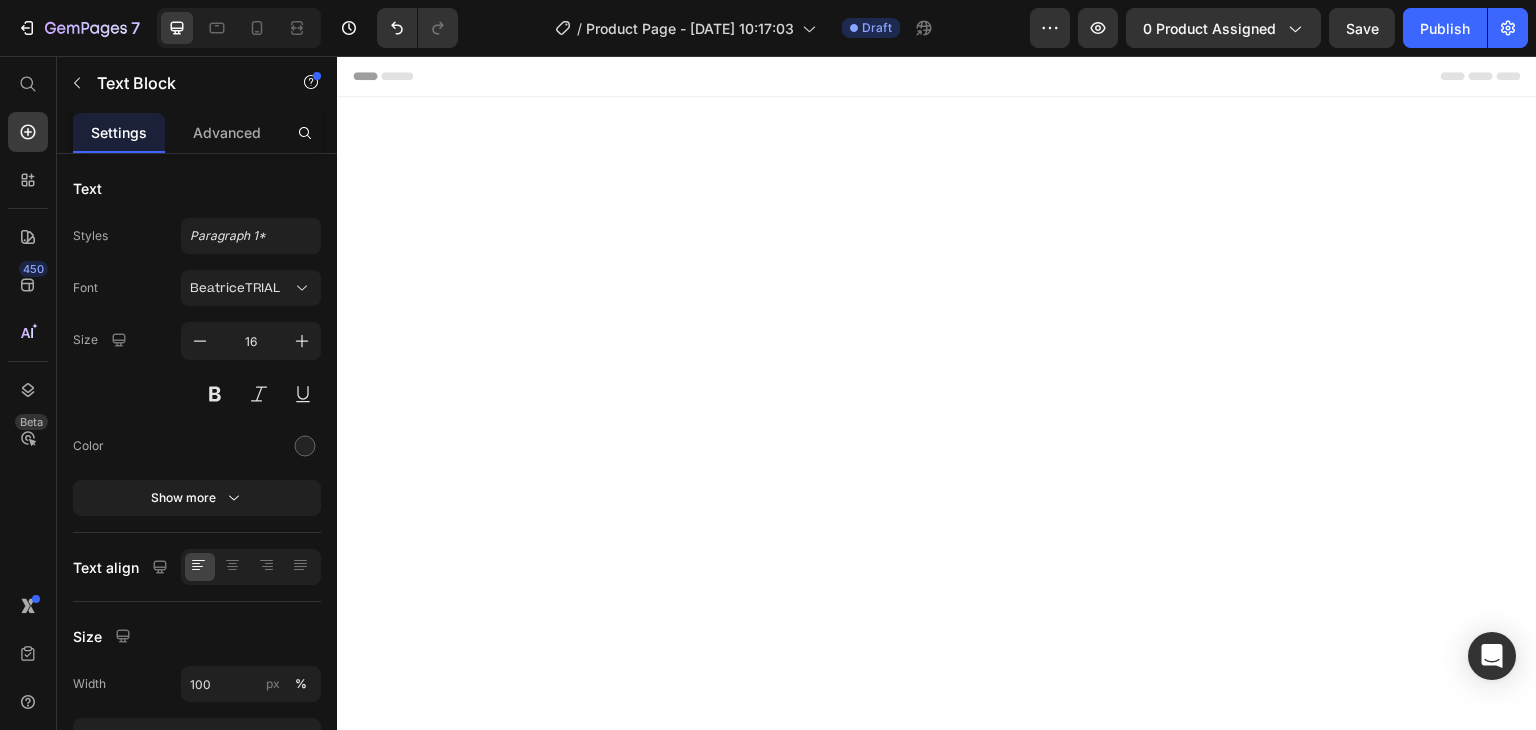 scroll, scrollTop: 3304, scrollLeft: 0, axis: vertical 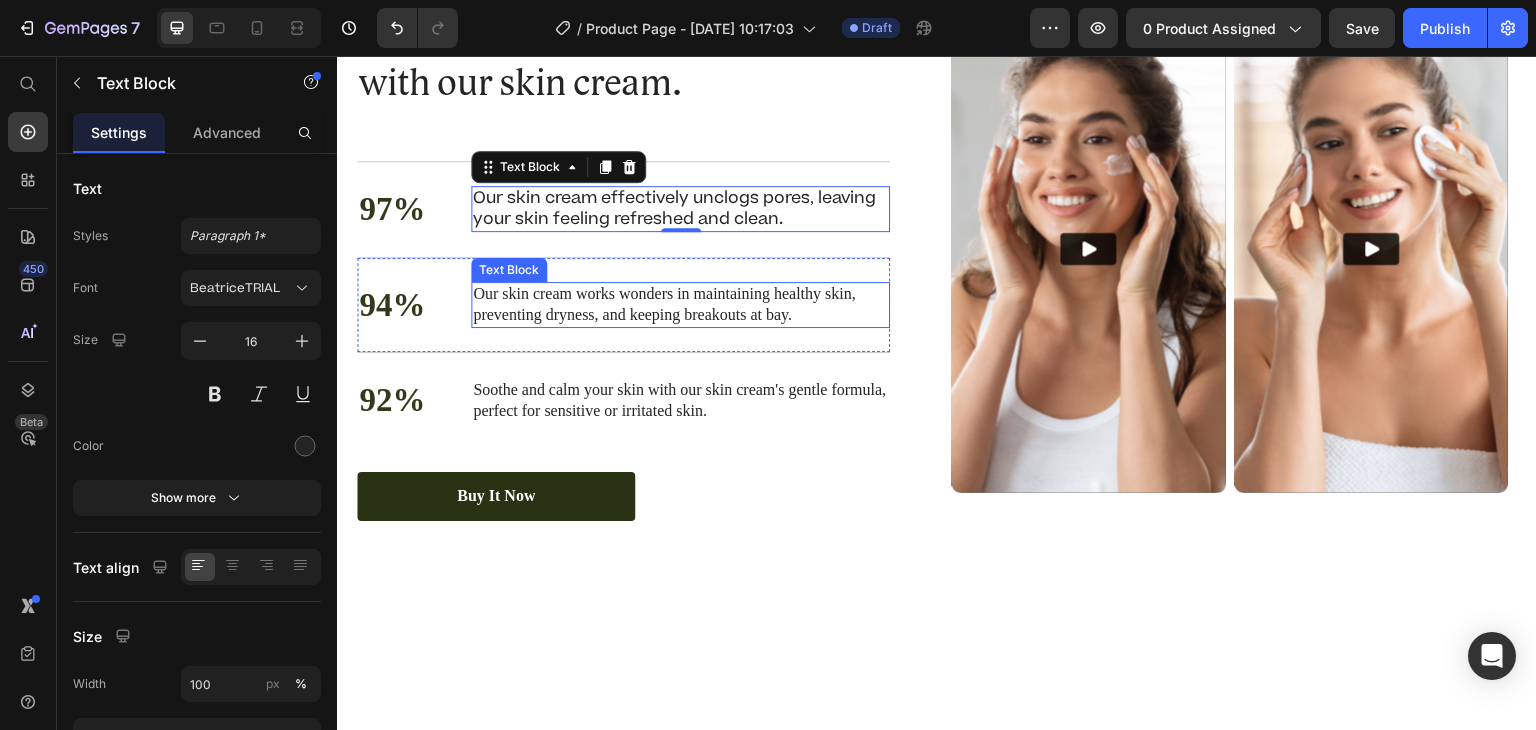 click on "Our skin cream works wonders in maintaining healthy skin, preventing dryness, and keeping breakouts at bay." at bounding box center [680, 305] 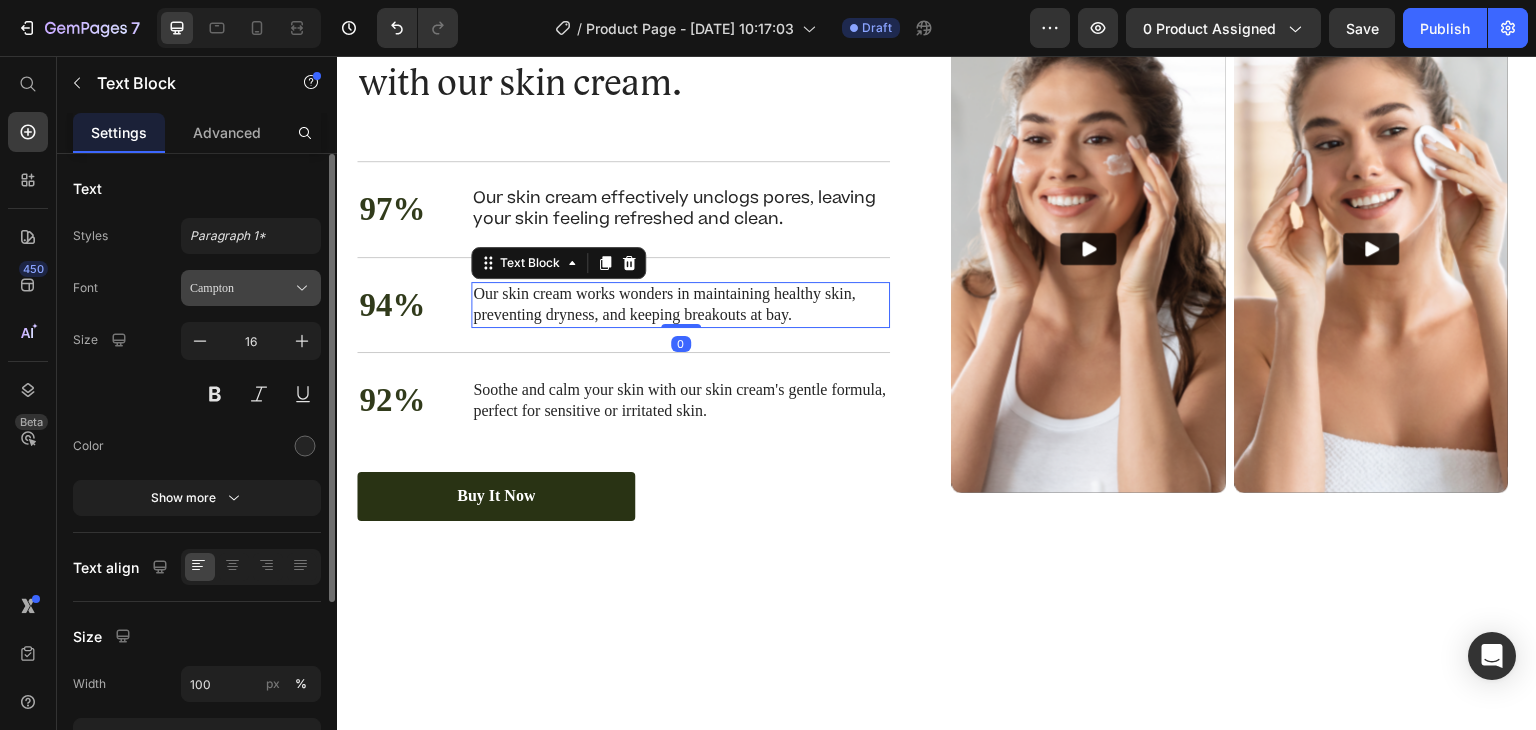 click on "Campton" at bounding box center [241, 288] 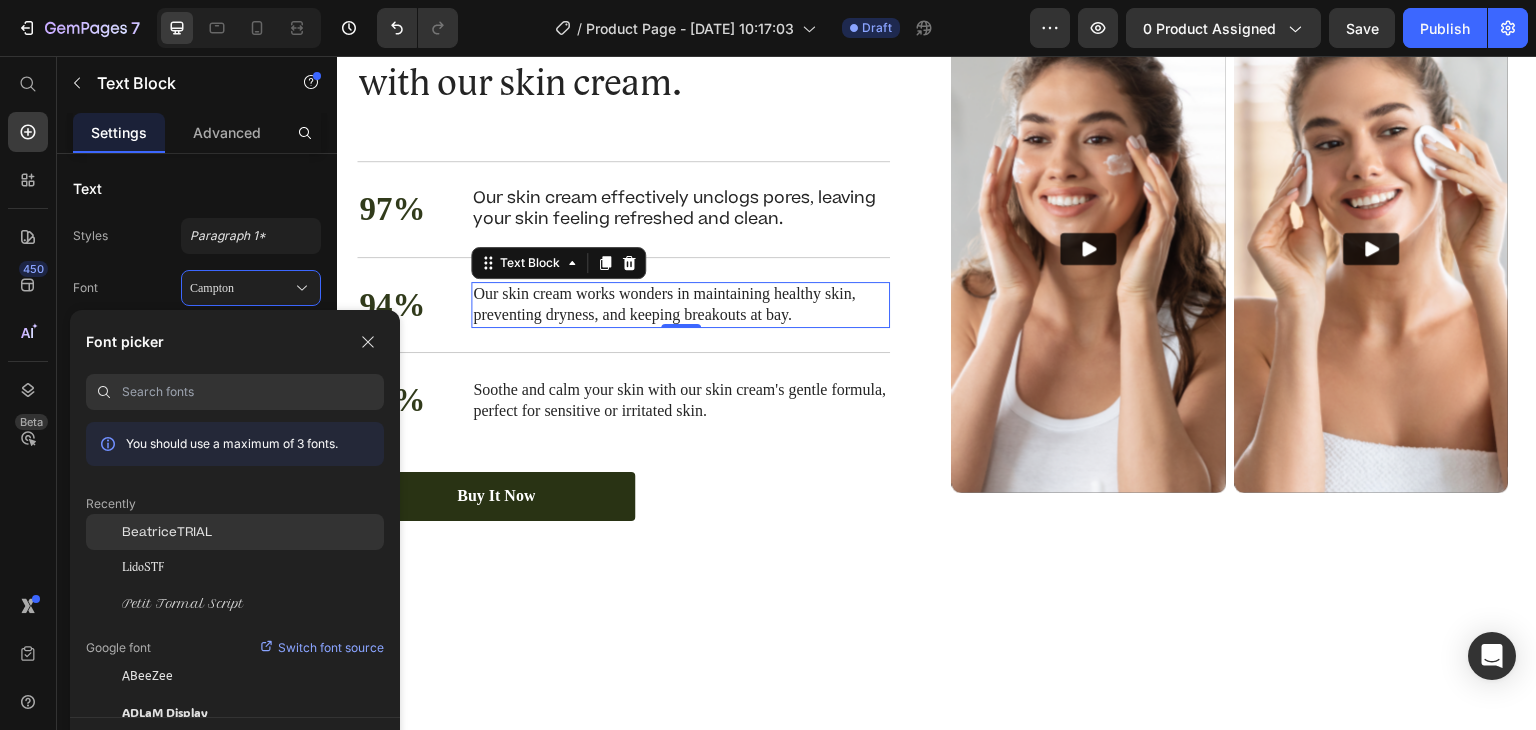 click on "BeatriceTRIAL" at bounding box center [167, 532] 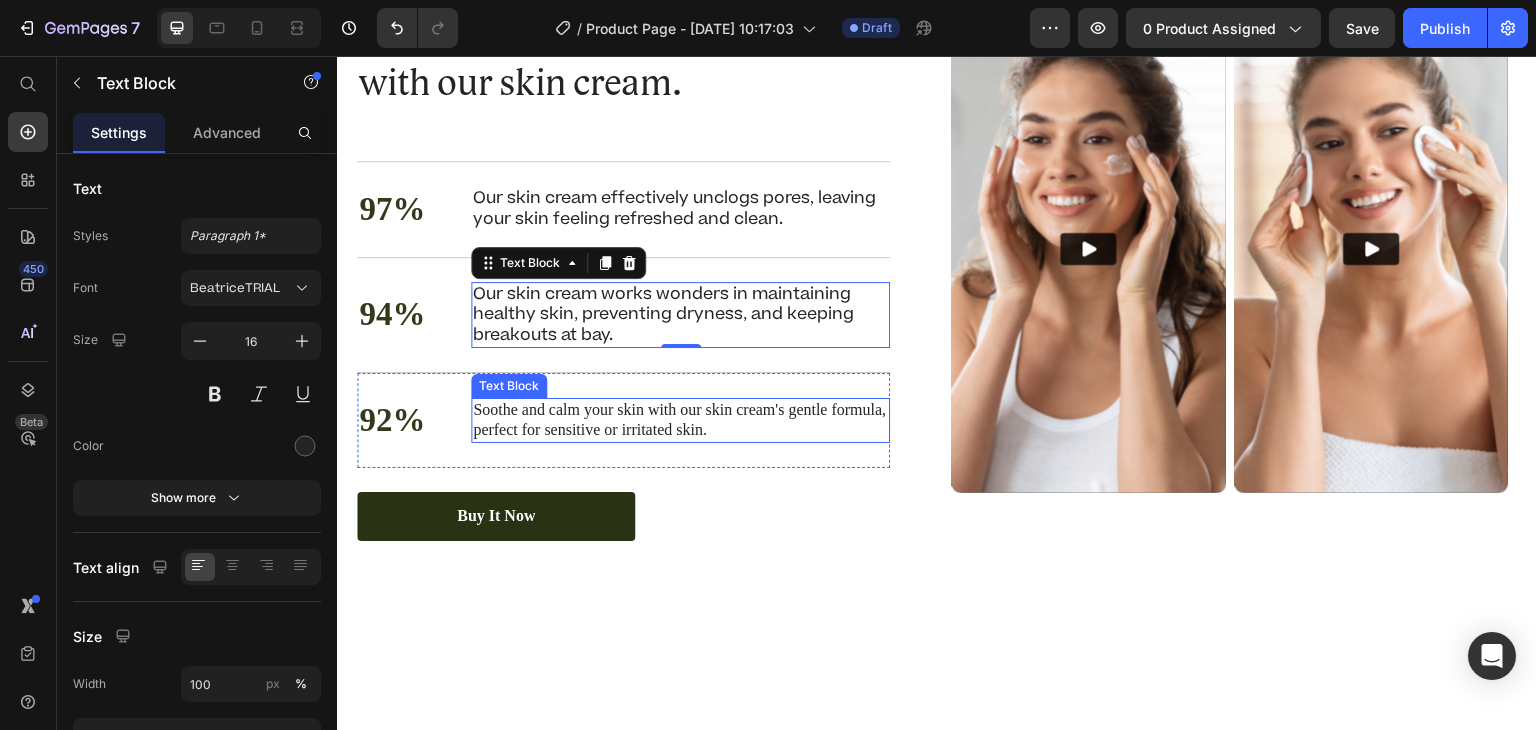click on "Soothe and calm your skin with our skin cream's gentle formula, perfect for sensitive or irritated skin." at bounding box center (680, 421) 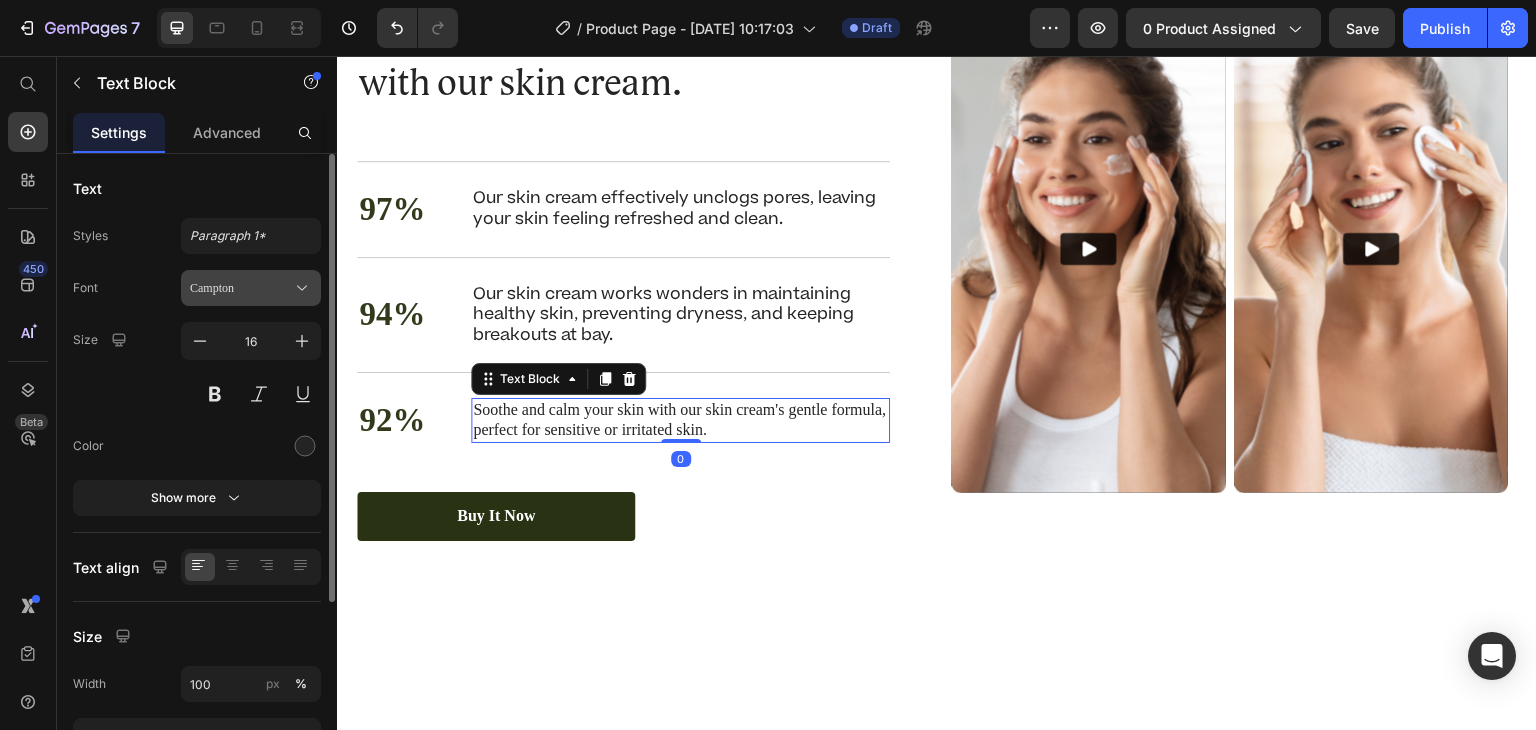 click on "Campton" at bounding box center [241, 288] 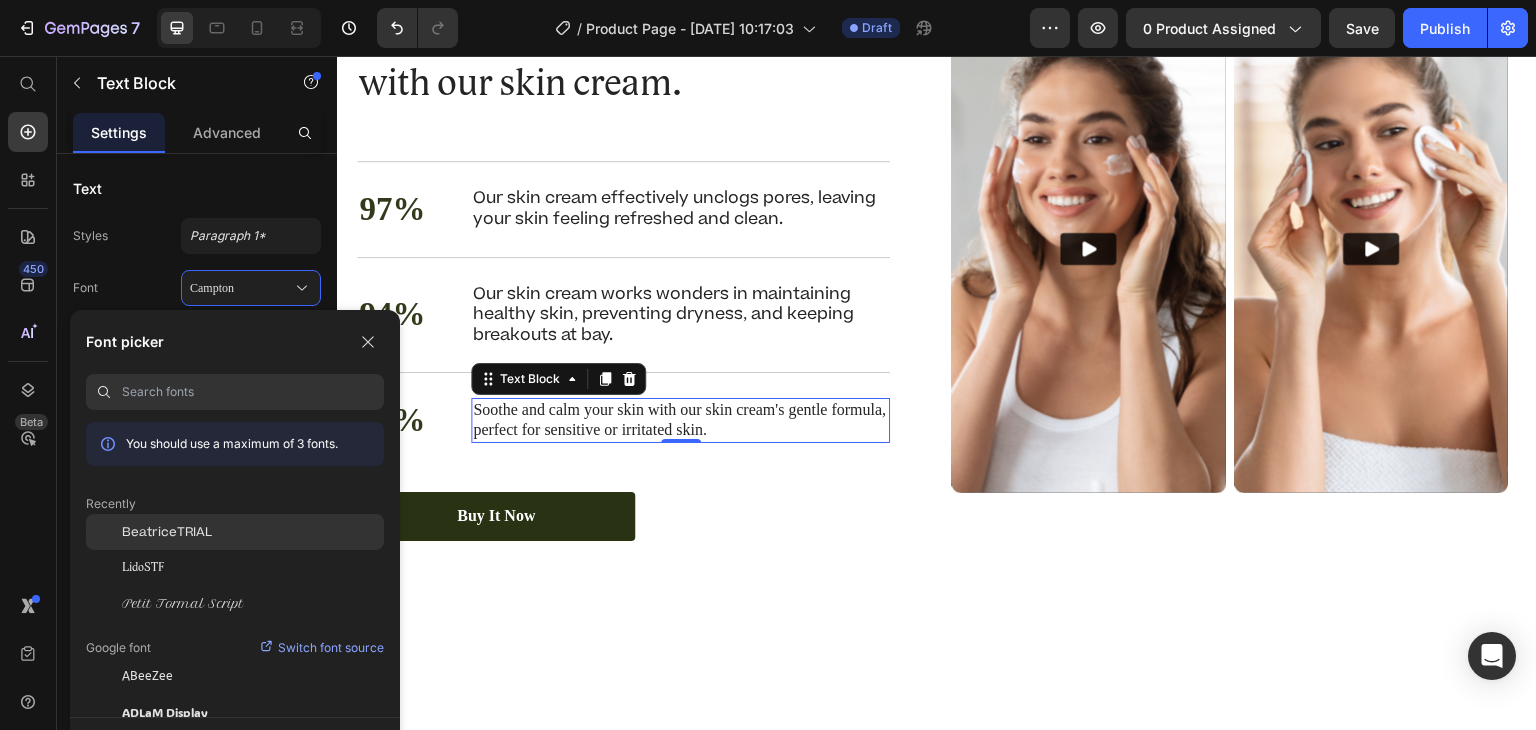 click on "BeatriceTRIAL" 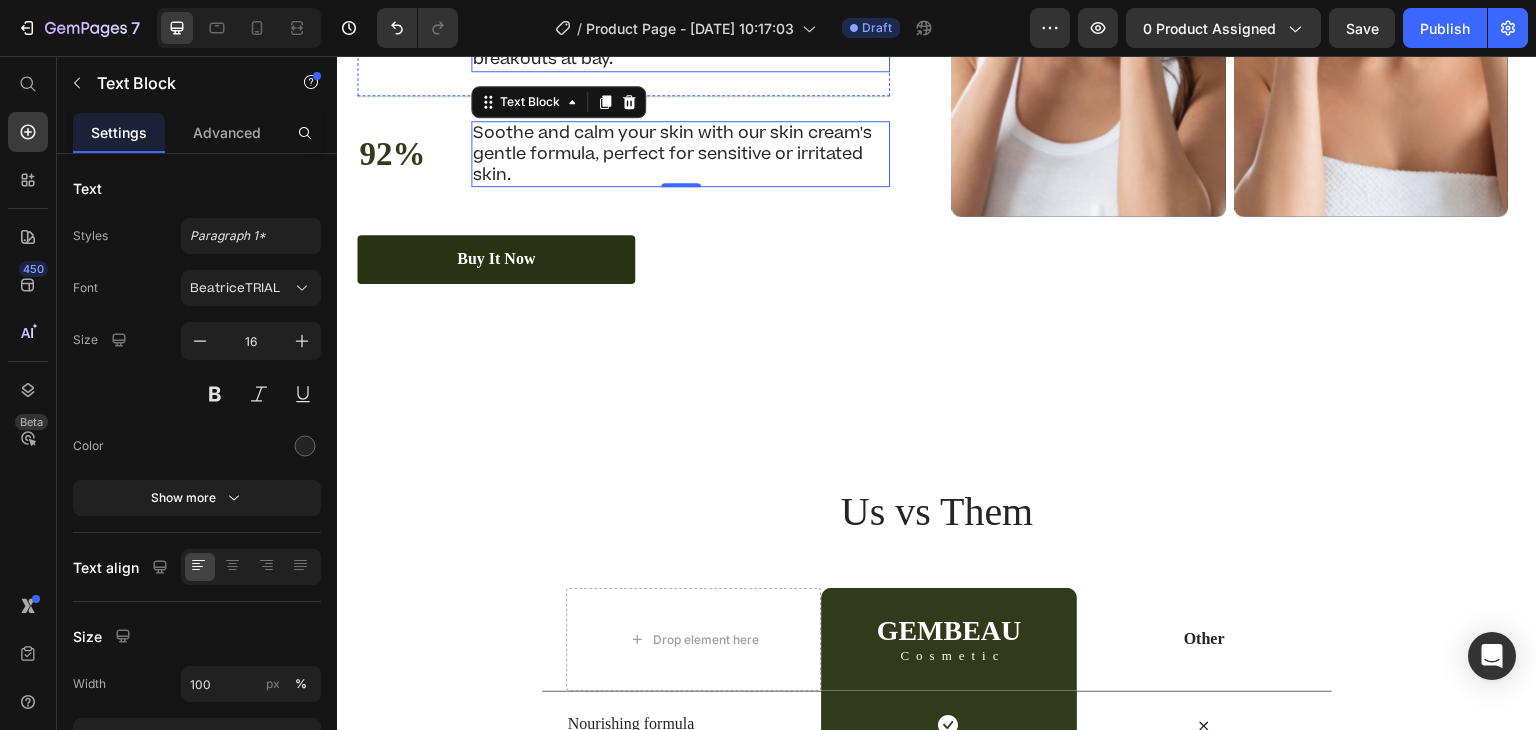 scroll, scrollTop: 3764, scrollLeft: 0, axis: vertical 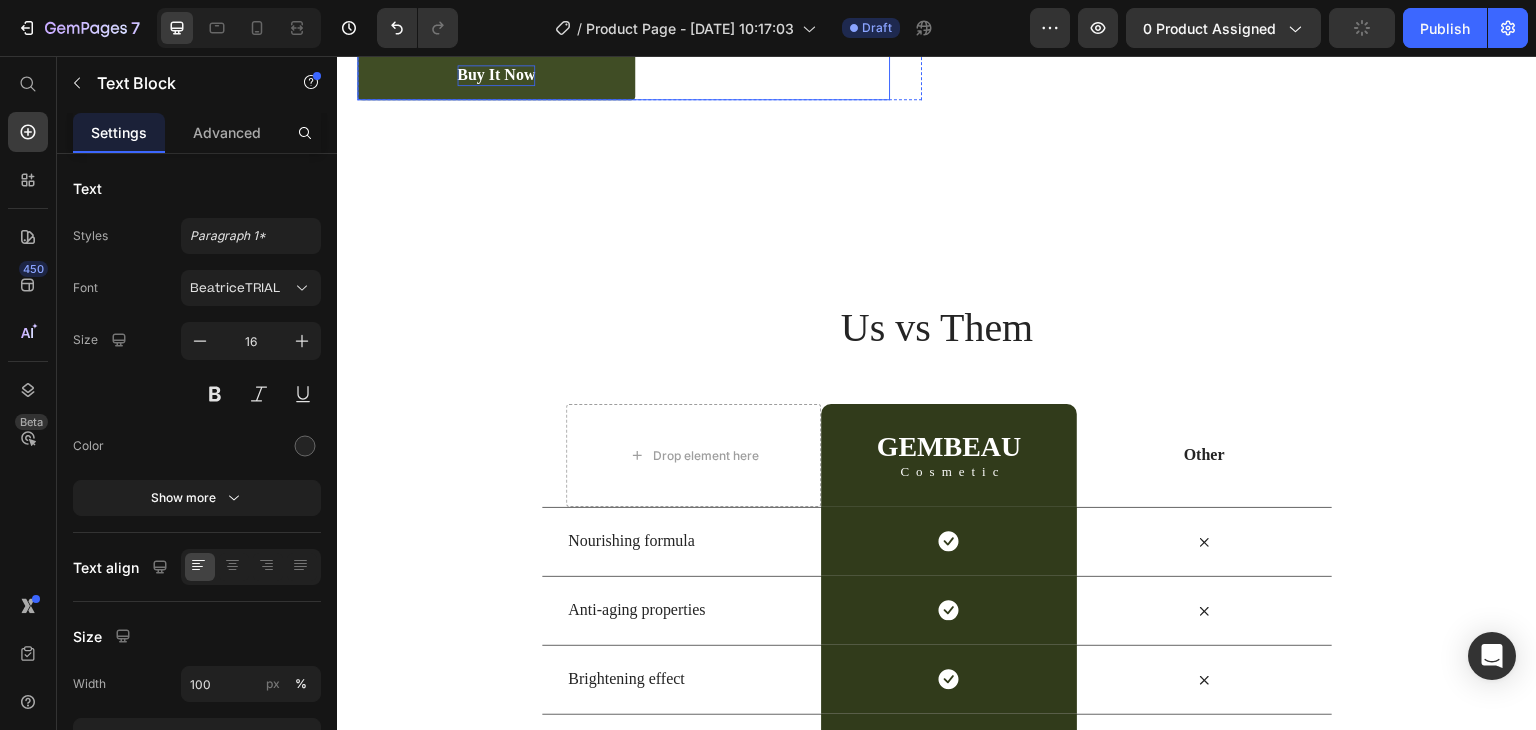 click on "buy it now" at bounding box center (496, 75) 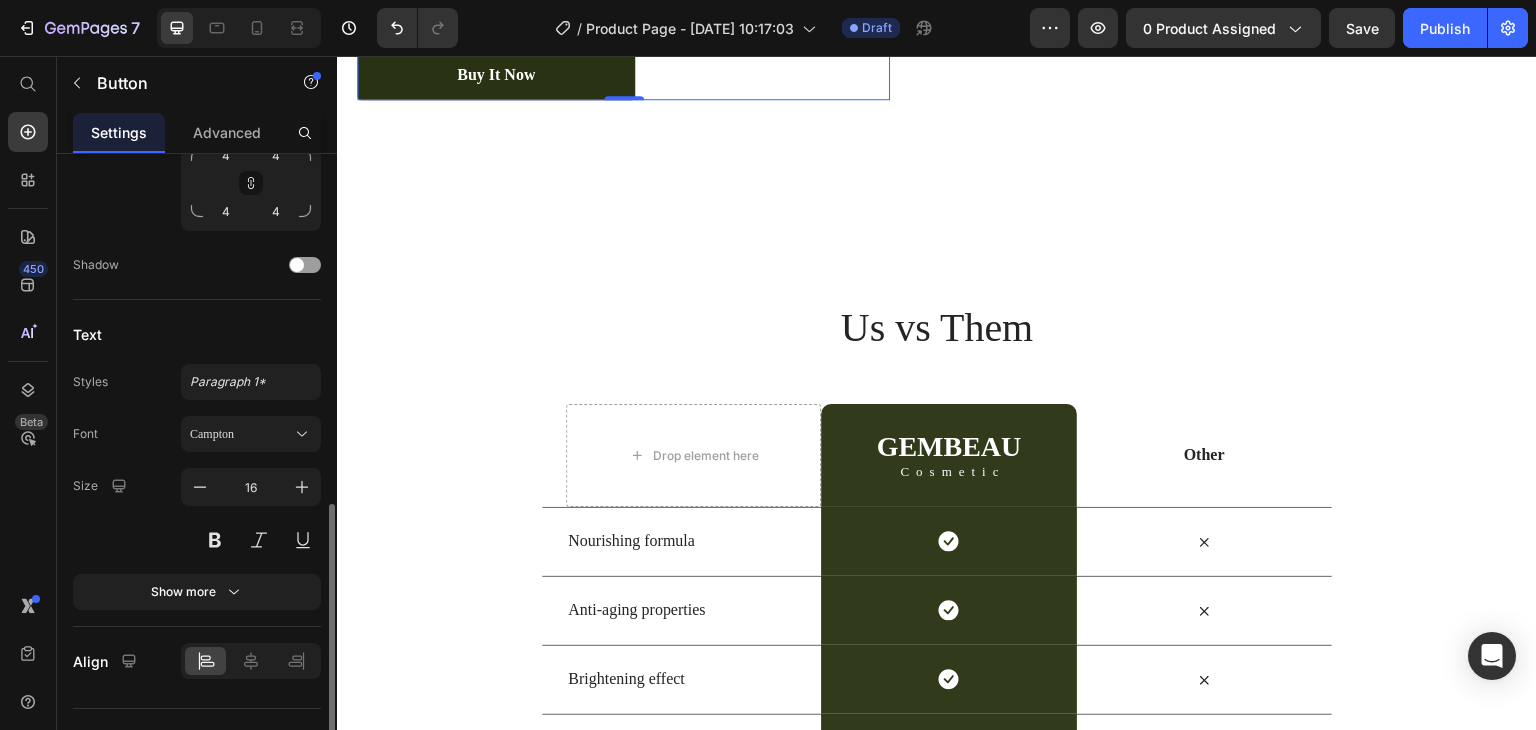 scroll, scrollTop: 862, scrollLeft: 0, axis: vertical 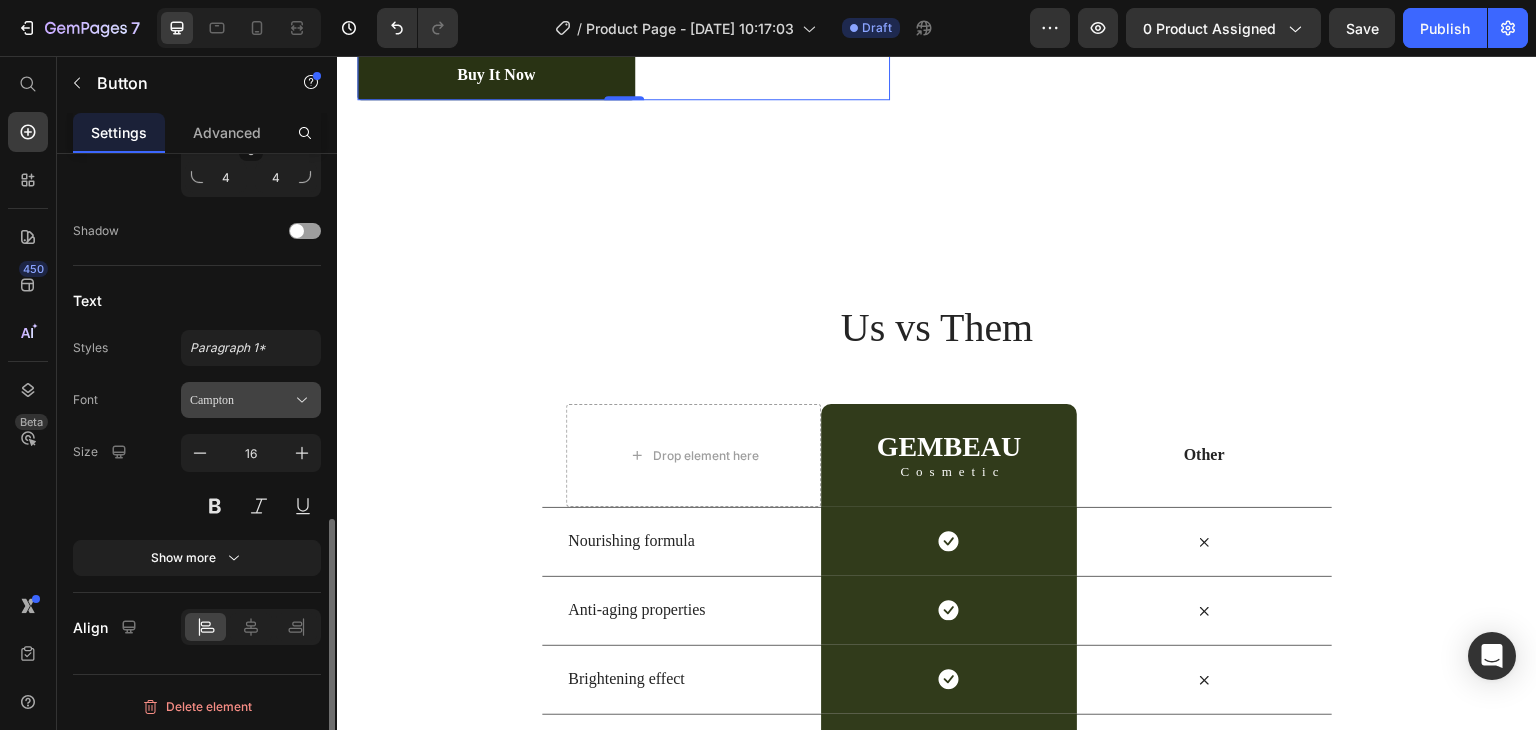 click on "Campton" at bounding box center (241, 400) 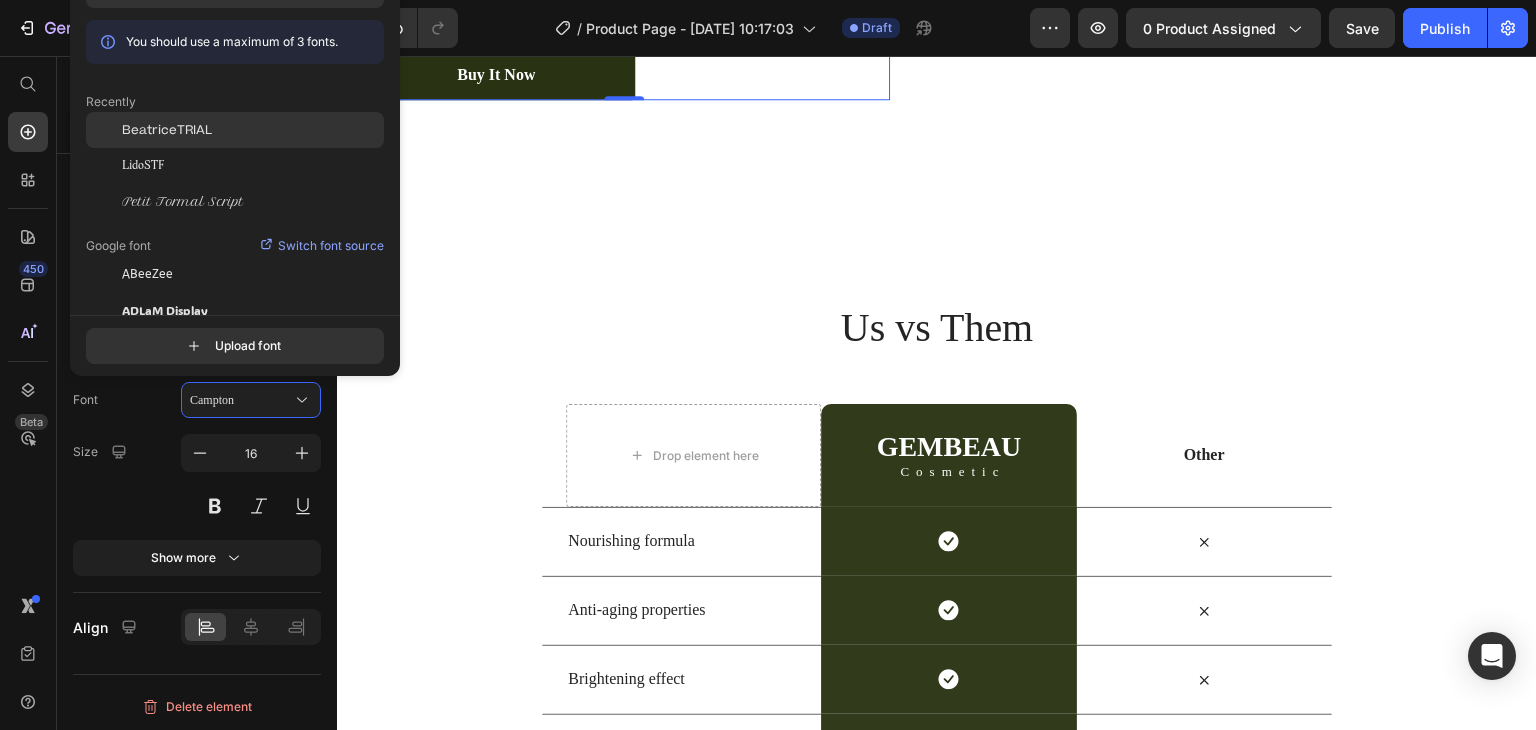 click on "BeatriceTRIAL" at bounding box center (167, 130) 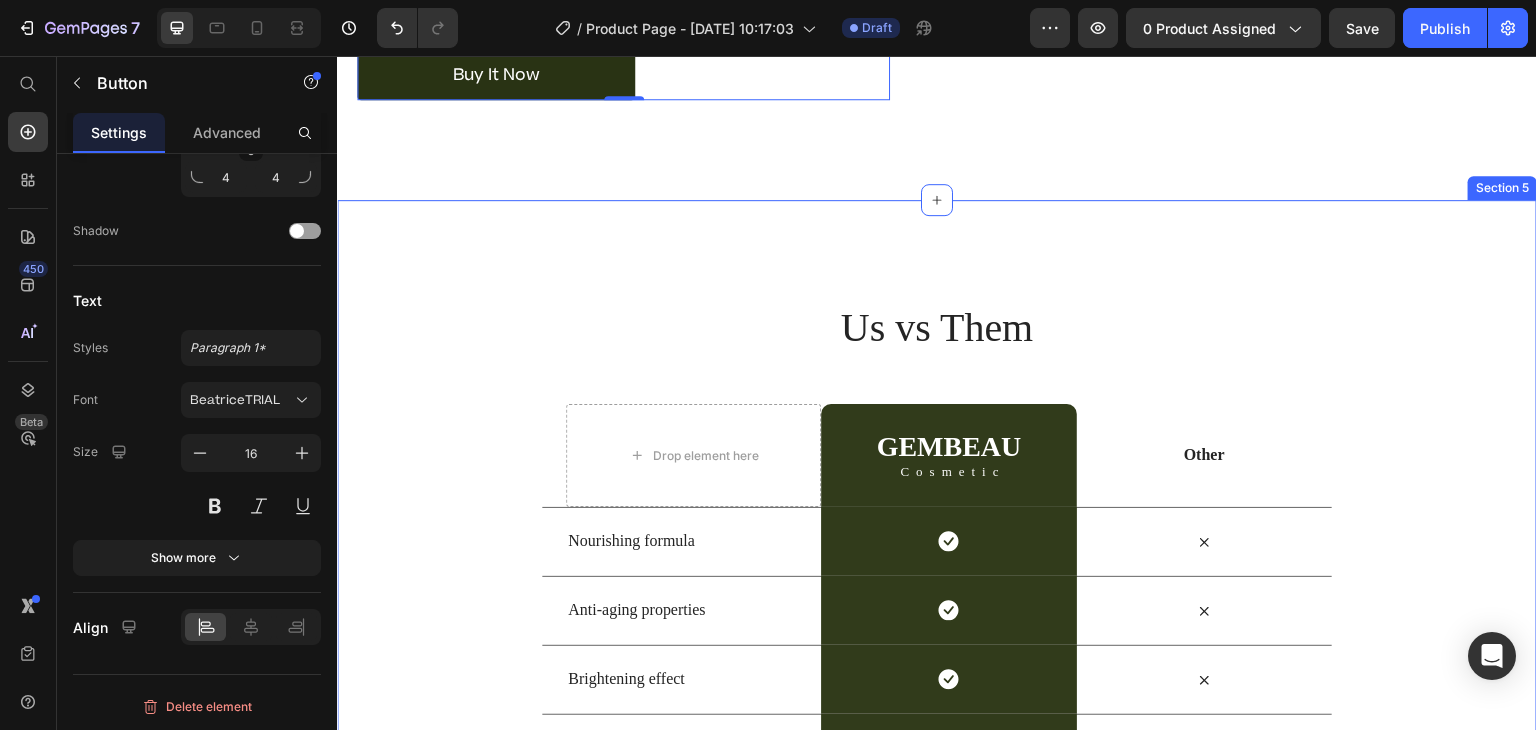 scroll, scrollTop: 3859, scrollLeft: 0, axis: vertical 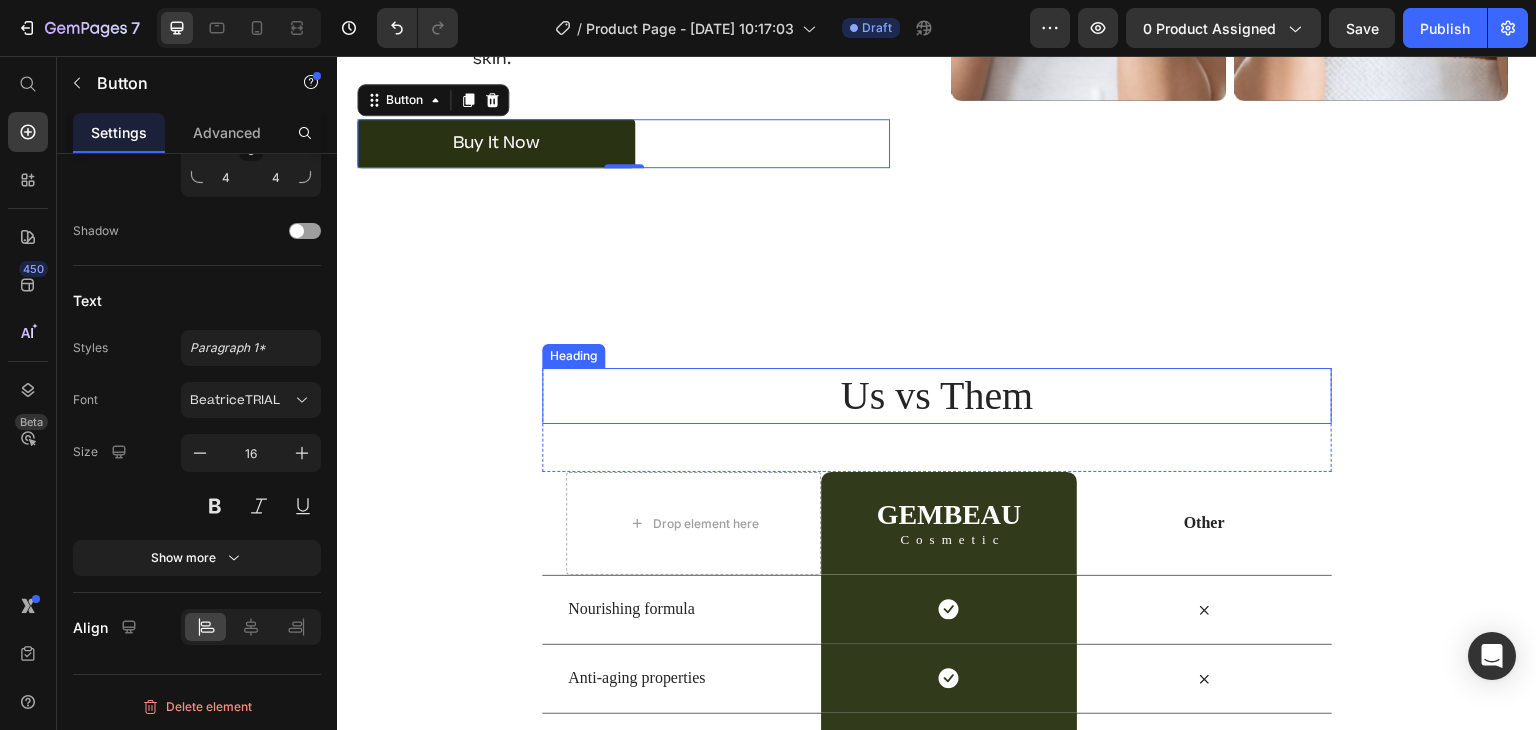 click on "Us vs Them" at bounding box center (937, 396) 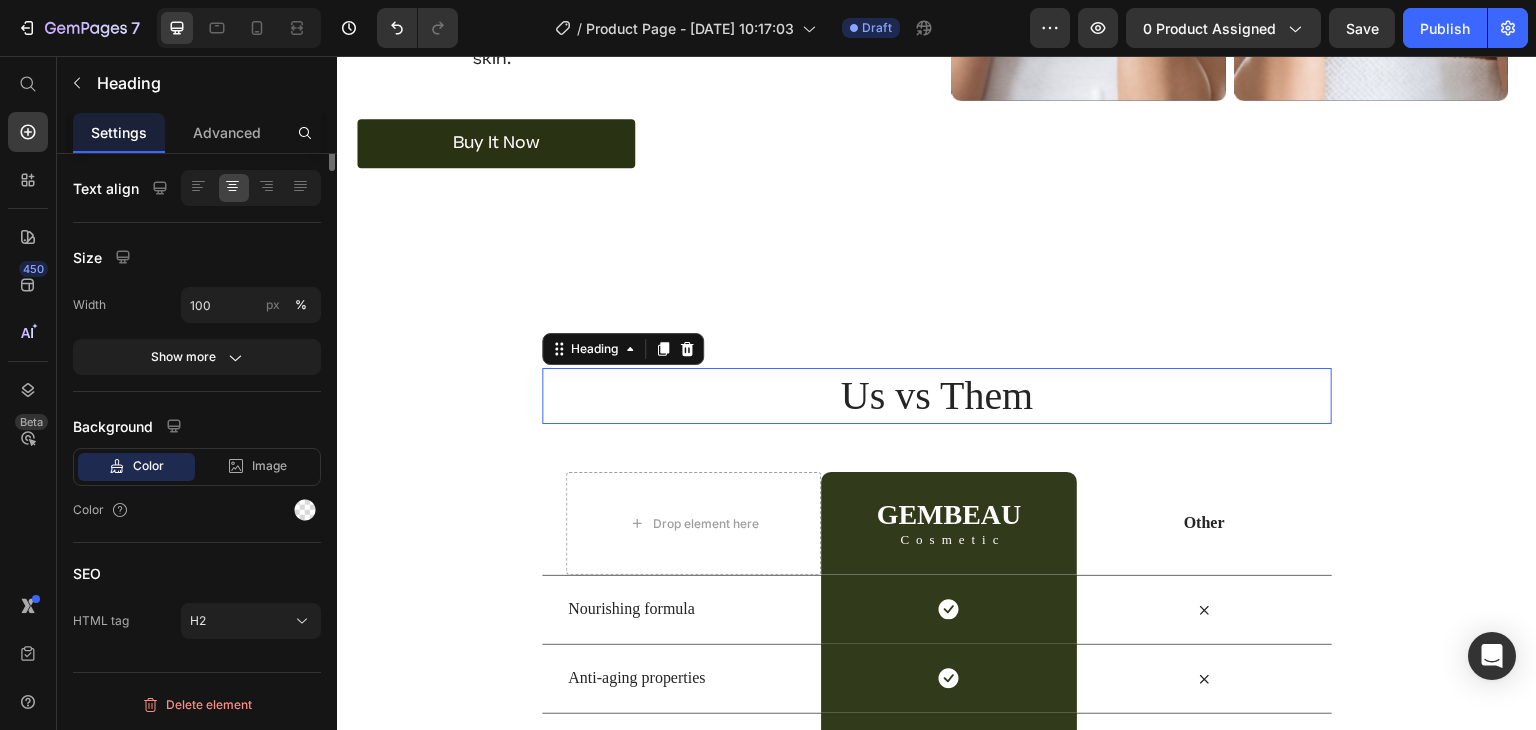 scroll, scrollTop: 0, scrollLeft: 0, axis: both 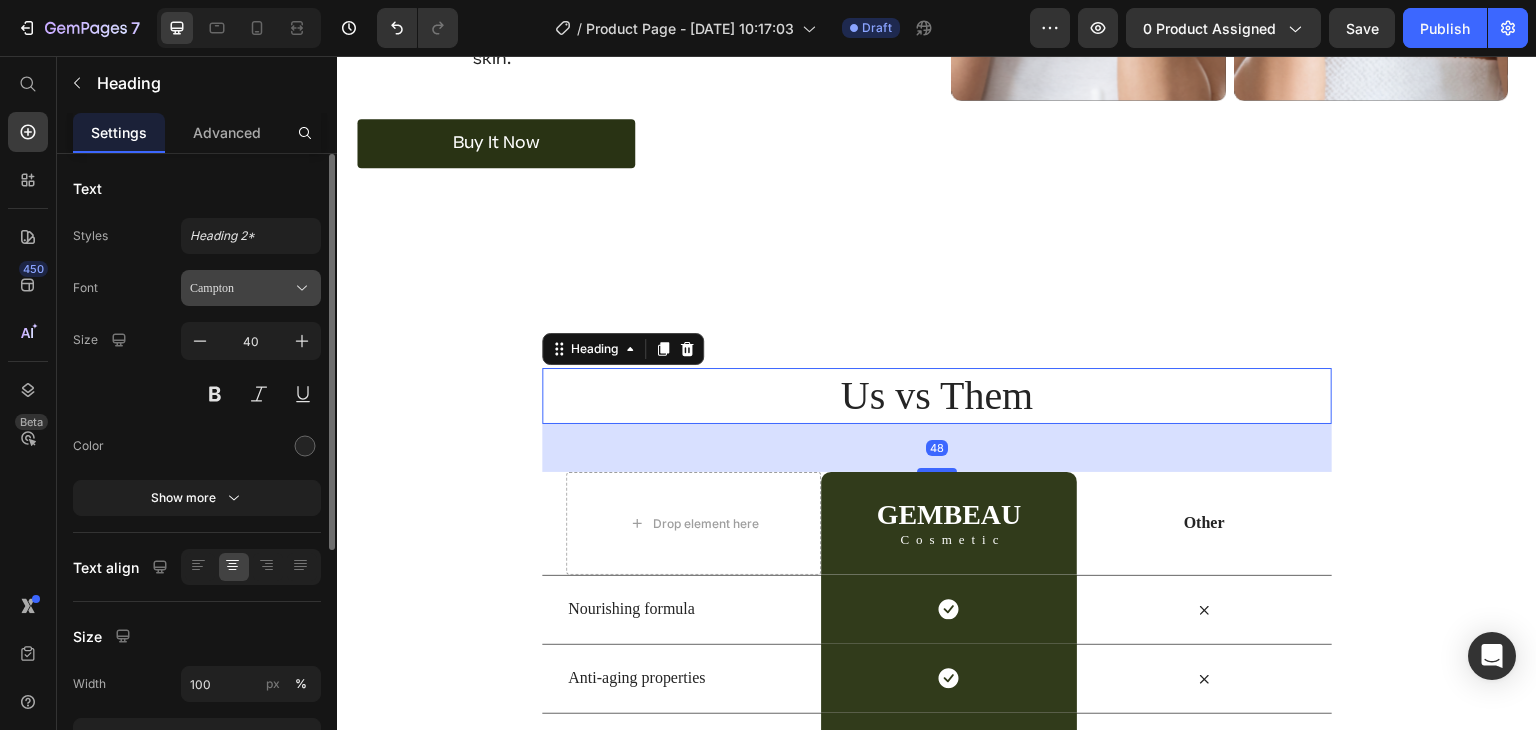 click on "Campton" at bounding box center (251, 288) 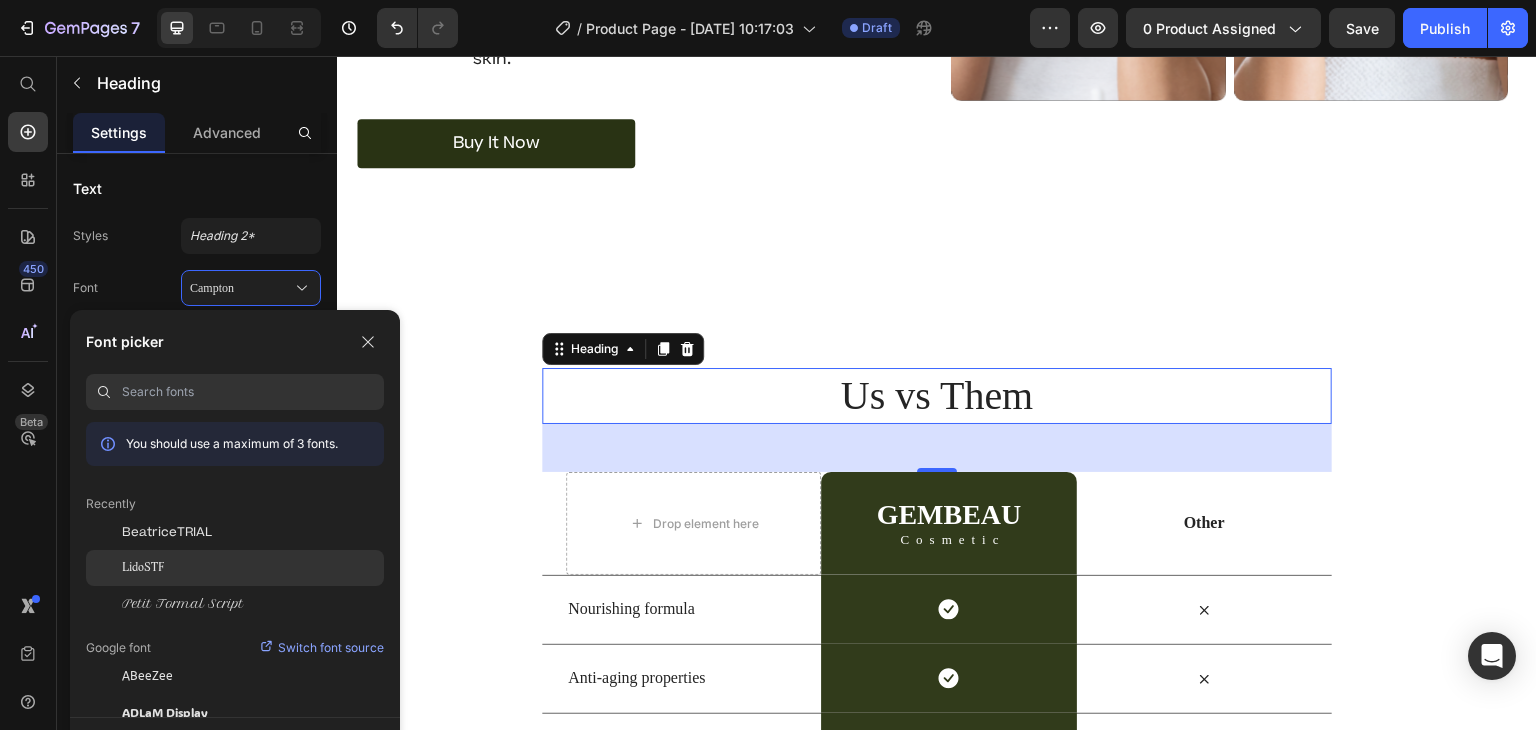 click on "LidoSTF" at bounding box center [143, 568] 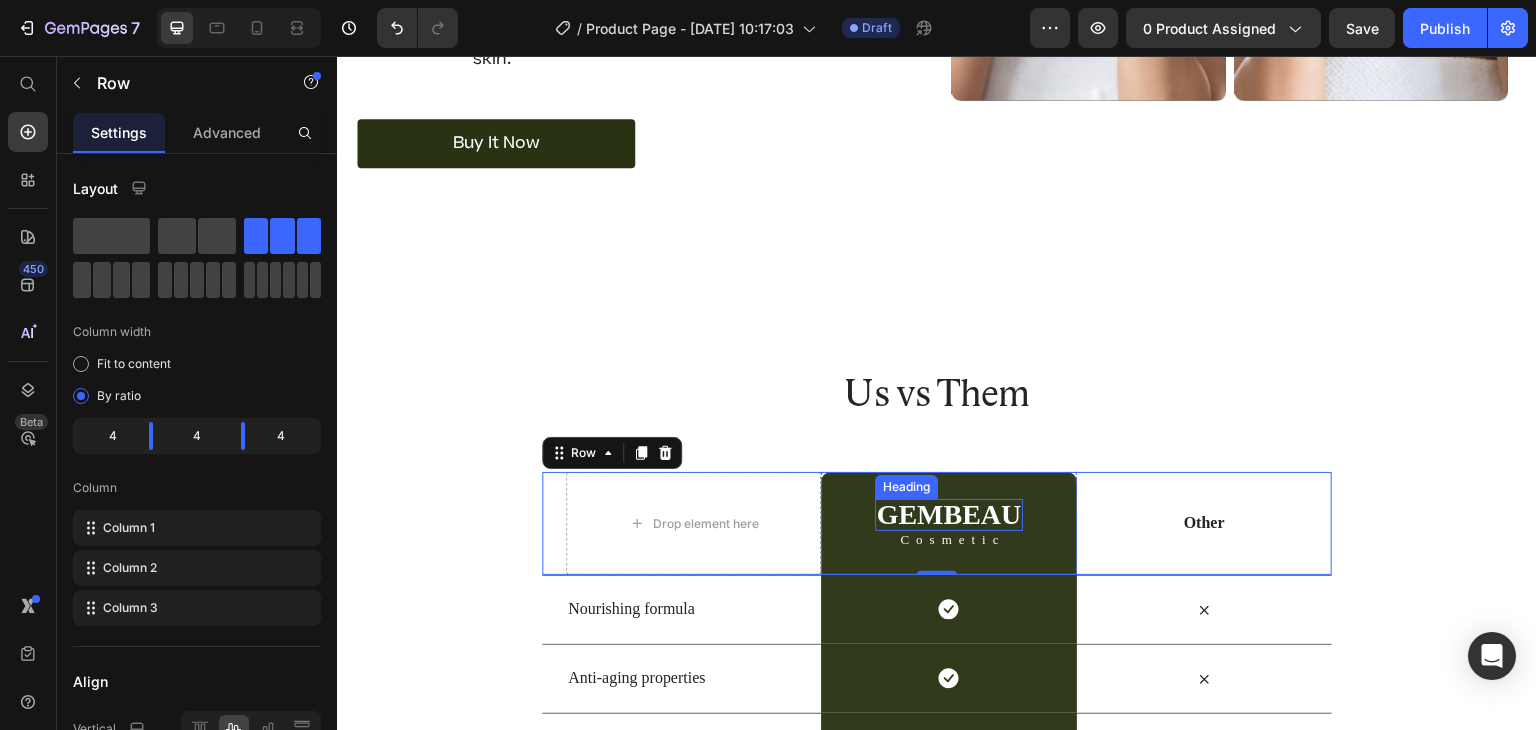 click on "GEMBEAU" at bounding box center [949, 515] 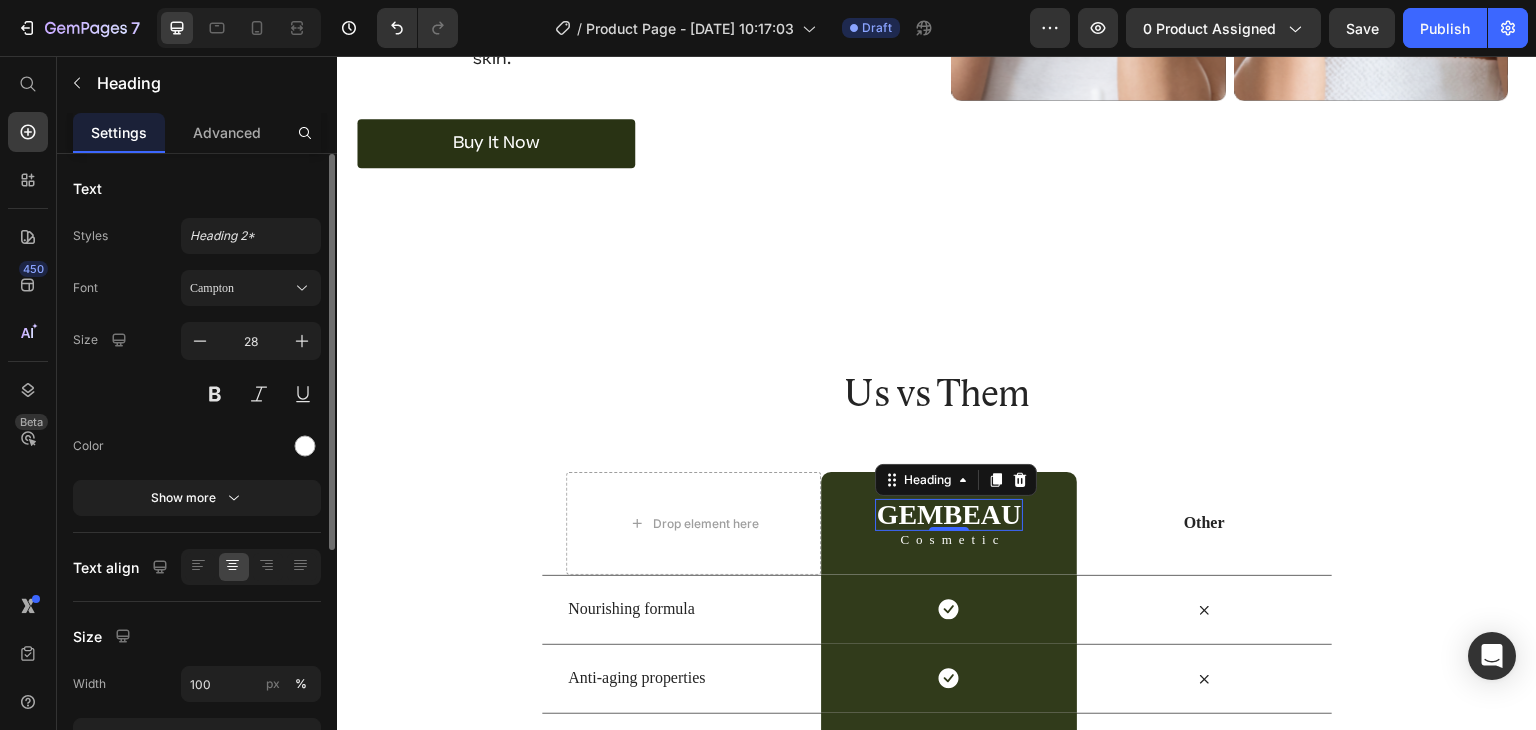 click on "Campton" at bounding box center [241, 288] 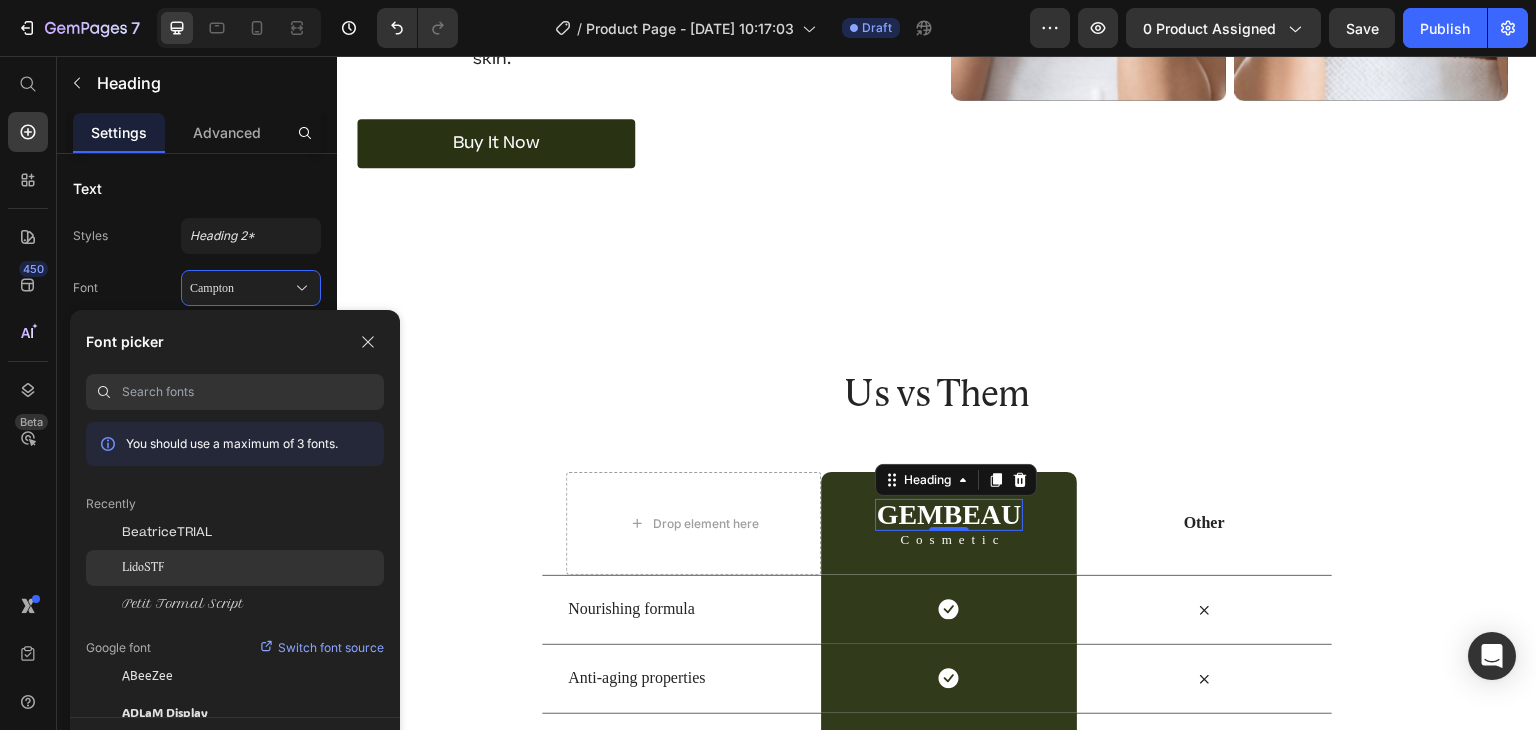 click on "LidoSTF" at bounding box center (143, 568) 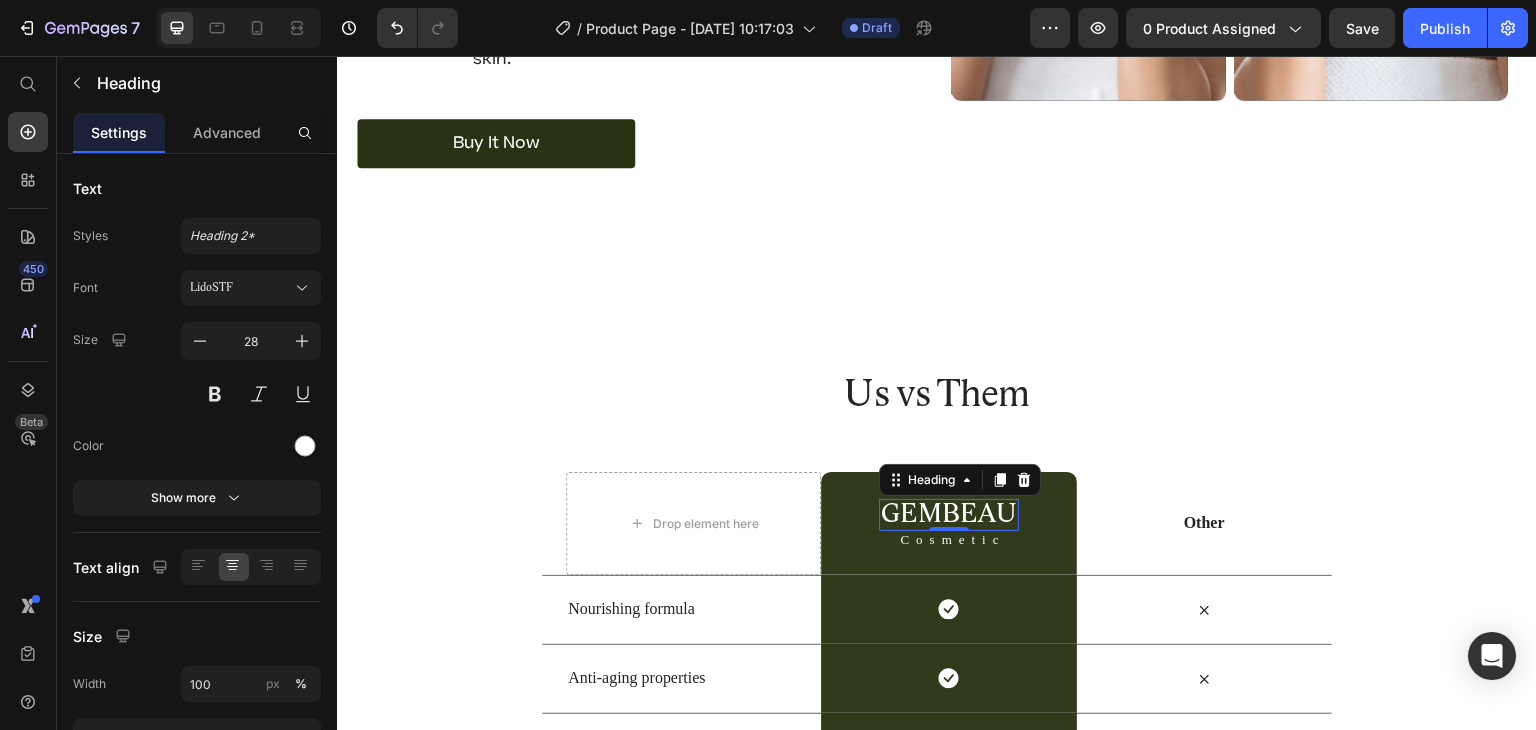click on "0" at bounding box center (949, 547) 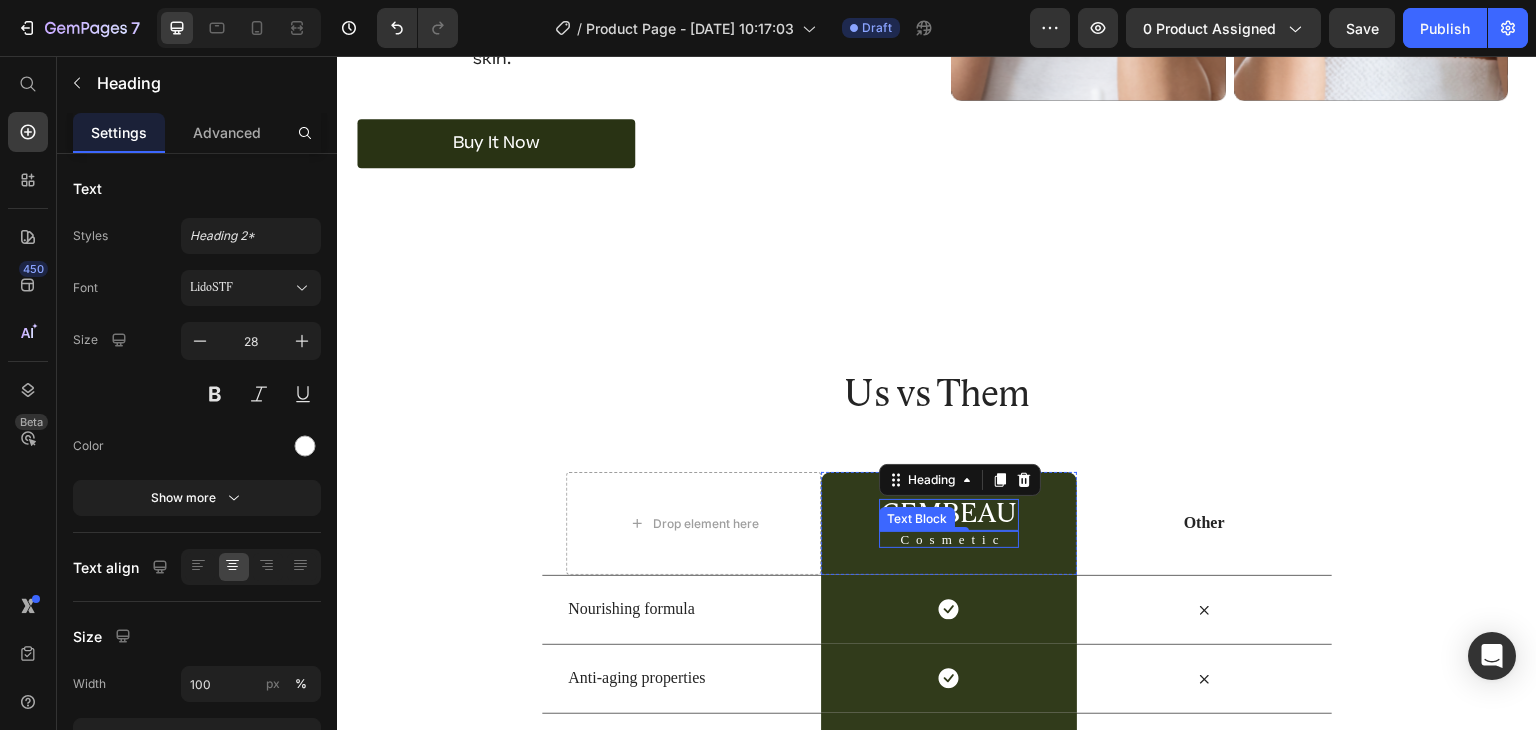 click on "Cosmetic" at bounding box center [953, 539] 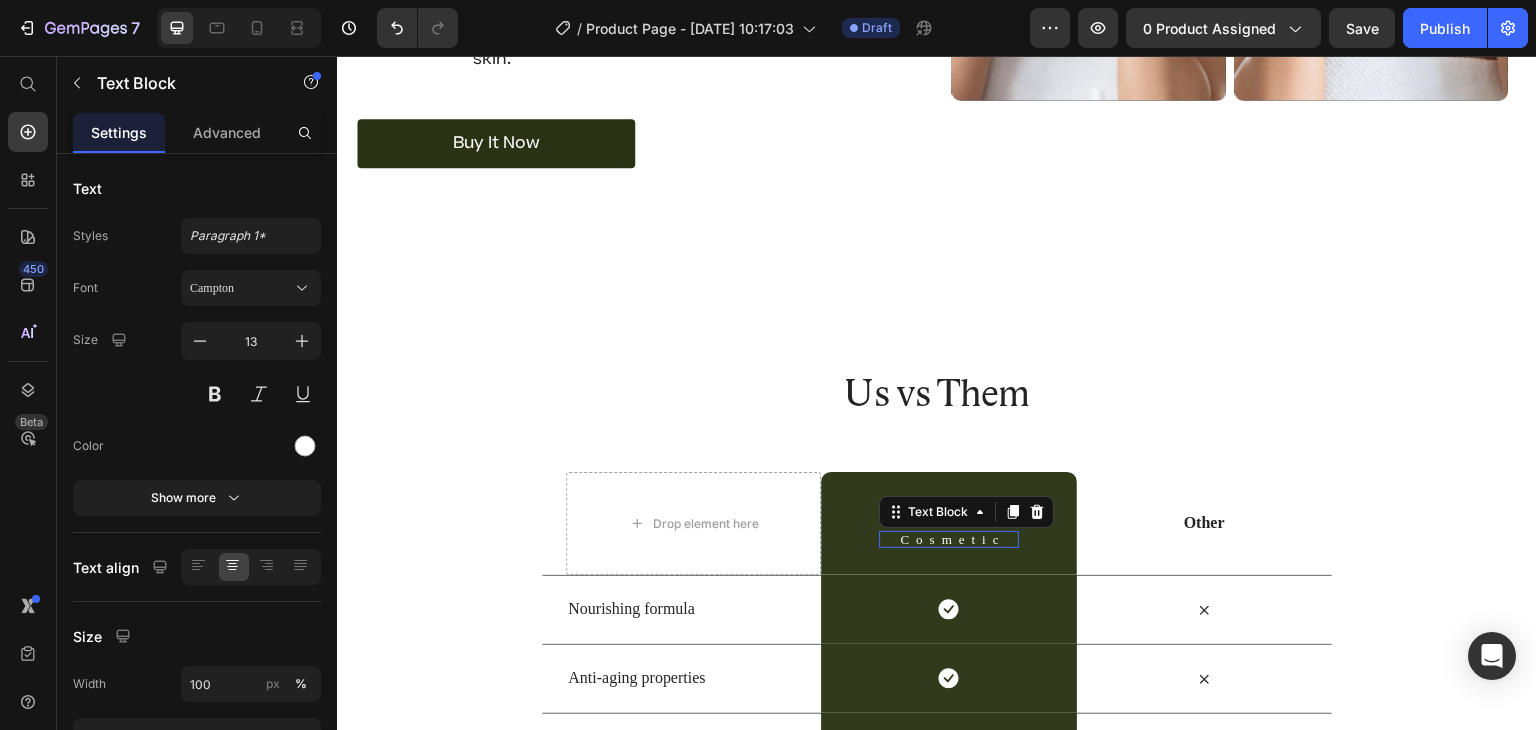 click on "Cosmetic" at bounding box center (953, 539) 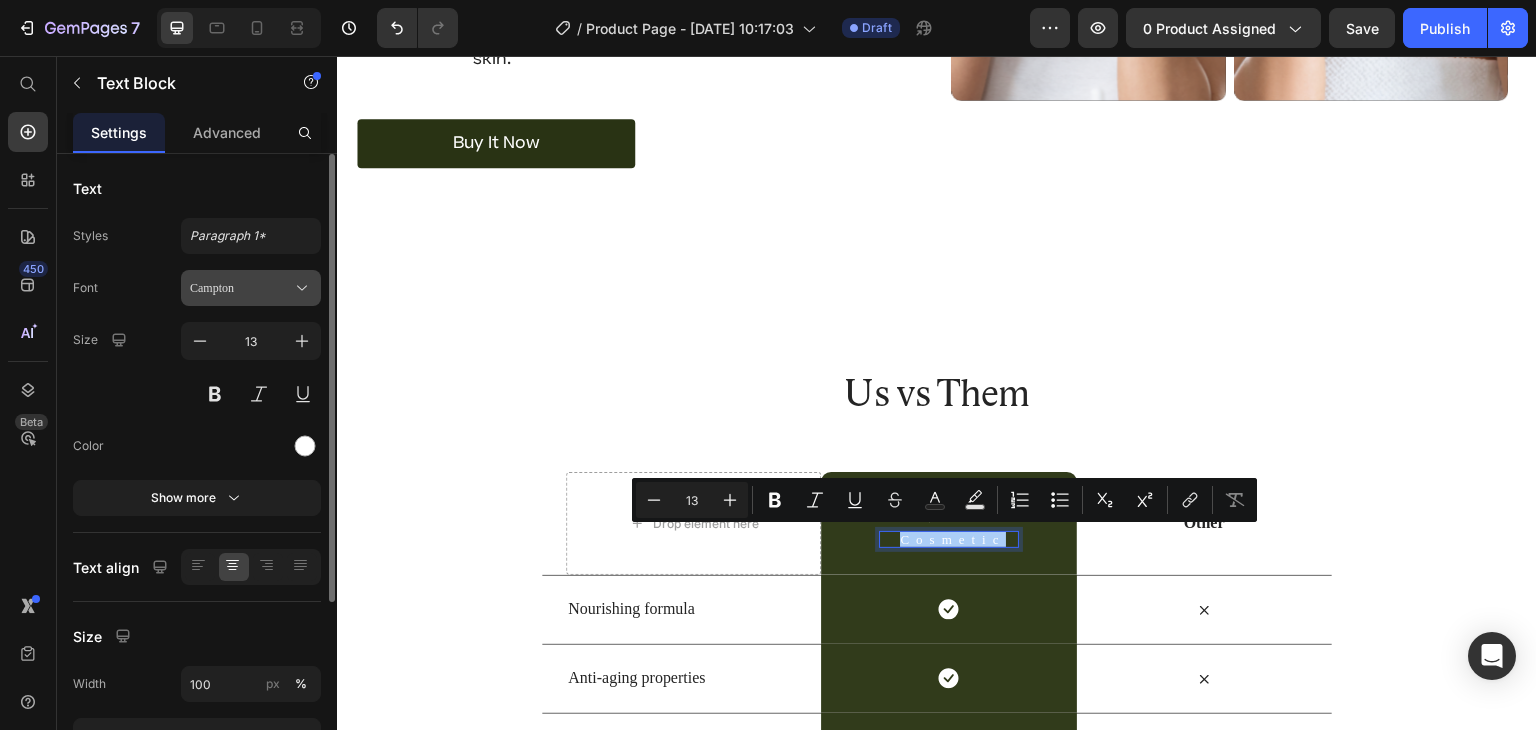 click on "Campton" at bounding box center (241, 288) 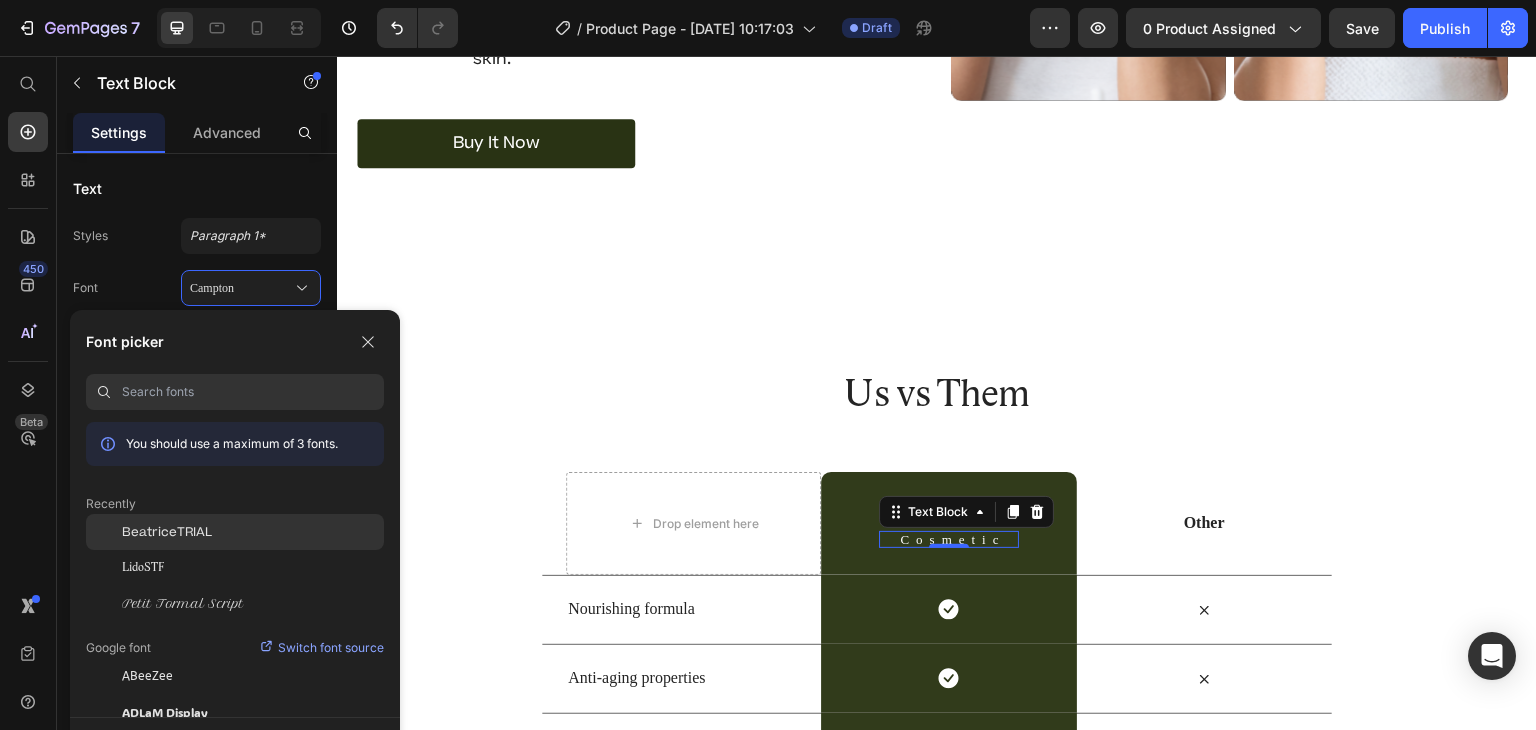 click on "BeatriceTRIAL" at bounding box center (167, 532) 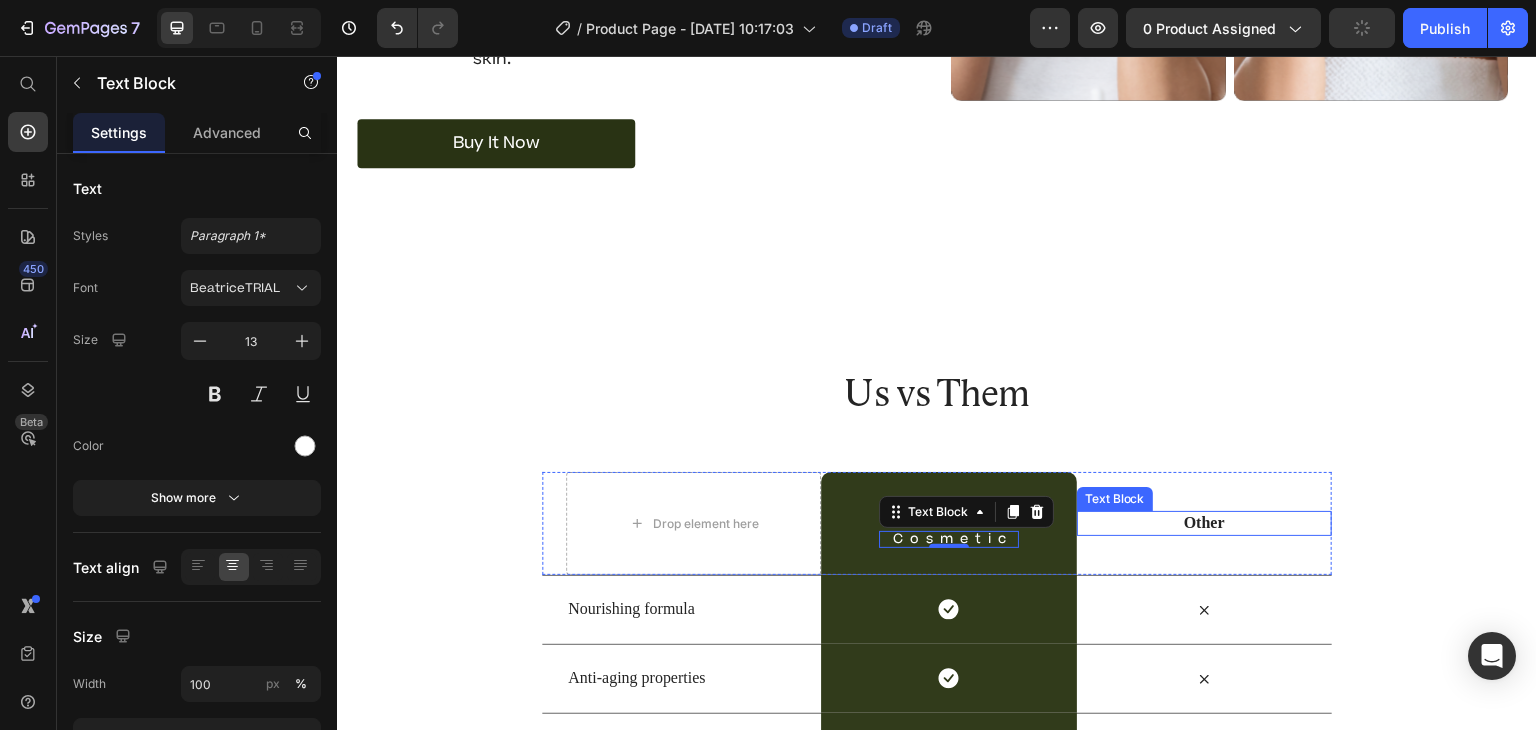 click on "Other" at bounding box center (1204, 523) 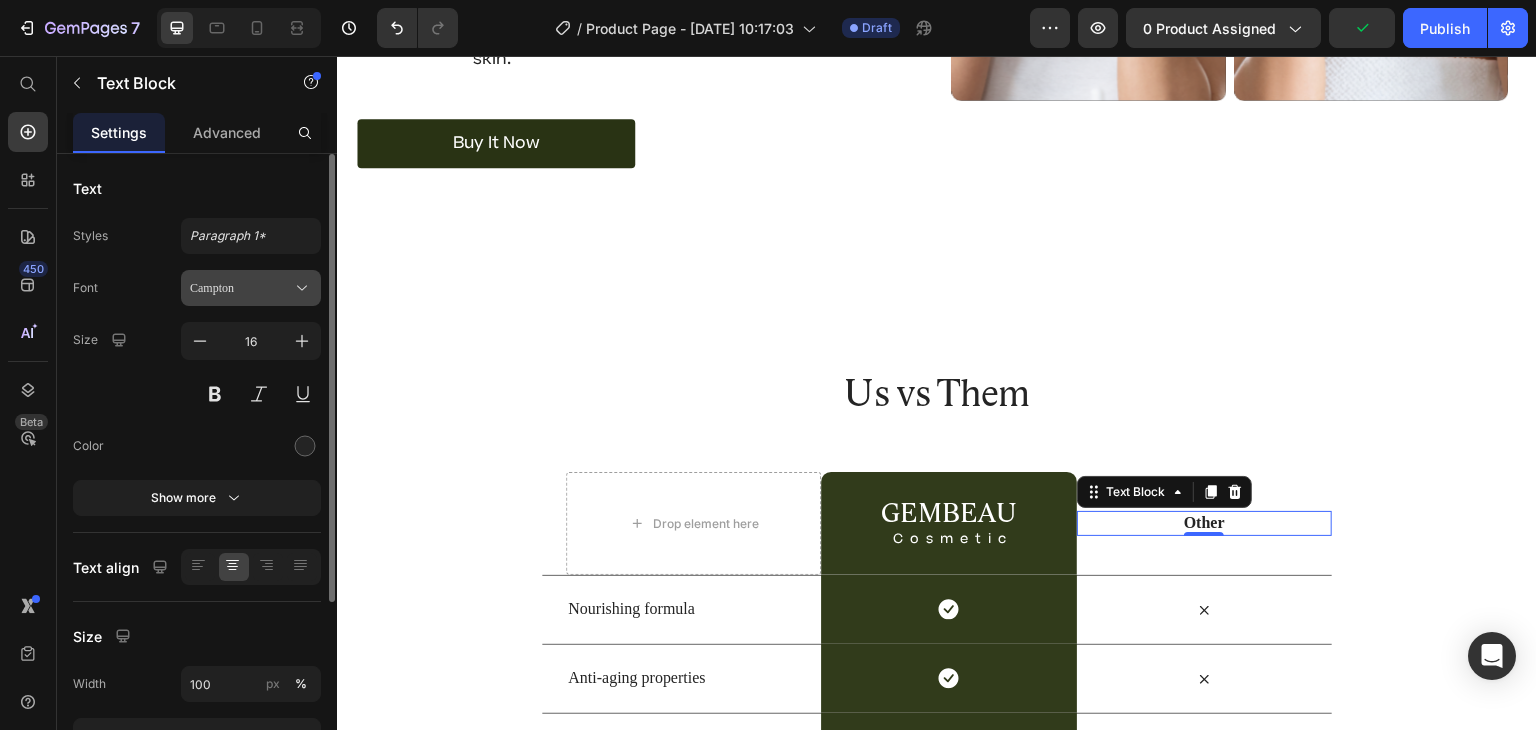 click on "Campton" at bounding box center (251, 288) 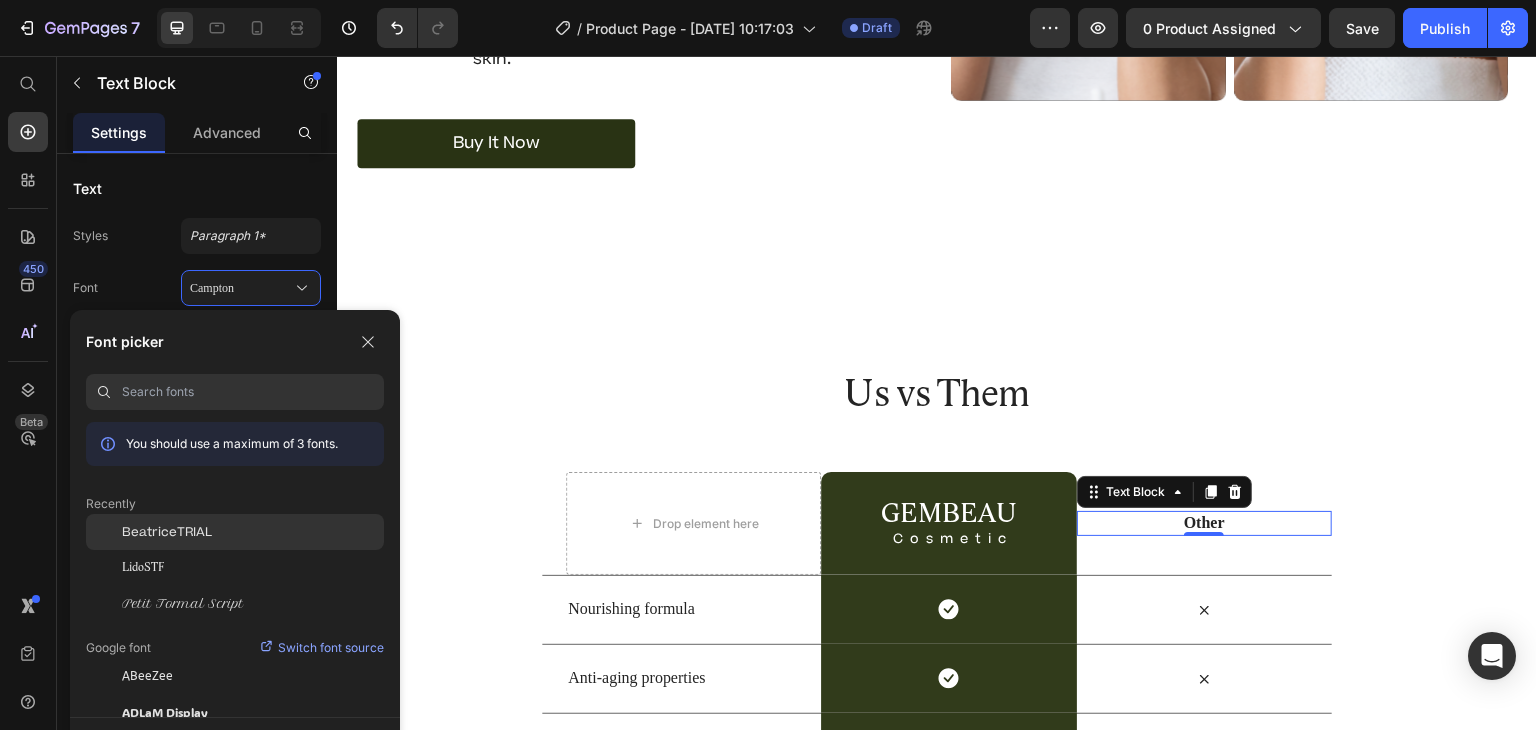click on "BeatriceTRIAL" at bounding box center [167, 532] 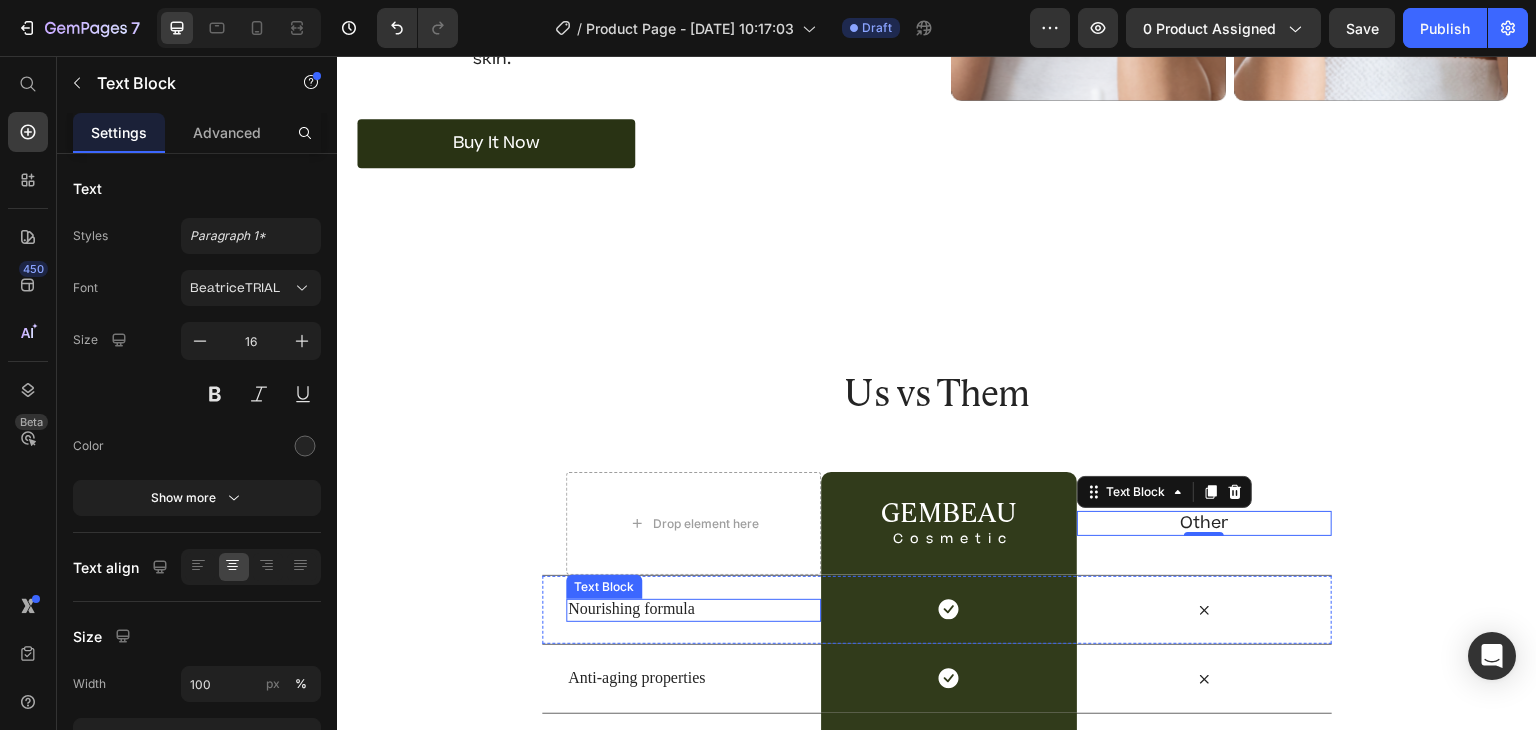 click on "Nourishing formula" at bounding box center [693, 609] 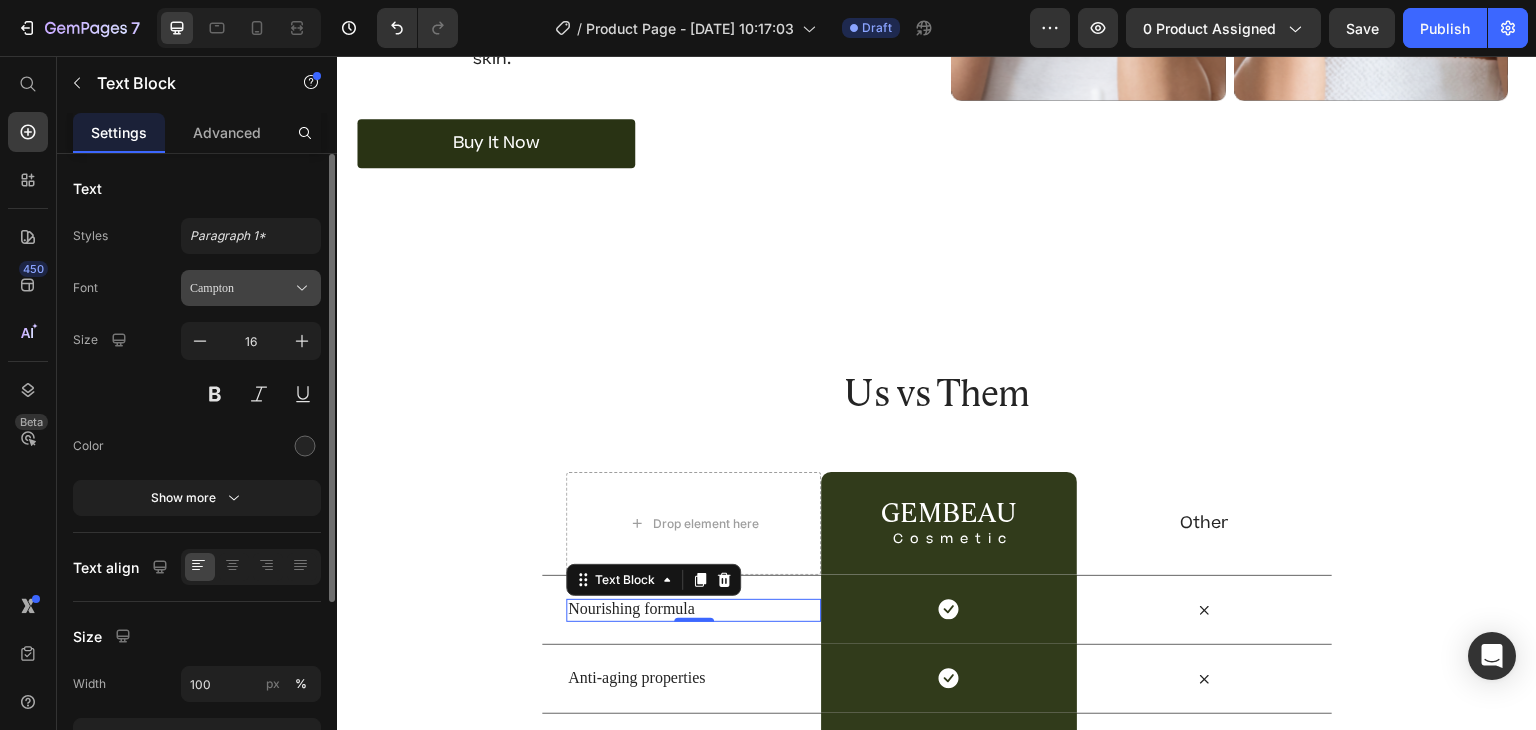 click on "Campton" at bounding box center (251, 288) 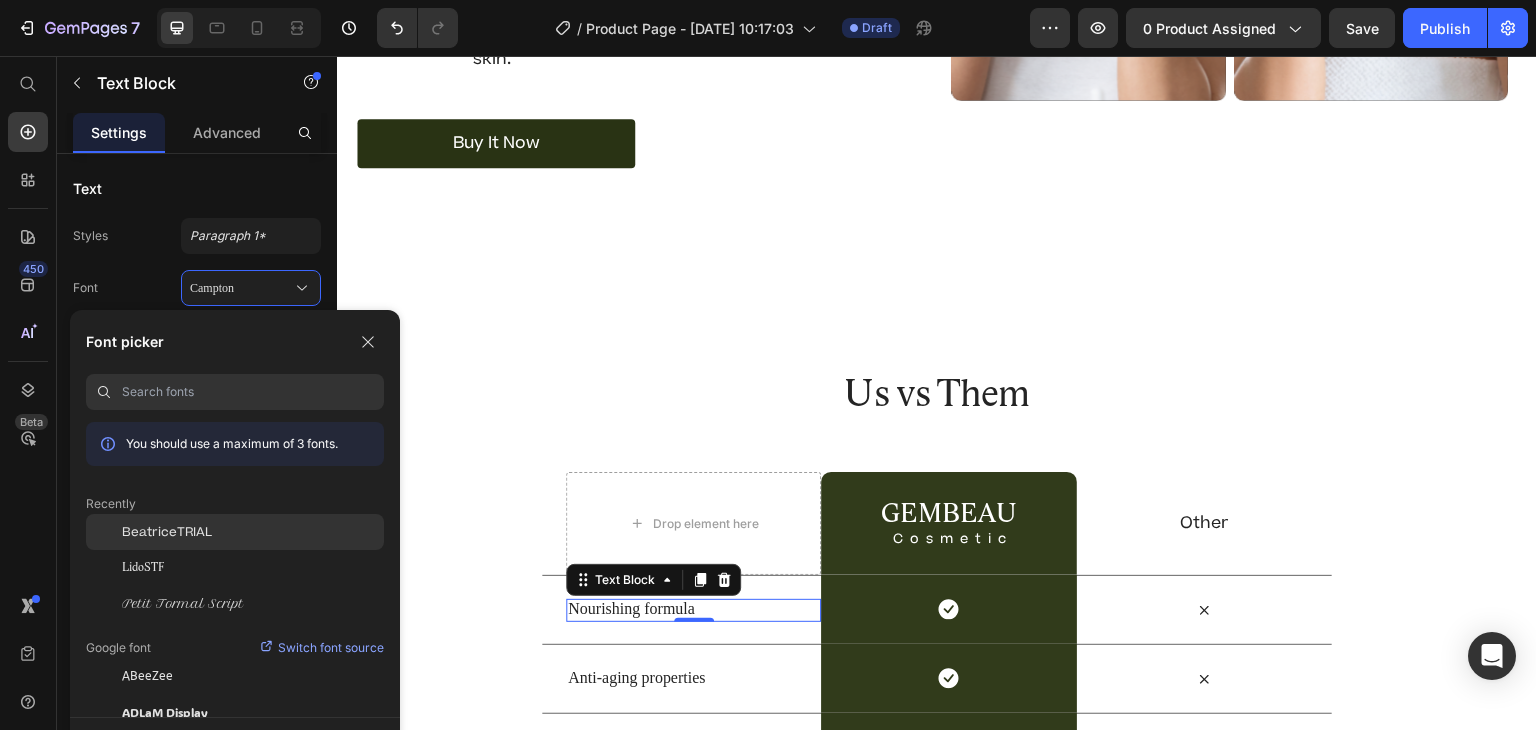 click on "BeatriceTRIAL" at bounding box center [167, 532] 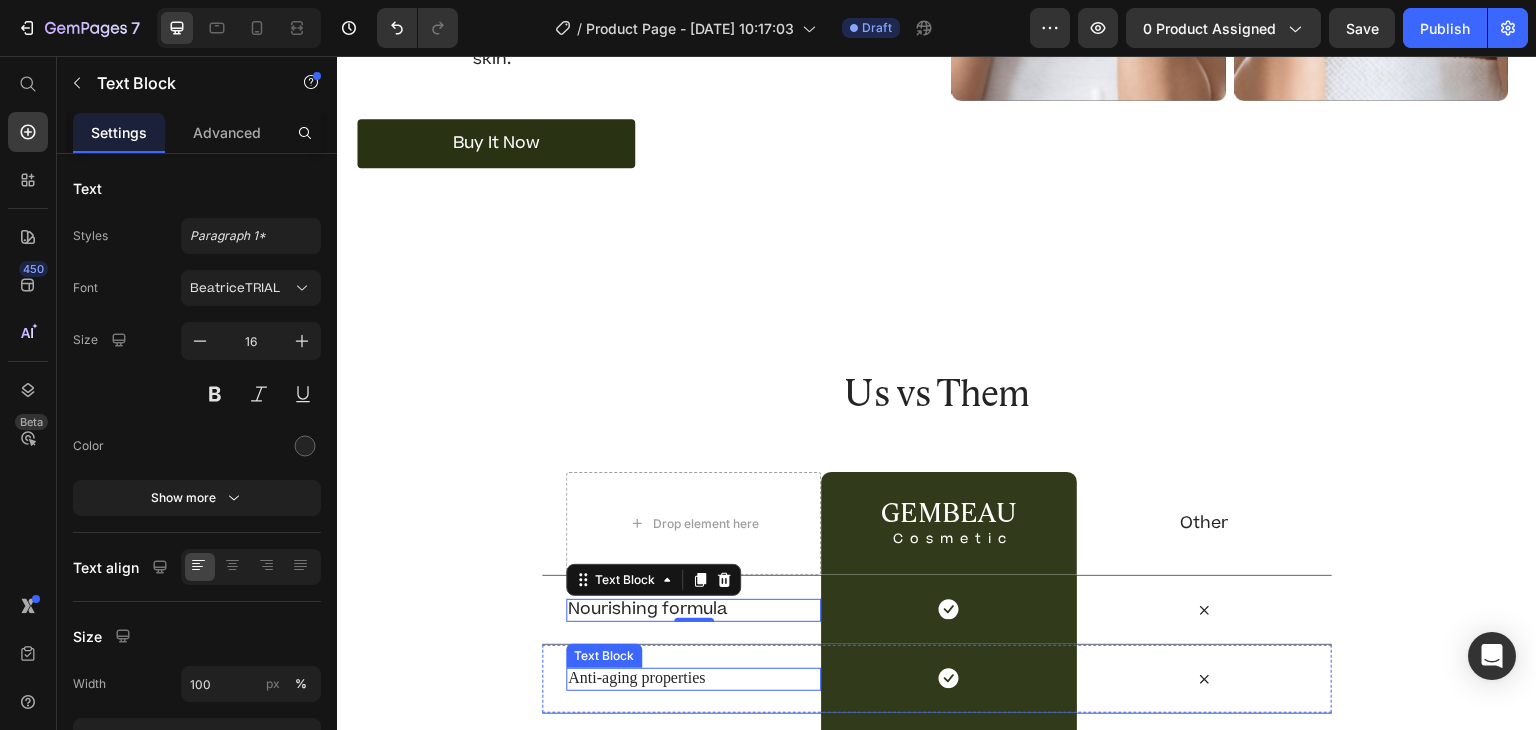 click on "Anti-aging properties" at bounding box center [693, 678] 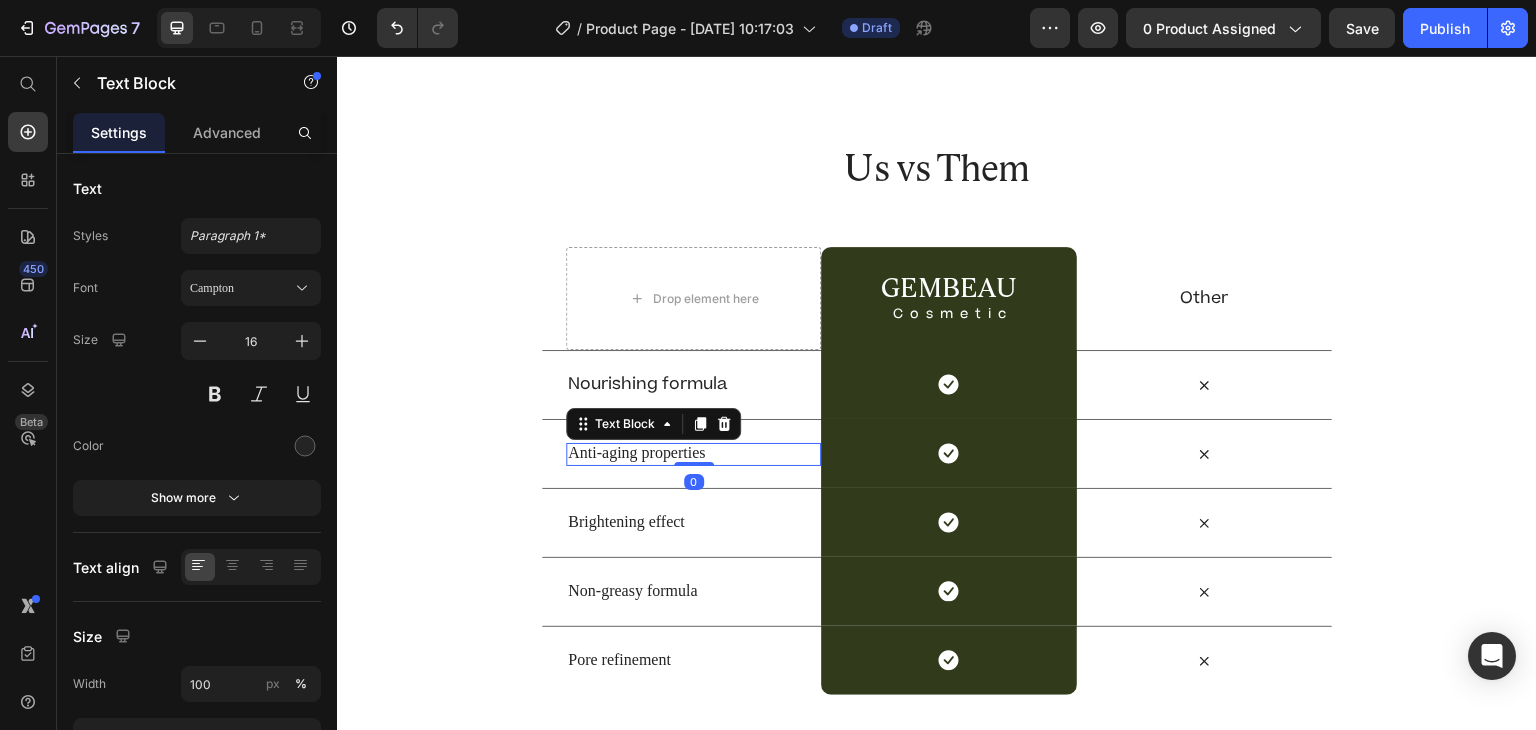 scroll, scrollTop: 4088, scrollLeft: 0, axis: vertical 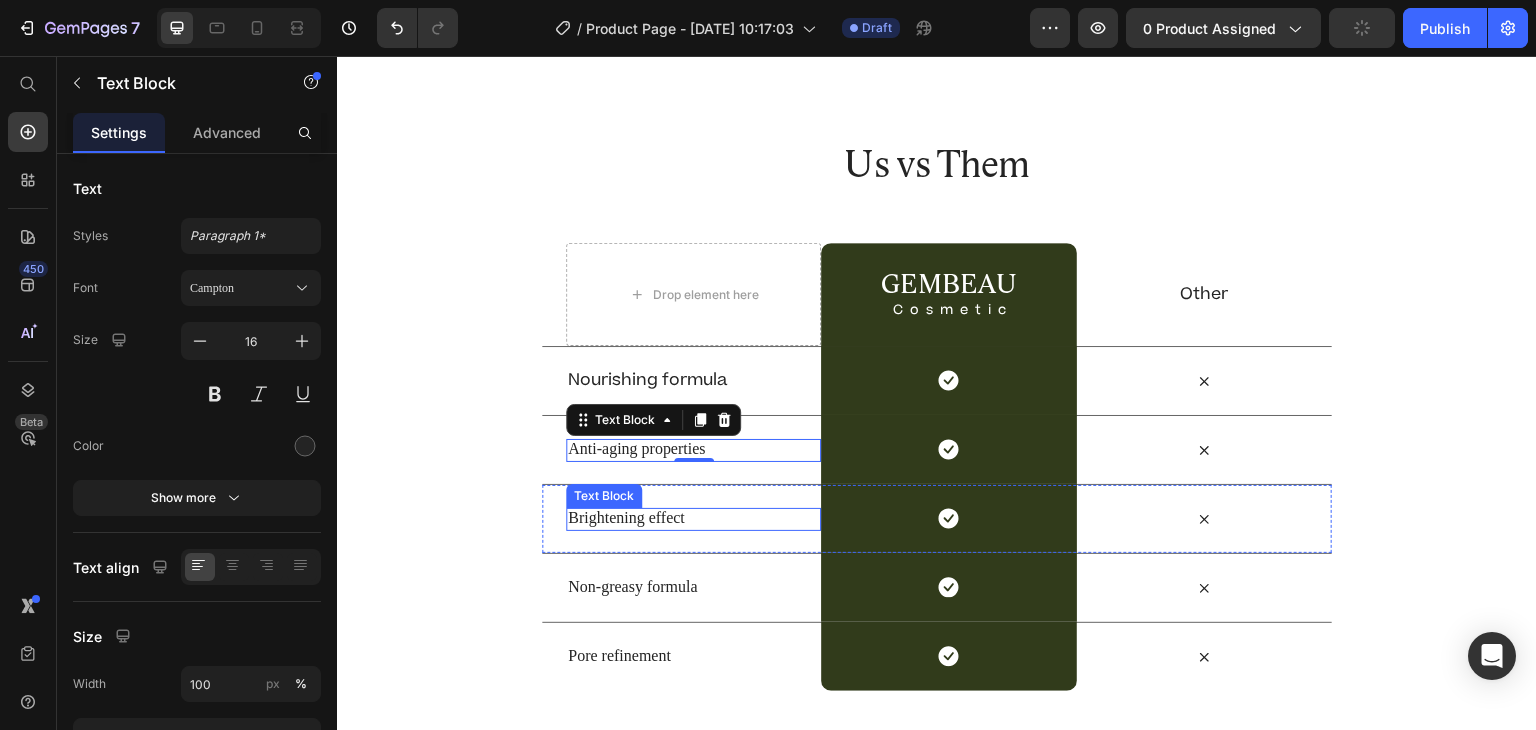 click on "Brightening effect" at bounding box center (693, 518) 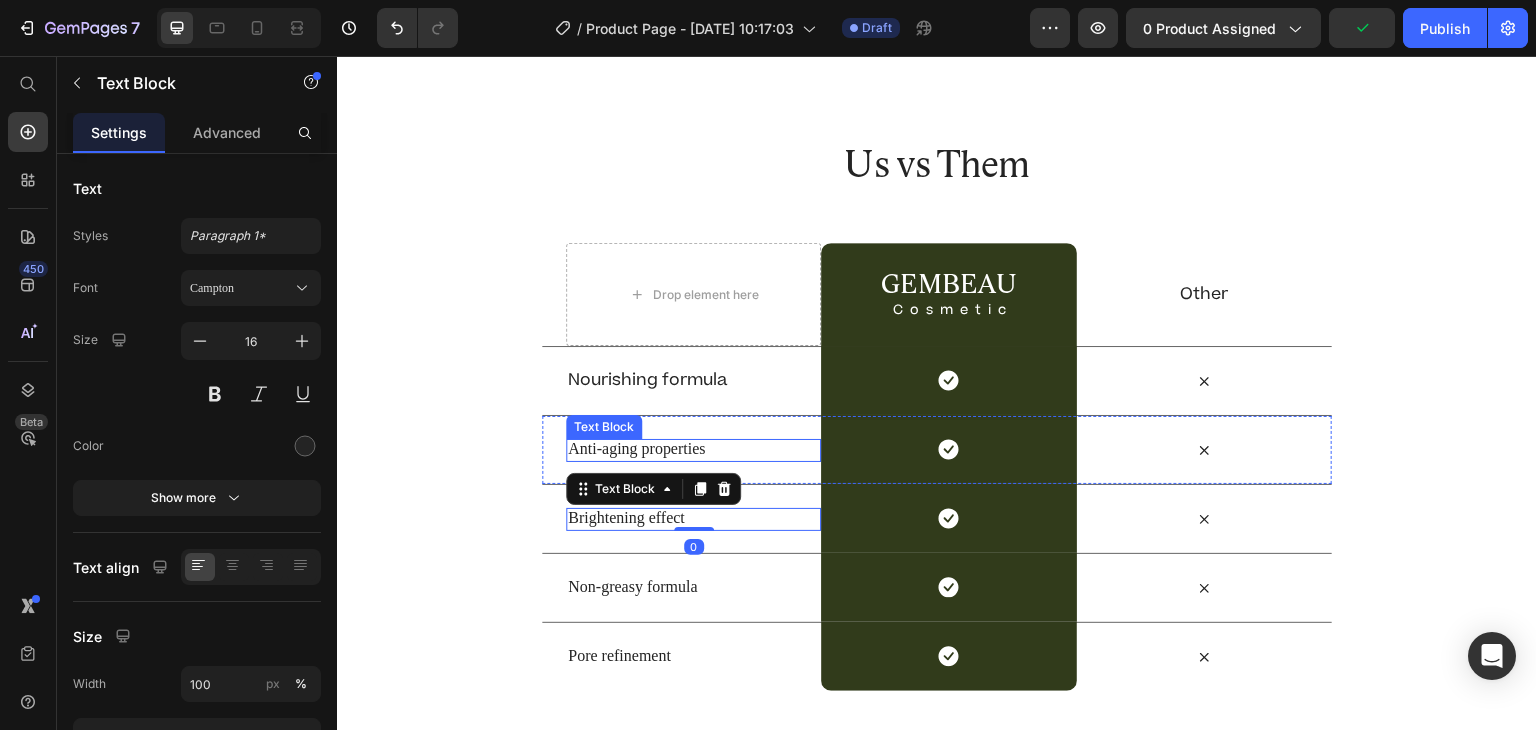 click on "Anti-aging properties" at bounding box center [693, 449] 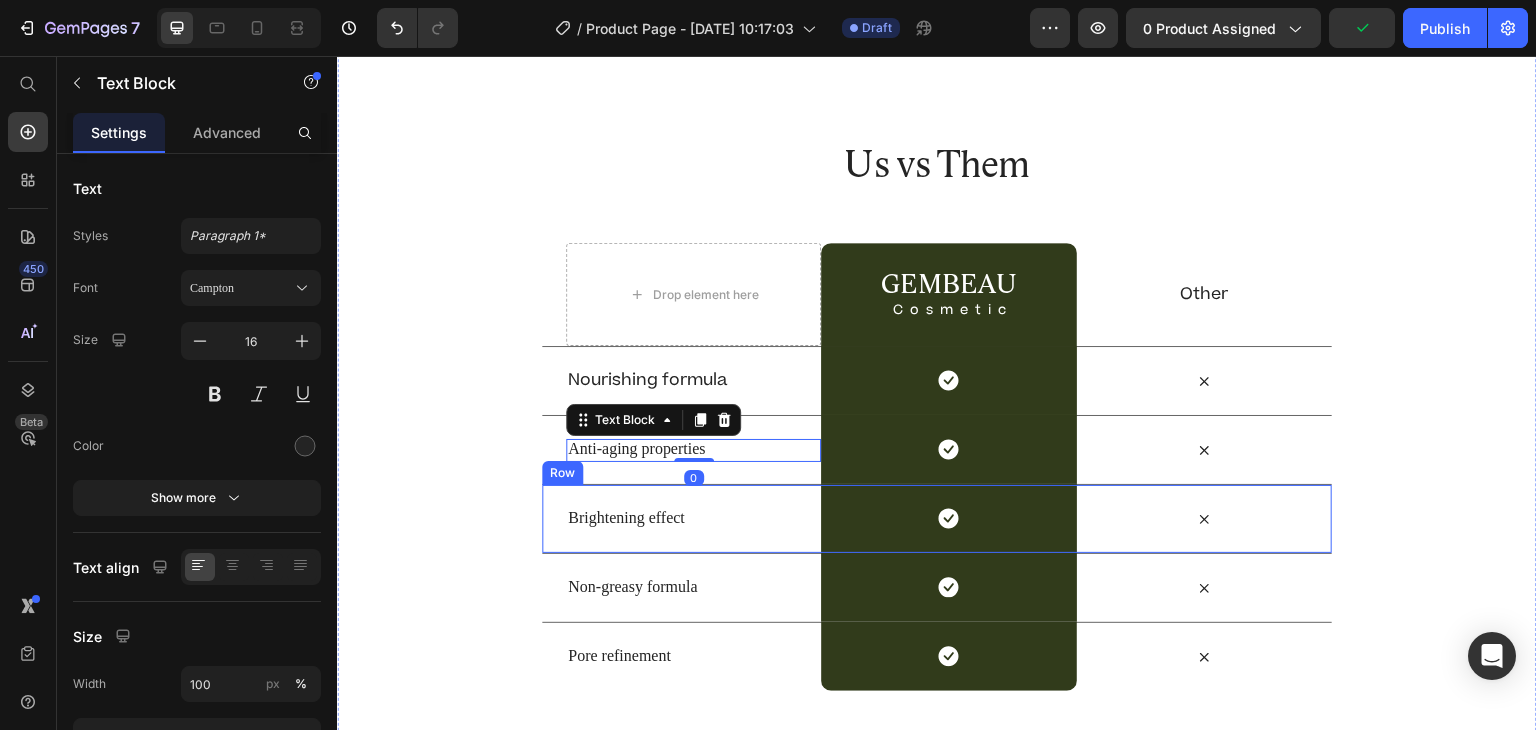 click on "Brightening effect Text Block" at bounding box center (693, 519) 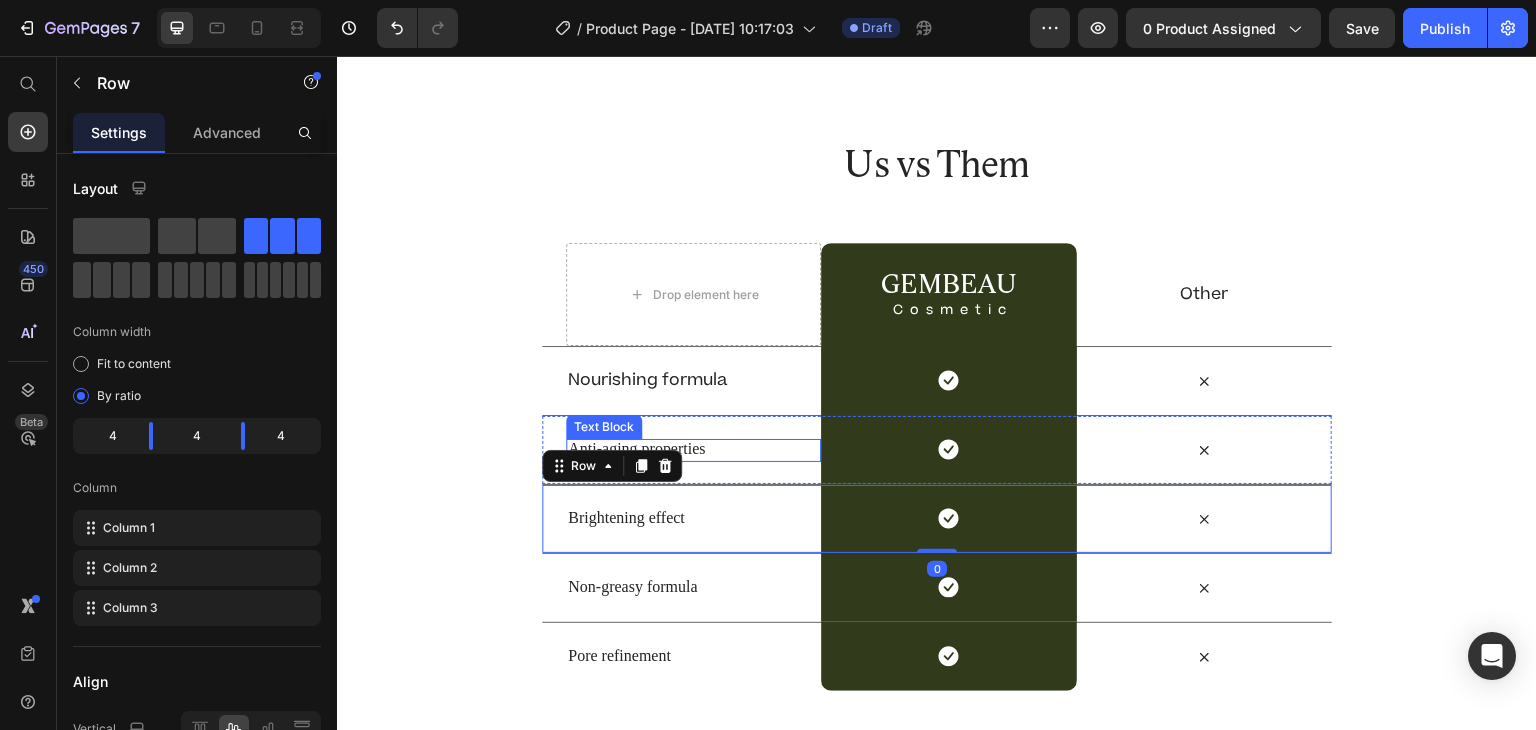 click on "Anti-aging properties" at bounding box center [693, 449] 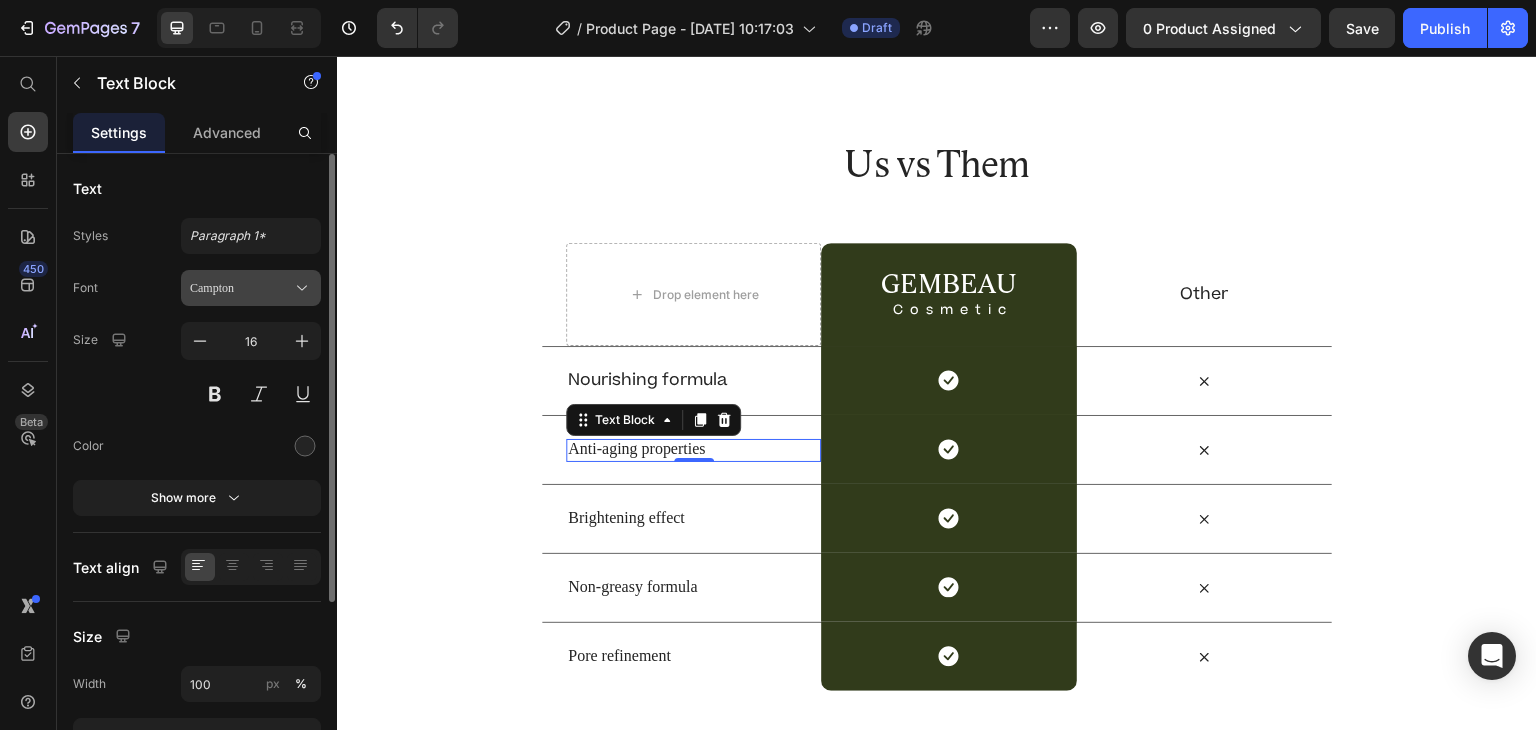 click on "Campton" at bounding box center [251, 288] 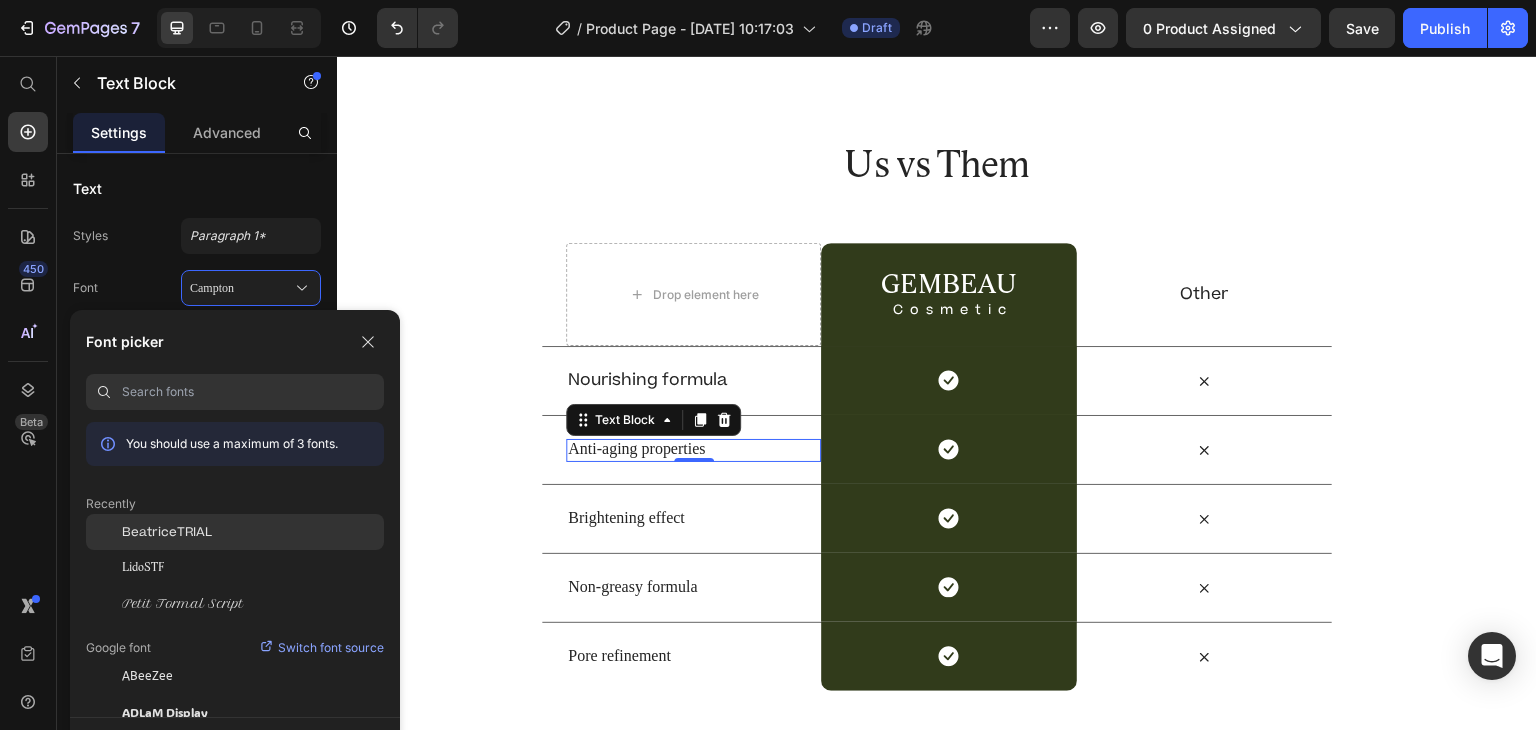 click on "BeatriceTRIAL" at bounding box center [167, 532] 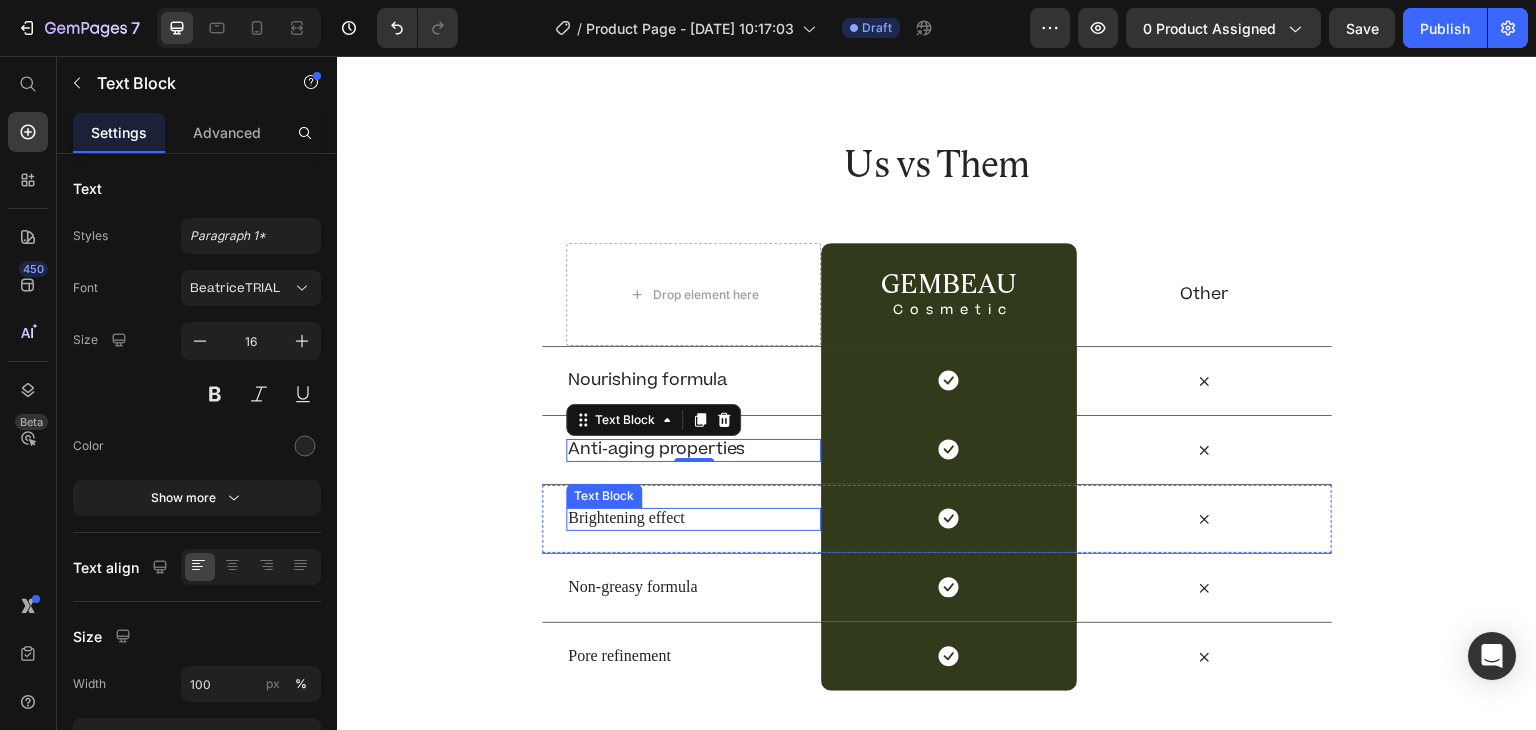 click on "Brightening effect" at bounding box center [693, 518] 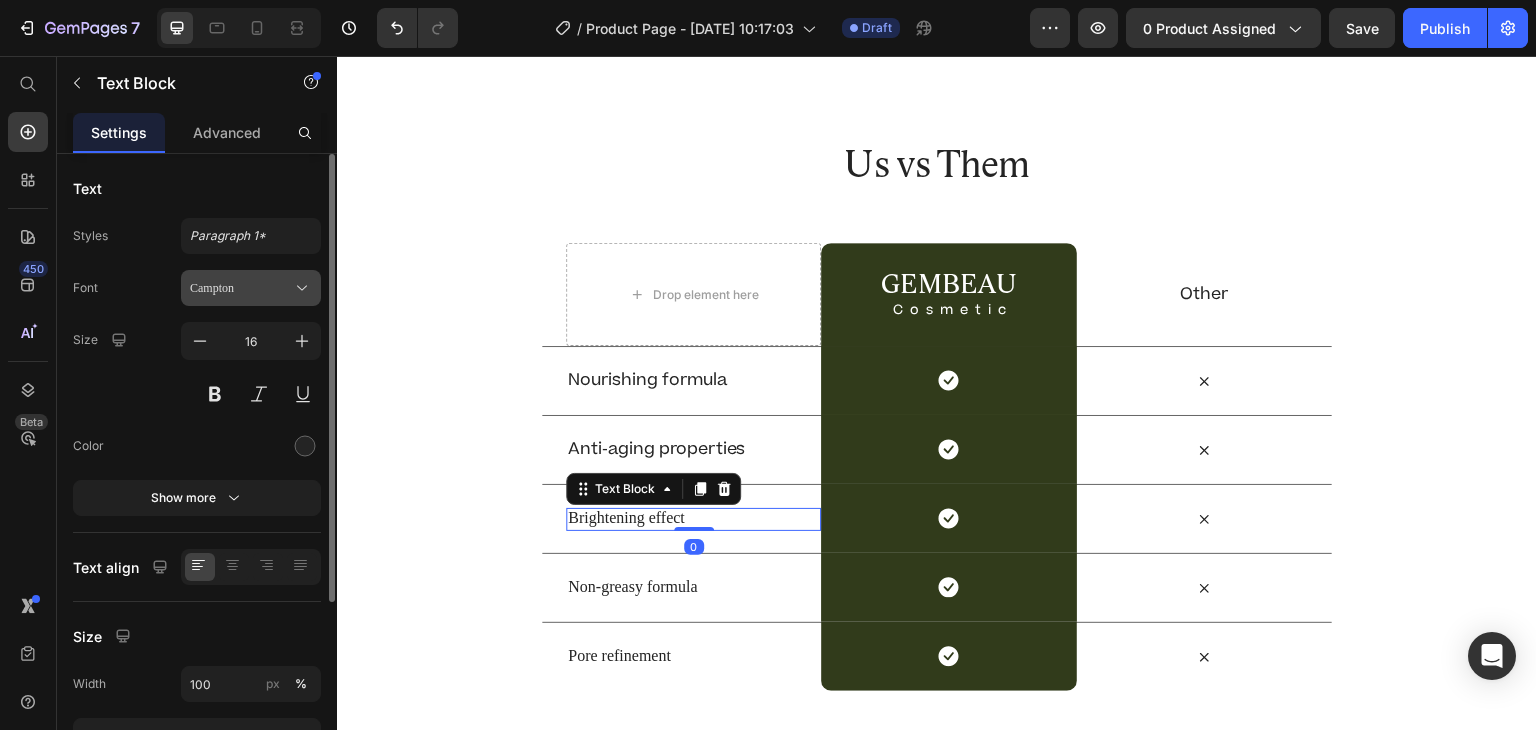 click on "Campton" at bounding box center (251, 288) 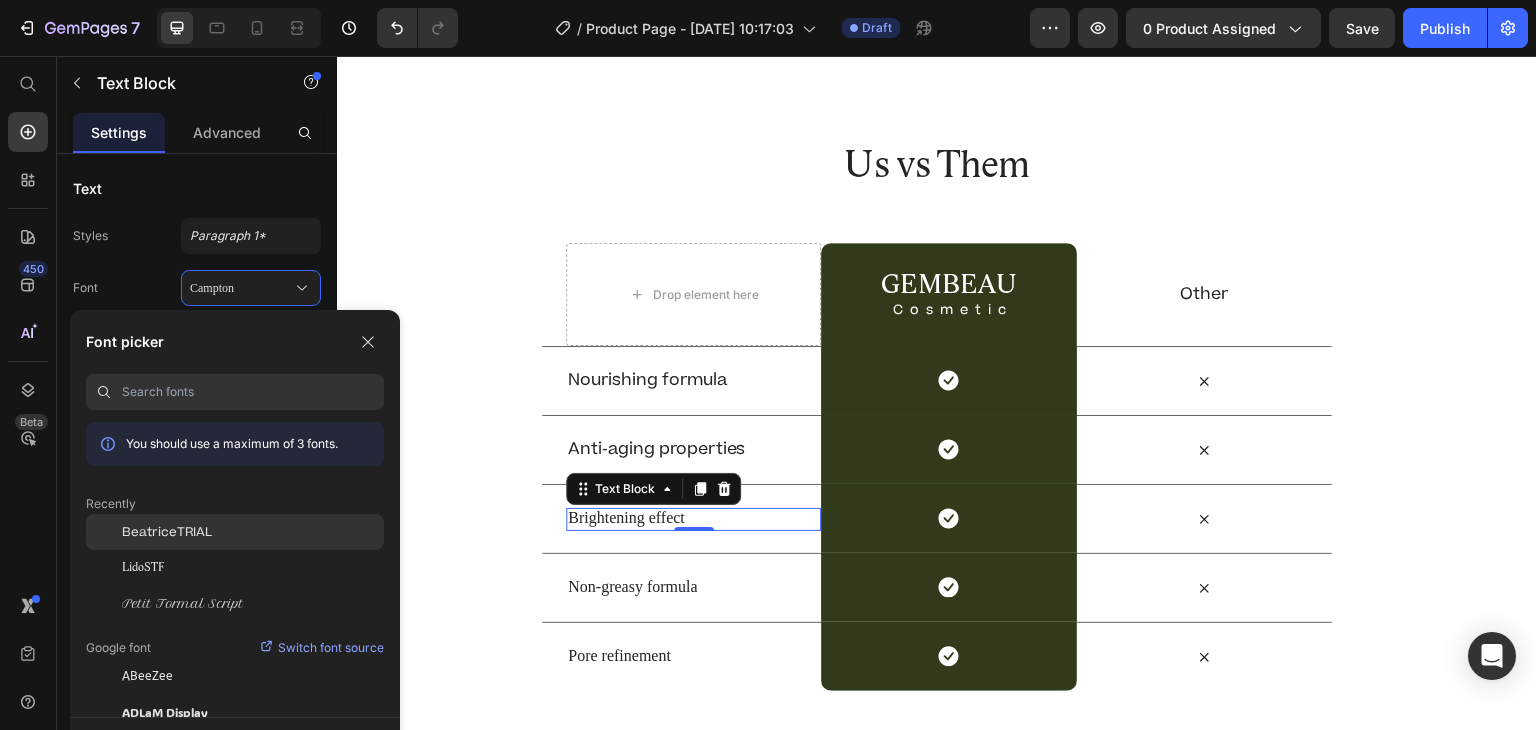 click on "BeatriceTRIAL" at bounding box center [167, 532] 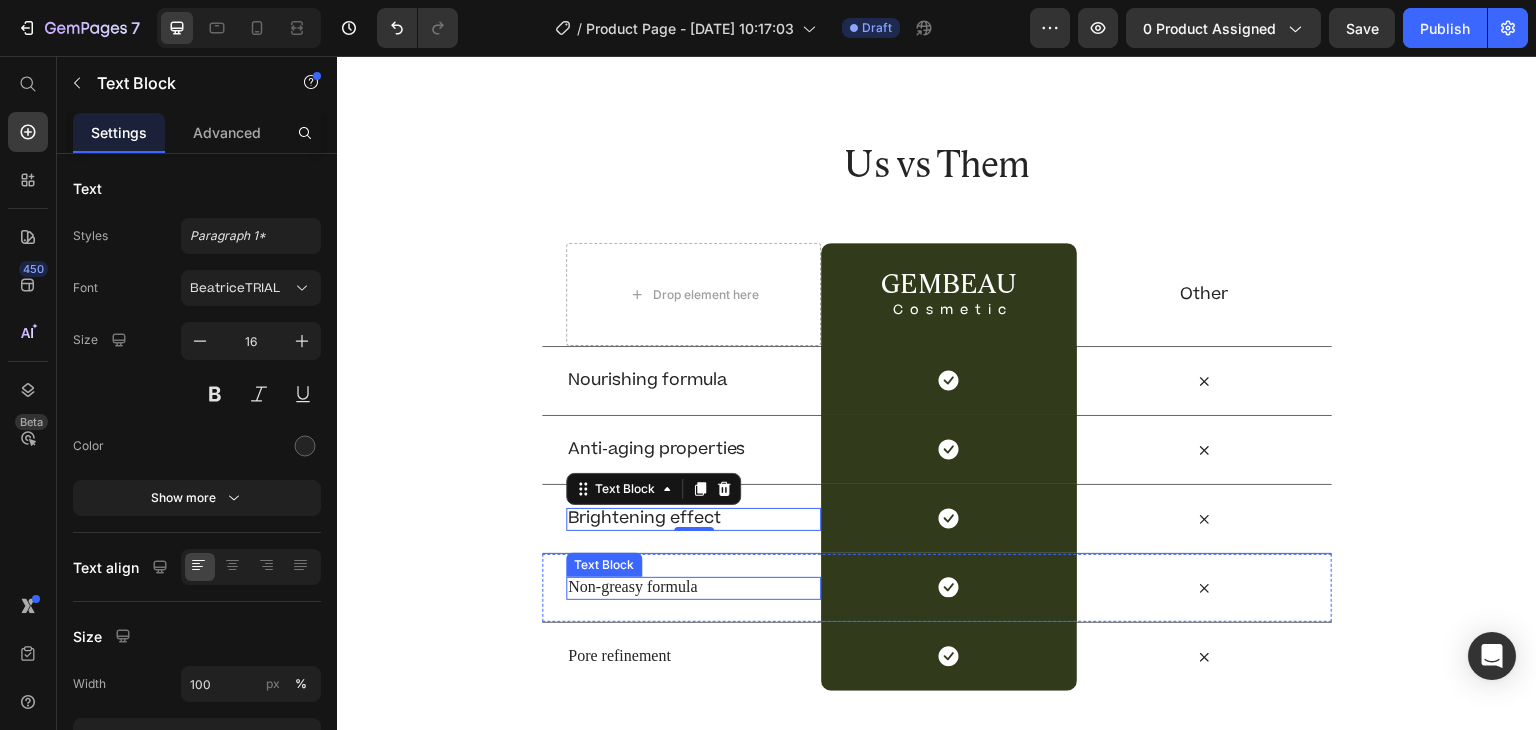 click on "Non-greasy formula" at bounding box center (693, 587) 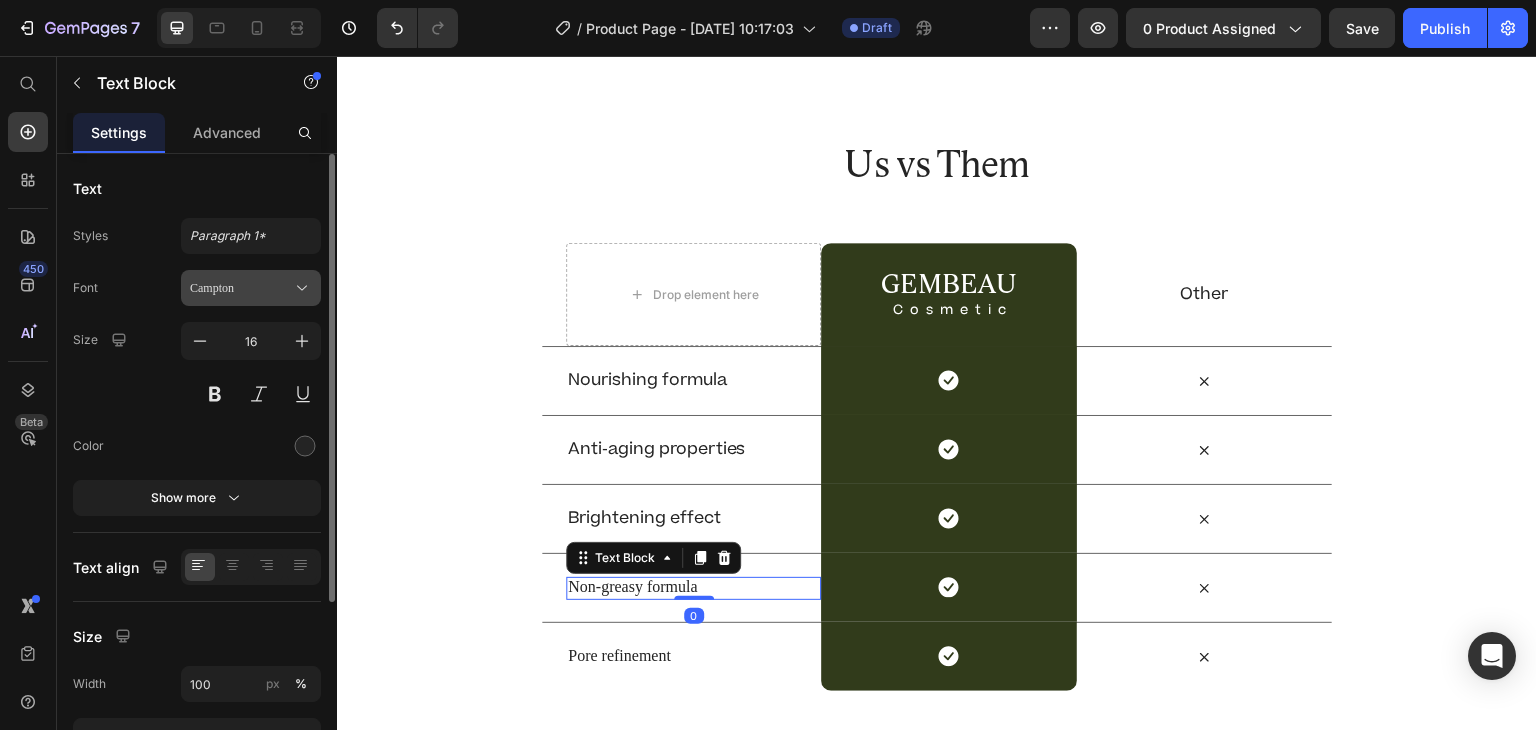 click on "Campton" at bounding box center (241, 288) 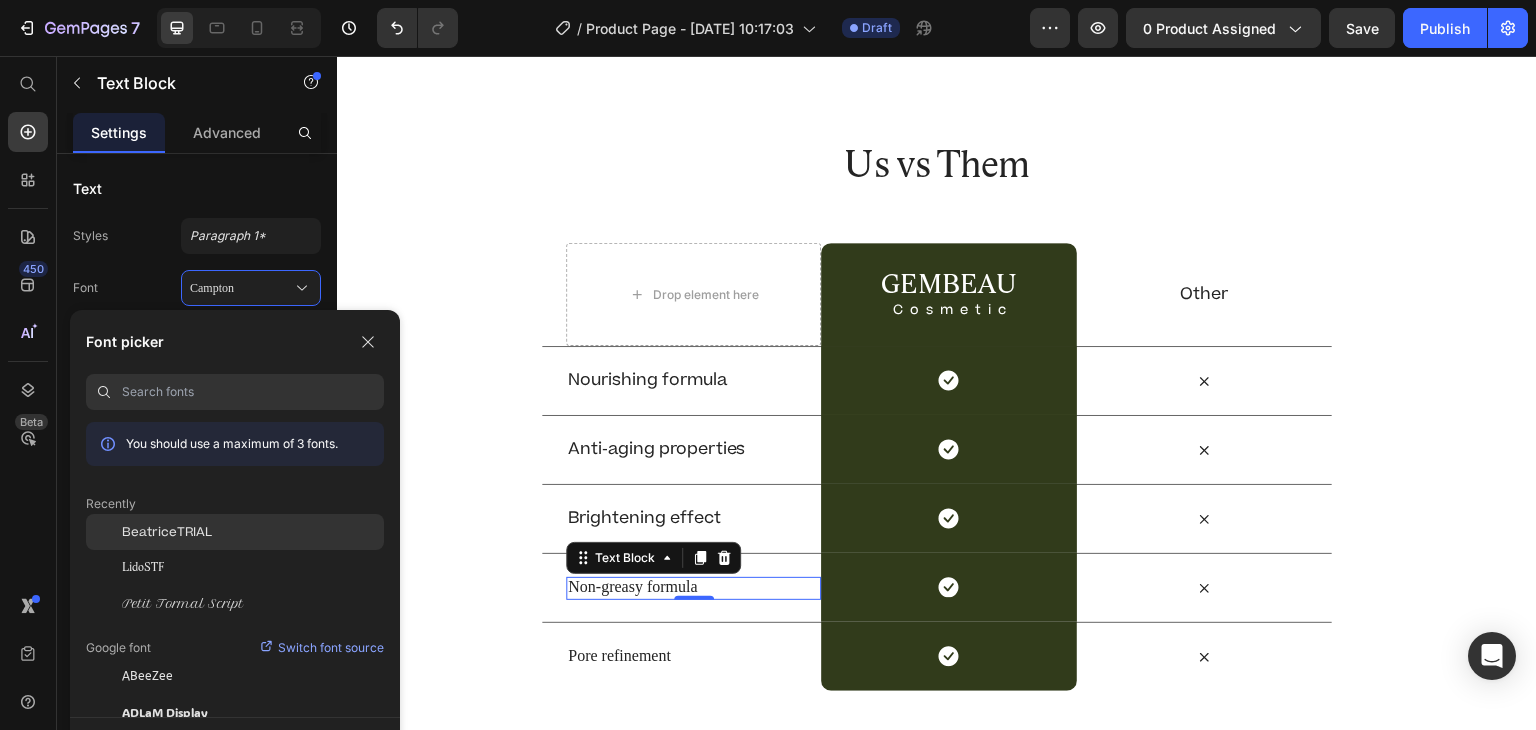 click on "BeatriceTRIAL" at bounding box center [167, 532] 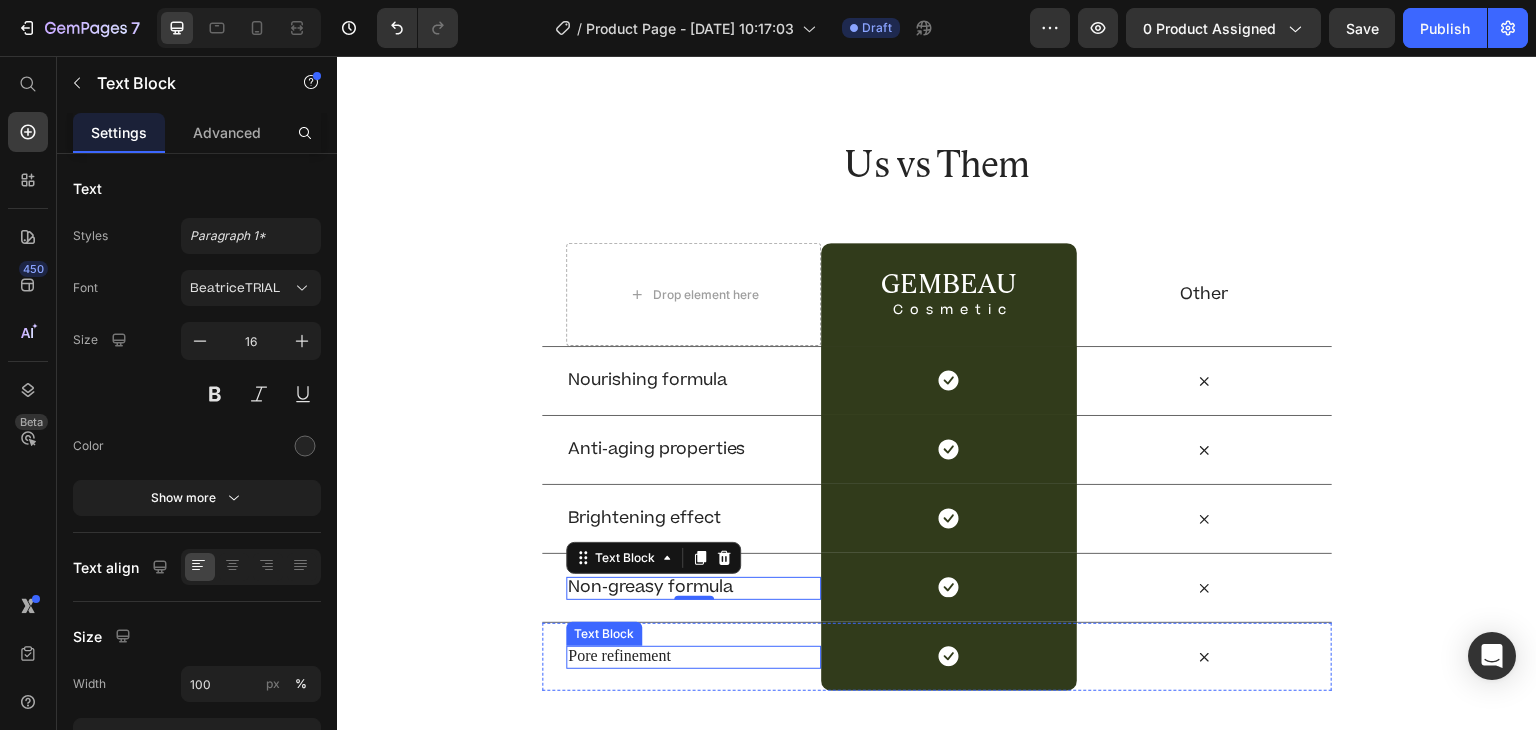 click on "Pore refinement" at bounding box center [693, 656] 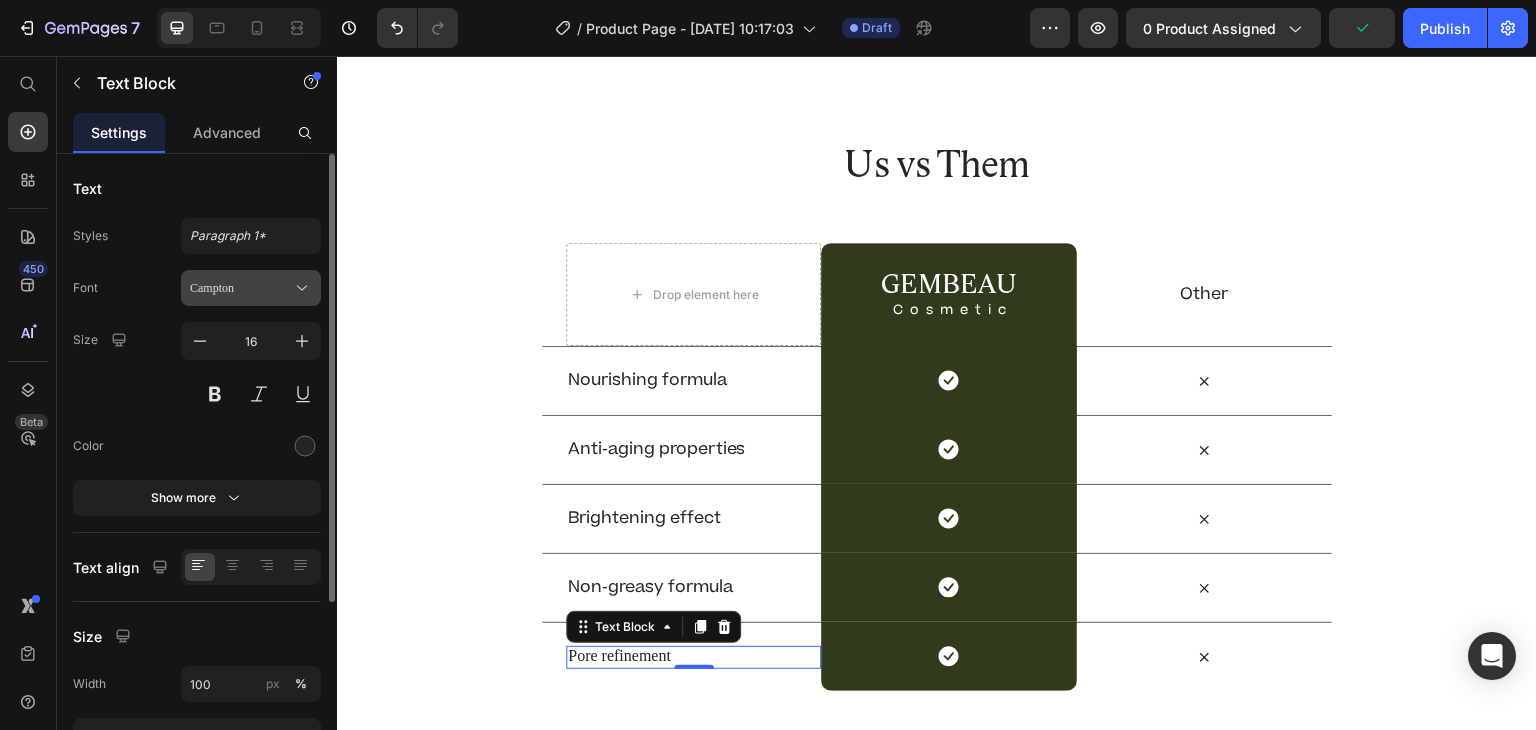 click on "Campton" at bounding box center [241, 288] 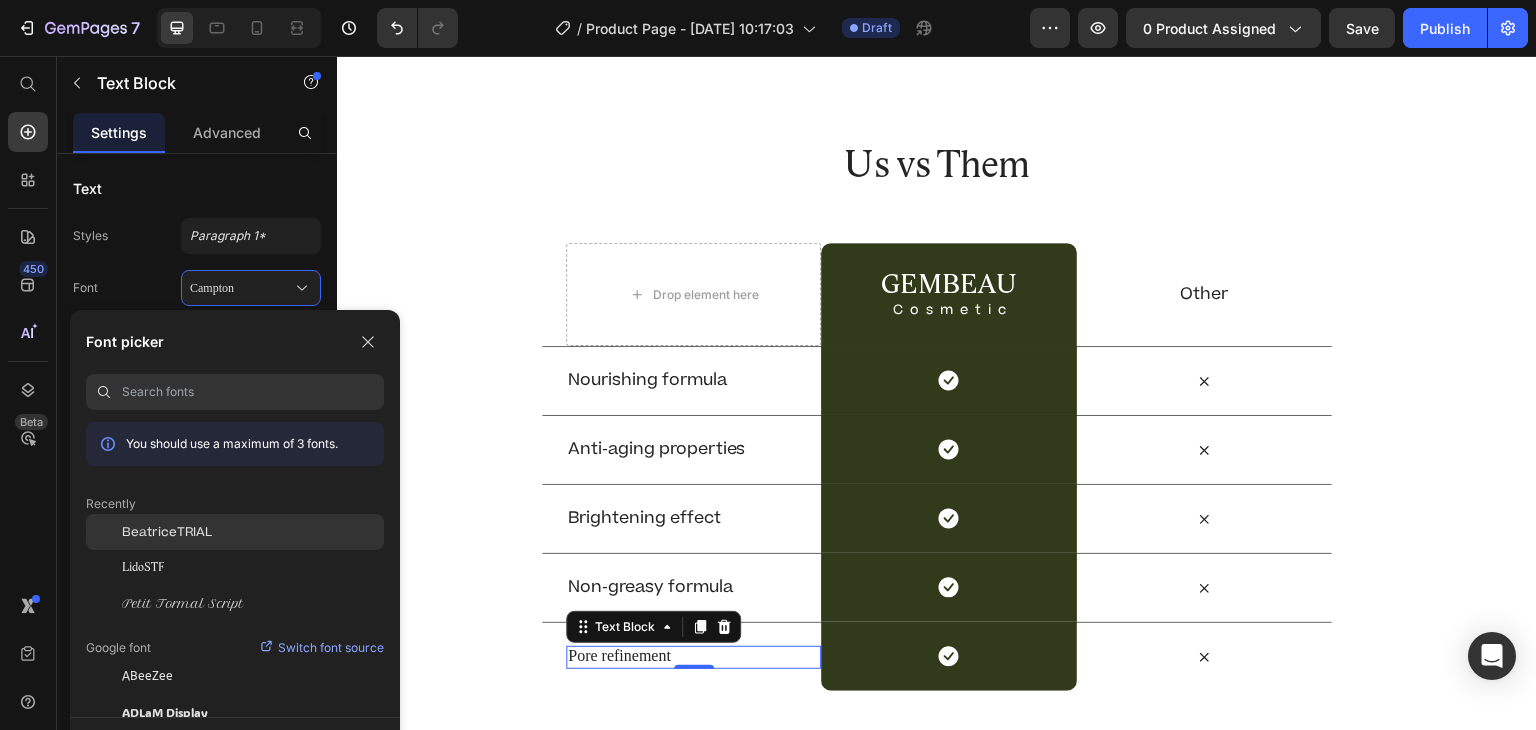 click on "BeatriceTRIAL" at bounding box center (167, 532) 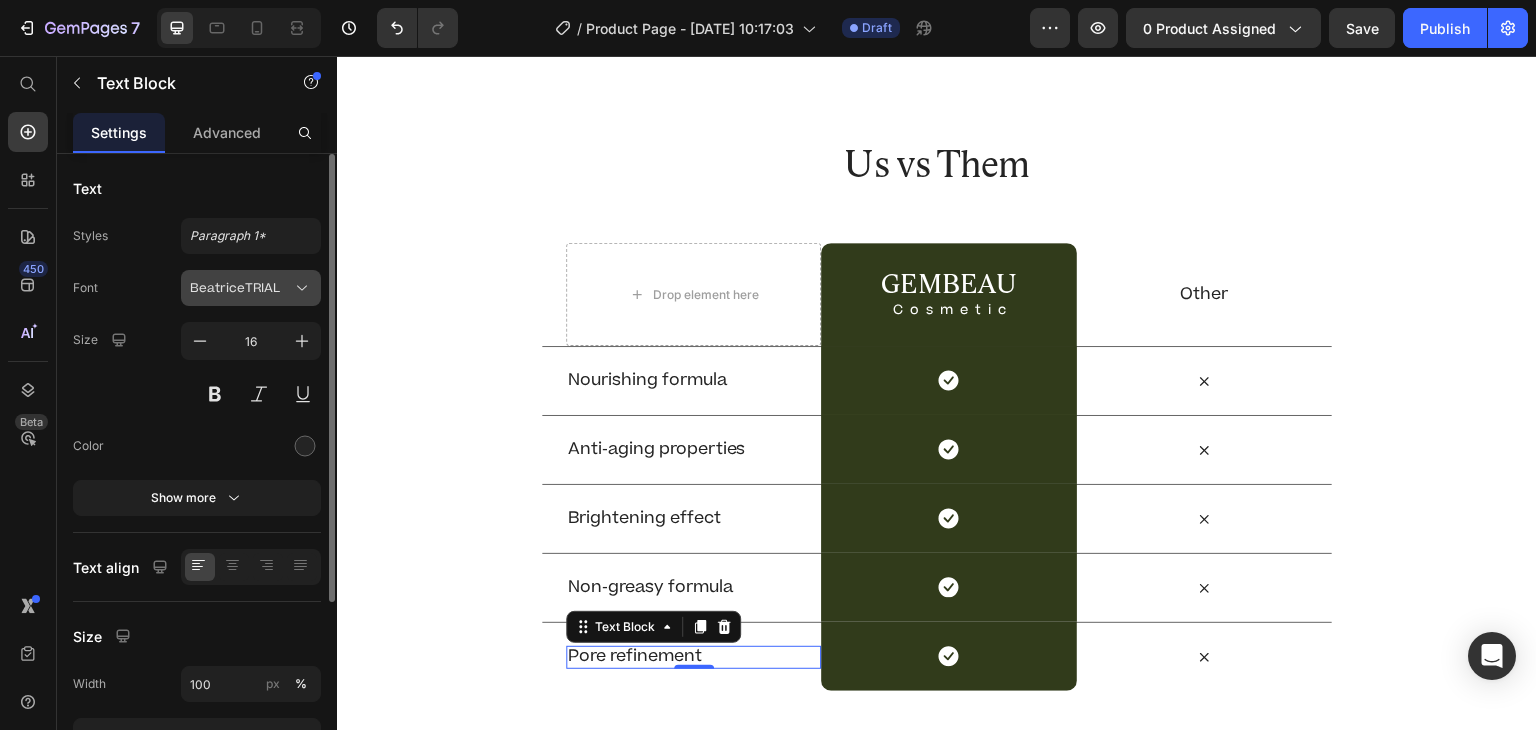 click on "BeatriceTRIAL" at bounding box center (241, 288) 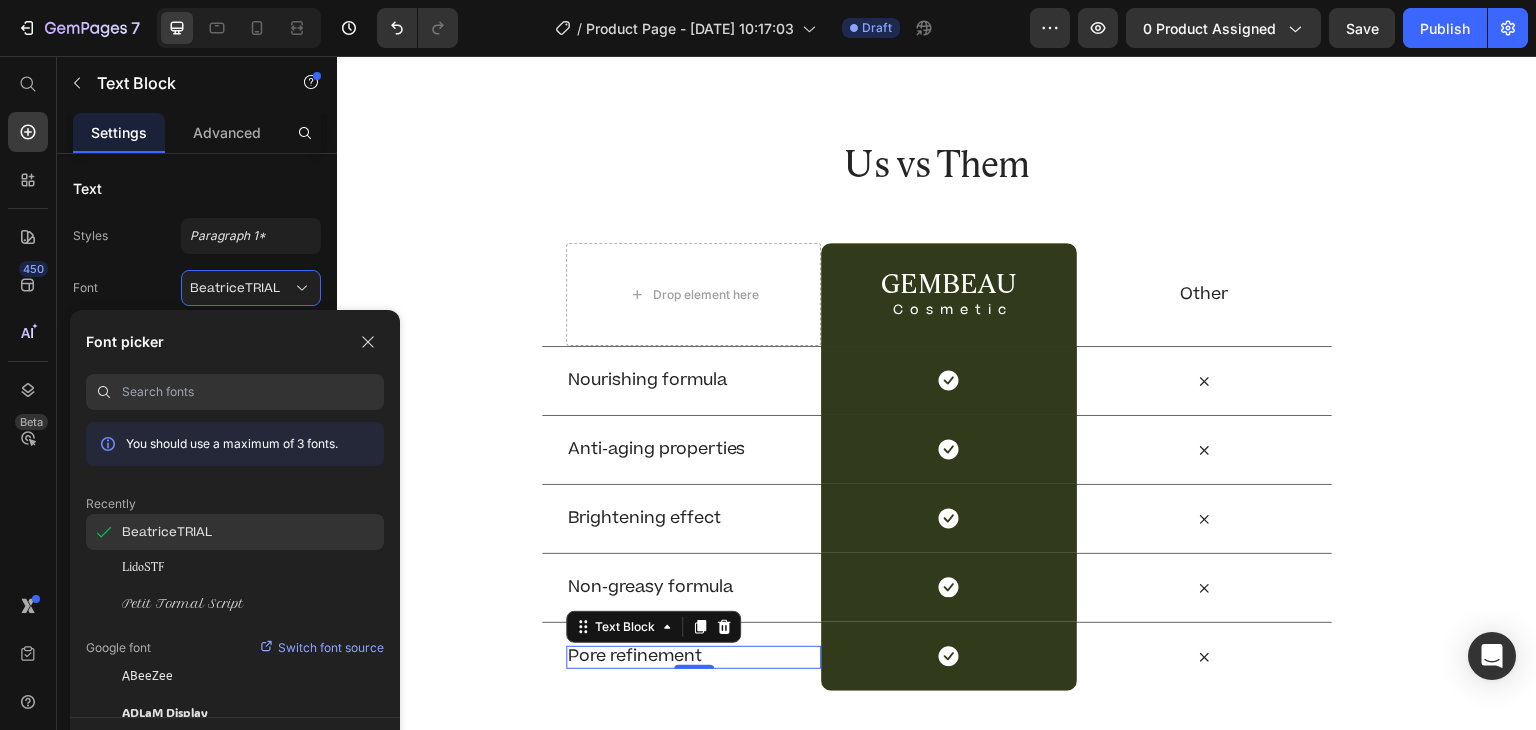 click on "BeatriceTRIAL" at bounding box center (167, 532) 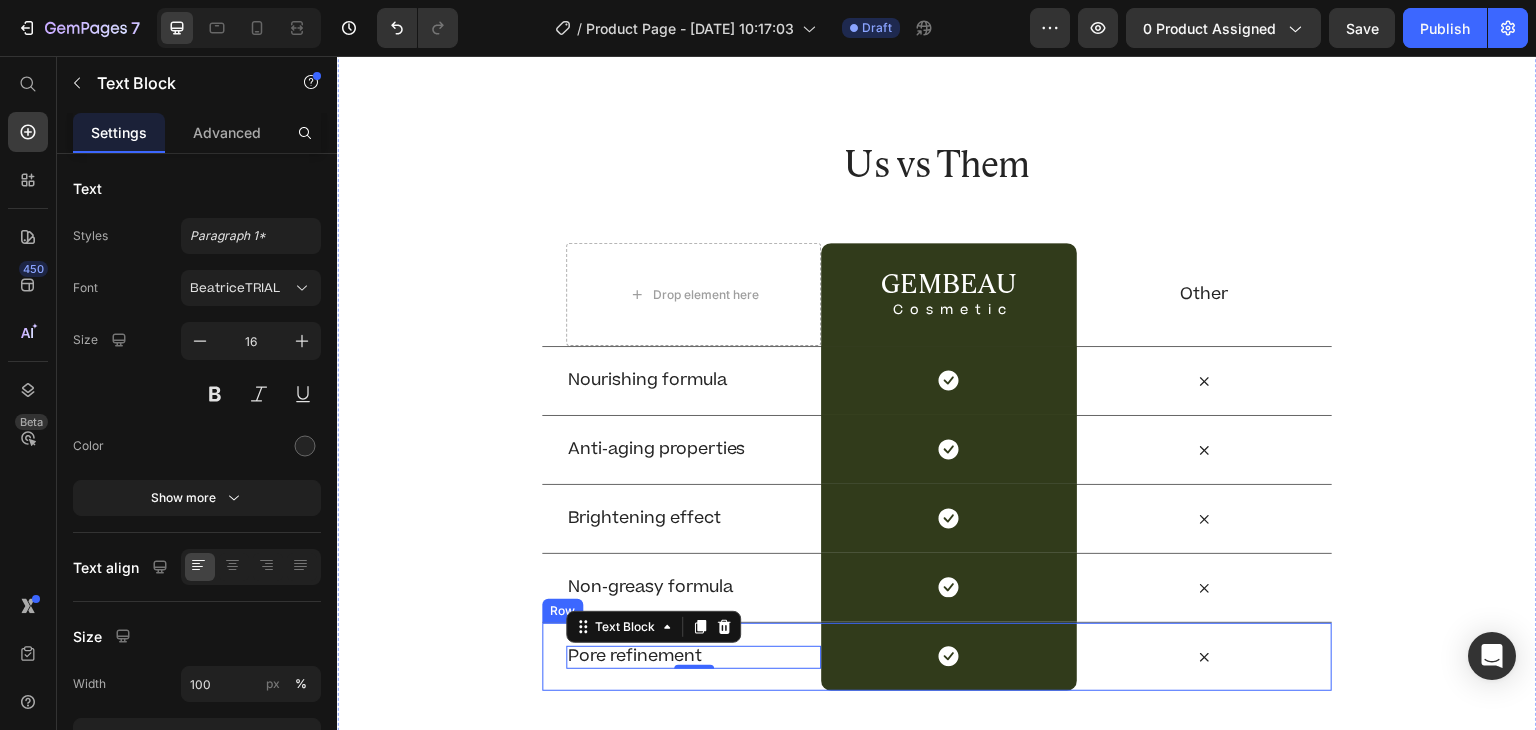 click on "Pore refinement Text Block   0
Icon Row
Icon Row" at bounding box center (937, 656) 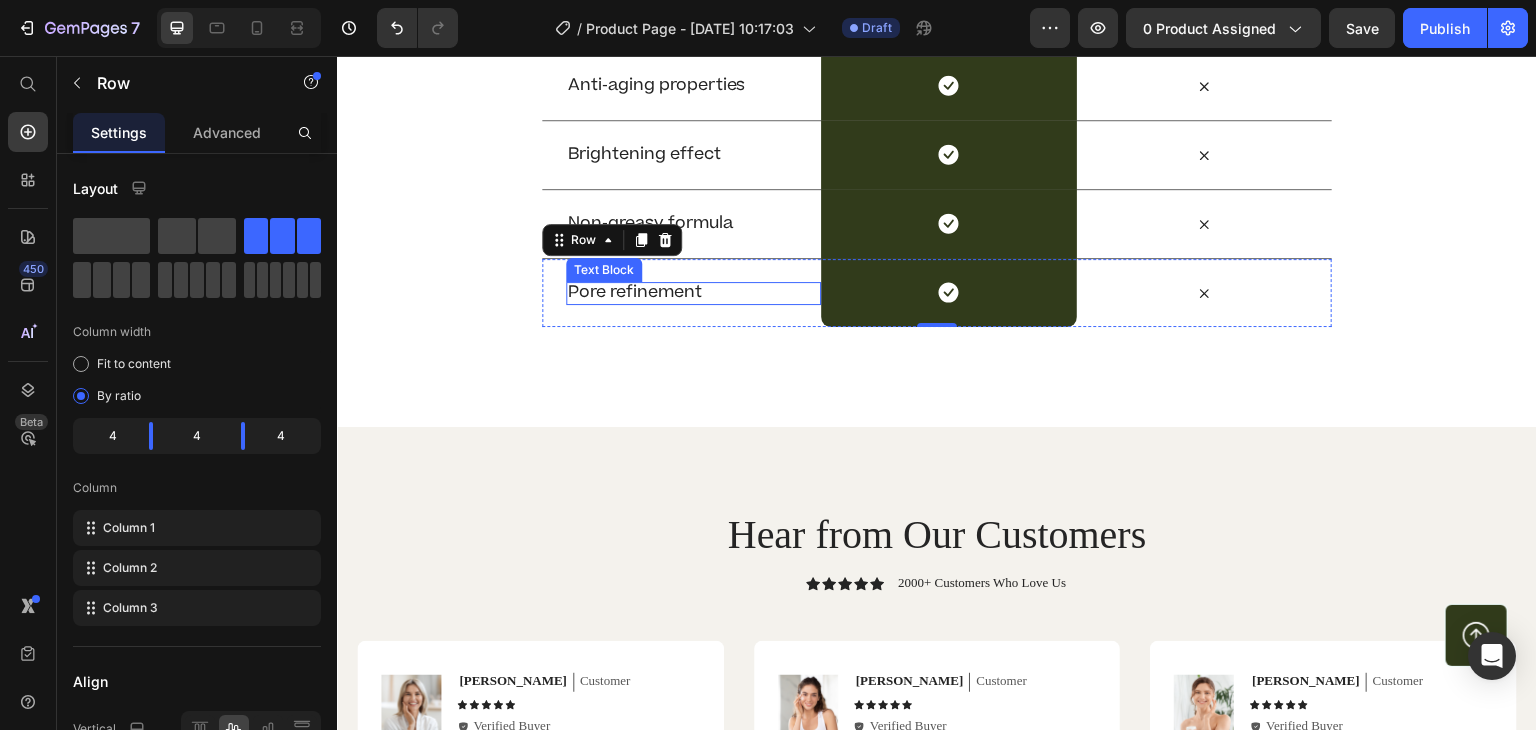 scroll, scrollTop: 4636, scrollLeft: 0, axis: vertical 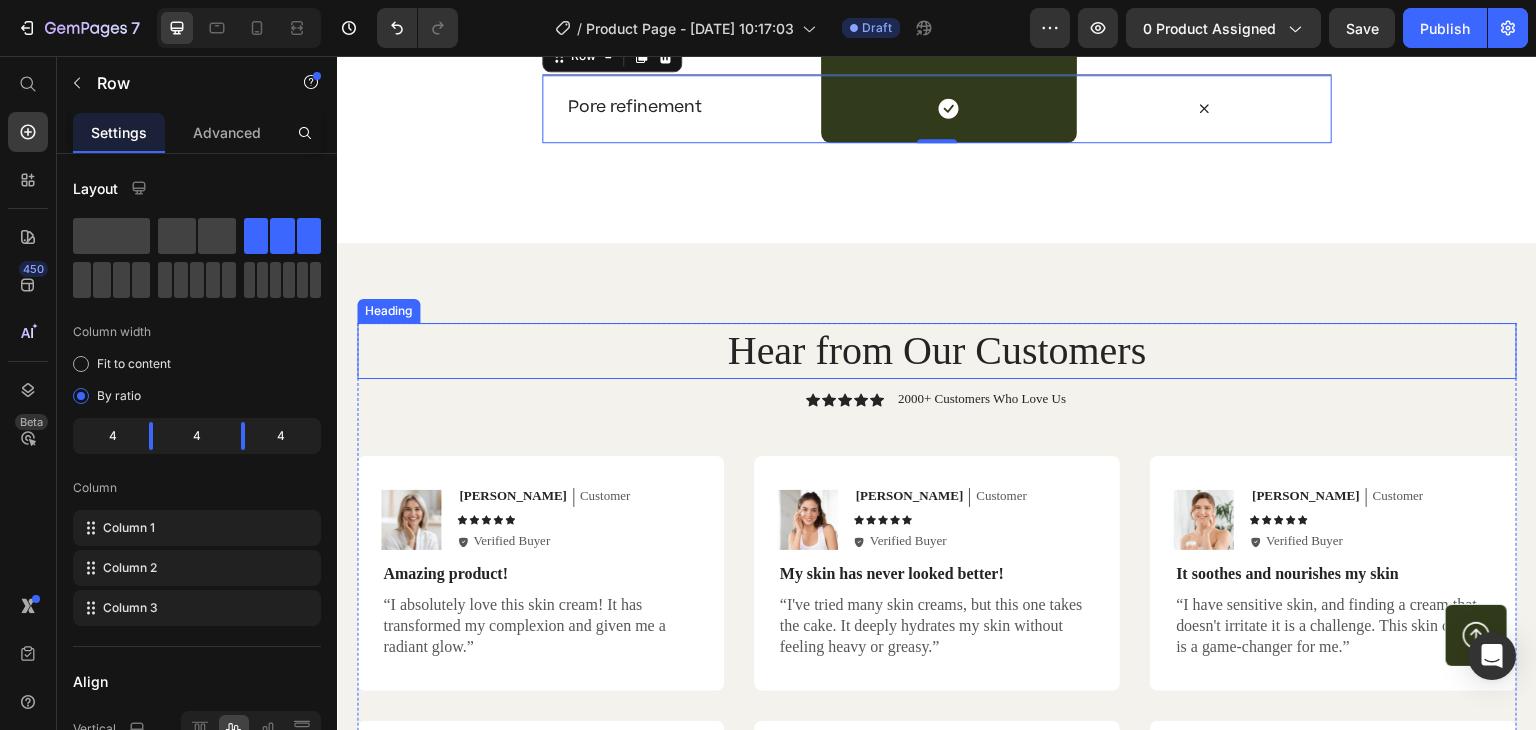 click on "Hear from Our Customers" at bounding box center (937, 351) 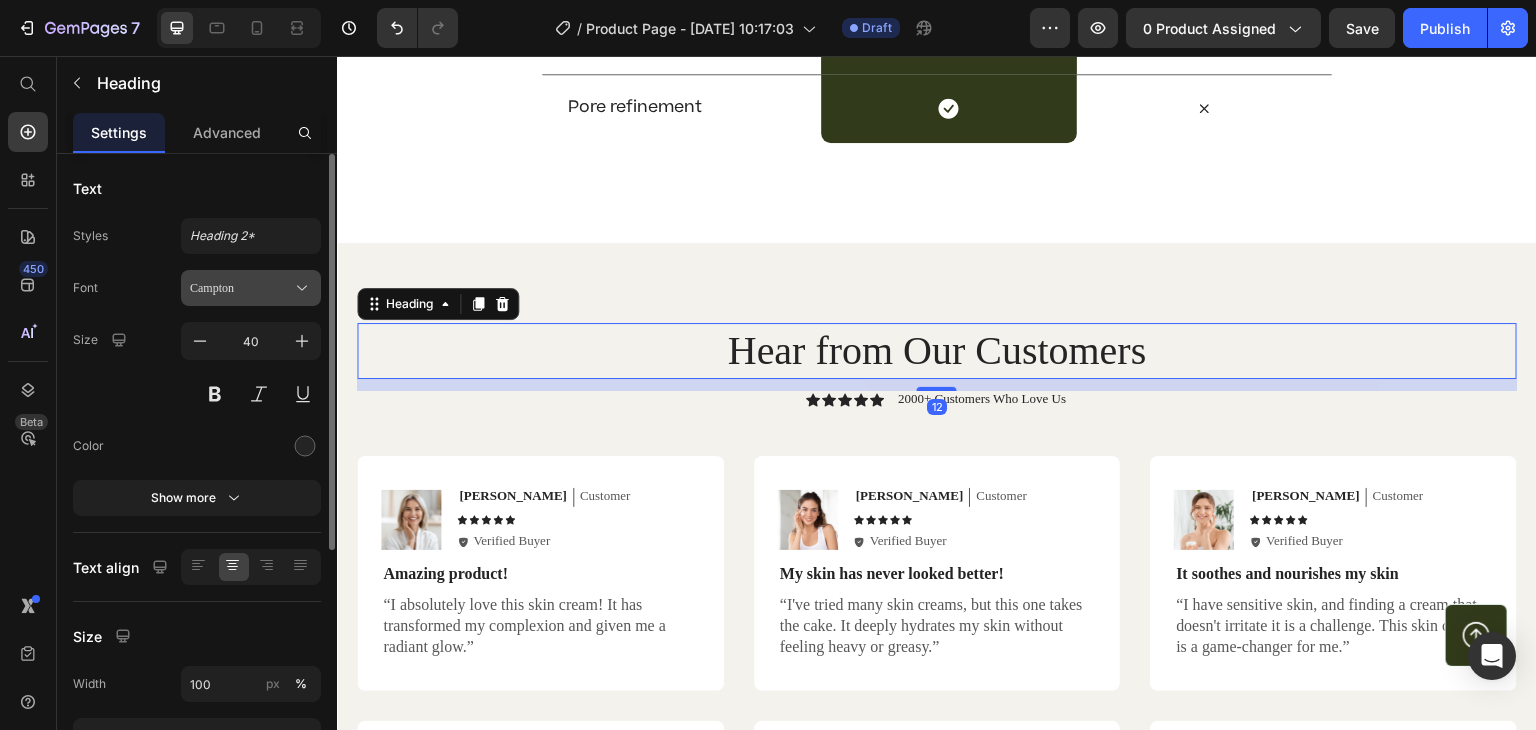 click on "Campton" at bounding box center [251, 288] 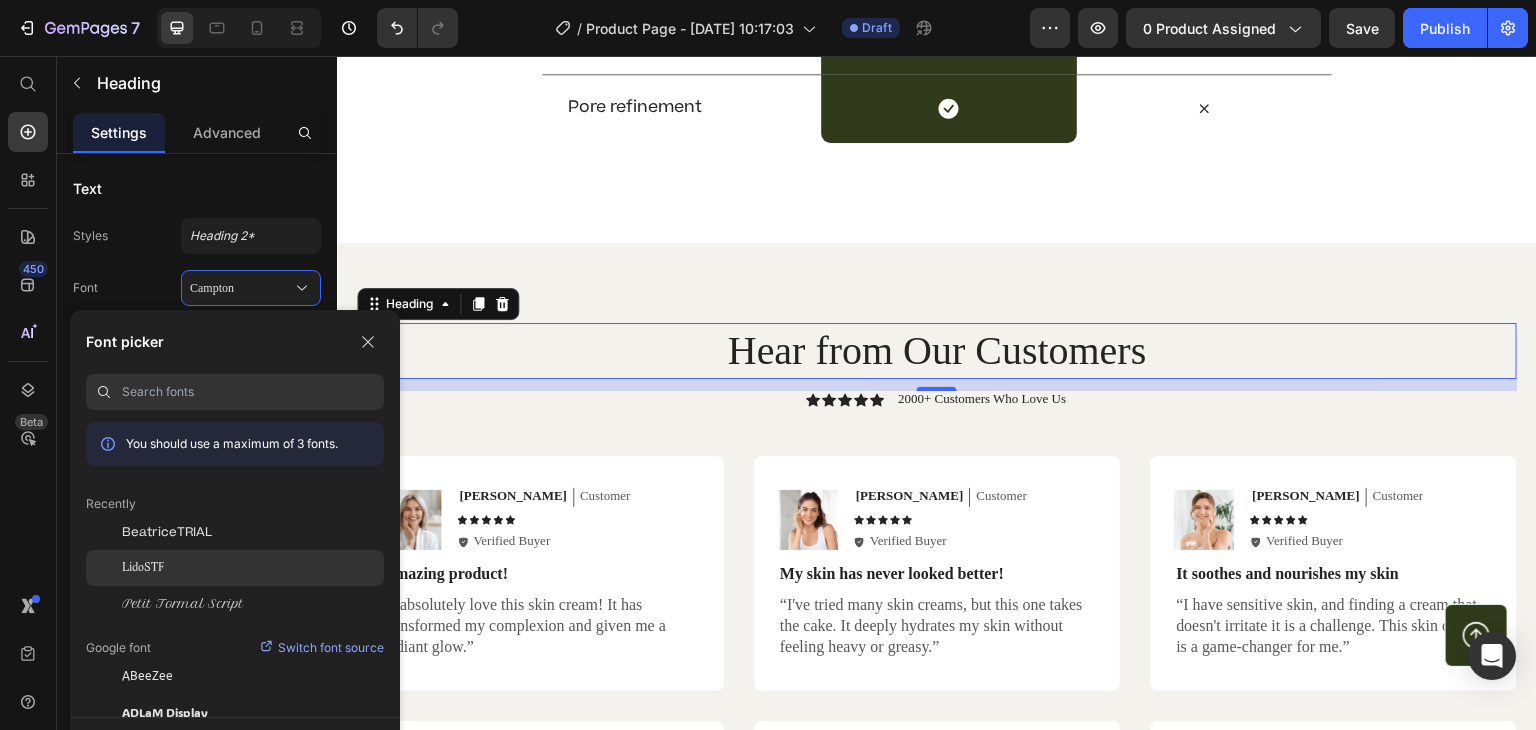 click on "LidoSTF" at bounding box center [143, 568] 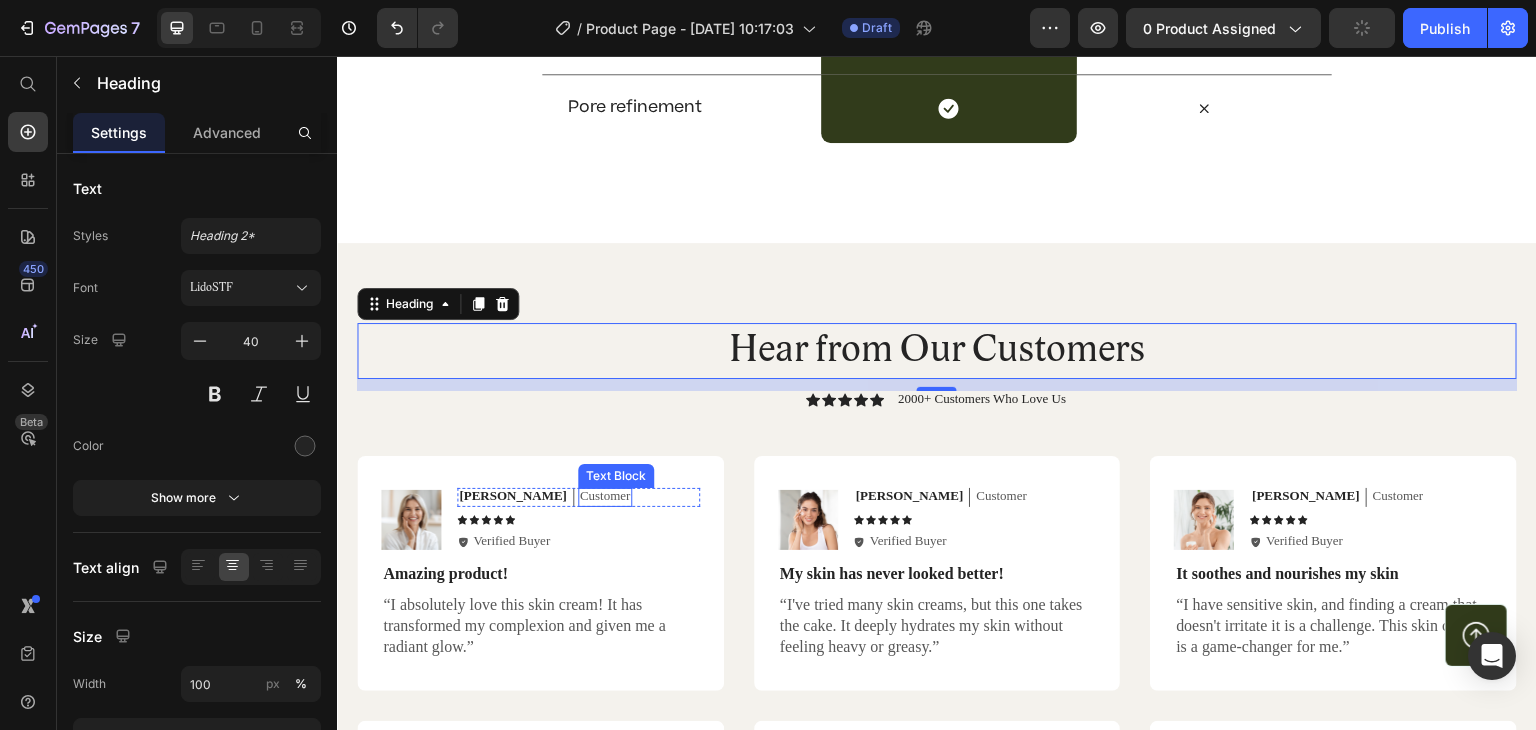 click on "[PERSON_NAME]" at bounding box center [513, 496] 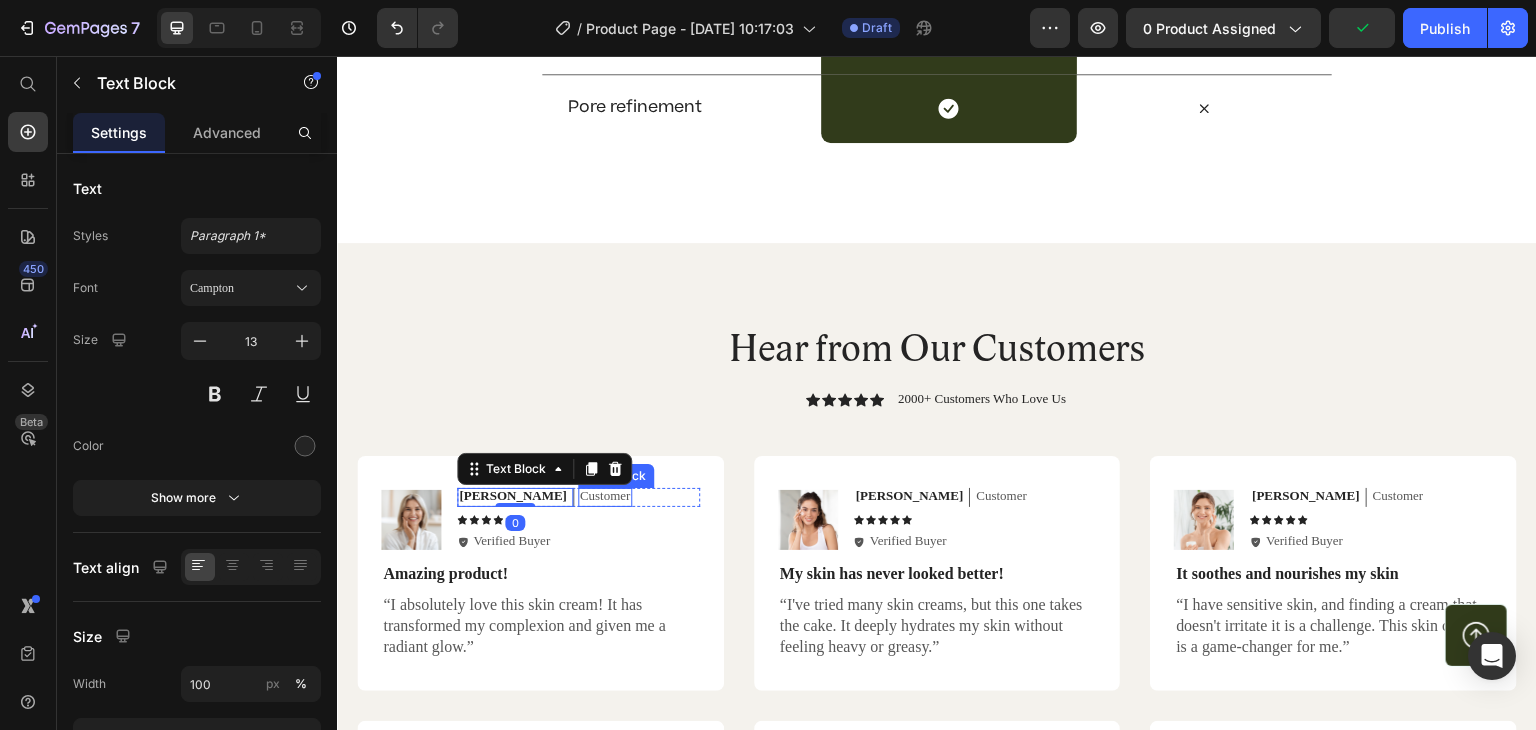 click on "Customer" at bounding box center (605, 496) 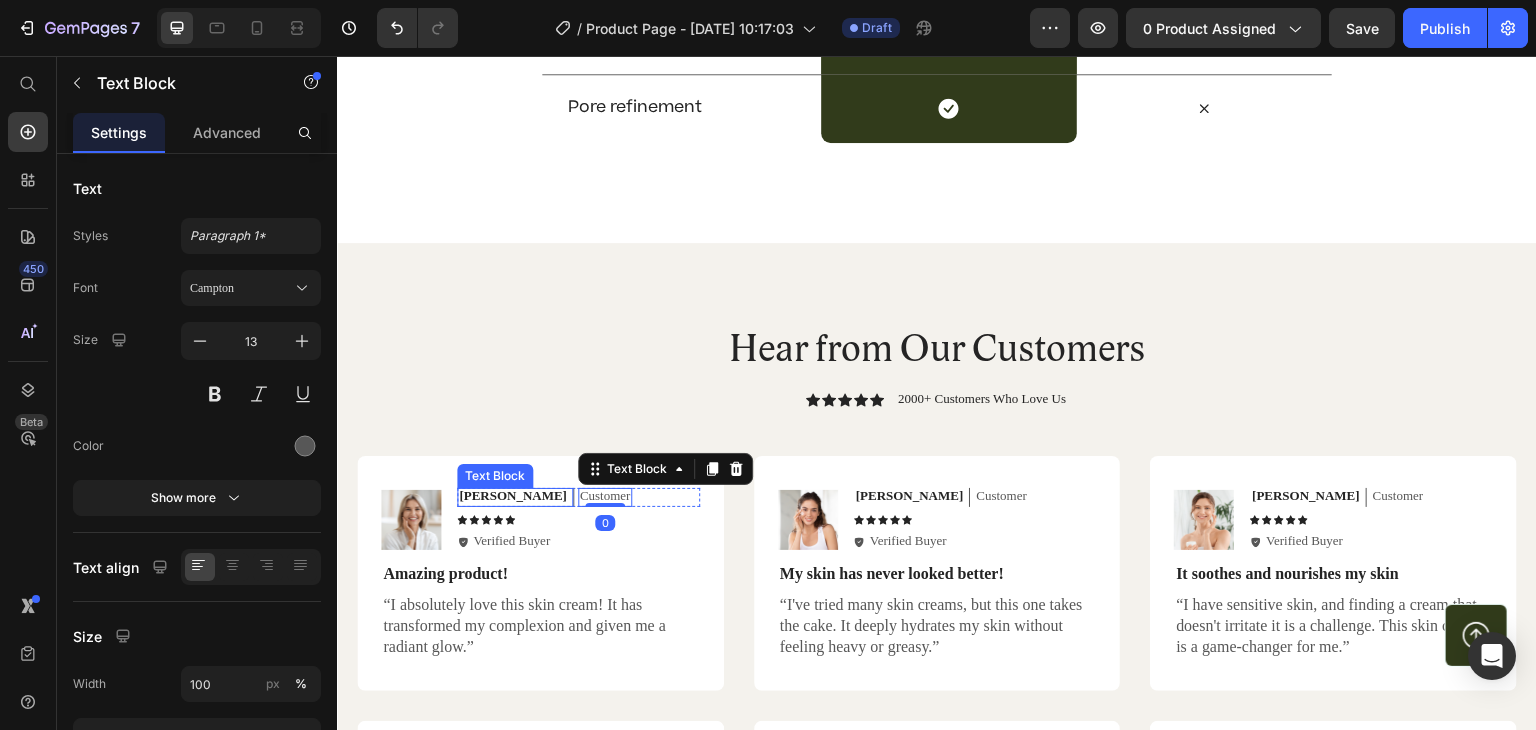 click on "[PERSON_NAME]" at bounding box center [513, 496] 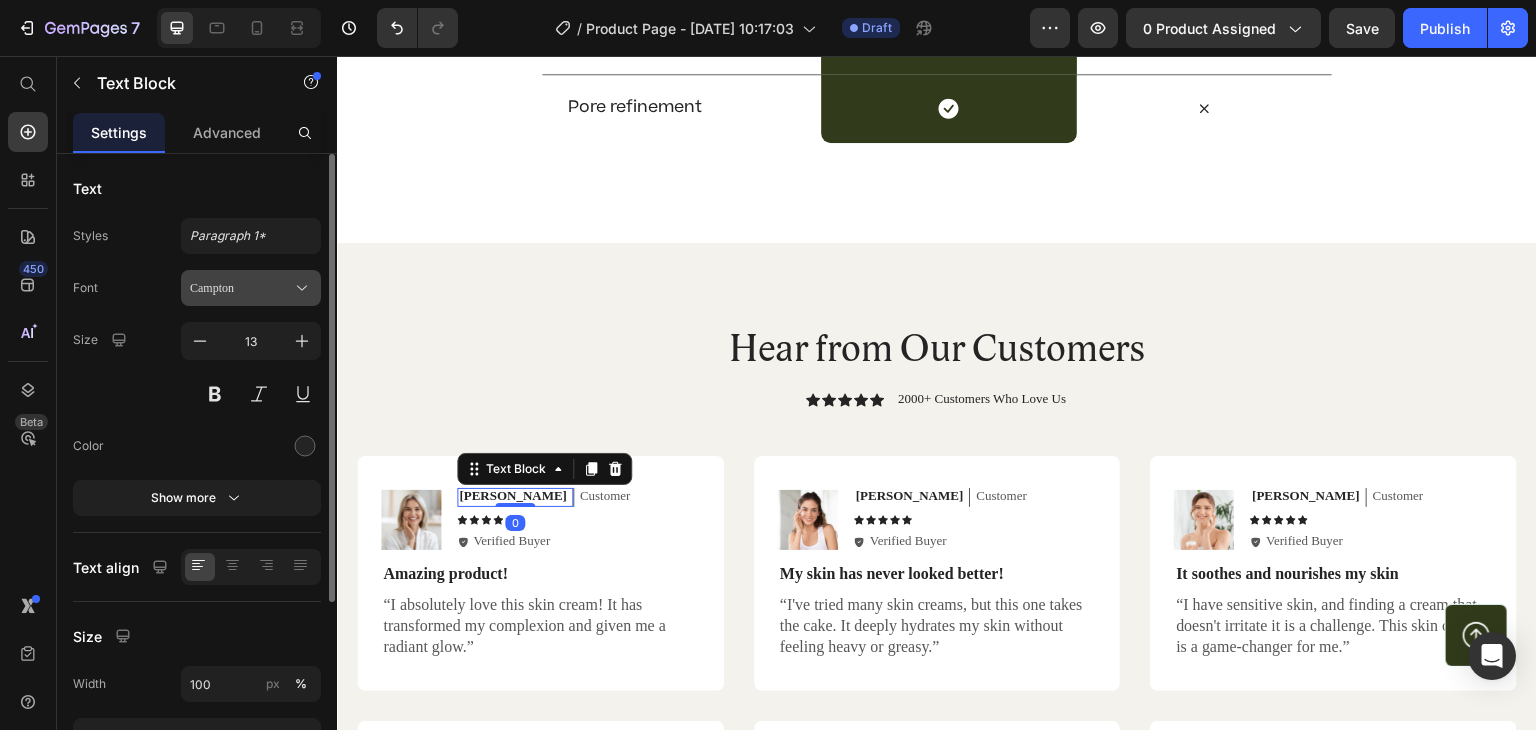 click on "Campton" at bounding box center (241, 288) 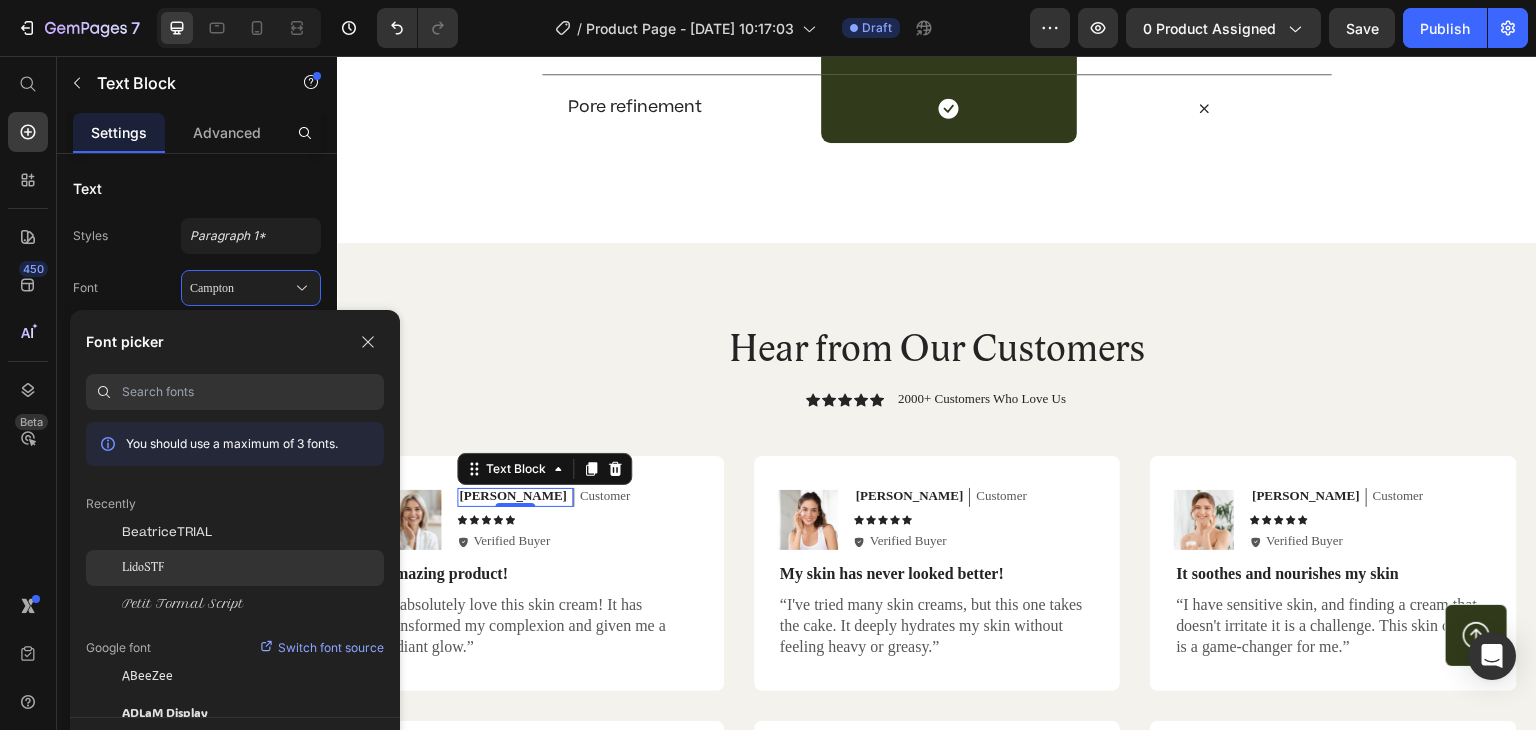 click on "LidoSTF" at bounding box center [143, 568] 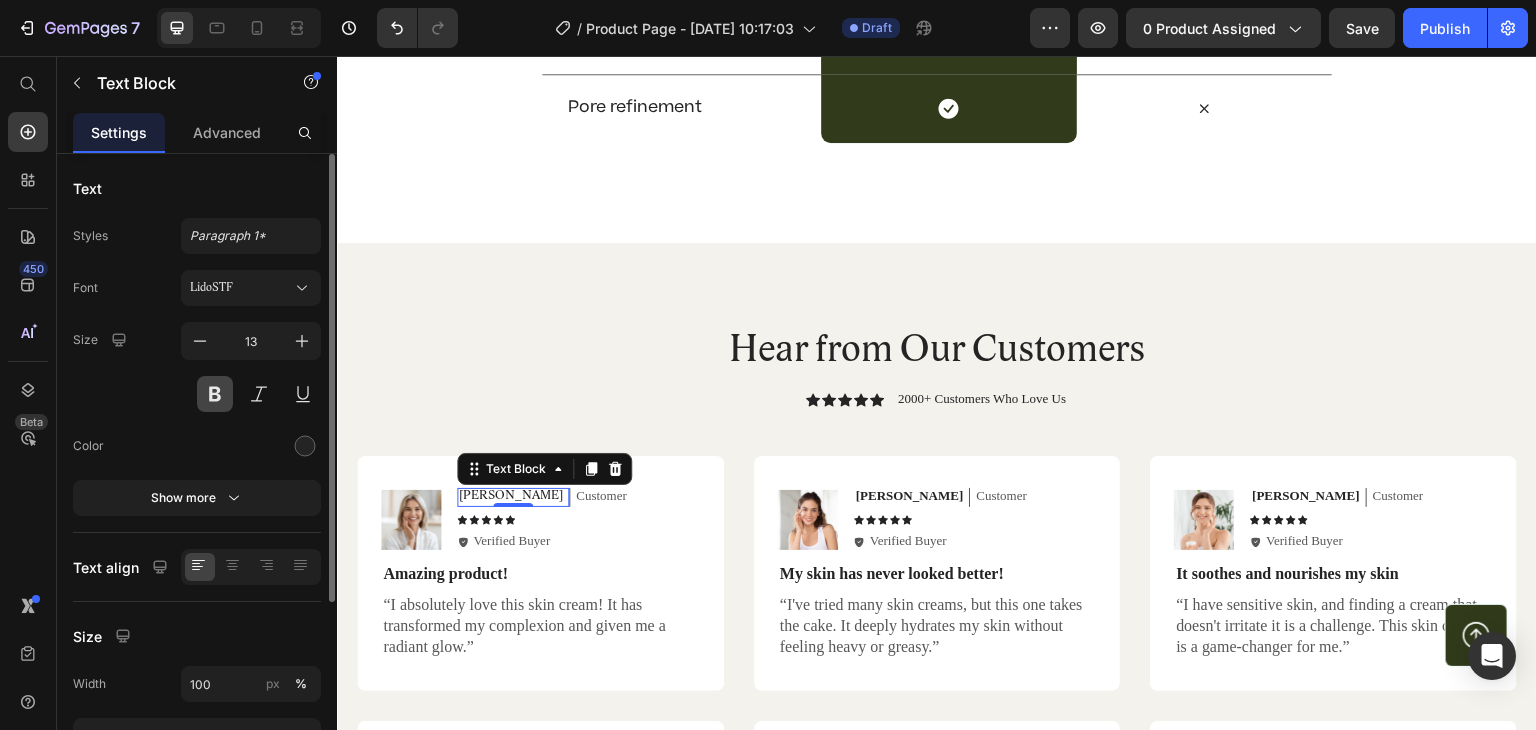 click at bounding box center (215, 394) 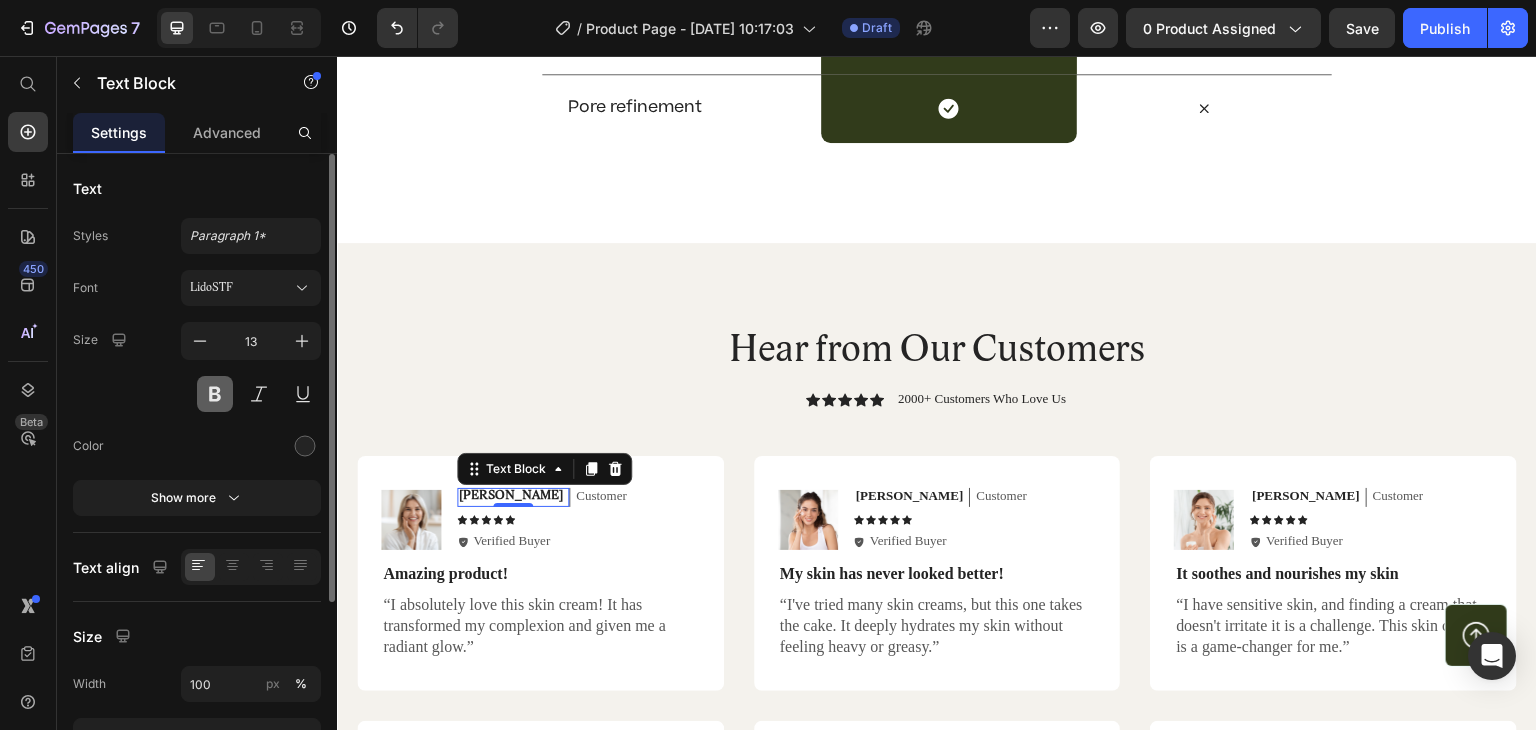 click at bounding box center [215, 394] 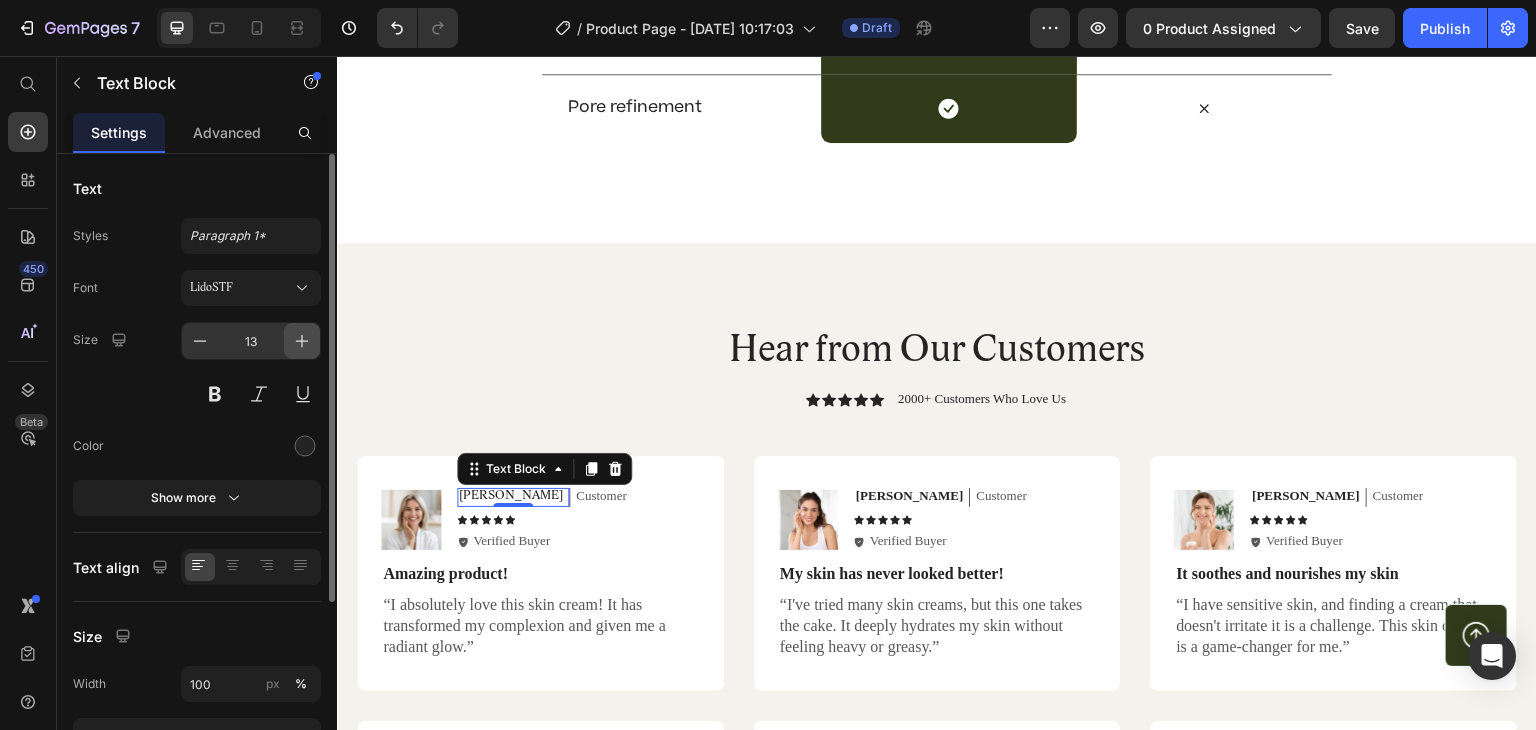 click 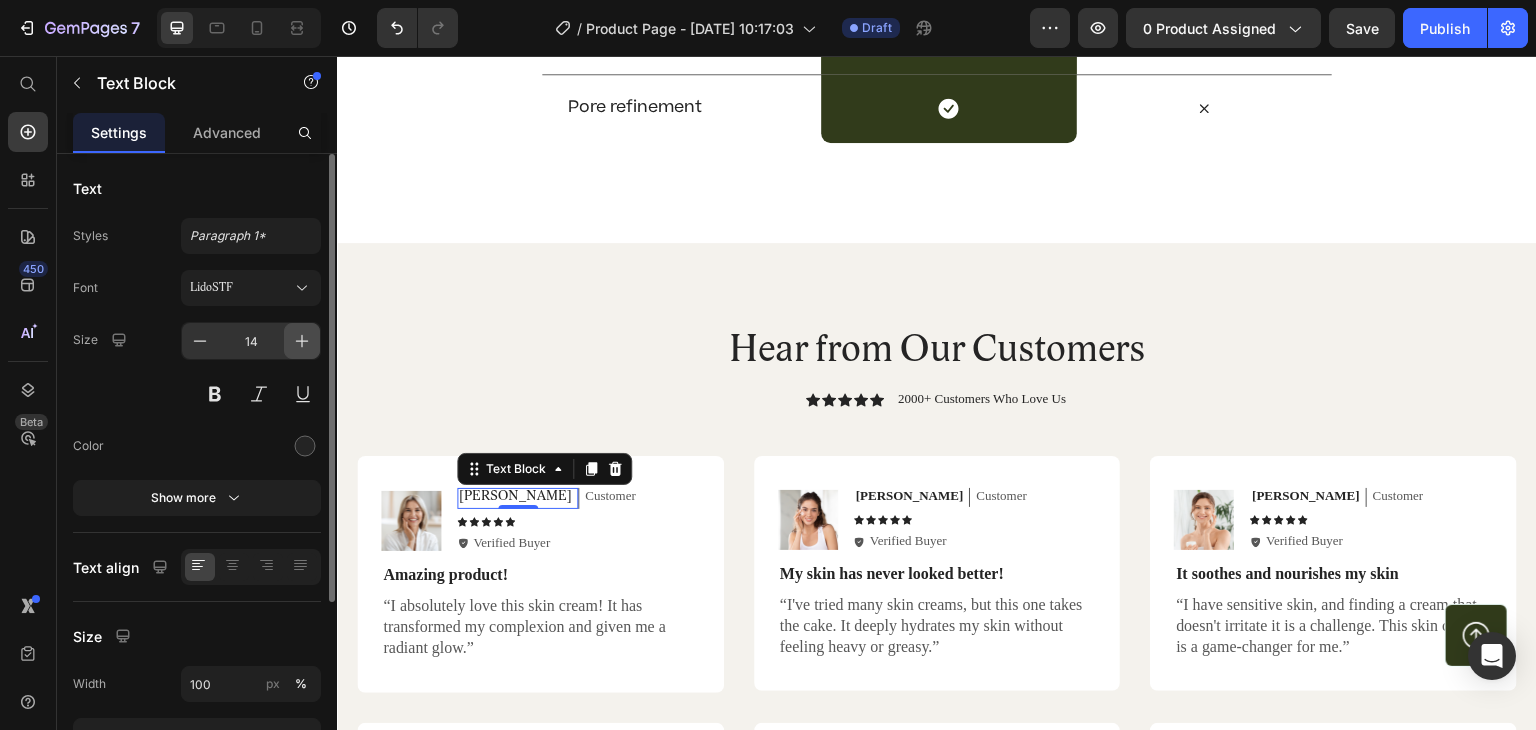click 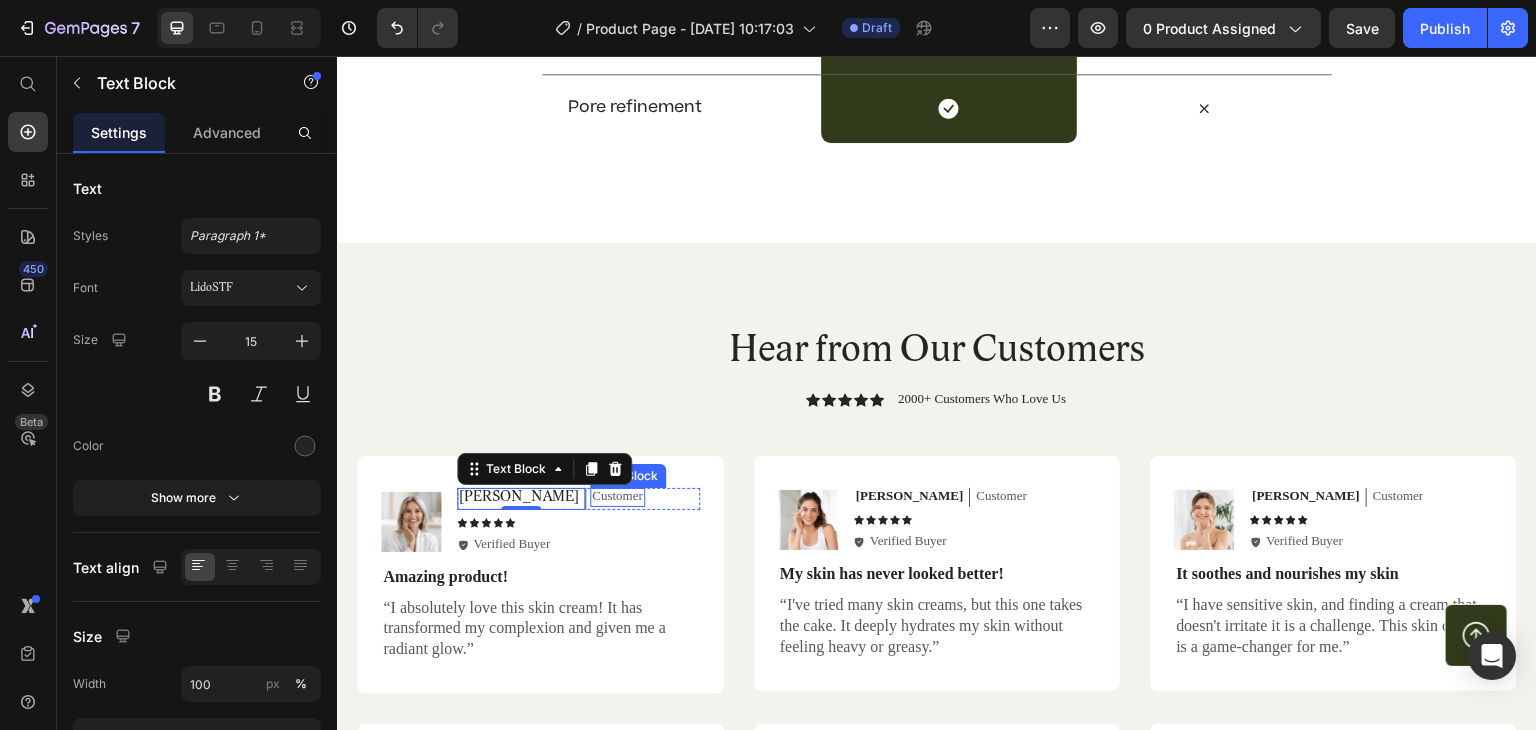 click on "Customer" at bounding box center [617, 496] 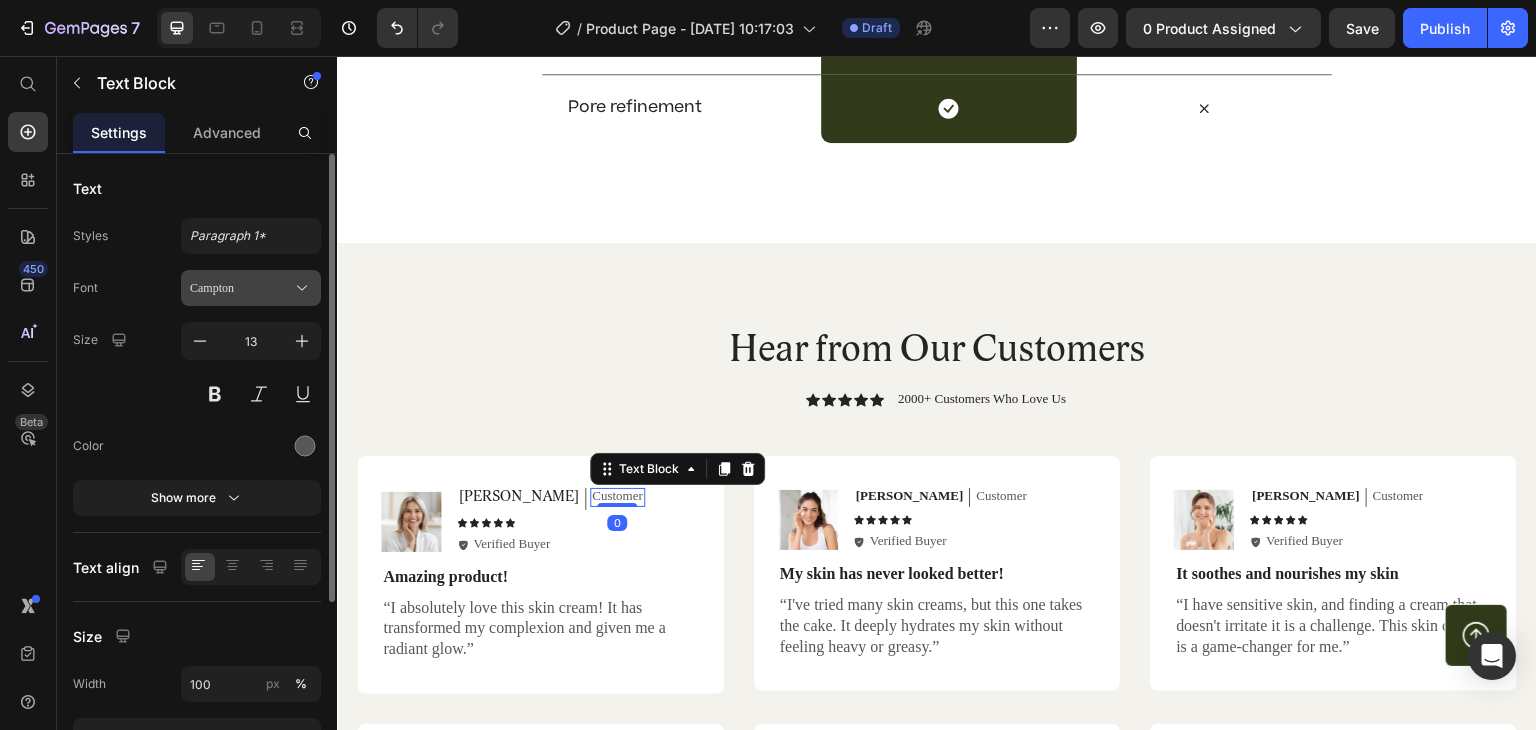 click on "Campton" at bounding box center (241, 288) 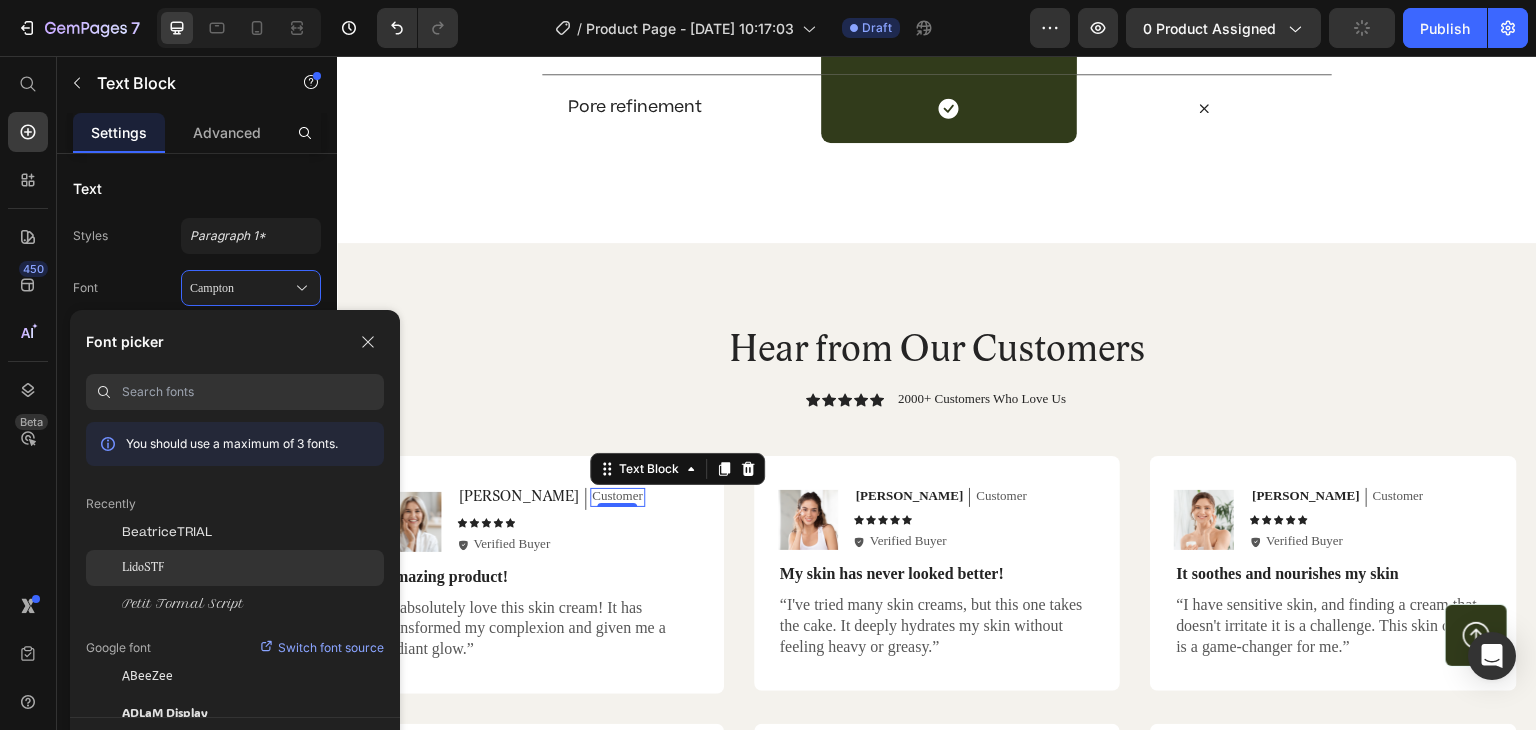click on "LidoSTF" at bounding box center (143, 568) 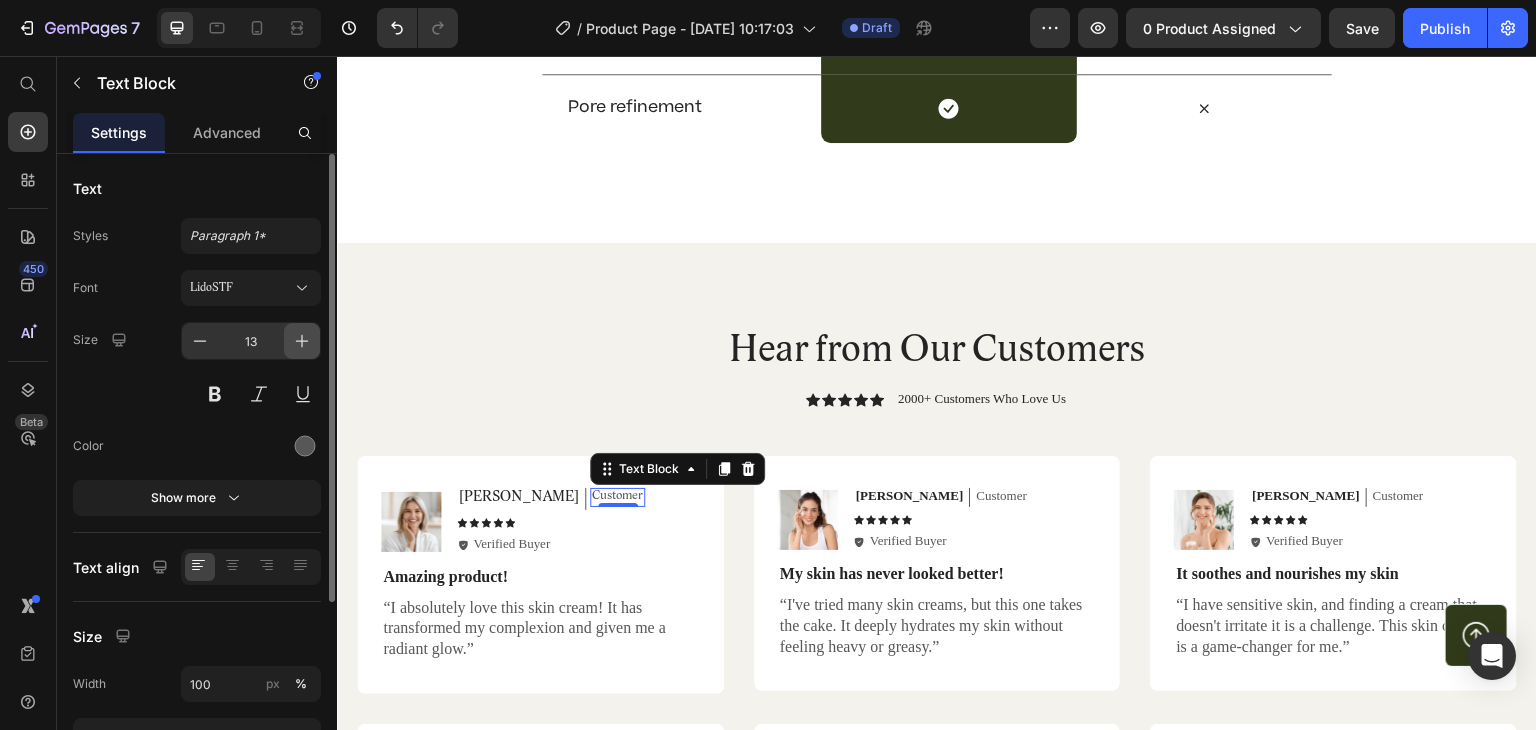 click 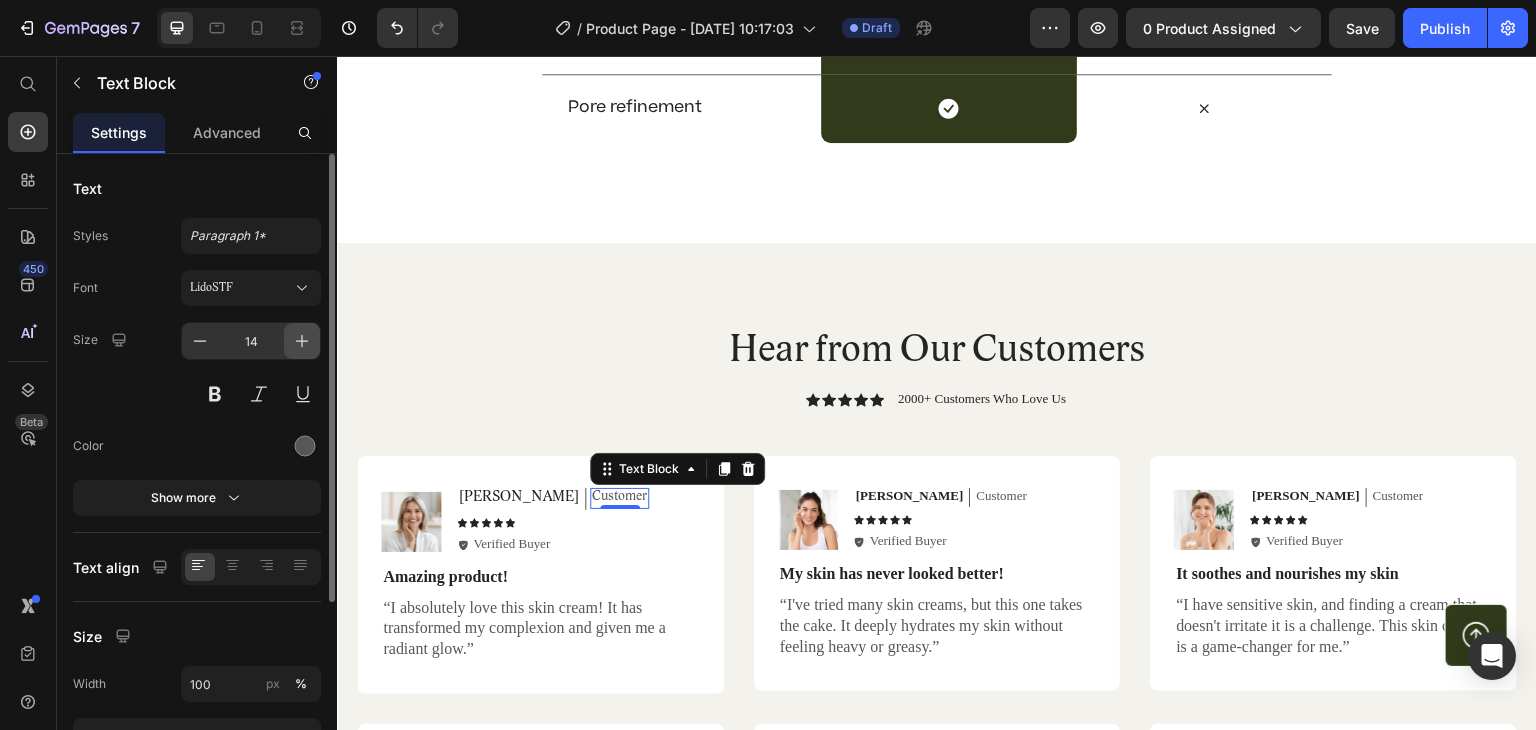 click 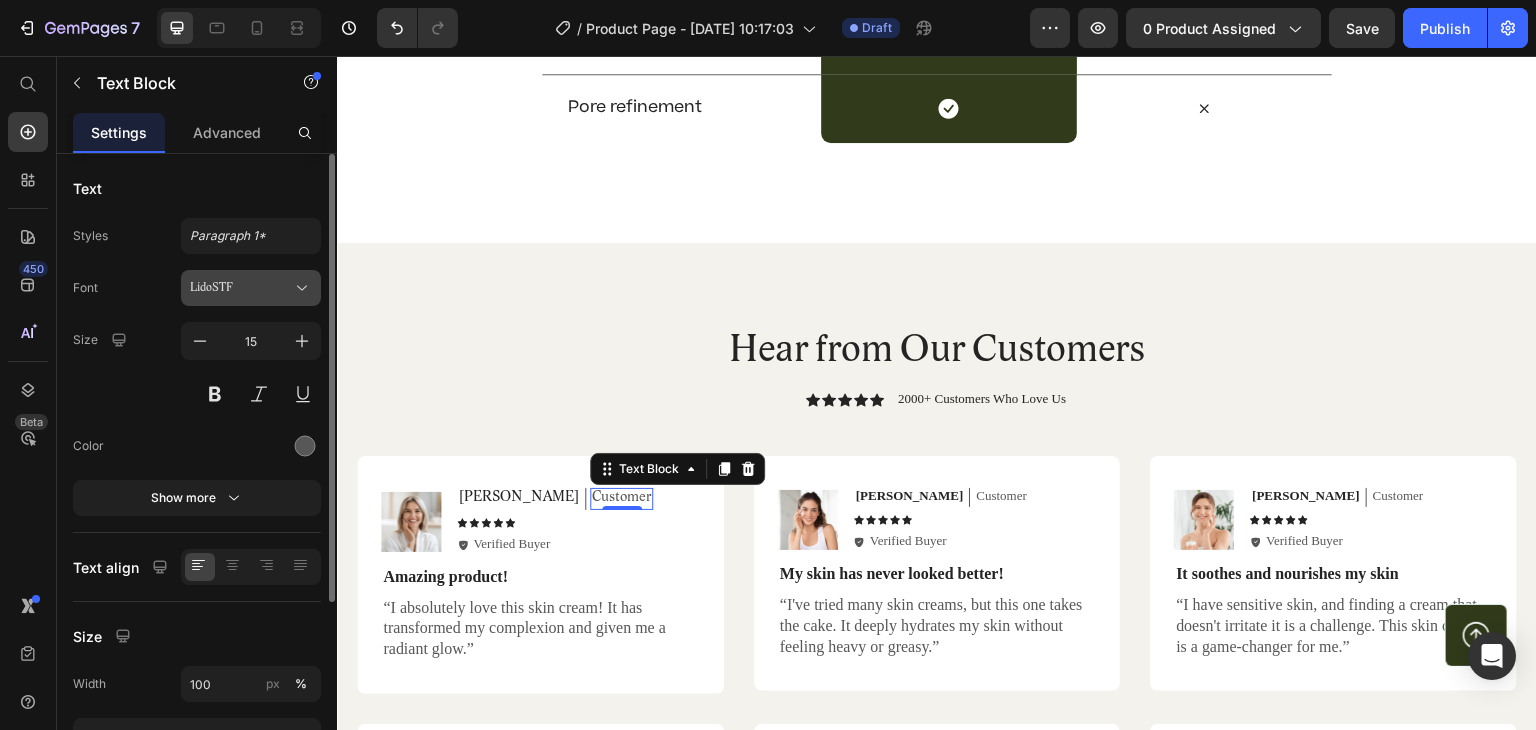 click on "LidoSTF" at bounding box center (241, 288) 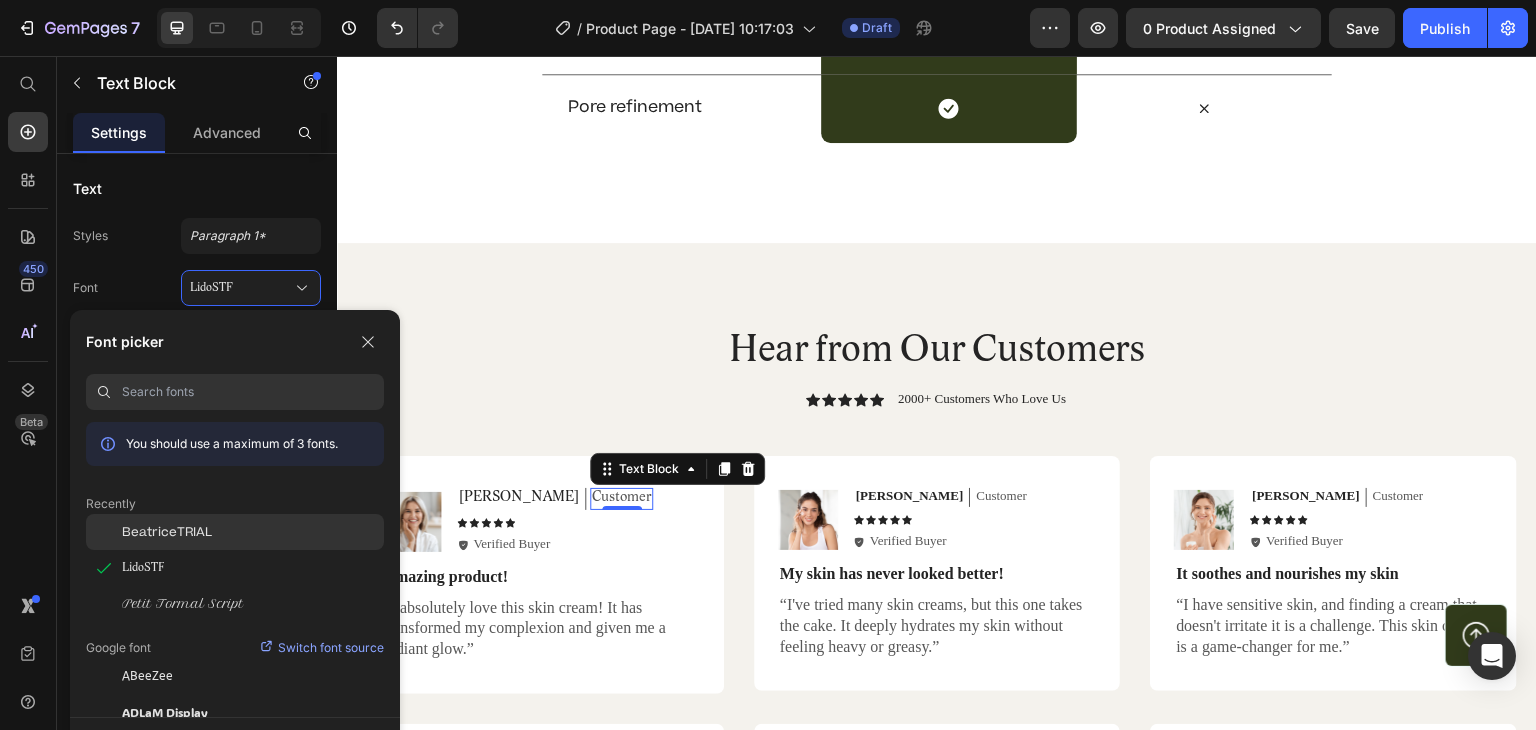 click on "BeatriceTRIAL" at bounding box center (167, 532) 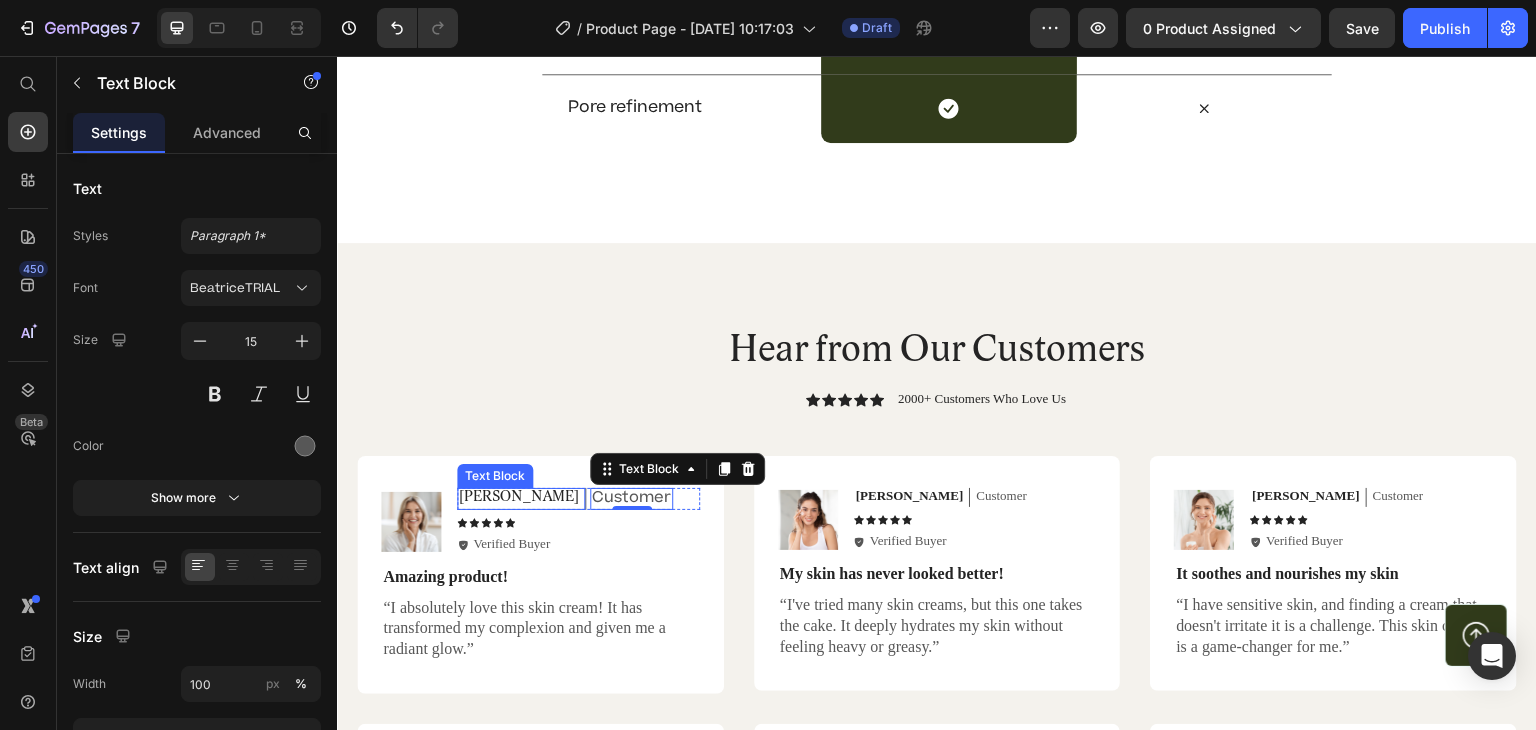 click on "[PERSON_NAME]" at bounding box center (519, 498) 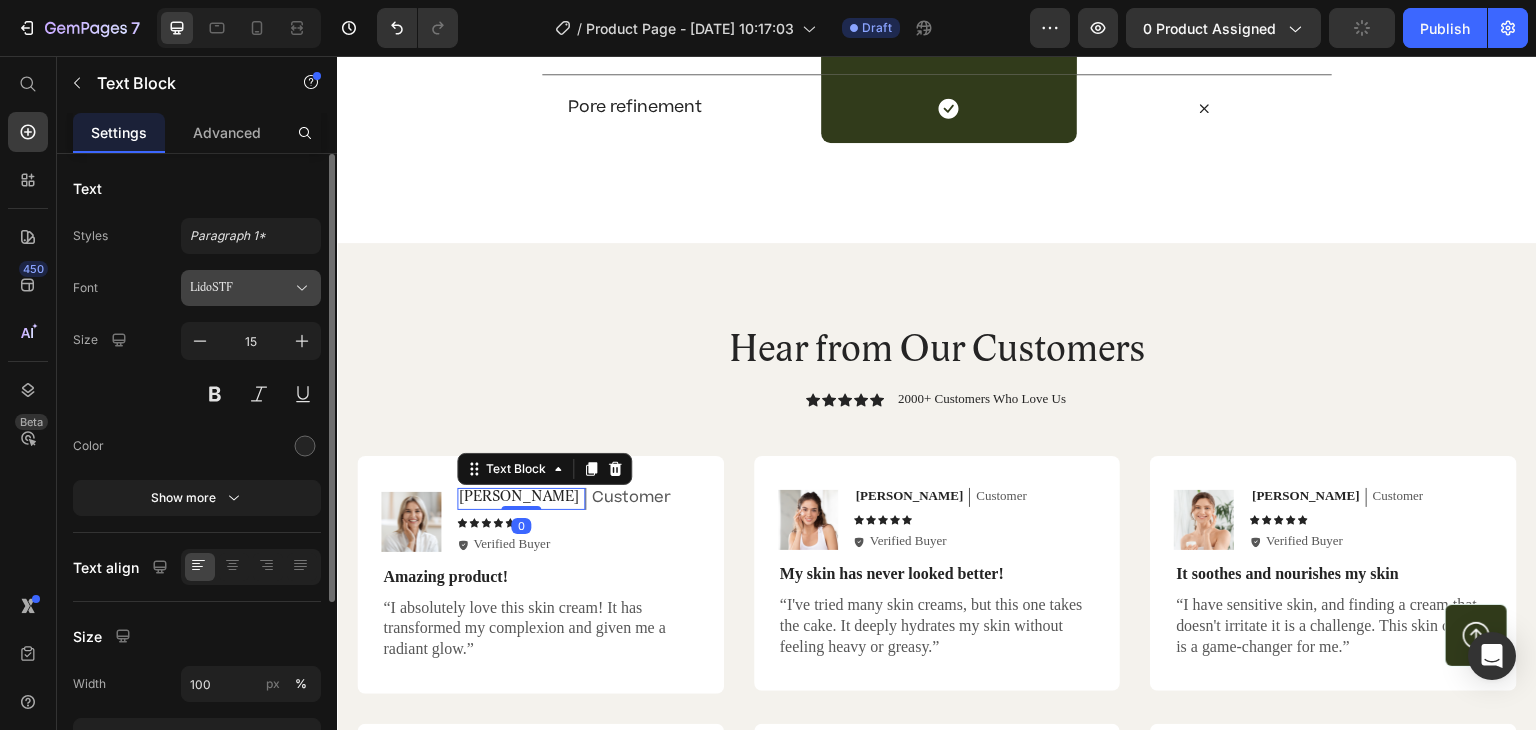 click on "LidoSTF" at bounding box center [241, 288] 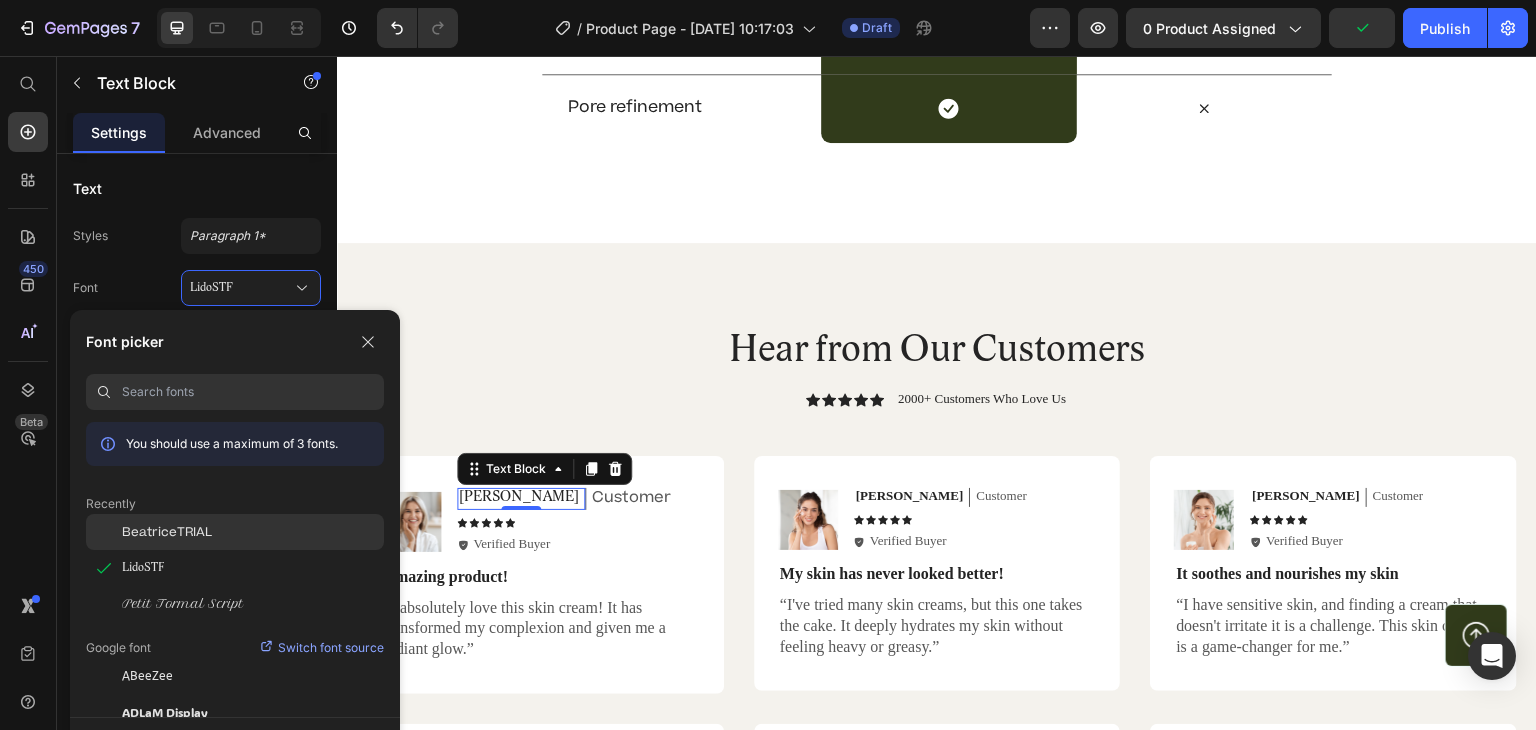 click on "BeatriceTRIAL" at bounding box center [167, 532] 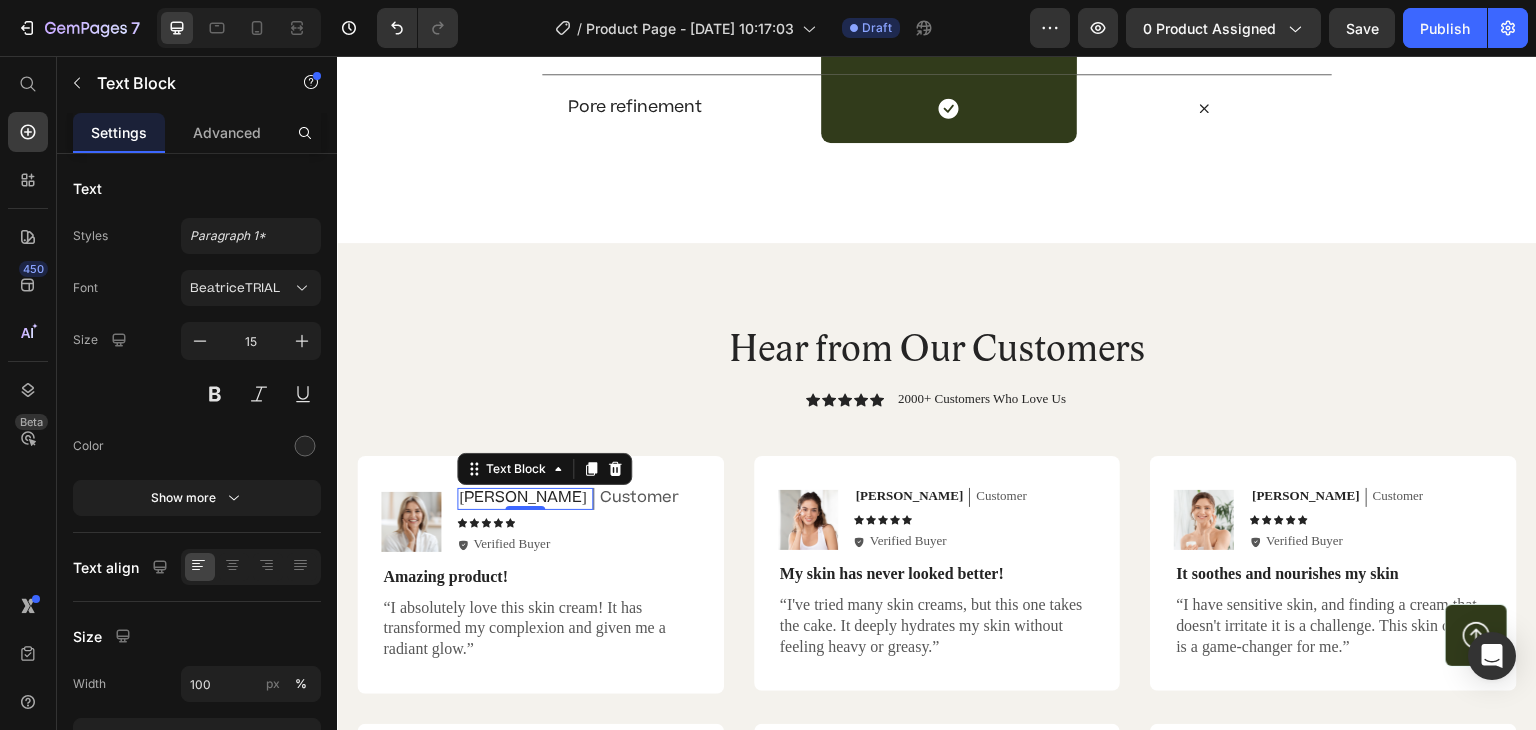 click on "Text Styles Paragraph 1* Font BeatriceTRIAL Size 15 Color Show more" 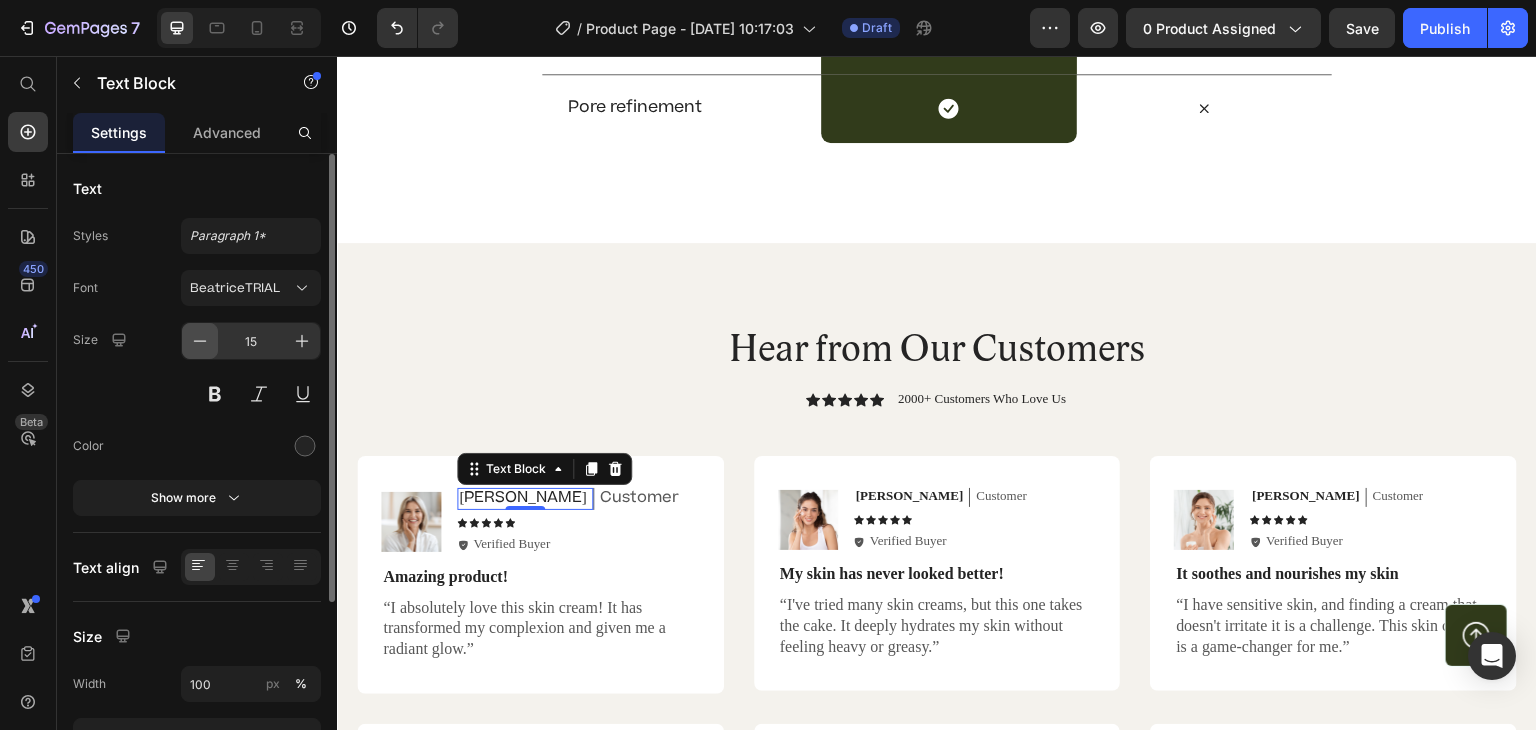 click 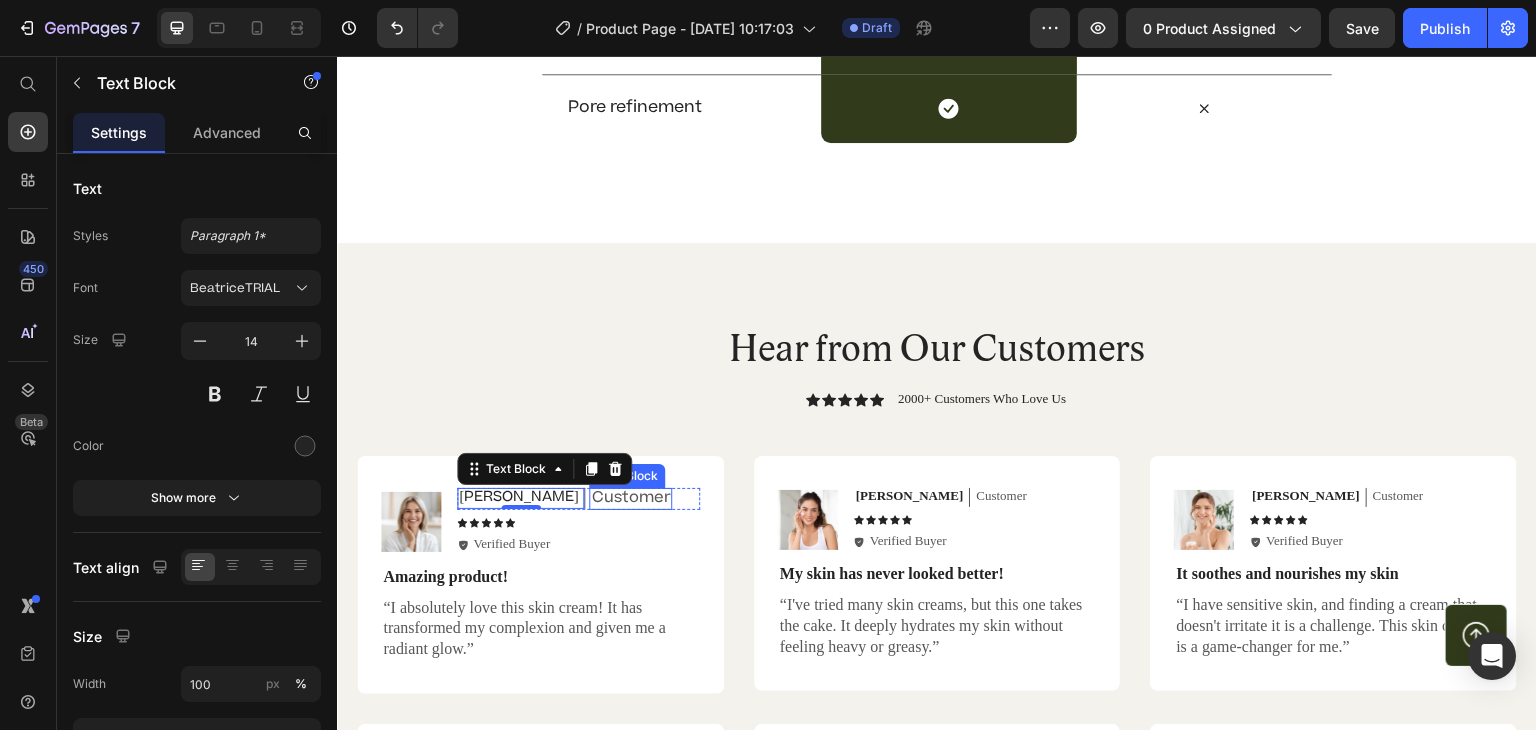 click on "Customer" at bounding box center (630, 498) 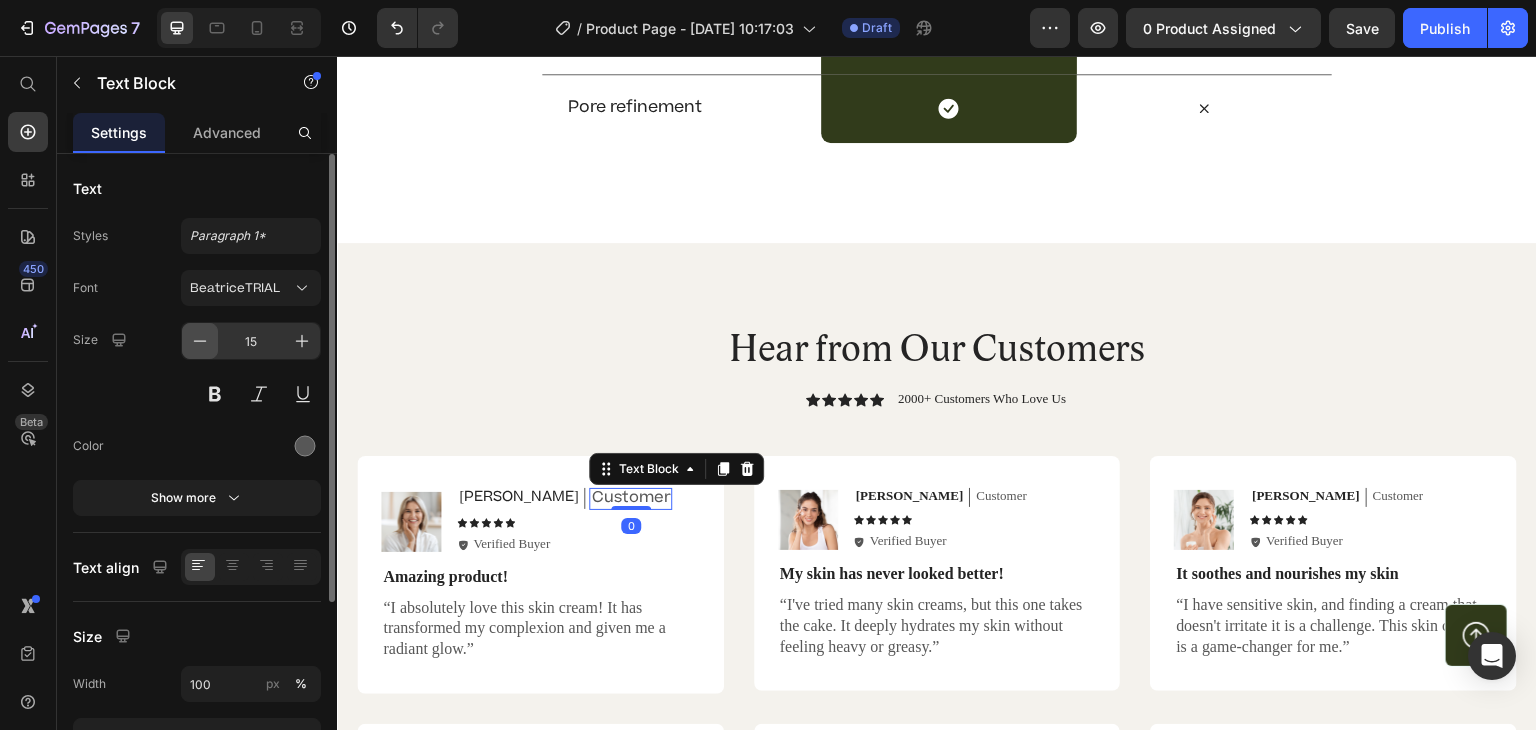 click 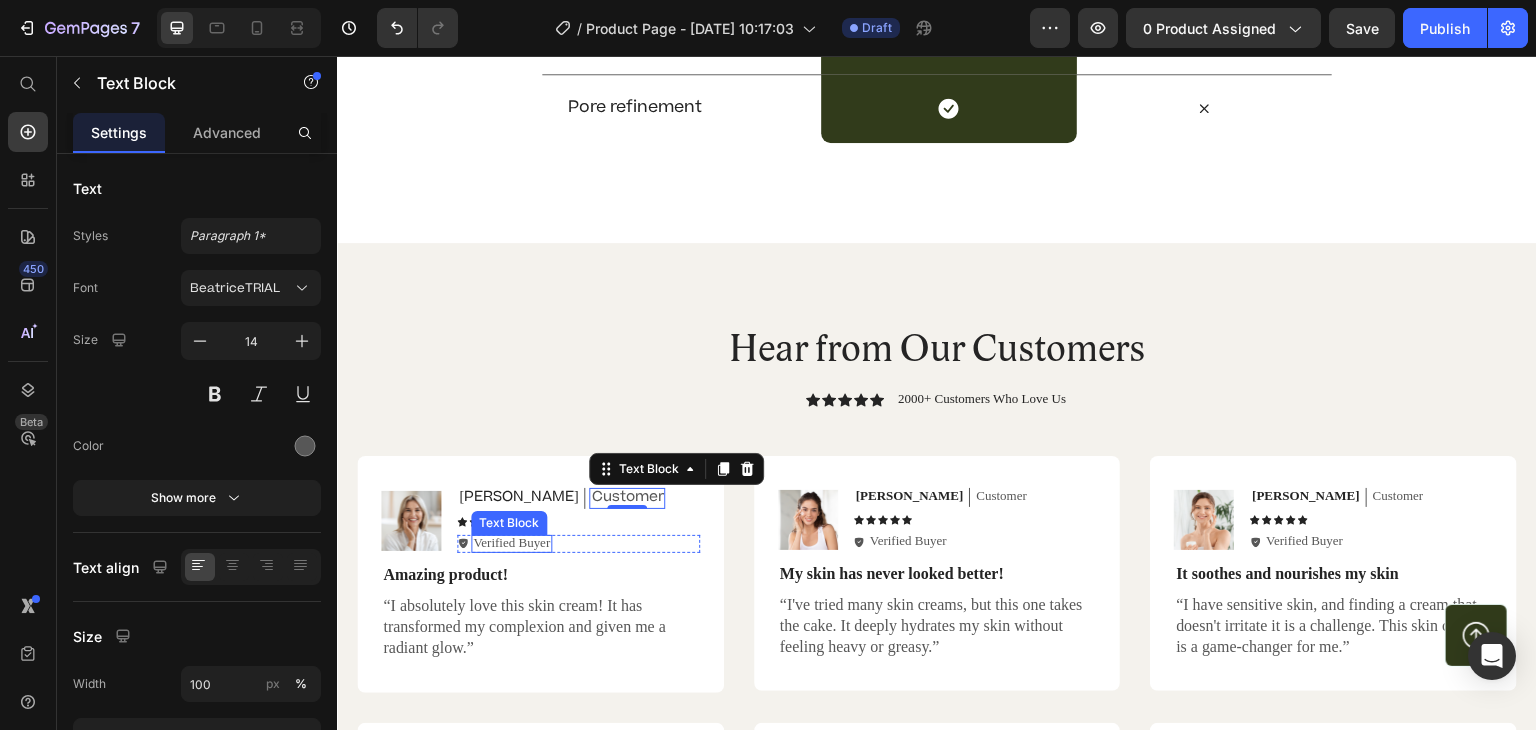 click on "Verified Buyer" at bounding box center [511, 543] 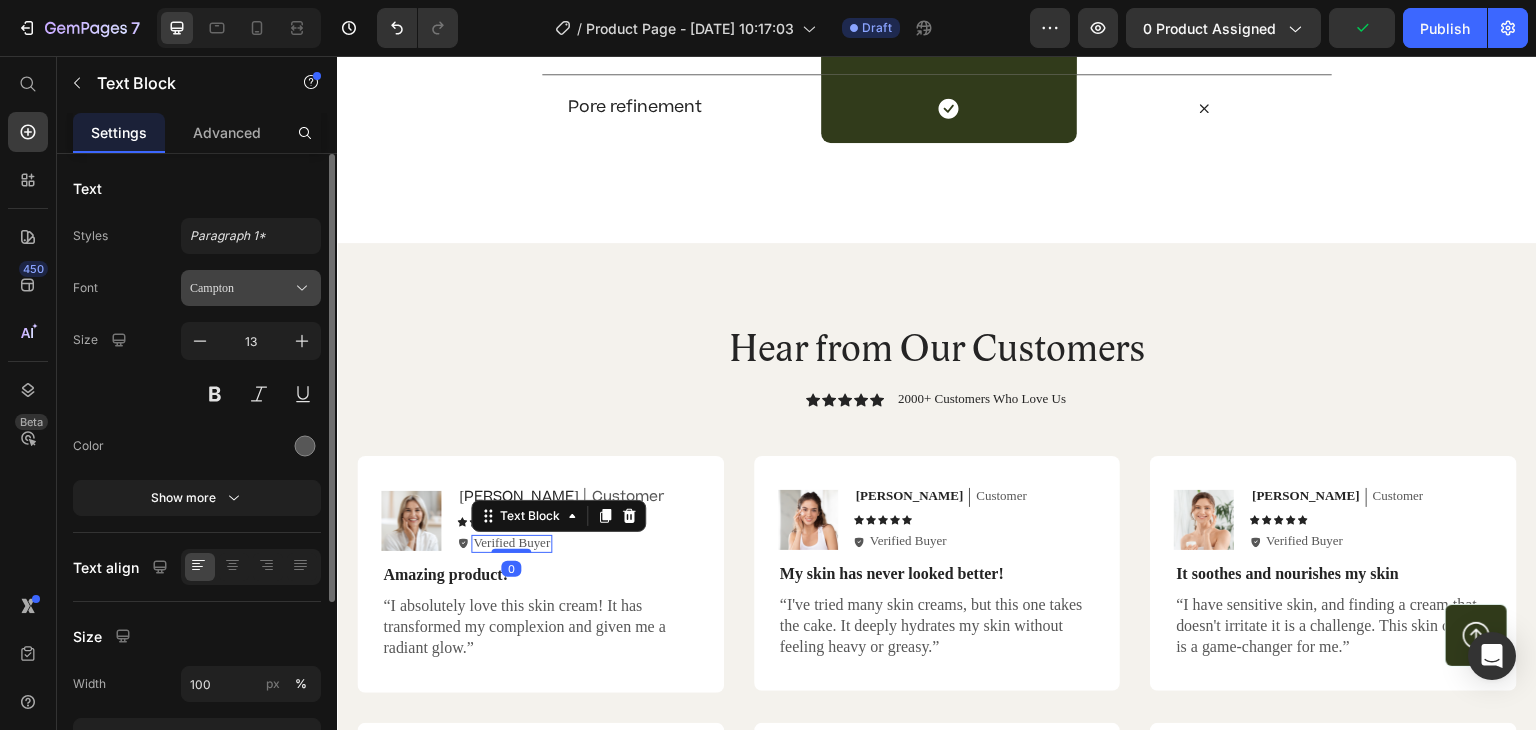 click on "Campton" at bounding box center (251, 288) 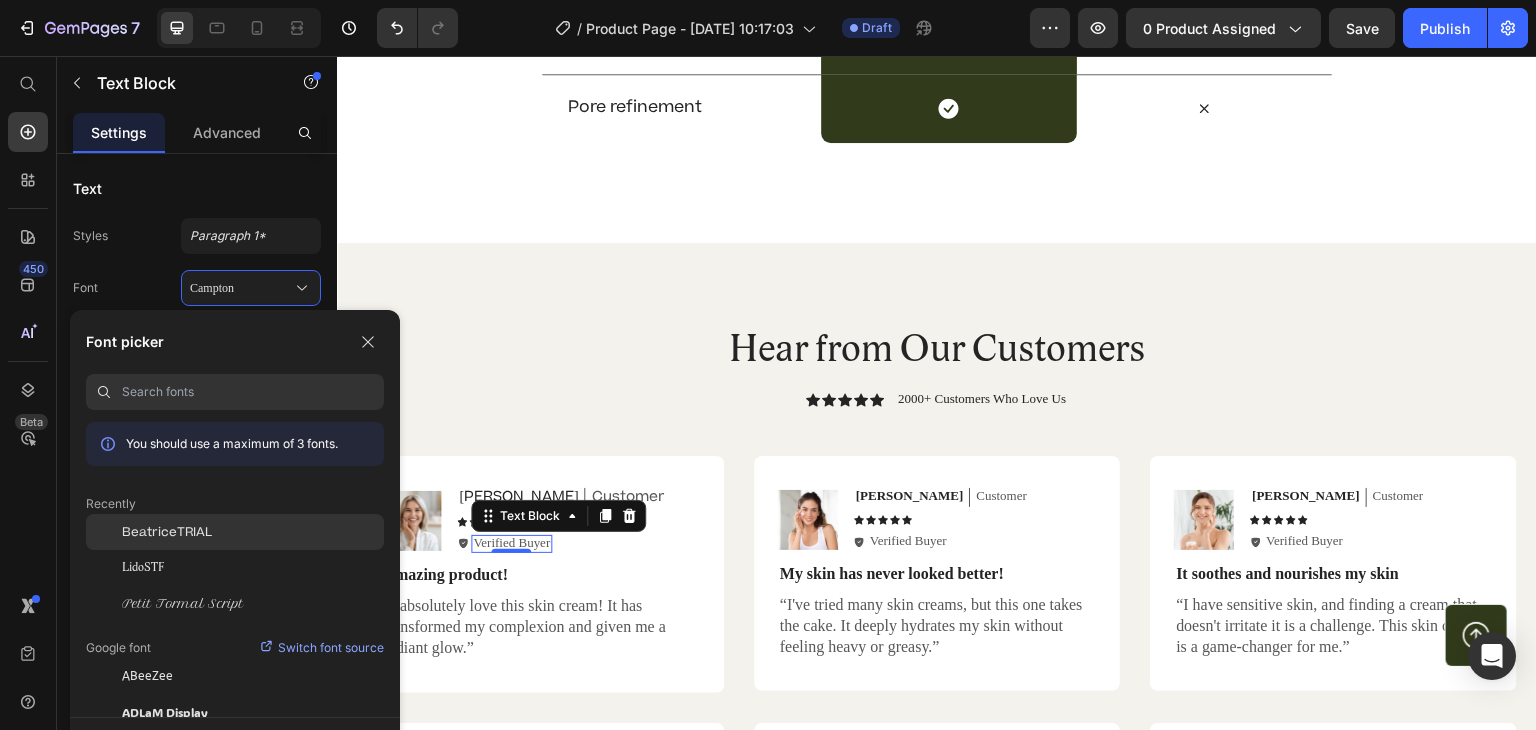 click on "BeatriceTRIAL" at bounding box center (167, 532) 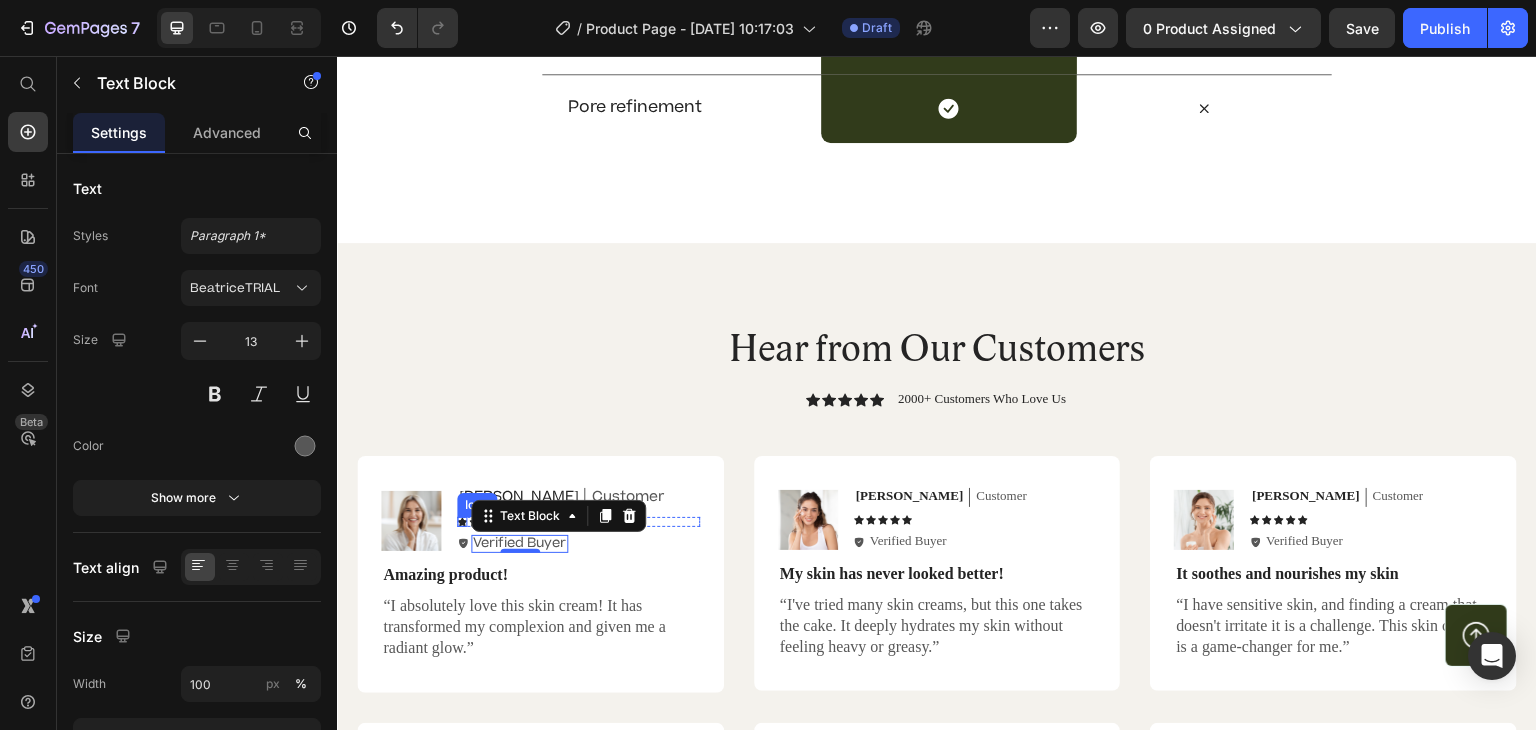 click 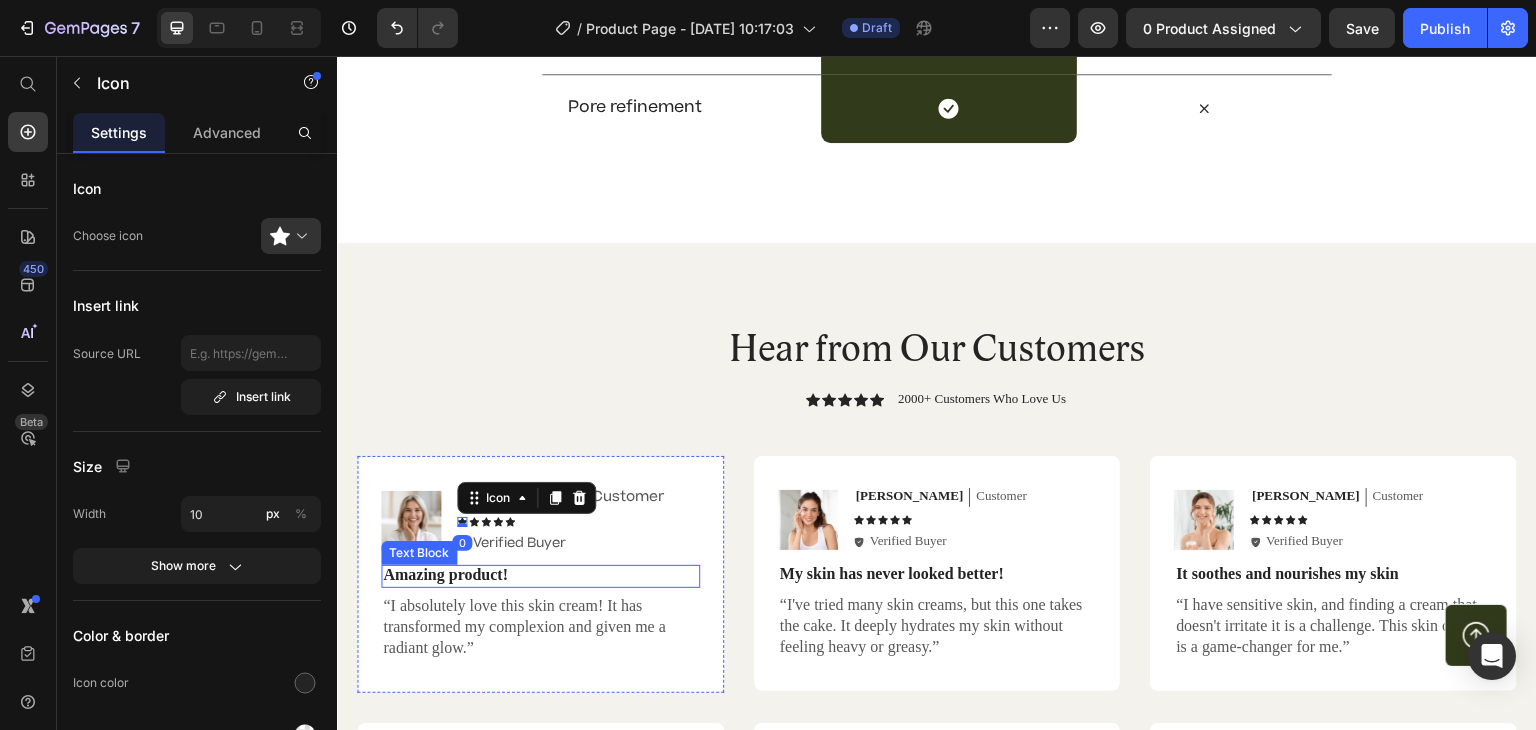 click on "Amazing product!" at bounding box center [540, 575] 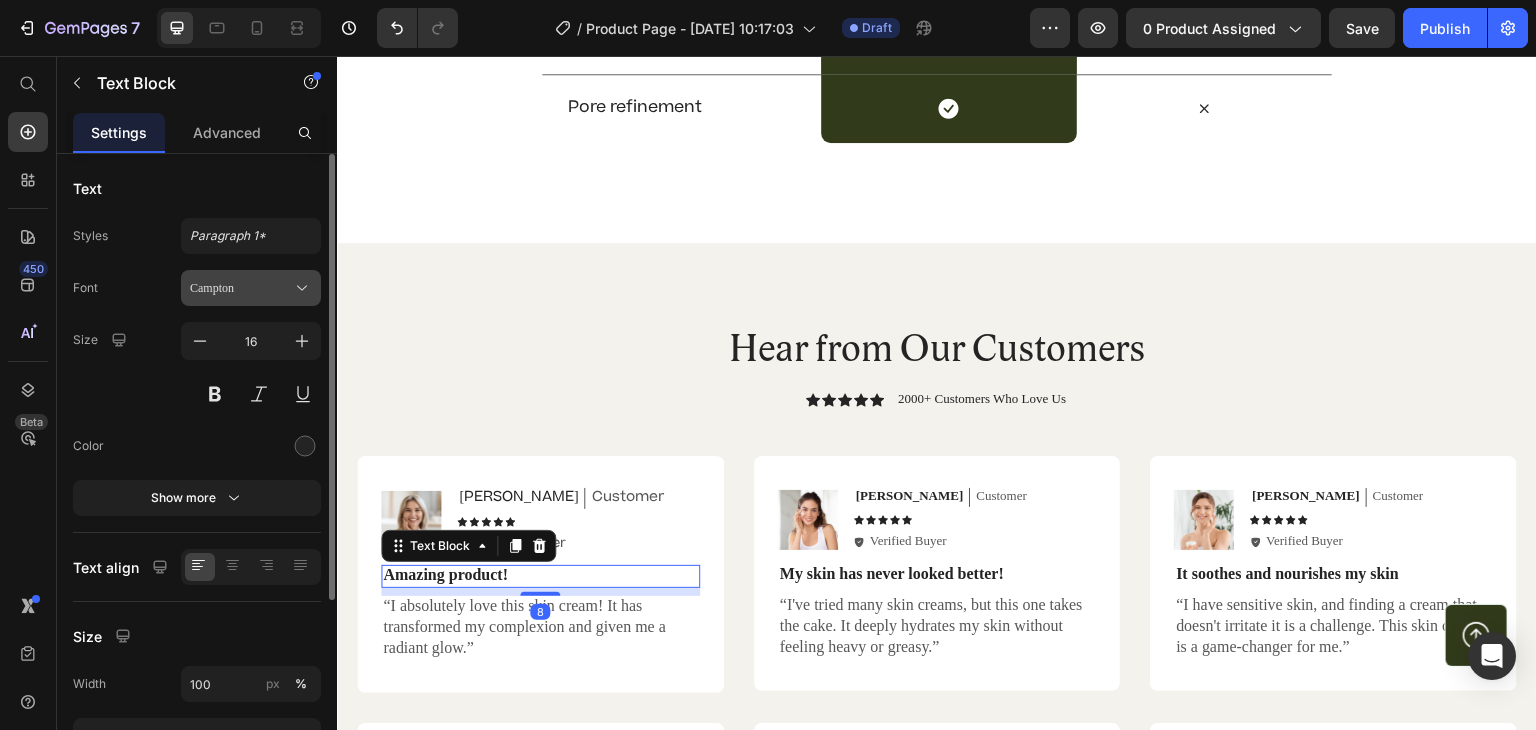 click on "Campton" at bounding box center [241, 288] 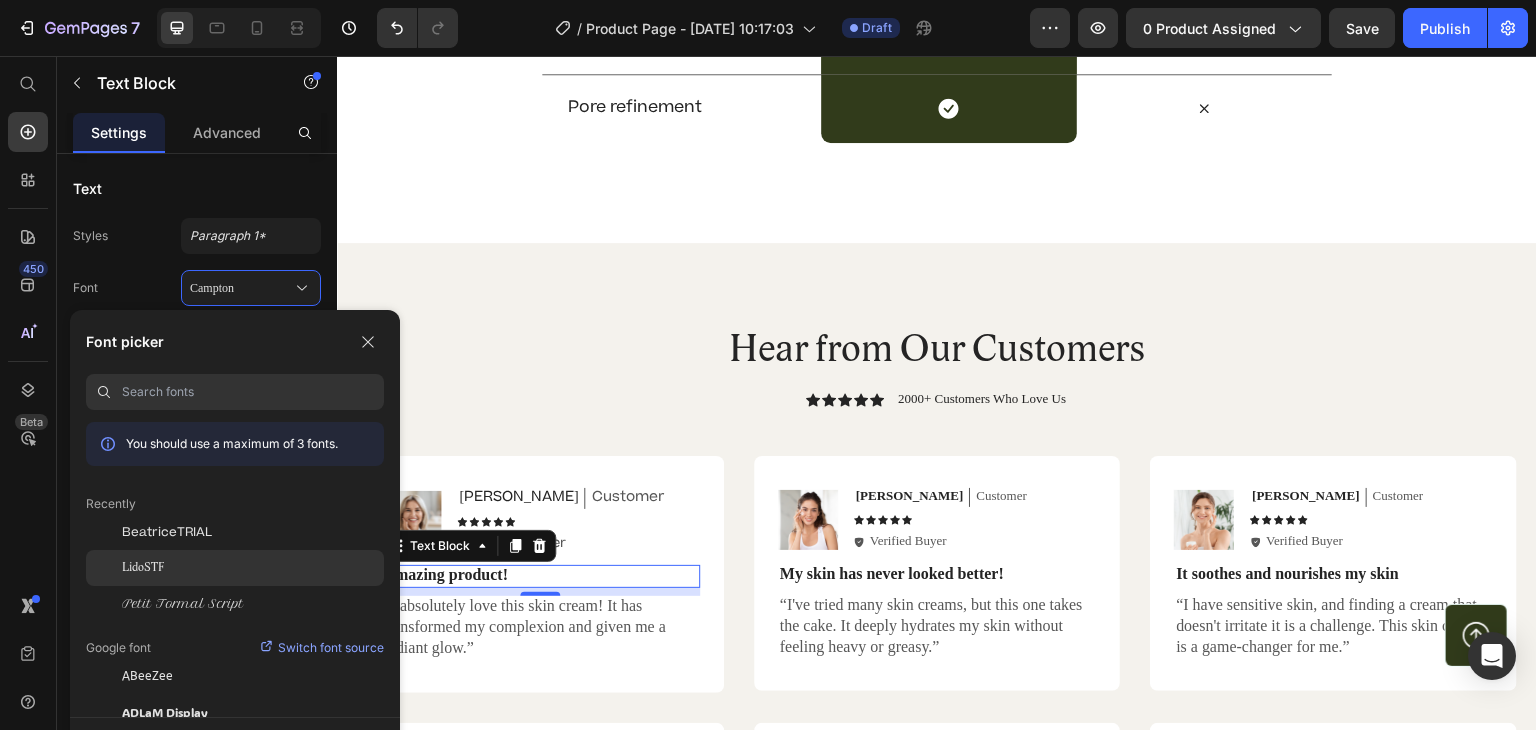 click on "LidoSTF" at bounding box center (143, 568) 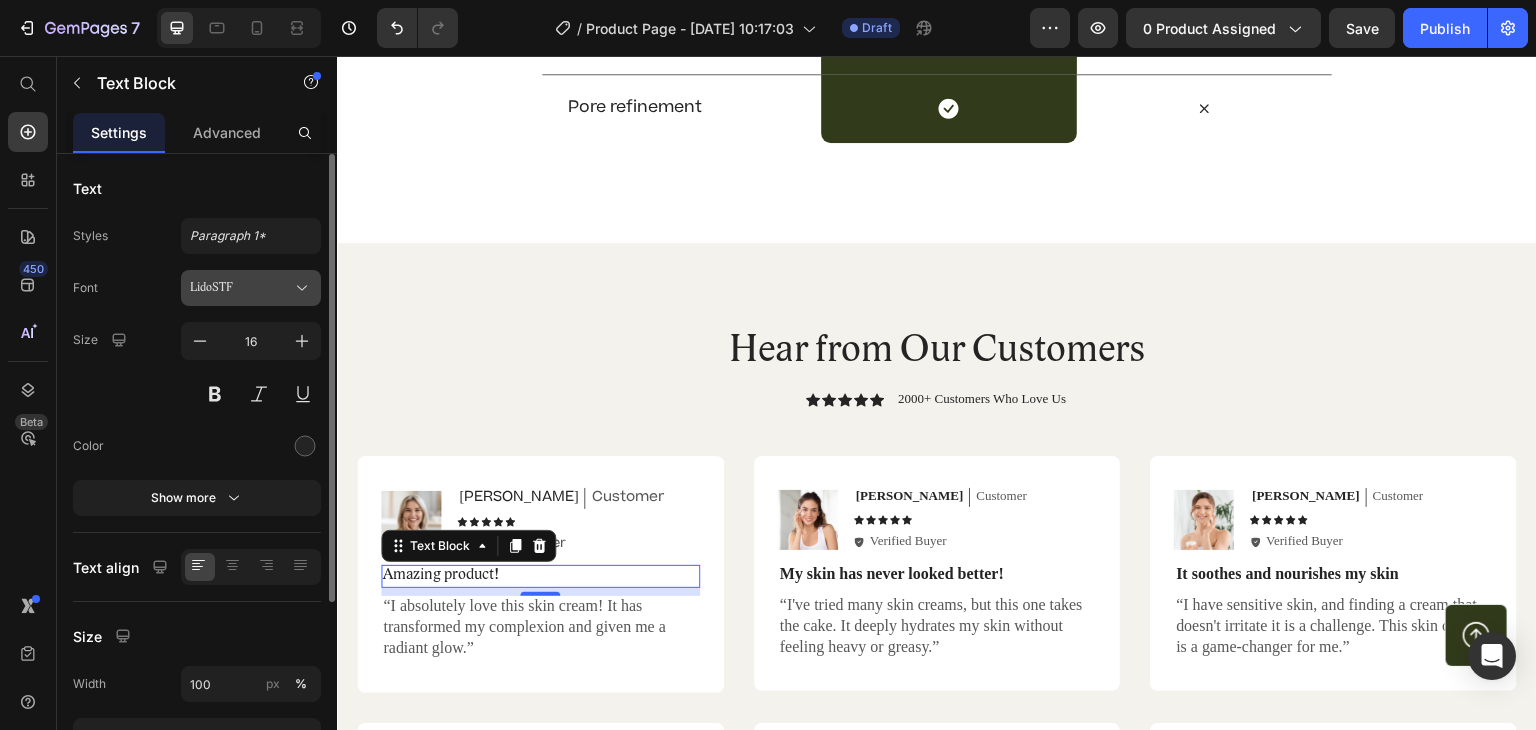 click on "LidoSTF" at bounding box center [251, 288] 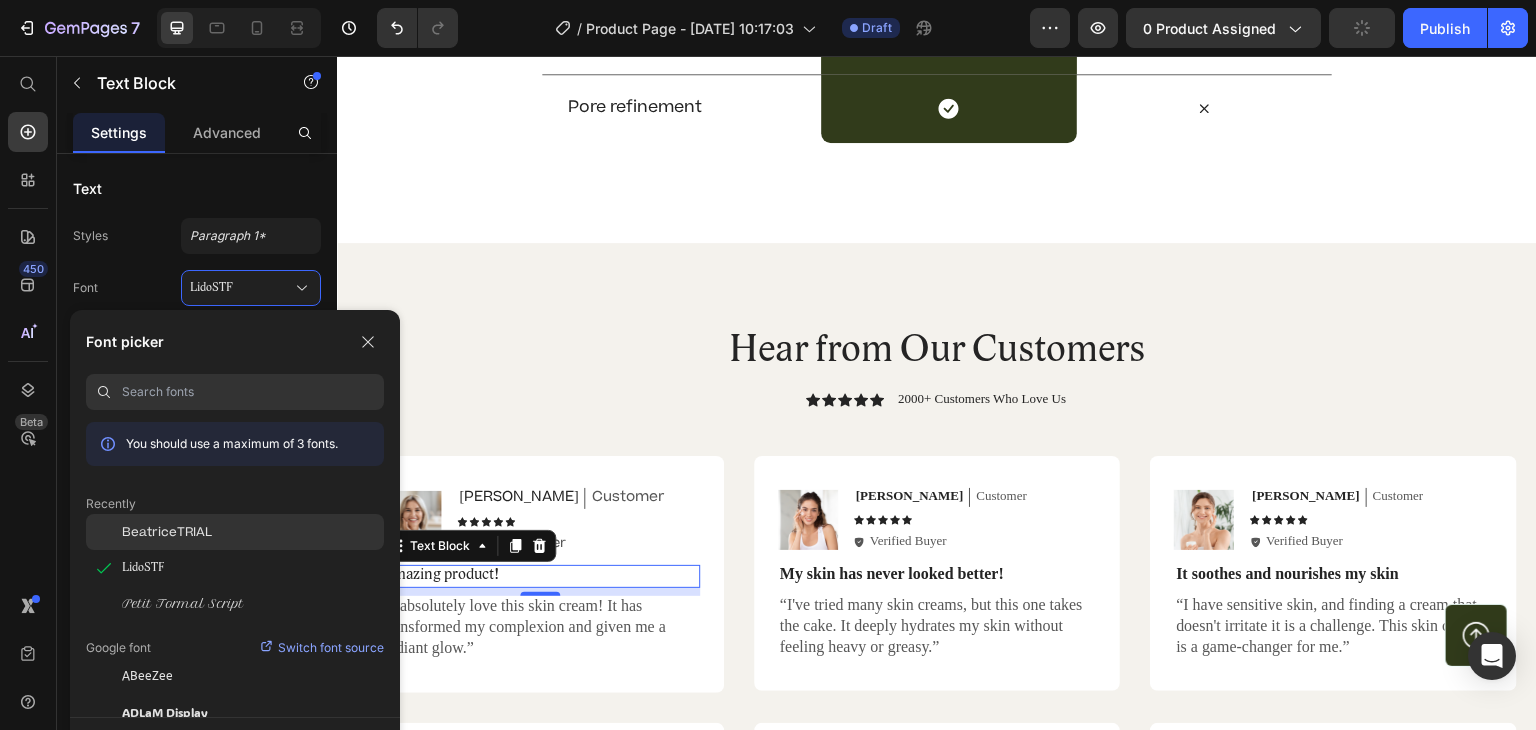 click on "BeatriceTRIAL" at bounding box center [167, 532] 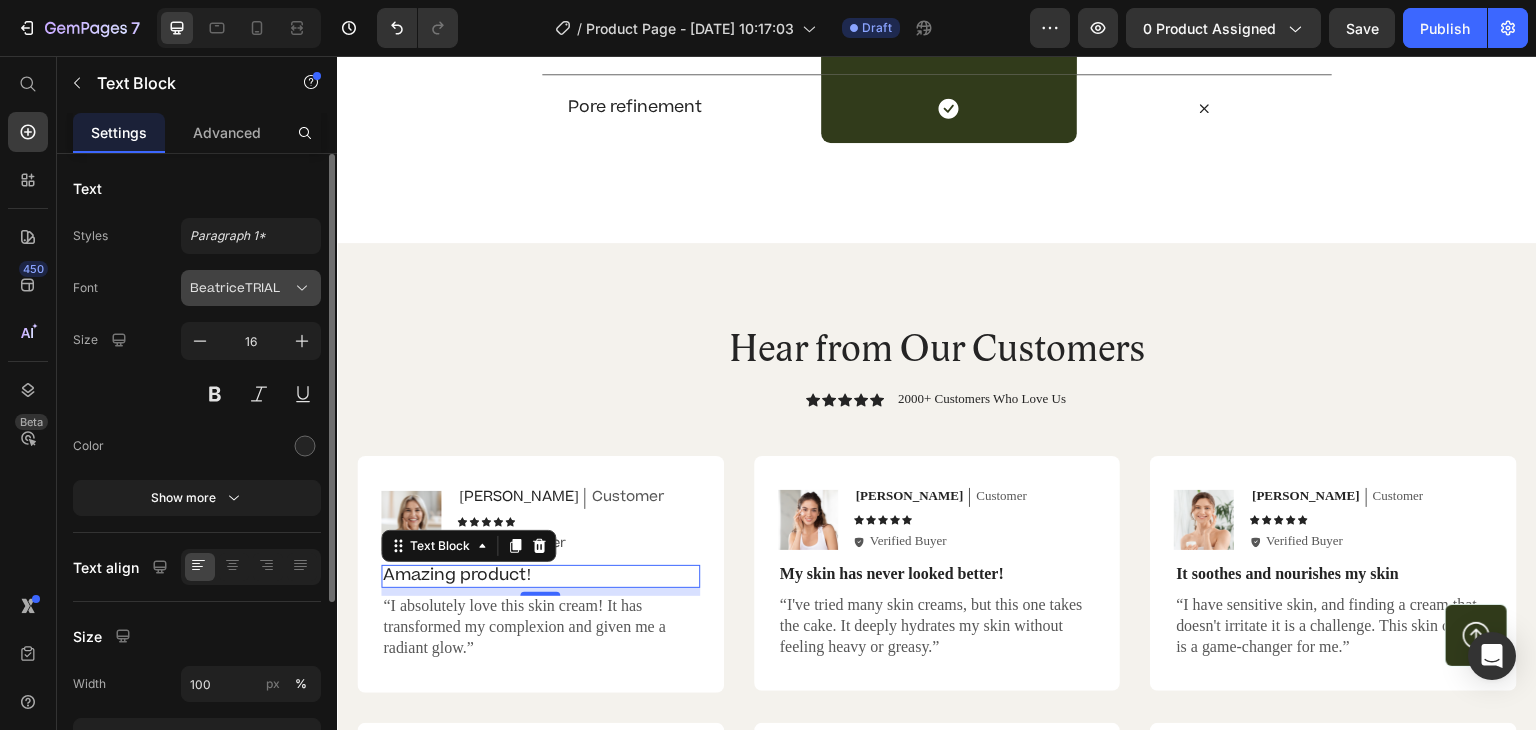 click on "BeatriceTRIAL" at bounding box center [241, 288] 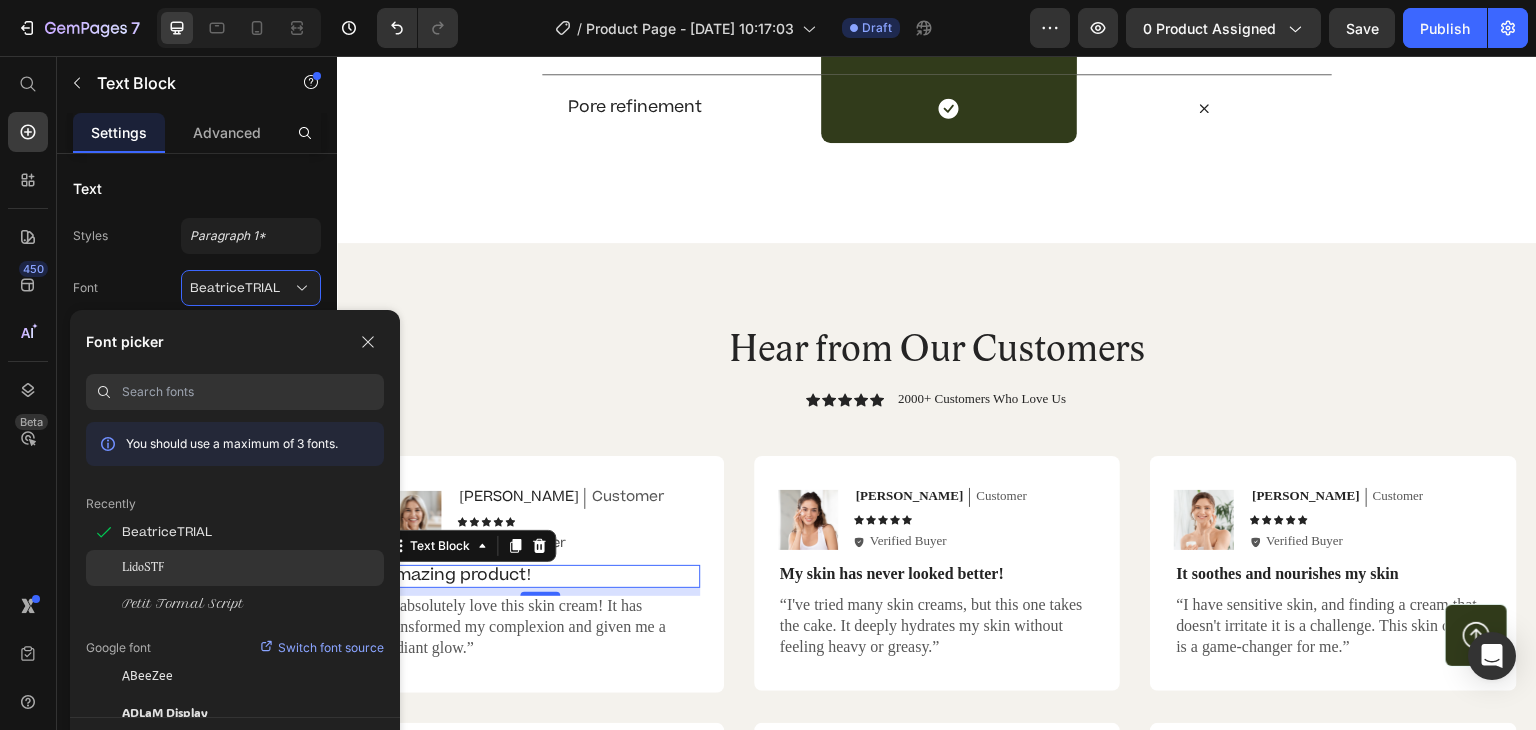 click on "LidoSTF" at bounding box center [143, 568] 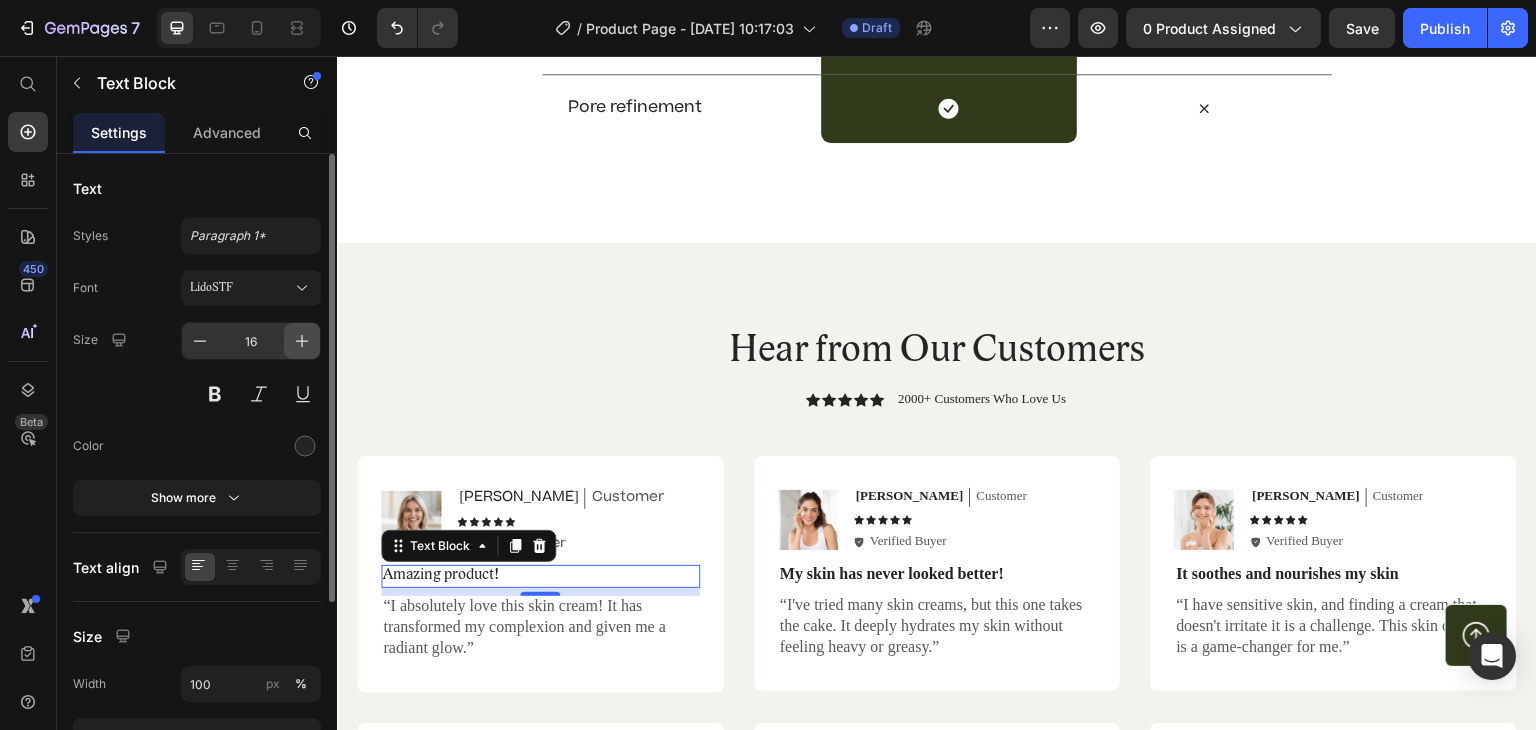 click 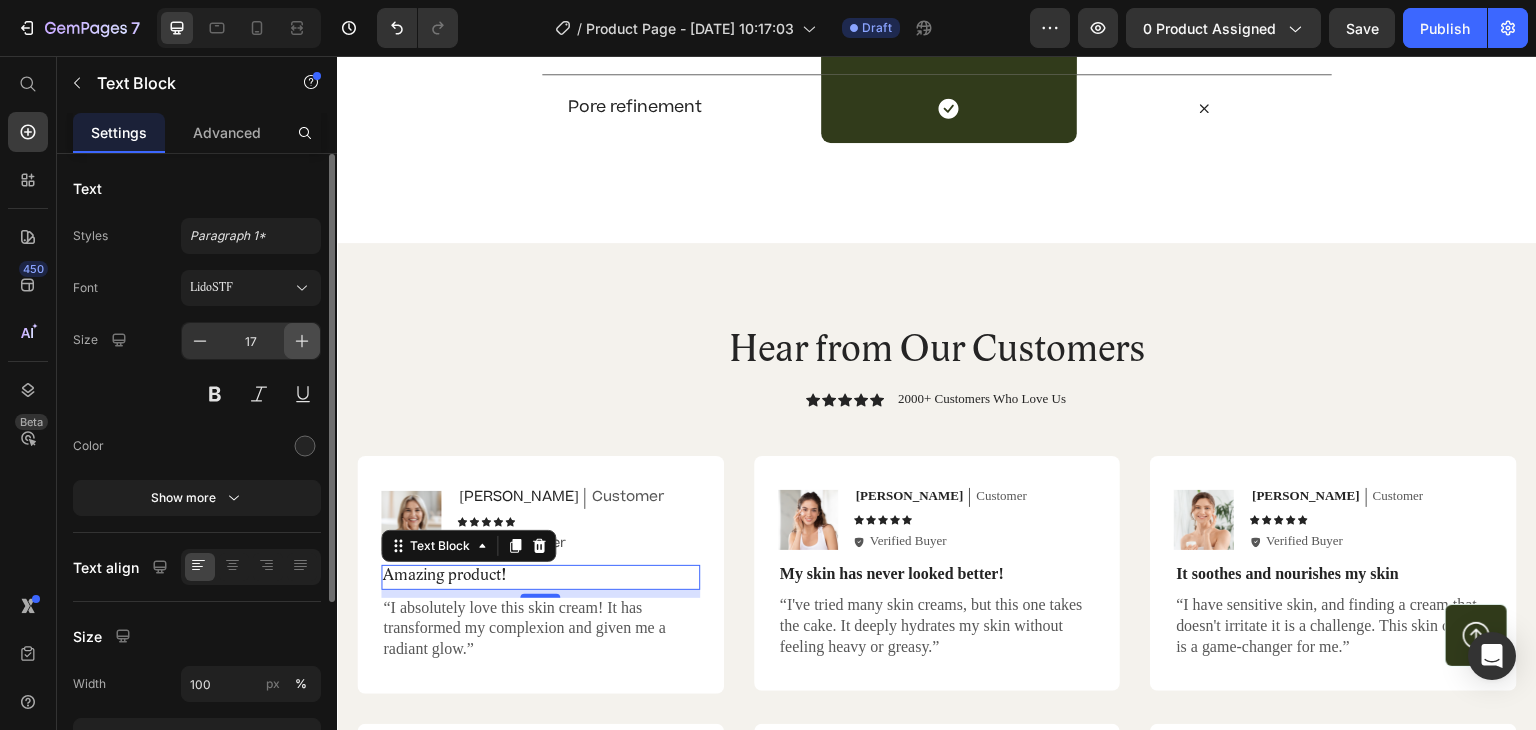 click 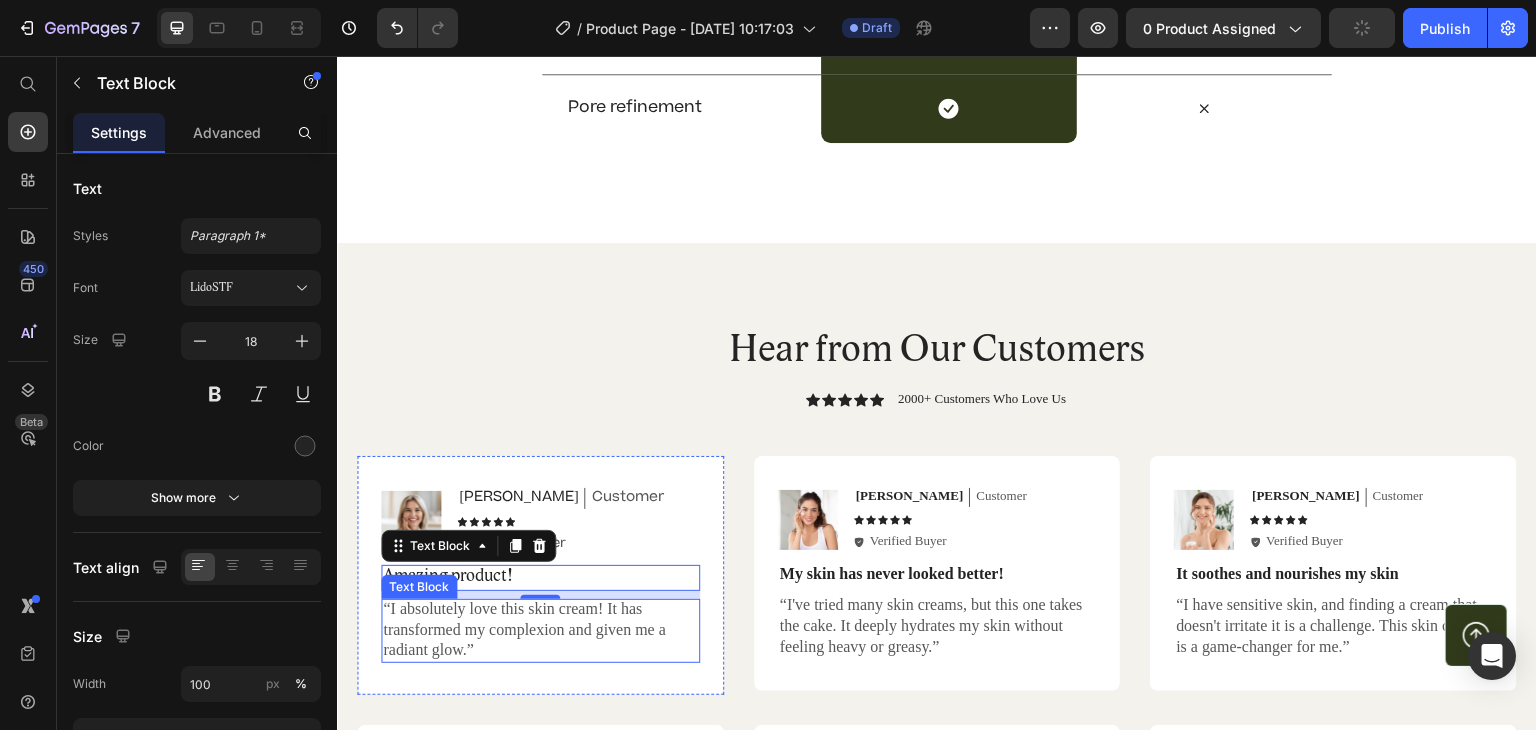 click on "“I absolutely love this skin cream! It has transformed my complexion and given me a radiant glow.”" at bounding box center [540, 630] 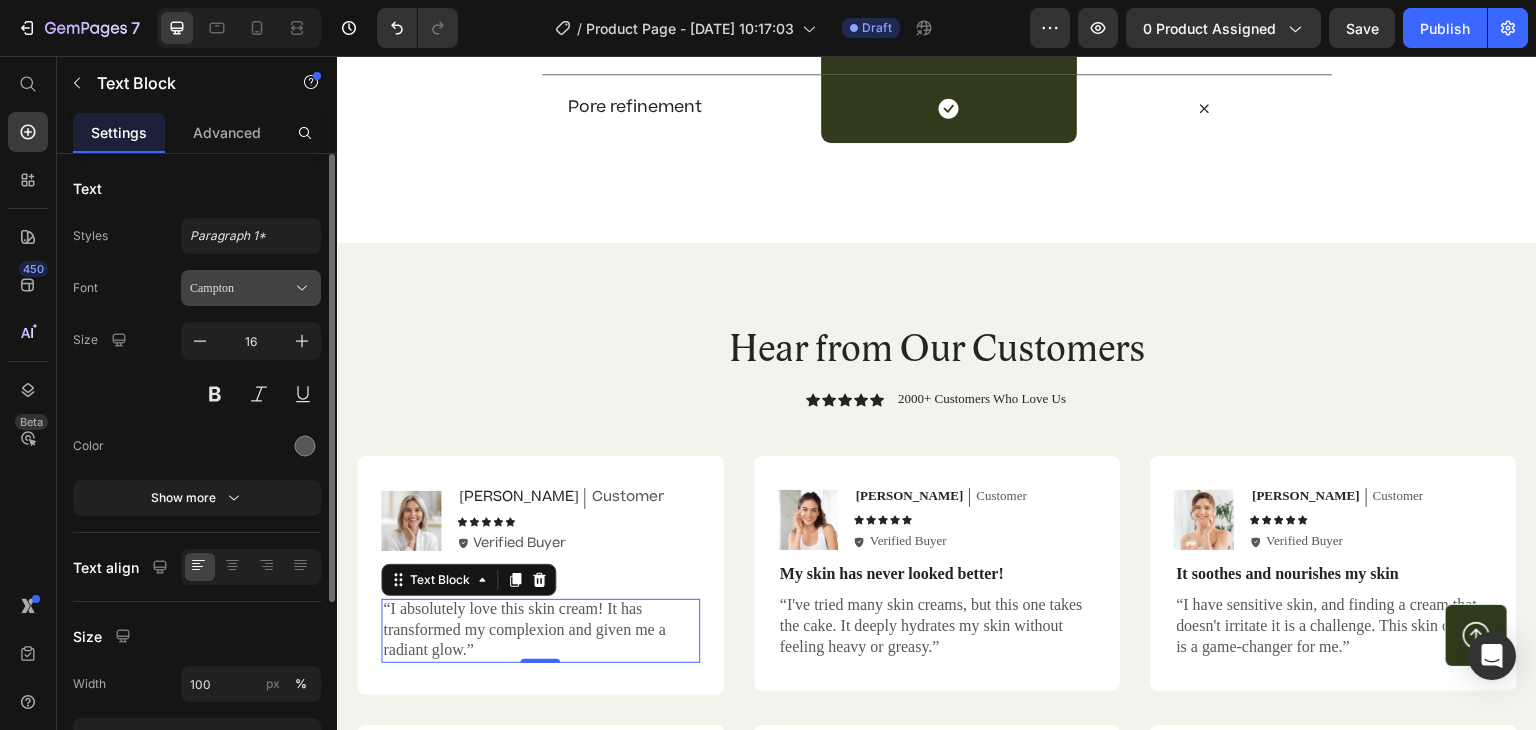 click on "Campton" at bounding box center [251, 288] 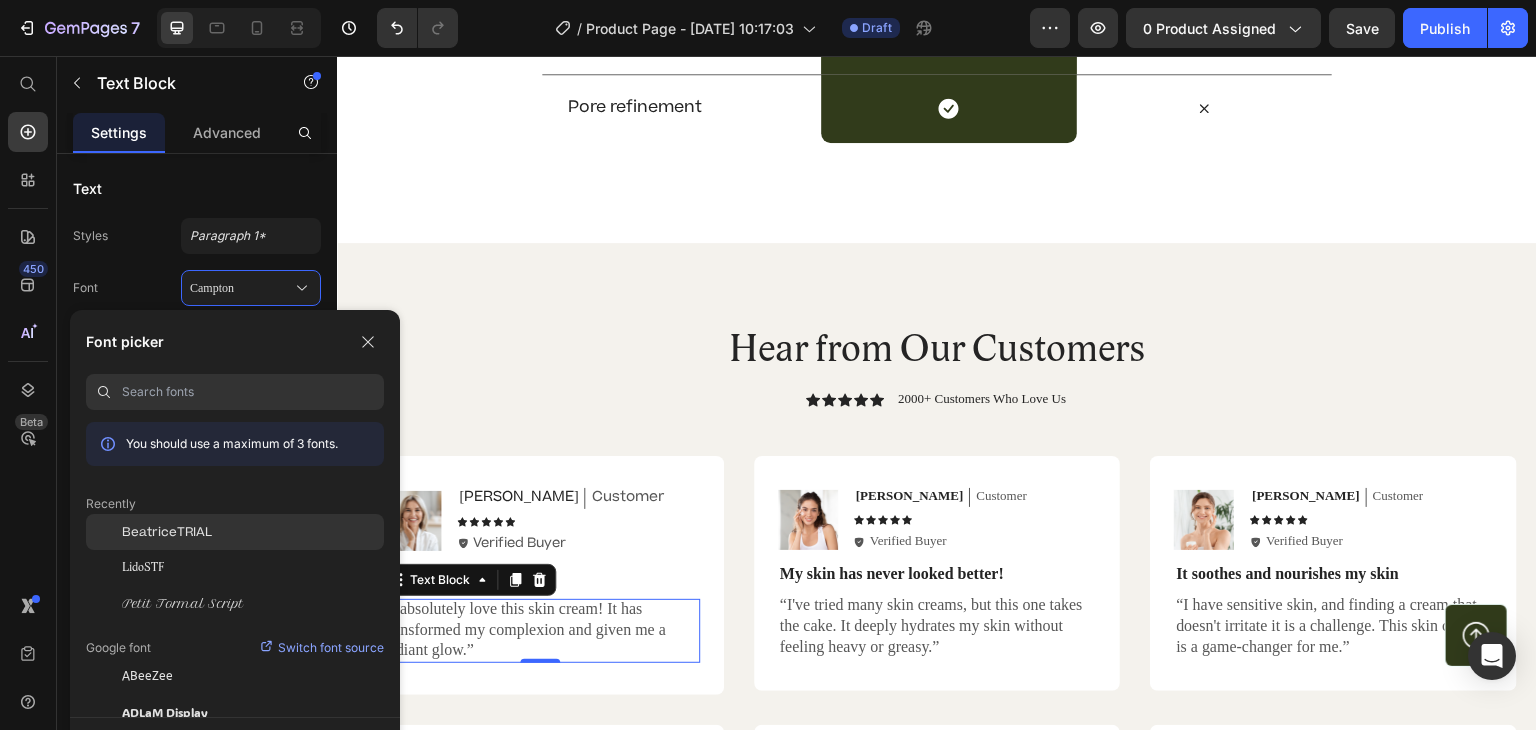 click on "BeatriceTRIAL" 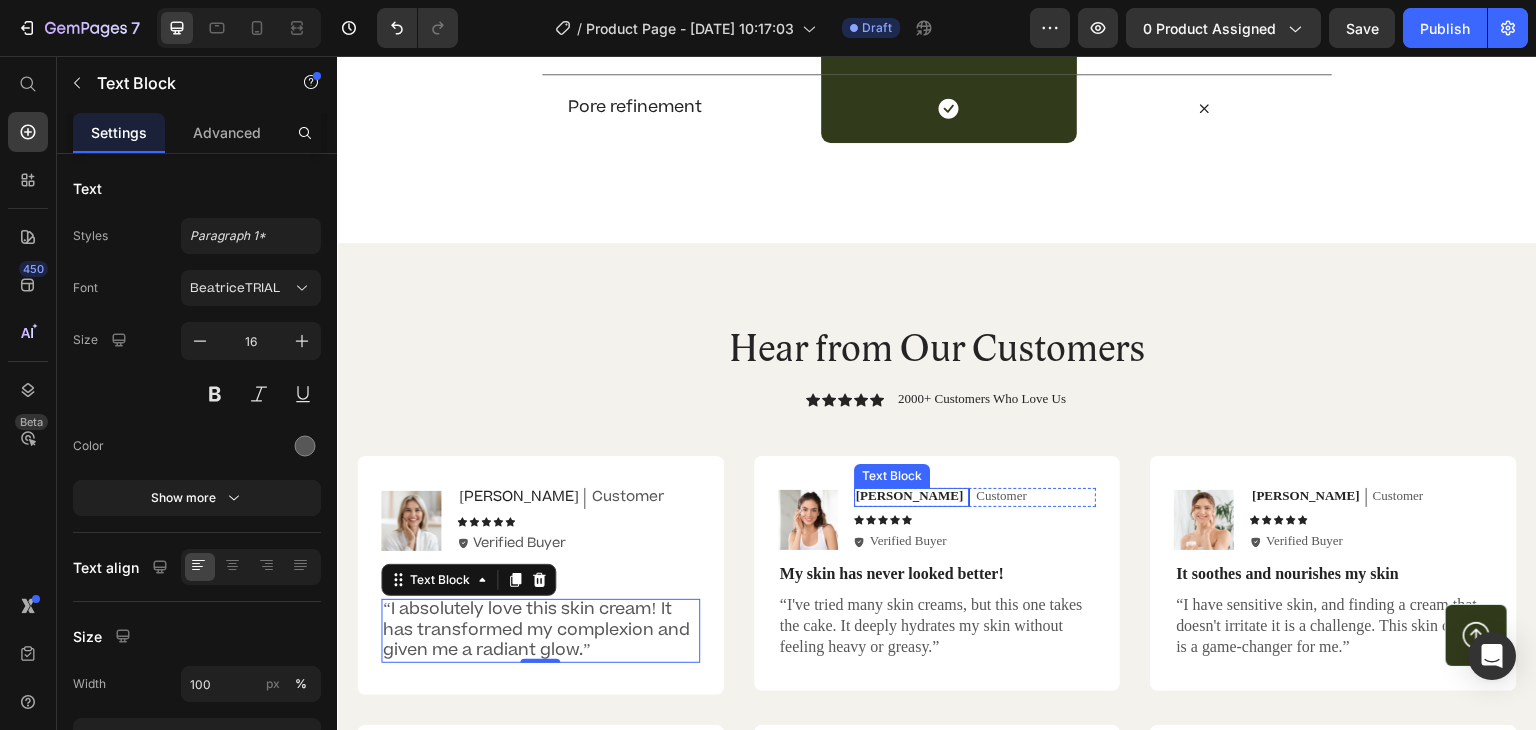 click on "[PERSON_NAME]" at bounding box center [910, 496] 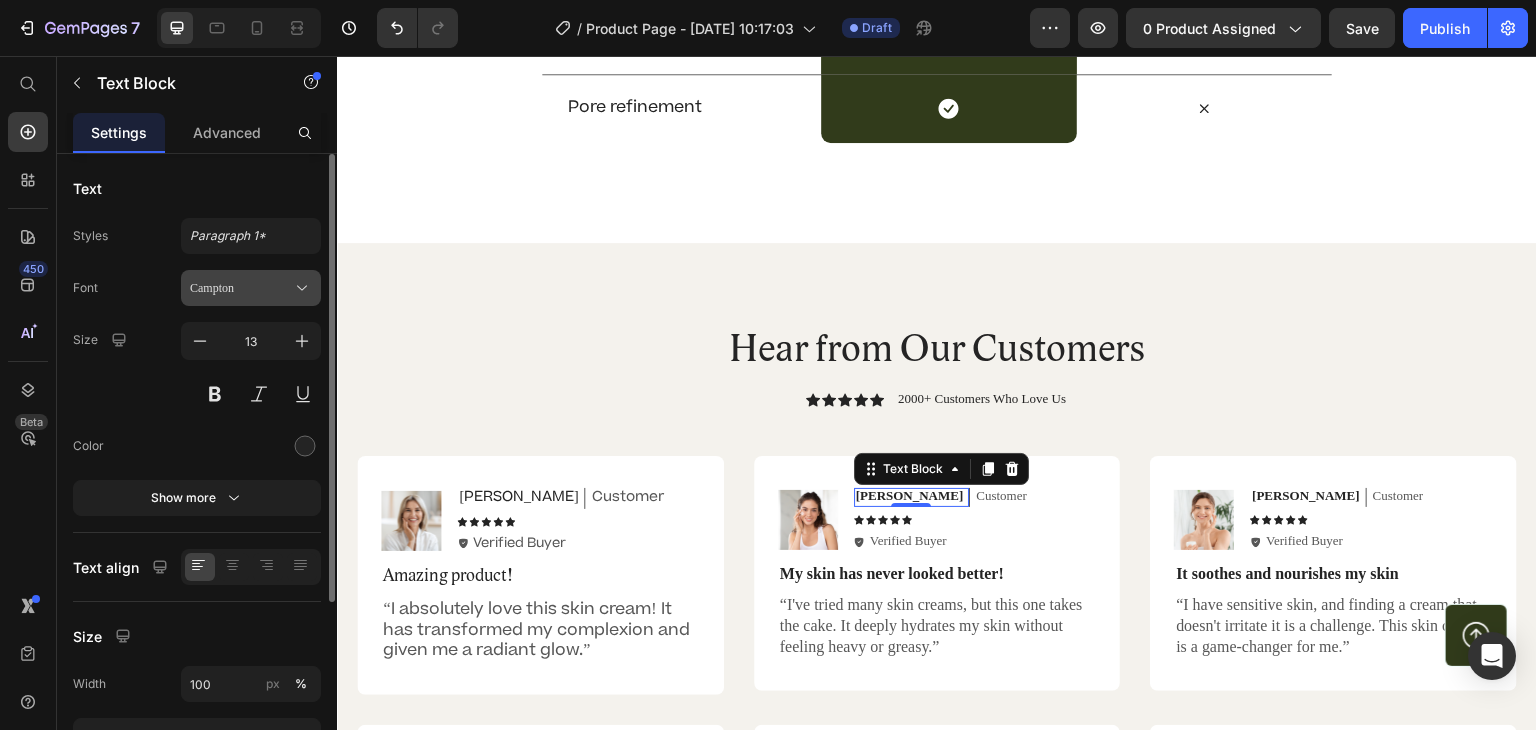 click on "Campton" at bounding box center (241, 288) 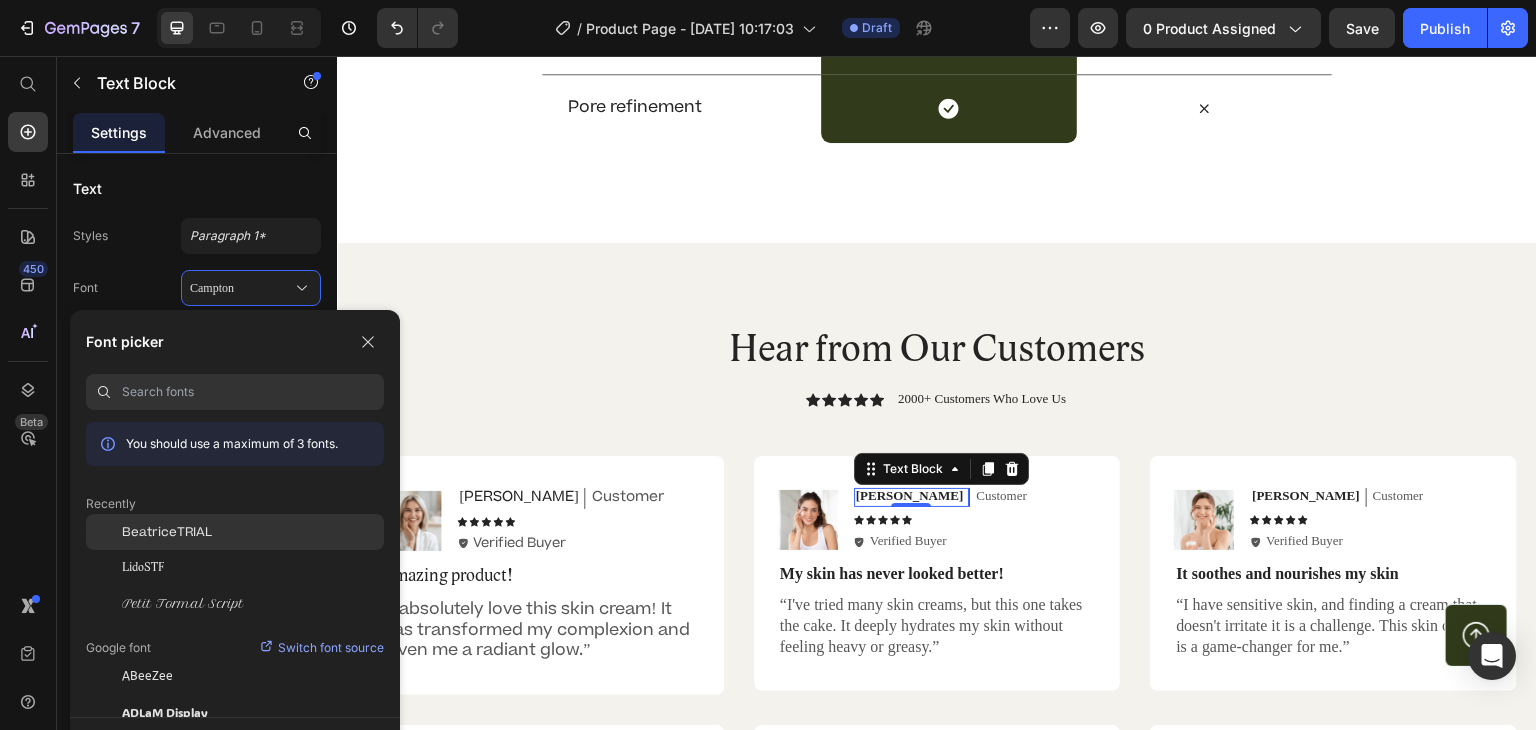 click on "BeatriceTRIAL" at bounding box center (167, 532) 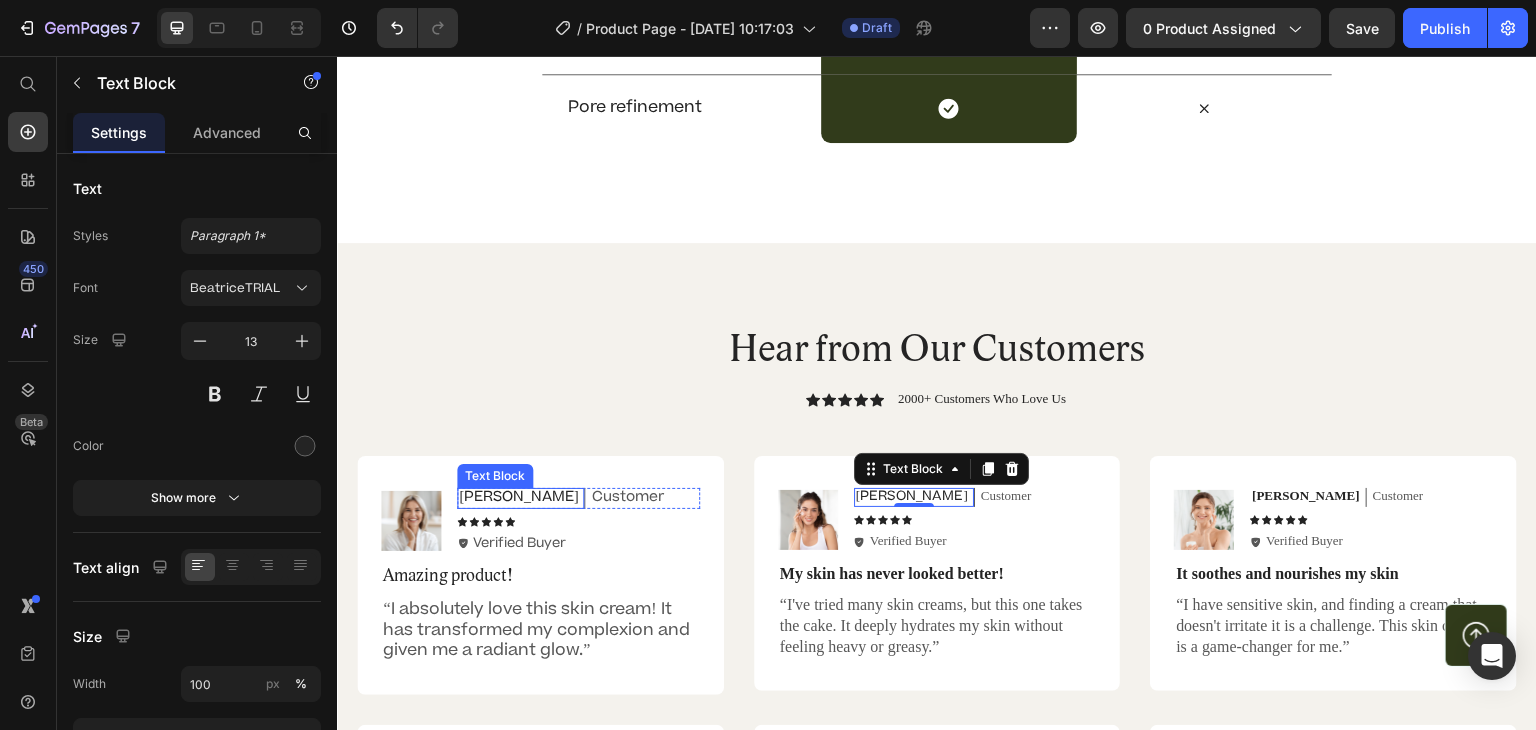 click on "Emily" at bounding box center [518, 497] 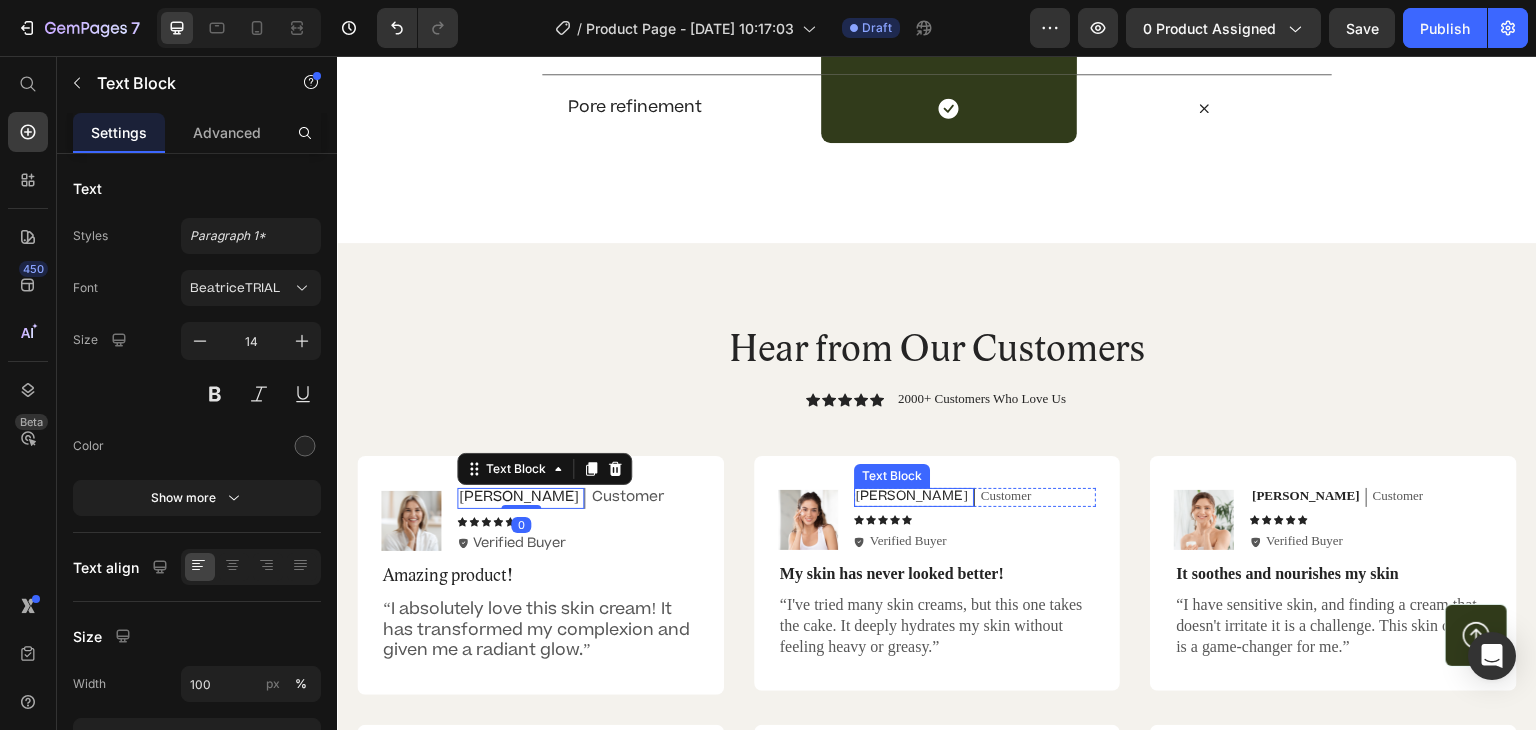 click on "Sarah" at bounding box center [912, 496] 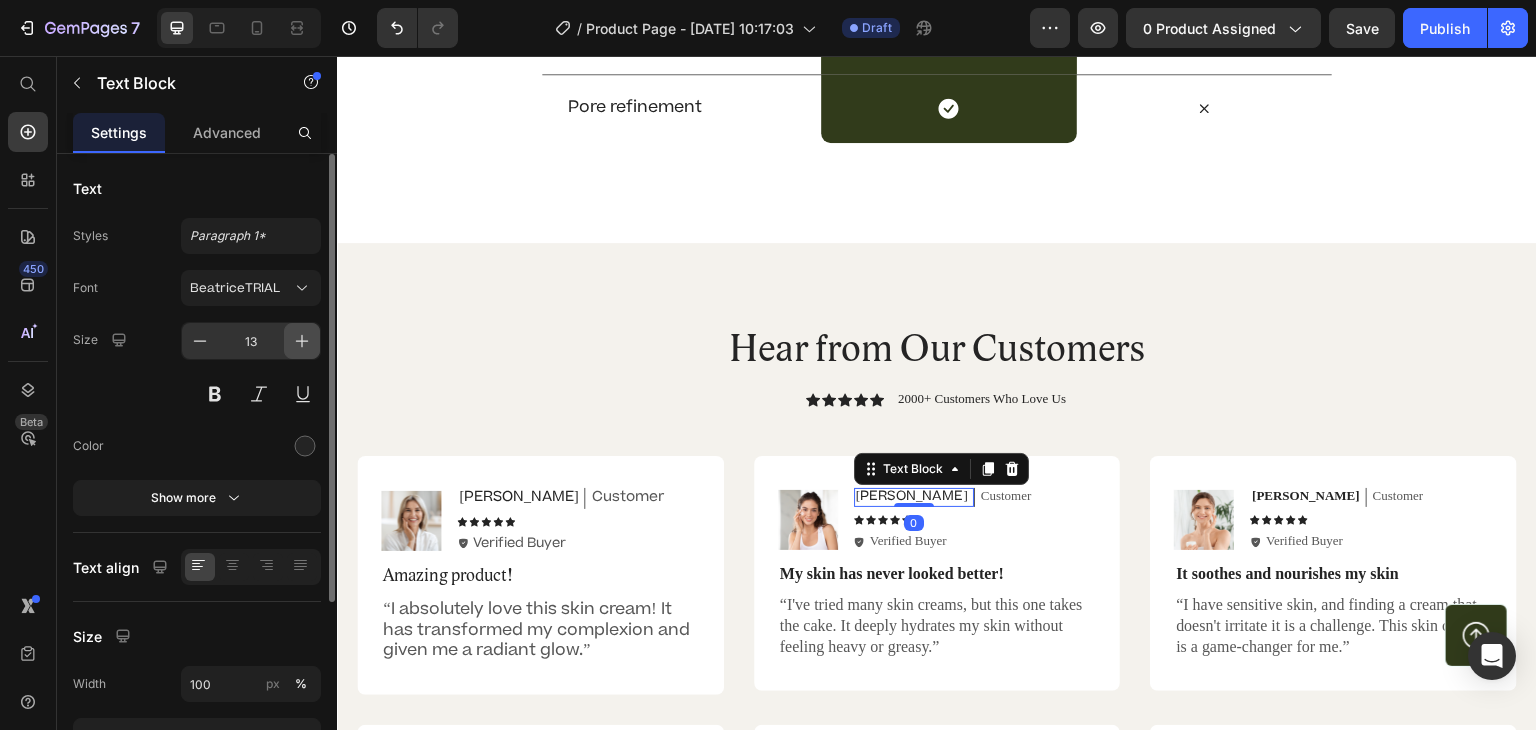 click 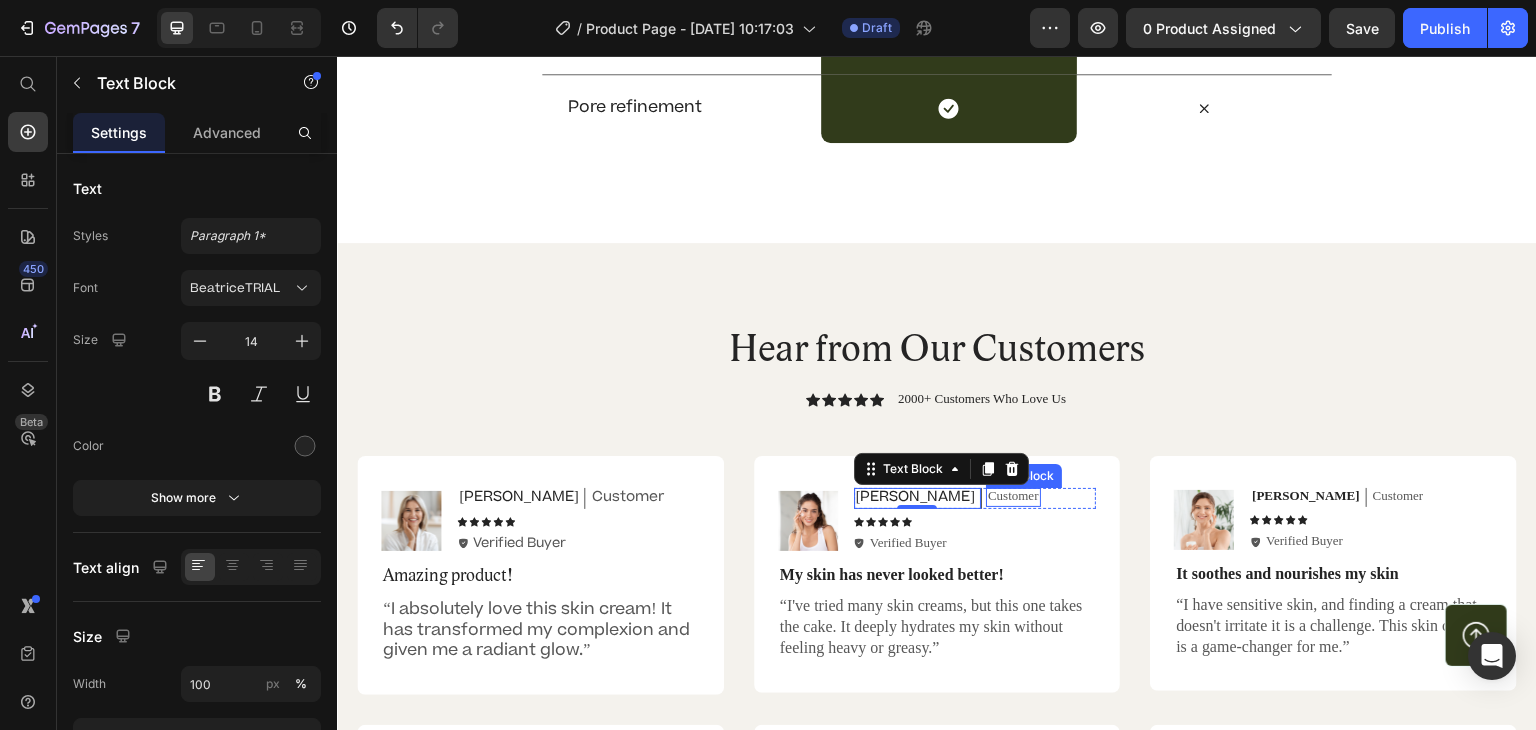 click on "Customer" at bounding box center (1013, 496) 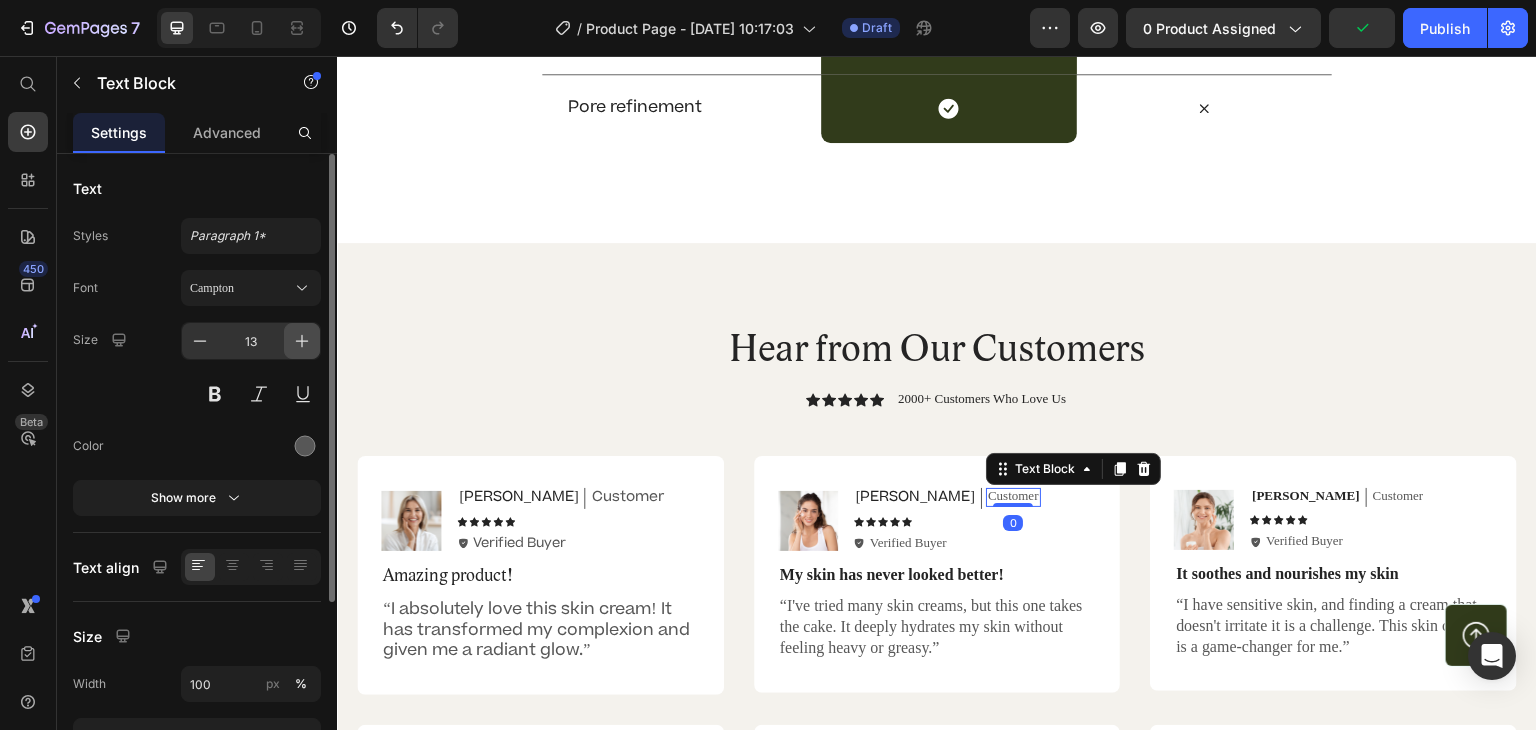 click 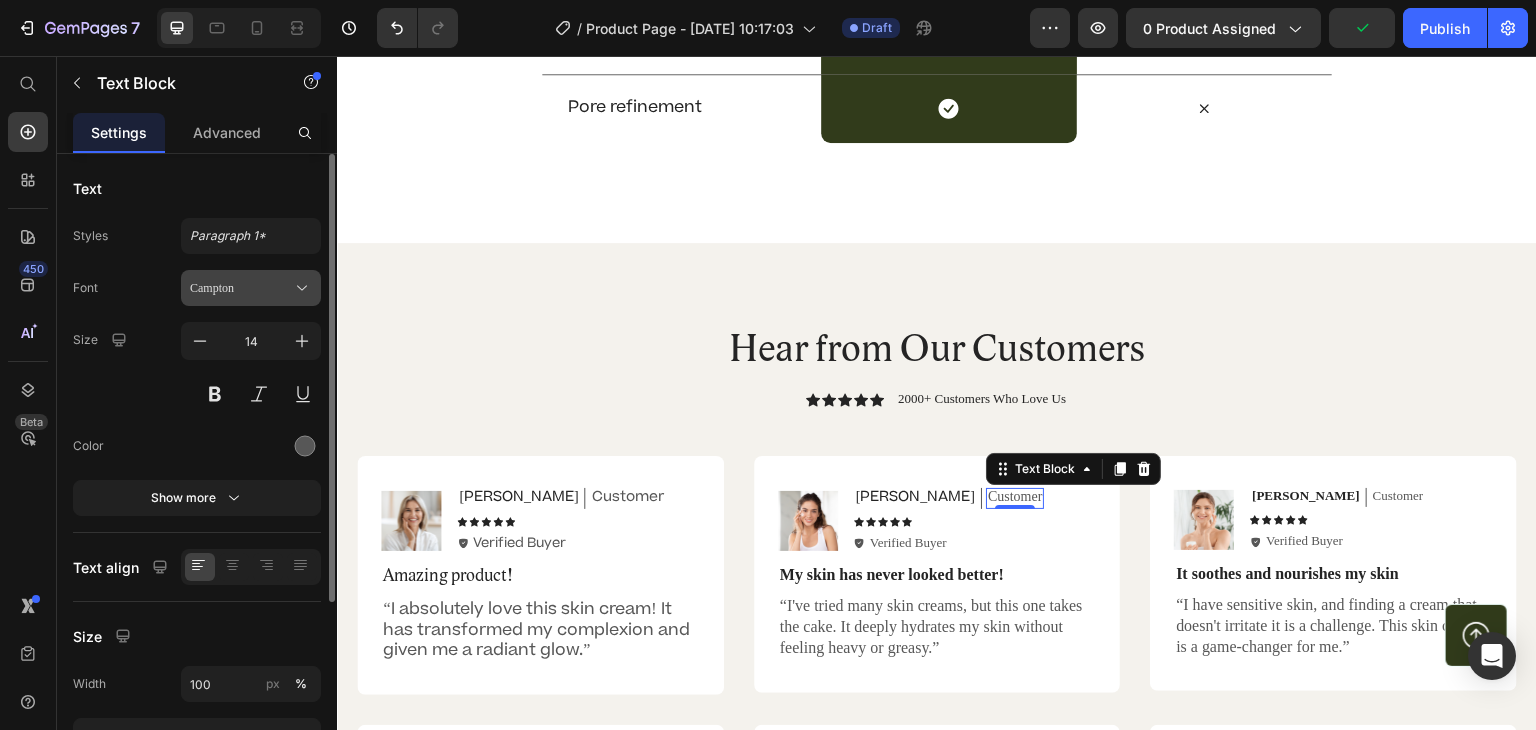 click on "Campton" at bounding box center (241, 288) 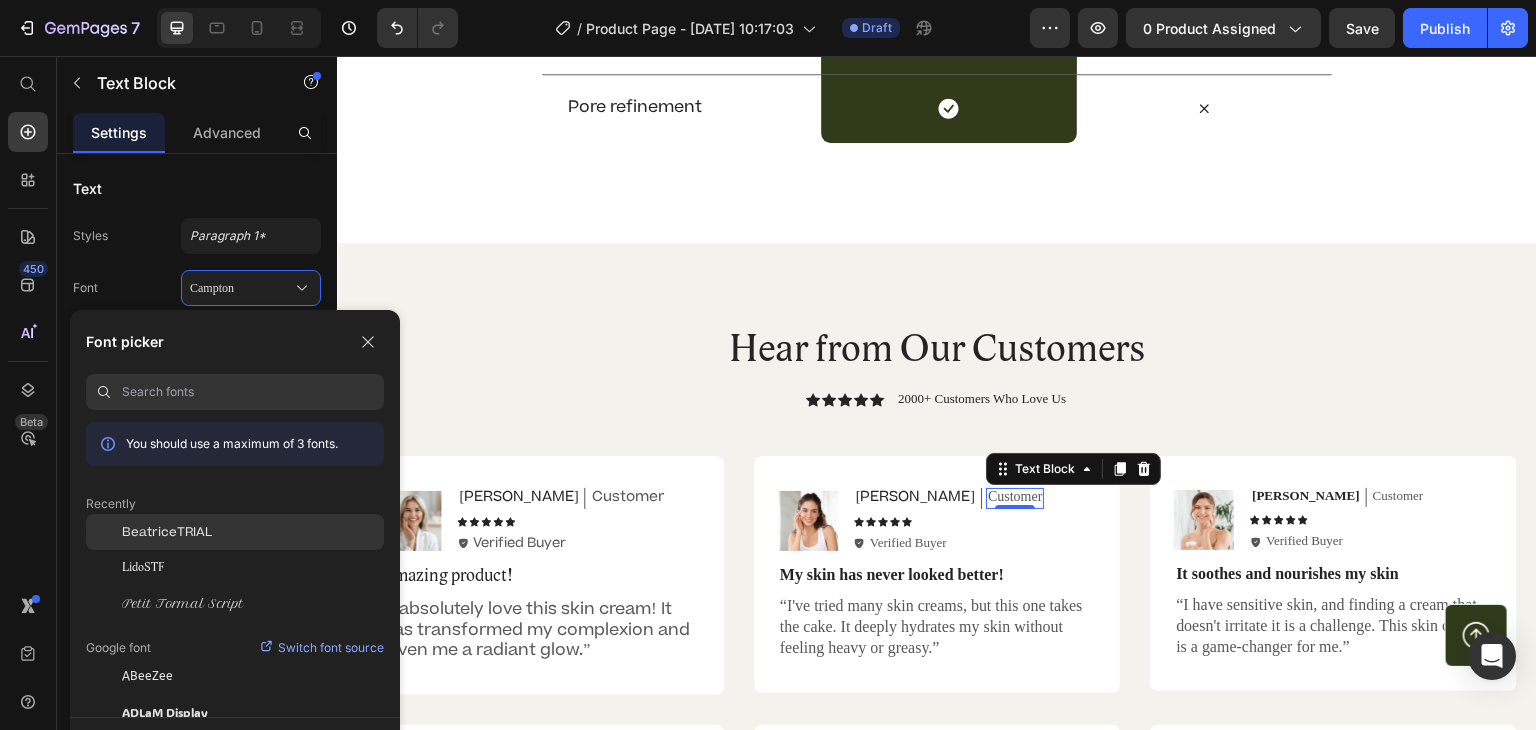click on "BeatriceTRIAL" at bounding box center [167, 532] 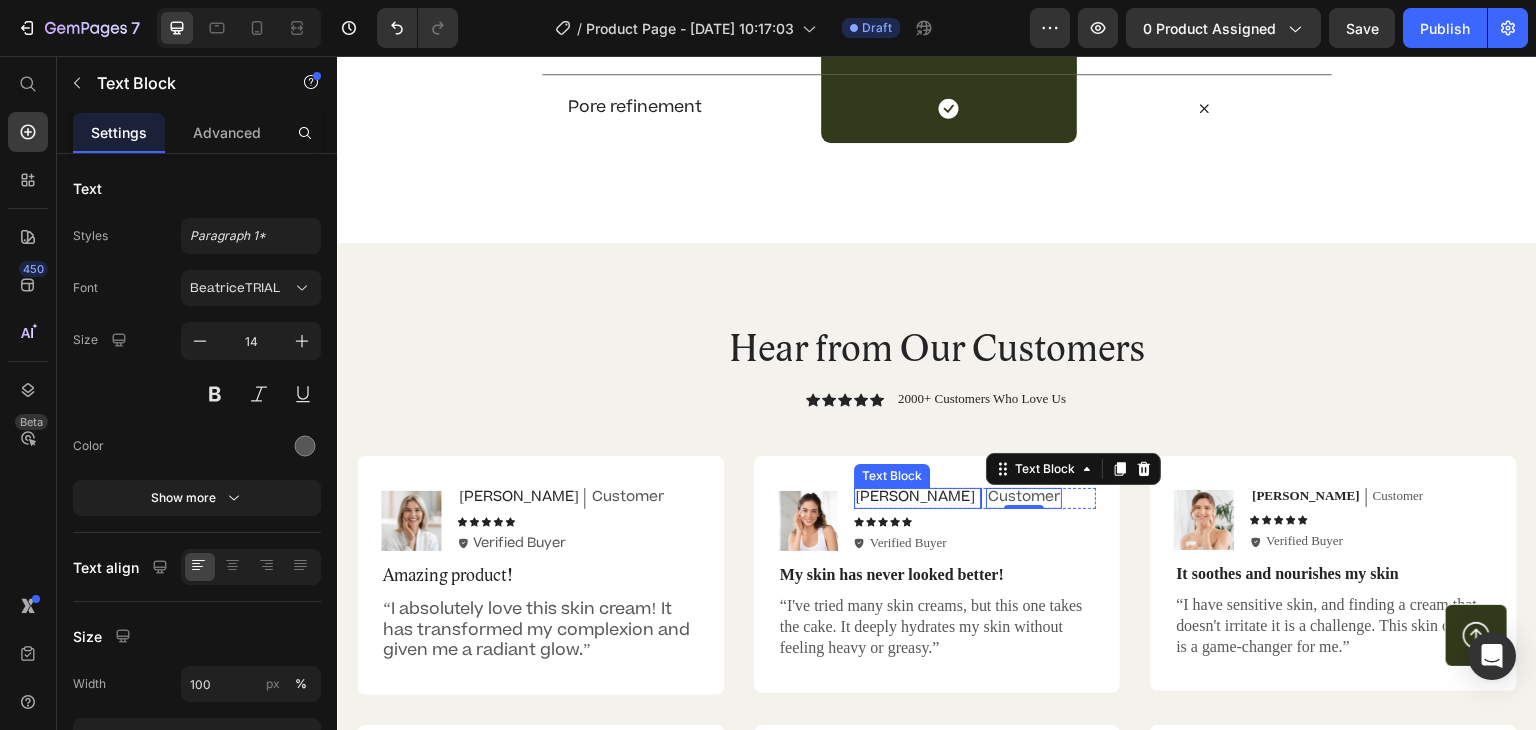 click on "Sarah" at bounding box center (915, 497) 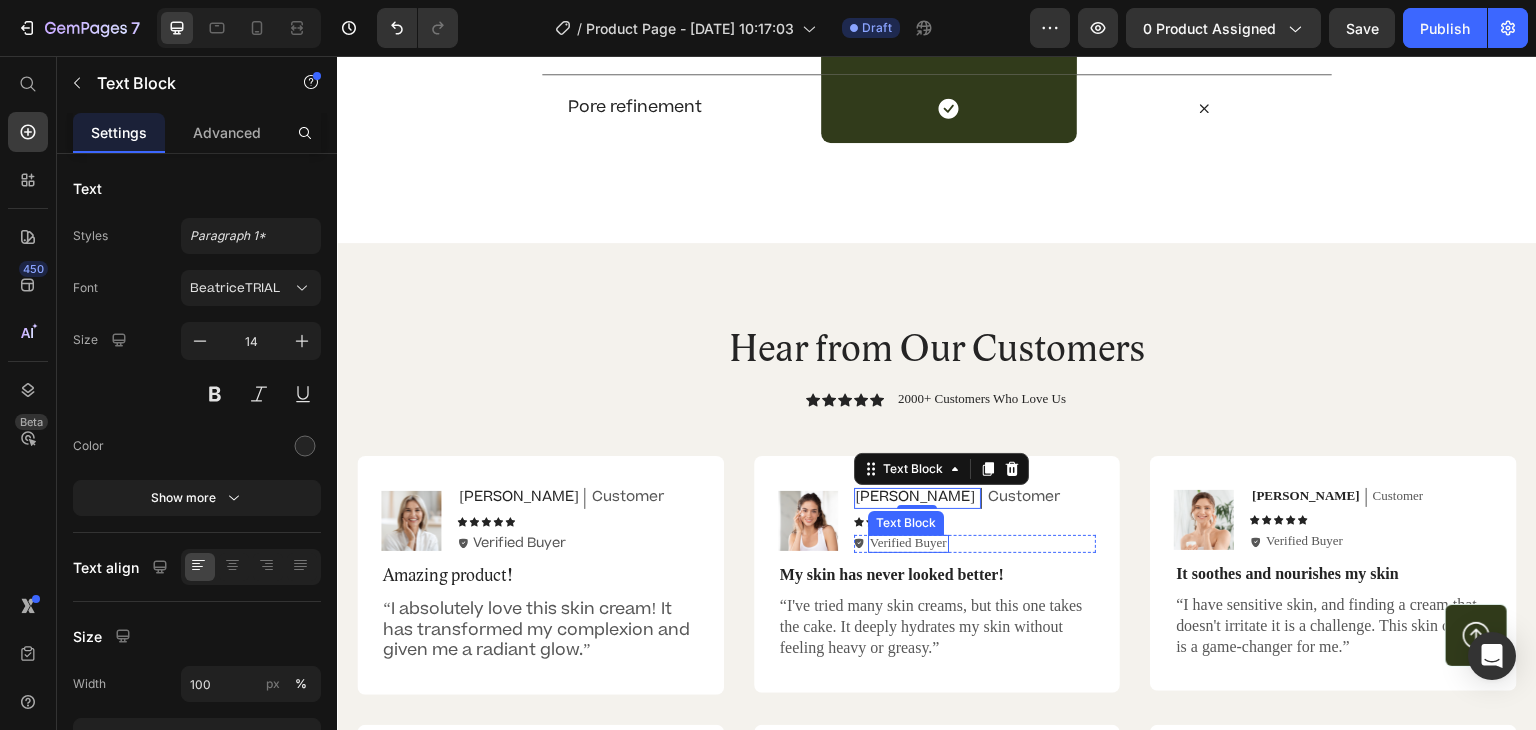 click on "Verified Buyer" at bounding box center [908, 543] 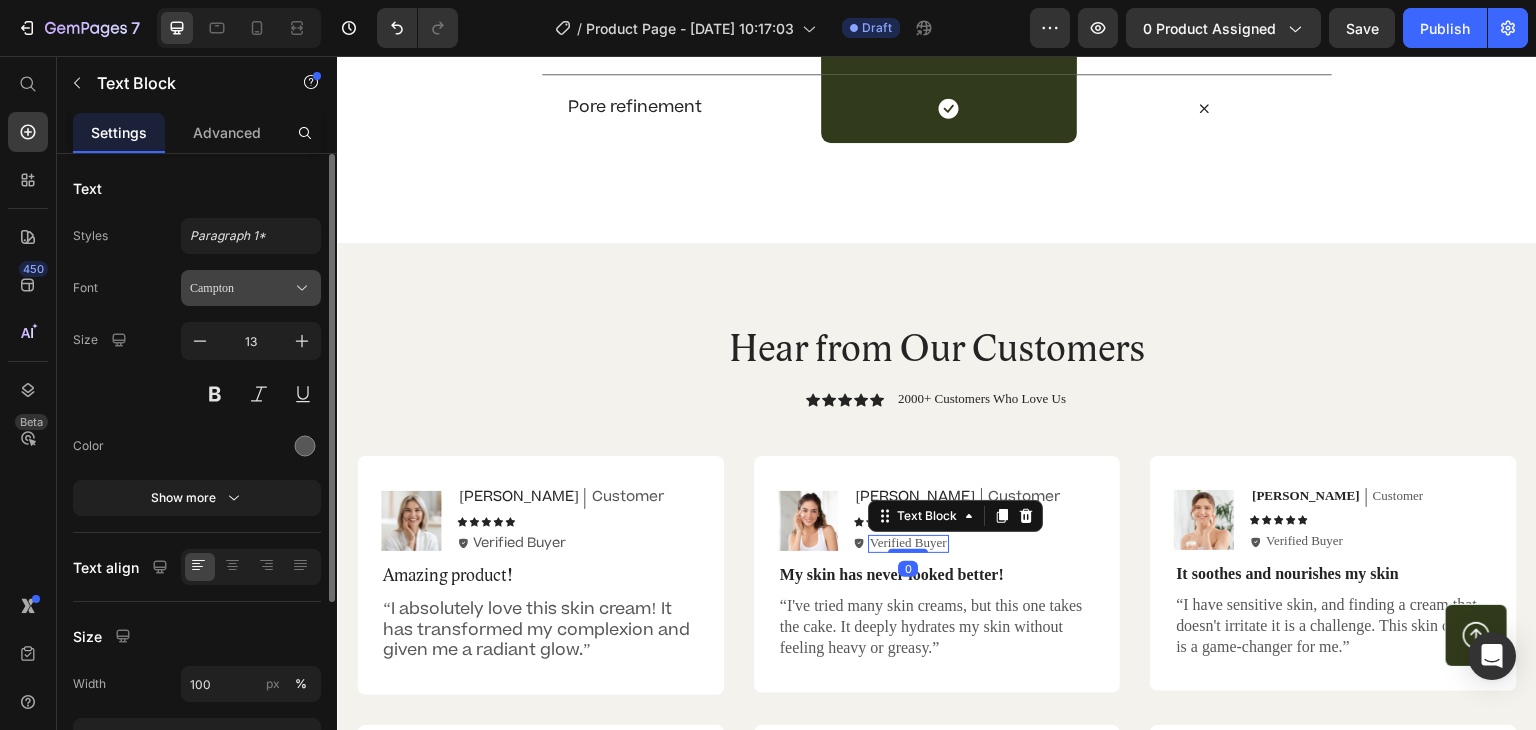 click on "Campton" at bounding box center [241, 288] 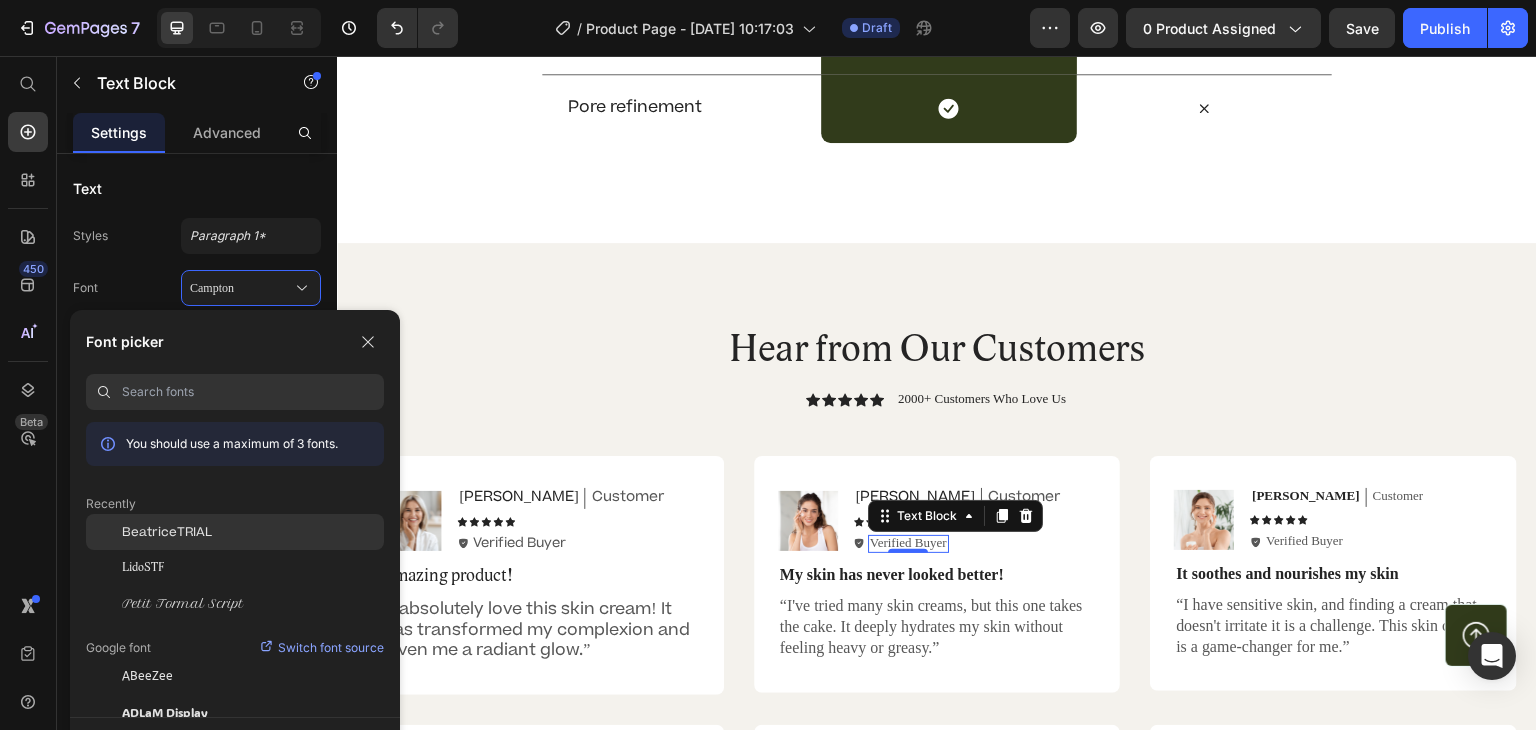 click on "BeatriceTRIAL" at bounding box center (167, 532) 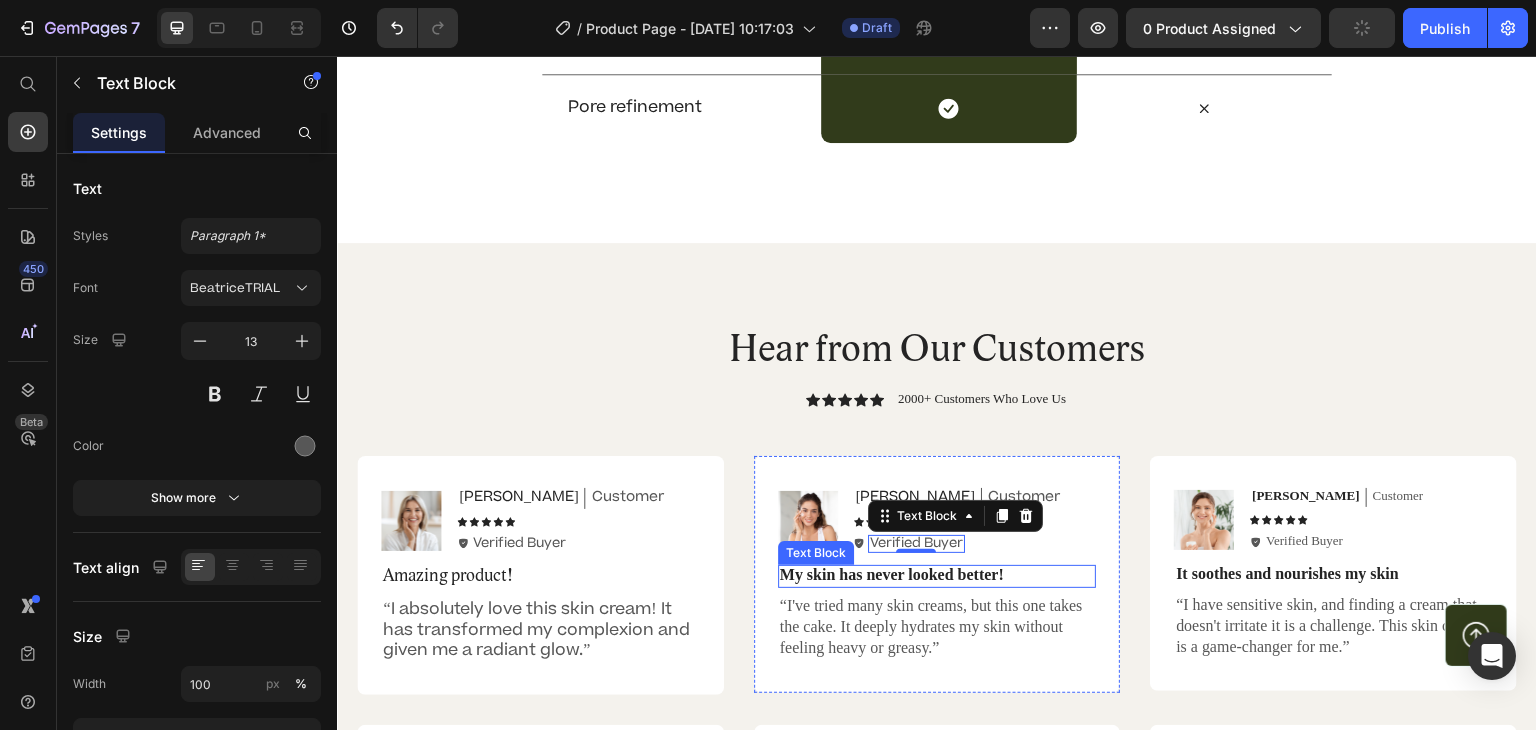 click on "My skin has never looked better!" at bounding box center (937, 575) 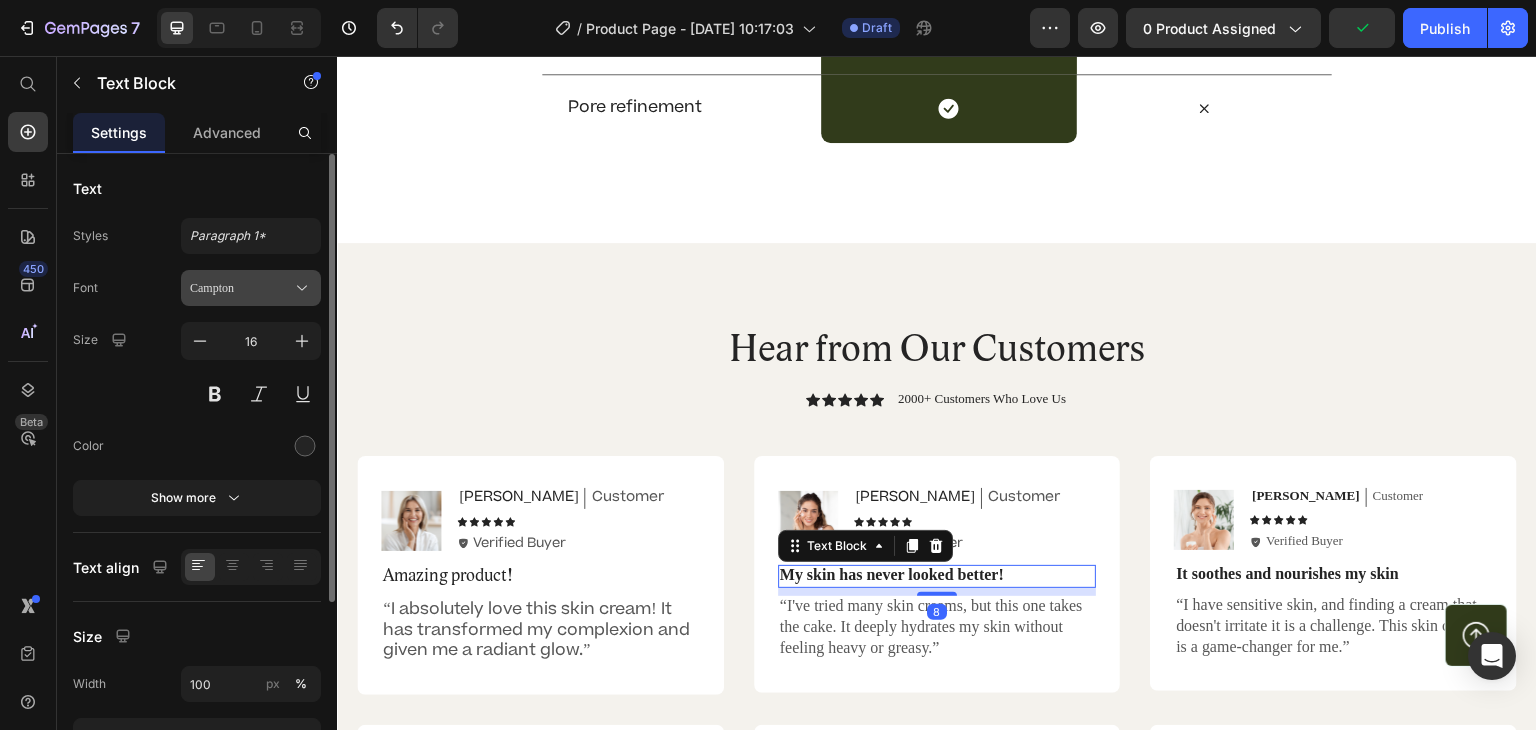 click on "Campton" at bounding box center [241, 288] 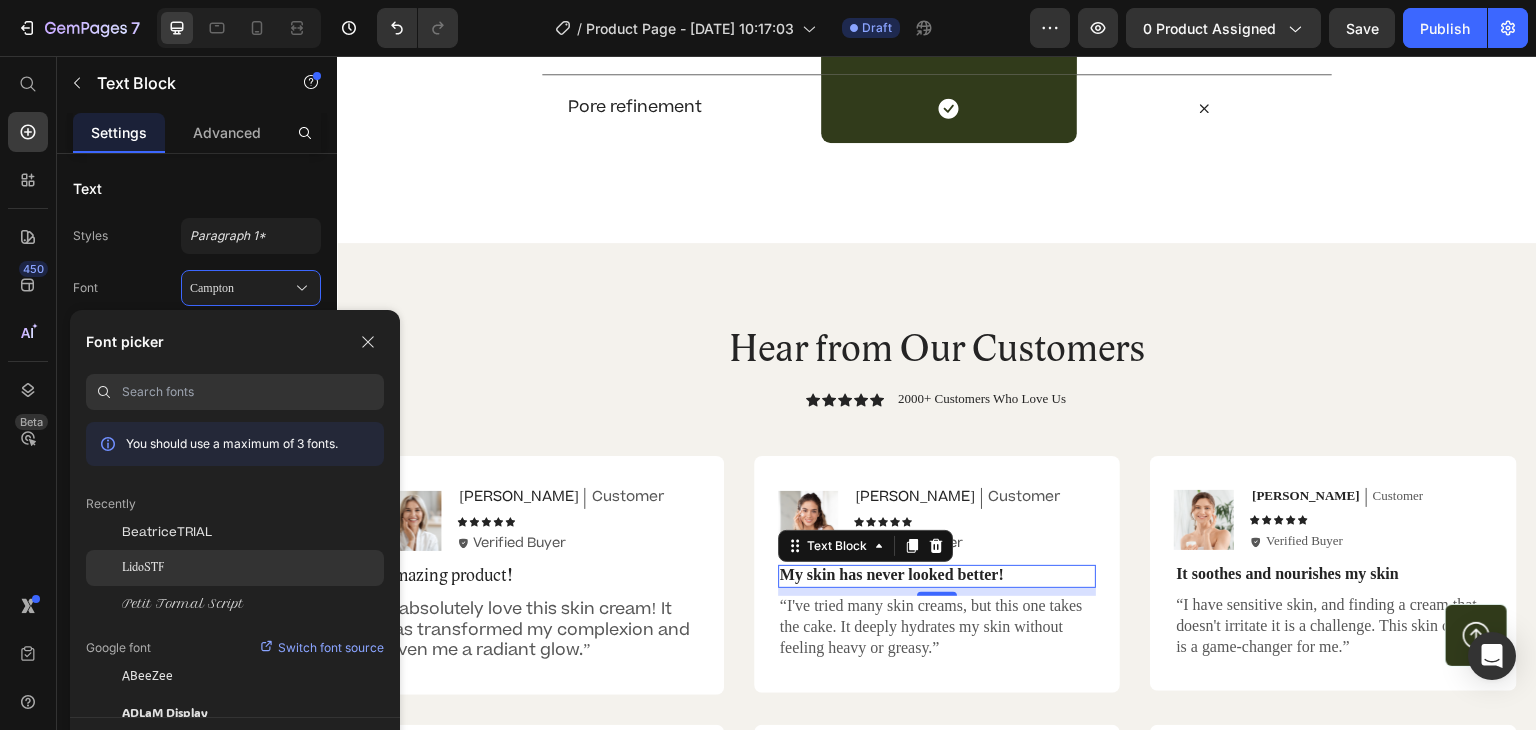 click on "LidoSTF" at bounding box center [143, 568] 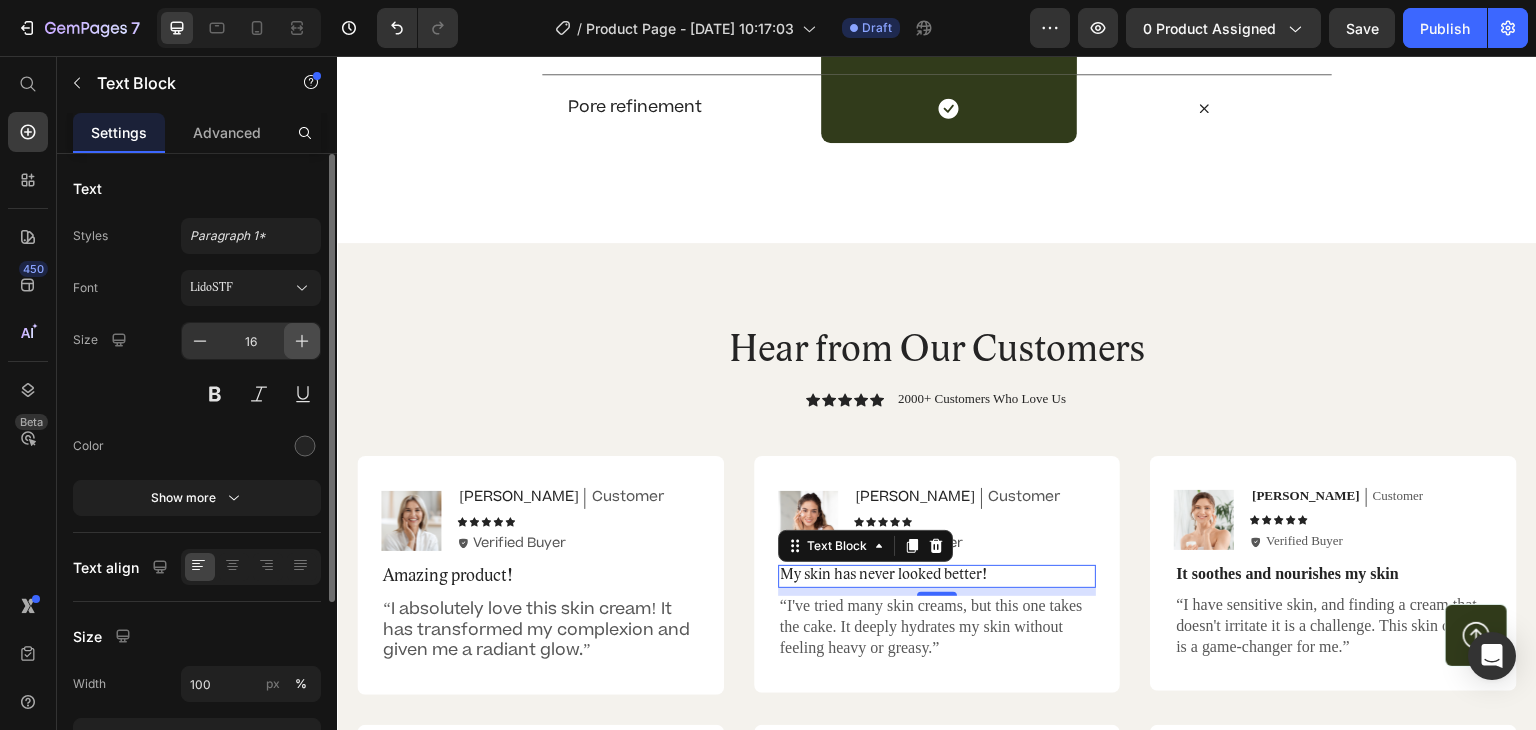 click 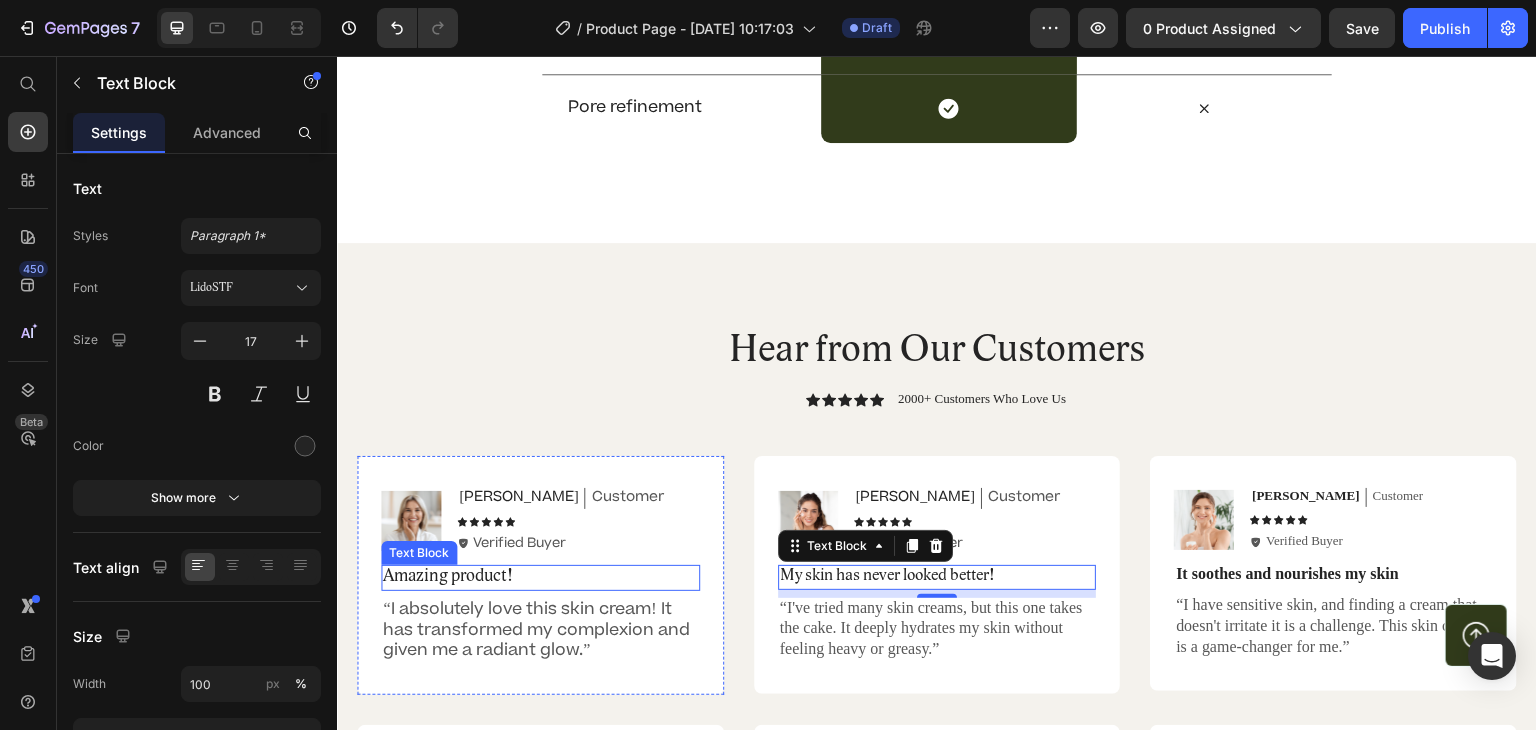 click on "Amazing product!" at bounding box center (540, 576) 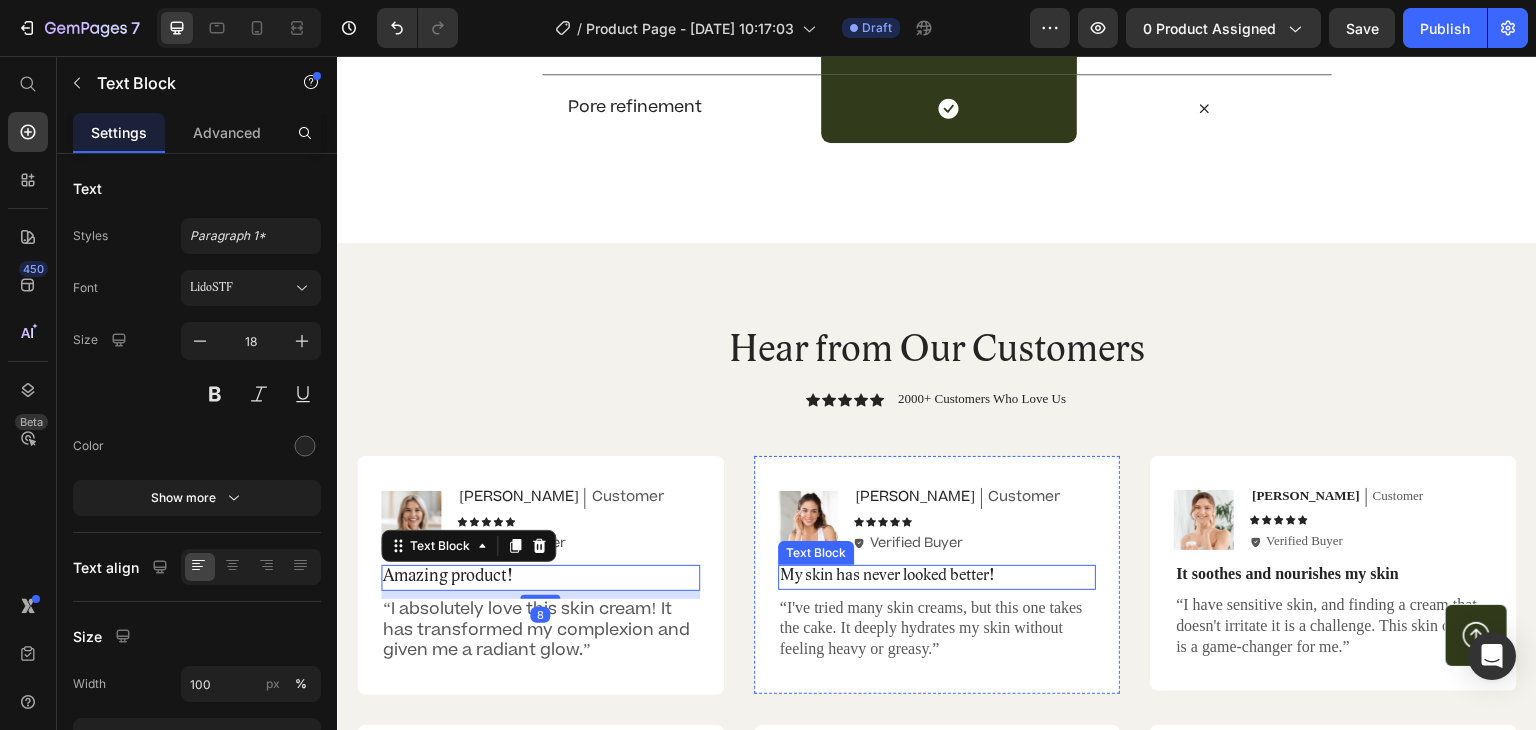 click on "My skin has never looked better!" at bounding box center [937, 576] 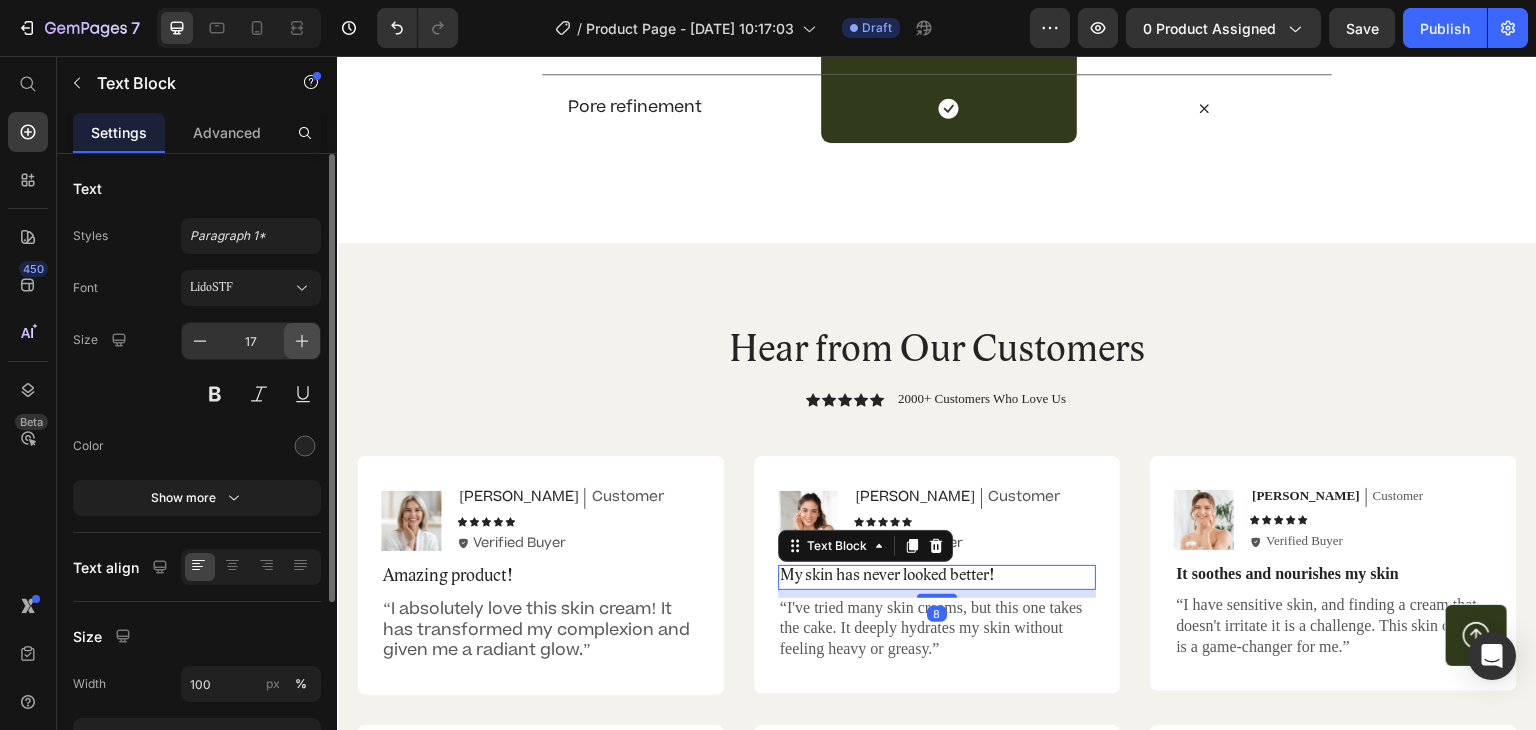 click 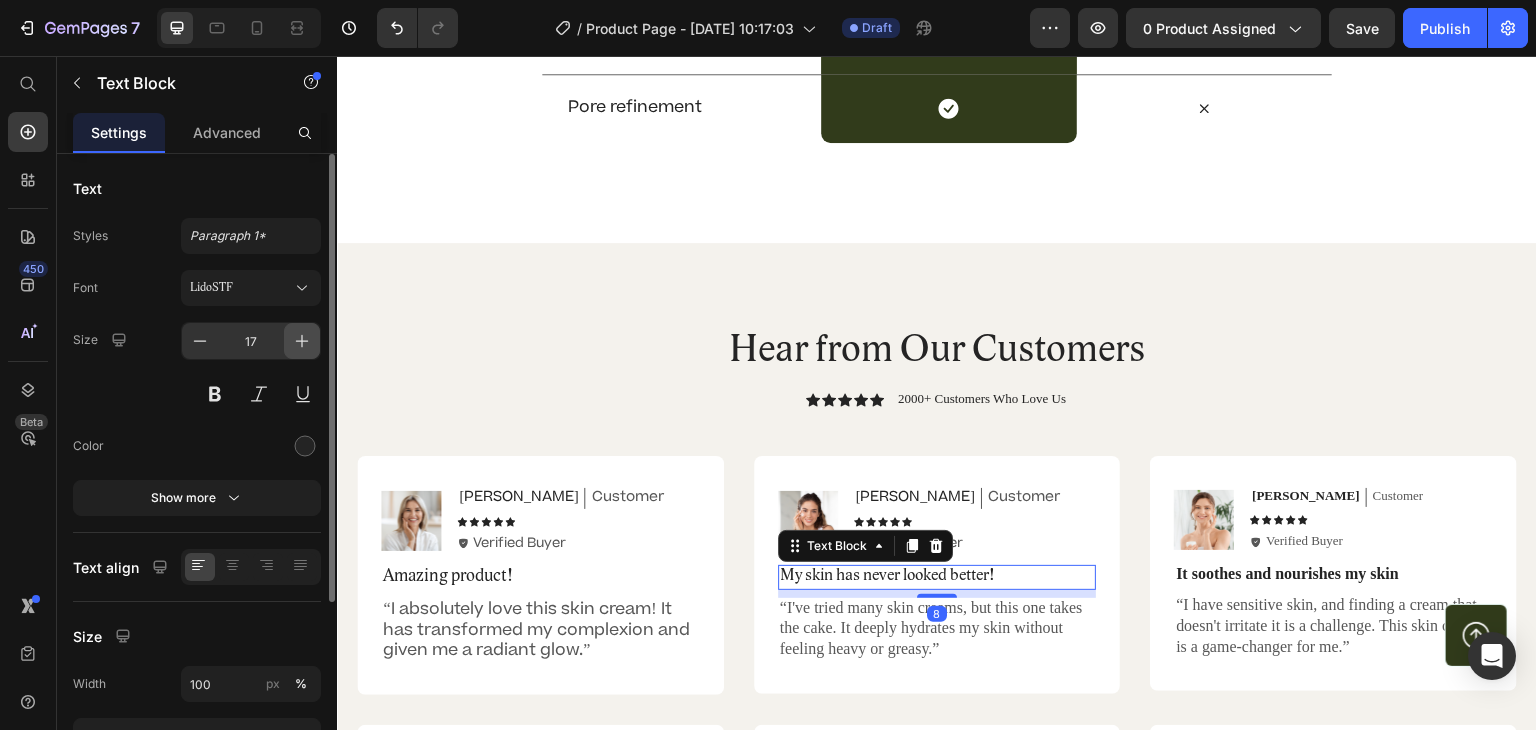 type on "18" 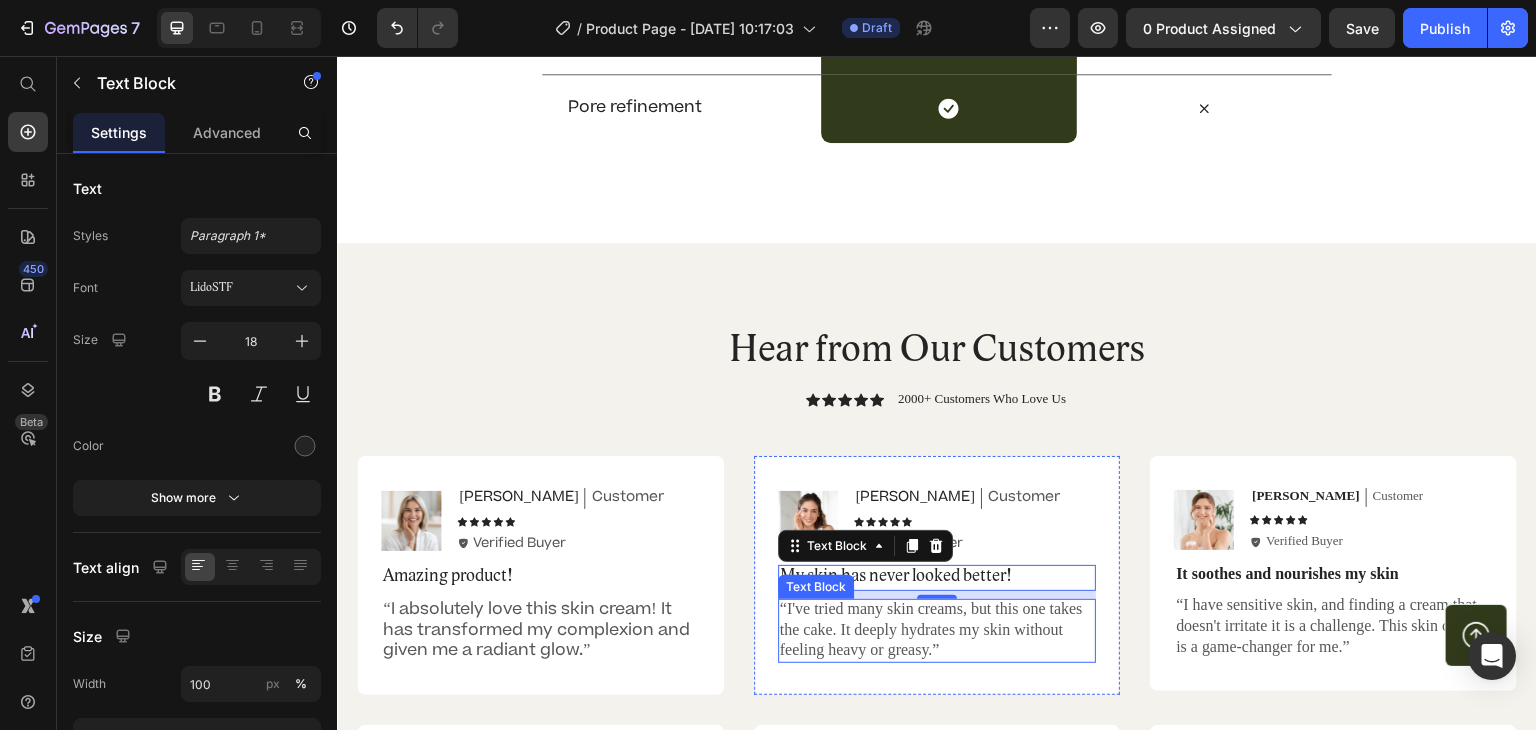 click on "“I've tried many skin creams, but this one takes the cake. It deeply hydrates my skin without feeling heavy or greasy.”" at bounding box center [937, 630] 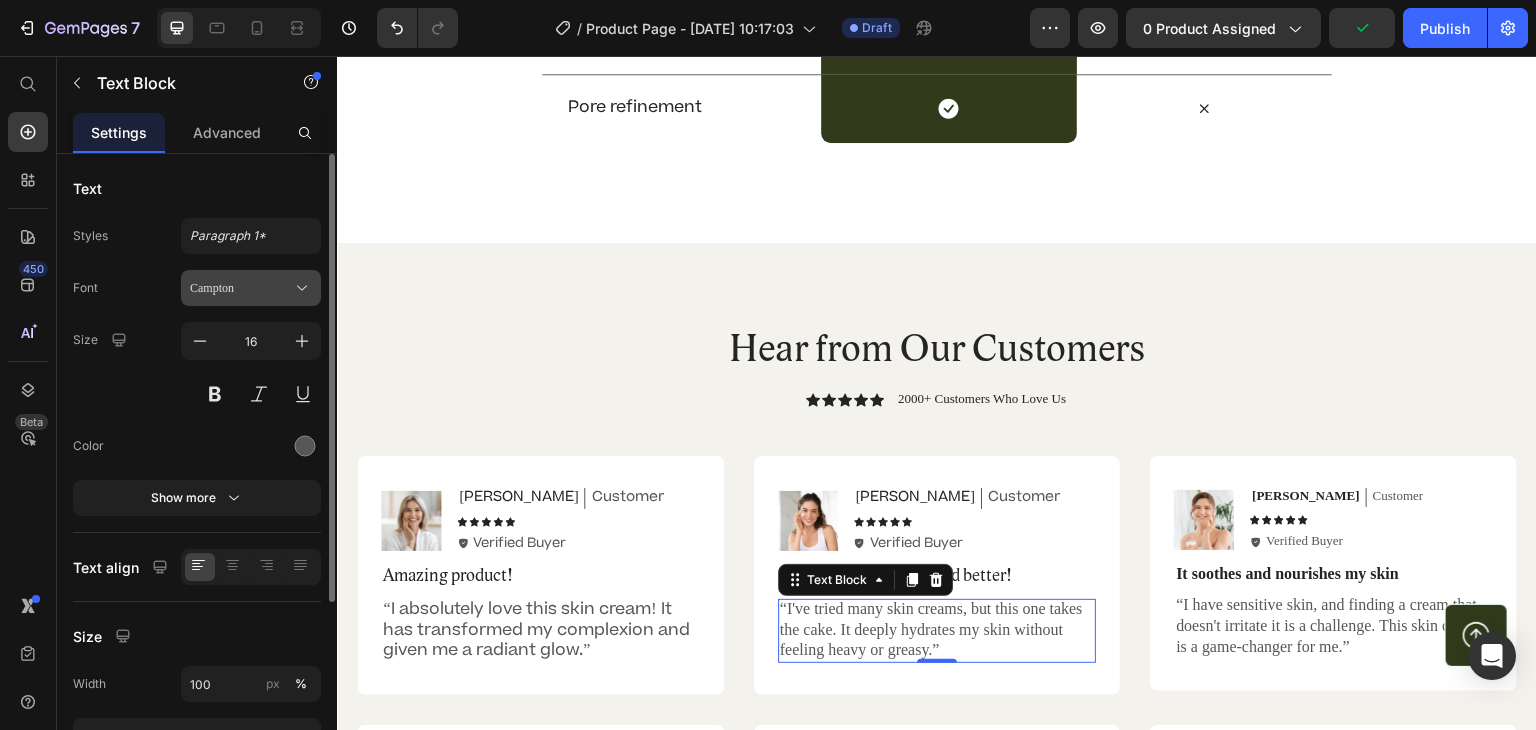 click on "Campton" at bounding box center [241, 288] 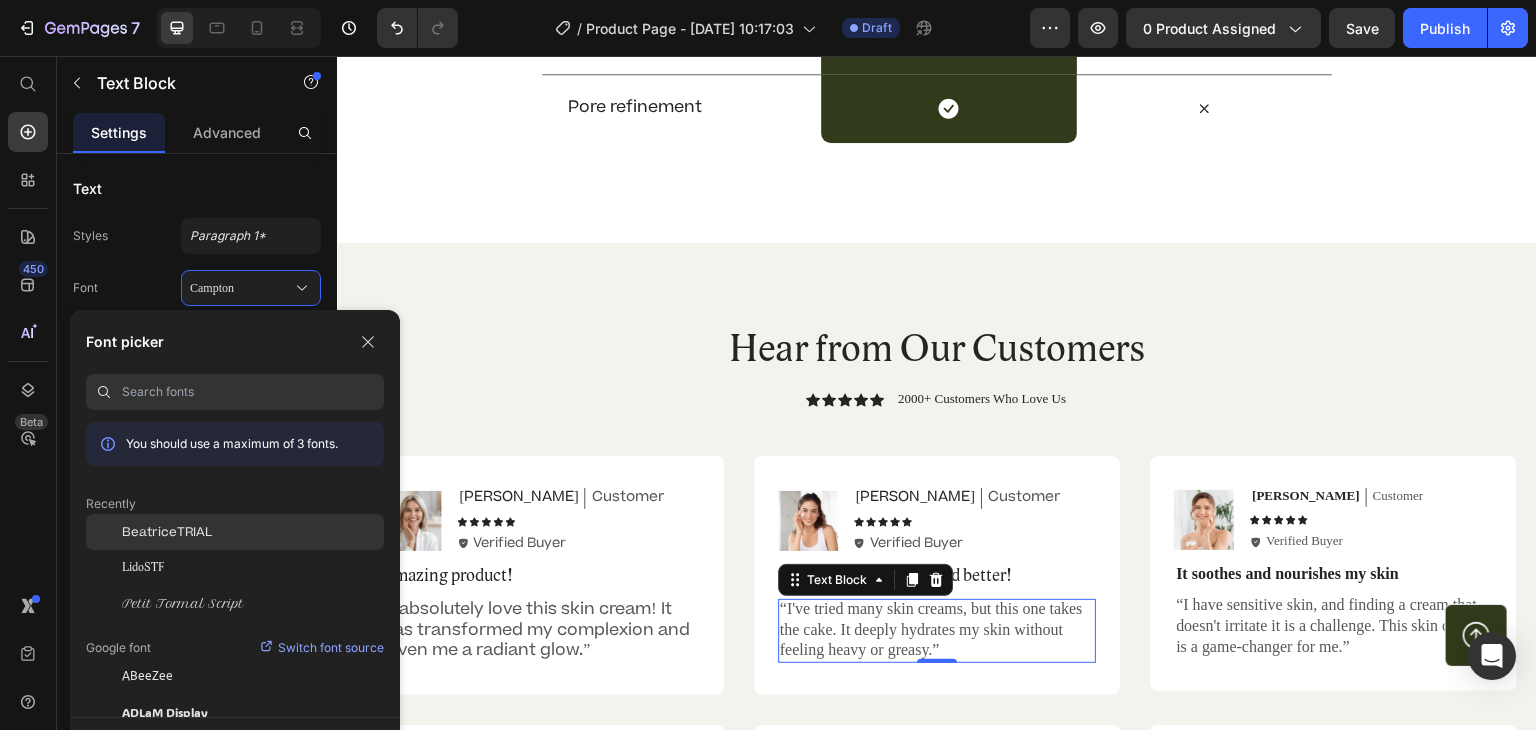 click on "BeatriceTRIAL" at bounding box center [167, 532] 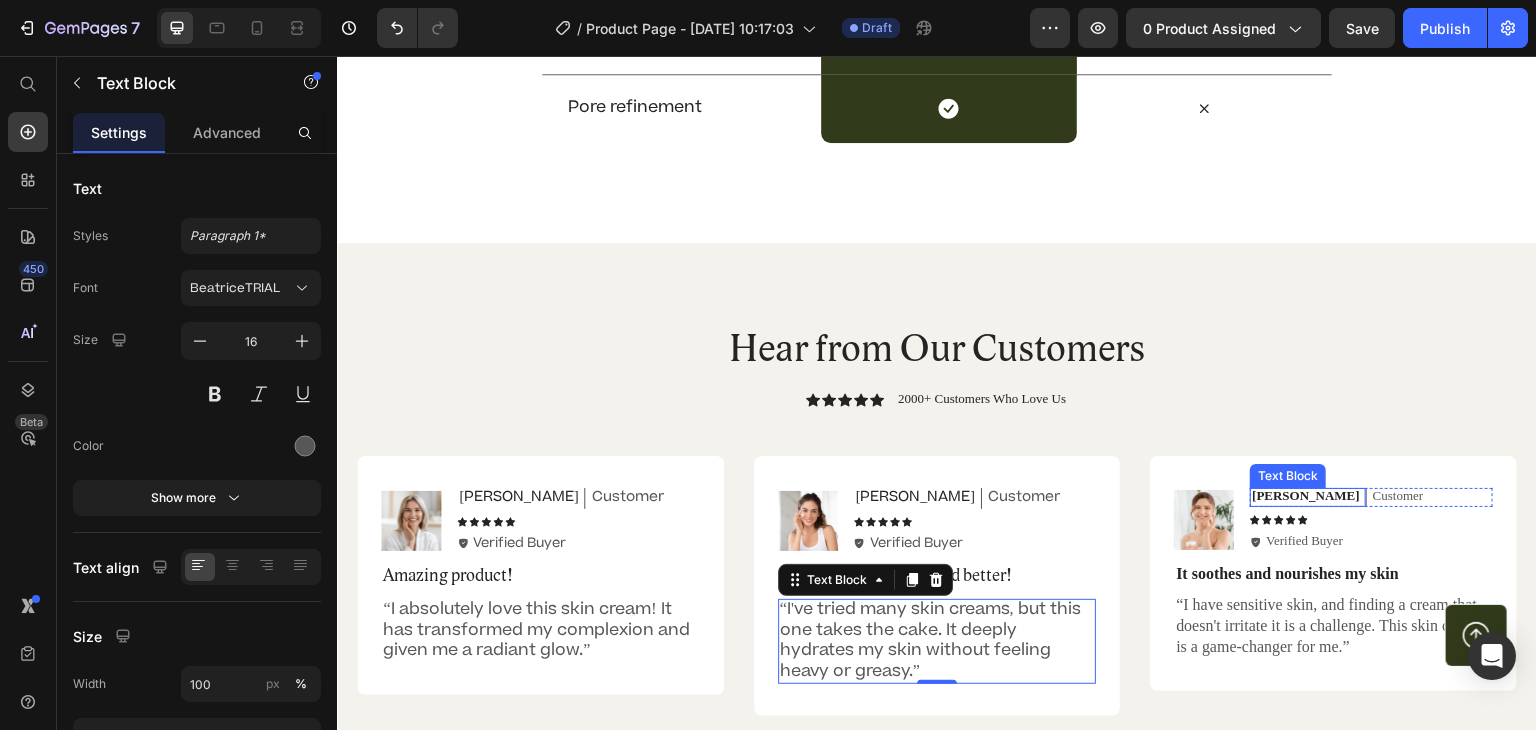 click on "[PERSON_NAME]" at bounding box center (1306, 496) 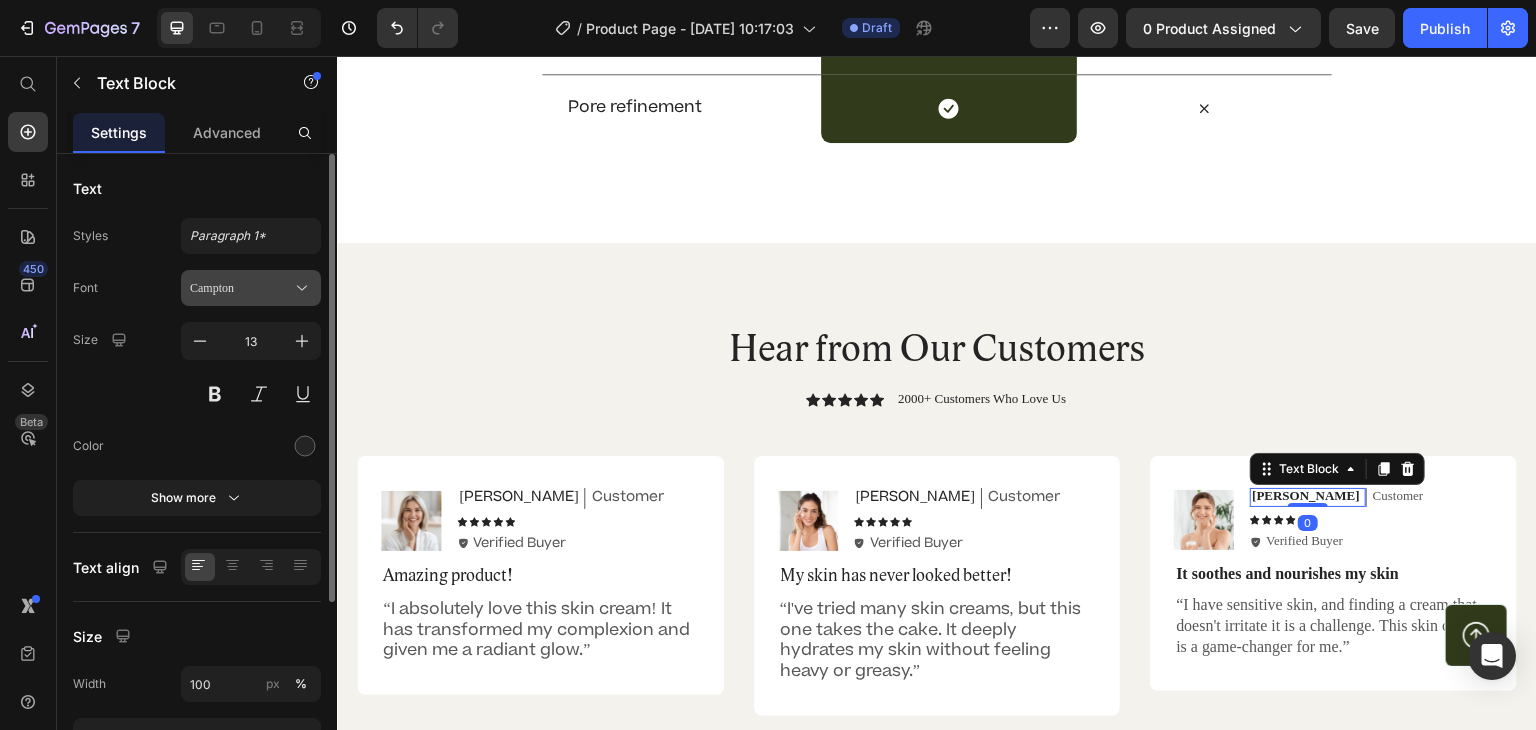 click on "Campton" at bounding box center [241, 288] 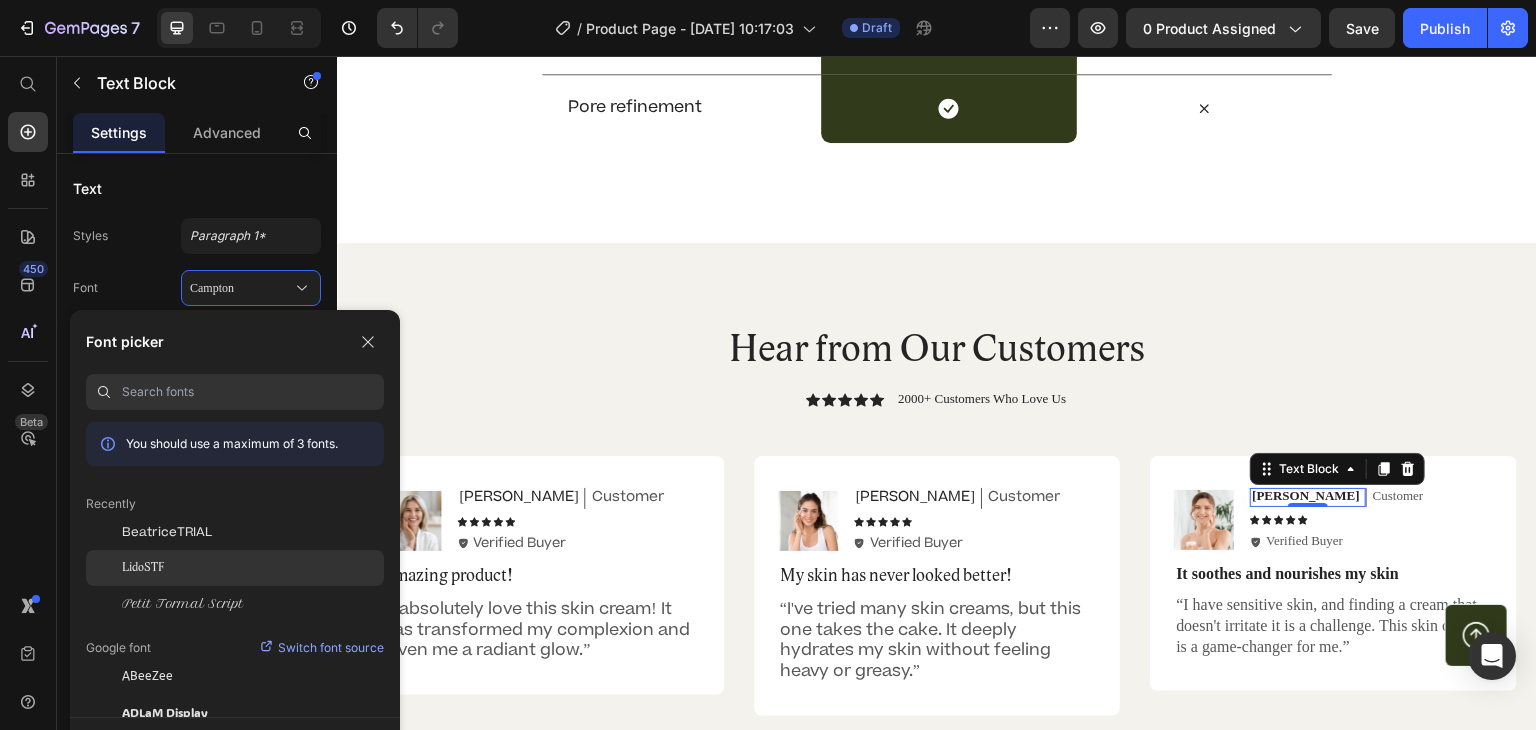 click on "LidoSTF" at bounding box center (143, 568) 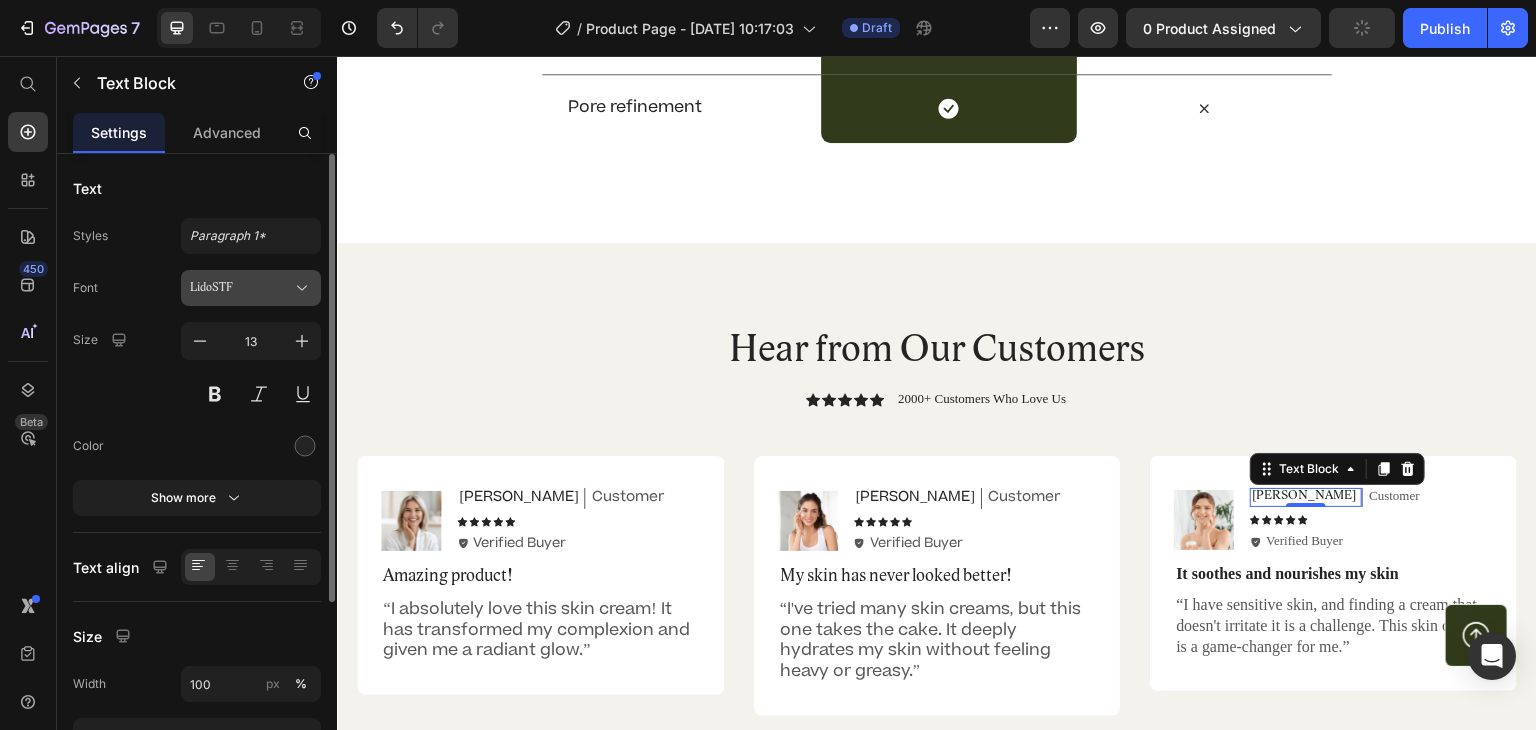 click on "LidoSTF" at bounding box center (241, 288) 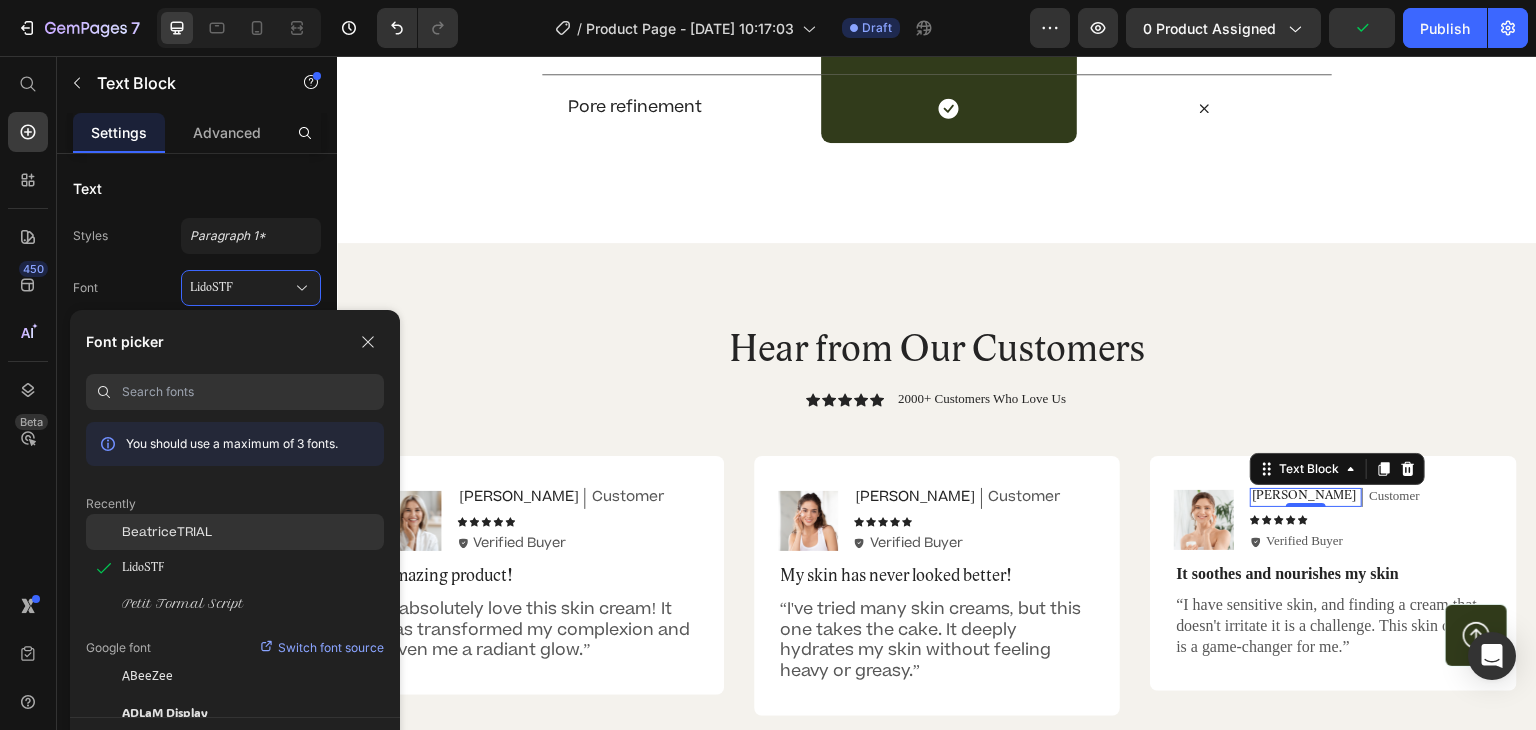 click on "BeatriceTRIAL" at bounding box center (167, 532) 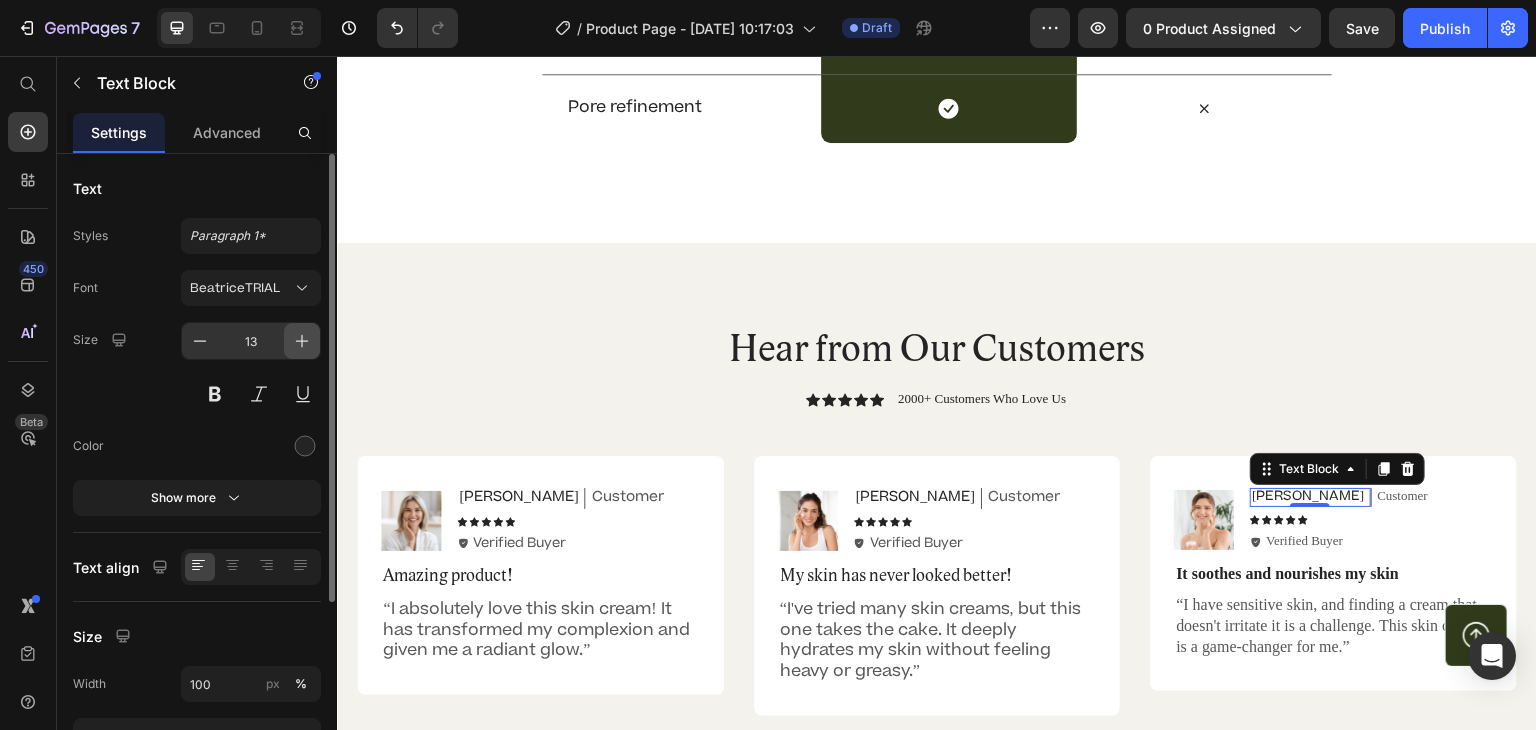 click 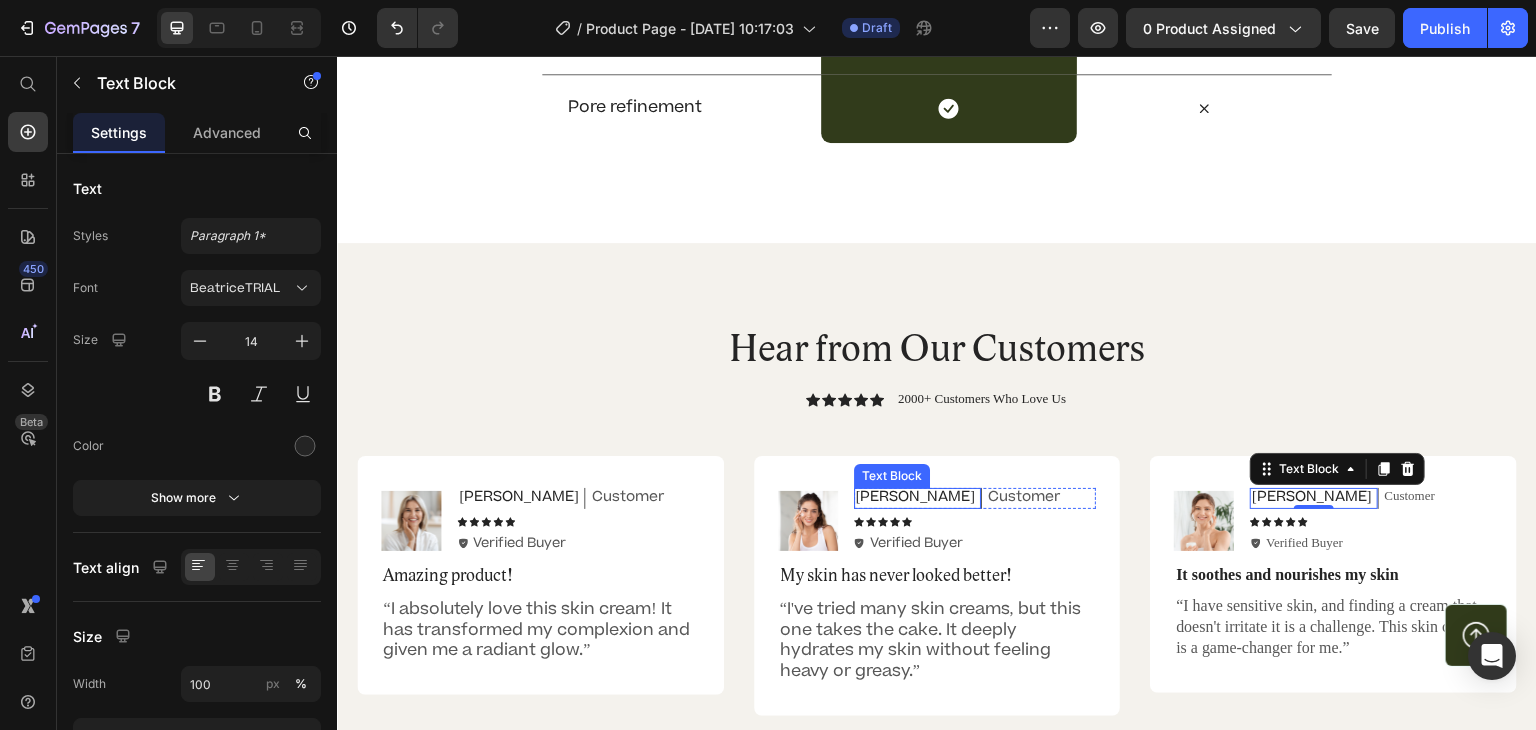 click on "[PERSON_NAME]" at bounding box center [915, 497] 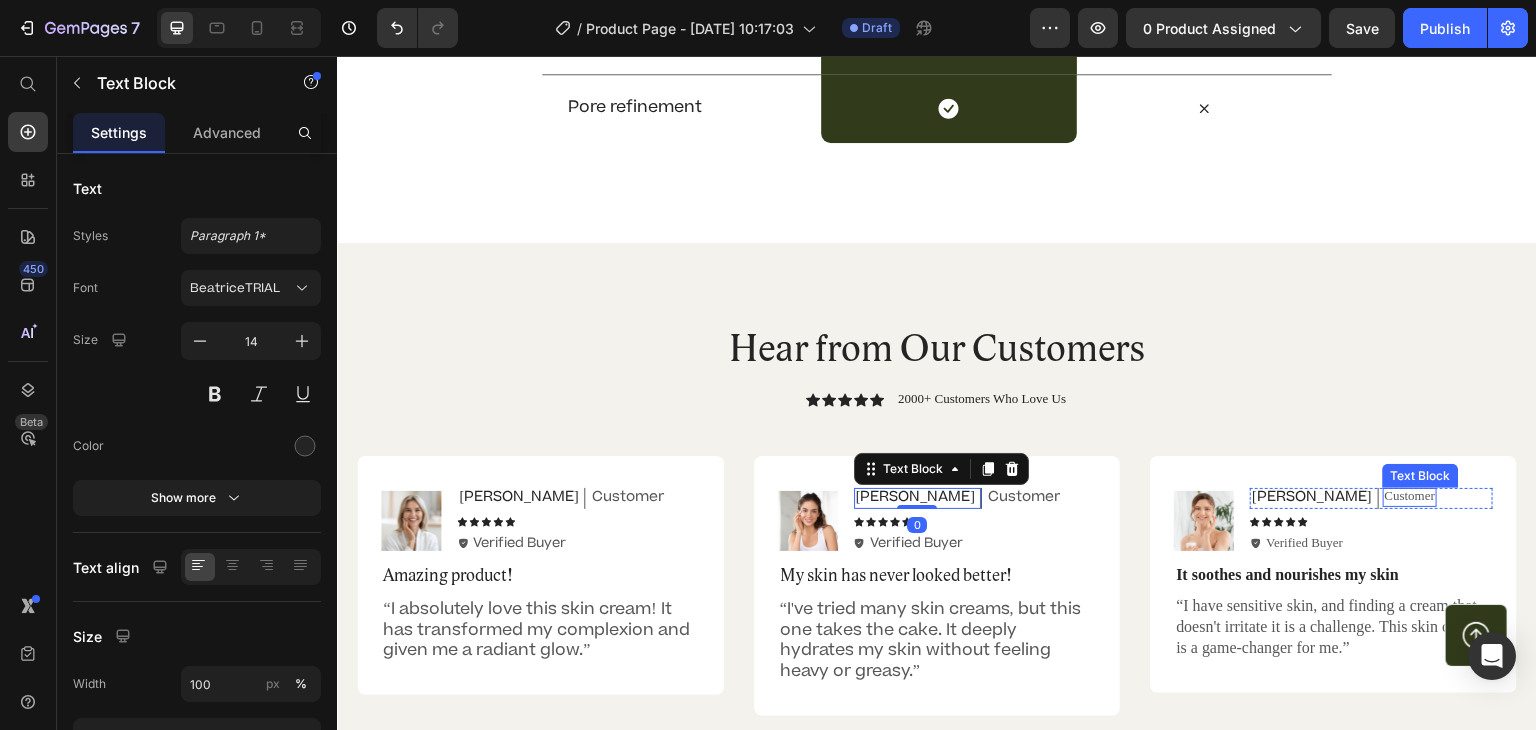 click on "Customer" at bounding box center (1410, 496) 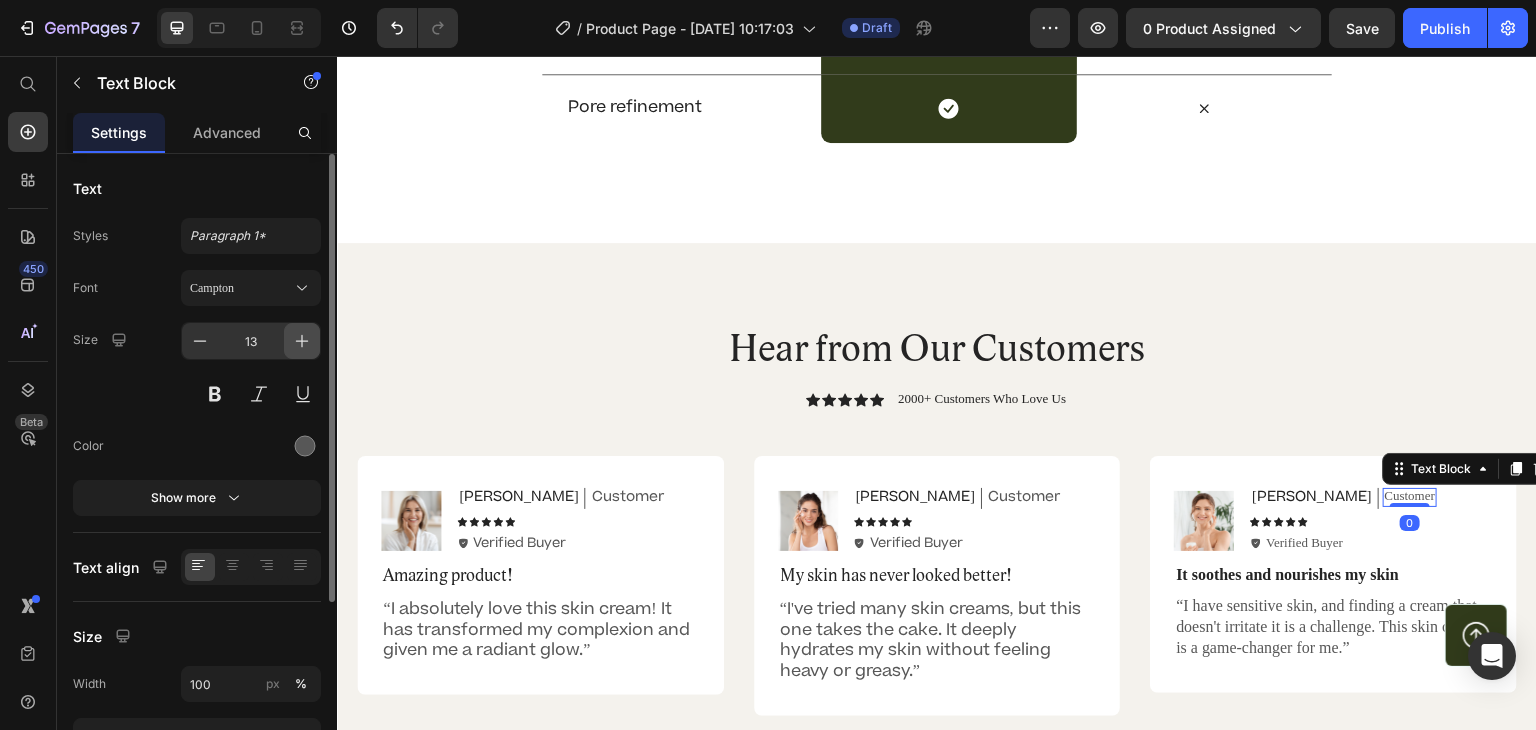 click at bounding box center (302, 341) 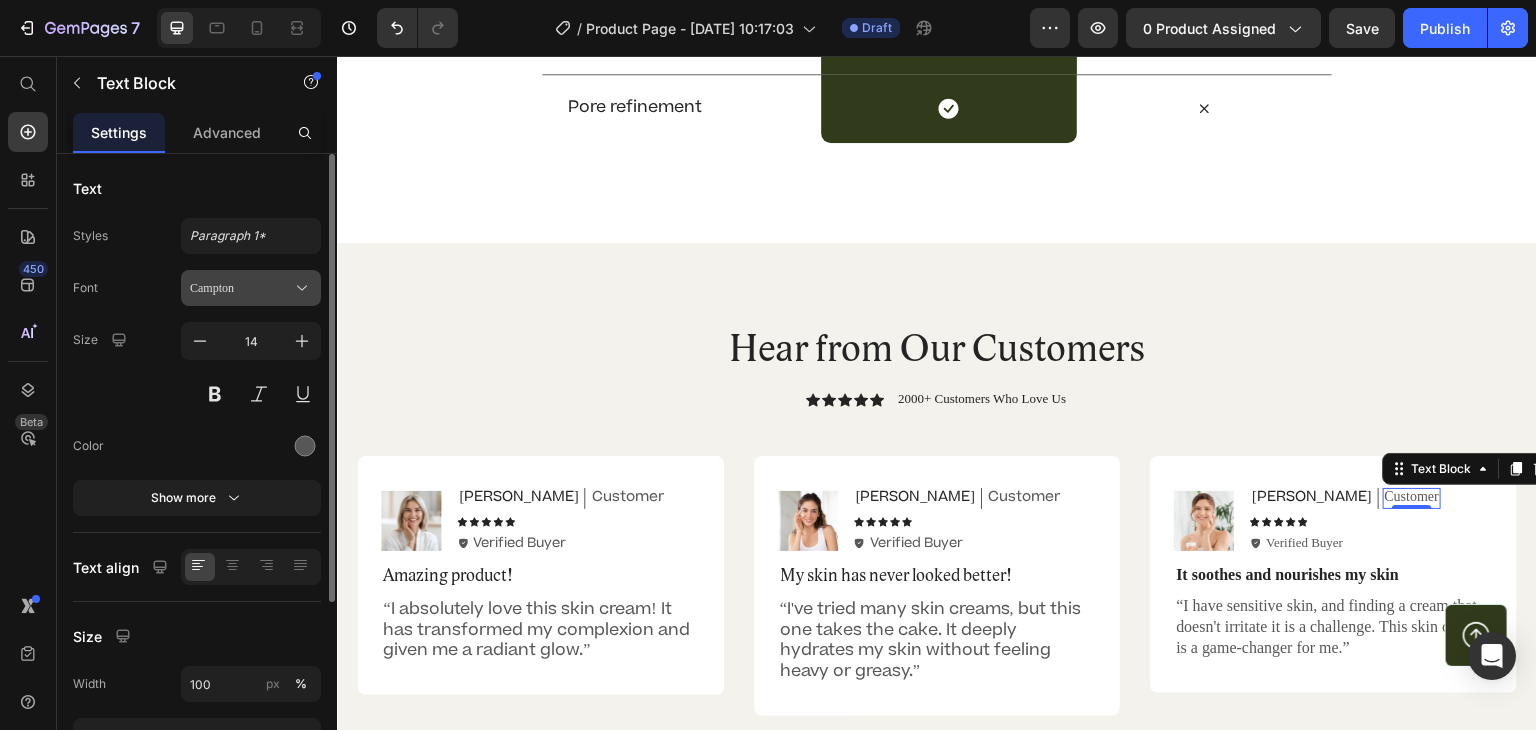 click on "Campton" at bounding box center [241, 288] 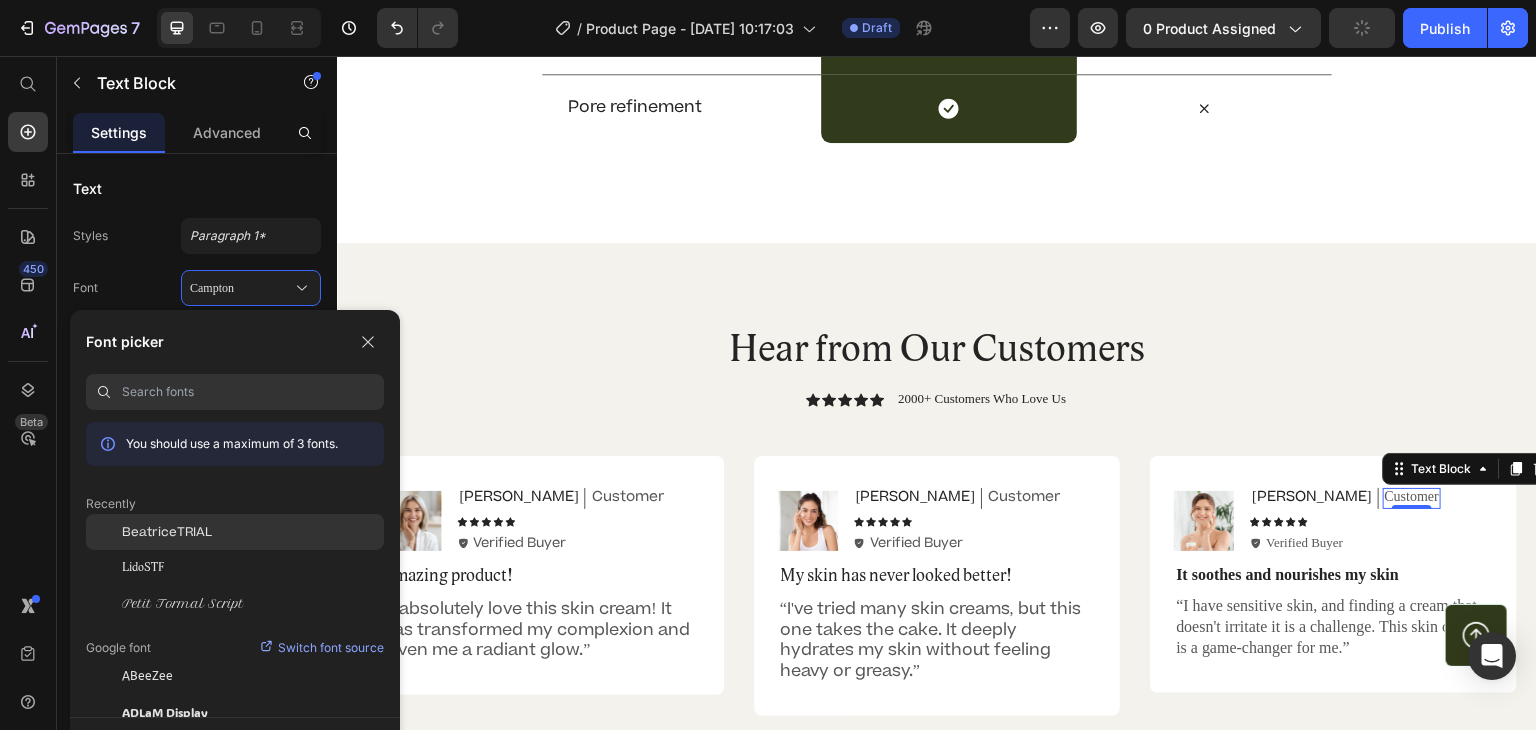 click on "BeatriceTRIAL" at bounding box center [167, 532] 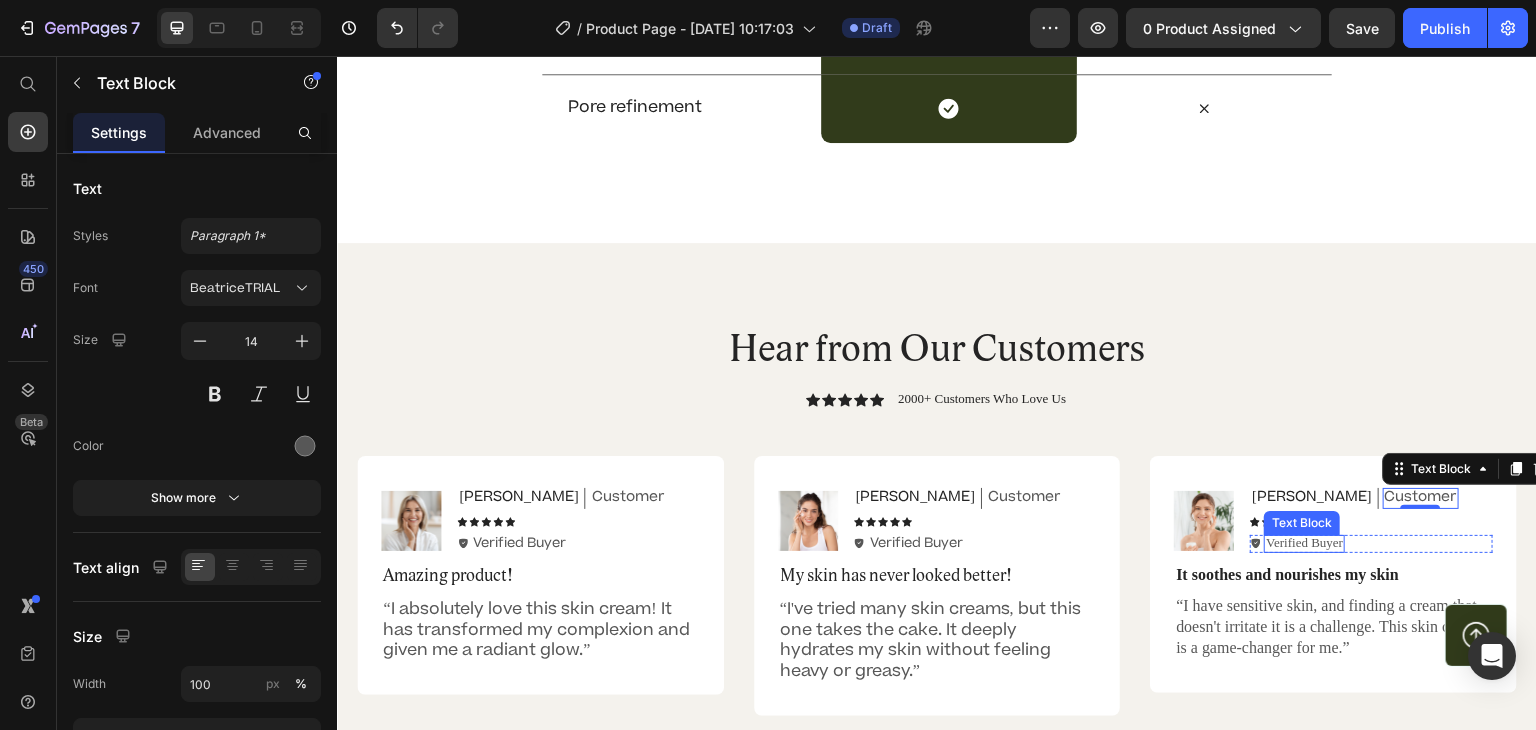 click on "Verified Buyer" at bounding box center [1304, 543] 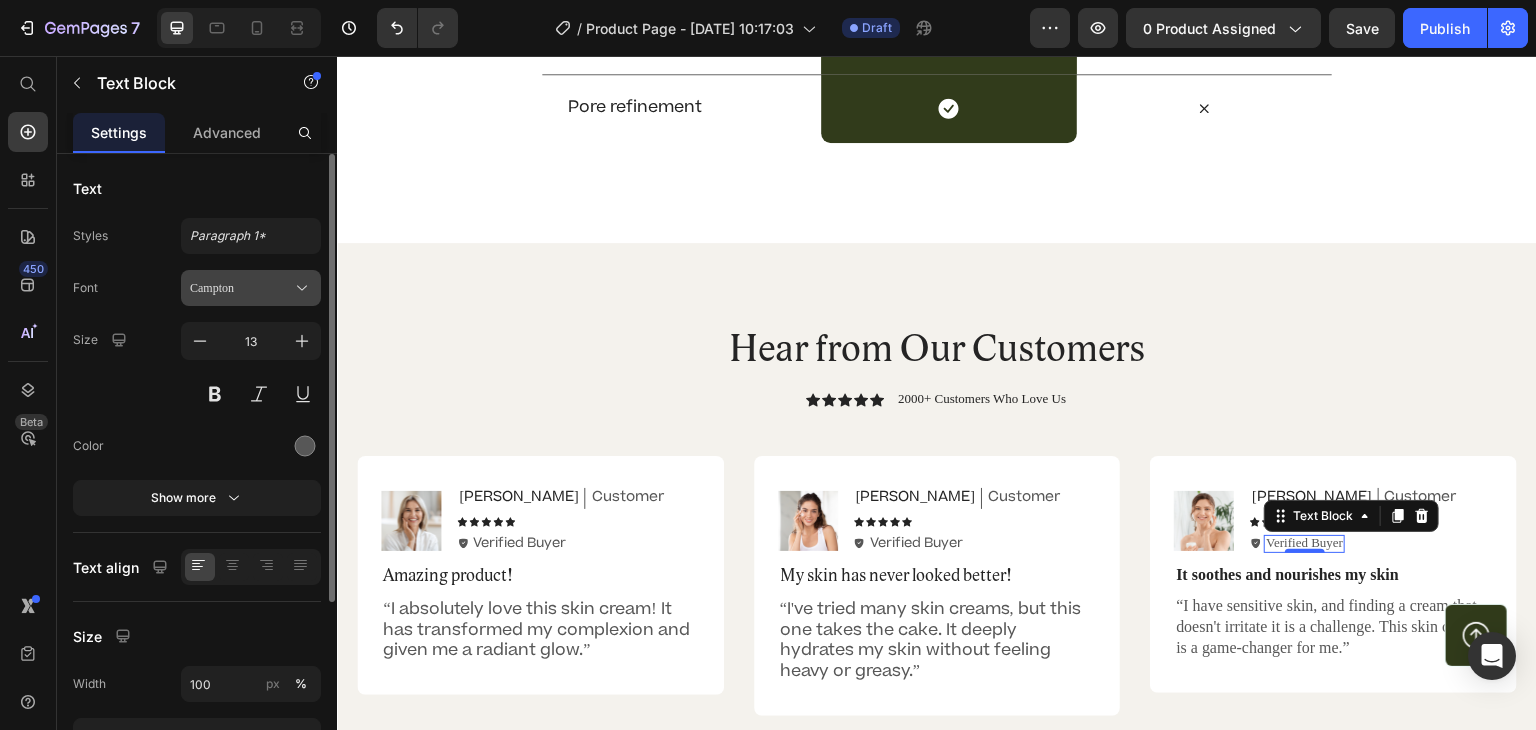 click on "Campton" at bounding box center (241, 288) 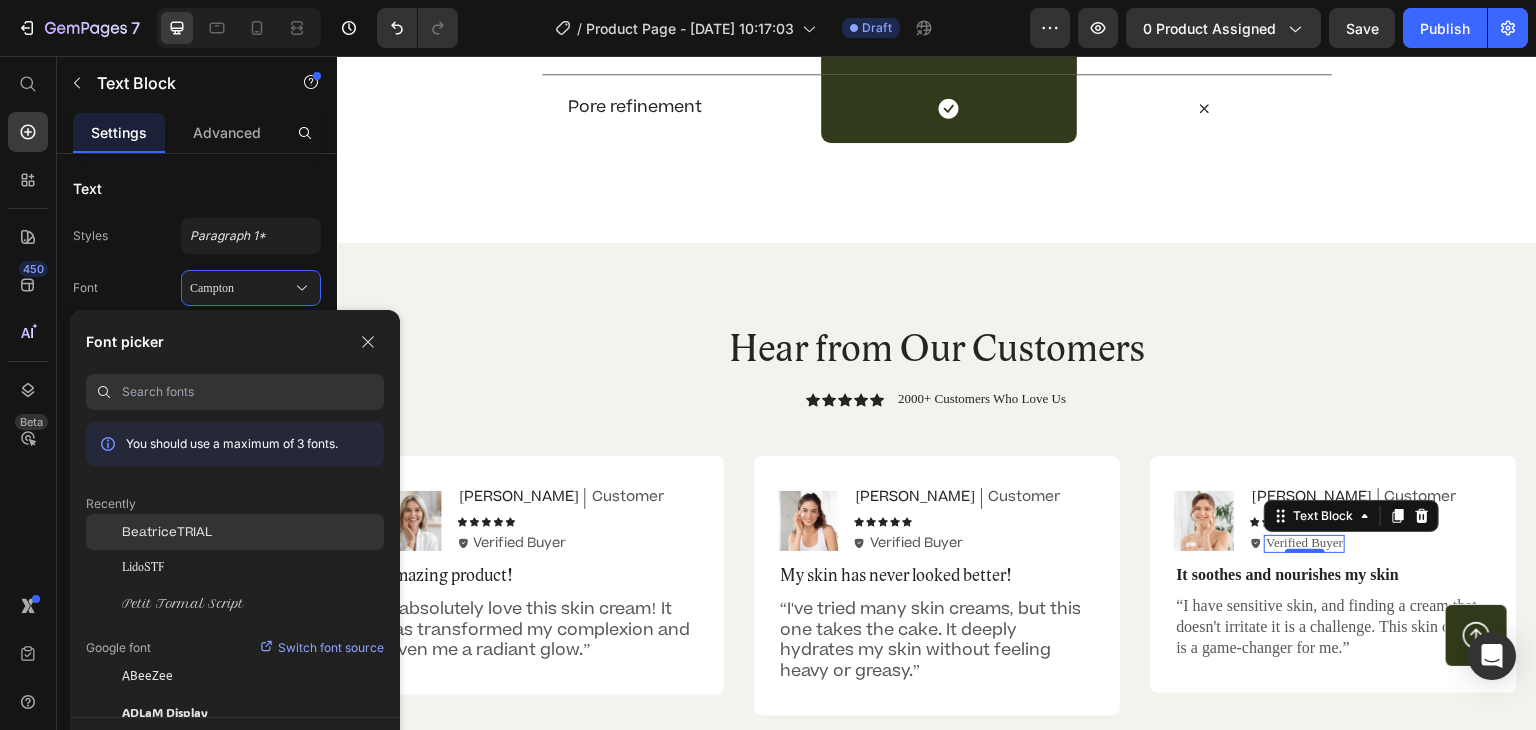 click on "BeatriceTRIAL" at bounding box center [167, 532] 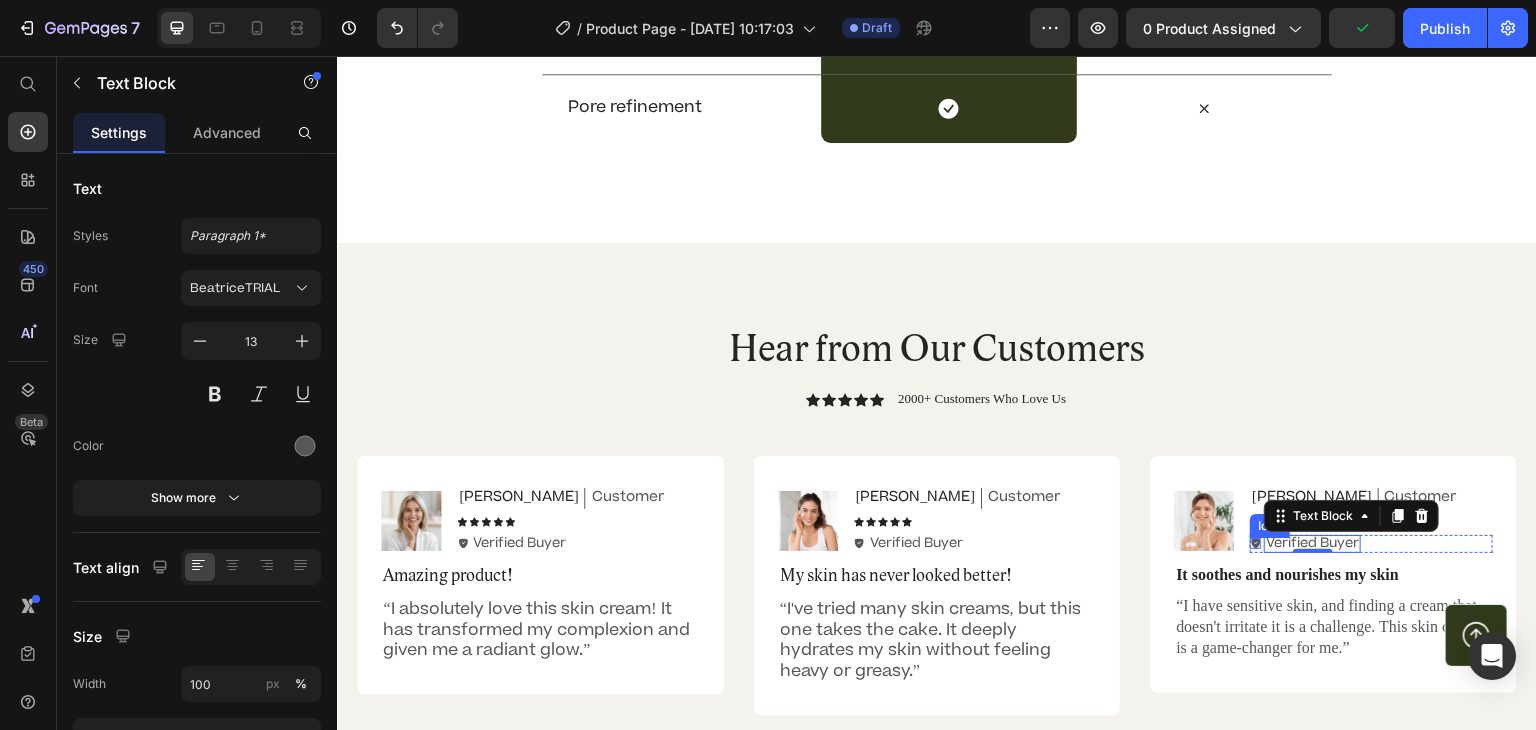 click 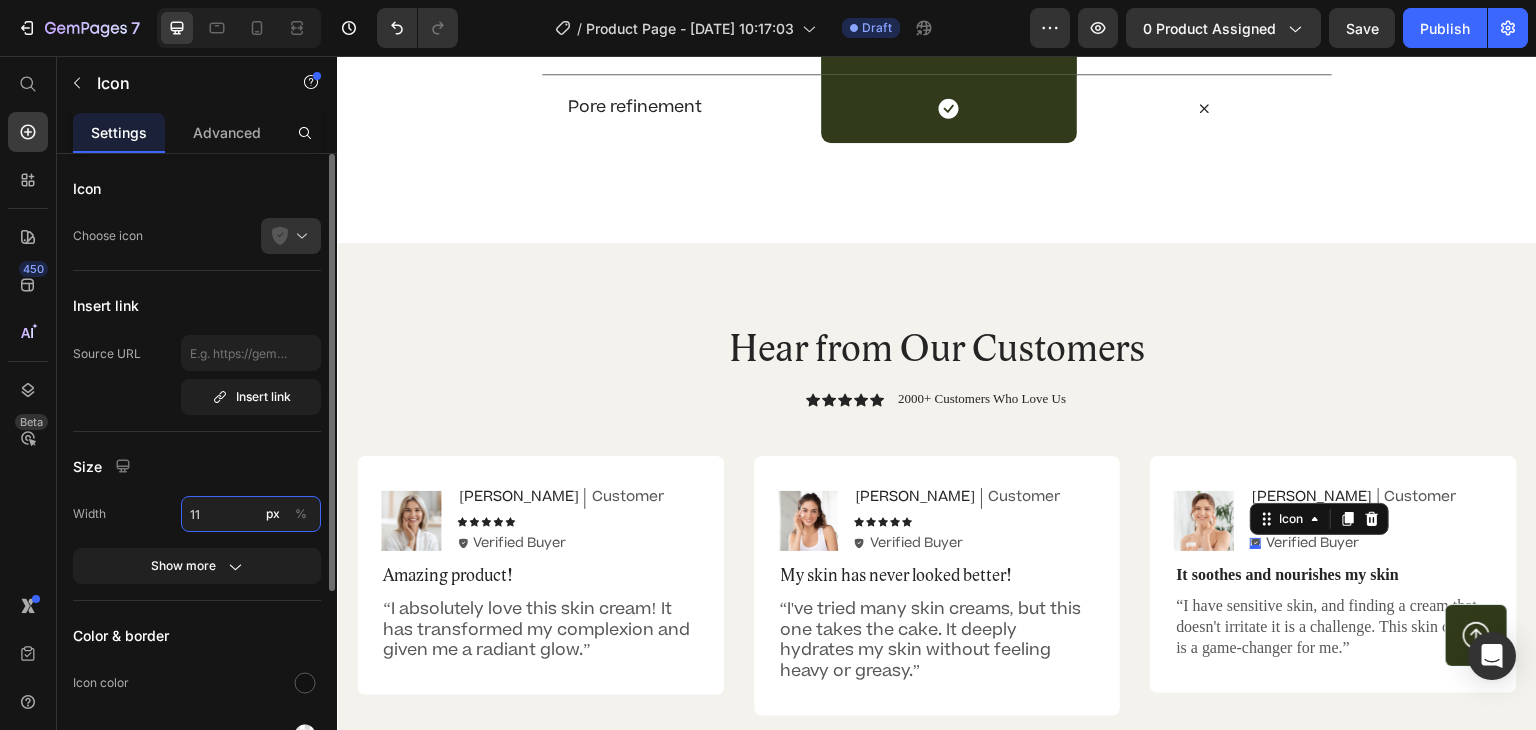 click on "11" at bounding box center (251, 514) 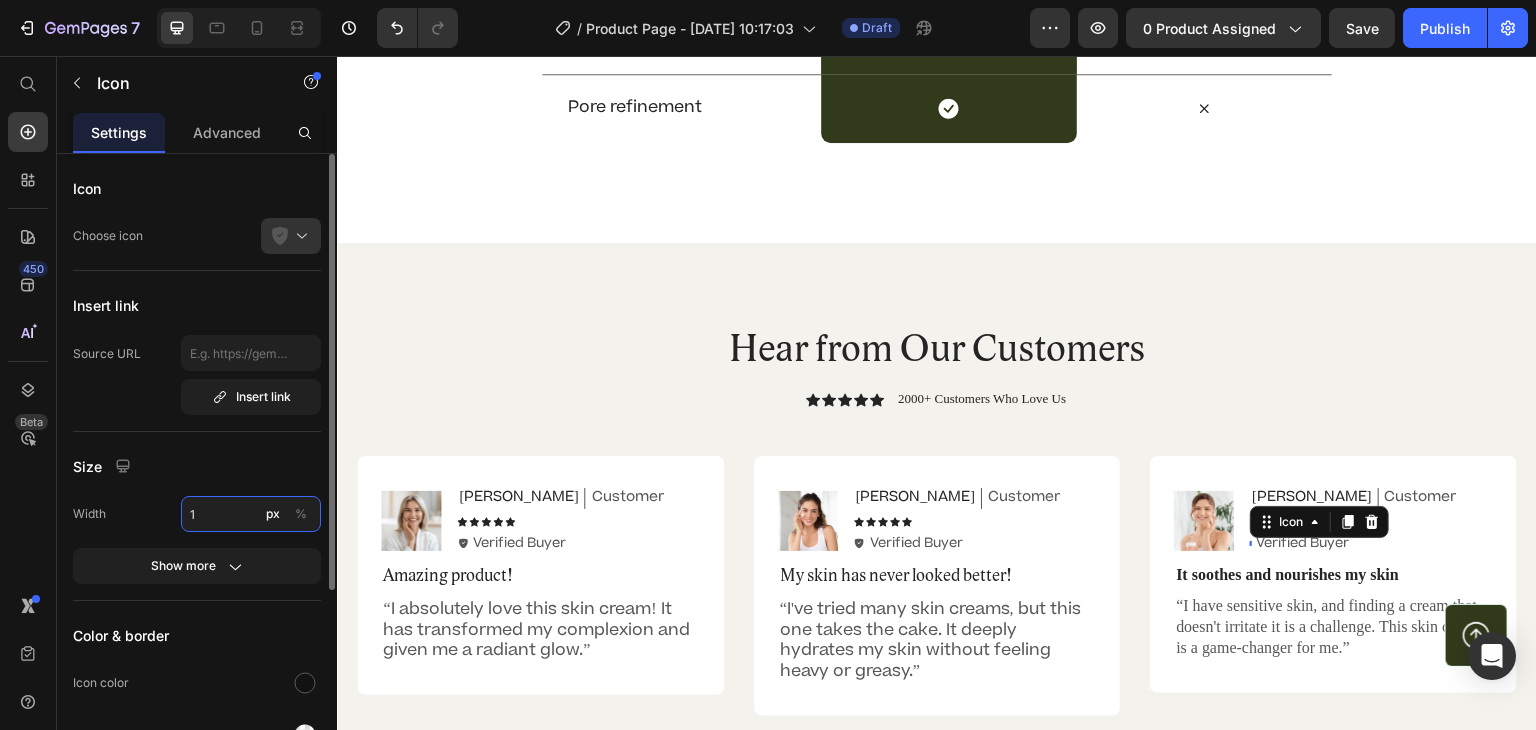 type on "15" 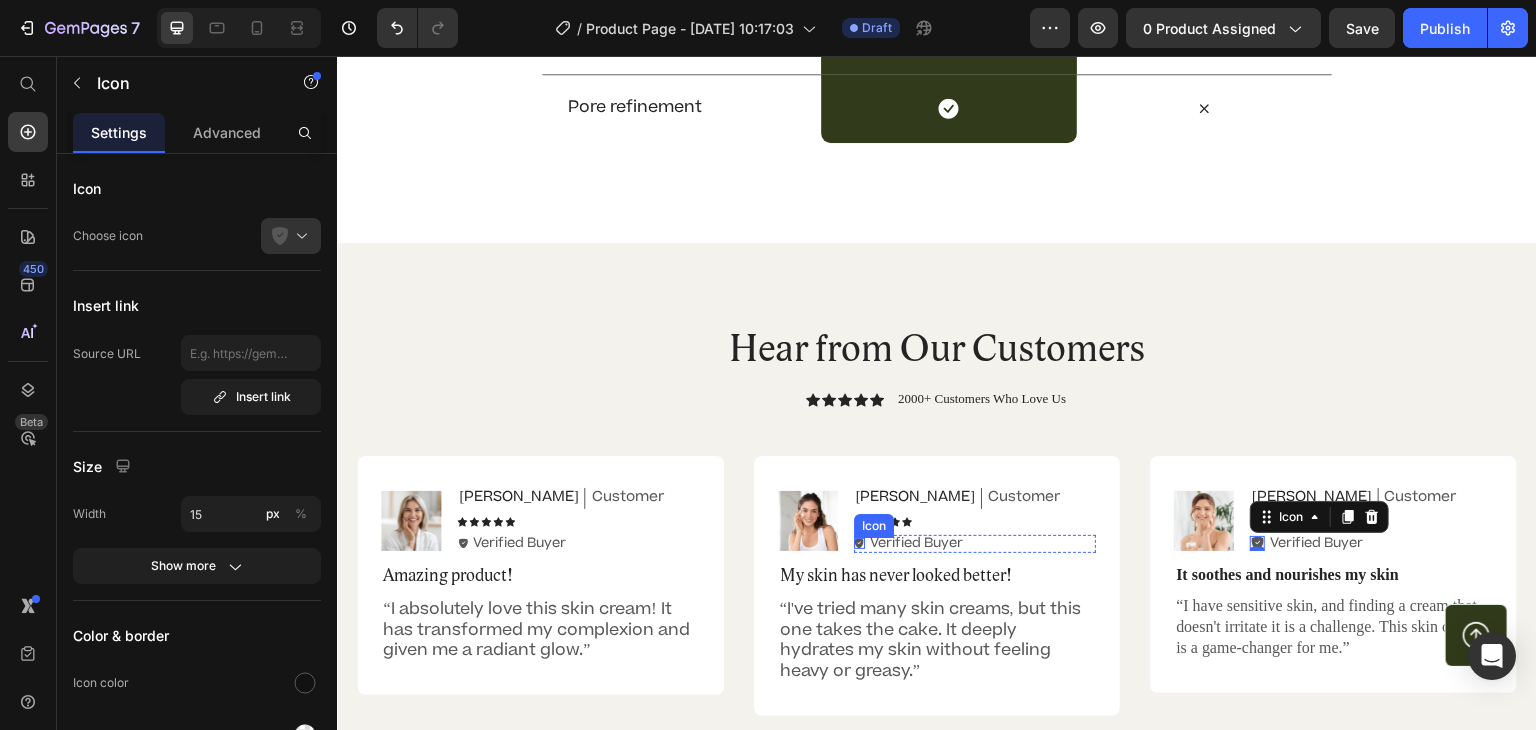 click 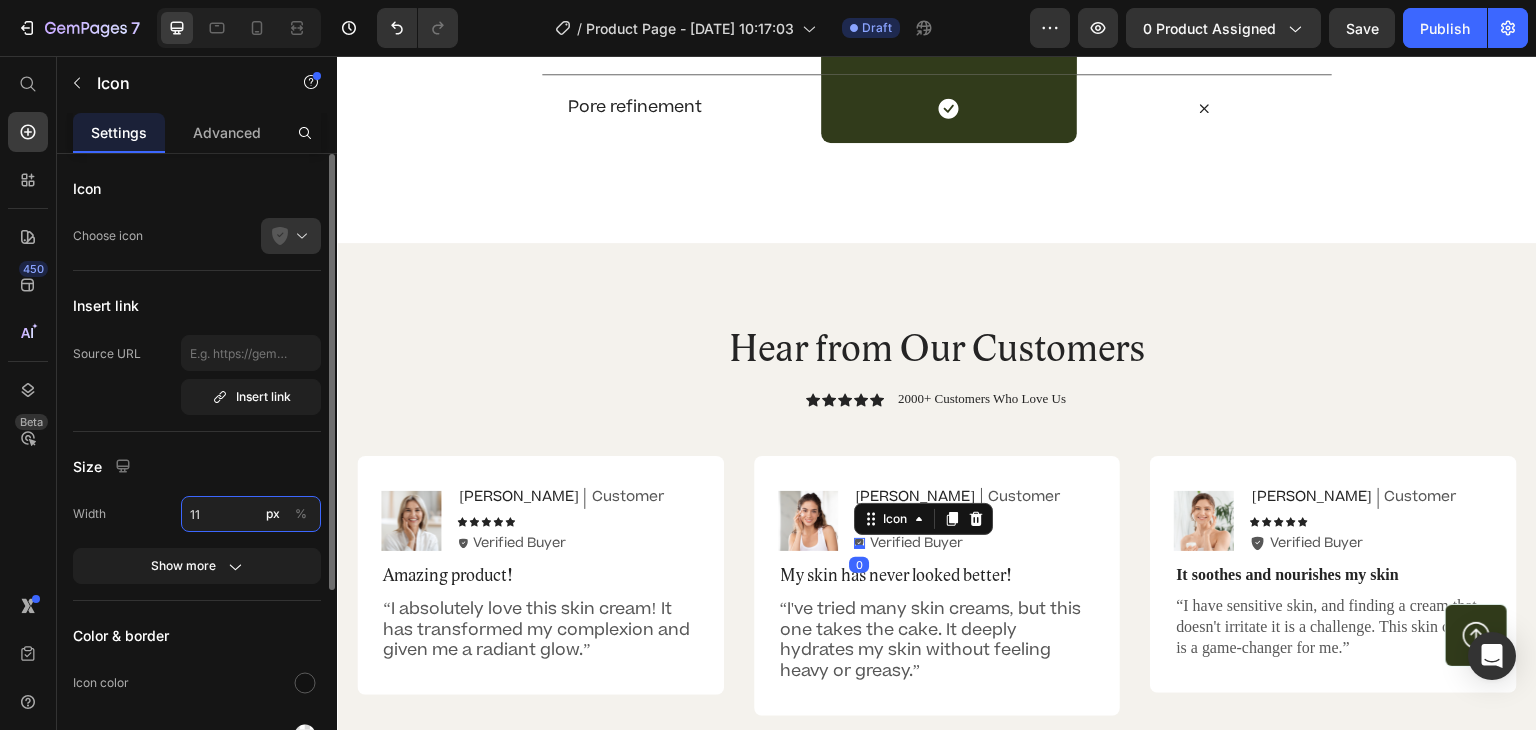 click on "11" at bounding box center (251, 514) 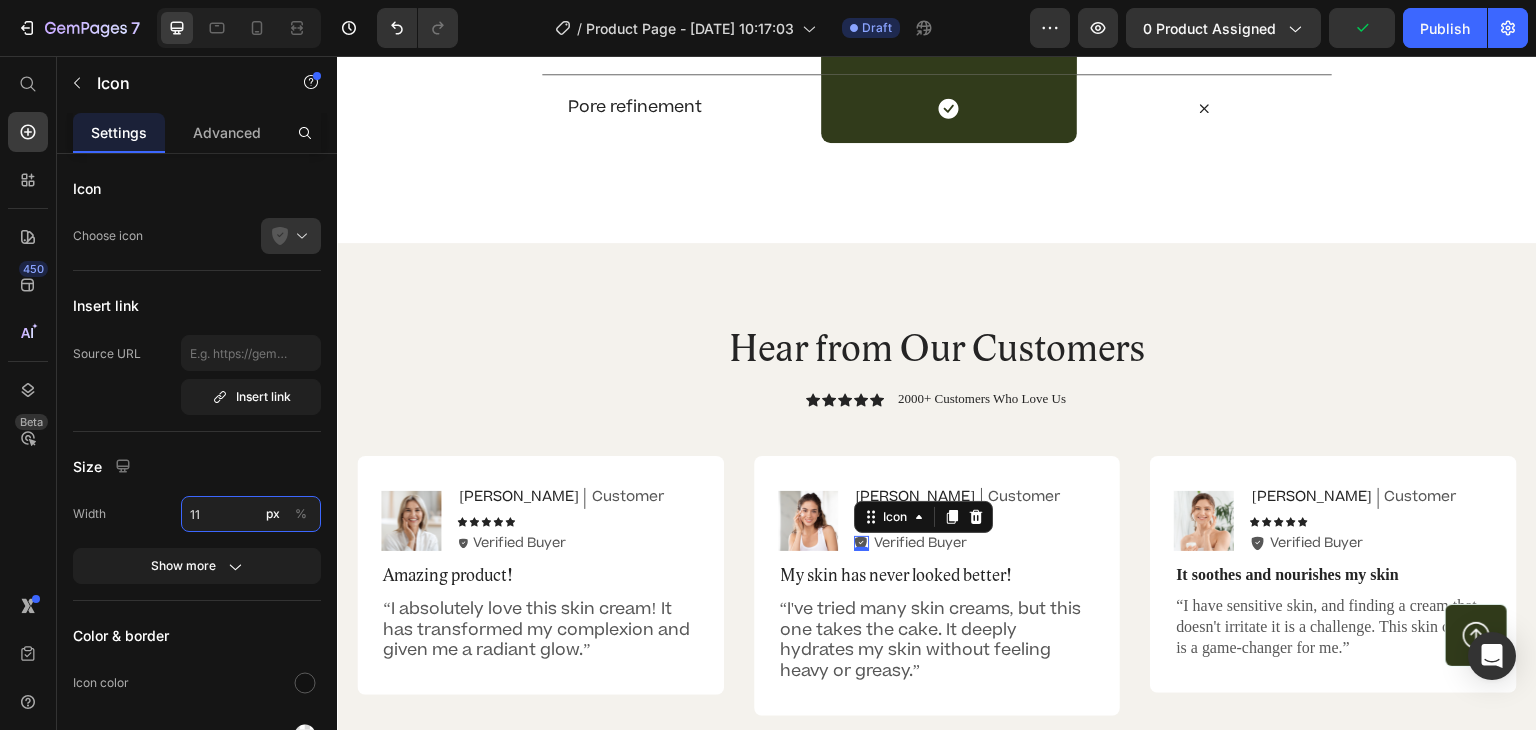 type on "15" 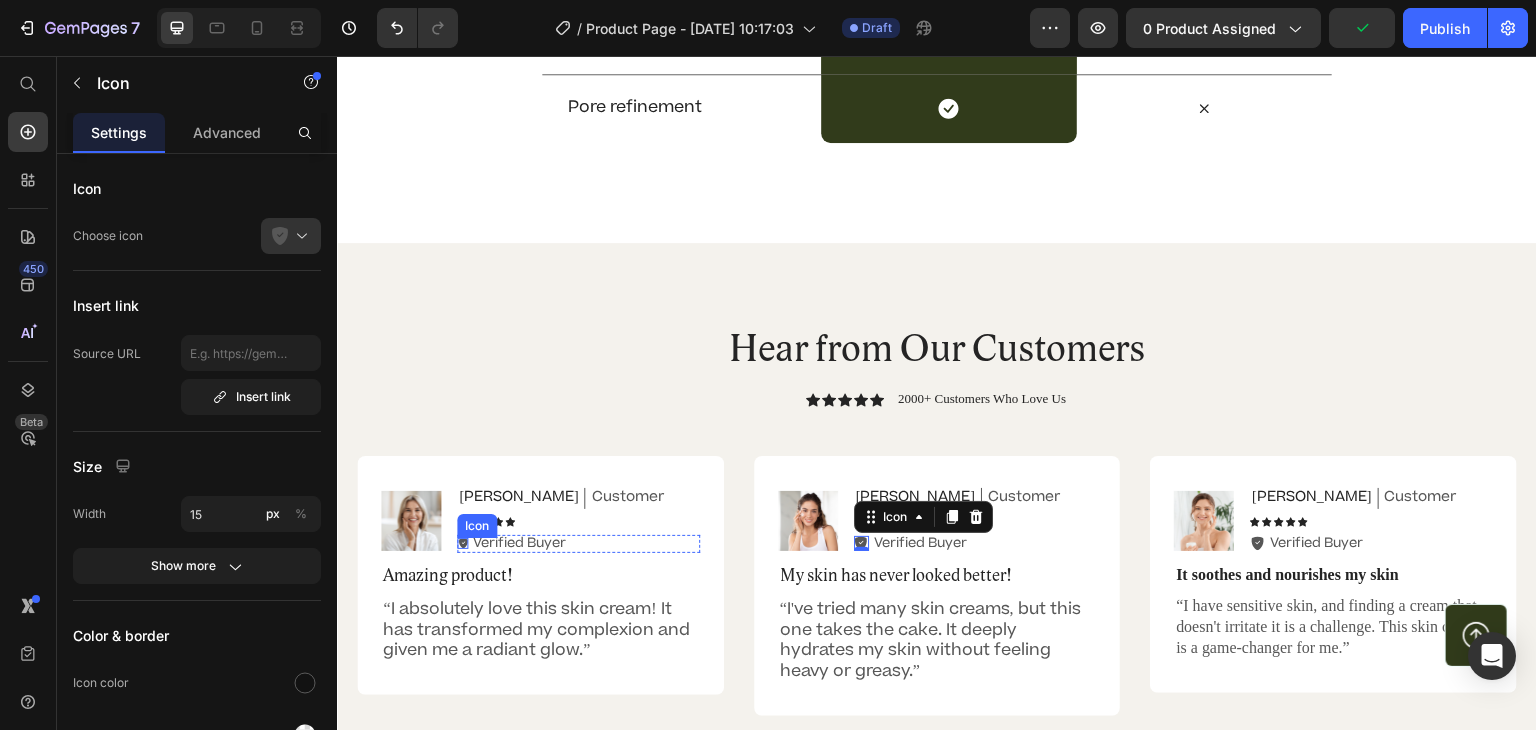 click 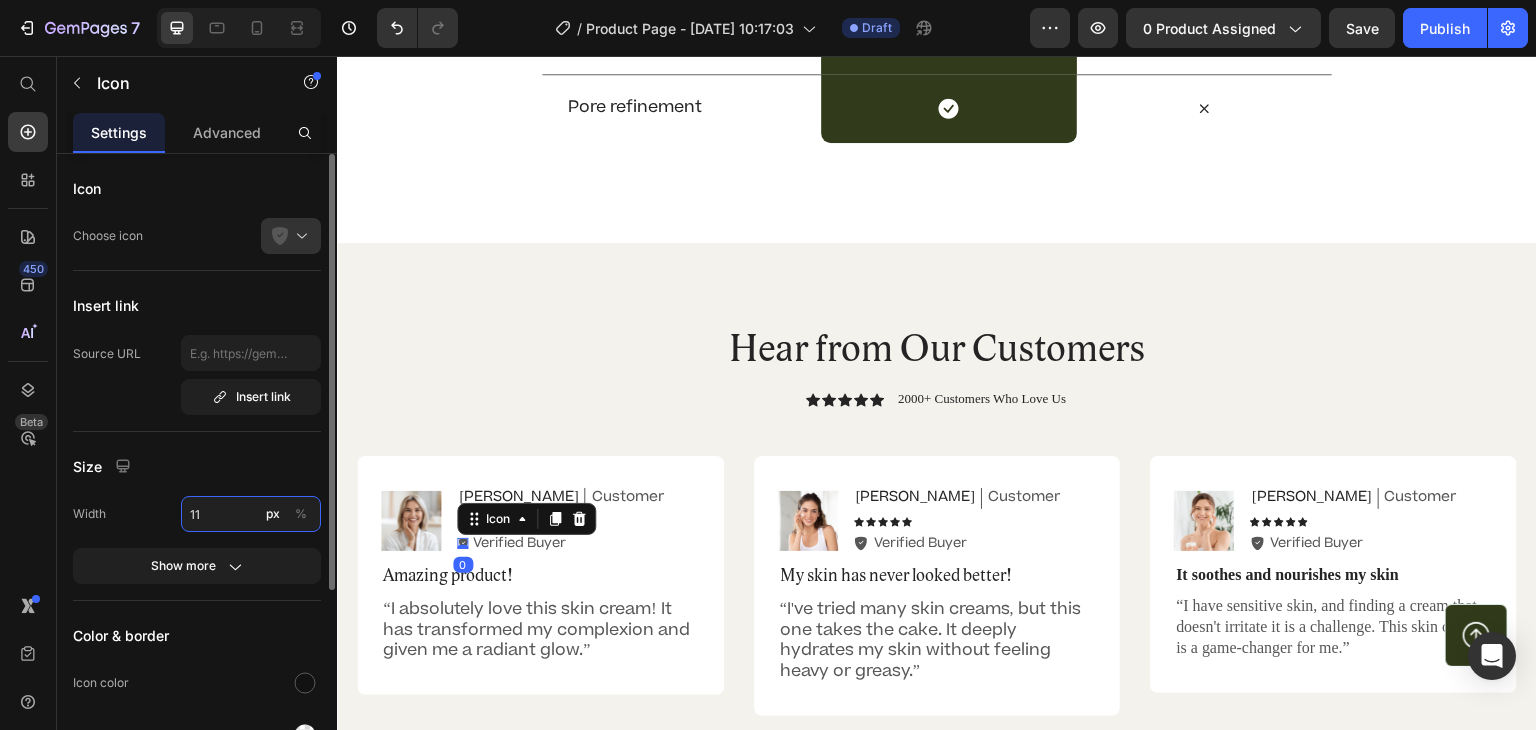 click on "11" at bounding box center [251, 514] 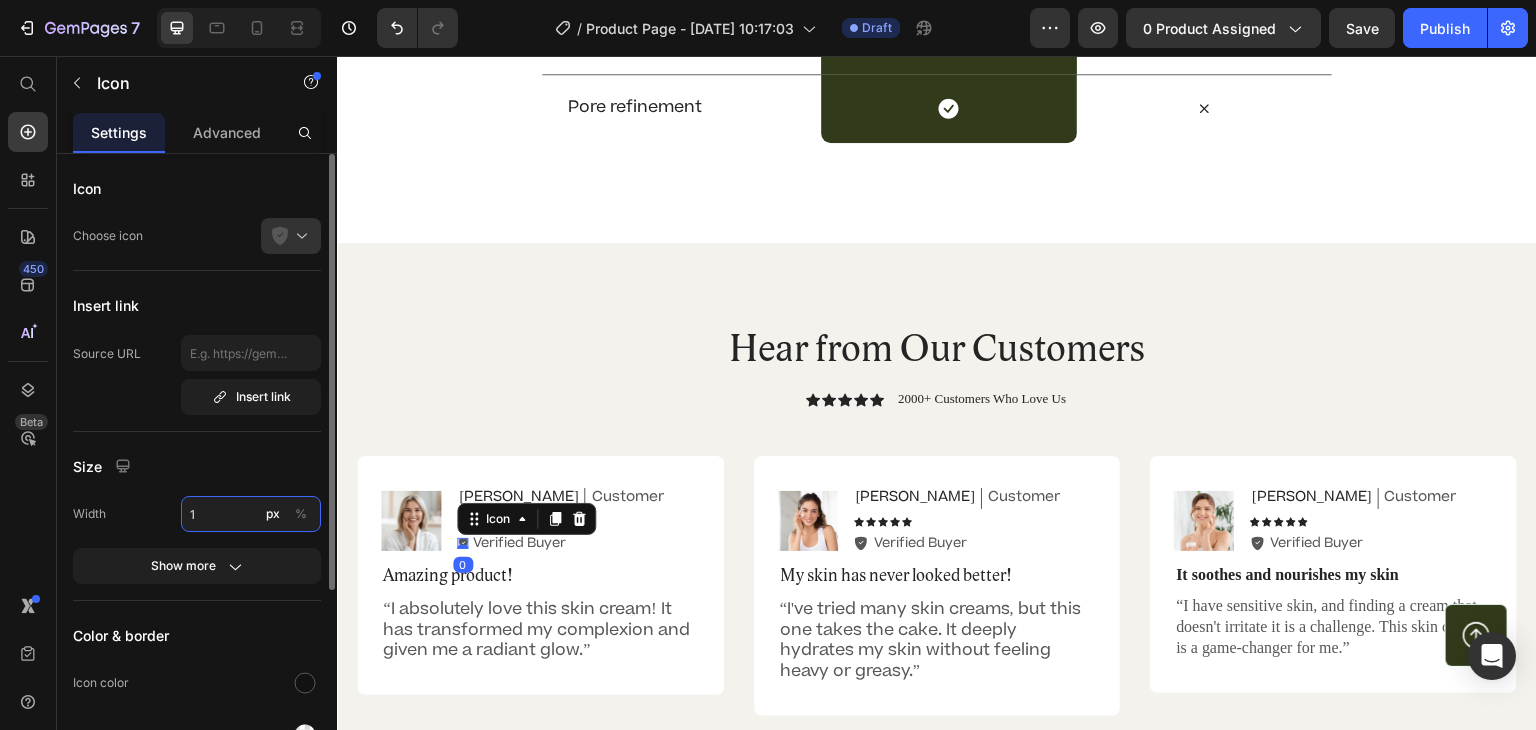 type on "15" 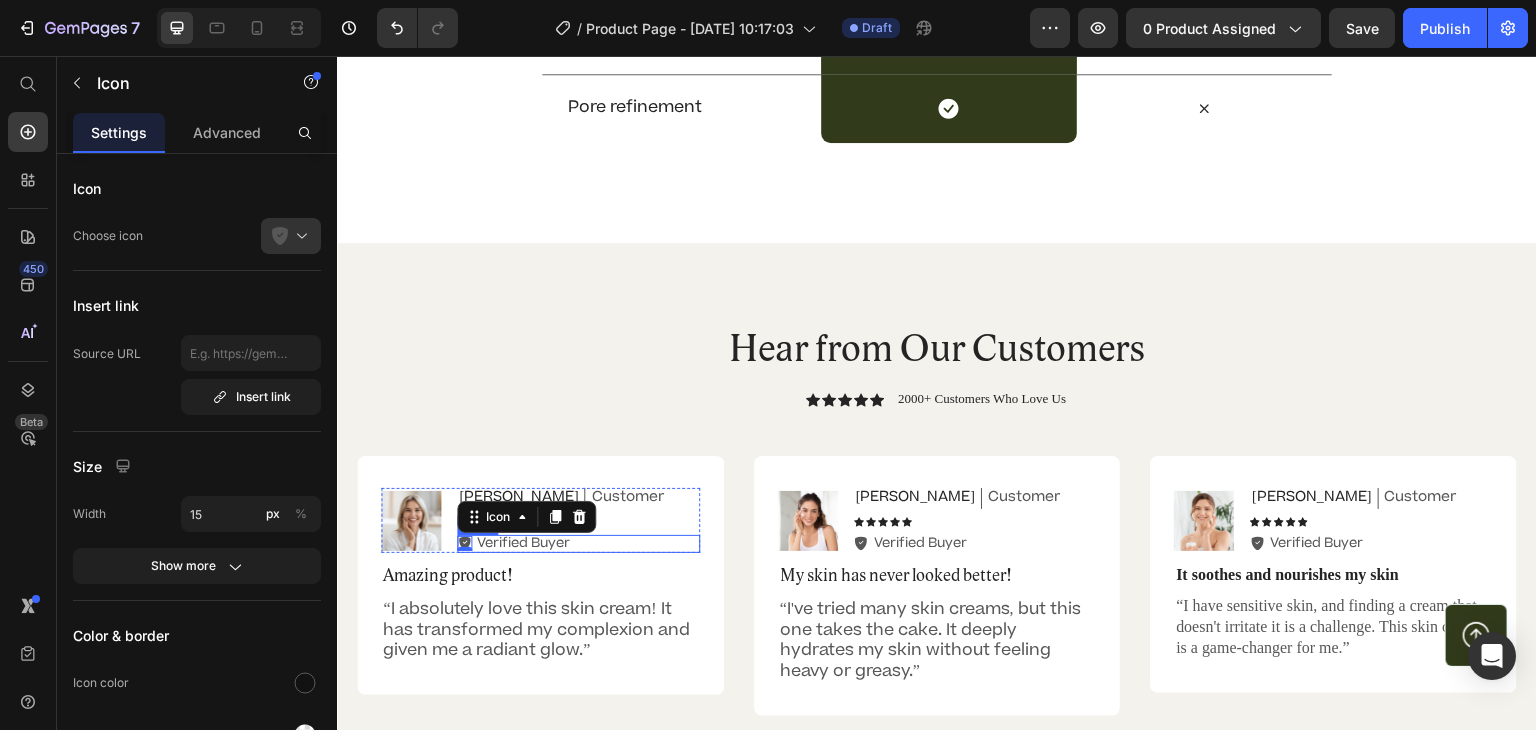 click on "Icon   0 Verified Buyer Text Block Row" at bounding box center [578, 544] 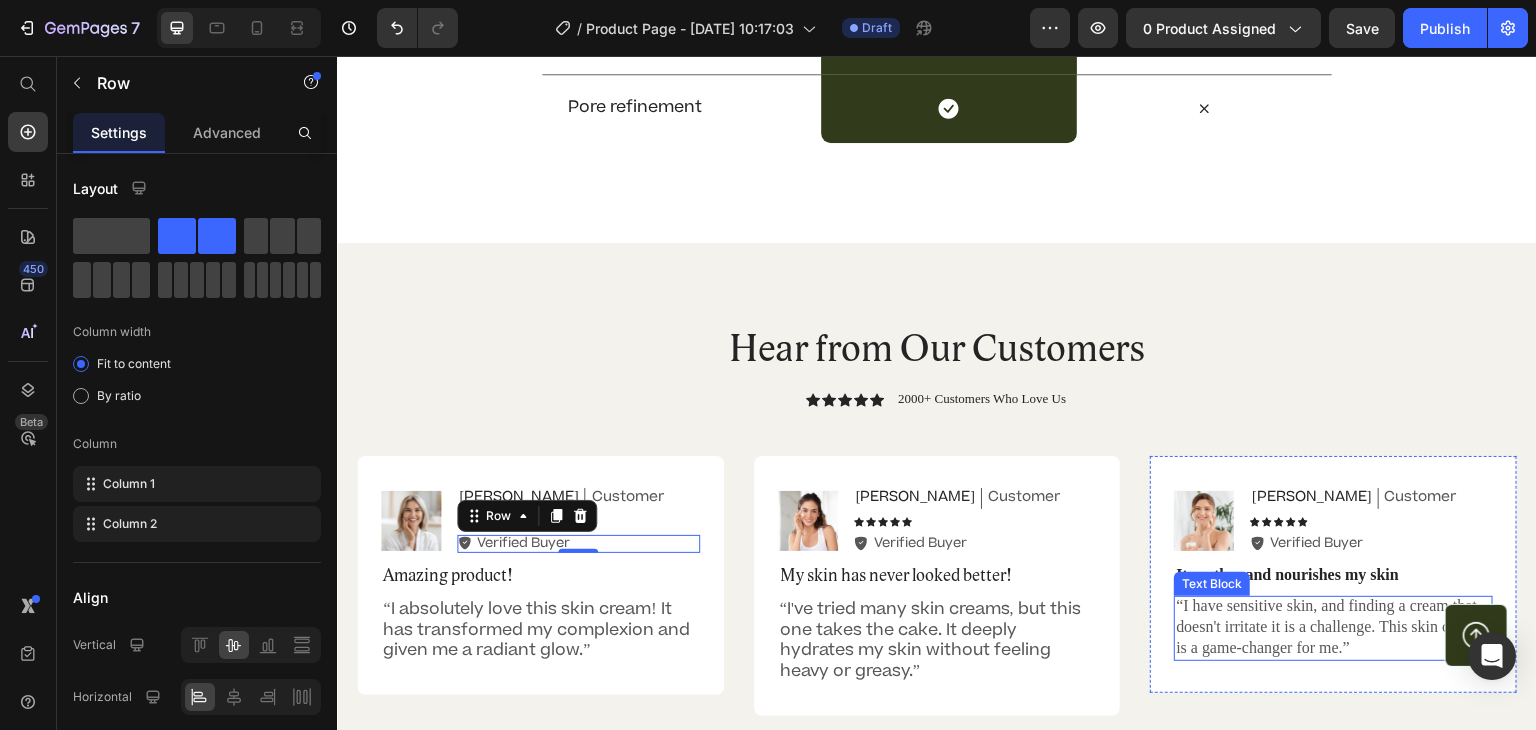 click on "“I have sensitive skin, and finding a cream that doesn't irritate it is a challenge. This skin cream is a game-changer for me.”" at bounding box center [1333, 627] 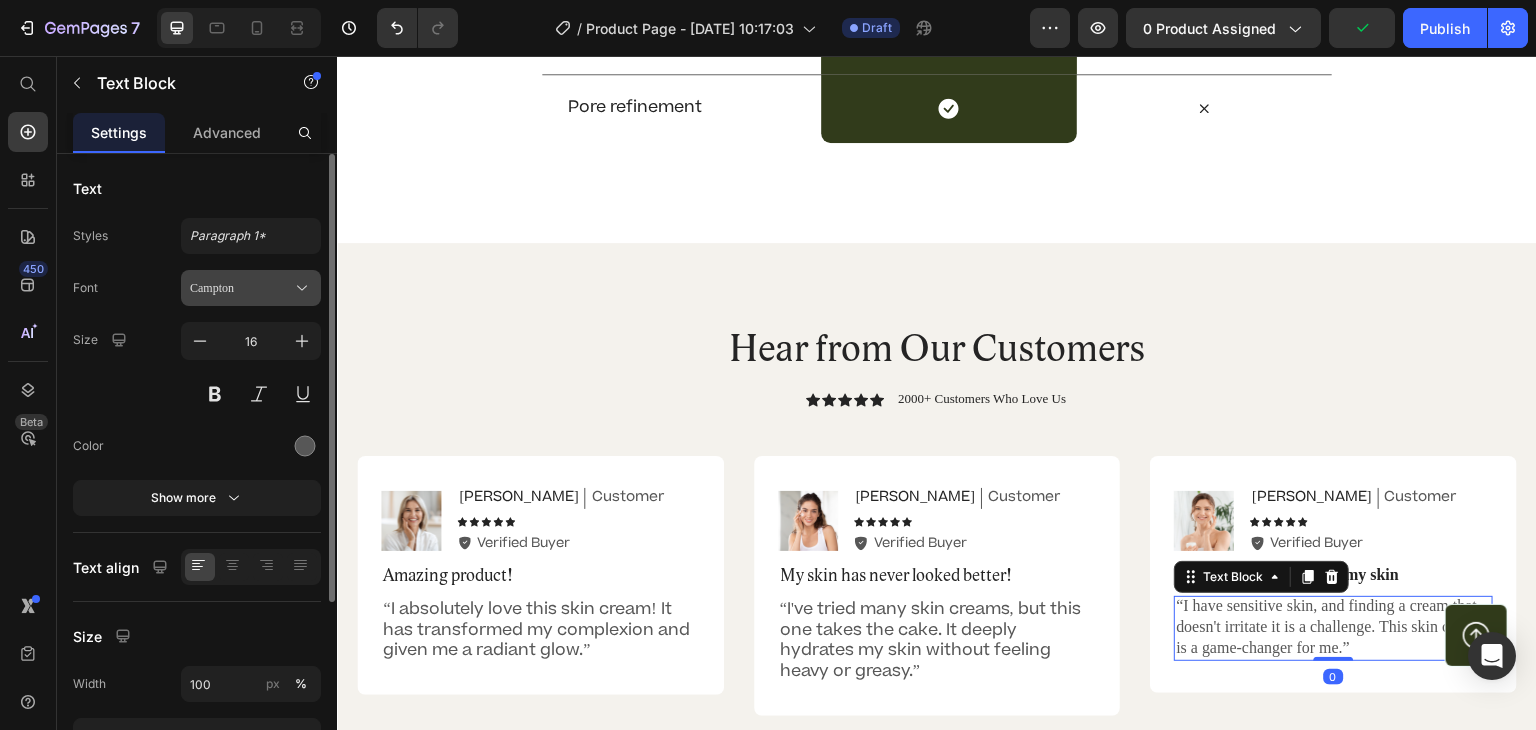click on "Campton" at bounding box center [241, 288] 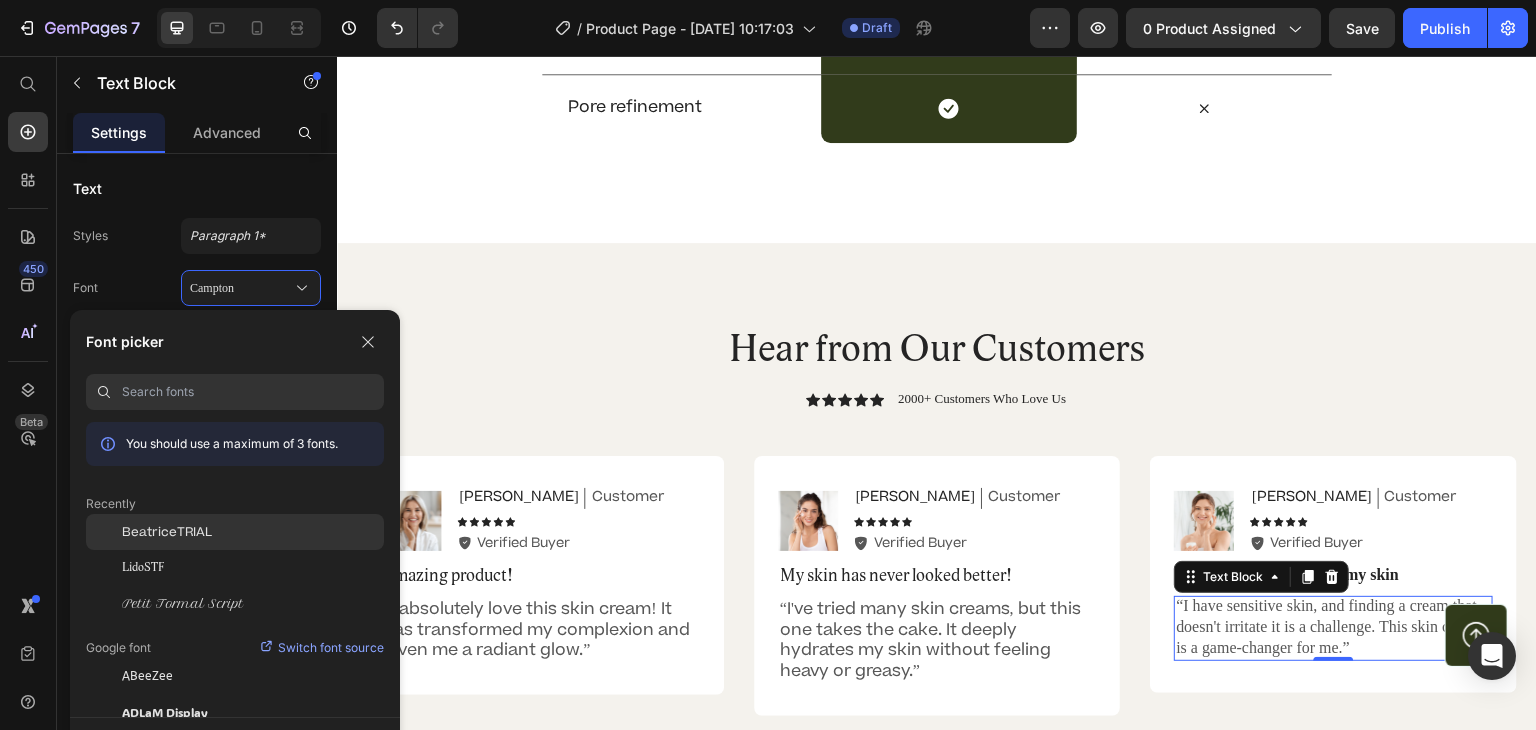 click on "BeatriceTRIAL" at bounding box center (167, 532) 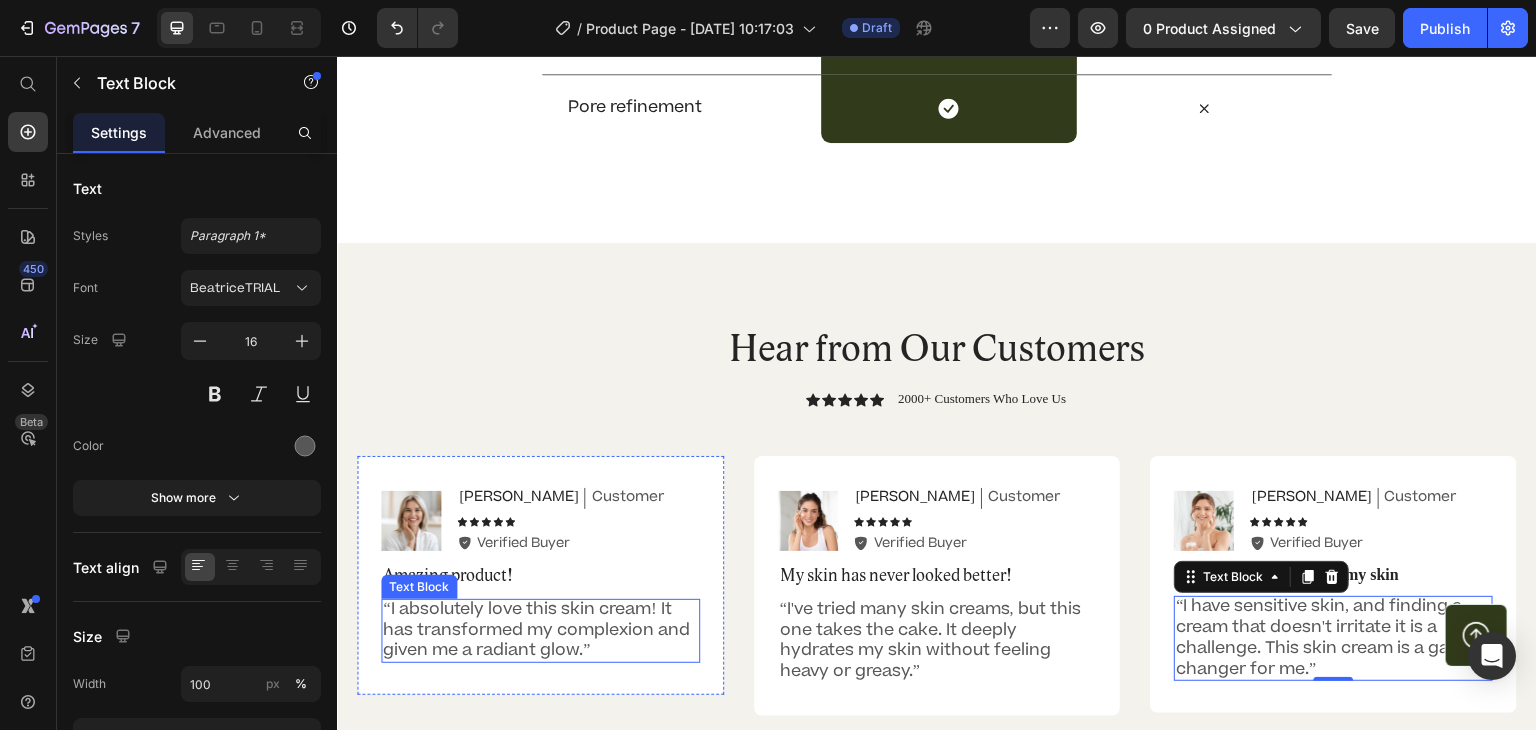 click on "“I absolutely love this skin cream! It has transformed my complexion and given me a radiant glow.”" at bounding box center (540, 630) 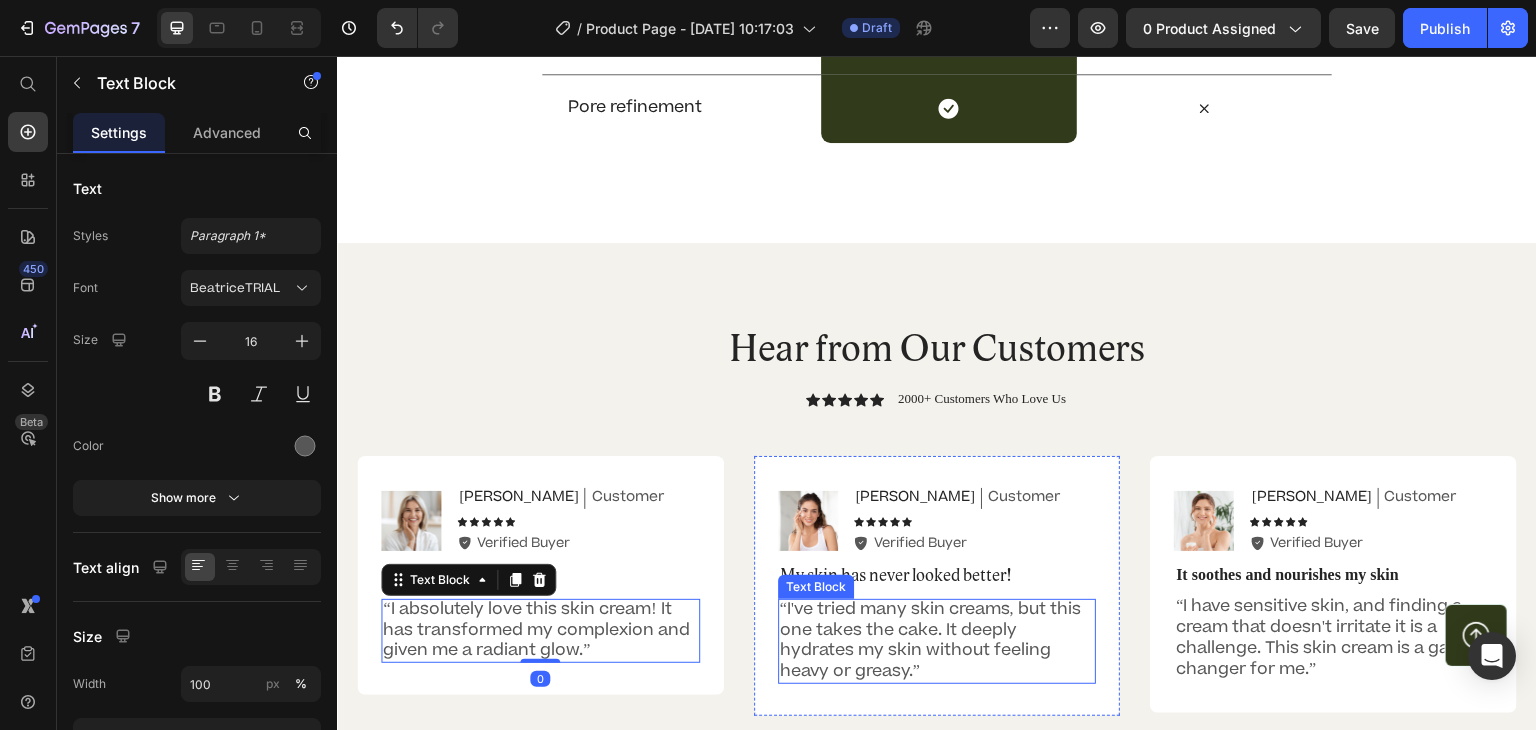click on "“I've tried many skin creams, but this one takes the cake. It deeply hydrates my skin without feeling heavy or greasy.”" at bounding box center (937, 640) 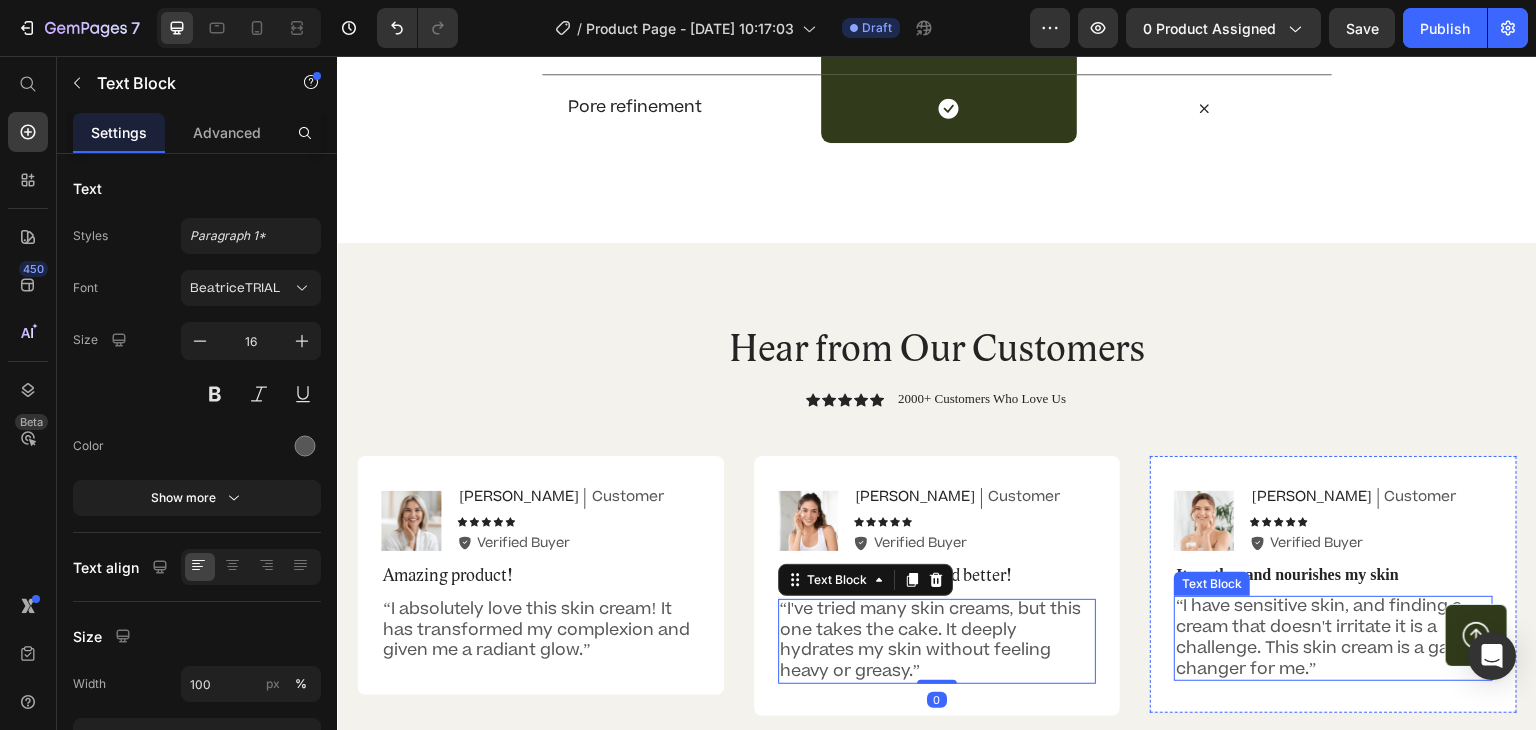 click on "“I have sensitive skin, and finding a cream that doesn't irritate it is a challenge. This skin cream is a game-changer for me.”" at bounding box center (1333, 637) 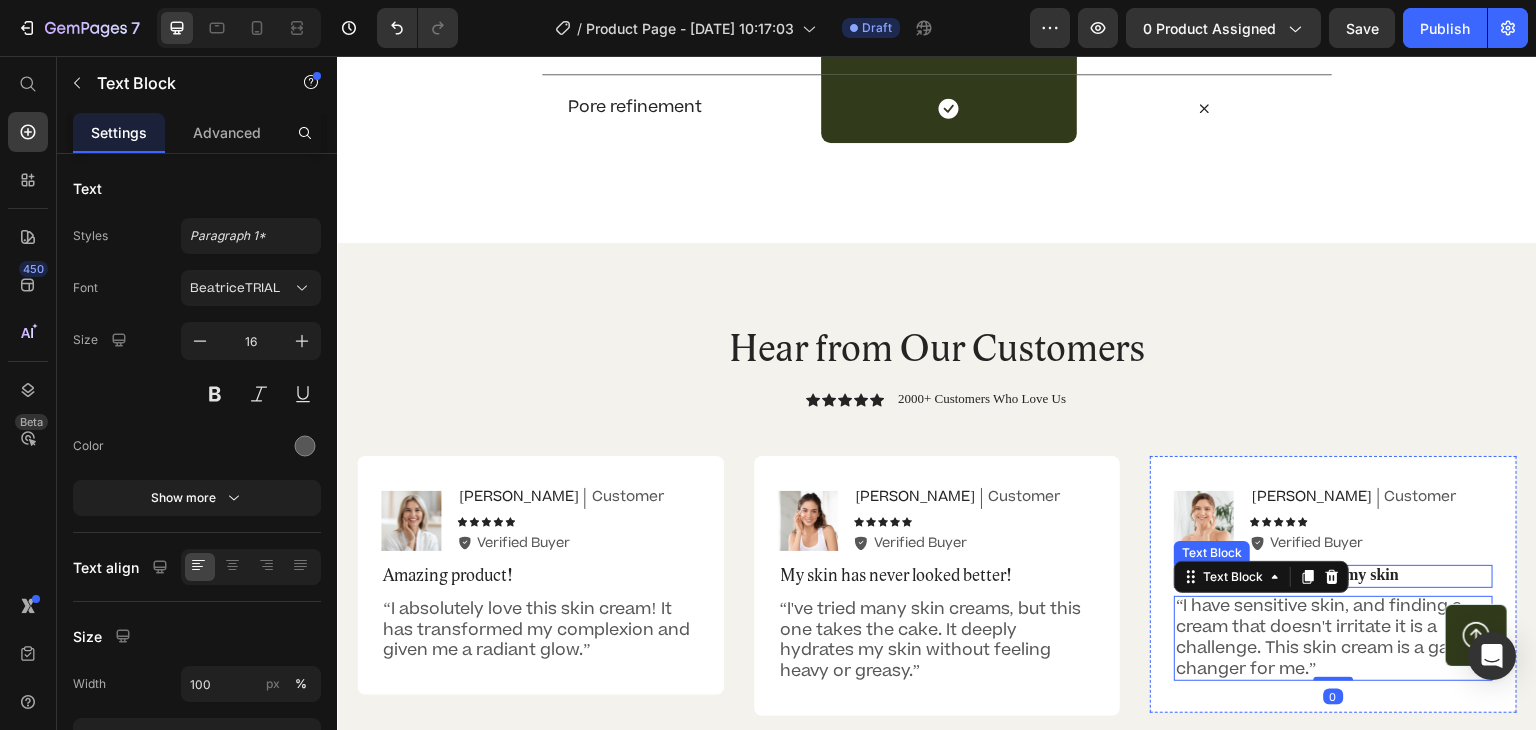 click on "It soothes and nourishes my skin" at bounding box center (1333, 575) 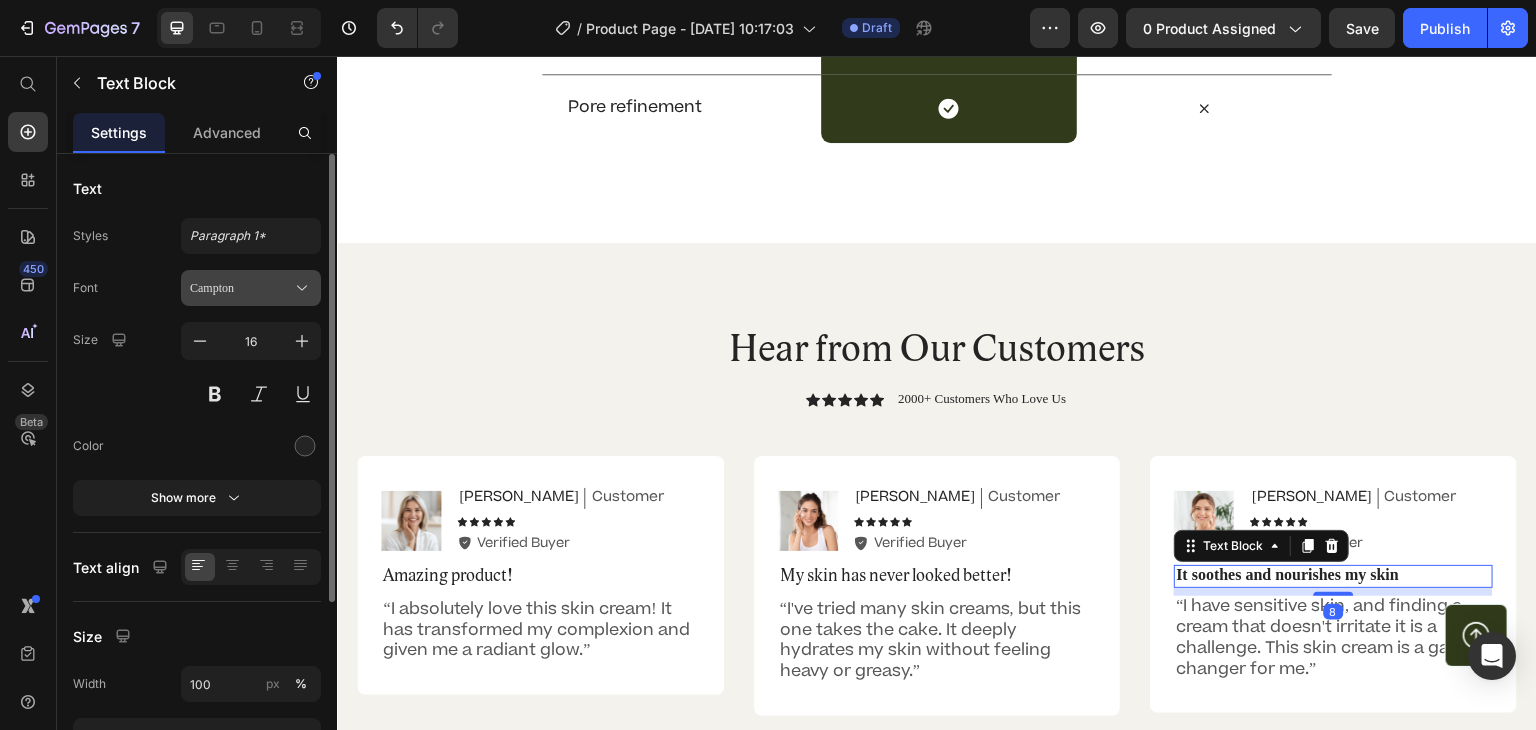 click on "Campton" at bounding box center (241, 288) 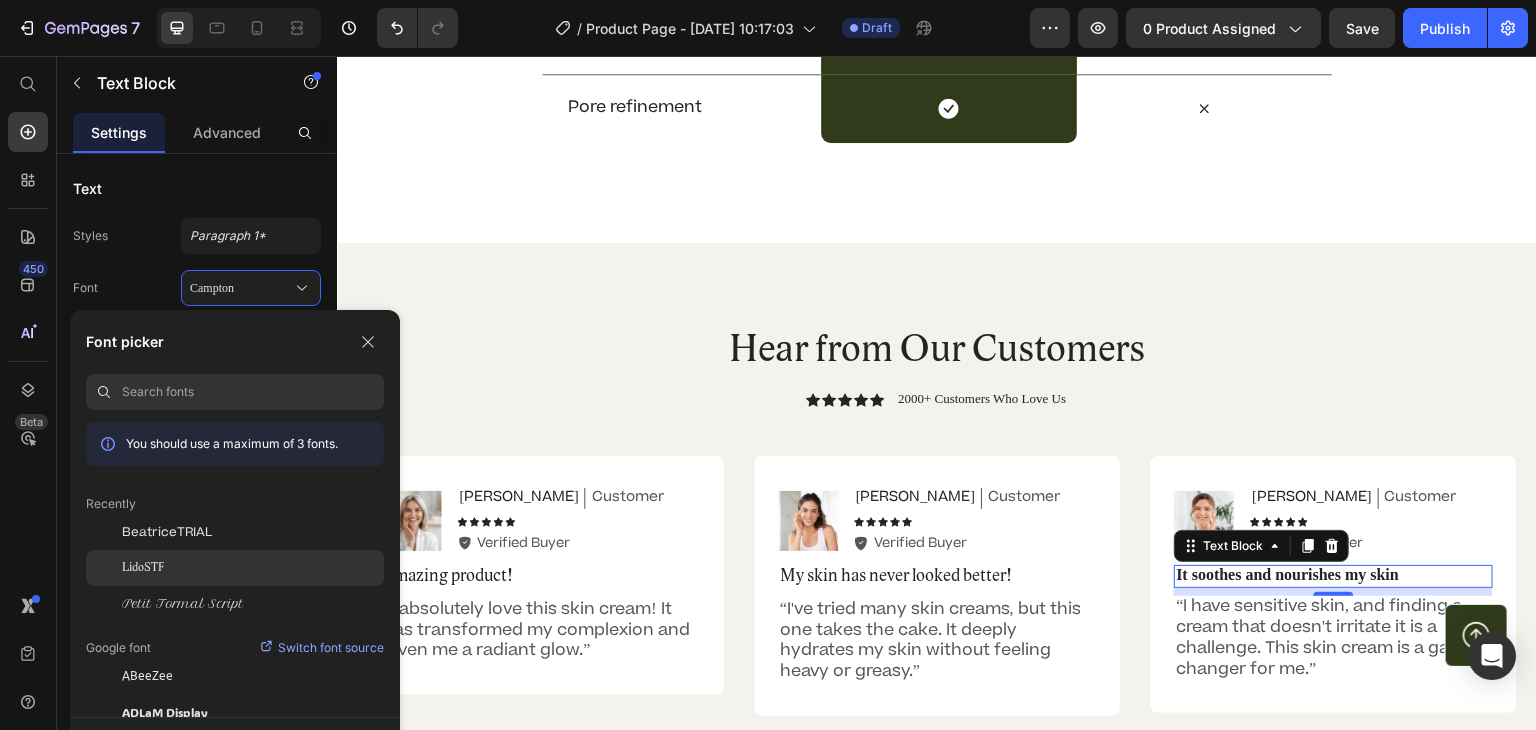 click on "LidoSTF" 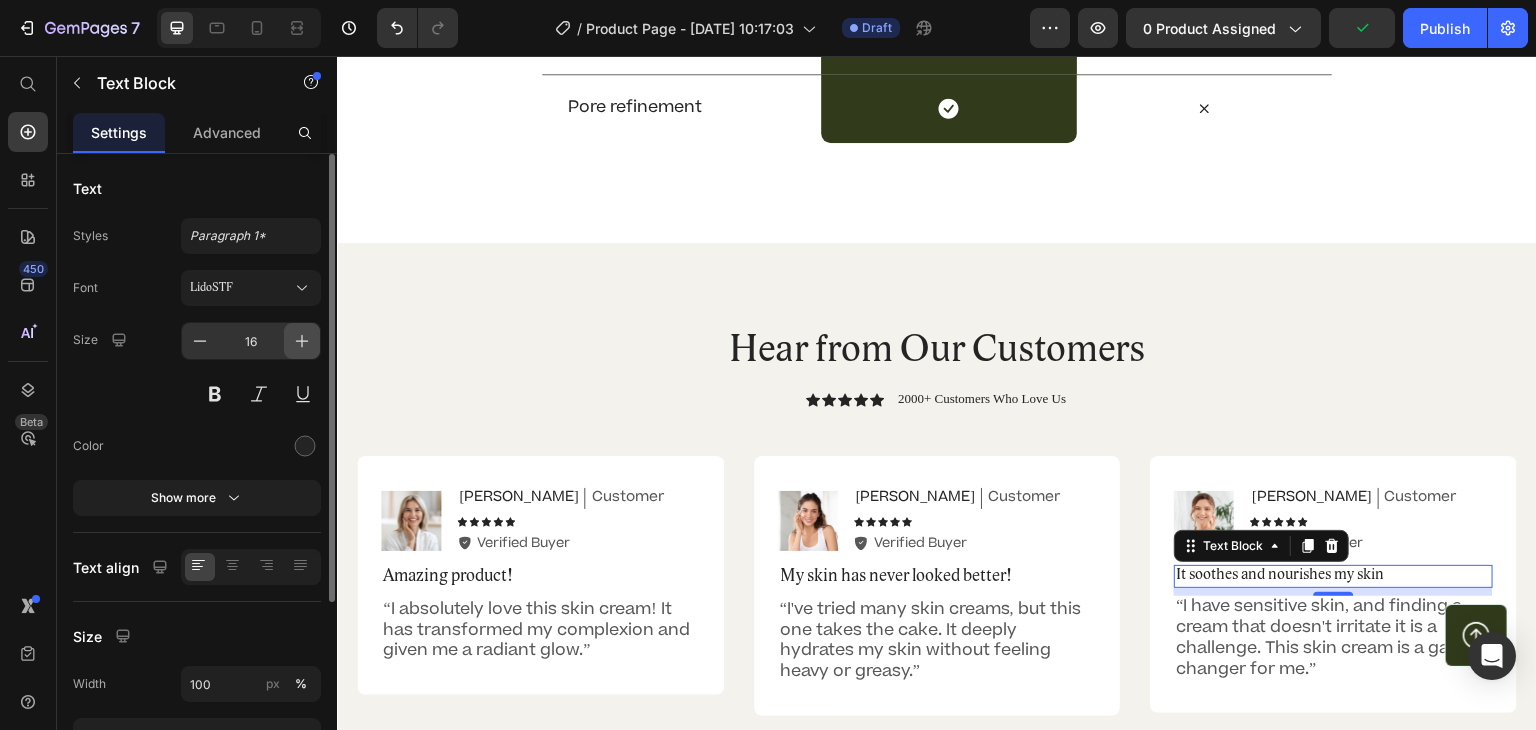 click 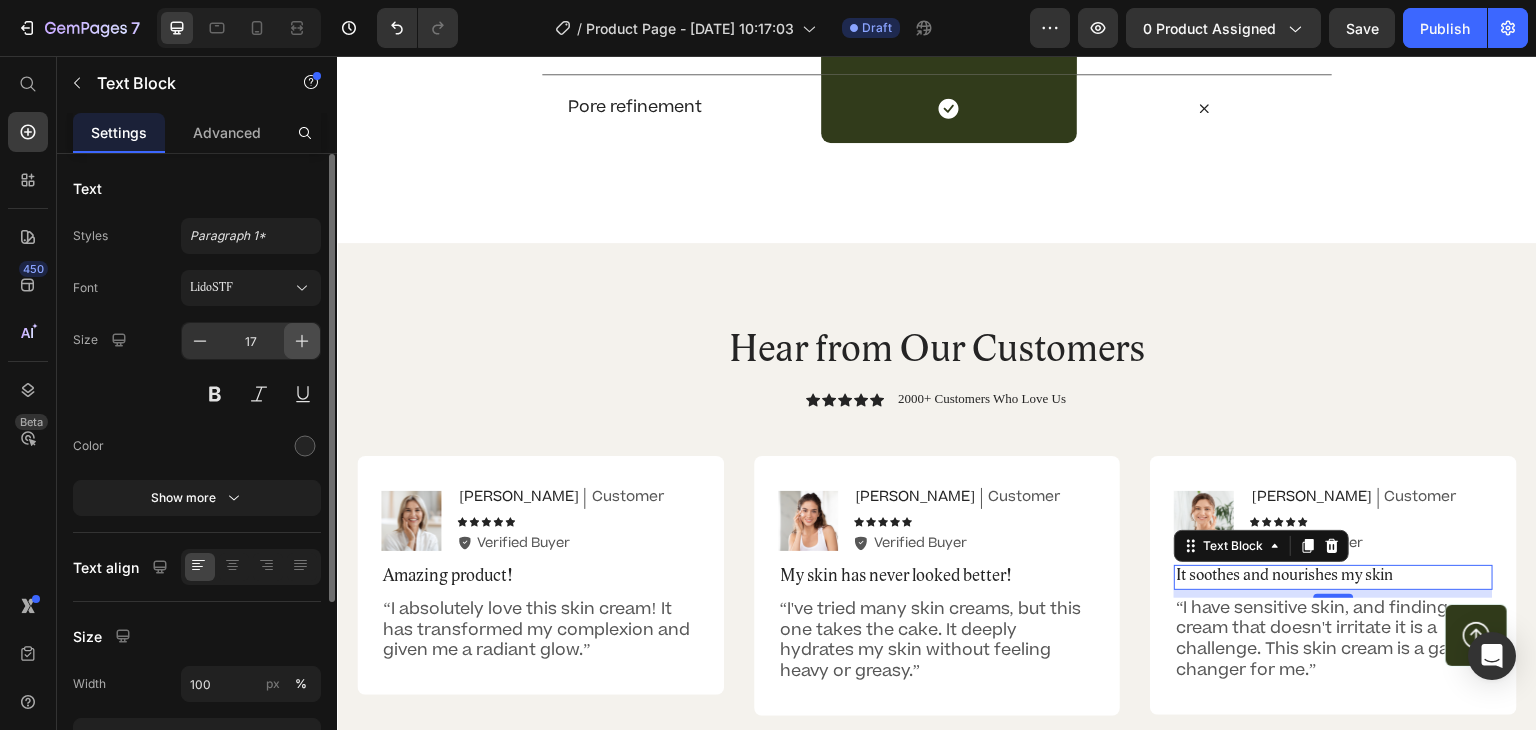 click 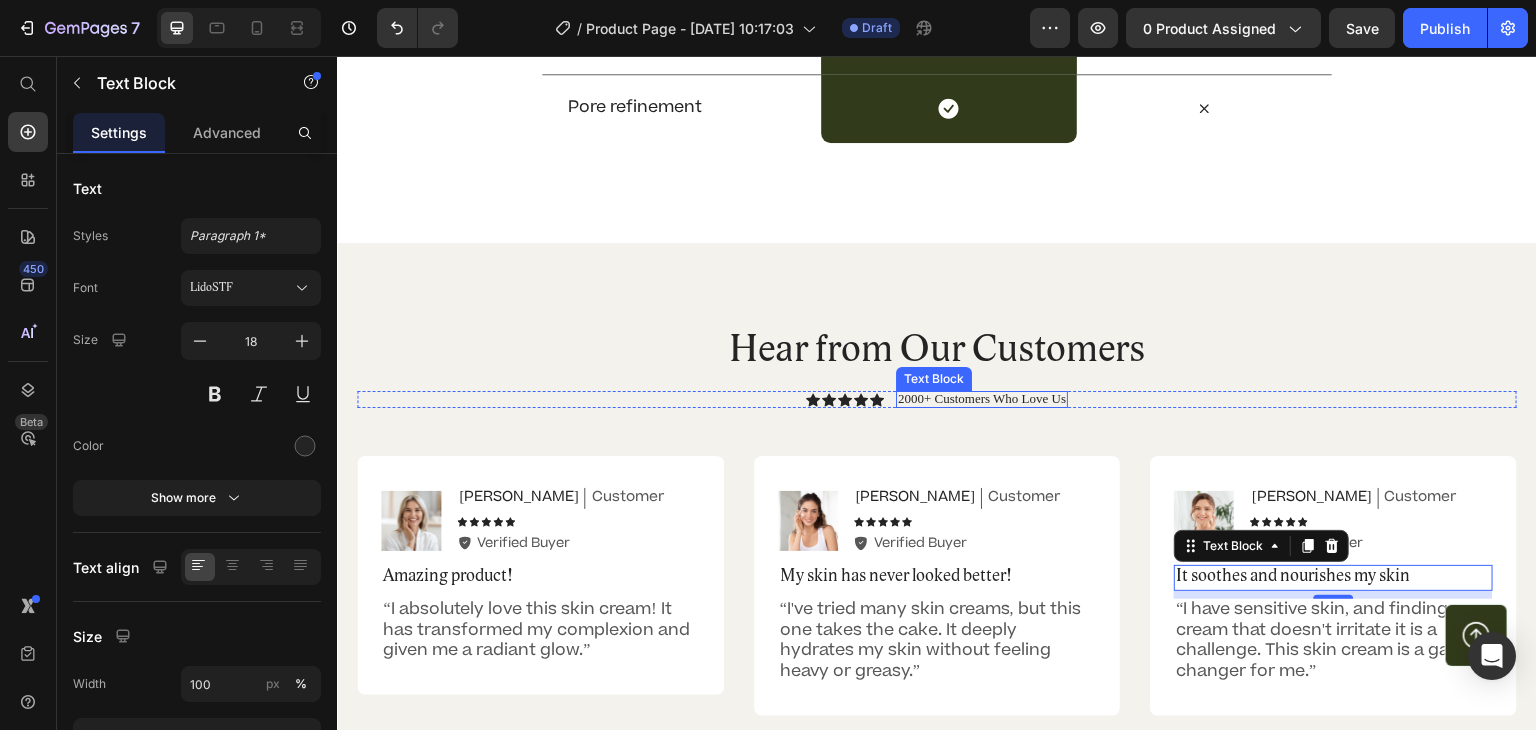 click on "2000+ Customers Who Love Us" at bounding box center [982, 399] 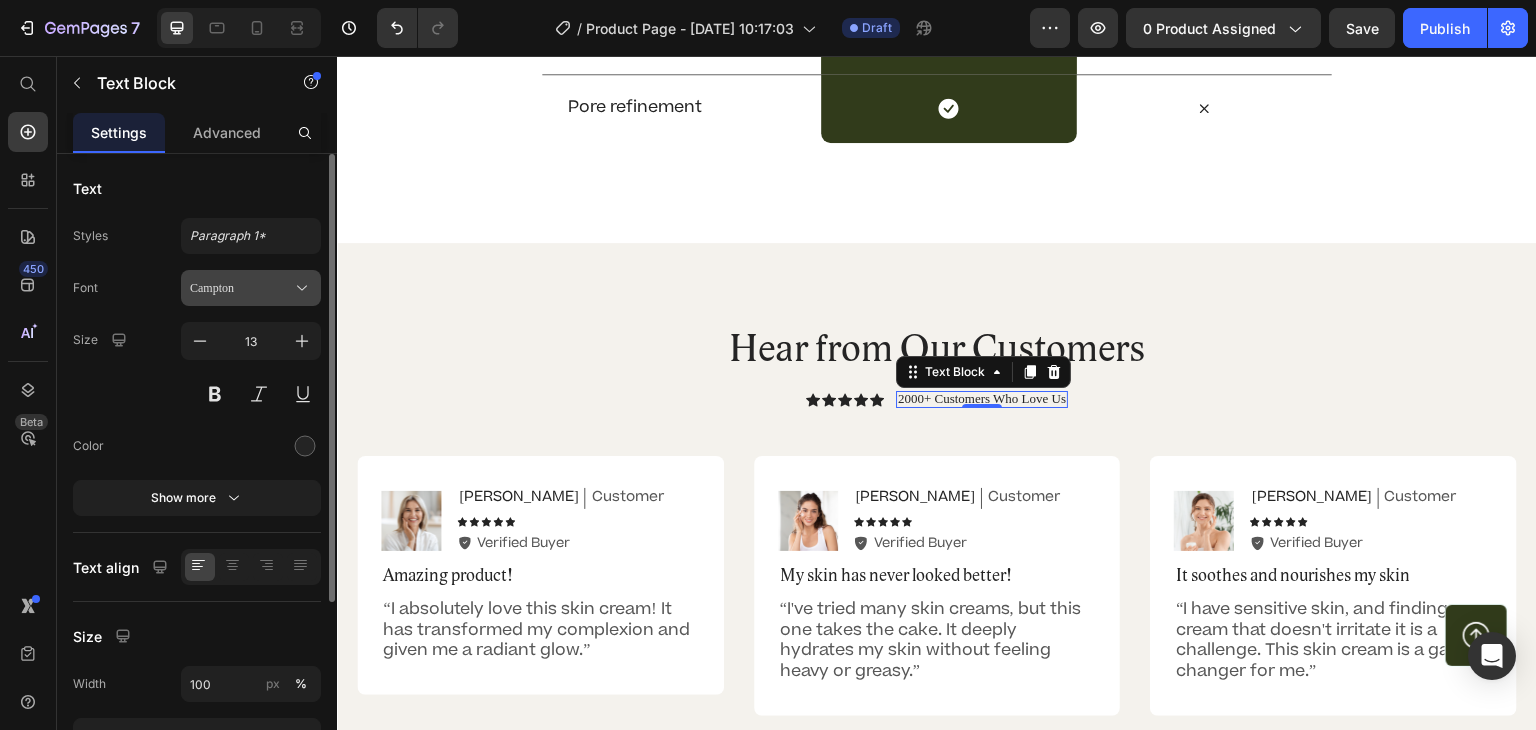 click on "Campton" at bounding box center [241, 288] 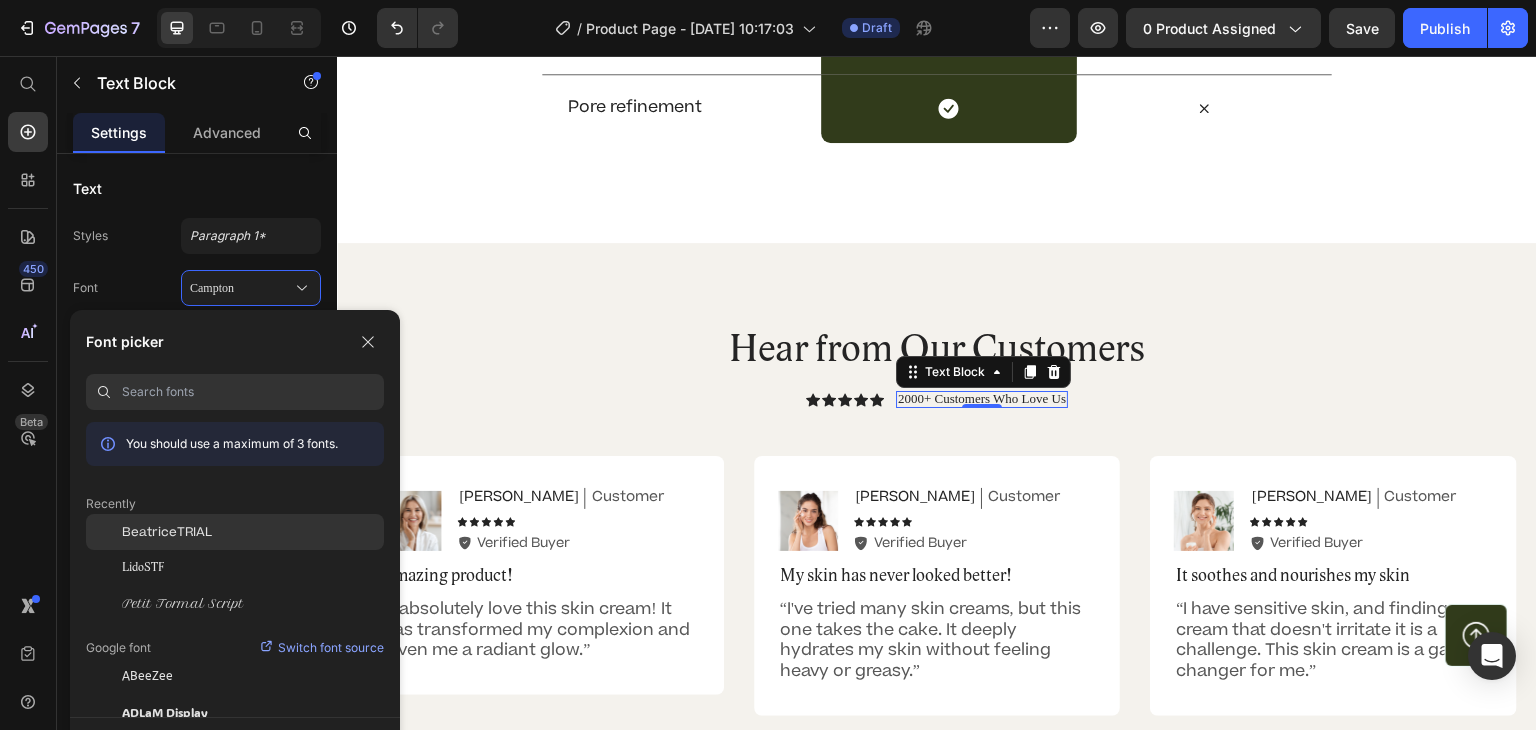 click on "BeatriceTRIAL" at bounding box center (167, 532) 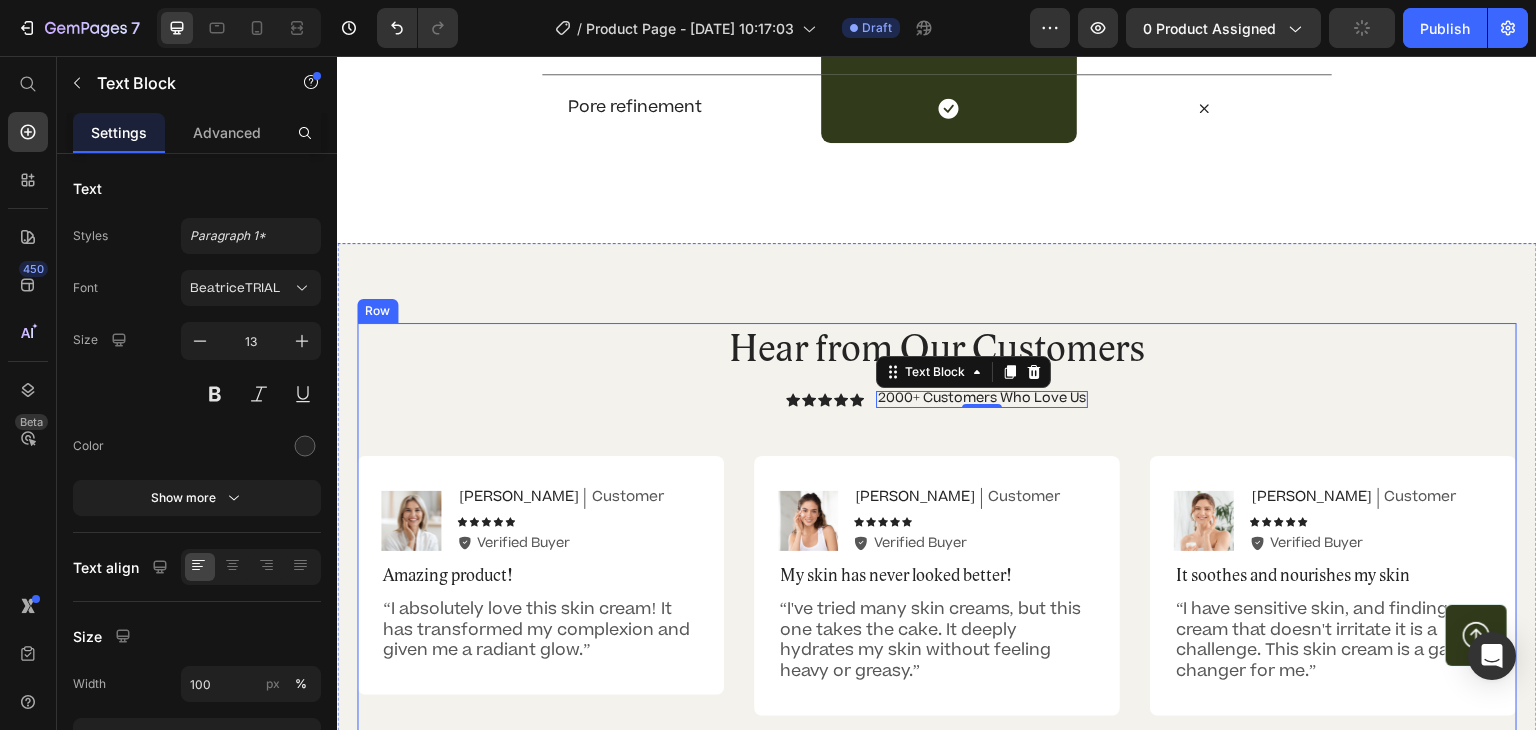 click on "Hear from Our Customers Heading Icon Icon Icon Icon Icon Icon List 2000+ Customers Who Love Us Text Block   0 Row Image Emily Text Block Customer  Text Block Row Icon Icon Icon Icon Icon Icon List
Icon Verified Buyer Text Block Row Row Amazing product! Text Block “I absolutely love this skin cream! It has transformed my complexion and given me a radiant glow.” Text Block Row Image Sarah Text Block Customer  Text Block Row Icon Icon Icon Icon Icon Icon List
Icon Verified Buyer Text Block Row Row My skin has never looked better! Text Block “I've tried many skin creams, but this one takes the cake. It deeply hydrates my skin without feeling heavy or greasy.” Text Block Row Image Ken K Text Block Customer  Text Block Row Icon Icon Icon Icon Icon Icon List
Icon Verified Buyer Text Block Row Row It soothes and nourishes my skin Text Block Text Block Row Row Image Michael Text Block Customer  Text Block Row Icon Icon Icon Icon Icon Icon List" at bounding box center [937, 652] 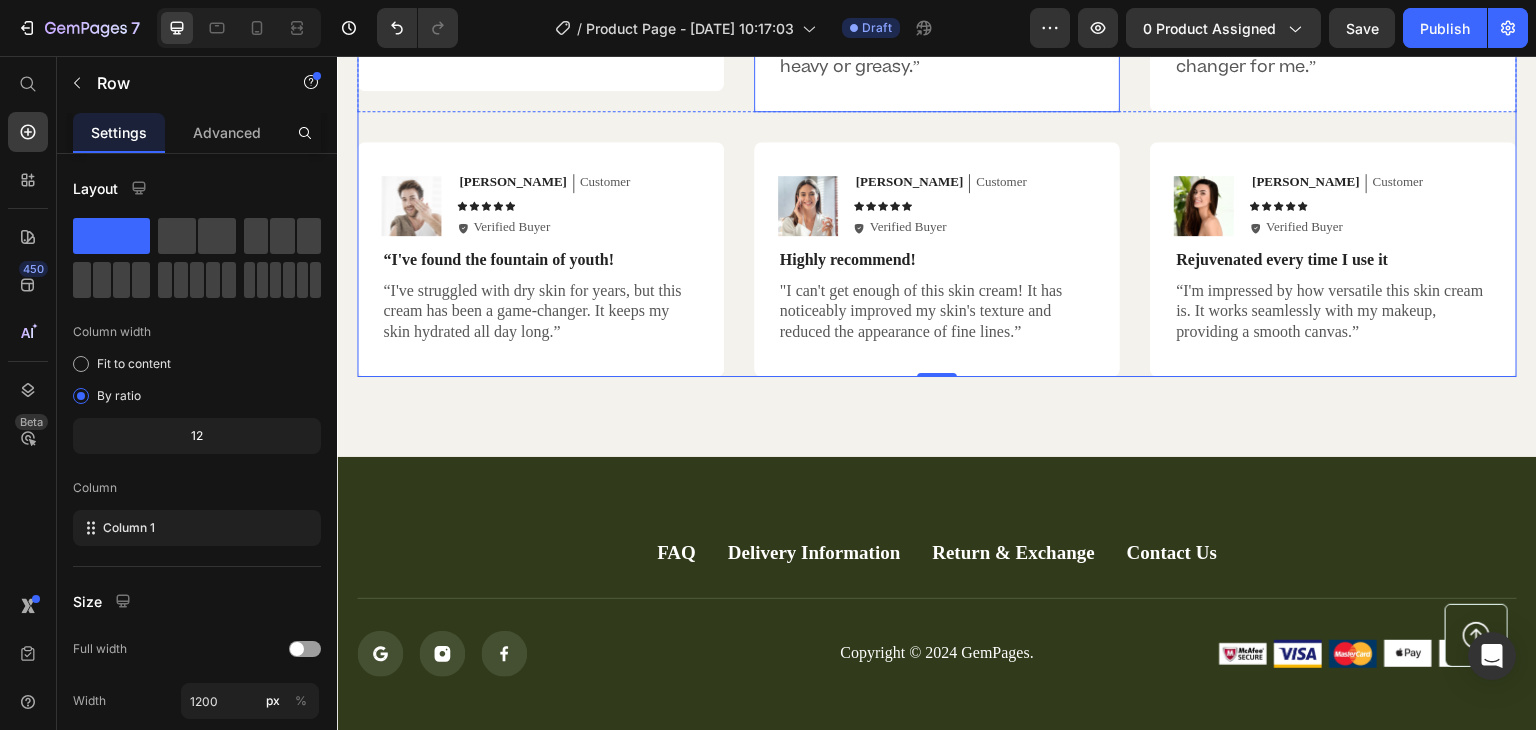 scroll, scrollTop: 5066, scrollLeft: 0, axis: vertical 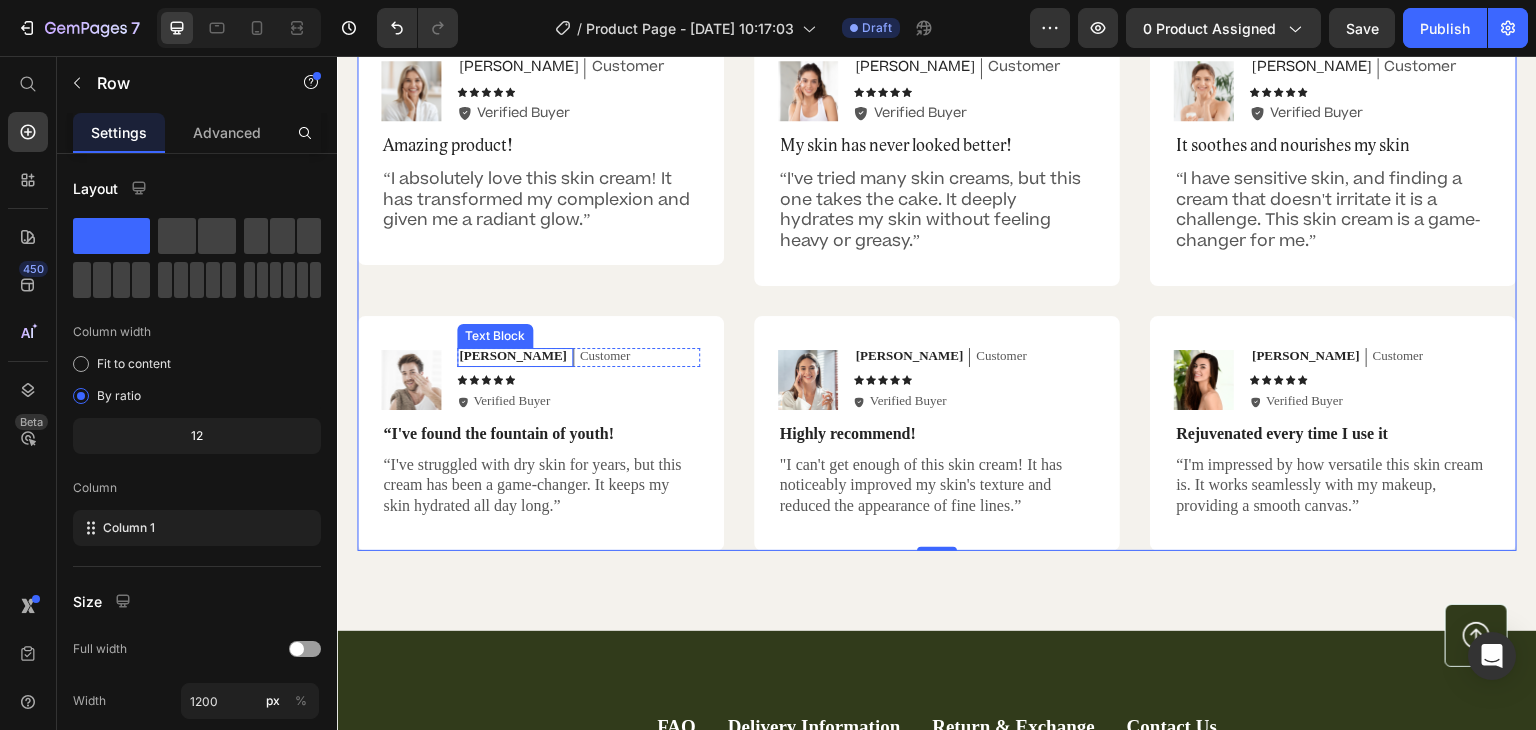 click on "[PERSON_NAME]" at bounding box center (513, 356) 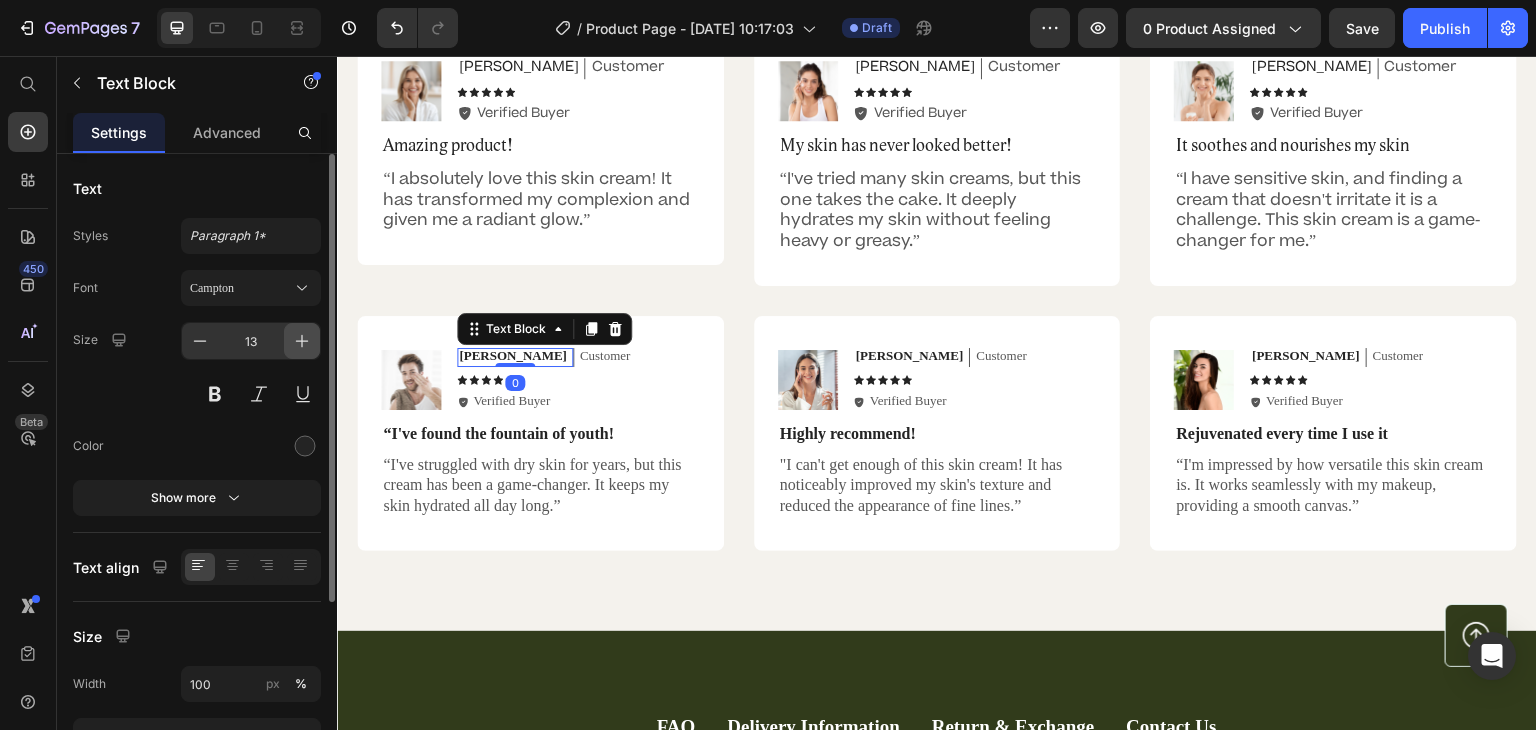 click 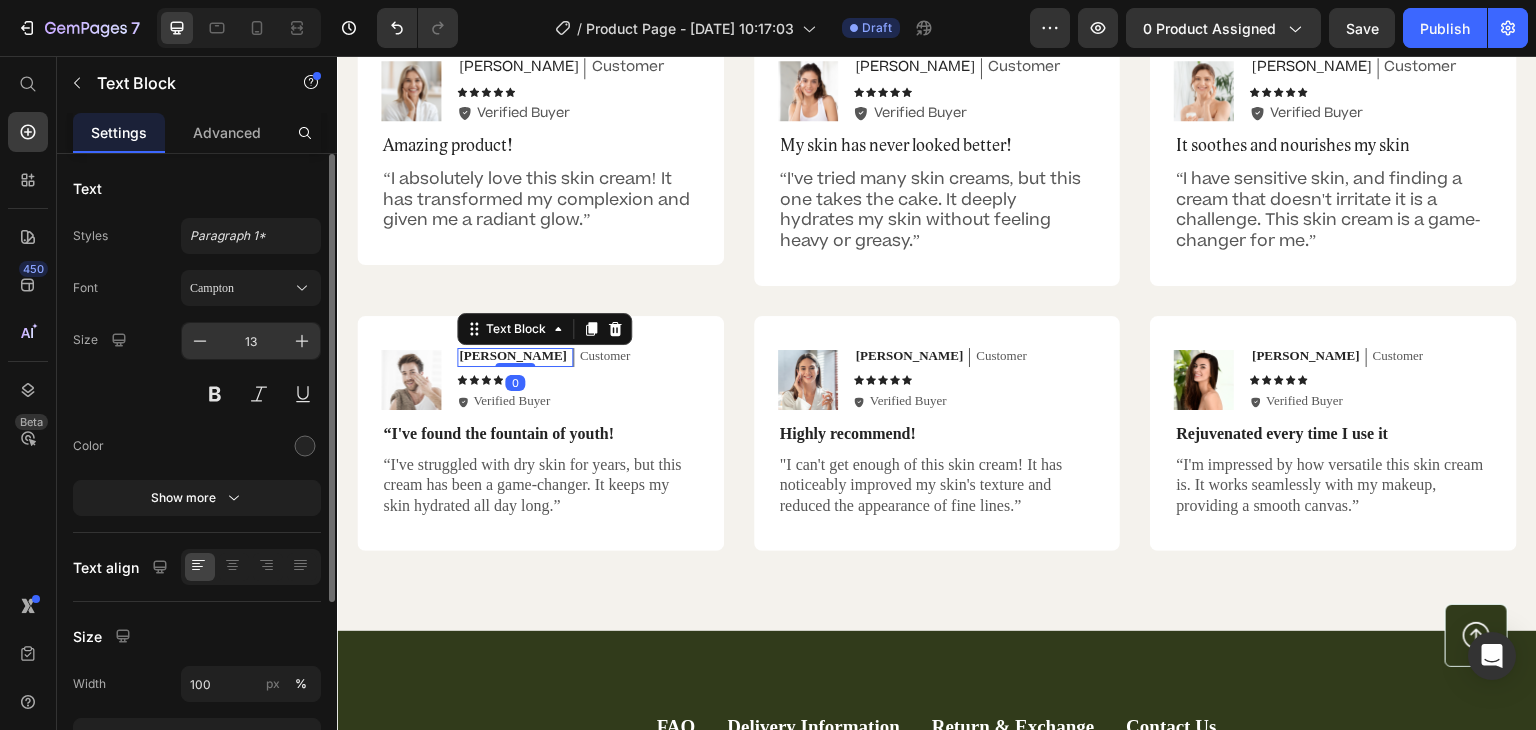 type on "14" 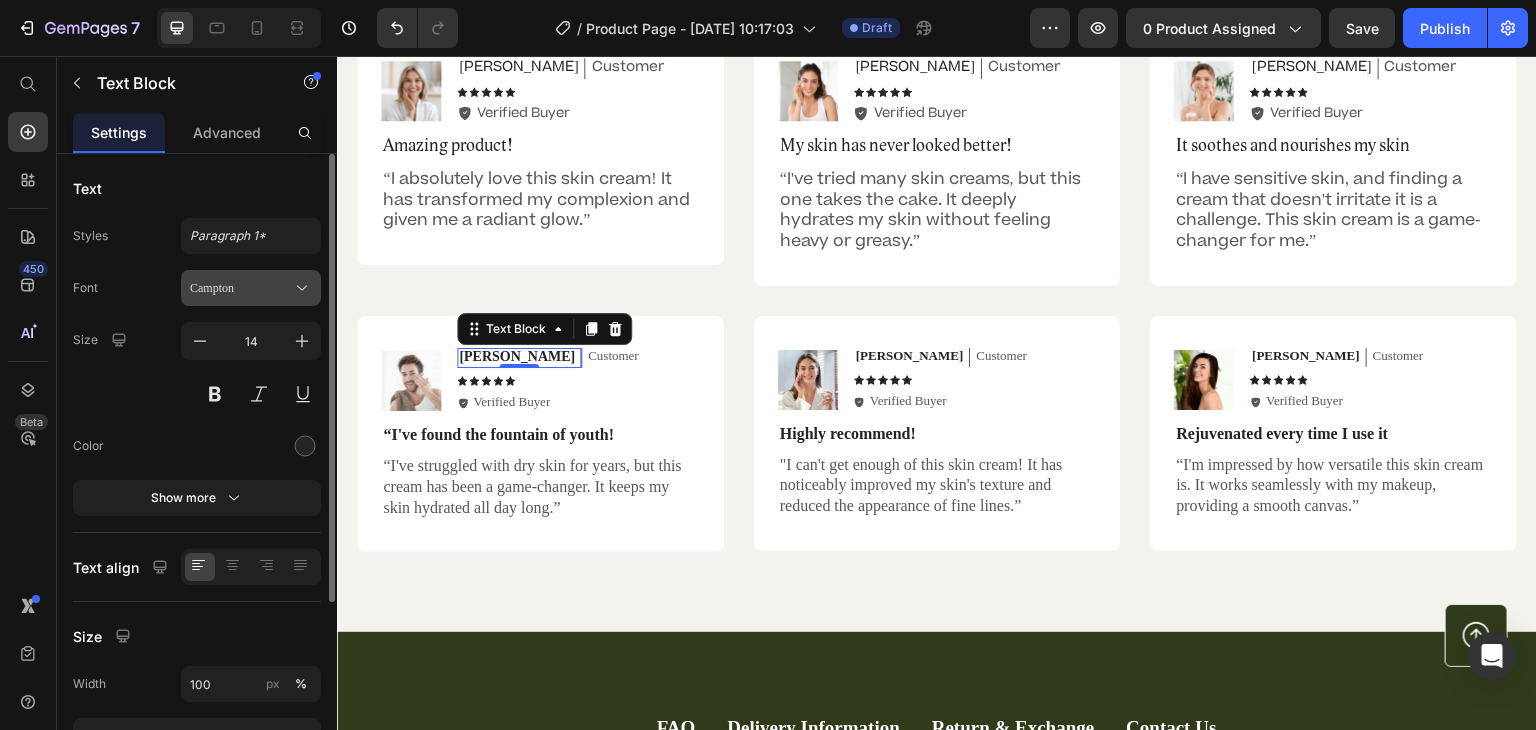 click on "Campton" at bounding box center (251, 288) 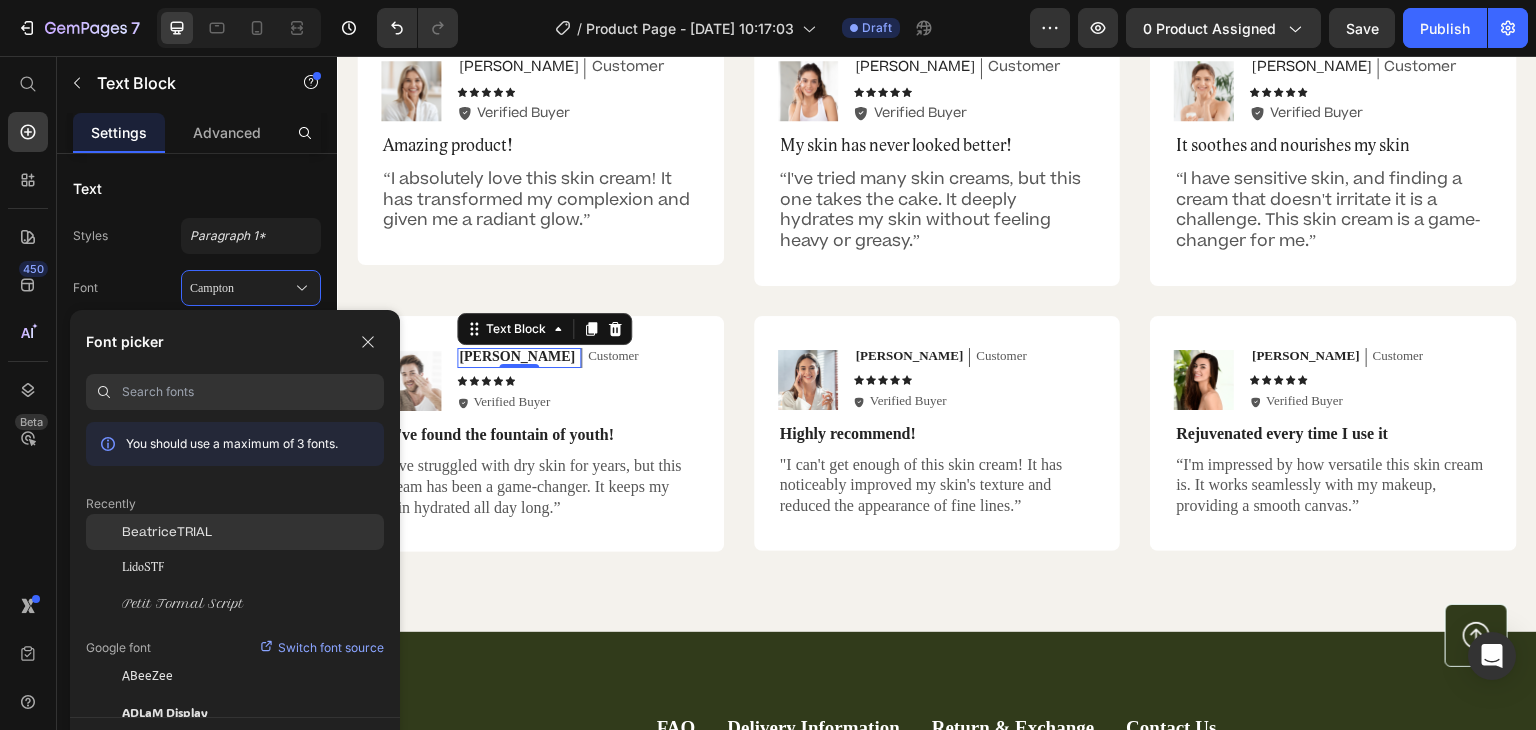 click on "BeatriceTRIAL" at bounding box center (167, 532) 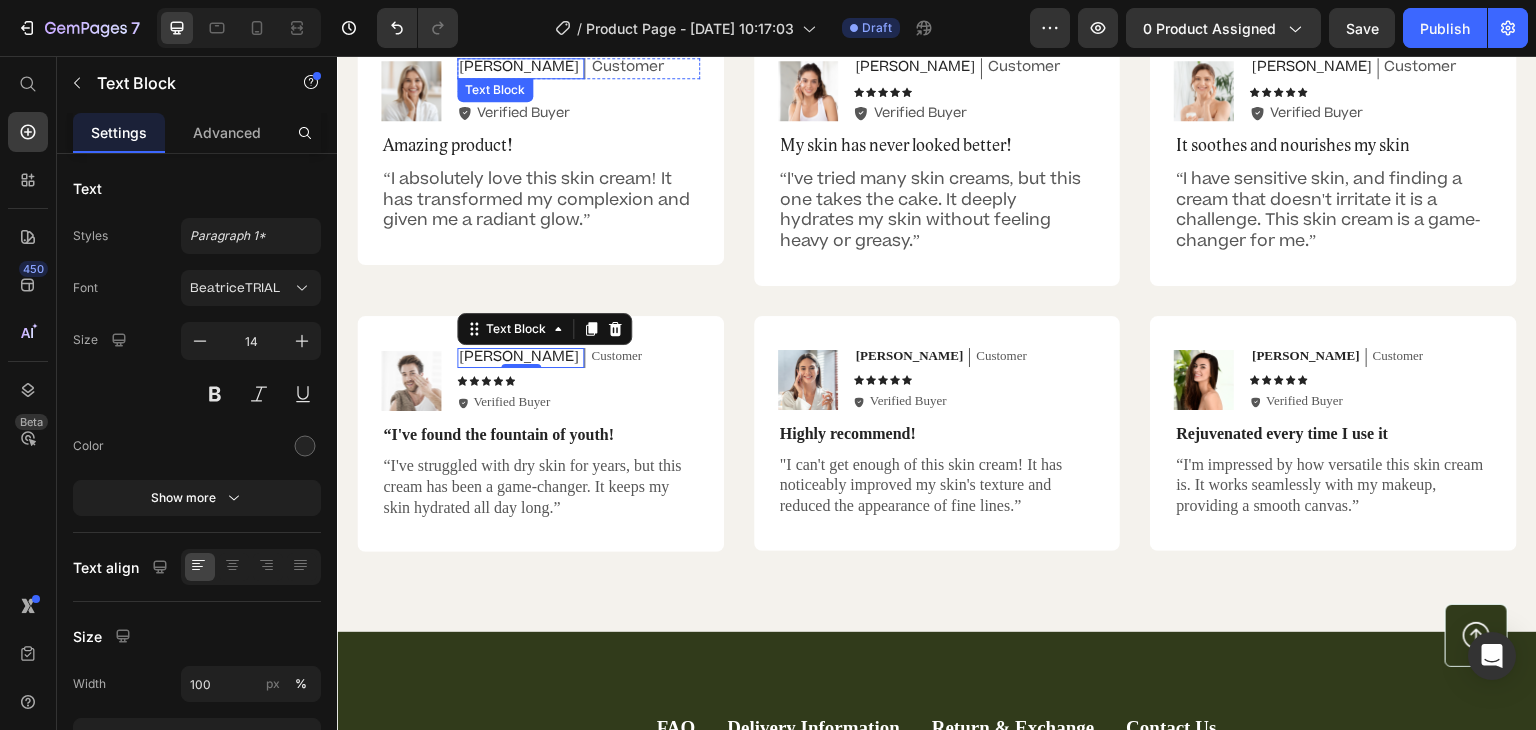 click on "[PERSON_NAME]" at bounding box center [518, 67] 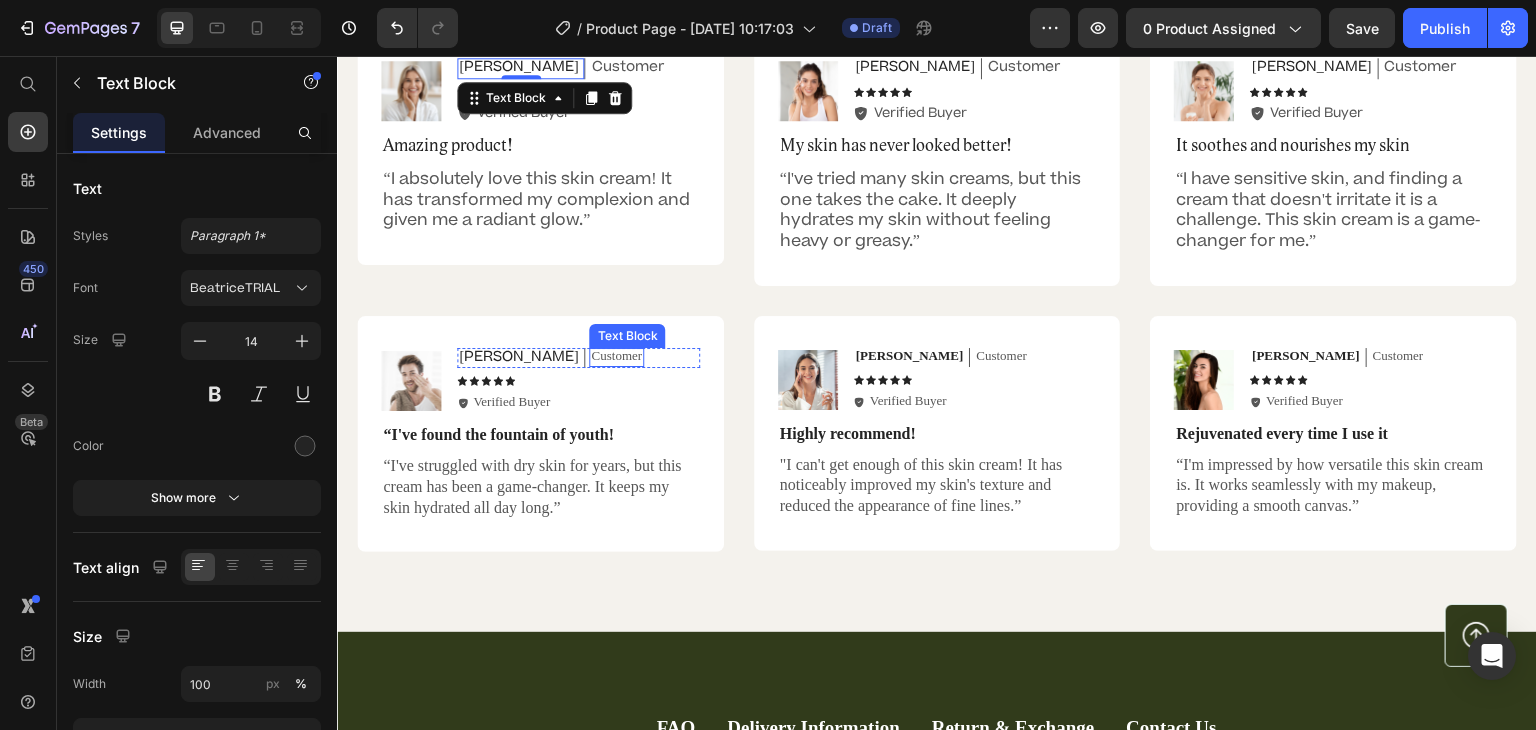 click on "Customer" at bounding box center [616, 356] 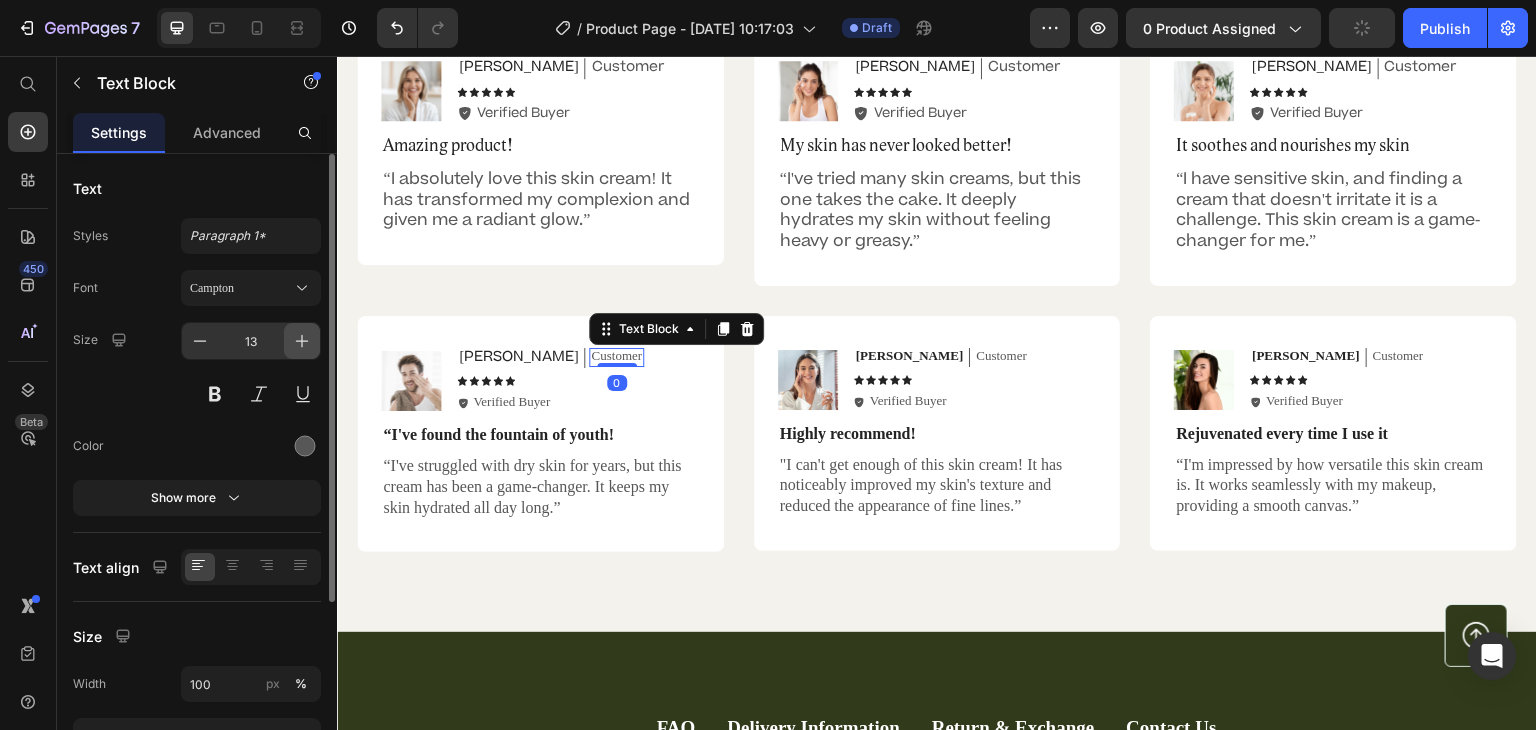click 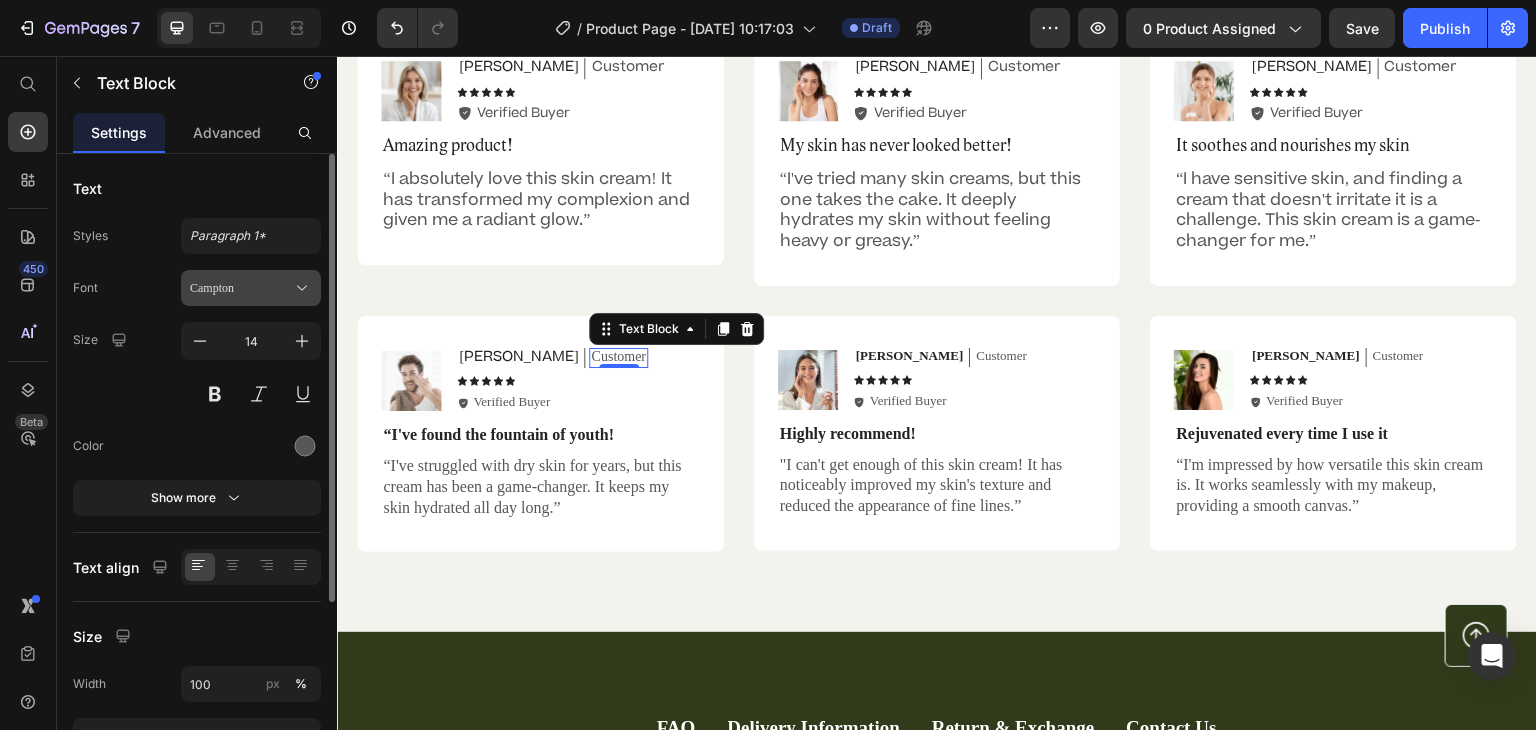 click on "Campton" at bounding box center [251, 288] 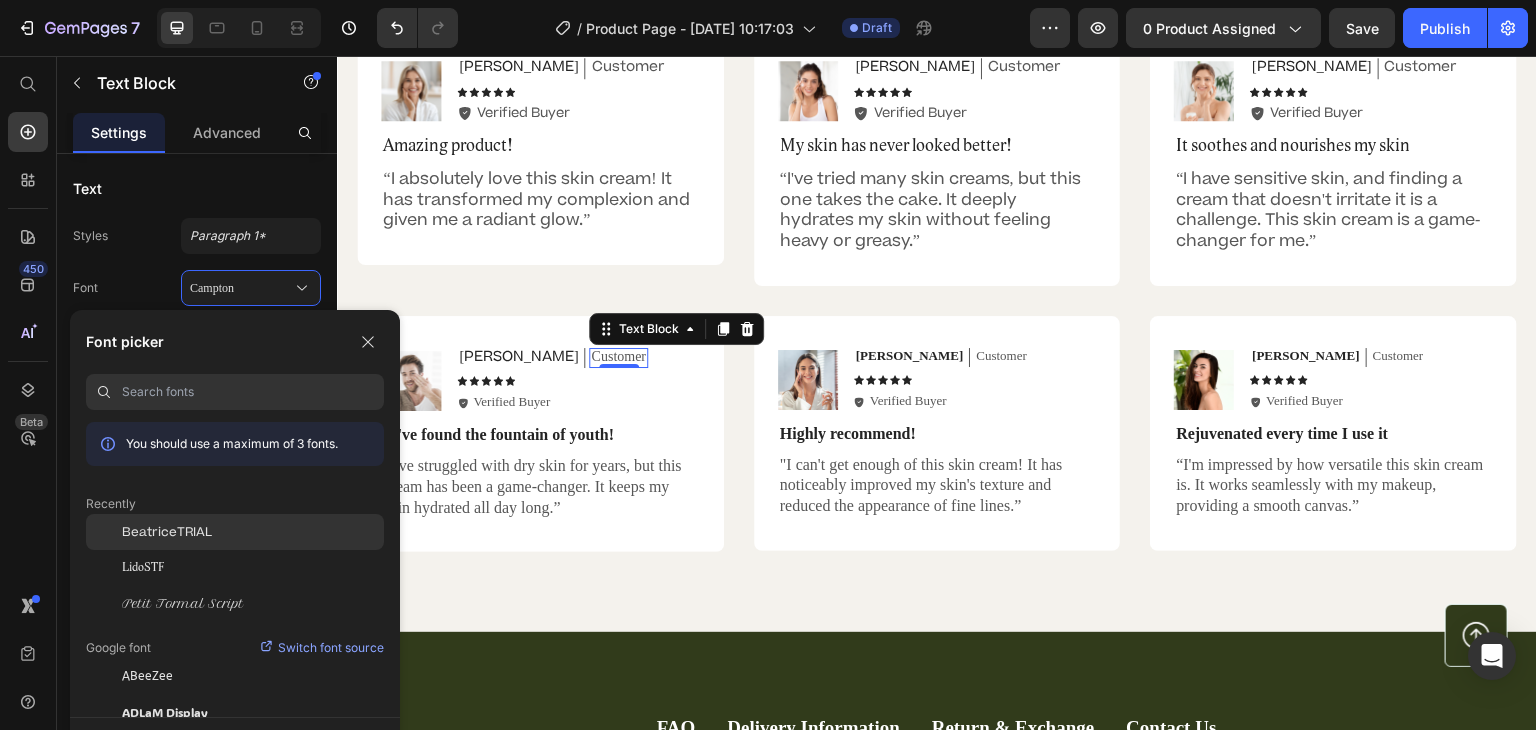 click on "BeatriceTRIAL" 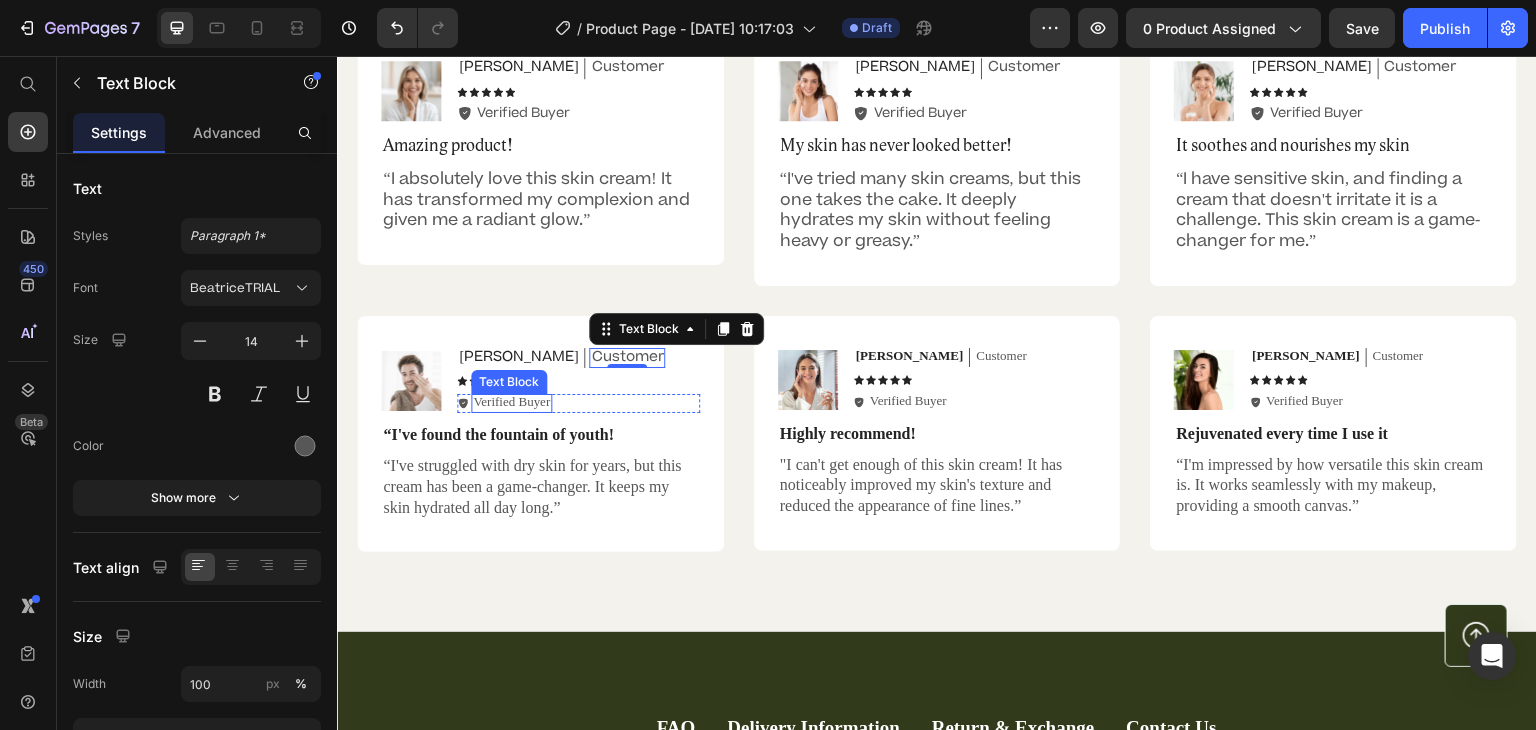 click on "Text Block" at bounding box center [509, 382] 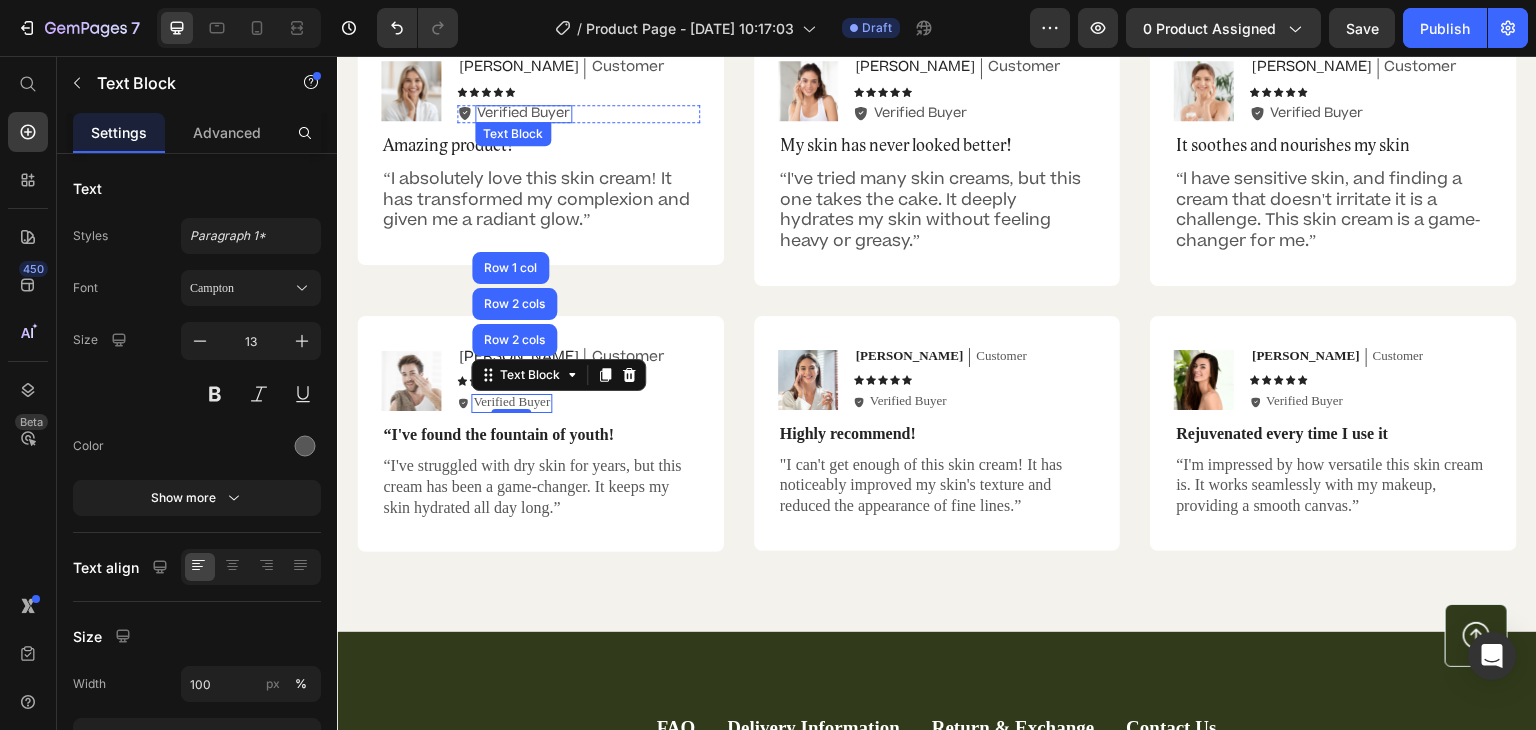 click on "Verified Buyer" at bounding box center (523, 113) 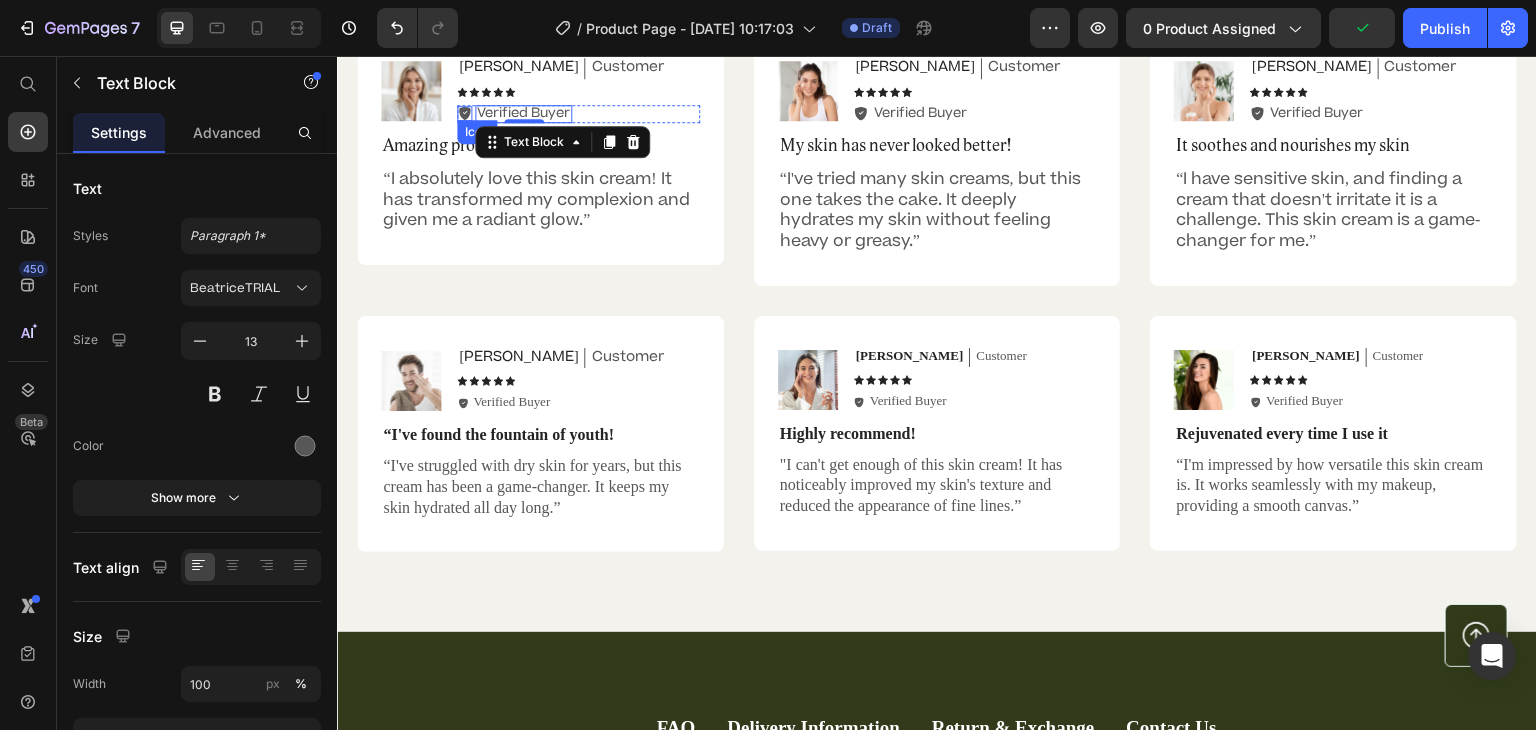 click 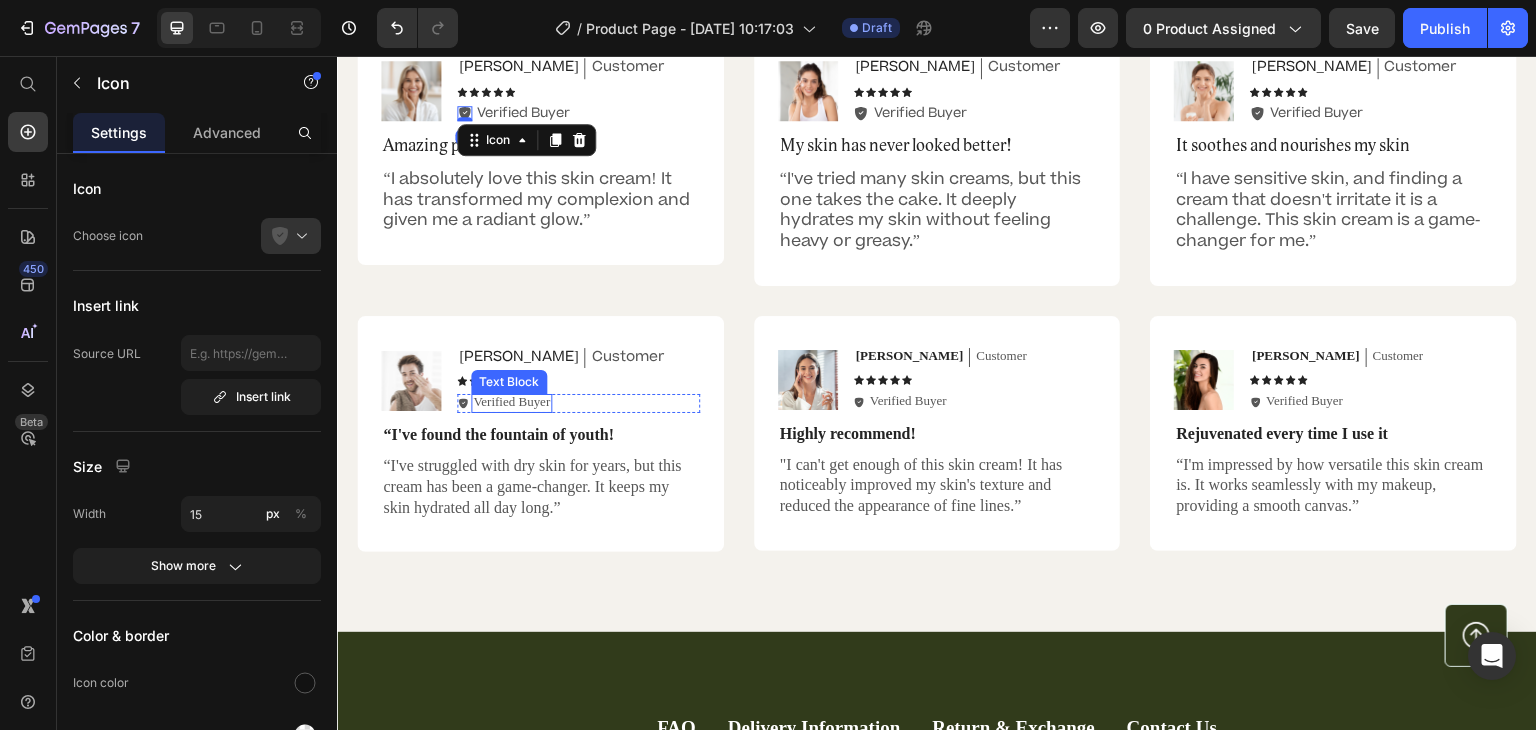 click on "Verified Buyer" at bounding box center (511, 402) 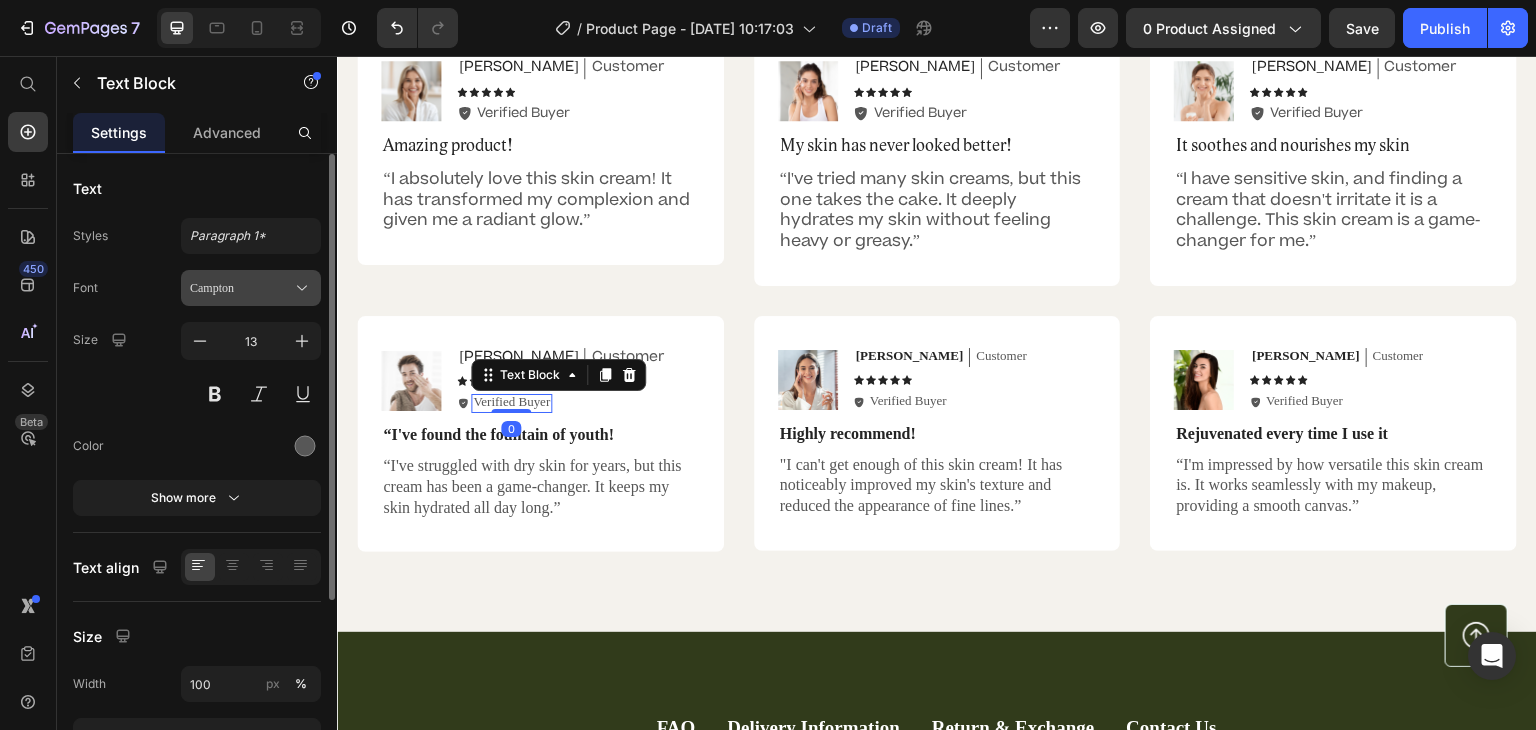 click on "Campton" at bounding box center (251, 288) 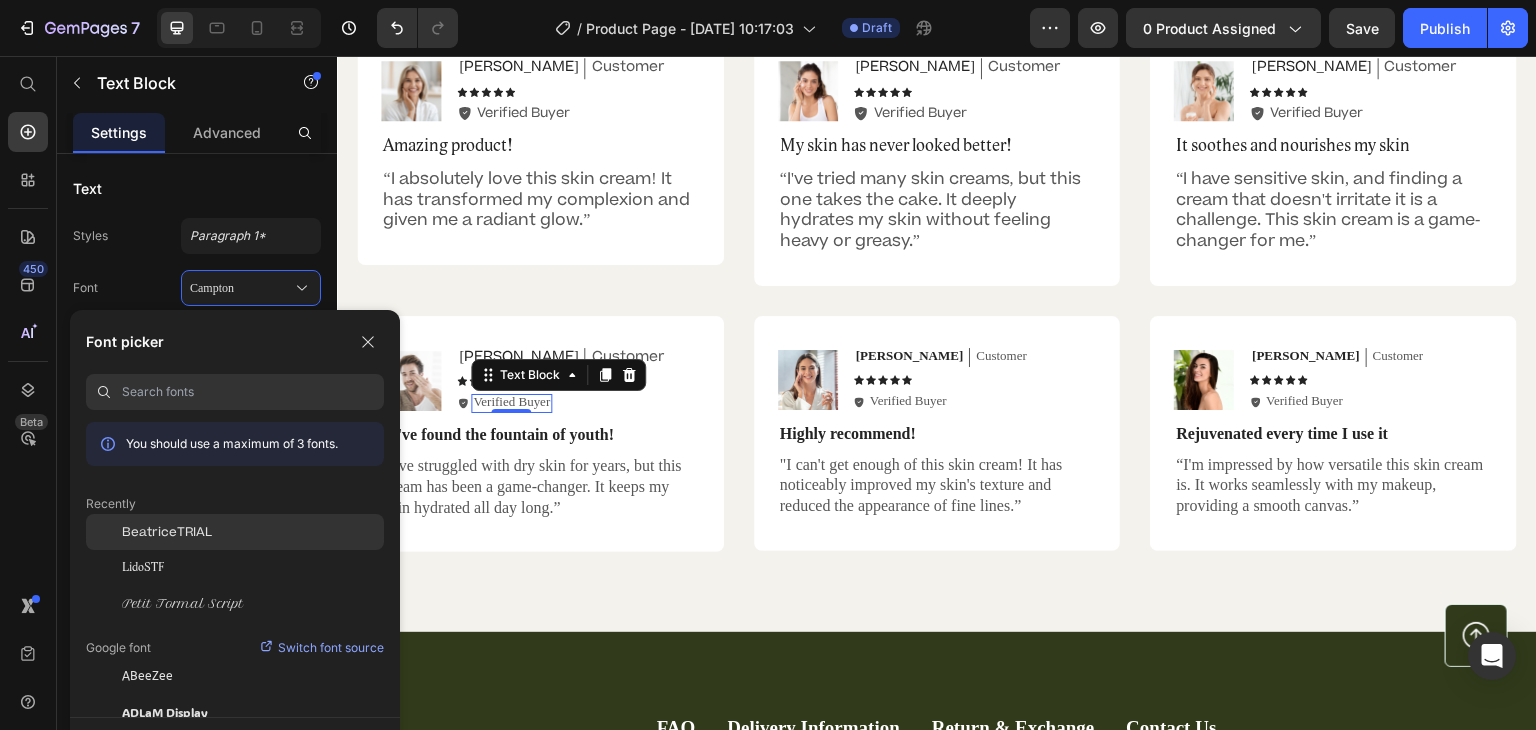 click on "BeatriceTRIAL" 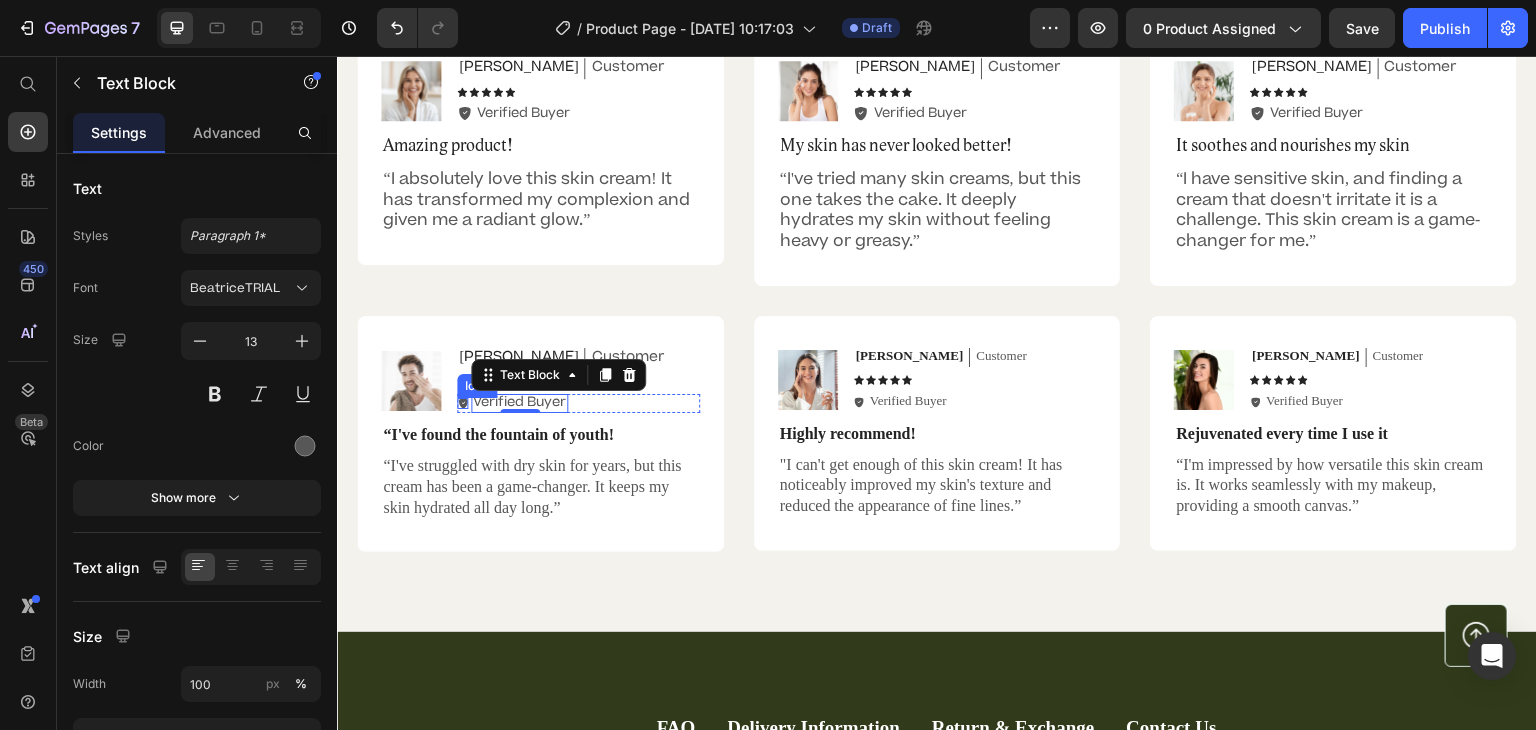 click 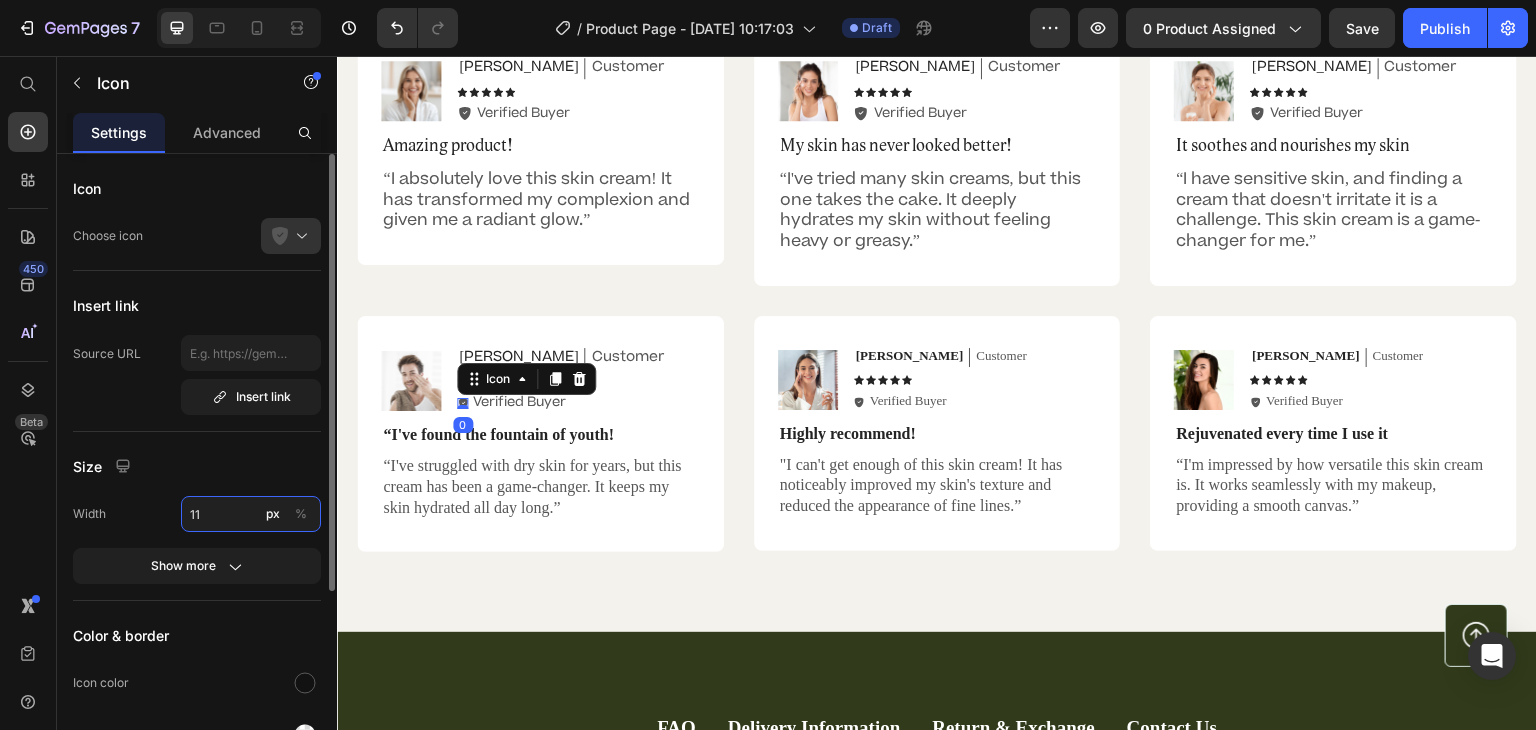 click on "11" at bounding box center (251, 514) 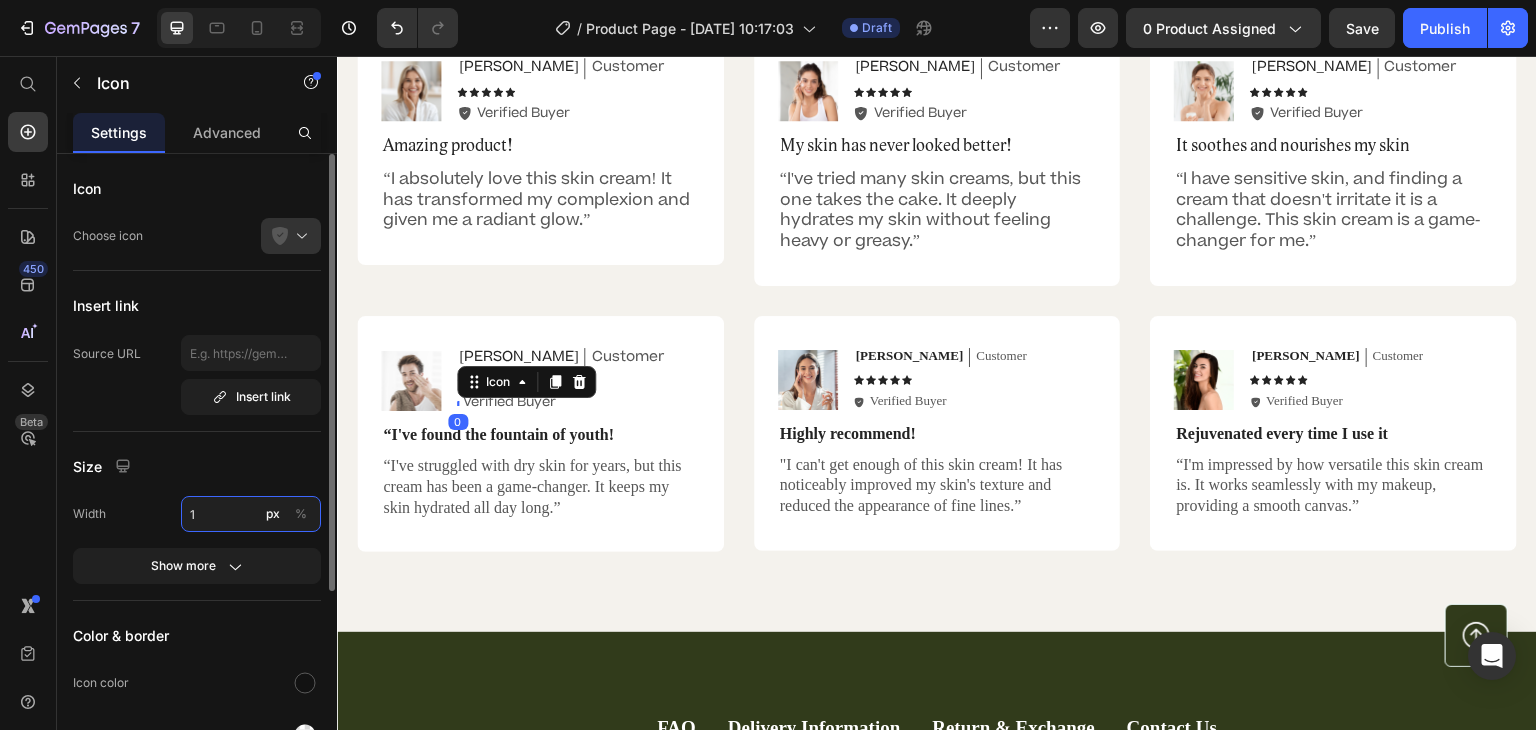 type on "15" 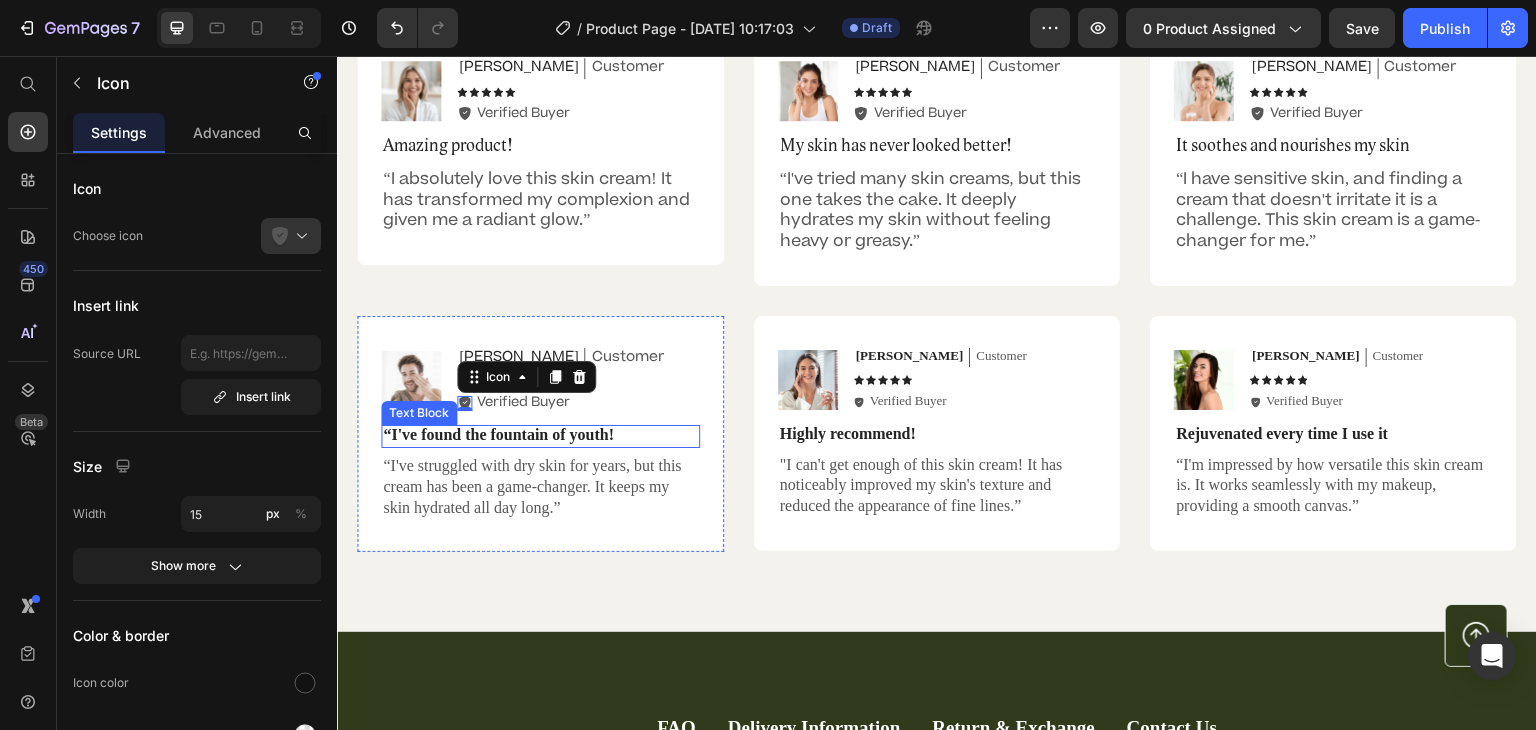 click on "“I've found the fountain of youth!" at bounding box center (540, 435) 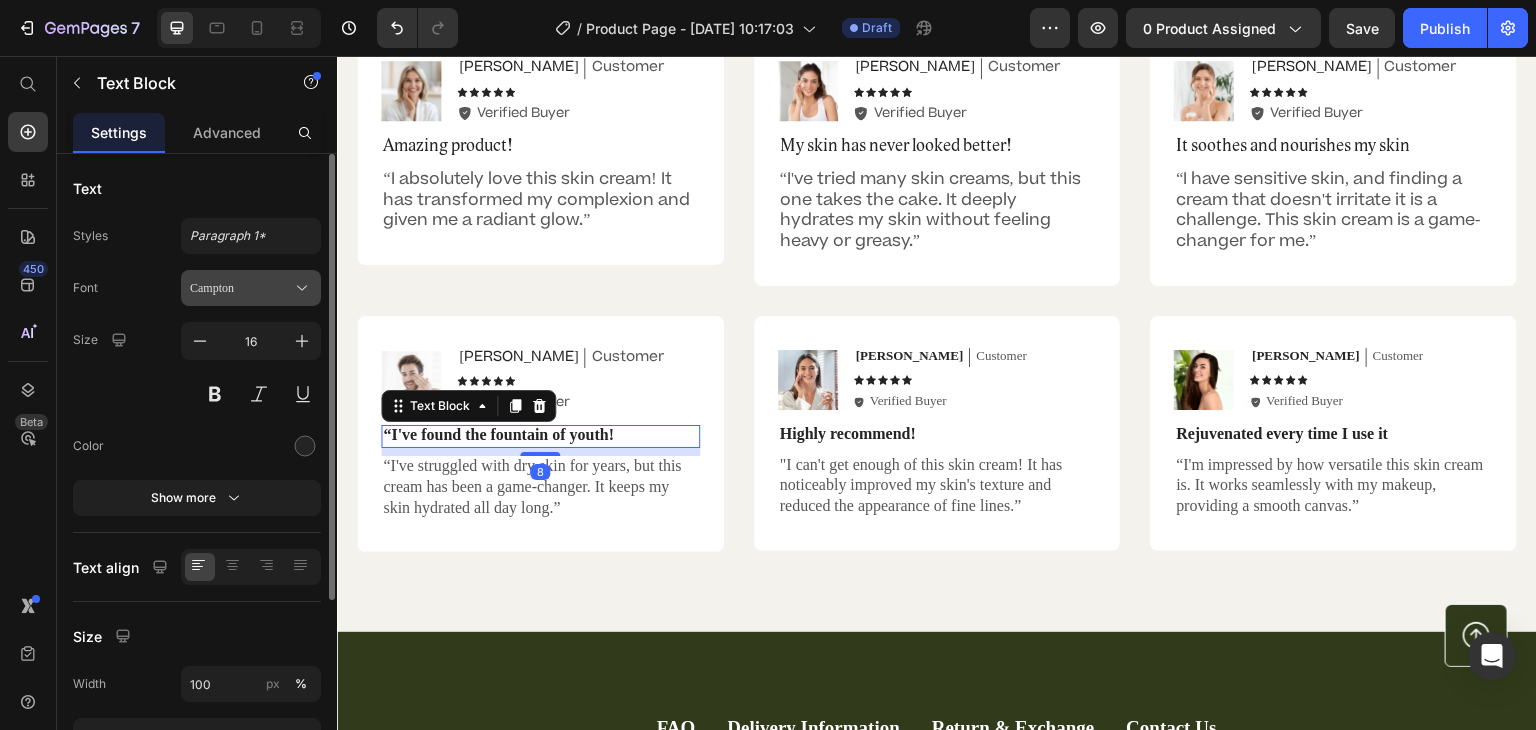 click on "Campton" at bounding box center (241, 288) 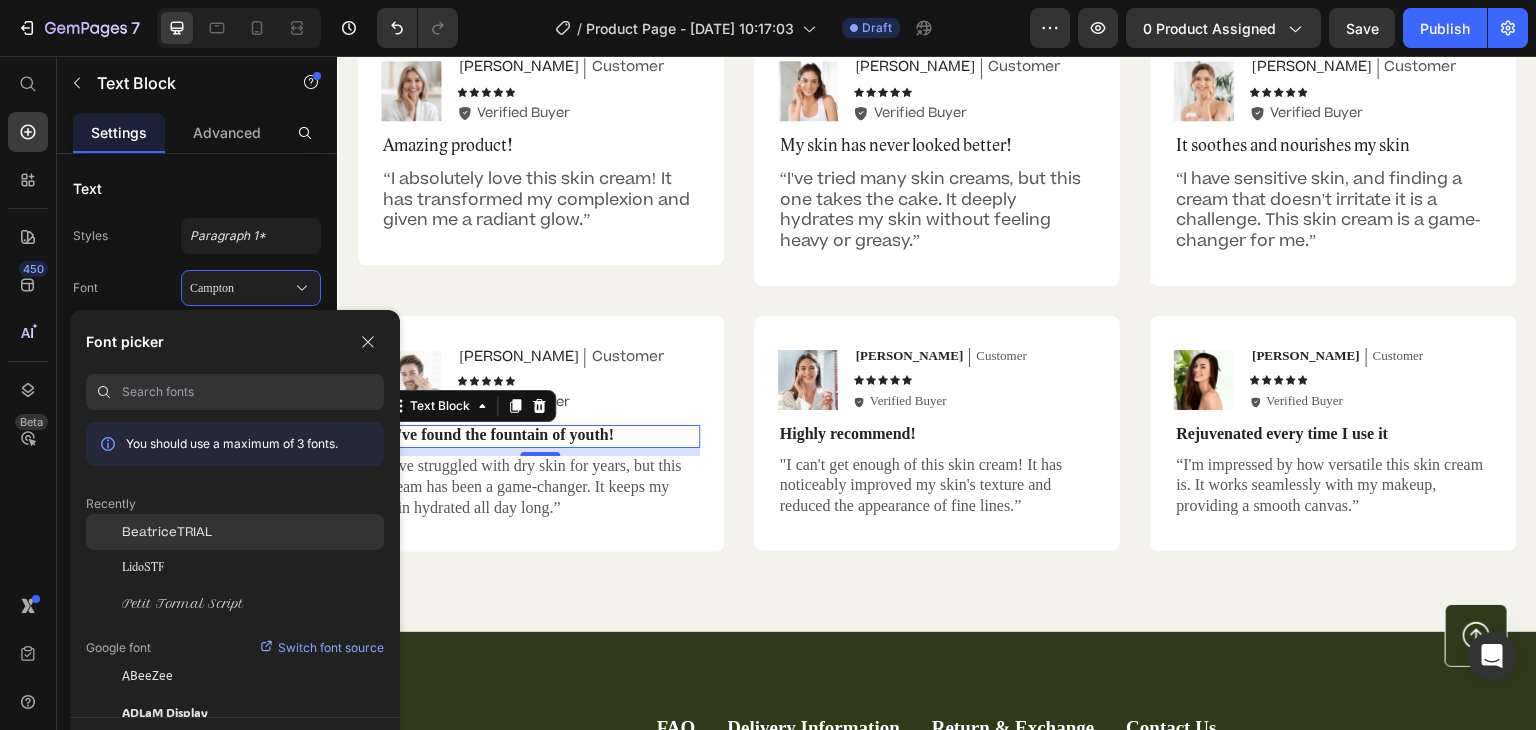 click on "BeatriceTRIAL" at bounding box center [167, 532] 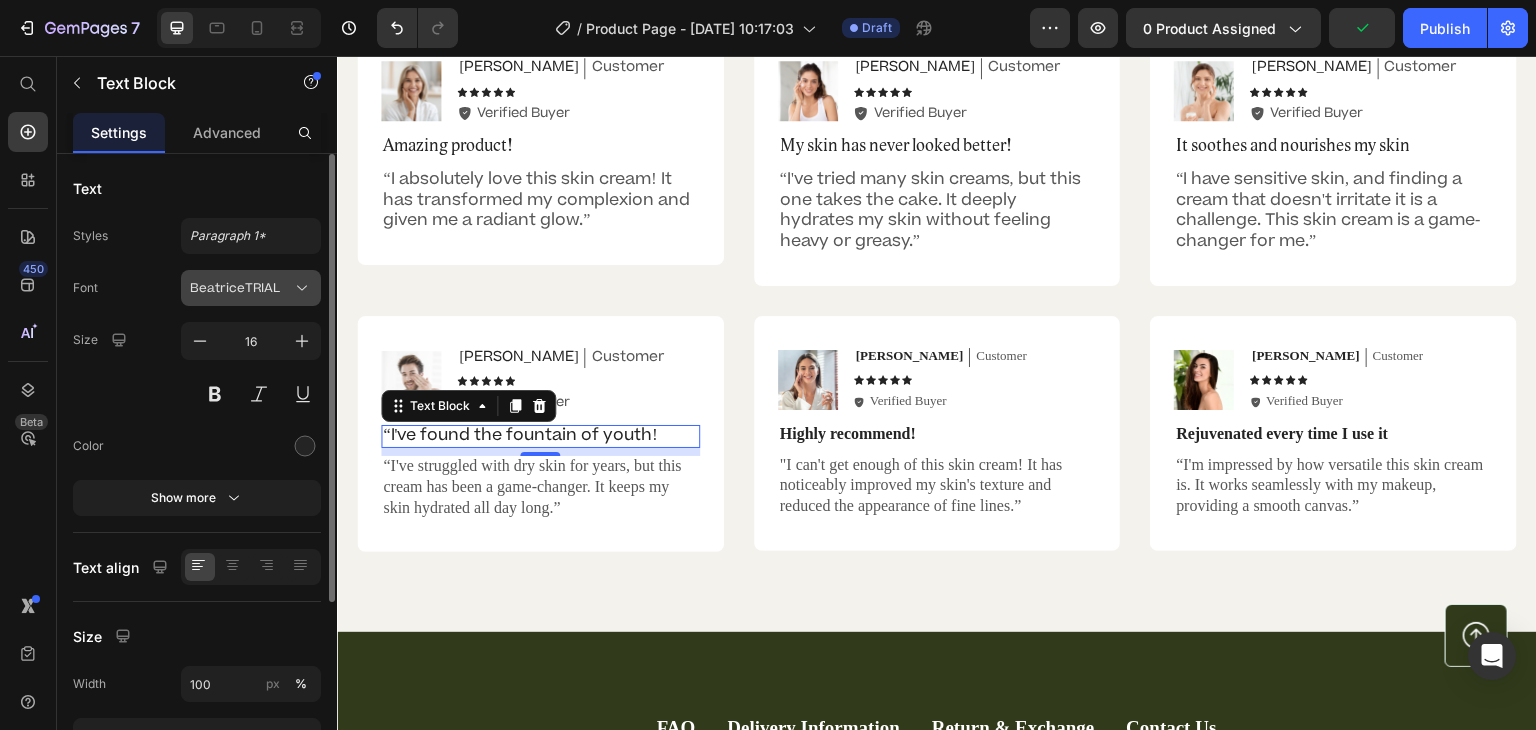 click on "BeatriceTRIAL" at bounding box center (241, 288) 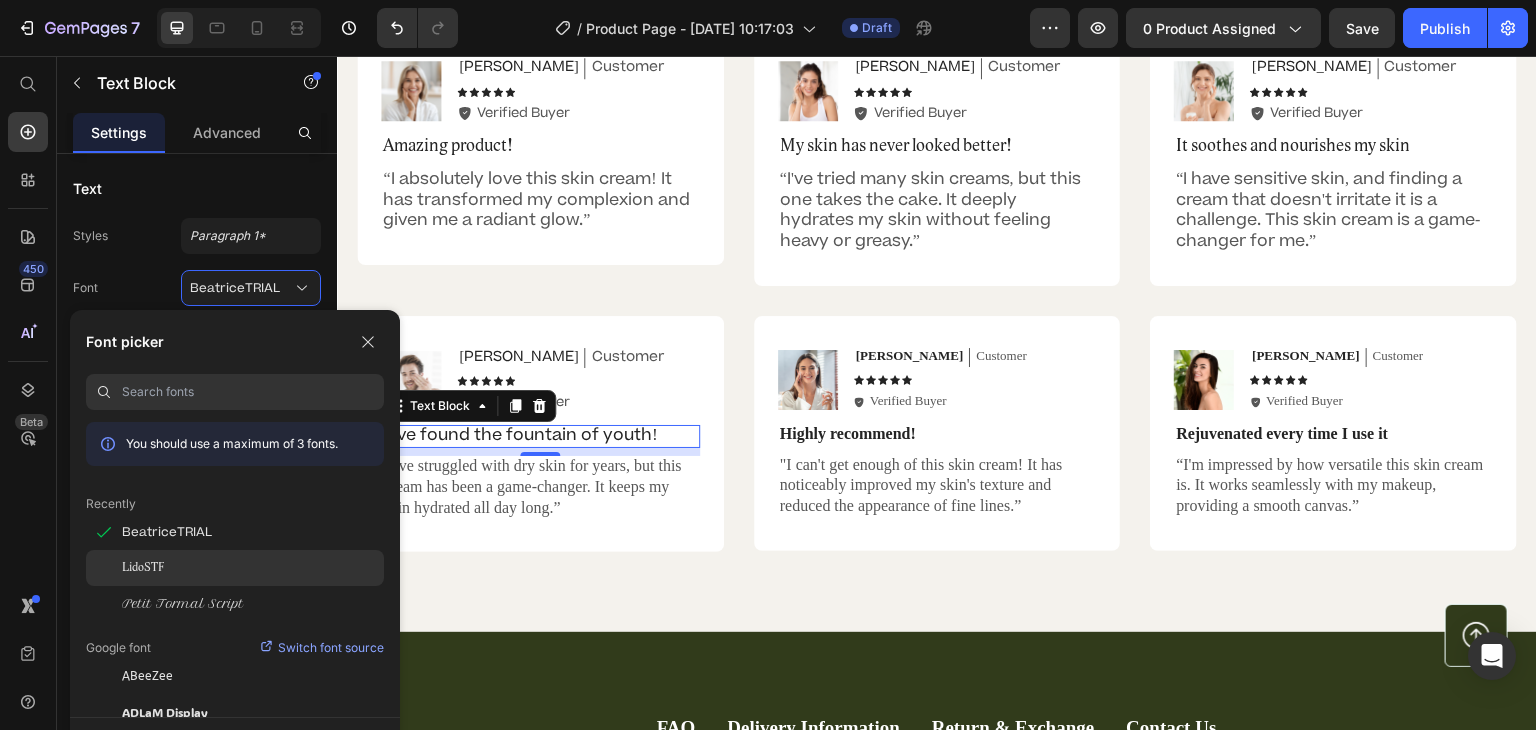 click on "LidoSTF" at bounding box center (143, 568) 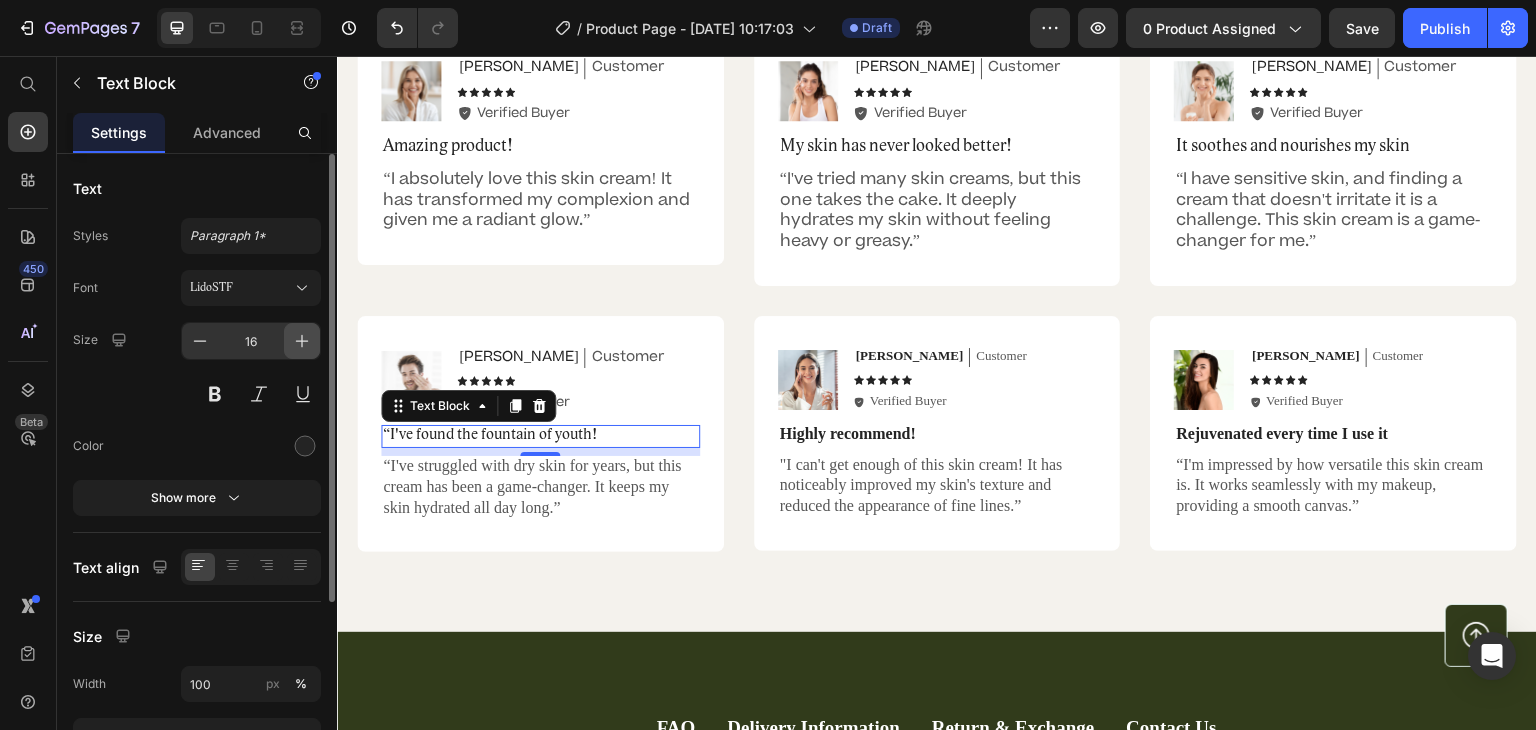 click 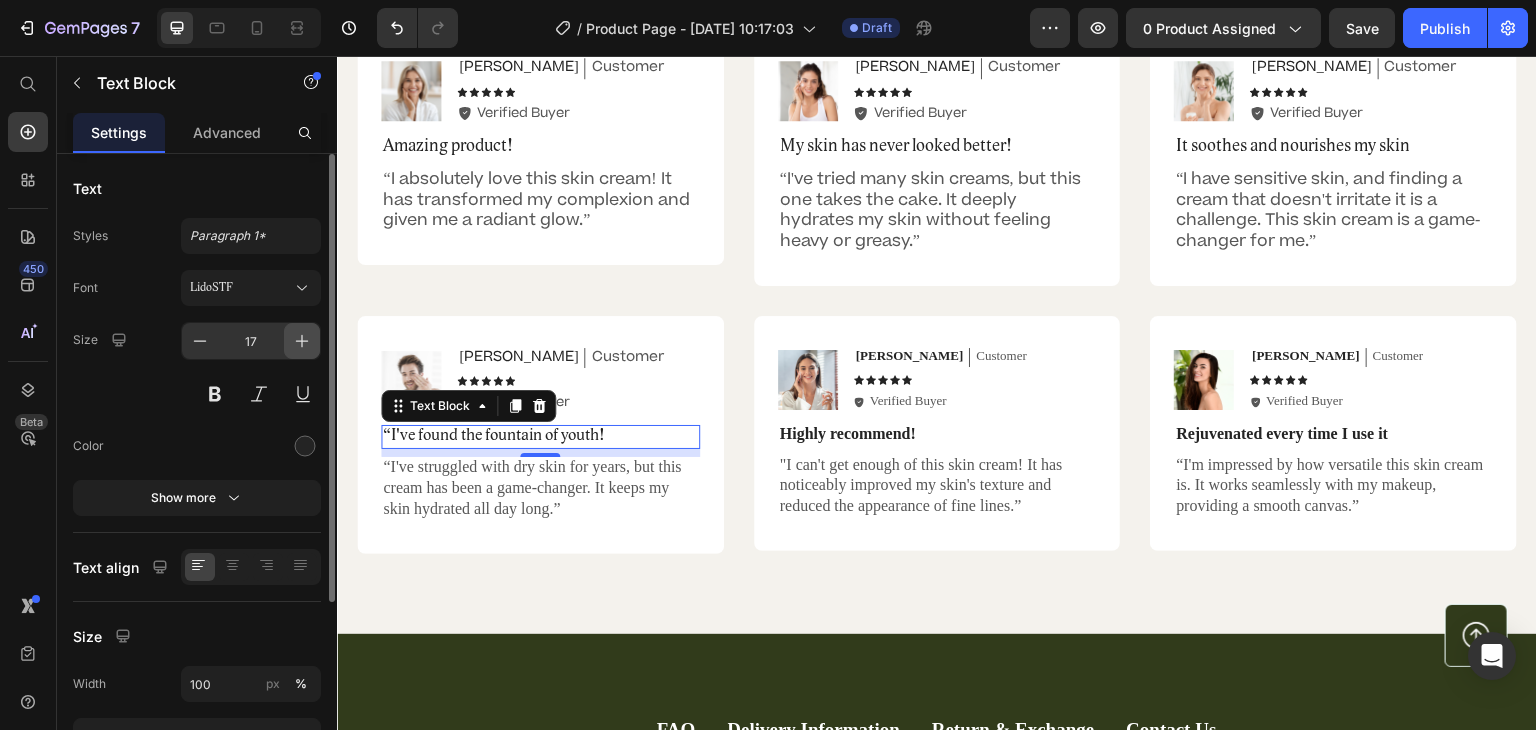 click 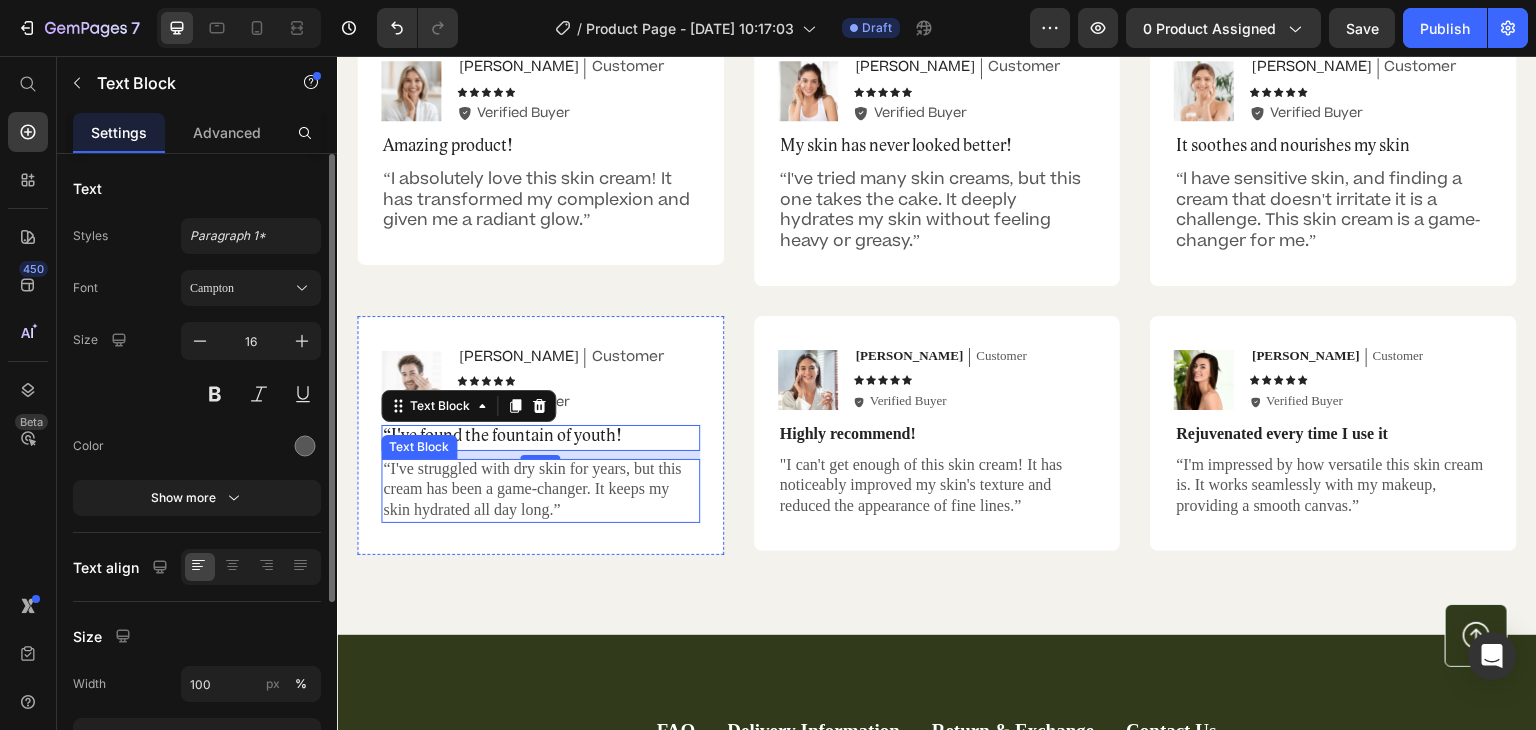 drag, startPoint x: 523, startPoint y: 464, endPoint x: 516, endPoint y: 481, distance: 18.384777 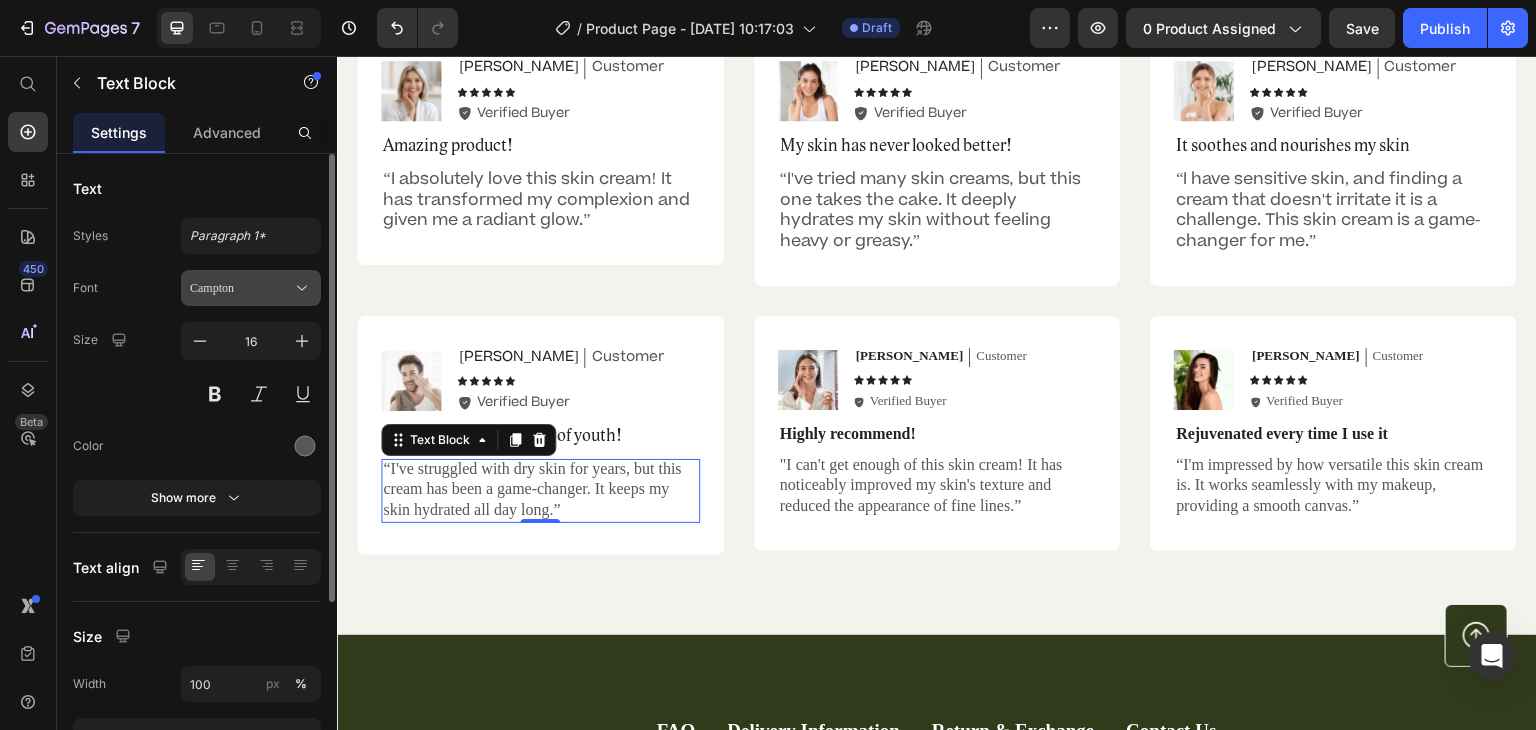 click on "Campton" at bounding box center (241, 288) 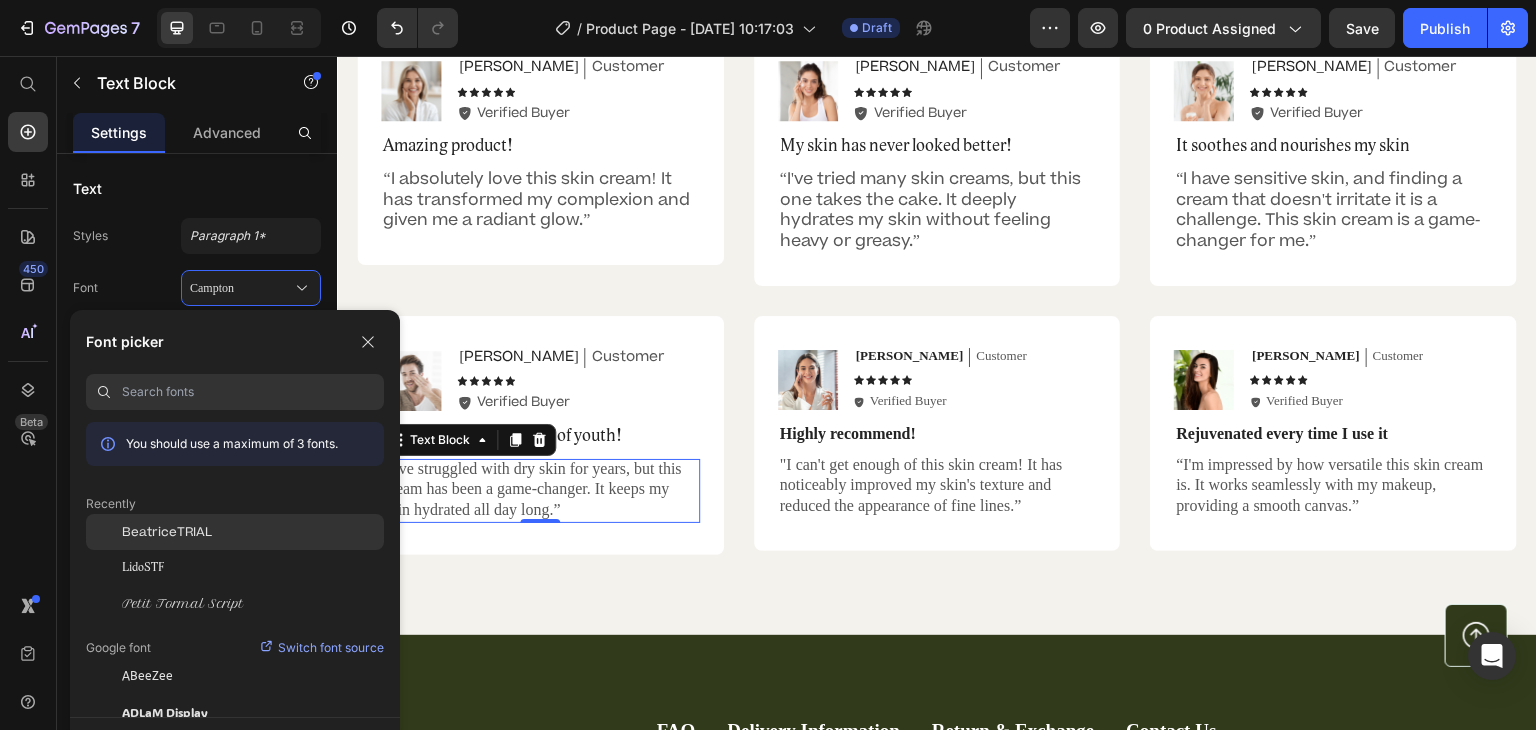 click on "BeatriceTRIAL" at bounding box center [167, 532] 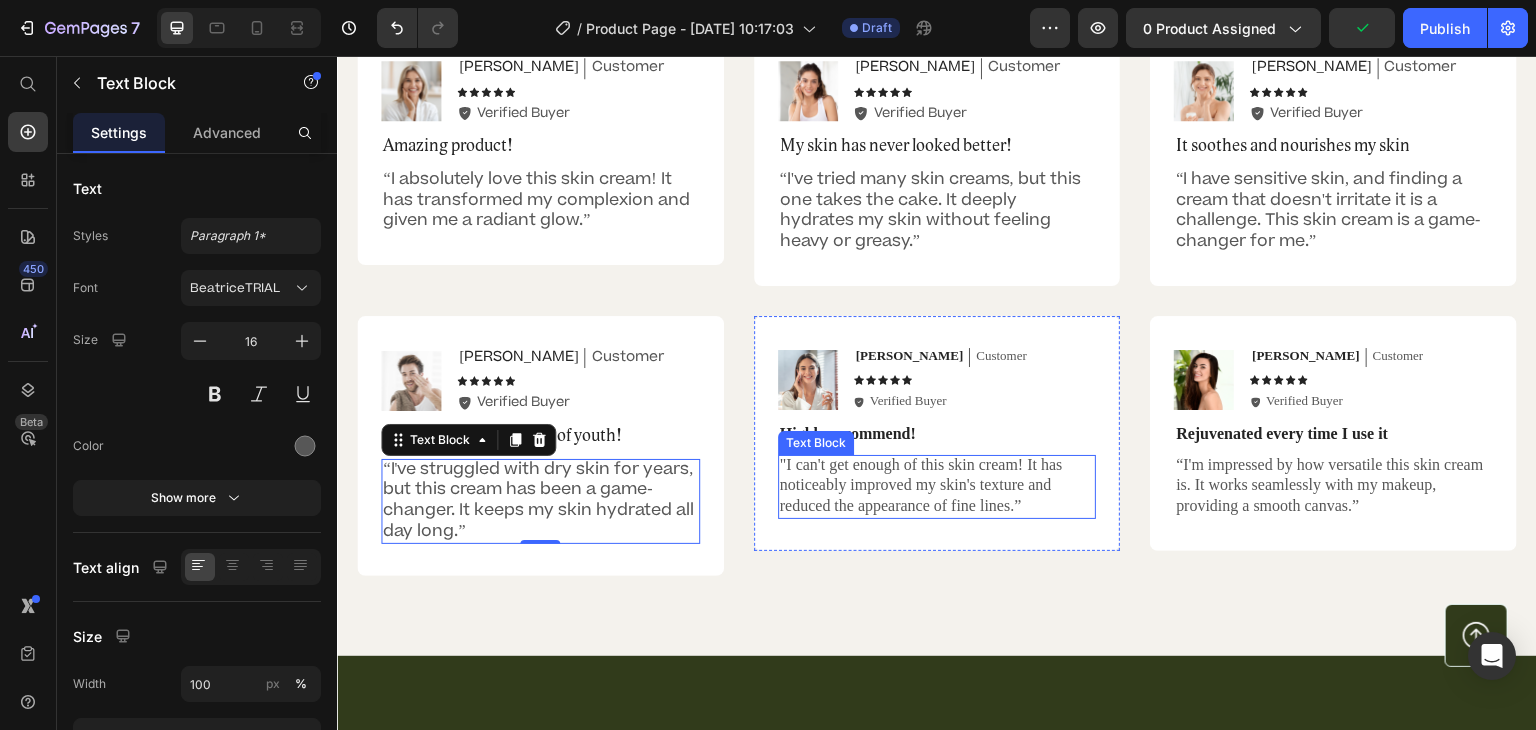 click on ""I can't get enough of this skin cream! It has noticeably improved my skin's texture and reduced the appearance of fine lines.”" at bounding box center [937, 486] 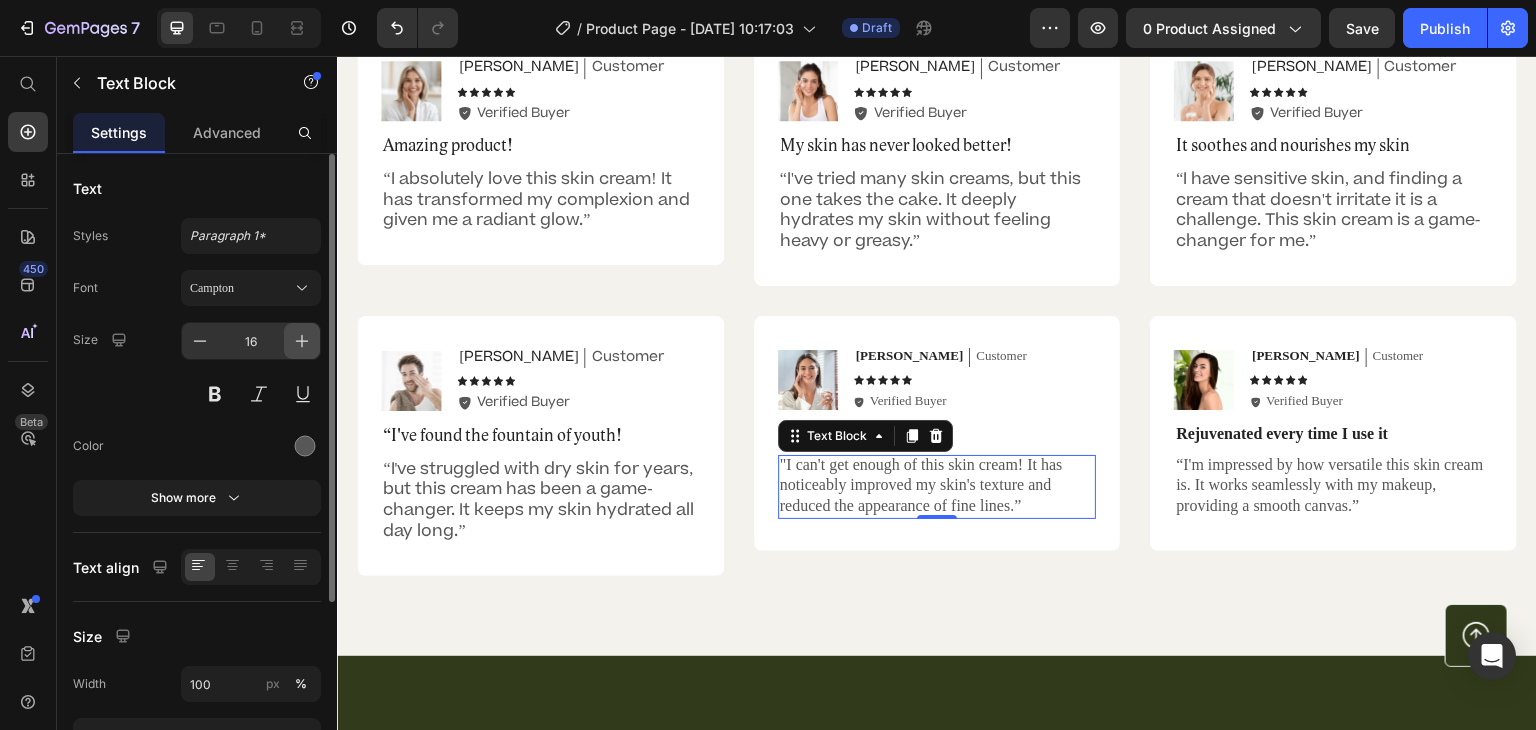 click 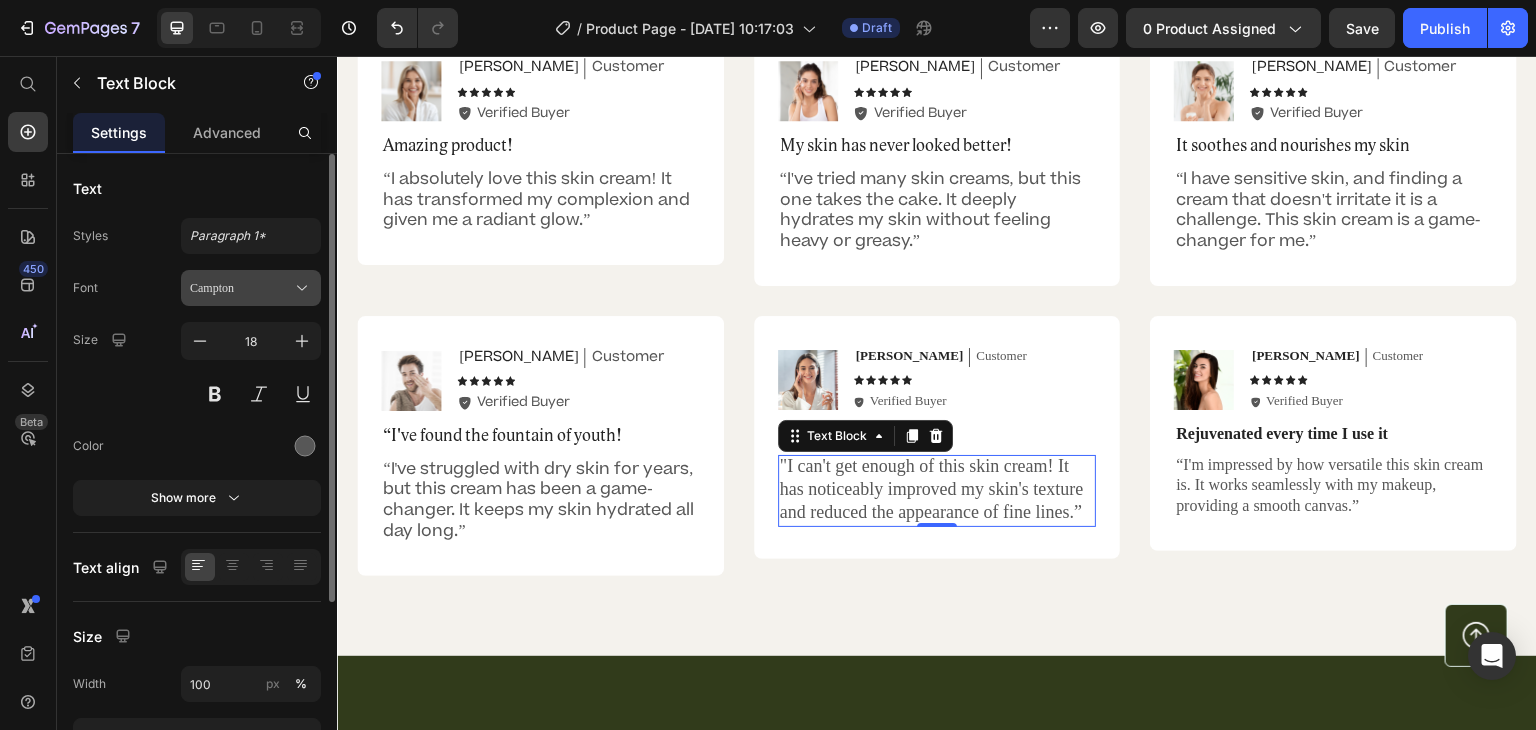 click on "Campton" at bounding box center [251, 288] 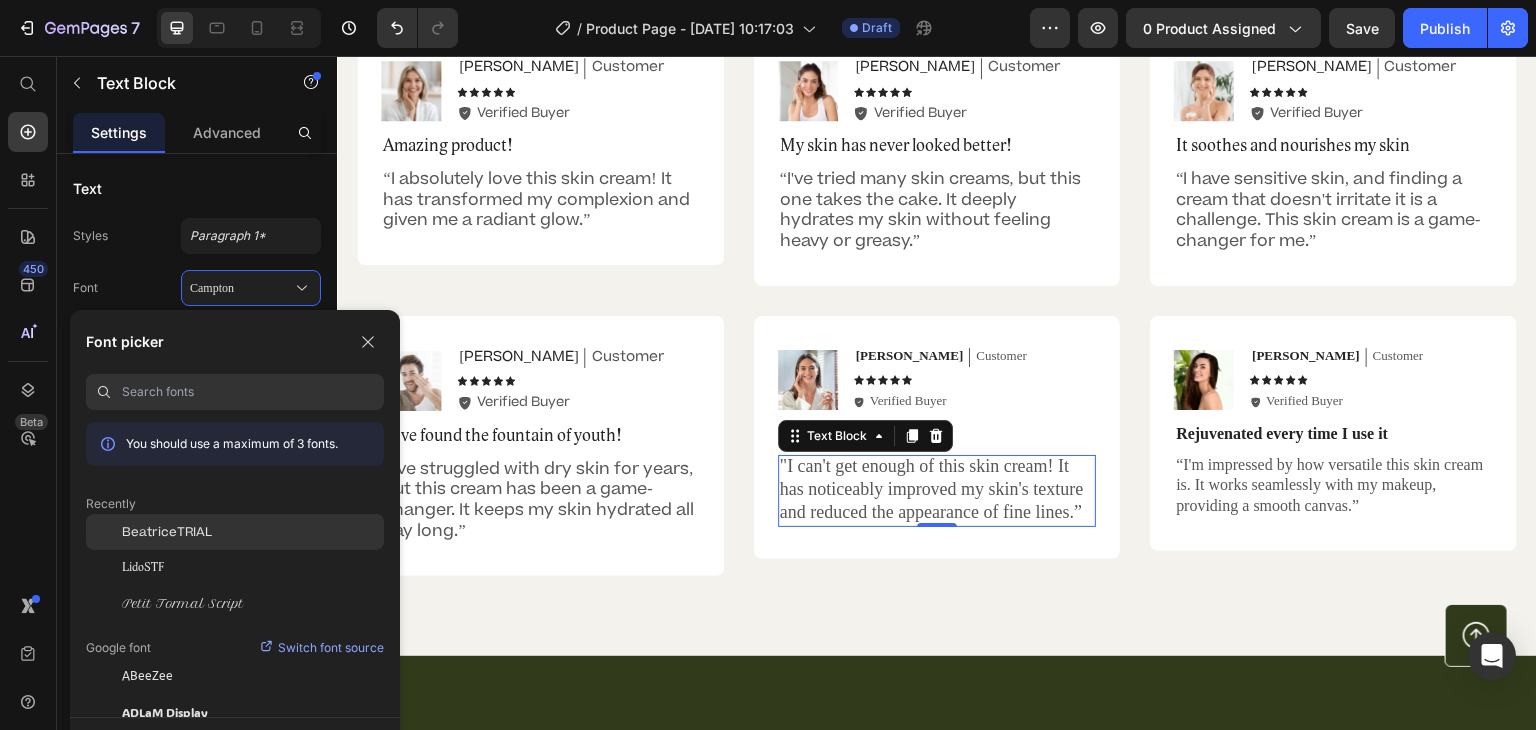 click on "BeatriceTRIAL" at bounding box center (167, 532) 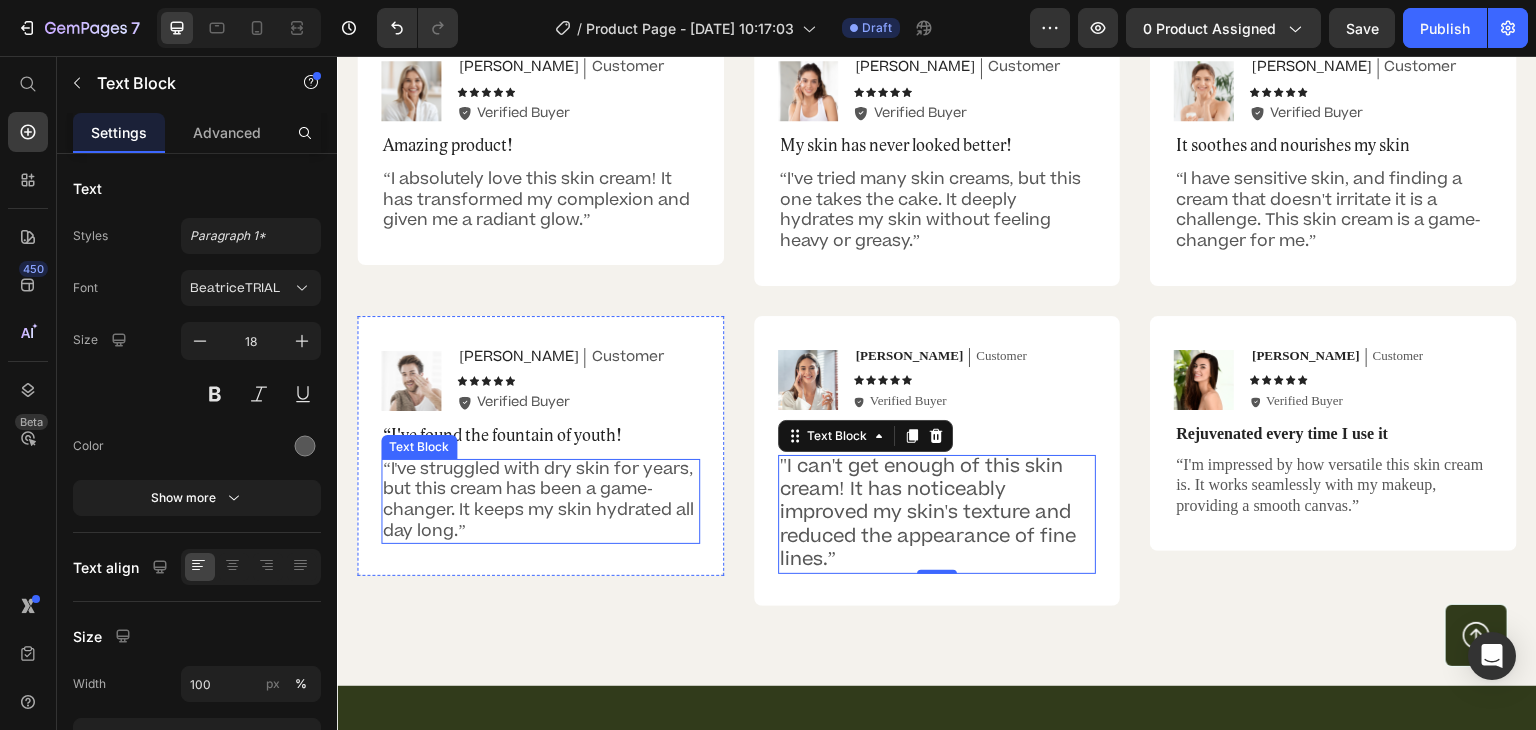 click on "“I've struggled with dry skin for years, but this cream has been a game-changer. It keeps my skin hydrated all day long.”" at bounding box center [540, 500] 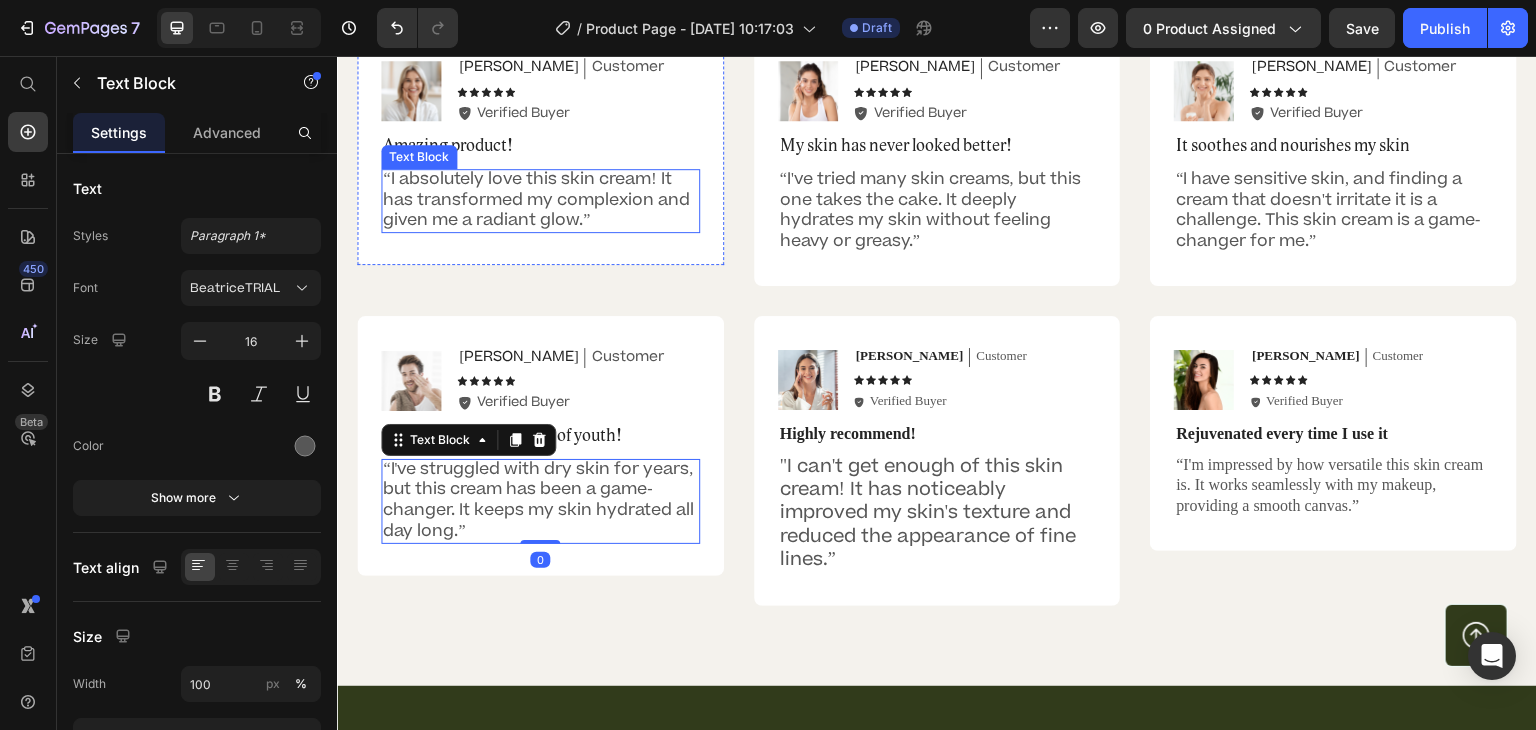 click on "“I absolutely love this skin cream! It has transformed my complexion and given me a radiant glow.”" at bounding box center [540, 200] 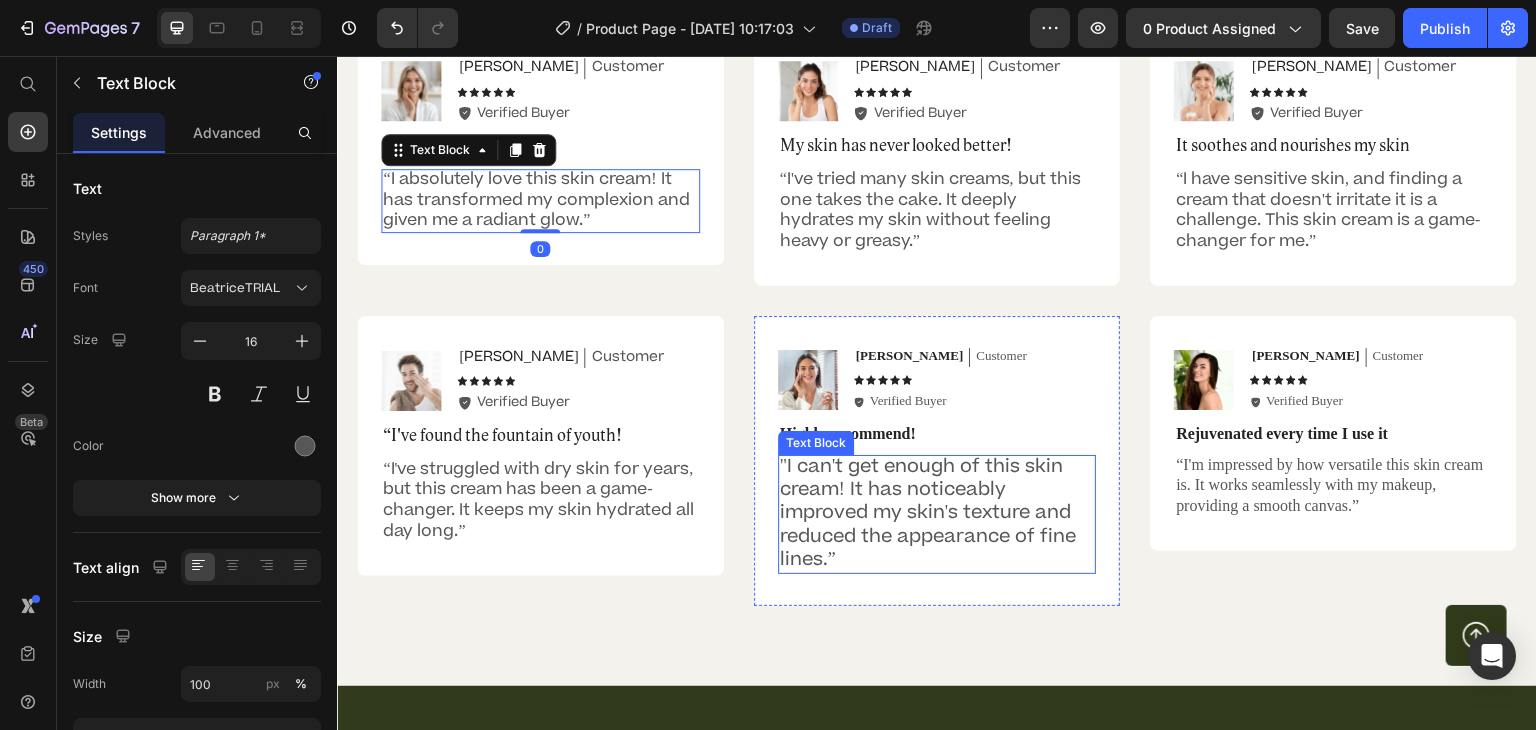 click on ""I can't get enough of this skin cream! It has noticeably improved my skin's texture and reduced the appearance of fine lines.”" at bounding box center (937, 513) 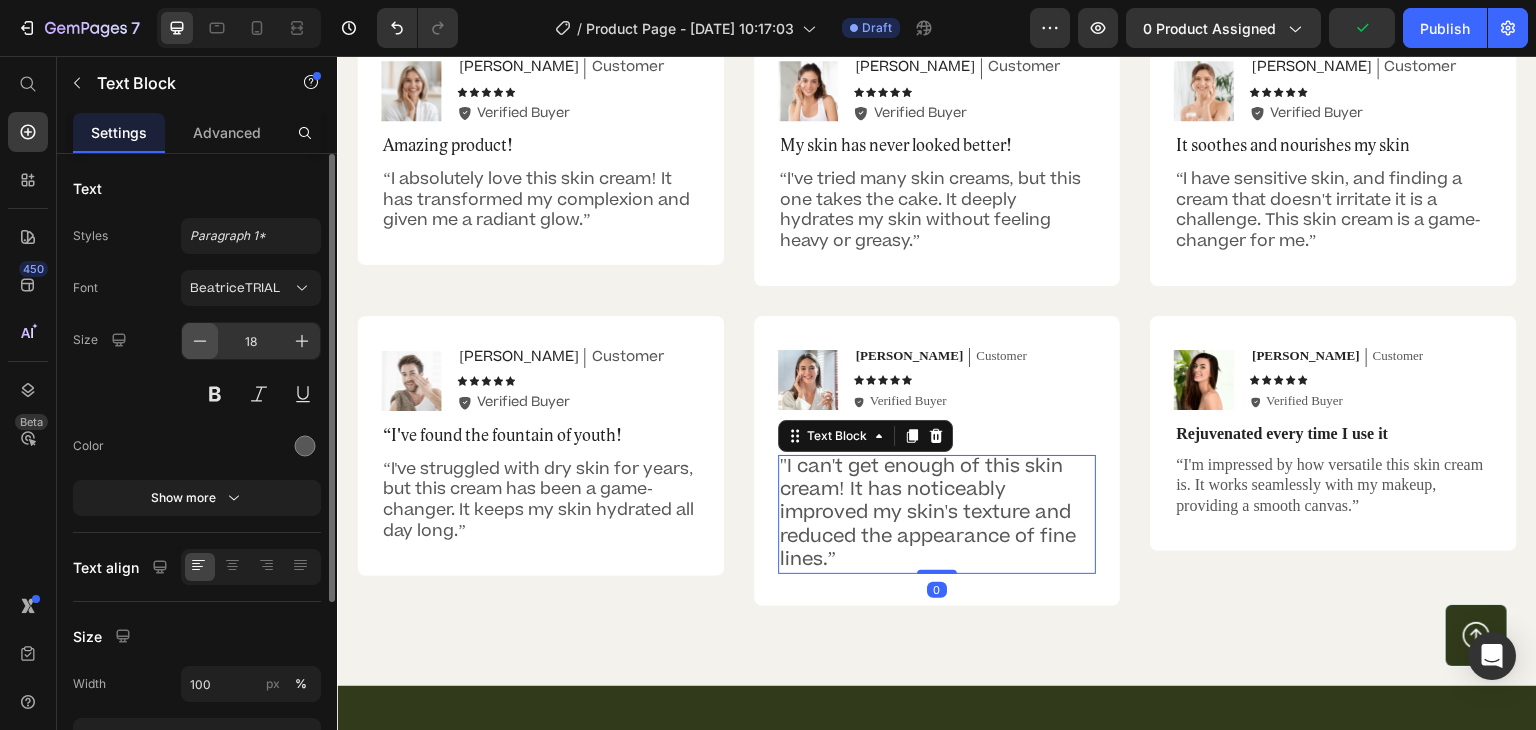 click 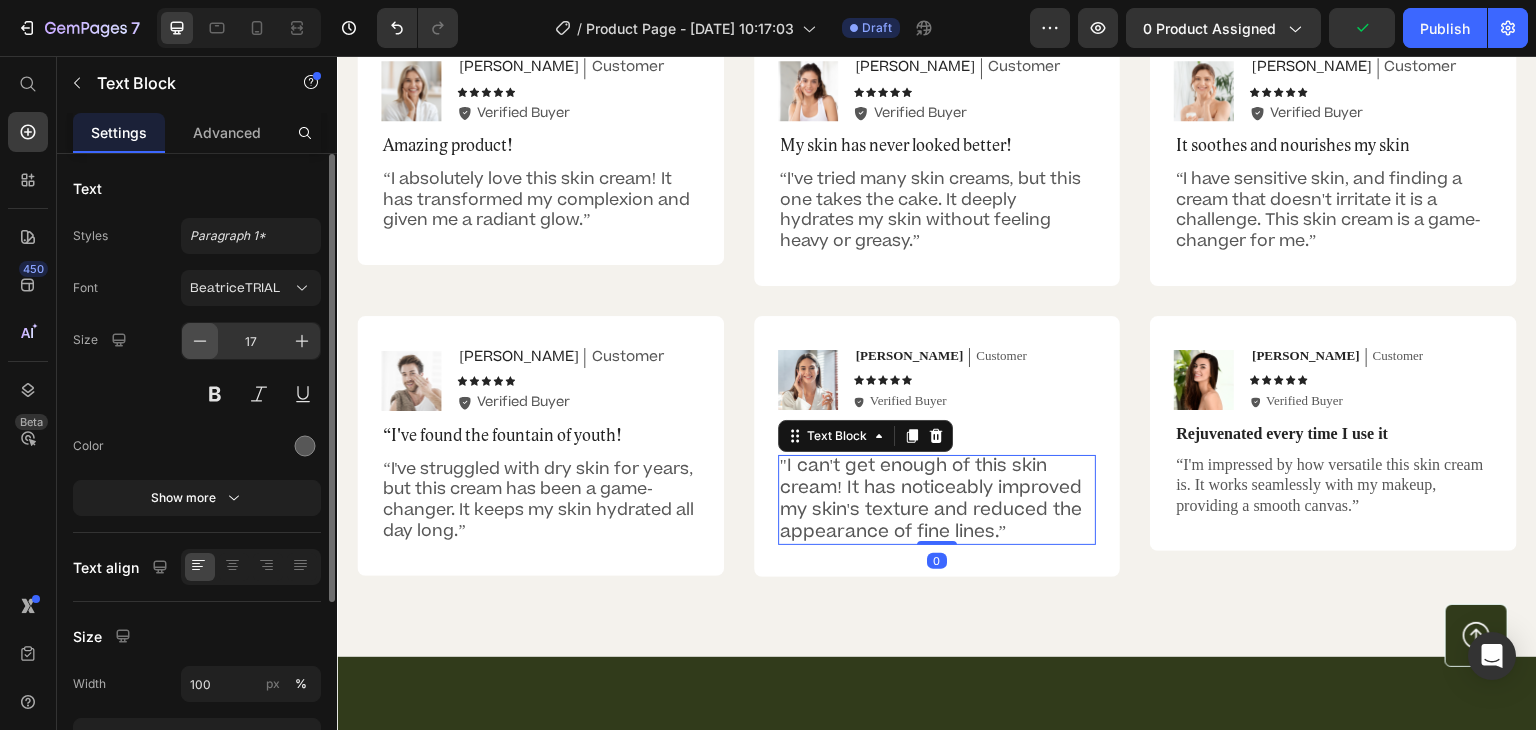 click 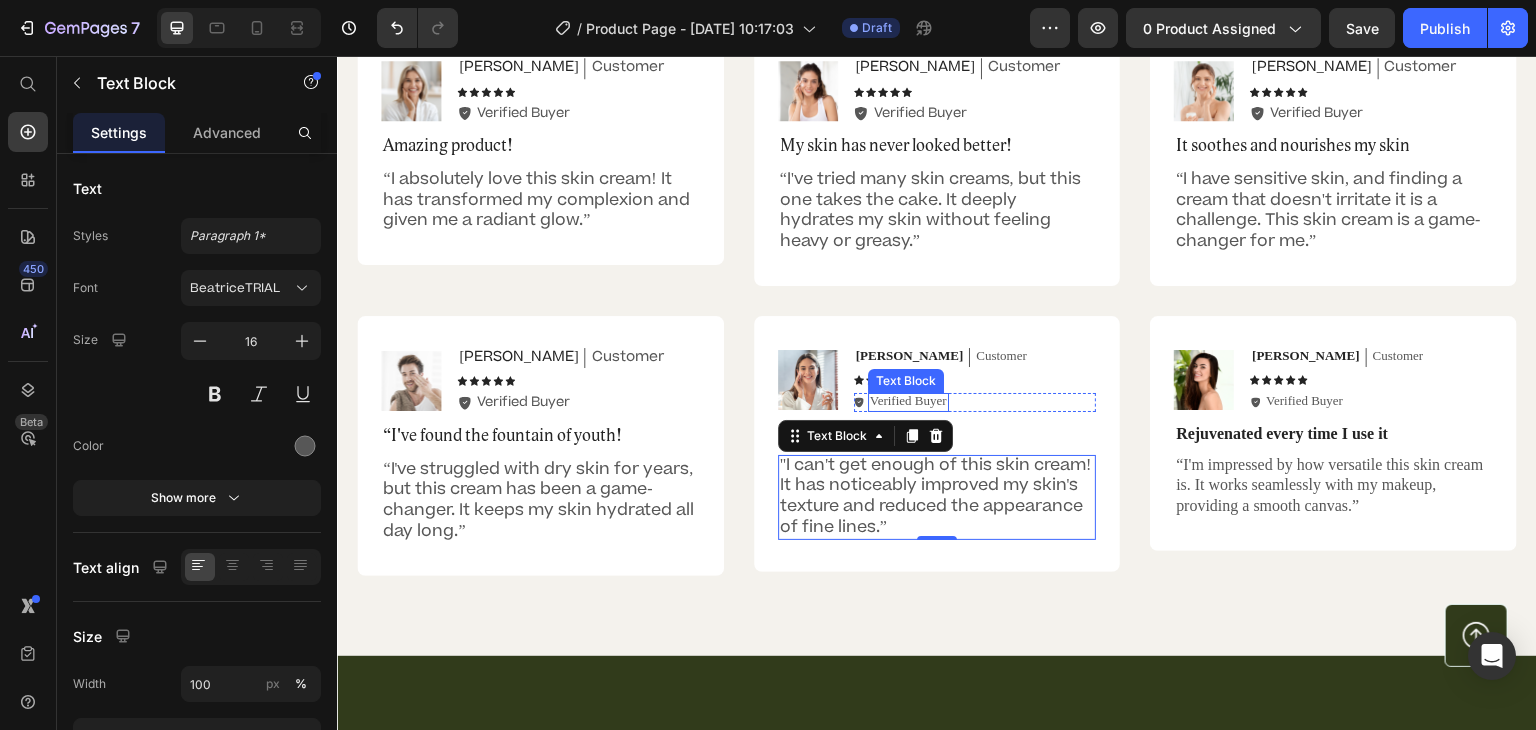 click on "Verified Buyer" at bounding box center [908, 401] 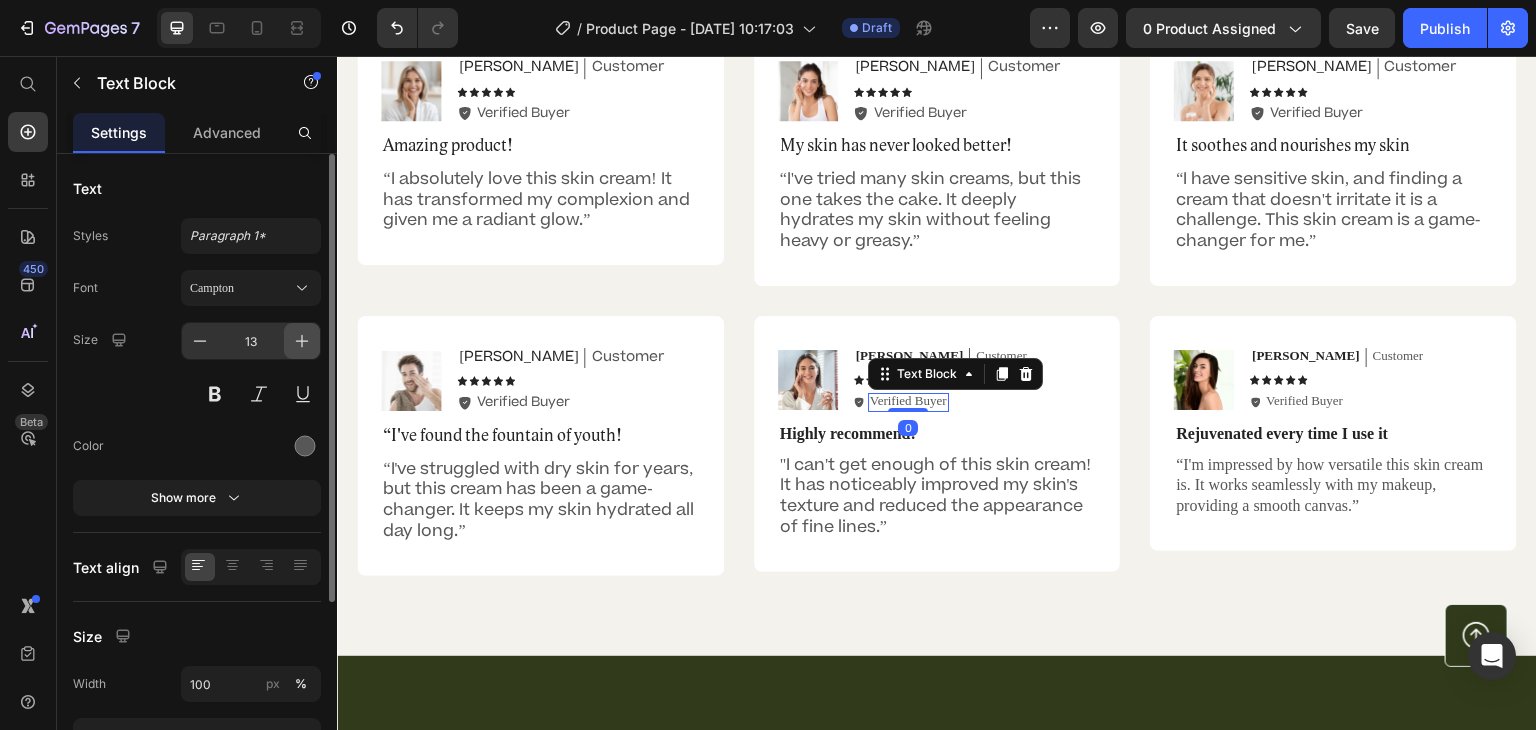 click 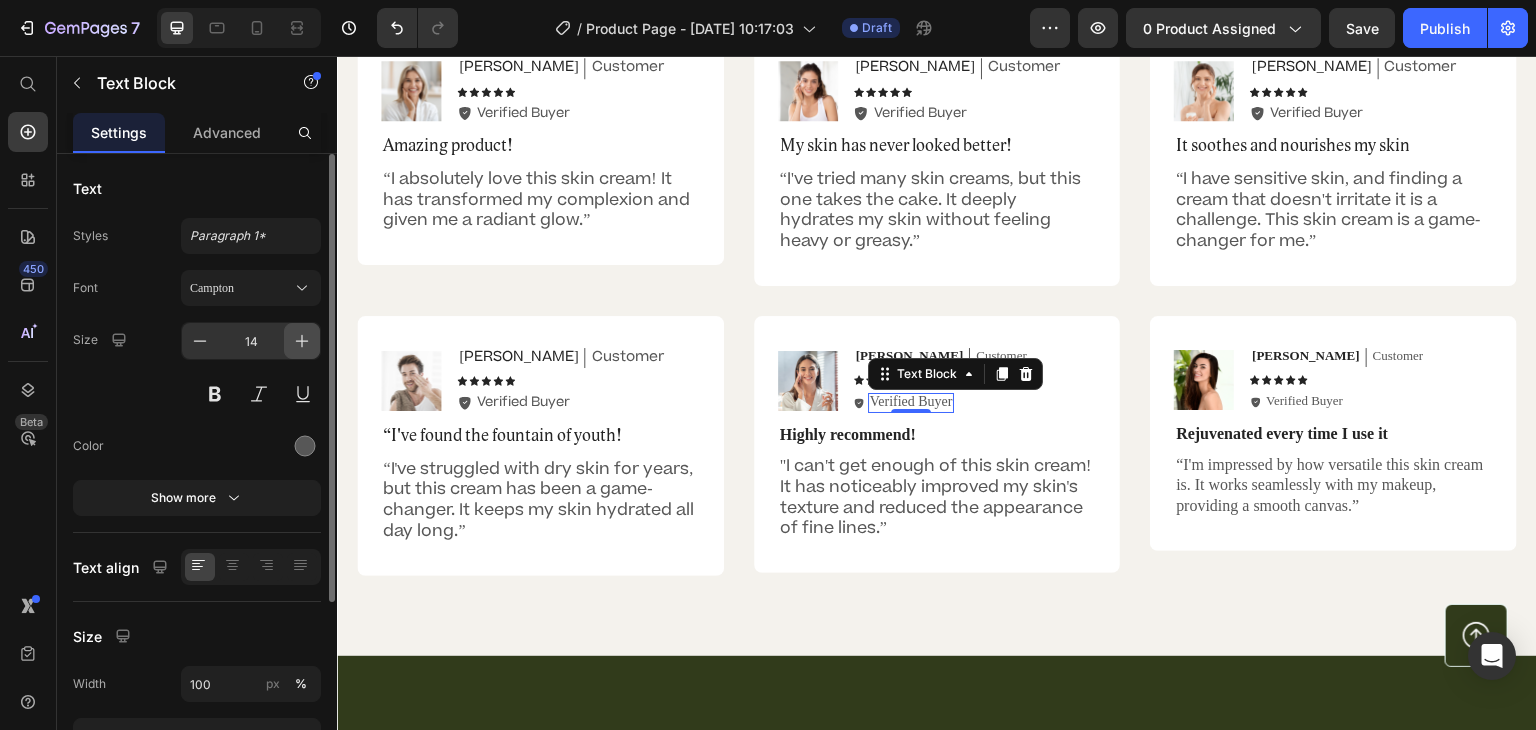 click 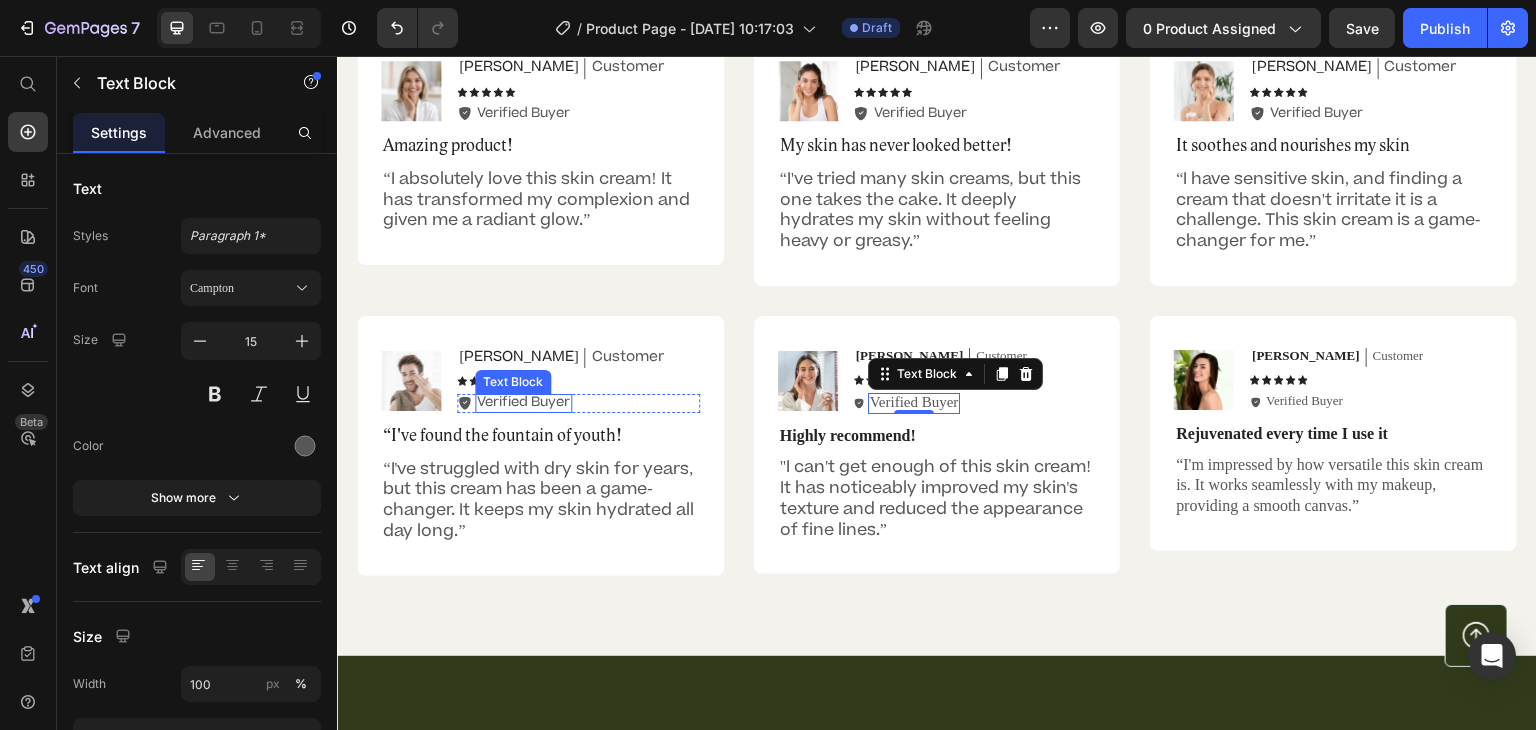 click on "Verified Buyer" at bounding box center (523, 402) 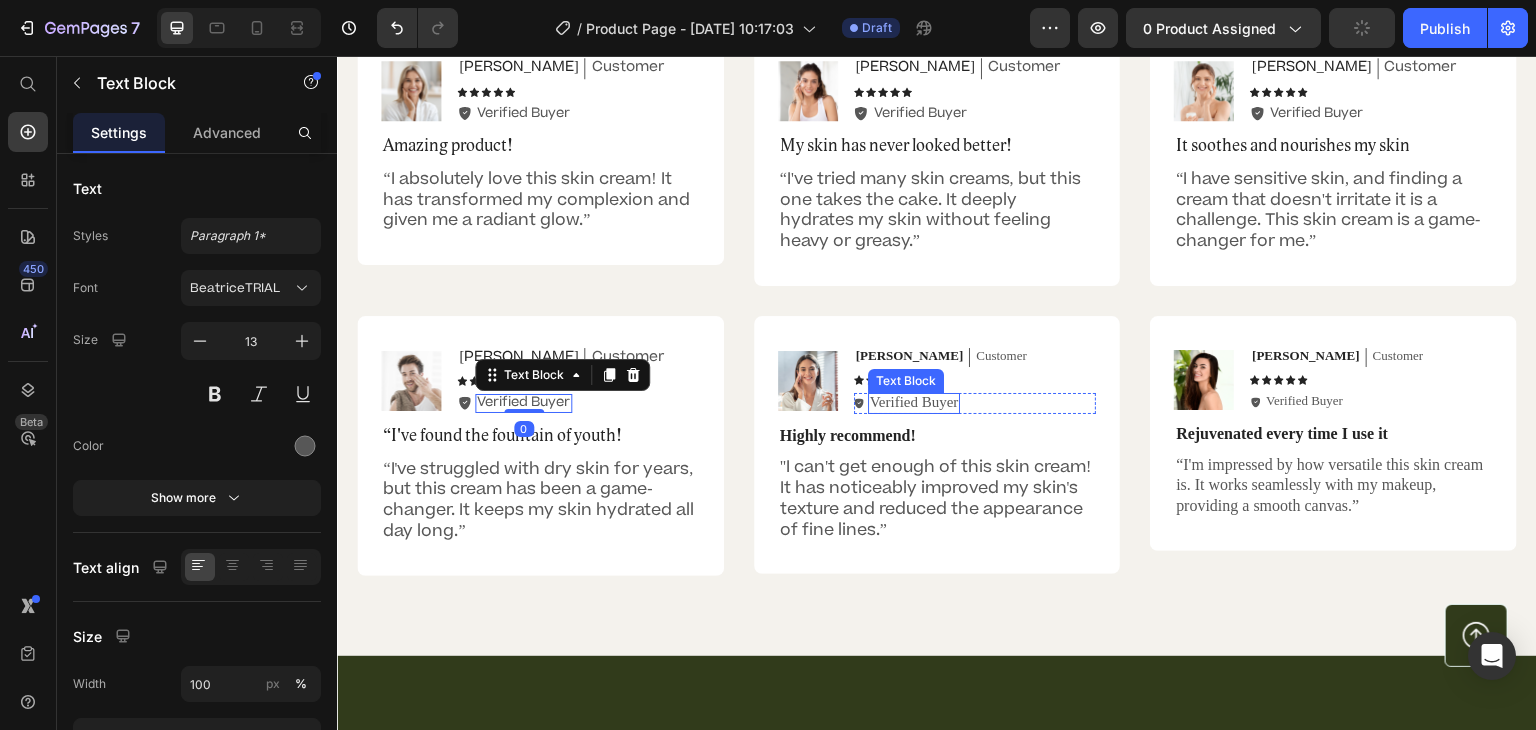 click on "Verified Buyer" at bounding box center [914, 403] 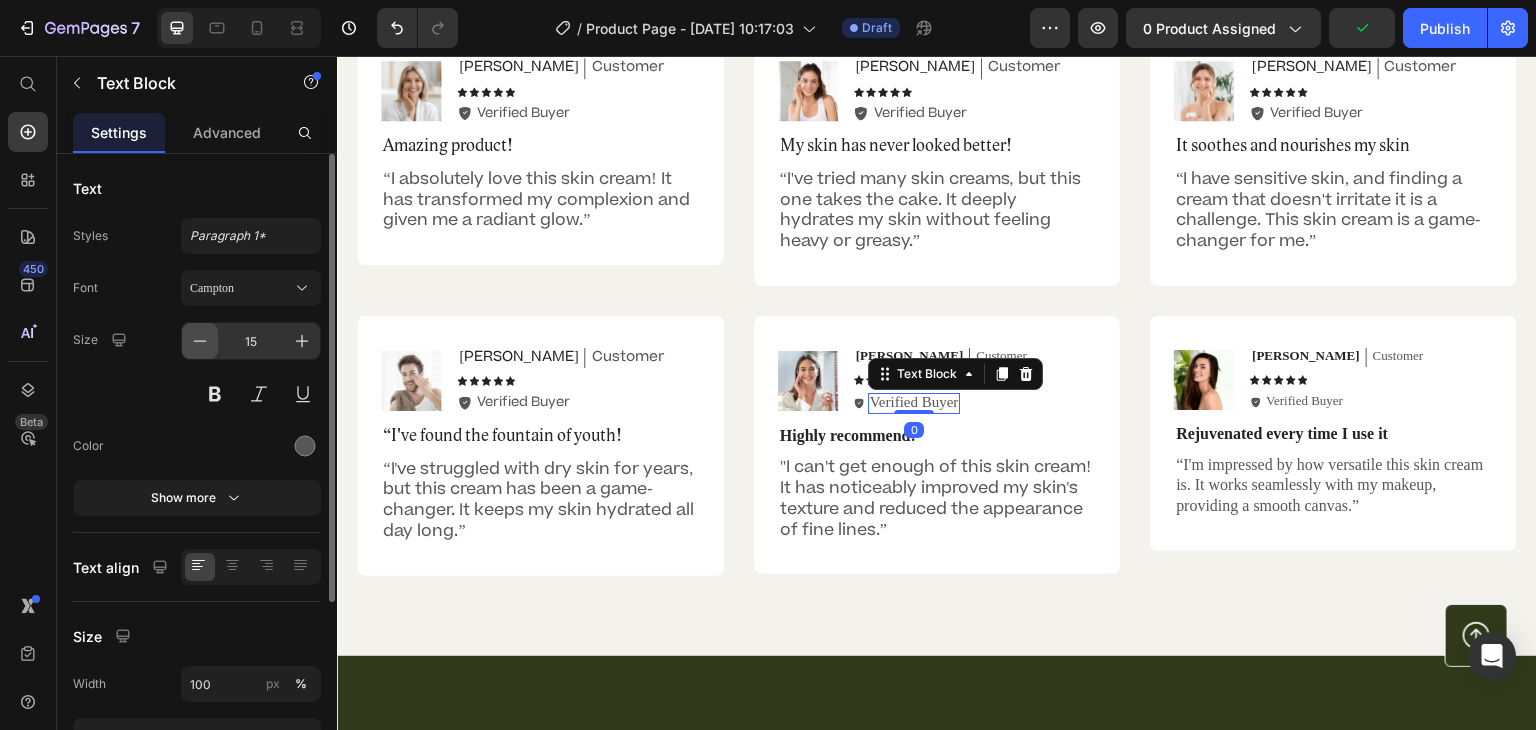 click 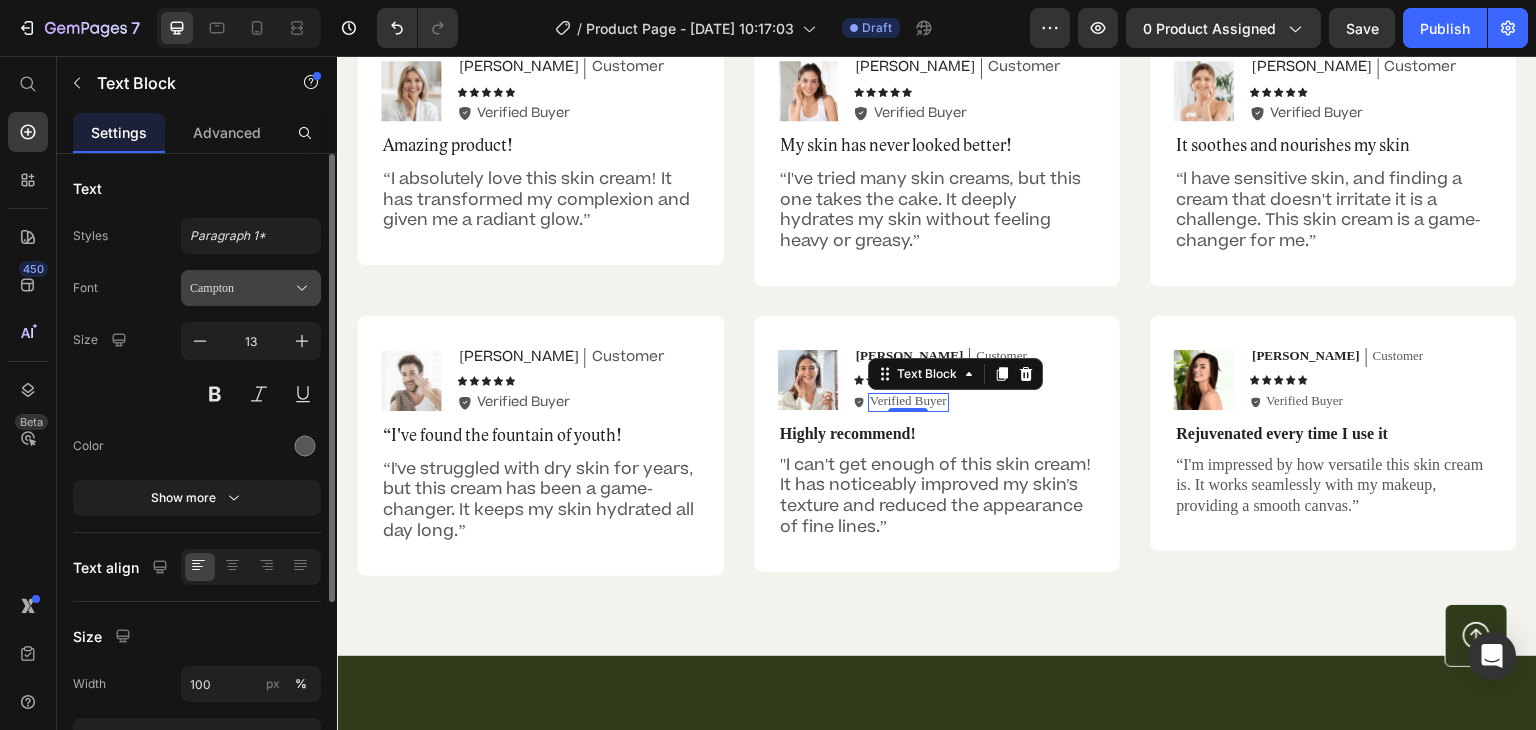 click on "Campton" at bounding box center (241, 288) 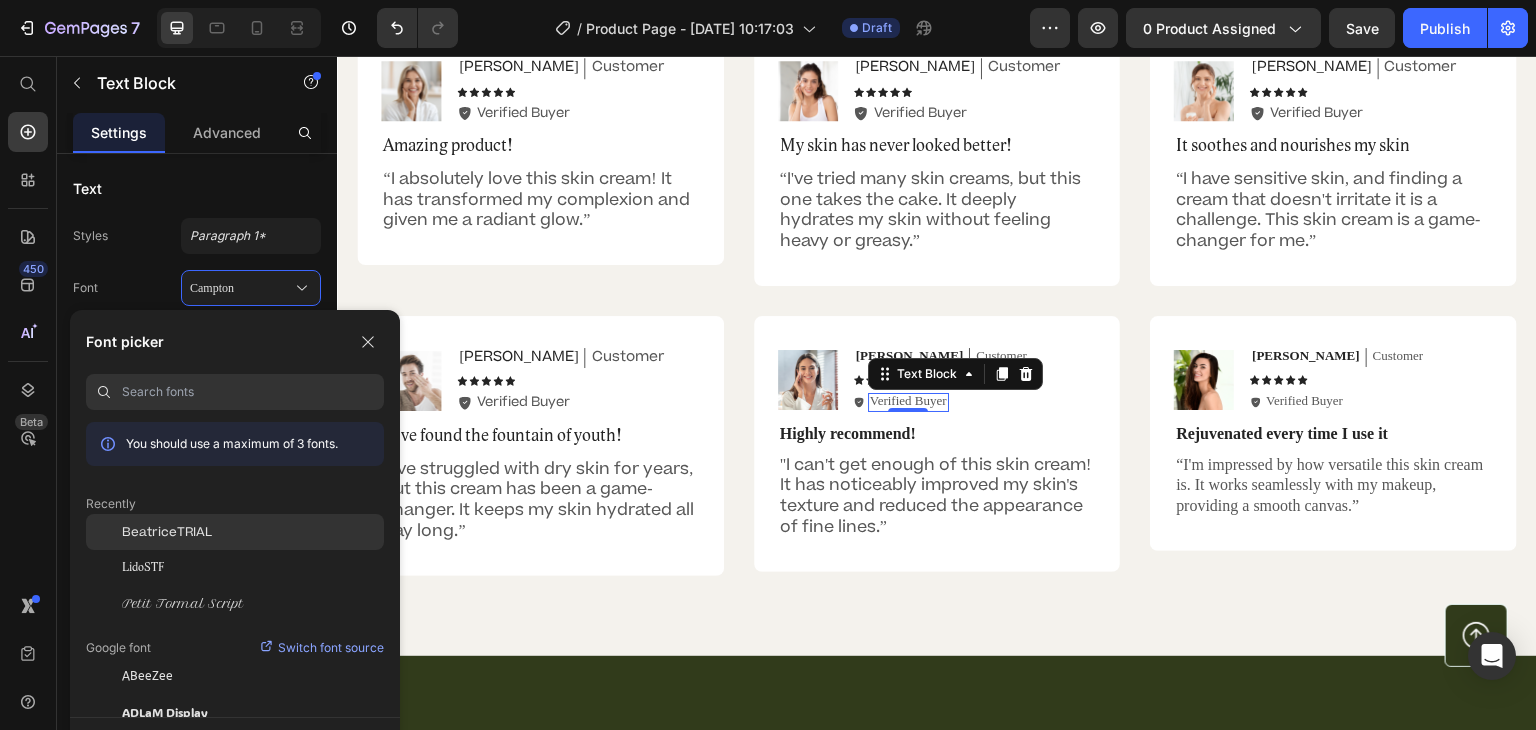 click on "BeatriceTRIAL" at bounding box center [167, 532] 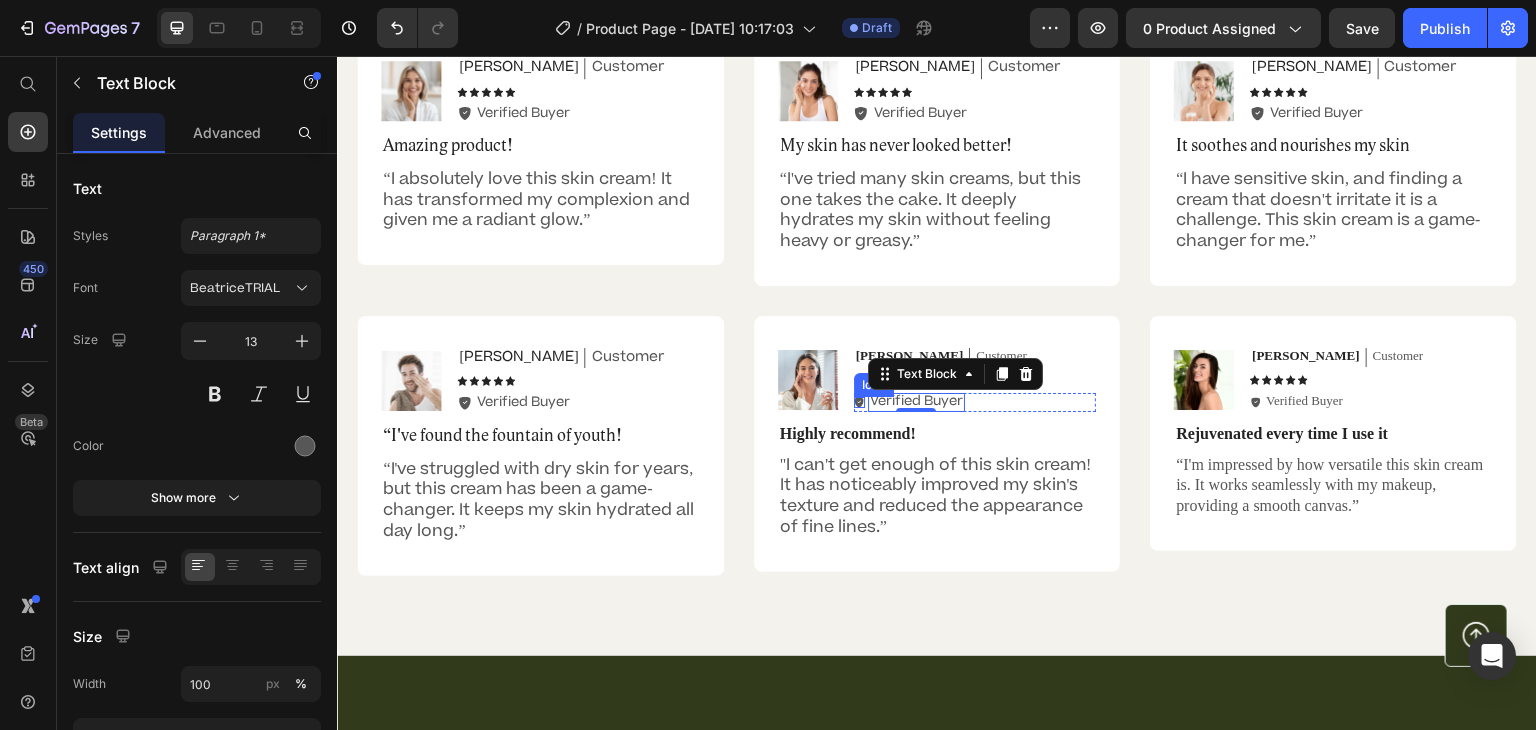 click 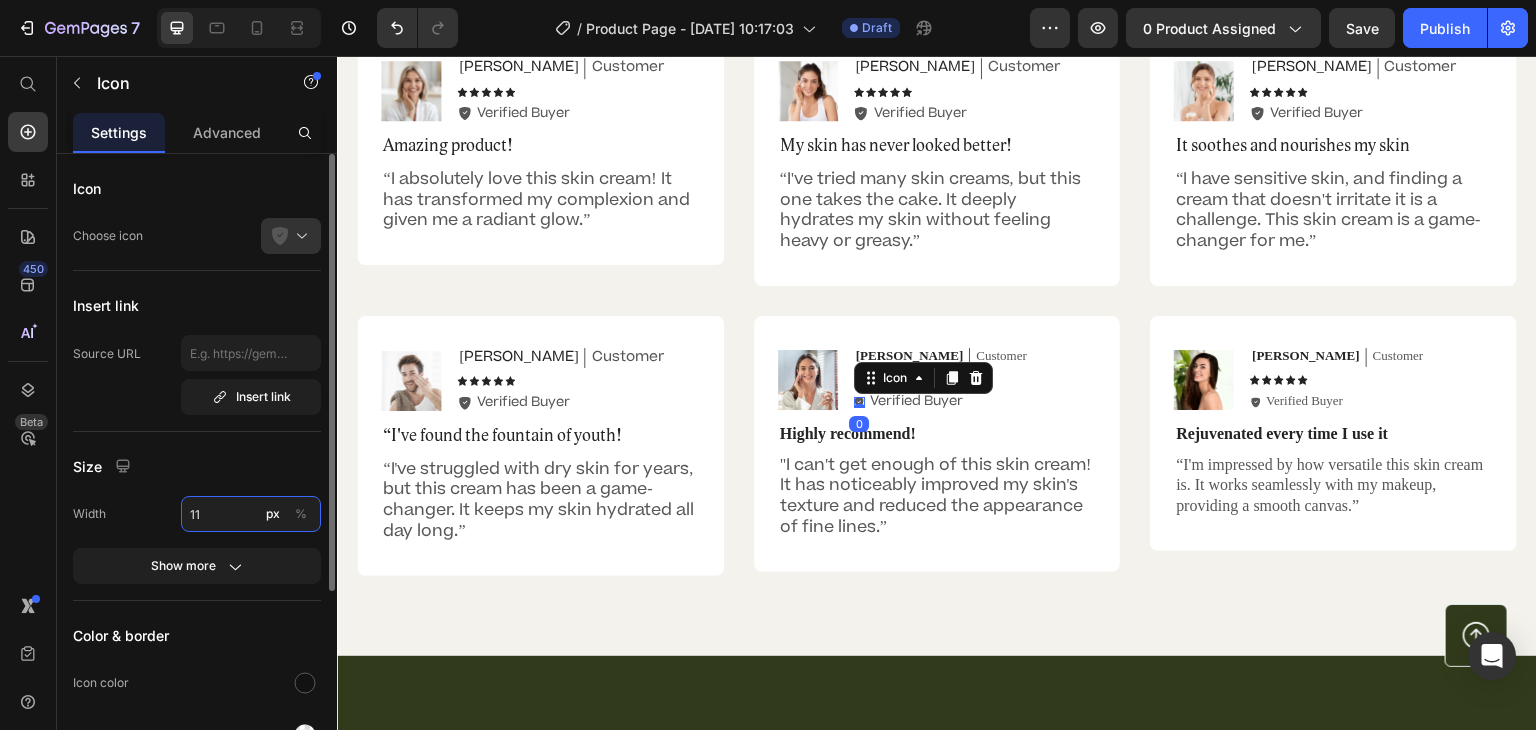 click on "11" at bounding box center (251, 514) 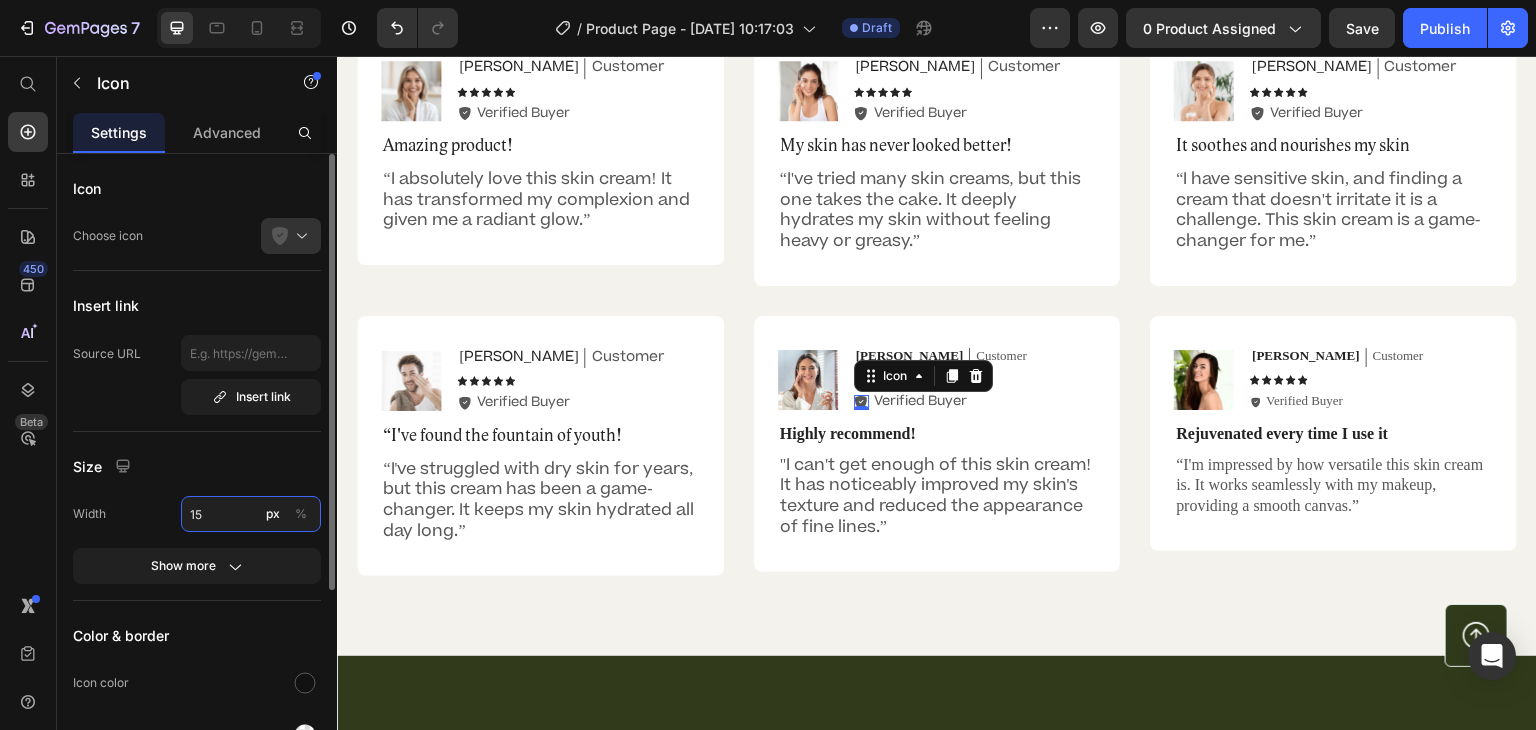 type on "15" 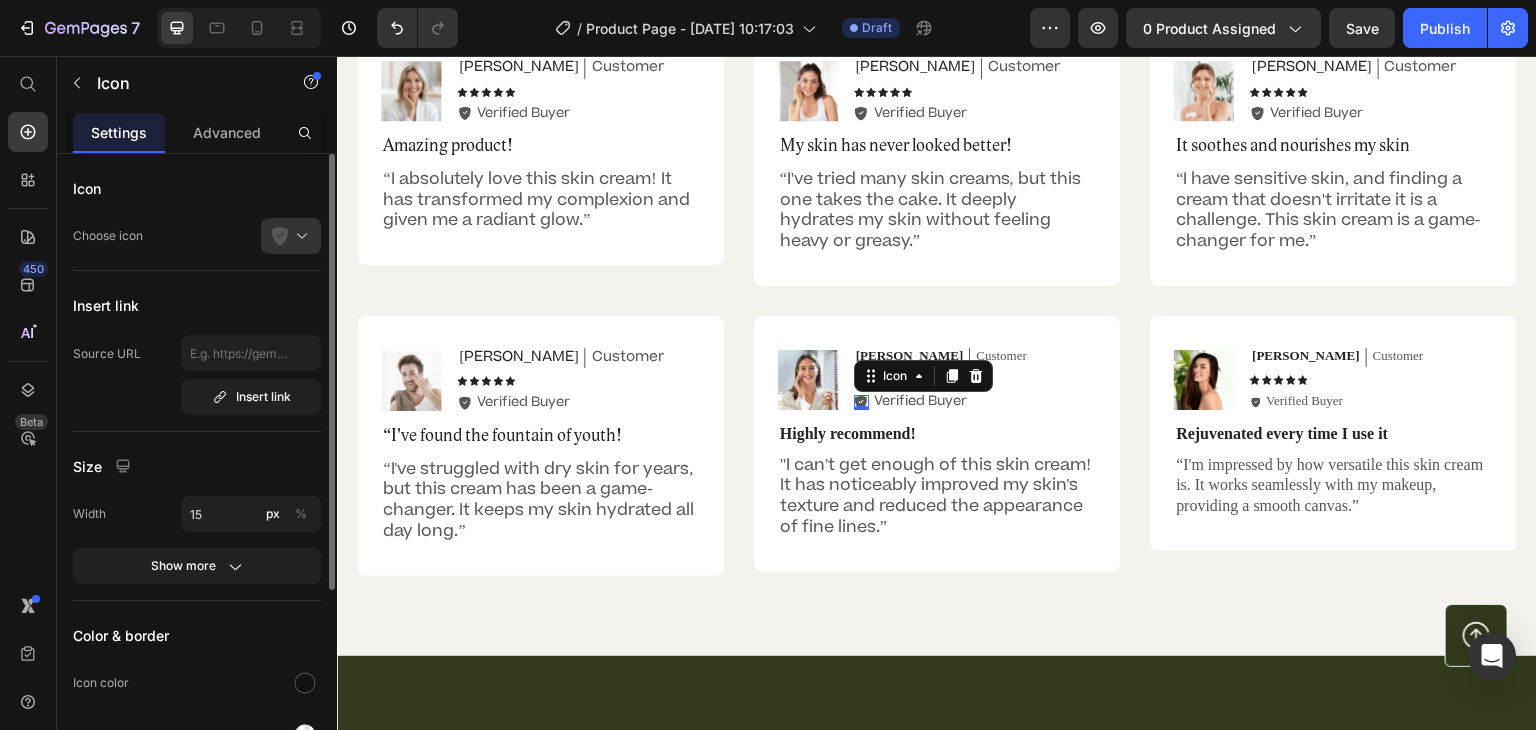 click on "Size" at bounding box center [197, 466] 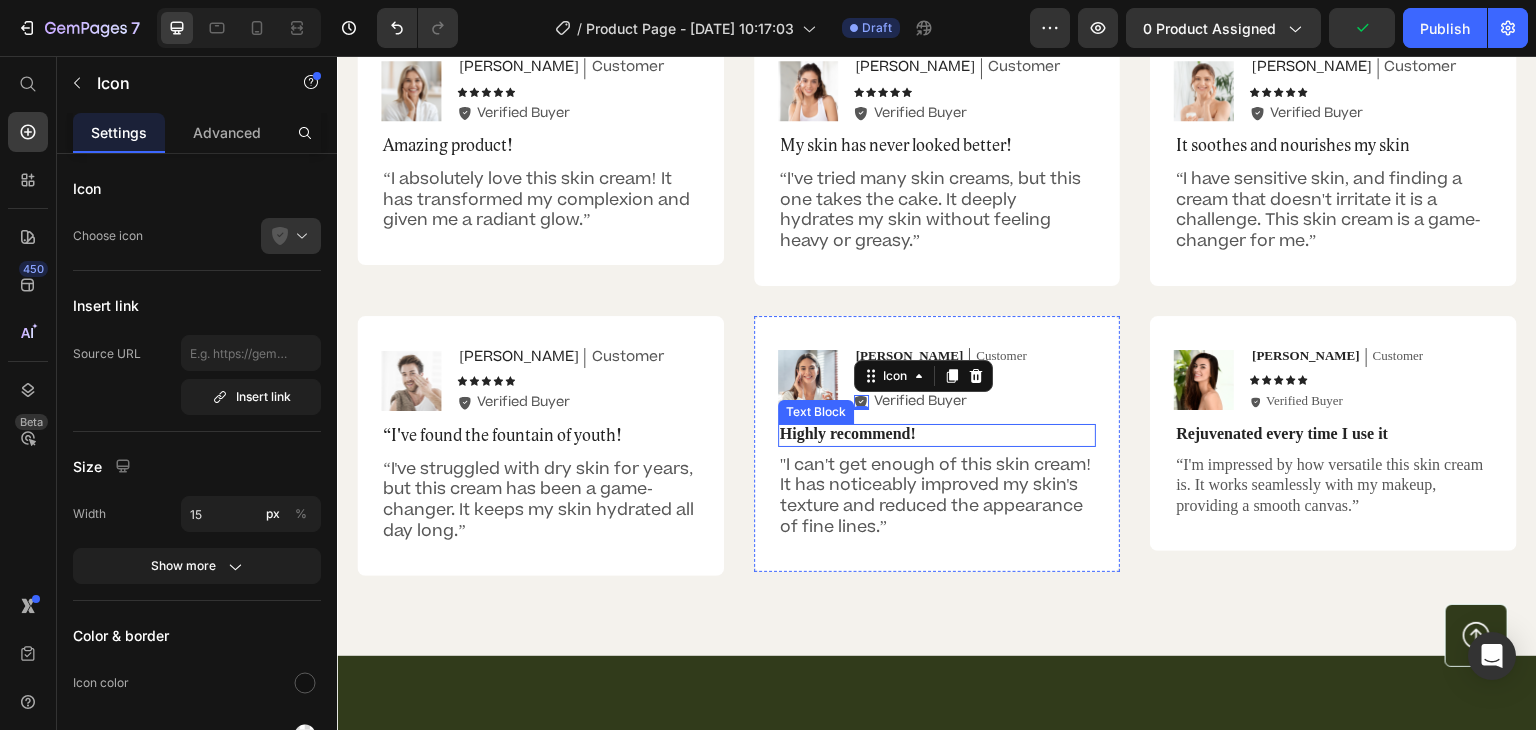 click on "Highly recommend!" at bounding box center (937, 434) 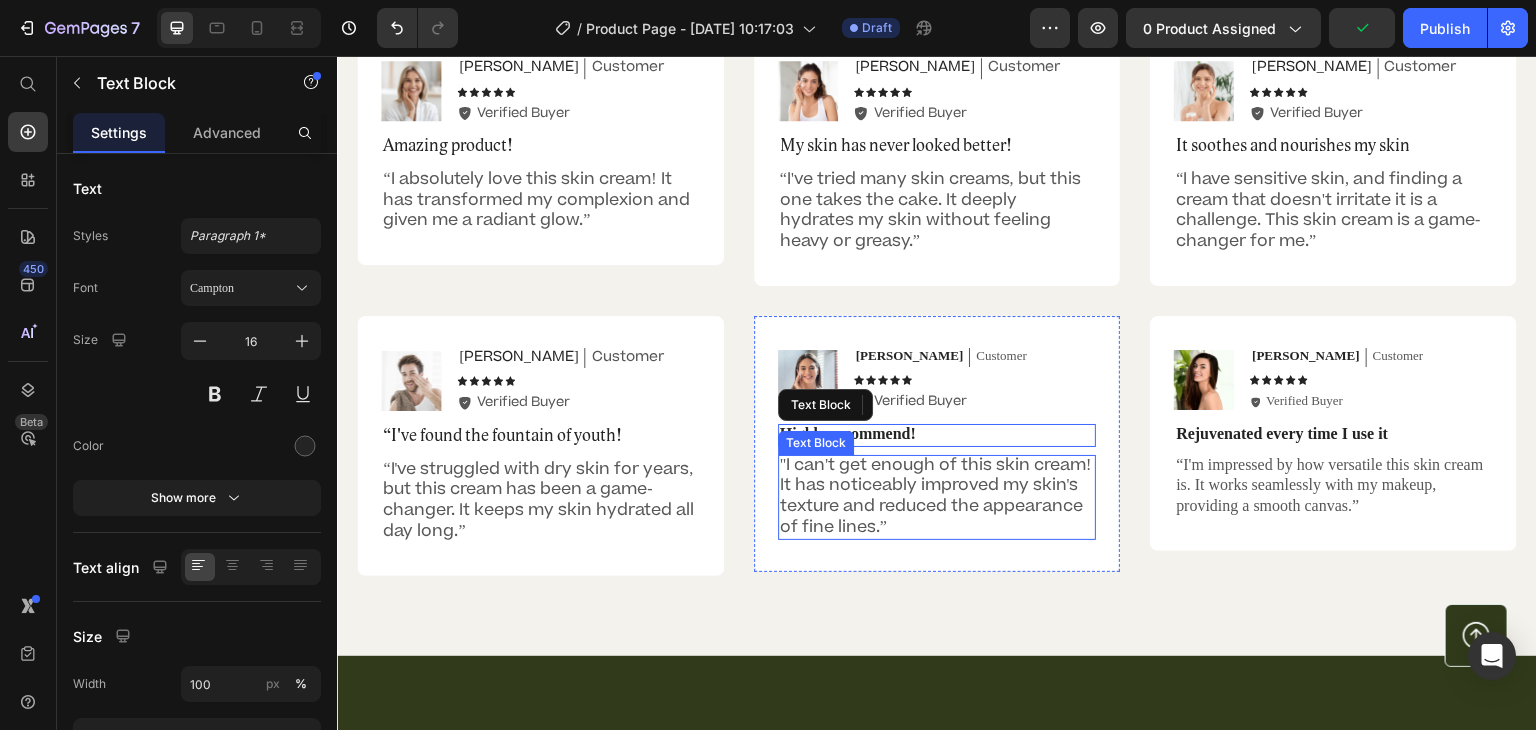 click on ""I can't get enough of this skin cream! It has noticeably improved my skin's texture and reduced the appearance of fine lines.”" at bounding box center [937, 496] 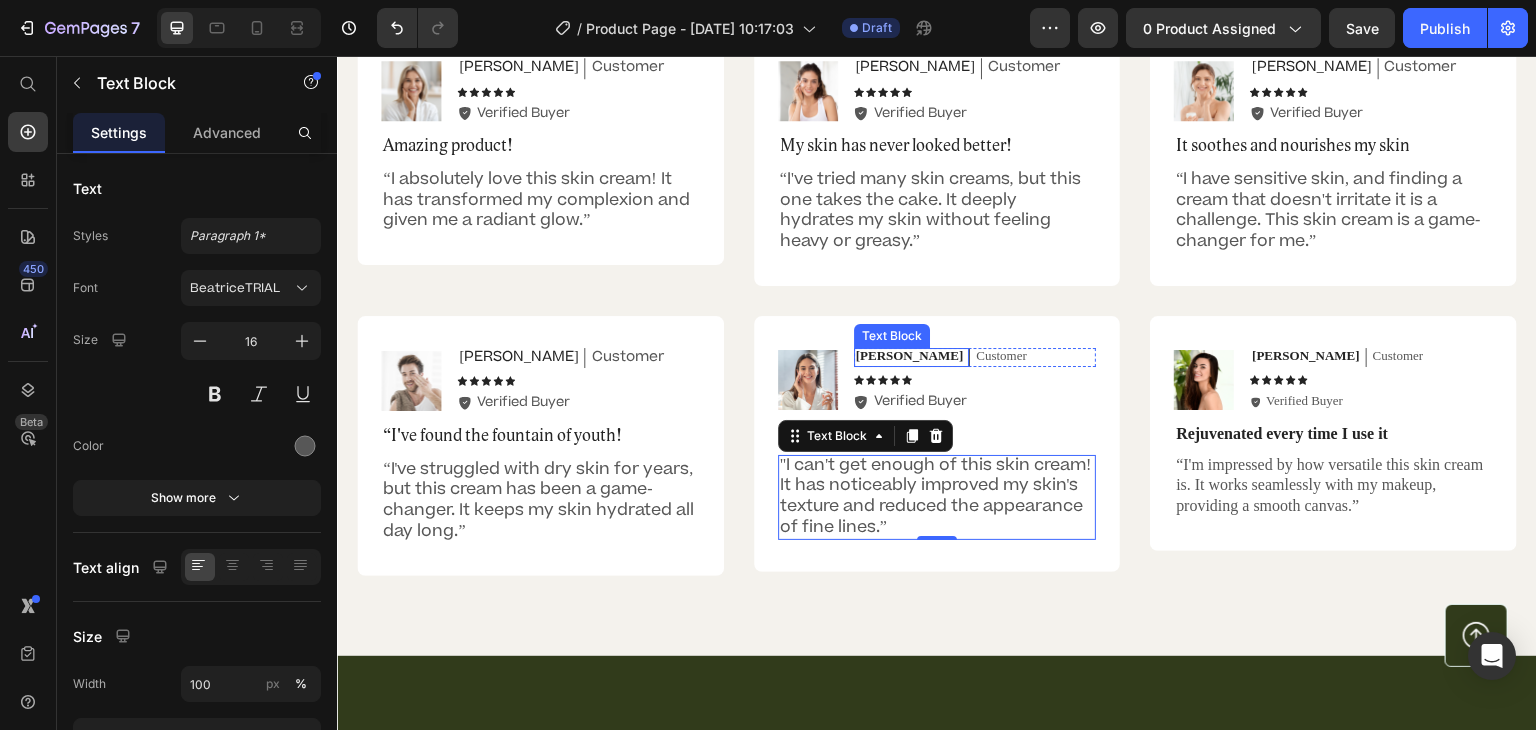 click on "[PERSON_NAME]" at bounding box center [910, 356] 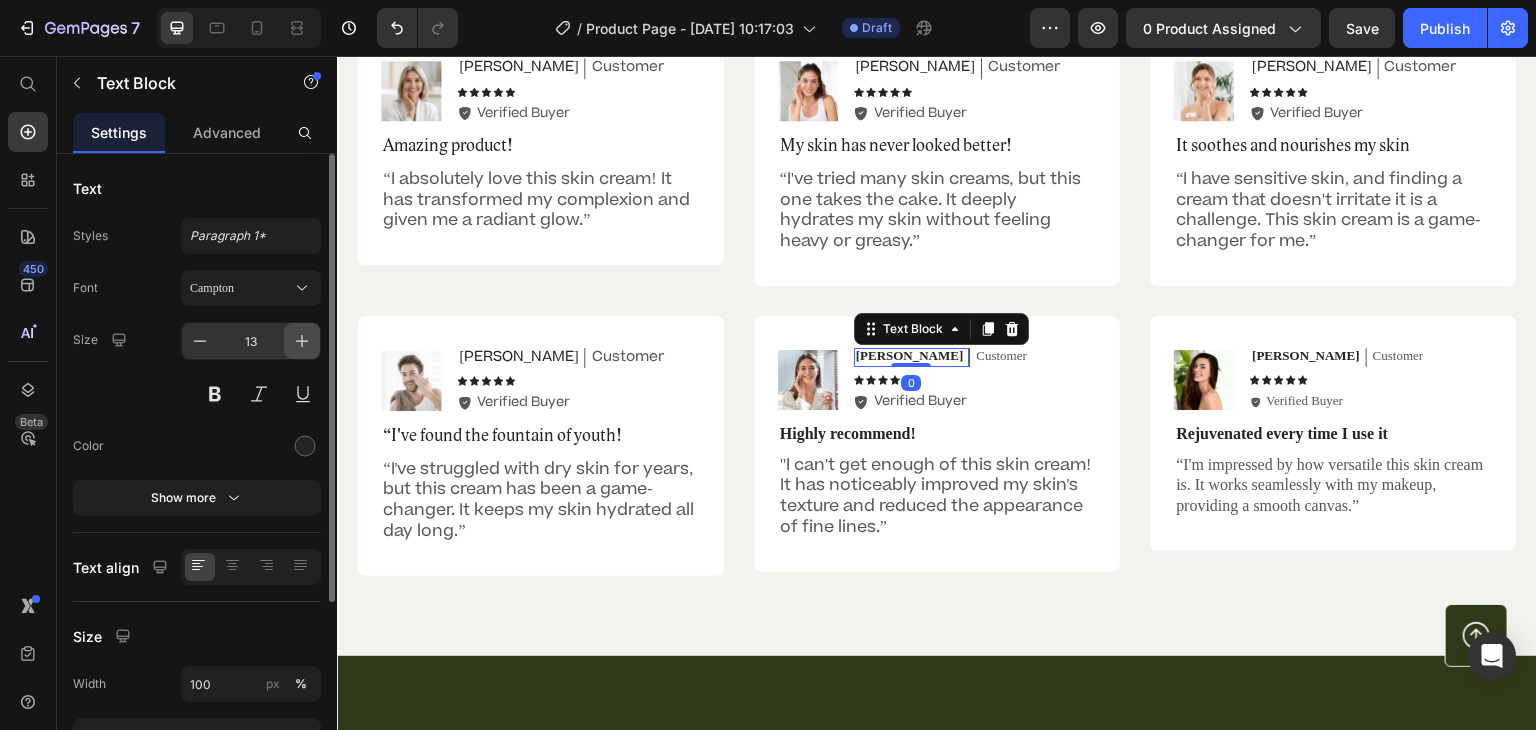 click 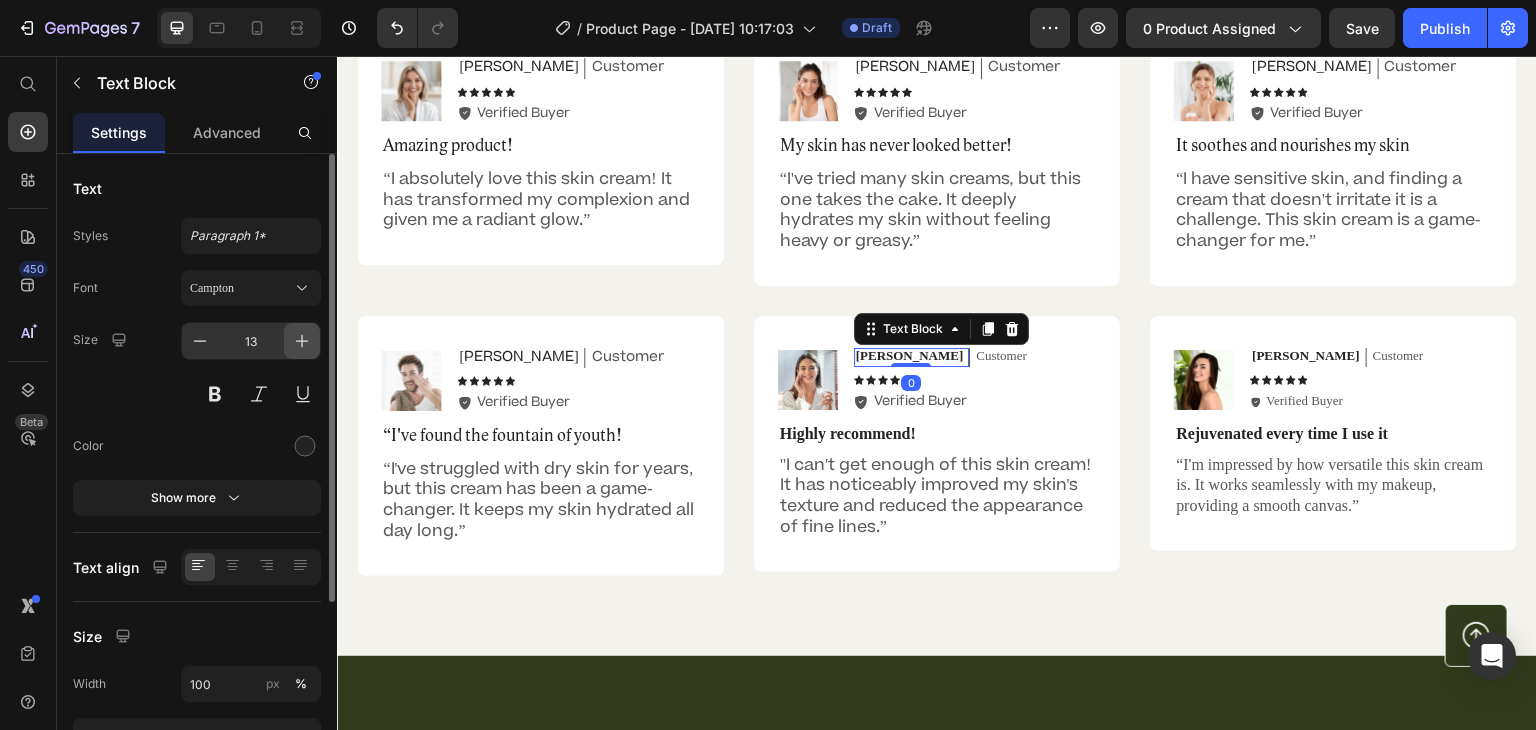 type on "14" 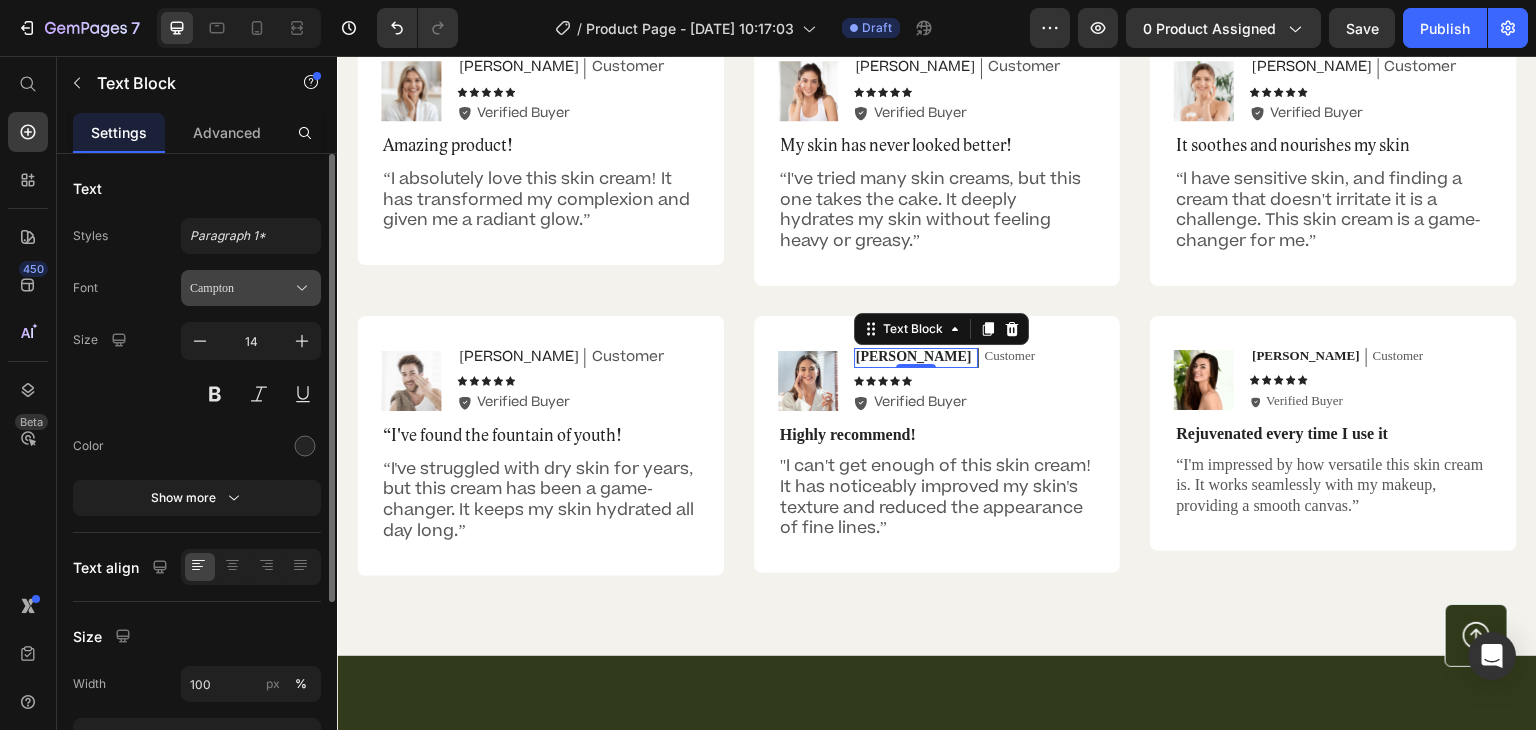 click on "Campton" at bounding box center (241, 288) 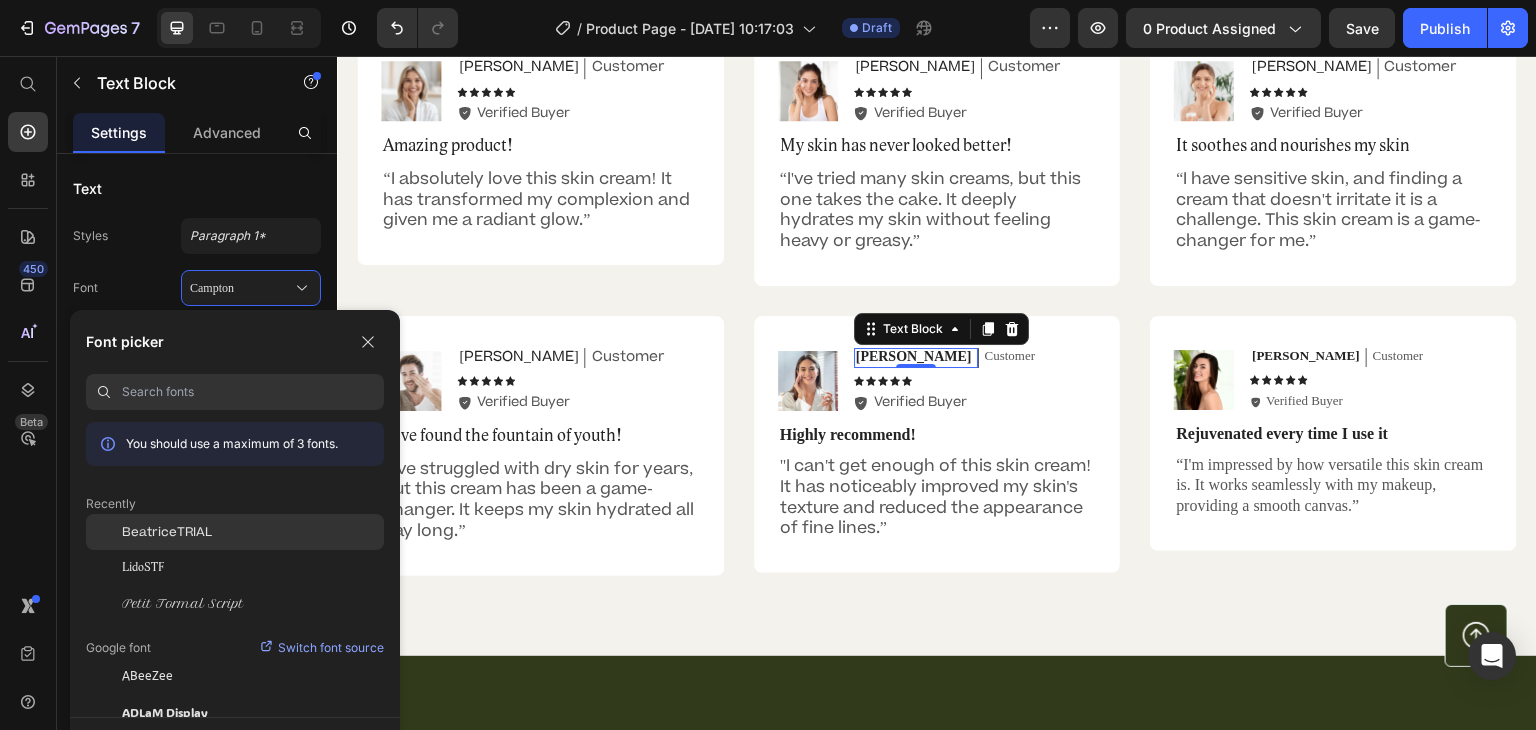 click on "BeatriceTRIAL" at bounding box center (167, 532) 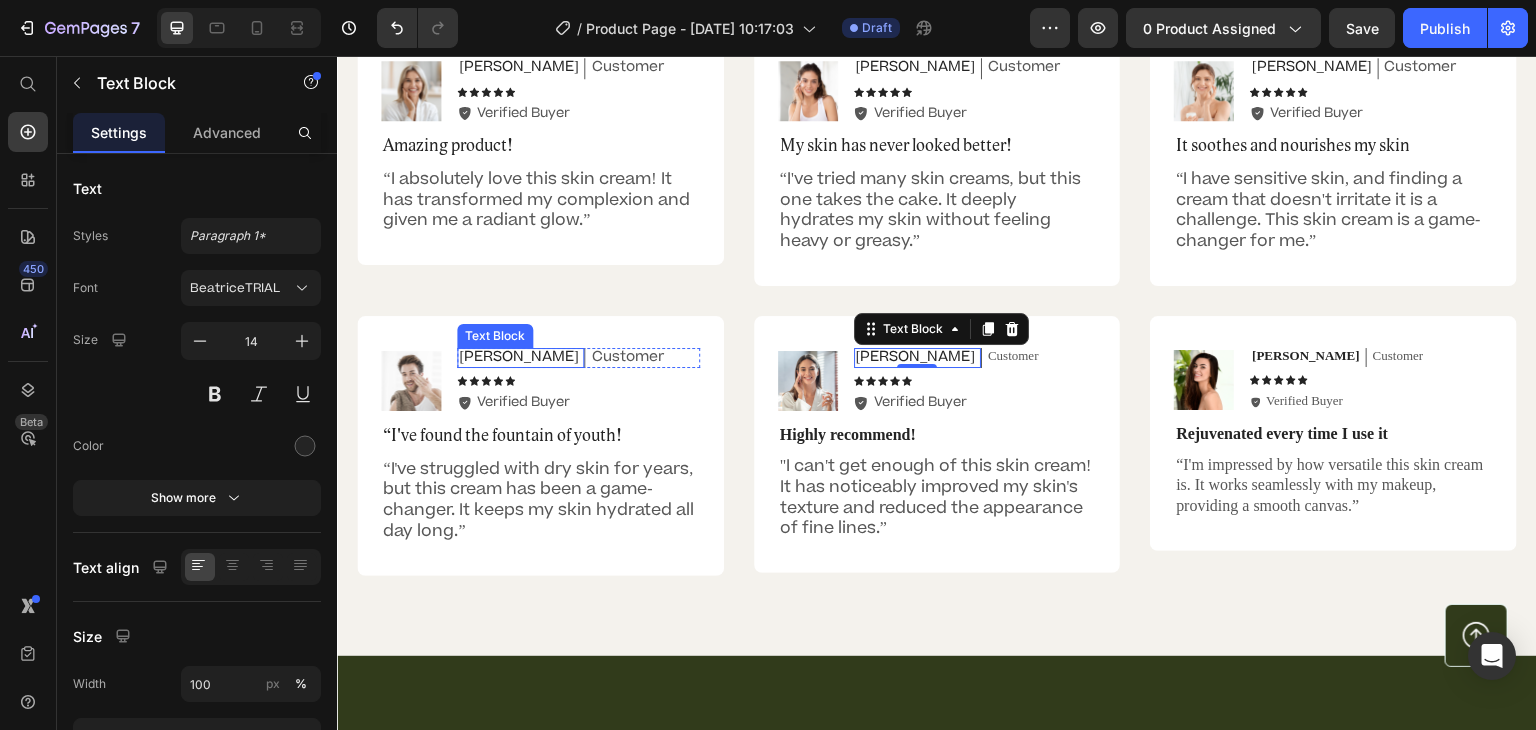 click on "[PERSON_NAME]" at bounding box center [518, 357] 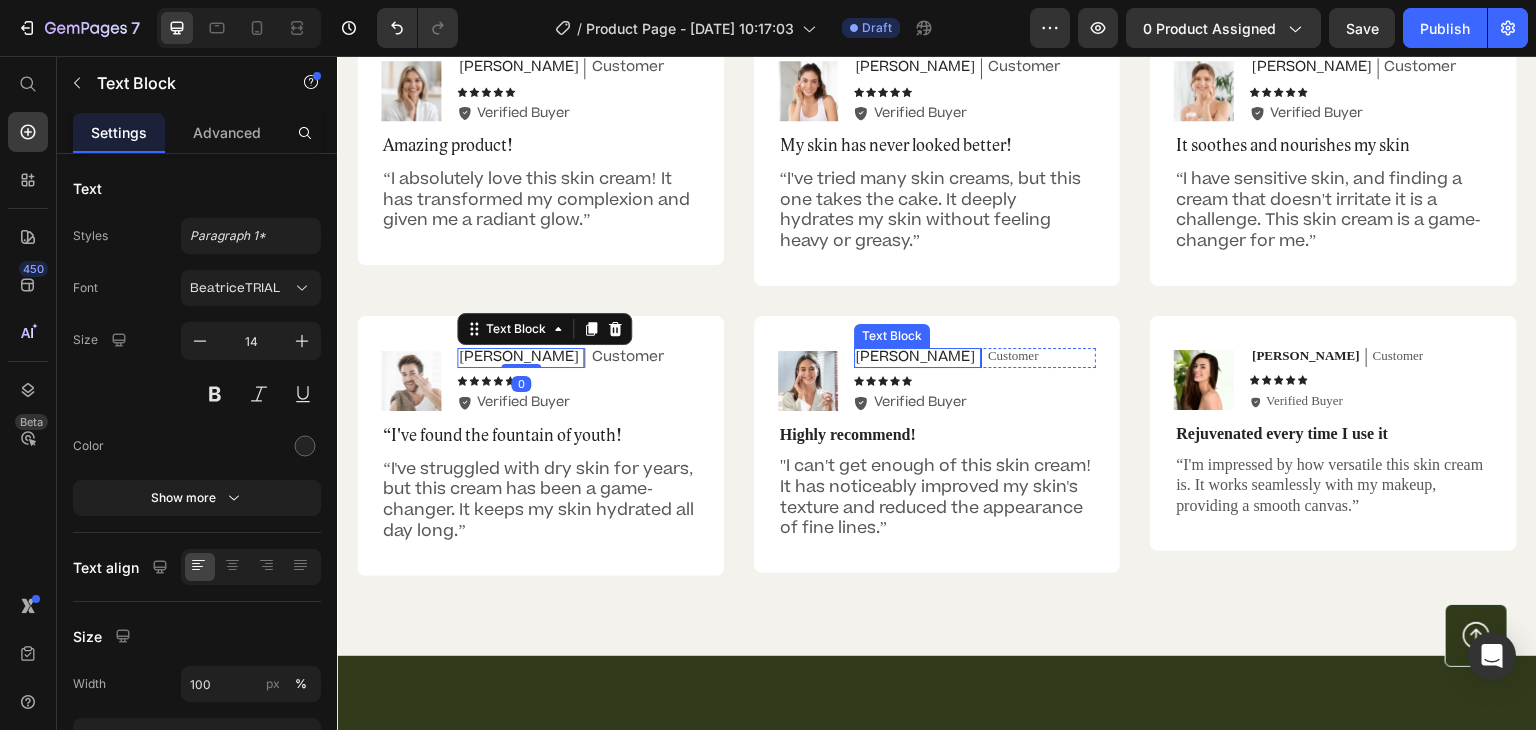 click on "[PERSON_NAME]" at bounding box center (915, 357) 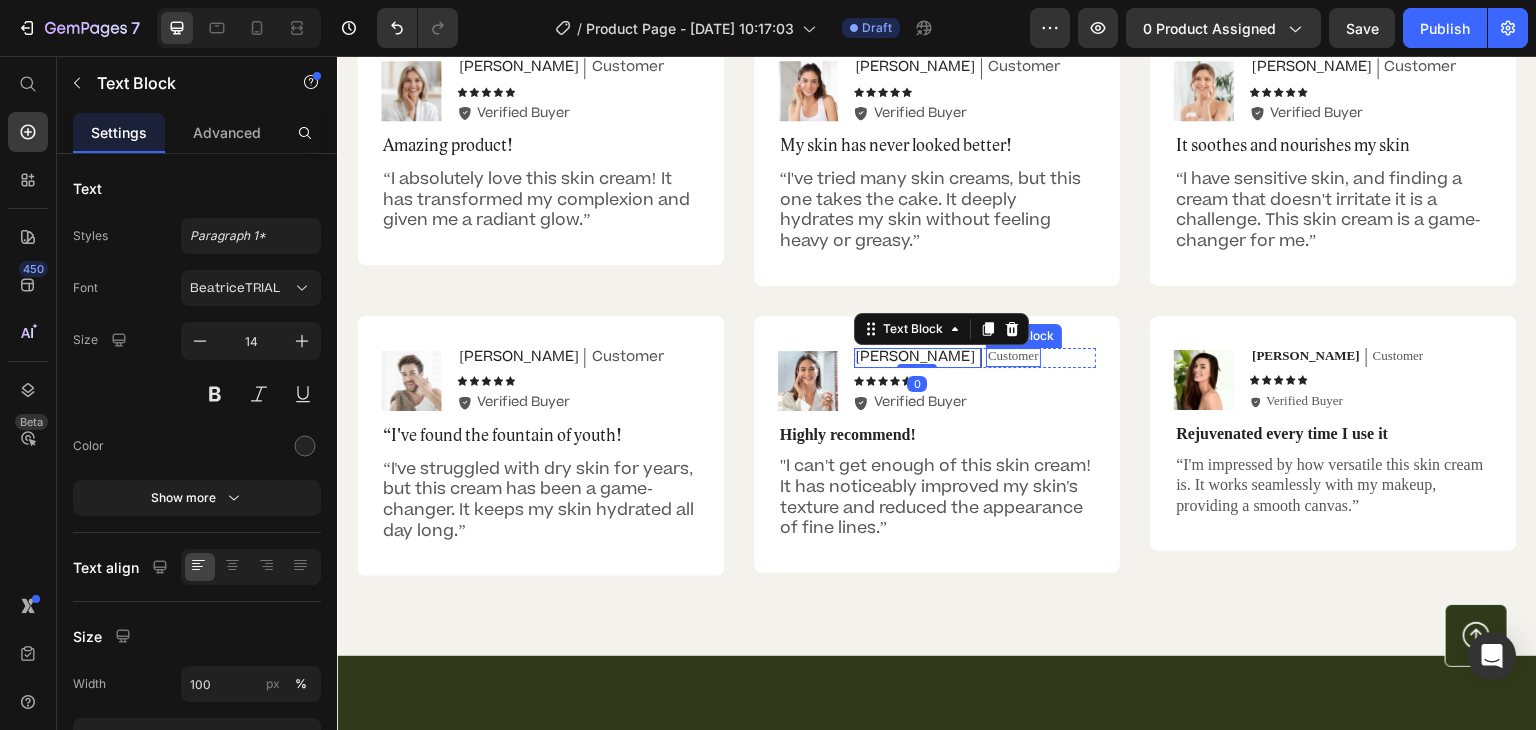 click on "Customer" at bounding box center (1013, 356) 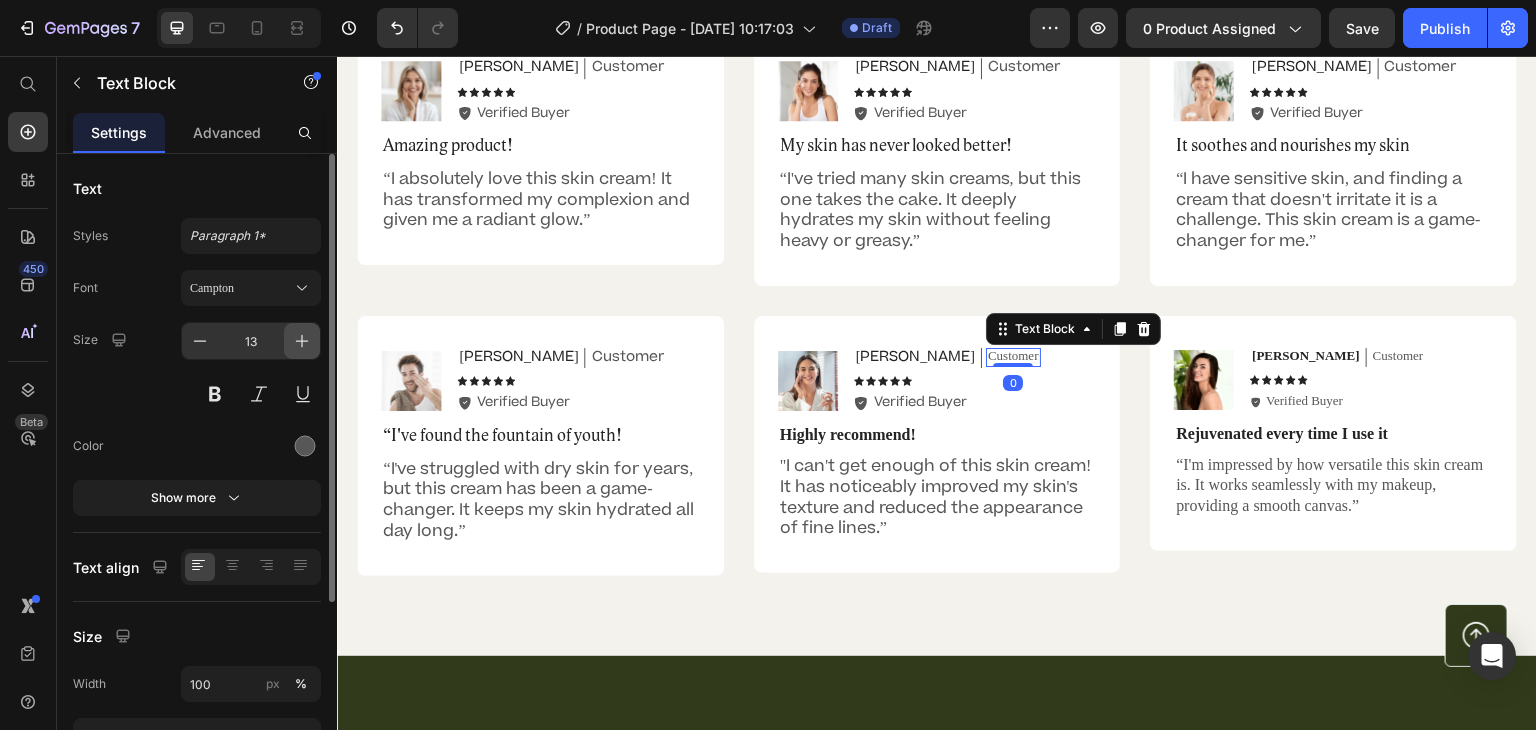 click 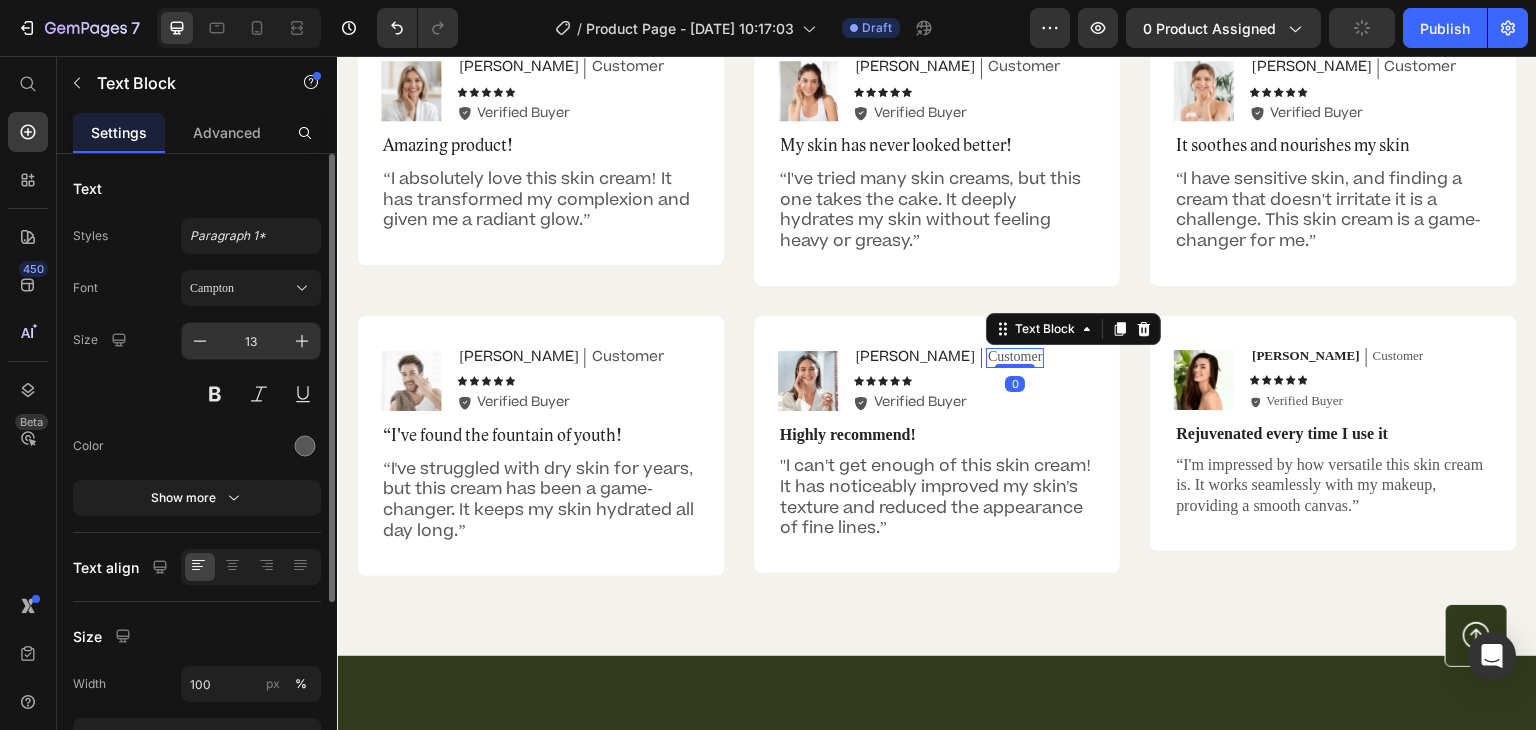 type on "14" 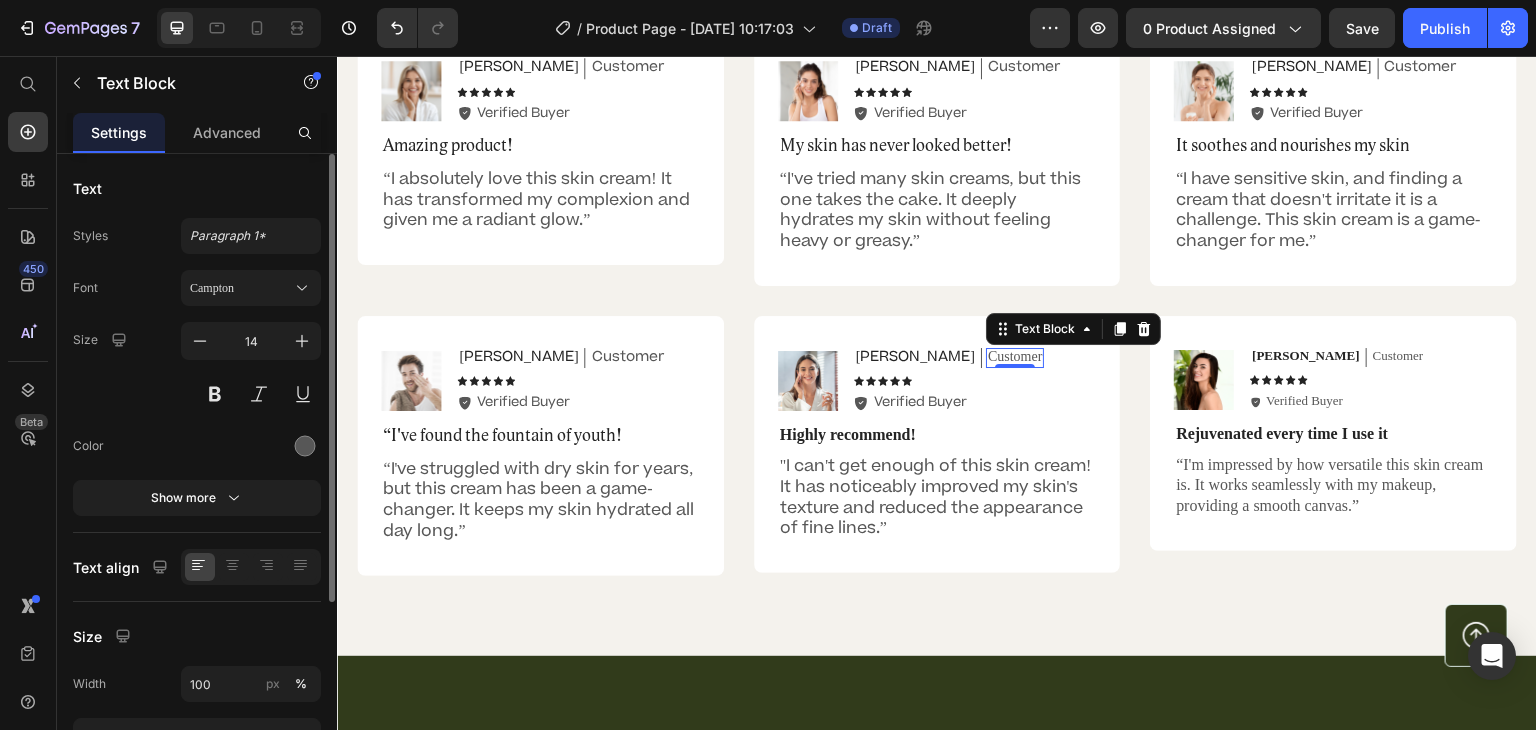 click on "Font Campton Size 14 Color Show more" at bounding box center [197, 393] 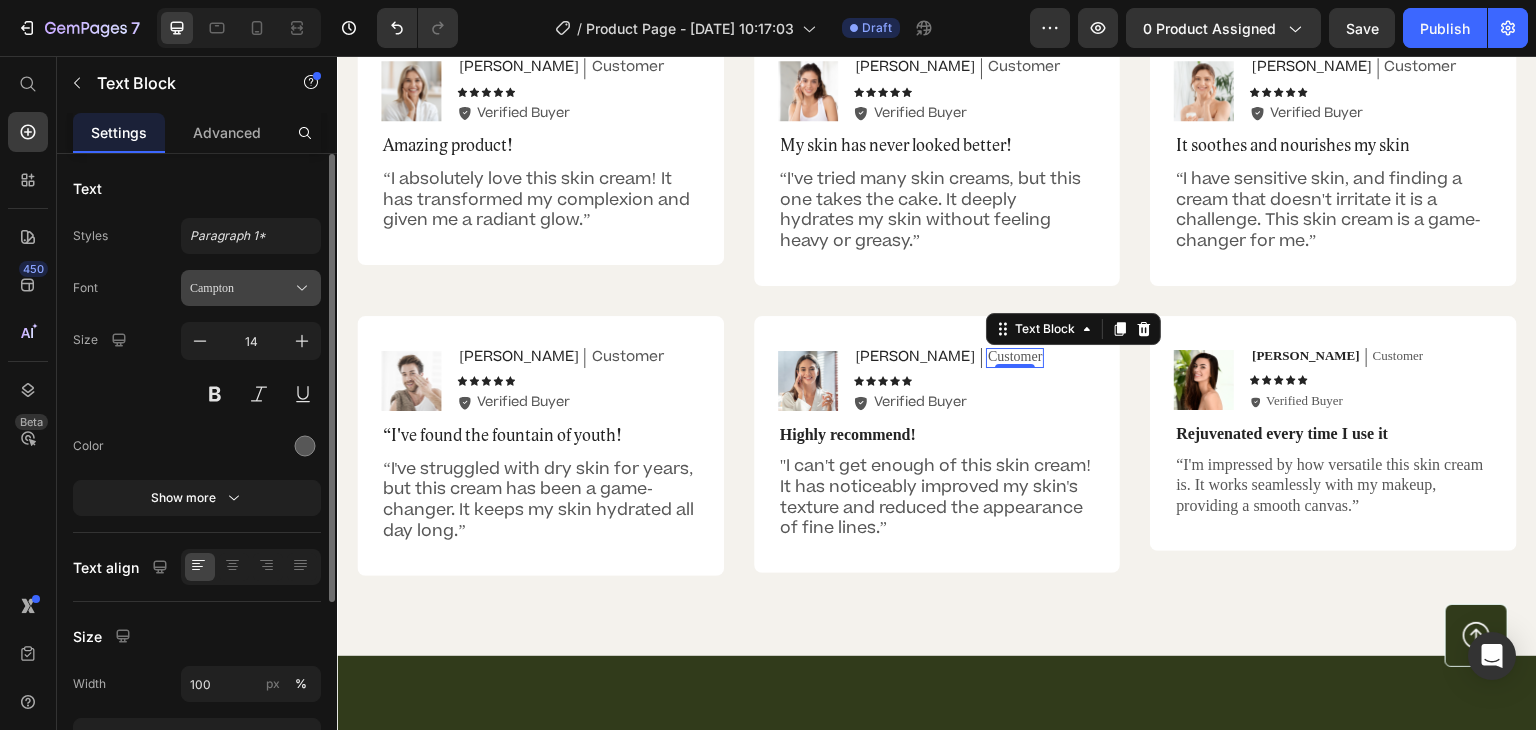 click on "Campton" at bounding box center [241, 288] 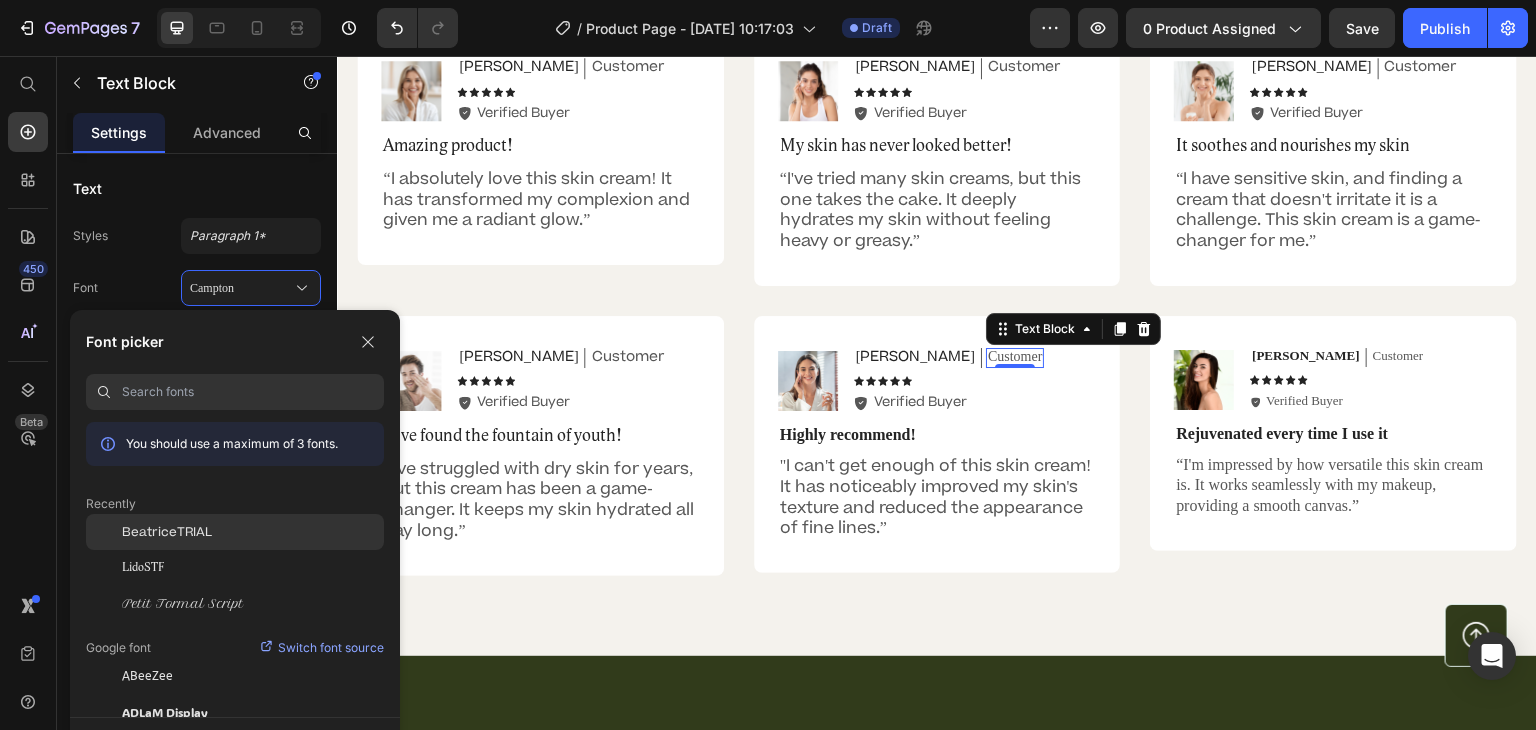 click on "BeatriceTRIAL" 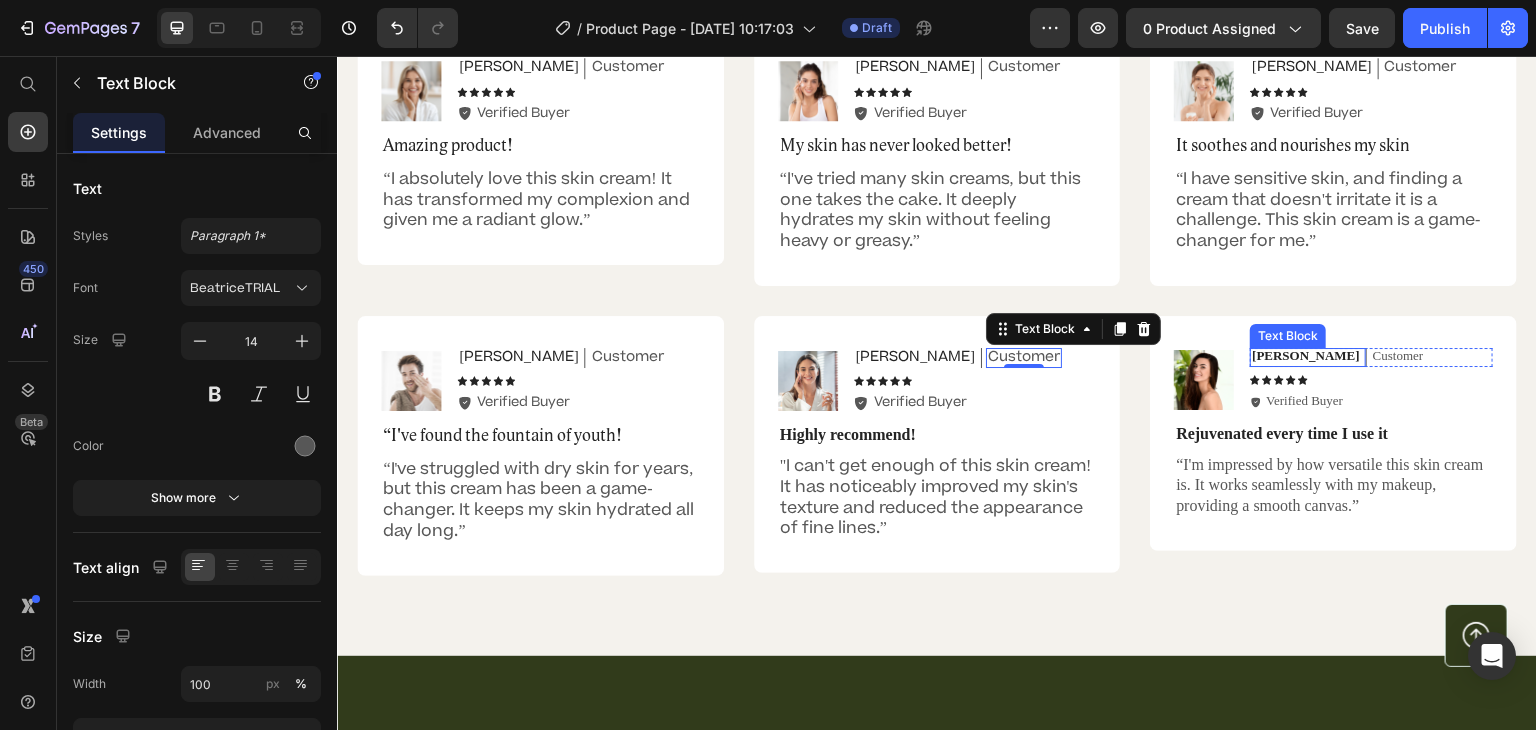 click on "[PERSON_NAME]" at bounding box center [1306, 356] 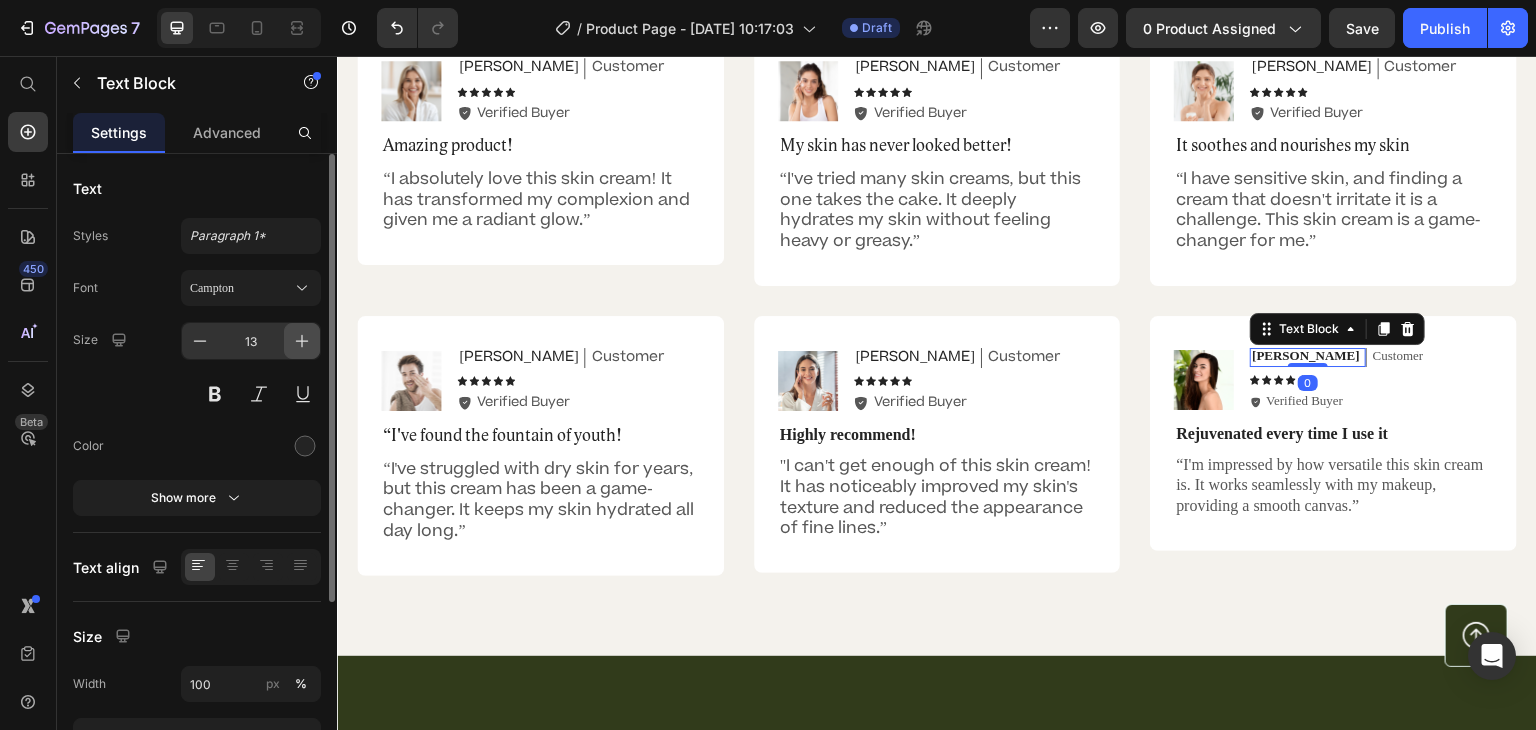 click at bounding box center [302, 341] 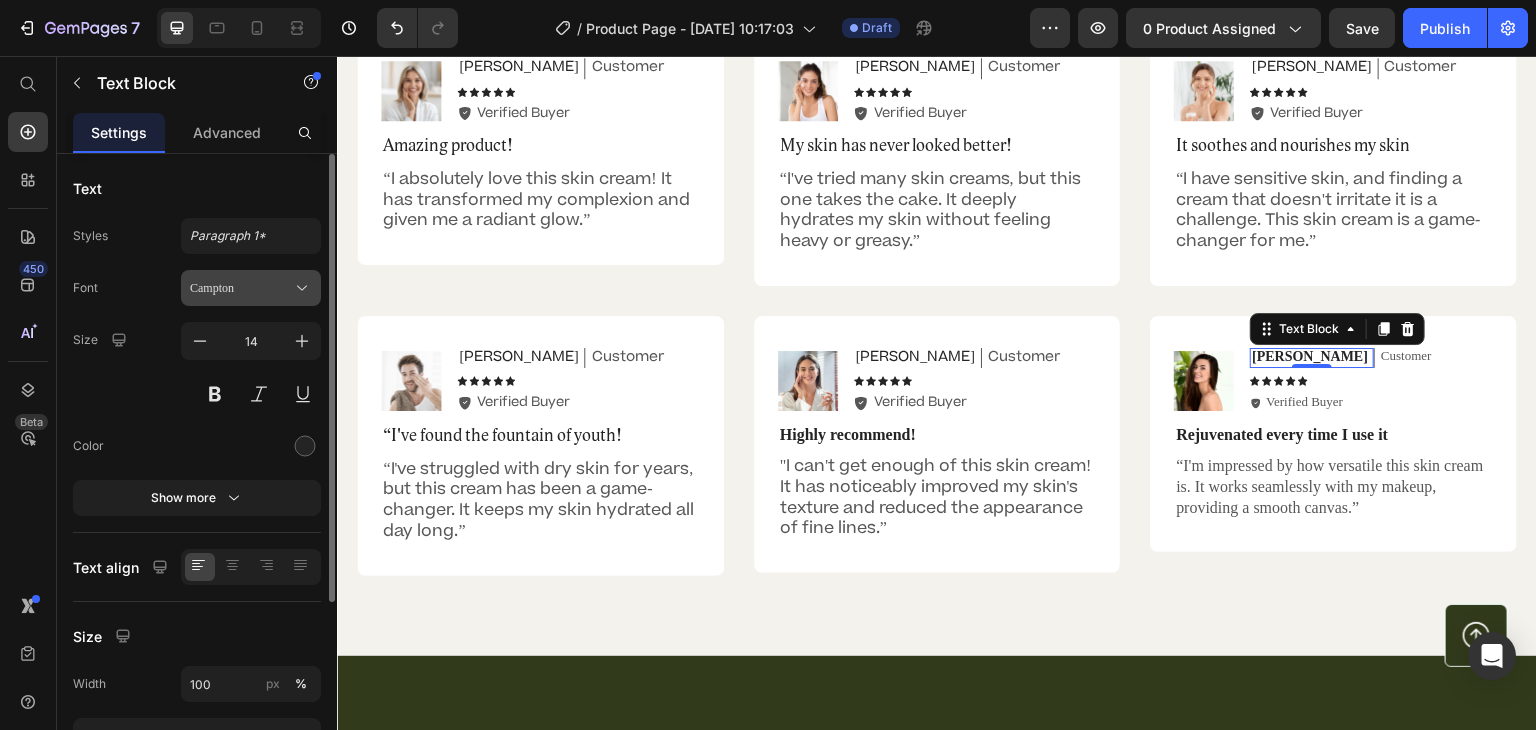 click on "Campton" at bounding box center (241, 288) 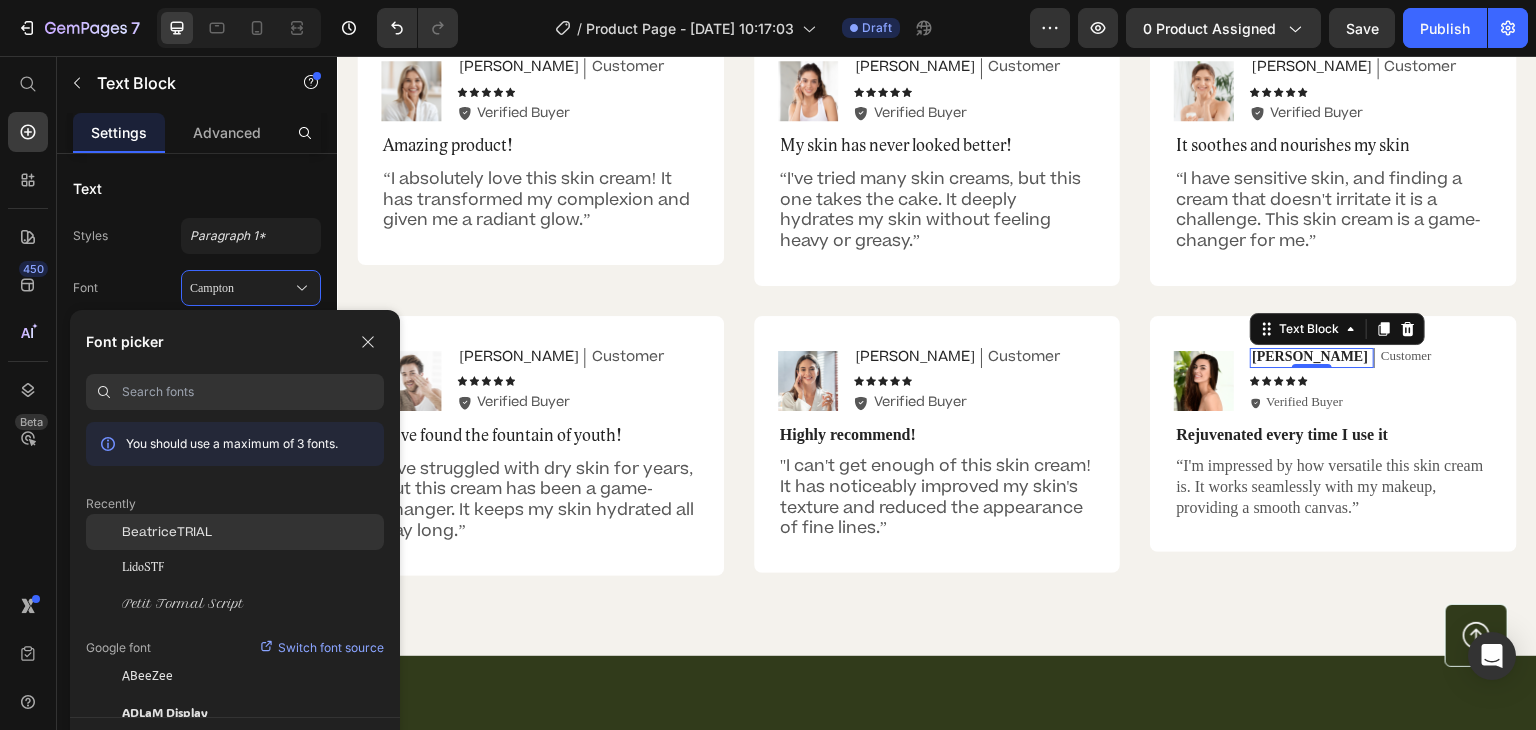 click on "BeatriceTRIAL" 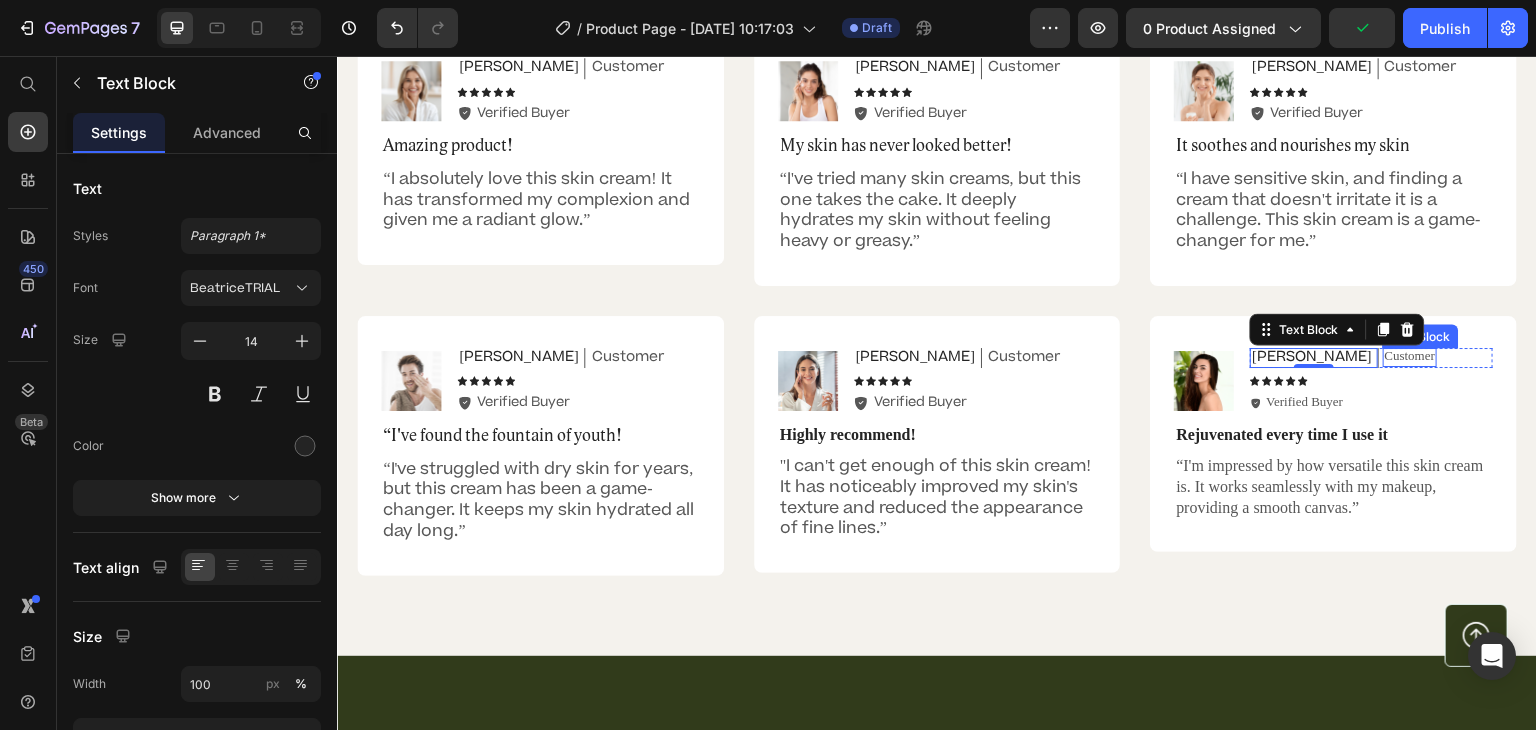 click on "Customer" at bounding box center (1410, 356) 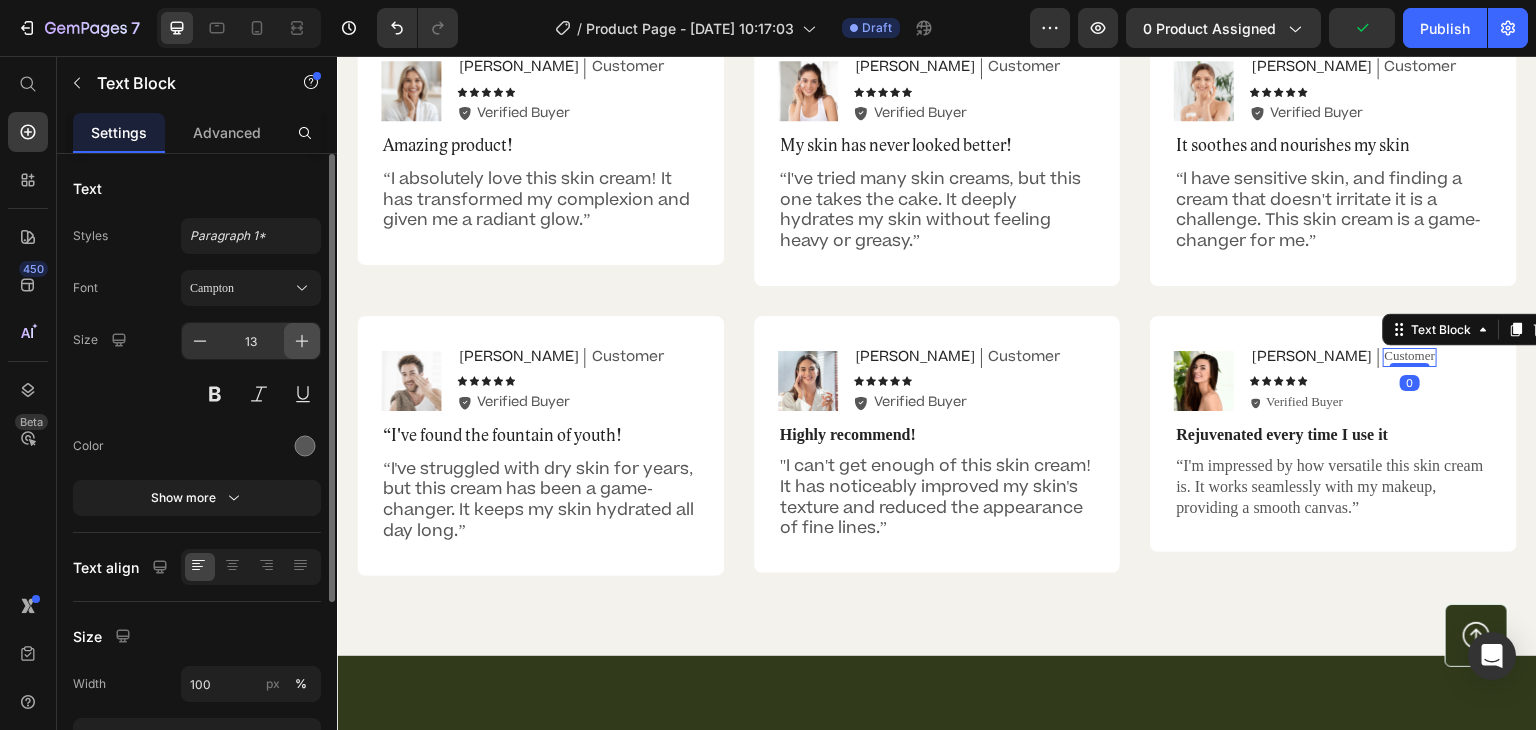 click 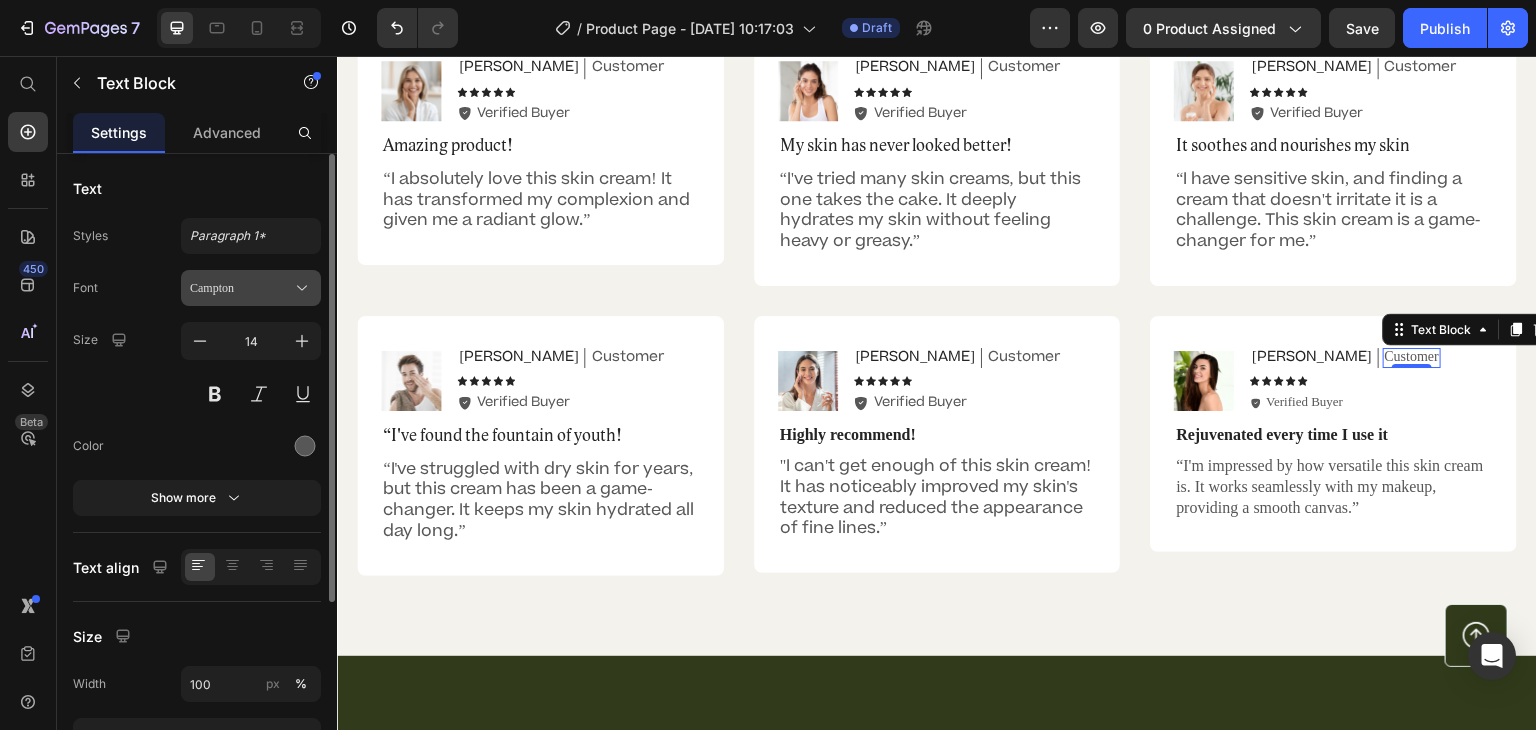 click 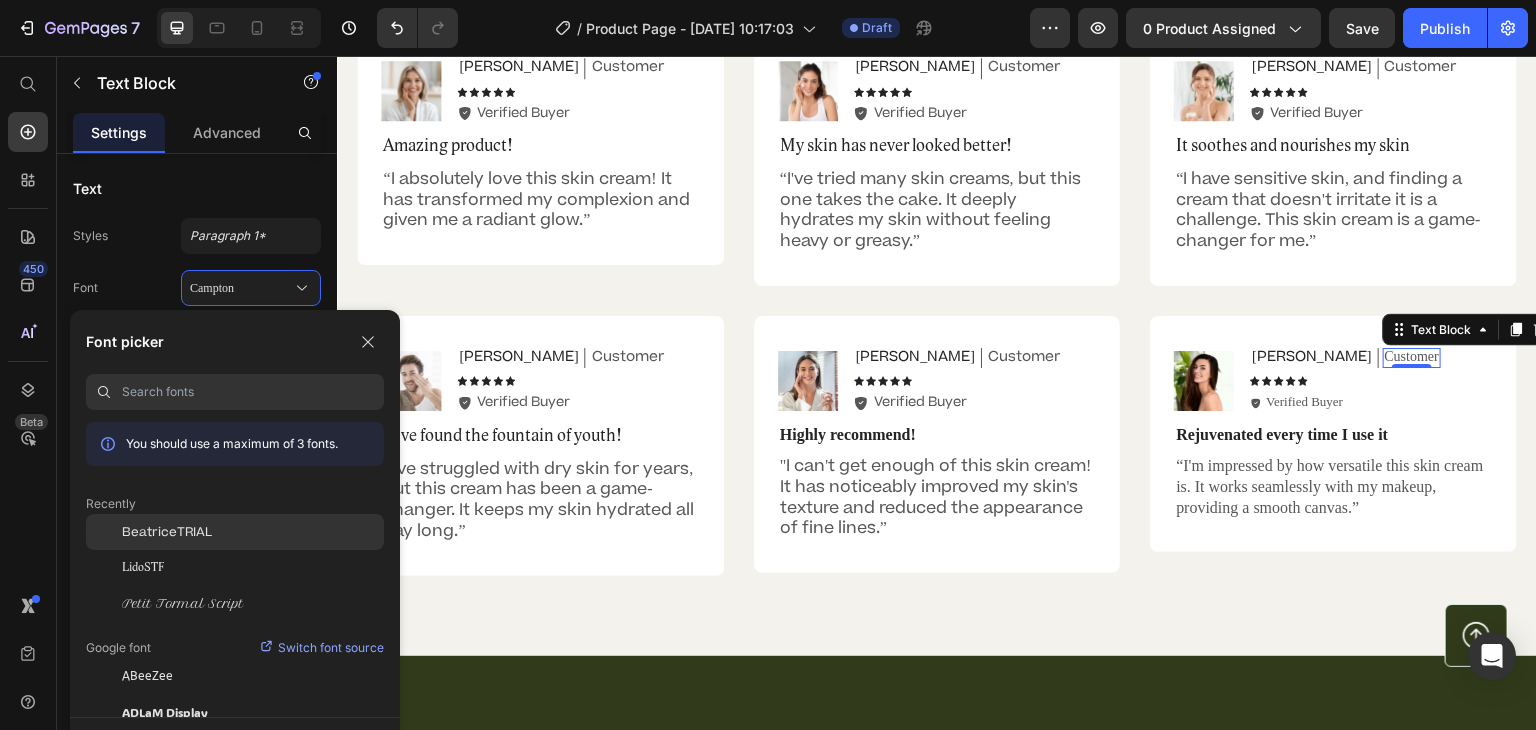 click on "BeatriceTRIAL" at bounding box center (167, 532) 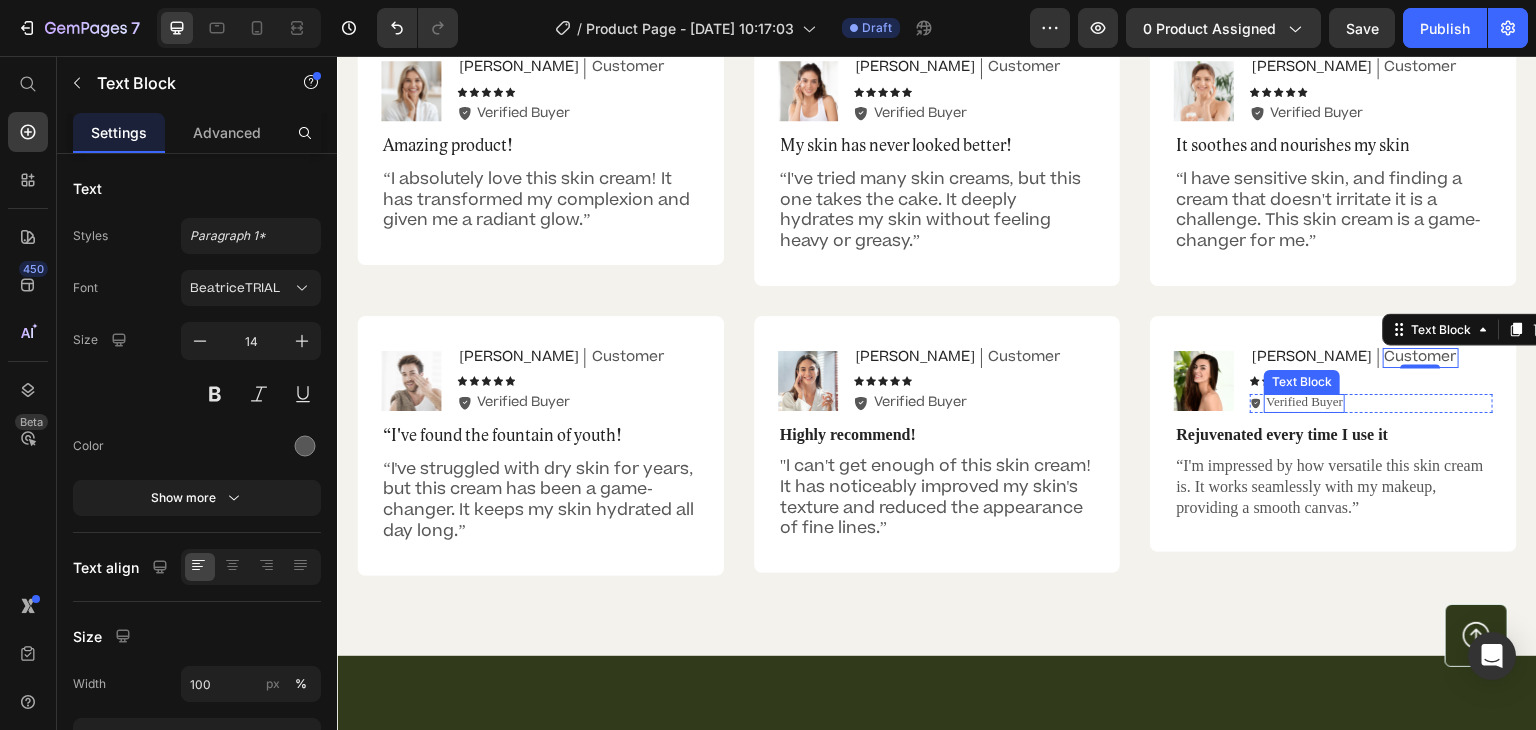 click on "Verified Buyer" at bounding box center [1304, 402] 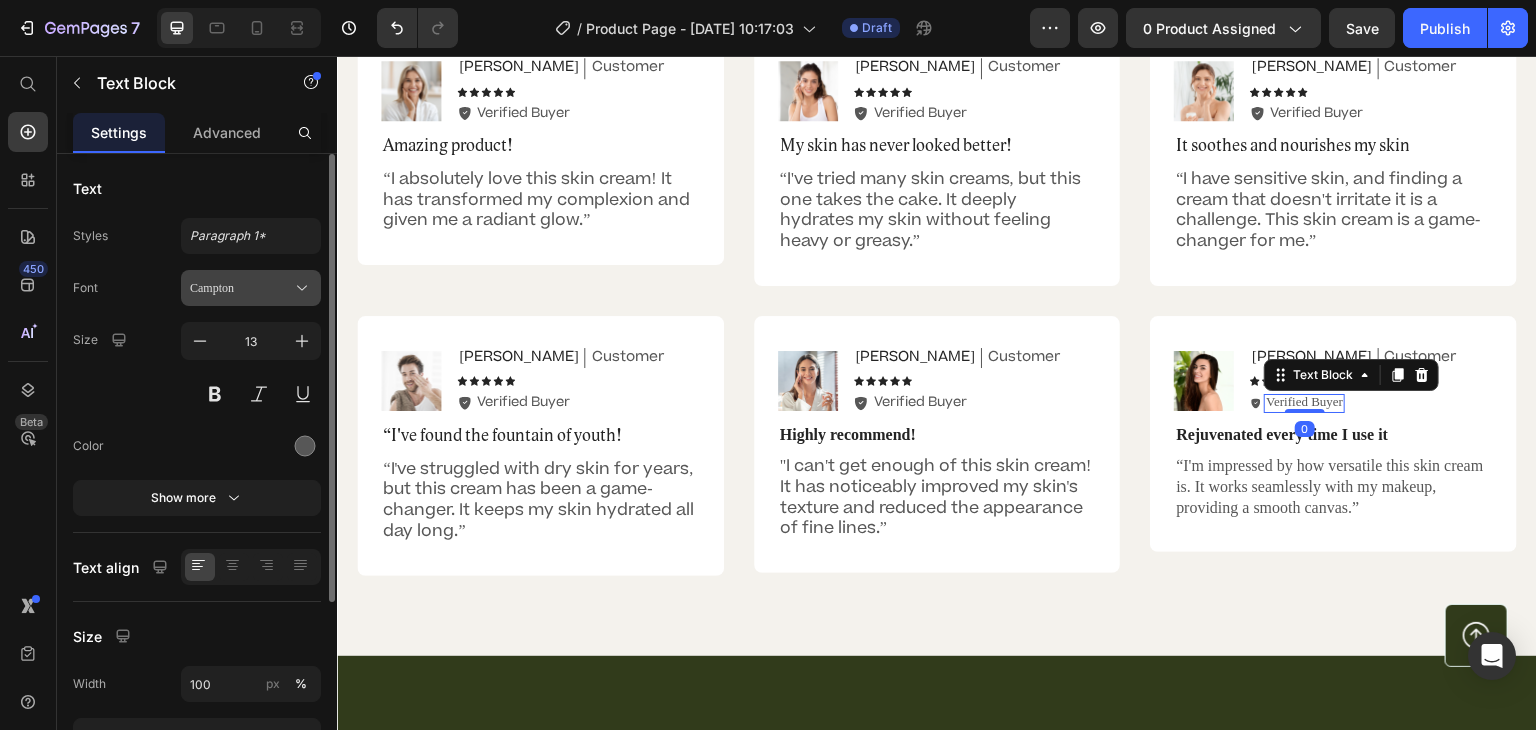 click on "Campton" at bounding box center (251, 288) 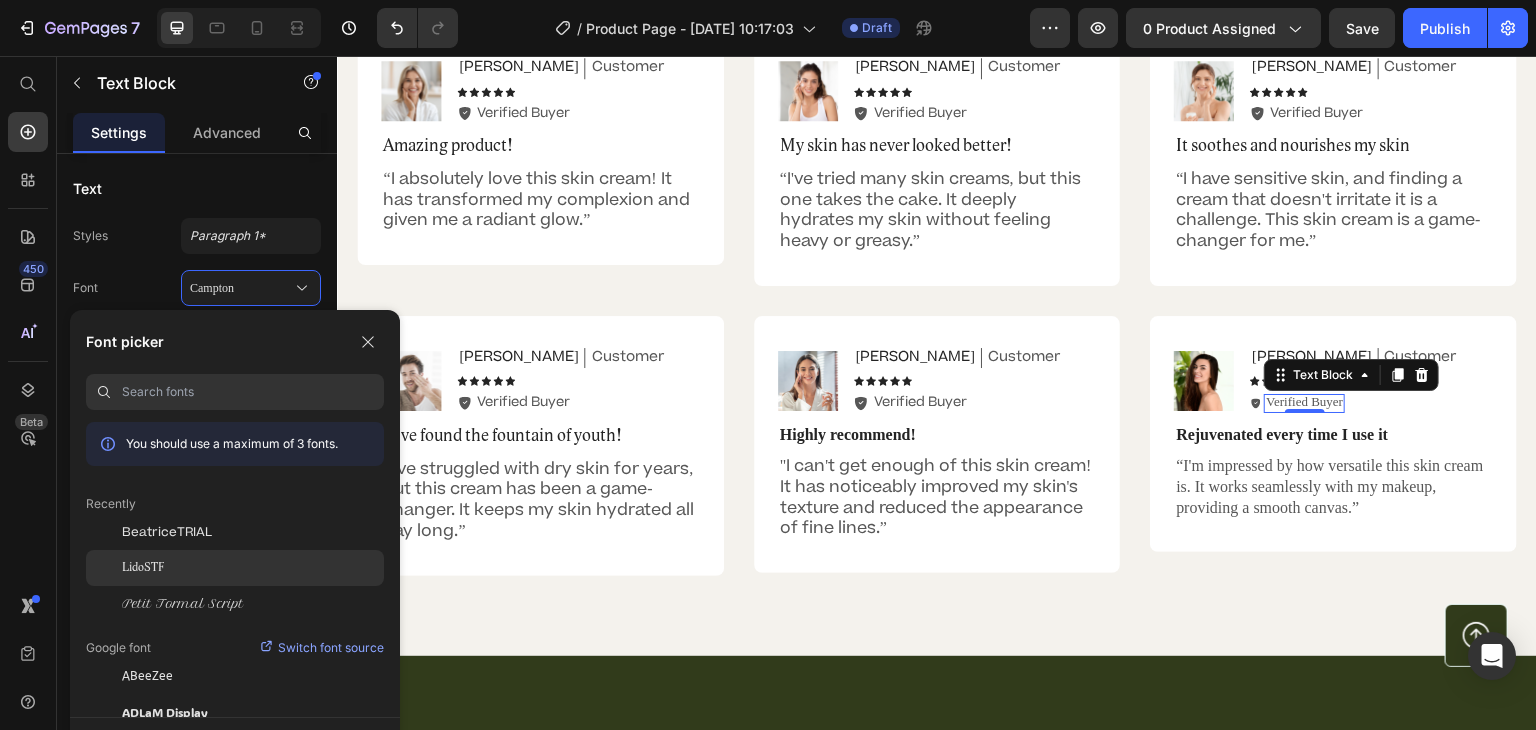 click on "LidoSTF" at bounding box center (143, 568) 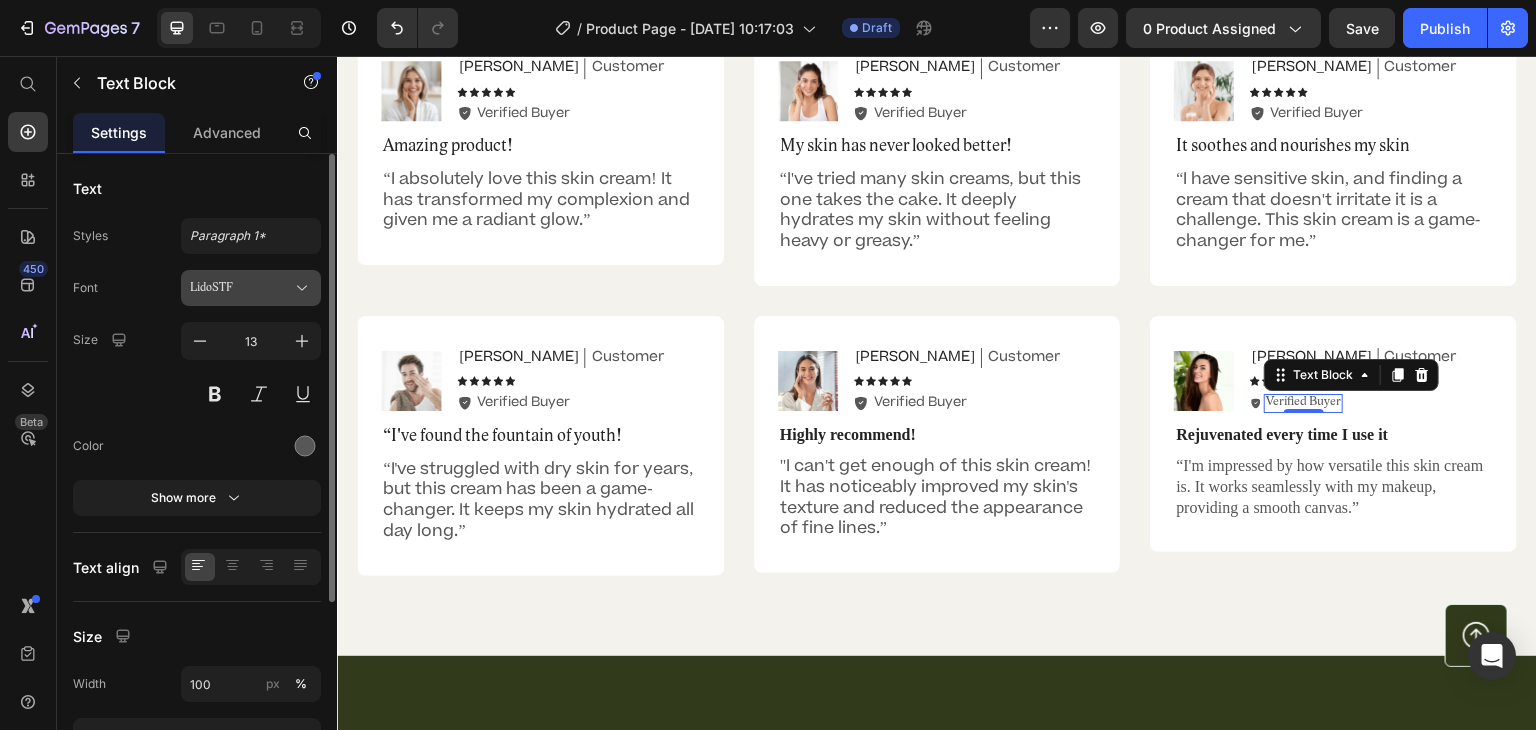 click on "LidoSTF" at bounding box center [241, 288] 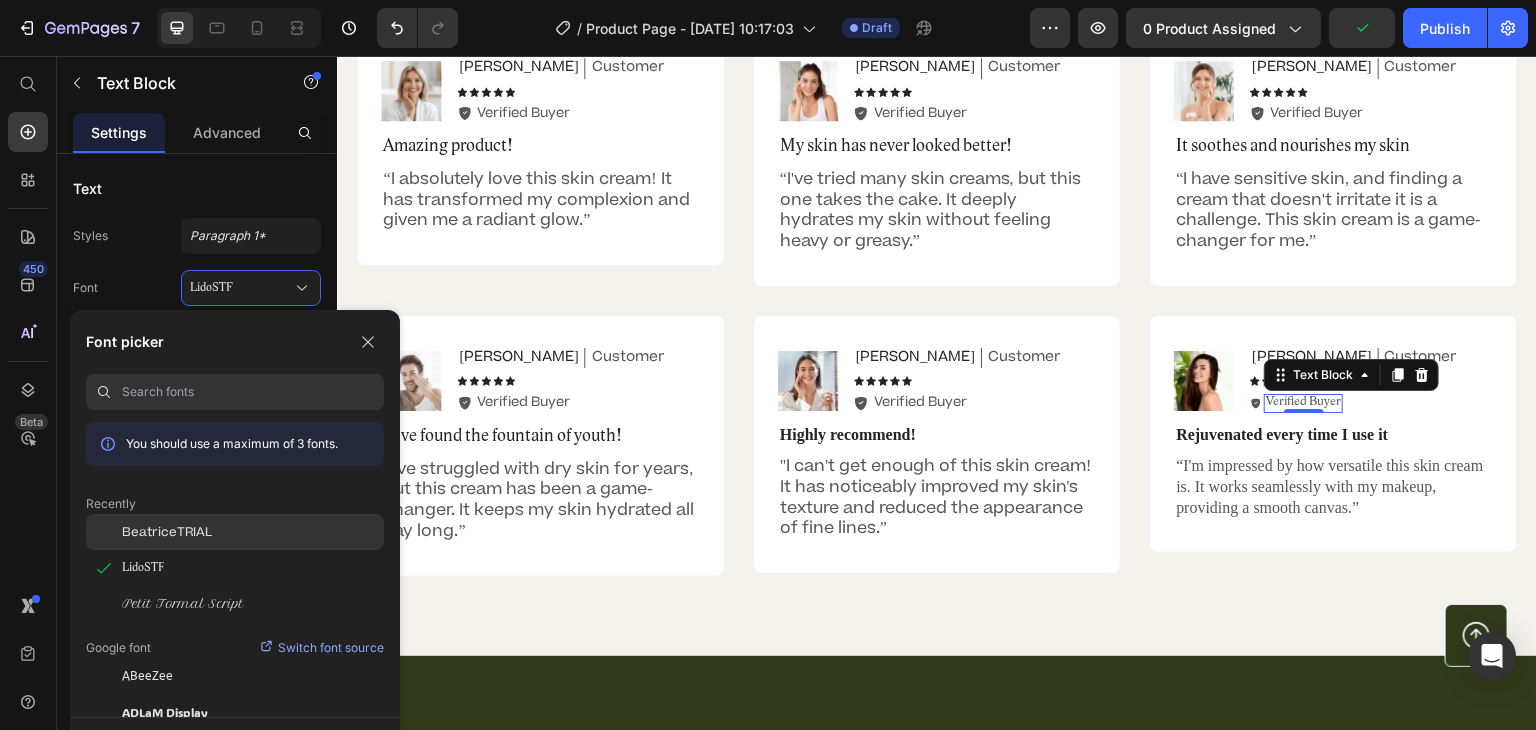 click on "BeatriceTRIAL" at bounding box center [167, 532] 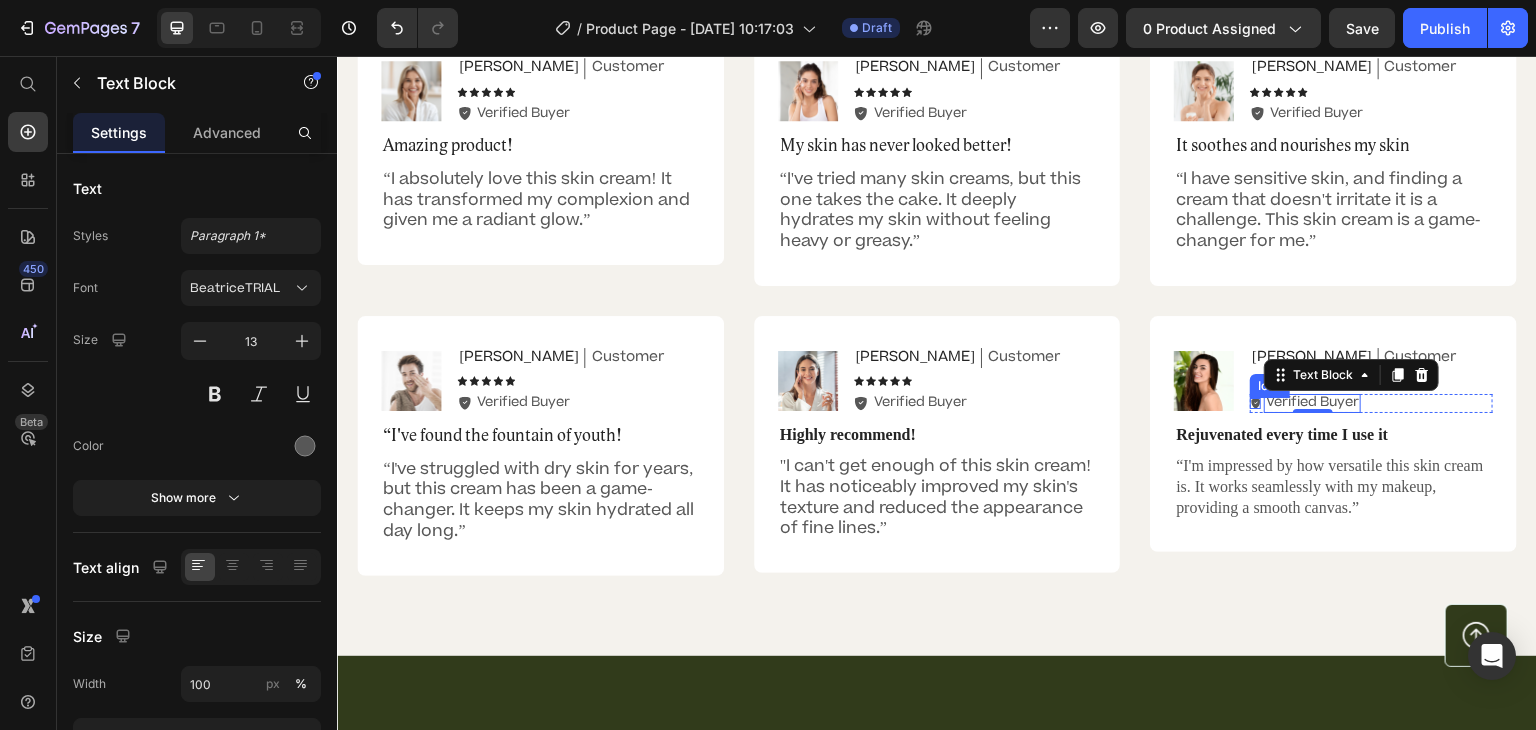 click 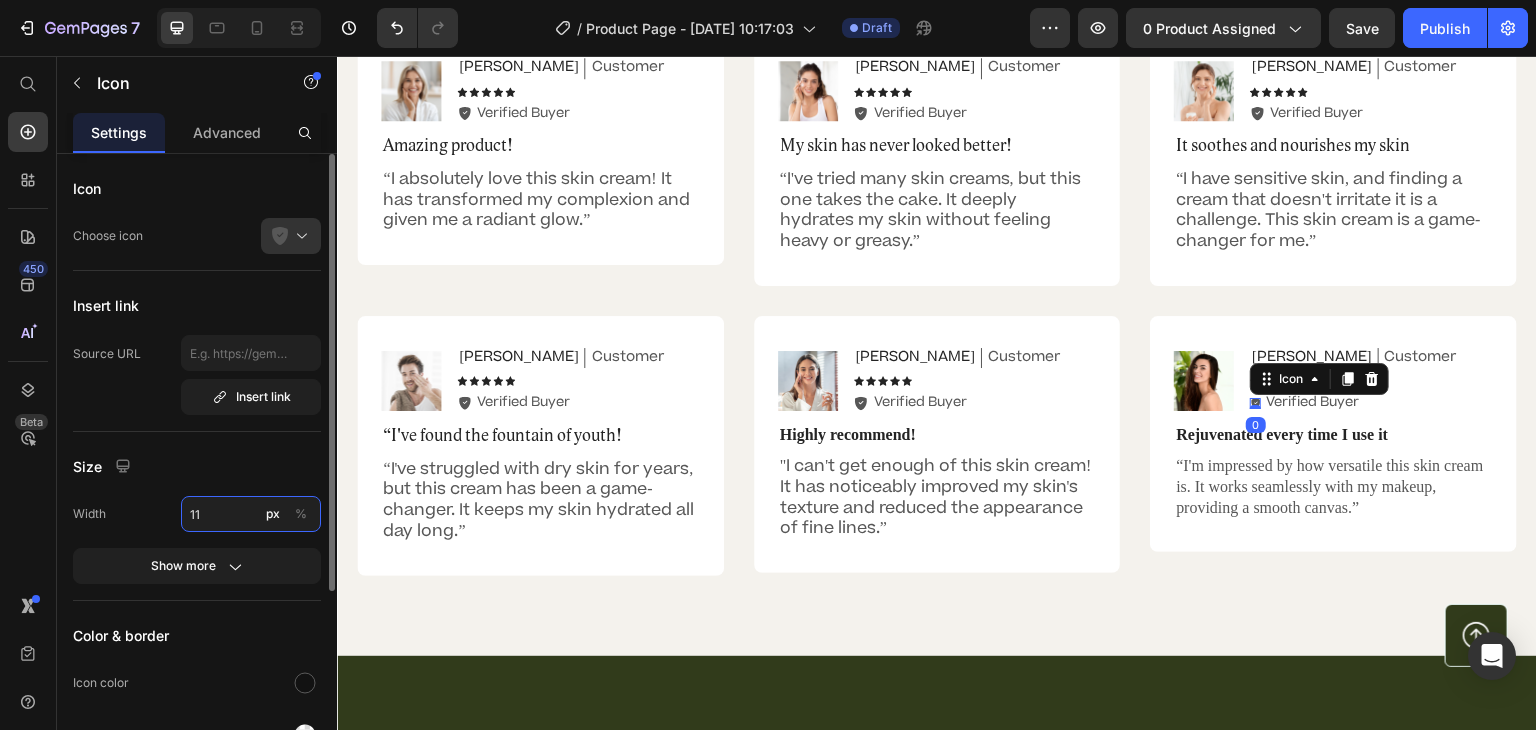 click on "11" at bounding box center [251, 514] 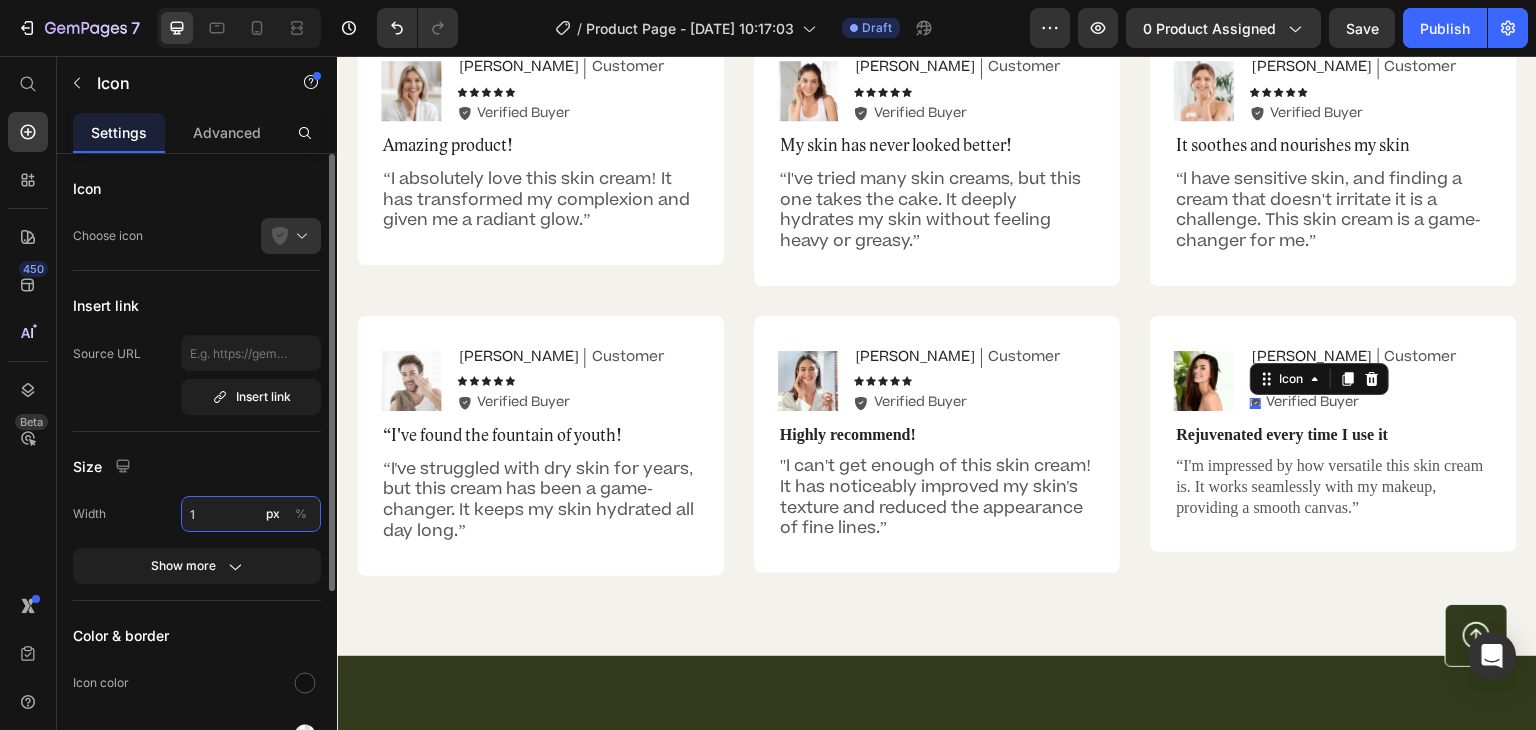 type on "15" 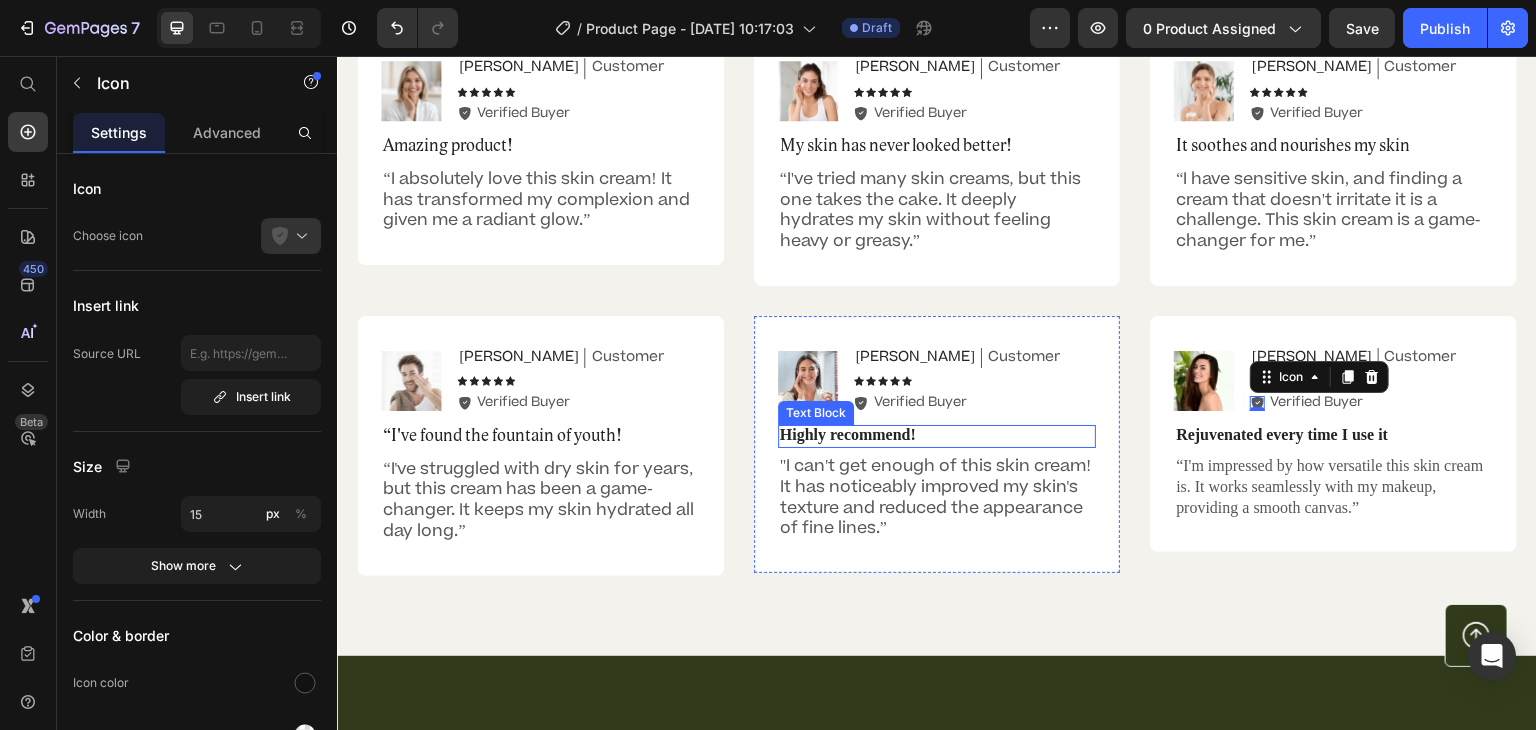 click on "Highly recommend!" at bounding box center [937, 435] 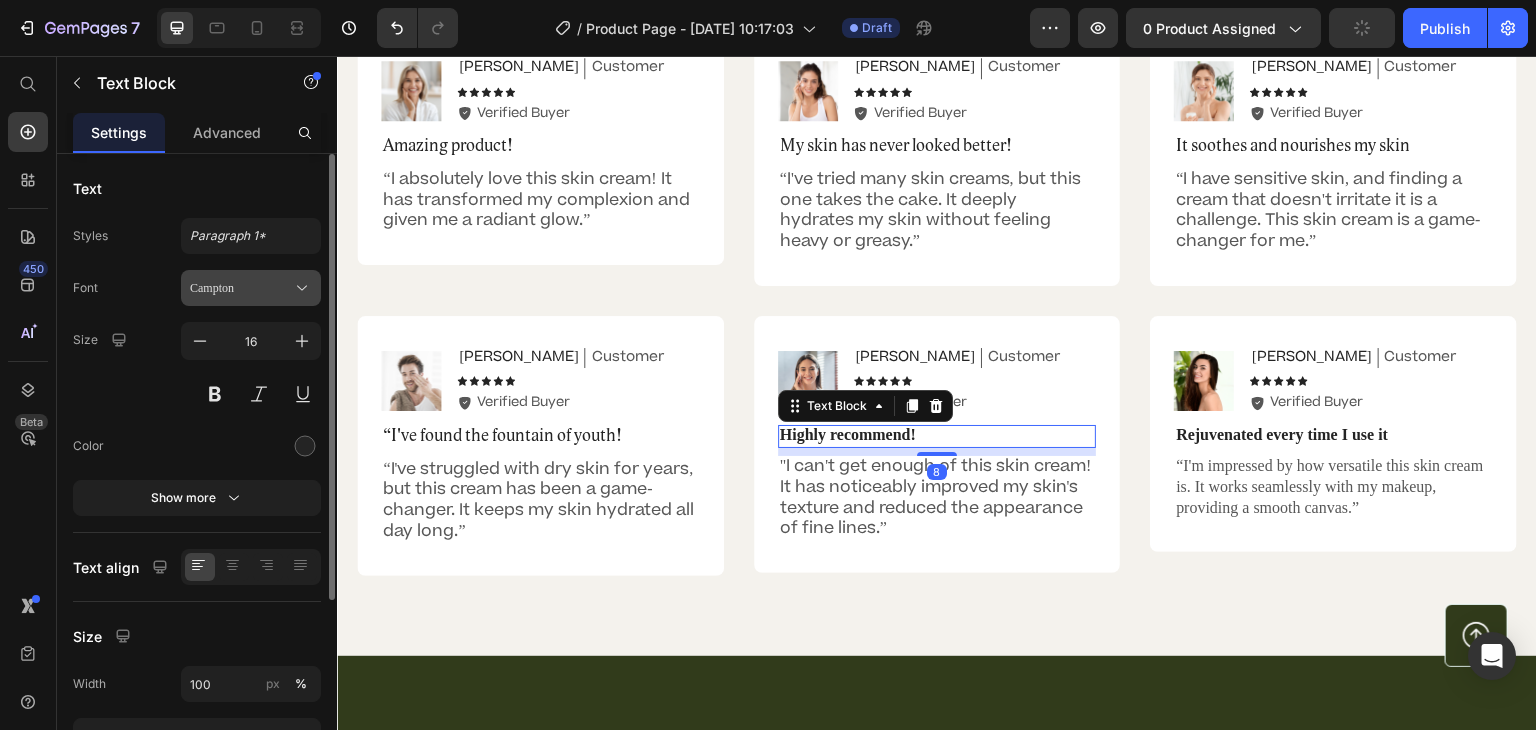 click on "Campton" at bounding box center [241, 288] 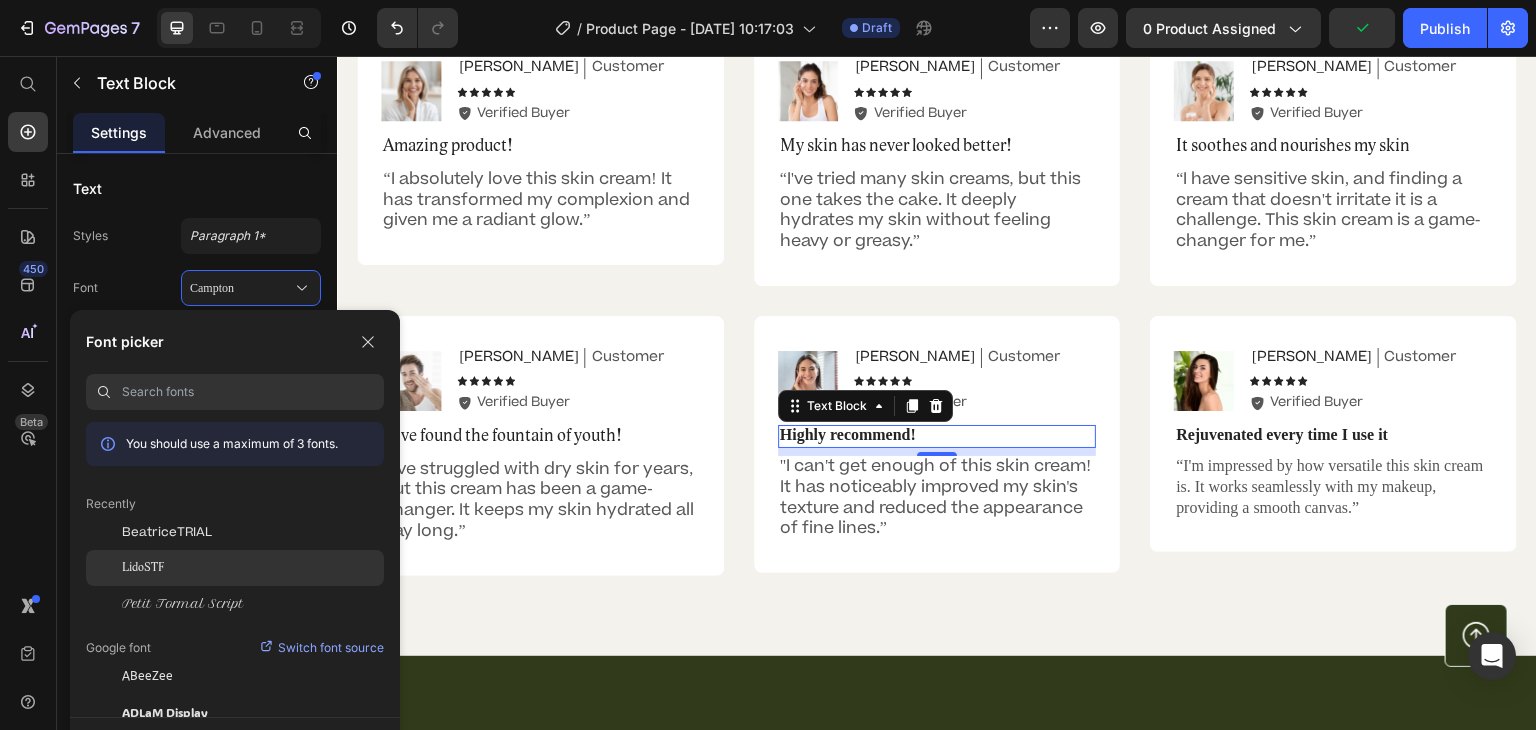 click on "LidoSTF" at bounding box center [143, 568] 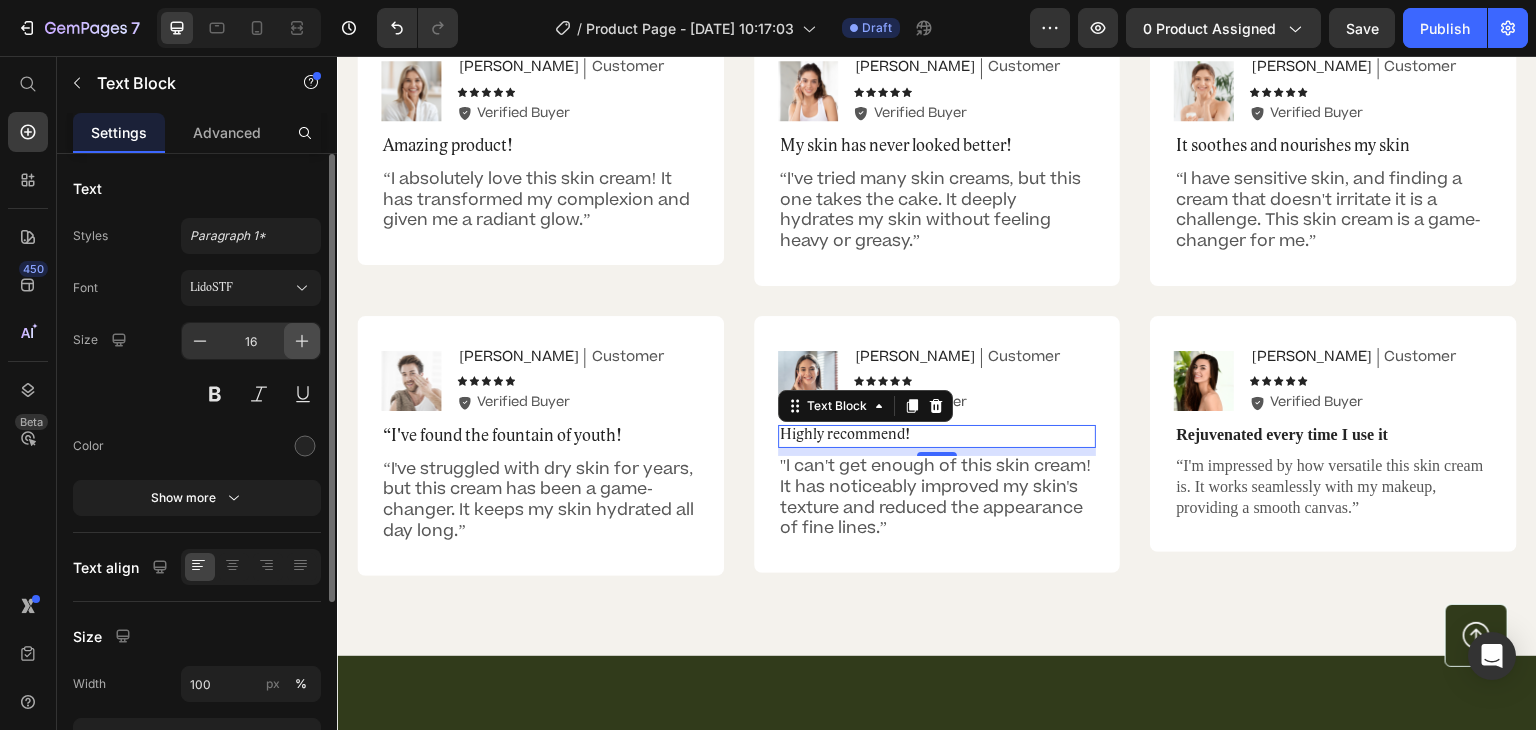 click 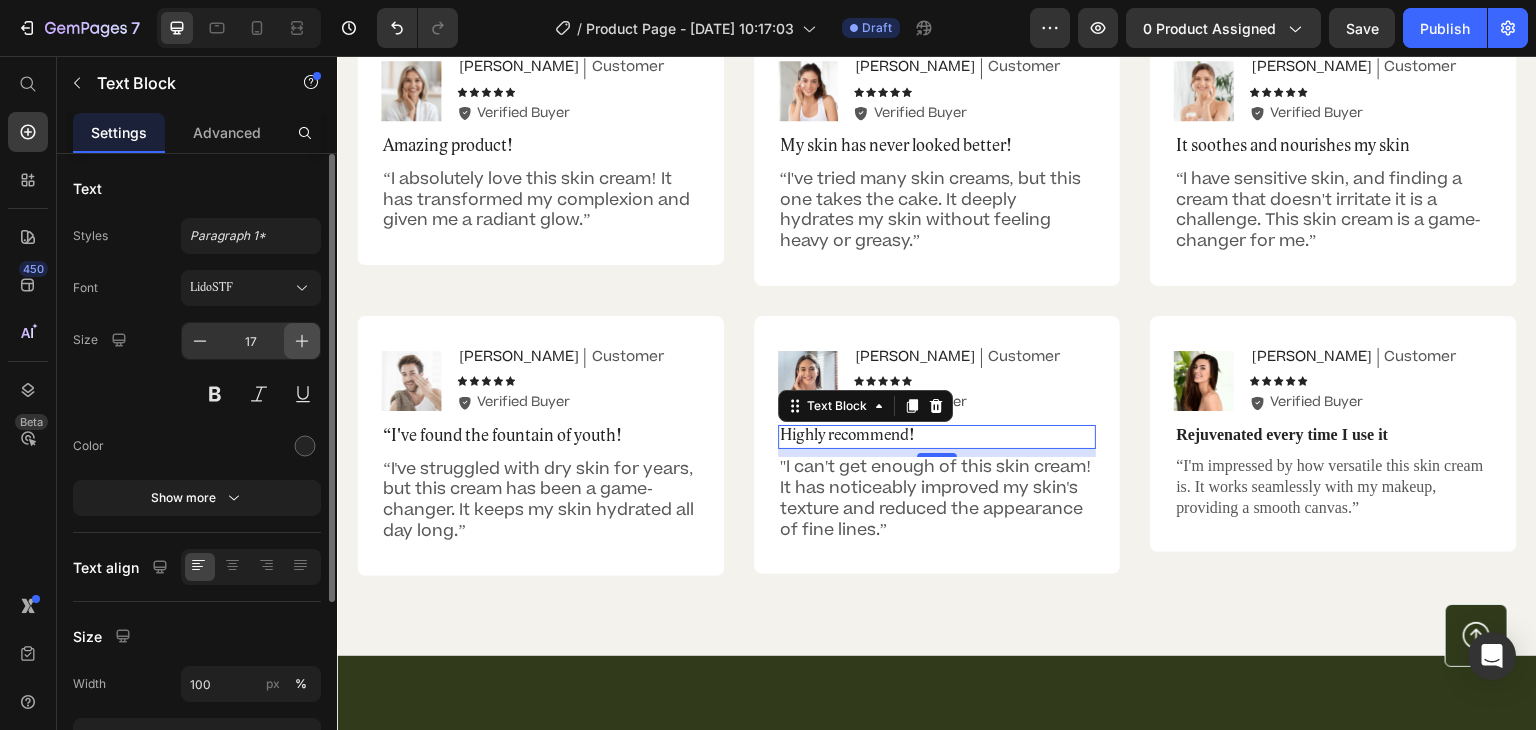 click 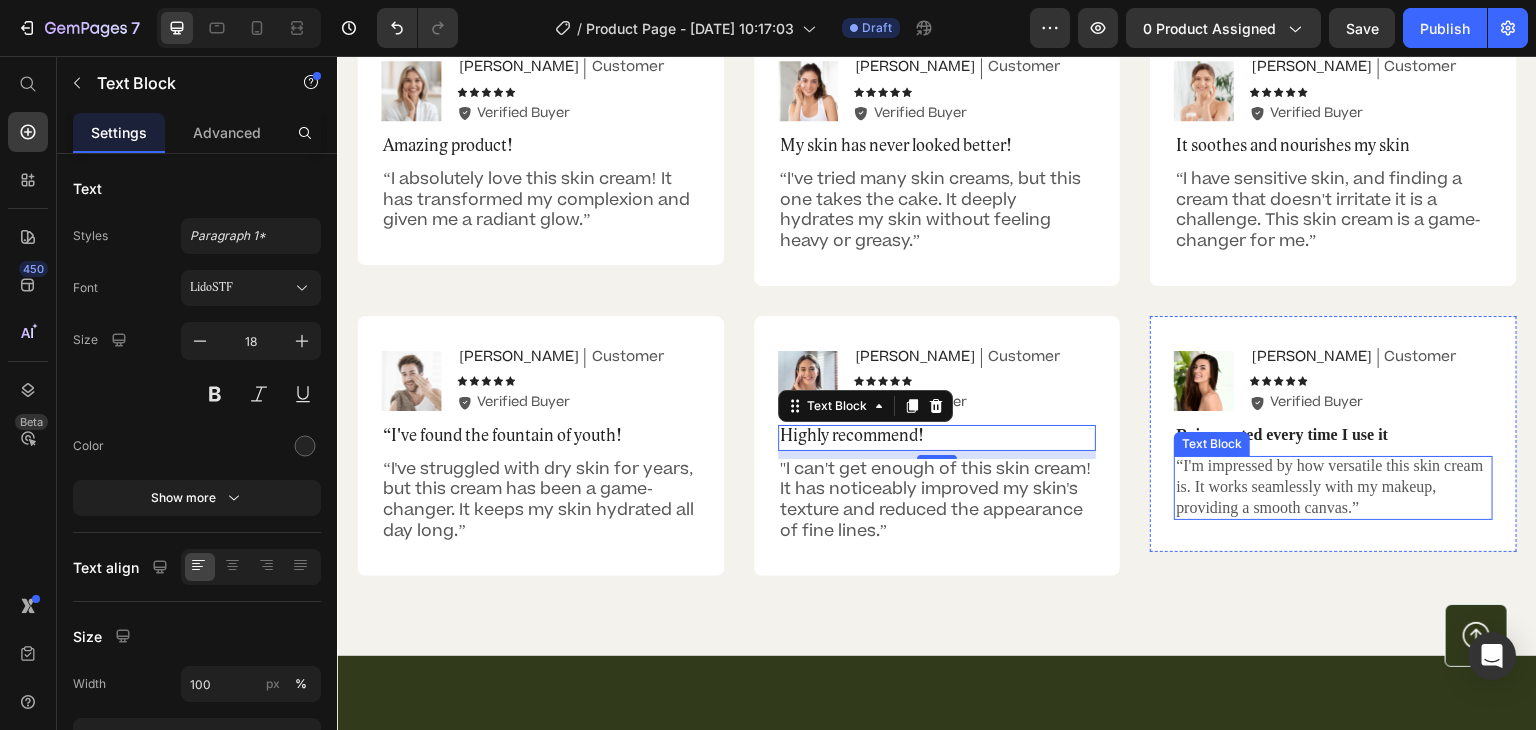 click on "“I'm impressed by how versatile this skin cream is. It works seamlessly with my makeup, providing a smooth canvas.”" at bounding box center (1333, 487) 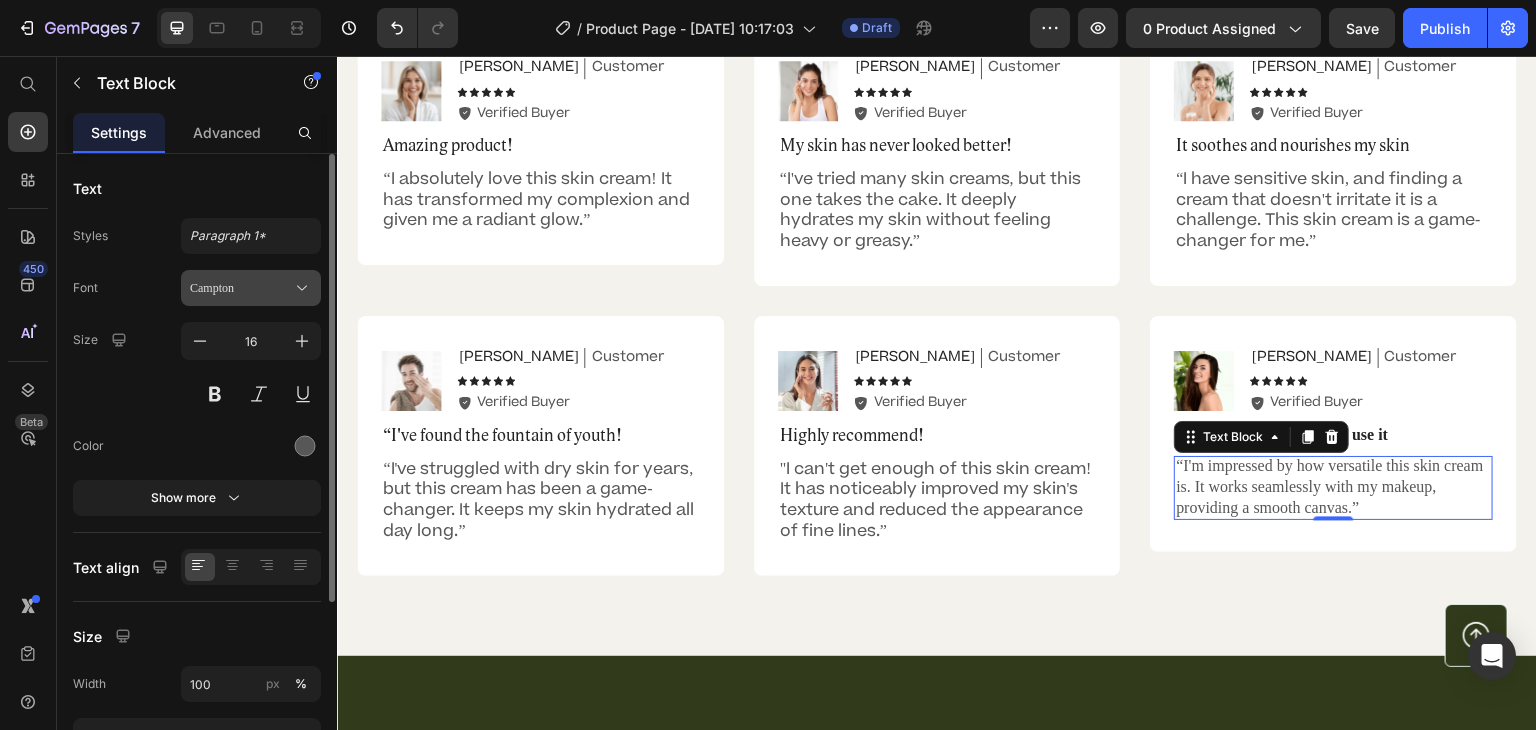 click on "Campton" at bounding box center [241, 288] 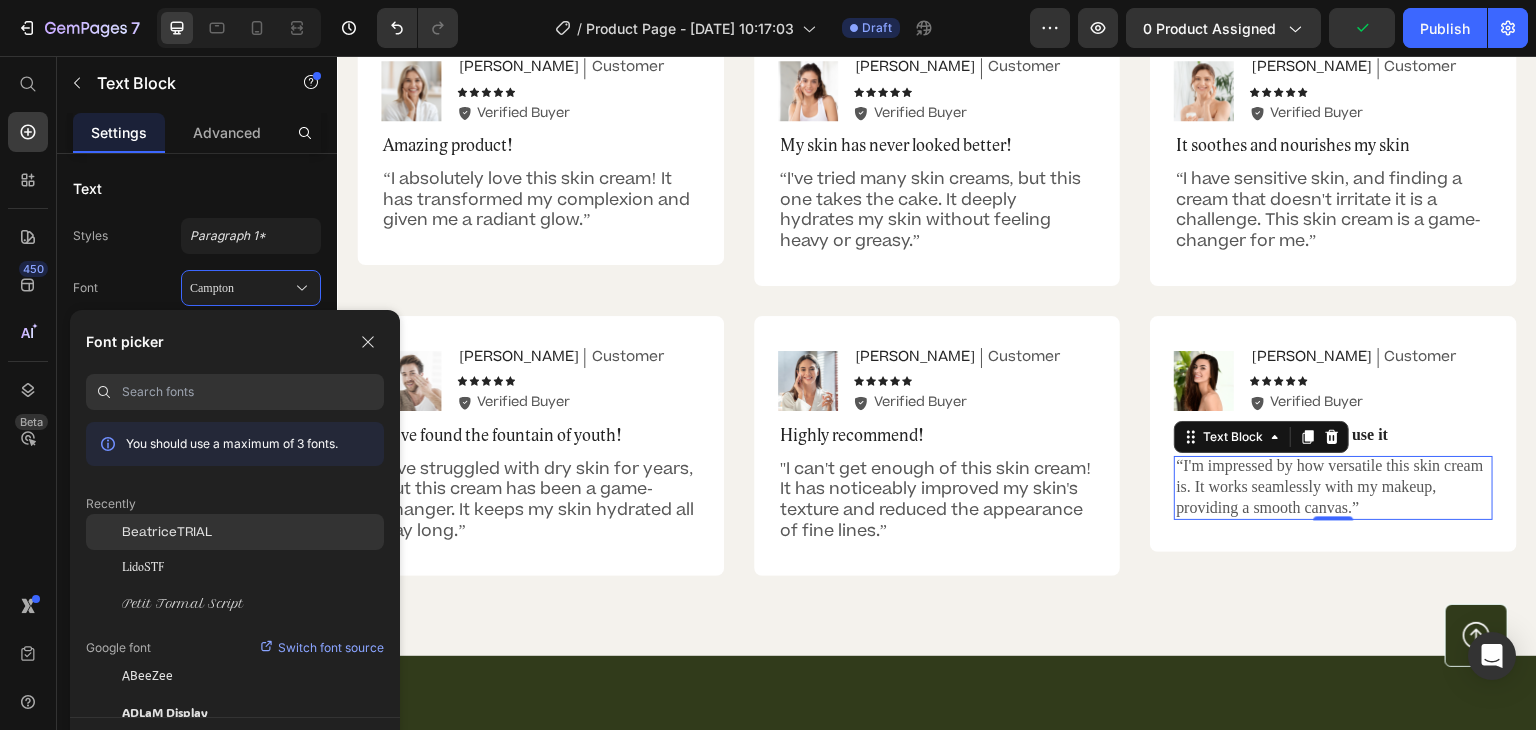 click on "BeatriceTRIAL" at bounding box center [167, 532] 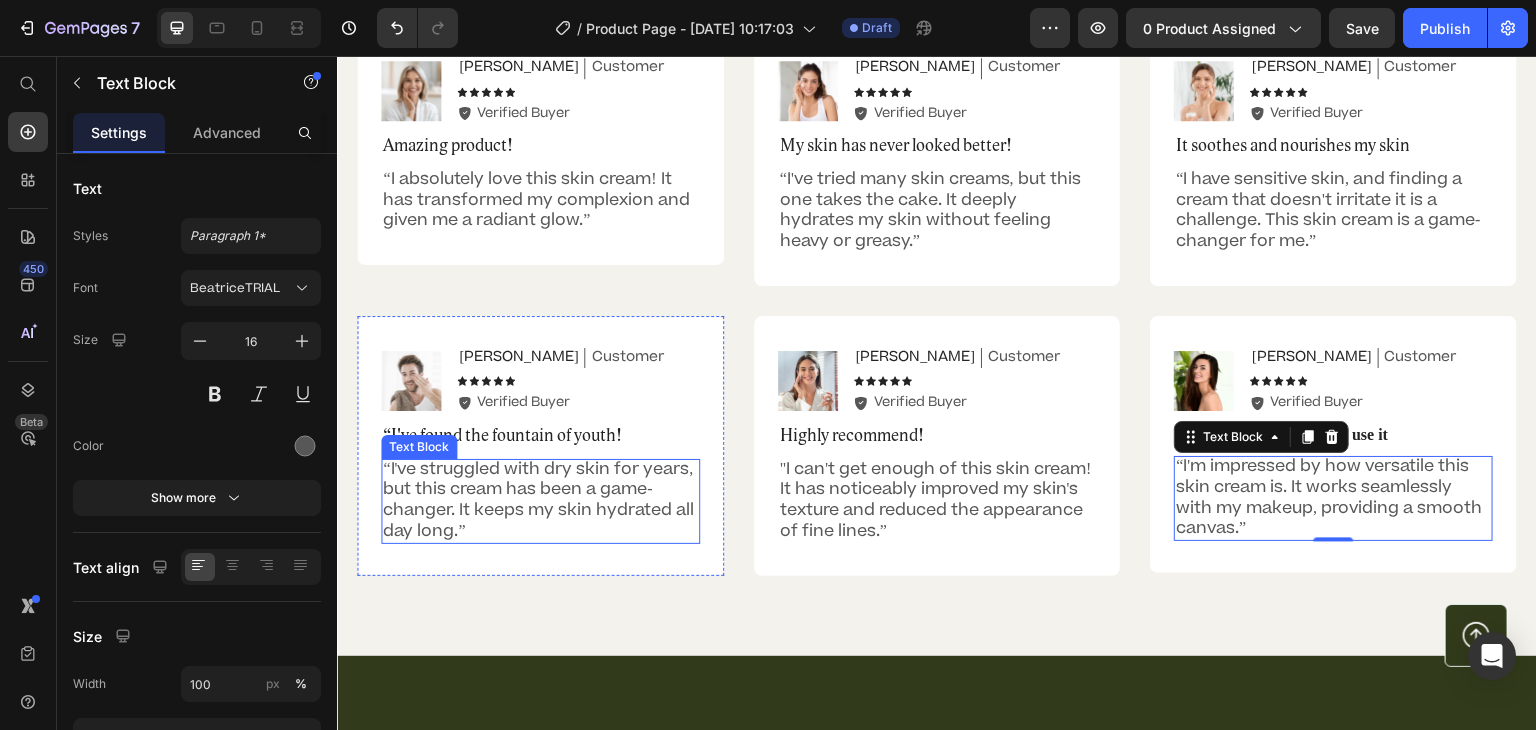 click on "“I've struggled with dry skin for years, but this cream has been a game-changer. It keeps my skin hydrated all day long.”" at bounding box center [540, 500] 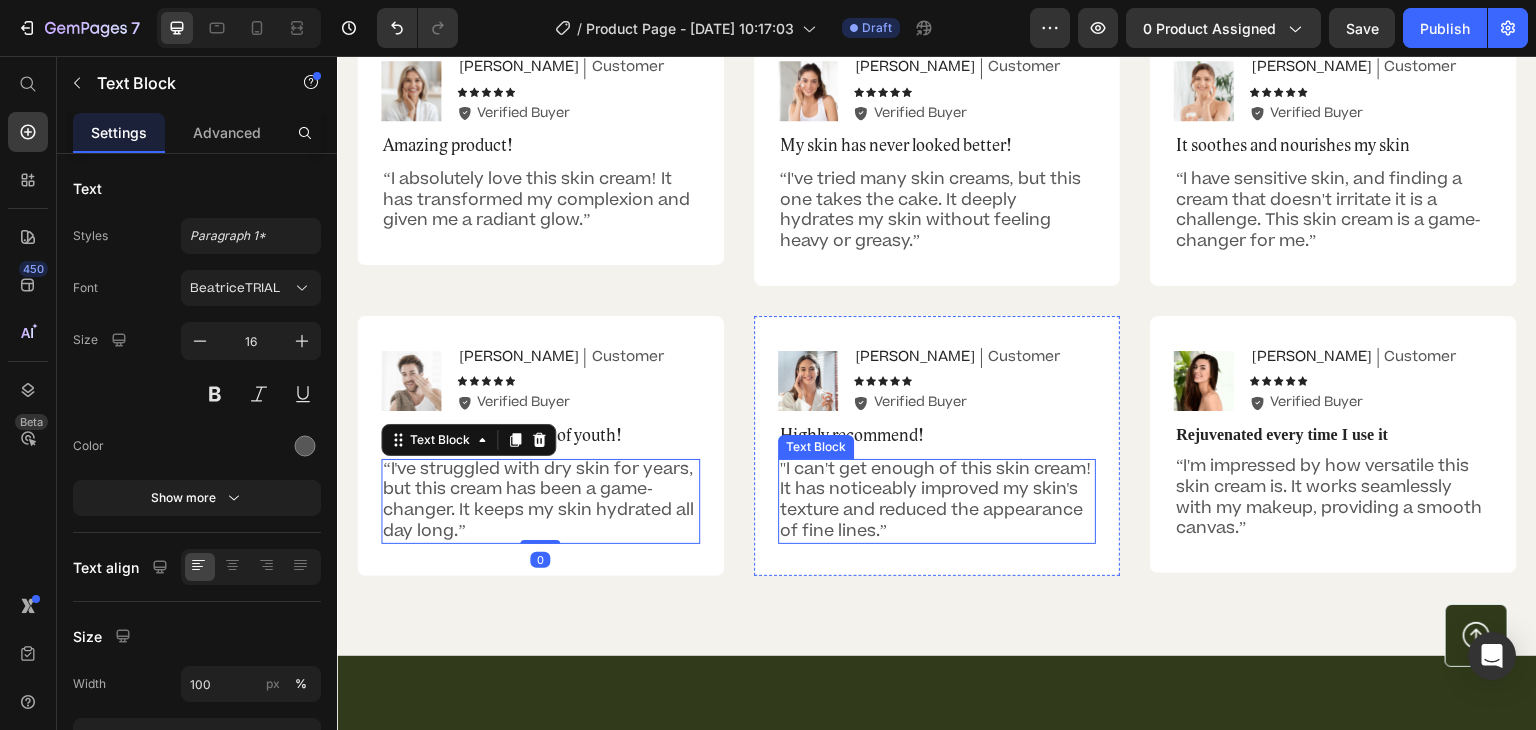 click on ""I can't get enough of this skin cream! It has noticeably improved my skin's texture and reduced the appearance of fine lines.”" at bounding box center [937, 500] 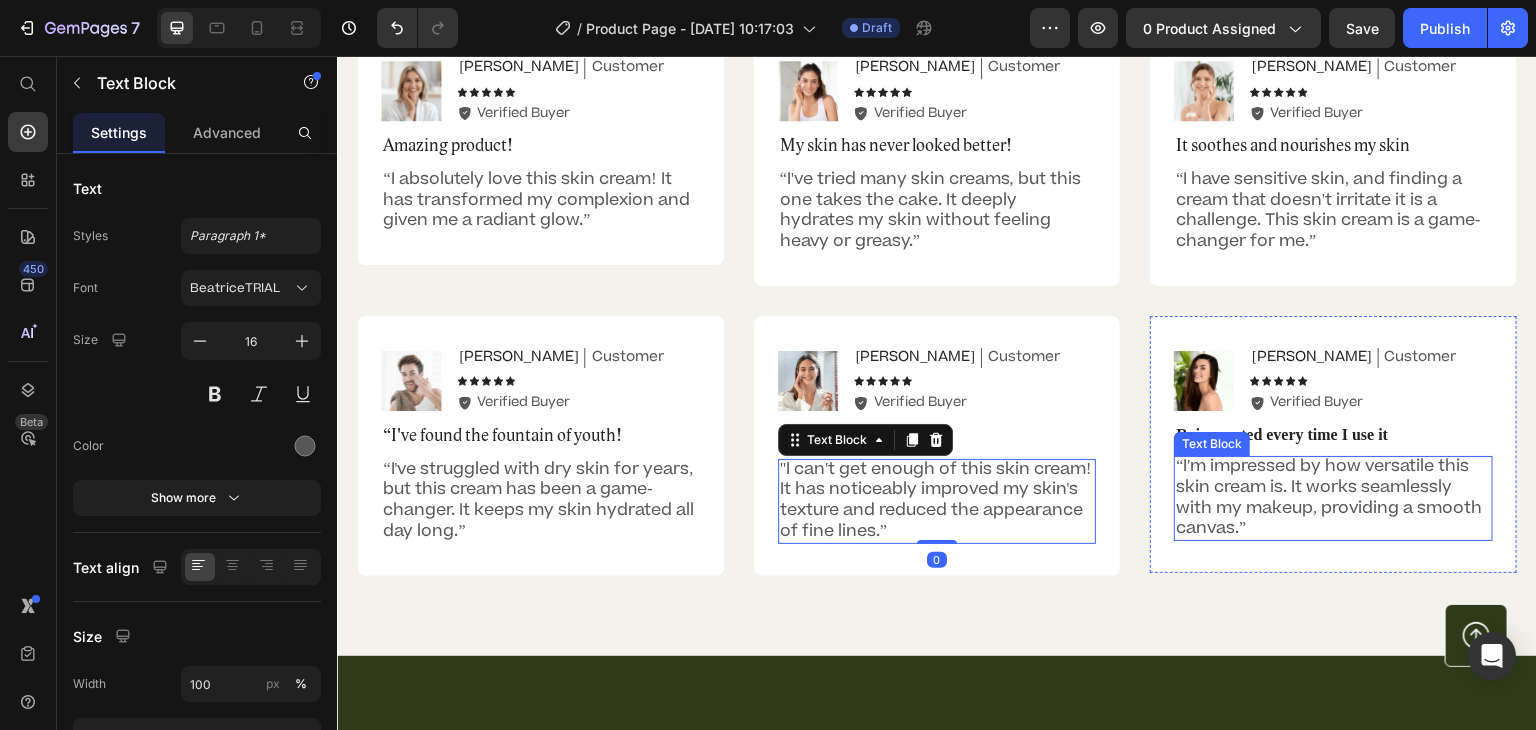 click on "“I'm impressed by how versatile this skin cream is. It works seamlessly with my makeup, providing a smooth canvas.”" at bounding box center (1333, 497) 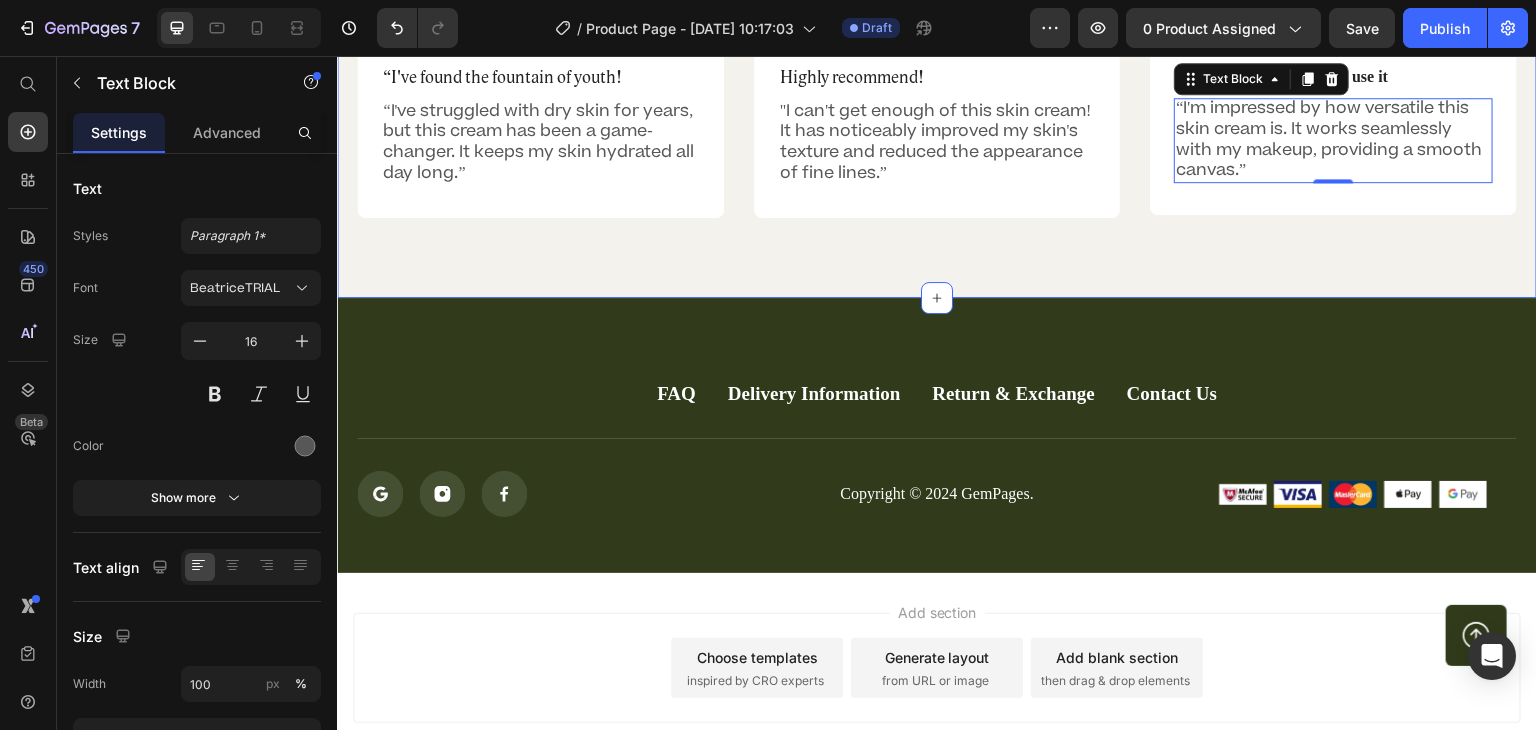 scroll, scrollTop: 5424, scrollLeft: 0, axis: vertical 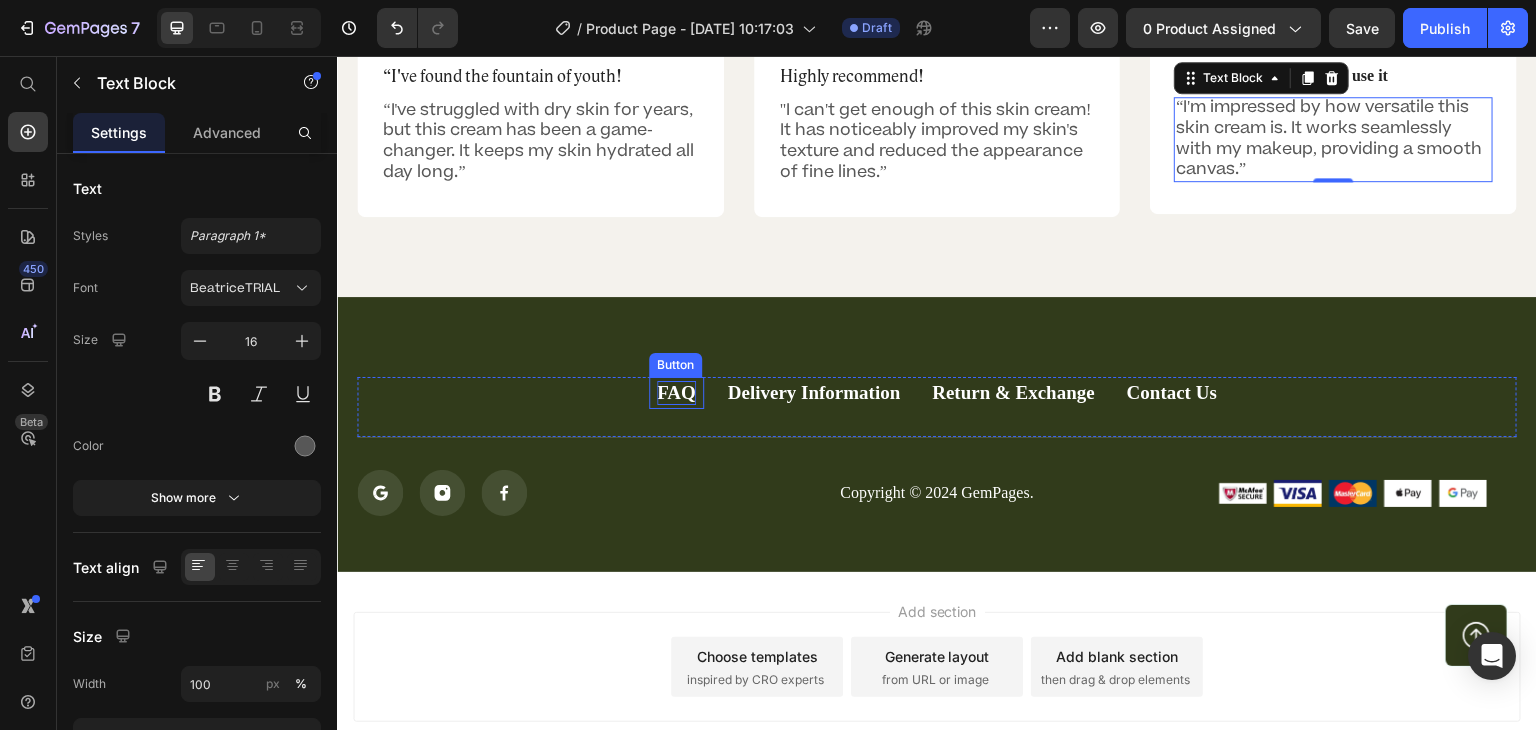 click on "FAQ" at bounding box center (676, 393) 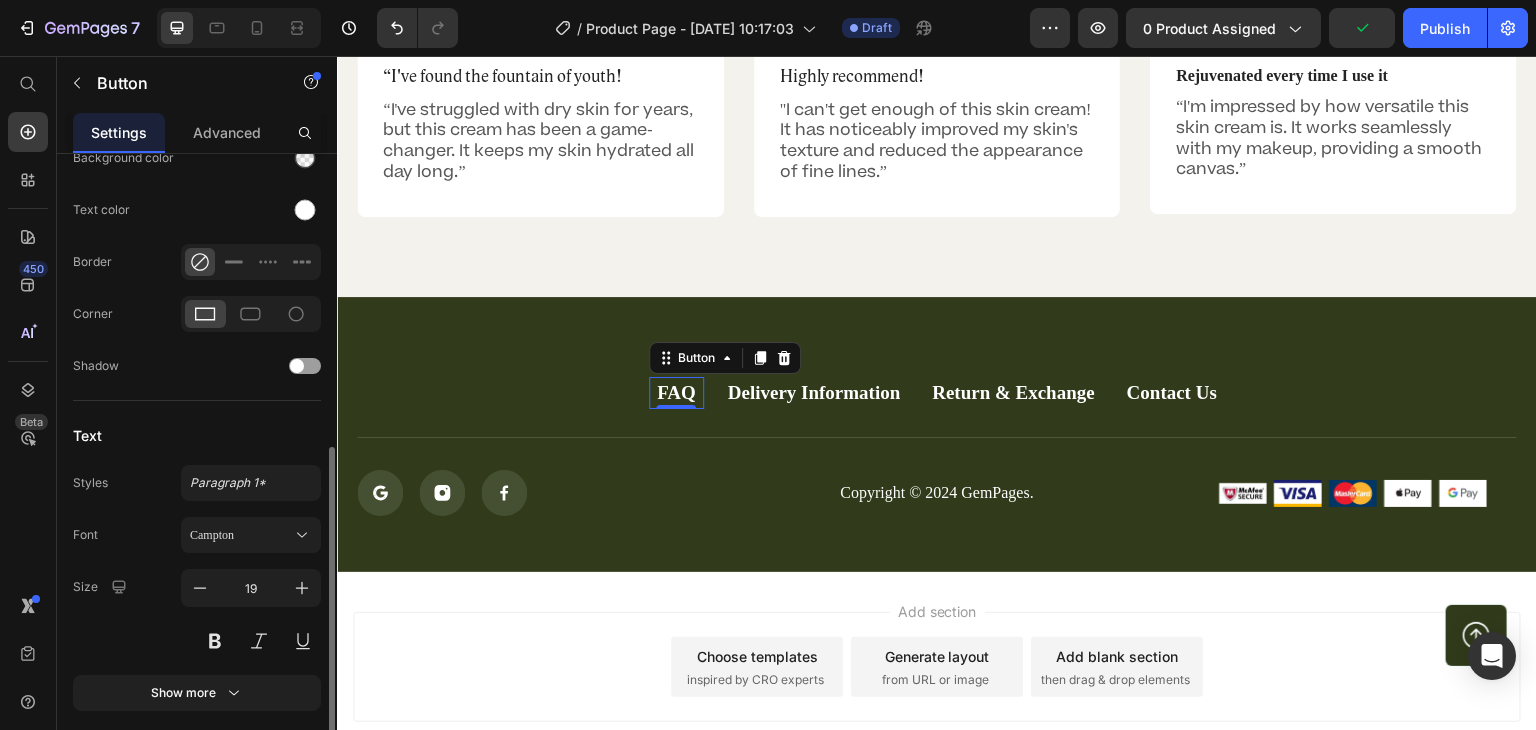 scroll, scrollTop: 693, scrollLeft: 0, axis: vertical 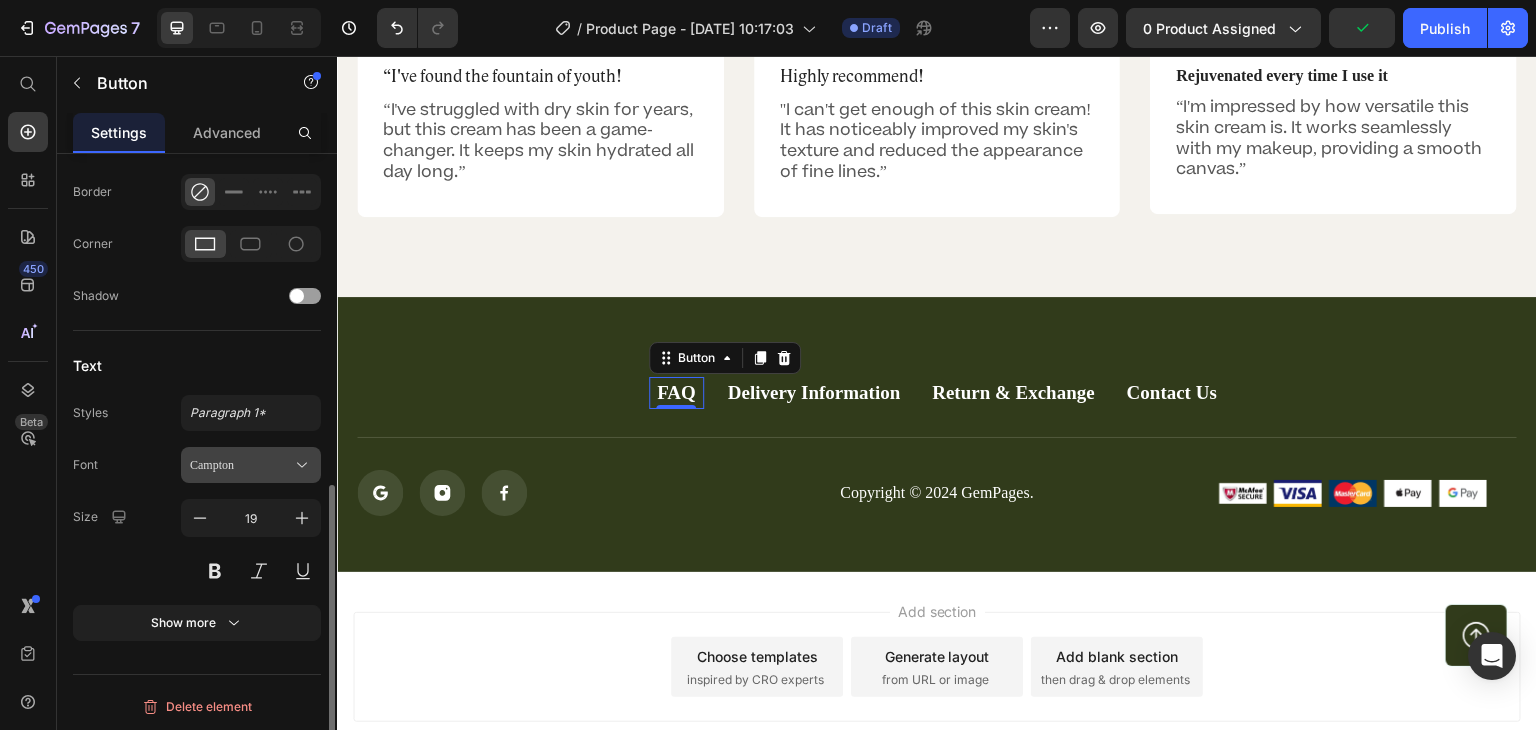 click on "Campton" at bounding box center [241, 465] 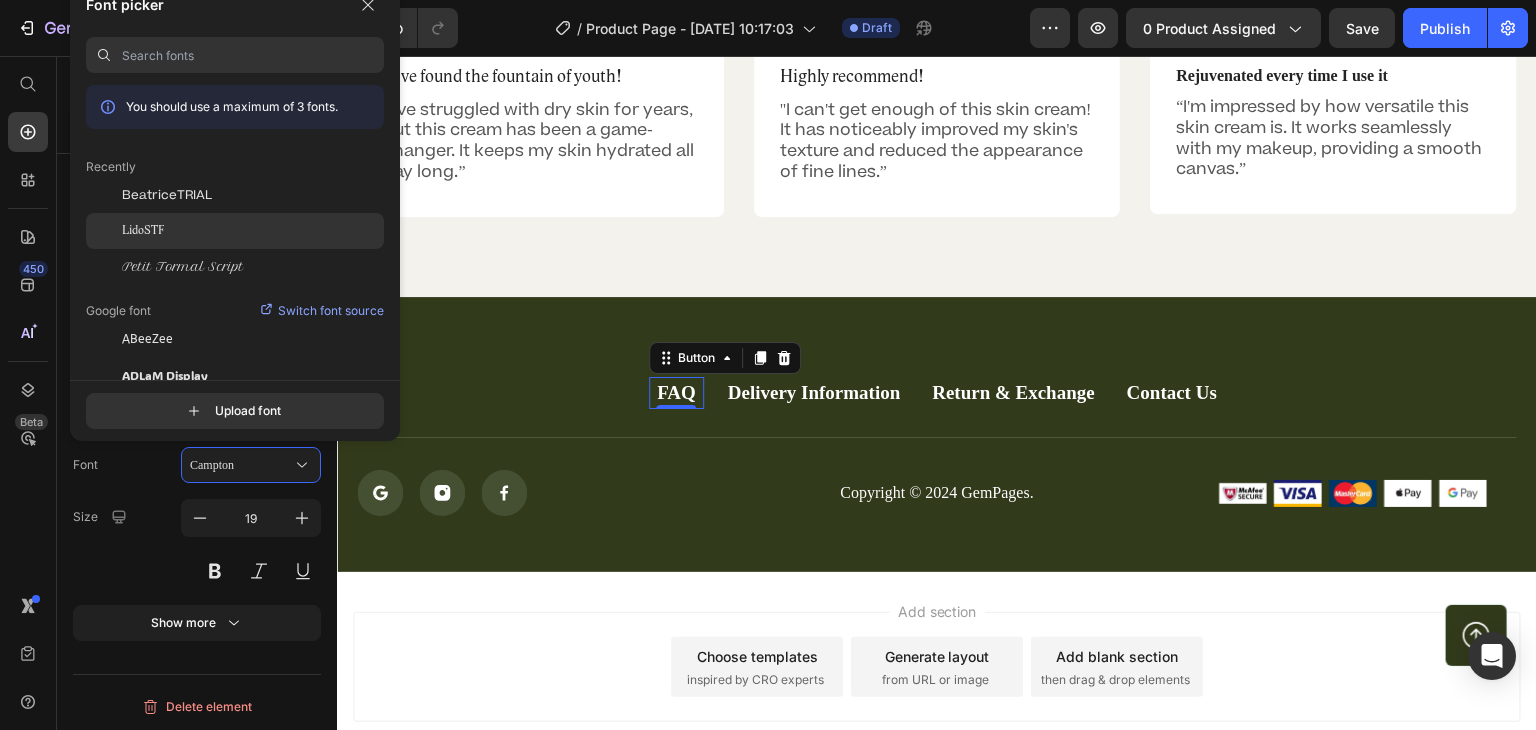 click on "LidoSTF" 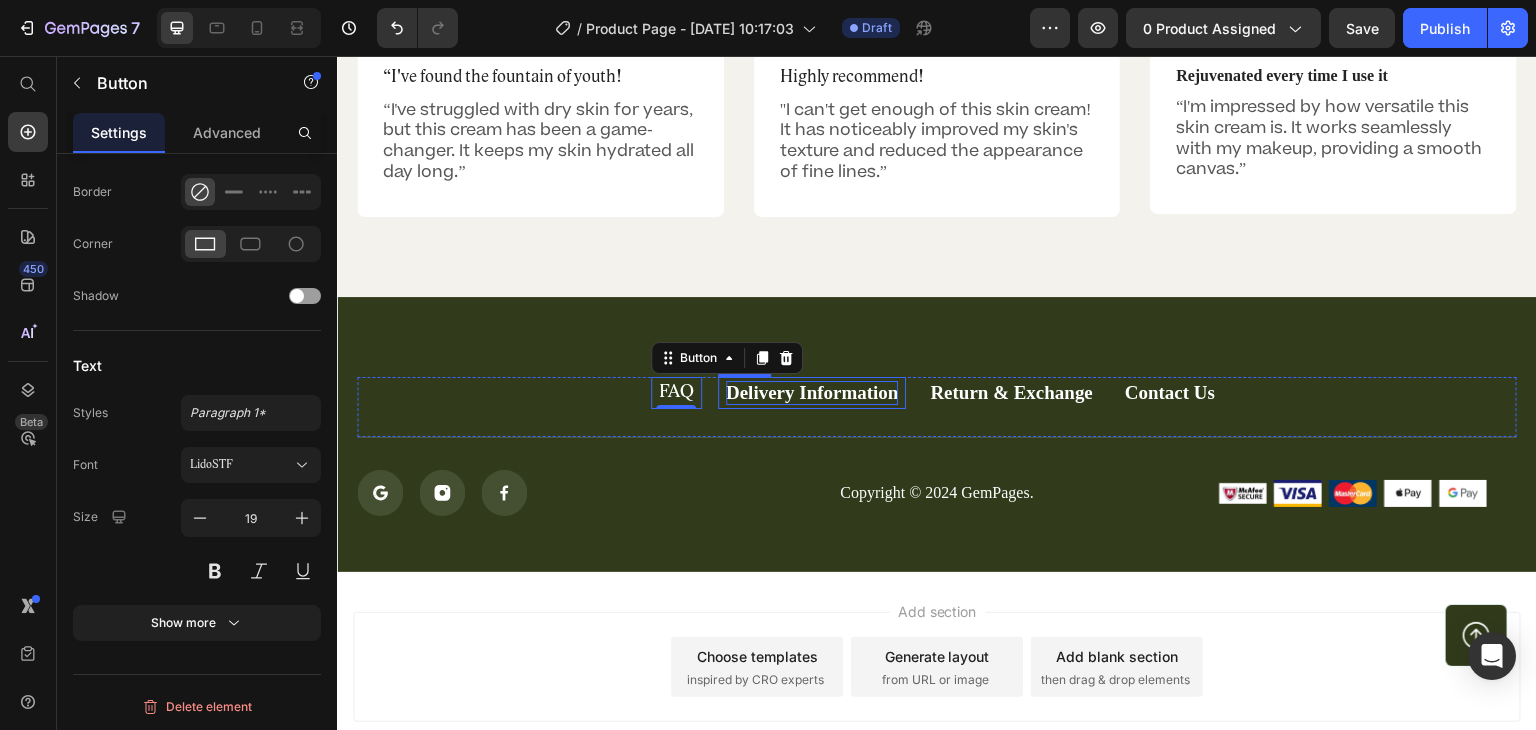 click on "Delivery Information" at bounding box center (812, 393) 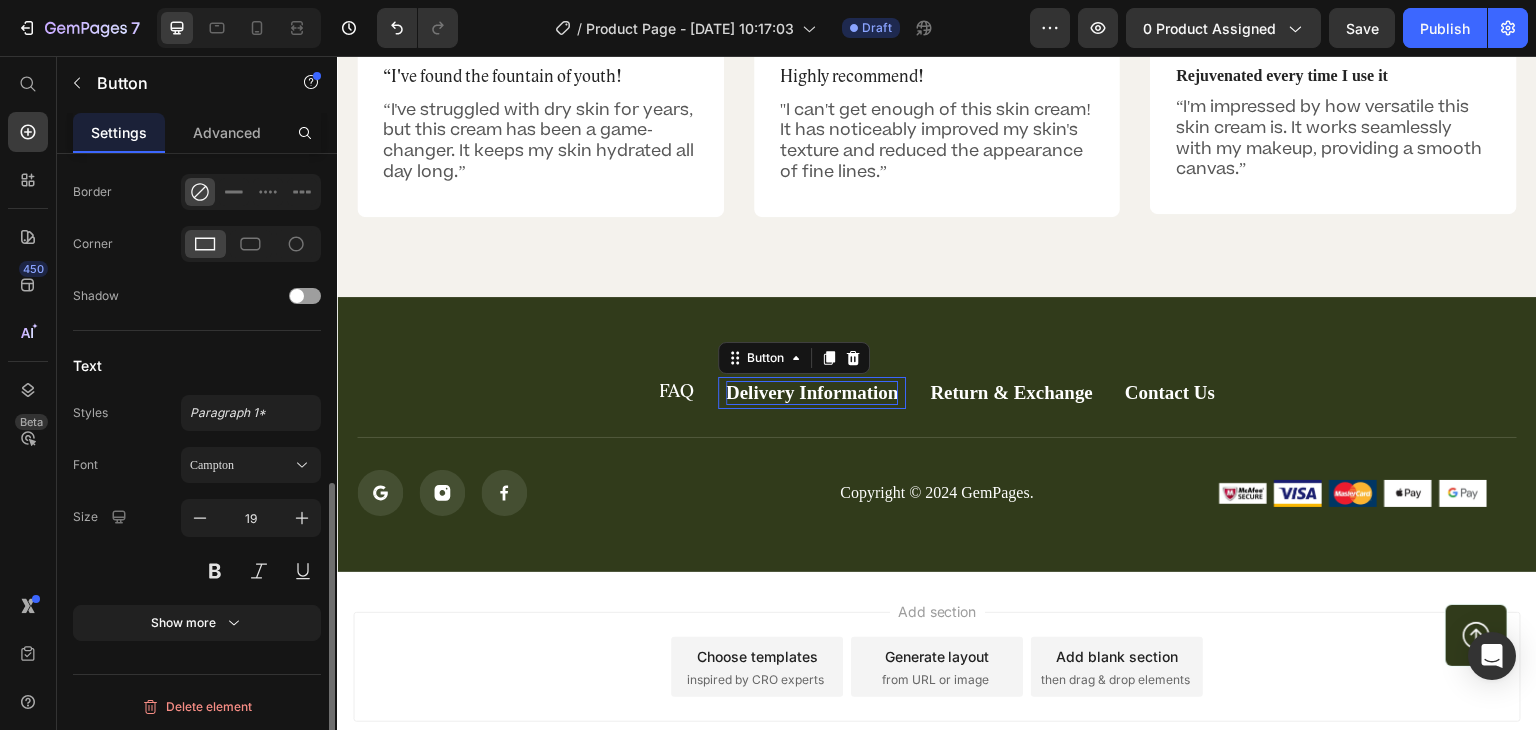scroll, scrollTop: 692, scrollLeft: 0, axis: vertical 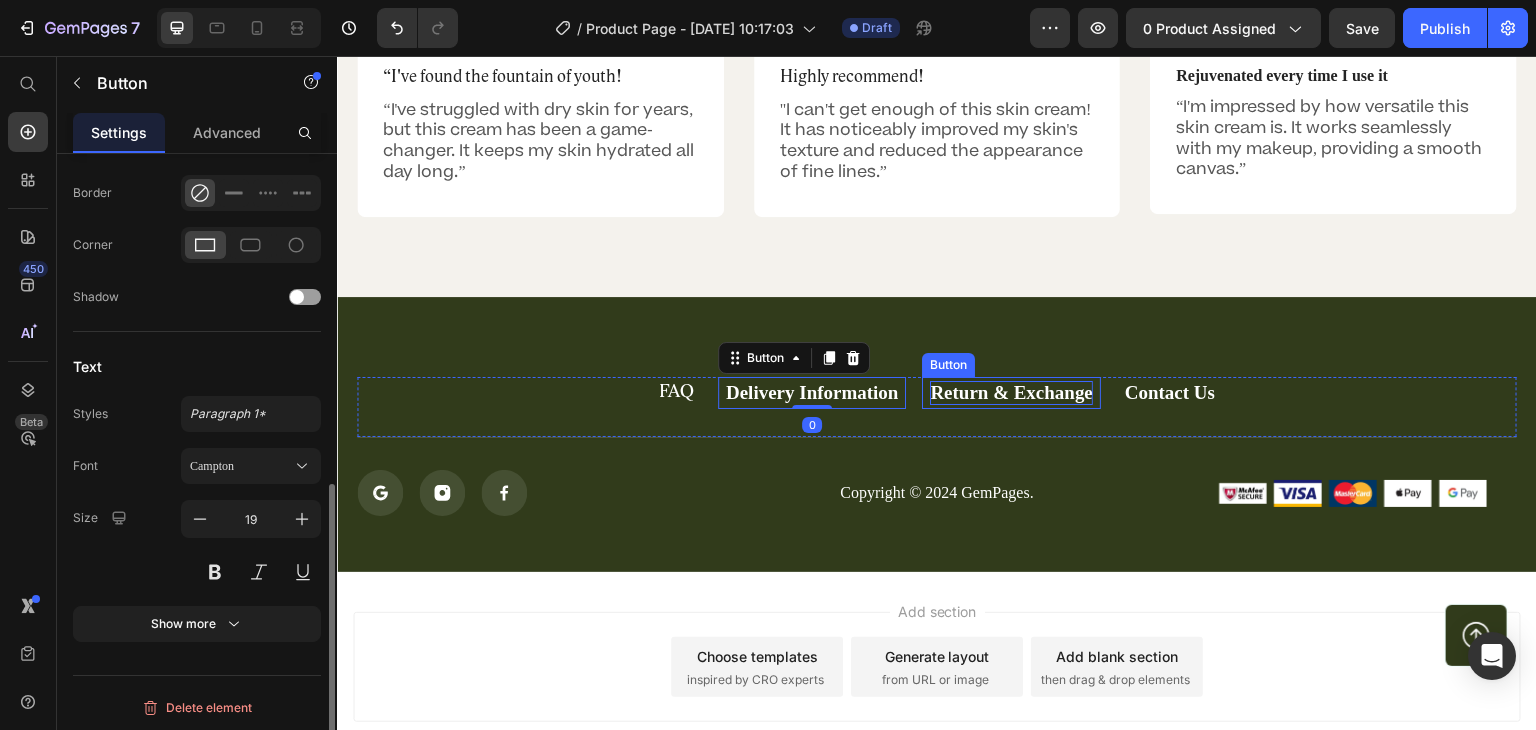 click on "Return & Exchange" at bounding box center (1011, 393) 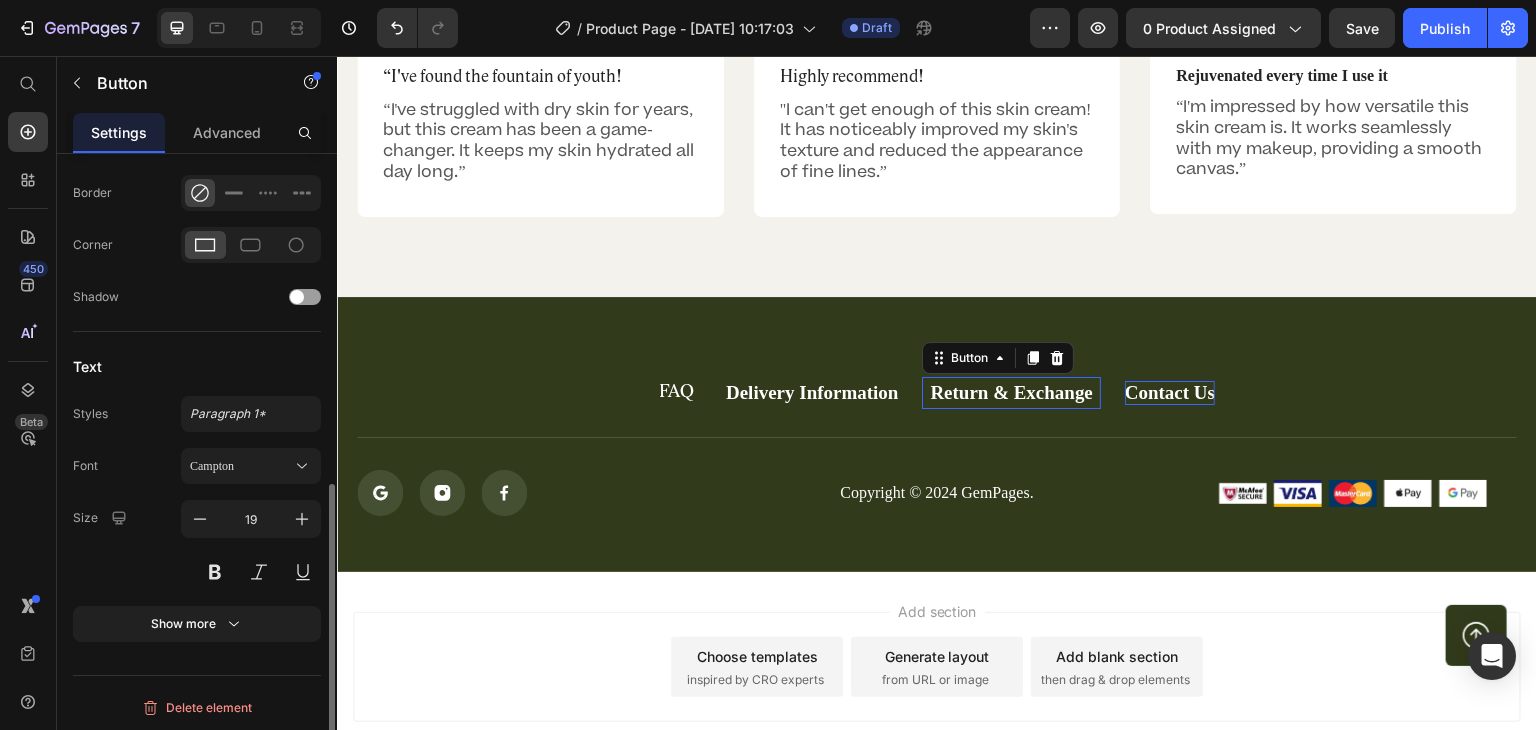 scroll, scrollTop: 692, scrollLeft: 0, axis: vertical 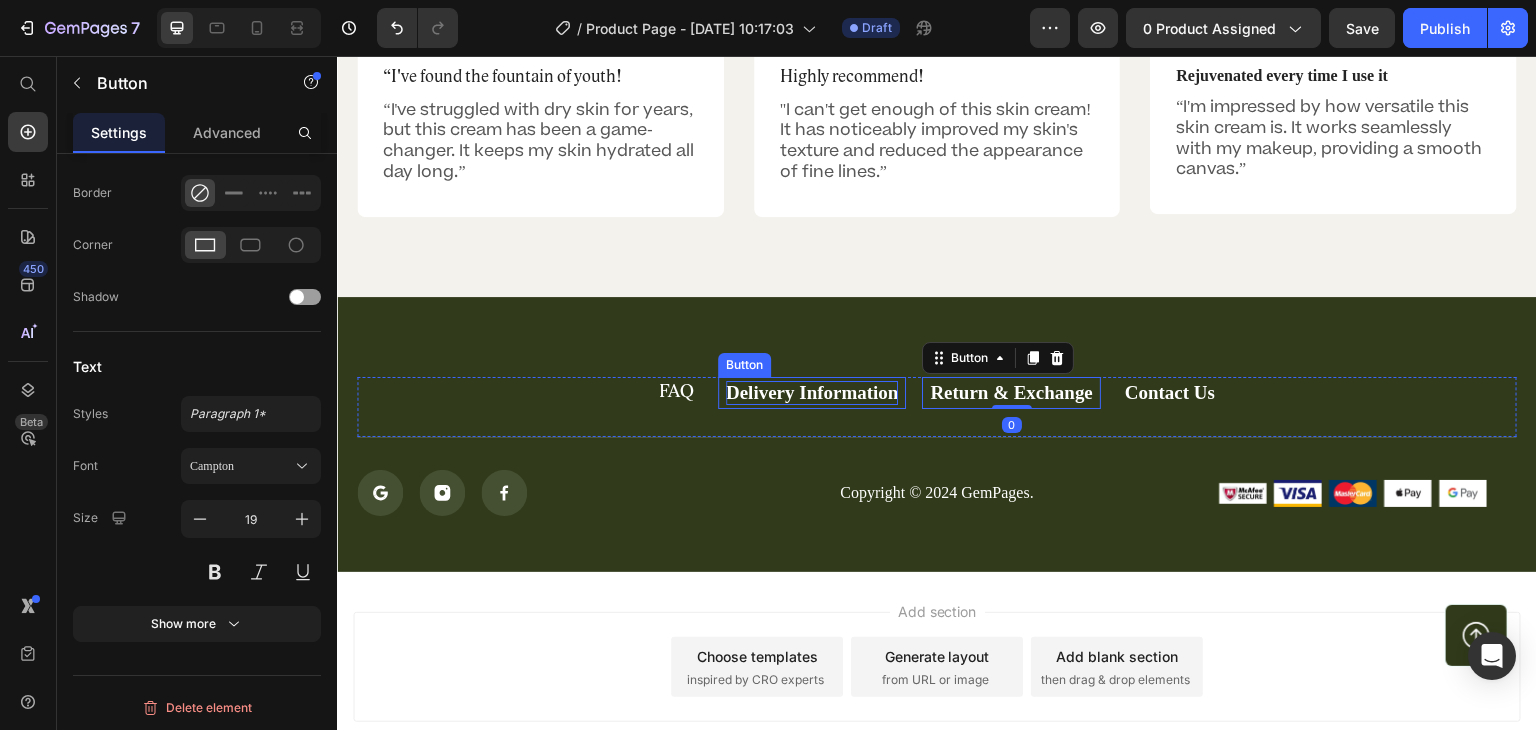 click on "Delivery Information" at bounding box center (812, 393) 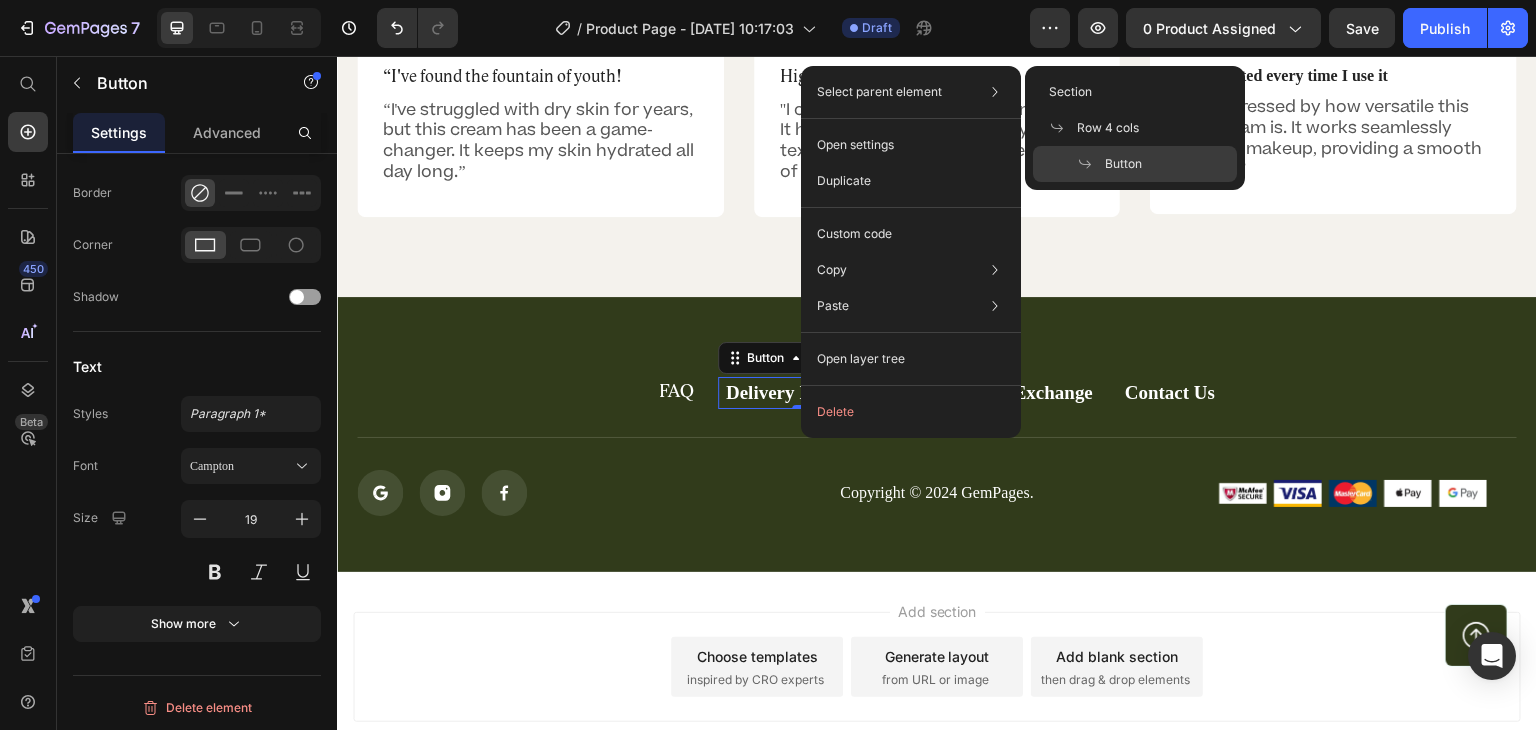 click on "Select parent element" at bounding box center [879, 92] 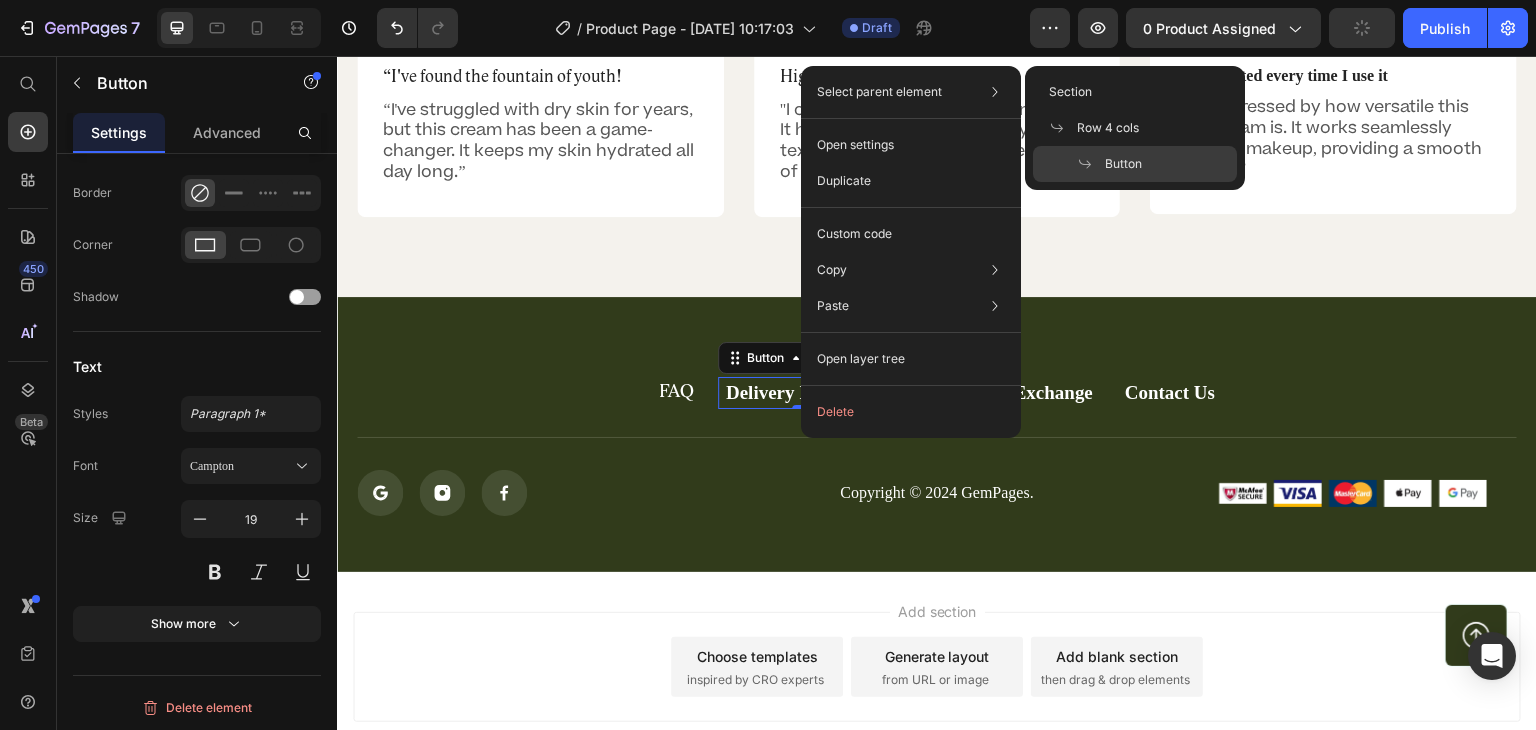 click on "Select parent element Section Row 4 cols Button" 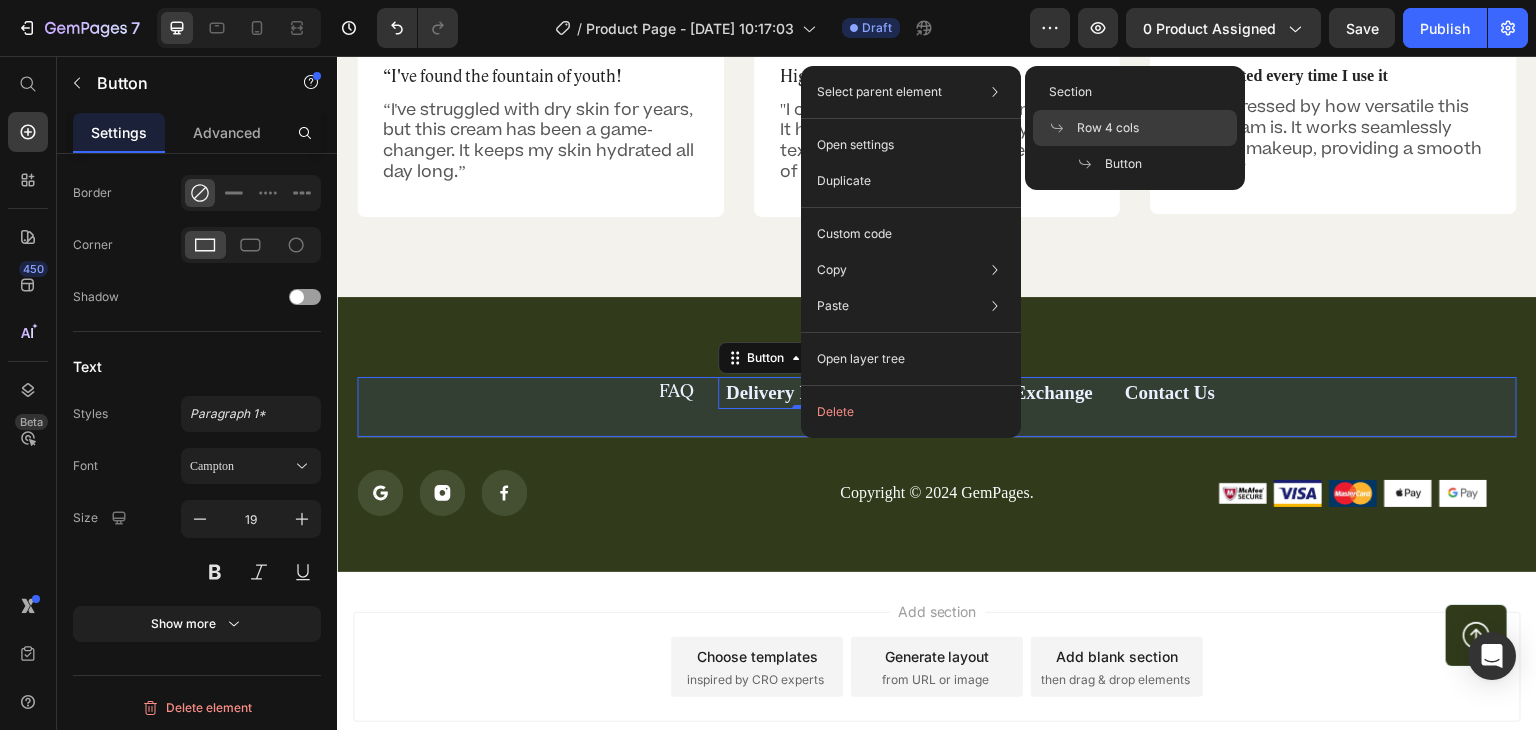 click on "Row 4 cols" at bounding box center [1108, 128] 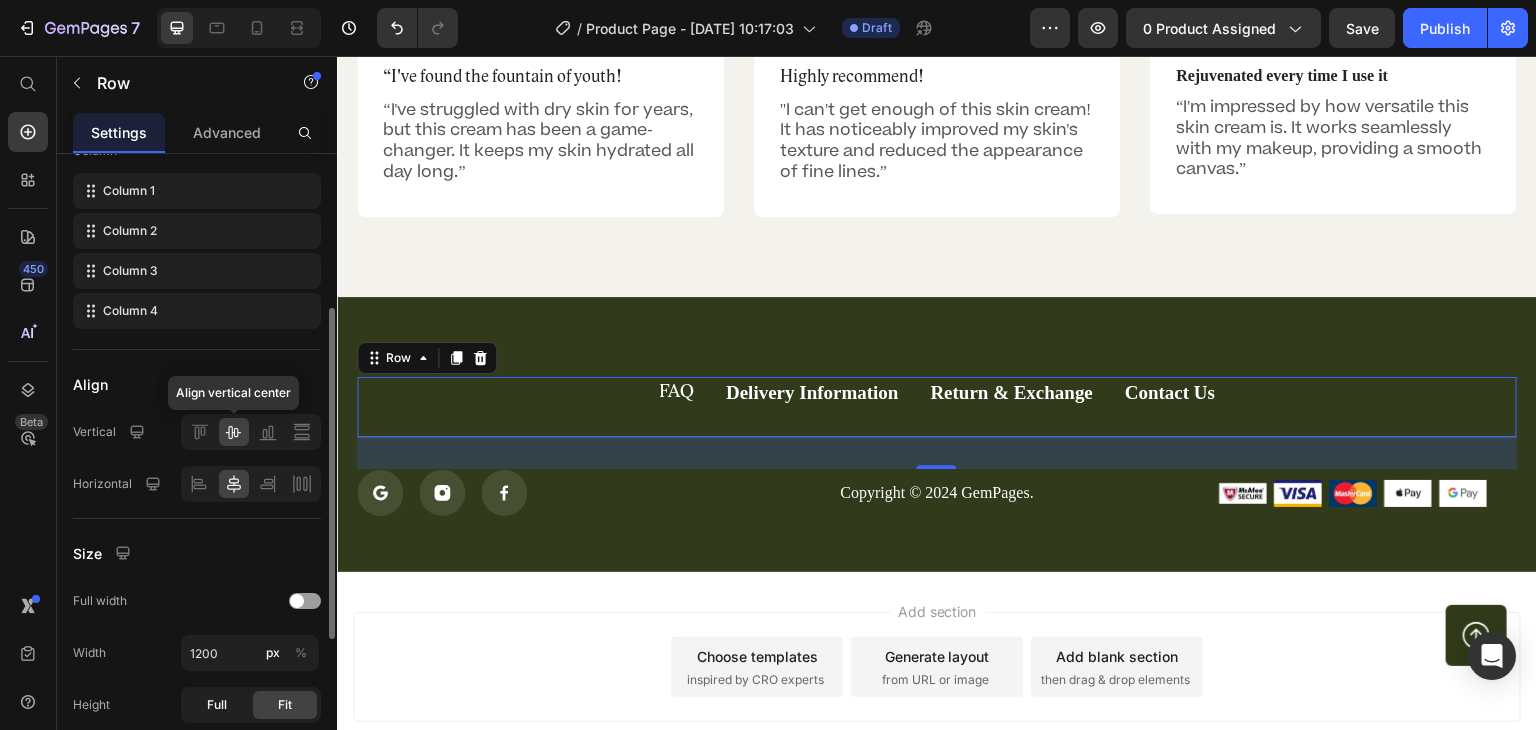 scroll, scrollTop: 294, scrollLeft: 0, axis: vertical 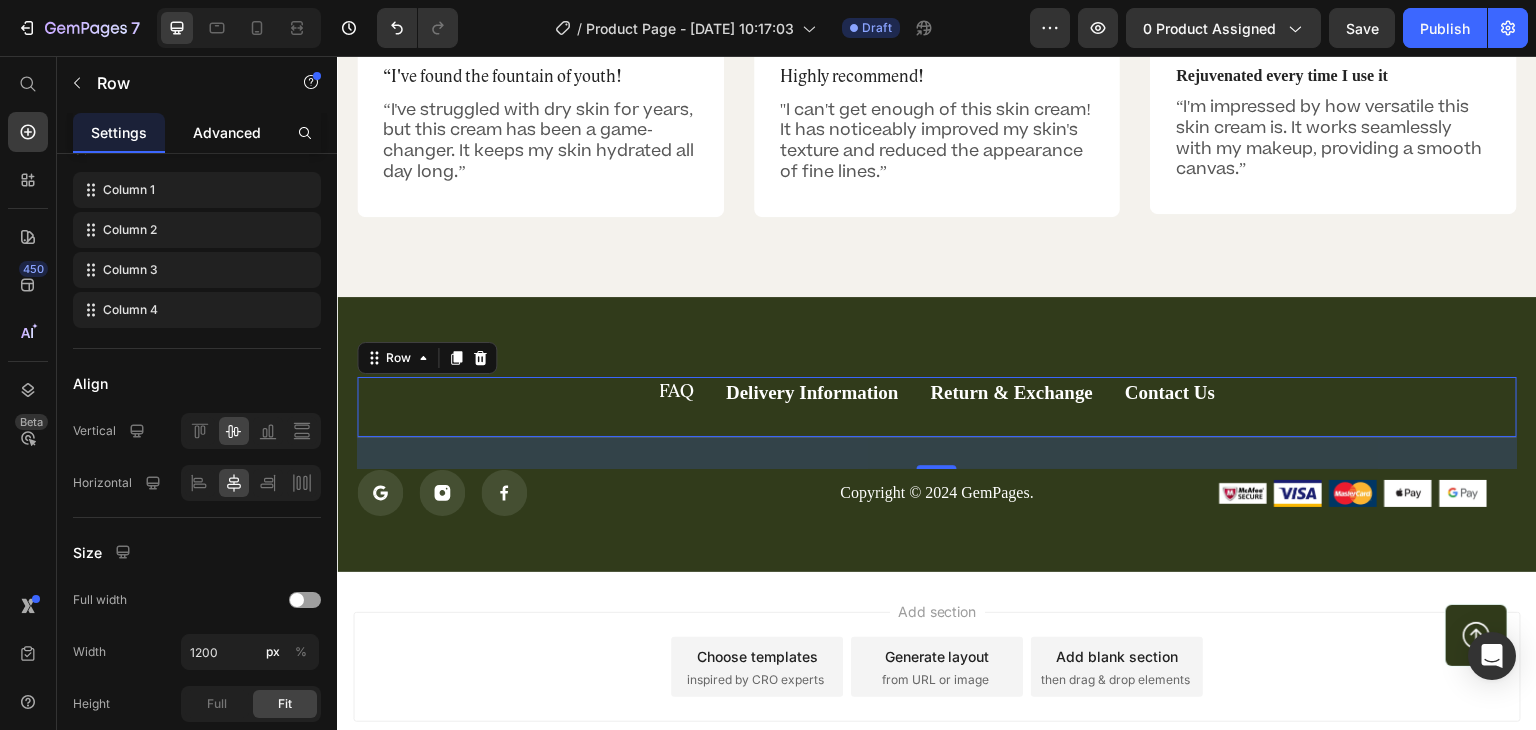 click on "Advanced" at bounding box center (227, 132) 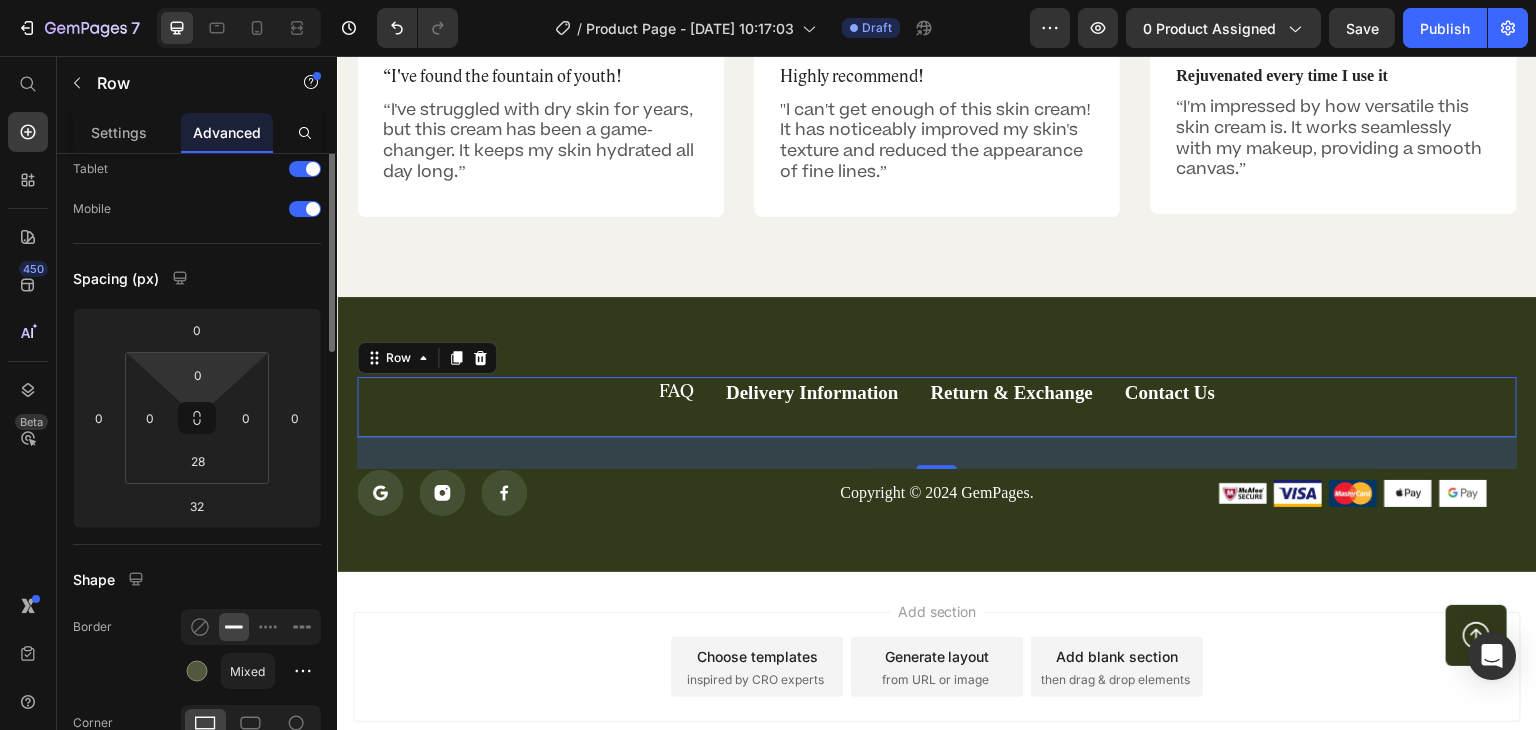 scroll, scrollTop: 0, scrollLeft: 0, axis: both 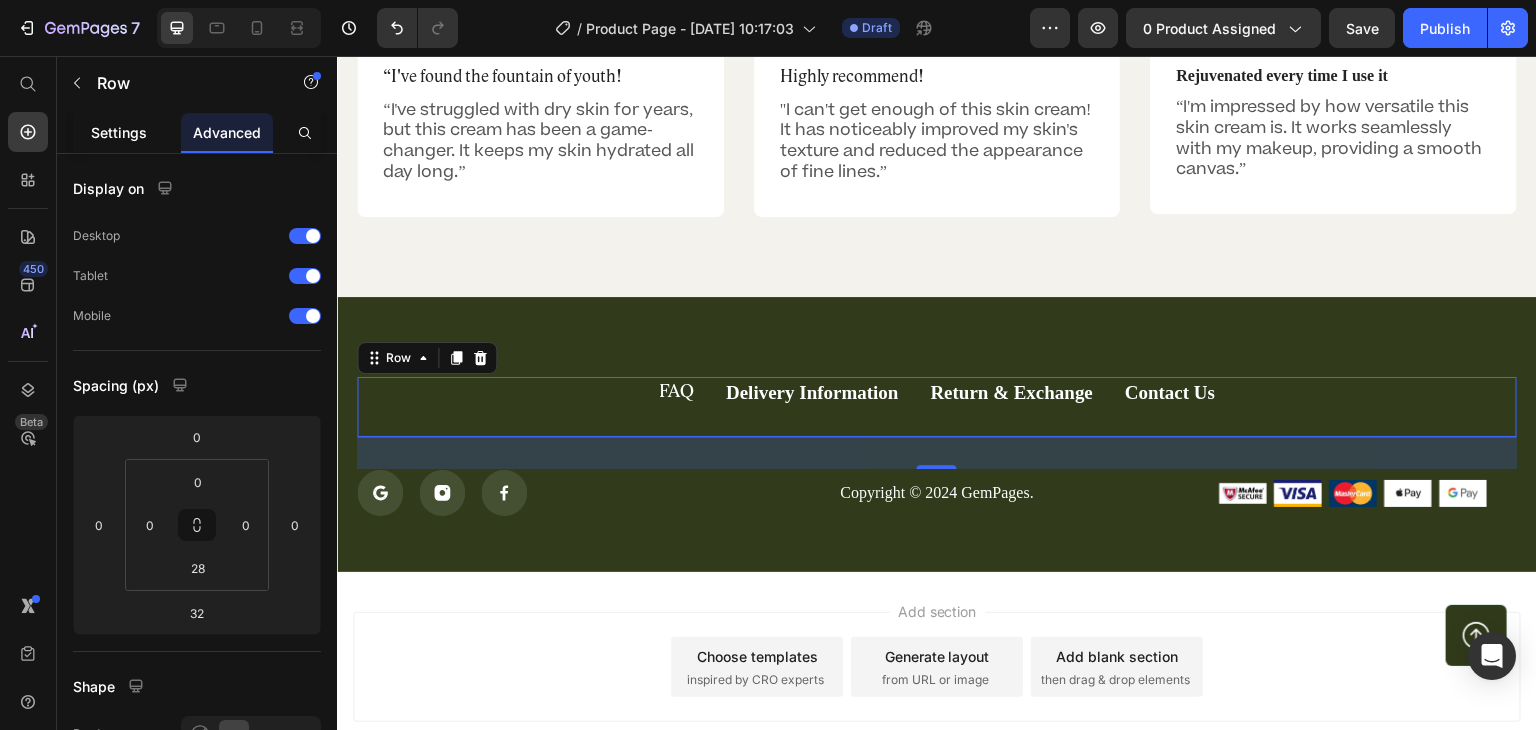 click on "Settings" at bounding box center (119, 132) 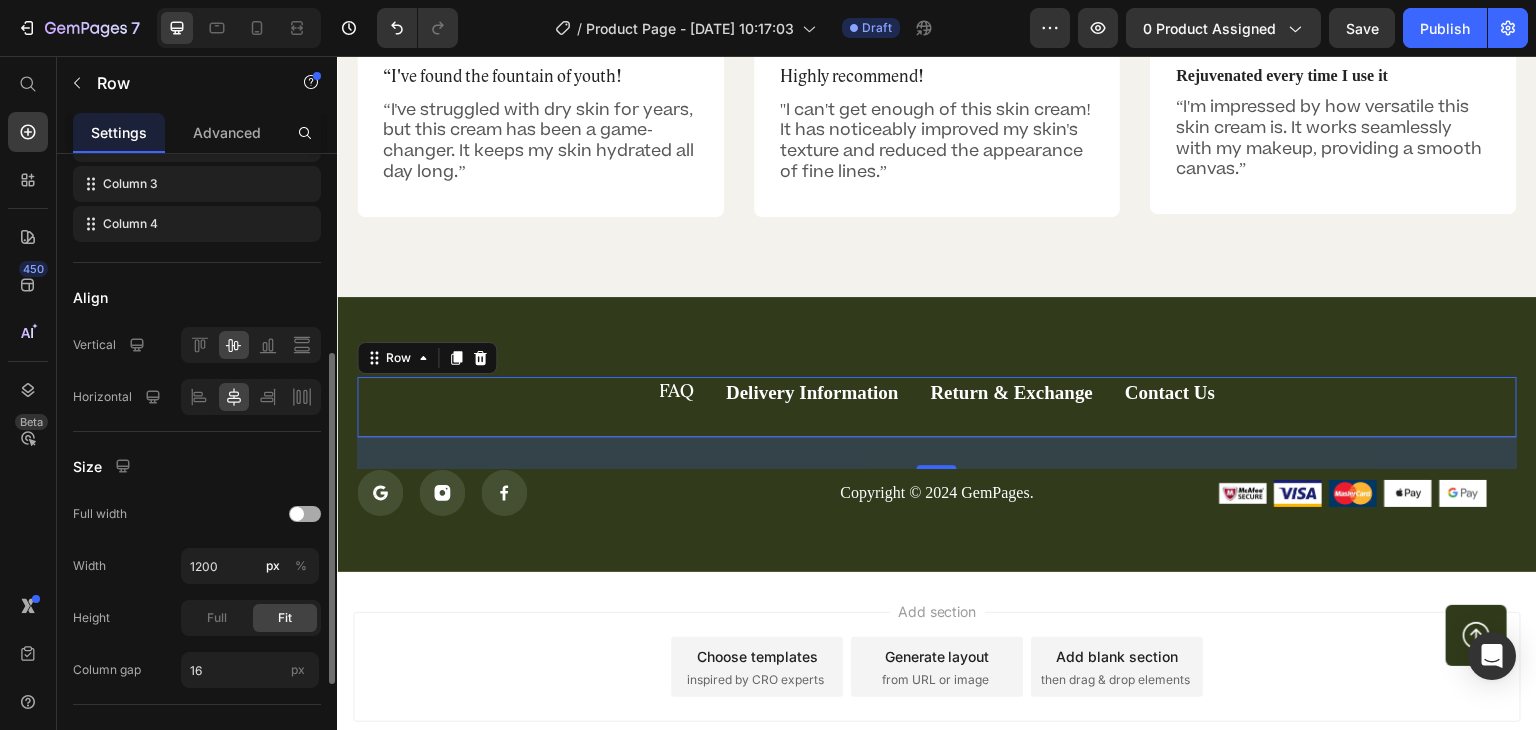 scroll, scrollTop: 574, scrollLeft: 0, axis: vertical 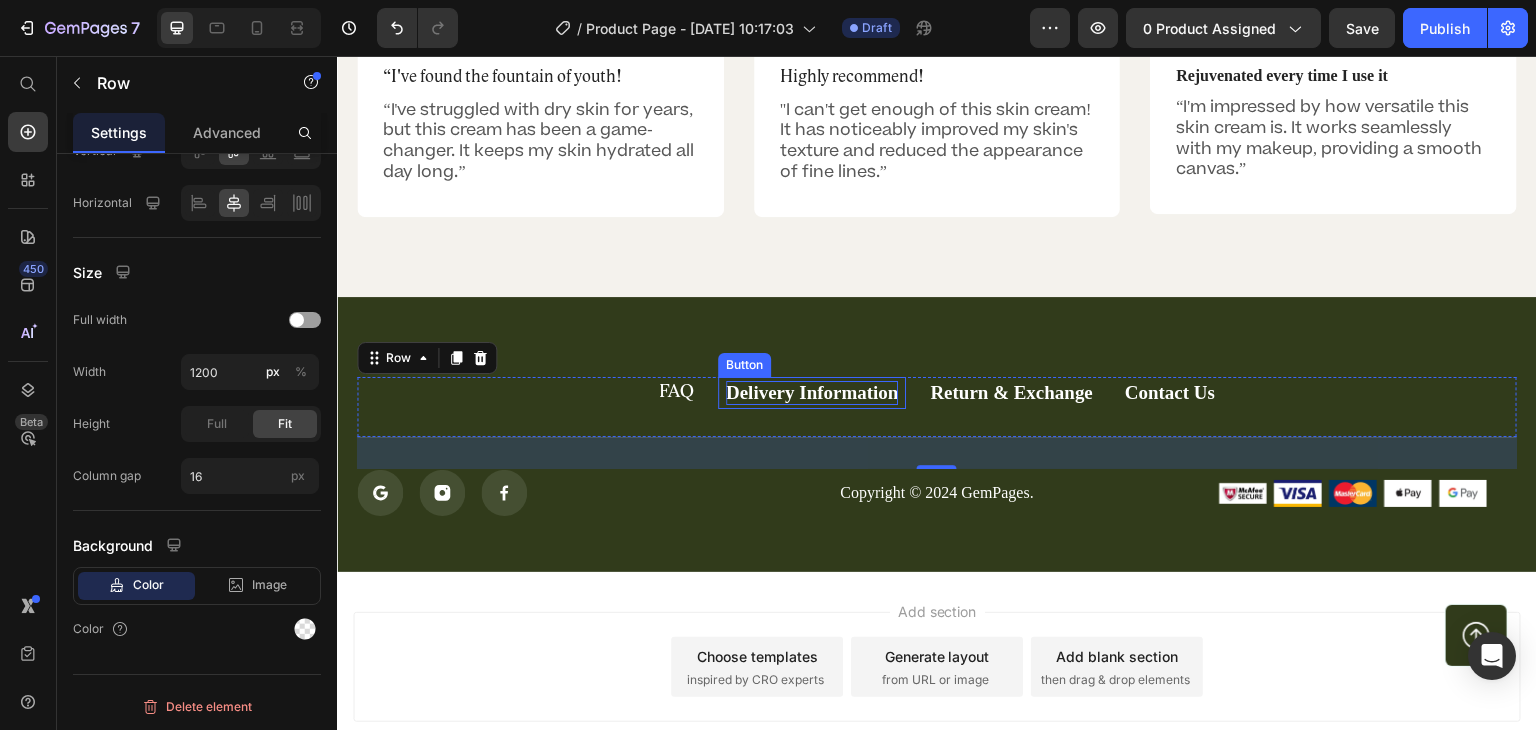 click on "Delivery Information" at bounding box center (812, 393) 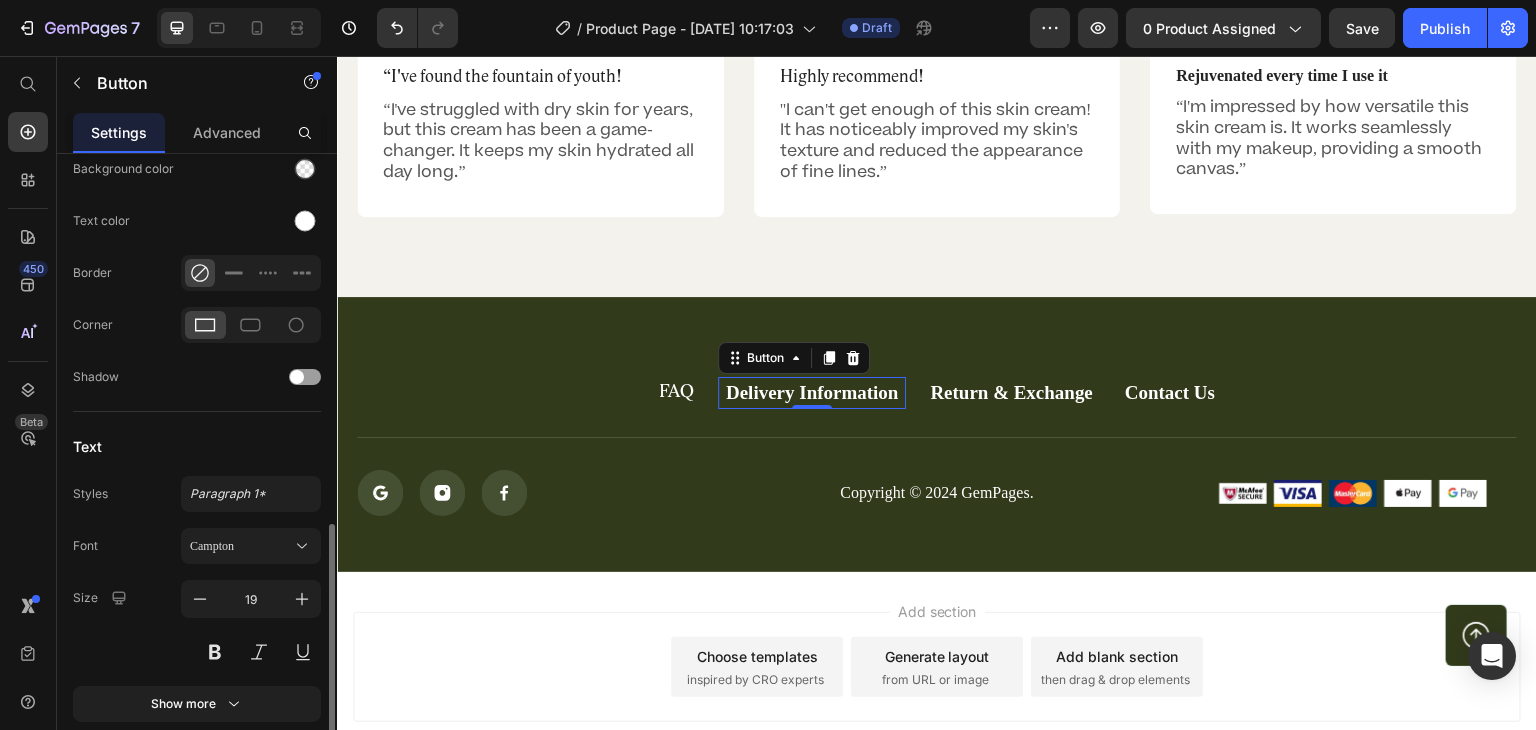 scroll, scrollTop: 693, scrollLeft: 0, axis: vertical 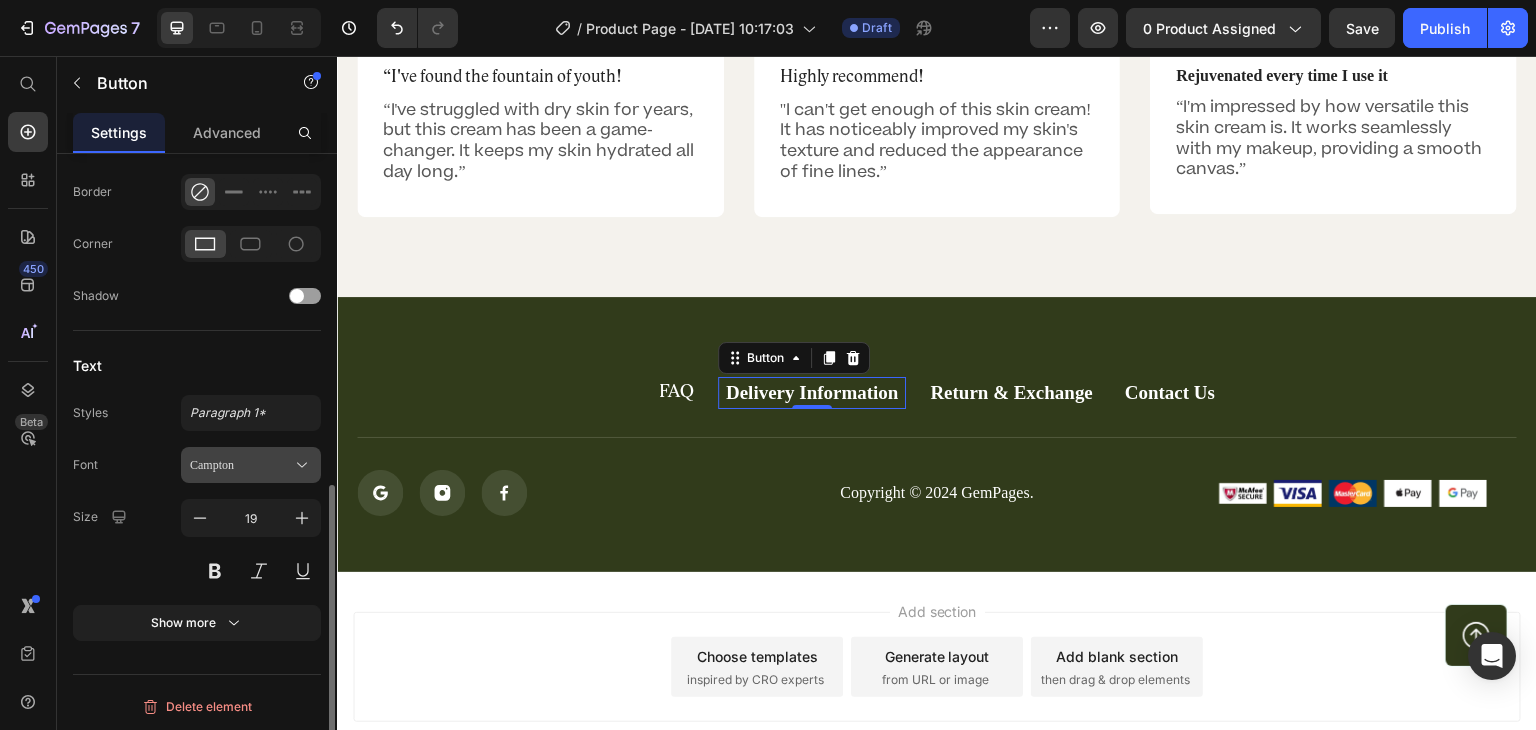 click on "Campton" at bounding box center [251, 465] 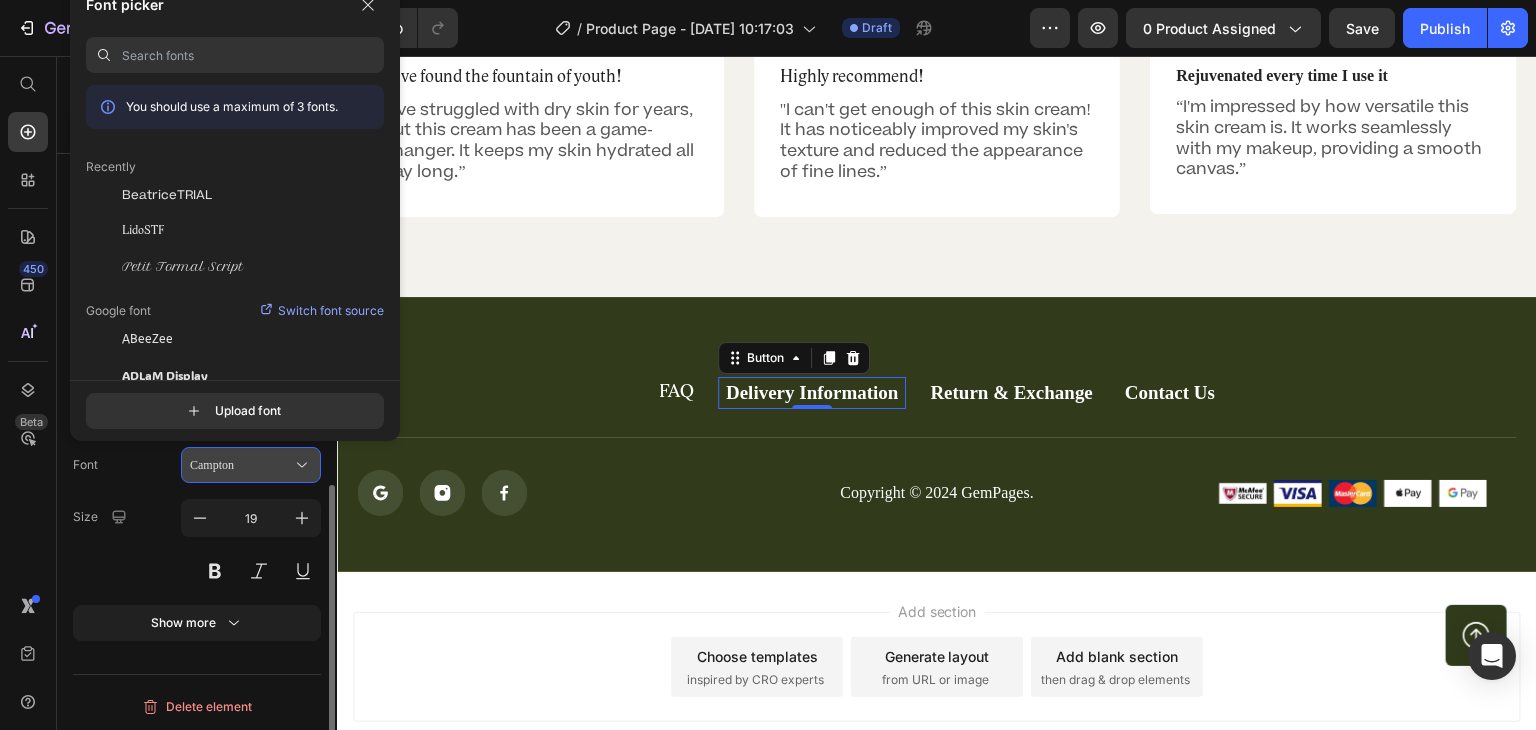 click on "Campton" at bounding box center [241, 465] 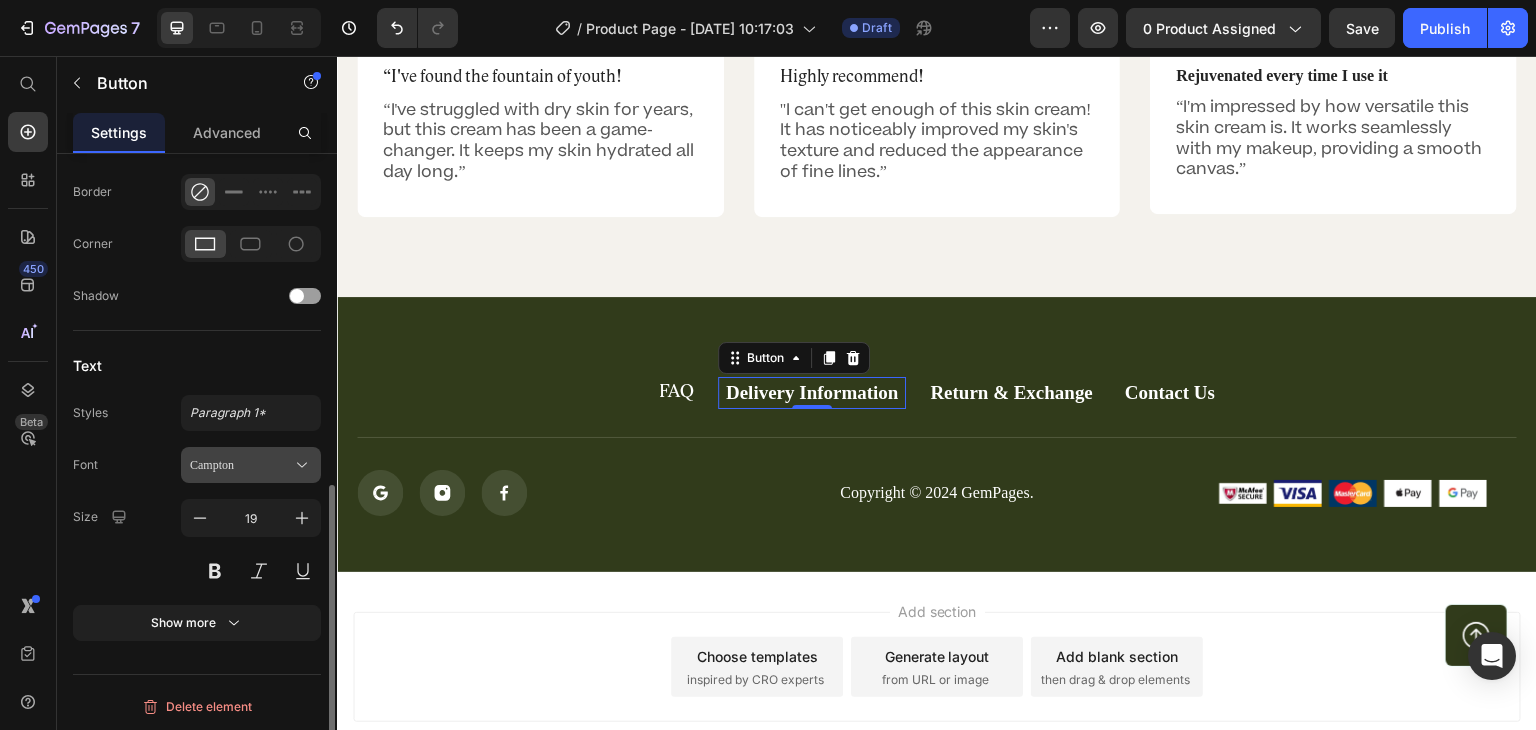 click on "Campton" at bounding box center (241, 465) 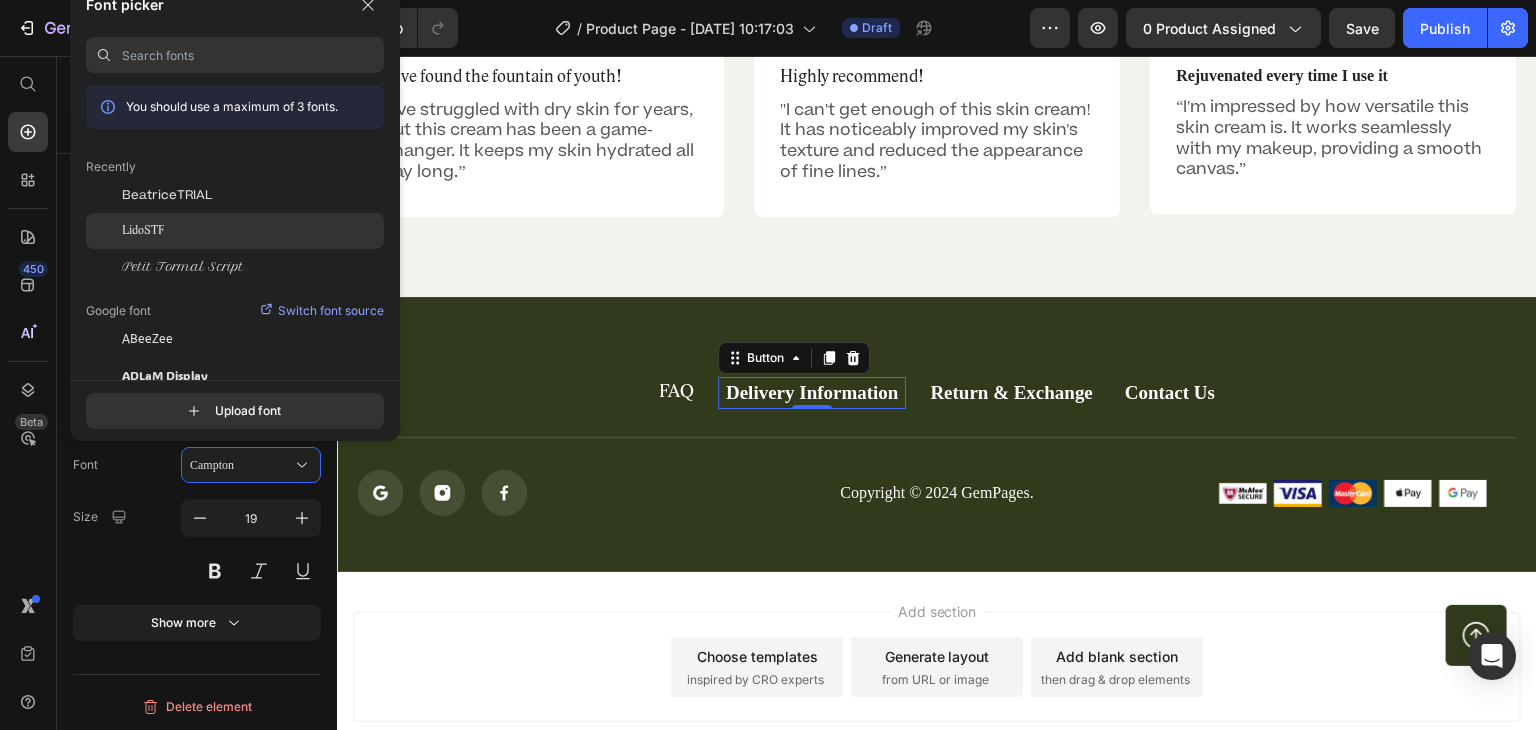 click on "LidoSTF" at bounding box center (143, 231) 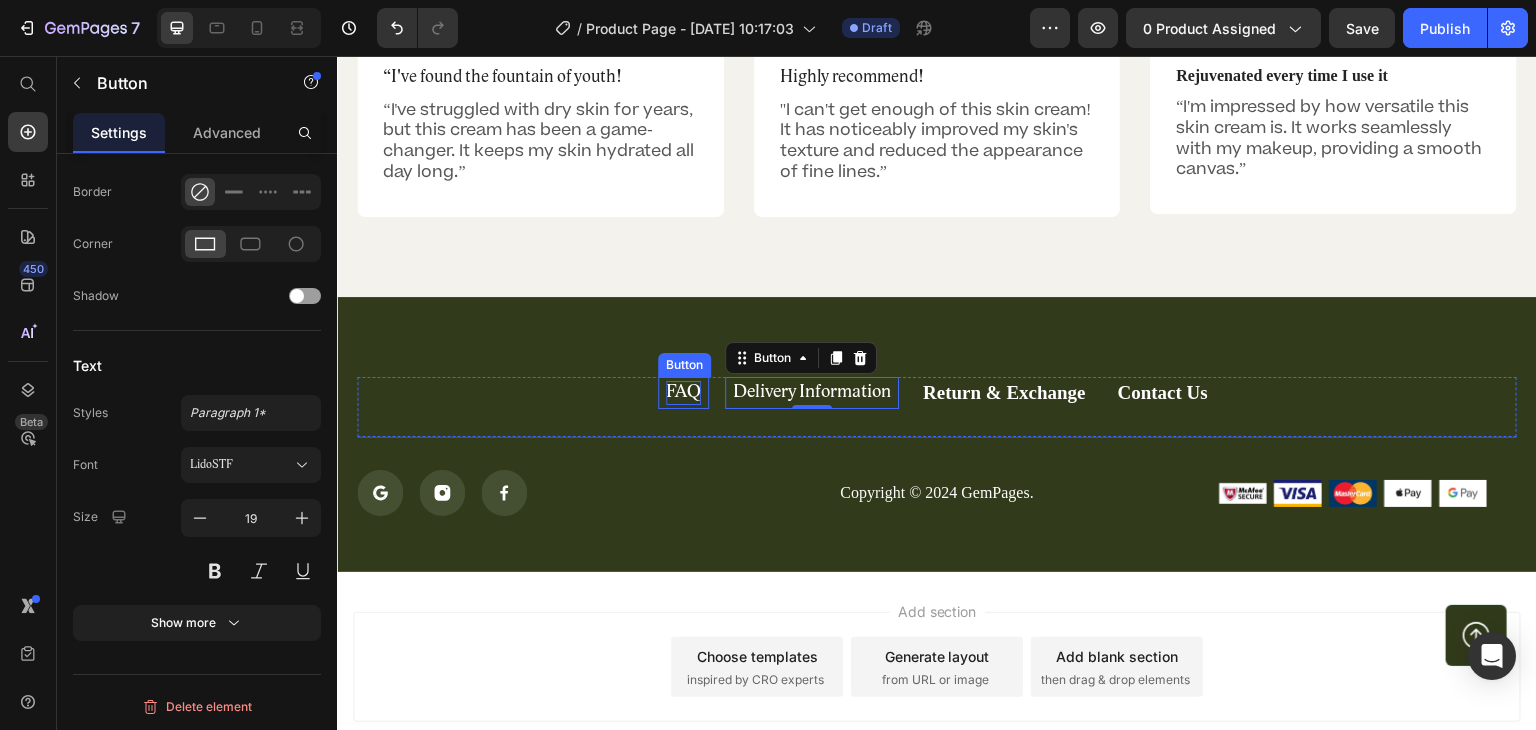 click on "FAQ" at bounding box center [683, 393] 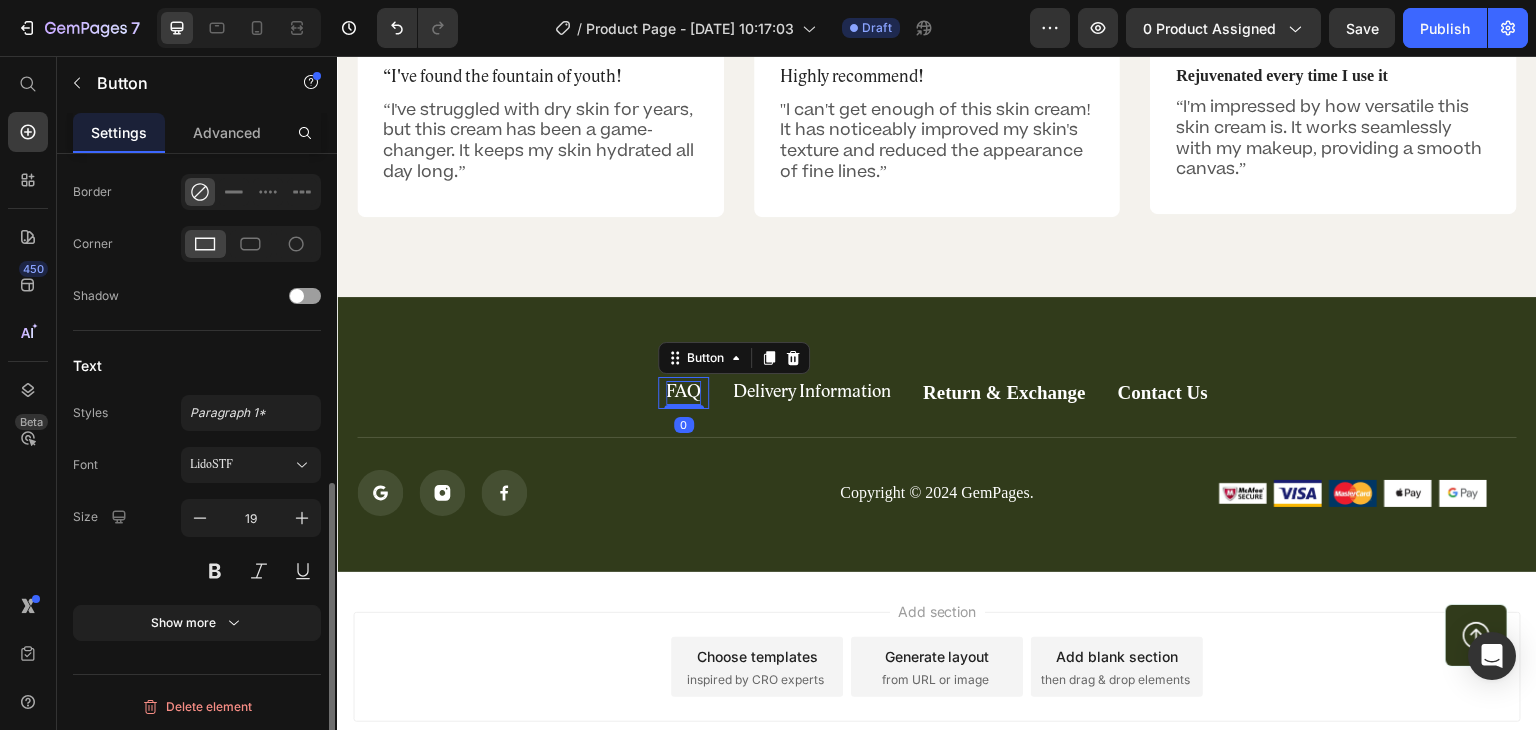 scroll, scrollTop: 692, scrollLeft: 0, axis: vertical 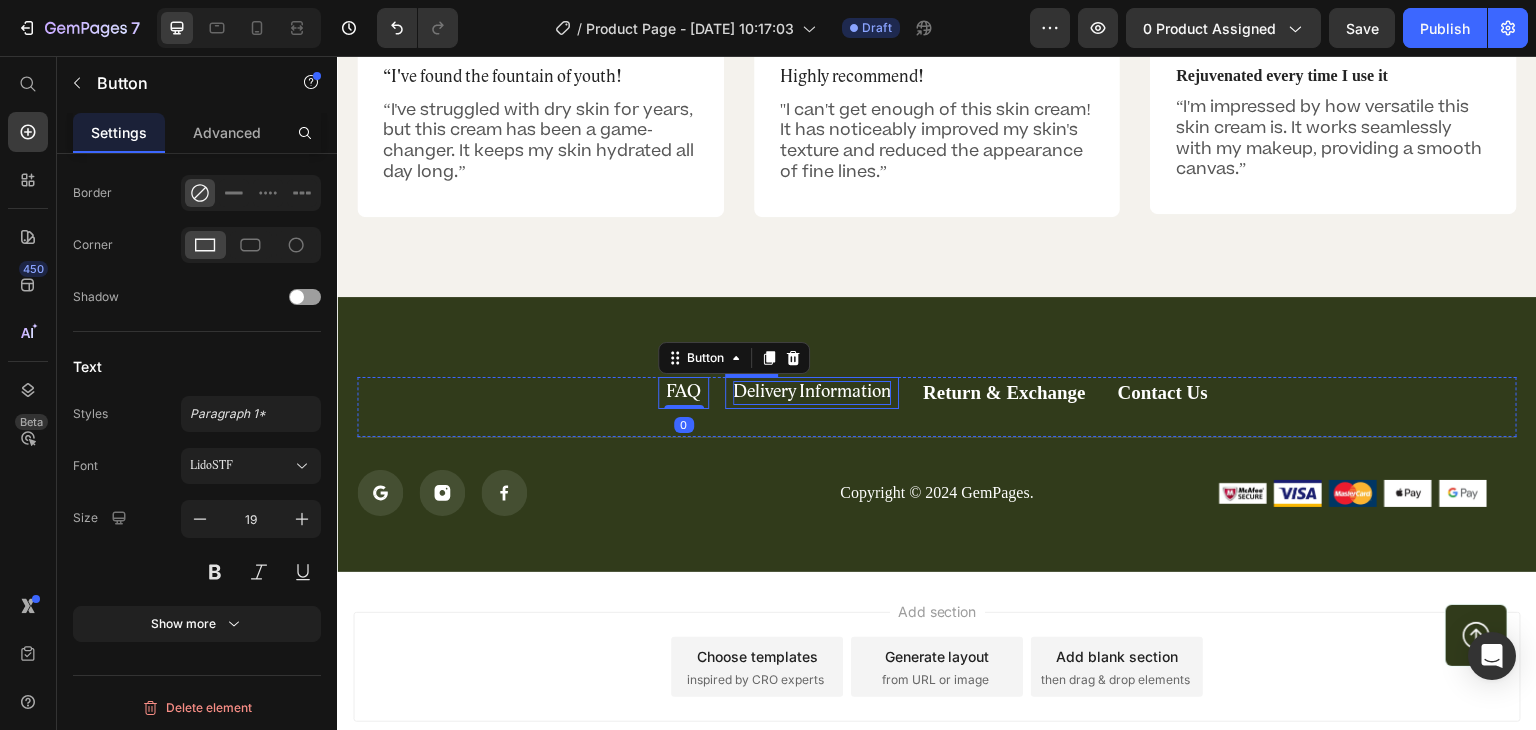 click on "Delivery Information" at bounding box center (812, 393) 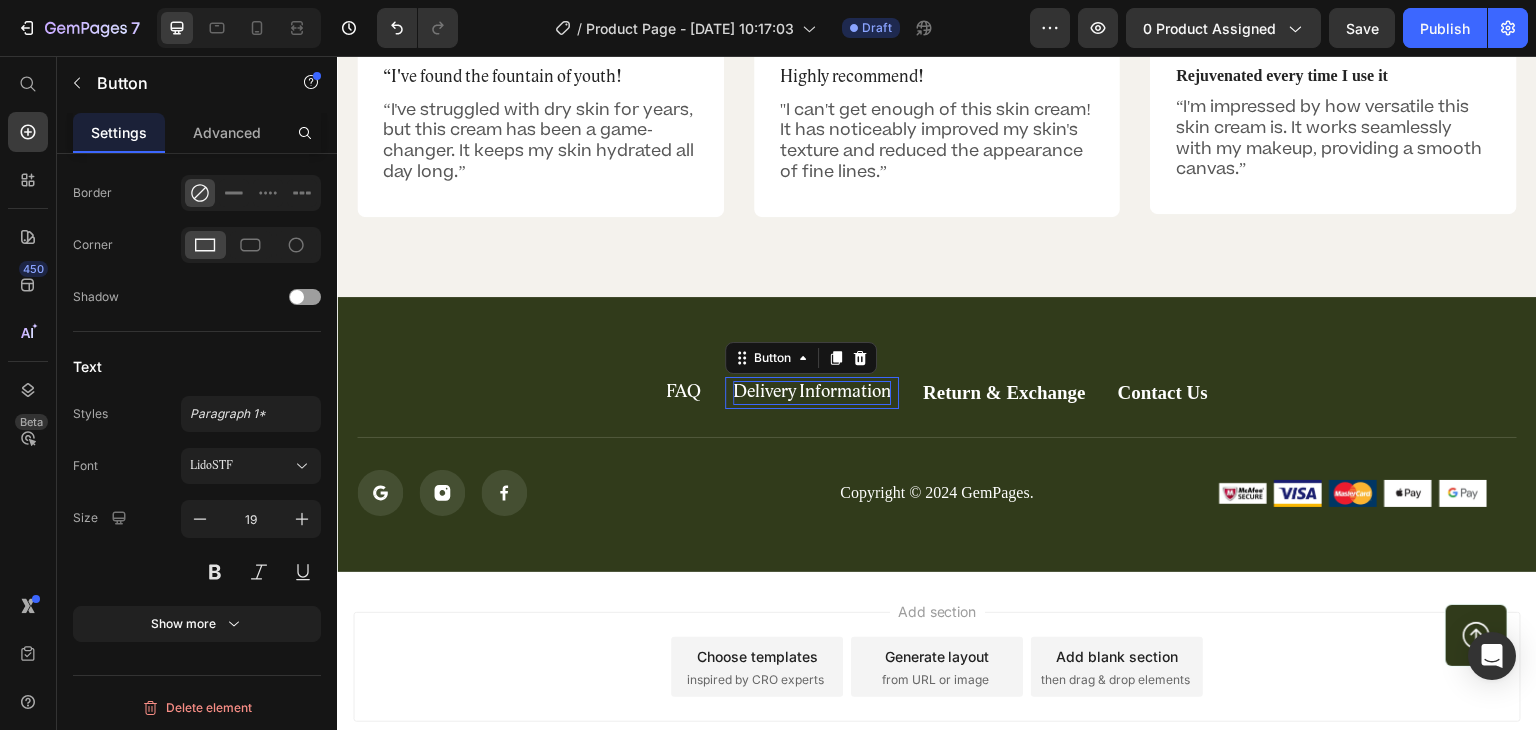 scroll, scrollTop: 692, scrollLeft: 0, axis: vertical 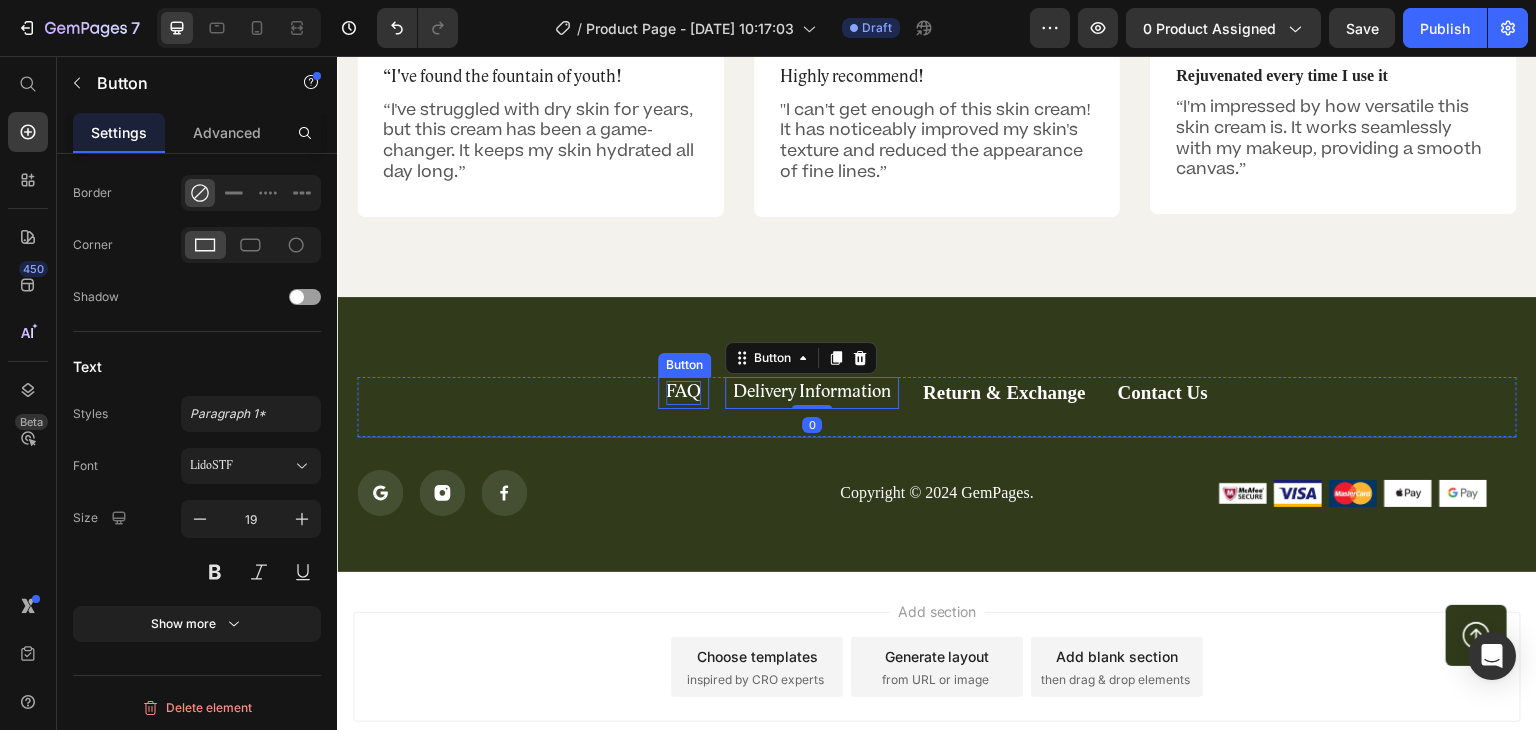 click on "FAQ" at bounding box center (683, 393) 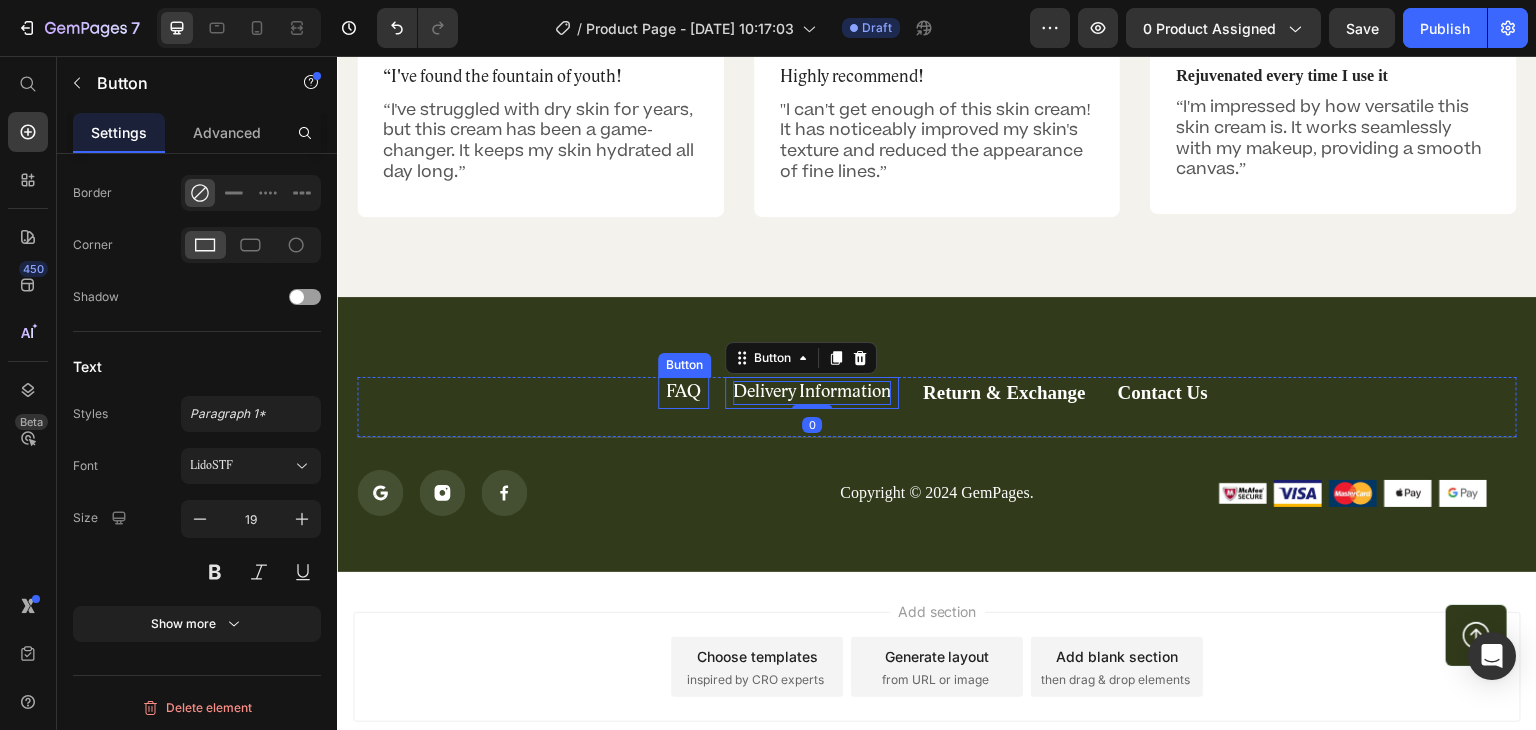 click on "FAQ Button Delivery Information Button   0 Return & Exchange   Button Contact Us Button Row" at bounding box center [937, 408] 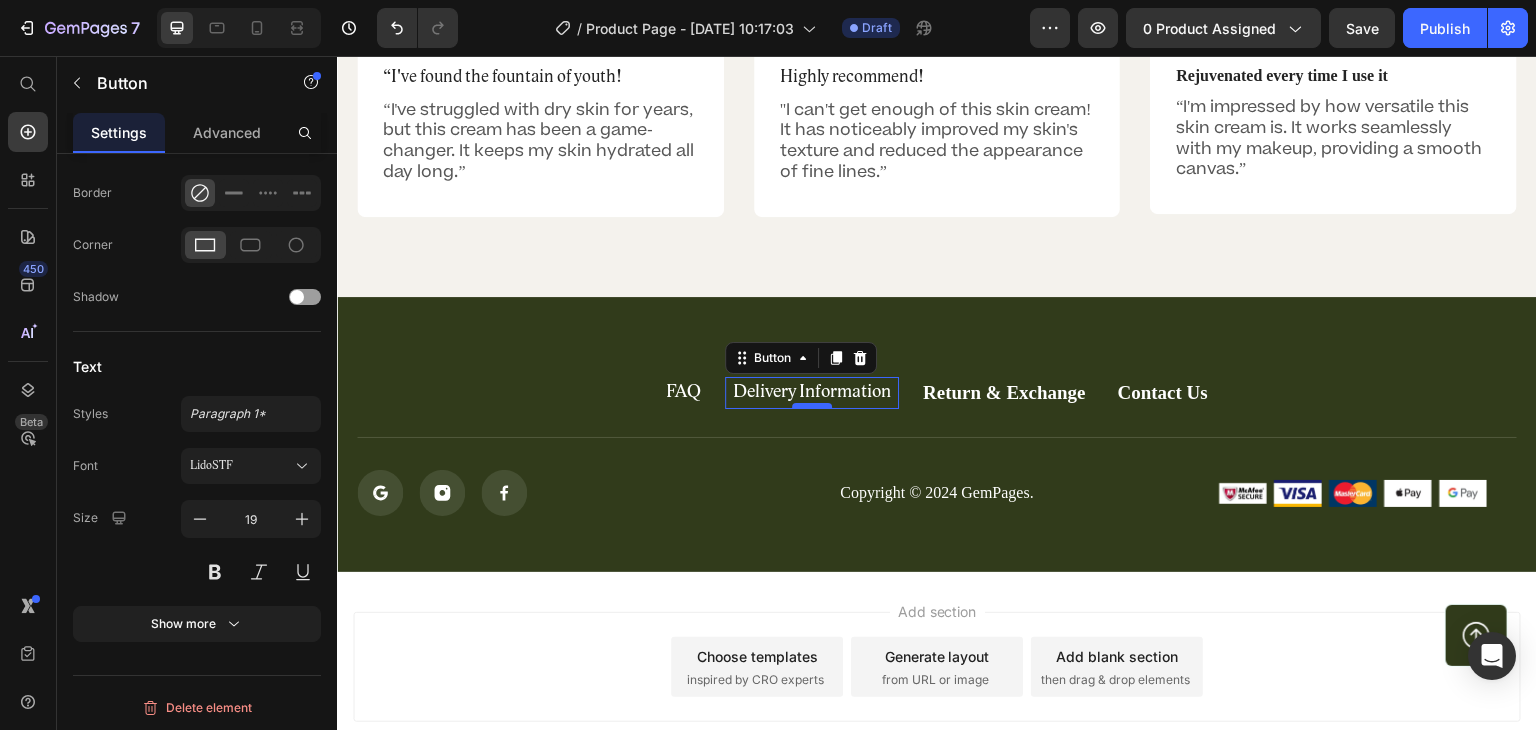 scroll, scrollTop: 0, scrollLeft: 0, axis: both 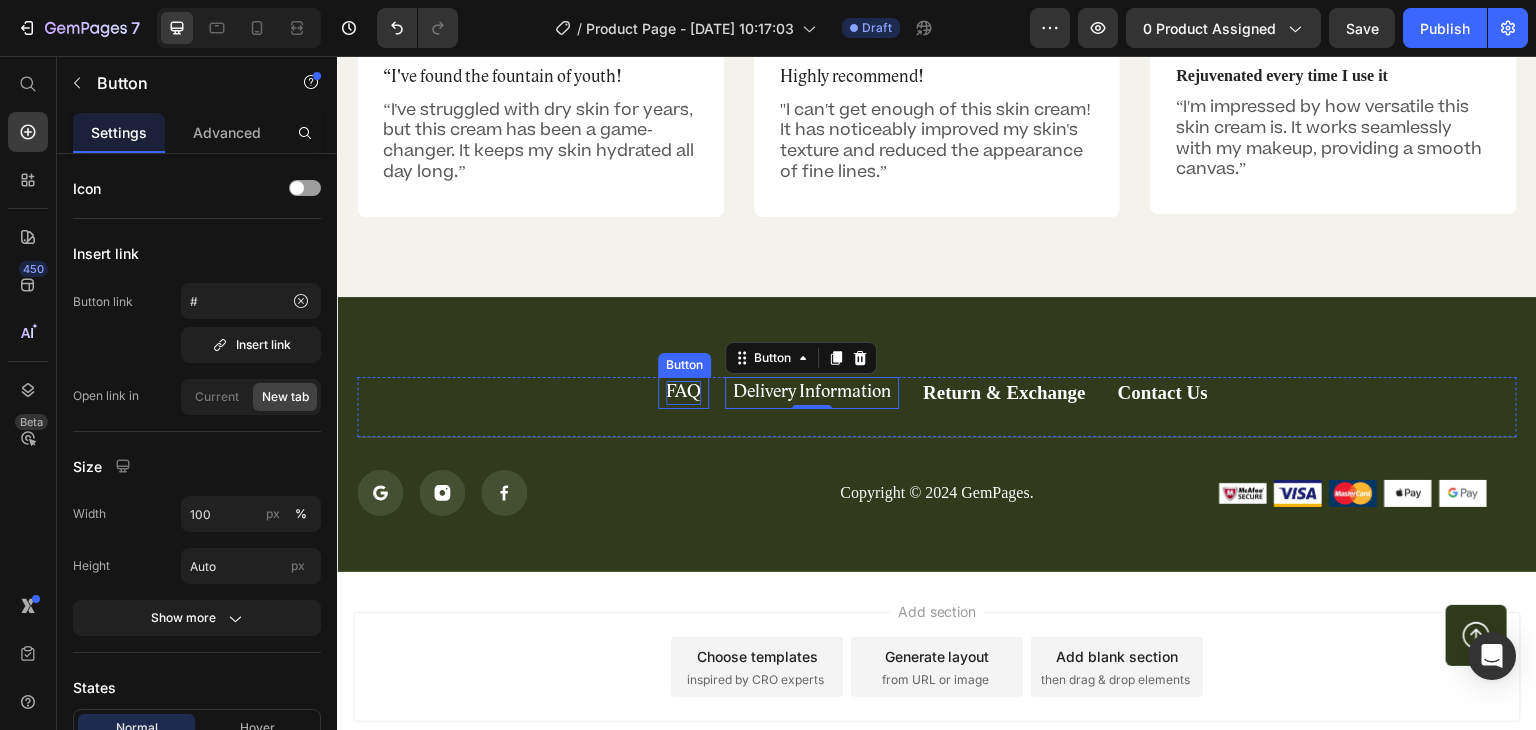 click on "FAQ" at bounding box center (683, 393) 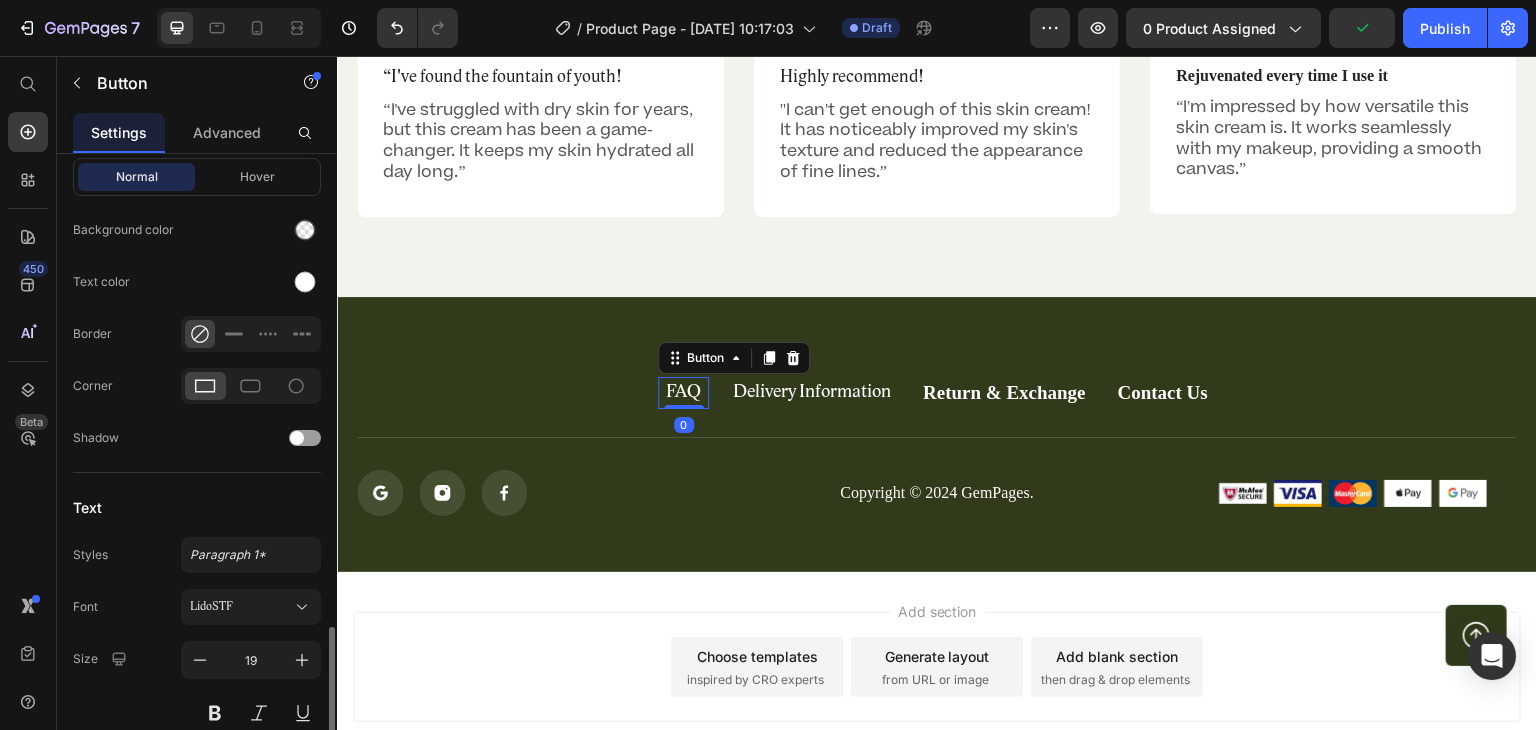 scroll, scrollTop: 693, scrollLeft: 0, axis: vertical 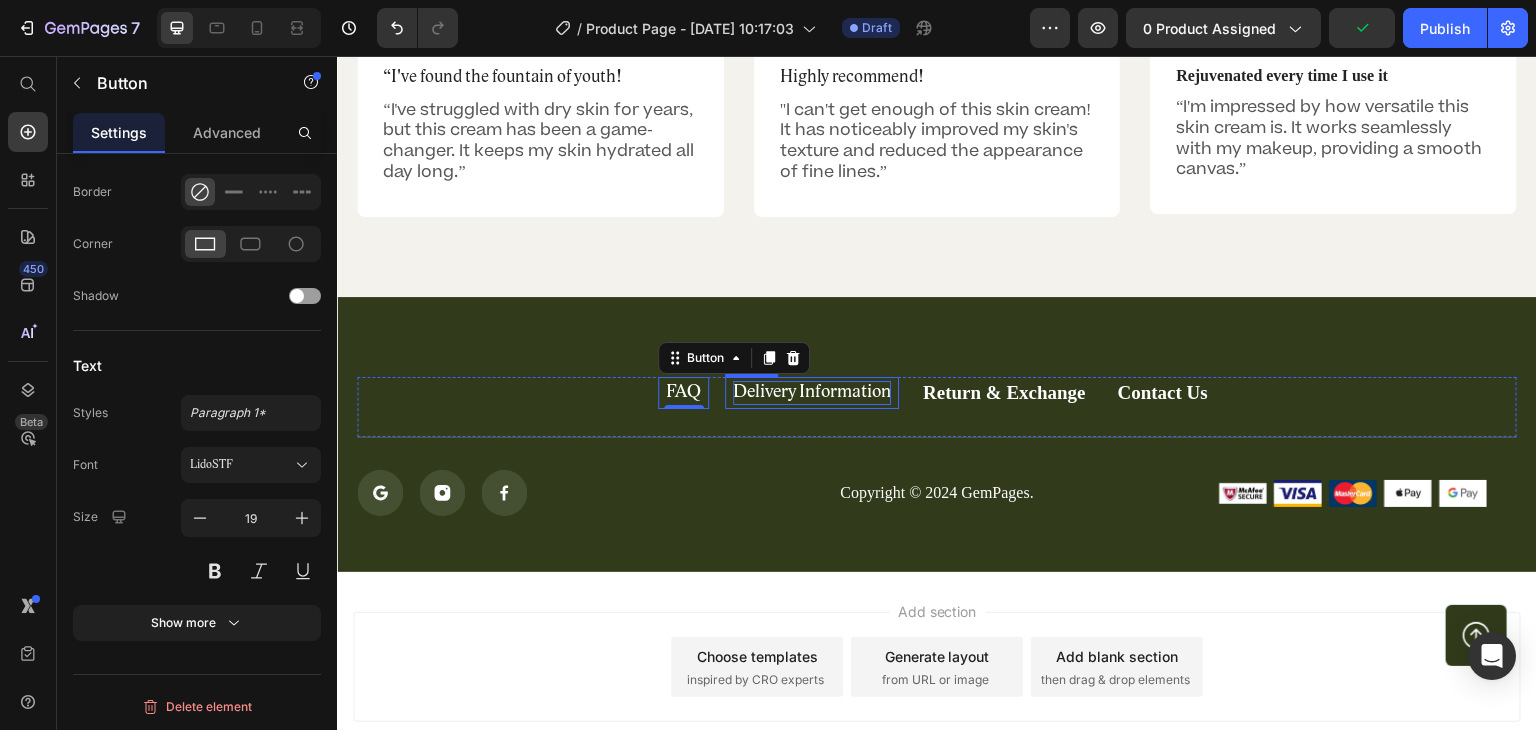 click on "Delivery Information" at bounding box center (812, 393) 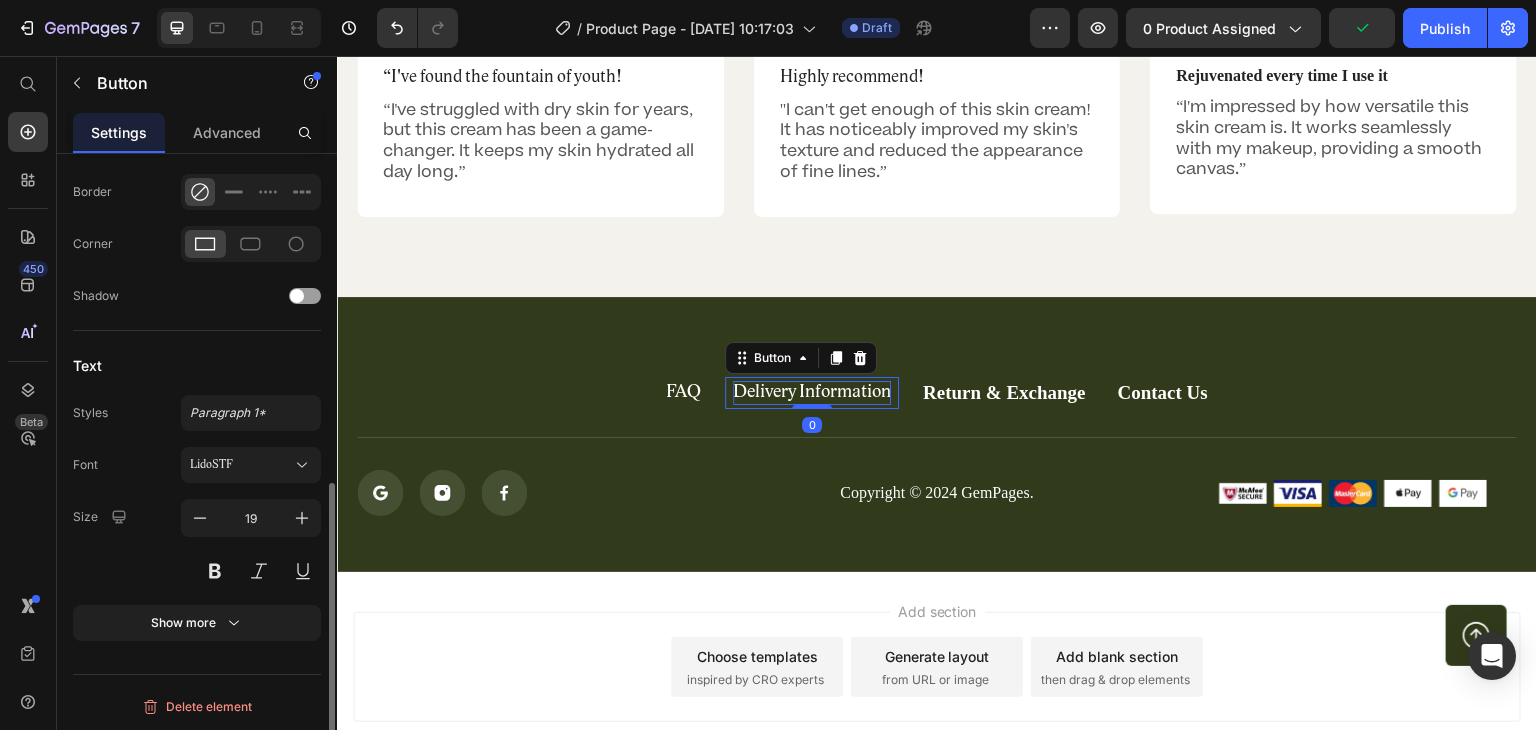 scroll, scrollTop: 692, scrollLeft: 0, axis: vertical 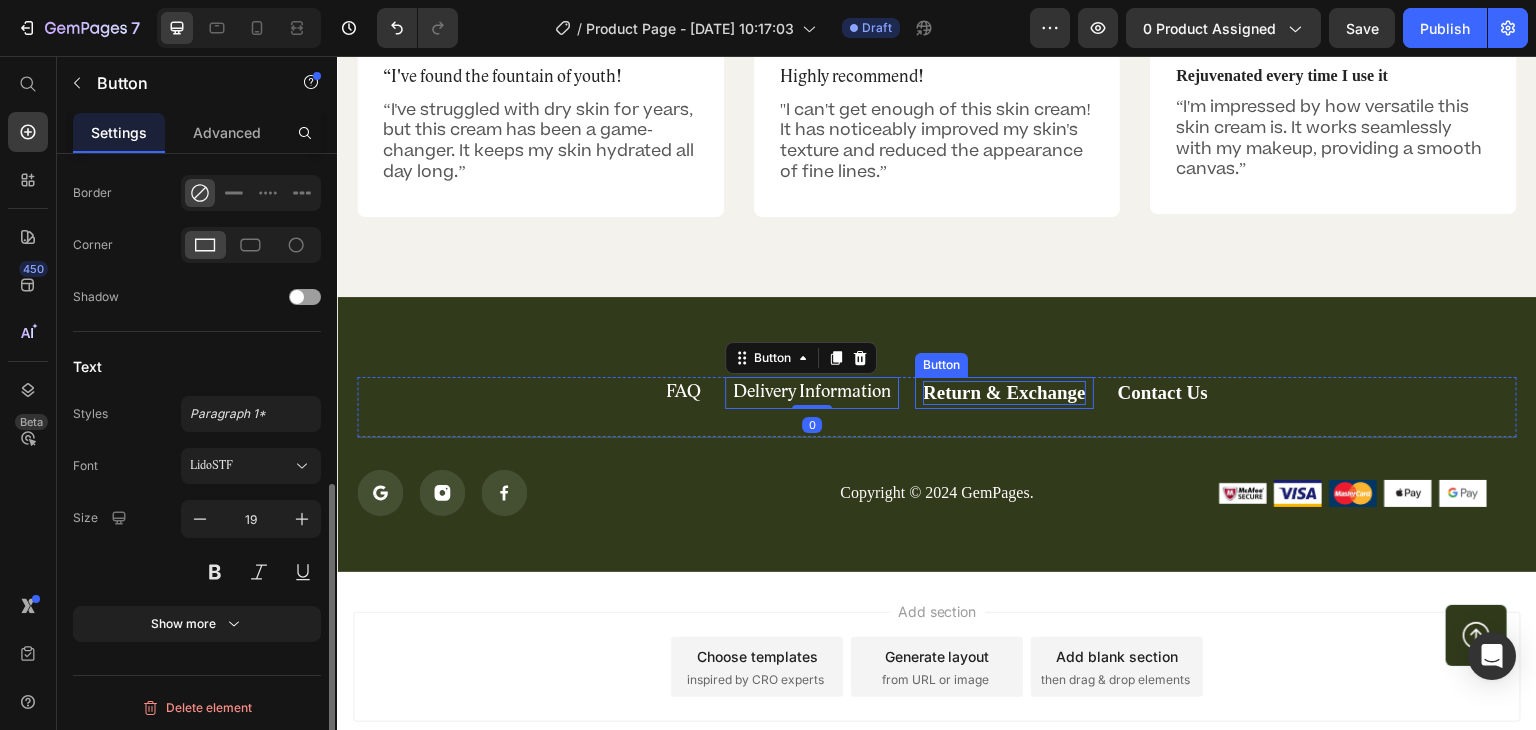 click on "Return & Exchange" at bounding box center (1004, 393) 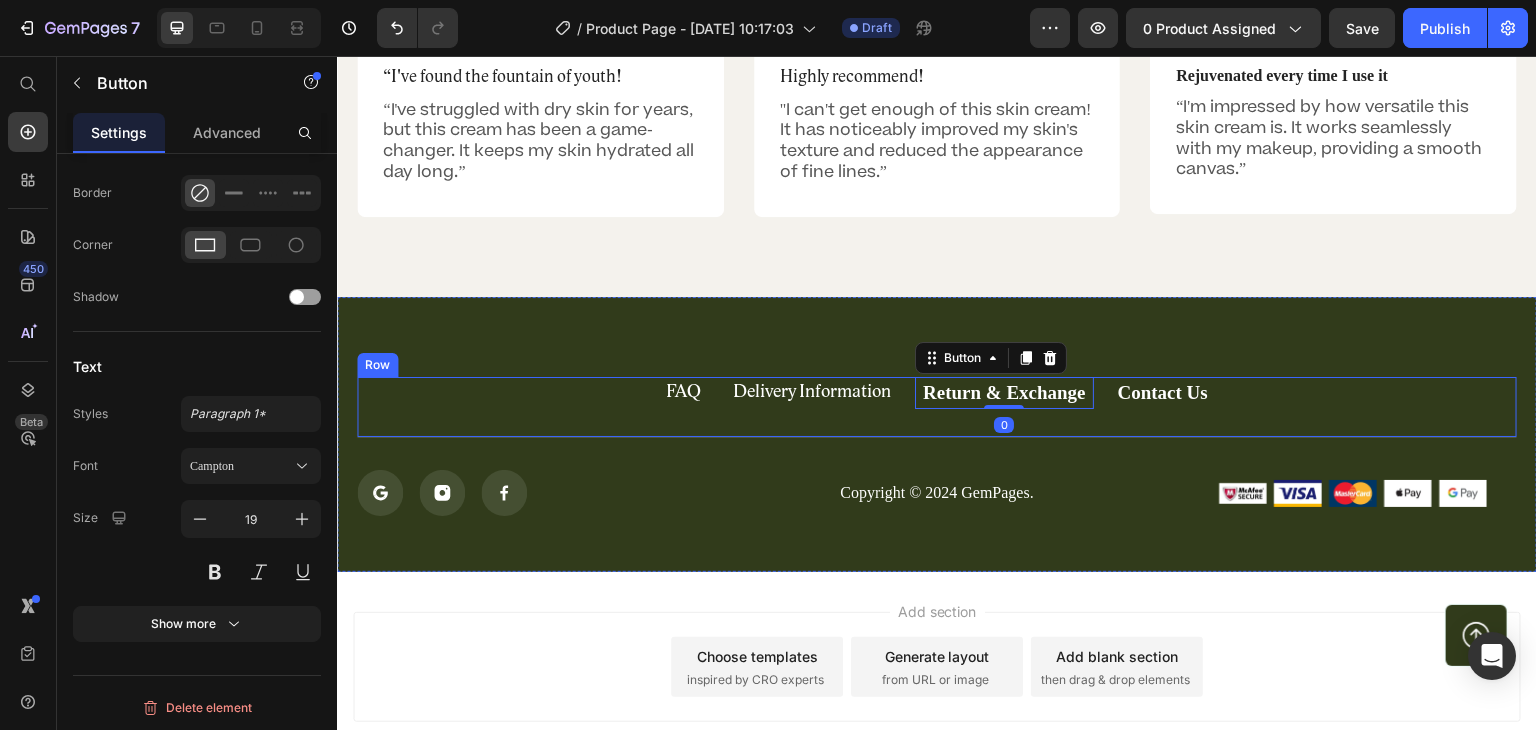 scroll, scrollTop: 692, scrollLeft: 0, axis: vertical 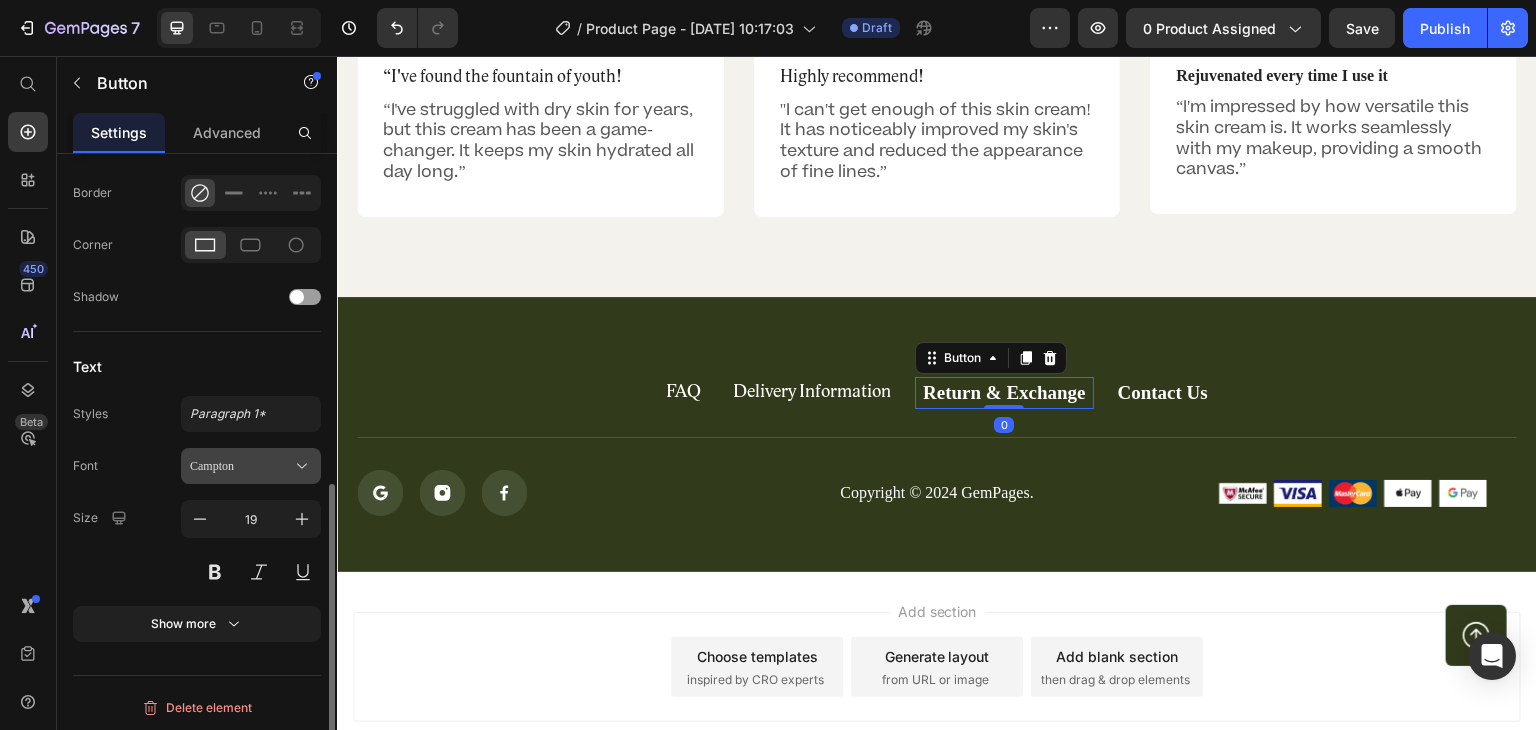 click on "Campton" at bounding box center [241, 466] 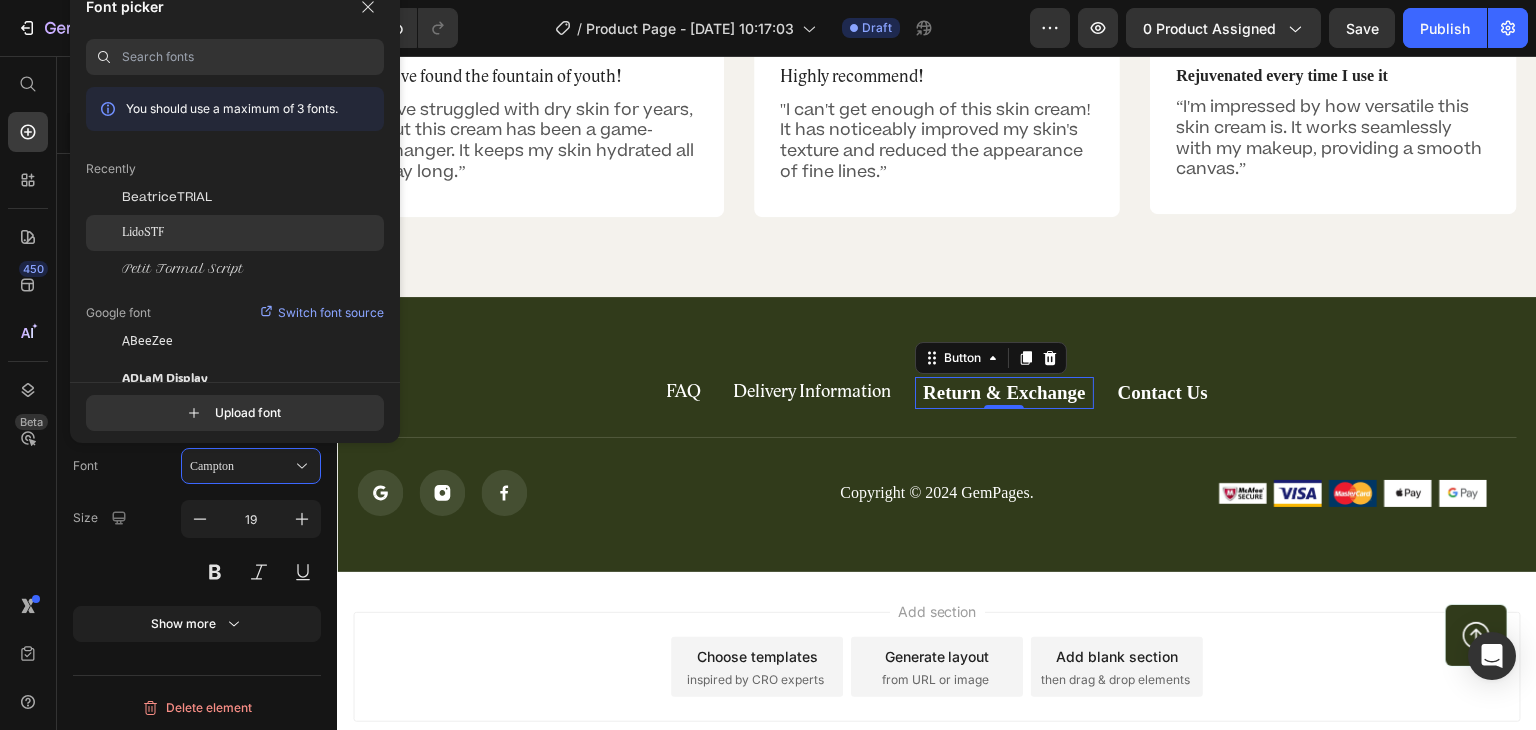 click on "LidoSTF" at bounding box center [143, 233] 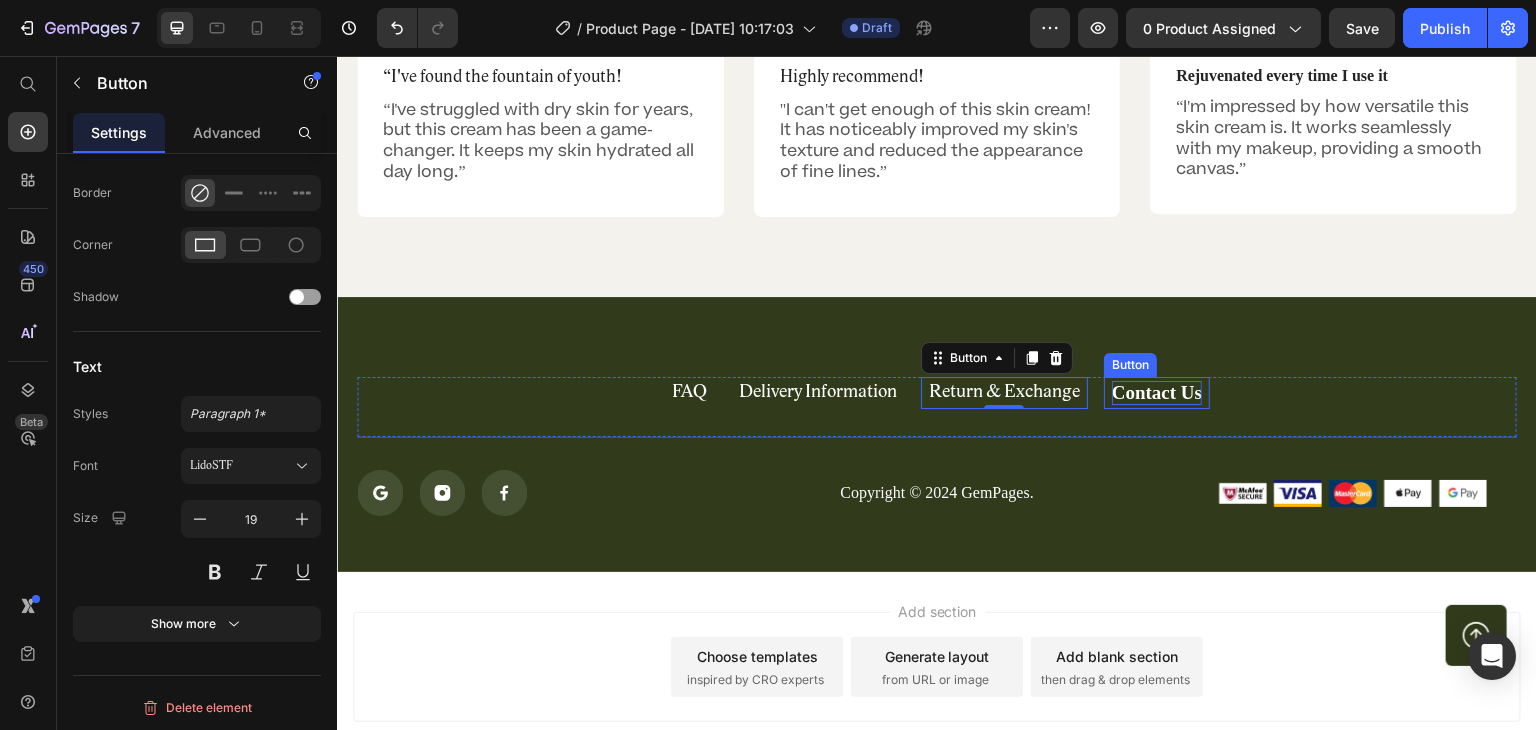 click on "Contact Us" at bounding box center (1157, 393) 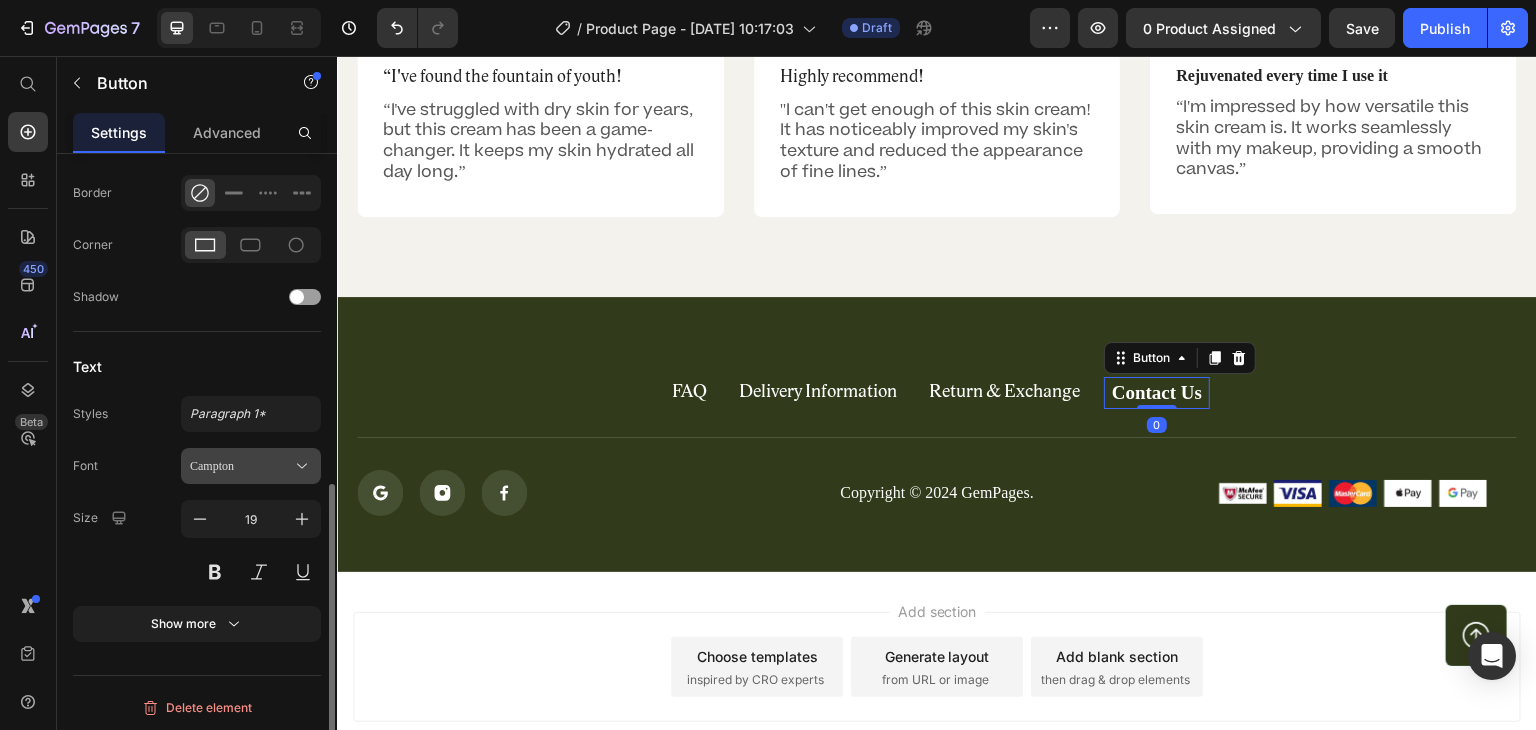 click on "Campton" at bounding box center (251, 466) 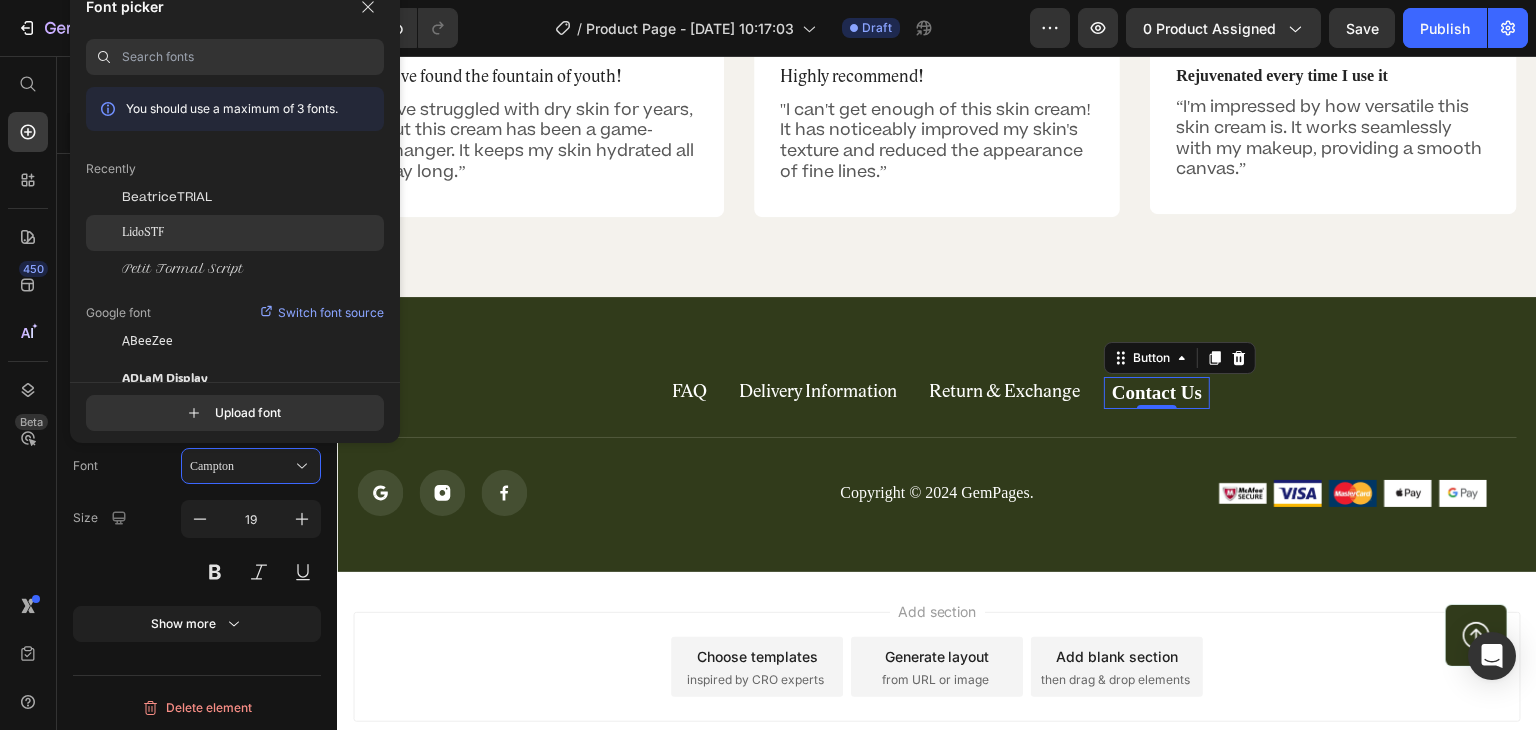 click on "LidoSTF" at bounding box center [143, 233] 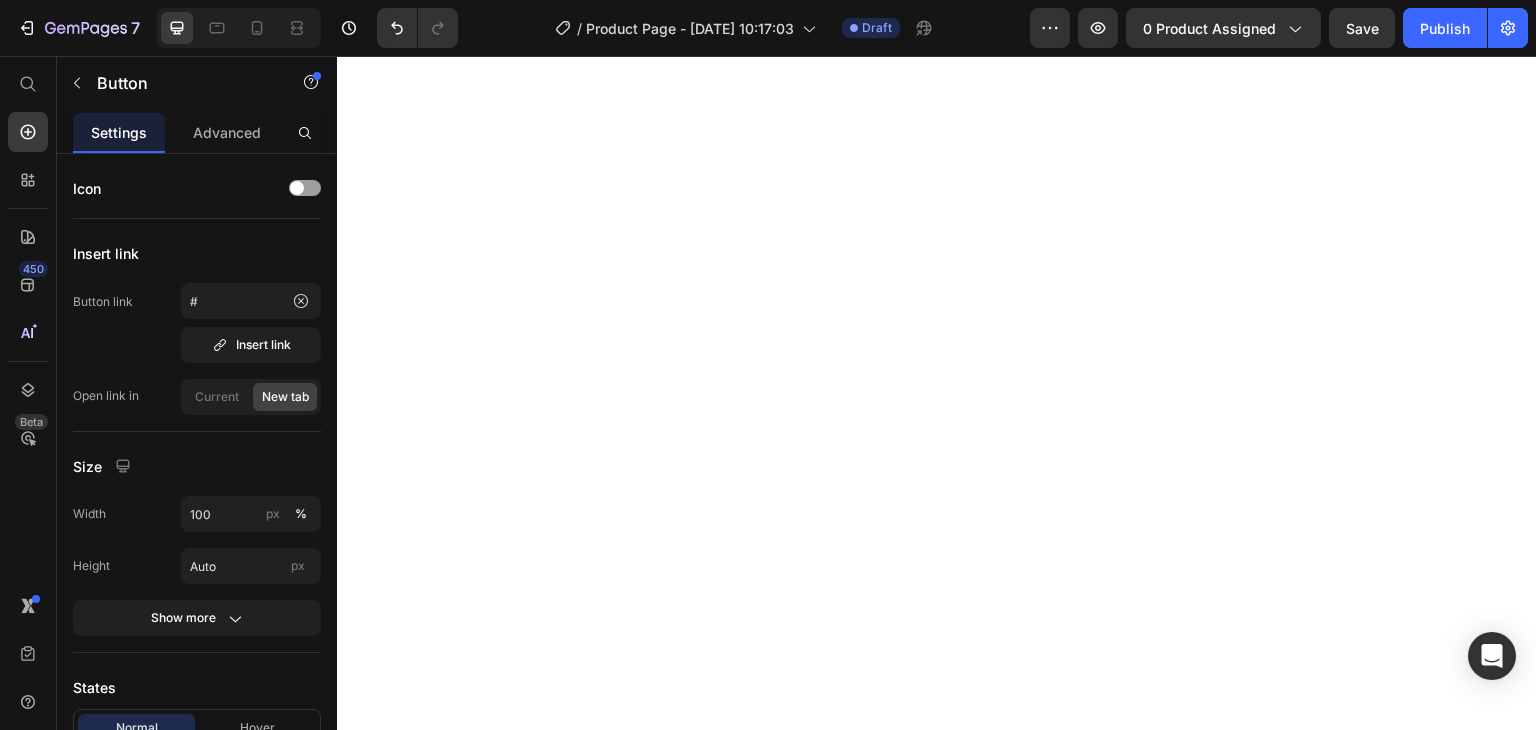 scroll, scrollTop: 0, scrollLeft: 0, axis: both 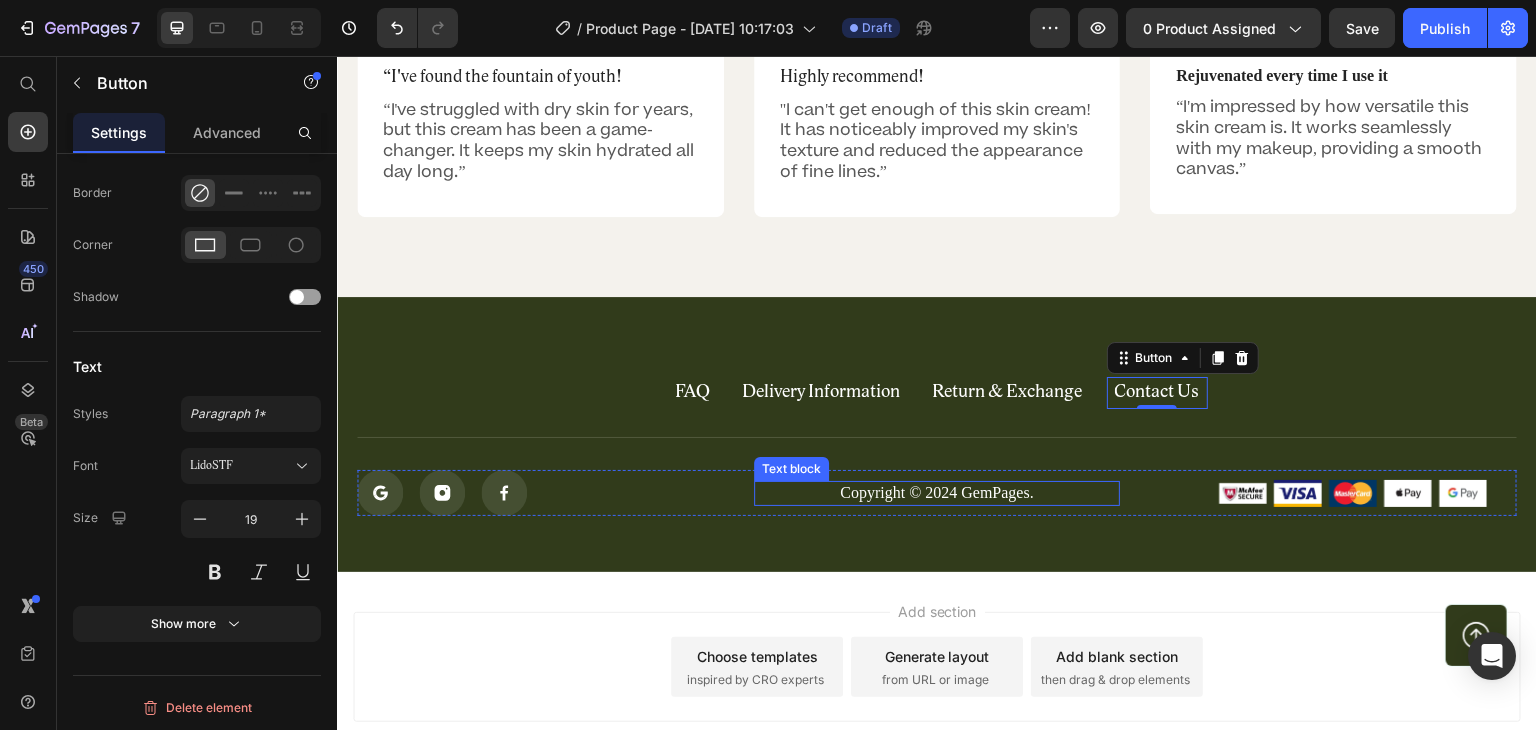 click on "Copyright © 2024 GemPages." at bounding box center (936, 493) 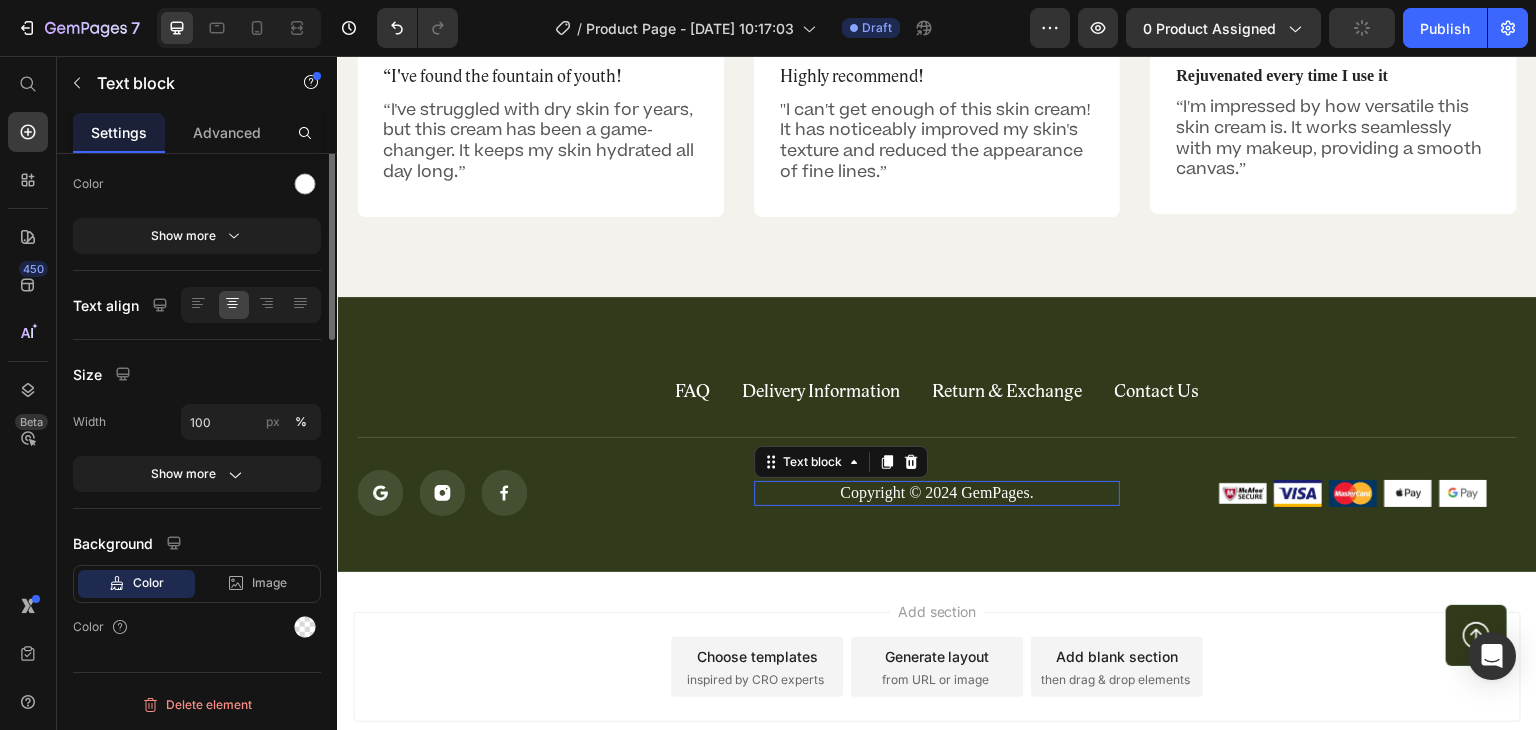 scroll, scrollTop: 0, scrollLeft: 0, axis: both 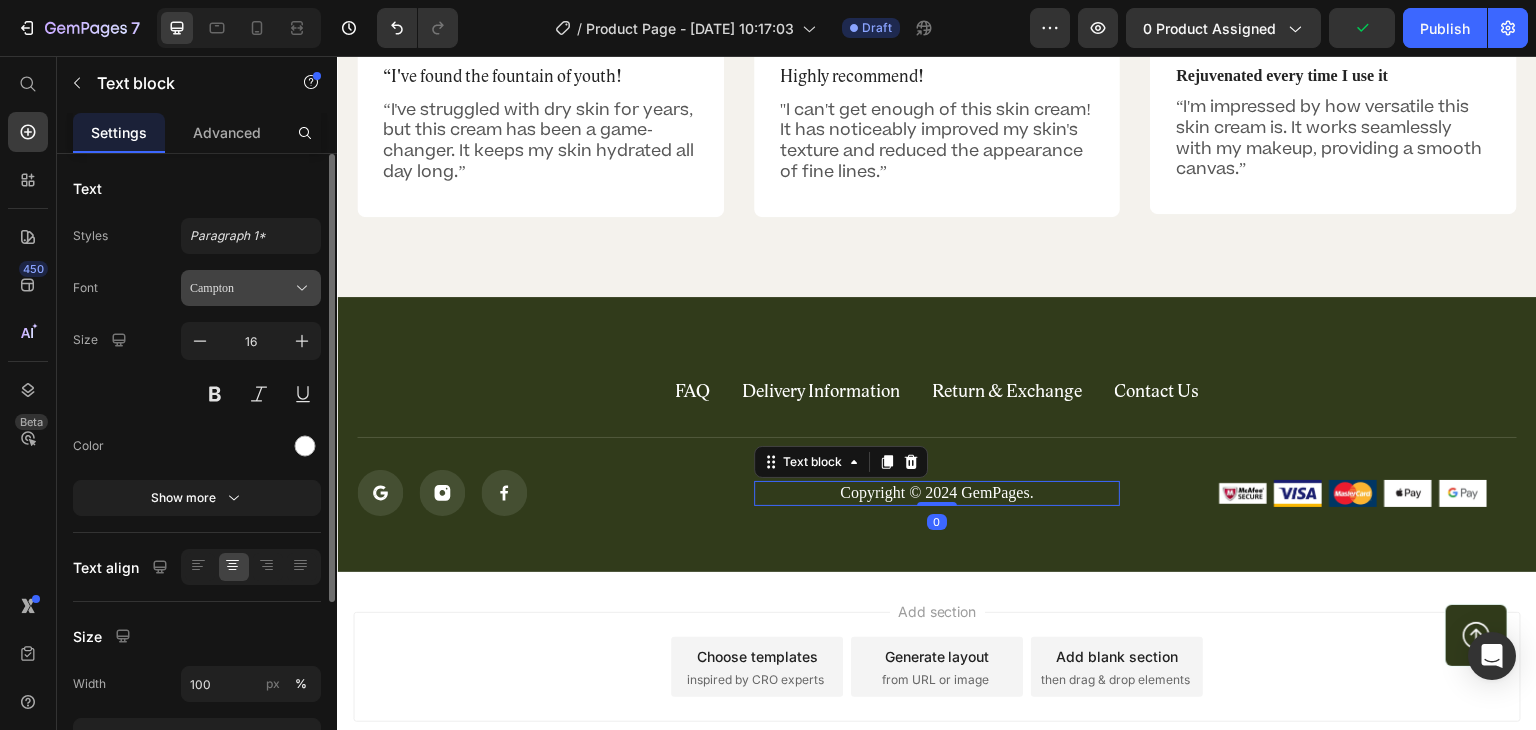 click on "Campton" at bounding box center (241, 288) 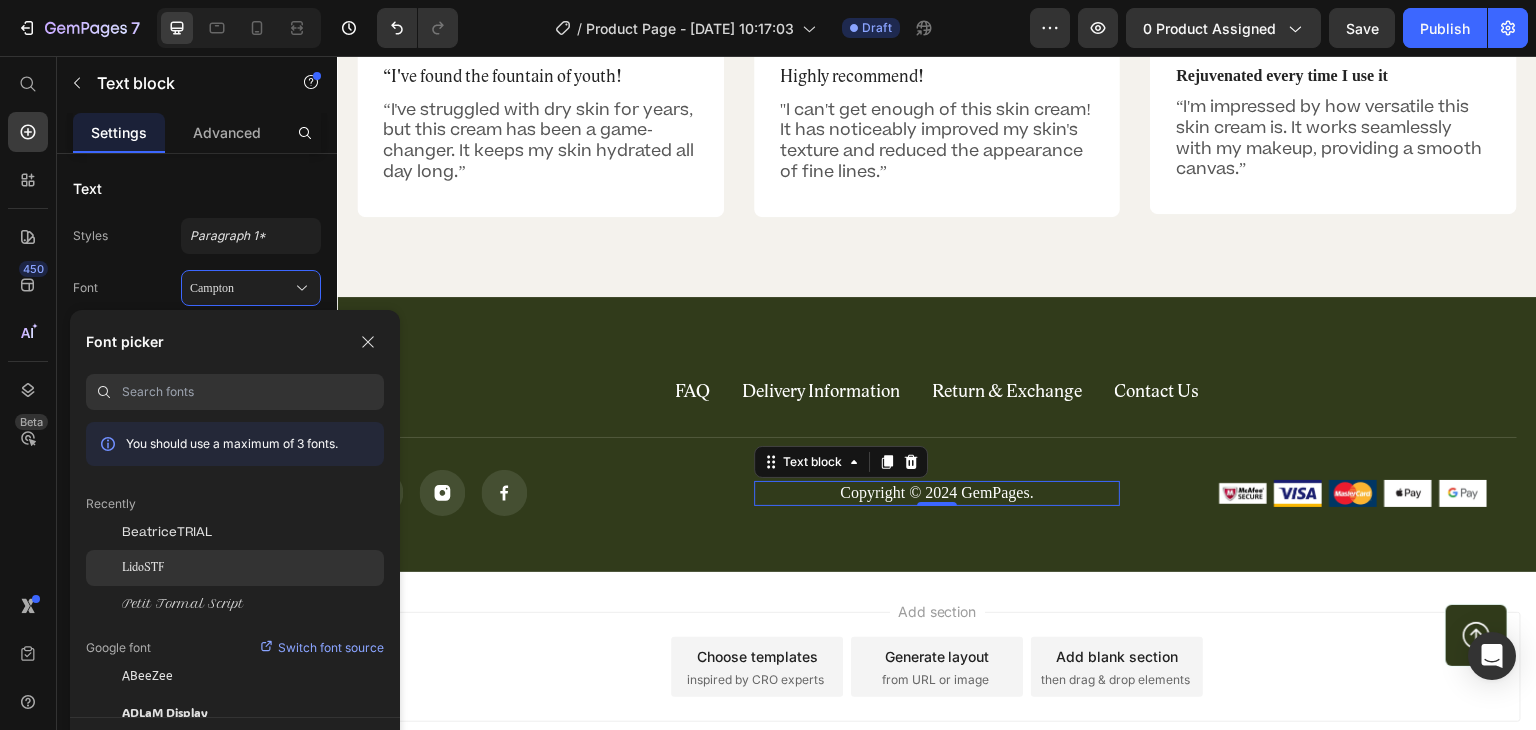 click on "LidoSTF" at bounding box center (143, 568) 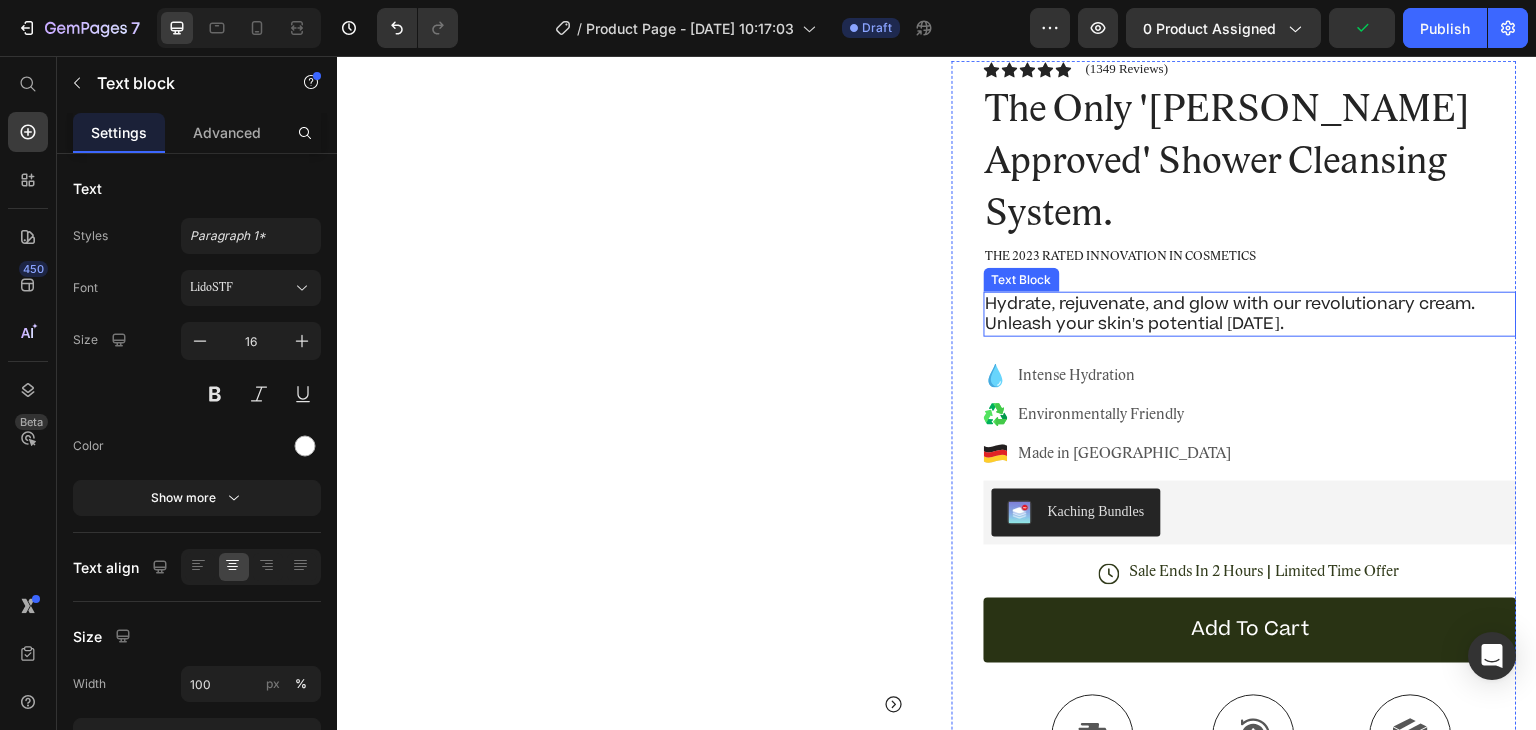 scroll, scrollTop: 0, scrollLeft: 0, axis: both 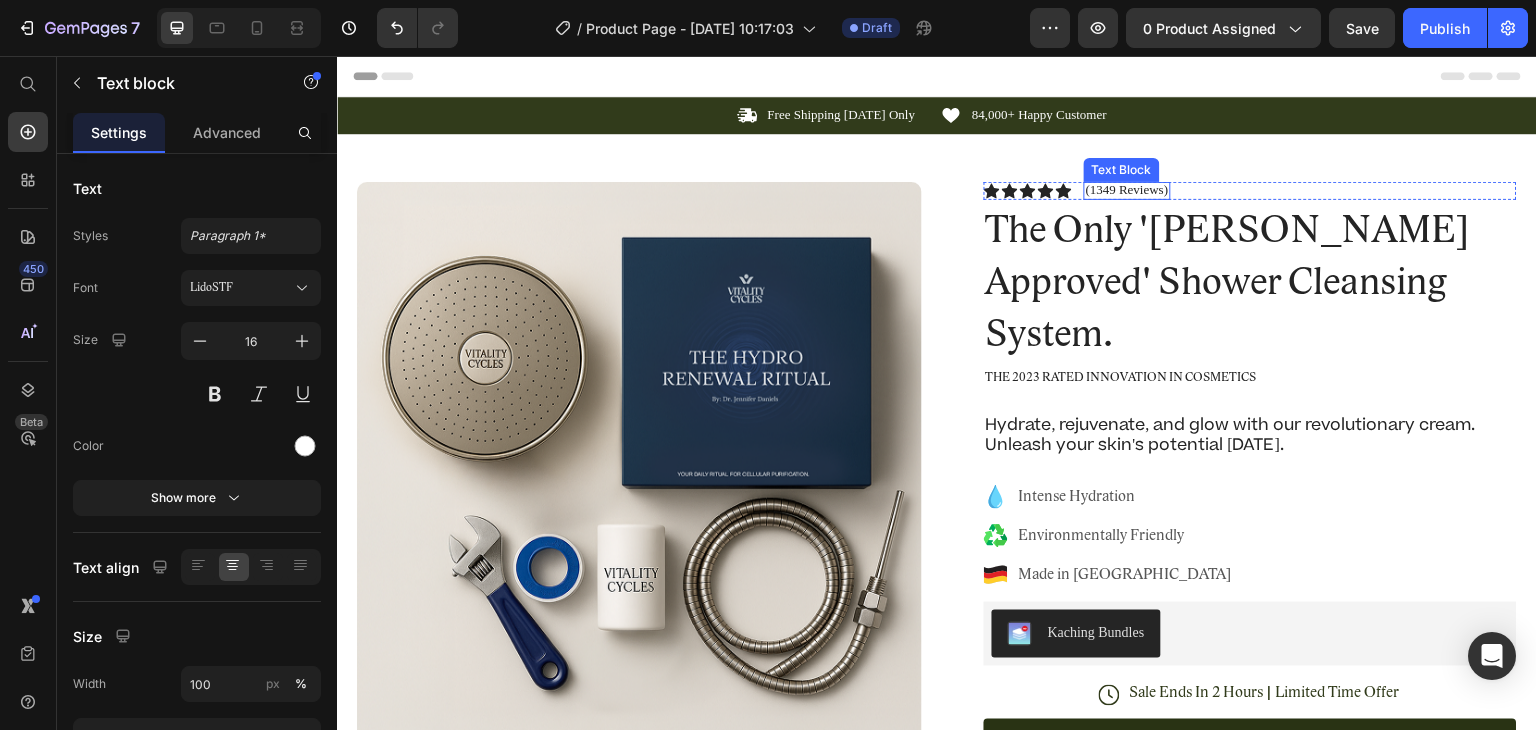 click on "(1349 Reviews)" at bounding box center (1127, 190) 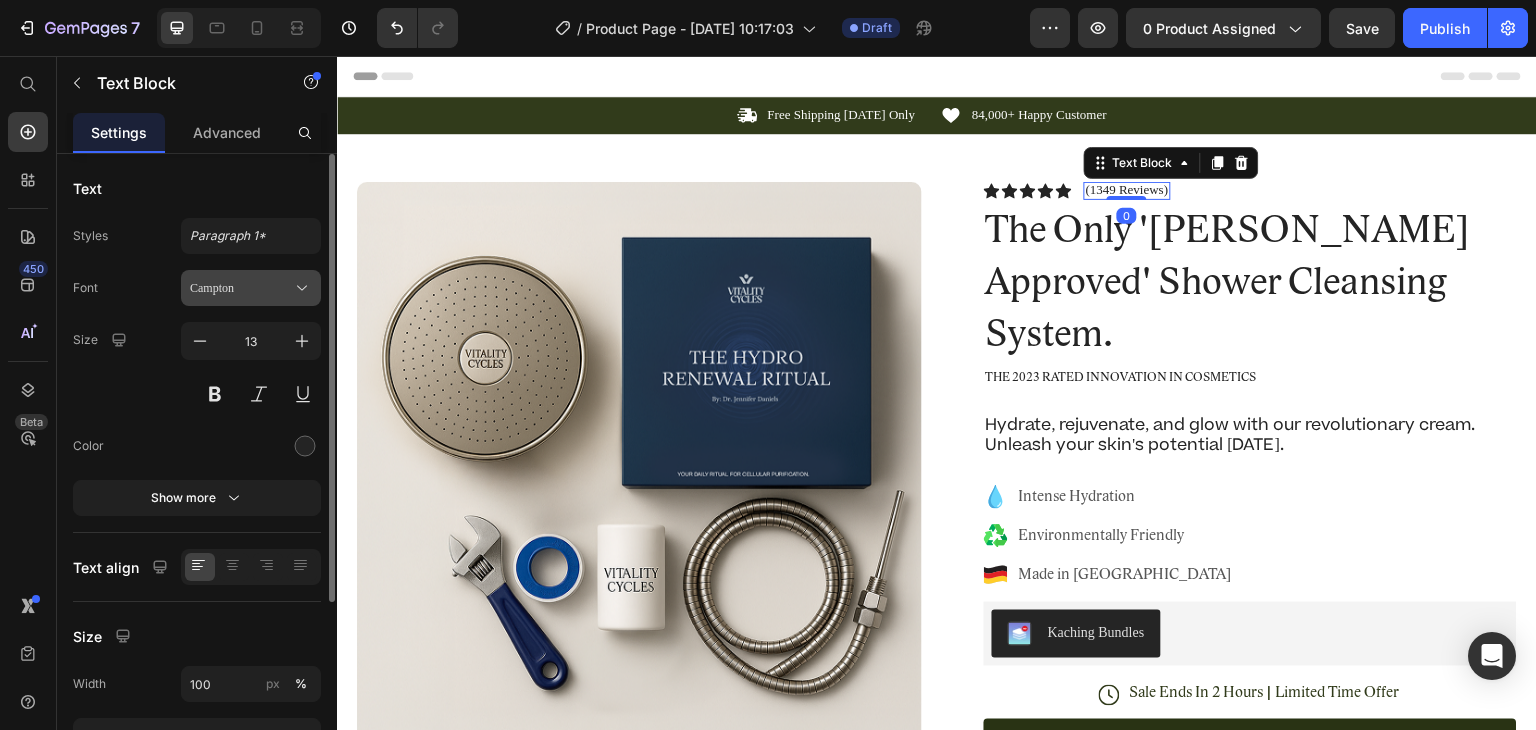 click on "Campton" at bounding box center (241, 288) 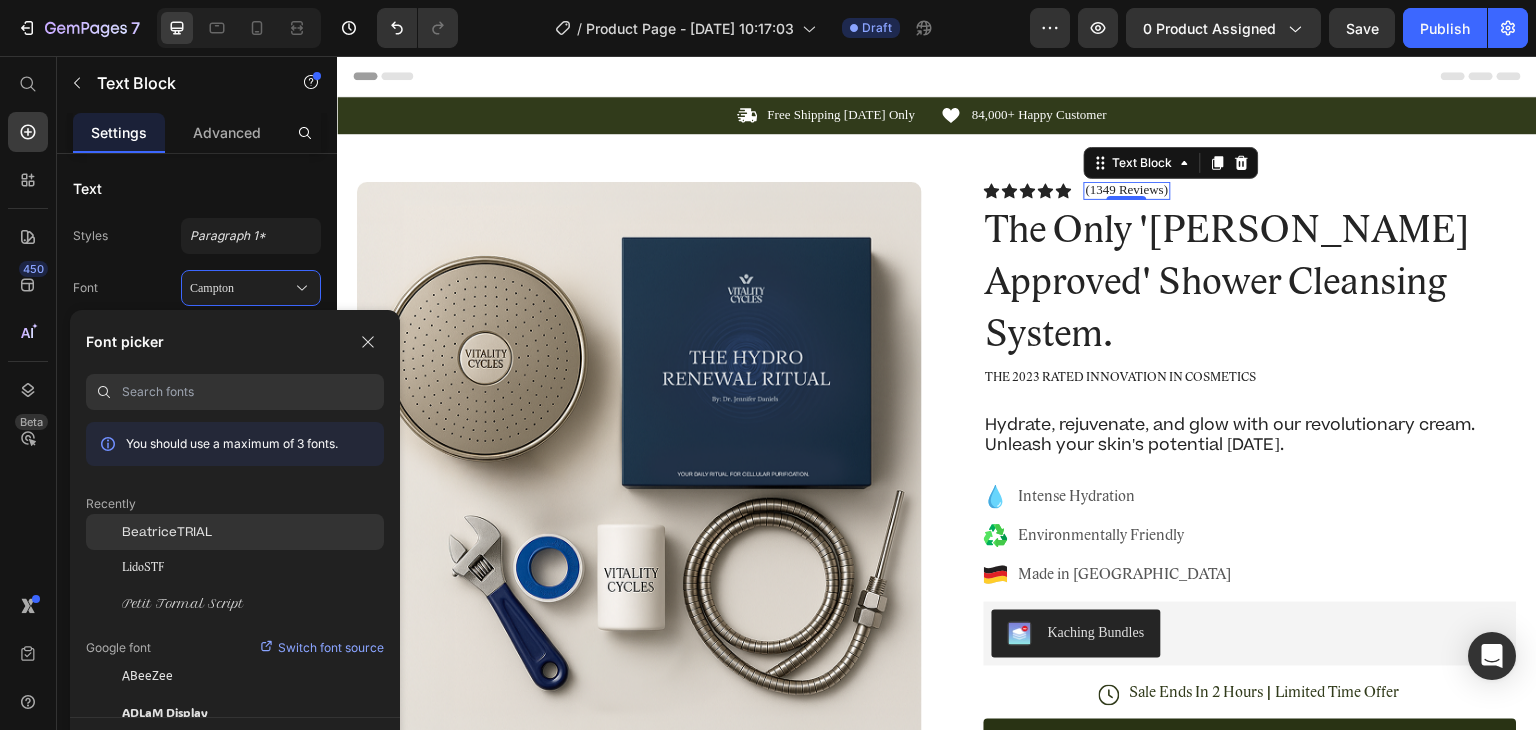 click on "BeatriceTRIAL" at bounding box center (167, 532) 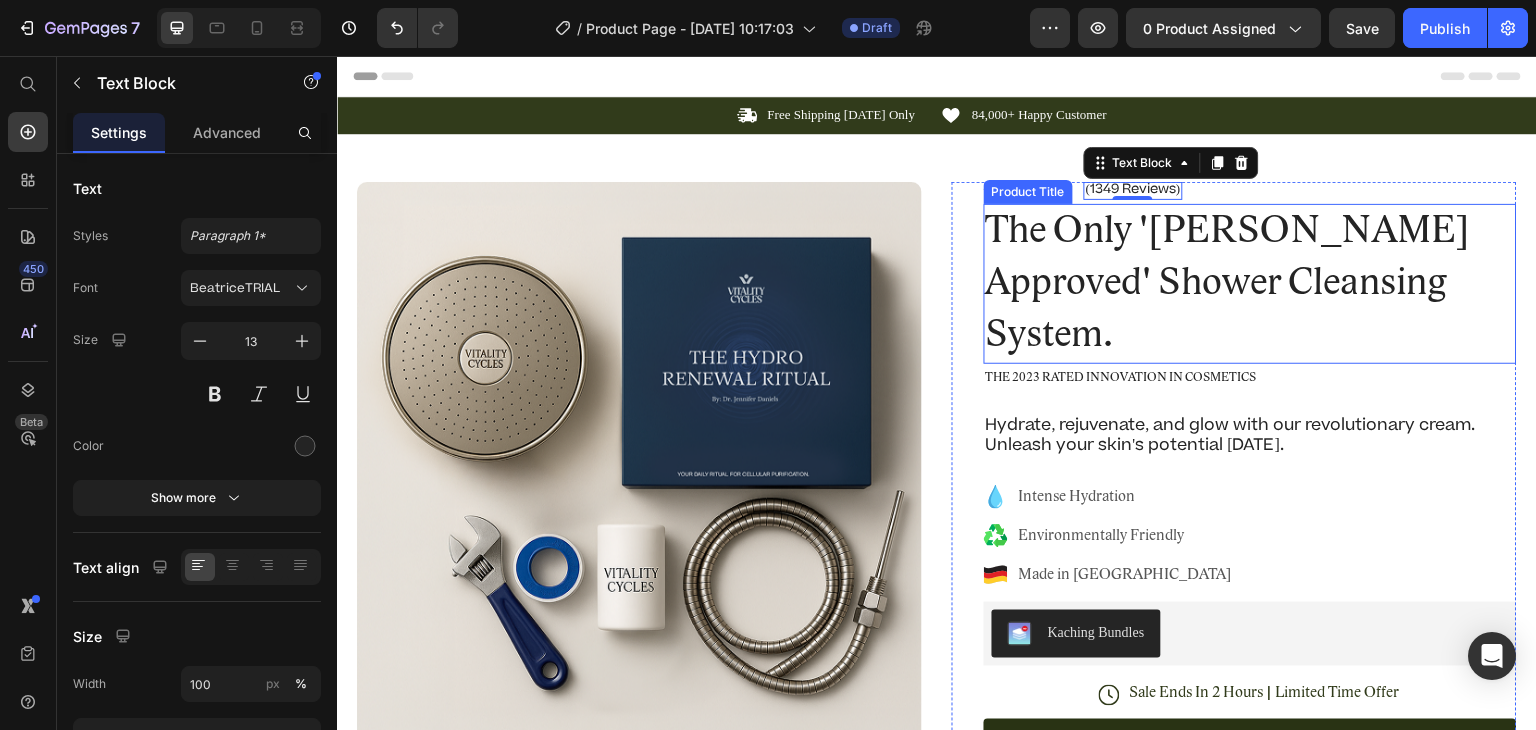click on "The Only '[PERSON_NAME] Approved' Shower Cleansing System." at bounding box center [1250, 284] 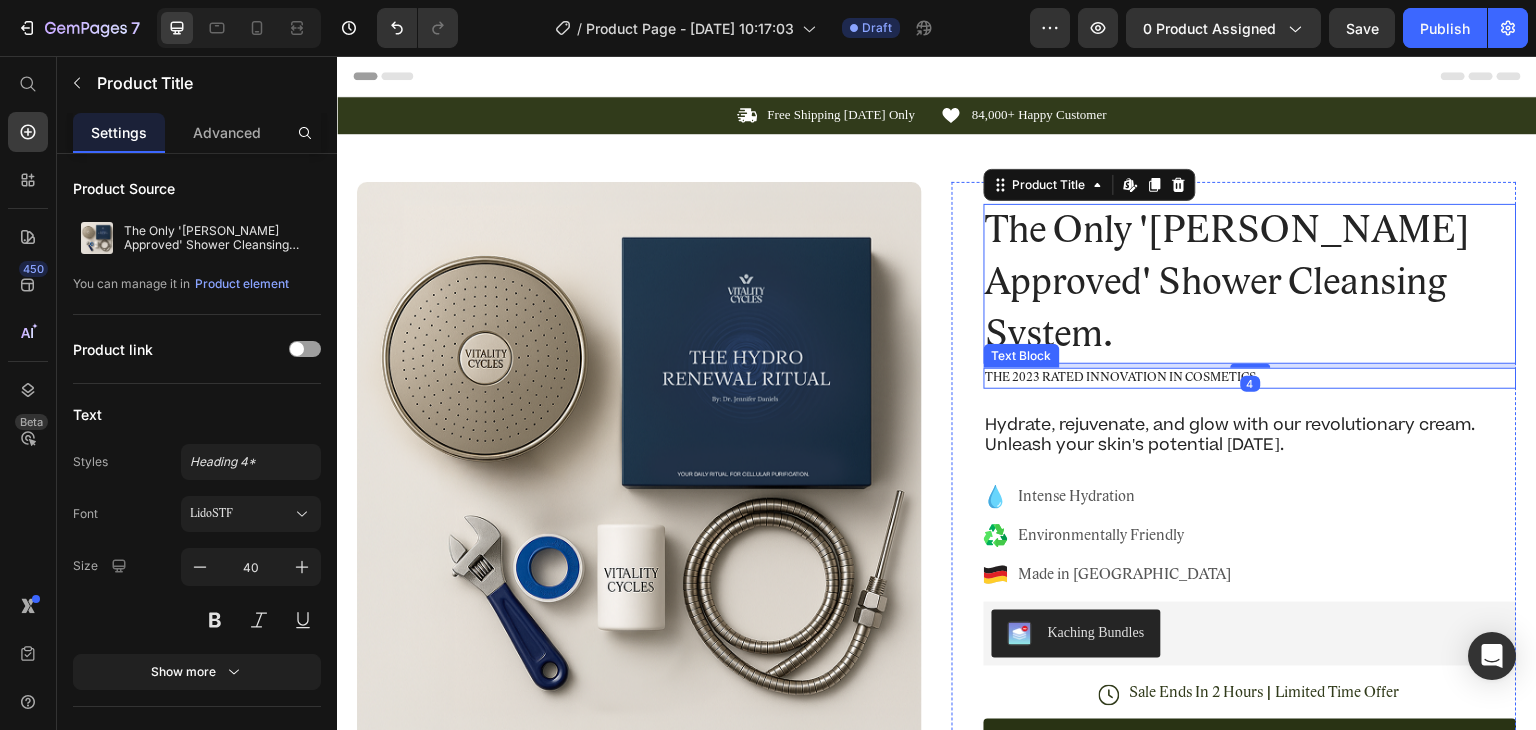 click on "The 2023 Rated Innovation in Cosmetics" at bounding box center [1250, 378] 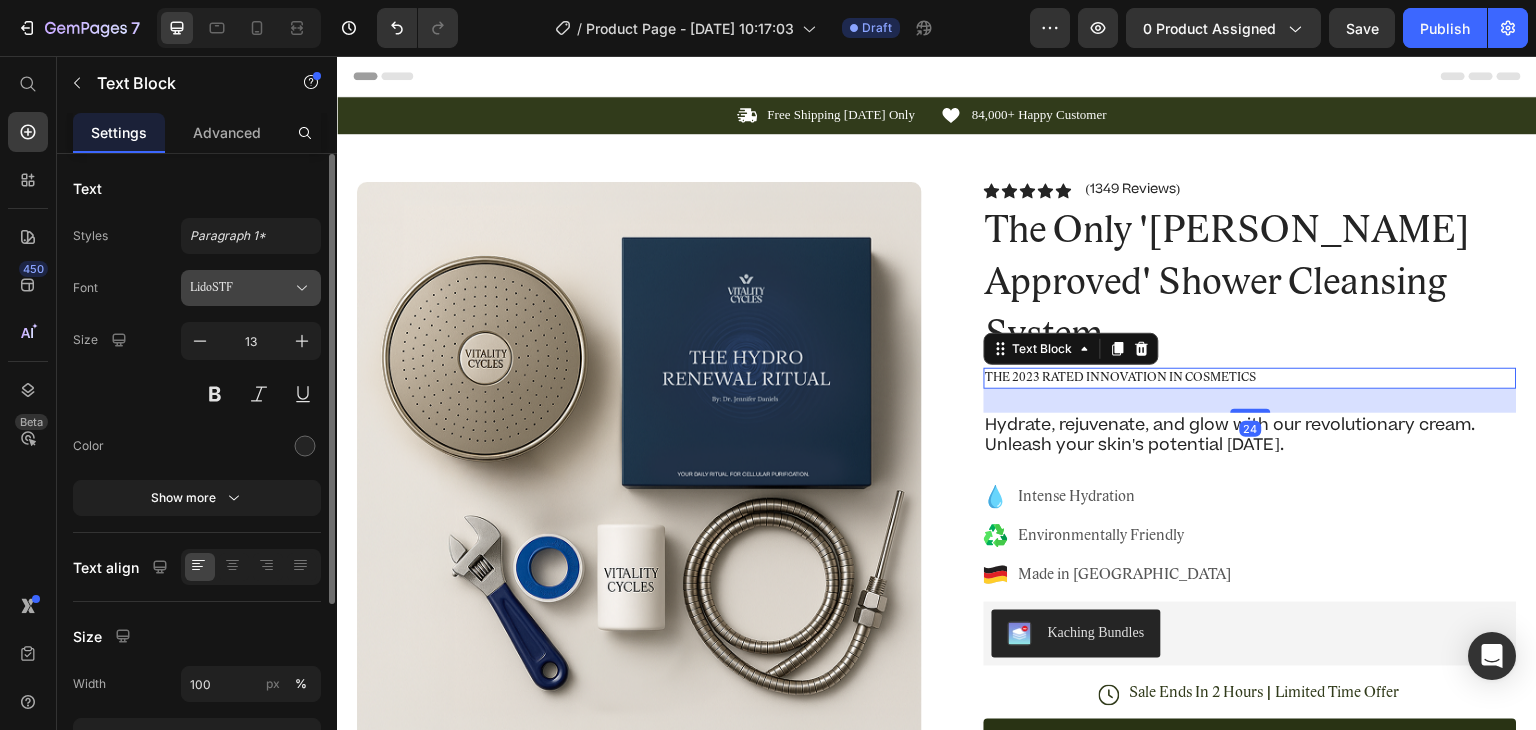 click on "LidoSTF" at bounding box center (251, 288) 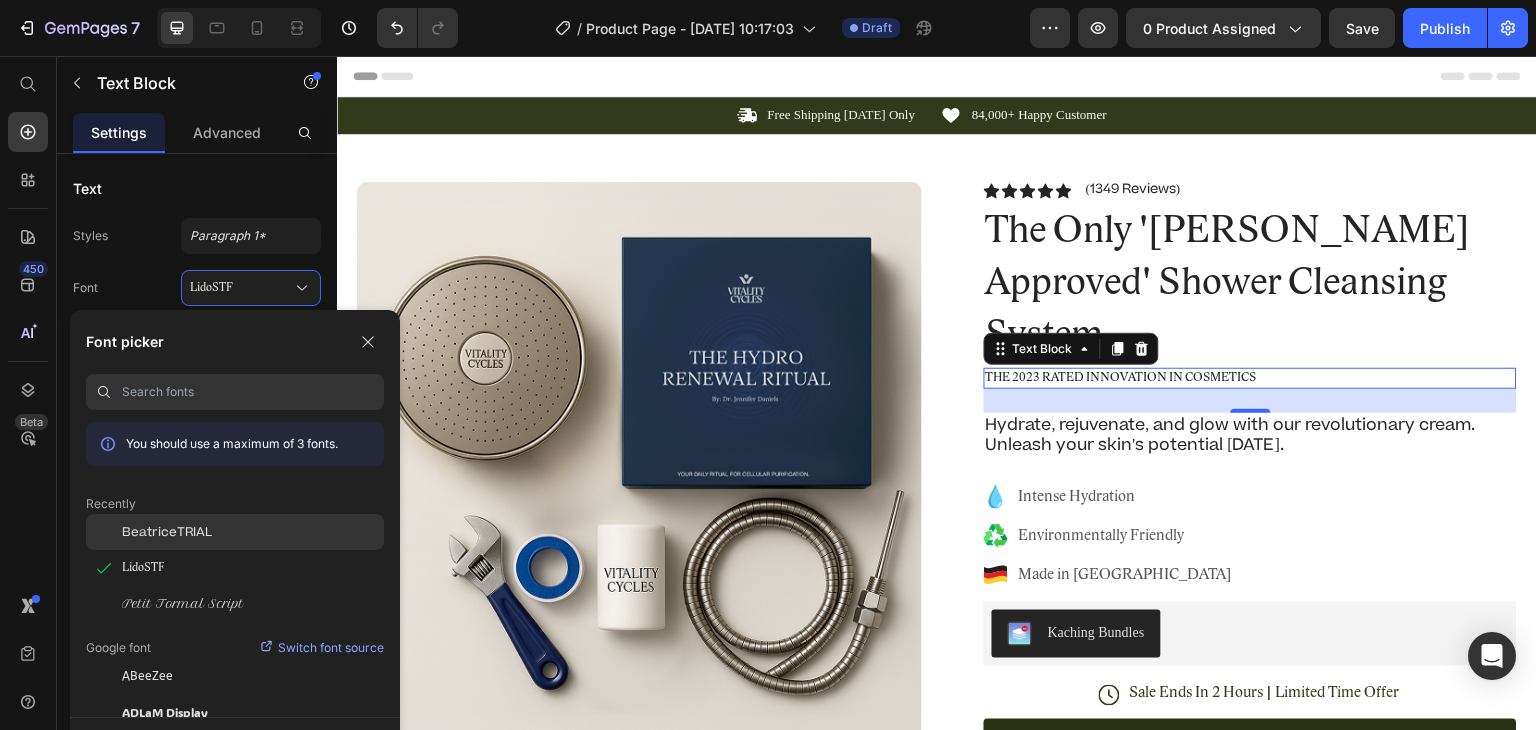 click on "BeatriceTRIAL" at bounding box center [167, 532] 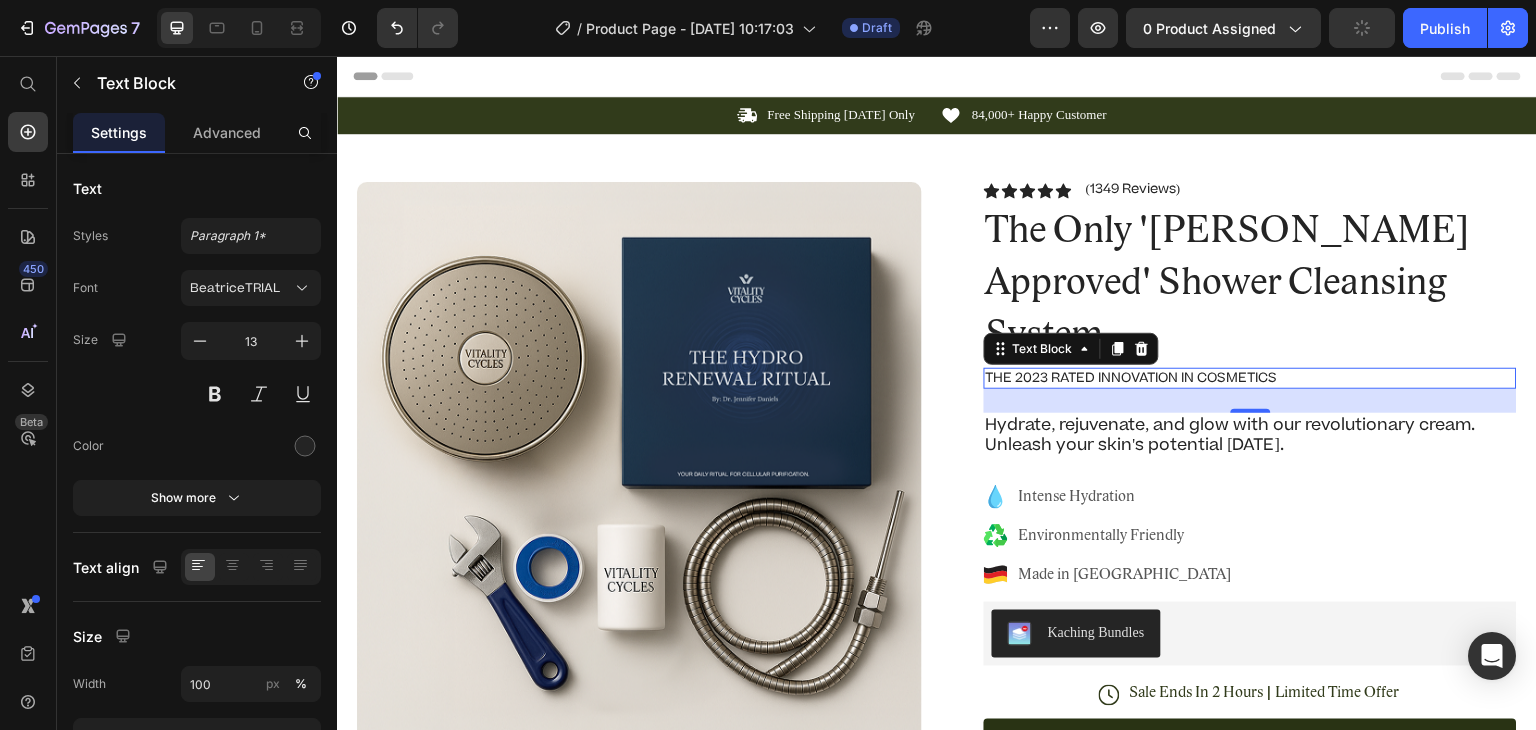 click on "24" at bounding box center (1251, 429) 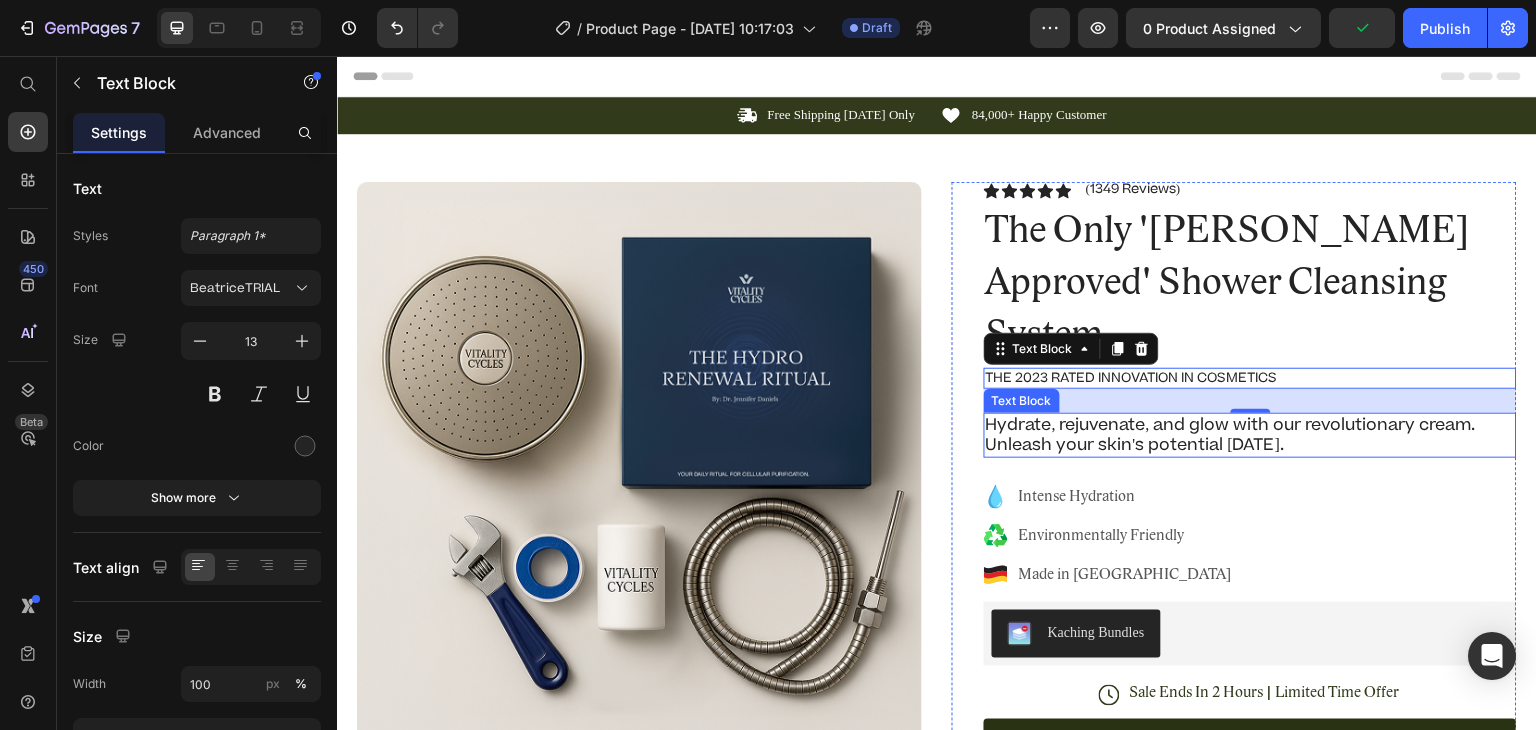 click on "Hydrate, rejuvenate, and glow with our revolutionary cream. Unleash your skin's potential [DATE]." at bounding box center (1250, 436) 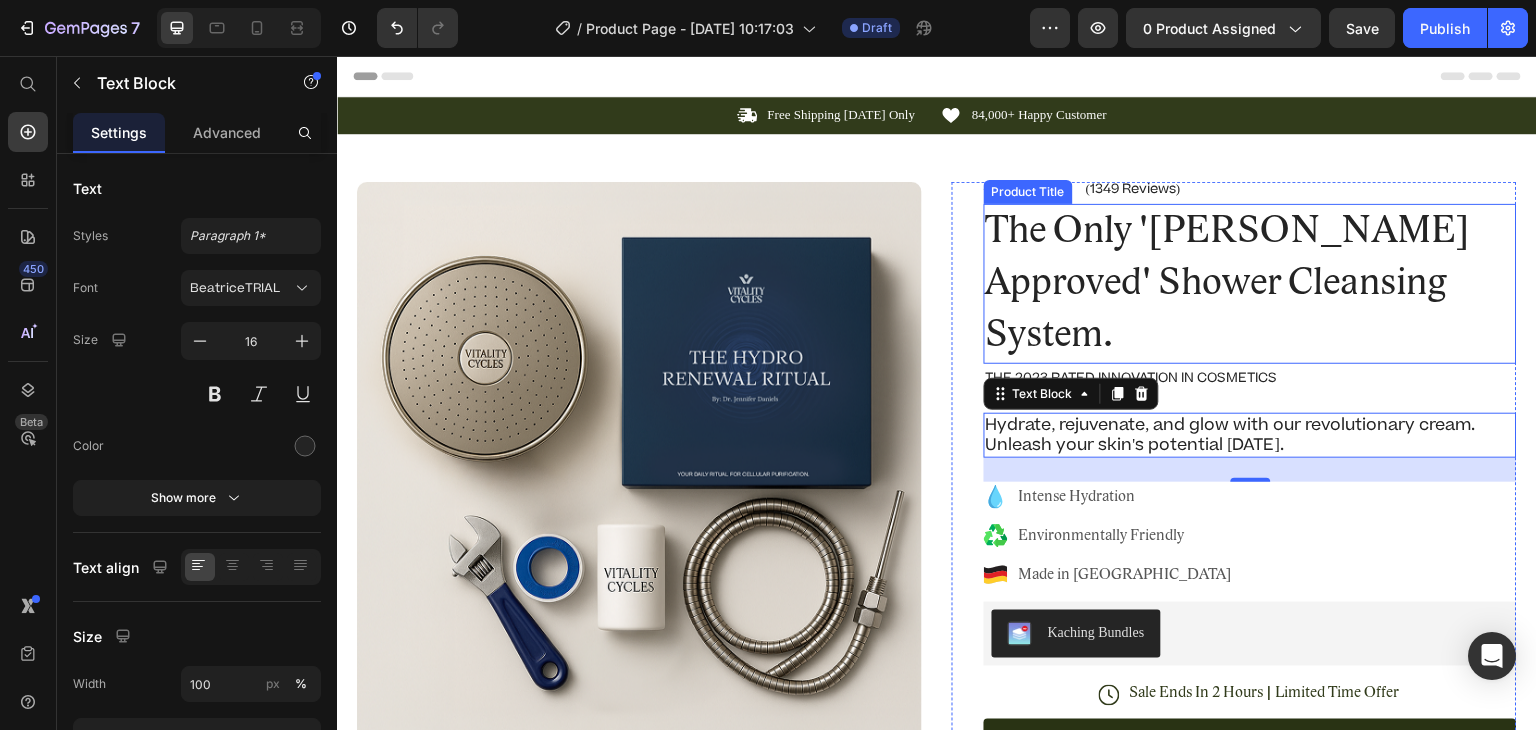 click on "The Only '[PERSON_NAME] Approved' Shower Cleansing System." at bounding box center [1250, 284] 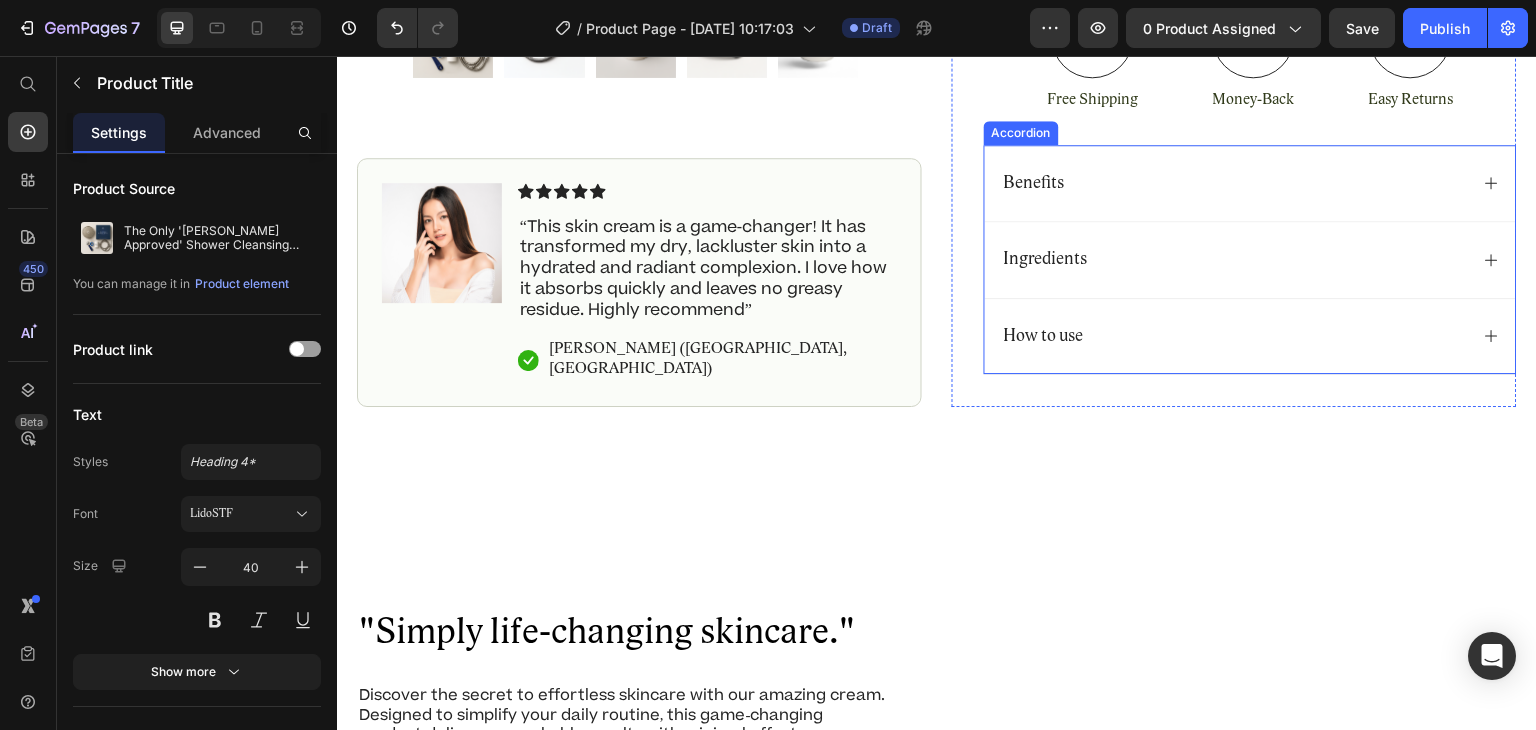 scroll, scrollTop: 834, scrollLeft: 0, axis: vertical 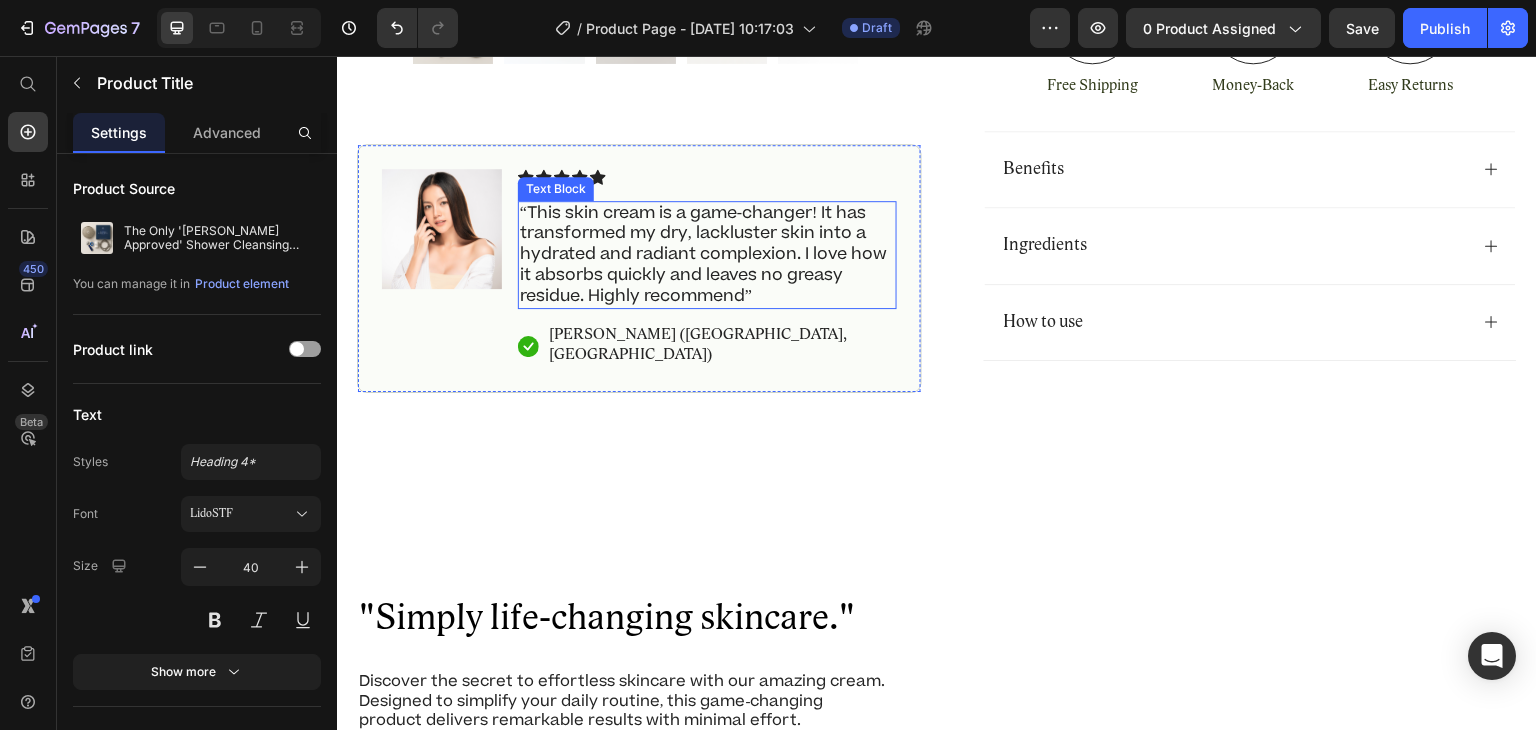 click on "“This skin cream is a game-changer! It has transformed my dry, lackluster skin into a hydrated and radiant complexion. I love how it absorbs quickly and leaves no greasy residue. Highly recommend”" at bounding box center [707, 254] 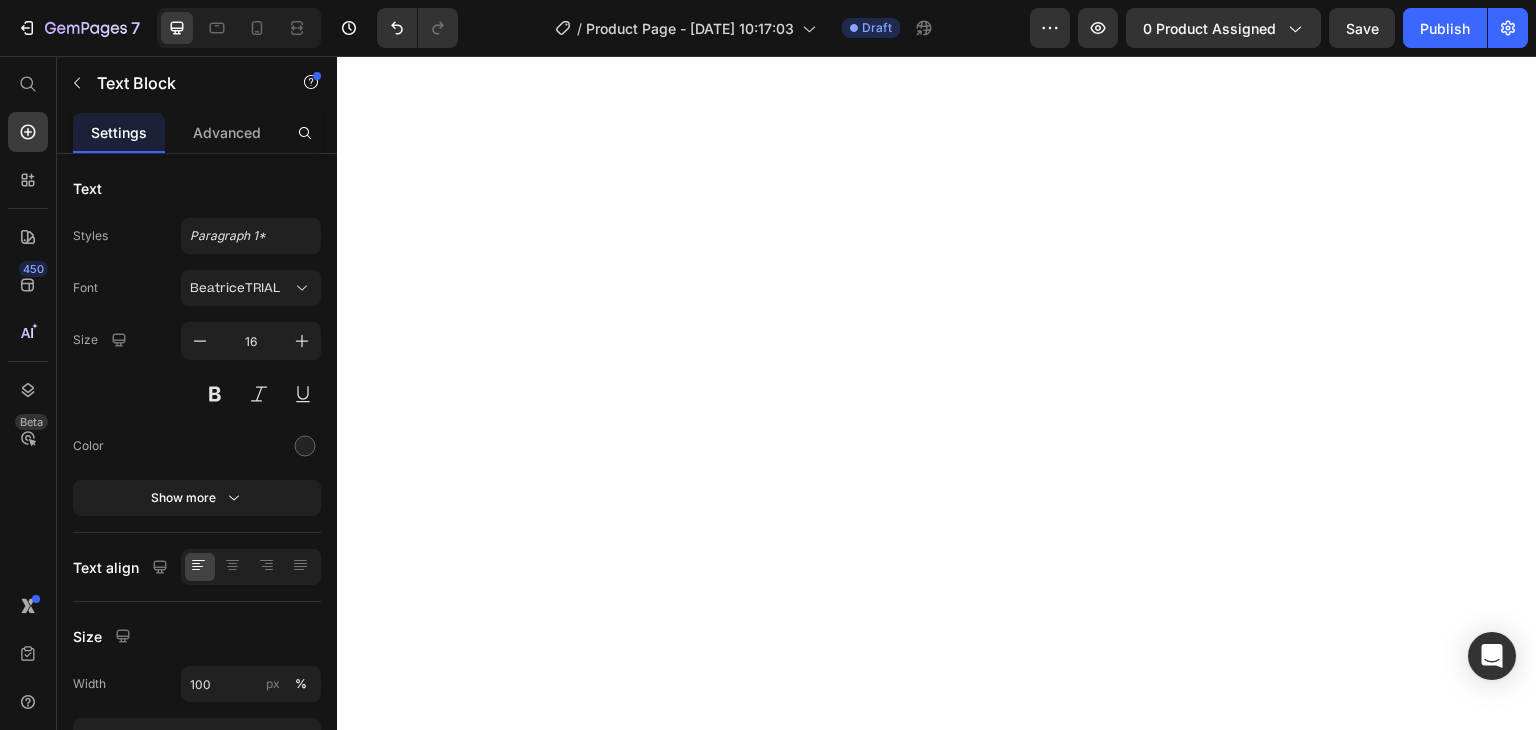 scroll, scrollTop: 0, scrollLeft: 0, axis: both 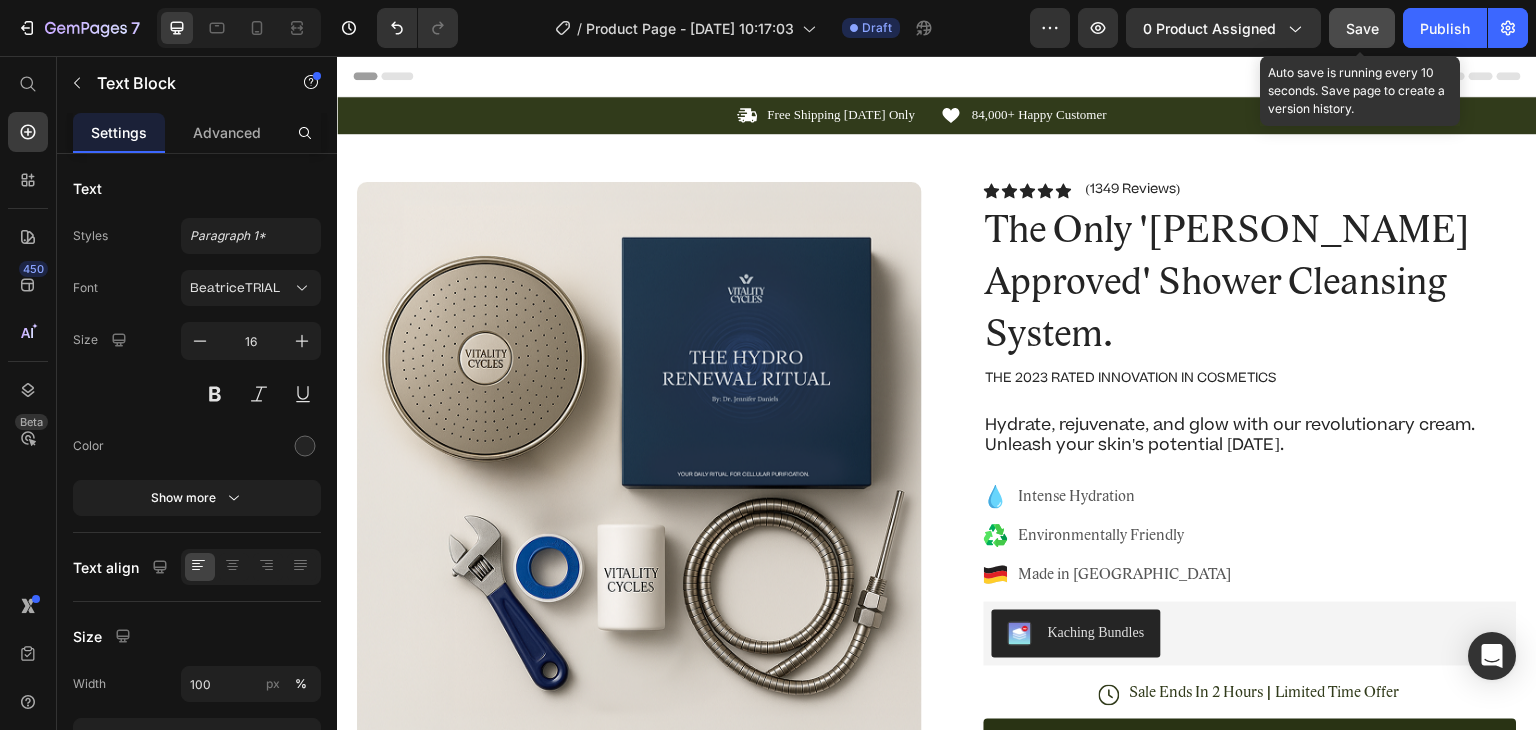 click on "Save" at bounding box center (1362, 28) 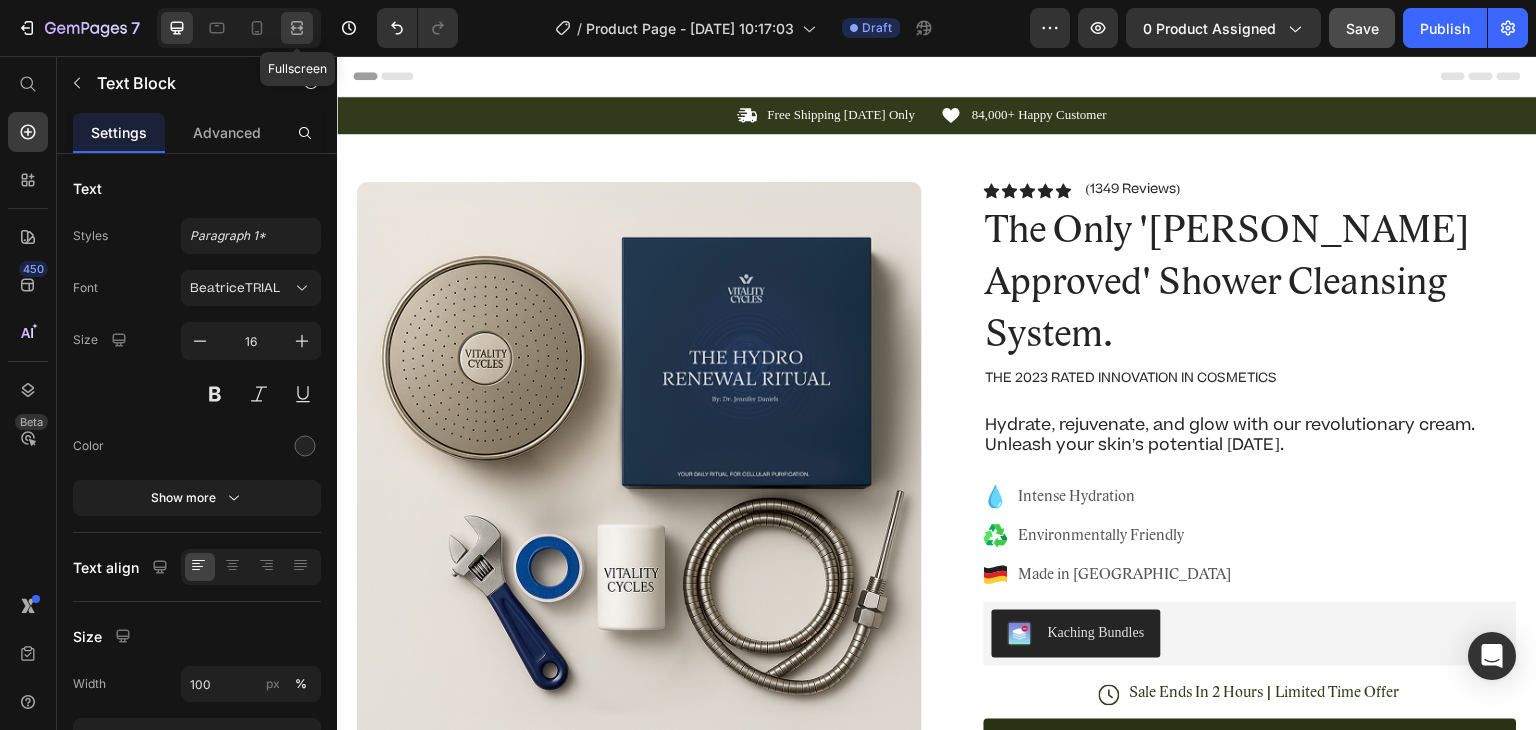 click 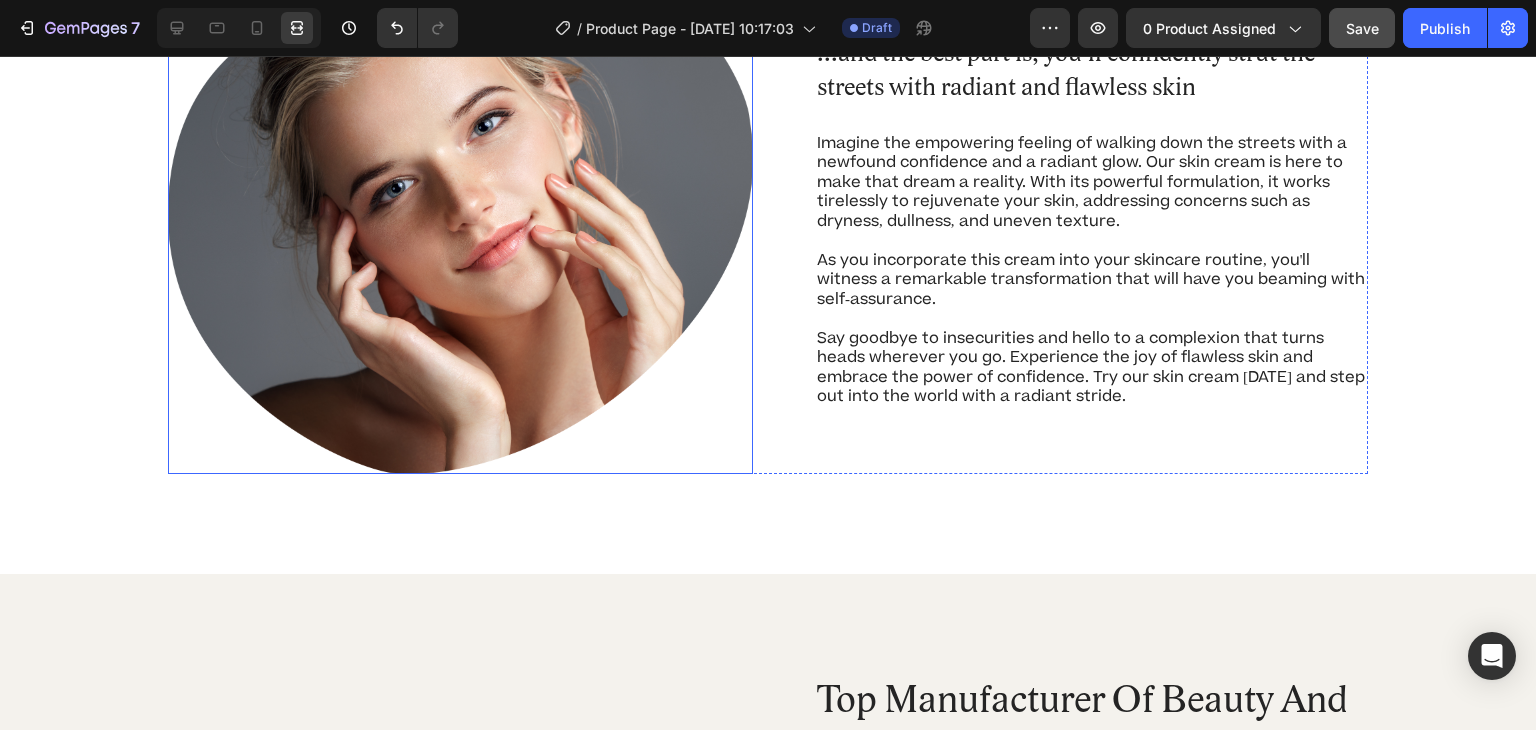 scroll, scrollTop: 1840, scrollLeft: 0, axis: vertical 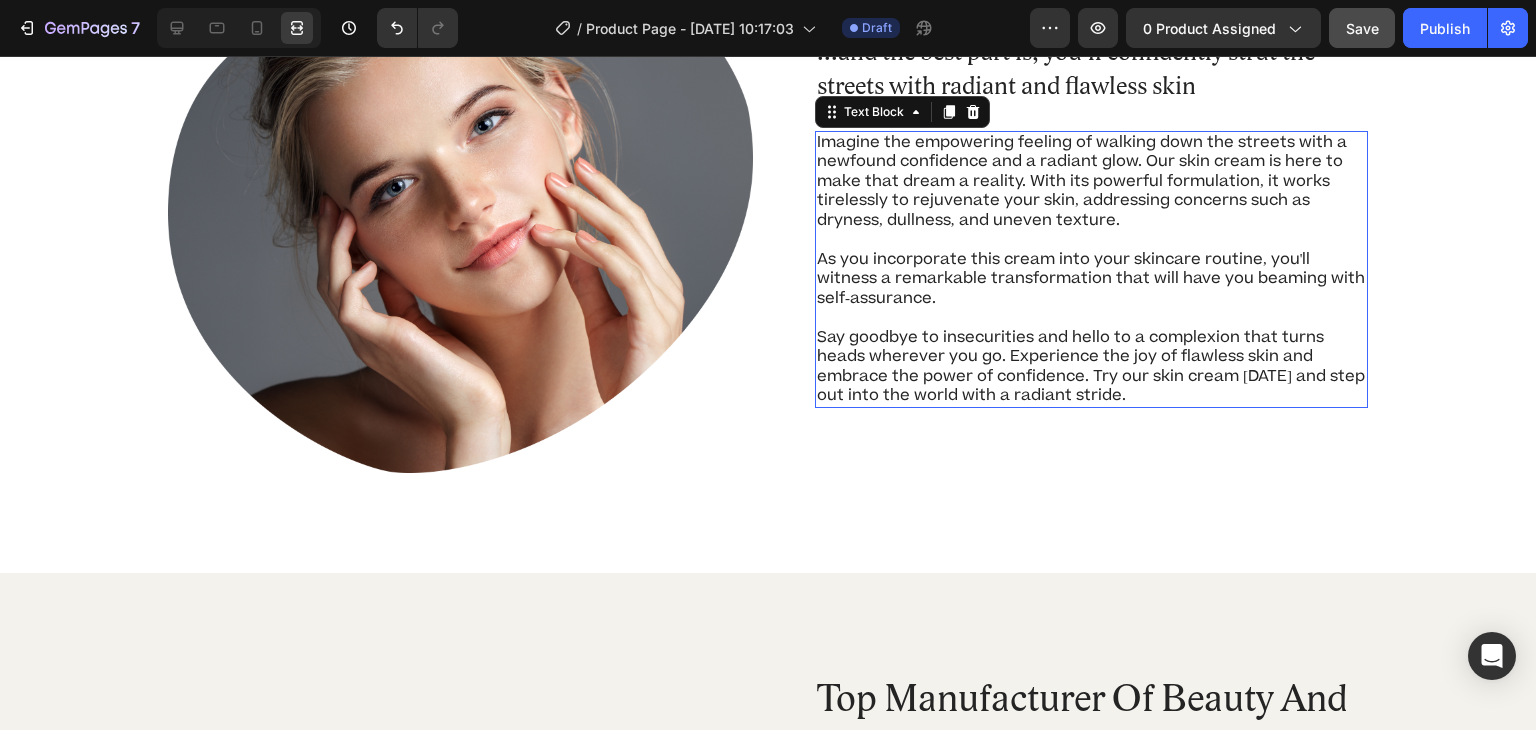 click on "Imagine the empowering feeling of walking down the streets with a newfound confidence and a radiant glow. Our skin cream is here to make that dream a reality. With its powerful formulation, it works tirelessly to rejuvenate your skin, addressing concerns such as dryness, dullness, and uneven texture." at bounding box center (1091, 182) 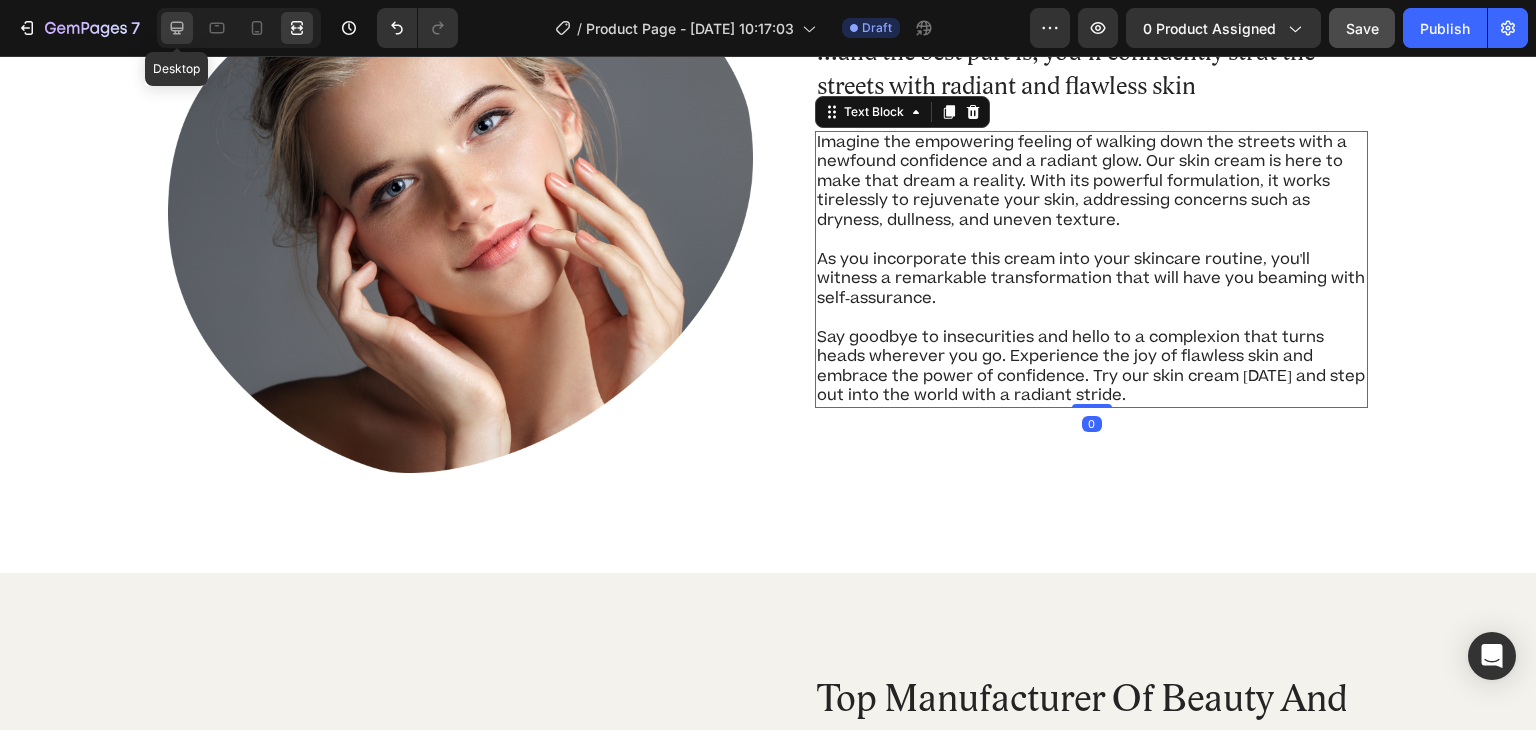 click 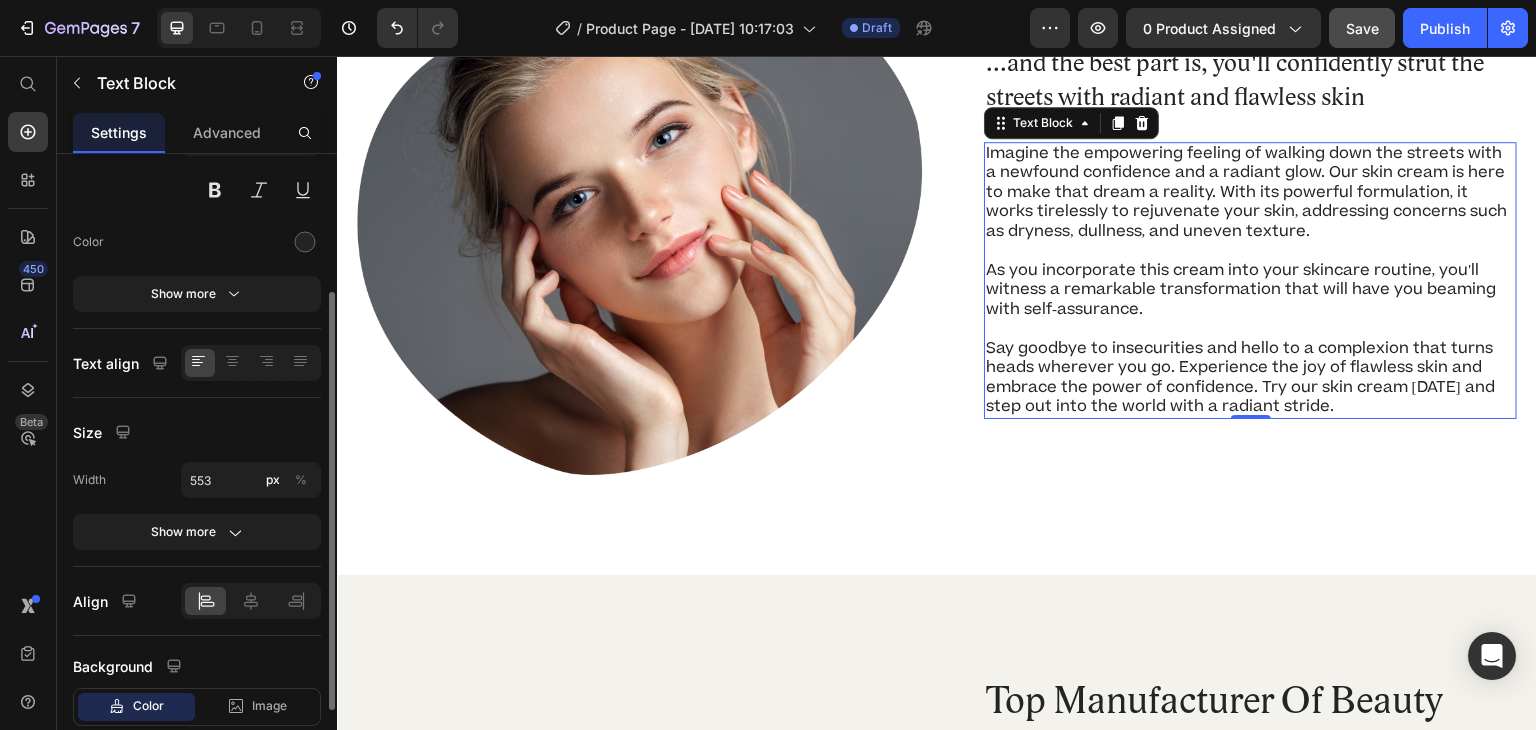scroll, scrollTop: 206, scrollLeft: 0, axis: vertical 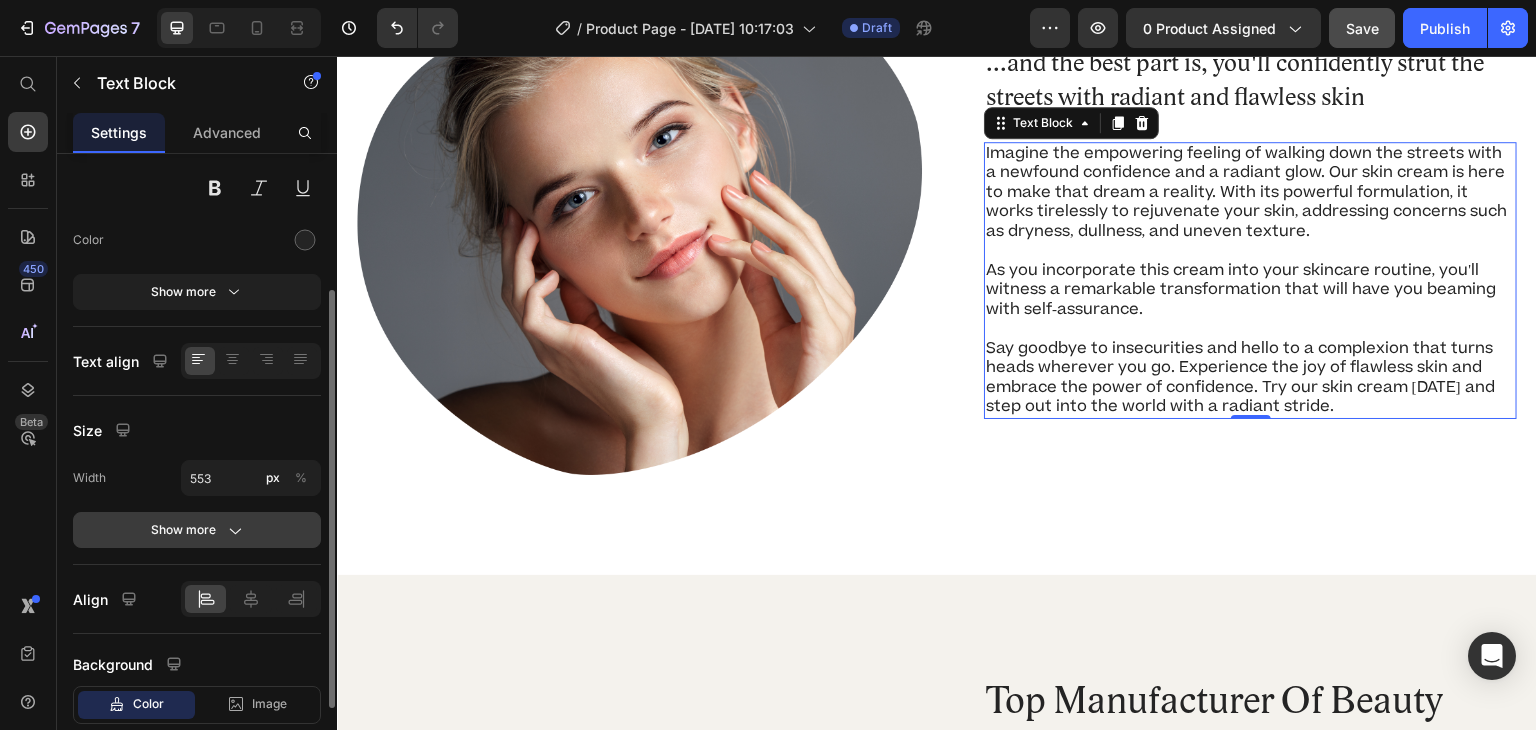 click on "Show more" at bounding box center [197, 530] 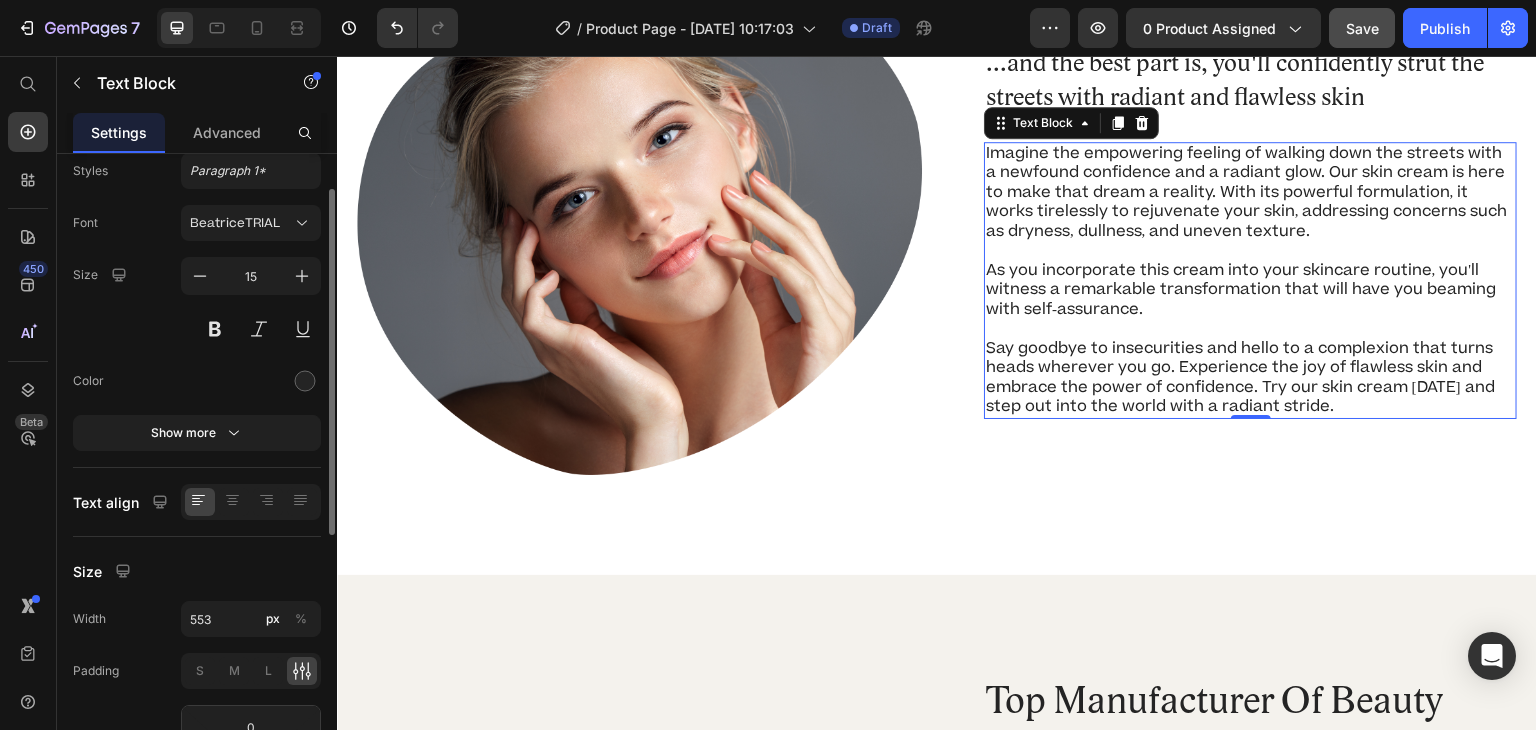 scroll, scrollTop: 0, scrollLeft: 0, axis: both 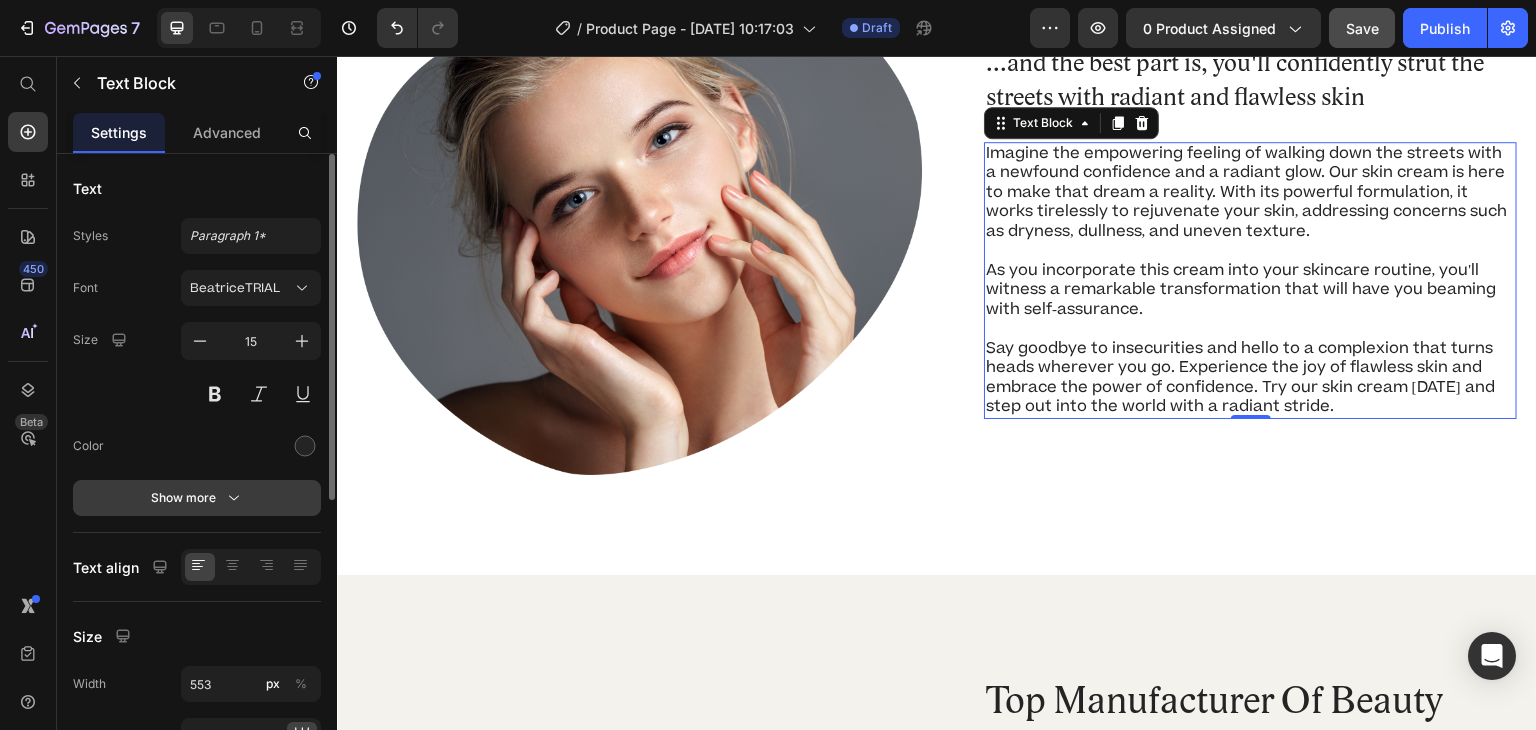 click on "Show more" at bounding box center (197, 498) 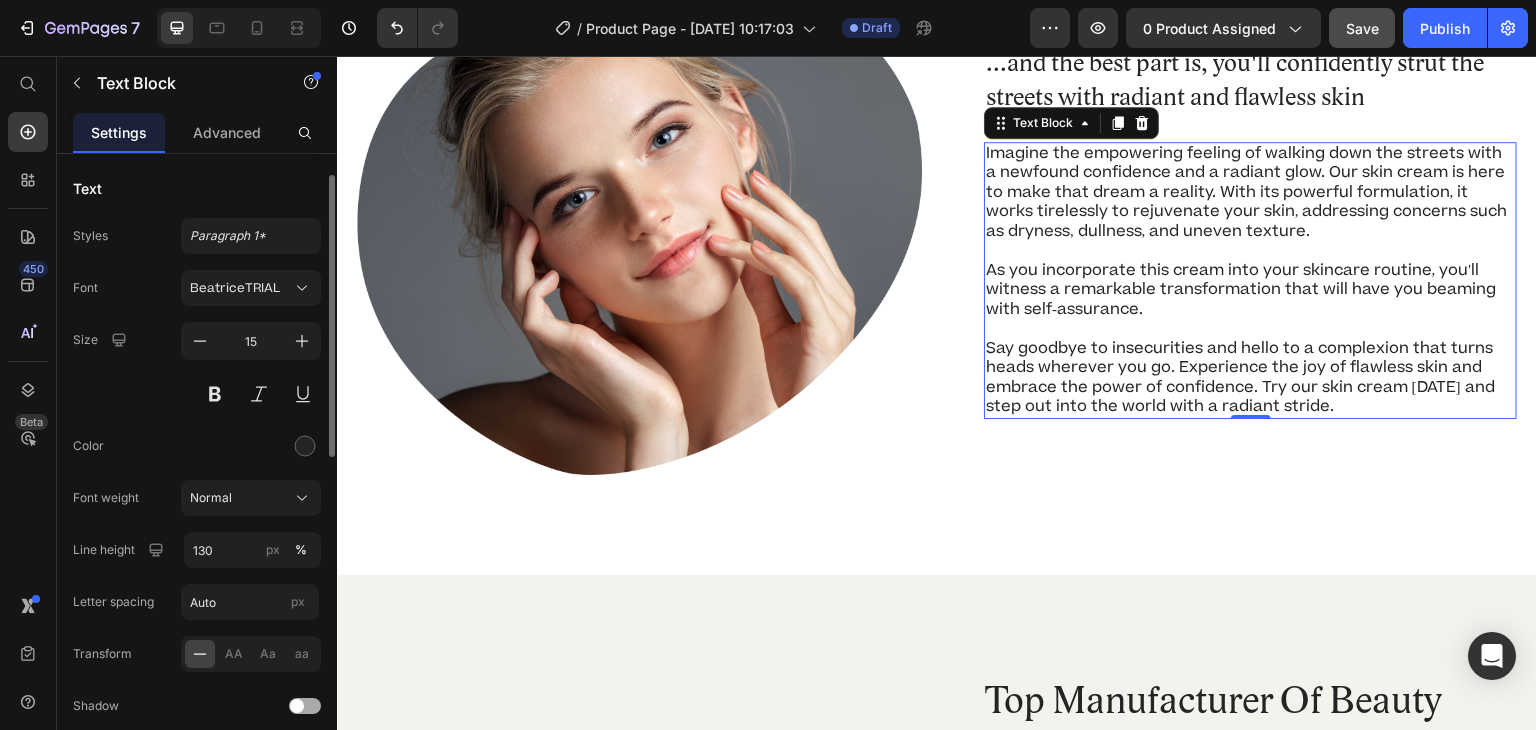 scroll, scrollTop: 15, scrollLeft: 0, axis: vertical 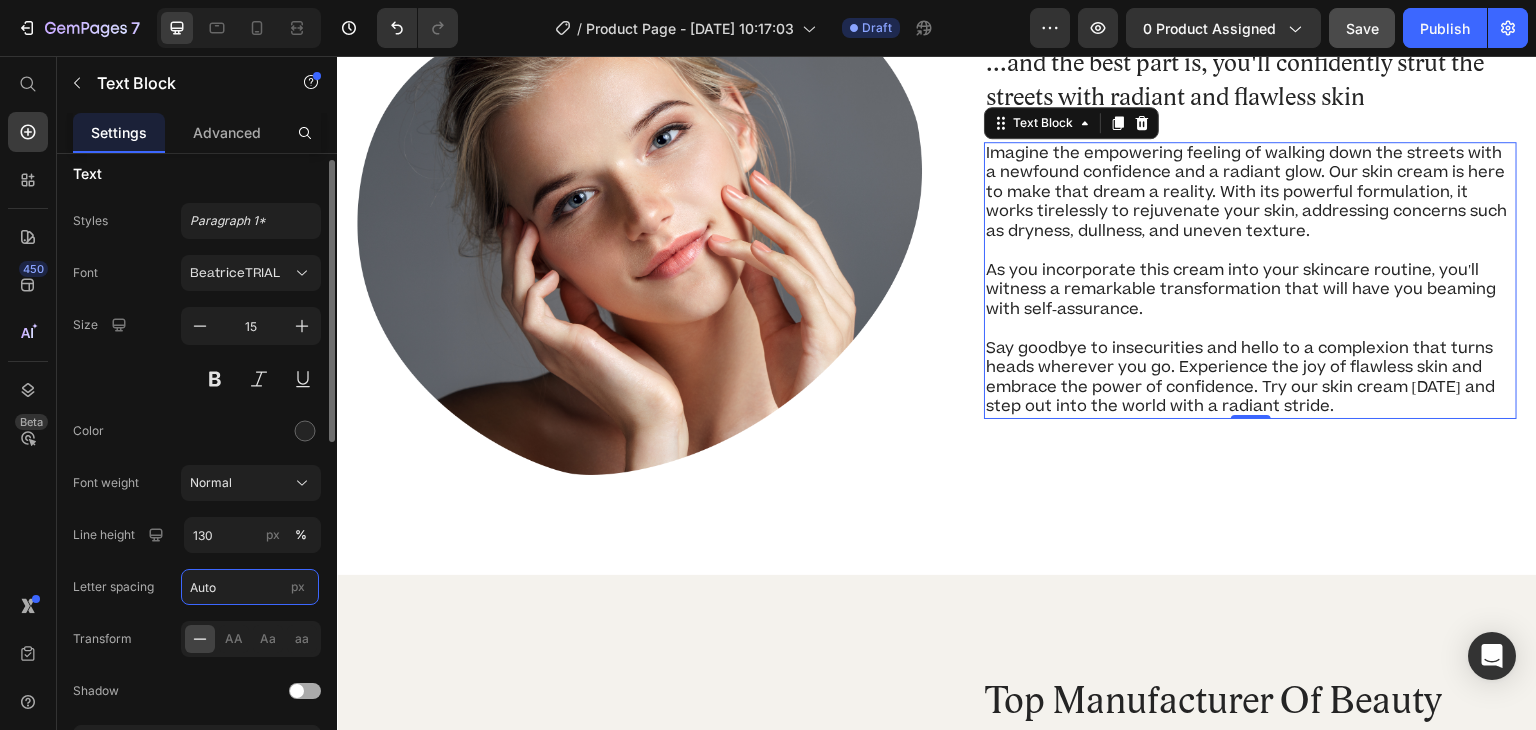 click on "Auto" at bounding box center [250, 587] 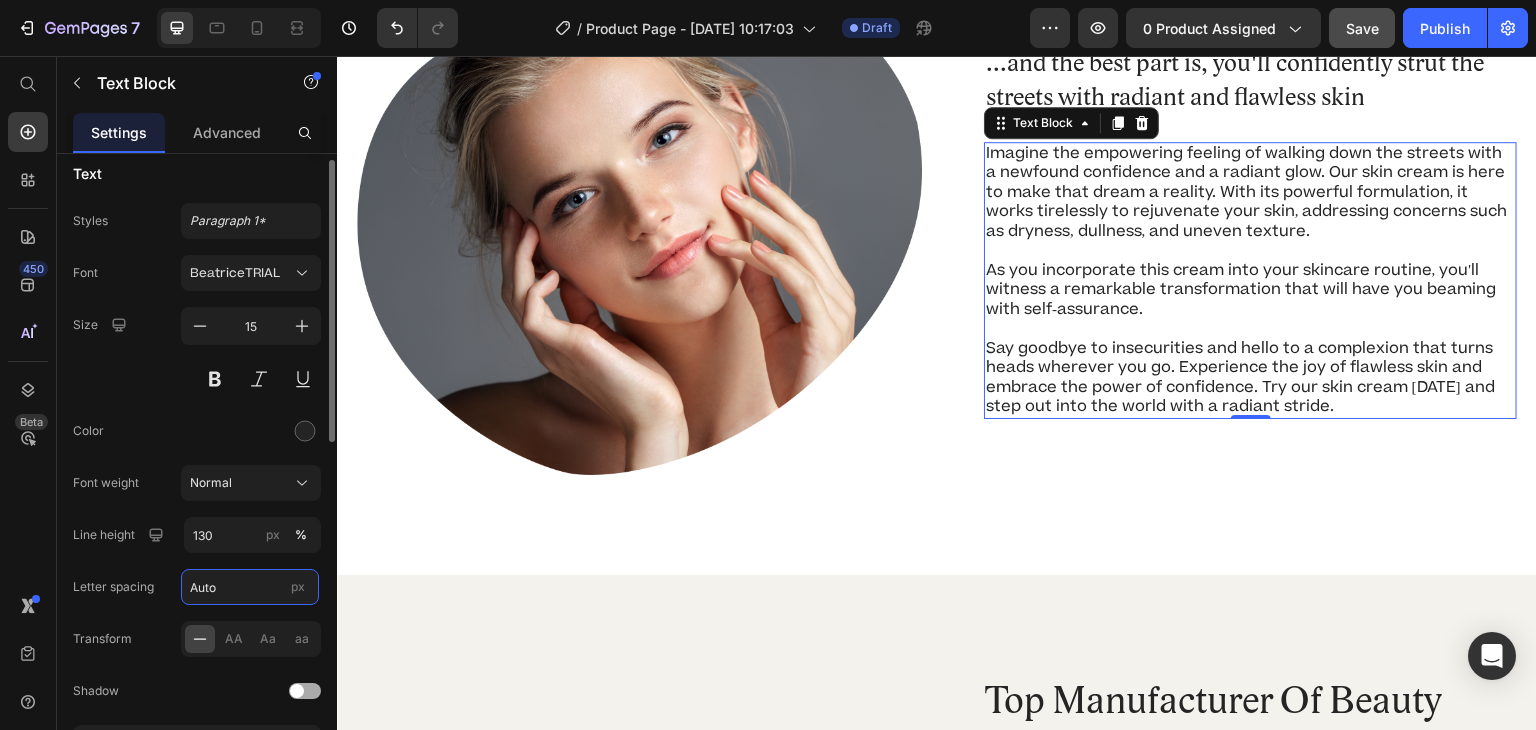 type on "1" 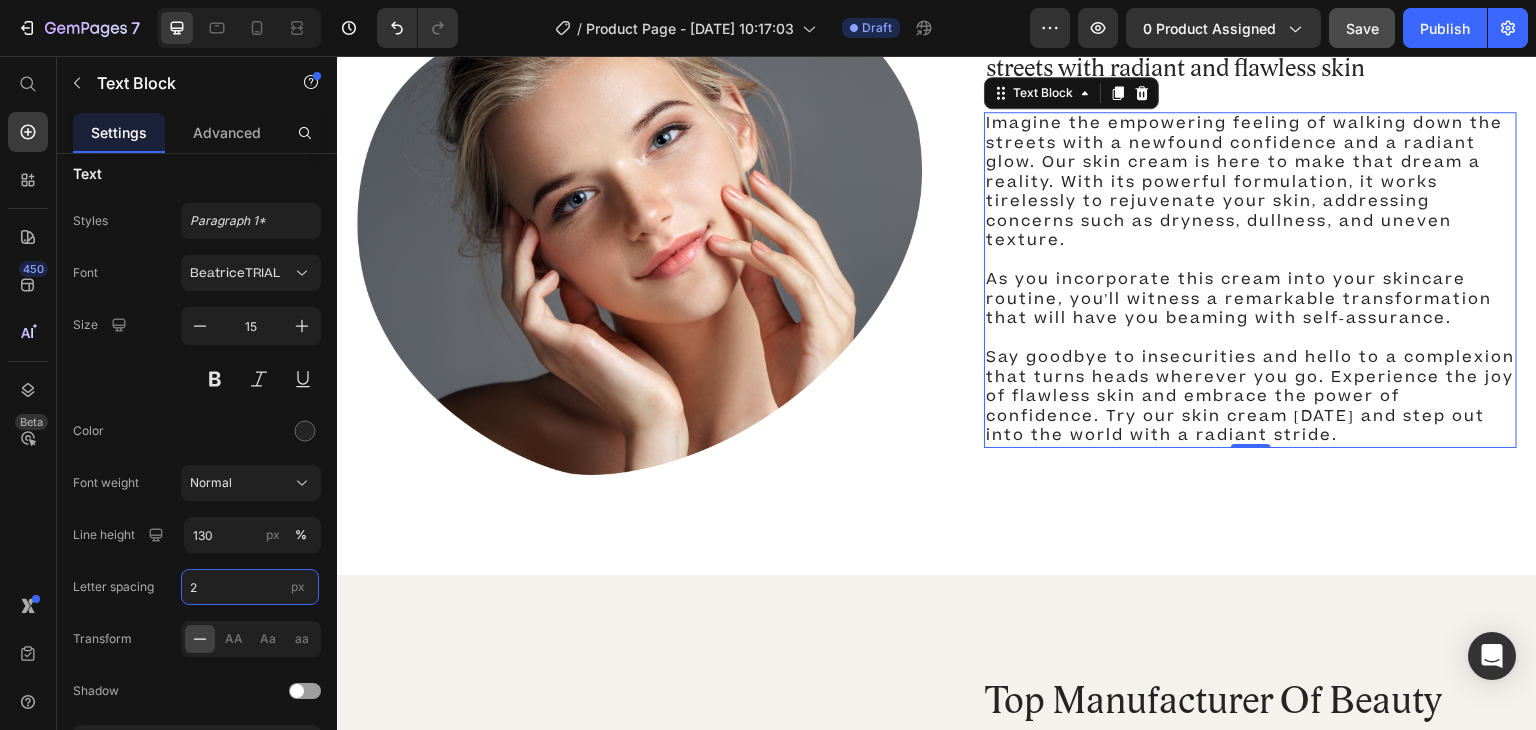type on "2" 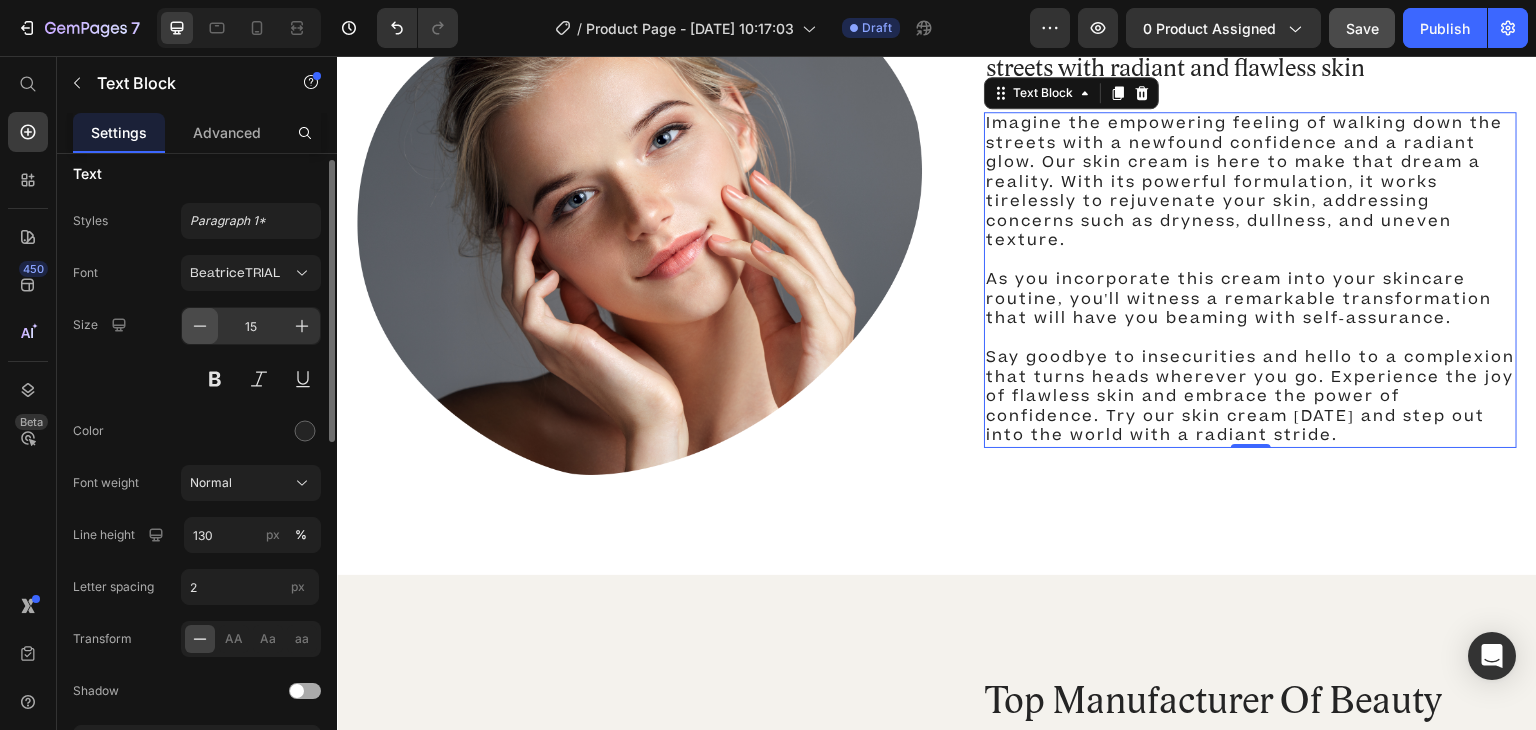 click 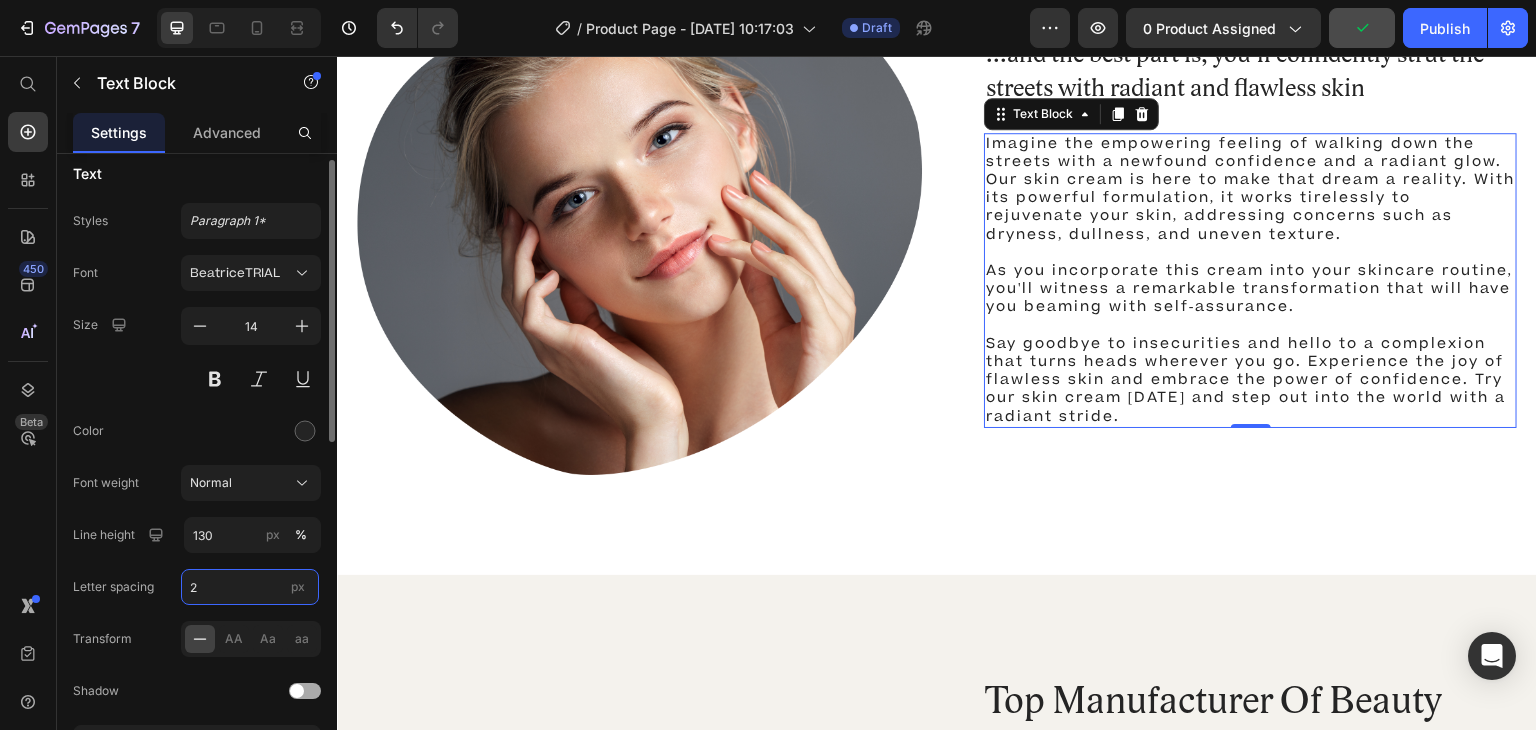 click on "2" at bounding box center (250, 587) 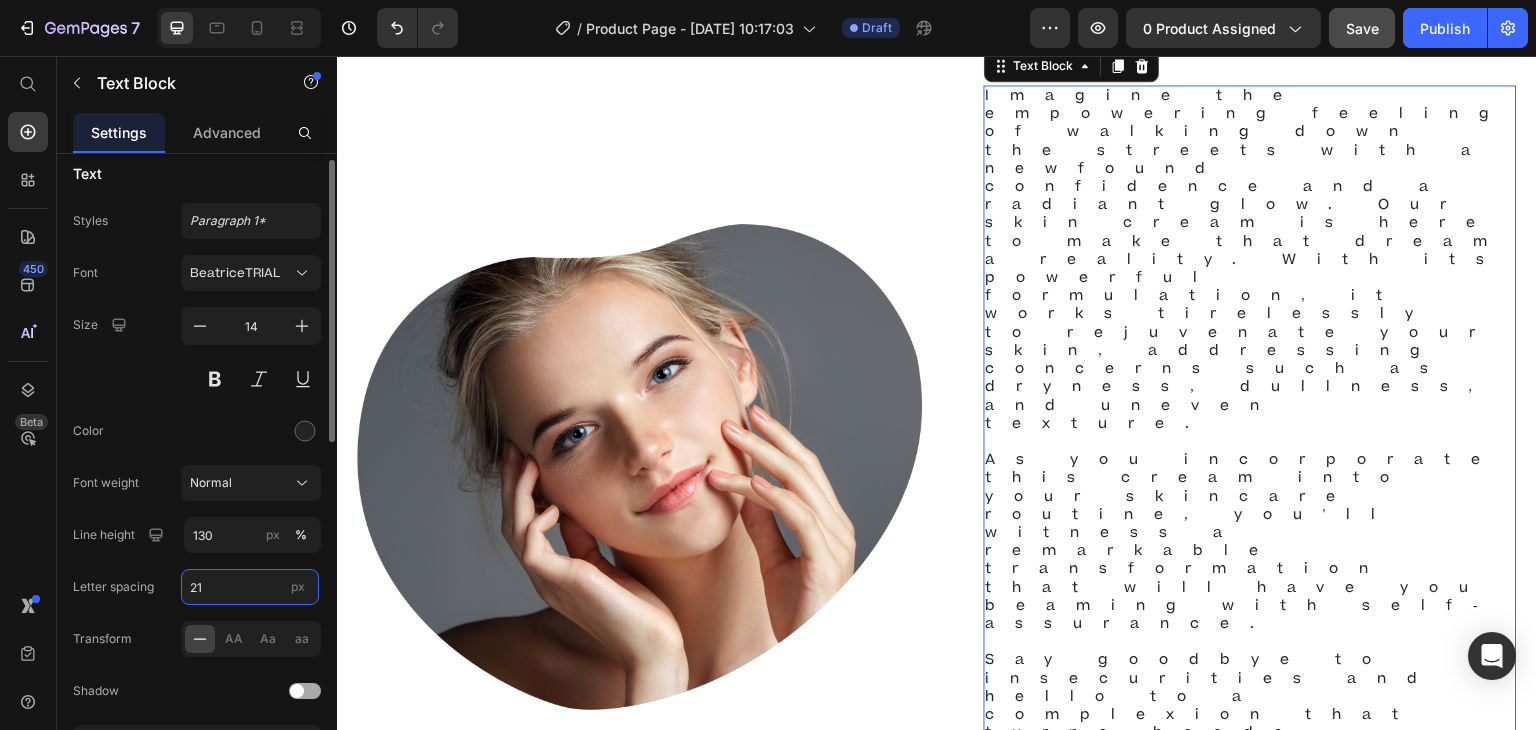 type on "2" 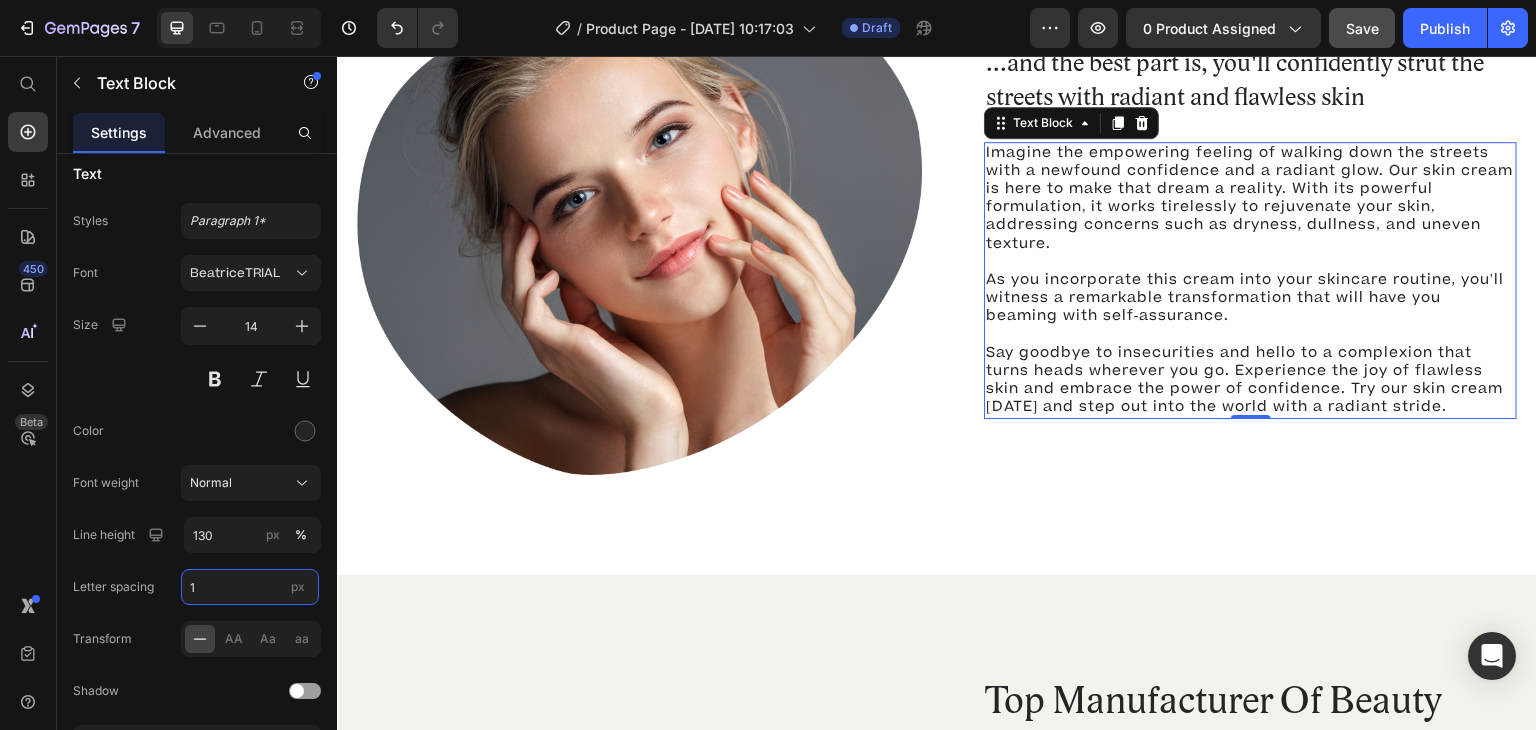 type on "1" 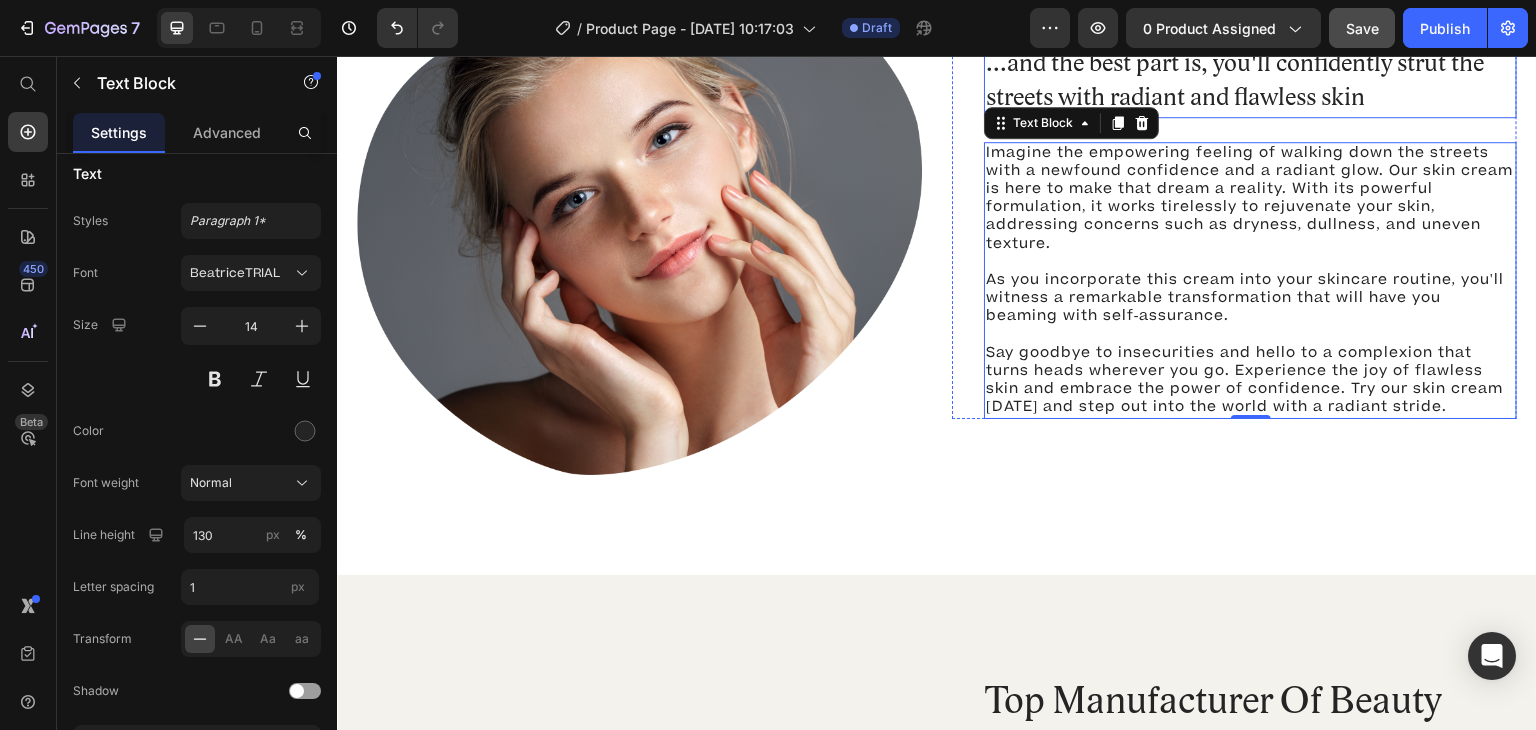 click on "...and the best part is, you'll confidently strut the streets with radiant and flawless skin" at bounding box center [1250, 82] 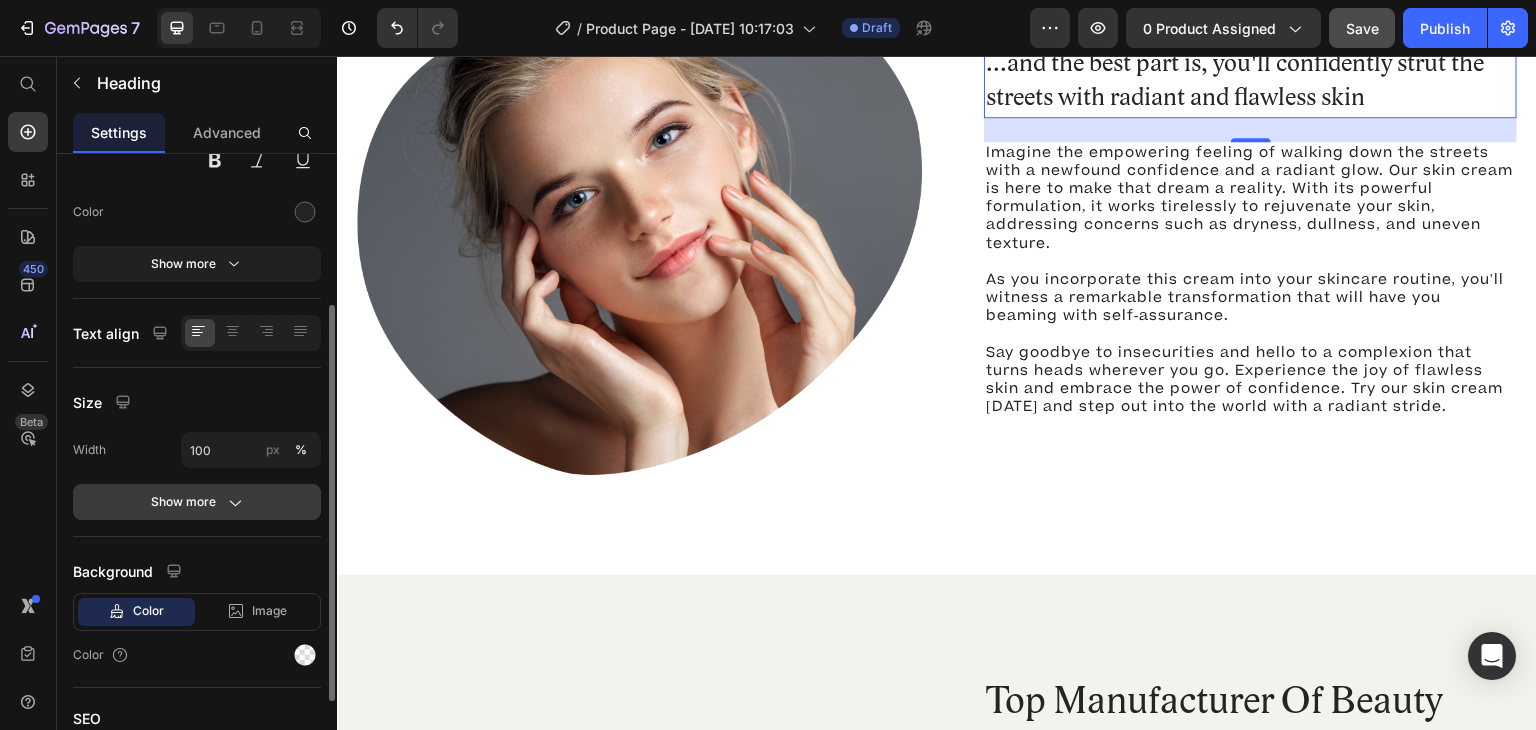 scroll, scrollTop: 237, scrollLeft: 0, axis: vertical 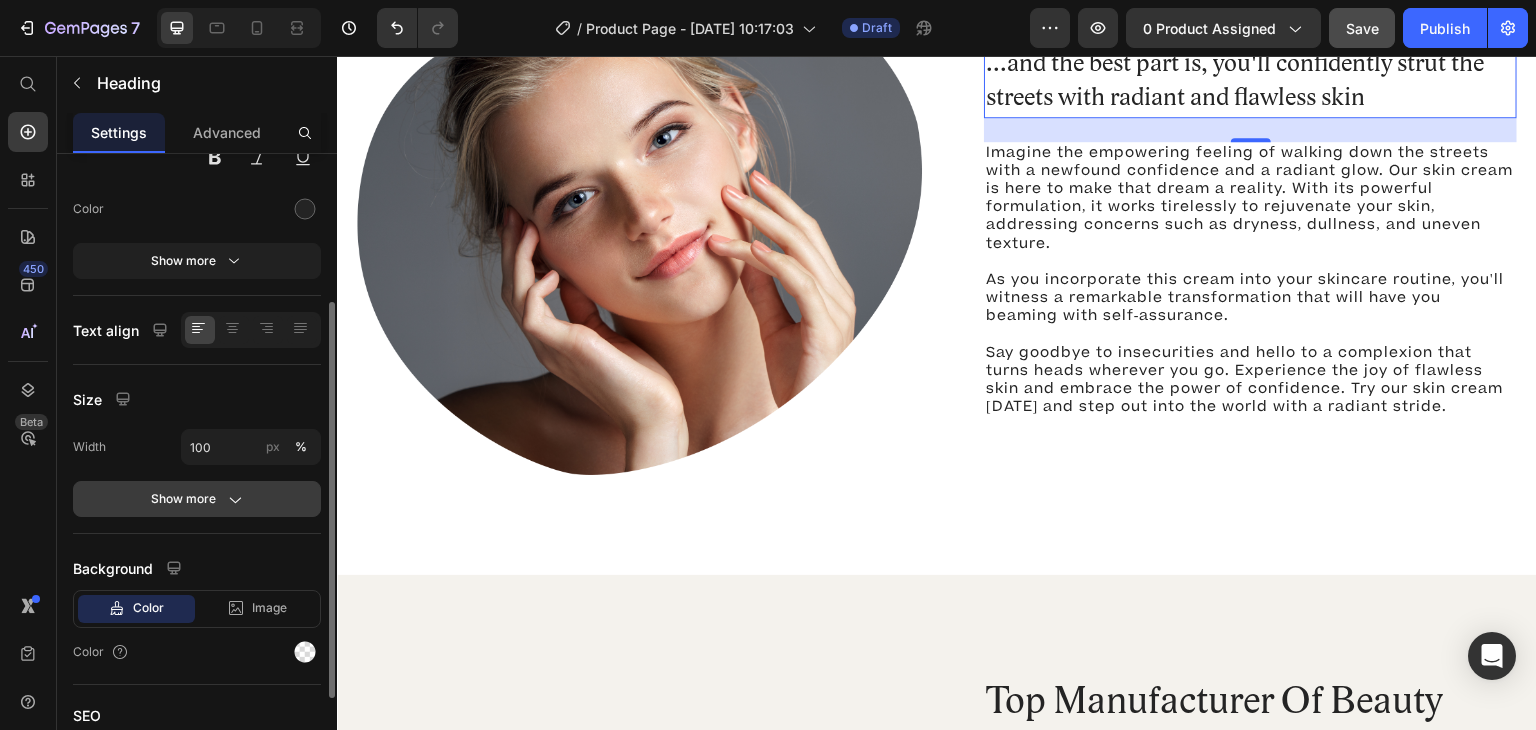 click on "Show more" at bounding box center [197, 499] 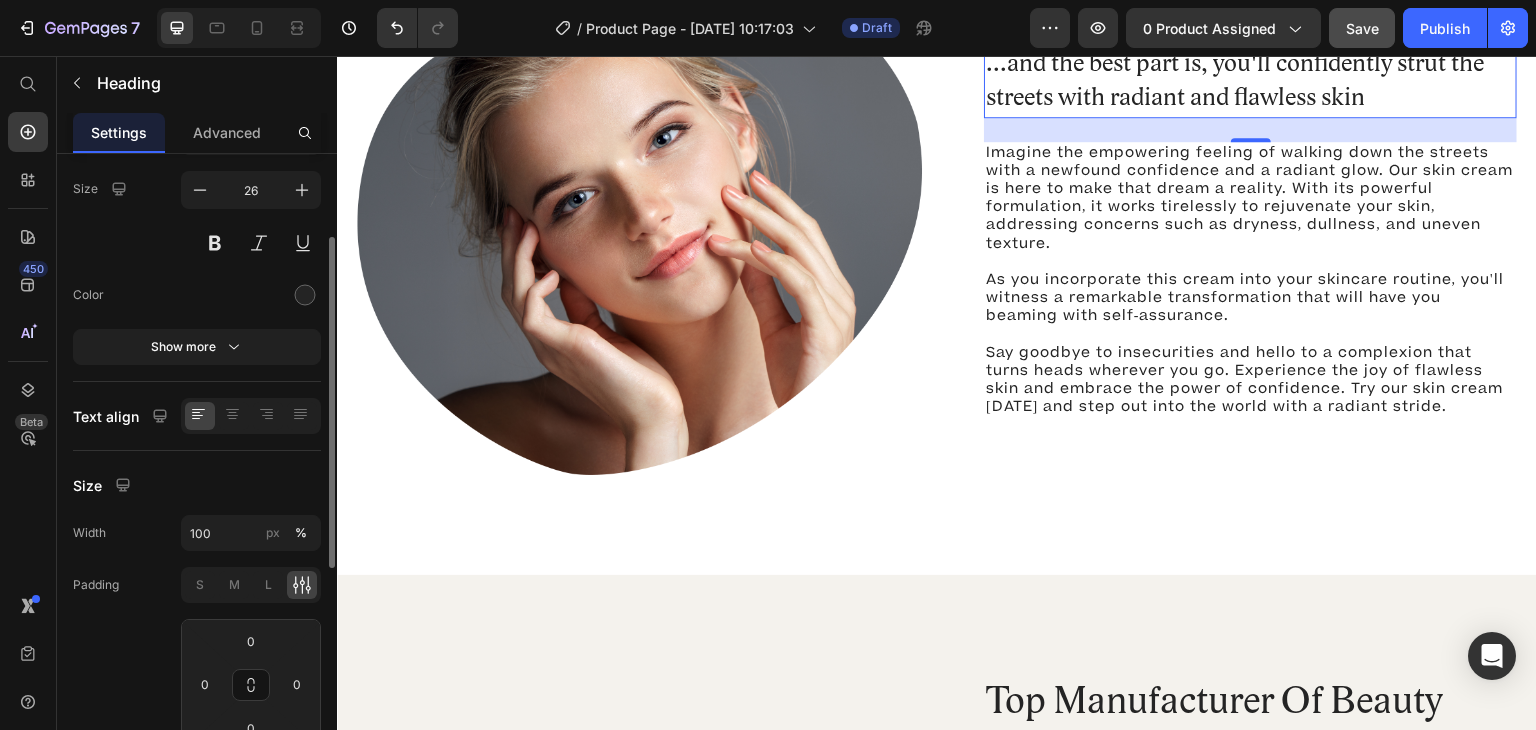 scroll, scrollTop: 149, scrollLeft: 0, axis: vertical 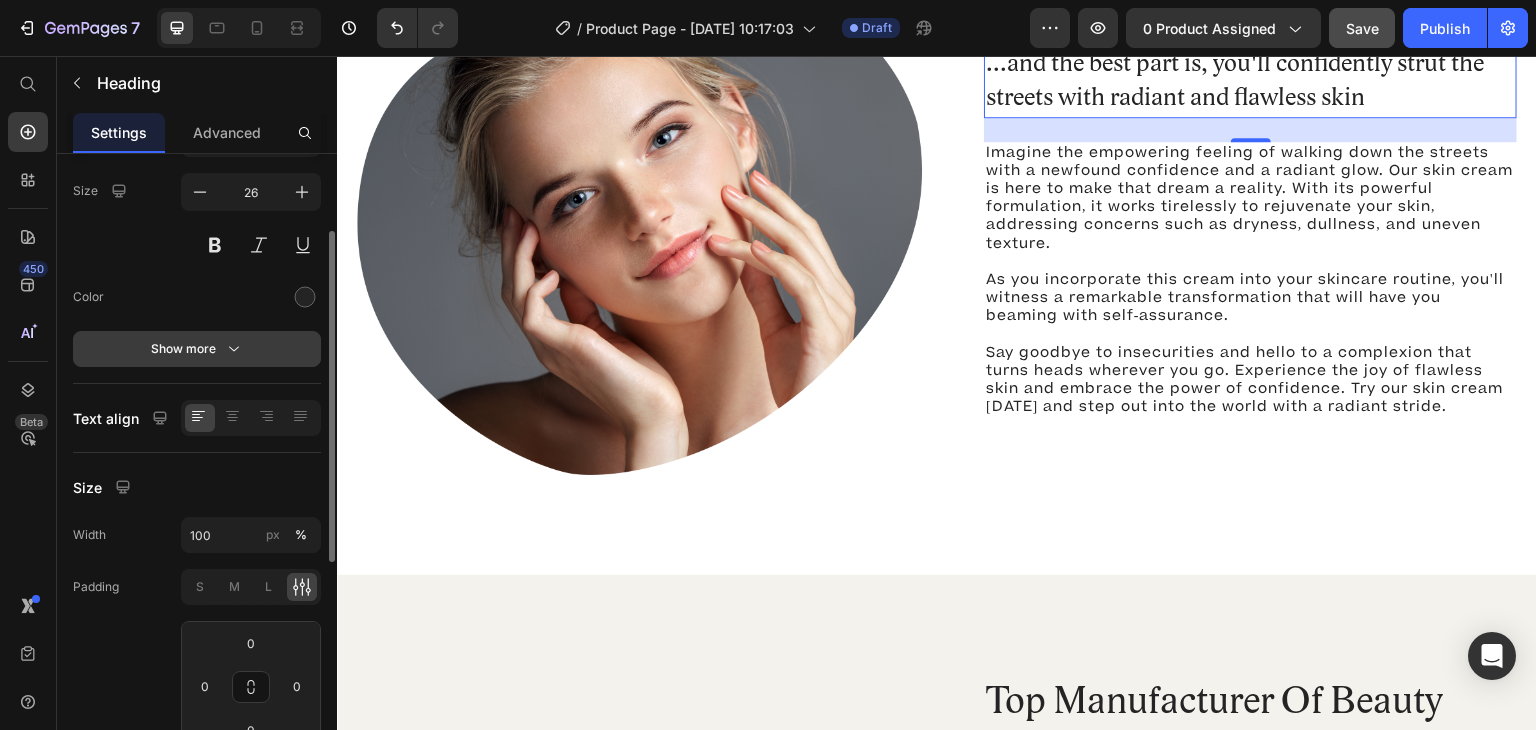 click on "Show more" at bounding box center [197, 349] 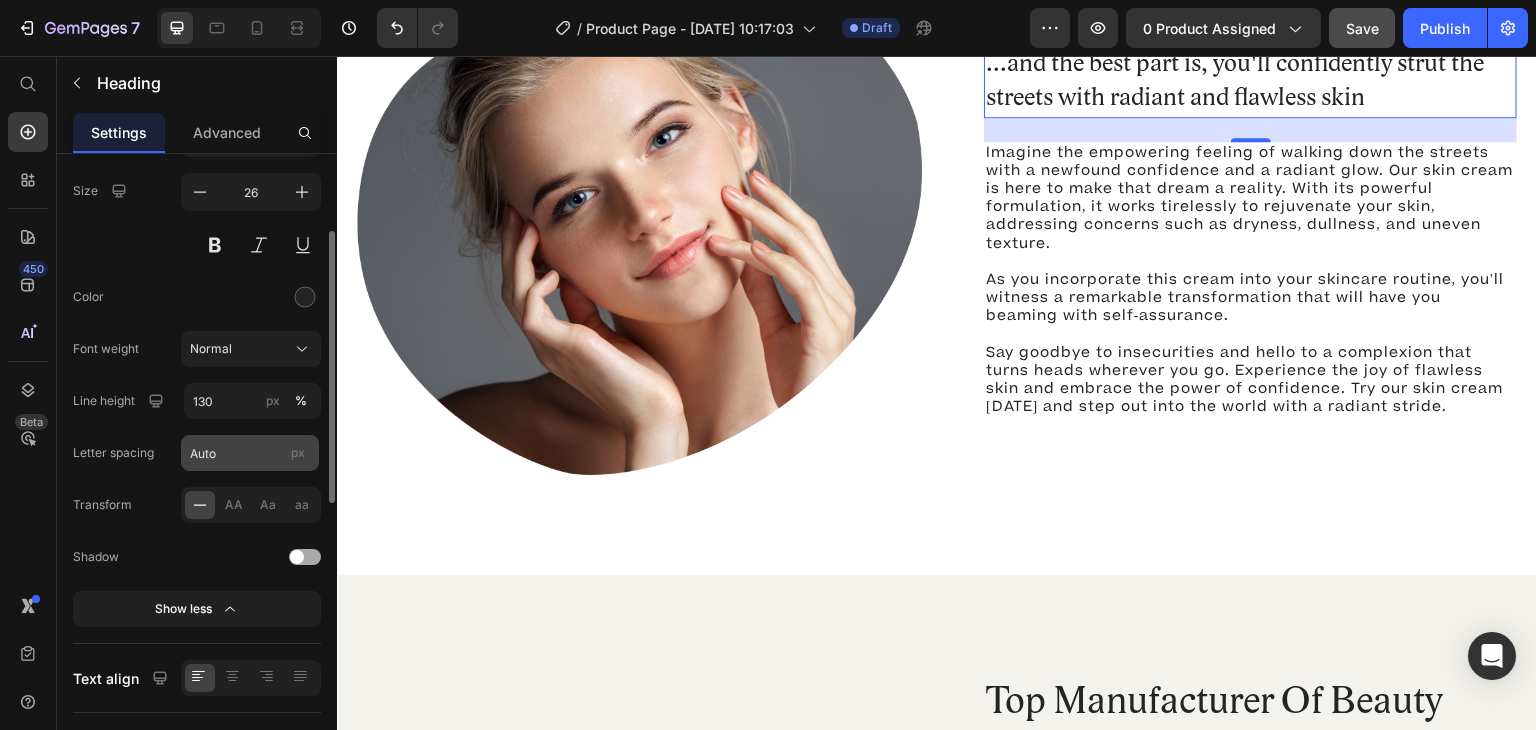 scroll, scrollTop: 177, scrollLeft: 0, axis: vertical 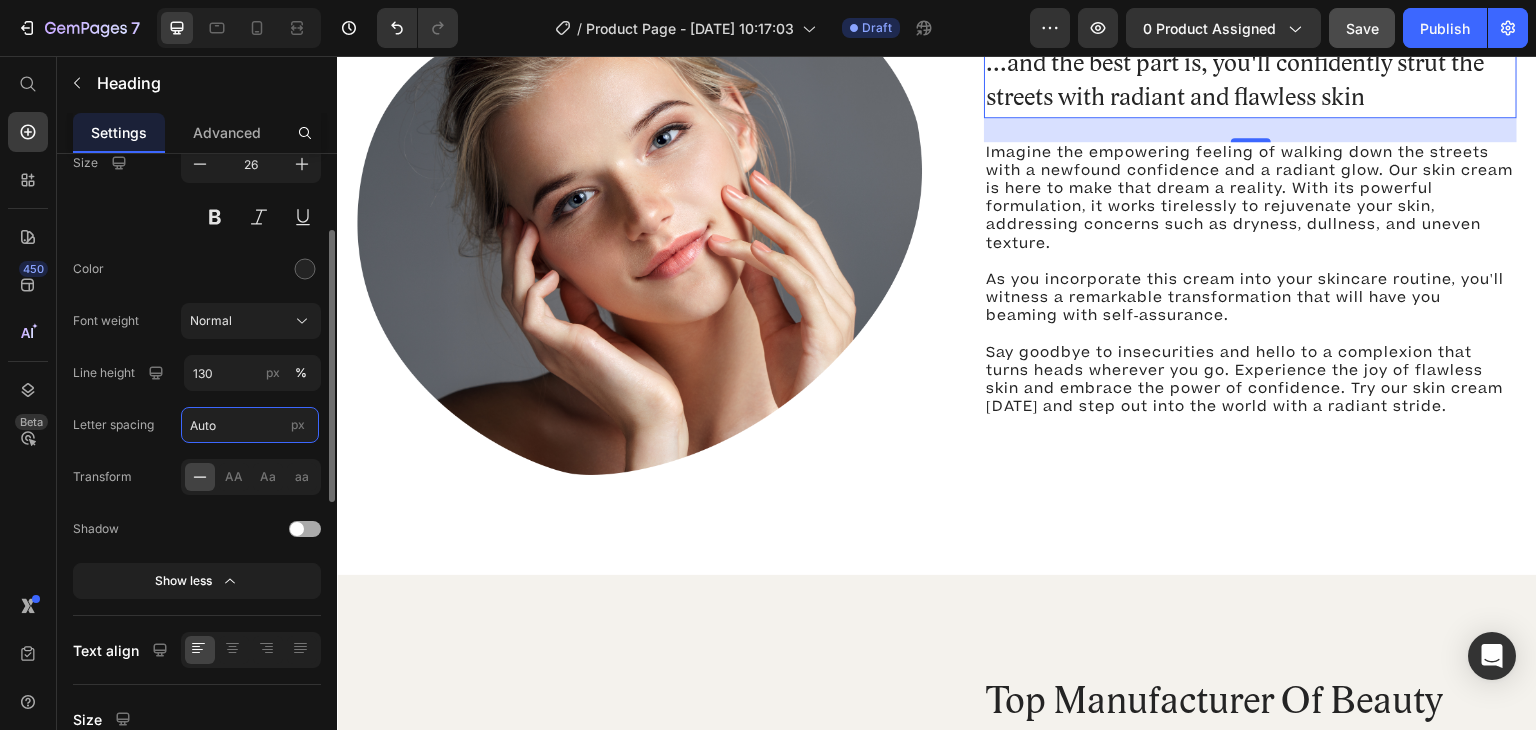 click on "Auto" at bounding box center [250, 425] 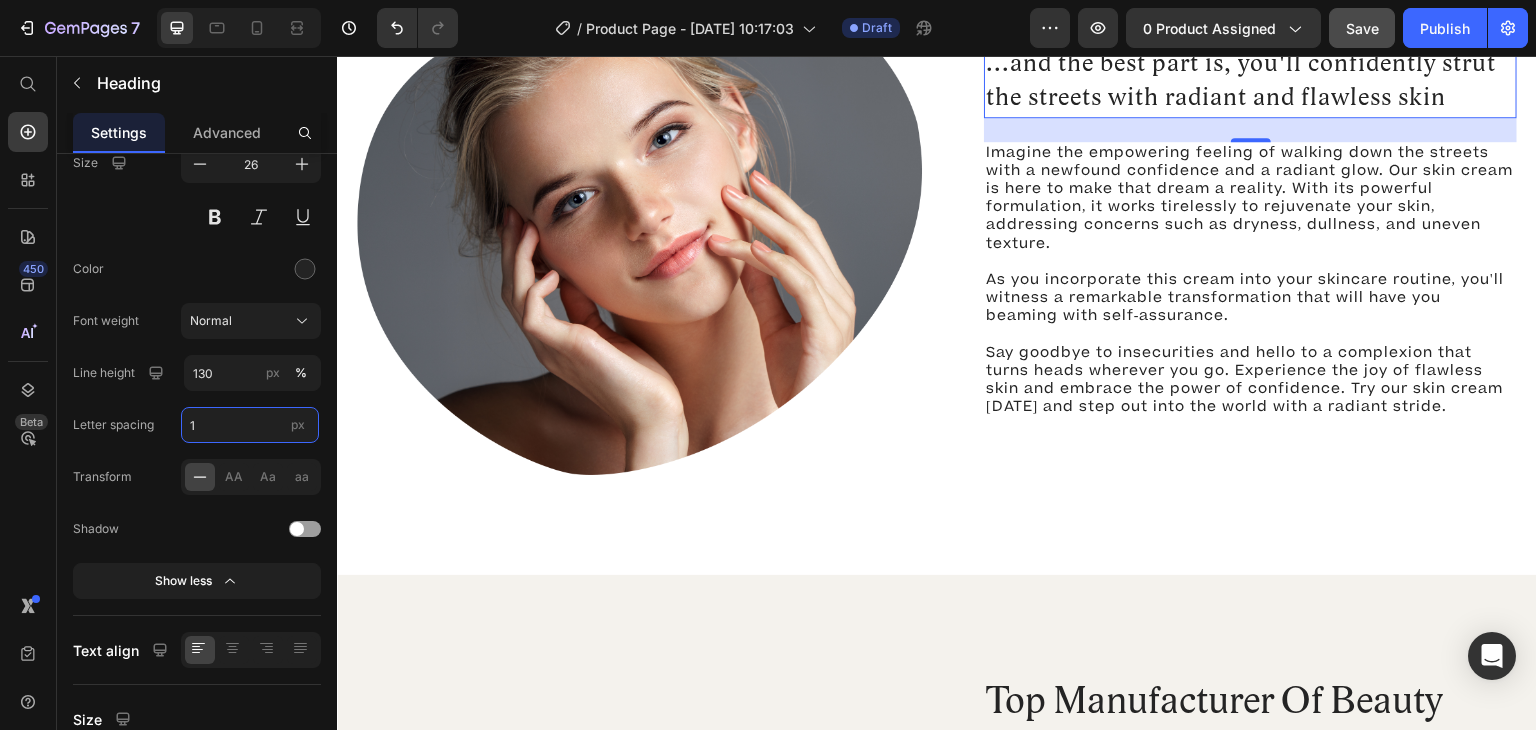 type on "1" 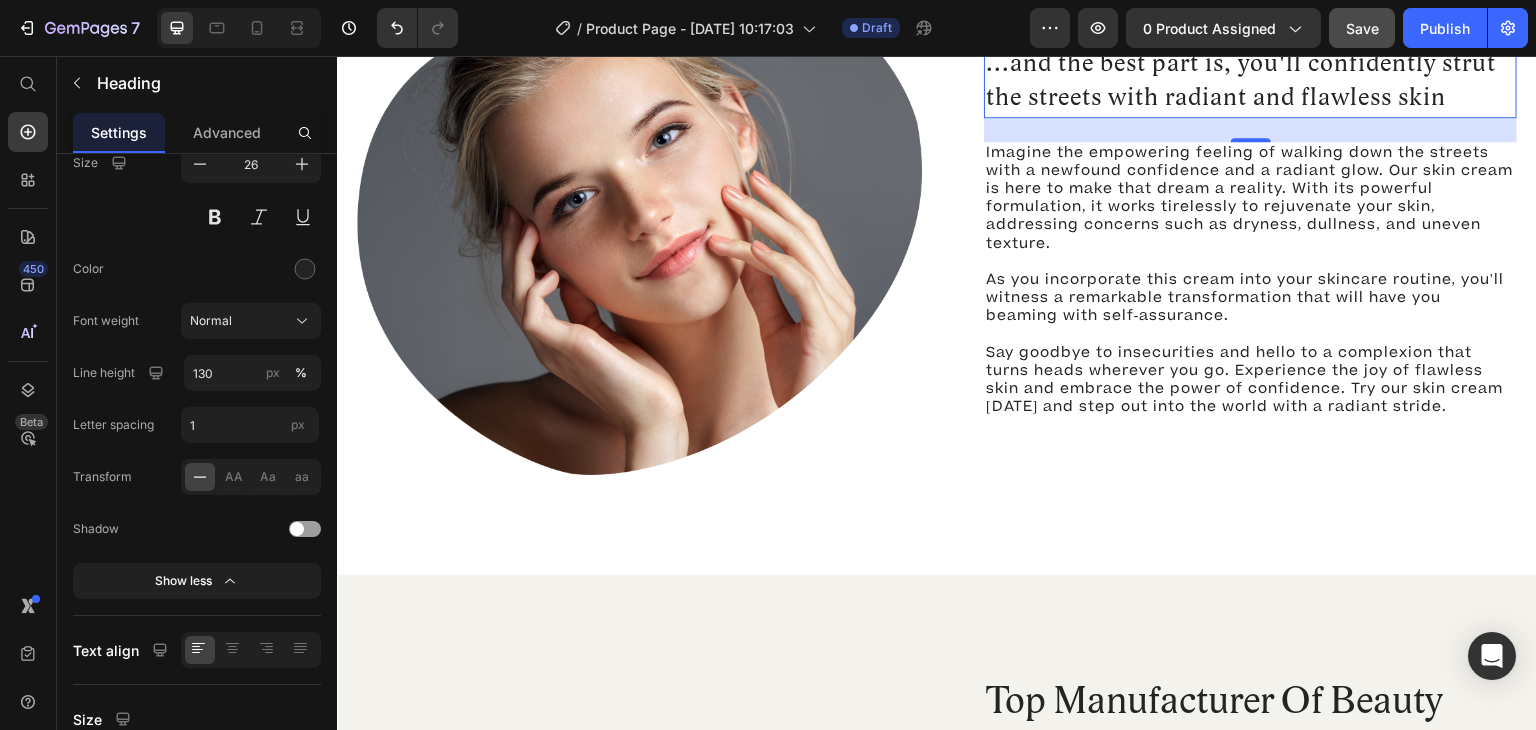 click on "450 Beta" at bounding box center (28, 393) 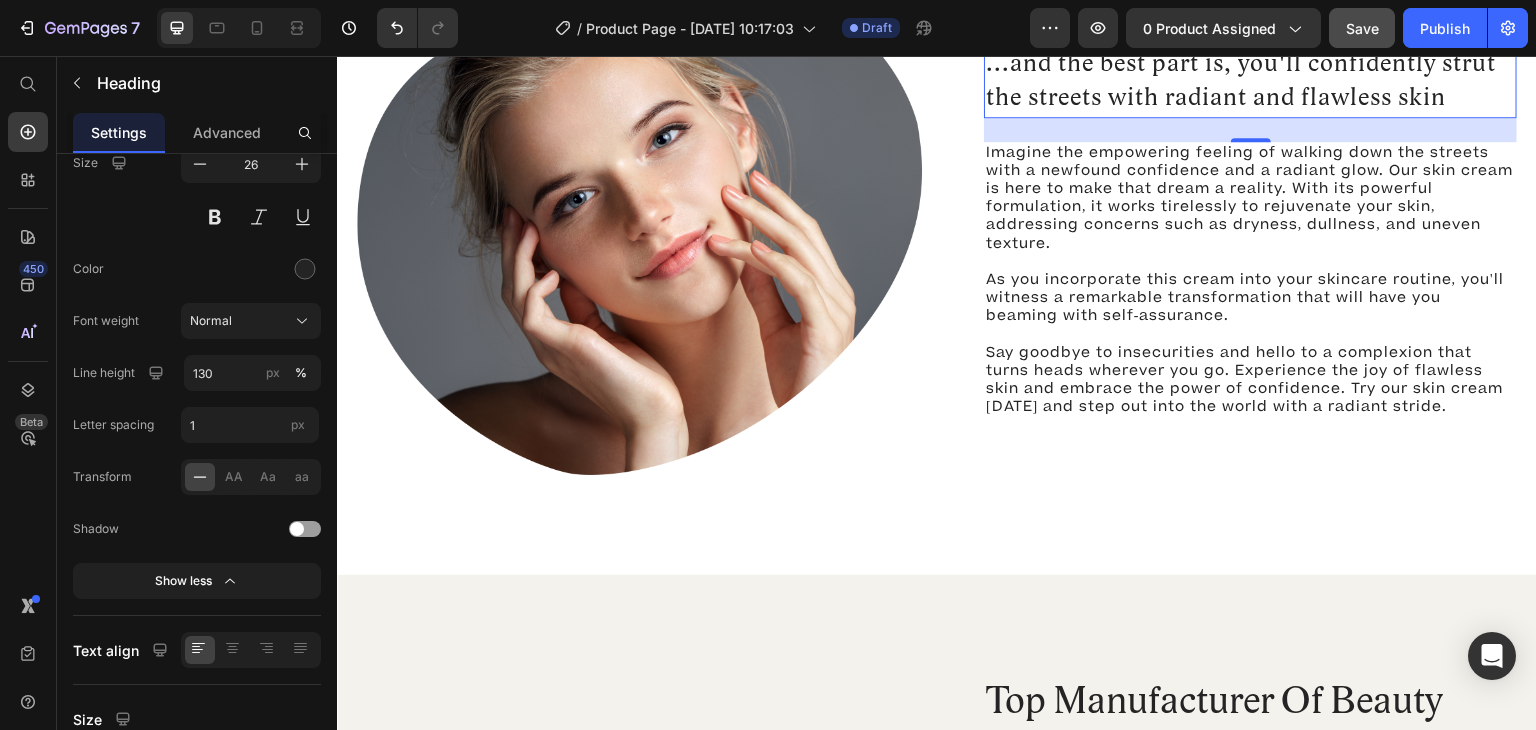 click on "...and the best part is, you'll confidently strut the streets with radiant and flawless skin" at bounding box center (1250, 82) 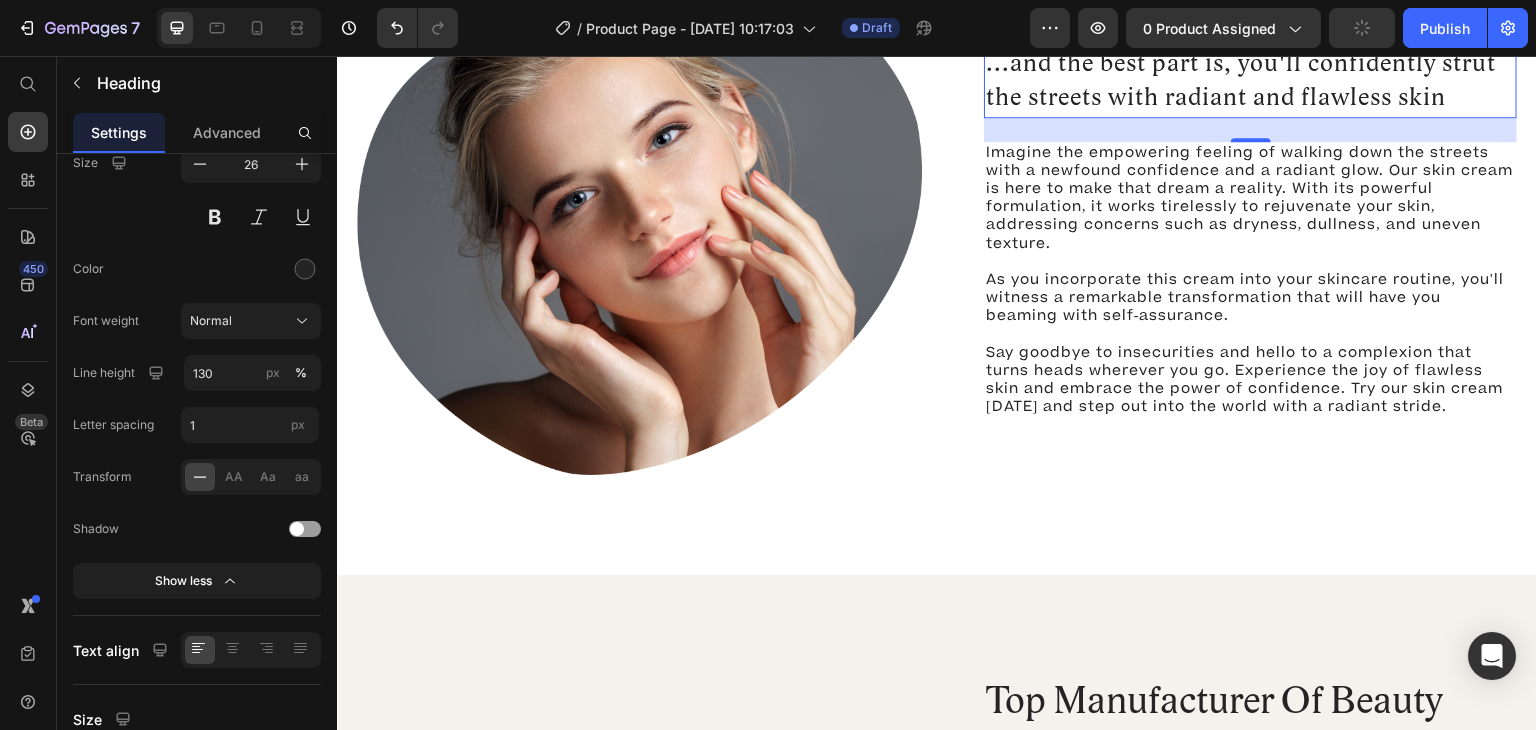 drag, startPoint x: 768, startPoint y: 56, endPoint x: 1089, endPoint y: 210, distance: 356.02948 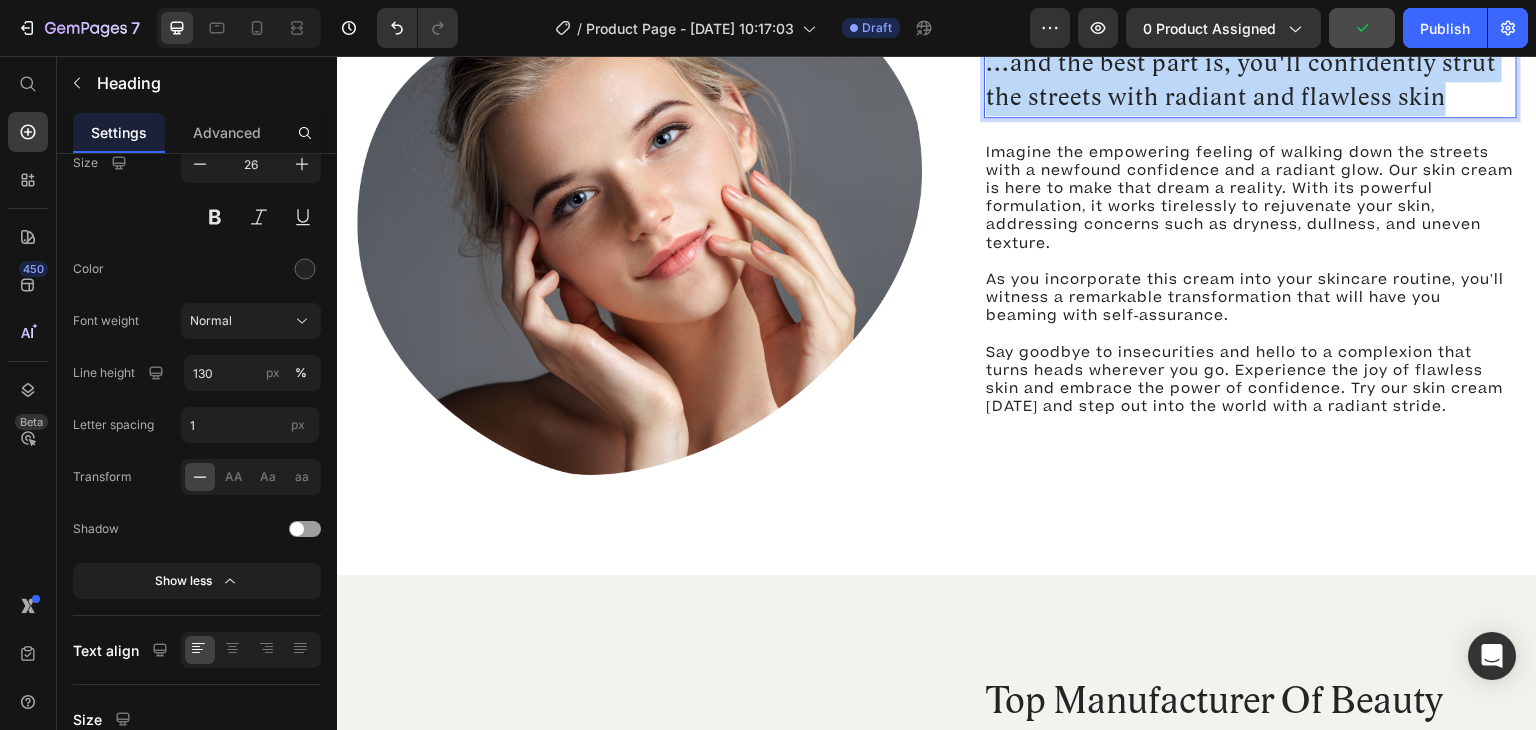 click on "...and the best part is, you'll confidently strut the streets with radiant and flawless skin" at bounding box center (1250, 82) 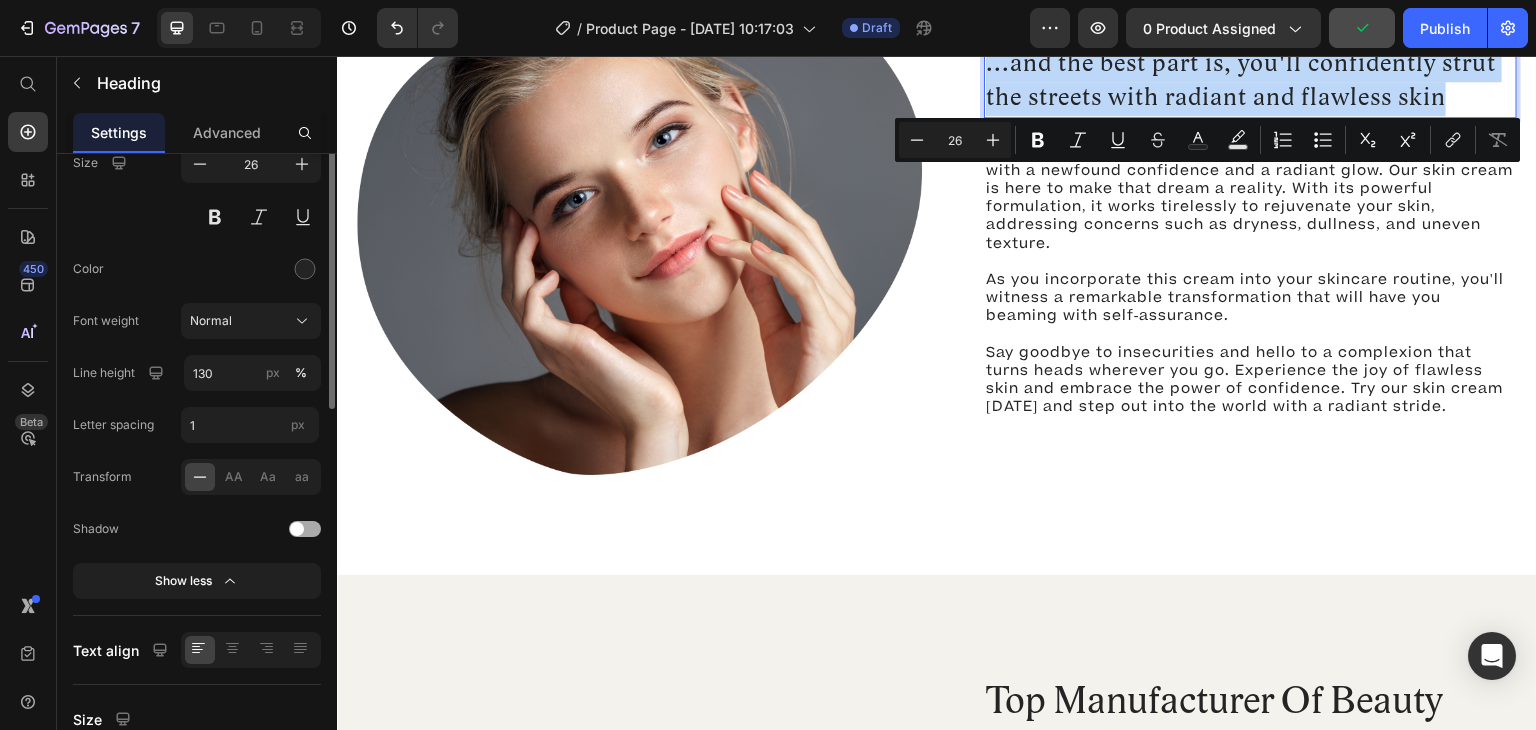 scroll, scrollTop: 26, scrollLeft: 0, axis: vertical 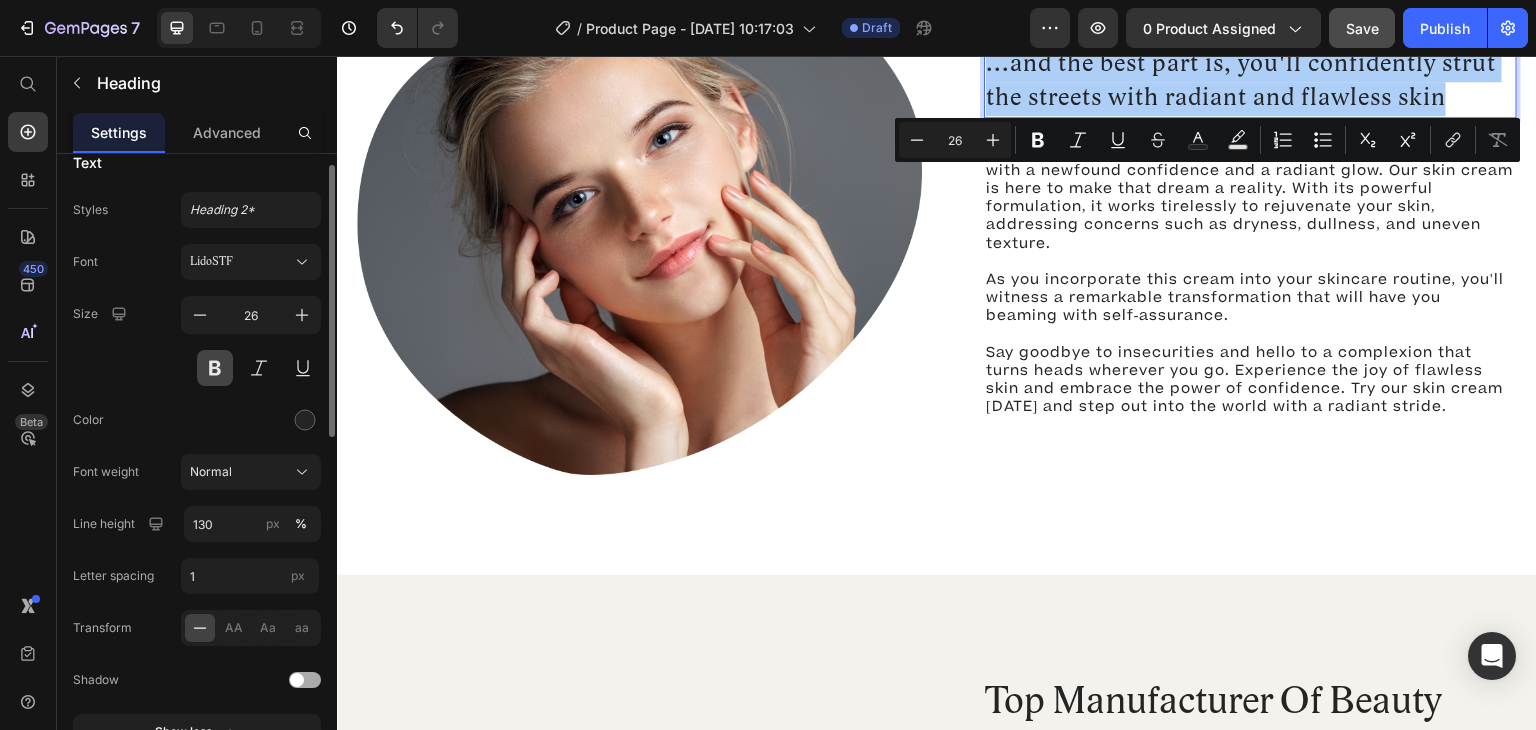 click at bounding box center [215, 368] 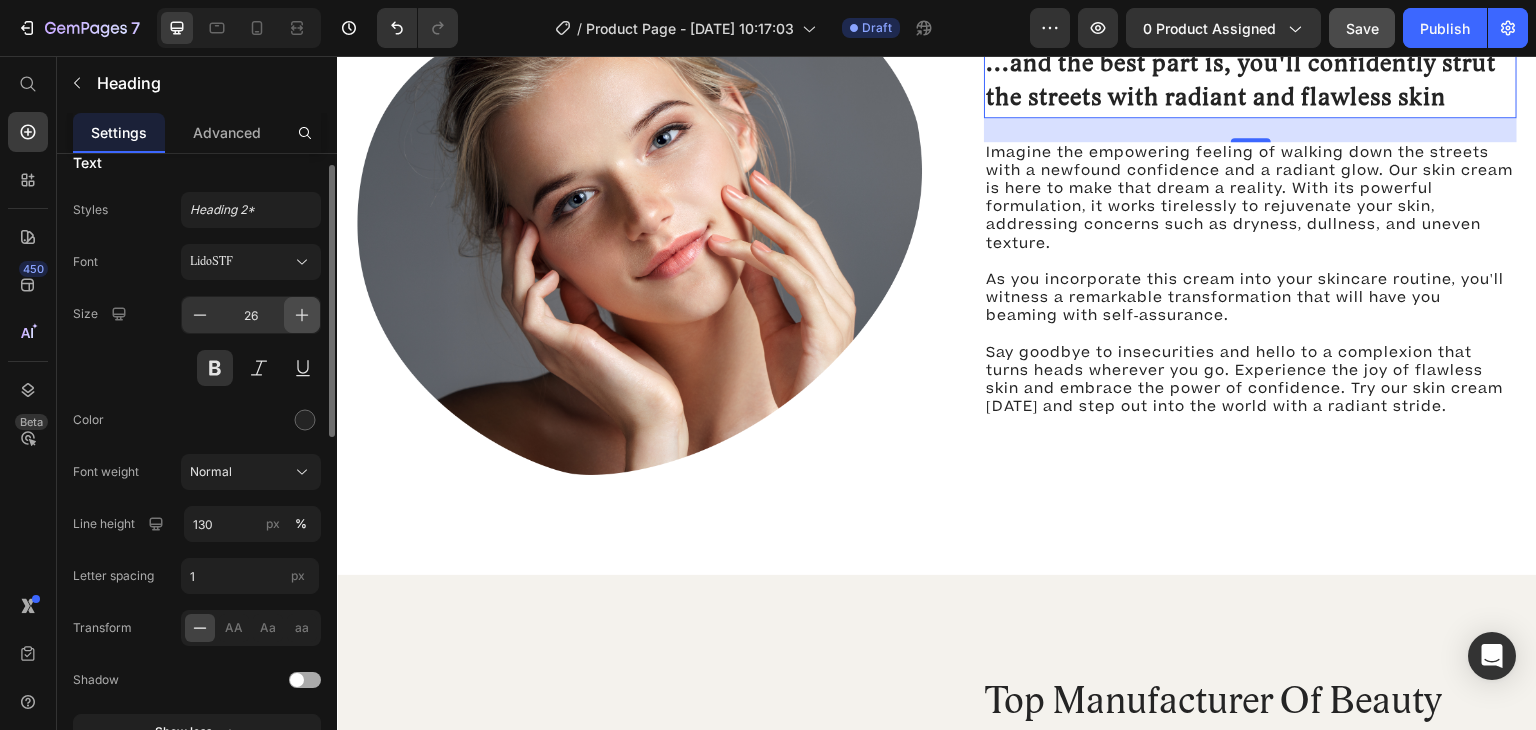 click 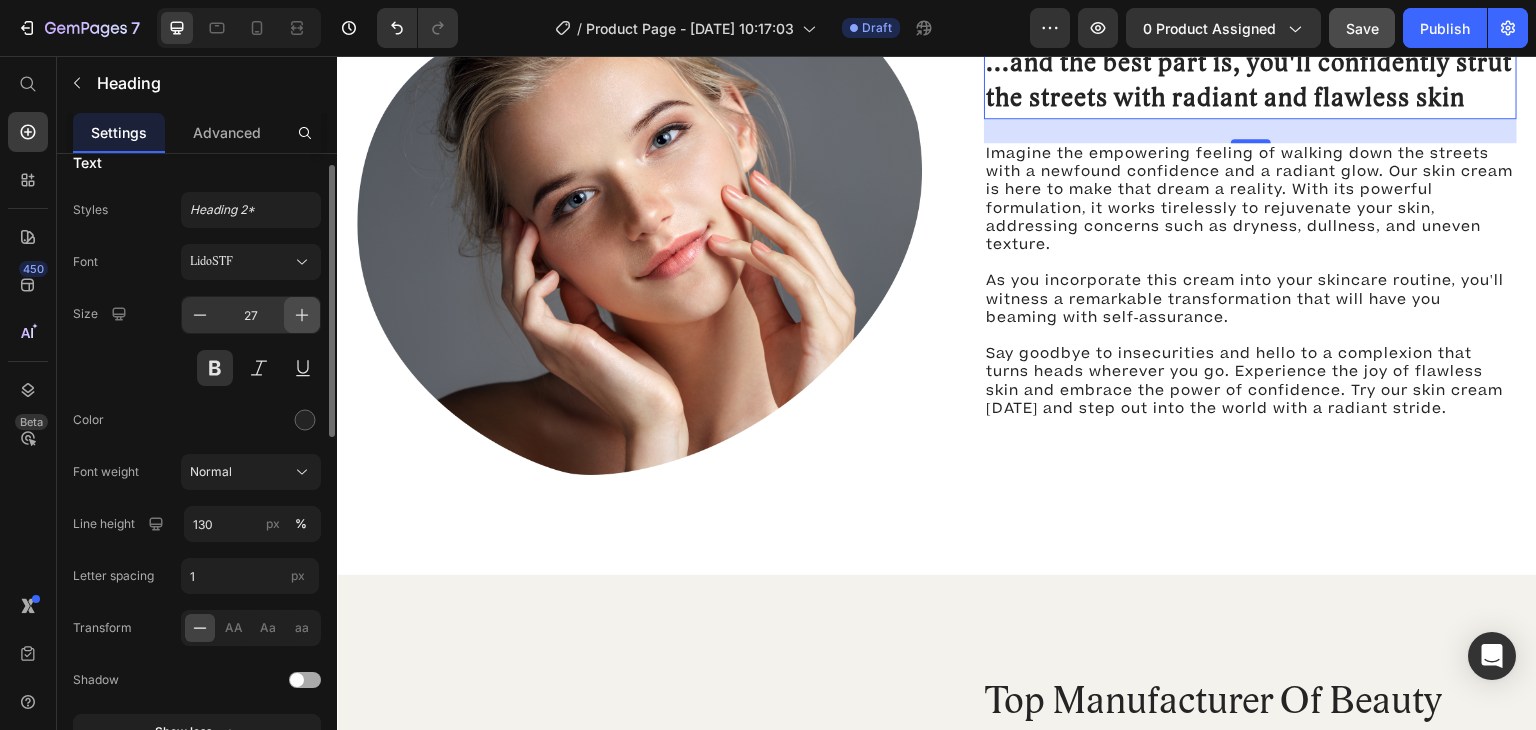 click 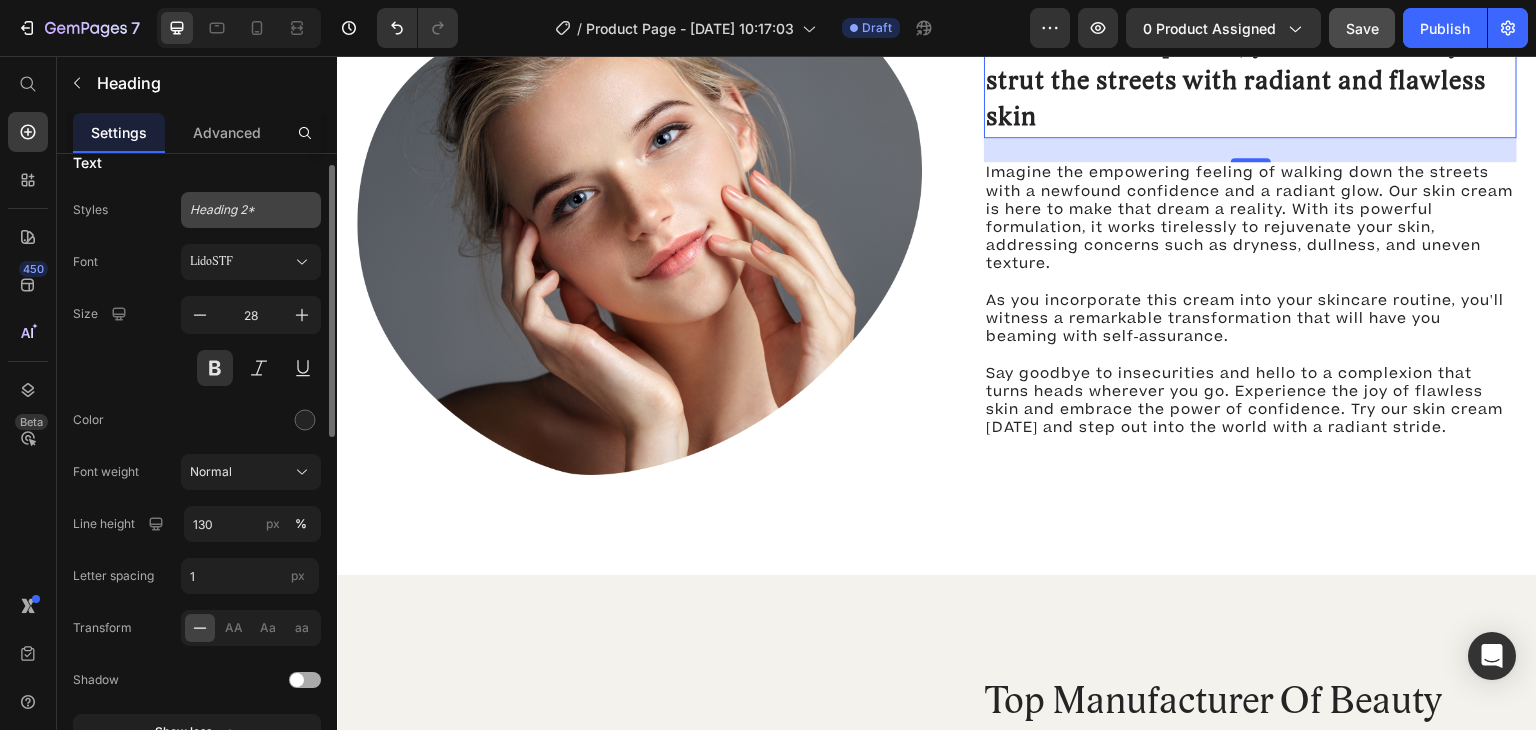 click on "Heading 2*" at bounding box center [239, 210] 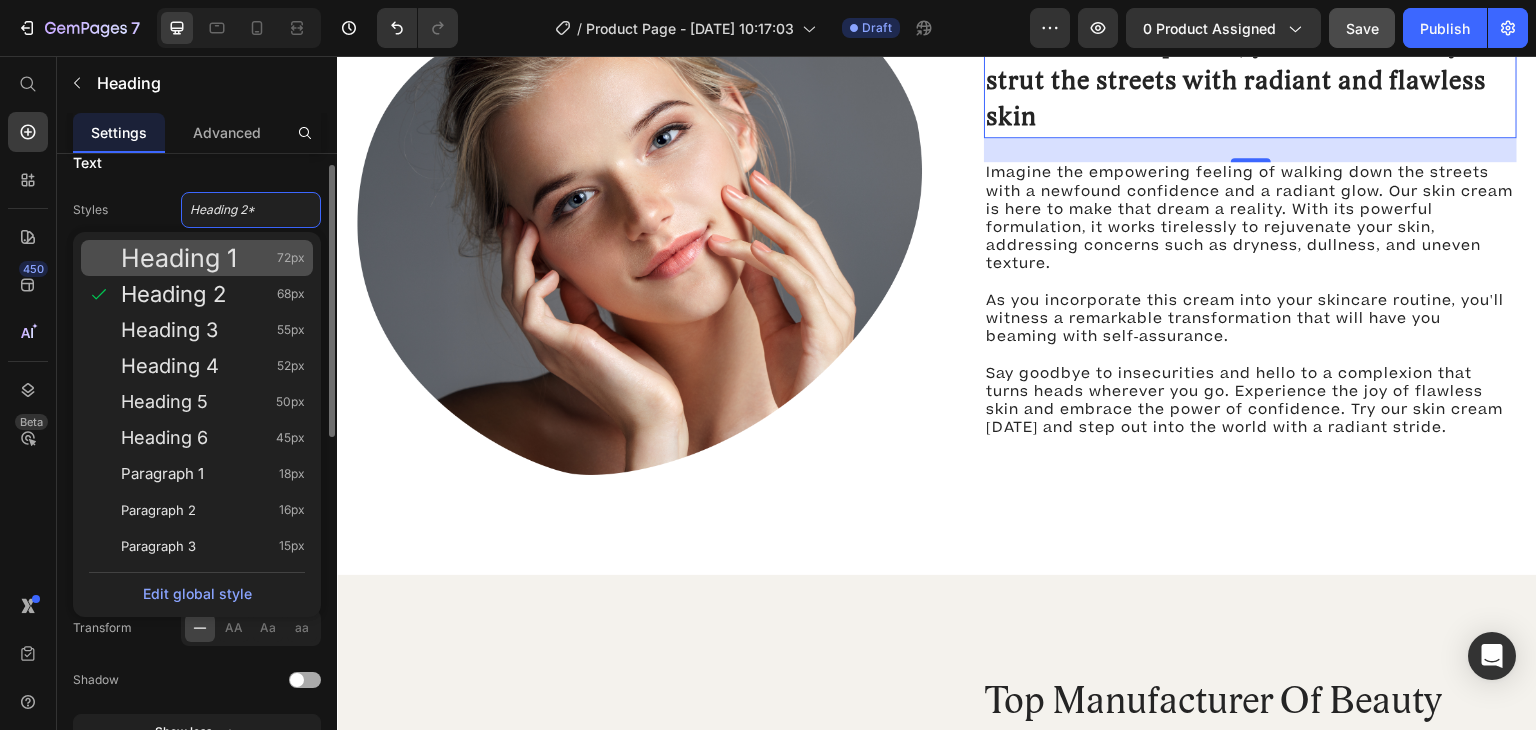 click on "Heading 1" at bounding box center [179, 258] 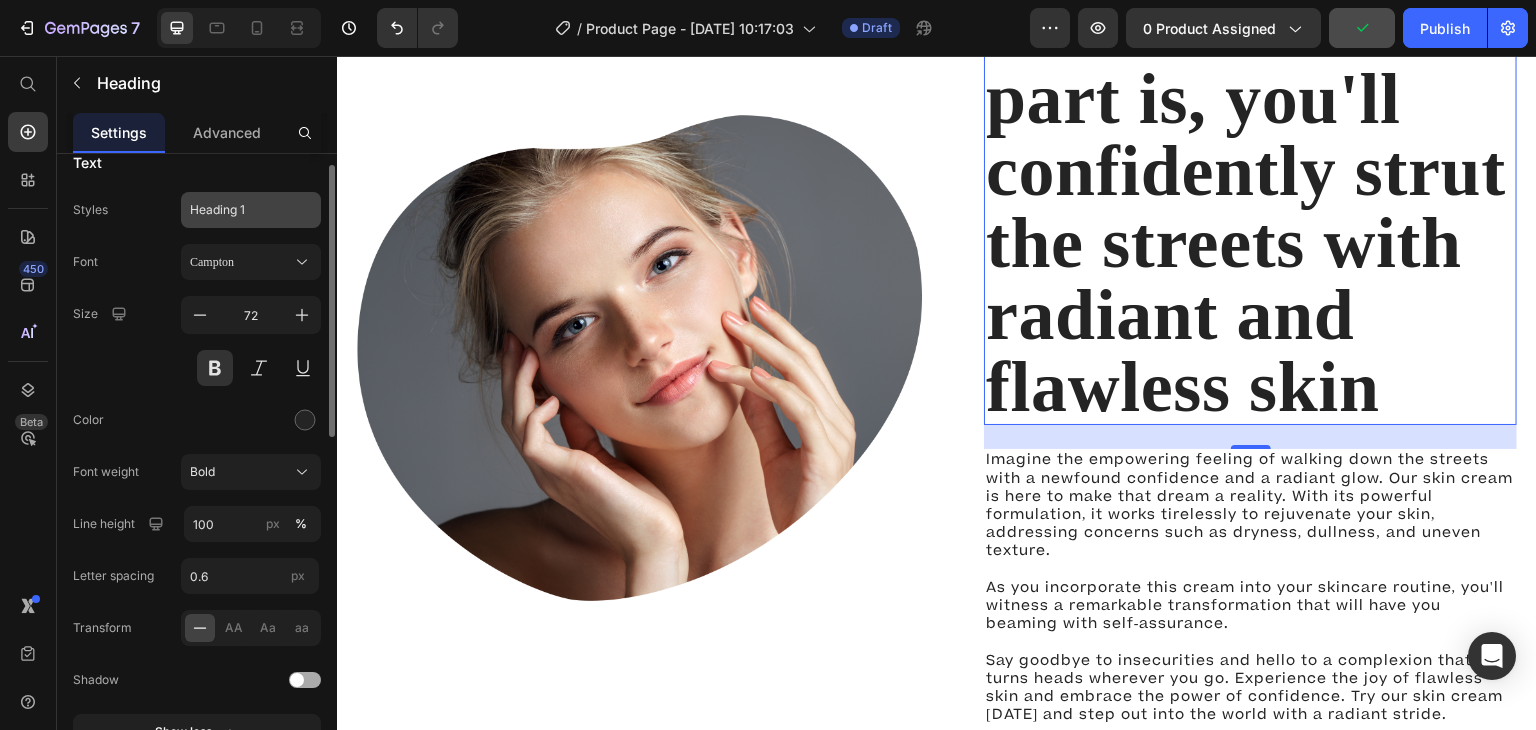 click on "Heading 1" 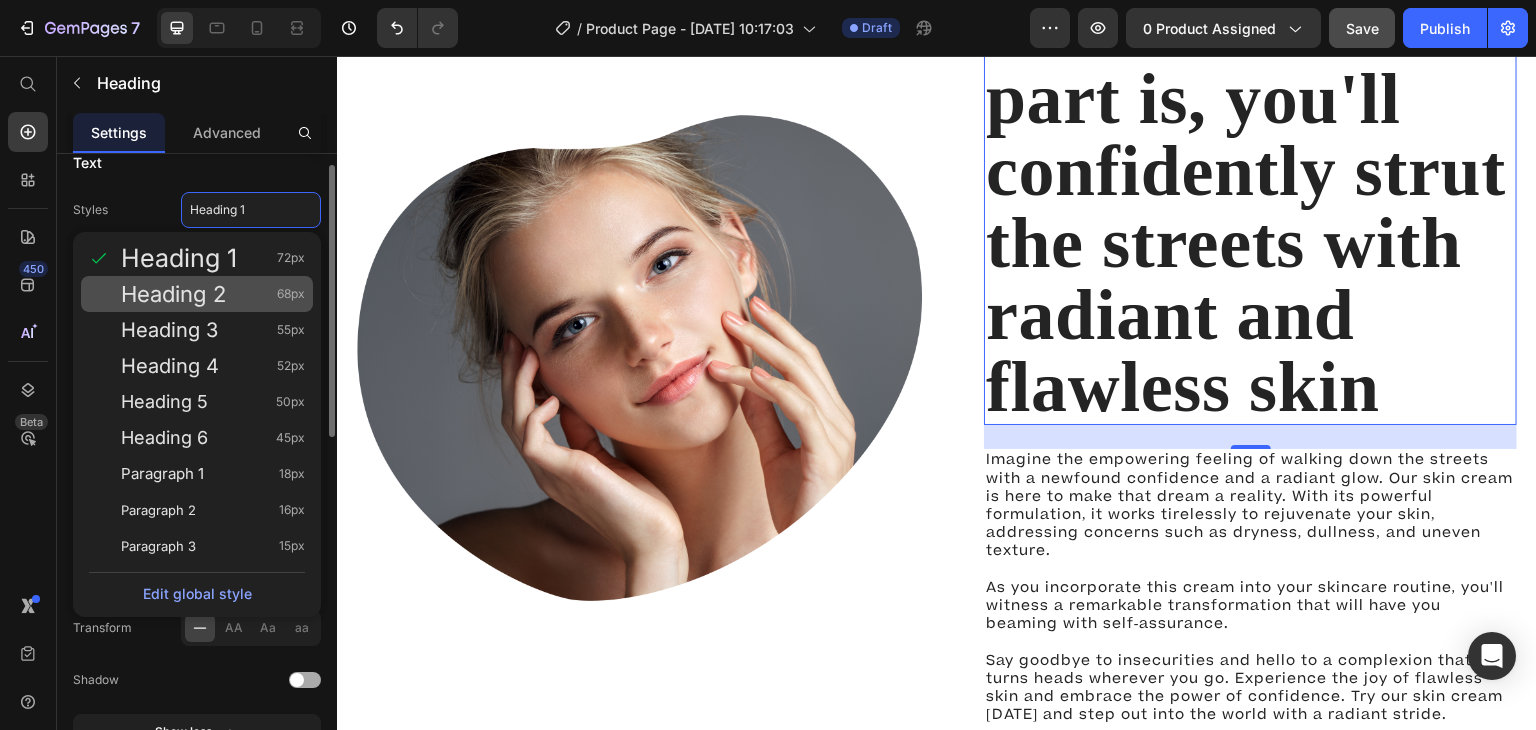 click on "Heading 2" at bounding box center (173, 294) 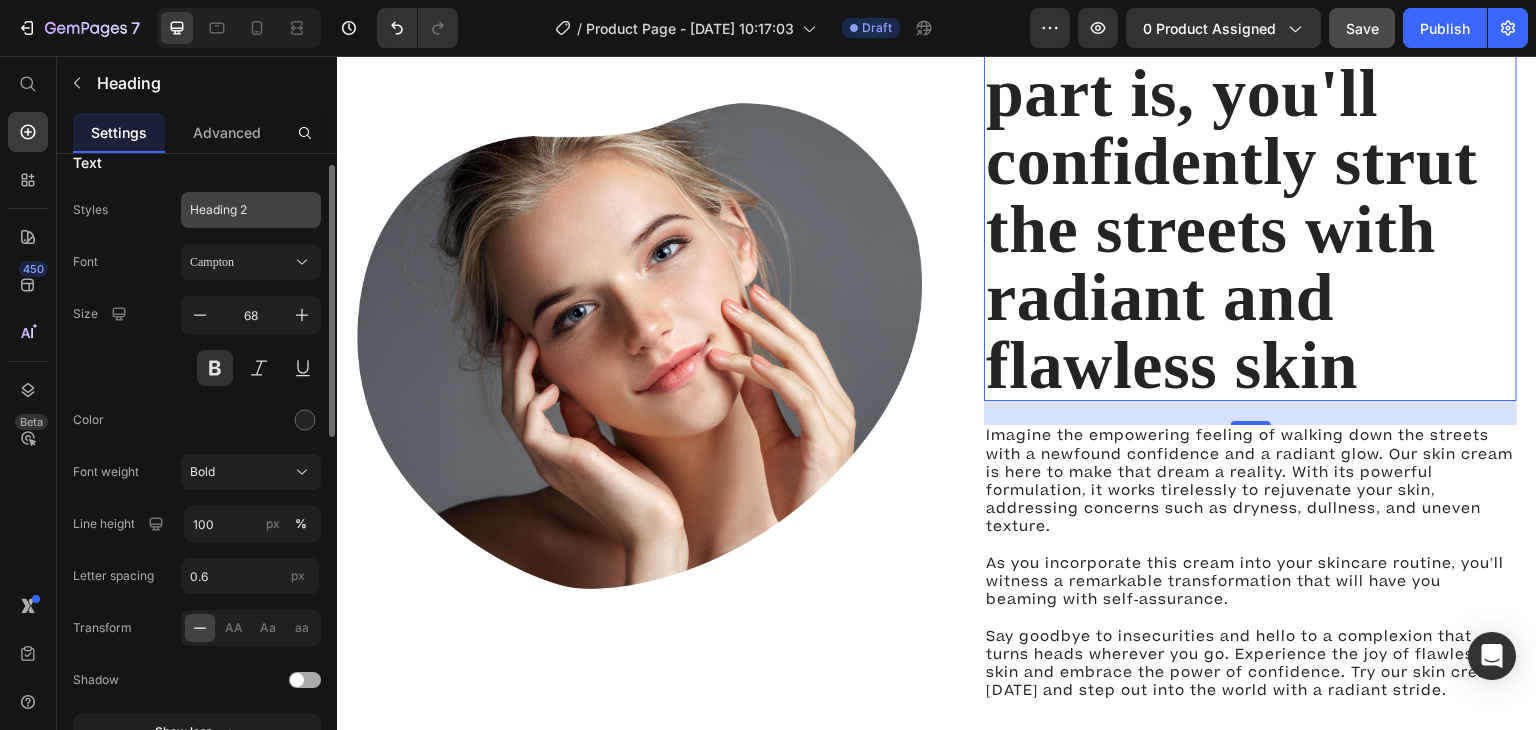 click on "Heading 2" at bounding box center (239, 210) 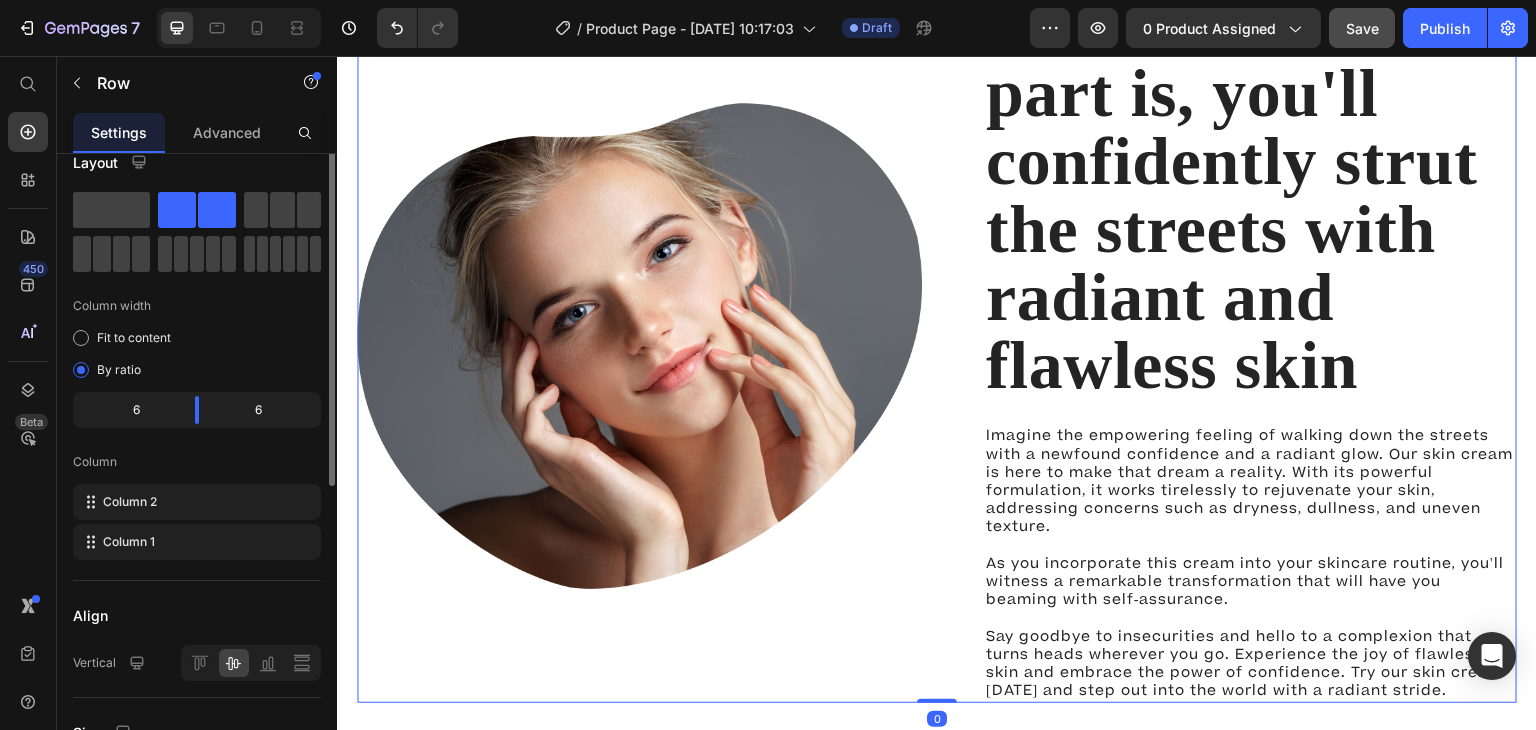 scroll, scrollTop: 0, scrollLeft: 0, axis: both 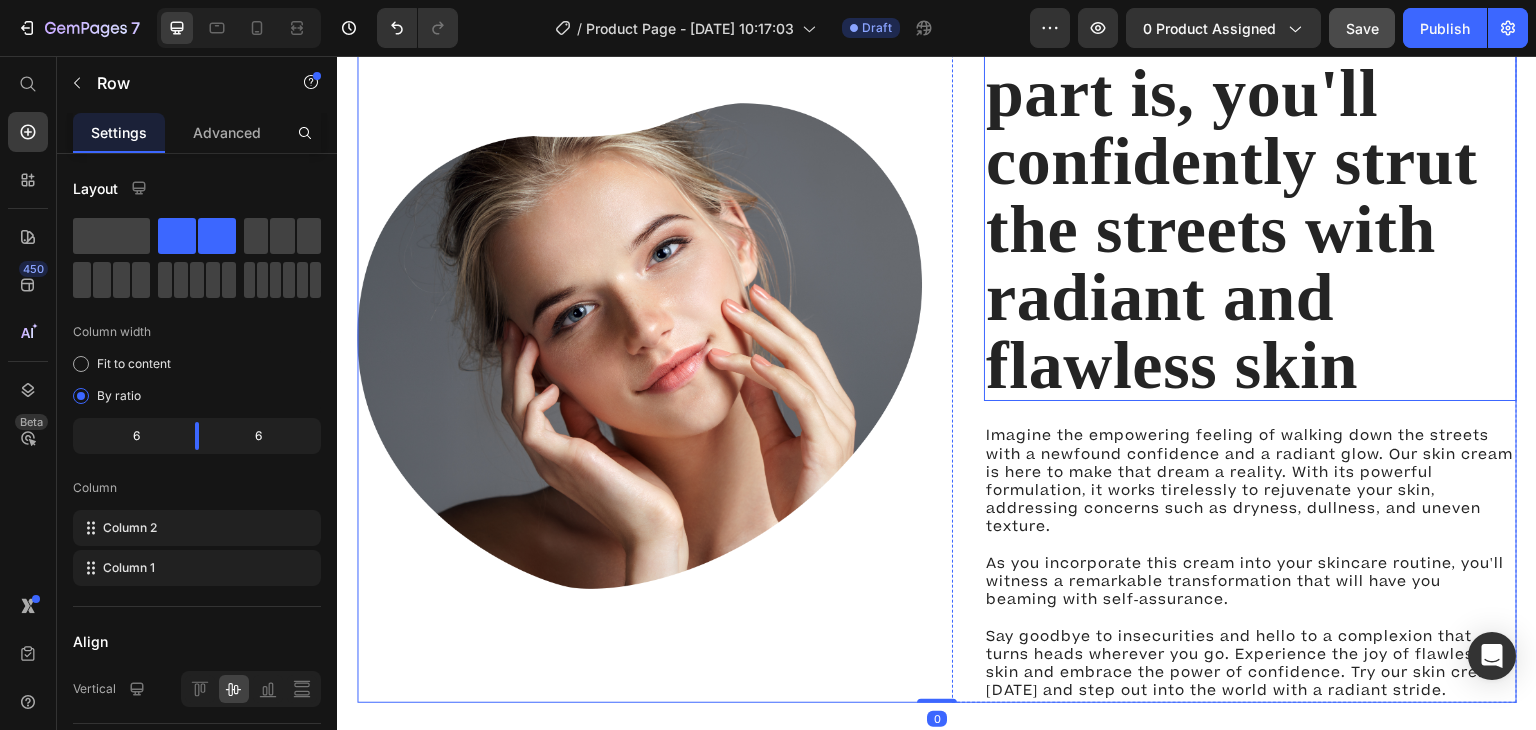 click on "...and the best part is, you'll confidently strut the streets with radiant and flawless skin" at bounding box center (1250, 195) 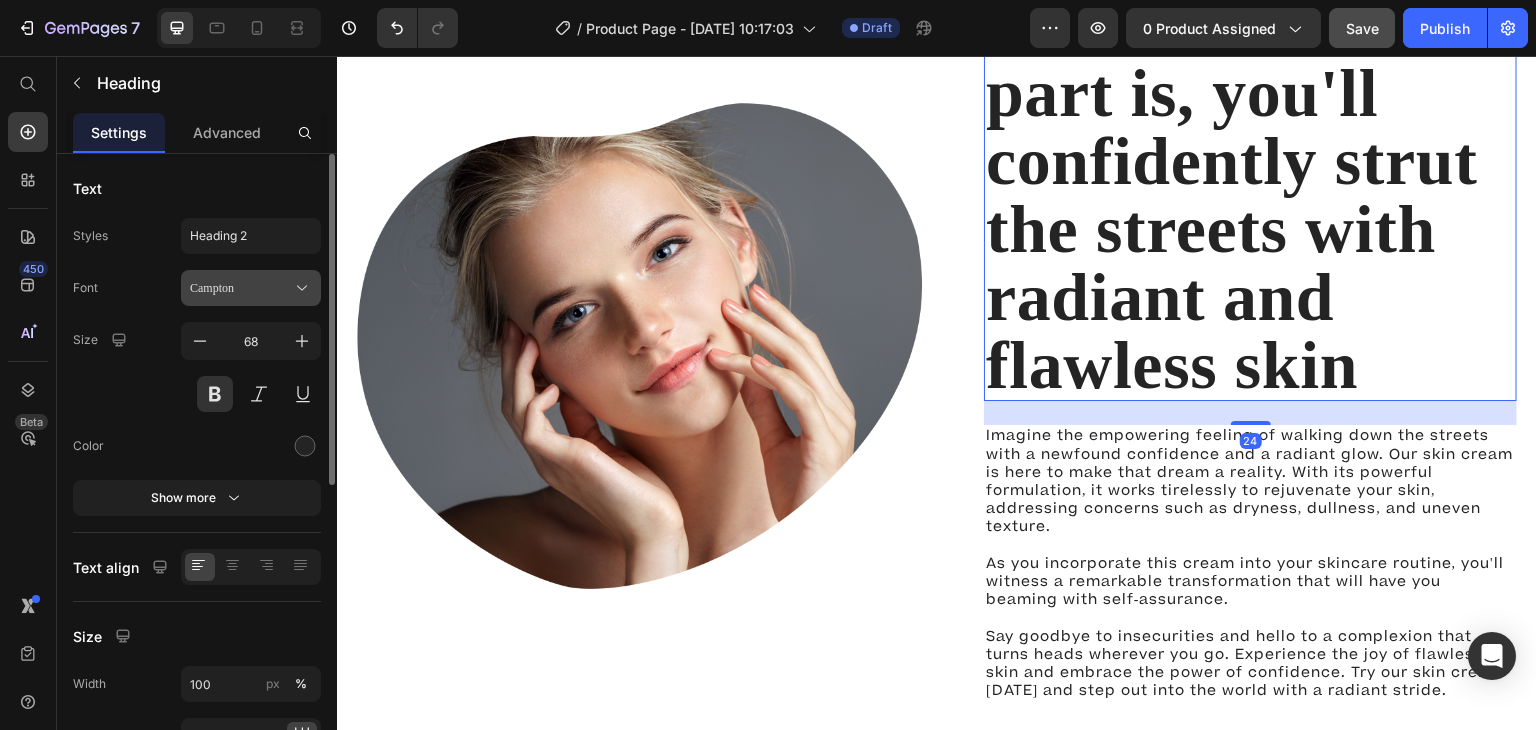 click on "Campton" at bounding box center (241, 288) 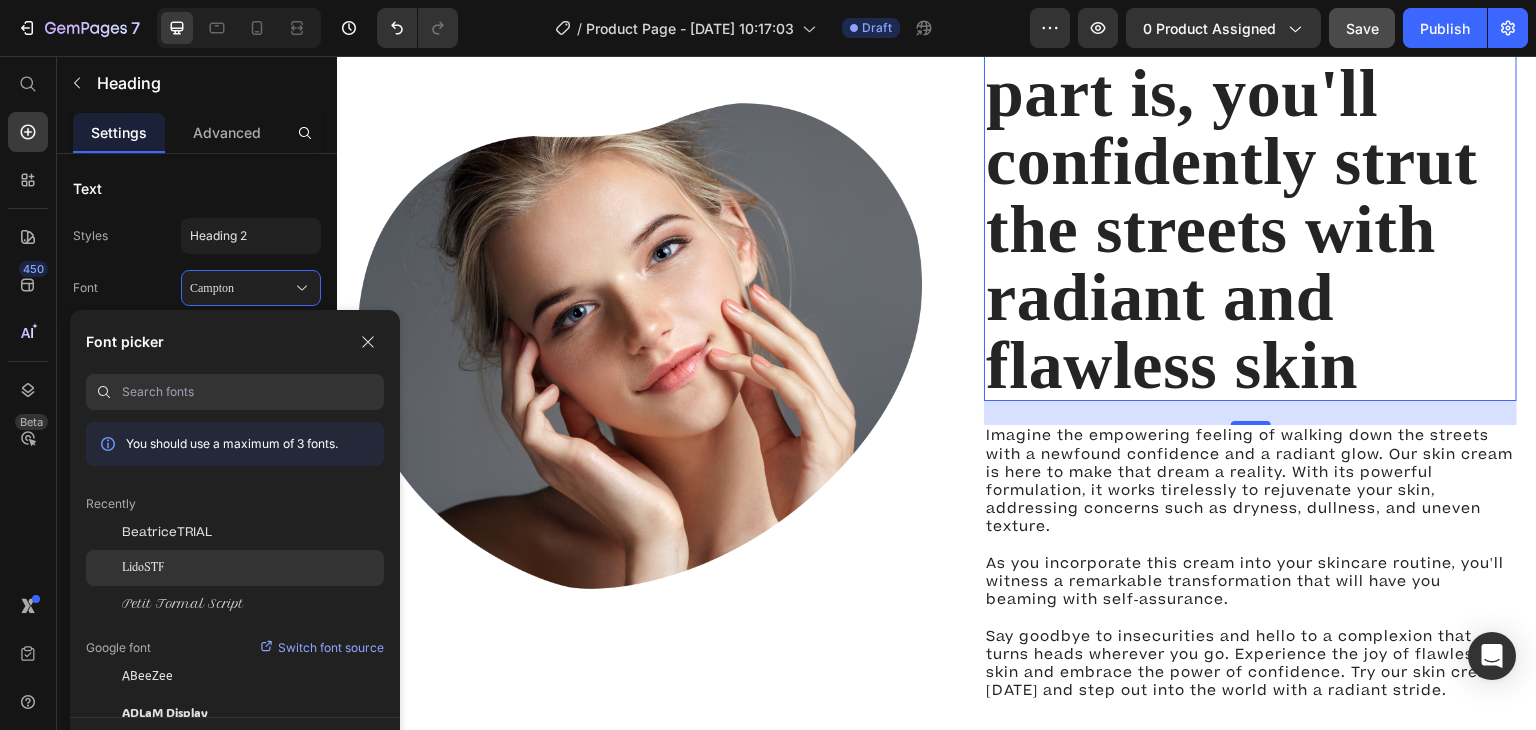 click on "LidoSTF" at bounding box center (143, 568) 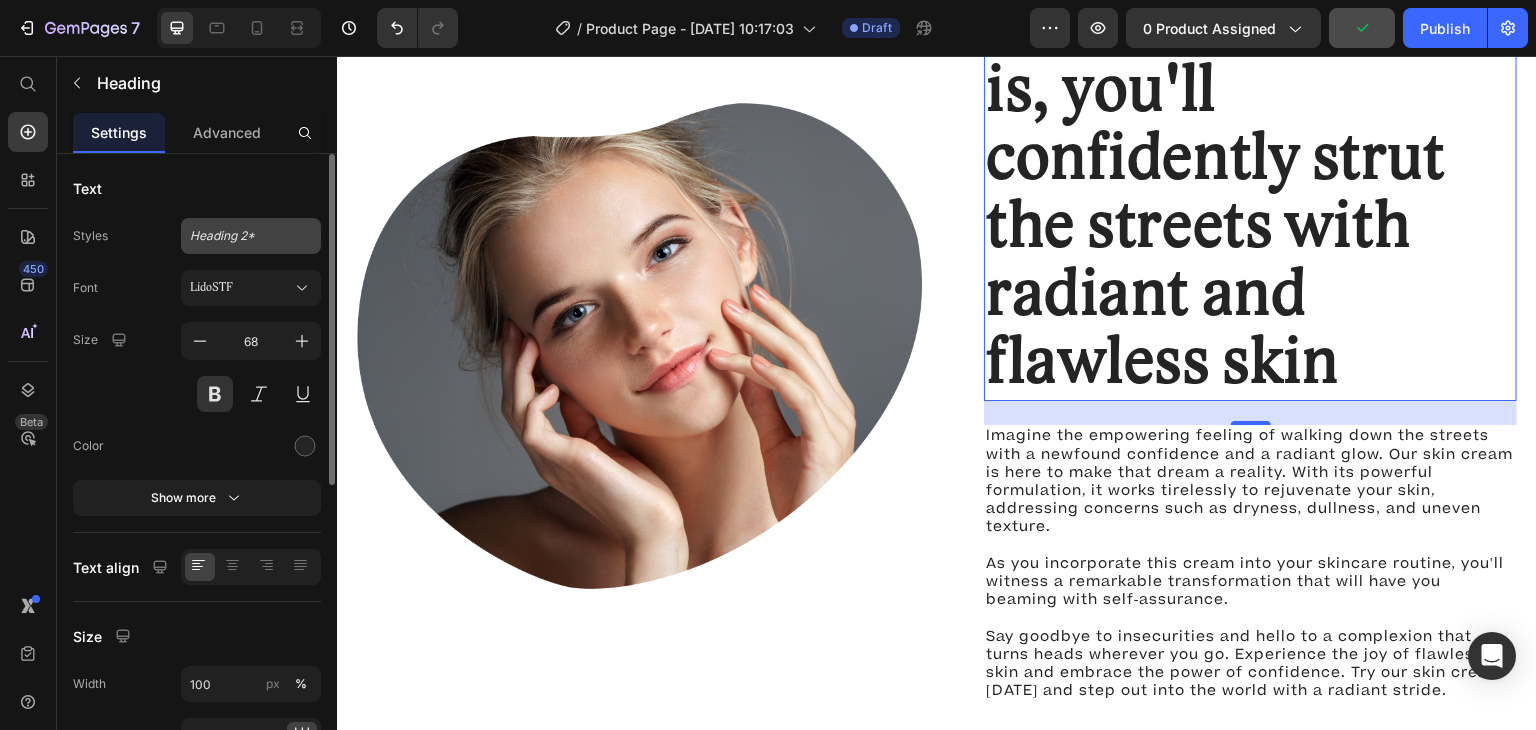click on "Heading 2*" at bounding box center (251, 236) 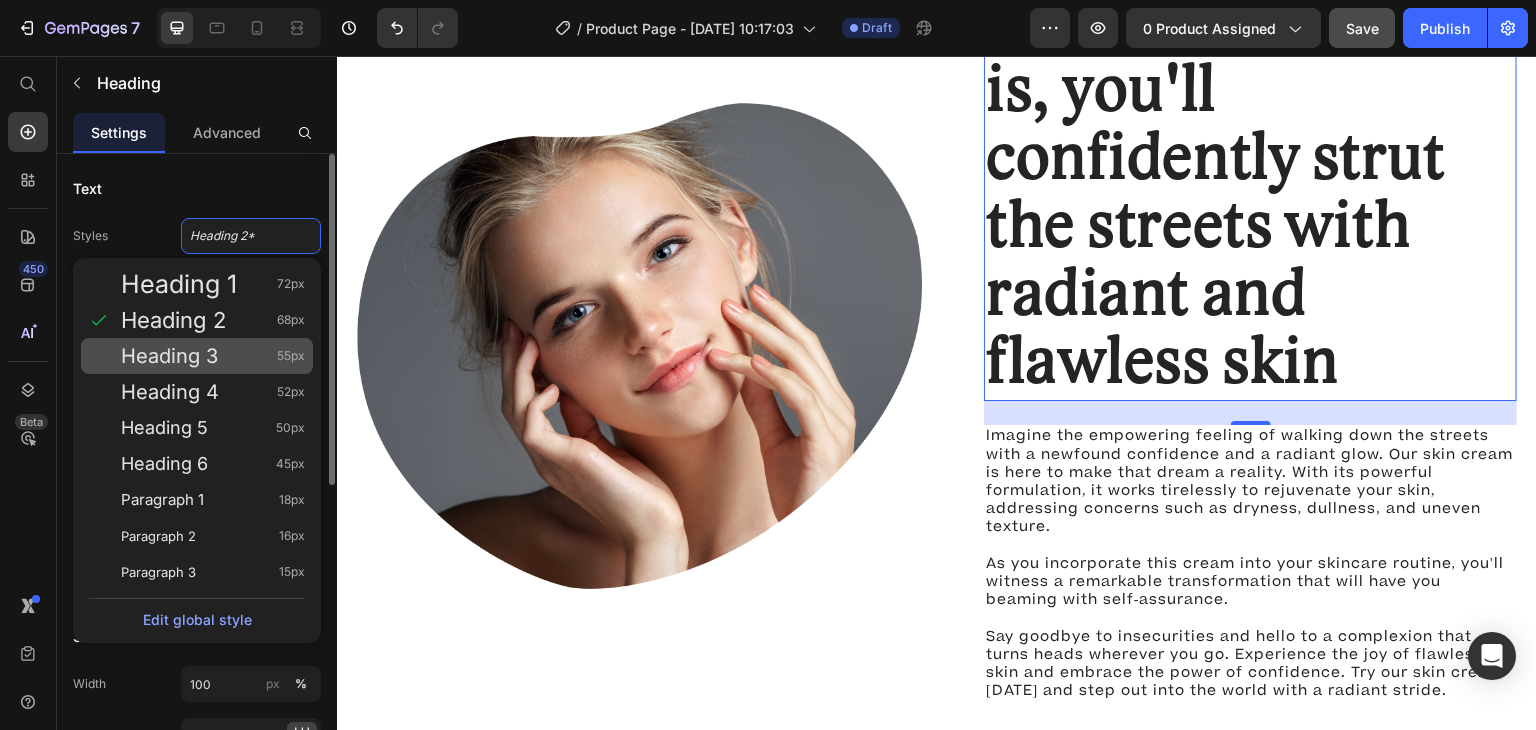 click on "Heading 3" at bounding box center (169, 356) 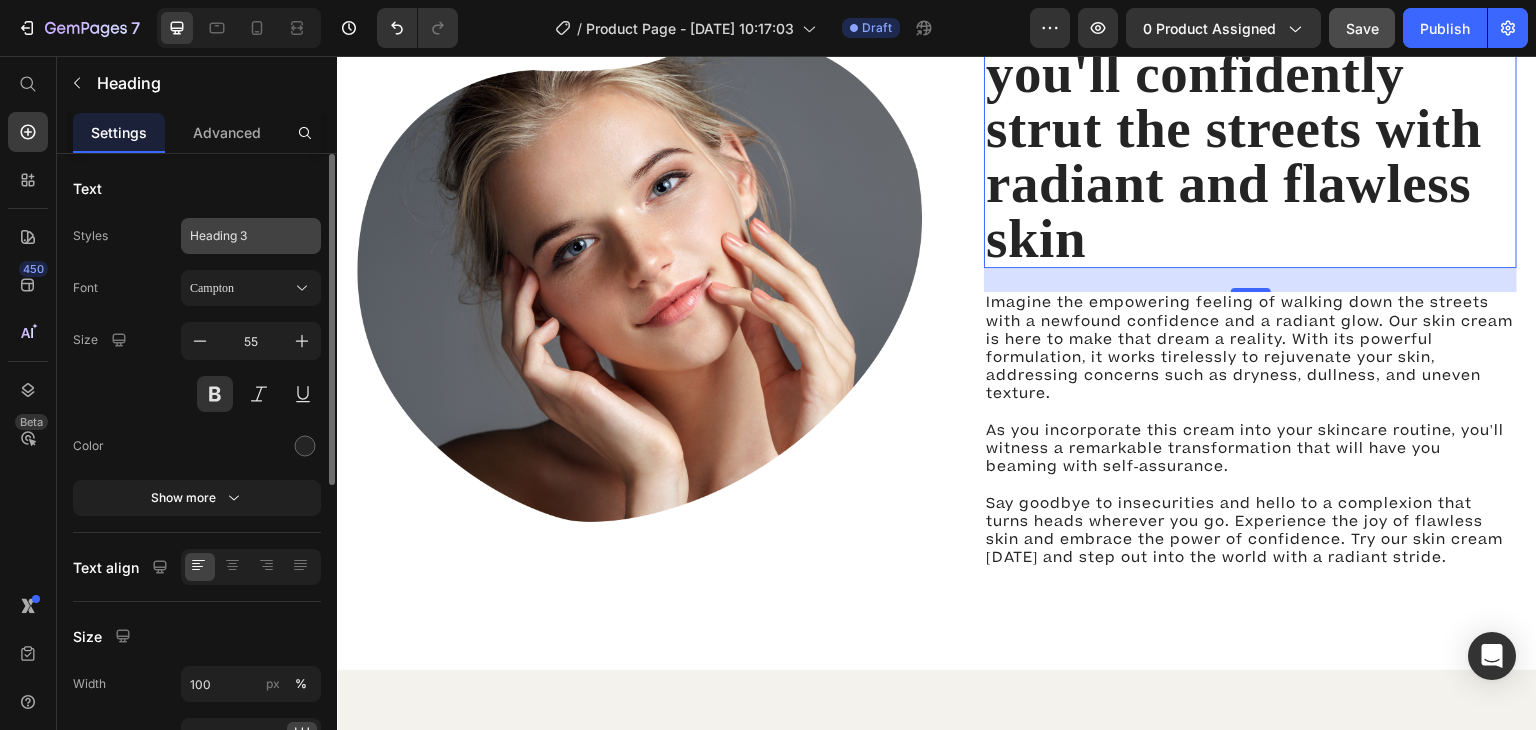 click on "Heading 3" at bounding box center (239, 236) 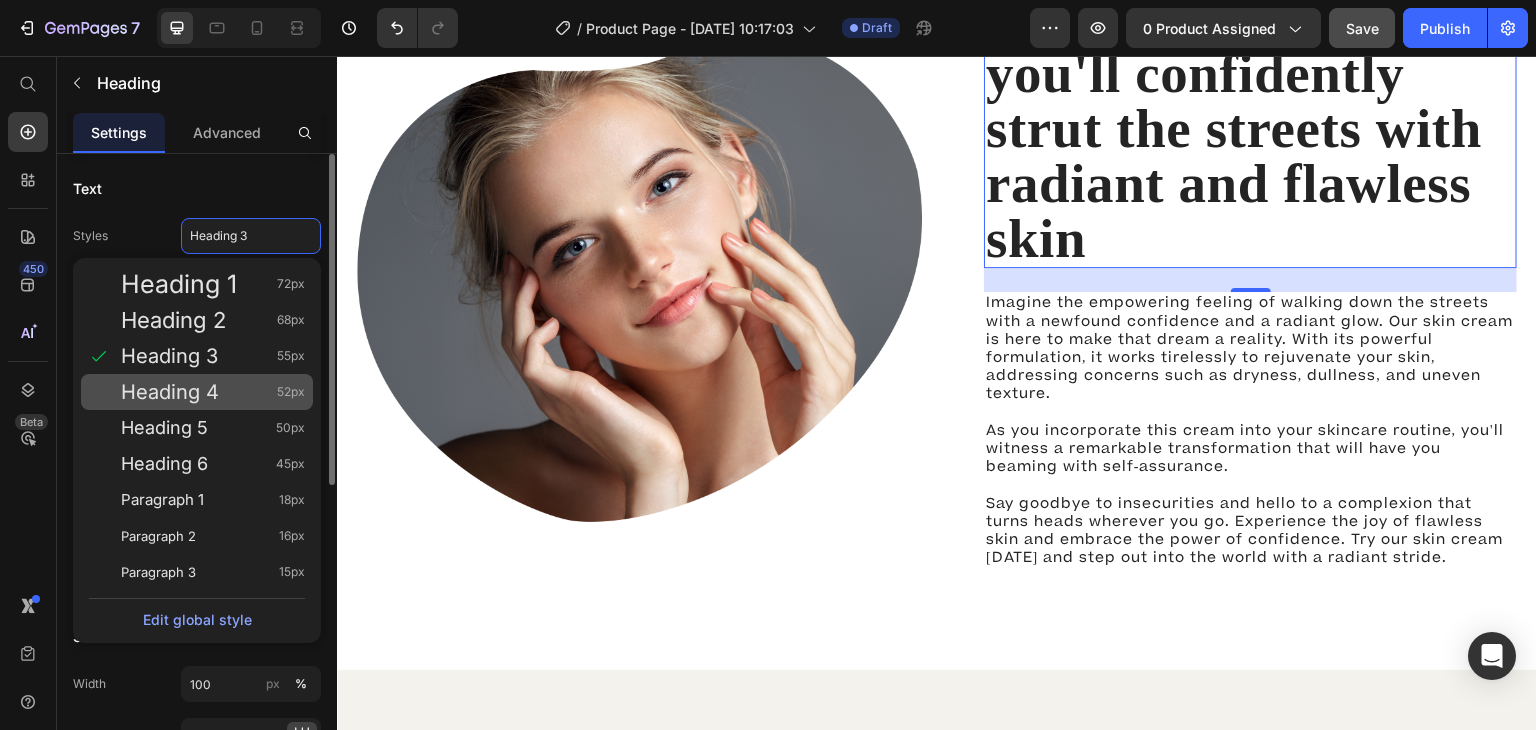 click on "Heading 4" at bounding box center (170, 392) 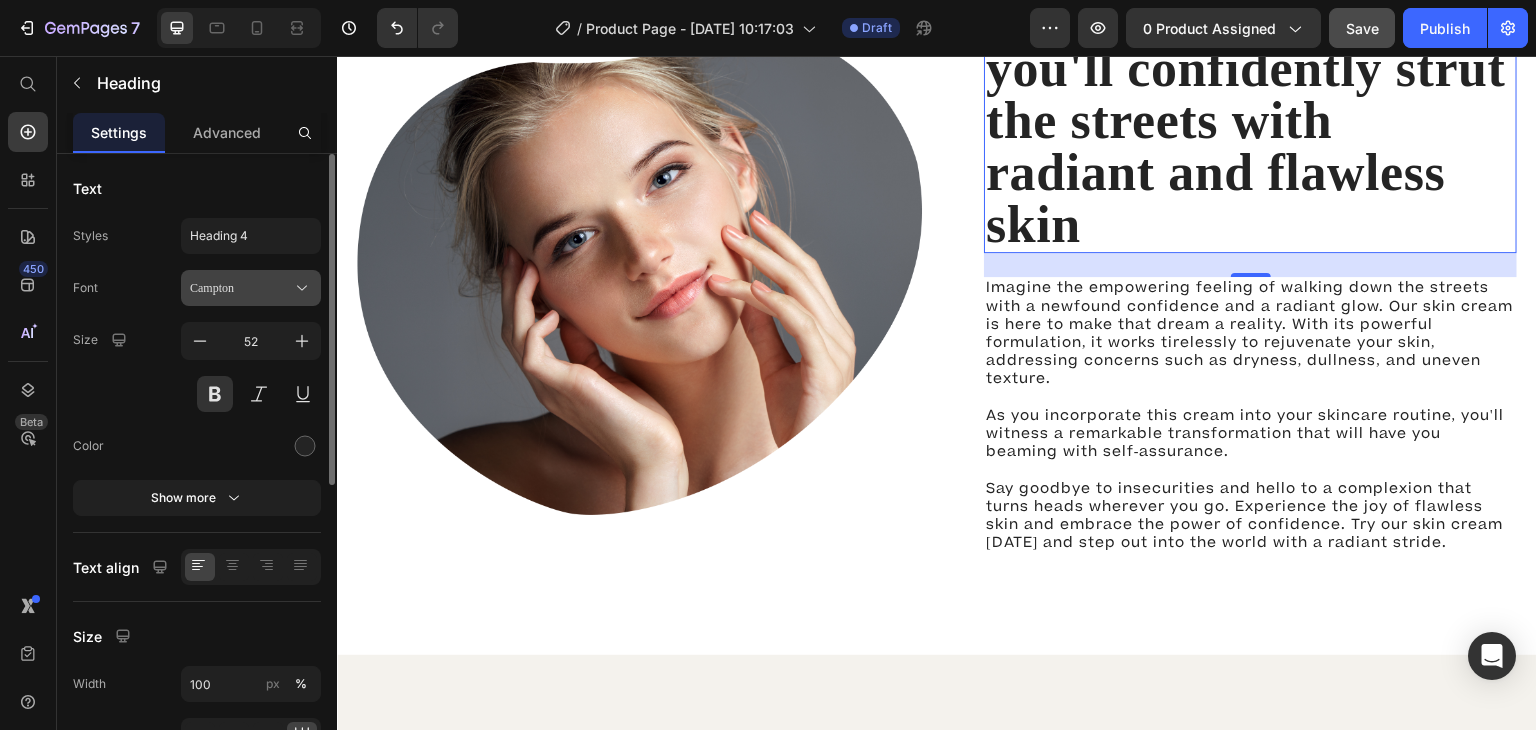 click on "Campton" at bounding box center (251, 288) 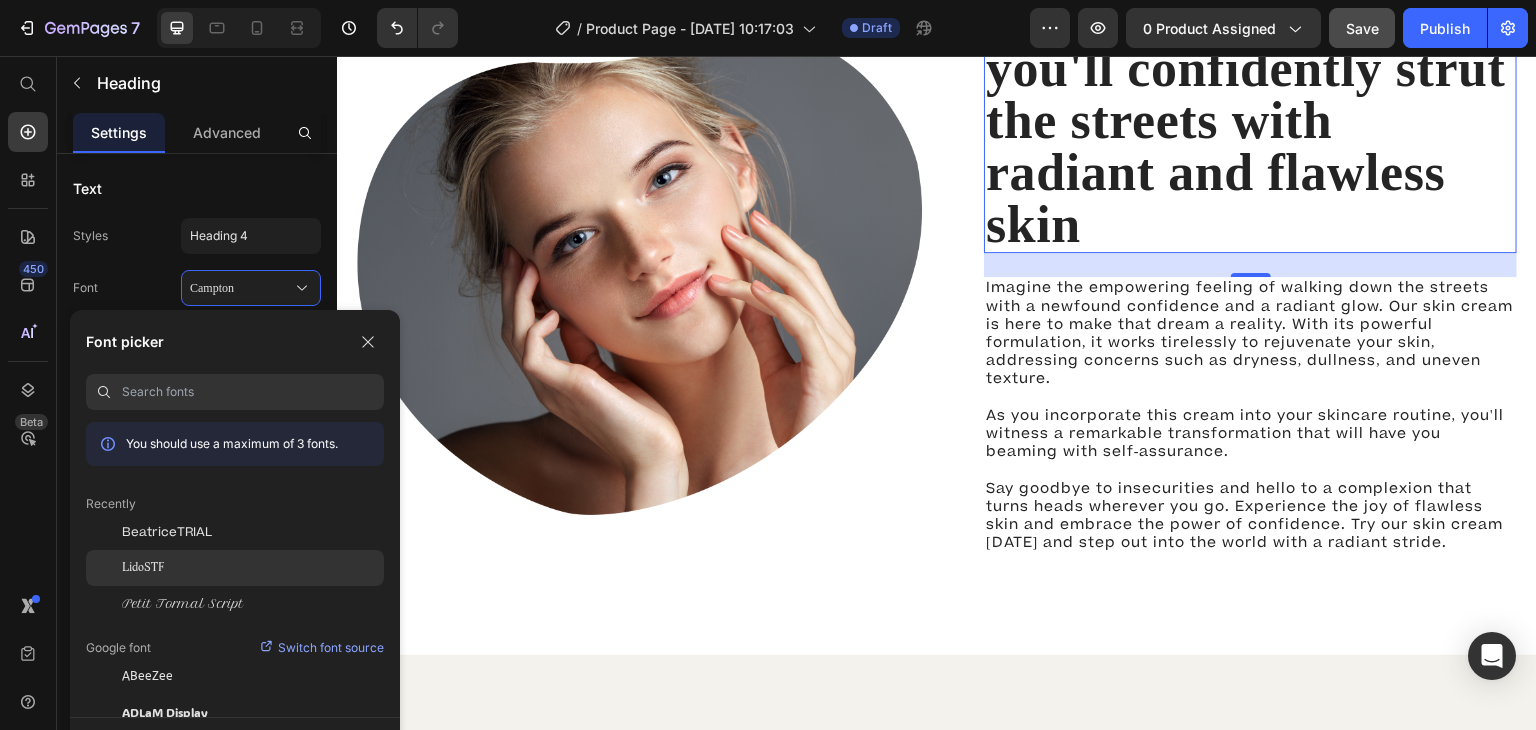 click on "LidoSTF" 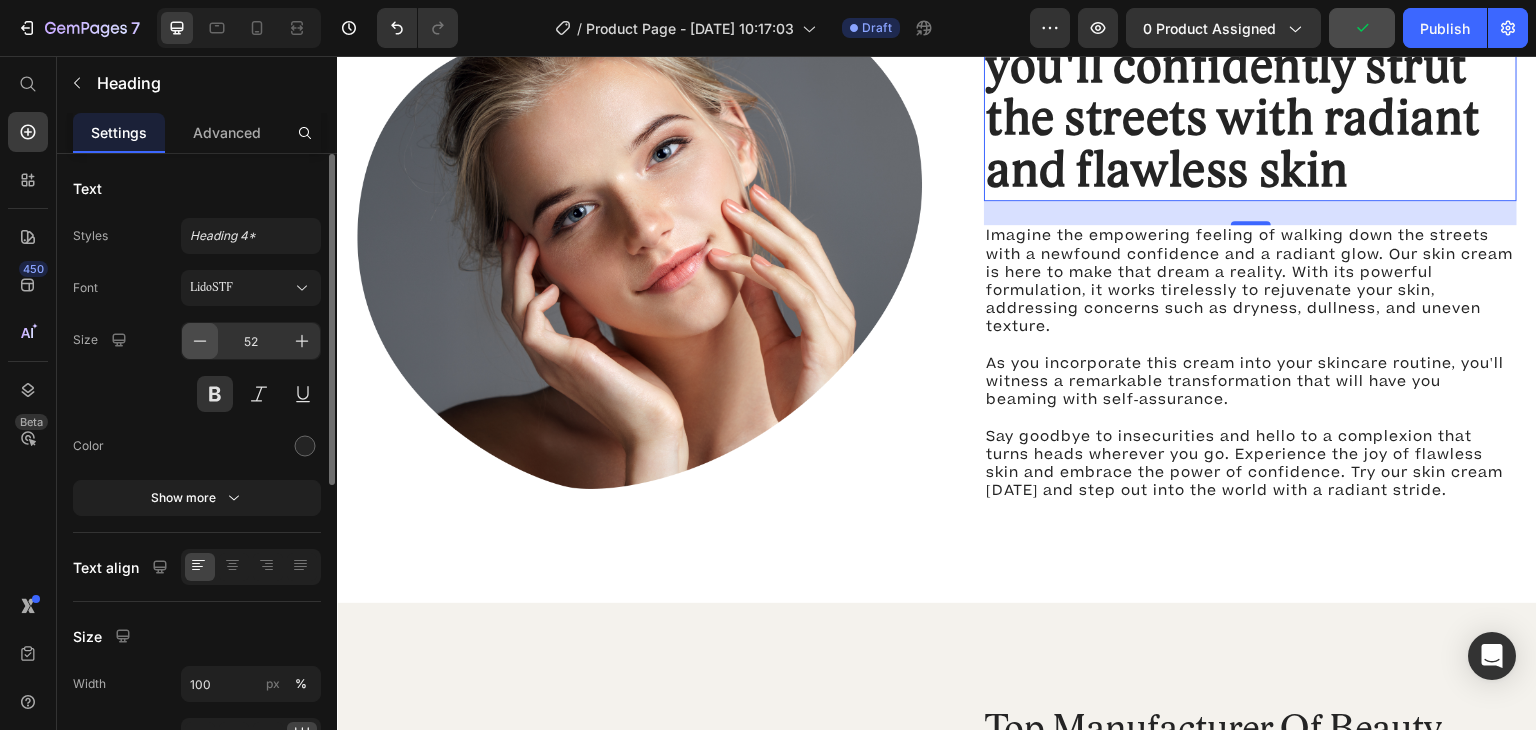 click 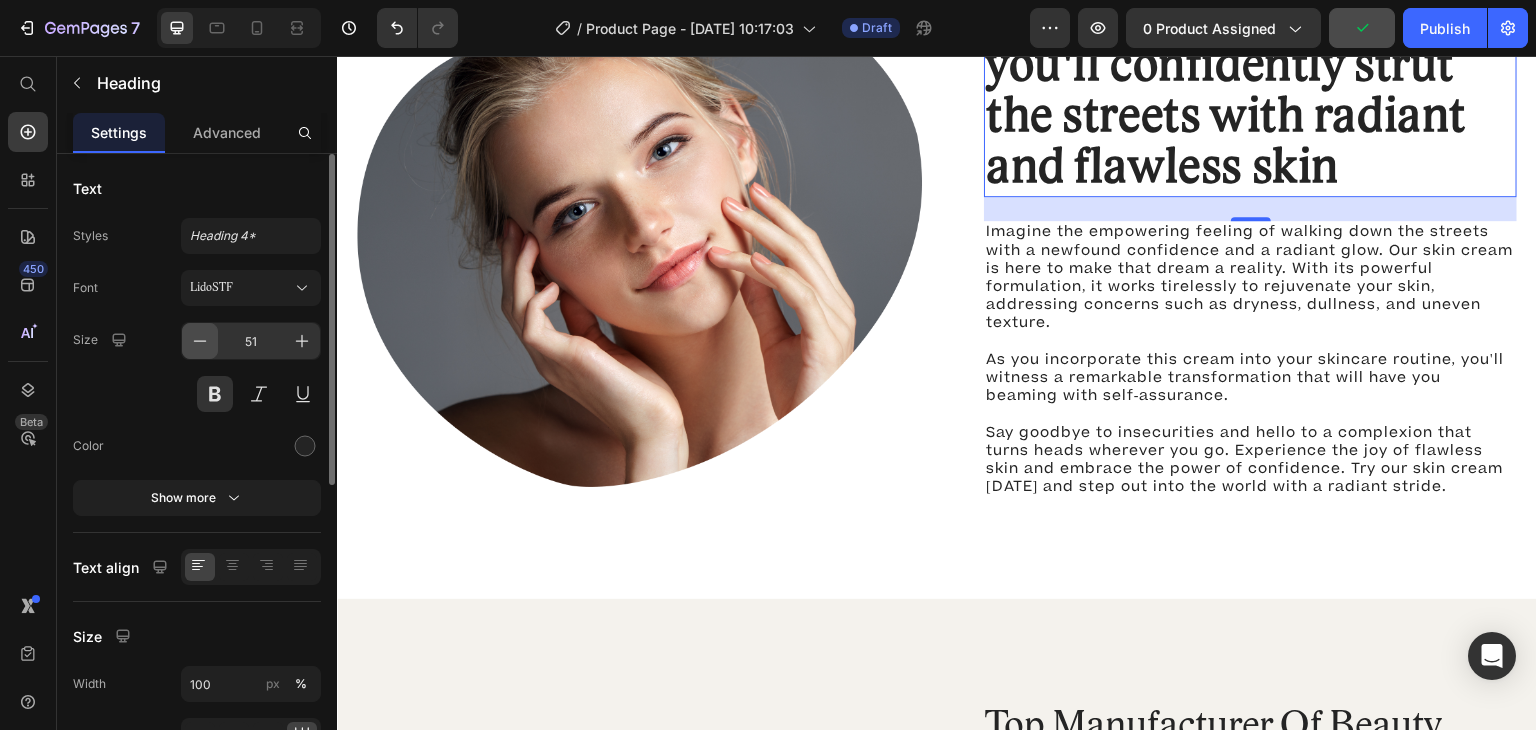 click 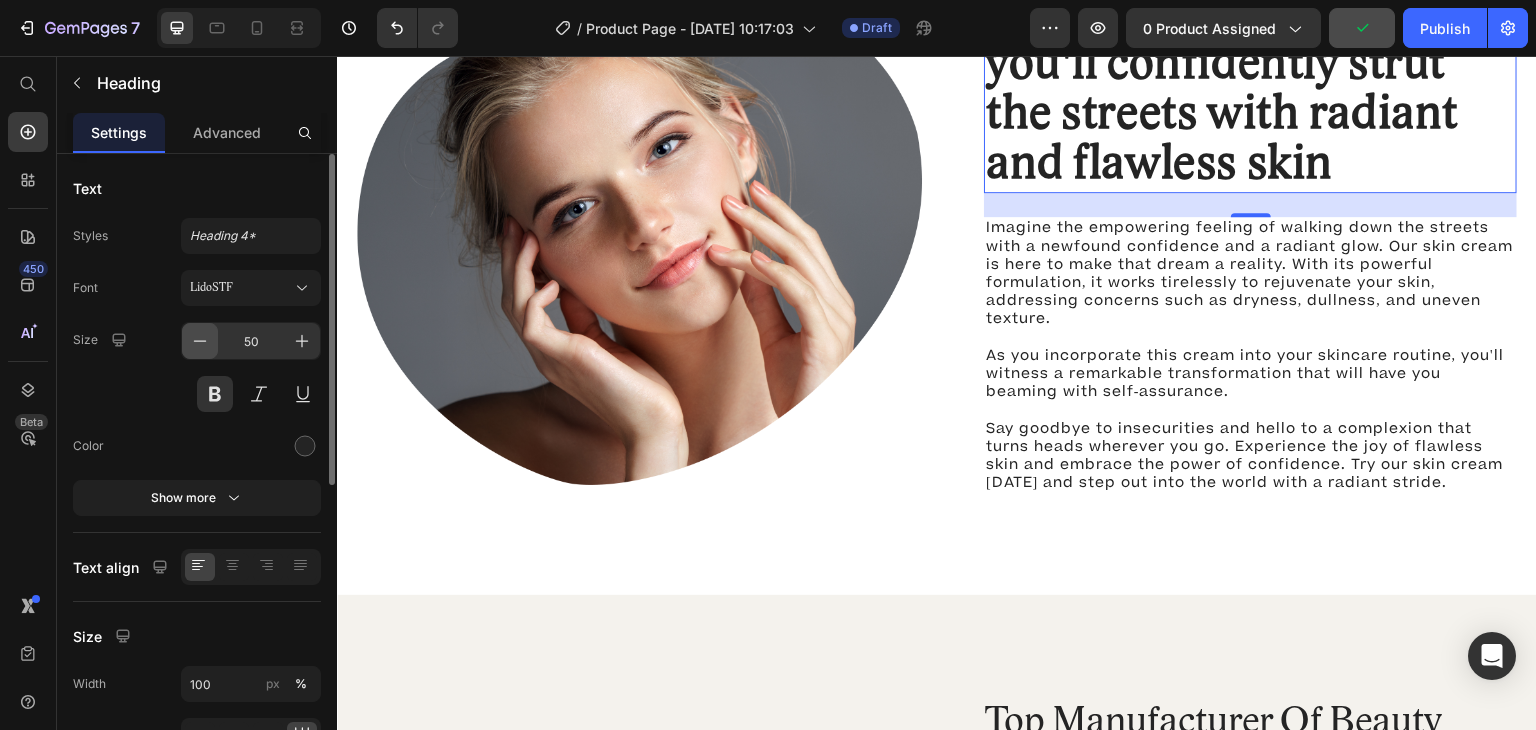 click 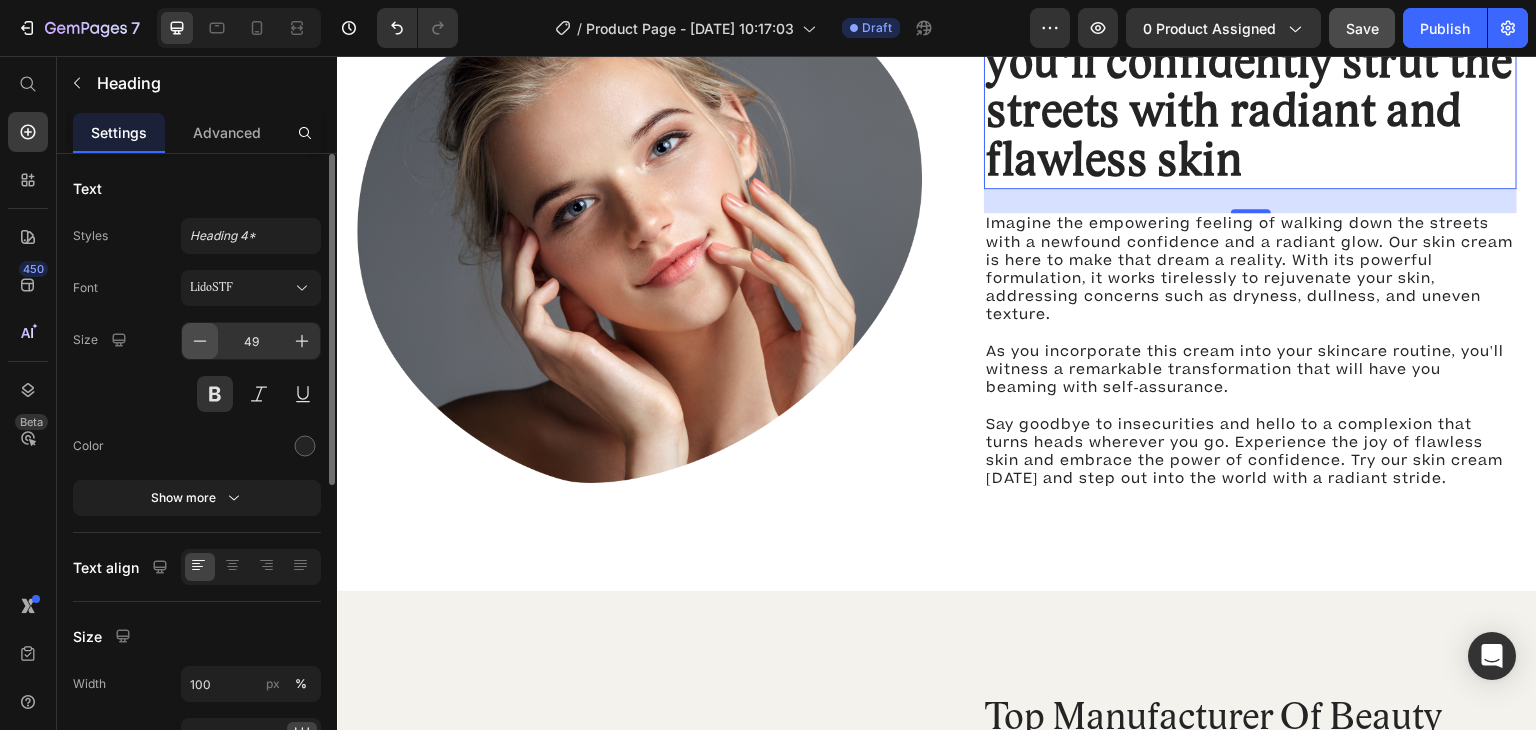 click 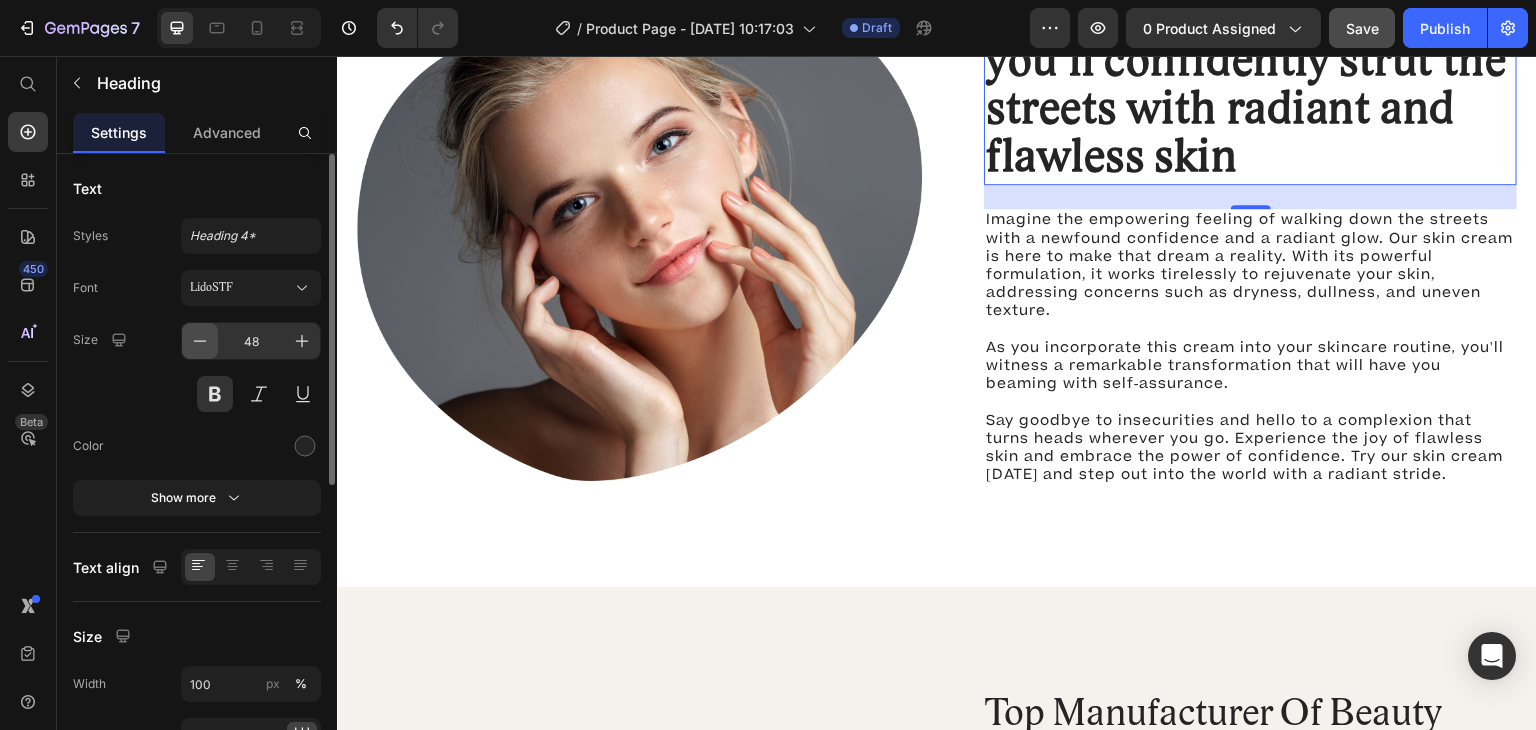 click 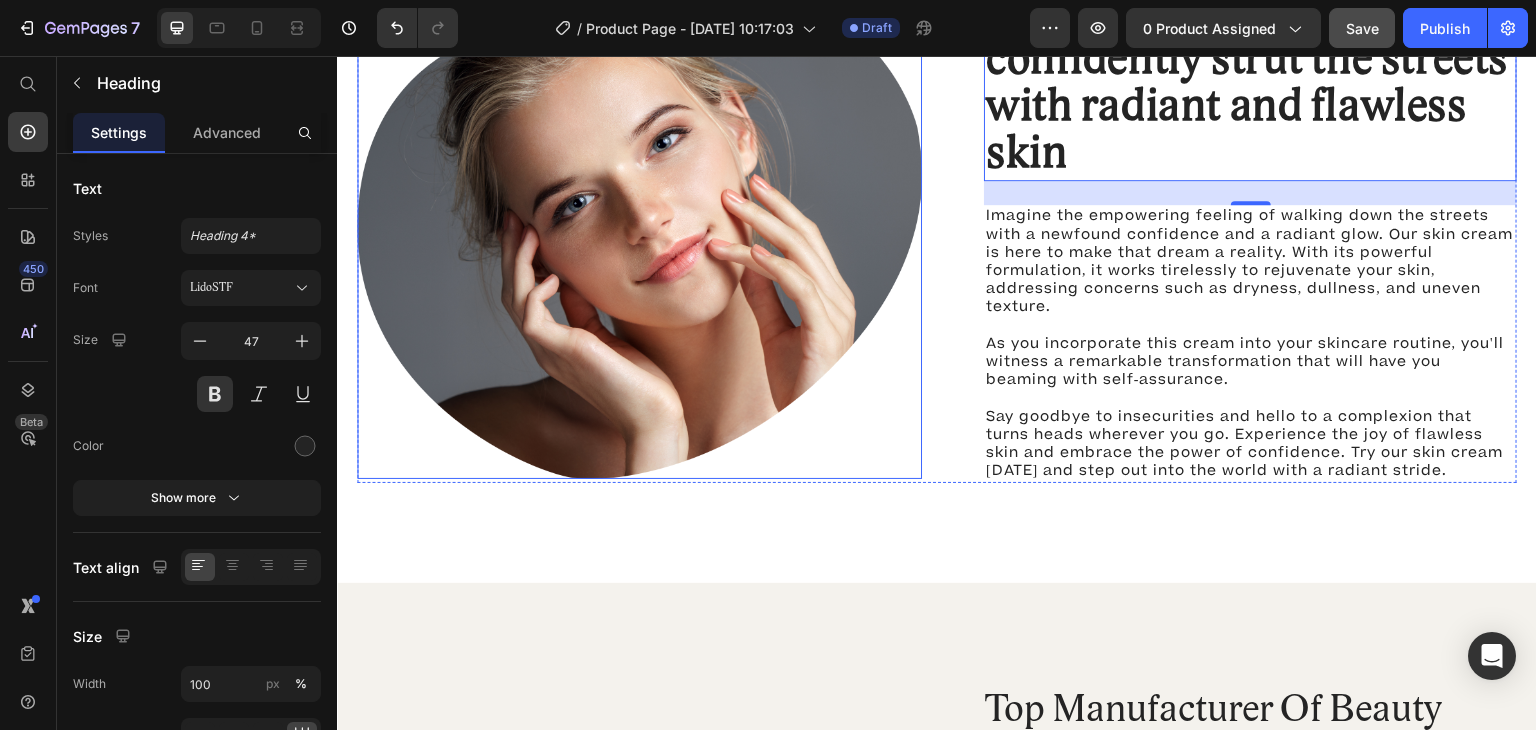 scroll, scrollTop: 1651, scrollLeft: 0, axis: vertical 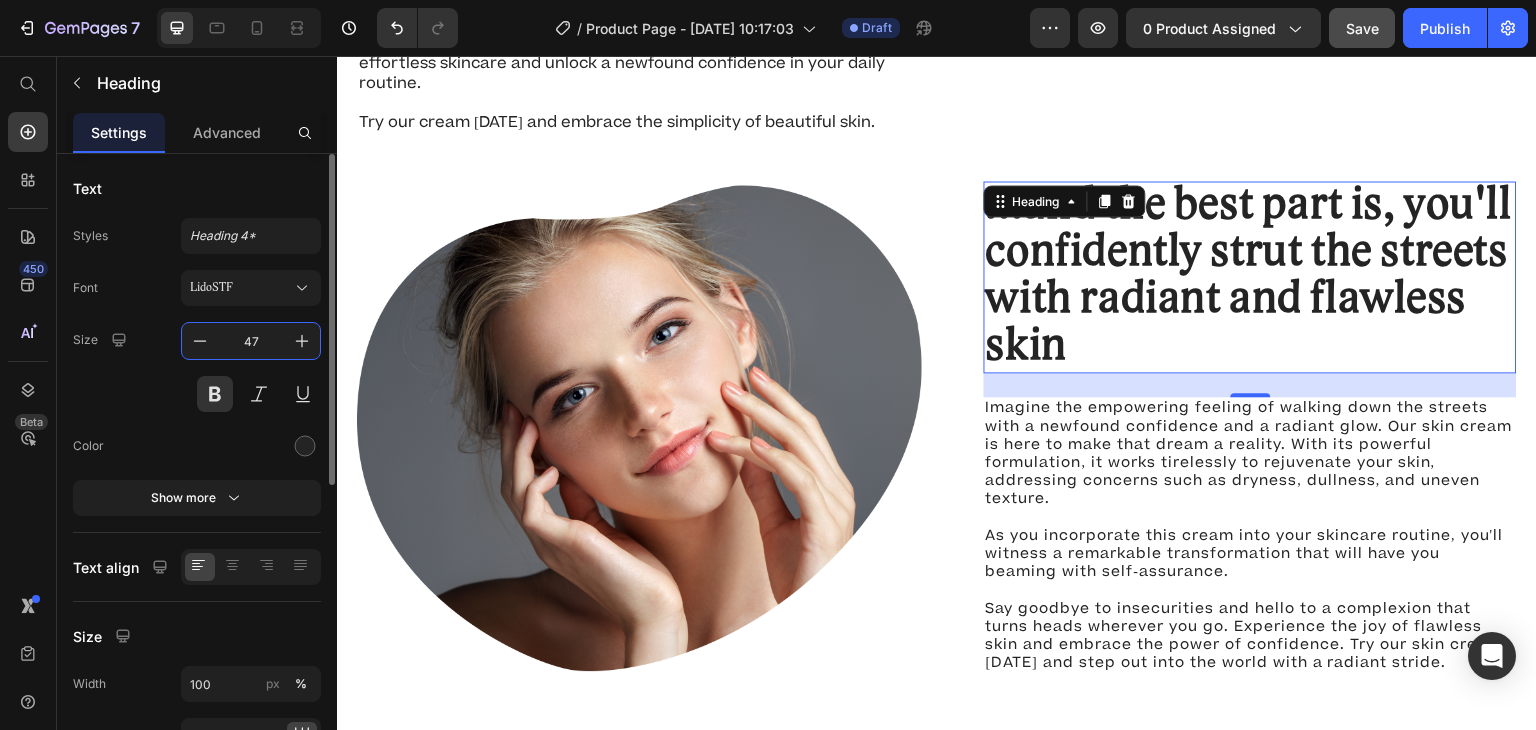 click on "47" at bounding box center (251, 341) 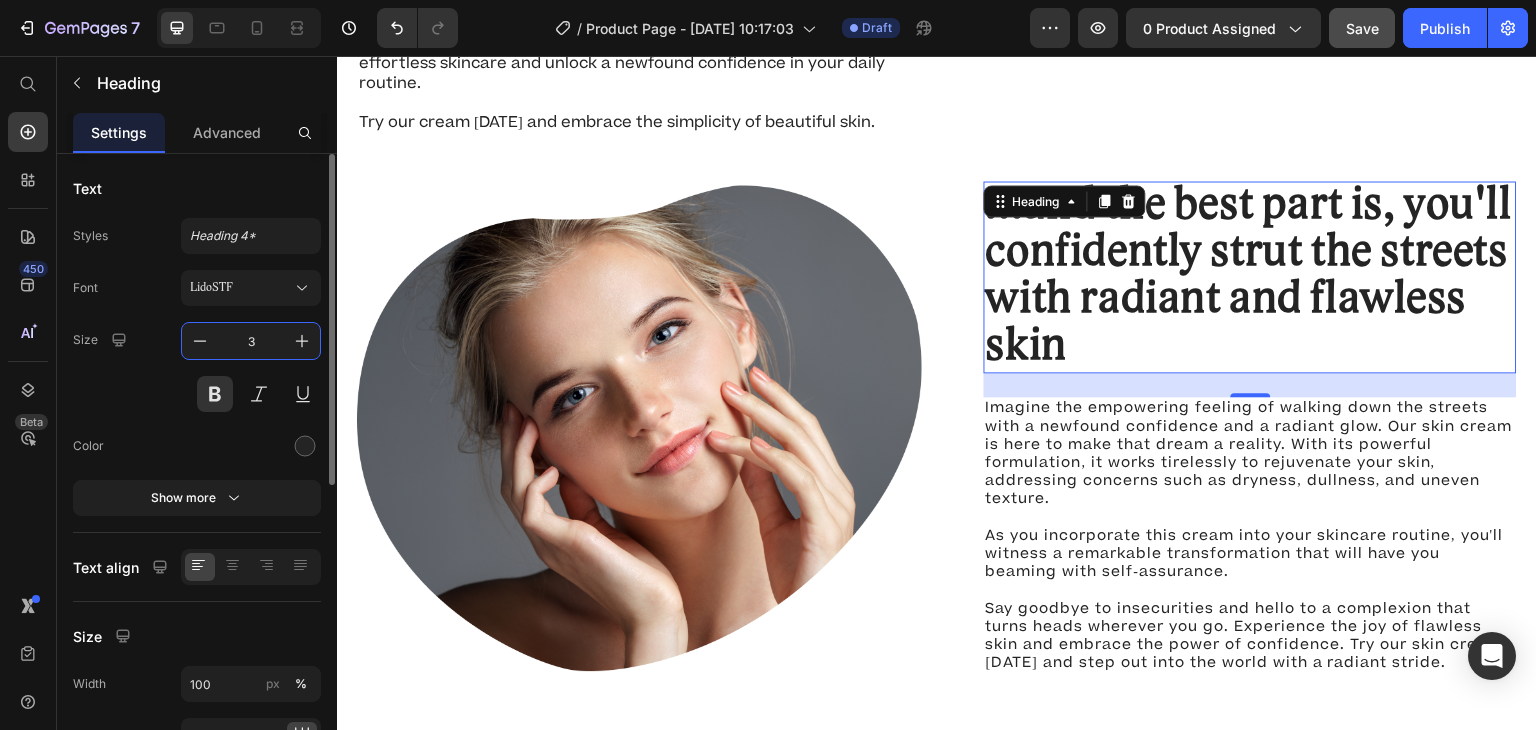 type on "38" 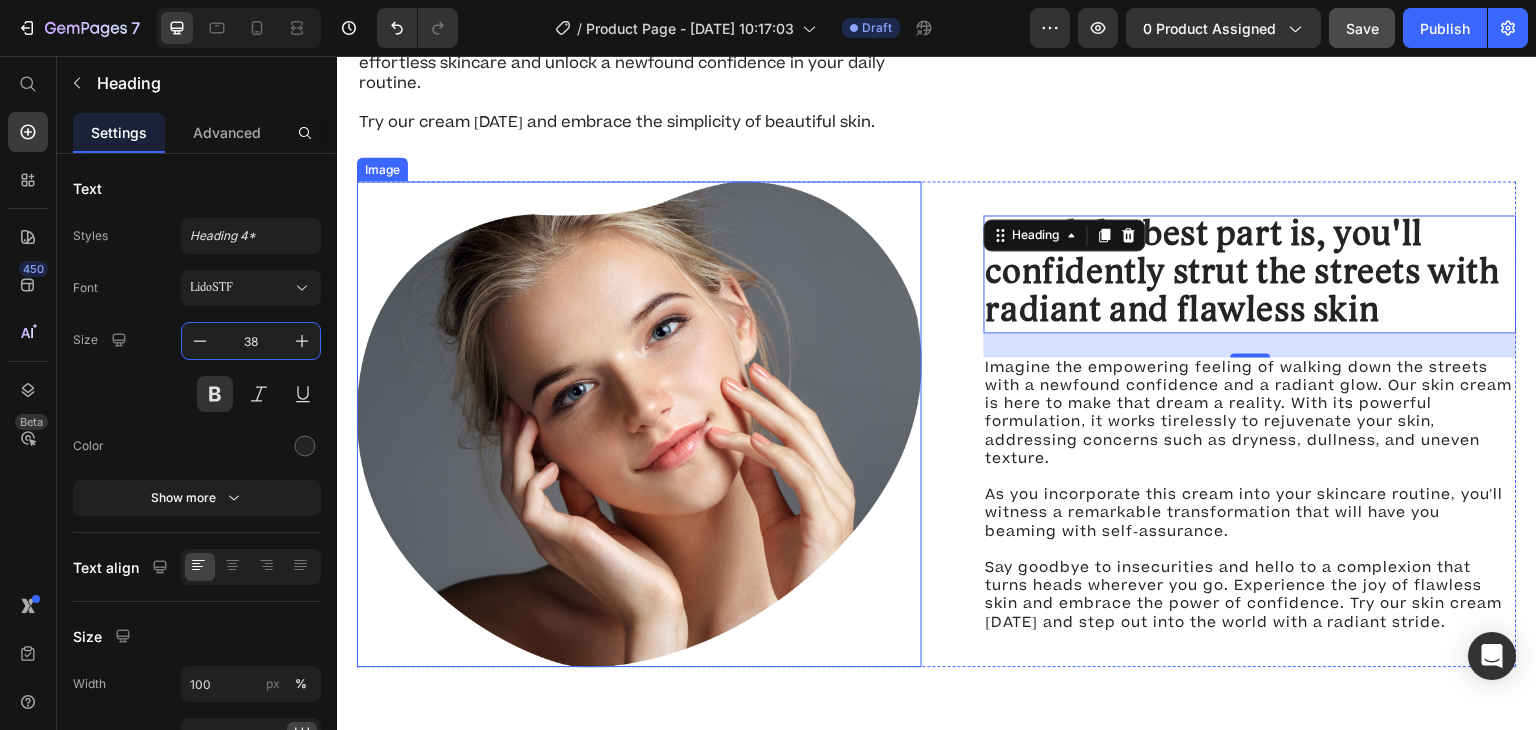 click at bounding box center (639, 424) 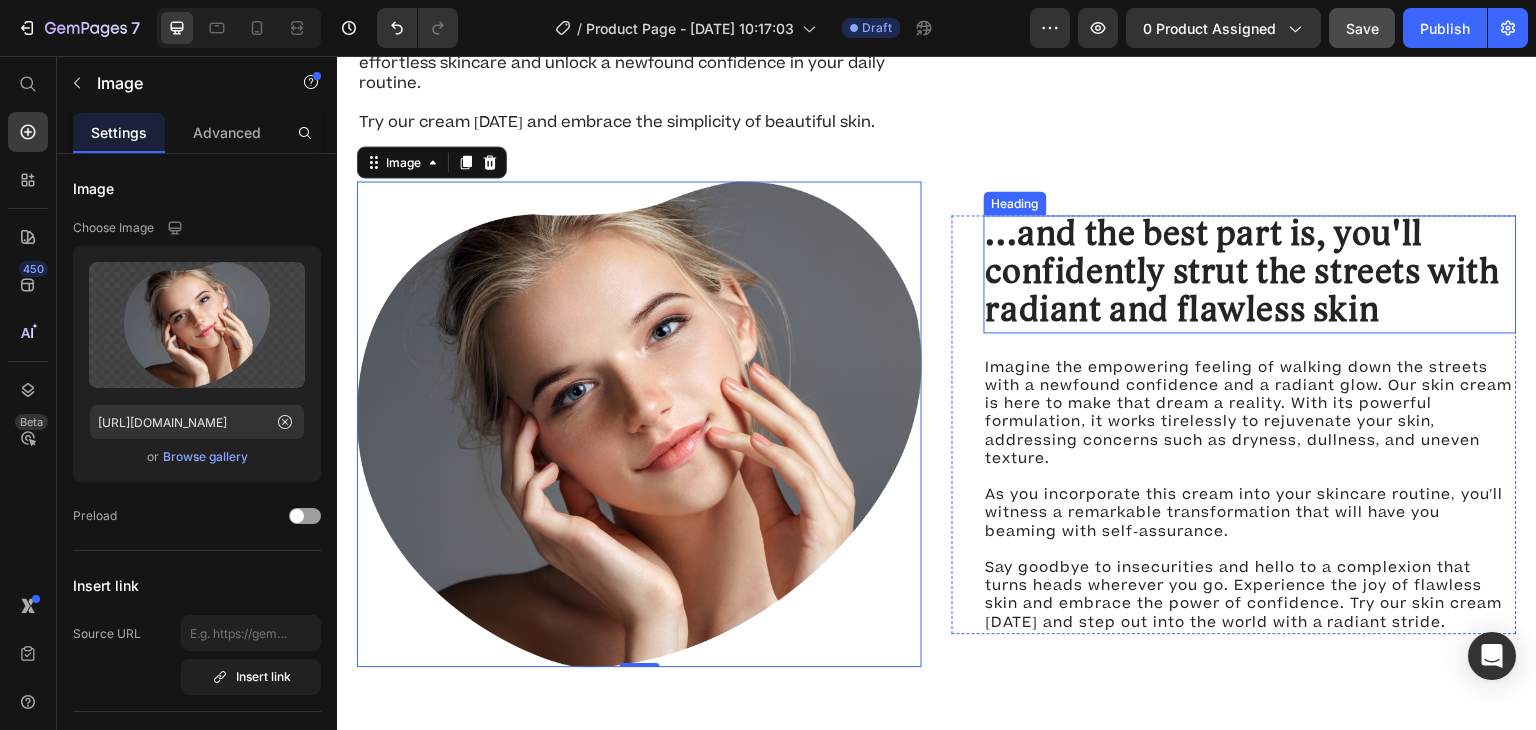 click on "...and the best part is, you'll confidently strut the streets with radiant and flawless skin" at bounding box center [1250, 274] 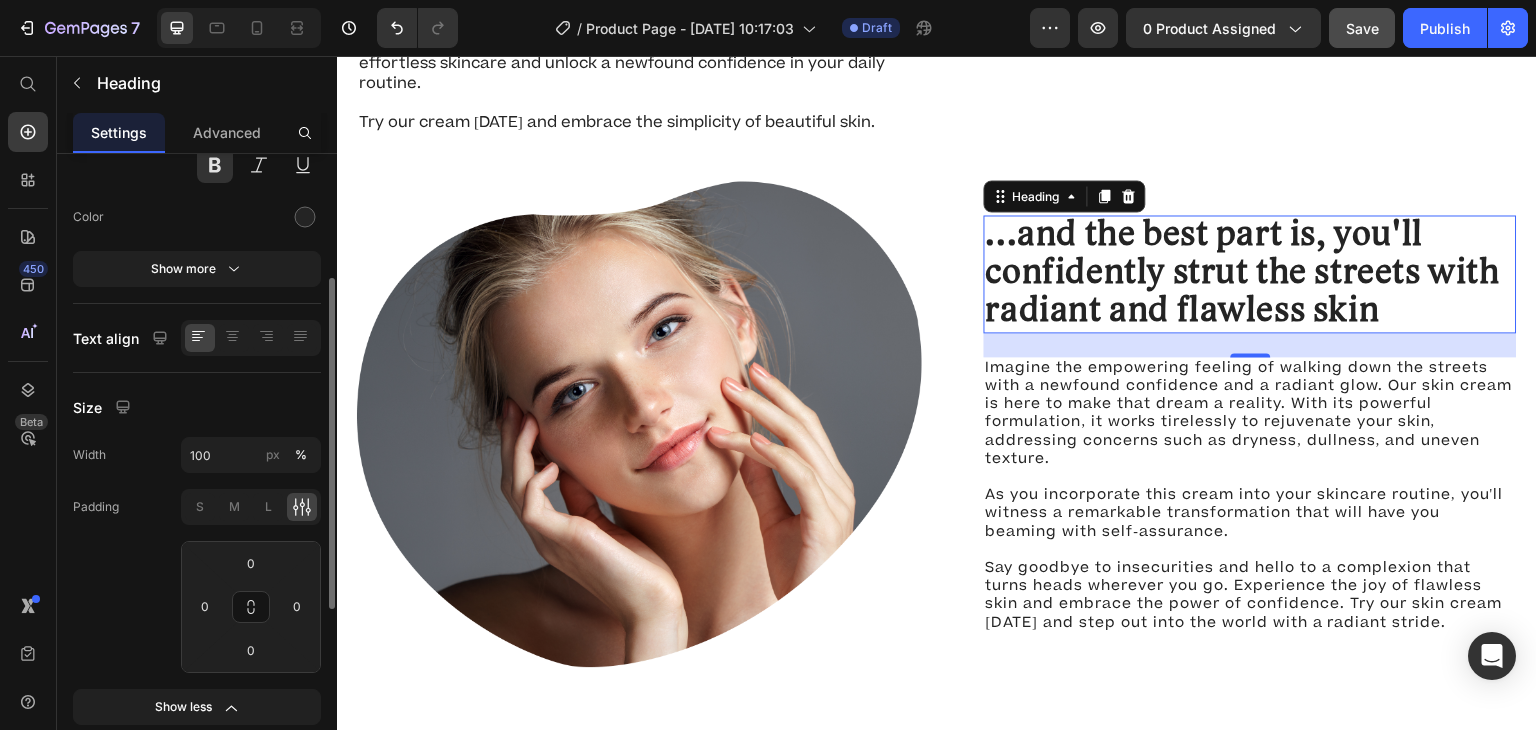 scroll, scrollTop: 0, scrollLeft: 0, axis: both 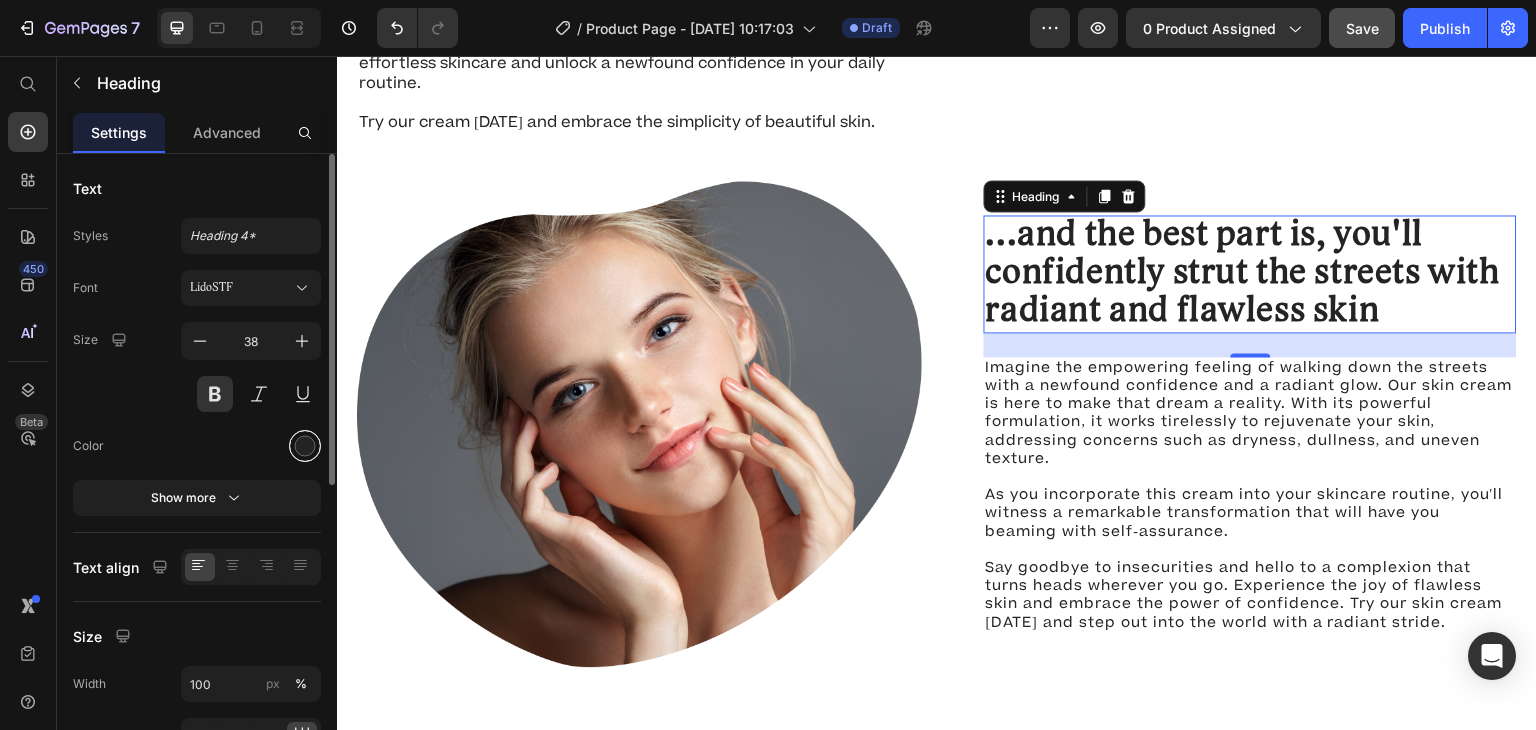 click at bounding box center [305, 446] 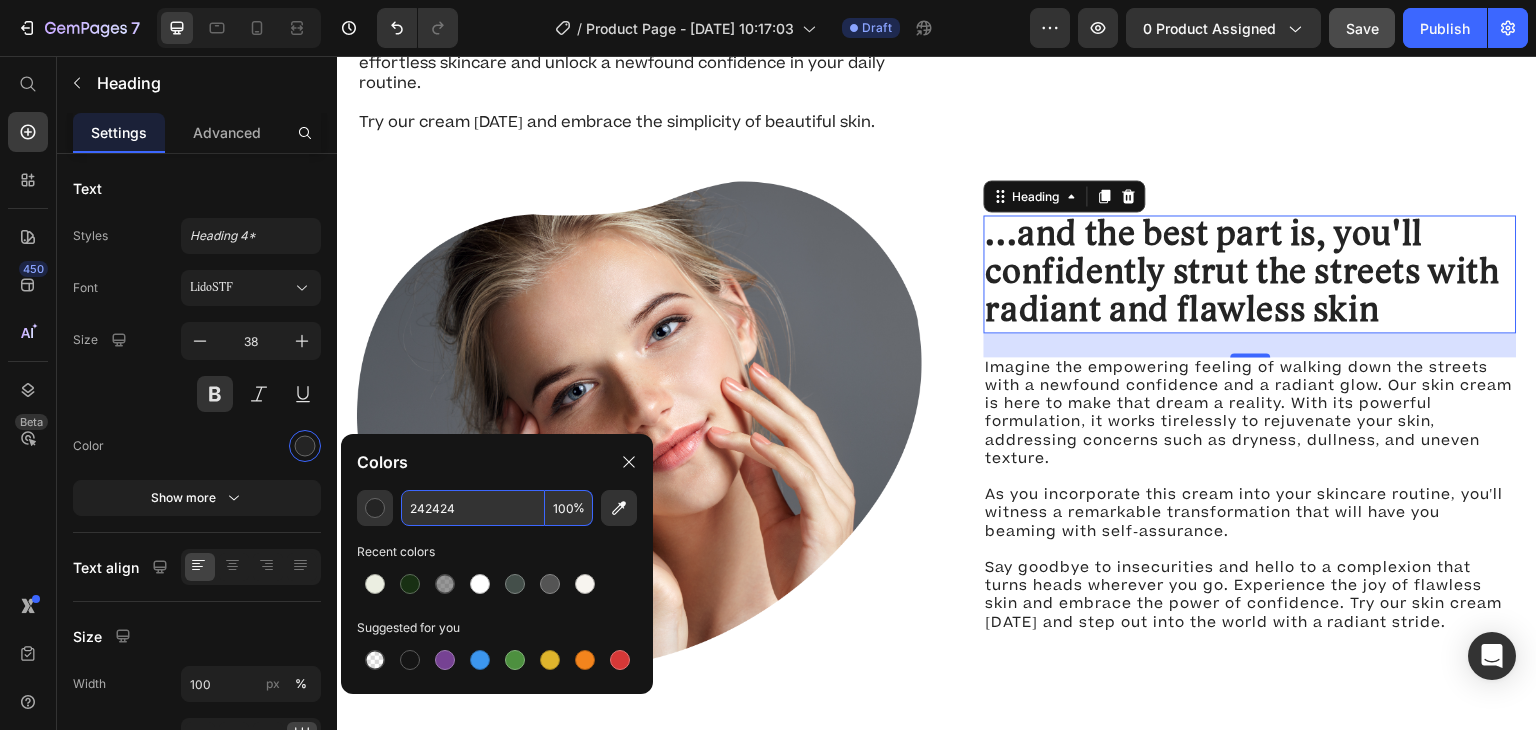 click on "242424" at bounding box center (473, 508) 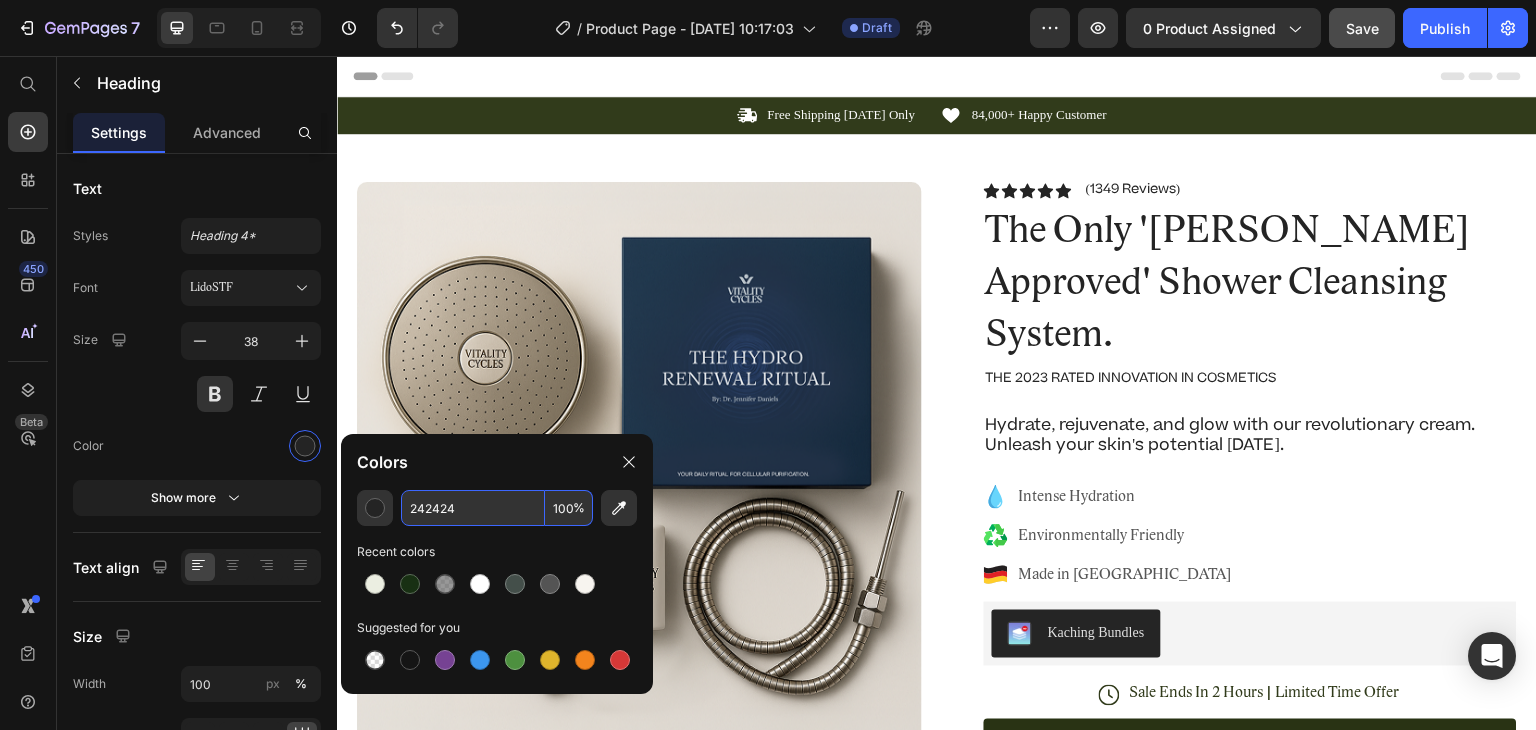 scroll, scrollTop: 44, scrollLeft: 0, axis: vertical 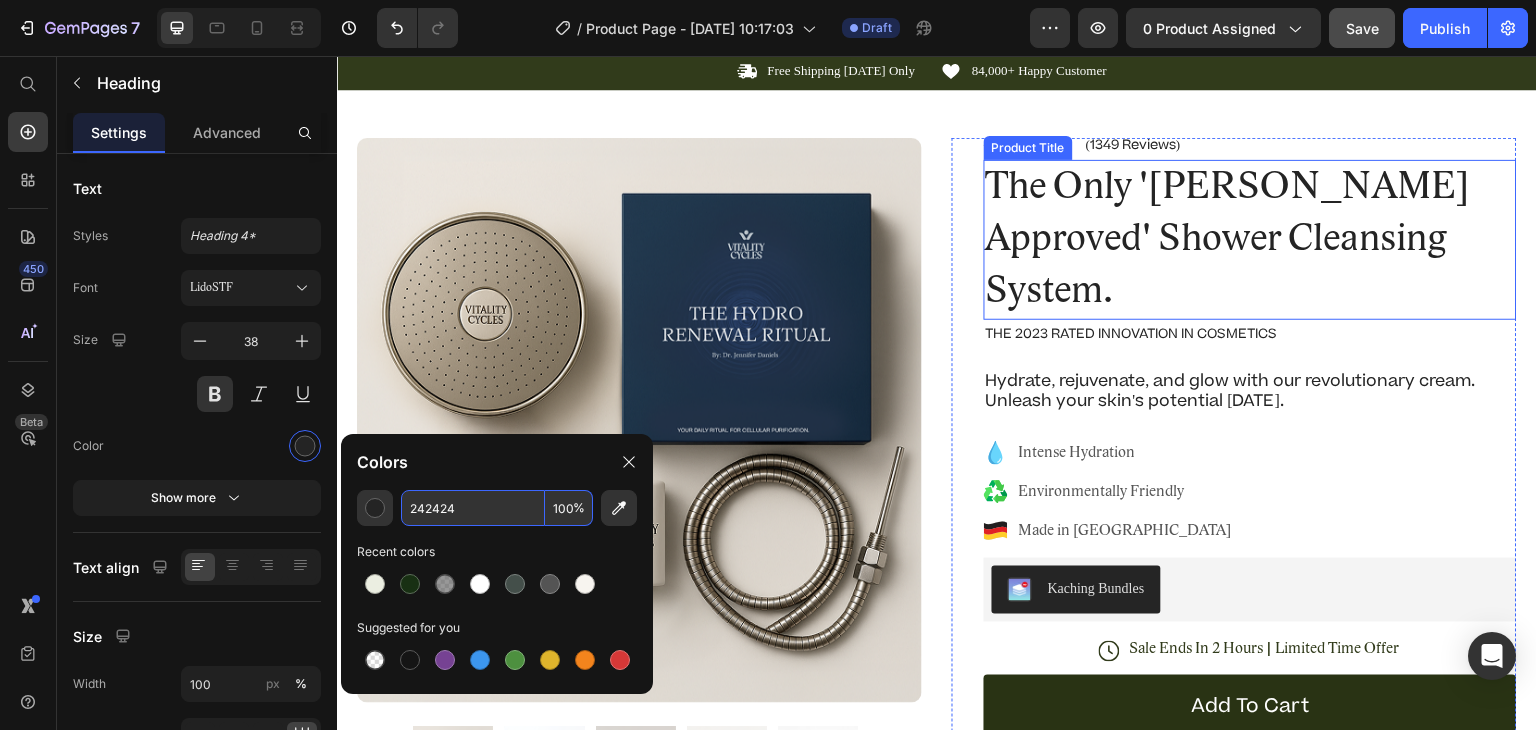 click on "The Only '[PERSON_NAME] Approved' Shower Cleansing System." at bounding box center (1250, 240) 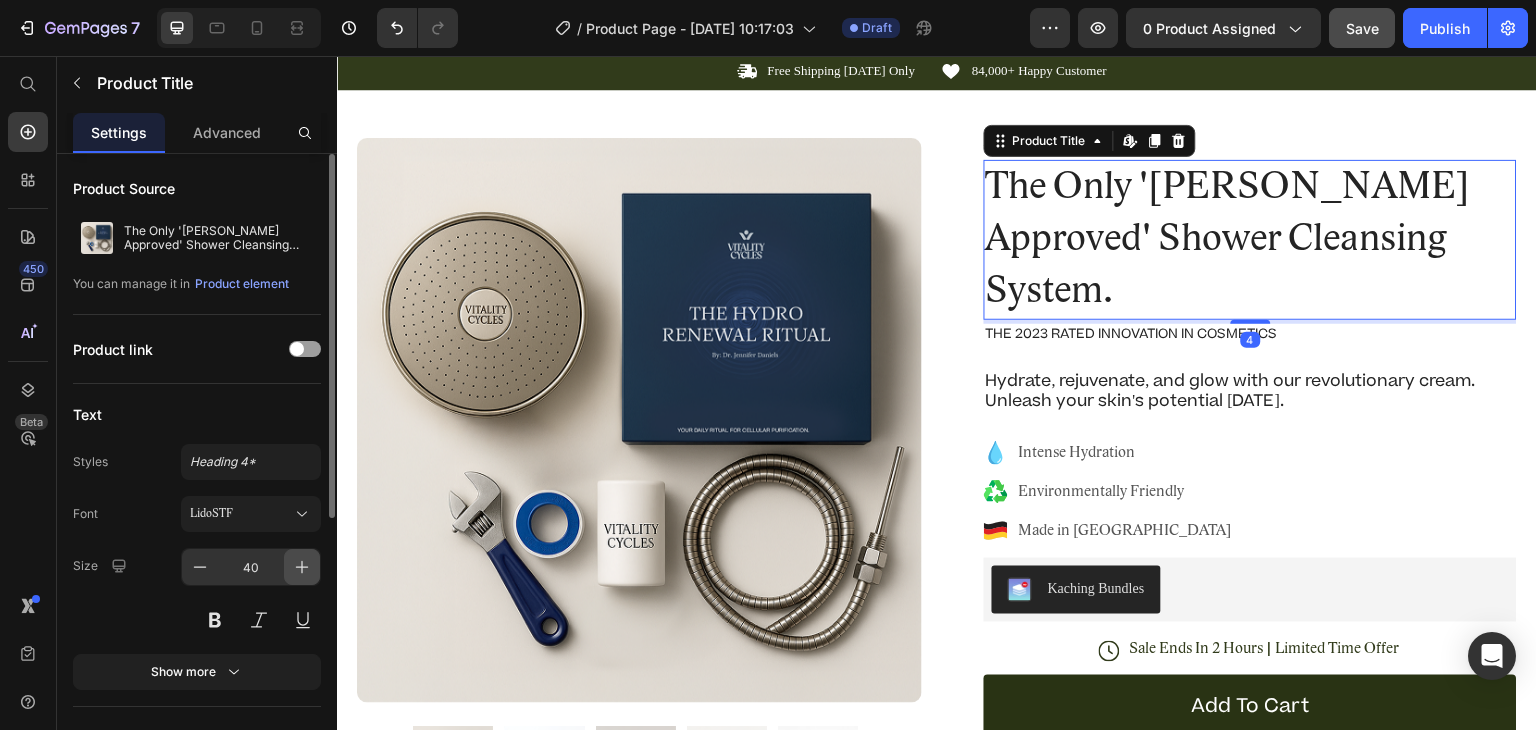 click 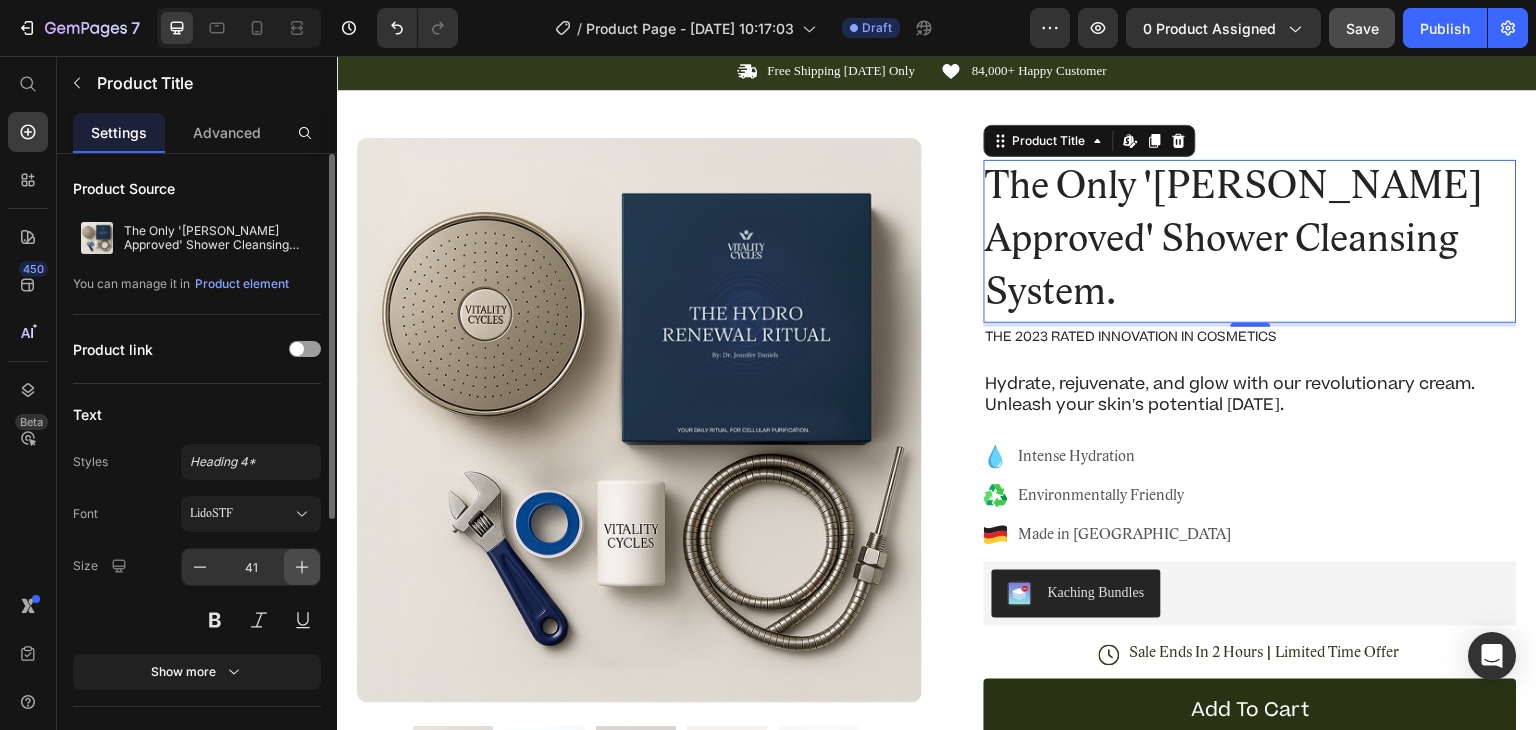 click 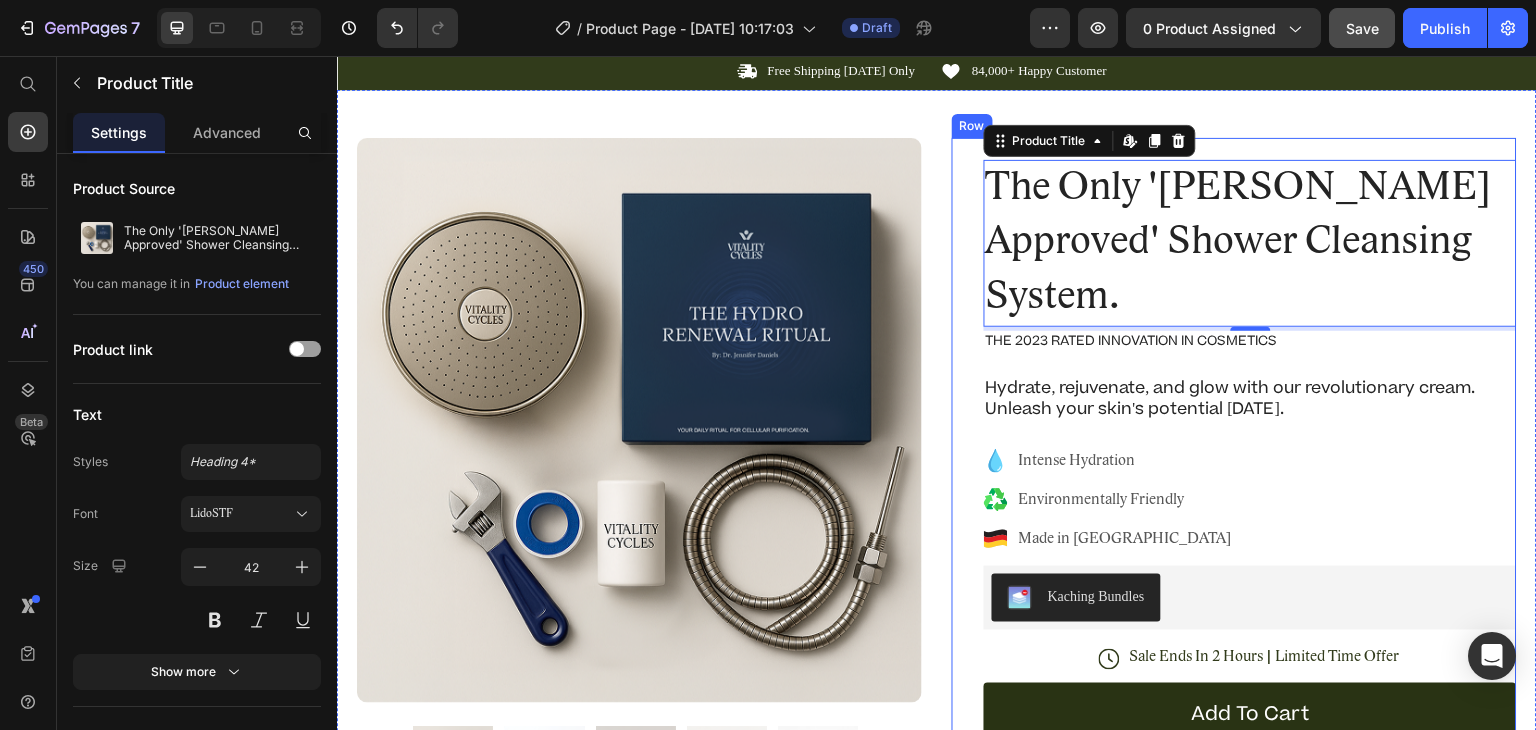 scroll, scrollTop: 0, scrollLeft: 0, axis: both 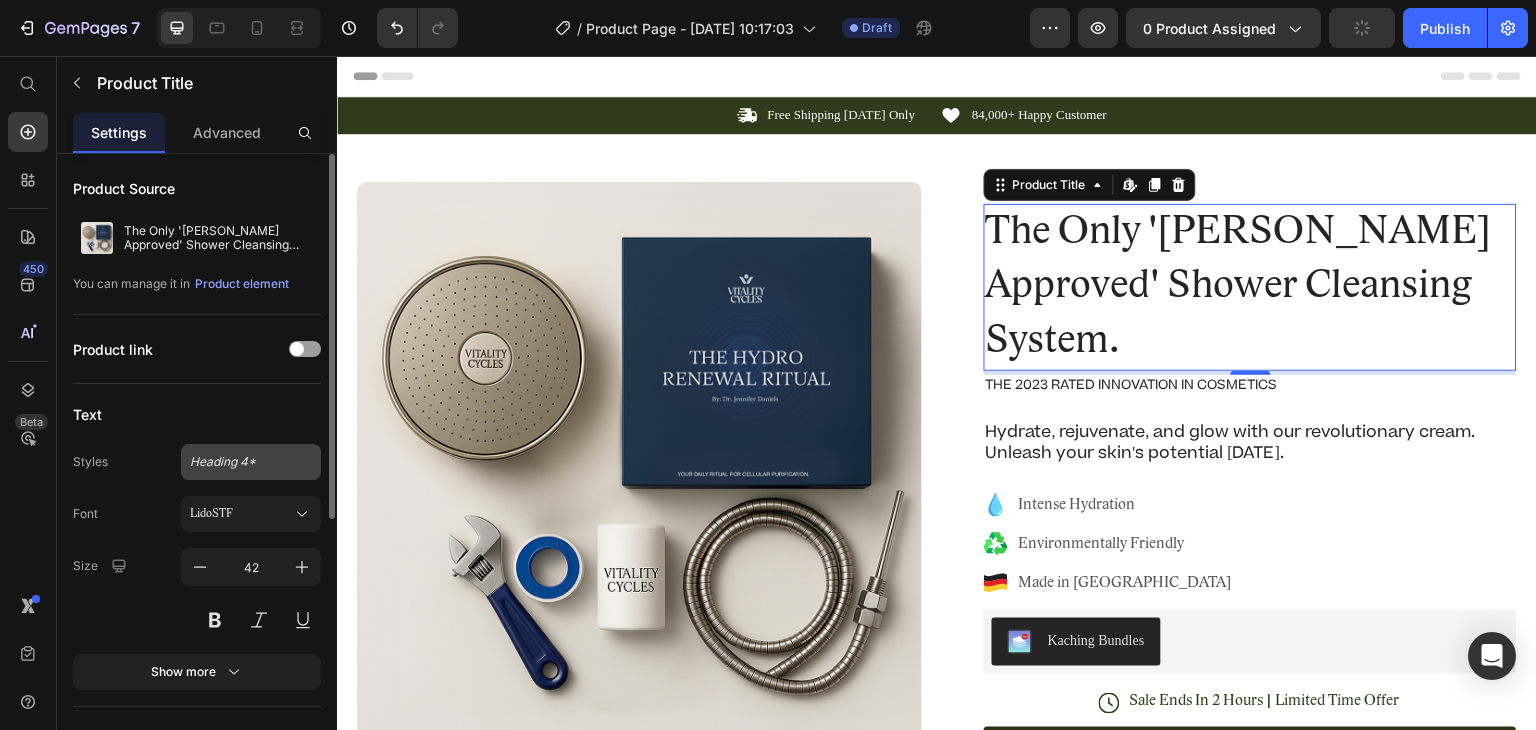 click on "Heading 4*" 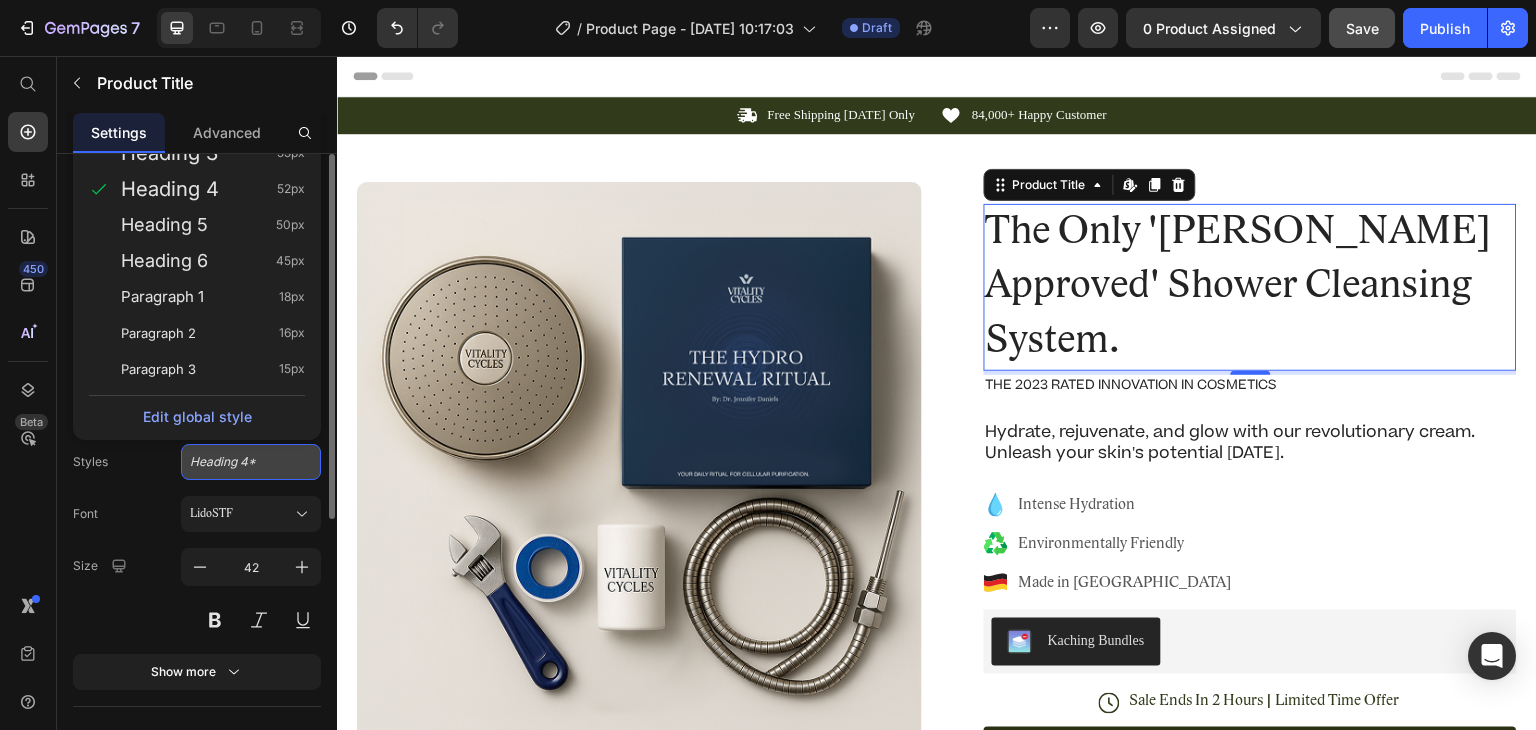 click on "Heading 4*" 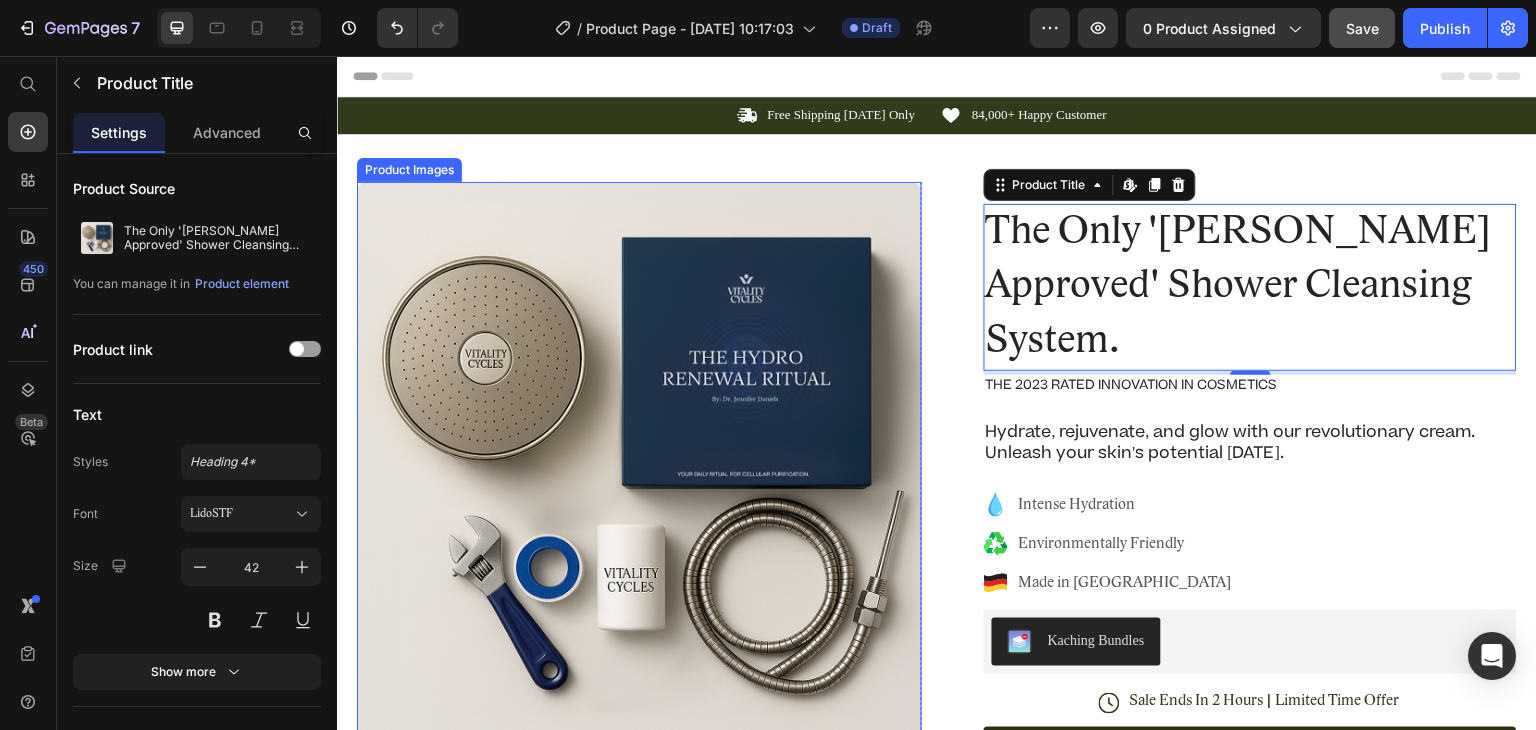 scroll, scrollTop: 248, scrollLeft: 0, axis: vertical 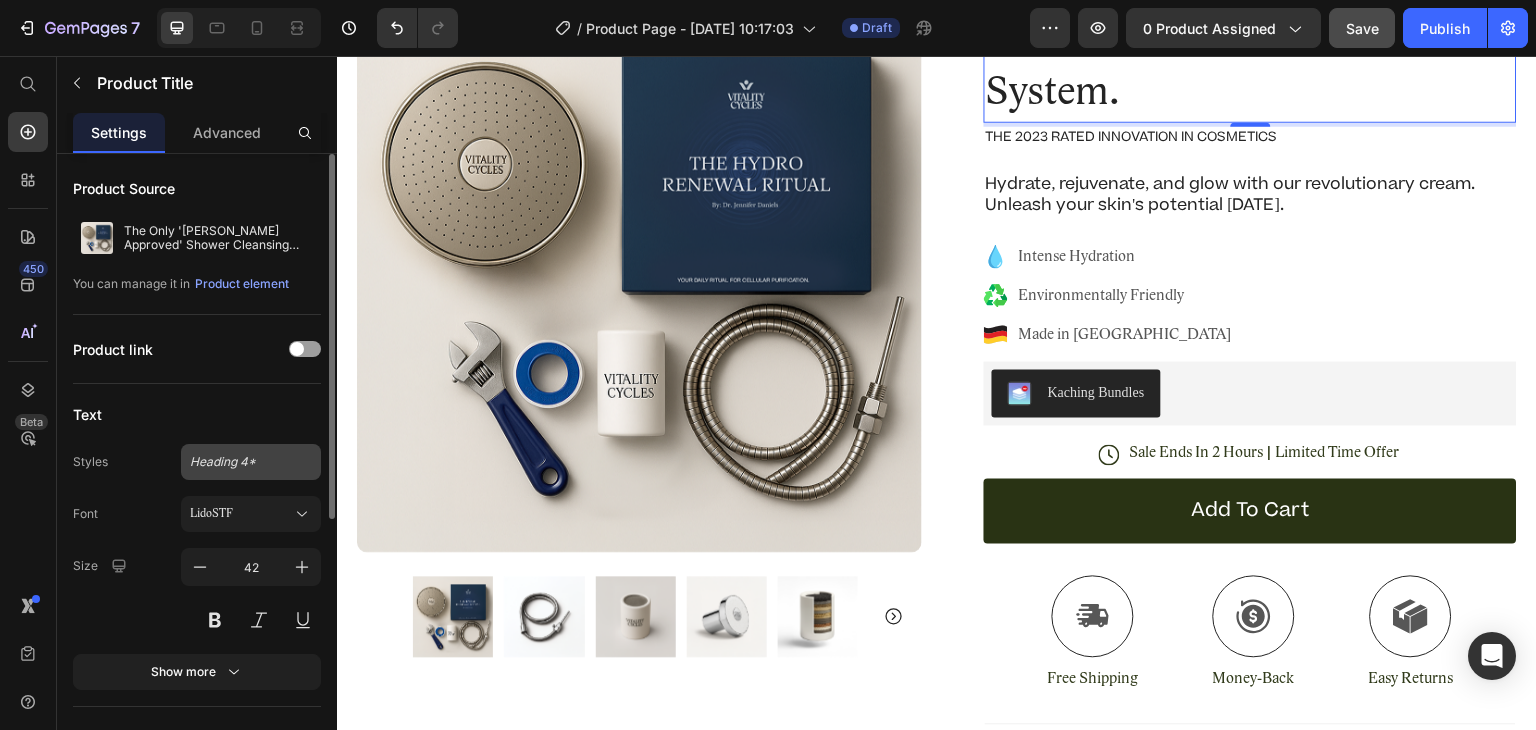 click on "Heading 4*" 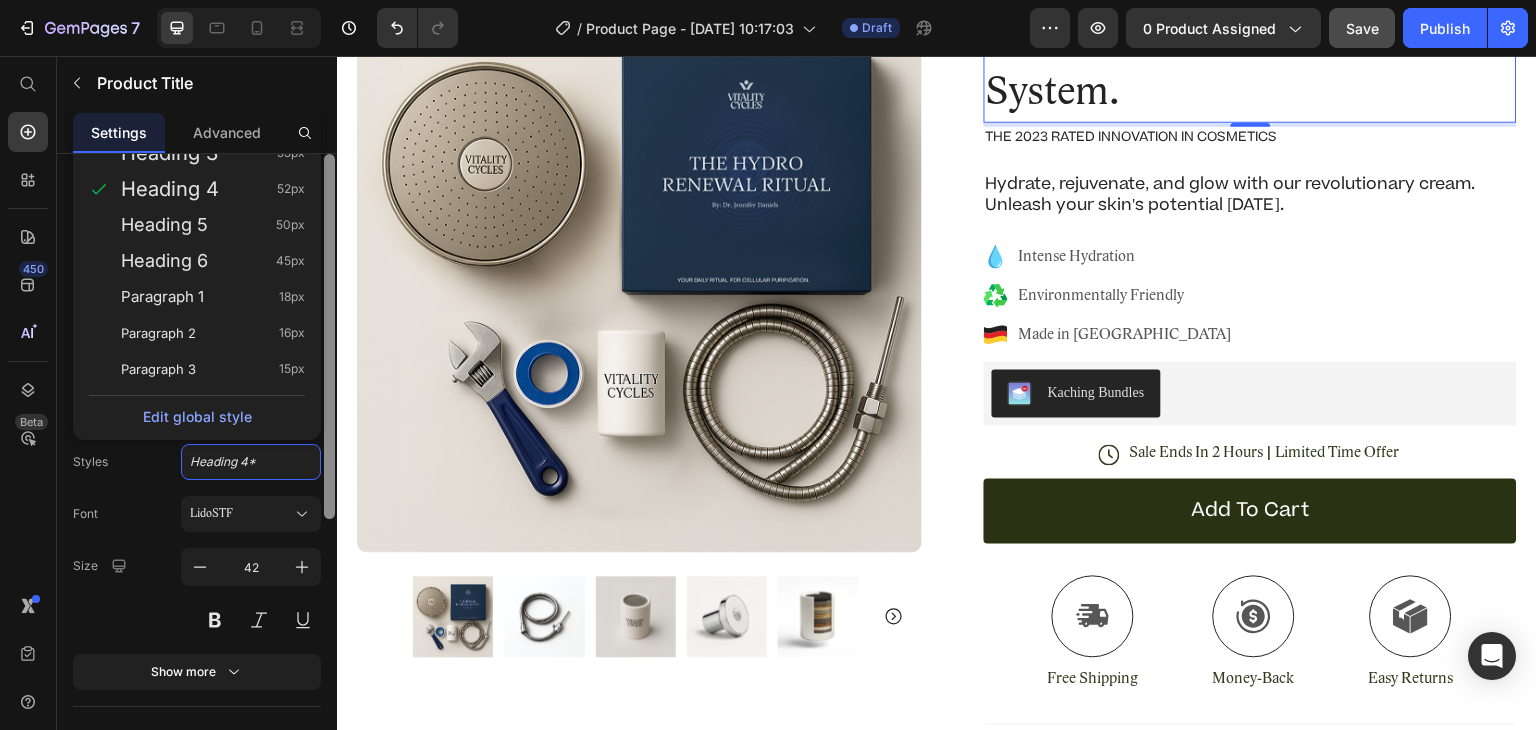 drag, startPoint x: 334, startPoint y: 189, endPoint x: 322, endPoint y: 126, distance: 64.132675 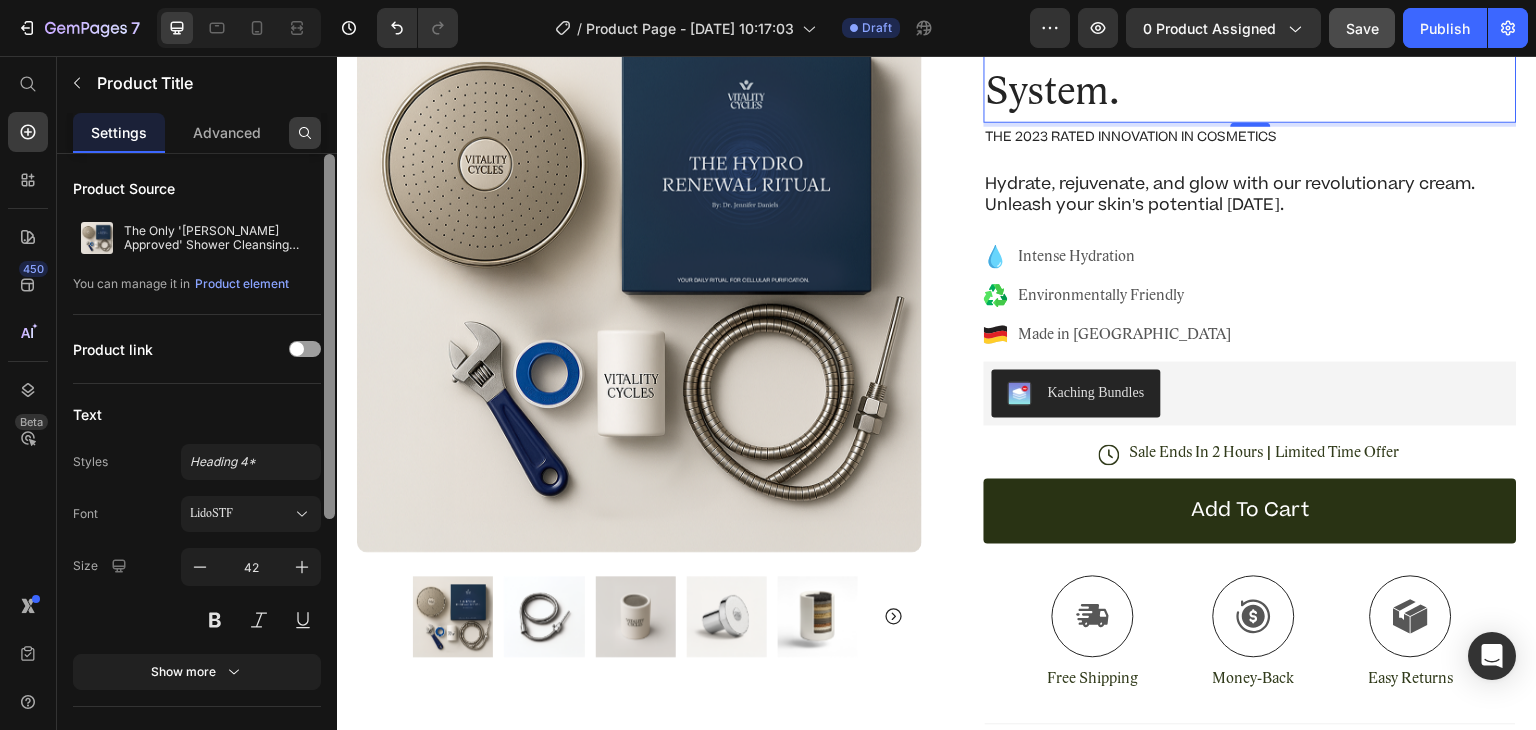 drag, startPoint x: 326, startPoint y: 194, endPoint x: 320, endPoint y: 128, distance: 66.27216 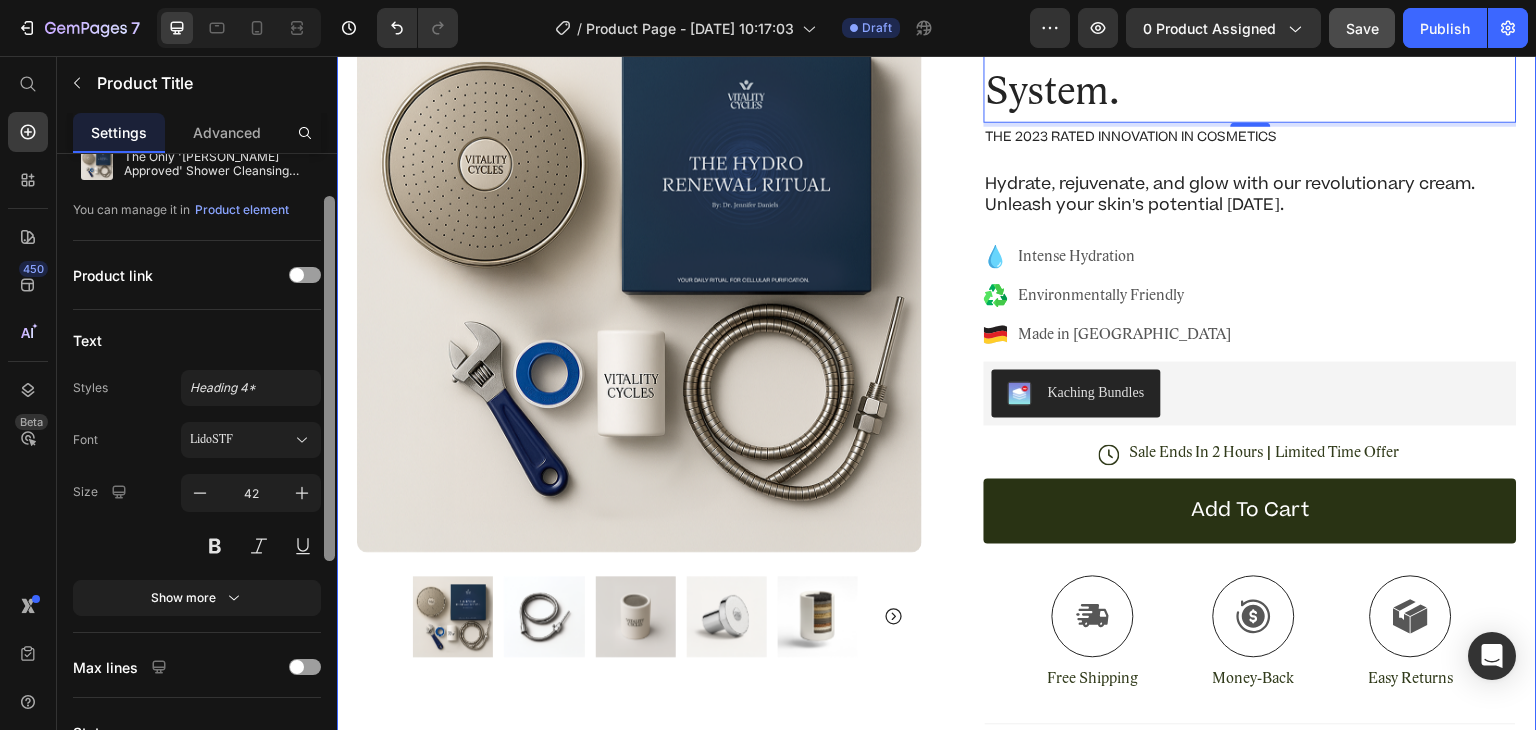 scroll, scrollTop: 0, scrollLeft: 0, axis: both 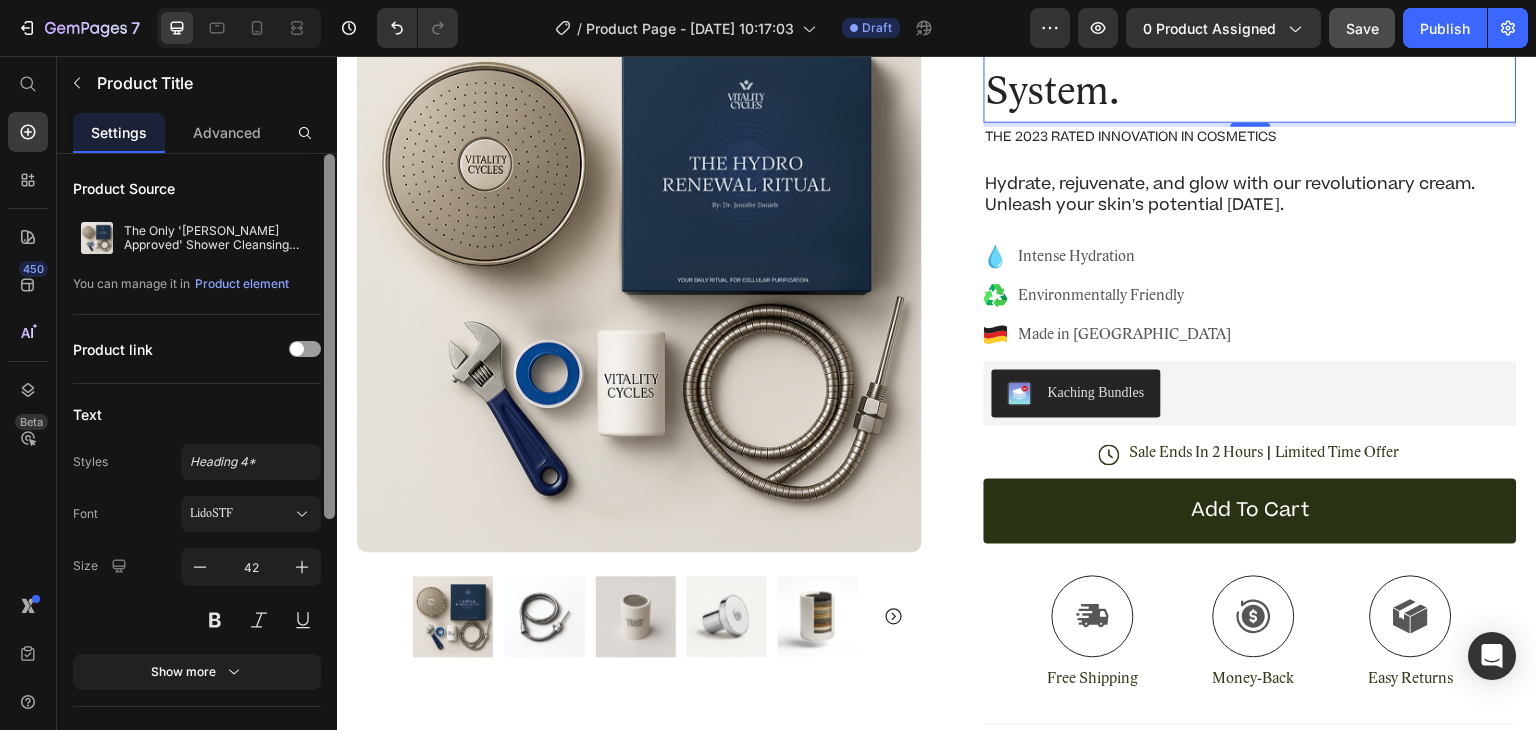 drag, startPoint x: 326, startPoint y: 182, endPoint x: 332, endPoint y: 117, distance: 65.27634 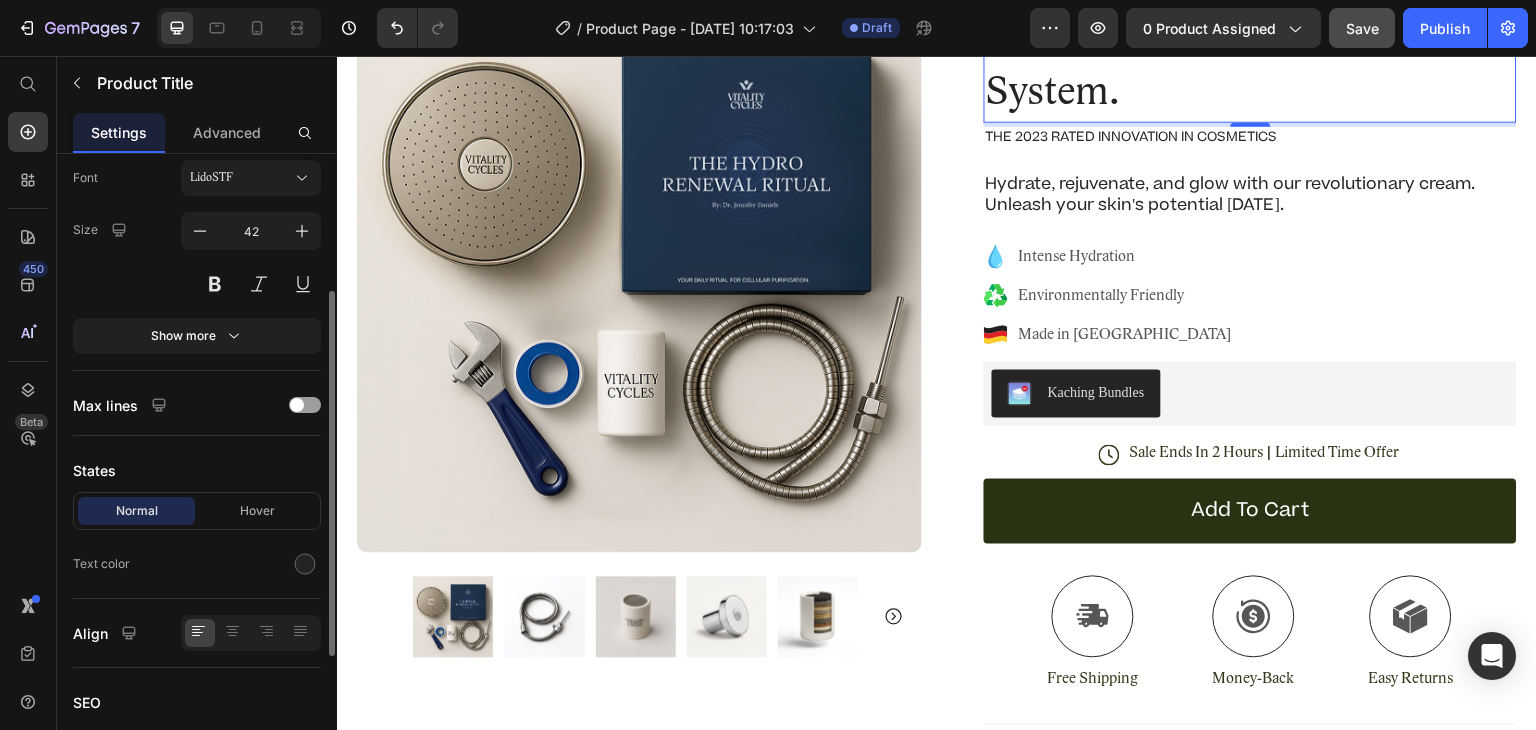 scroll, scrollTop: 246, scrollLeft: 0, axis: vertical 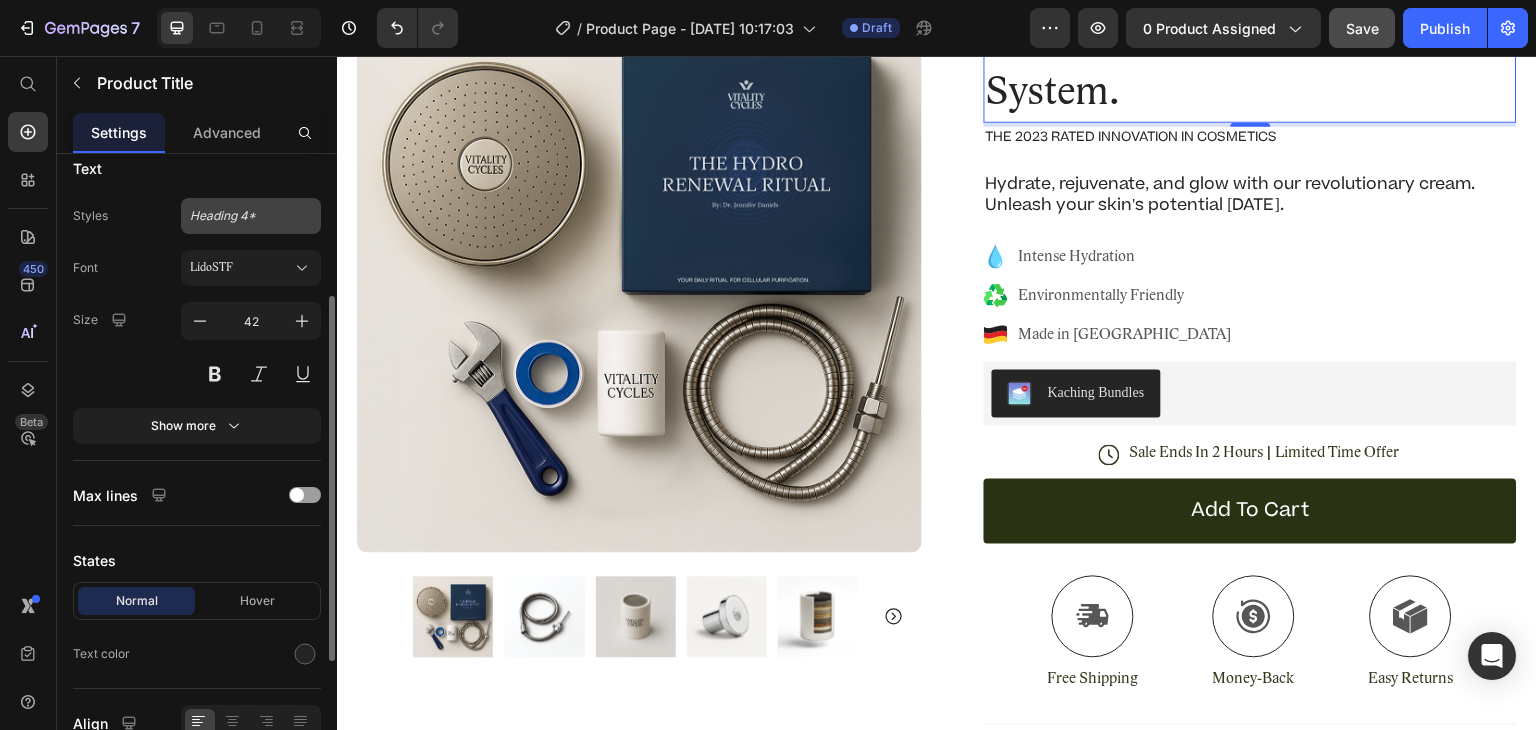 click on "Heading 4*" 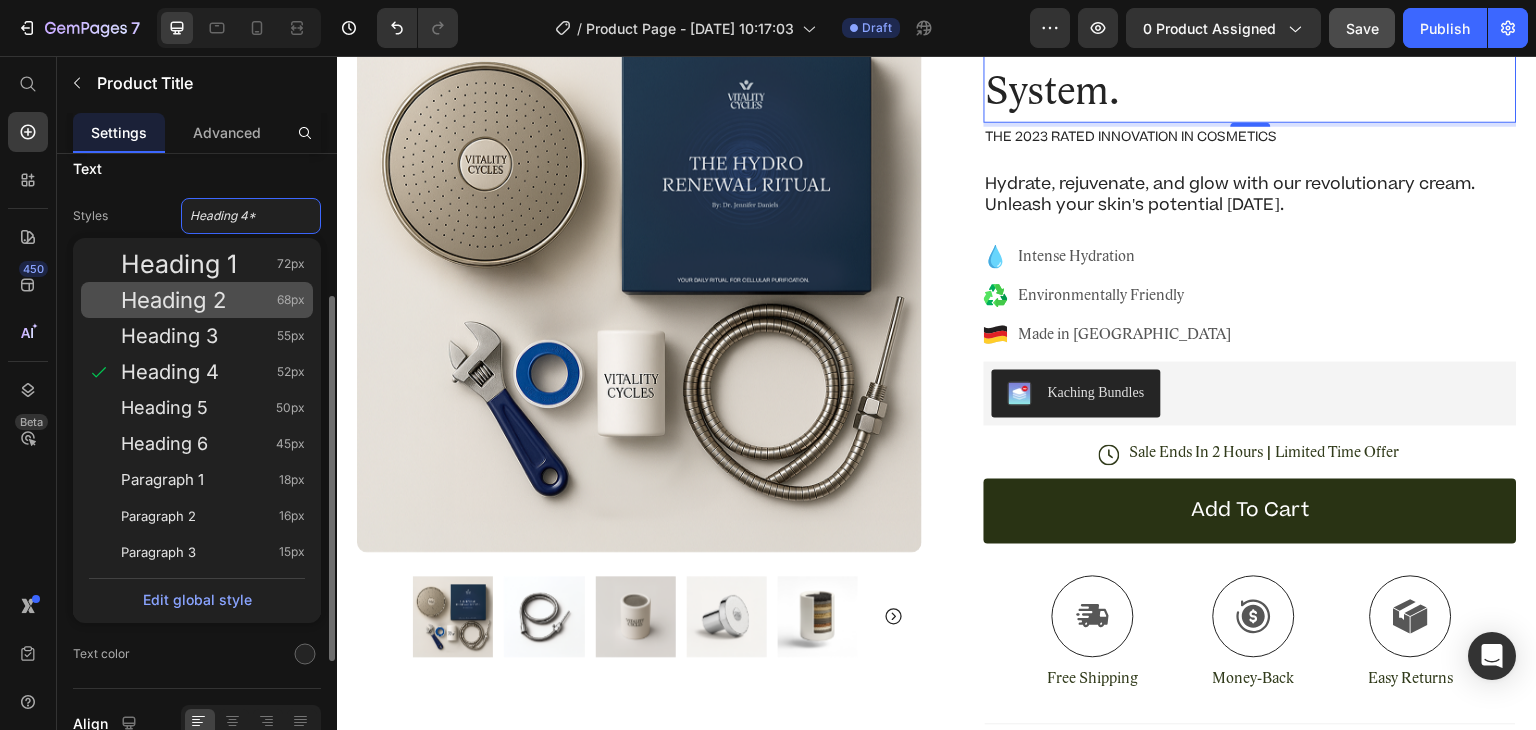 click on "Heading 2" at bounding box center [173, 300] 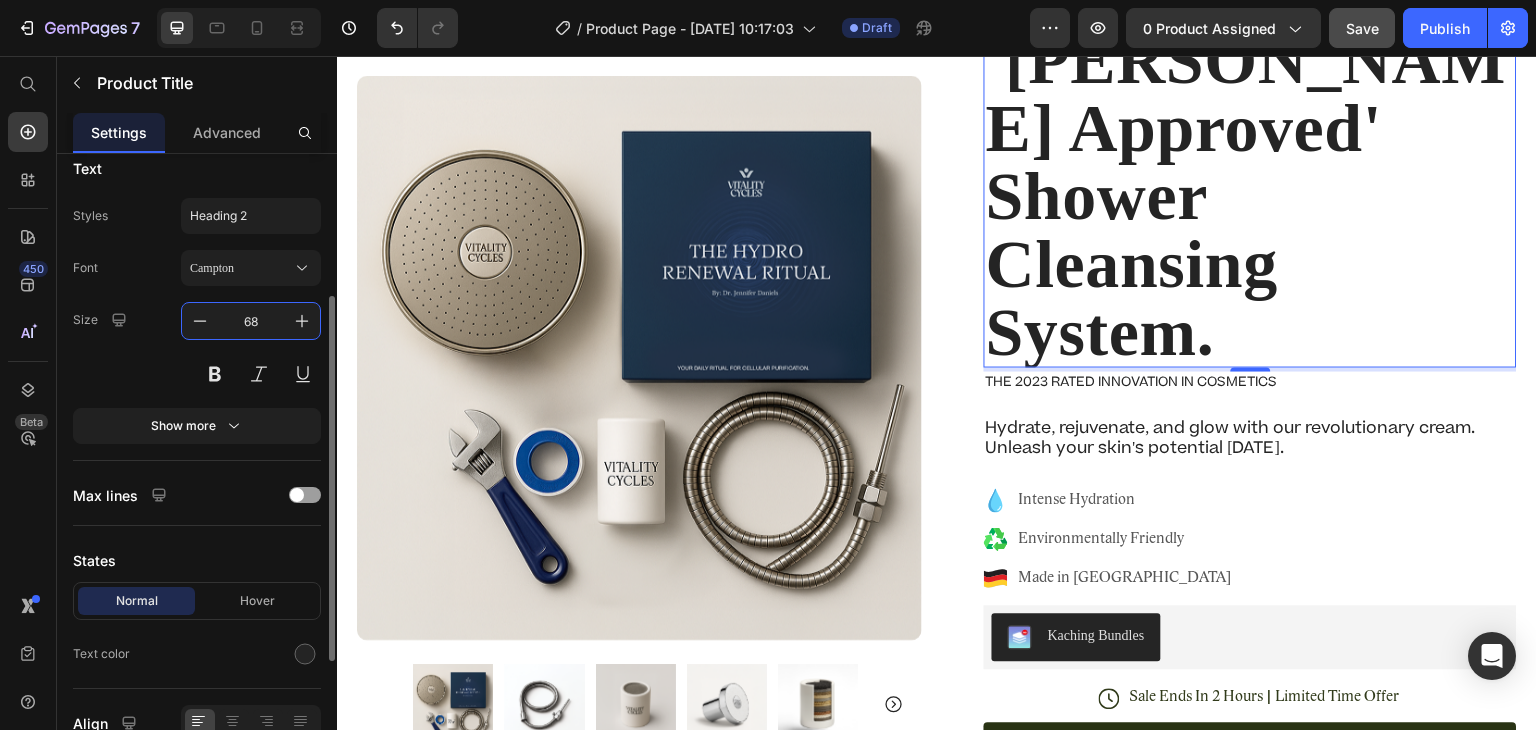 click on "68" at bounding box center [251, 321] 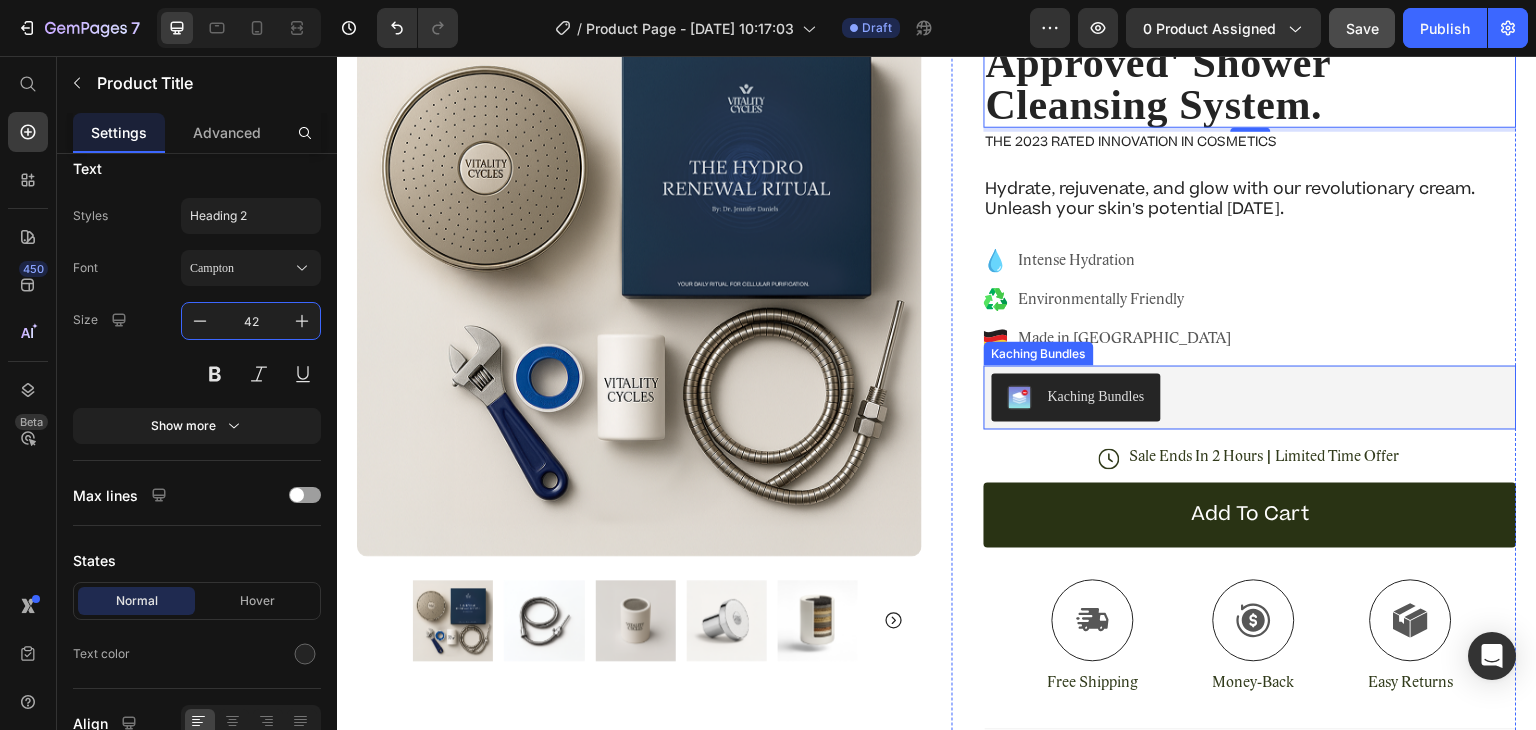 scroll, scrollTop: 0, scrollLeft: 0, axis: both 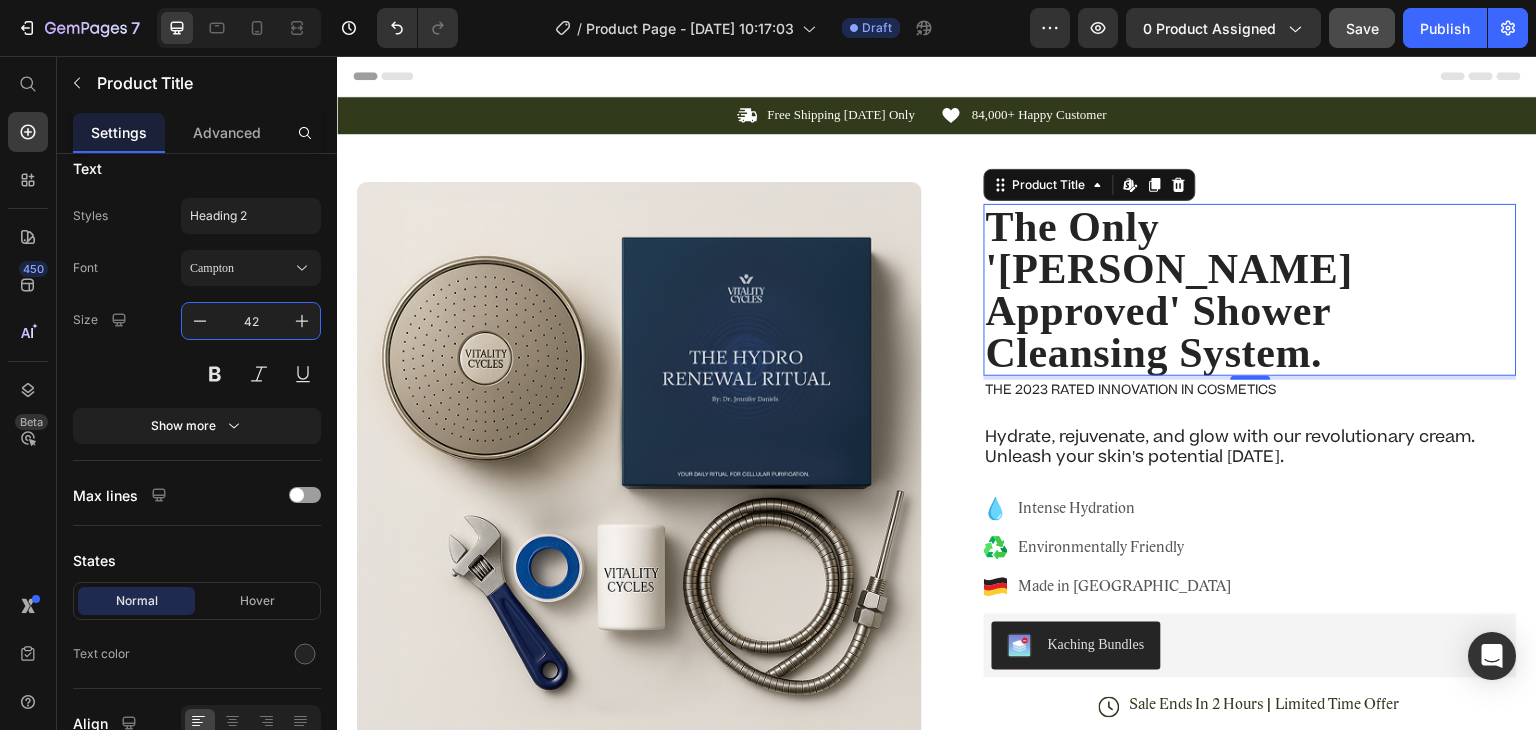 type on "42" 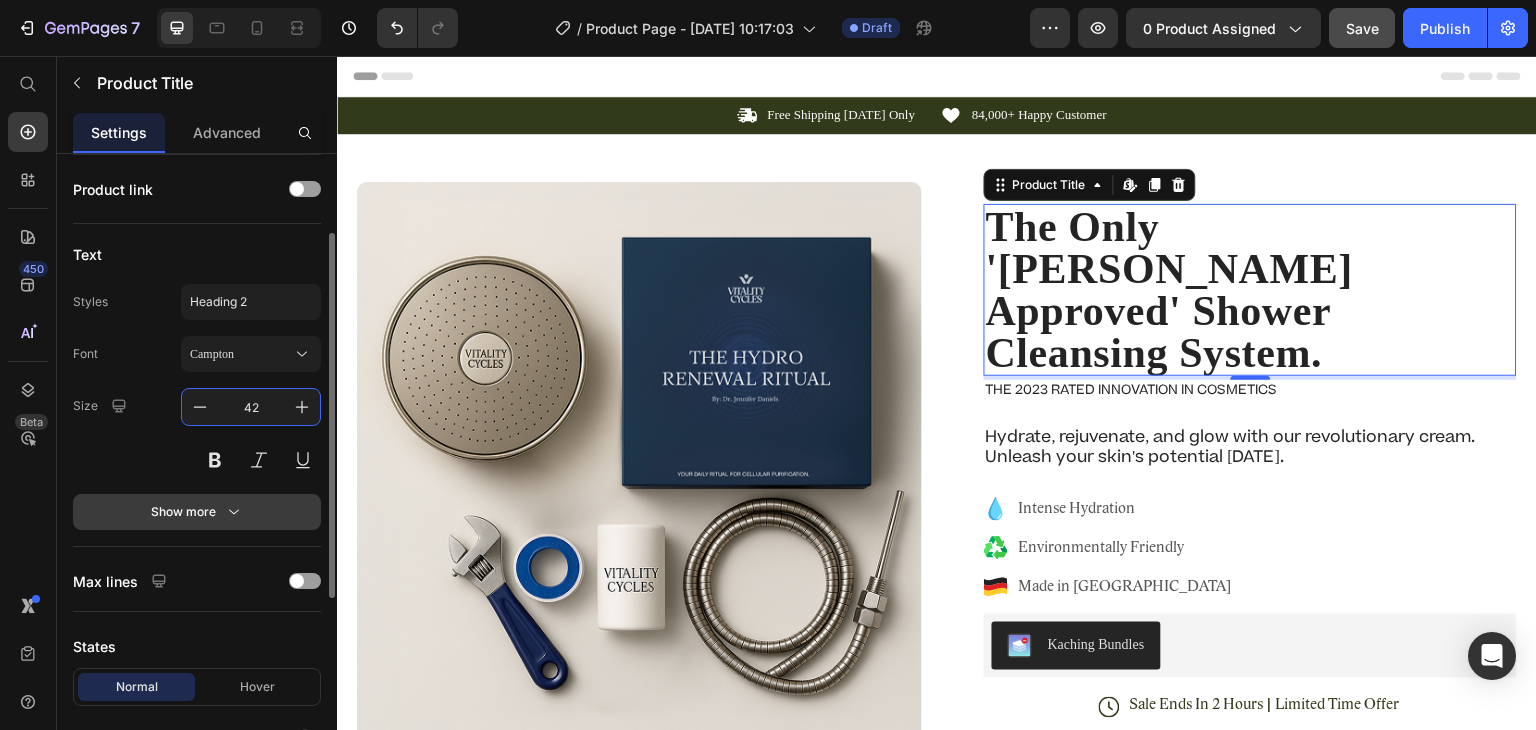 scroll, scrollTop: 152, scrollLeft: 0, axis: vertical 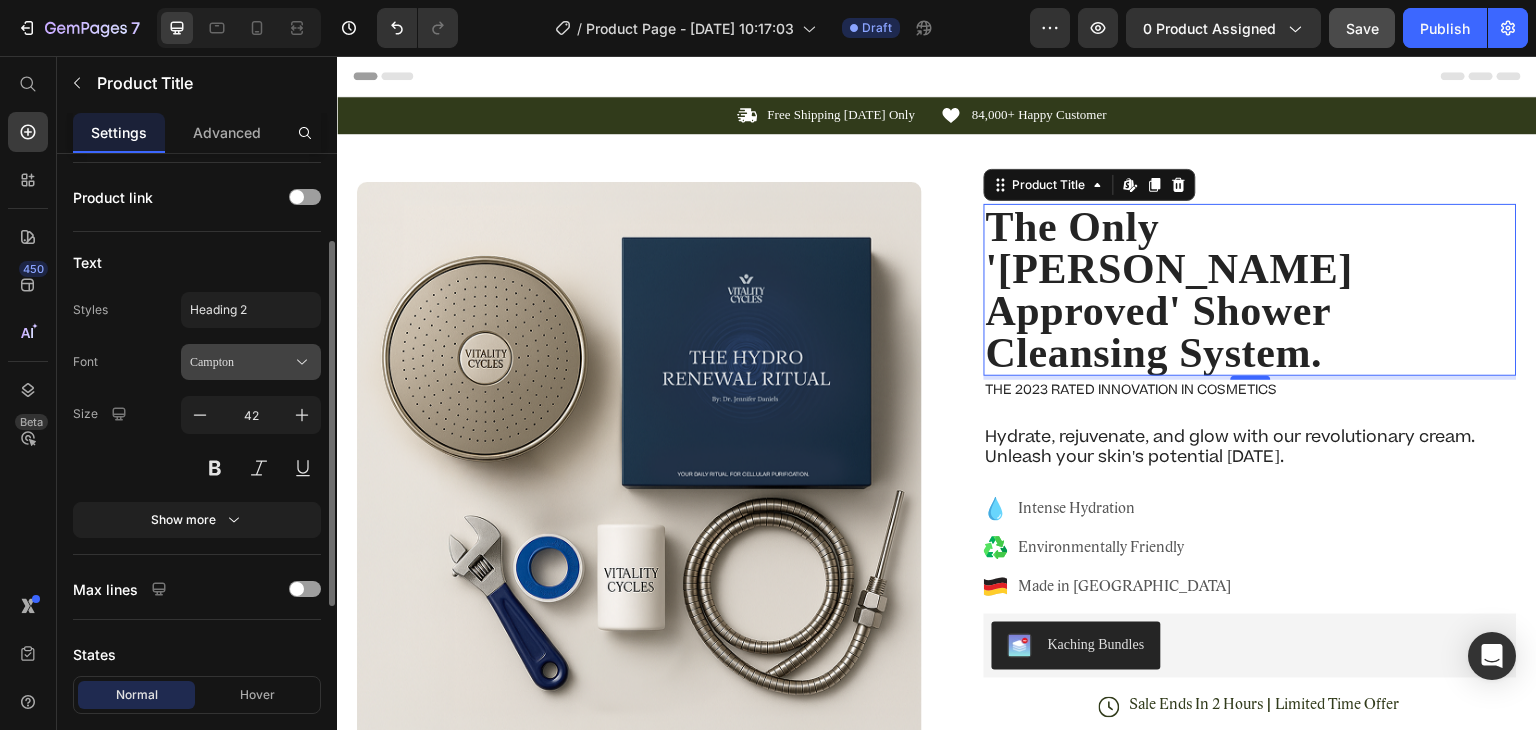 click on "Campton" at bounding box center (251, 362) 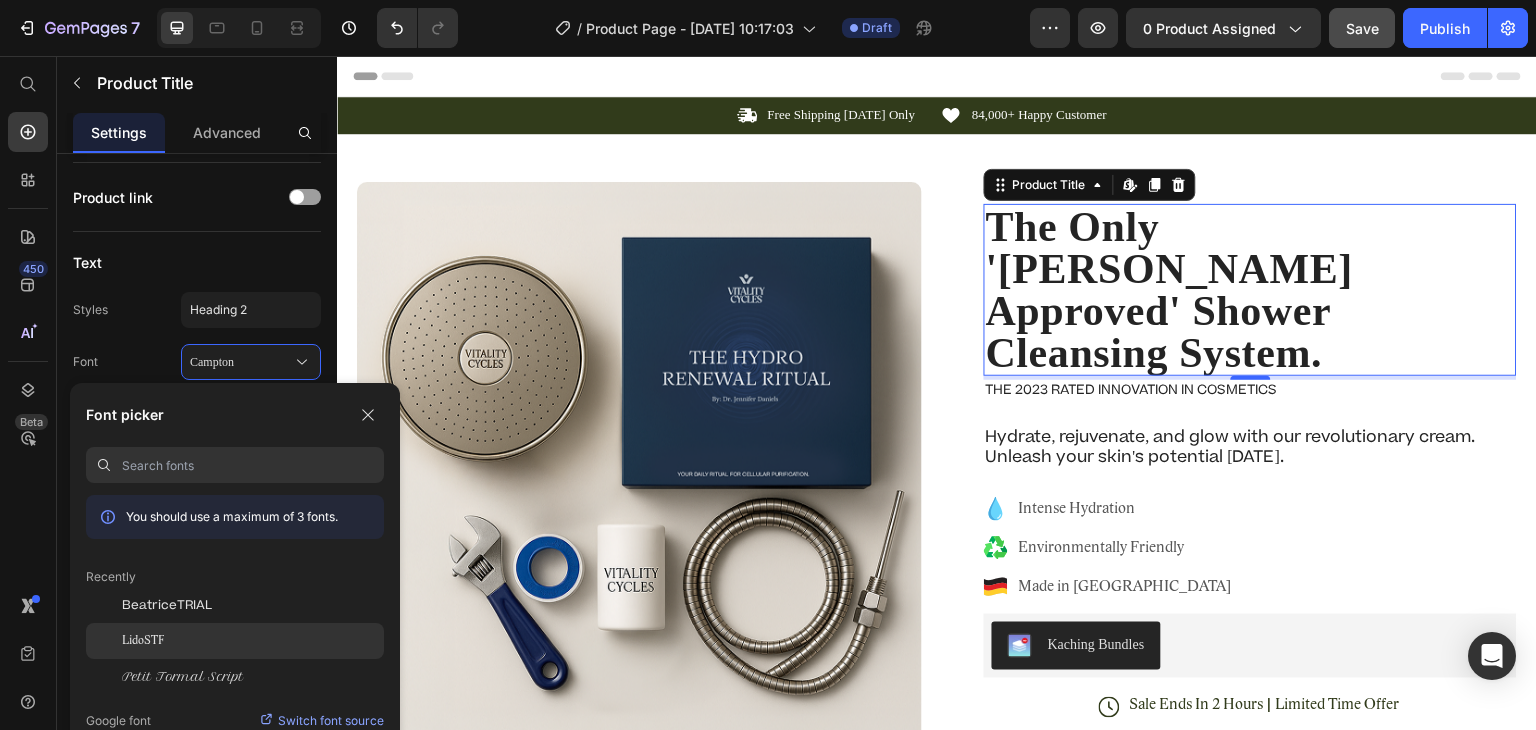 click on "LidoSTF" at bounding box center (143, 641) 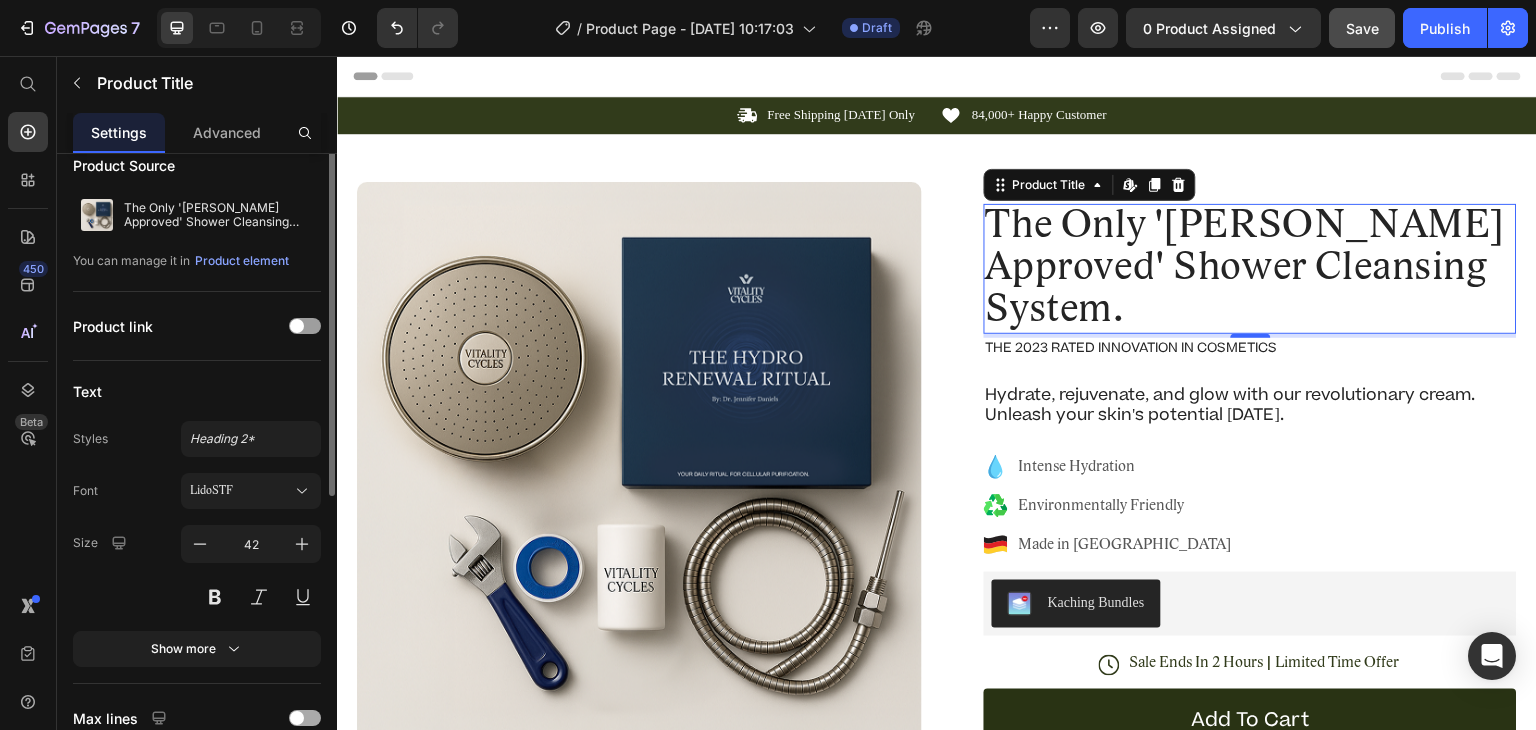 scroll, scrollTop: 0, scrollLeft: 0, axis: both 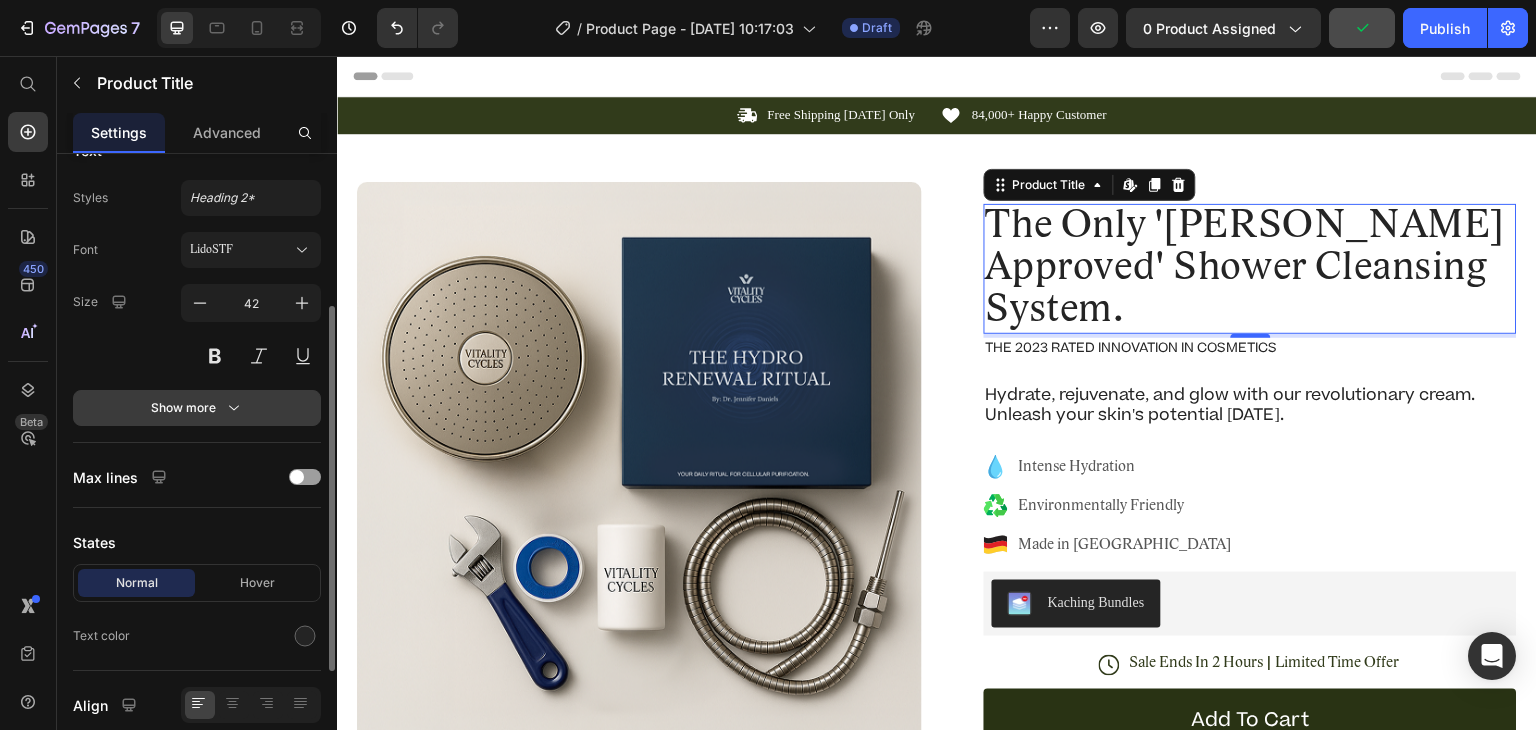 click on "Show more" at bounding box center [197, 408] 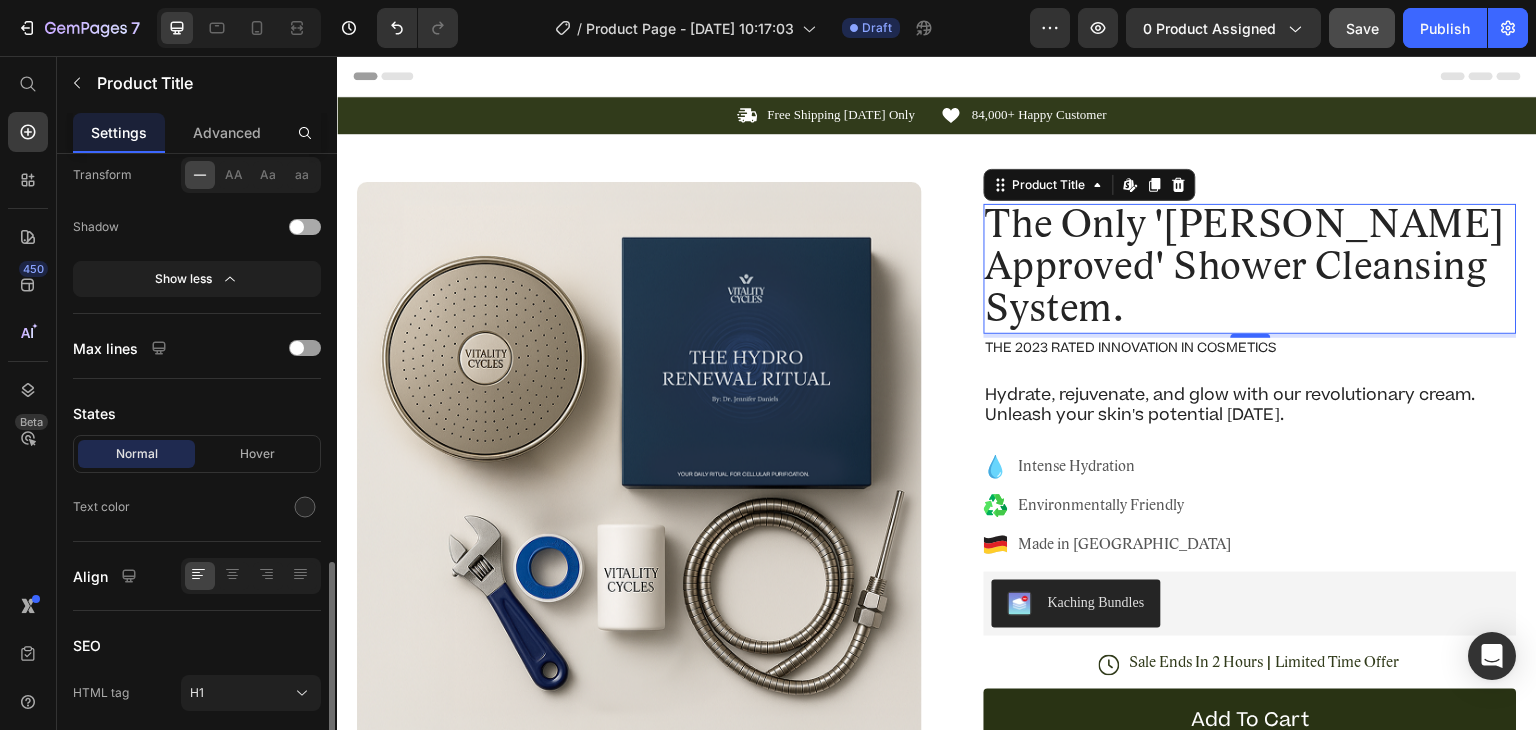scroll, scrollTop: 723, scrollLeft: 0, axis: vertical 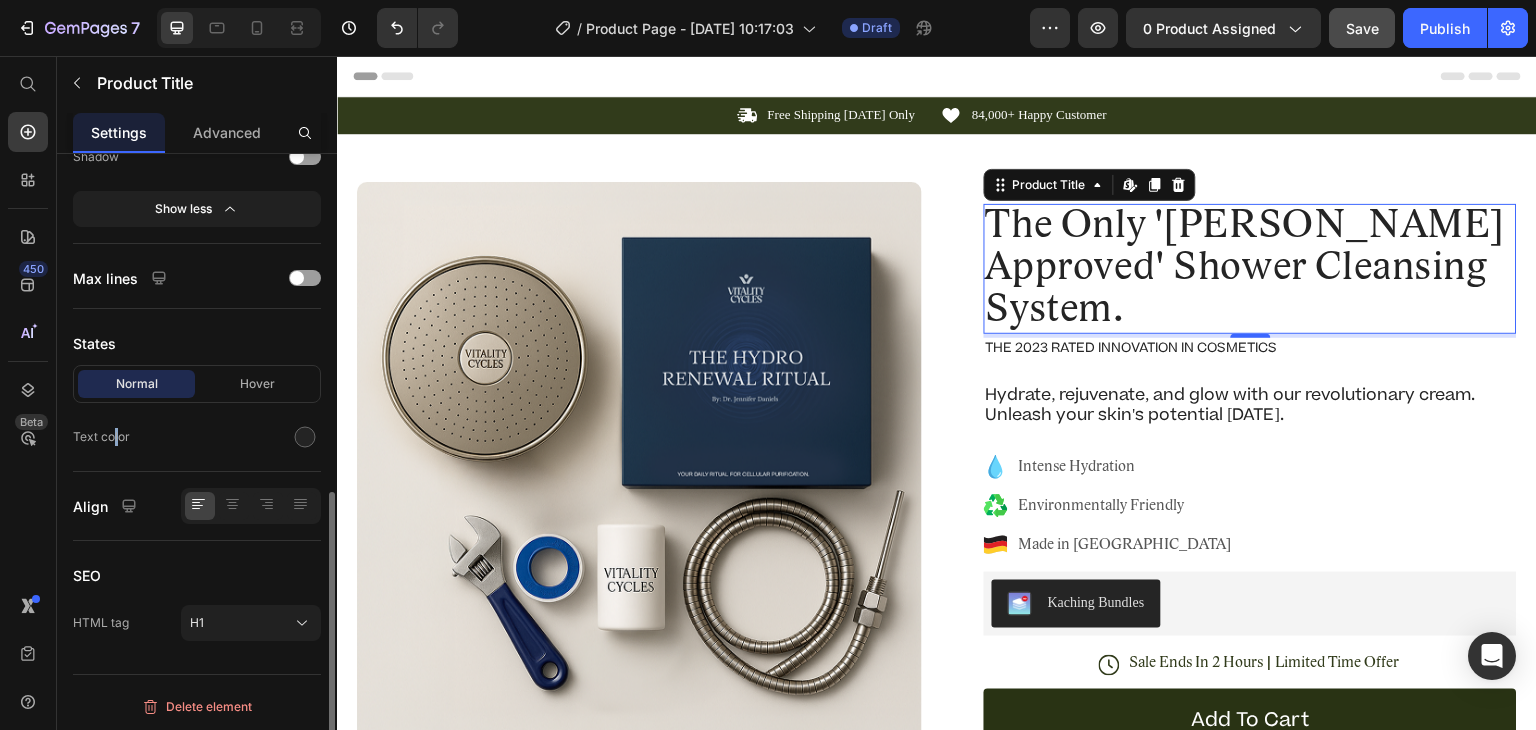 drag, startPoint x: 151, startPoint y: 435, endPoint x: 116, endPoint y: 441, distance: 35.510563 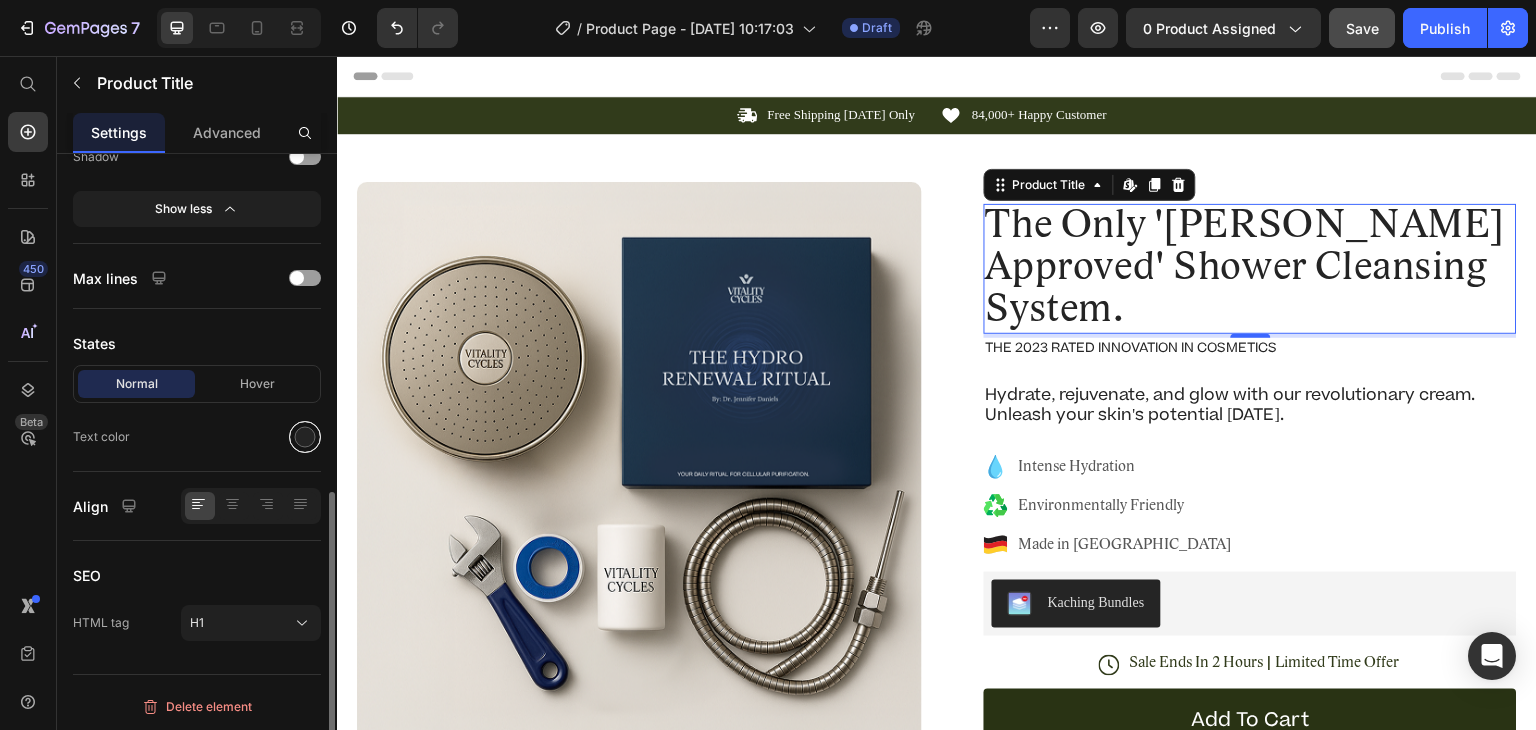 click at bounding box center [305, 437] 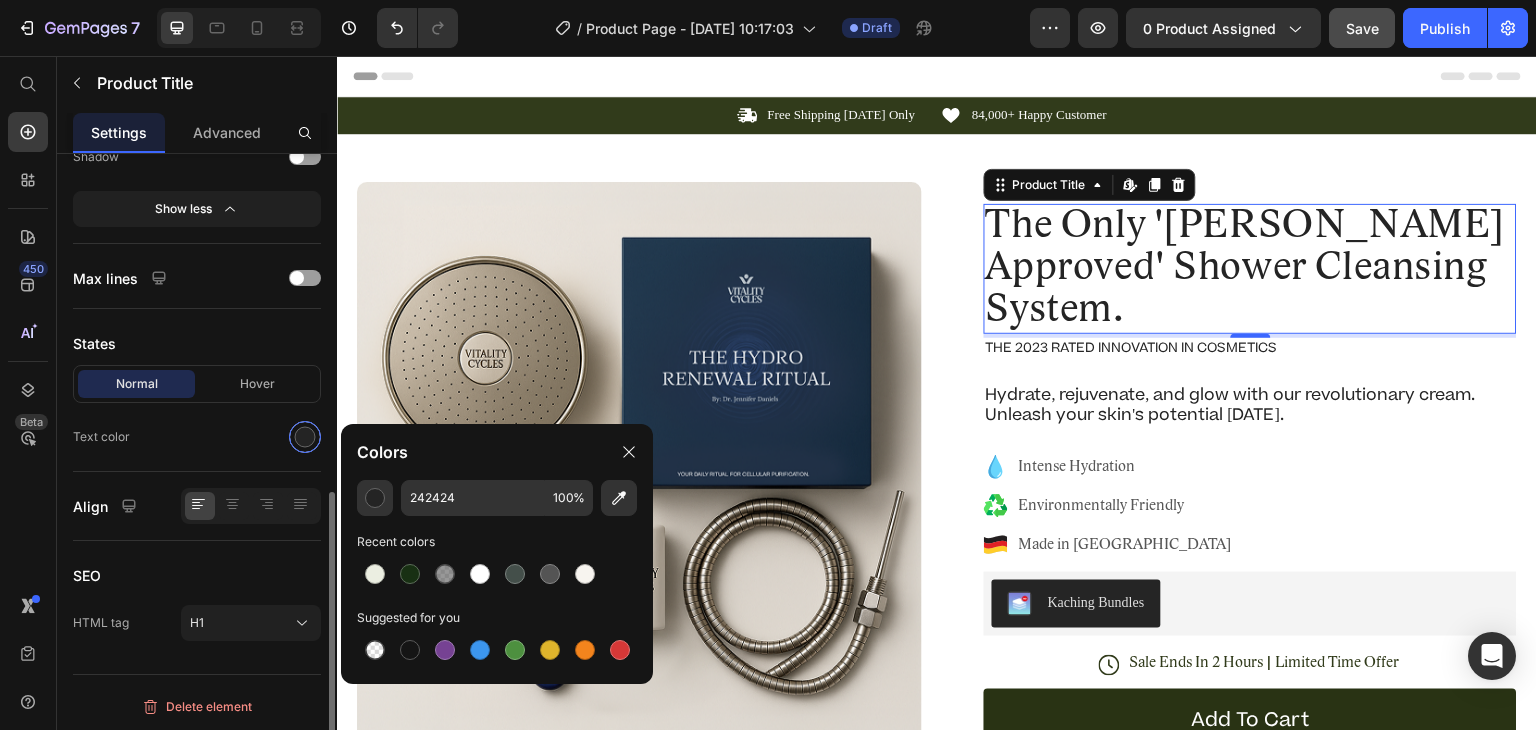 click at bounding box center (305, 437) 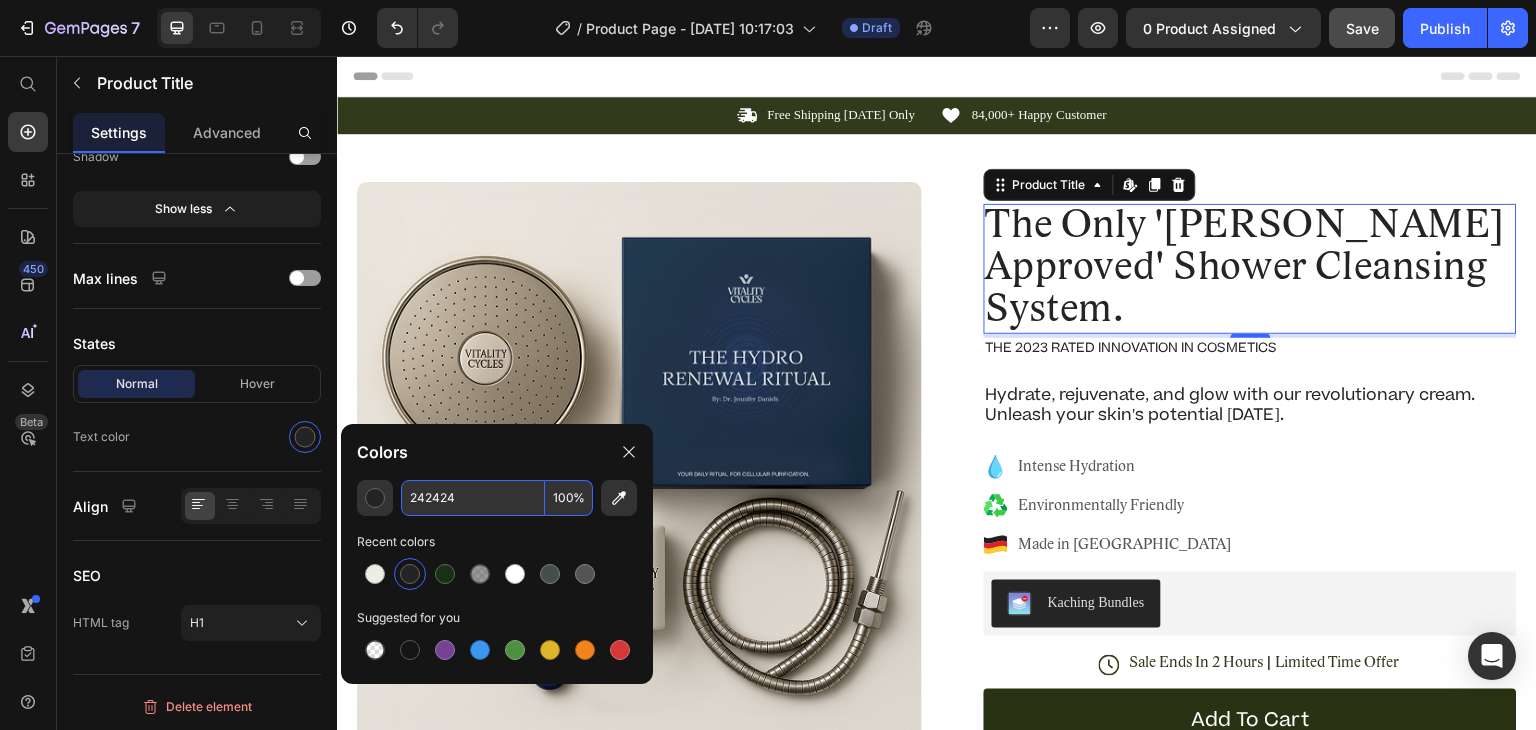 click on "242424" at bounding box center (473, 498) 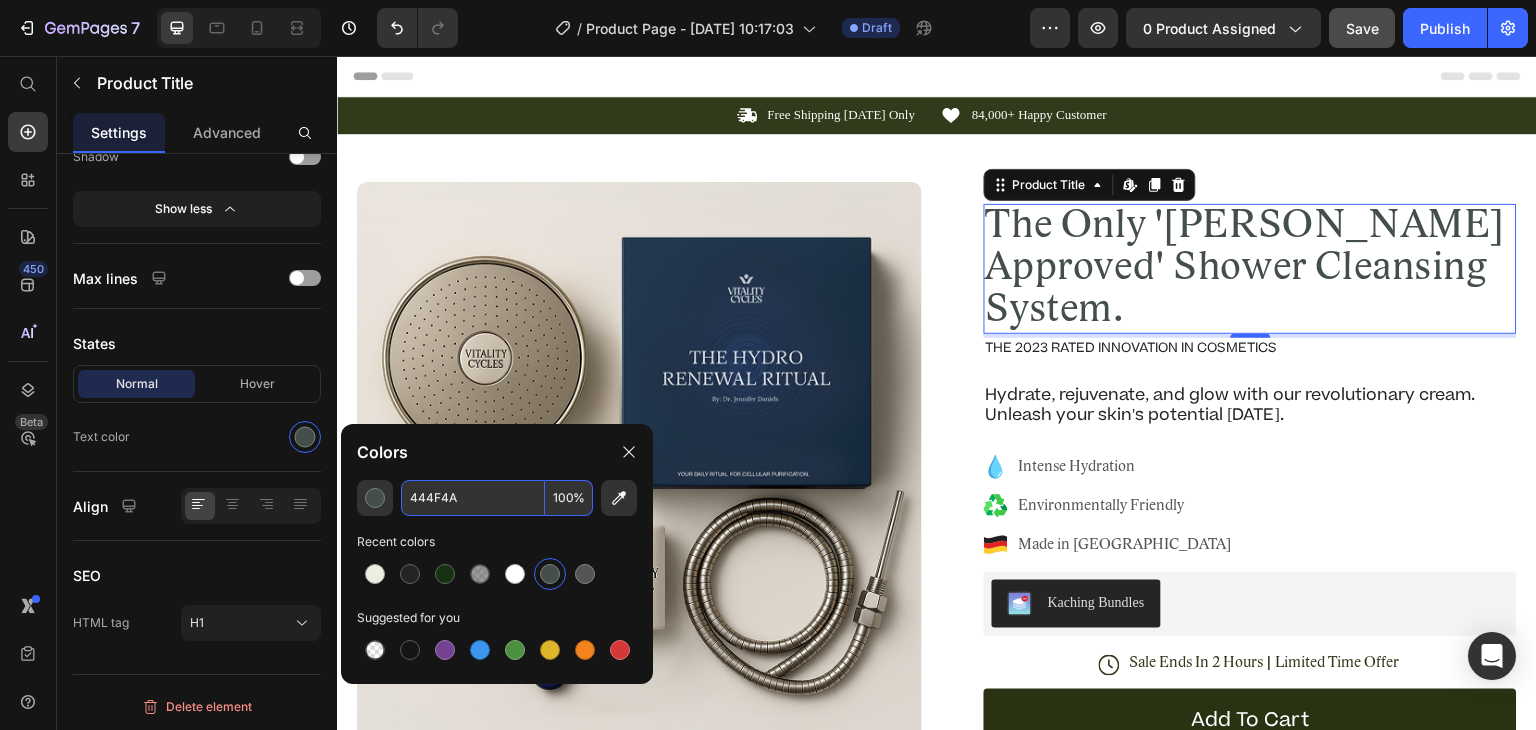 type on "444F4A" 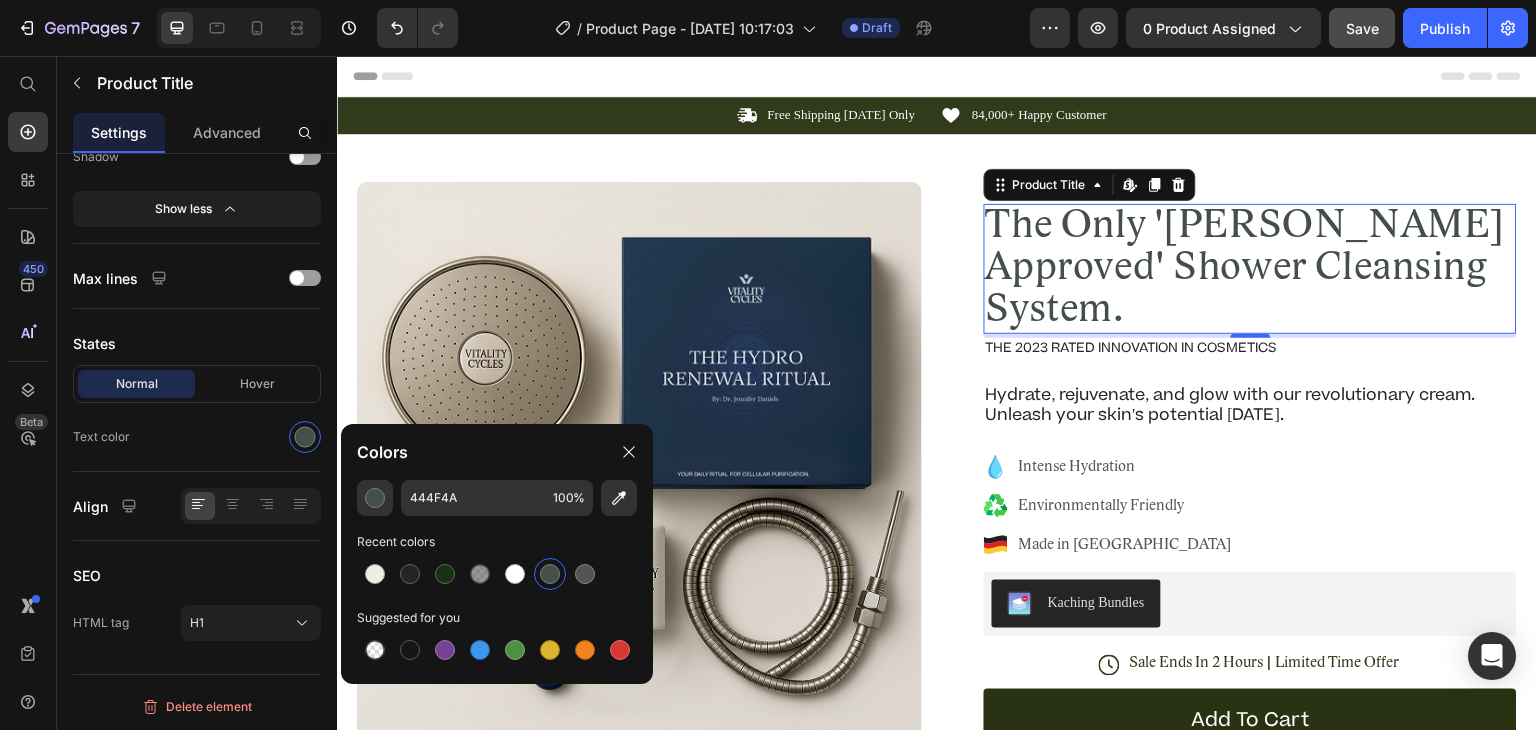 click on "450 Beta" at bounding box center [28, 325] 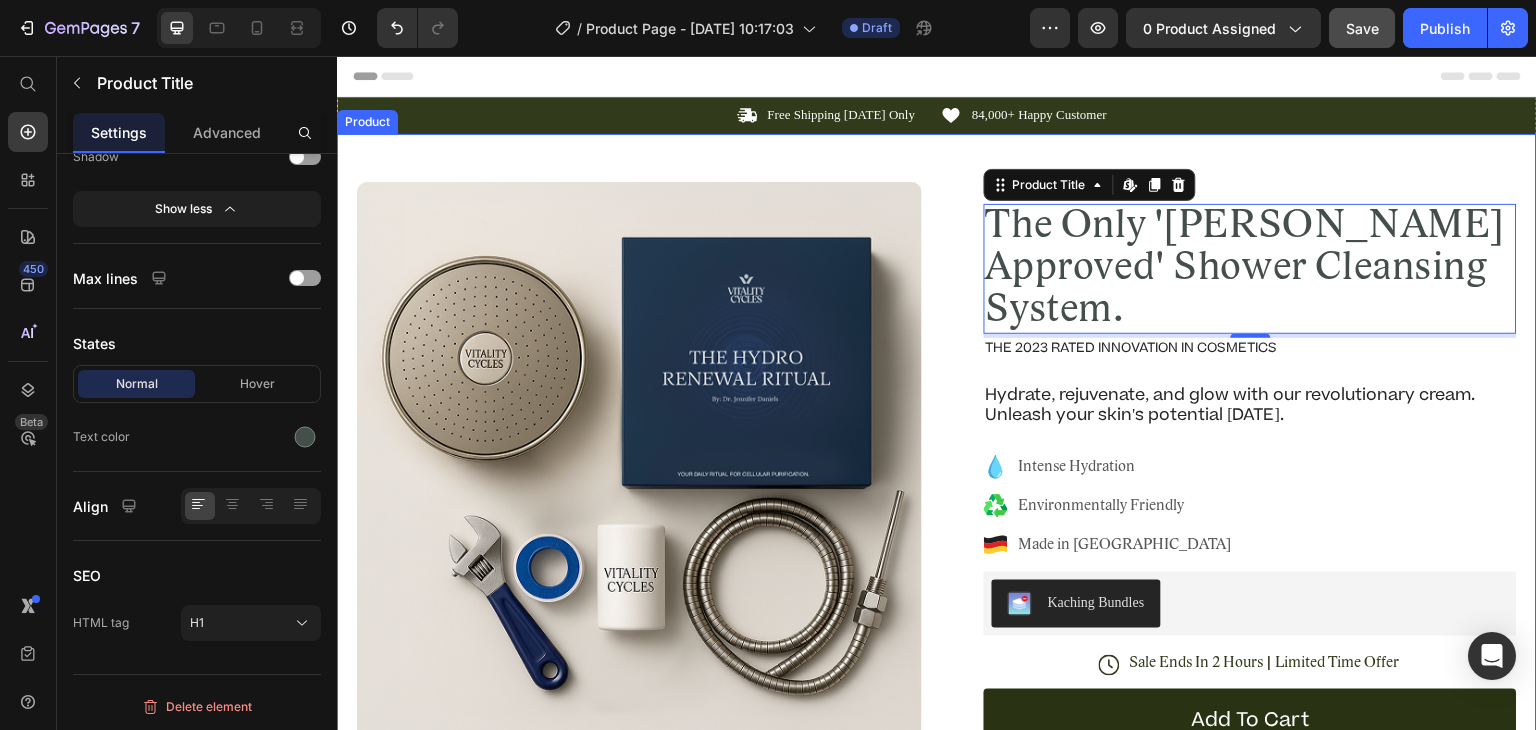 click on "Product Images Image Icon Icon Icon Icon Icon Icon List “This skin cream is a game-changer! It has transformed my dry, lackluster skin into a hydrated and radiant complexion. I love how it absorbs quickly and leaves no greasy residue. Highly recommend” Text Block
Icon Hannah N. (Houston, USA) Text Block Row Row Row Icon Icon Icon Icon Icon Icon List (1349 Reviews) Text Block Row The Only 'Dr. Daniels Approved' Shower Cleansing System. Product Title   Edit content in Shopify 4 The 2023 Rated Innovation in Cosmetics Text Block Hydrate, rejuvenate, and glow with our revolutionary cream. Unleash your skin's potential today. Text Block
Intense Hydration
Environmentally Friendly
Made in Germany Item List Kaching Bundles Kaching Bundles
Icon Sale Ends In 2 Hours | Limited Time Offer Text Block Row add to cart Add to Cart
Icon Free Shipping Text Block
Icon Money-Back Text Block" at bounding box center (937, 665) 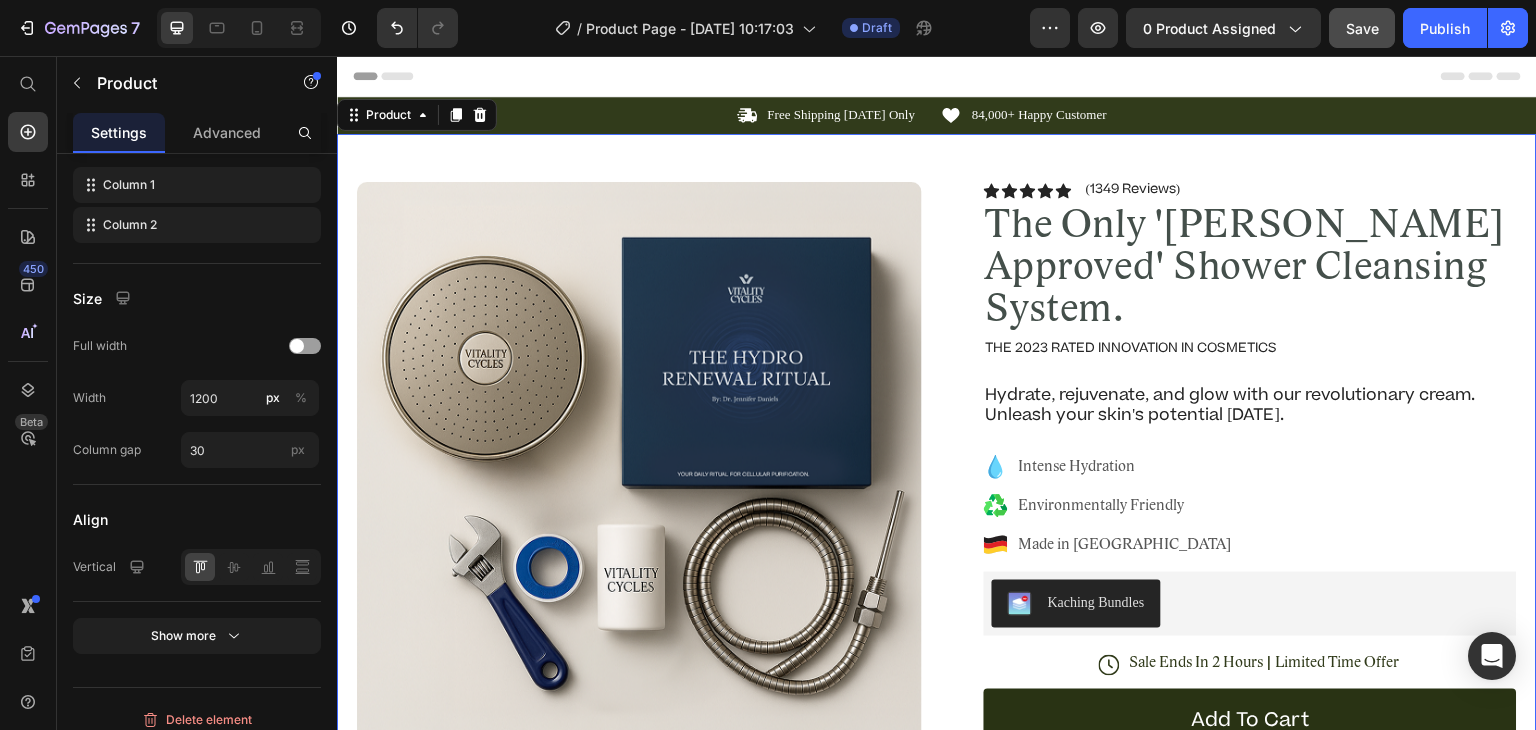 scroll, scrollTop: 0, scrollLeft: 0, axis: both 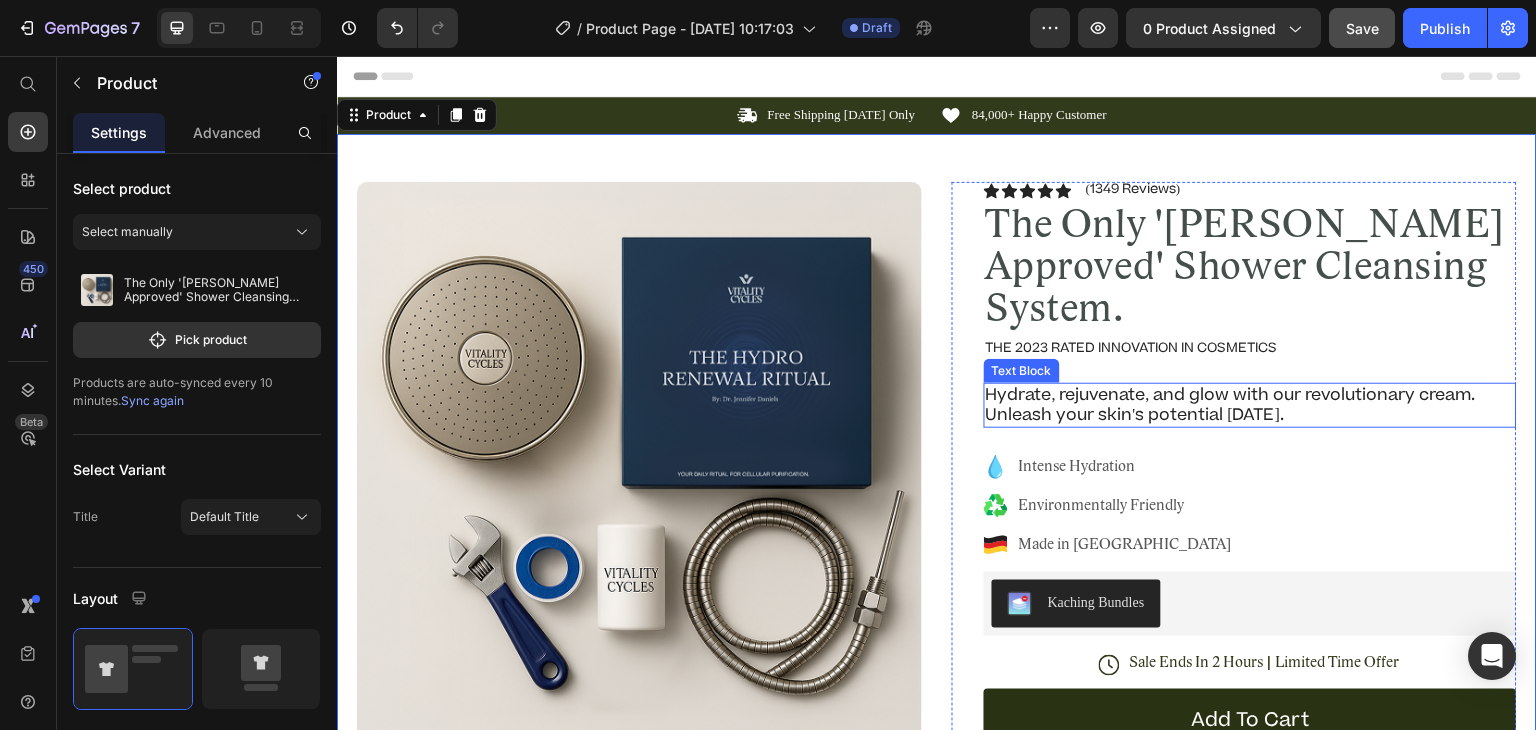 click on "Hydrate, rejuvenate, and glow with our revolutionary cream. Unleash your skin's potential [DATE]." at bounding box center (1250, 406) 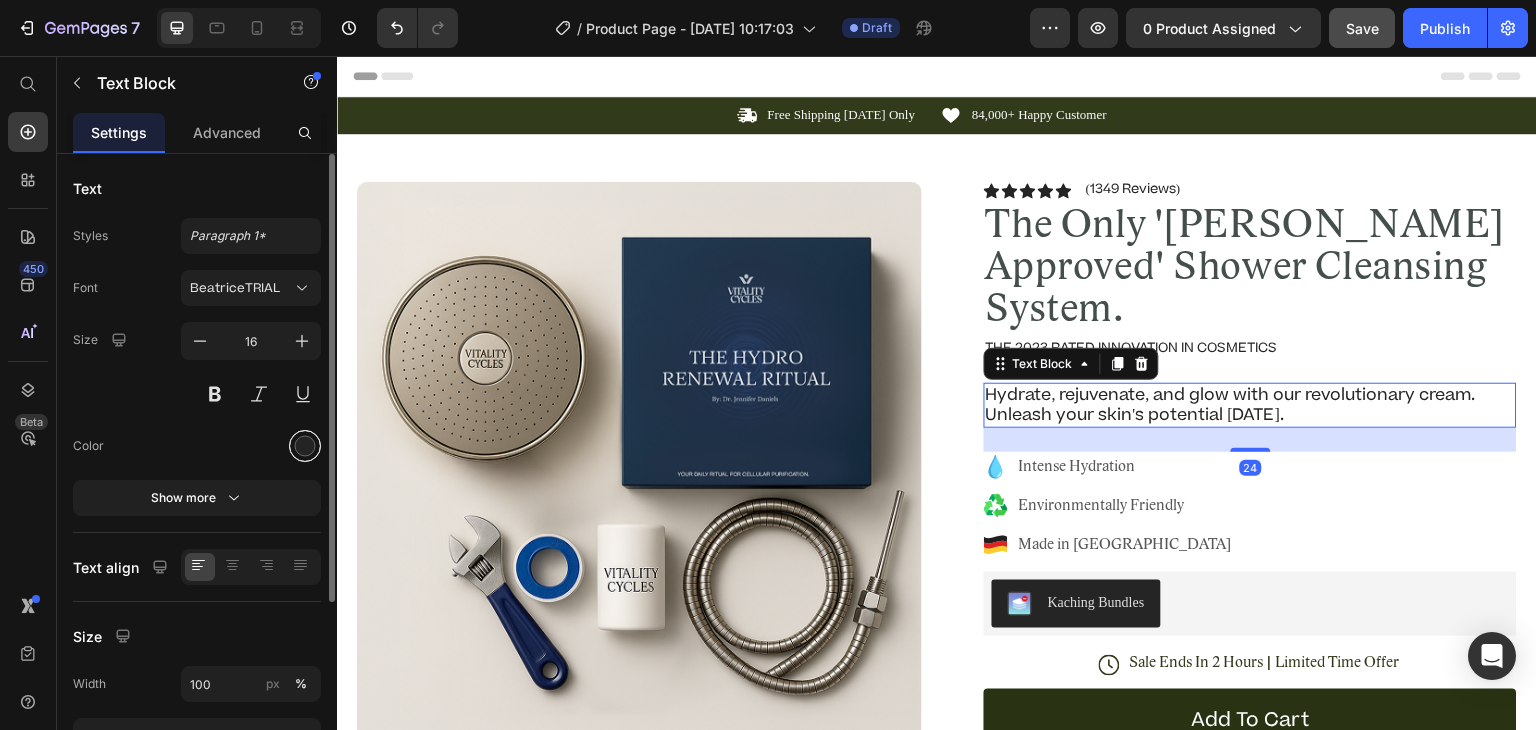click at bounding box center (305, 446) 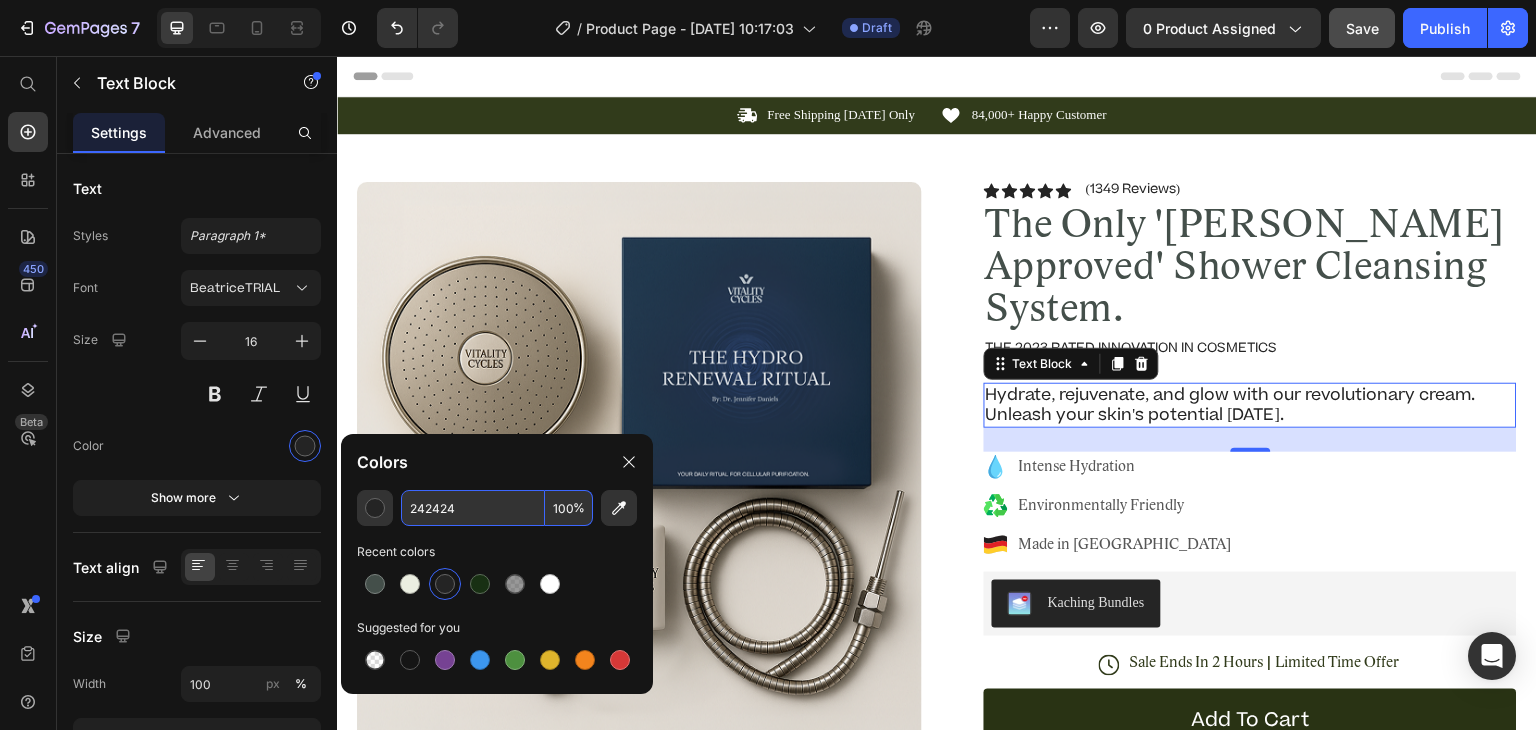 click on "242424" at bounding box center (473, 508) 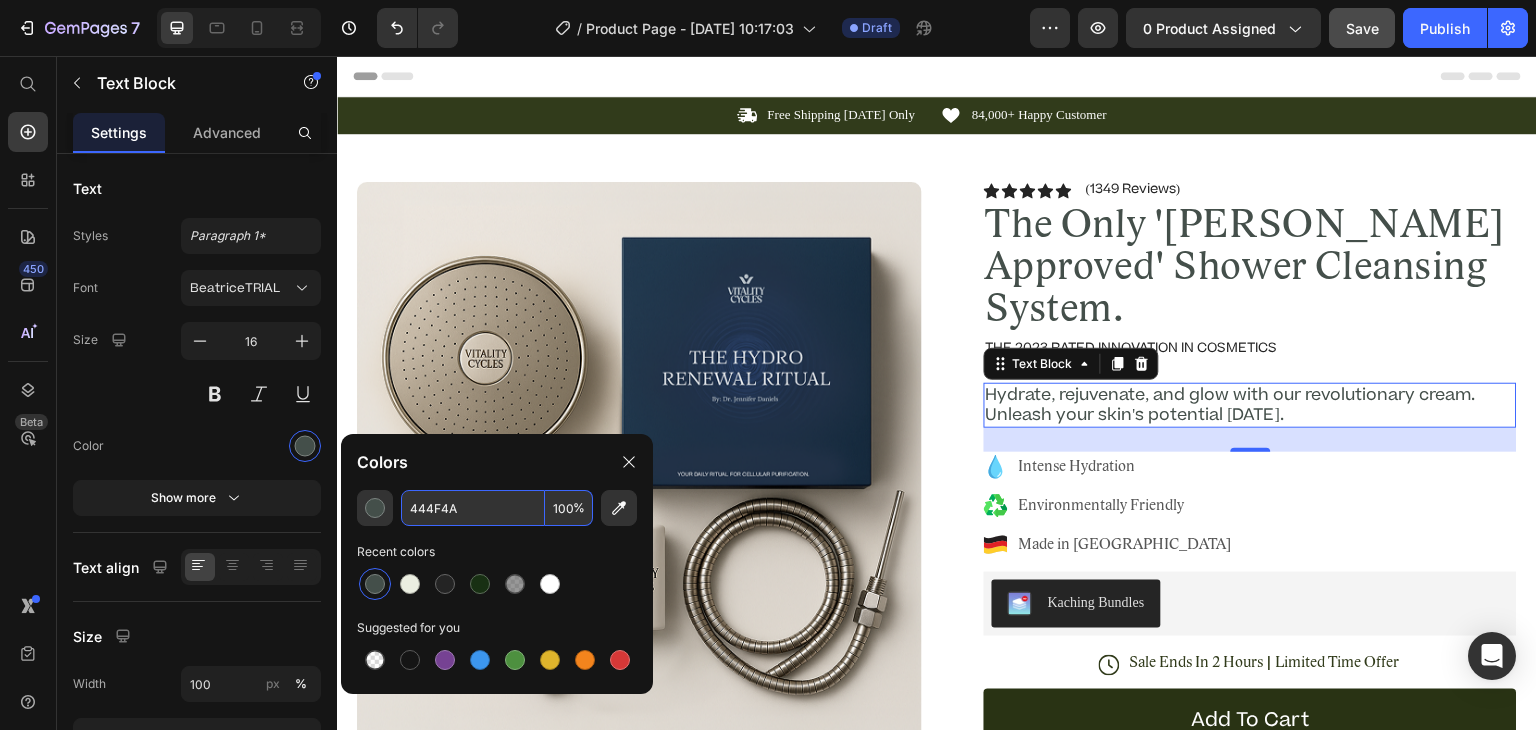 click on "450 Beta" at bounding box center [28, 325] 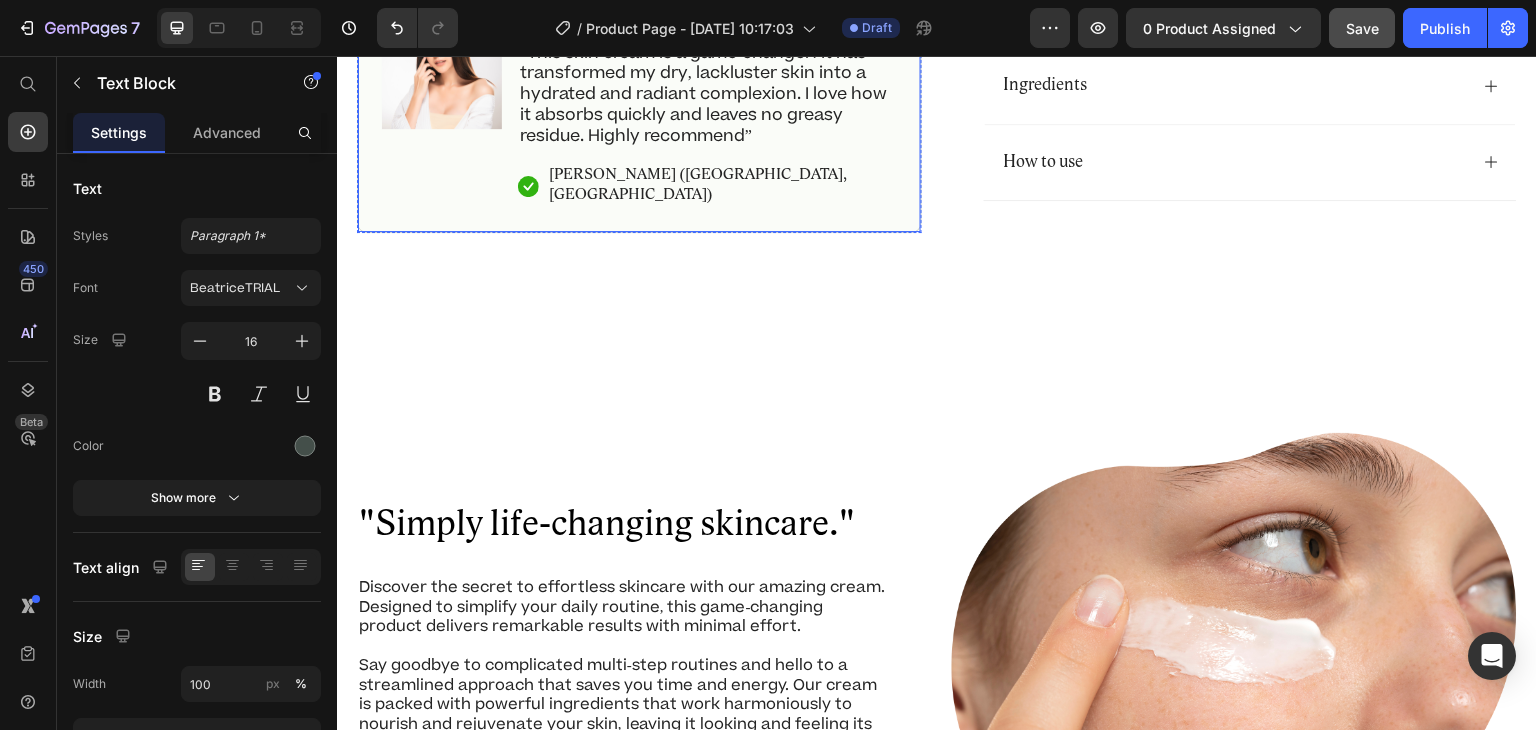 scroll, scrollTop: 1151, scrollLeft: 0, axis: vertical 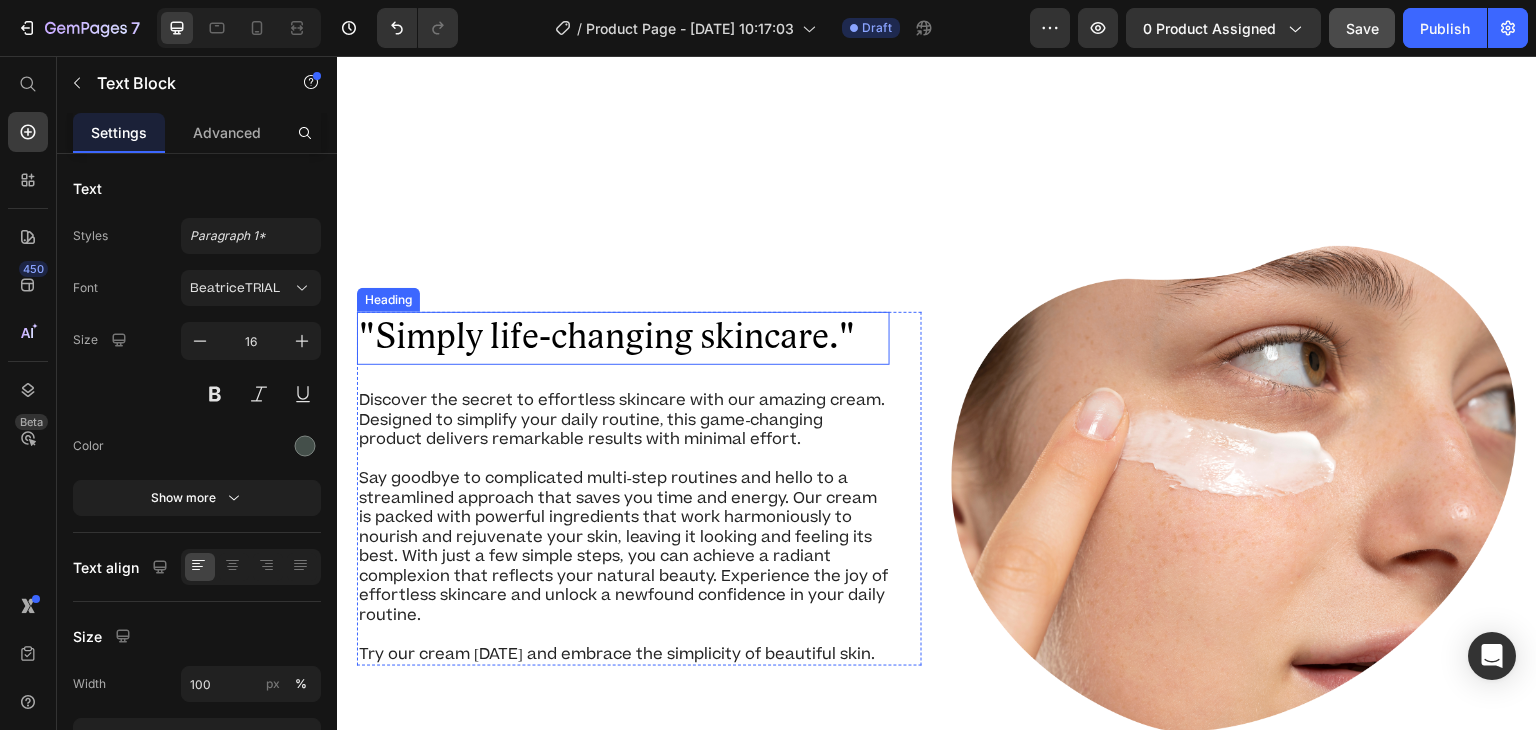 click on ""Simply life-changing skincare."" at bounding box center [623, 338] 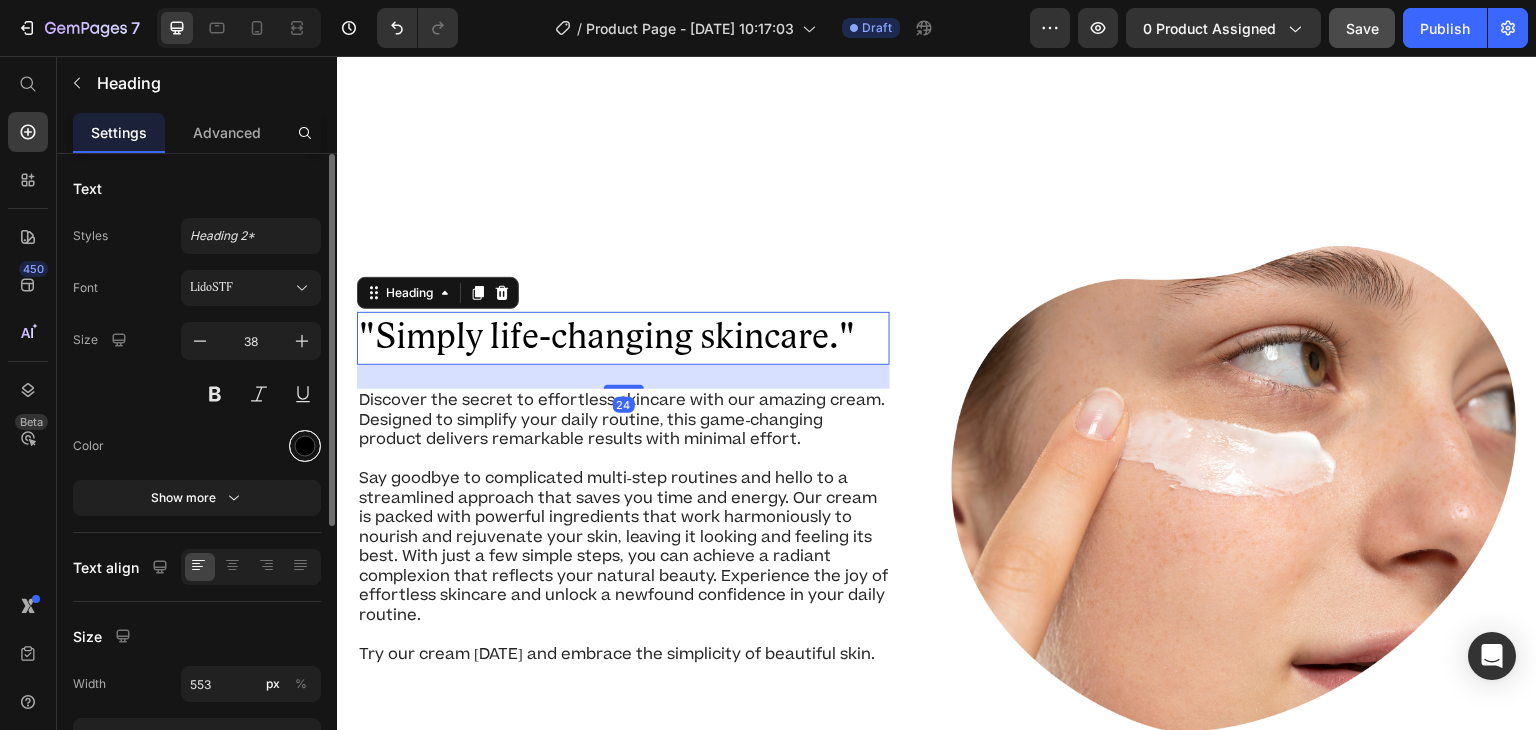 click at bounding box center [305, 446] 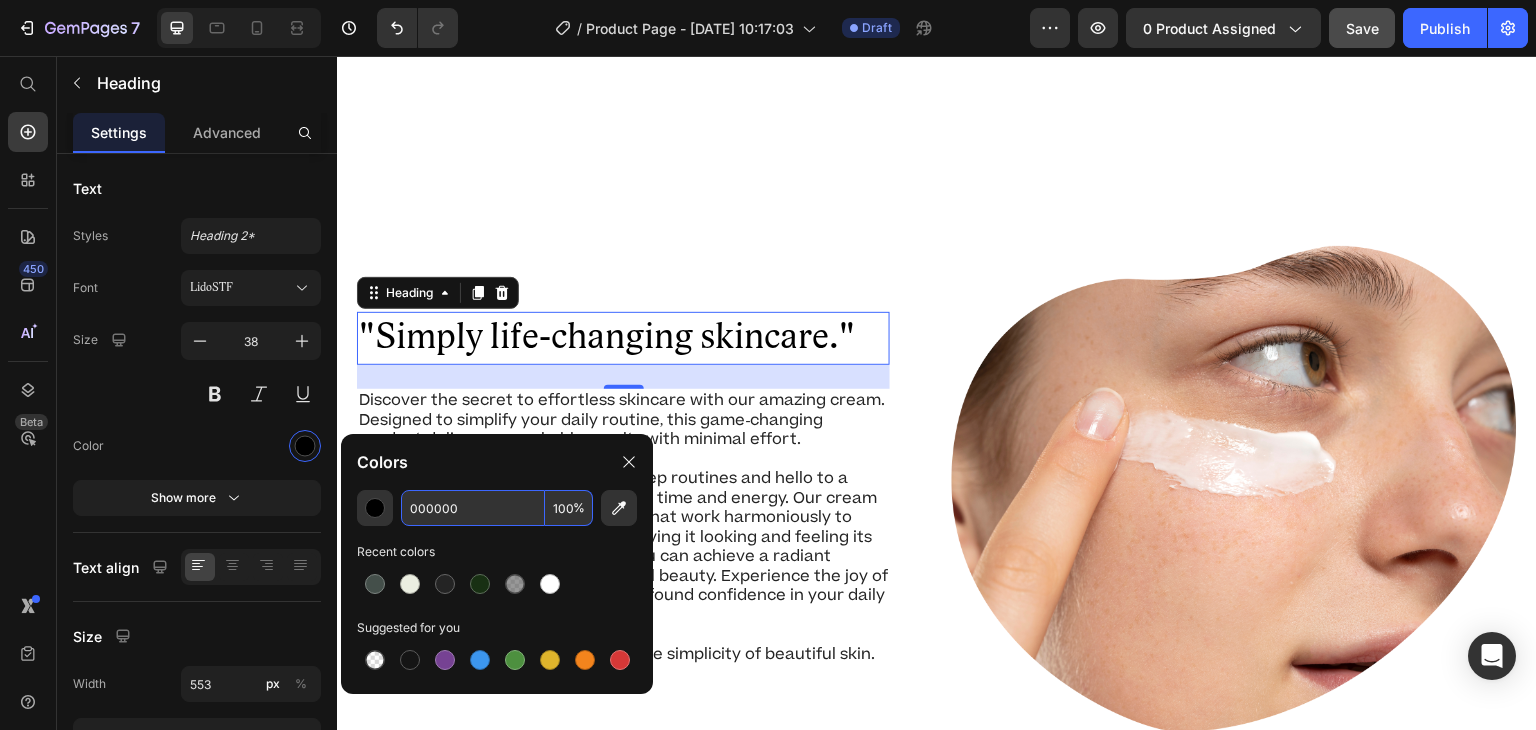 click on "000000" at bounding box center [473, 508] 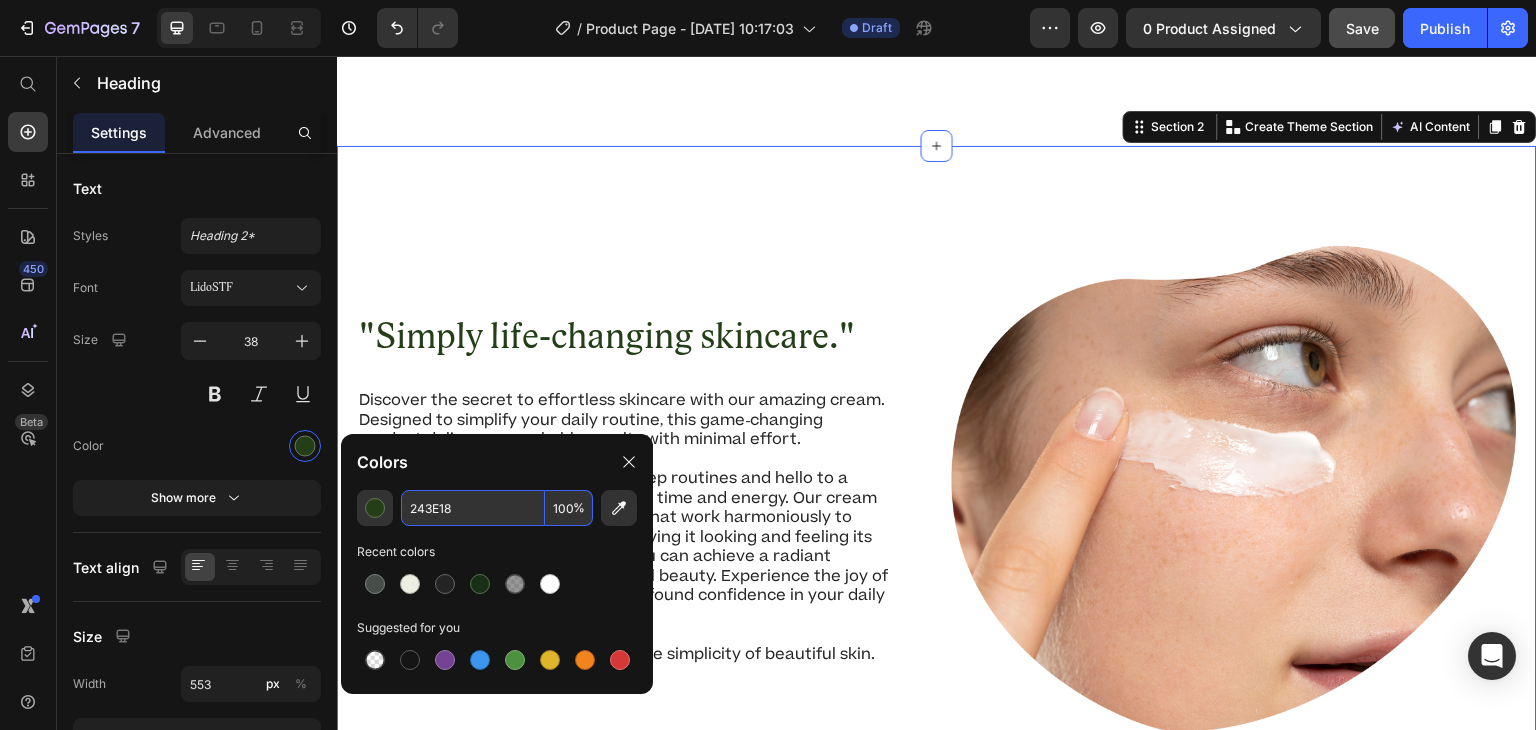 click on ""Simply life-changing skincare." Heading Discover the secret to effortless skincare with our amazing cream. Designed to simplify your daily routine, this game-changing product delivers remarkable results with minimal effort.   Say goodbye to complicated multi-step routines and hello to a streamlined approach that saves you time and energy. Our cream is packed with powerful ingredients that work harmoniously to nourish and rejuvenate your skin, leaving it looking and feeling its best. With just a few simple steps, you can achieve a radiant complexion that reflects your natural beauty. Experience the joy of effortless skincare and unlock a newfound confidence in your daily routine.   Try our cream today and embrace the simplicity of beautiful skin. Text Block Row Image Row ...and the best part is, you'll confidently strut the streets with radiant and flawless skin Heading     Text Block Row Image Row Section 2   Create Theme Section AI Content Write with GemAI What would you like to describe here? Product" at bounding box center [937, 756] 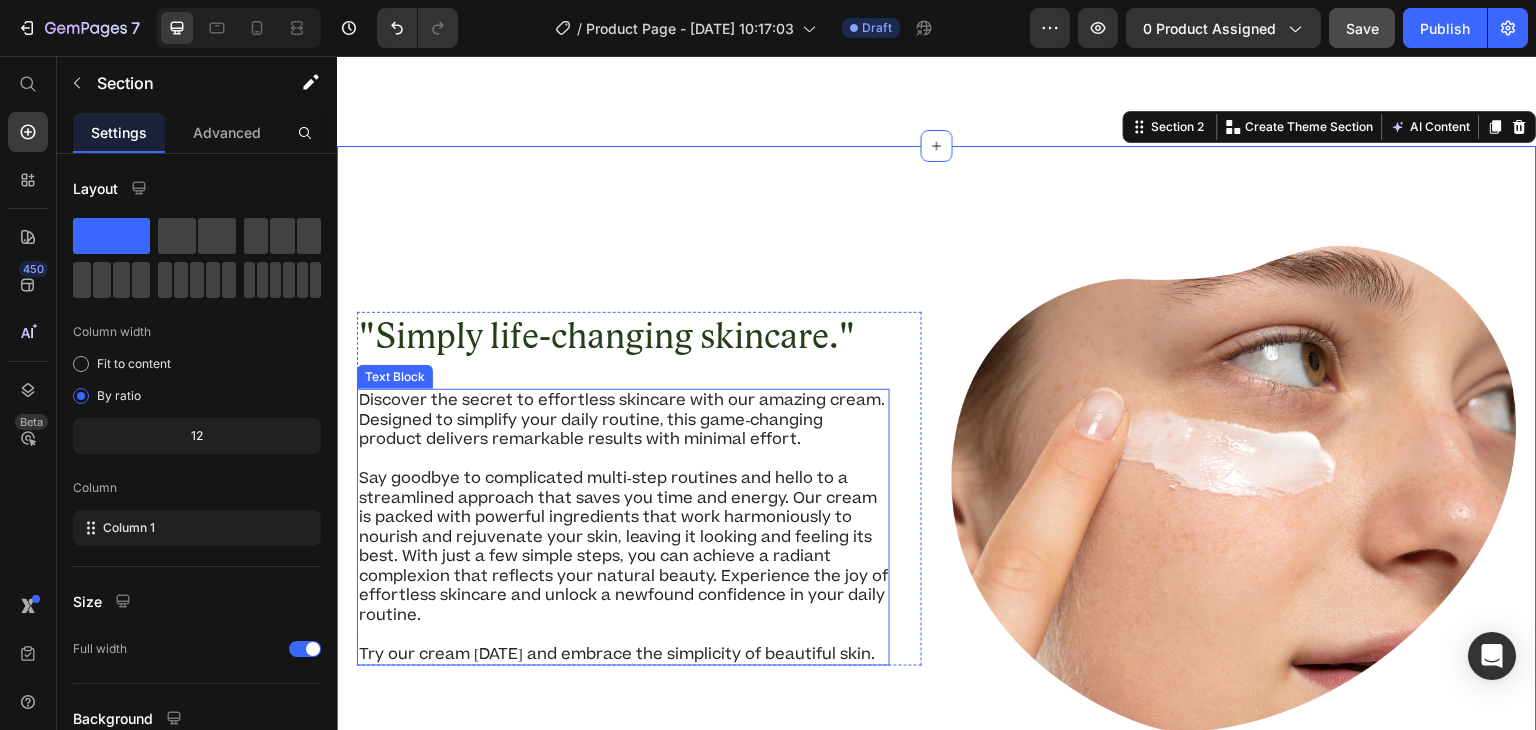 click on "Discover the secret to effortless skincare with our amazing cream. Designed to simplify your daily routine, this game-changing product delivers remarkable results with minimal effort." at bounding box center (623, 420) 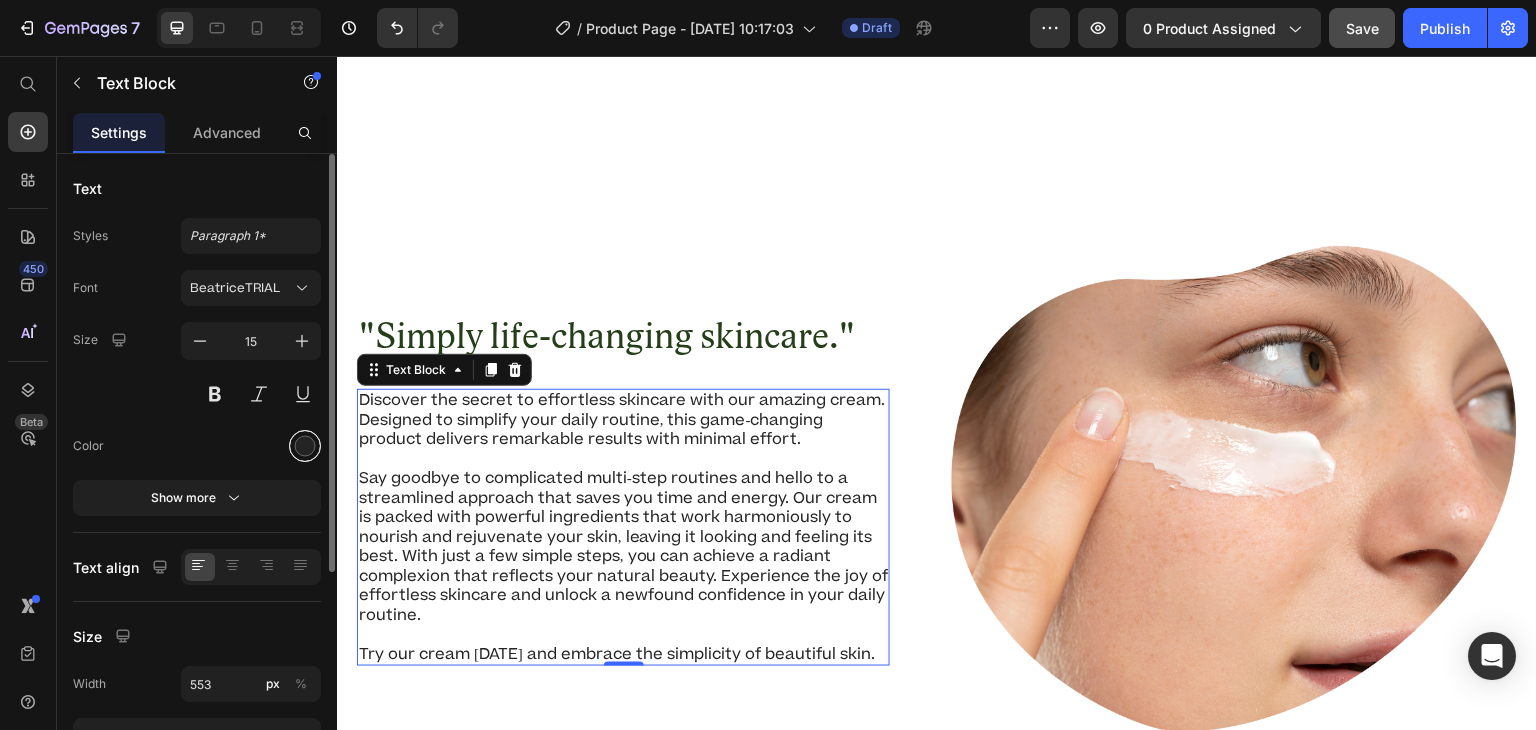 click at bounding box center (305, 446) 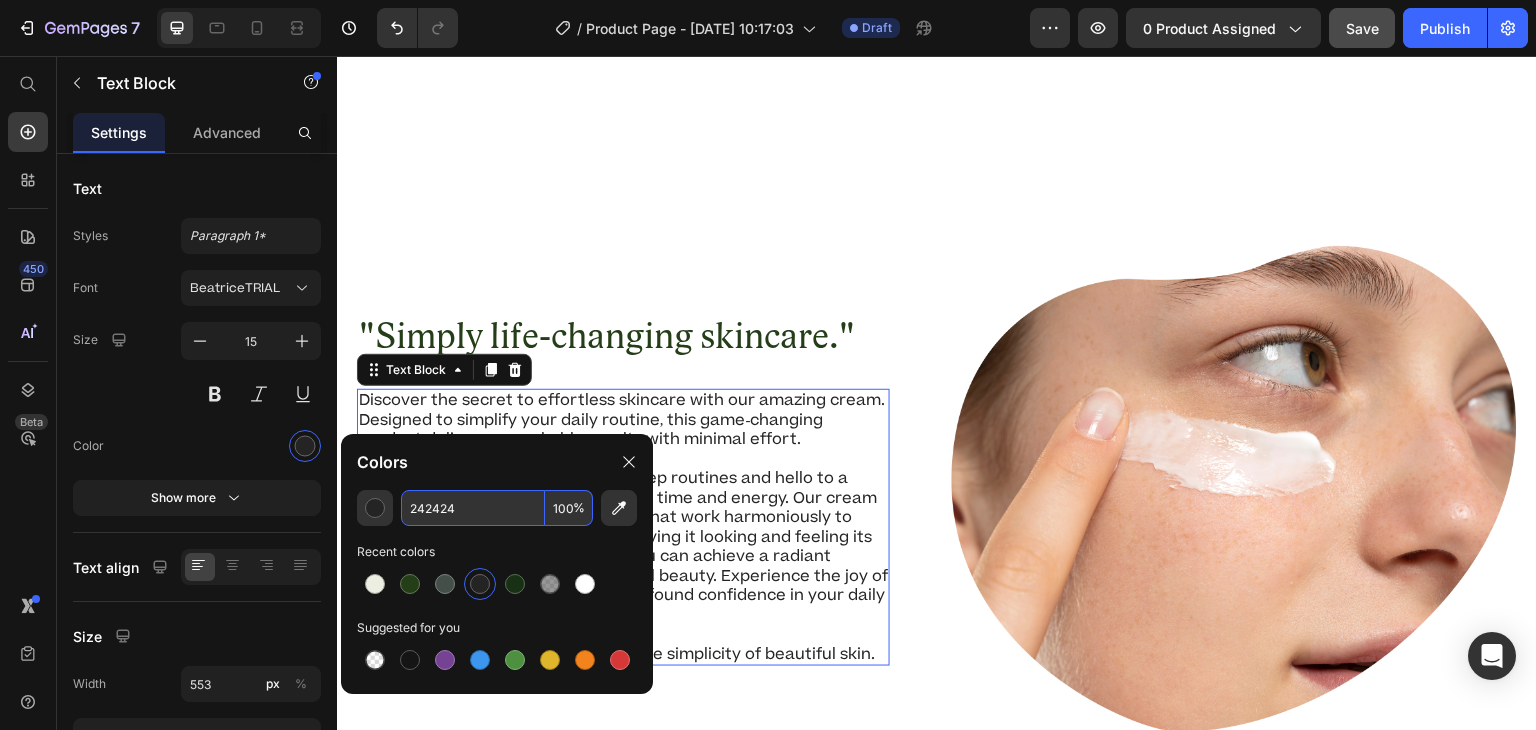 click on "242424" at bounding box center [473, 508] 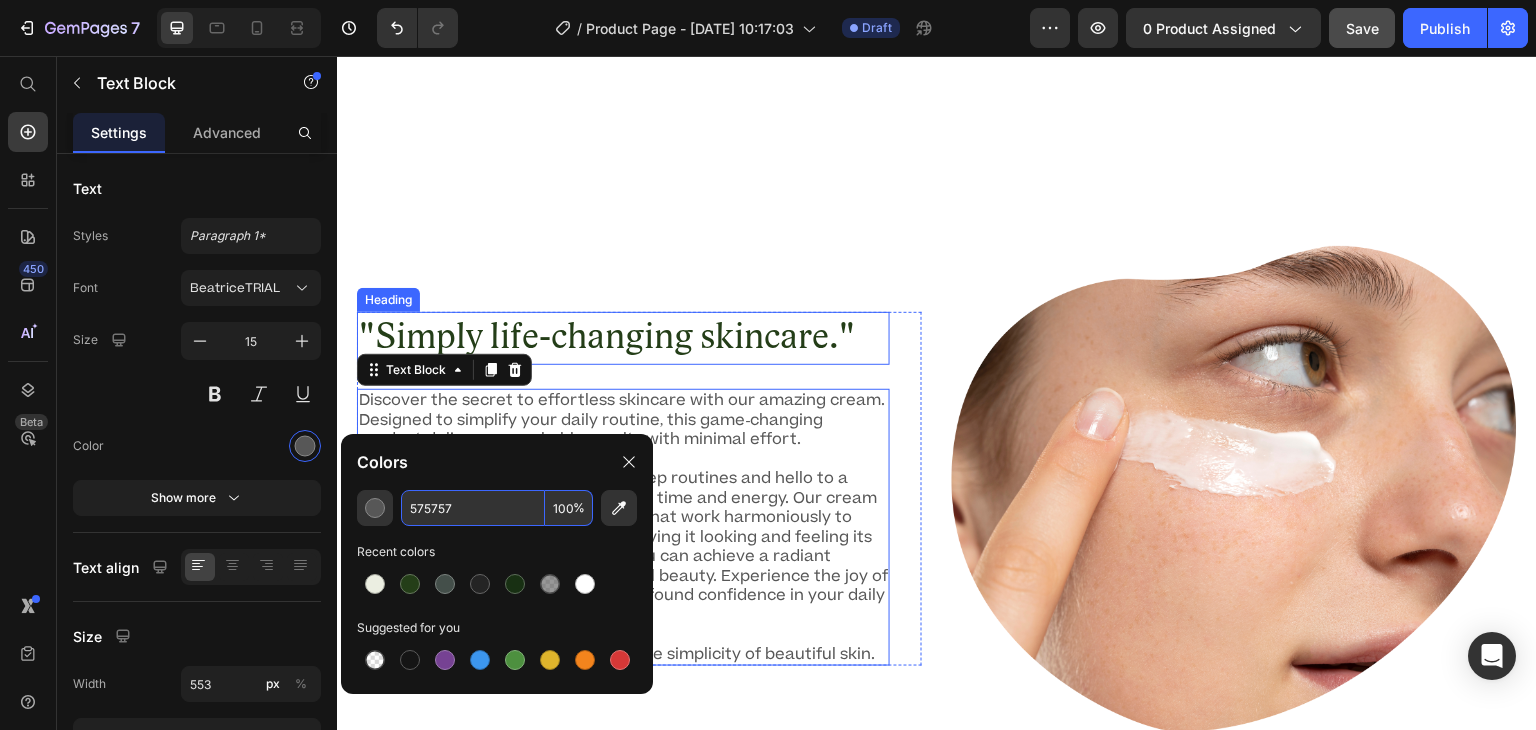 click on ""Simply life-changing skincare."" at bounding box center (623, 338) 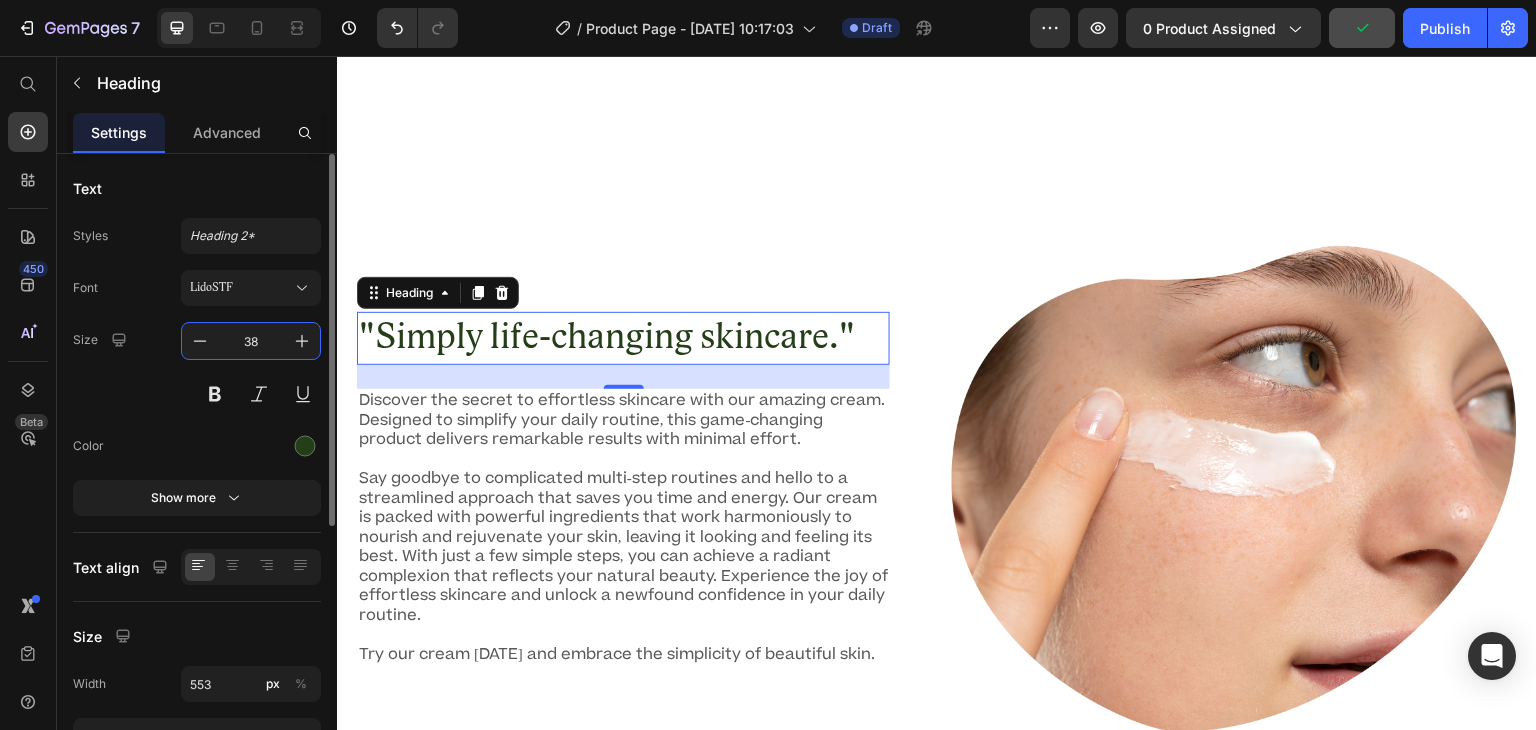 click on "38" at bounding box center (251, 341) 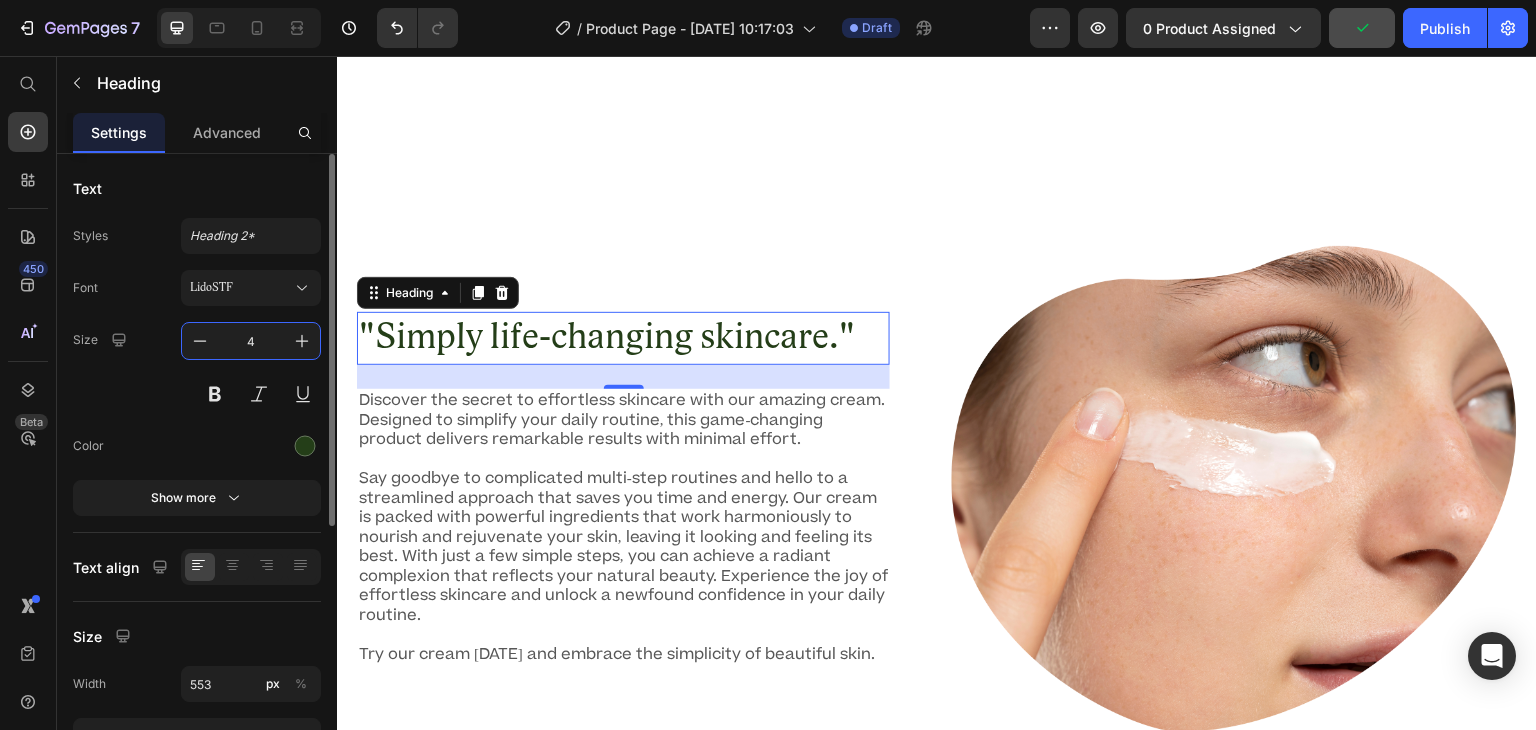 type on "44" 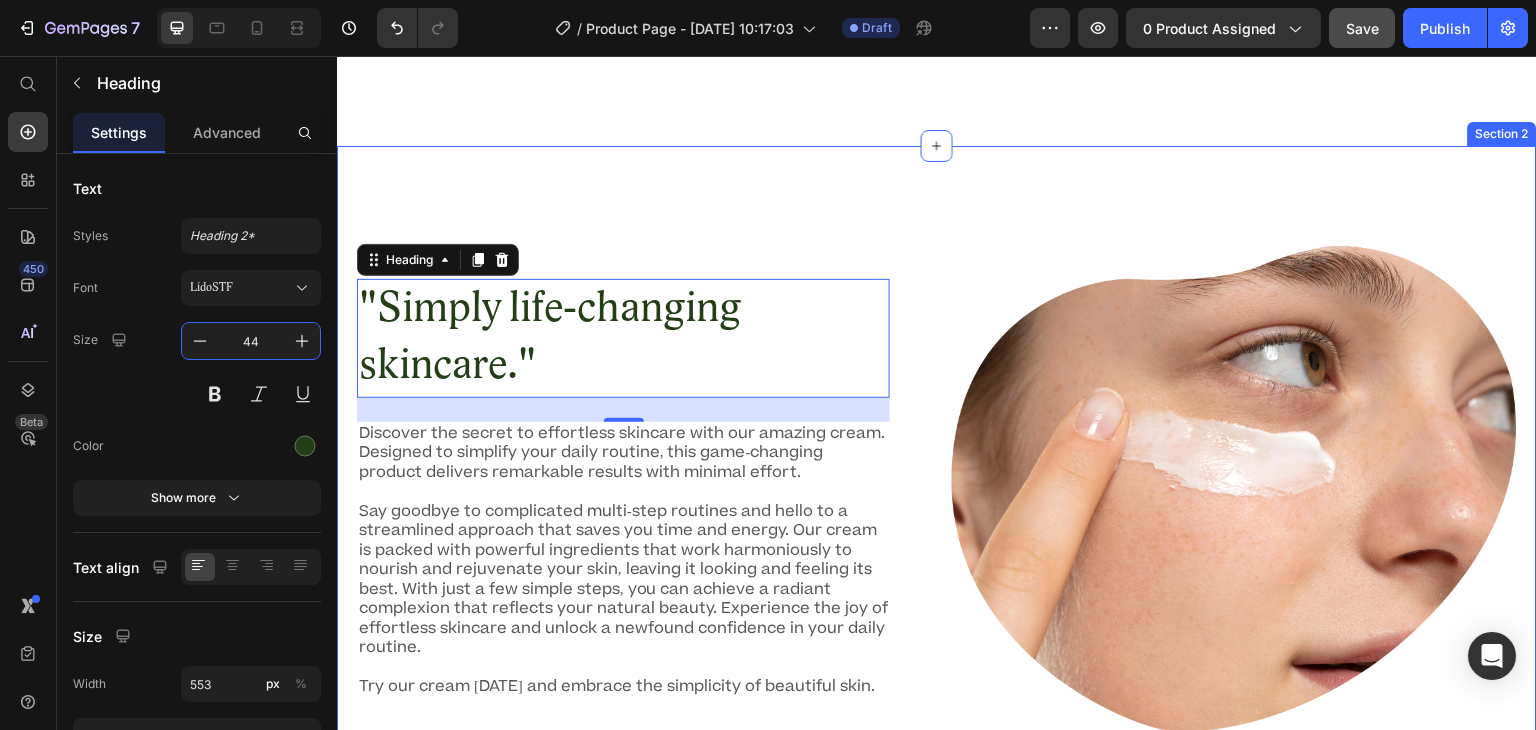 click on ""Simply life-changing skincare." Heading   24 Discover the secret to effortless skincare with our amazing cream. Designed to simplify your daily routine, this game-changing product delivers remarkable results with minimal effort.   Say goodbye to complicated multi-step routines and hello to a streamlined approach that saves you time and energy. Our cream is packed with powerful ingredients that work harmoniously to nourish and rejuvenate your skin, leaving it looking and feeling its best. With just a few simple steps, you can achieve a radiant complexion that reflects your natural beauty. Experience the joy of effortless skincare and unlock a newfound confidence in your daily routine.   Try our cream today and embrace the simplicity of beautiful skin. Text Block Row Image Row ...and the best part is, you'll confidently strut the streets with radiant and flawless skin Heading     Text Block Row Image Row Section 2" at bounding box center (937, 756) 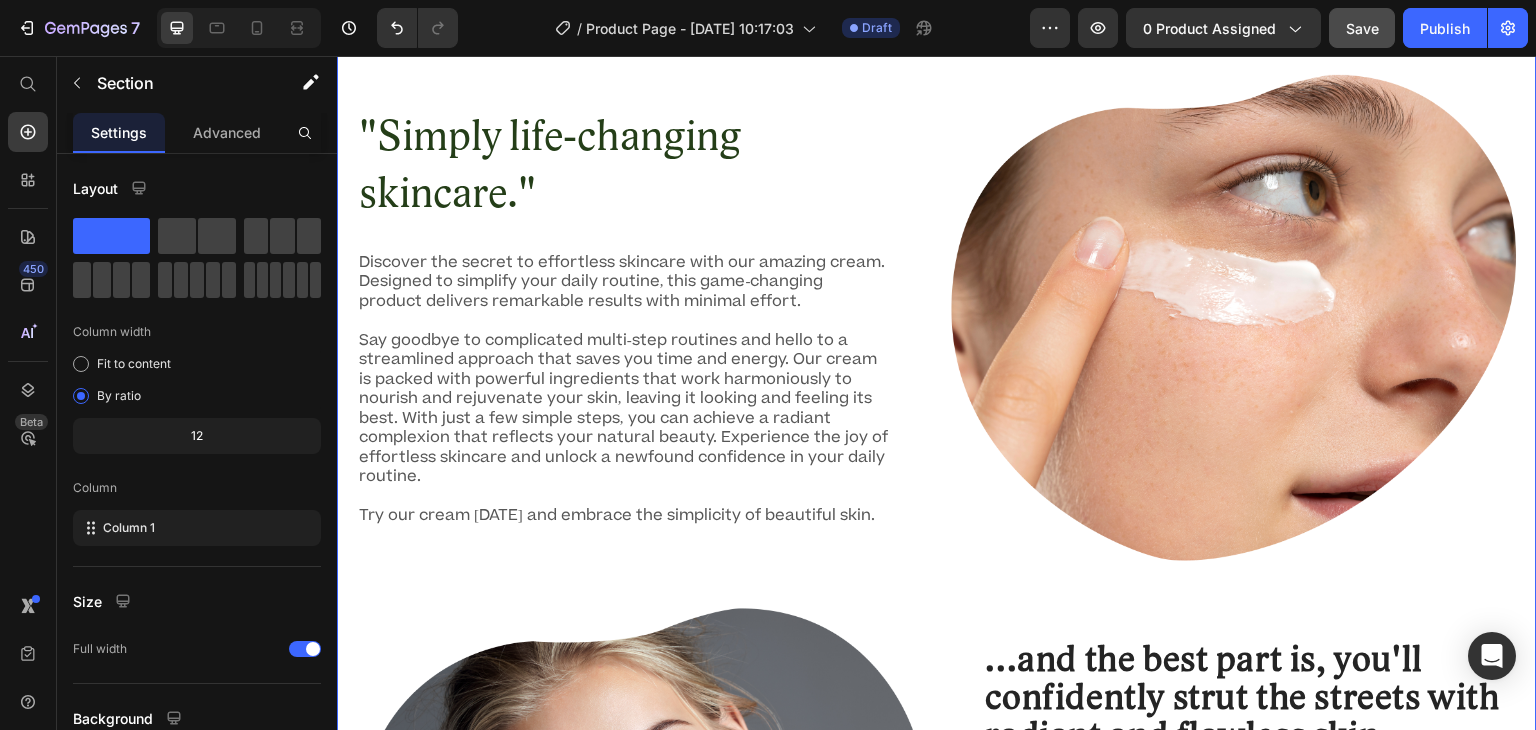 scroll, scrollTop: 1576, scrollLeft: 0, axis: vertical 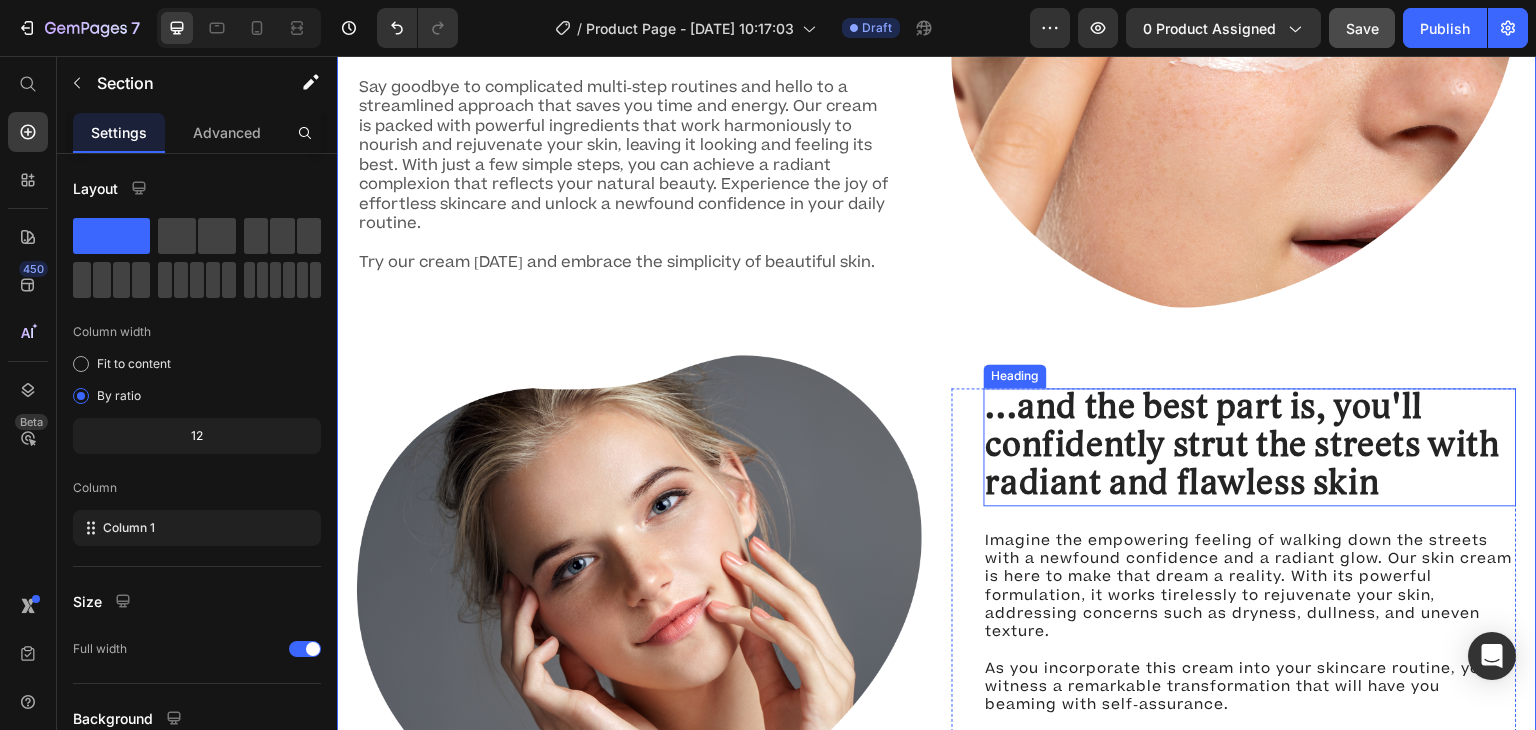 click on "...and the best part is, you'll confidently strut the streets with radiant and flawless skin" at bounding box center (1250, 447) 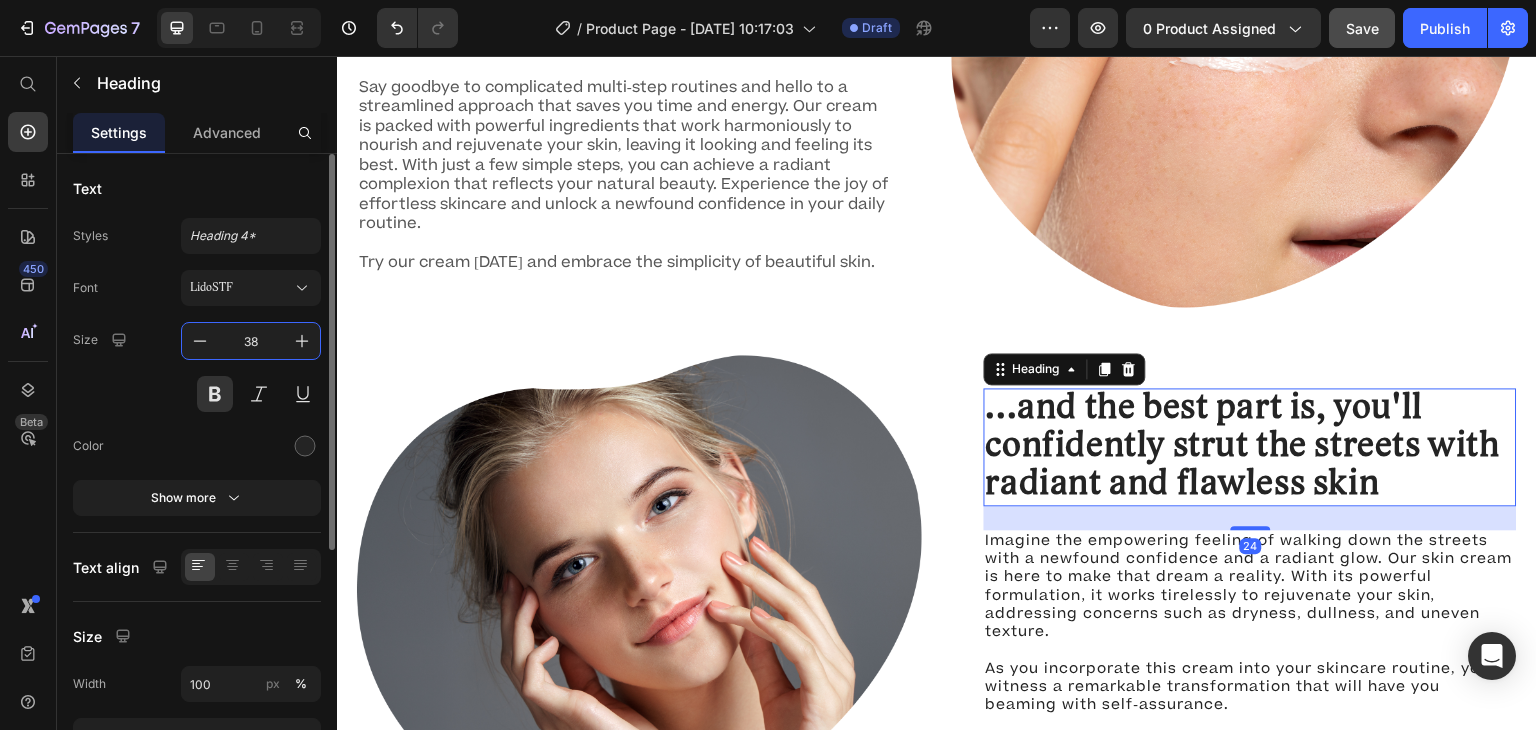 click on "38" at bounding box center (251, 341) 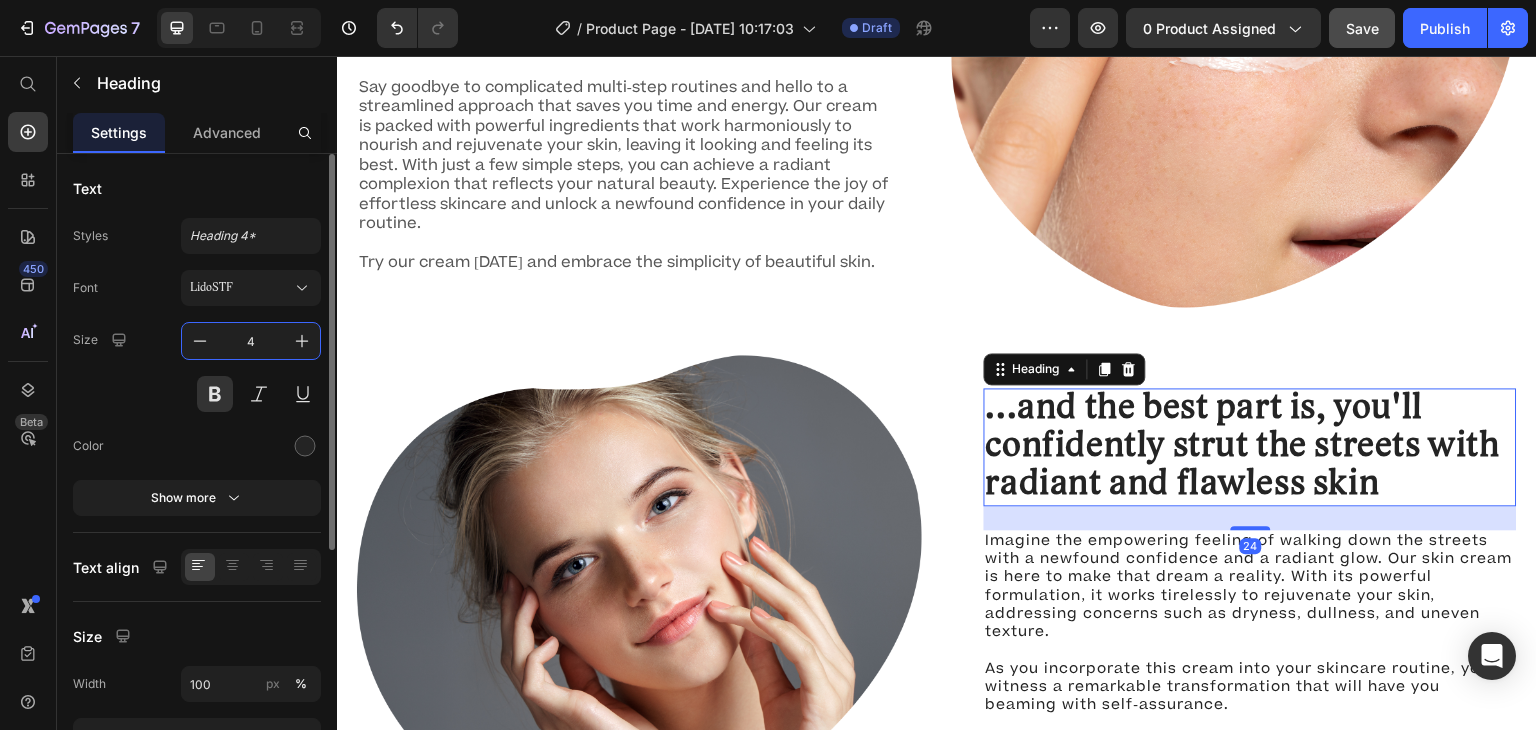 type on "44" 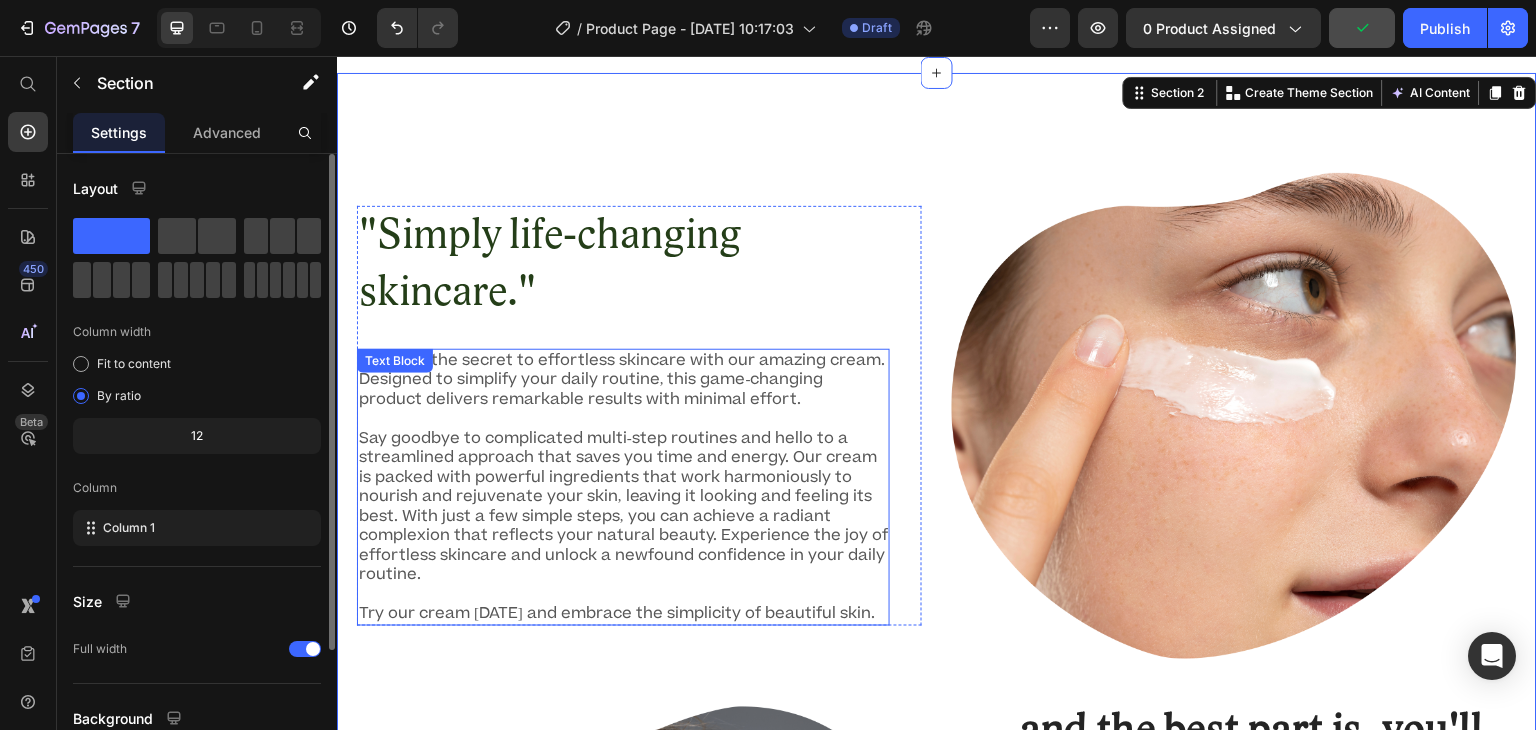 scroll, scrollTop: 1224, scrollLeft: 0, axis: vertical 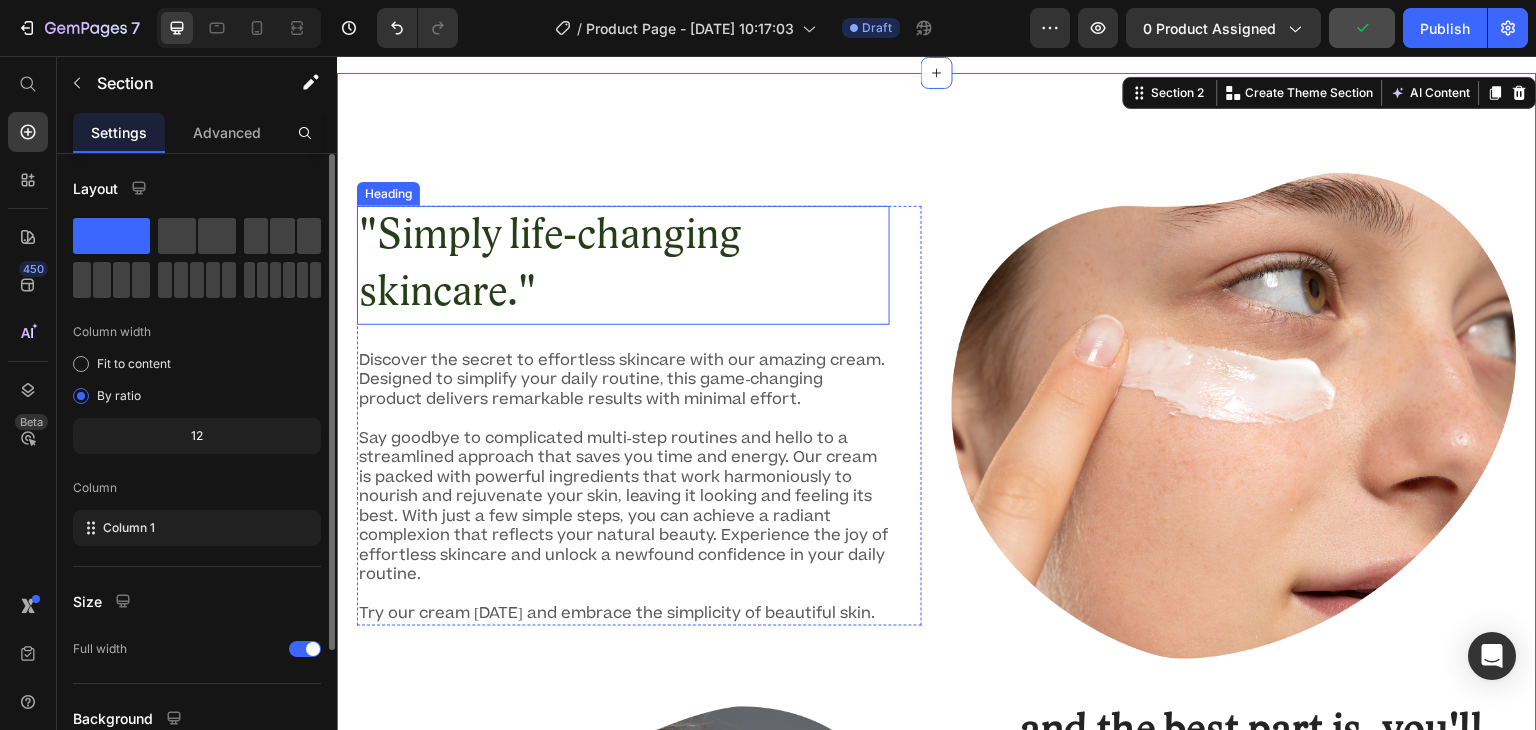 click on ""Simply life-changing skincare."" at bounding box center (623, 265) 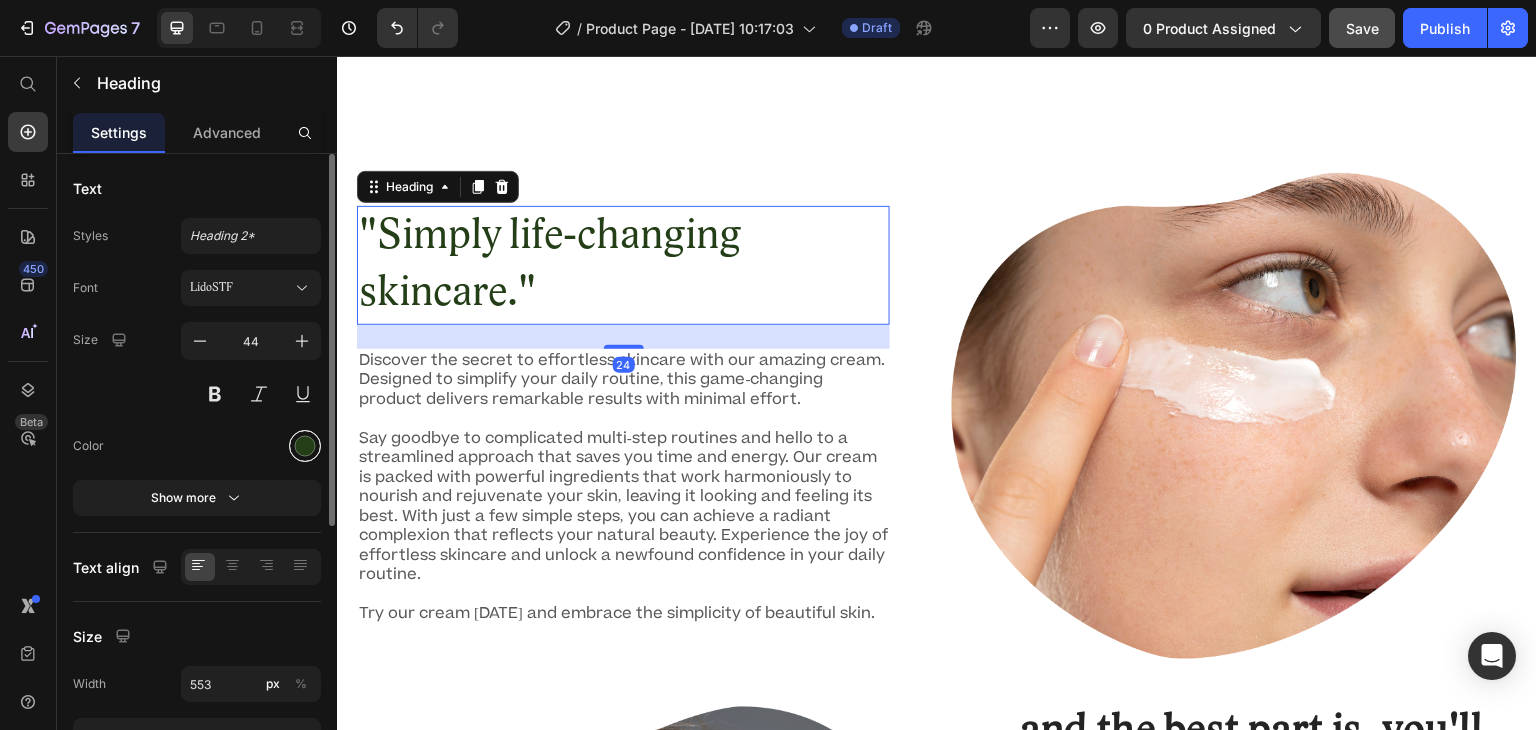 click at bounding box center [305, 446] 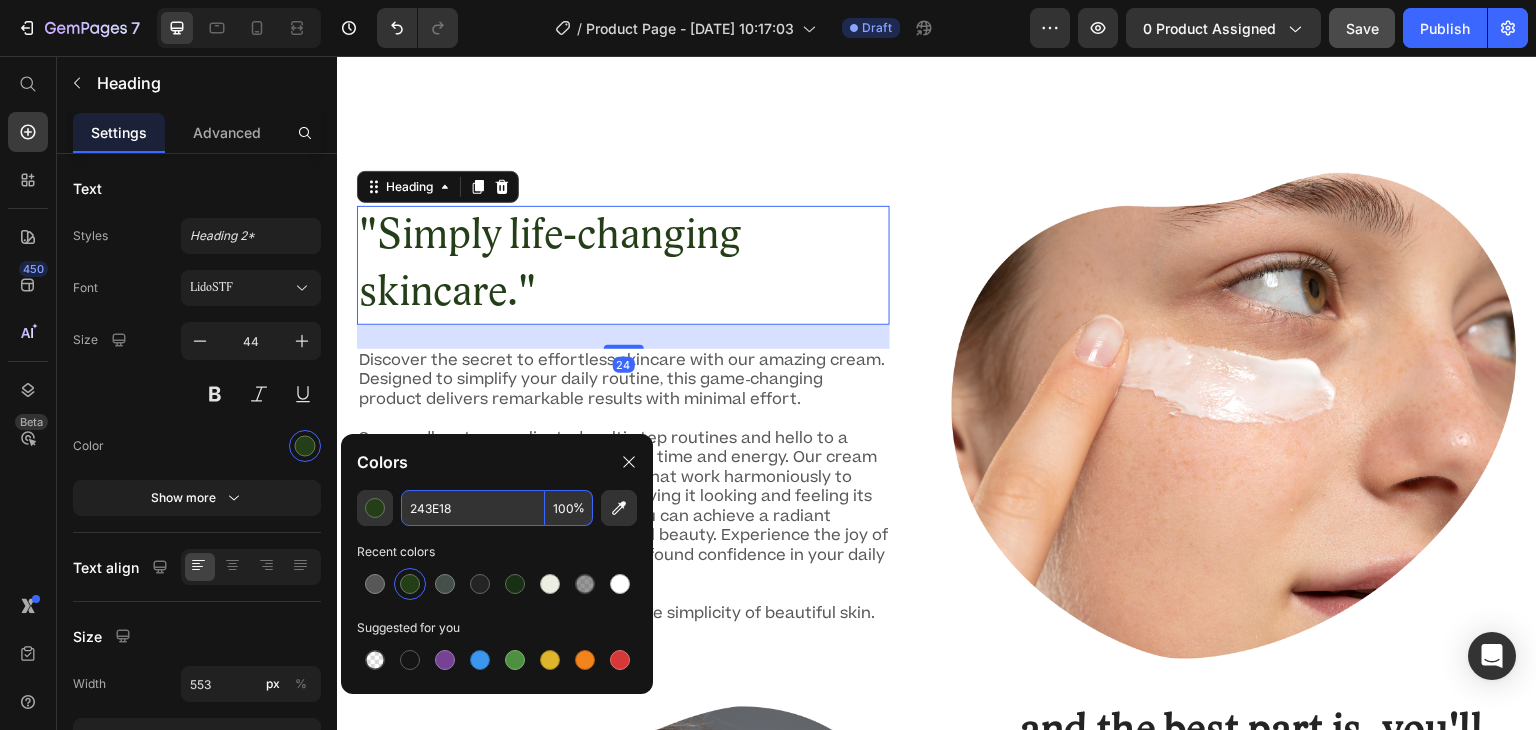 click on "243E18" at bounding box center (473, 508) 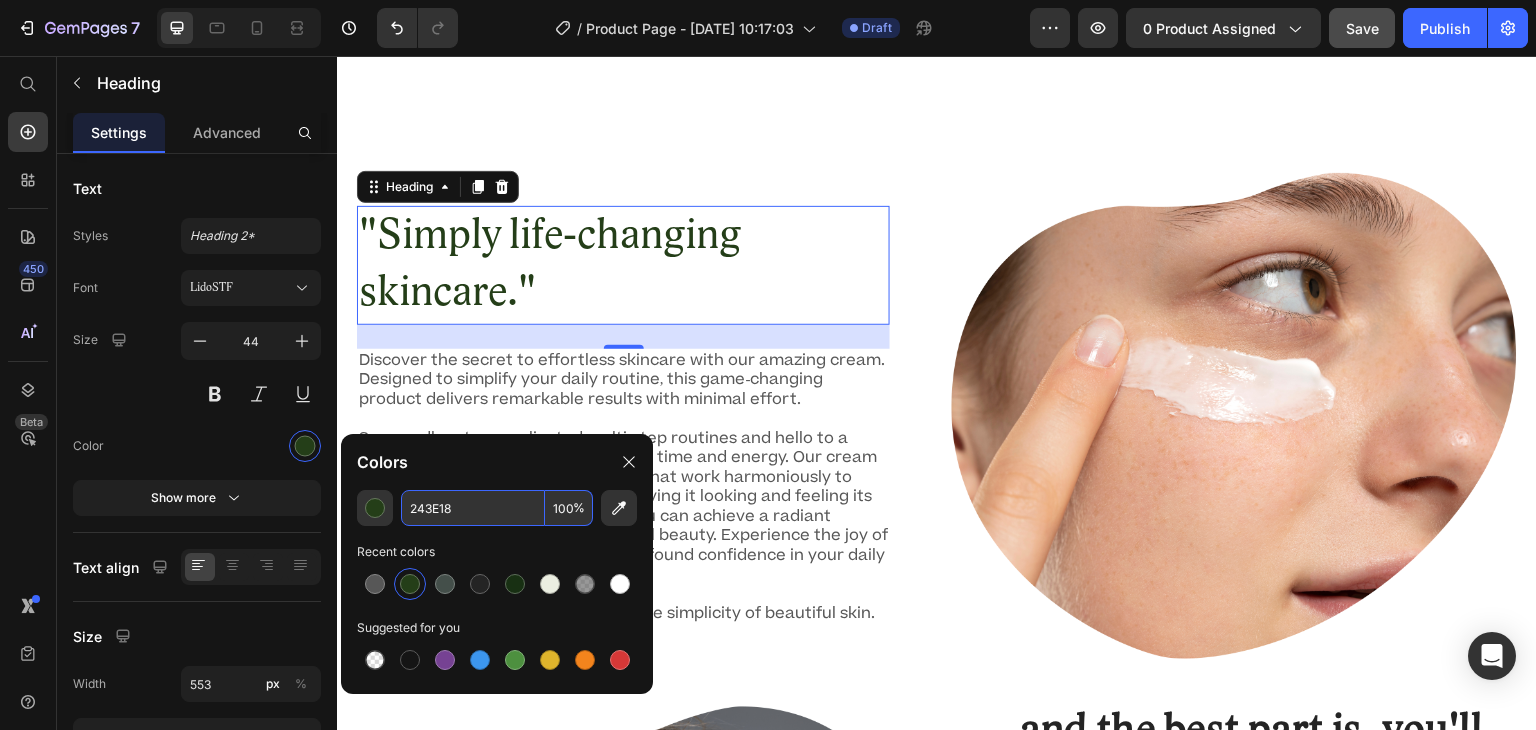 click on "243E18" at bounding box center (473, 508) 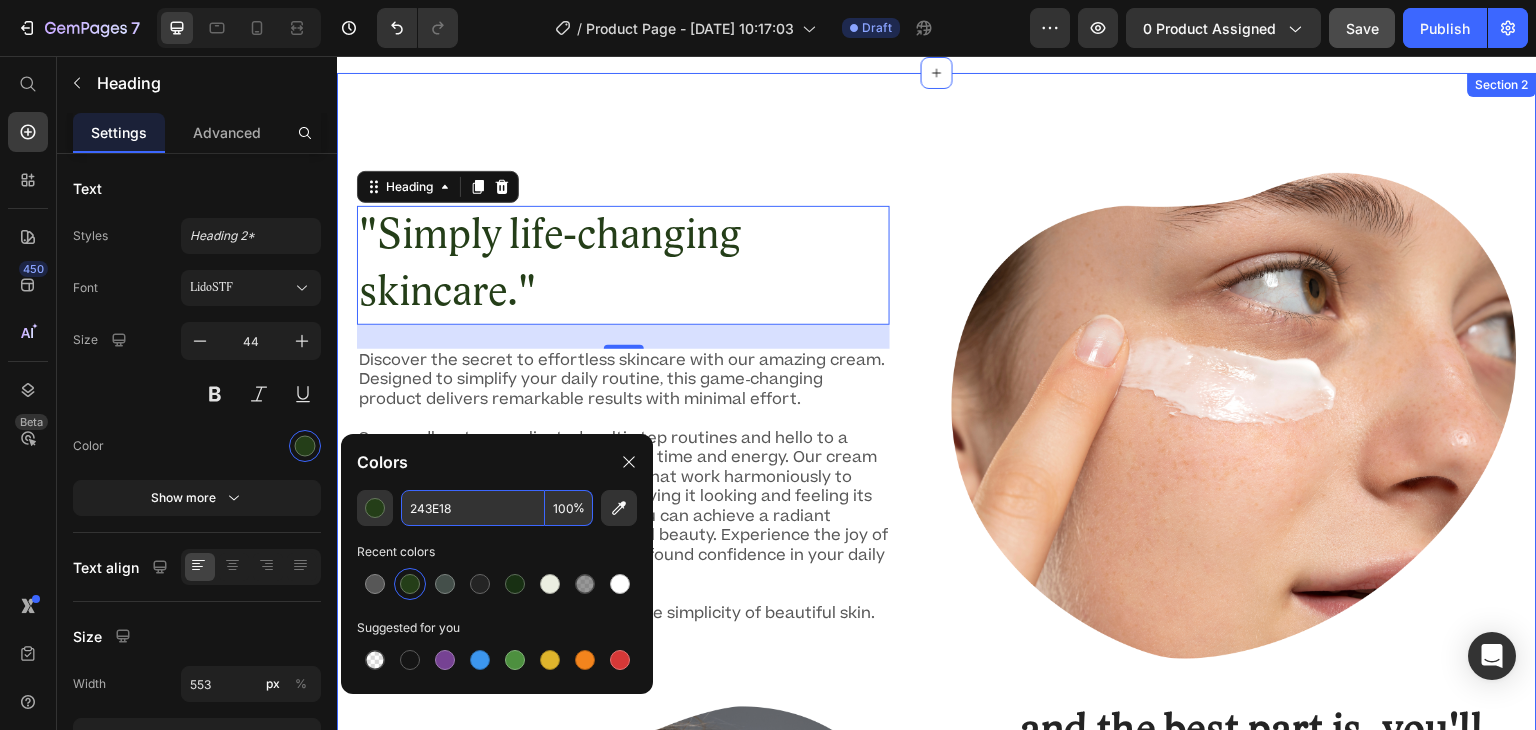 scroll, scrollTop: 1468, scrollLeft: 0, axis: vertical 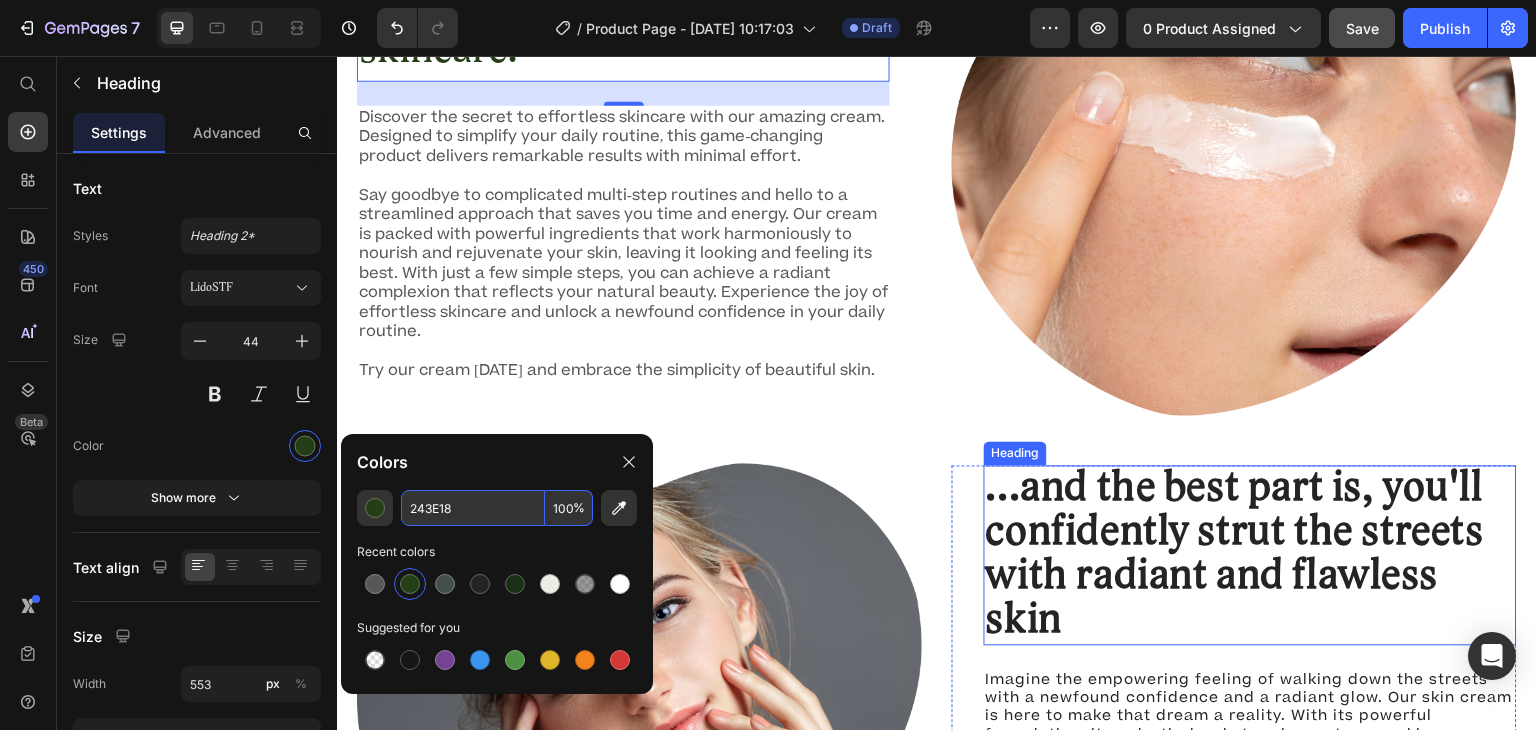 click on "...and the best part is, you'll confidently strut the streets with radiant and flawless skin" at bounding box center (1250, 555) 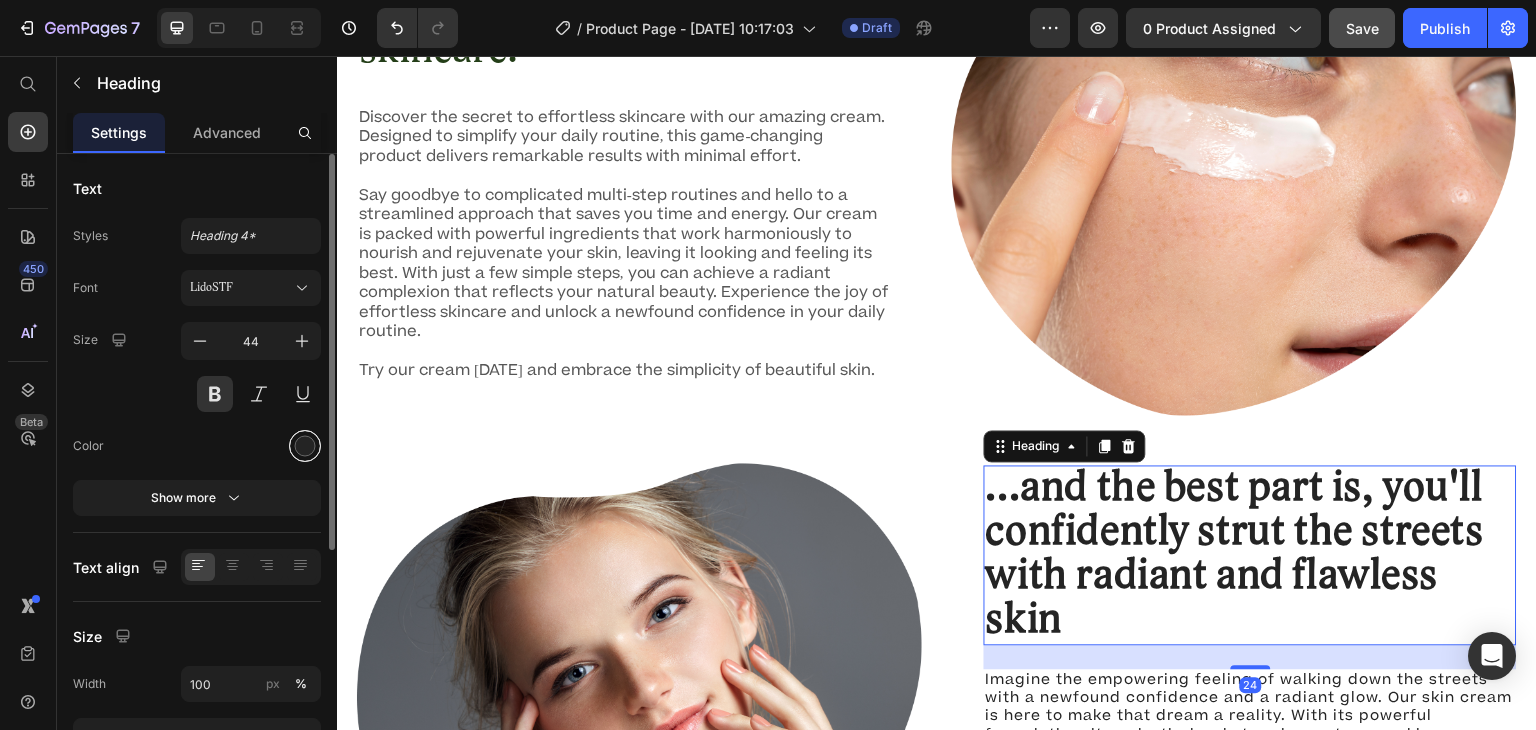 click at bounding box center [305, 446] 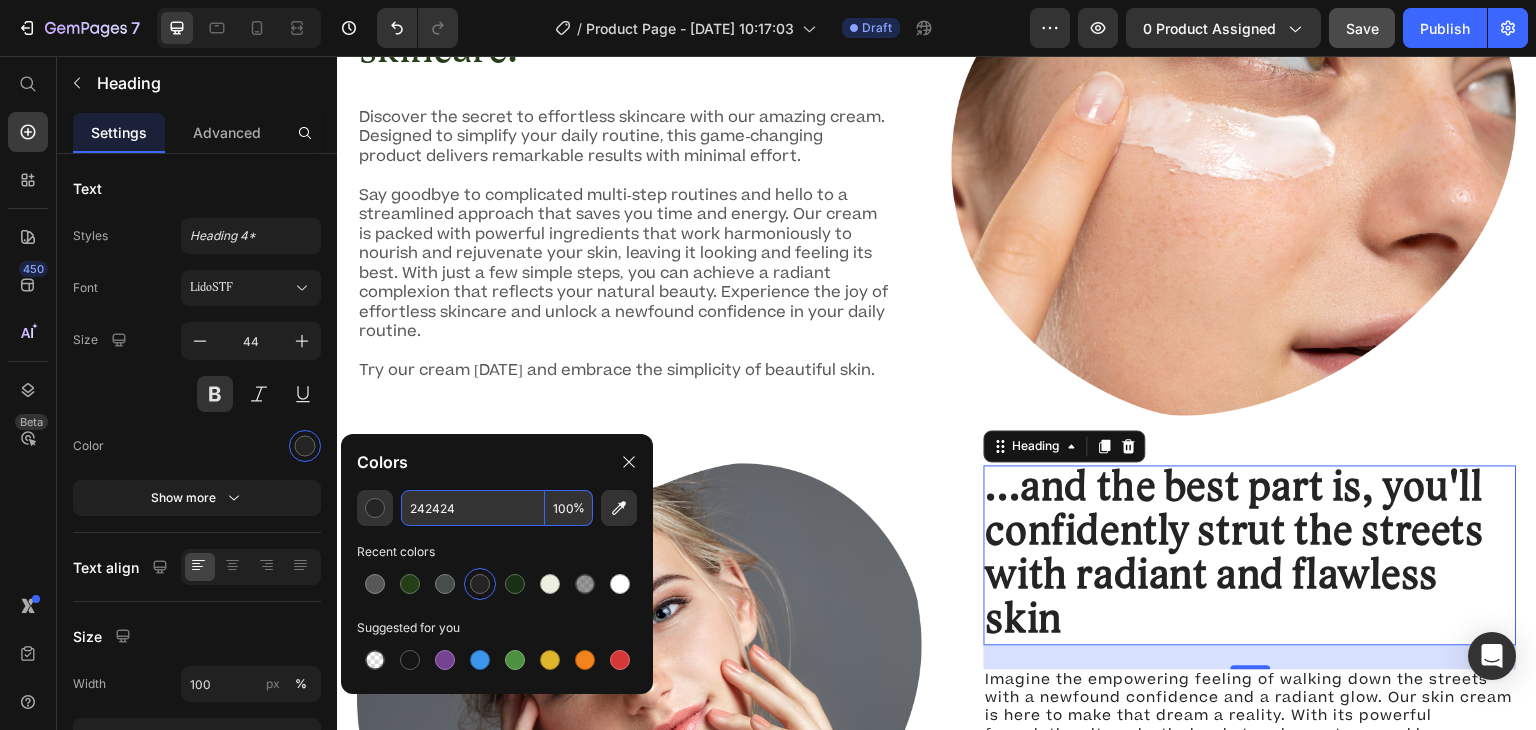 click on "242424" at bounding box center (473, 508) 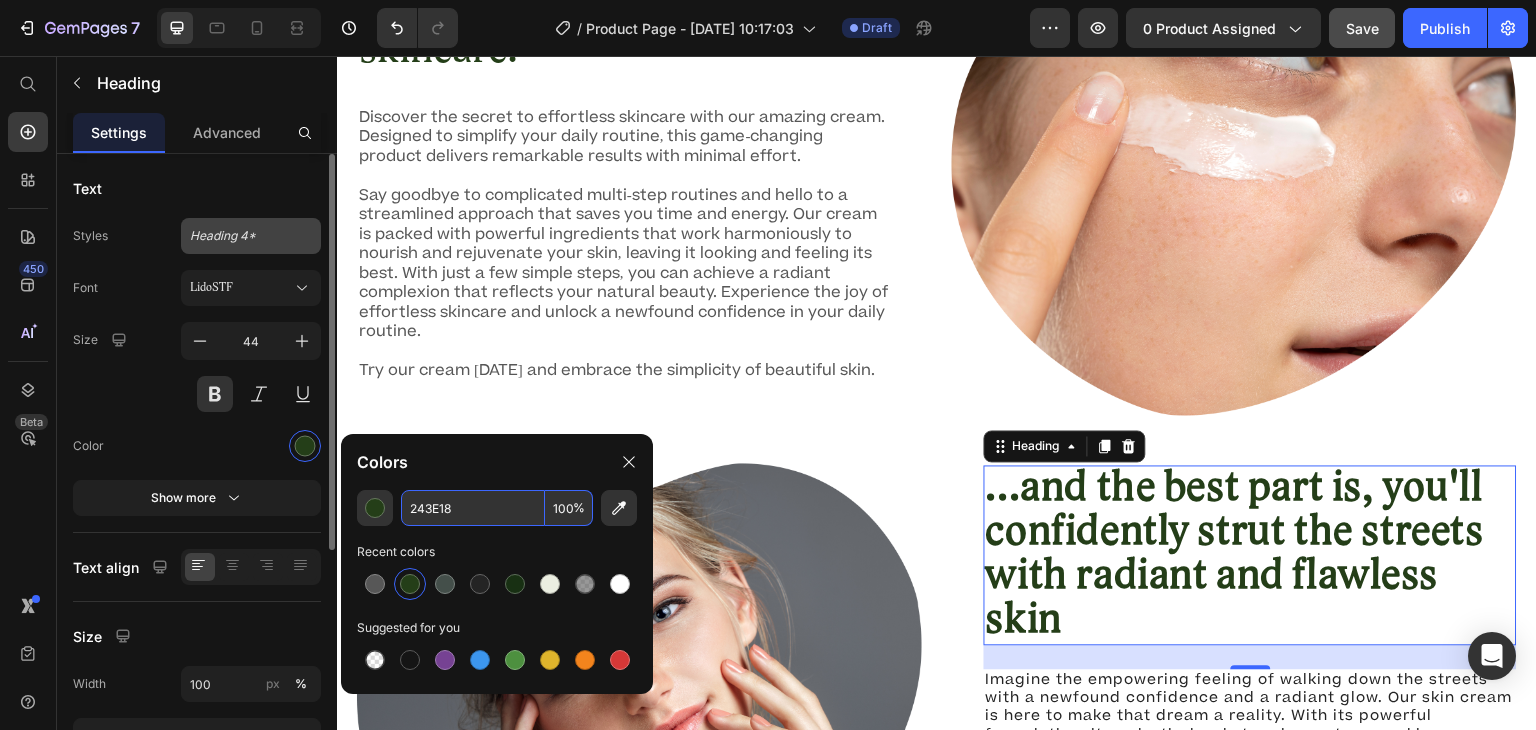 type on "243E18" 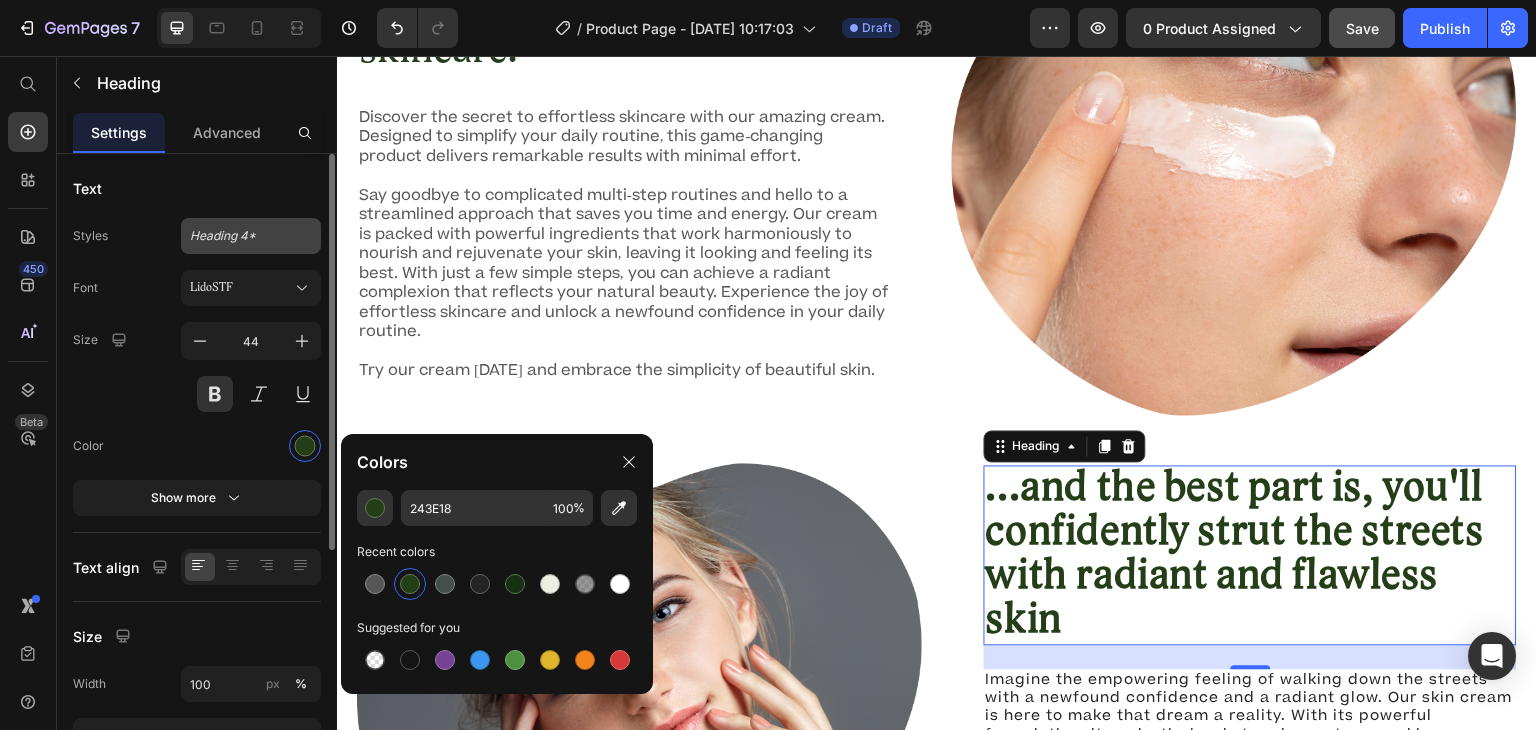 click on "Heading 4*" 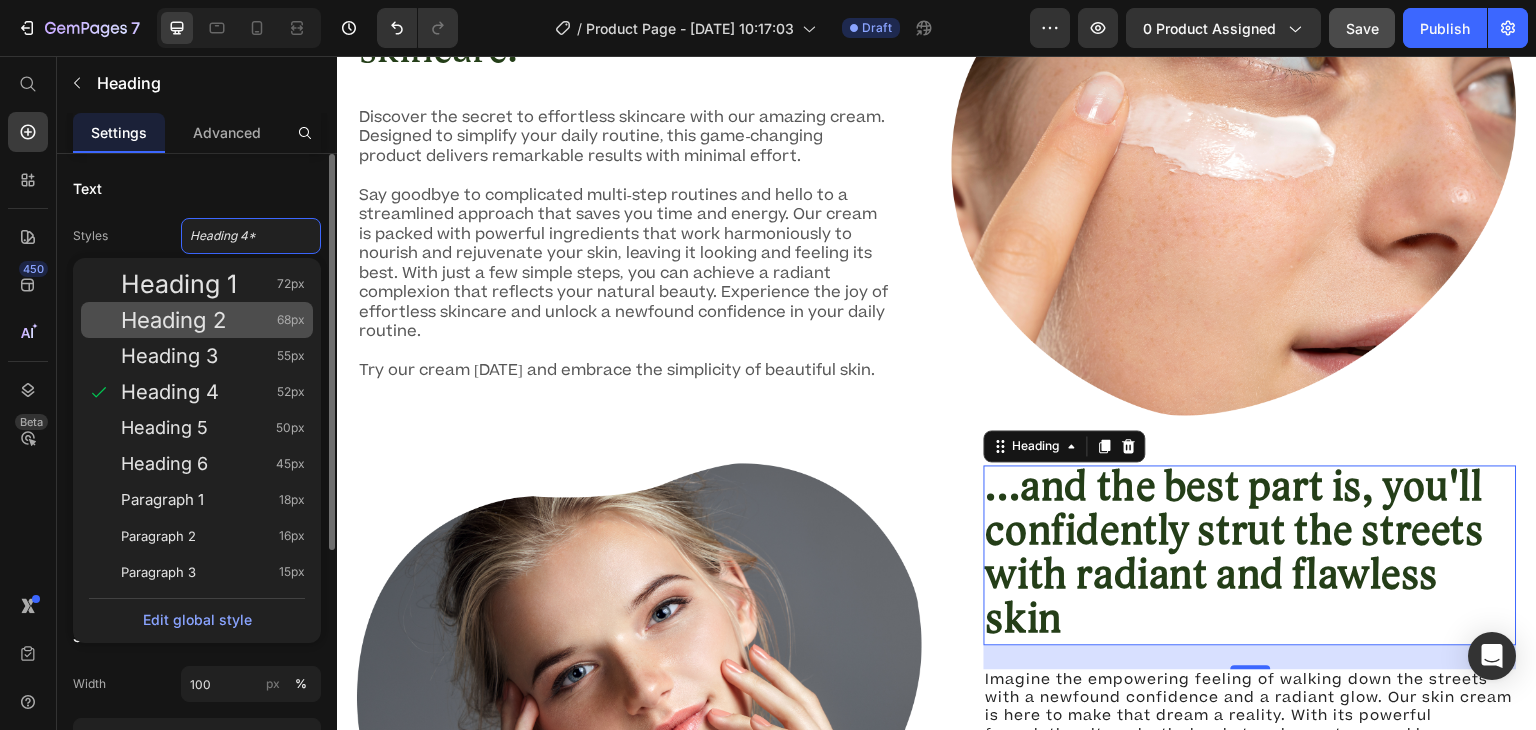 click on "Heading 2" at bounding box center [173, 320] 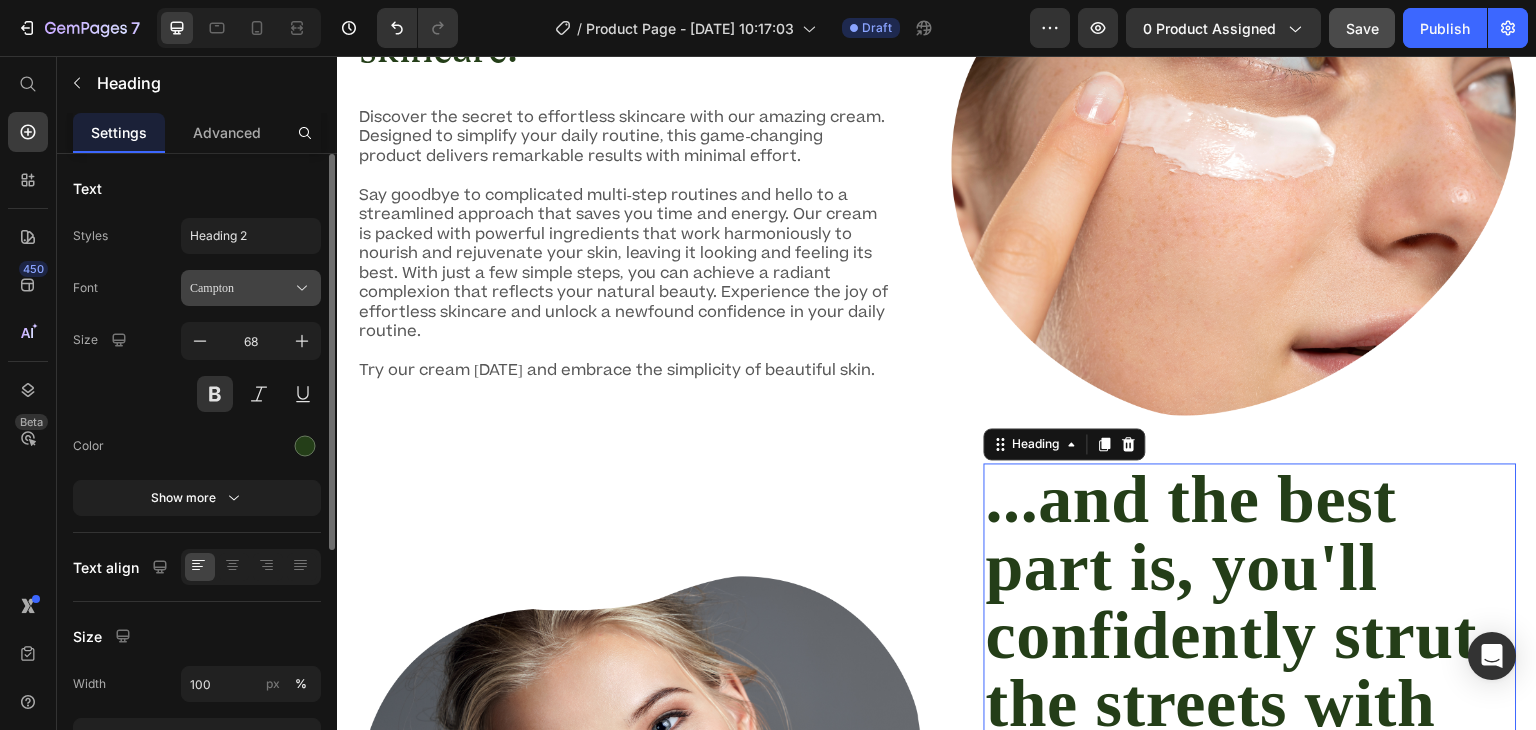 click on "Campton" at bounding box center (251, 288) 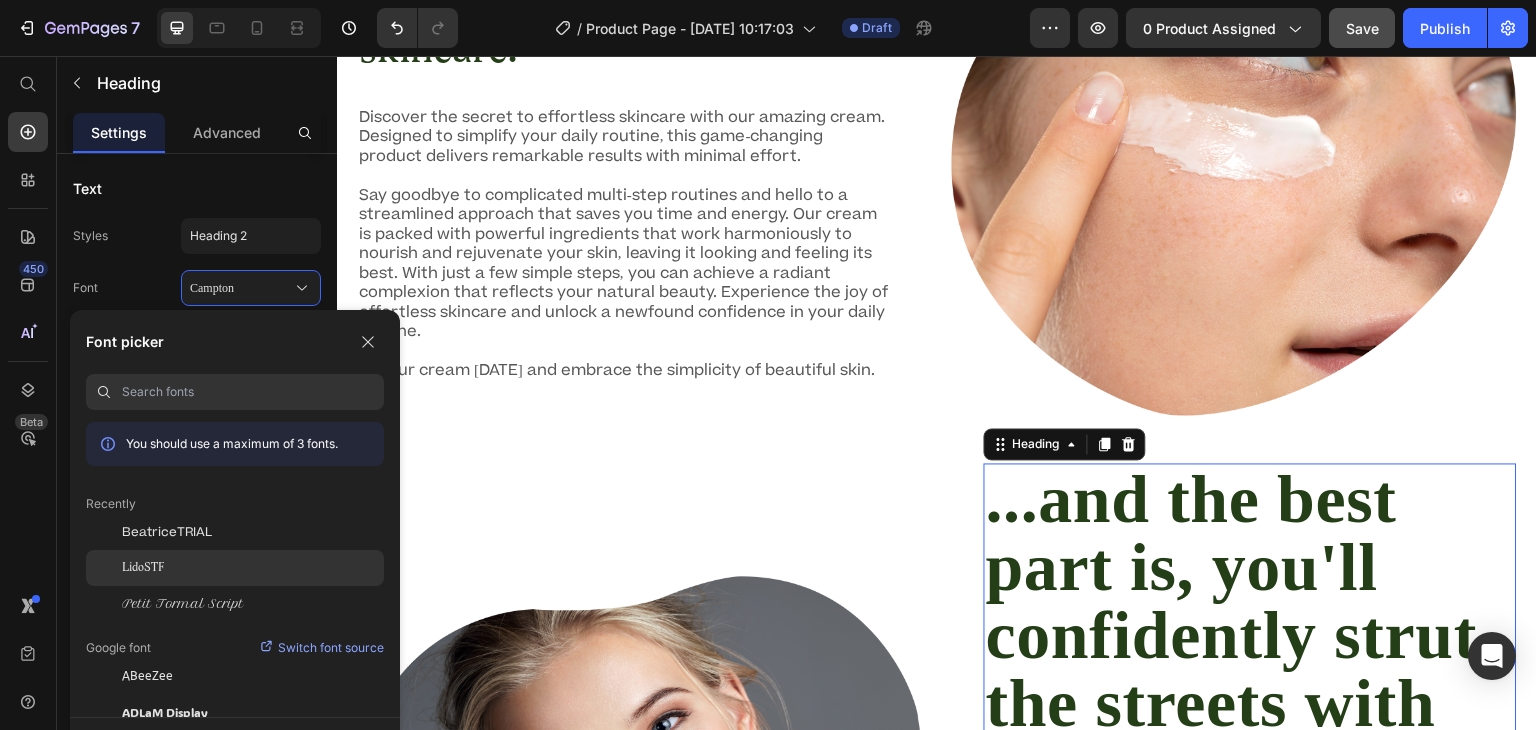 click on "LidoSTF" at bounding box center (143, 568) 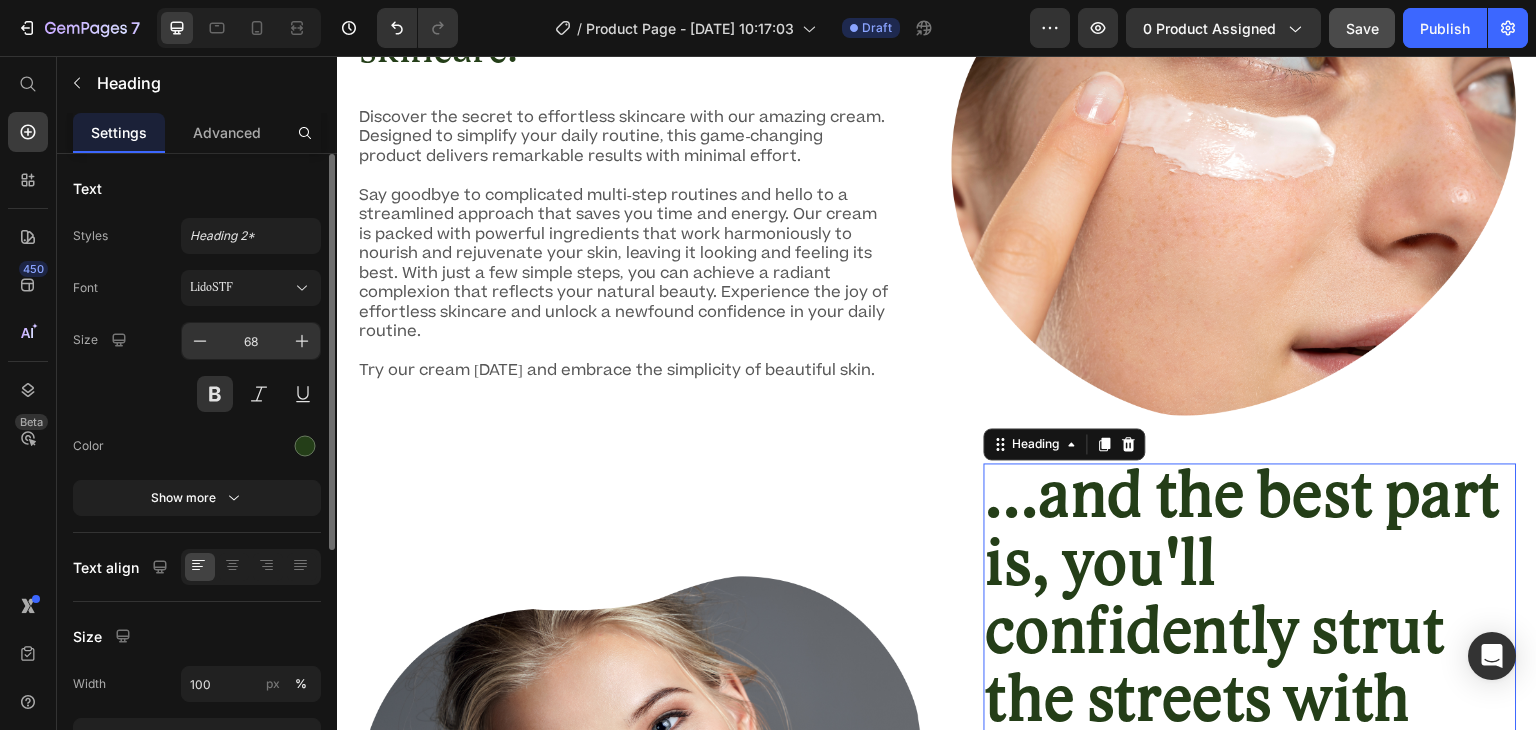 click on "68" at bounding box center [251, 341] 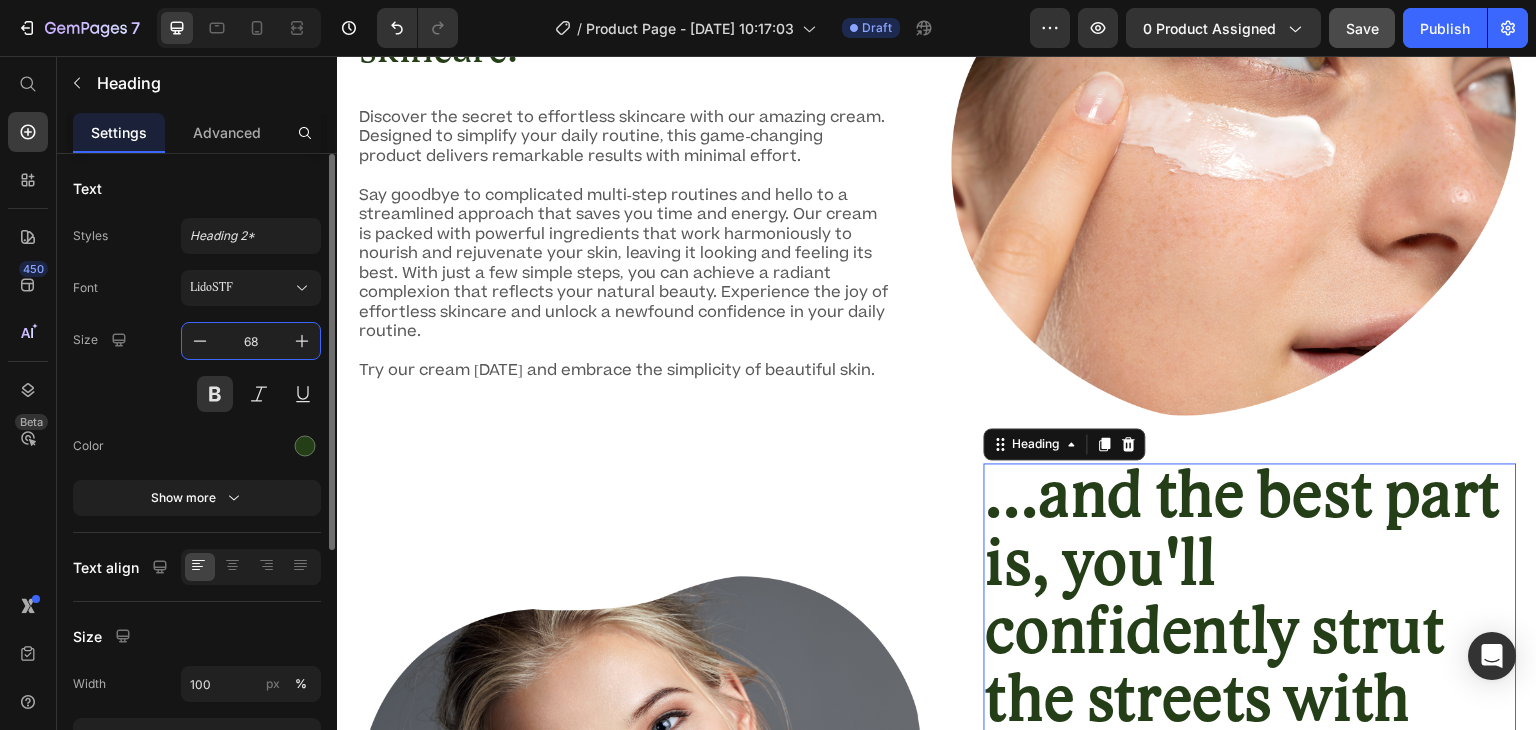 click on "68" at bounding box center (251, 341) 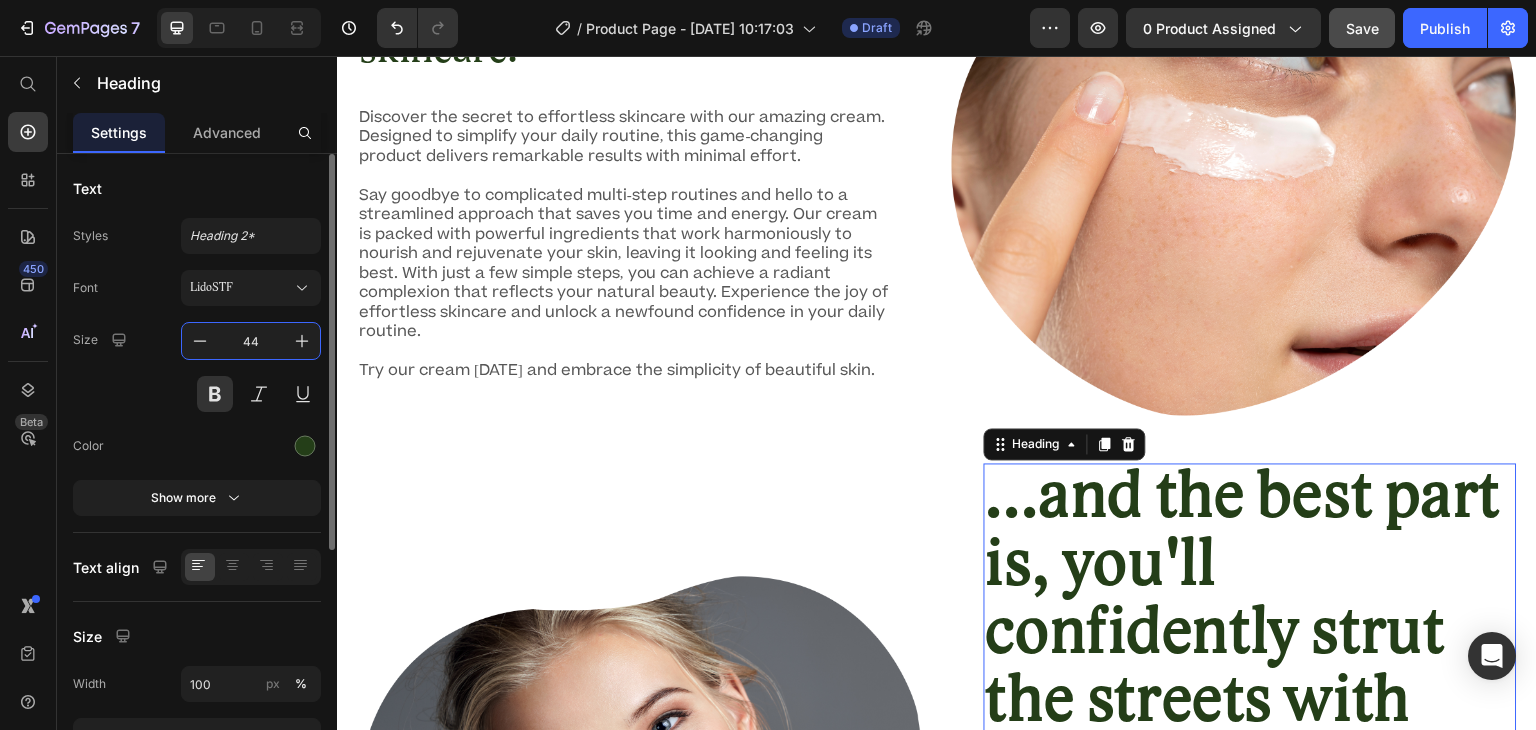 type on "44" 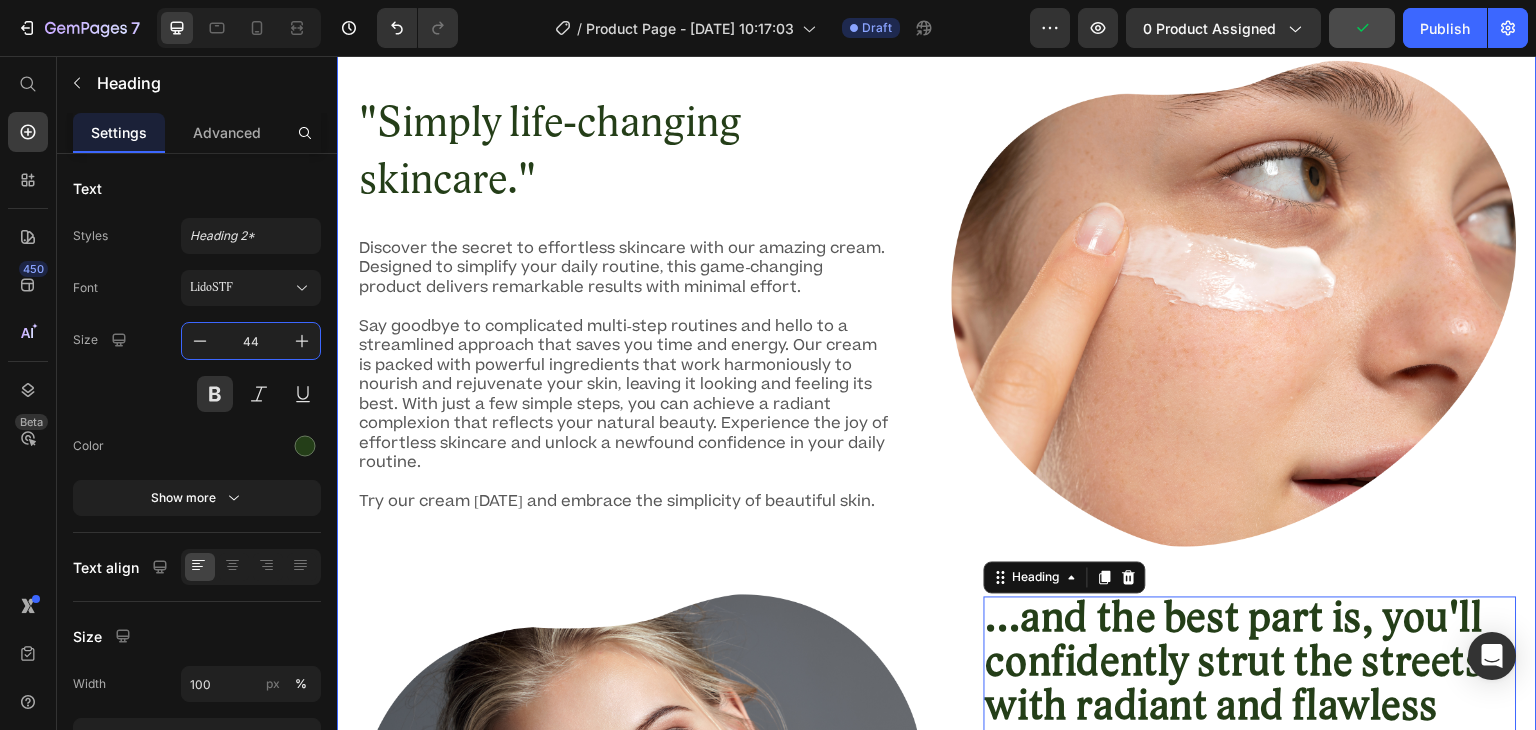 scroll, scrollTop: 1331, scrollLeft: 0, axis: vertical 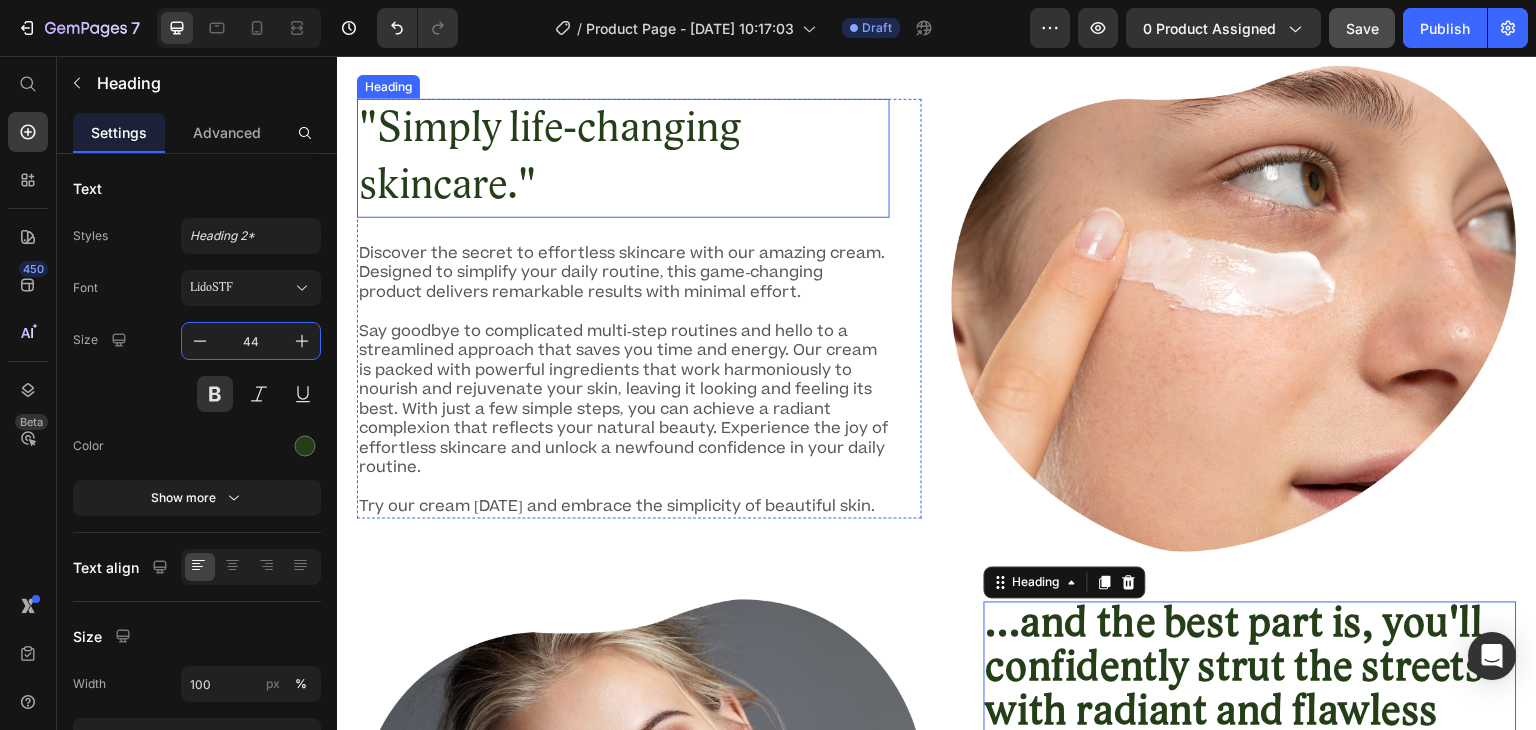 click on ""Simply life-changing skincare."" at bounding box center (623, 158) 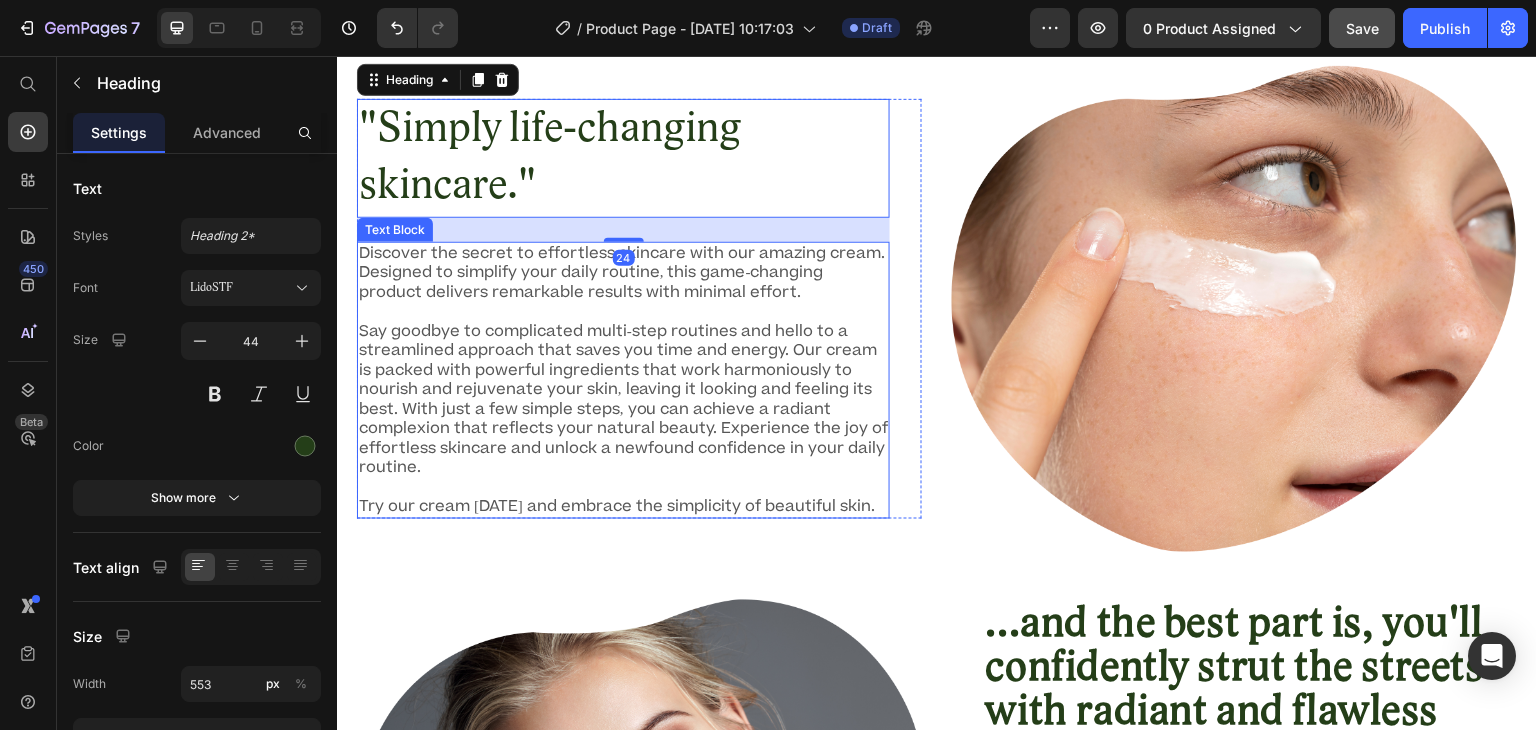 scroll, scrollTop: 1567, scrollLeft: 0, axis: vertical 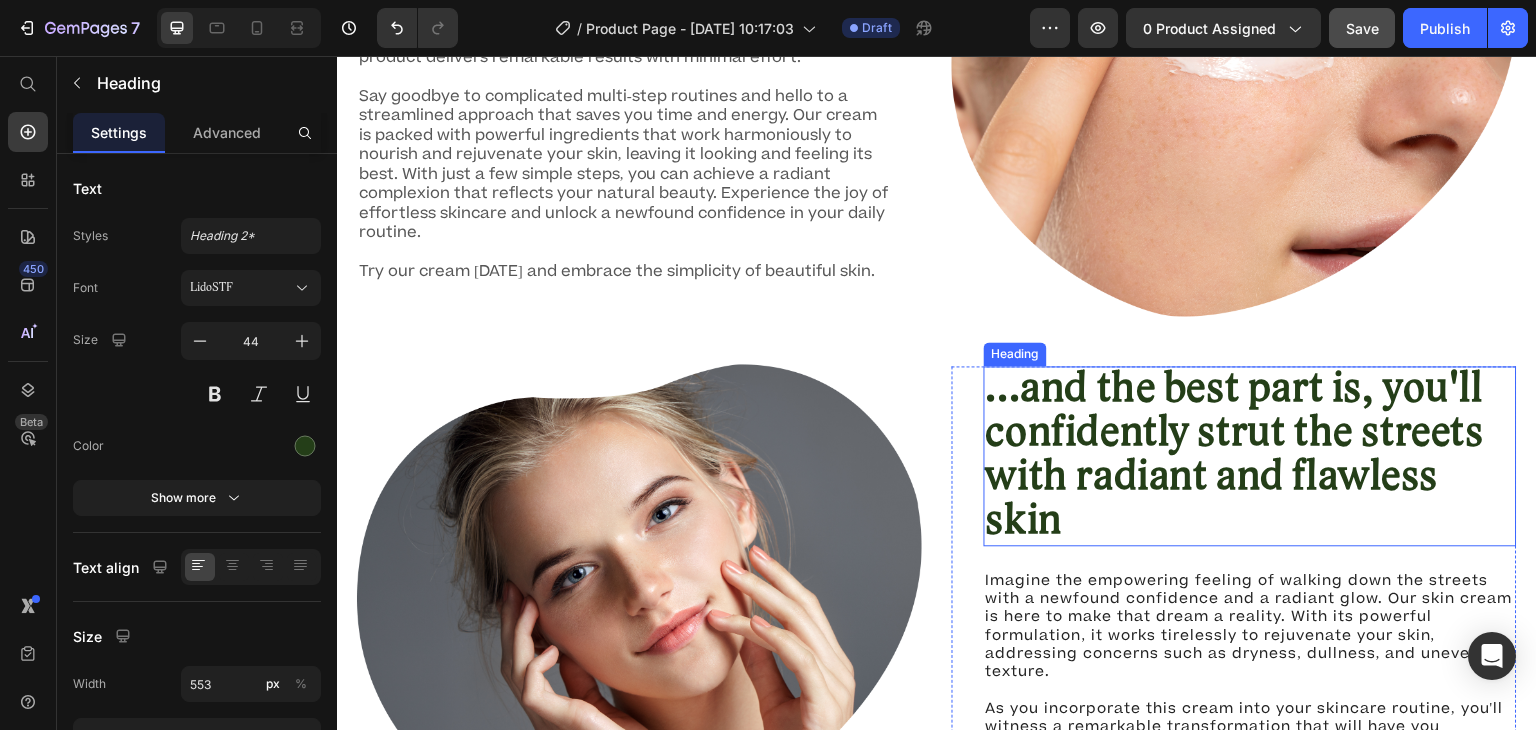 click on "...and the best part is, you'll confidently strut the streets with radiant and flawless skin" at bounding box center [1250, 456] 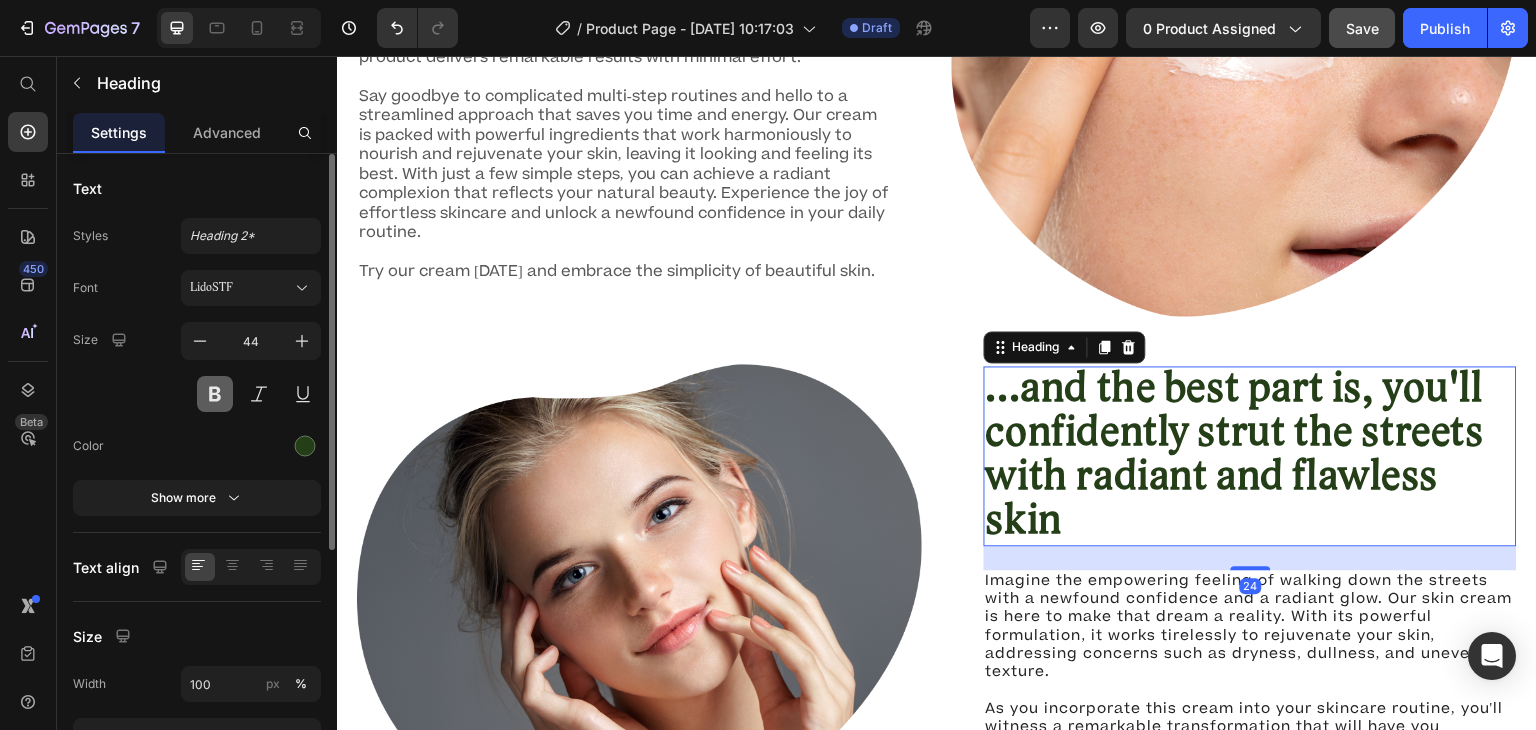 click at bounding box center [215, 394] 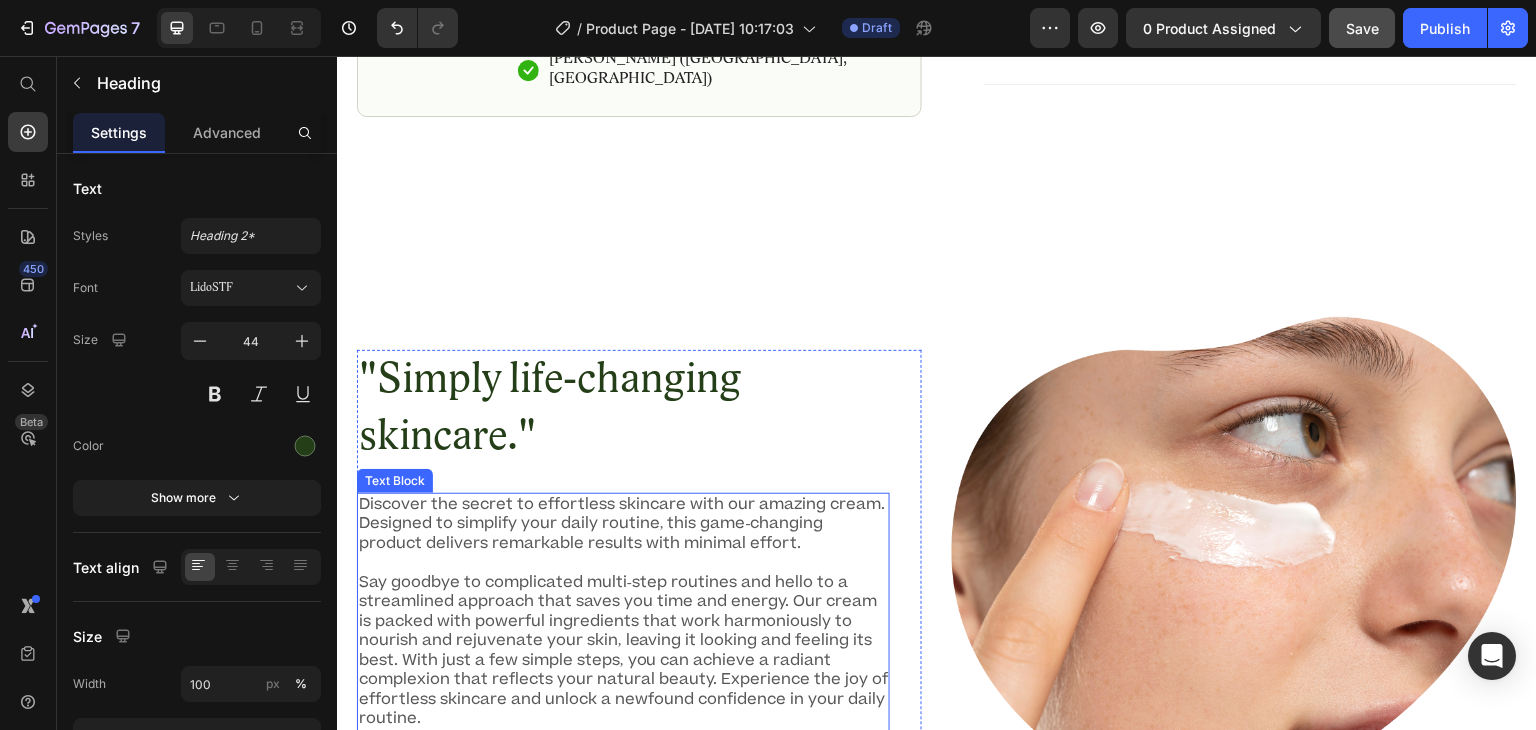 scroll, scrollTop: 1336, scrollLeft: 0, axis: vertical 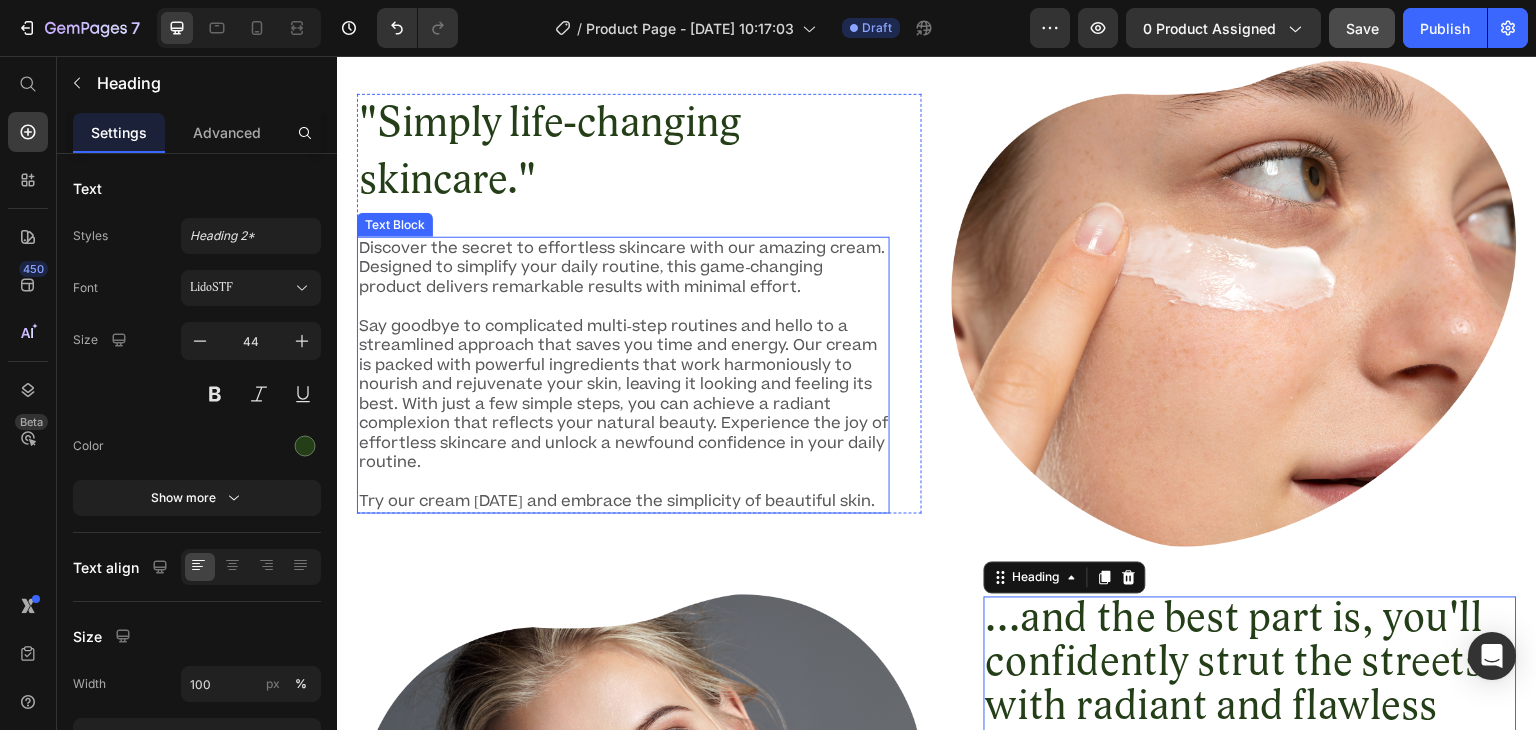 click on "Say goodbye to complicated multi-step routines and hello to a streamlined approach that saves you time and energy. Our cream is packed with powerful ingredients that work harmoniously to nourish and rejuvenate your skin, leaving it looking and feeling its best. With just a few simple steps, you can achieve a radiant complexion that reflects your natural beauty. Experience the joy of effortless skincare and unlock a newfound confidence in your daily routine." at bounding box center [623, 395] 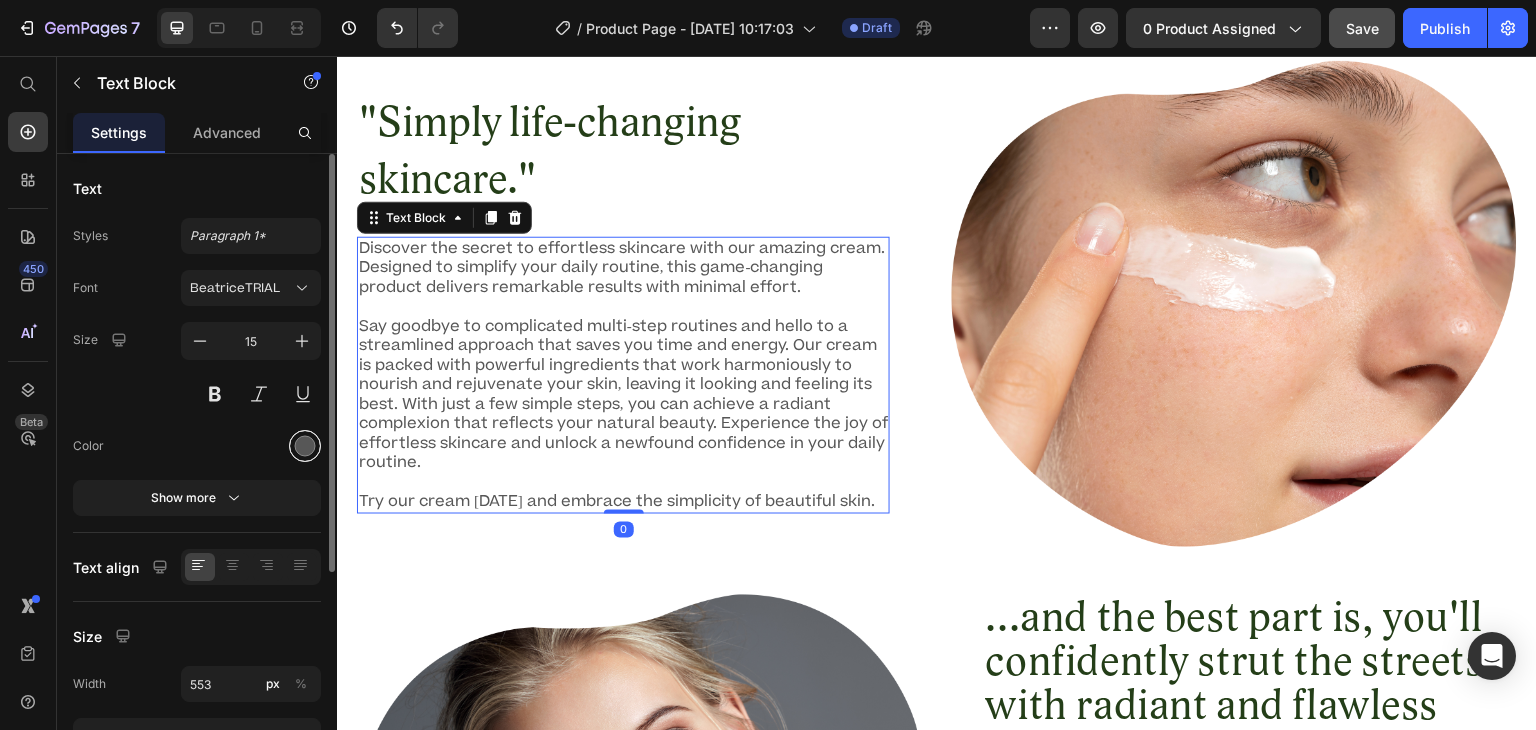 click at bounding box center [305, 446] 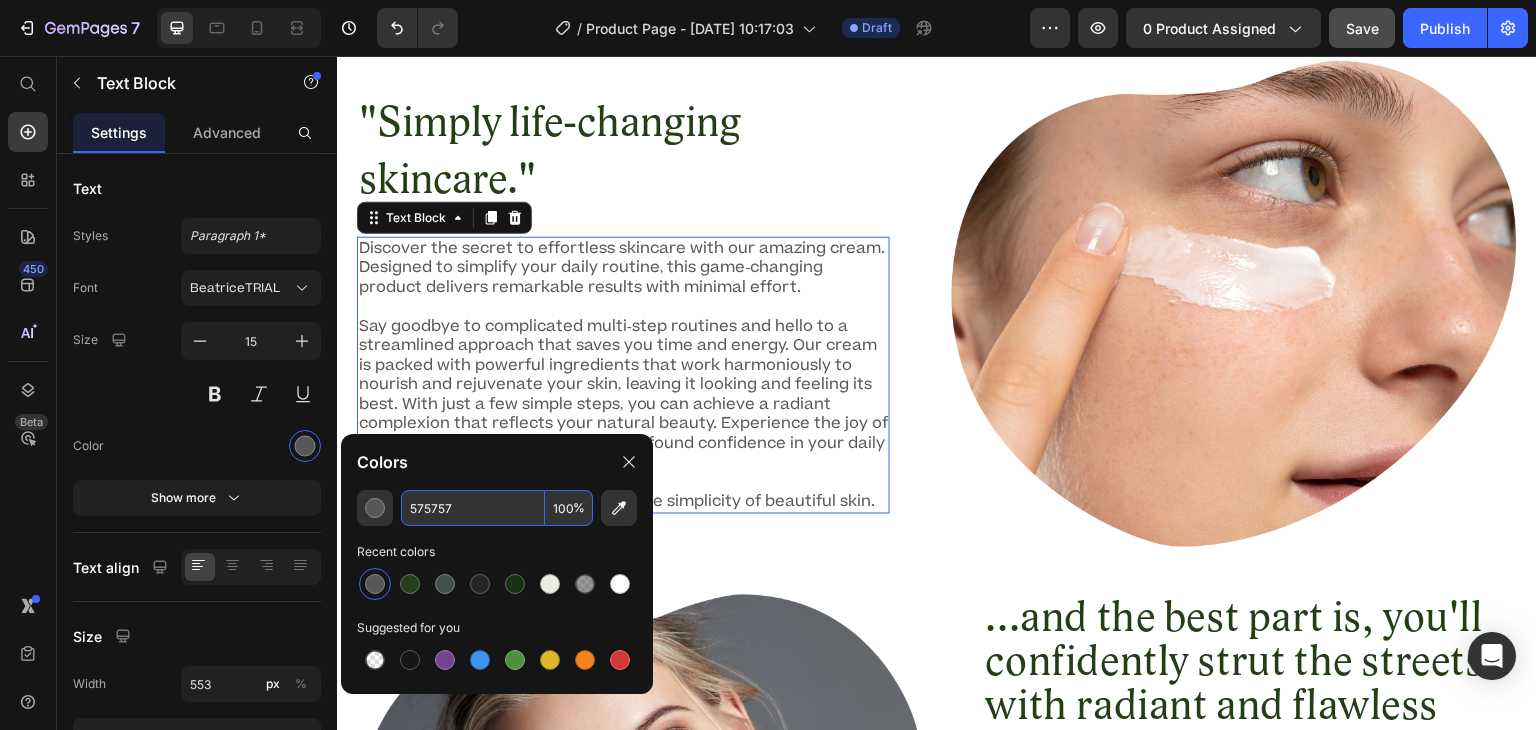 click on "575757" at bounding box center (473, 508) 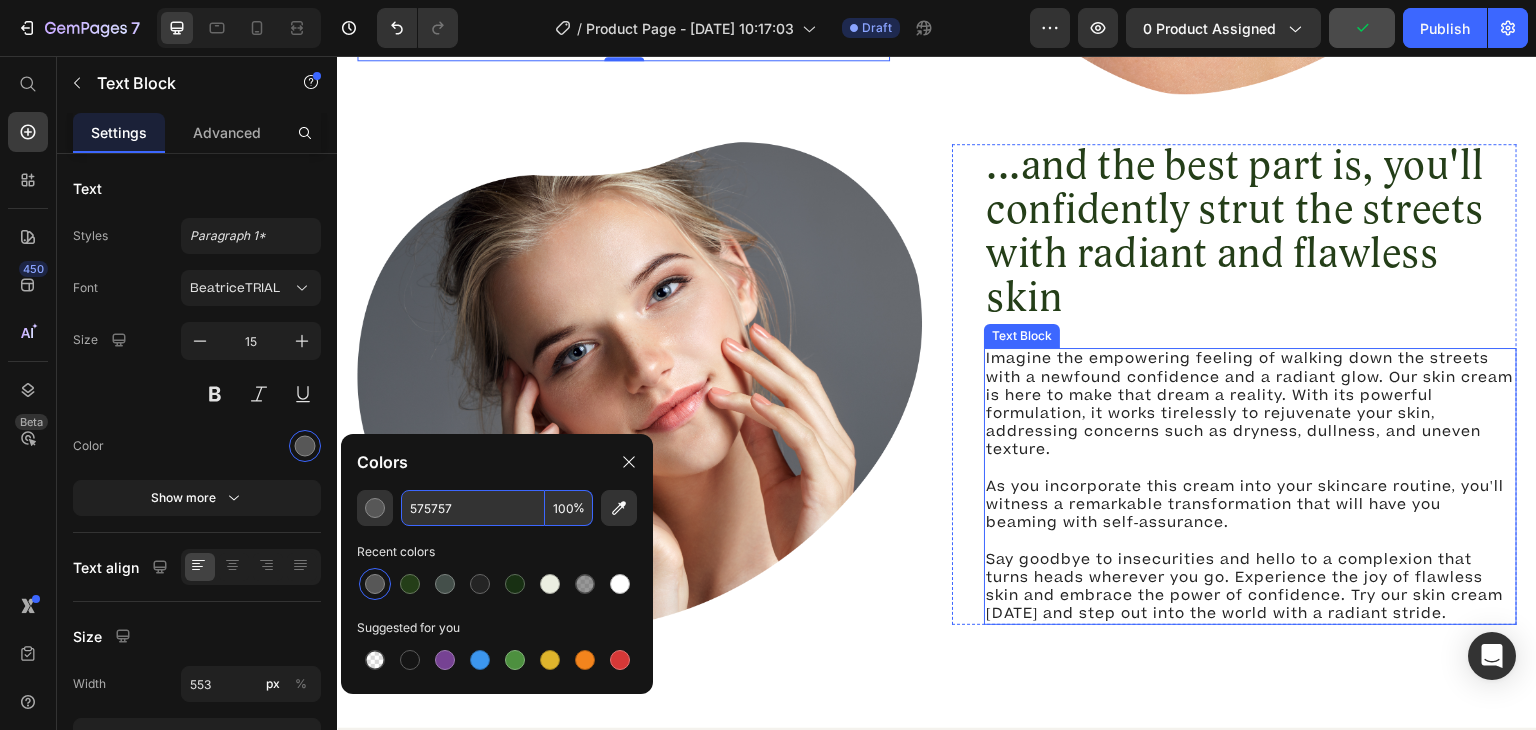 scroll, scrollTop: 1843, scrollLeft: 0, axis: vertical 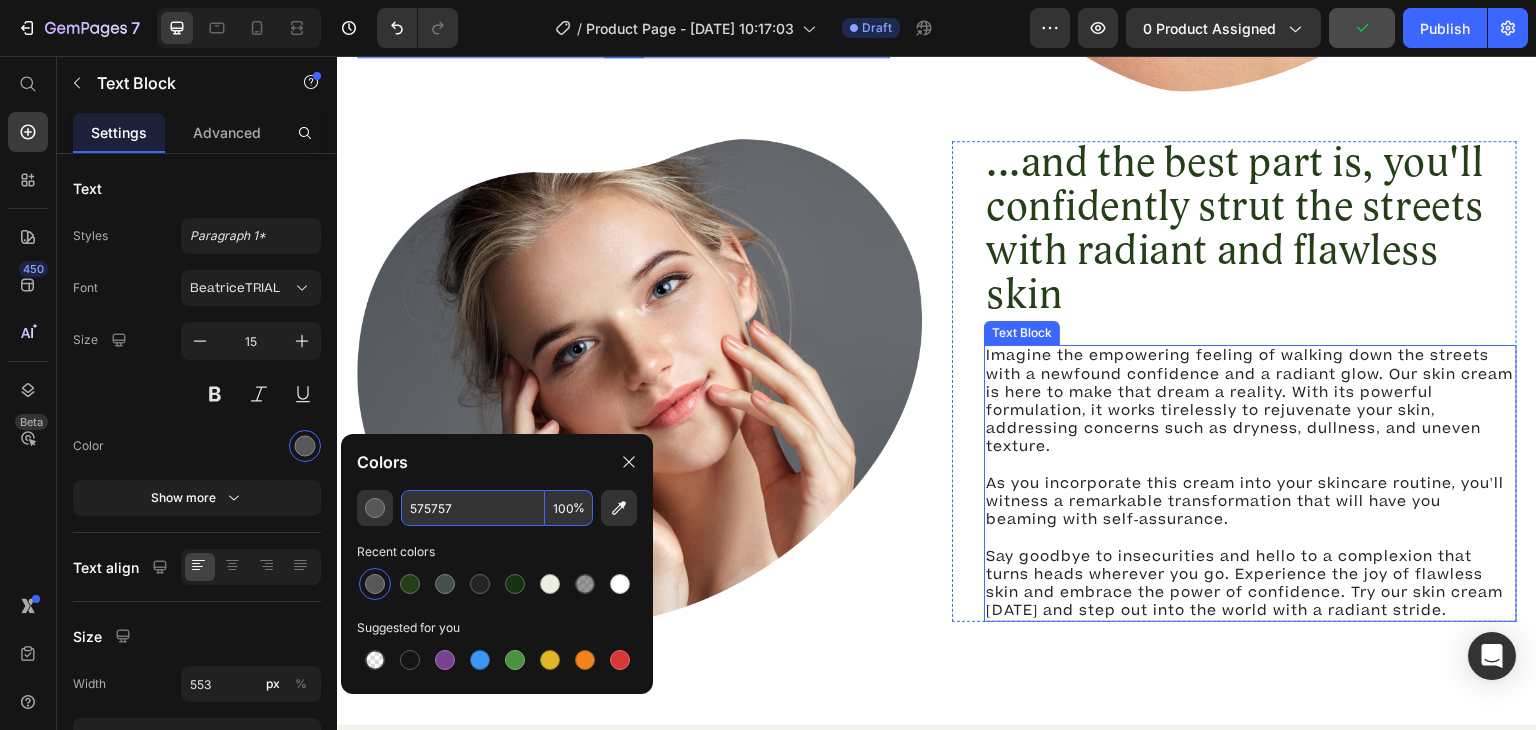 click on "Imagine the empowering feeling of walking down the streets with a newfound confidence and a radiant glow. Our skin cream is here to make that dream a reality. With its powerful formulation, it works tirelessly to rejuvenate your skin, addressing concerns such as dryness, dullness, and uneven texture." at bounding box center (1250, 401) 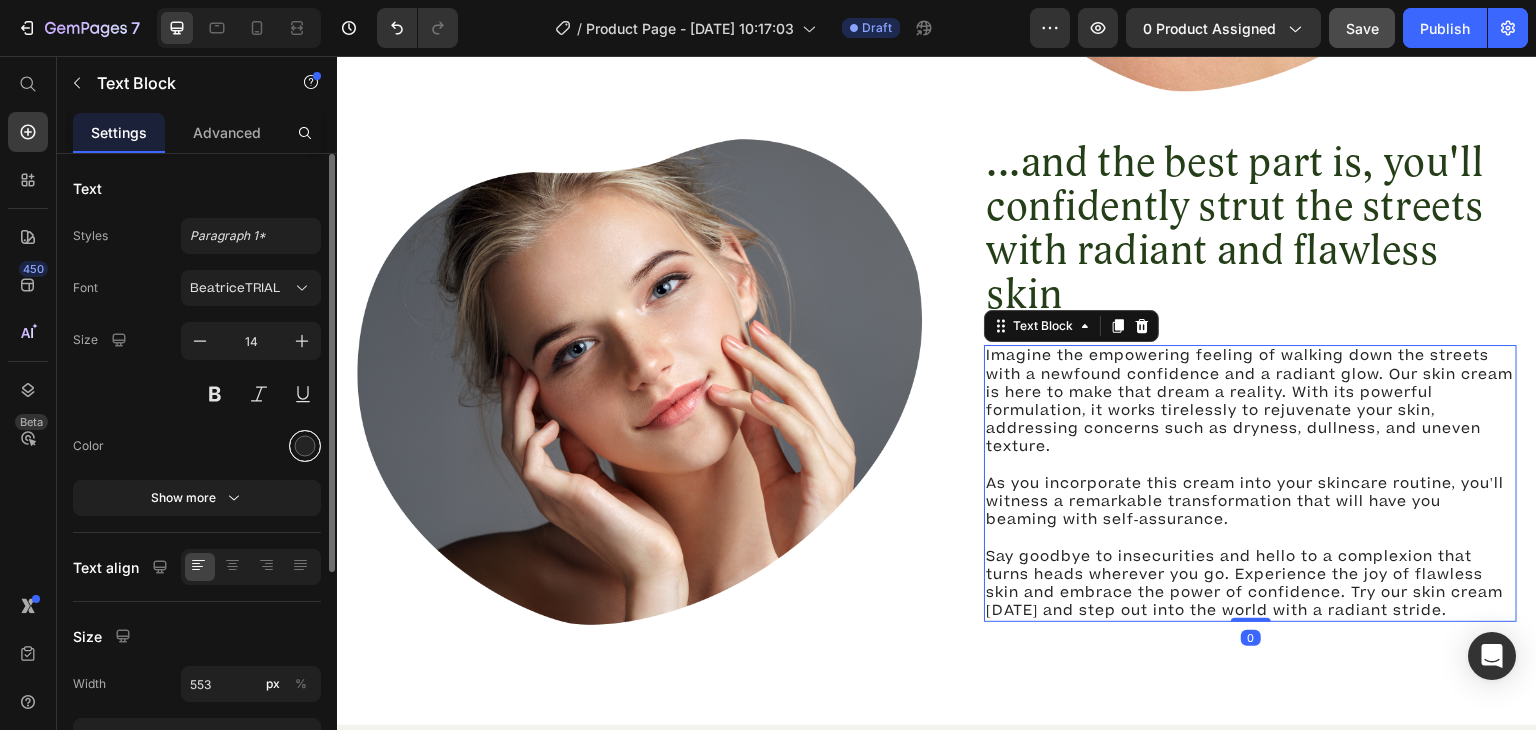 click at bounding box center (305, 446) 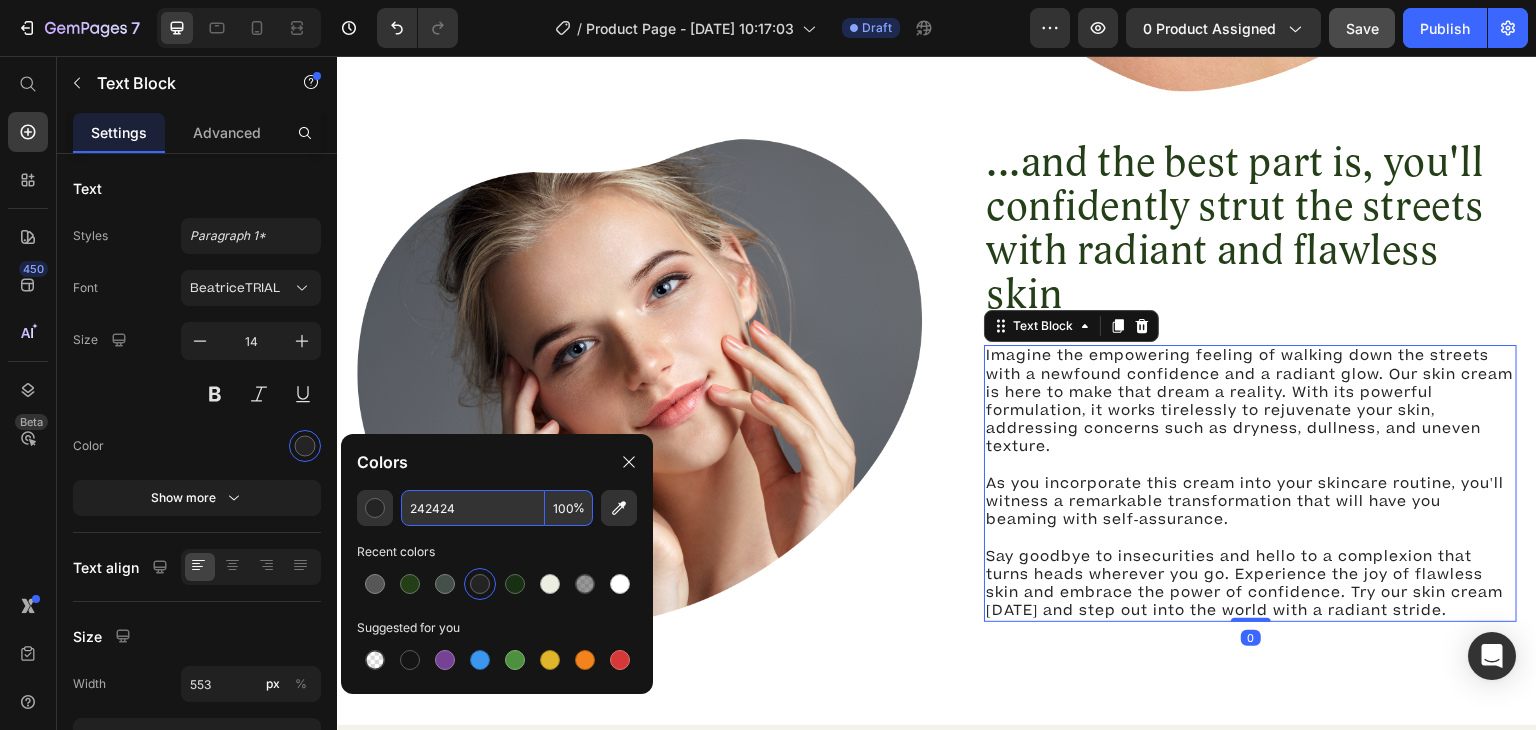 click on "242424" at bounding box center [473, 508] 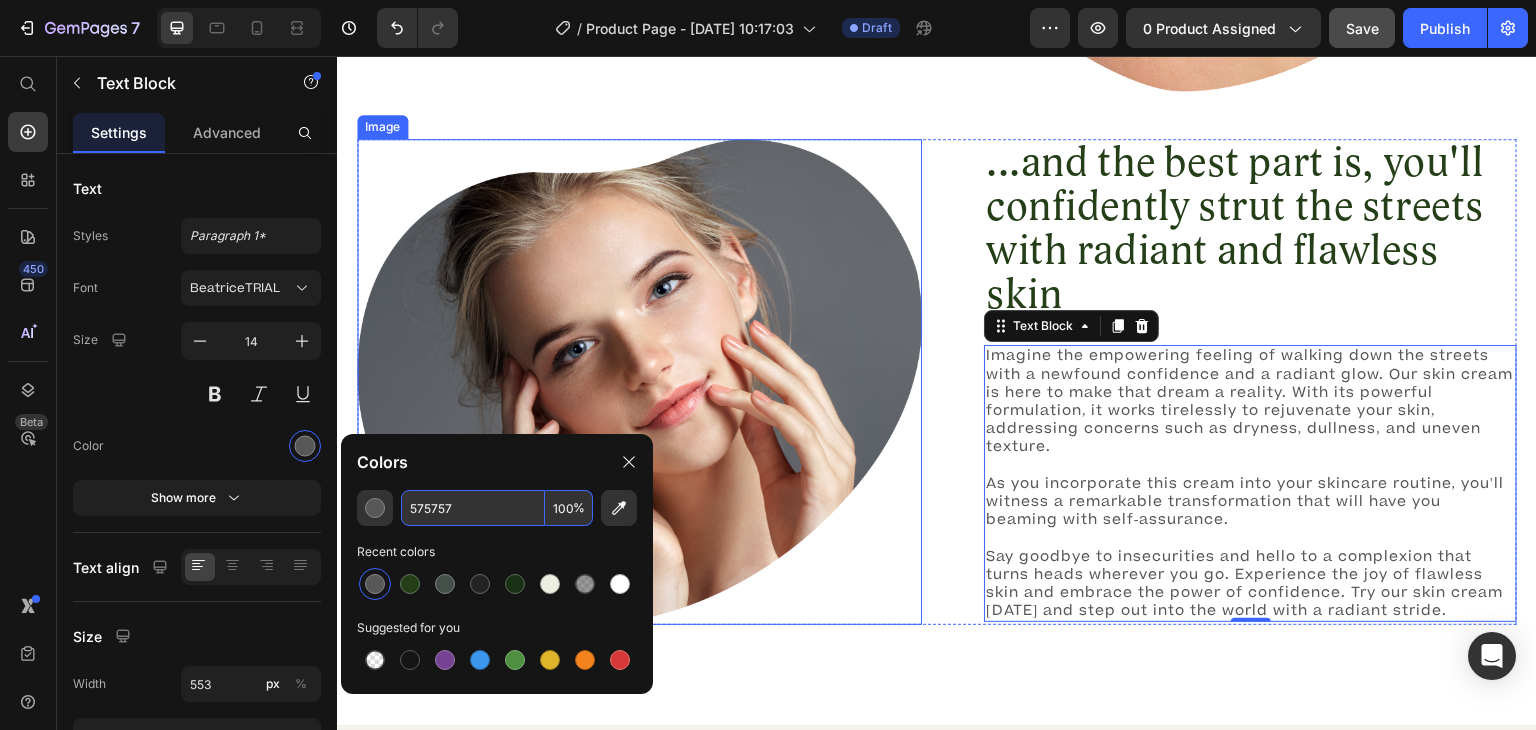 click at bounding box center [639, 382] 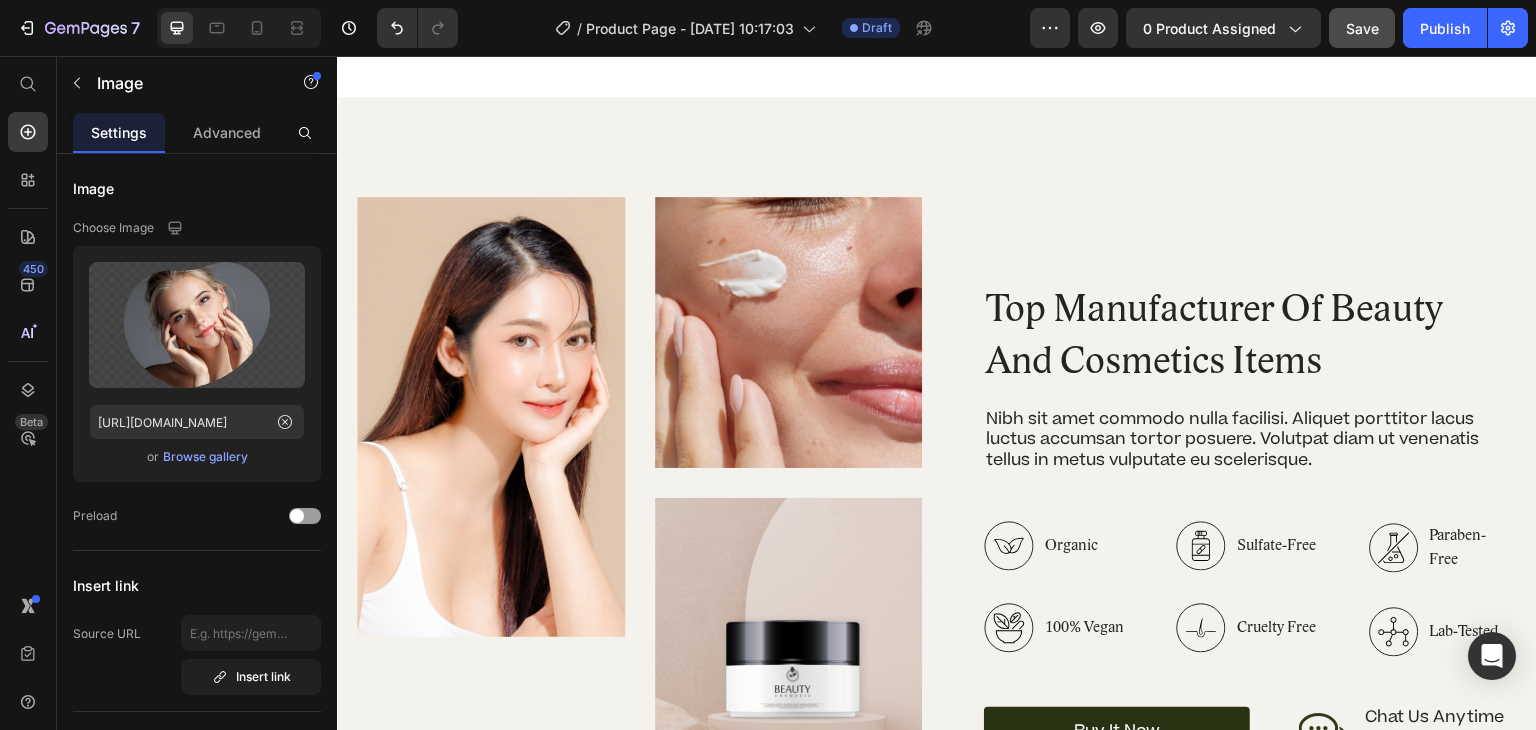 scroll, scrollTop: 2474, scrollLeft: 0, axis: vertical 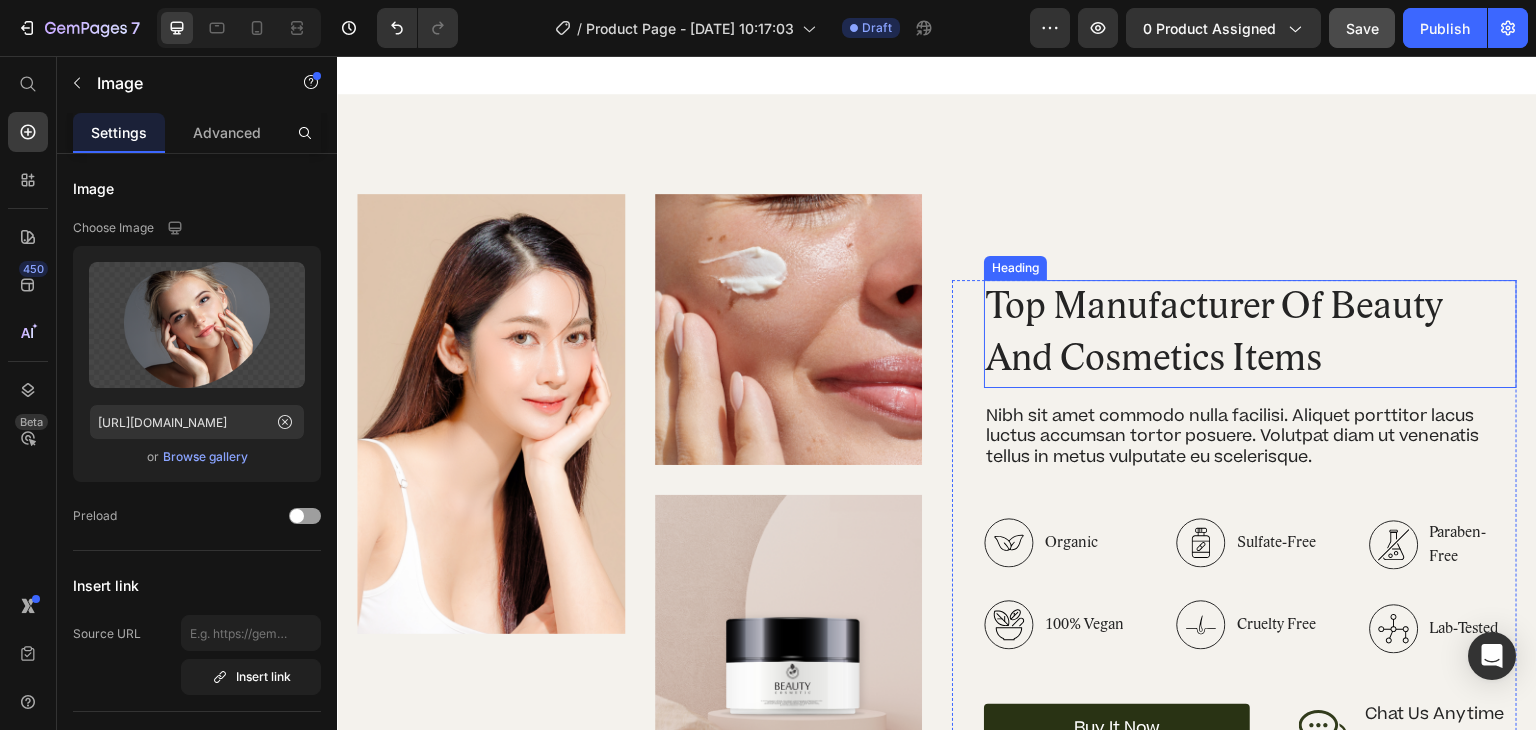 click on "Top Manufacturer Of Beauty And Cosmetics Items" at bounding box center (1250, 334) 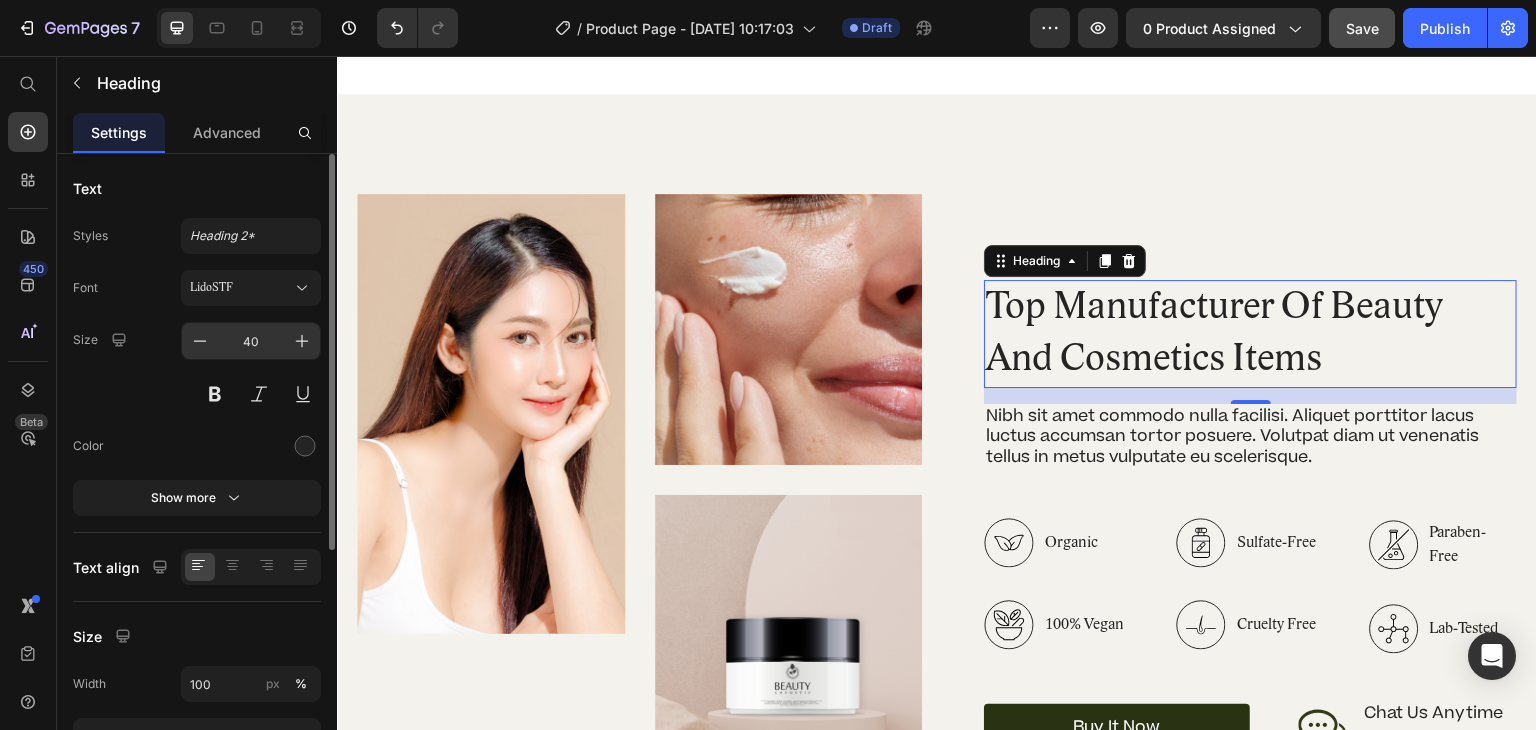 click on "40" at bounding box center (251, 341) 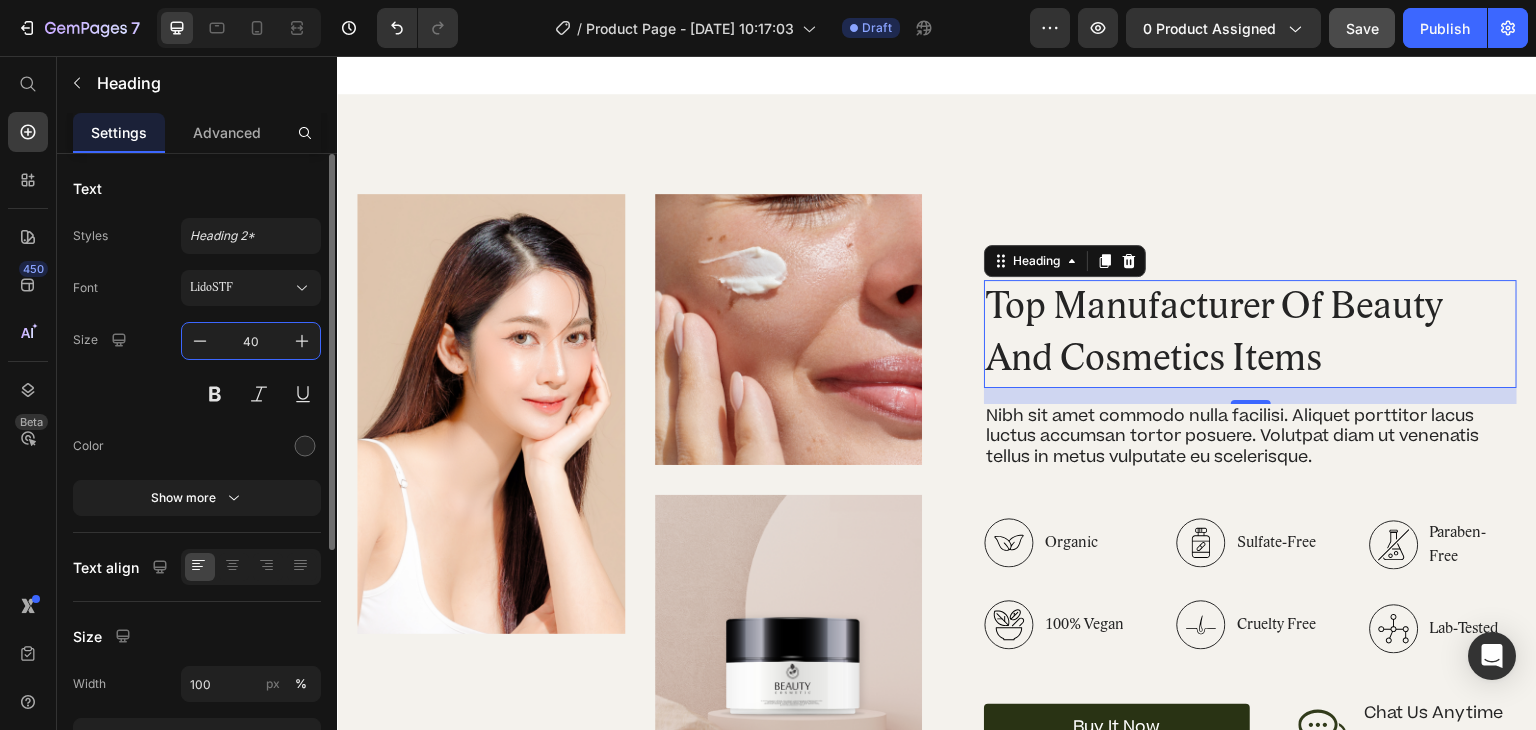 click on "40" at bounding box center [251, 341] 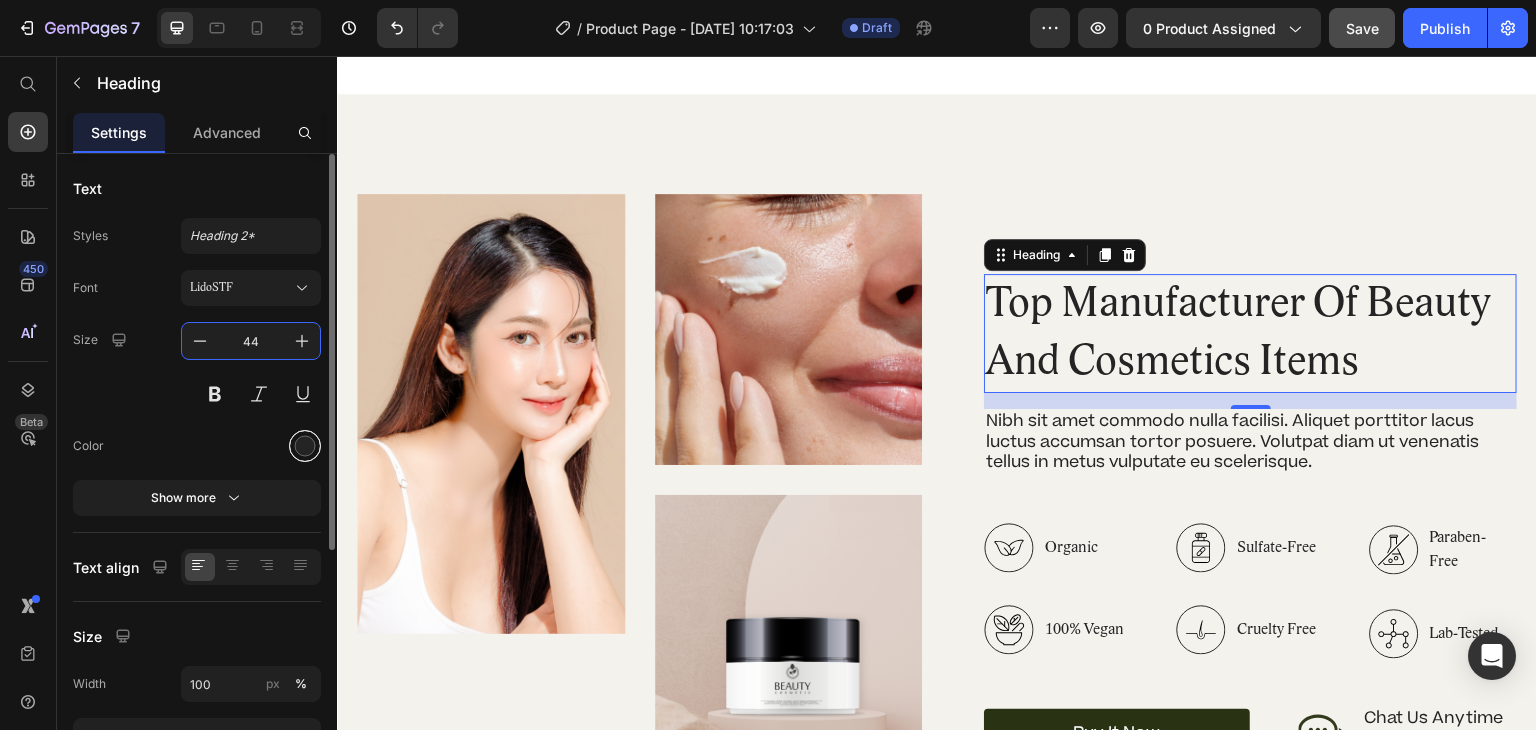 type on "44" 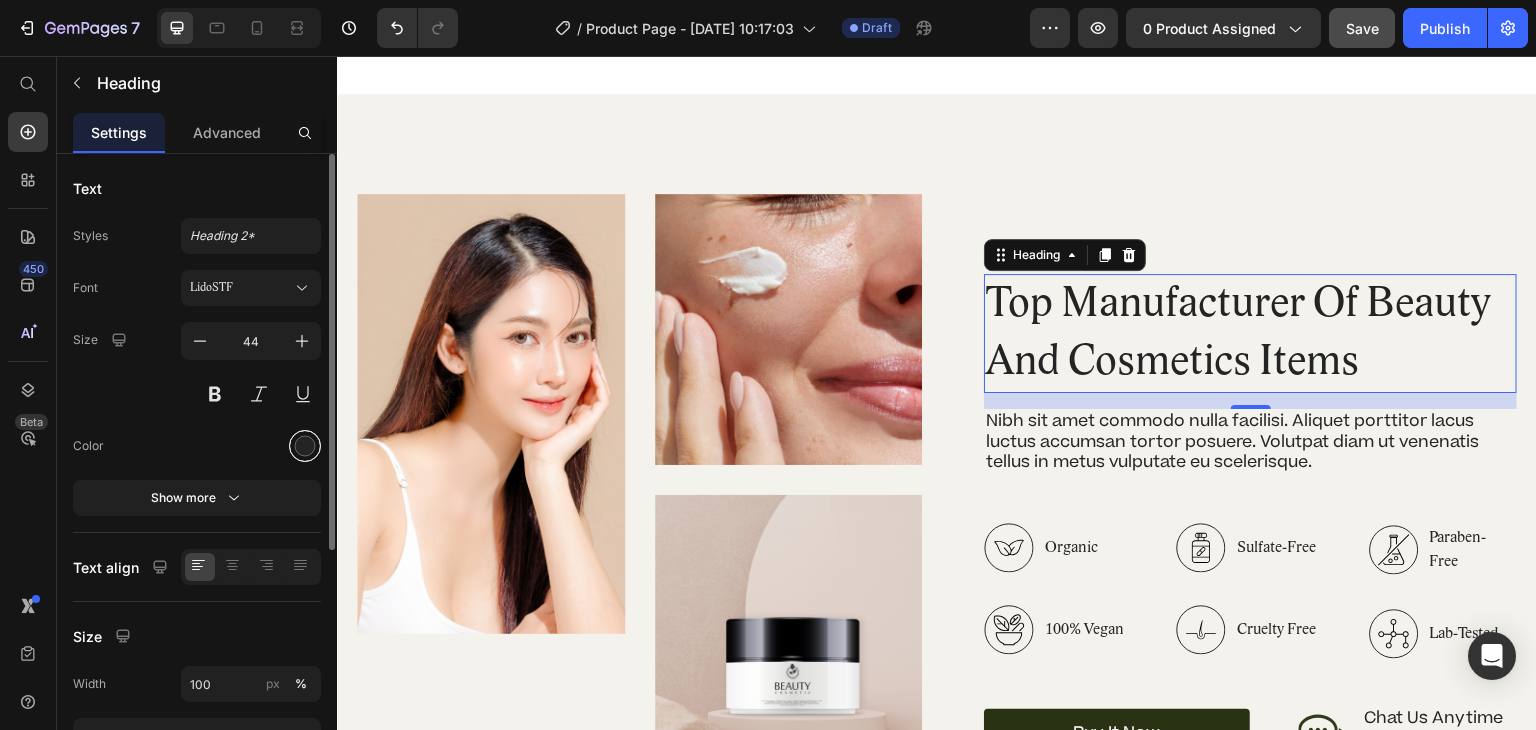 click at bounding box center (305, 446) 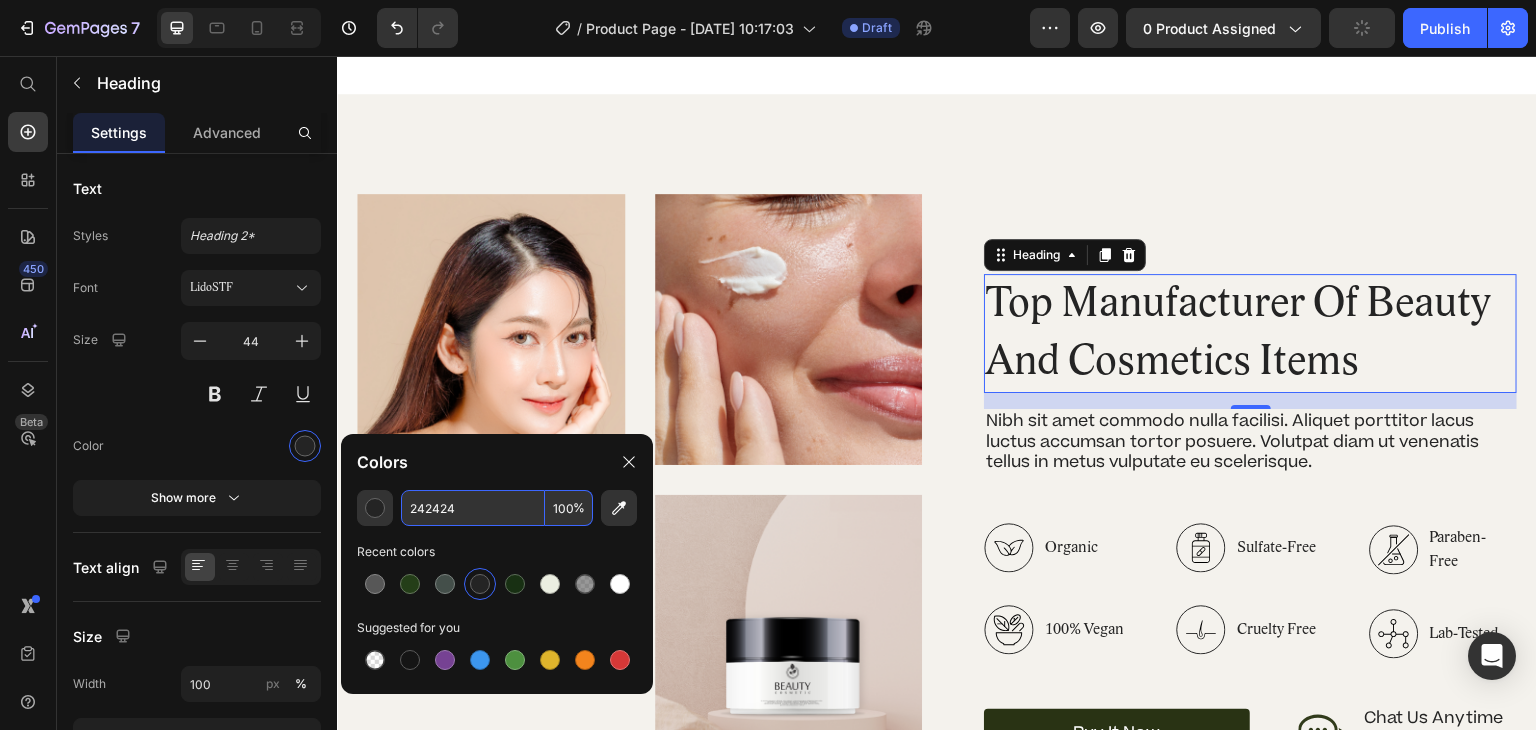 click on "242424" at bounding box center [473, 508] 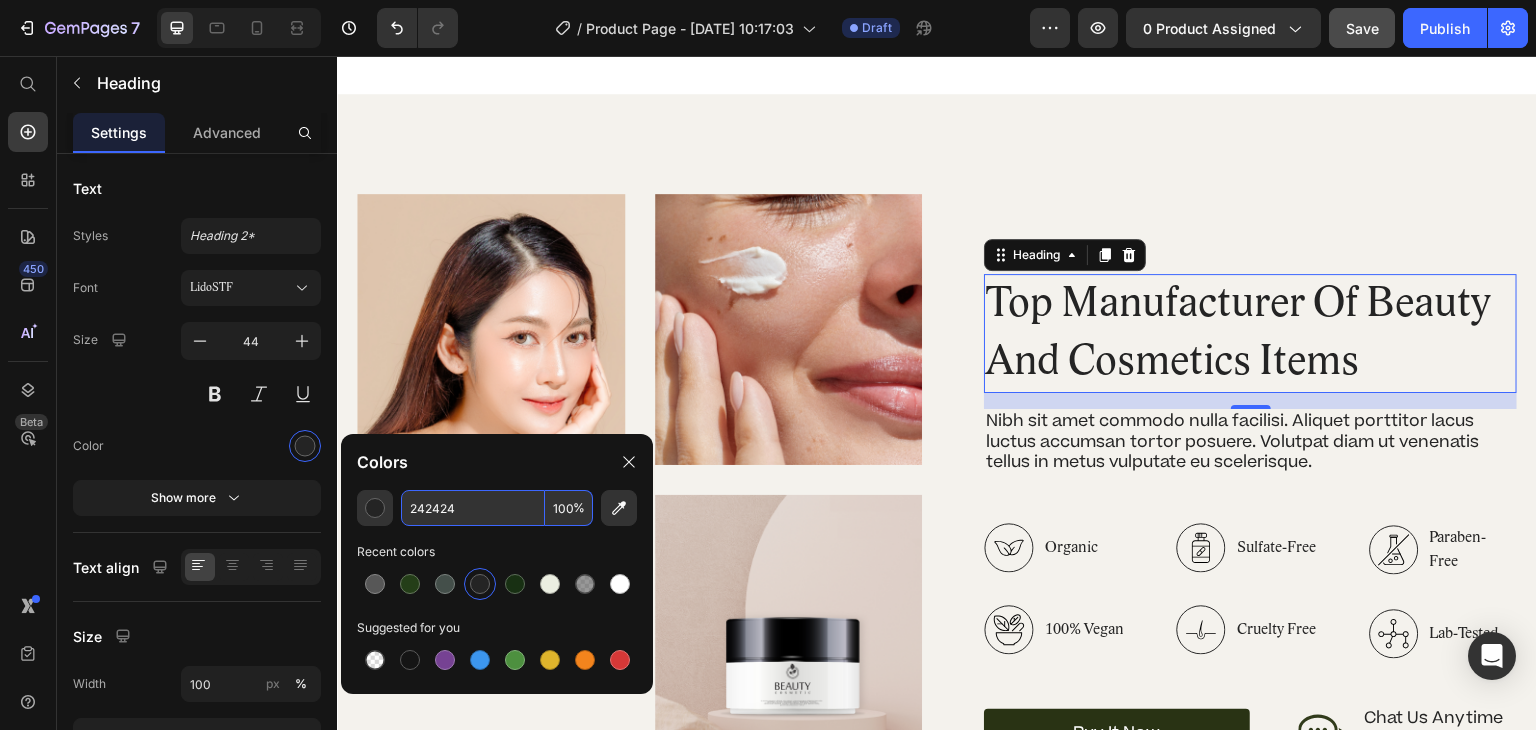 click on "242424" at bounding box center [473, 508] 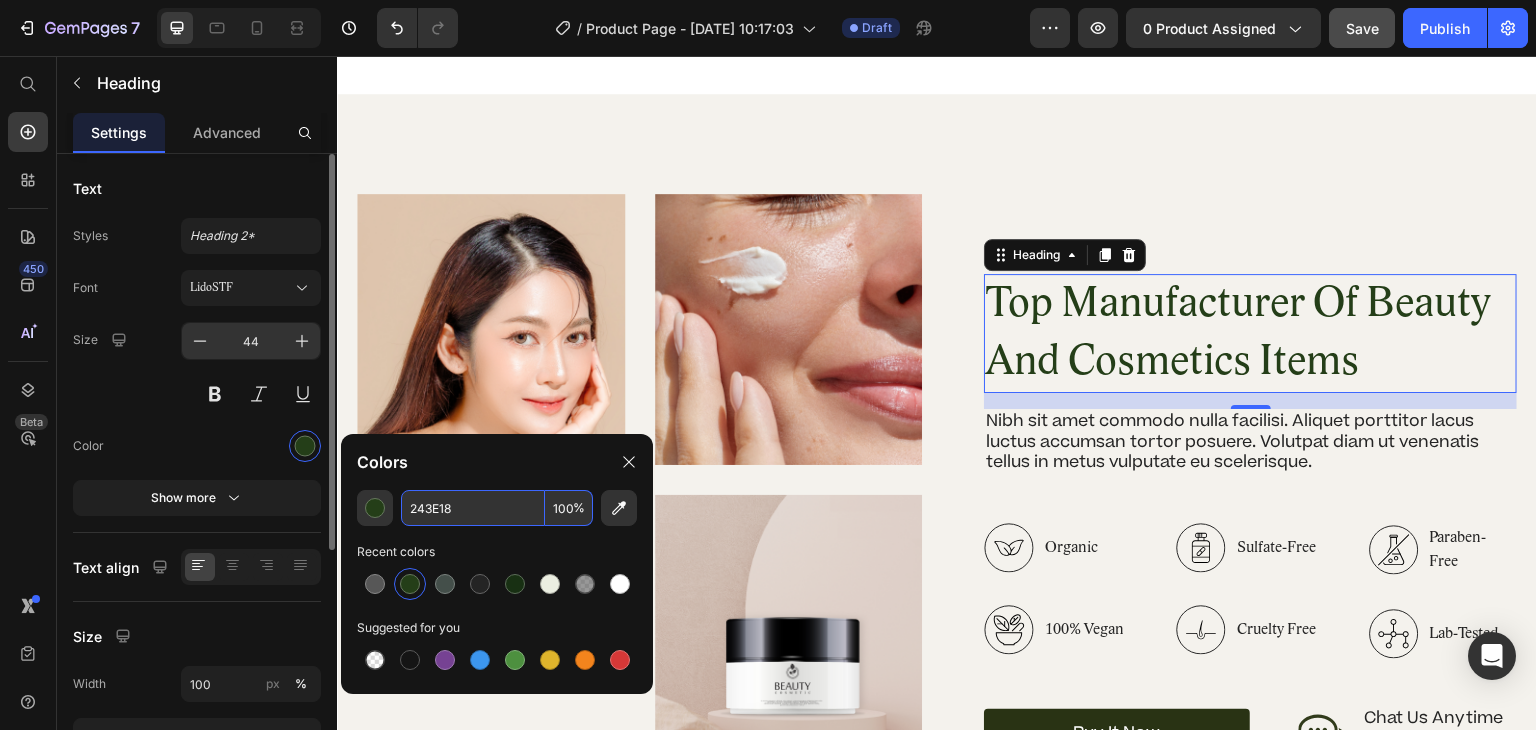 type on "243E18" 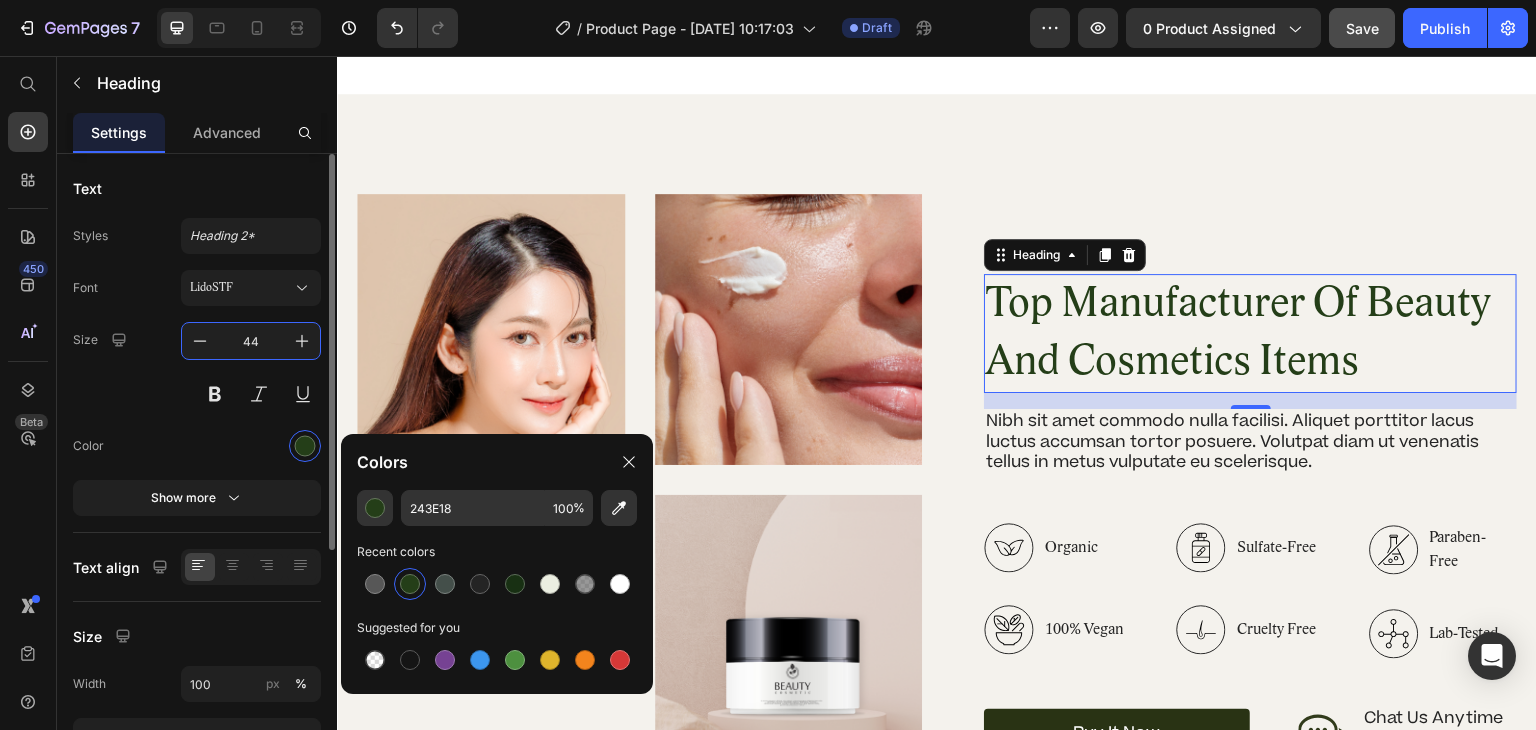 click on "44" at bounding box center (251, 341) 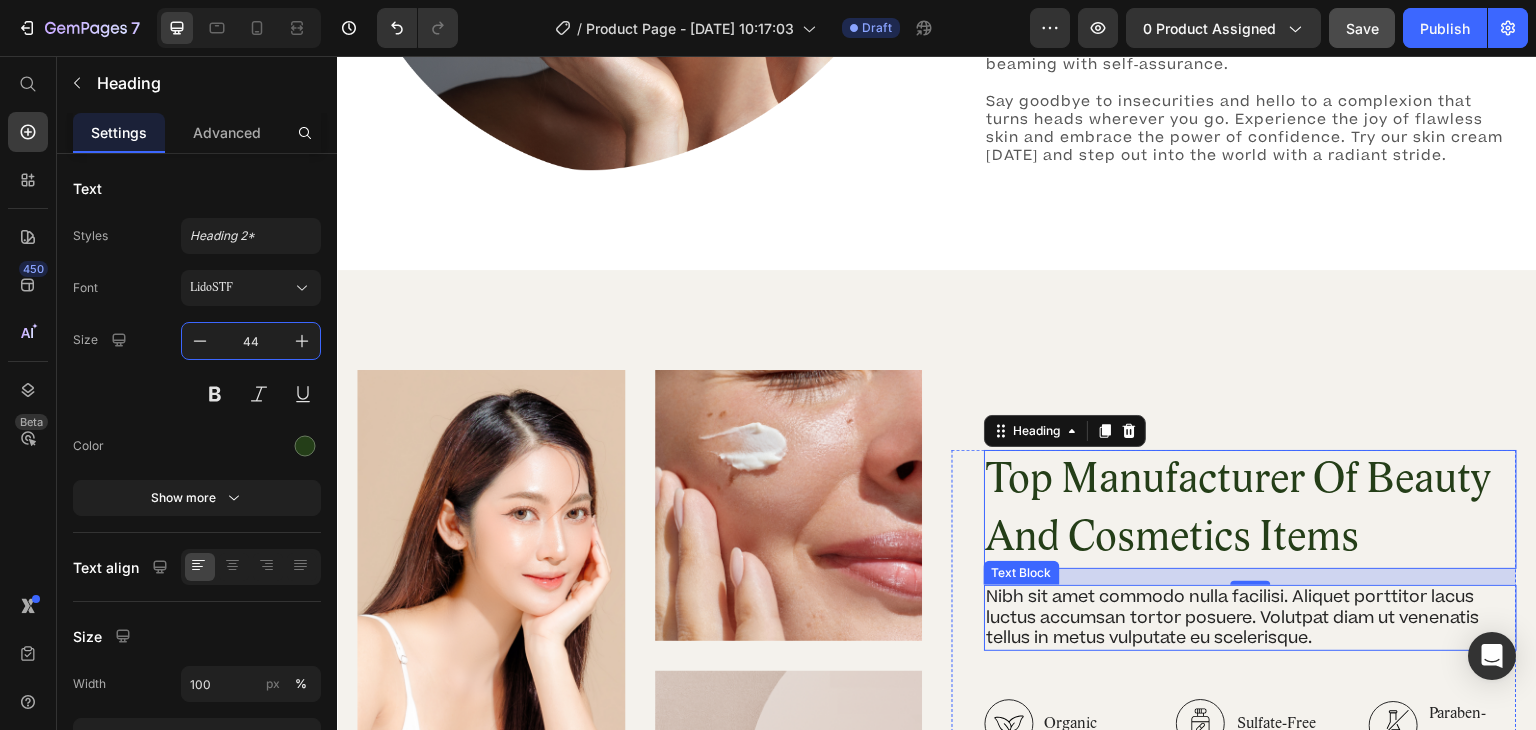 scroll, scrollTop: 2550, scrollLeft: 0, axis: vertical 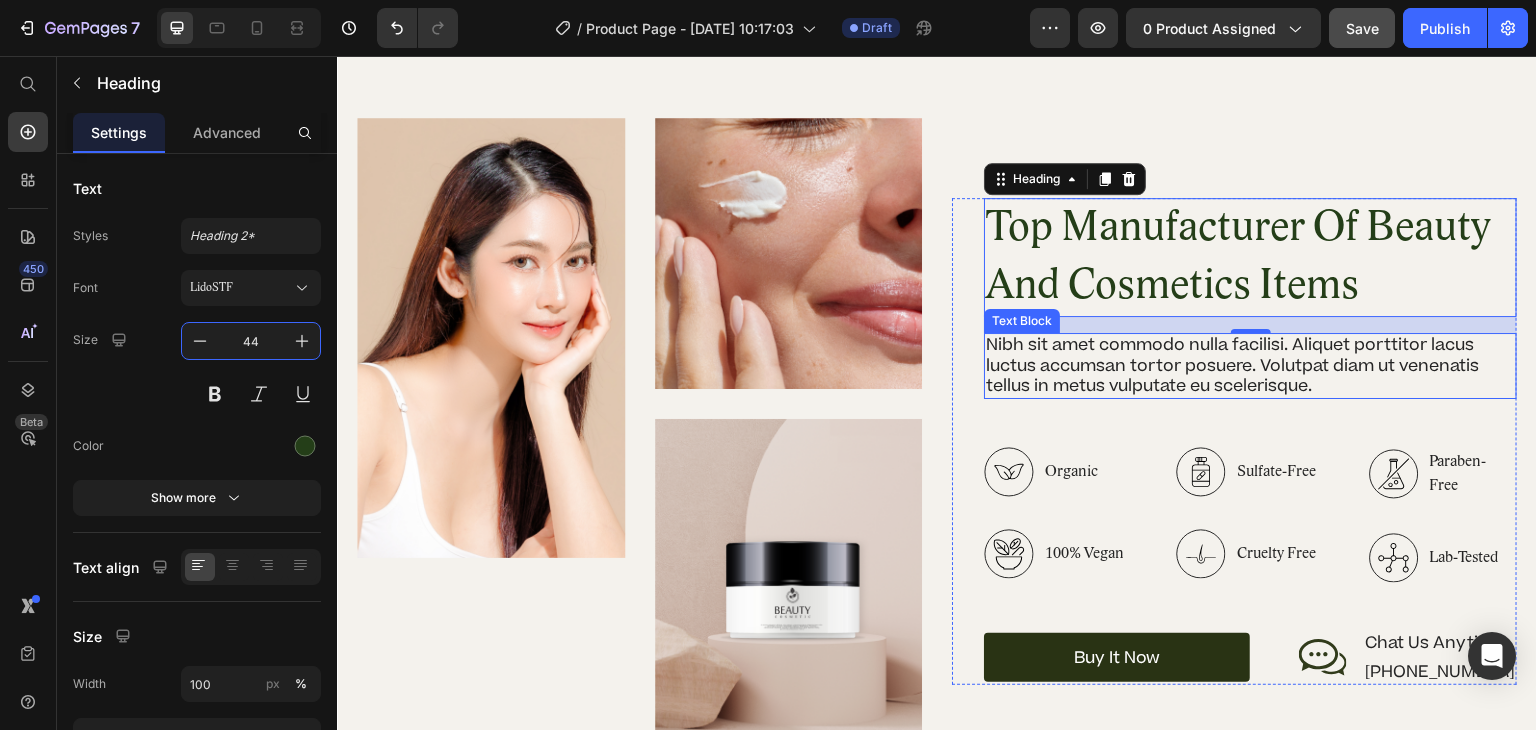 click on "Nibh sit amet commodo nulla facilisi. Aliquet porttitor lacus luctus accumsan tortor posuere. Volutpat diam ut venenatis tellus in metus vulputate eu scelerisque." at bounding box center (1250, 366) 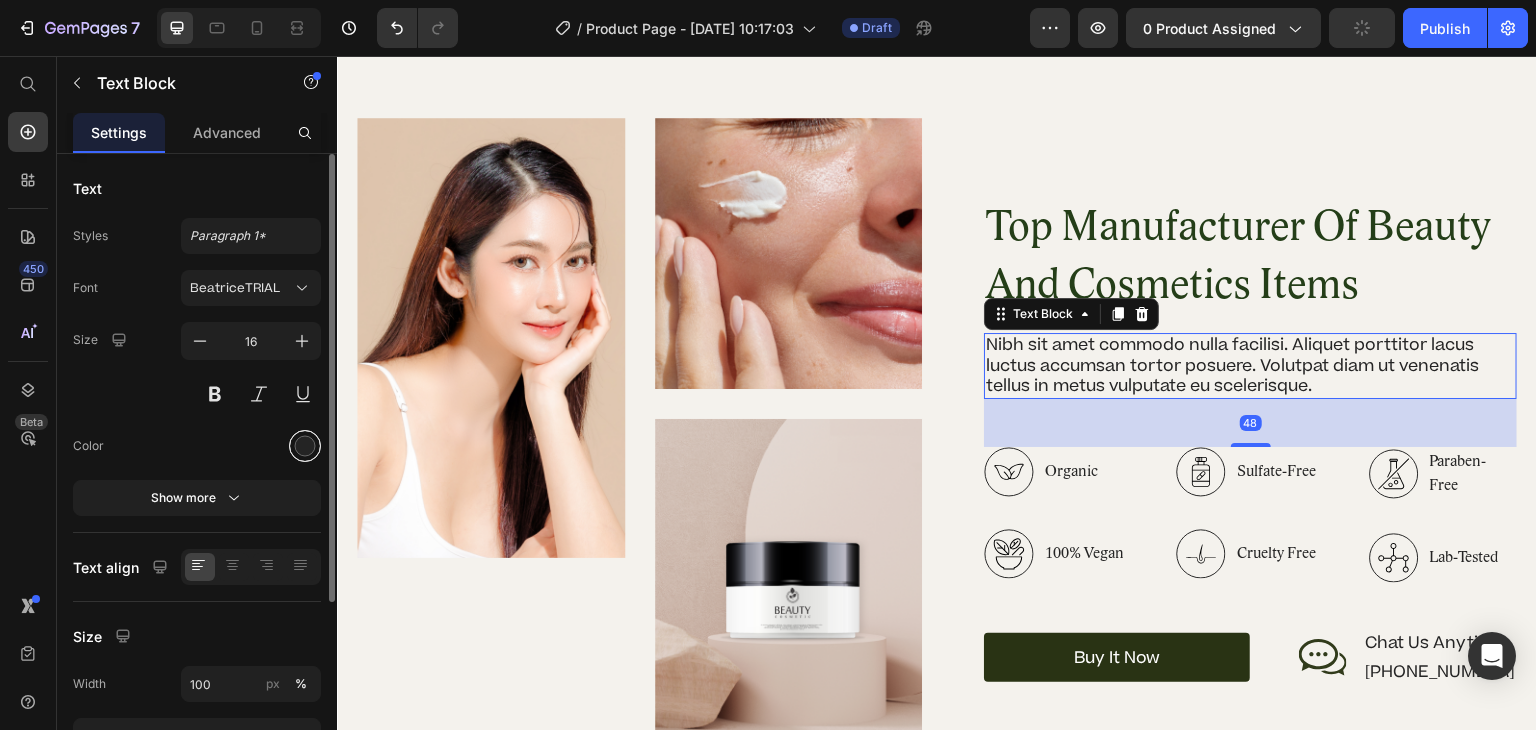 click at bounding box center [305, 446] 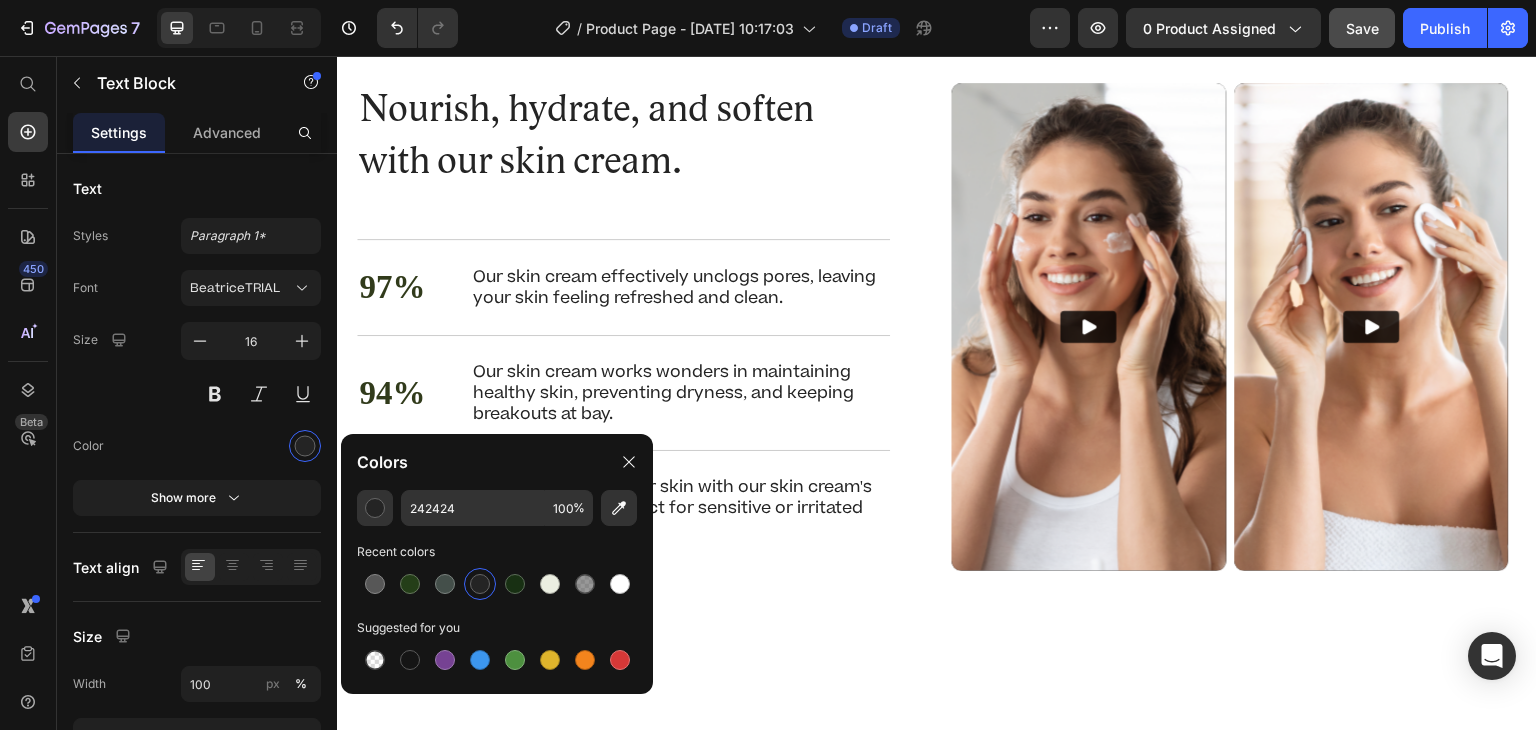 scroll, scrollTop: 3423, scrollLeft: 0, axis: vertical 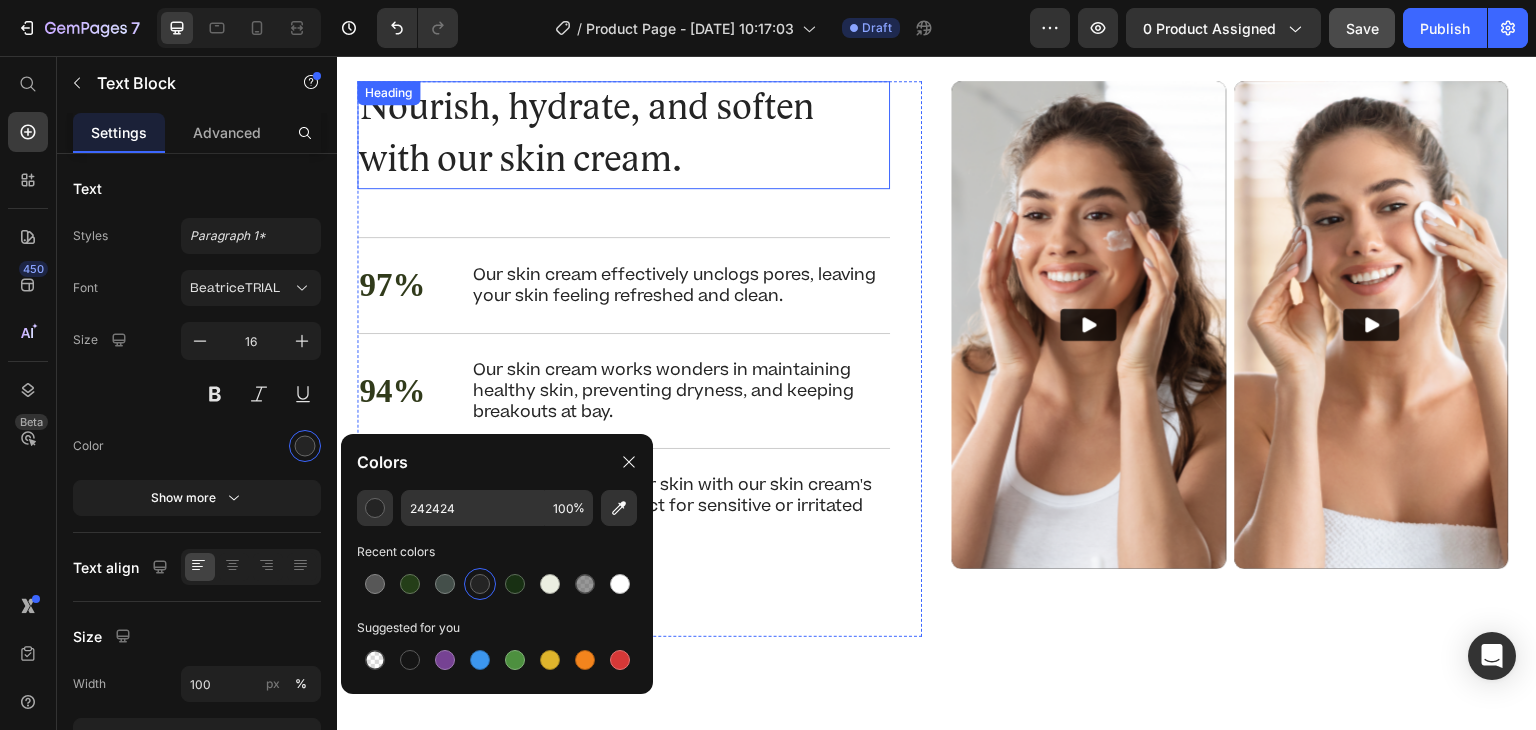 click on "Nourish, hydrate, and soften with our skin cream." at bounding box center [623, 135] 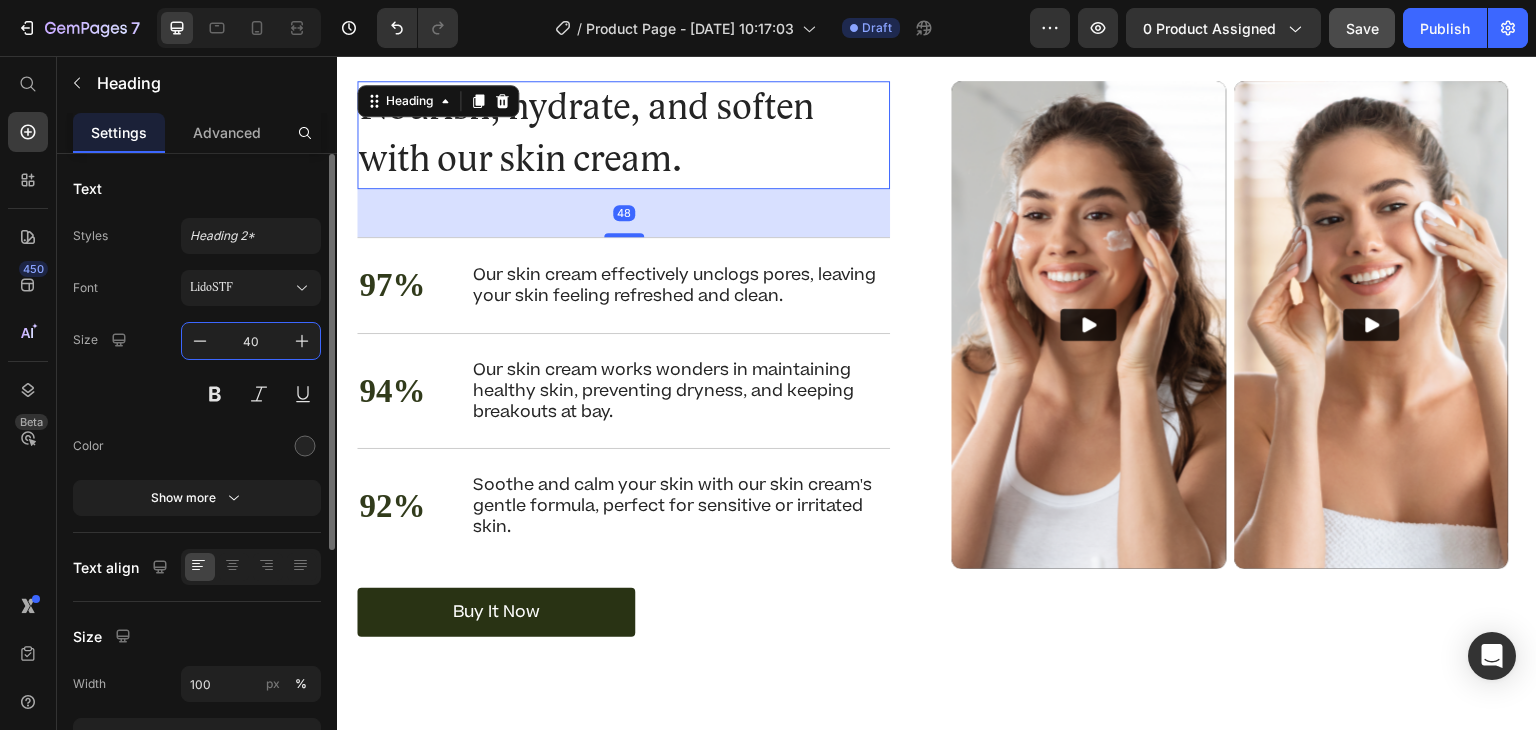 click on "40" at bounding box center (251, 341) 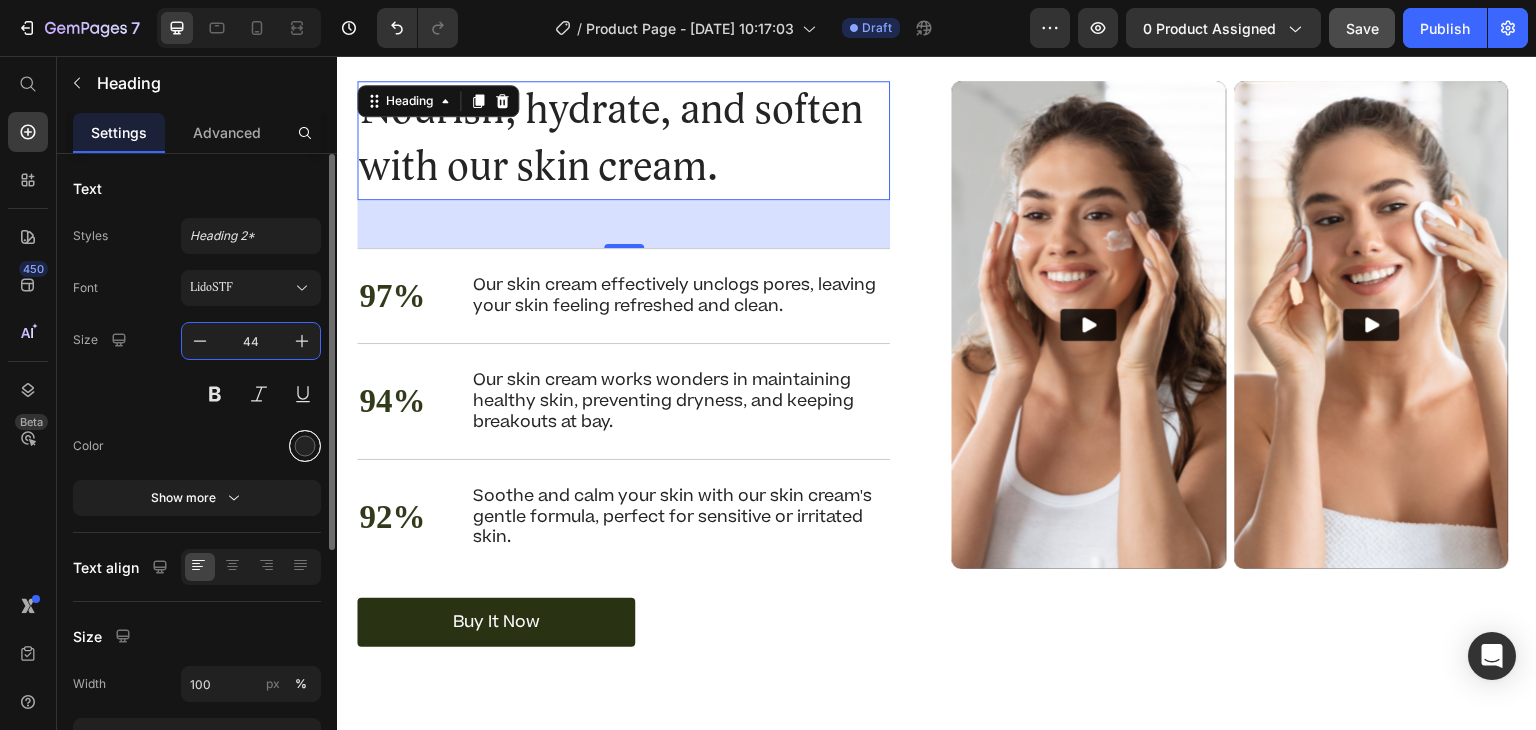 type on "44" 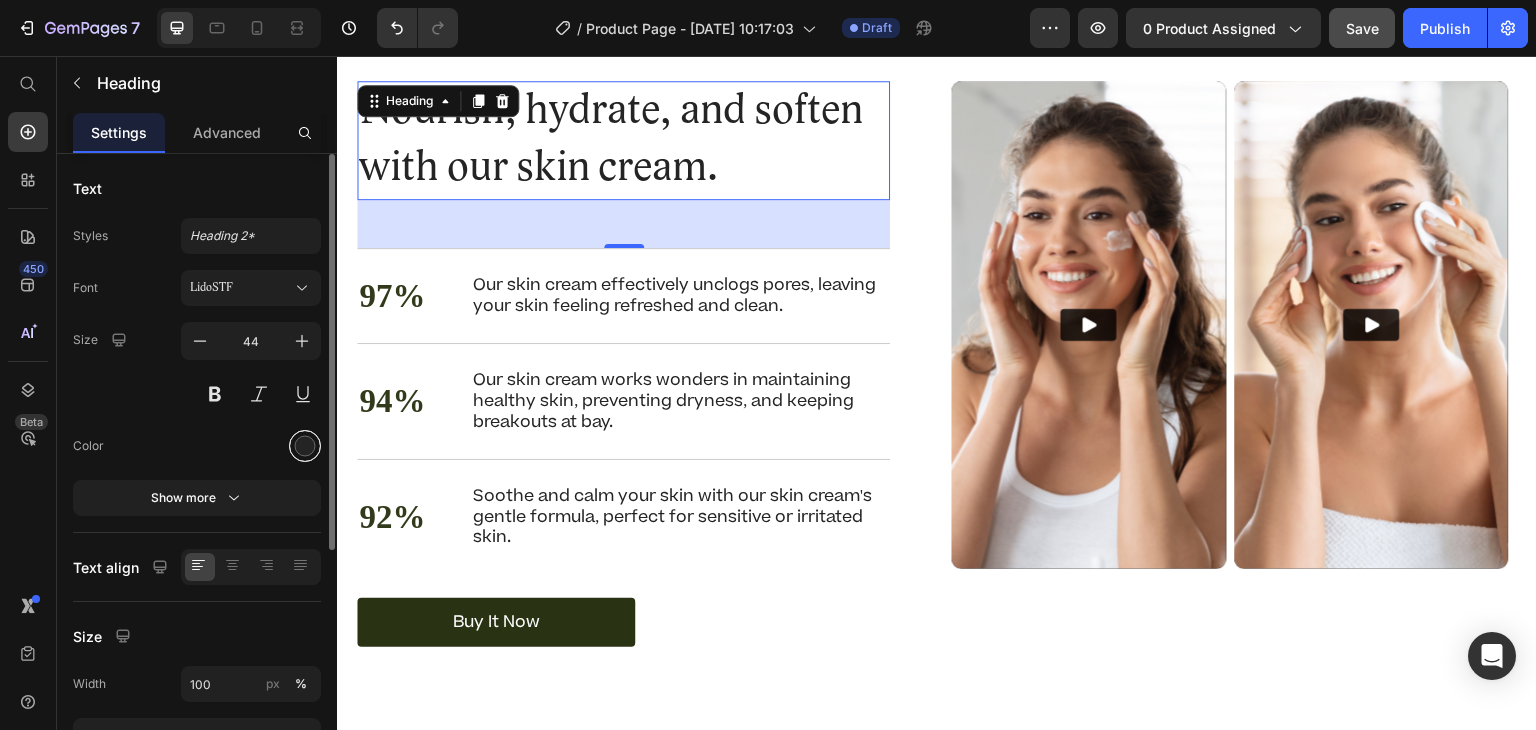 click at bounding box center (305, 446) 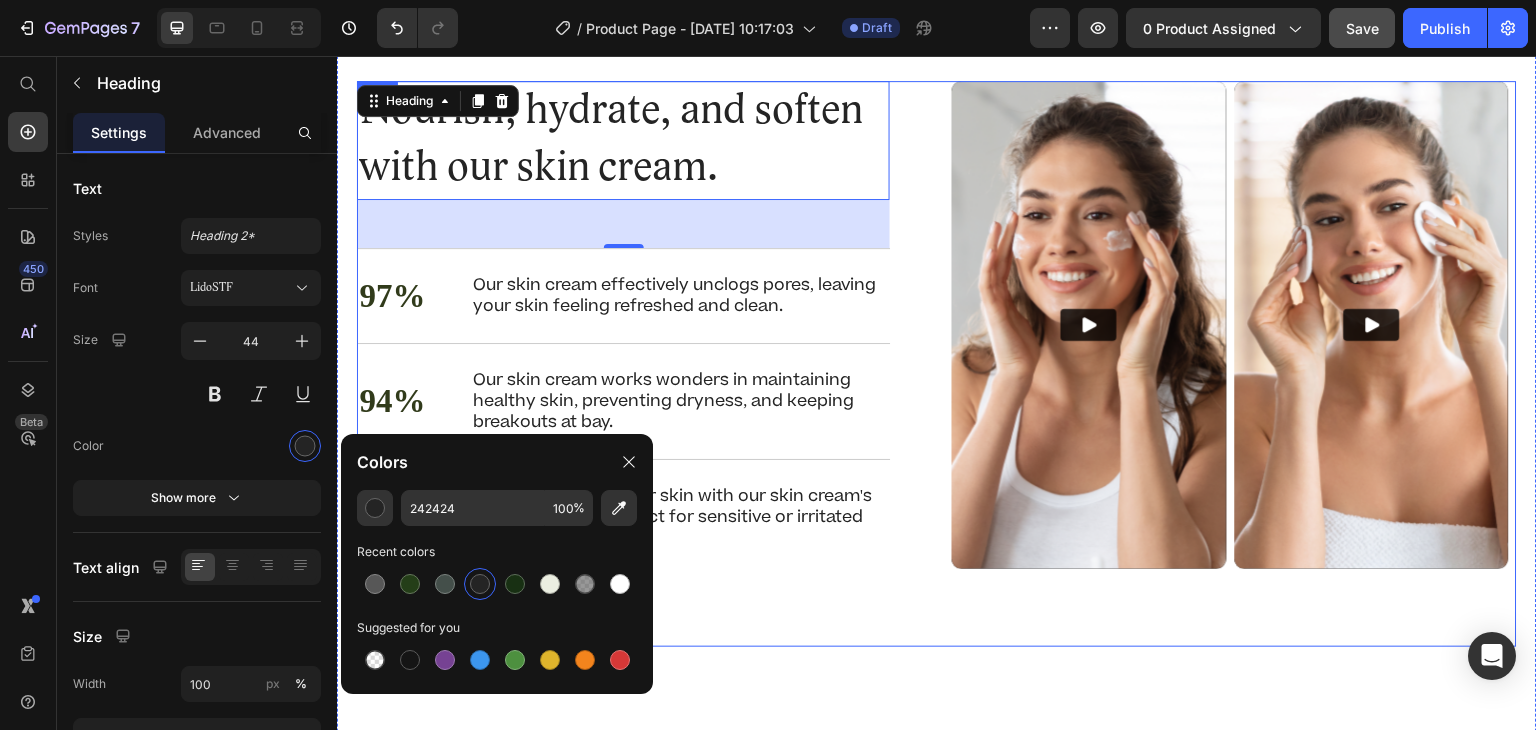 click on "Video Video Carousel" at bounding box center [1234, 364] 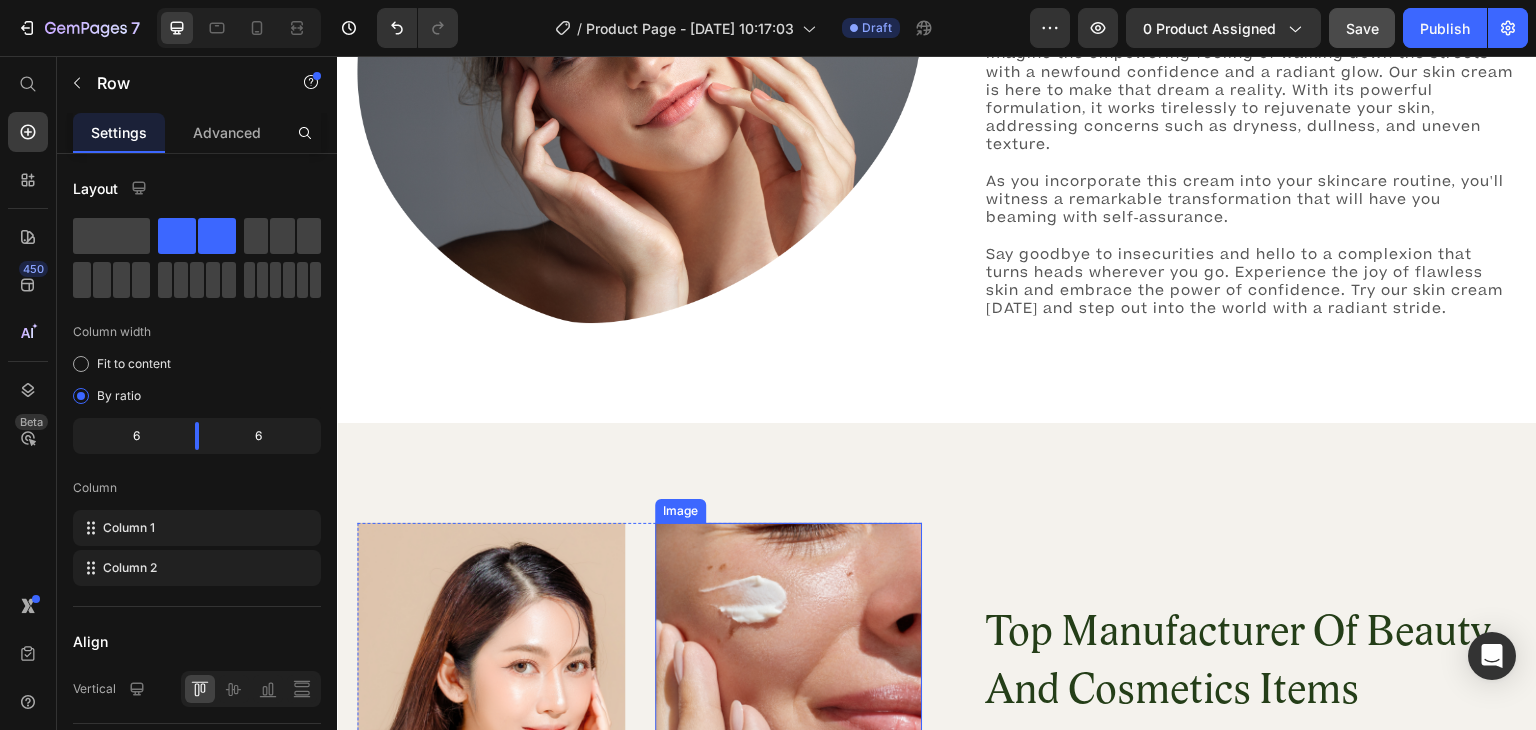 scroll, scrollTop: 2293, scrollLeft: 0, axis: vertical 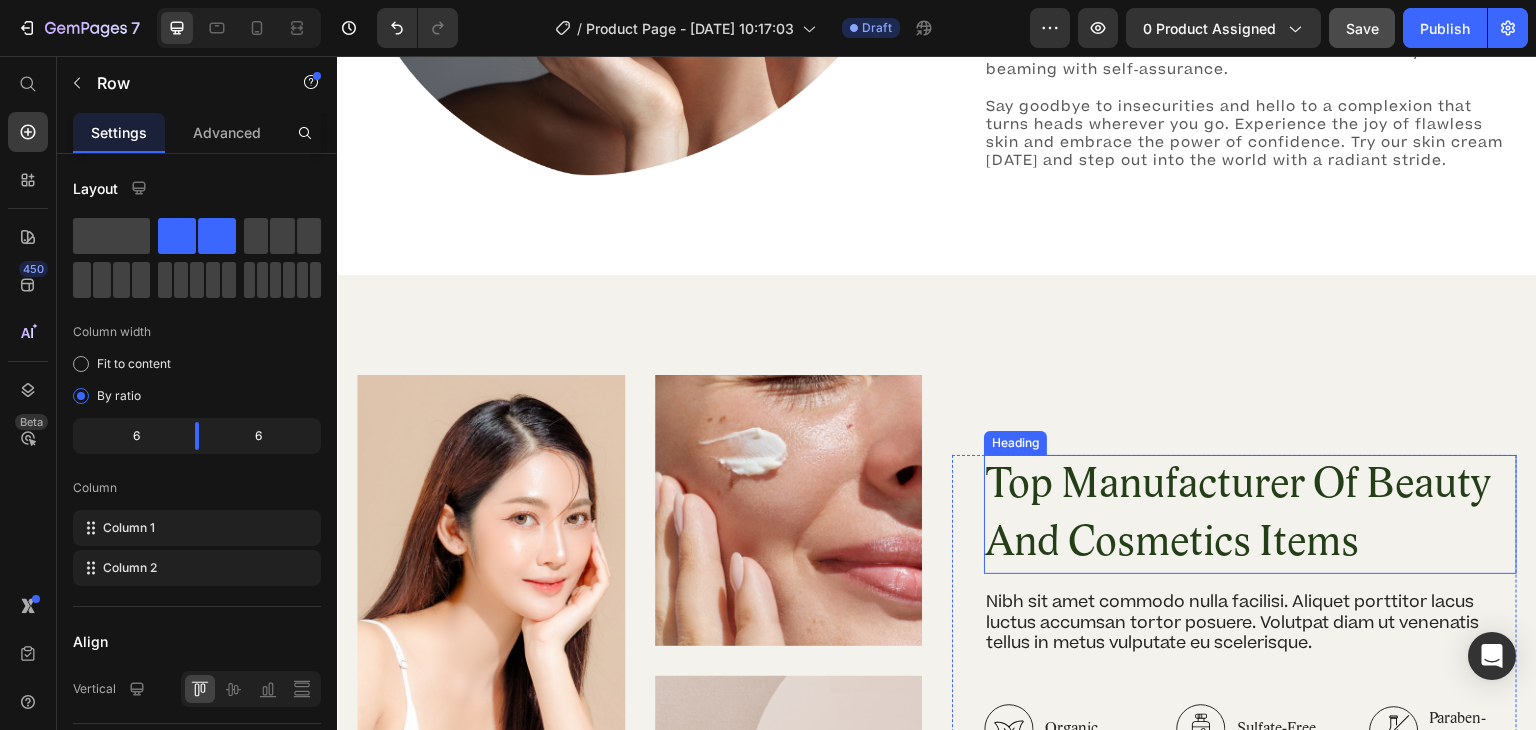 click on "Top Manufacturer Of Beauty And Cosmetics Items" at bounding box center (1250, 514) 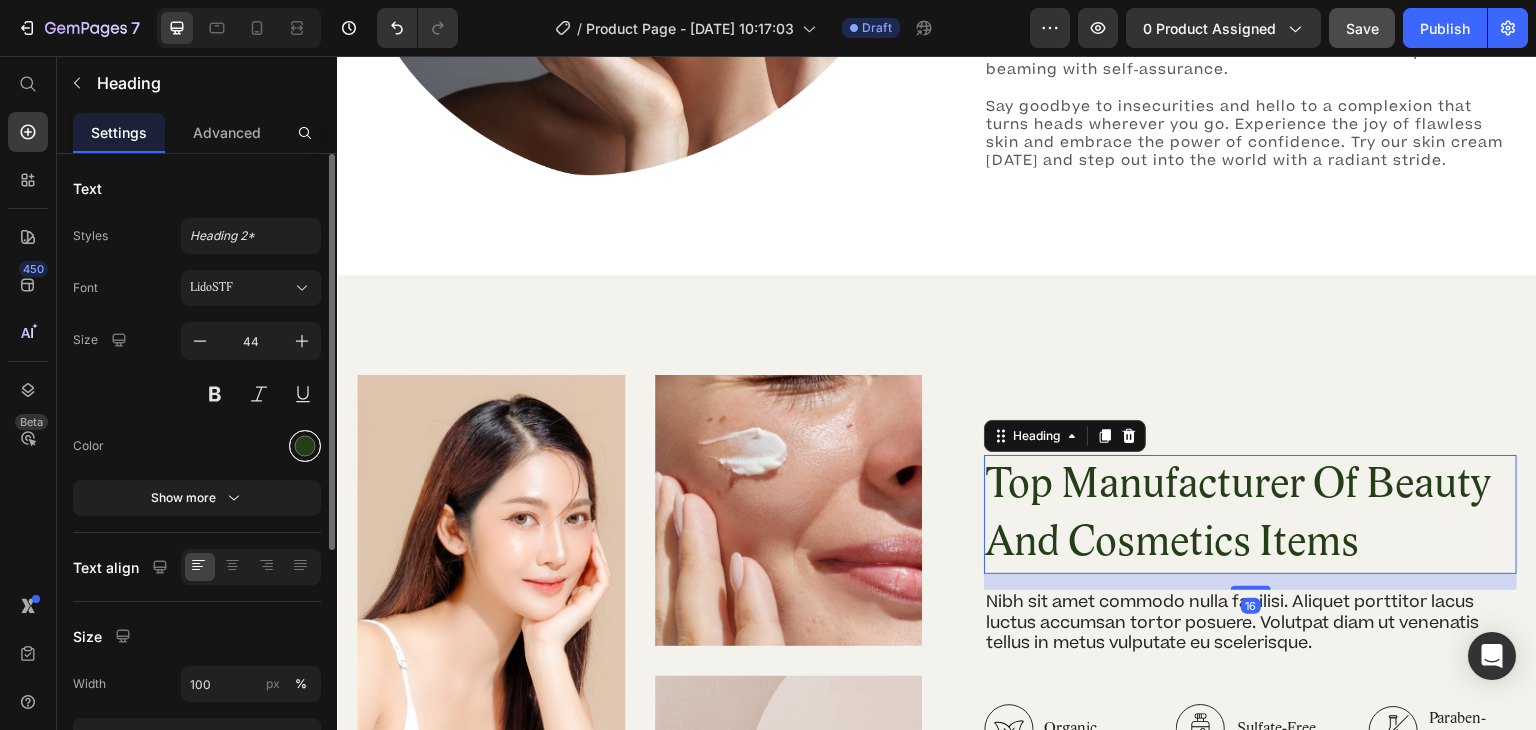 click at bounding box center [305, 446] 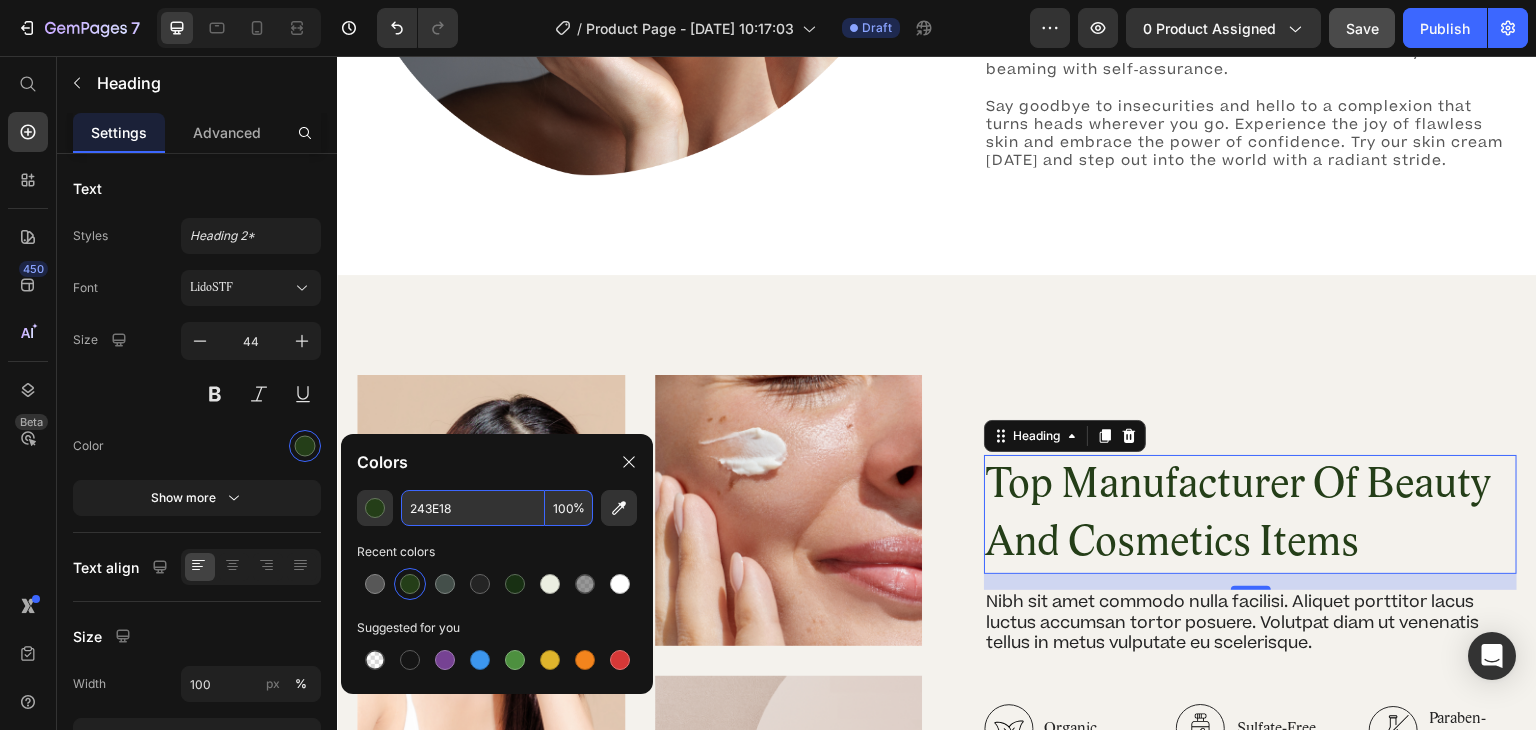 click on "243E18" at bounding box center [473, 508] 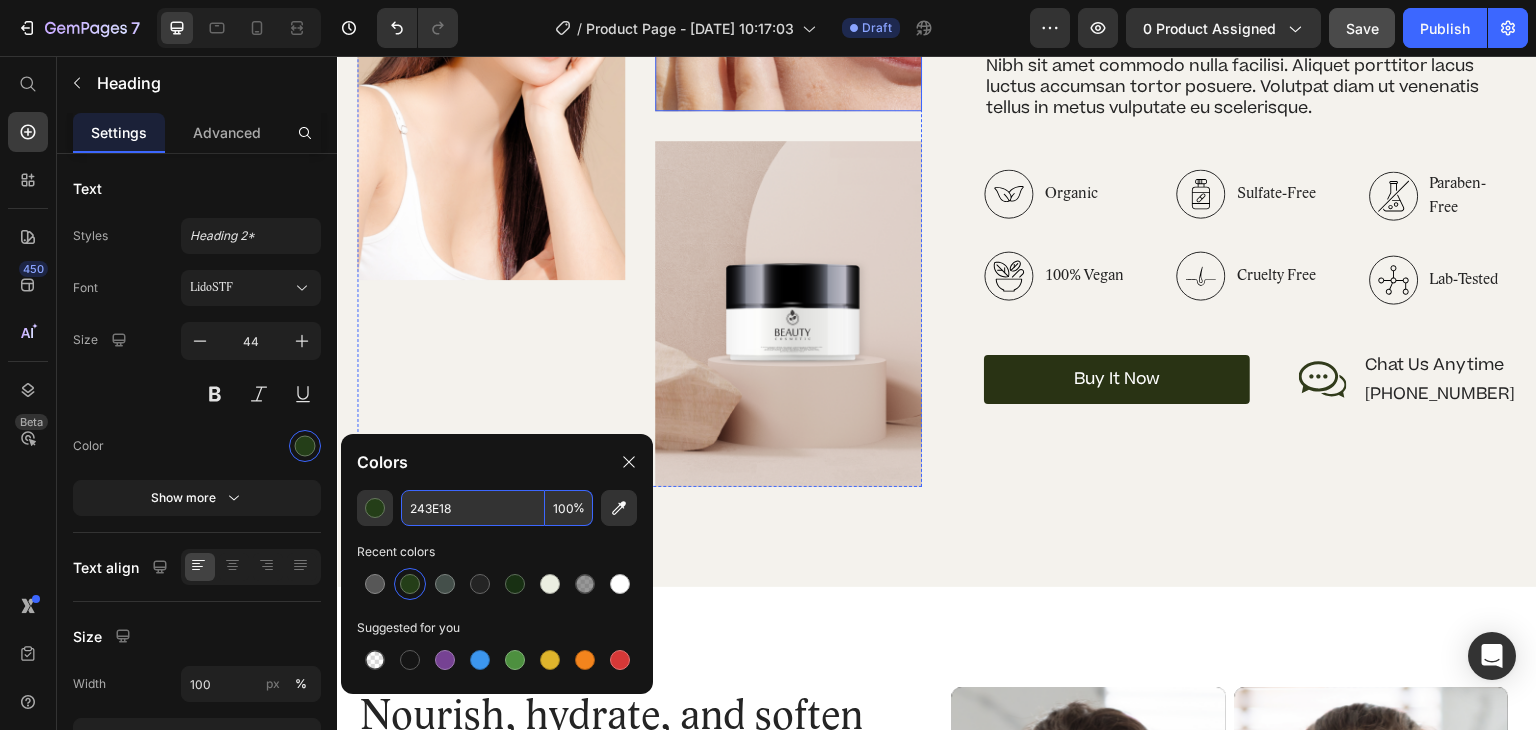 scroll, scrollTop: 3302, scrollLeft: 0, axis: vertical 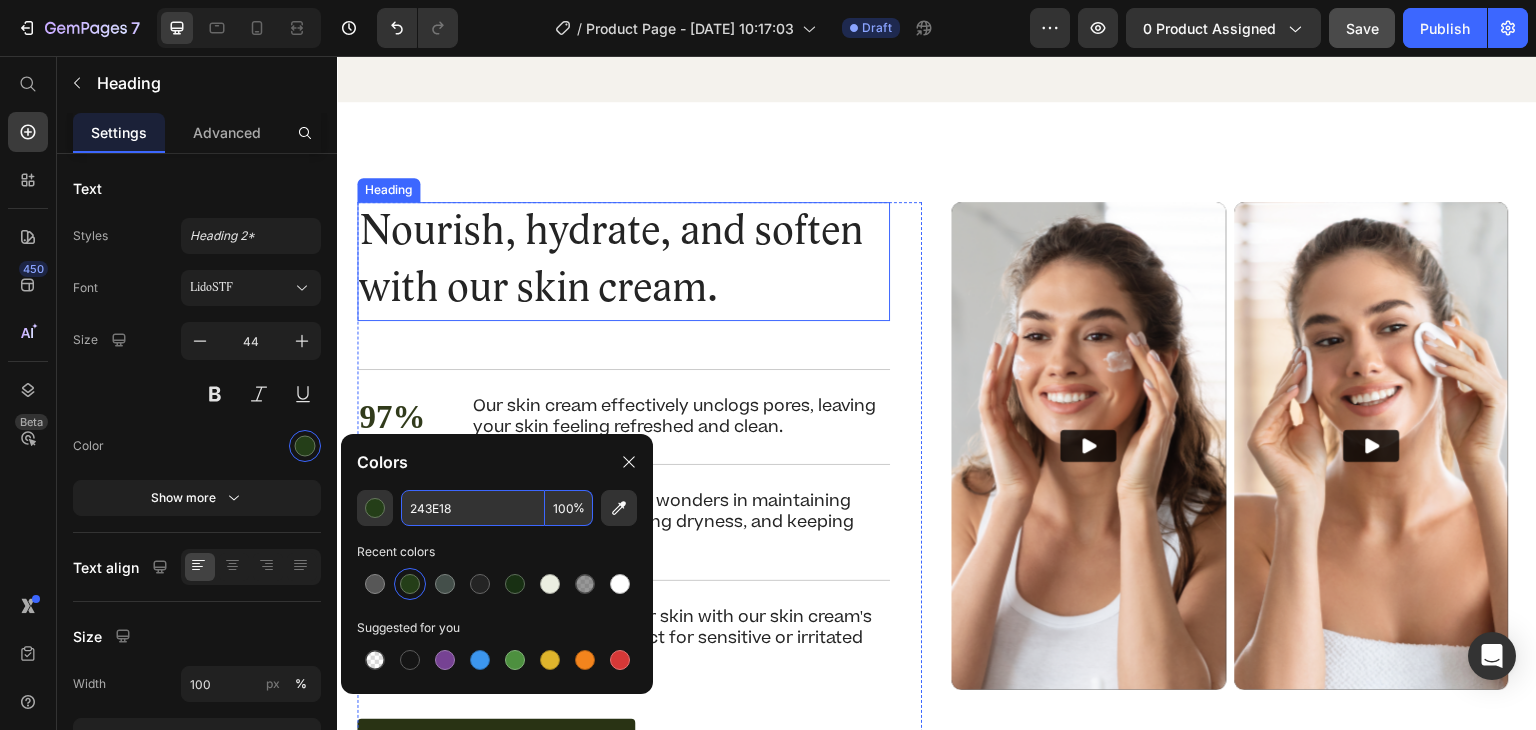 click on "Nourish, hydrate, and soften with our skin cream." at bounding box center (623, 261) 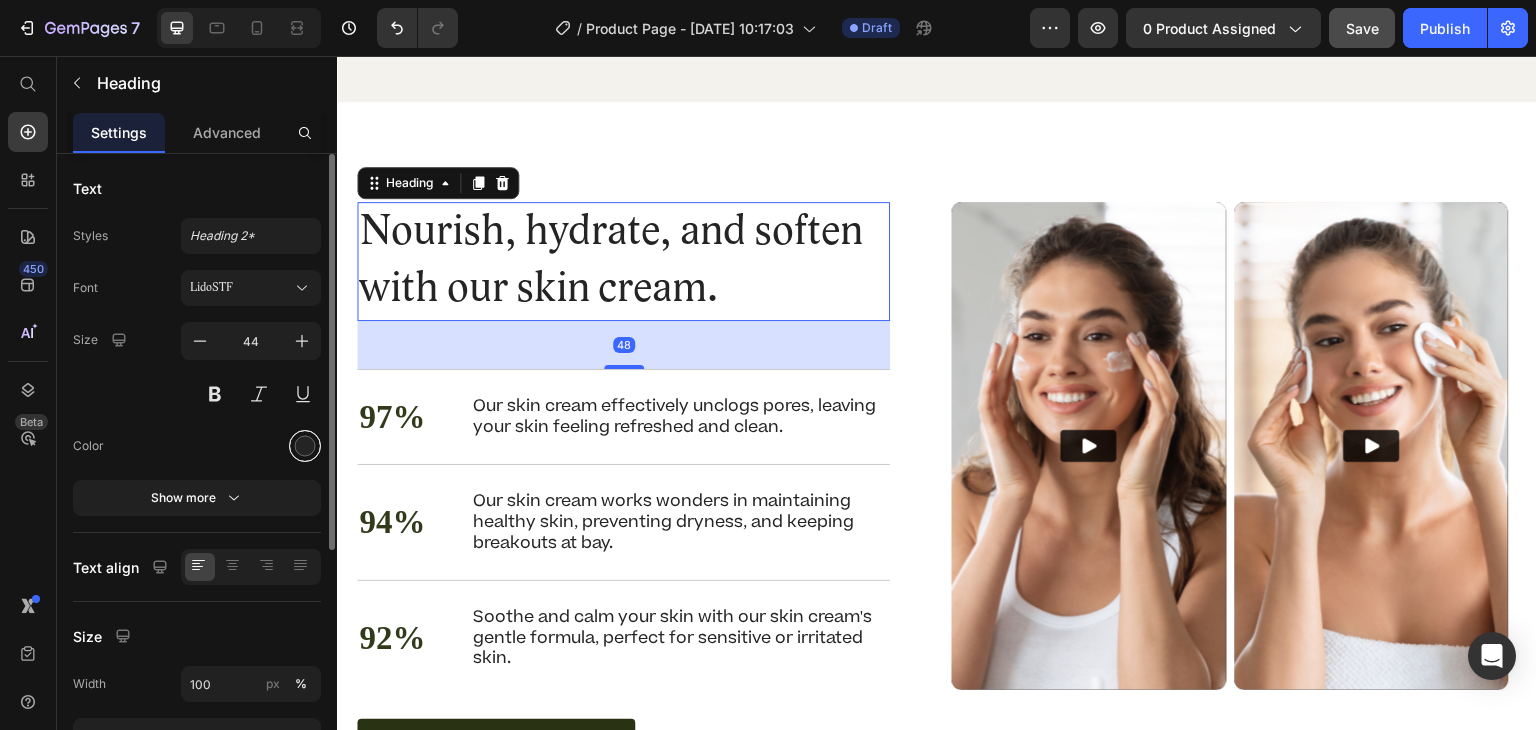 click at bounding box center [305, 446] 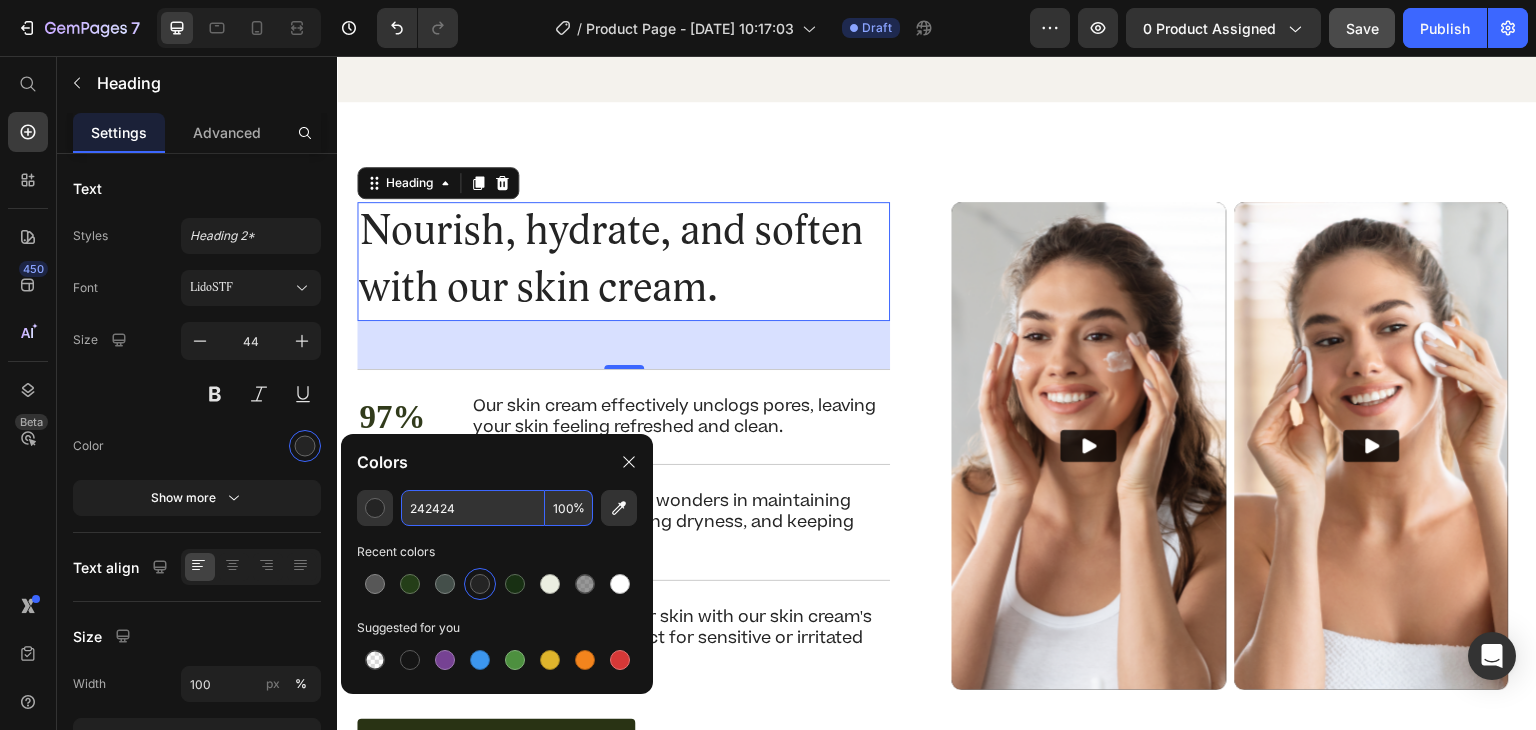 click on "242424" at bounding box center (473, 508) 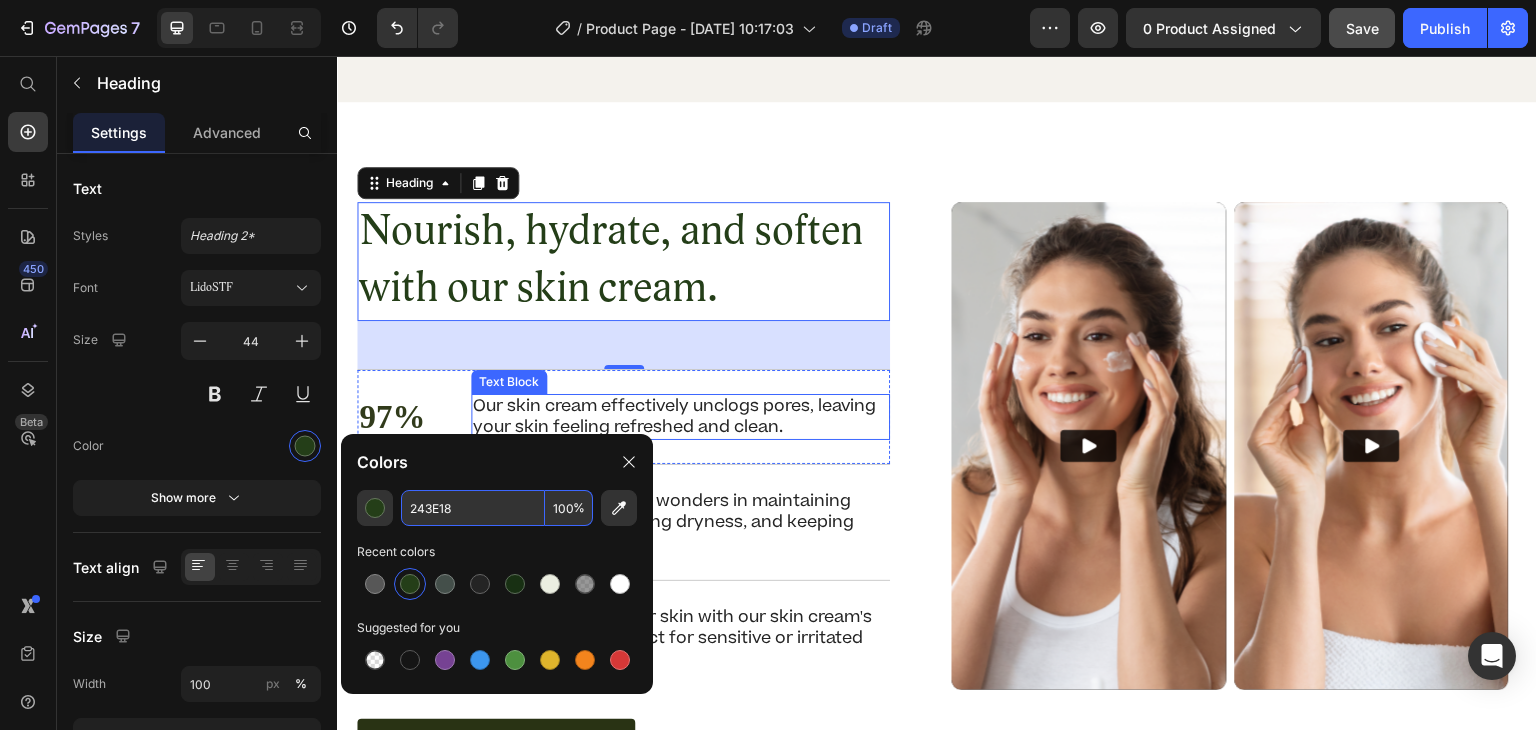 click on "Our skin cream effectively unclogs pores, leaving your skin feeling refreshed and clean." at bounding box center (680, 417) 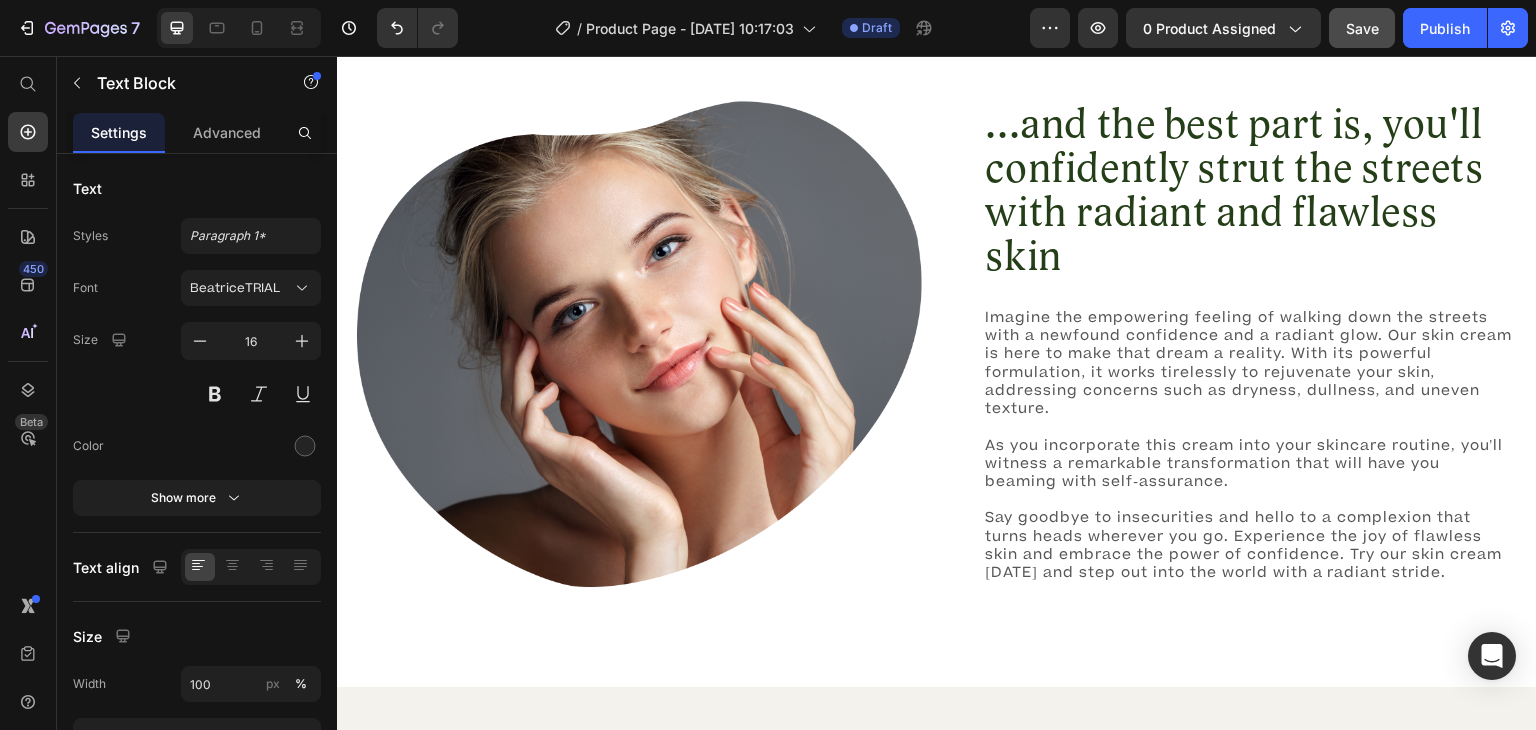 scroll, scrollTop: 1460, scrollLeft: 0, axis: vertical 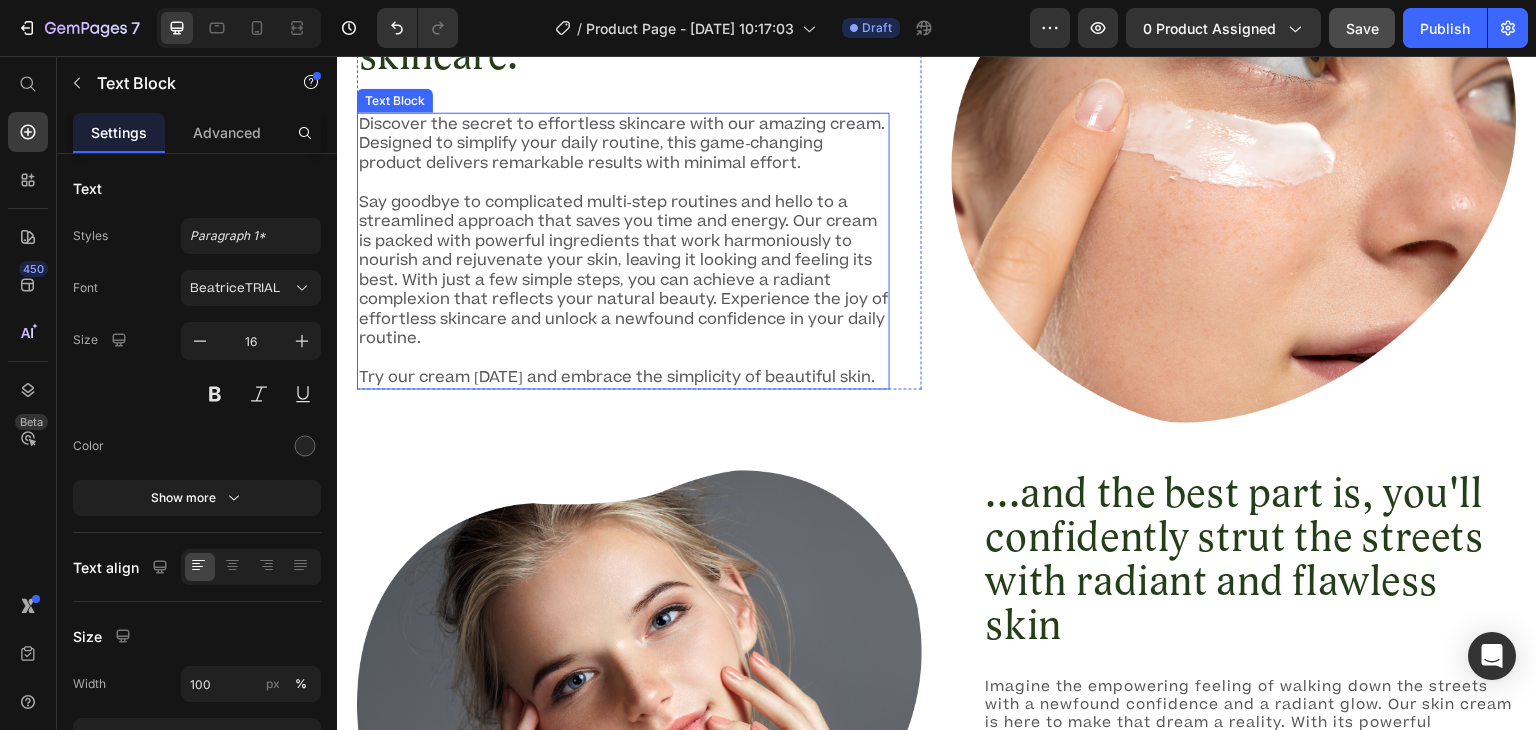click on "Say goodbye to complicated multi-step routines and hello to a streamlined approach that saves you time and energy. Our cream is packed with powerful ingredients that work harmoniously to nourish and rejuvenate your skin, leaving it looking and feeling its best. With just a few simple steps, you can achieve a radiant complexion that reflects your natural beauty. Experience the joy of effortless skincare and unlock a newfound confidence in your daily routine." at bounding box center (623, 271) 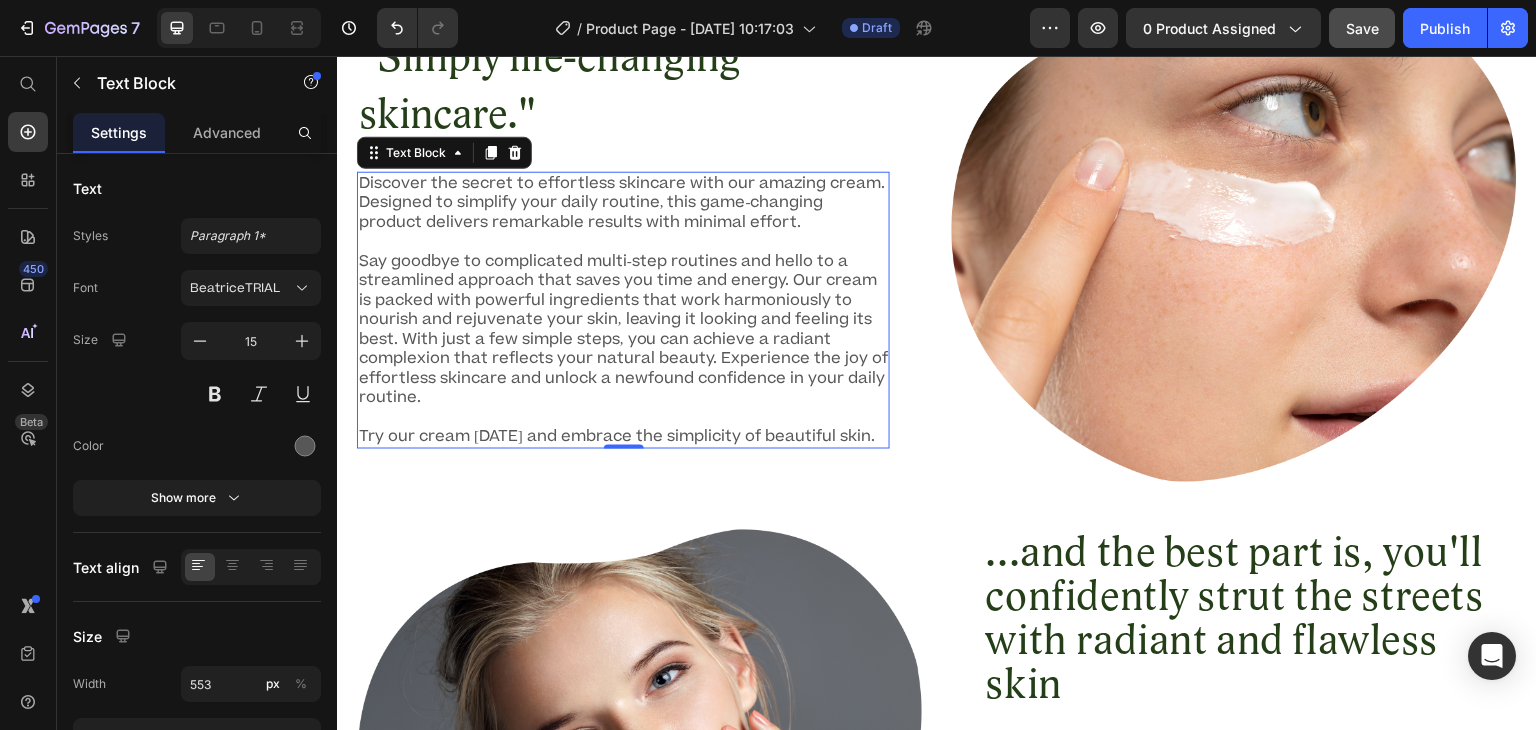 scroll, scrollTop: 1508, scrollLeft: 0, axis: vertical 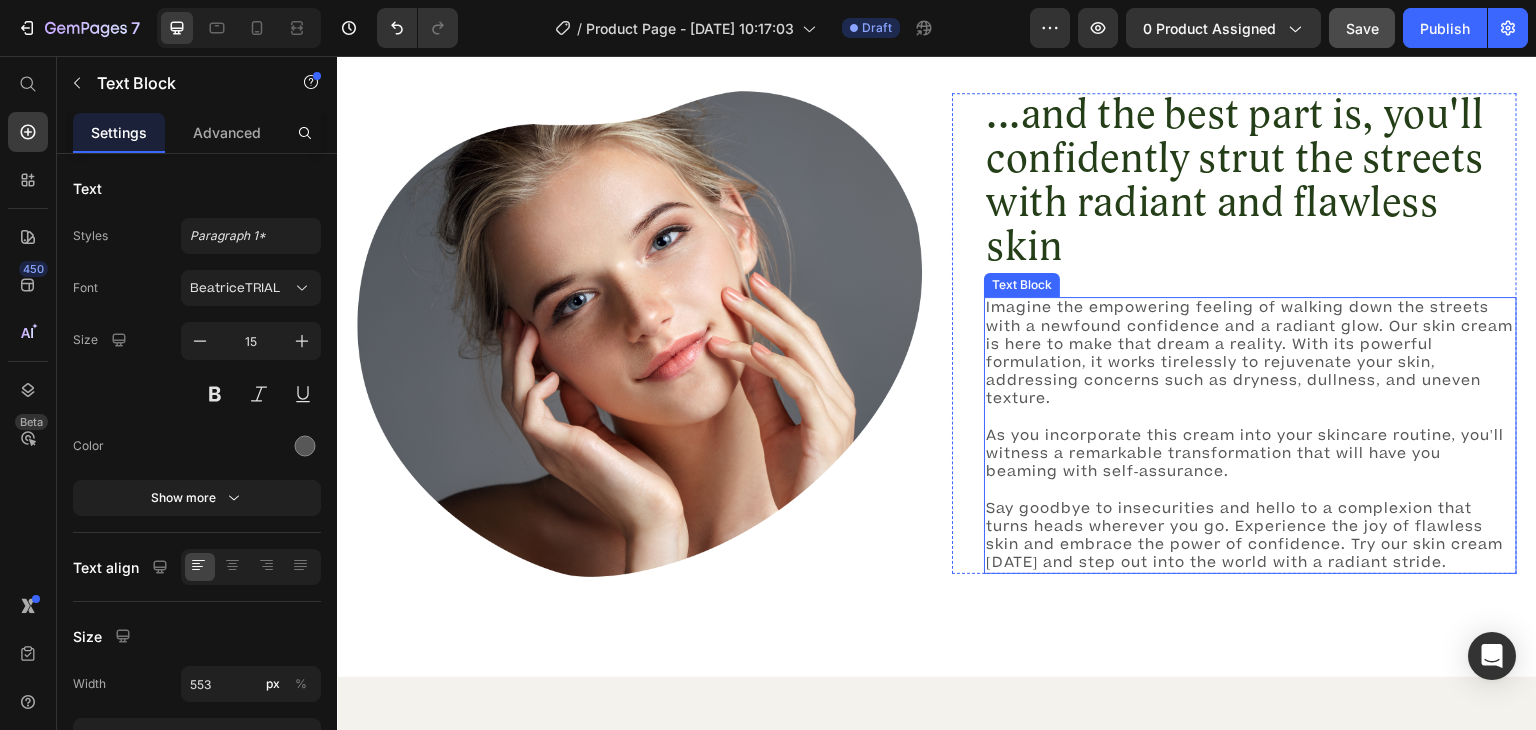click at bounding box center [1250, 418] 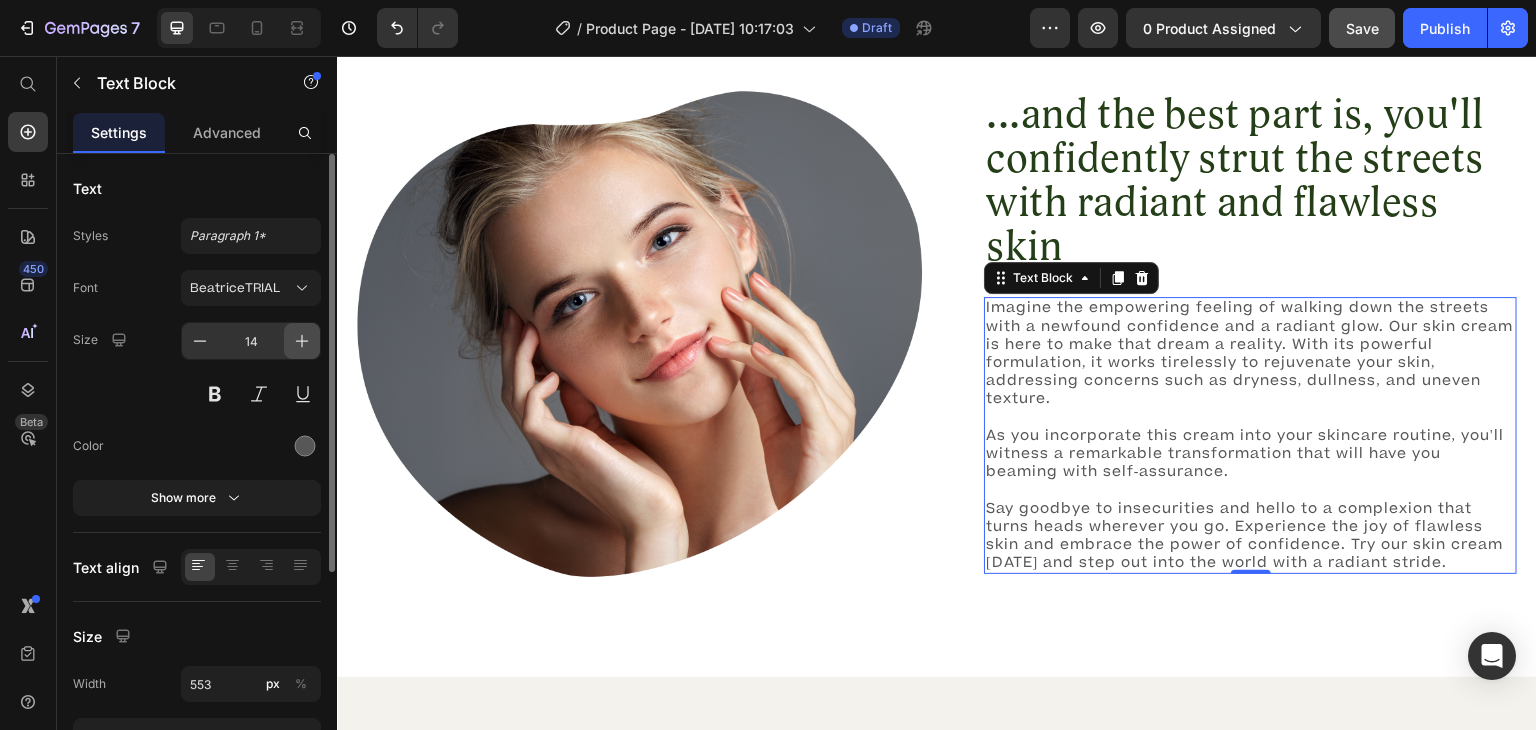 click 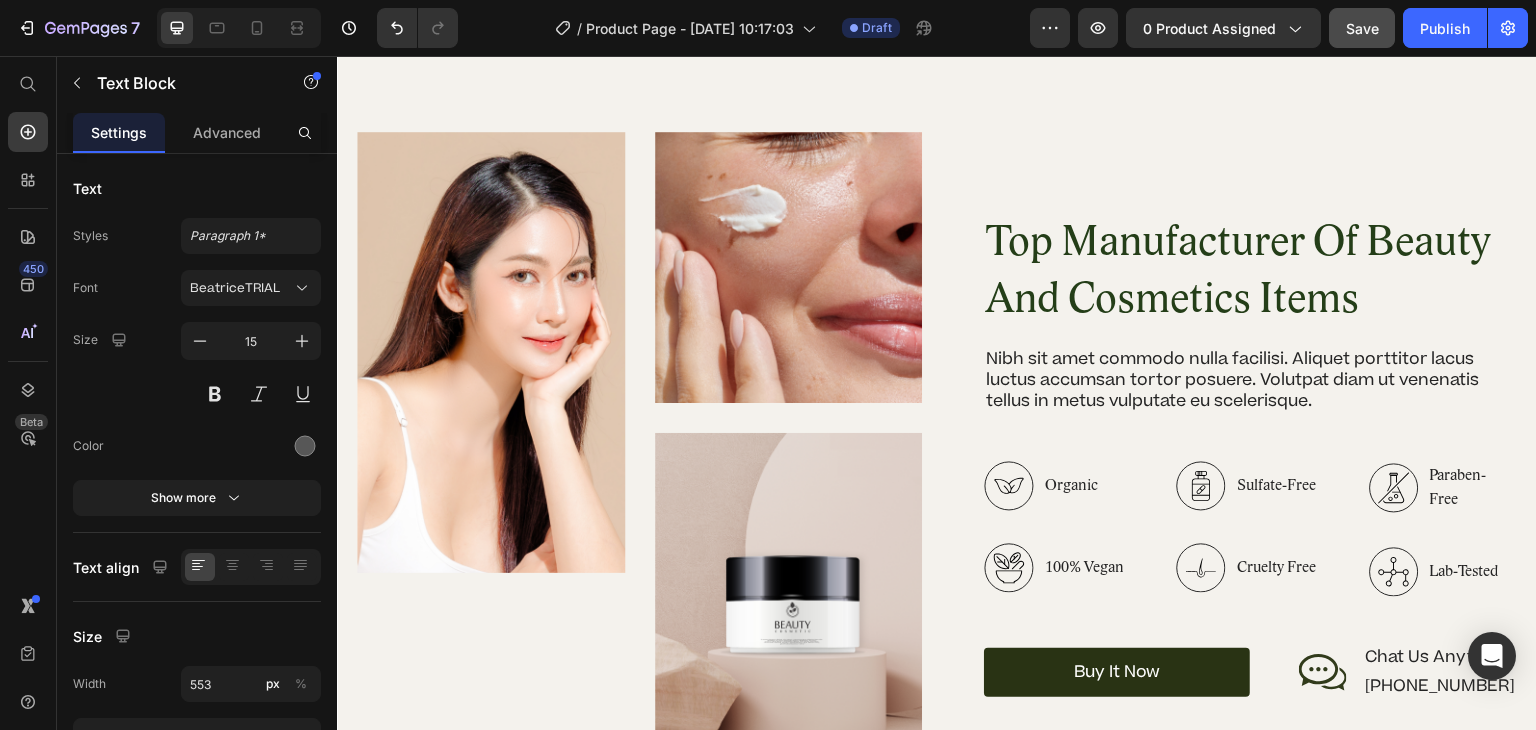 scroll, scrollTop: 2712, scrollLeft: 0, axis: vertical 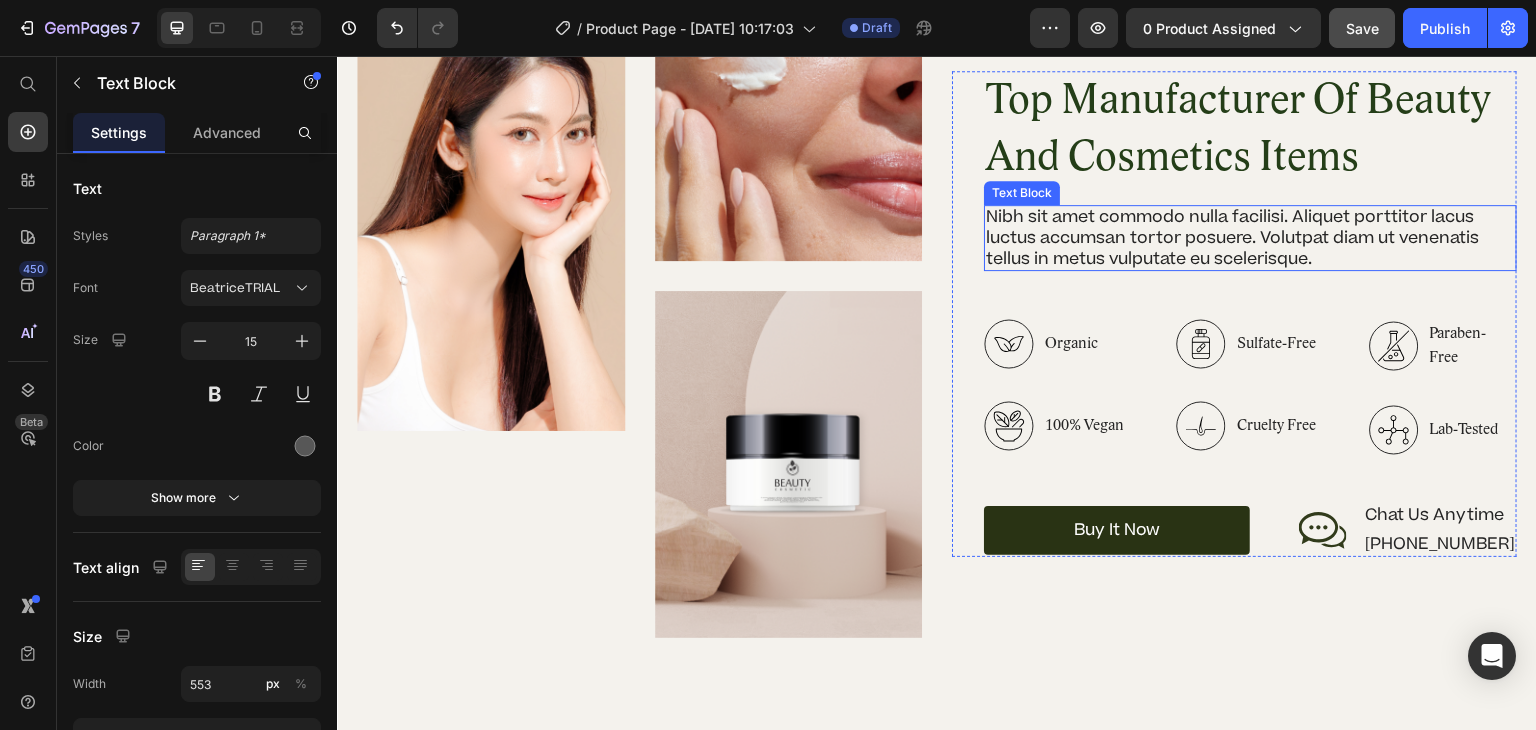 click on "Nibh sit amet commodo nulla facilisi. Aliquet porttitor lacus luctus accumsan tortor posuere. Volutpat diam ut venenatis tellus in metus vulputate eu scelerisque." at bounding box center (1250, 238) 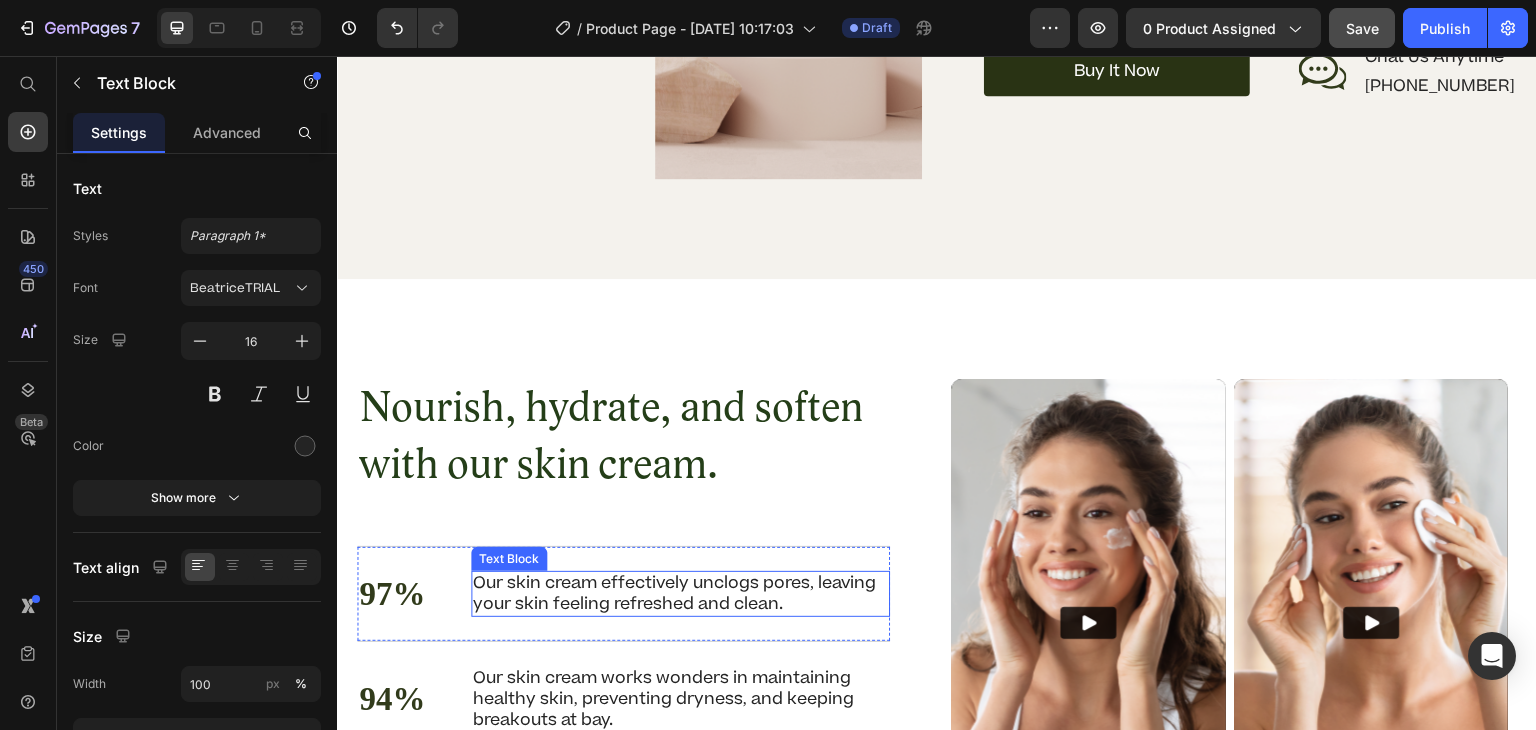 scroll, scrollTop: 3349, scrollLeft: 0, axis: vertical 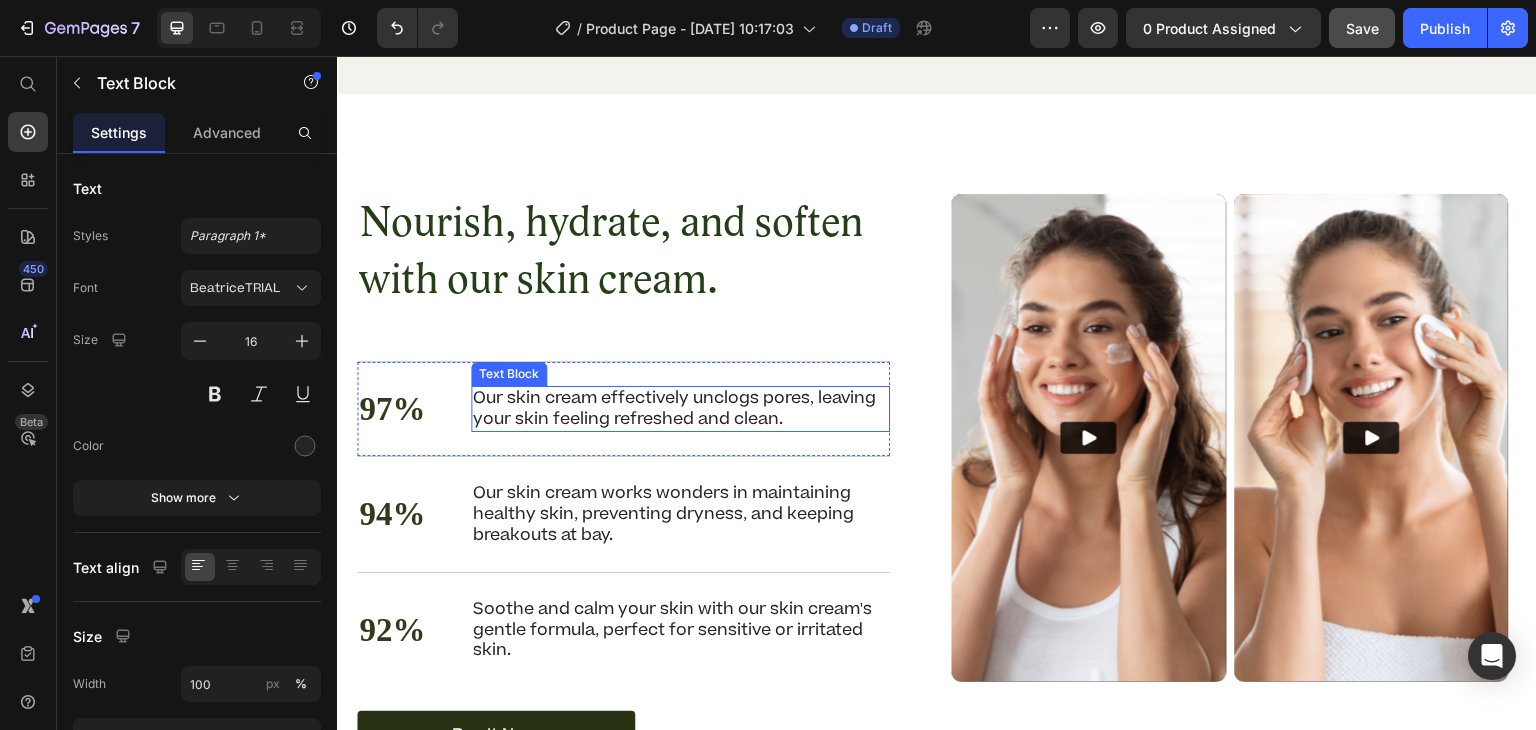 click on "Our skin cream effectively unclogs pores, leaving your skin feeling refreshed and clean." at bounding box center (680, 409) 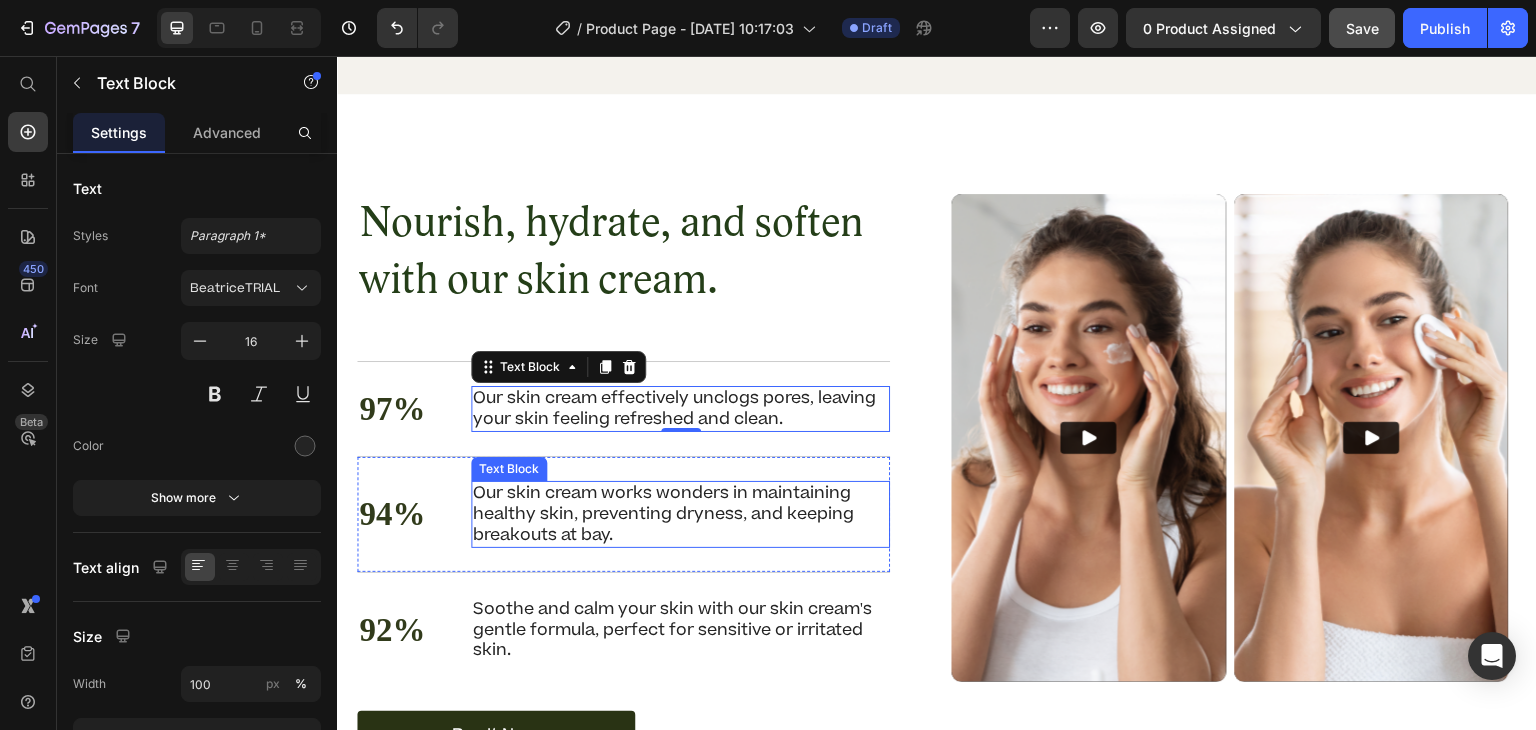 scroll, scrollTop: 3361, scrollLeft: 0, axis: vertical 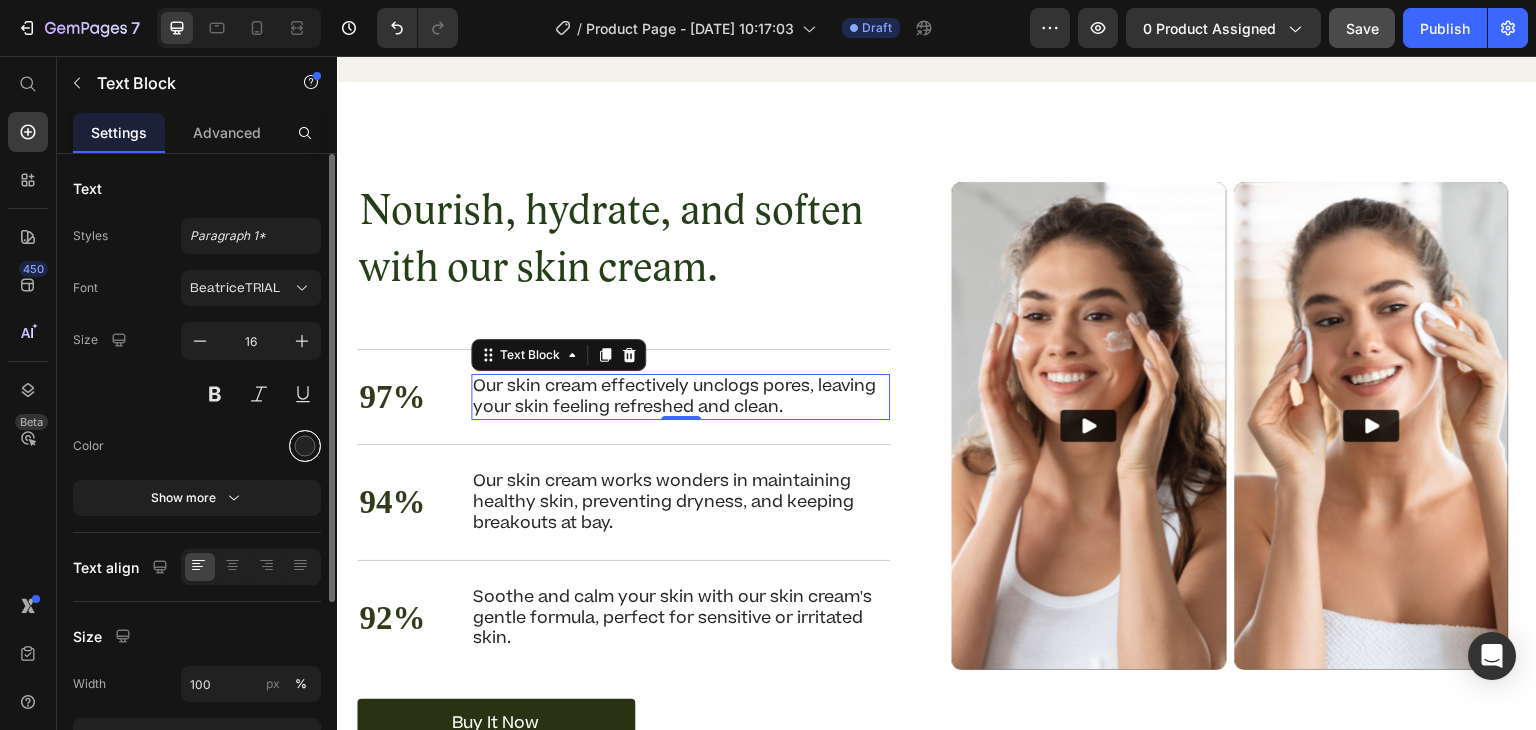 click at bounding box center [305, 446] 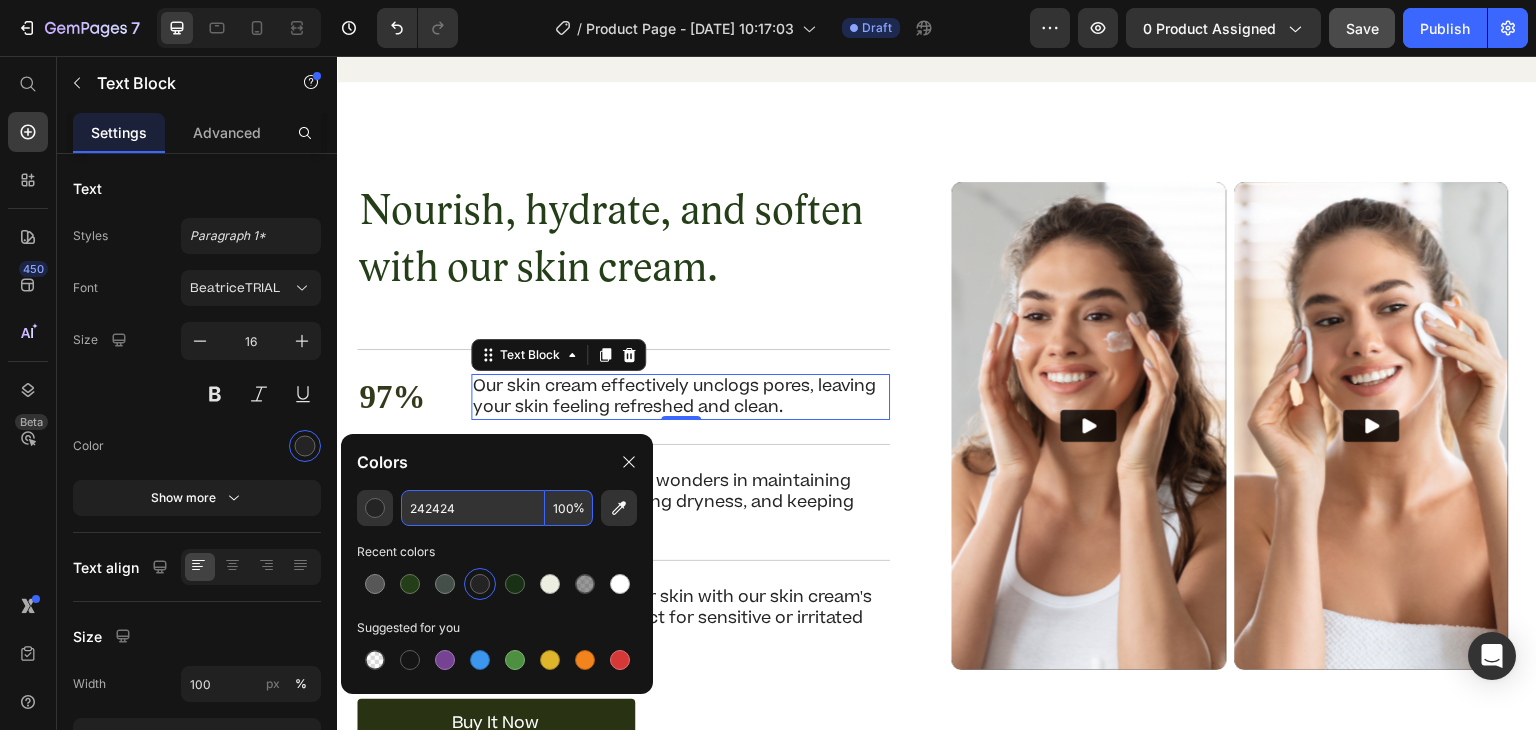 click on "242424" at bounding box center [473, 508] 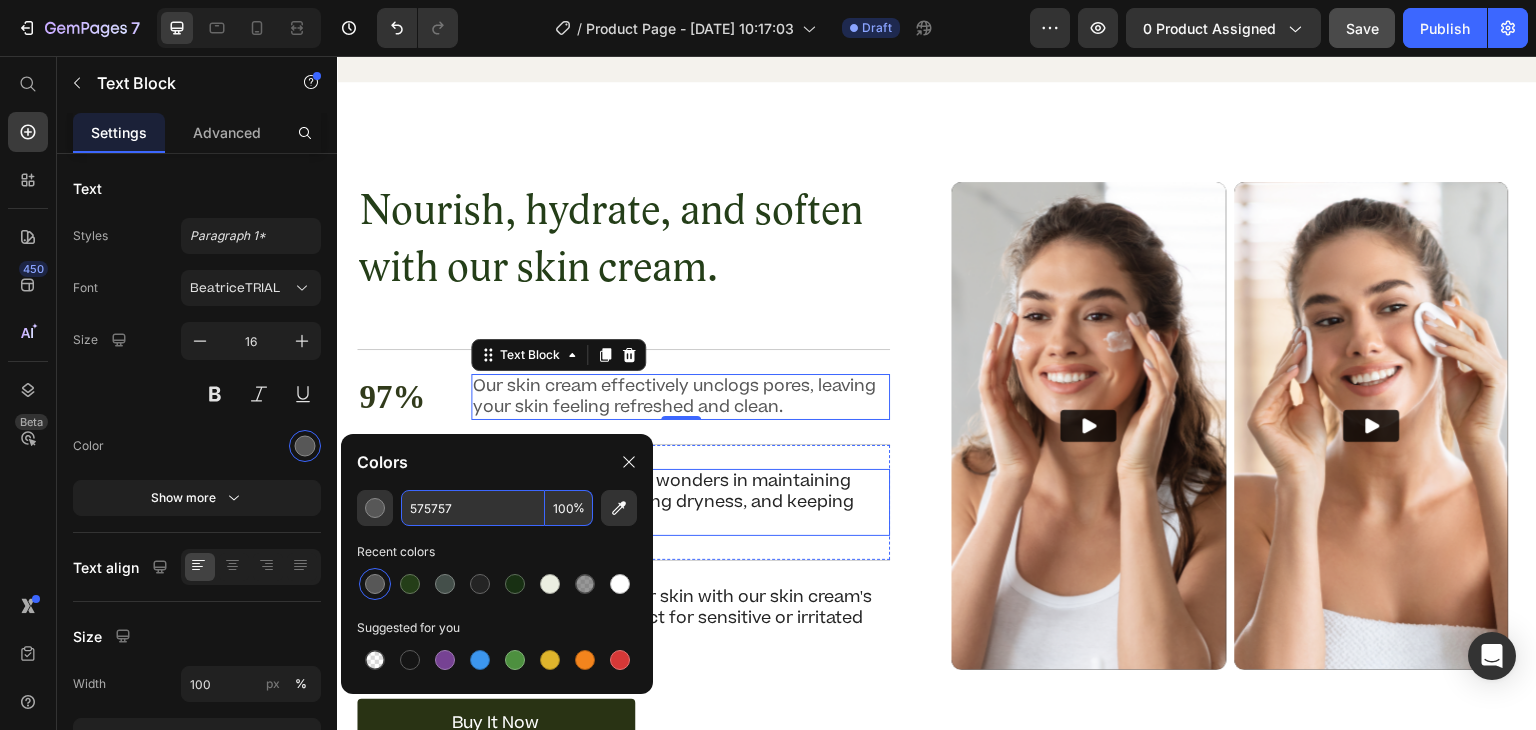 click on "Our skin cream works wonders in maintaining healthy skin, preventing dryness, and keeping breakouts at bay." at bounding box center (680, 502) 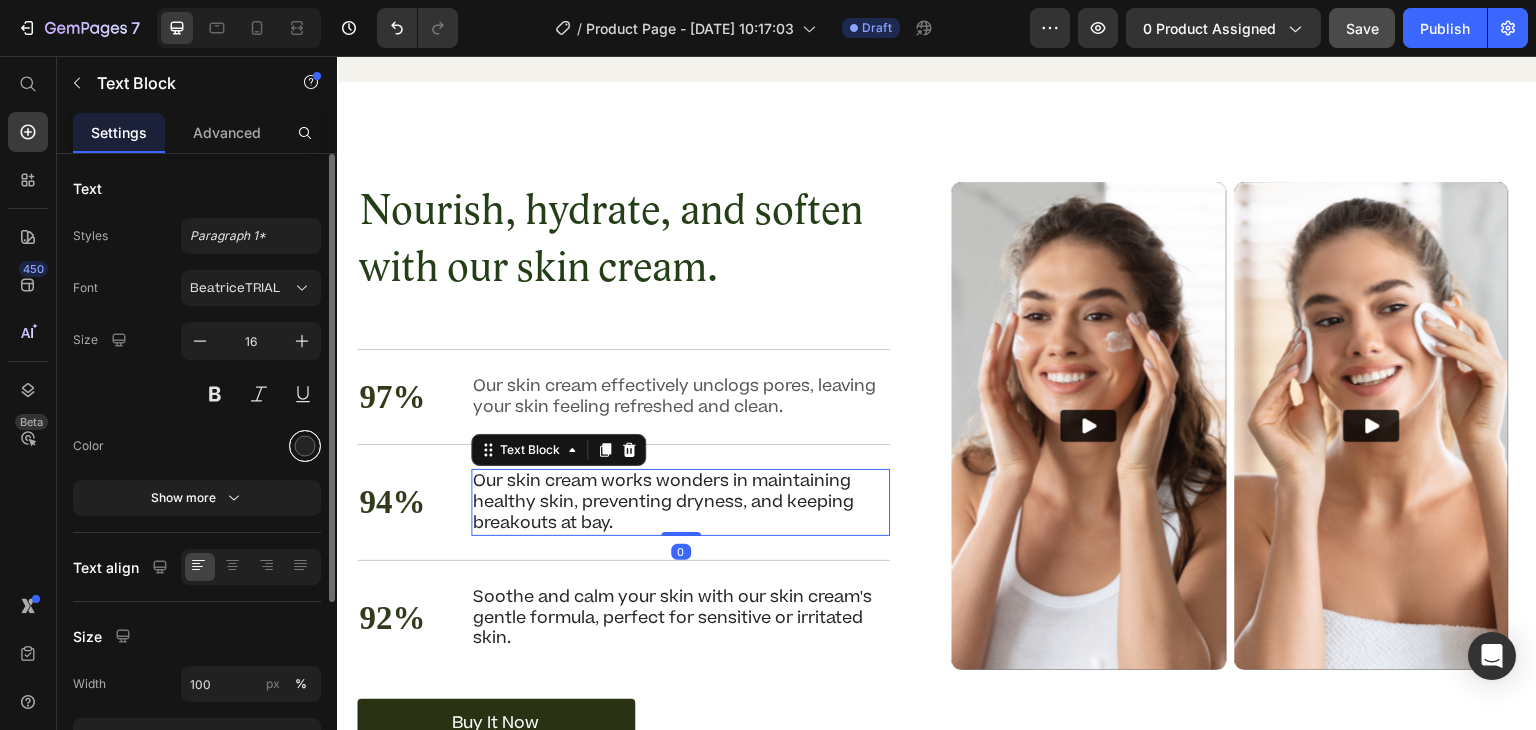click at bounding box center [305, 446] 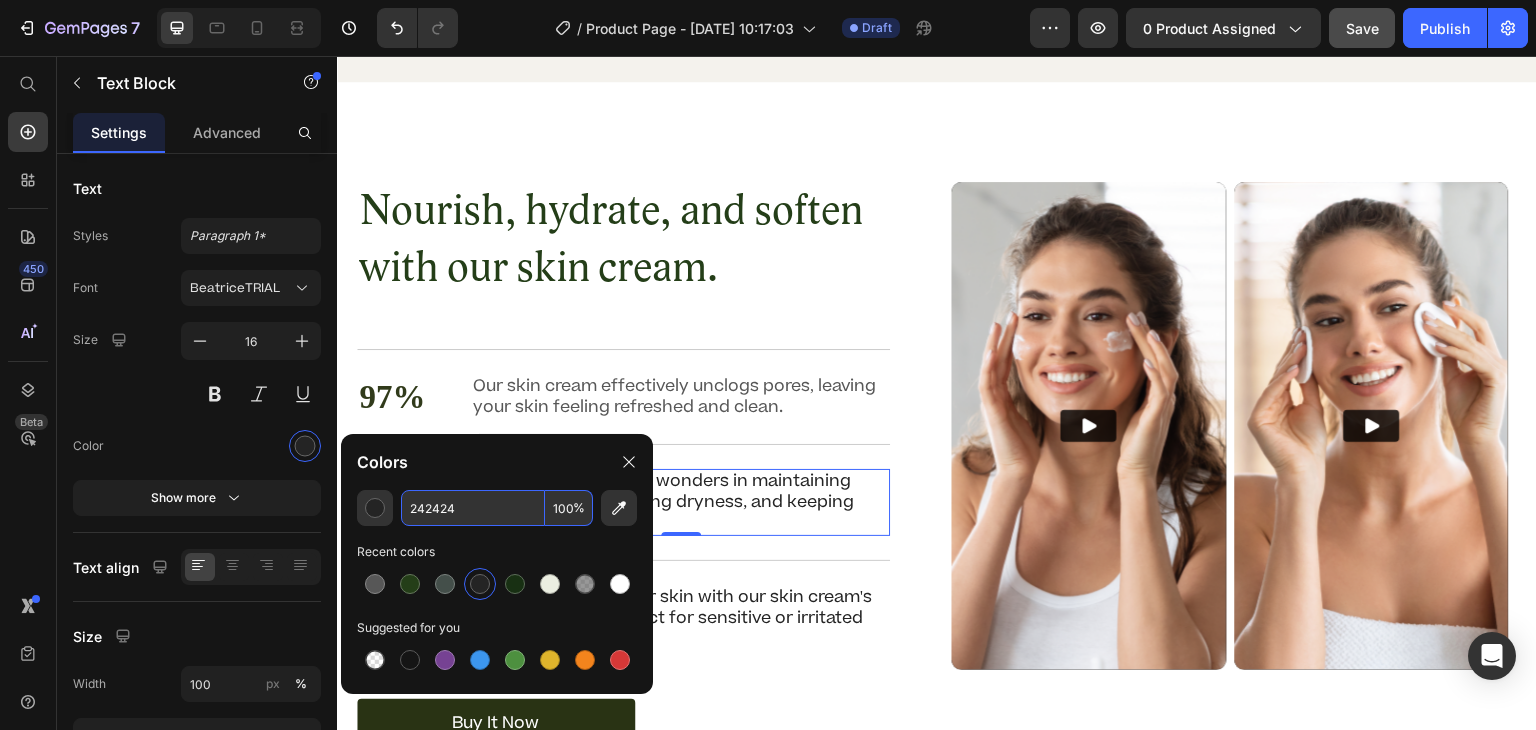 click on "242424" at bounding box center [473, 508] 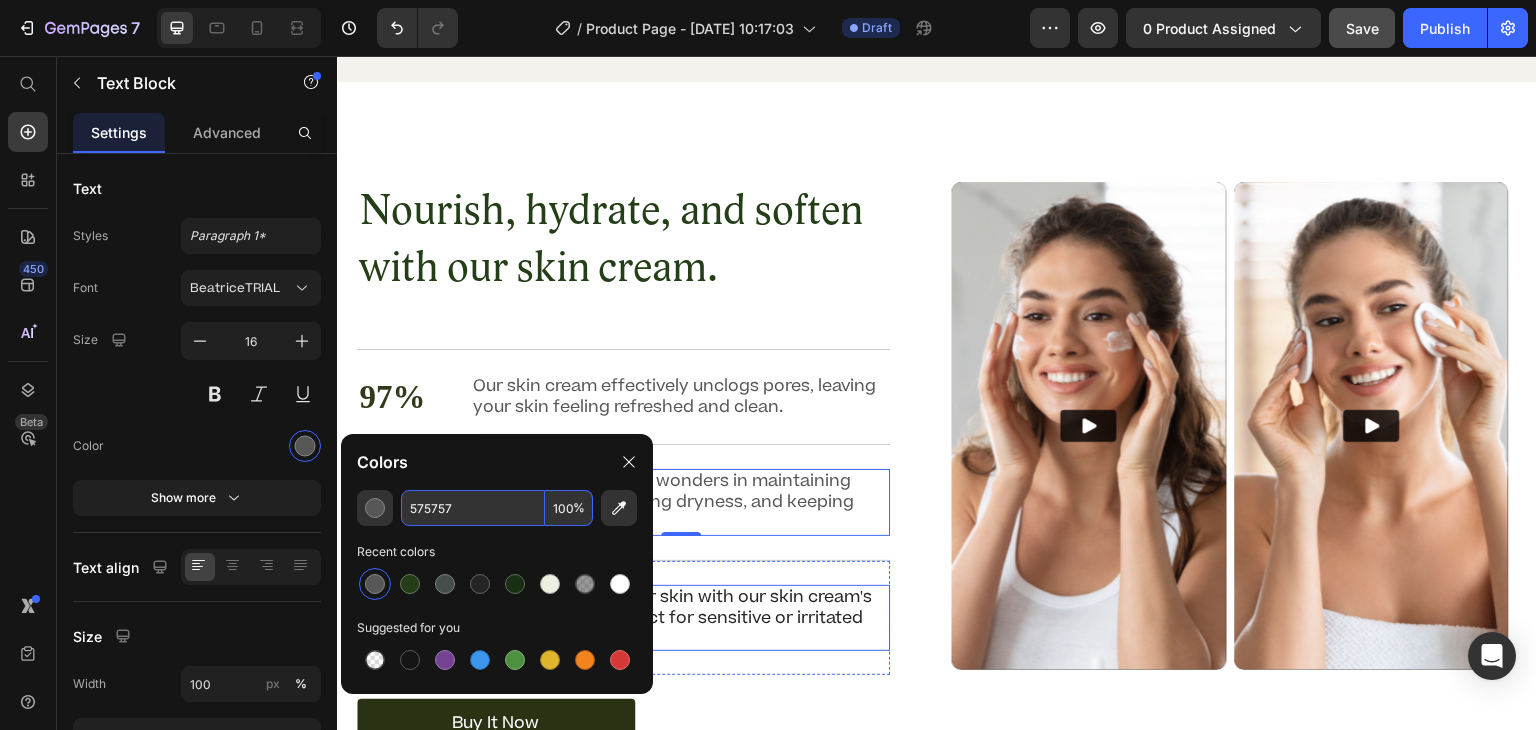 click on "Soothe and calm your skin with our skin cream's gentle formula, perfect for sensitive or irritated skin." at bounding box center [680, 618] 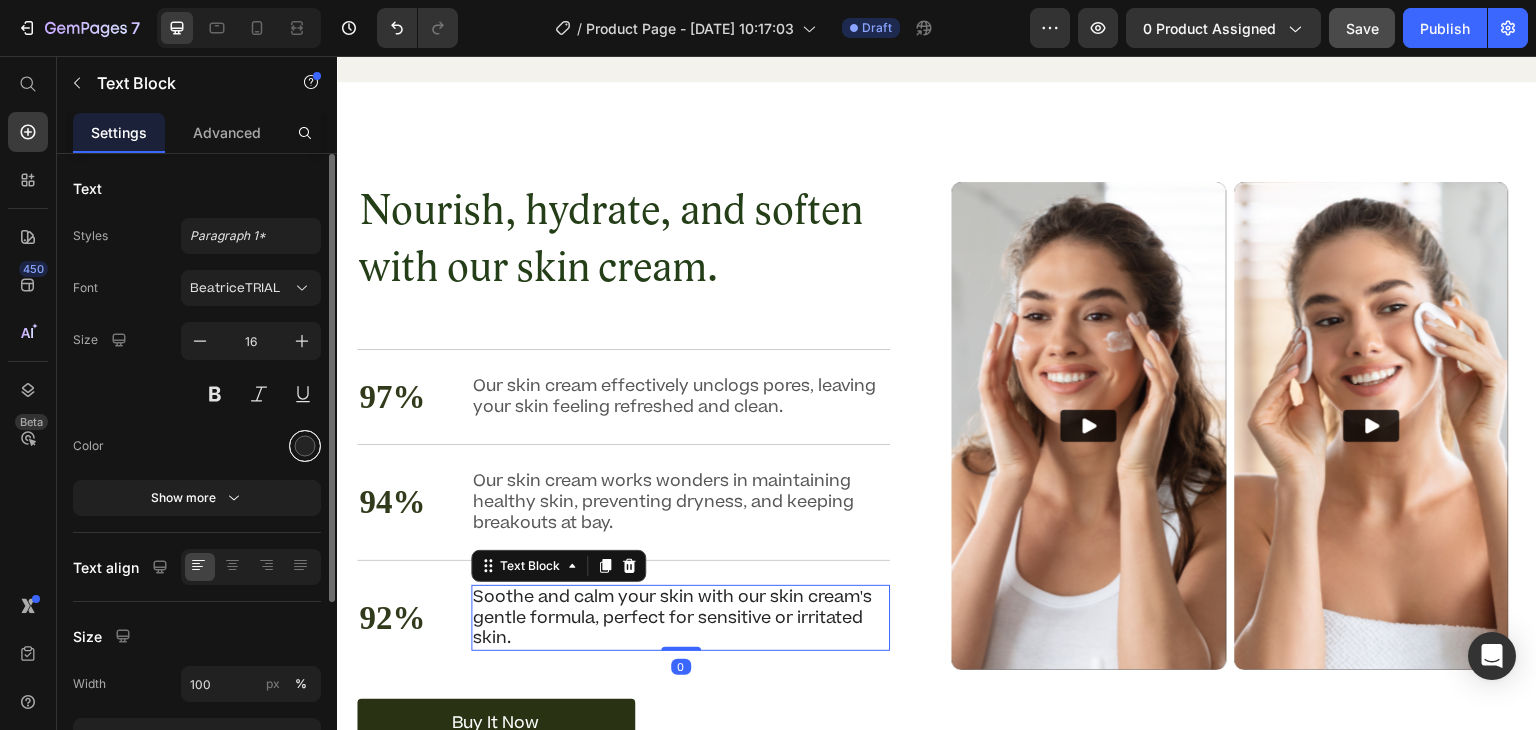 click at bounding box center (305, 446) 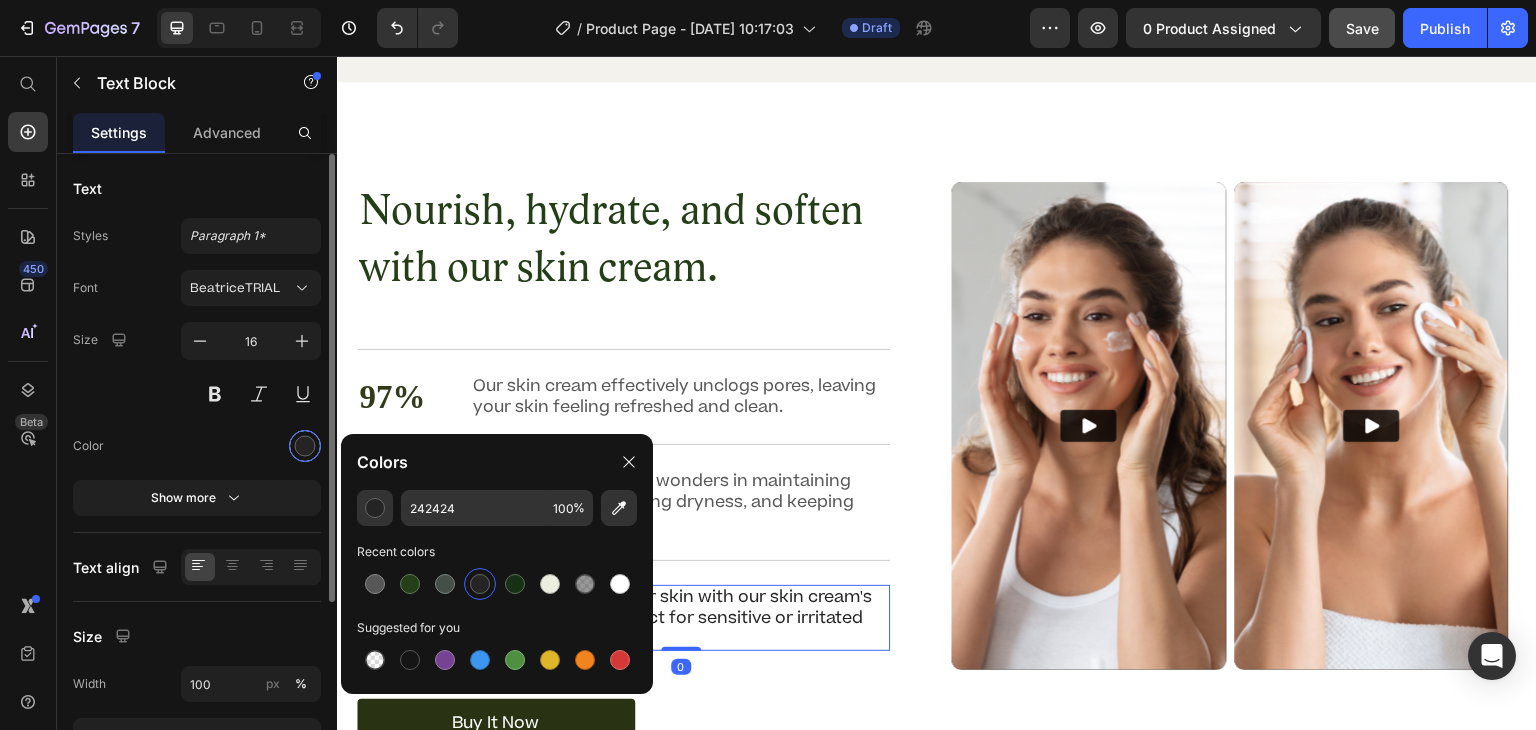 click at bounding box center (305, 446) 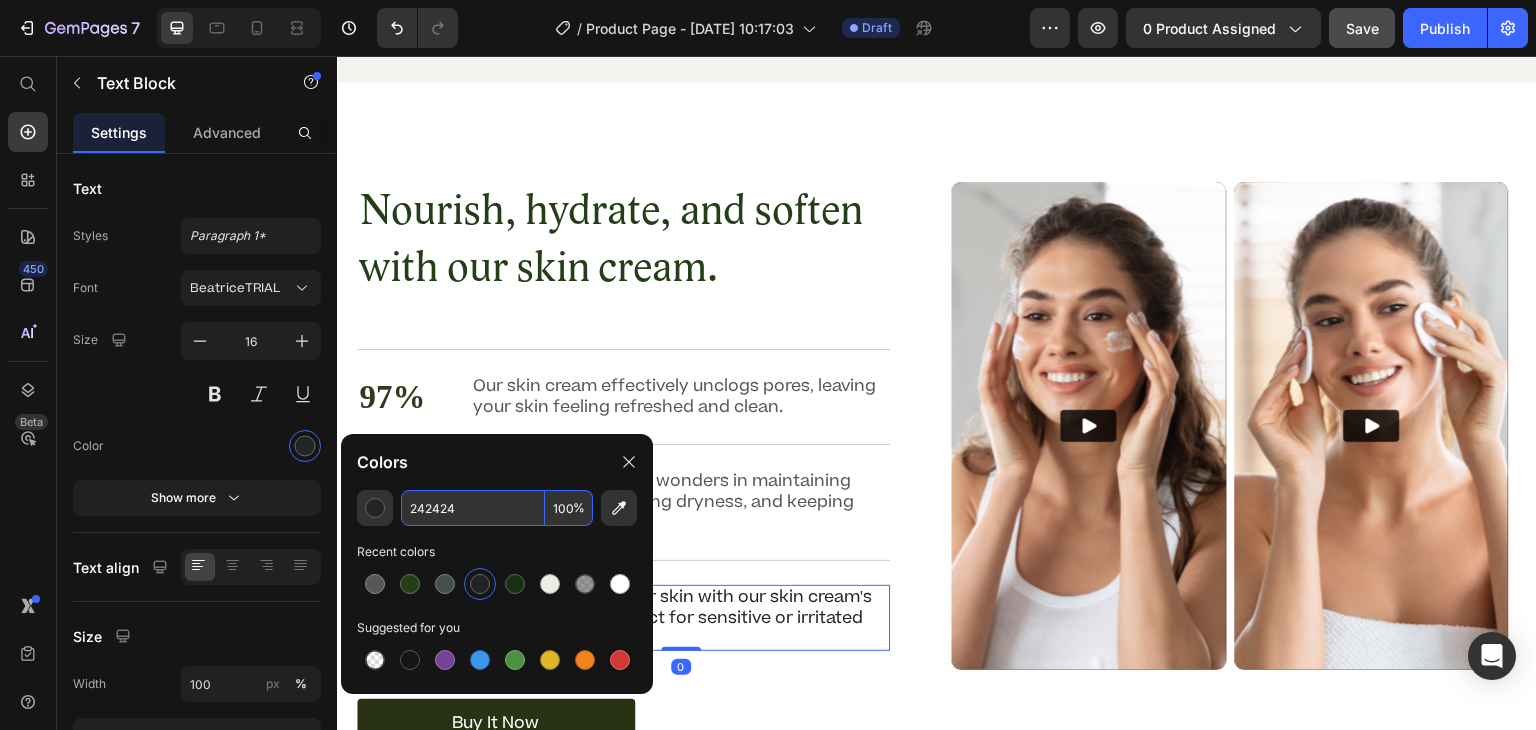 click on "242424" at bounding box center [473, 508] 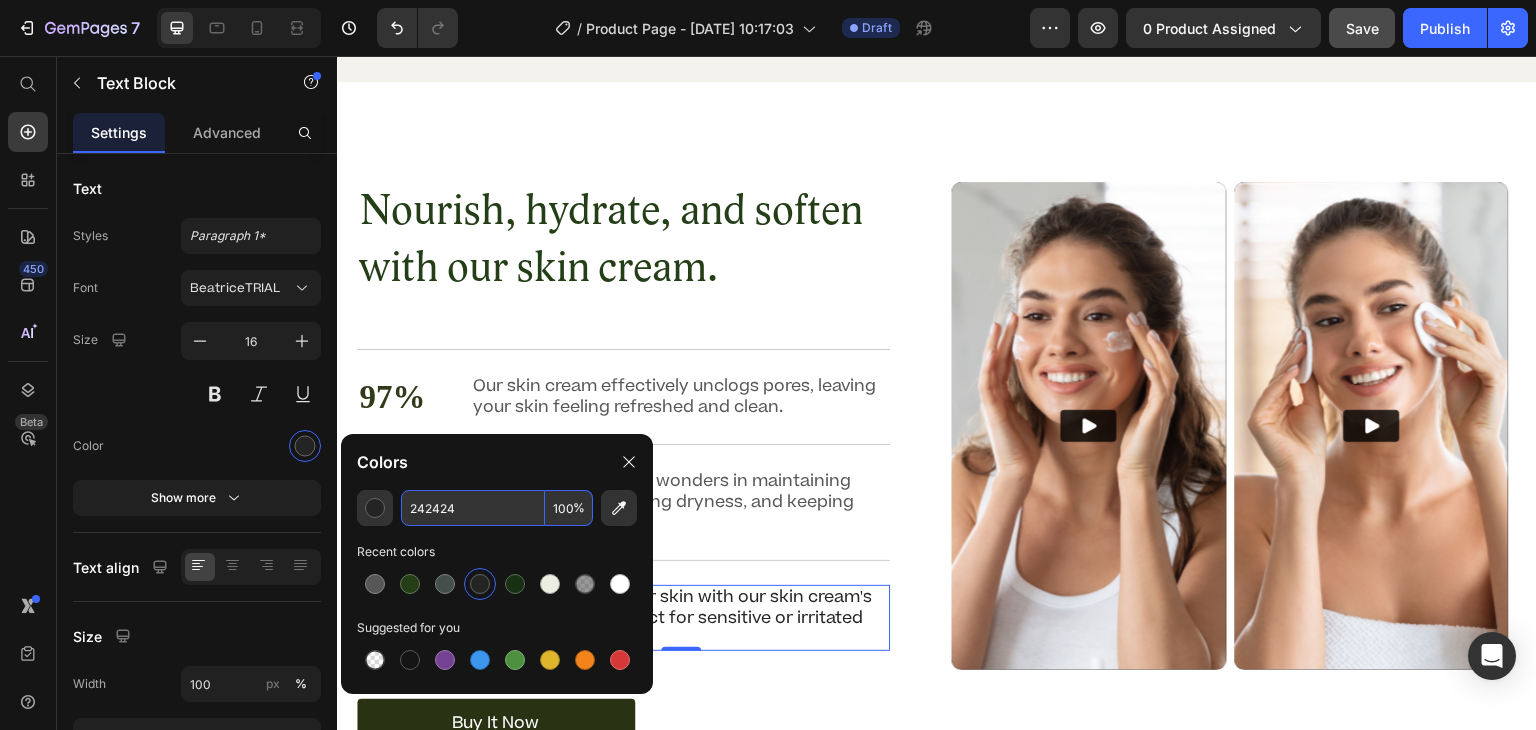 paste on "575757" 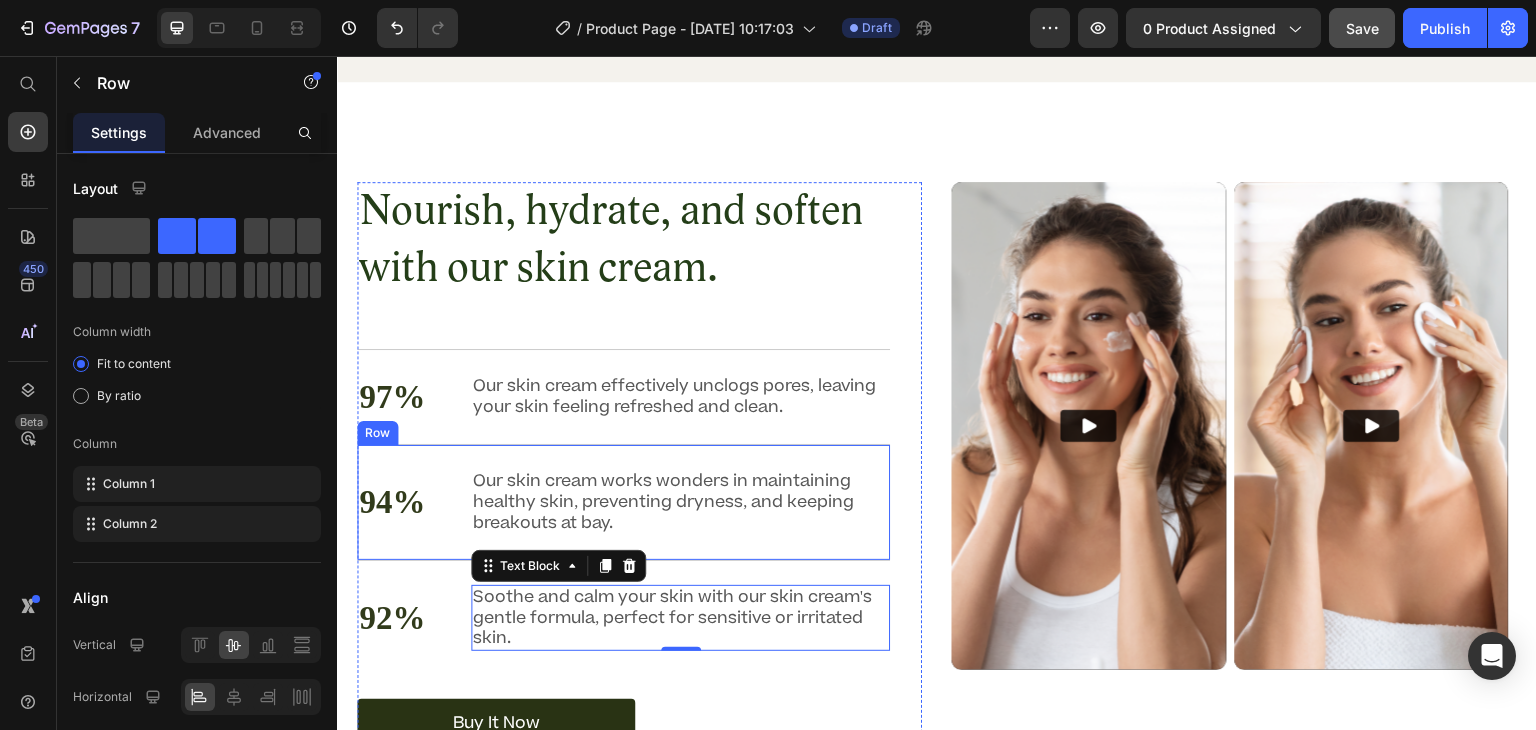 click on "94% Text Block Our skin cream works wonders in maintaining healthy skin, preventing dryness, and keeping breakouts at bay. Text Block Row" at bounding box center (623, 501) 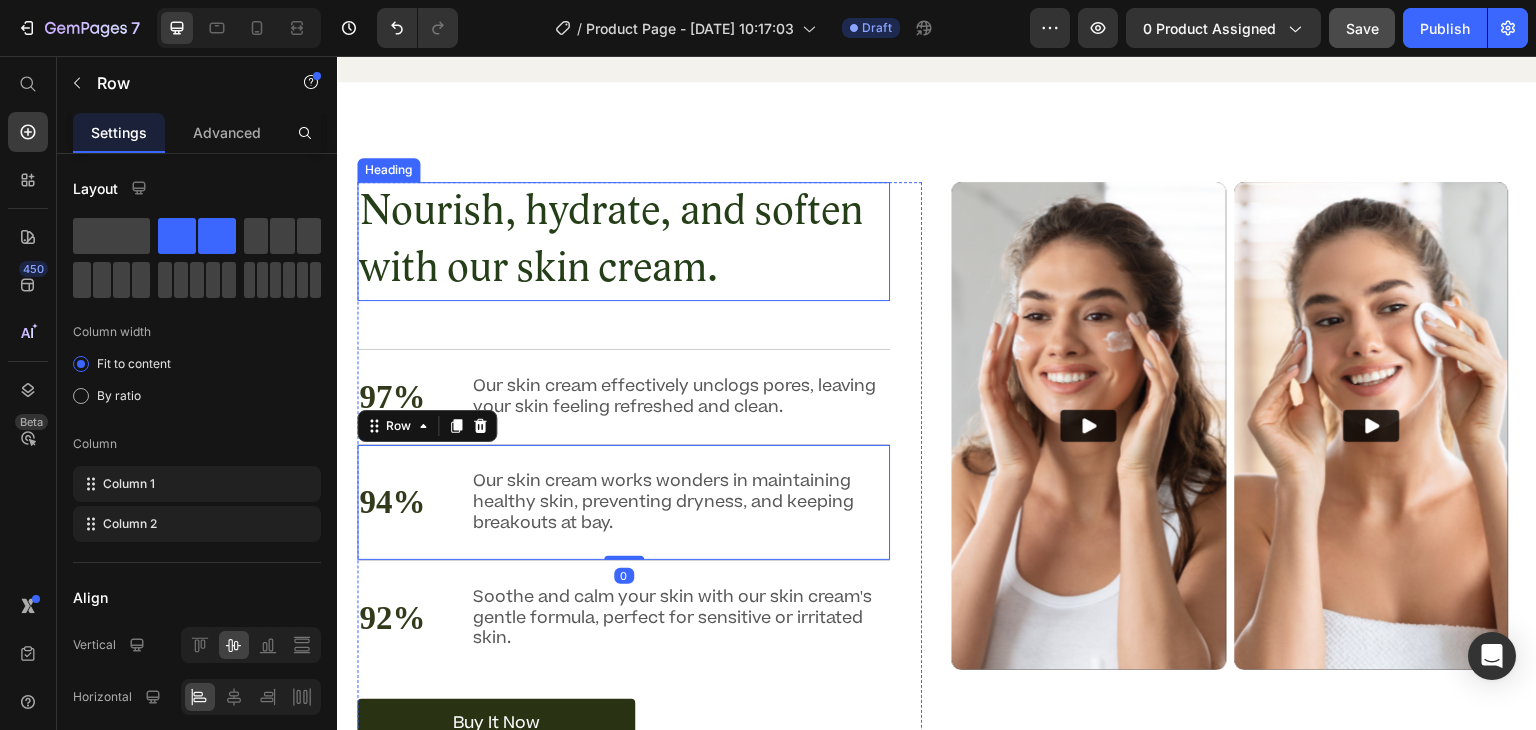 click on "Nourish, hydrate, and soften with our skin cream." at bounding box center [623, 241] 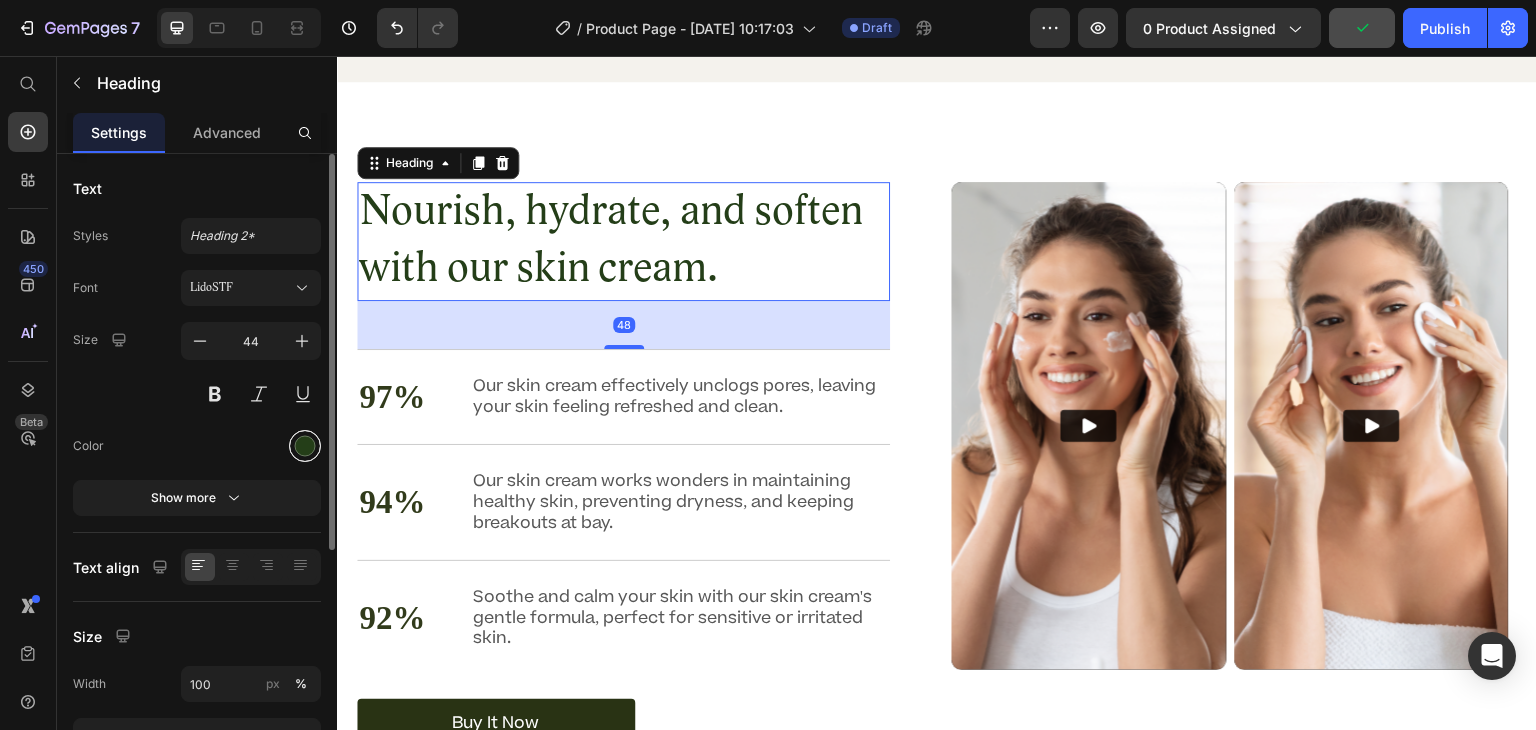 click at bounding box center (305, 446) 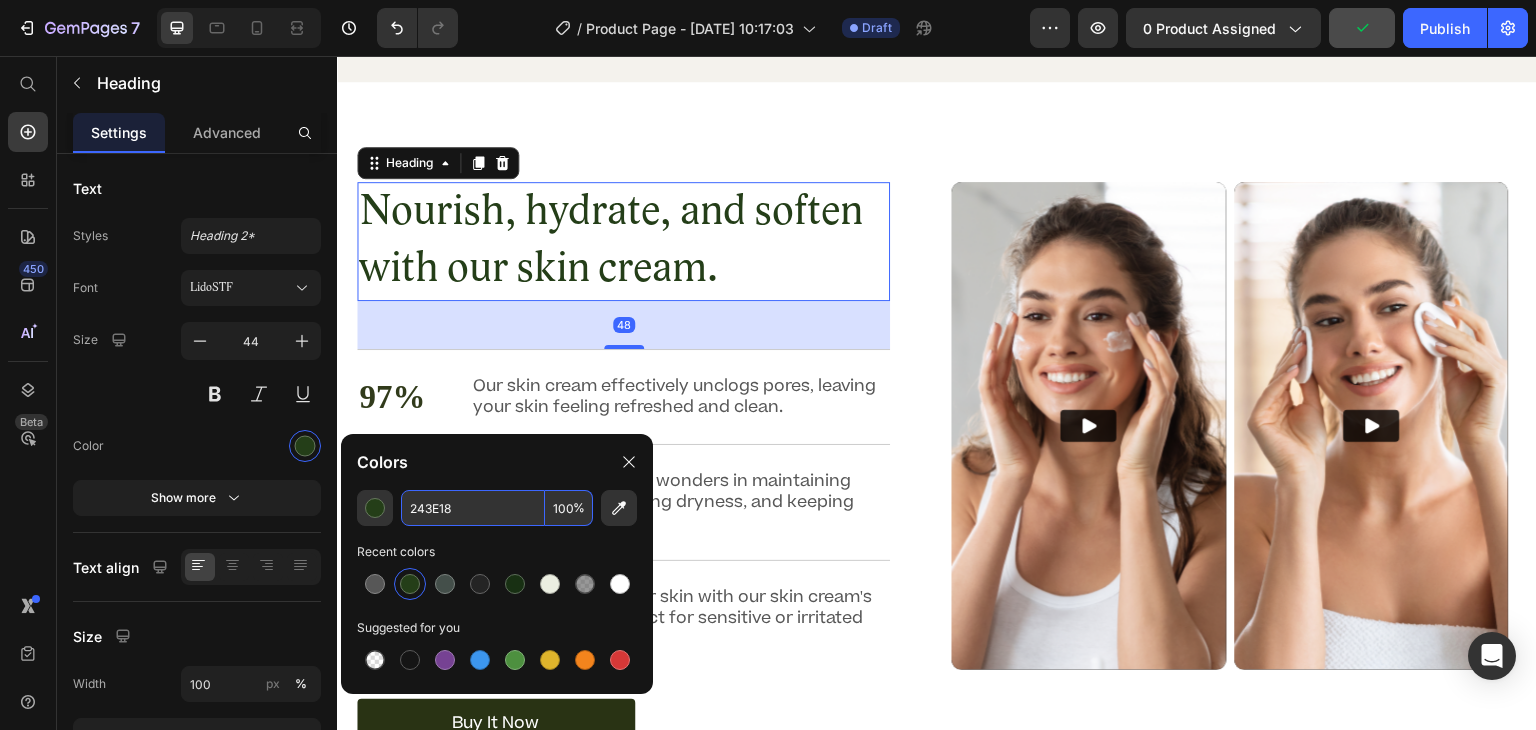 click on "243E18" at bounding box center (473, 508) 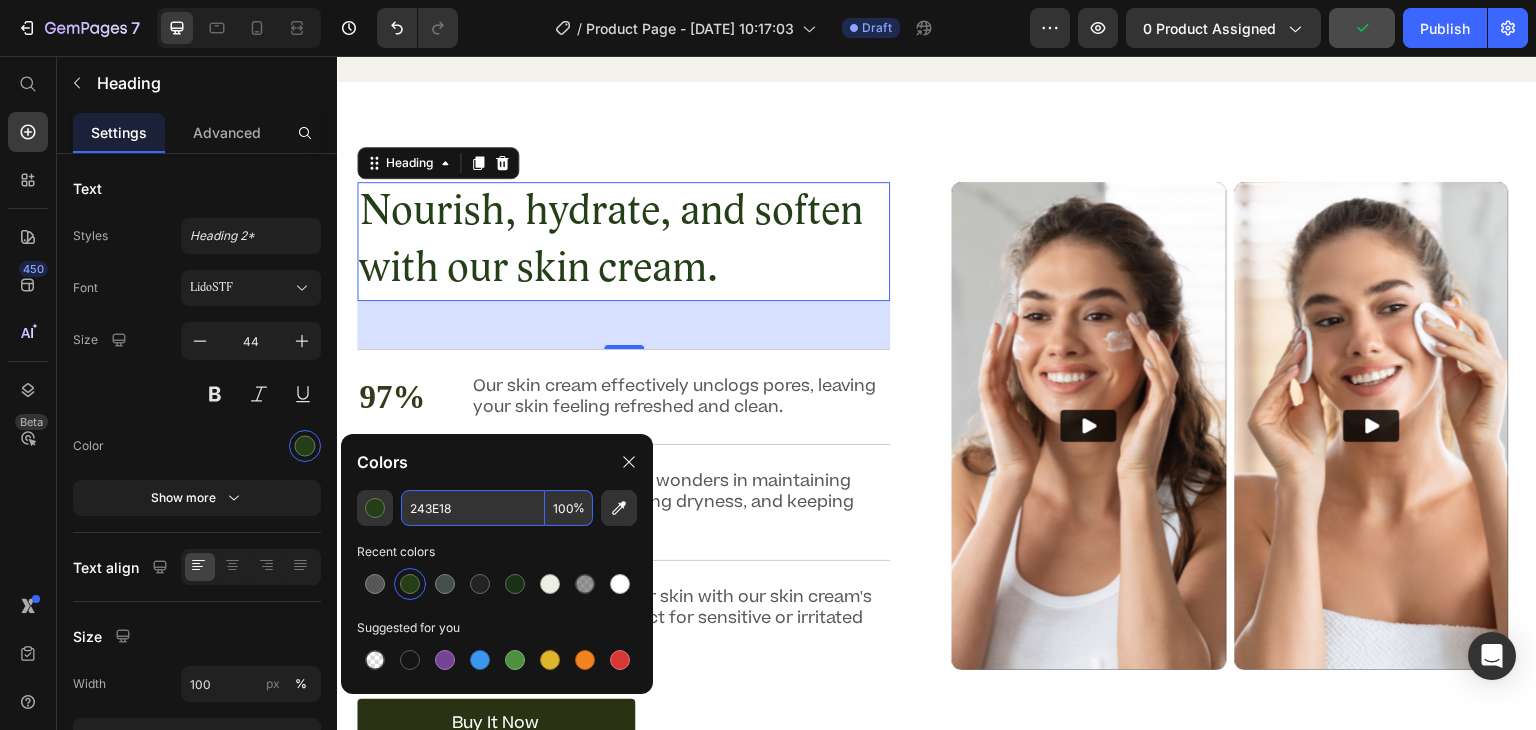 click on "243E18" at bounding box center (473, 508) 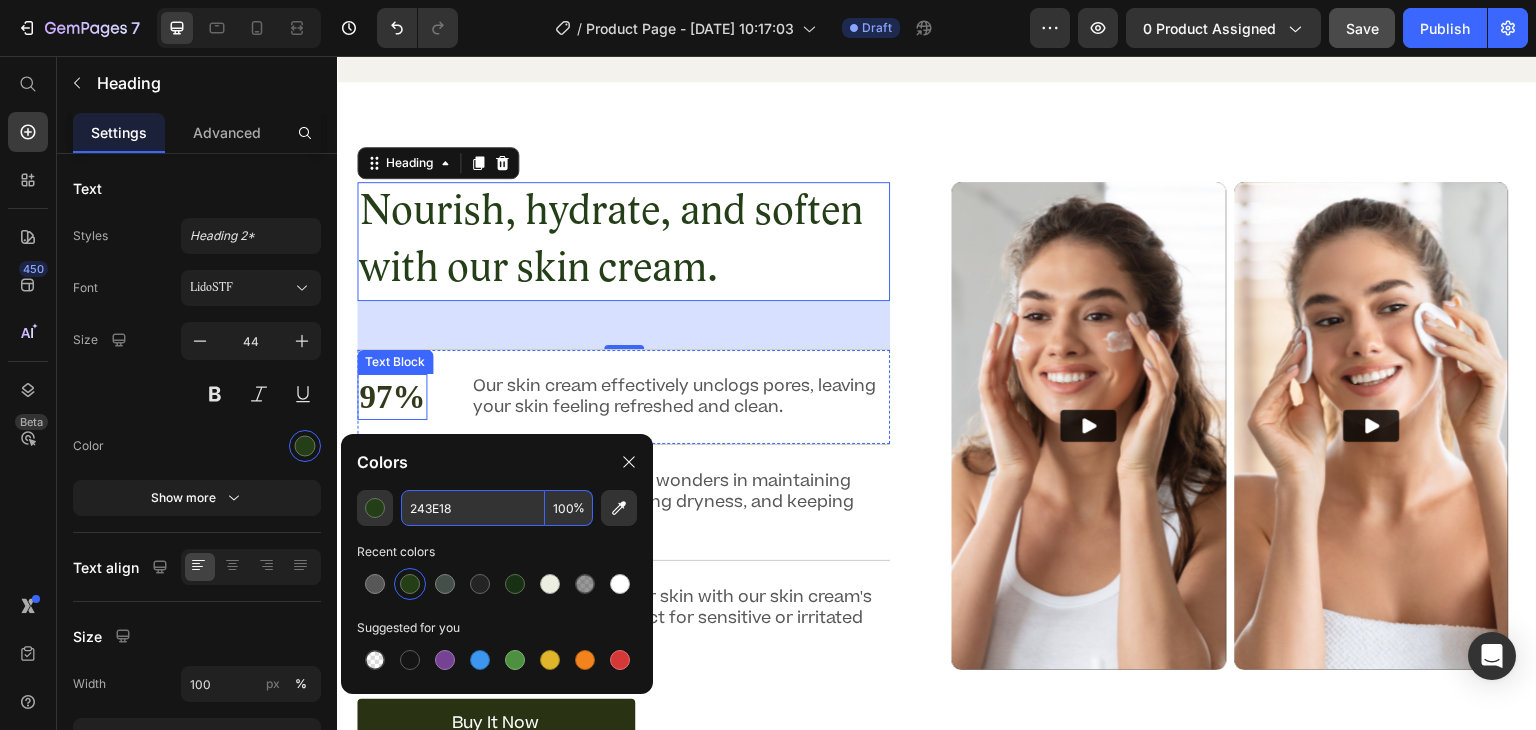 click on "97%" at bounding box center [392, 397] 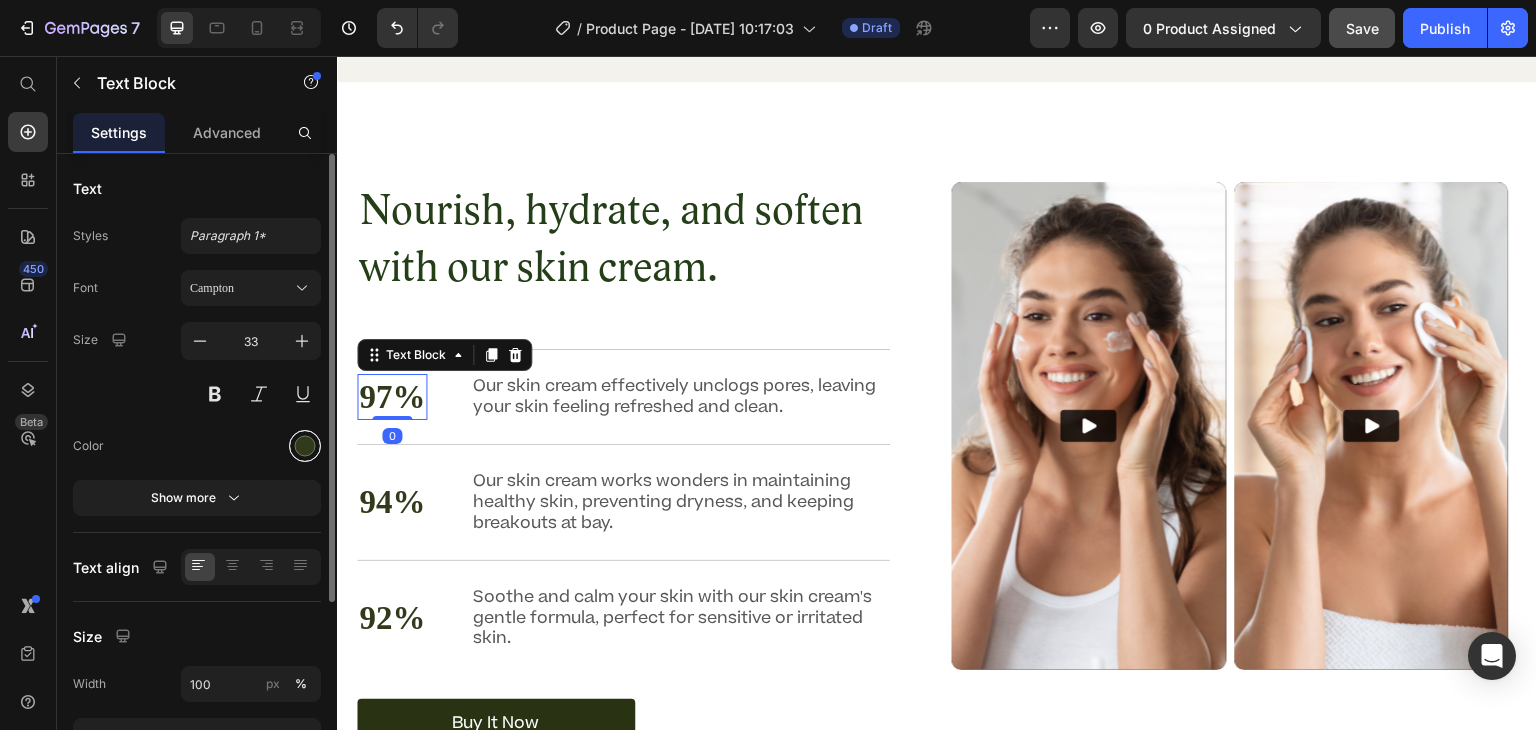 click at bounding box center (305, 446) 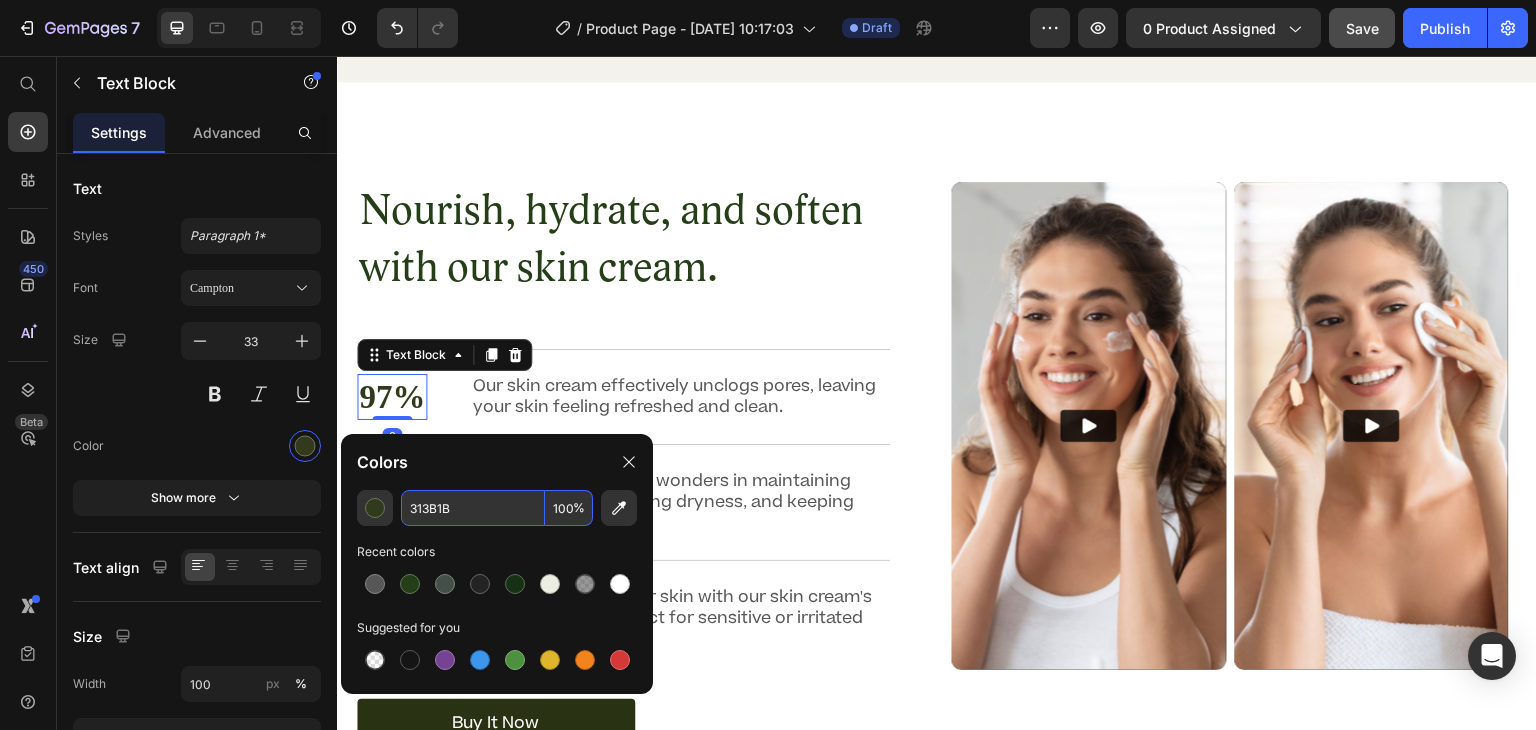 click on "313B1B" at bounding box center (473, 508) 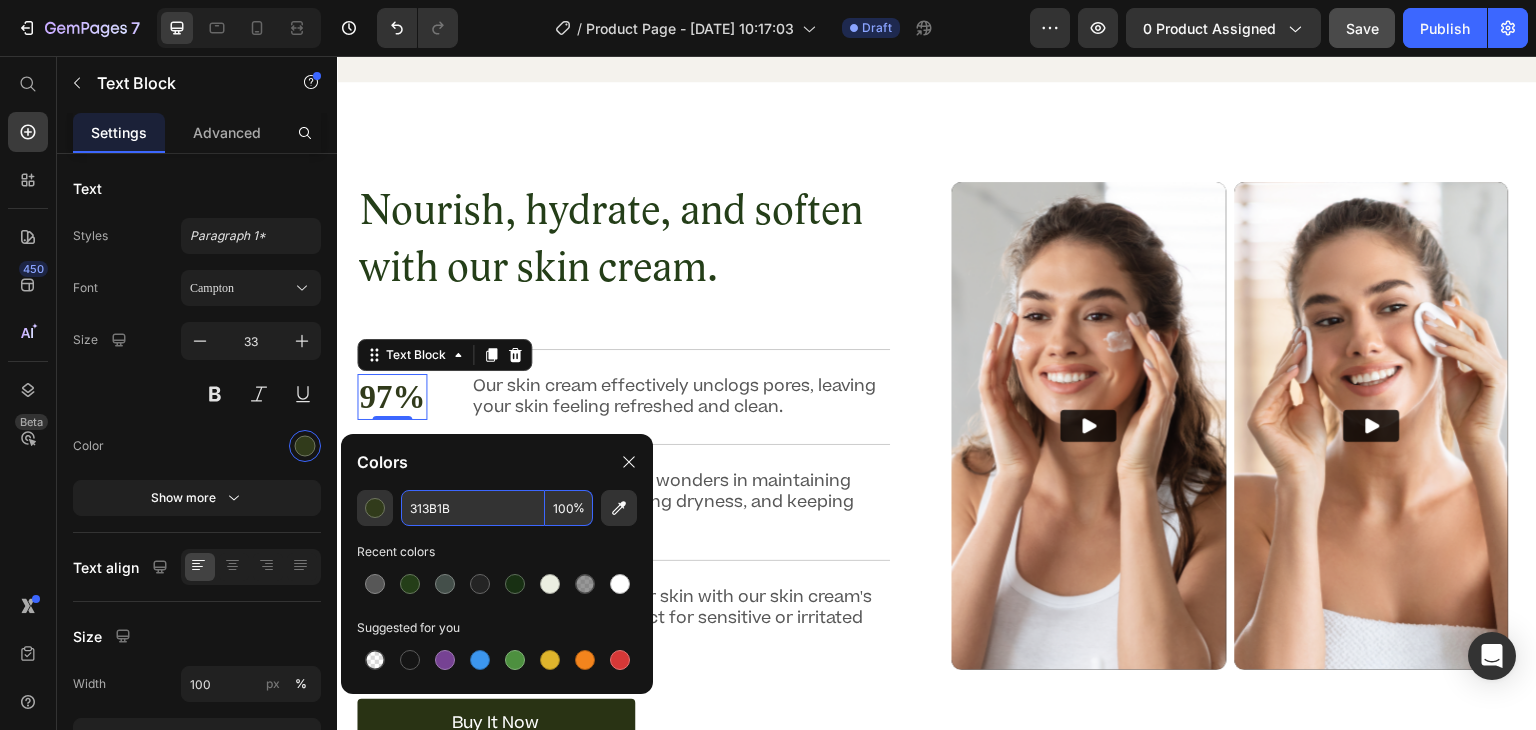 click on "313B1B" at bounding box center [473, 508] 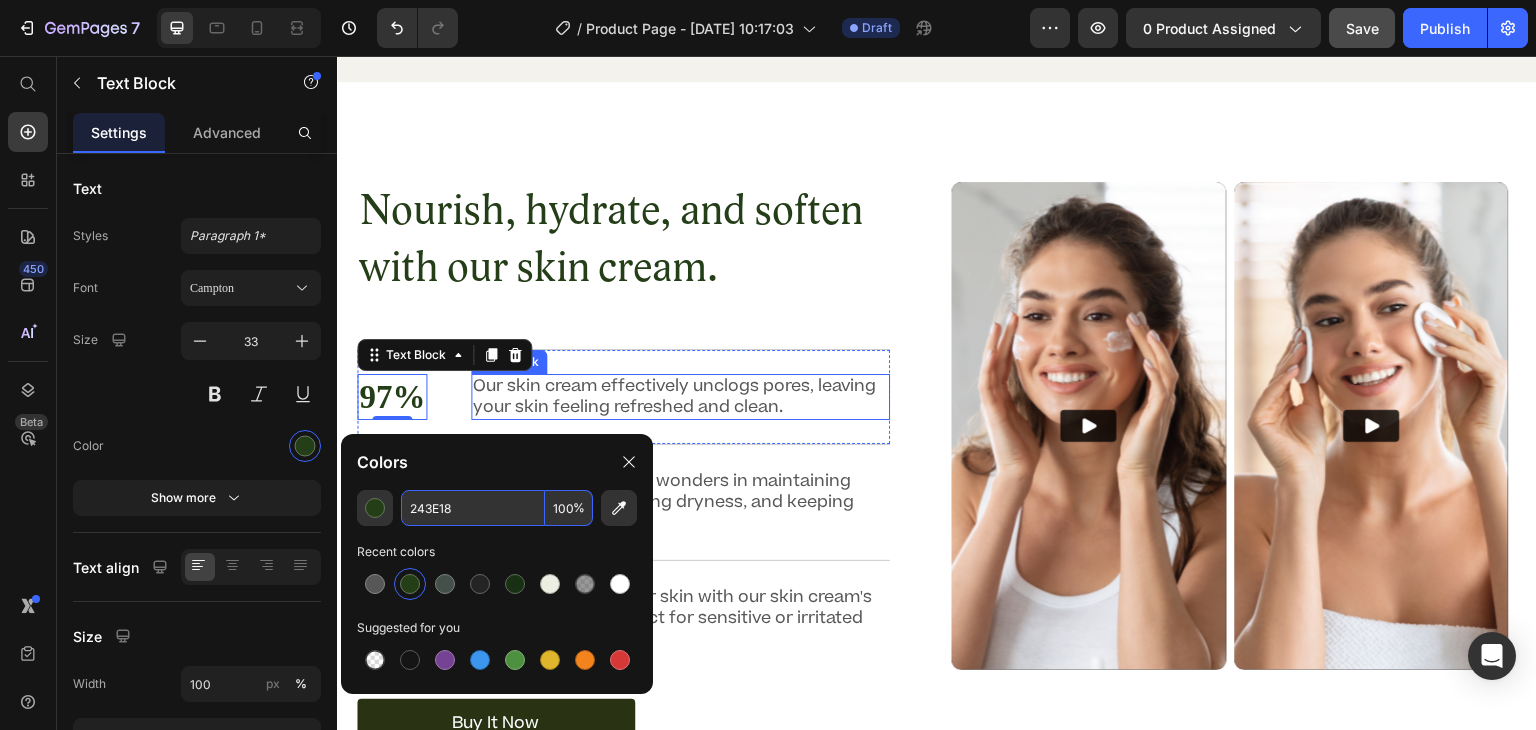 click on "Our skin cream effectively unclogs pores, leaving your skin feeling refreshed and clean." at bounding box center [680, 397] 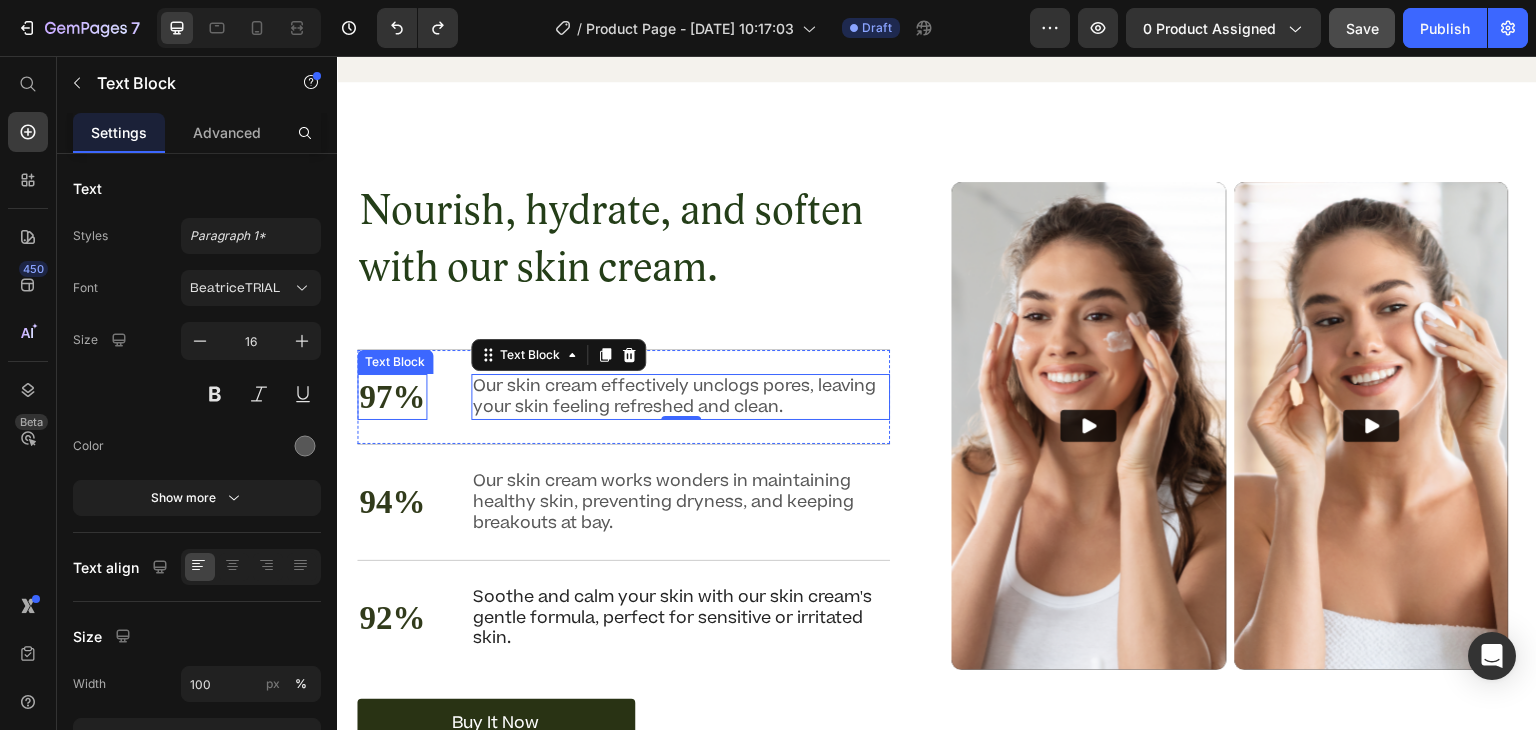 click on "97%" at bounding box center [392, 397] 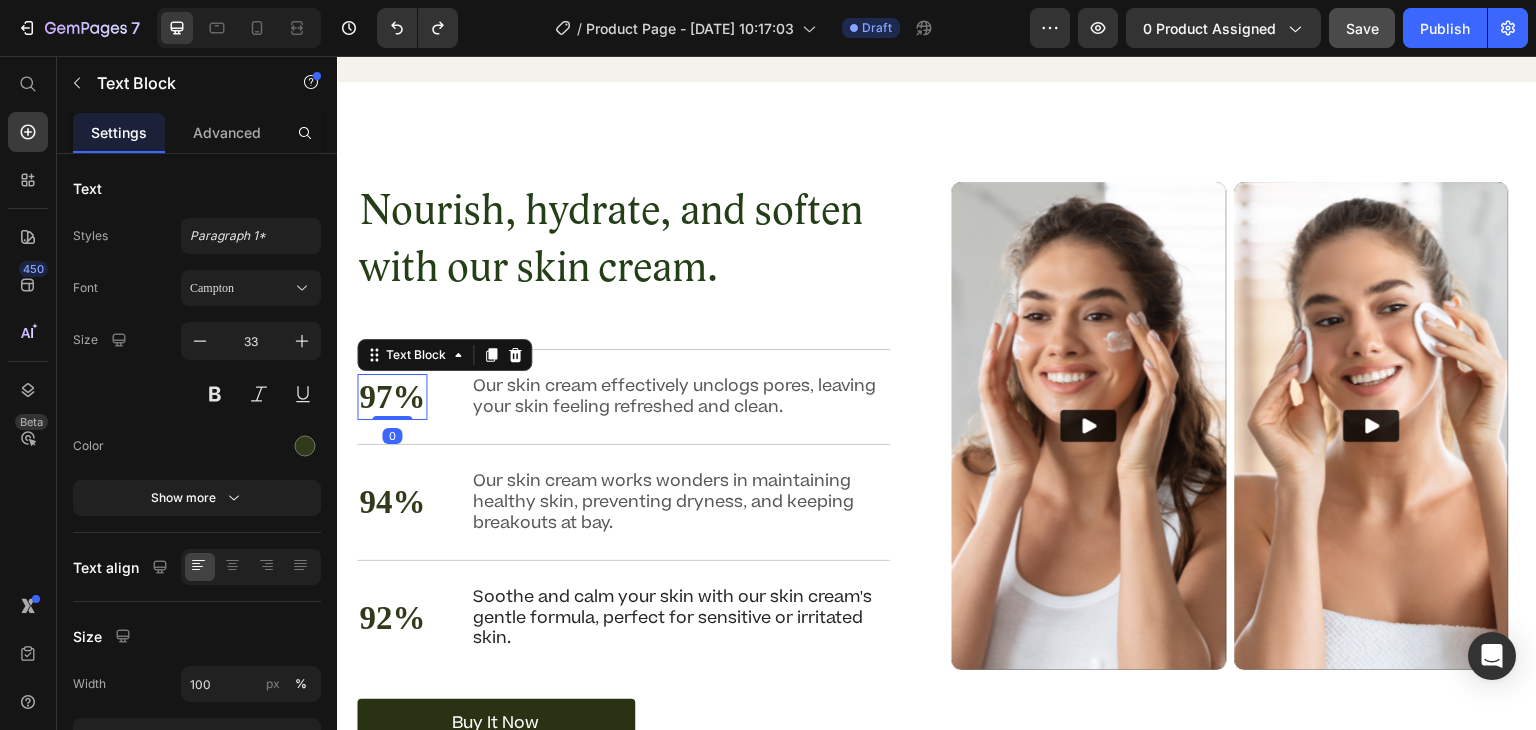 click on "97%" at bounding box center (392, 397) 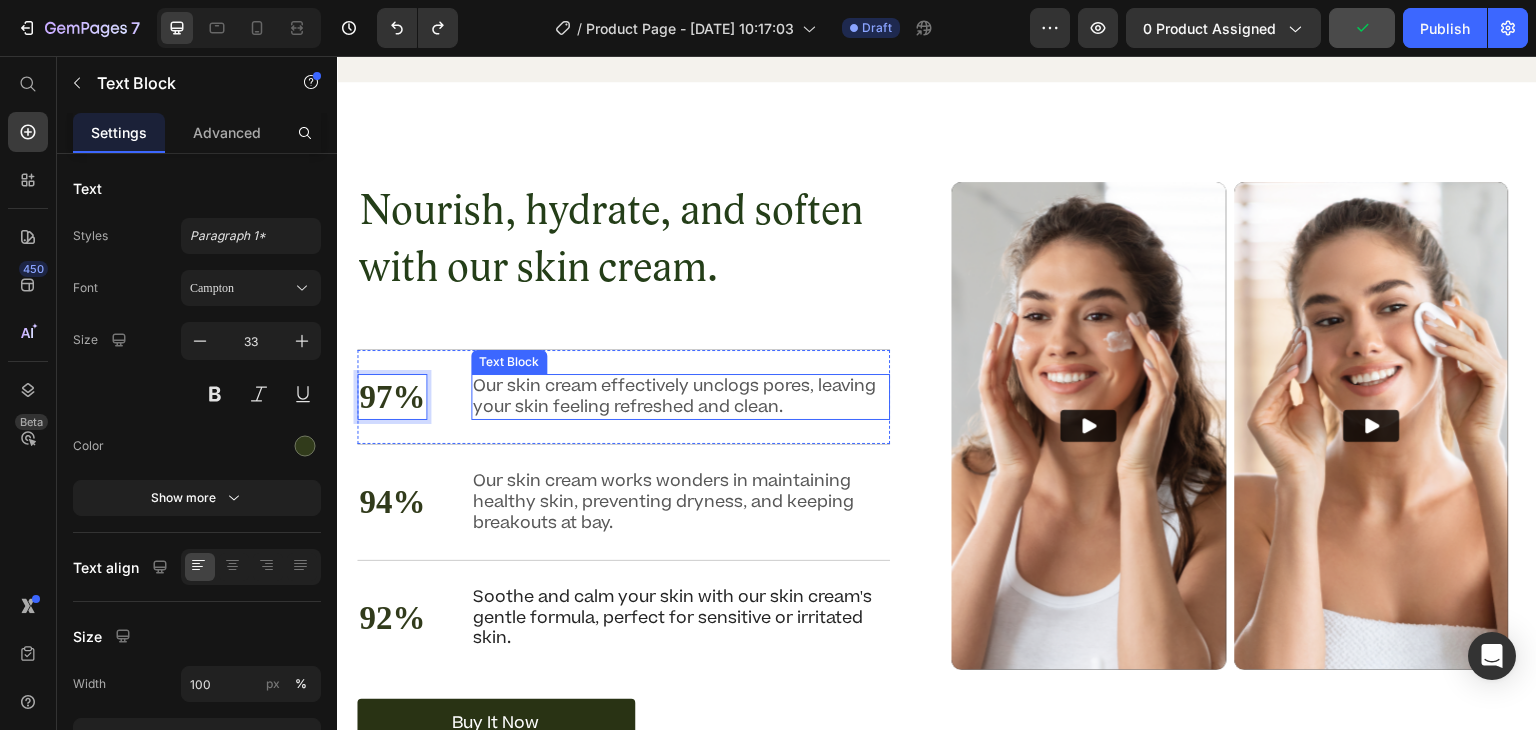 click on "Our skin cream effectively unclogs pores, leaving your skin feeling refreshed and clean." at bounding box center [680, 397] 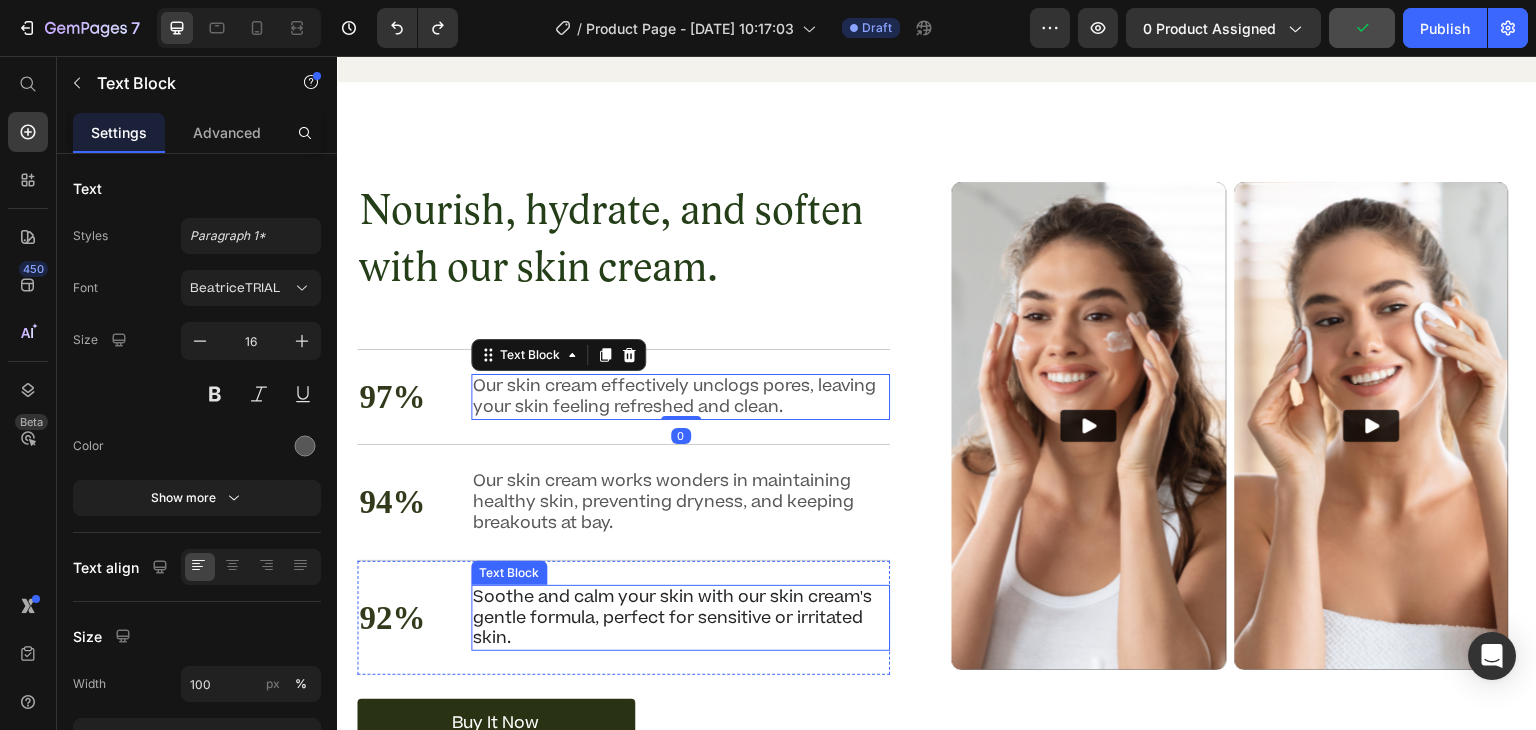 click on "Soothe and calm your skin with our skin cream's gentle formula, perfect for sensitive or irritated skin." at bounding box center [680, 618] 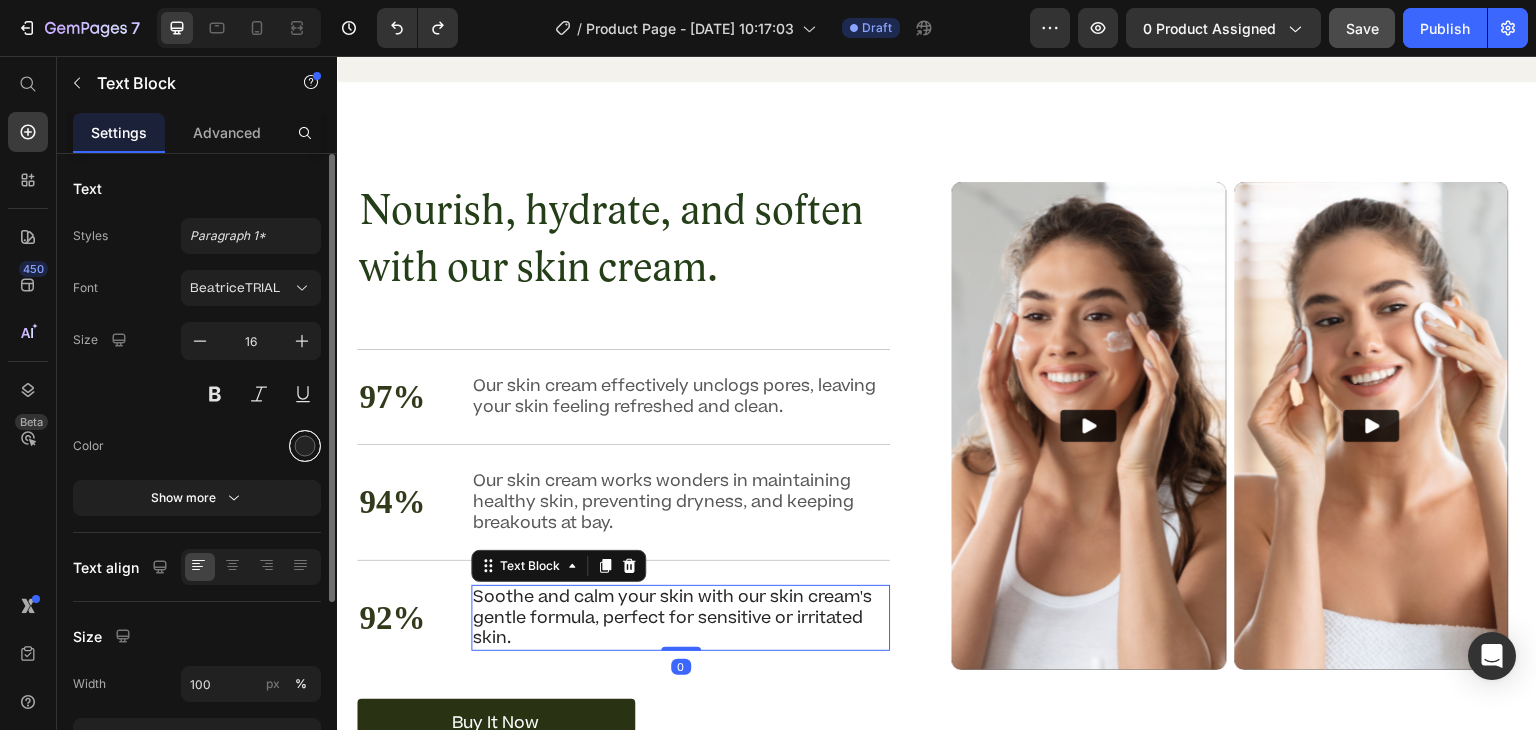 click at bounding box center [305, 446] 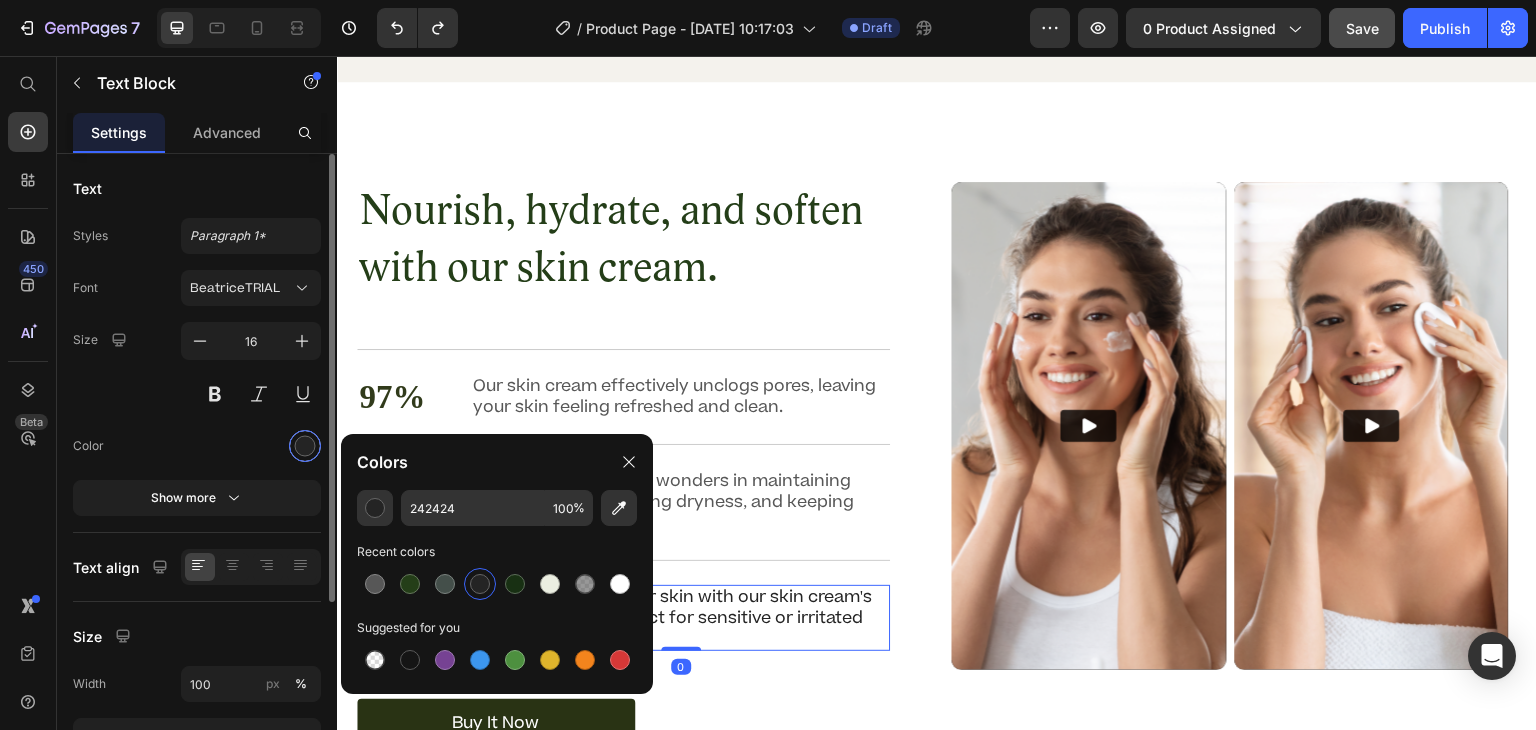 click at bounding box center [305, 446] 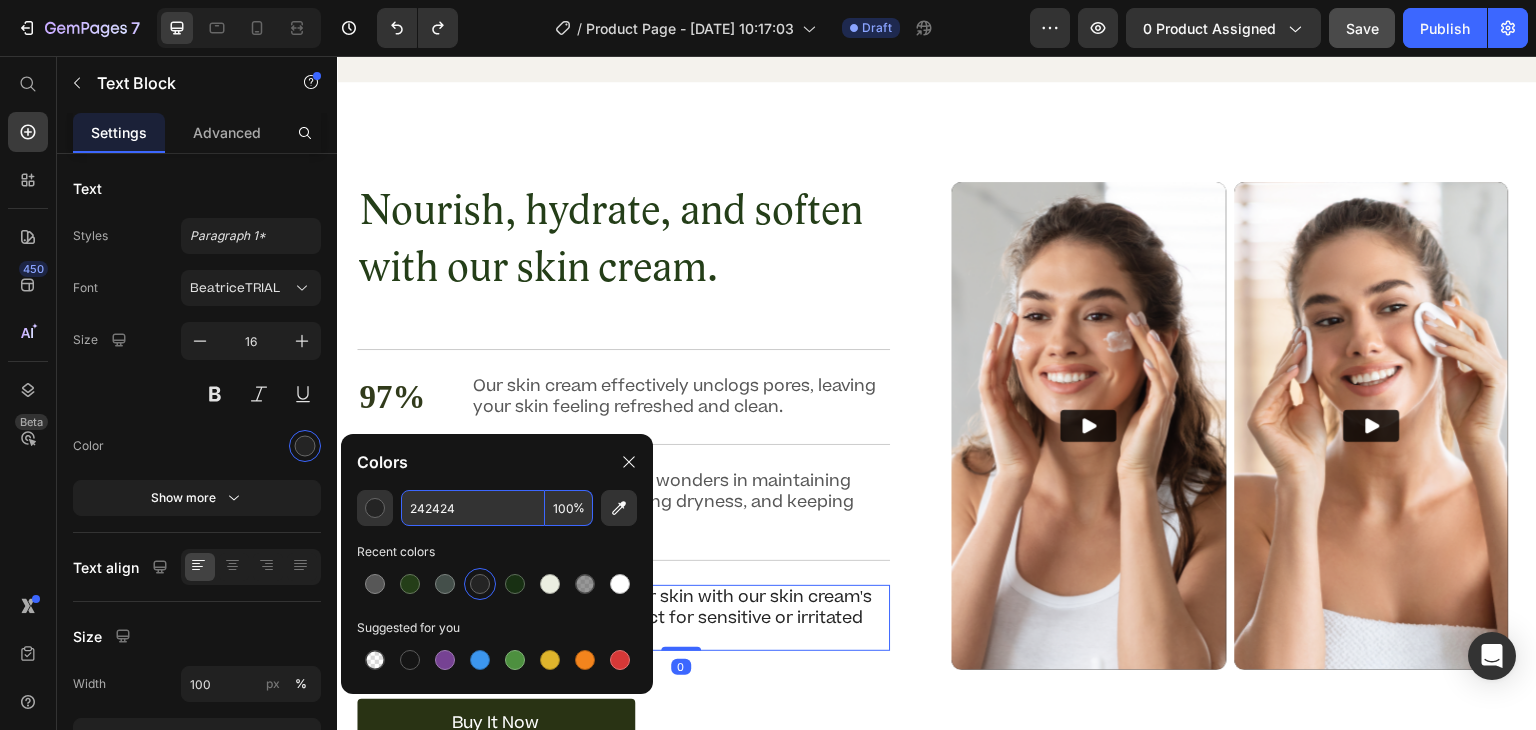 click on "242424" at bounding box center [473, 508] 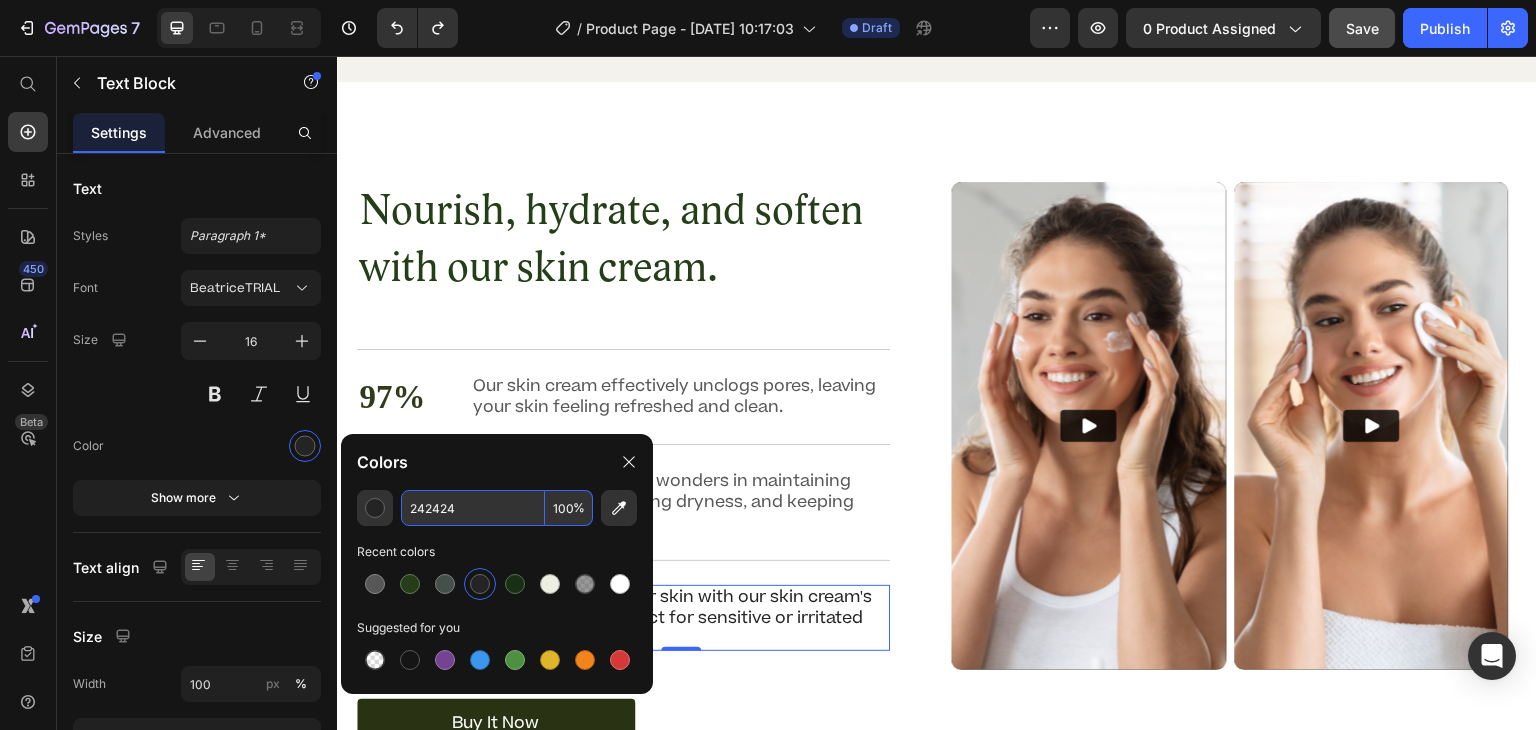 click on "242424" at bounding box center (473, 508) 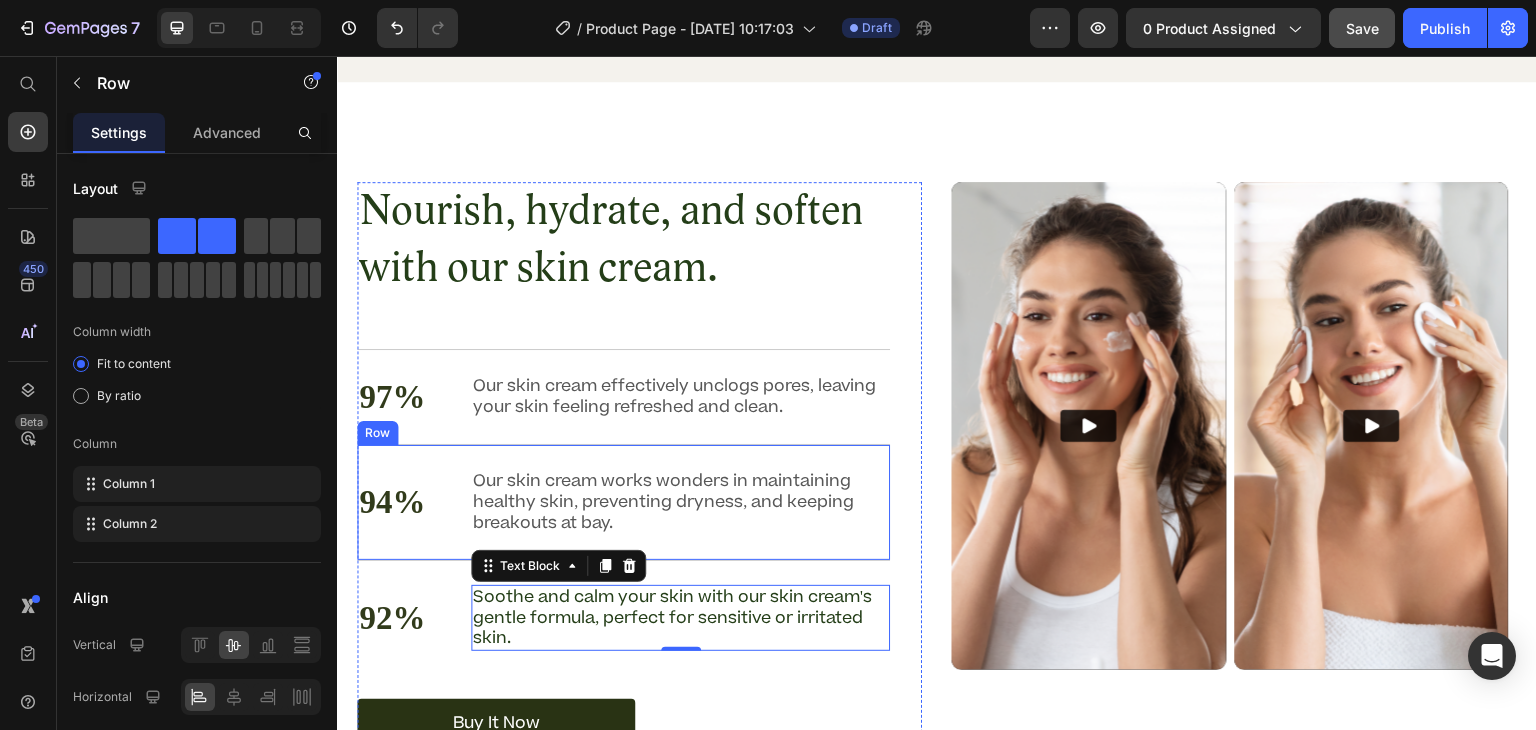 click on "94% Text Block Our skin cream works wonders in maintaining healthy skin, preventing dryness, and keeping breakouts at bay. Text Block Row" at bounding box center (623, 501) 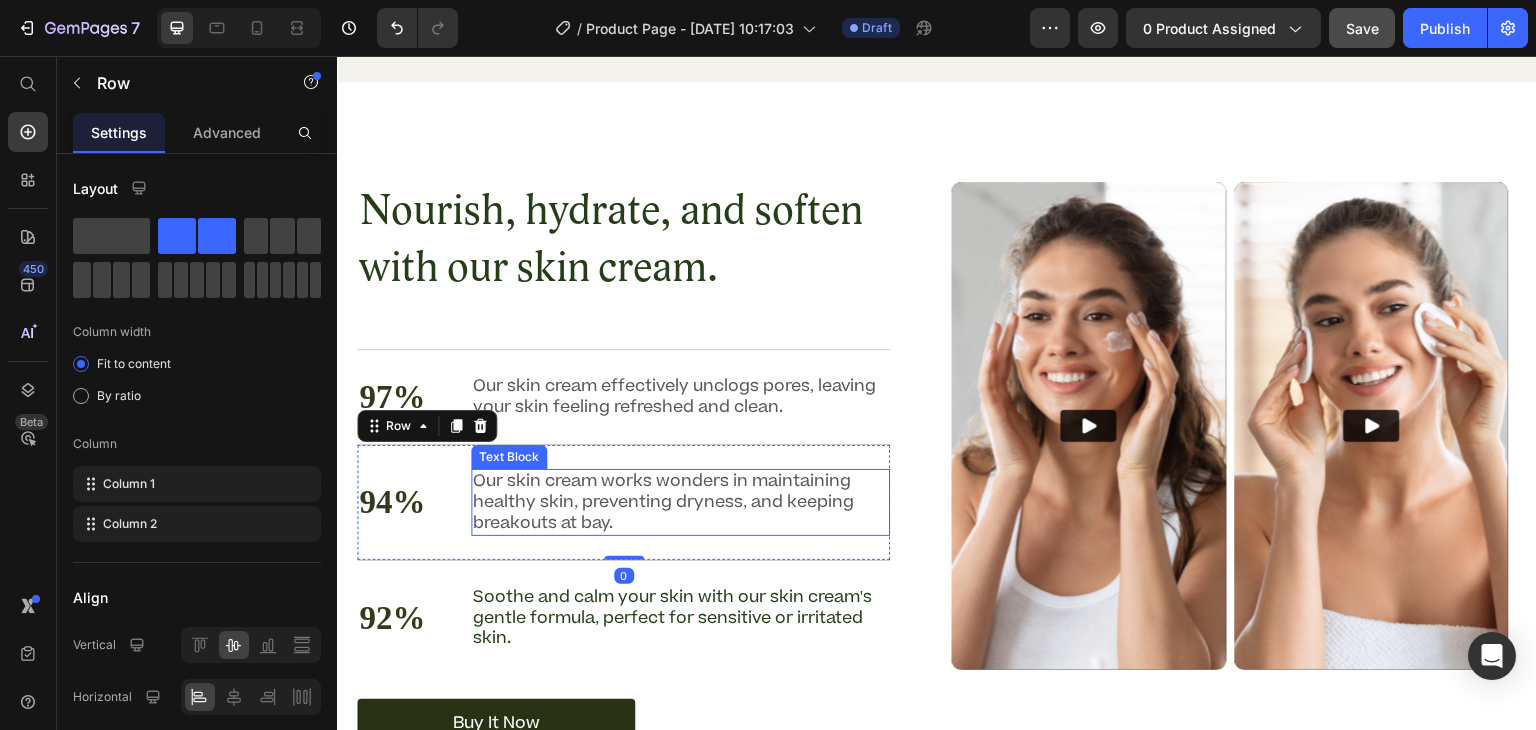 click on "Our skin cream works wonders in maintaining healthy skin, preventing dryness, and keeping breakouts at bay." at bounding box center (680, 502) 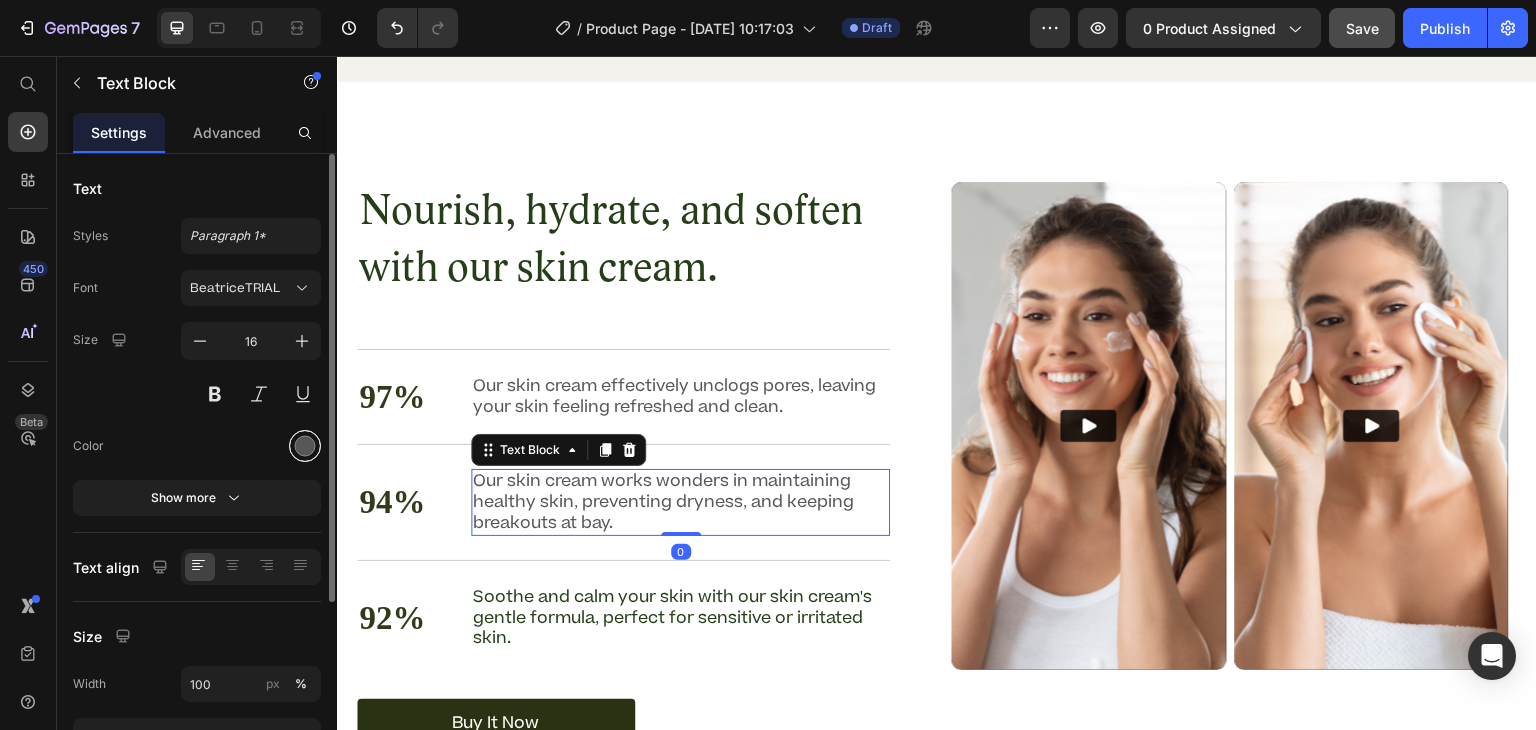 click at bounding box center [305, 446] 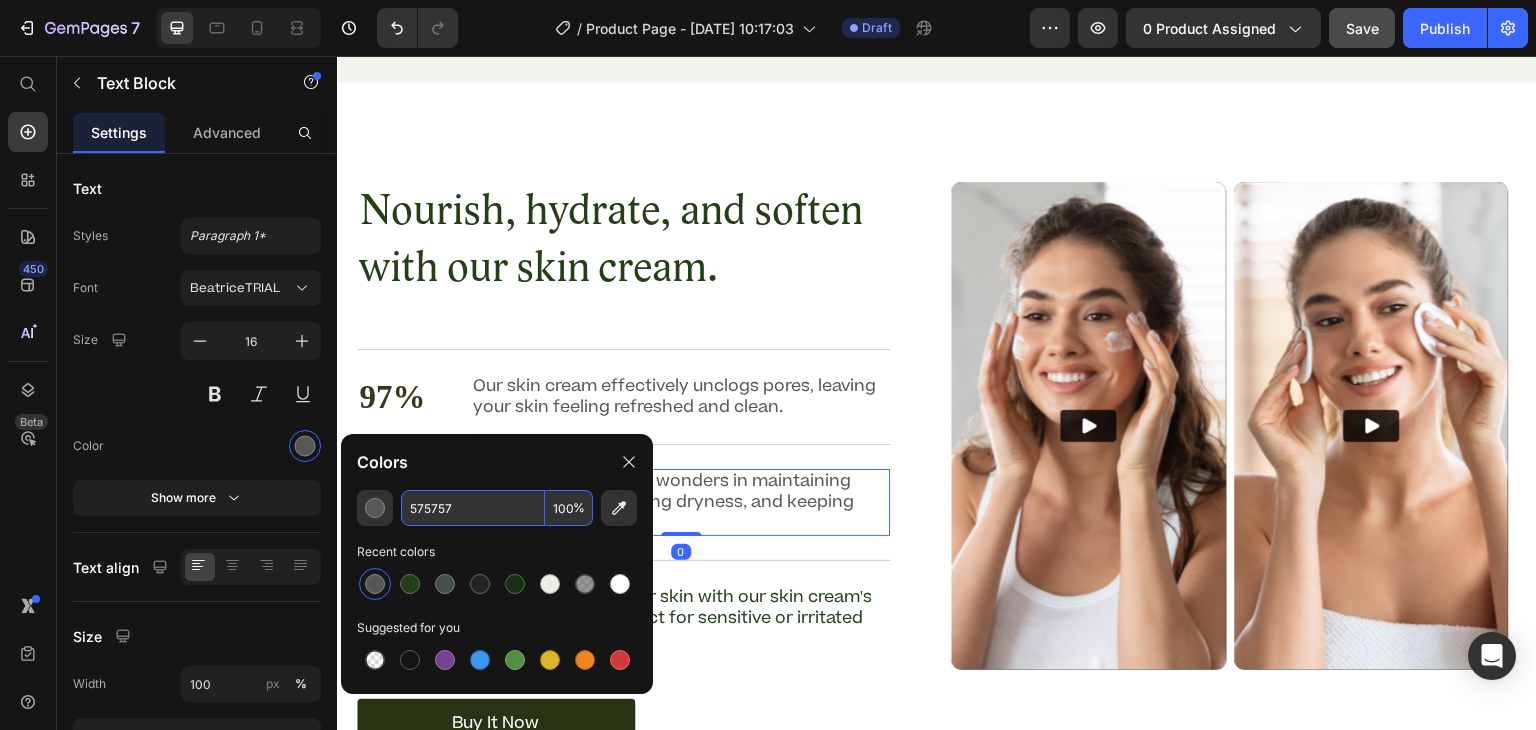 click on "575757" at bounding box center [473, 508] 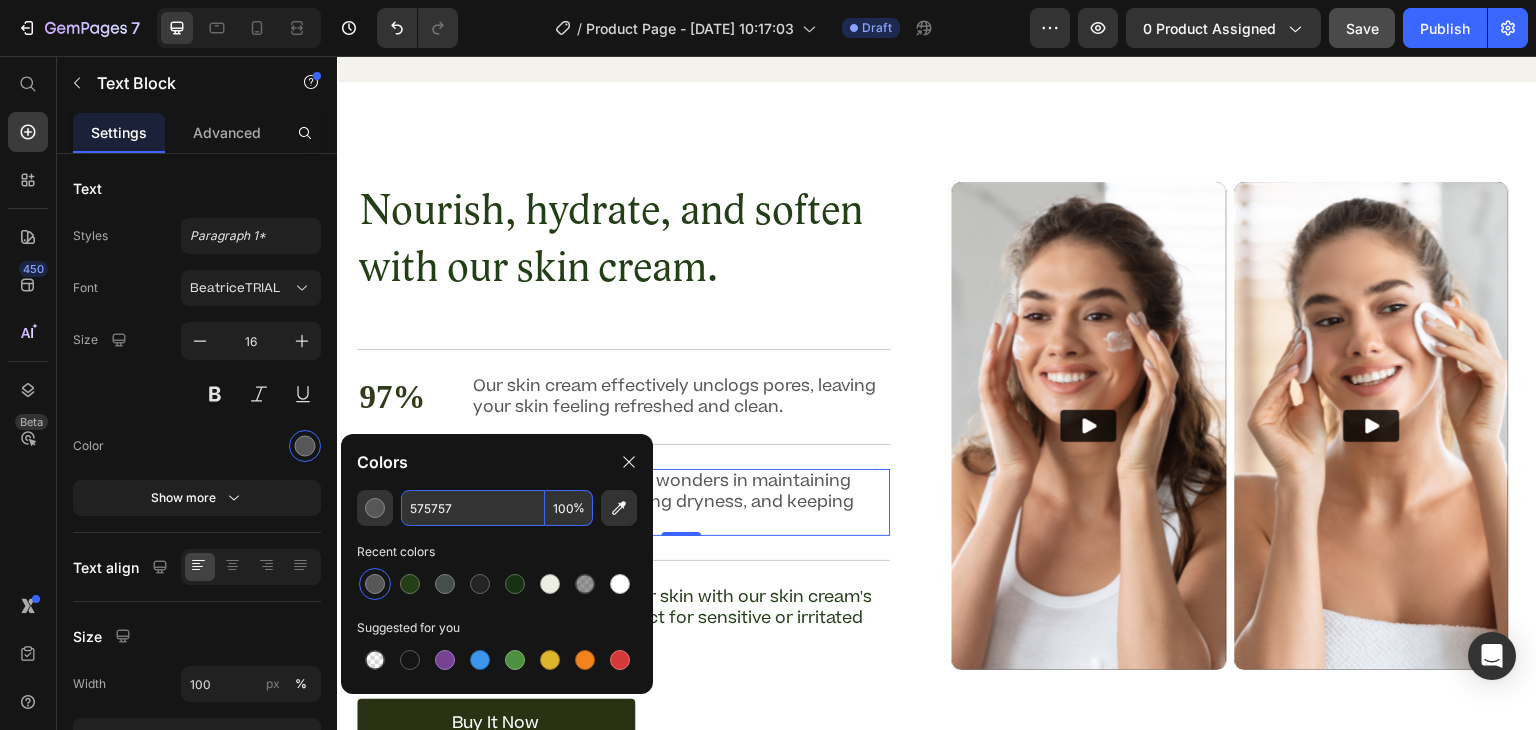 click on "575757" at bounding box center [473, 508] 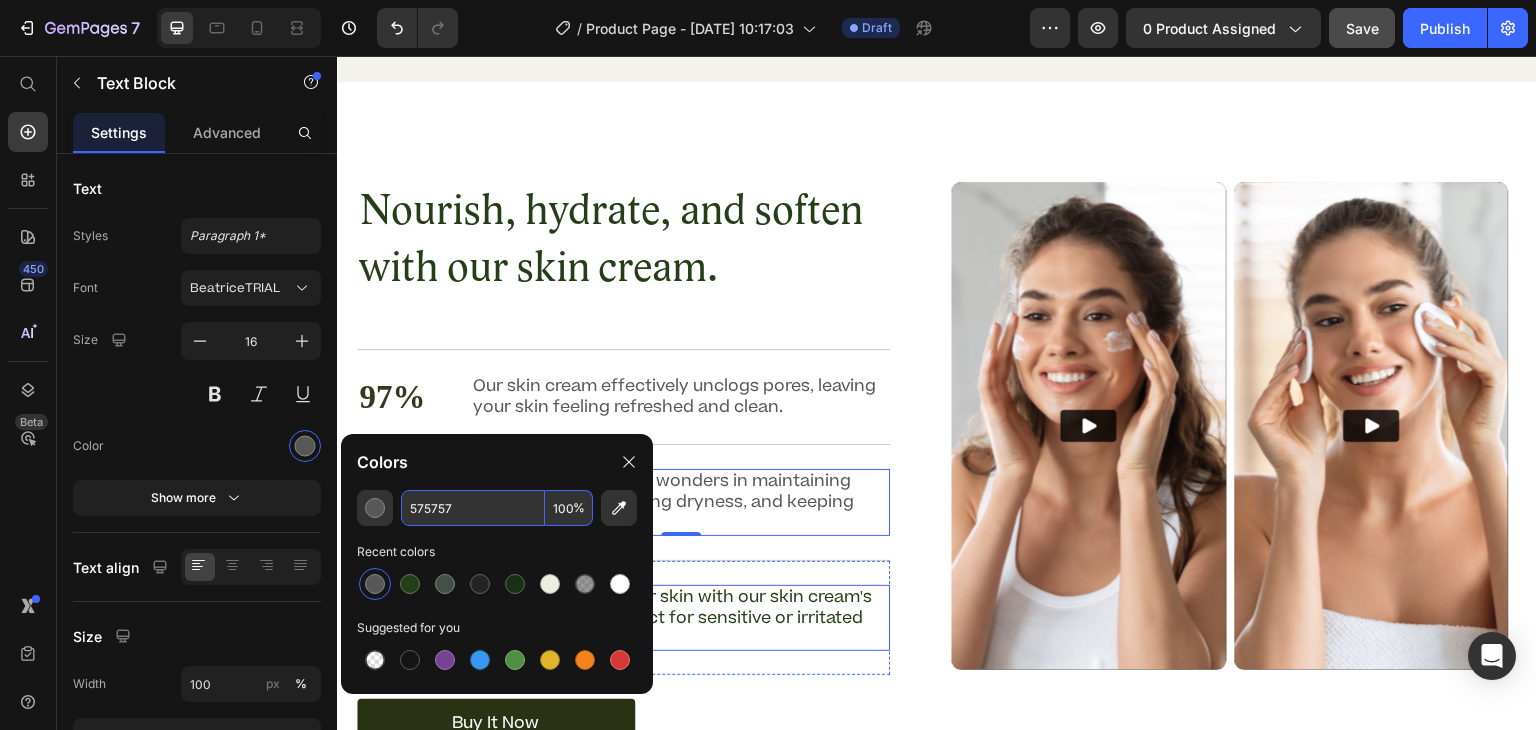 click on "Soothe and calm your skin with our skin cream's gentle formula, perfect for sensitive or irritated skin." at bounding box center (680, 618) 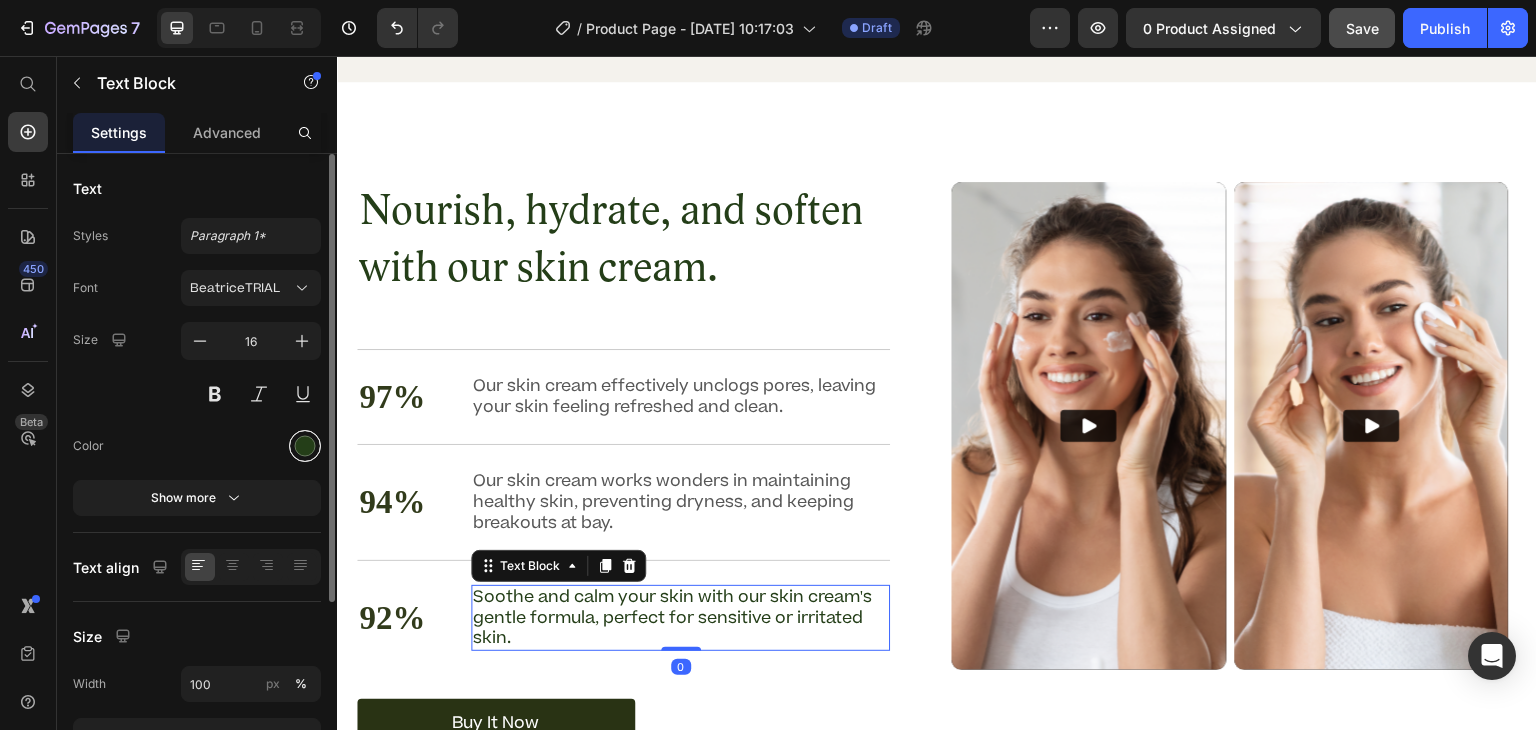 click at bounding box center [305, 446] 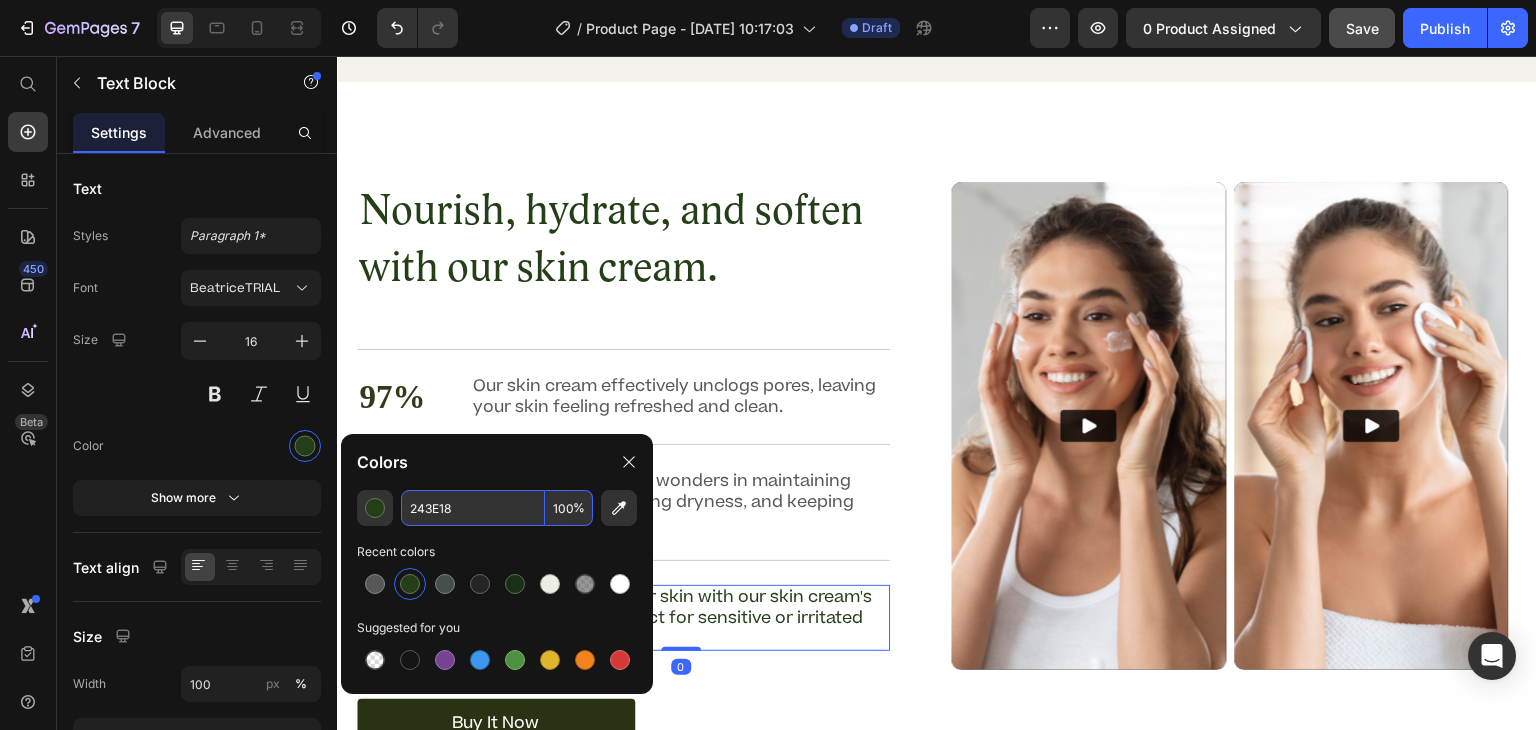 click on "243E18" at bounding box center (473, 508) 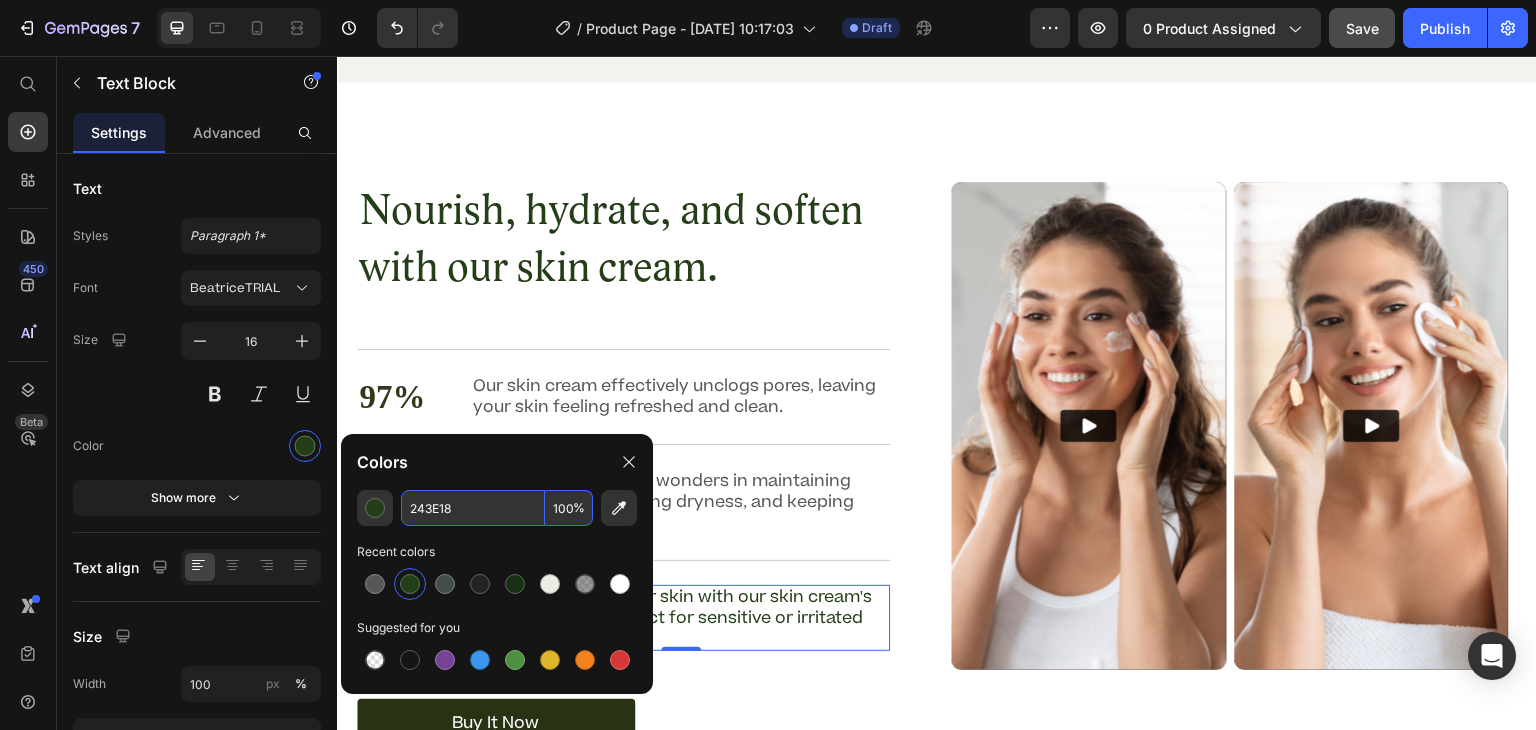 click on "243E18" at bounding box center [473, 508] 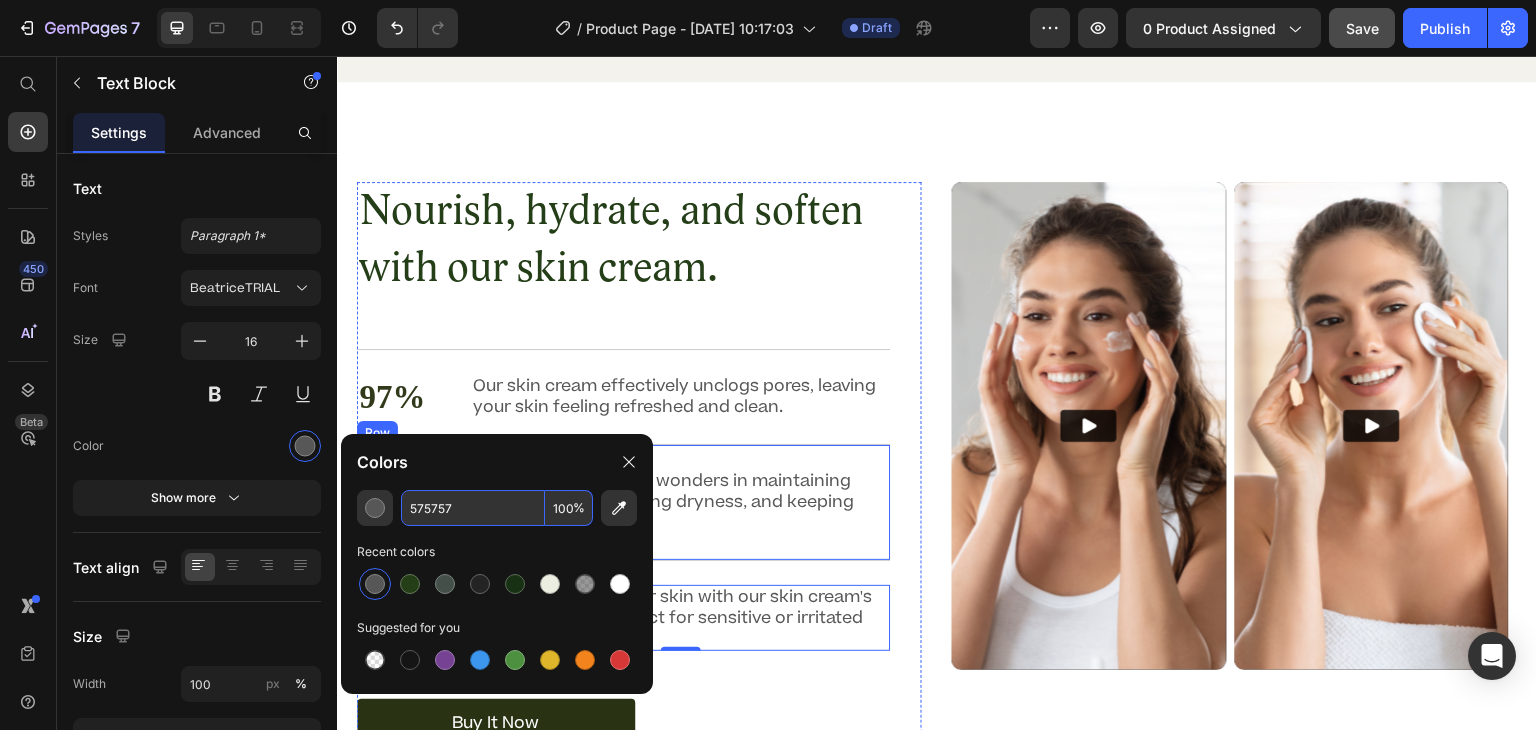 click on "94% Text Block Our skin cream works wonders in maintaining healthy skin, preventing dryness, and keeping breakouts at bay. Text Block Row" at bounding box center [623, 501] 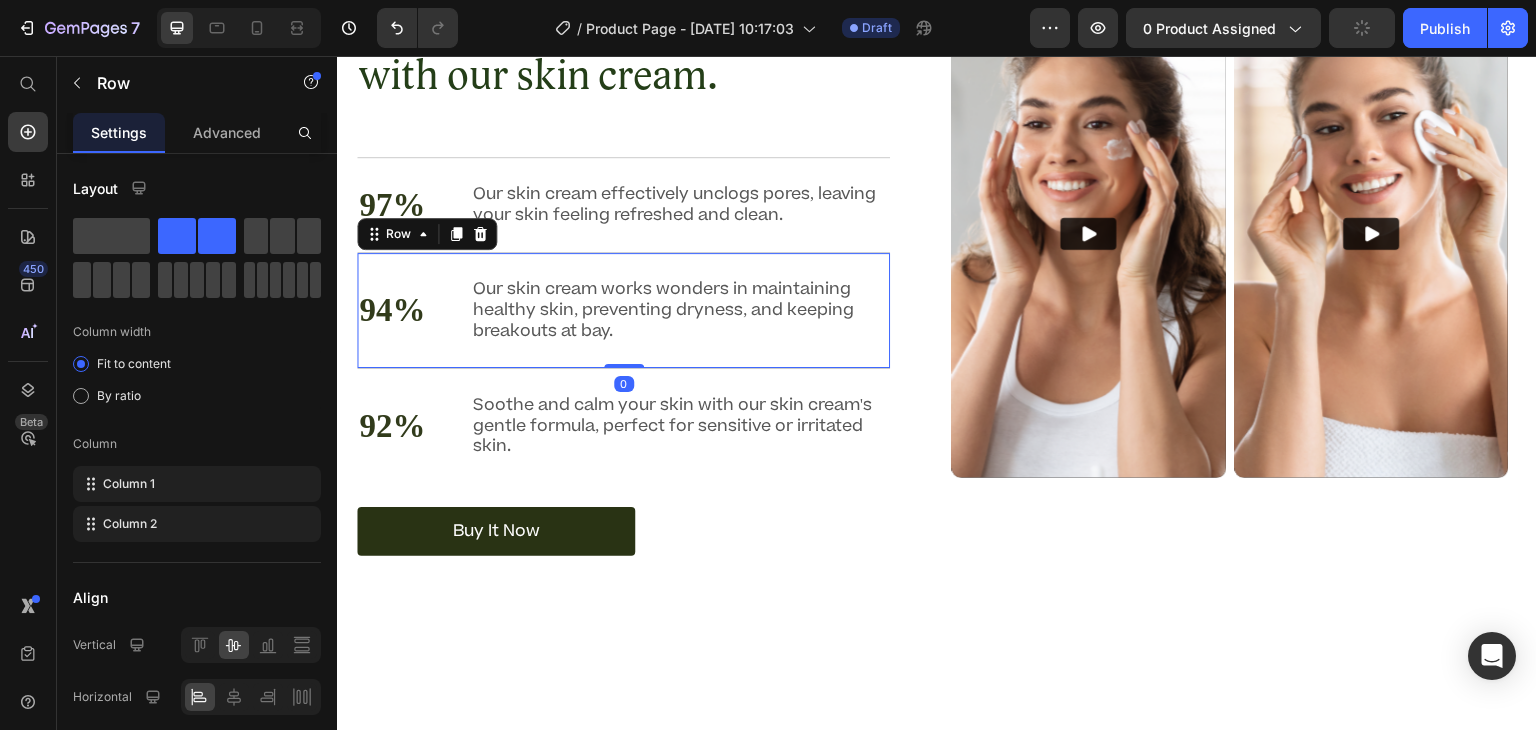 scroll, scrollTop: 3646, scrollLeft: 0, axis: vertical 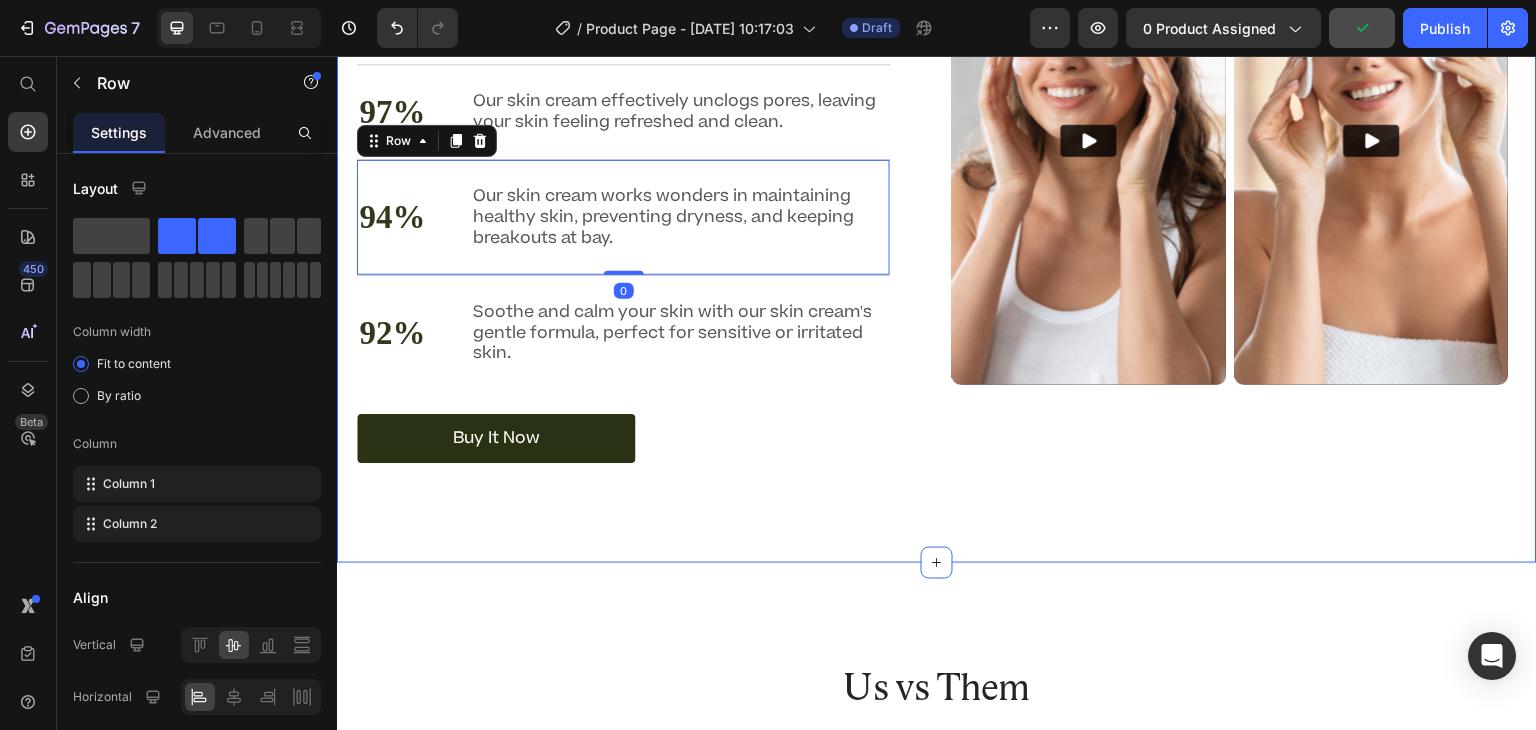 click on "Us vs Them" at bounding box center [937, 691] 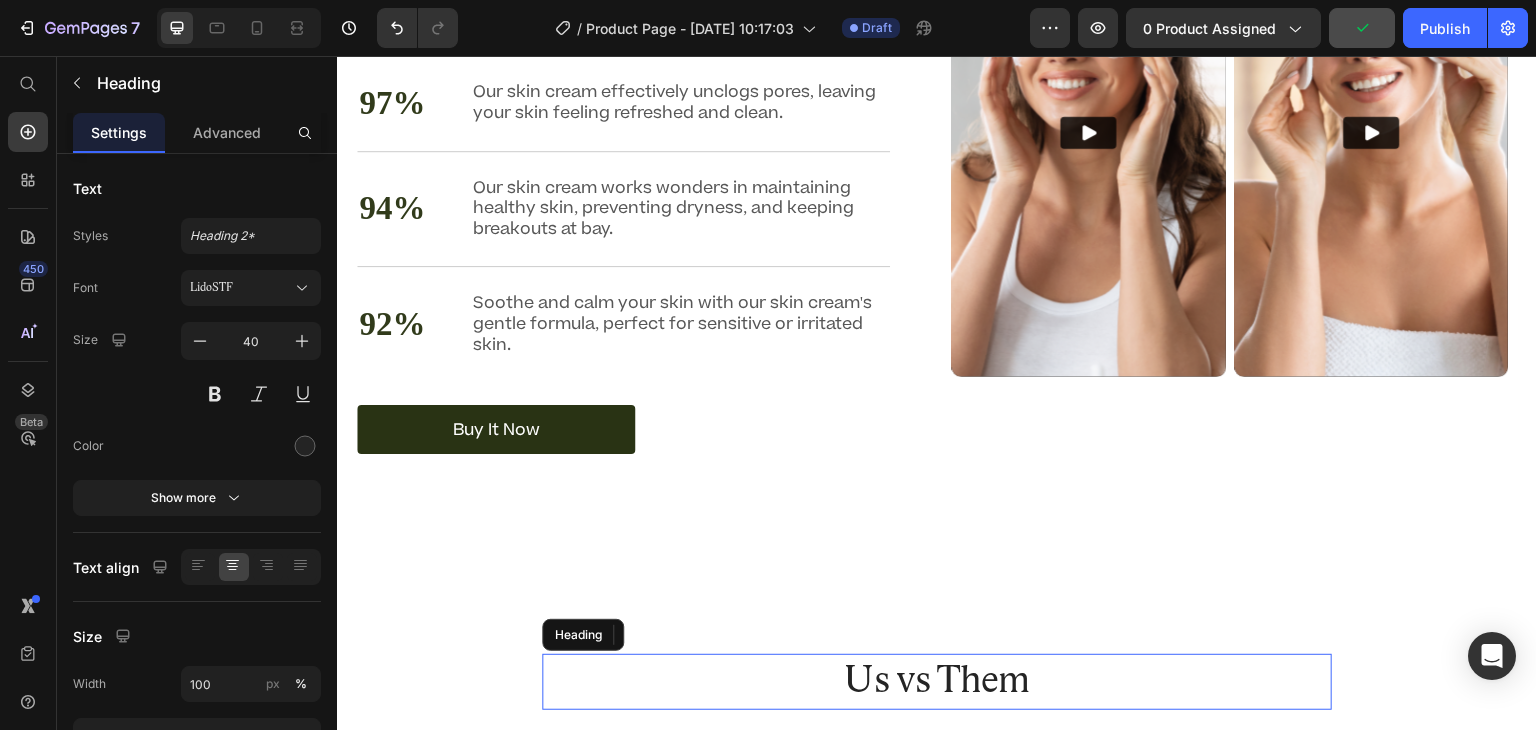 click on "Us vs Them" at bounding box center [937, 682] 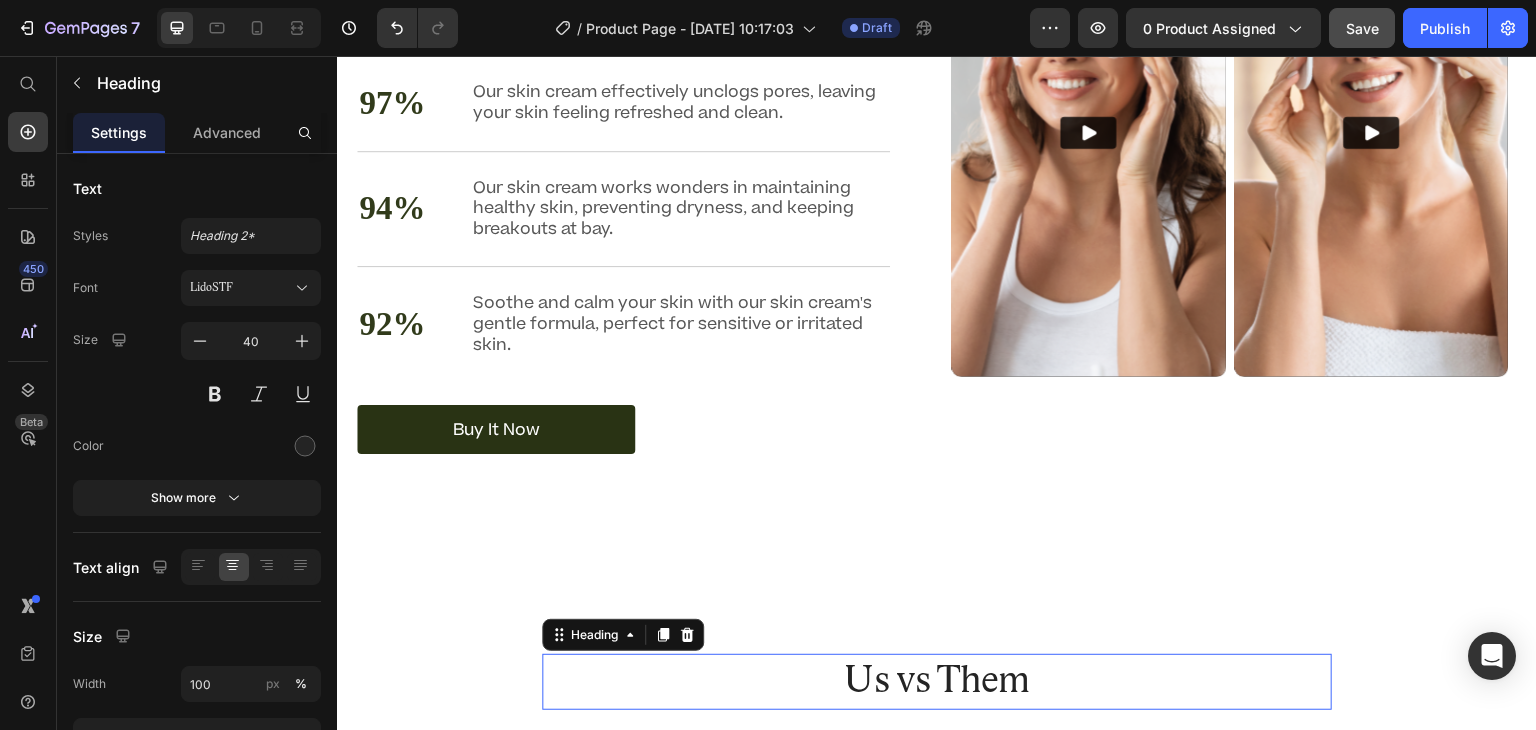 scroll, scrollTop: 3997, scrollLeft: 0, axis: vertical 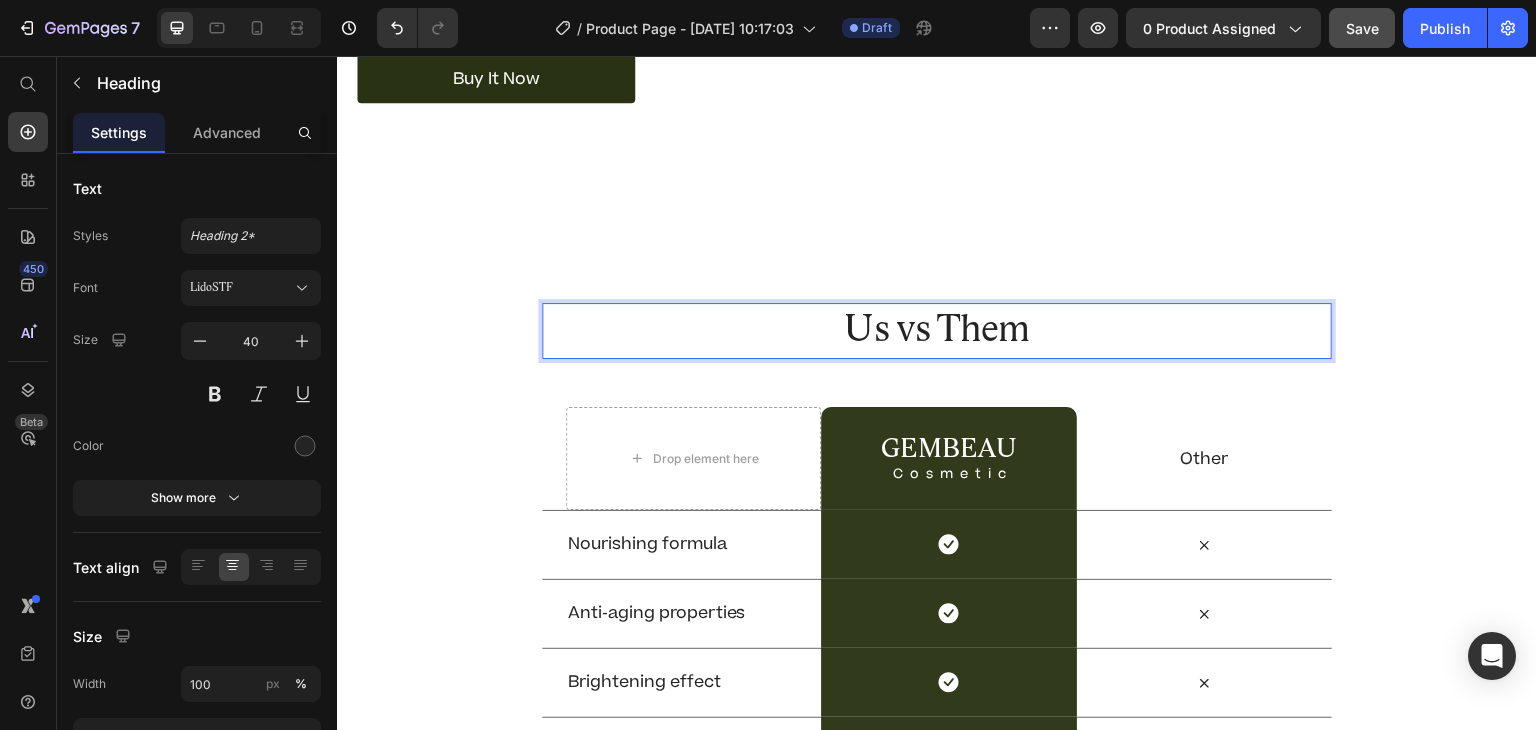 click on "Us vs Them" at bounding box center (937, 331) 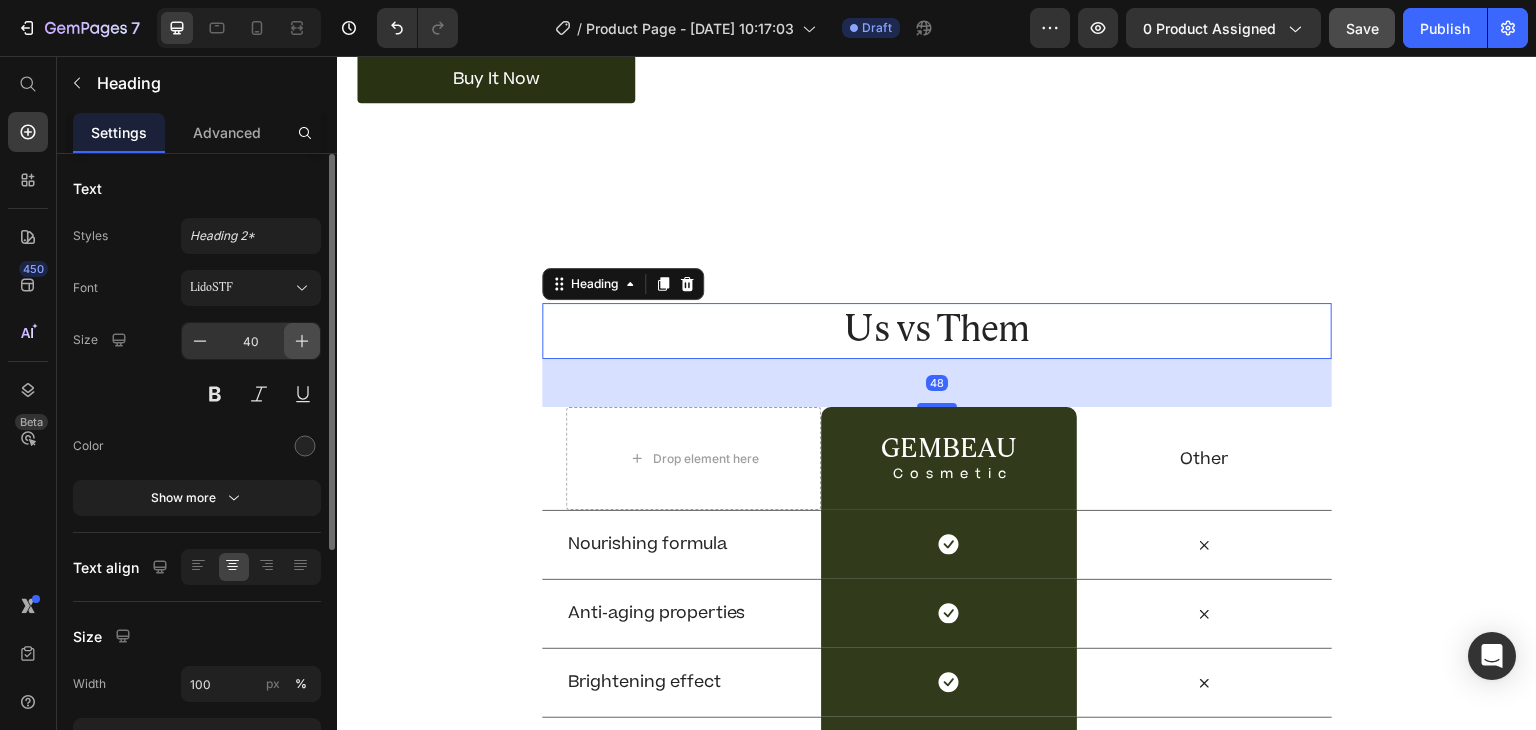 click 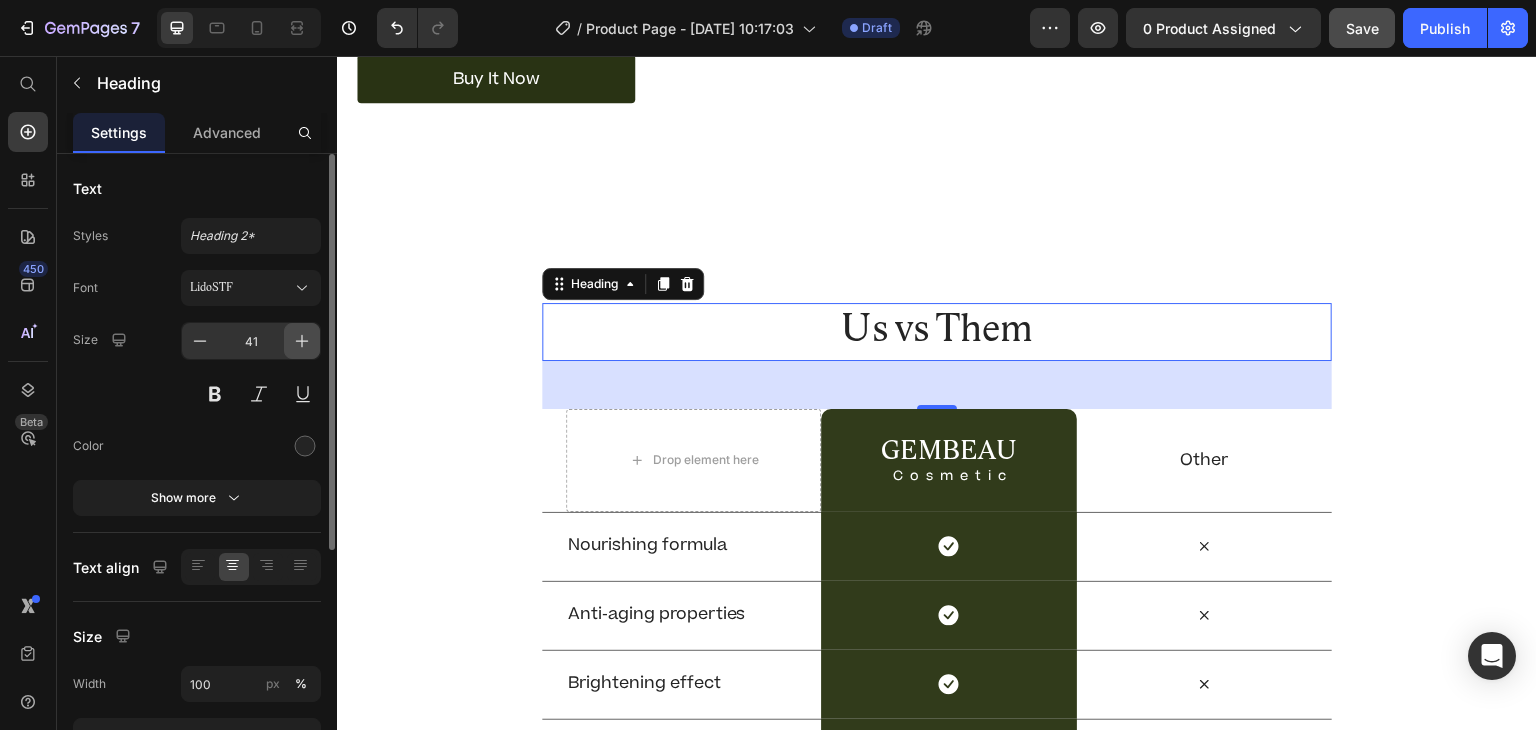 click 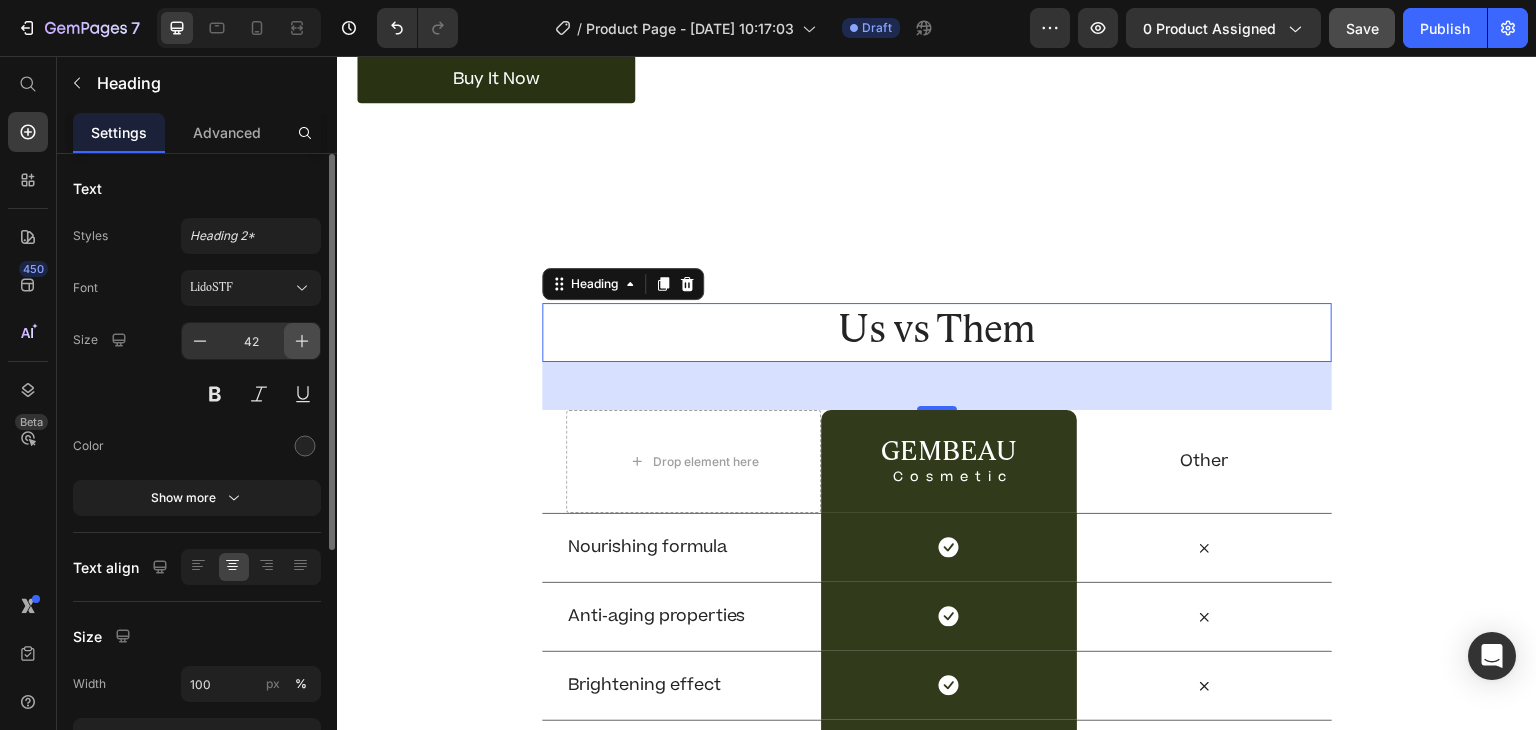 click 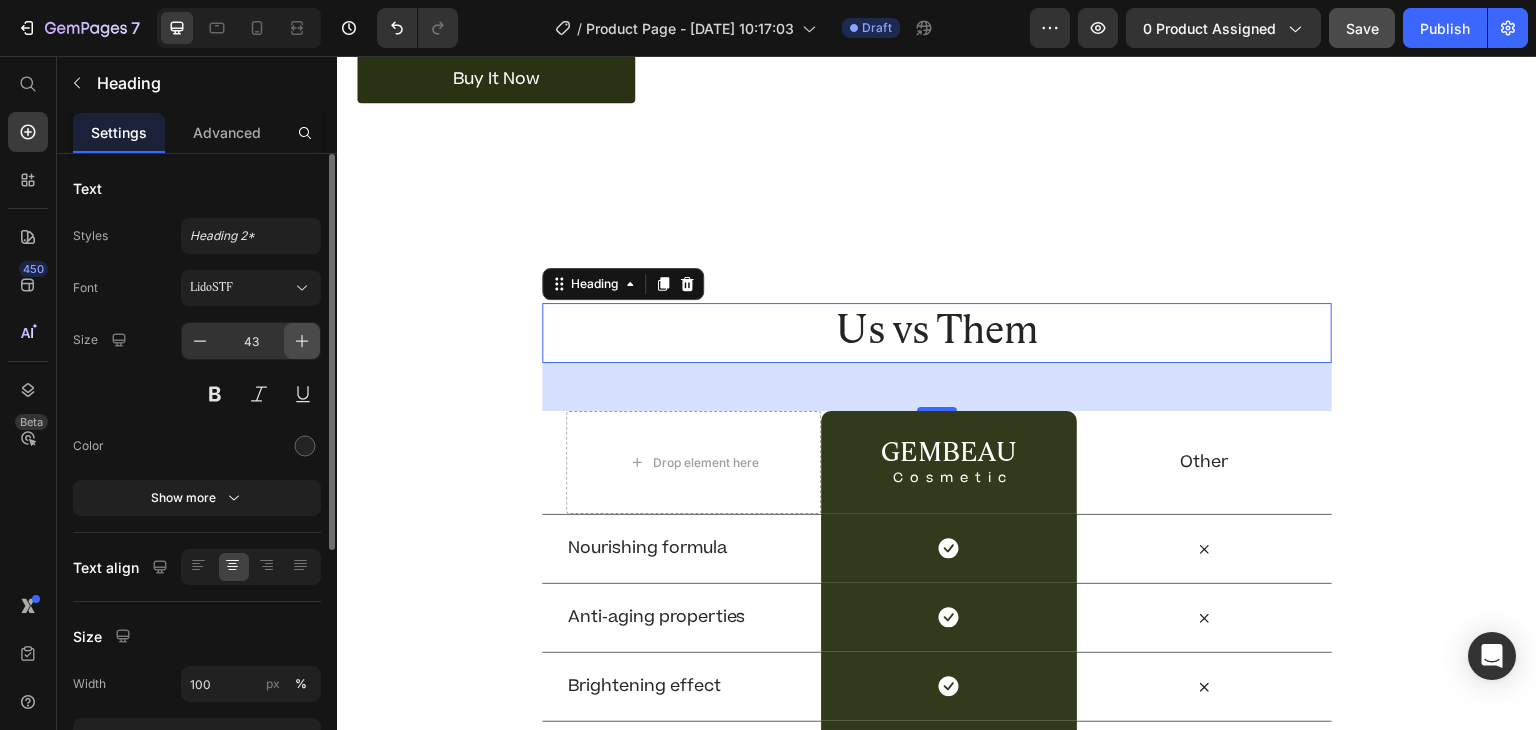 click 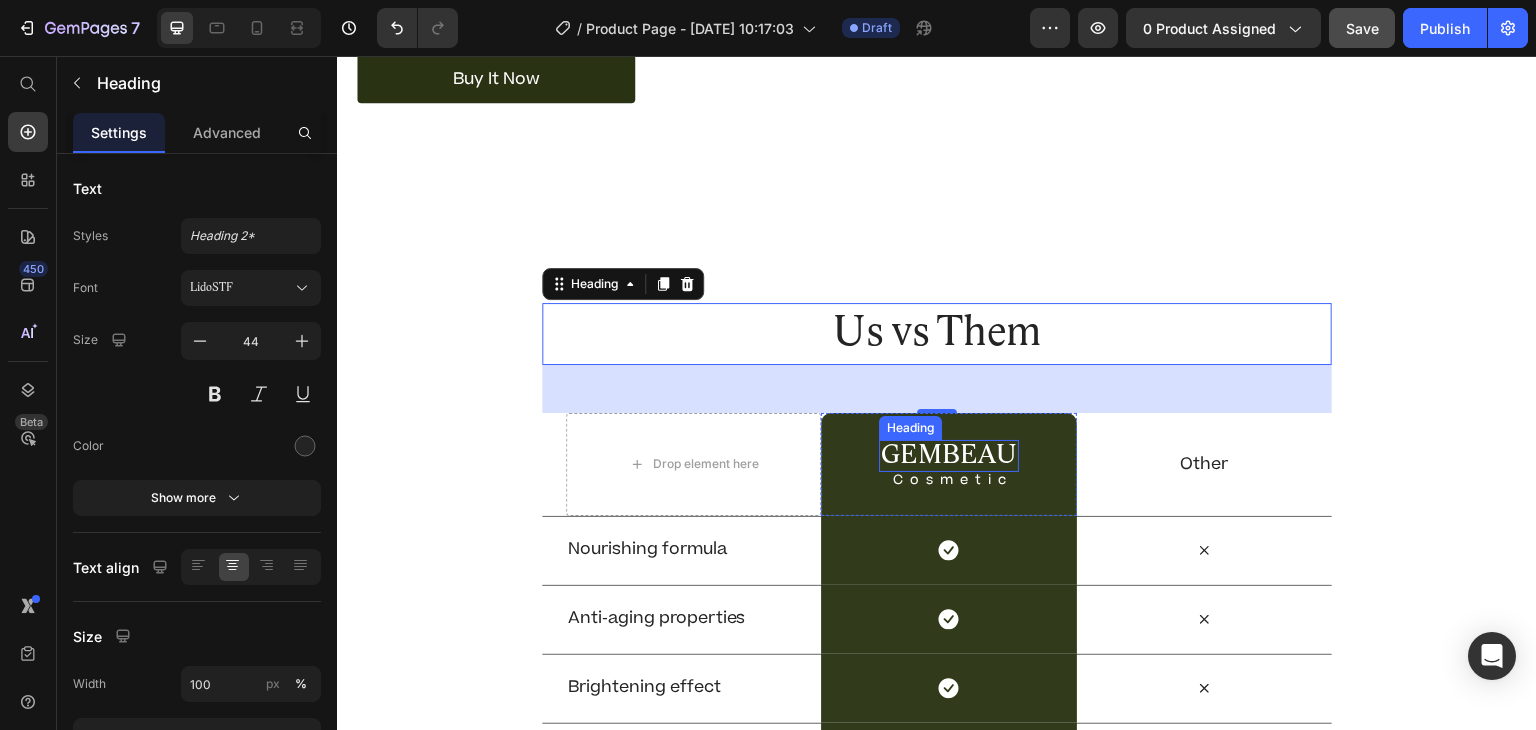 click on "GEMBEAU" at bounding box center [949, 456] 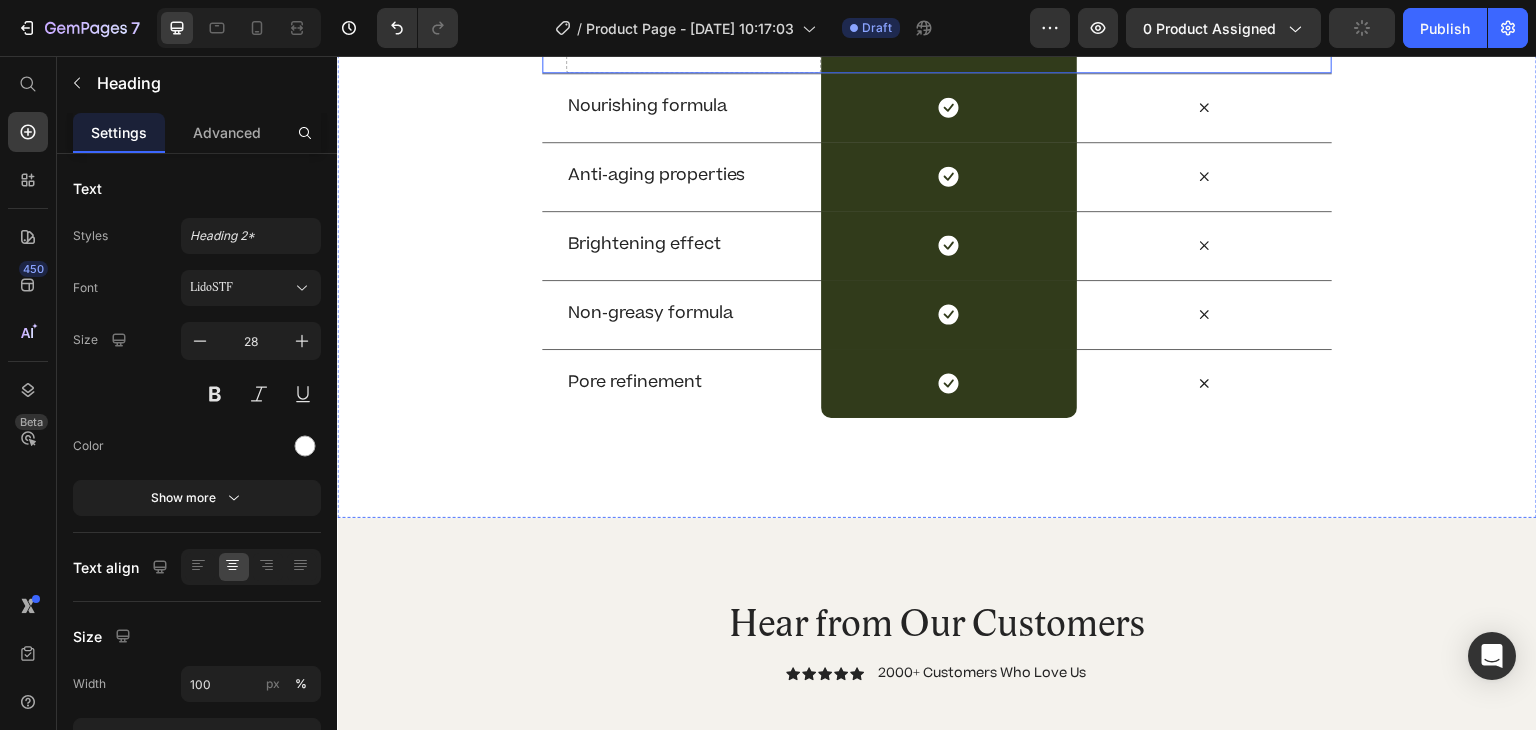 scroll, scrollTop: 4331, scrollLeft: 0, axis: vertical 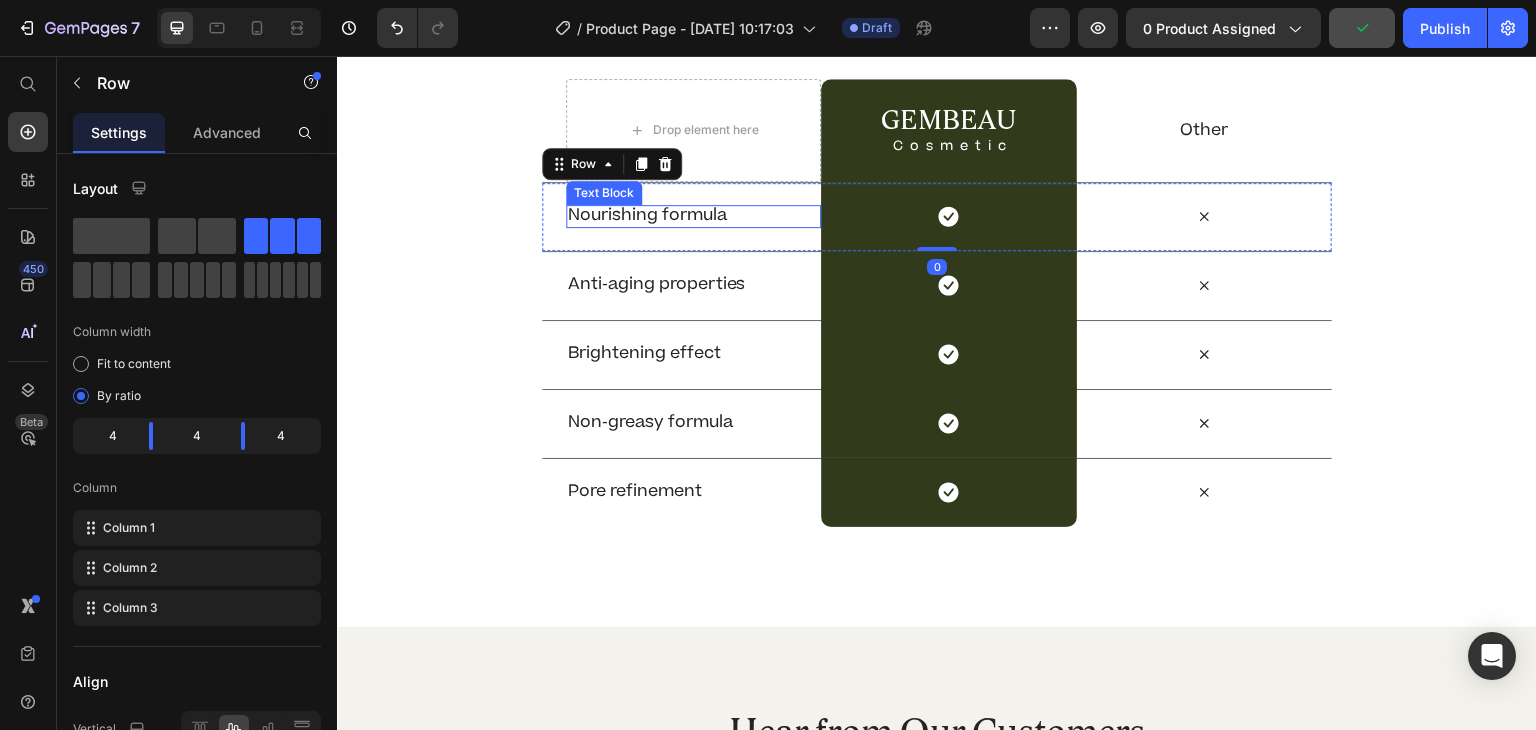 click on "Nourishing formula" at bounding box center [693, 215] 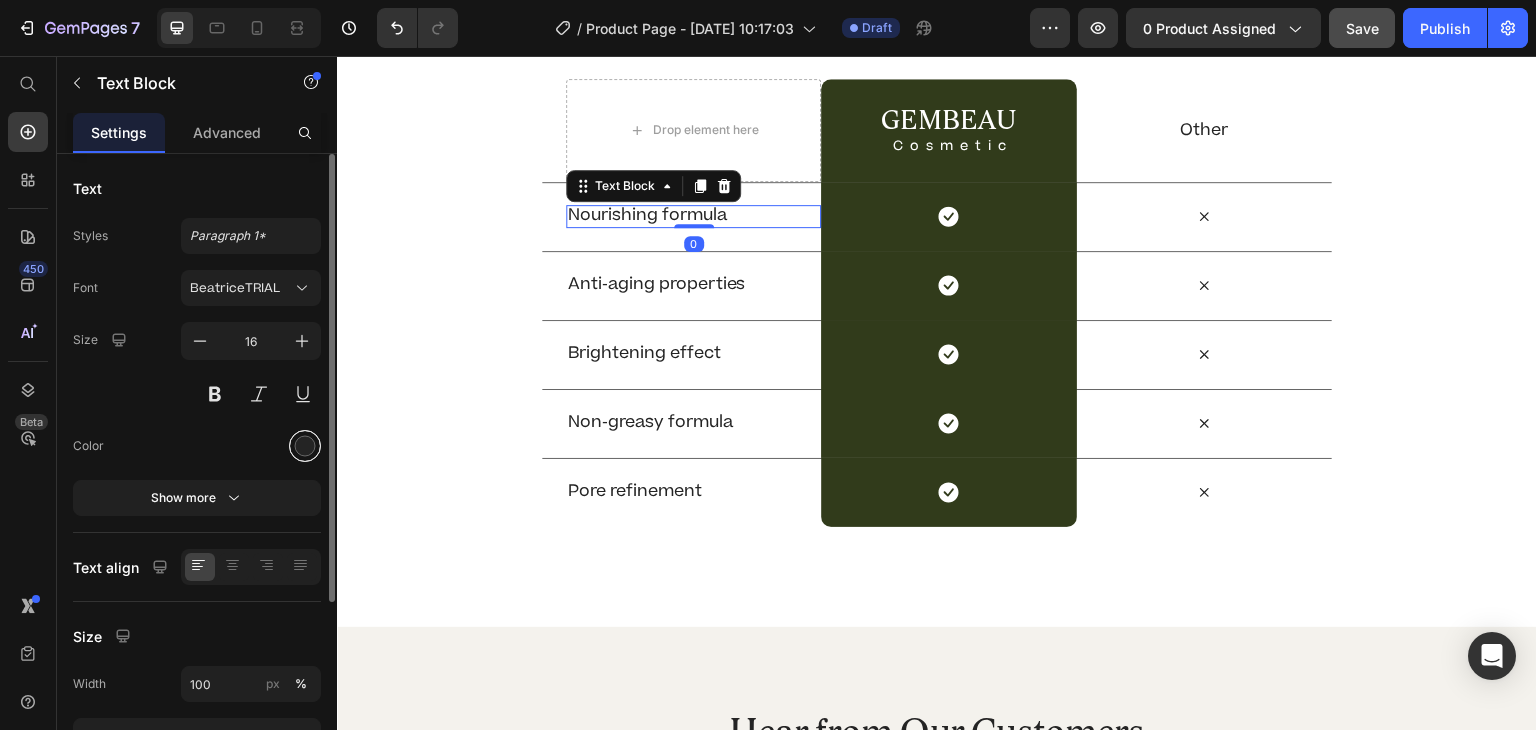 click at bounding box center (305, 446) 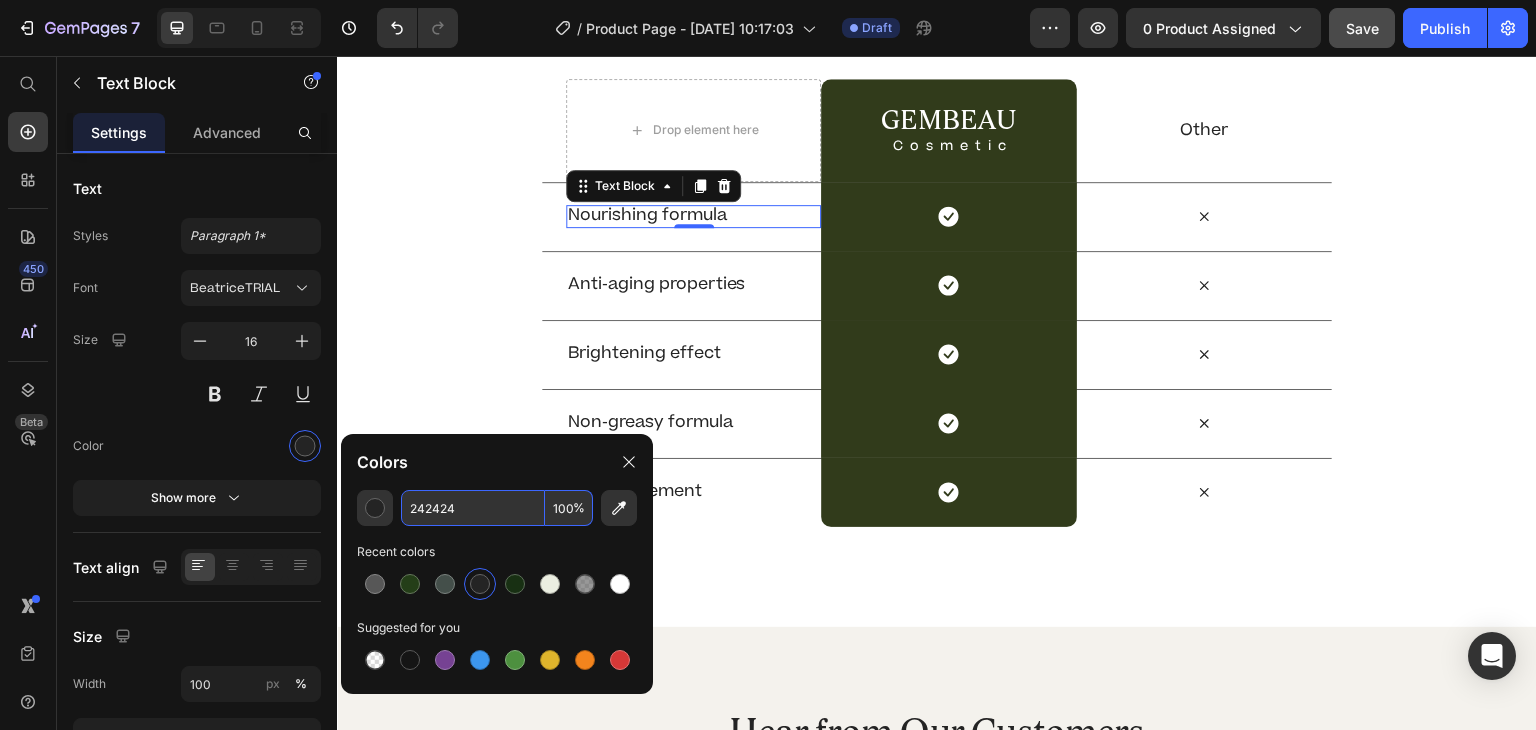 click on "242424" at bounding box center [473, 508] 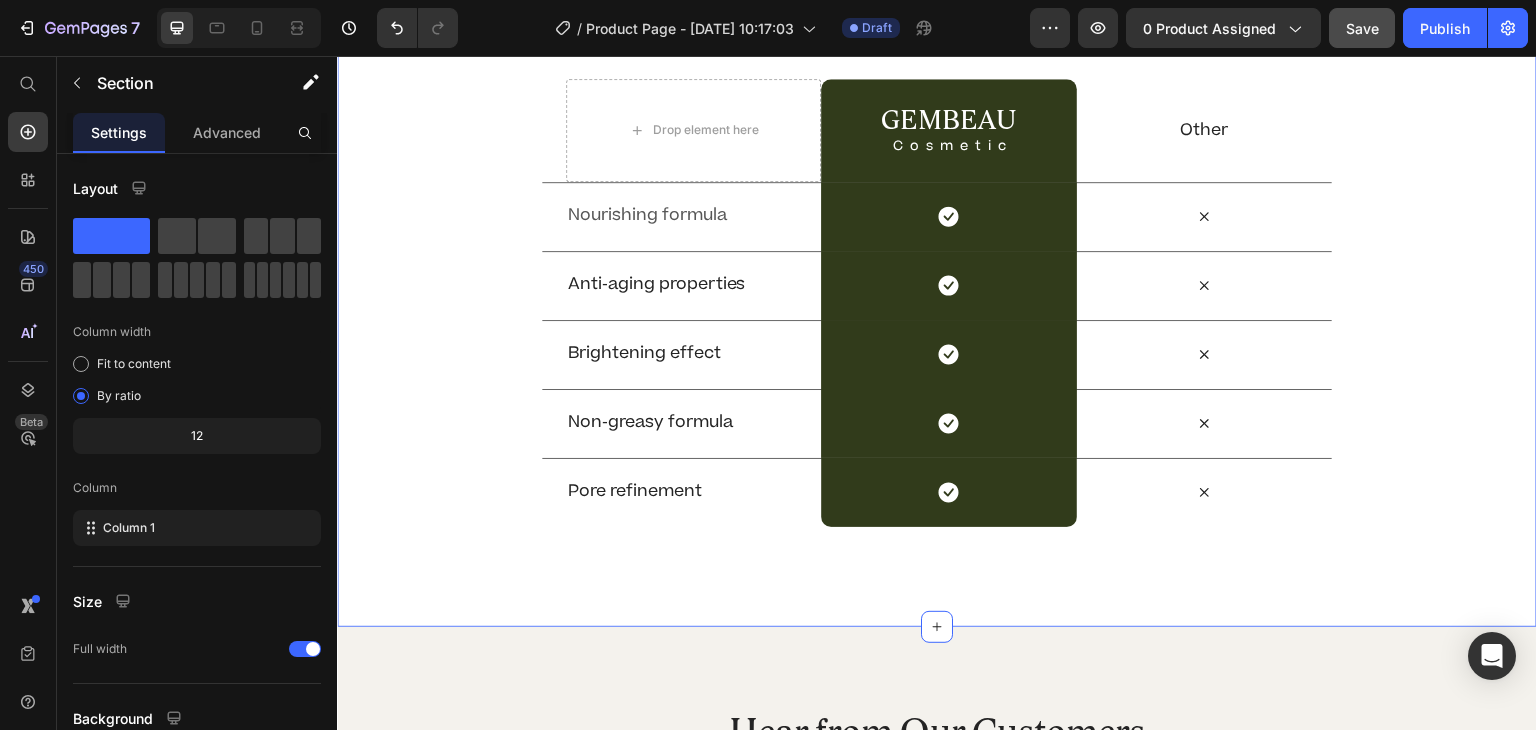 click on "Us vs Them Heading Row
Drop element here GEMBEAU Heading Cosmetic Text Block Row Other Text Block Row Nourishing formula Text Block
Icon Row
Icon Row Anti-aging properties Text Block
Icon Row
Icon Row Brightening effect Text Block
Icon Row
Icon Row Non-greasy formula Text Block
Icon Row
Icon Row Pore refinement Text Block
Icon Row
Icon Row" at bounding box center [937, 247] 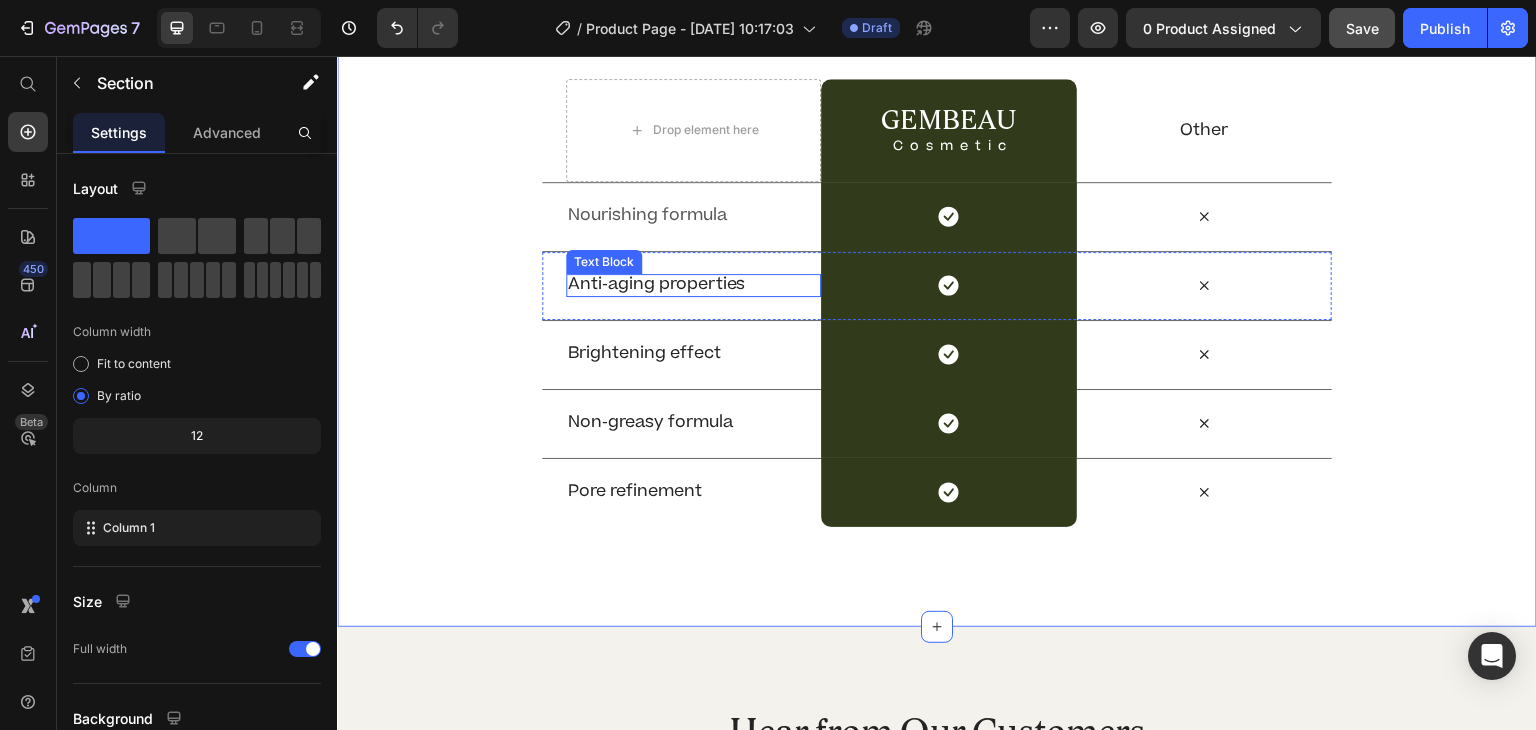 click on "Anti-aging properties" at bounding box center [693, 284] 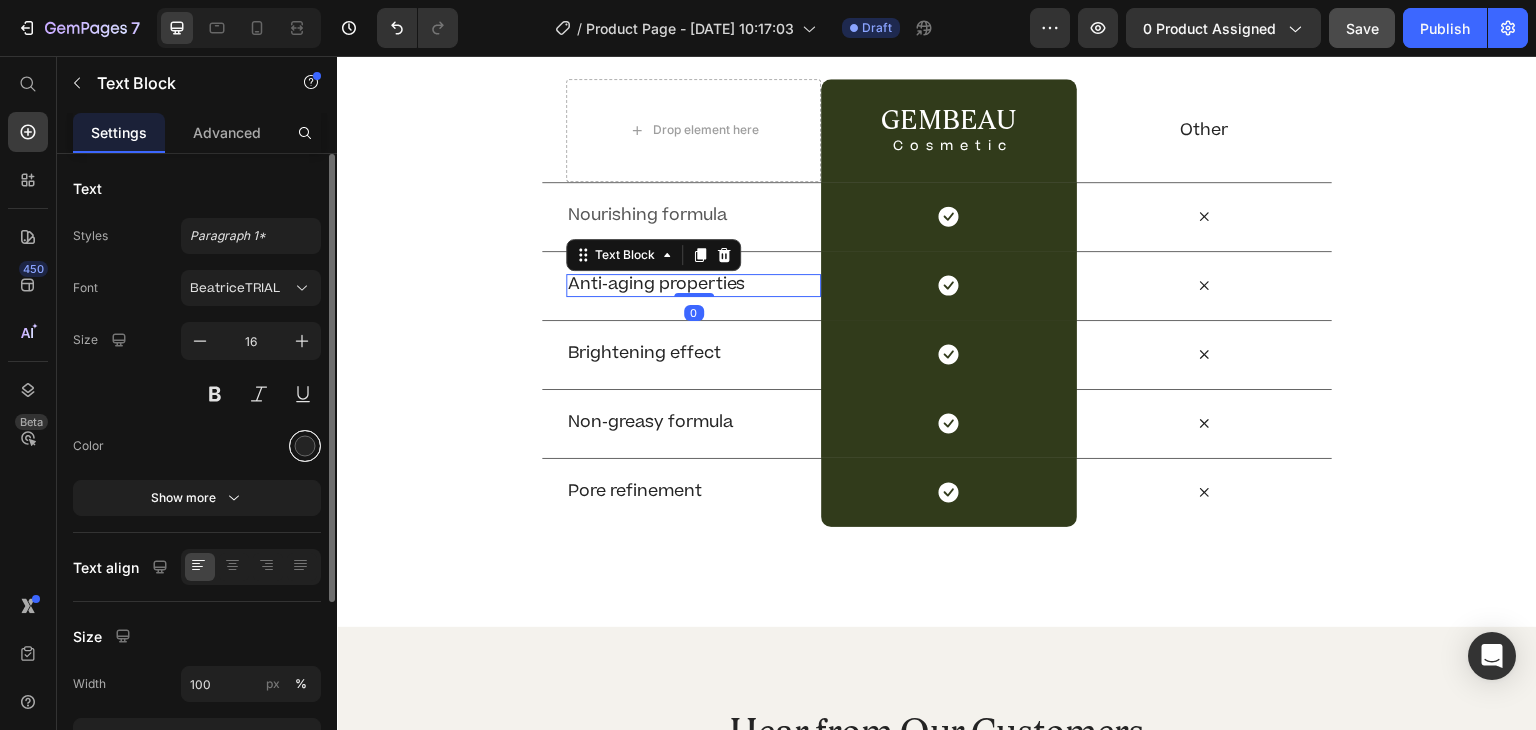 click at bounding box center (305, 446) 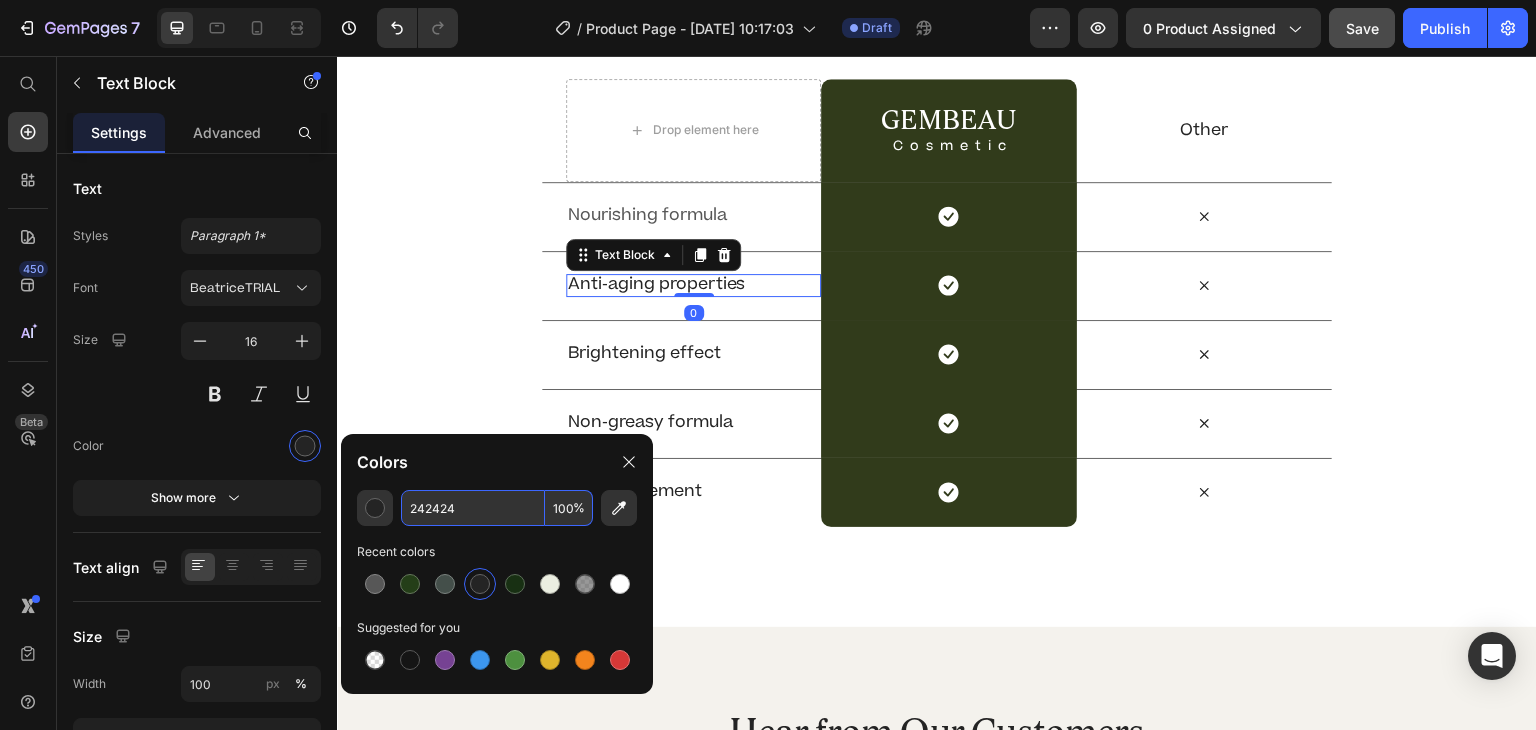 click on "242424" at bounding box center [473, 508] 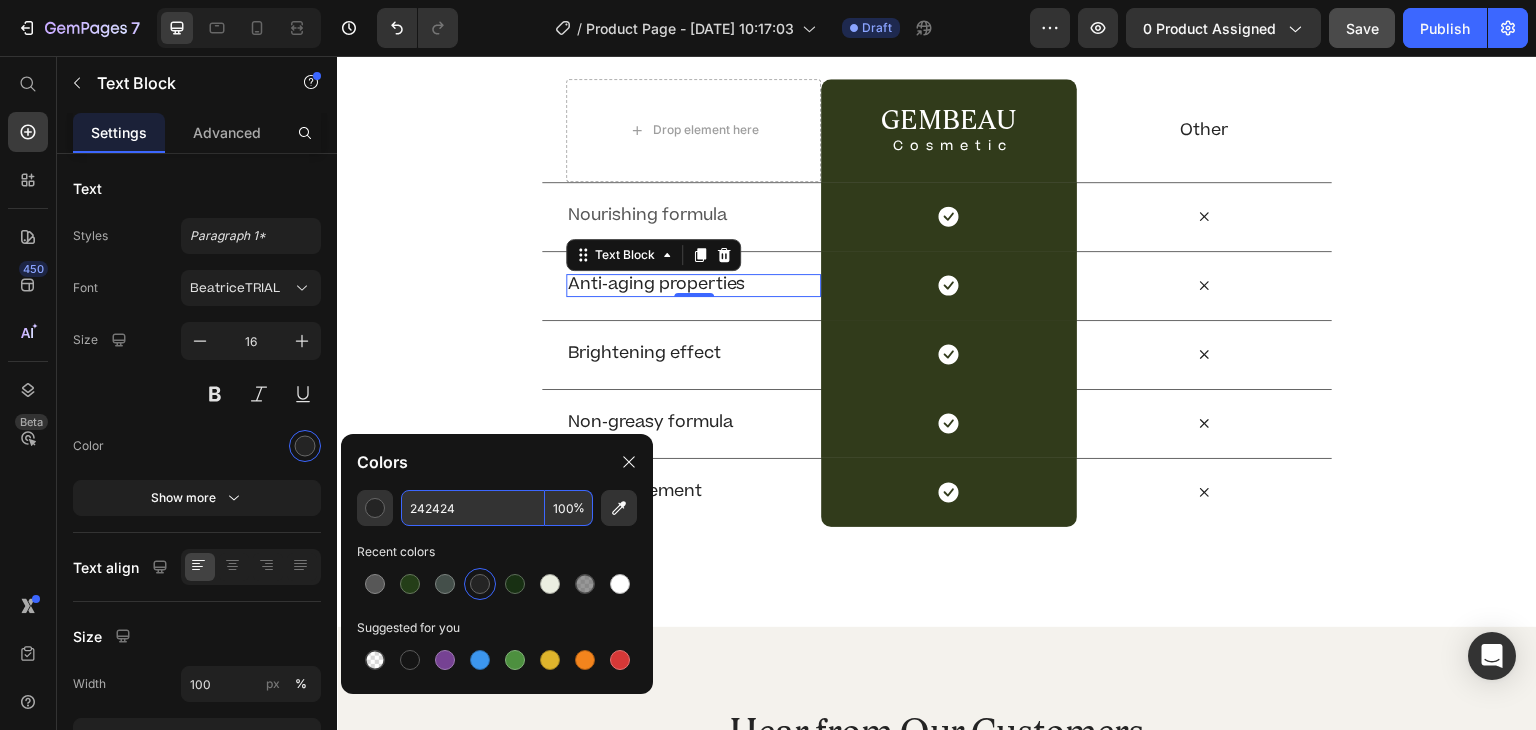 paste on "575757" 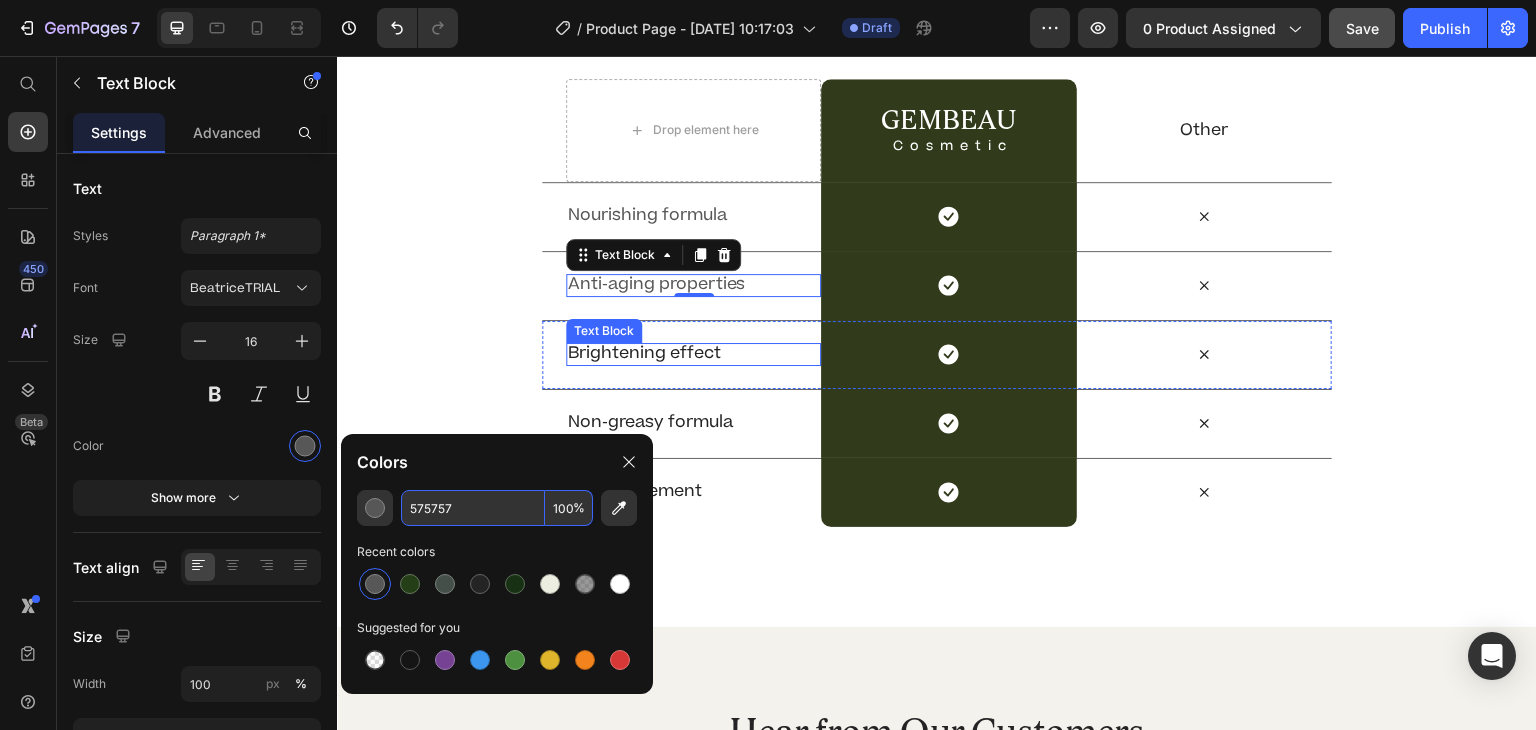 click on "Brightening effect" at bounding box center (693, 353) 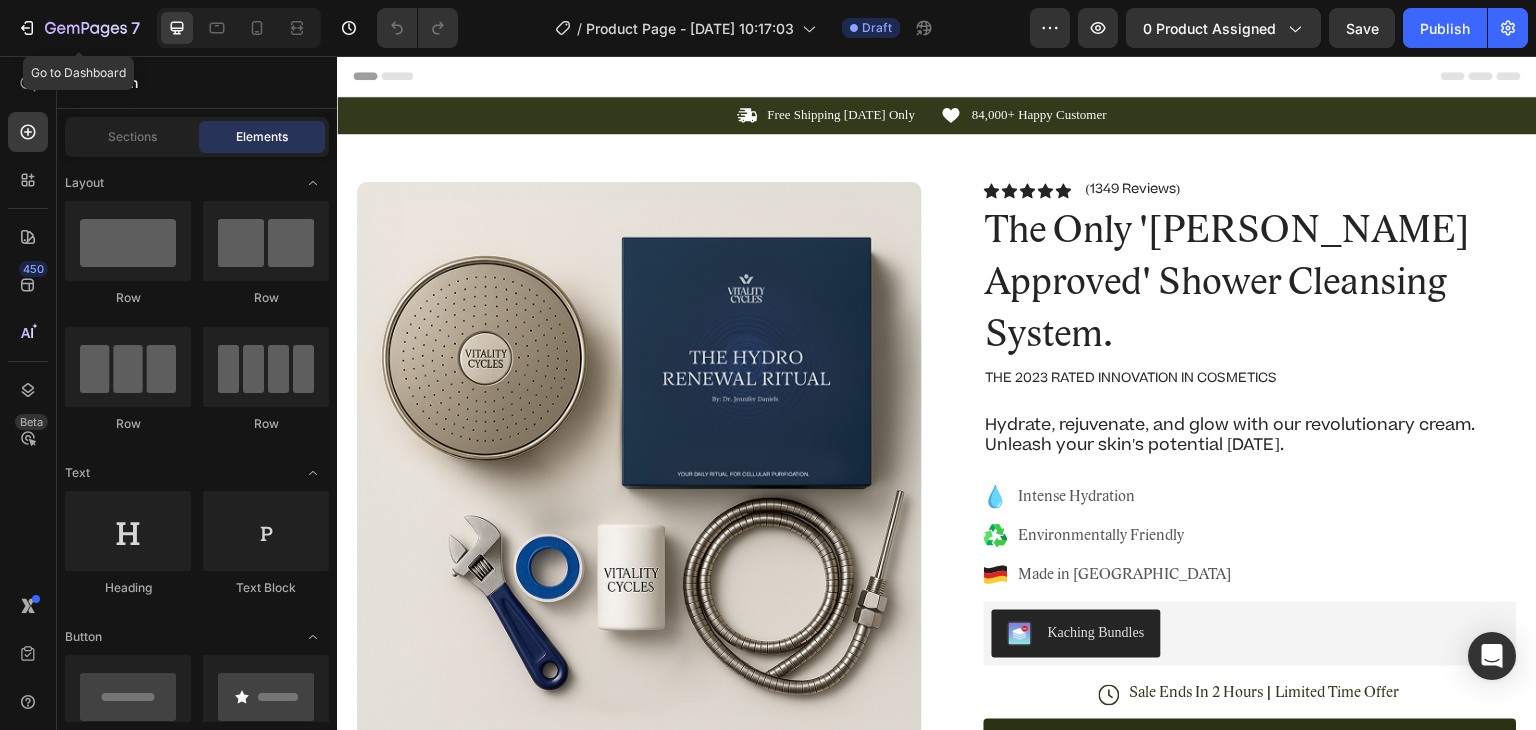 scroll, scrollTop: 0, scrollLeft: 0, axis: both 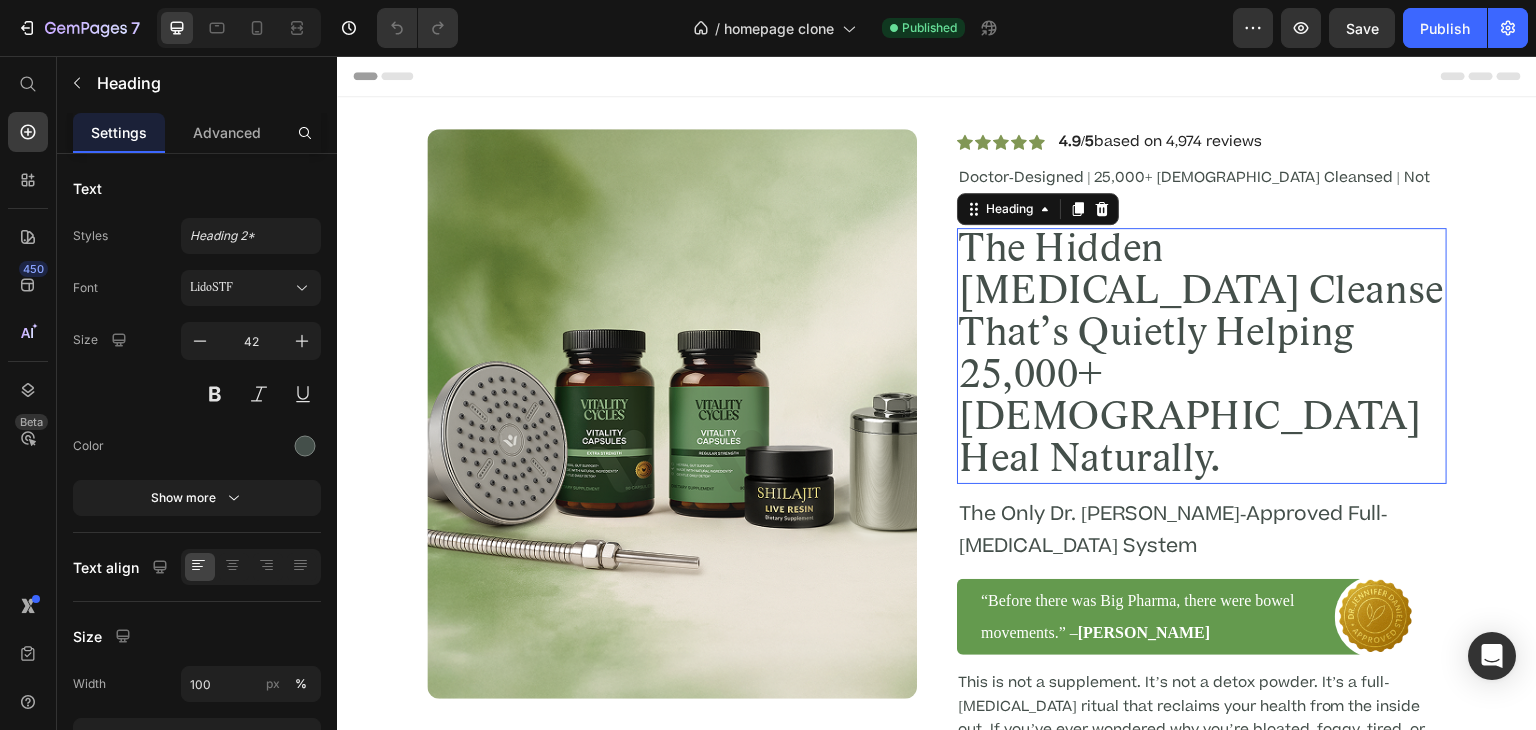 click on "The Hidden [MEDICAL_DATA] Cleanse That’s Quietly Helping 25,000+ [DEMOGRAPHIC_DATA] Heal Naturally." at bounding box center (1202, 356) 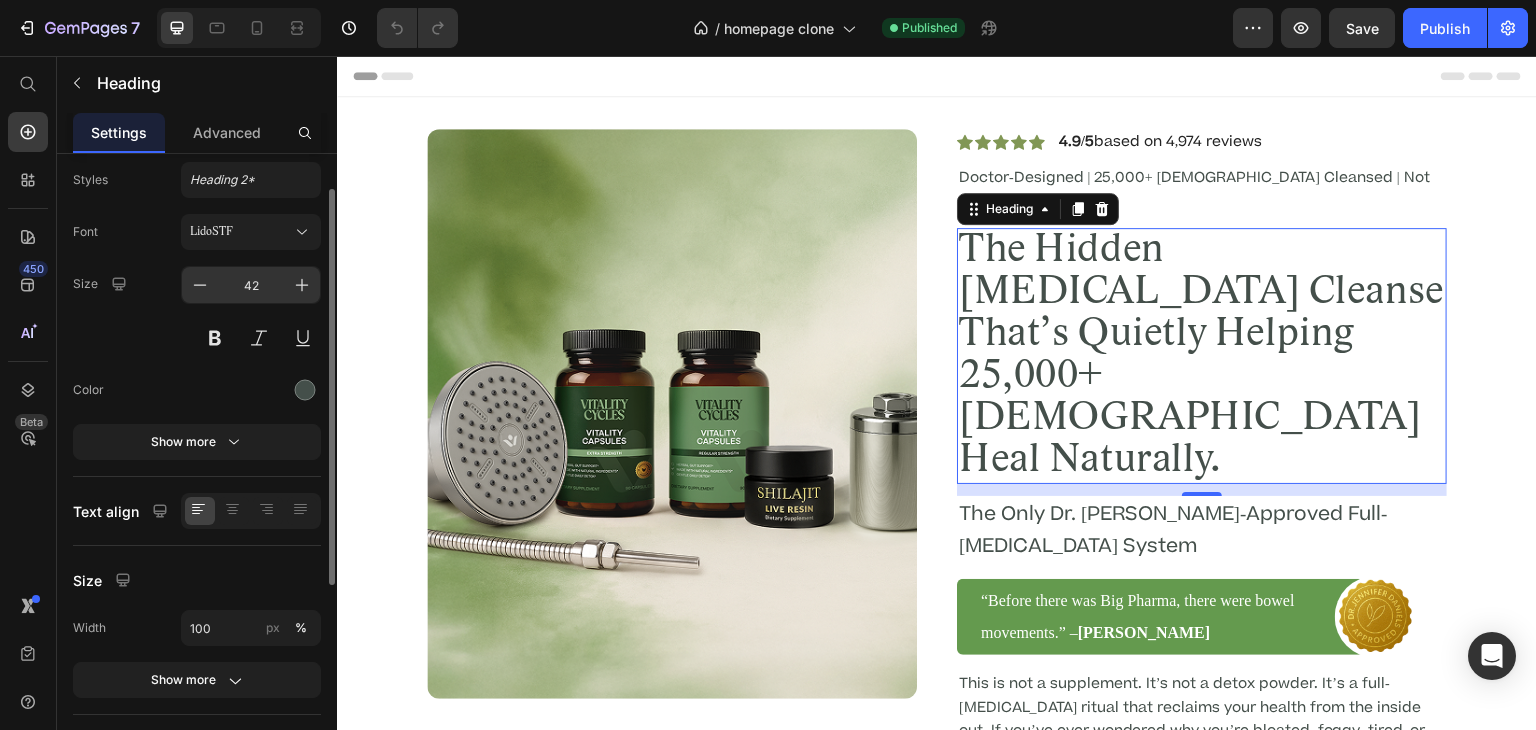 scroll, scrollTop: 0, scrollLeft: 0, axis: both 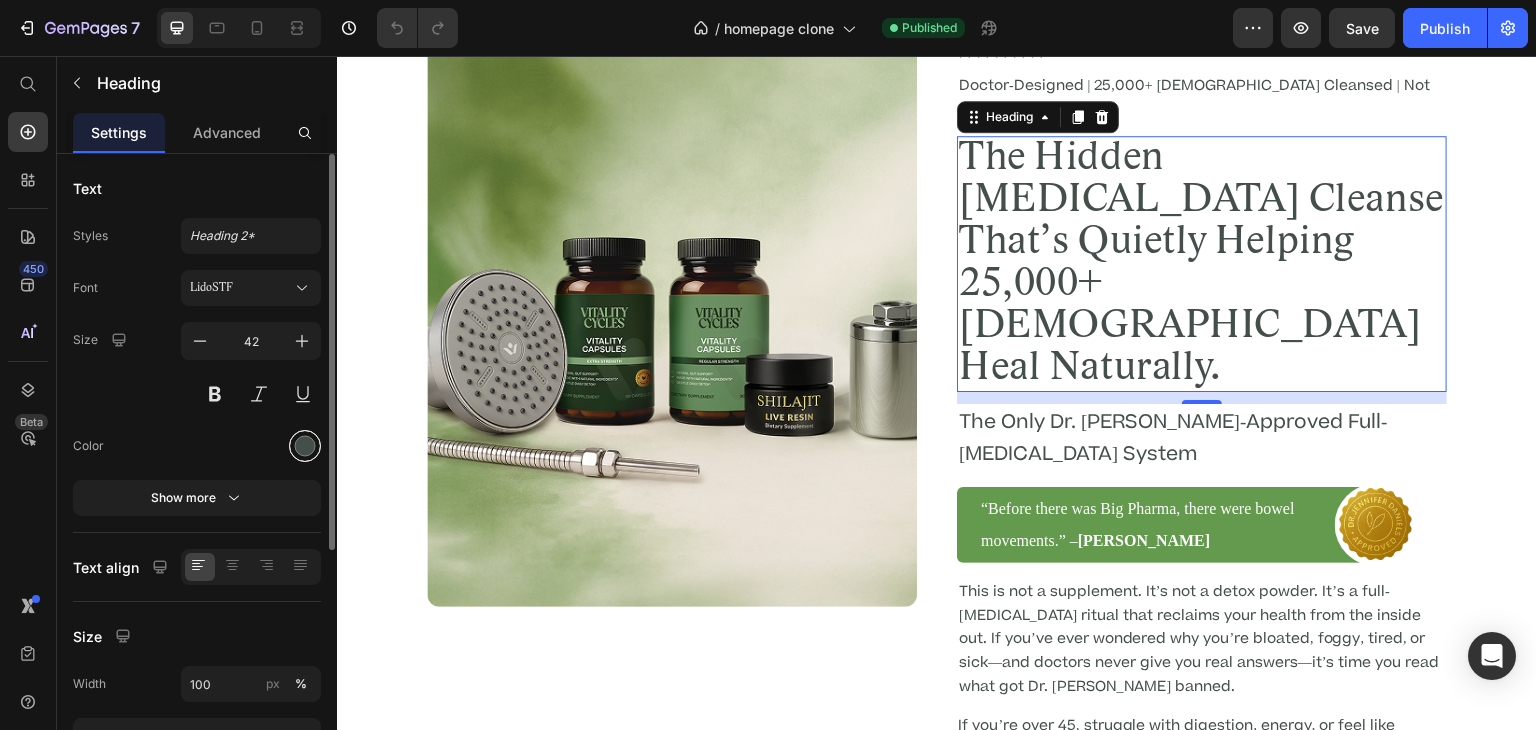 click at bounding box center (305, 446) 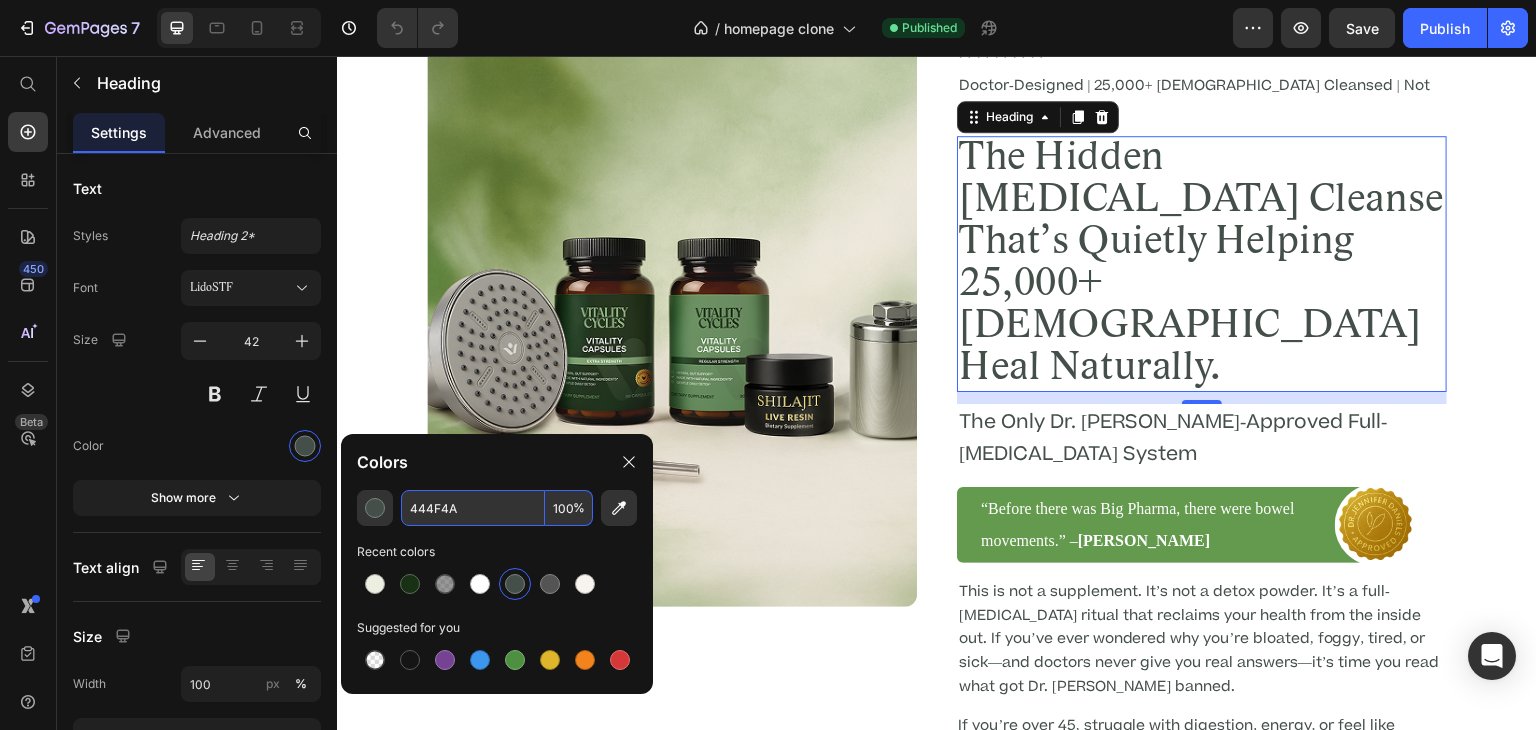 click on "444F4A" at bounding box center [473, 508] 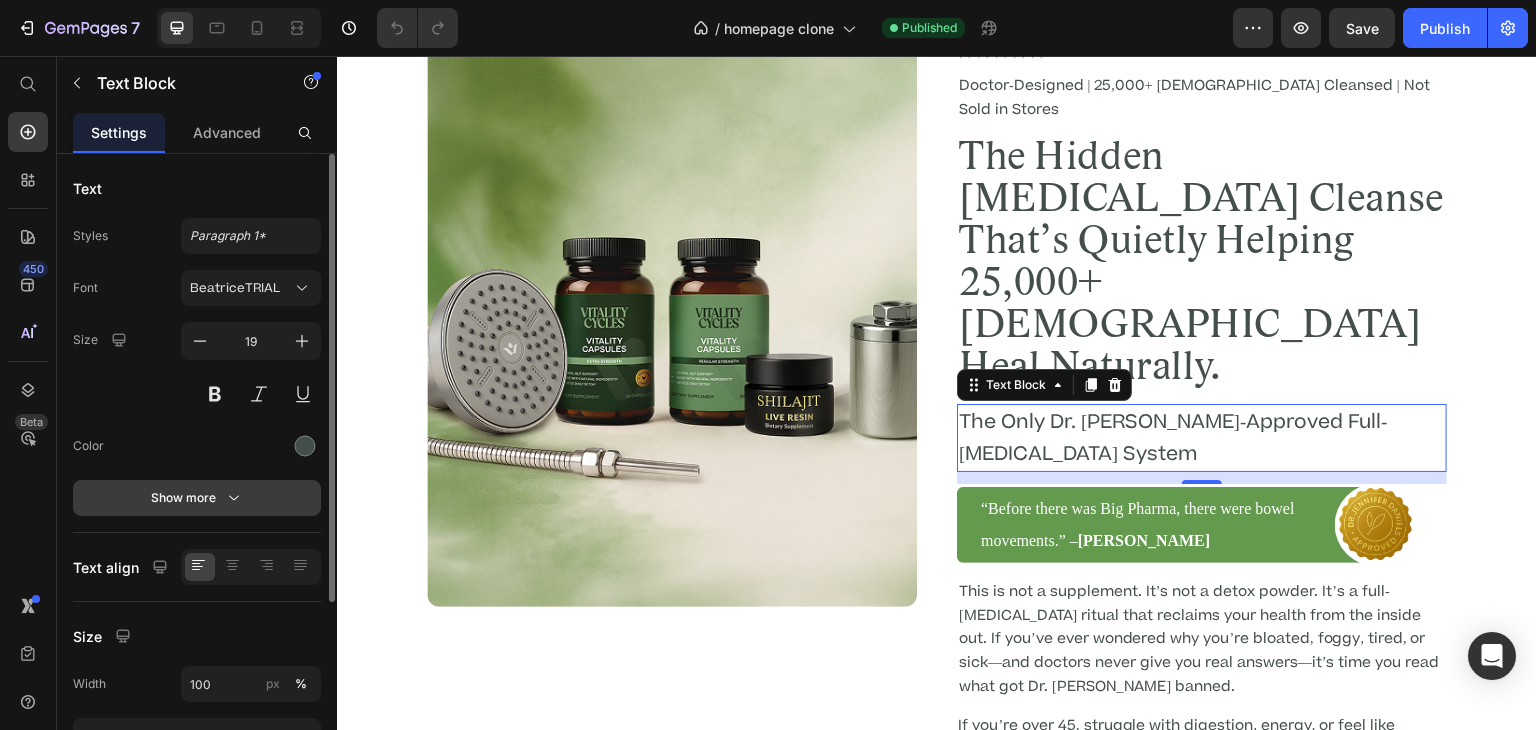 click on "Show more" at bounding box center (197, 498) 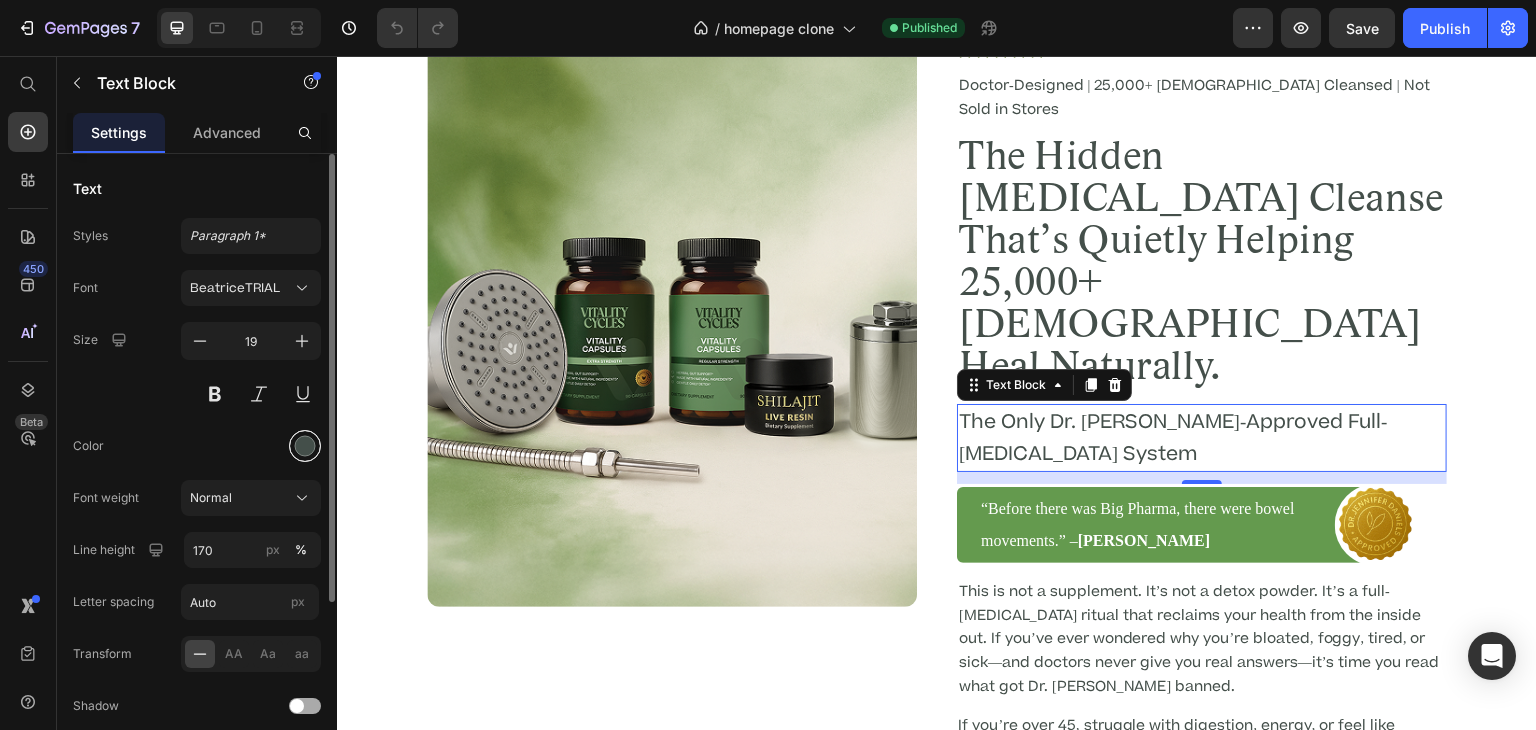 click at bounding box center (305, 446) 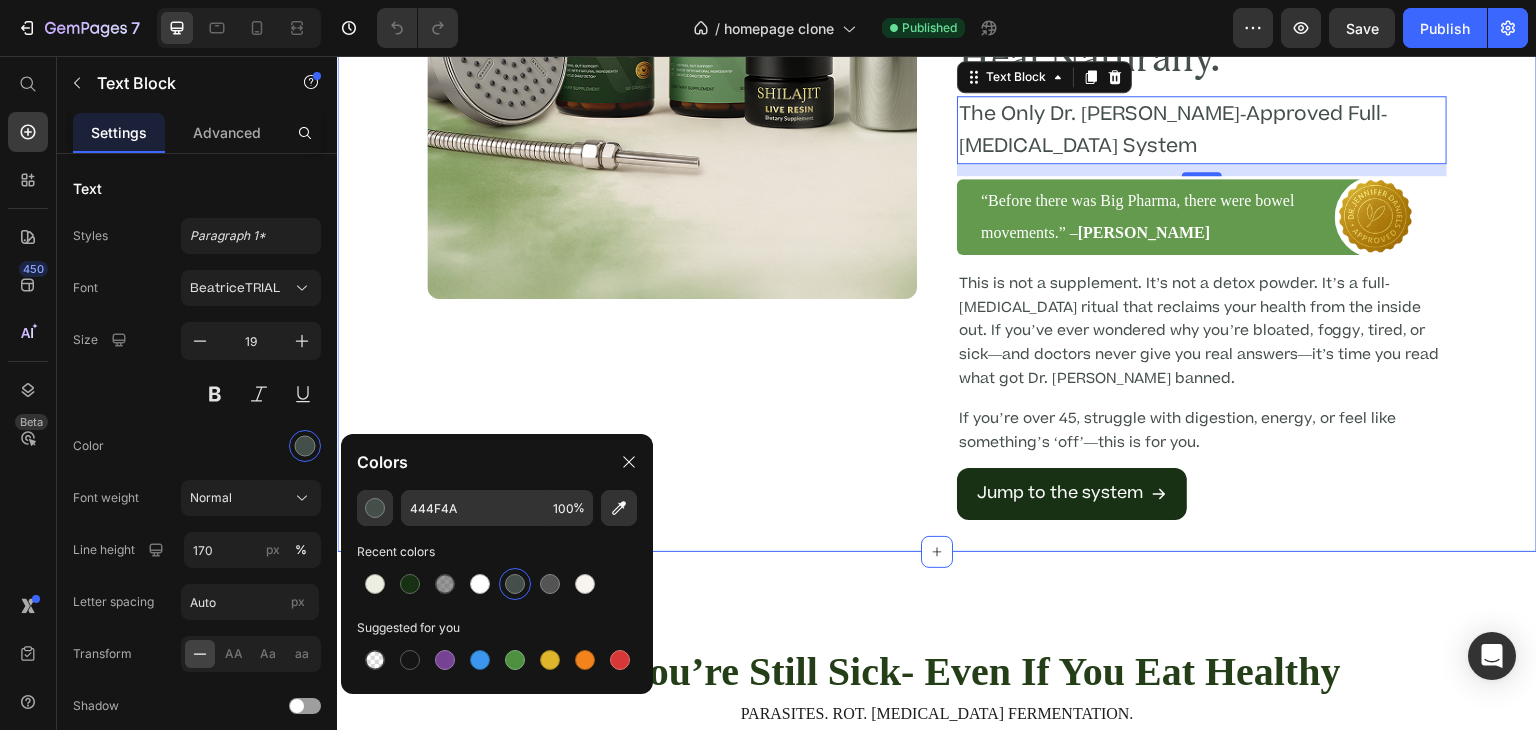 scroll, scrollTop: 376, scrollLeft: 0, axis: vertical 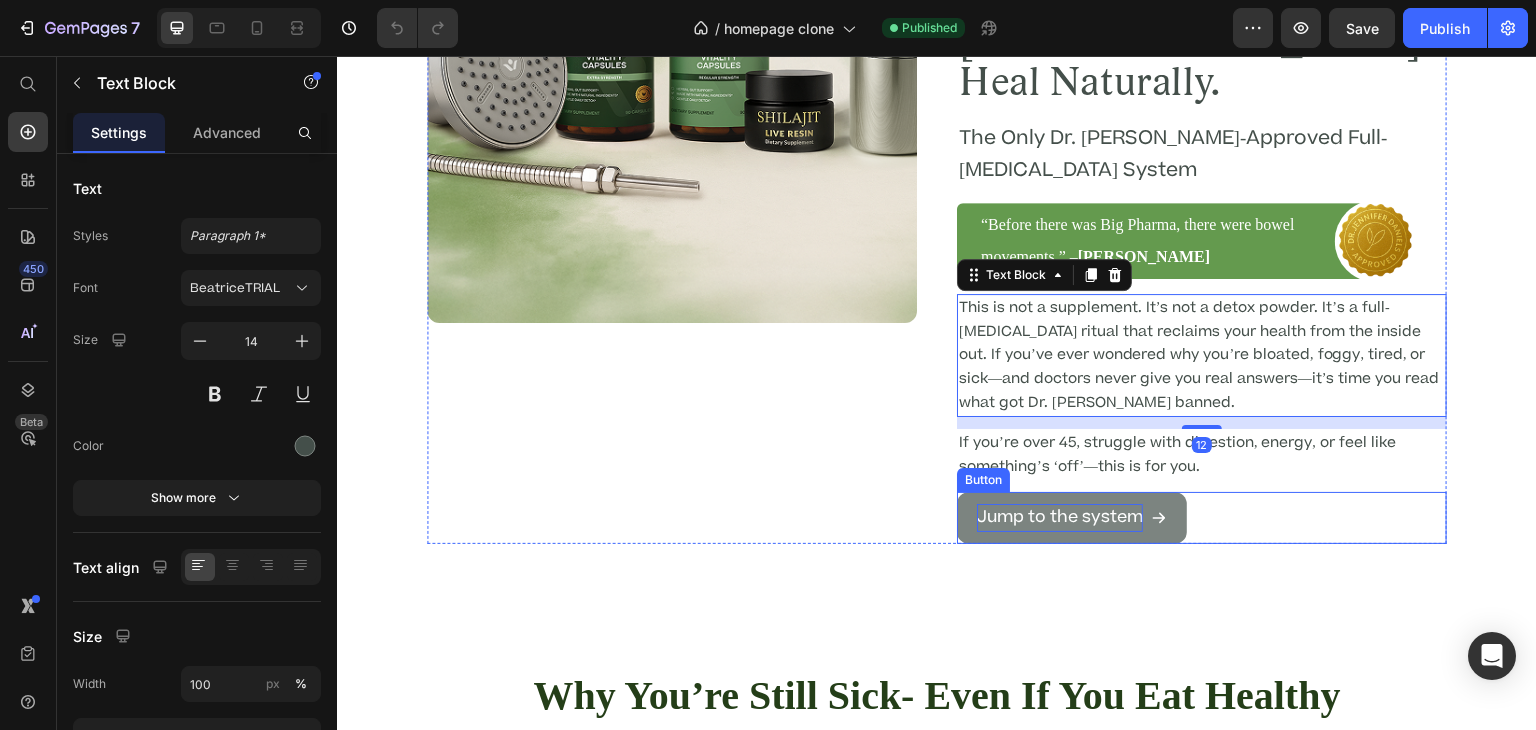 click on "Jump to the system" at bounding box center (1060, 517) 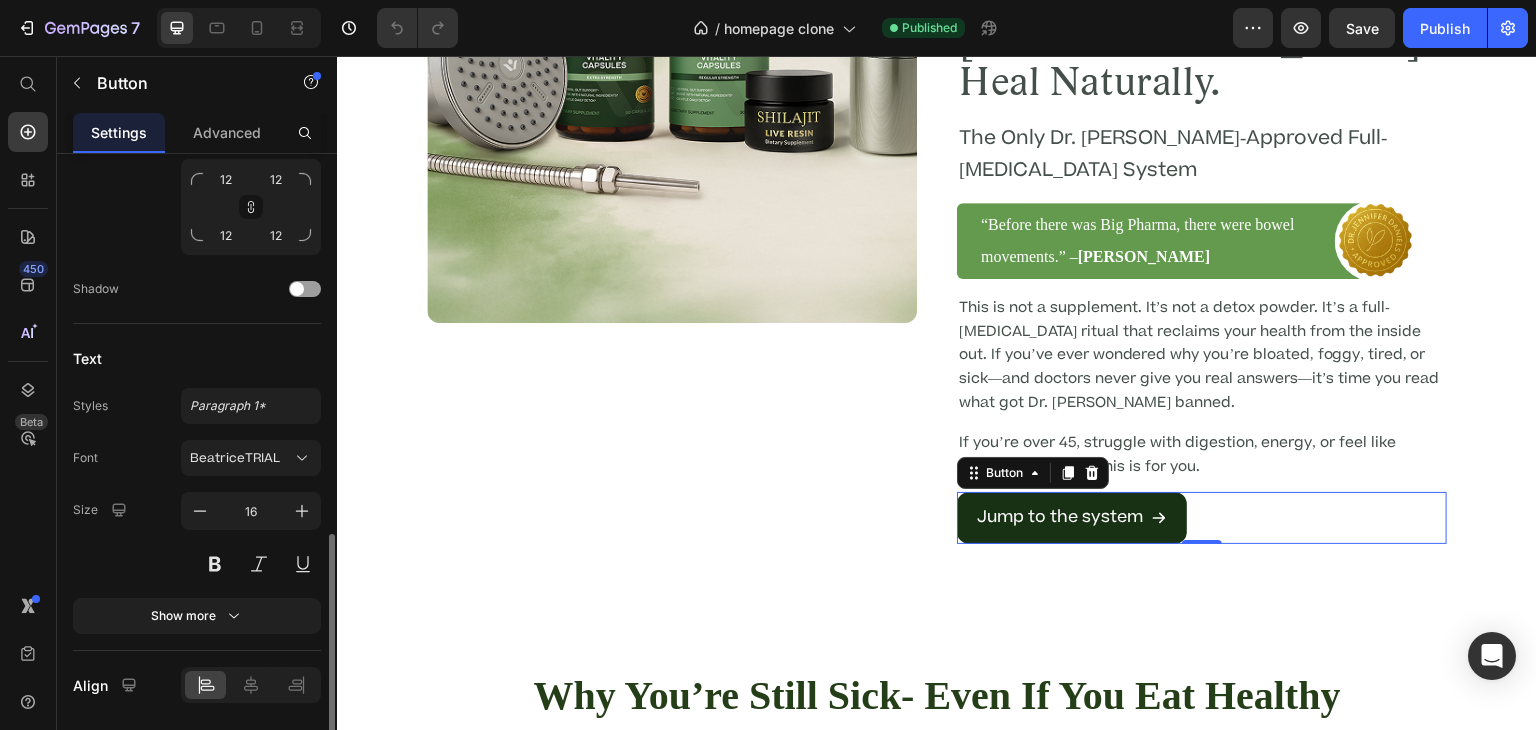 scroll, scrollTop: 925, scrollLeft: 0, axis: vertical 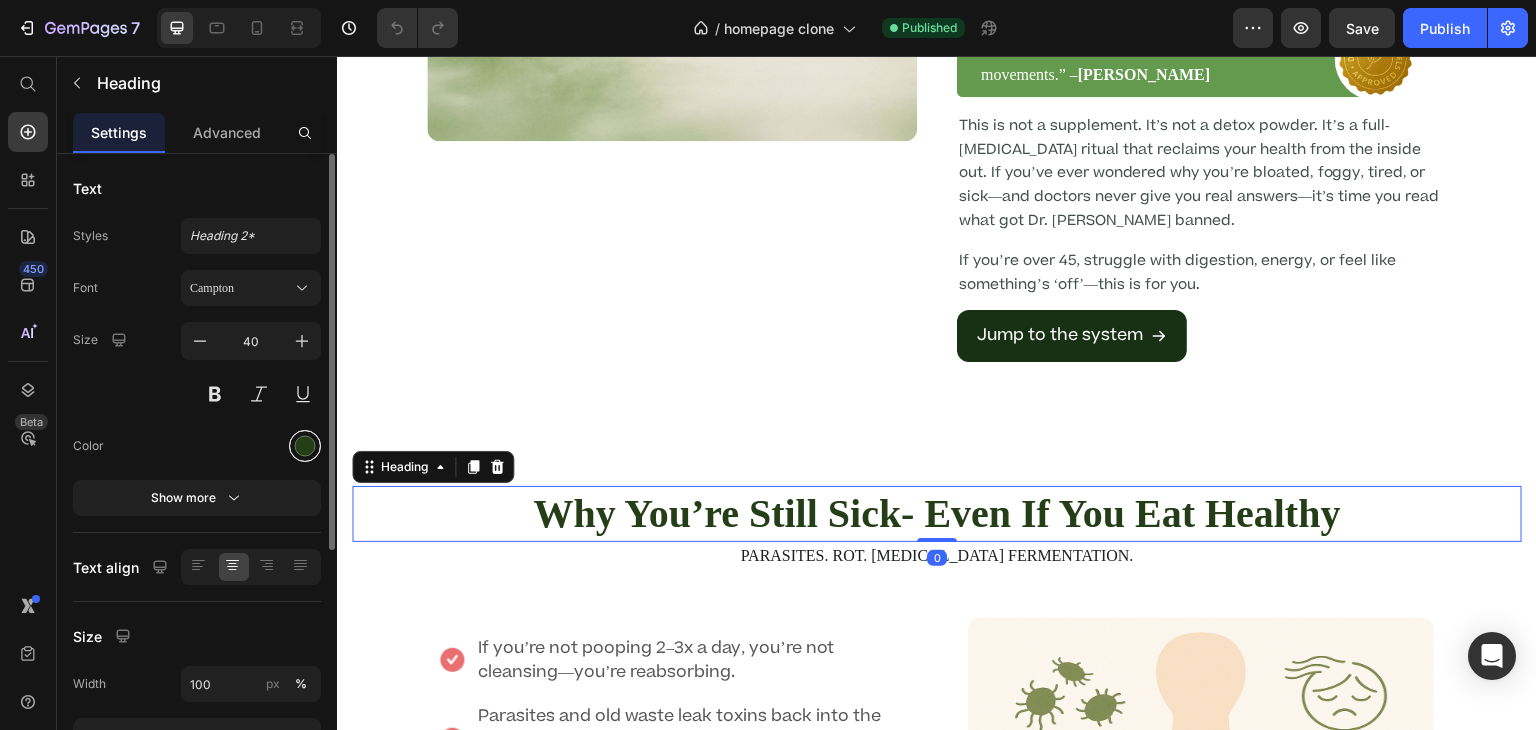 click at bounding box center (305, 446) 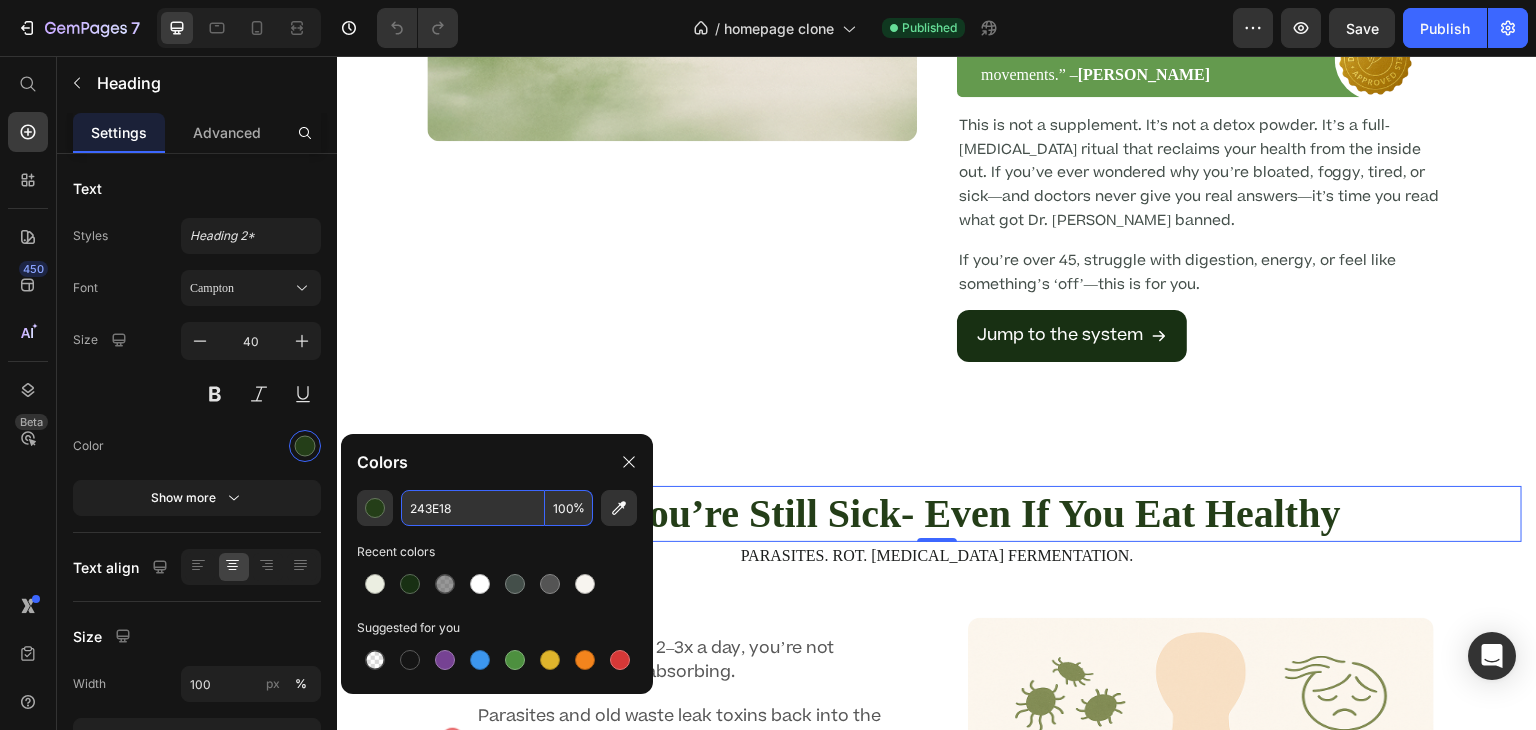 click on "243E18" at bounding box center [473, 508] 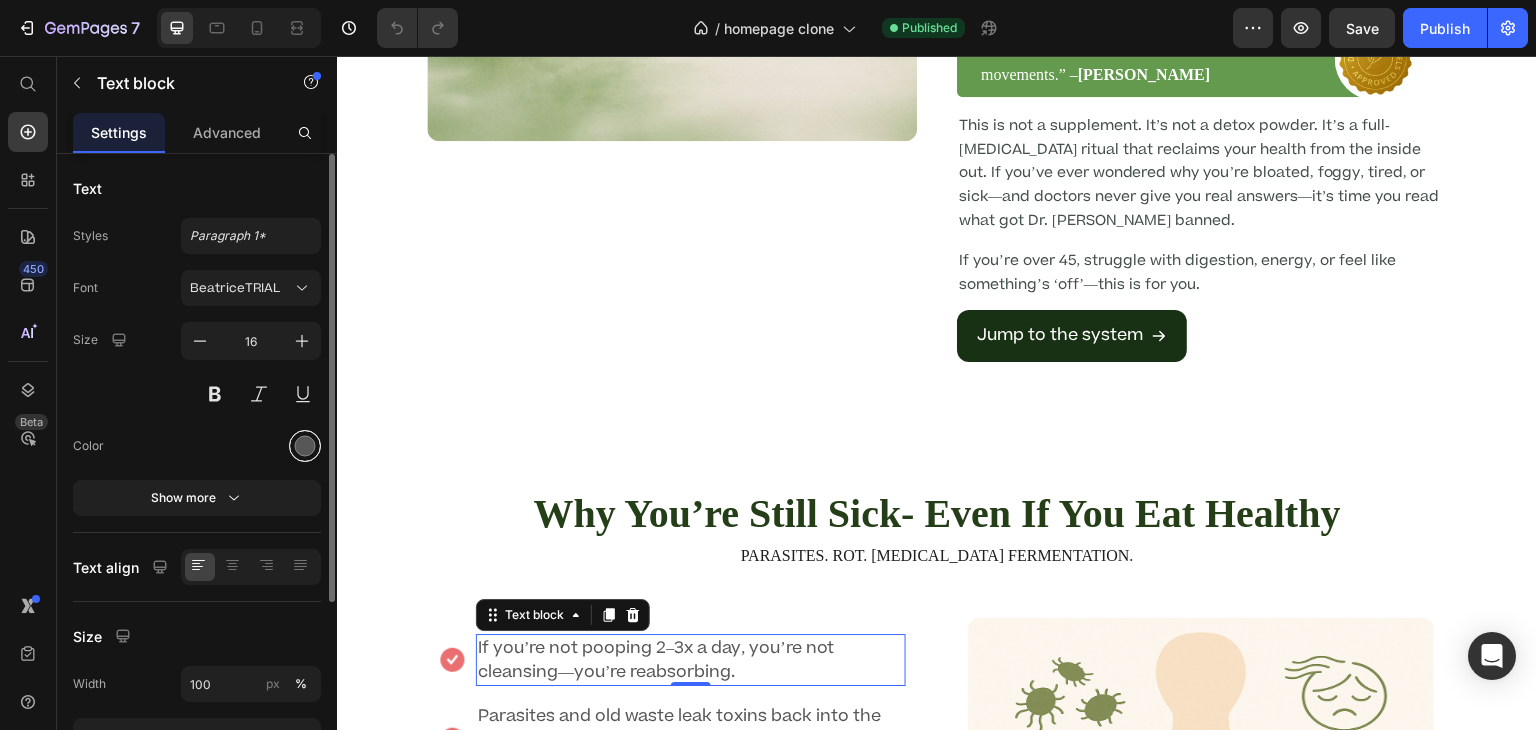 click at bounding box center (305, 446) 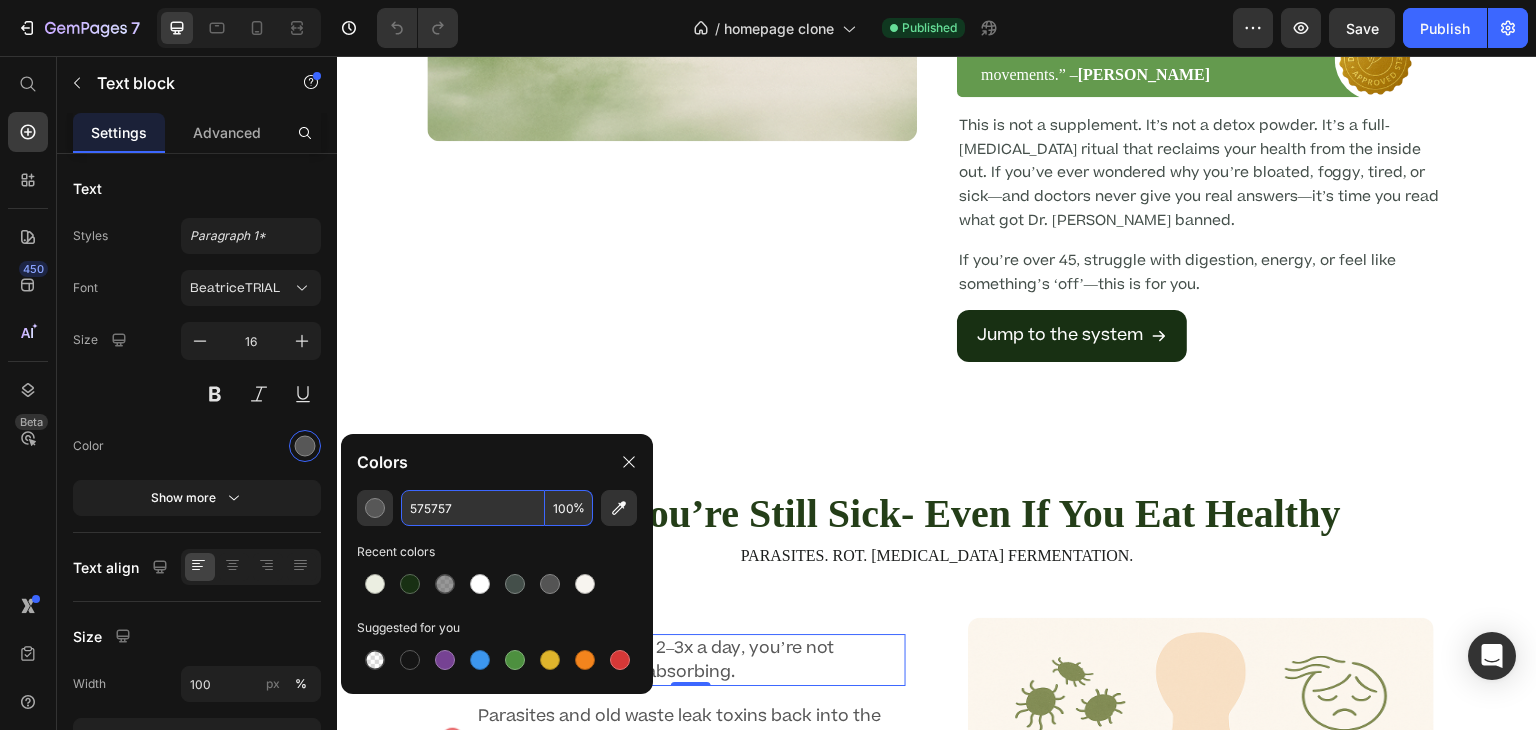 click on "575757" at bounding box center [473, 508] 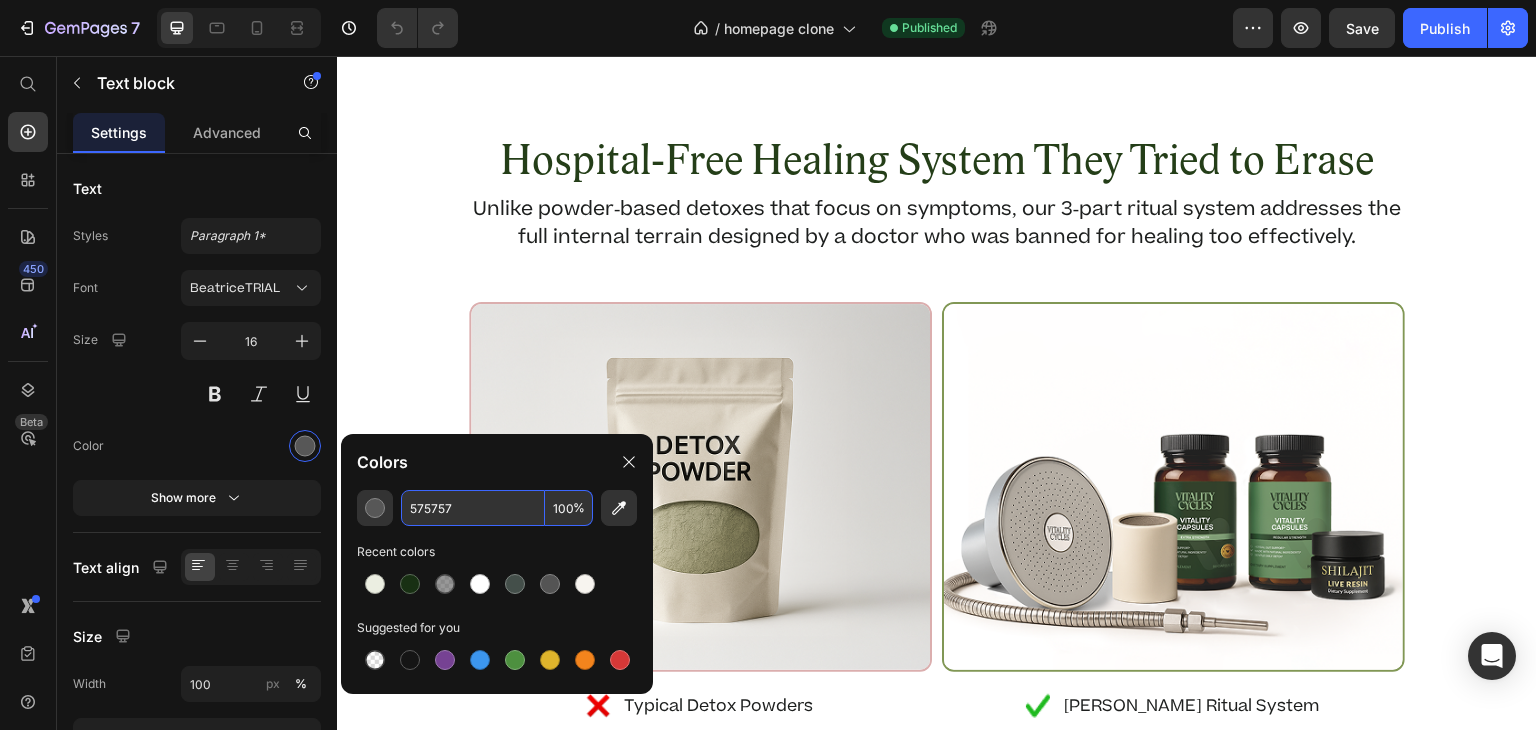 scroll, scrollTop: 1670, scrollLeft: 0, axis: vertical 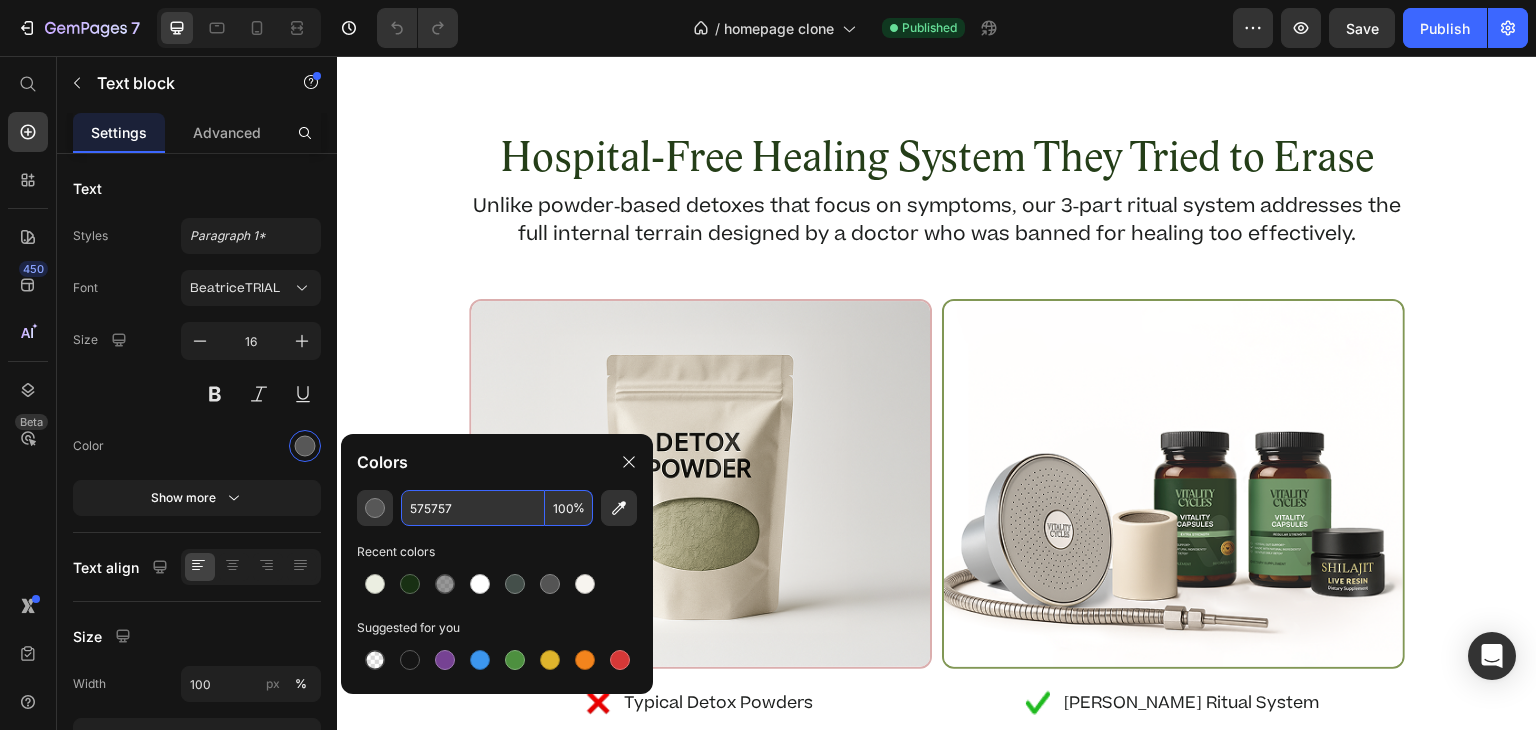 click on "Hospital-Free Healing System They Tried to Erase" at bounding box center (937, 159) 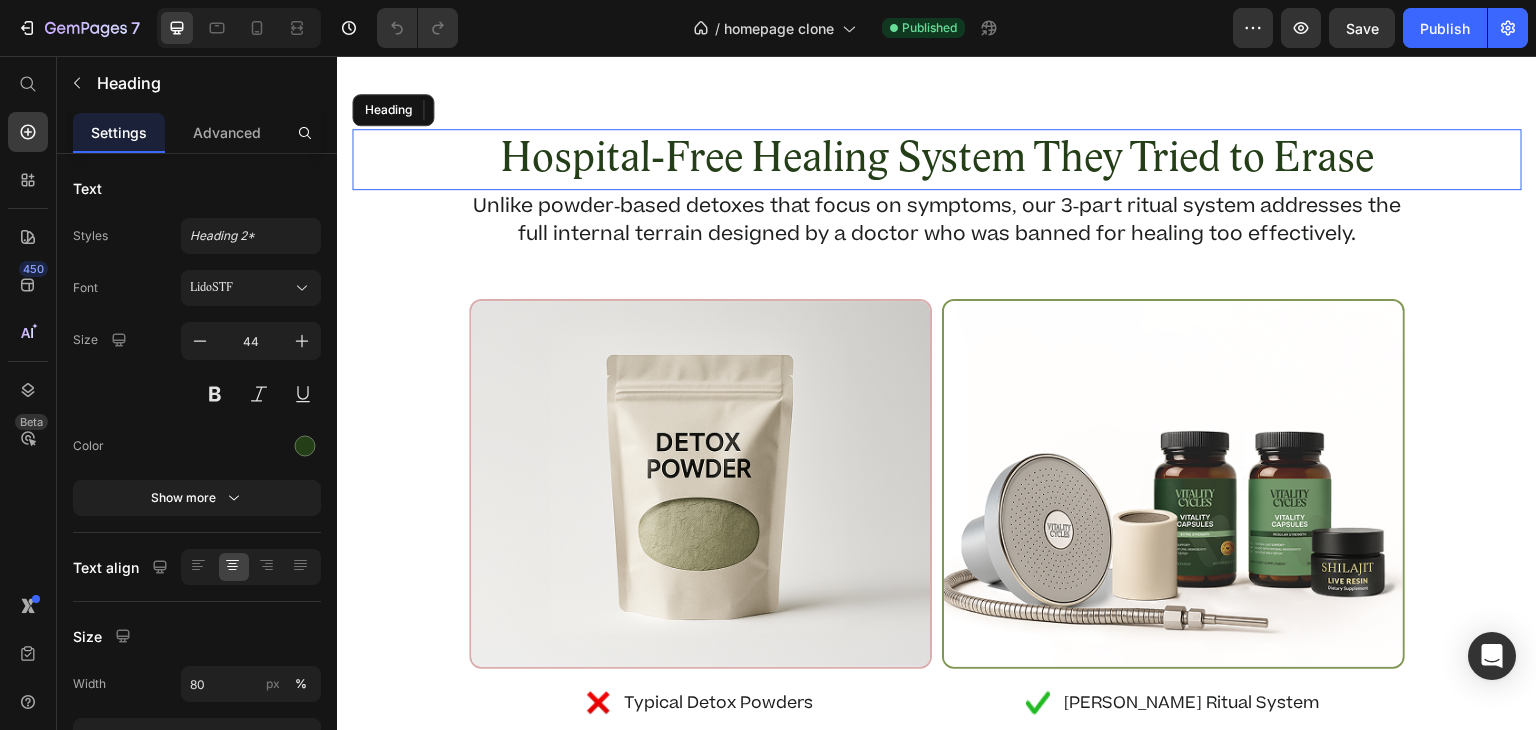 scroll, scrollTop: 1590, scrollLeft: 0, axis: vertical 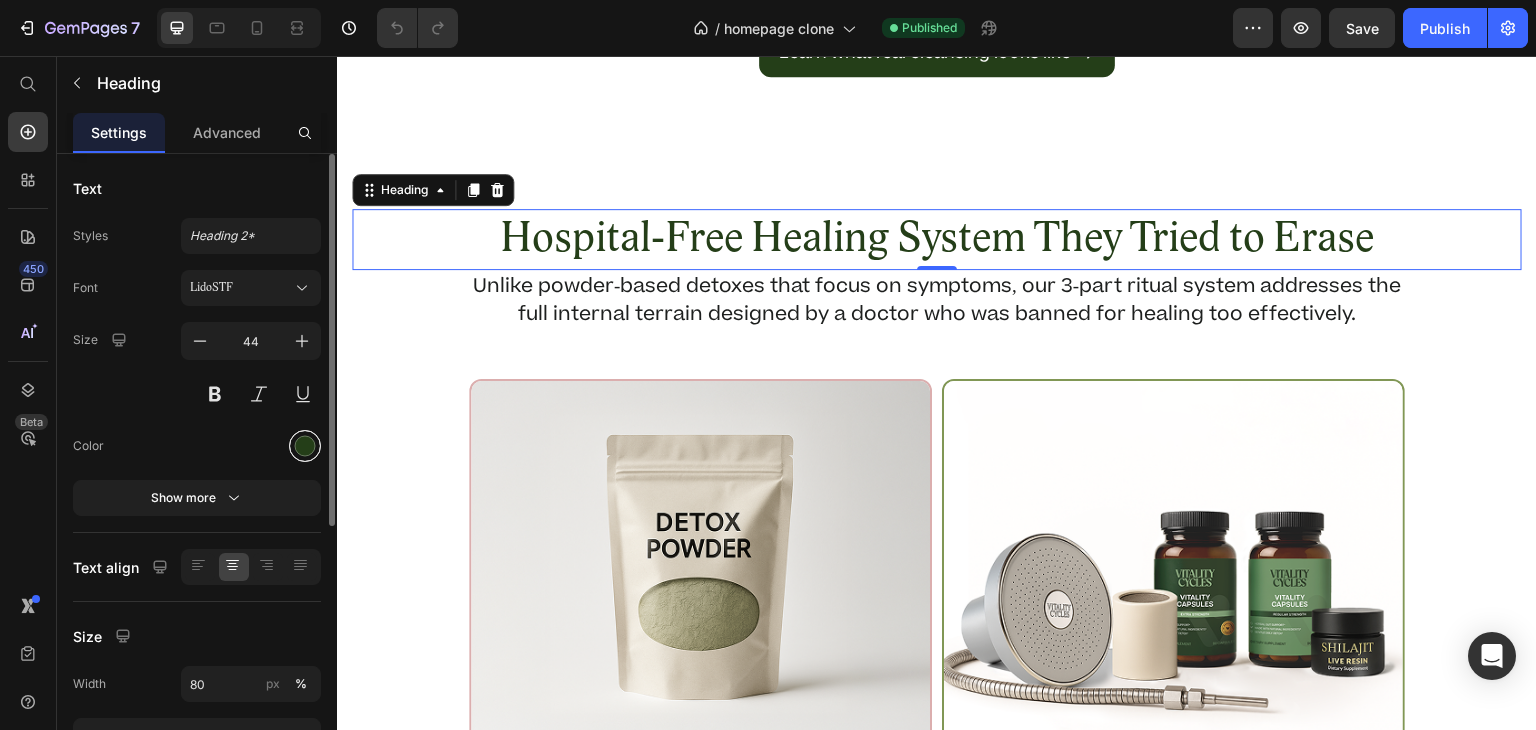 click at bounding box center [305, 446] 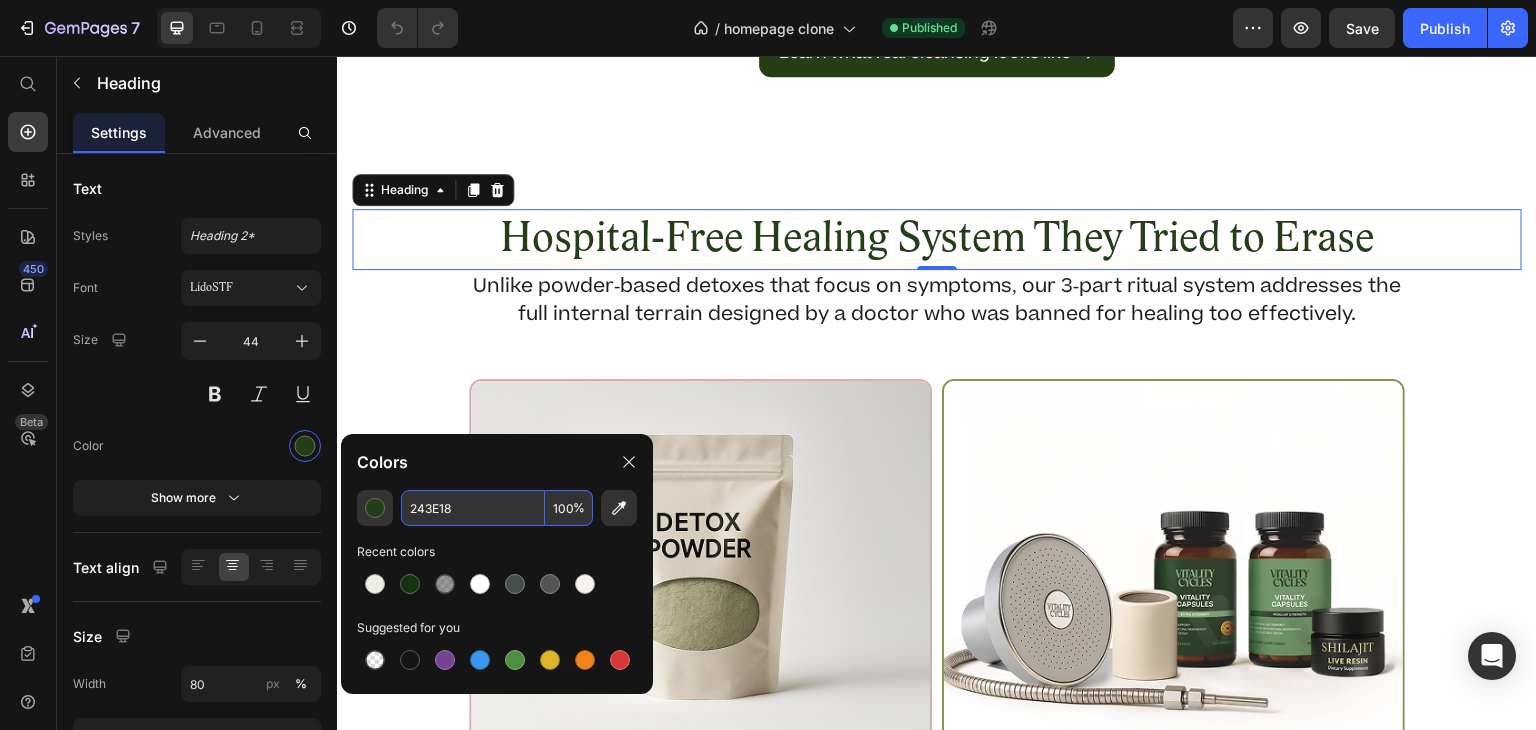 click on "243E18" at bounding box center (473, 508) 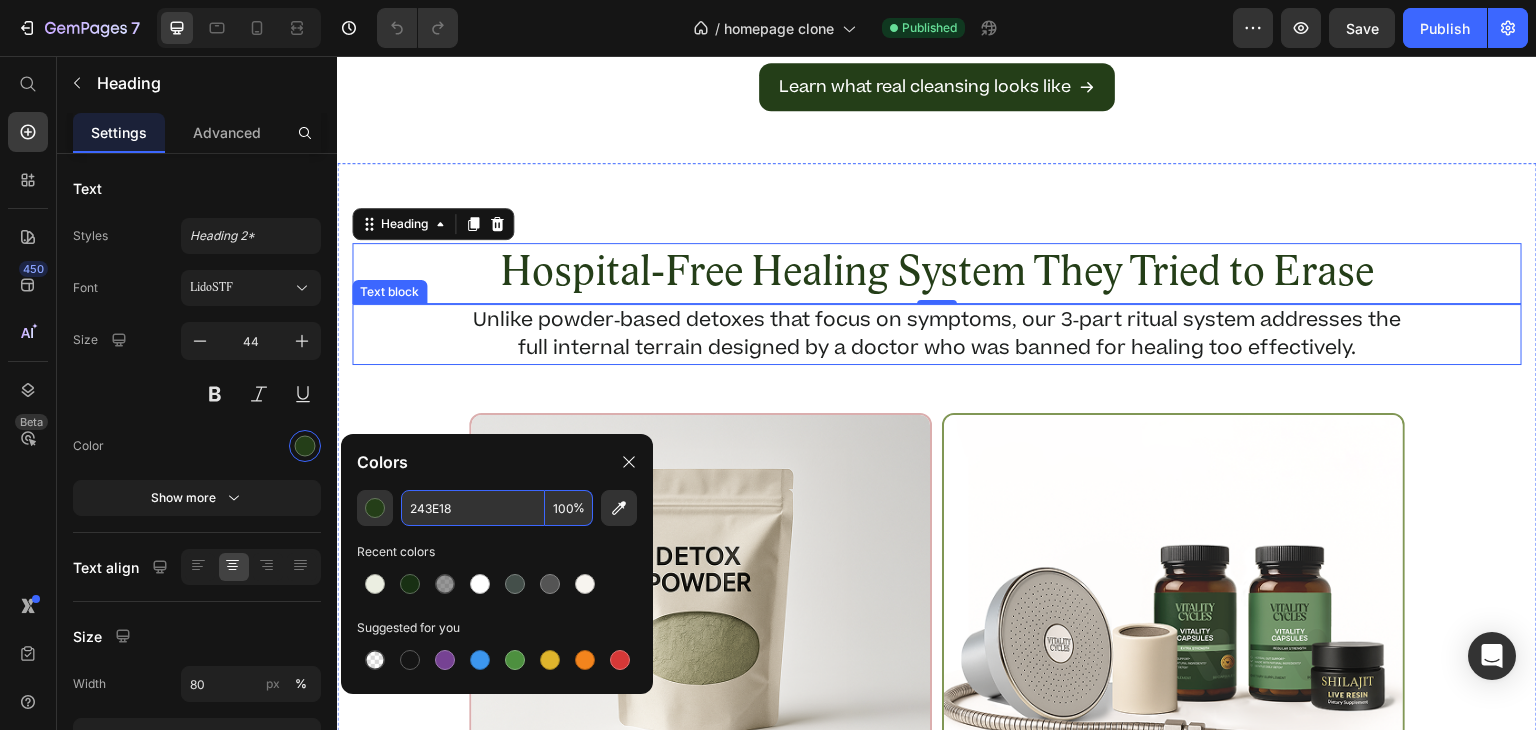 scroll, scrollTop: 1558, scrollLeft: 0, axis: vertical 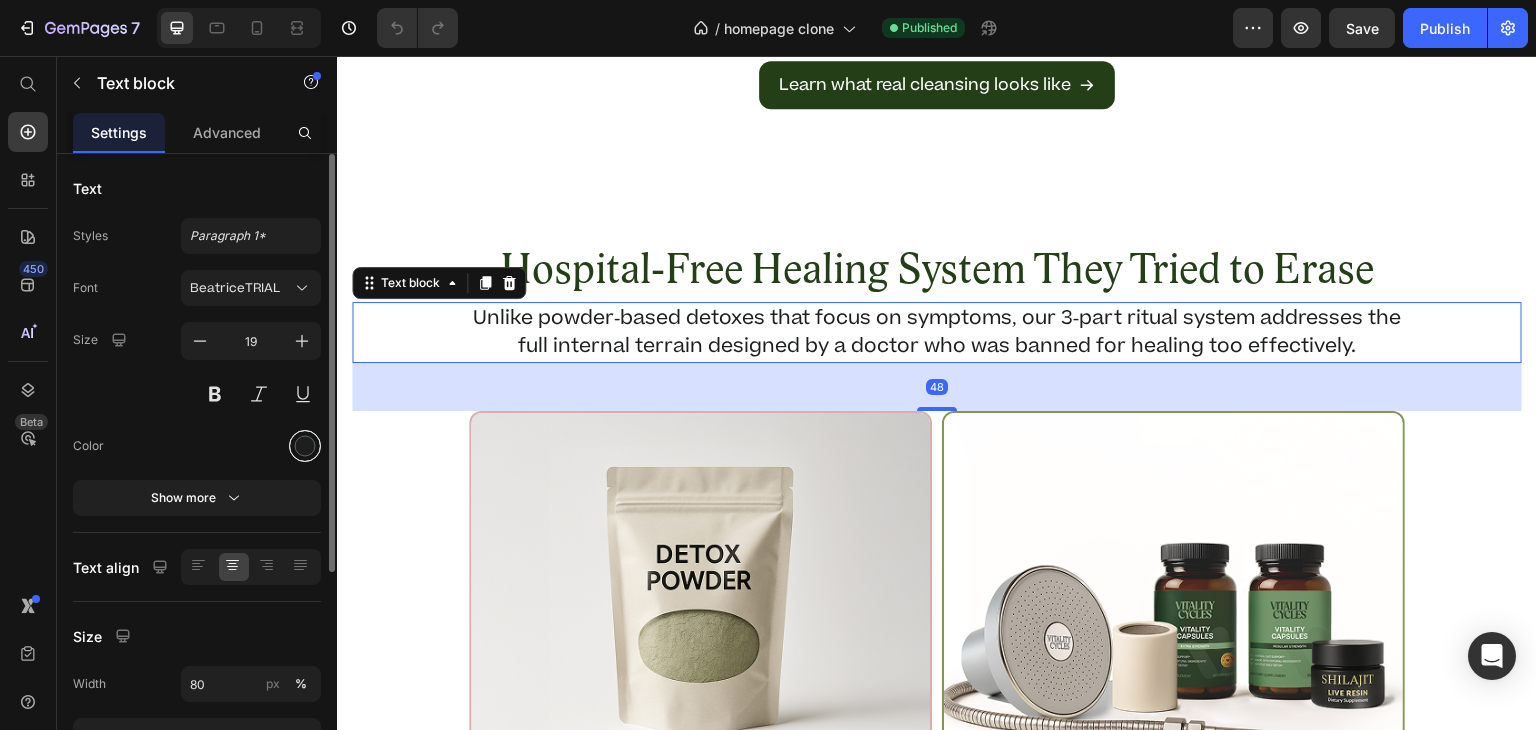 click at bounding box center (305, 446) 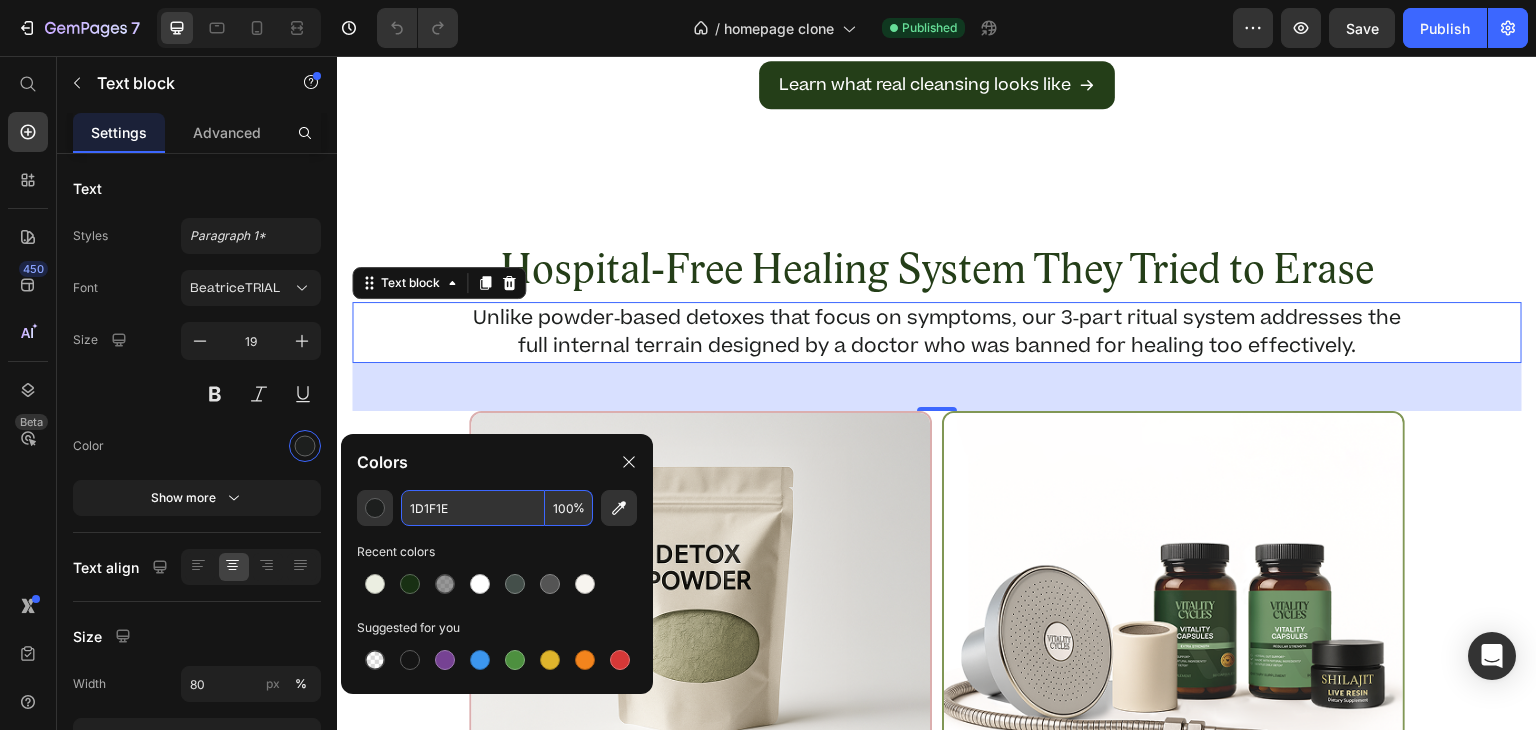 click on "1D1F1E" at bounding box center (473, 508) 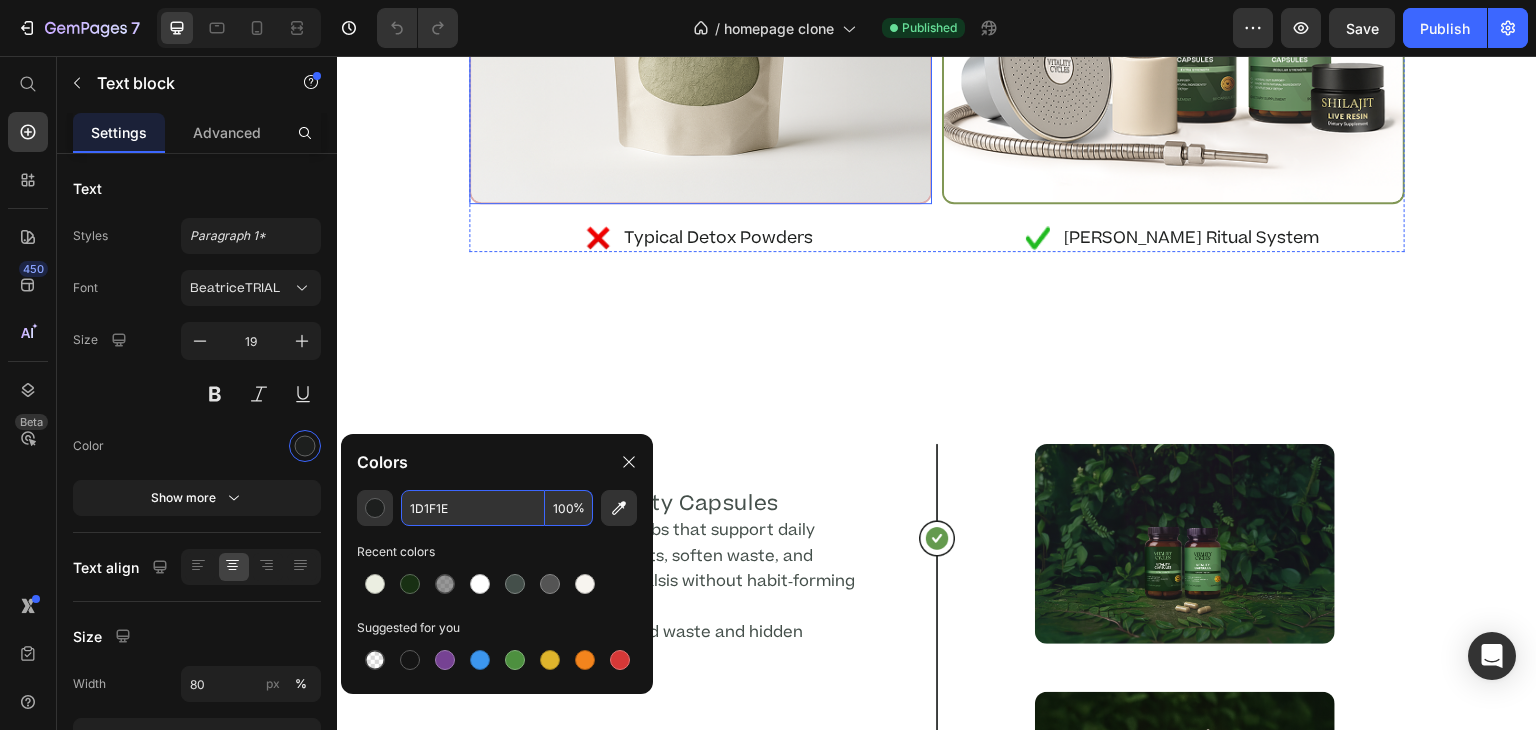 scroll, scrollTop: 2368, scrollLeft: 0, axis: vertical 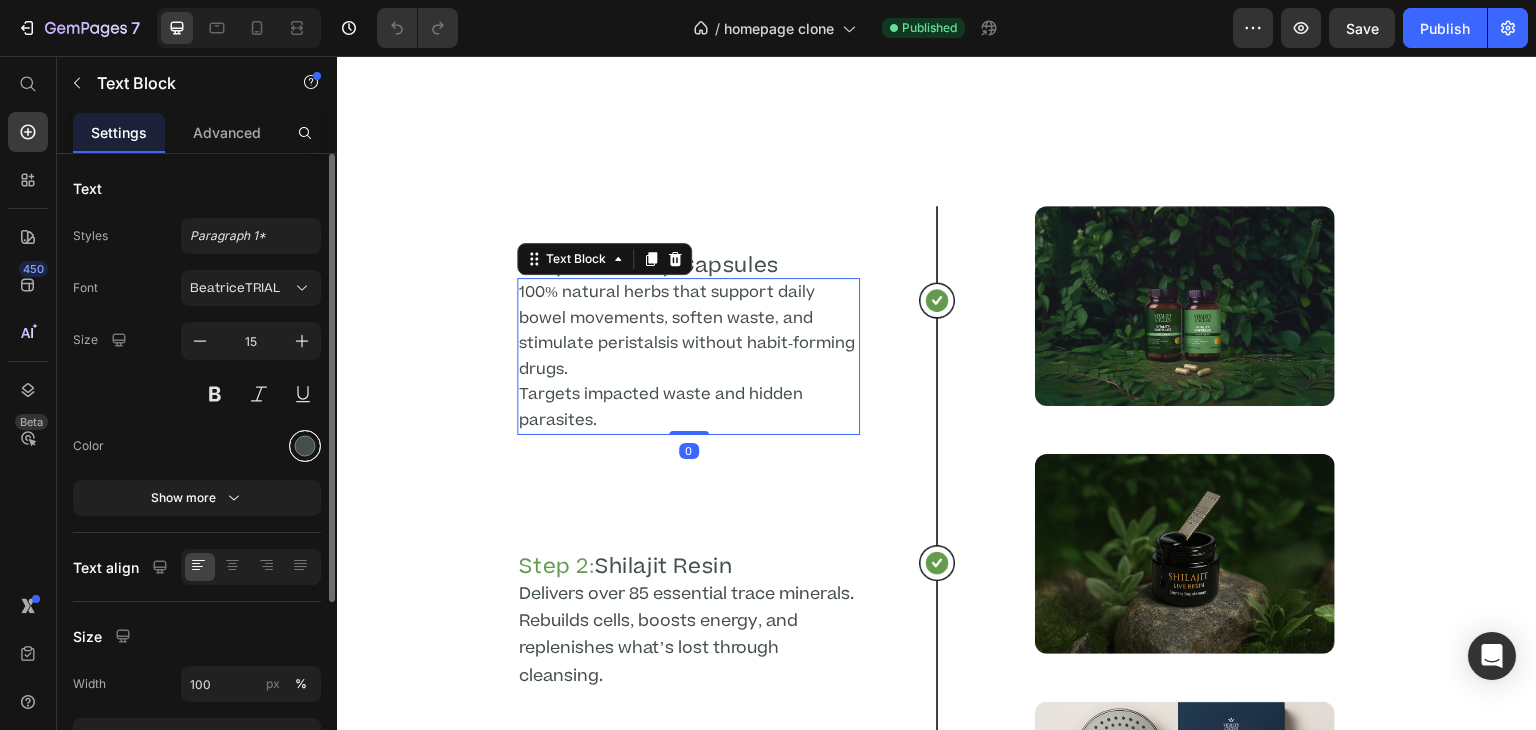 click at bounding box center (305, 446) 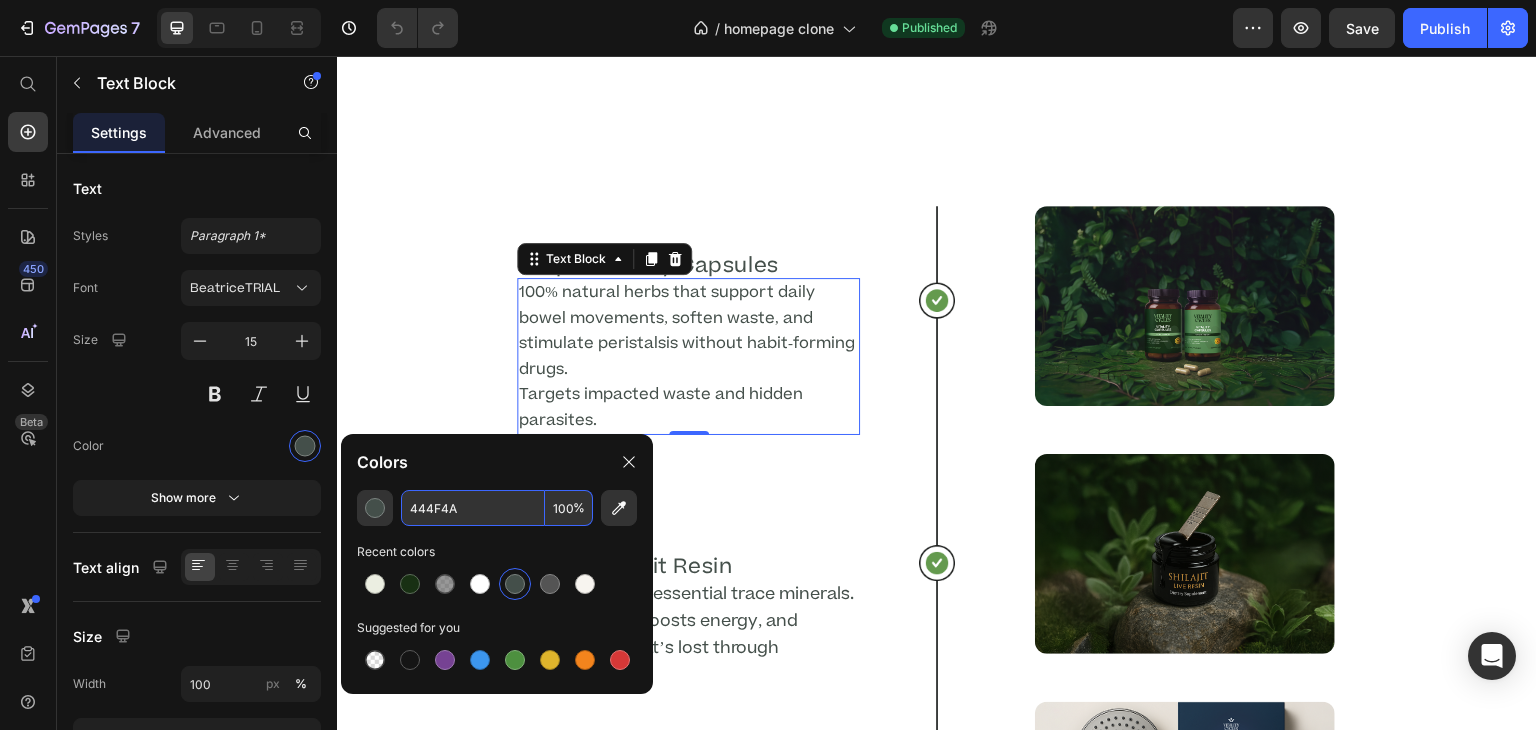 click on "444F4A" at bounding box center [473, 508] 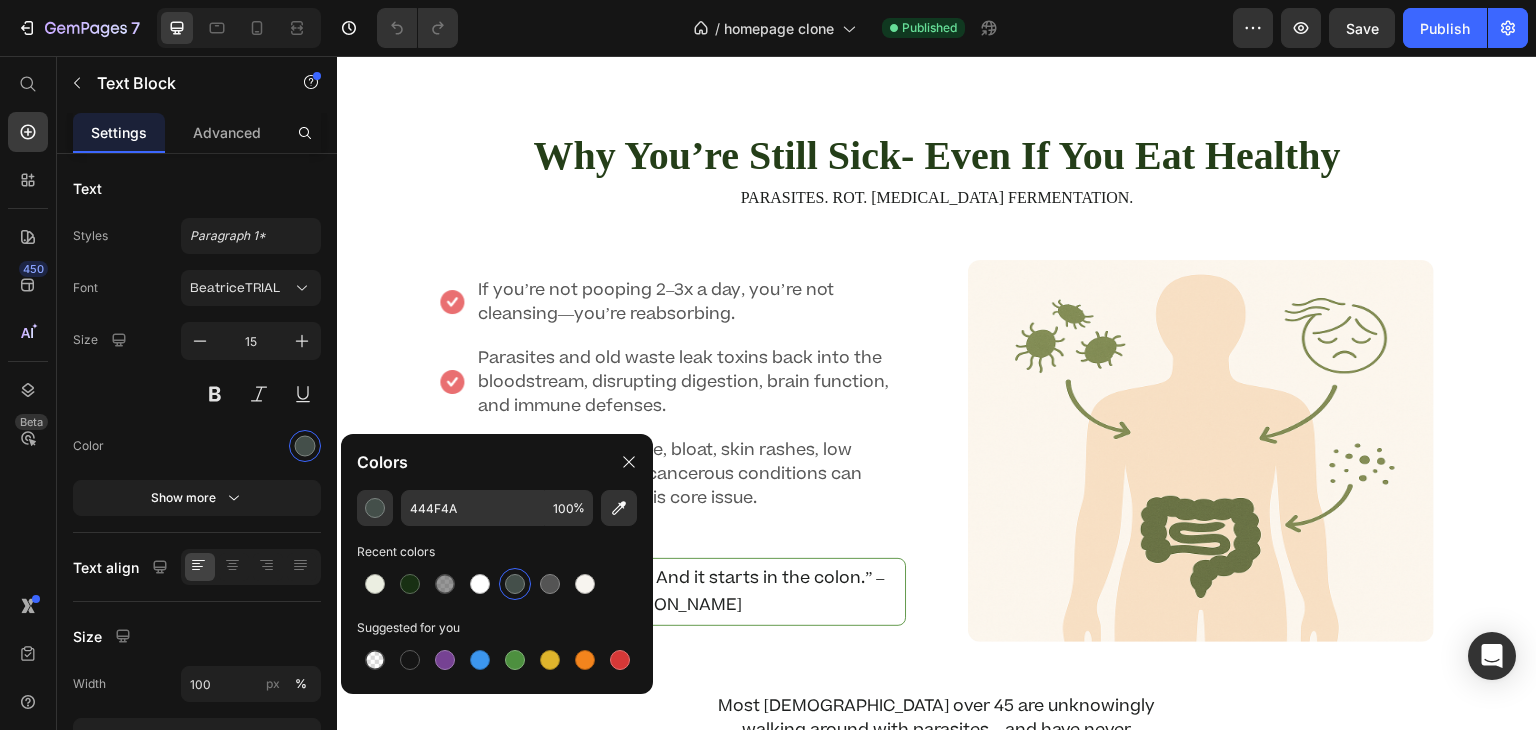 scroll, scrollTop: 915, scrollLeft: 0, axis: vertical 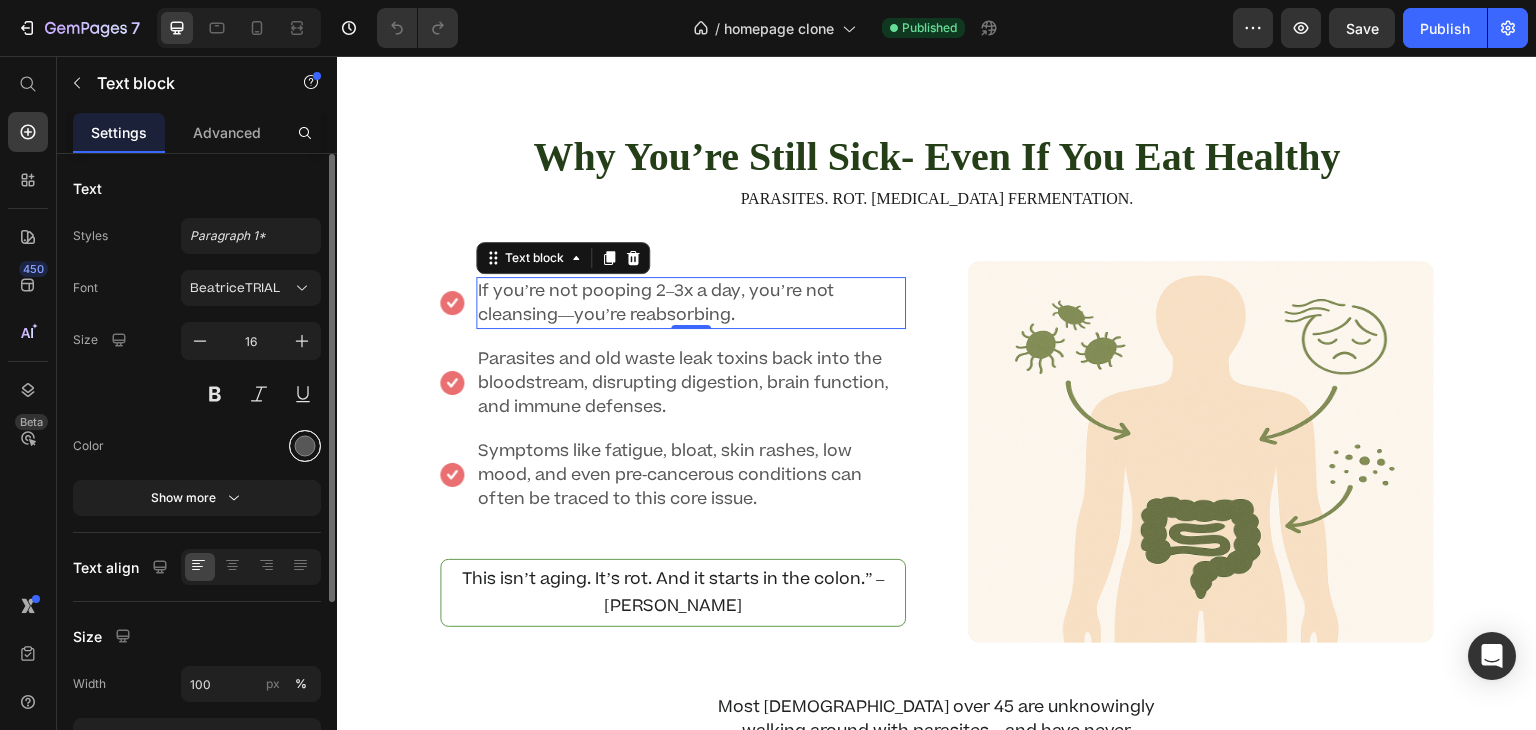 click at bounding box center [305, 446] 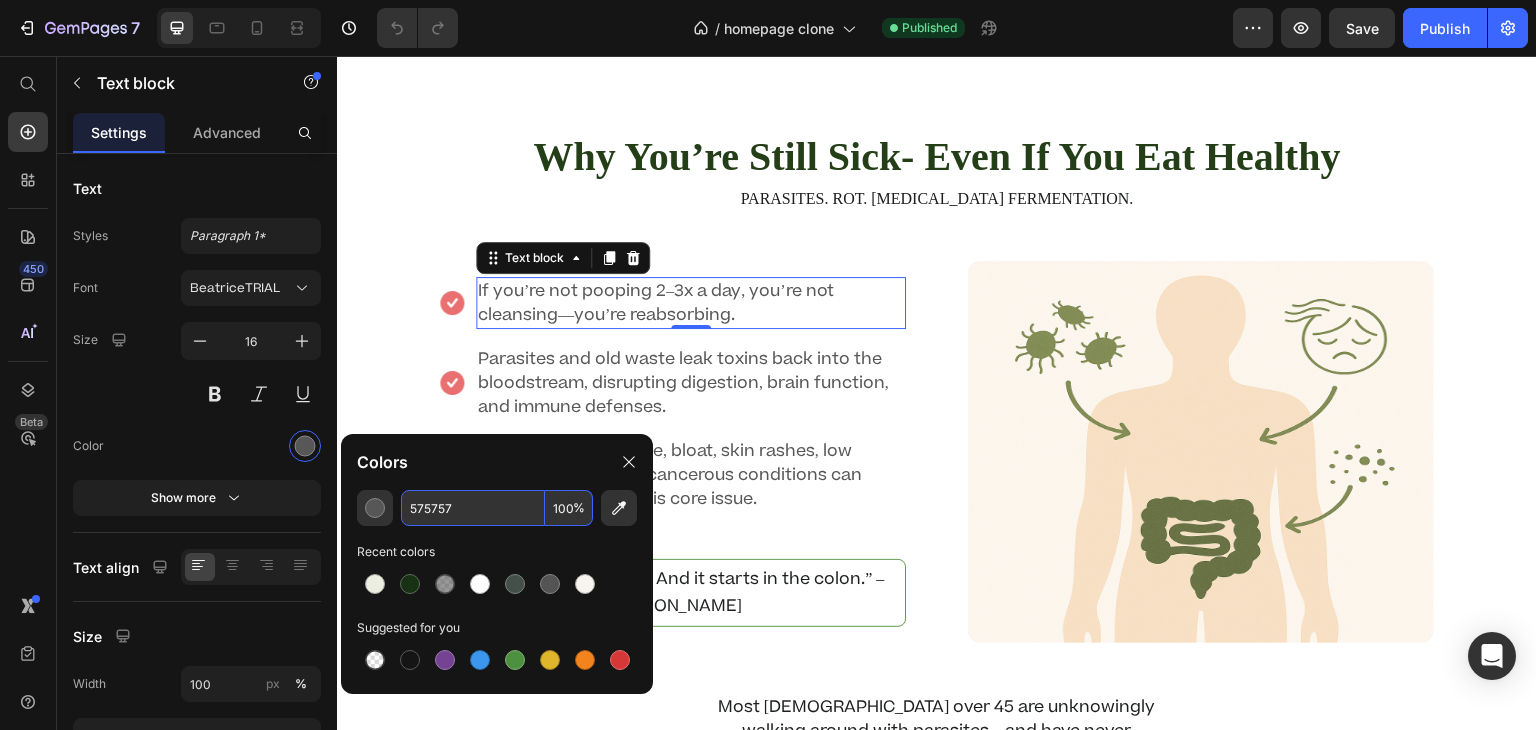 click on "575757" at bounding box center (473, 508) 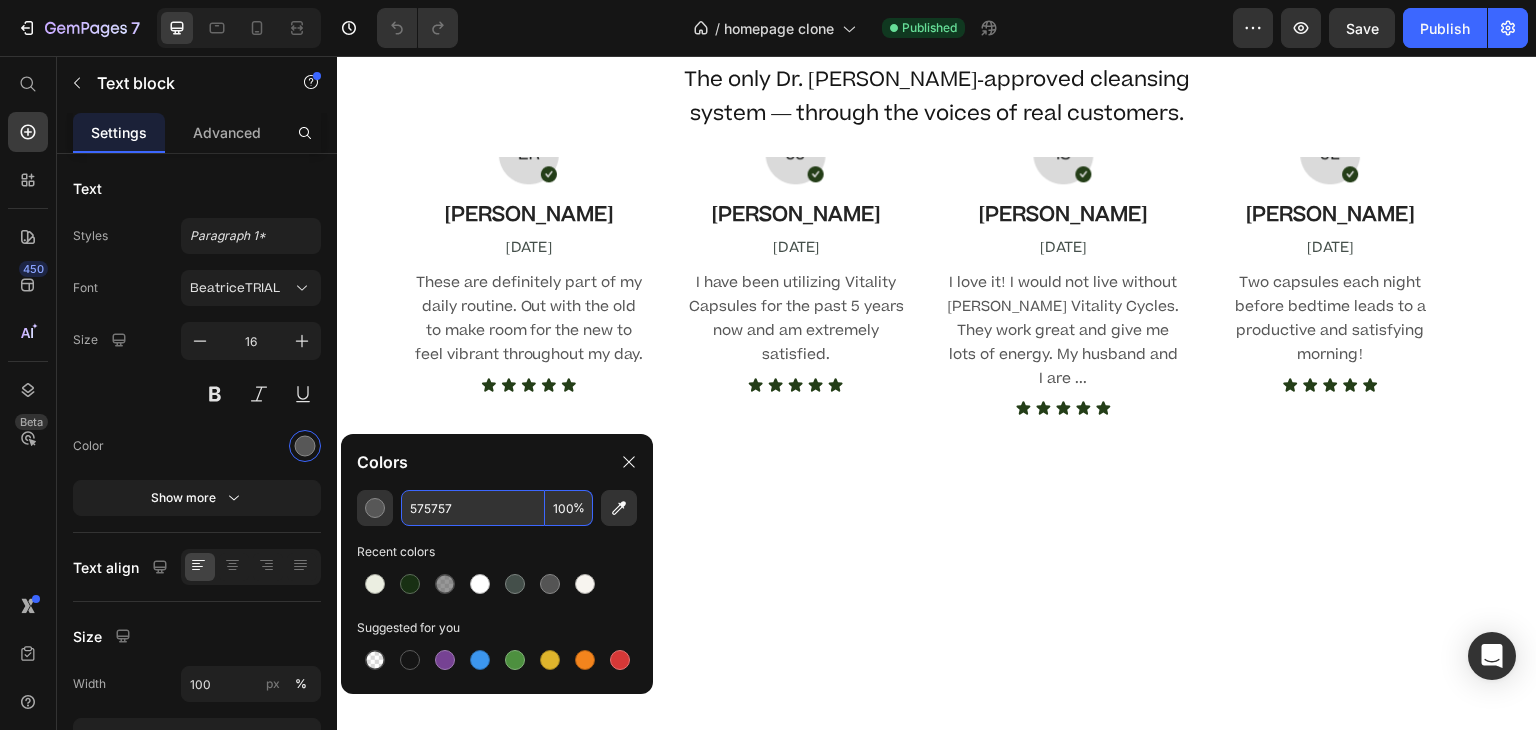 scroll, scrollTop: 11339, scrollLeft: 0, axis: vertical 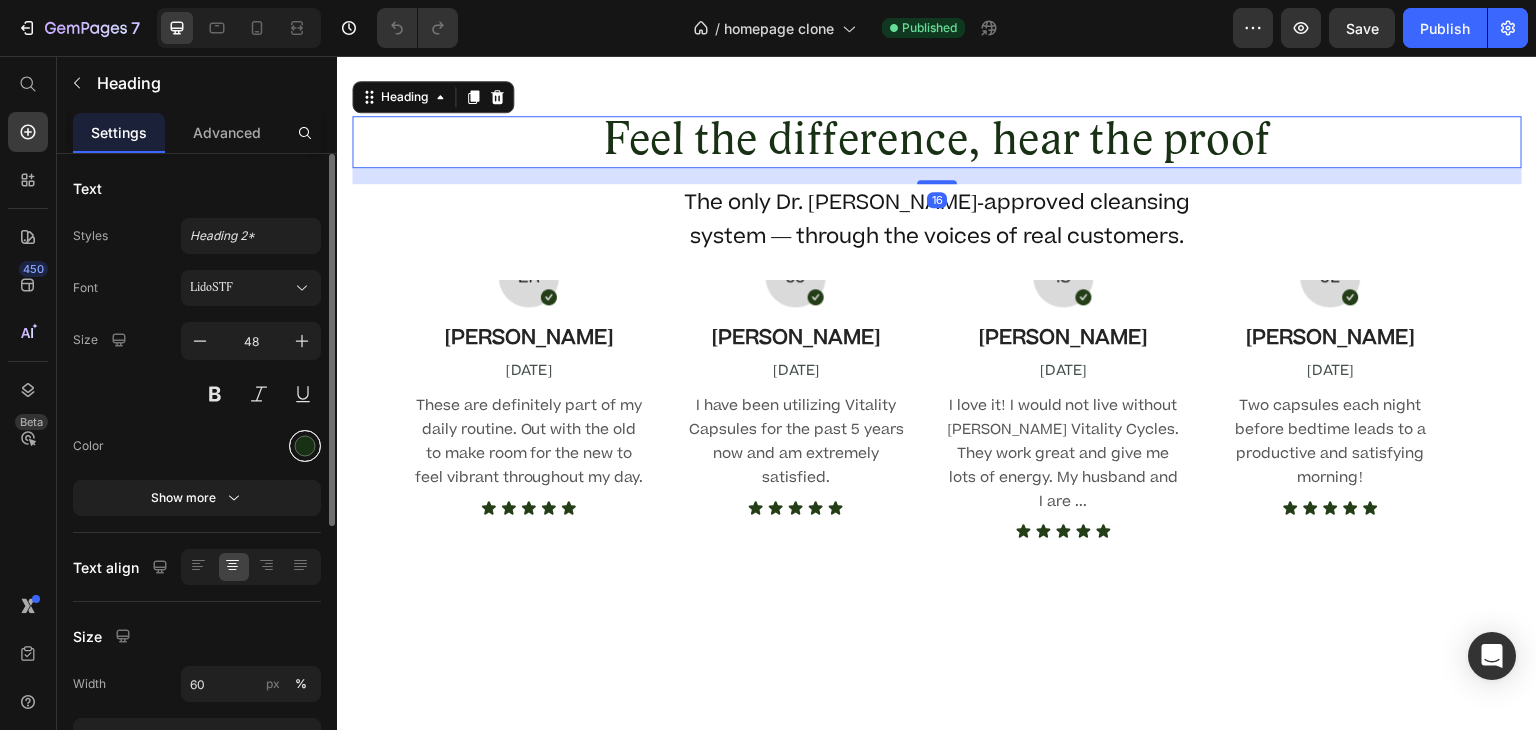 click at bounding box center [305, 446] 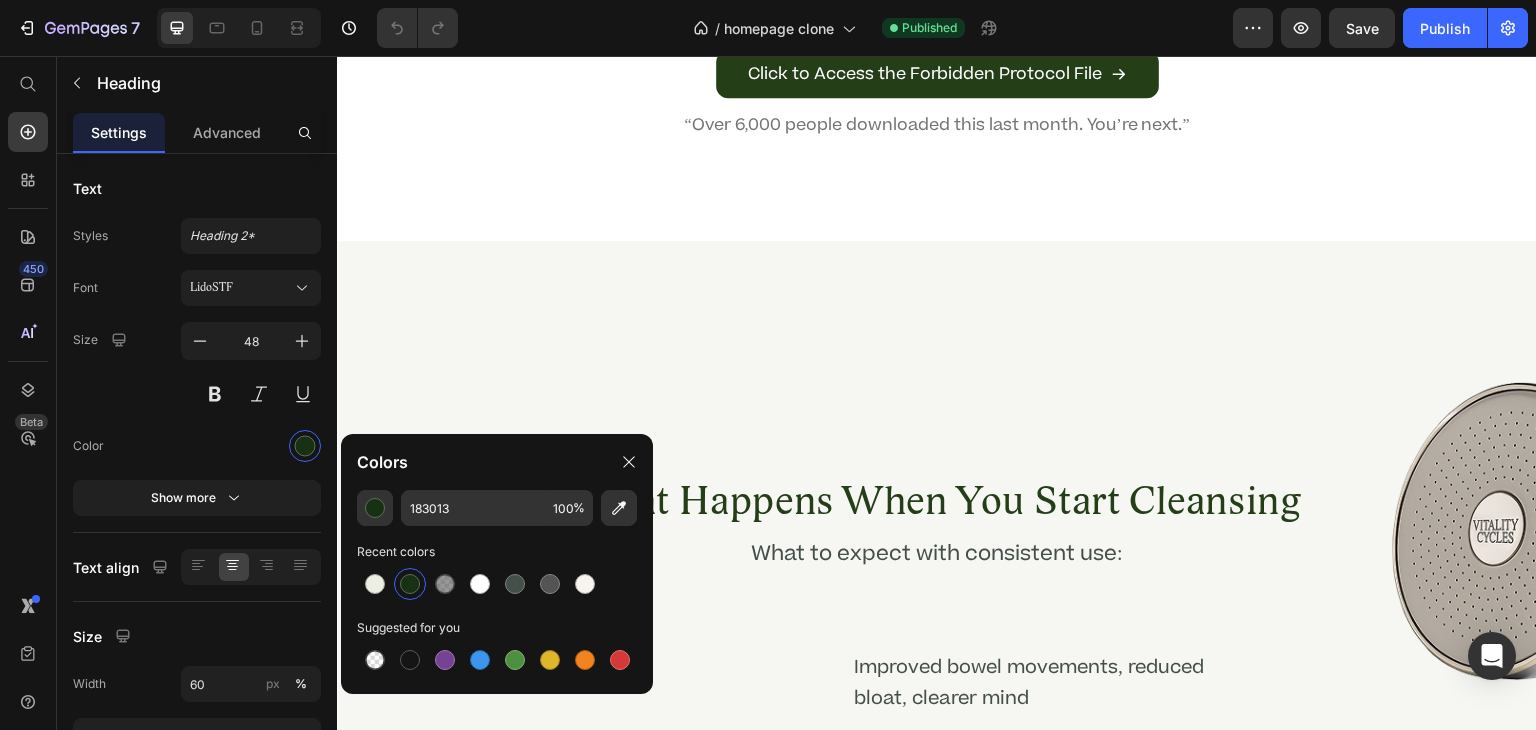 scroll, scrollTop: 5498, scrollLeft: 0, axis: vertical 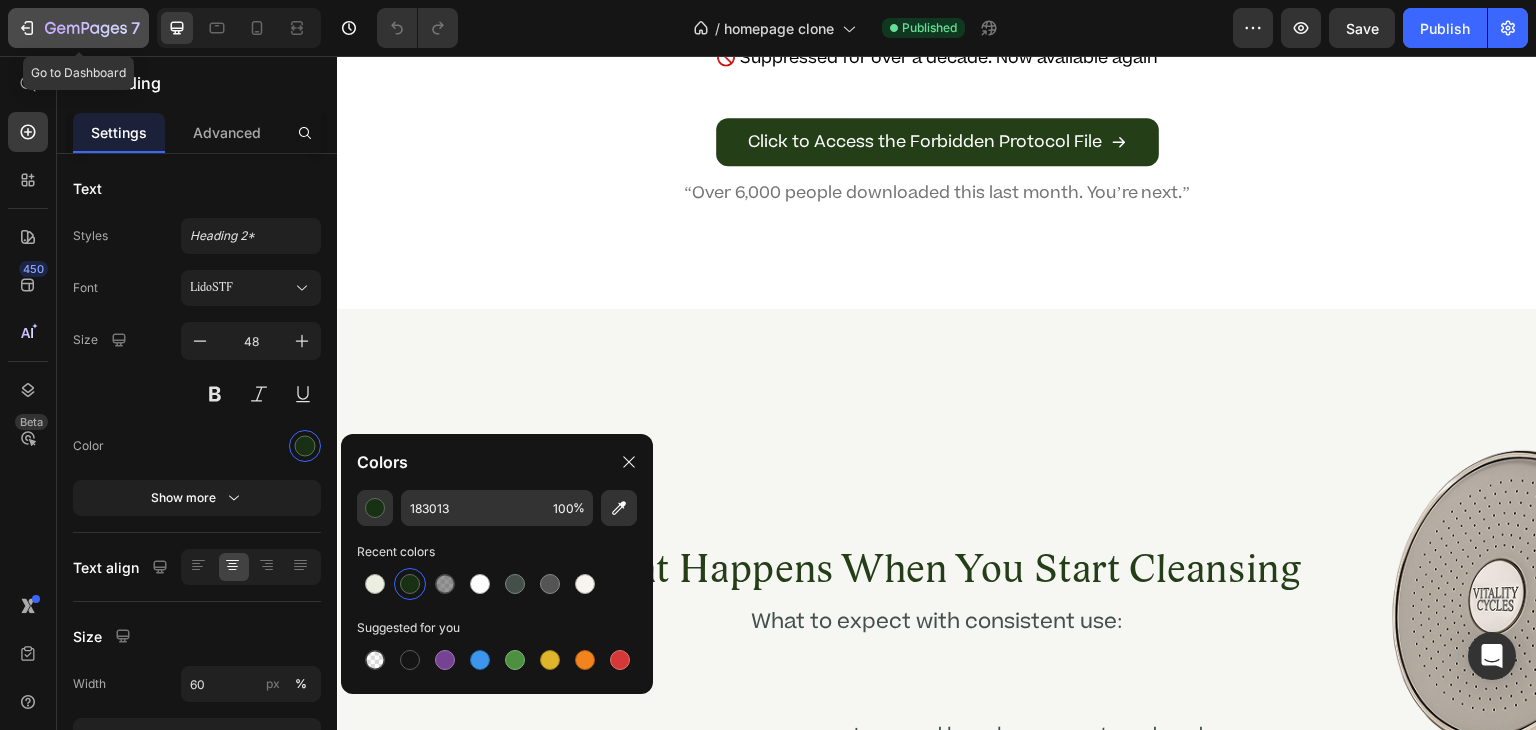 click 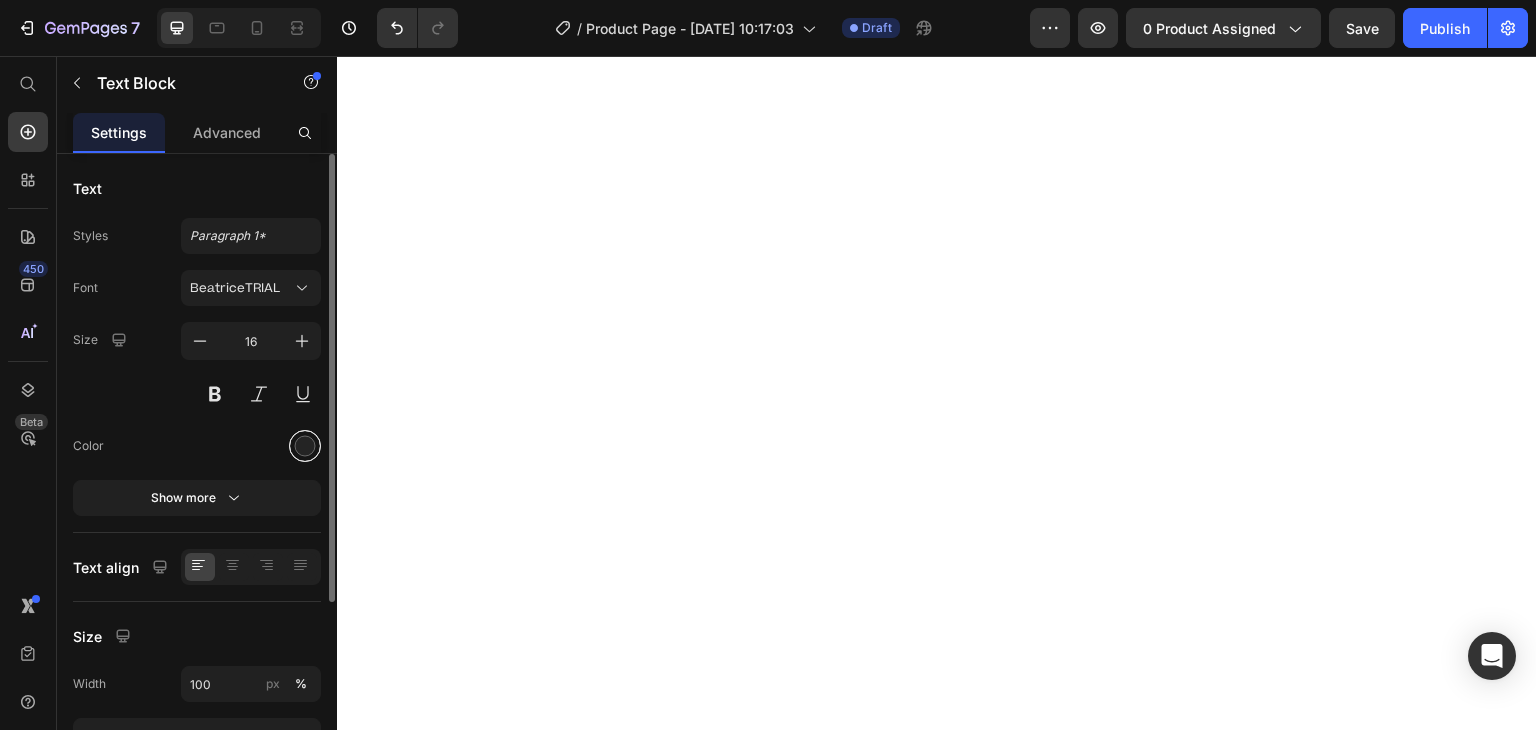 scroll, scrollTop: 0, scrollLeft: 0, axis: both 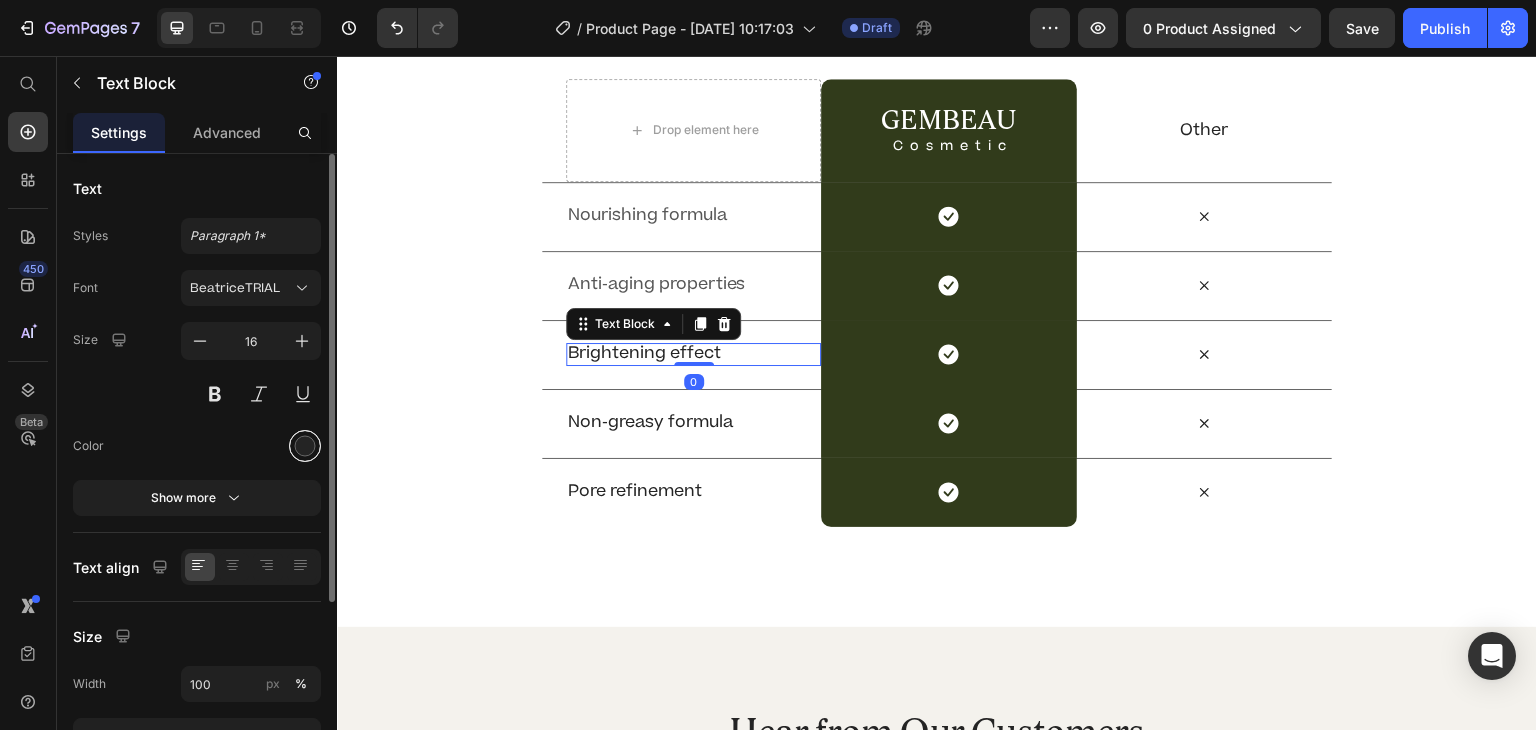 click at bounding box center (305, 446) 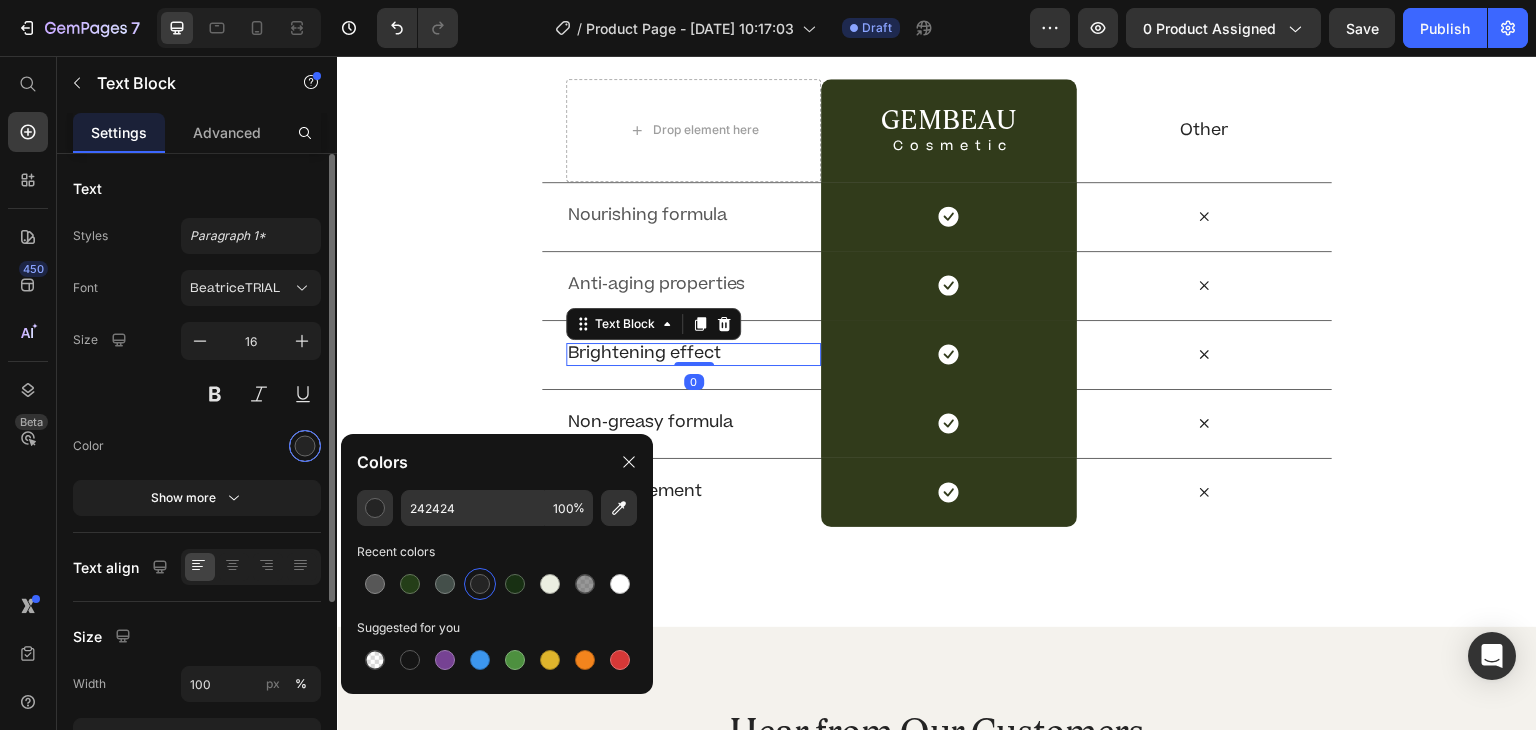 click at bounding box center [305, 446] 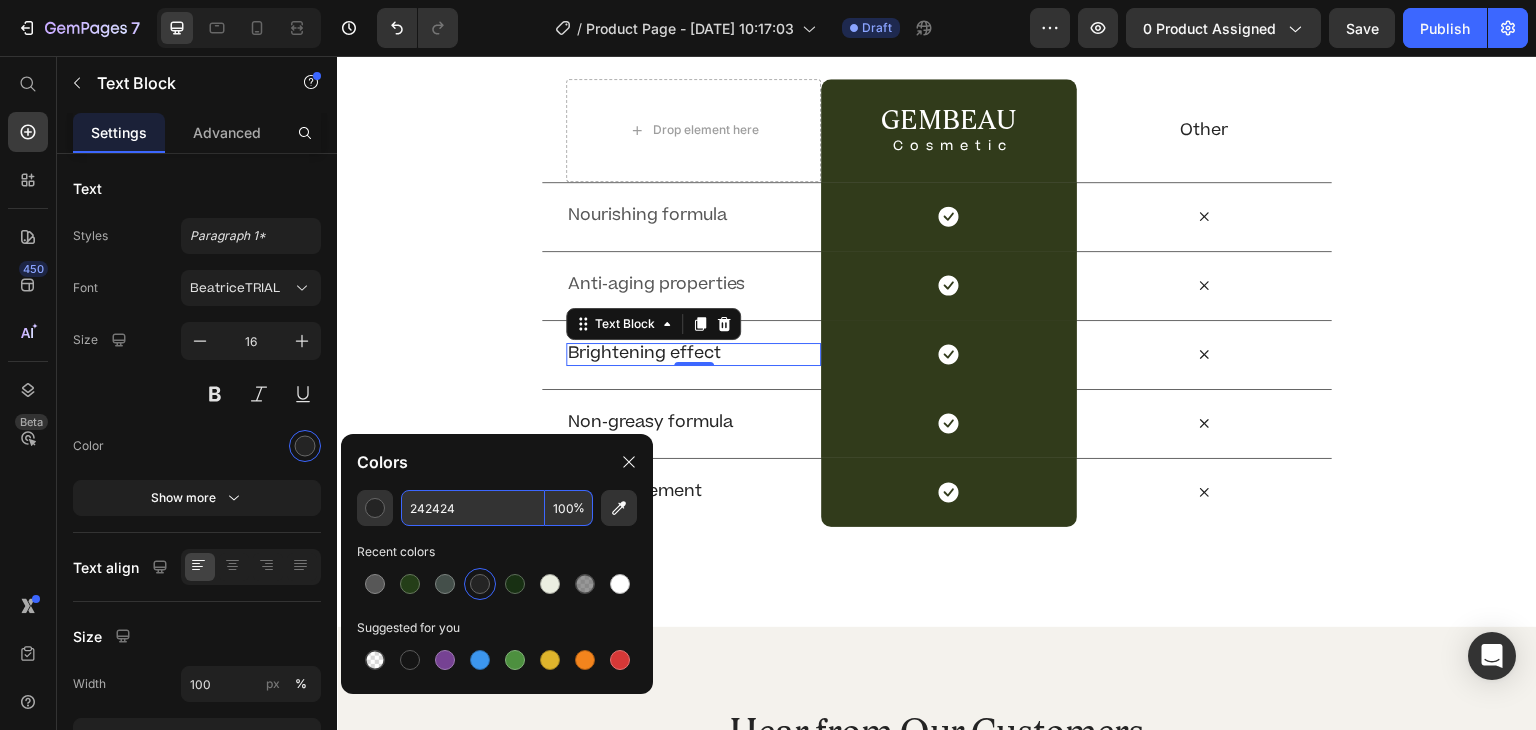 click on "242424" at bounding box center [473, 508] 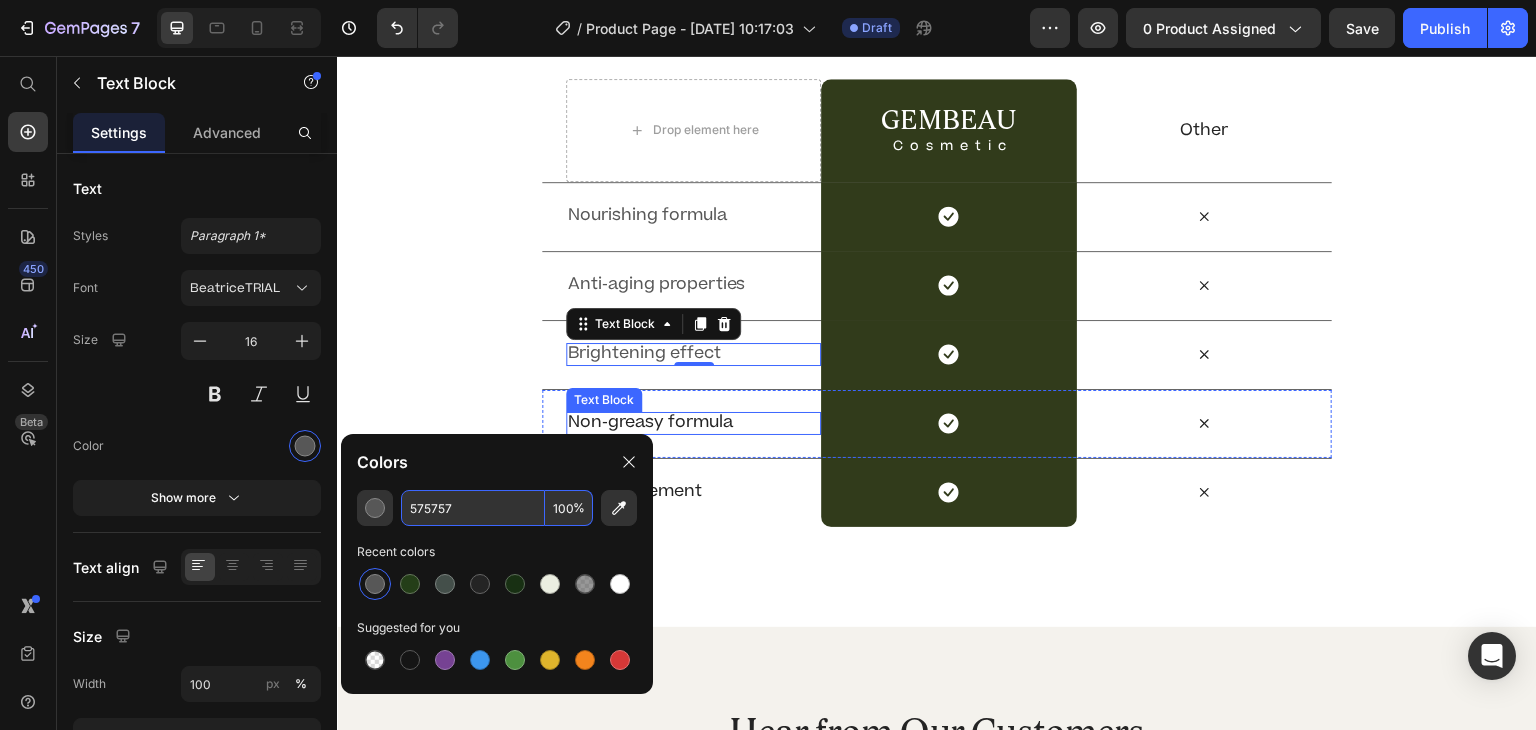 click on "Non-greasy formula" at bounding box center [693, 422] 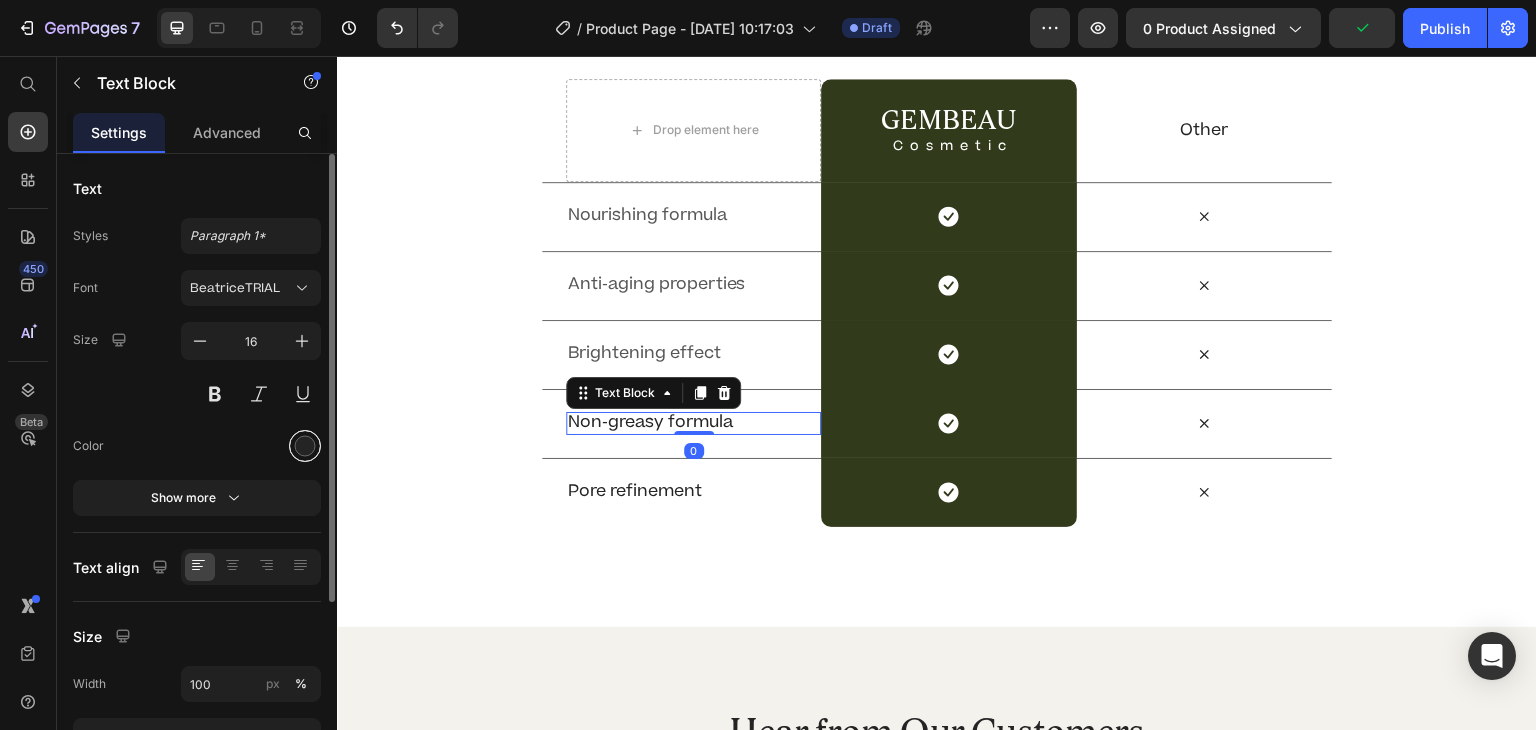 click at bounding box center (305, 446) 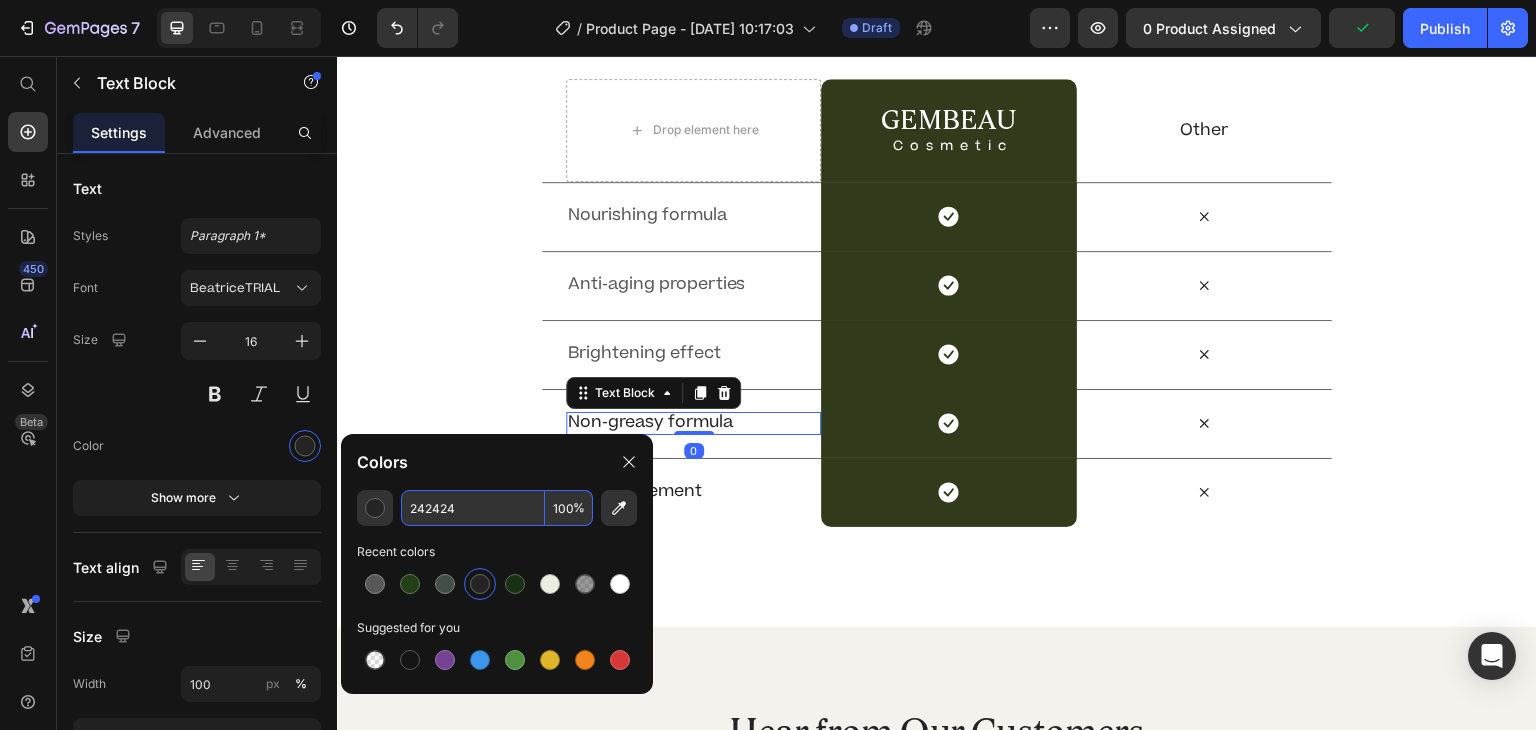 click on "242424" at bounding box center [473, 508] 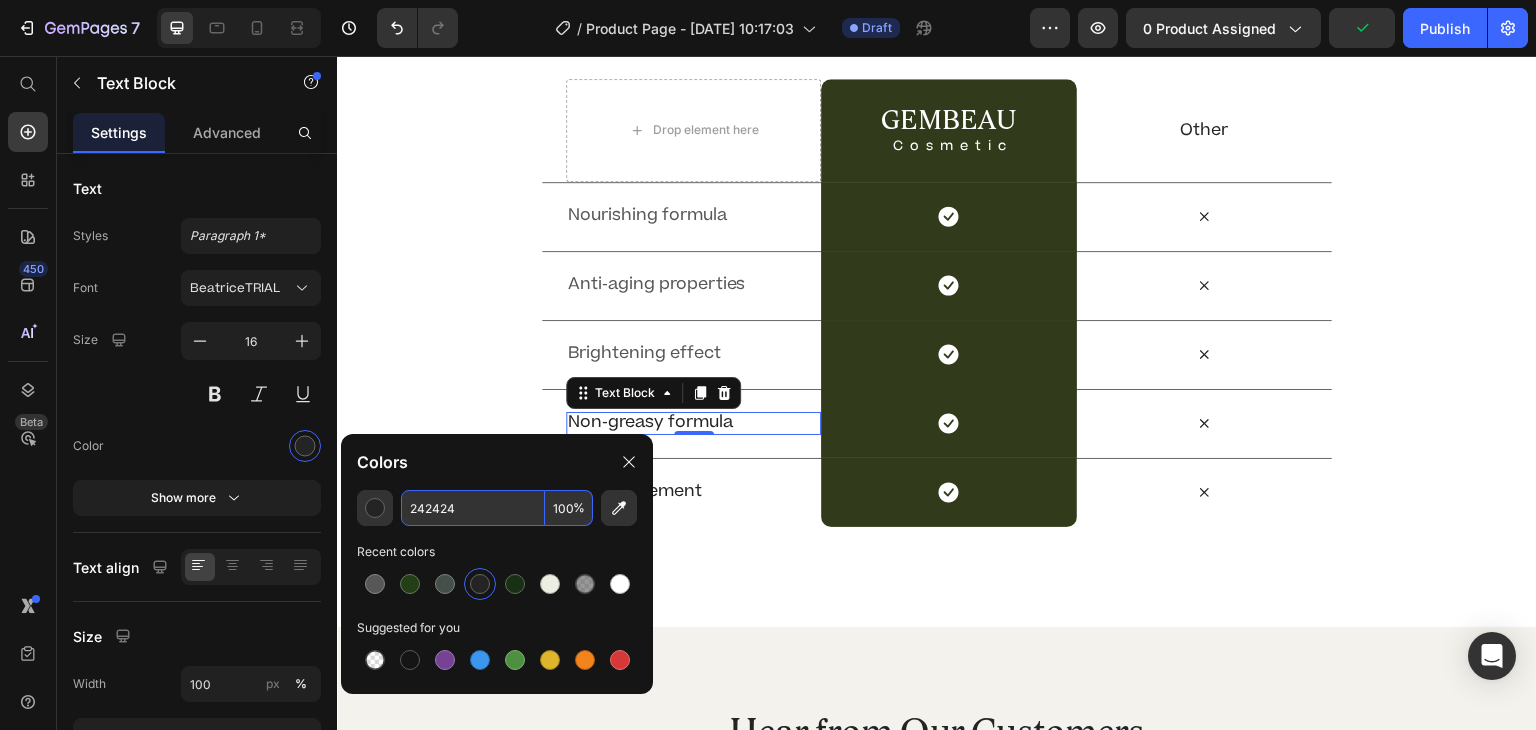 click on "242424" at bounding box center [473, 508] 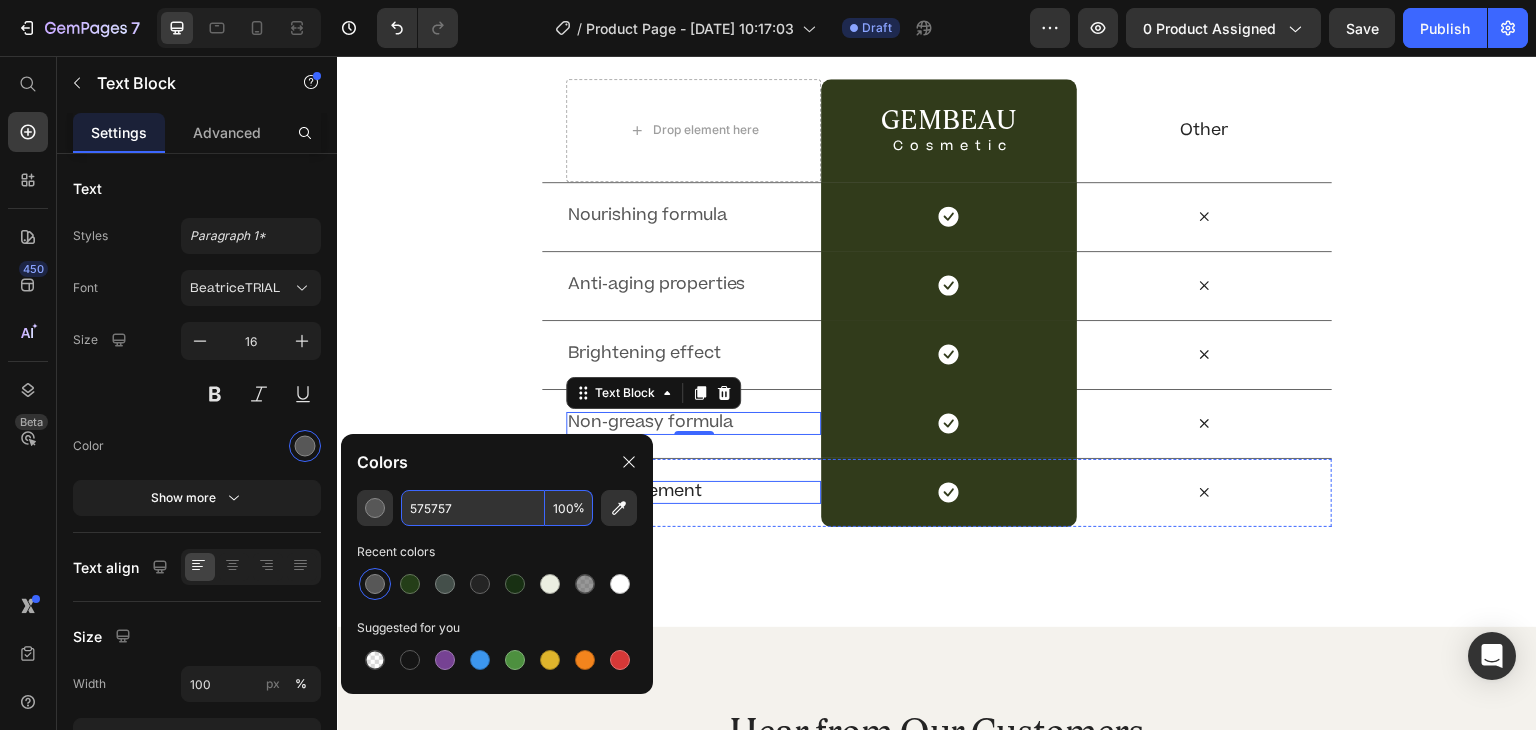 click on "Pore refinement" at bounding box center [693, 491] 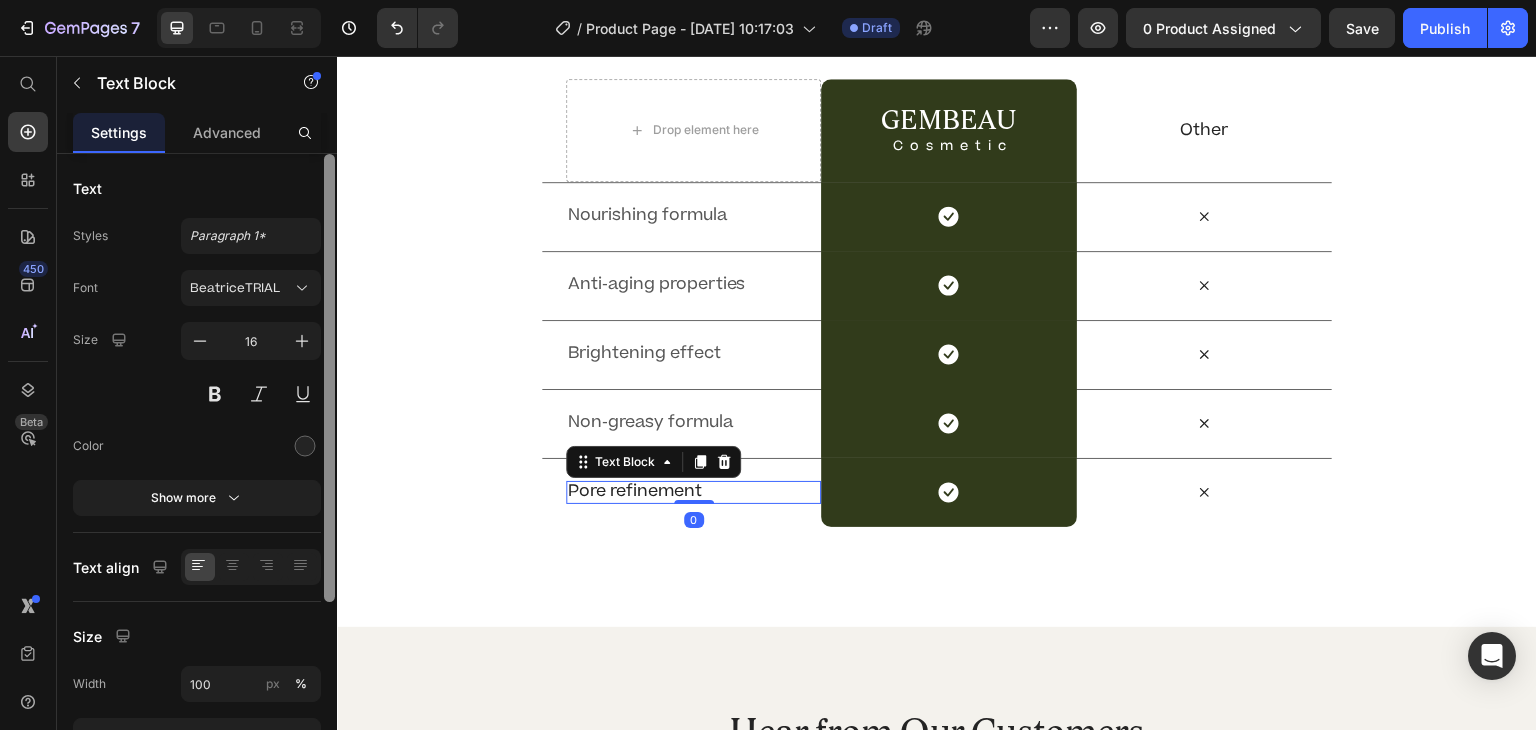scroll, scrollTop: 260, scrollLeft: 0, axis: vertical 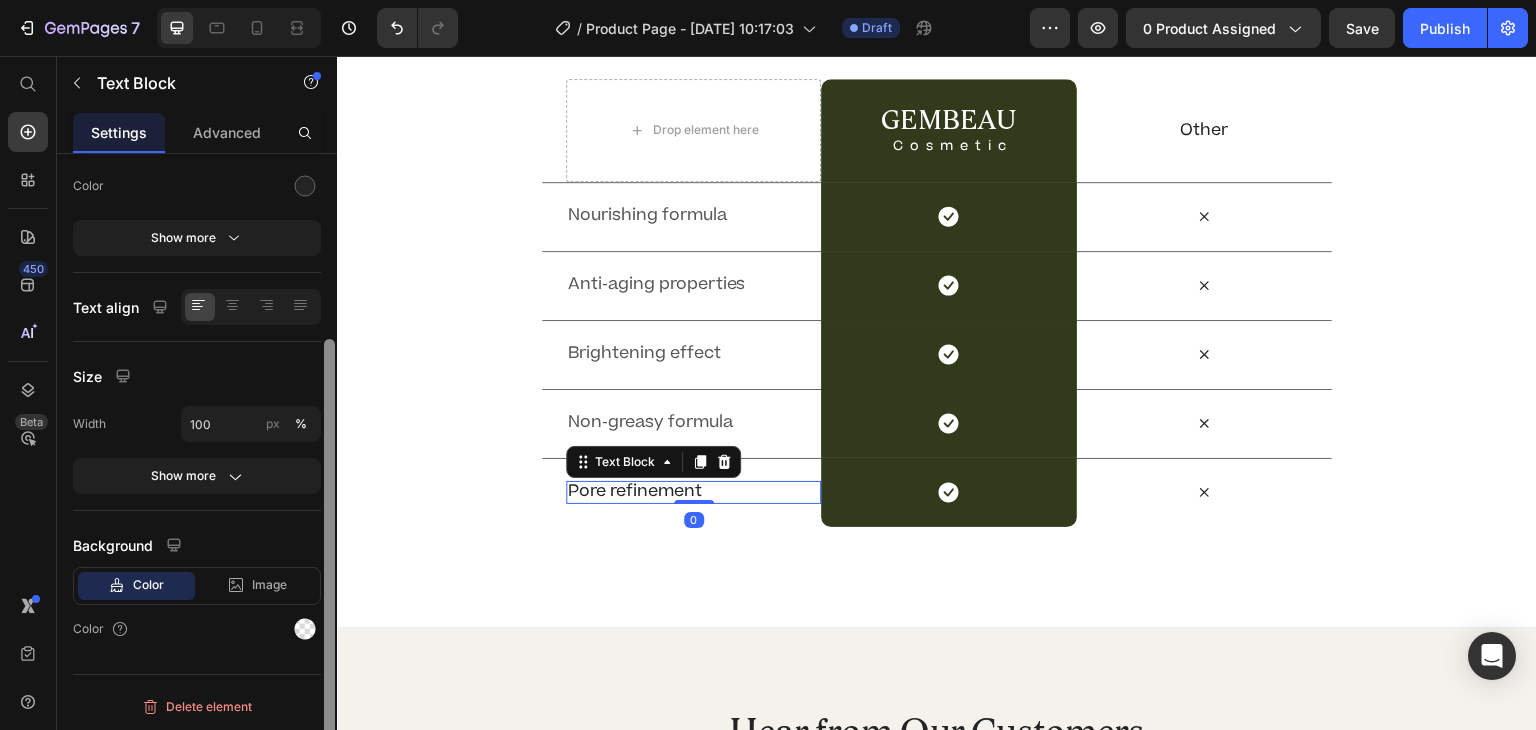 click at bounding box center [329, 470] 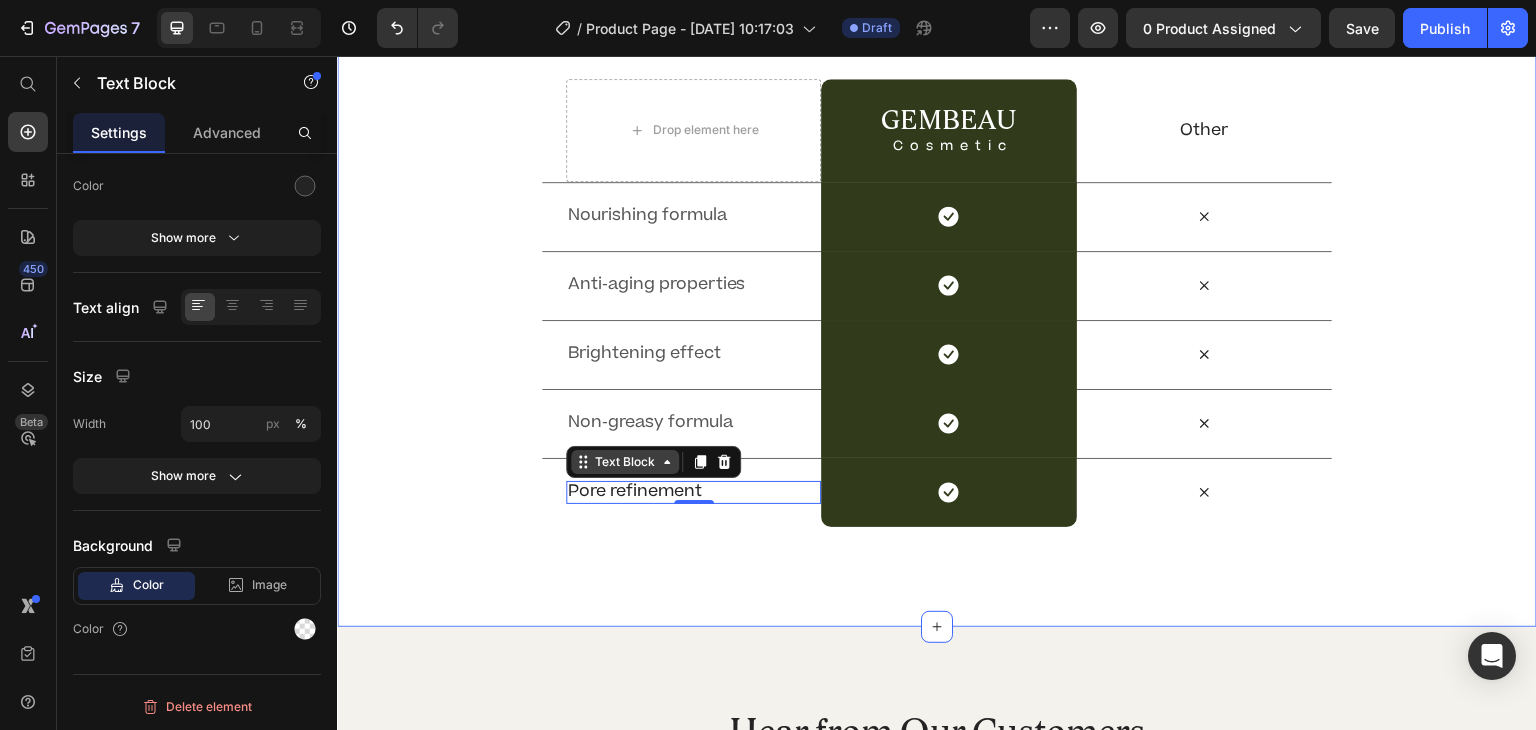 scroll, scrollTop: 4320, scrollLeft: 0, axis: vertical 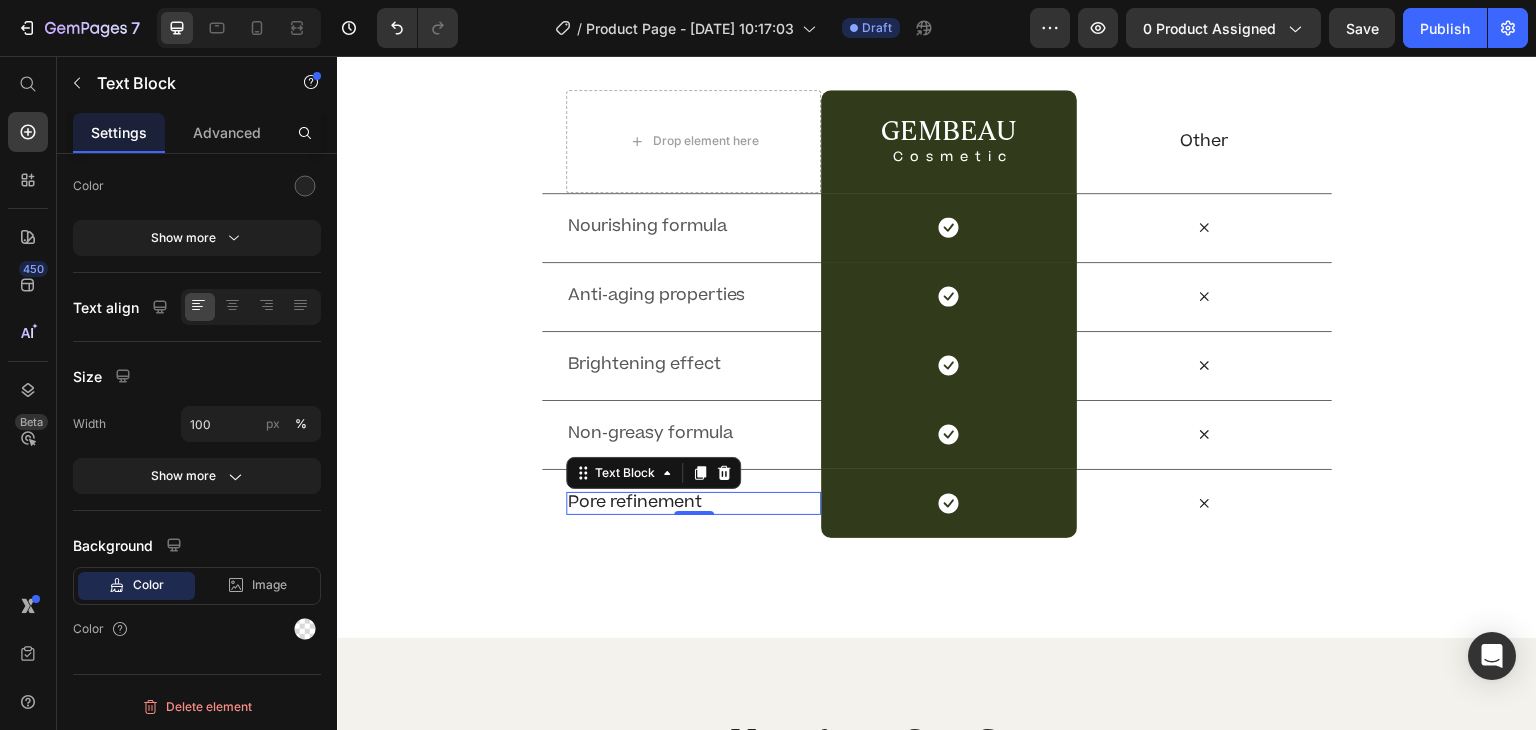 click on "Pore refinement" at bounding box center (693, 502) 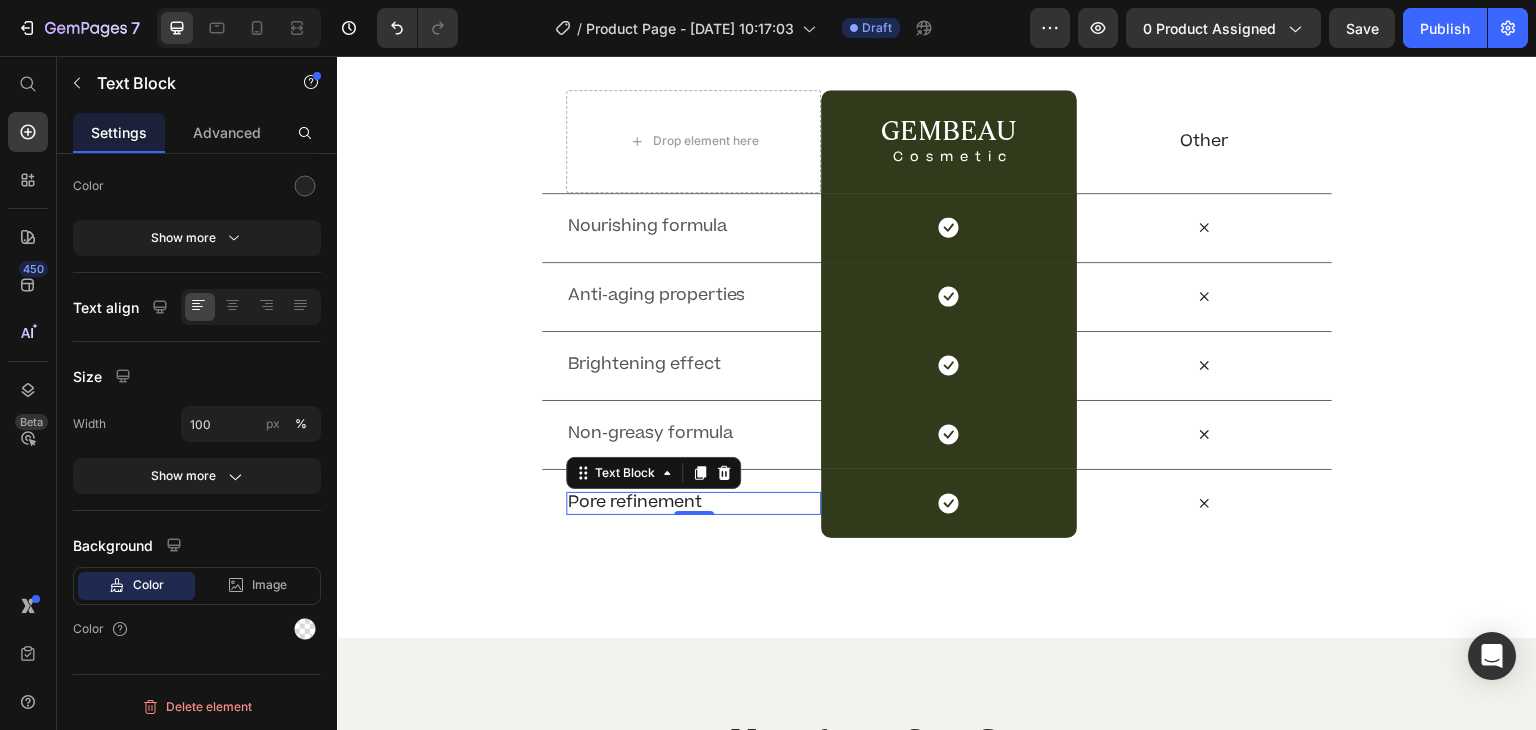 click on "Pore refinement" at bounding box center [693, 502] 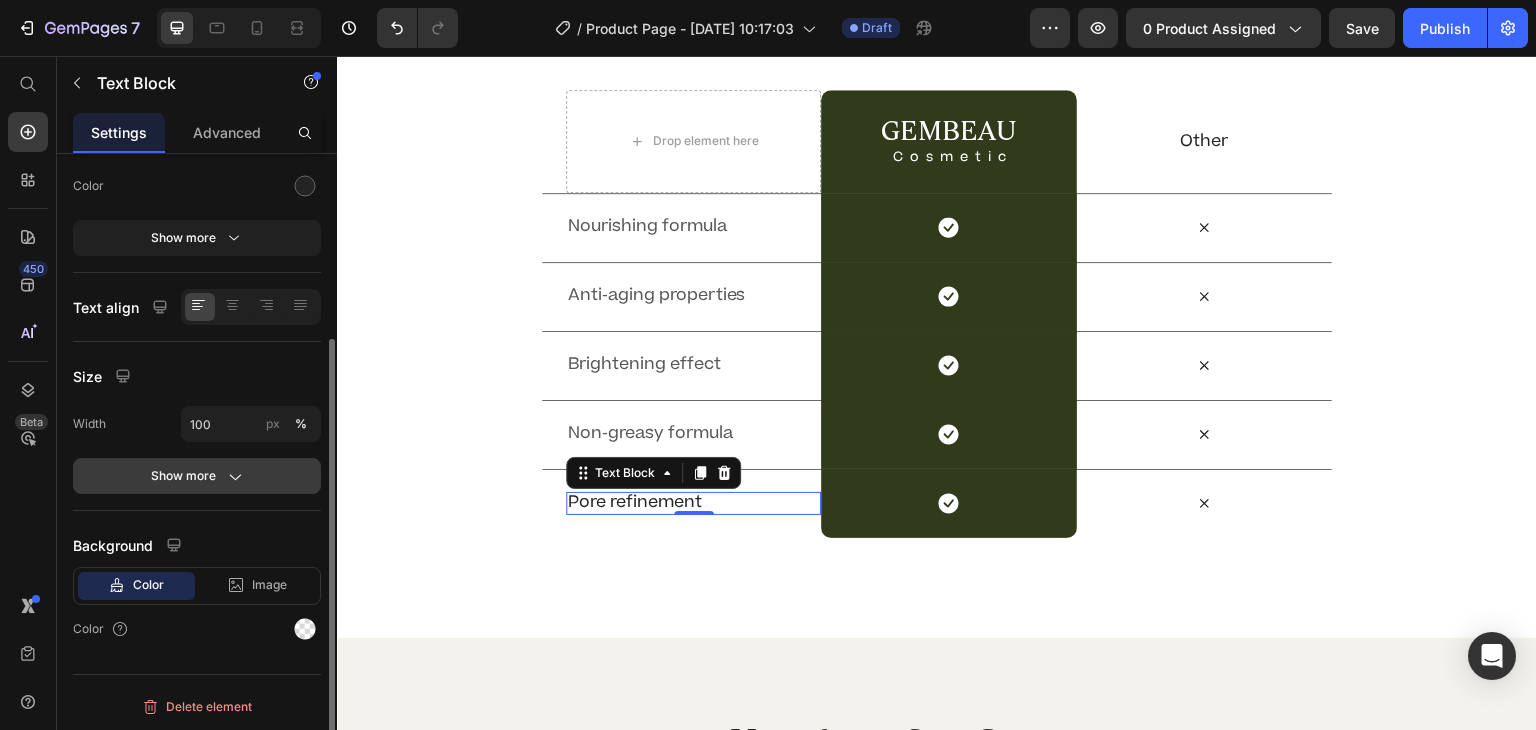 click on "Show more" at bounding box center [197, 476] 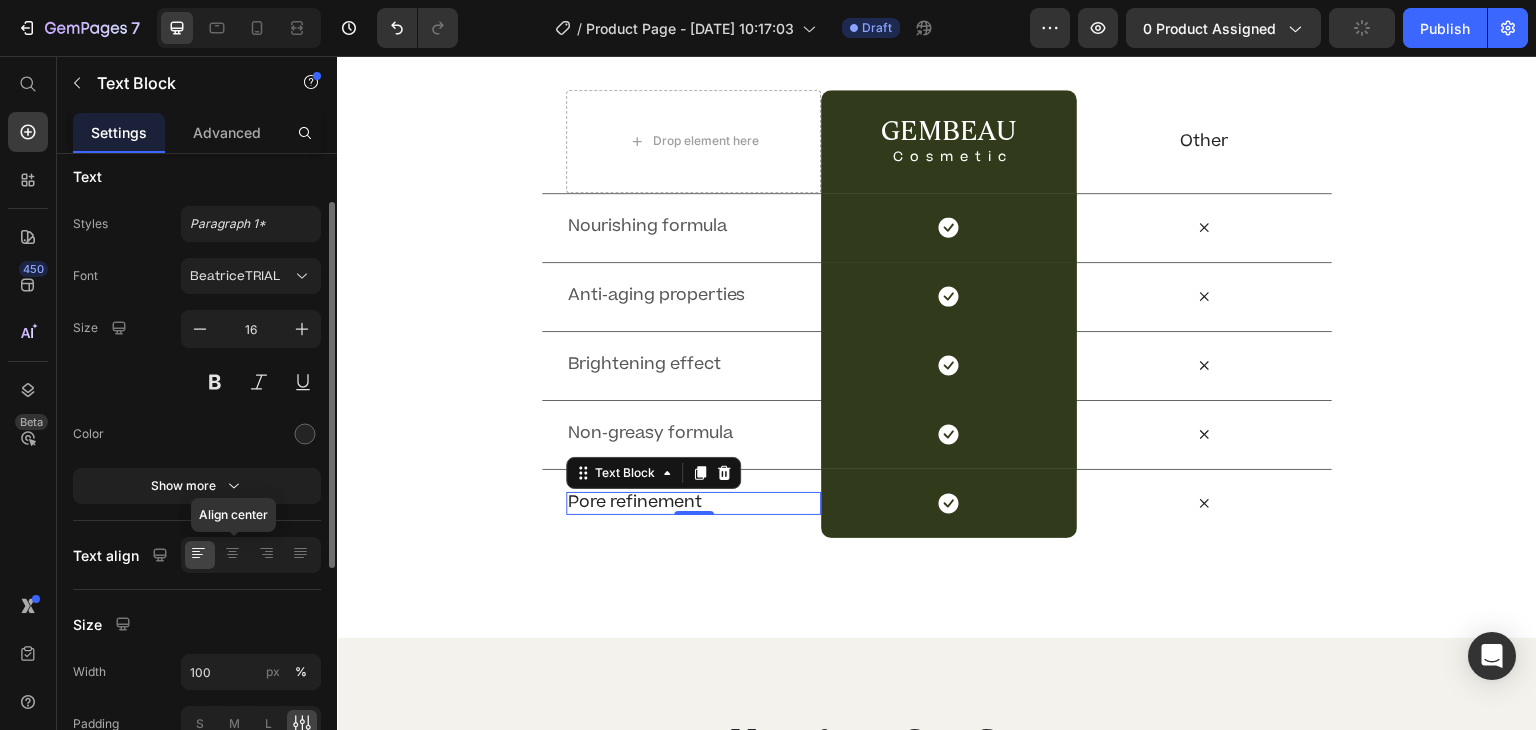 scroll, scrollTop: 0, scrollLeft: 0, axis: both 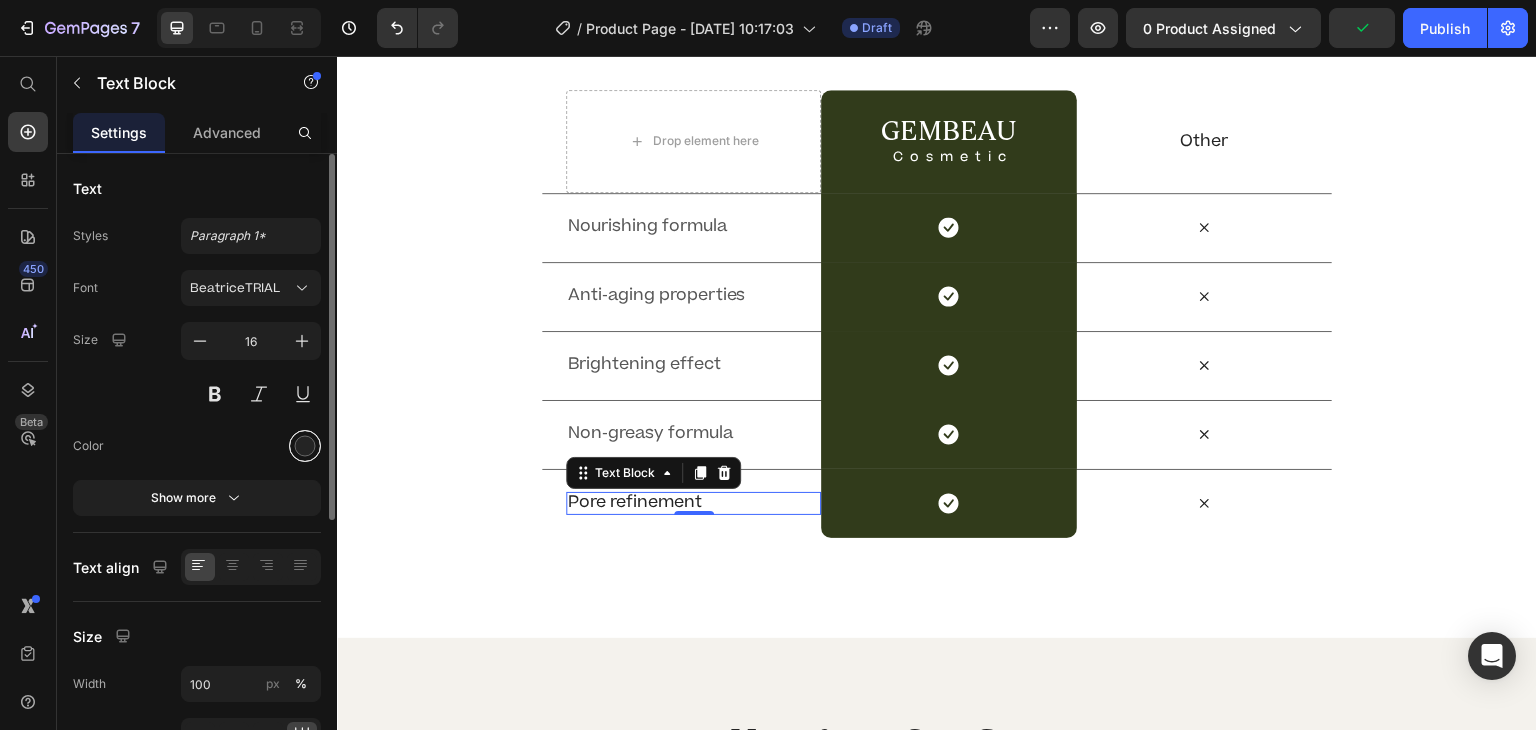 click at bounding box center (305, 446) 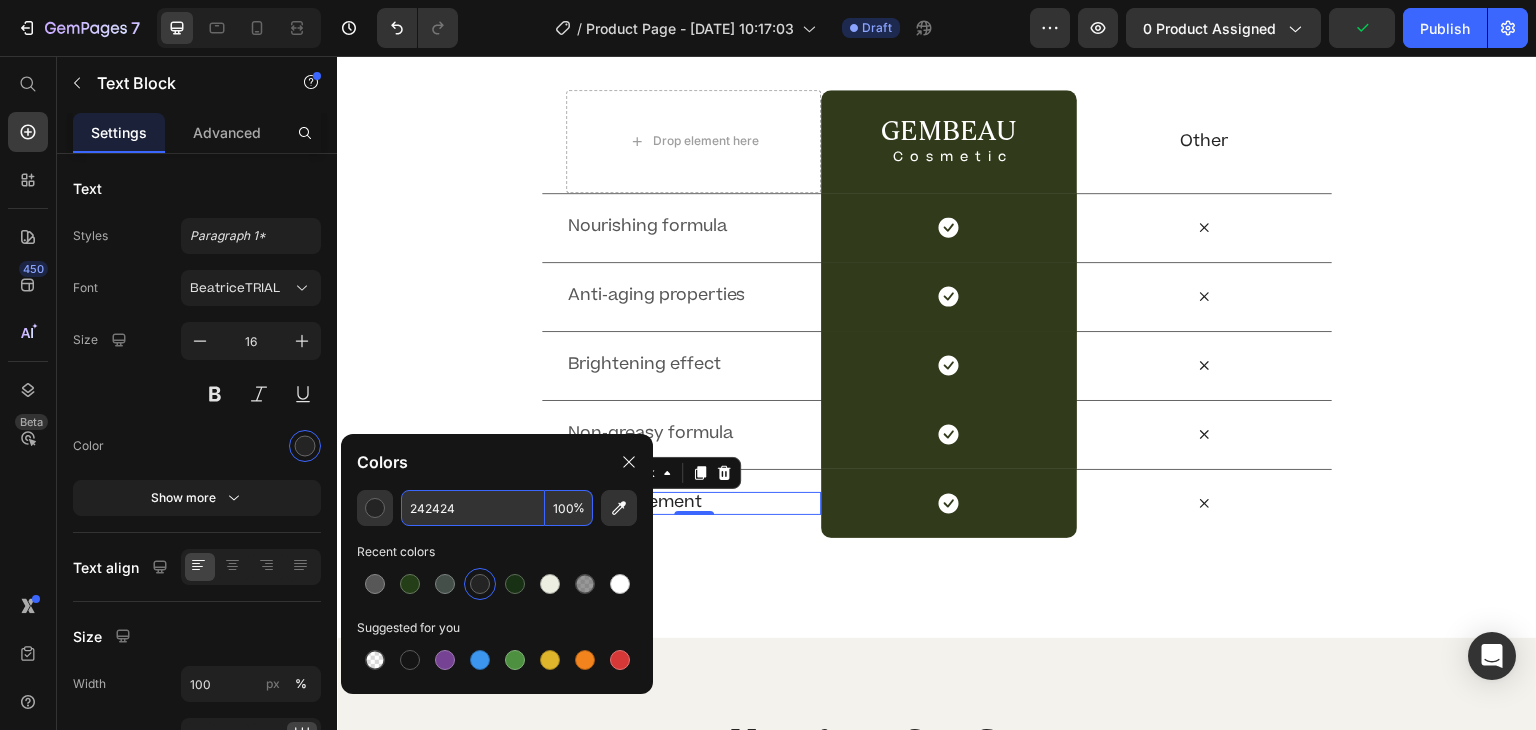 click on "242424" at bounding box center [473, 508] 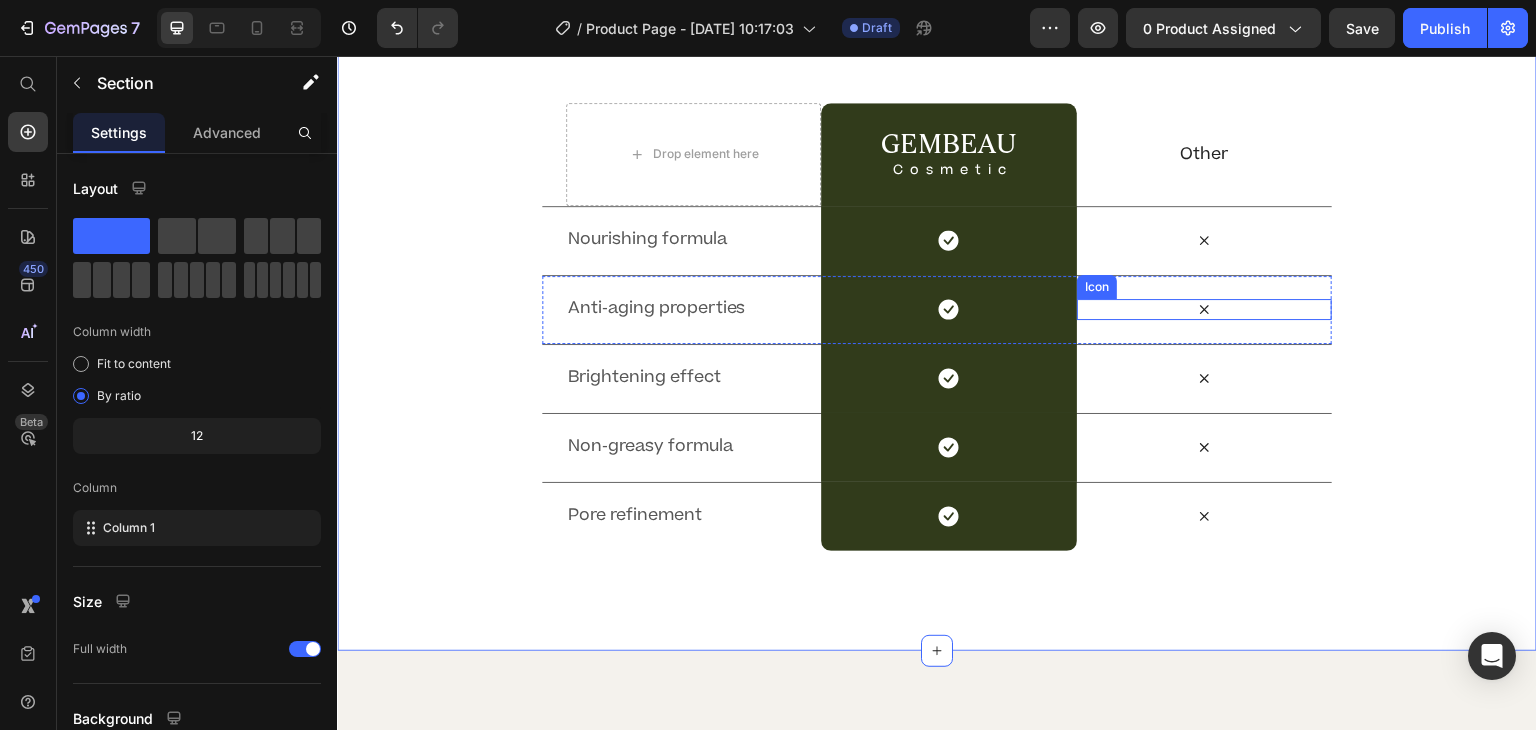 scroll, scrollTop: 4300, scrollLeft: 0, axis: vertical 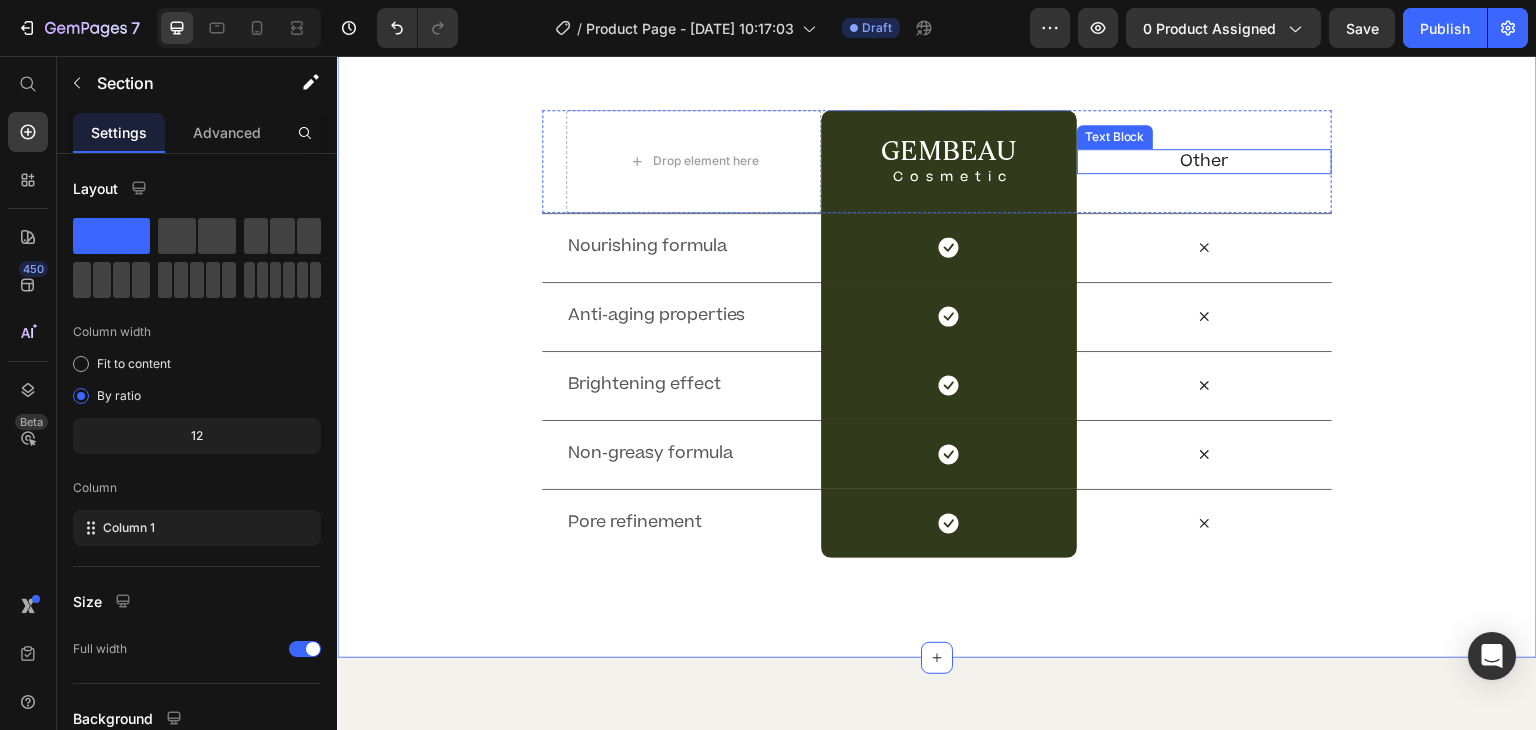 click on "Other" at bounding box center [1204, 161] 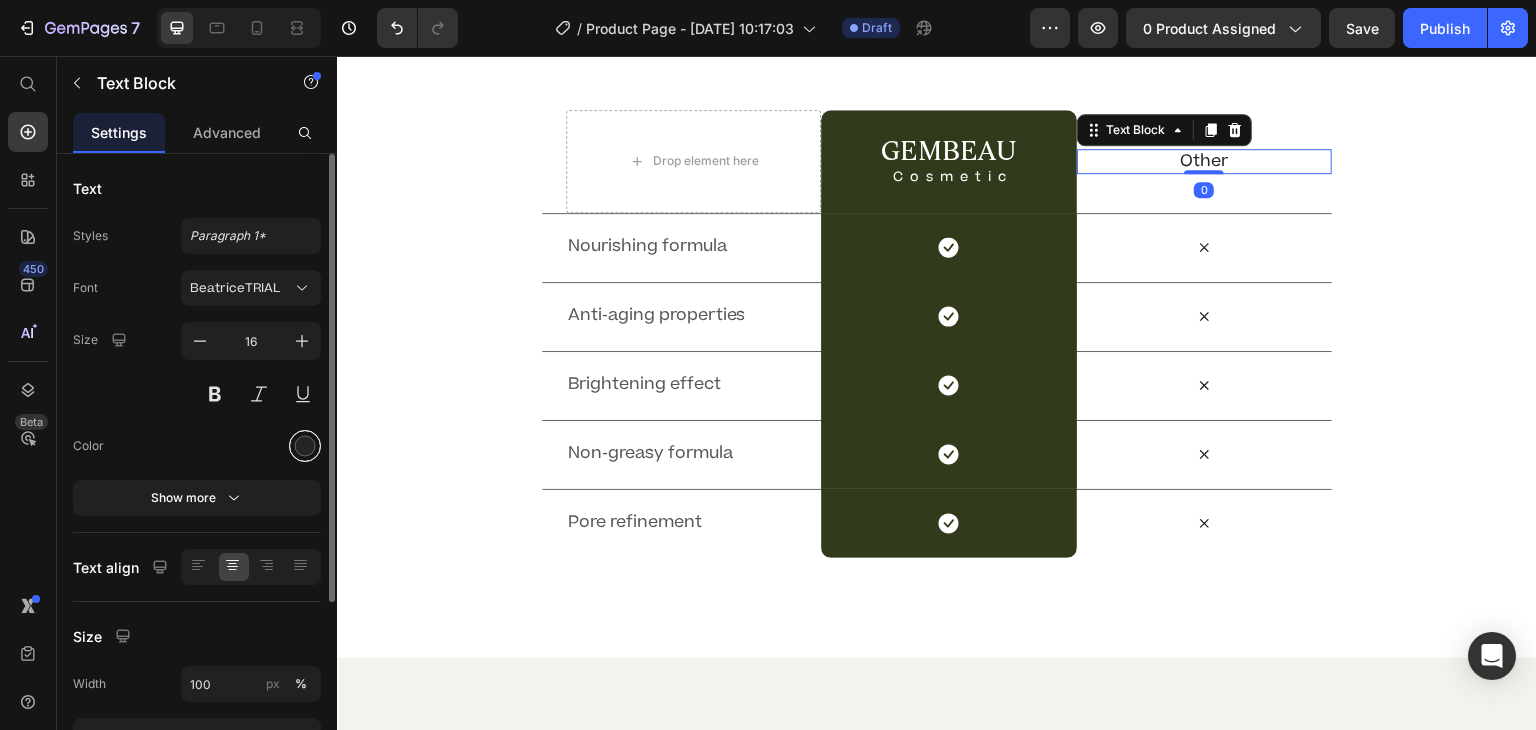 click at bounding box center [305, 446] 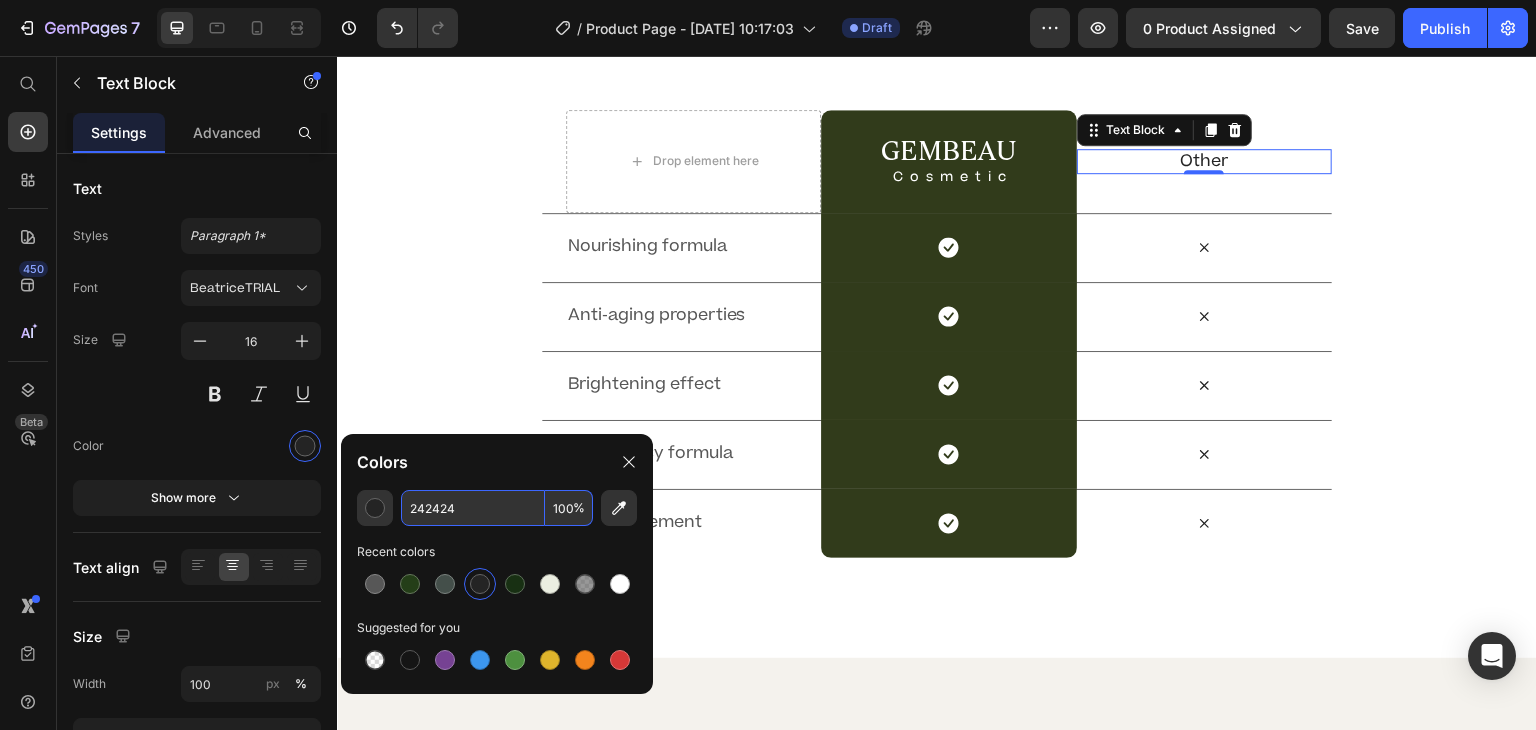 click on "242424" at bounding box center [473, 508] 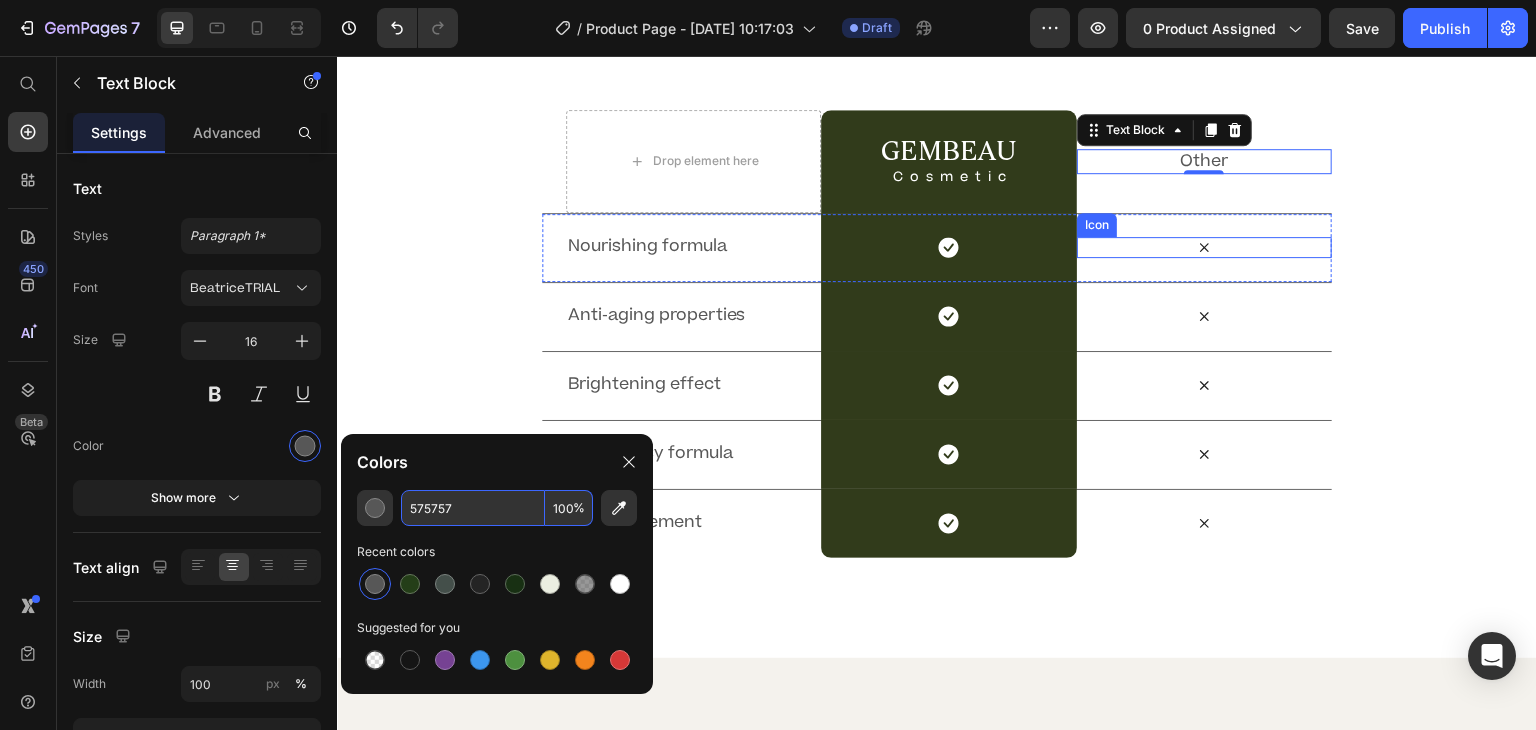 click 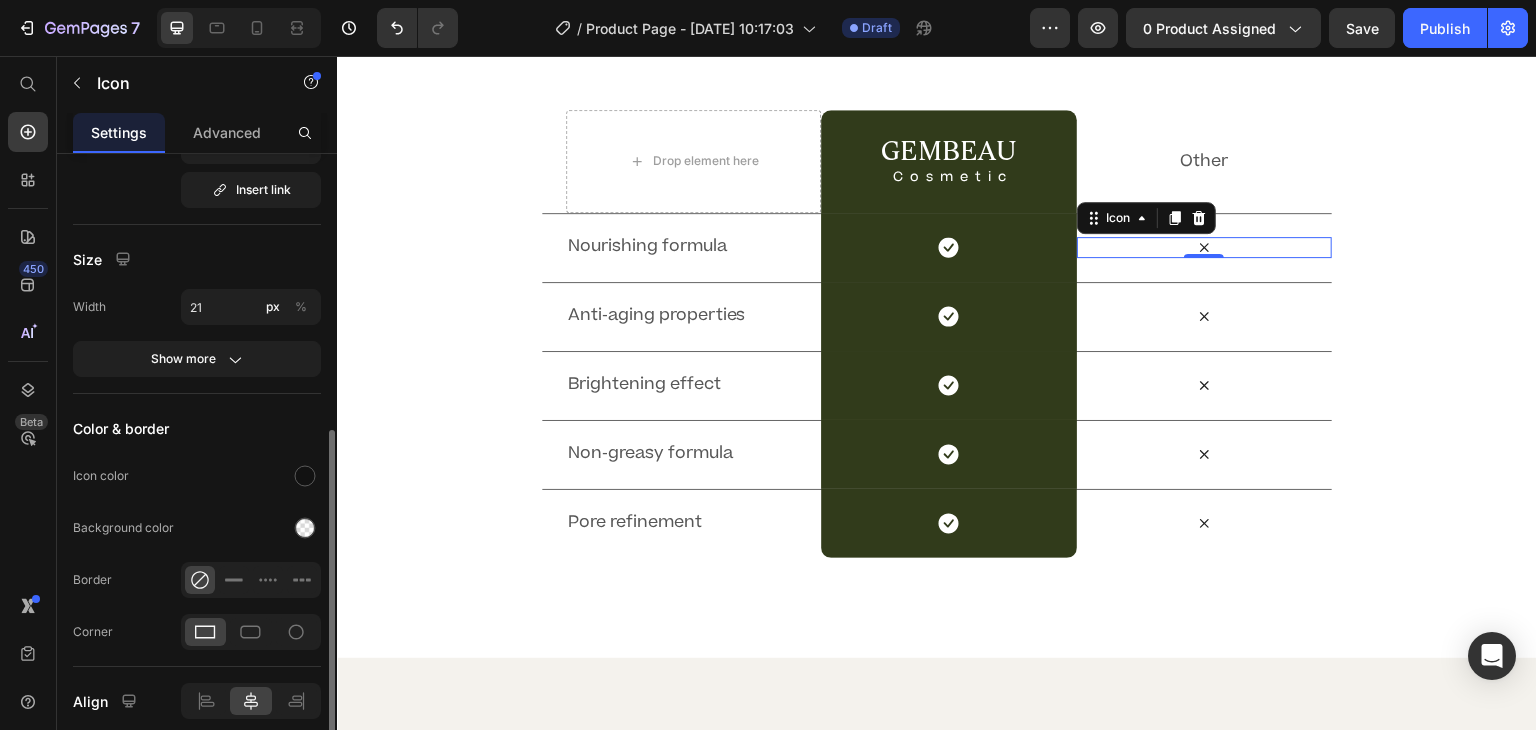 scroll, scrollTop: 286, scrollLeft: 0, axis: vertical 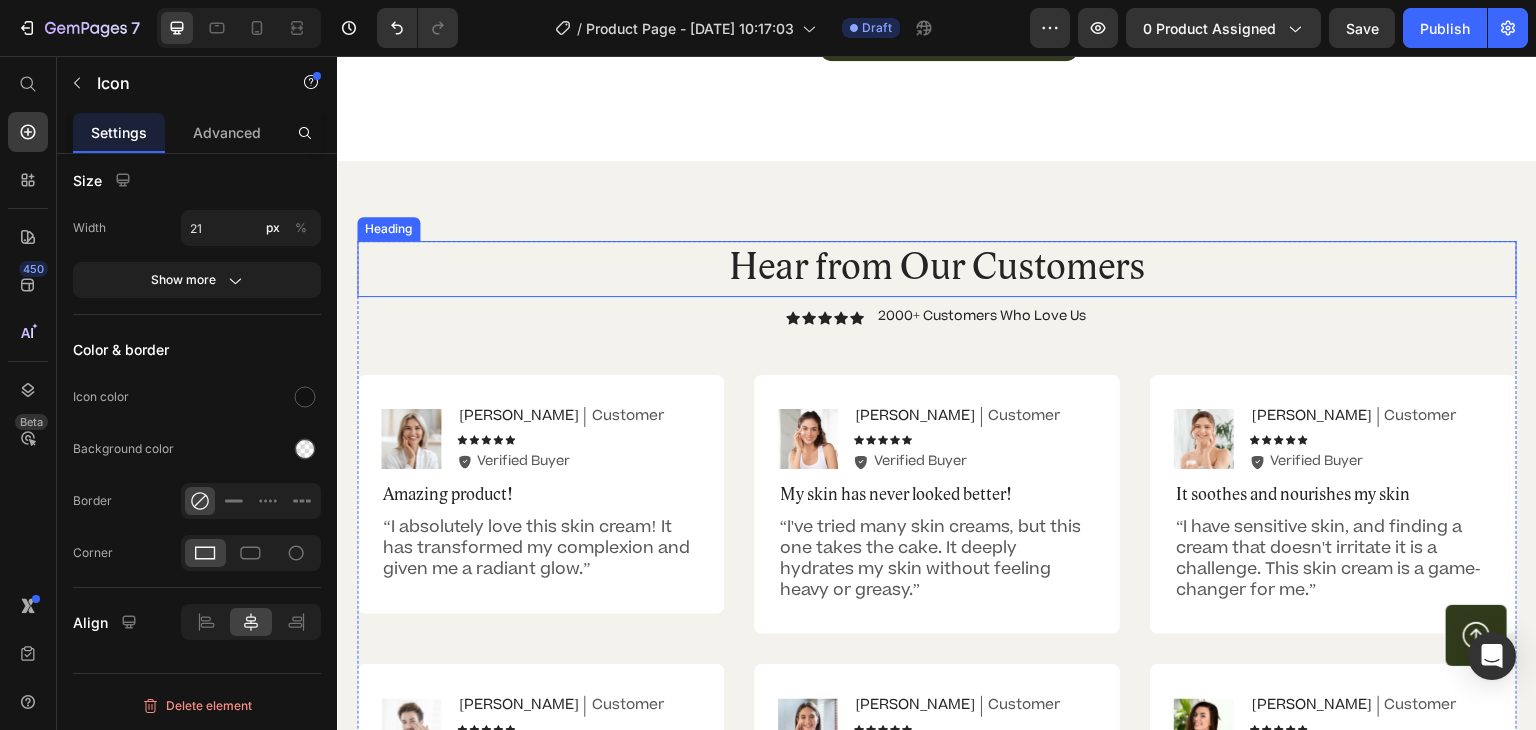 click on "Hear from Our Customers" at bounding box center [937, 269] 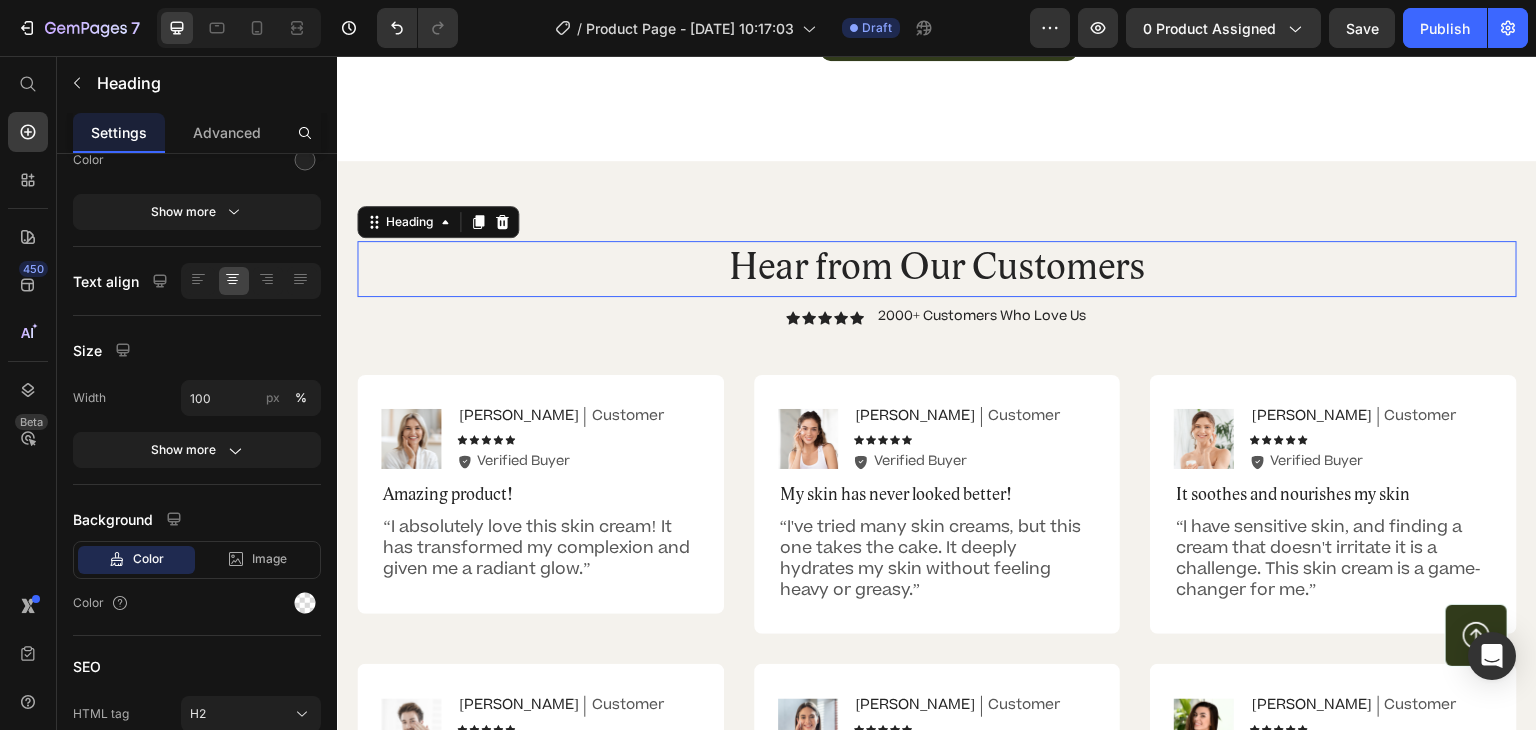 scroll, scrollTop: 0, scrollLeft: 0, axis: both 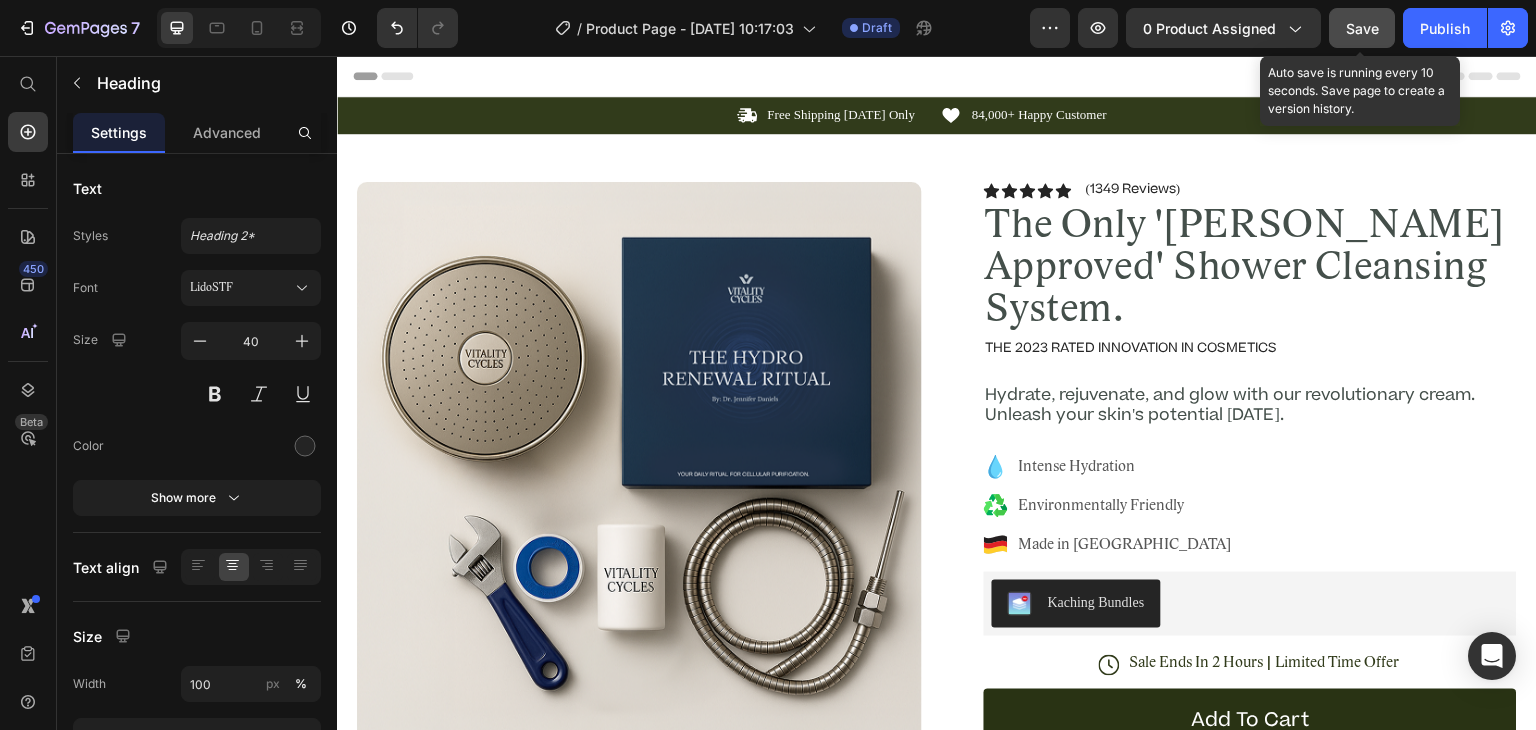 click on "Save" at bounding box center [1362, 28] 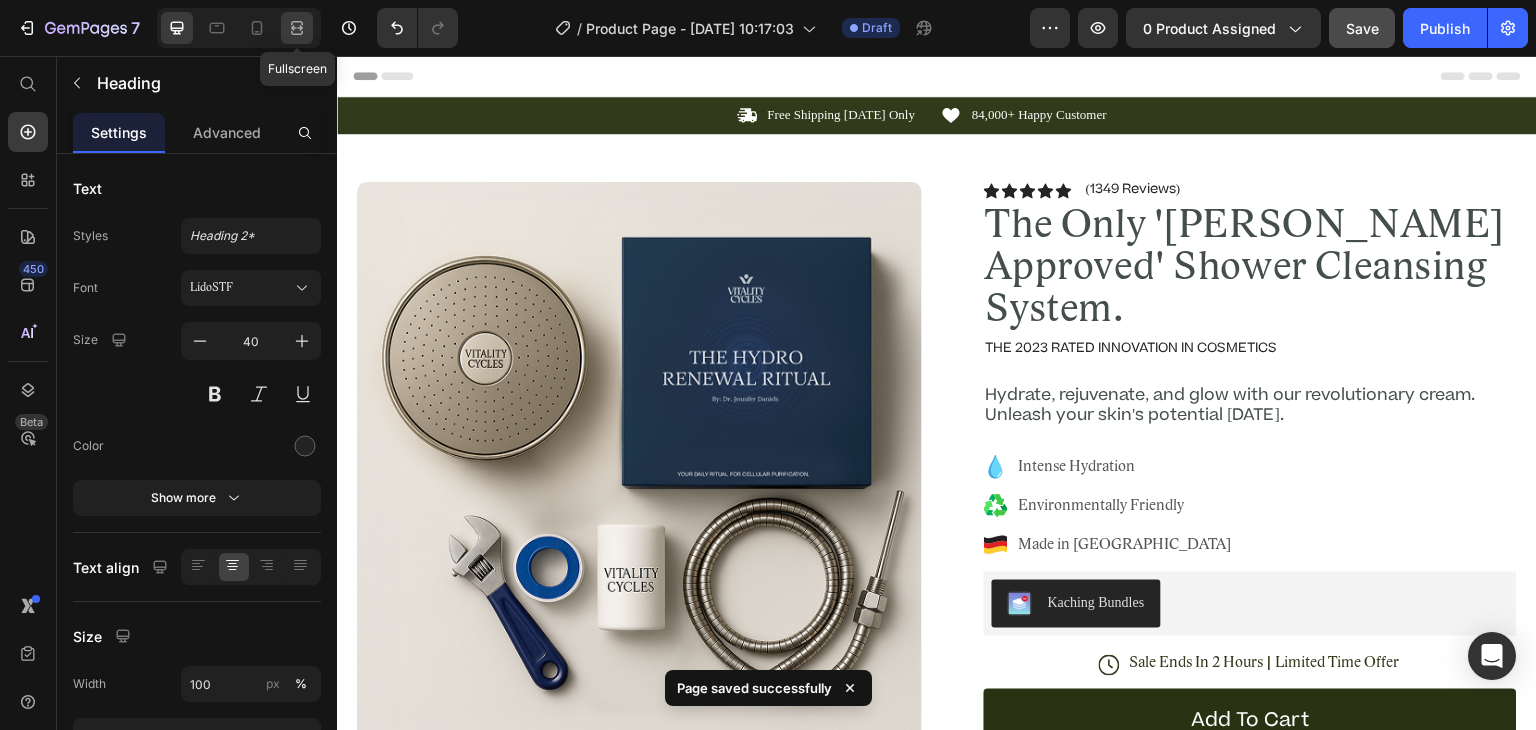 click 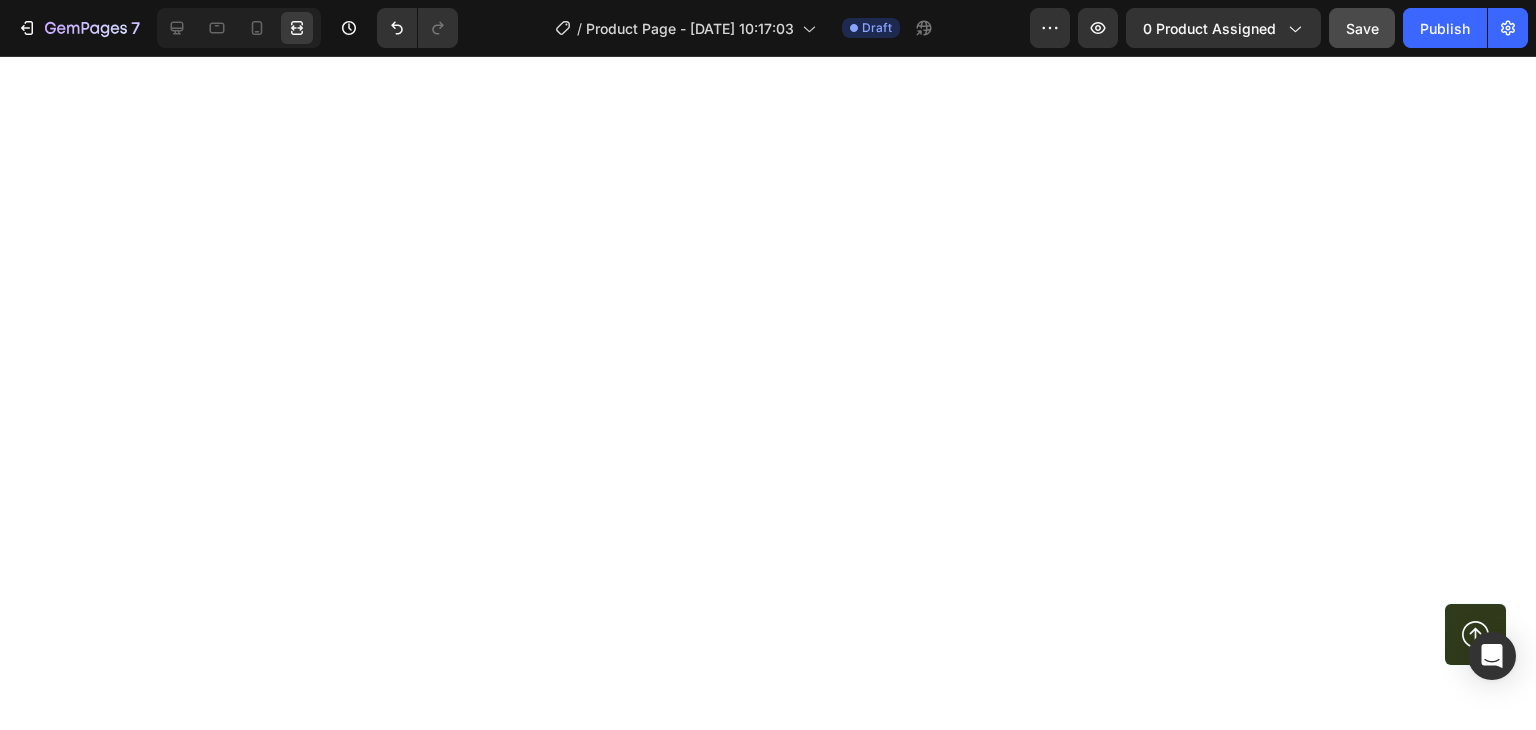 scroll, scrollTop: 5671, scrollLeft: 0, axis: vertical 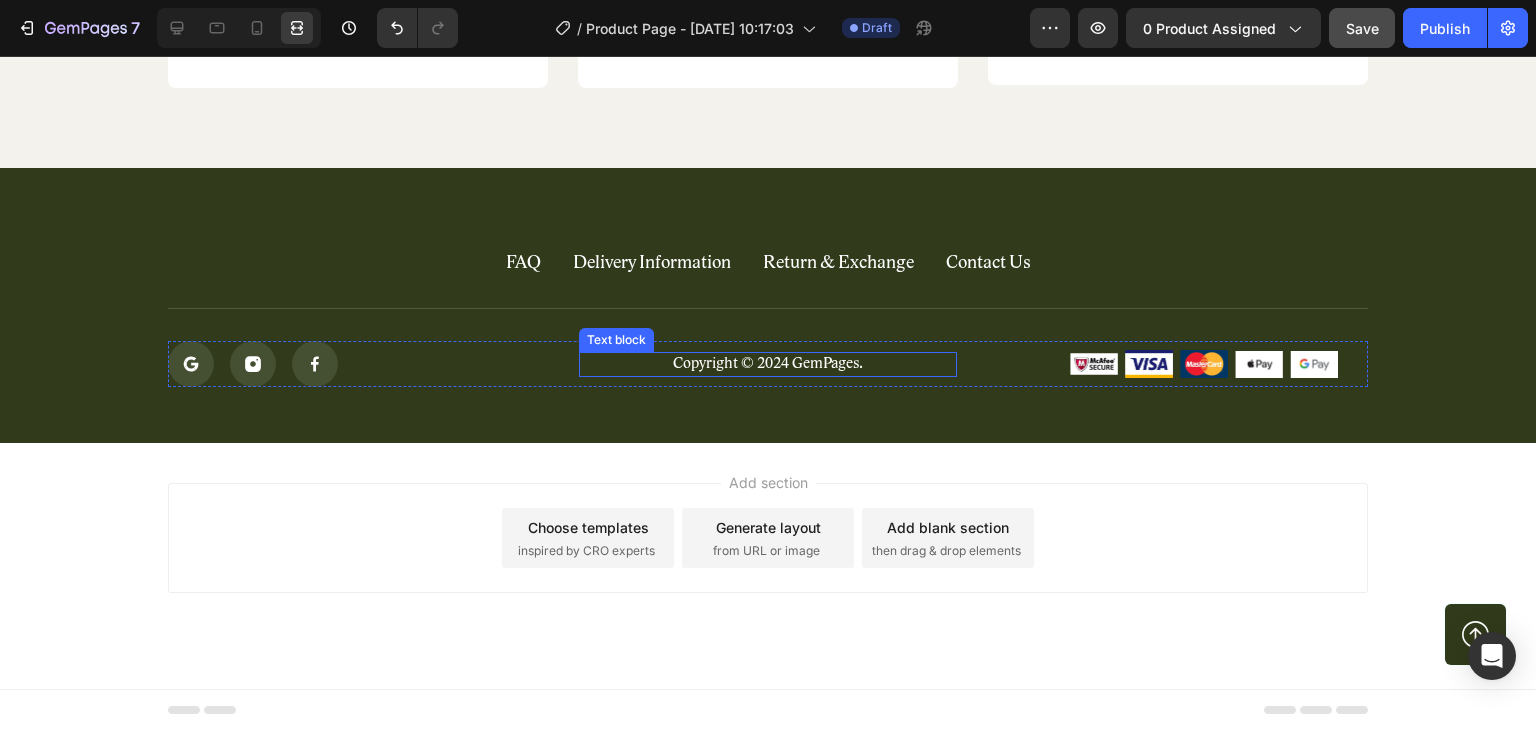 click on "Copyright © 2024 GemPages." at bounding box center [768, 364] 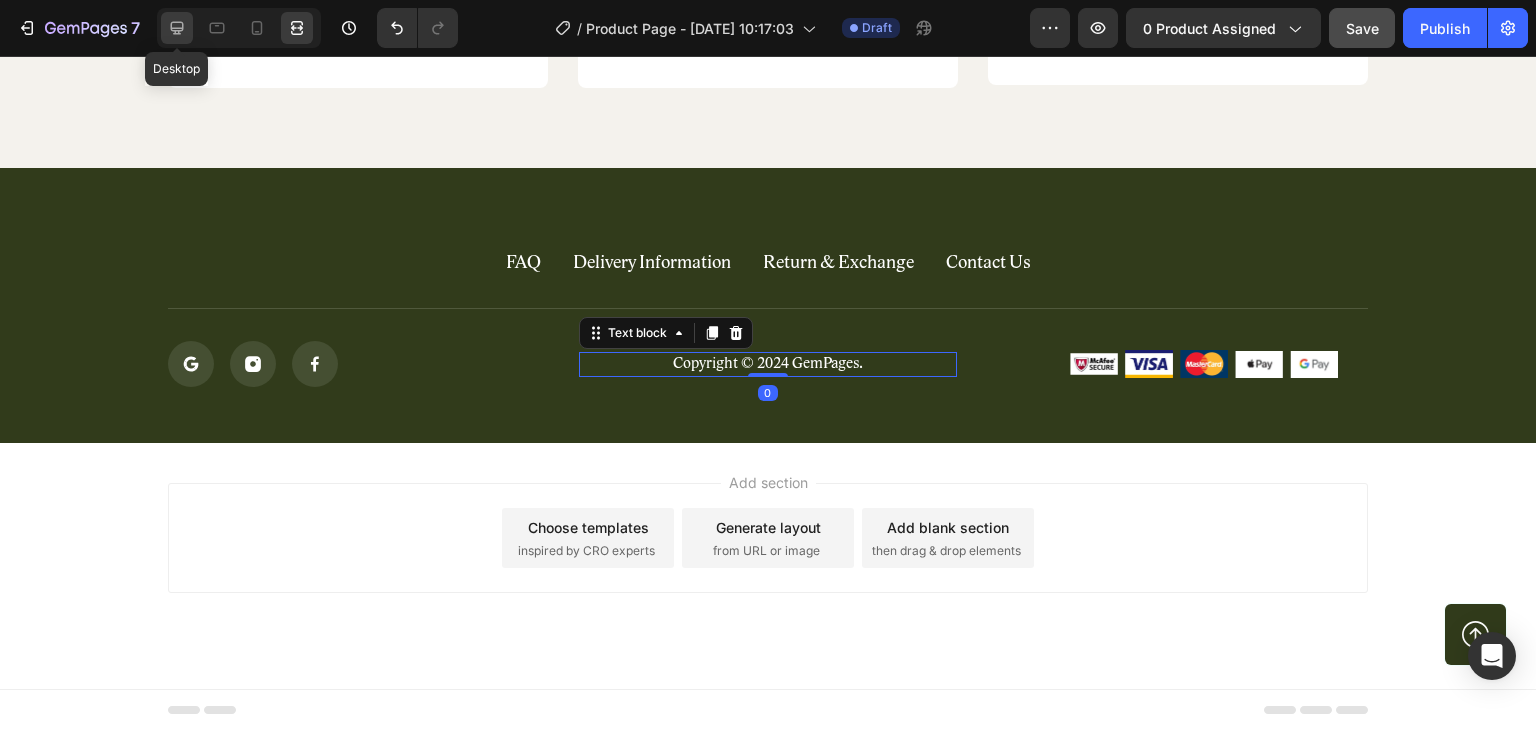 click 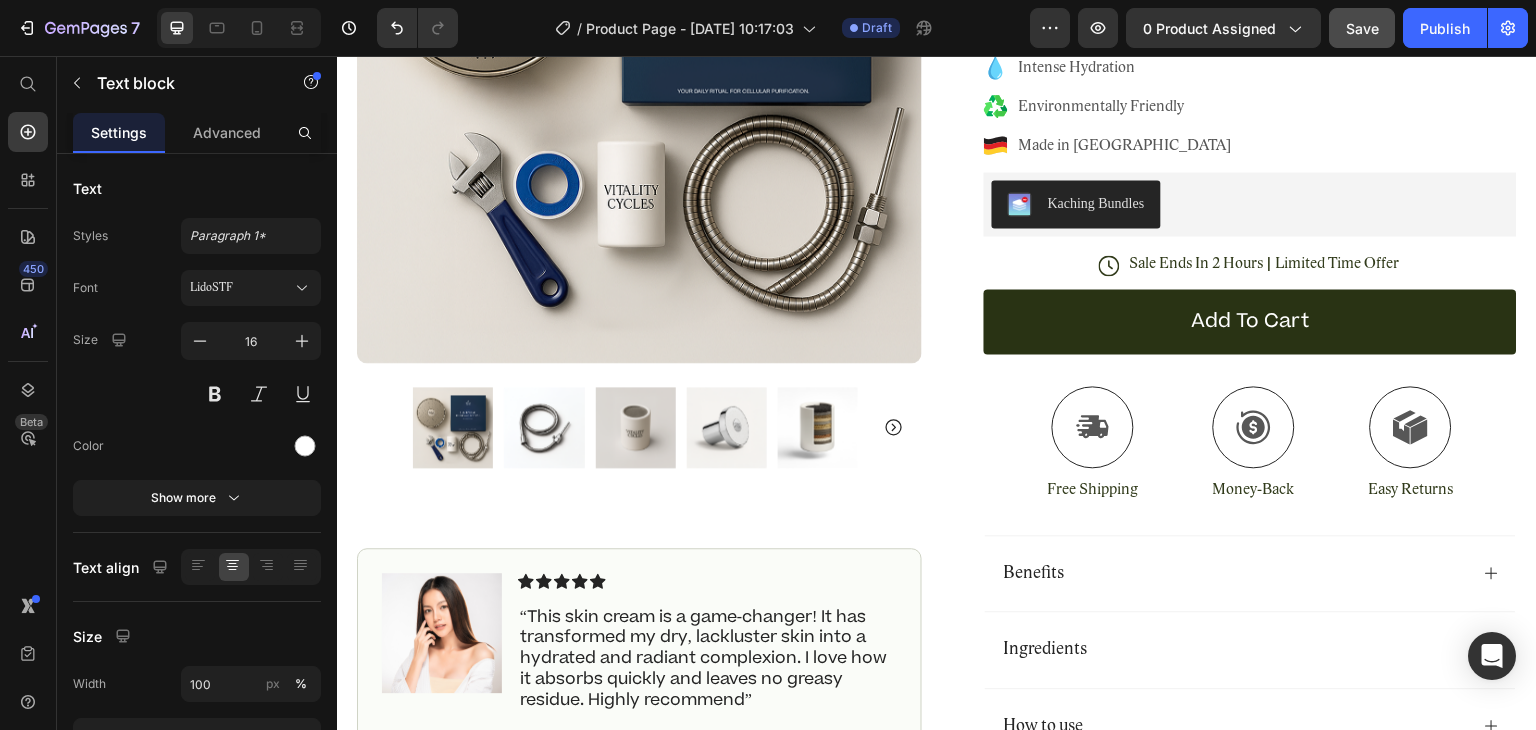 scroll, scrollTop: 0, scrollLeft: 0, axis: both 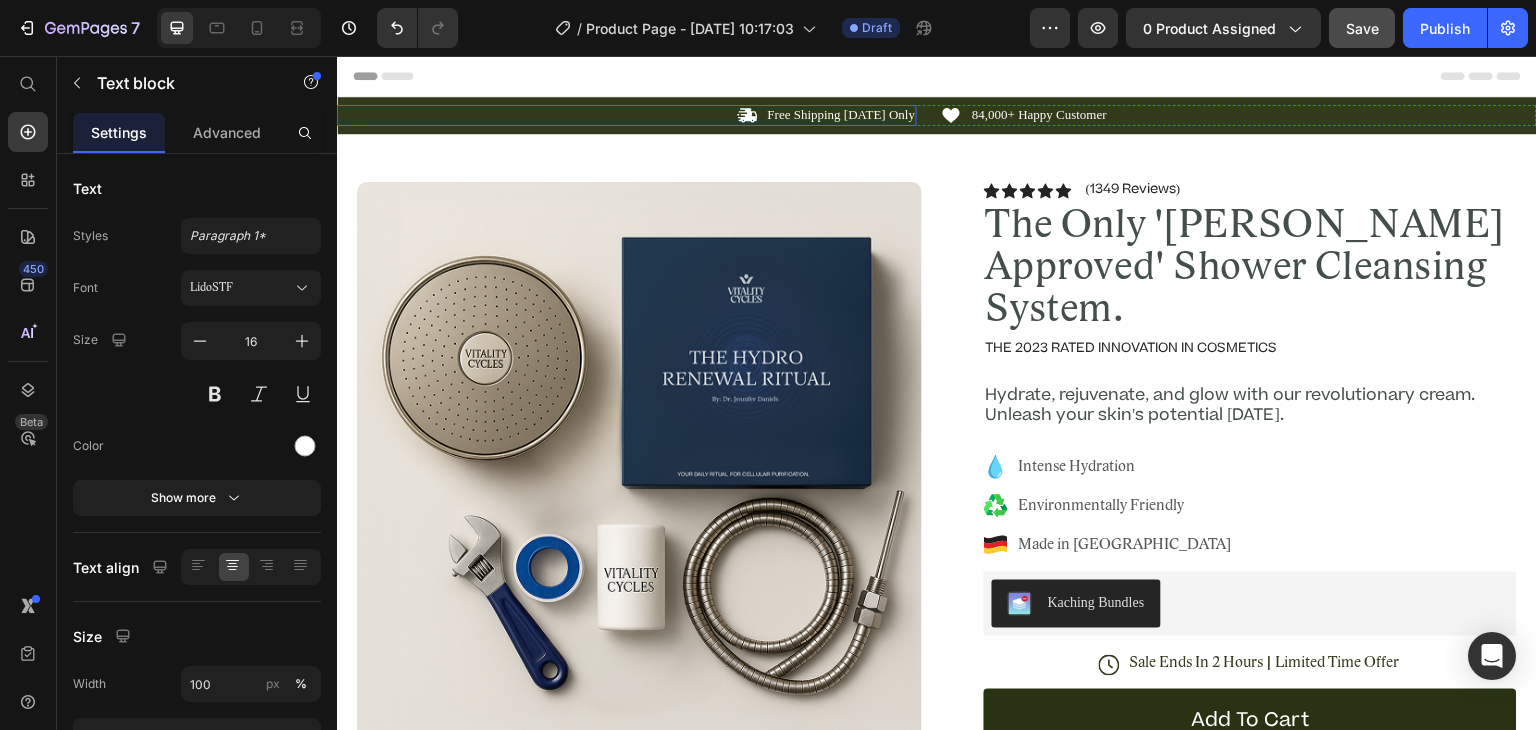 click on "Icon Free Shipping Today Only Text Block Row" at bounding box center [627, 115] 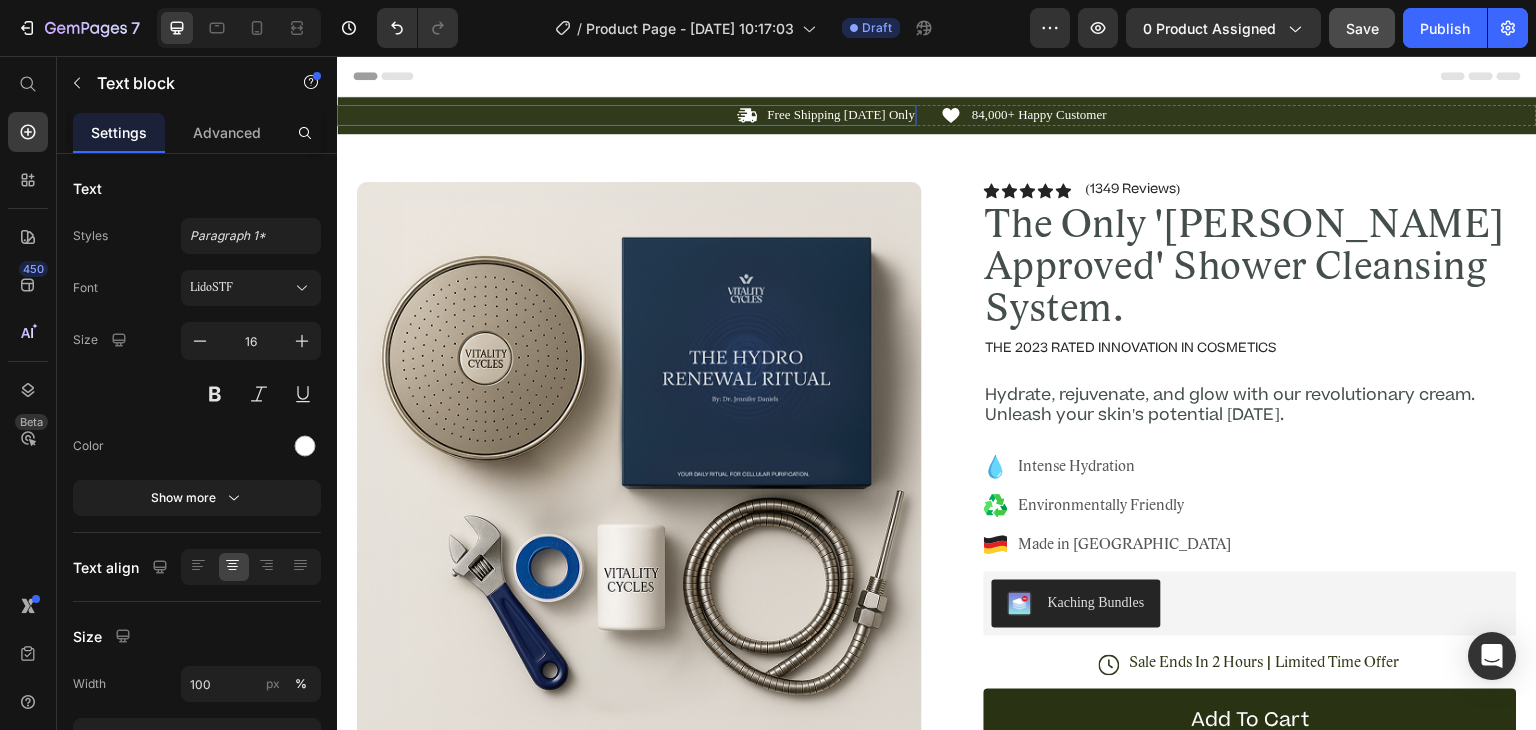 click on "Icon Free Shipping Today Only Text Block Row" at bounding box center (627, 115) 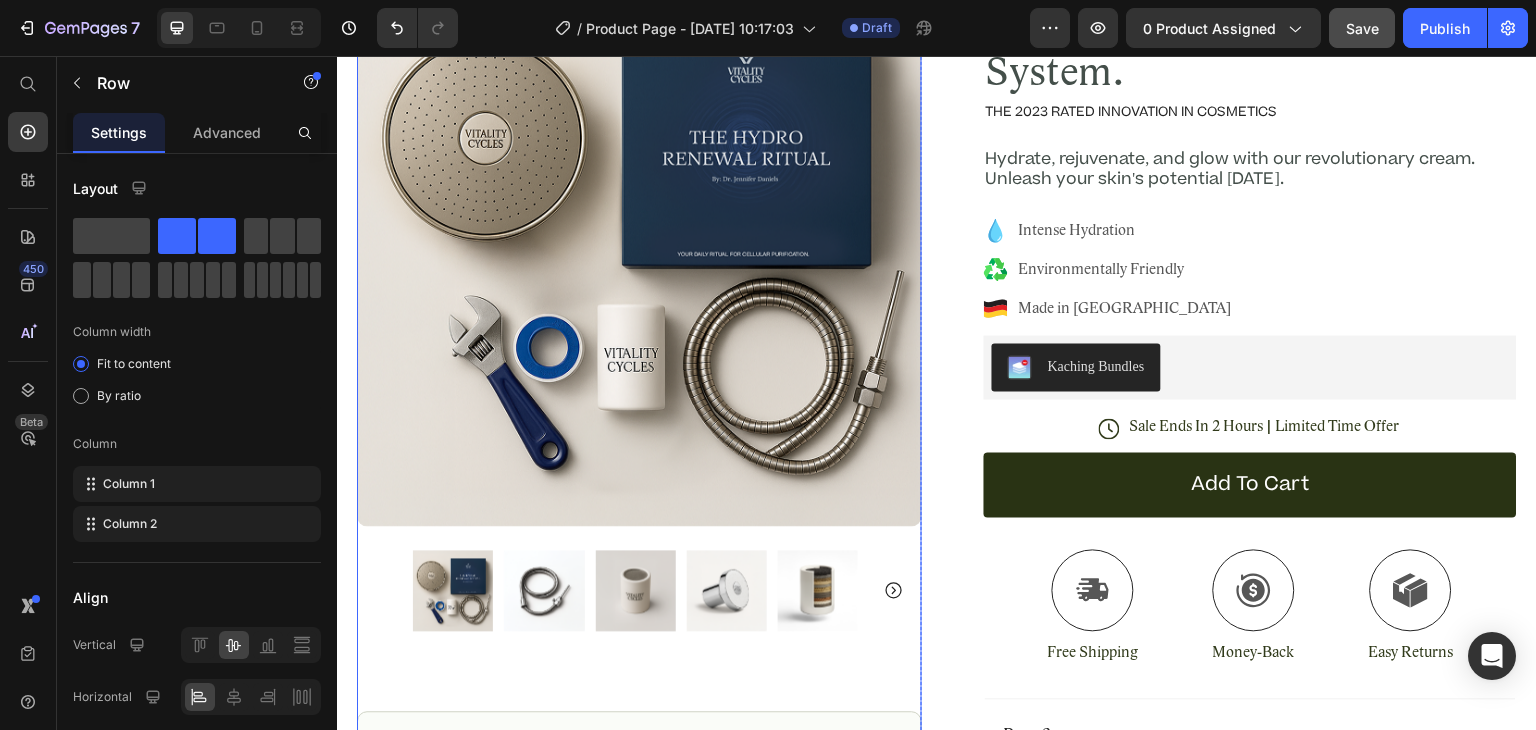 scroll, scrollTop: 0, scrollLeft: 0, axis: both 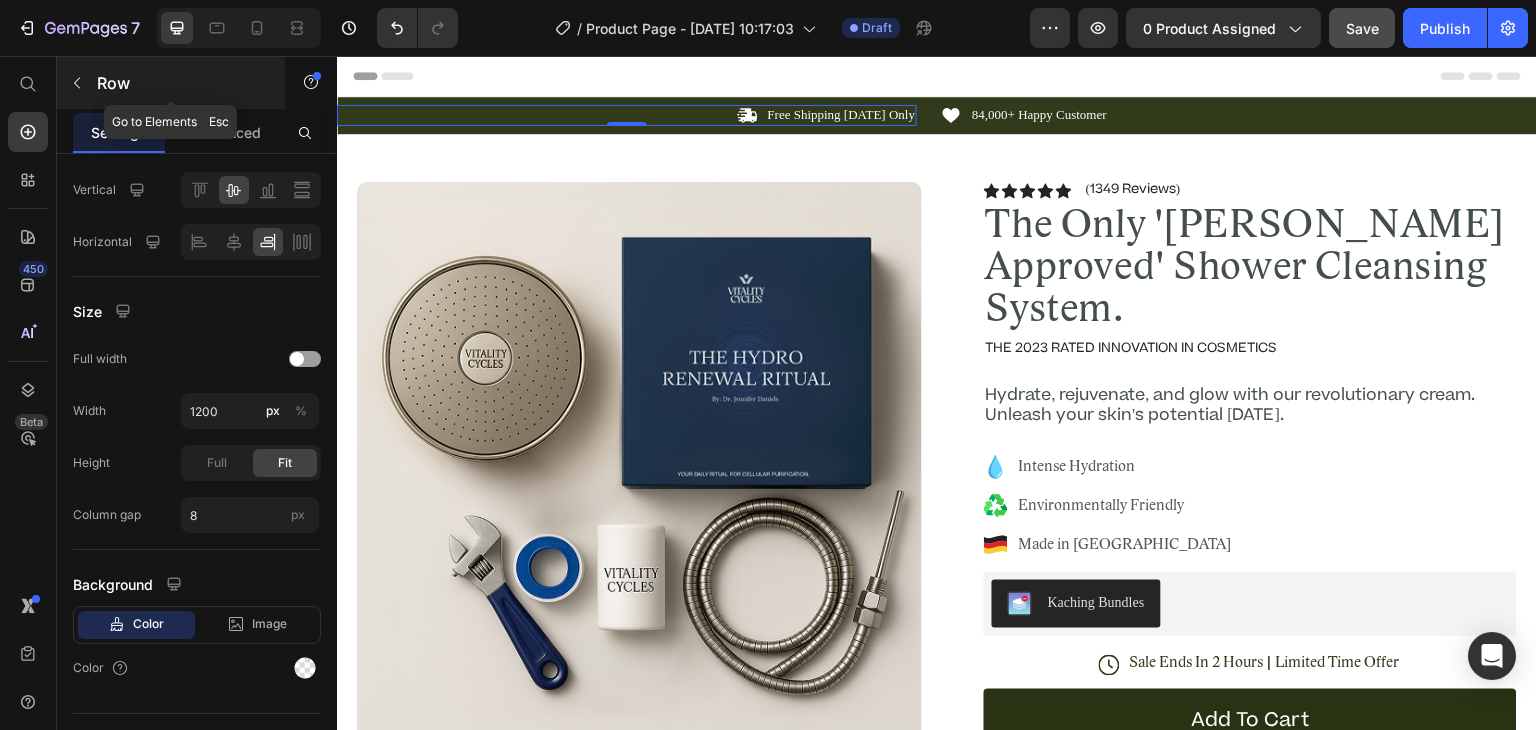 click 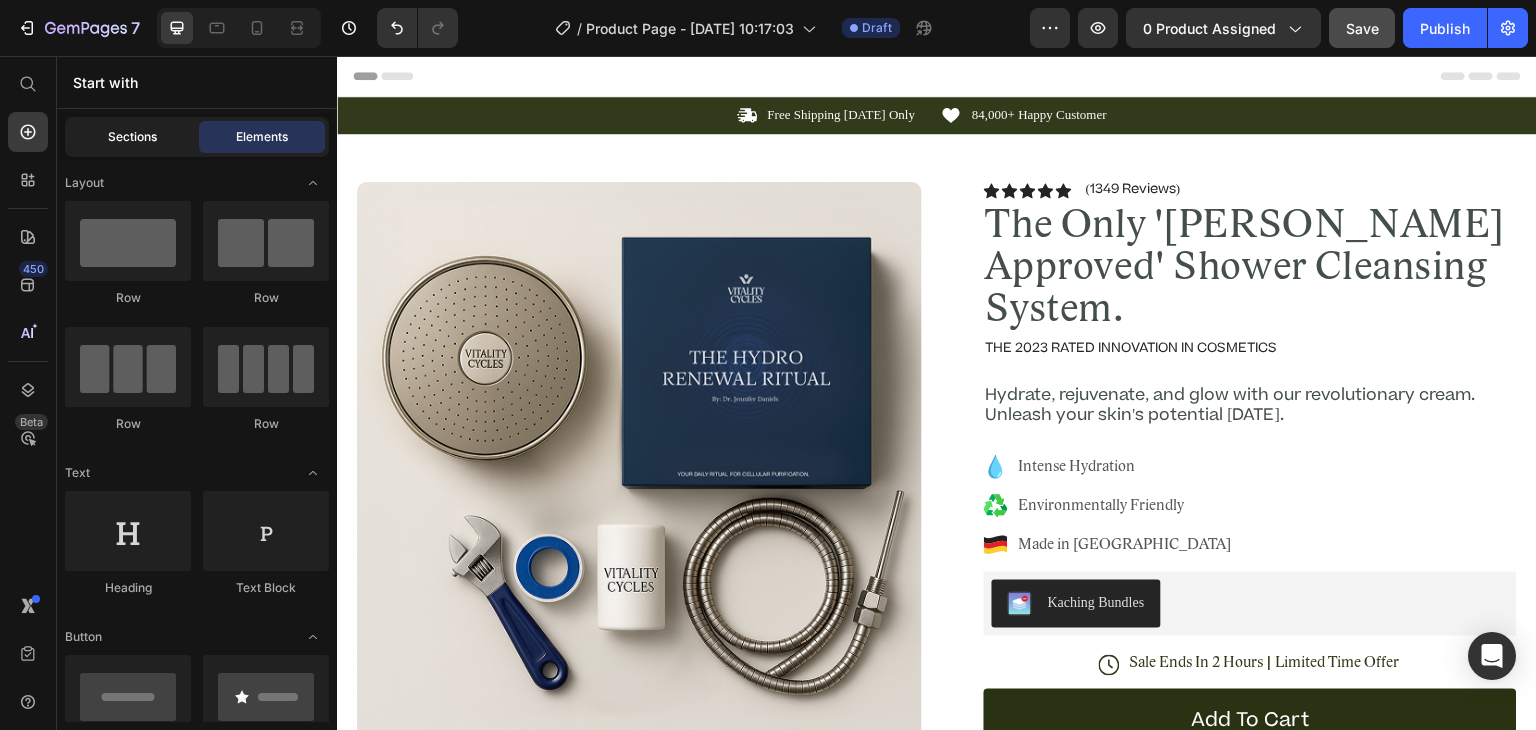 click on "Sections" at bounding box center [132, 137] 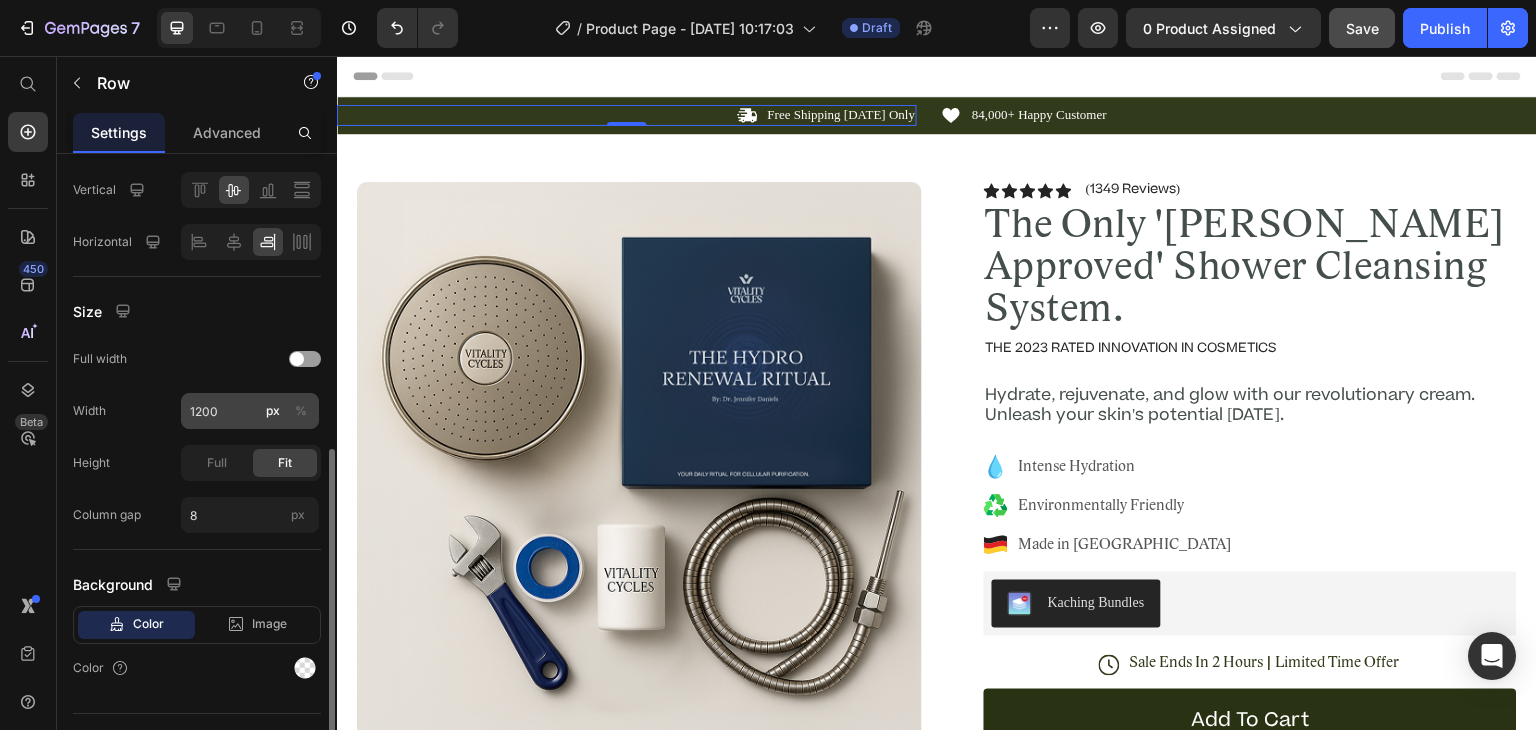 scroll, scrollTop: 494, scrollLeft: 0, axis: vertical 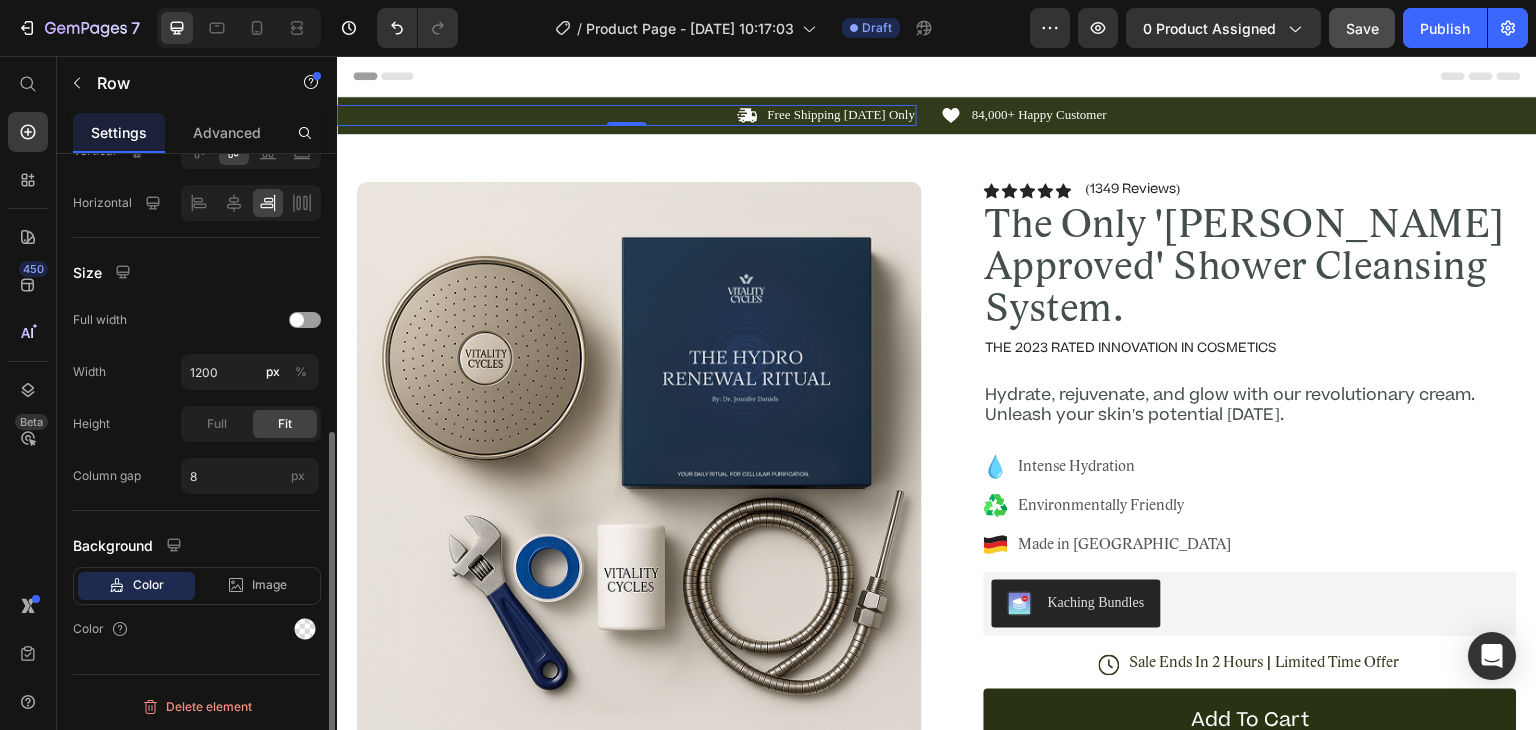 click on "Color" at bounding box center (148, 585) 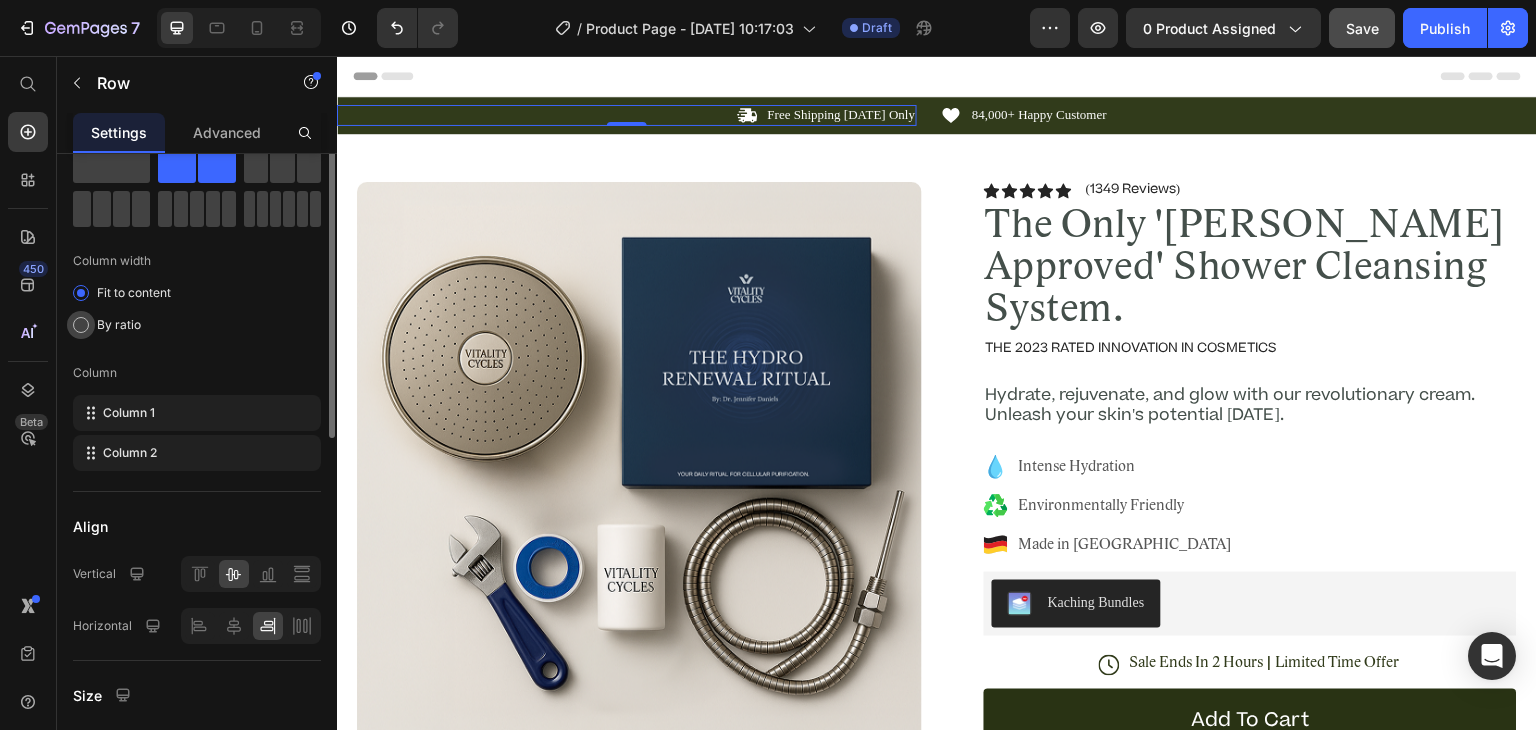 scroll, scrollTop: 0, scrollLeft: 0, axis: both 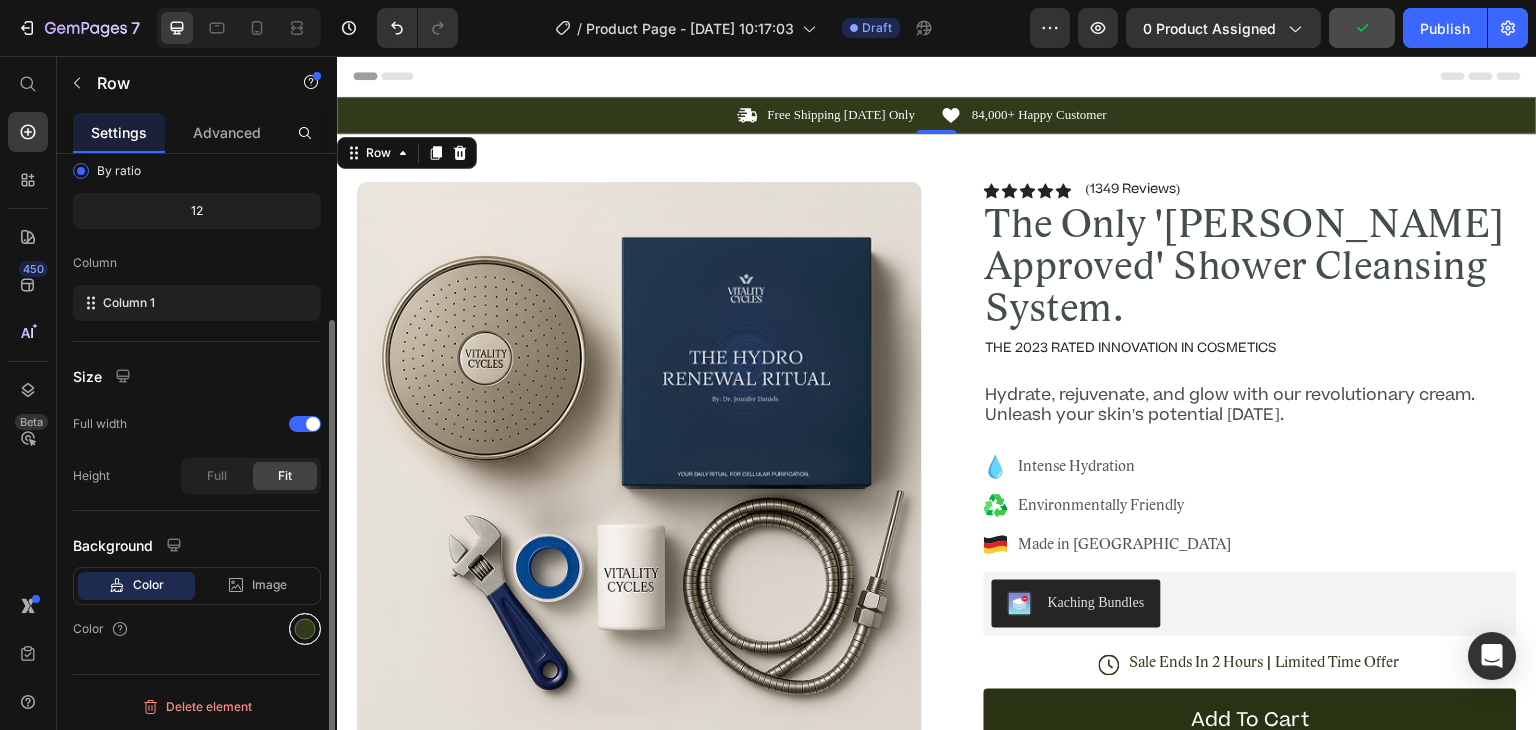 click at bounding box center (305, 629) 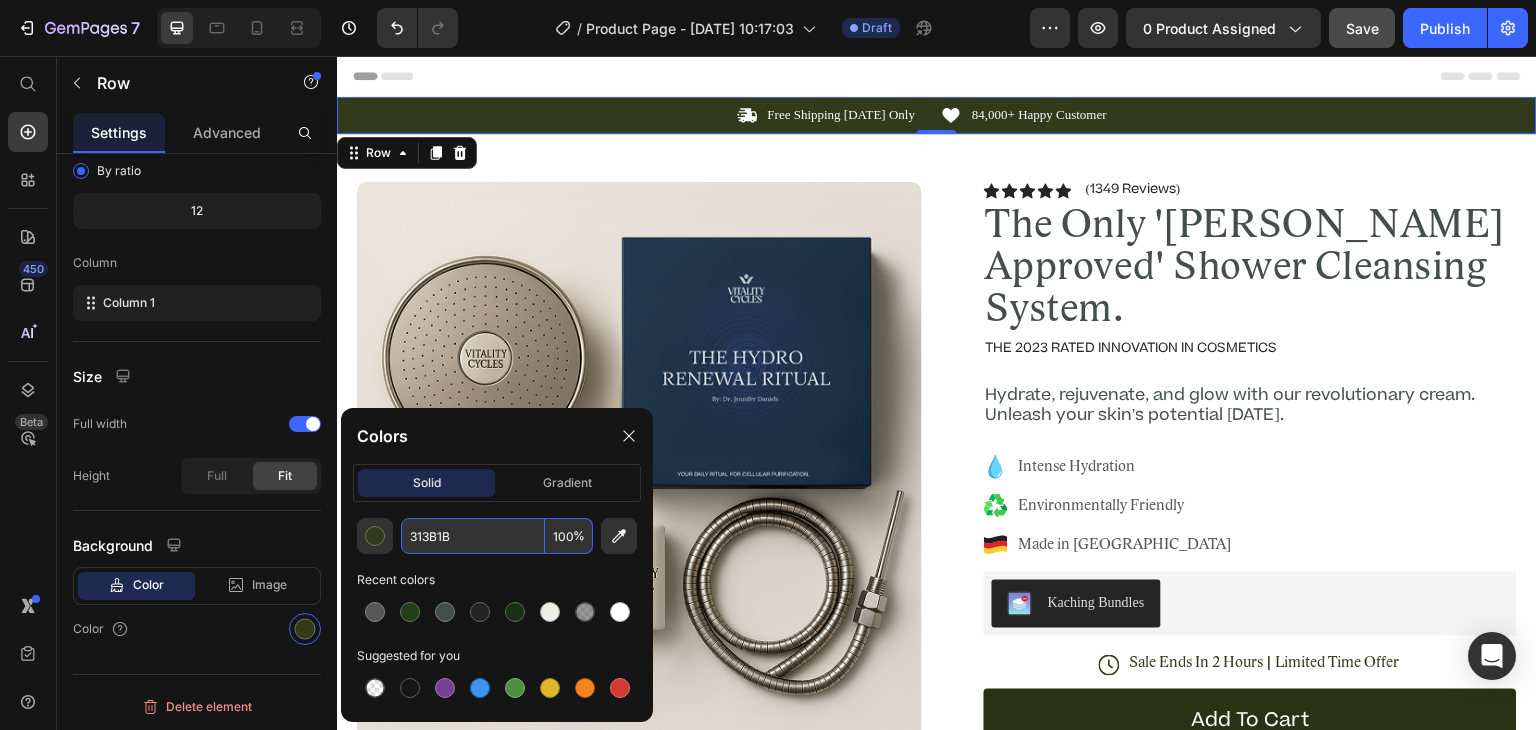 click on "313B1B" at bounding box center (473, 536) 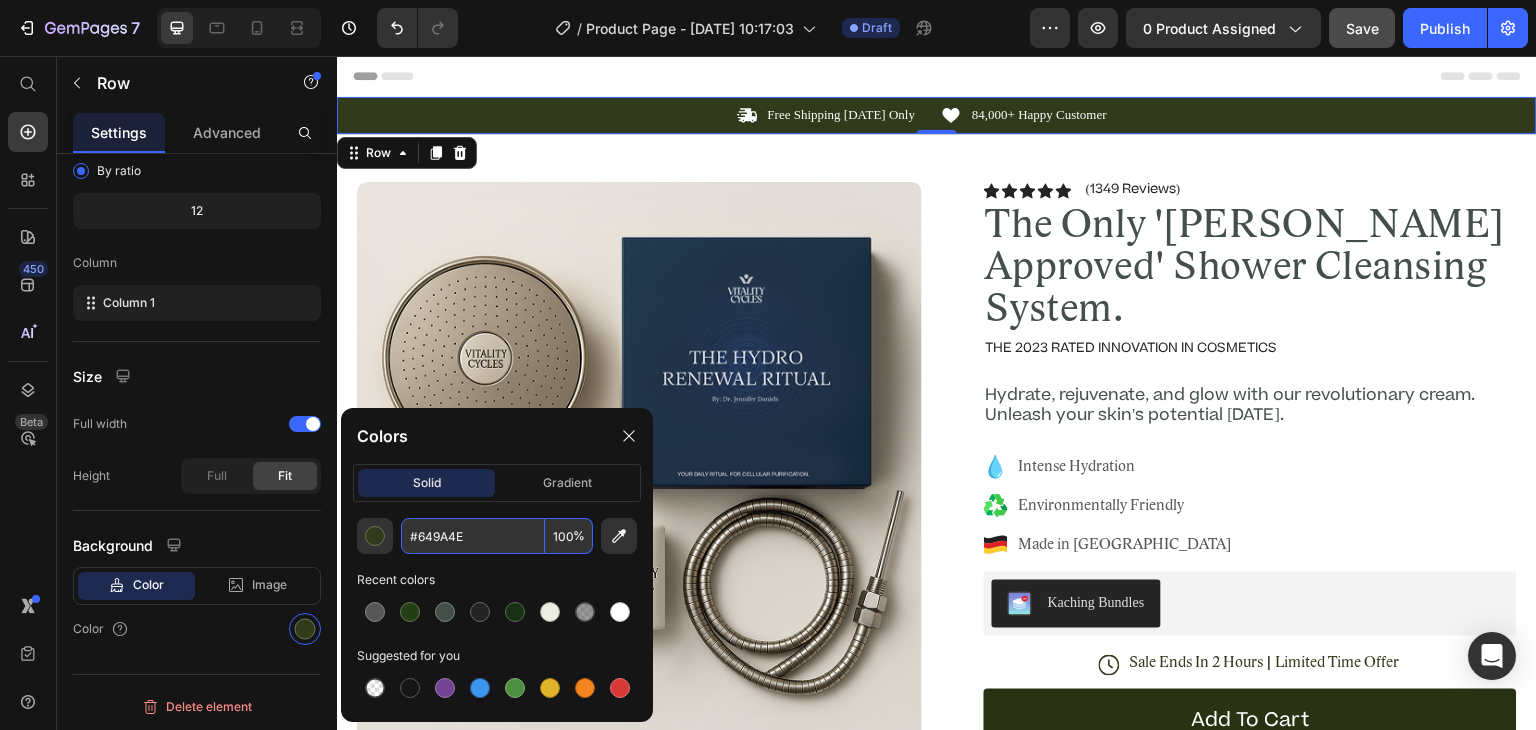 type on "649A4E" 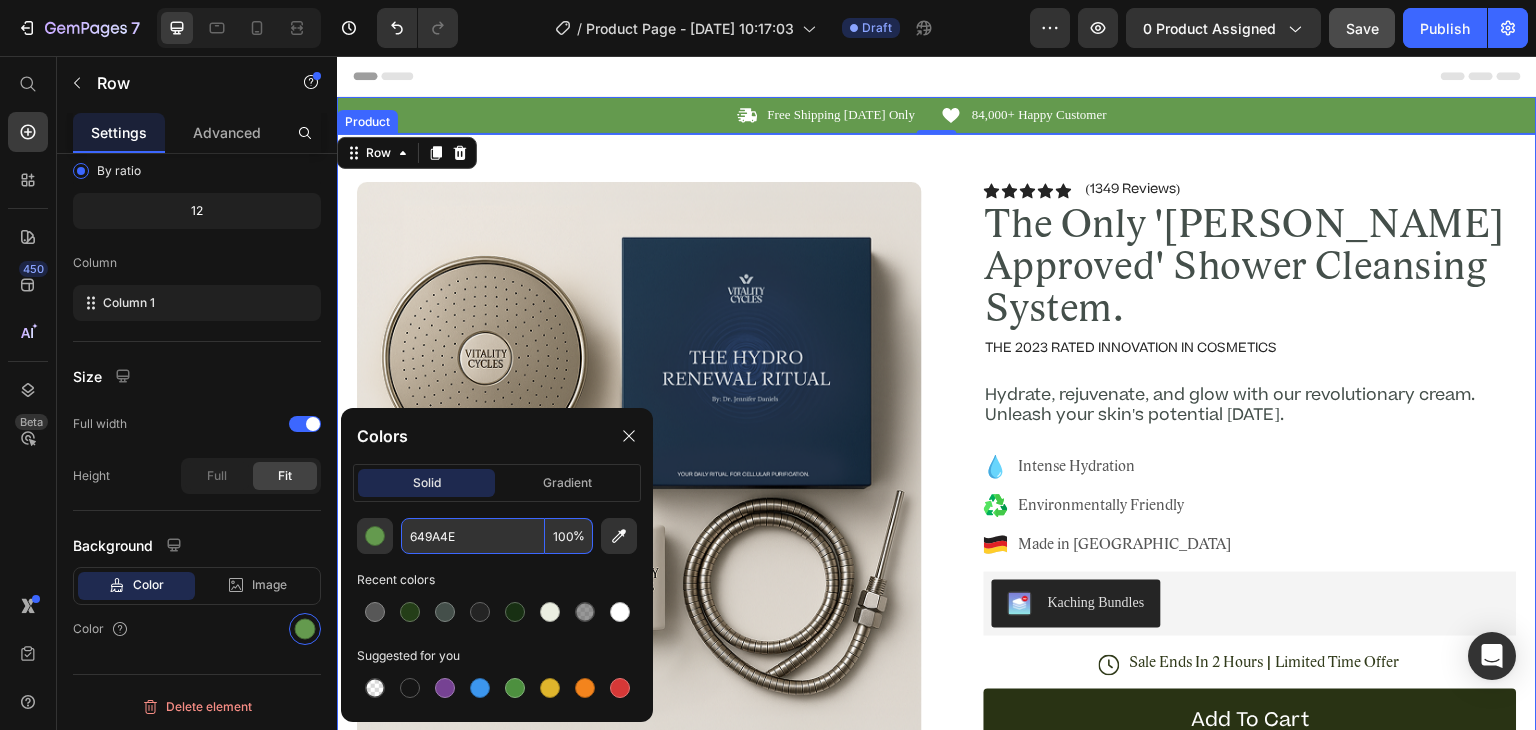 click on "Product Images Image Icon Icon Icon Icon Icon Icon List “This skin cream is a game-changer! It has transformed my dry, lackluster skin into a hydrated and radiant complexion. I love how it absorbs quickly and leaves no greasy residue. Highly recommend” Text Block
Icon Hannah N. (Houston, USA) Text Block Row Row Row Icon Icon Icon Icon Icon Icon List (1349 Reviews) Text Block Row The Only 'Dr. Daniels Approved' Shower Cleansing System. Product Title The 2023 Rated Innovation in Cosmetics Text Block Hydrate, rejuvenate, and glow with our revolutionary cream. Unleash your skin's potential today. Text Block
Intense Hydration
Environmentally Friendly
Made in Germany Item List Kaching Bundles Kaching Bundles
Icon Sale Ends In 2 Hours | Limited Time Offer Text Block Row add to cart Add to Cart
Icon Free Shipping Text Block
Icon Money-Back Text Block
Icon Row" at bounding box center (937, 665) 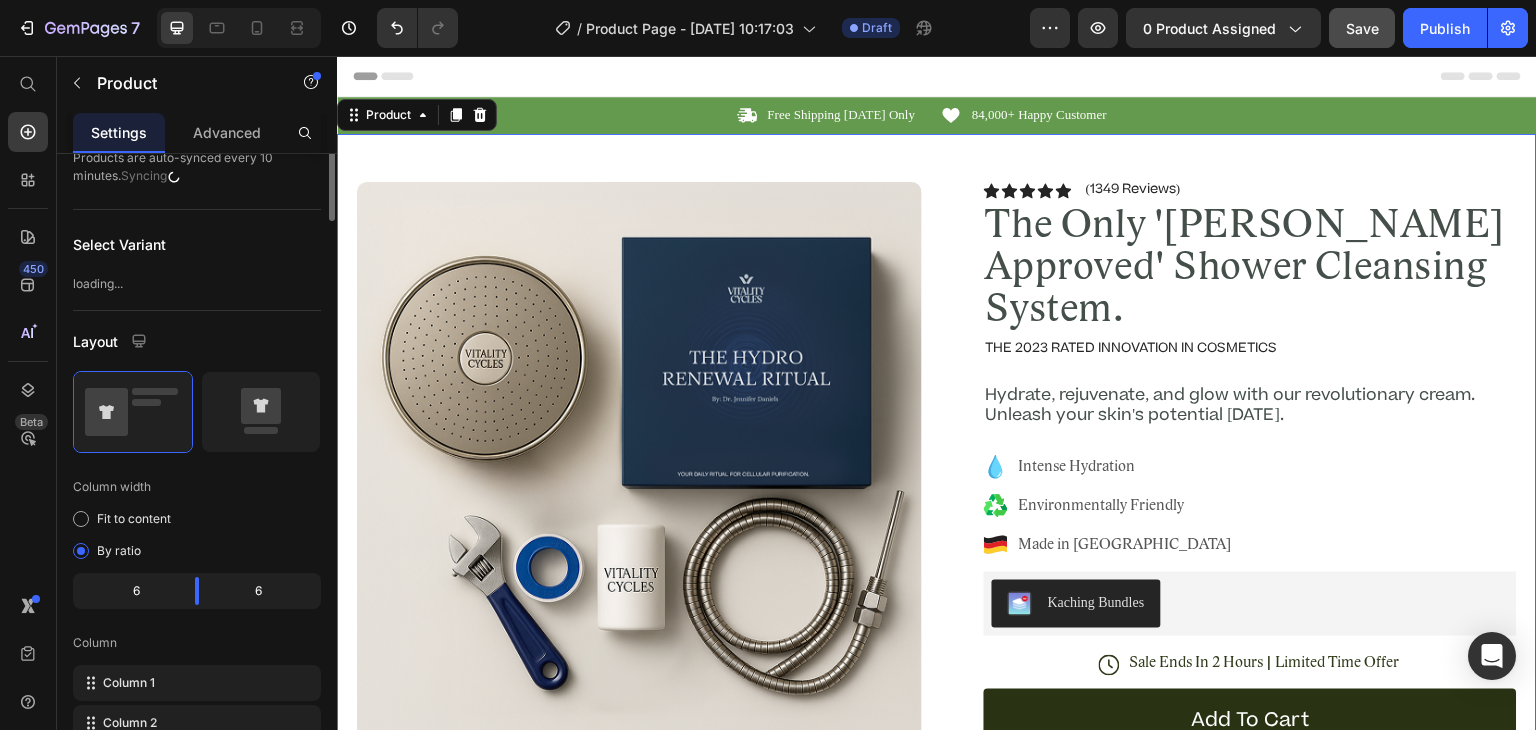 scroll, scrollTop: 0, scrollLeft: 0, axis: both 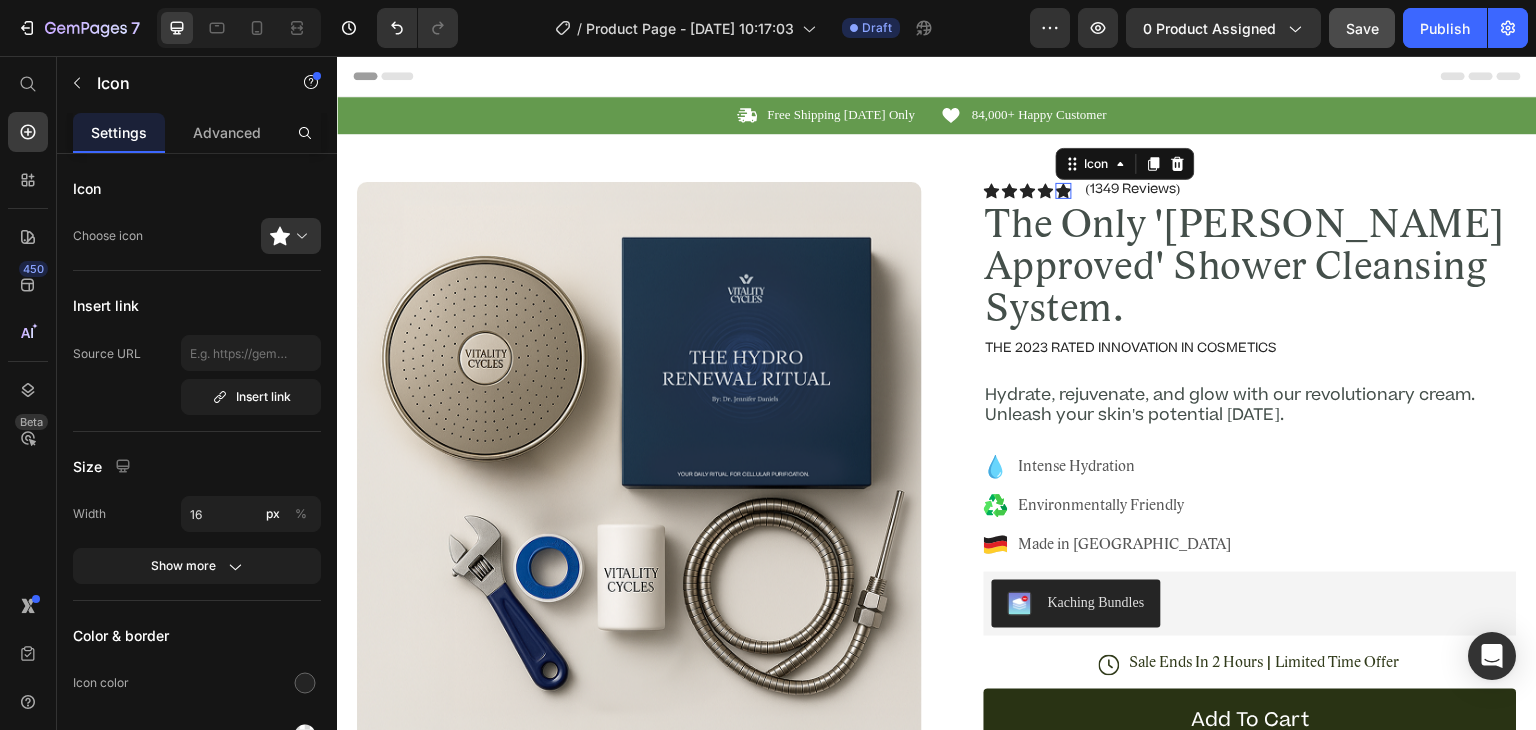 click 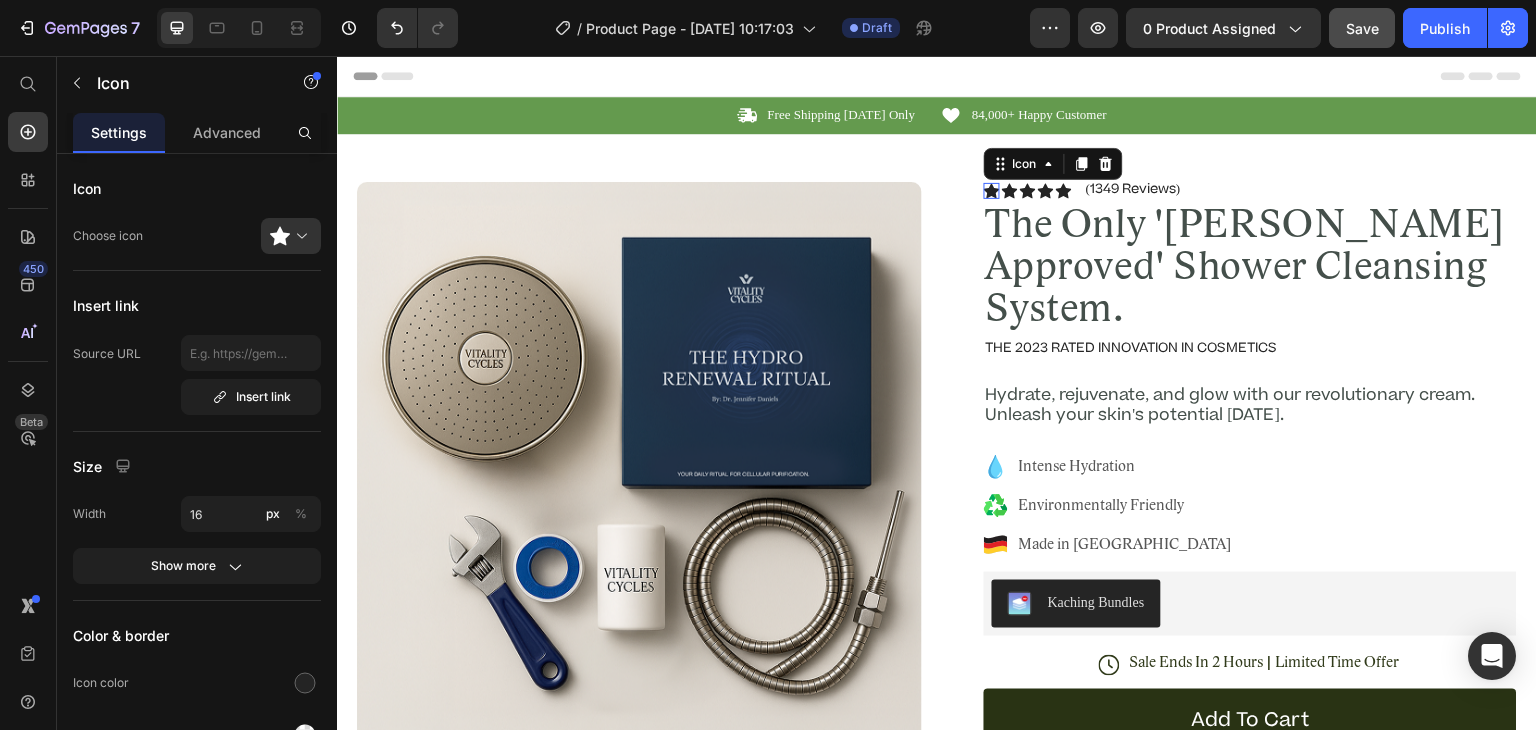 click on "Icon   0 Icon Icon Icon Icon Icon List" at bounding box center (1028, 191) 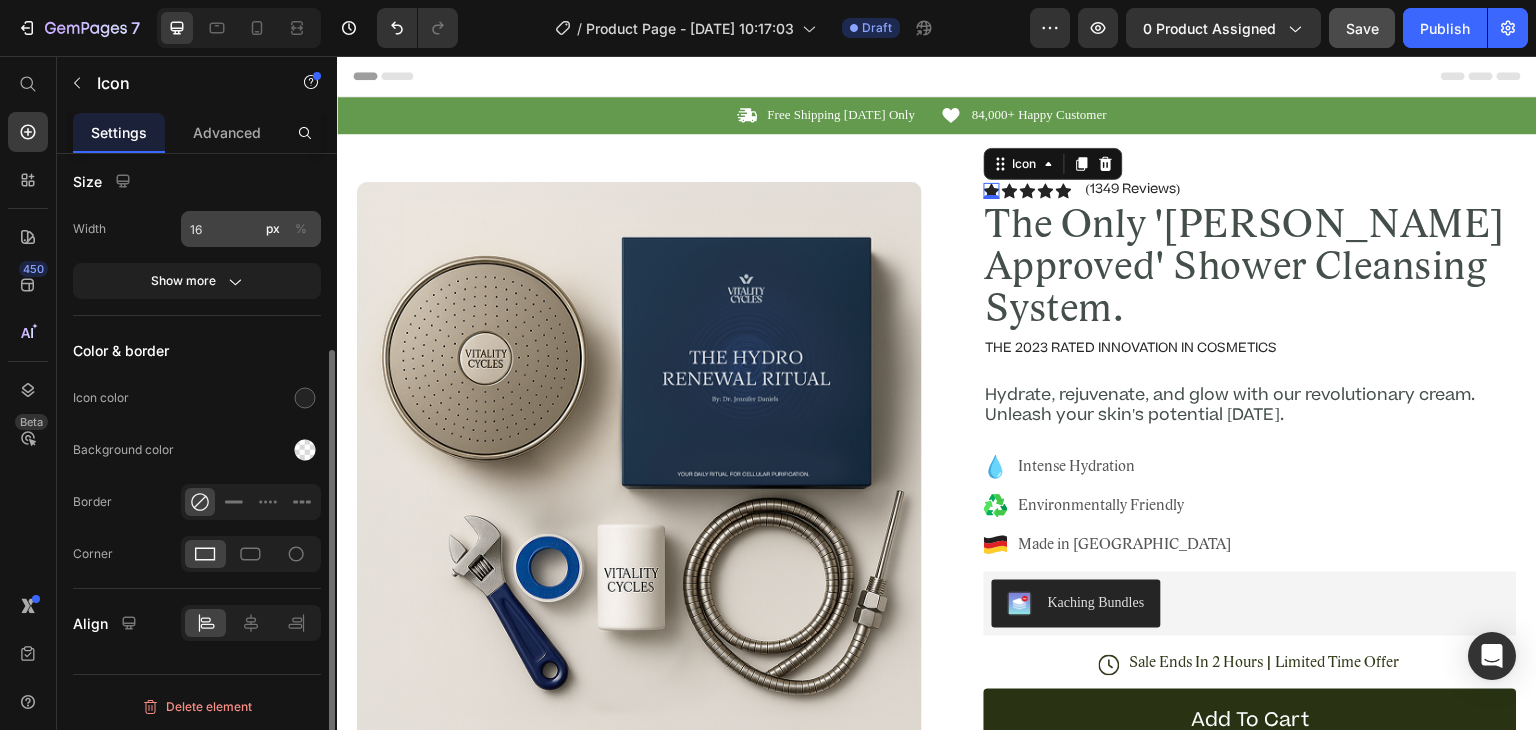 scroll, scrollTop: 286, scrollLeft: 0, axis: vertical 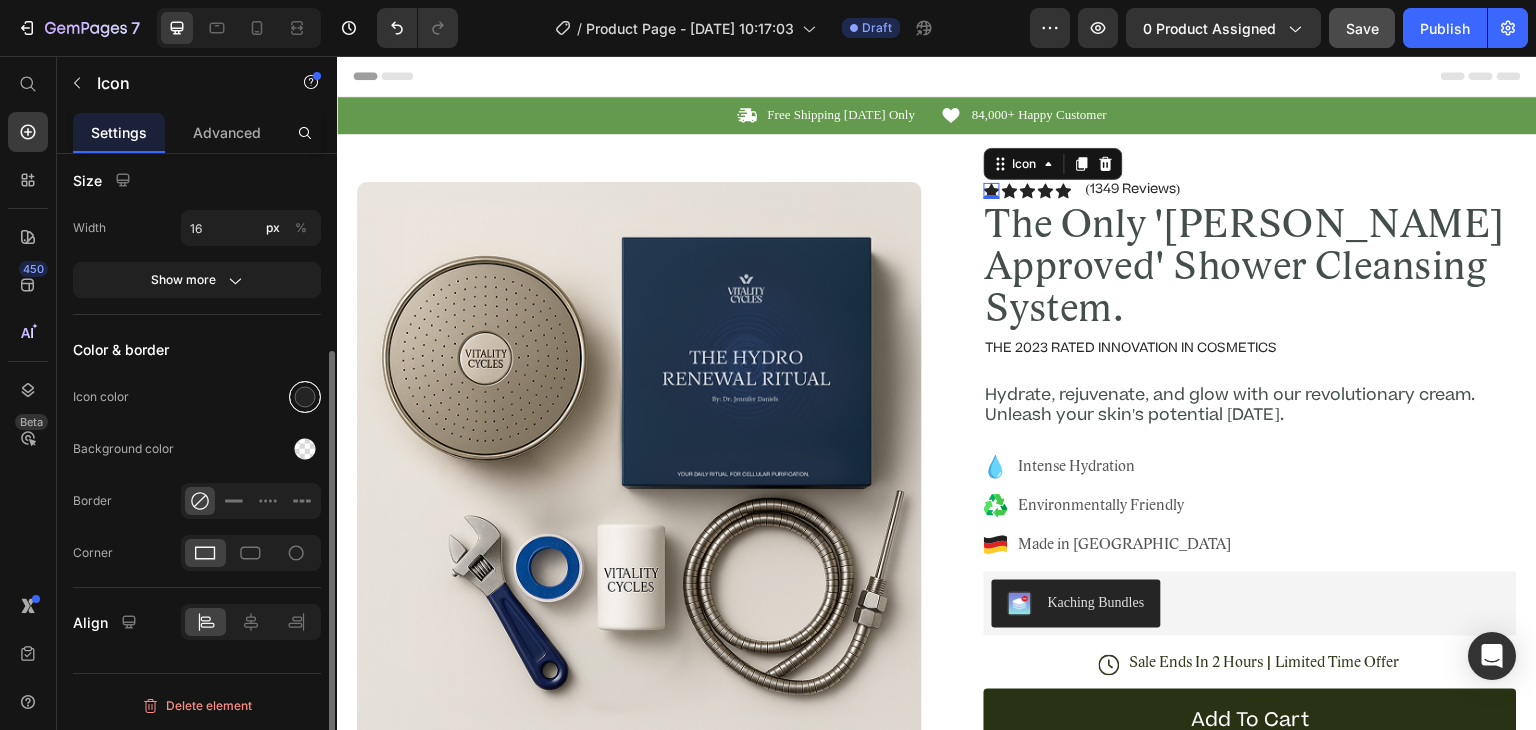 click at bounding box center (305, 397) 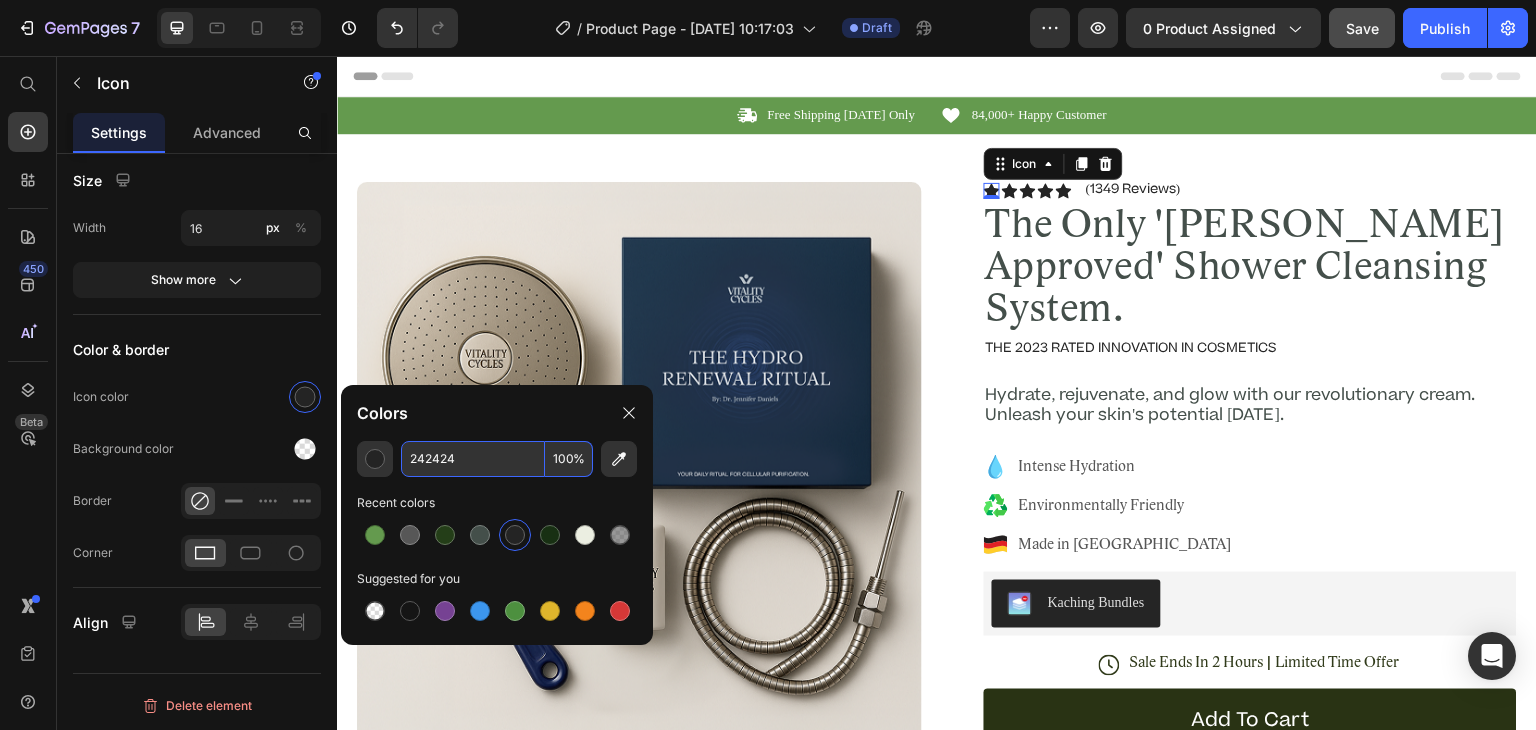 click on "242424" at bounding box center (473, 459) 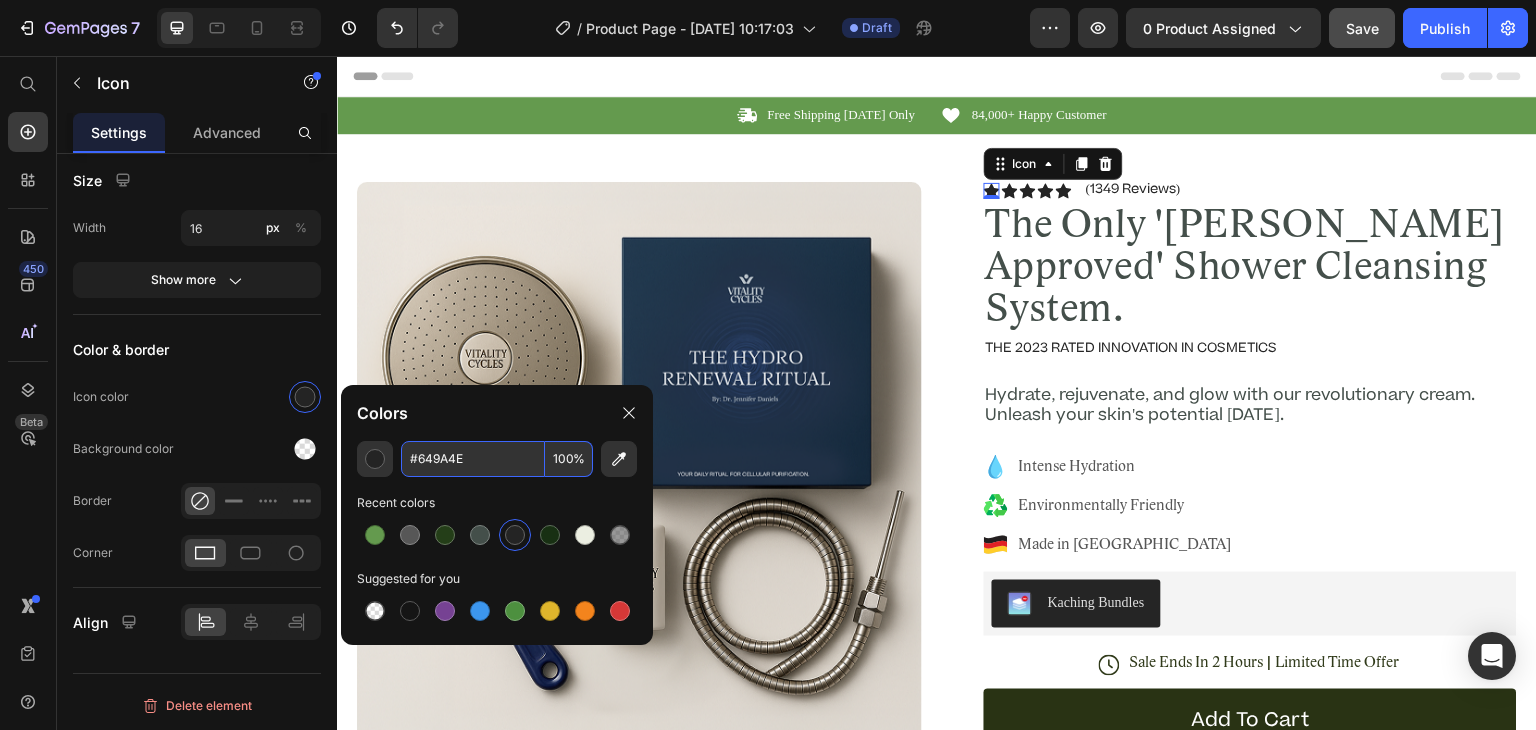 type on "649A4E" 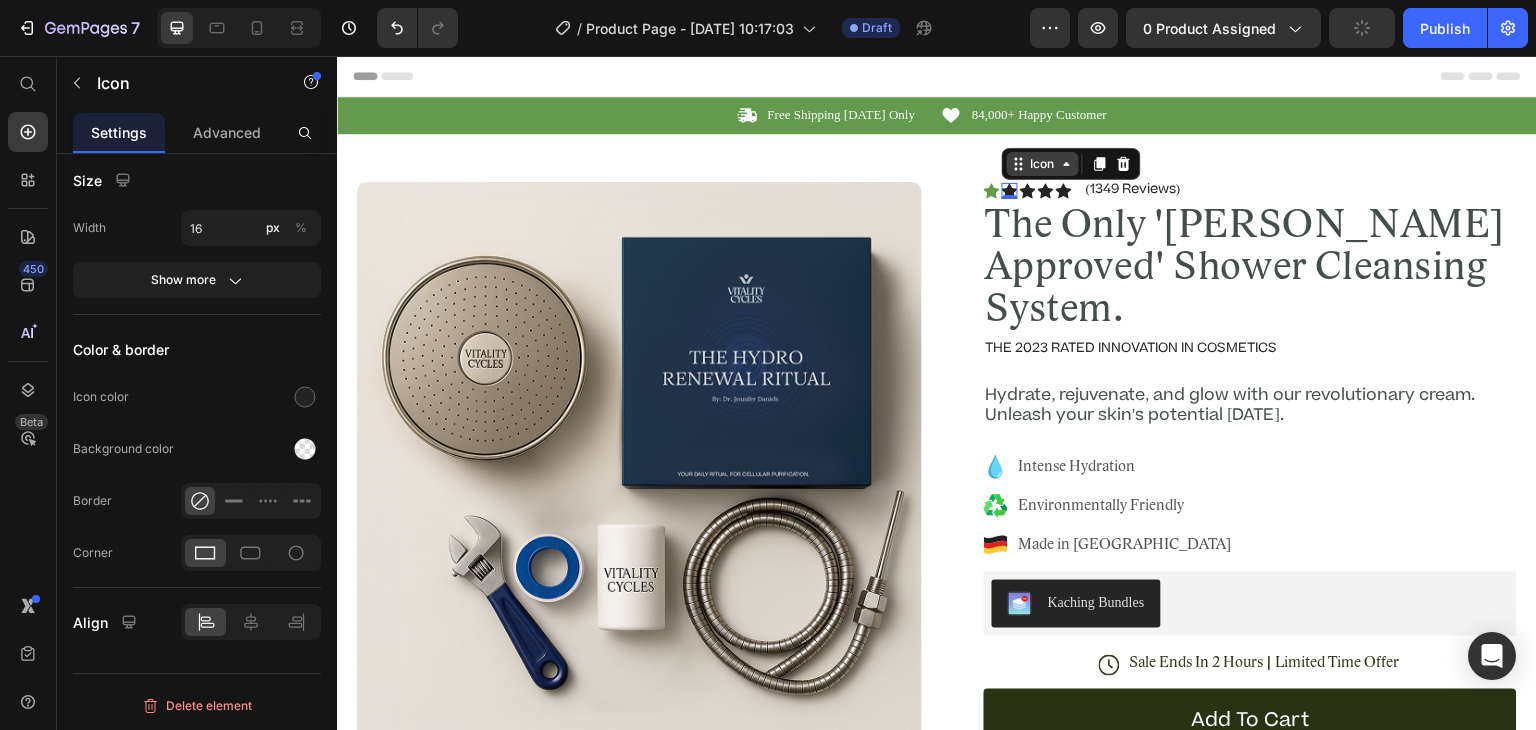 click on "Icon" at bounding box center (1043, 164) 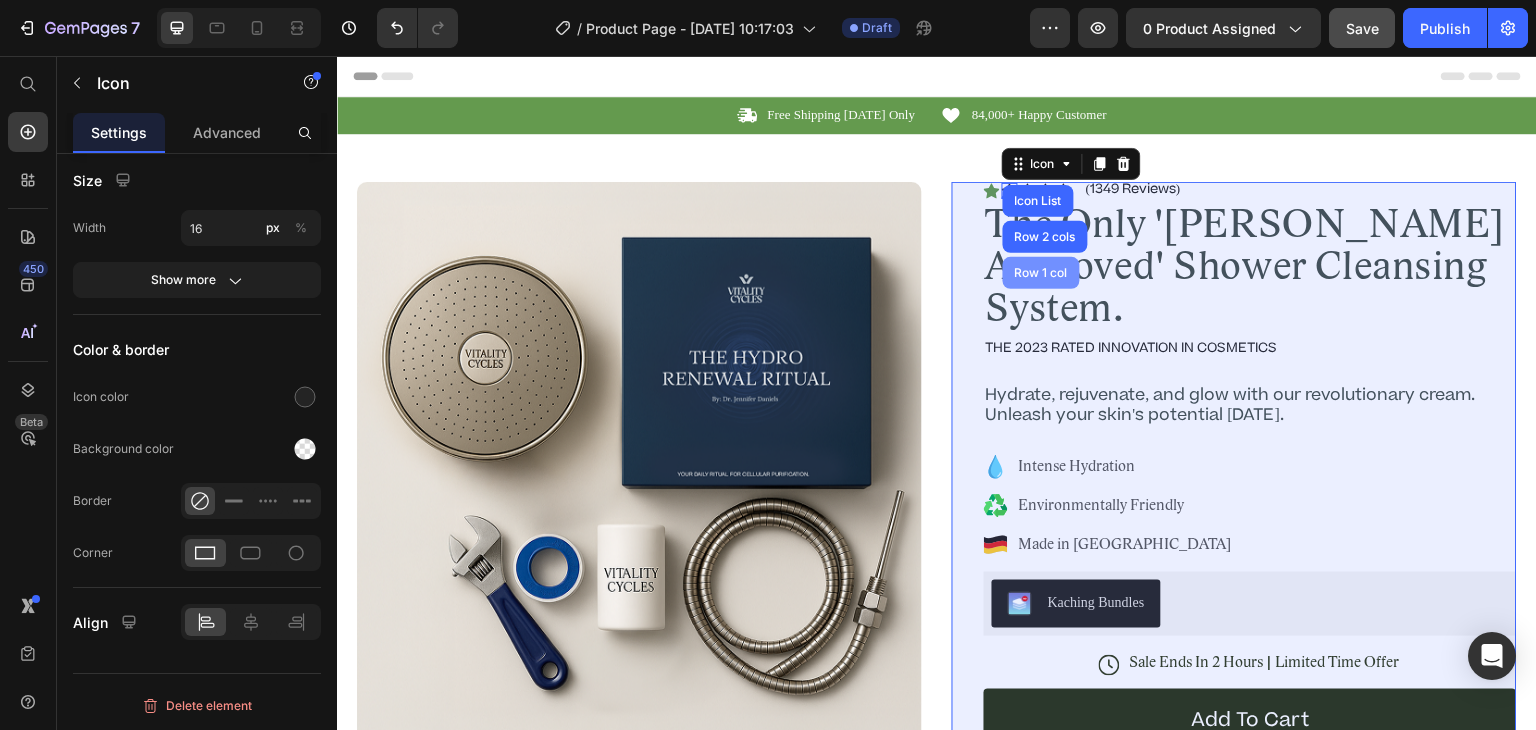 click on "Icon Icon Icon List Row 2 cols Row 1 col   0 Icon Icon Icon Icon List (1349 Reviews) Text Block Row The Only 'Dr. Daniels Approved' Shower Cleansing System. Product Title The 2023 Rated Innovation in Cosmetics Text Block Hydrate, rejuvenate, and glow with our revolutionary cream. Unleash your skin's potential today. Text Block
Intense Hydration
Environmentally Friendly
Made in Germany Item List Kaching Bundles Kaching Bundles
Icon Sale Ends In 2 Hours | Limited Time Offer Text Block Row add to cart Add to Cart
Icon Free Shipping Text Block
Icon Money-Back Text Block
Icon Easy Returns Text Block Row Image Icon Icon Icon Icon Icon Icon List “This skin cream is a game-changer! It has transformed my dry, lackluster skin into a hydrated and radiant complexion. I love how it absorbs quickly and leaves no greasy residue. Highly recommend” Text Block
Icon Hannah N. (Houston, USA)" at bounding box center [1250, 689] 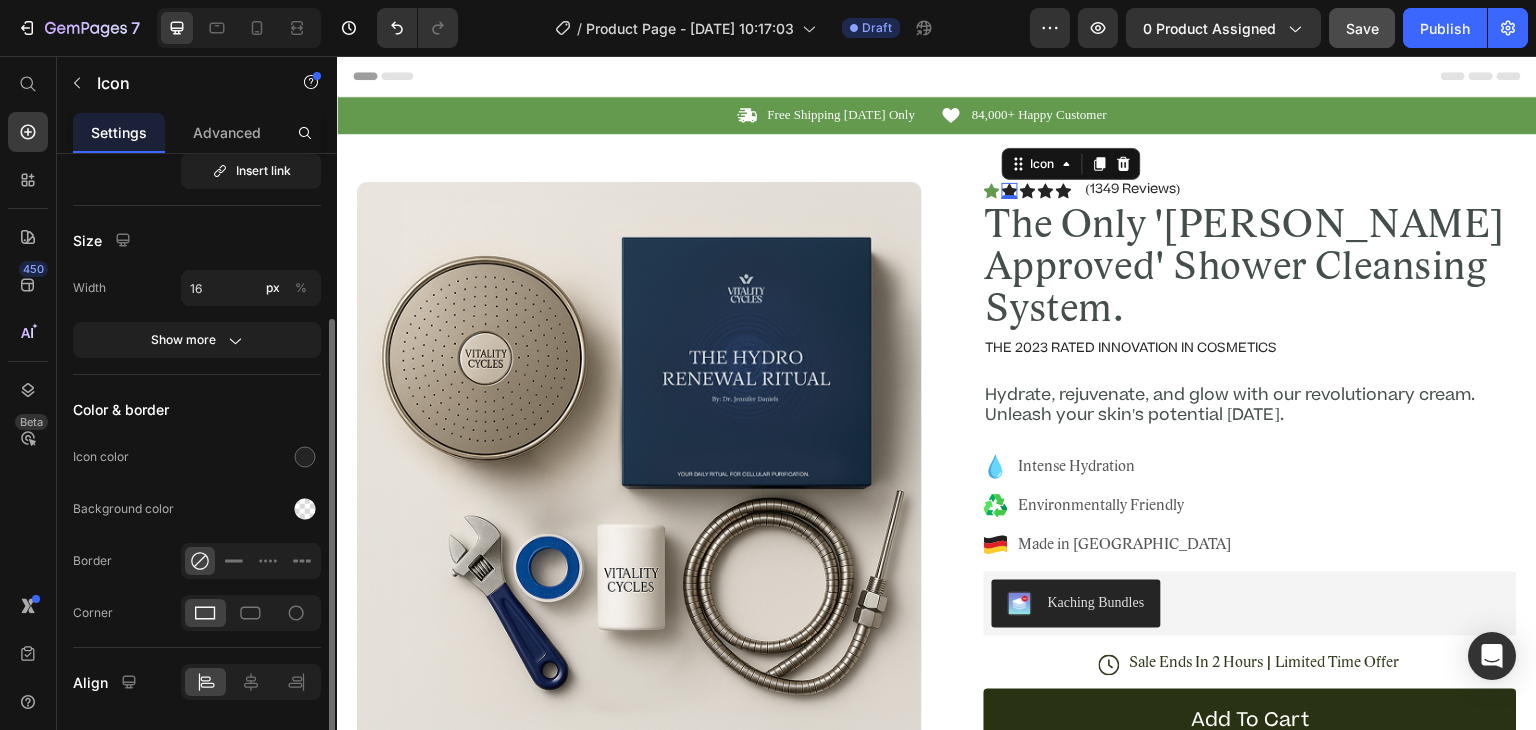 scroll, scrollTop: 232, scrollLeft: 0, axis: vertical 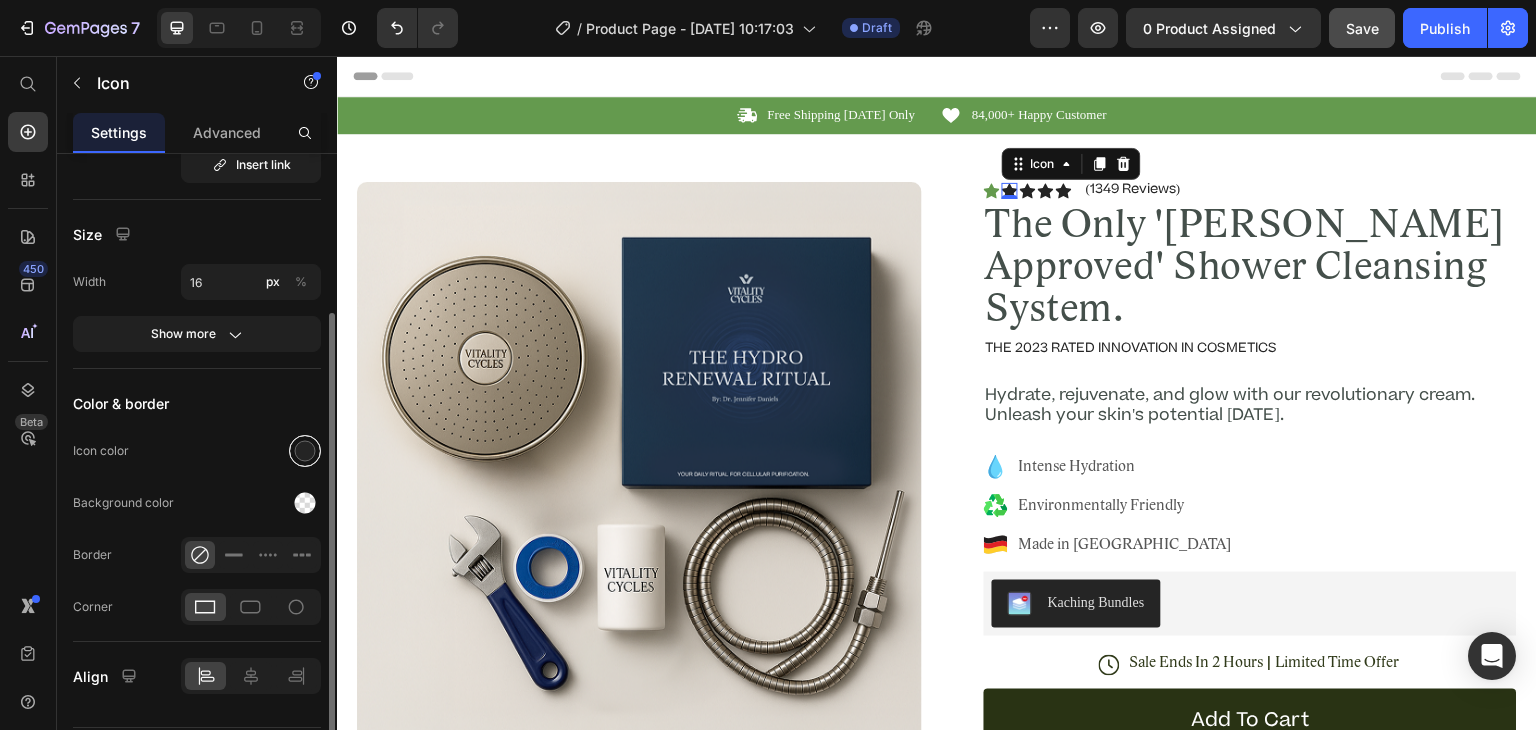 click at bounding box center (305, 451) 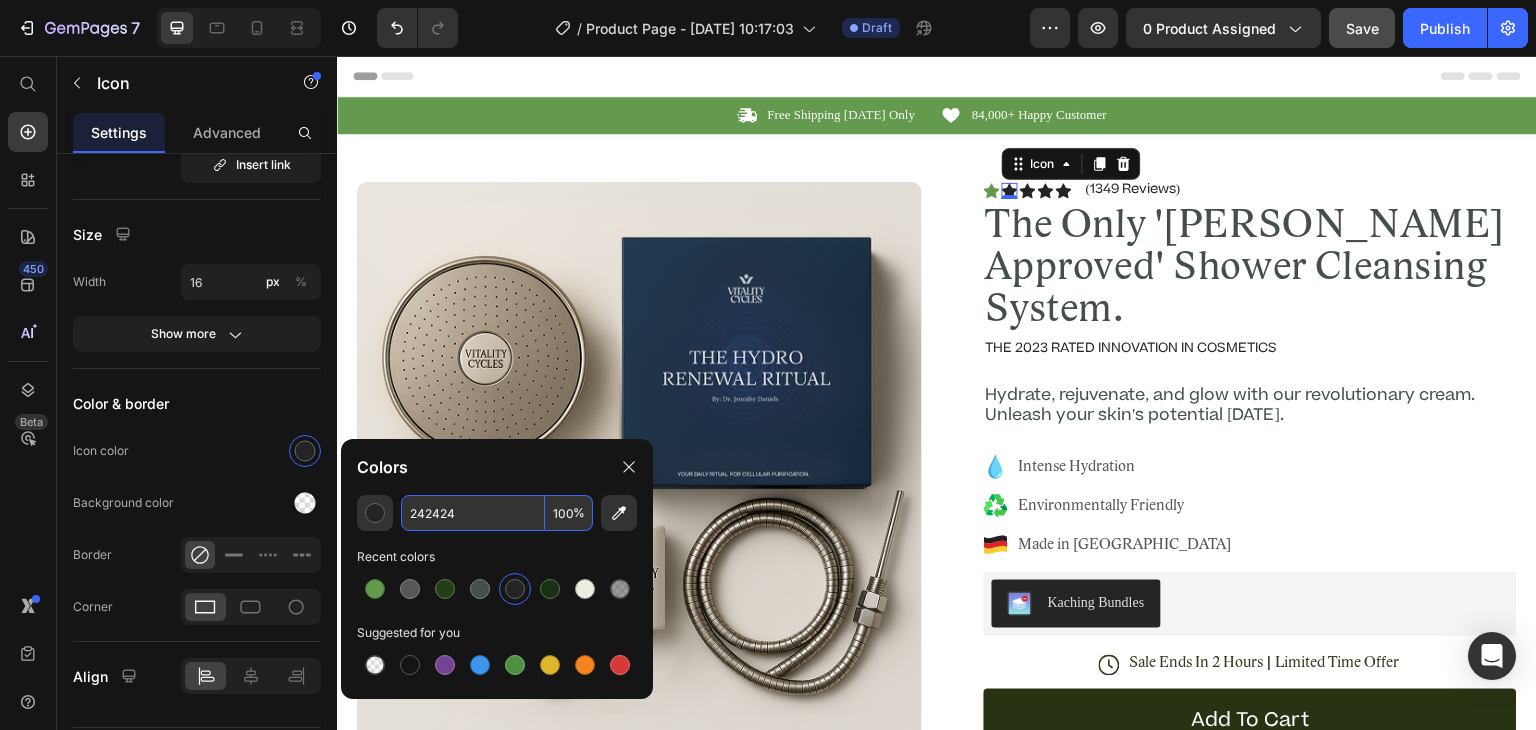 click on "242424" at bounding box center (473, 513) 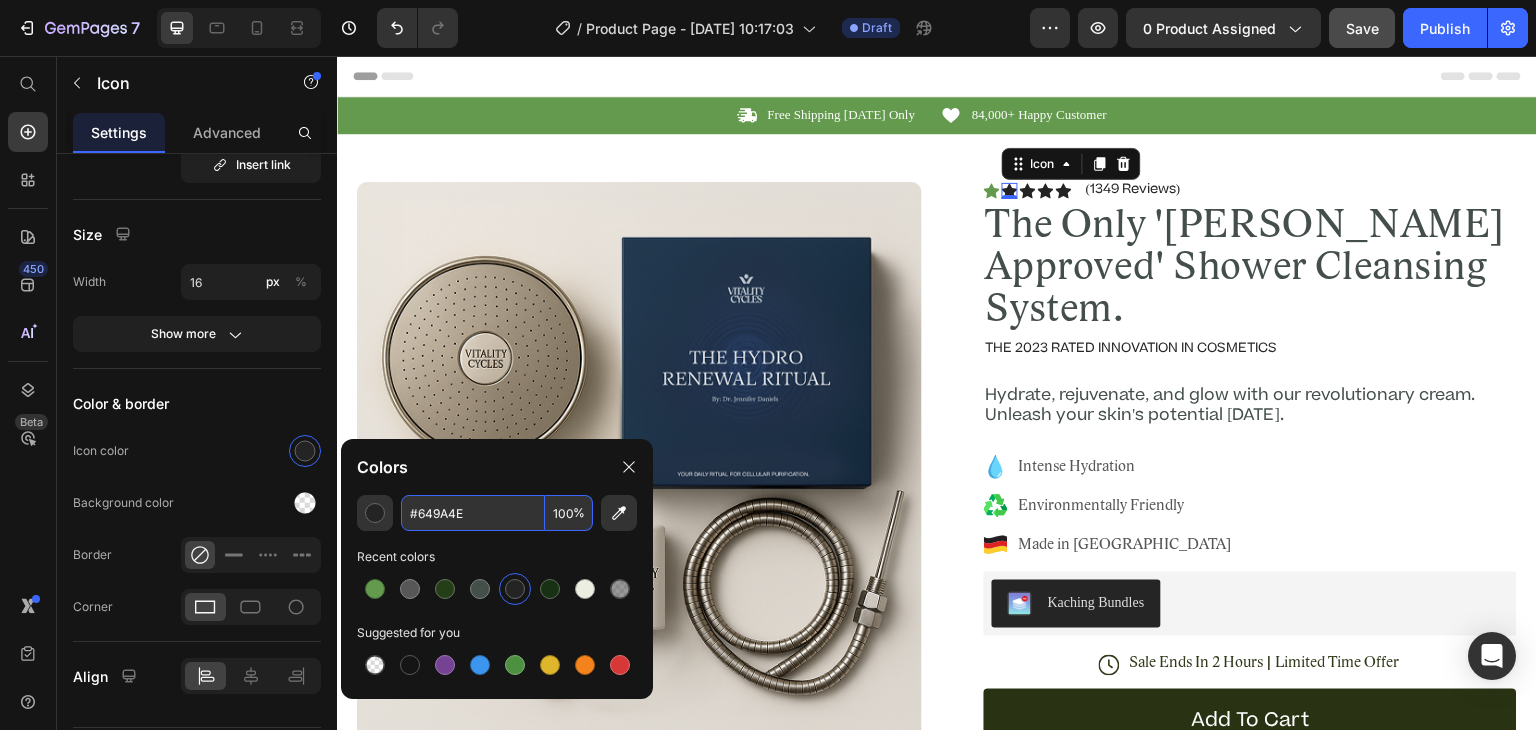 type on "649A4E" 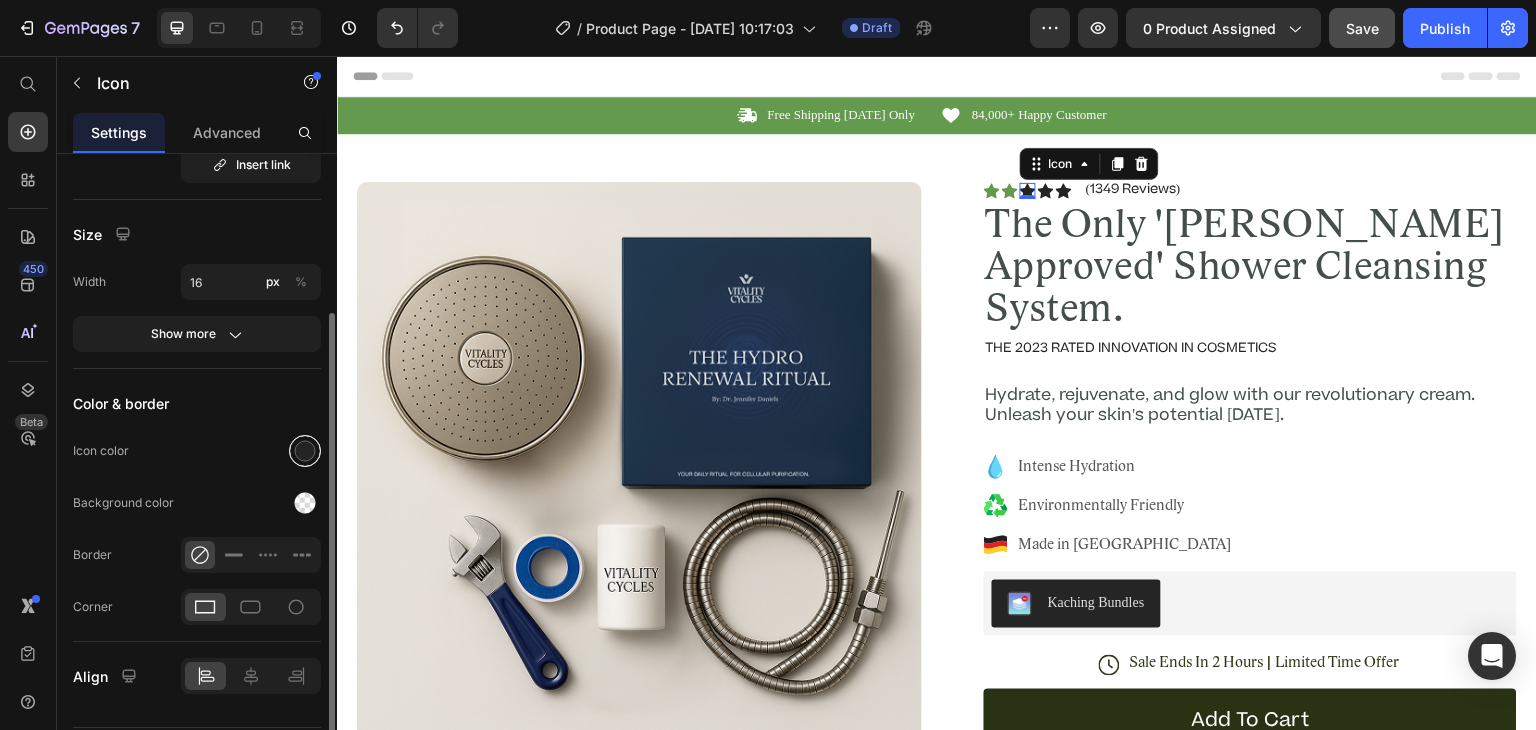 click at bounding box center (305, 451) 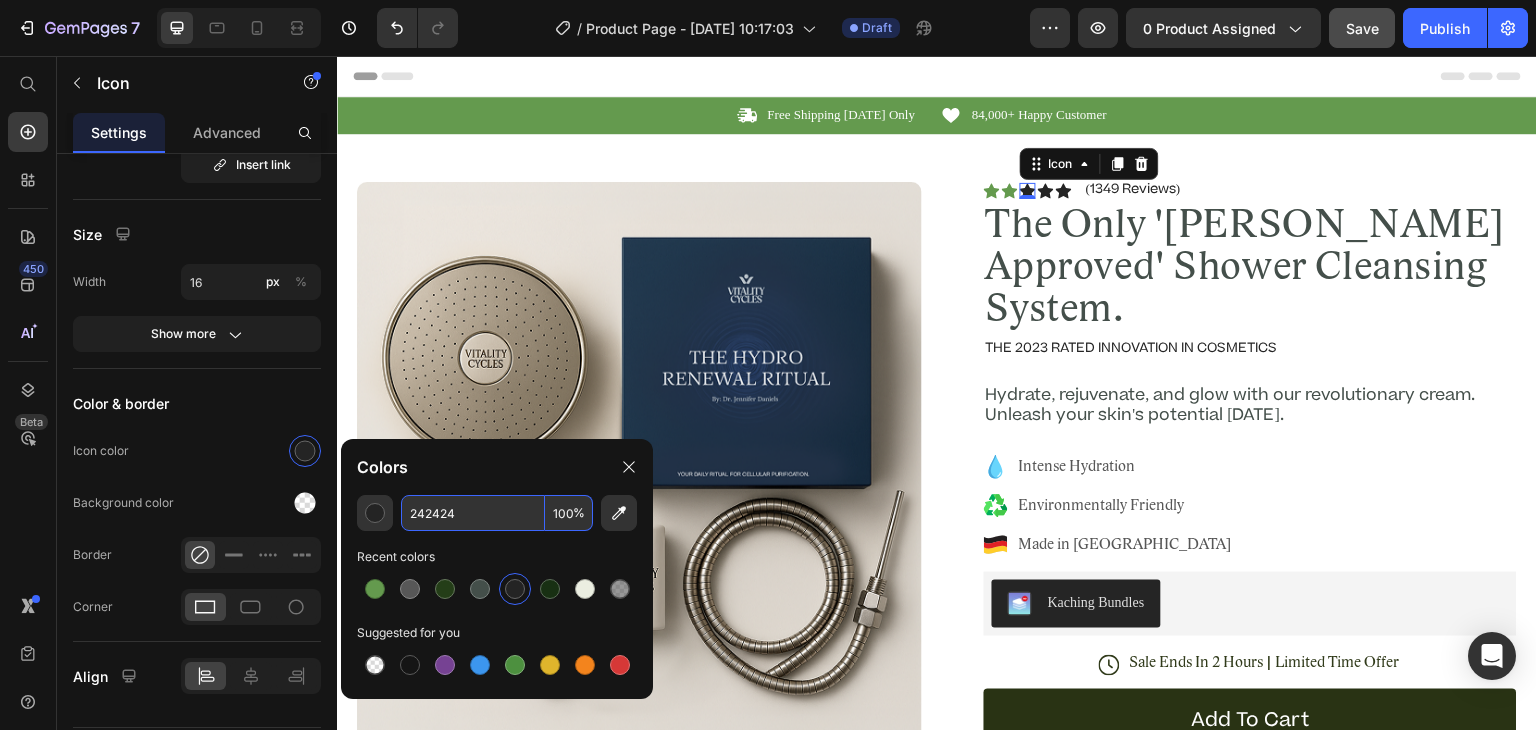 click on "242424" at bounding box center [473, 513] 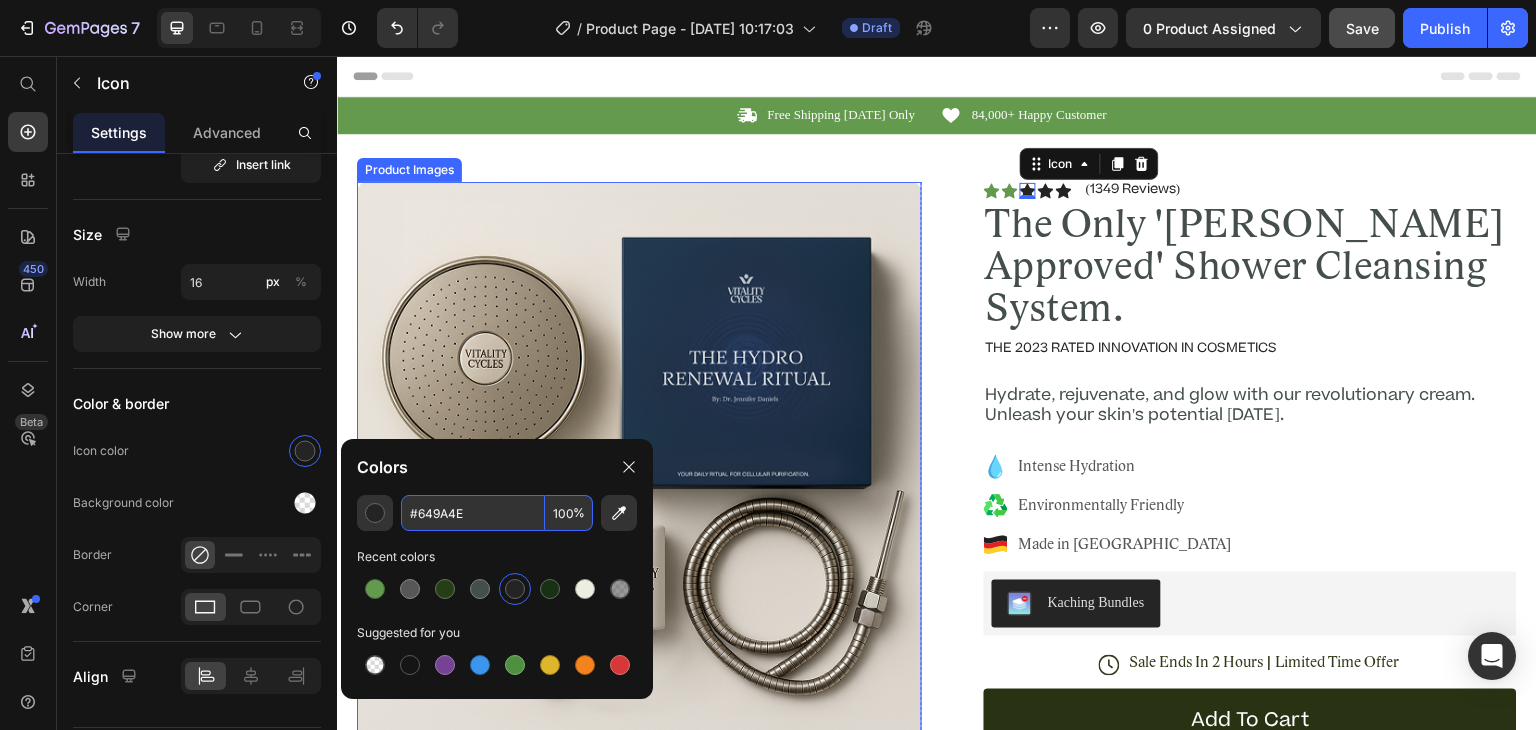 type on "649A4E" 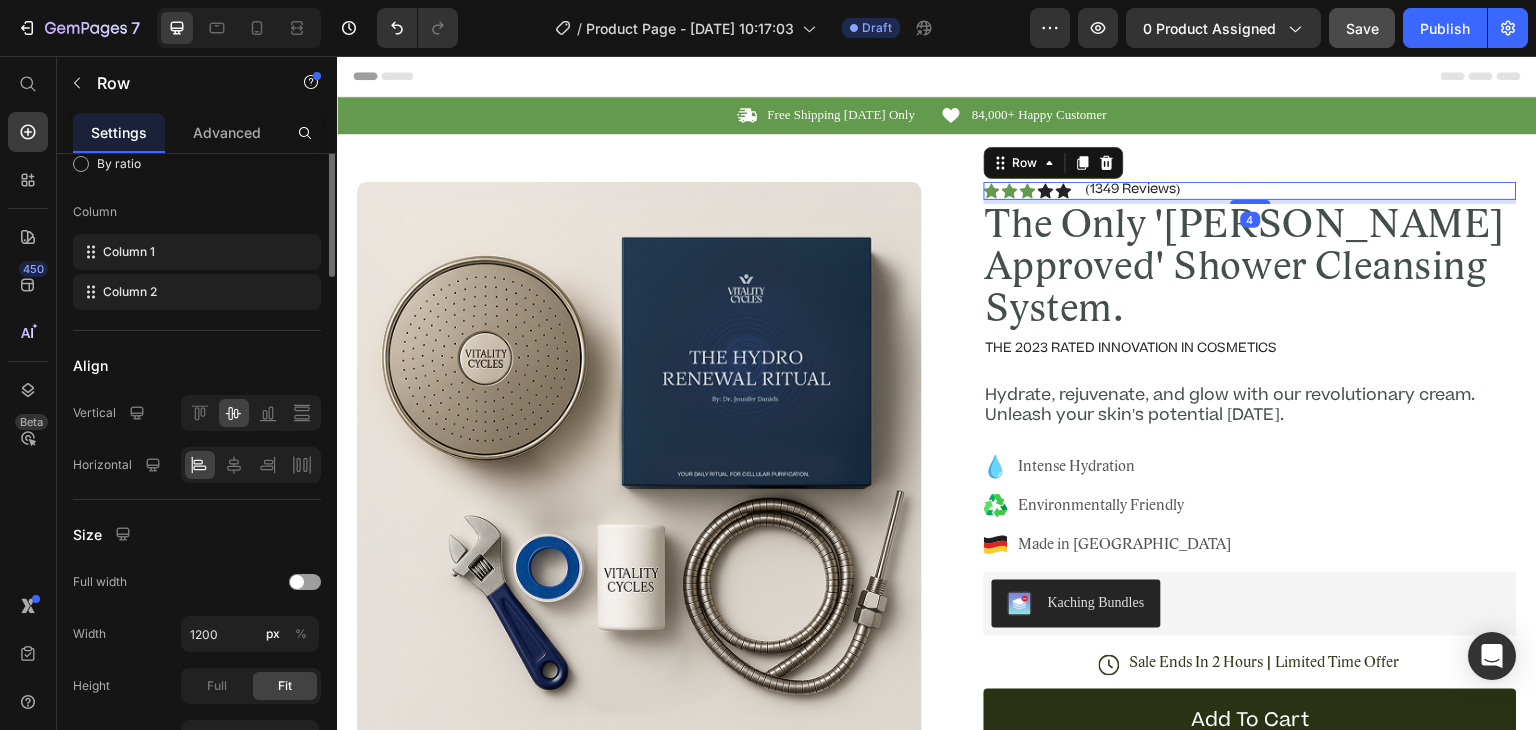 scroll, scrollTop: 0, scrollLeft: 0, axis: both 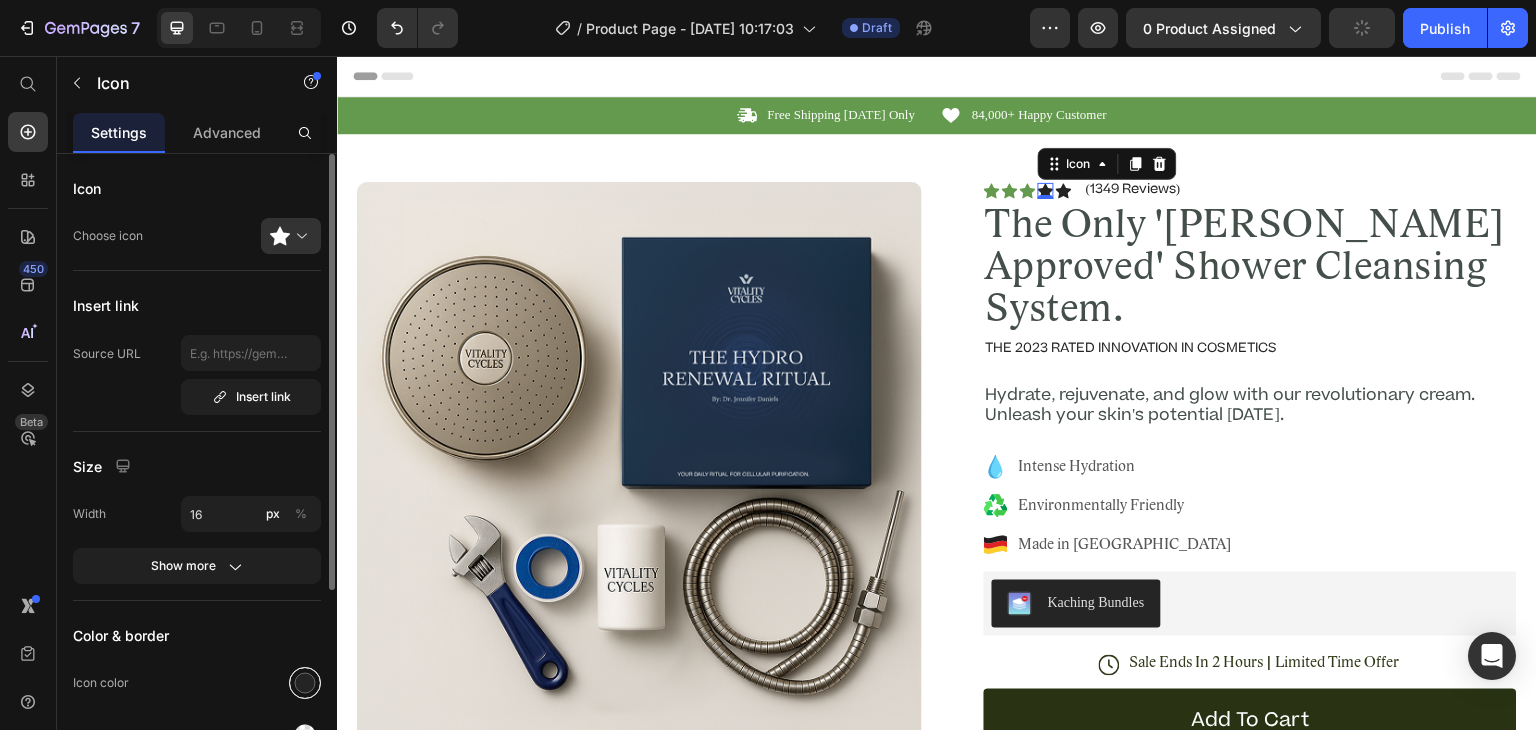 click at bounding box center (305, 683) 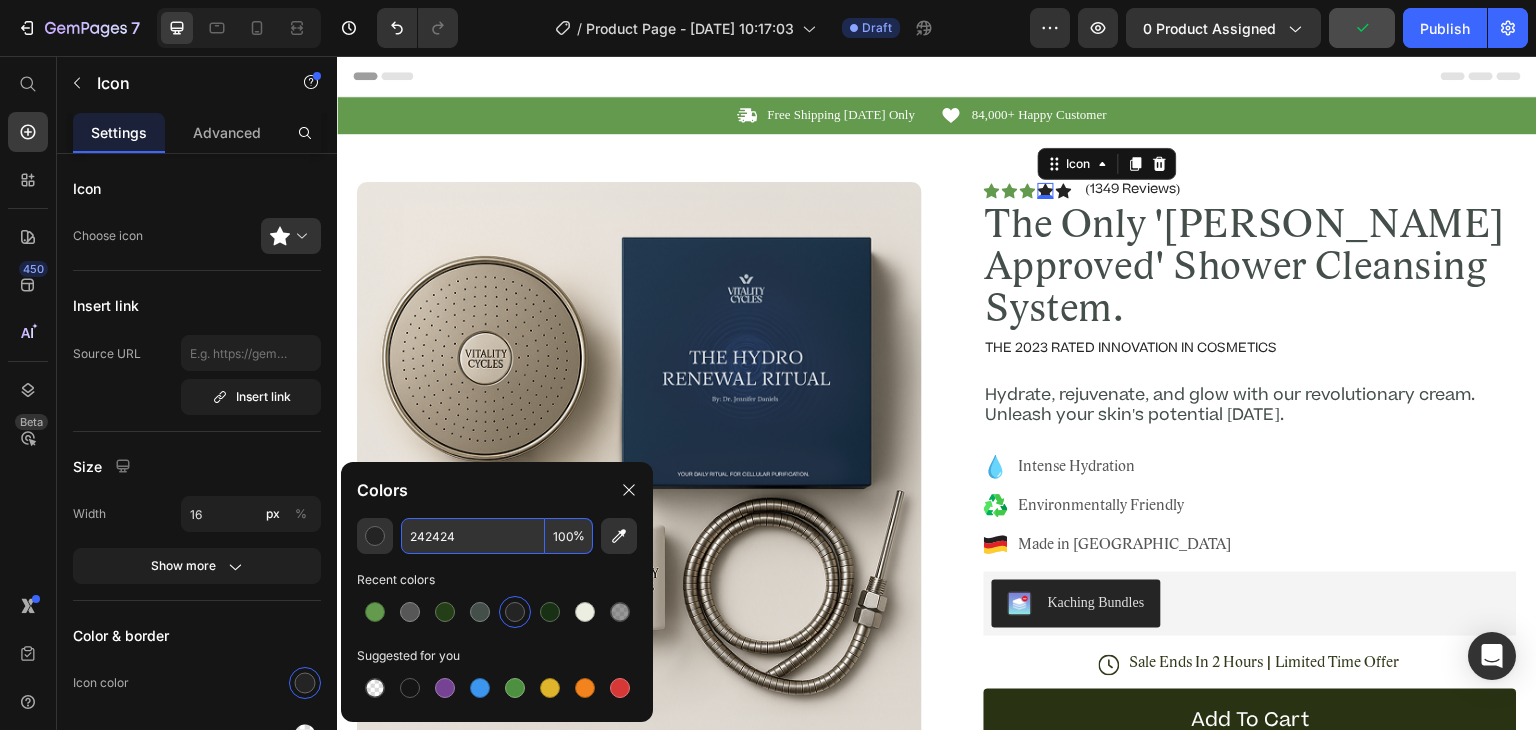 click on "242424" at bounding box center (473, 536) 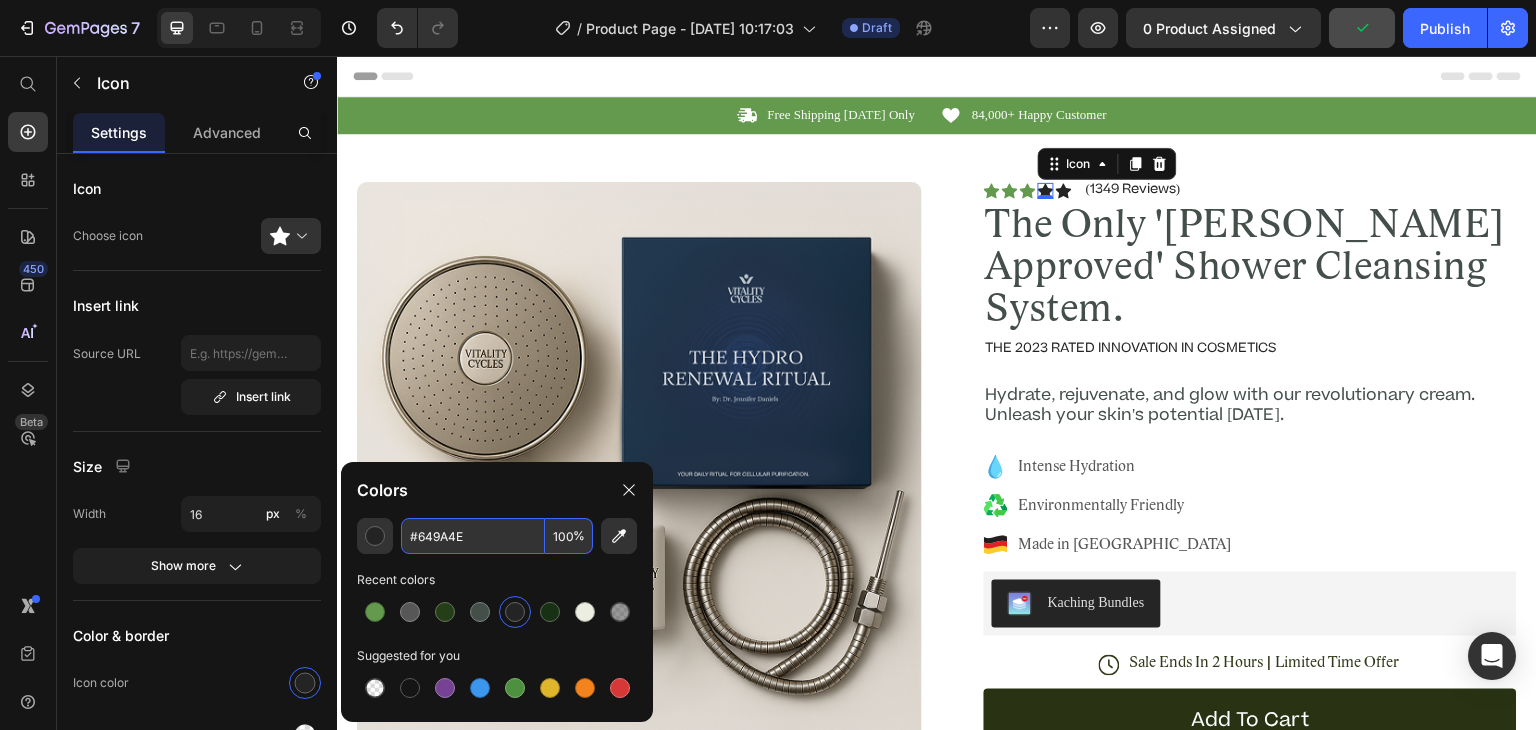 type on "649A4E" 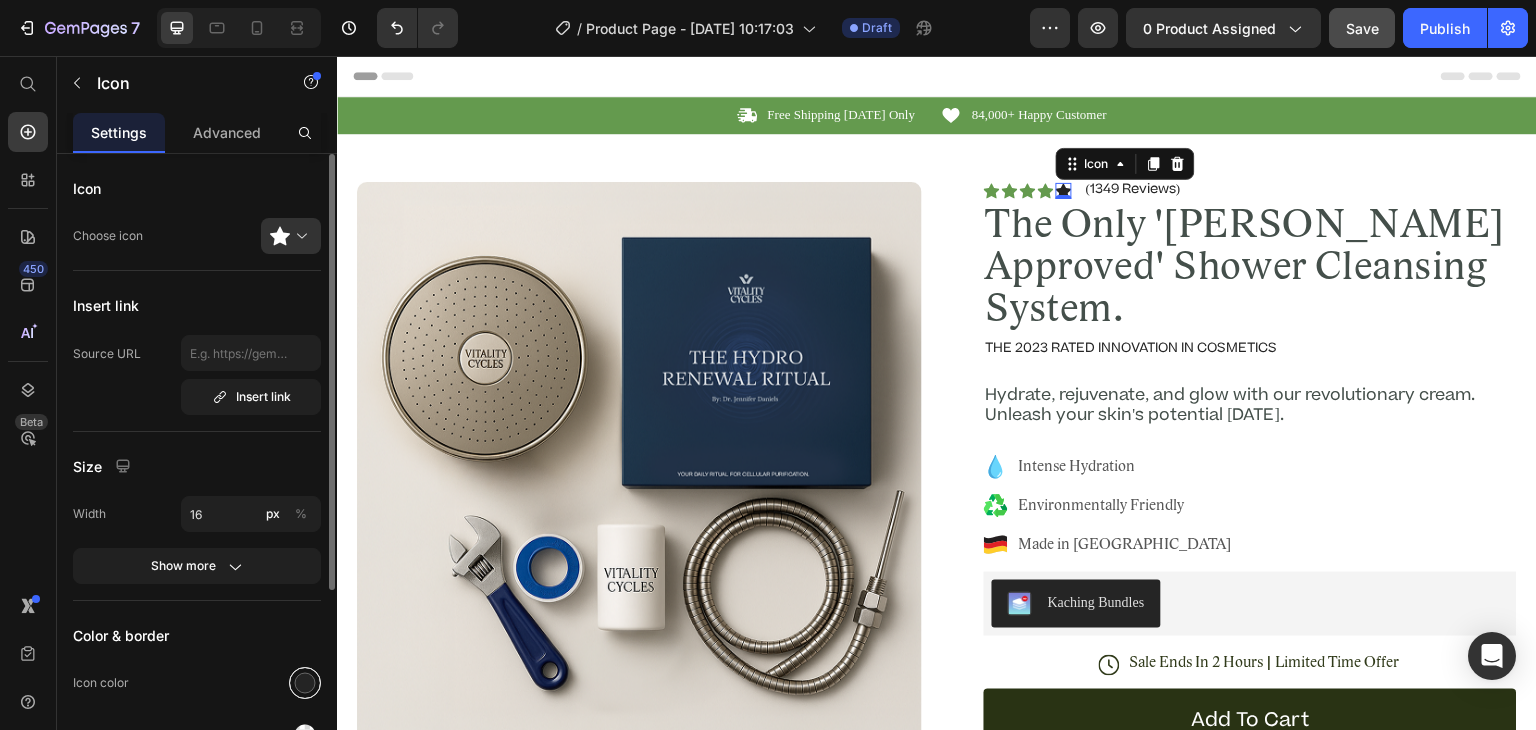 click at bounding box center (305, 683) 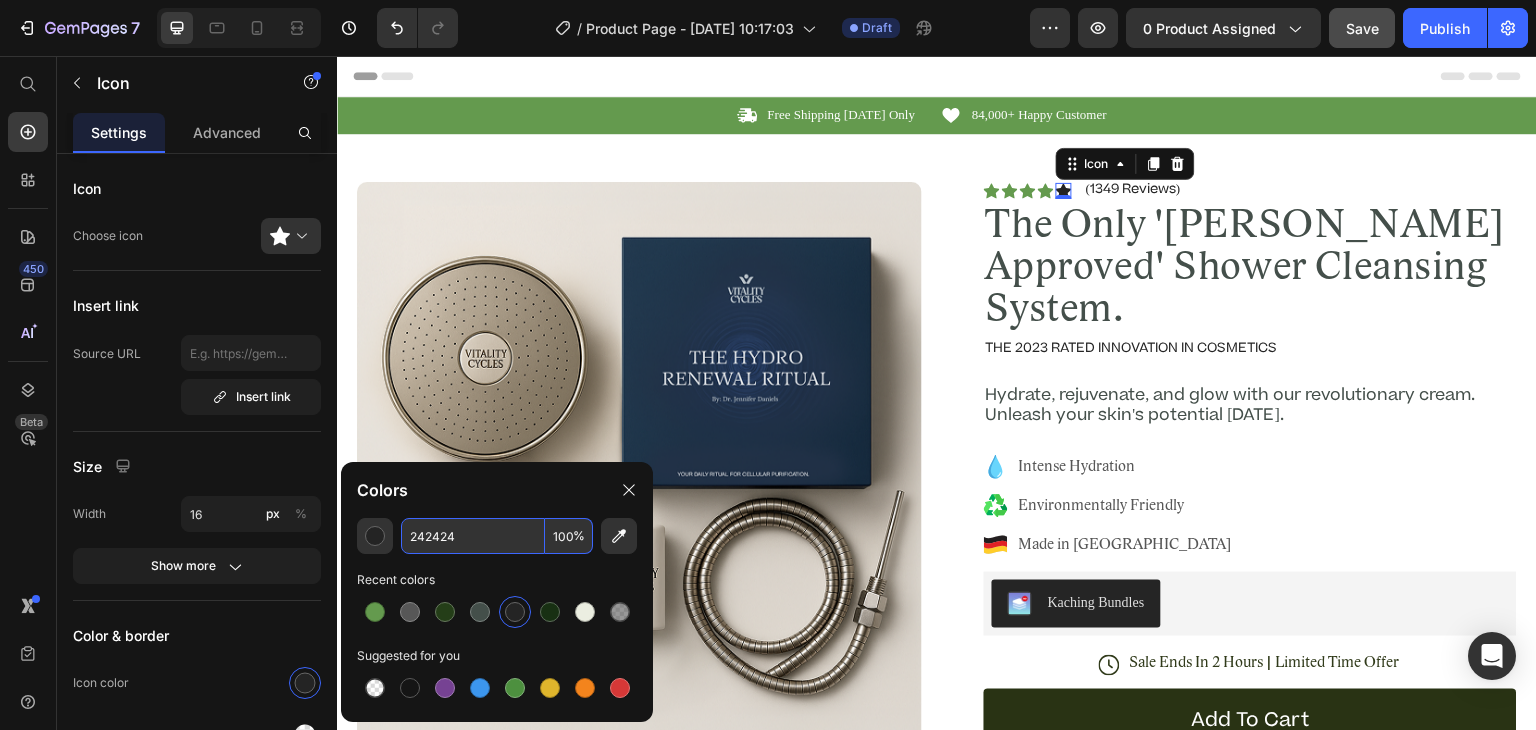 click on "242424" at bounding box center (473, 536) 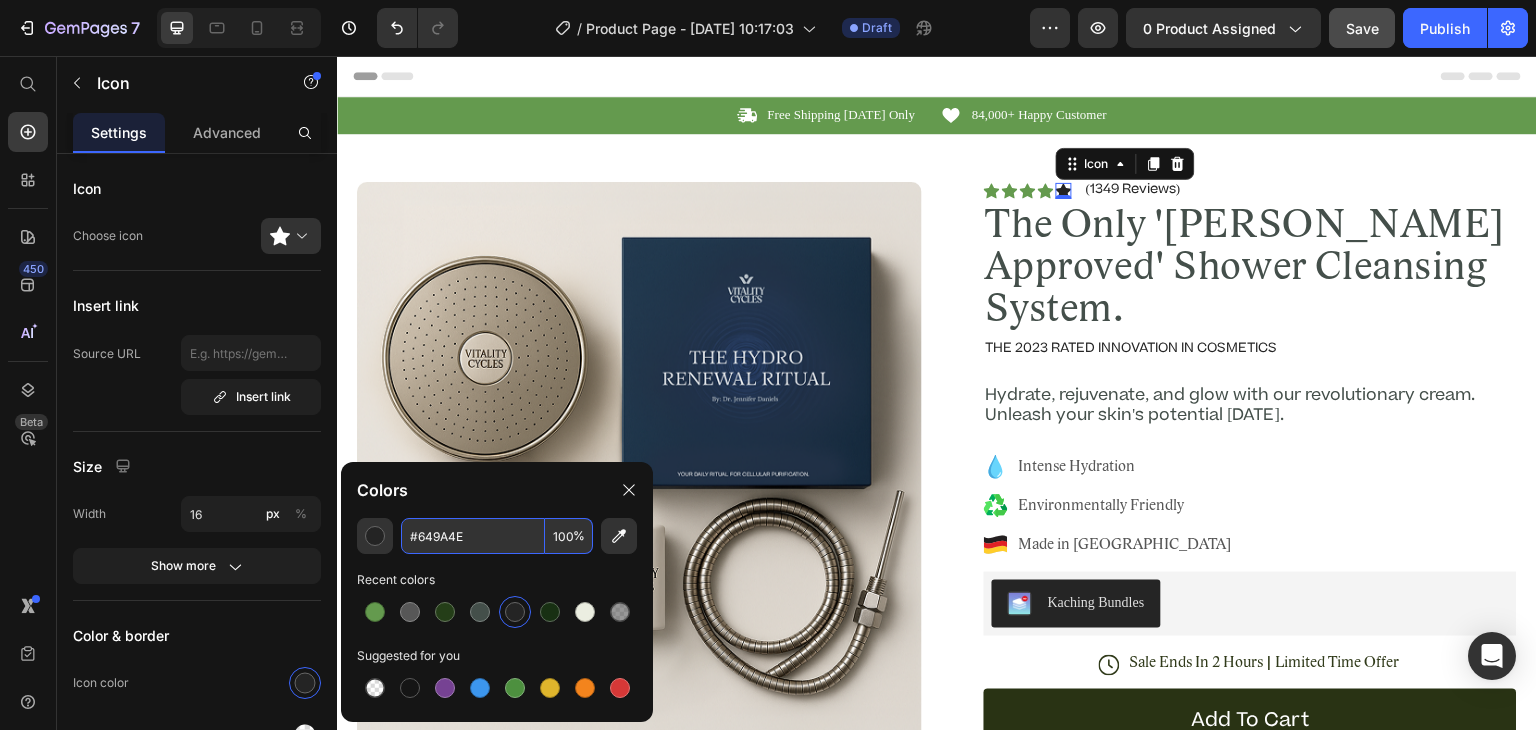 type on "649A4E" 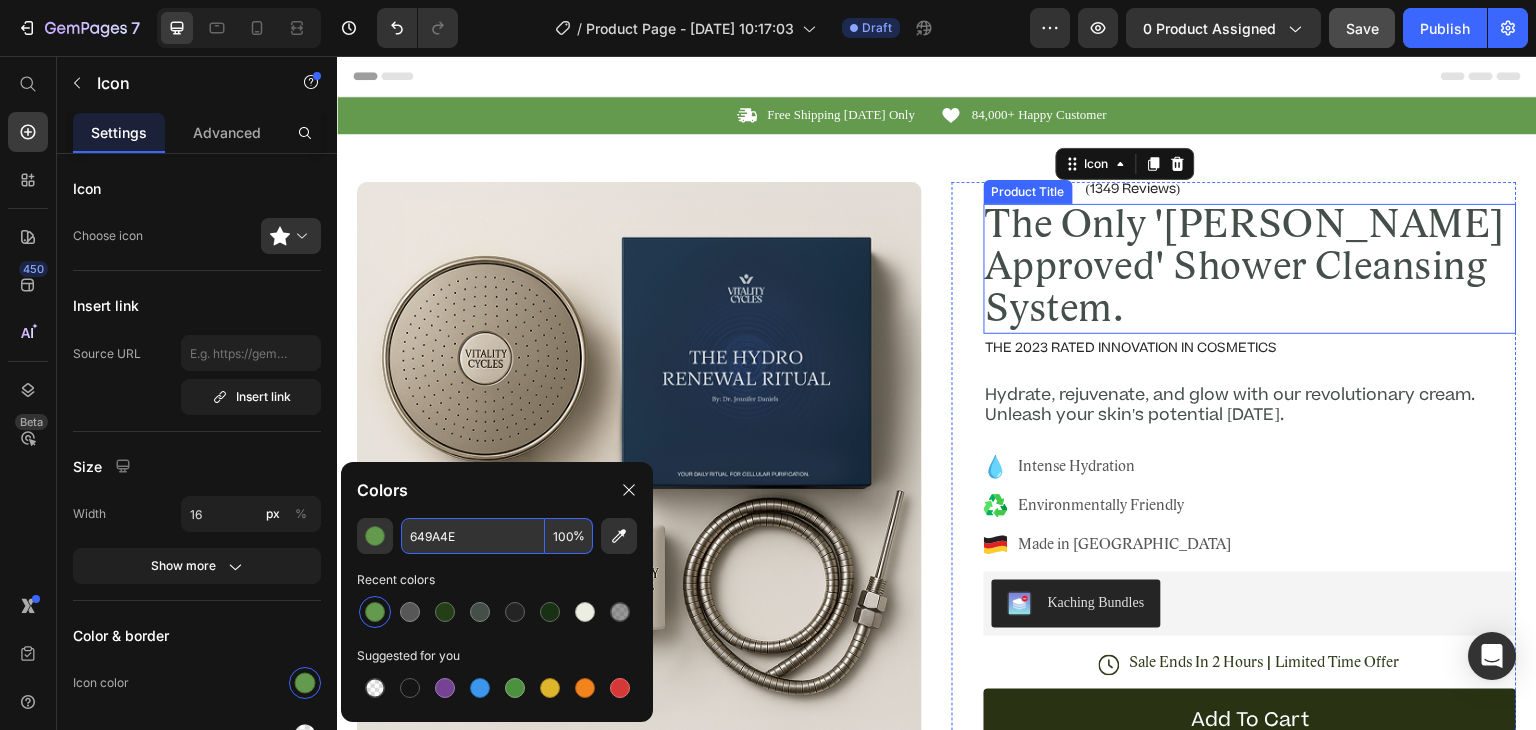 click on "The Only '[PERSON_NAME] Approved' Shower Cleansing System." at bounding box center (1250, 269) 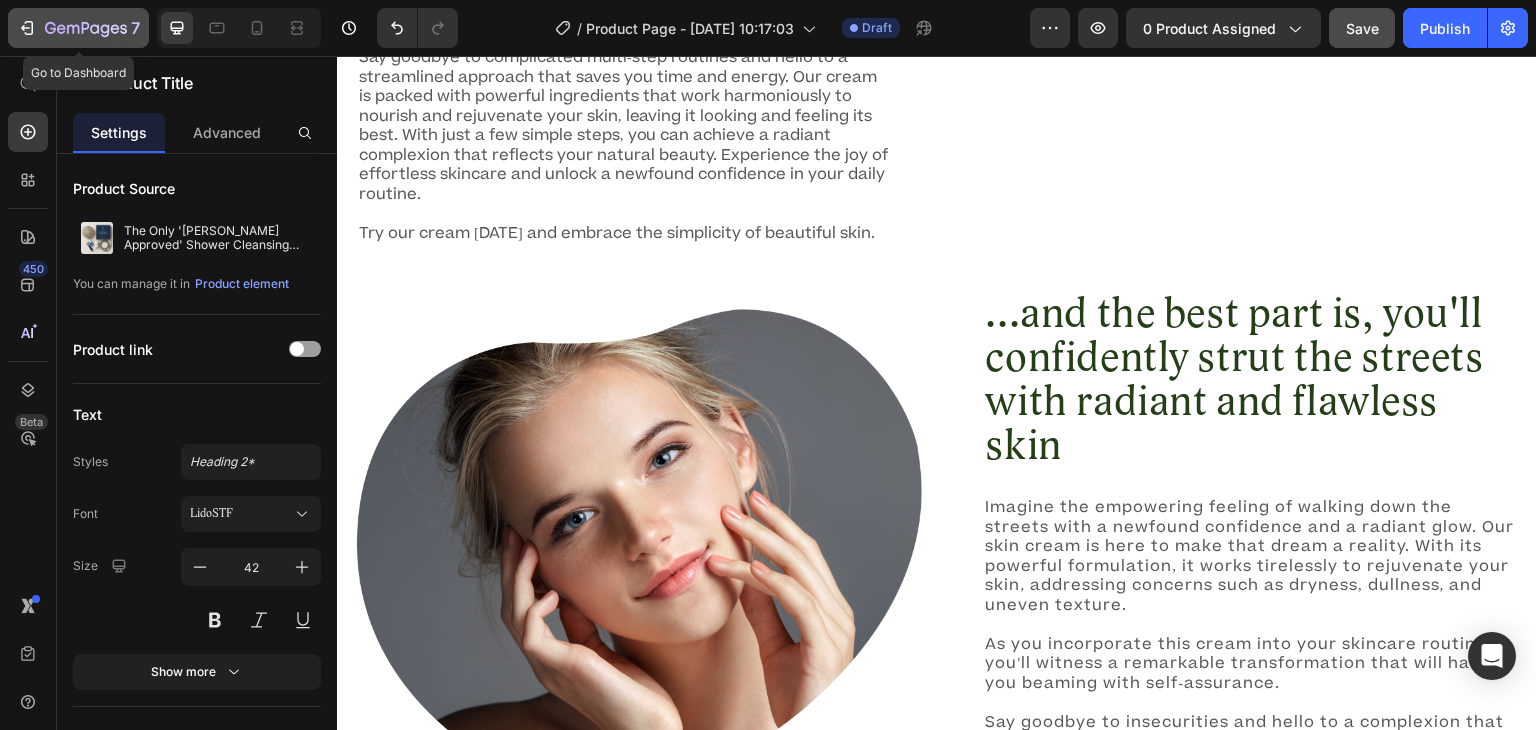 scroll, scrollTop: 1571, scrollLeft: 0, axis: vertical 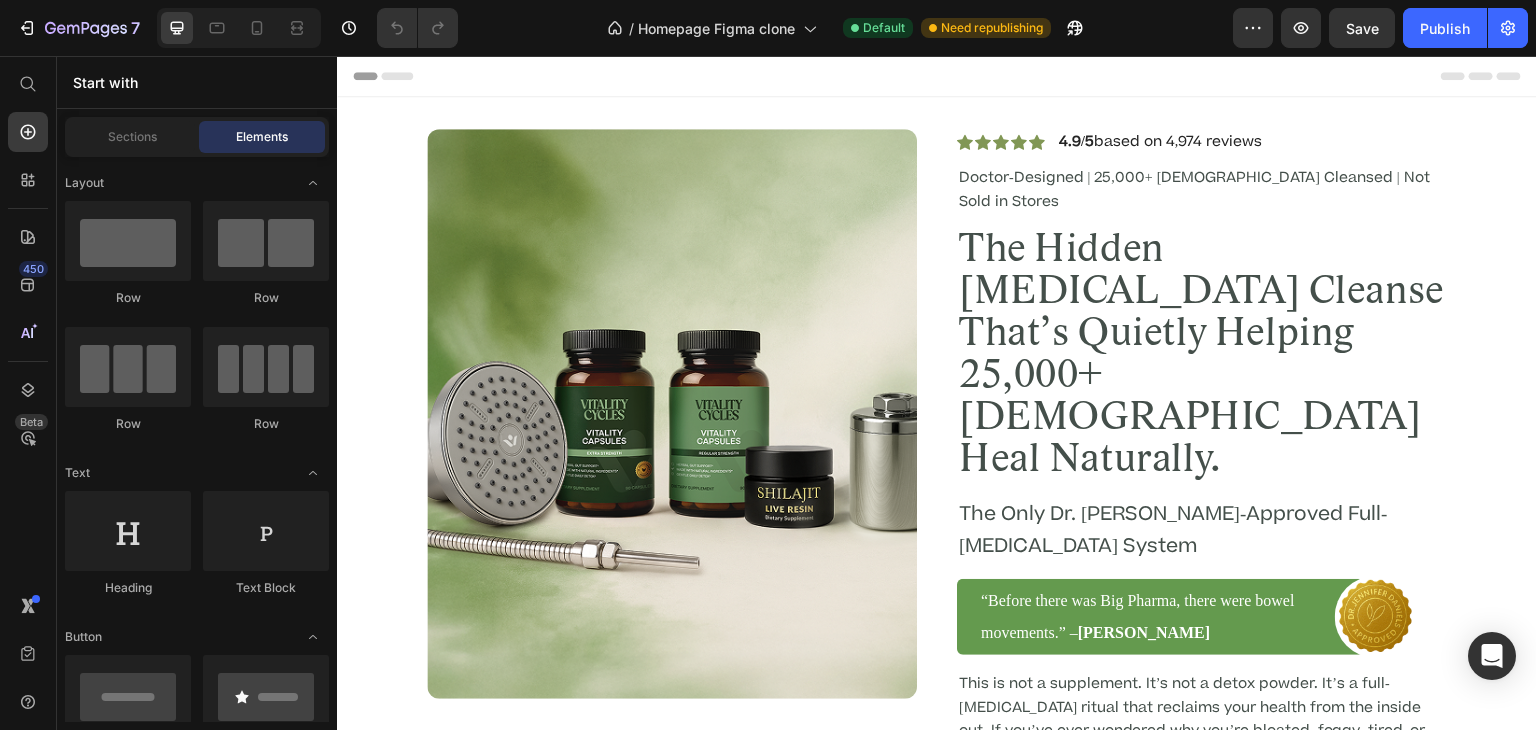 drag, startPoint x: 798, startPoint y: 25, endPoint x: 659, endPoint y: -67, distance: 166.68834 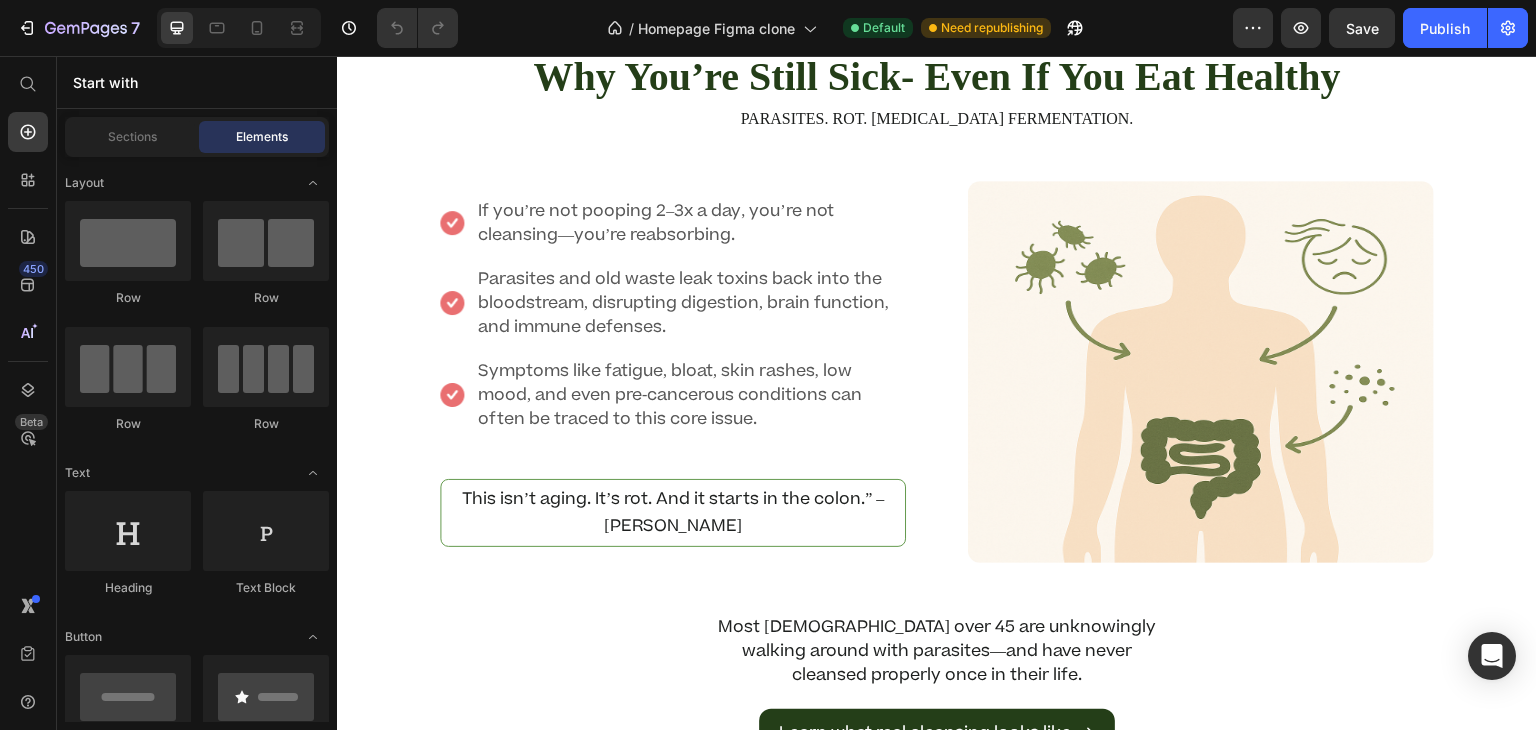 scroll, scrollTop: 1008, scrollLeft: 0, axis: vertical 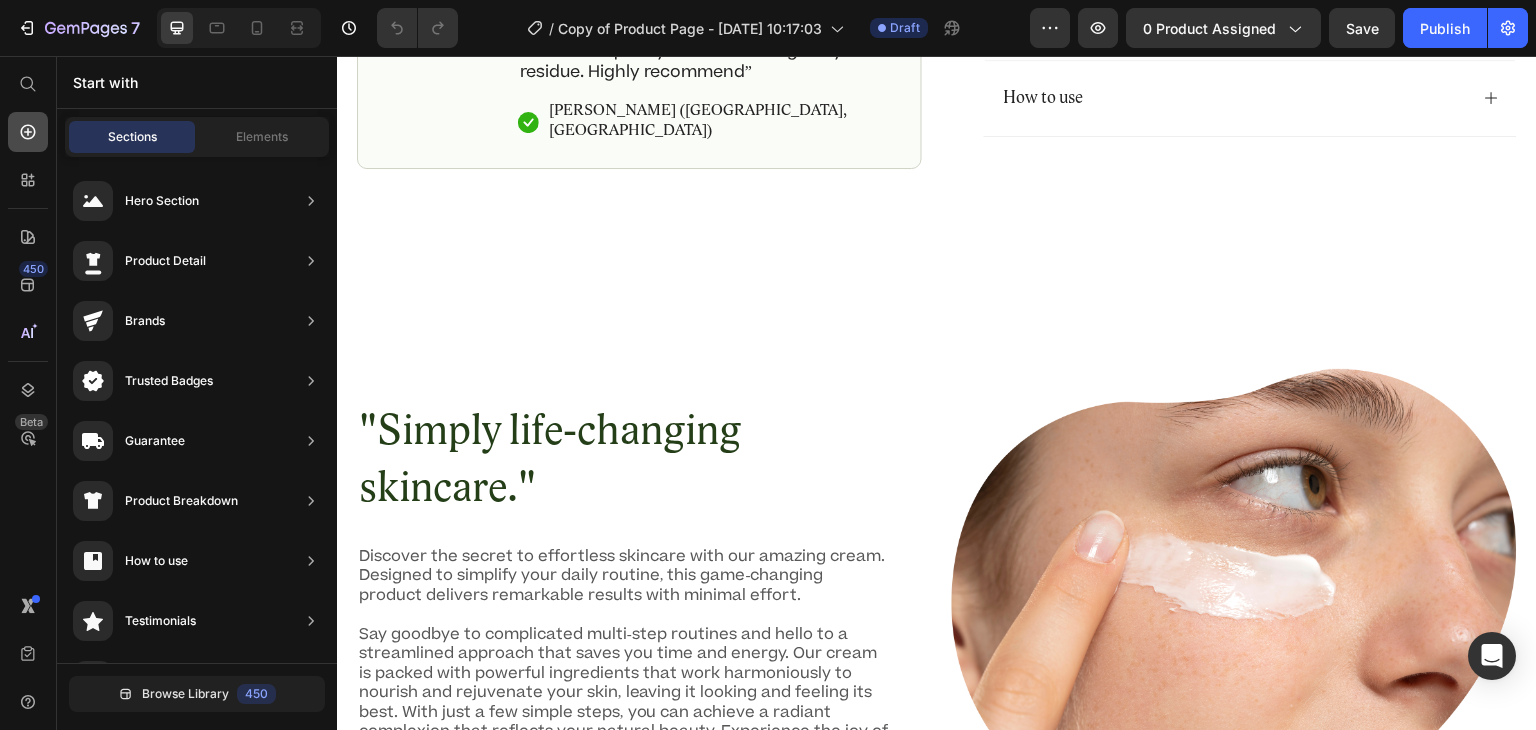 click 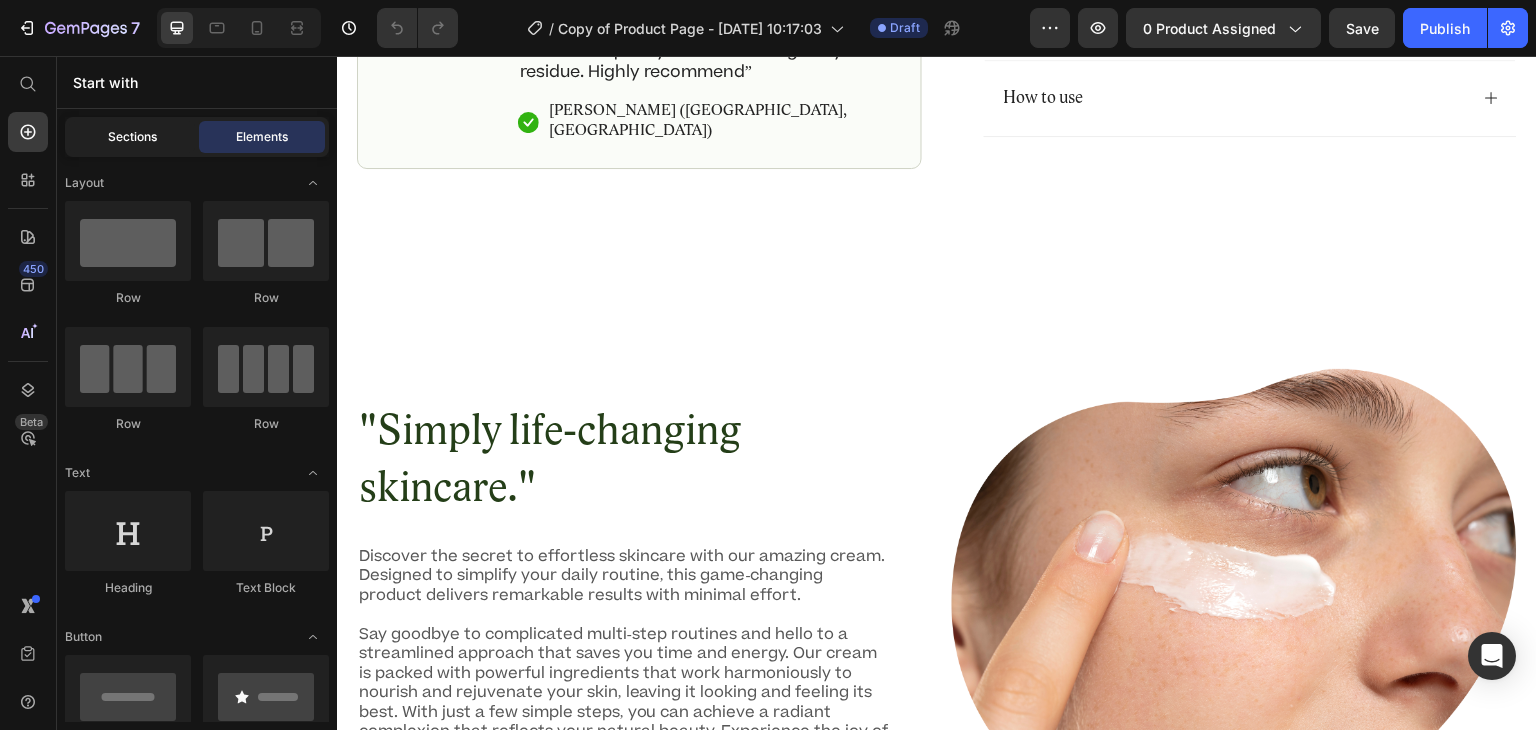click on "Sections" at bounding box center (132, 137) 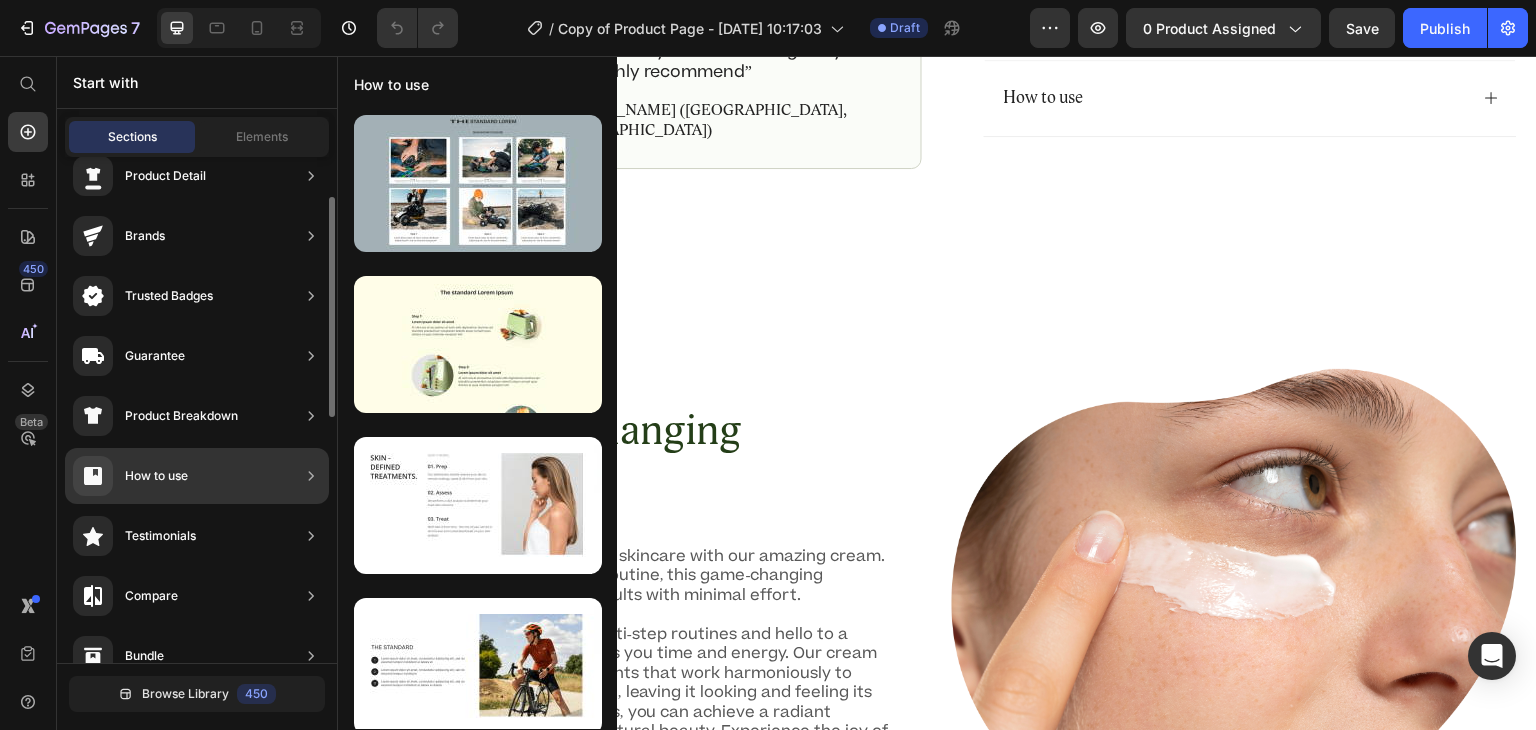 scroll, scrollTop: 87, scrollLeft: 0, axis: vertical 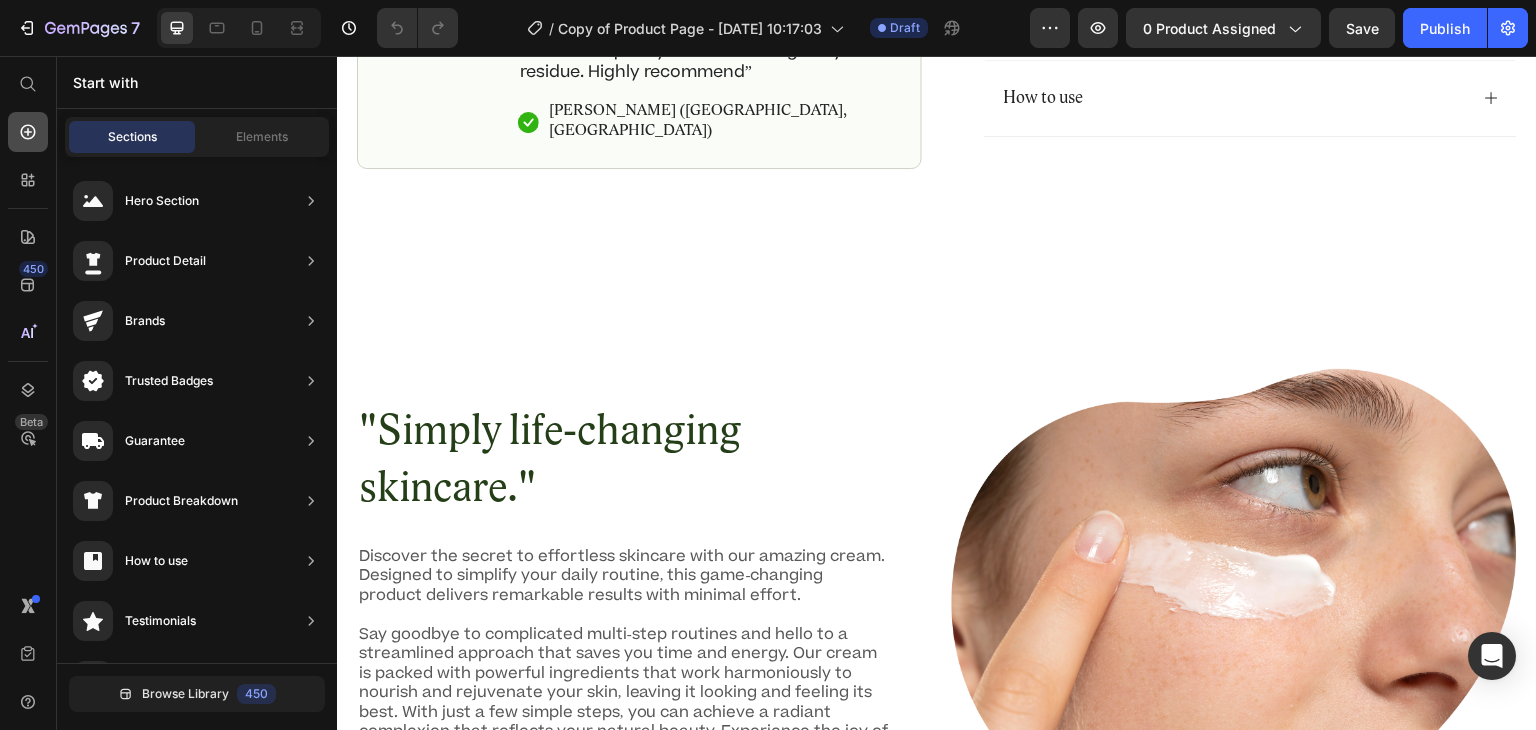 click 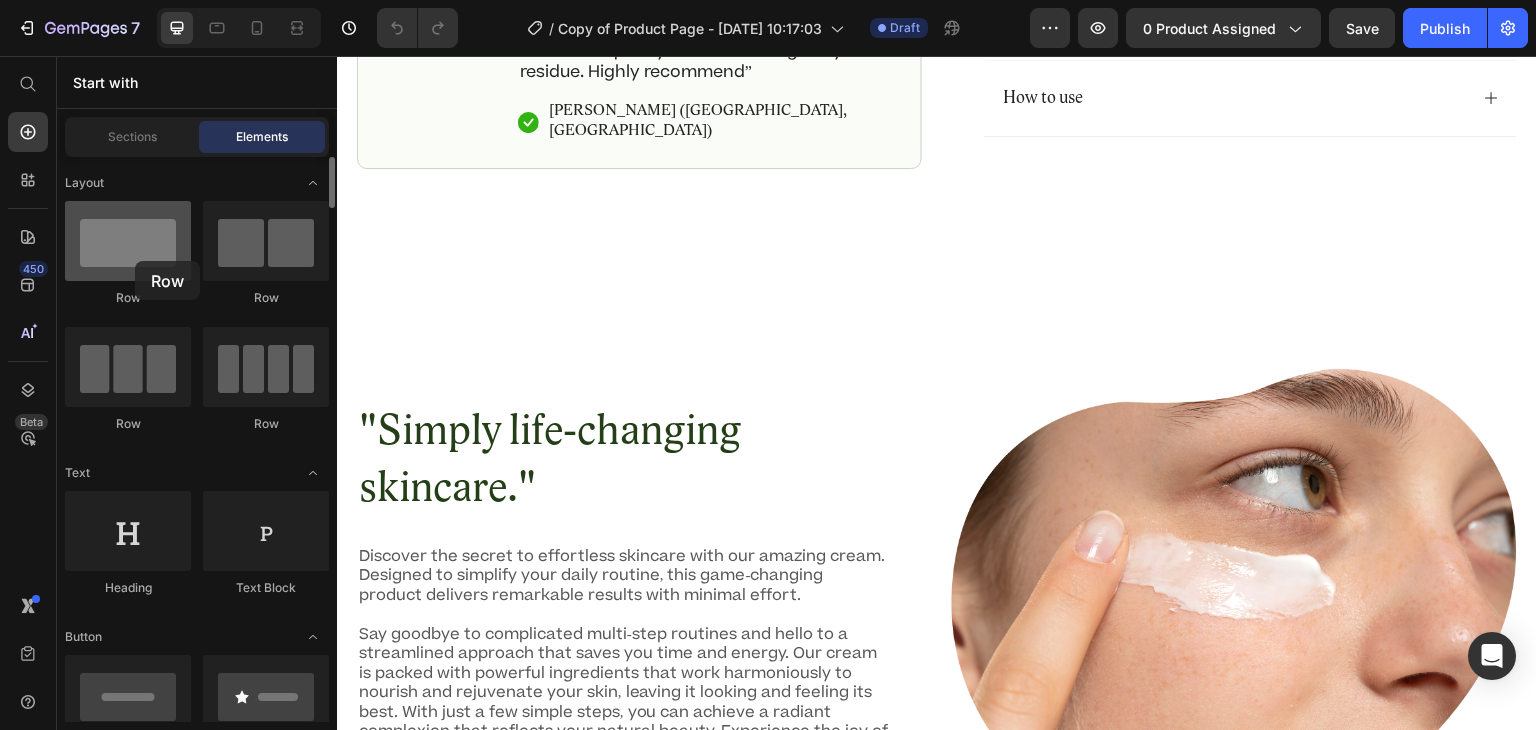 click at bounding box center (128, 241) 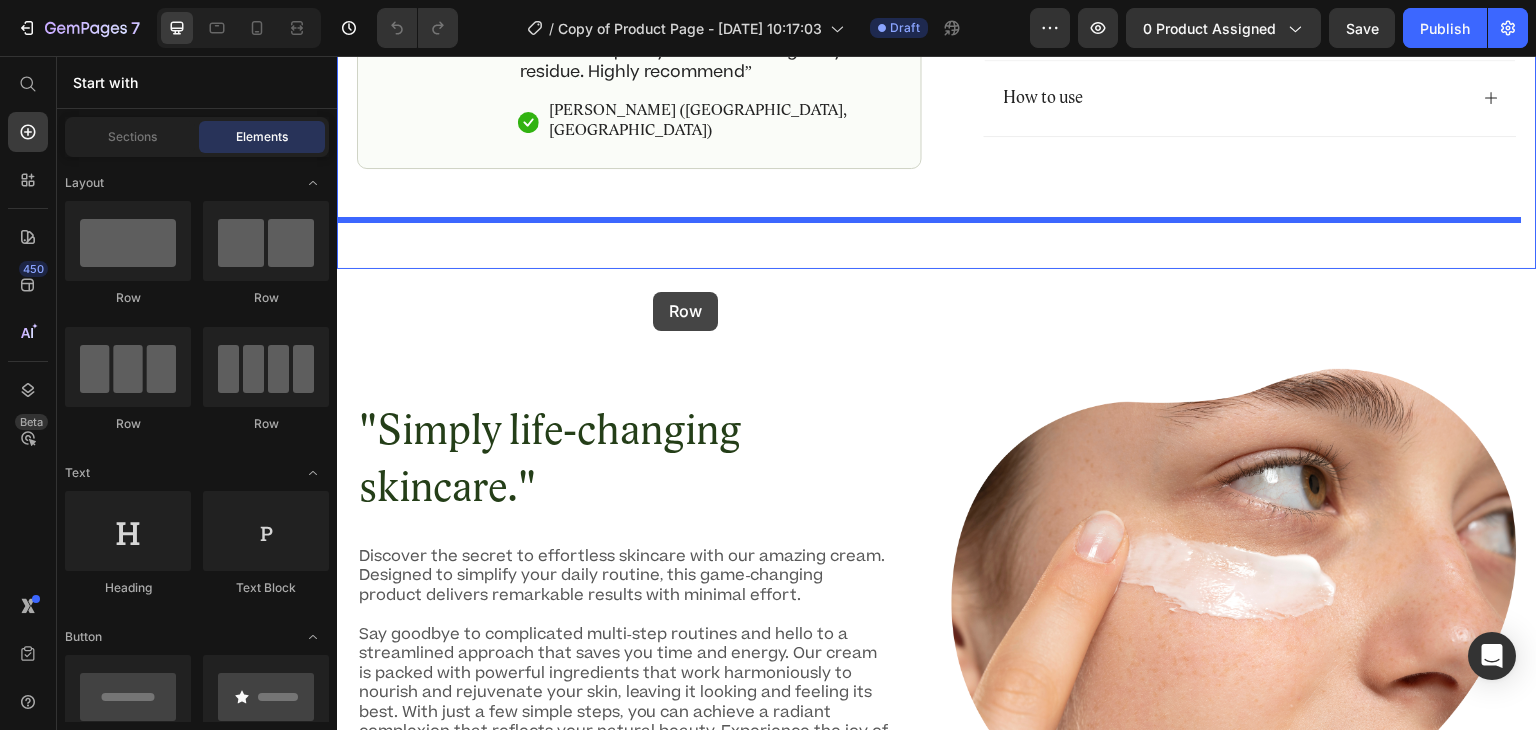 drag, startPoint x: 469, startPoint y: 321, endPoint x: 653, endPoint y: 292, distance: 186.2713 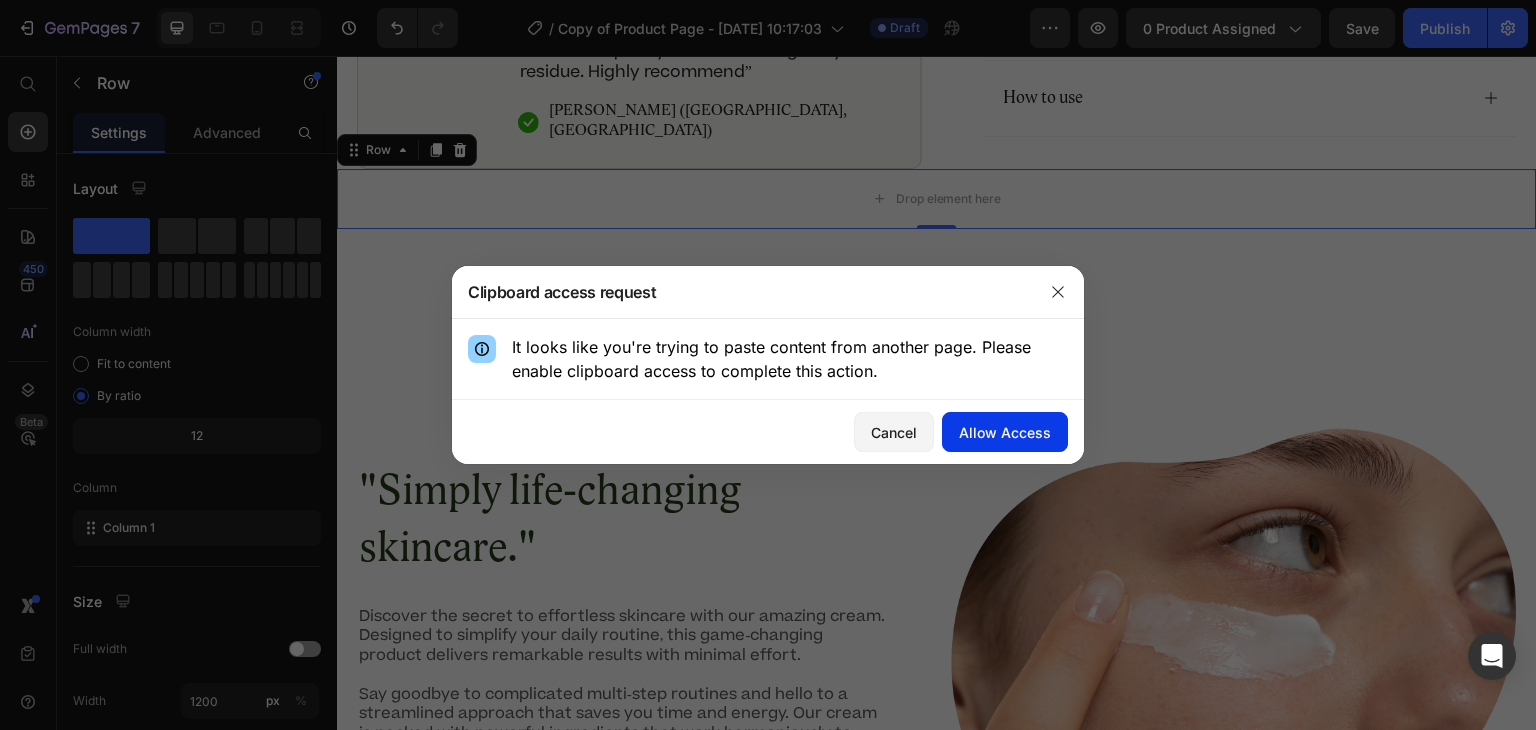 click on "Allow Access" at bounding box center (1005, 432) 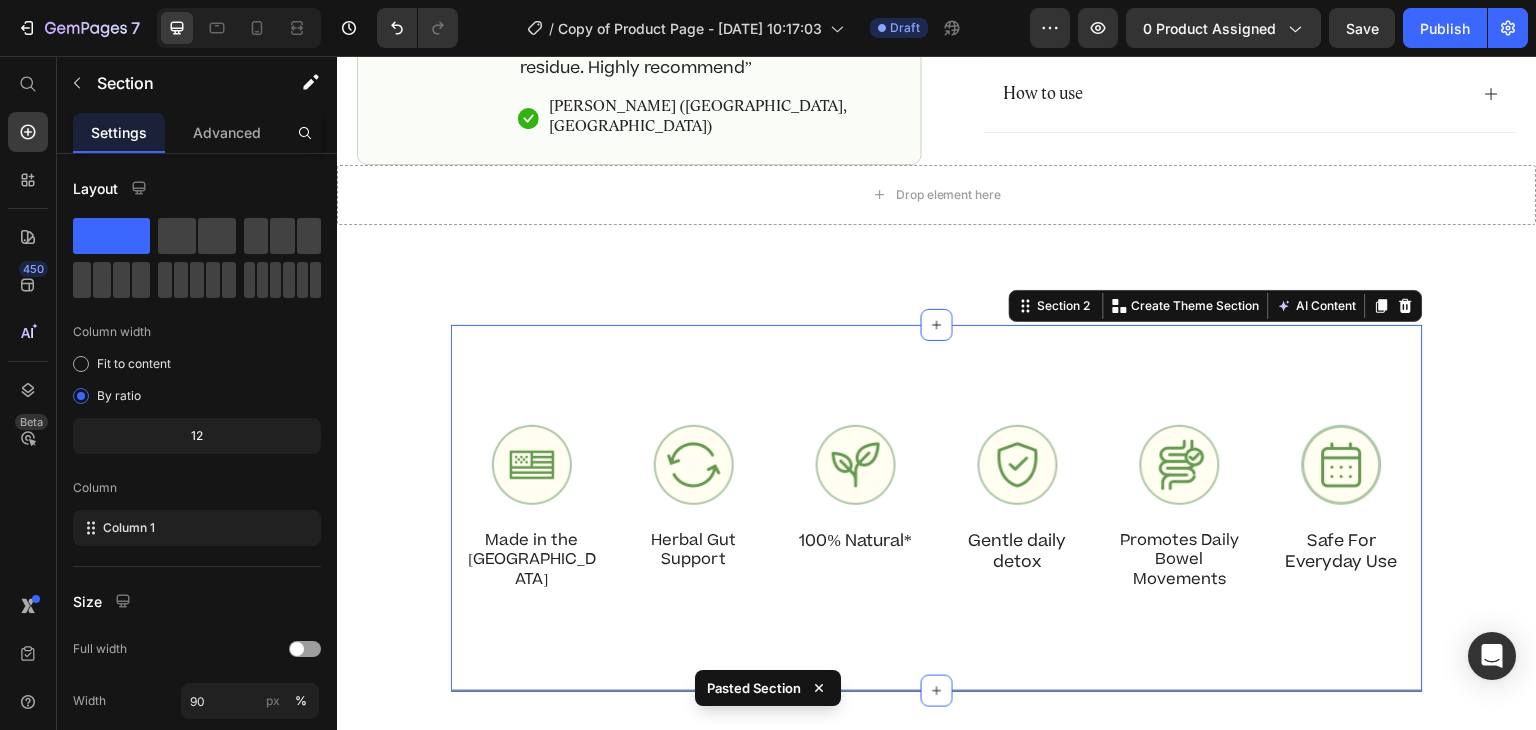 scroll, scrollTop: 972, scrollLeft: 0, axis: vertical 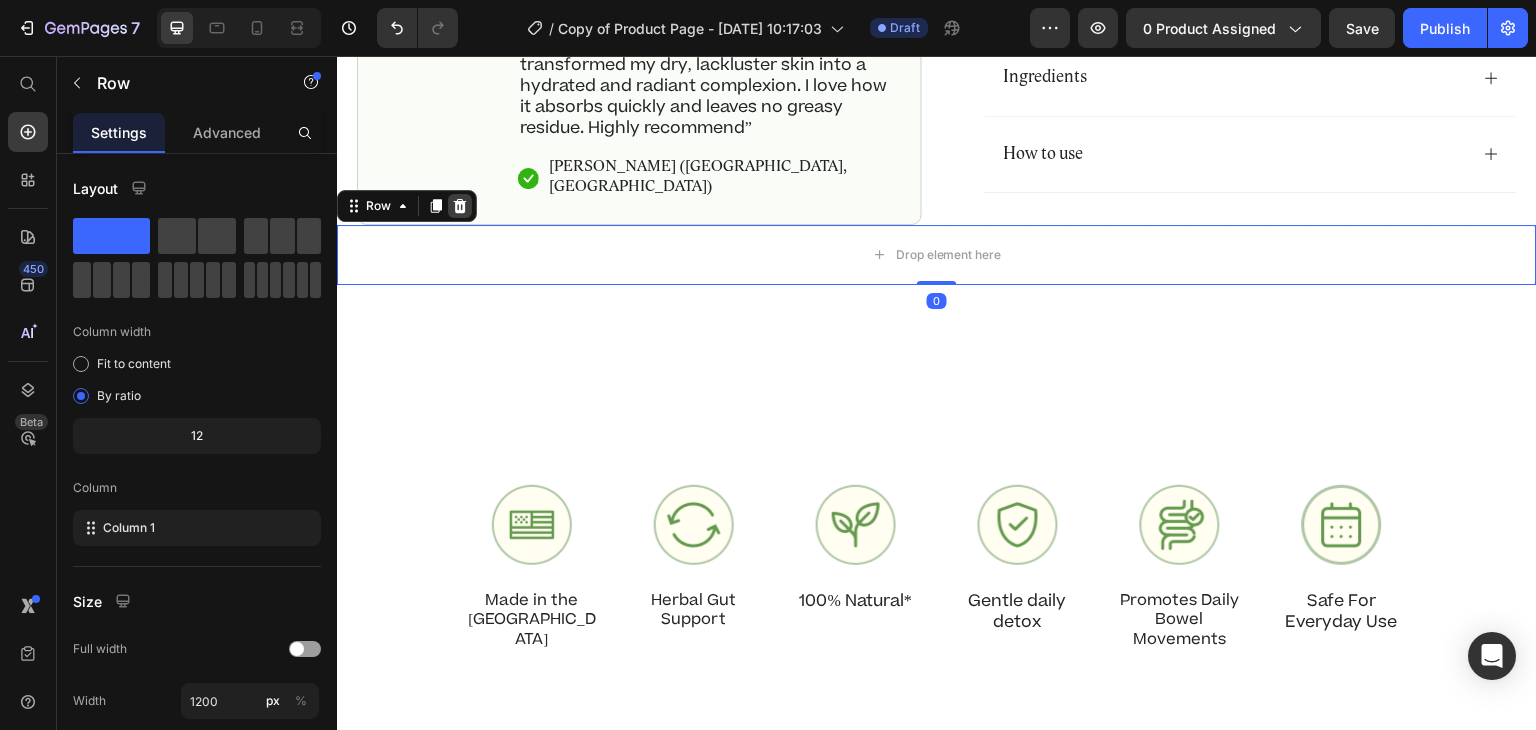 click 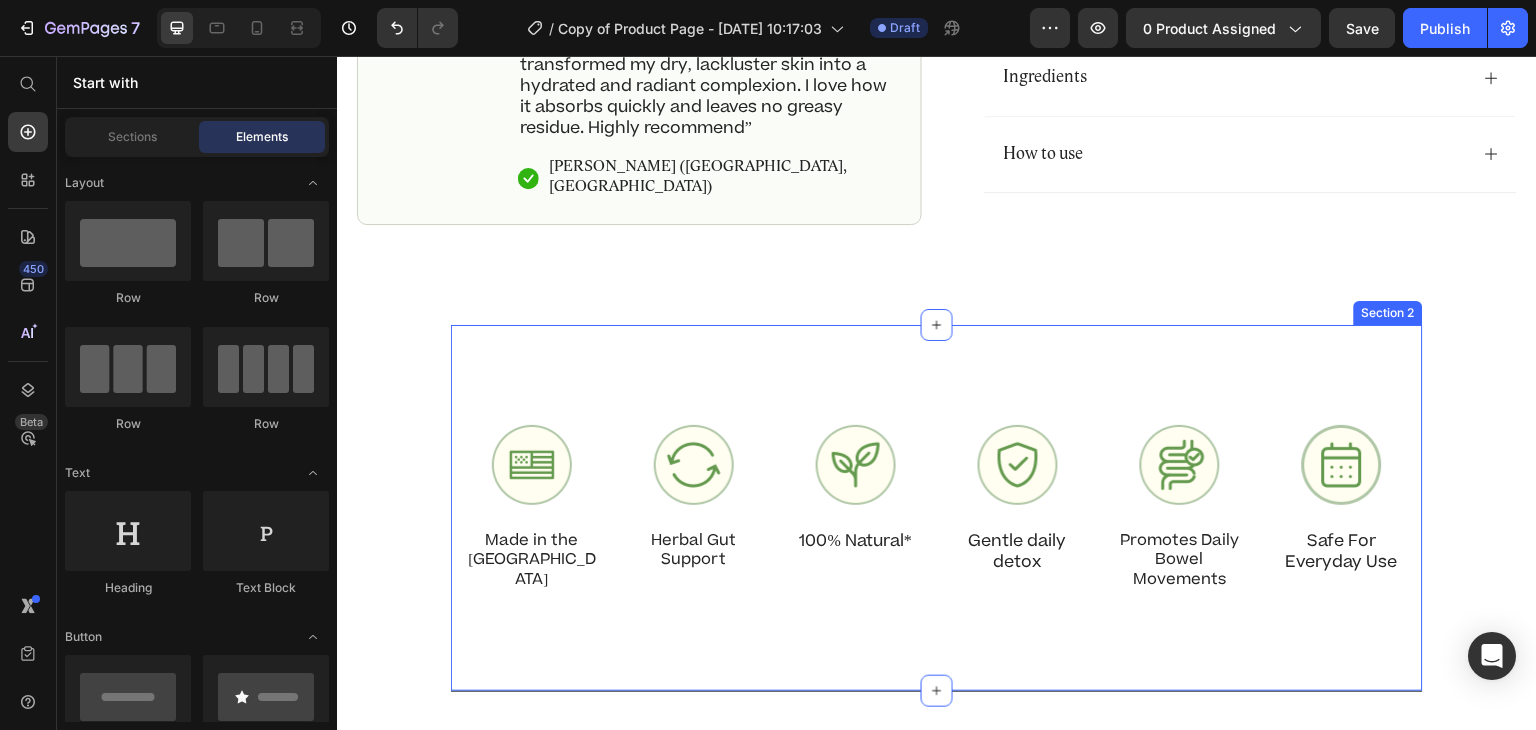 scroll, scrollTop: 1152, scrollLeft: 0, axis: vertical 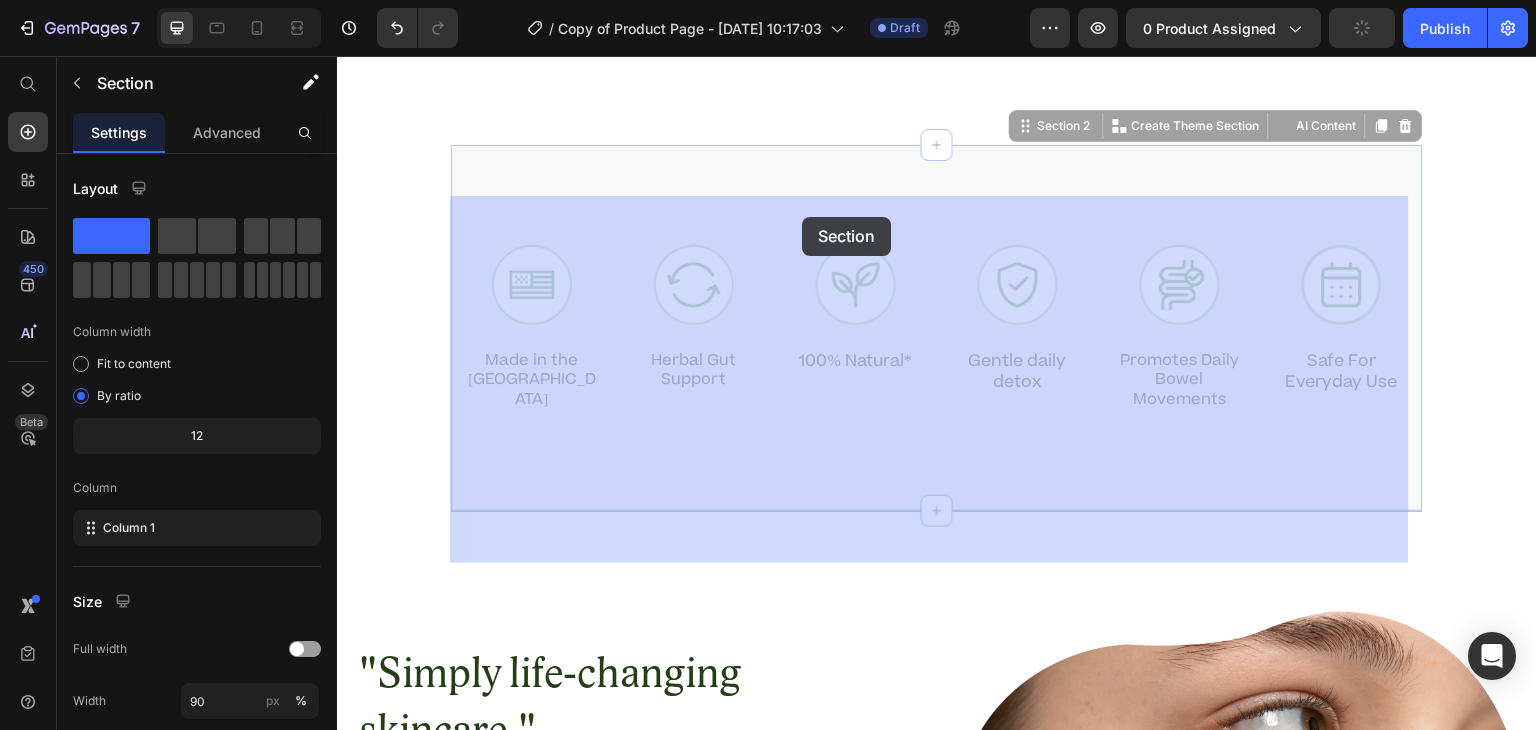 drag, startPoint x: 869, startPoint y: 264, endPoint x: 800, endPoint y: 211, distance: 87.005745 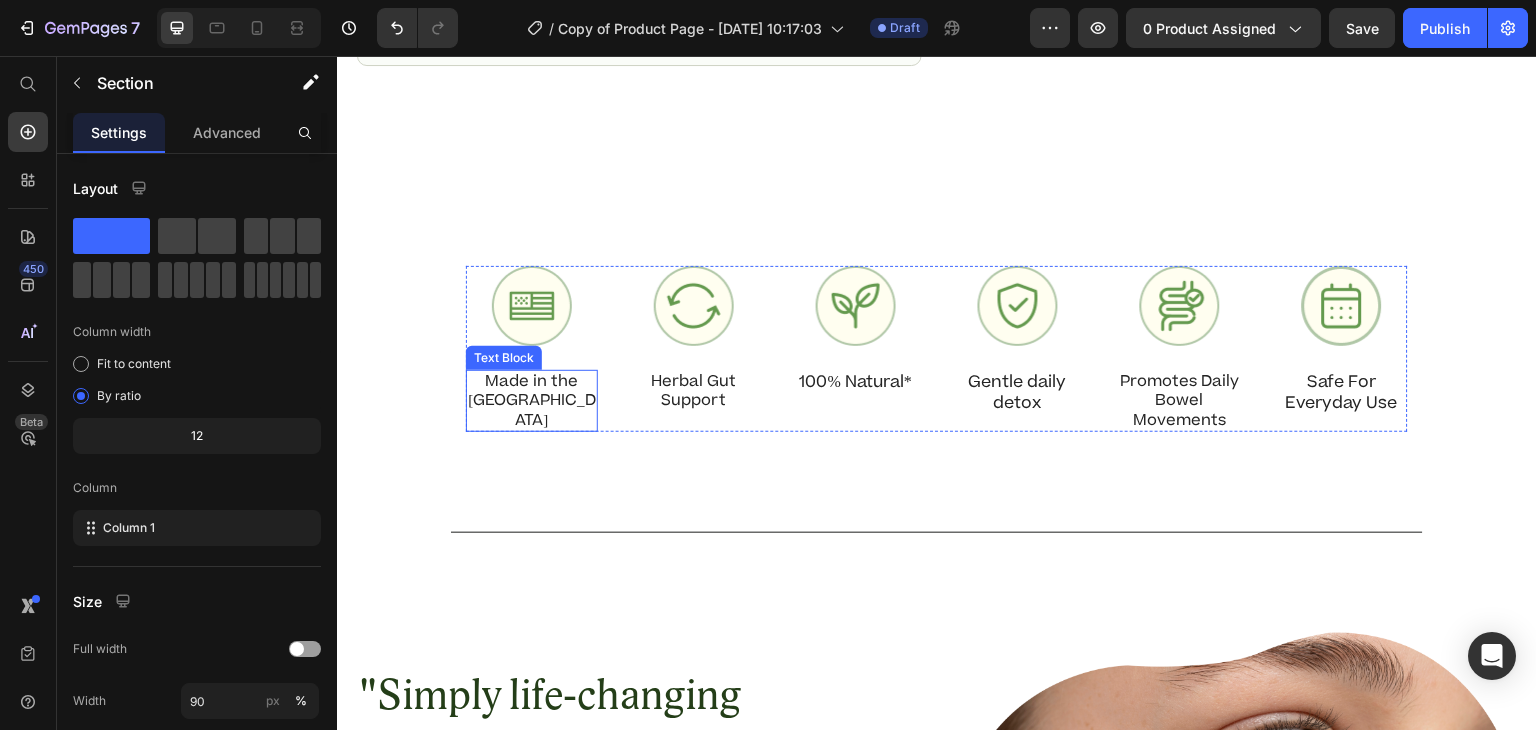 scroll, scrollTop: 1167, scrollLeft: 0, axis: vertical 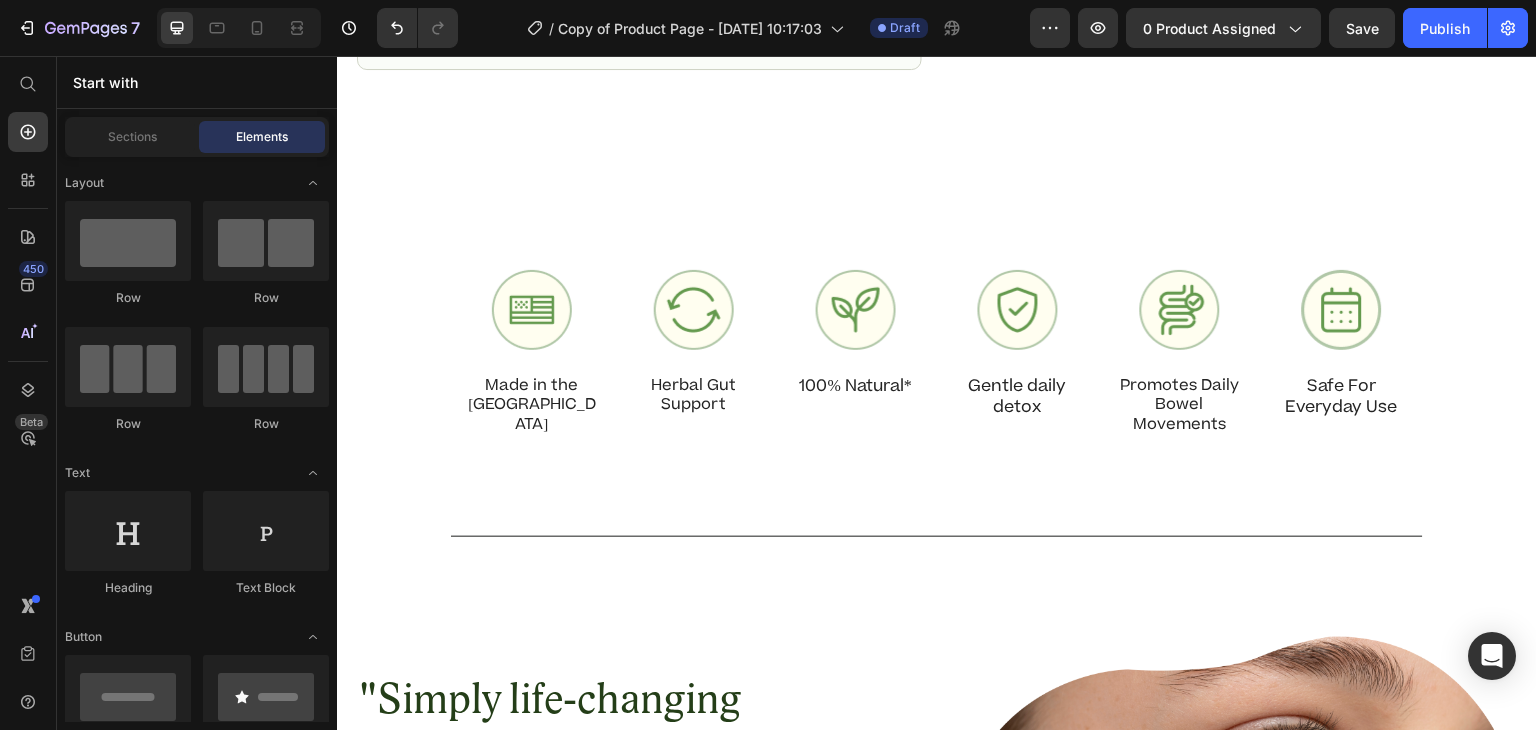 click on "Image Made in the [GEOGRAPHIC_DATA] Text Block Image herbal gut support Text Block Image 100% Natural* Text Block Image Gentle daily detox Text Block Image Promotes daily bowel movements Text Block Image Safe for everyday use Text Block Row Section 2" at bounding box center [937, 354] 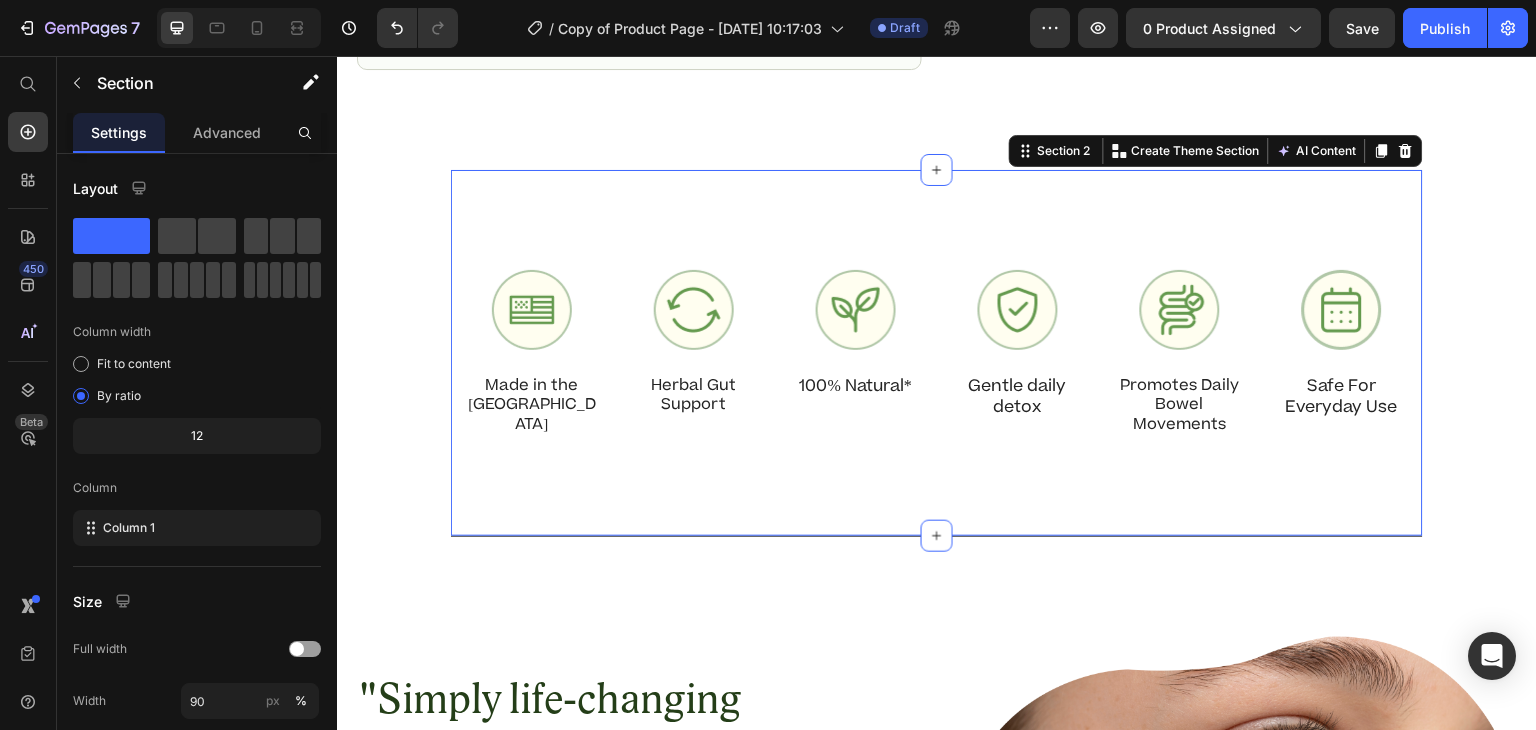 click on "Image Made in the [GEOGRAPHIC_DATA] Text Block Image herbal gut support Text Block Image 100% Natural* Text Block Image Gentle daily detox Text Block Image Promotes daily bowel movements Text Block Image Safe for everyday use Text Block Row Section 2   Create Theme Section AI Content Write with GemAI What would you like to describe here? Tone and Voice Persuasive Product Show more Generate" at bounding box center (937, 354) 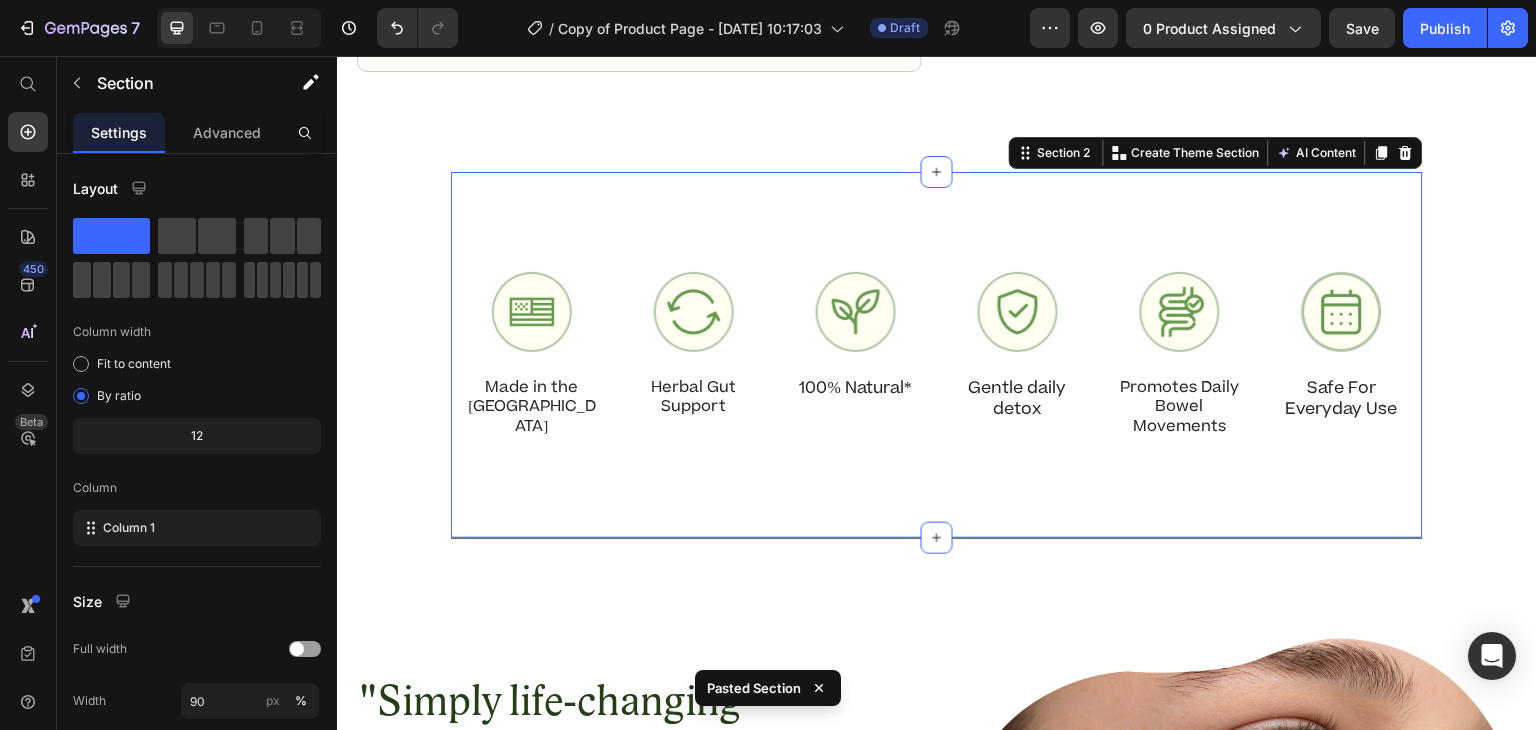 scroll, scrollTop: 1124, scrollLeft: 0, axis: vertical 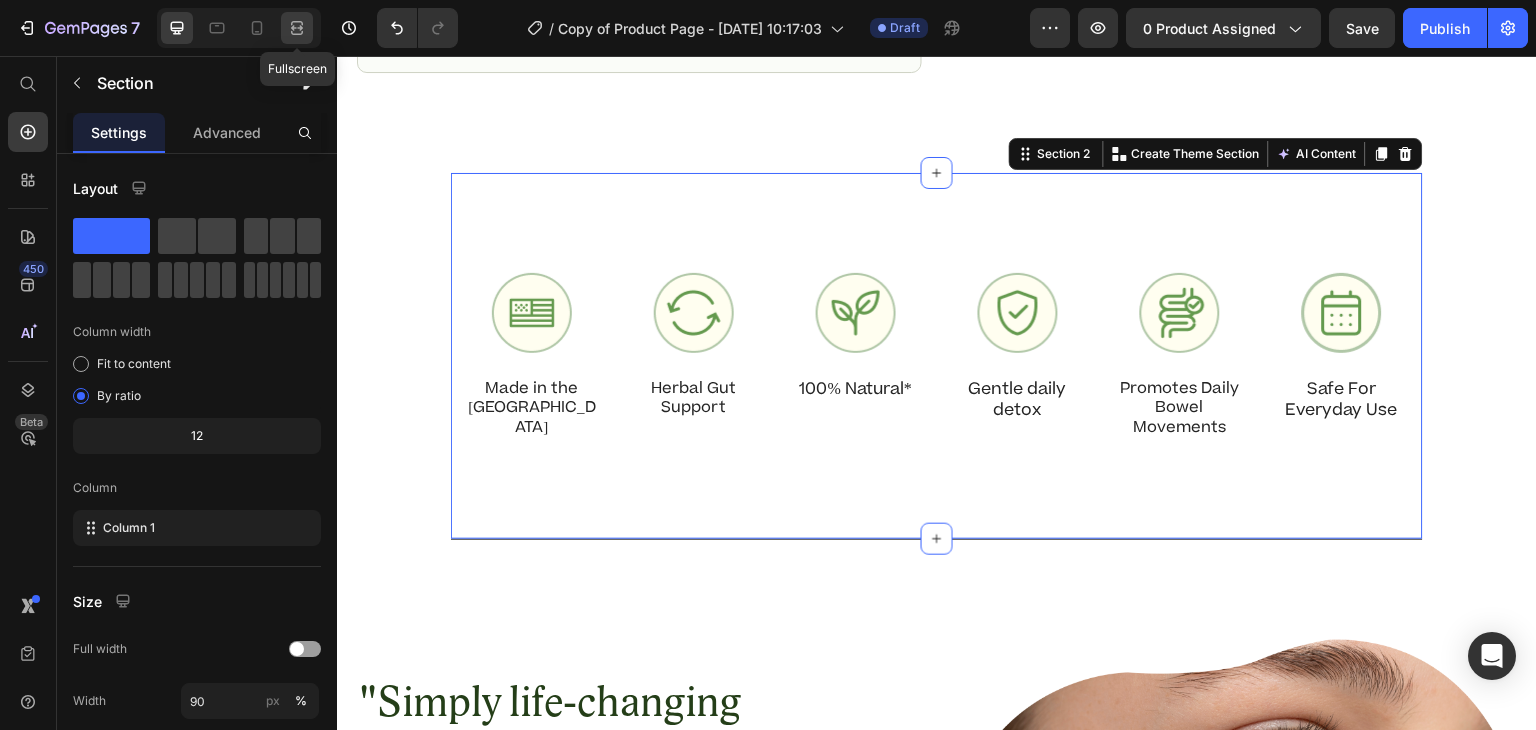 click 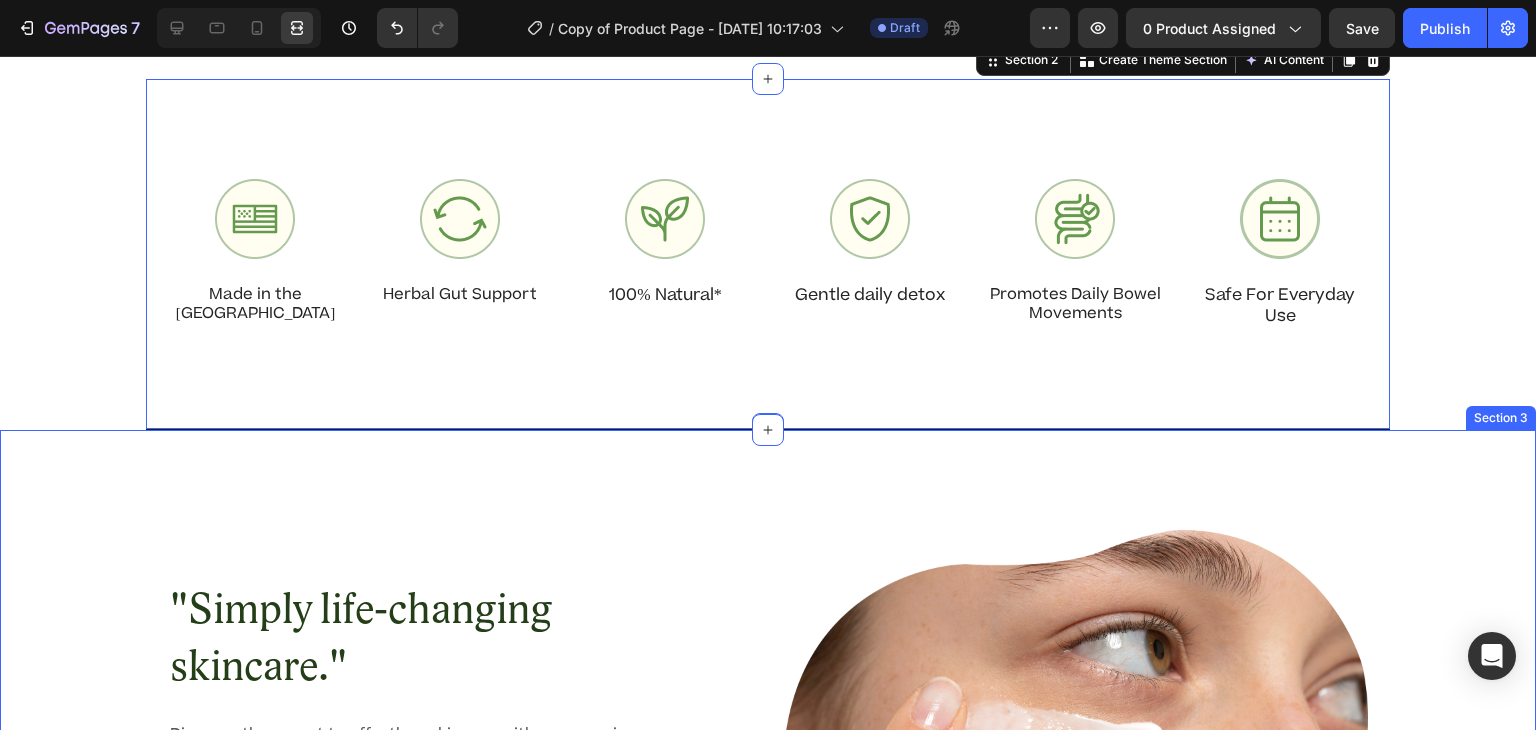 scroll, scrollTop: 1213, scrollLeft: 0, axis: vertical 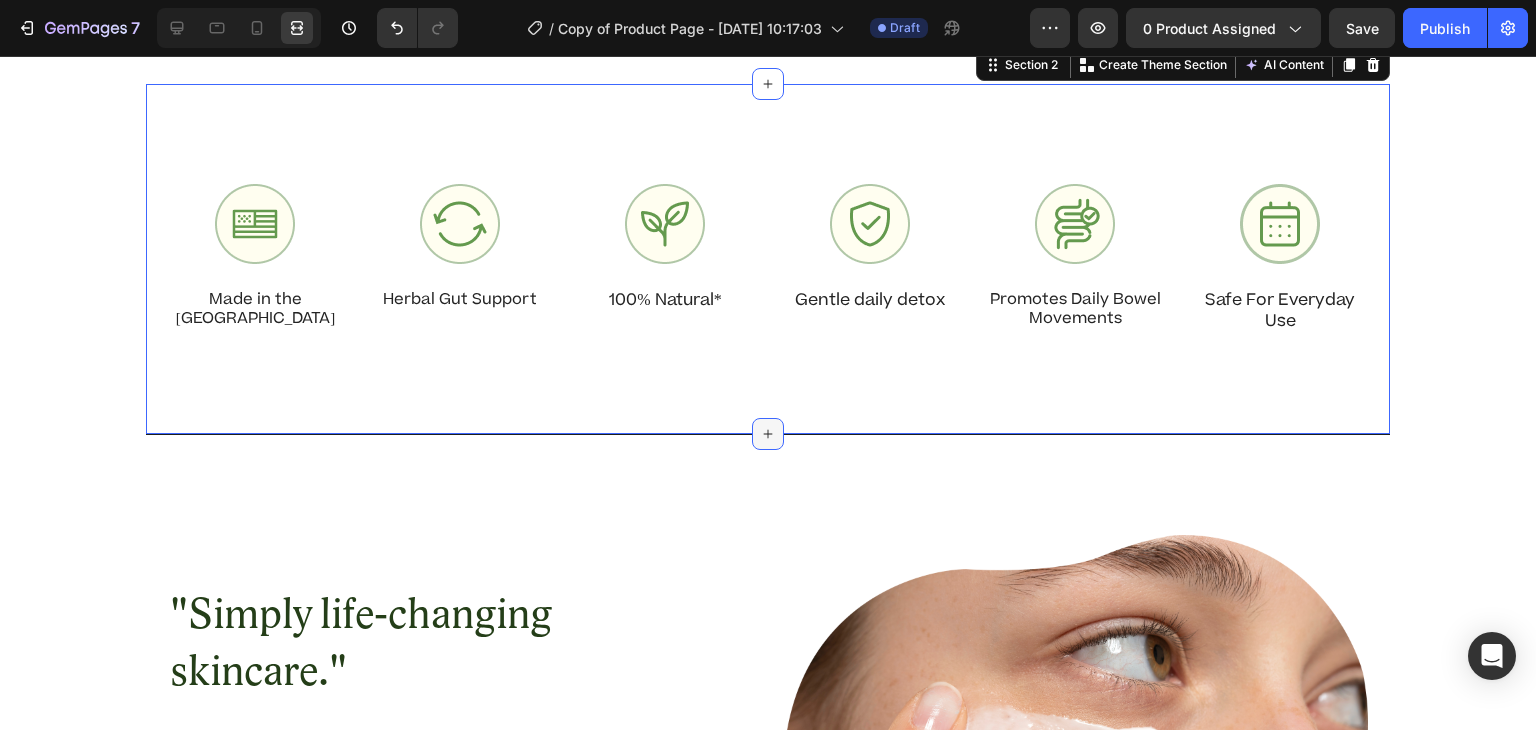 click 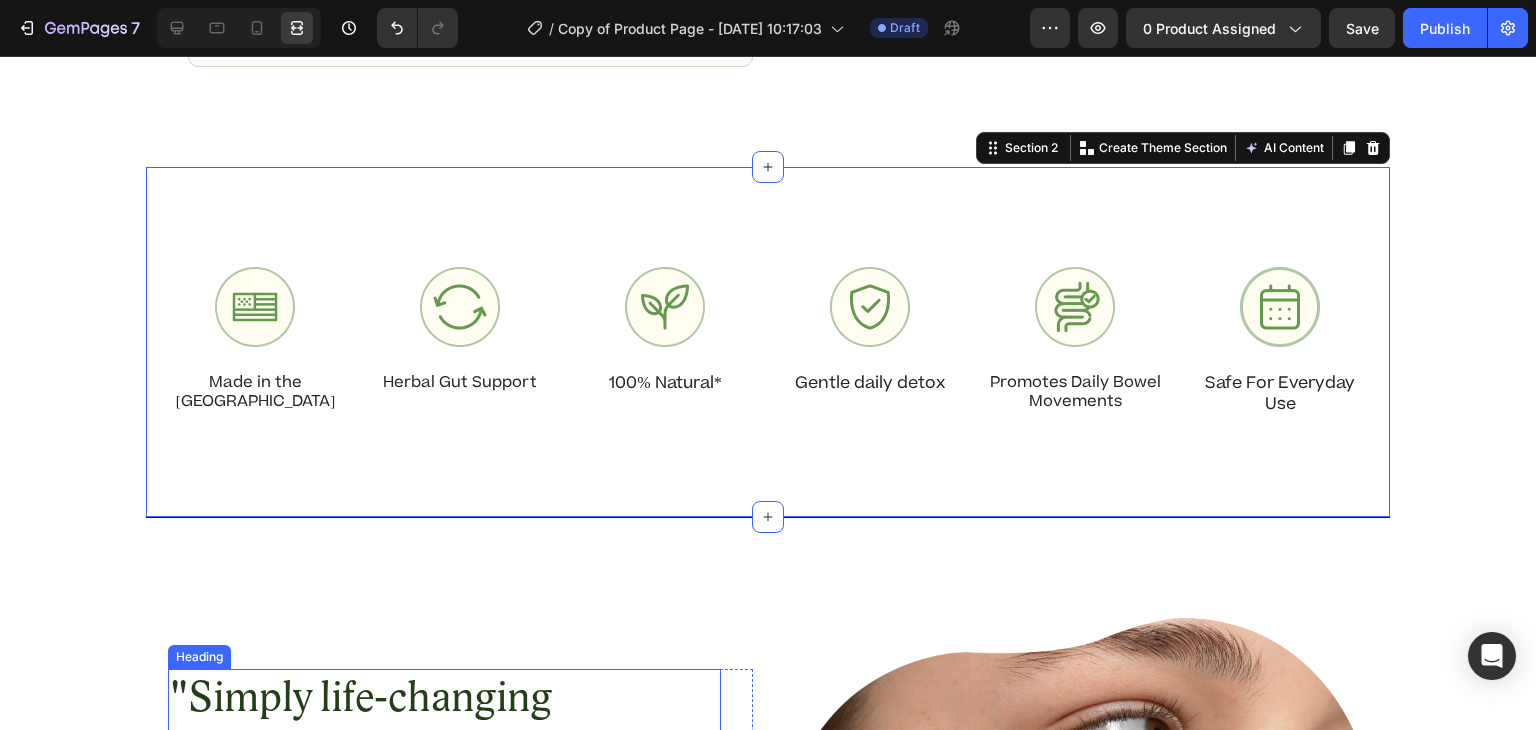 scroll, scrollTop: 986, scrollLeft: 0, axis: vertical 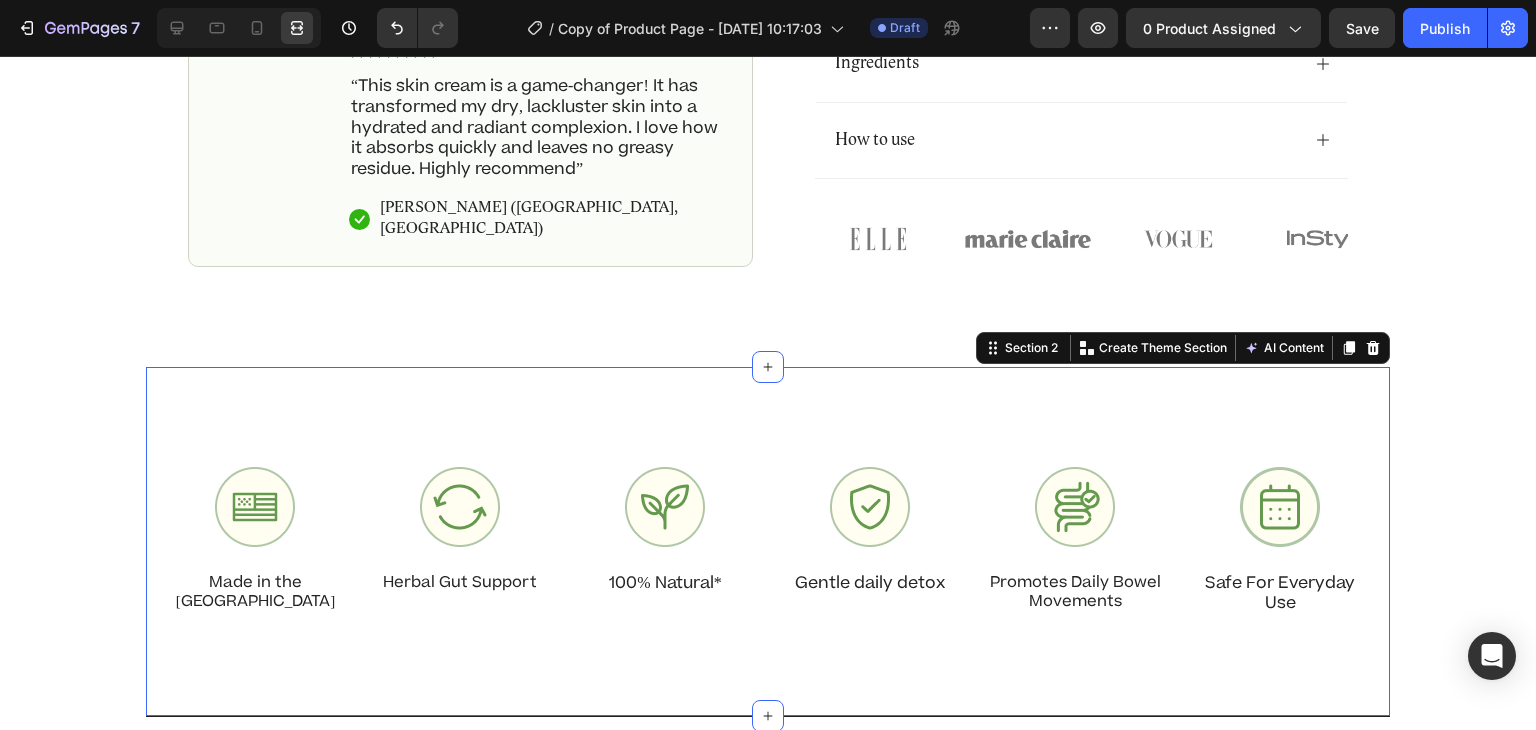 click on "Icon Free Shipping [DATE] Only Text Block Row
Icon 84,000+ Happy Customer Text Block Row Carousel Row
Product Images Image Icon Icon Icon Icon Icon Icon List “This skin cream is a game-changer! It has transformed my dry, lackluster skin into a hydrated and radiant complexion. I love how it absorbs quickly and leaves no greasy residue. Highly recommend” Text Block
Icon [PERSON_NAME] ([GEOGRAPHIC_DATA], [GEOGRAPHIC_DATA]) Text Block Row Row Row Icon Icon Icon Icon Icon Icon List (1349 Reviews) Text Block Row The Only '[PERSON_NAME] Approved' Shower Cleansing System. Product Title The 2023 Rated Innovation in Cosmetics Text Block Hydrate, rejuvenate, and glow with our revolutionary cream. Unleash your skin's potential [DATE]. Text Block
Intense Hydration
Environmentally Friendly
Made in [GEOGRAPHIC_DATA] Item List Kaching Bundles Kaching Bundles
Icon Sale Ends In 2 Hours | Limited Time Offer Text Block Row add to cart Add to Cart" at bounding box center (768, 2150) 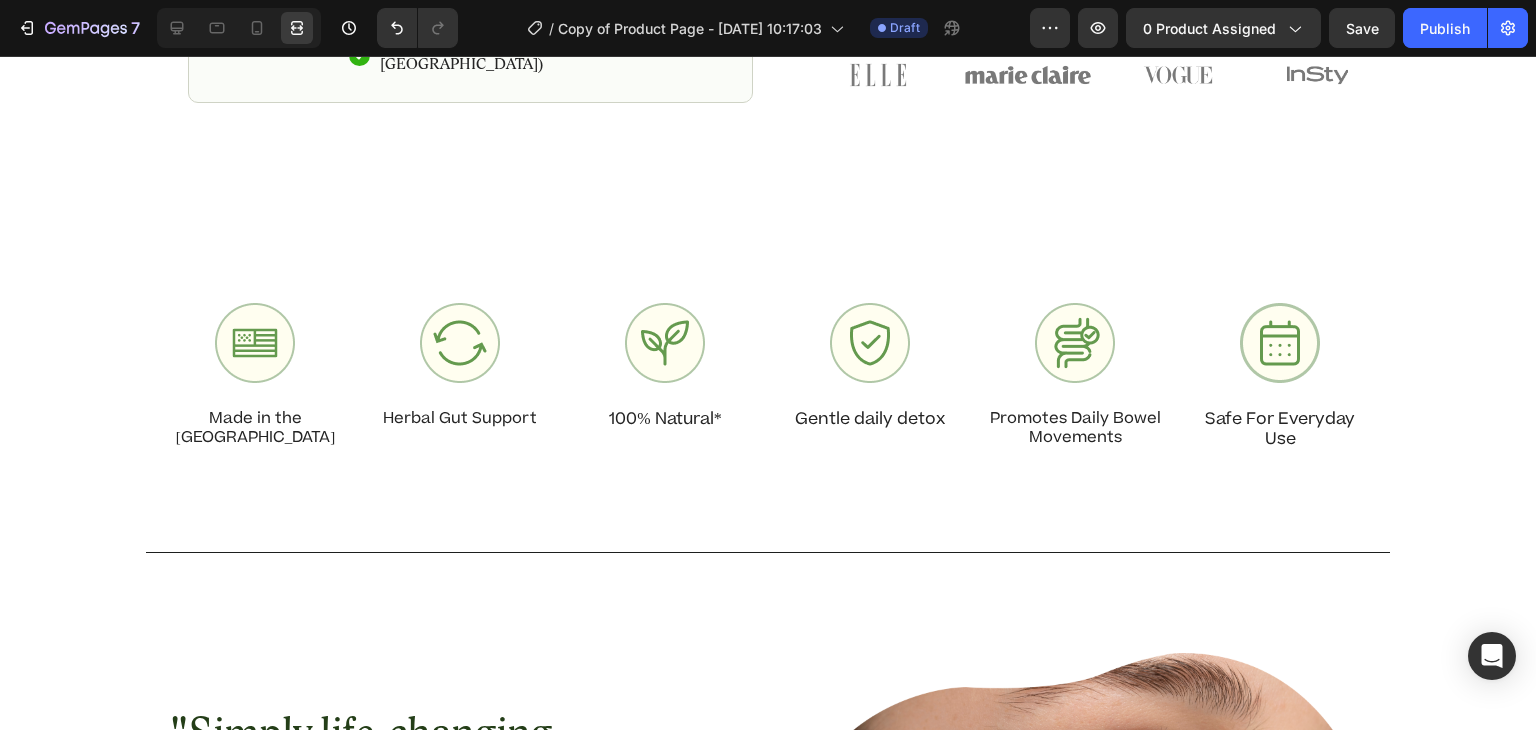 scroll, scrollTop: 1149, scrollLeft: 0, axis: vertical 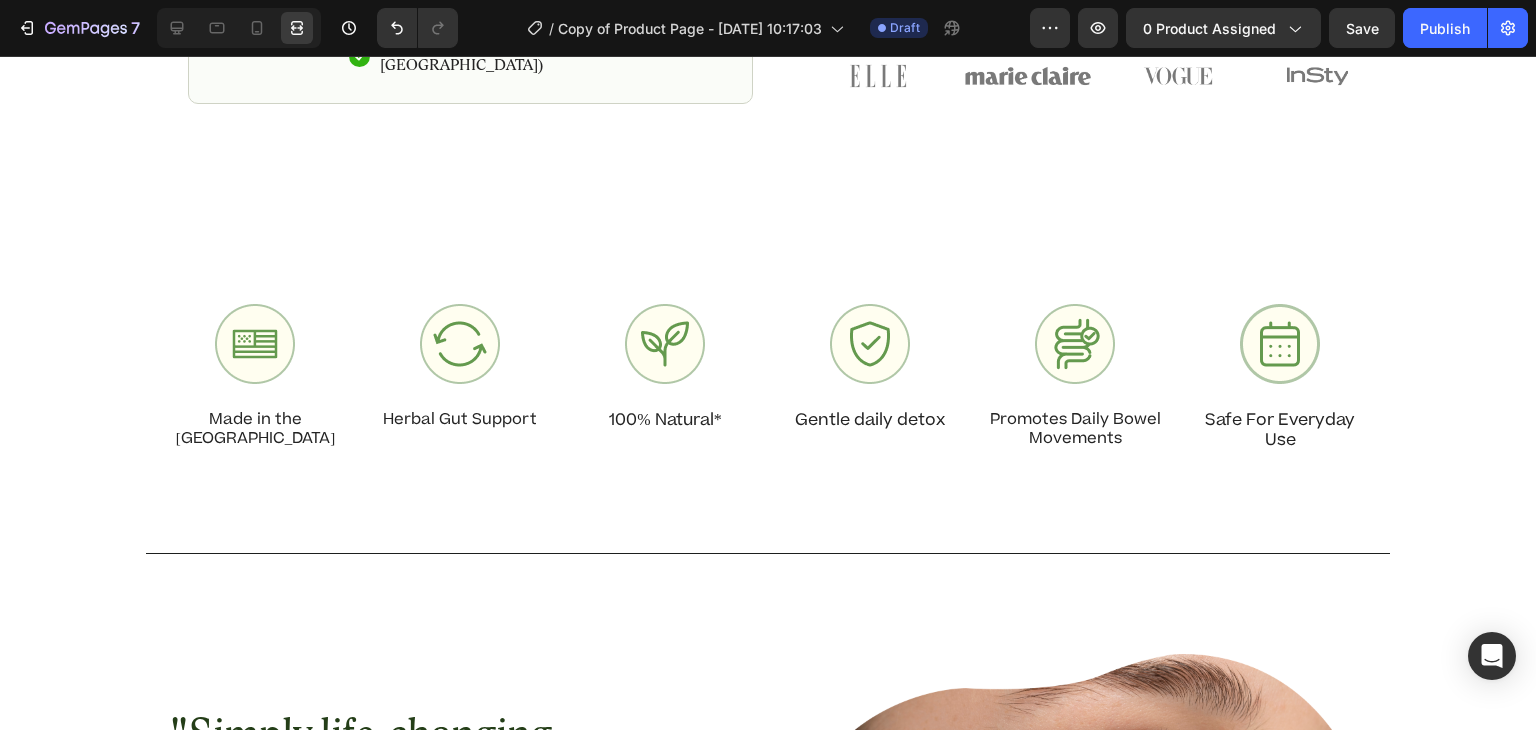 click on "Image Made in the [GEOGRAPHIC_DATA] Text Block Image herbal gut support Text Block Image 100% Natural* Text Block Image Gentle daily detox Text Block Image Promotes daily bowel movements Text Block Image Safe for everyday use Text Block Row Section 2" at bounding box center [768, 379] 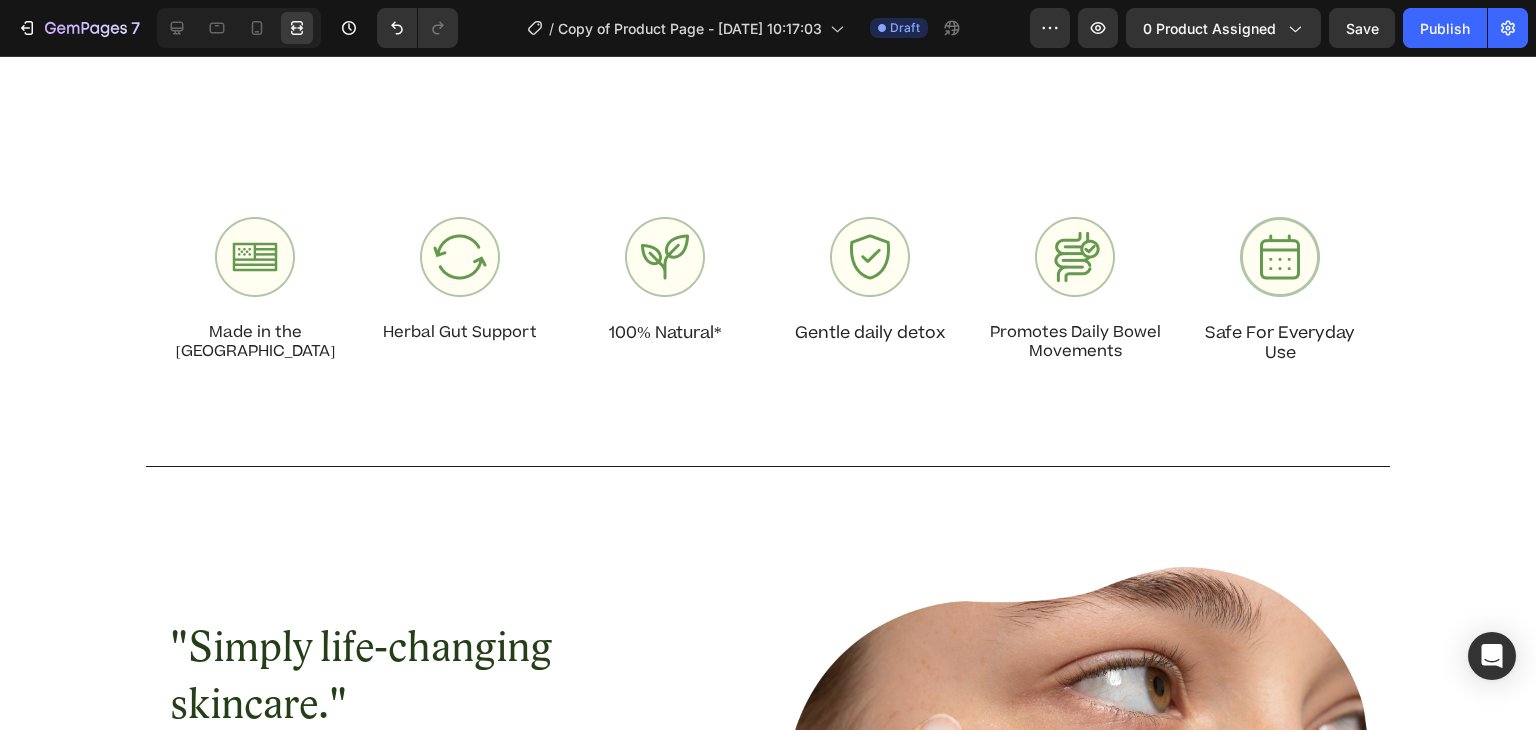 scroll, scrollTop: 1236, scrollLeft: 0, axis: vertical 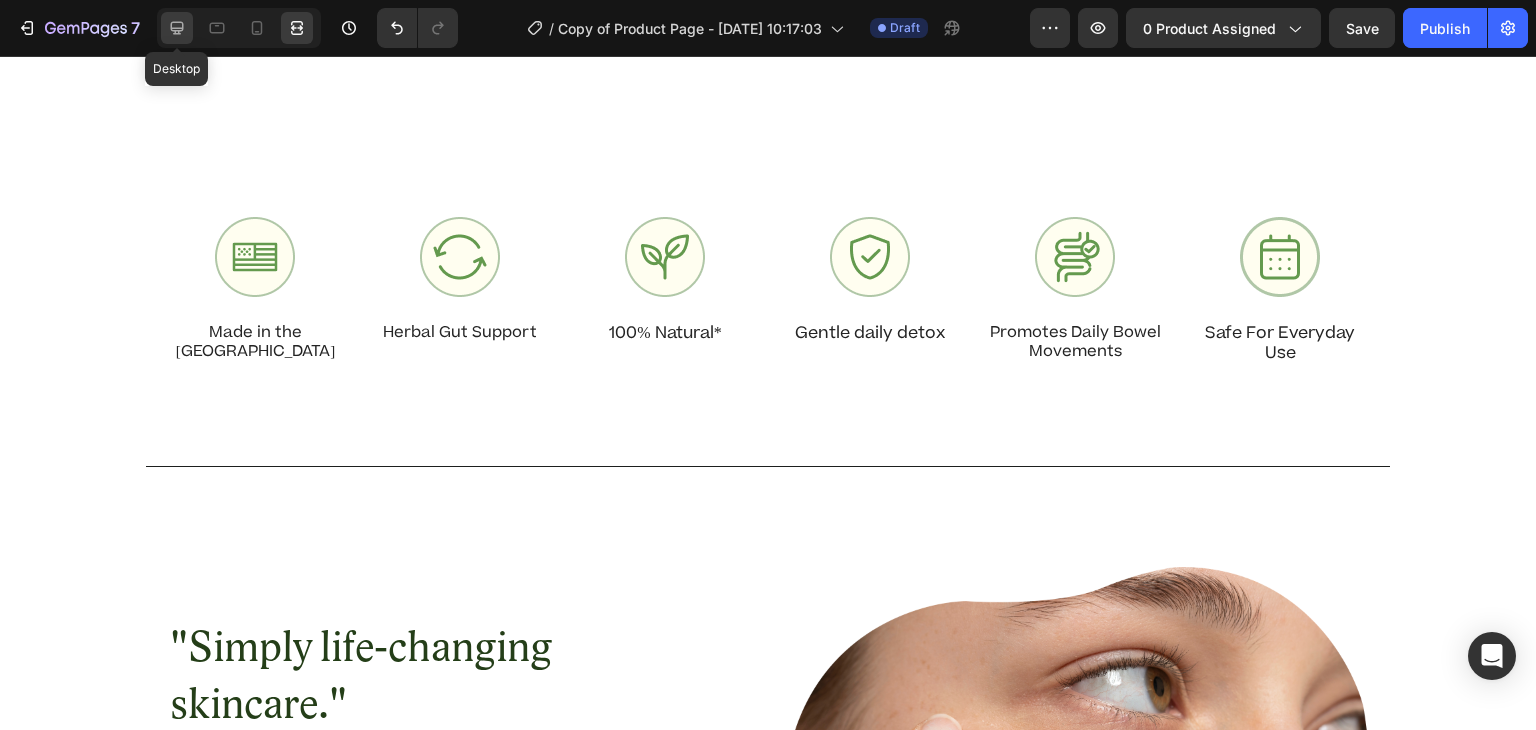 click 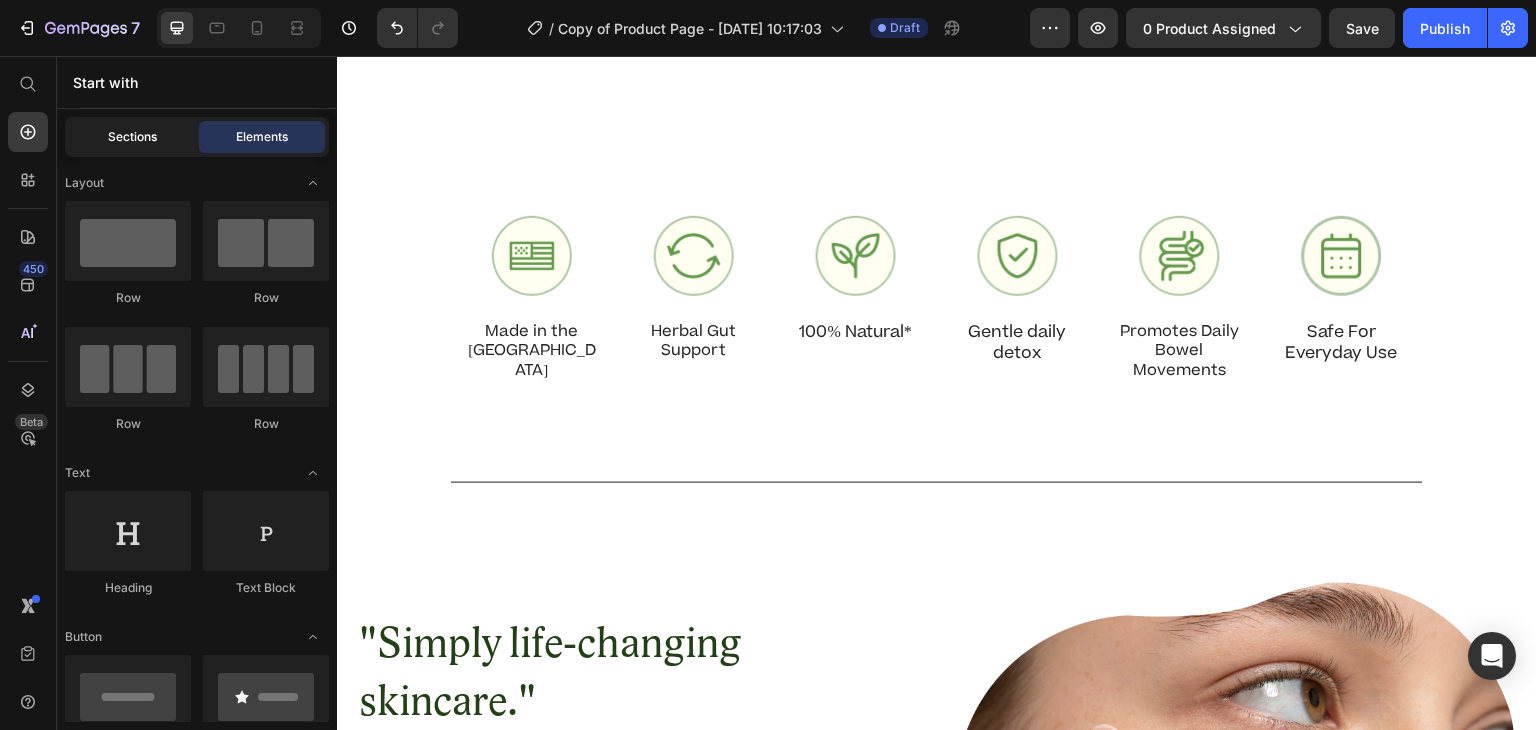 click on "Sections" at bounding box center [132, 137] 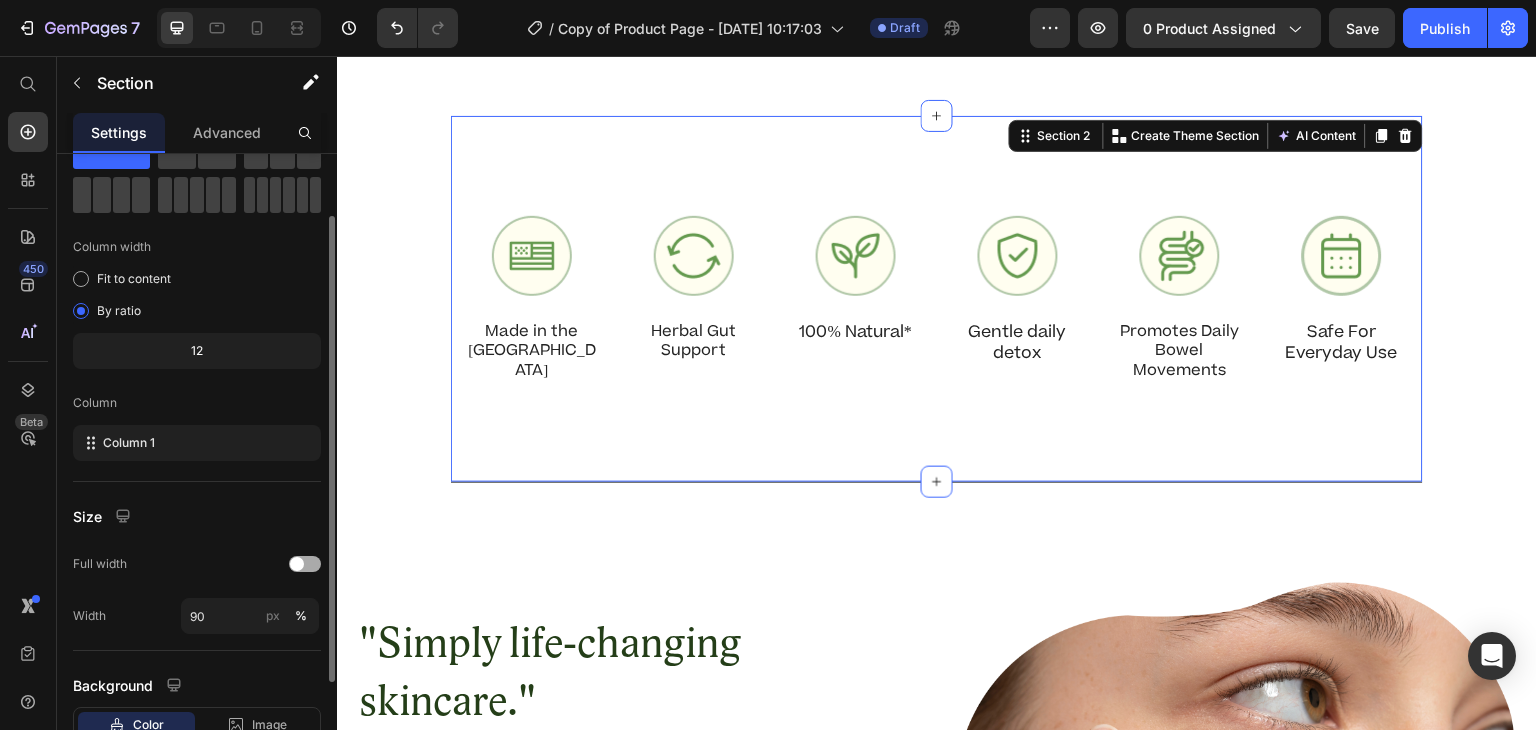 scroll, scrollTop: 0, scrollLeft: 0, axis: both 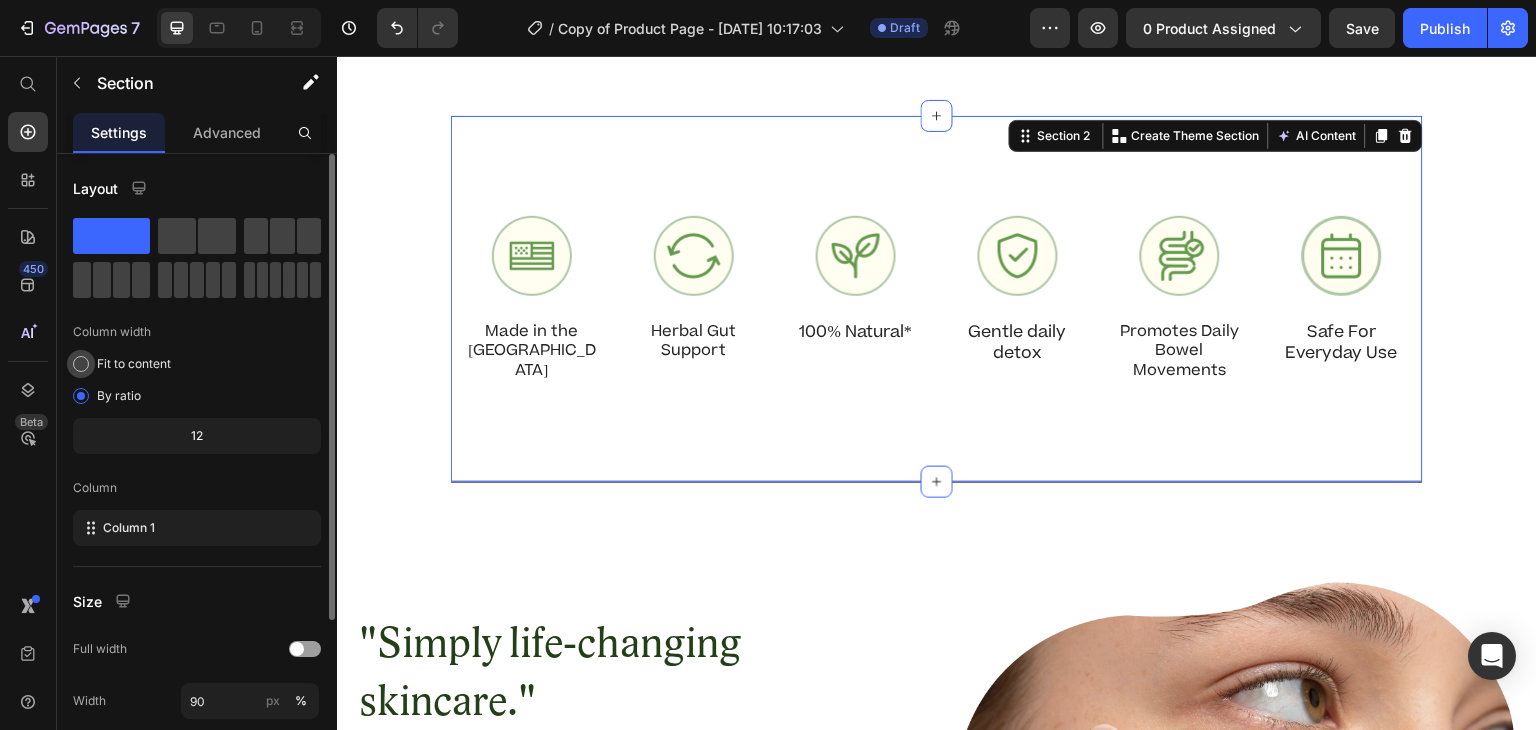 click on "Fit to content" at bounding box center [134, 364] 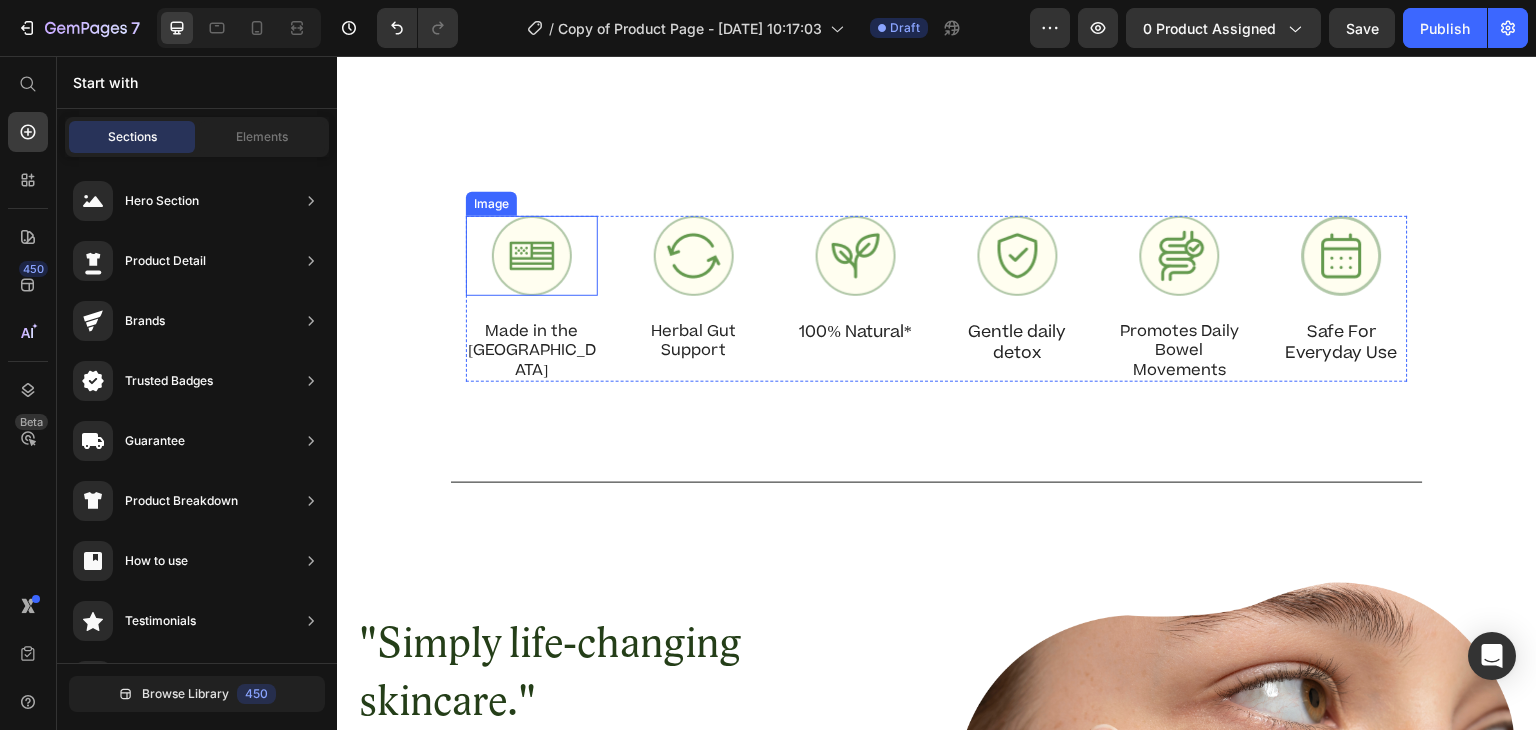 drag, startPoint x: 411, startPoint y: 418, endPoint x: 570, endPoint y: 297, distance: 199.8049 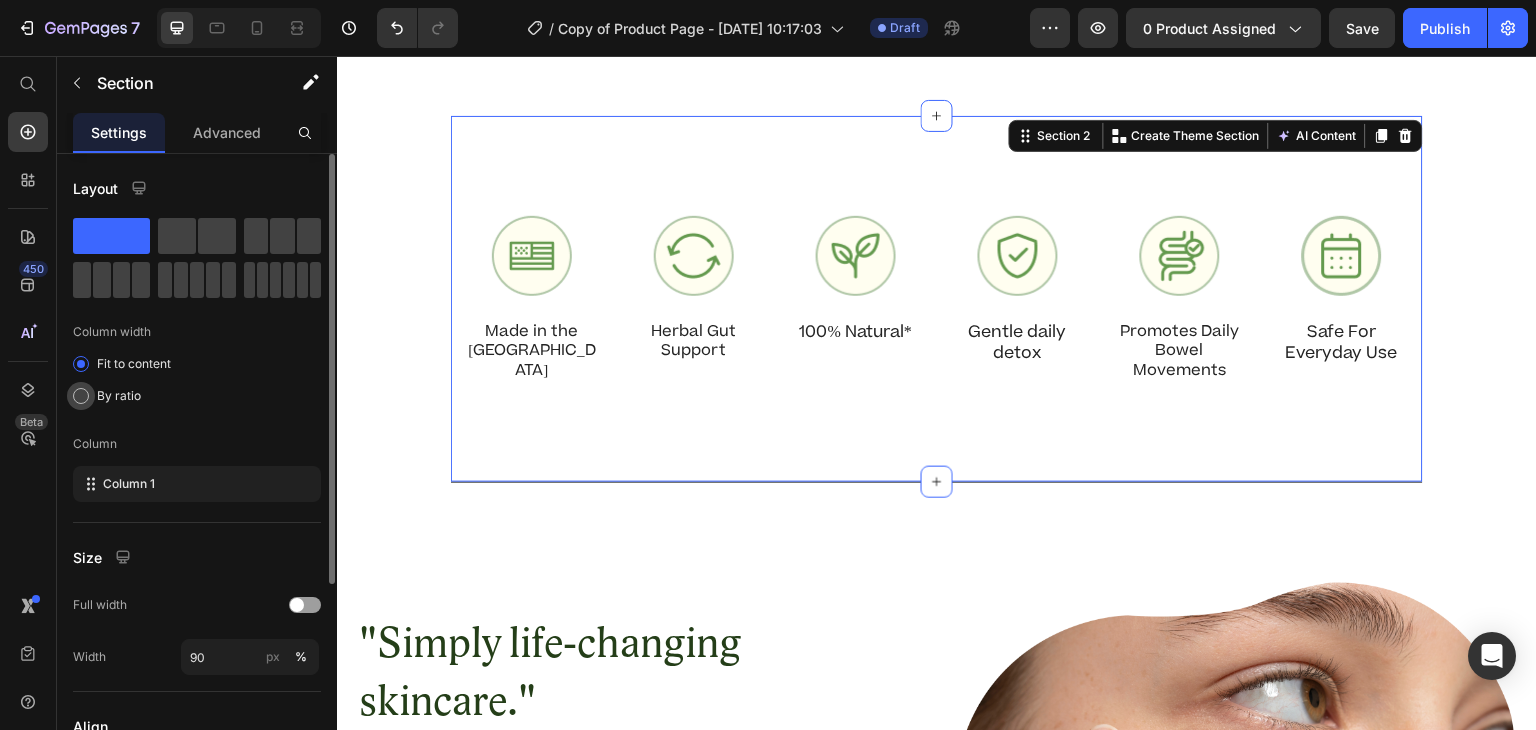 click on "By ratio" 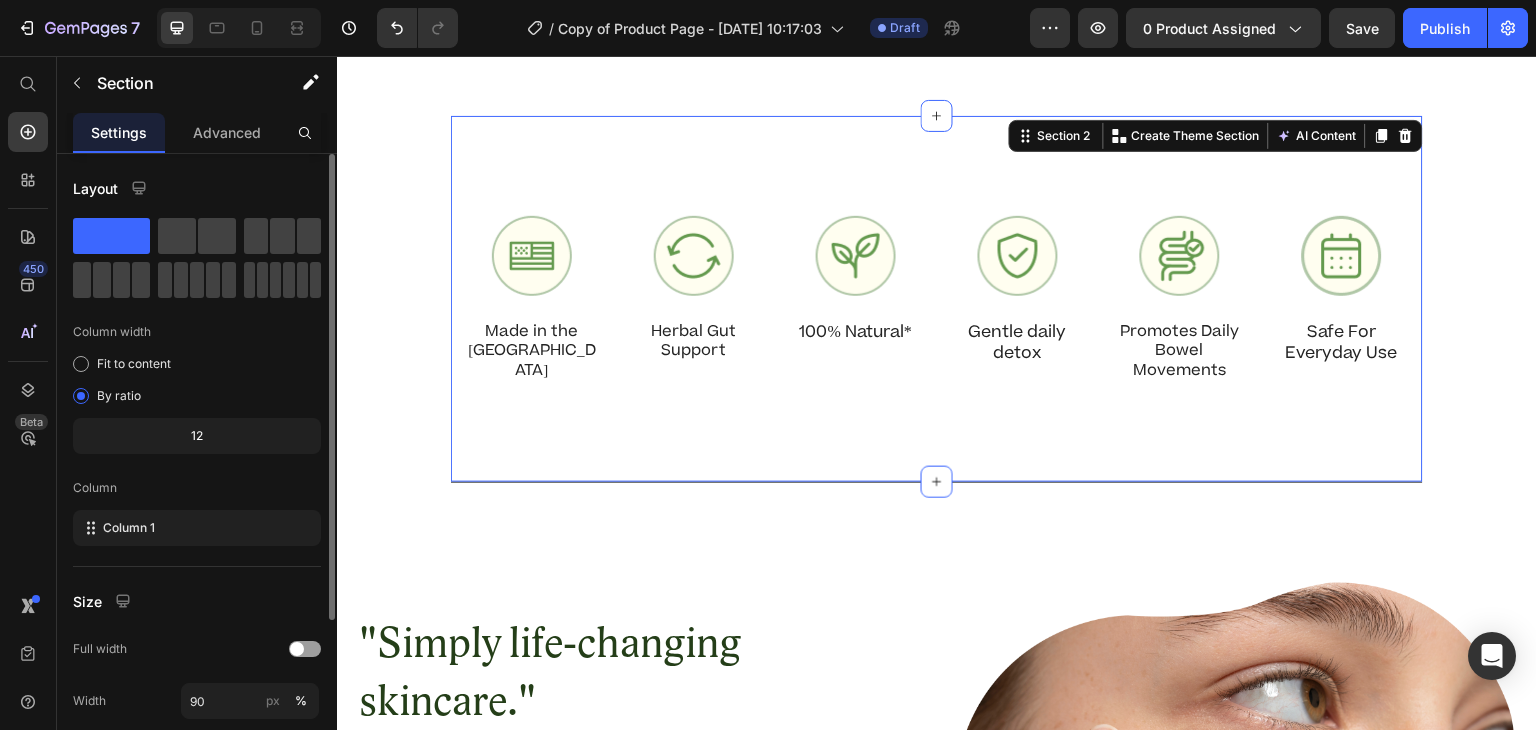 click on "12" 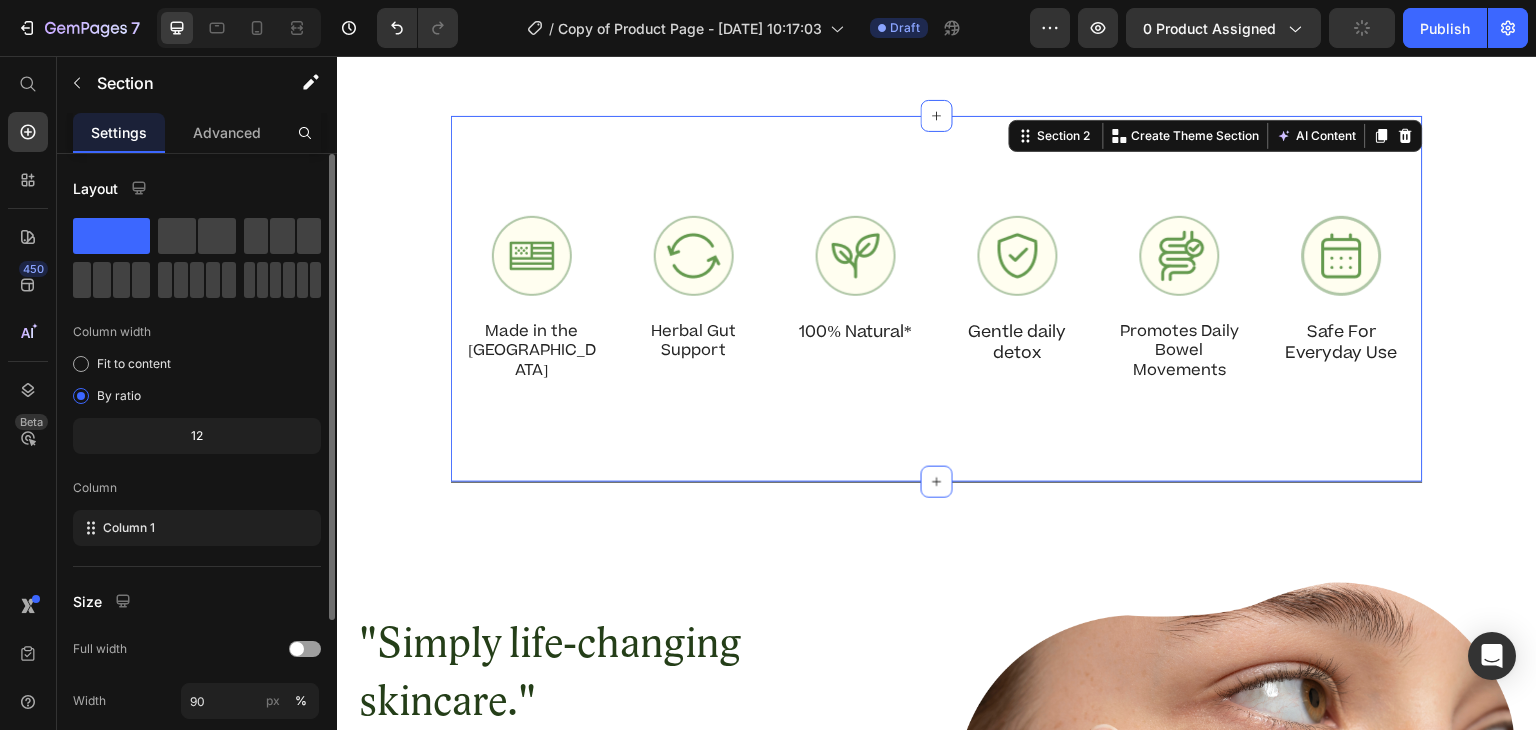 click on "12" 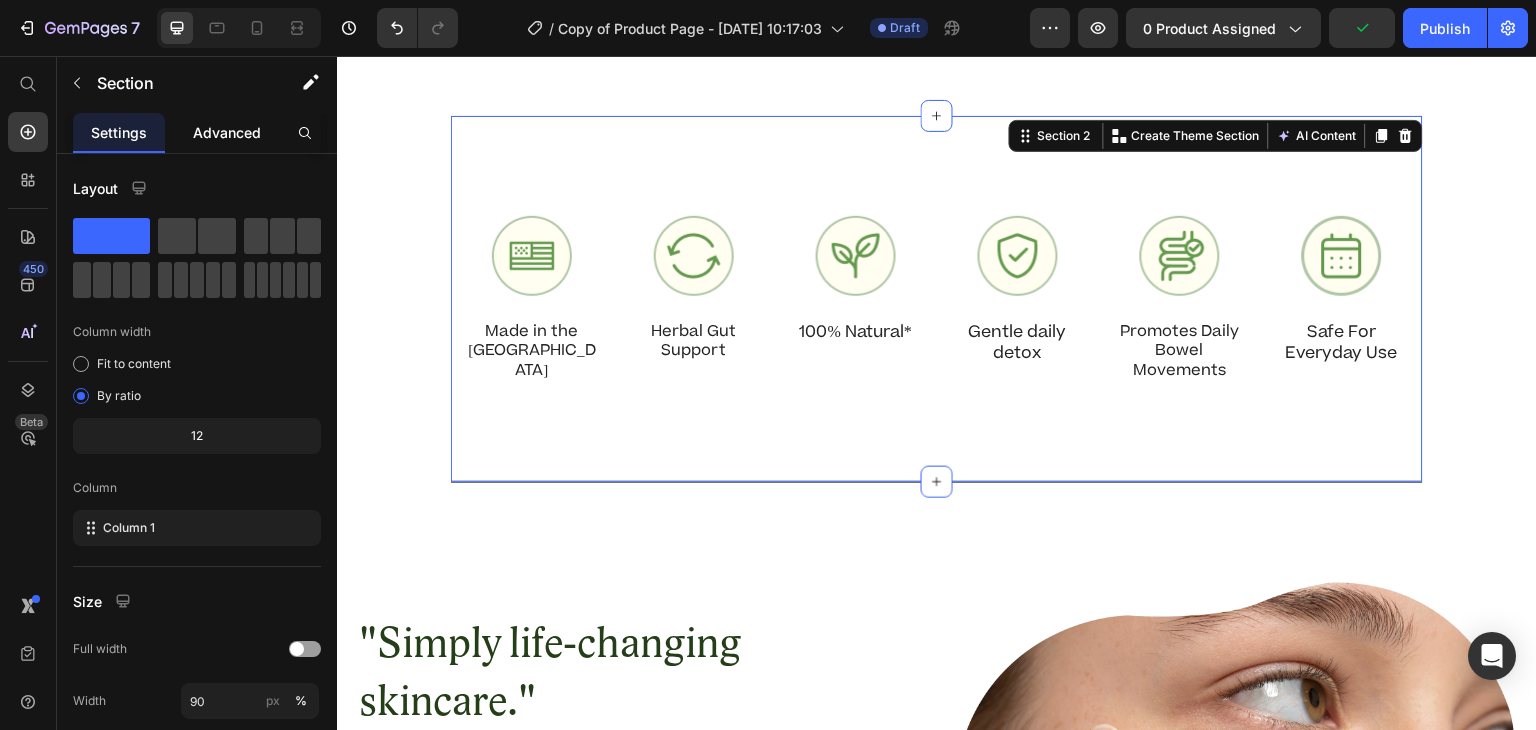 click on "Advanced" at bounding box center (227, 132) 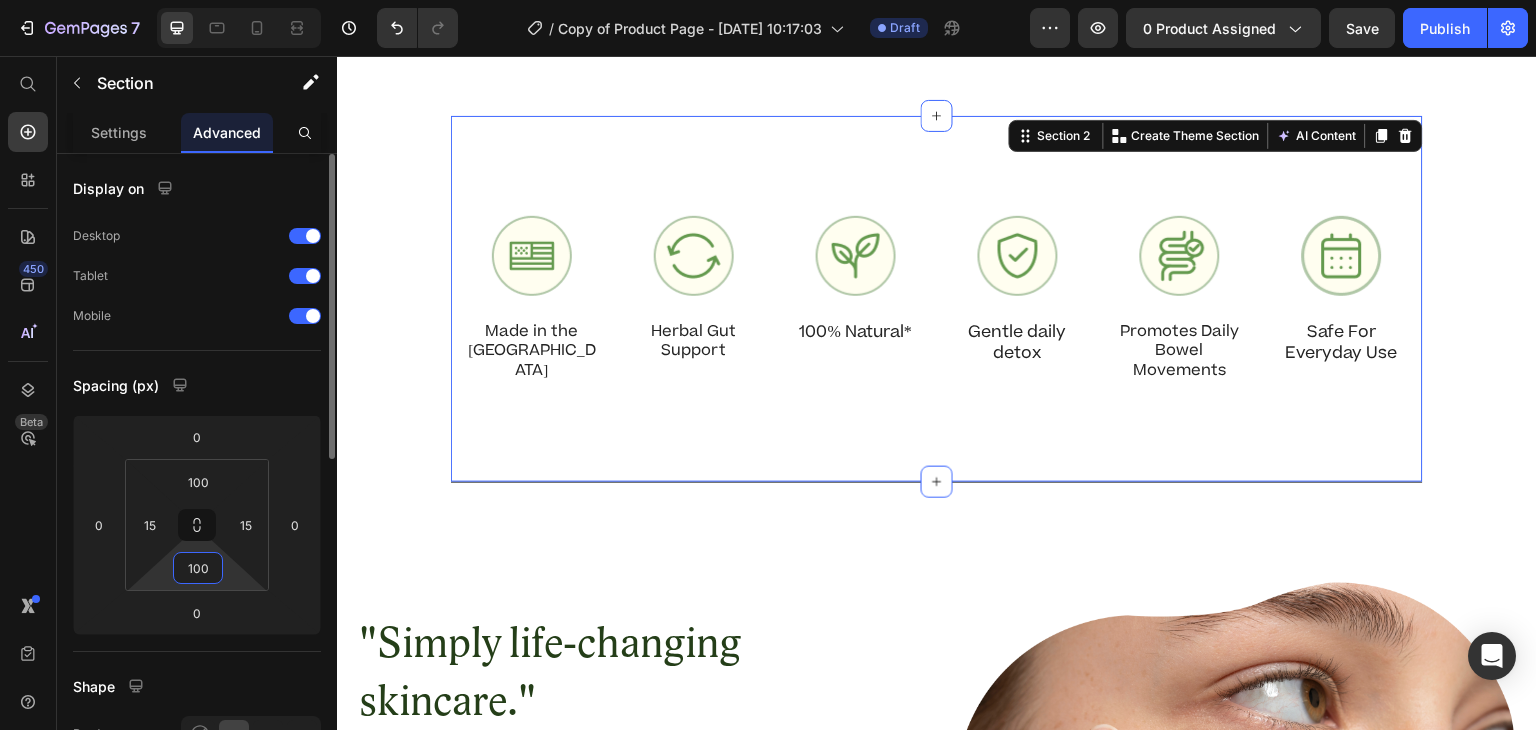 click on "100" at bounding box center (198, 568) 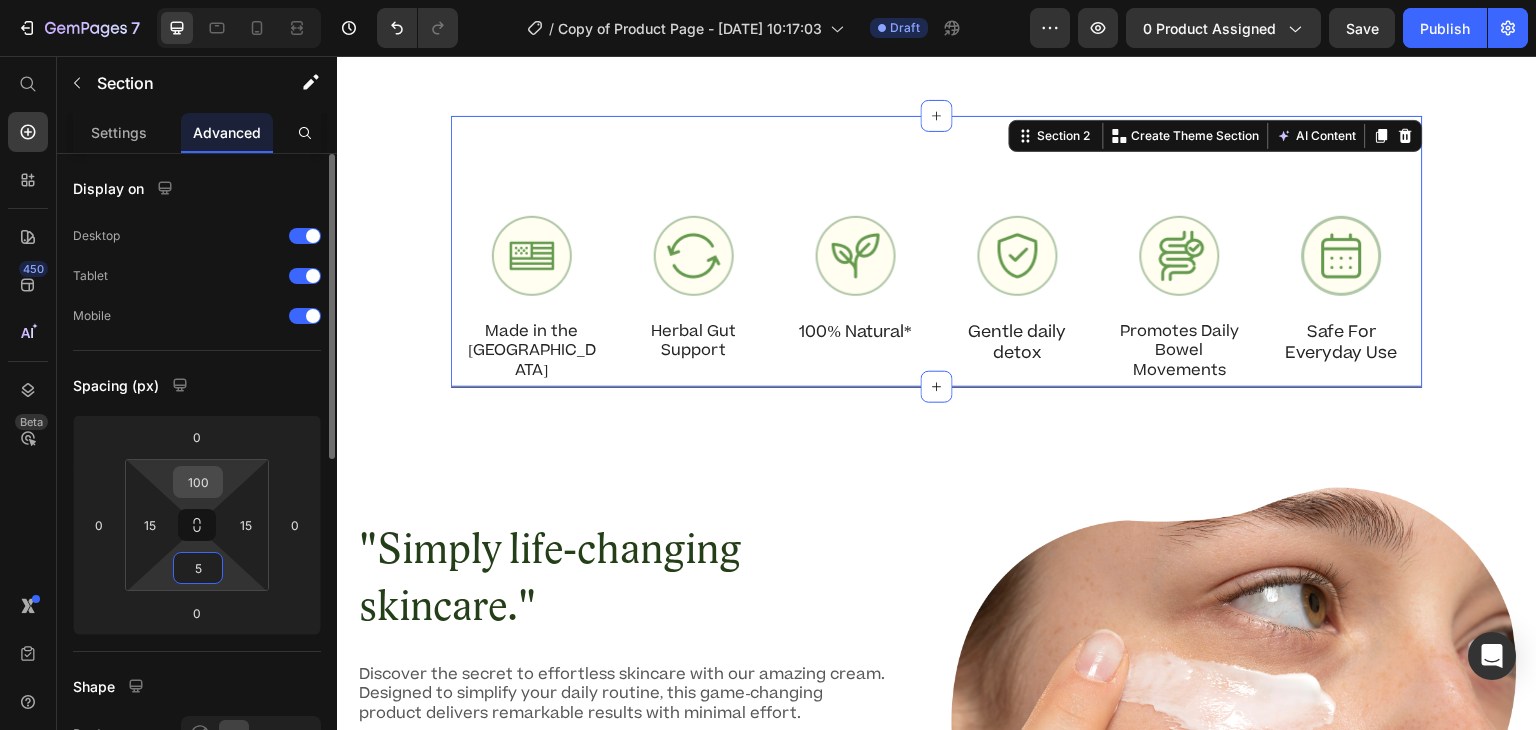 type on "5" 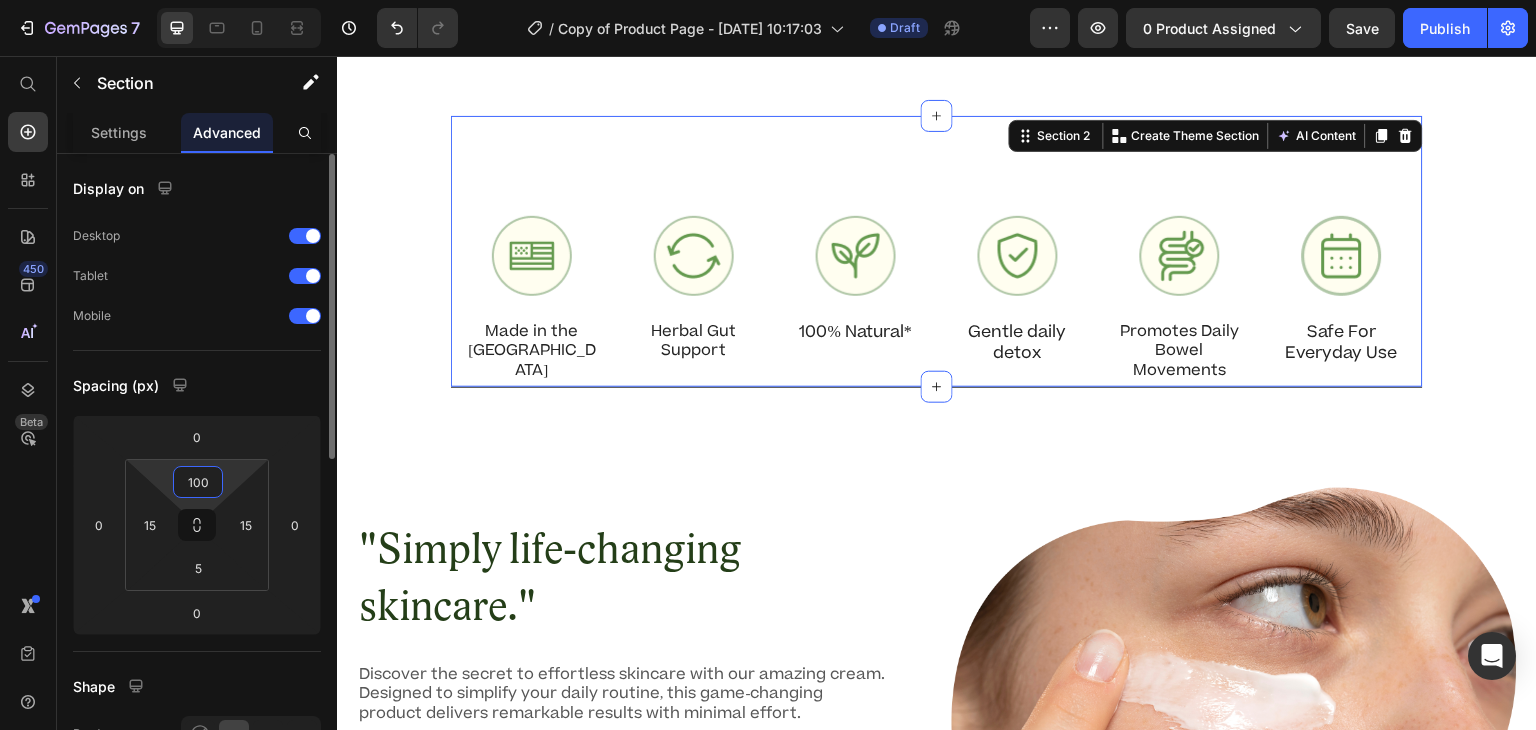 click on "100" at bounding box center [198, 482] 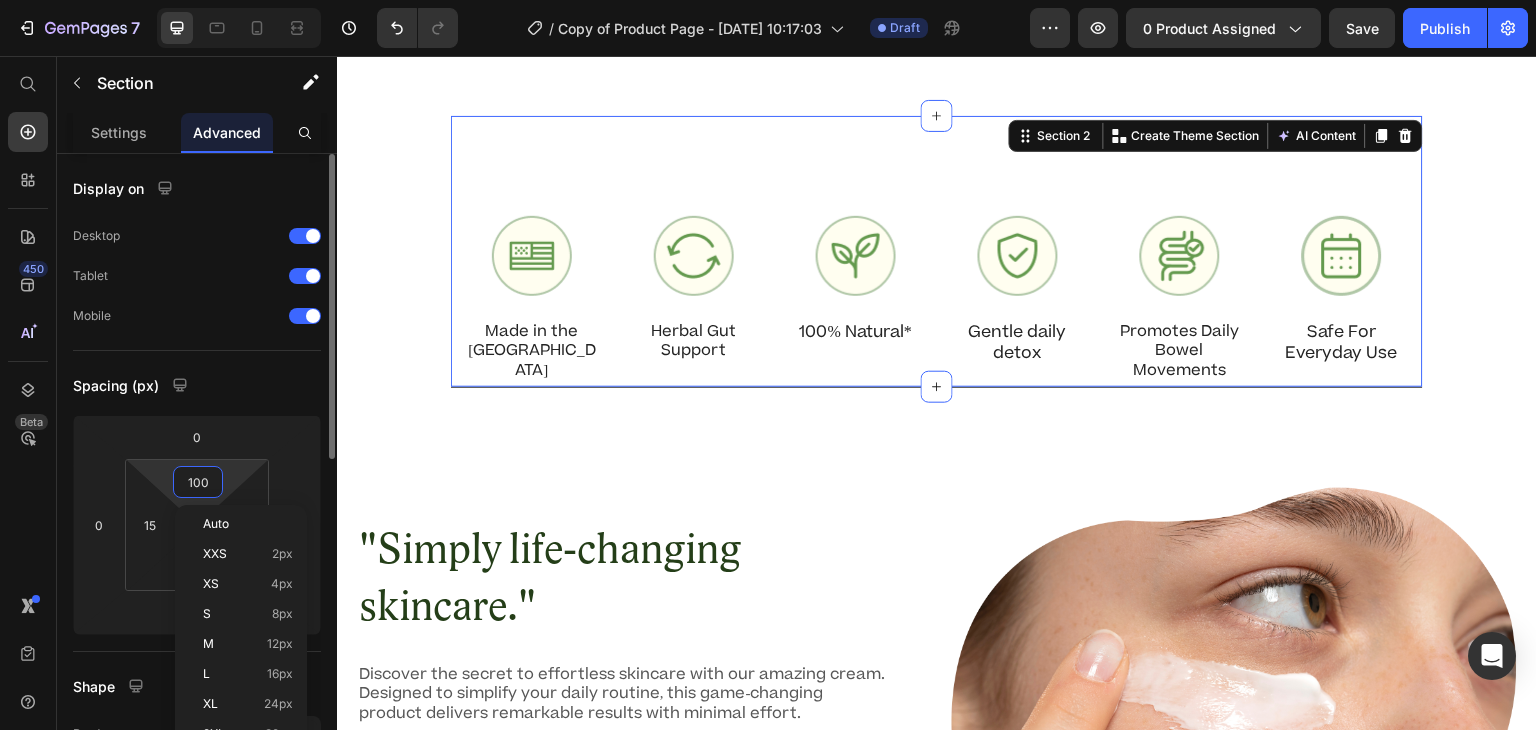 type on "0" 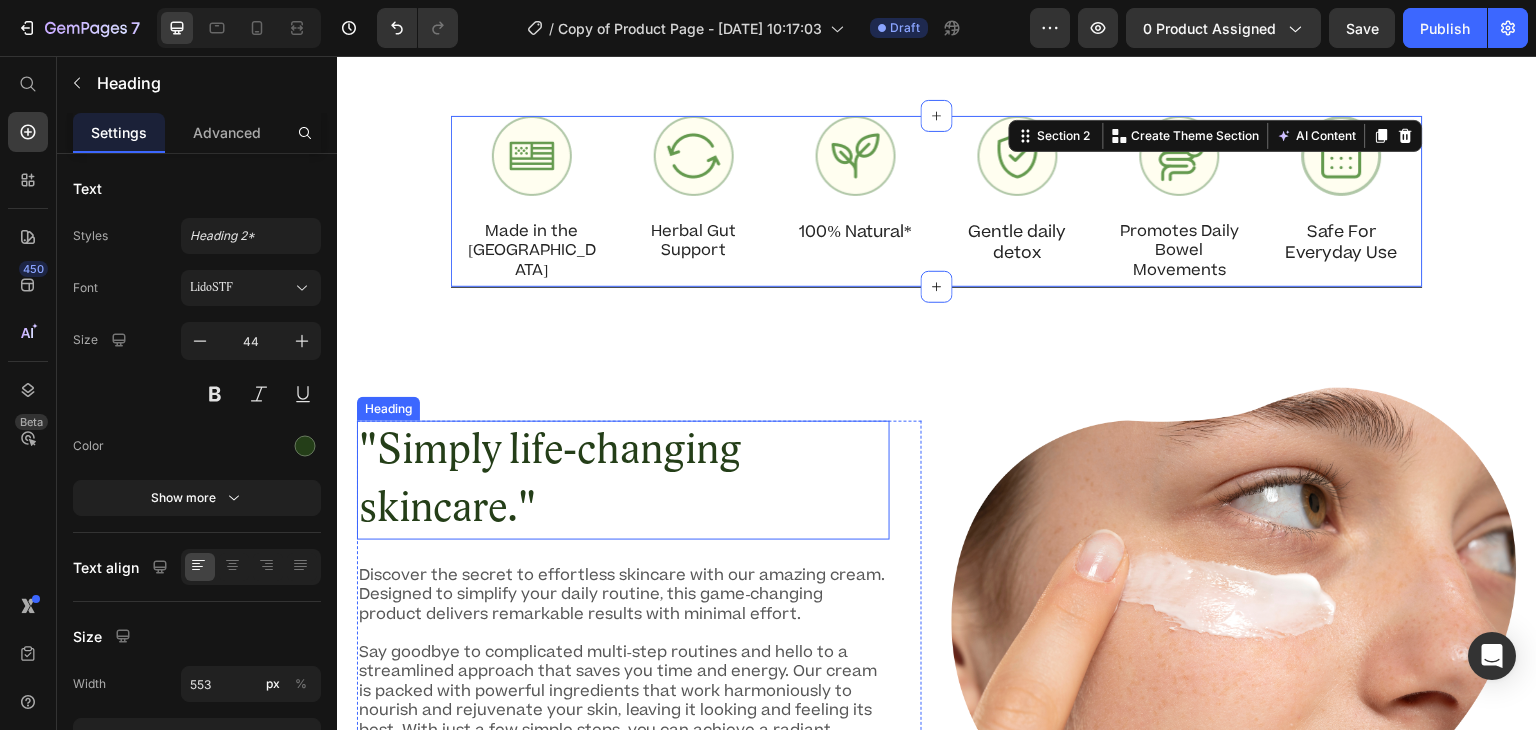 click on ""Simply life-changing skincare."" at bounding box center [623, 480] 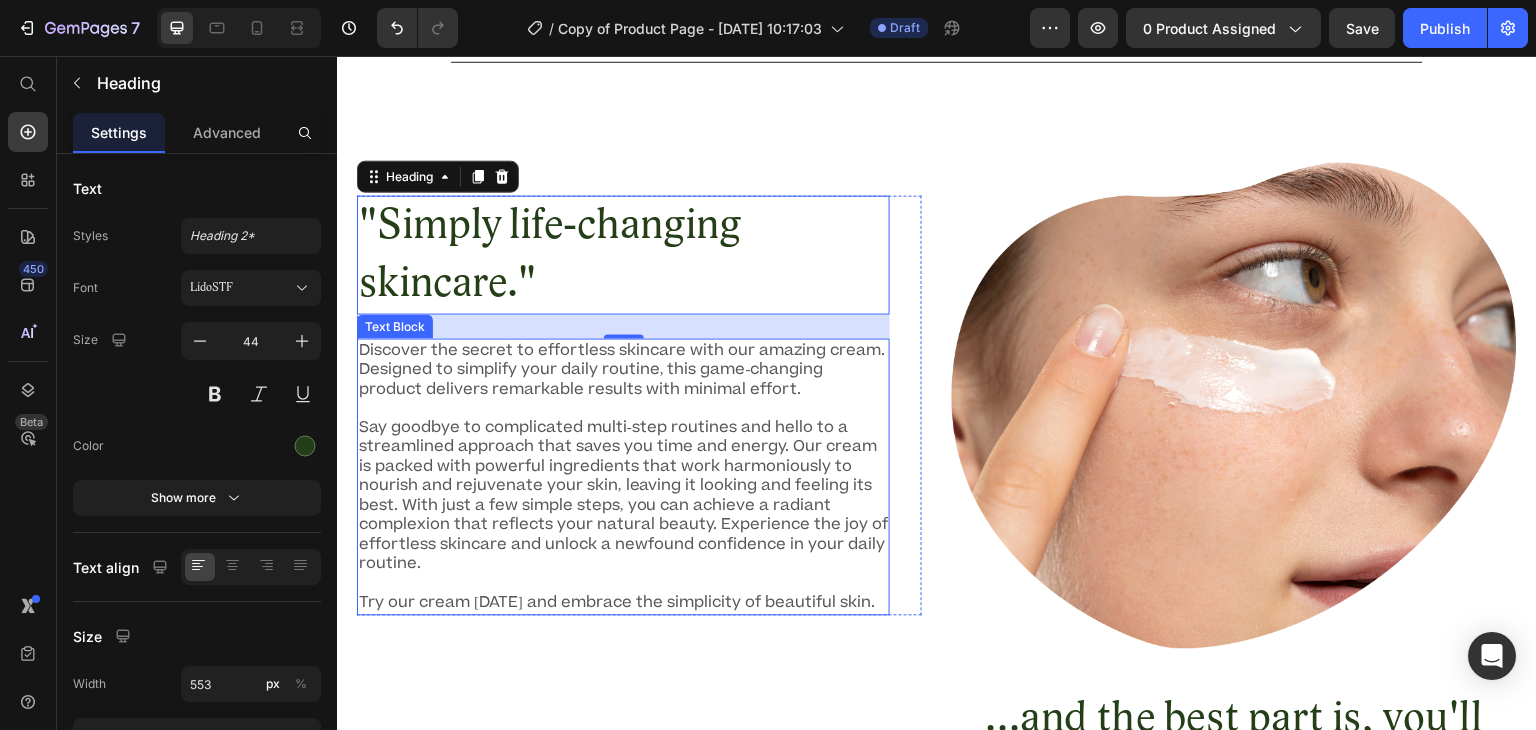 scroll, scrollTop: 1462, scrollLeft: 0, axis: vertical 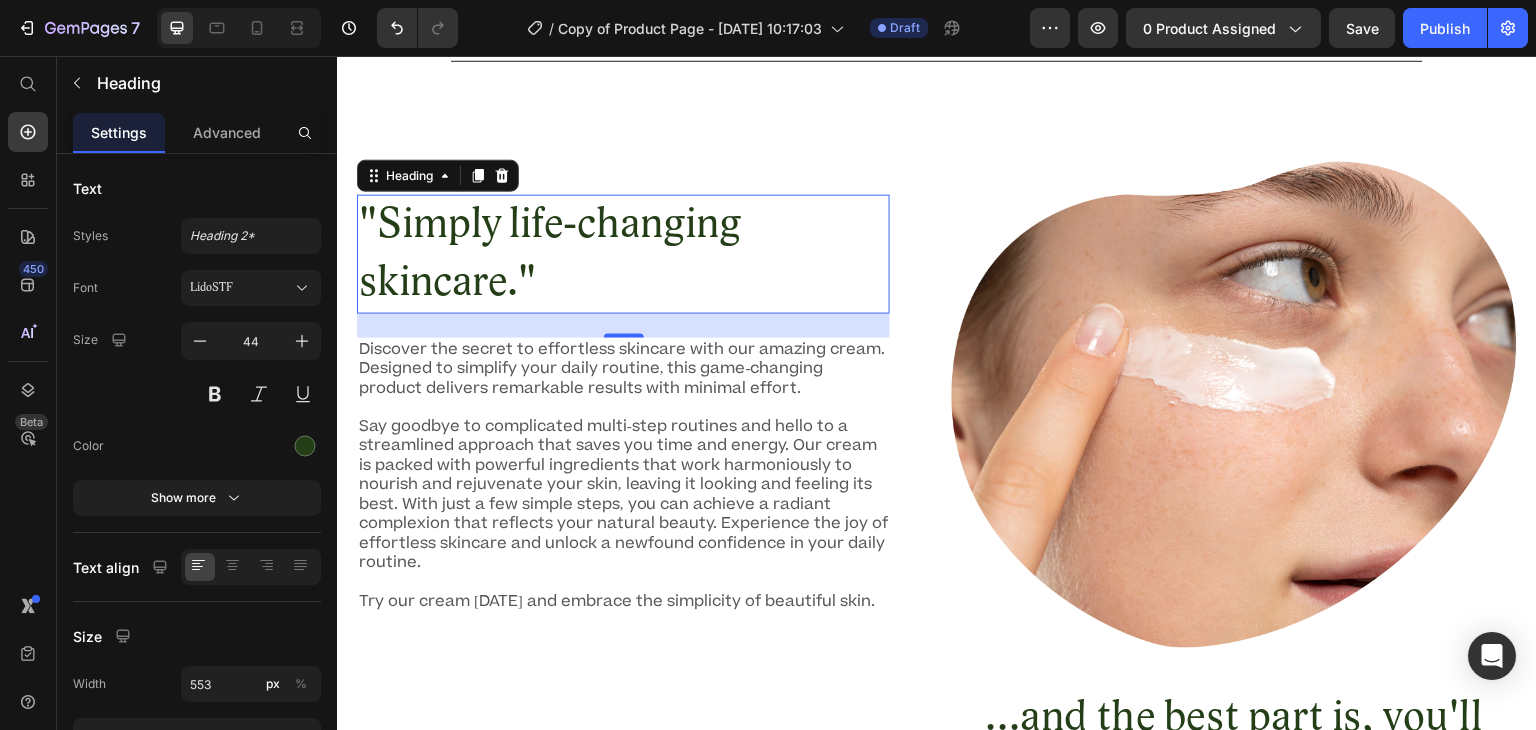 click on ""Simply life-changing skincare."" at bounding box center (623, 254) 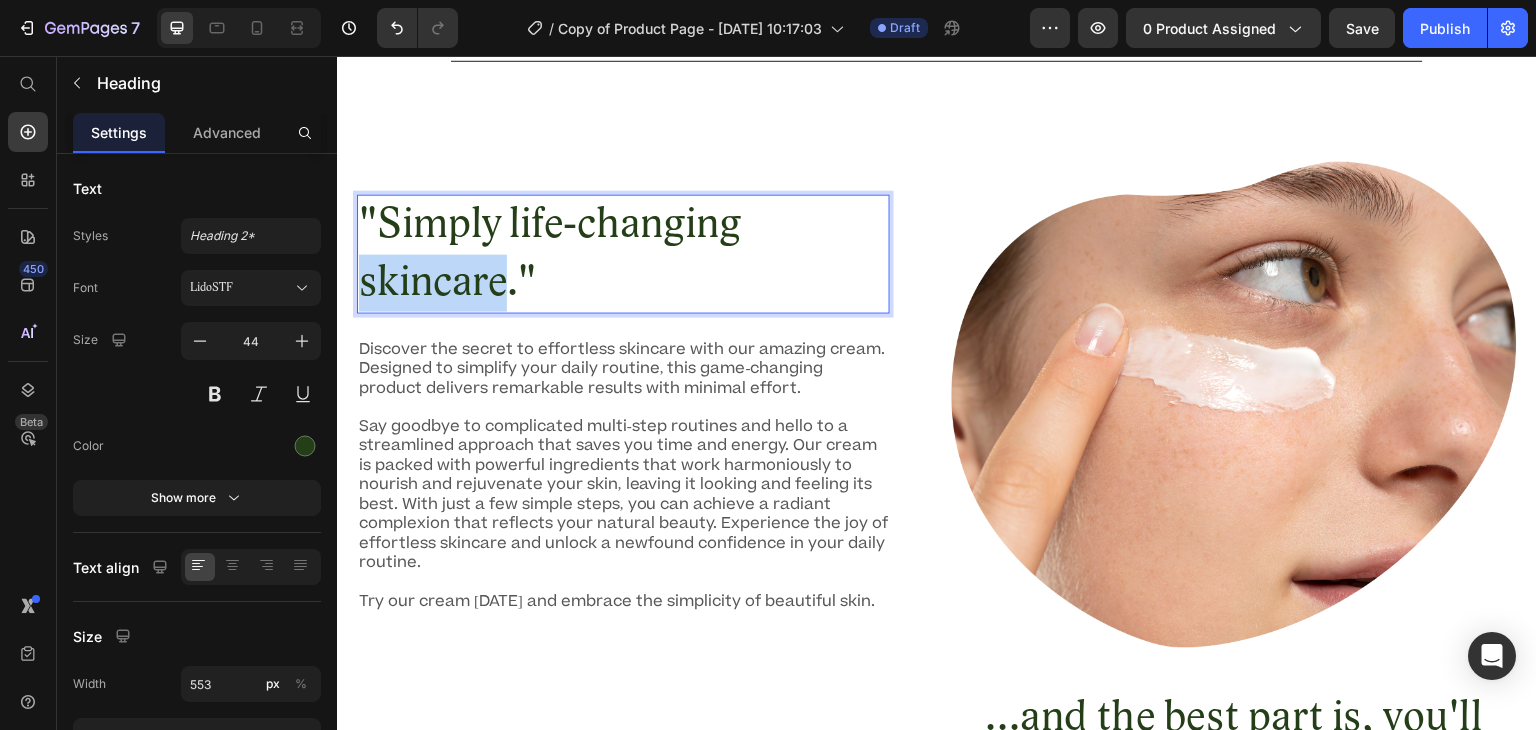 click on ""Simply life-changing skincare."" at bounding box center (623, 254) 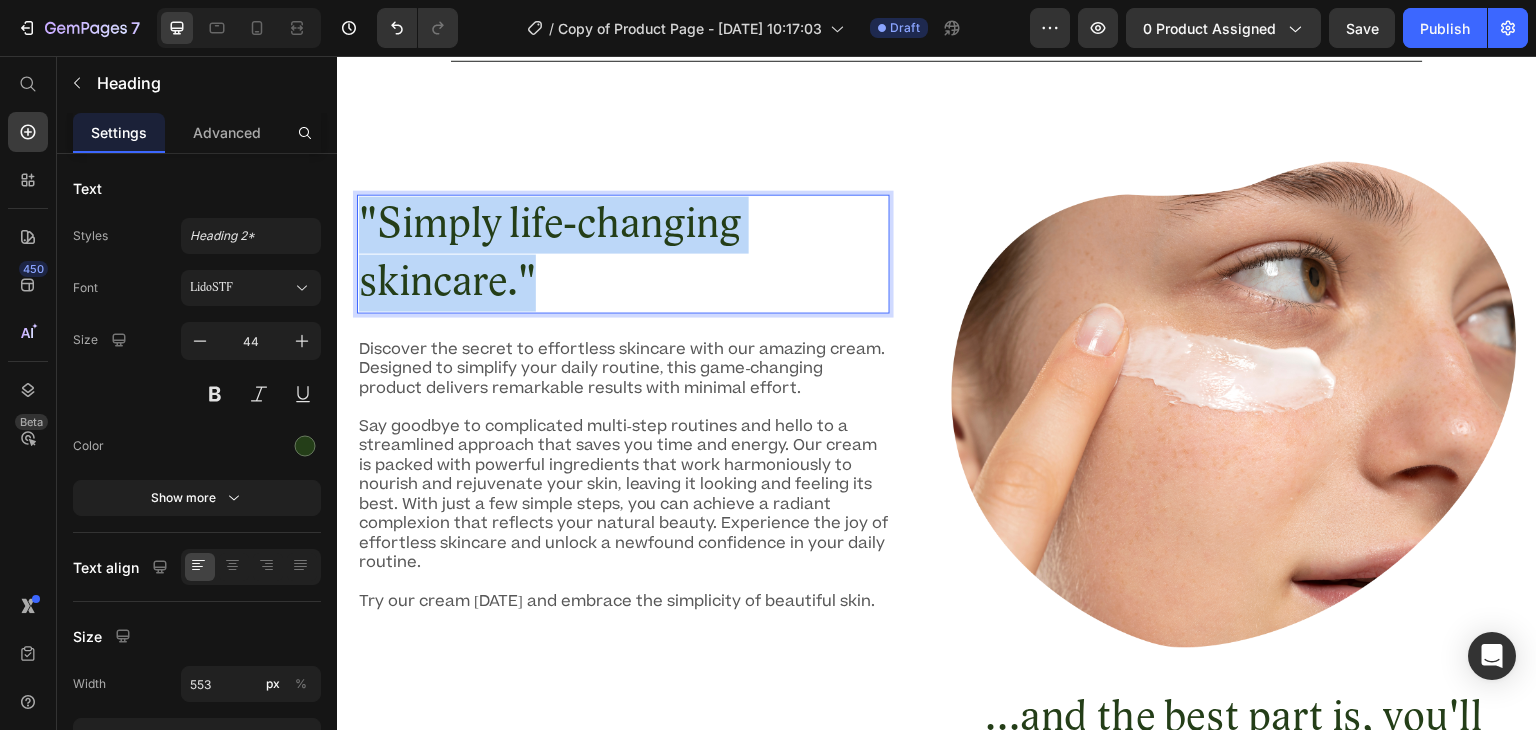 click on ""Simply life-changing skincare."" at bounding box center [623, 254] 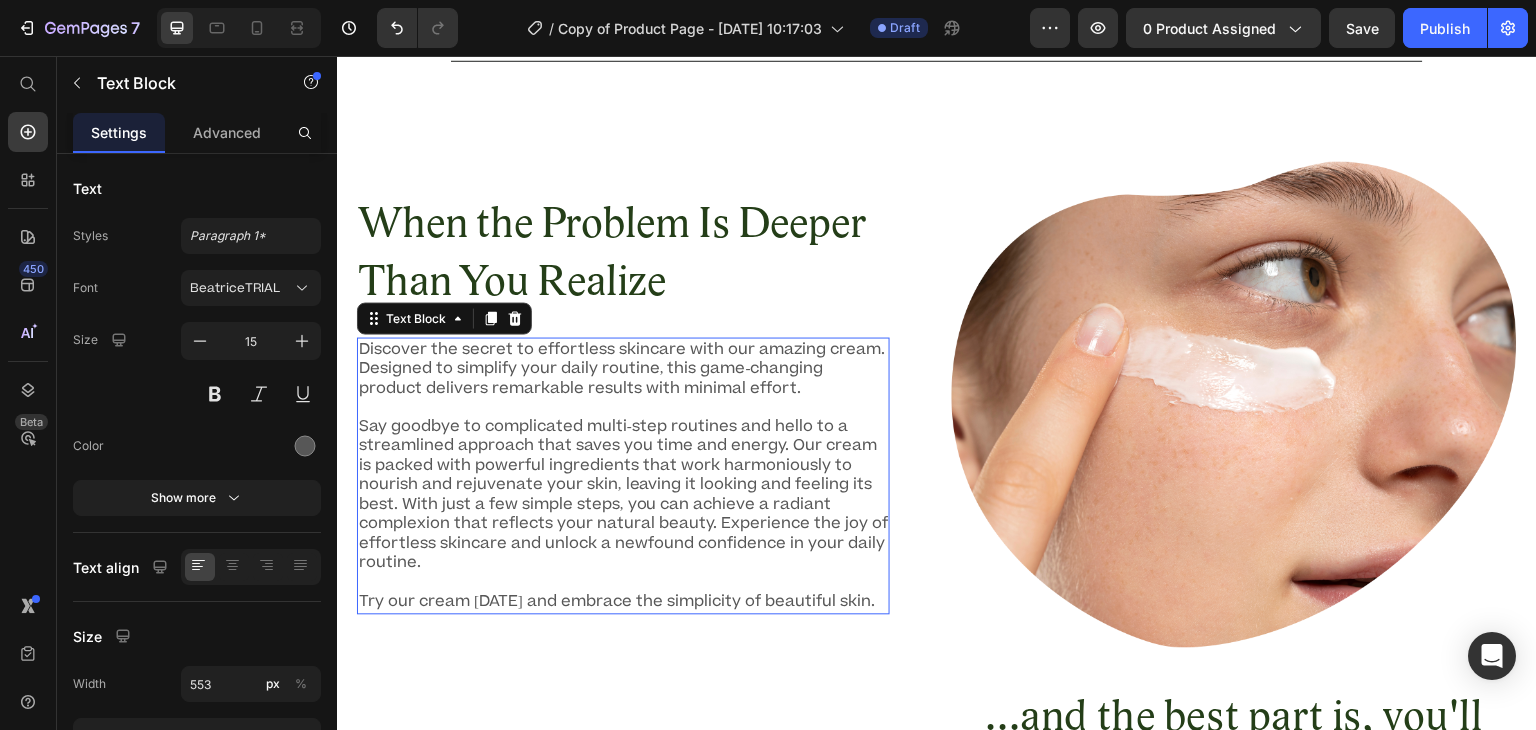 click on "Discover the secret to effortless skincare with our amazing cream. Designed to simplify your daily routine, this game-changing product delivers remarkable results with minimal effort." at bounding box center (623, 369) 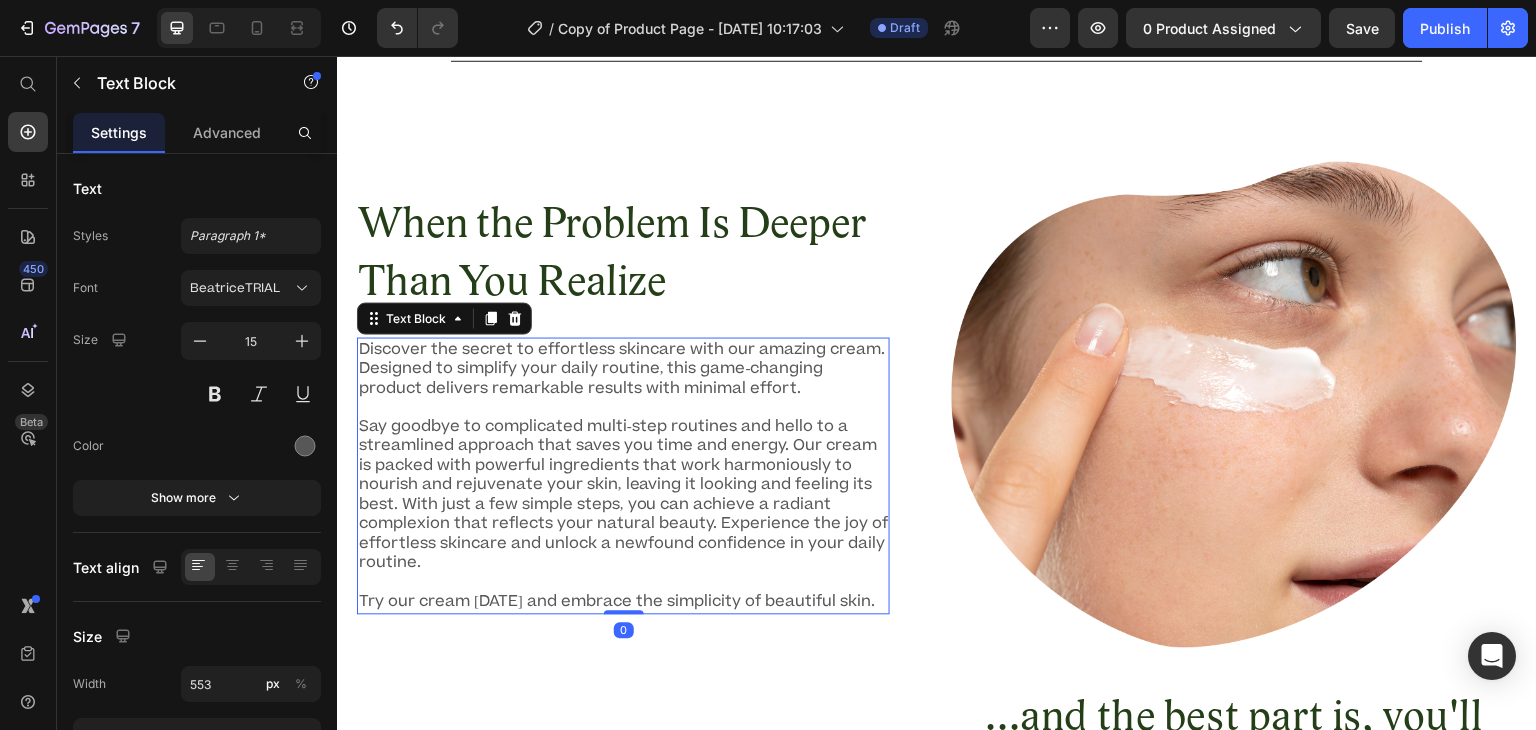 click on "Discover the secret to effortless skincare with our amazing cream. Designed to simplify your daily routine, this game-changing product delivers remarkable results with minimal effort." at bounding box center [623, 369] 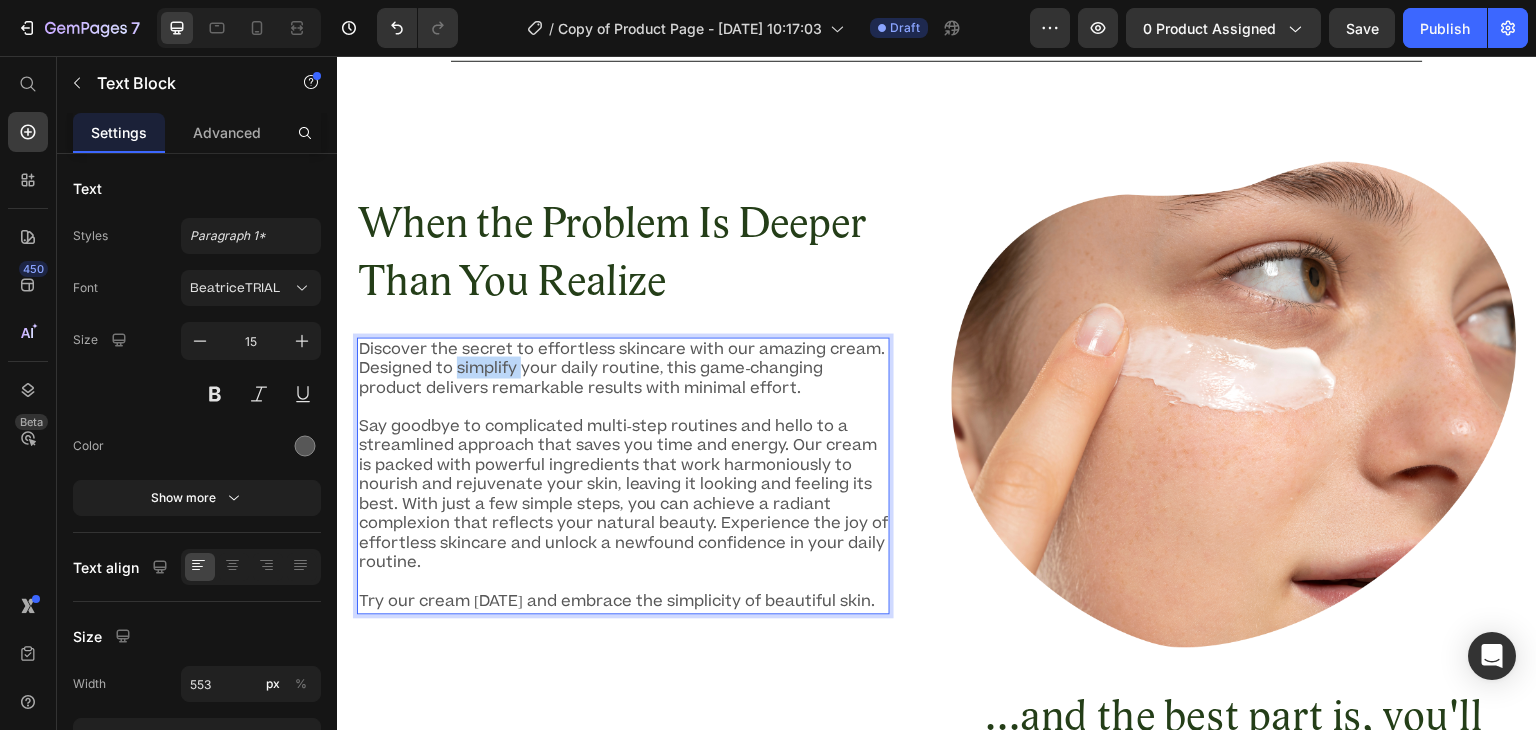 click on "Discover the secret to effortless skincare with our amazing cream. Designed to simplify your daily routine, this game-changing product delivers remarkable results with minimal effort." at bounding box center (623, 369) 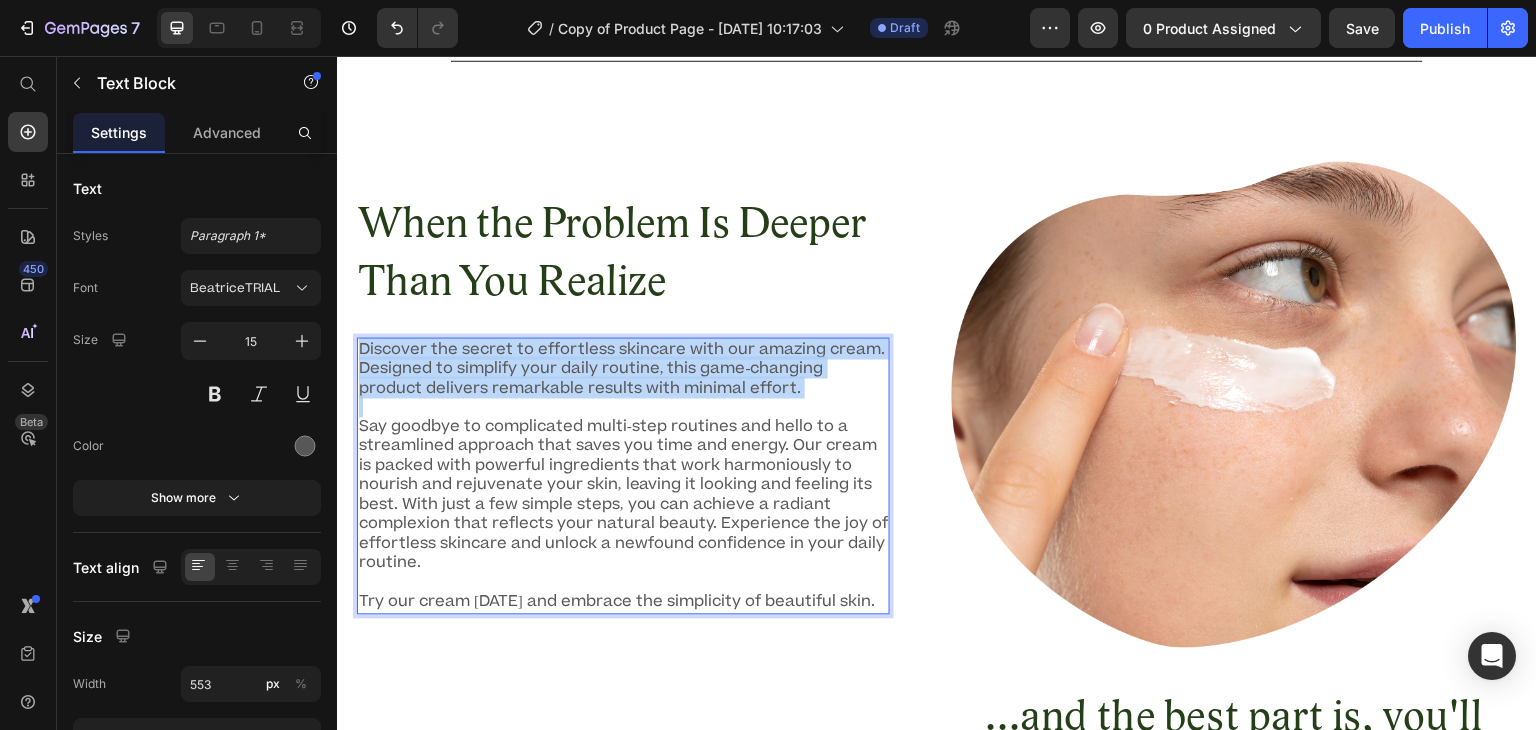 click on "Discover the secret to effortless skincare with our amazing cream. Designed to simplify your daily routine, this game-changing product delivers remarkable results with minimal effort." at bounding box center [623, 369] 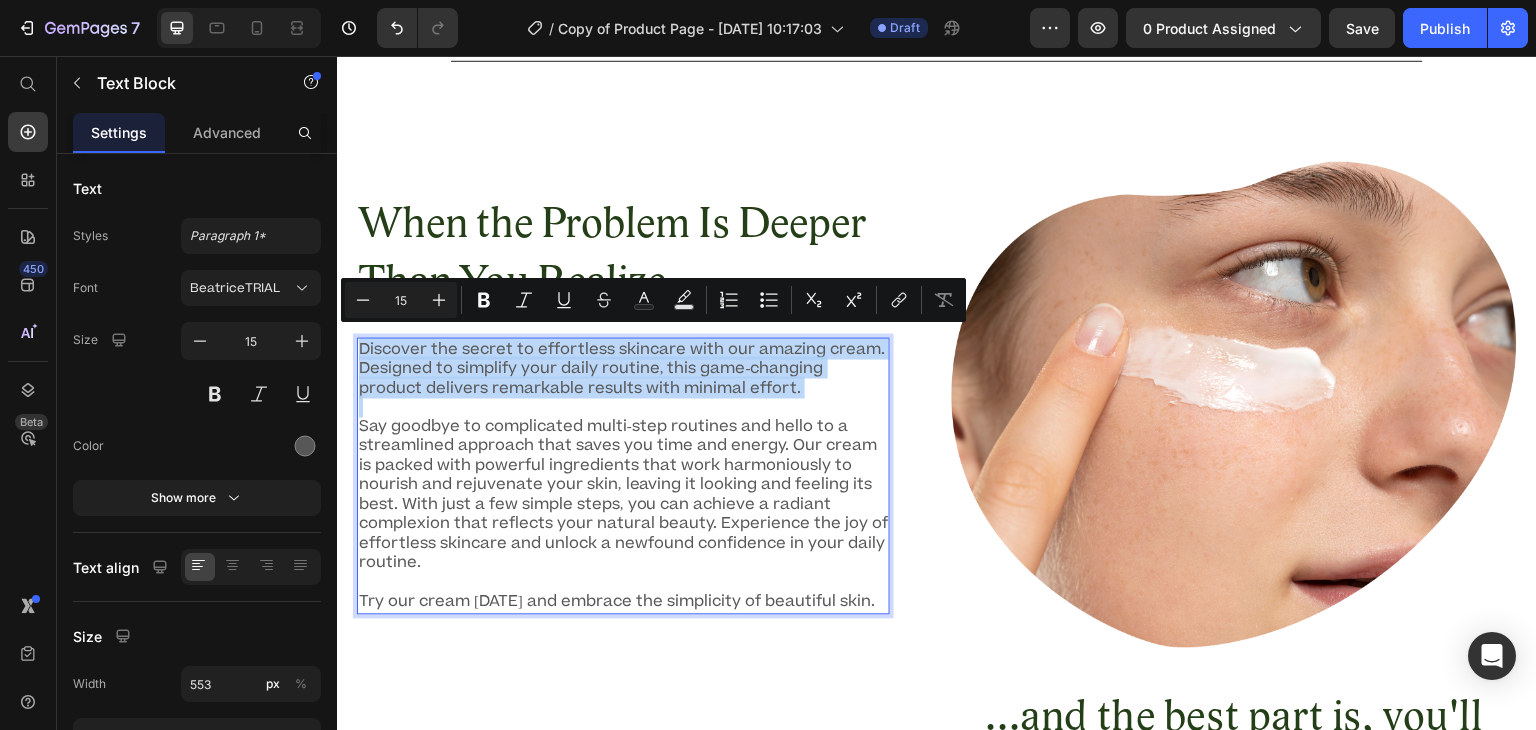 click on "Discover the secret to effortless skincare with our amazing cream. Designed to simplify your daily routine, this game-changing product delivers remarkable results with minimal effort." at bounding box center (623, 369) 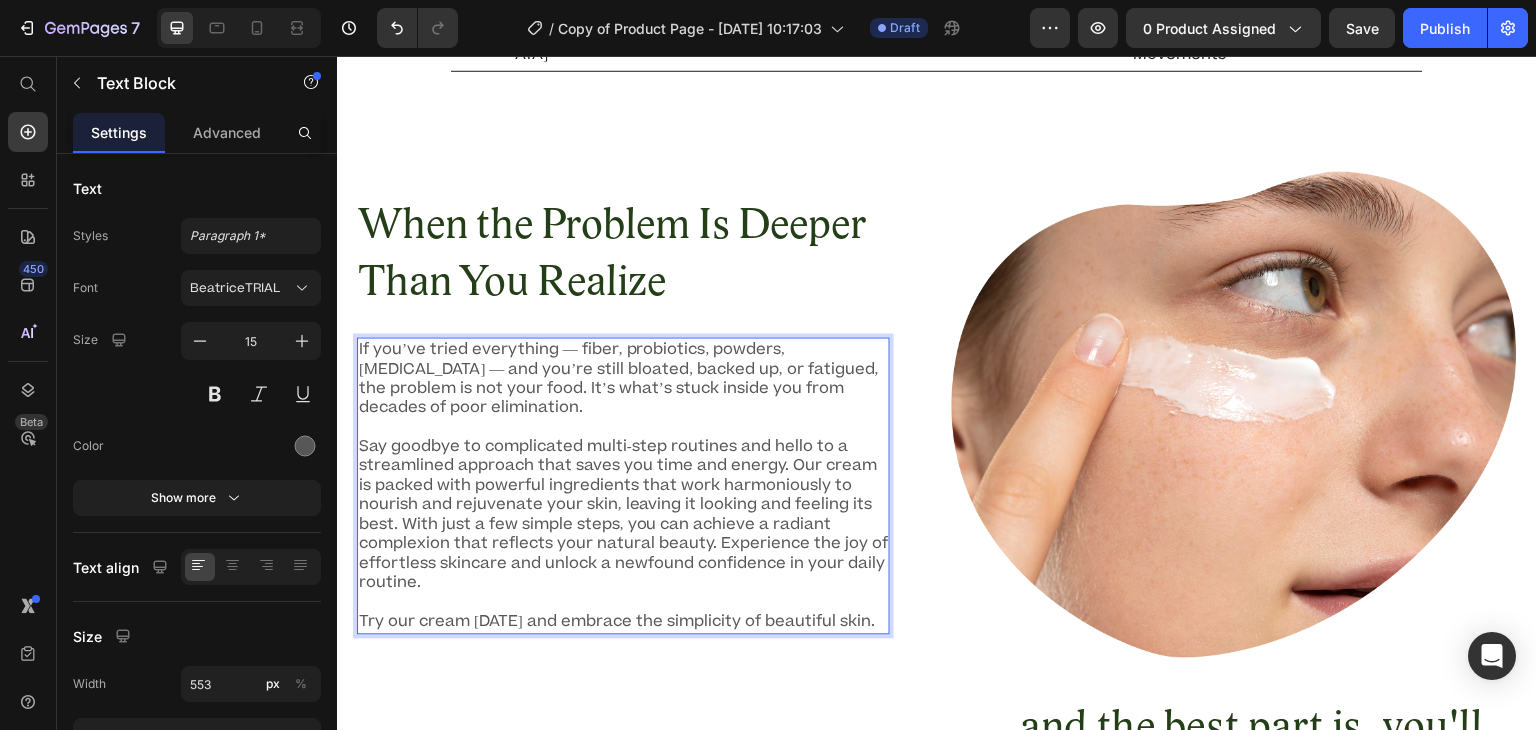 click on "Say goodbye to complicated multi-step routines and hello to a streamlined approach that saves you time and energy. Our cream is packed with powerful ingredients that work harmoniously to nourish and rejuvenate your skin, leaving it looking and feeling its best. With just a few simple steps, you can achieve a radiant complexion that reflects your natural beauty. Experience the joy of effortless skincare and unlock a newfound confidence in your daily routine." at bounding box center [623, 516] 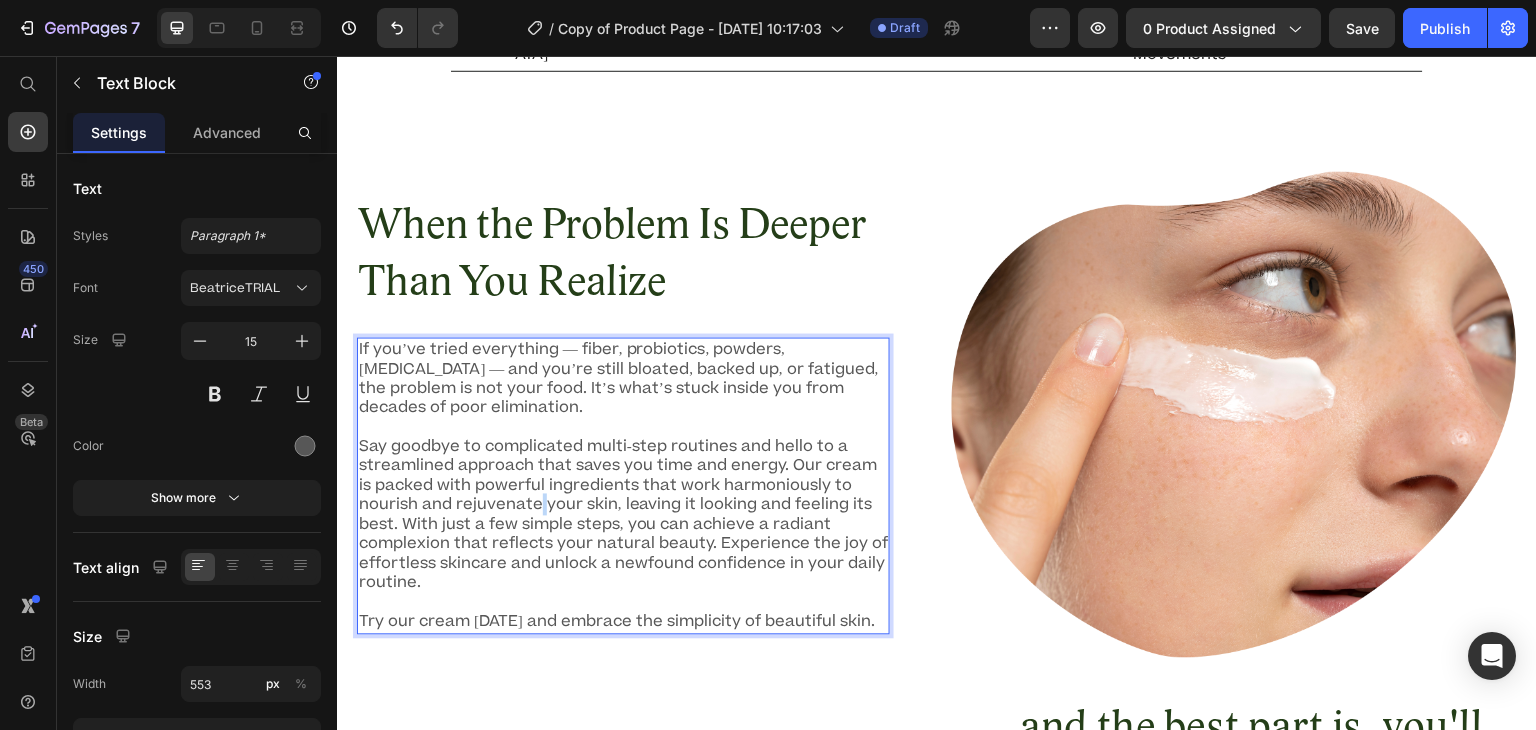 click on "Say goodbye to complicated multi-step routines and hello to a streamlined approach that saves you time and energy. Our cream is packed with powerful ingredients that work harmoniously to nourish and rejuvenate your skin, leaving it looking and feeling its best. With just a few simple steps, you can achieve a radiant complexion that reflects your natural beauty. Experience the joy of effortless skincare and unlock a newfound confidence in your daily routine." at bounding box center [623, 516] 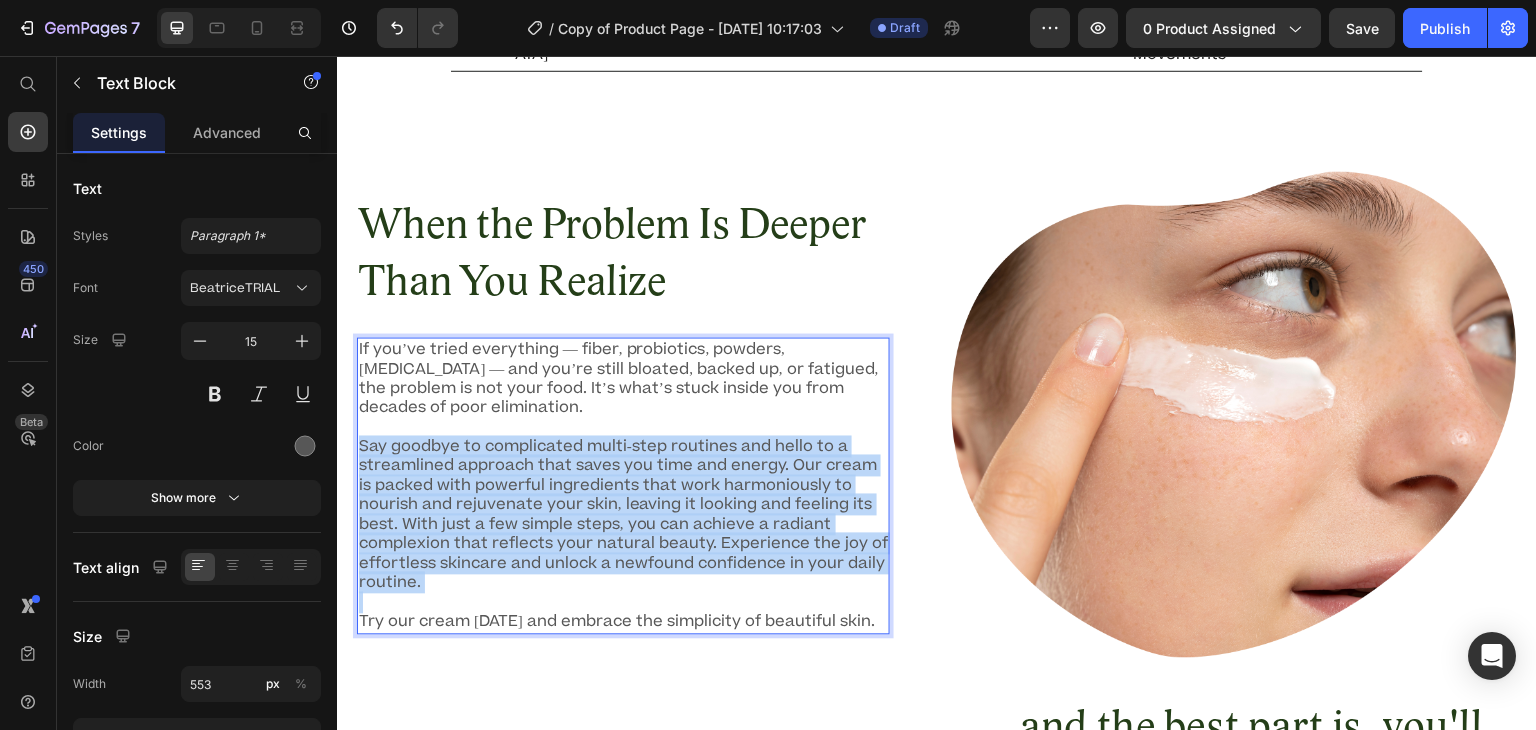 click on "Say goodbye to complicated multi-step routines and hello to a streamlined approach that saves you time and energy. Our cream is packed with powerful ingredients that work harmoniously to nourish and rejuvenate your skin, leaving it looking and feeling its best. With just a few simple steps, you can achieve a radiant complexion that reflects your natural beauty. Experience the joy of effortless skincare and unlock a newfound confidence in your daily routine." at bounding box center [623, 516] 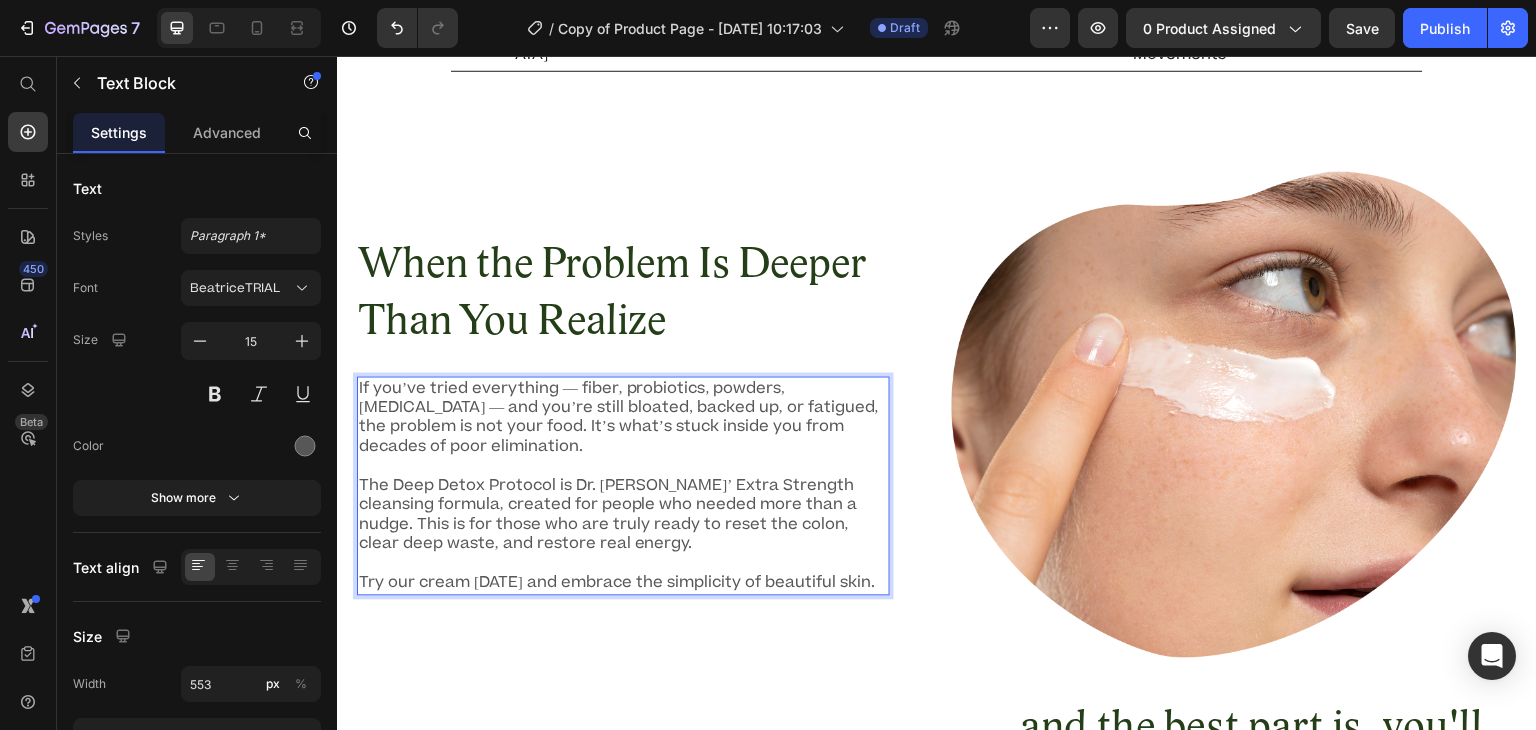 click on "Try our cream today and embrace the simplicity of beautiful skin." at bounding box center (623, 584) 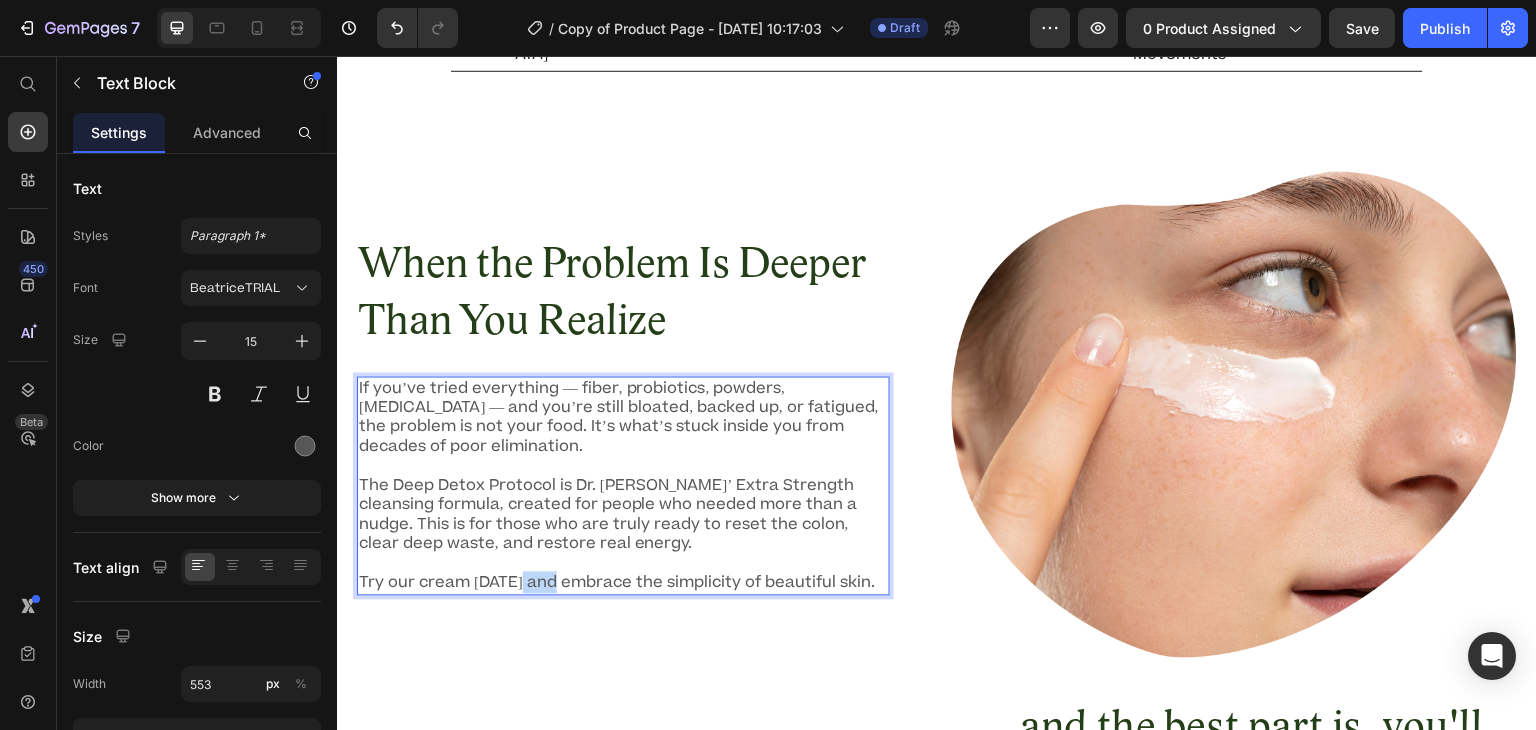 click on "Try our cream today and embrace the simplicity of beautiful skin." at bounding box center [623, 584] 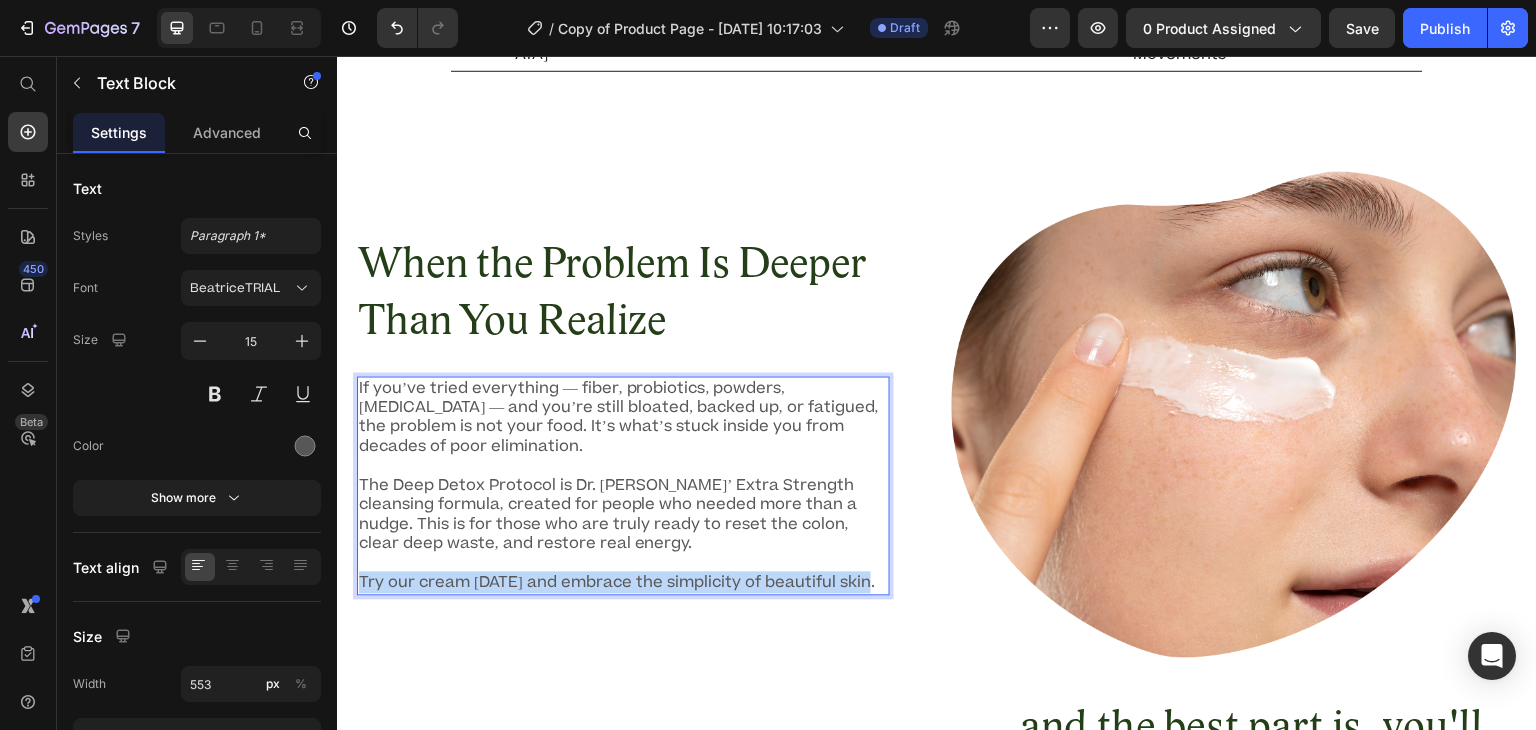 click on "Try our cream today and embrace the simplicity of beautiful skin." at bounding box center [623, 584] 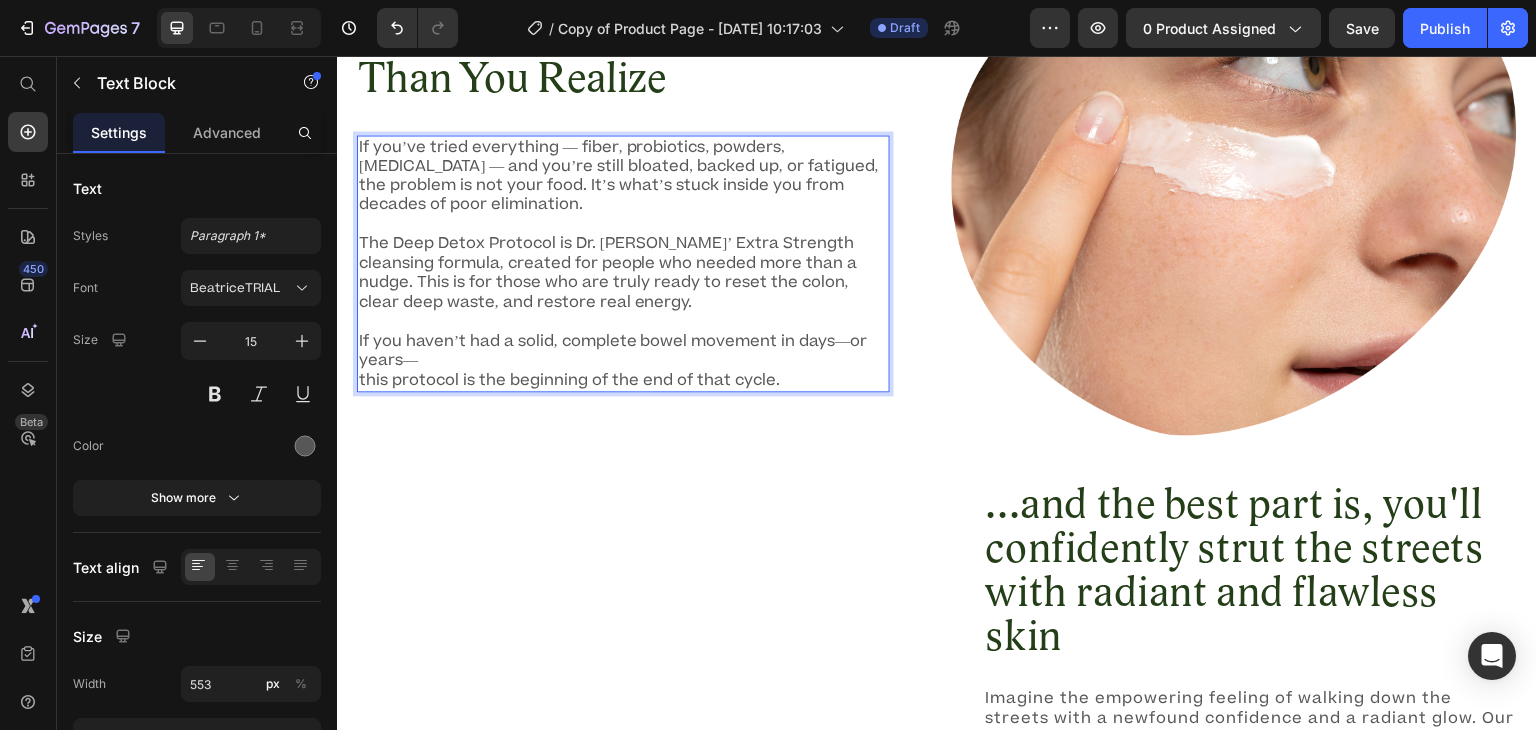 scroll, scrollTop: 1676, scrollLeft: 0, axis: vertical 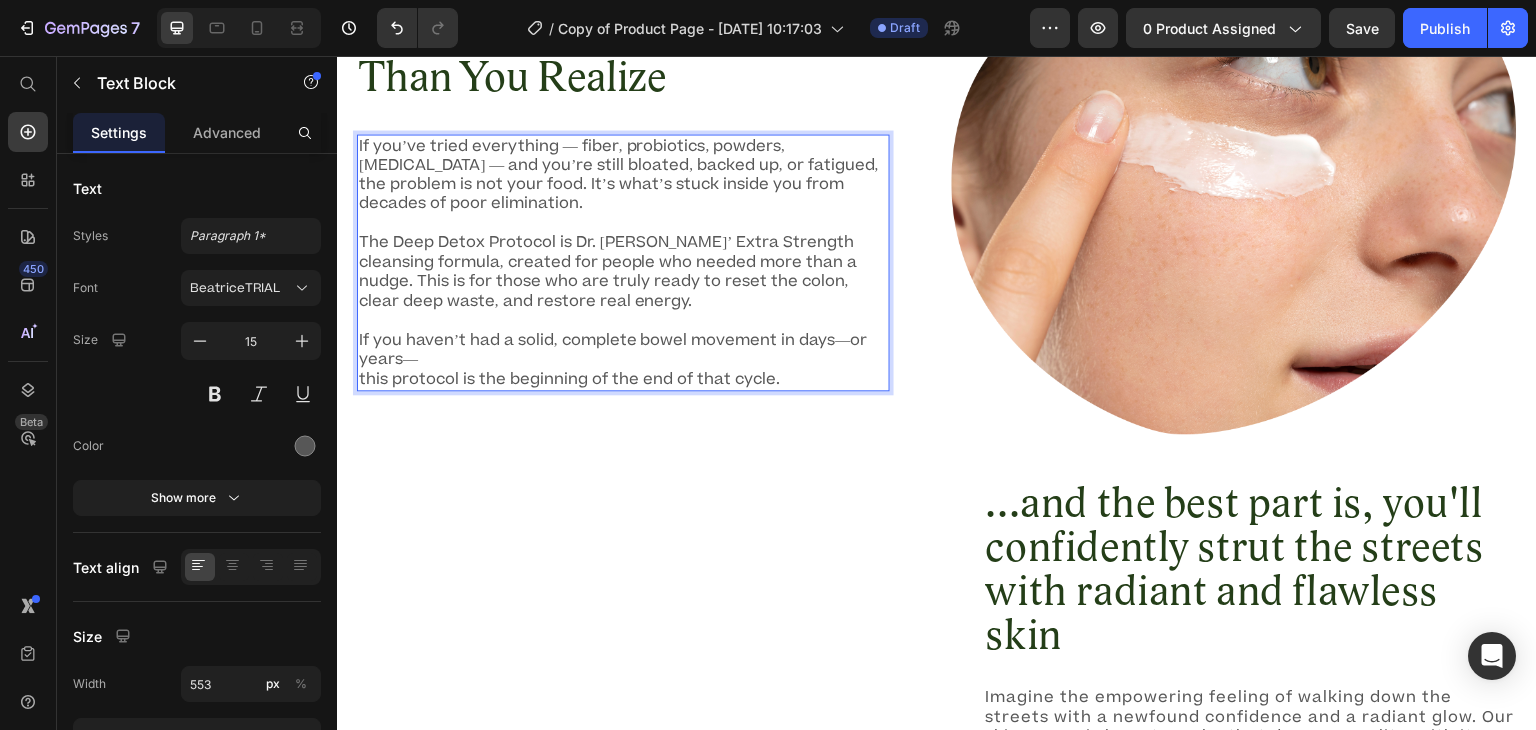 click on "If you haven’t had a solid, complete bowel movement in days—or years— this protocol is the beginning of the end of that cycle." at bounding box center (623, 360) 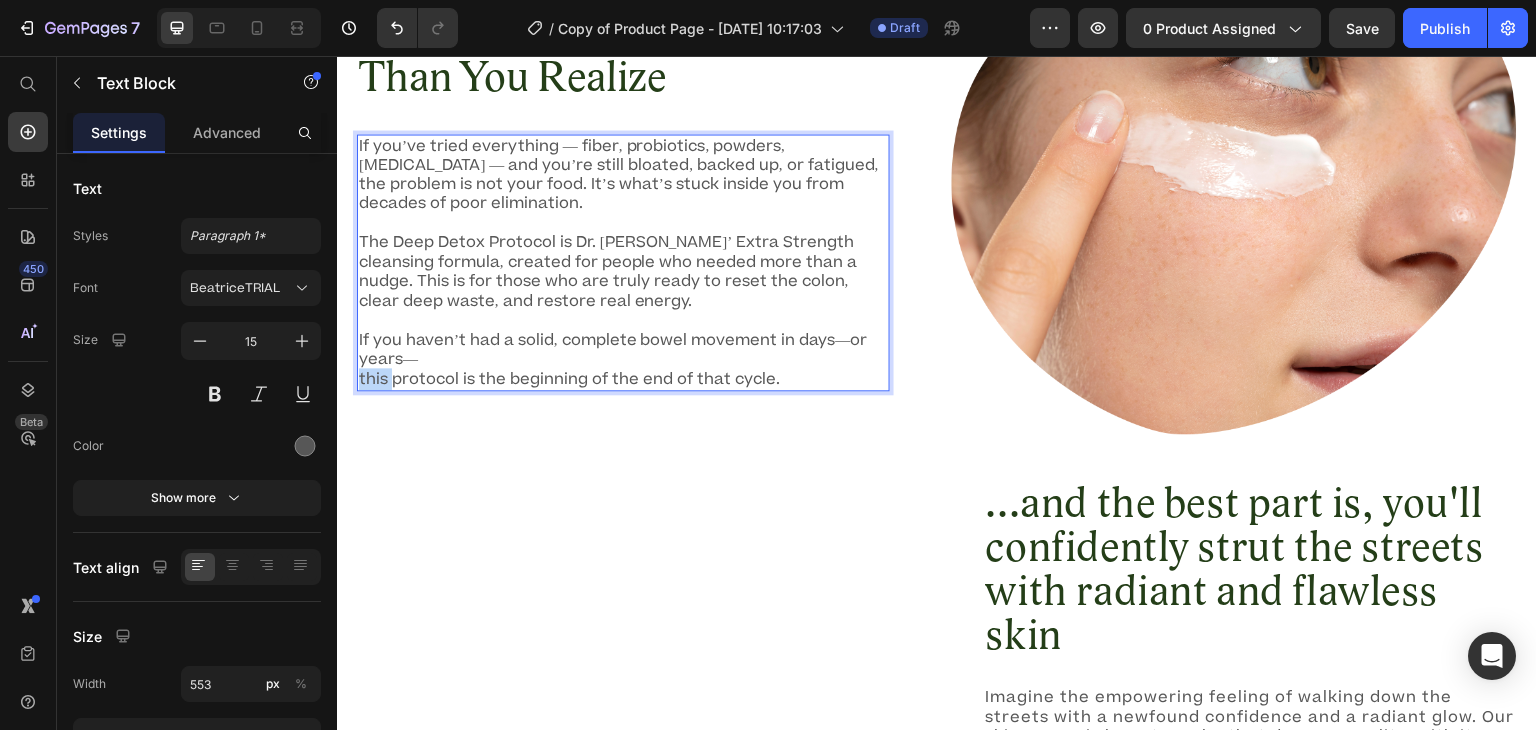 click on "If you haven’t had a solid, complete bowel movement in days—or years— this protocol is the beginning of the end of that cycle." at bounding box center (623, 360) 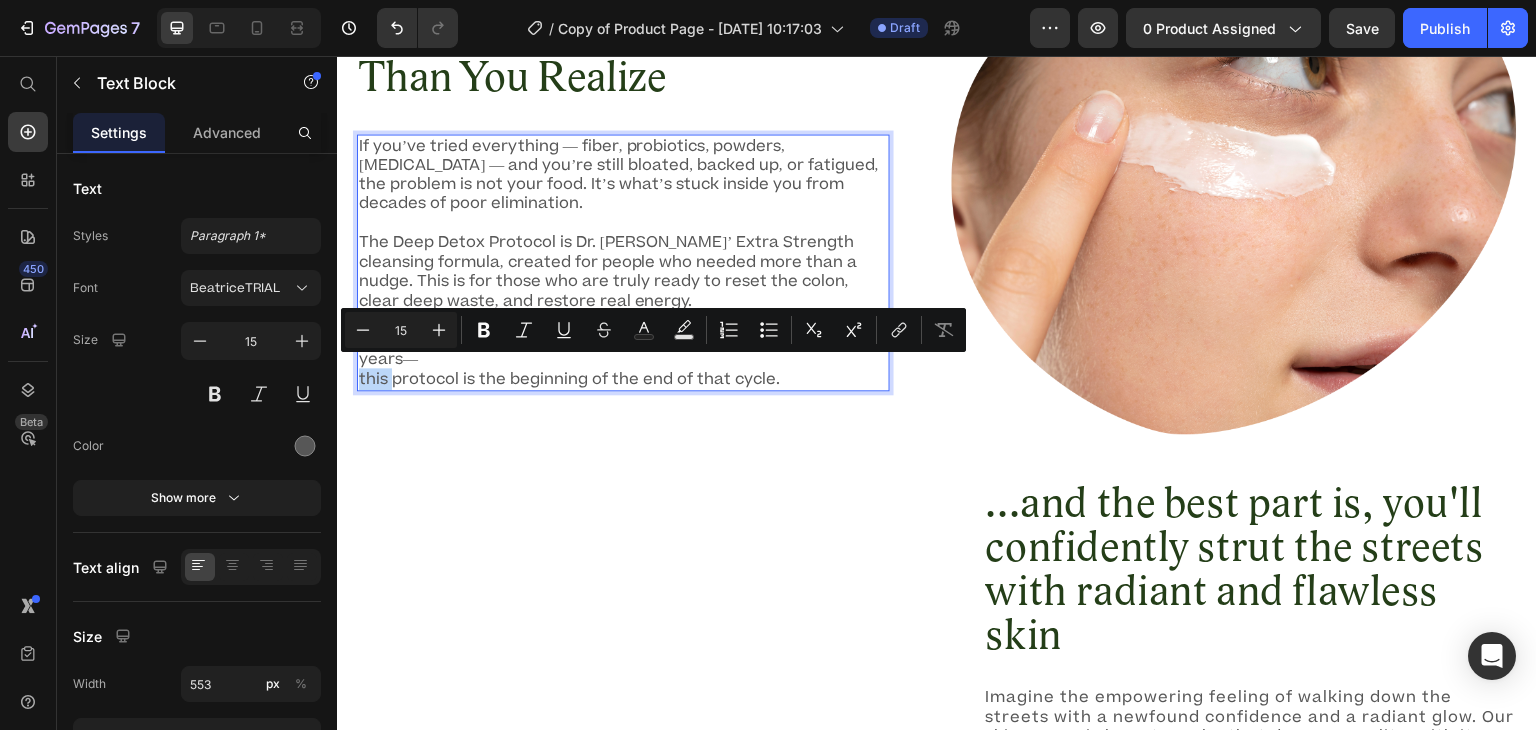 click on "If you haven’t had a solid, complete bowel movement in days—or years— this protocol is the beginning of the end of that cycle." at bounding box center [623, 360] 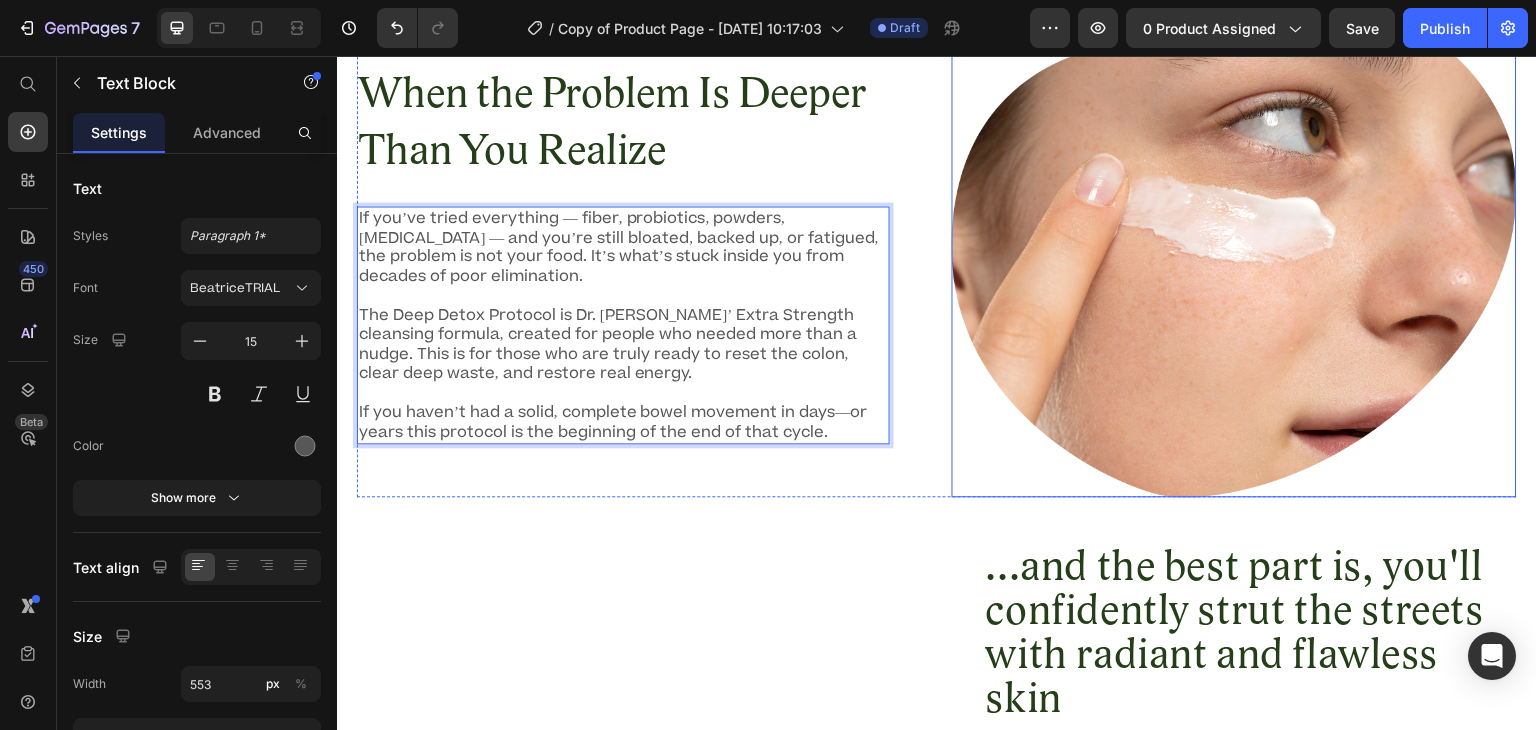 scroll, scrollTop: 1637, scrollLeft: 0, axis: vertical 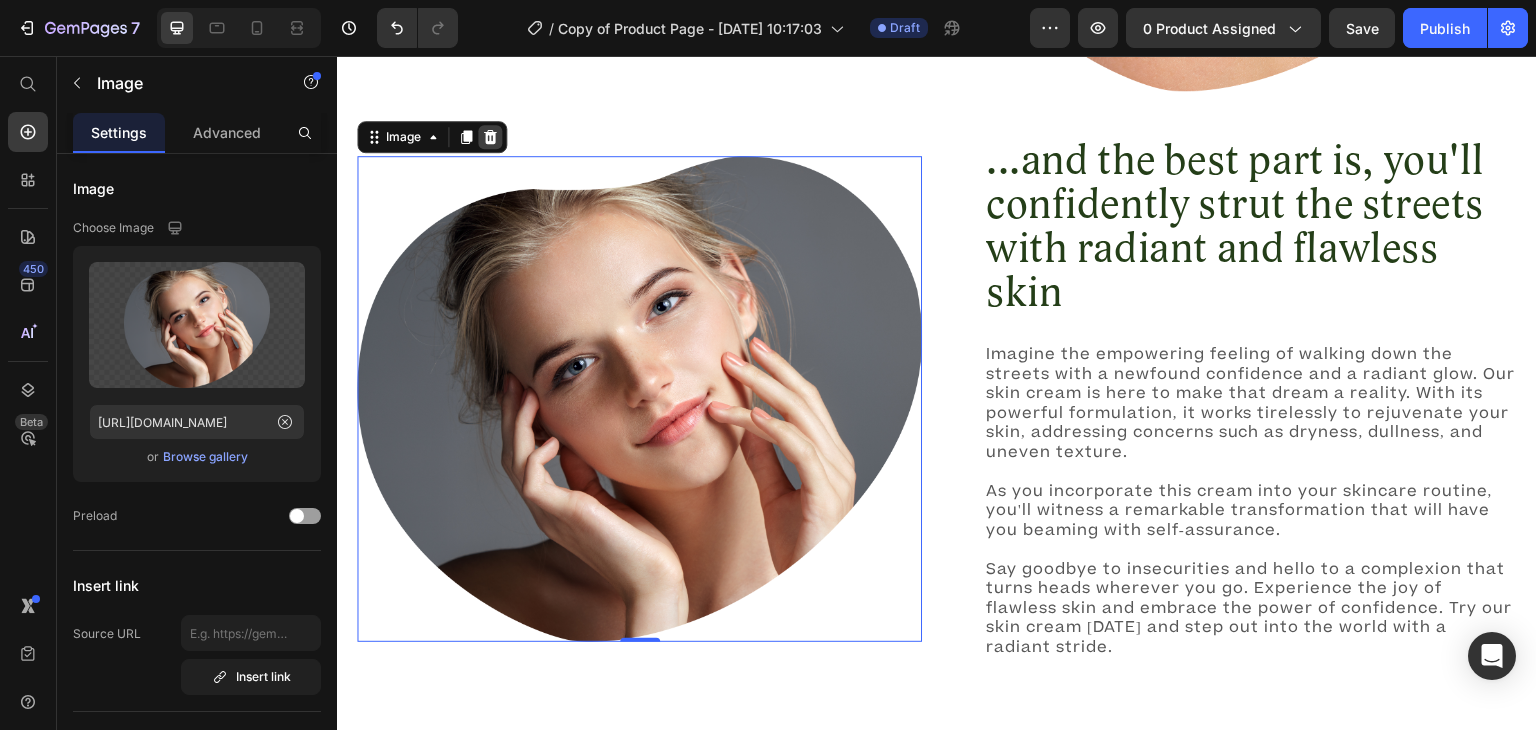 click 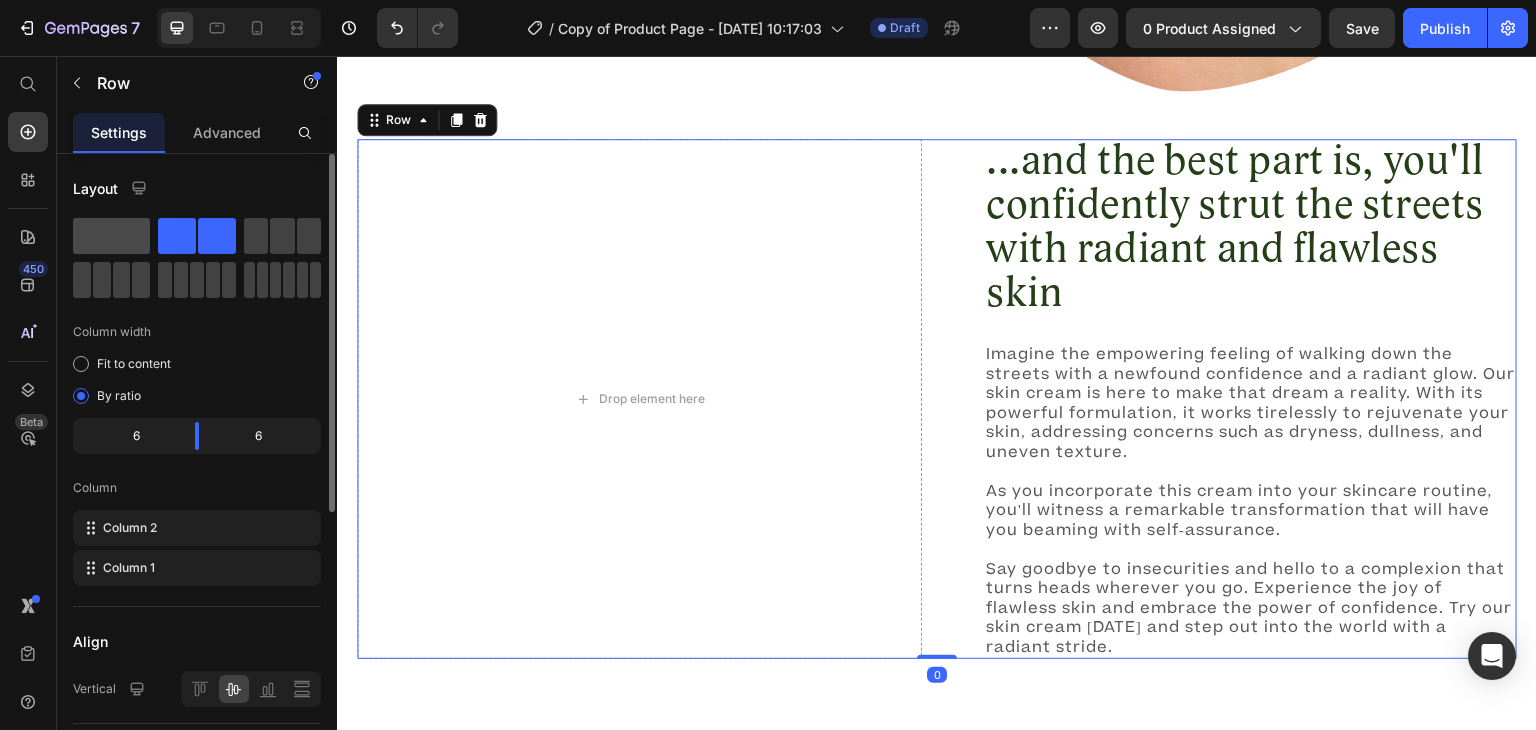 click 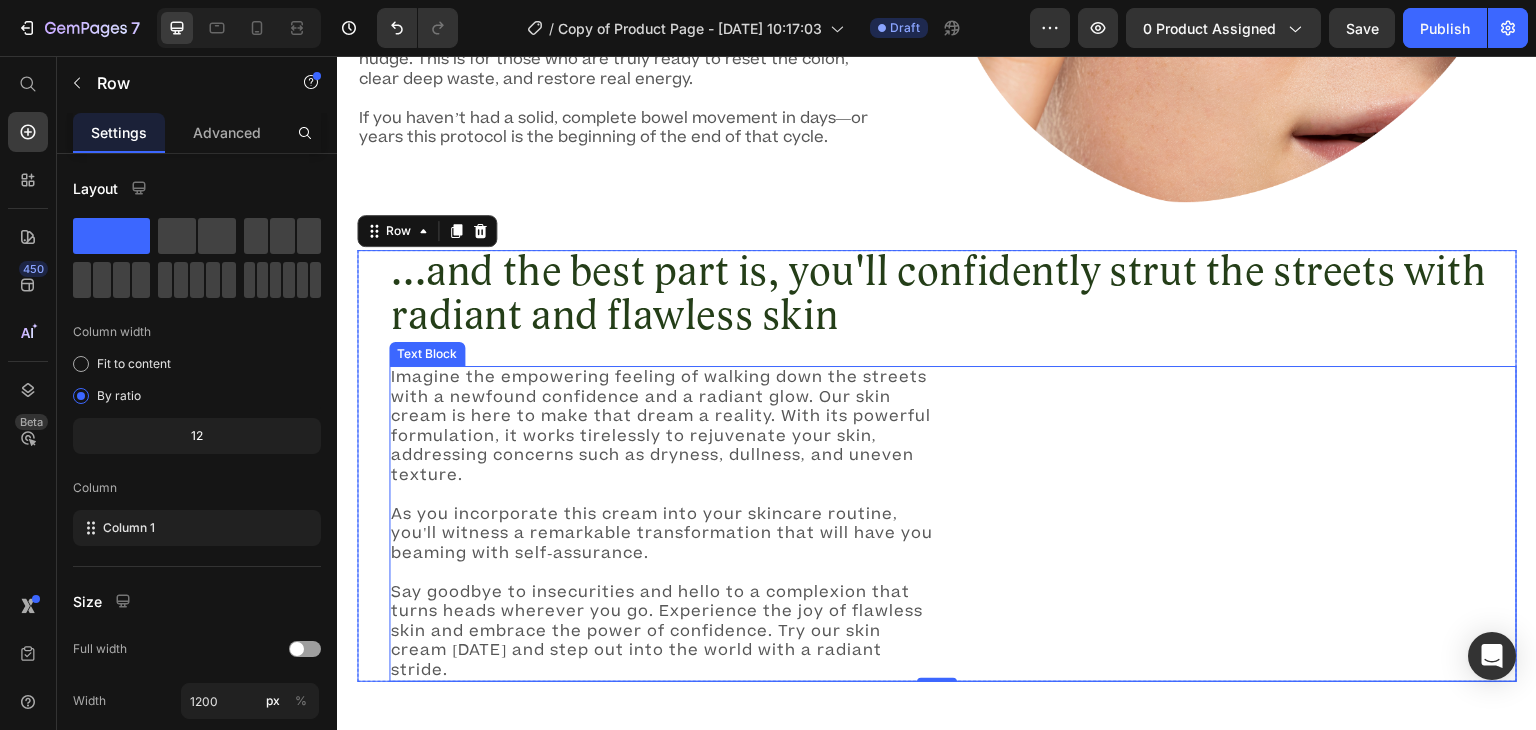 scroll, scrollTop: 1904, scrollLeft: 0, axis: vertical 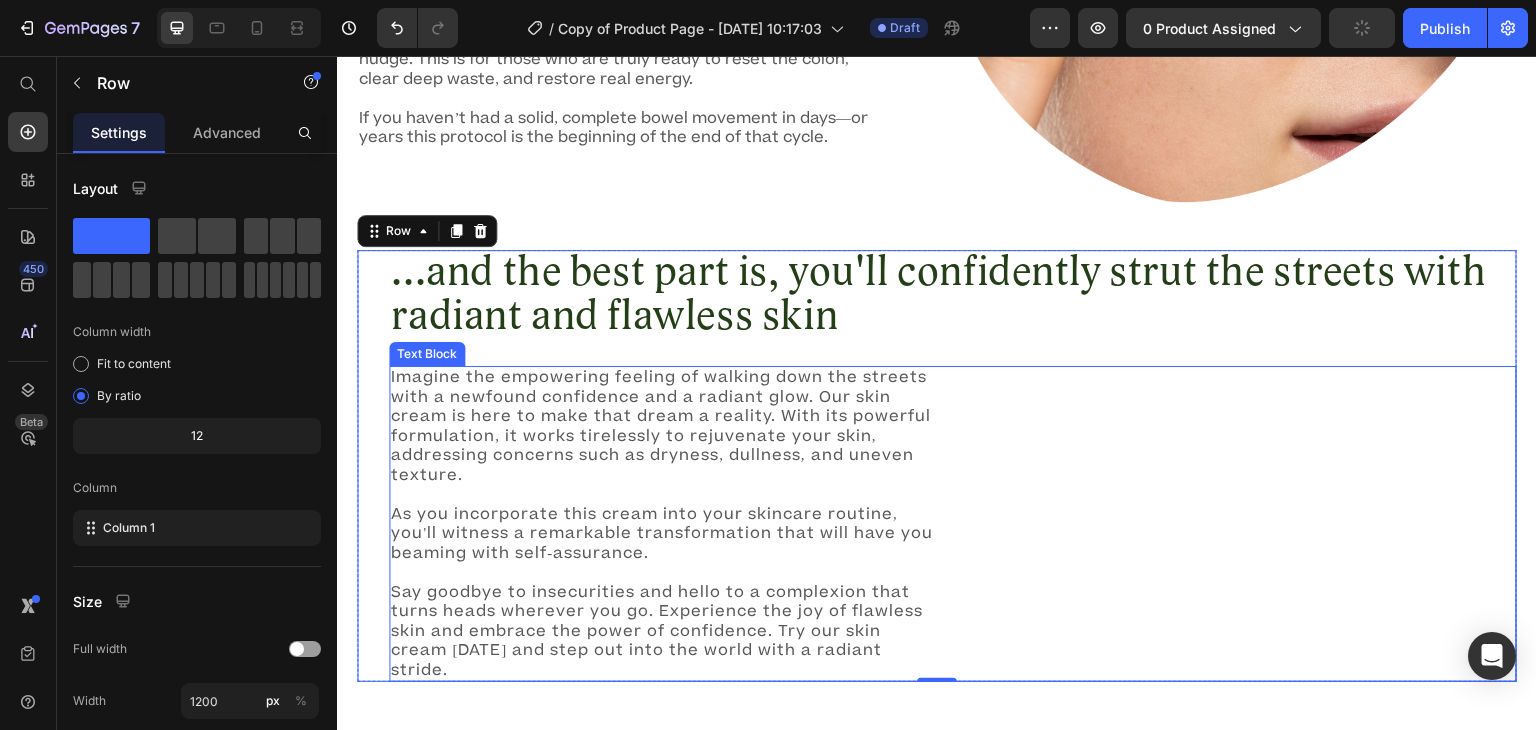 click on "Imagine the empowering feeling of walking down the streets with a newfound confidence and a radiant glow. Our skin cream is here to make that dream a reality. With its powerful formulation, it works tirelessly to rejuvenate your skin, addressing concerns such as dryness, dullness, and uneven texture." at bounding box center [665, 426] 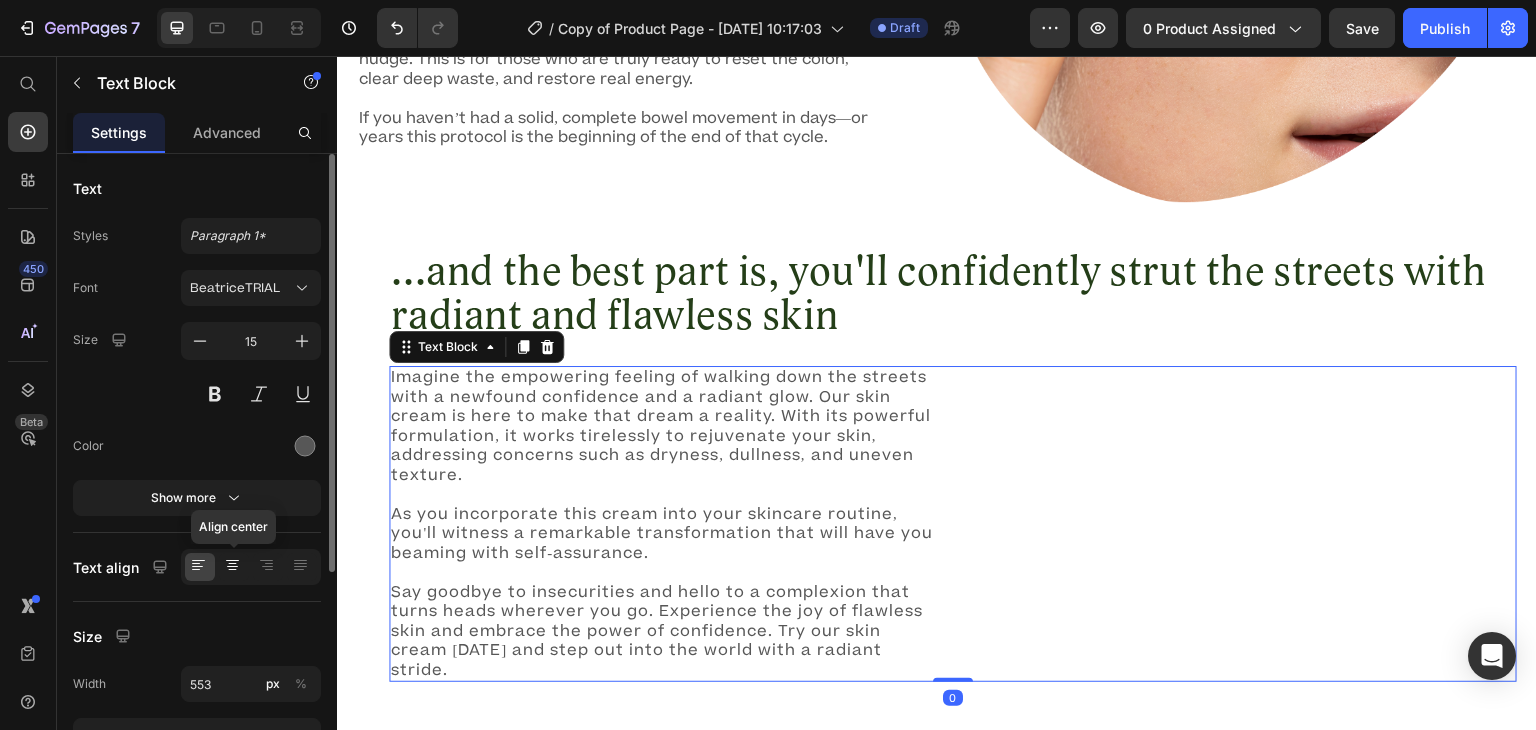 click 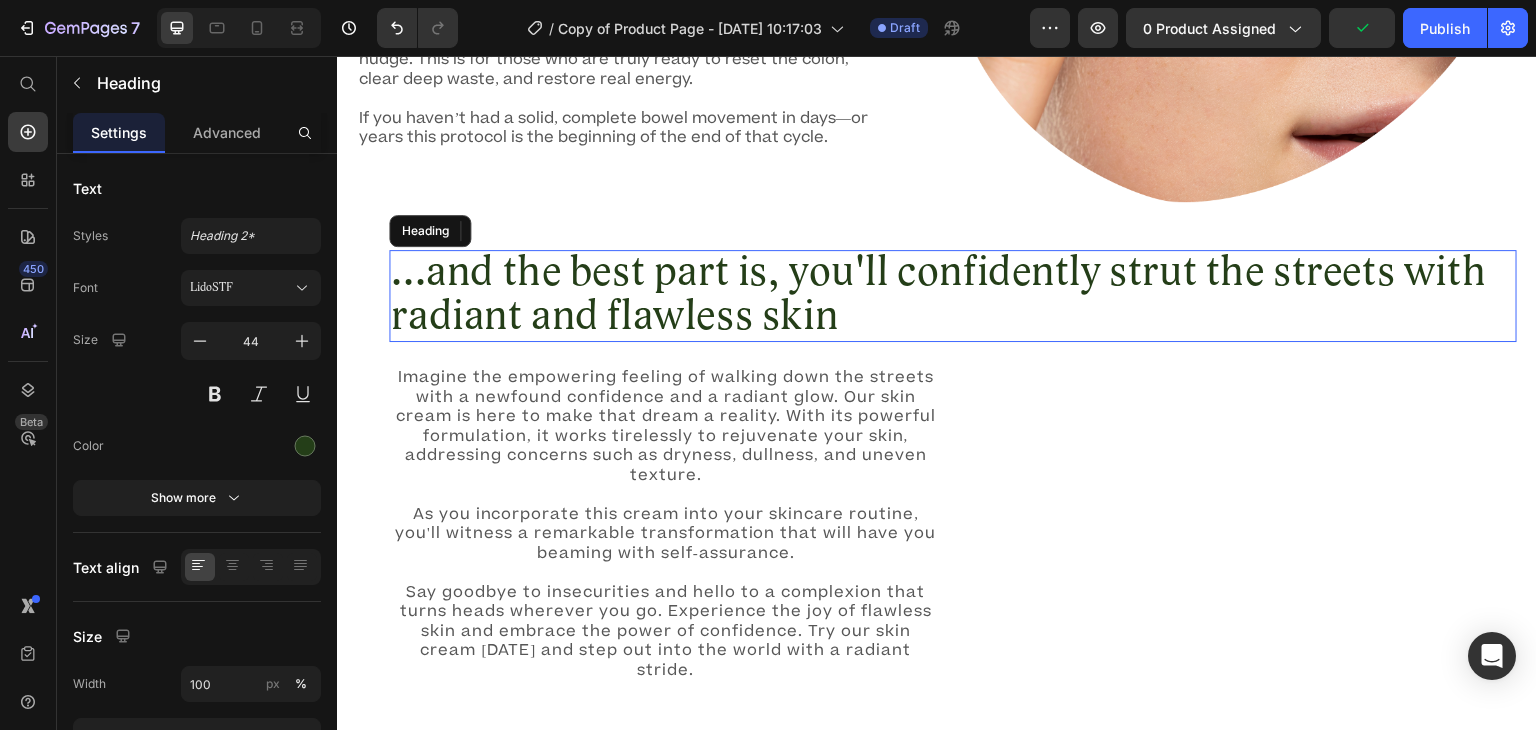 click on "...and the best part is, you'll confidently strut the streets with radiant and flawless skin" at bounding box center (953, 296) 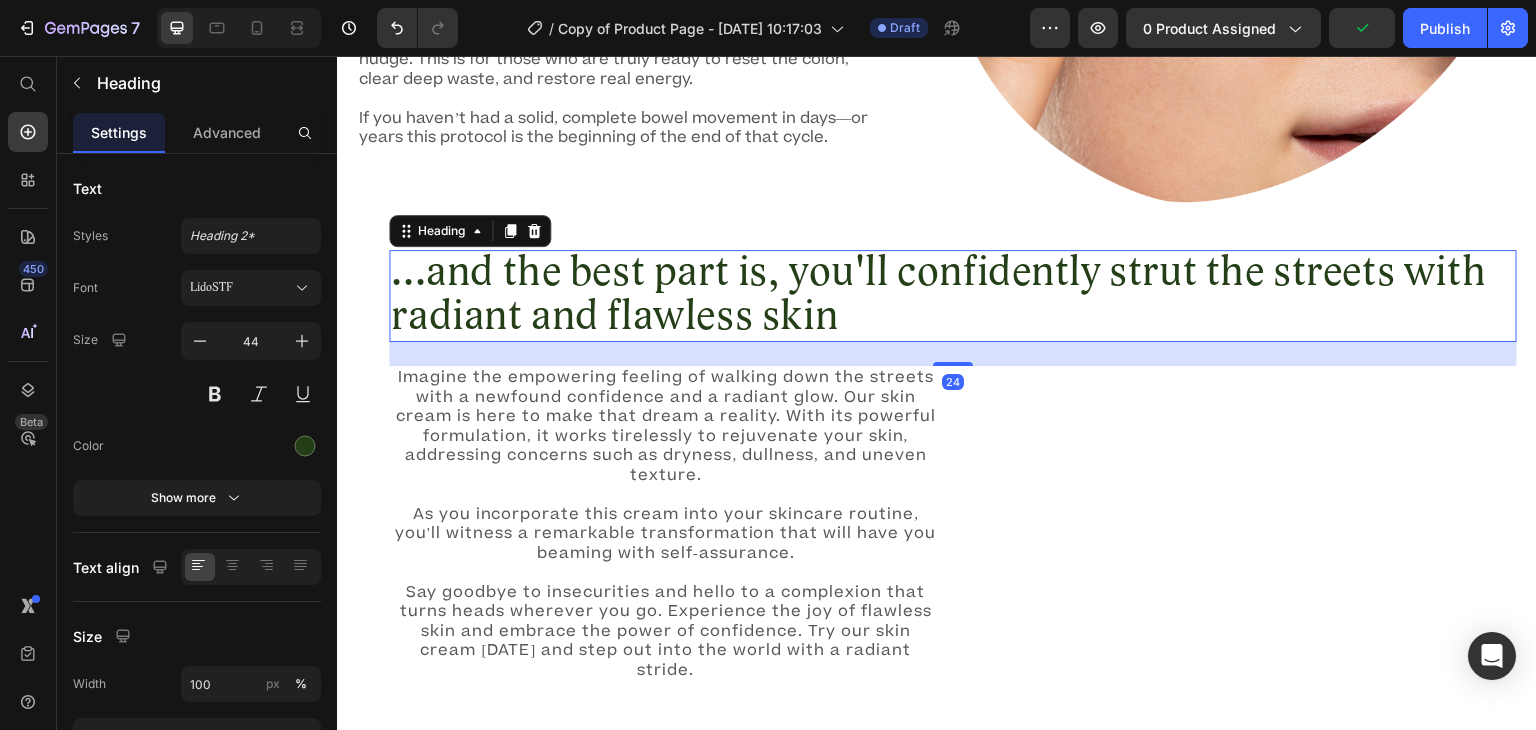 click on "...and the best part is, you'll confidently strut the streets with radiant and flawless skin" at bounding box center [953, 296] 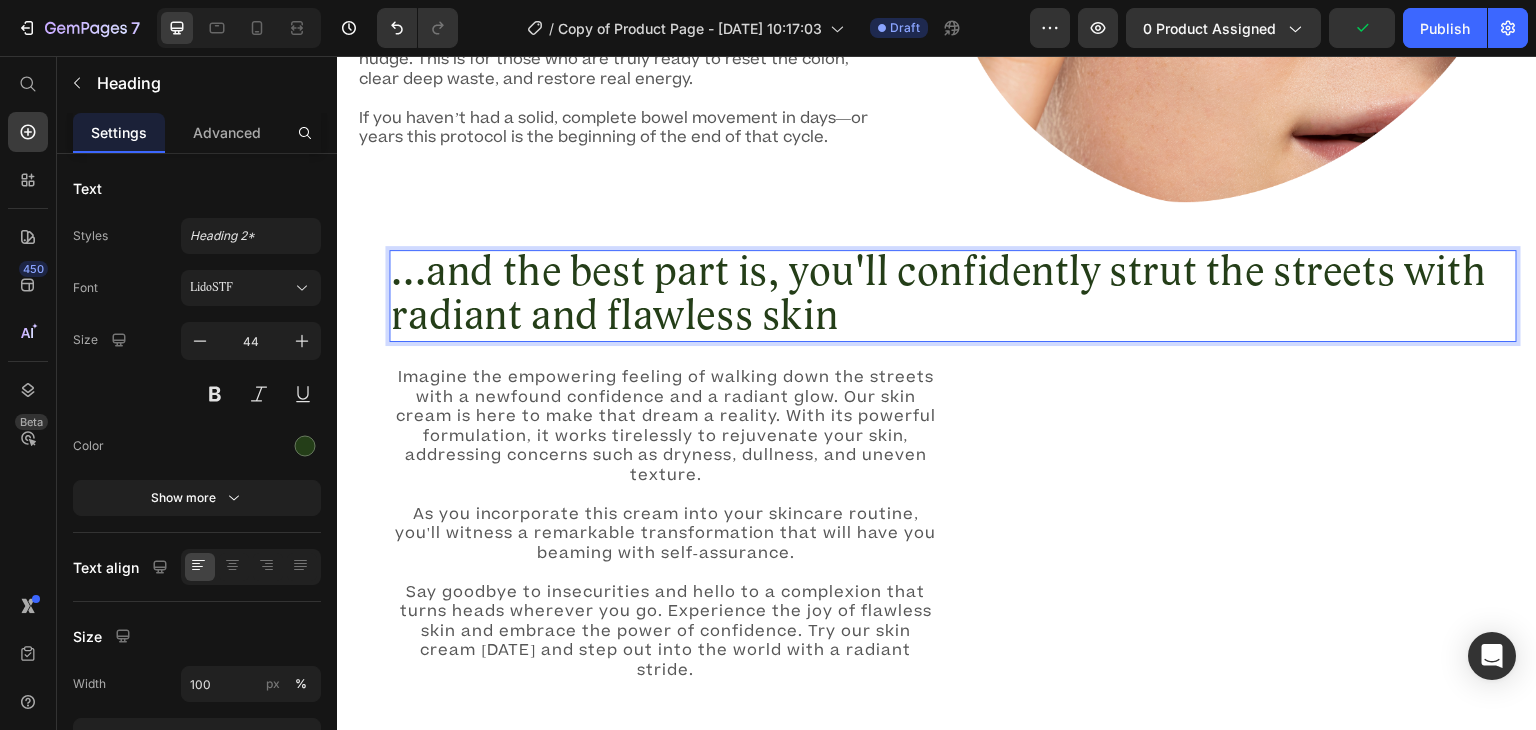 click on "...and the best part is, you'll confidently strut the streets with radiant and flawless skin" at bounding box center (953, 296) 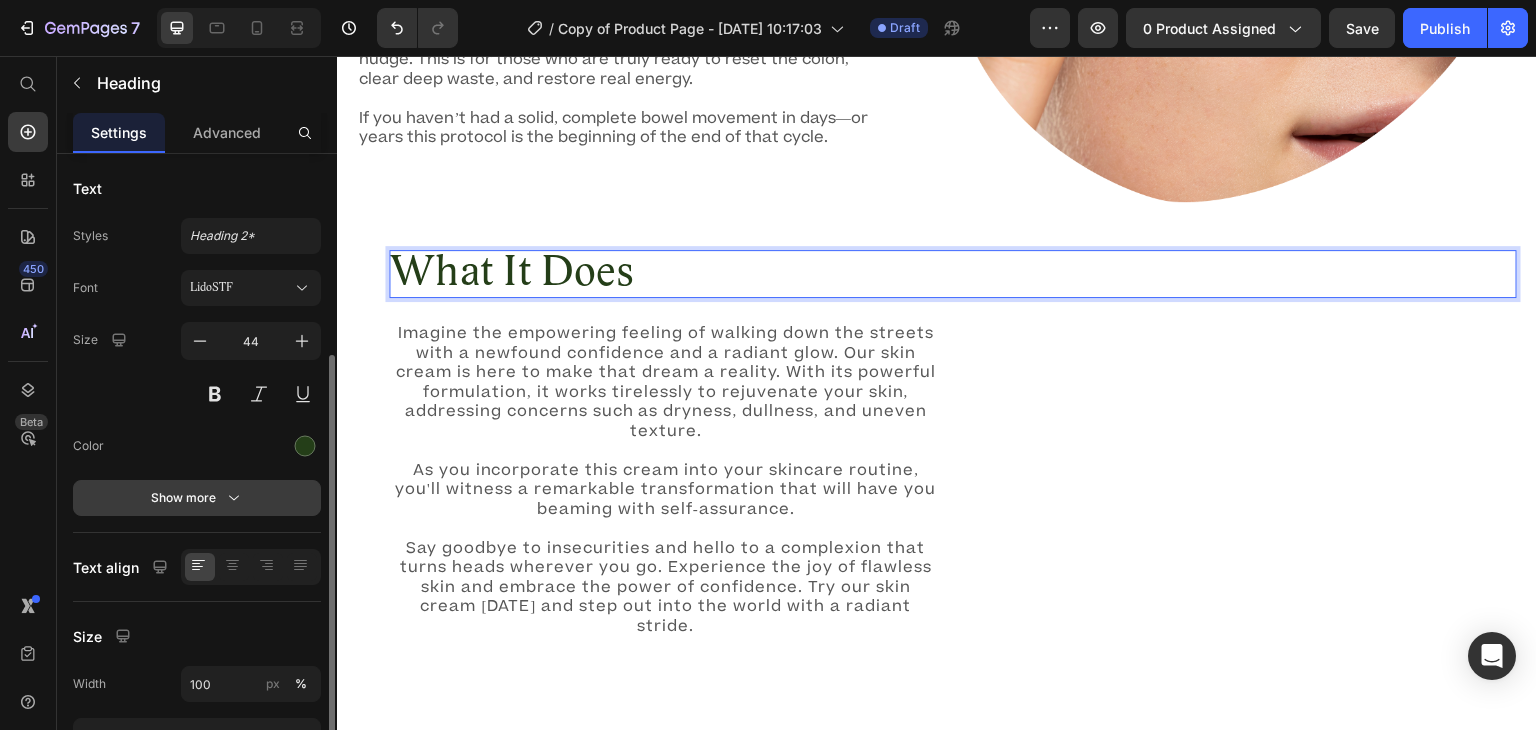 scroll, scrollTop: 137, scrollLeft: 0, axis: vertical 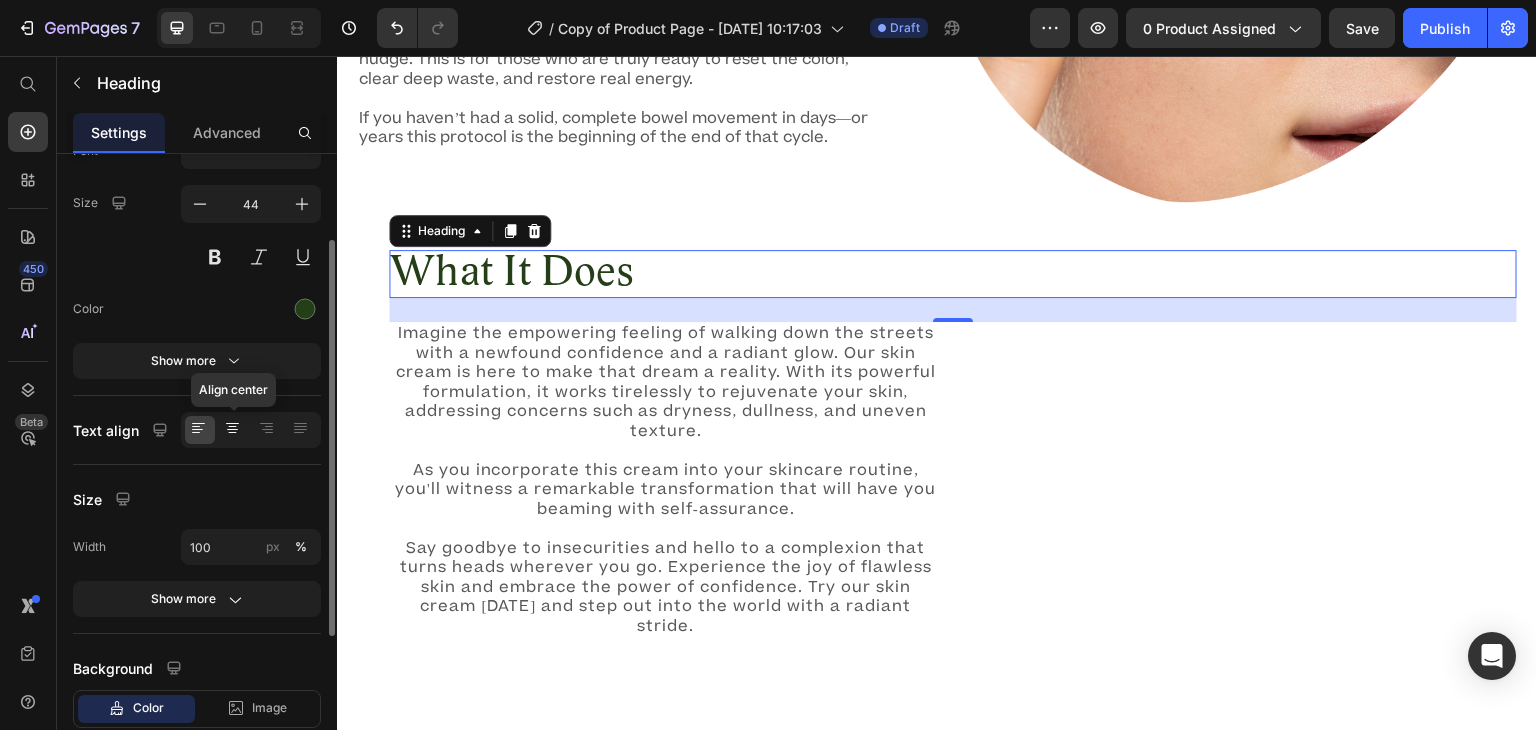 click 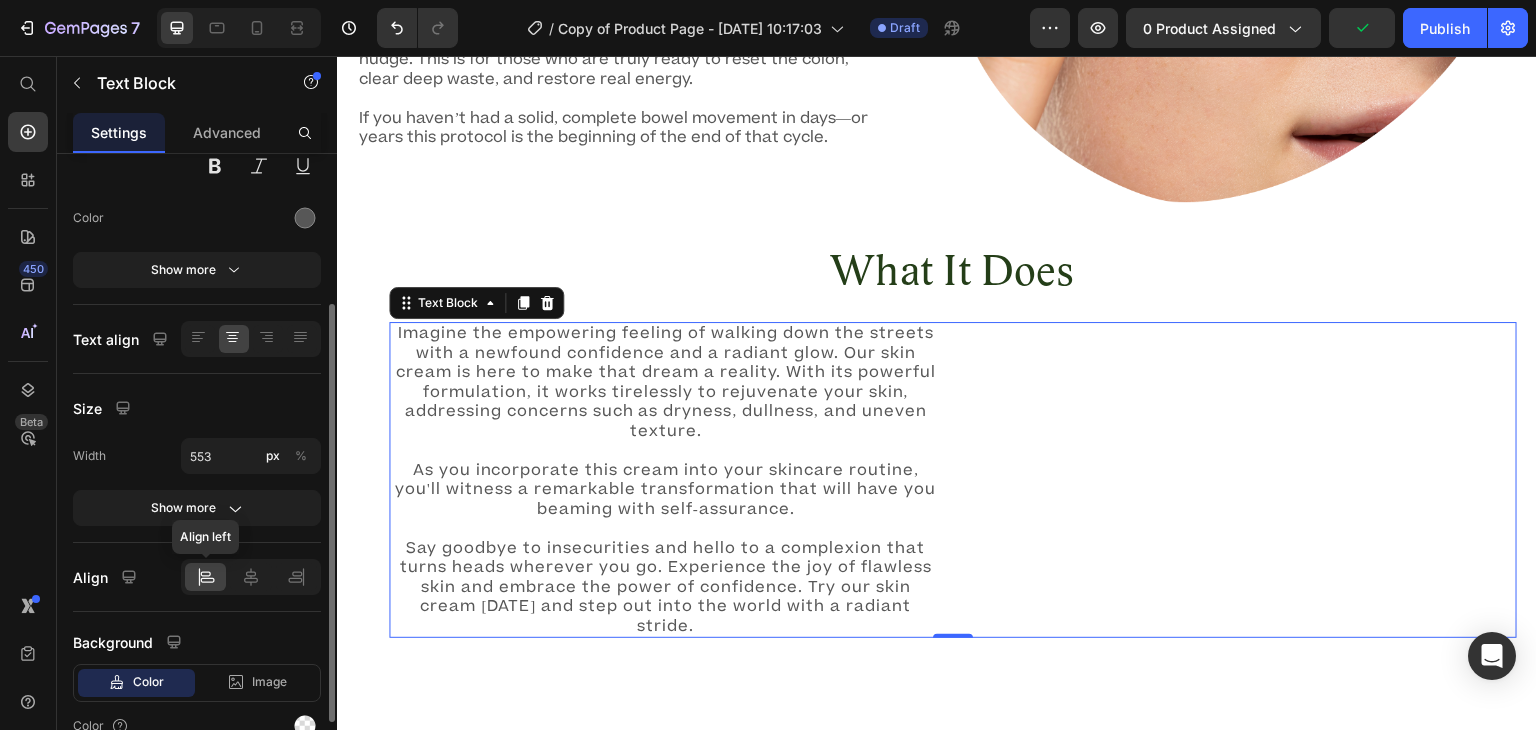 scroll, scrollTop: 324, scrollLeft: 0, axis: vertical 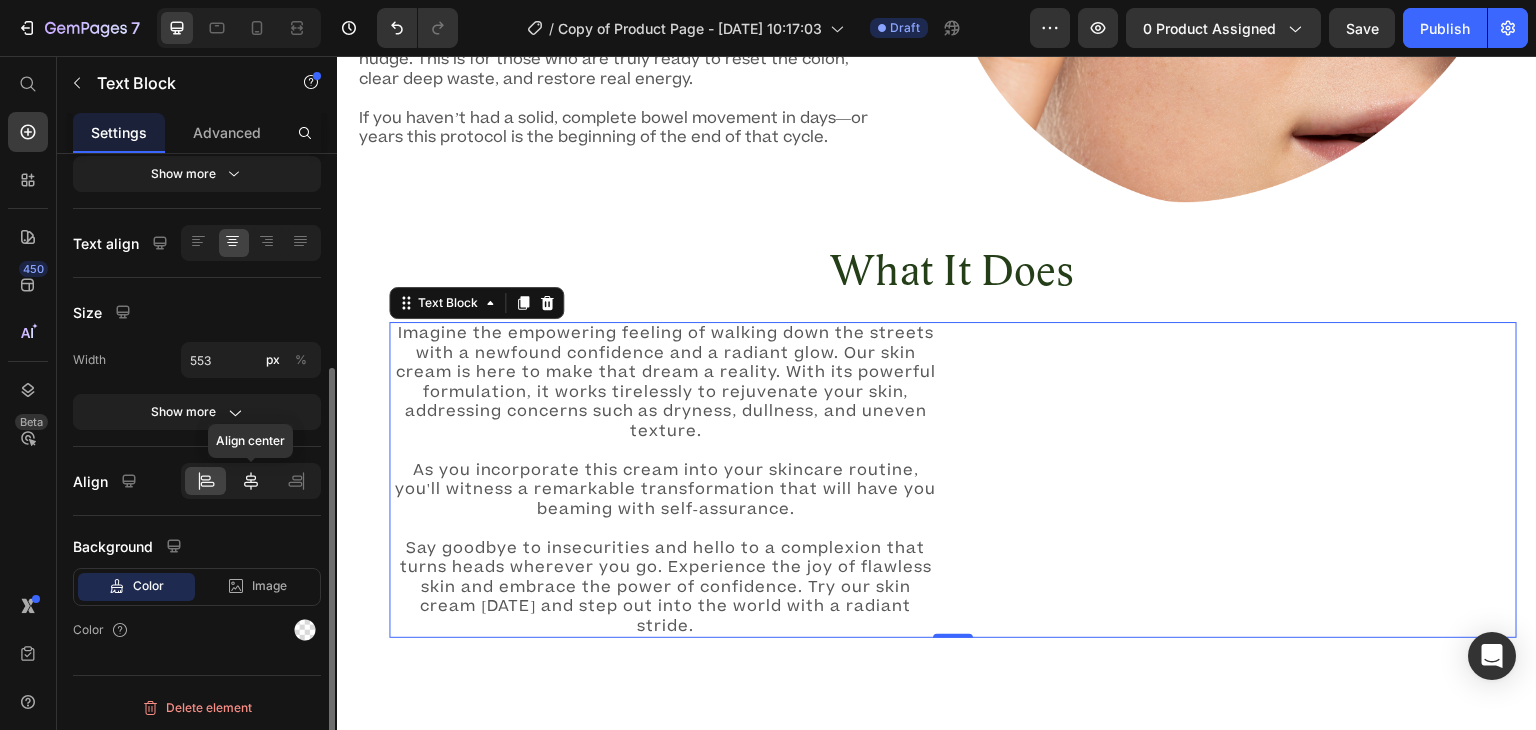 click 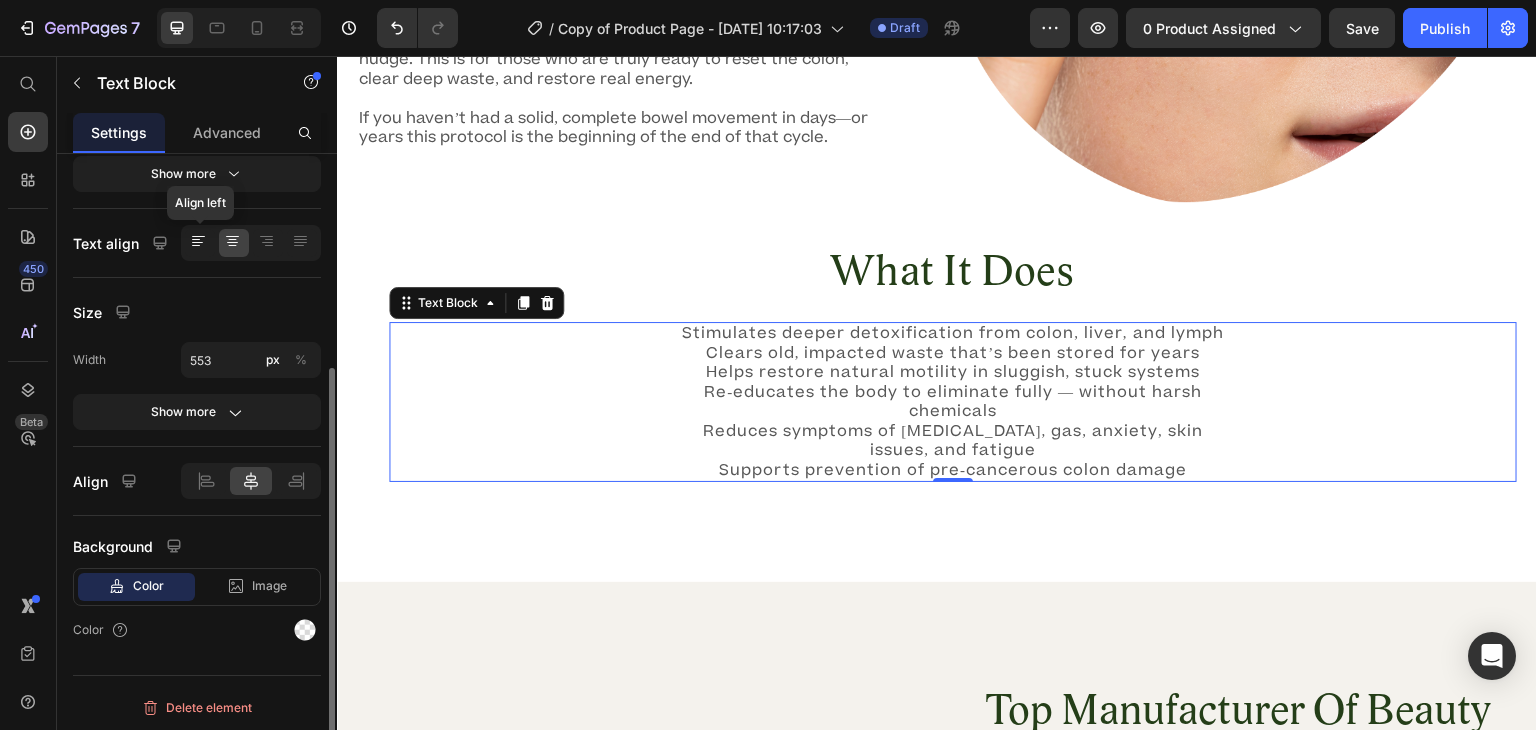 click 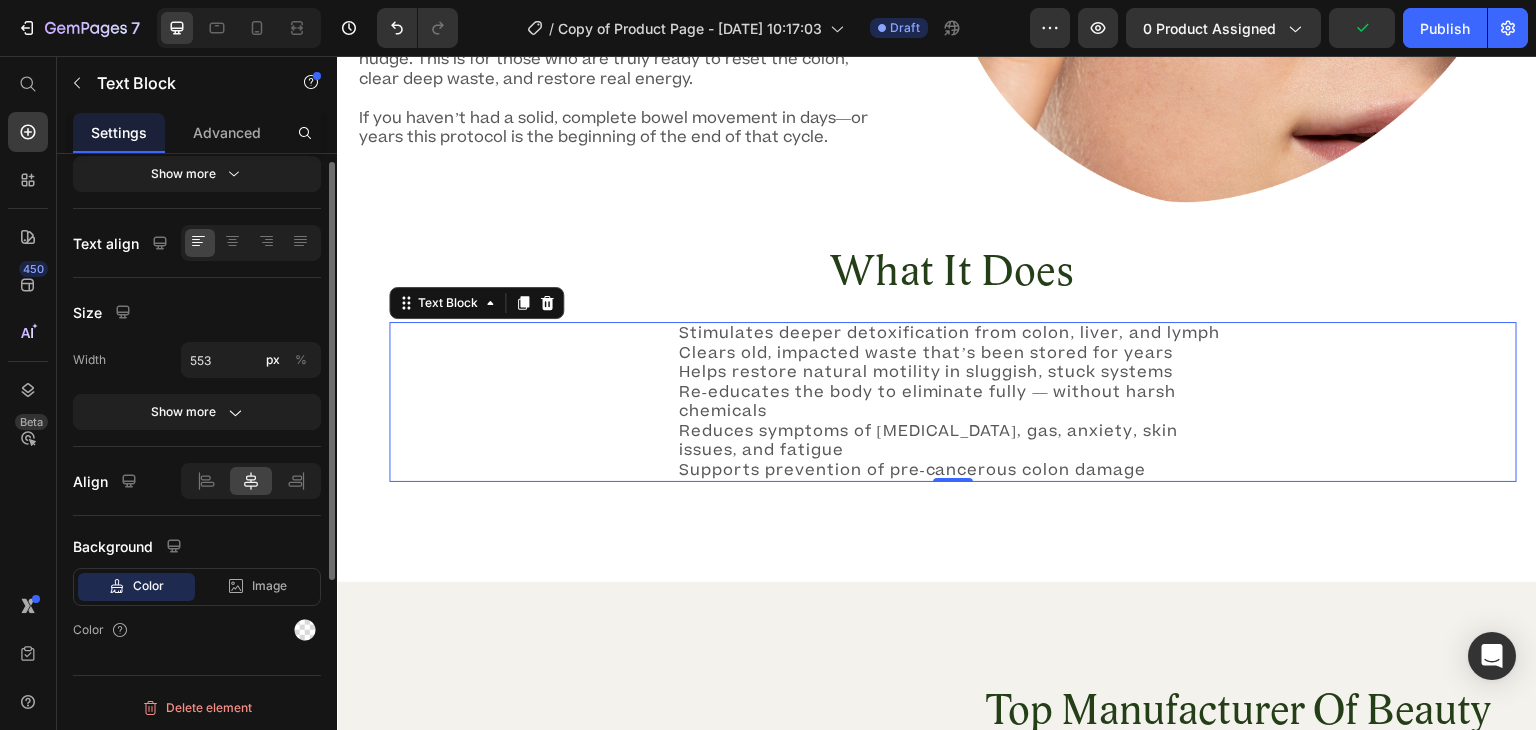 scroll, scrollTop: 199, scrollLeft: 0, axis: vertical 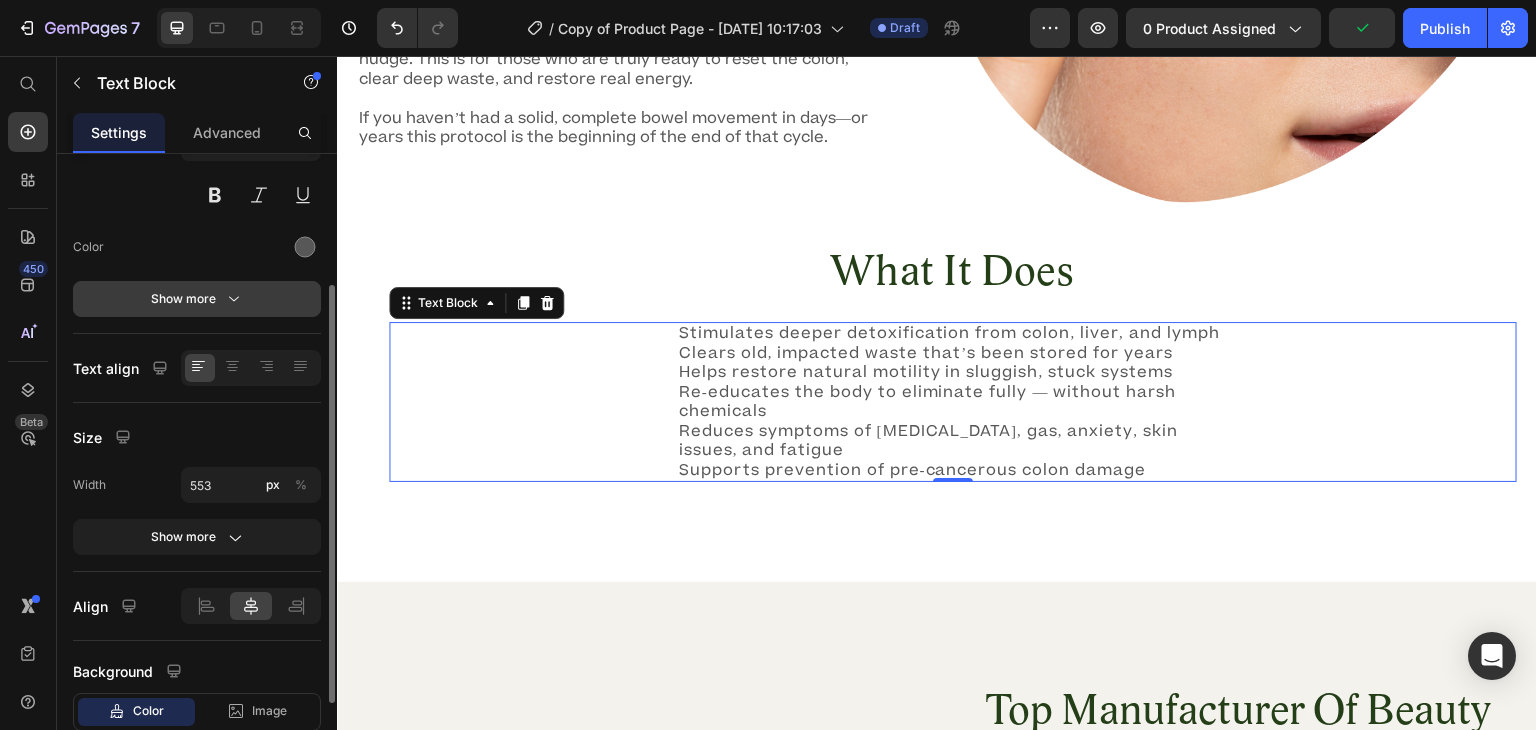 click 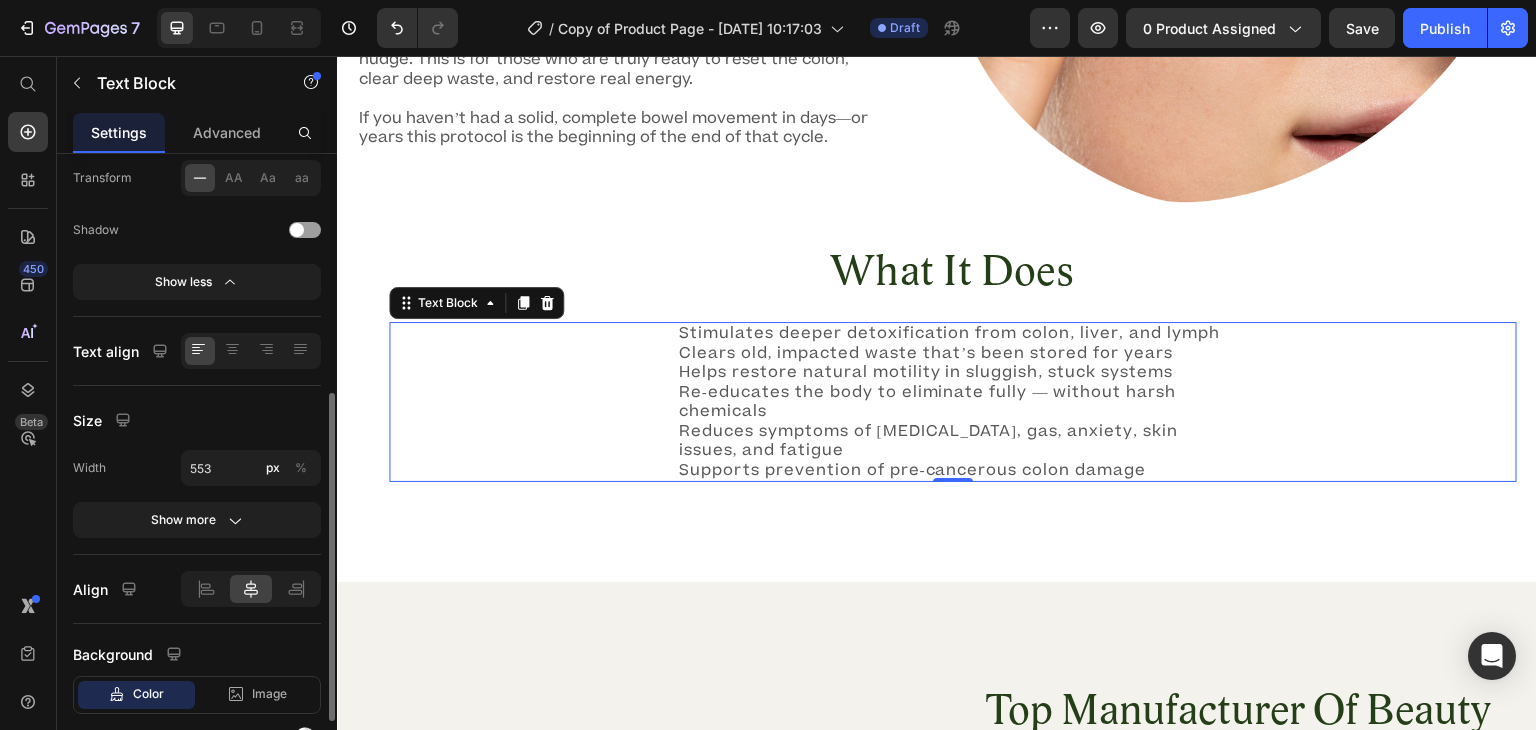scroll, scrollTop: 470, scrollLeft: 0, axis: vertical 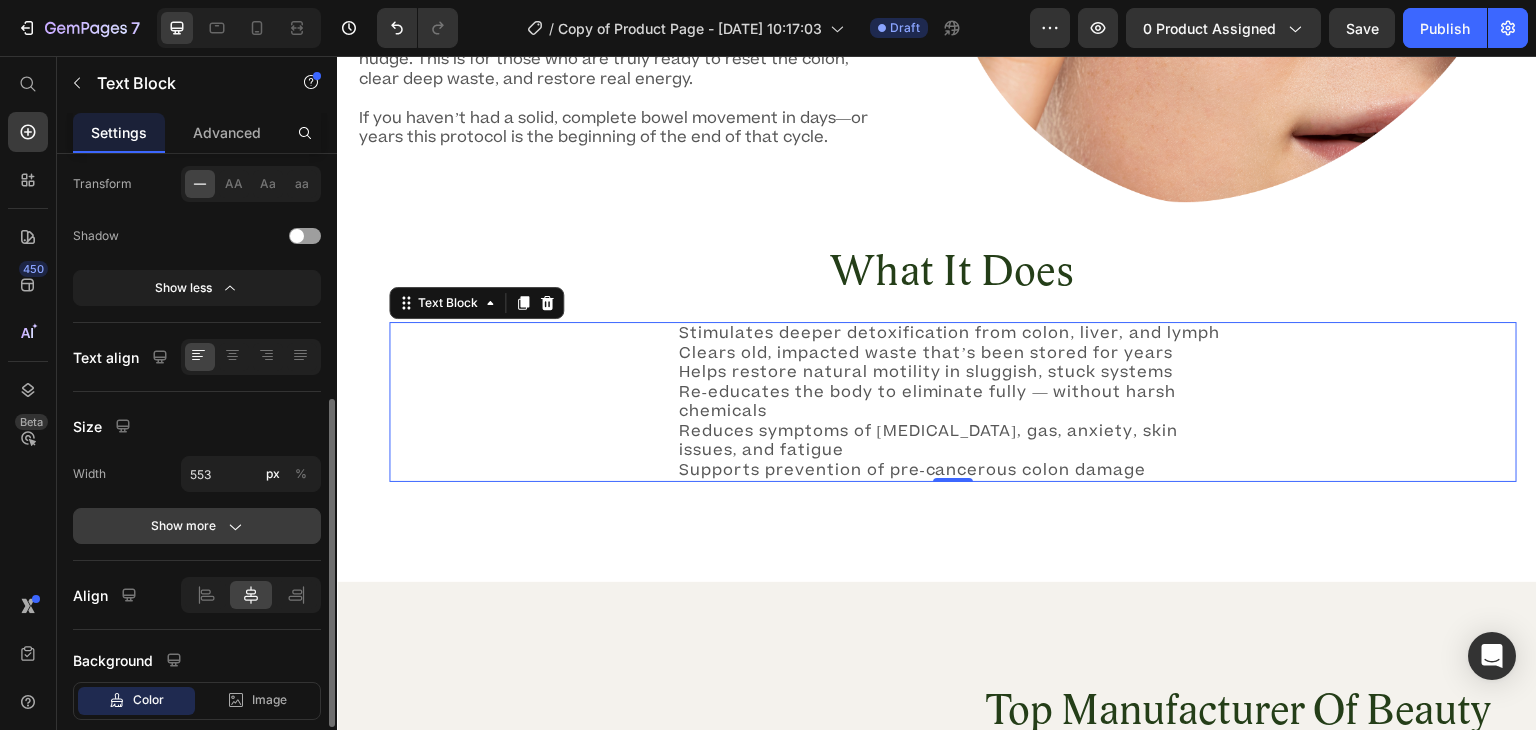 click on "Show more" at bounding box center (197, 526) 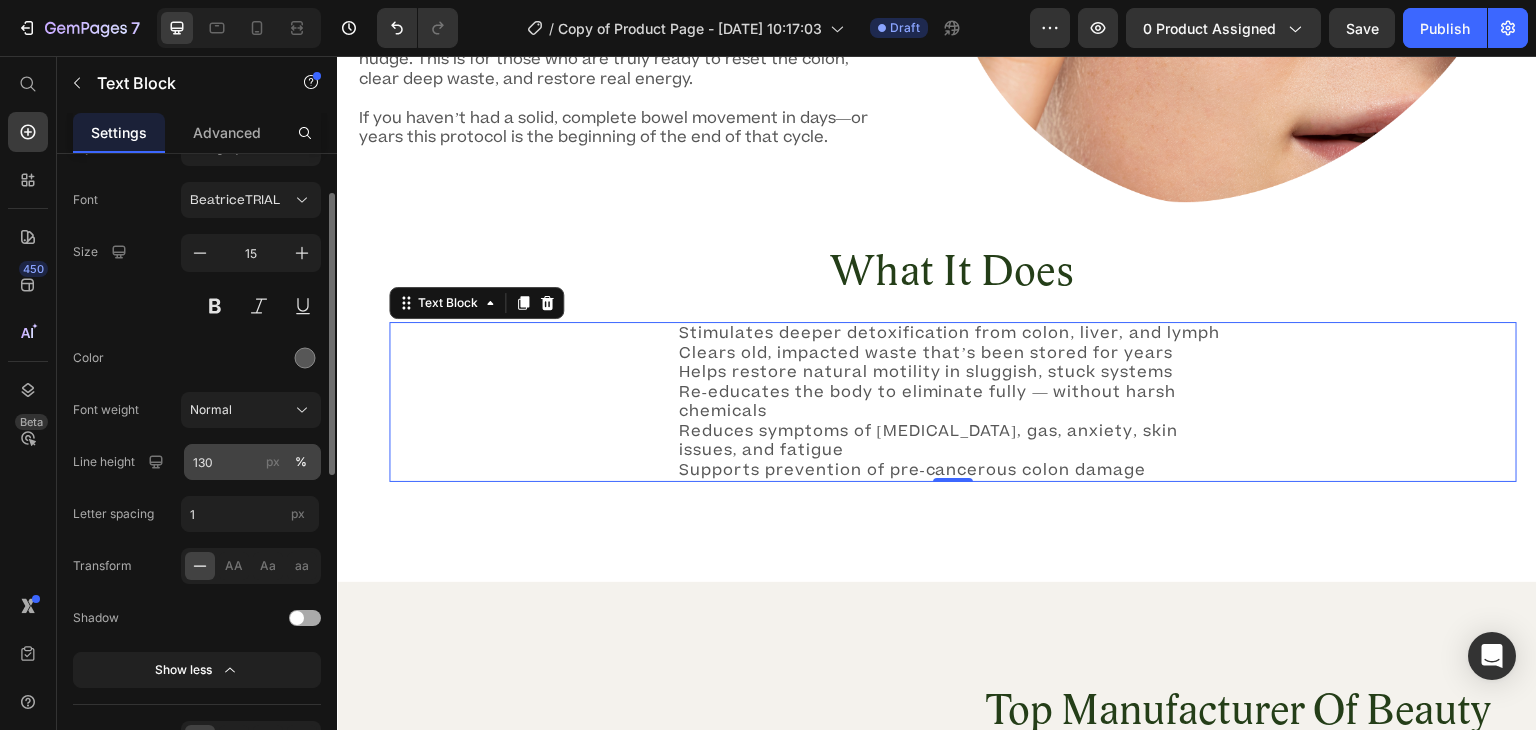 scroll, scrollTop: 0, scrollLeft: 0, axis: both 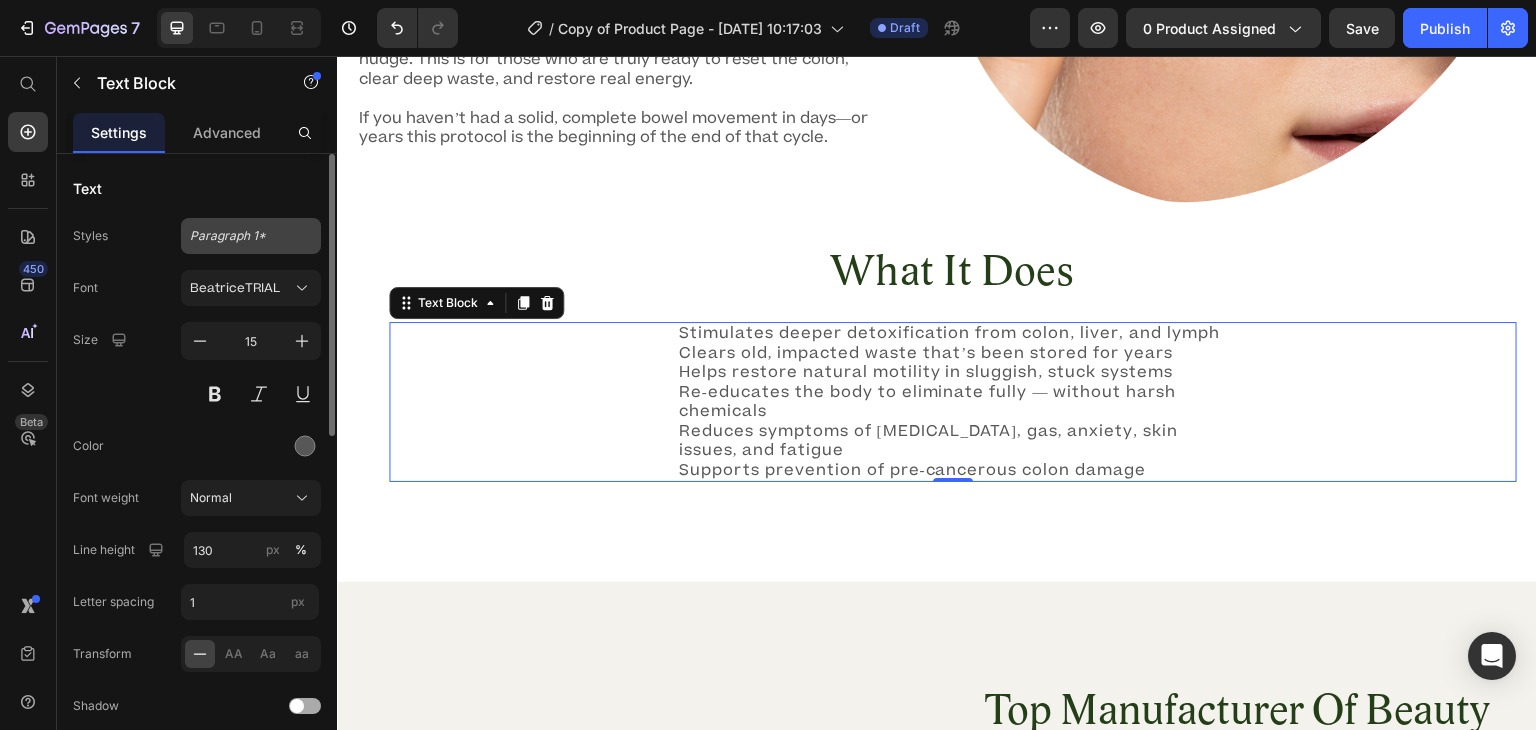 click on "Paragraph 1*" 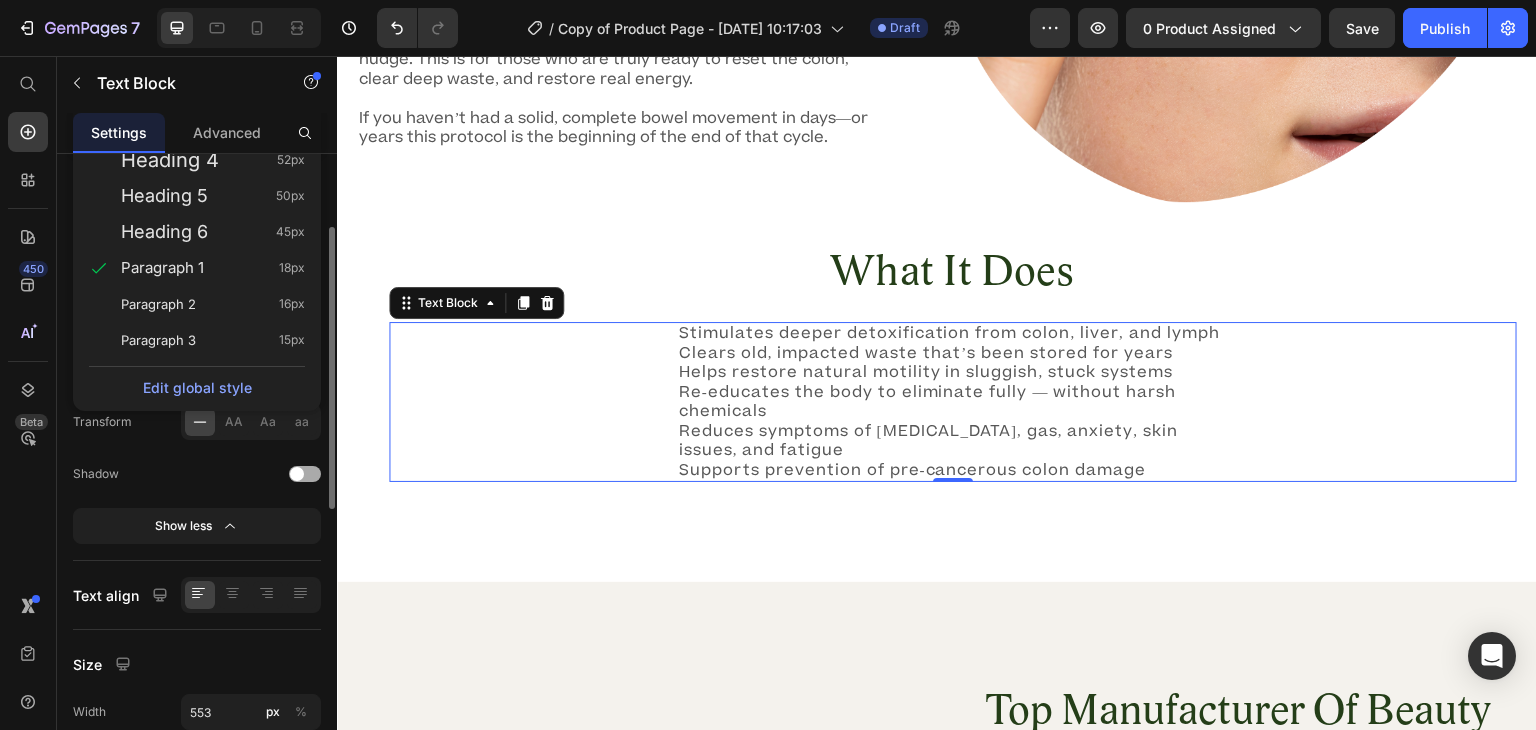 scroll, scrollTop: 0, scrollLeft: 0, axis: both 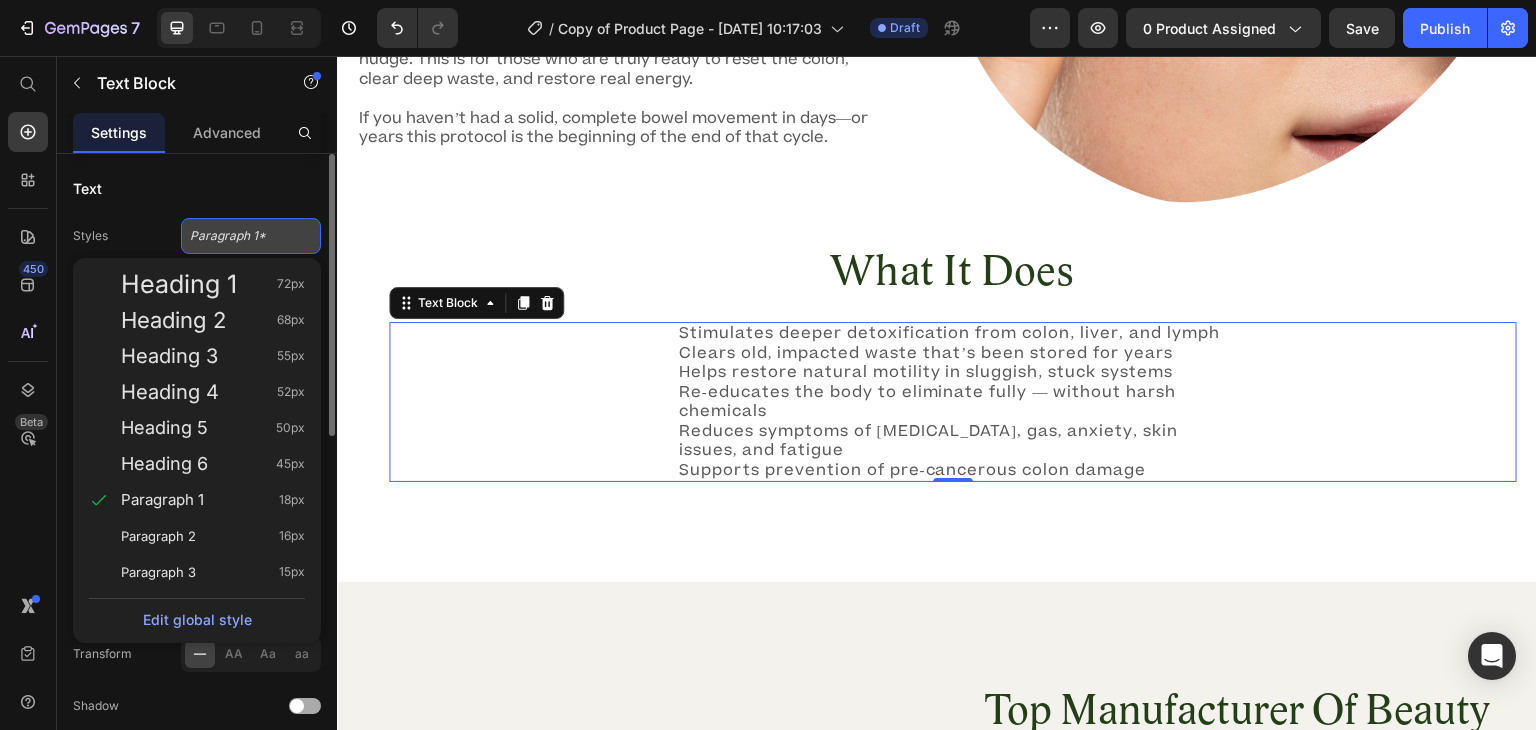 click on "Paragraph 1*" at bounding box center [239, 236] 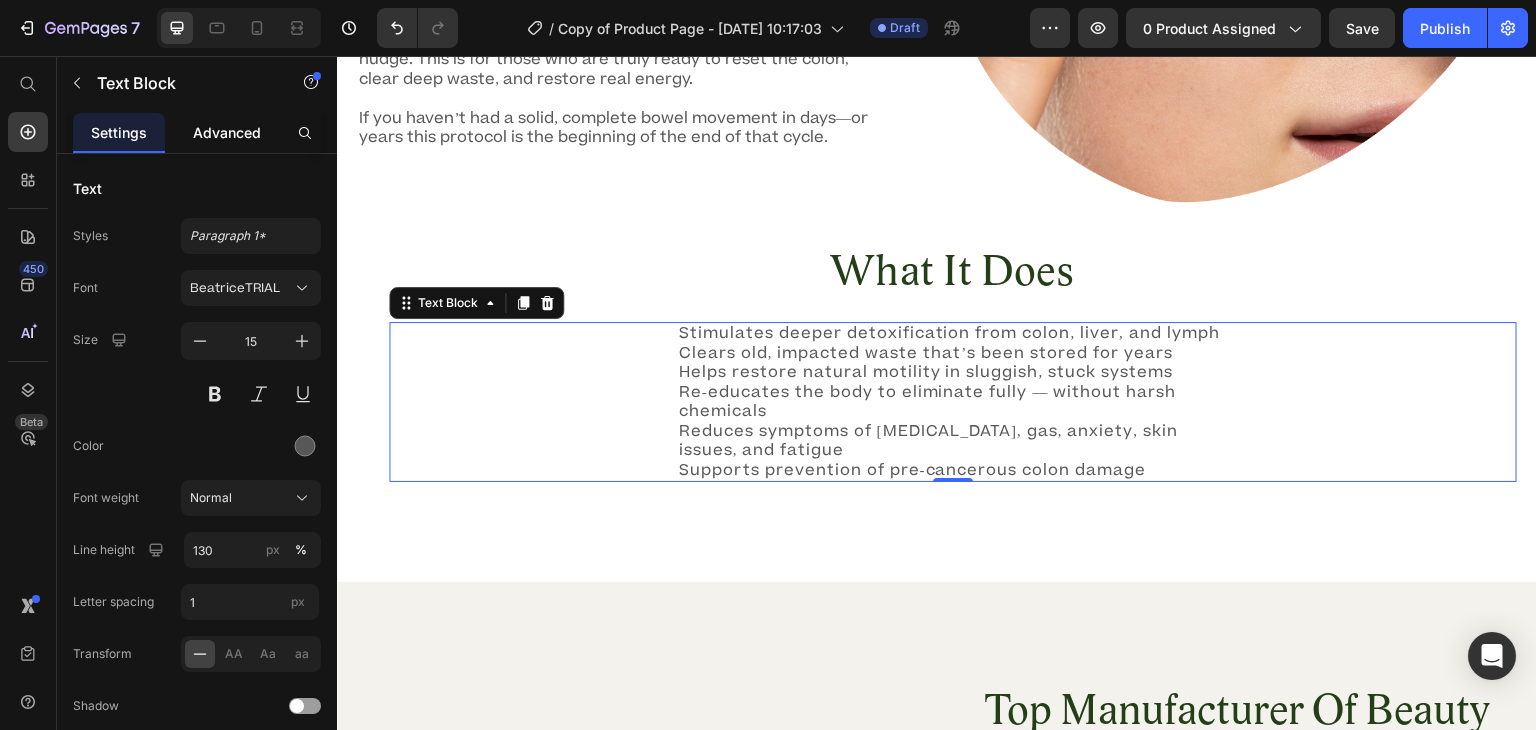 click on "Advanced" at bounding box center (227, 132) 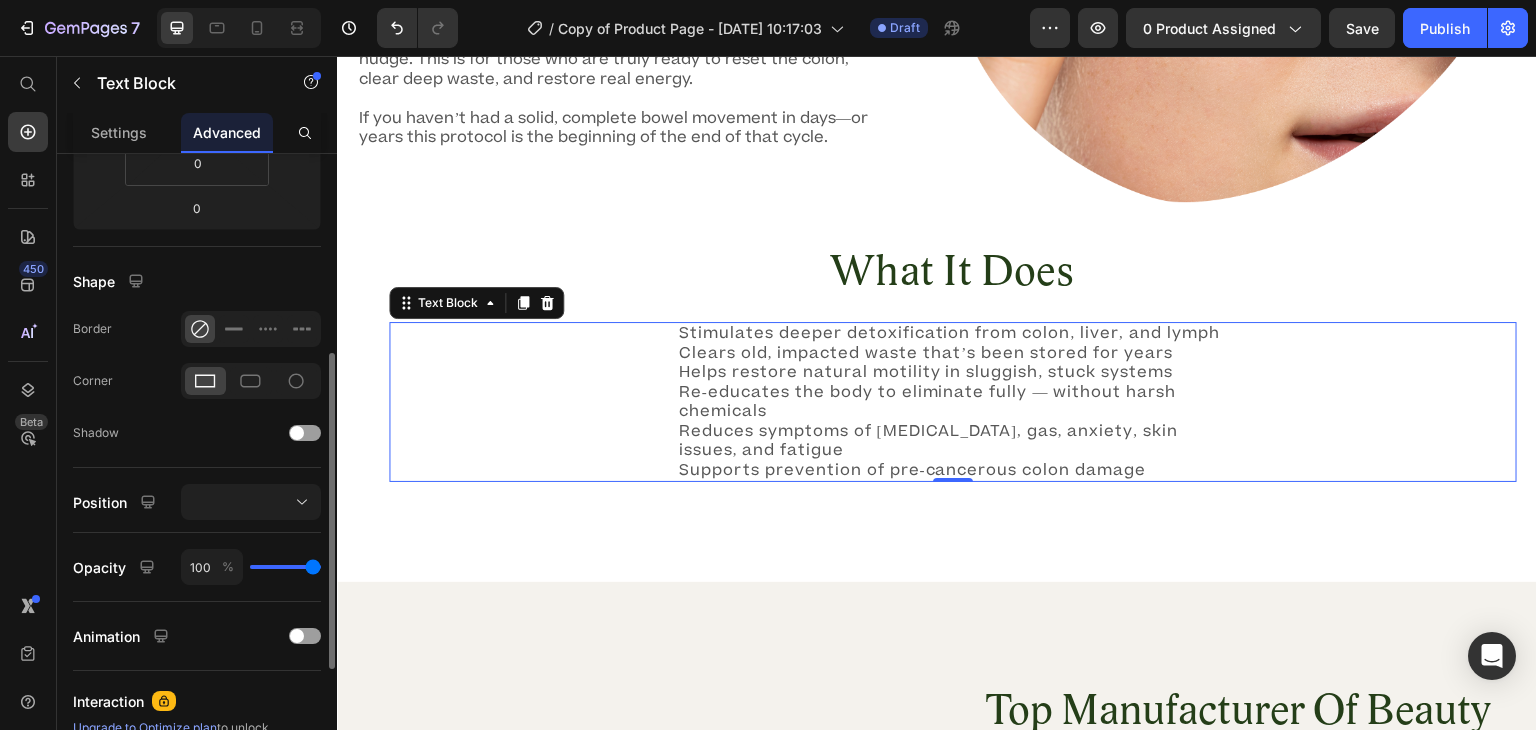 scroll, scrollTop: 403, scrollLeft: 0, axis: vertical 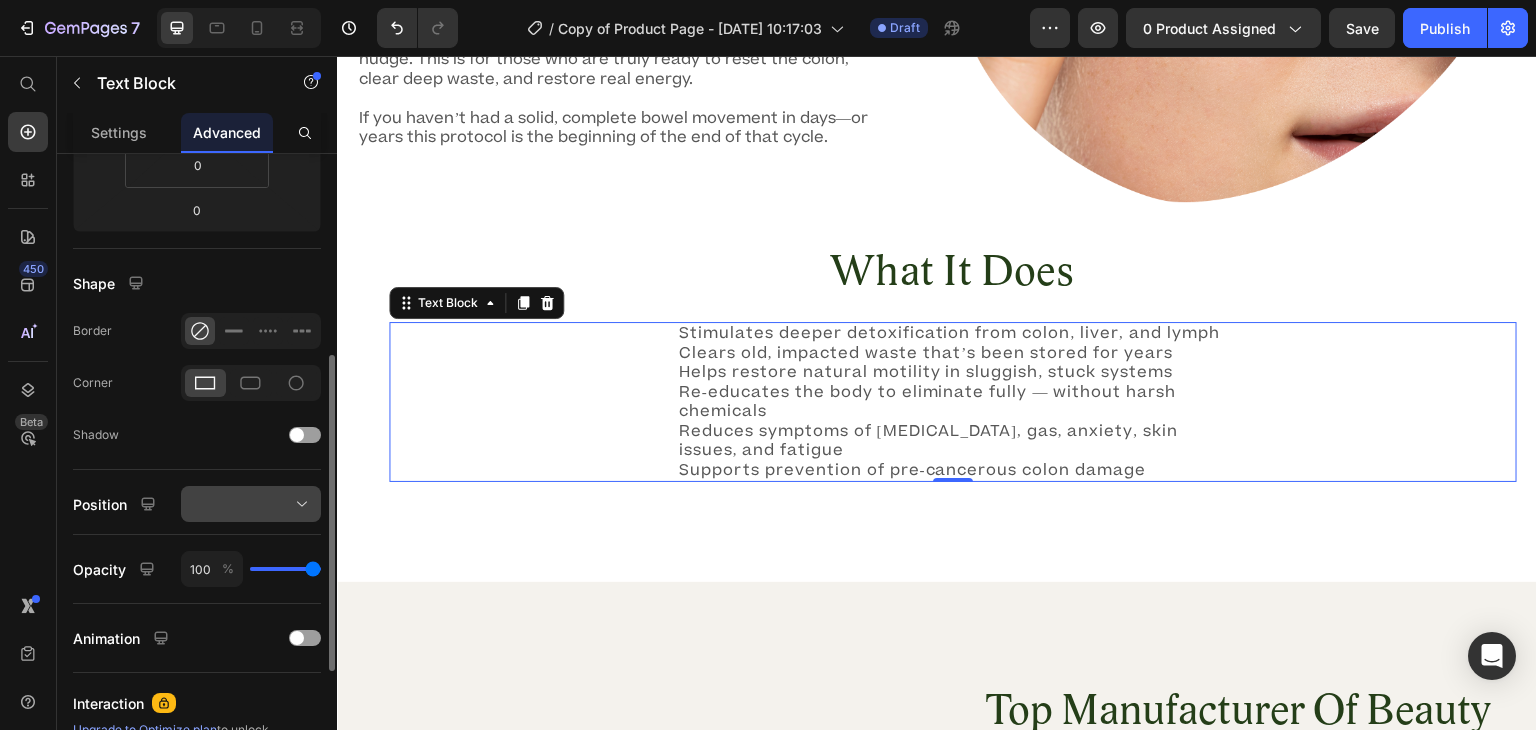 click at bounding box center (251, 504) 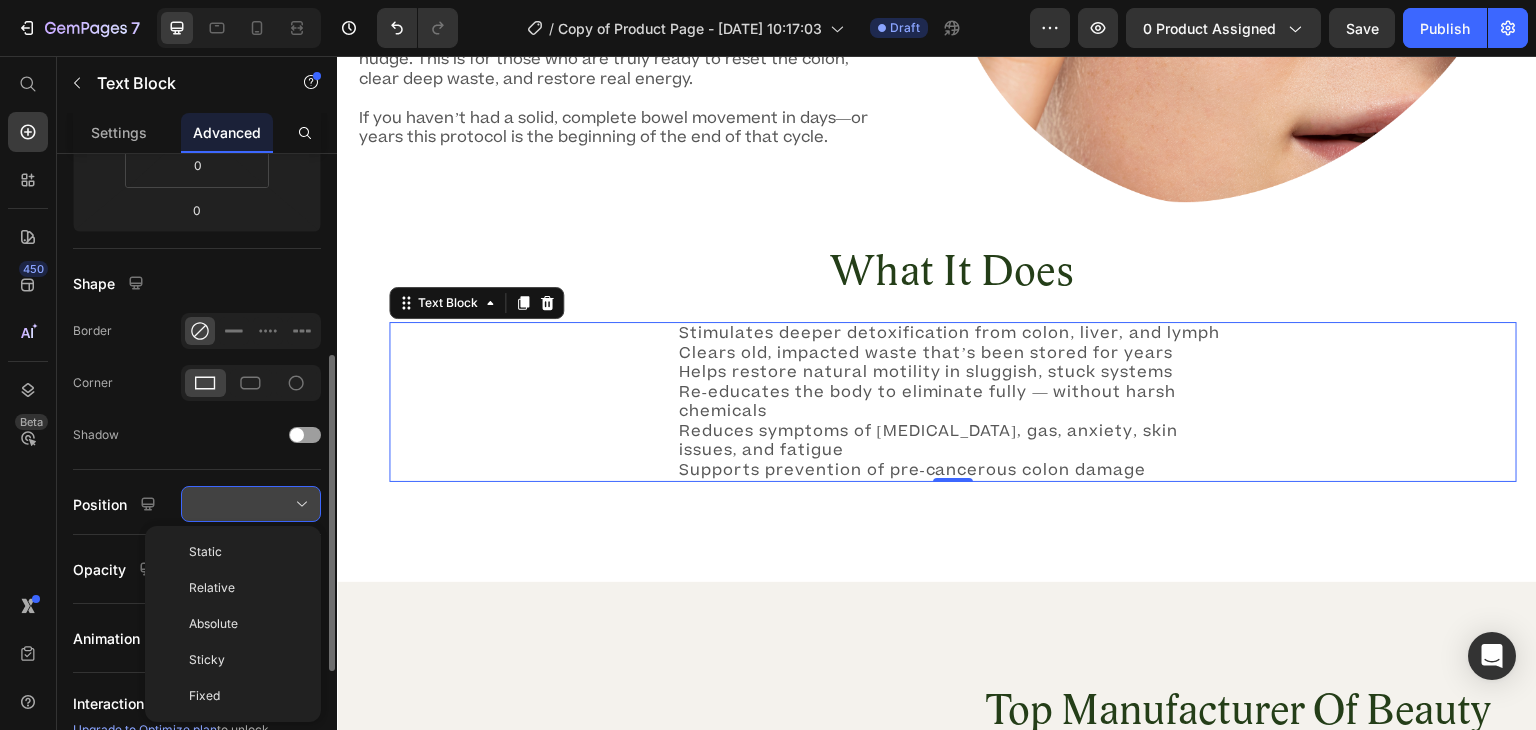 click at bounding box center (251, 504) 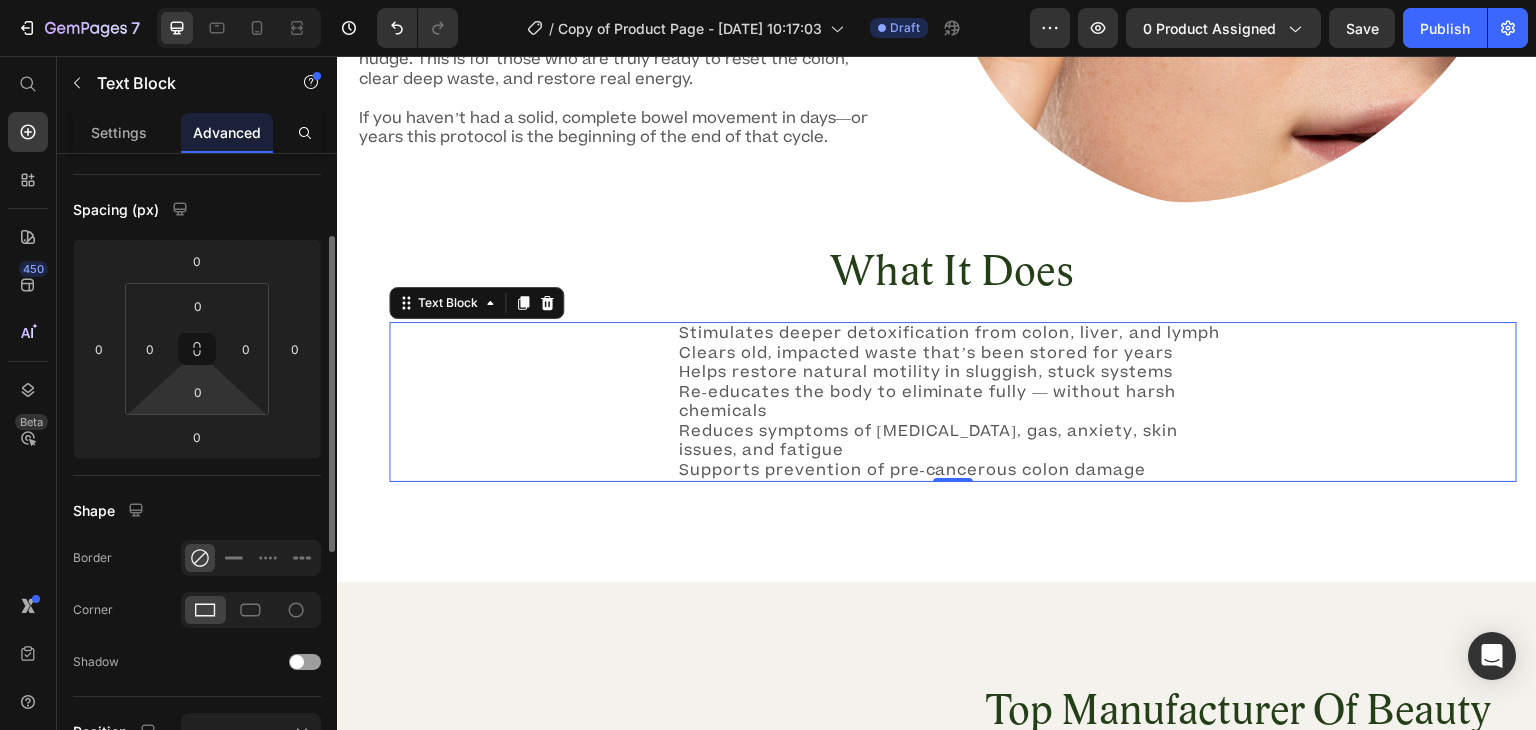 scroll, scrollTop: 172, scrollLeft: 0, axis: vertical 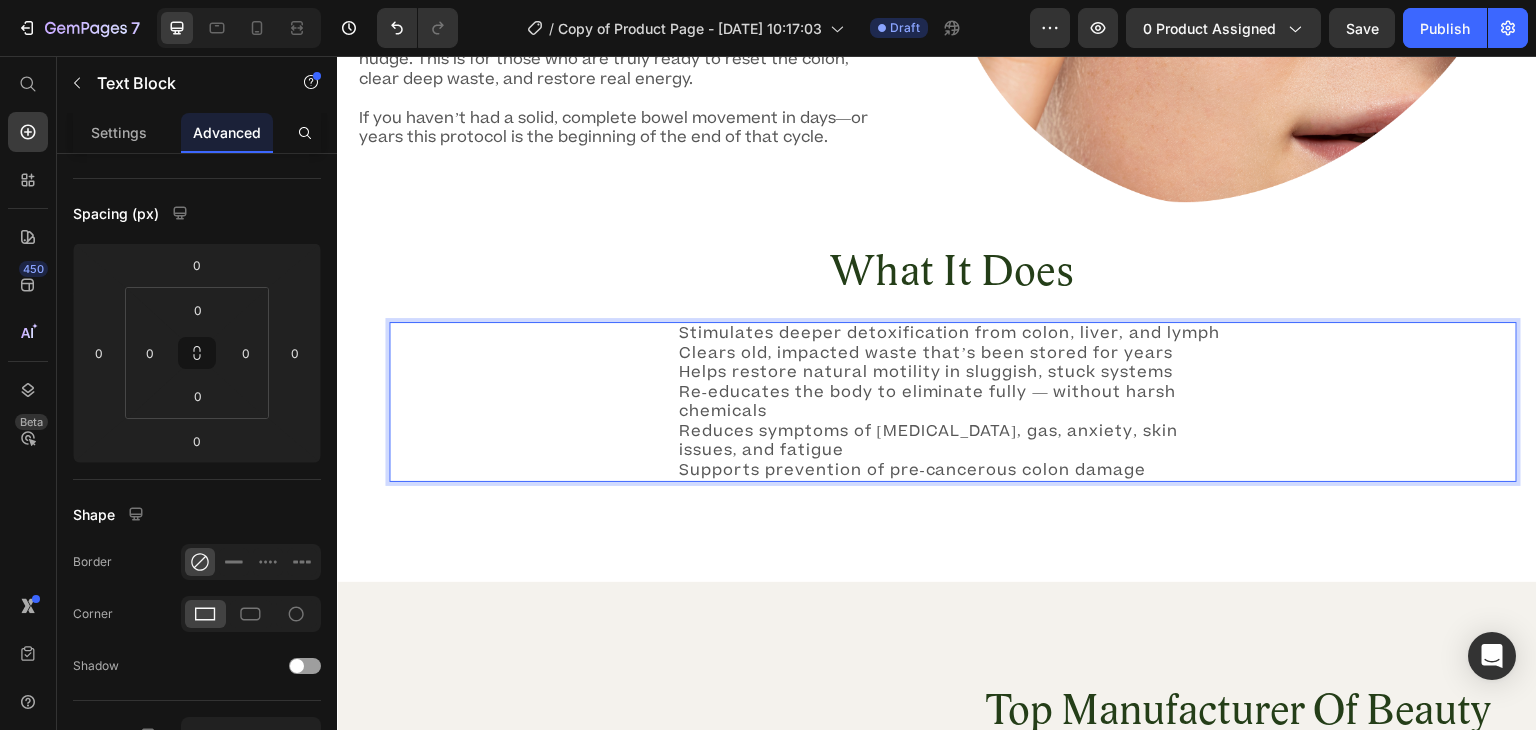 click on "Stimulates deeper detoxification from colon, liver, and lymph Clears old, impacted waste that’s been stored for years Helps restore natural motility in sluggish, stuck systems Re-educates the body to eliminate fully — without harsh chemicals Reduces symptoms of bloating, gas, anxiety, skin issues, and fatigue Supports prevention of pre-cancerous colon damage" at bounding box center (953, 402) 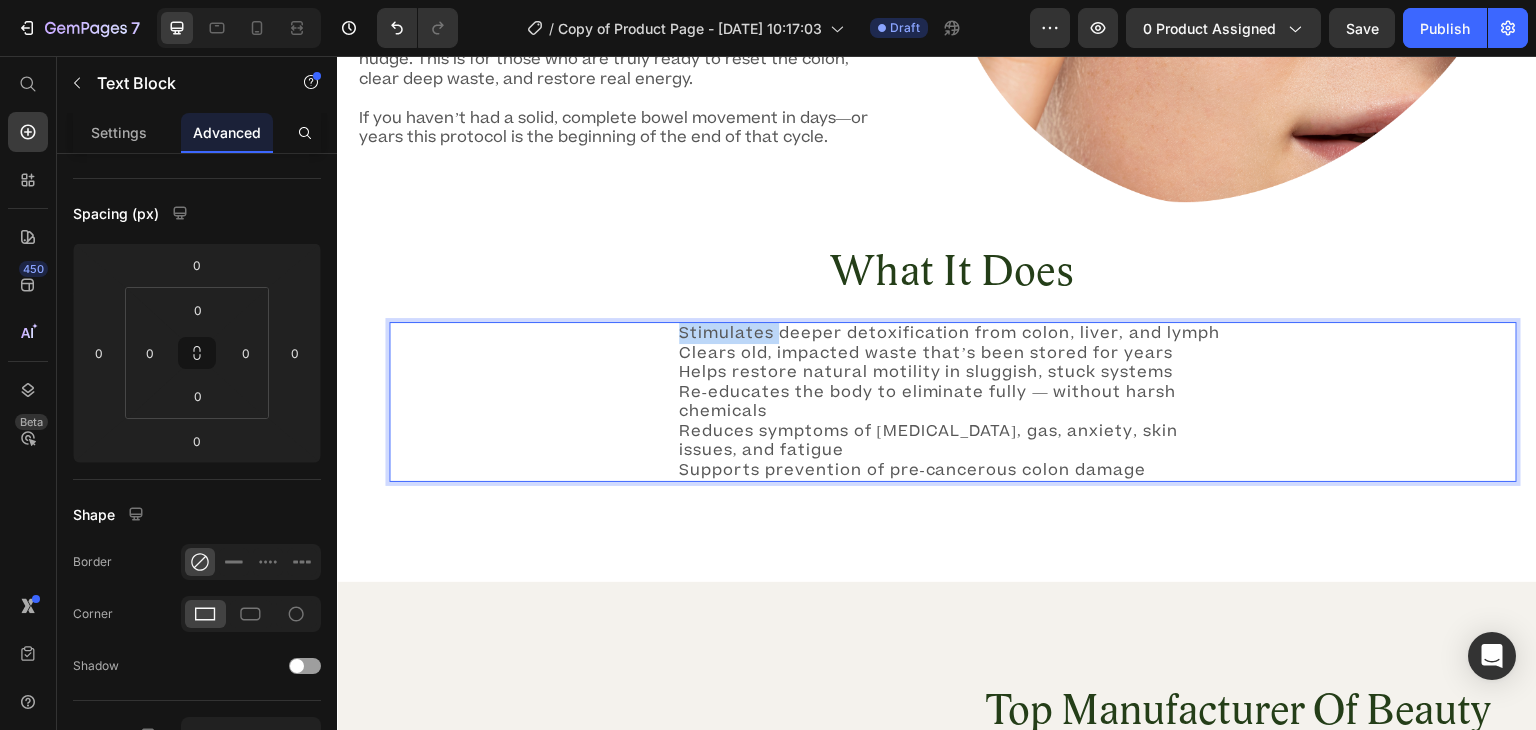 click on "Stimulates deeper detoxification from colon, liver, and lymph Clears old, impacted waste that’s been stored for years Helps restore natural motility in sluggish, stuck systems Re-educates the body to eliminate fully — without harsh chemicals Reduces symptoms of bloating, gas, anxiety, skin issues, and fatigue Supports prevention of pre-cancerous colon damage" at bounding box center (953, 402) 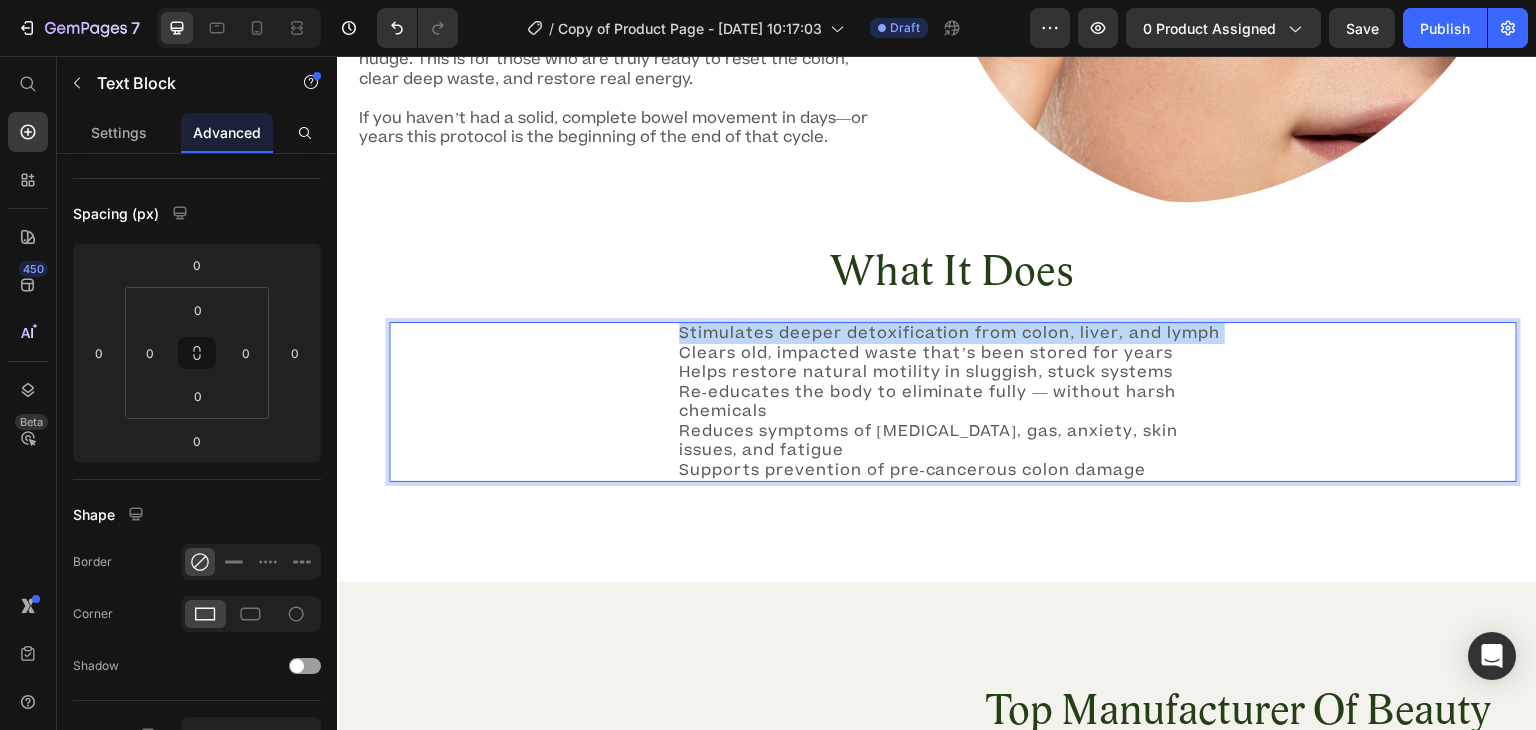 click on "Stimulates deeper detoxification from colon, liver, and lymph Clears old, impacted waste that’s been stored for years Helps restore natural motility in sluggish, stuck systems Re-educates the body to eliminate fully — without harsh chemicals Reduces symptoms of bloating, gas, anxiety, skin issues, and fatigue Supports prevention of pre-cancerous colon damage" at bounding box center [953, 402] 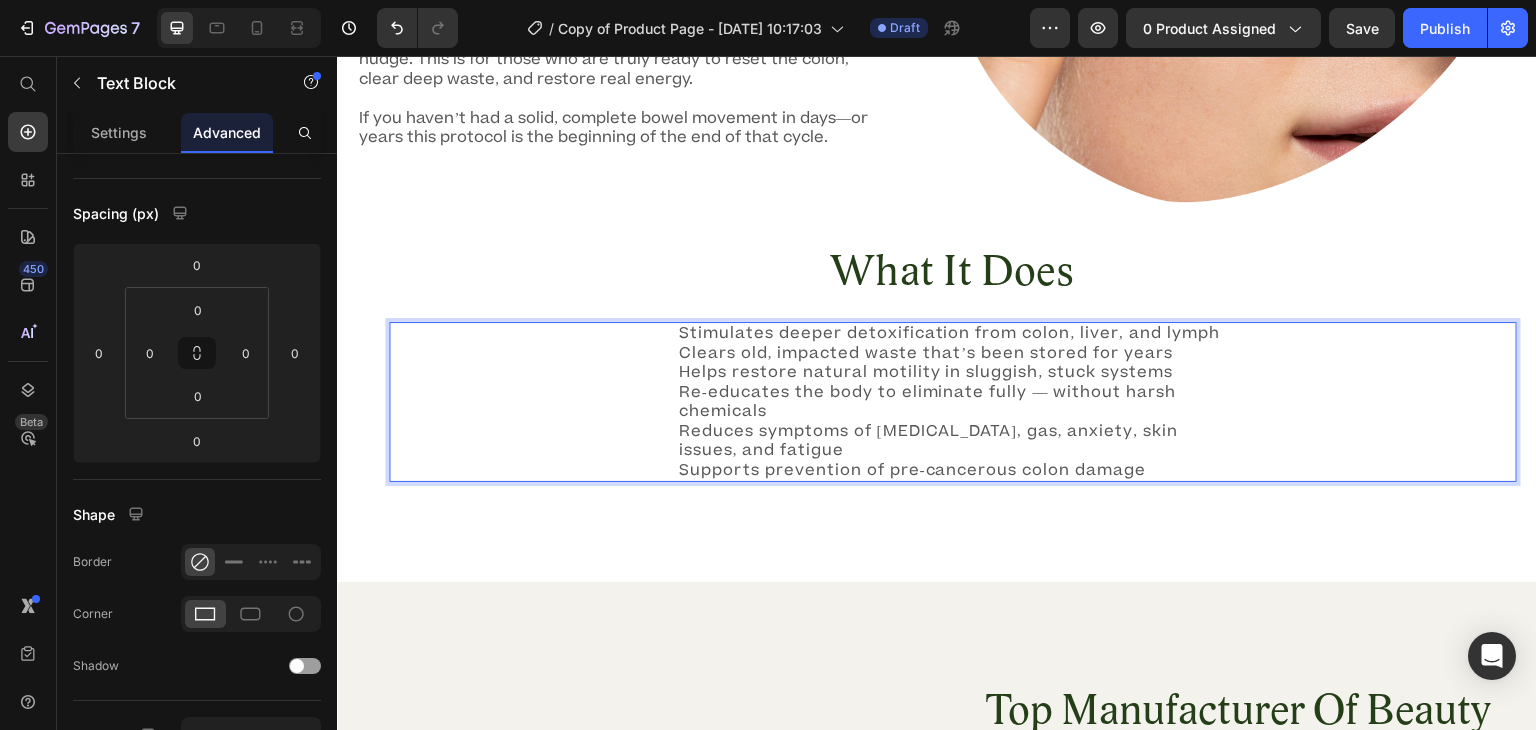 click on "Stimulates deeper detoxification from colon, liver, and lymph Clears old, impacted waste that’s been stored for years Helps restore natural motility in sluggish, stuck systems Re-educates the body to eliminate fully — without harsh chemicals Reduces symptoms of bloating, gas, anxiety, skin issues, and fatigue Supports prevention of pre-cancerous colon damage" at bounding box center [953, 402] 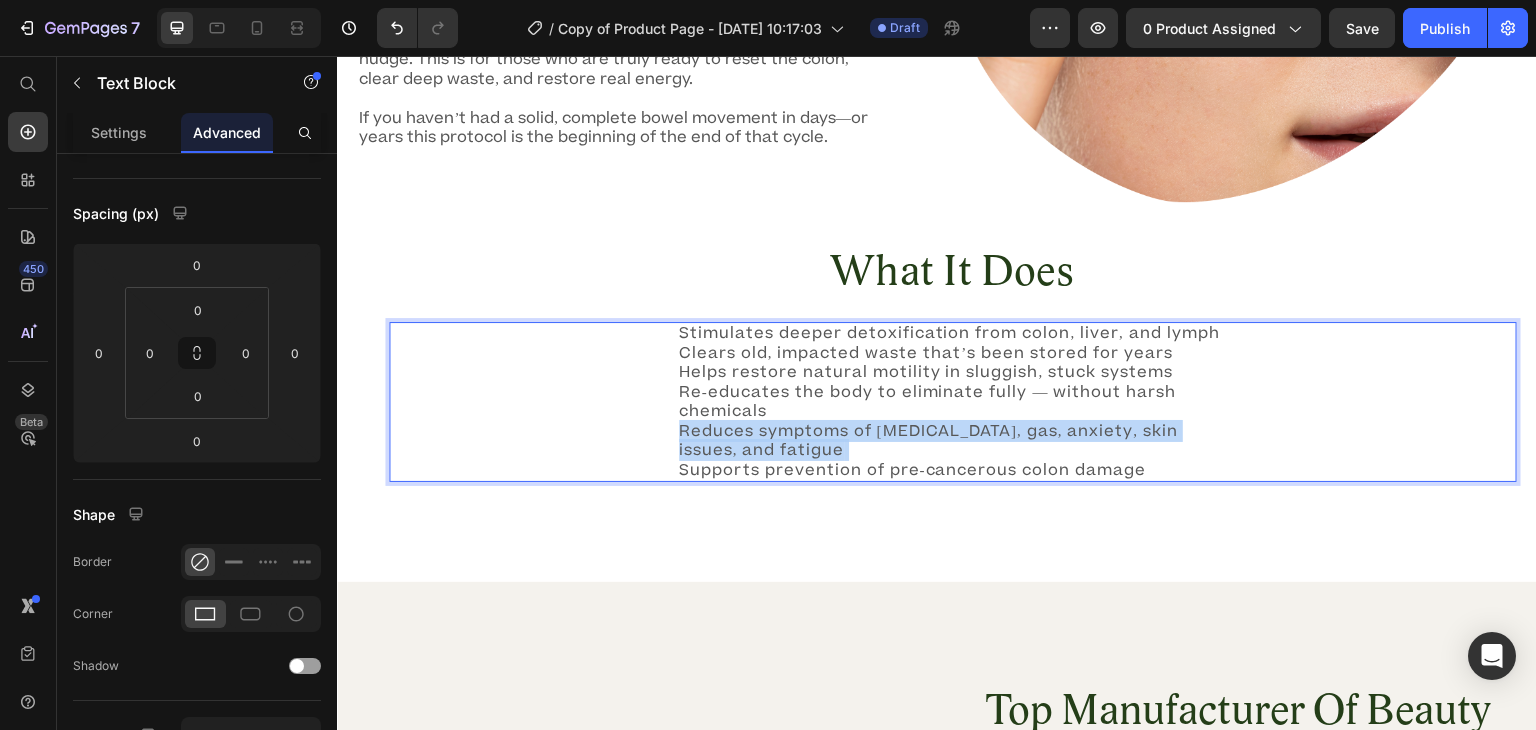 click on "Stimulates deeper detoxification from colon, liver, and lymph Clears old, impacted waste that’s been stored for years Helps restore natural motility in sluggish, stuck systems Re-educates the body to eliminate fully — without harsh chemicals Reduces symptoms of bloating, gas, anxiety, skin issues, and fatigue Supports prevention of pre-cancerous colon damage" at bounding box center (953, 402) 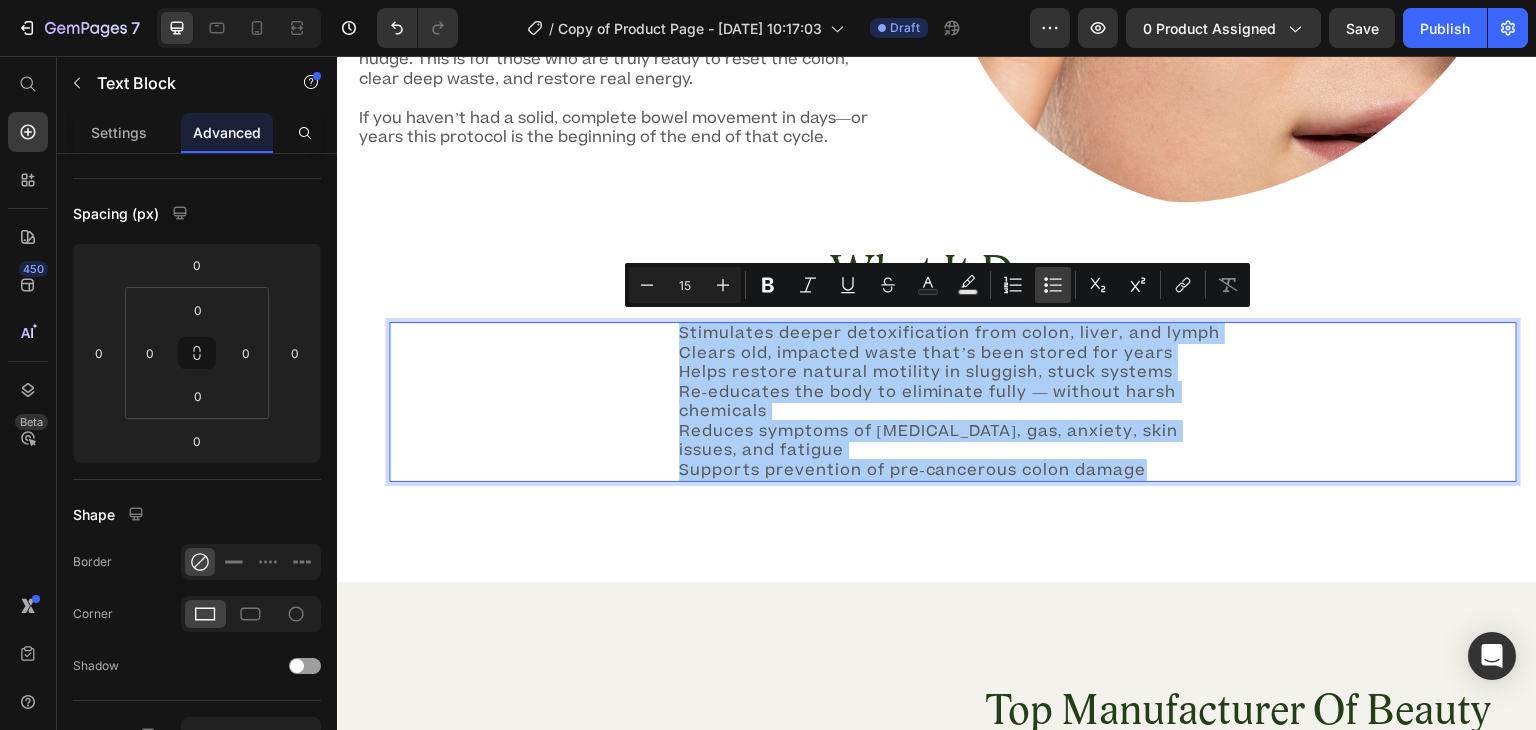 click 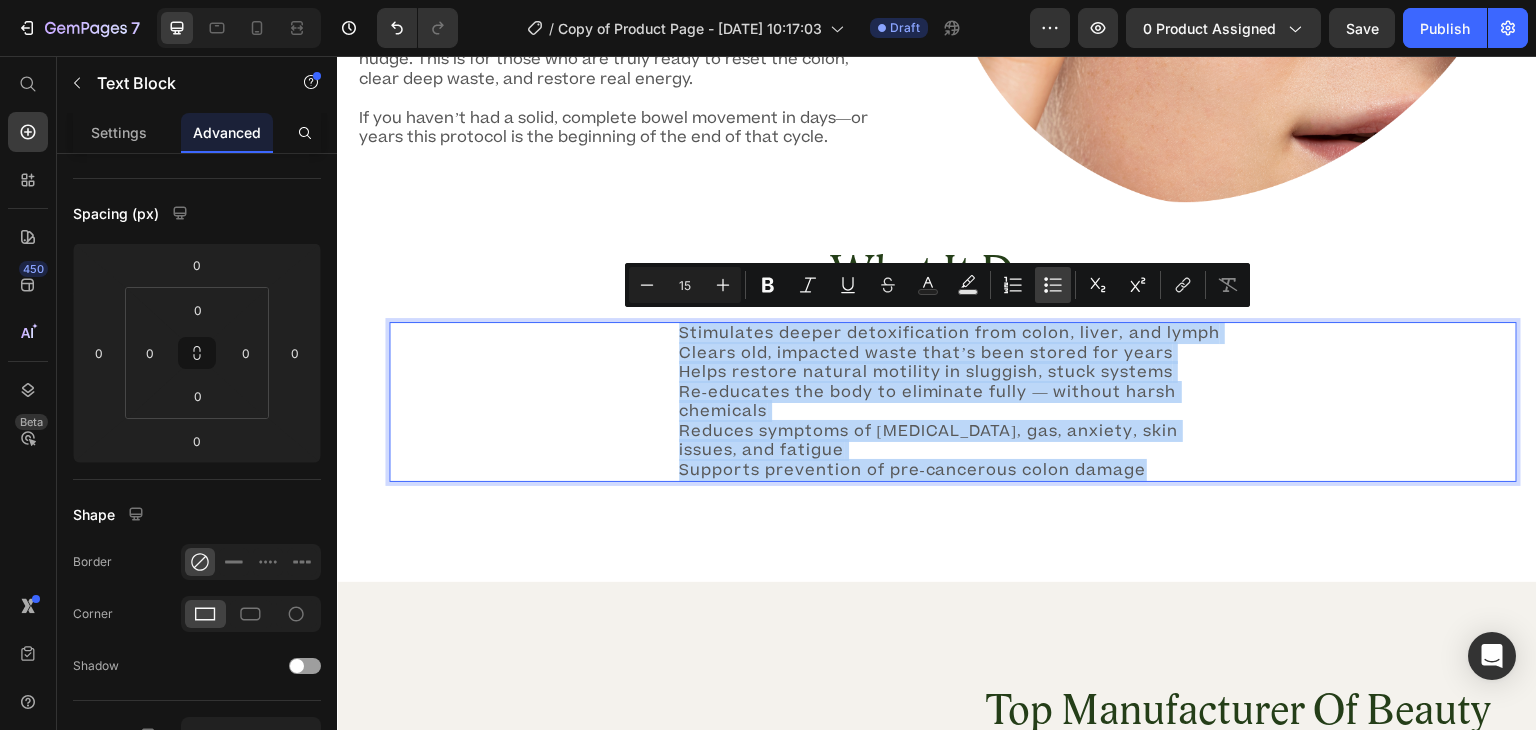 type on "15" 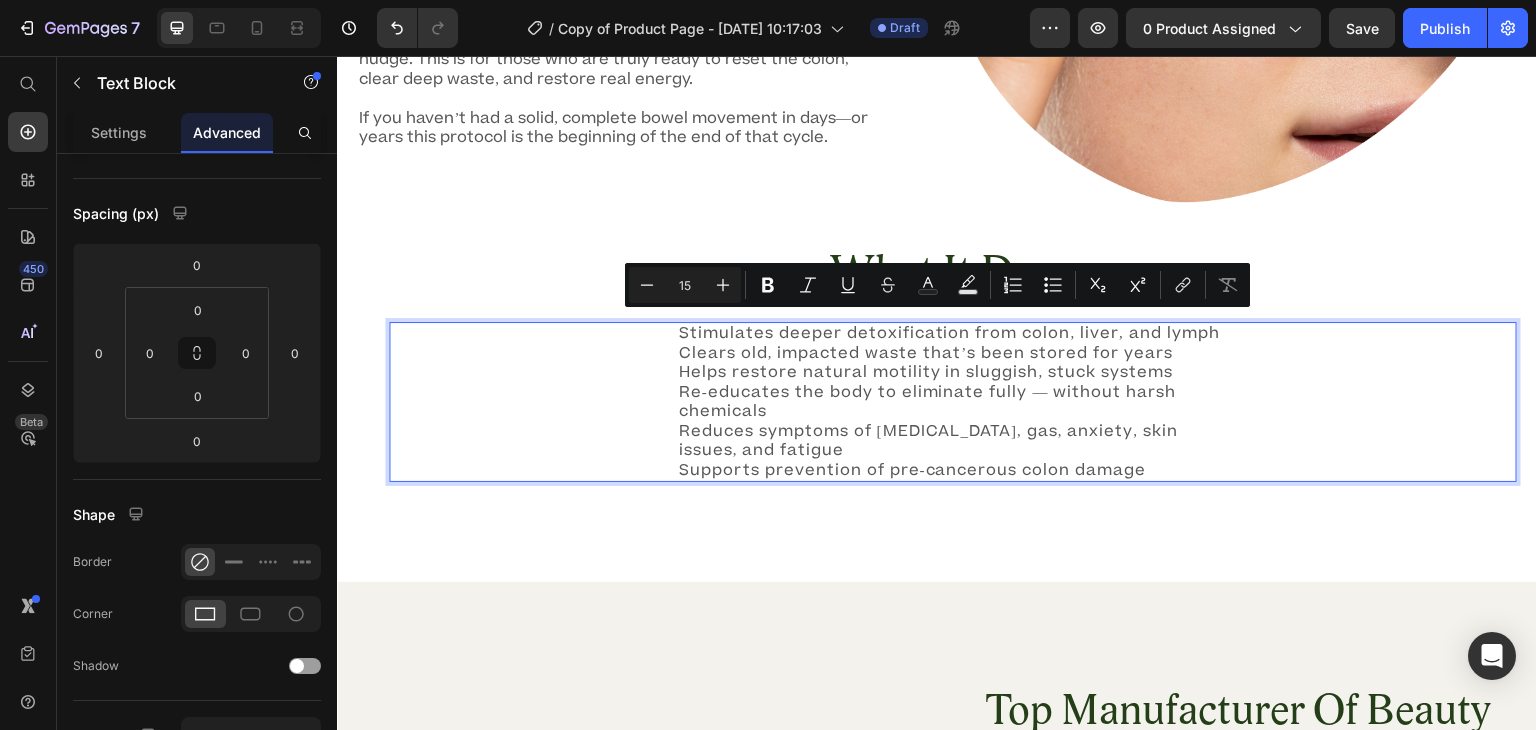 click on "Stimulates deeper detoxification from colon, liver, and lymph Clears old, impacted waste that’s been stored for years Helps restore natural motility in sluggish, stuck systems Re-educates the body to eliminate fully — without harsh chemicals Reduces symptoms of bloating, gas, anxiety, skin issues, and fatigue Supports prevention of pre-cancerous colon damage" at bounding box center (953, 402) 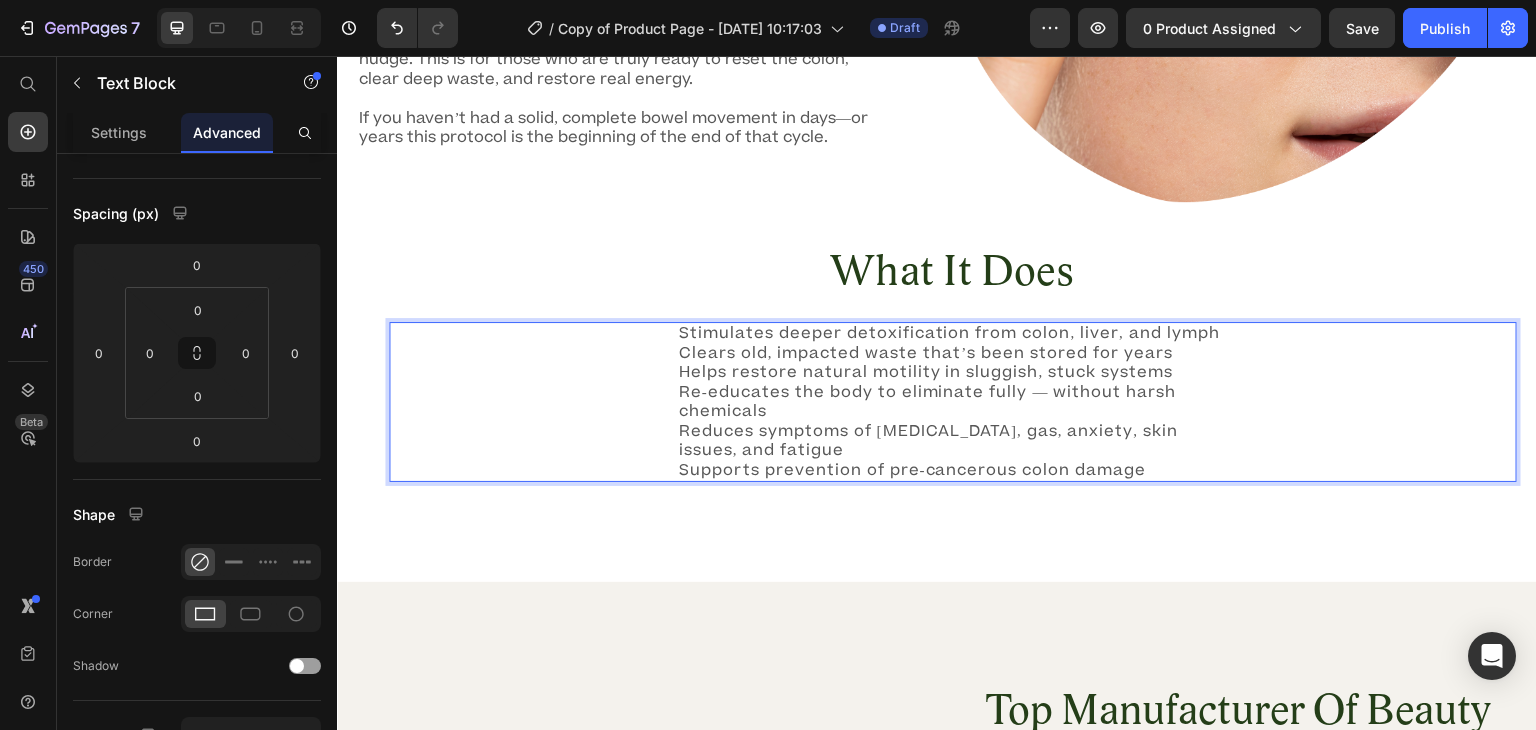 click on "Stimulates deeper detoxification from colon, liver, and lymph Clears old, impacted waste that’s been stored for years Helps restore natural motility in sluggish, stuck systems Re-educates the body to eliminate fully — without harsh chemicals Reduces symptoms of bloating, gas, anxiety, skin issues, and fatigue Supports prevention of pre-cancerous colon damage" at bounding box center (953, 402) 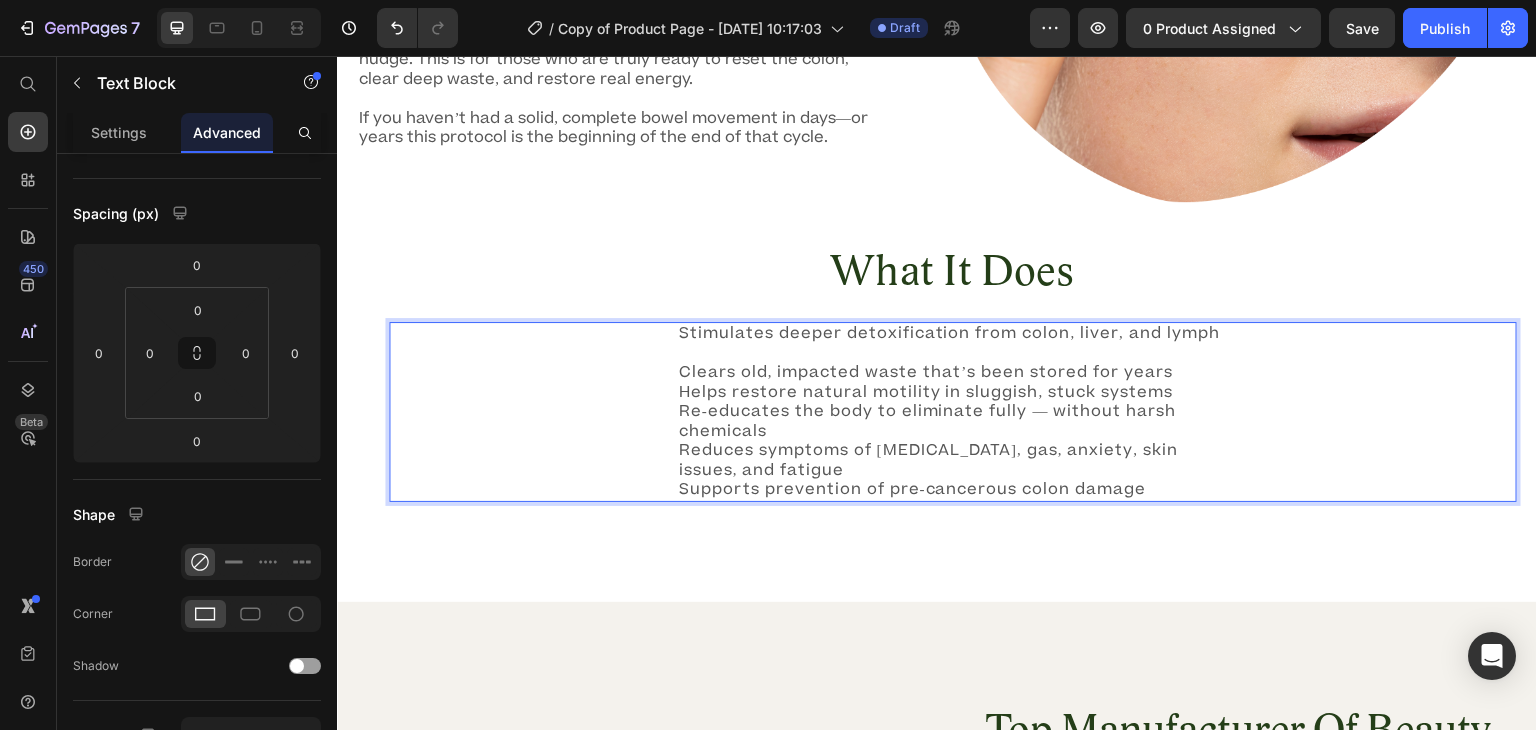 click on "⁠⁠⁠⁠⁠⁠⁠ Clears old, impacted waste that’s been stored for years Helps restore natural motility in sluggish, stuck systems Re-educates the body to eliminate fully — without harsh chemicals Reduces symptoms of bloating, gas, anxiety, skin issues, and fatigue Supports prevention of pre-cancerous colon damage" at bounding box center (953, 422) 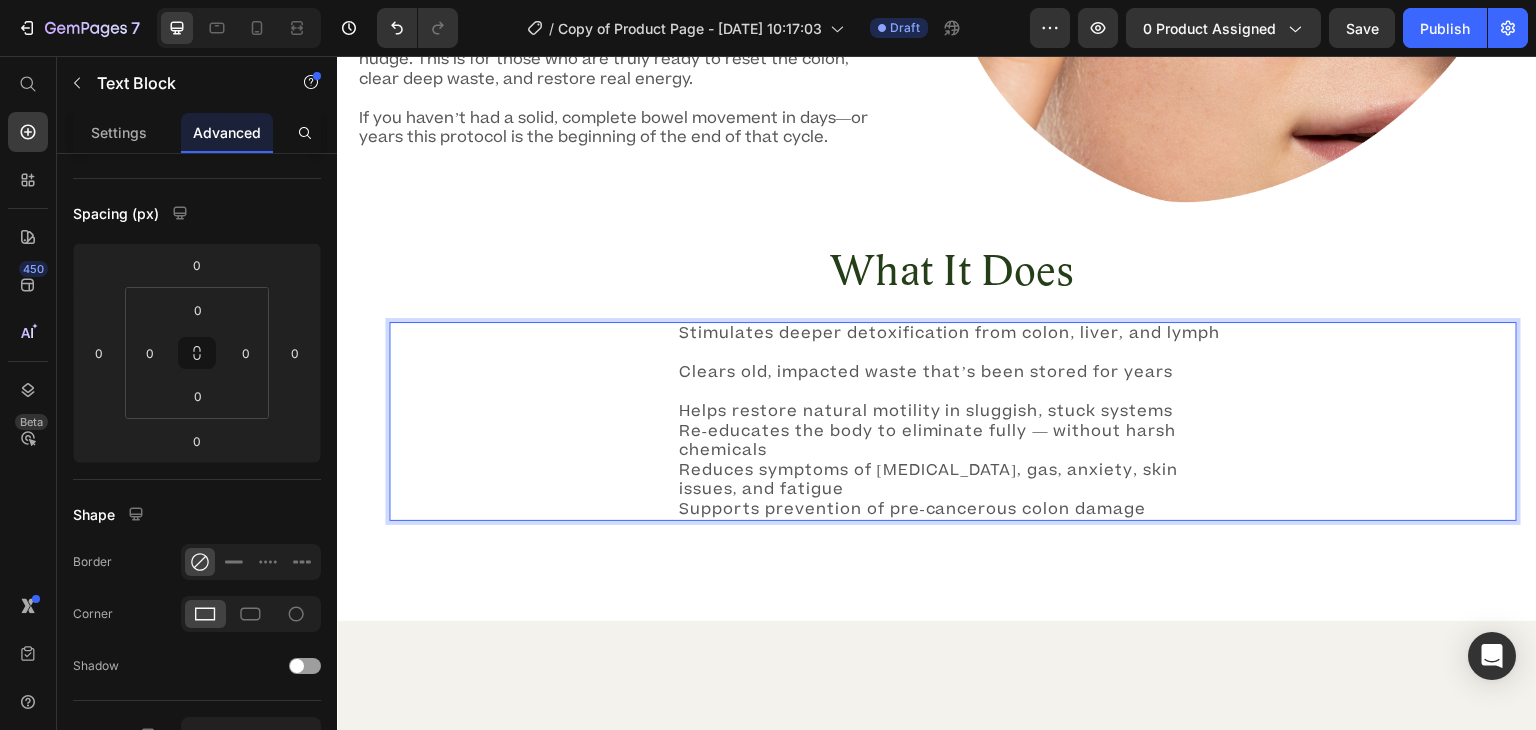 click on "⁠⁠⁠⁠⁠⁠⁠ Helps restore natural motility in sluggish, stuck systems Re-educates the body to eliminate fully — without harsh chemicals Reduces symptoms of bloating, gas, anxiety, skin issues, and fatigue Supports prevention of pre-cancerous colon damage" at bounding box center [953, 451] 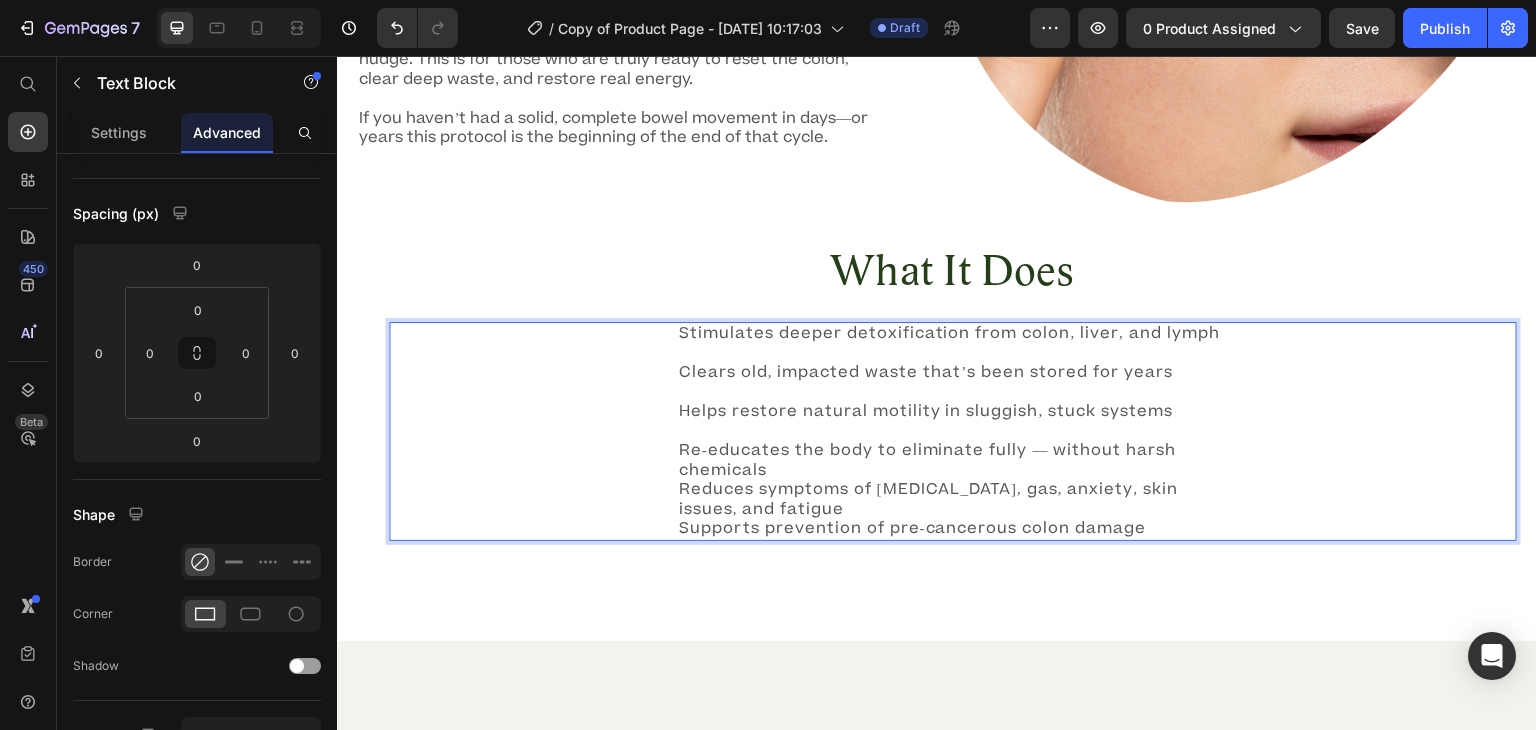 click on "⁠⁠⁠⁠⁠⁠⁠ Re-educates the body to eliminate fully — without harsh chemicals Reduces symptoms of bloating, gas, anxiety, skin issues, and fatigue Supports prevention of pre-cancerous colon damage" at bounding box center (953, 480) 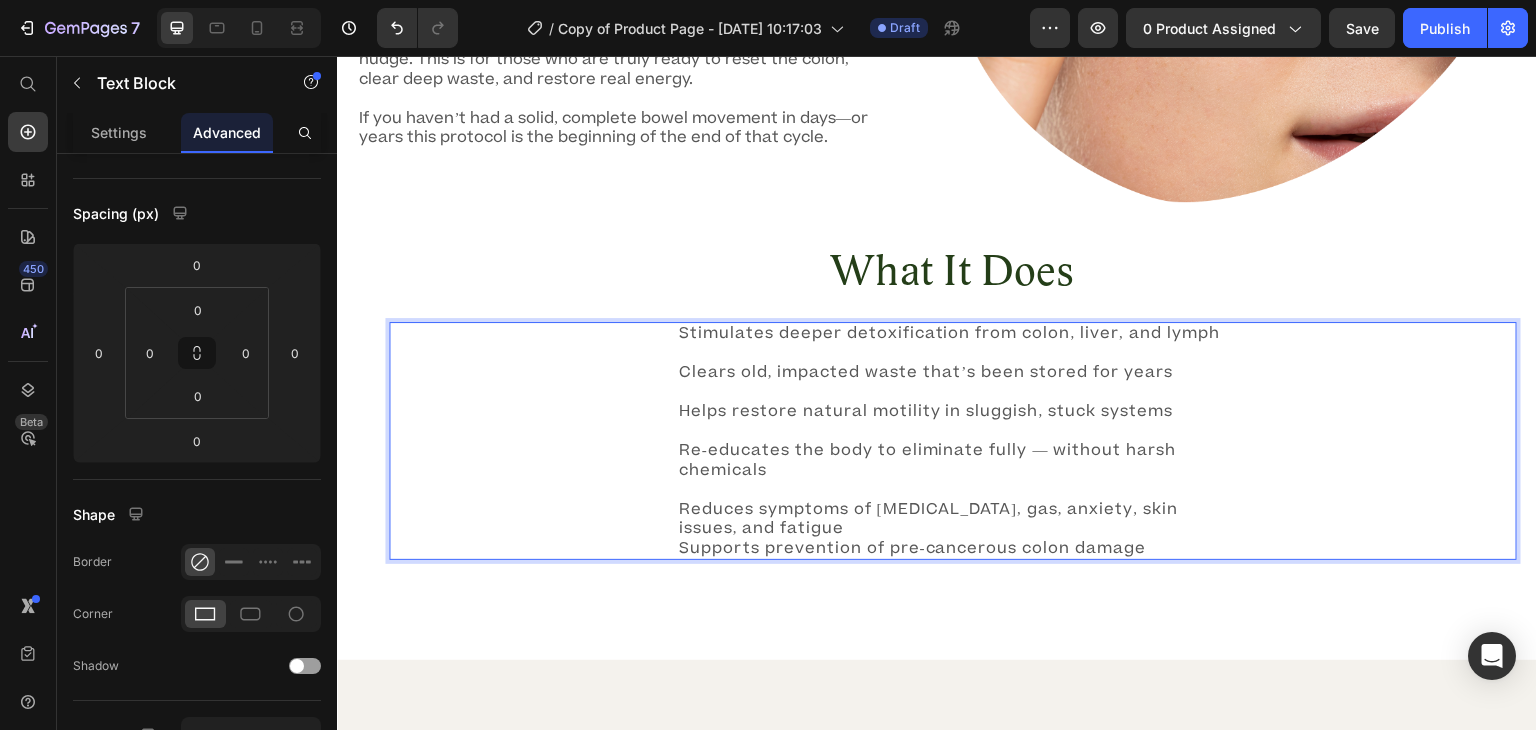 click on "⁠⁠⁠⁠⁠⁠⁠ Reduces symptoms of bloating, gas, anxiety, skin issues, and fatigue Supports prevention of pre-cancerous colon damage" at bounding box center [953, 519] 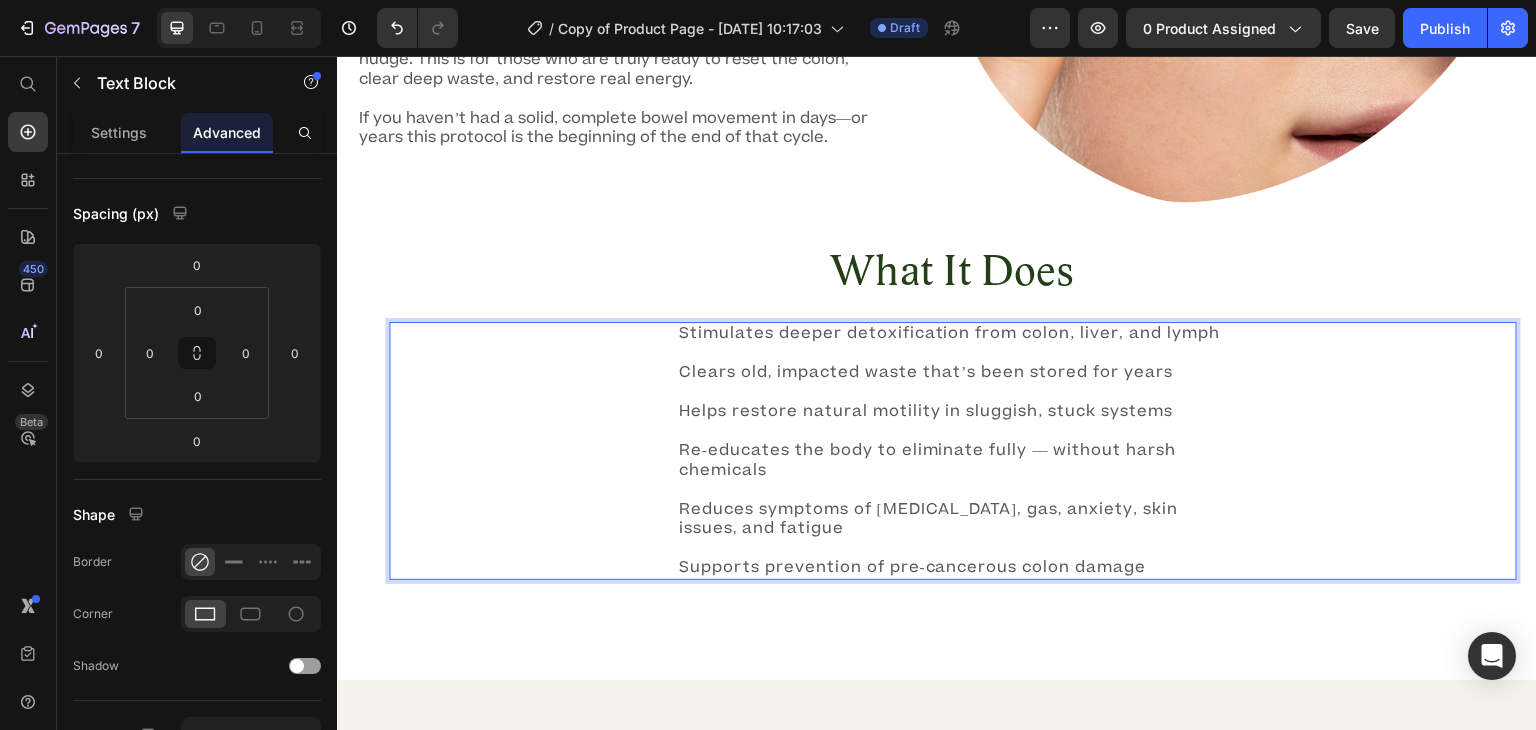 click on "Re-educates the body to eliminate fully — without harsh chemicals" at bounding box center [953, 451] 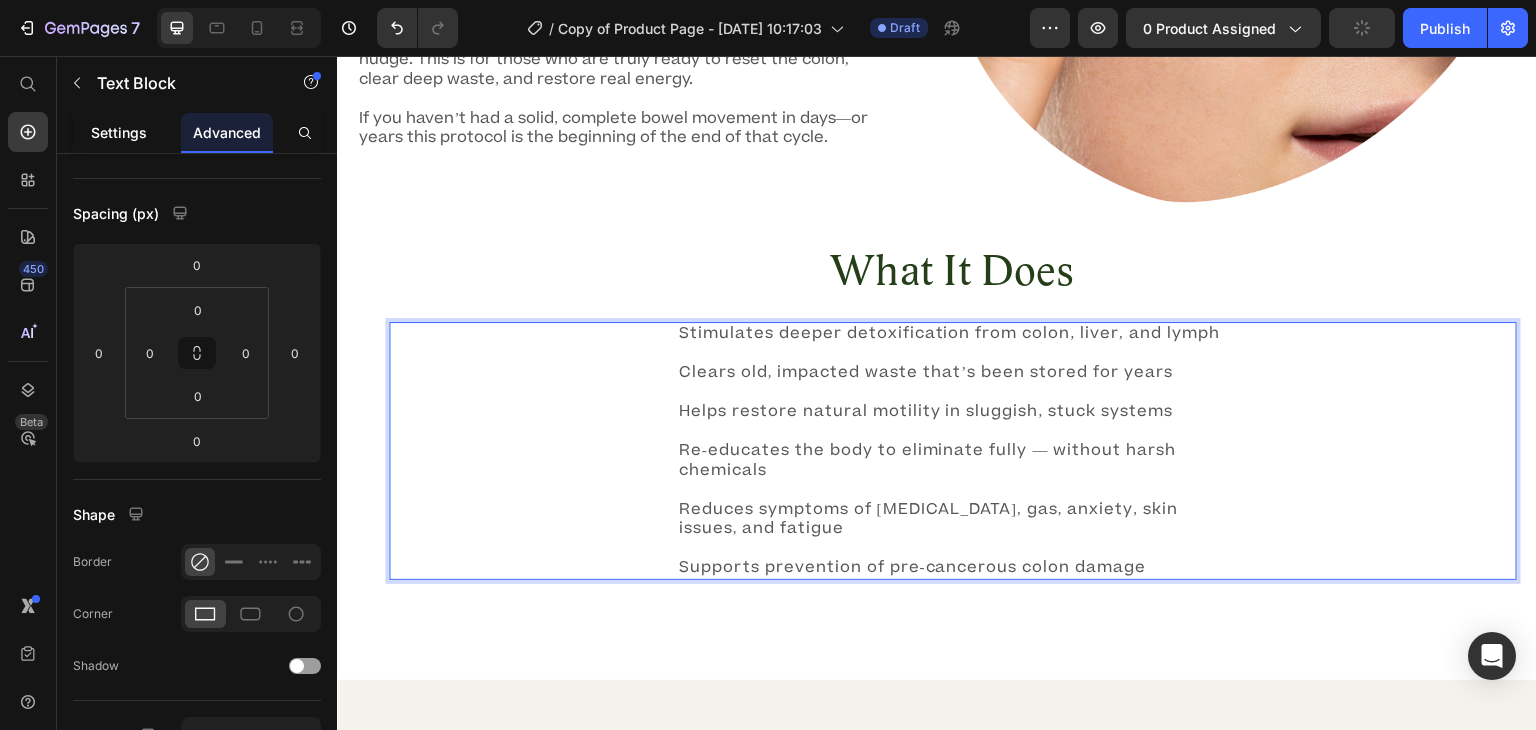 click on "Settings" at bounding box center [119, 132] 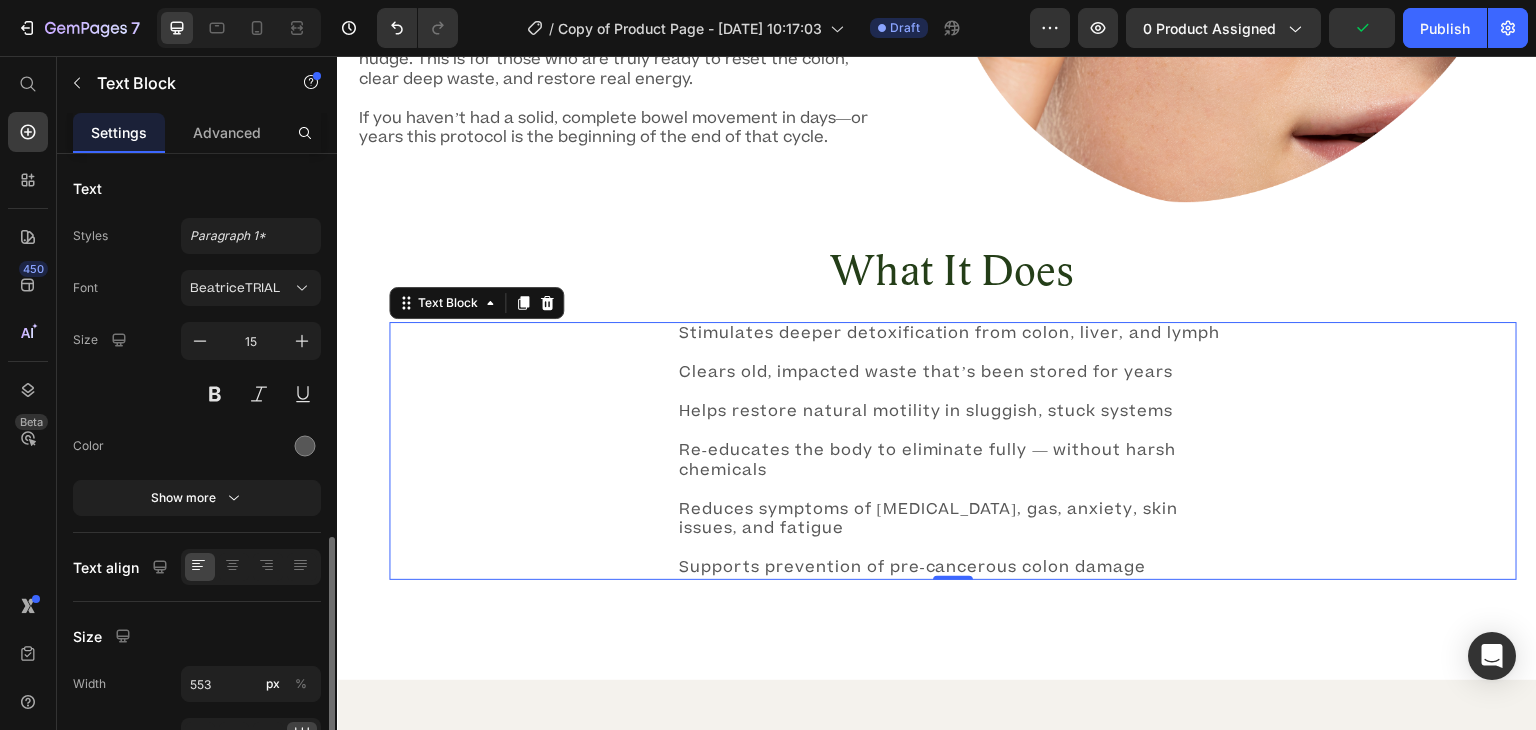 scroll, scrollTop: 269, scrollLeft: 0, axis: vertical 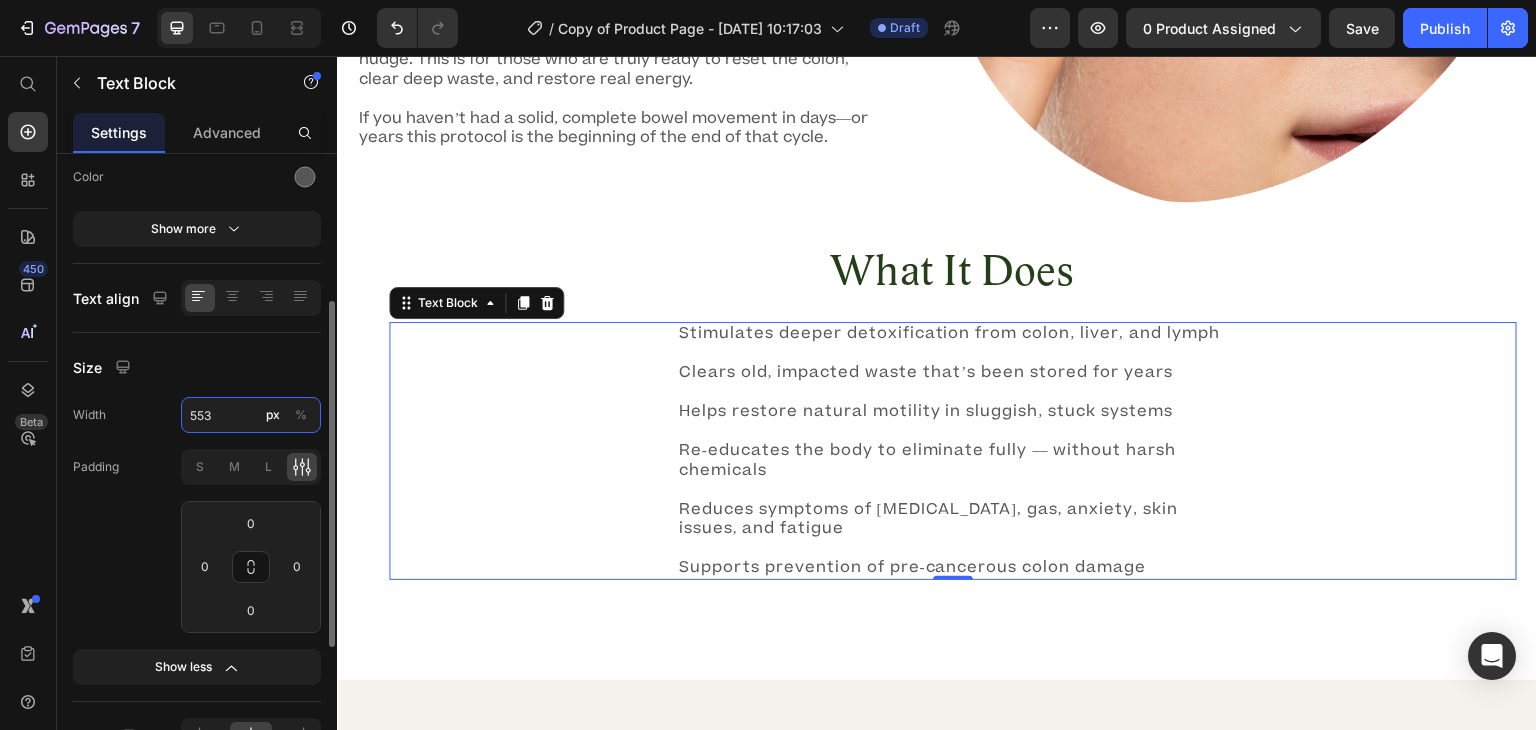click on "553" at bounding box center (251, 415) 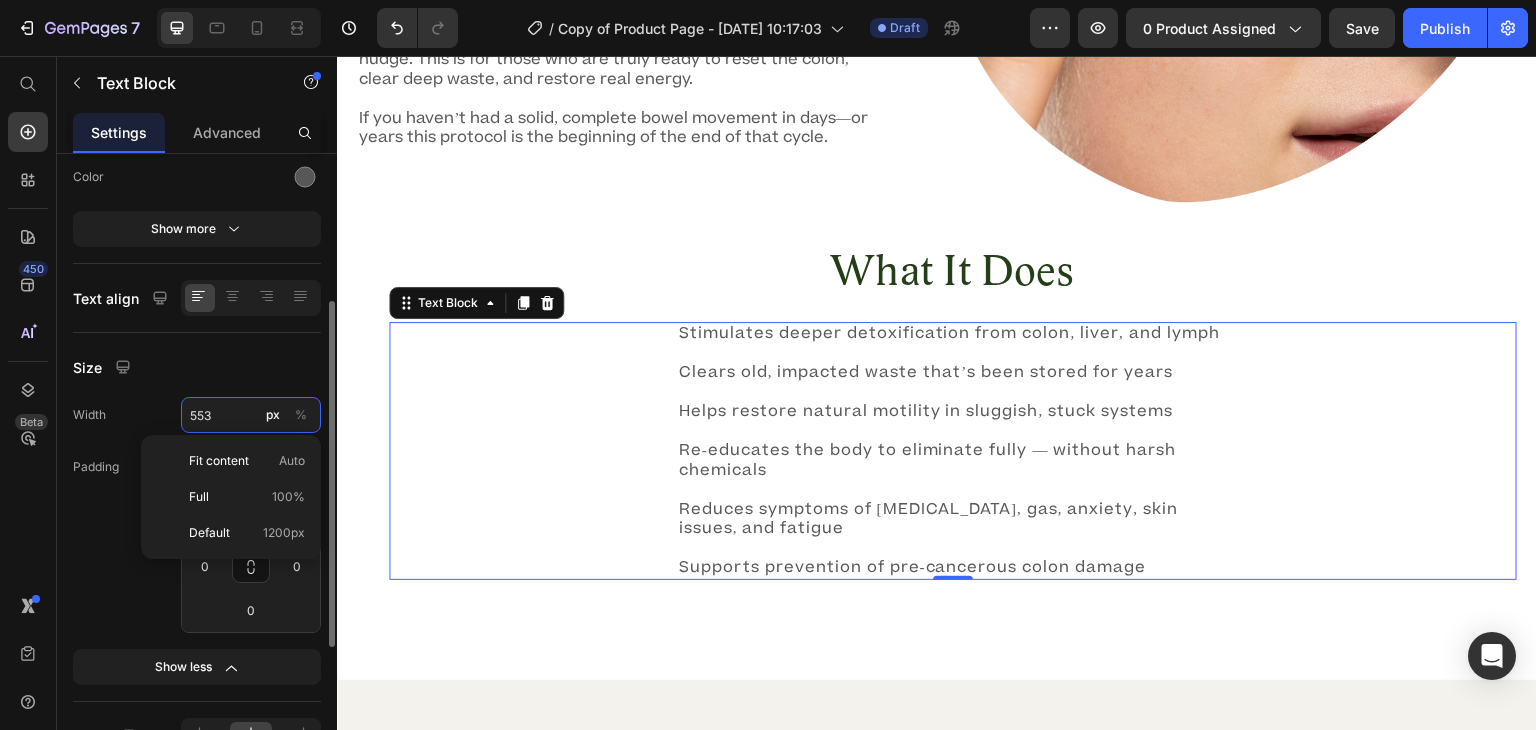 click on "553" at bounding box center (251, 415) 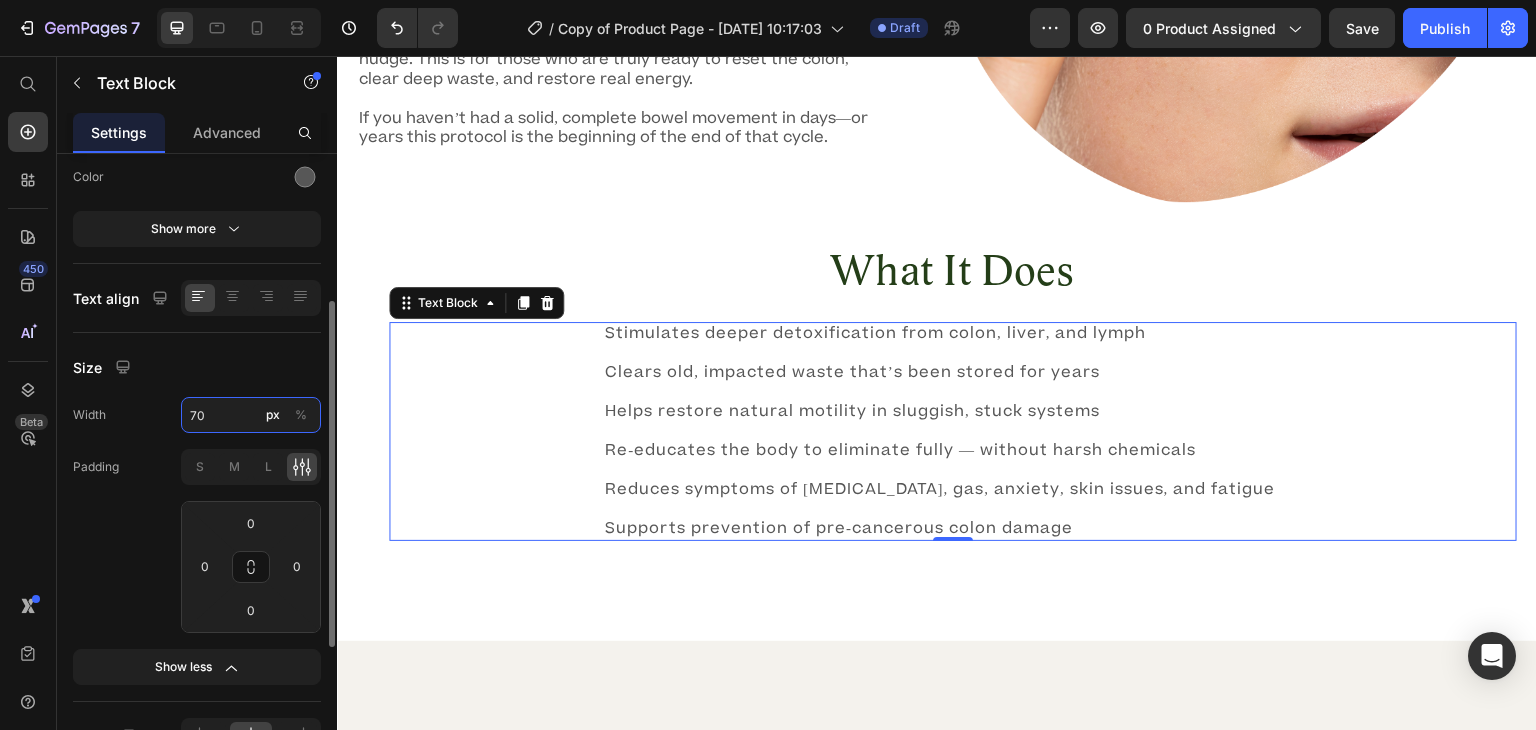 type on "7" 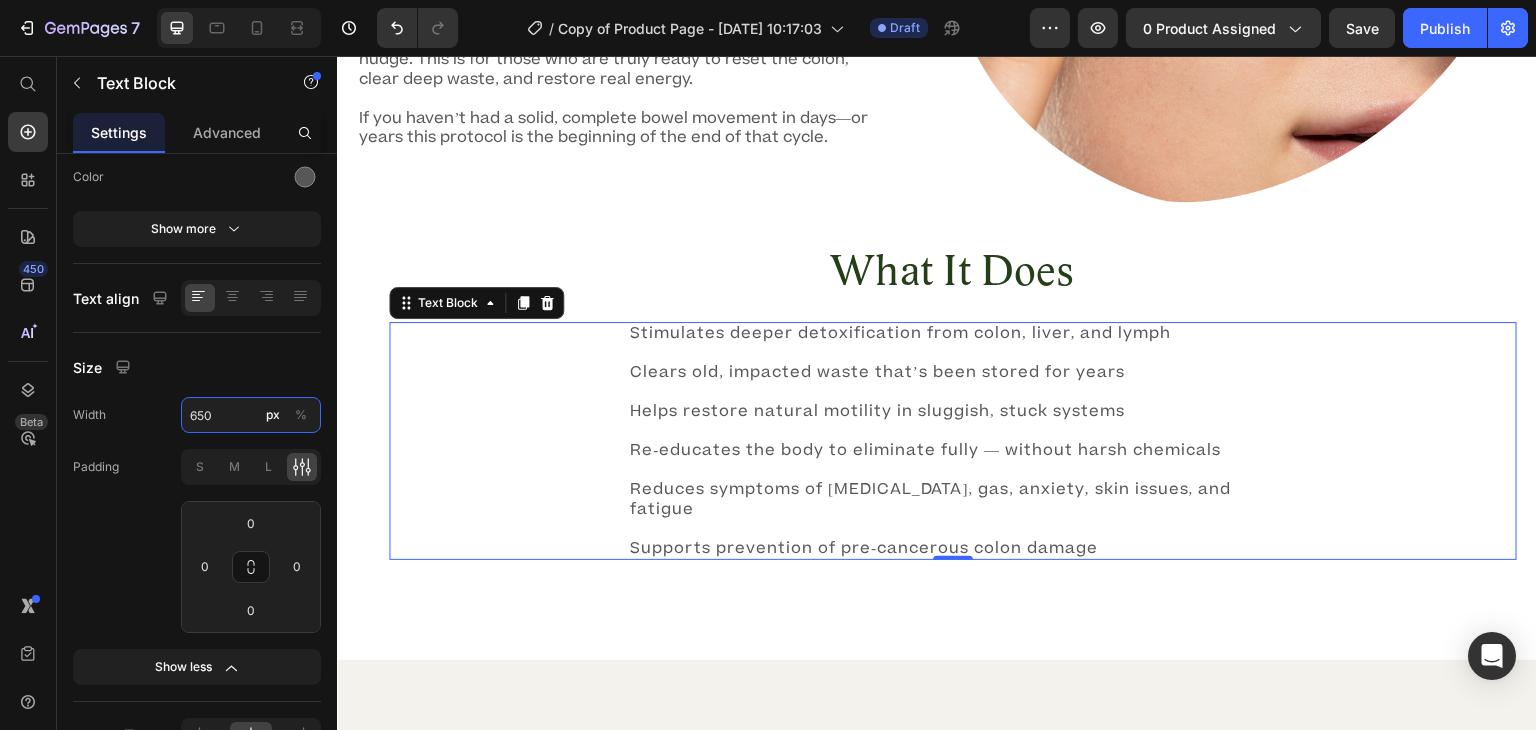type on "650" 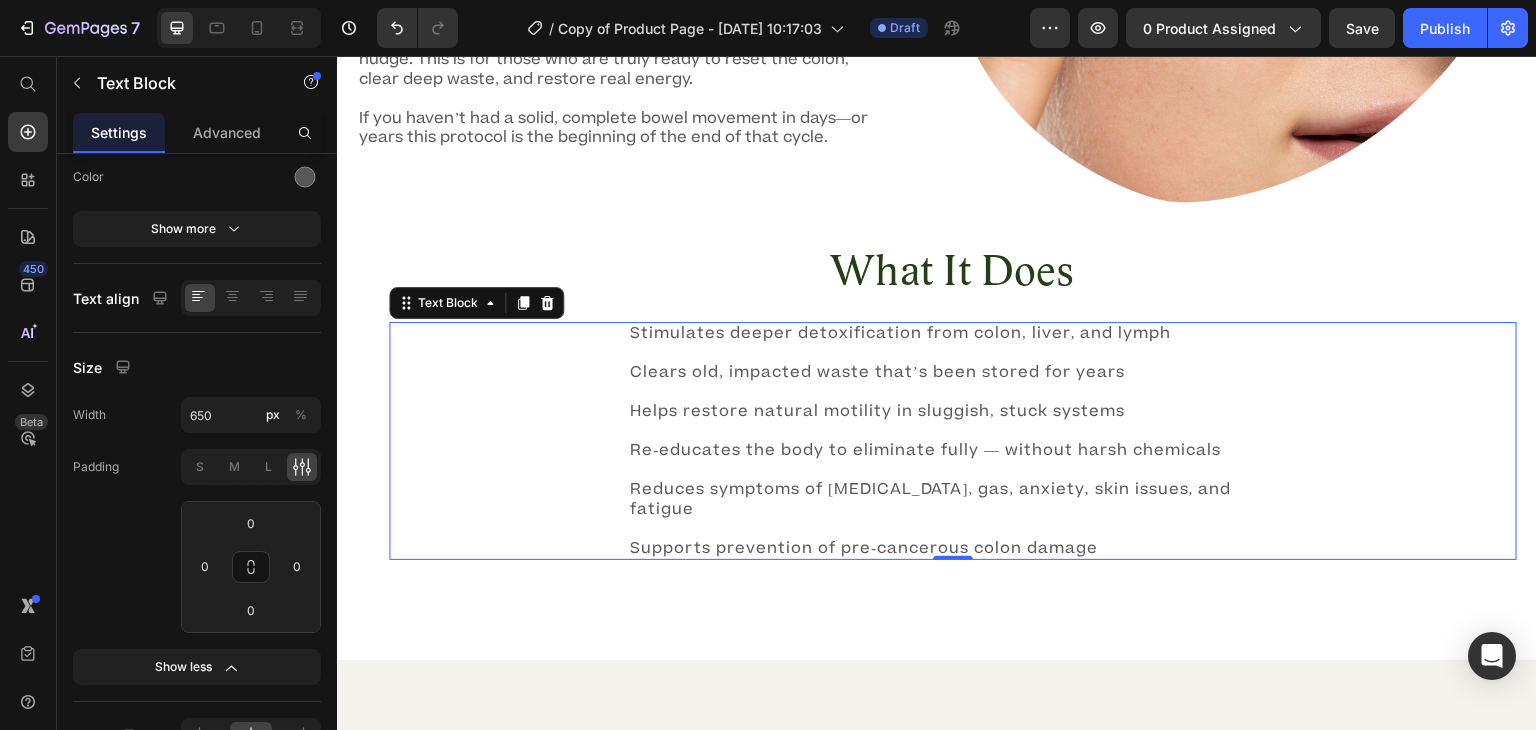 click on "450 Beta" at bounding box center [28, 393] 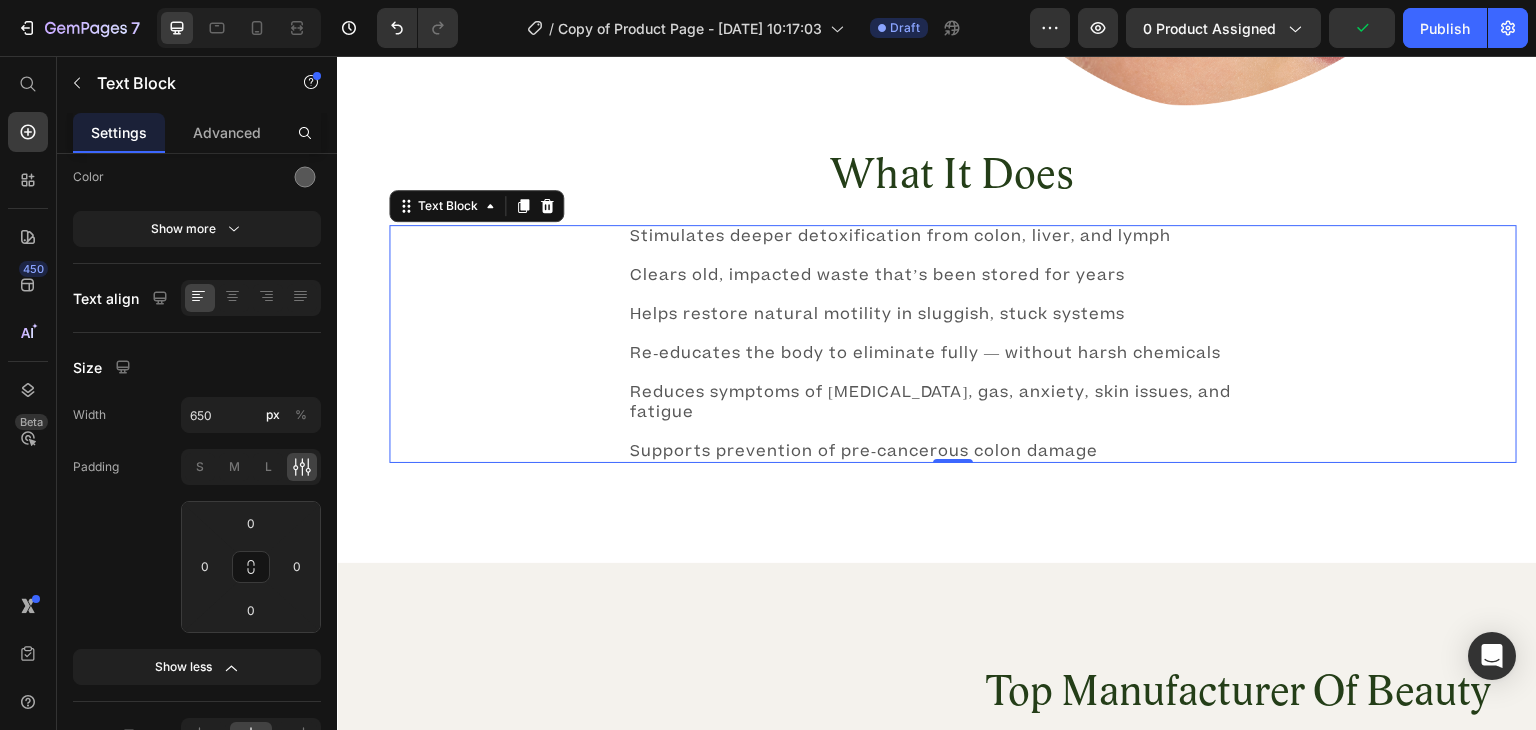 scroll, scrollTop: 2003, scrollLeft: 0, axis: vertical 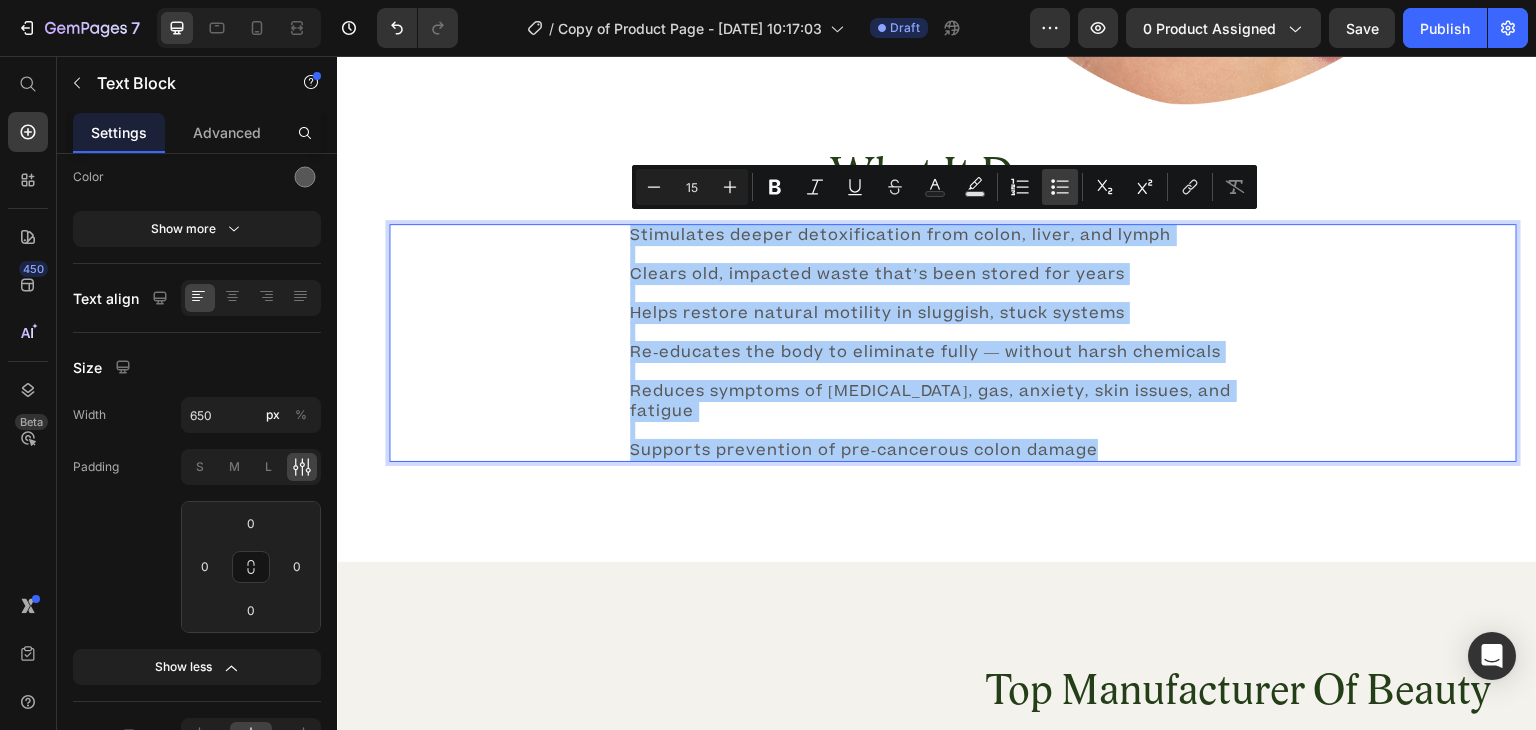 click 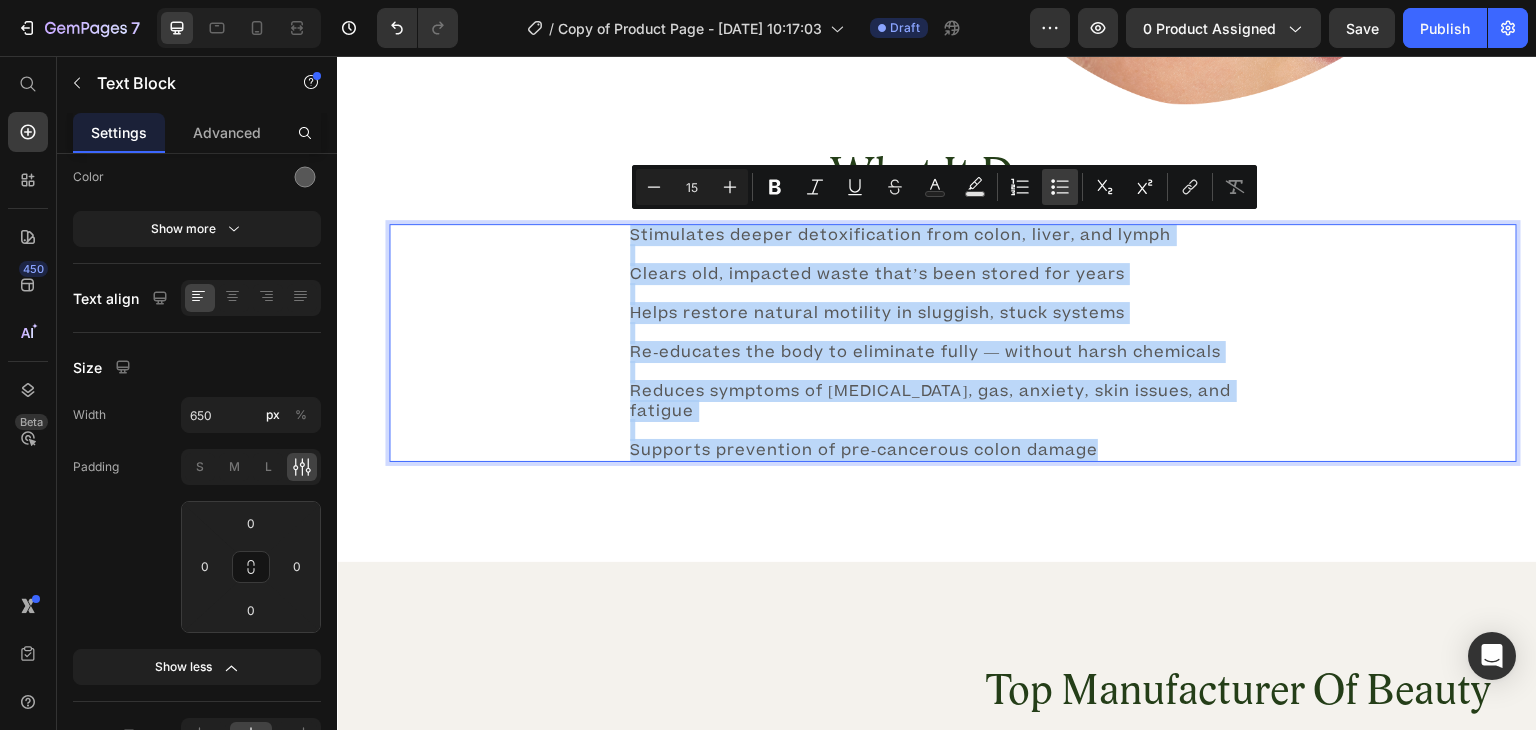 type on "15" 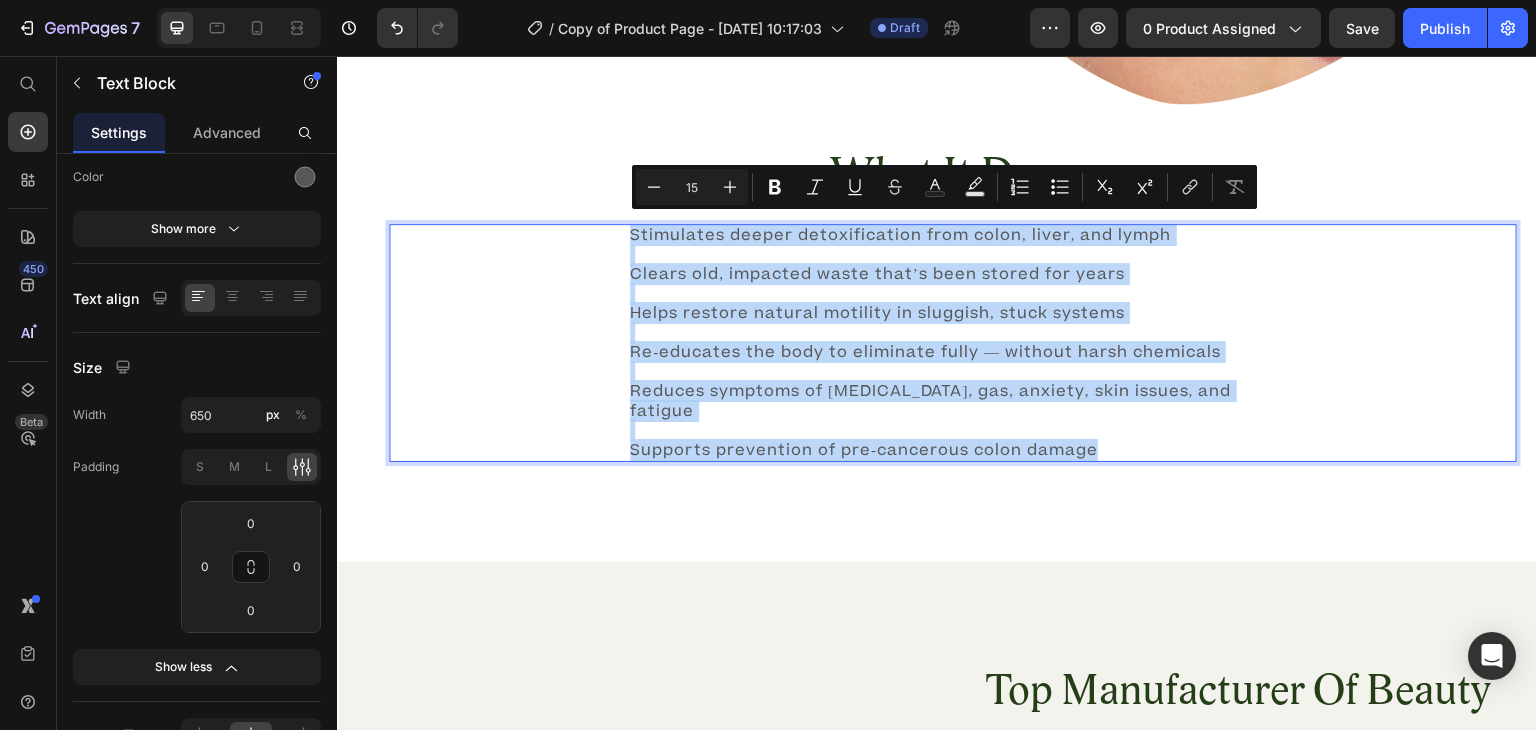 click on "Clears old, impacted waste that’s been stored for years" at bounding box center (953, 265) 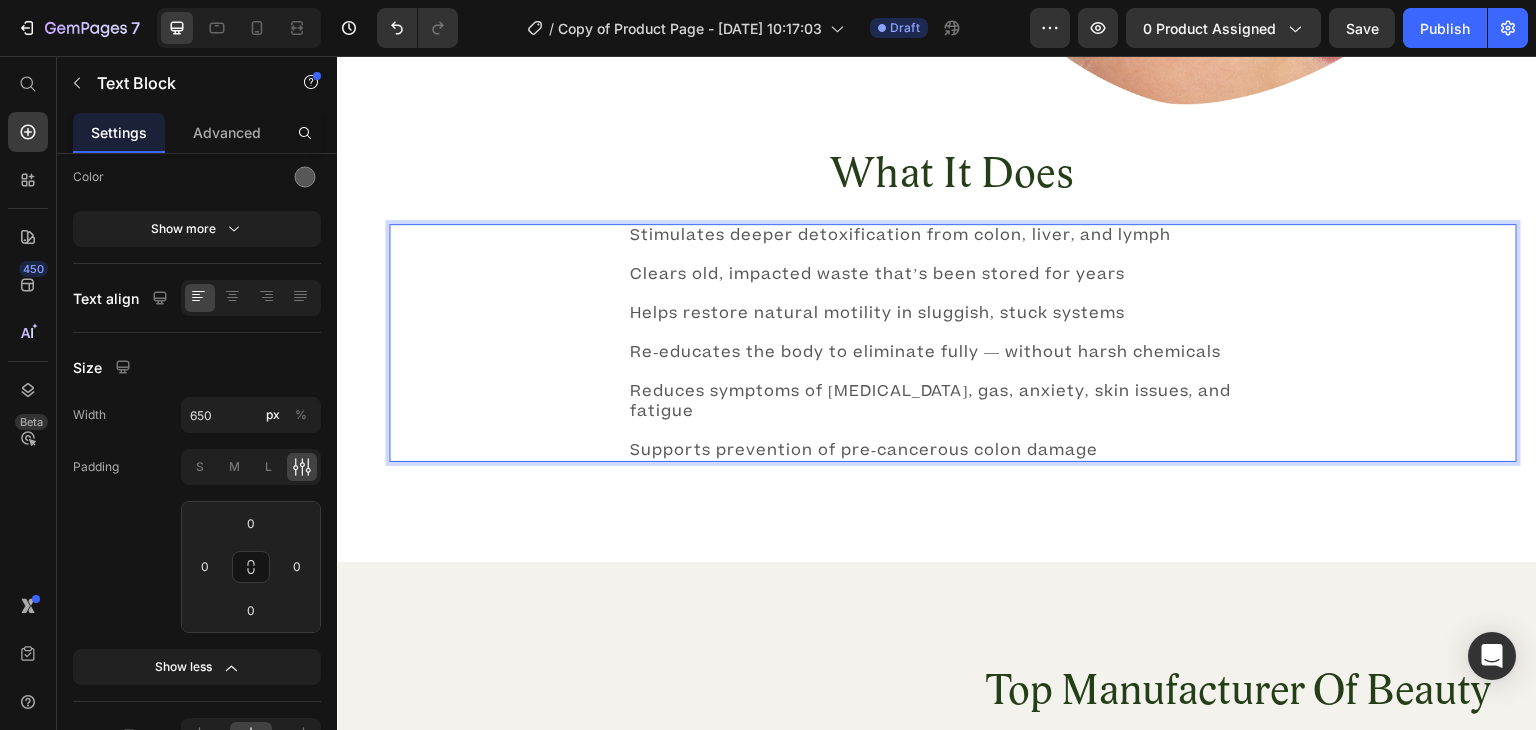 click on "⁠⁠⁠⁠⁠⁠⁠ Clears old, impacted waste that’s been stored for years" at bounding box center [953, 265] 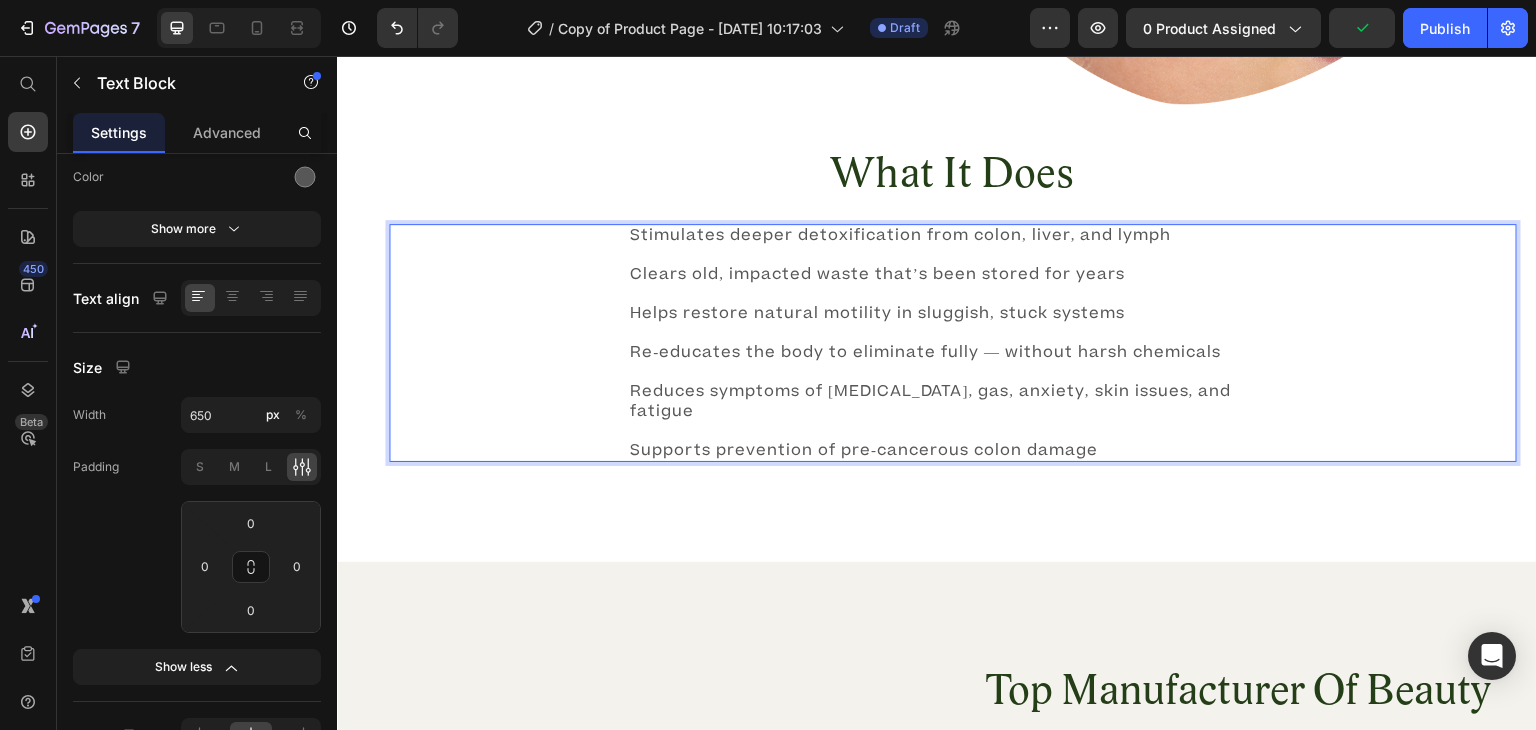 click on "Stimulates deeper detoxification from colon, liver, and lymph" at bounding box center [953, 236] 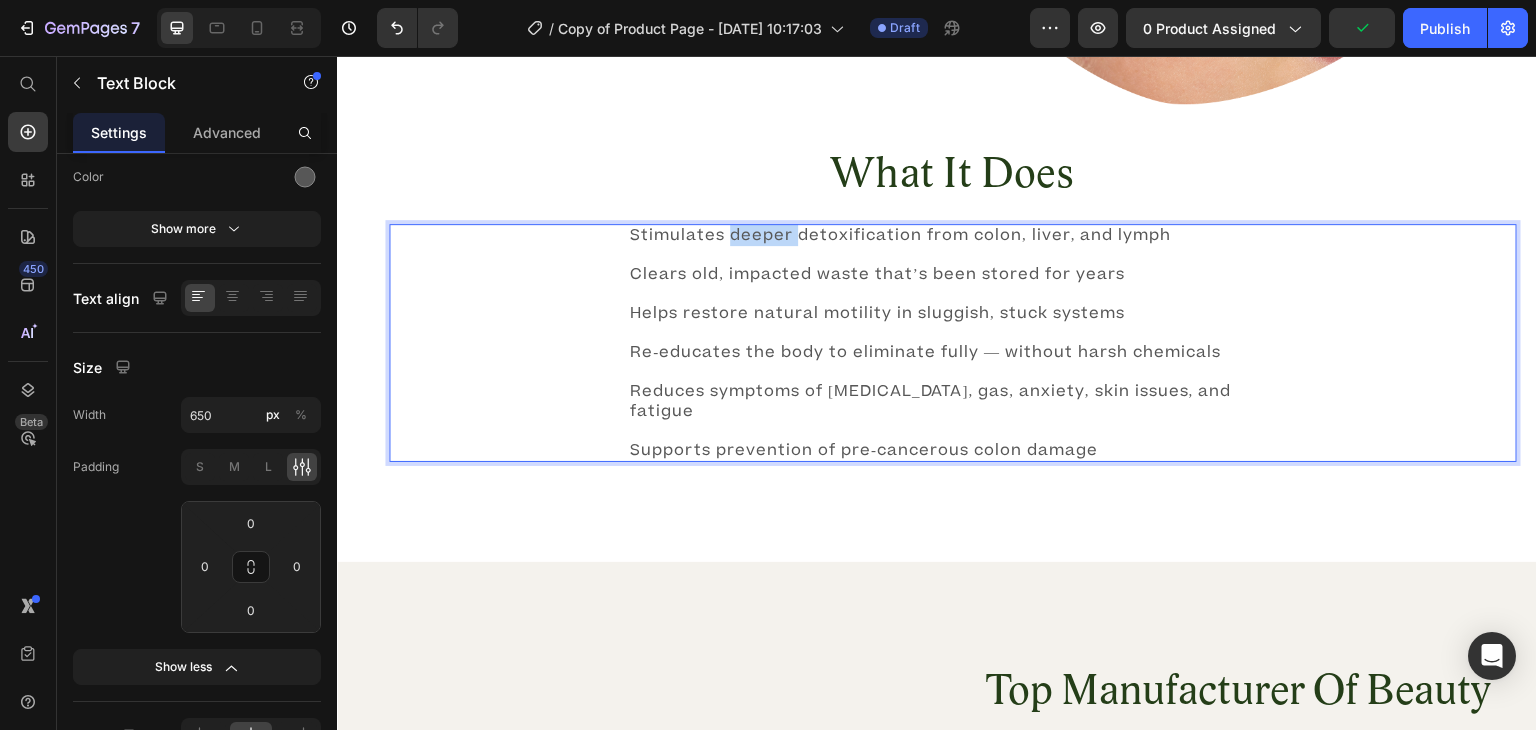 click on "Stimulates deeper detoxification from colon, liver, and lymph" at bounding box center [953, 236] 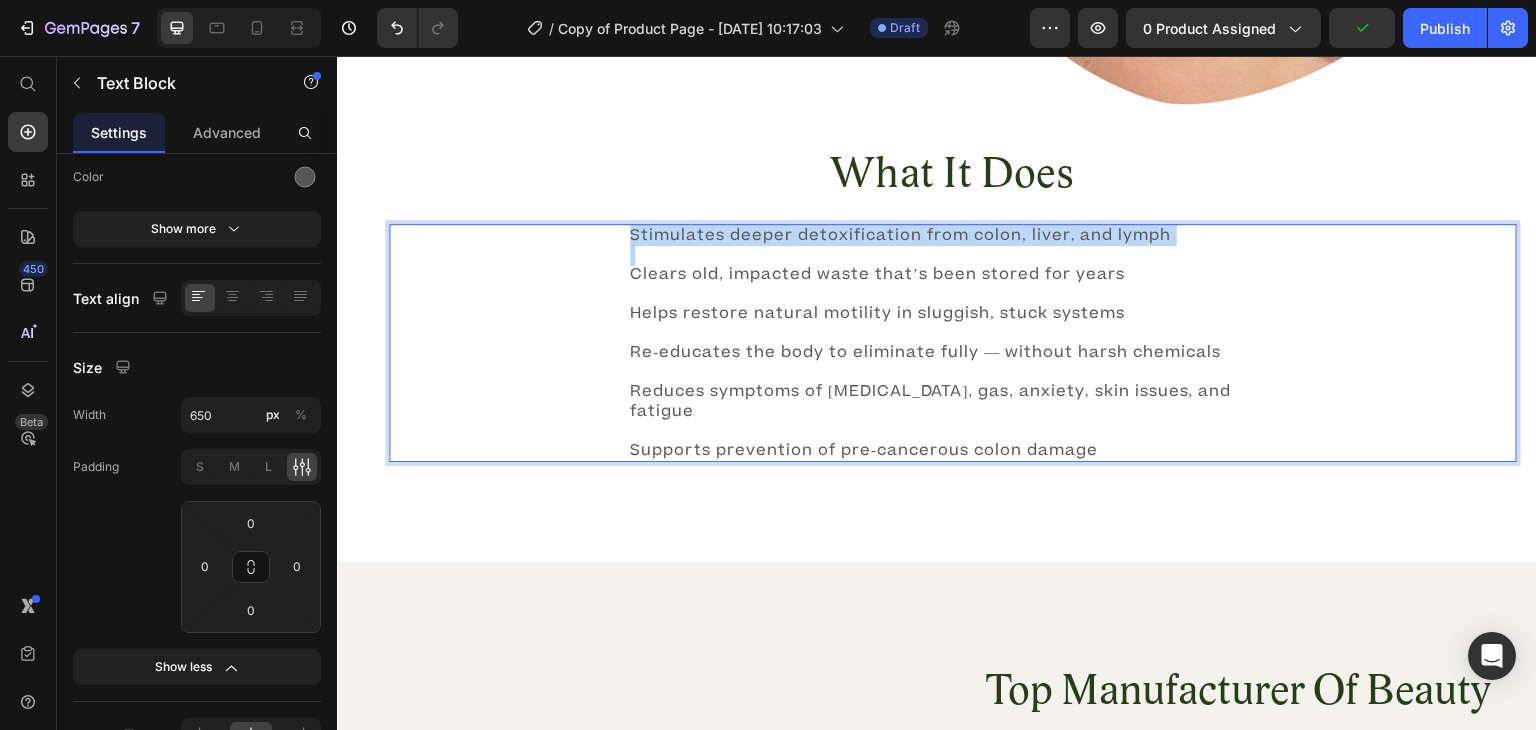 click on "Stimulates deeper detoxification from colon, liver, and lymph" at bounding box center (953, 236) 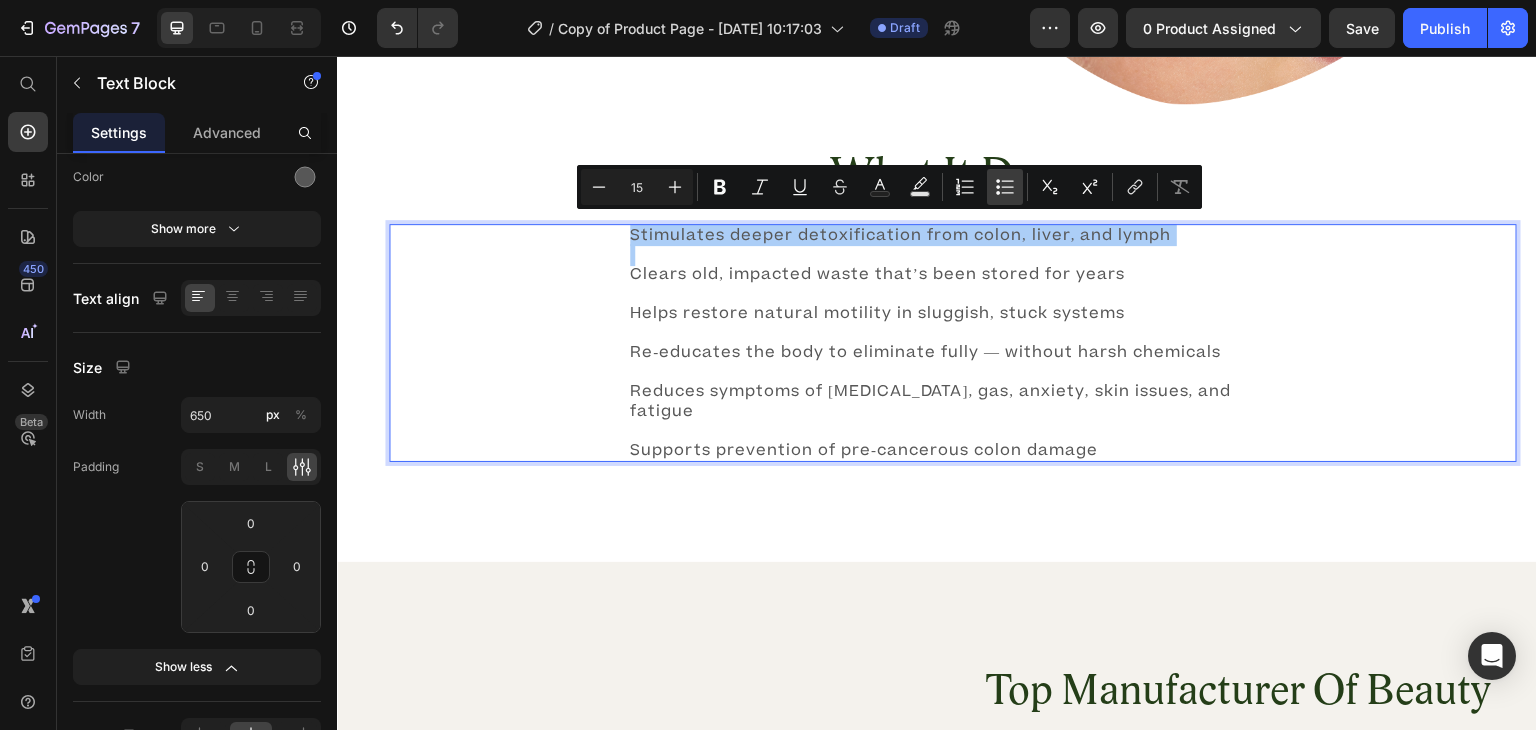 click 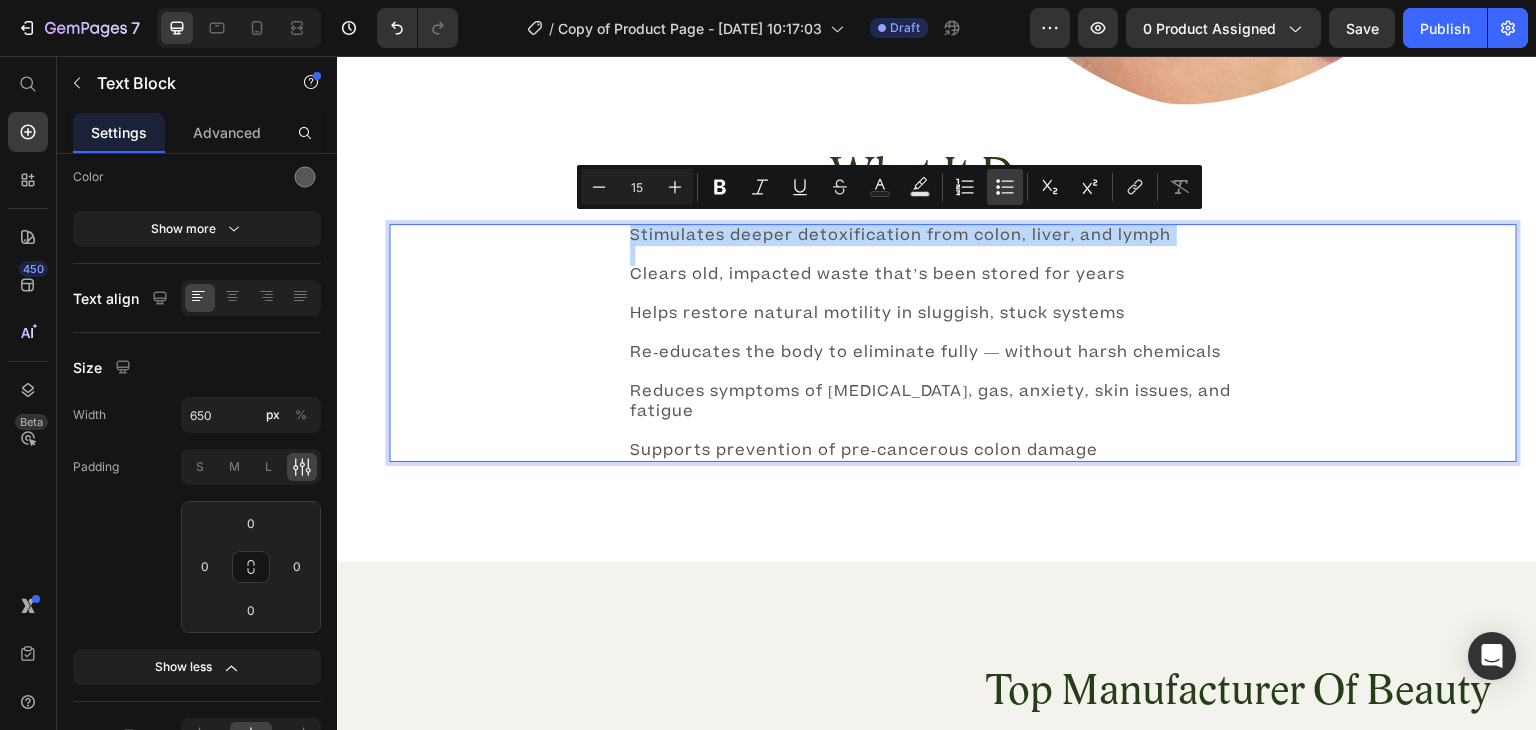 type on "15" 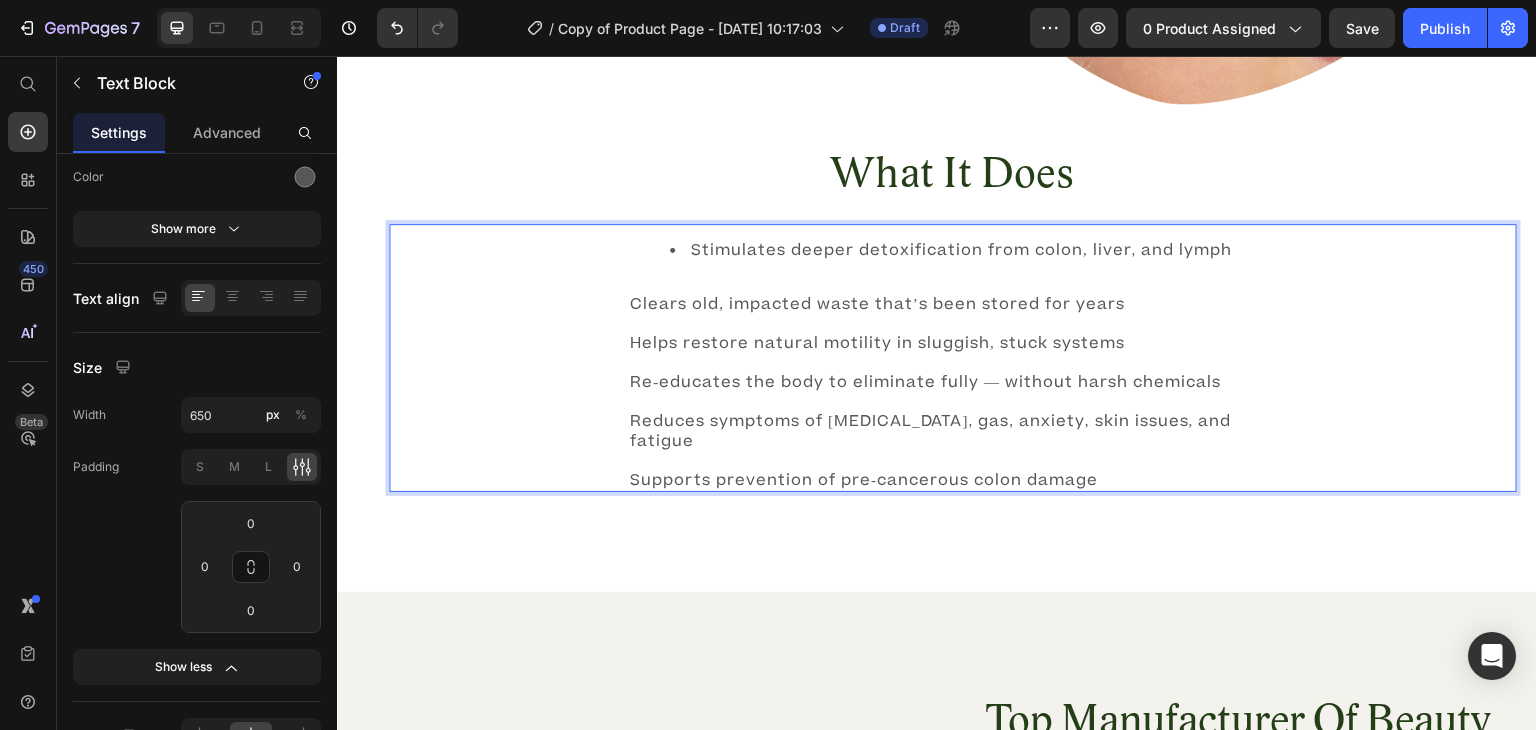 click on "Clears old, impacted waste that’s been stored for years" at bounding box center [953, 295] 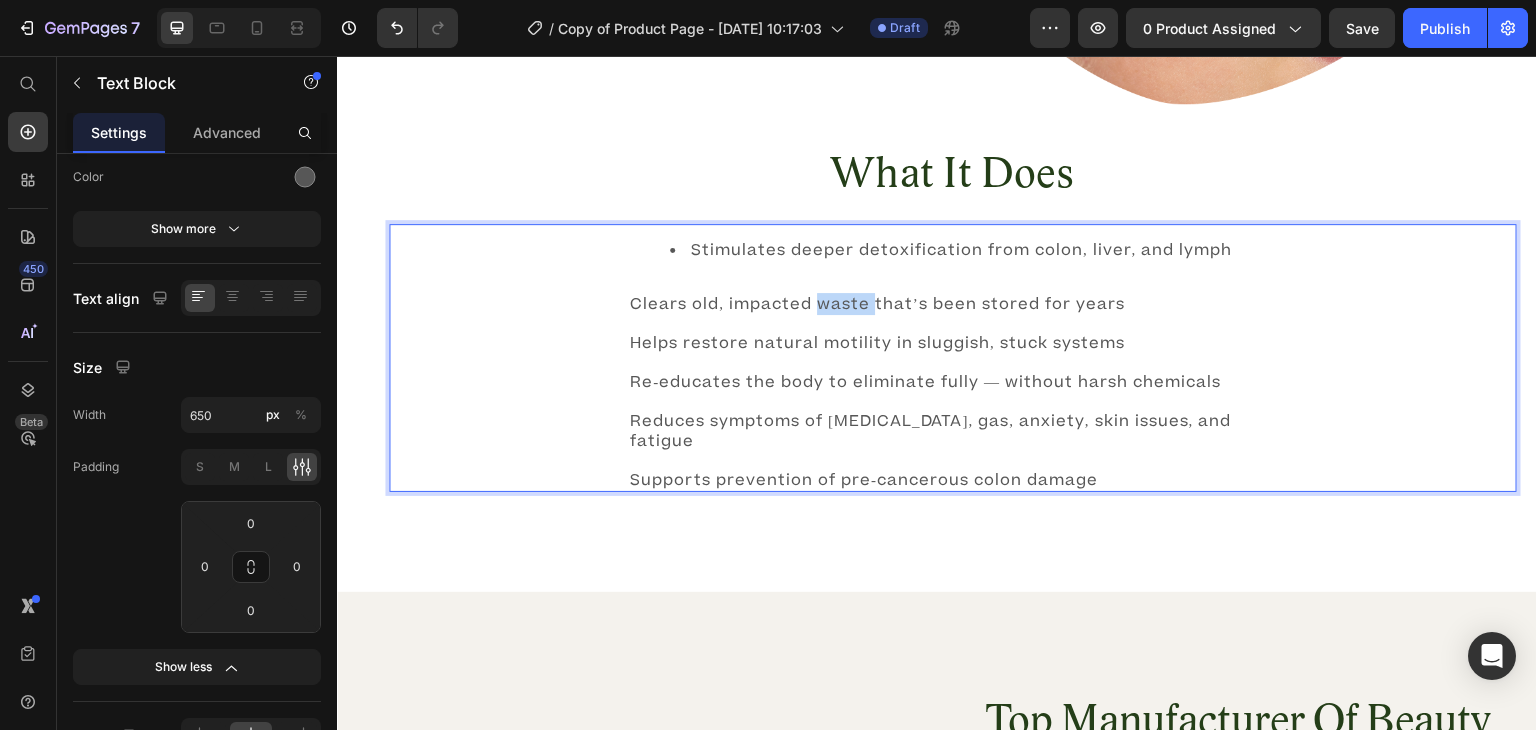 click on "Clears old, impacted waste that’s been stored for years" at bounding box center [953, 295] 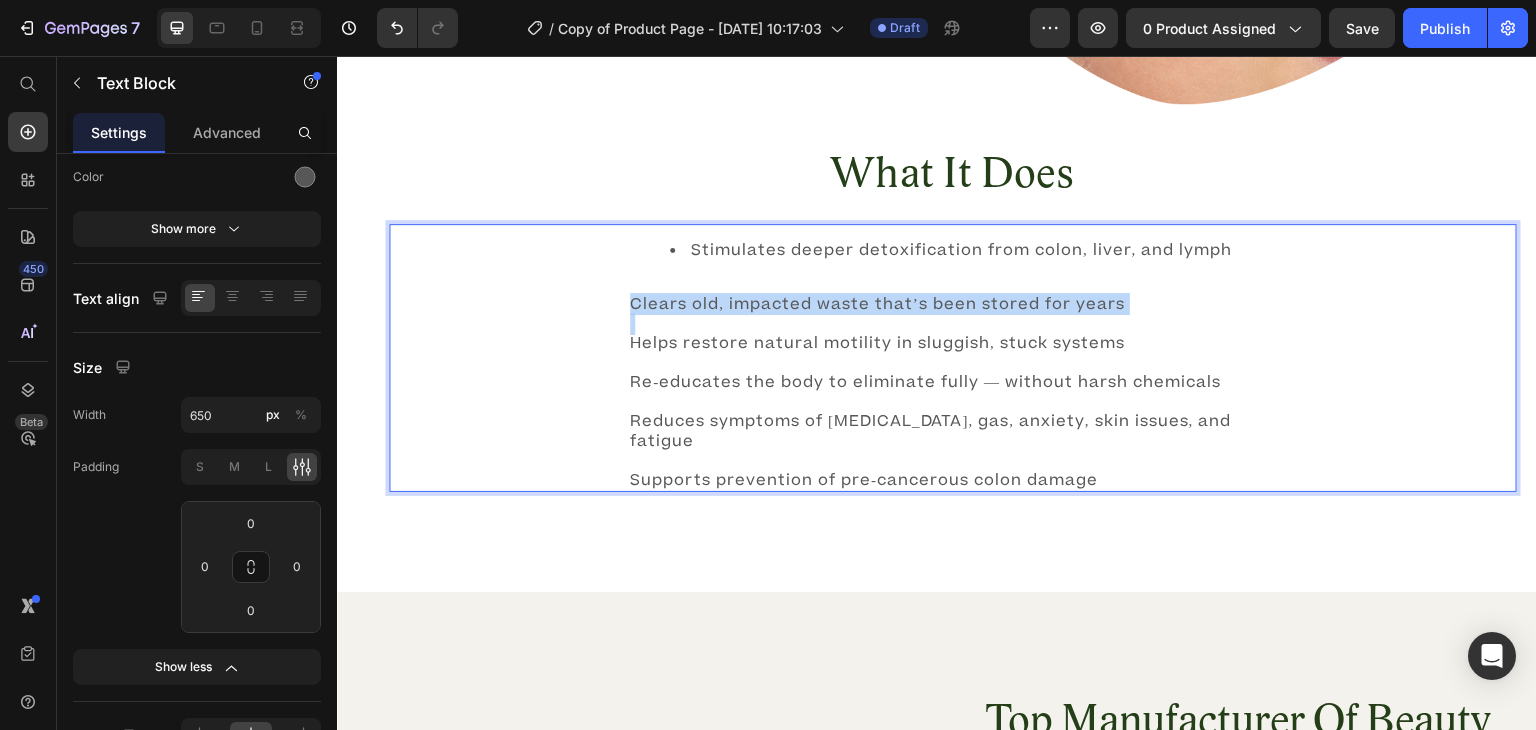 click on "Clears old, impacted waste that’s been stored for years" at bounding box center (953, 295) 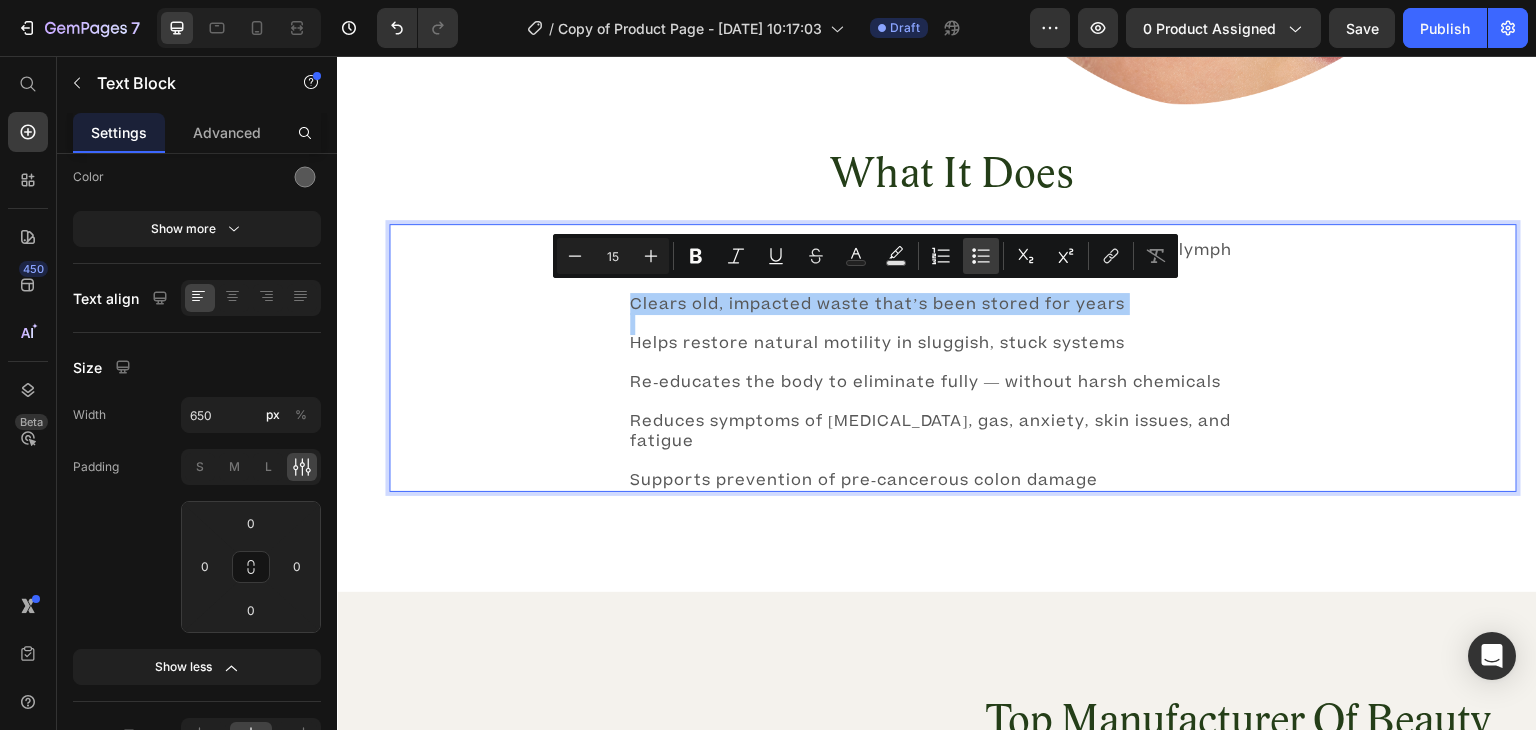 click 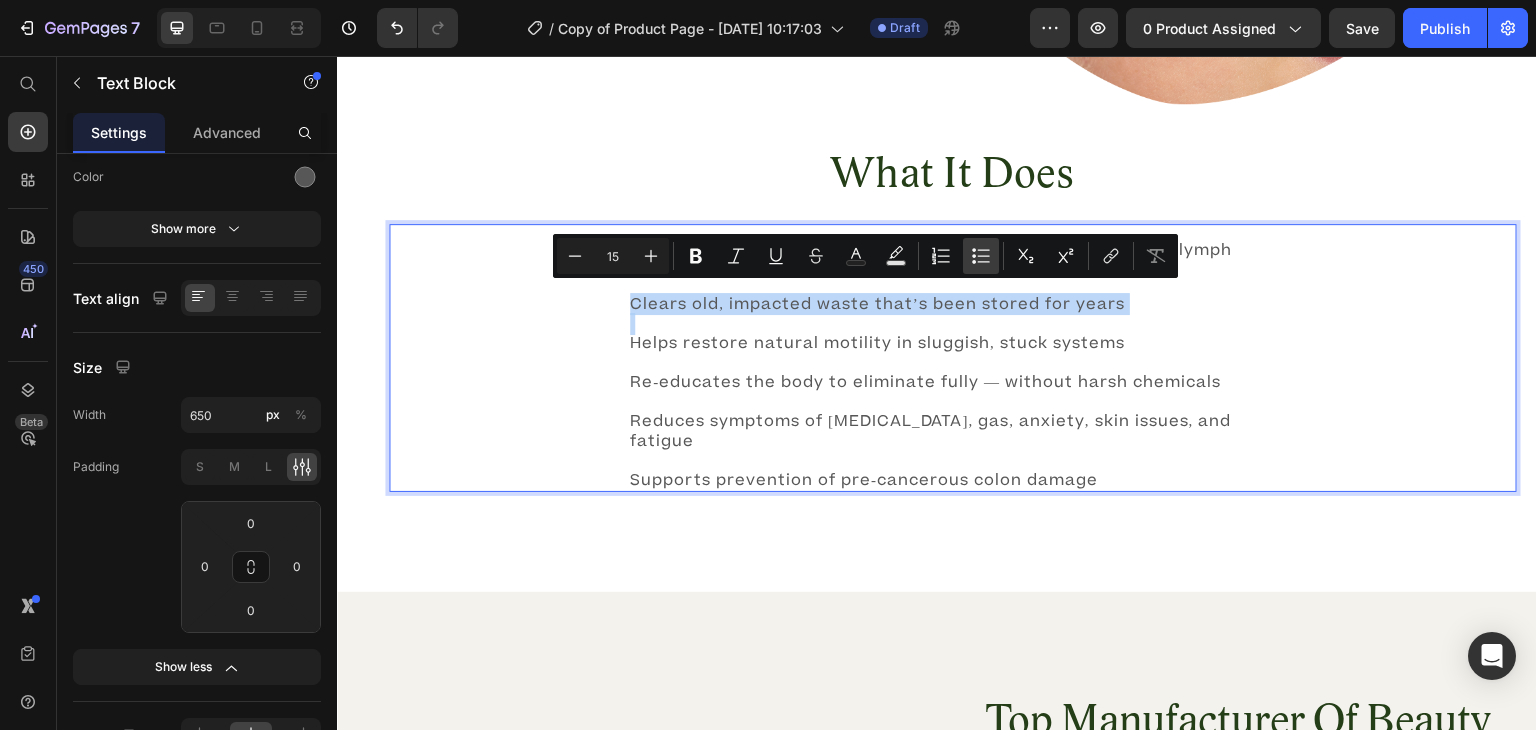 type on "15" 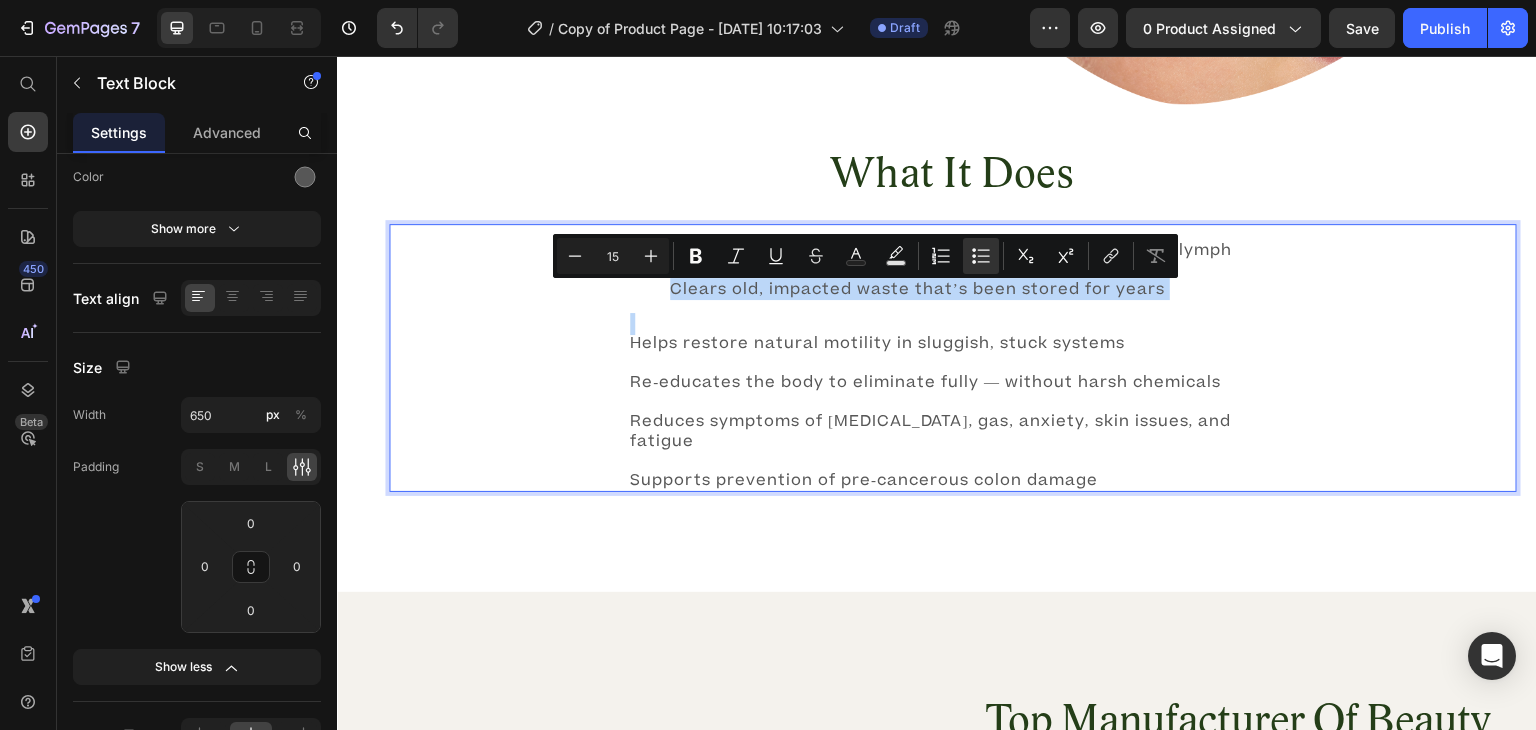 click on "Stimulates deeper detoxification from colon, liver, and lymph Clears old, impacted waste that’s been stored for years Helps restore natural motility in sluggish, stuck systems Re-educates the body to eliminate fully — without harsh chemicals Reduces symptoms of bloating, gas, anxiety, skin issues, and fatigue Supports prevention of pre-cancerous colon damage" at bounding box center [953, 358] 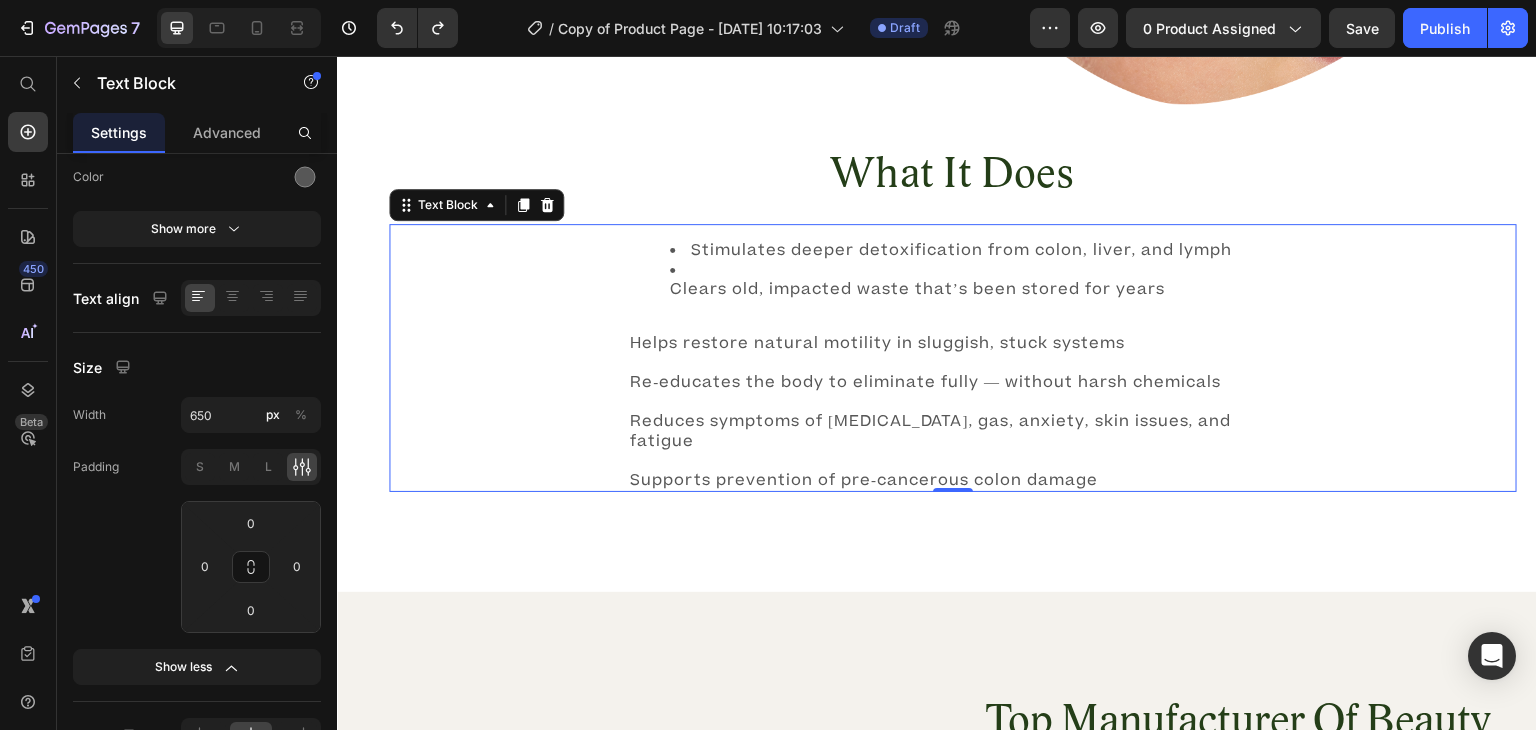 click on "Stimulates deeper detoxification from colon, liver, and lymph Clears old, impacted waste that’s been stored for years Helps restore natural motility in sluggish, stuck systems Re-educates the body to eliminate fully — without harsh chemicals Reduces symptoms of bloating, gas, anxiety, skin issues, and fatigue Supports prevention of pre-cancerous colon damage" at bounding box center [953, 358] 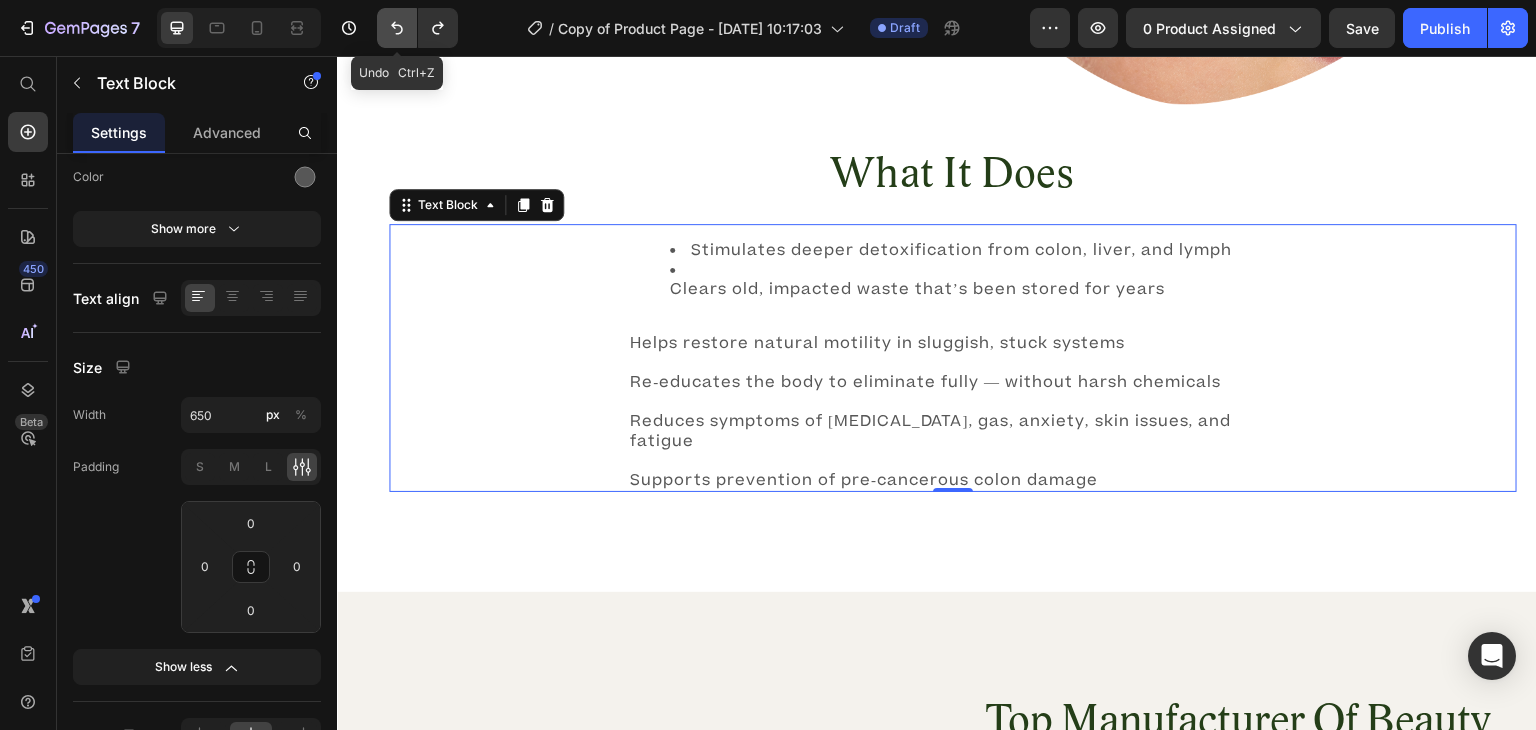 click 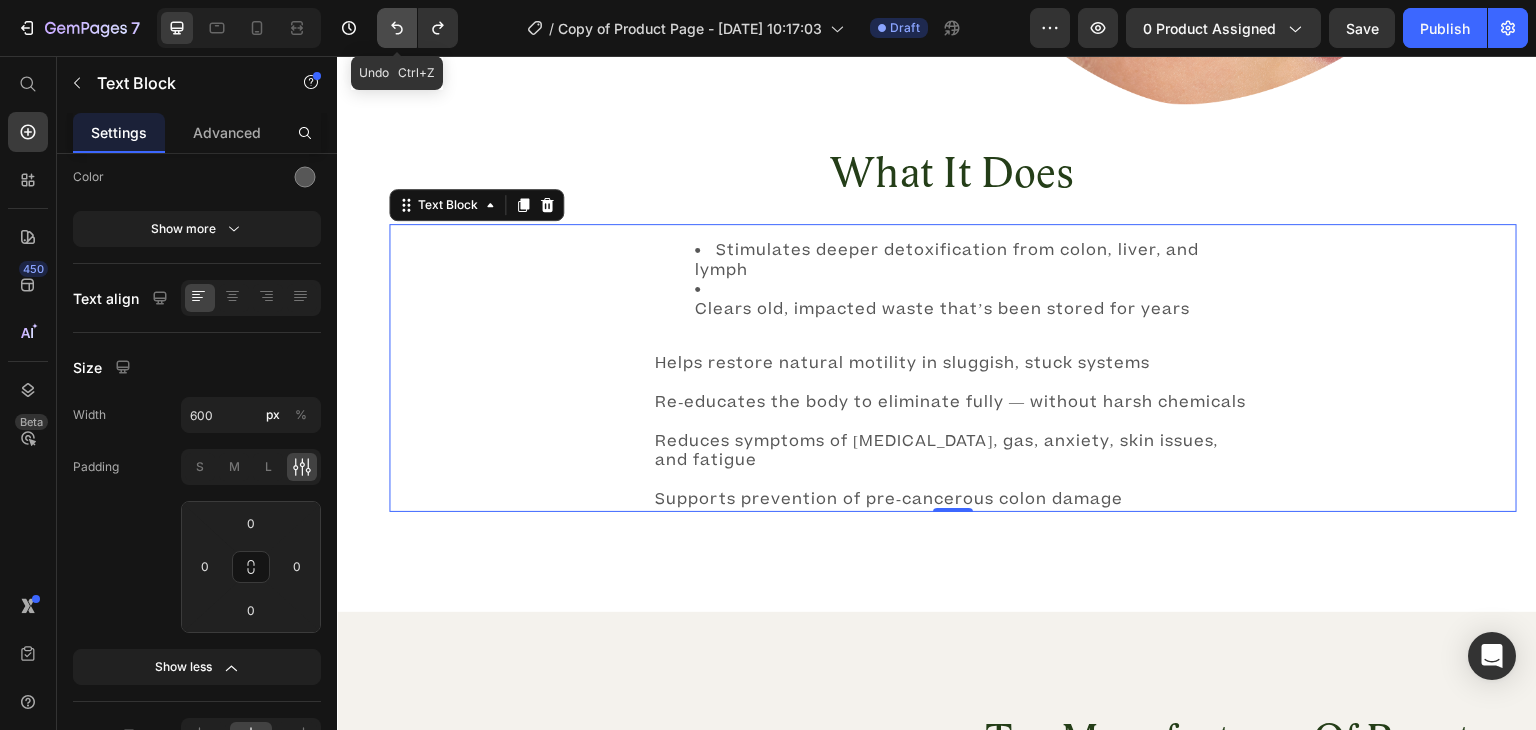 click 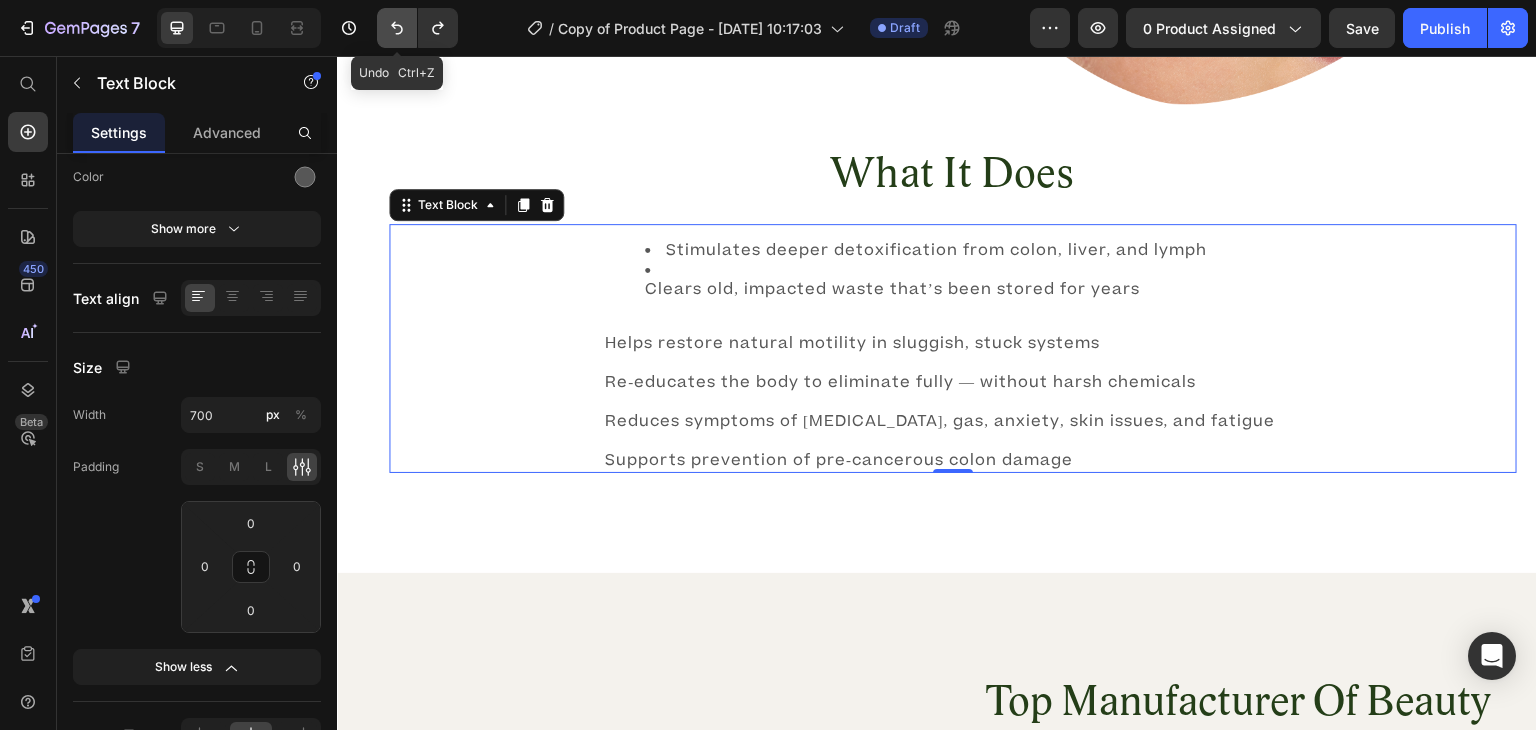 click 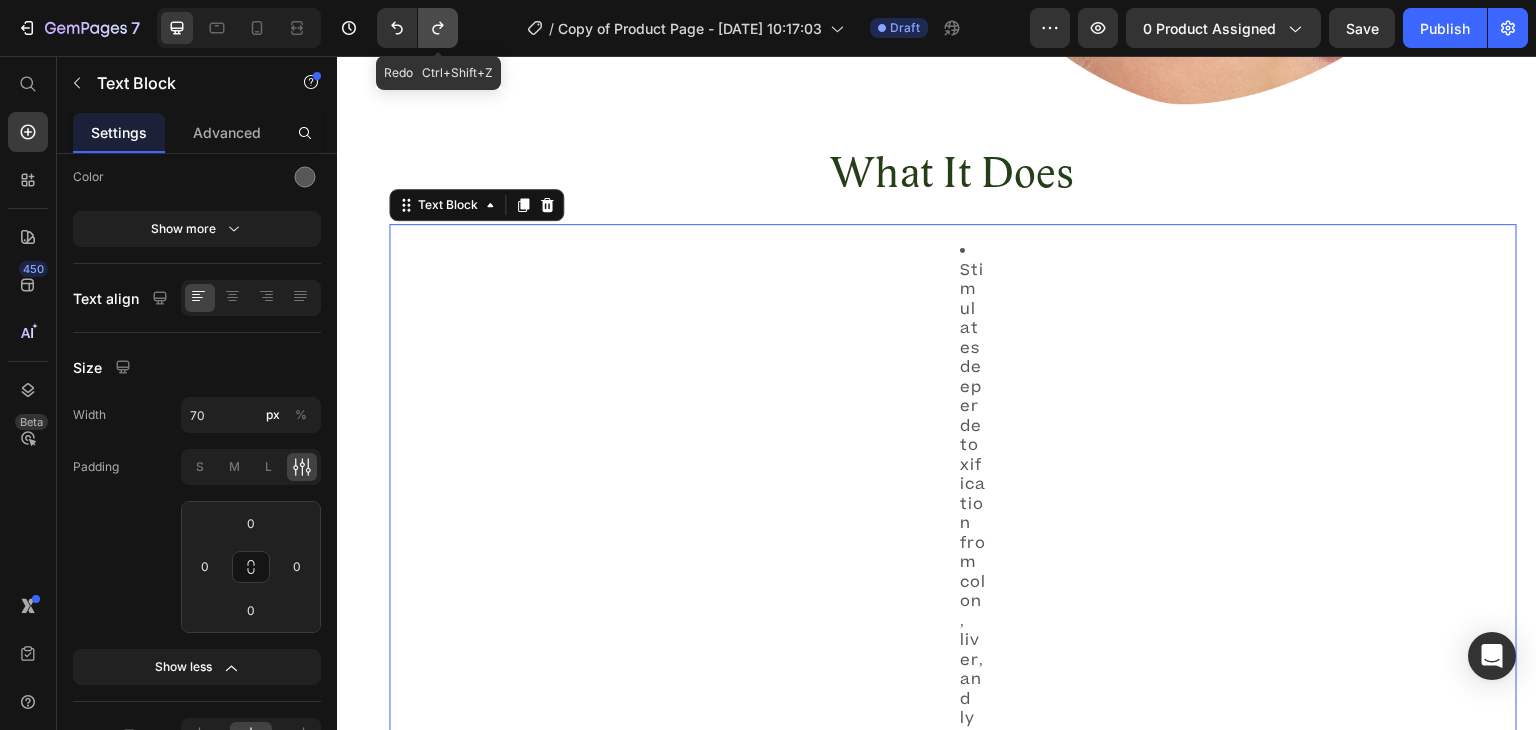 click 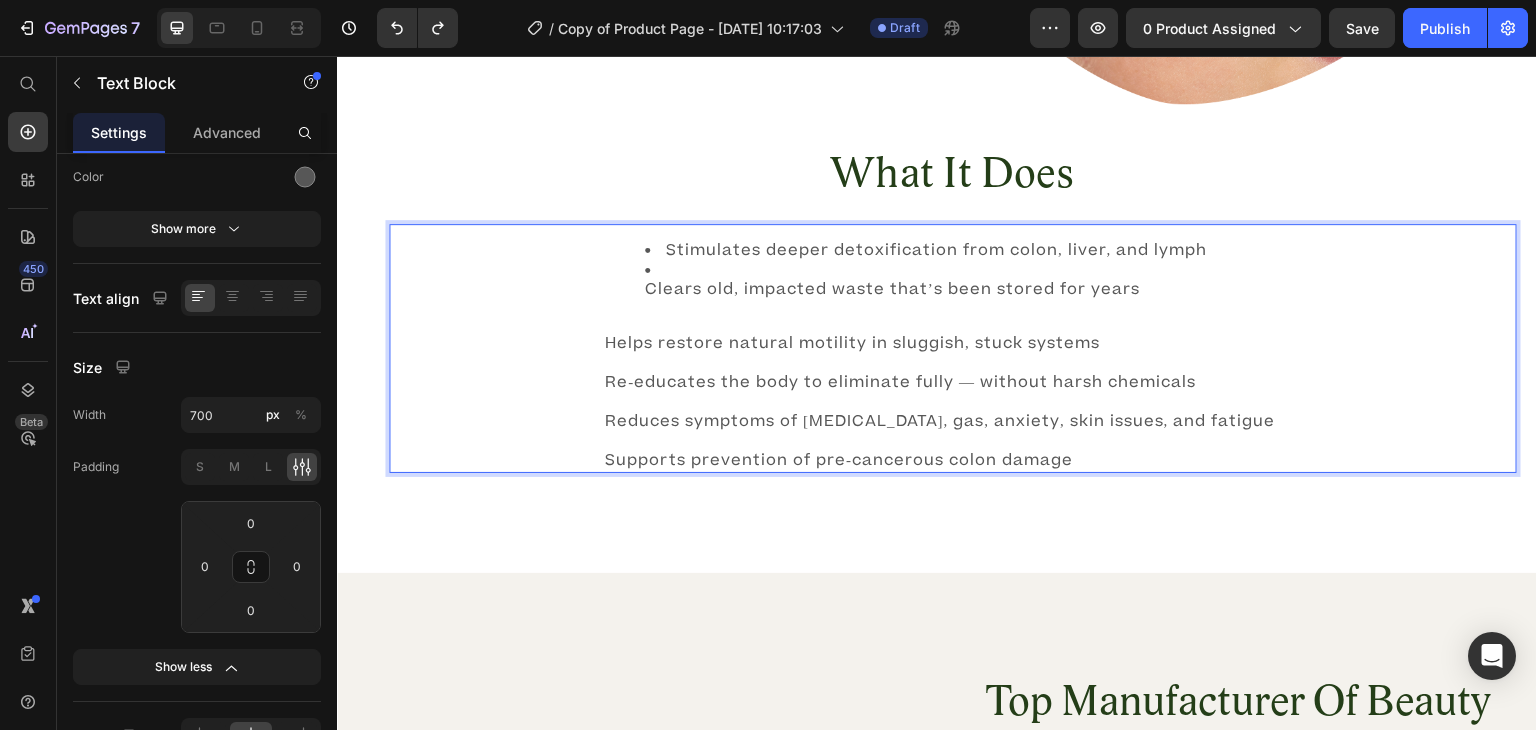 click on "Clears old, impacted waste that’s been stored for years" at bounding box center (973, 280) 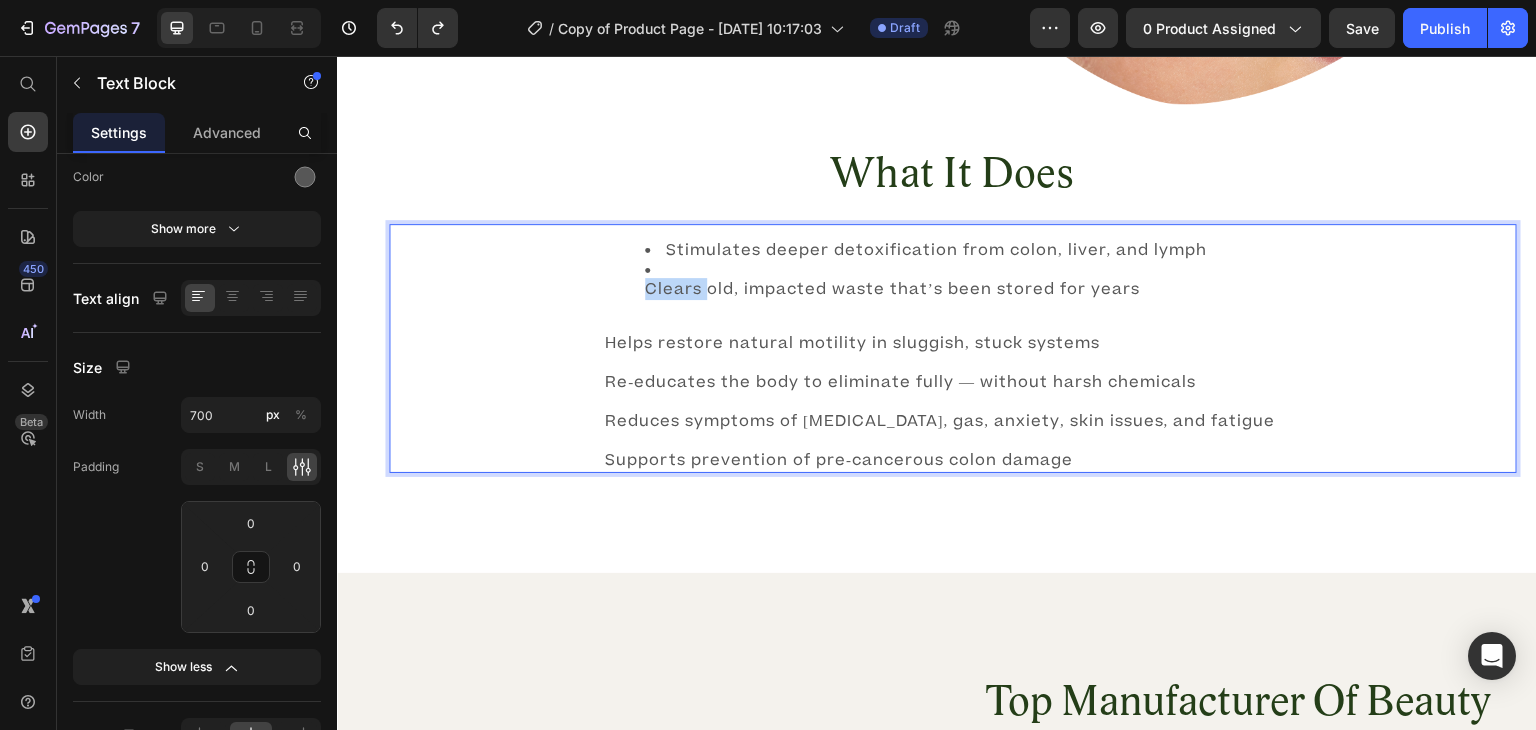 click on "Clears old, impacted waste that’s been stored for years" at bounding box center [973, 280] 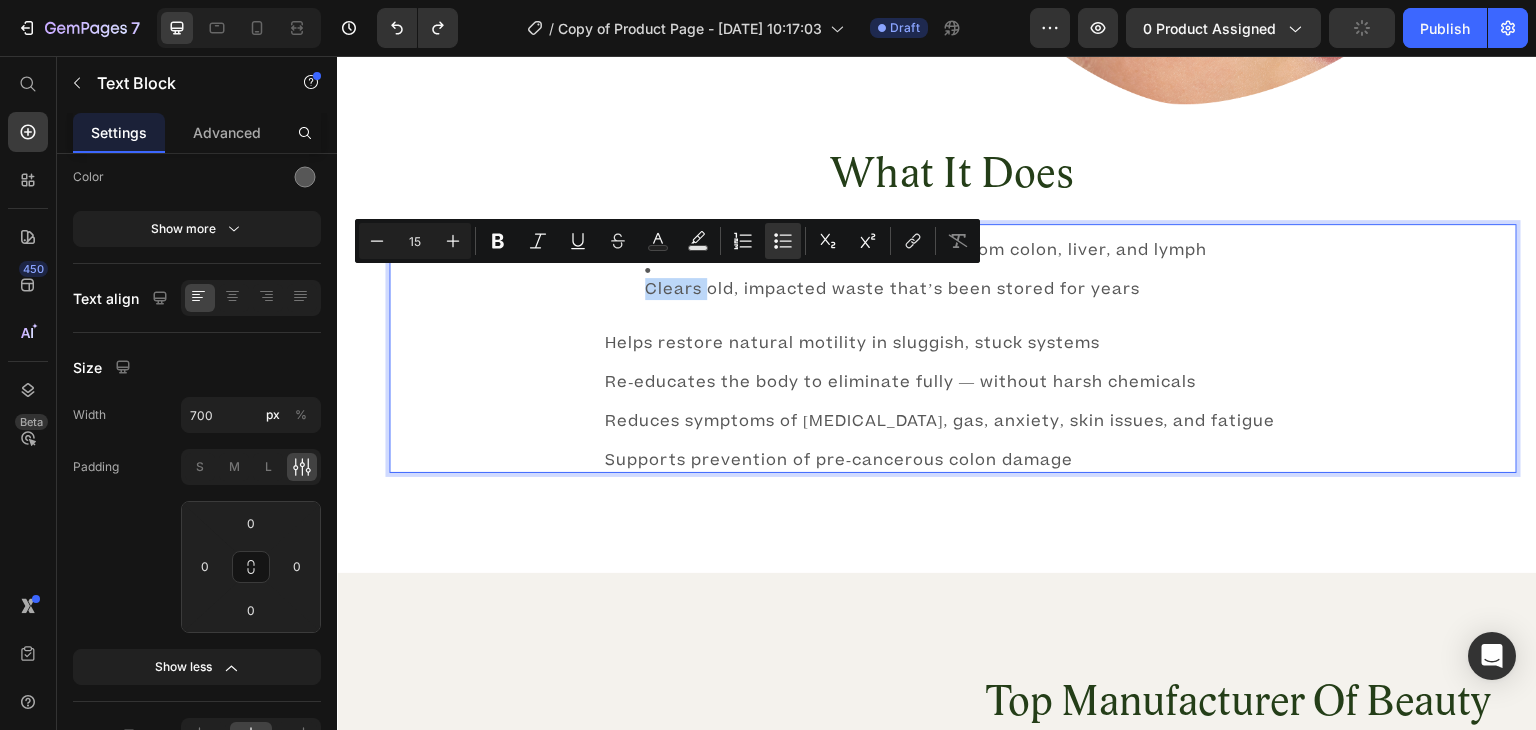 click on "Clears old, impacted waste that’s been stored for years" at bounding box center [973, 280] 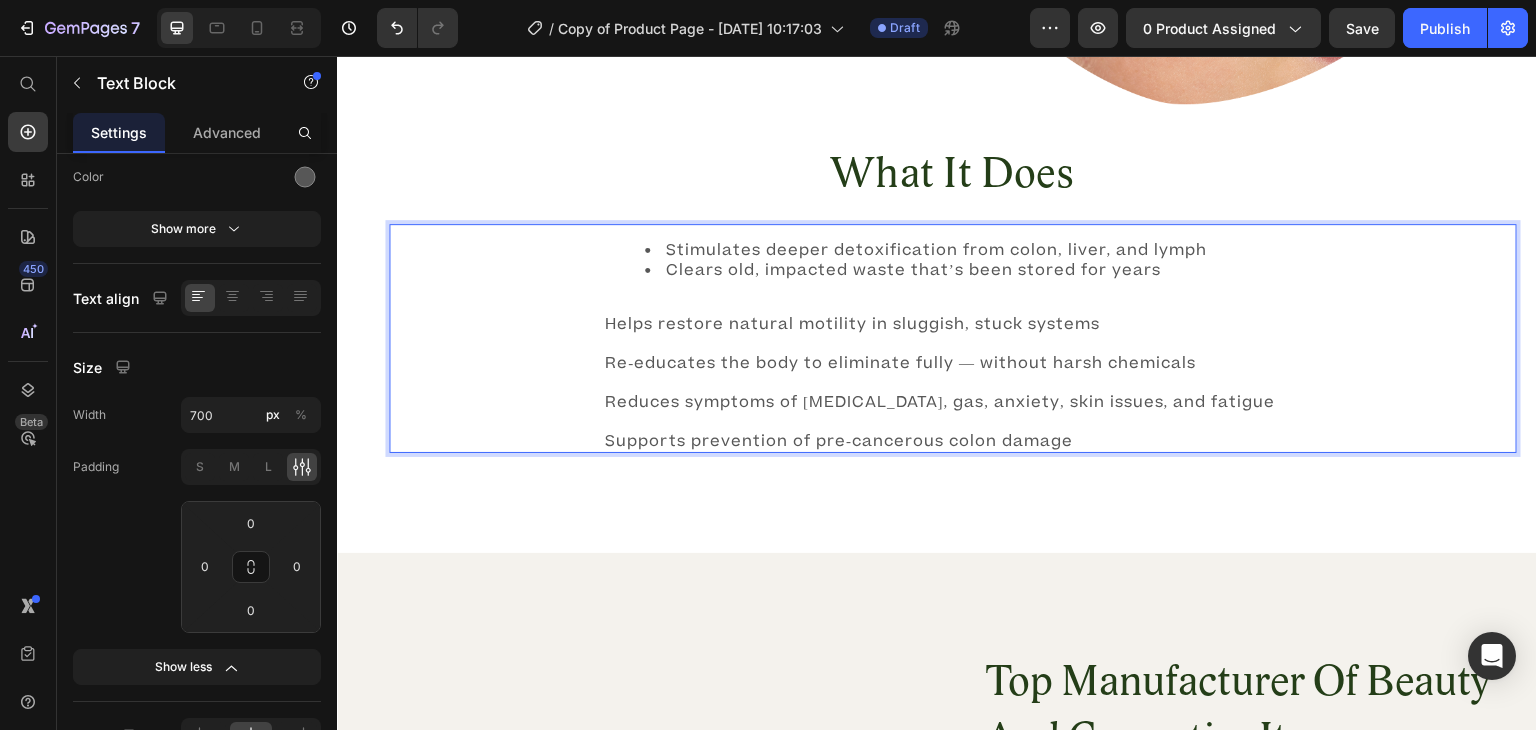 click on "Stimulates deeper detoxification from colon, liver, and lymph" at bounding box center (973, 251) 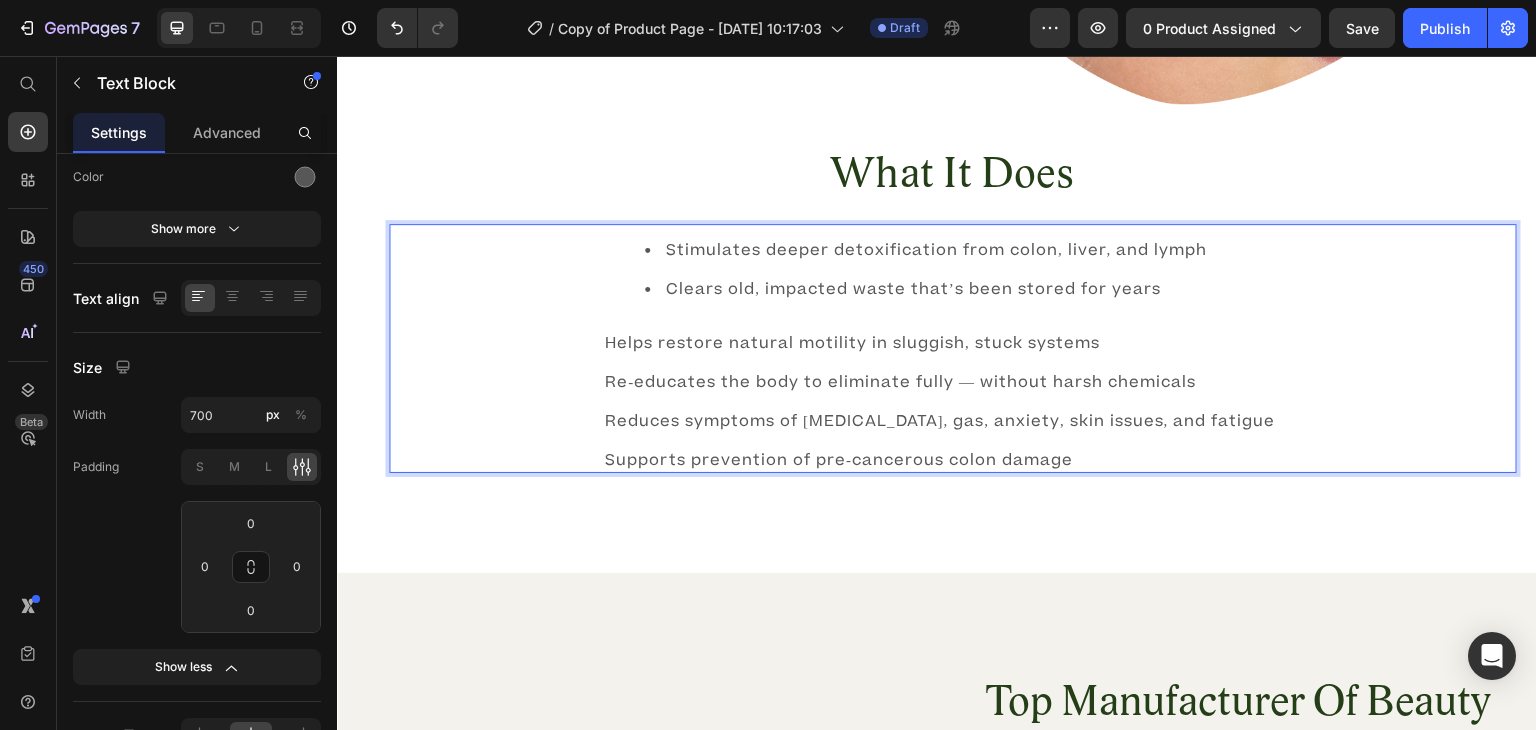 click on "Helps restore natural motility in sluggish, stuck systems" at bounding box center [953, 334] 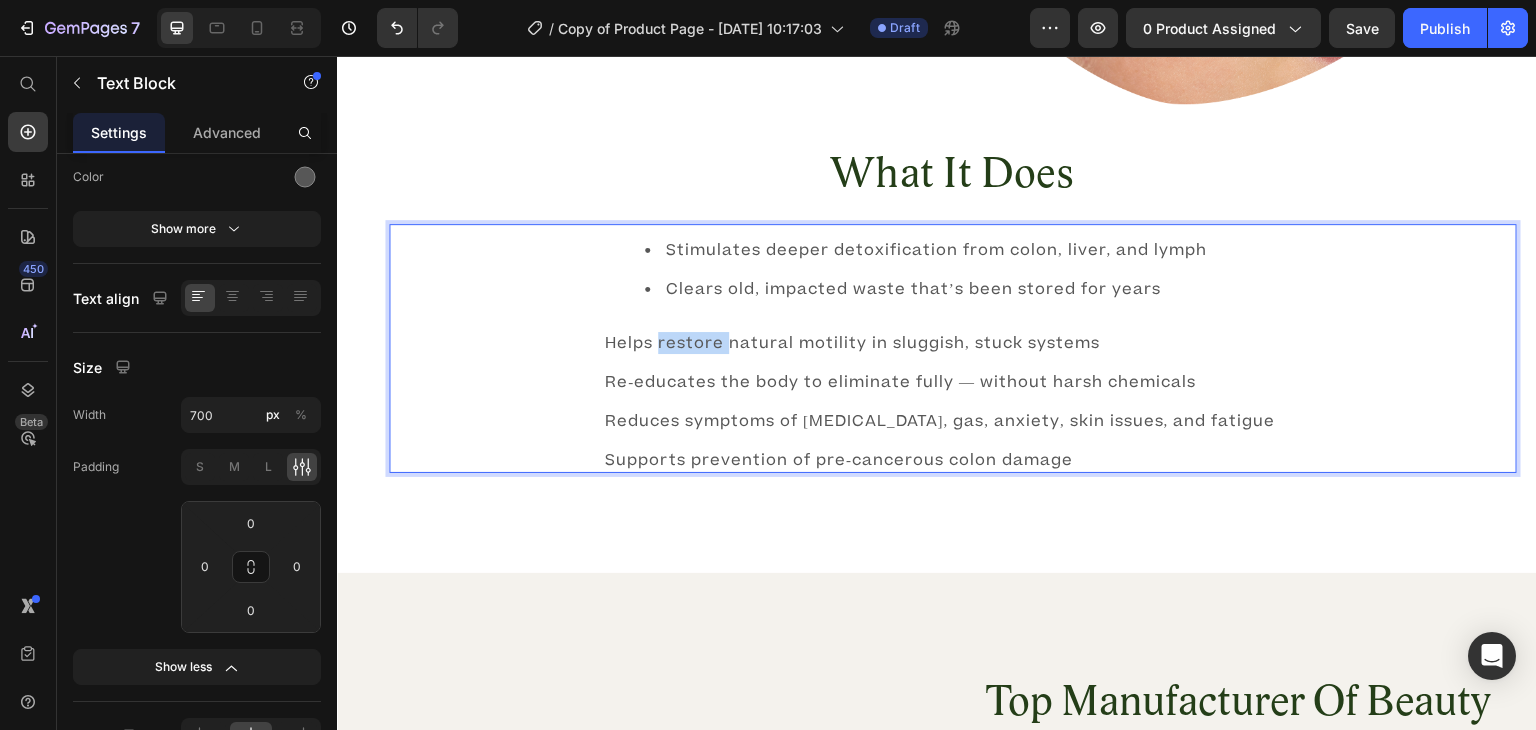 click on "Helps restore natural motility in sluggish, stuck systems" at bounding box center [953, 334] 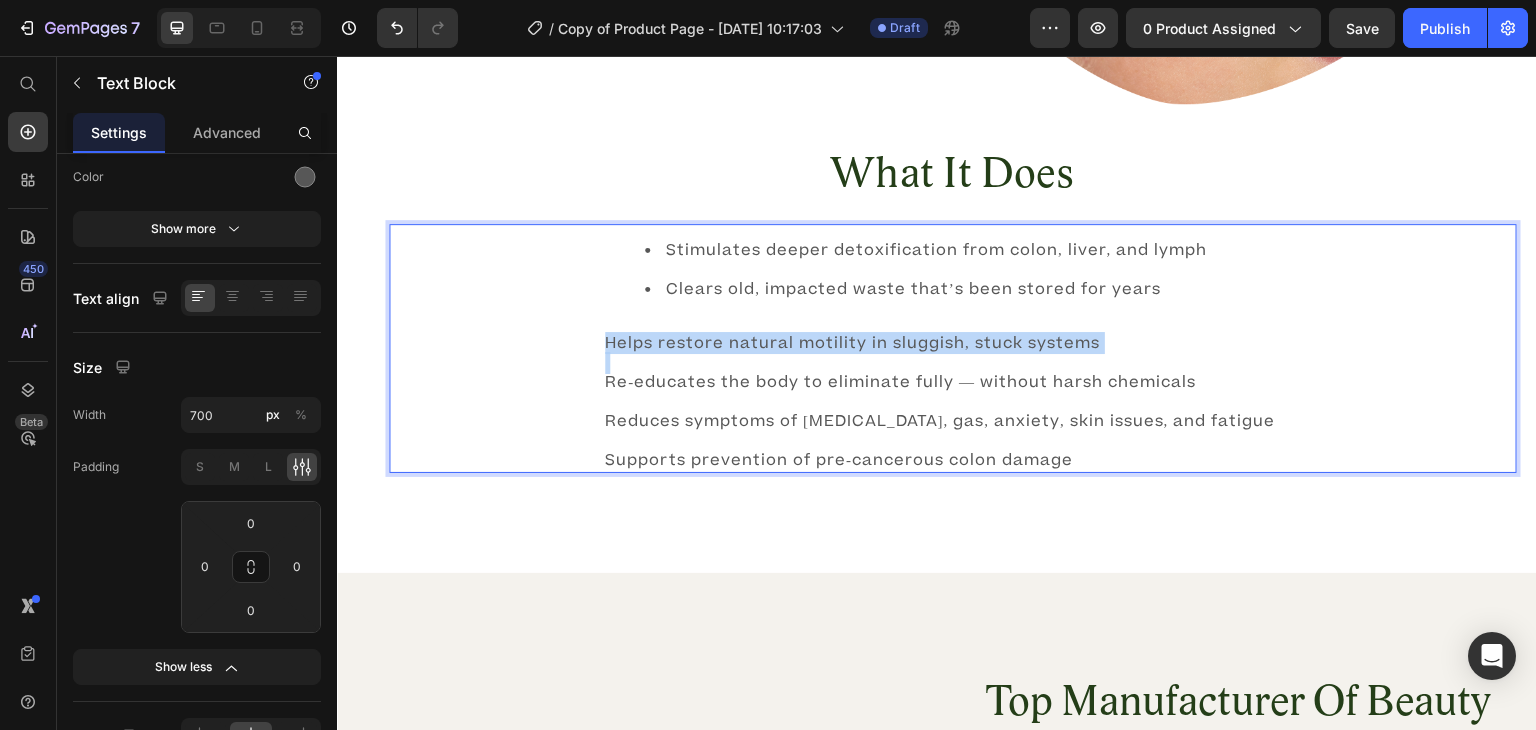 click on "Helps restore natural motility in sluggish, stuck systems" at bounding box center [953, 334] 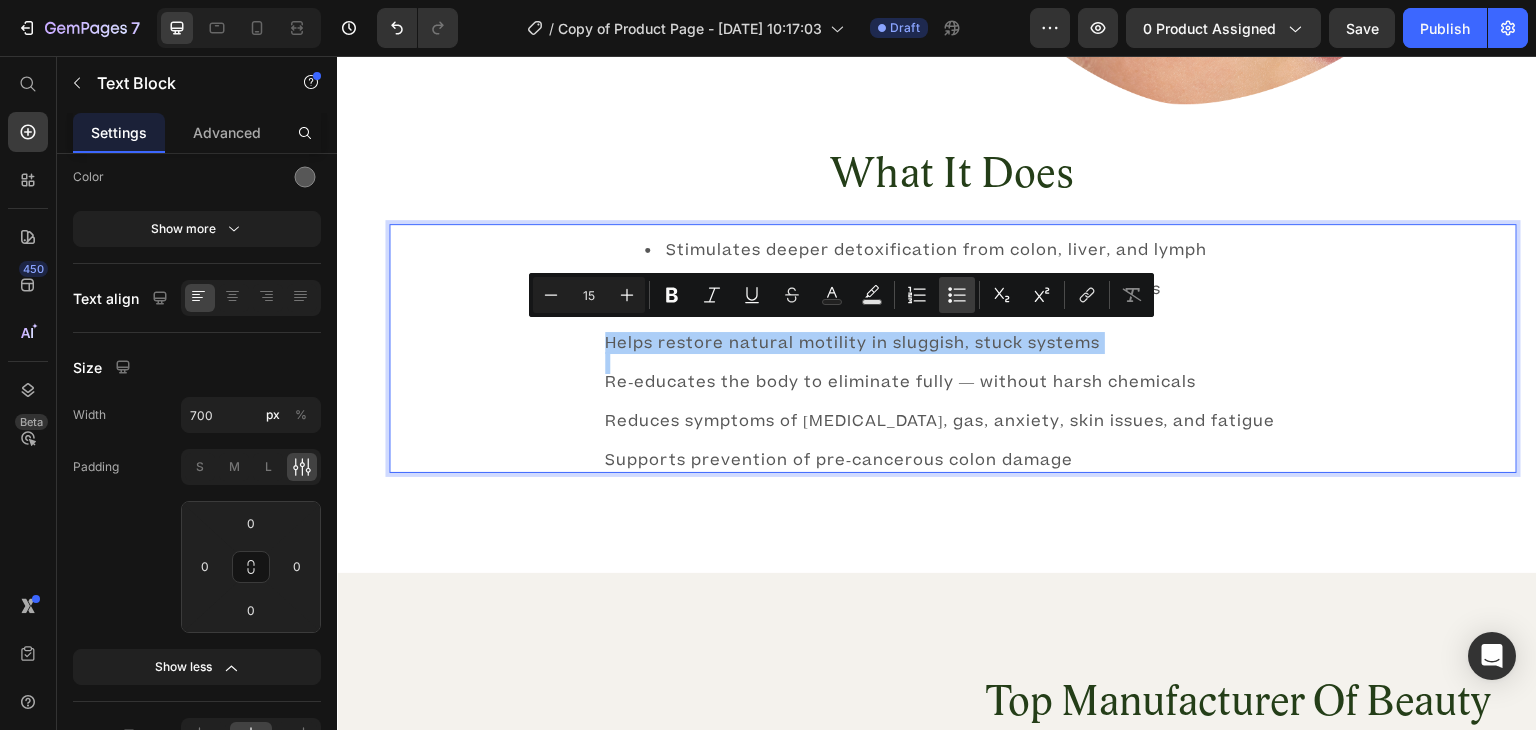 click 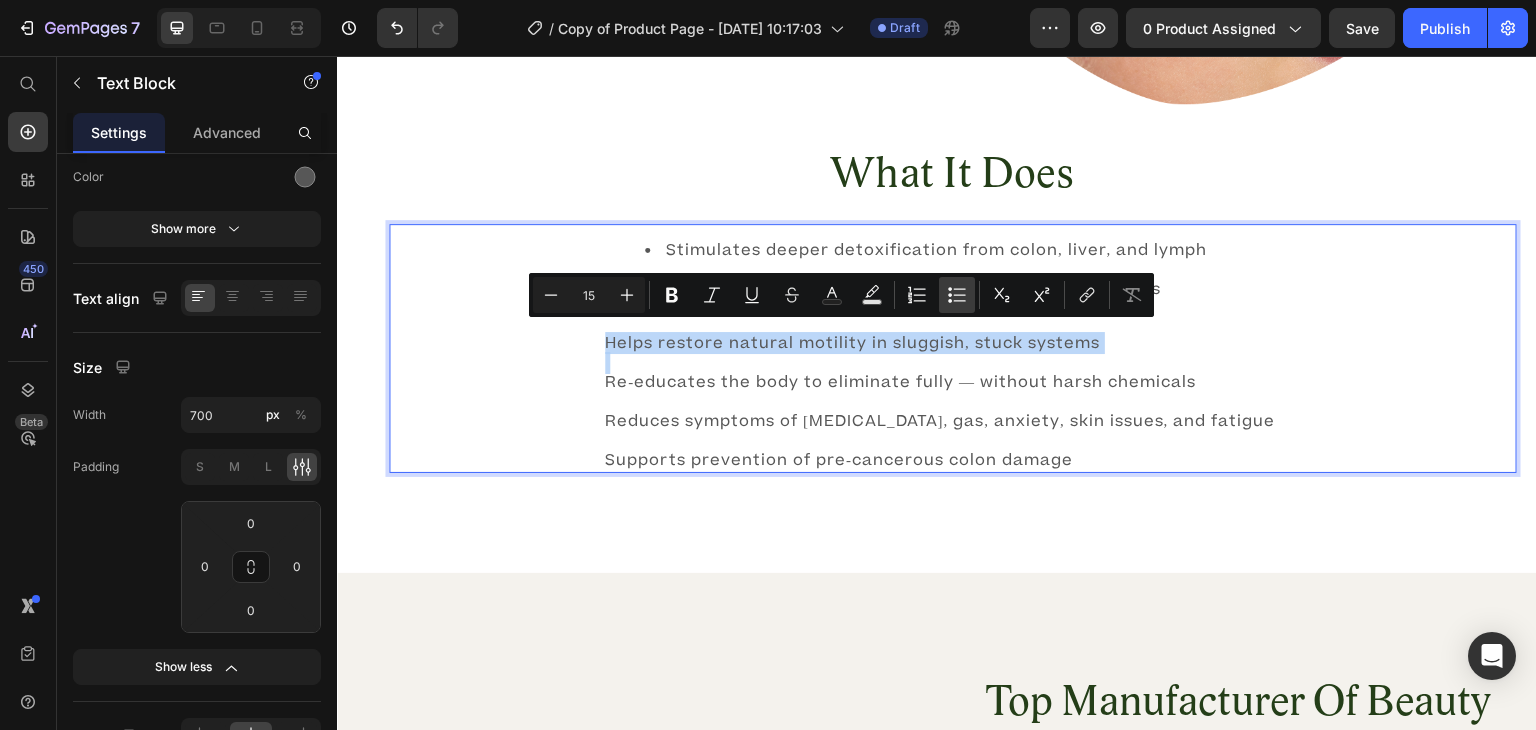 type on "15" 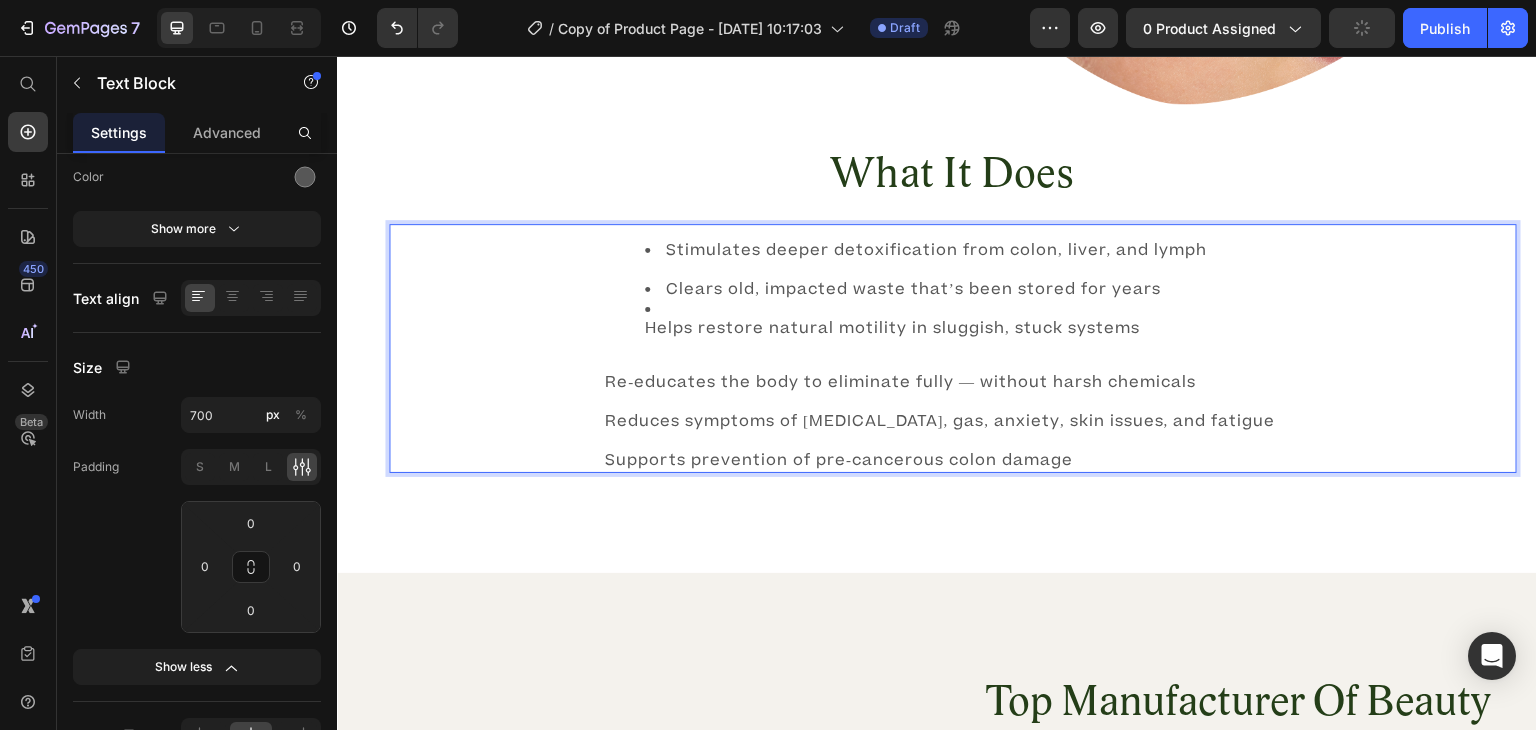 click on "Stimulates deeper detoxification from colon, liver, and lymph Clears old, impacted waste that’s been stored for years Helps restore natural motility in sluggish, stuck systems Re-educates the body to eliminate fully — without harsh chemicals Reduces symptoms of bloating, gas, anxiety, skin issues, and fatigue Supports prevention of pre-cancerous colon damage" at bounding box center [953, 348] 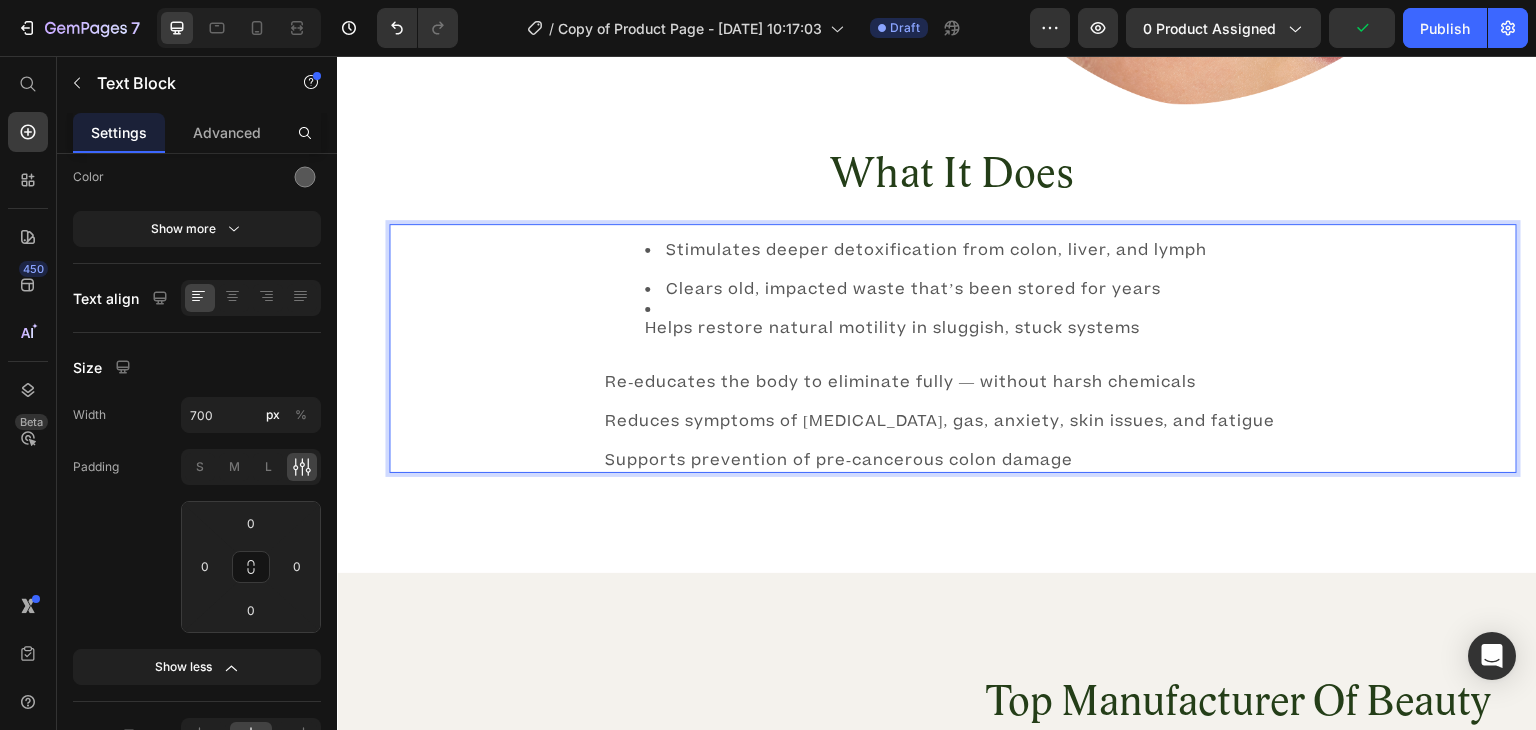 click on "Helps restore natural motility in sluggish, stuck systems" at bounding box center (973, 319) 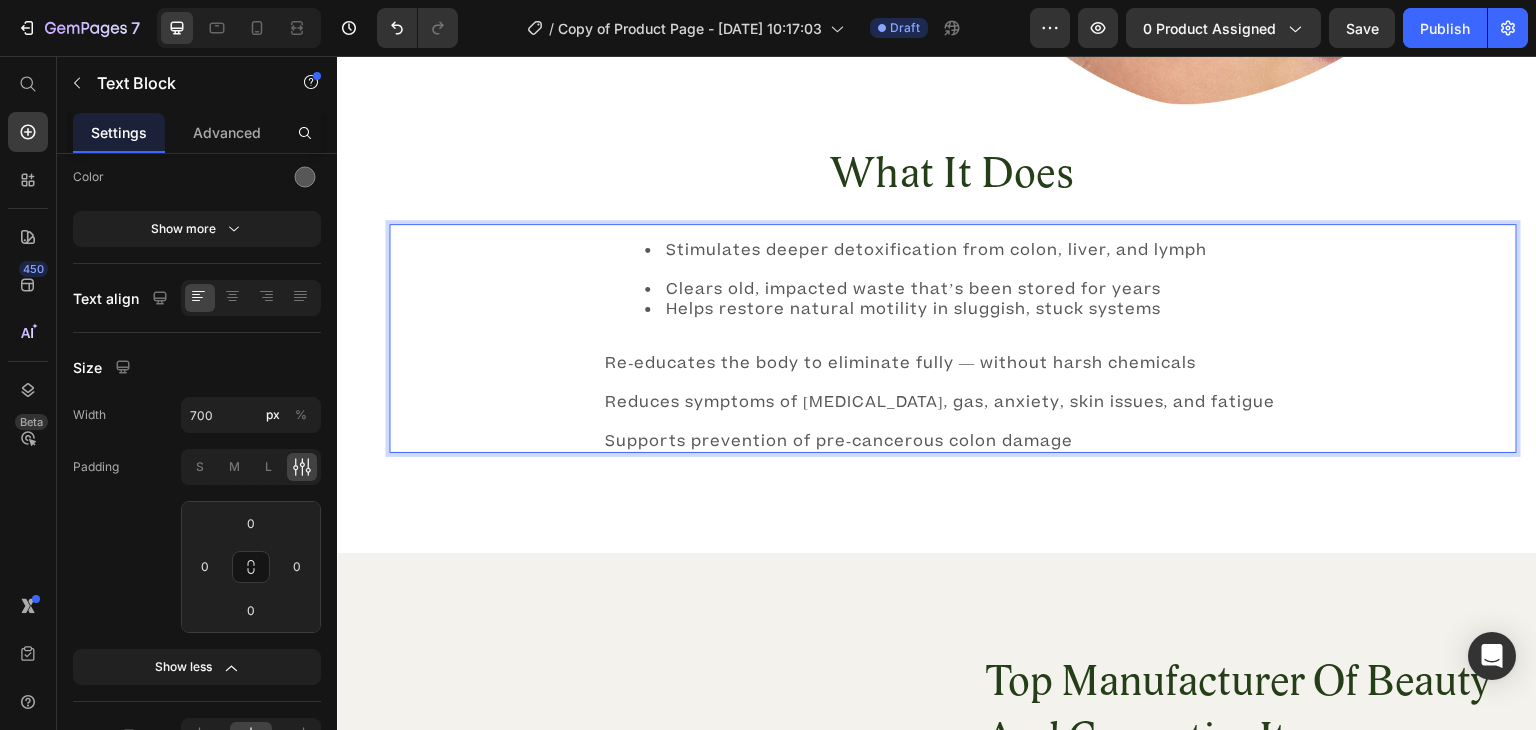 click on "Clears old, impacted waste that’s been stored for years" at bounding box center [973, 290] 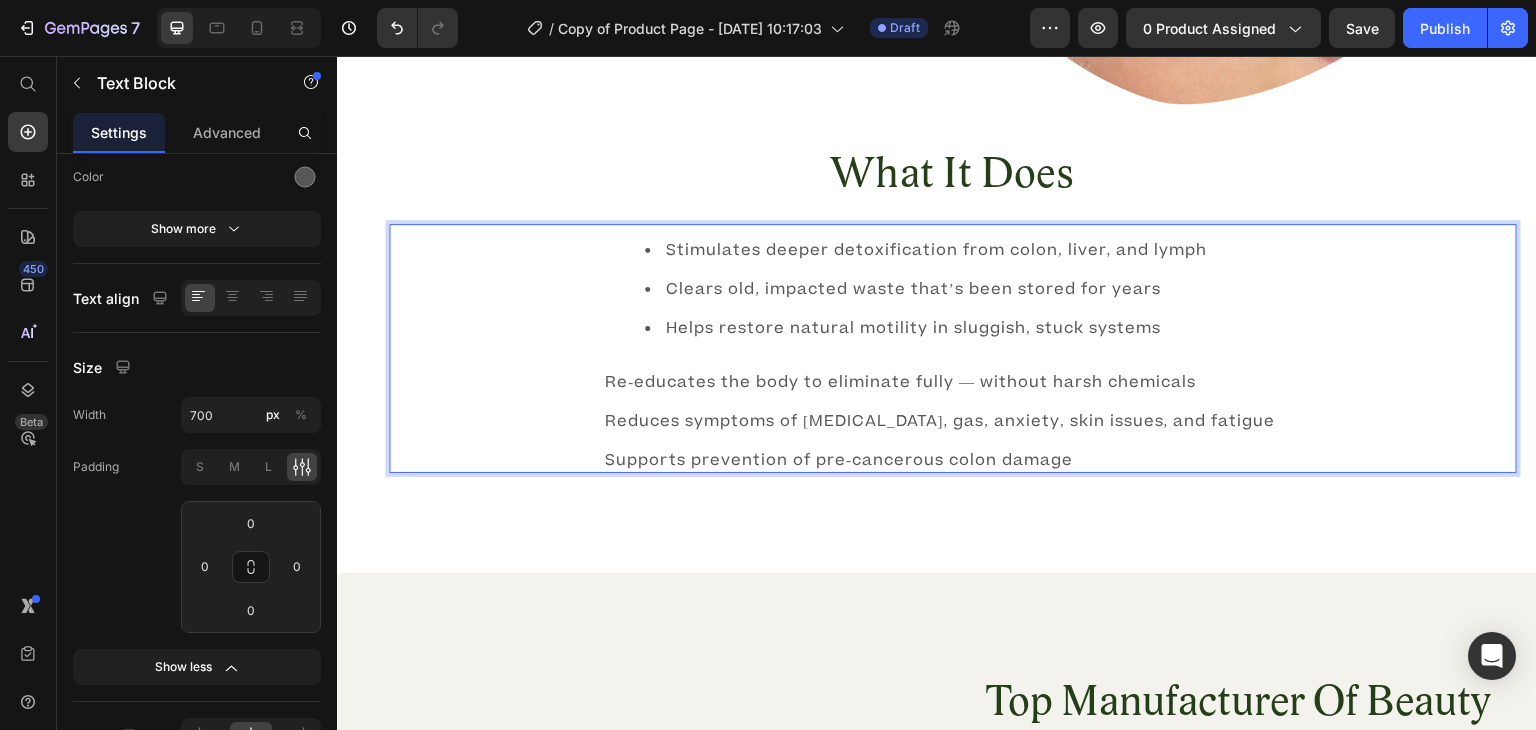 click on "Re-educates the body to eliminate fully — without harsh chemicals" at bounding box center (953, 373) 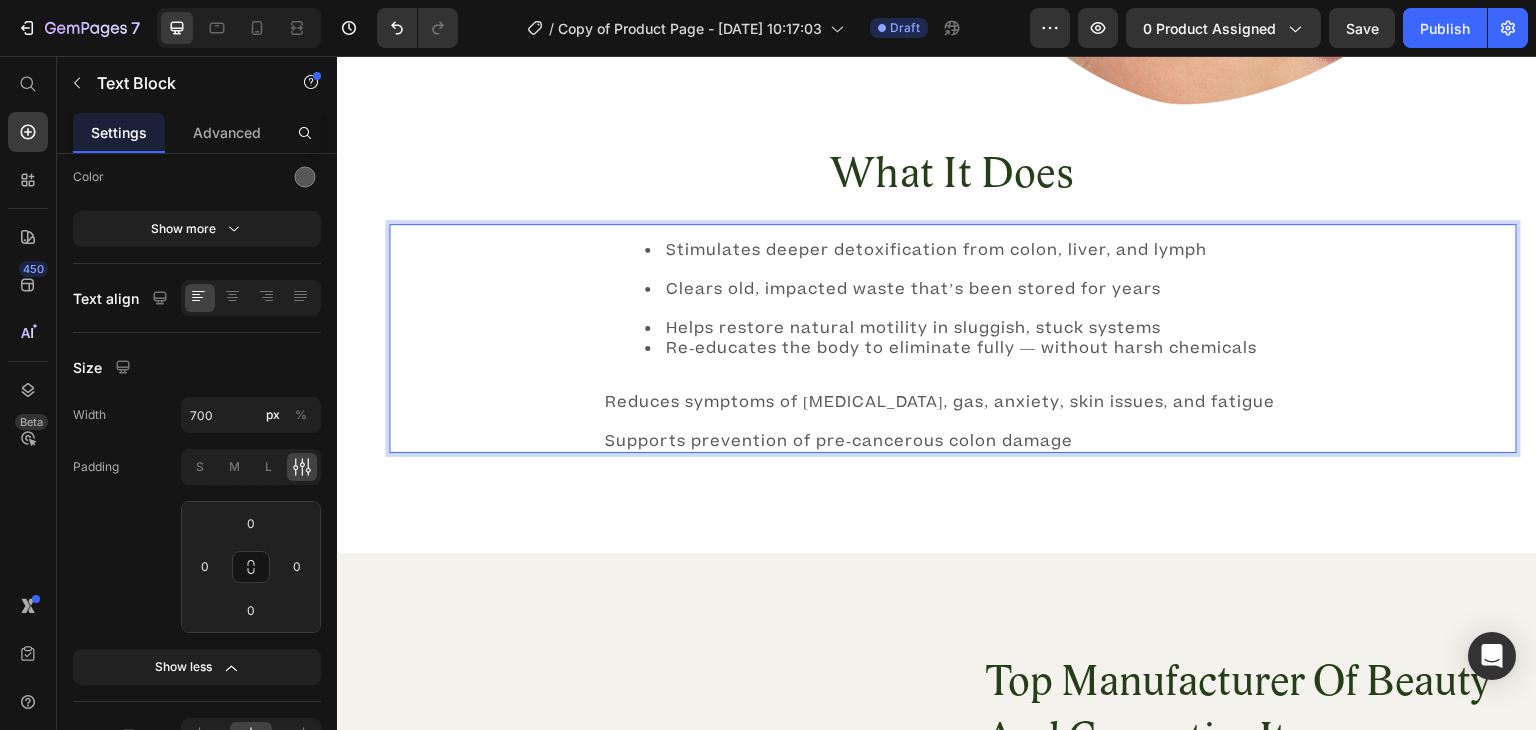 click on "Helps restore natural motility in sluggish, stuck systems" at bounding box center (973, 329) 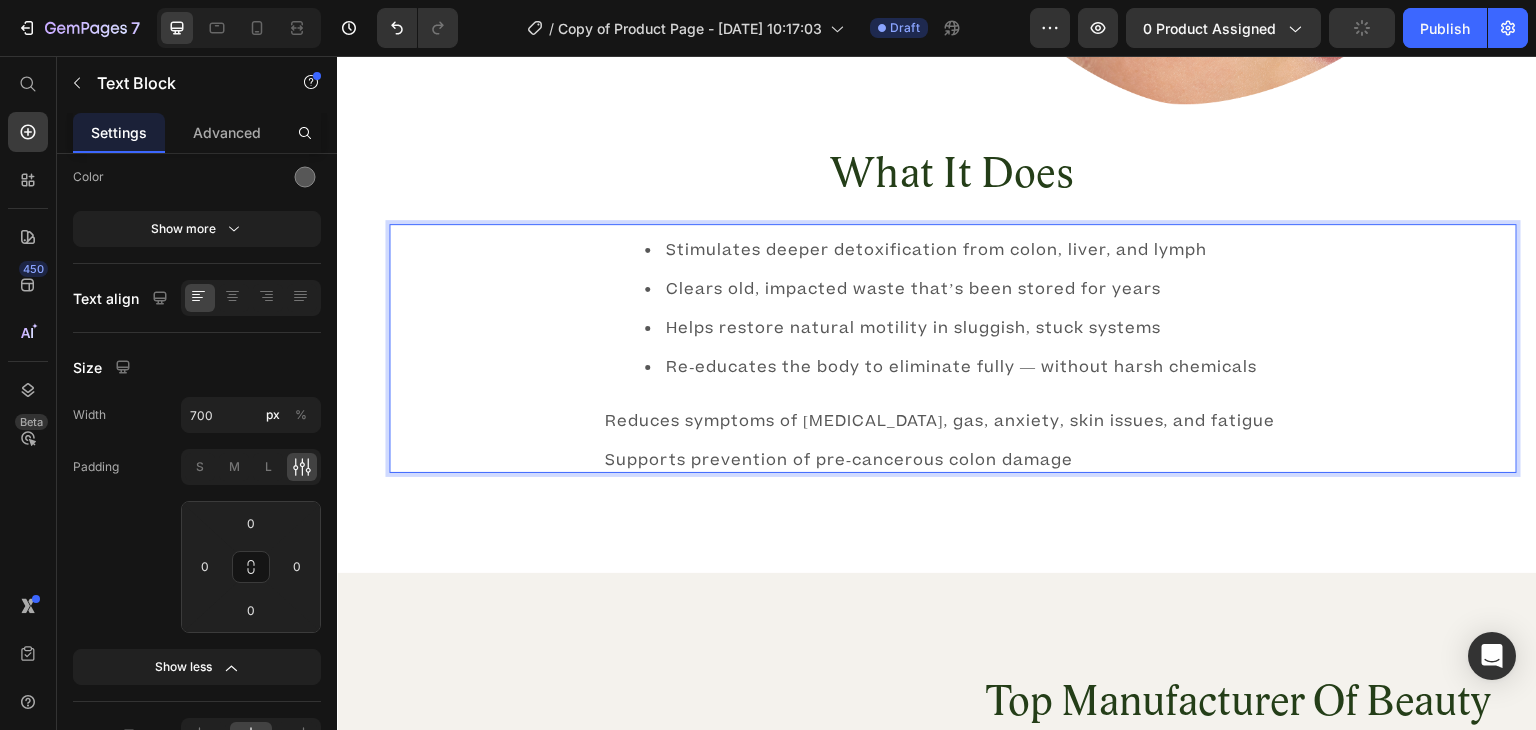 click on "Reduces symptoms of [MEDICAL_DATA], gas, anxiety, skin issues, and fatigue" at bounding box center (953, 412) 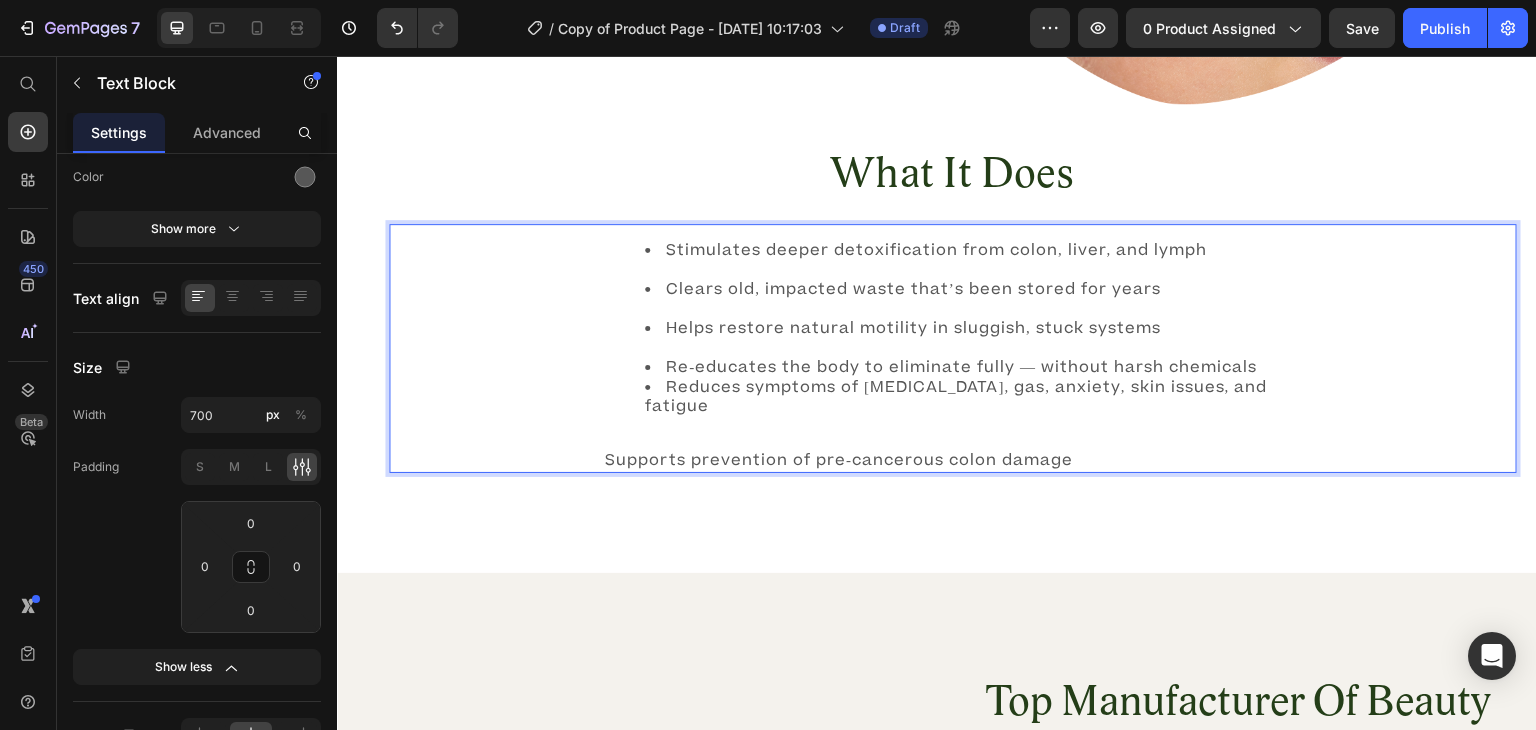 click on "Re-educates the body to eliminate fully — without harsh chemicals" at bounding box center (973, 368) 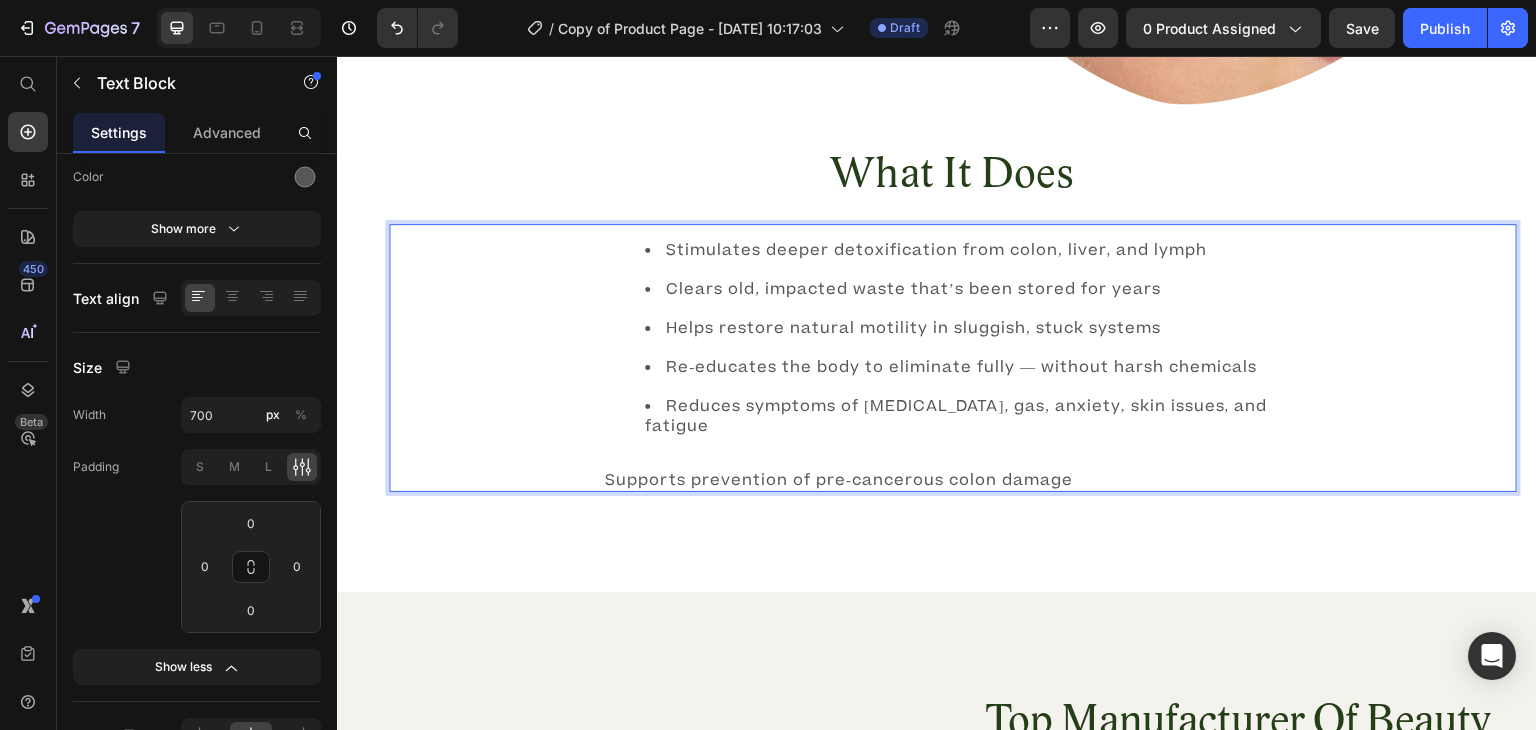 click on "Supports prevention of pre-cancerous colon damage" at bounding box center (953, 470) 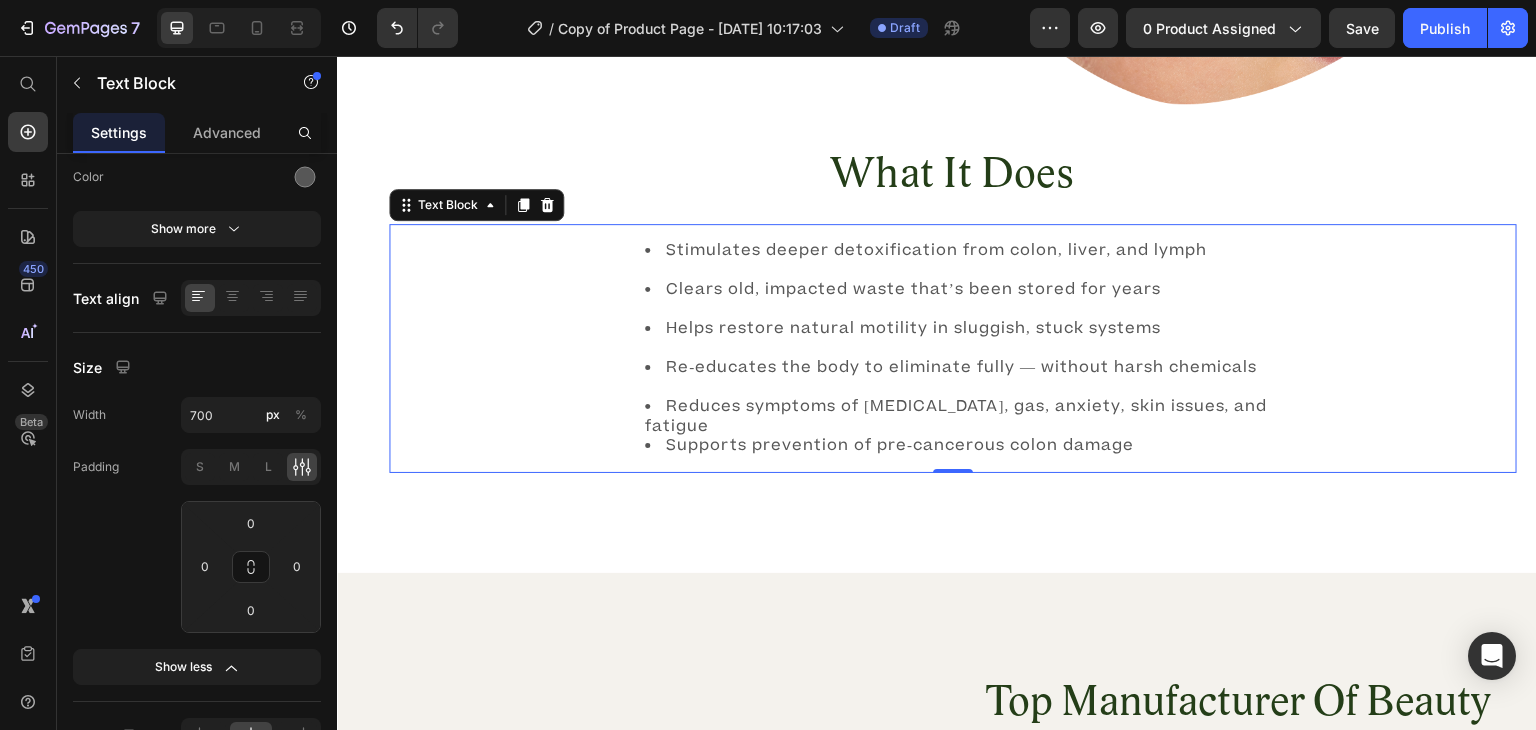 click on "Stimulates deeper detoxification from colon, liver, and lymph Clears old, impacted waste that’s been stored for years Helps restore natural motility in sluggish, stuck systems Re-educates the body to eliminate fully — without harsh chemicals Reduces symptoms of bloating, gas, anxiety, skin issues, and fatigue Supports prevention of pre-cancerous colon damage" at bounding box center (953, 348) 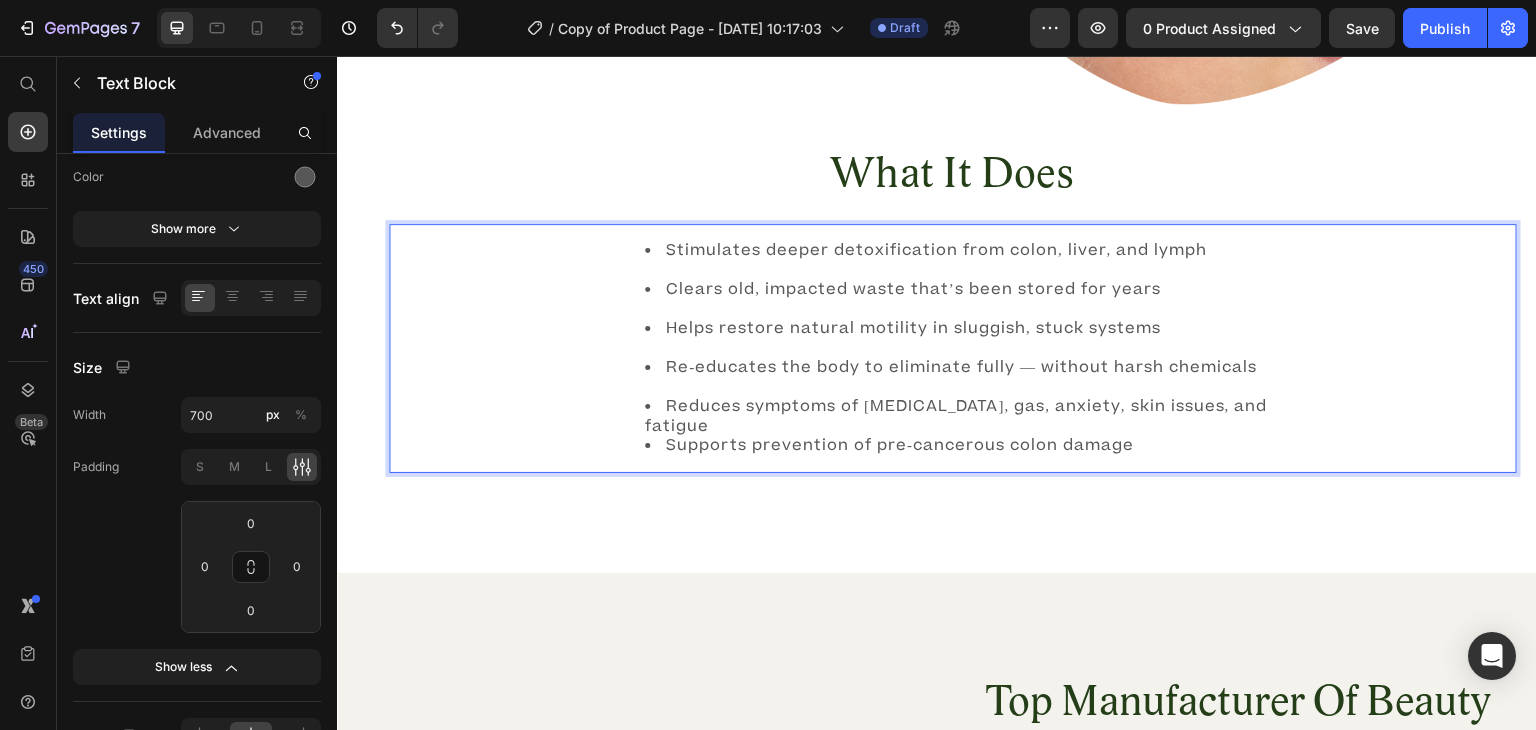 click on "Reduces symptoms of [MEDICAL_DATA], gas, anxiety, skin issues, and fatigue" at bounding box center [973, 416] 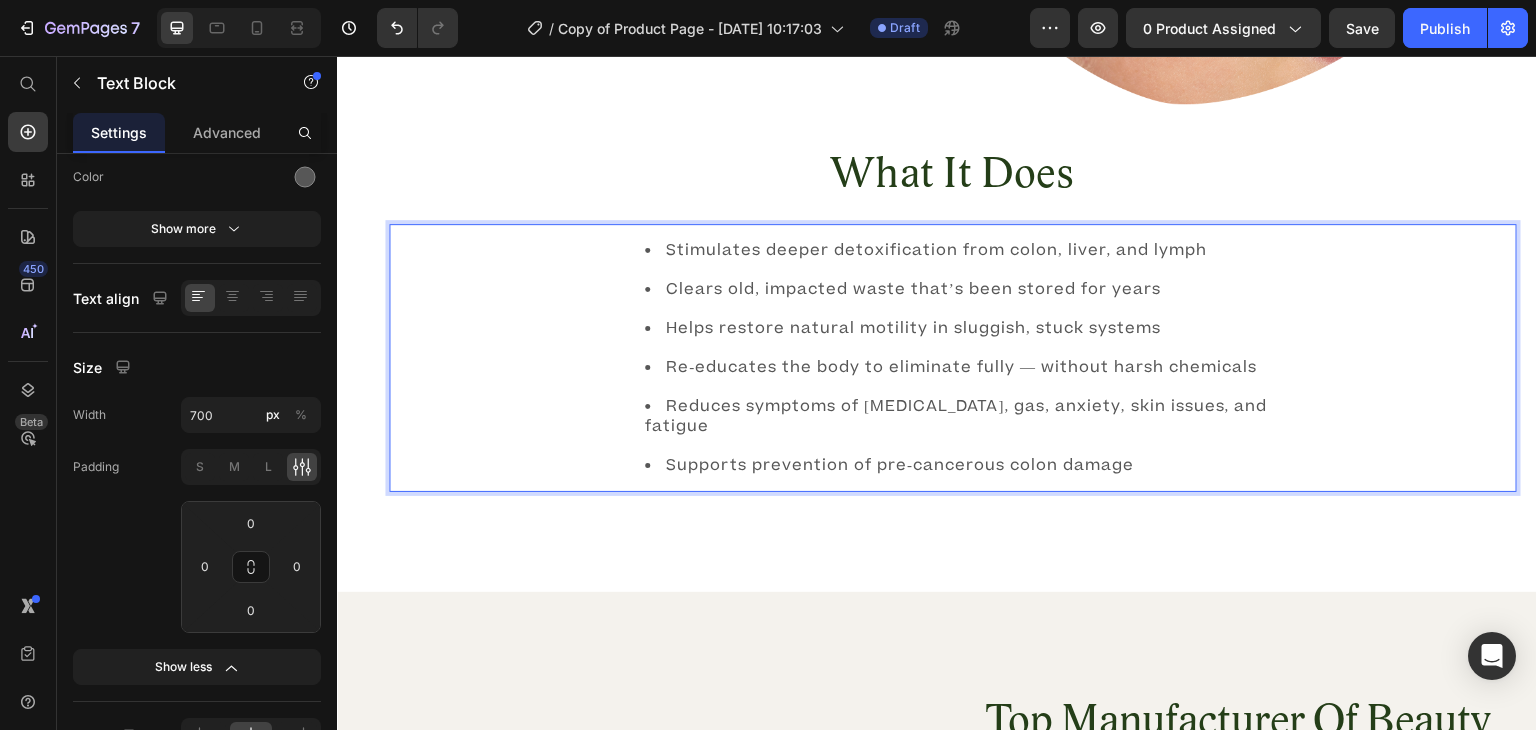 click on "Stimulates deeper detoxification from colon, liver, and lymph Clears old, impacted waste that’s been stored for years Helps restore natural motility in sluggish, stuck systems Re-educates the body to eliminate fully — without harsh chemicals Reduces symptoms of bloating, gas, anxiety, skin issues, and fatigue Supports prevention of pre-cancerous colon damage" at bounding box center (953, 358) 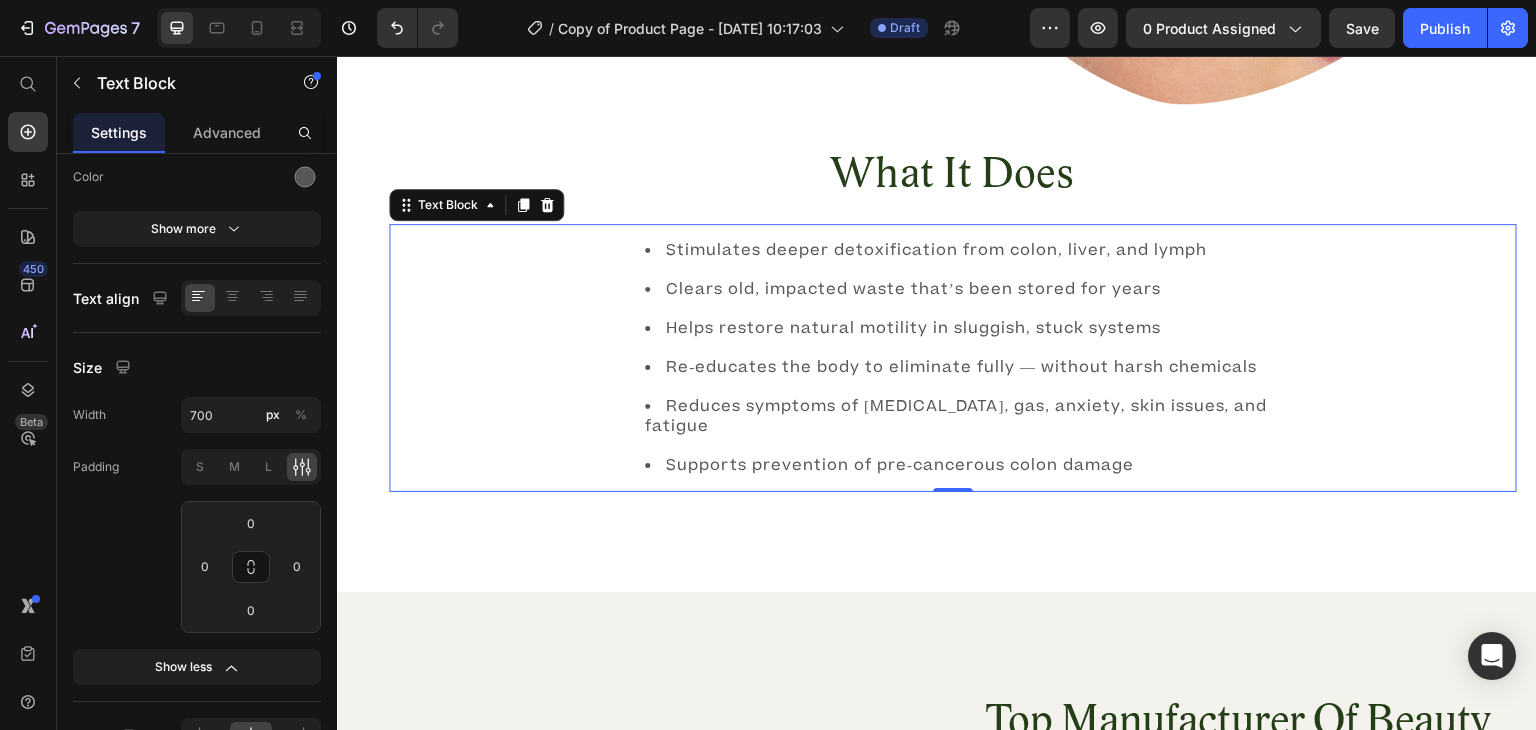 click on "Stimulates deeper detoxification from colon, liver, and lymph Clears old, impacted waste that’s been stored for years Helps restore natural motility in sluggish, stuck systems Re-educates the body to eliminate fully — without harsh chemicals Reduces symptoms of bloating, gas, anxiety, skin issues, and fatigue Supports prevention of pre-cancerous colon damage" at bounding box center (953, 358) 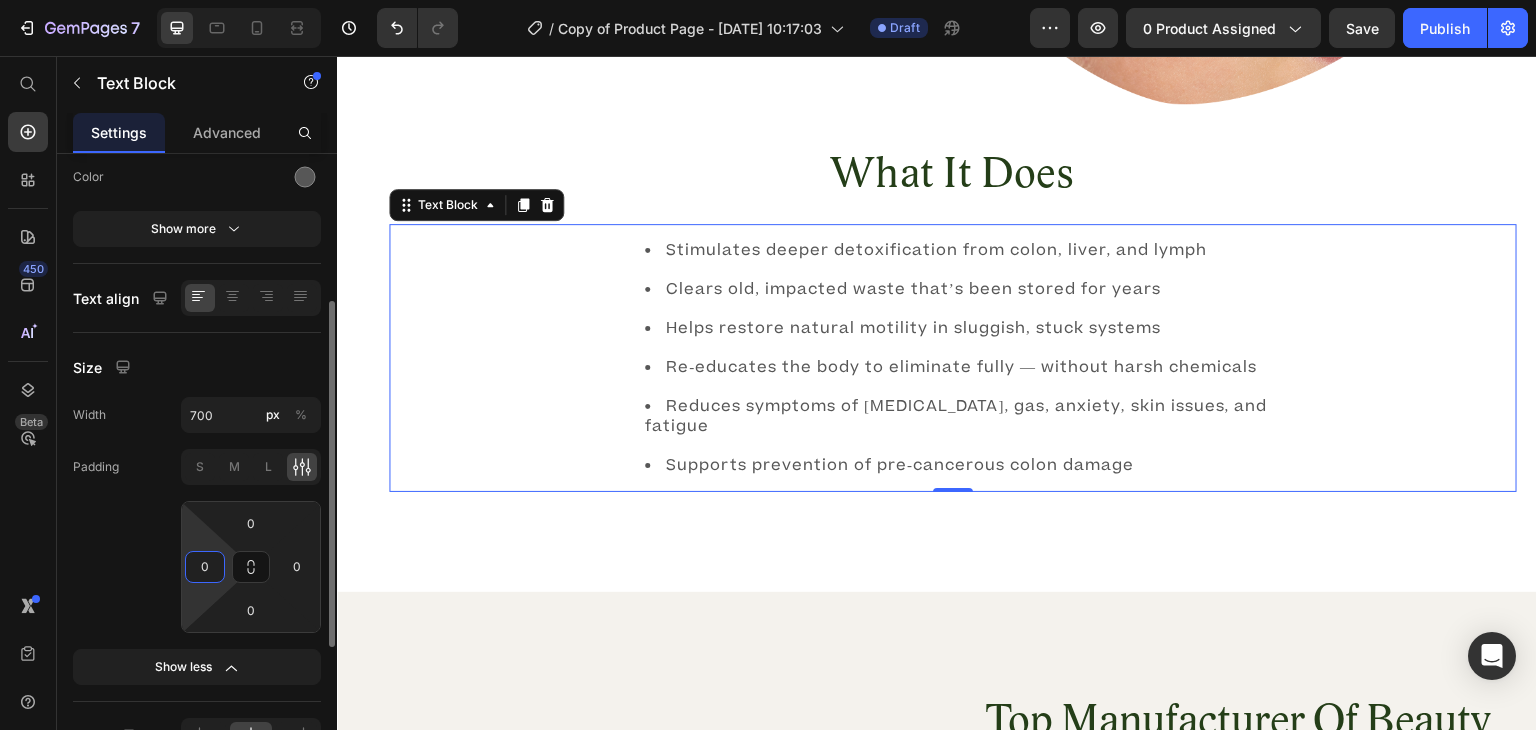click on "0" at bounding box center (205, 567) 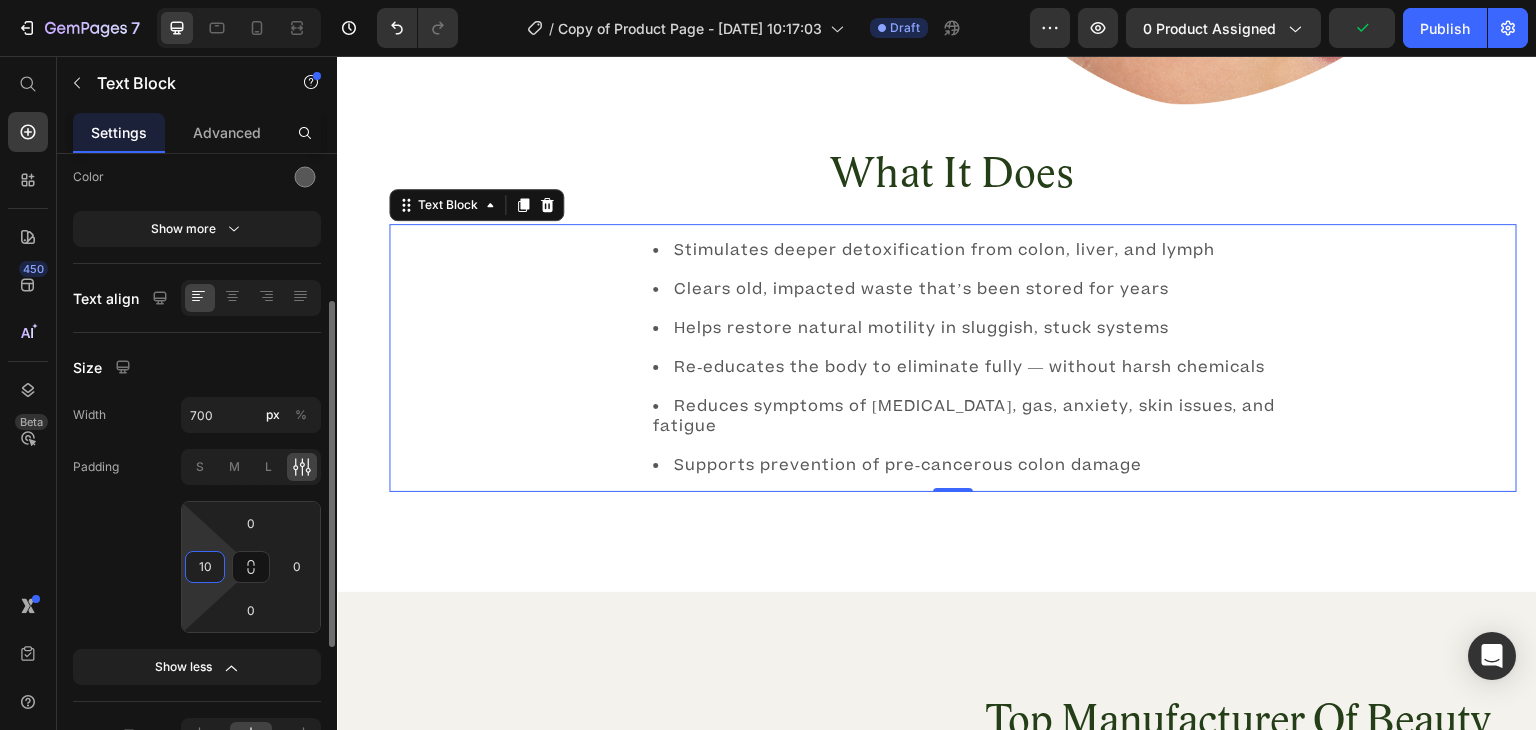 type on "1" 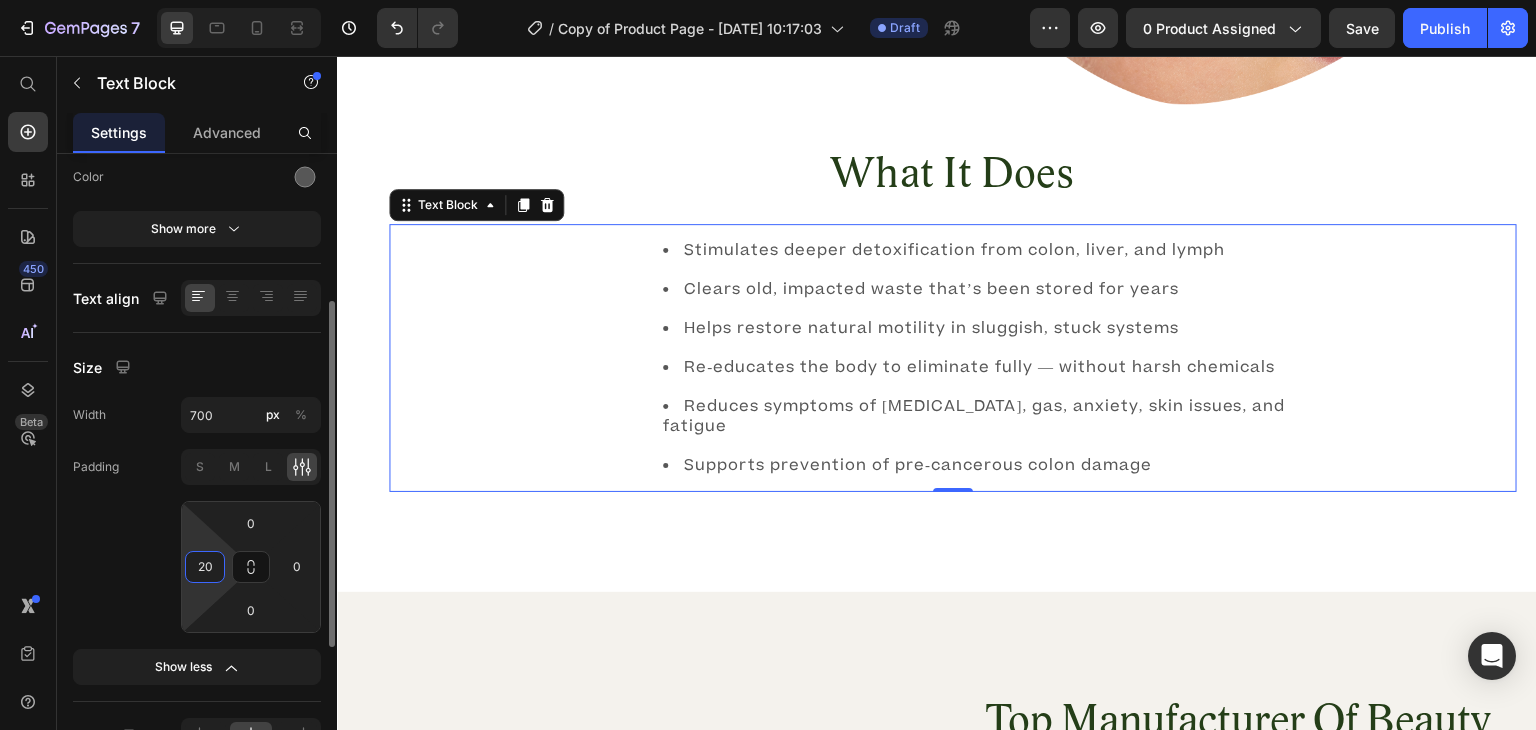 type on "2" 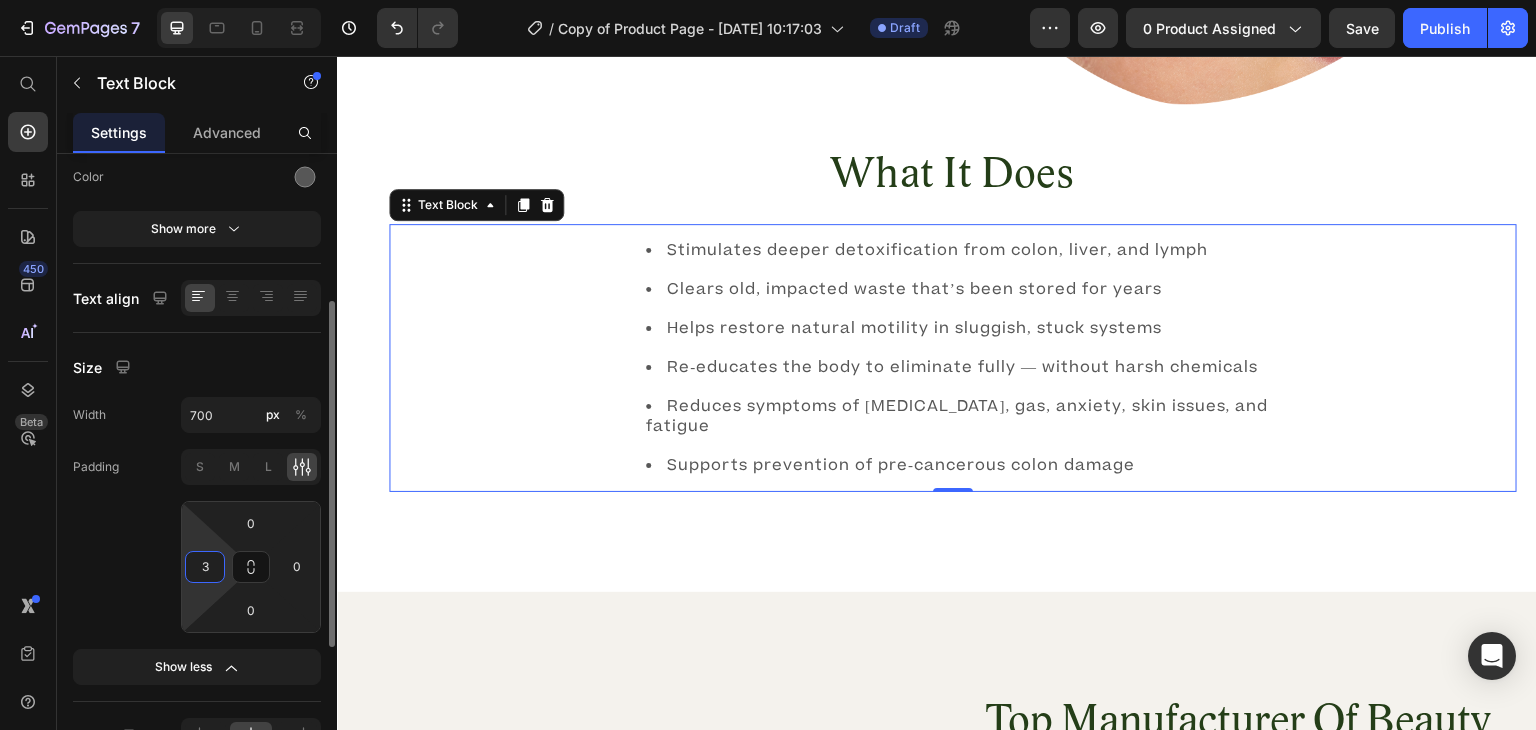 type on "30" 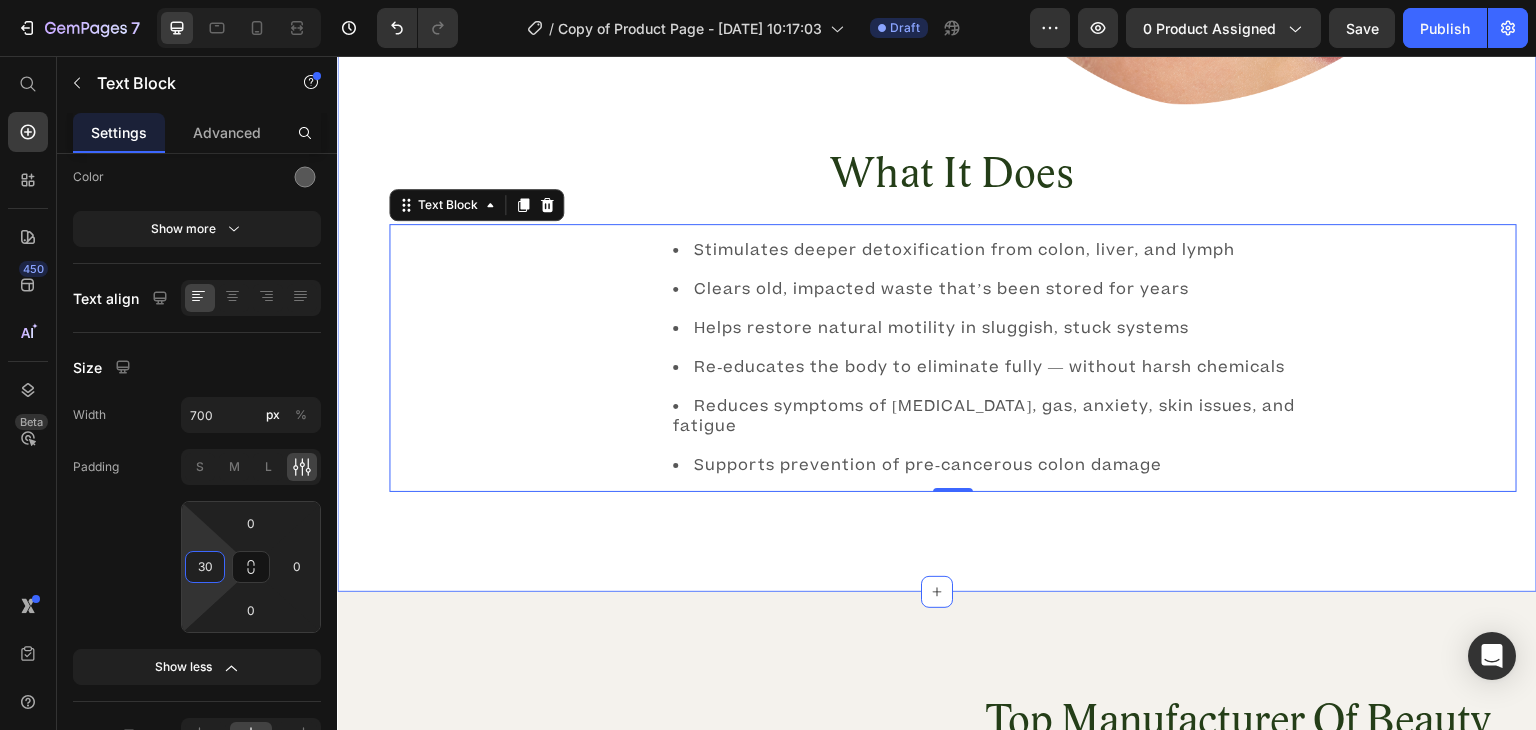 click on "When the Problem Is Deeper Than You Realize Heading If you’ve tried everything — fiber, probiotics, powders, laxatives — and you’re still bloated, backed up, or fatigued, the problem is not your food. It’s what’s stuck inside you from decades of poor elimination. The Deep Detox Protocol is Dr. Jennifer Daniels’ Extra Strength cleansing formula, created for people who needed more than a nudge. This is for those who are truly ready to reset the colon, clear deep waste, and restore real energy. If you haven’t had a solid, complete bowel movement in days—or years this protocol is the beginning of the end of that cycle. Text Block Row Image Row What It Does Heading Stimulates deeper detoxification from colon, liver, and lymph Clears old, impacted waste that’s been stored for years Helps restore natural motility in sluggish, stuck systems Re-educates the body to eliminate fully — without harsh chemicals Reduces symptoms of bloating, gas, anxiety, skin issues, and fatigue Text Block   0 Row" at bounding box center [937, 55] 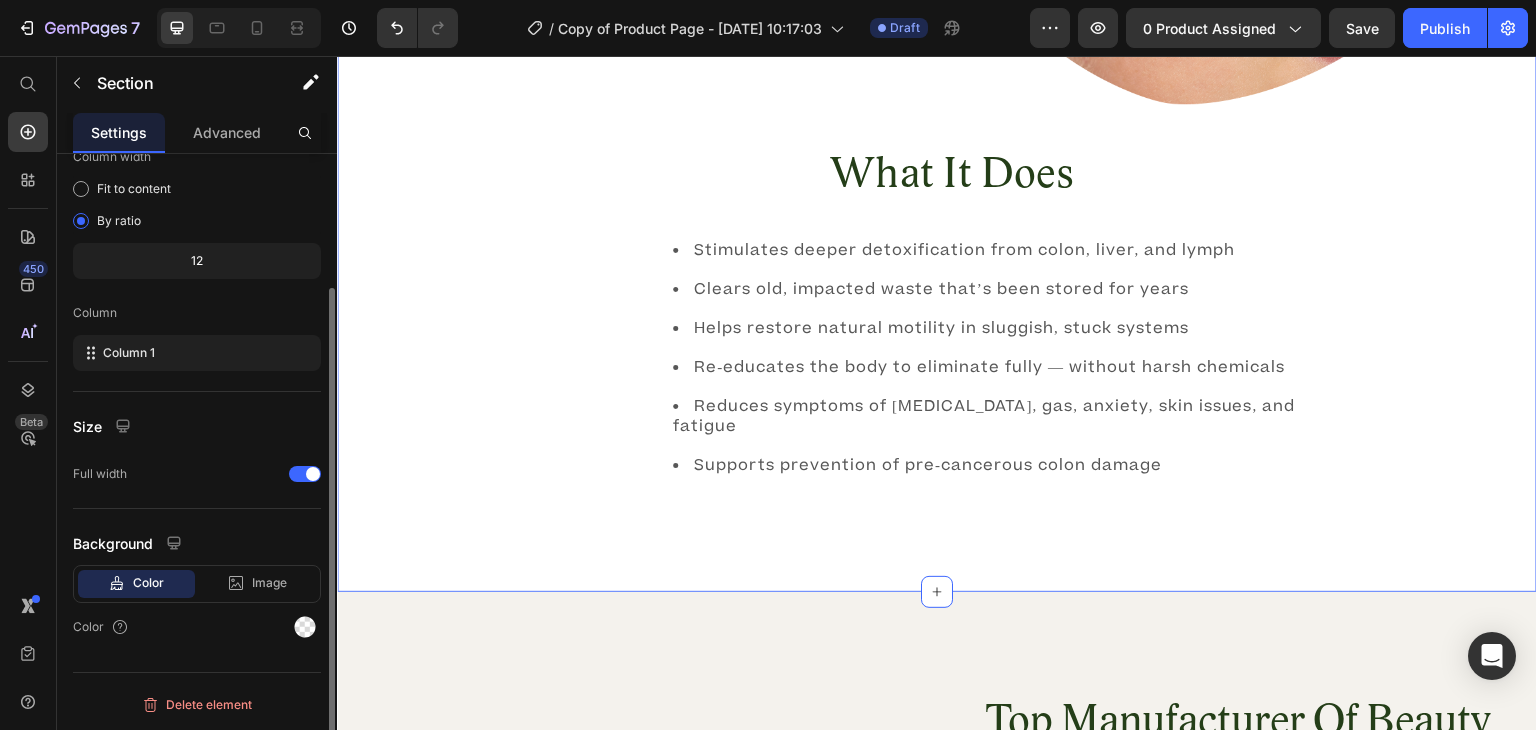 scroll, scrollTop: 0, scrollLeft: 0, axis: both 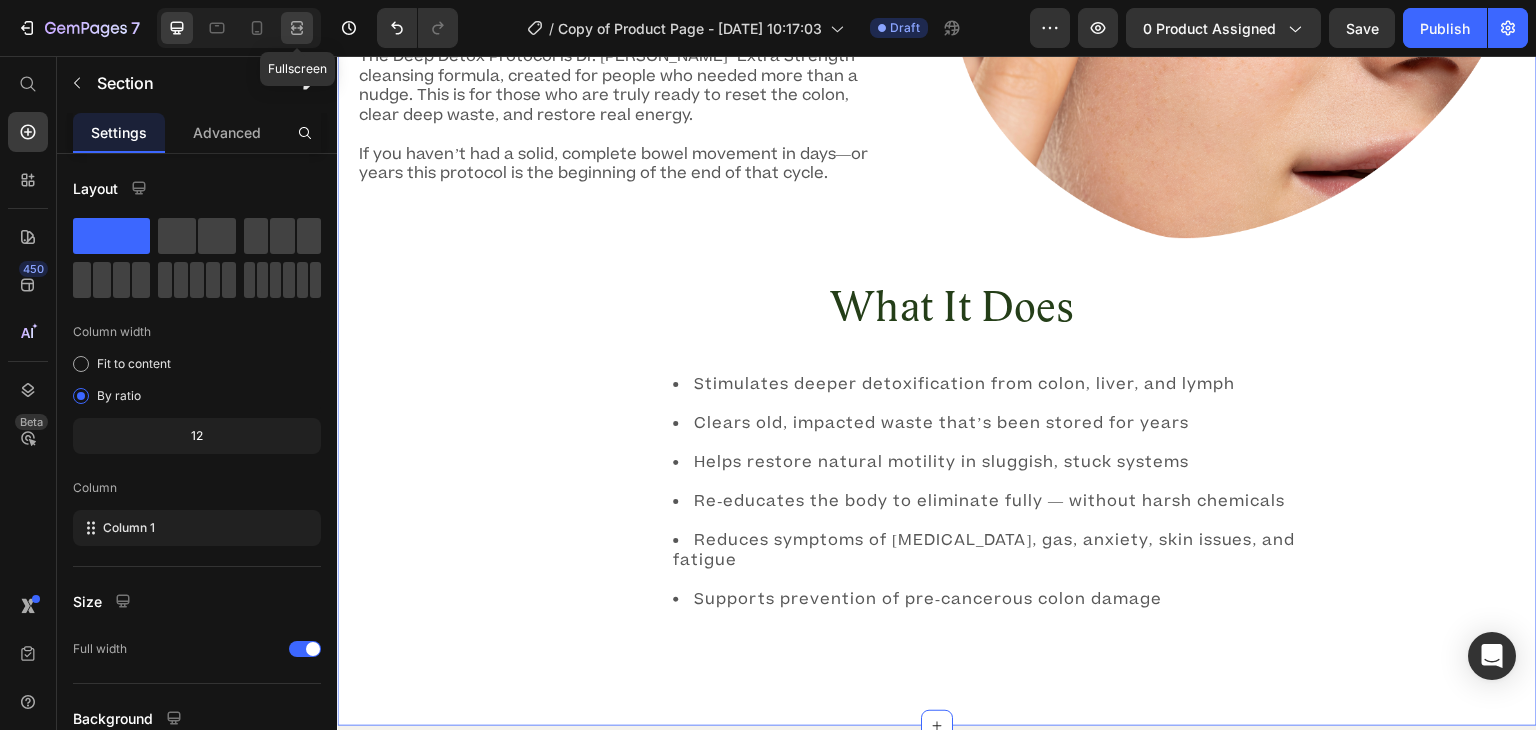 click 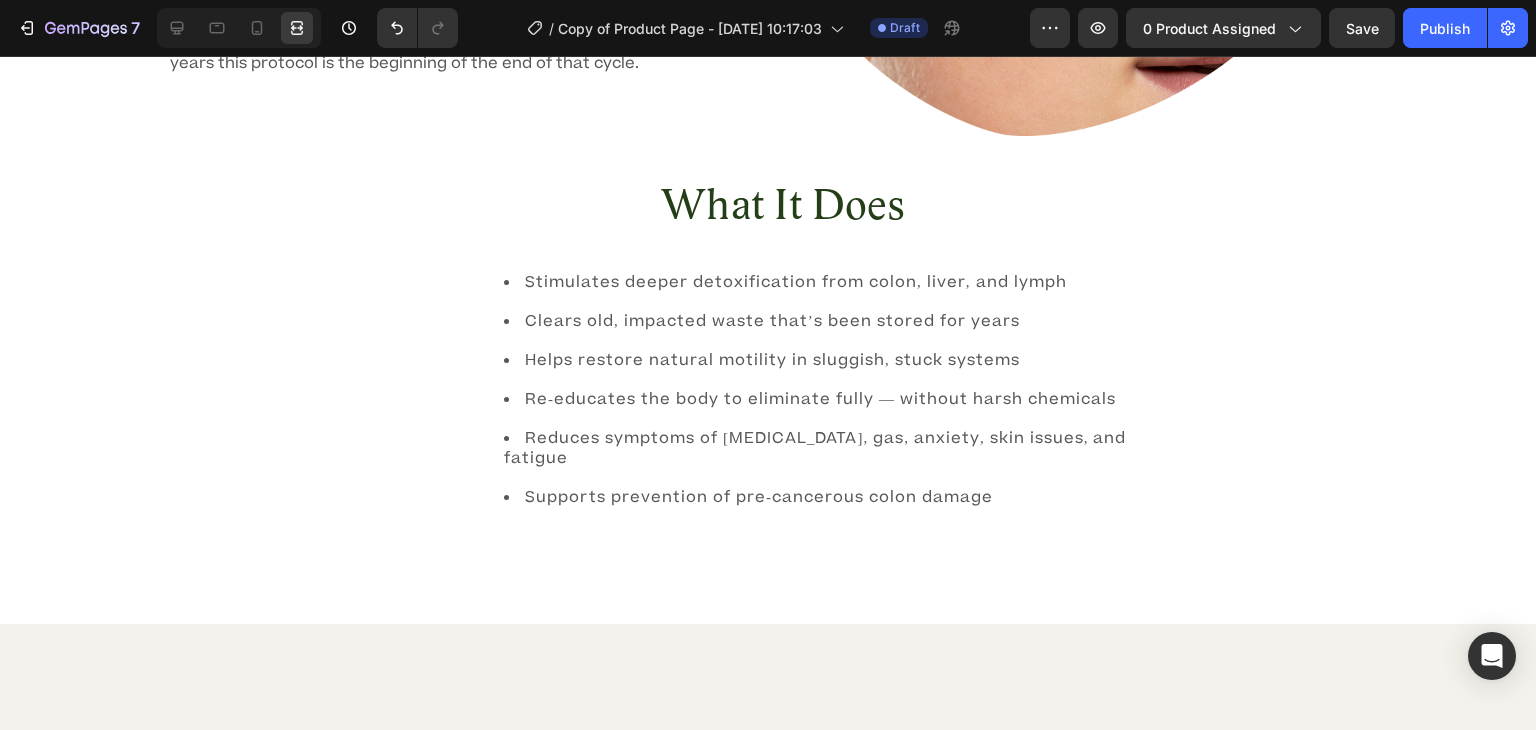 scroll, scrollTop: 1974, scrollLeft: 0, axis: vertical 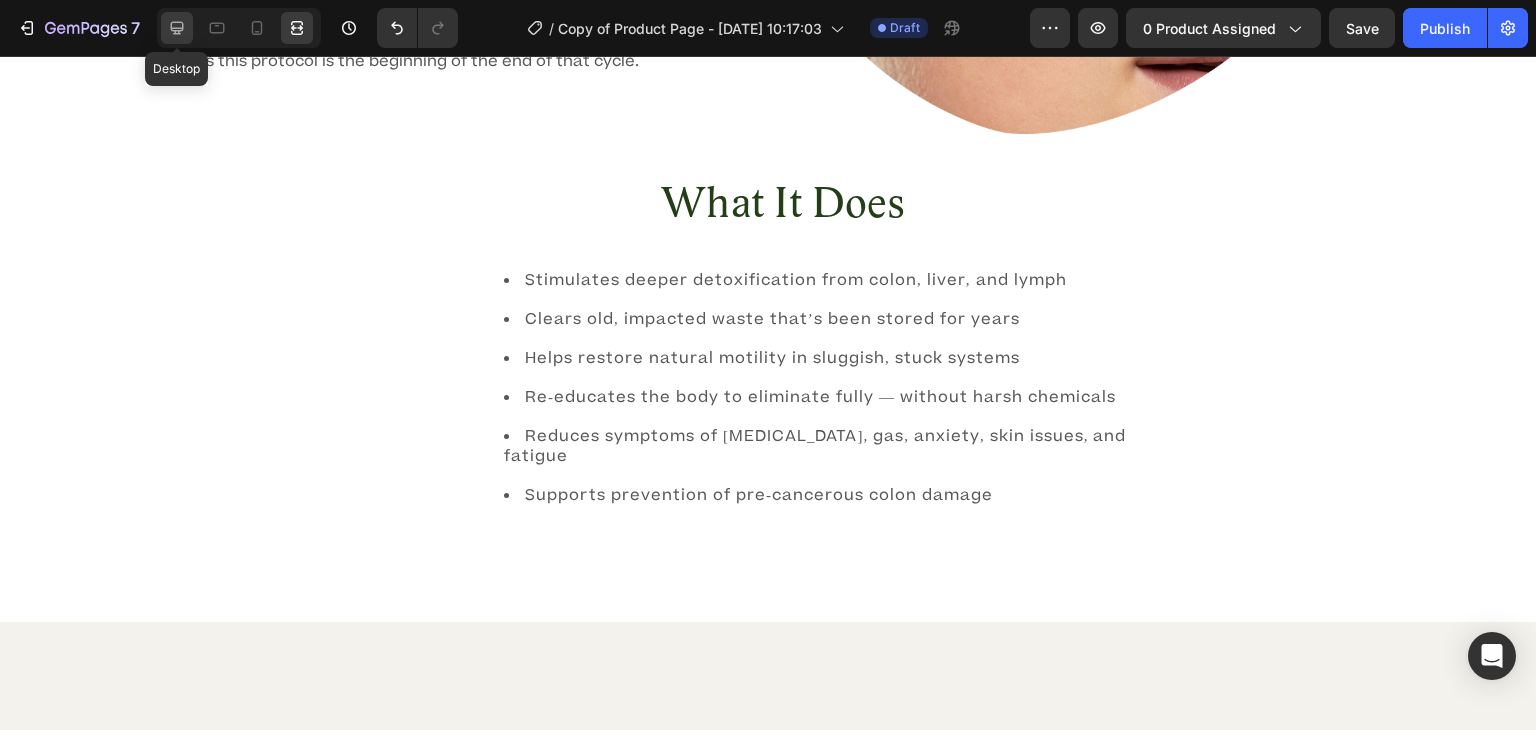 click 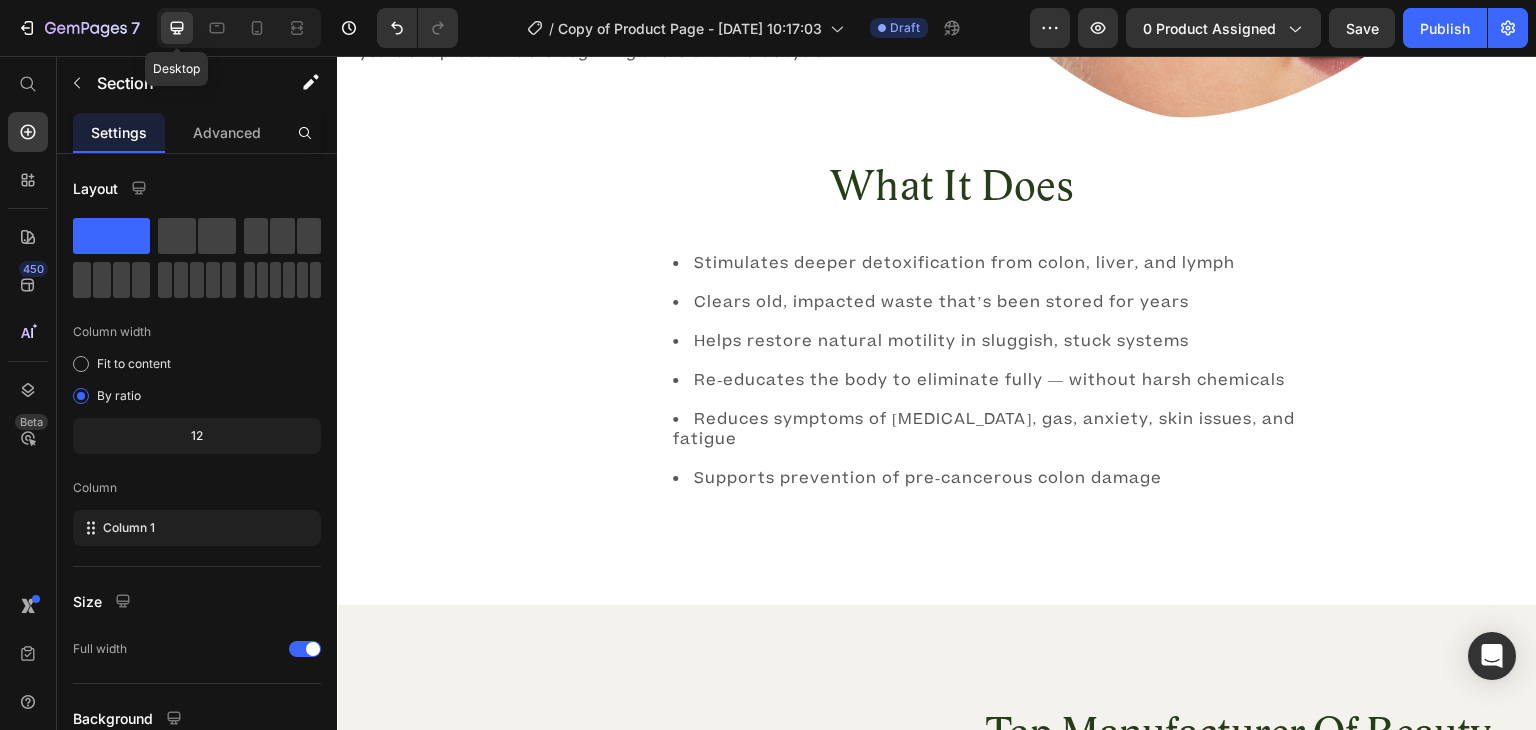 scroll, scrollTop: 1972, scrollLeft: 0, axis: vertical 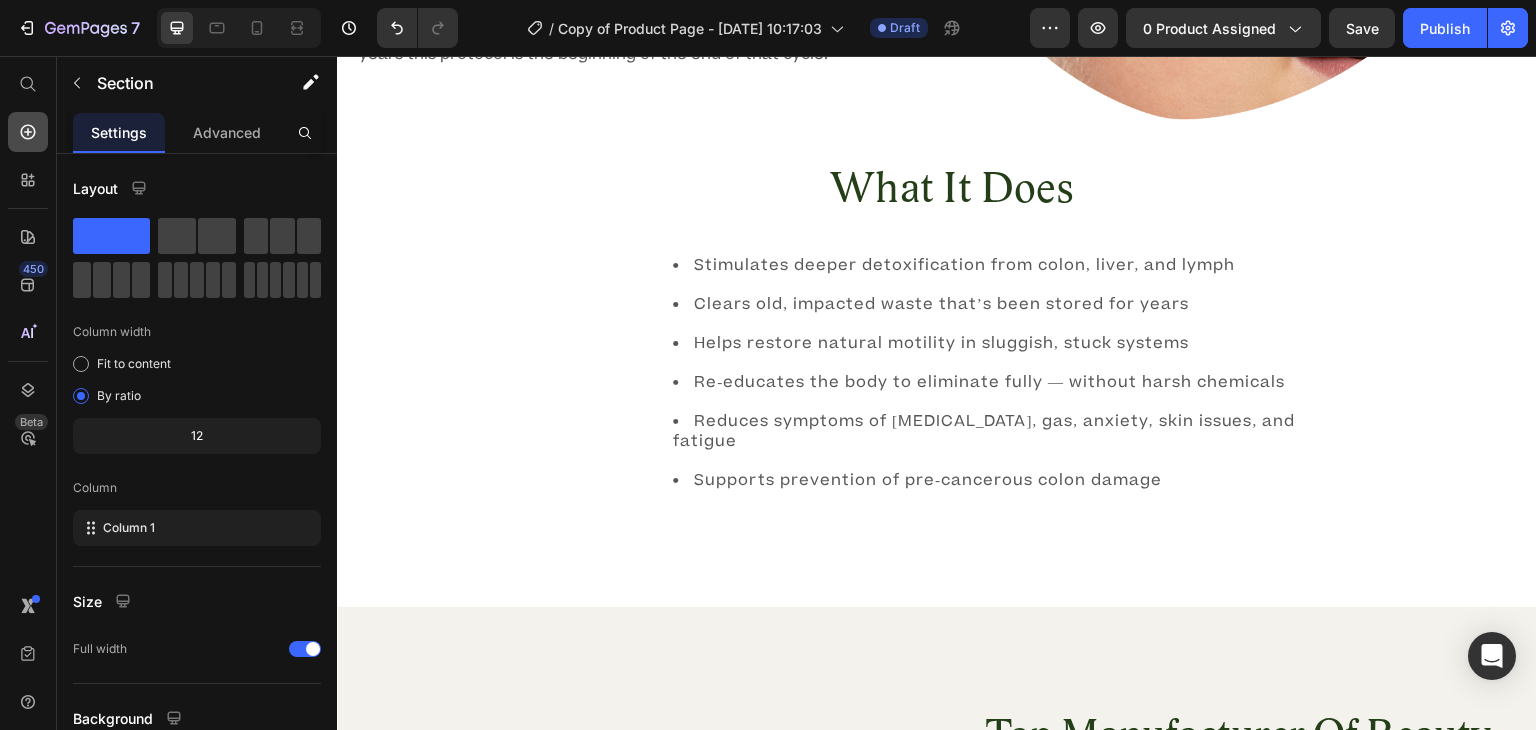 click 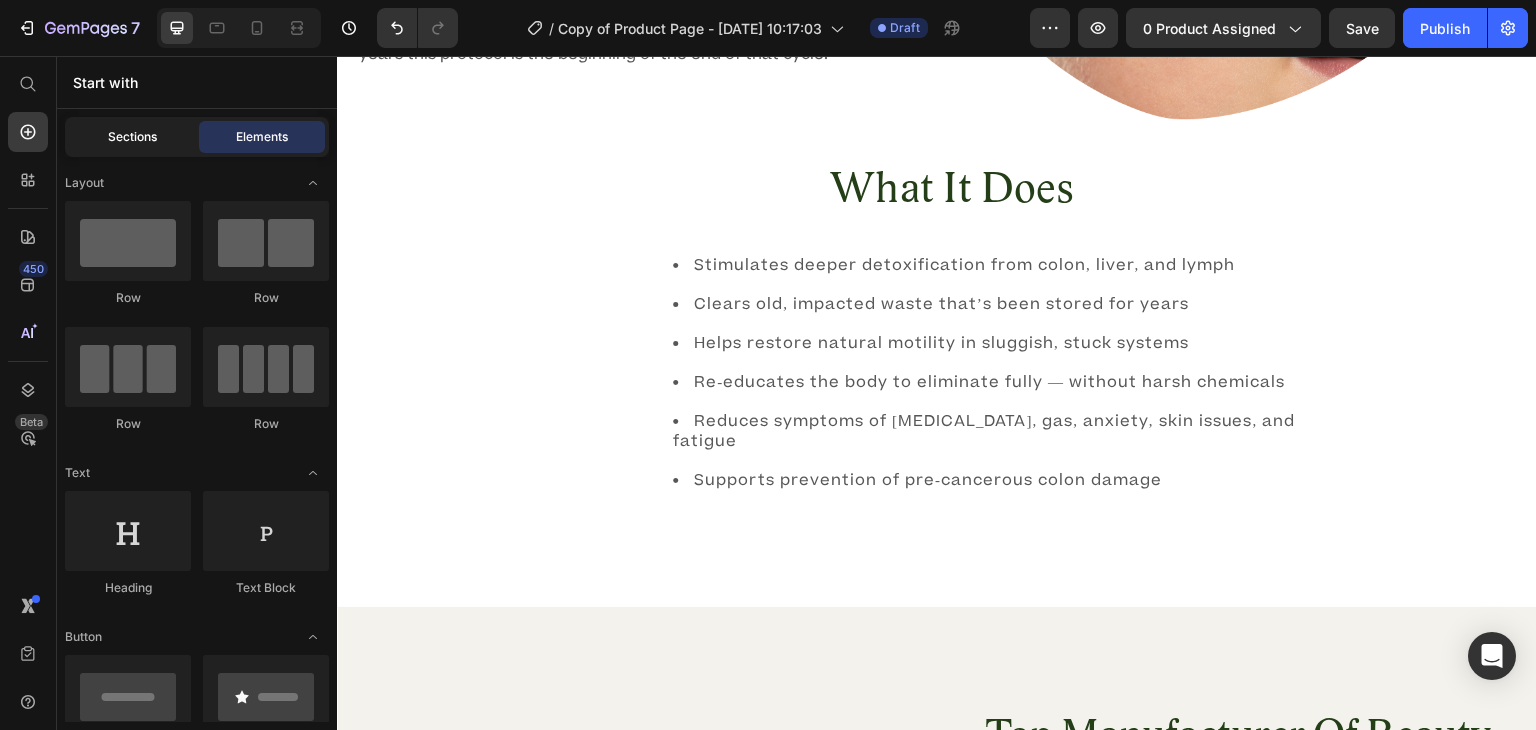 click on "Sections" at bounding box center [132, 137] 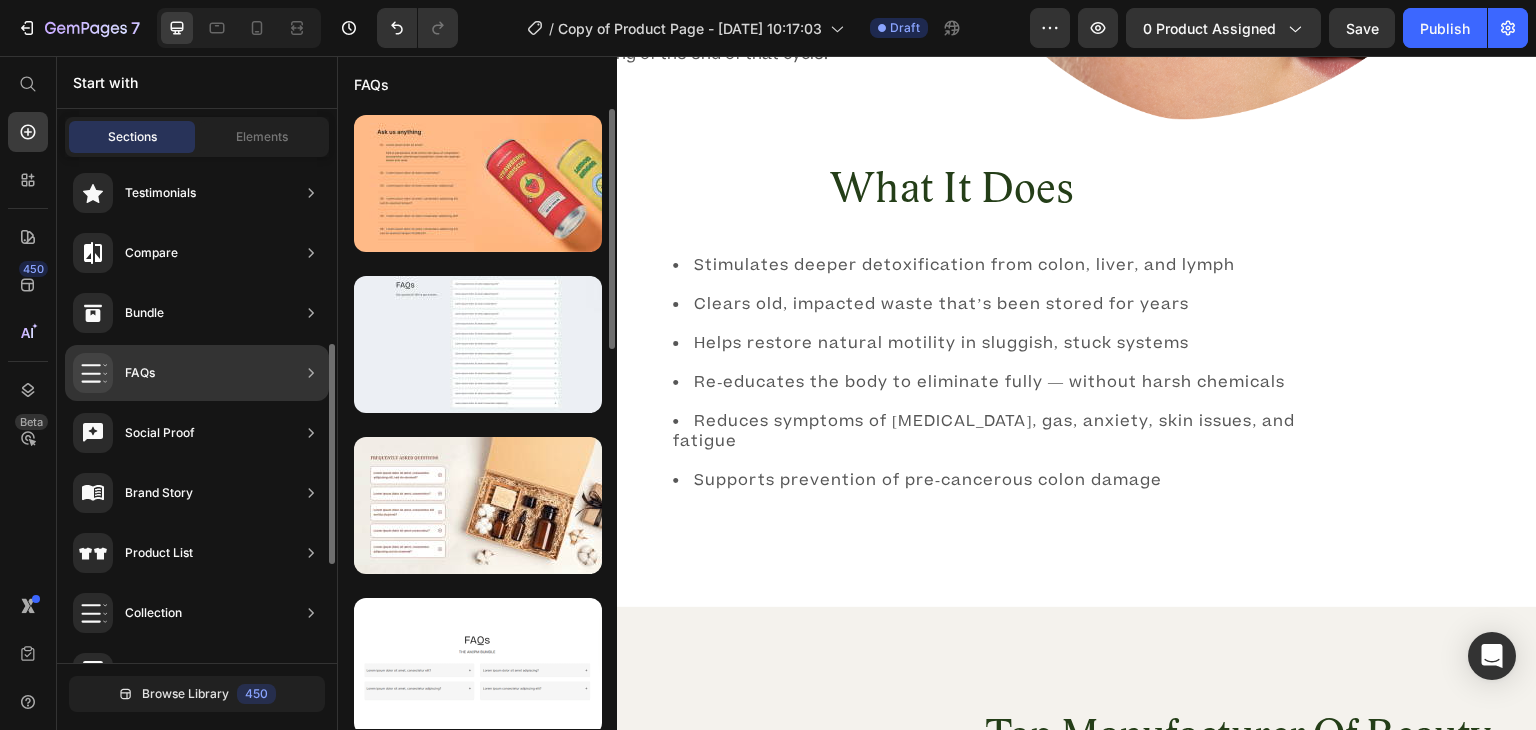 scroll, scrollTop: 429, scrollLeft: 0, axis: vertical 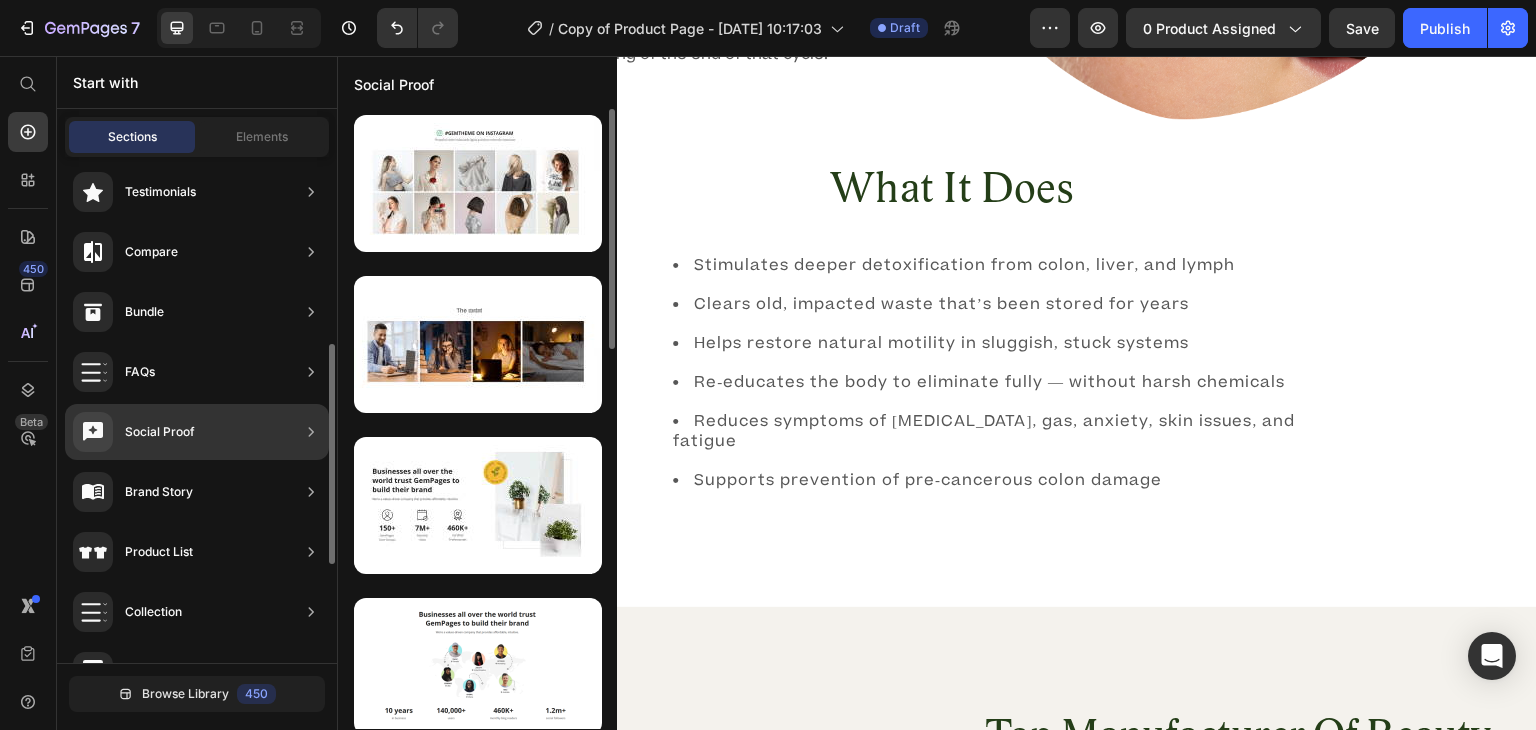click on "Social Proof" at bounding box center (160, 432) 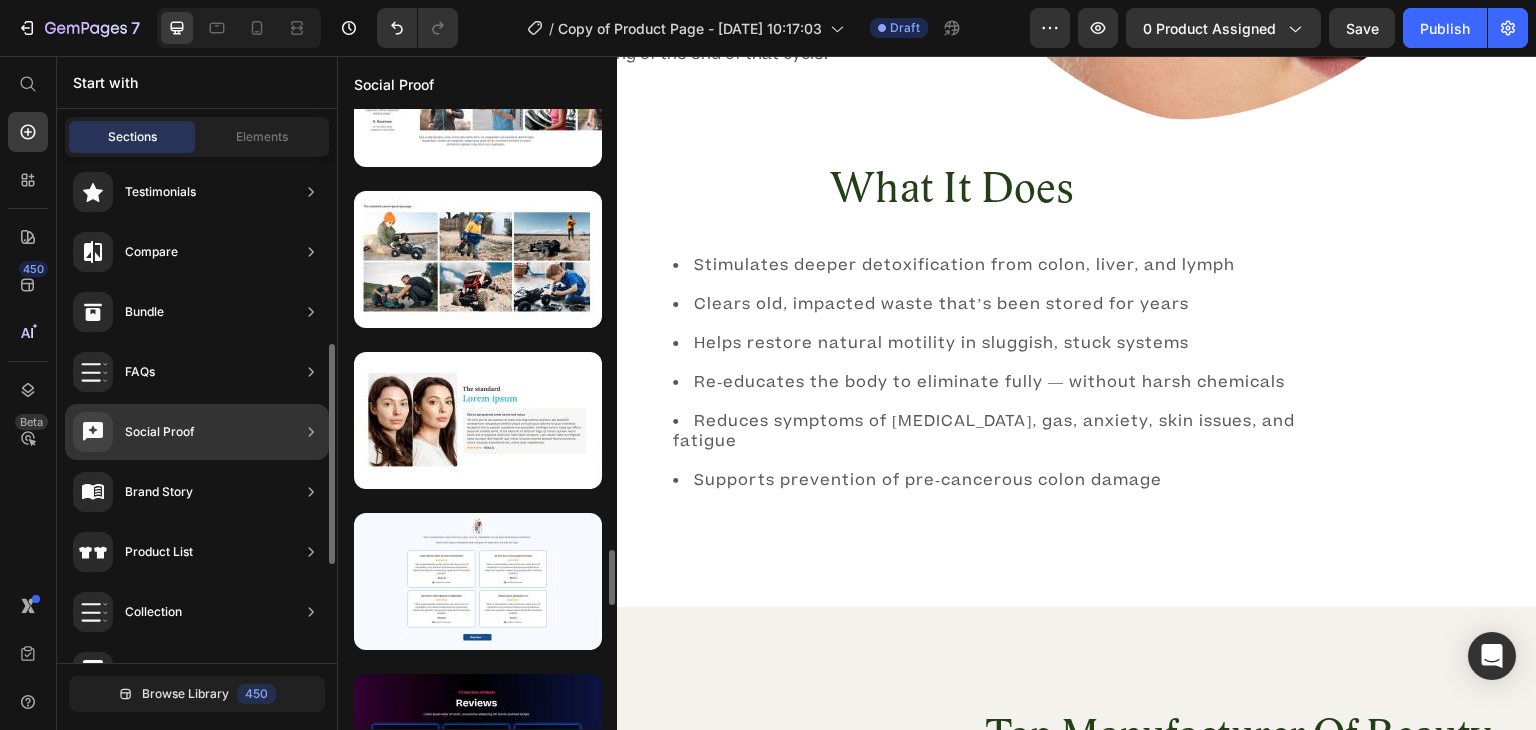 scroll, scrollTop: 978, scrollLeft: 0, axis: vertical 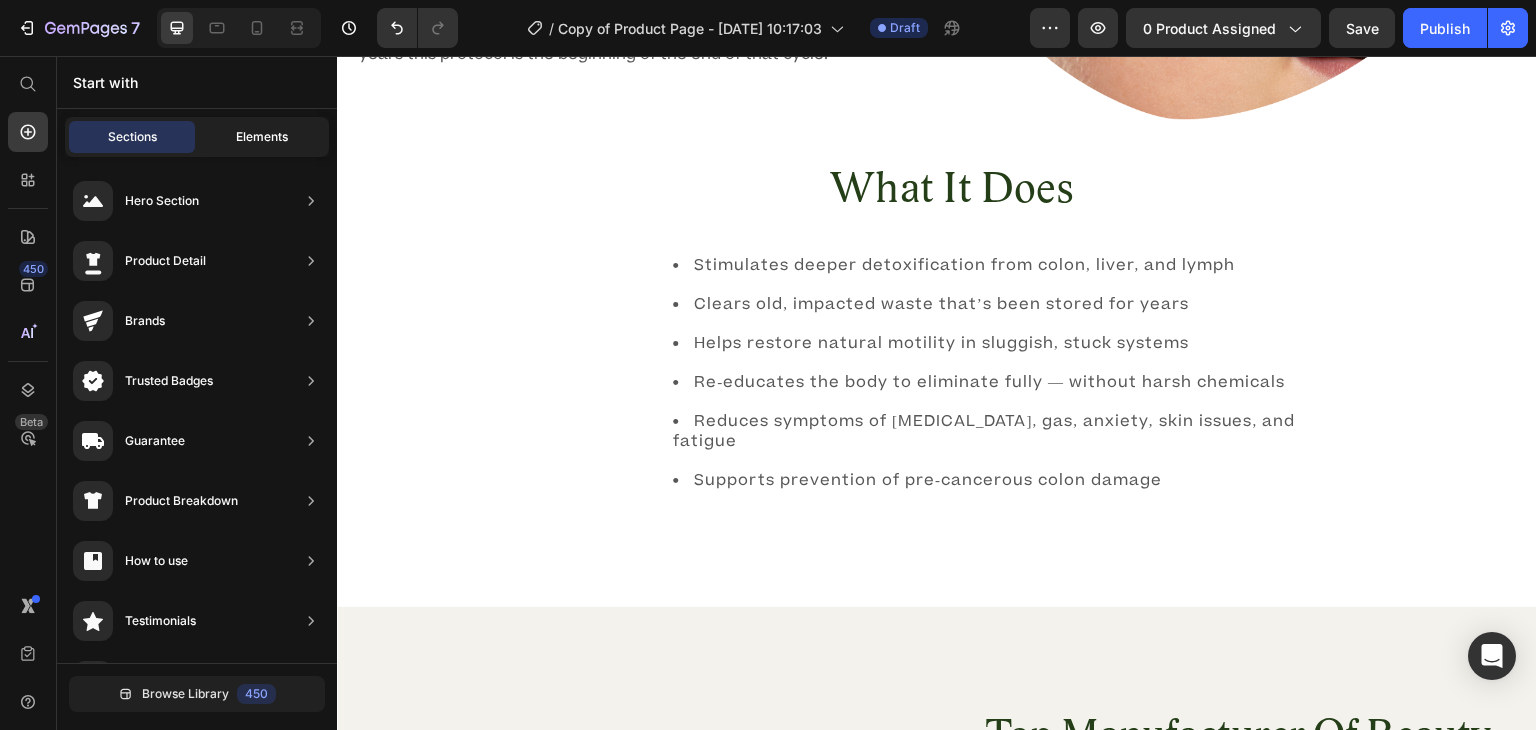 click on "Elements" at bounding box center (262, 137) 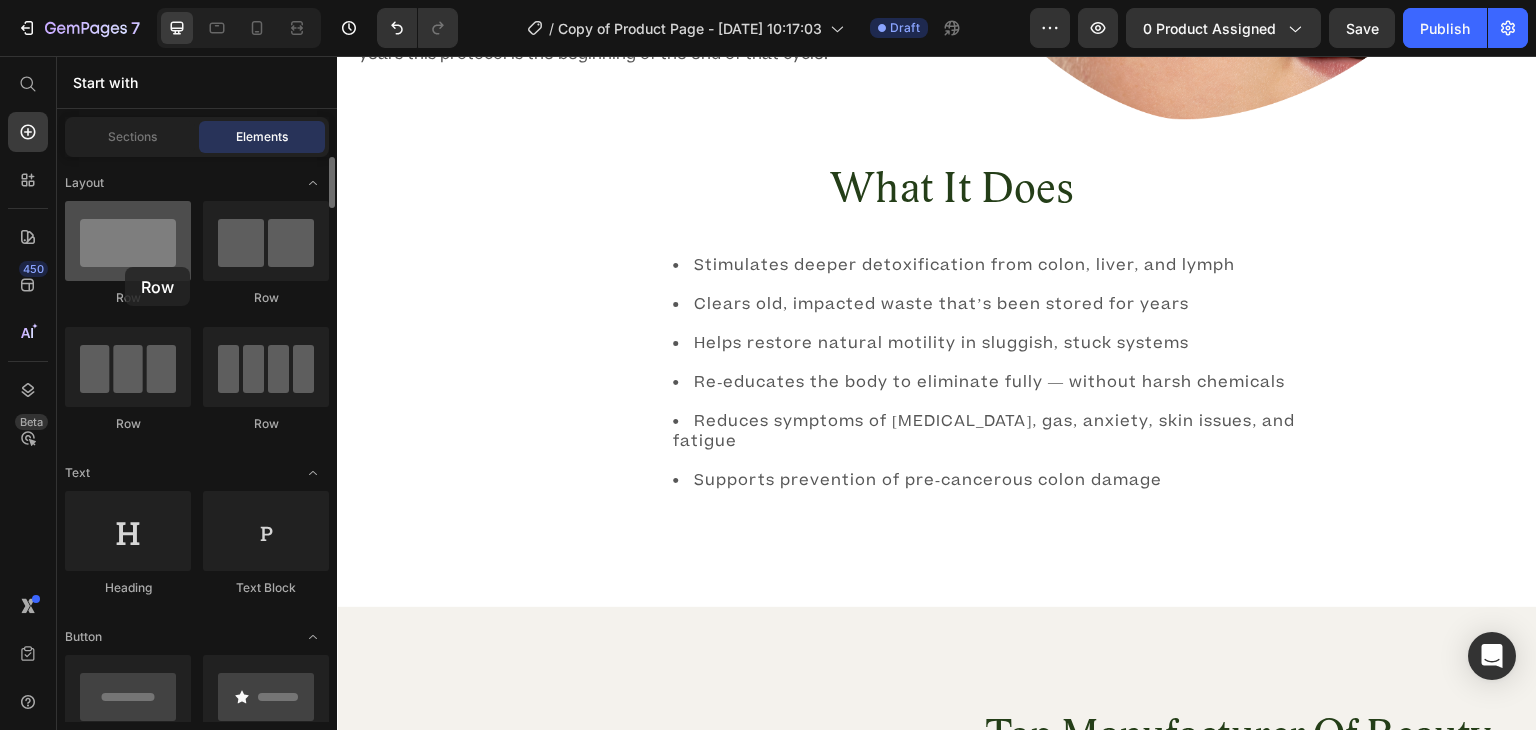 click at bounding box center (128, 241) 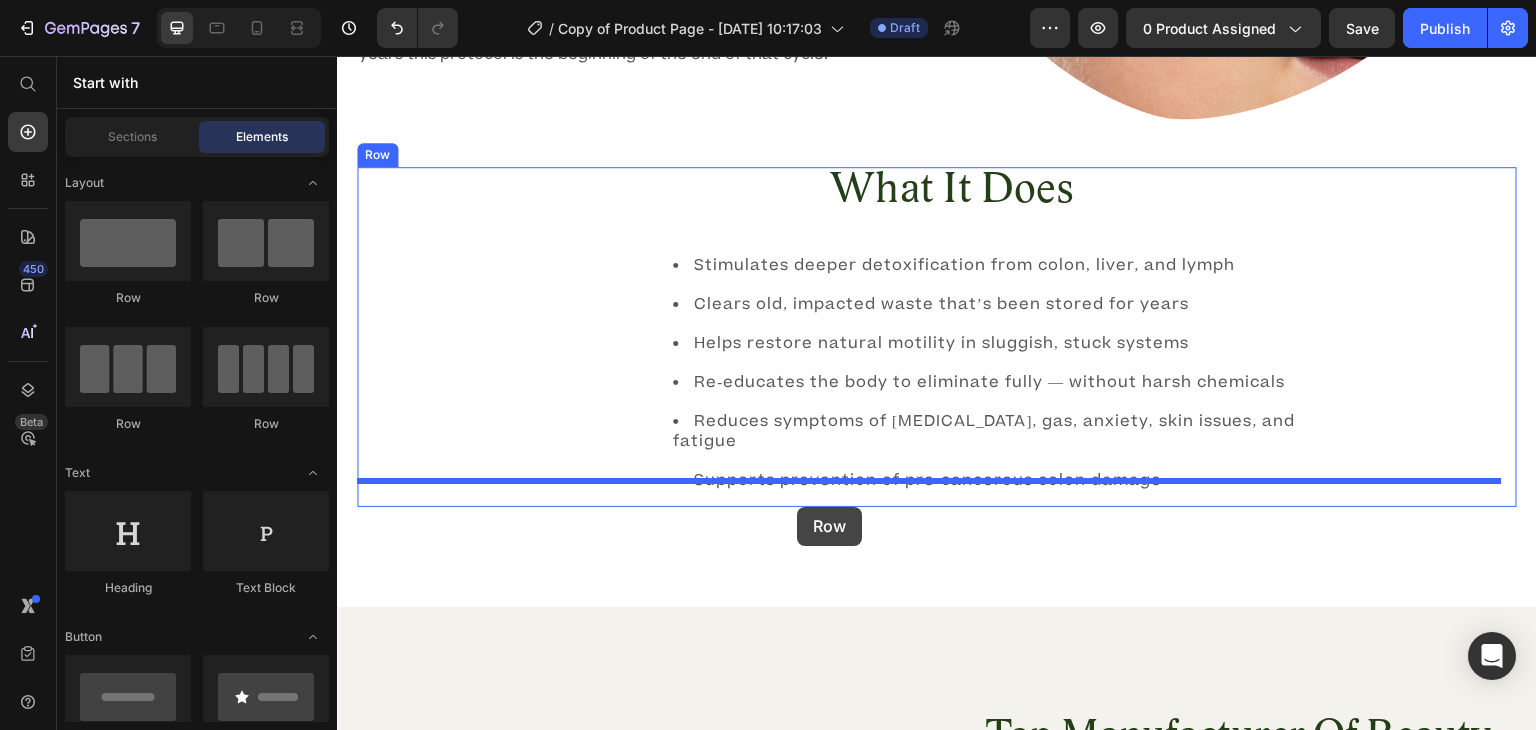 drag, startPoint x: 463, startPoint y: 304, endPoint x: 797, endPoint y: 508, distance: 391.37195 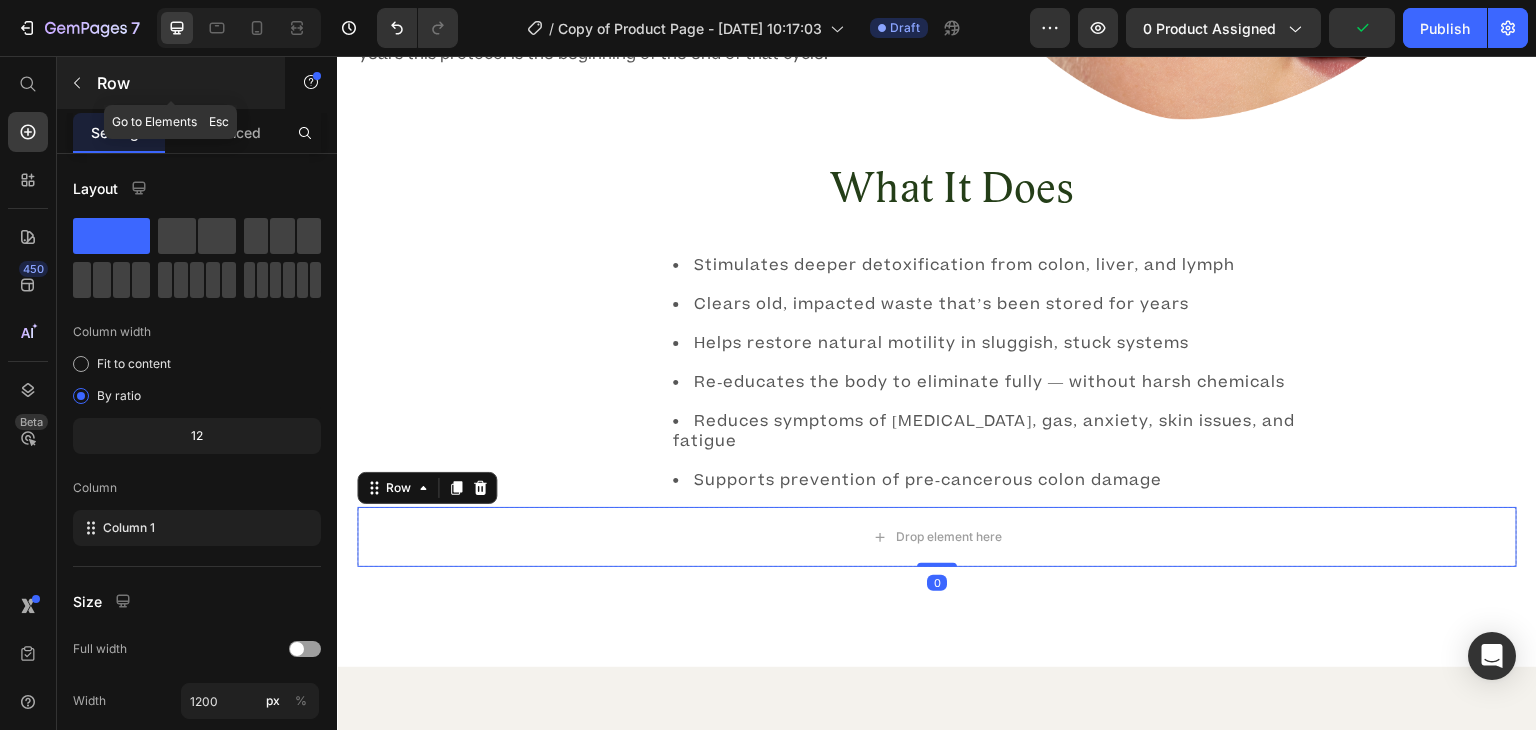 click 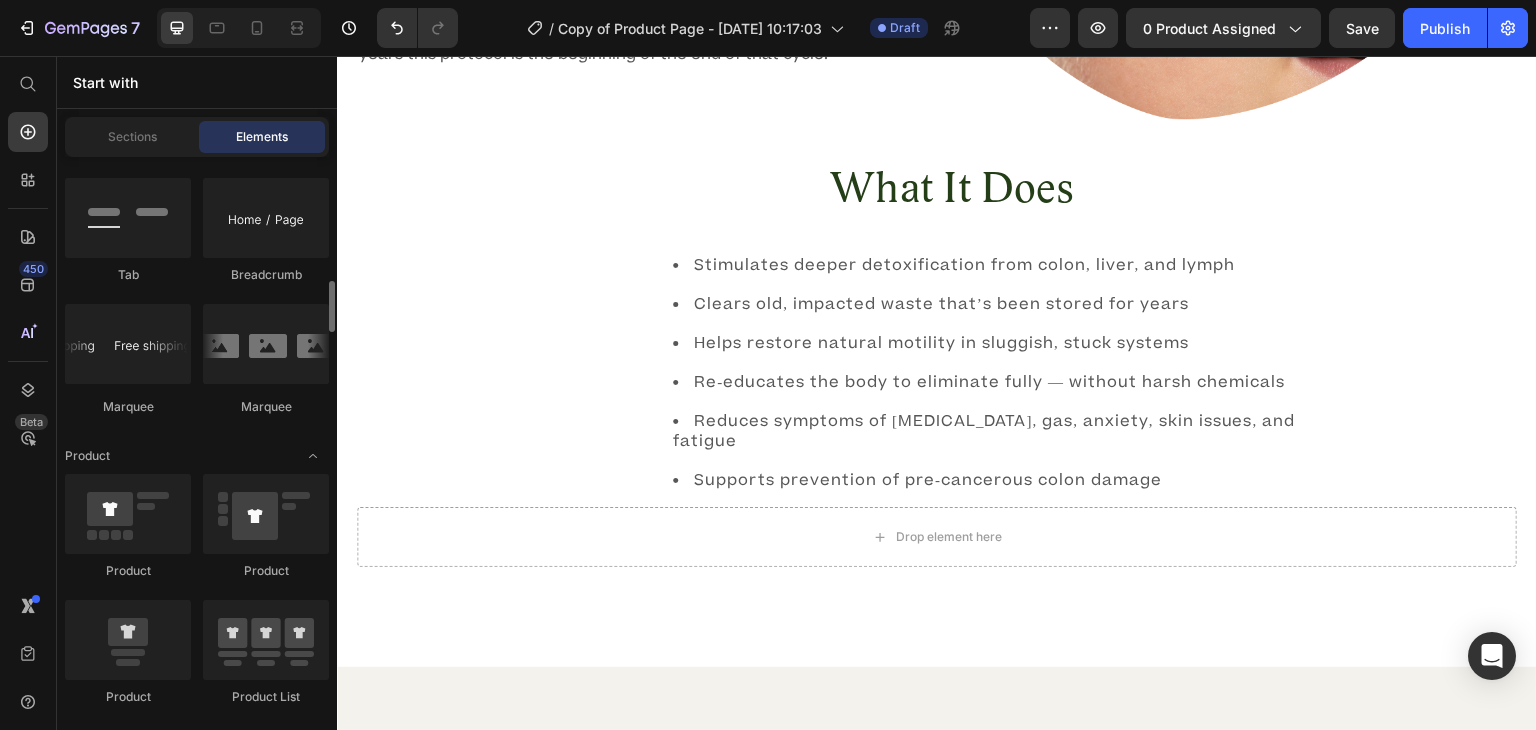 scroll, scrollTop: 2306, scrollLeft: 0, axis: vertical 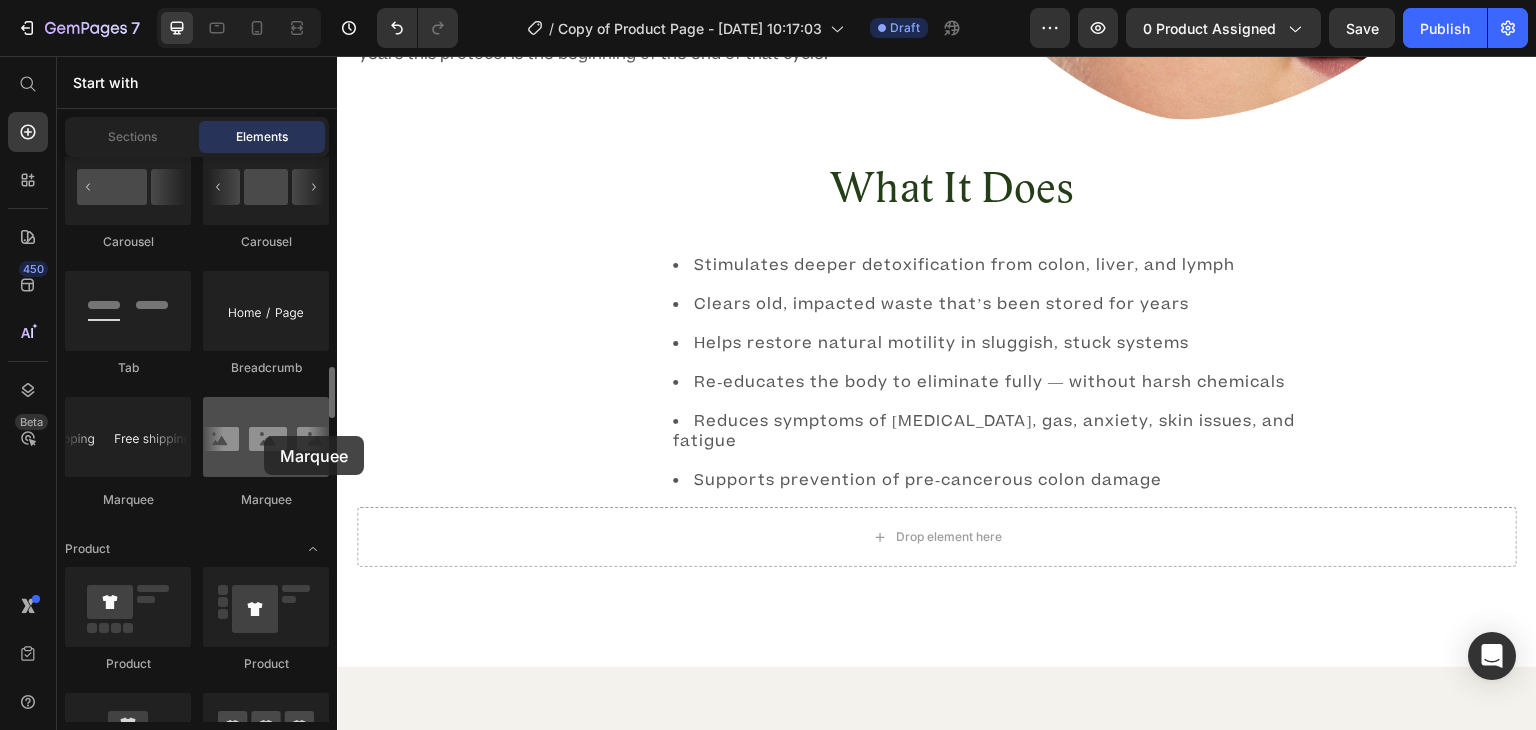 click at bounding box center [266, 437] 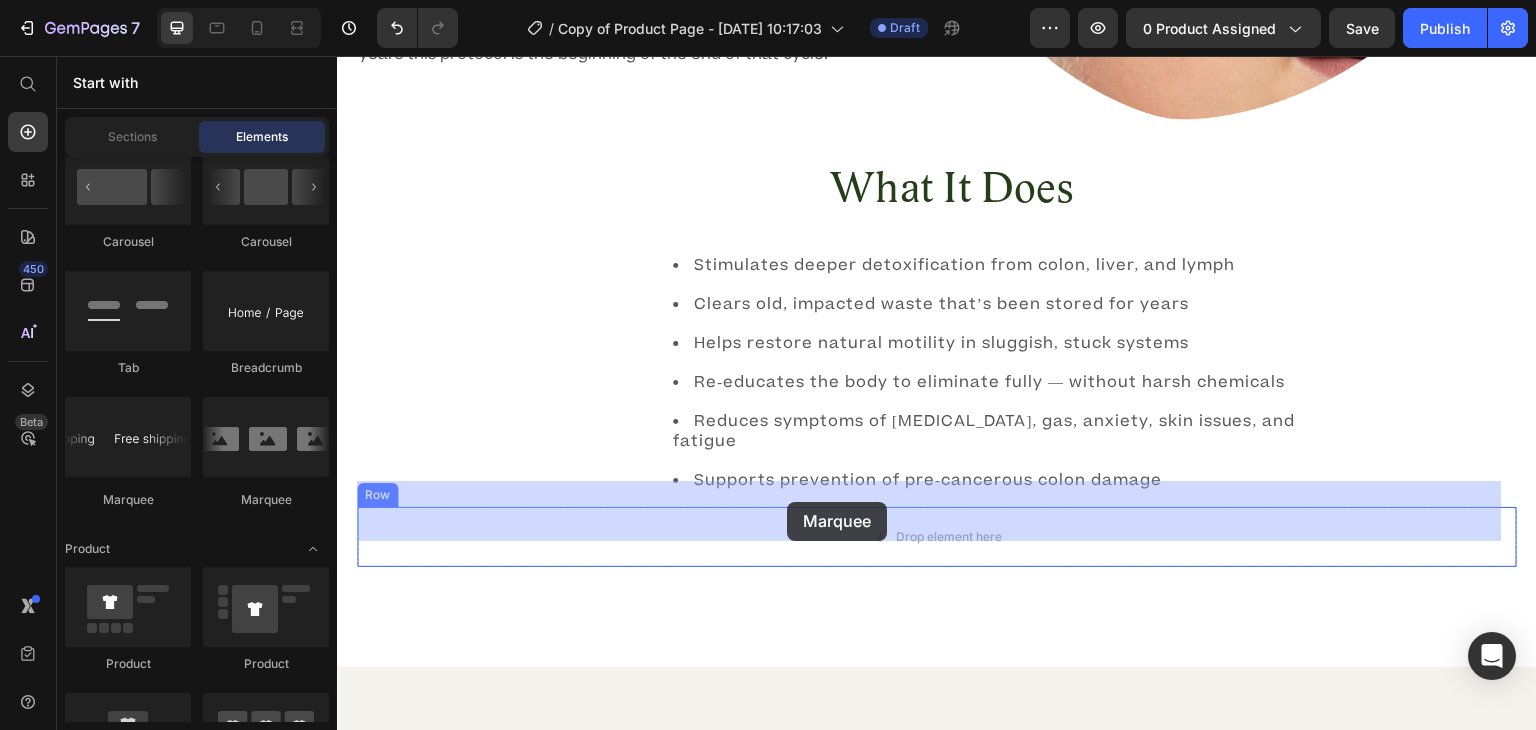 drag, startPoint x: 610, startPoint y: 494, endPoint x: 788, endPoint y: 502, distance: 178.17969 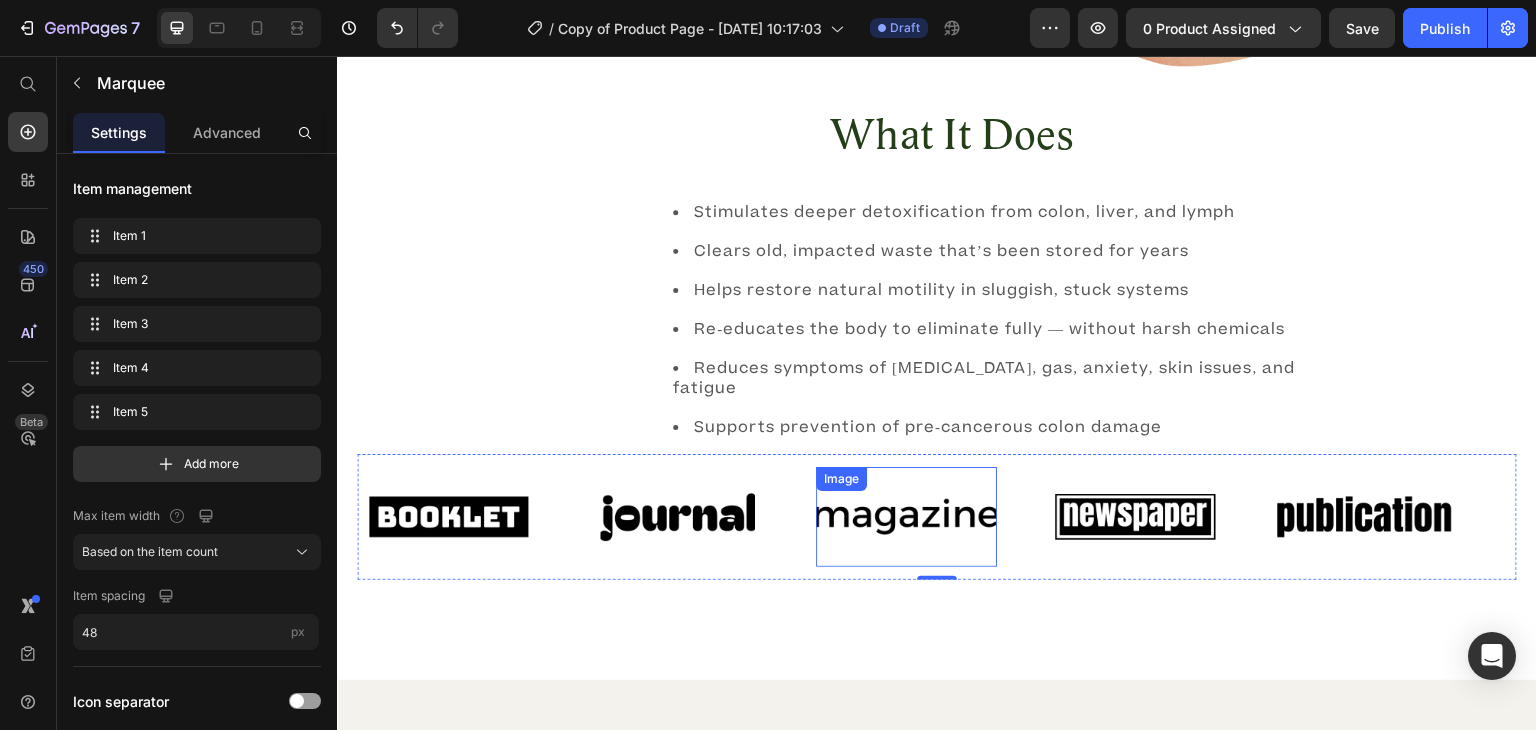 scroll, scrollTop: 2026, scrollLeft: 0, axis: vertical 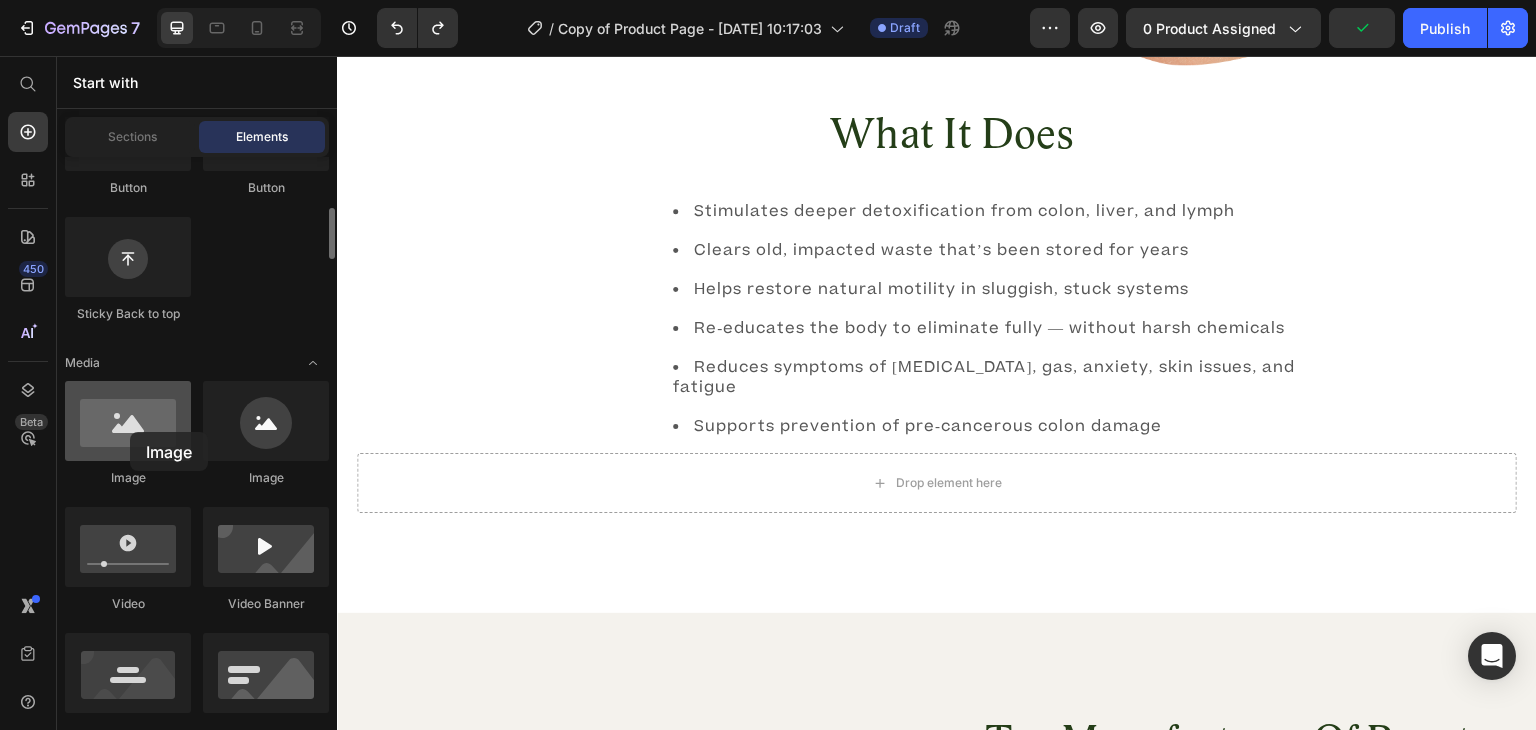 click at bounding box center (128, 421) 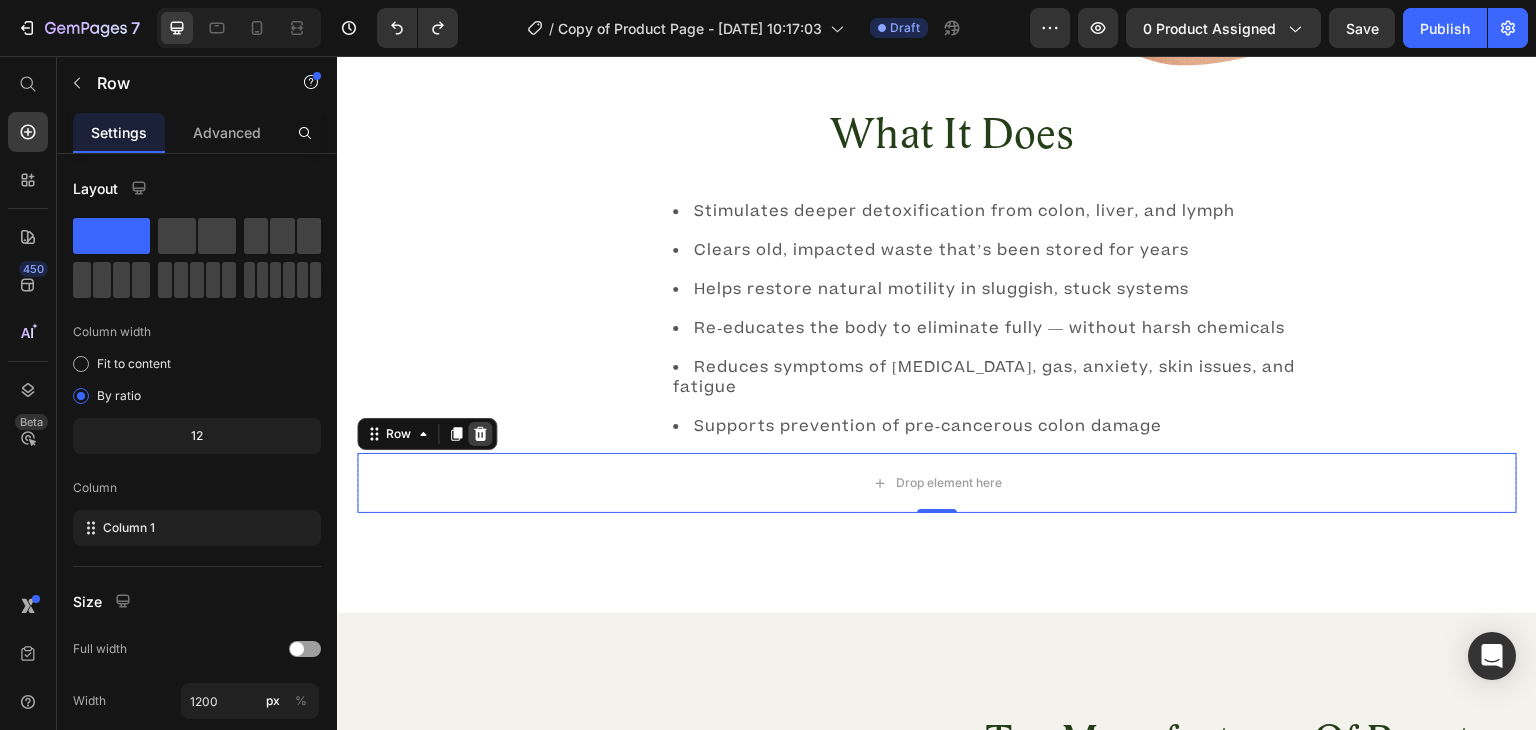 click 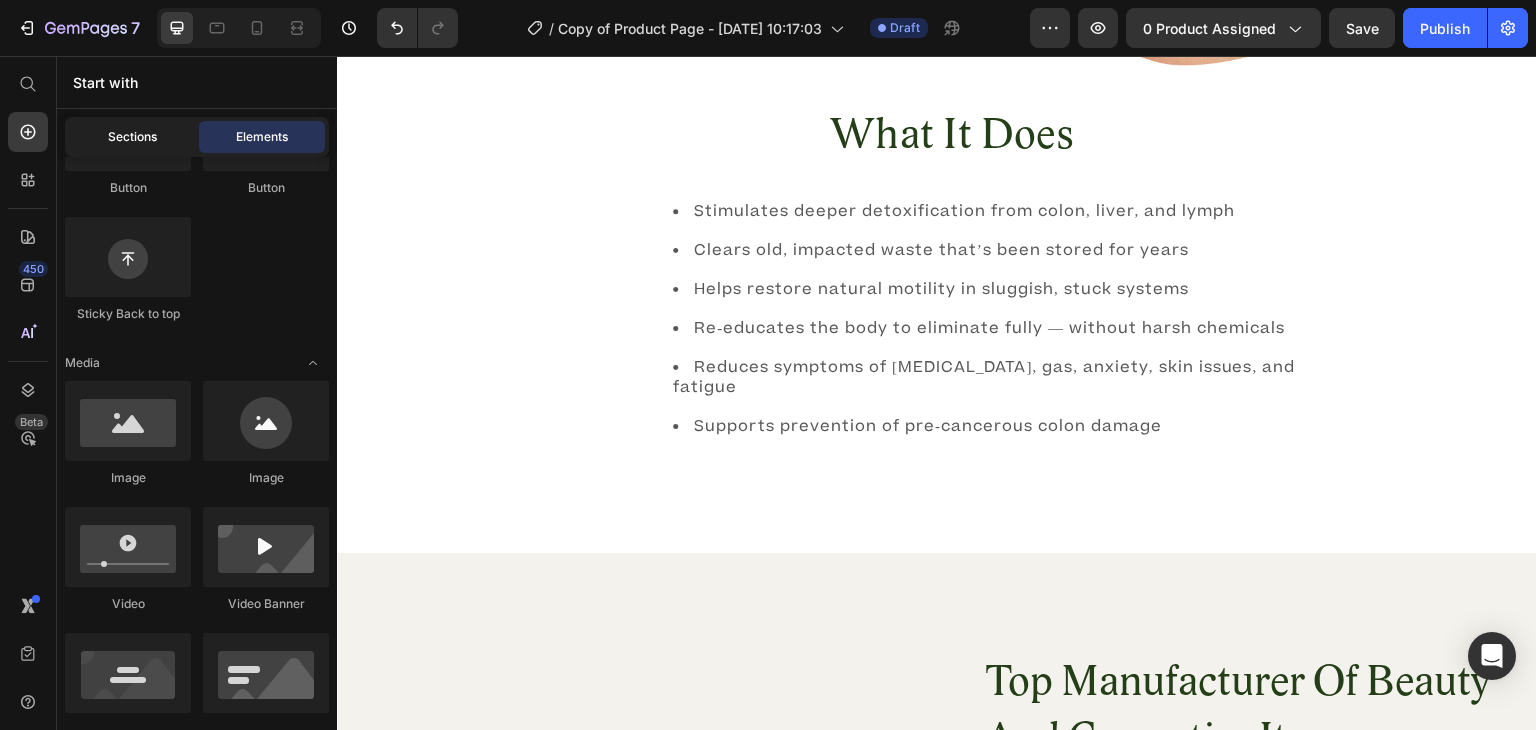 click on "Sections" at bounding box center (132, 137) 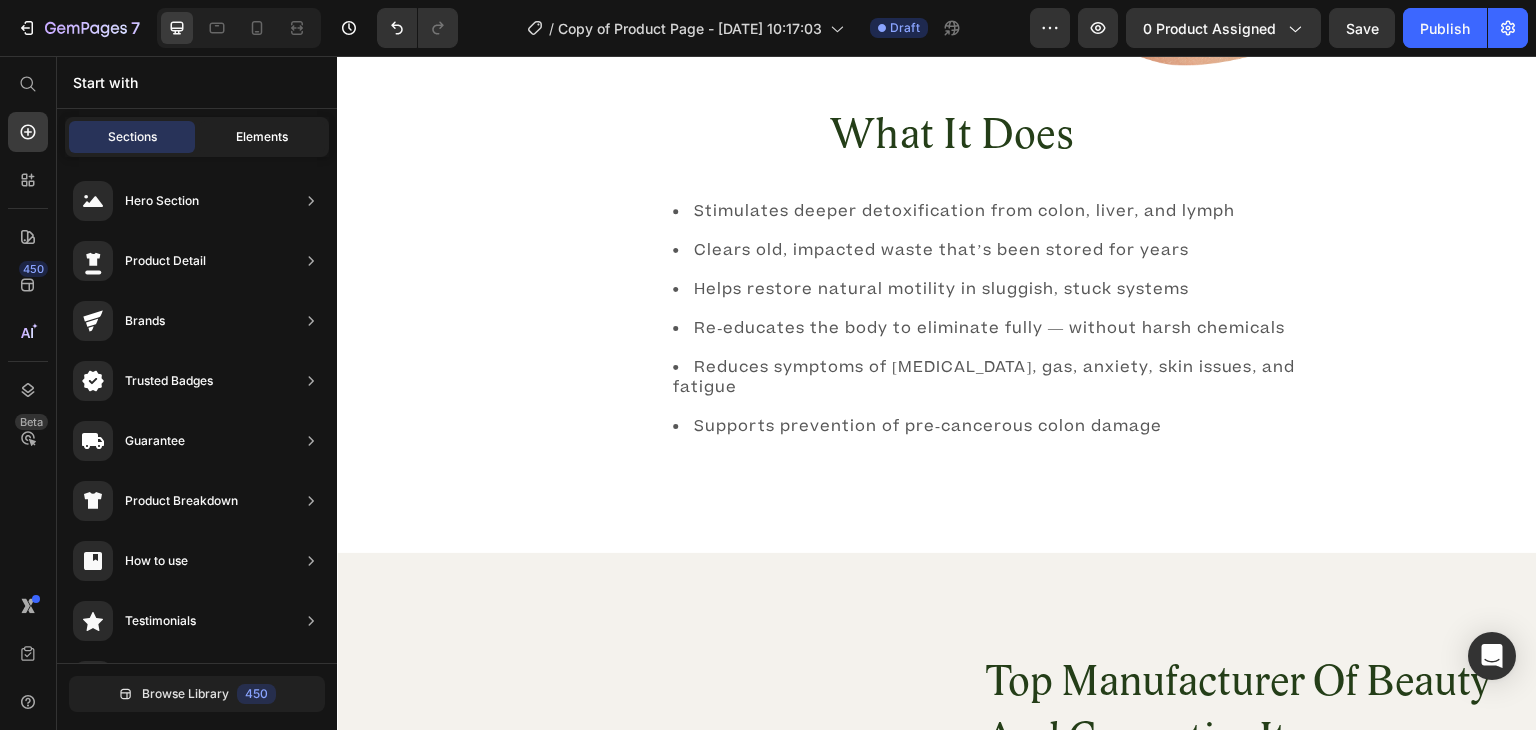 click on "Elements" at bounding box center (262, 137) 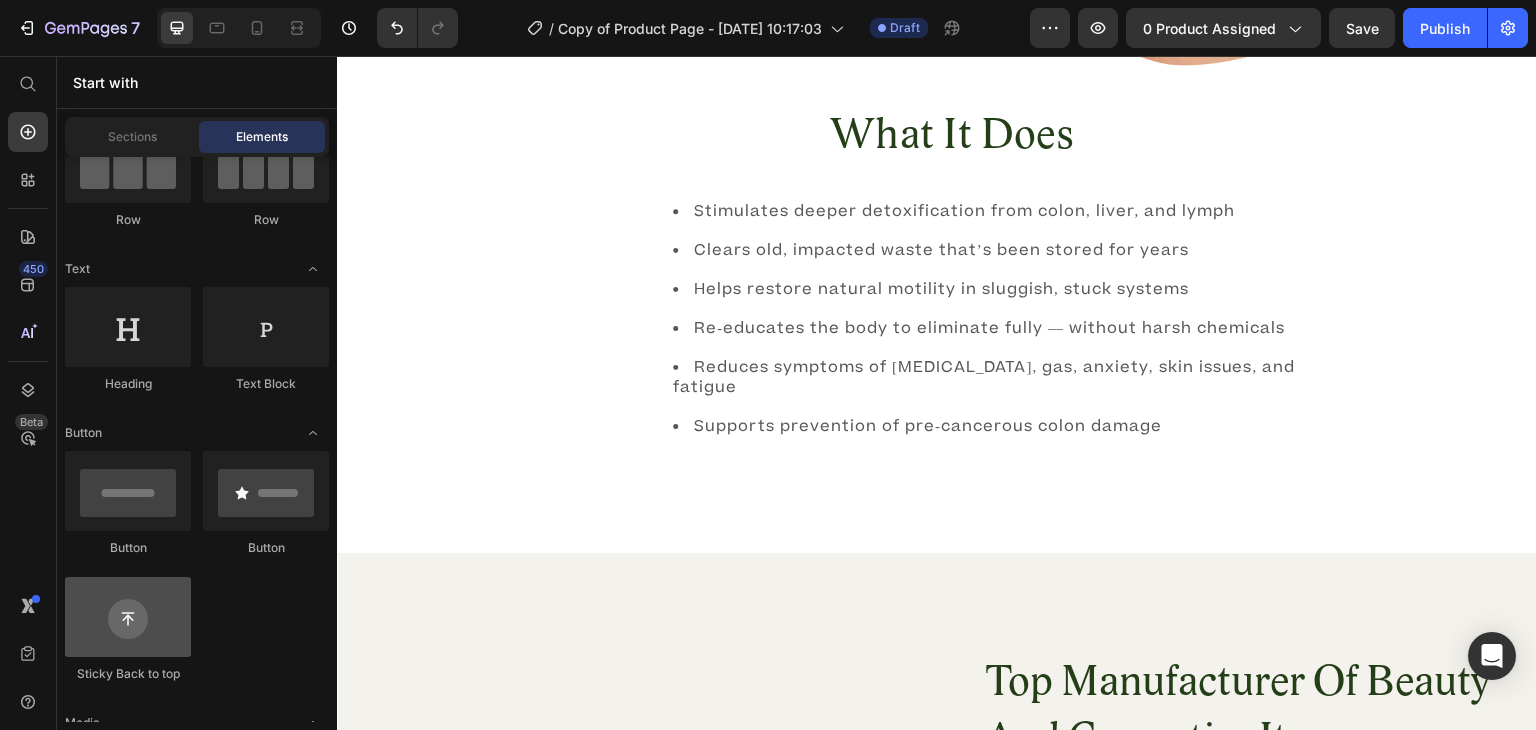 scroll, scrollTop: 0, scrollLeft: 0, axis: both 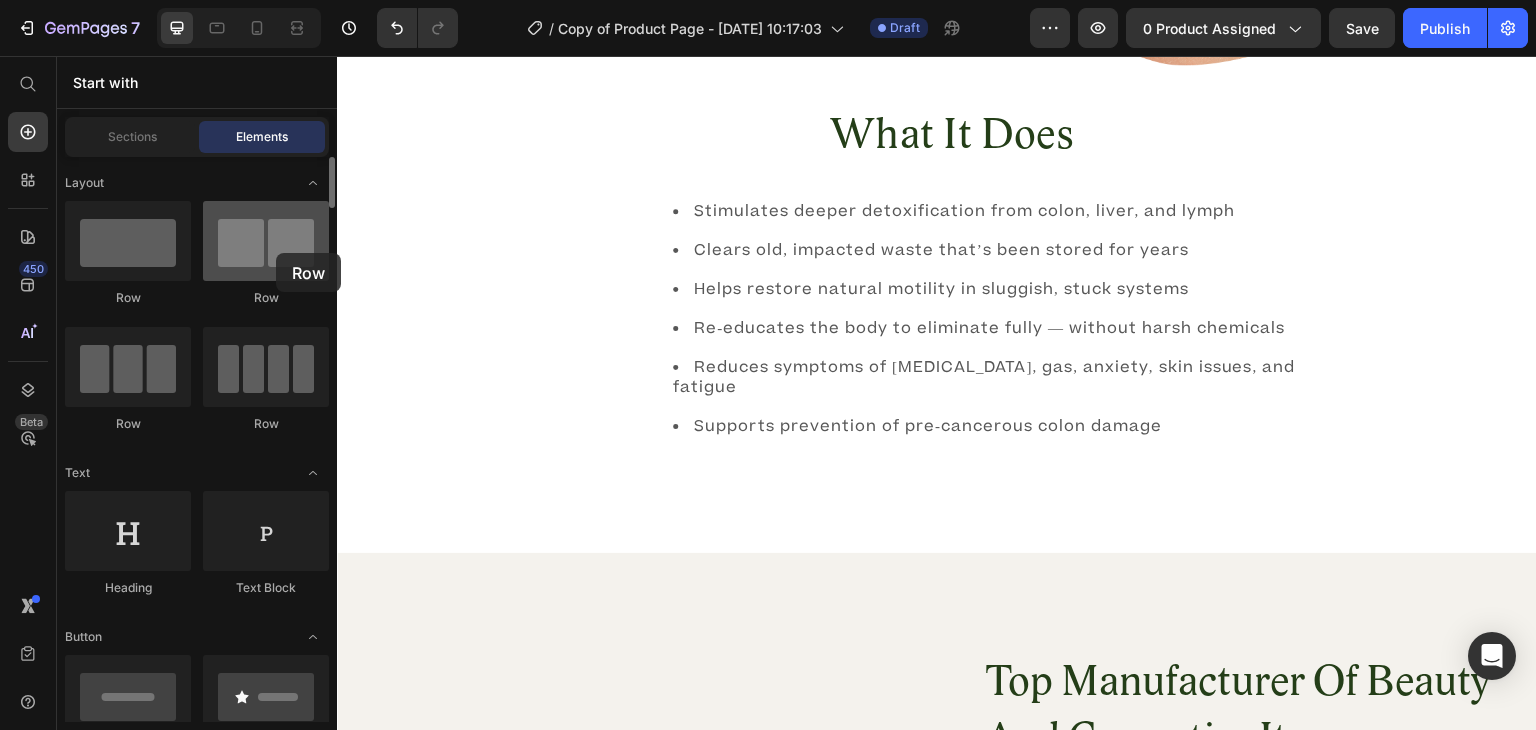 click at bounding box center [266, 241] 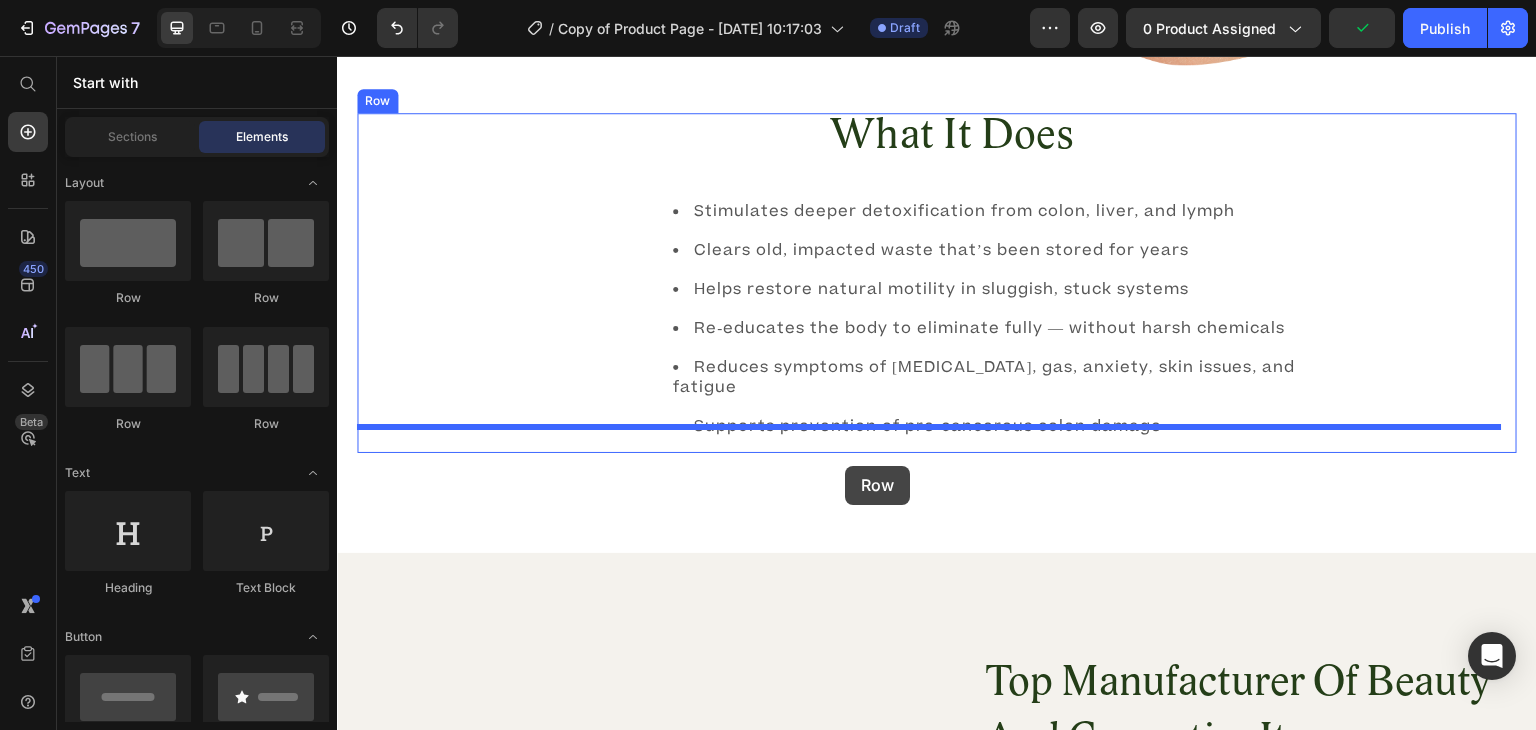 drag, startPoint x: 601, startPoint y: 313, endPoint x: 853, endPoint y: 466, distance: 294.81012 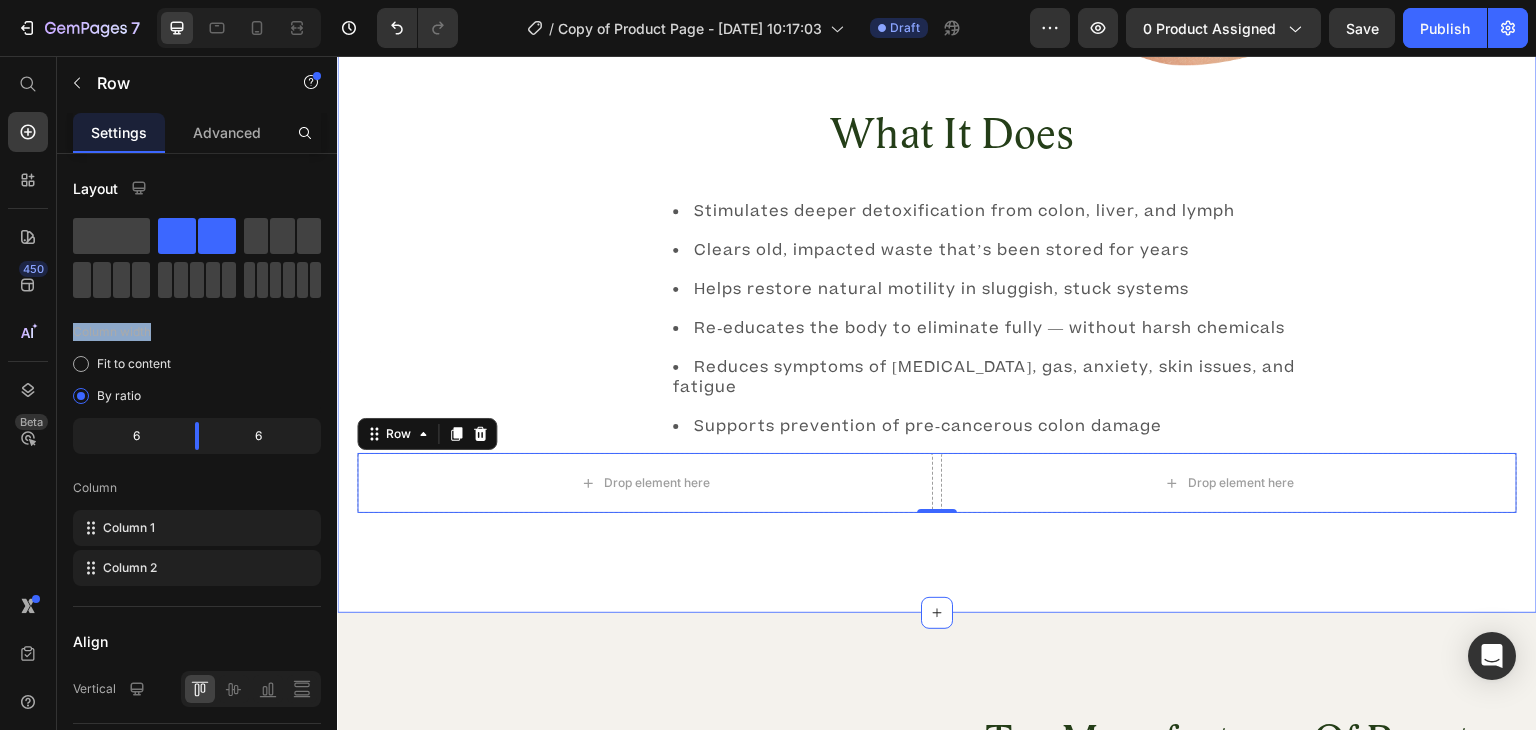 drag, startPoint x: 522, startPoint y: 290, endPoint x: 745, endPoint y: 532, distance: 329.079 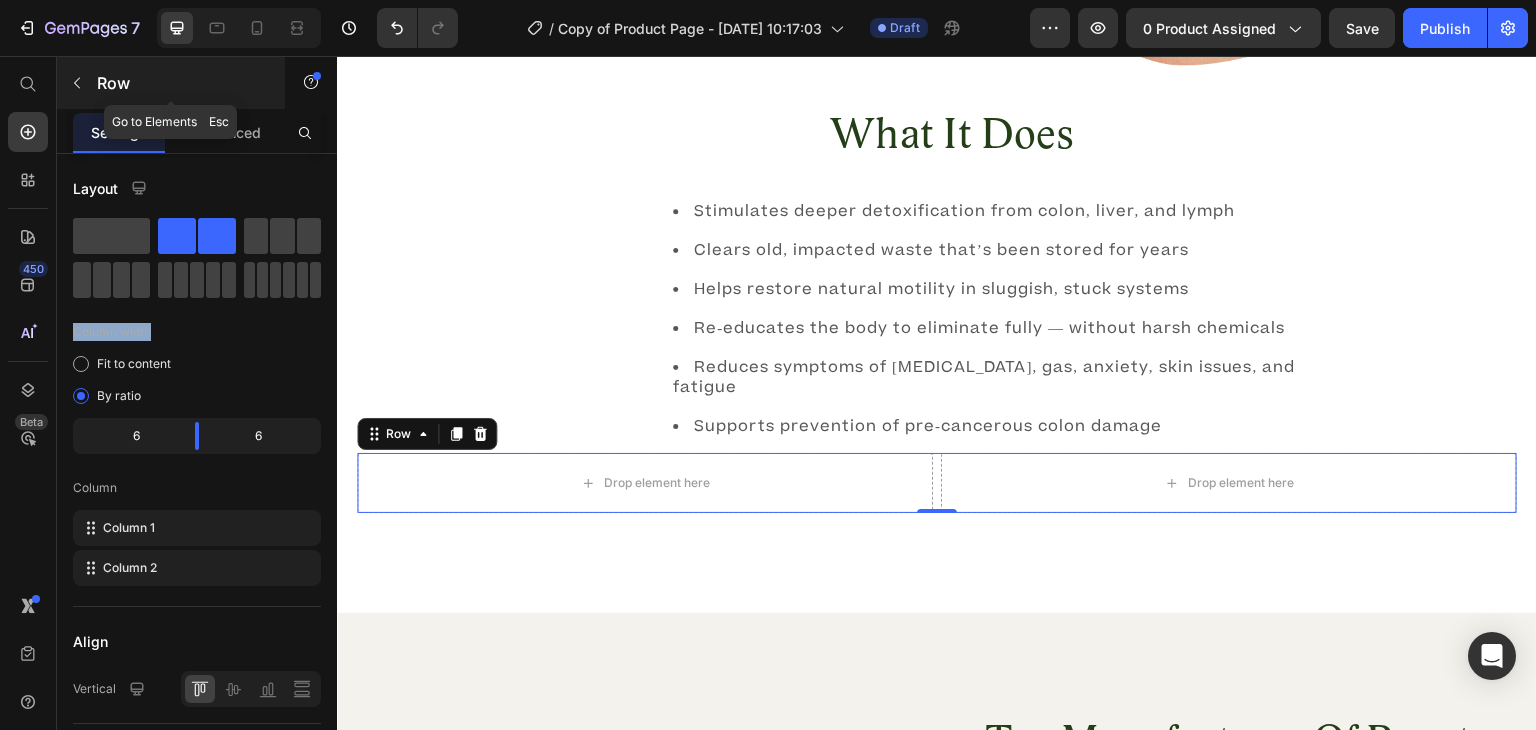 click 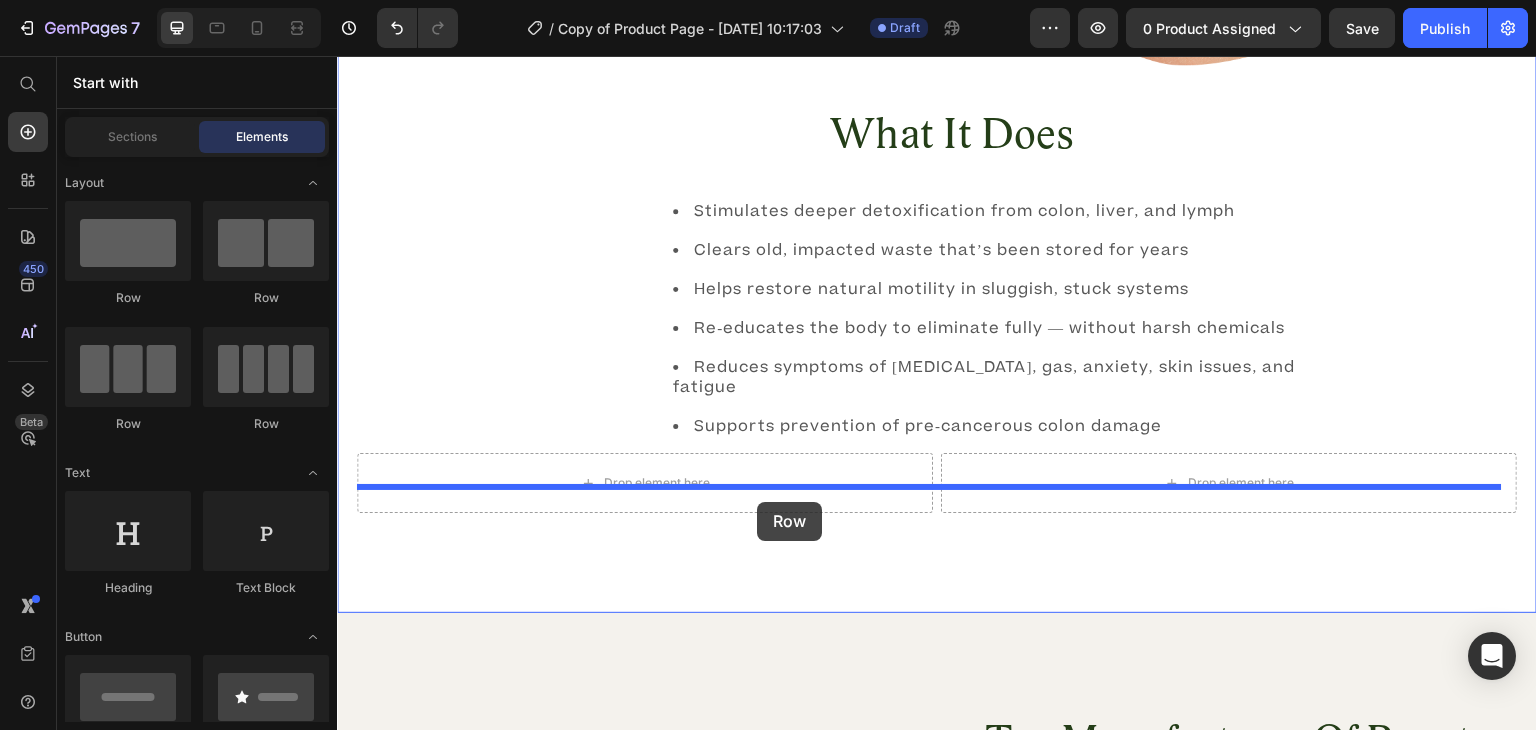 drag, startPoint x: 469, startPoint y: 320, endPoint x: 757, endPoint y: 503, distance: 341.2228 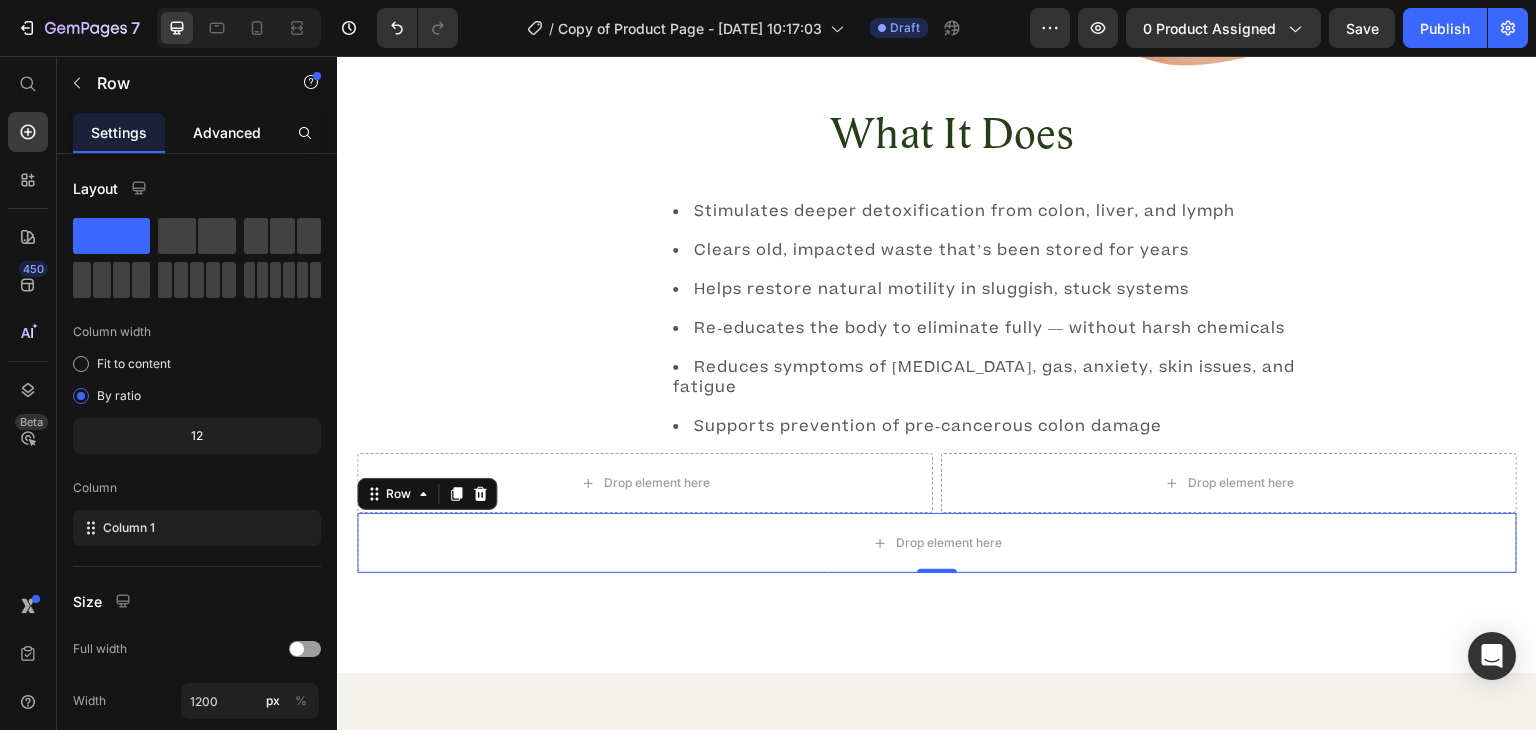 click on "Advanced" at bounding box center (227, 132) 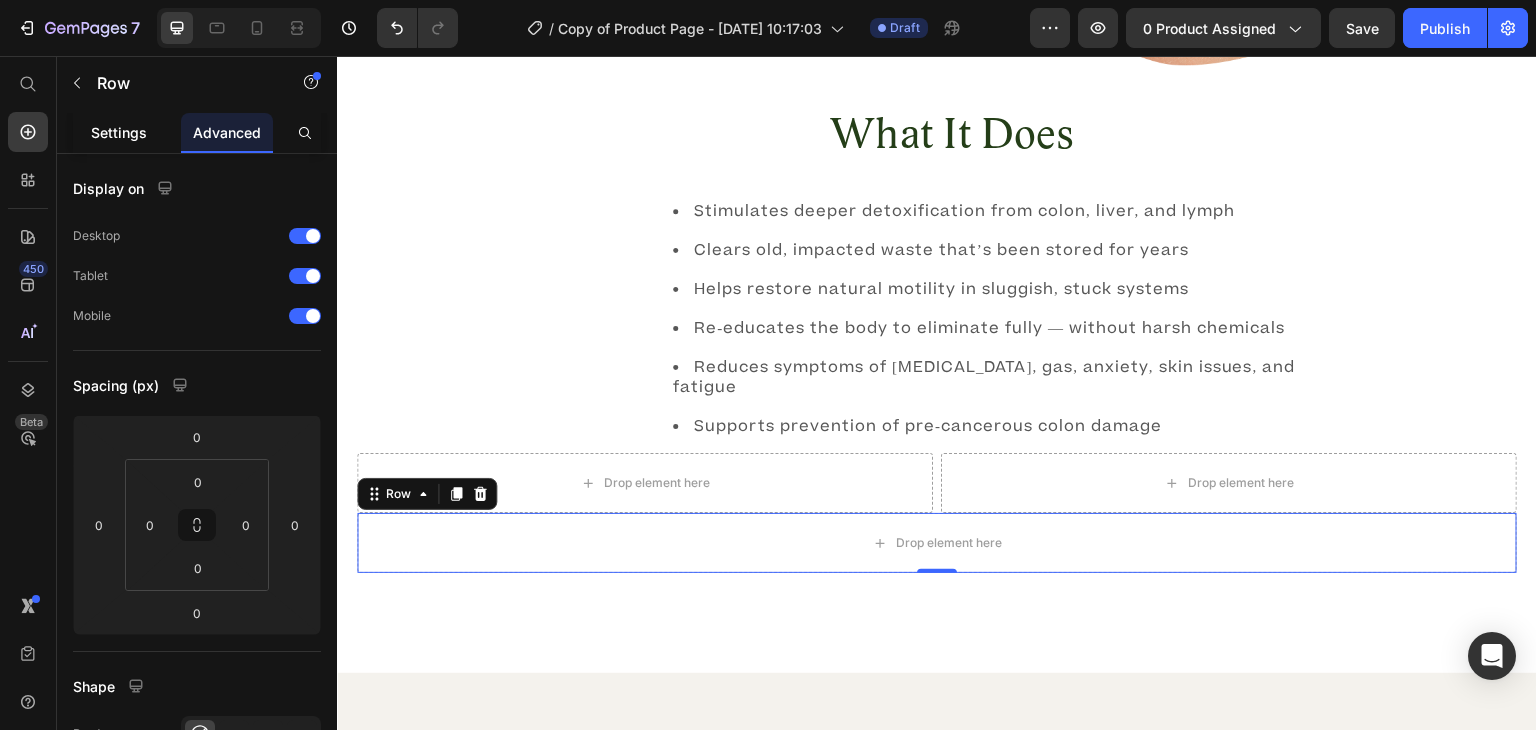 click on "Settings" at bounding box center [119, 132] 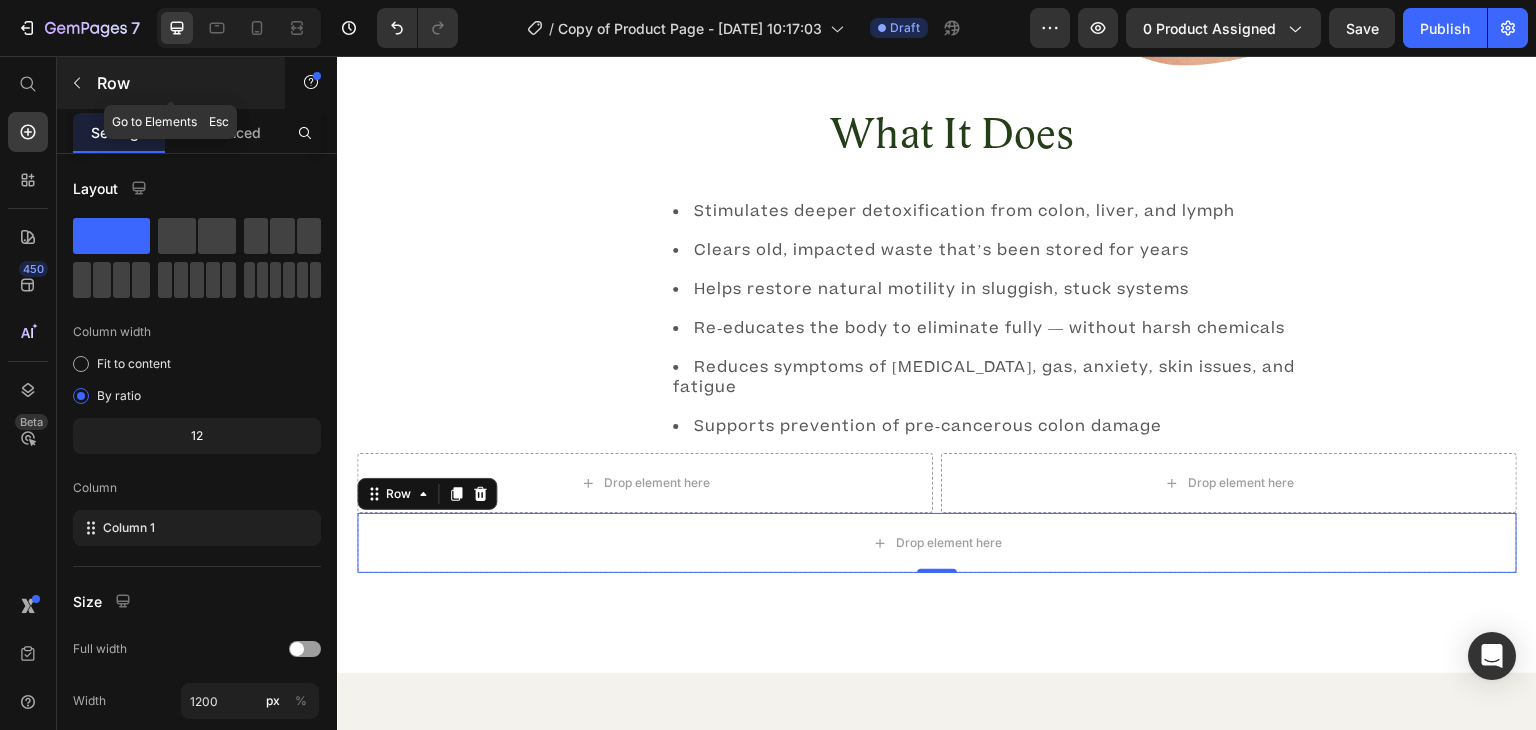 click 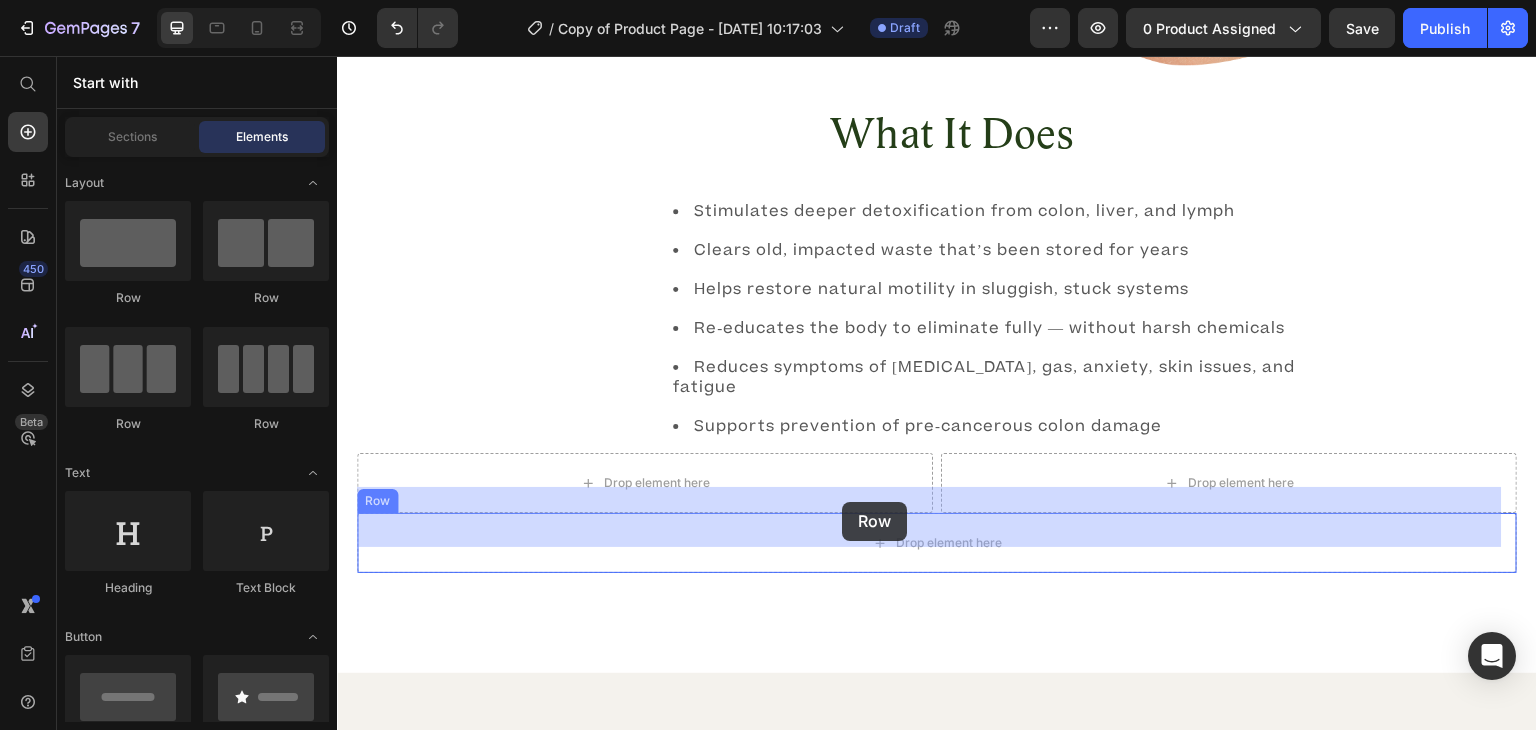 drag, startPoint x: 597, startPoint y: 308, endPoint x: 843, endPoint y: 502, distance: 313.2922 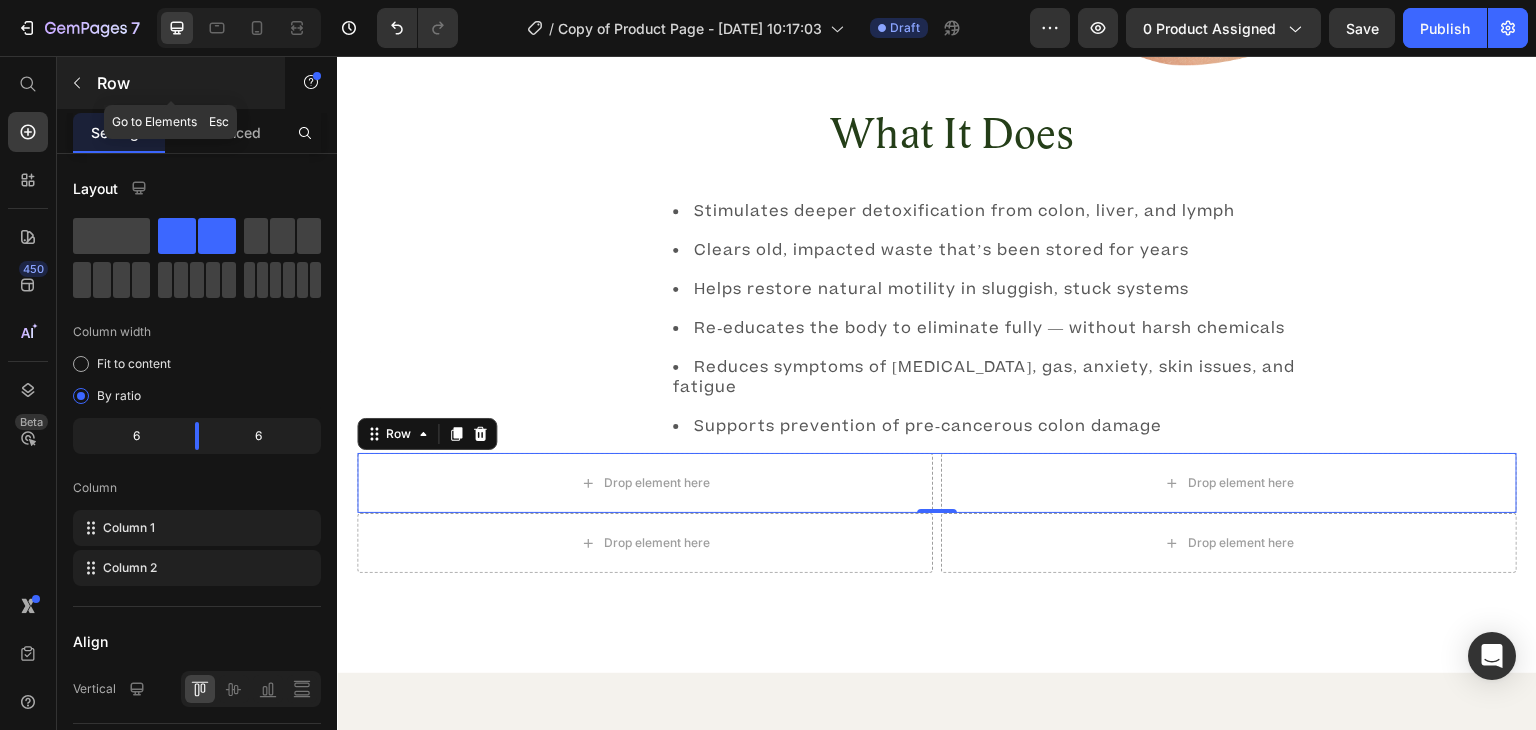 click 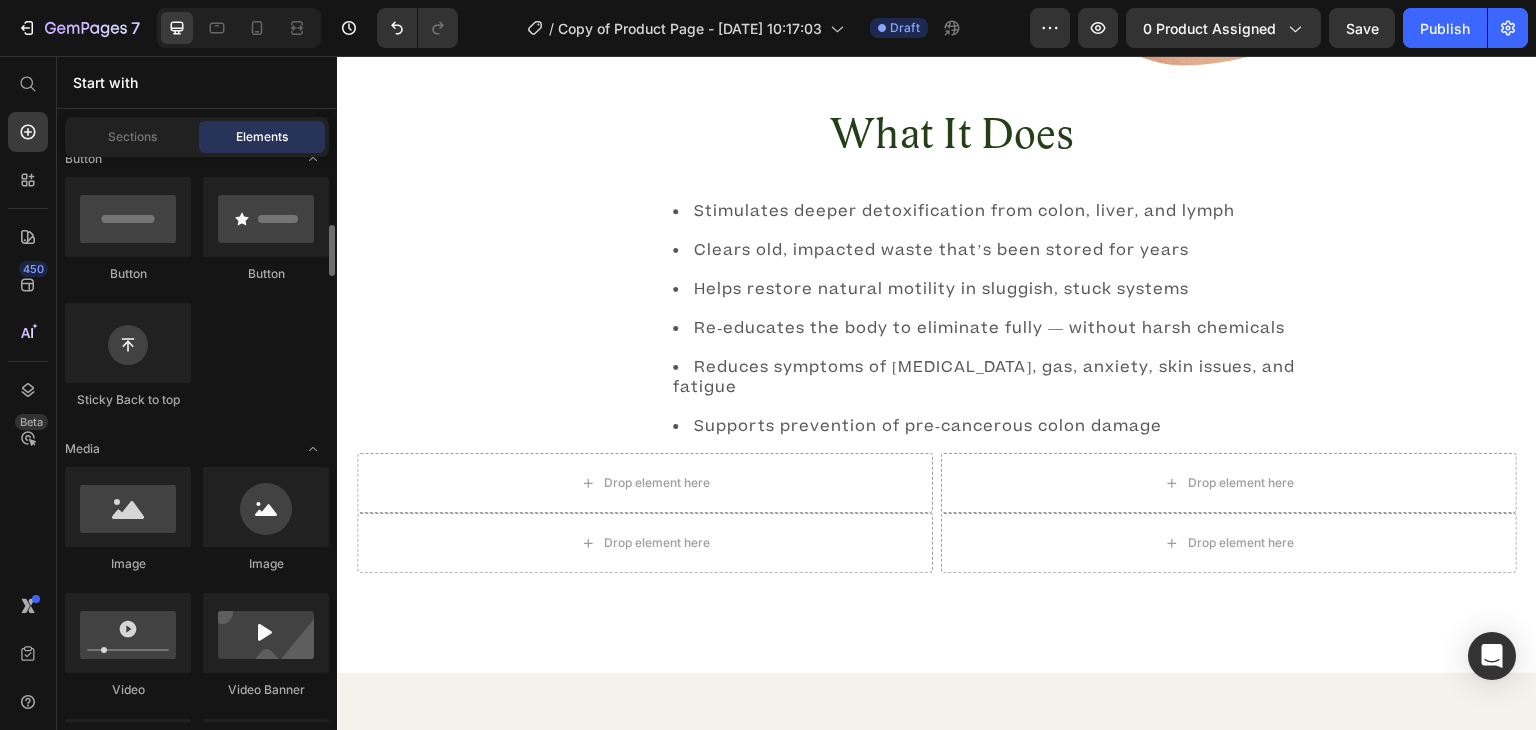 scroll, scrollTop: 555, scrollLeft: 0, axis: vertical 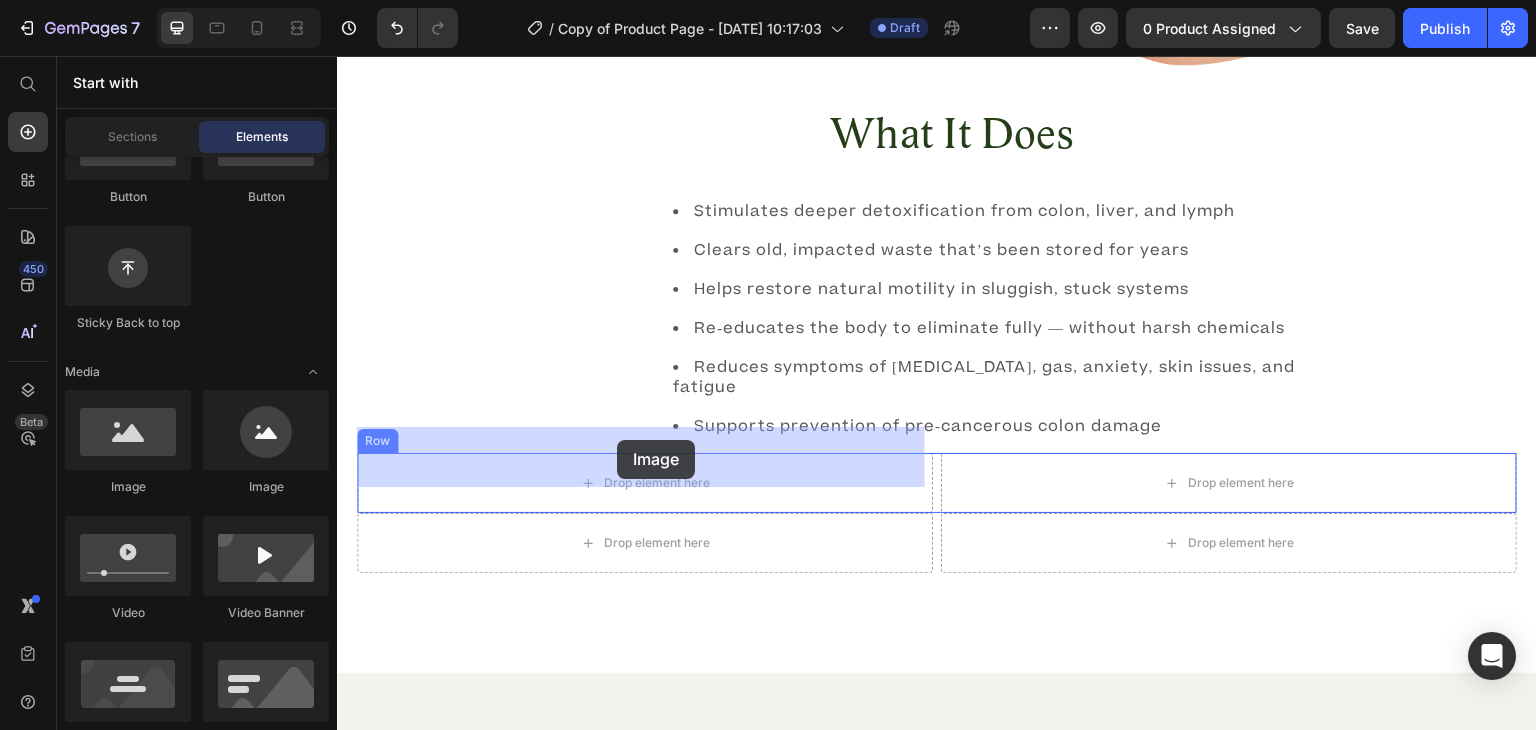 drag, startPoint x: 480, startPoint y: 506, endPoint x: 621, endPoint y: 440, distance: 155.68237 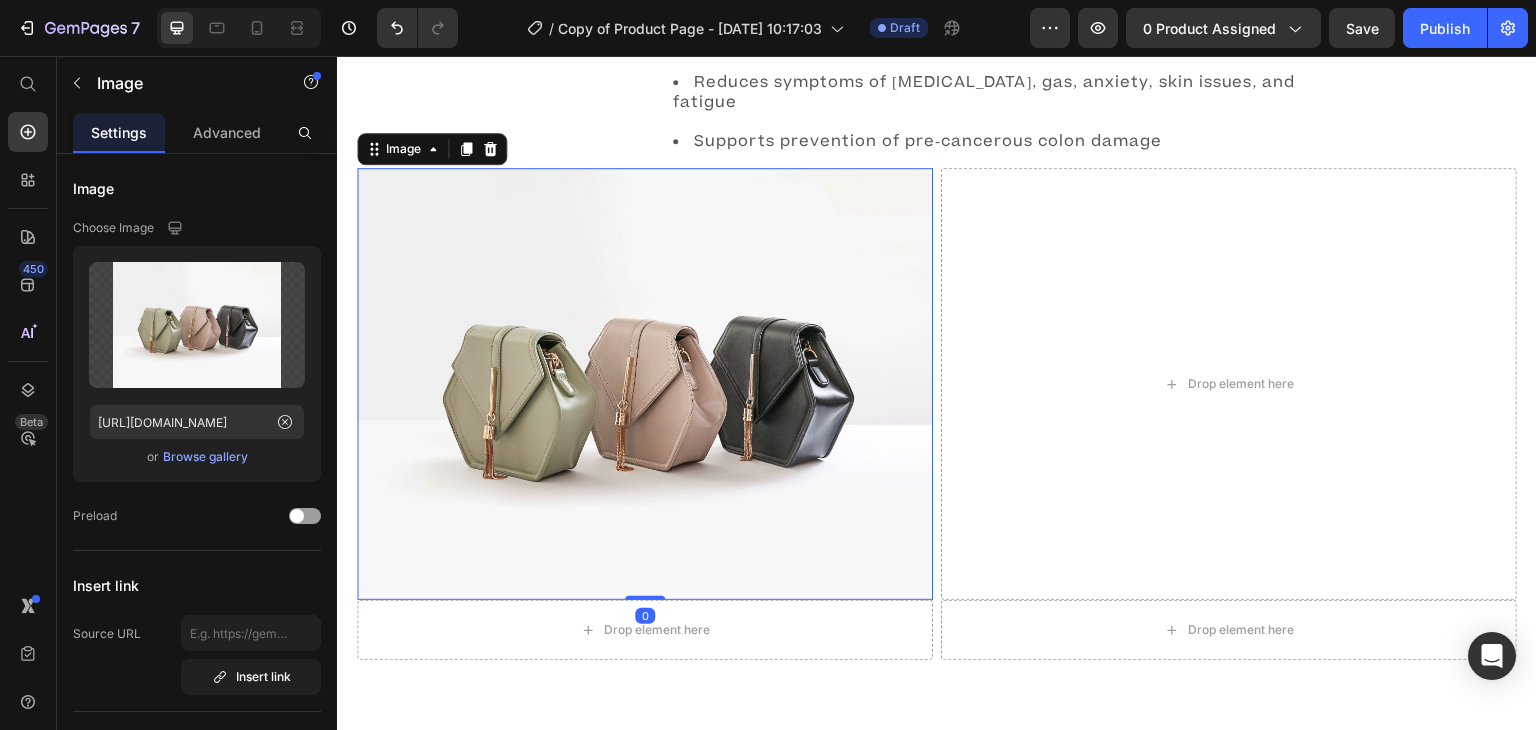 scroll, scrollTop: 2360, scrollLeft: 0, axis: vertical 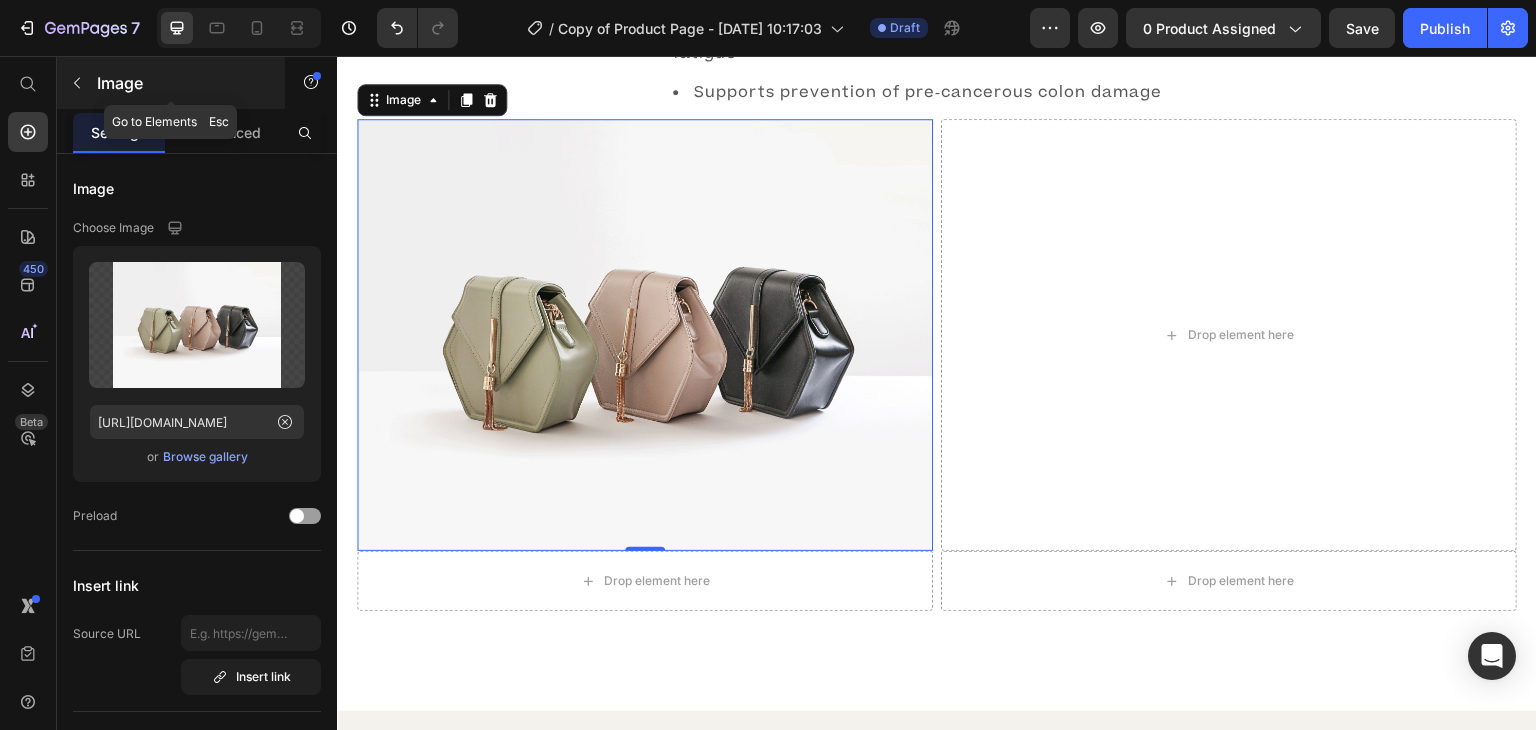 click 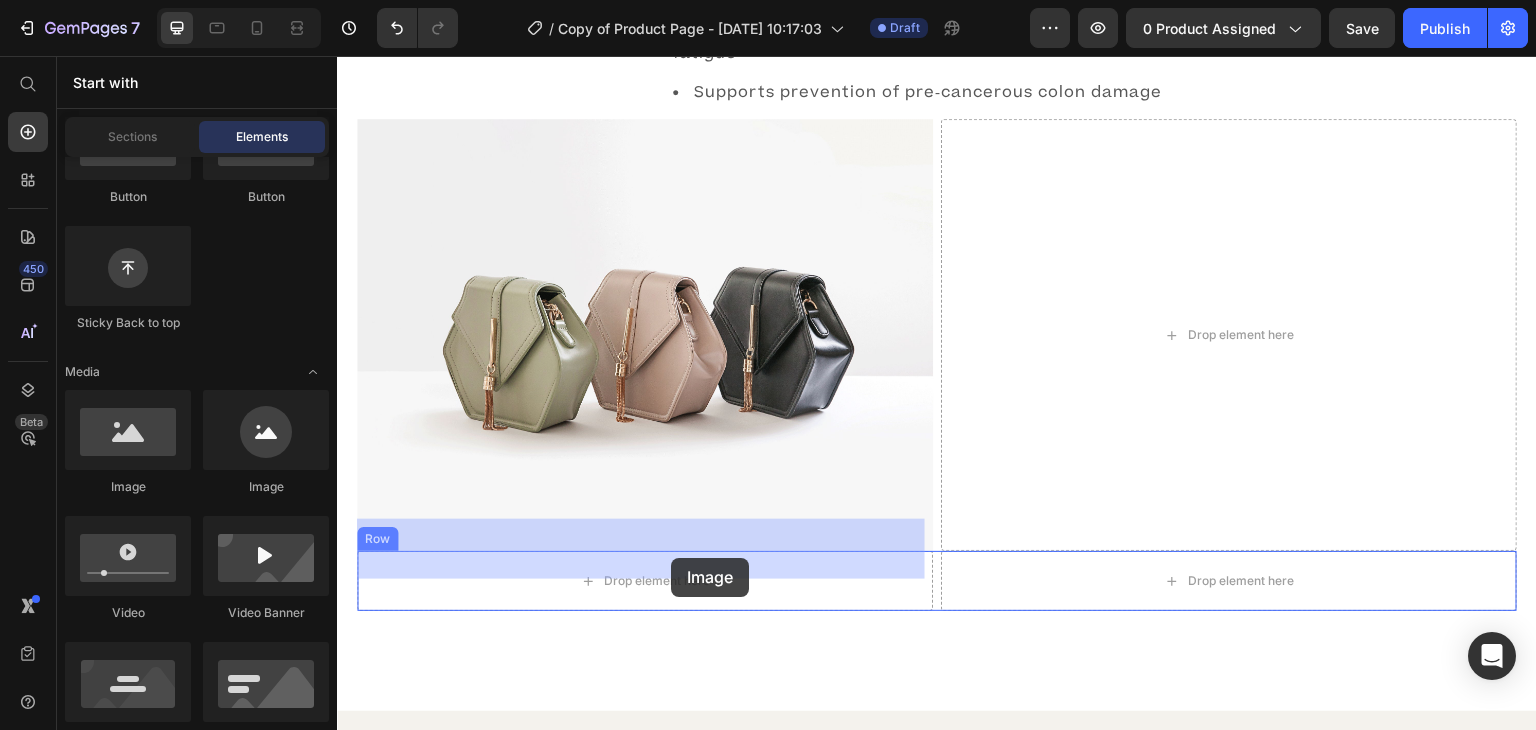 drag, startPoint x: 473, startPoint y: 520, endPoint x: 669, endPoint y: 555, distance: 199.10048 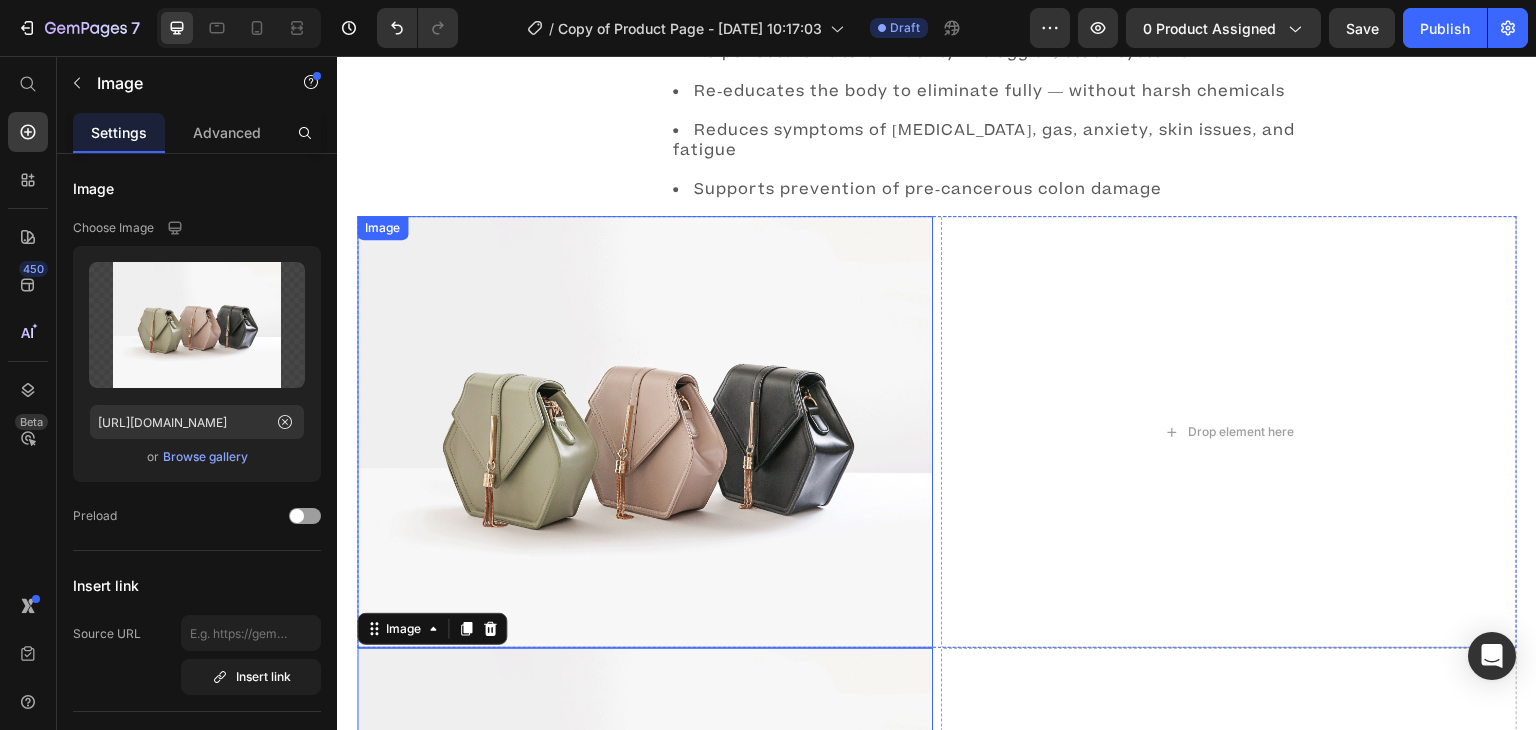 scroll, scrollTop: 2257, scrollLeft: 0, axis: vertical 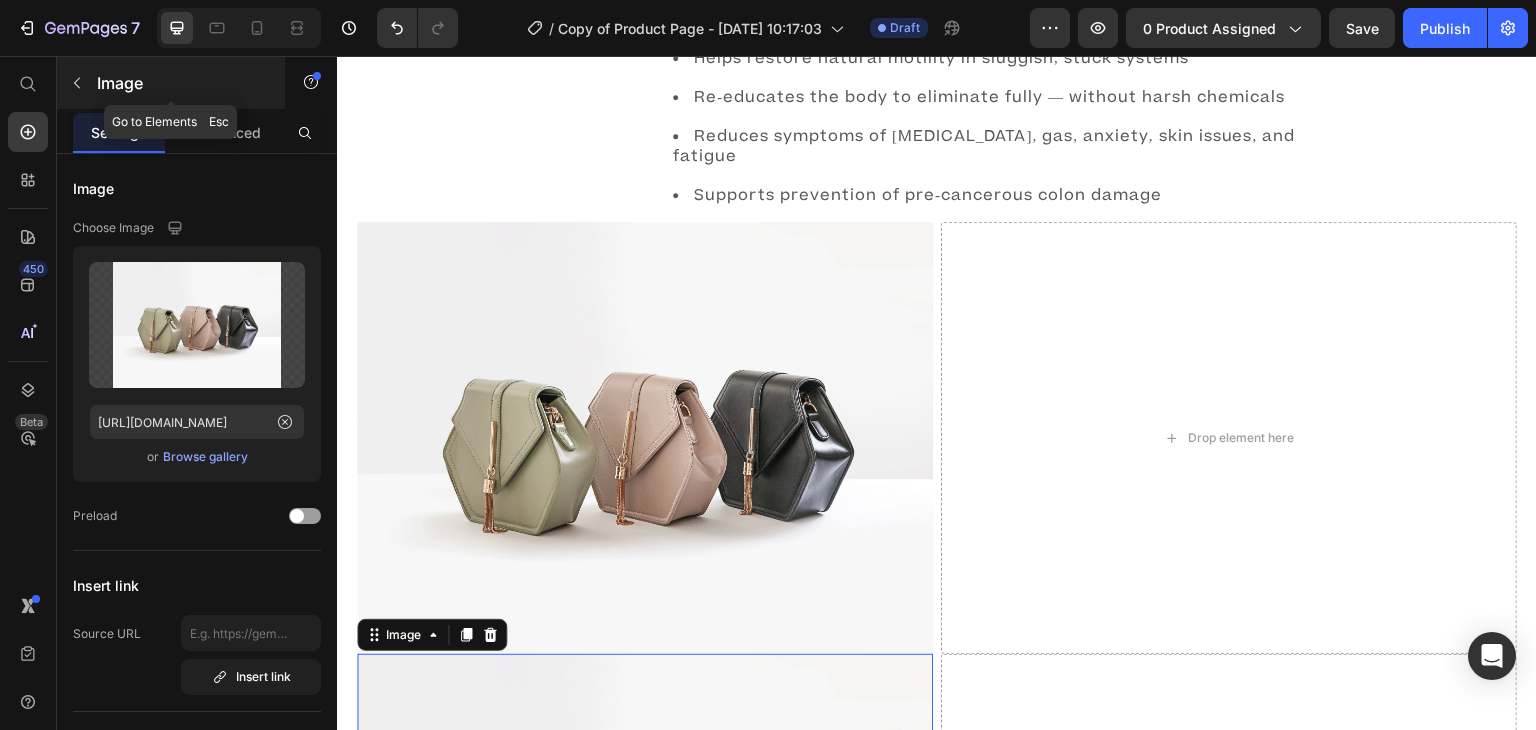 click 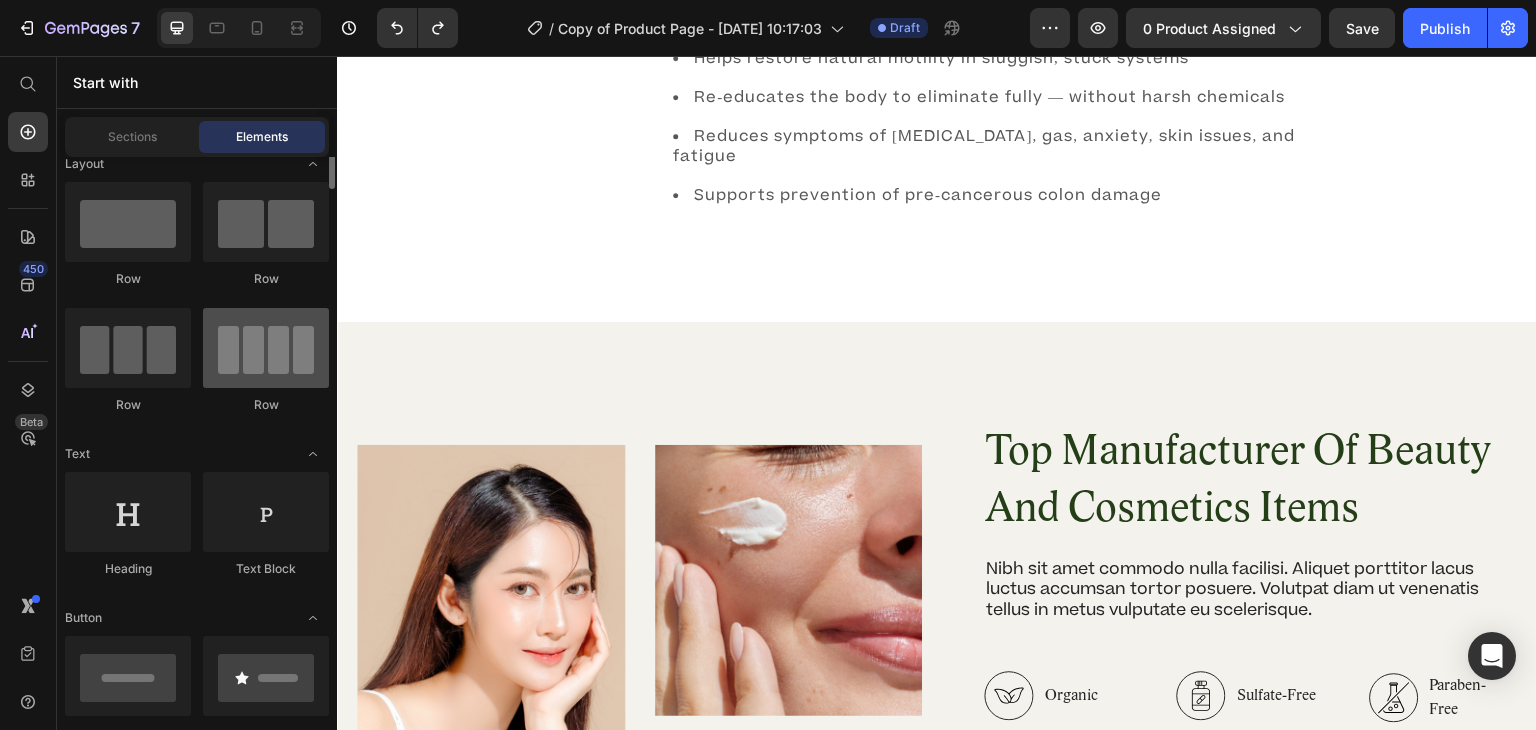 scroll, scrollTop: 0, scrollLeft: 0, axis: both 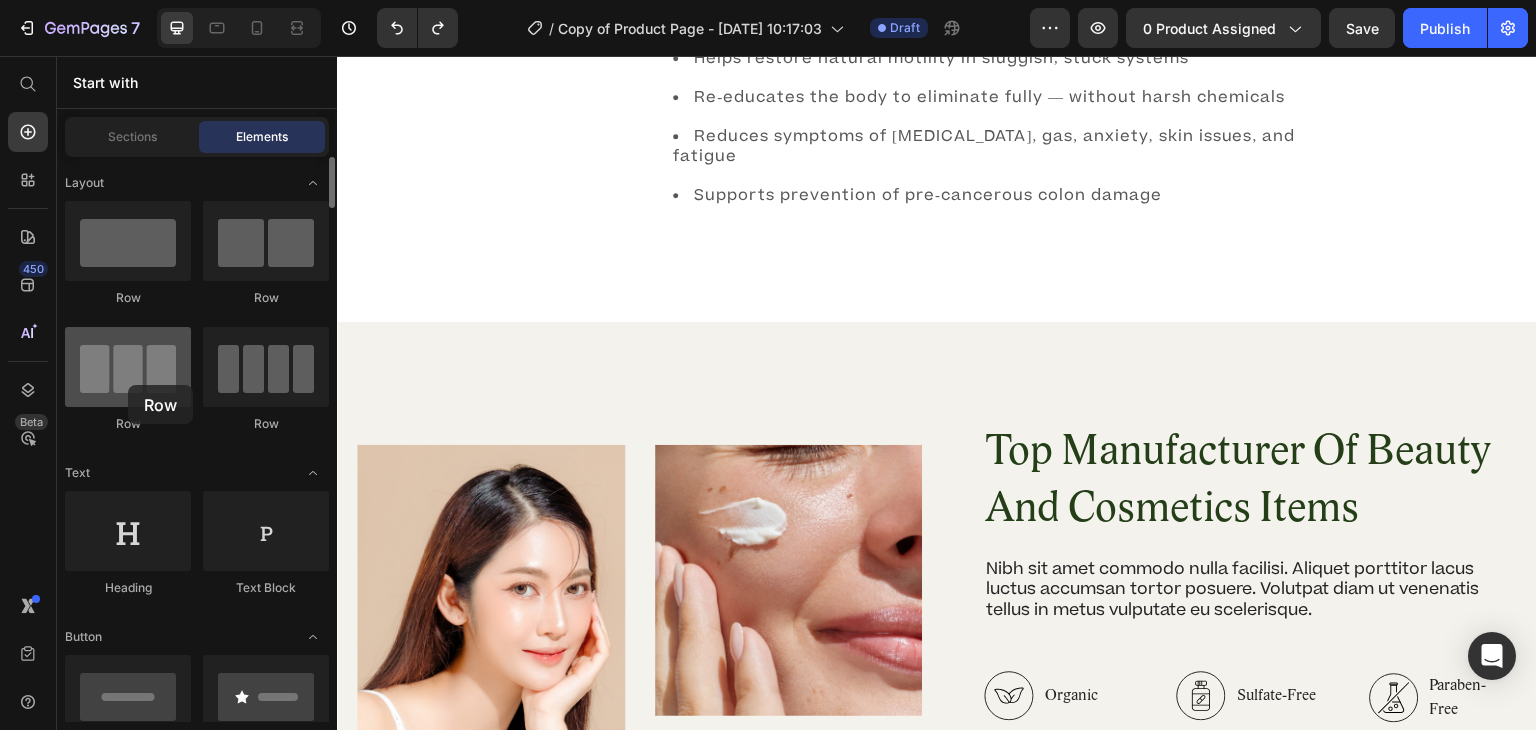 click at bounding box center [128, 367] 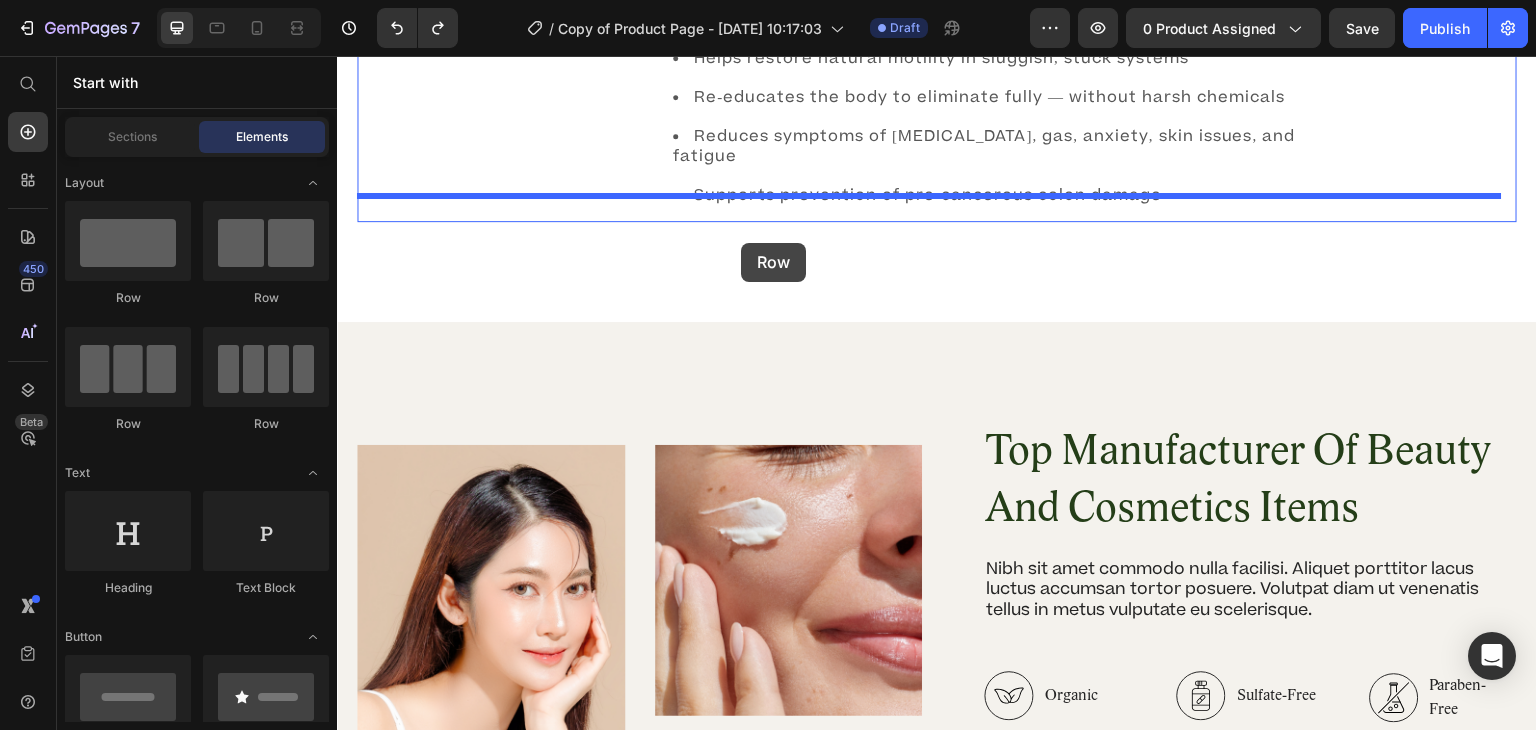 drag, startPoint x: 476, startPoint y: 441, endPoint x: 768, endPoint y: 240, distance: 354.49258 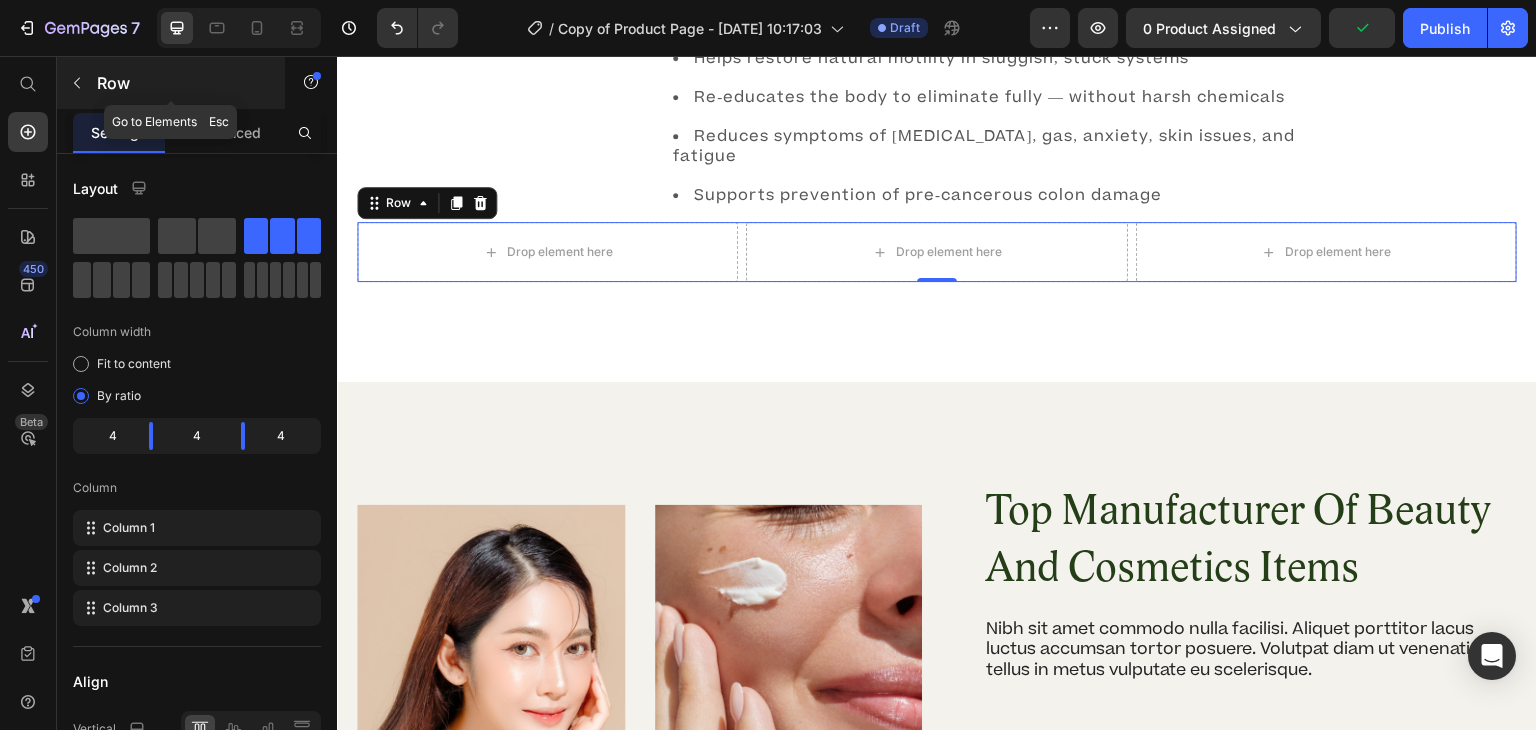 click 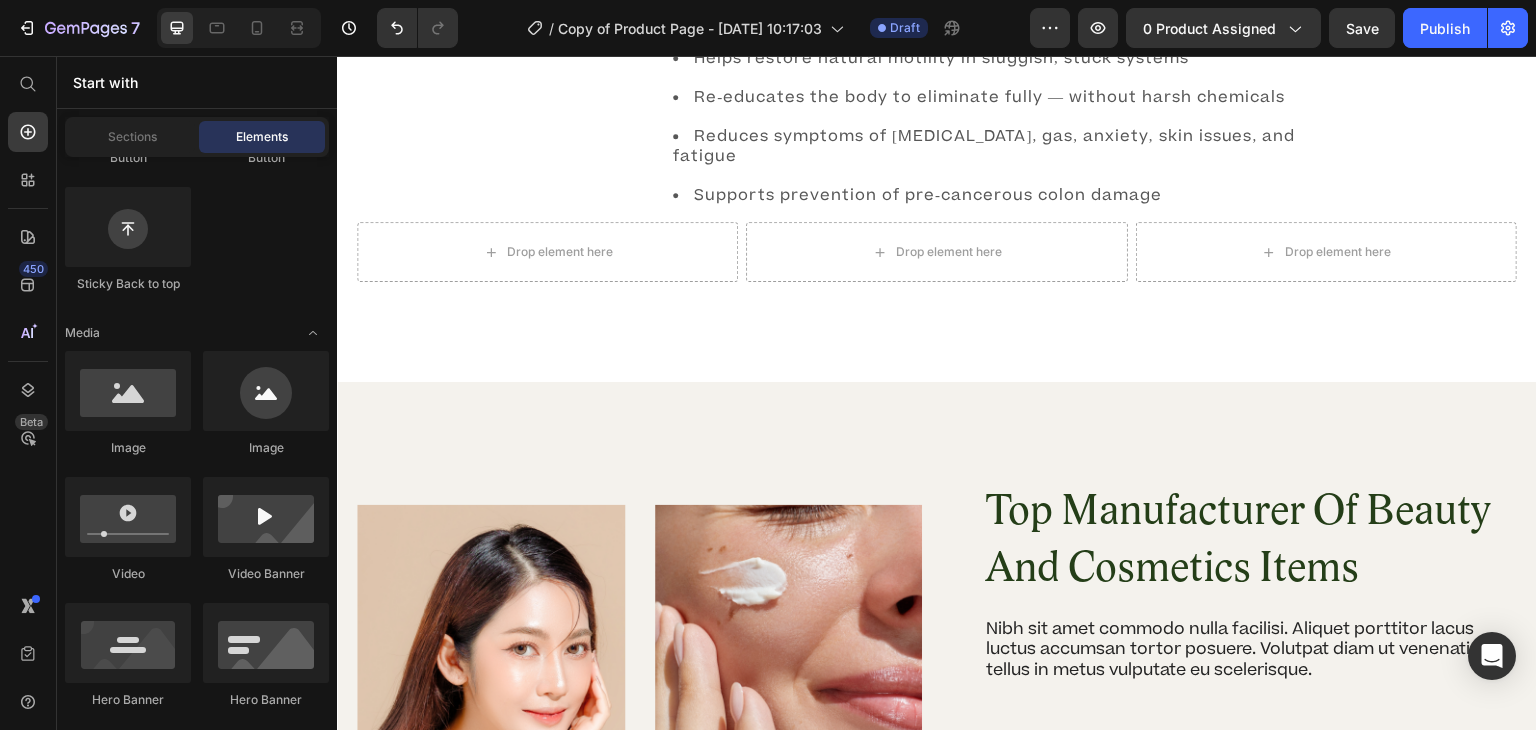 scroll, scrollTop: 0, scrollLeft: 0, axis: both 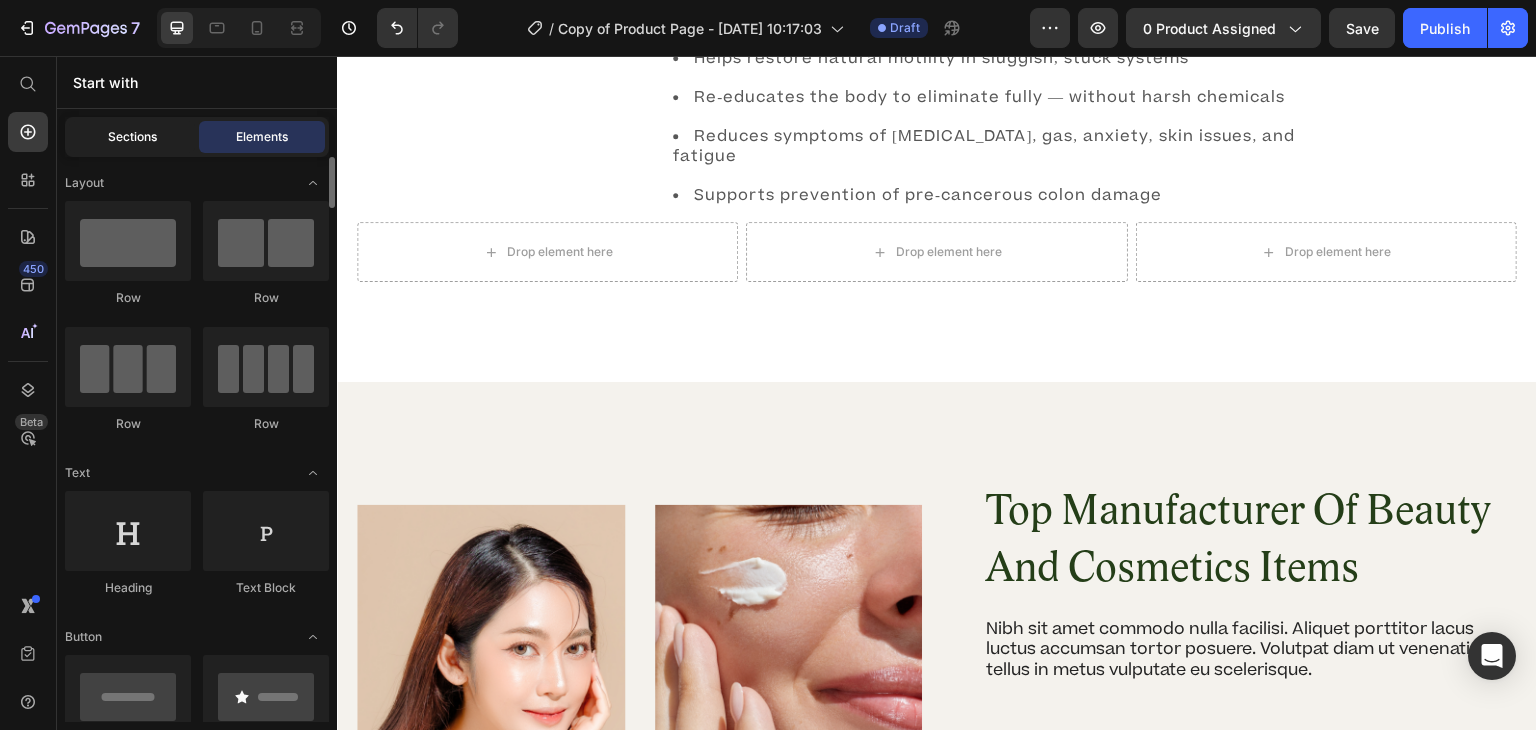 click on "Sections" at bounding box center (132, 137) 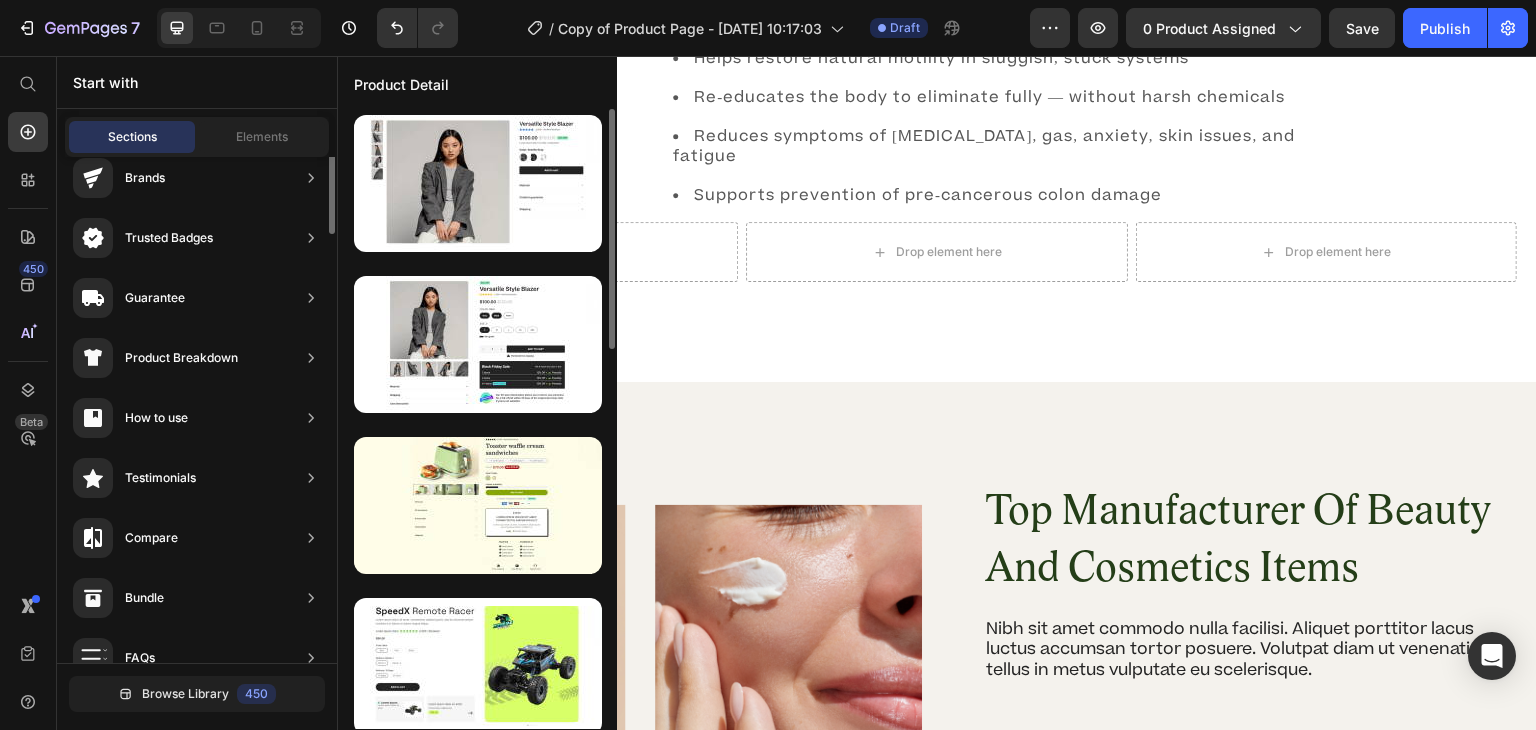 scroll, scrollTop: 0, scrollLeft: 0, axis: both 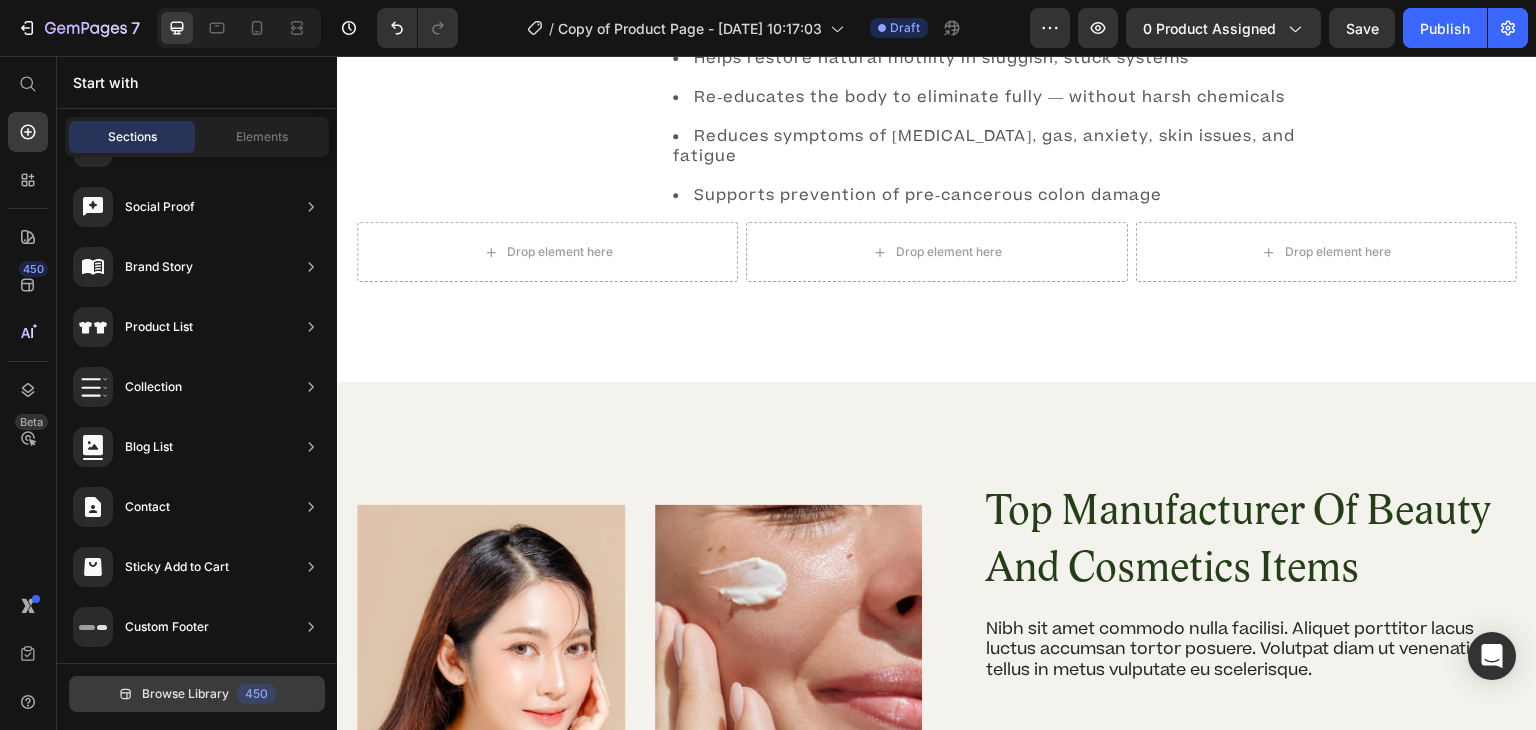 click on "Browse Library" at bounding box center [185, 694] 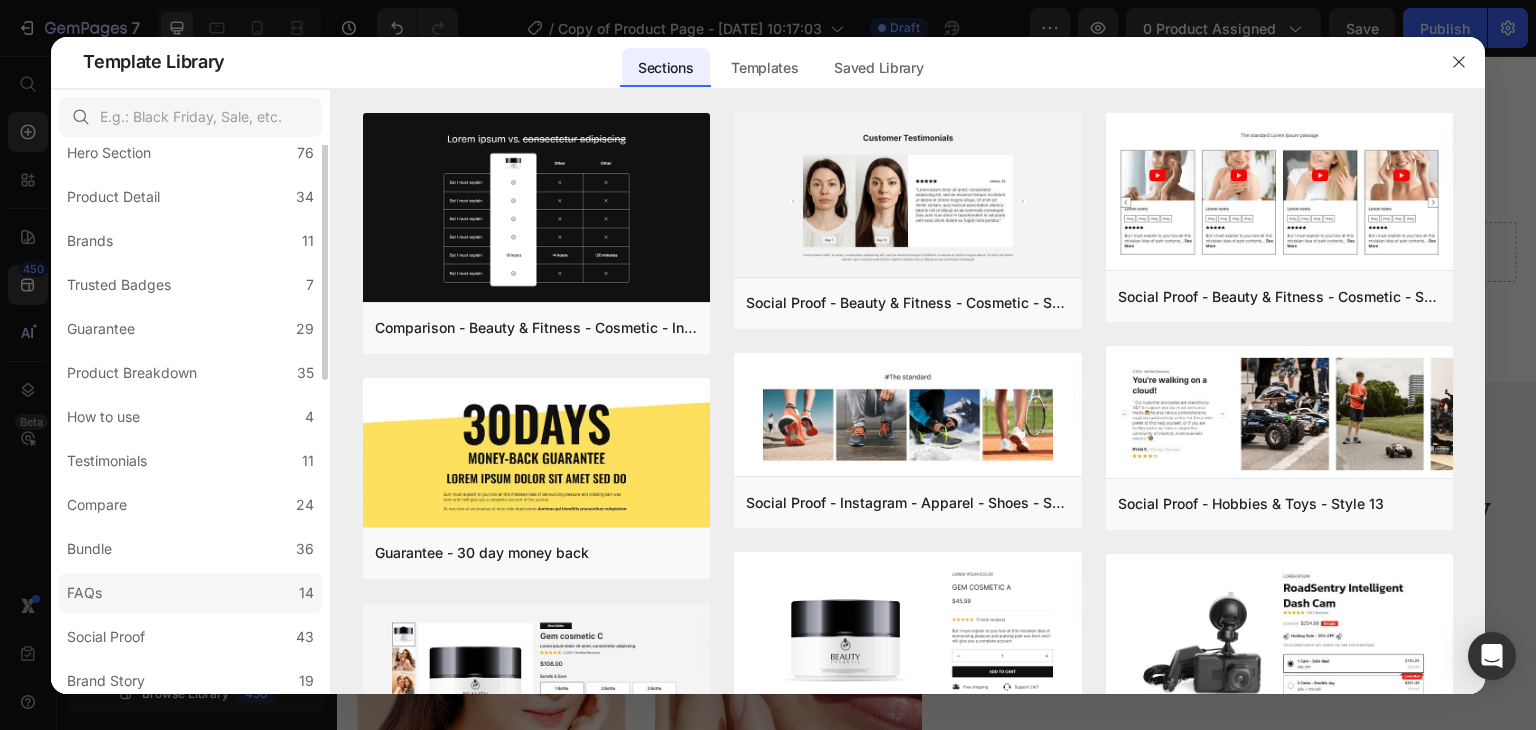 scroll, scrollTop: 0, scrollLeft: 0, axis: both 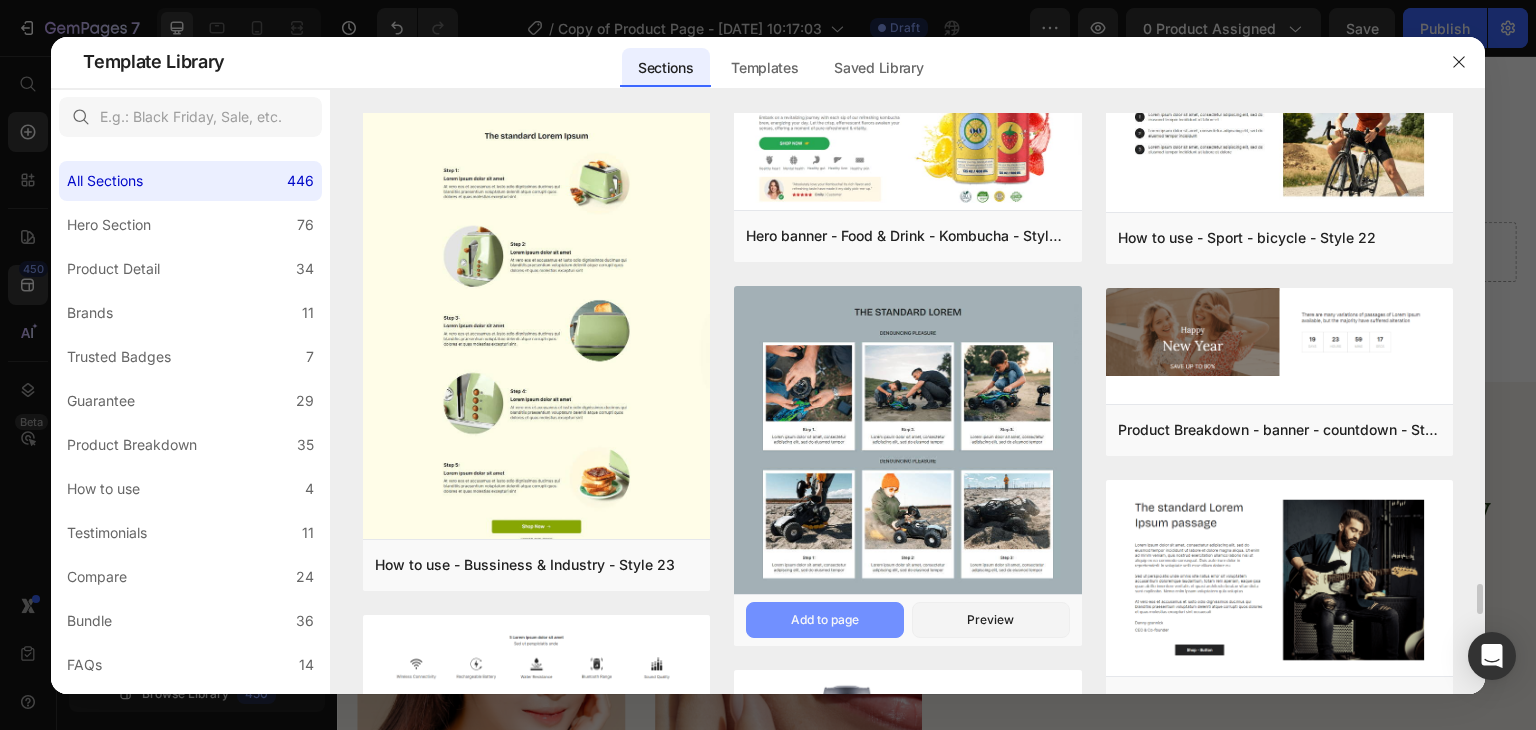 click on "Add to page" at bounding box center (825, 620) 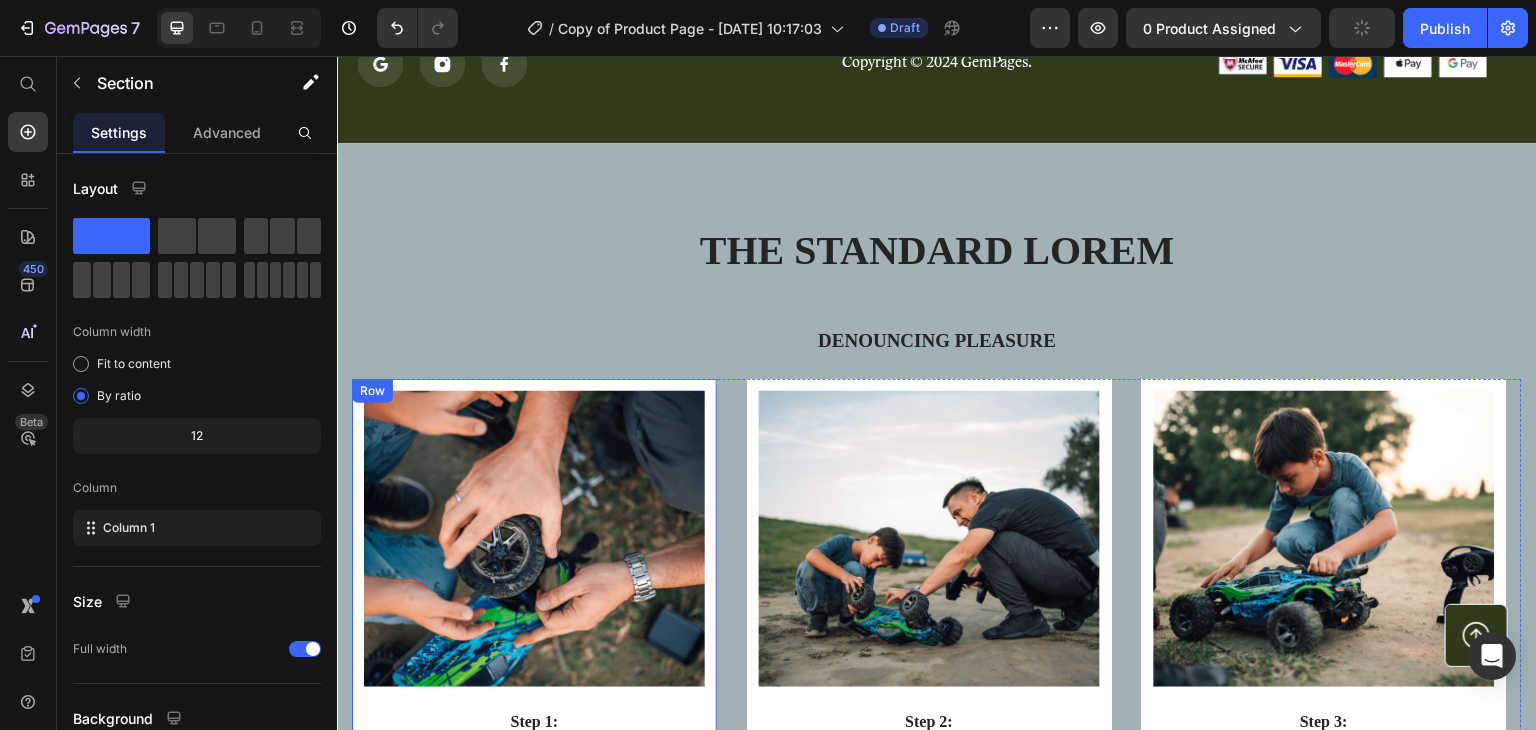 scroll, scrollTop: 5861, scrollLeft: 0, axis: vertical 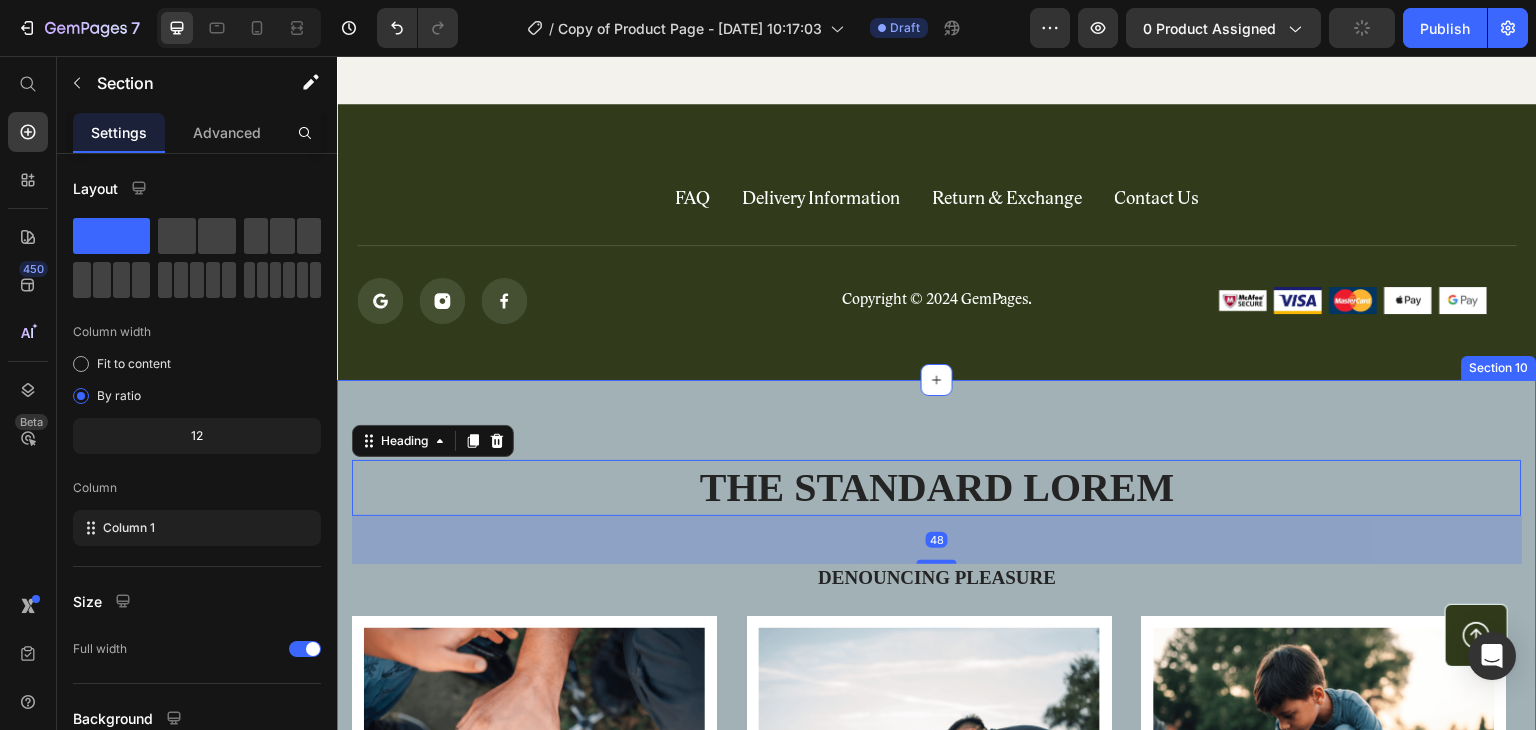 click on "The standard Lorem Heading   48 Denouncing pleasure Text Block Row Image Step 1: Text Block Lorem ipsum dolor sit amet, consectetur adipiscing elit, sed do eiusmod tempor Text Block Row Image Step 2: Text Block Lorem ipsum dolor sit amet, consectetur adipiscing elit, sed do eiusmod tempor Text Block Row Image Step 3: Text Block Lorem ipsum dolor sit amet, consectetur adipiscing elit, sed do eiusmod tempor Text Block Row Carousel Denouncing pleasure Text Block Row Image Step 1: Text Block Lorem ipsum dolor sit amet, consectetur adipiscing elit, sed do eiusmod tempor Text Block Row Image Step 2: Text Block Lorem ipsum dolor sit amet, consectetur adipiscing elit, sed do eiusmod tempor Text Block Row Image Step 3: Text Block Lorem ipsum dolor sit amet, consectetur adipiscing elit, sed do eiusmod tempor Text Block Row Carousel Section 10" at bounding box center (937, 1014) 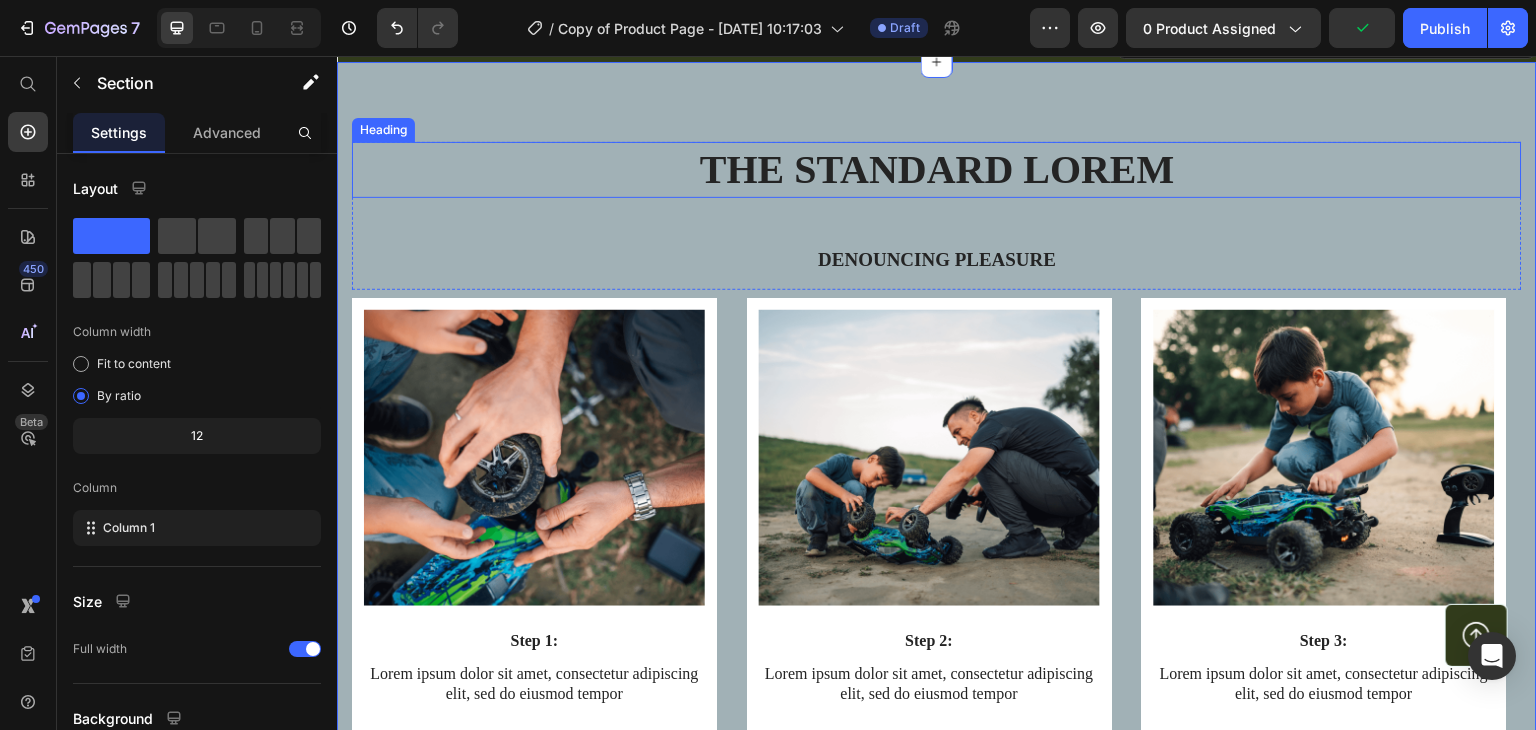 scroll, scrollTop: 6032, scrollLeft: 0, axis: vertical 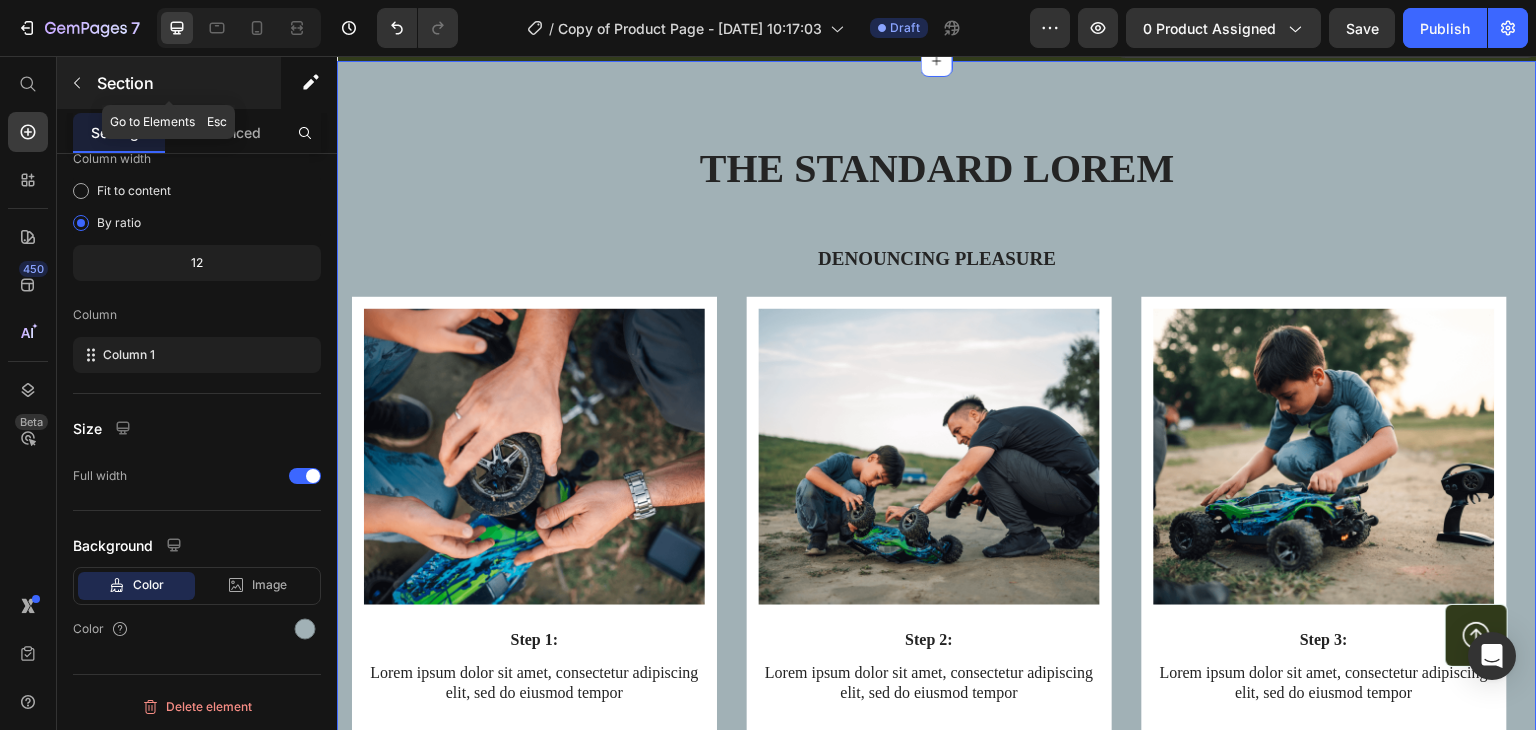 click 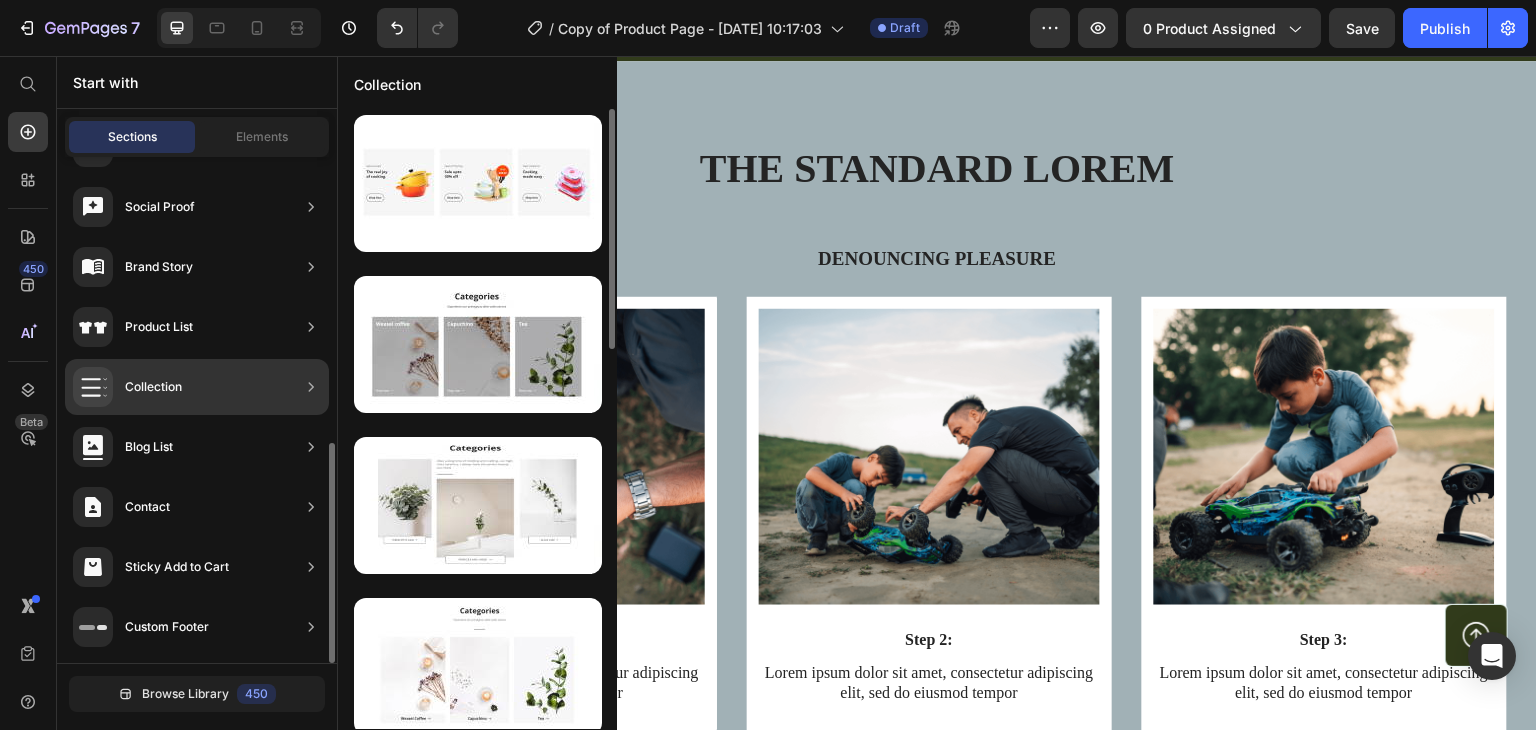 scroll, scrollTop: 0, scrollLeft: 0, axis: both 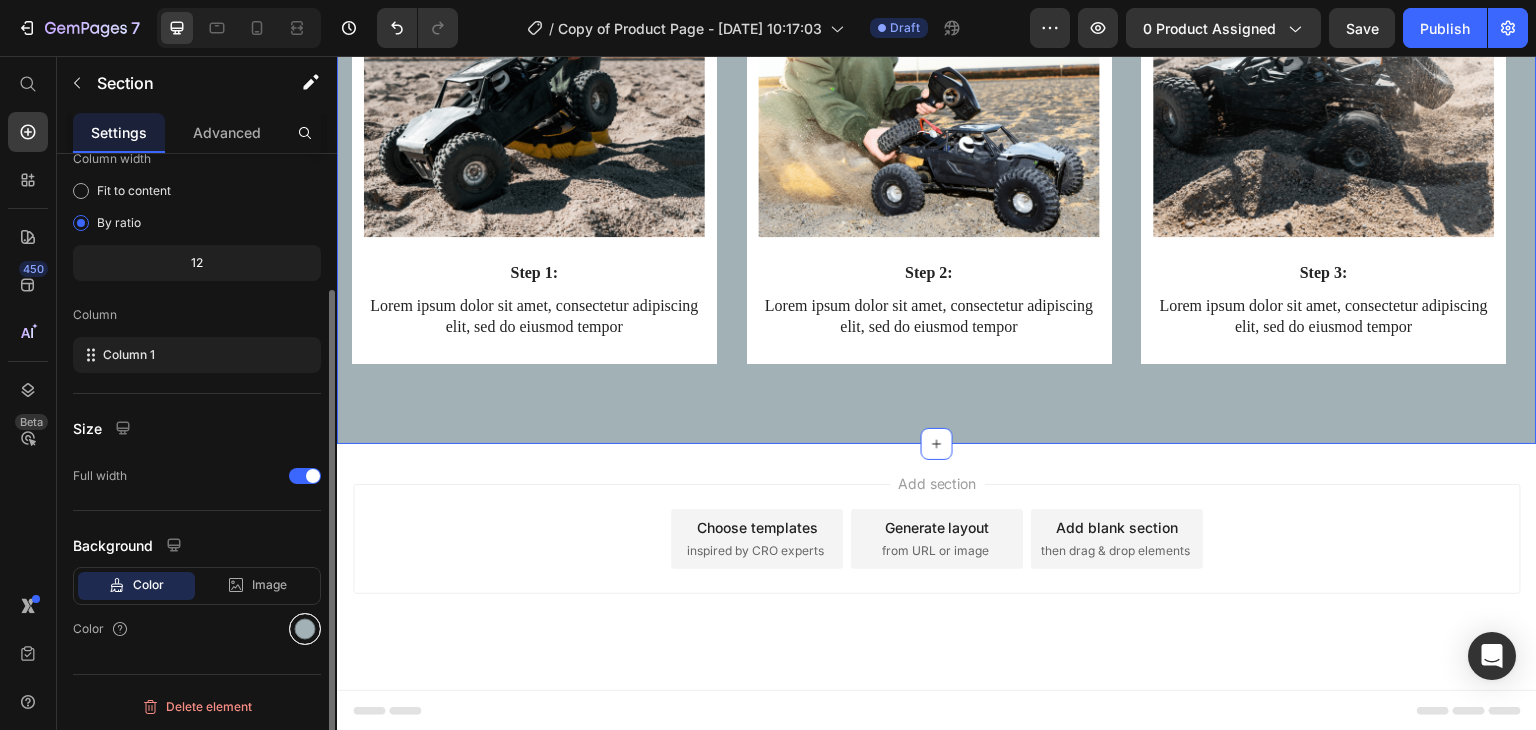 click at bounding box center [305, 629] 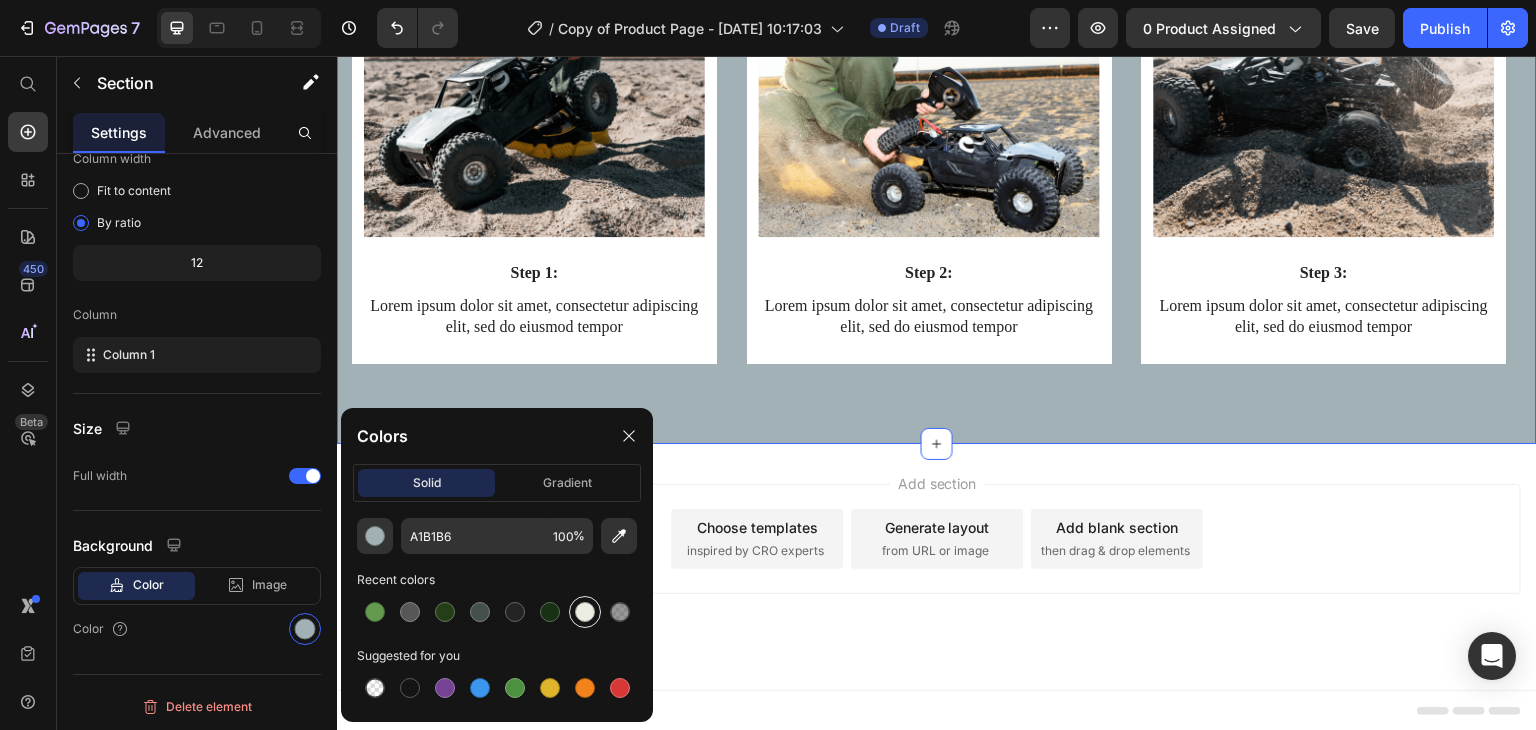 click at bounding box center (585, 612) 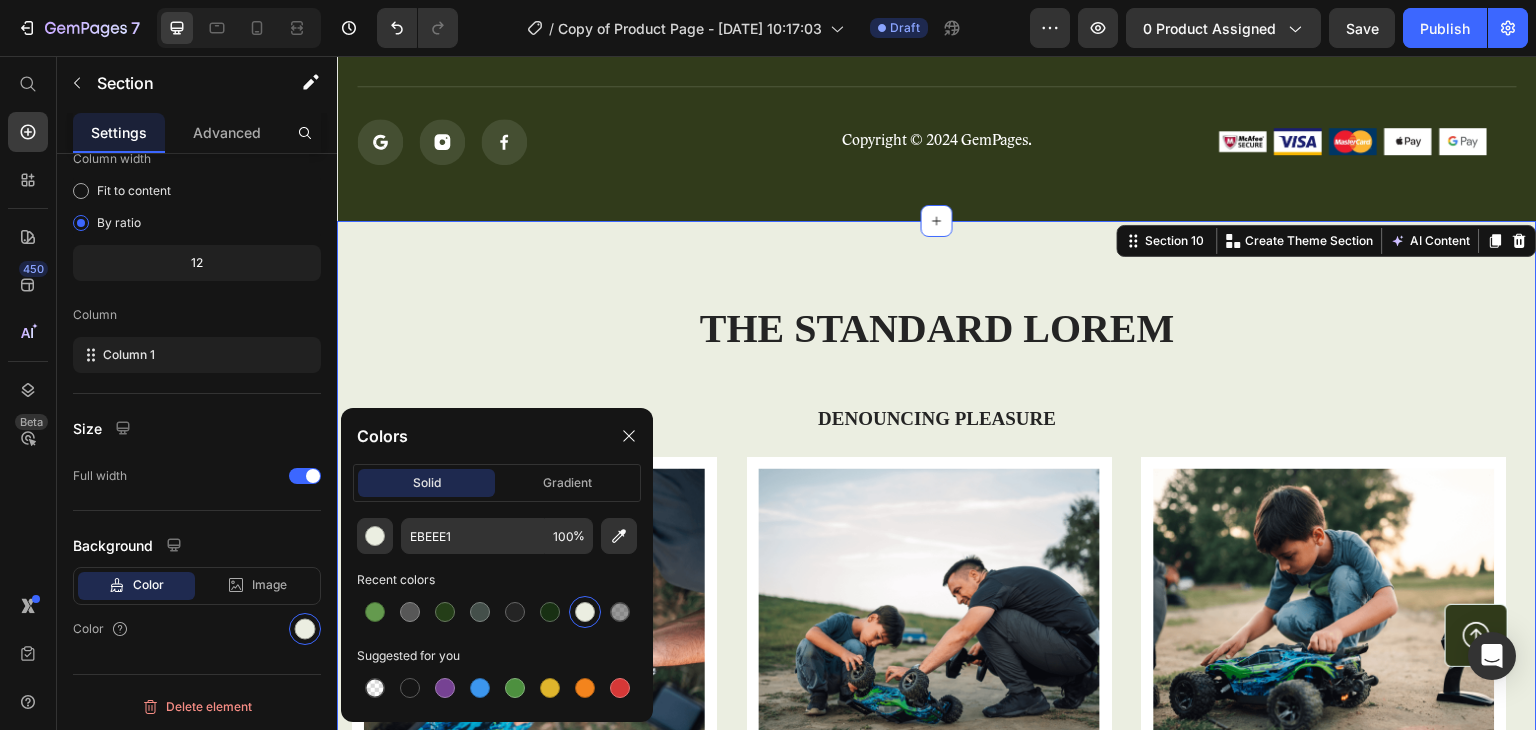 scroll, scrollTop: 5740, scrollLeft: 0, axis: vertical 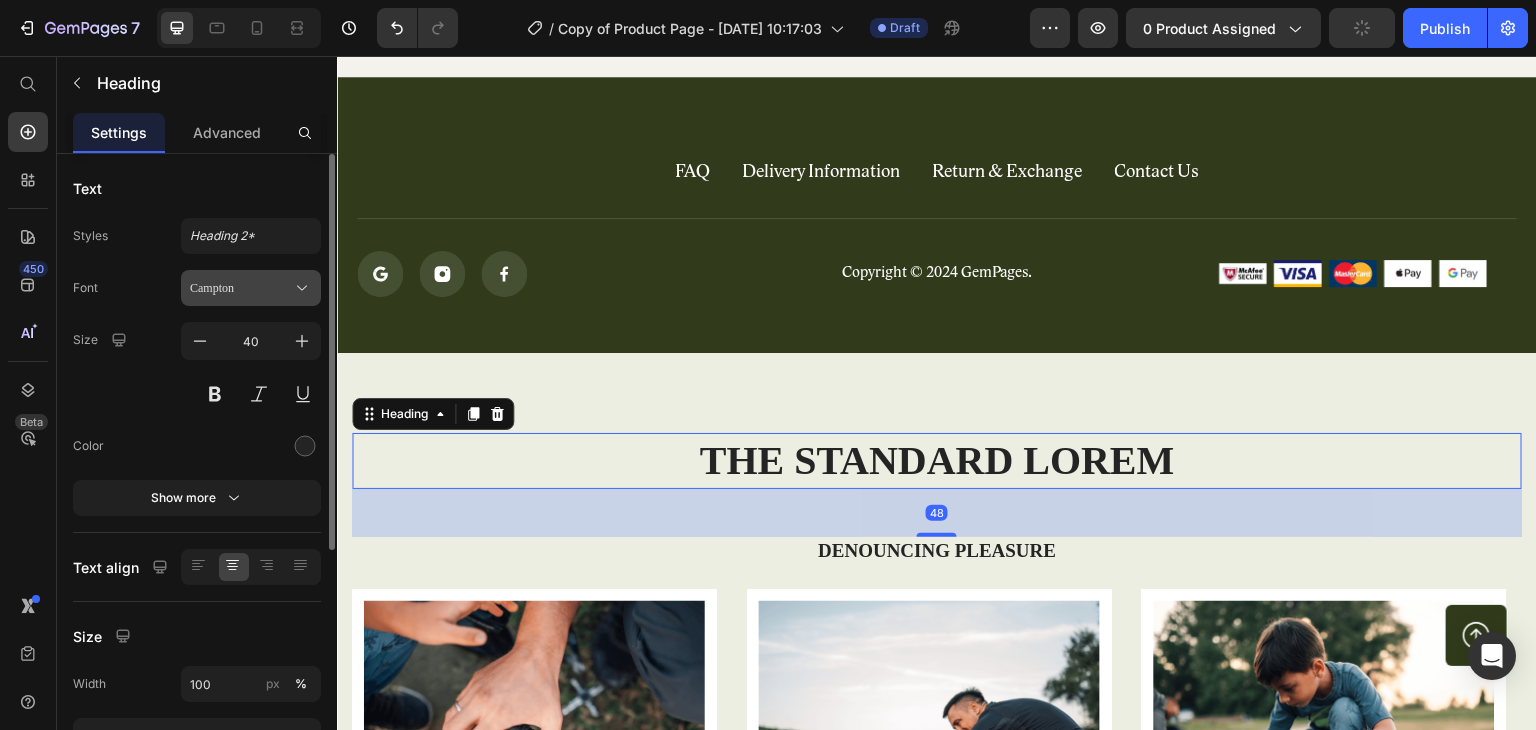 click on "Campton" at bounding box center [241, 288] 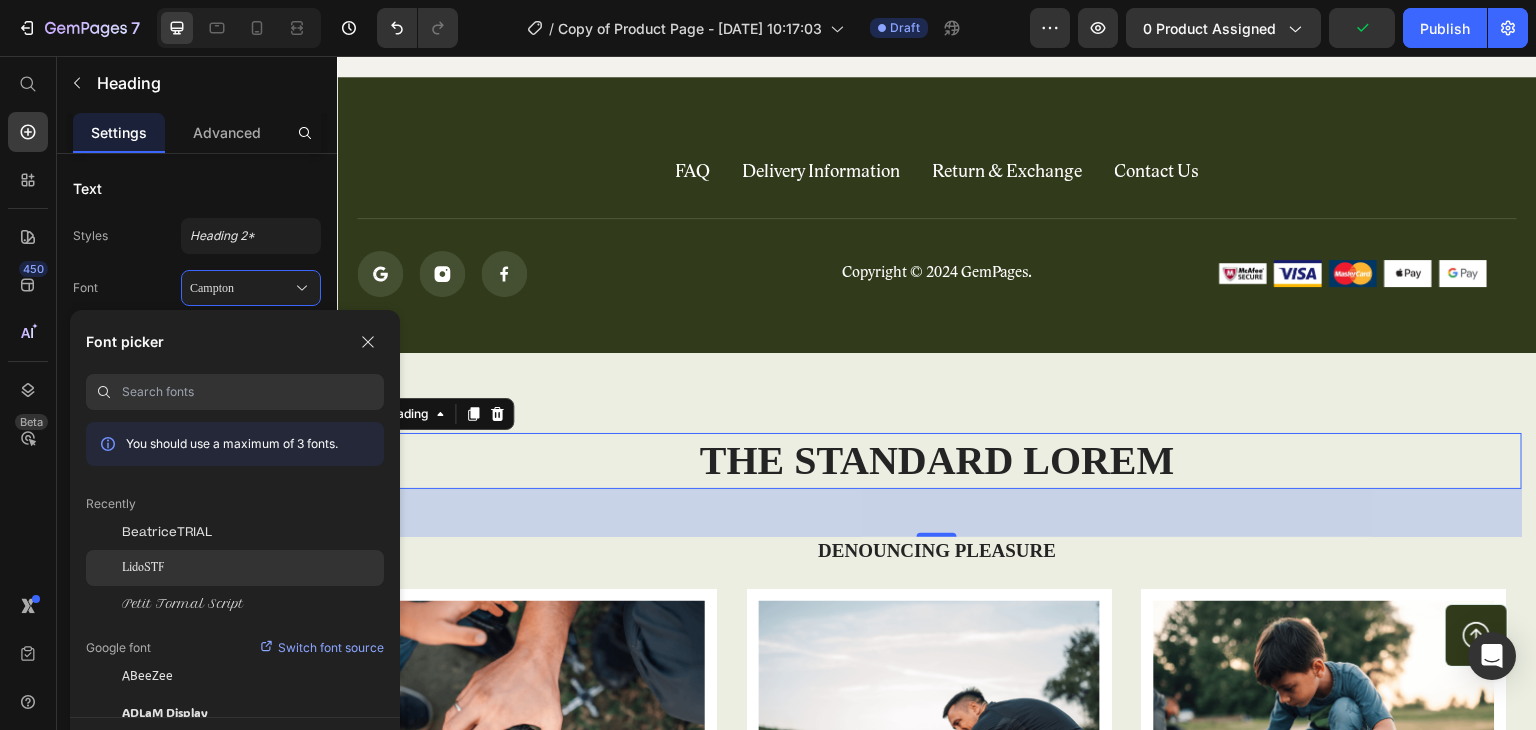click on "LidoSTF" at bounding box center [143, 568] 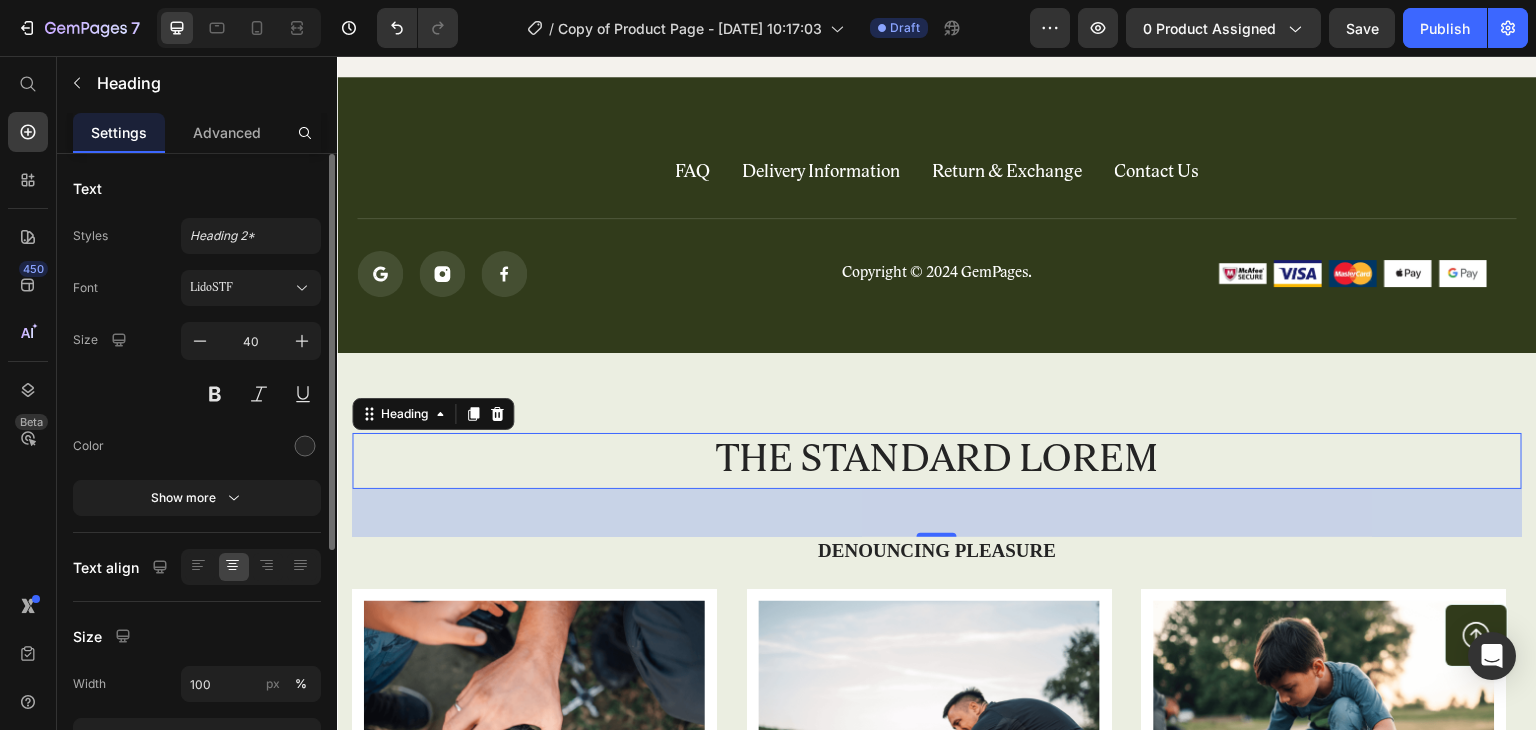 click on "Text" at bounding box center (197, 188) 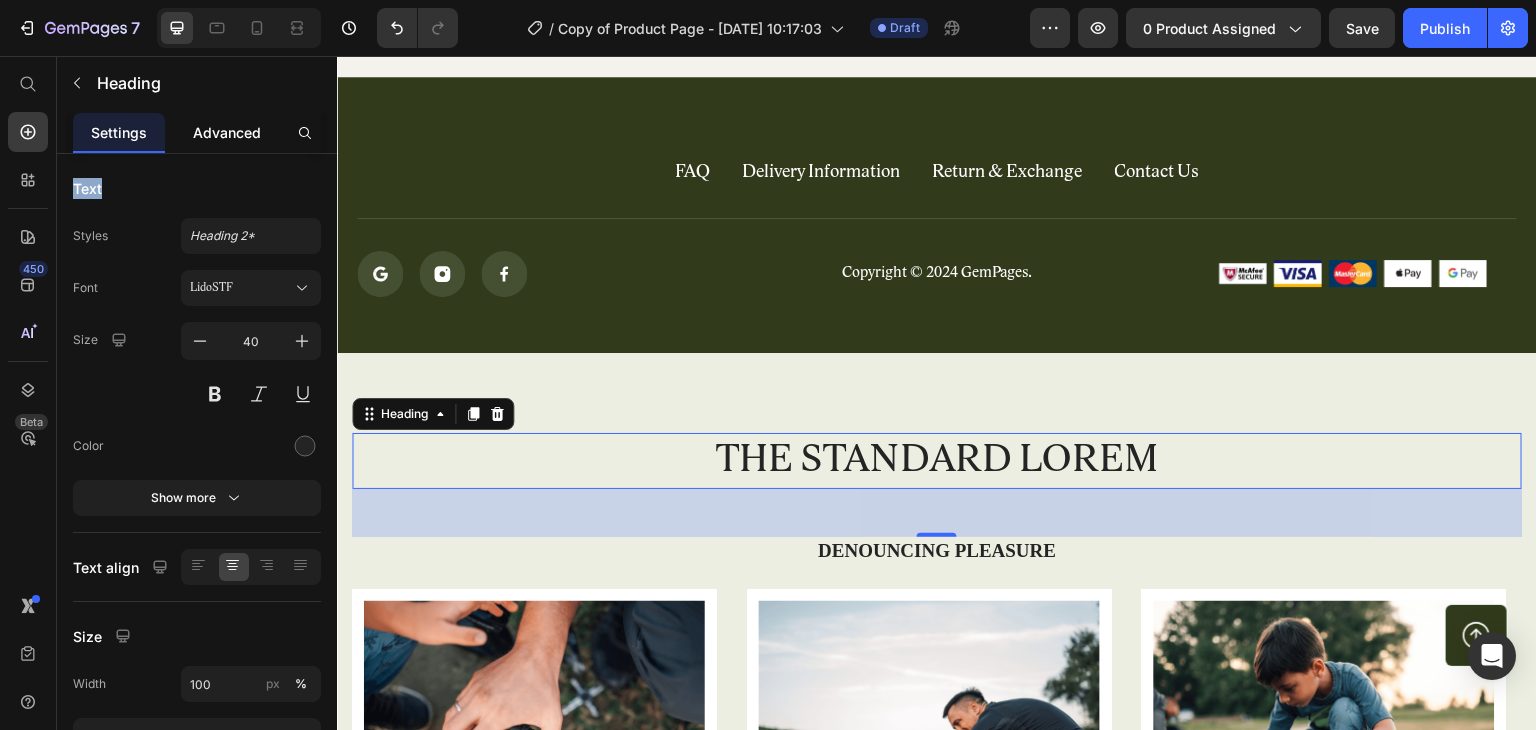drag, startPoint x: 208, startPoint y: 184, endPoint x: 232, endPoint y: 131, distance: 58.18075 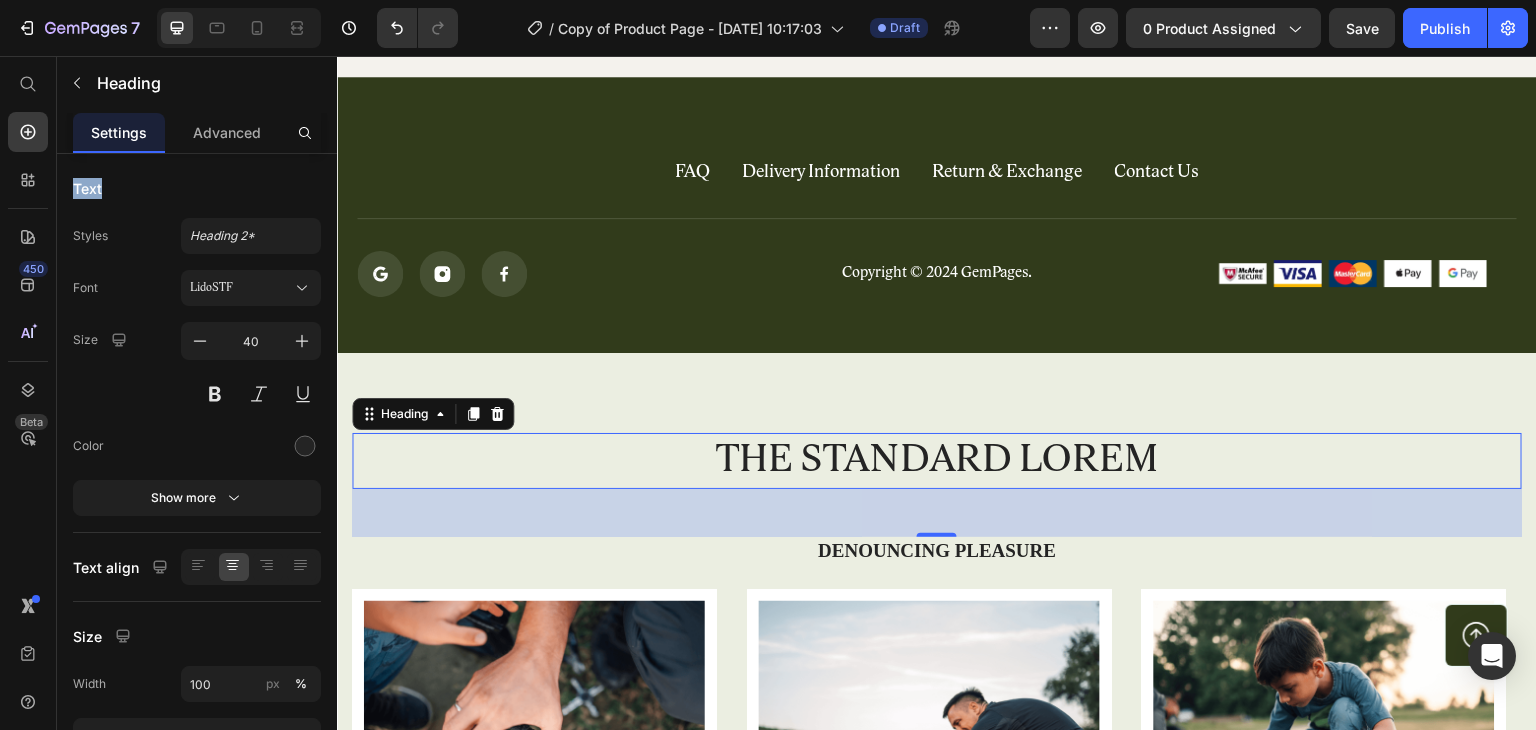 scroll, scrollTop: 5916, scrollLeft: 0, axis: vertical 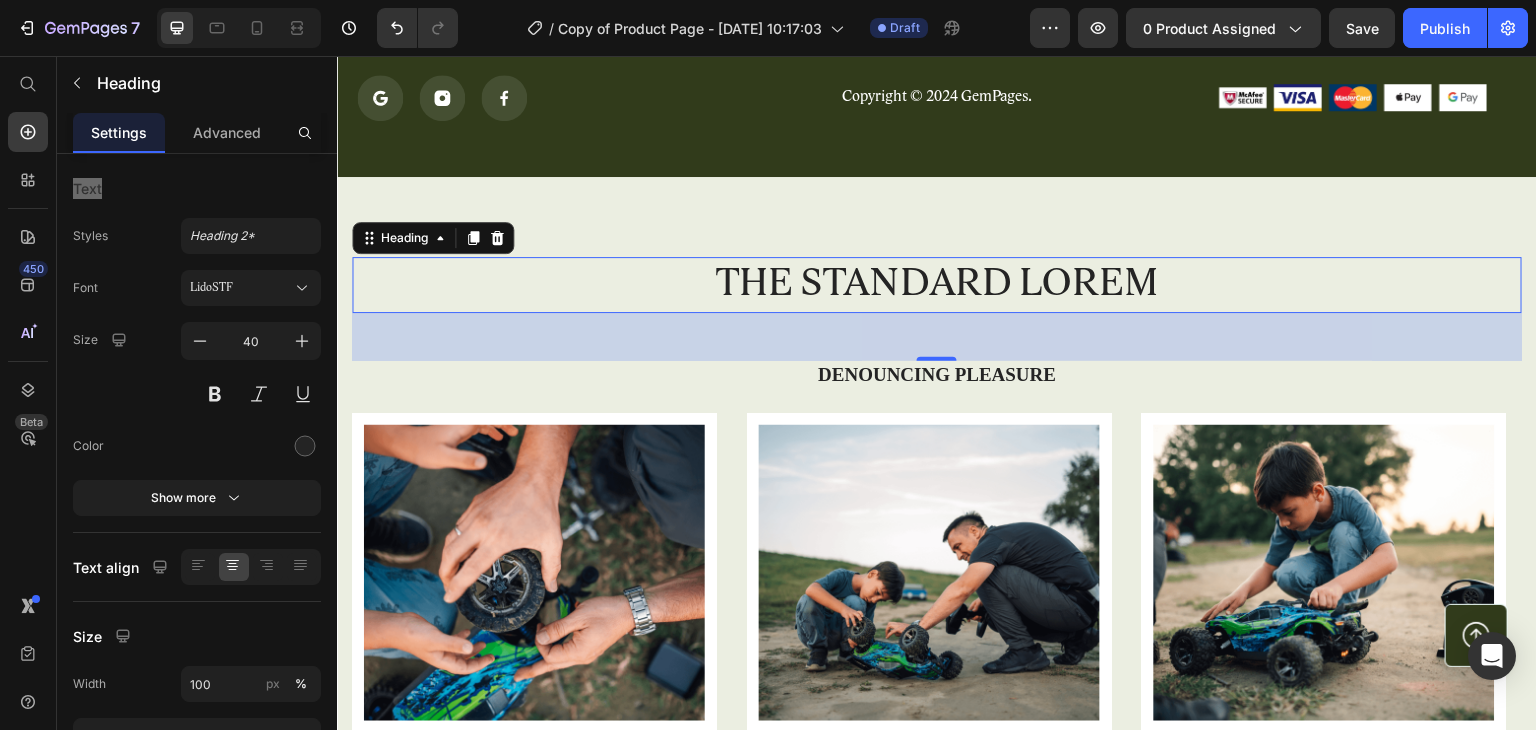 click on "The standard Lorem" at bounding box center [937, 285] 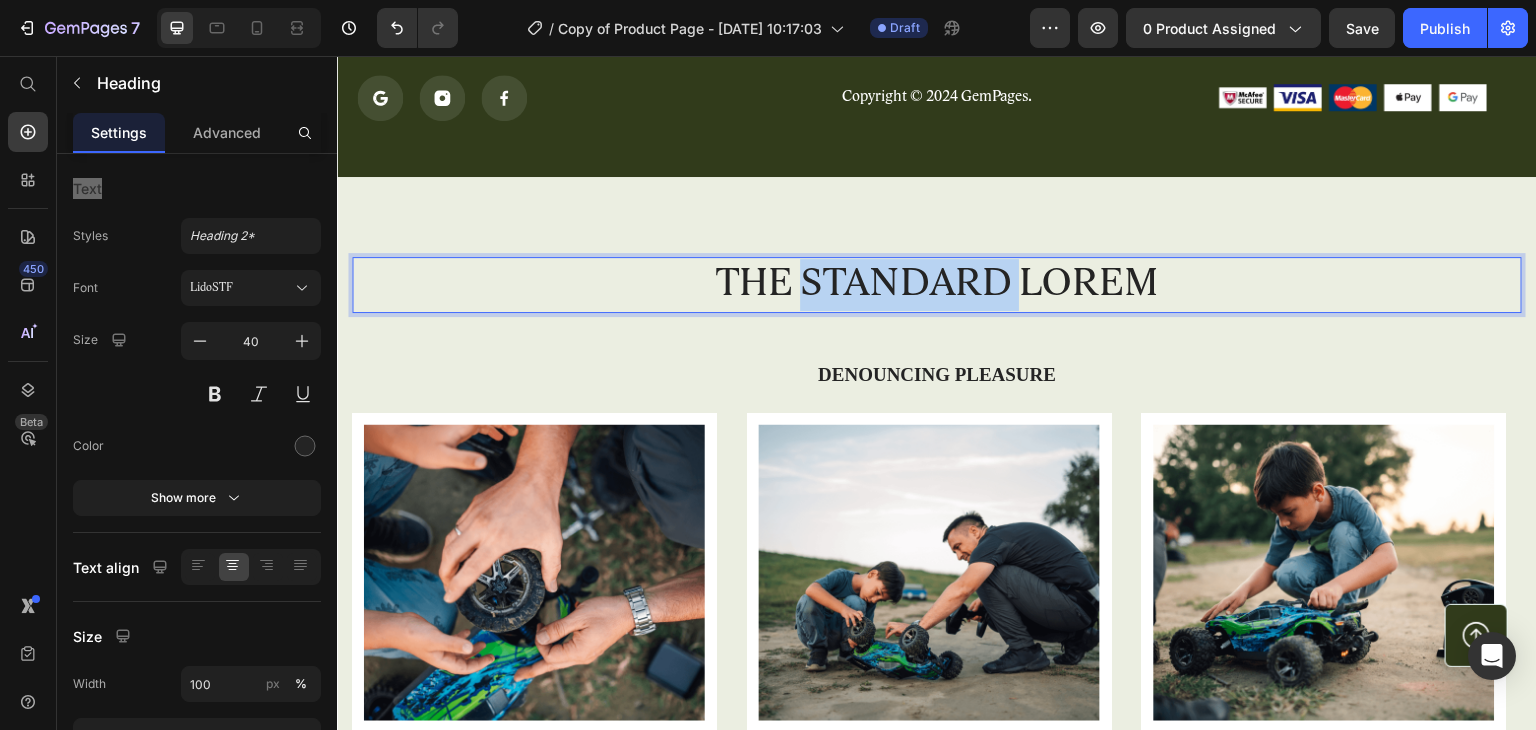 click on "The standard Lorem" at bounding box center (937, 285) 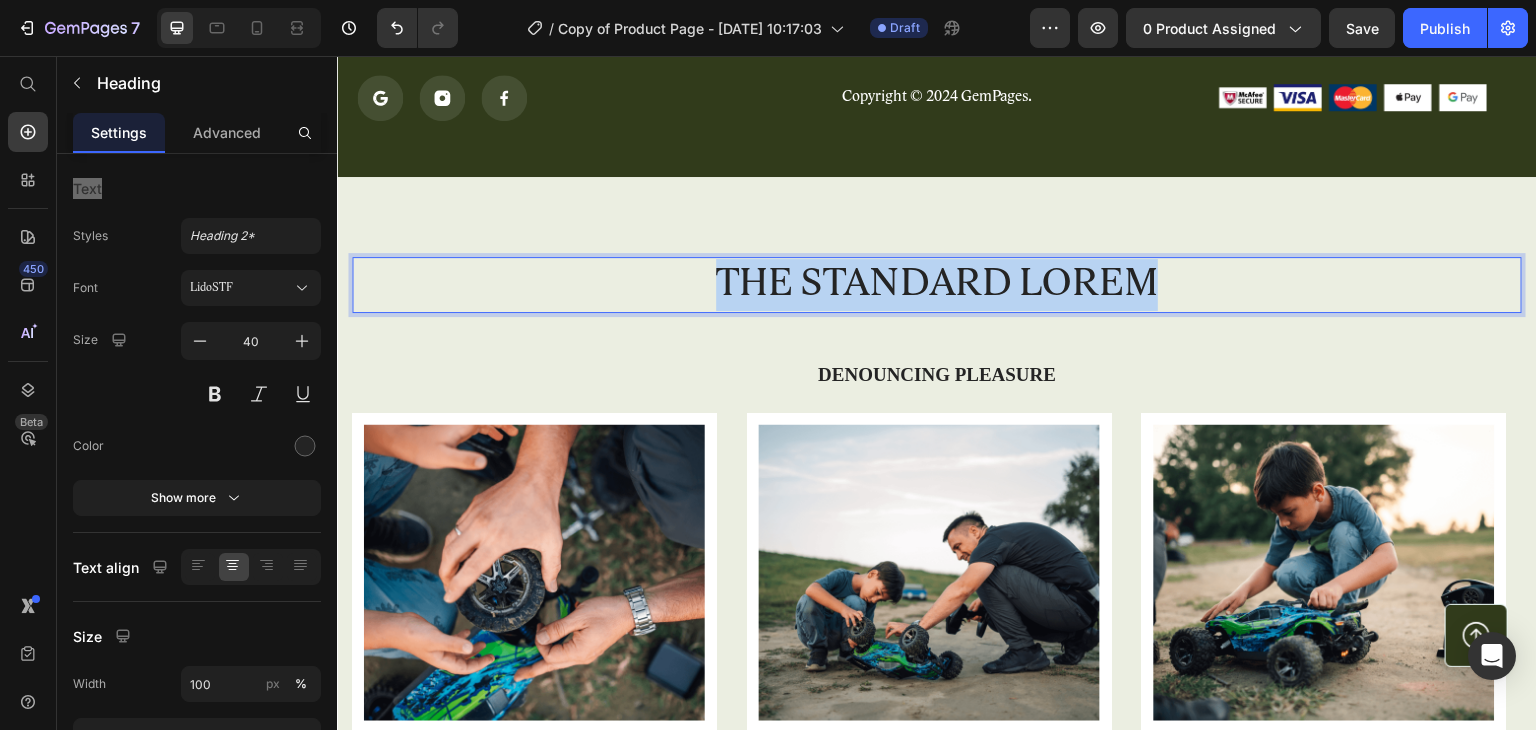 click on "The standard Lorem" at bounding box center [937, 285] 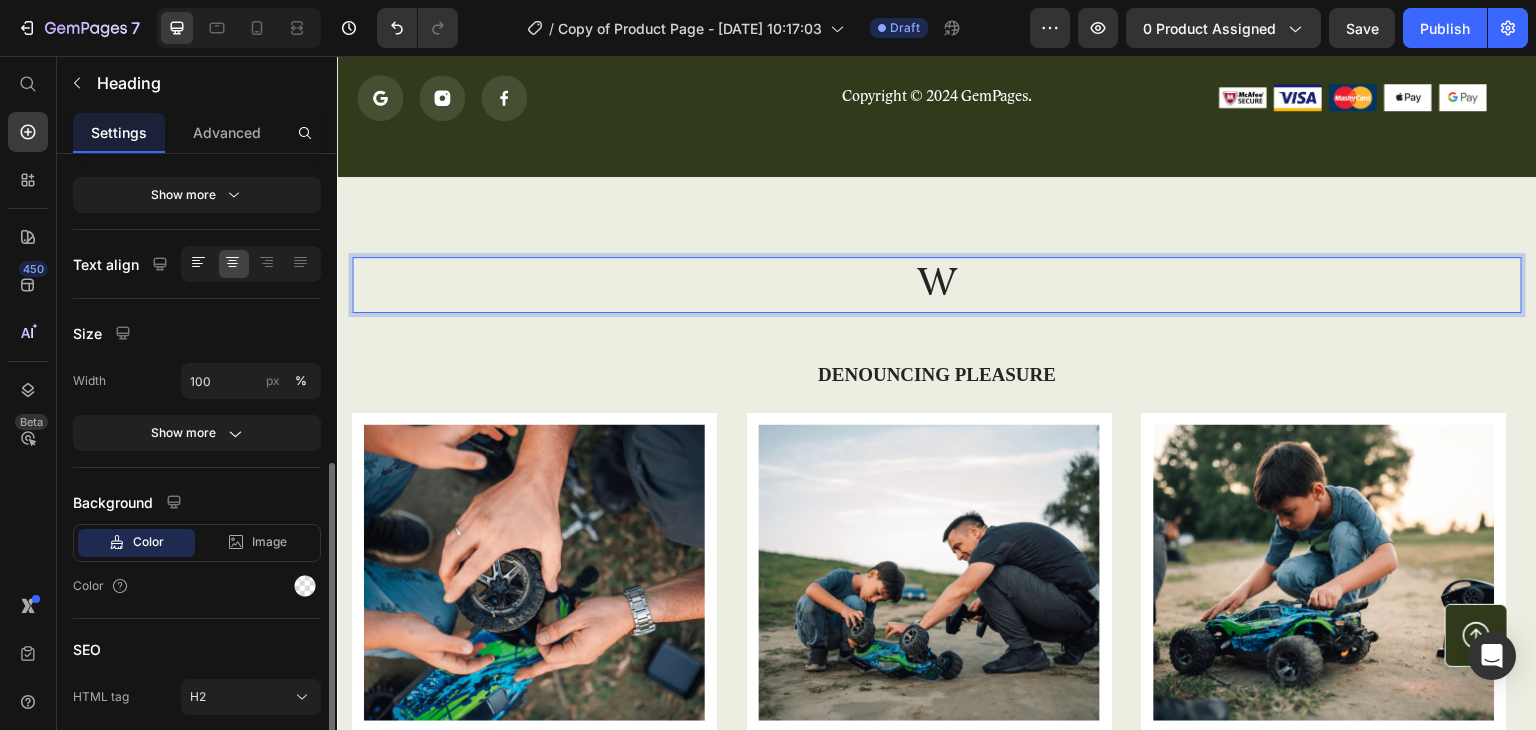 scroll, scrollTop: 376, scrollLeft: 0, axis: vertical 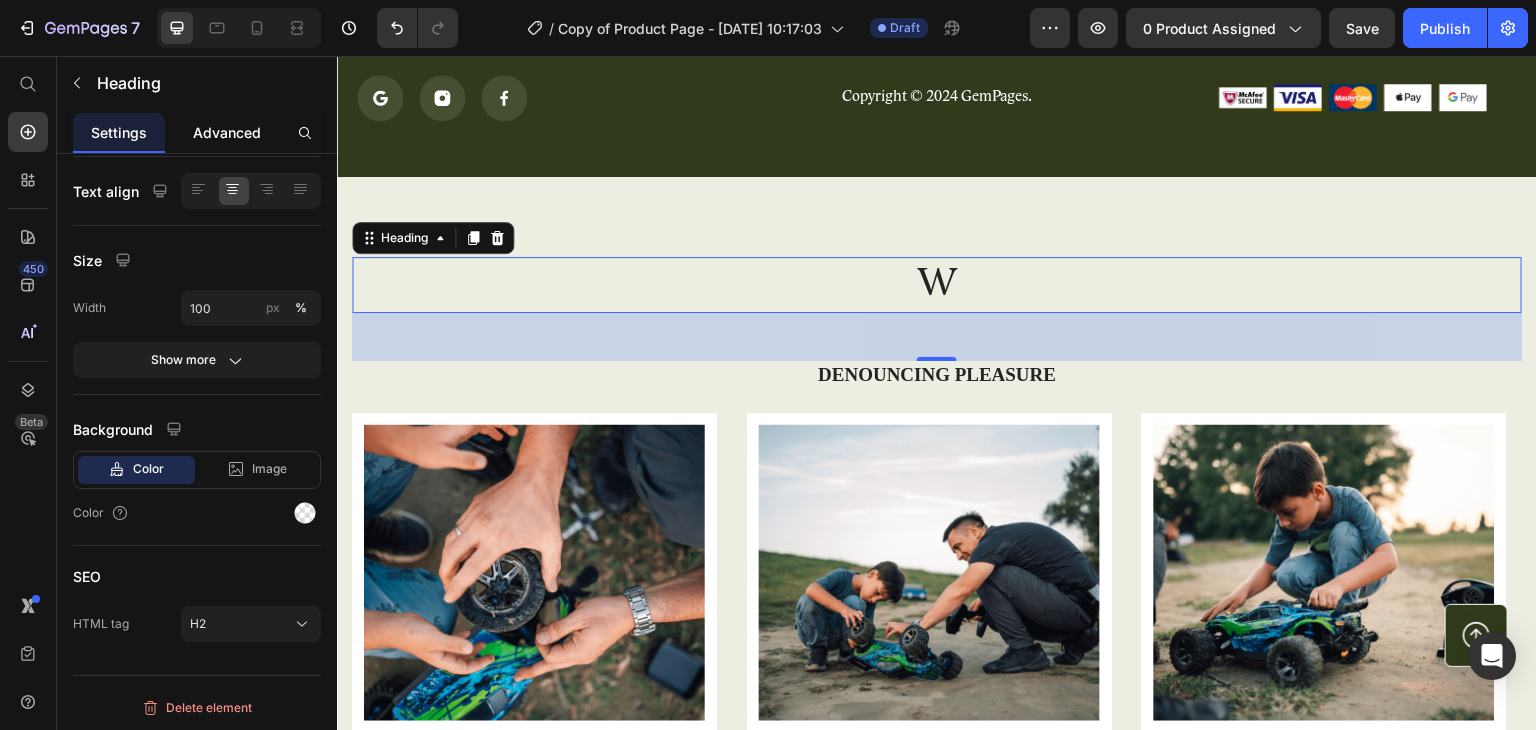 click on "Advanced" 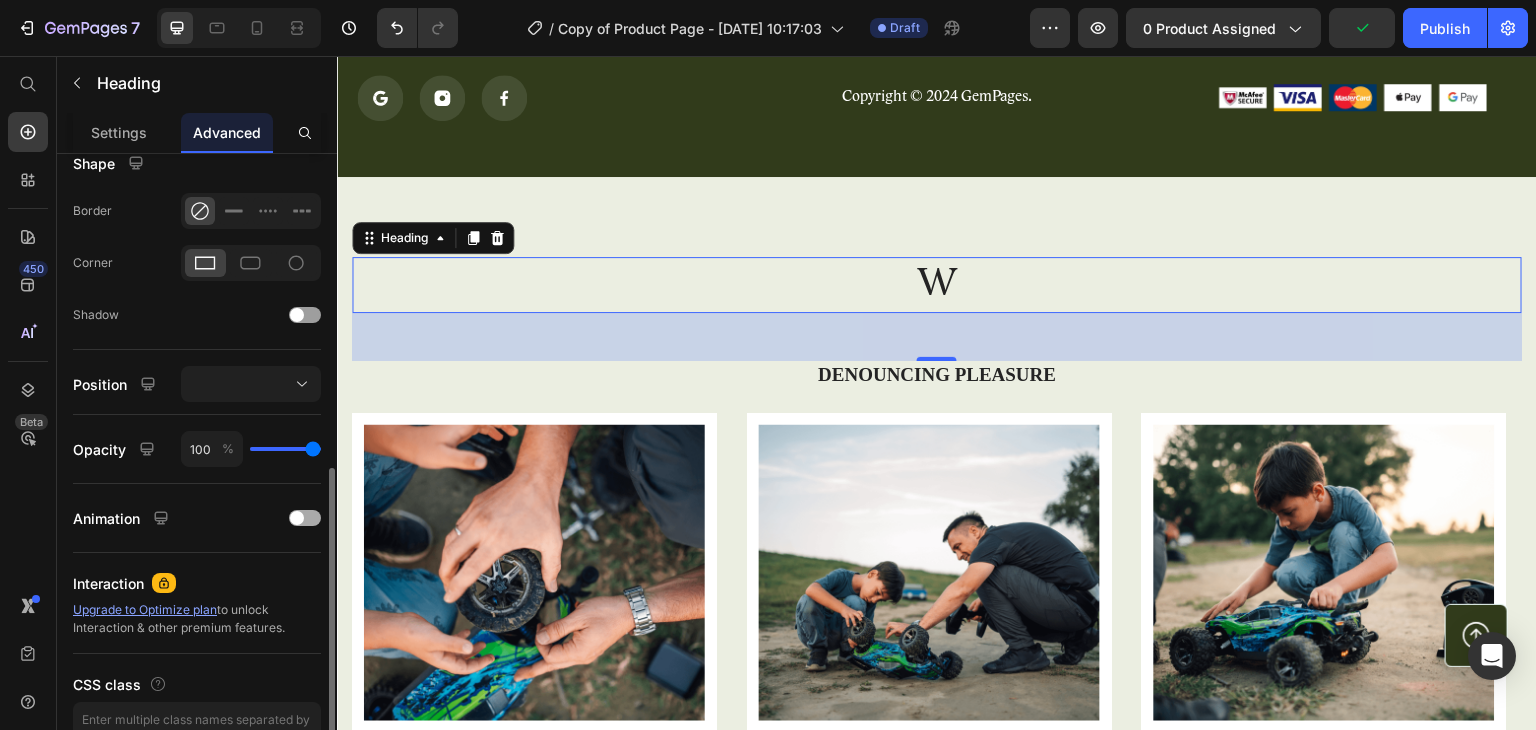 scroll, scrollTop: 634, scrollLeft: 0, axis: vertical 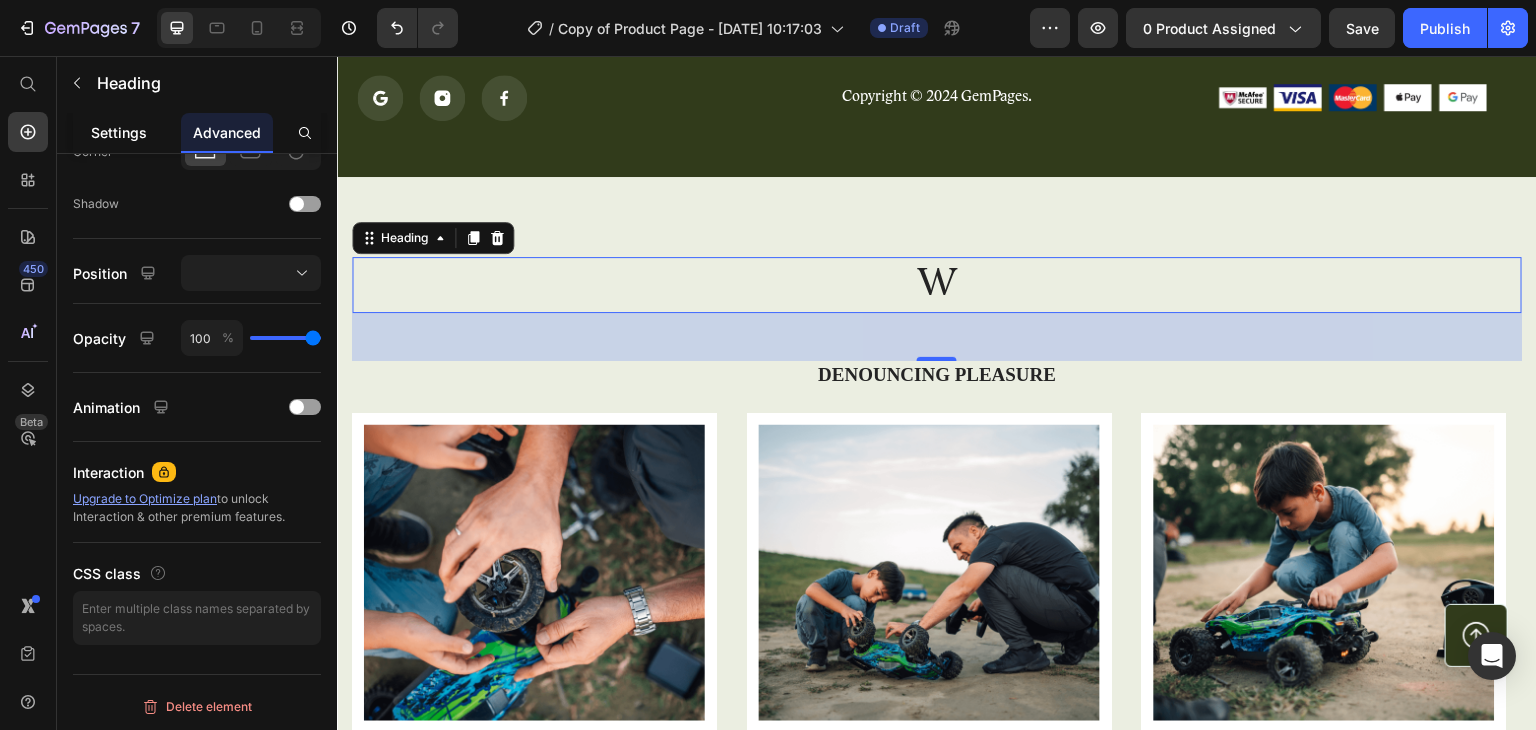 click on "Settings" at bounding box center [119, 132] 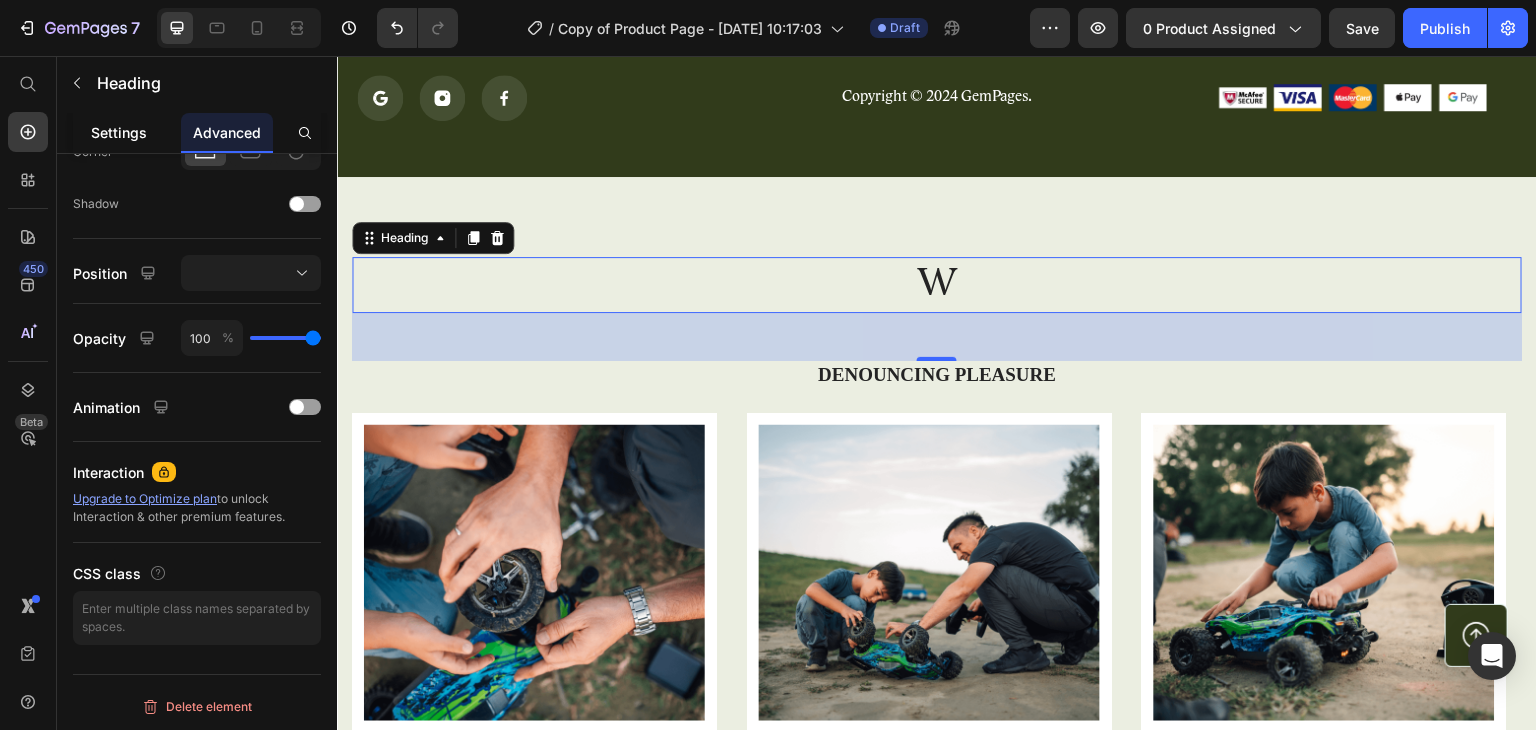 scroll, scrollTop: 0, scrollLeft: 0, axis: both 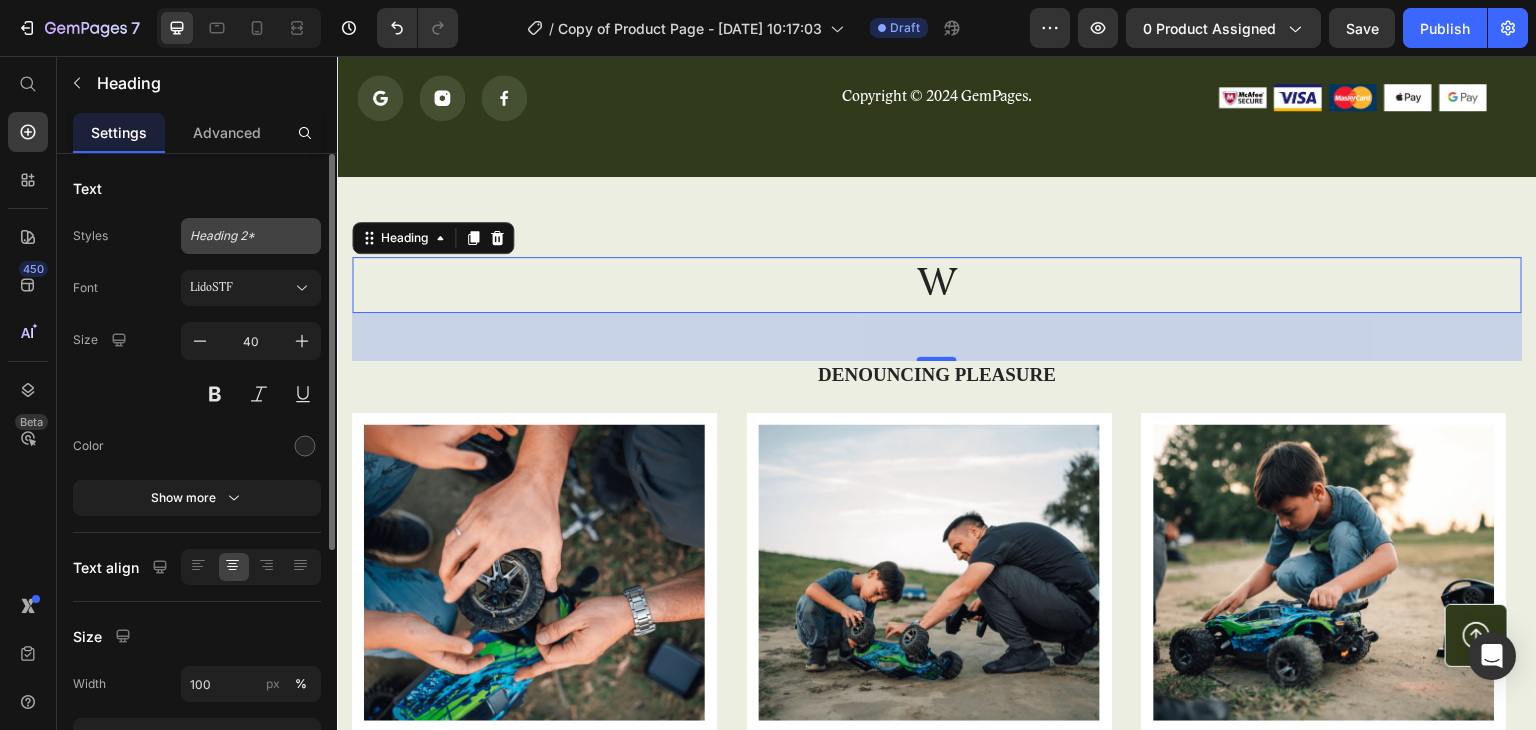 click on "Heading 2*" 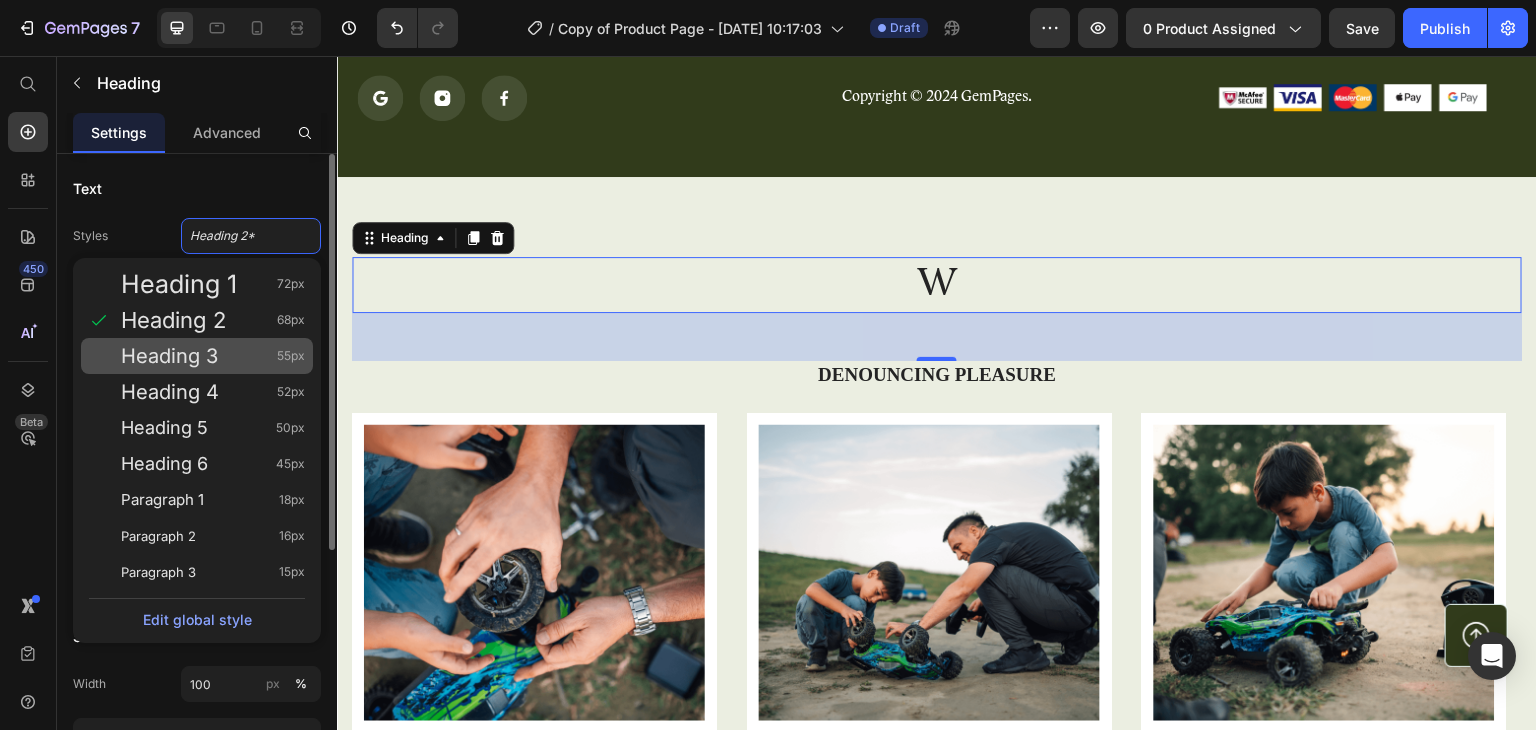 click on "Heading 3" at bounding box center [169, 356] 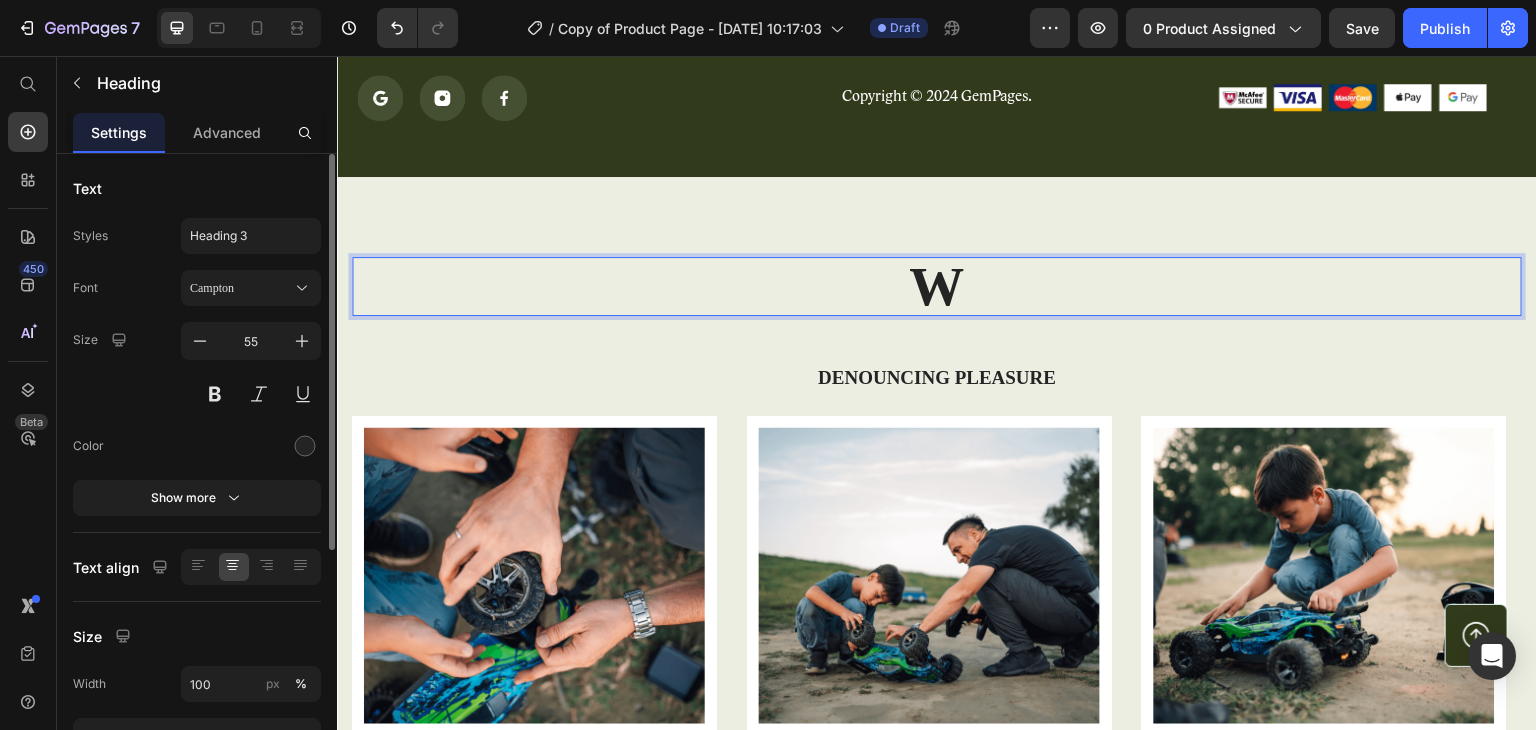 drag, startPoint x: 972, startPoint y: 282, endPoint x: 942, endPoint y: 299, distance: 34.48188 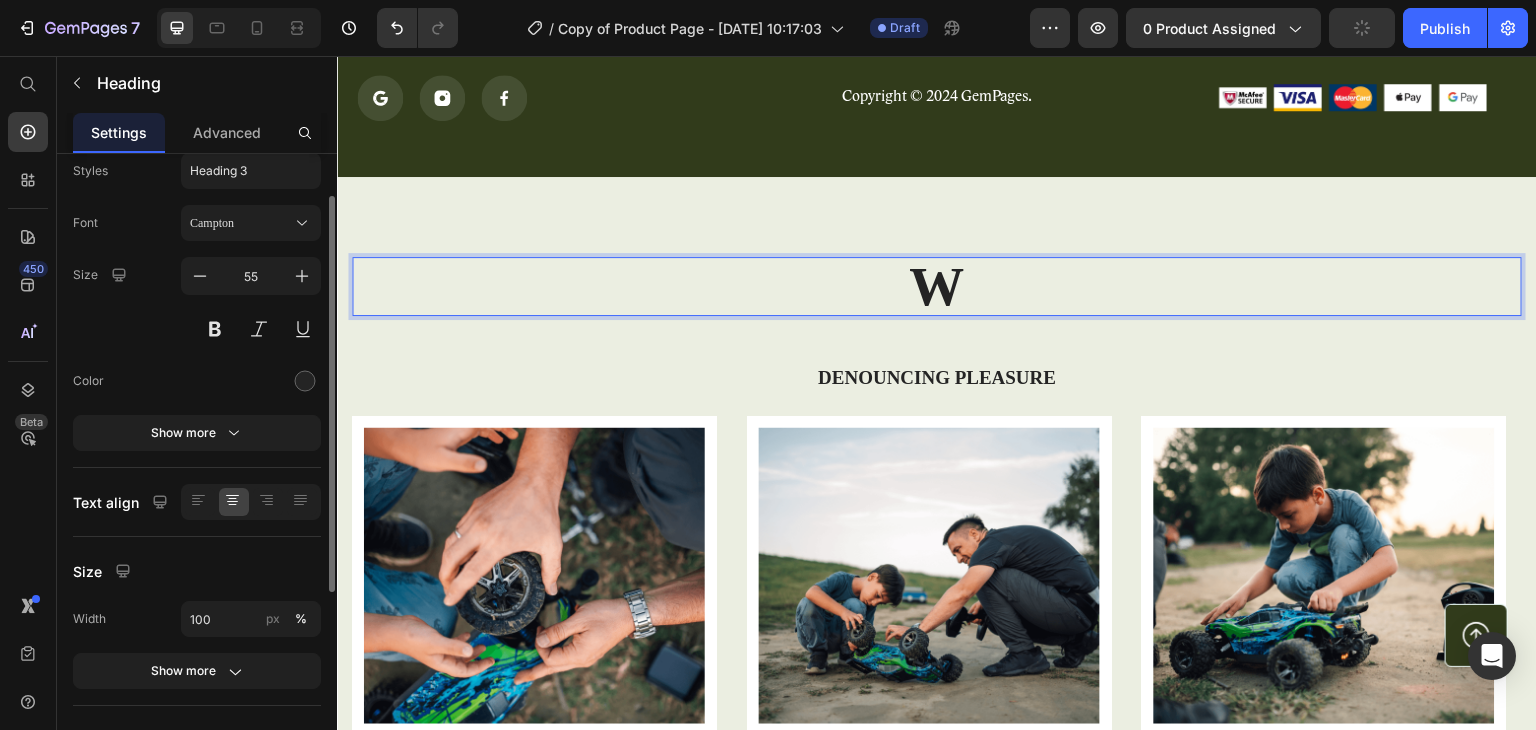 scroll, scrollTop: 66, scrollLeft: 0, axis: vertical 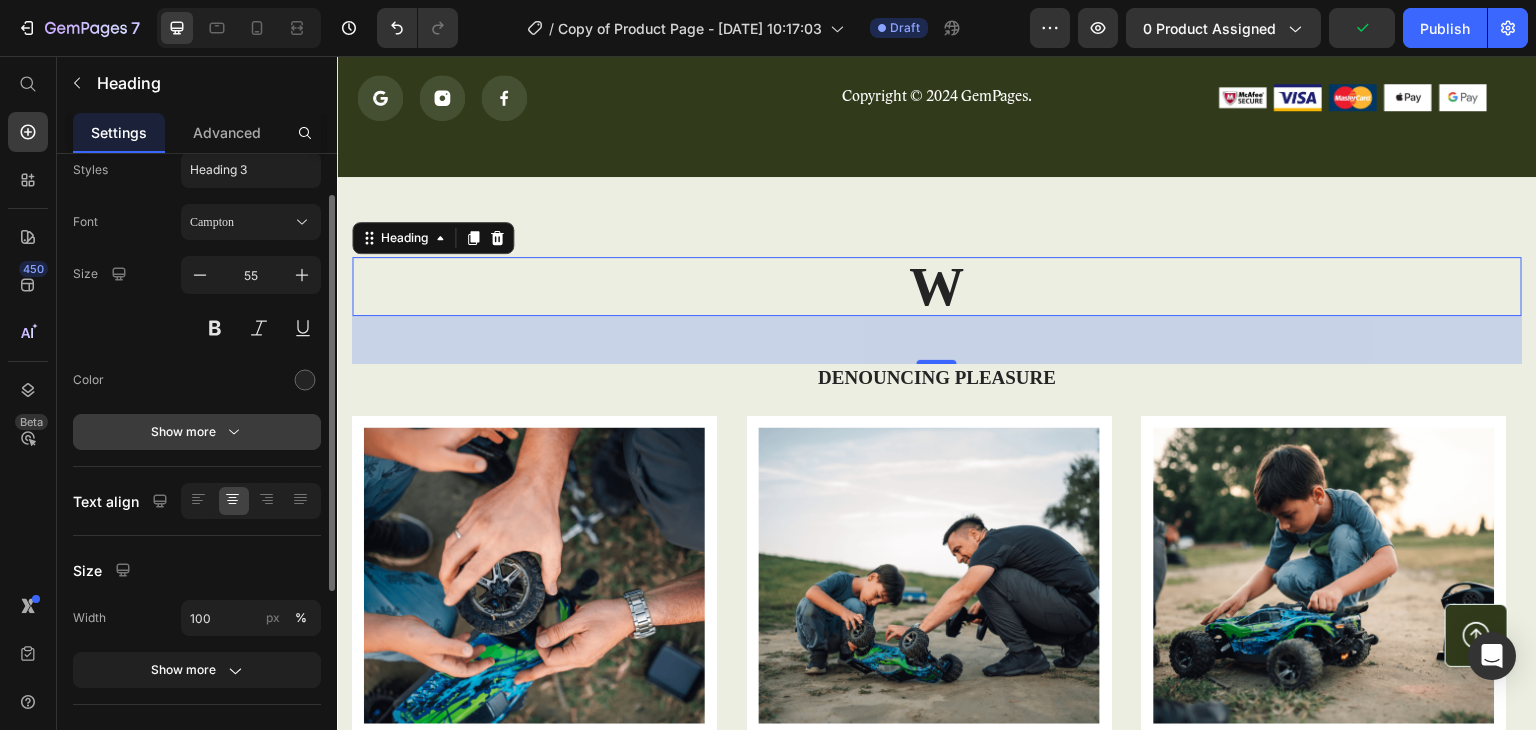 click on "Show more" at bounding box center (197, 432) 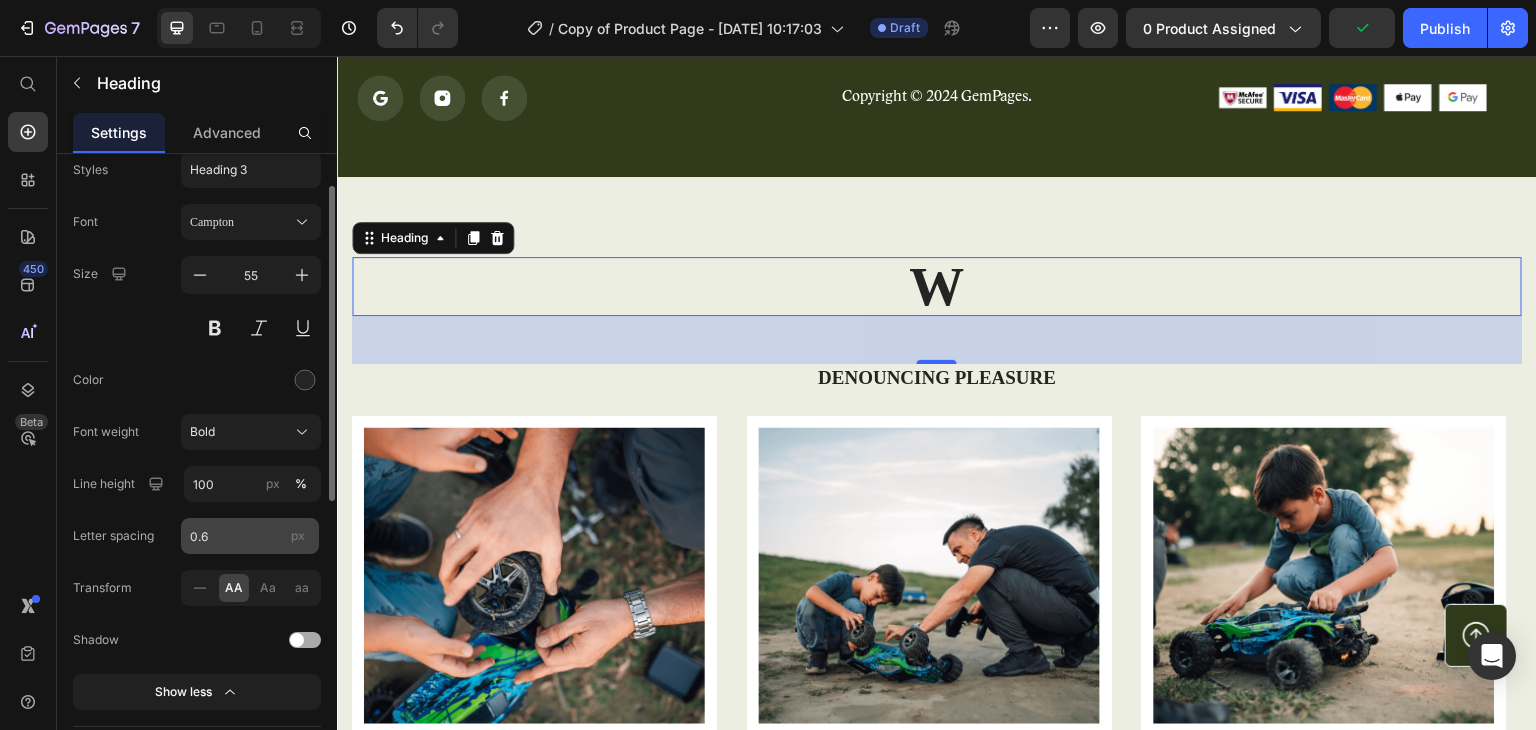 scroll, scrollTop: 183, scrollLeft: 0, axis: vertical 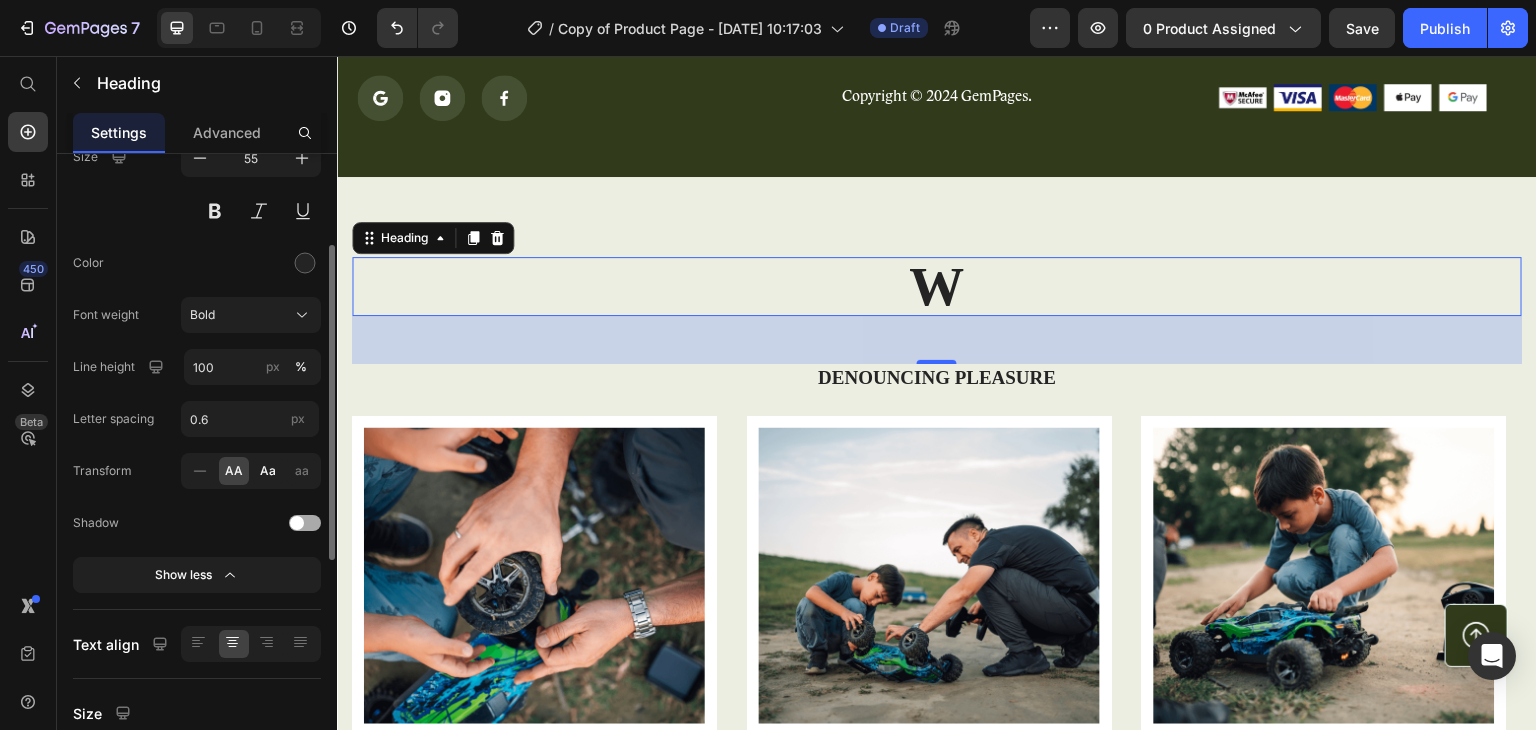 click on "Aa" 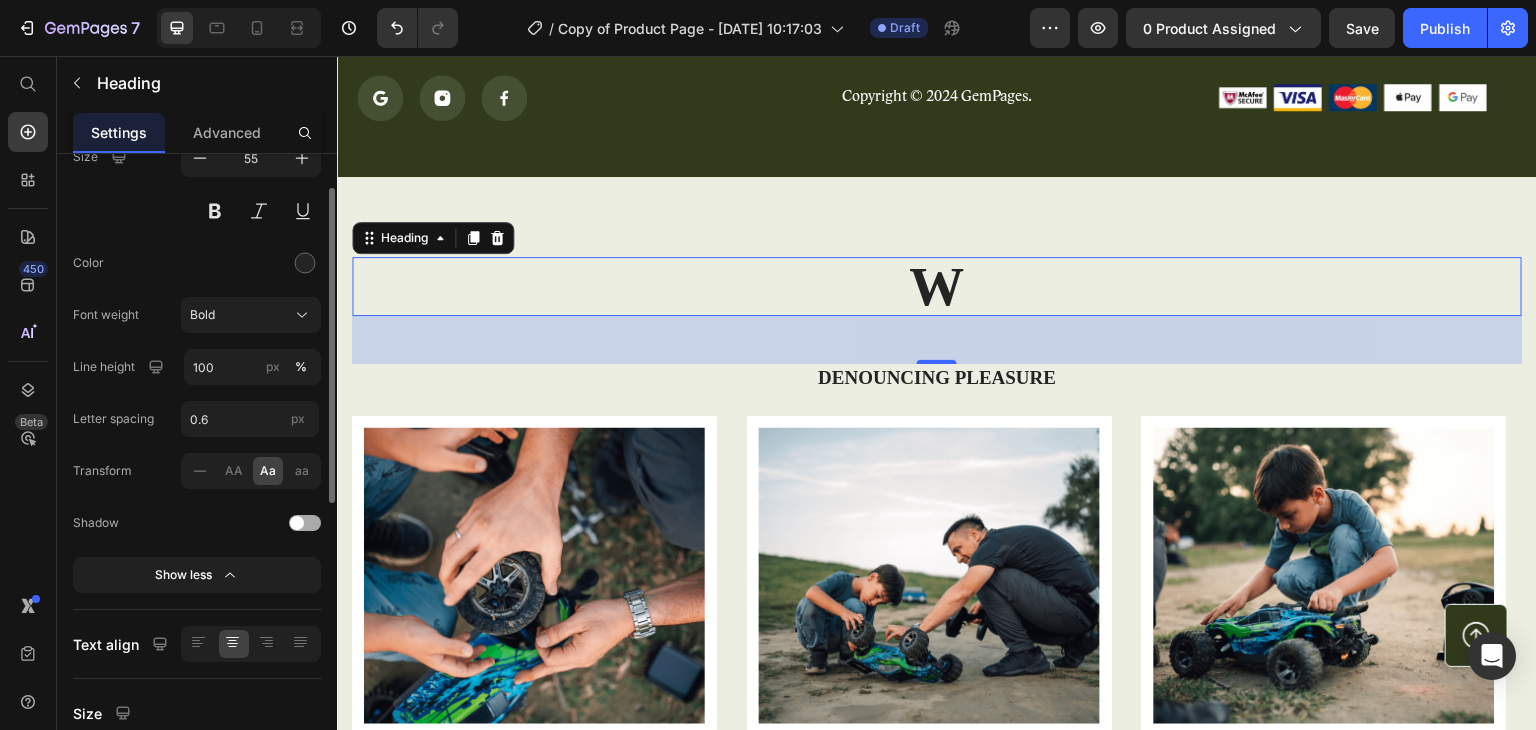 scroll, scrollTop: 0, scrollLeft: 0, axis: both 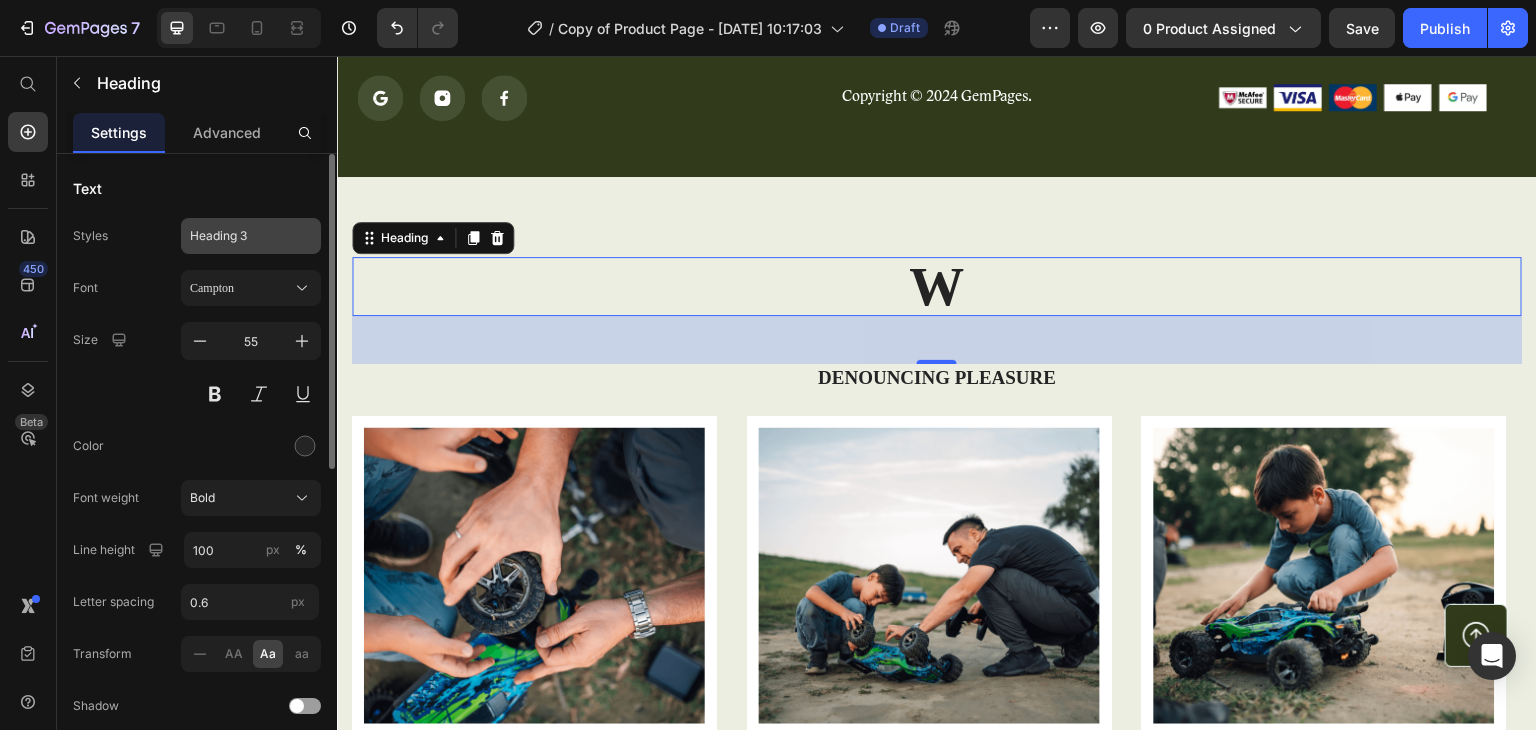 click on "Heading 3" 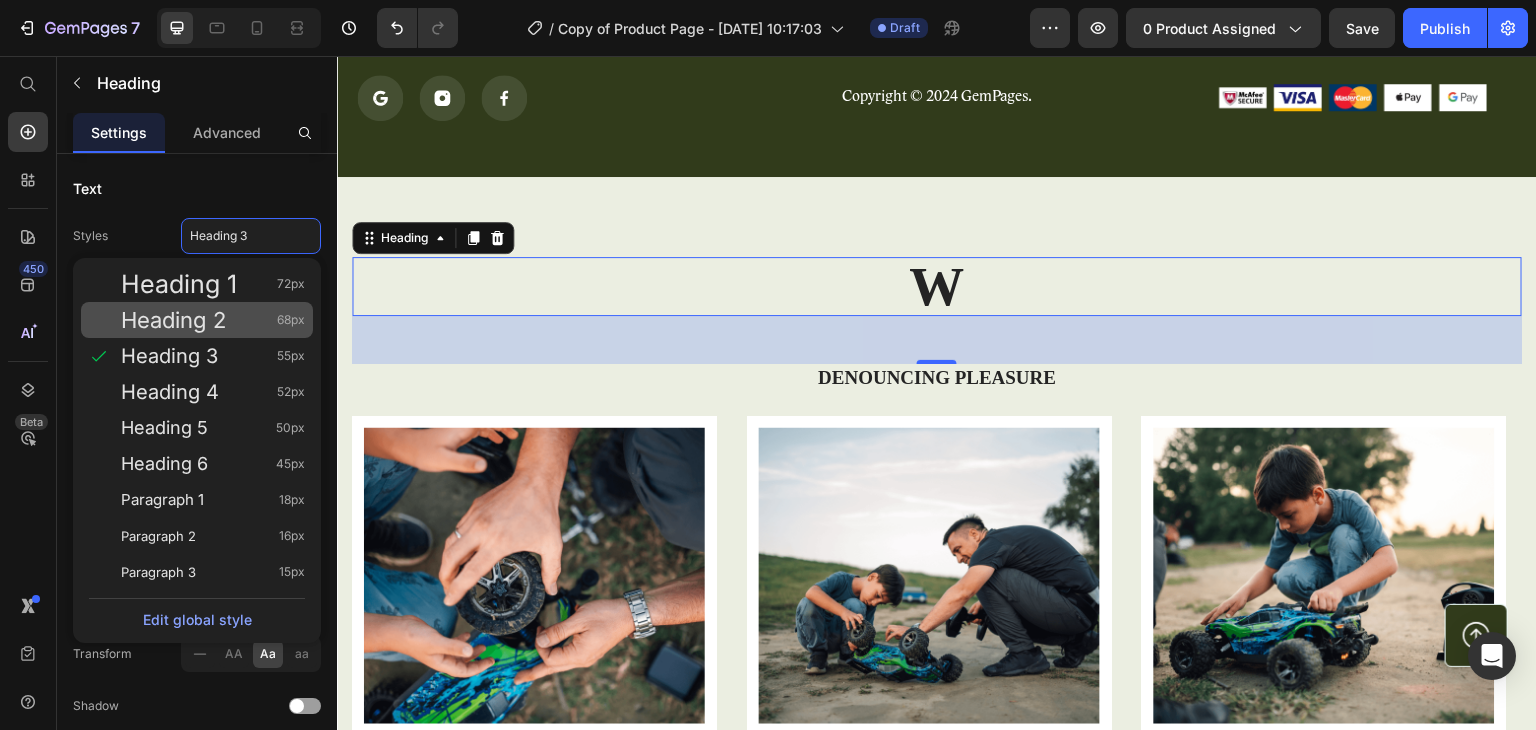 click on "Heading 2" at bounding box center [173, 320] 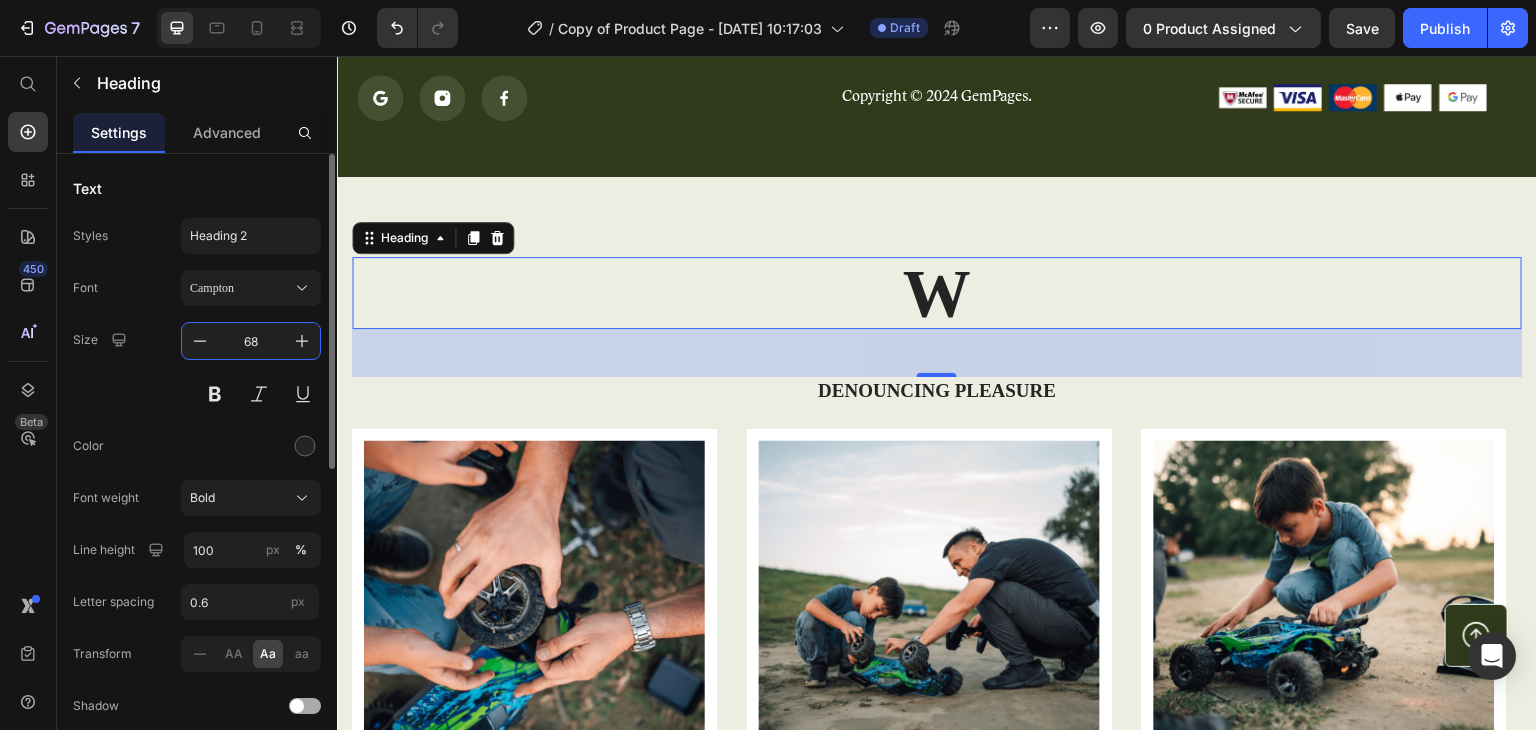 click on "68" at bounding box center (251, 341) 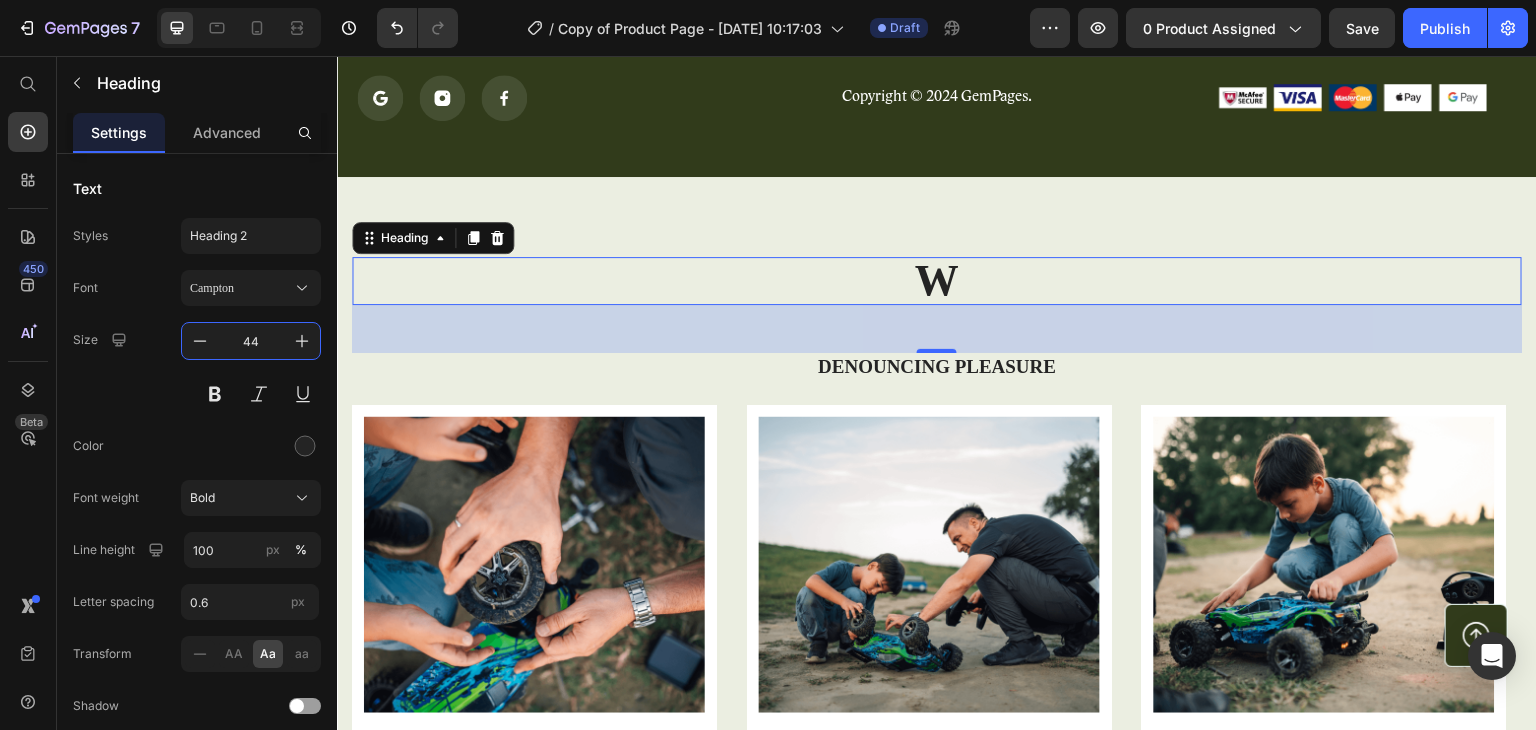 type on "44" 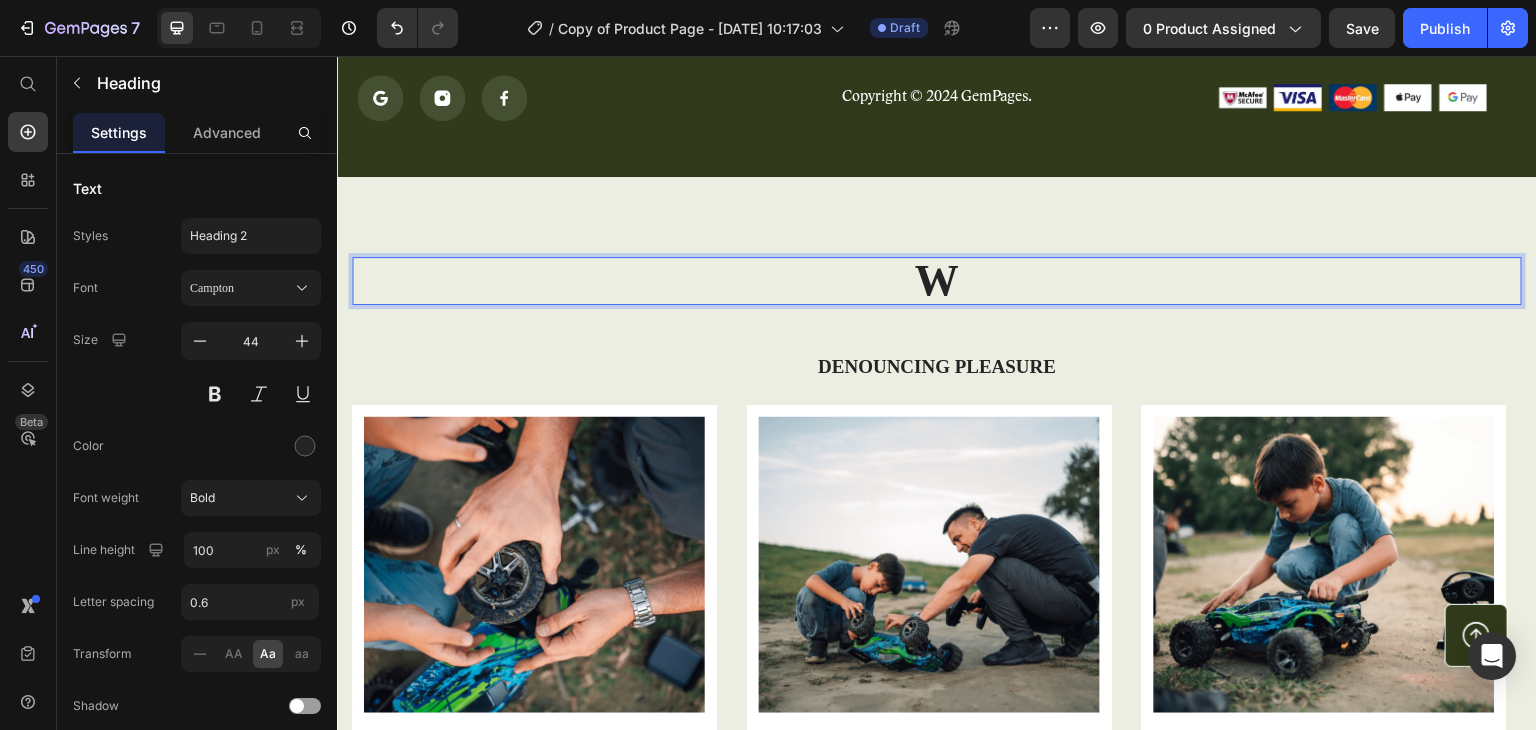 click on "W" at bounding box center (937, 281) 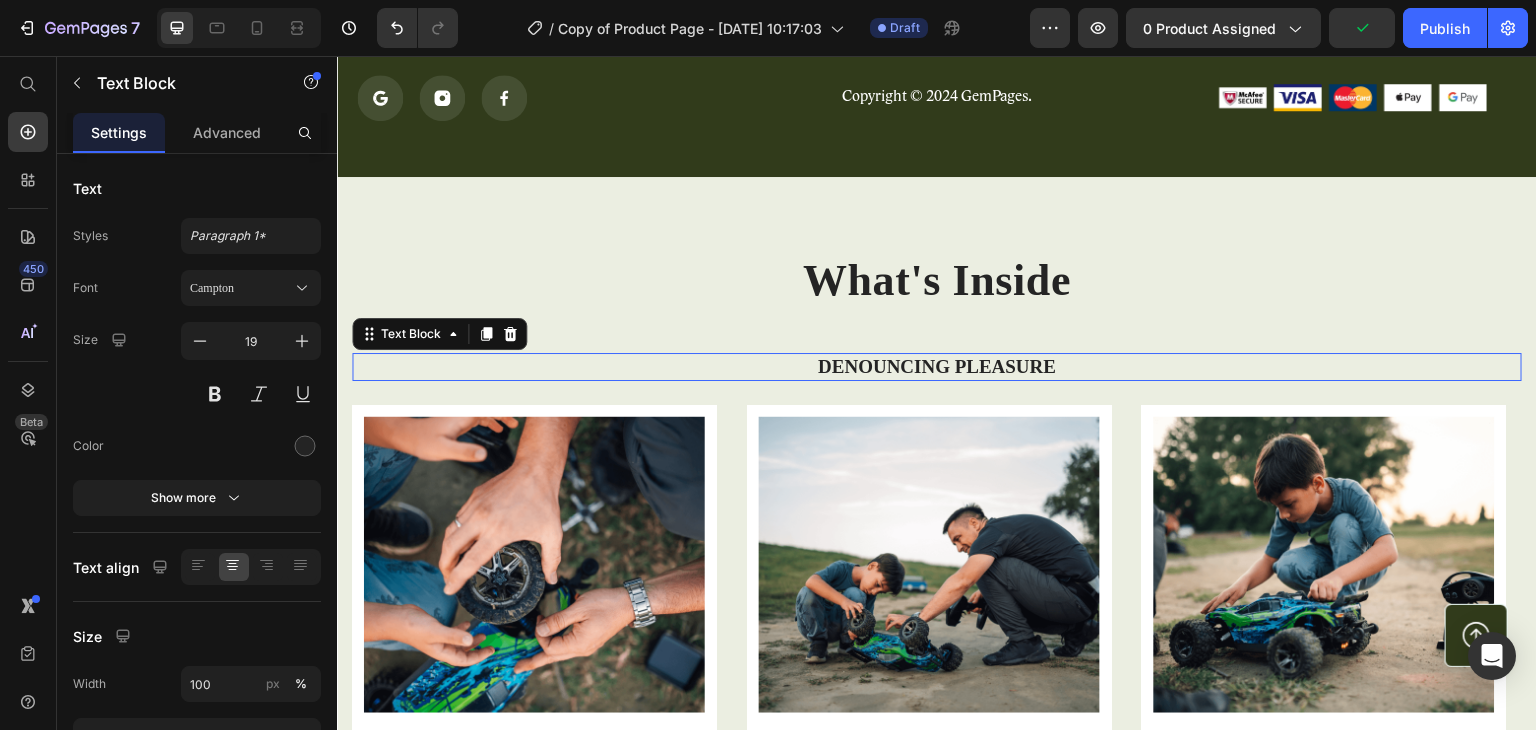 click on "Denouncing pleasure" at bounding box center (937, 367) 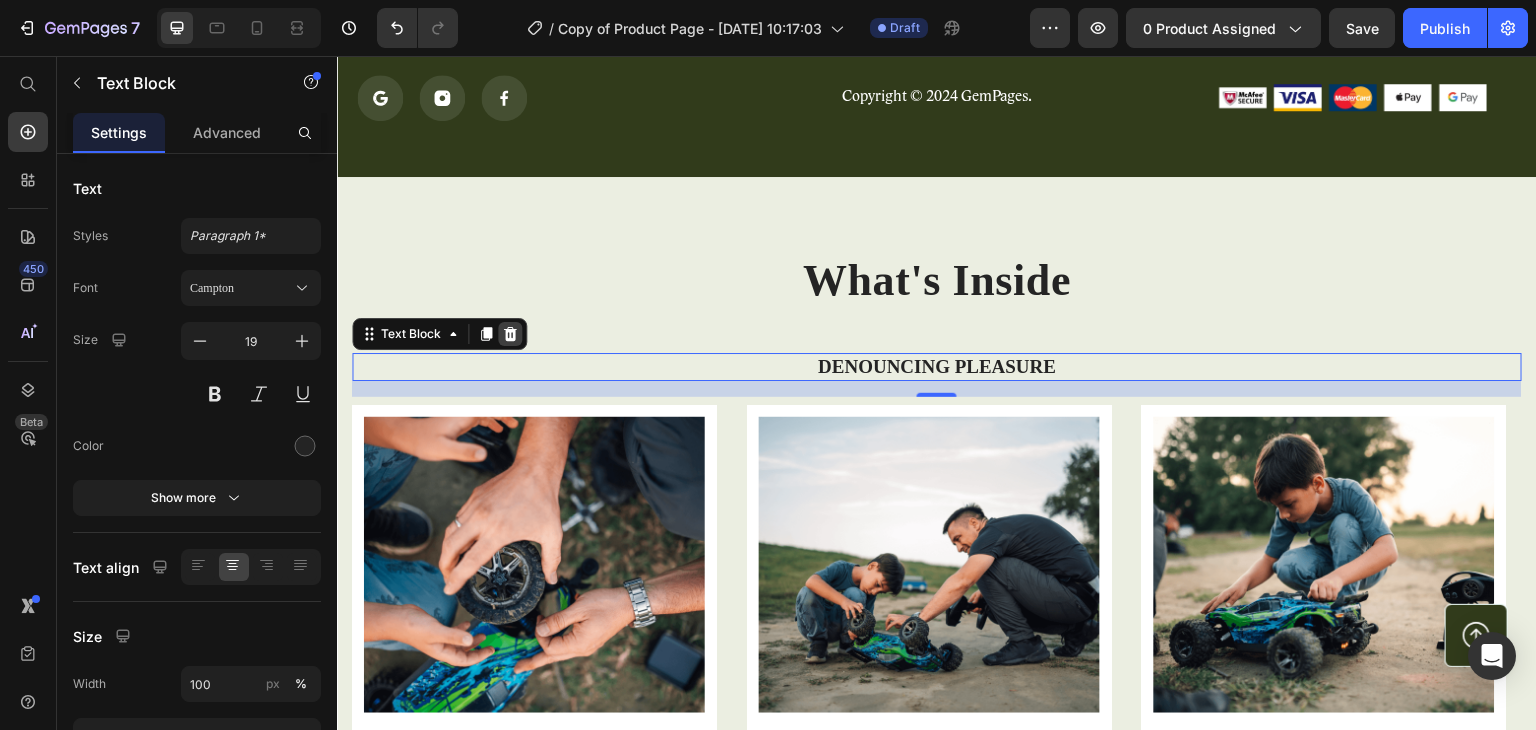 click 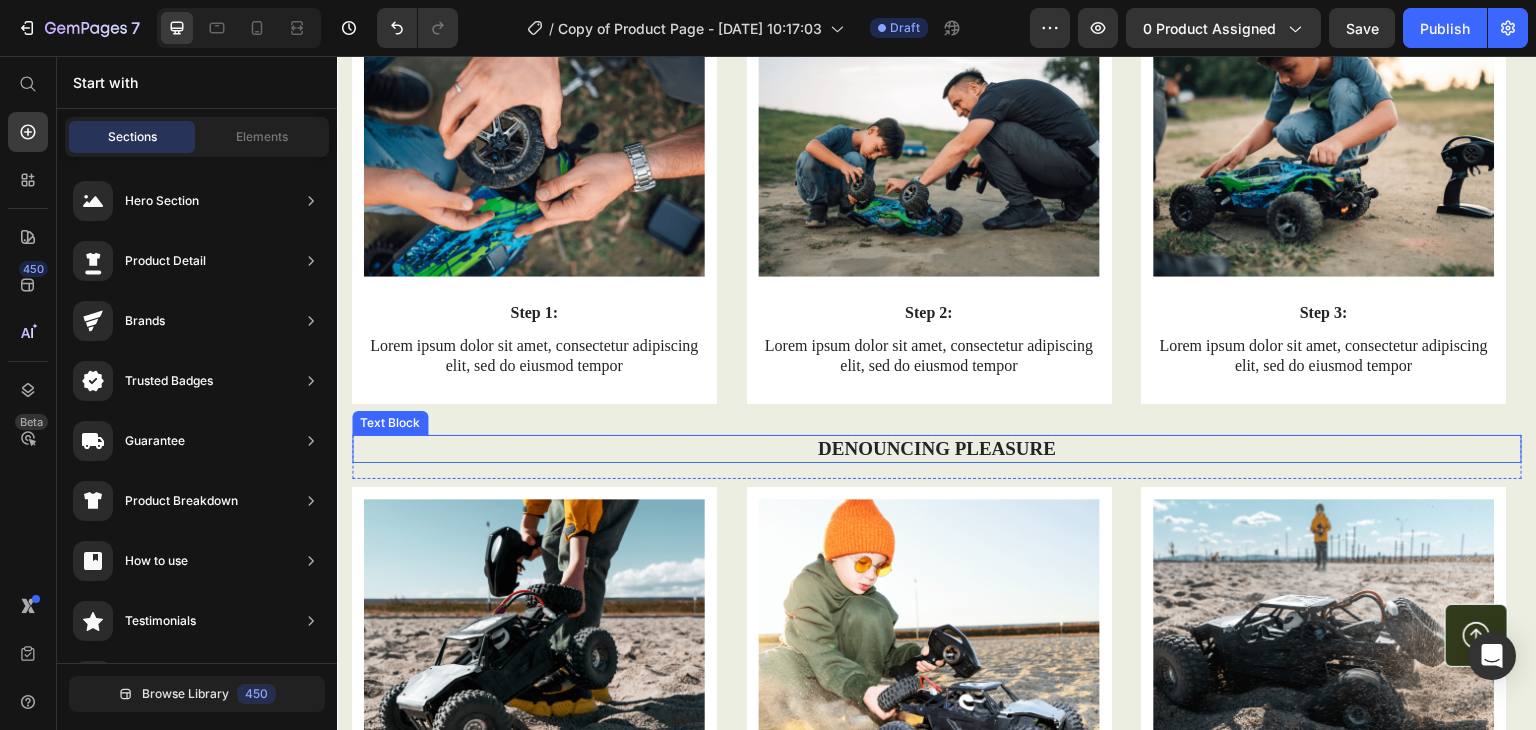 scroll, scrollTop: 6307, scrollLeft: 0, axis: vertical 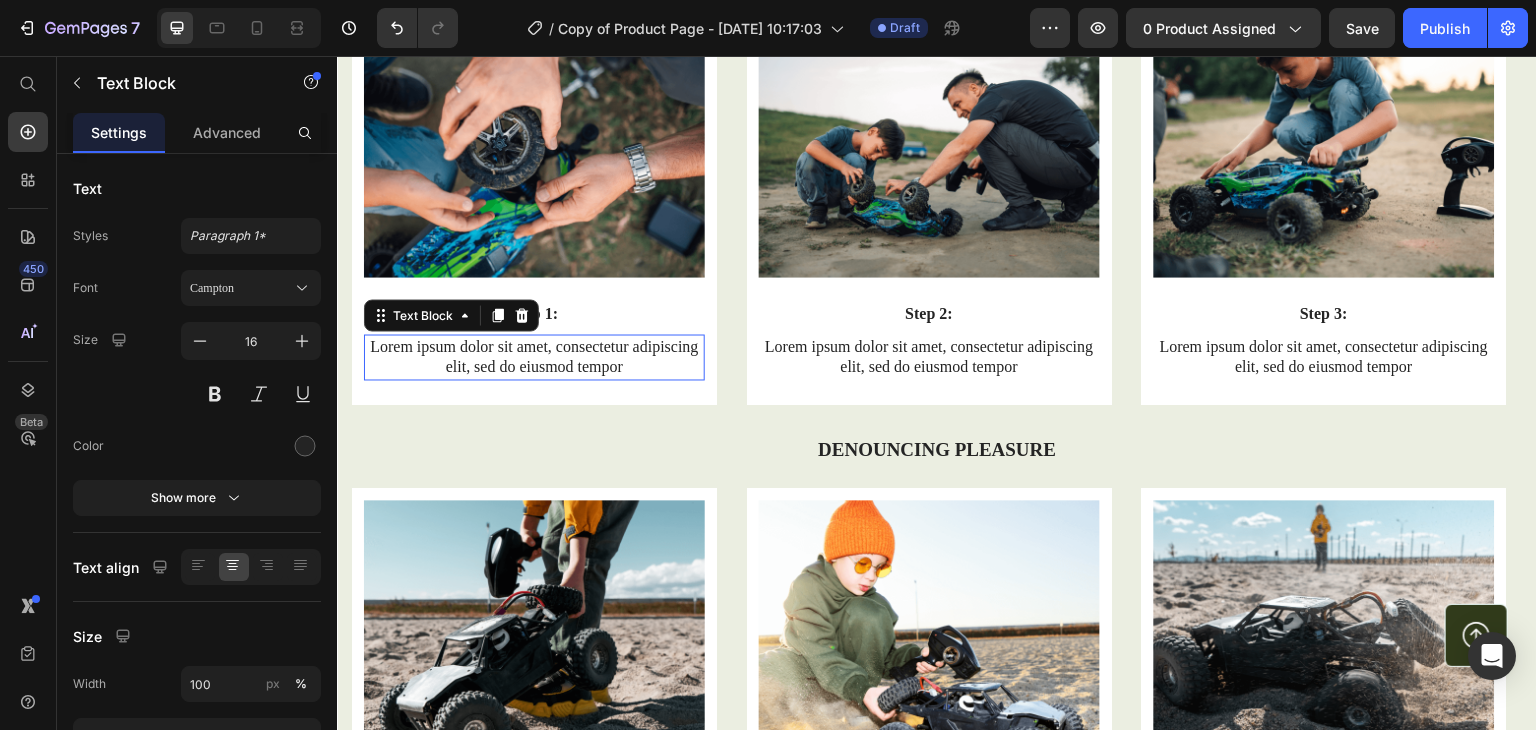 click on "Lorem ipsum dolor sit amet, consectetur adipiscing elit, sed do eiusmod tempor" at bounding box center (534, 357) 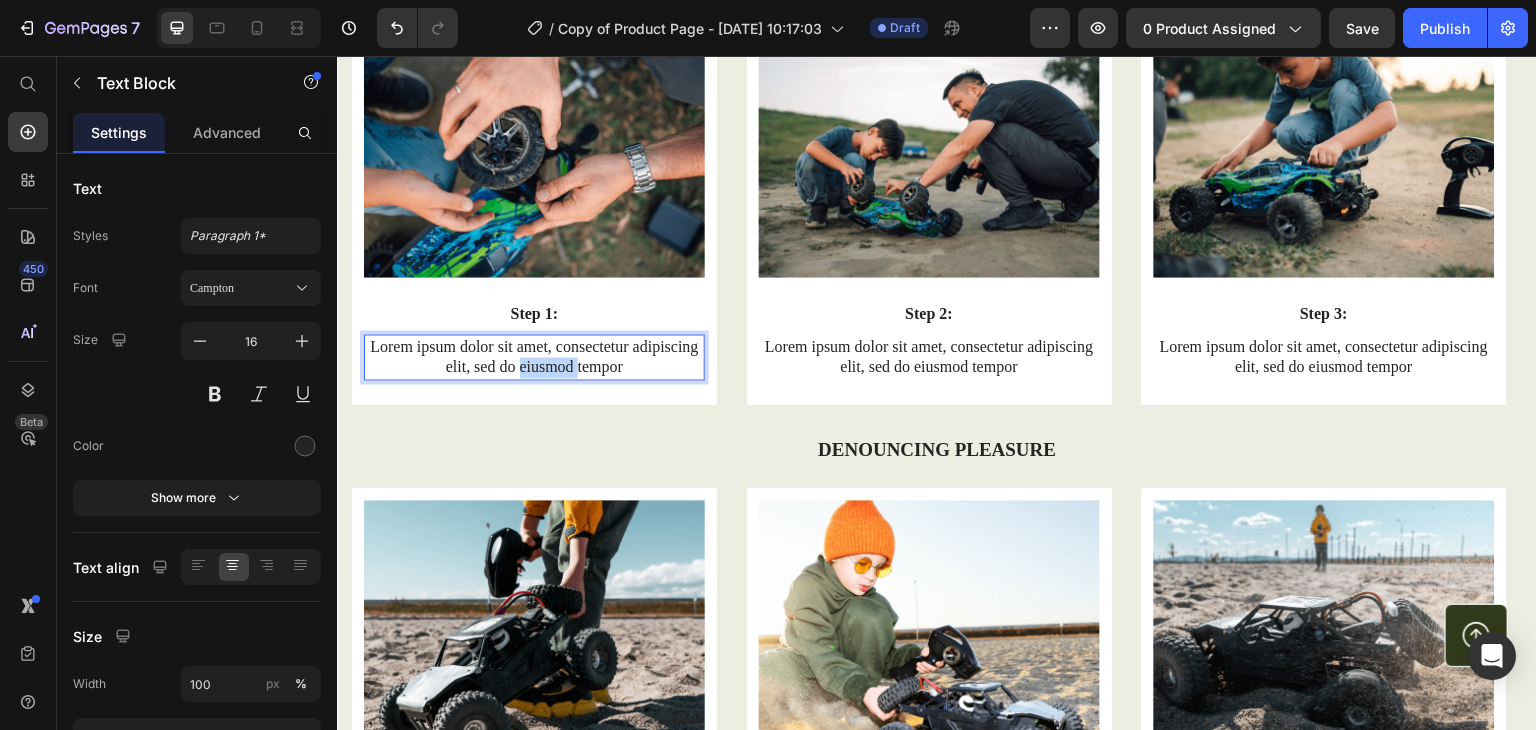 click on "Lorem ipsum dolor sit amet, consectetur adipiscing elit, sed do eiusmod tempor" at bounding box center (534, 357) 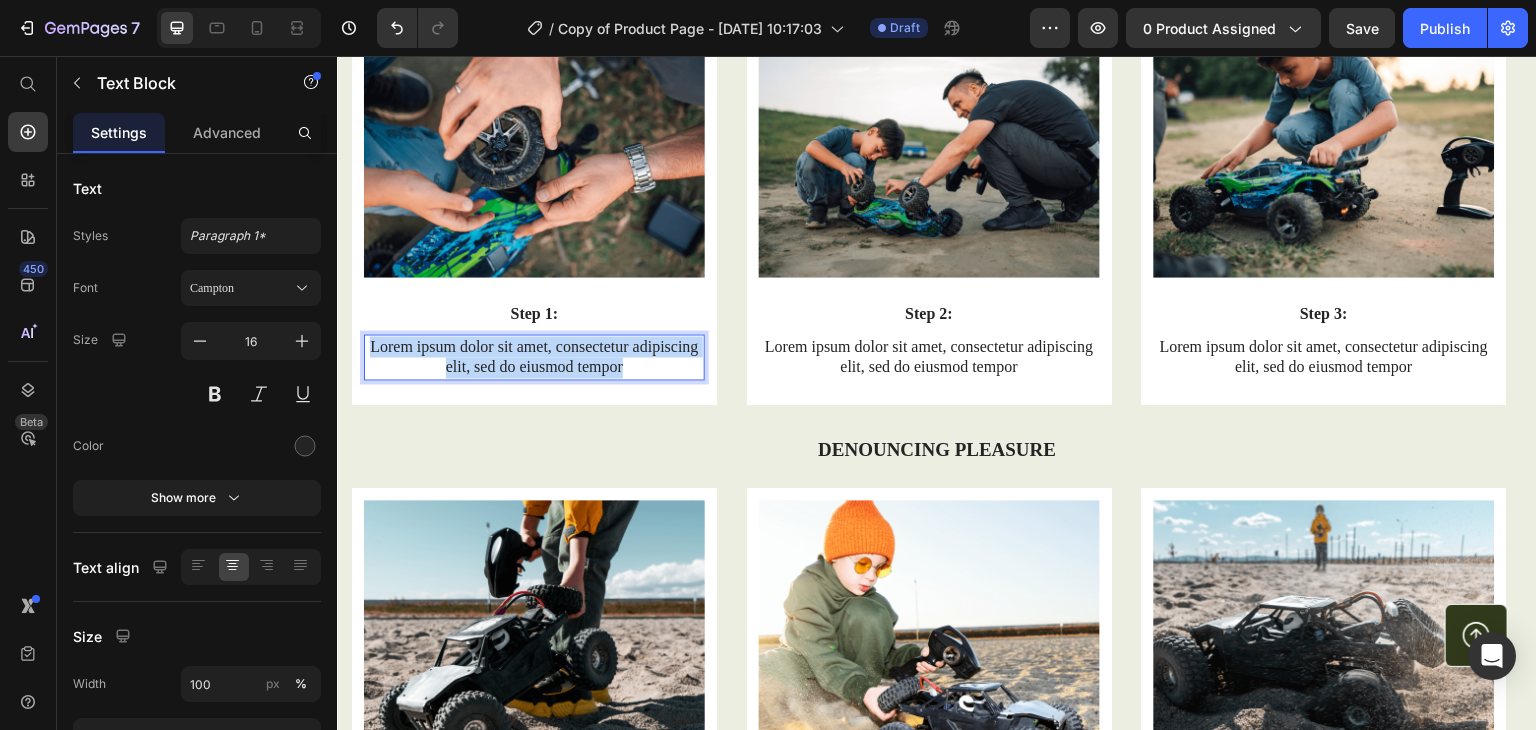 click on "Lorem ipsum dolor sit amet, consectetur adipiscing elit, sed do eiusmod tempor" at bounding box center [534, 357] 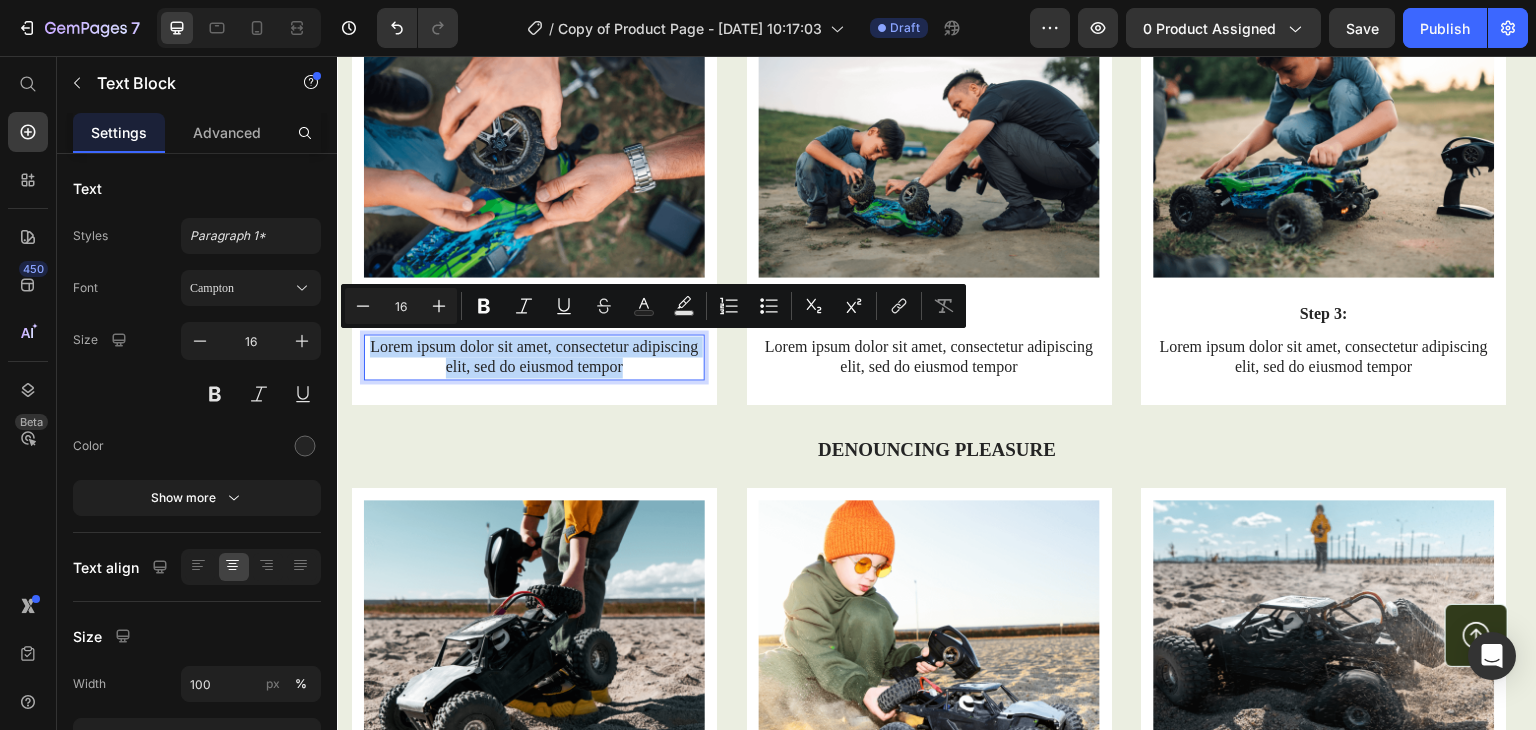 click on "Lorem ipsum dolor sit amet, consectetur adipiscing elit, sed do eiusmod tempor" at bounding box center [534, 357] 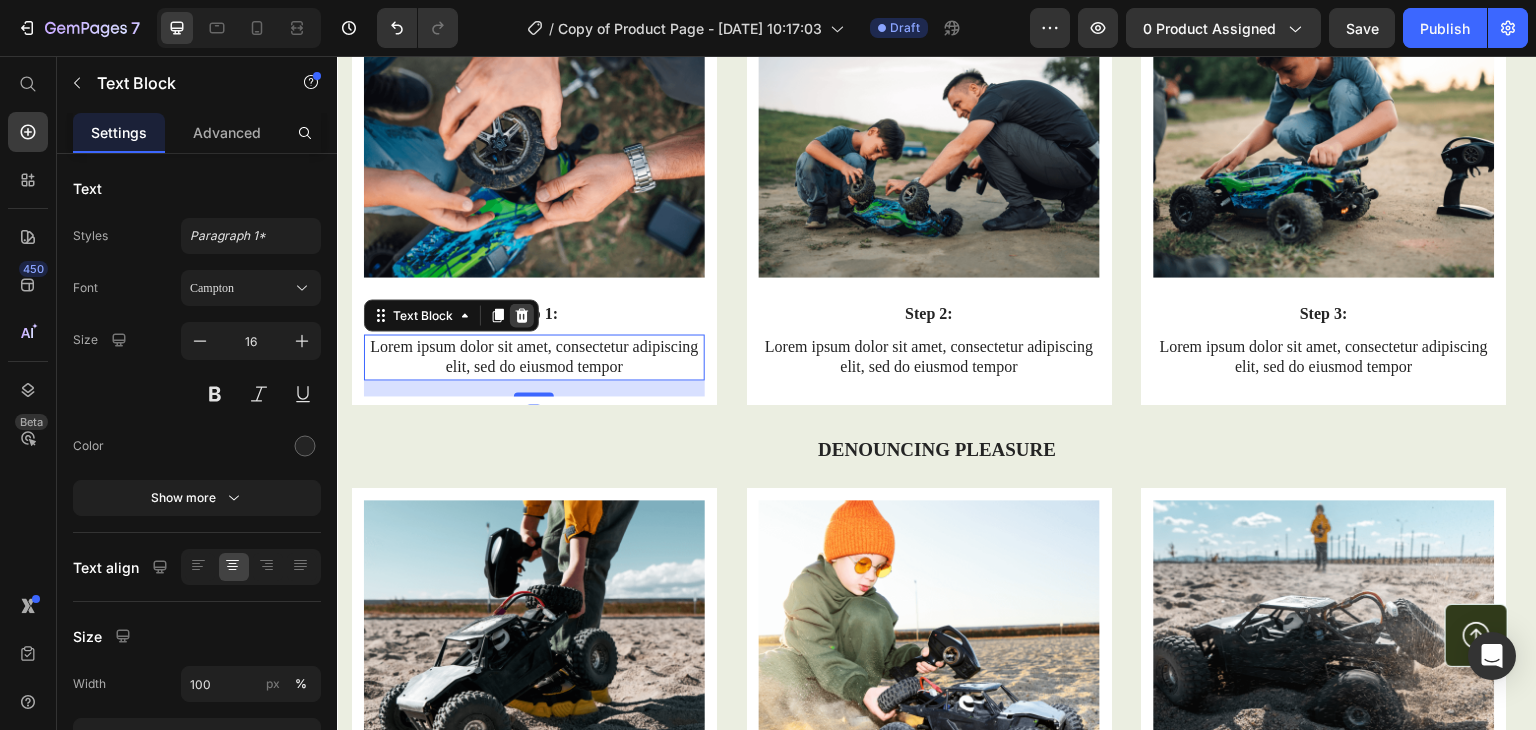 click 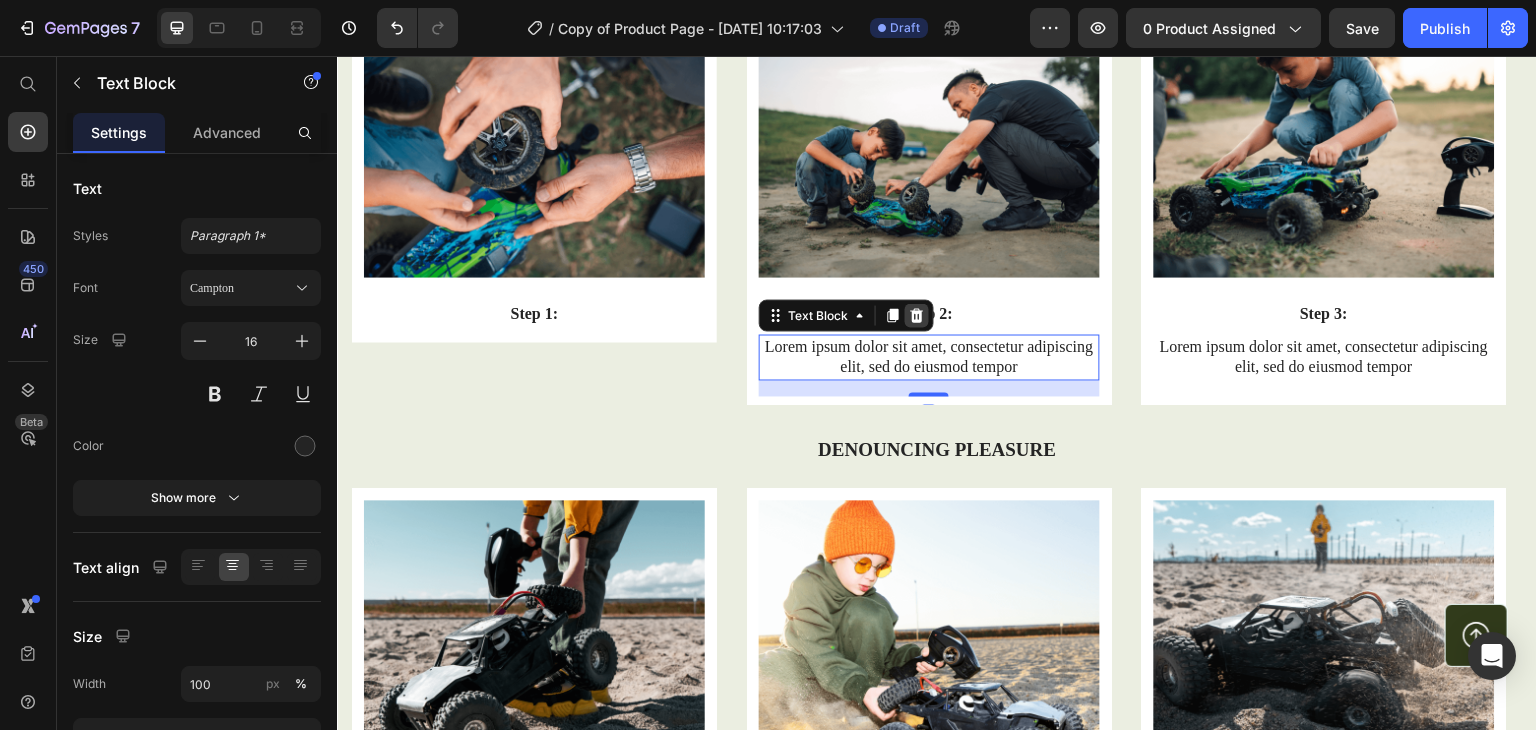 click 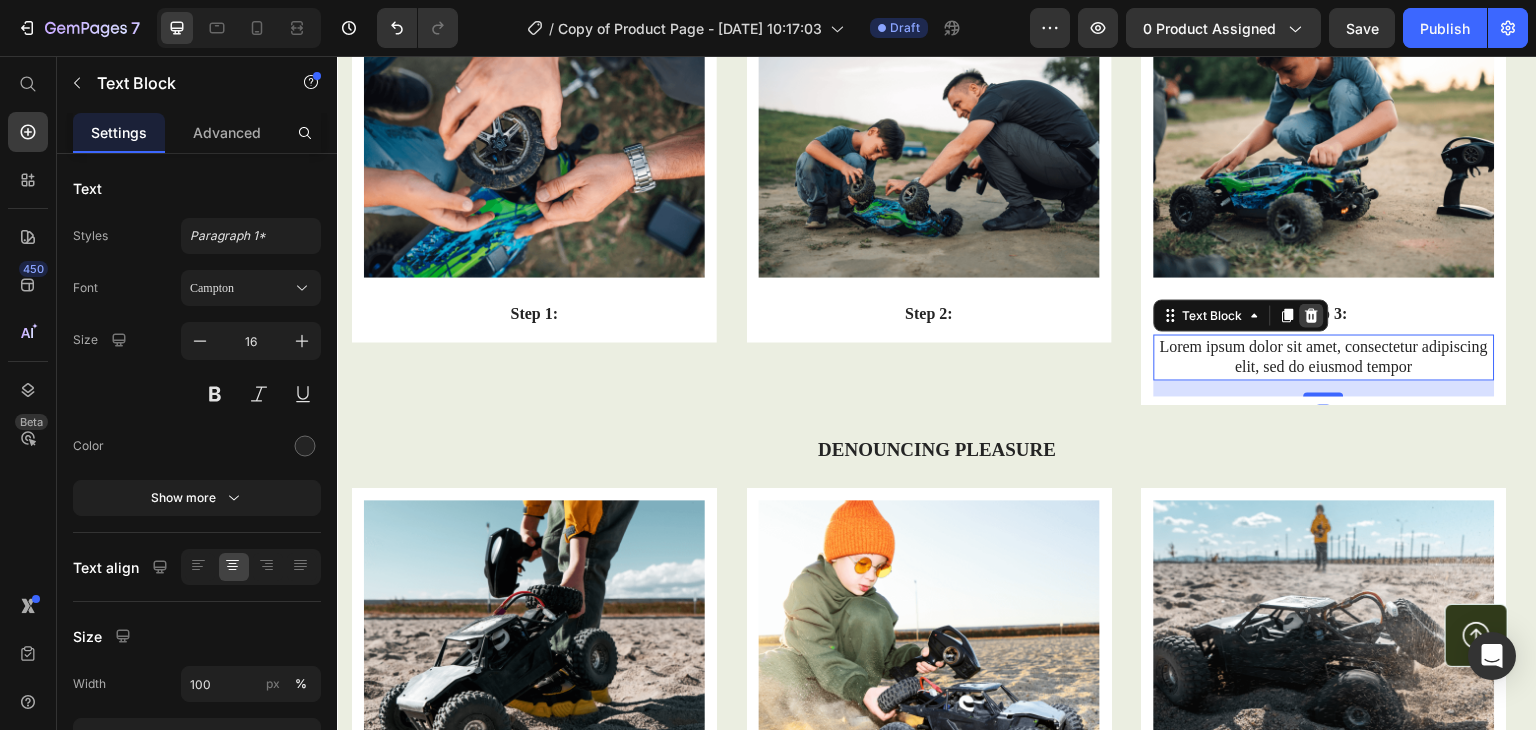 click 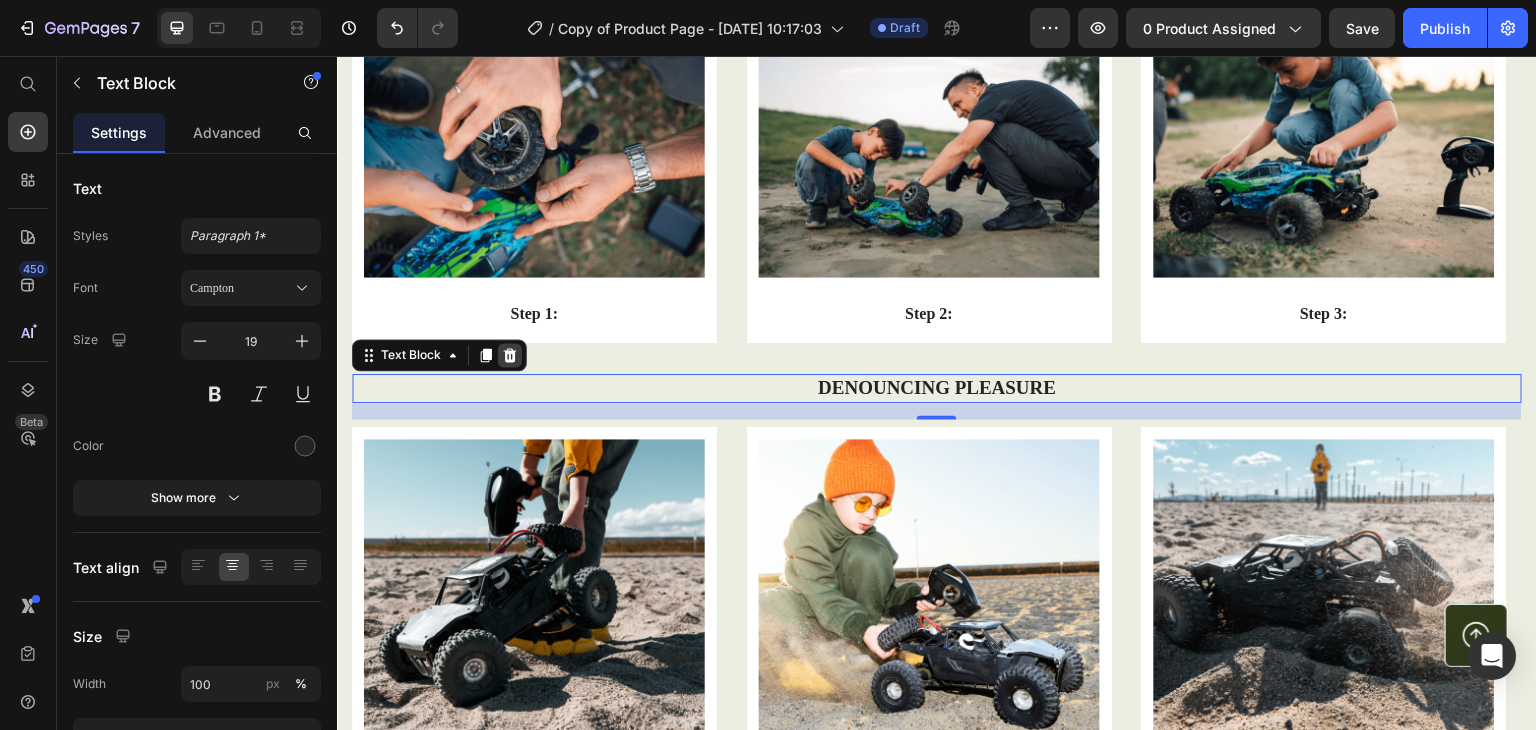 click 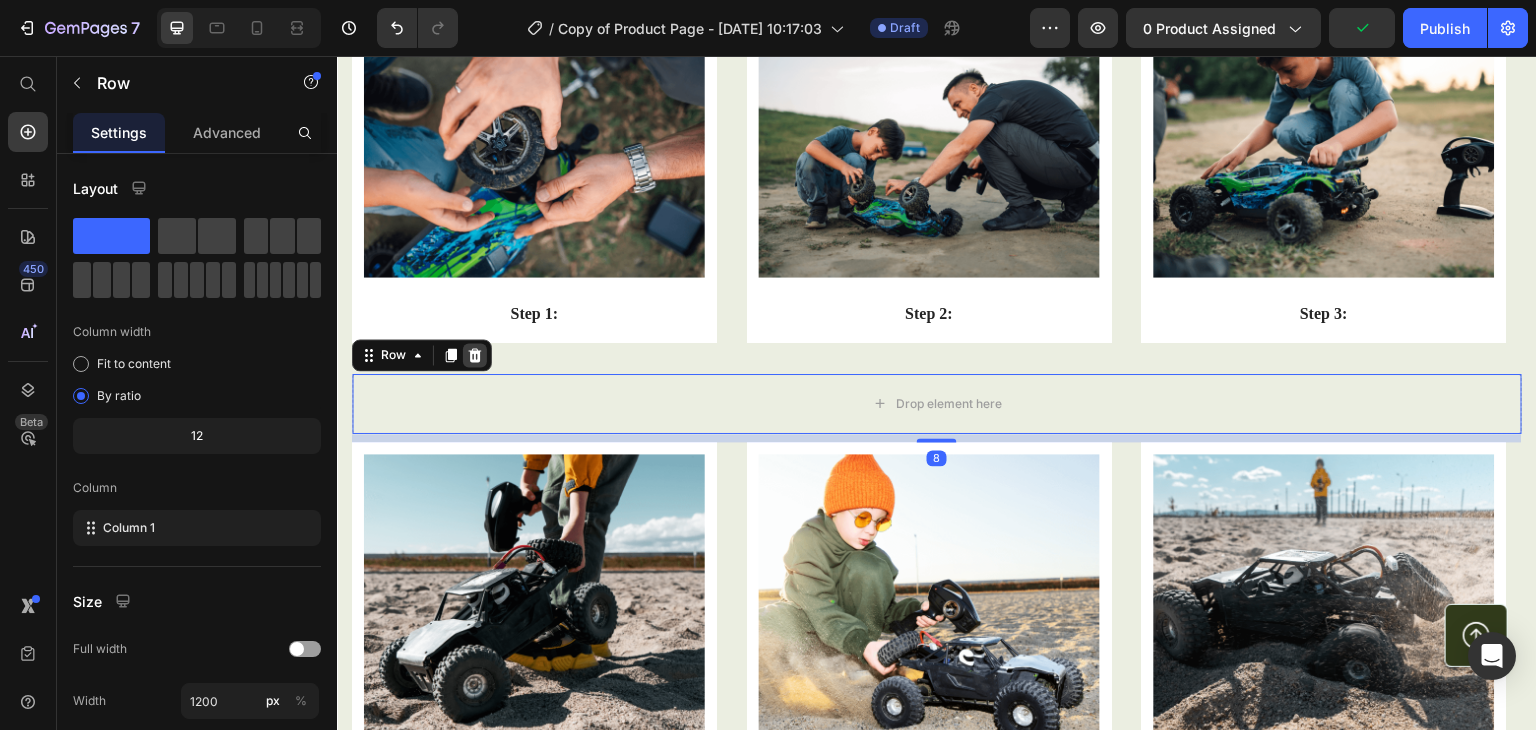 click at bounding box center [475, 355] 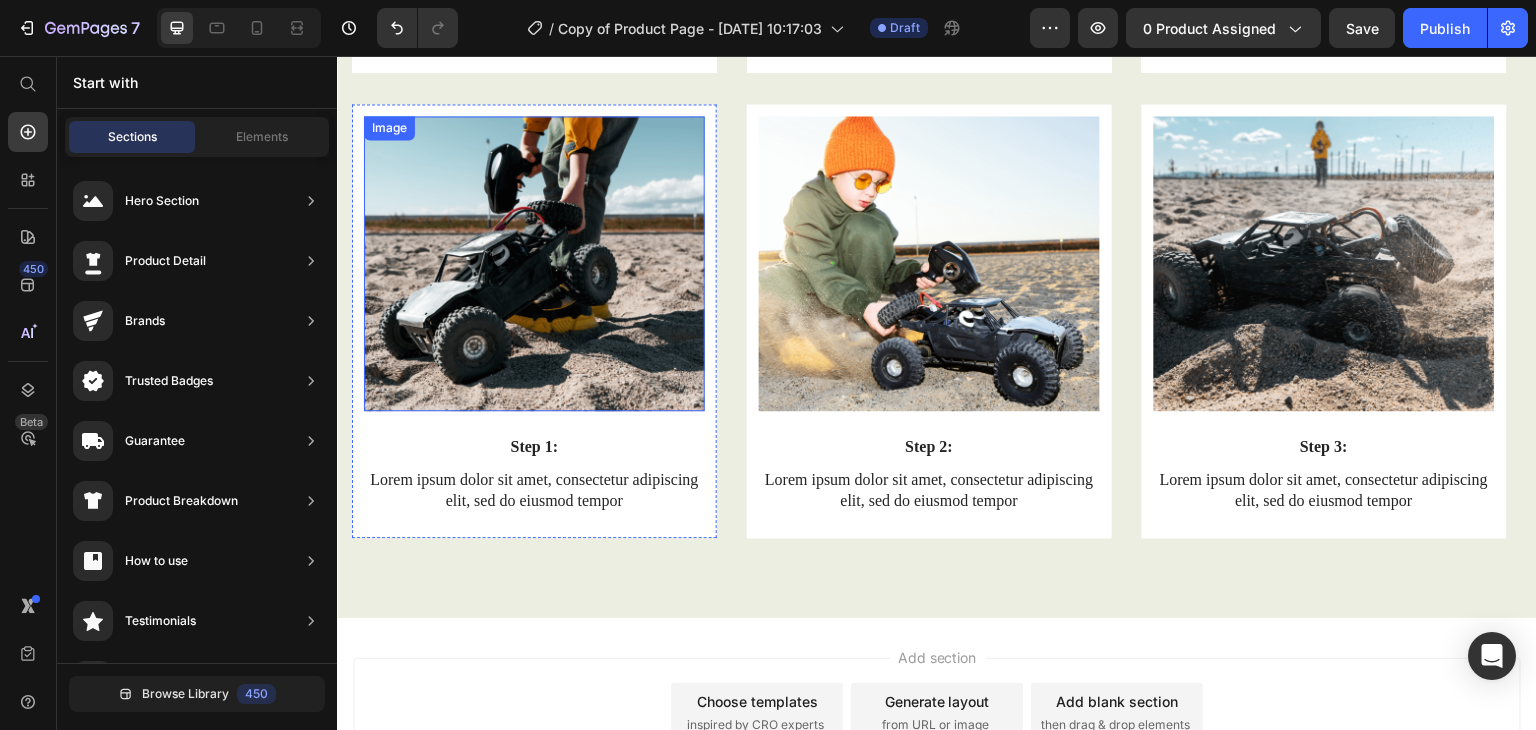 scroll, scrollTop: 6578, scrollLeft: 0, axis: vertical 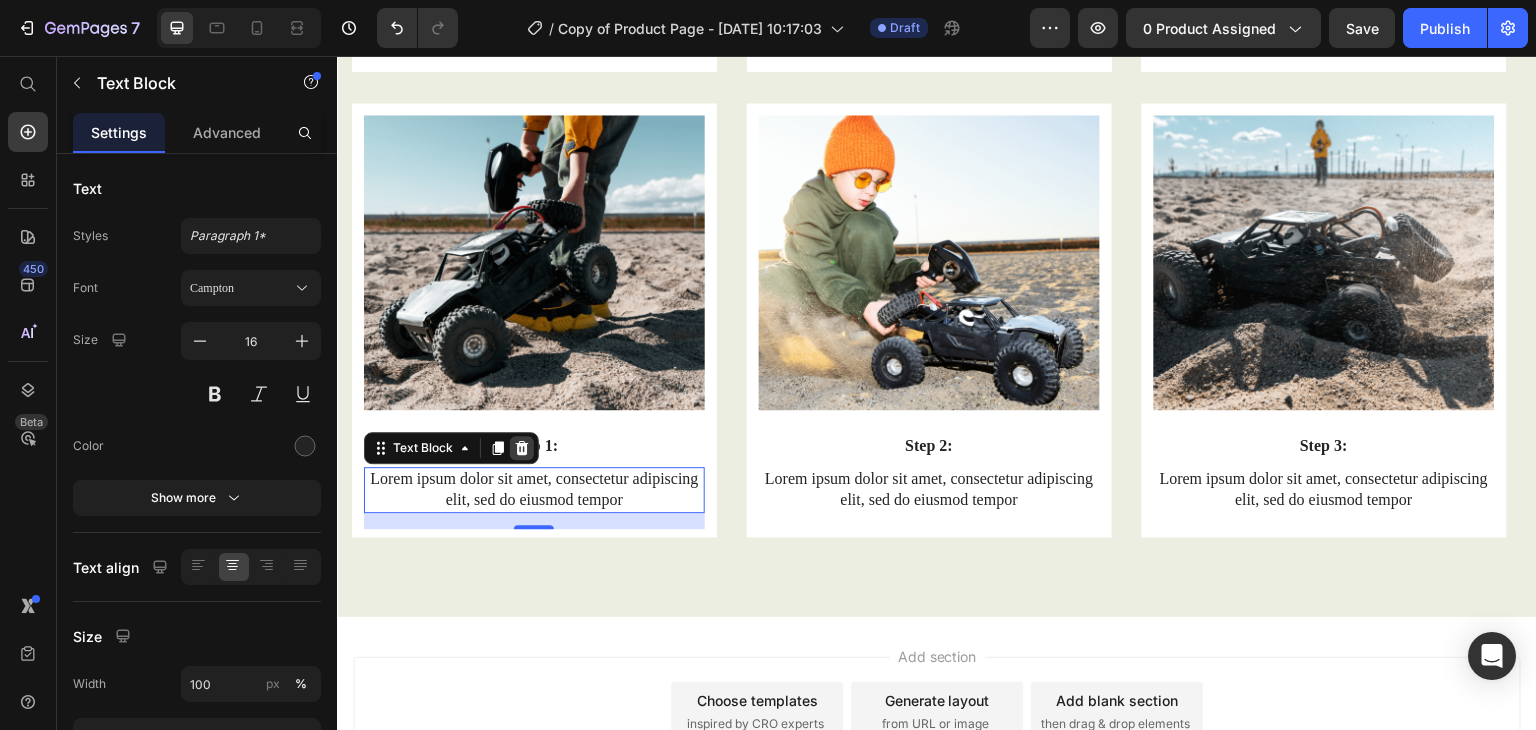 click 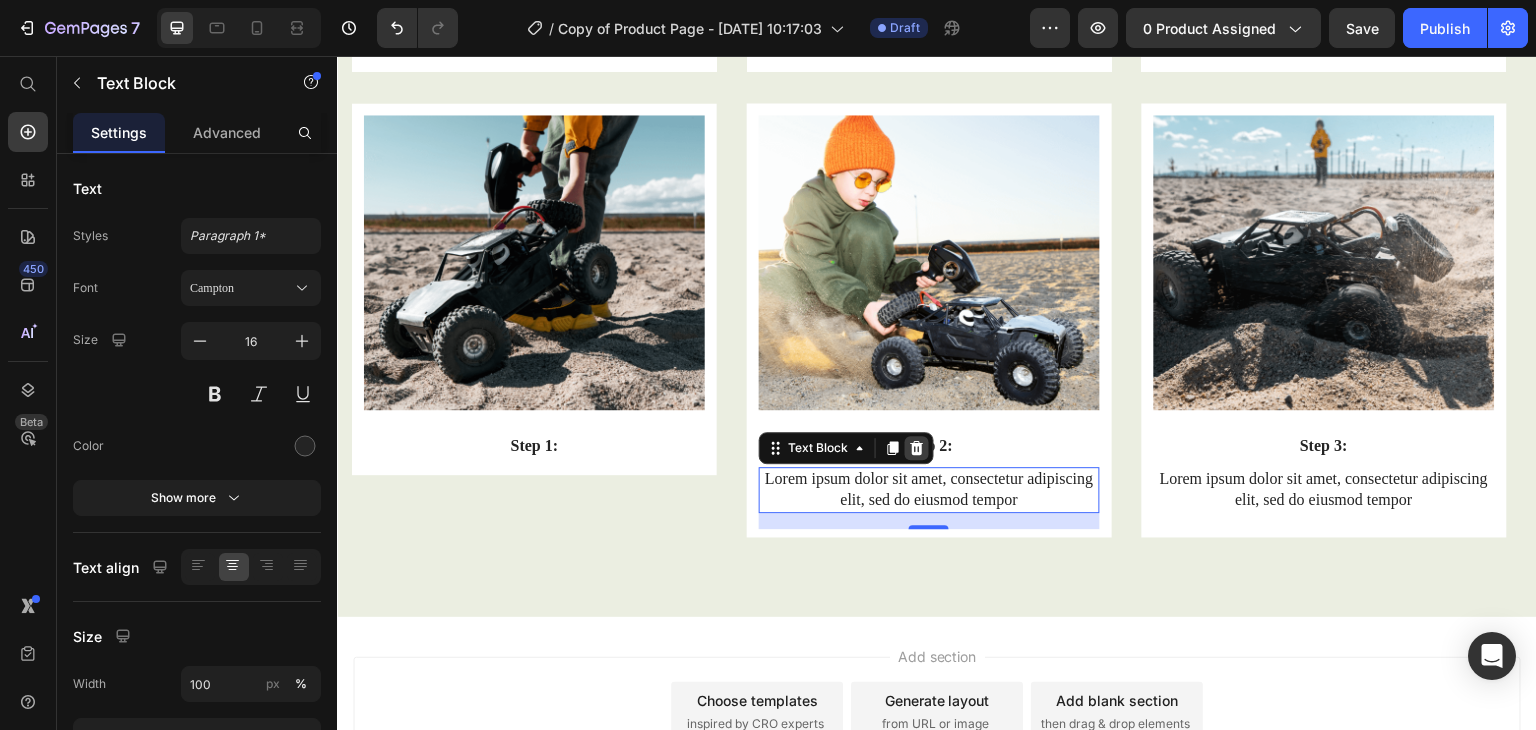 click 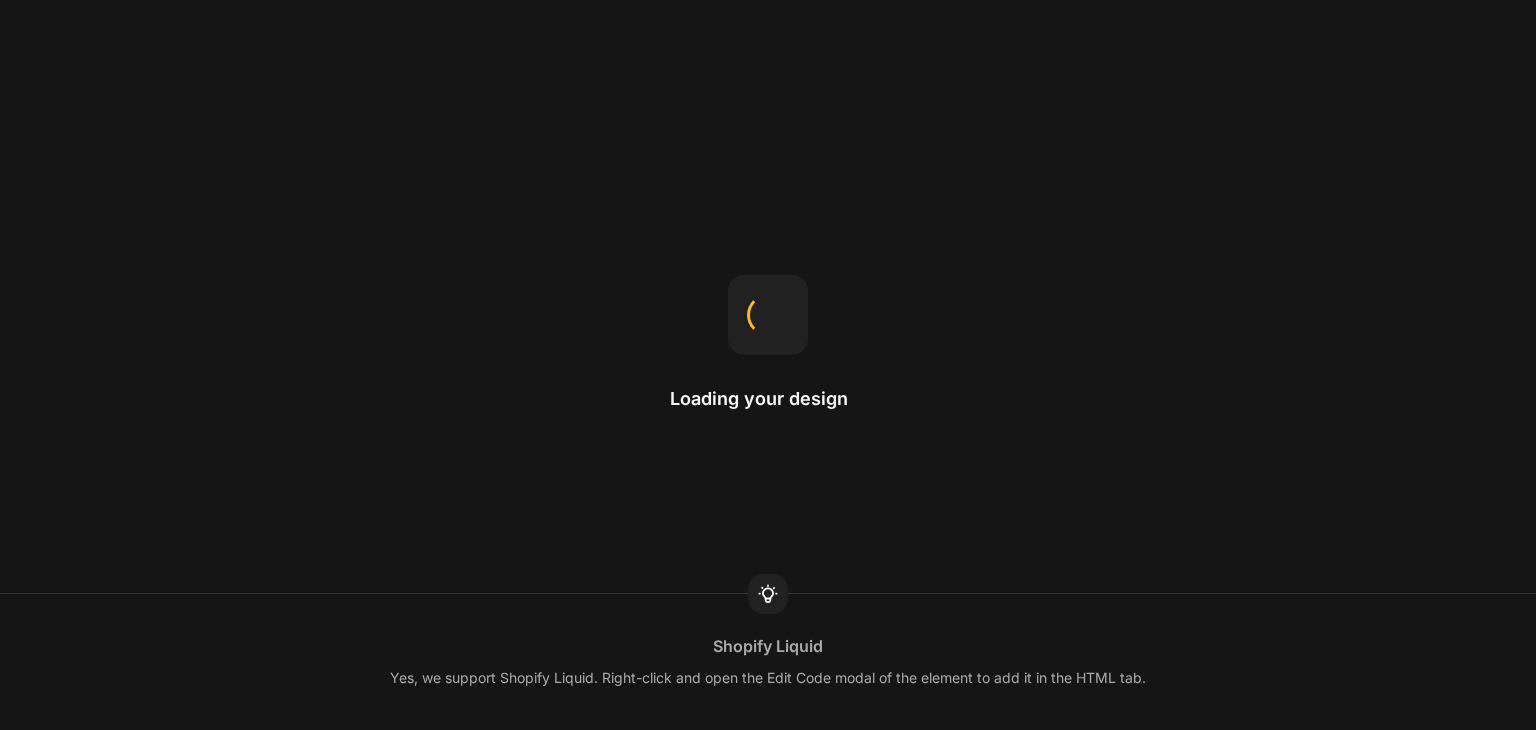 scroll, scrollTop: 0, scrollLeft: 0, axis: both 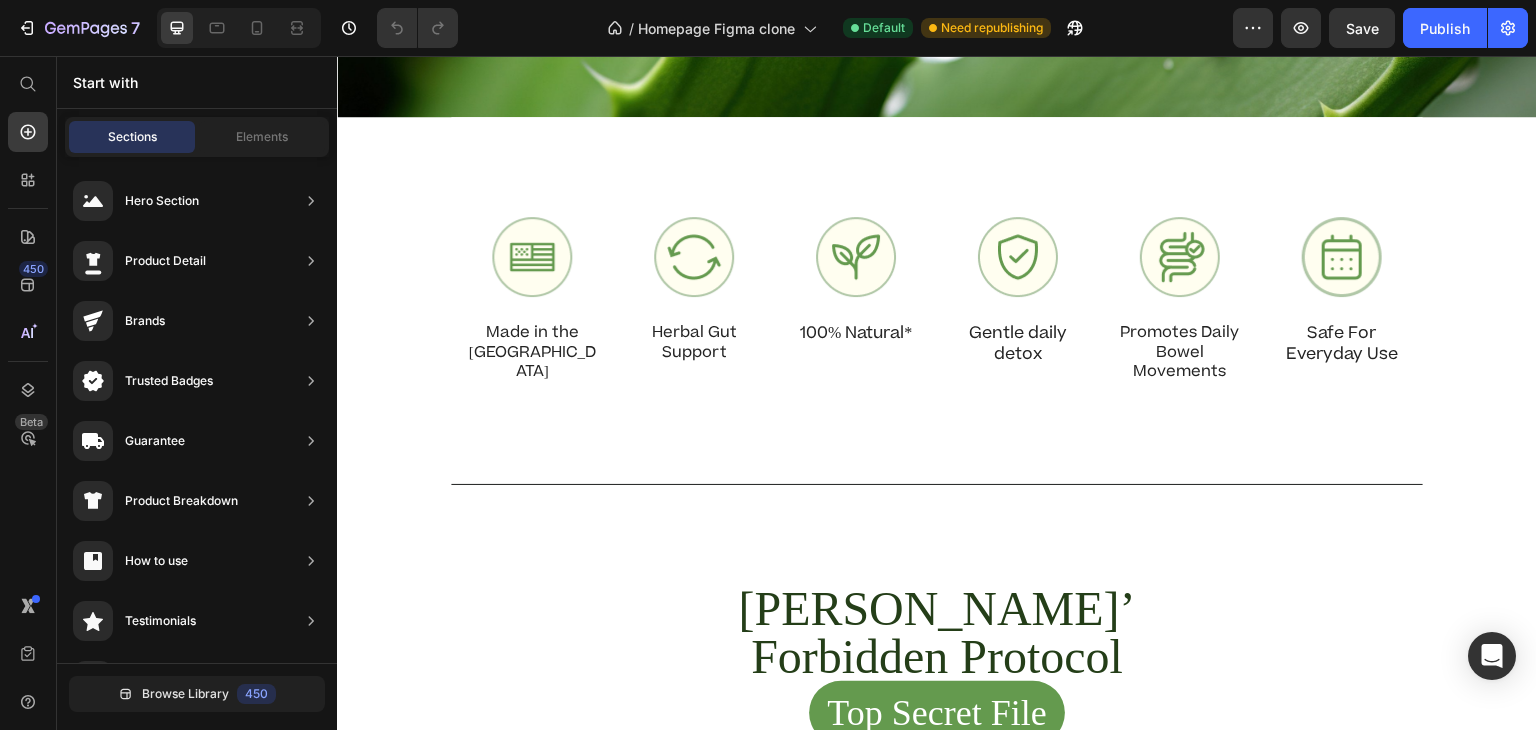 click on "Image Made in the [GEOGRAPHIC_DATA] Text Block Image herbal gut support Text Block Image 100% Natural* Text Block Image Gentle daily detox Text Block Image Promotes daily bowel movements Text Block Image Safe for everyday use Text Block Row Section 8/25" at bounding box center [937, 301] 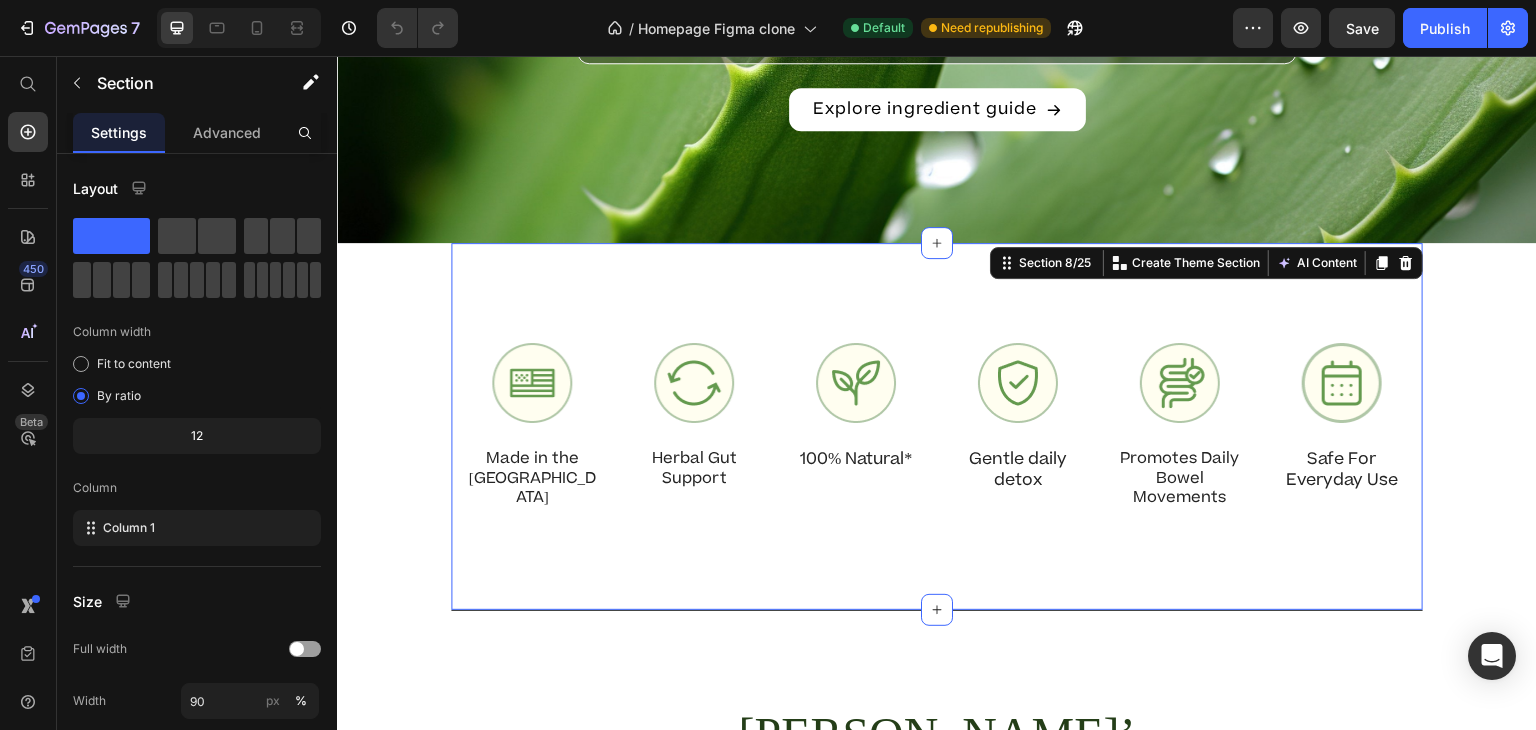scroll, scrollTop: 4712, scrollLeft: 0, axis: vertical 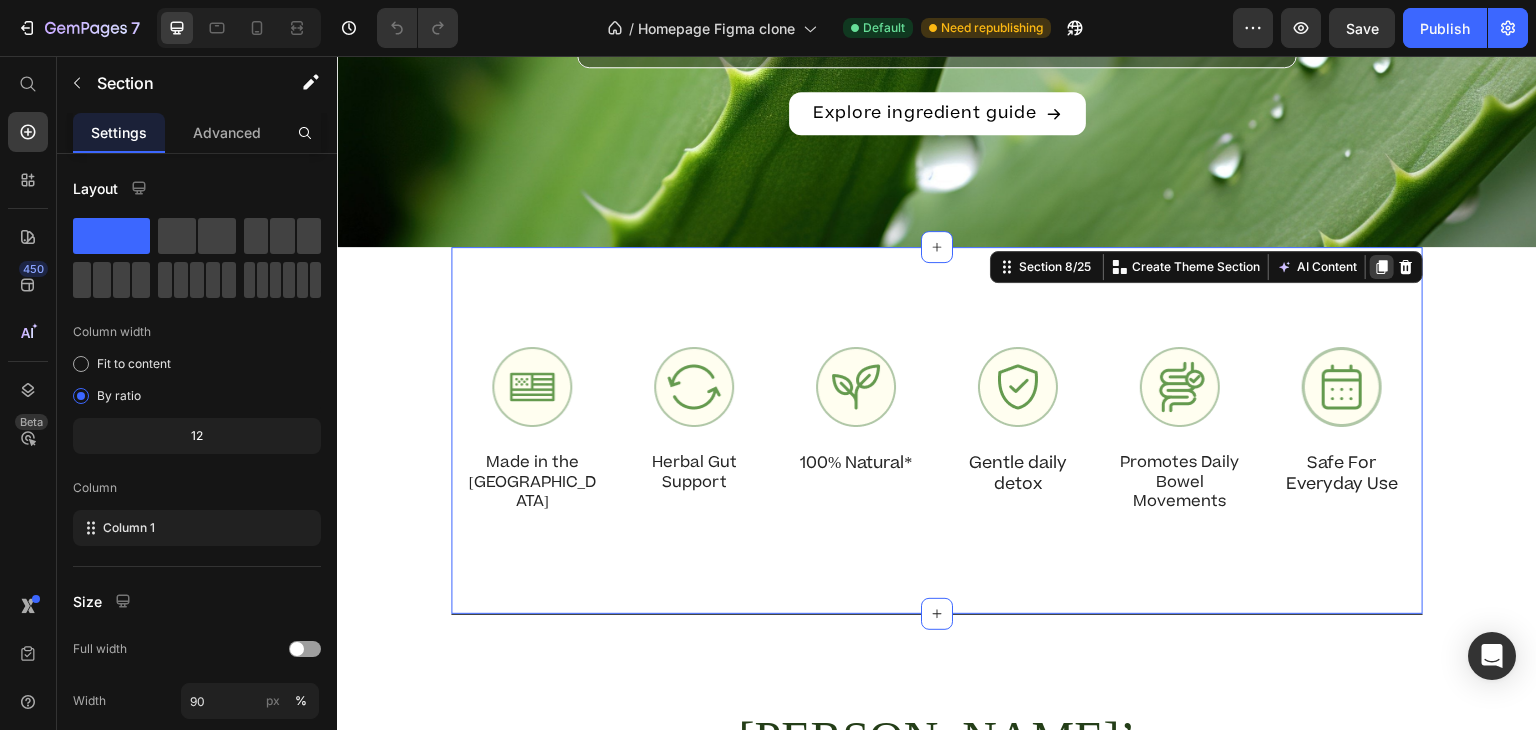 click 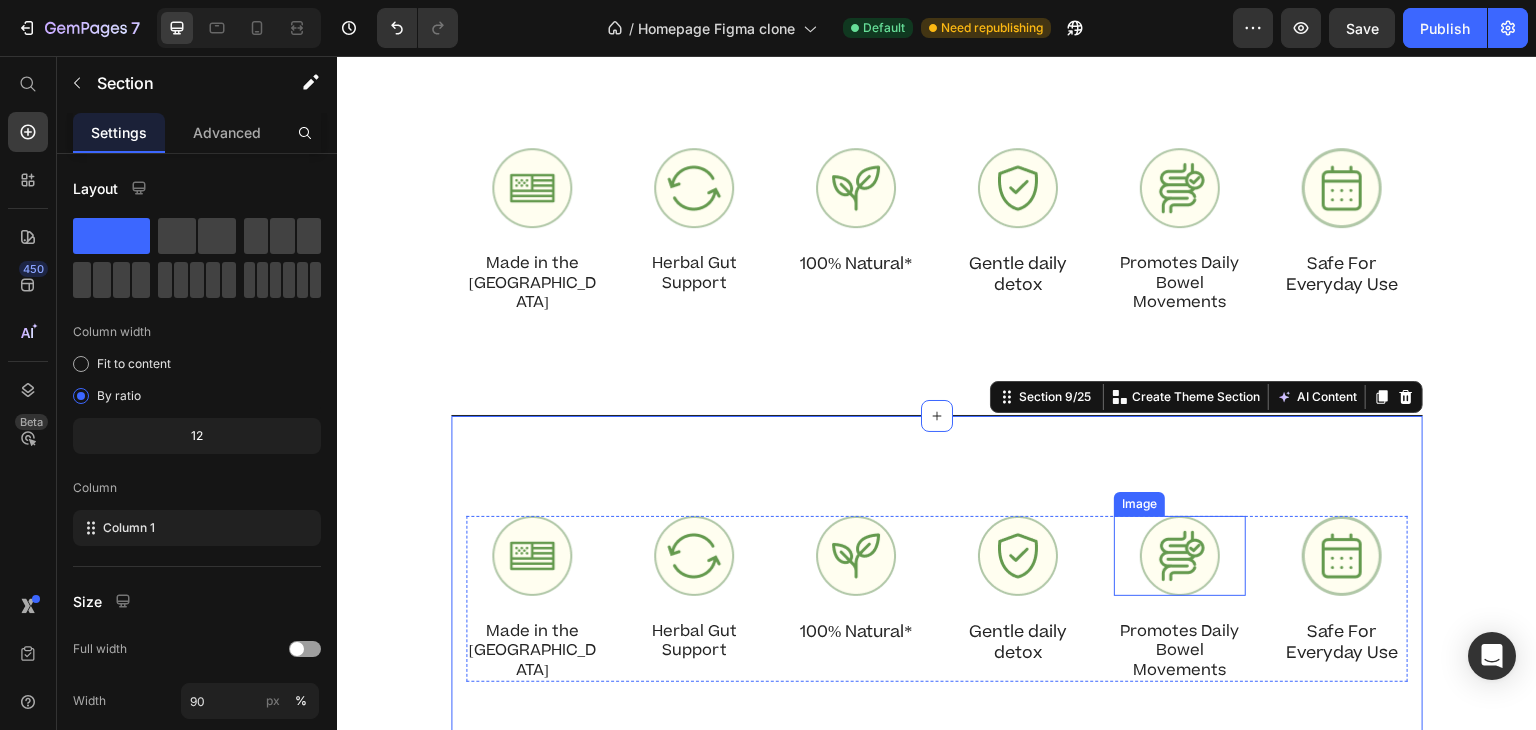 scroll, scrollTop: 4912, scrollLeft: 0, axis: vertical 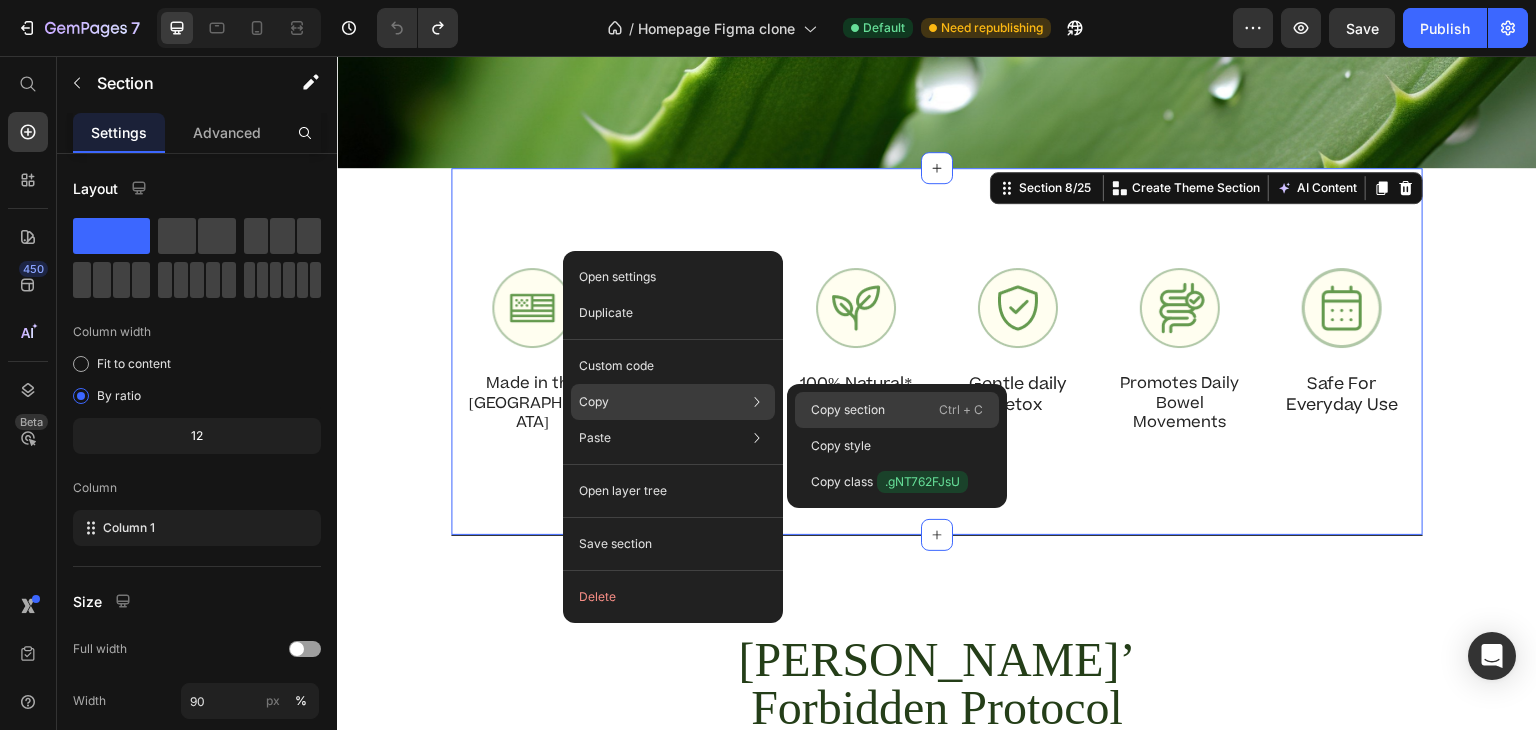 click on "Copy section" at bounding box center [848, 410] 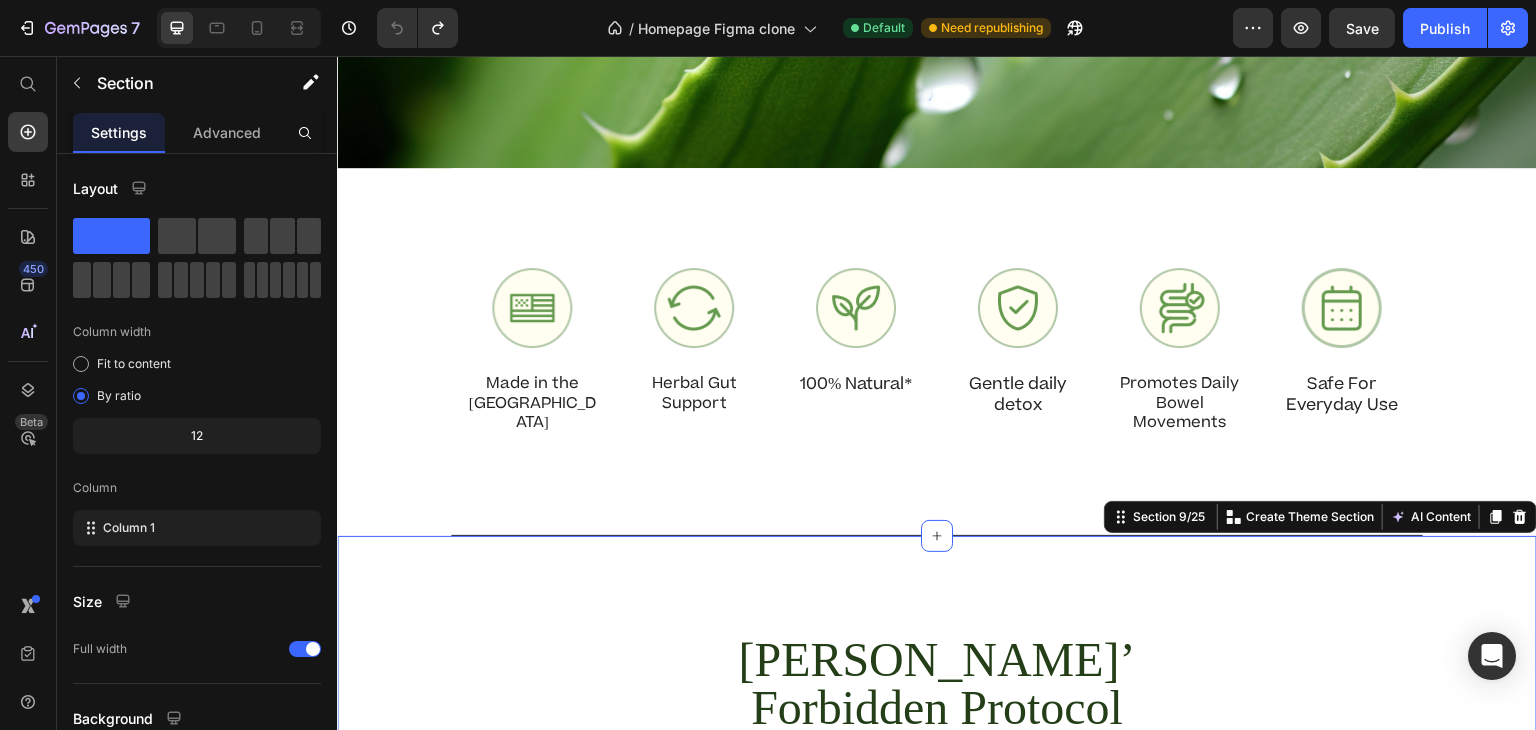 scroll, scrollTop: 5006, scrollLeft: 0, axis: vertical 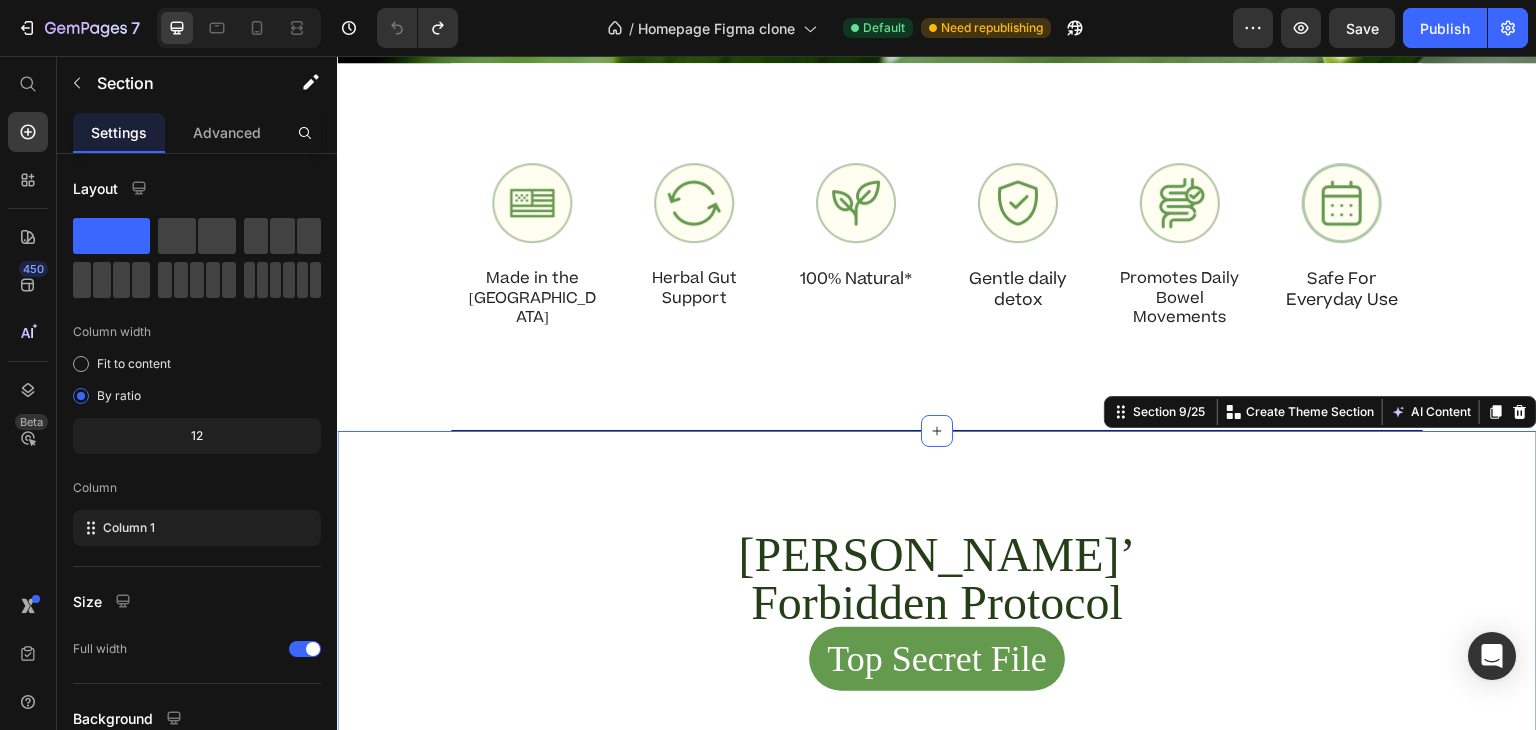 click on "[PERSON_NAME]’ Forbidden Protocol
Top Secret File
Custom Code This is the banned protocol that saved thousands—and got her license revoked. Text block
Step-by-[PERSON_NAME] for how [PERSON_NAME] used this system with her private patients. Item List Row
Includes natural methods not disclosed in mainstream medicine.  Item List Row 🚫 Suppressed for over a decade. Now available again Text Block Row
Click to Access the Forbidden Protocol File Button “Over 6,000 people downloaded this last month. You’re next.” Text Block Row Section 9/25   Create Theme Section AI Content Write with GemAI What would you like to describe here? Tone and Voice Persuasive Product The Only '[PERSON_NAME] Approved' Shower Cleansing System. Show more Generate" at bounding box center (937, 846) 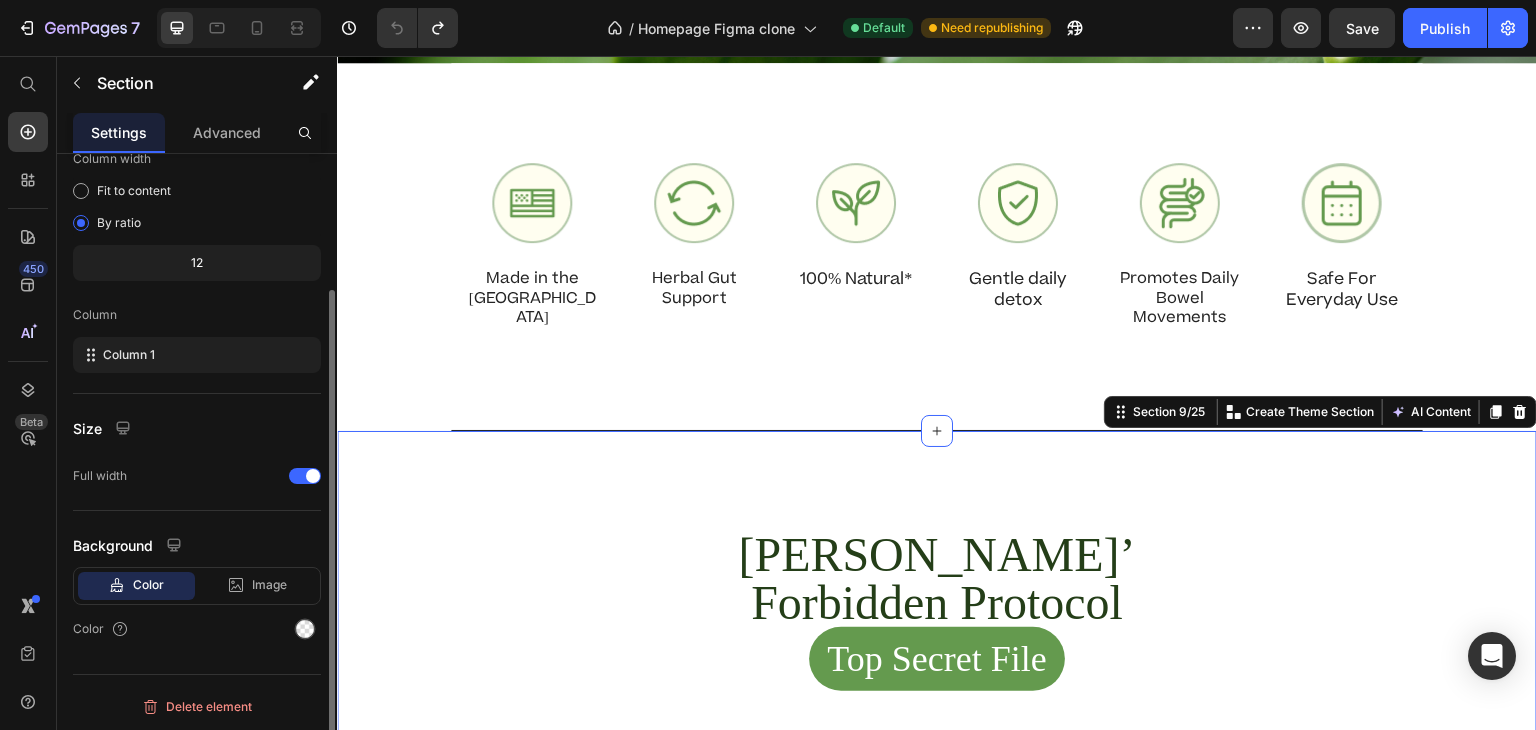 scroll, scrollTop: 0, scrollLeft: 0, axis: both 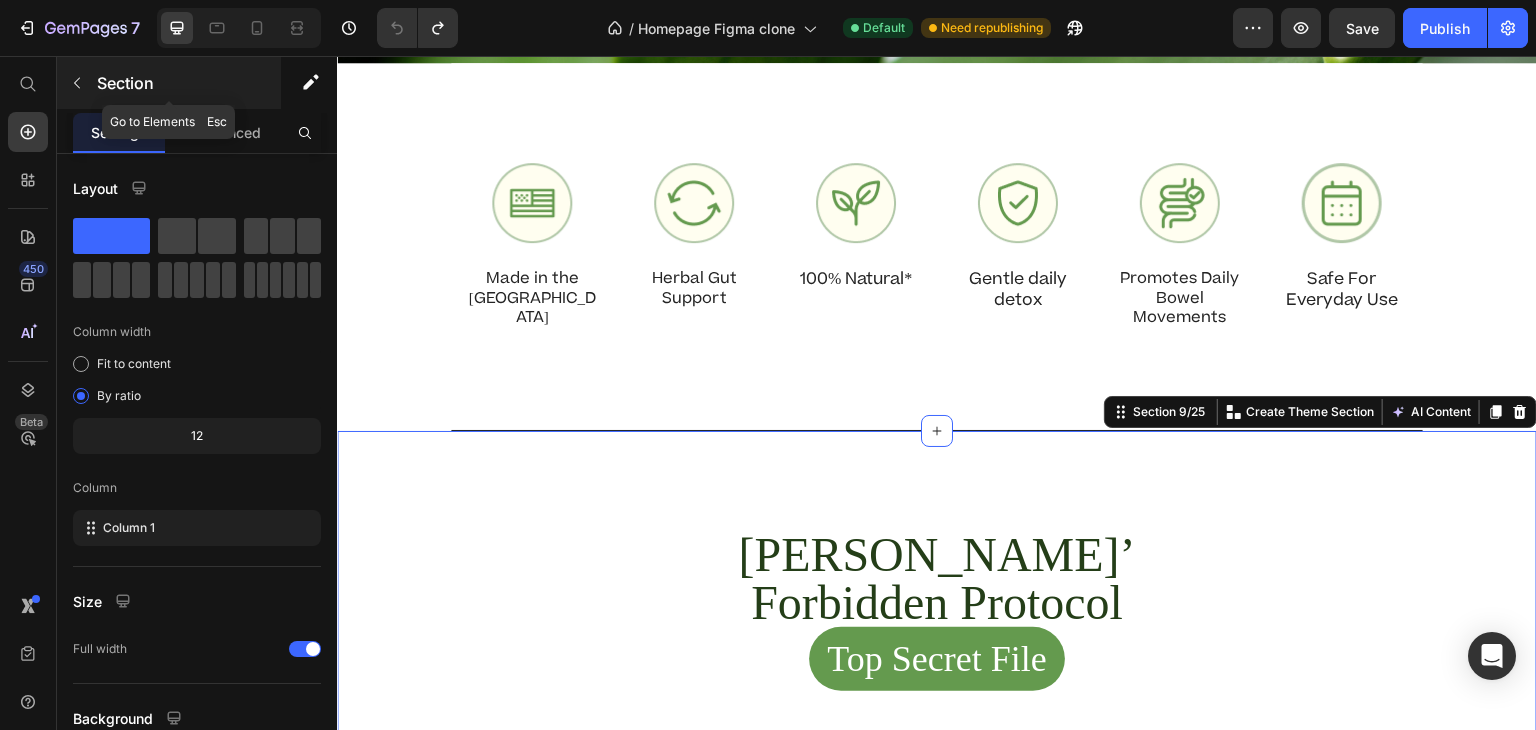 click 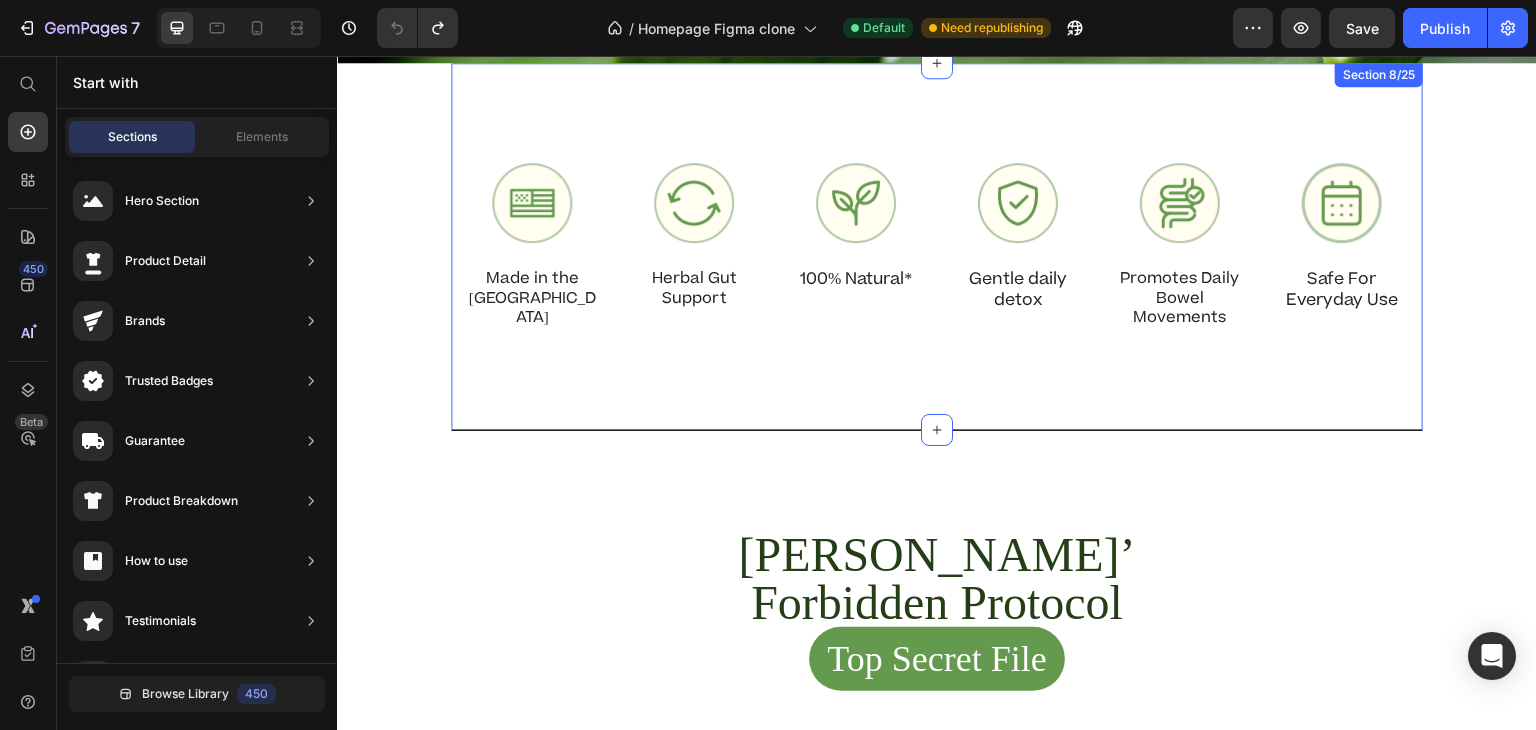 scroll, scrollTop: 4690, scrollLeft: 0, axis: vertical 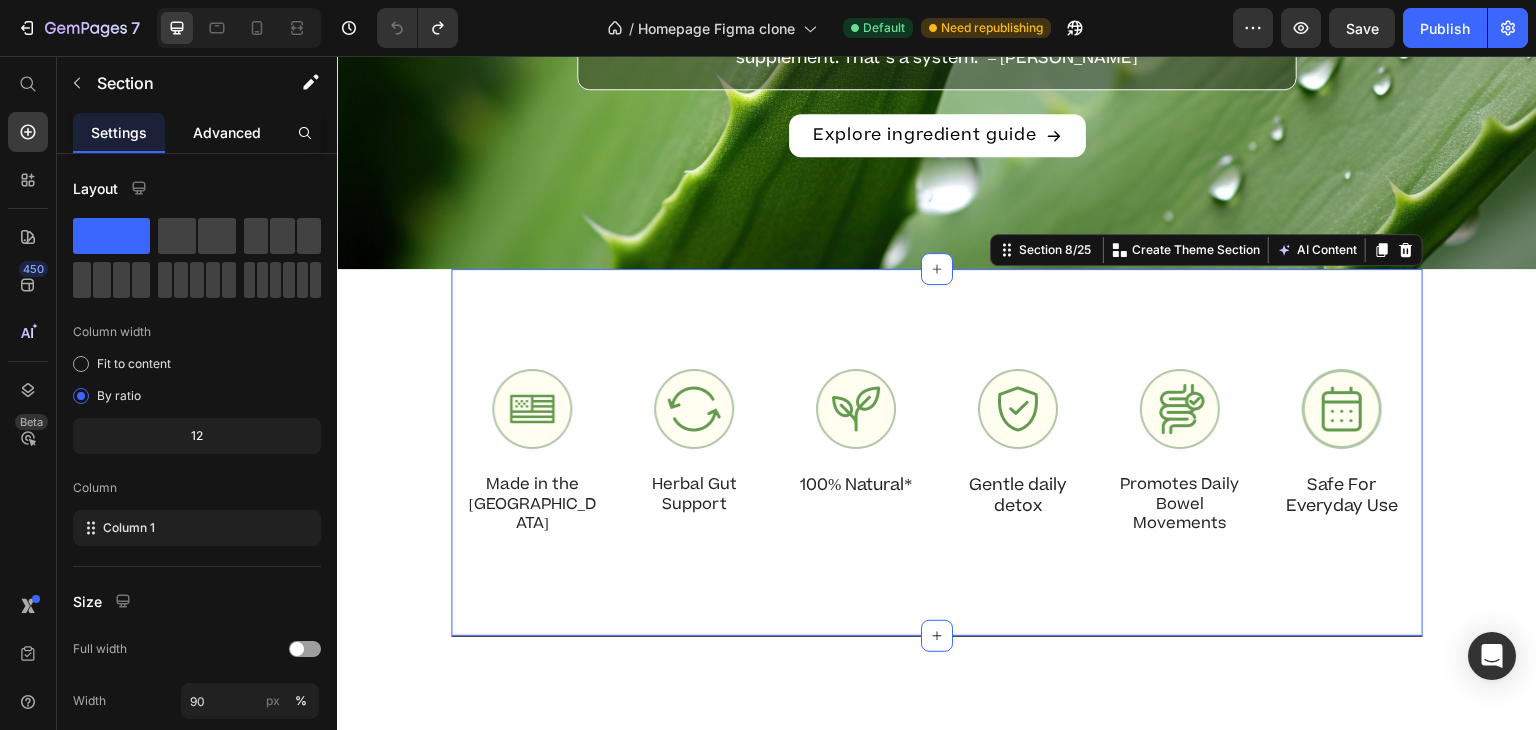 click on "Advanced" at bounding box center [227, 132] 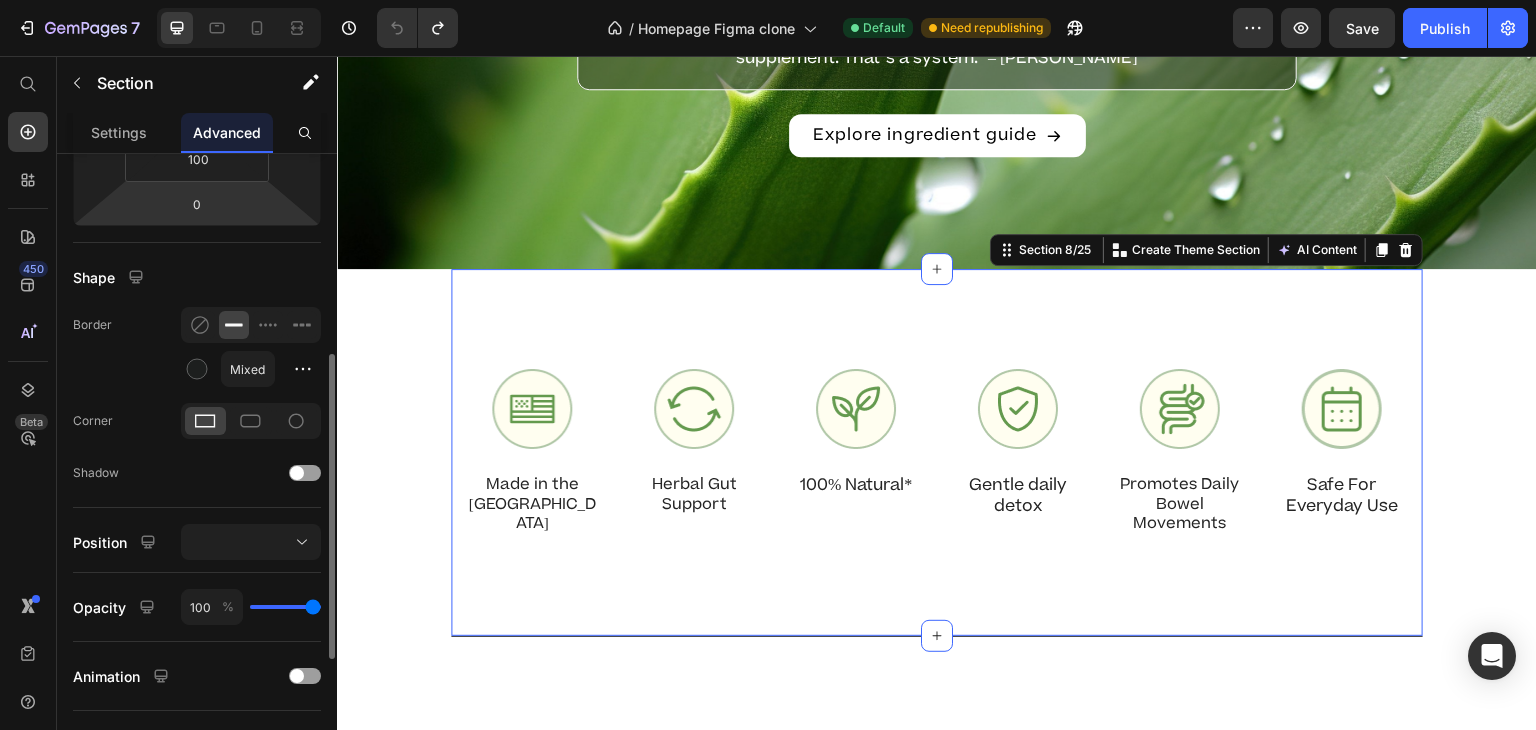 scroll, scrollTop: 412, scrollLeft: 0, axis: vertical 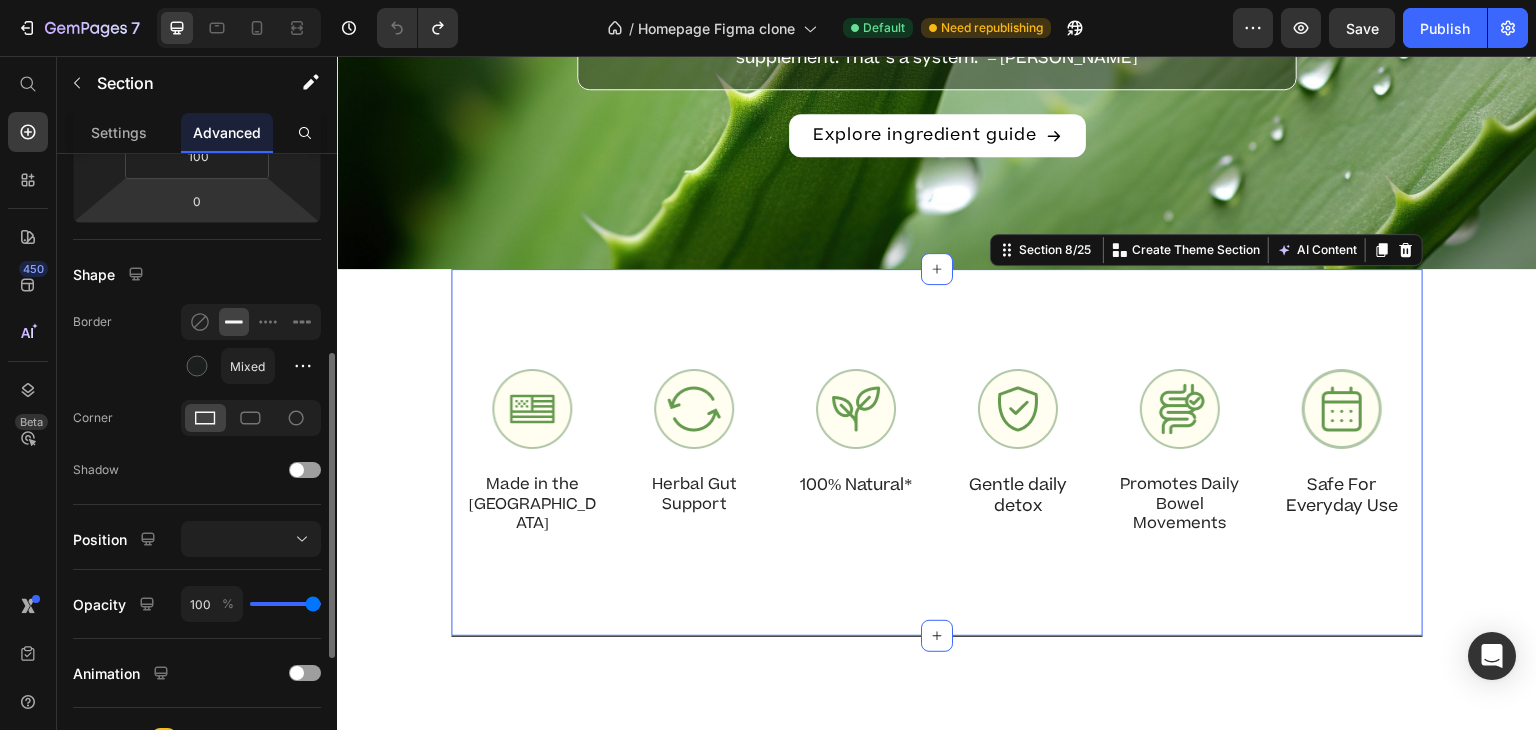 click 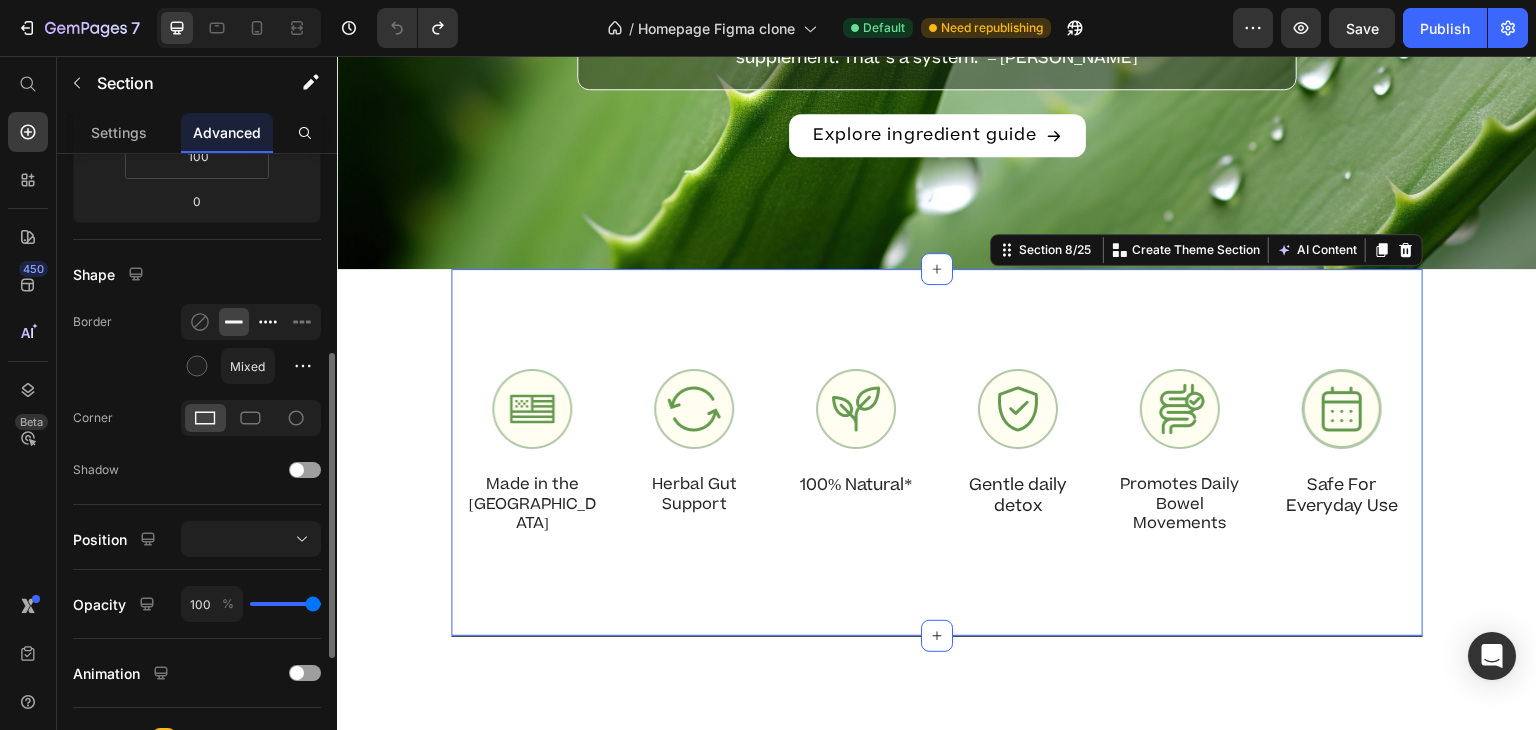 click 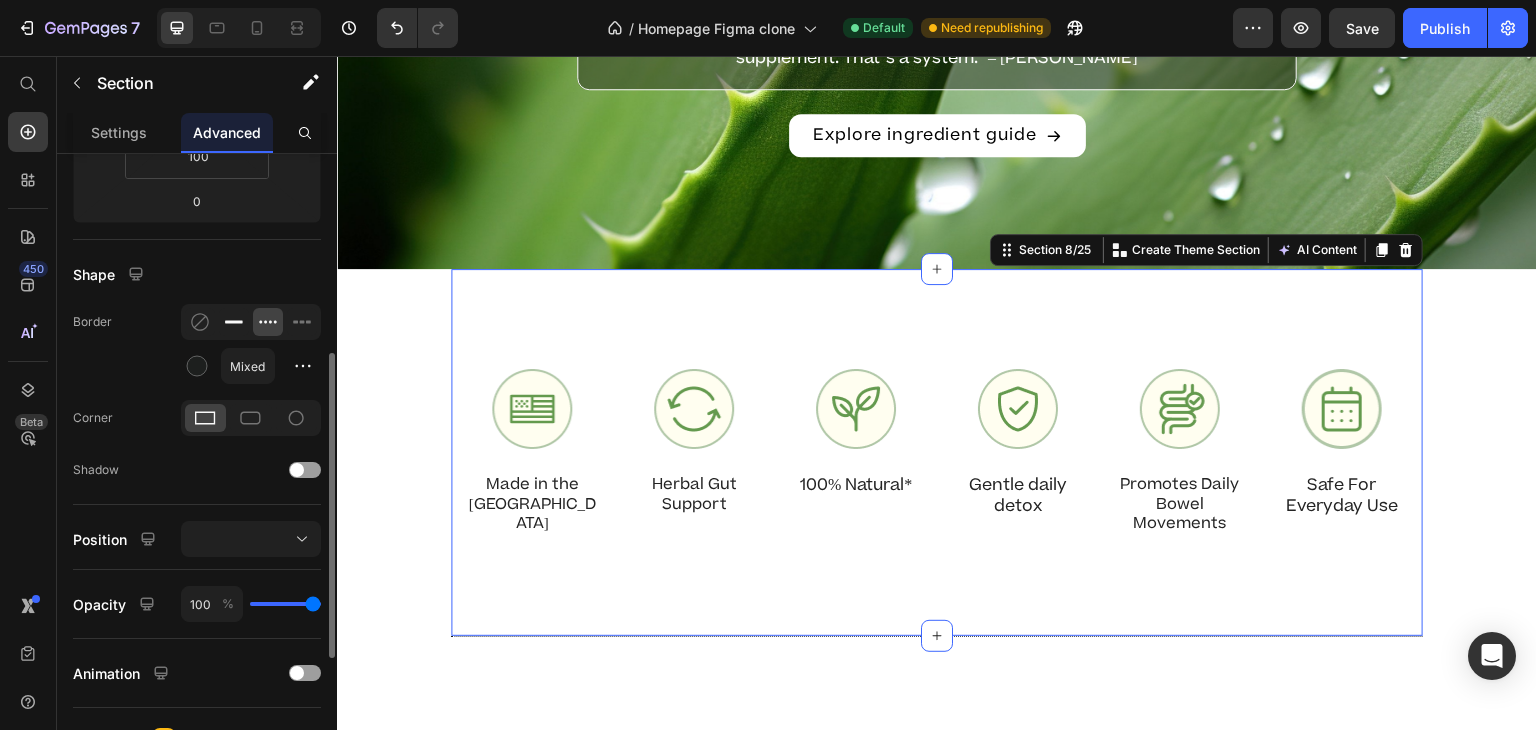 click 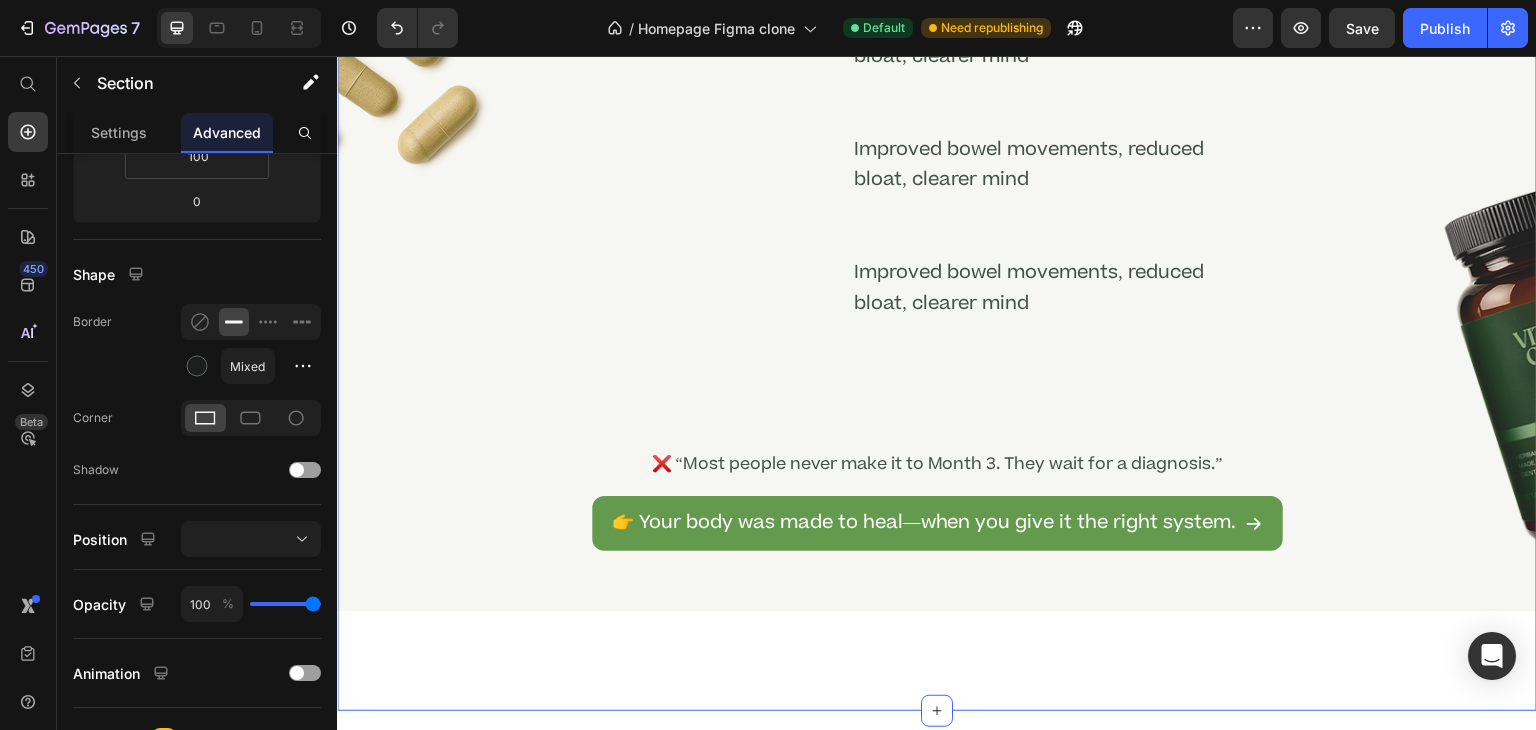 scroll, scrollTop: 6760, scrollLeft: 0, axis: vertical 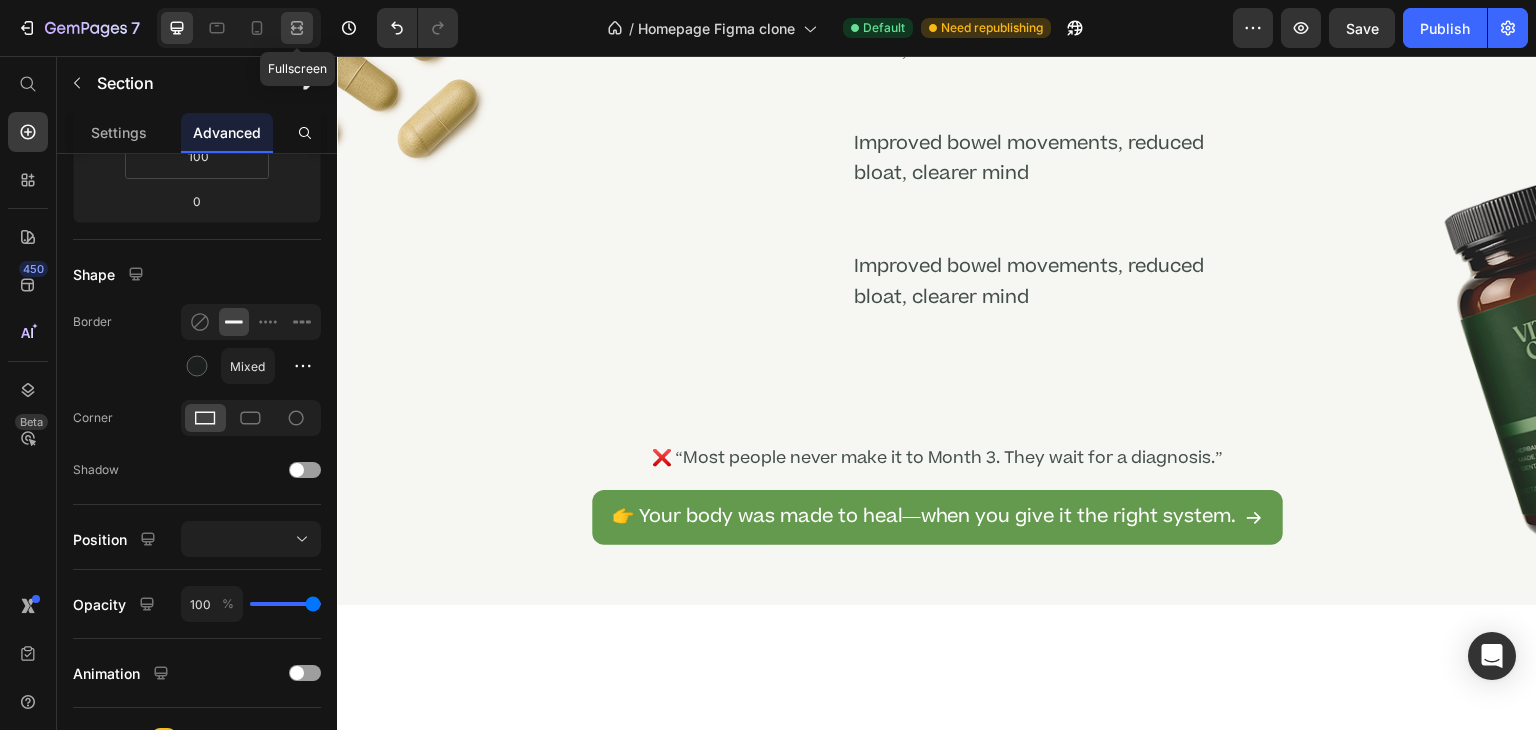 click 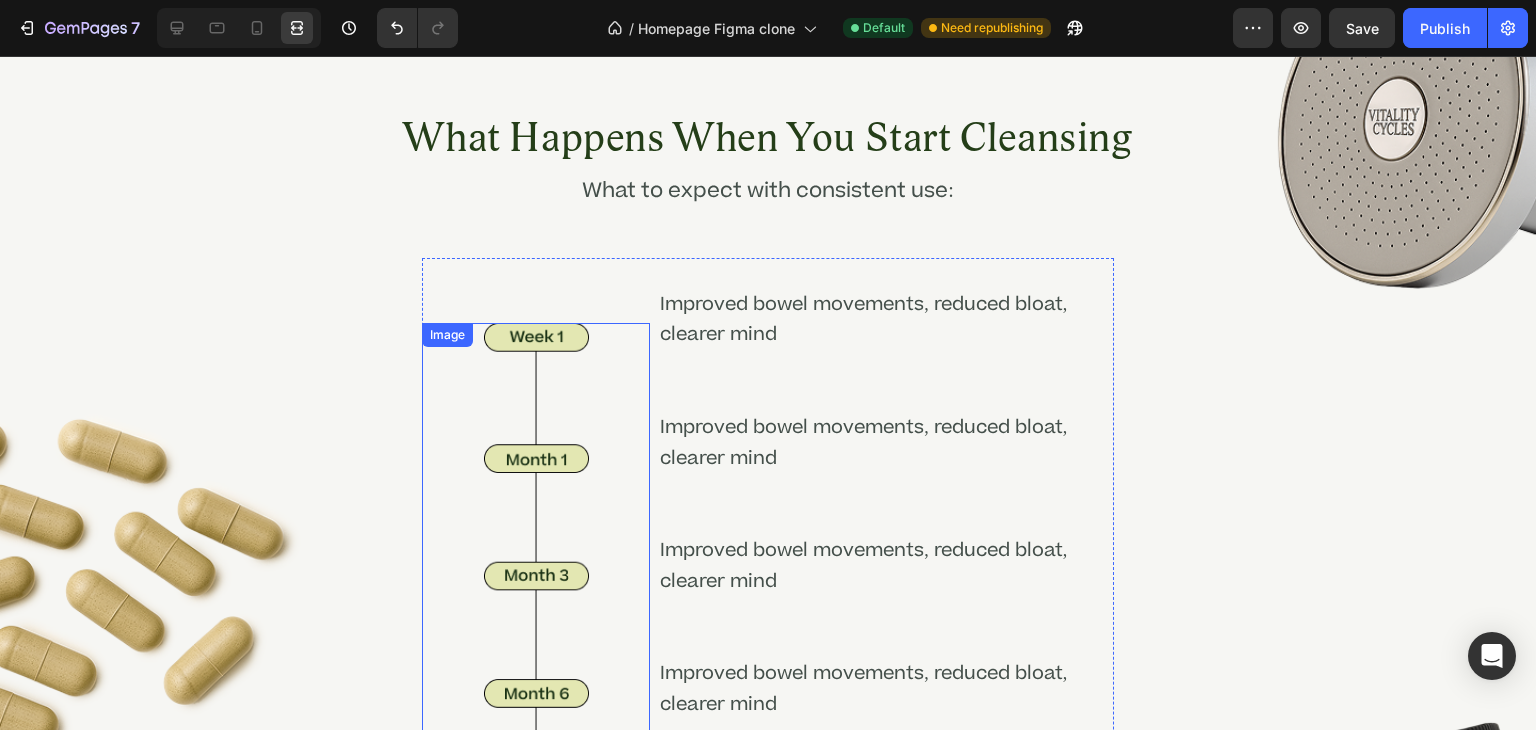 scroll, scrollTop: 6156, scrollLeft: 0, axis: vertical 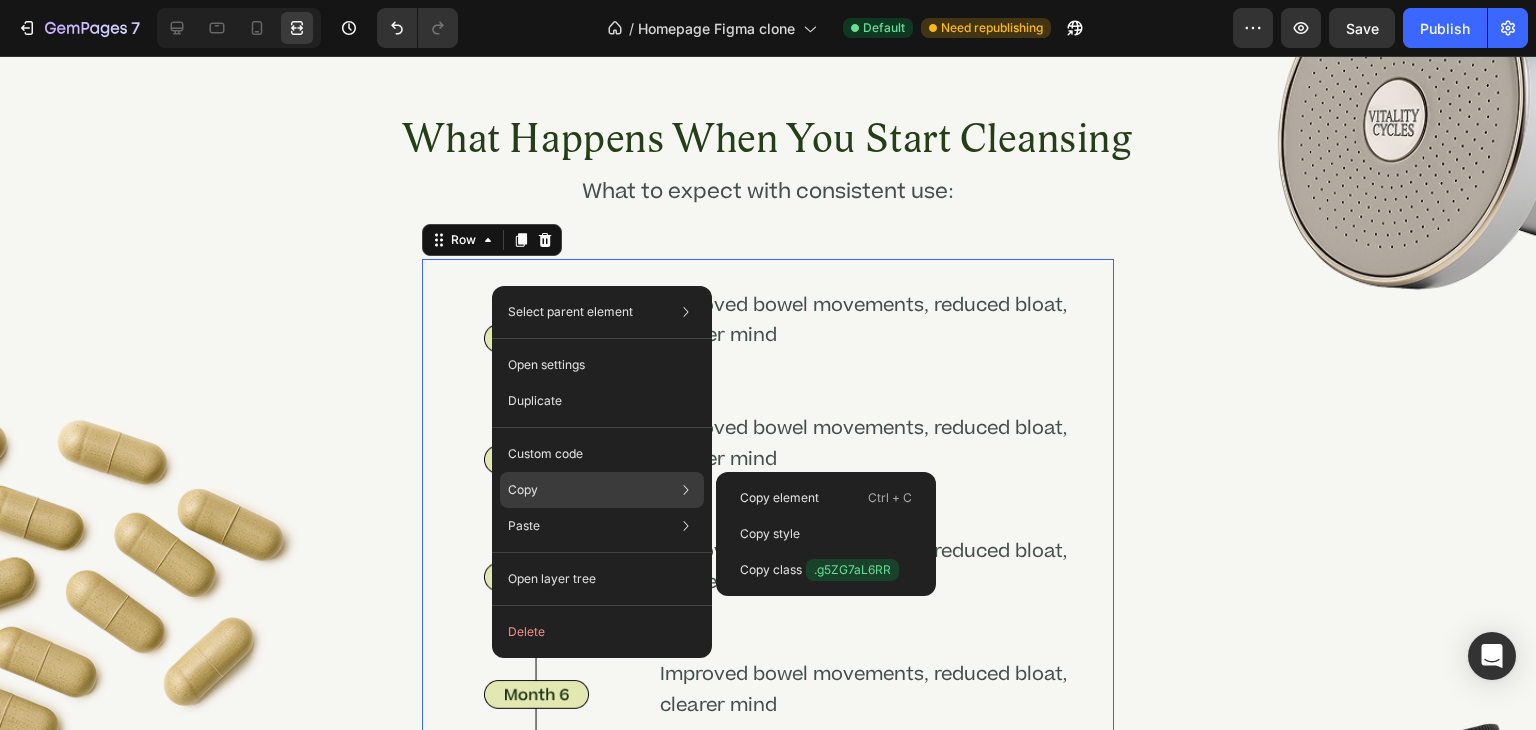 click on "Copy" at bounding box center (523, 490) 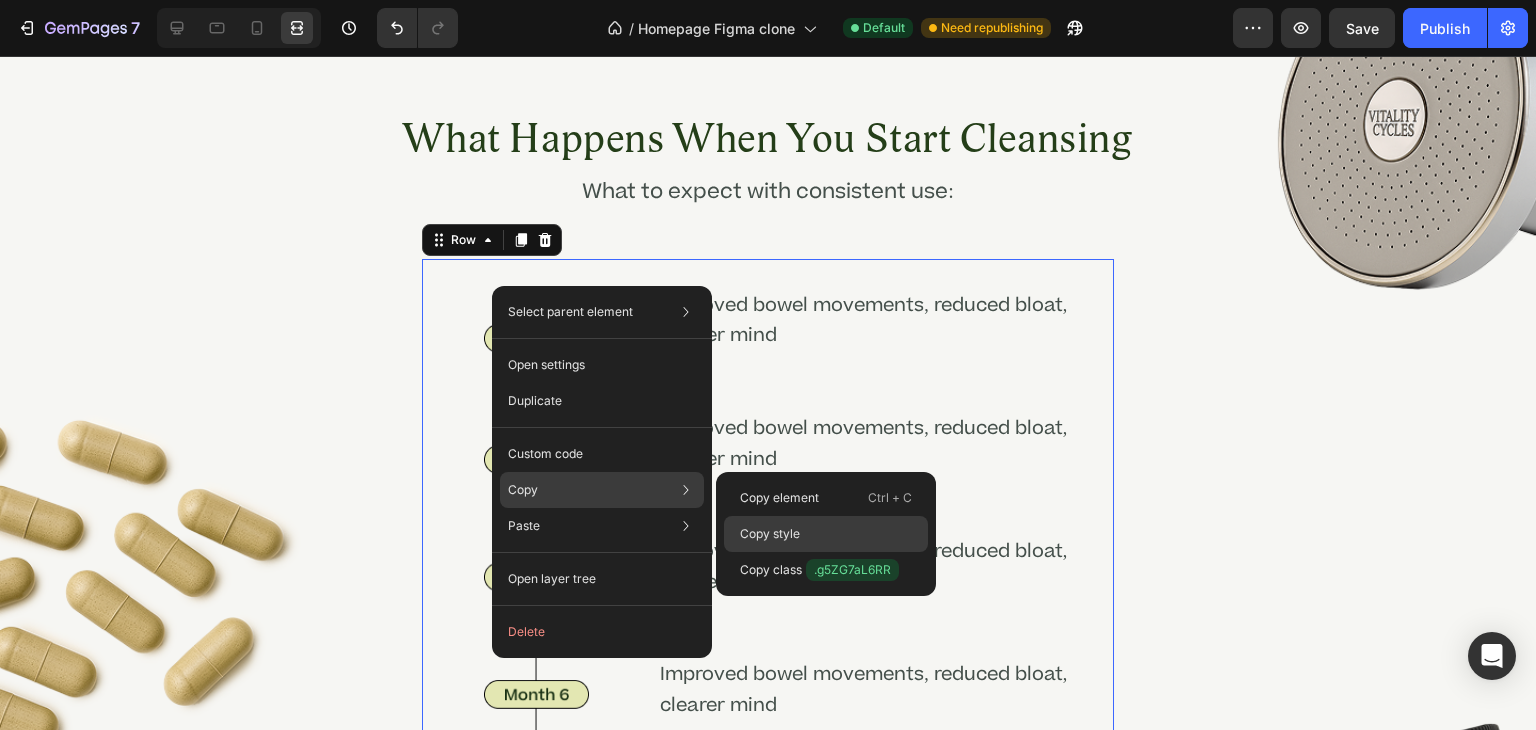 click on "Copy style" at bounding box center [770, 534] 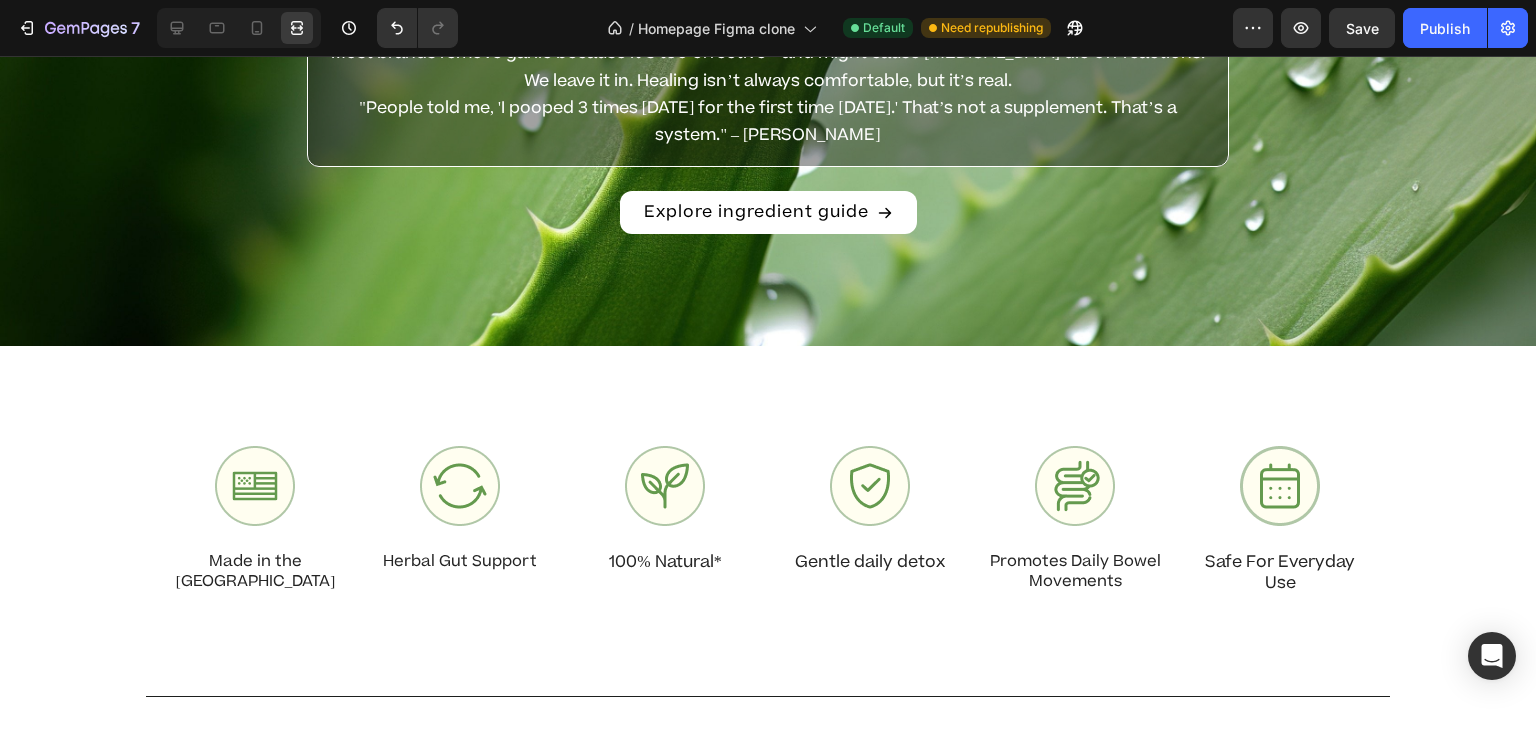 scroll, scrollTop: 4072, scrollLeft: 0, axis: vertical 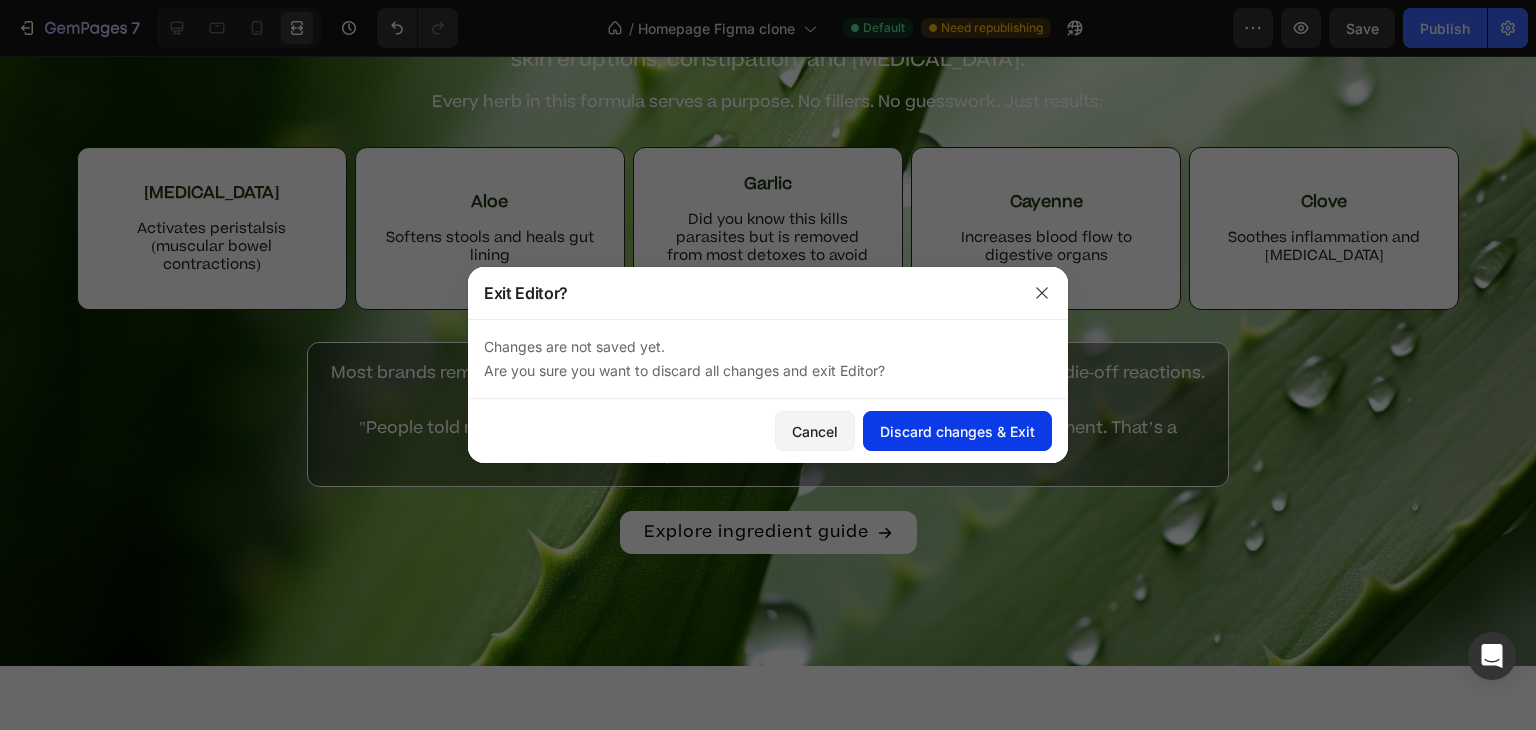 click on "Discard changes & Exit" at bounding box center [957, 431] 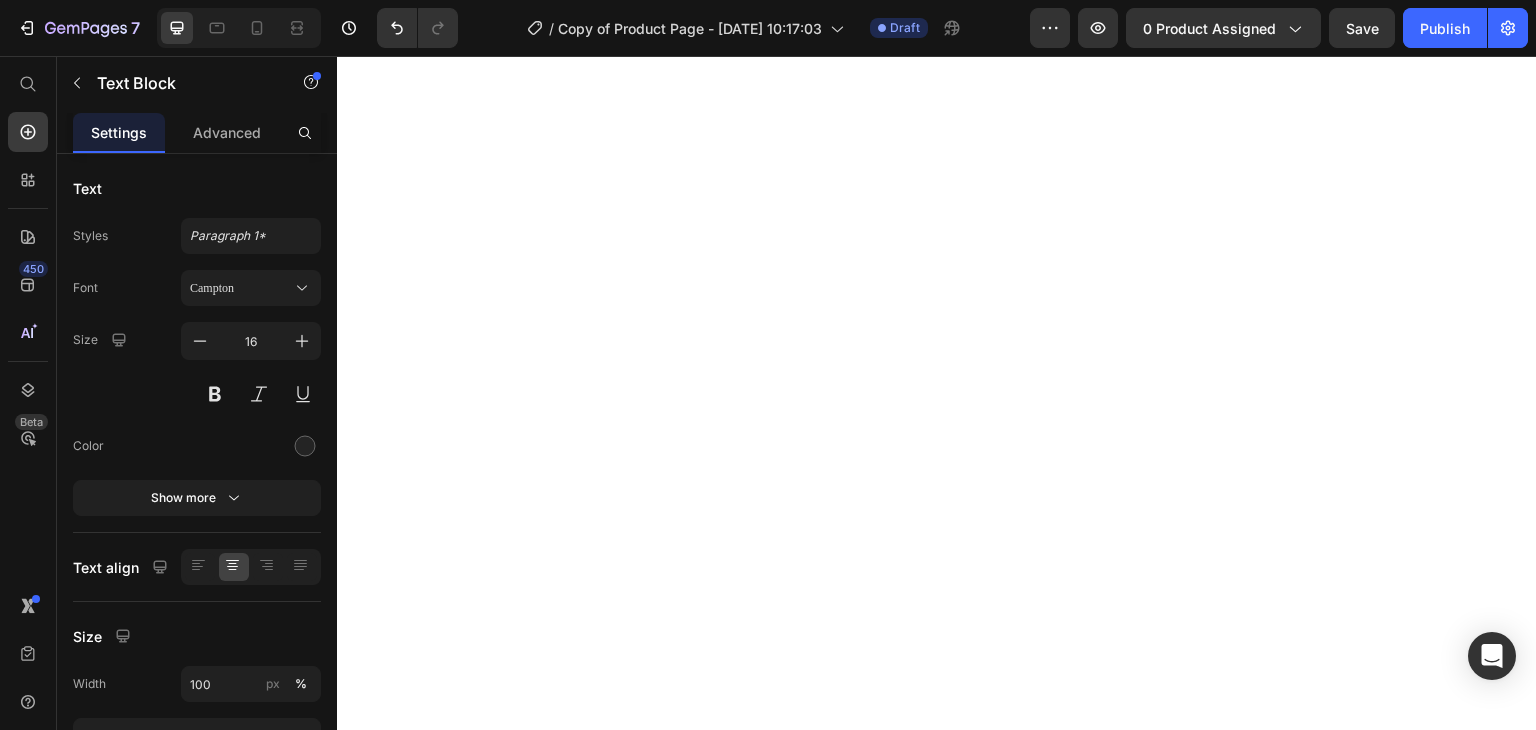 scroll, scrollTop: 0, scrollLeft: 0, axis: both 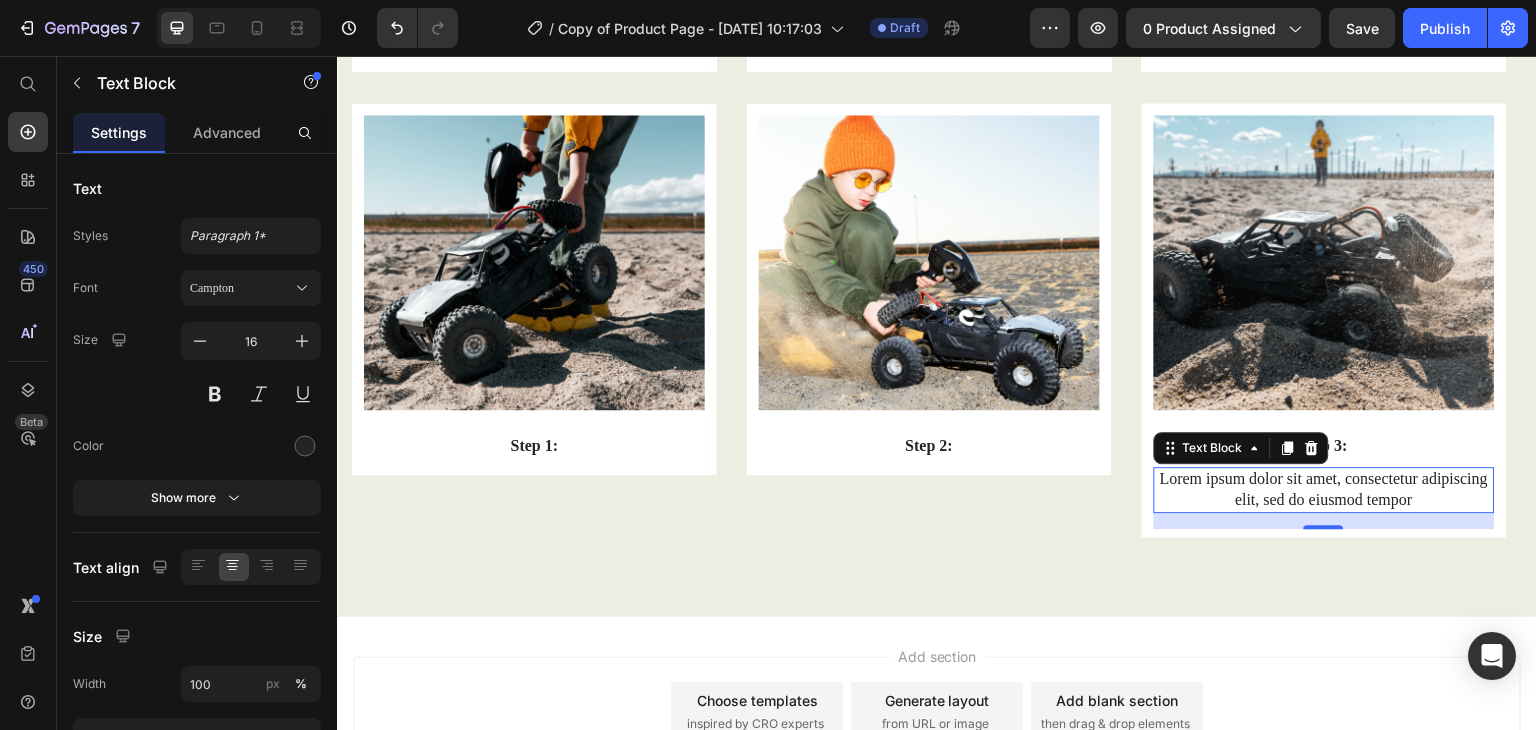 click 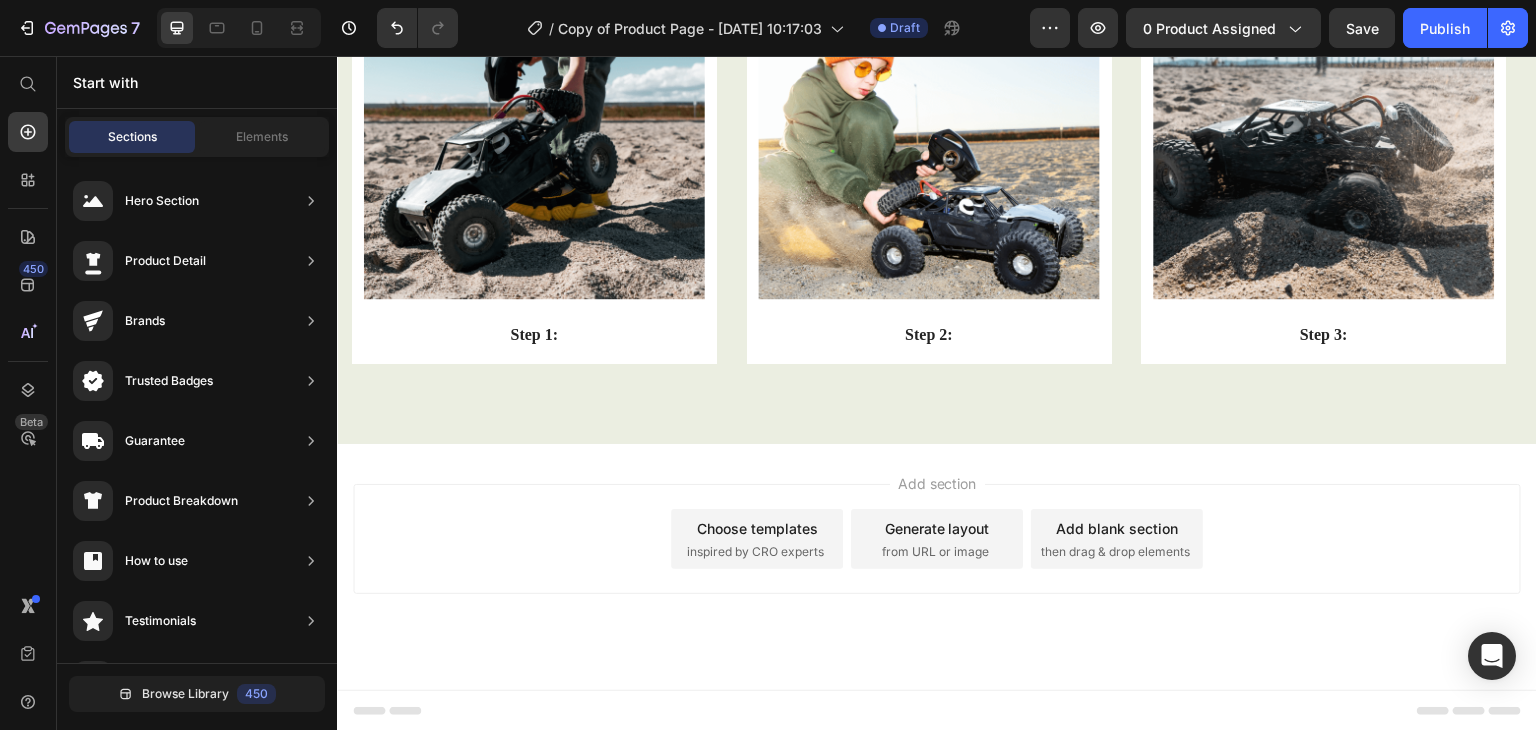 scroll, scrollTop: 6566, scrollLeft: 0, axis: vertical 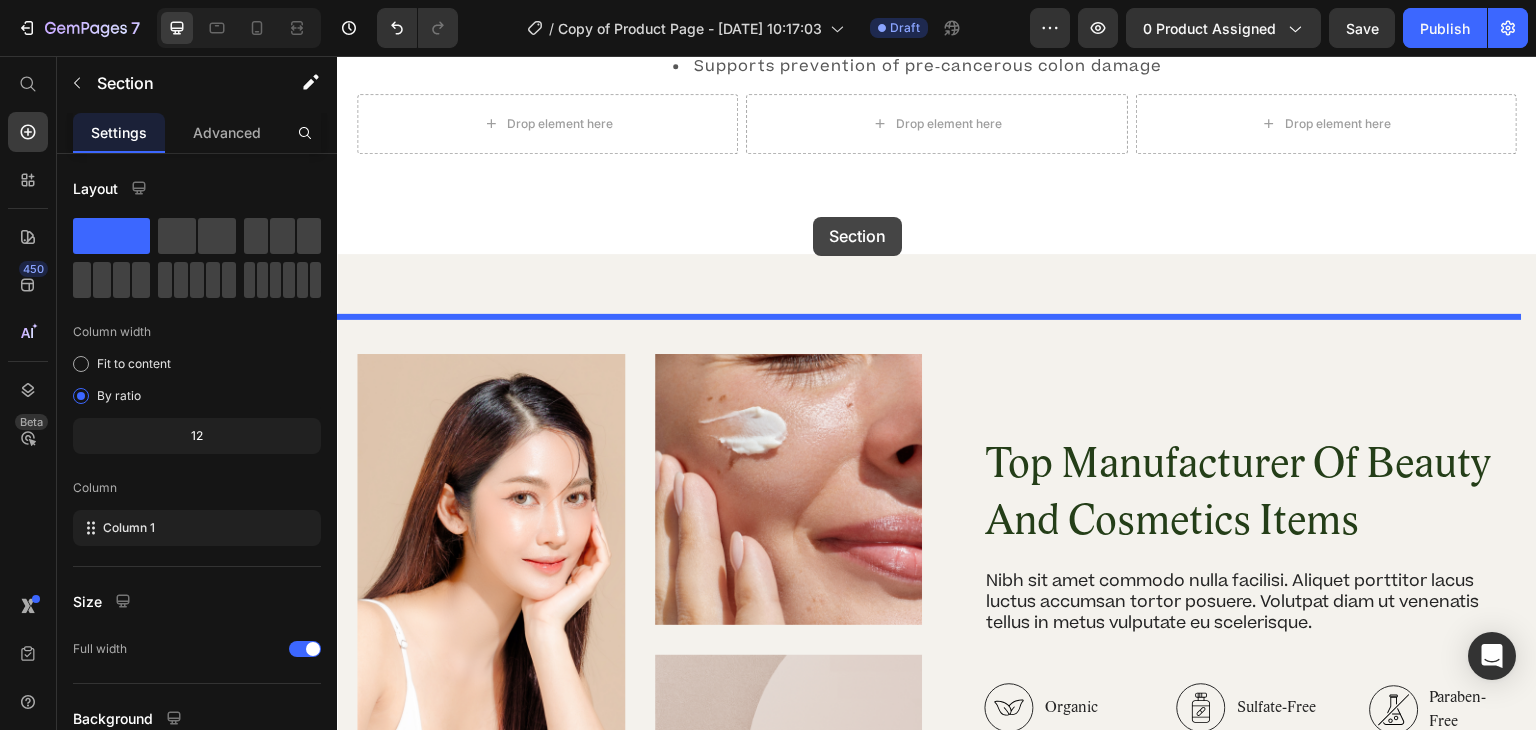 drag, startPoint x: 1122, startPoint y: 488, endPoint x: 813, endPoint y: 218, distance: 410.34253 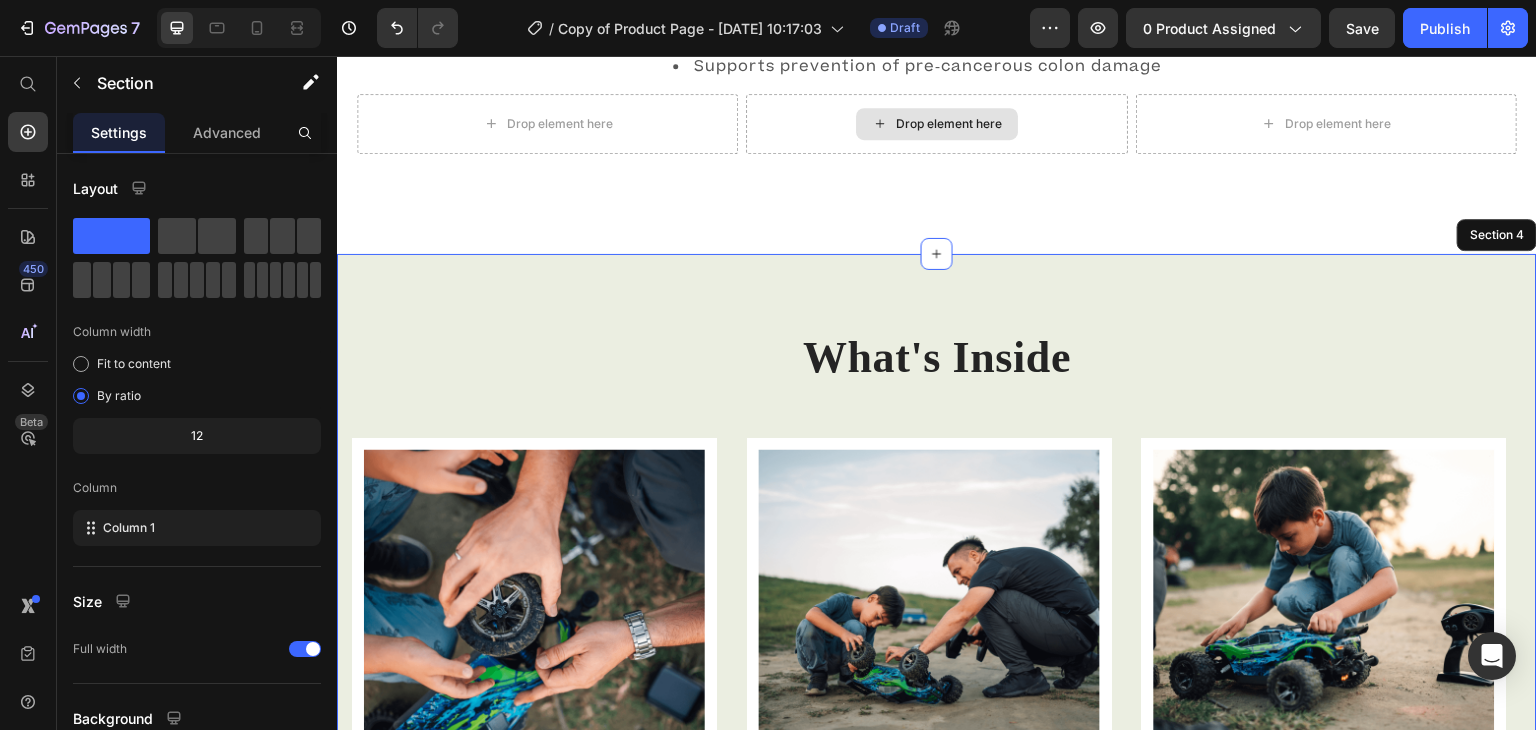 scroll, scrollTop: 2118, scrollLeft: 0, axis: vertical 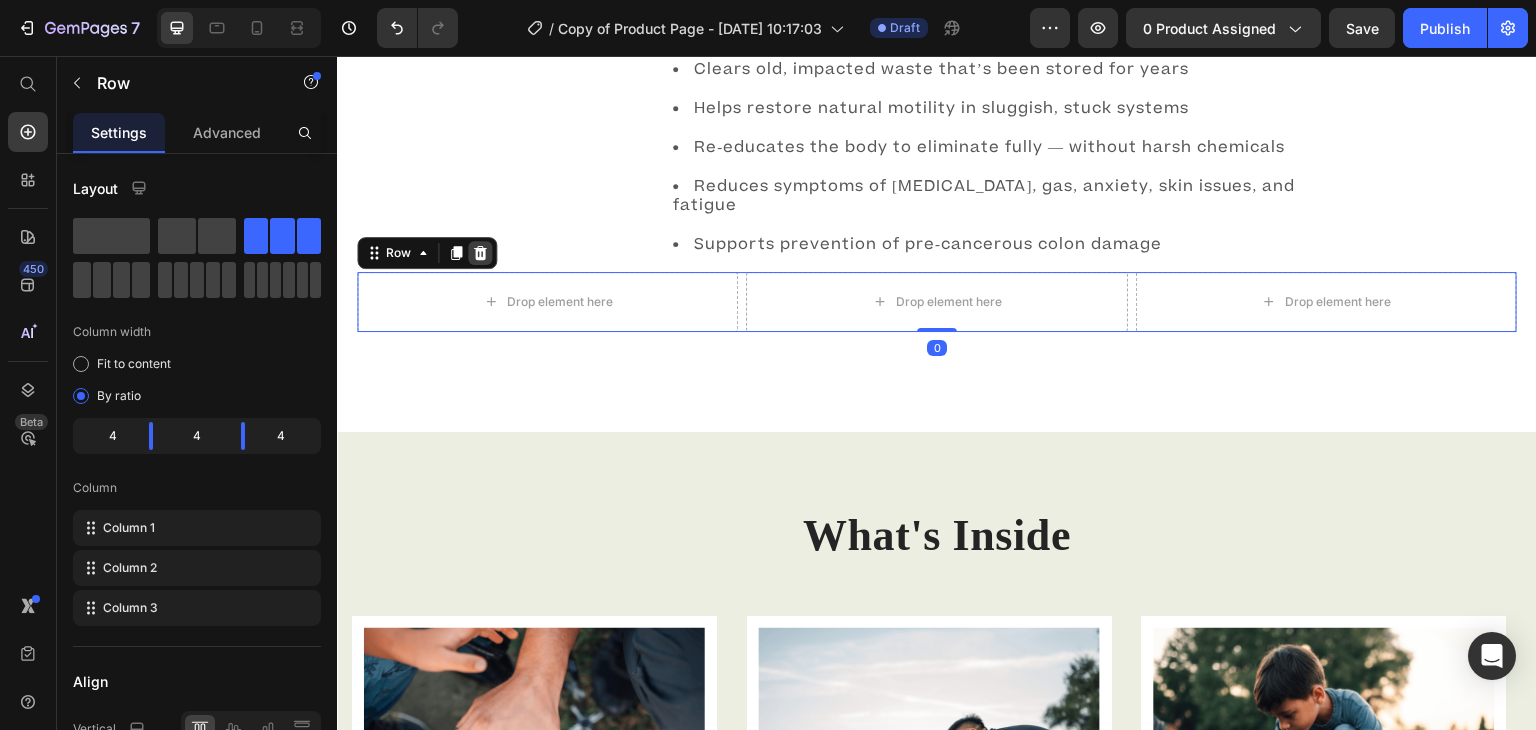 click at bounding box center (480, 253) 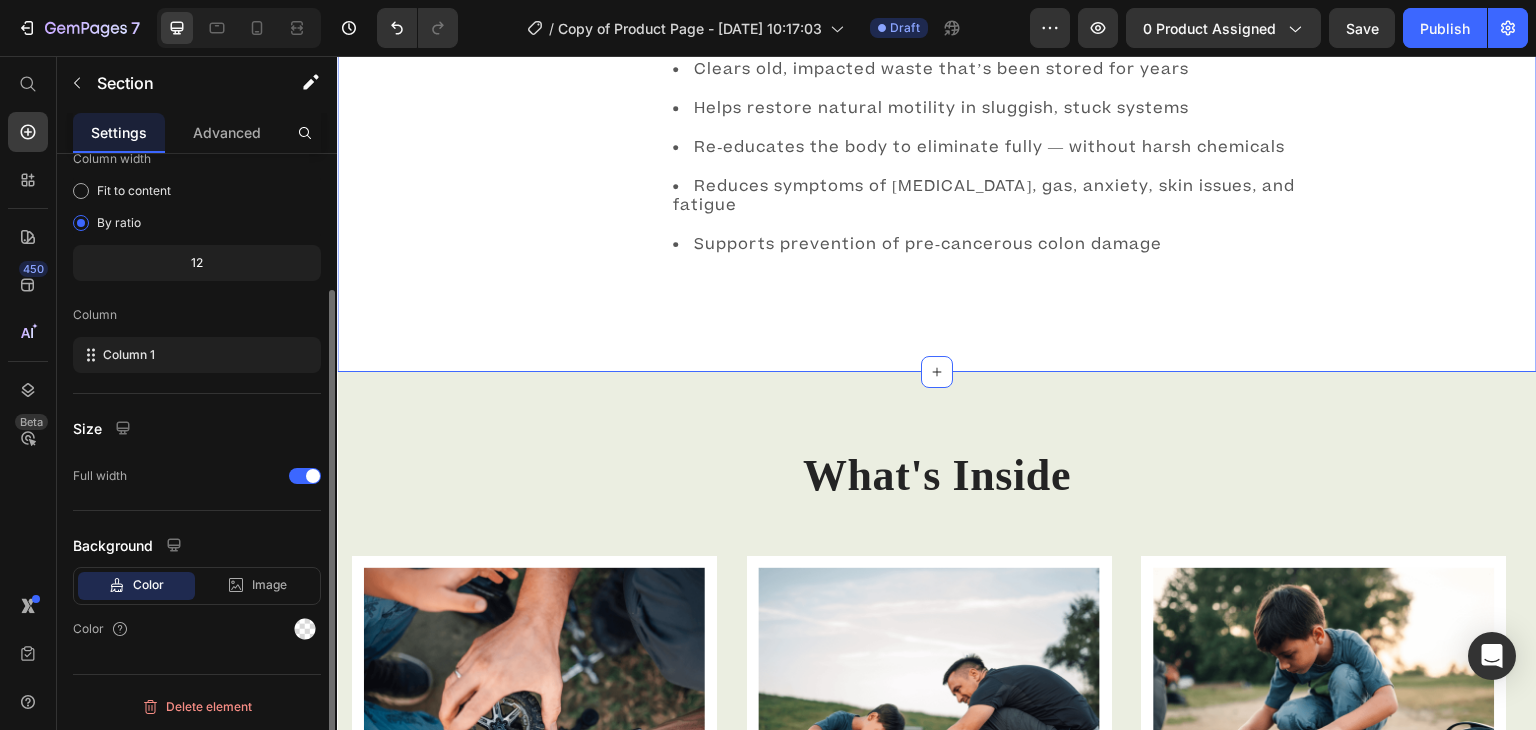 scroll, scrollTop: 0, scrollLeft: 0, axis: both 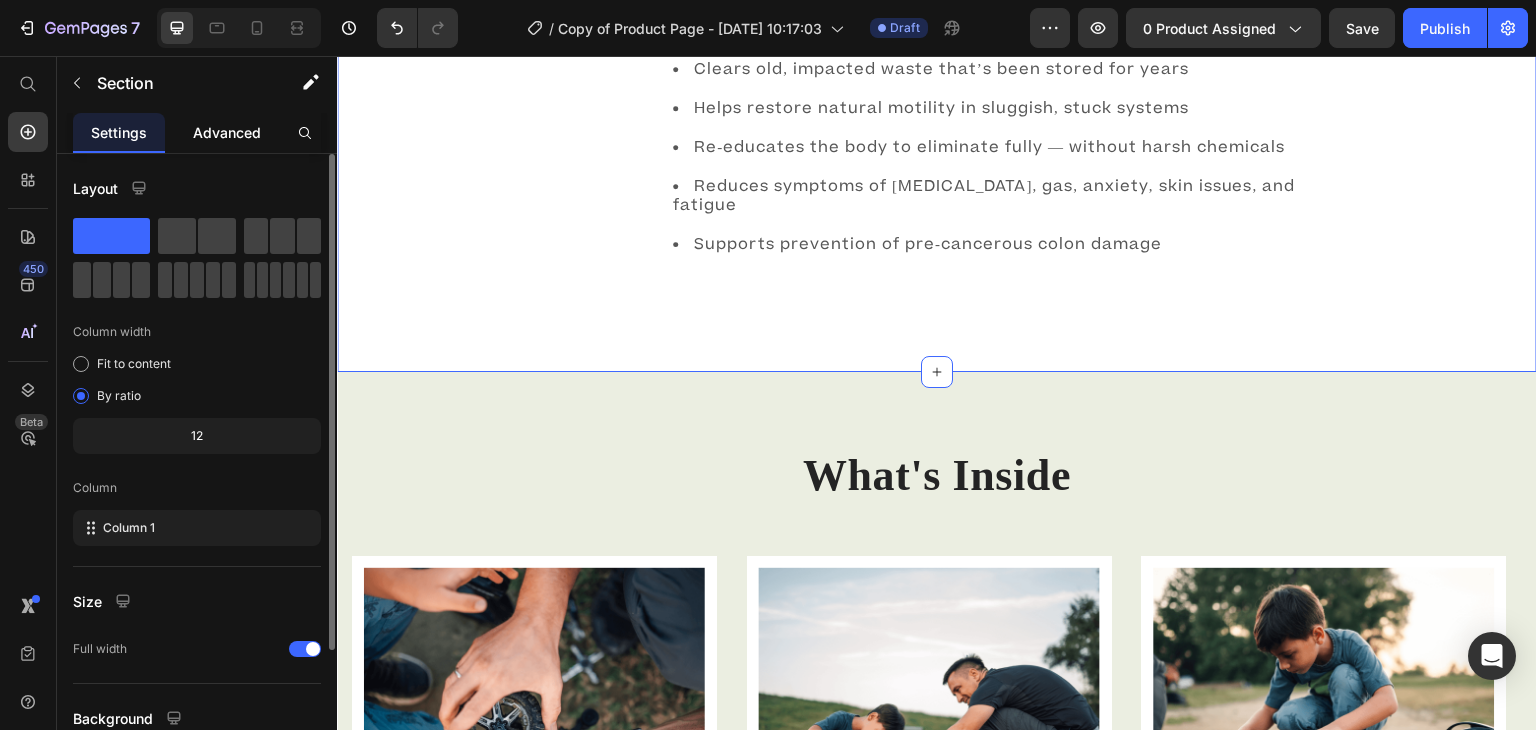 click on "Advanced" at bounding box center [227, 132] 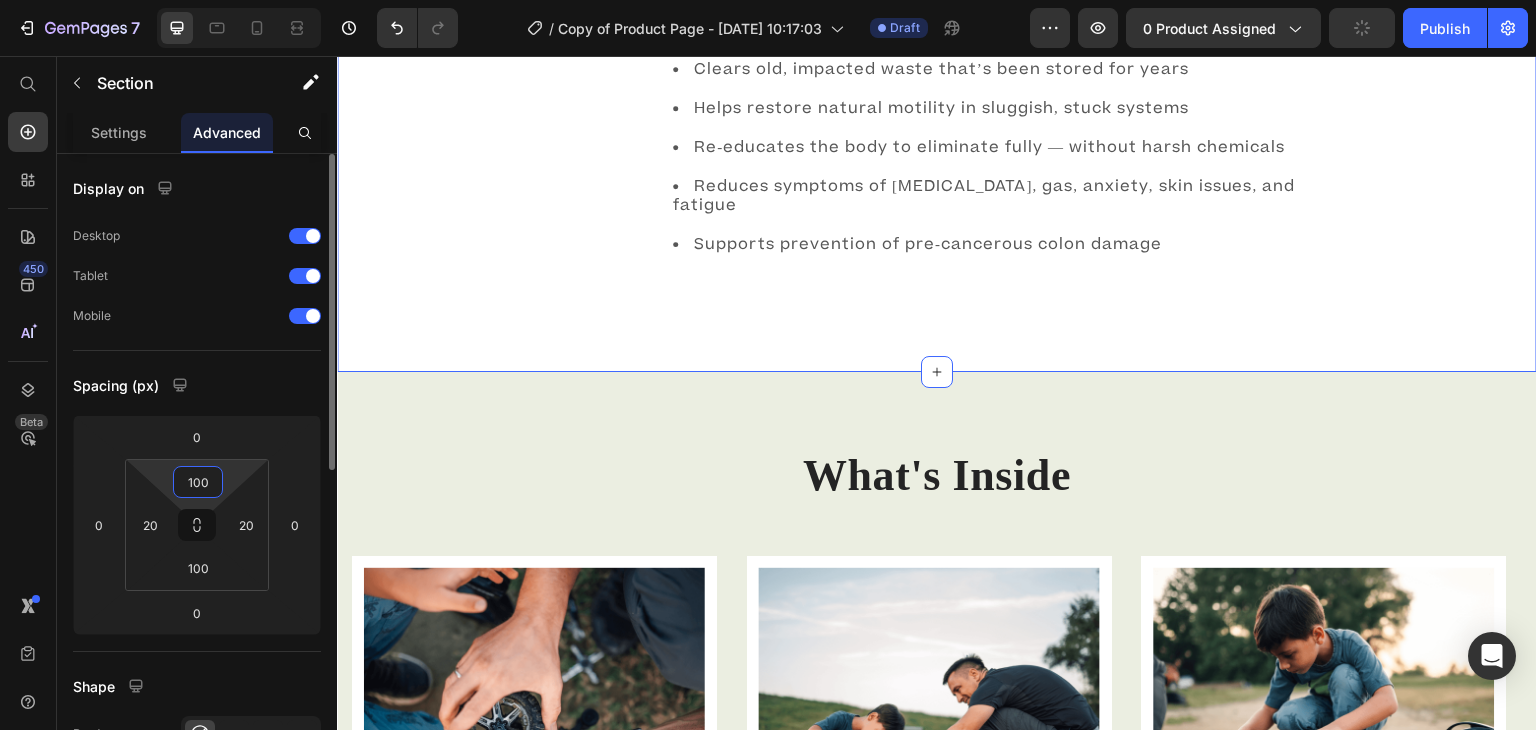 click on "100" at bounding box center (198, 482) 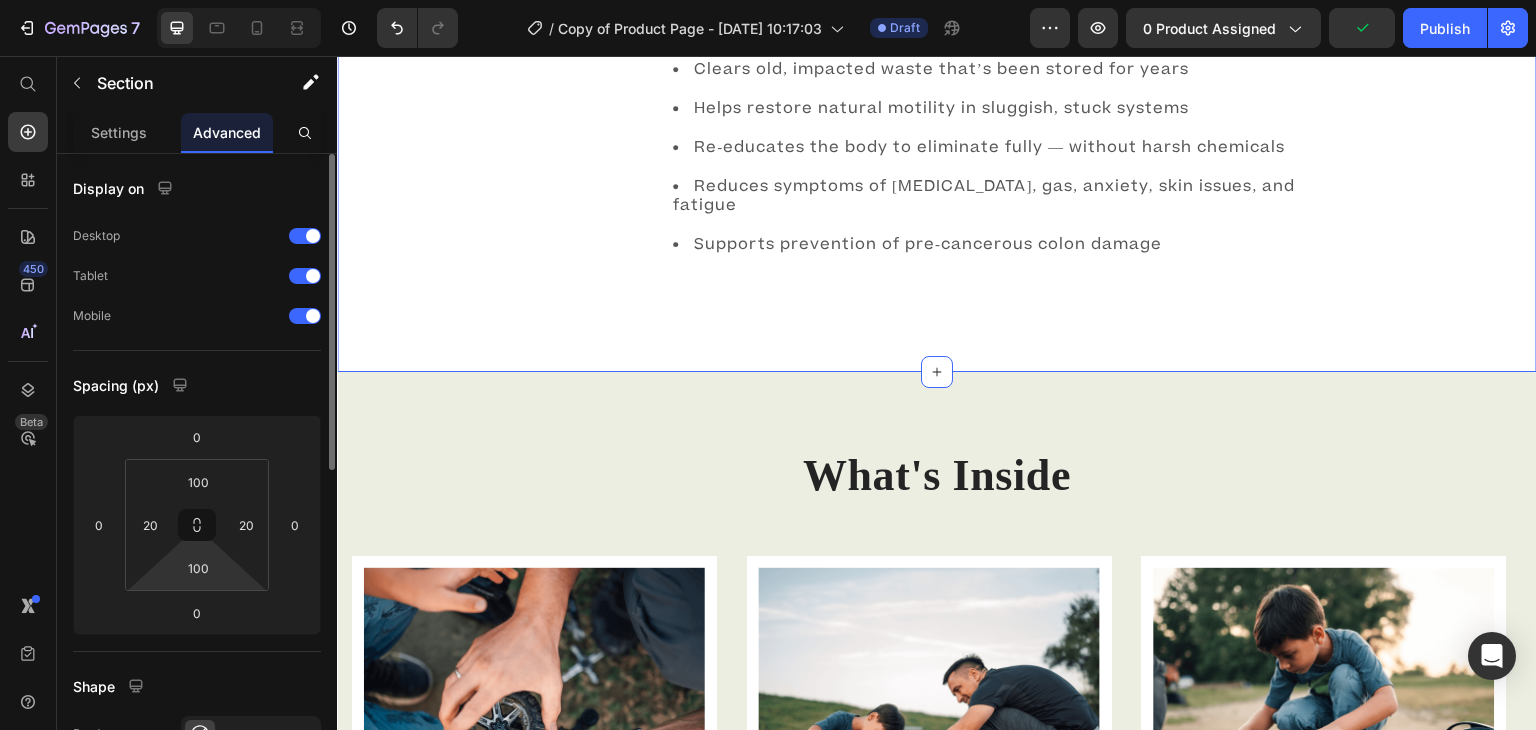 click on "7  Version history  /  Copy of Product Page - [DATE] 10:17:03 Draft Preview 0 product assigned  Publish  450 Beta Start with Sections Elements Hero Section Product Detail Brands Trusted Badges Guarantee Product Breakdown How to use Testimonials Compare Bundle FAQs Social Proof Brand Story Product List Collection Blog List Contact Sticky Add to Cart Custom Footer Browse Library 450 Layout
Row
Row
Row
Row Text
Heading
Text Block Button
Button
Button
Sticky Back to top Media" at bounding box center [768, 0] 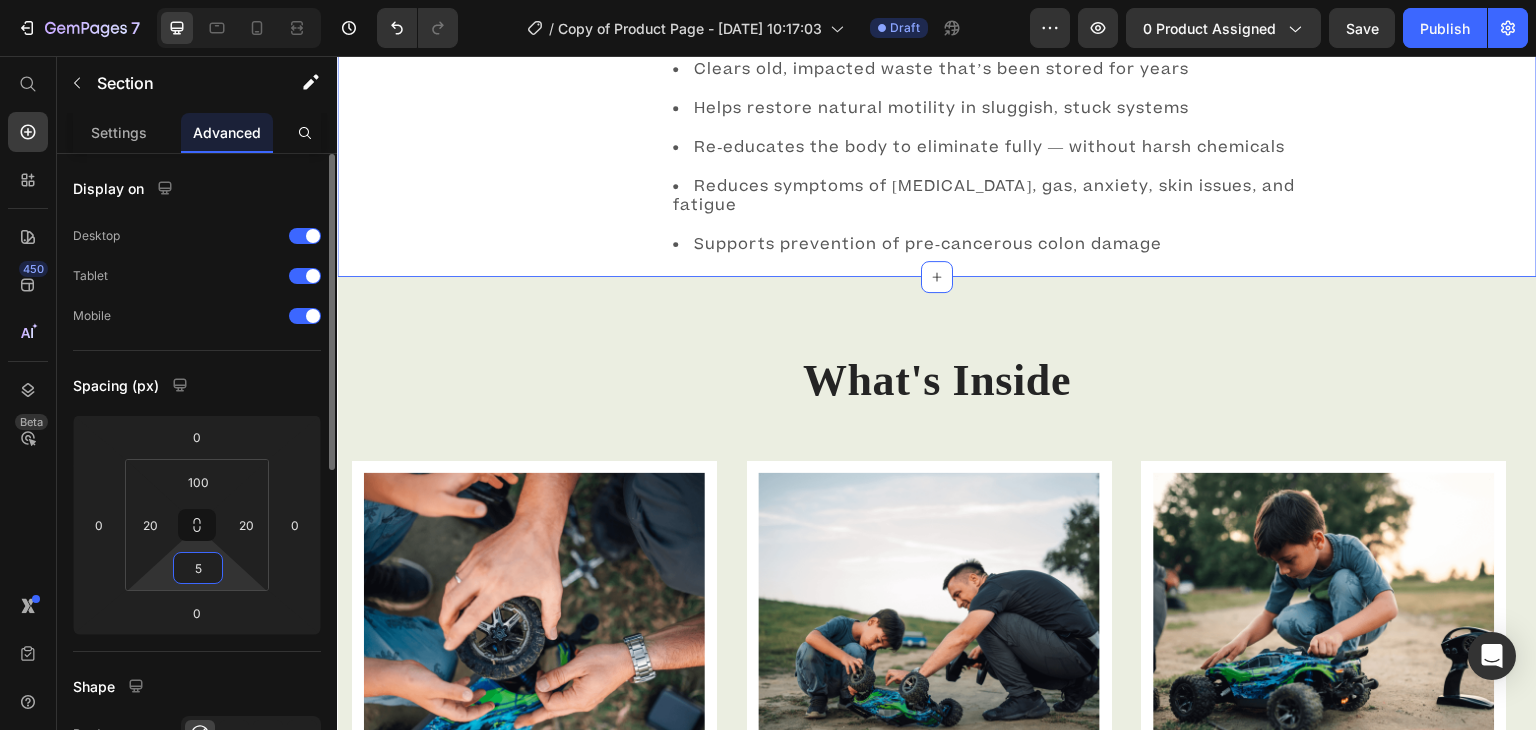 type on "50" 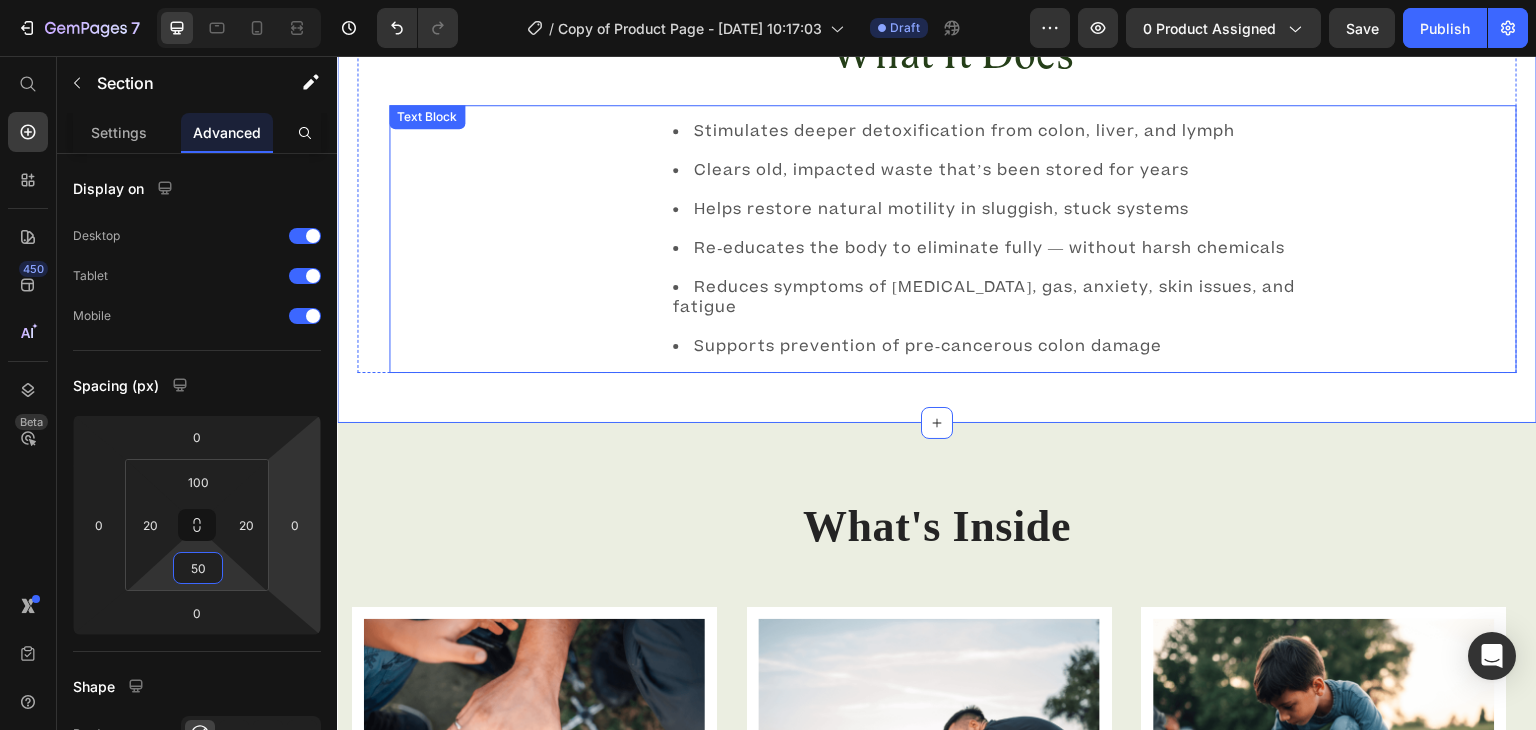 scroll, scrollTop: 1774, scrollLeft: 0, axis: vertical 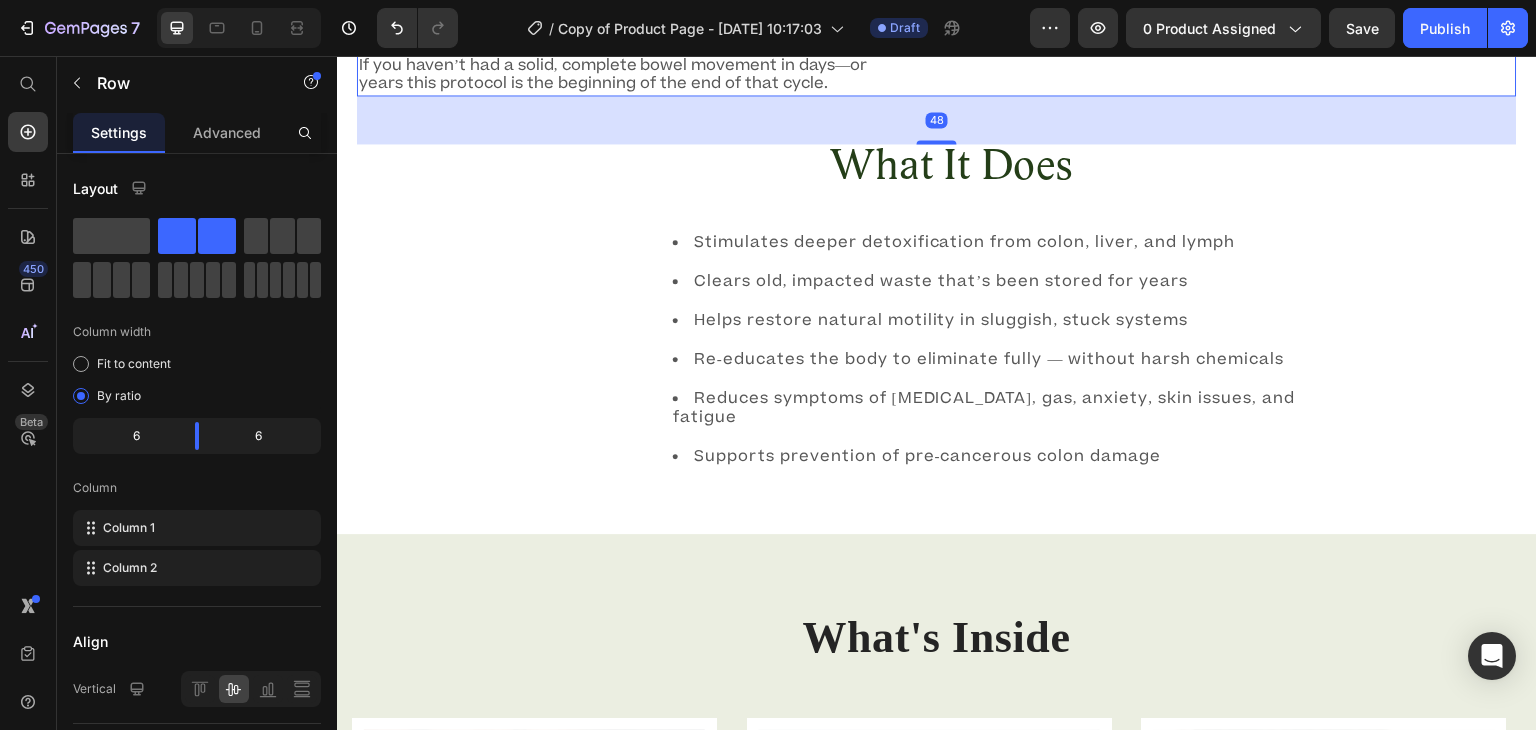 click on "When the Problem Is Deeper Than You Realize Heading If you’ve tried everything — fiber, probiotics, powders, [MEDICAL_DATA] — and you’re still bloated, backed up, or fatigued, the problem is not your food. It’s what’s stuck inside you from decades of poor elimination.   The Deep Detox Protocol is Dr. [PERSON_NAME]’ Extra Strength cleansing formula, created for people who needed more than a nudge. This is for those who are truly ready to reset the colon, clear deep waste, and restore real energy.   If you haven’t had a solid, complete bowel movement in days—or years this protocol is the beginning of the end of that cycle. Text Block Row" at bounding box center (639, -95) 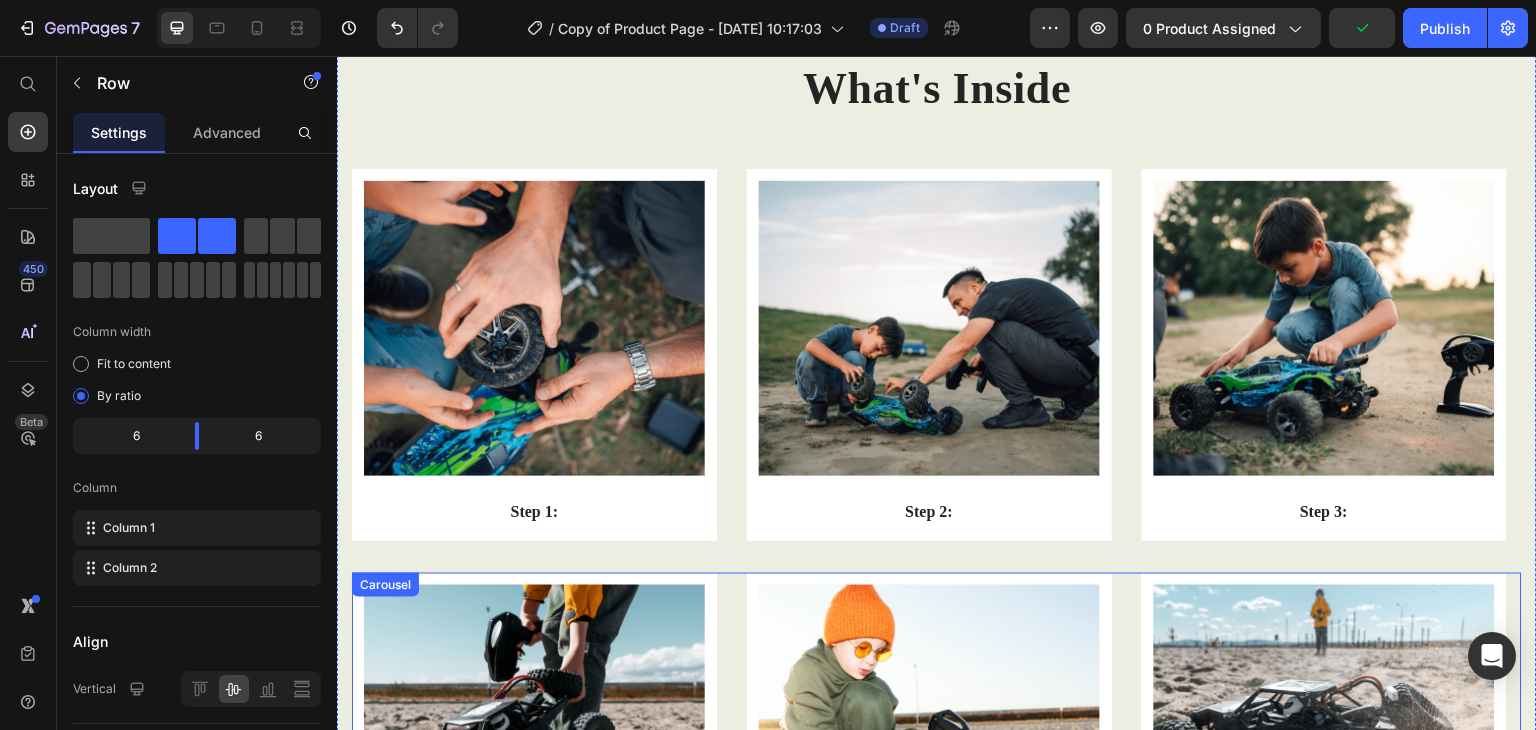 scroll, scrollTop: 2329, scrollLeft: 0, axis: vertical 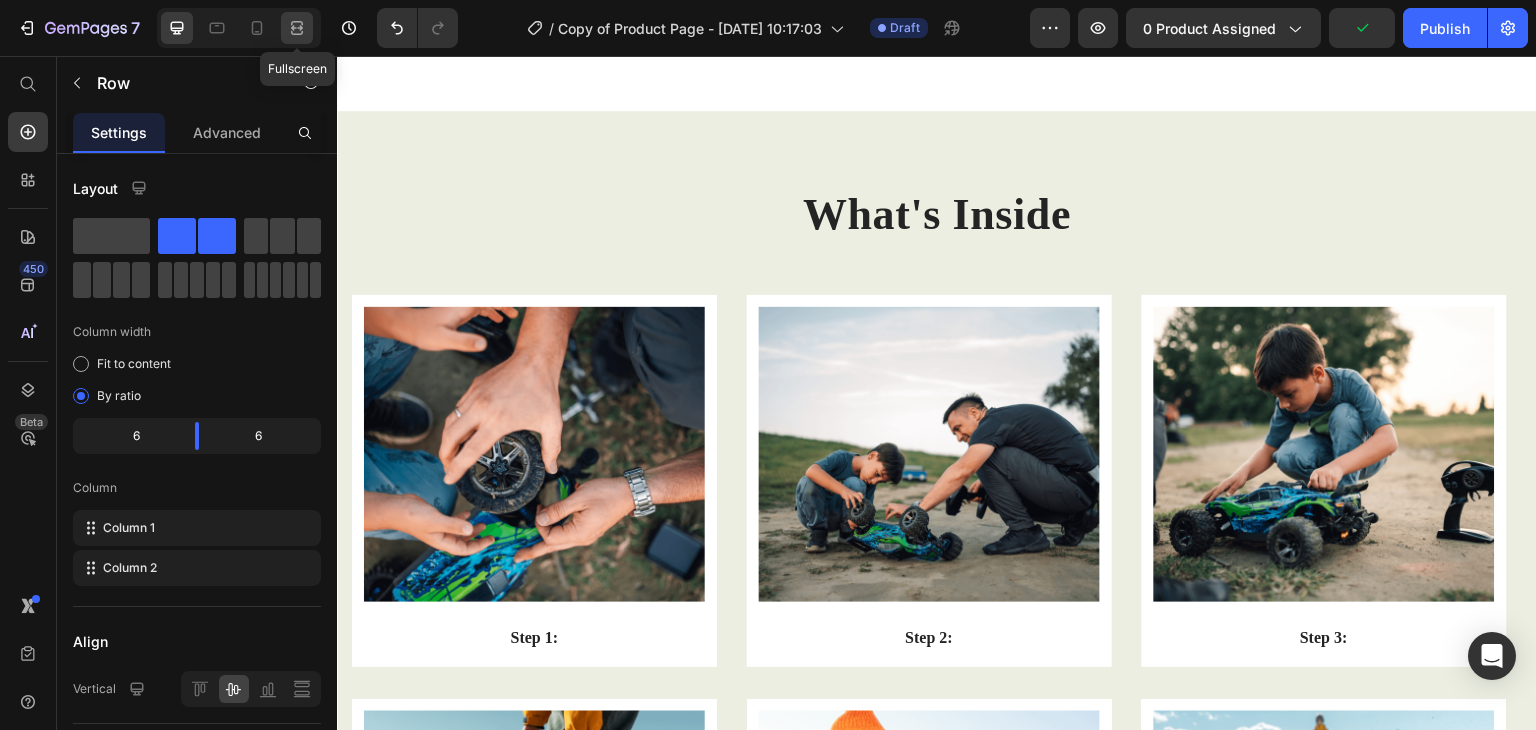 click 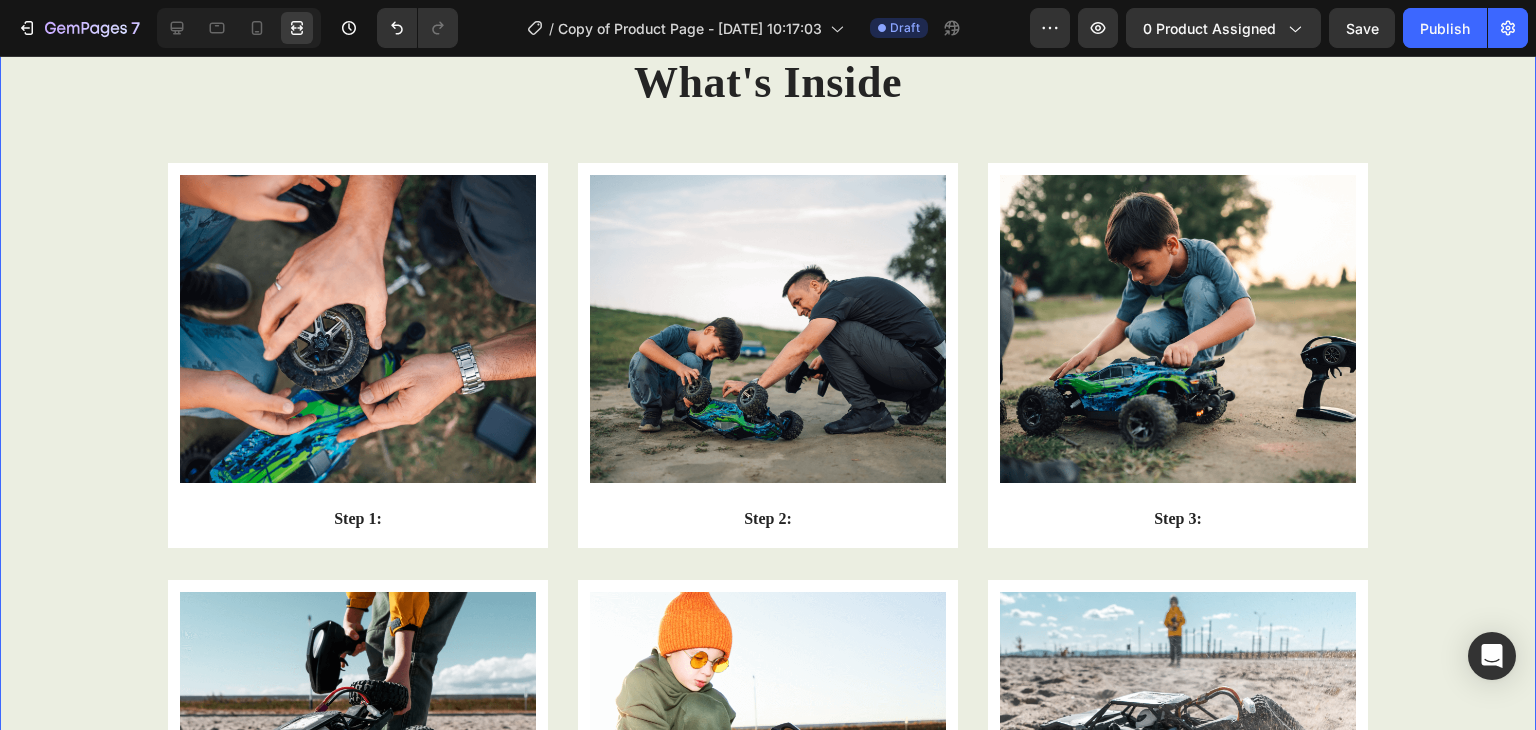 scroll, scrollTop: 2462, scrollLeft: 0, axis: vertical 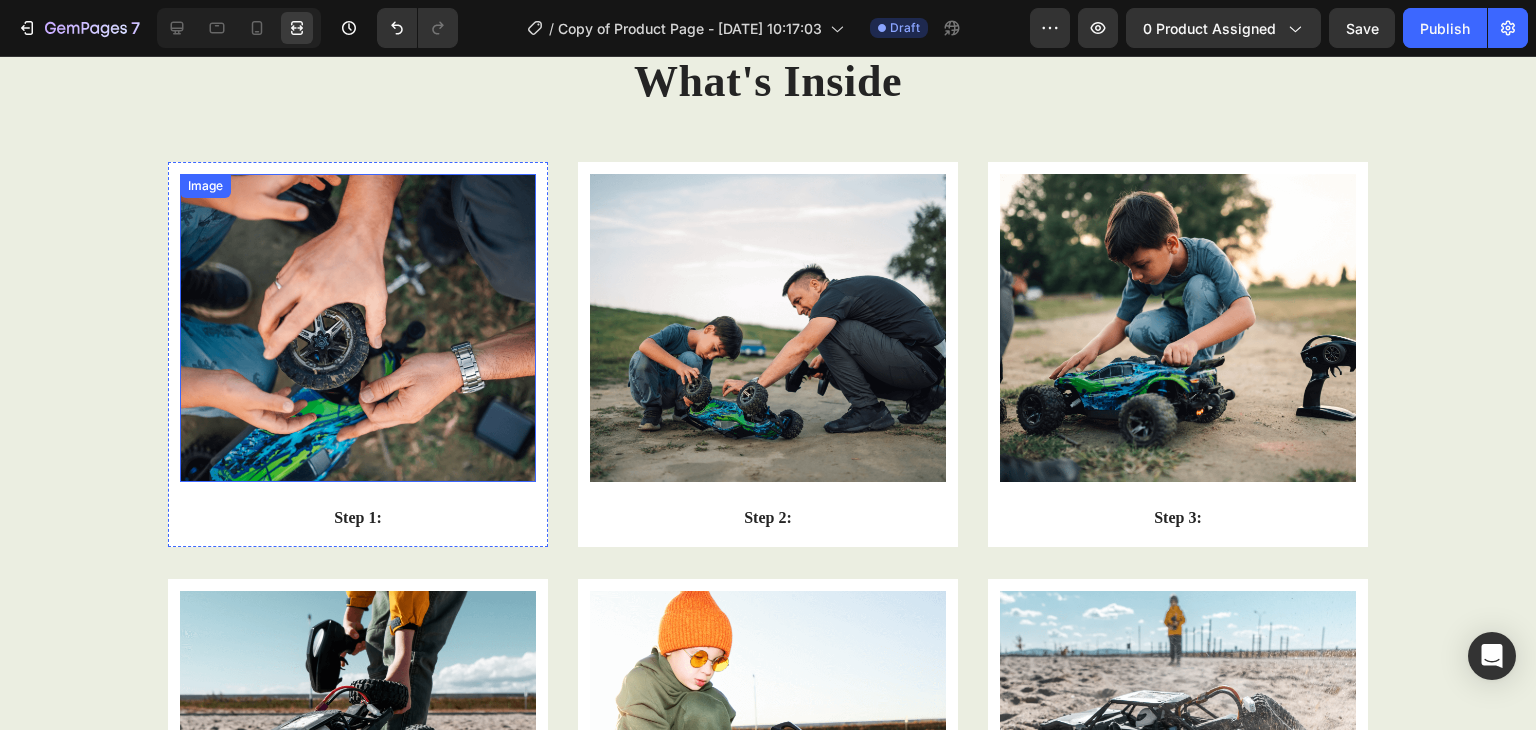 click at bounding box center [358, 328] 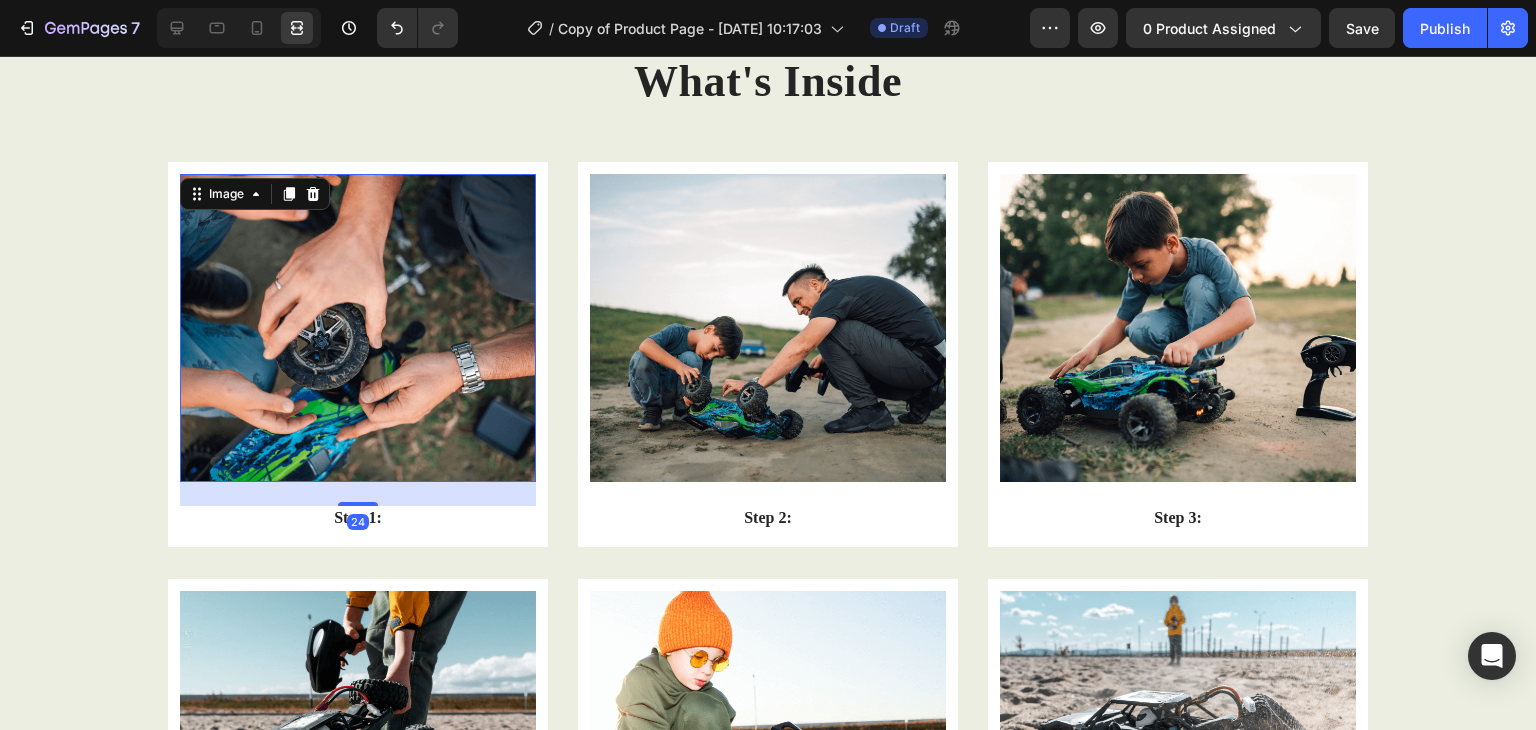 click at bounding box center [358, 328] 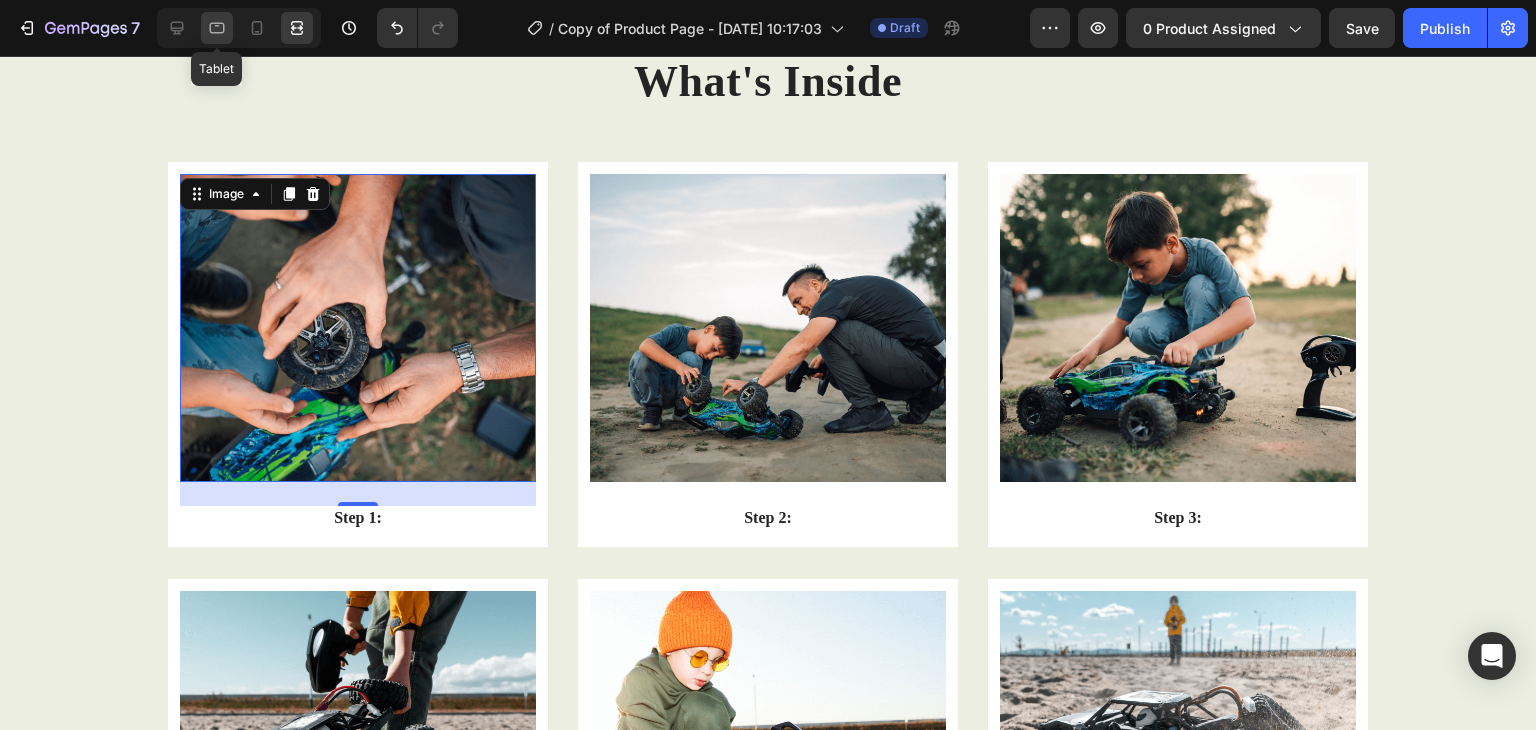 click 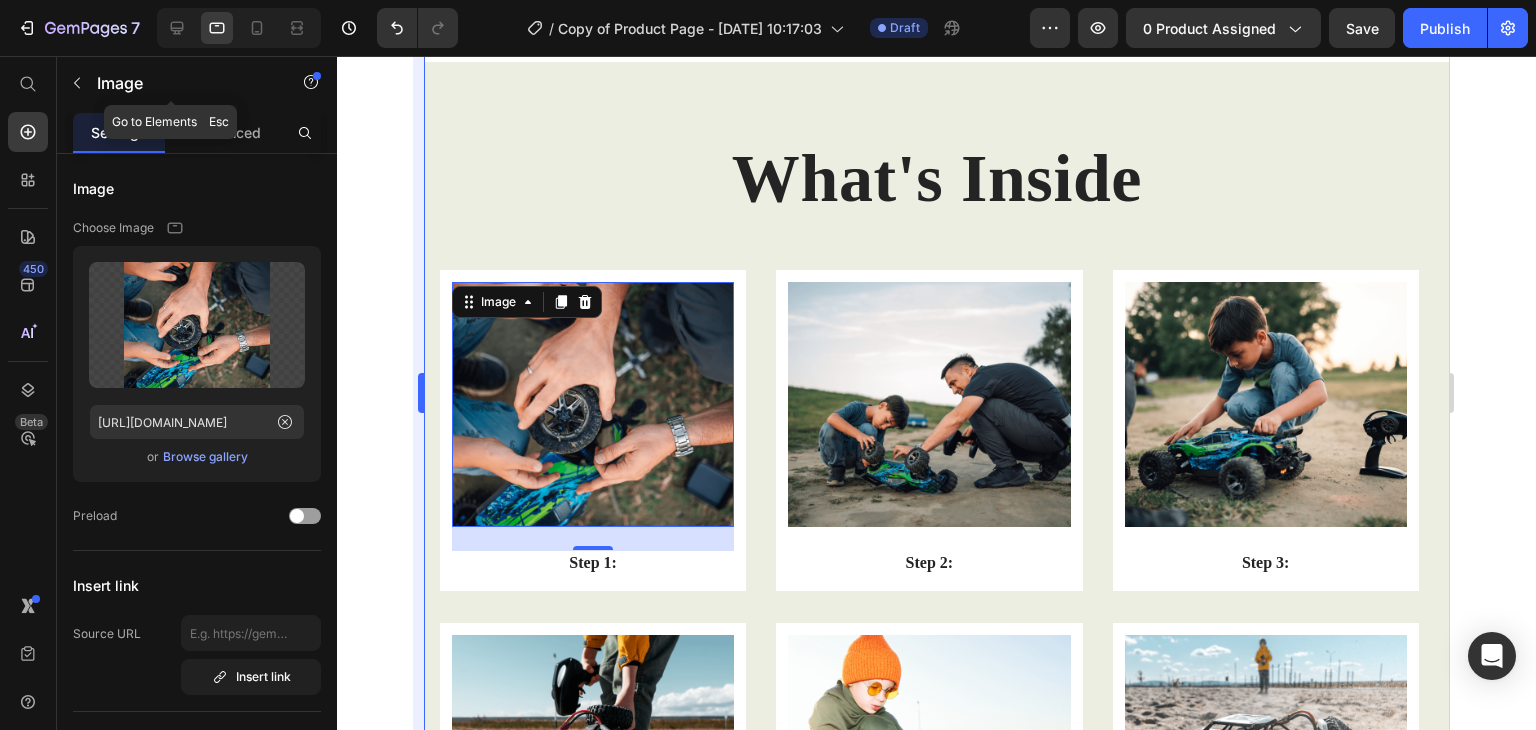 scroll, scrollTop: 2779, scrollLeft: 0, axis: vertical 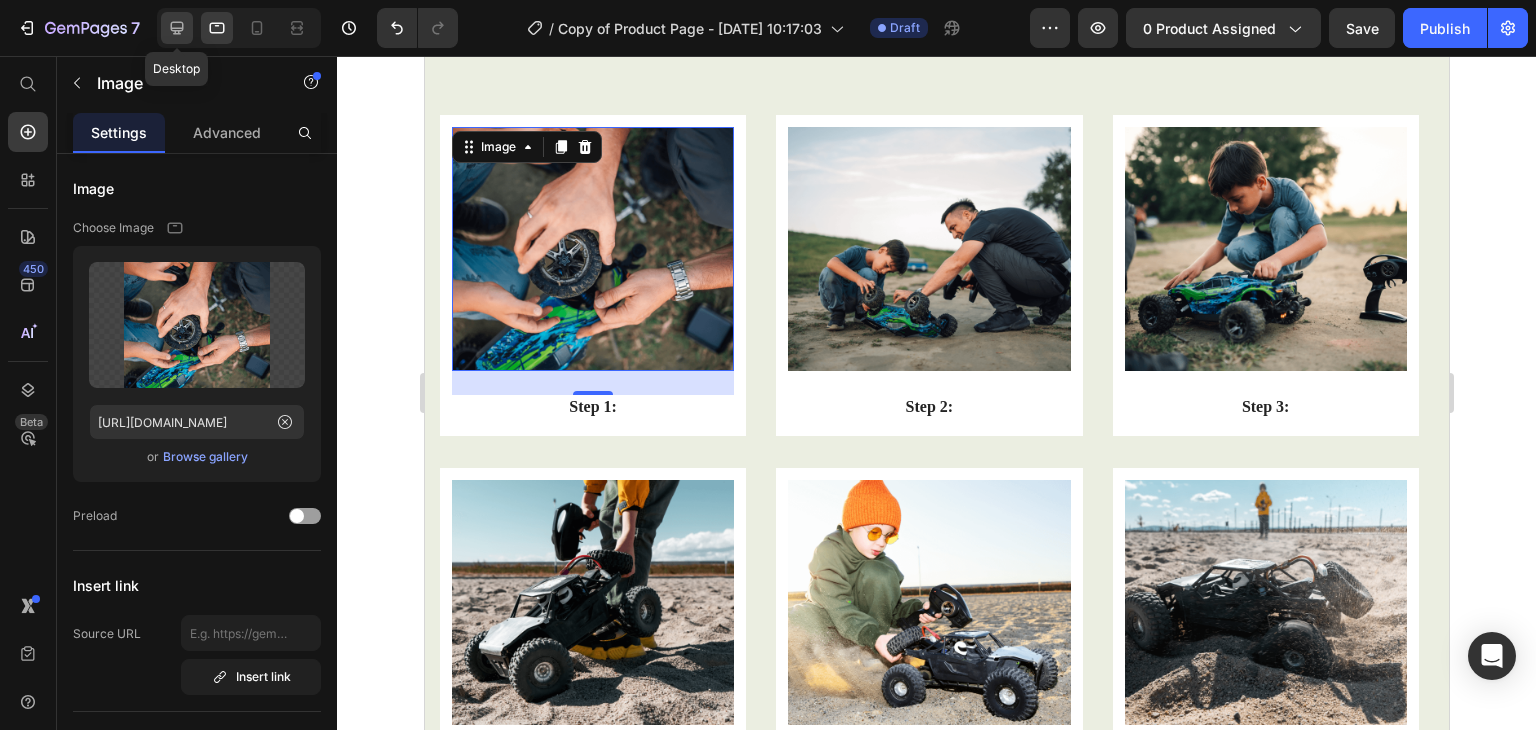 click 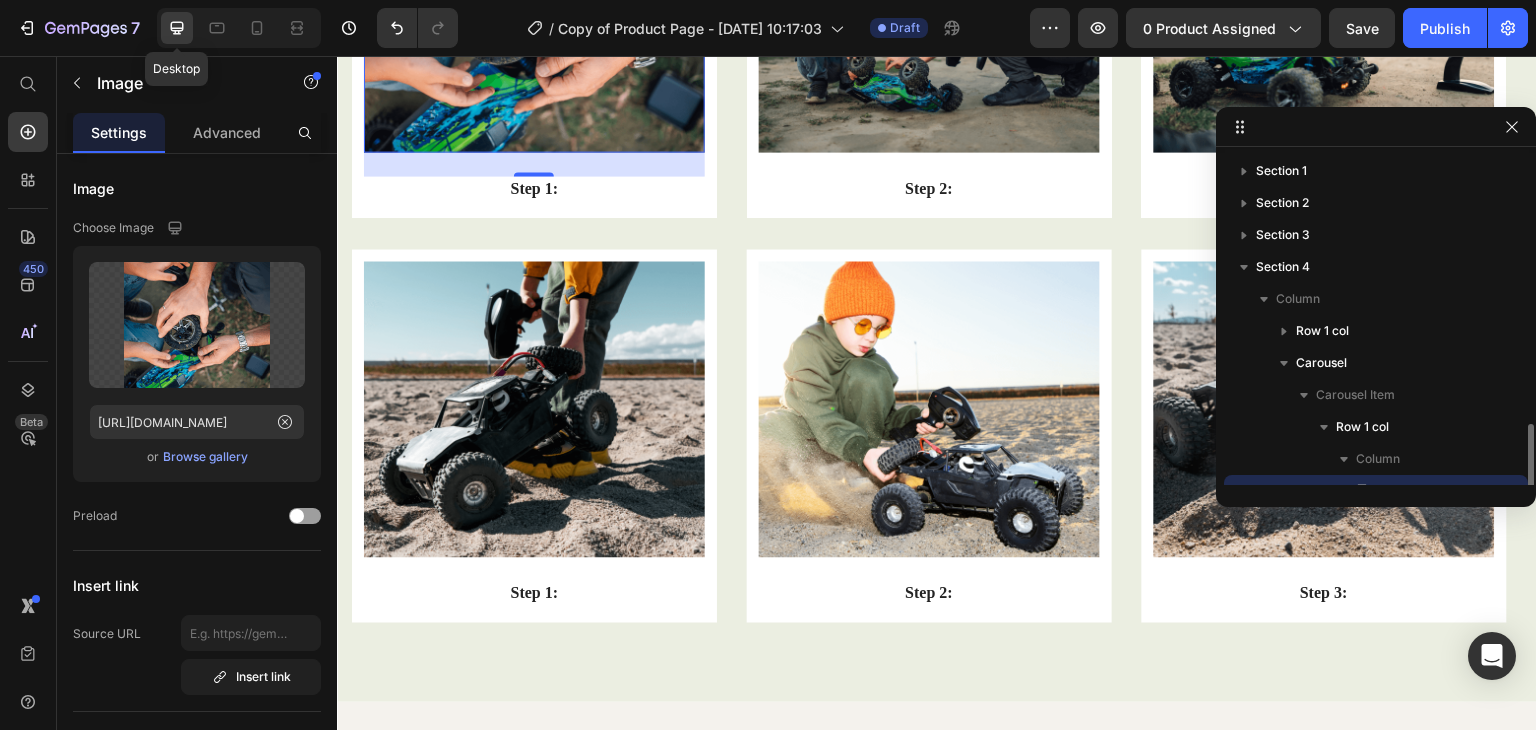 scroll, scrollTop: 2782, scrollLeft: 0, axis: vertical 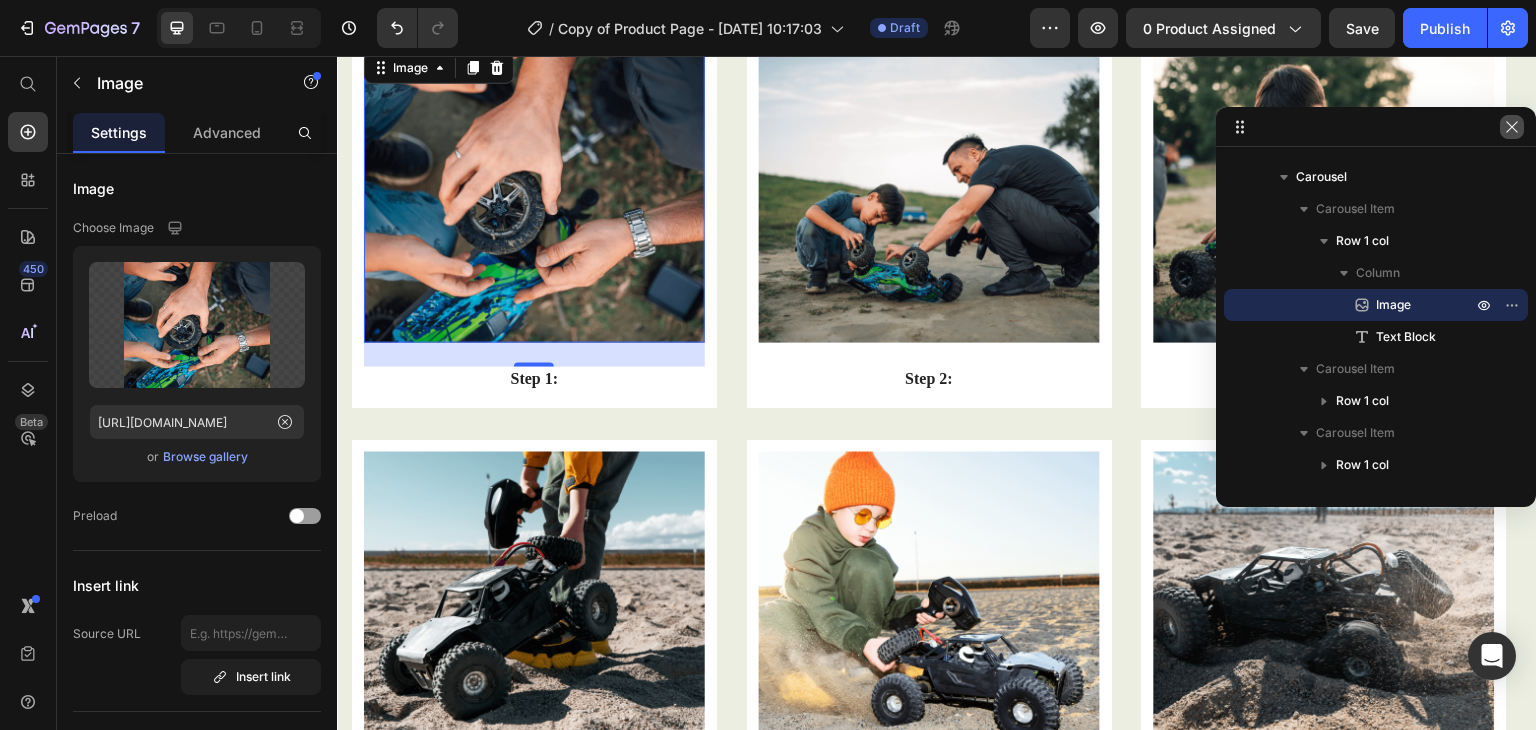 click 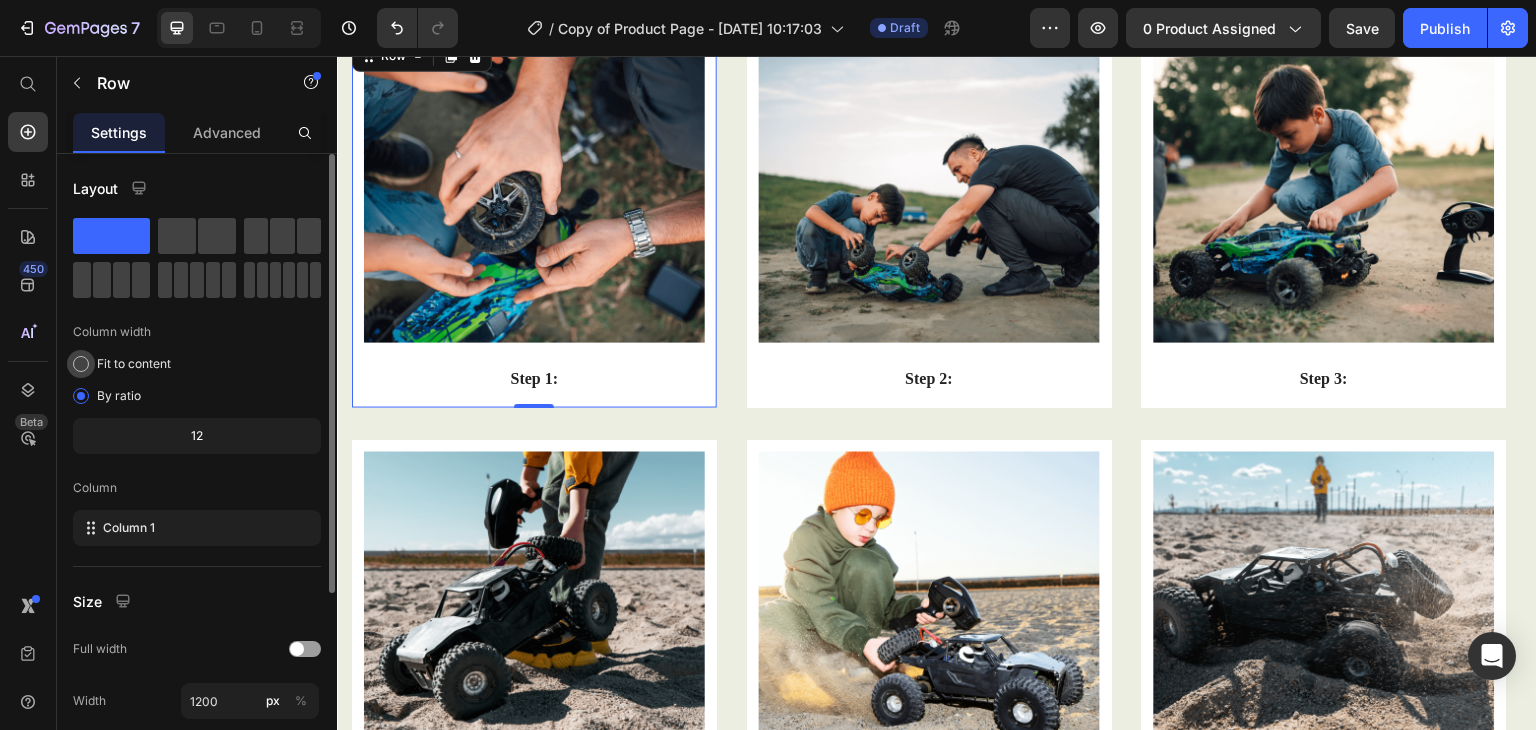 click on "Fit to content" at bounding box center (134, 364) 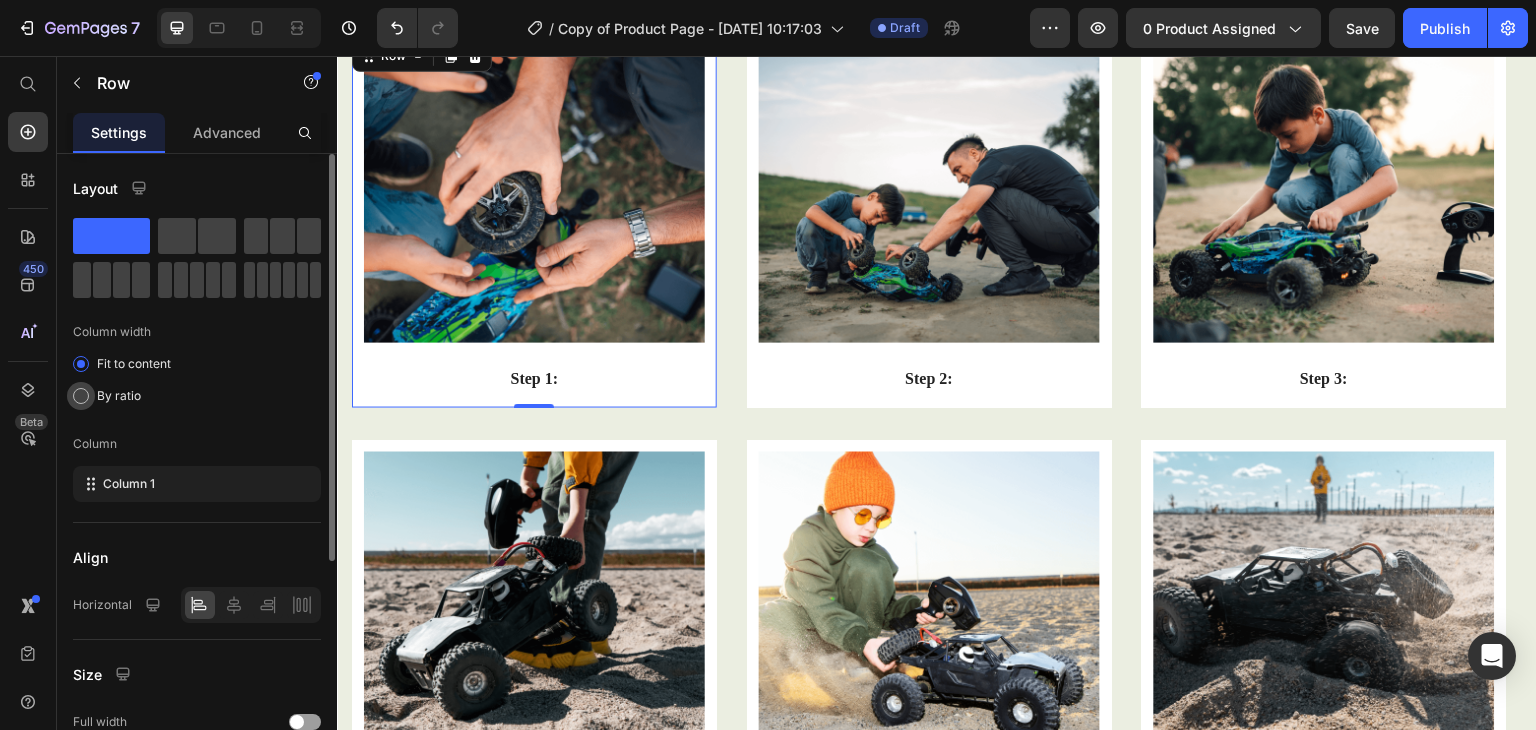 click on "By ratio" at bounding box center (119, 396) 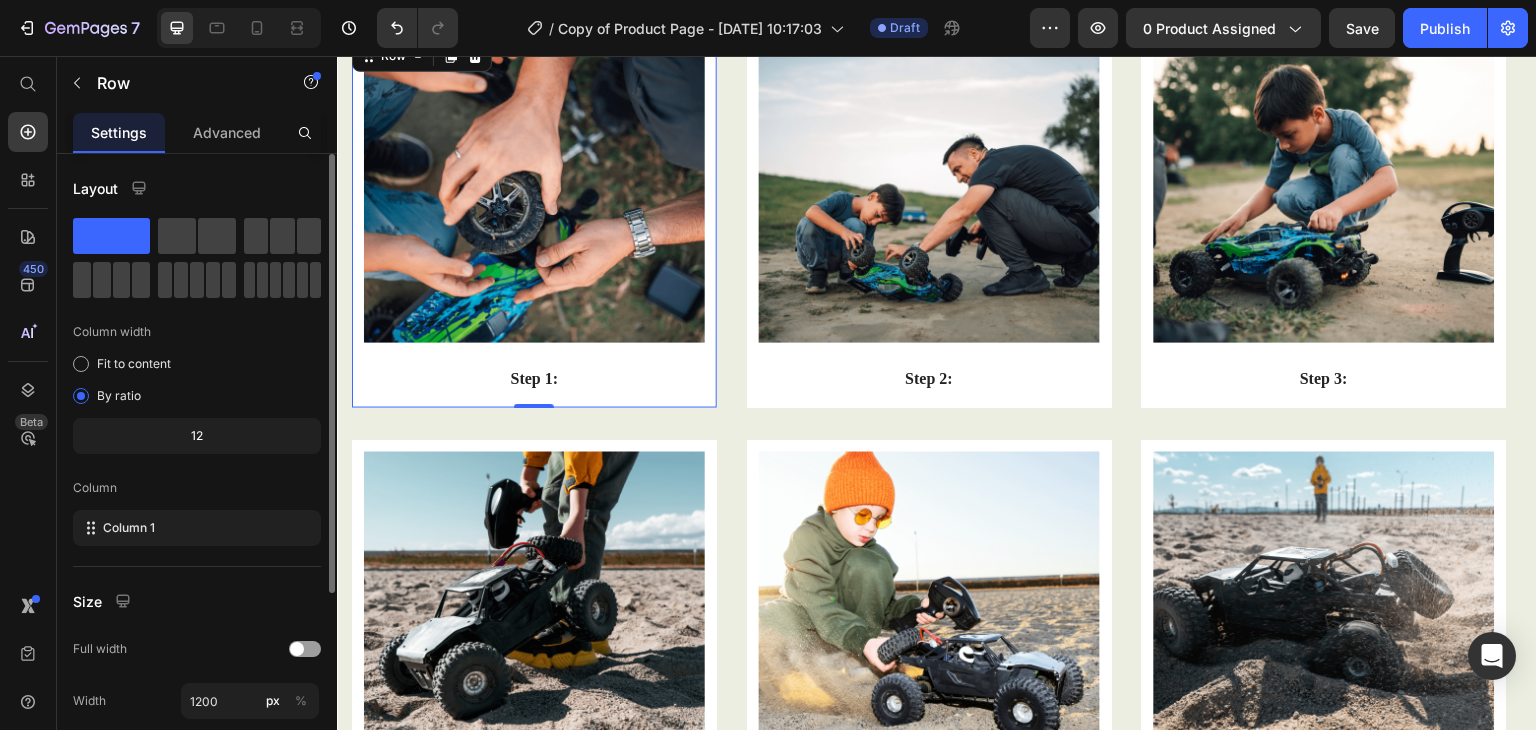 click on "12" 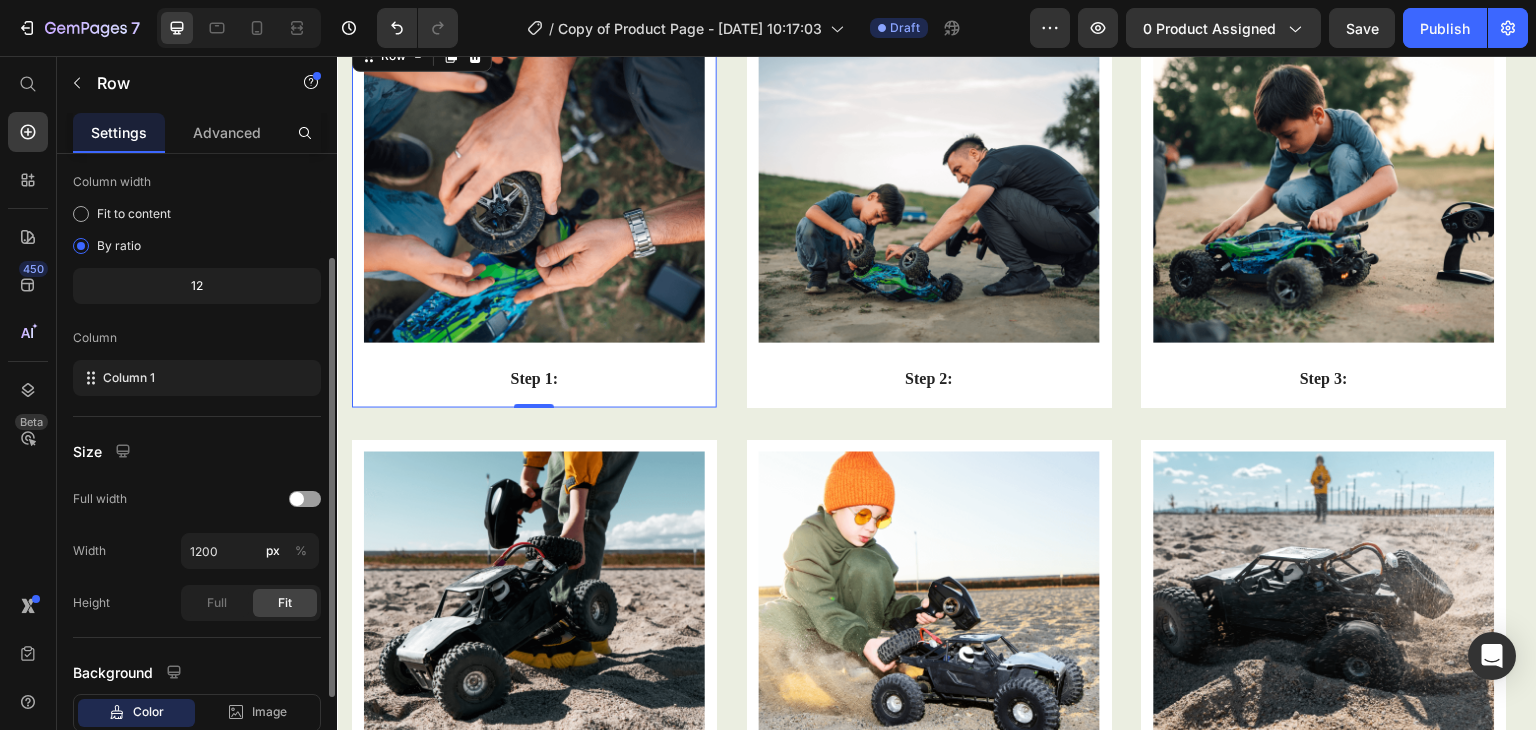 scroll, scrollTop: 252, scrollLeft: 0, axis: vertical 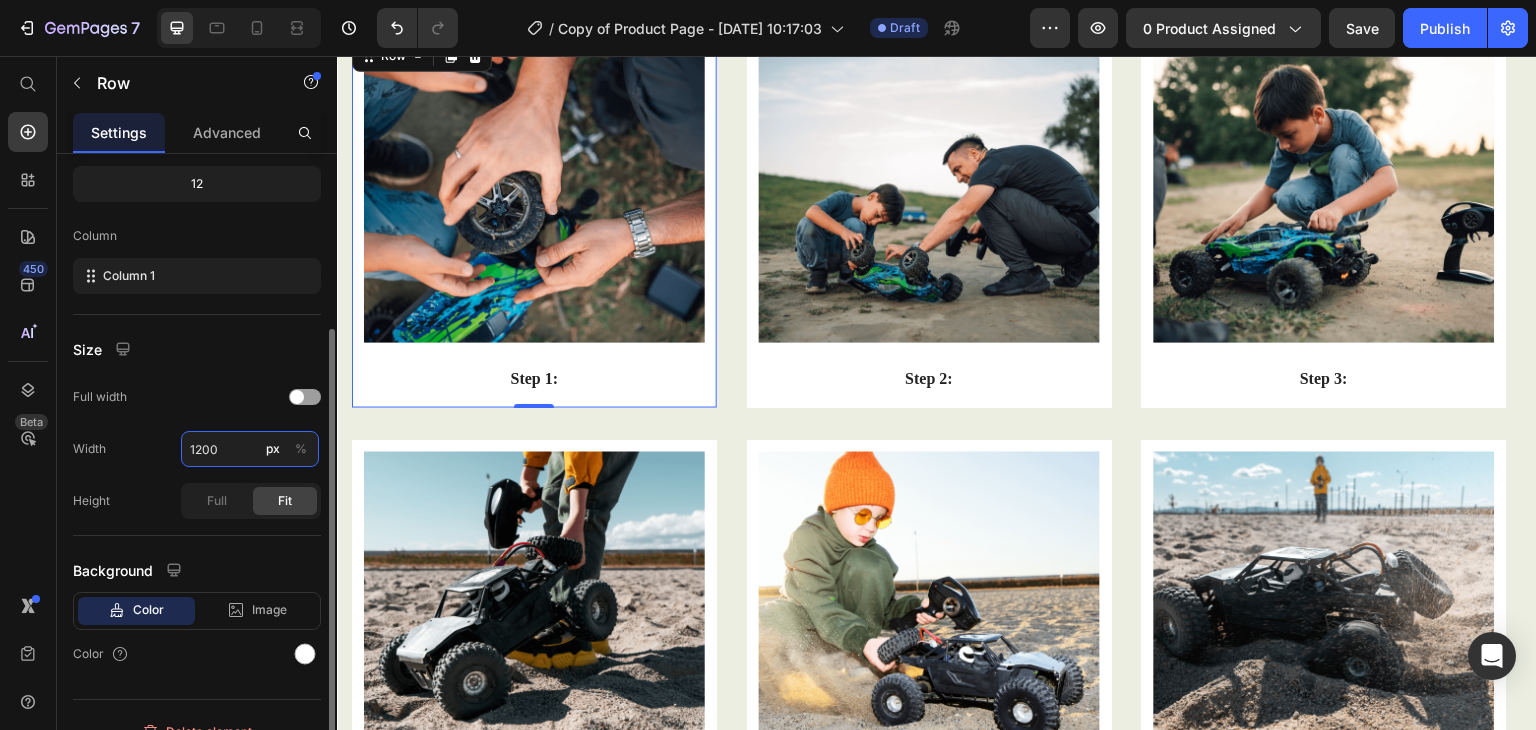 click on "1200" at bounding box center (250, 449) 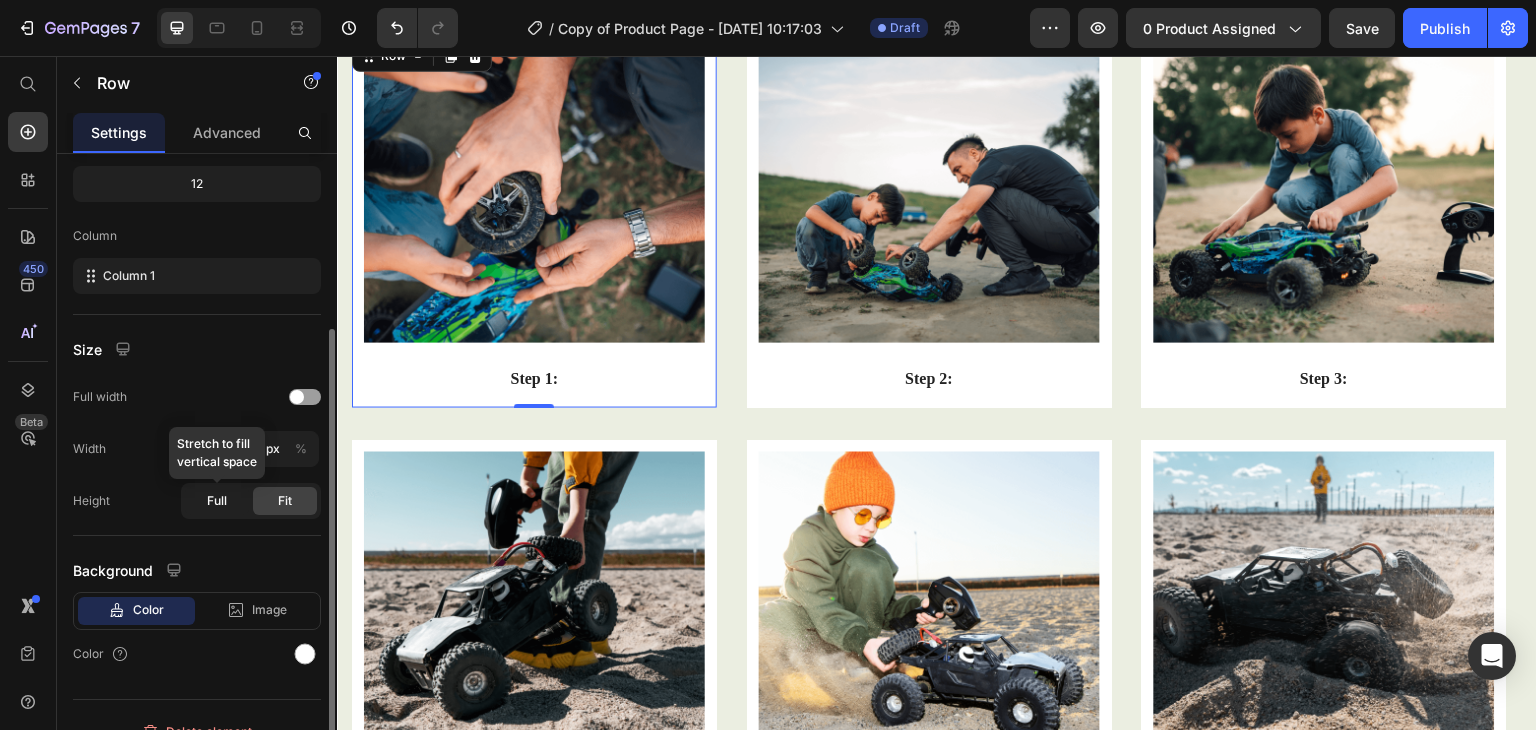 click on "Full" 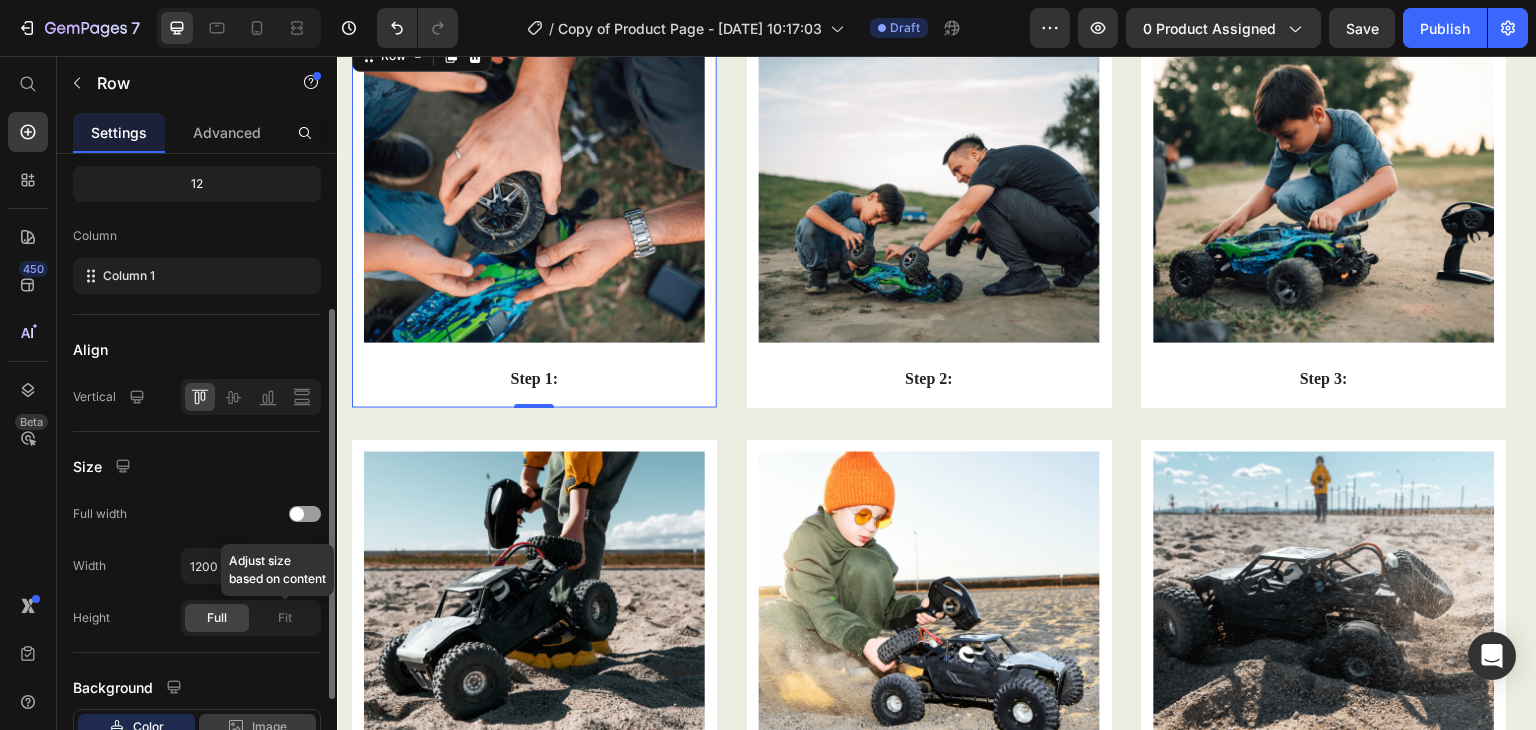 click on "Fit" 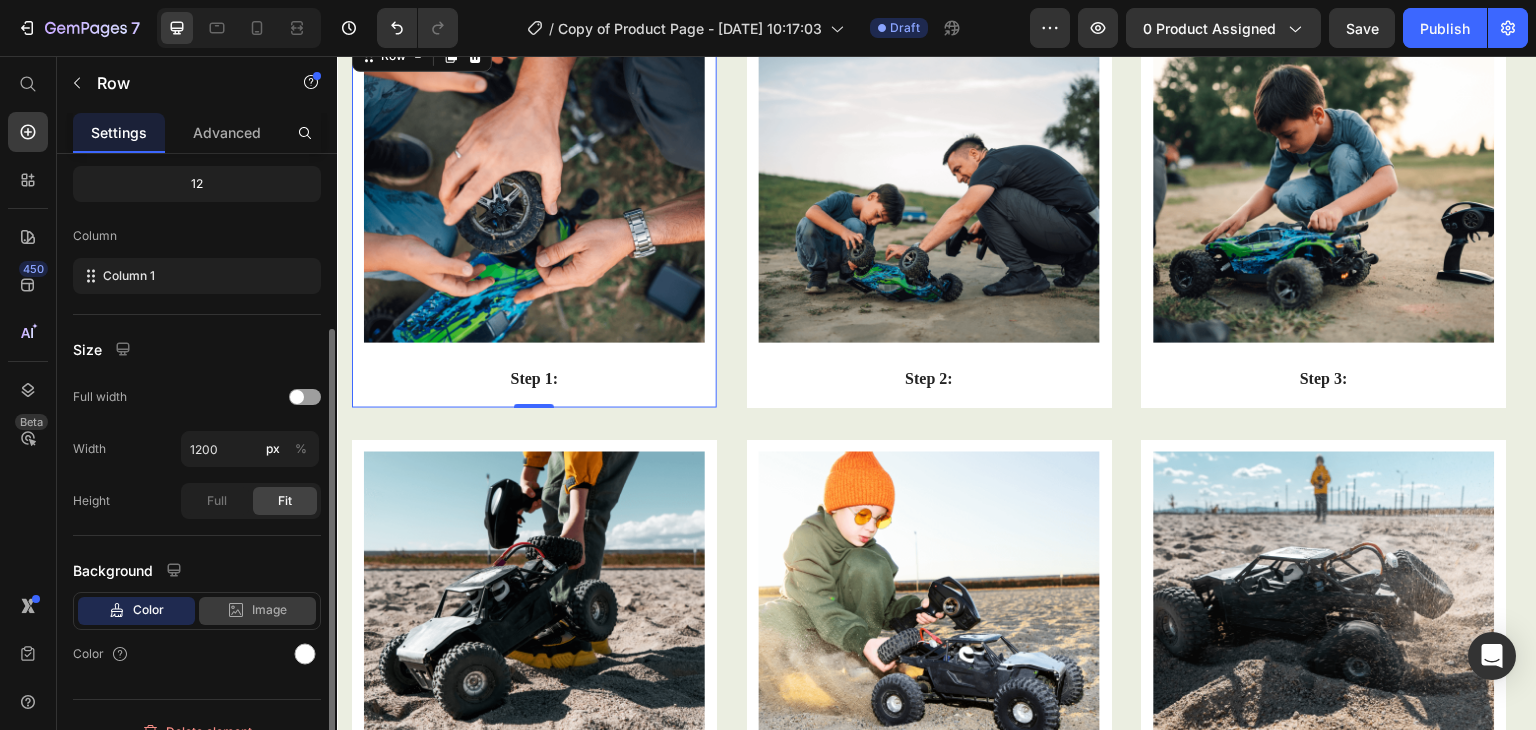 click on "Image" at bounding box center [269, 610] 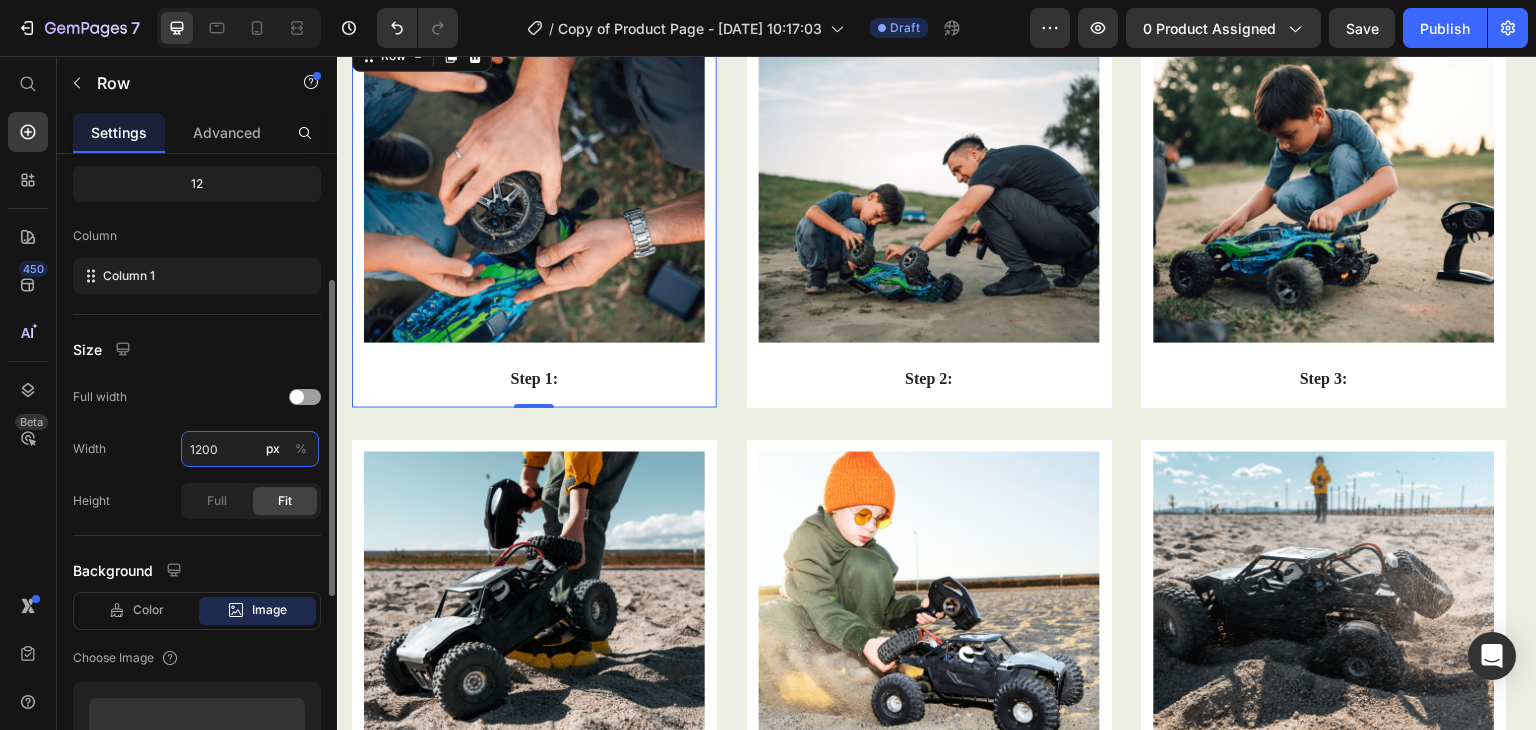 click on "1200" at bounding box center [250, 449] 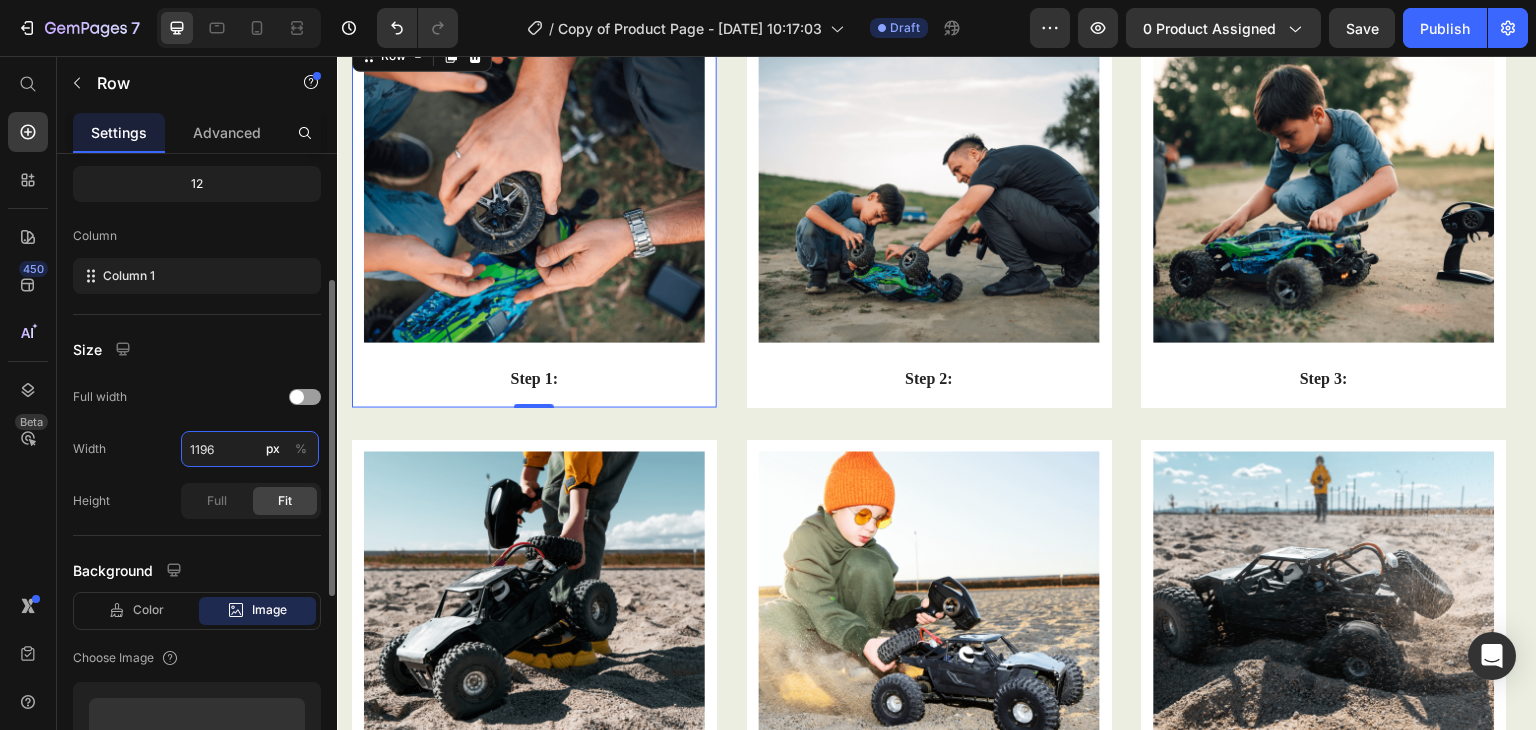 type on "1197" 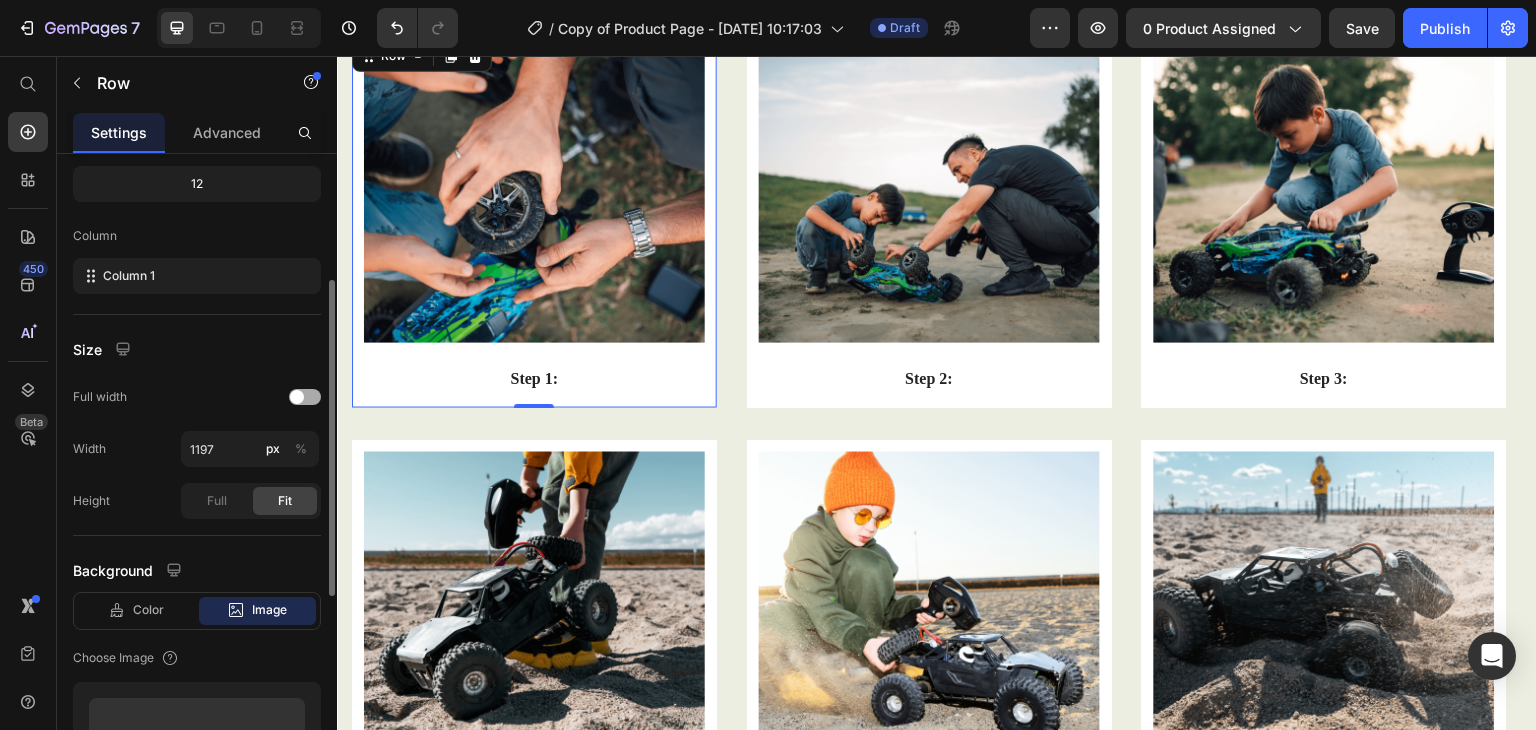 click at bounding box center [297, 397] 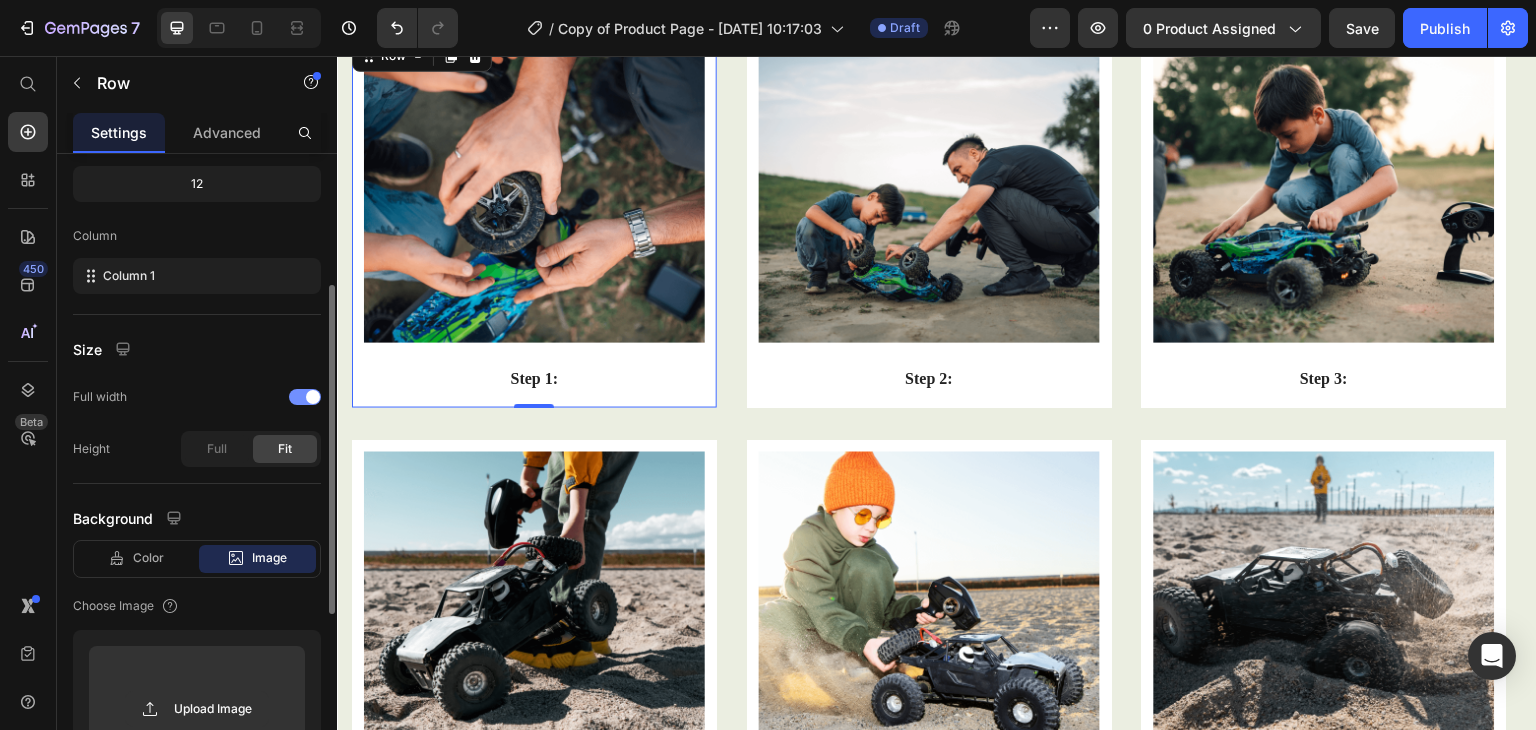 click at bounding box center (305, 397) 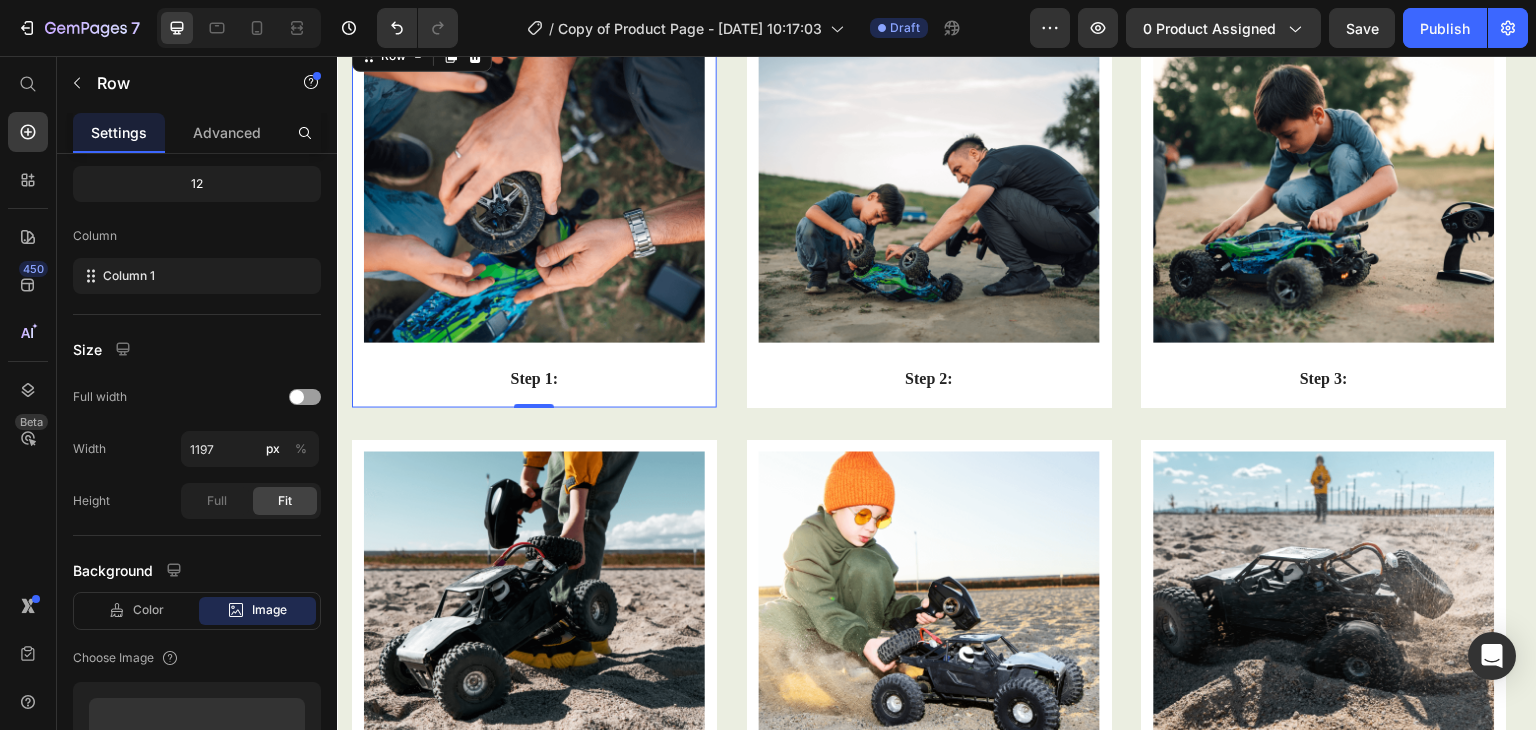 click on "450 Beta" at bounding box center (28, 325) 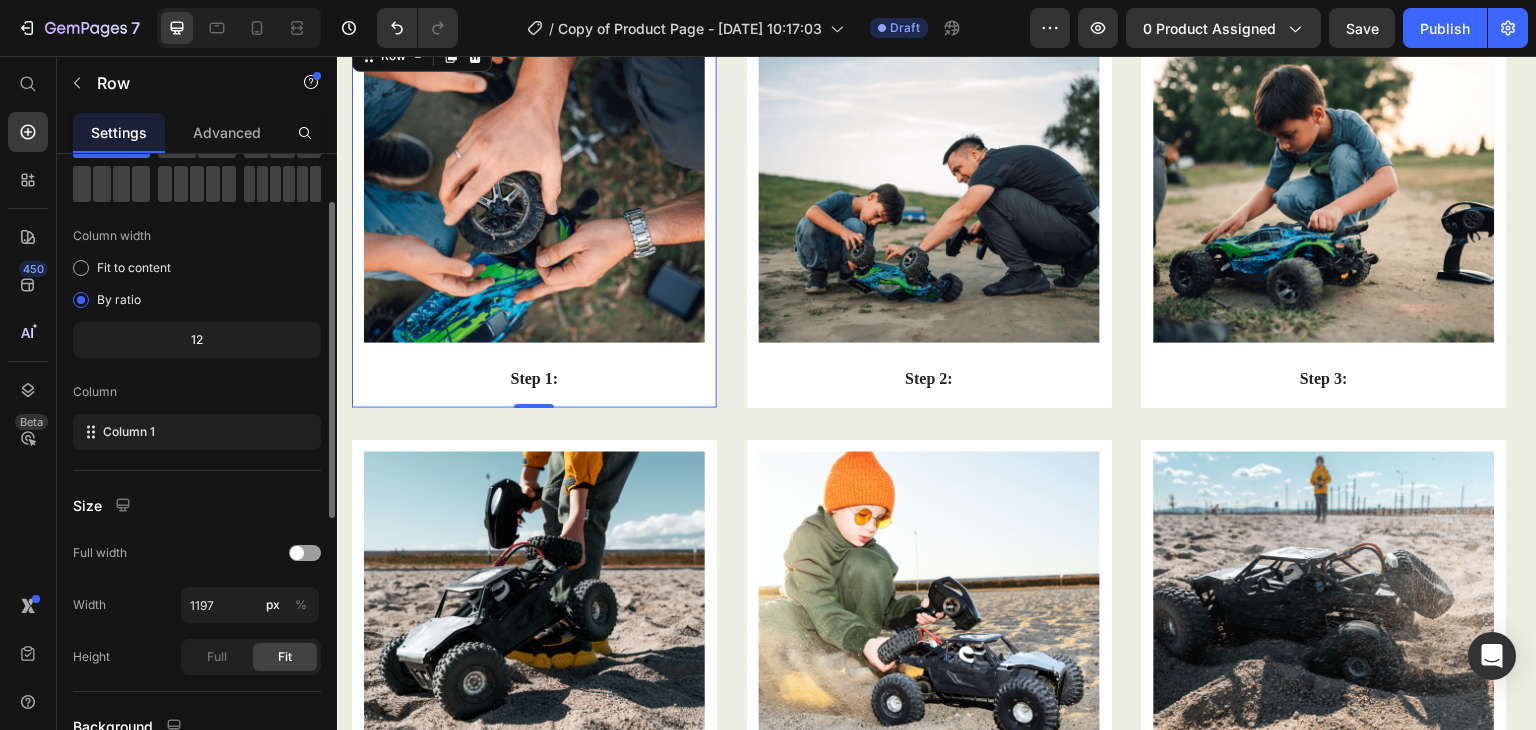 scroll, scrollTop: 0, scrollLeft: 0, axis: both 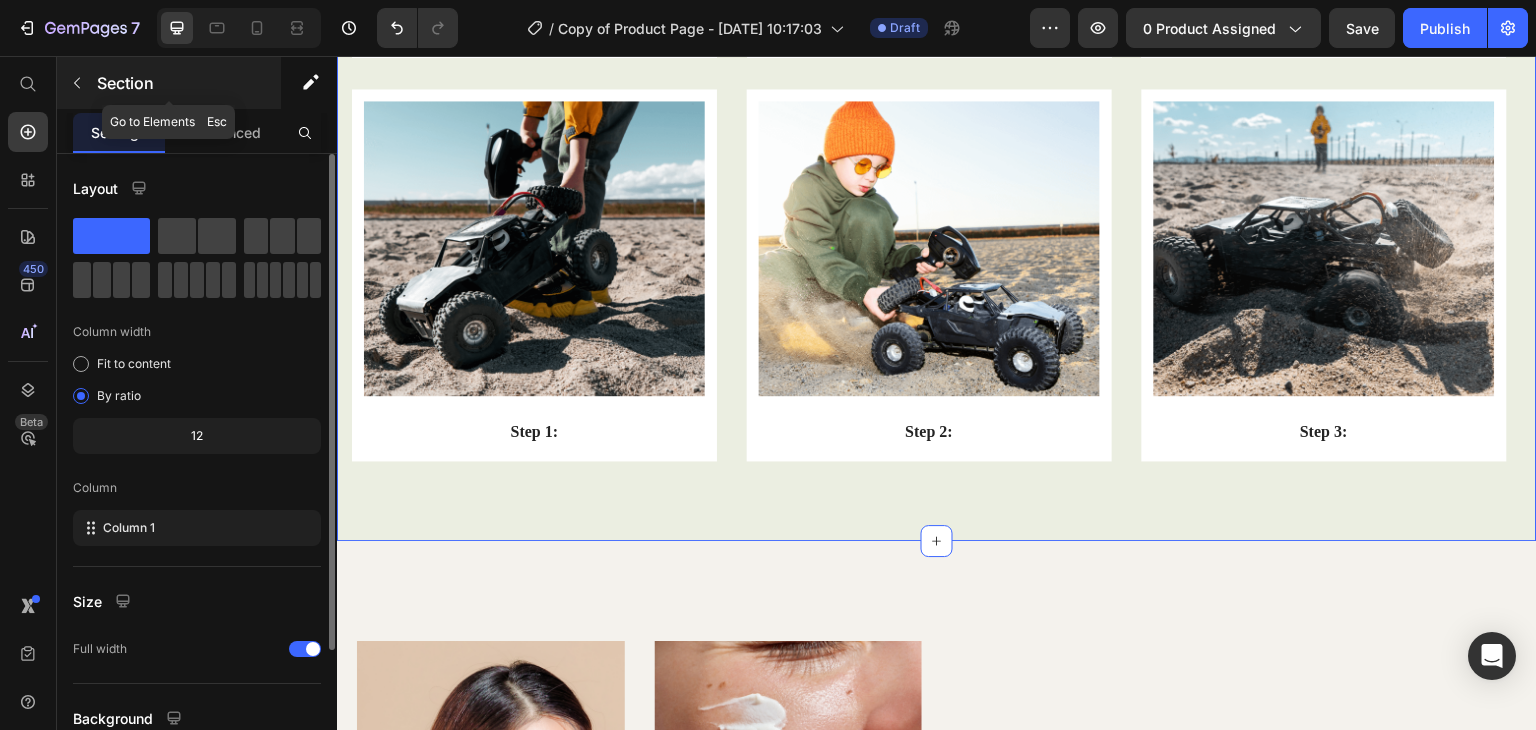 click 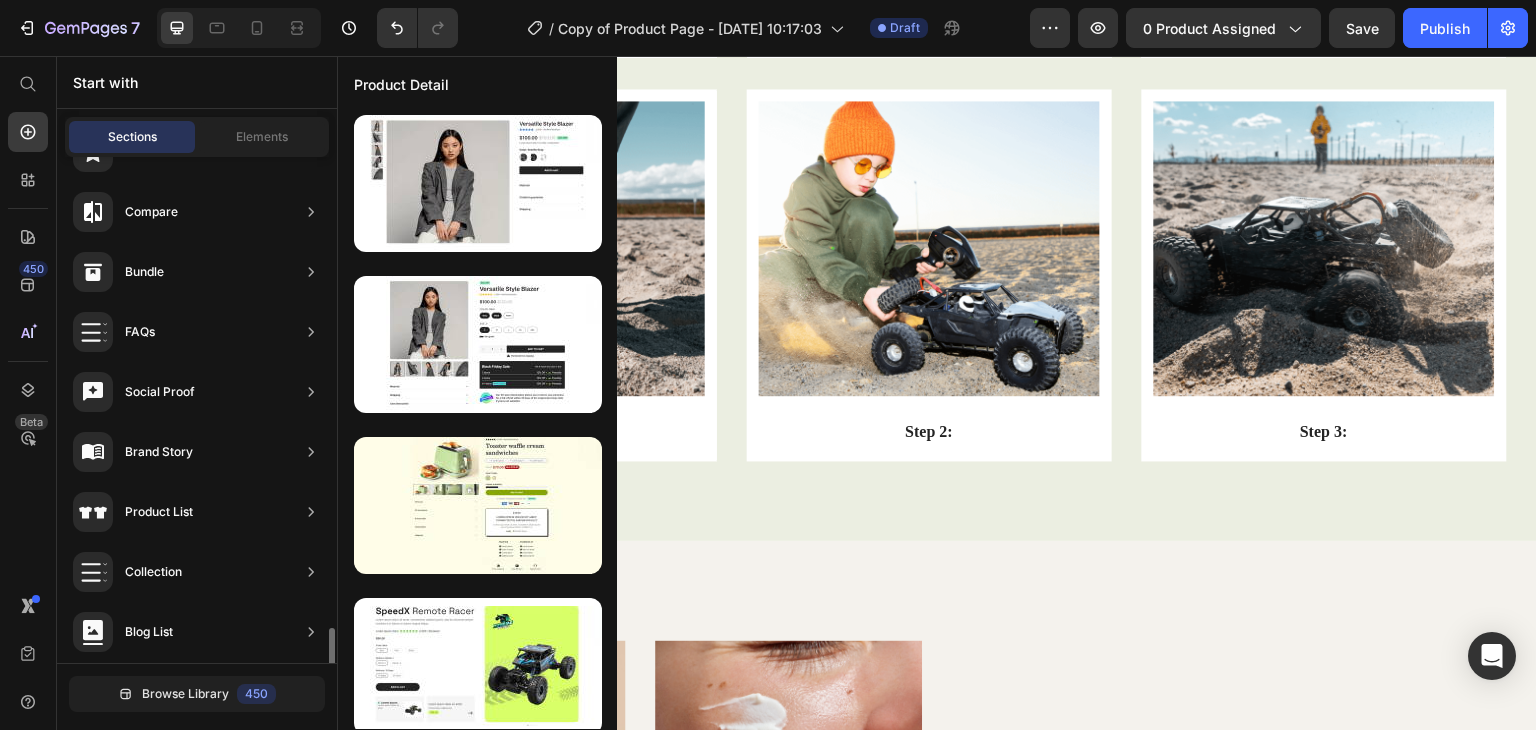 scroll, scrollTop: 654, scrollLeft: 0, axis: vertical 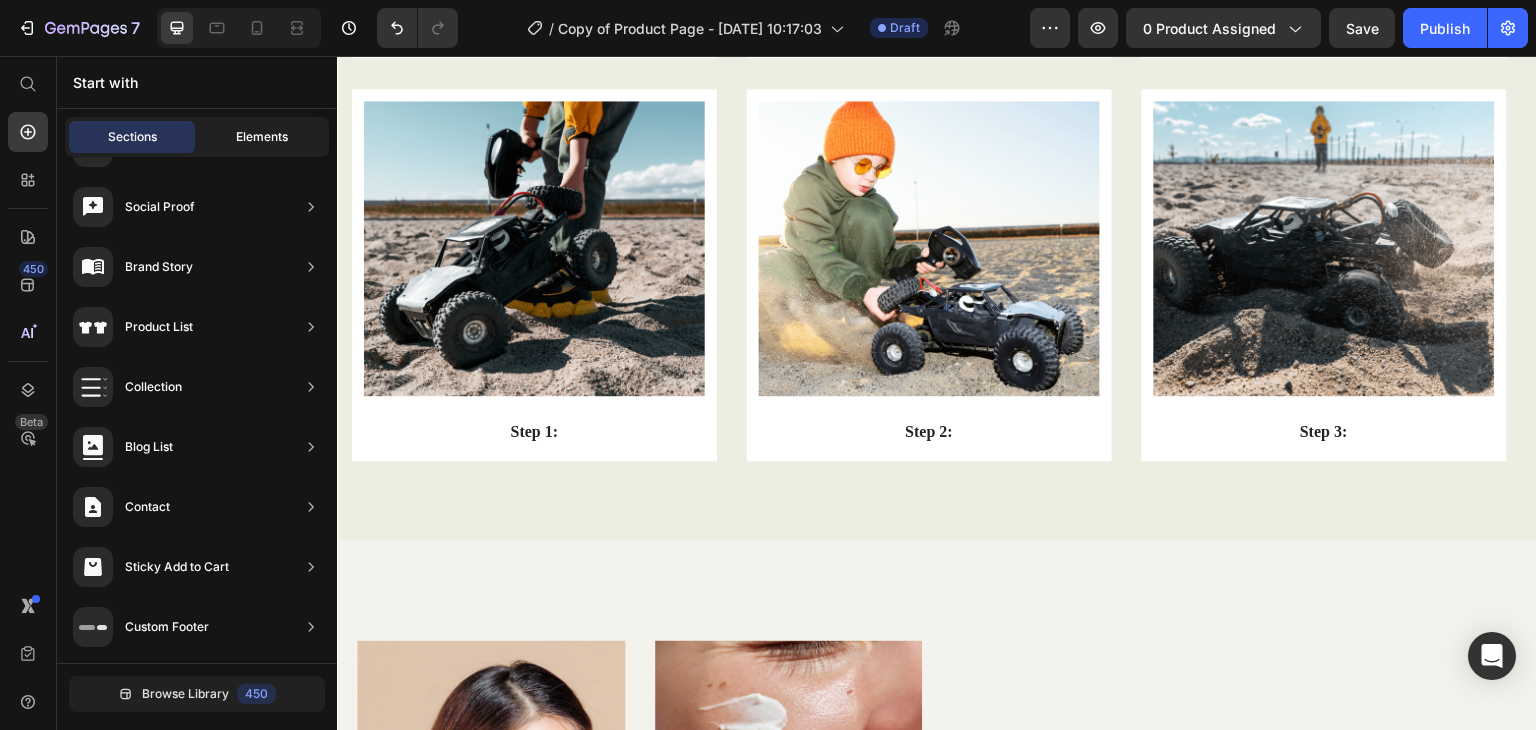 click on "Elements" at bounding box center (262, 137) 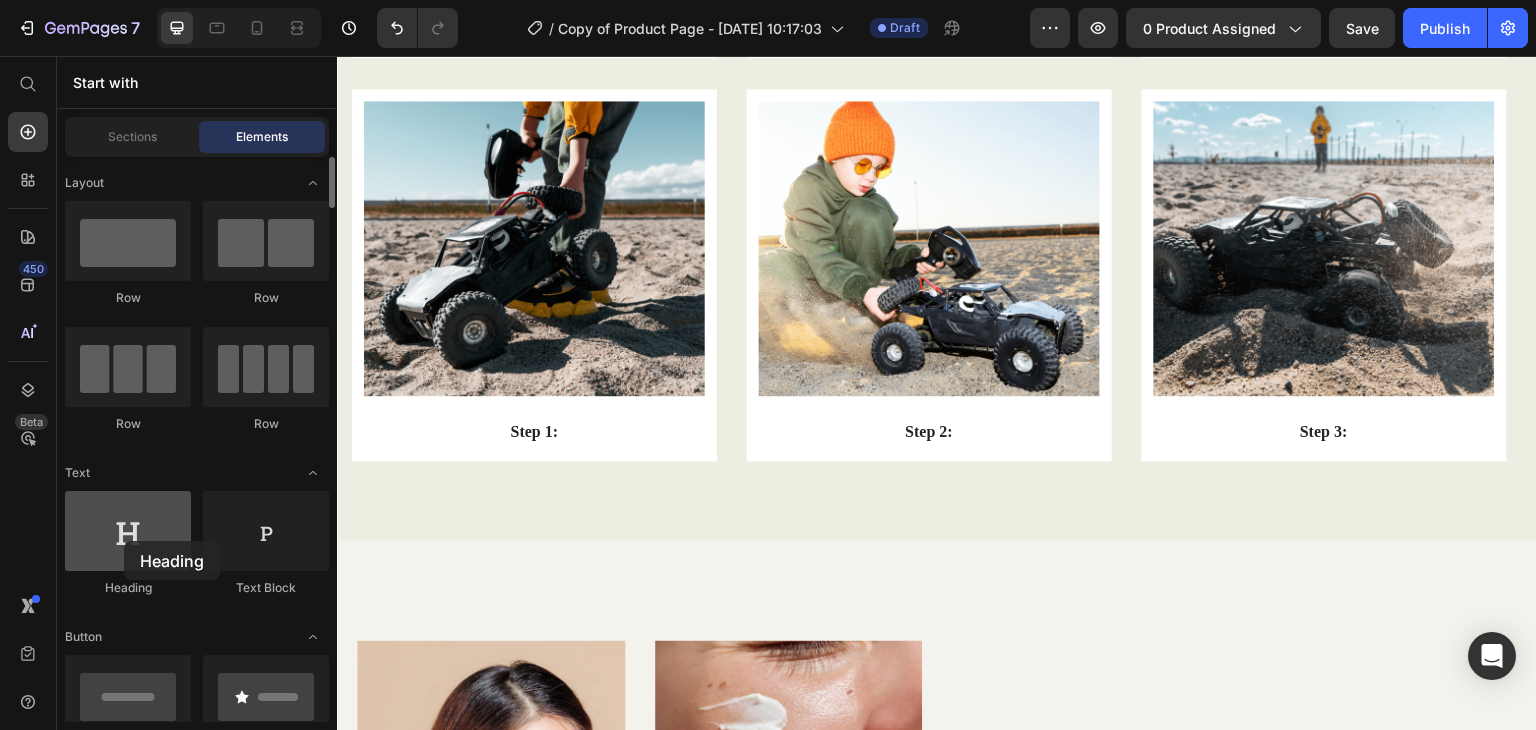 click at bounding box center (128, 531) 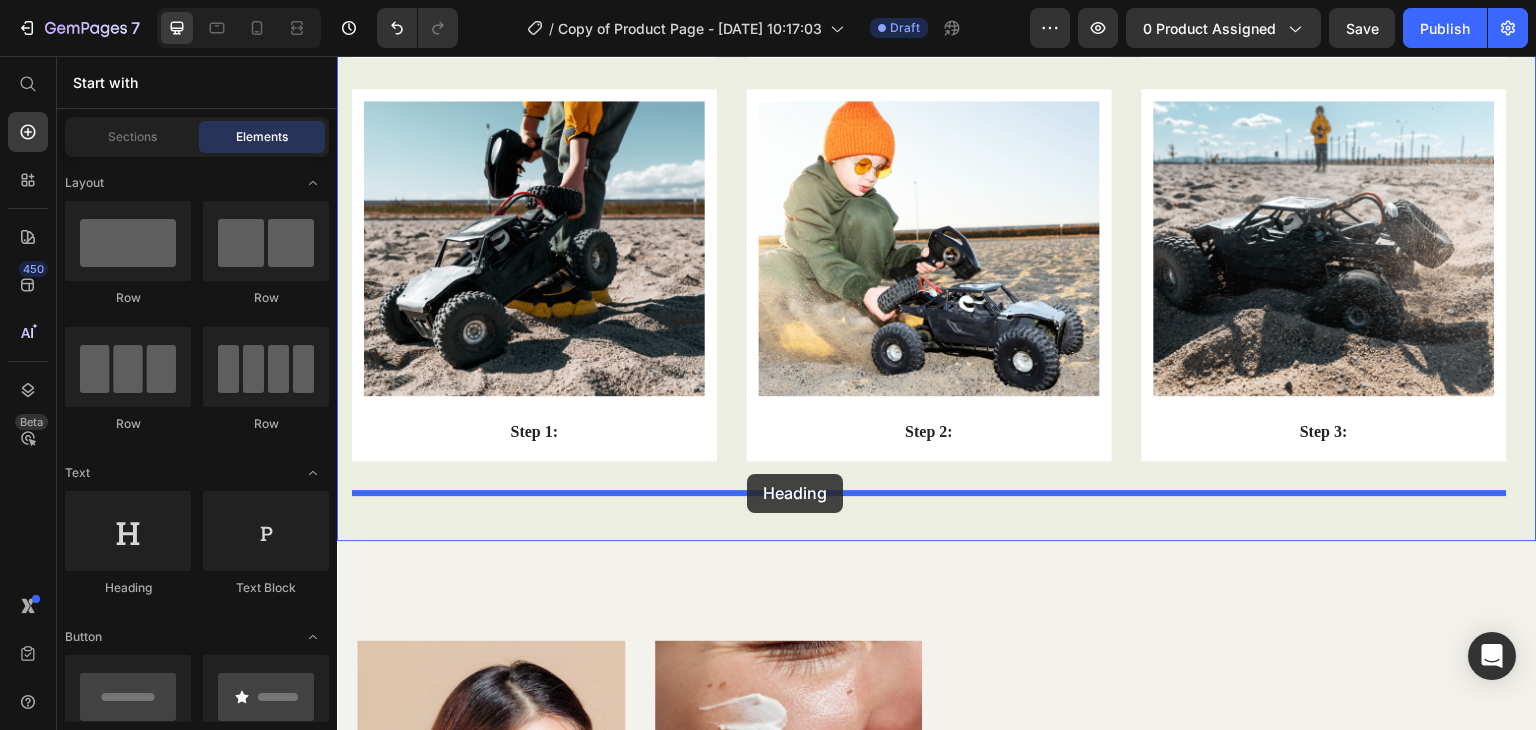 drag, startPoint x: 461, startPoint y: 608, endPoint x: 753, endPoint y: 474, distance: 321.2787 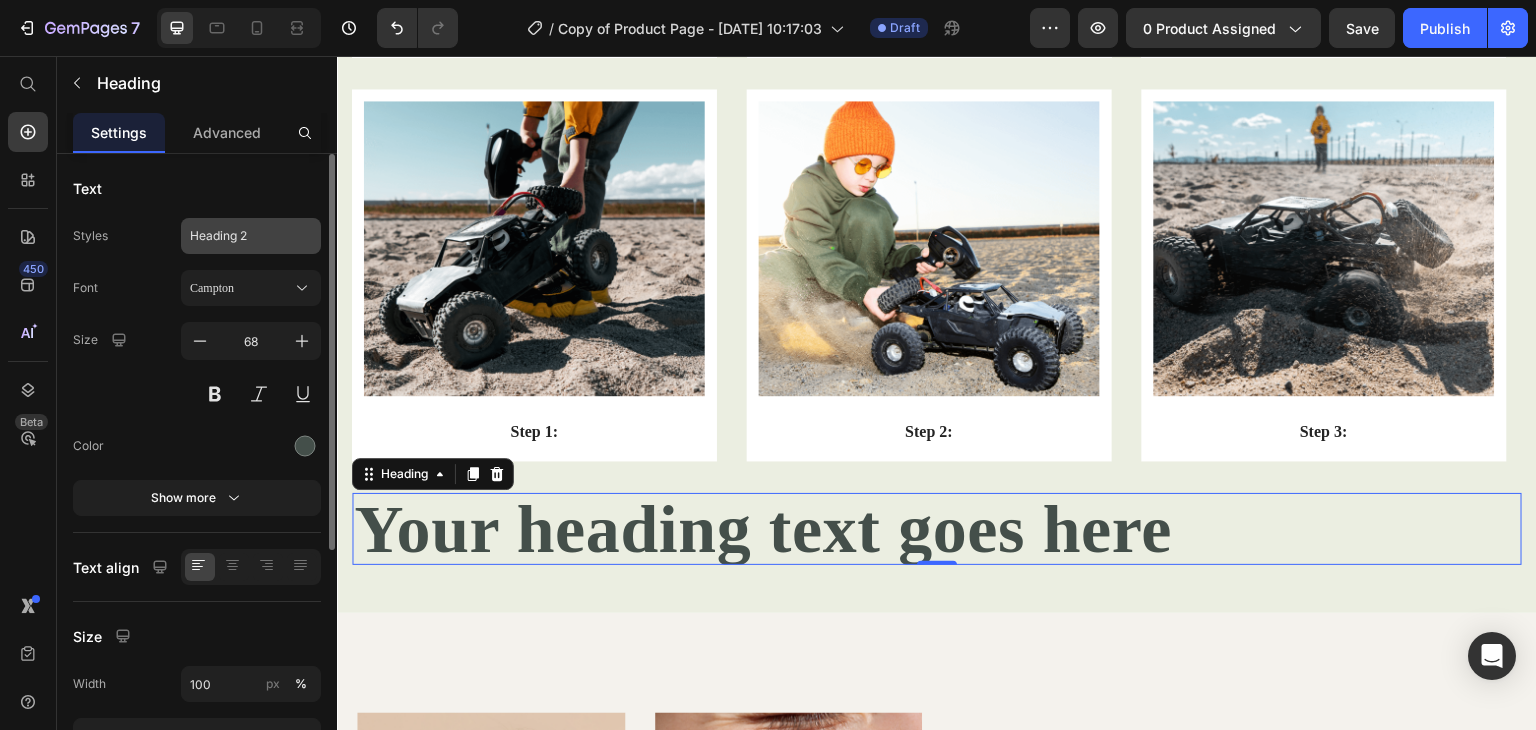 click on "Heading 2" 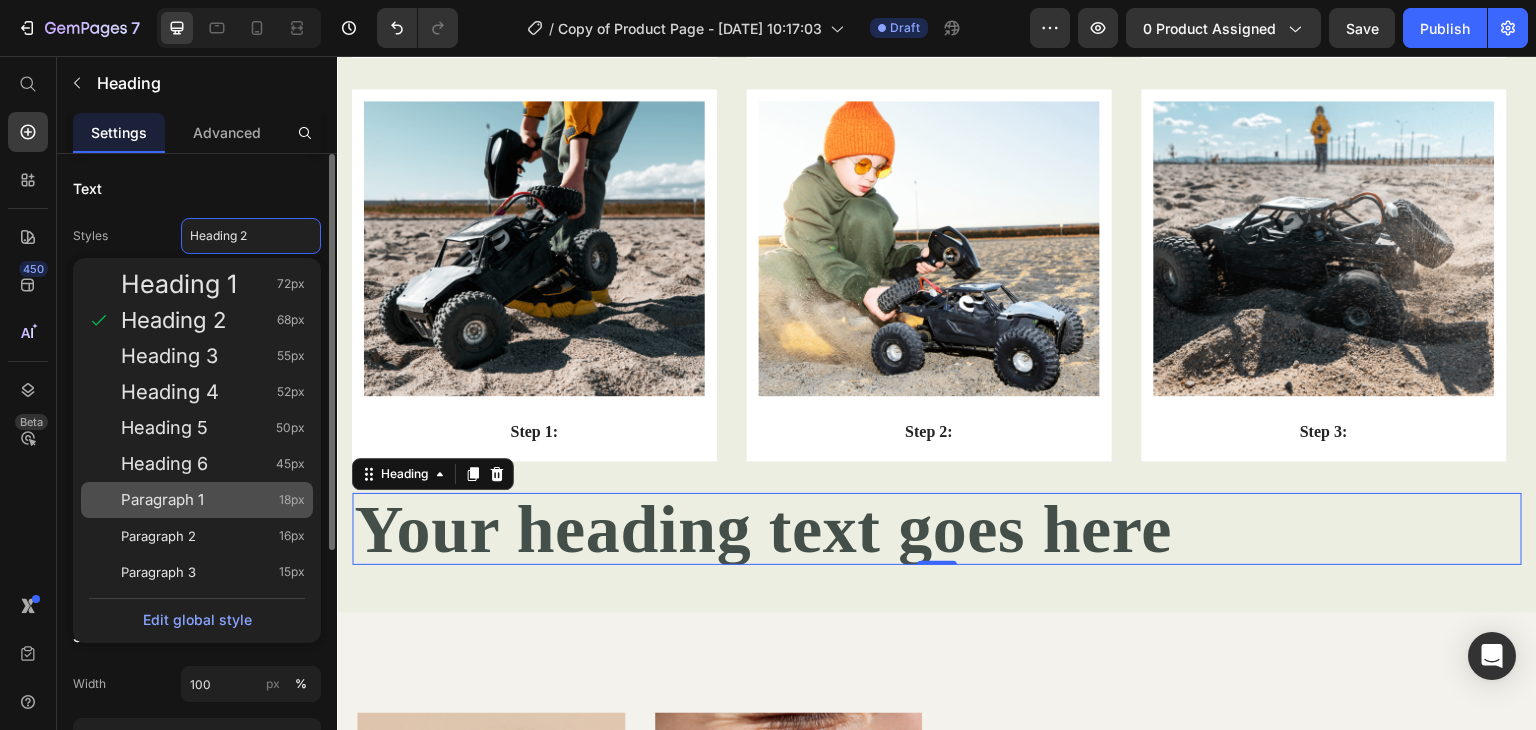 click on "Paragraph 1" at bounding box center [162, 500] 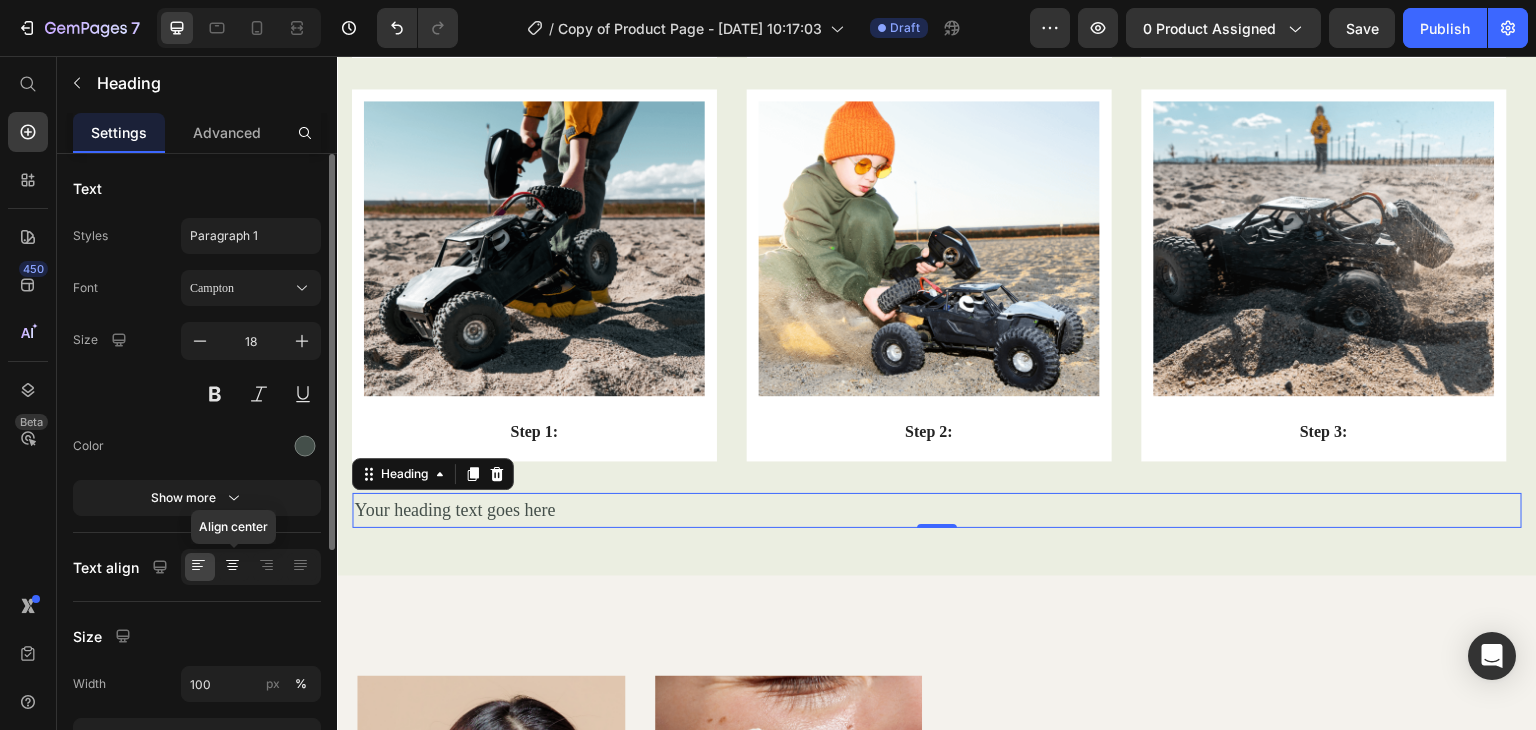 click 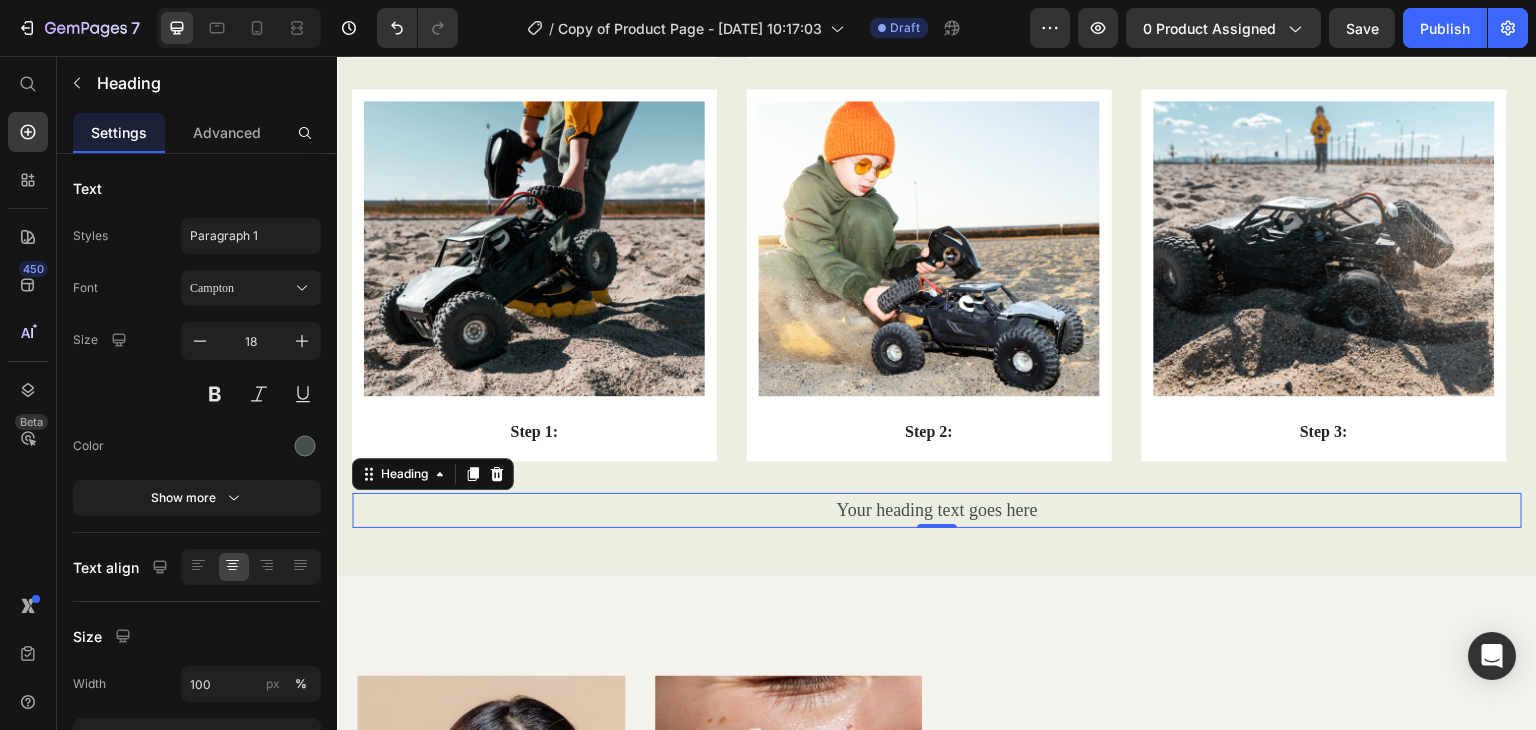 click on "Your heading text goes here" at bounding box center [937, 510] 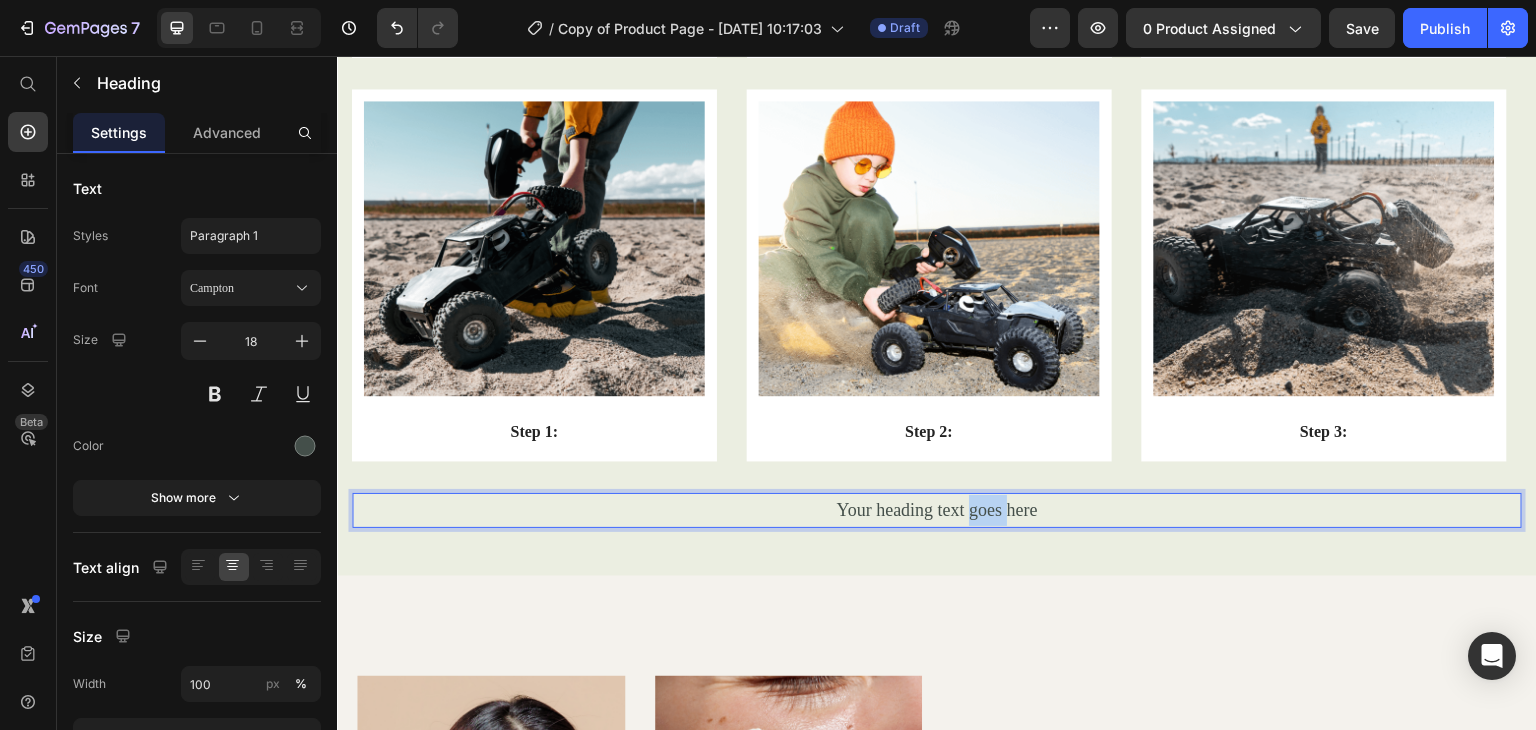 click on "Your heading text goes here" at bounding box center [937, 510] 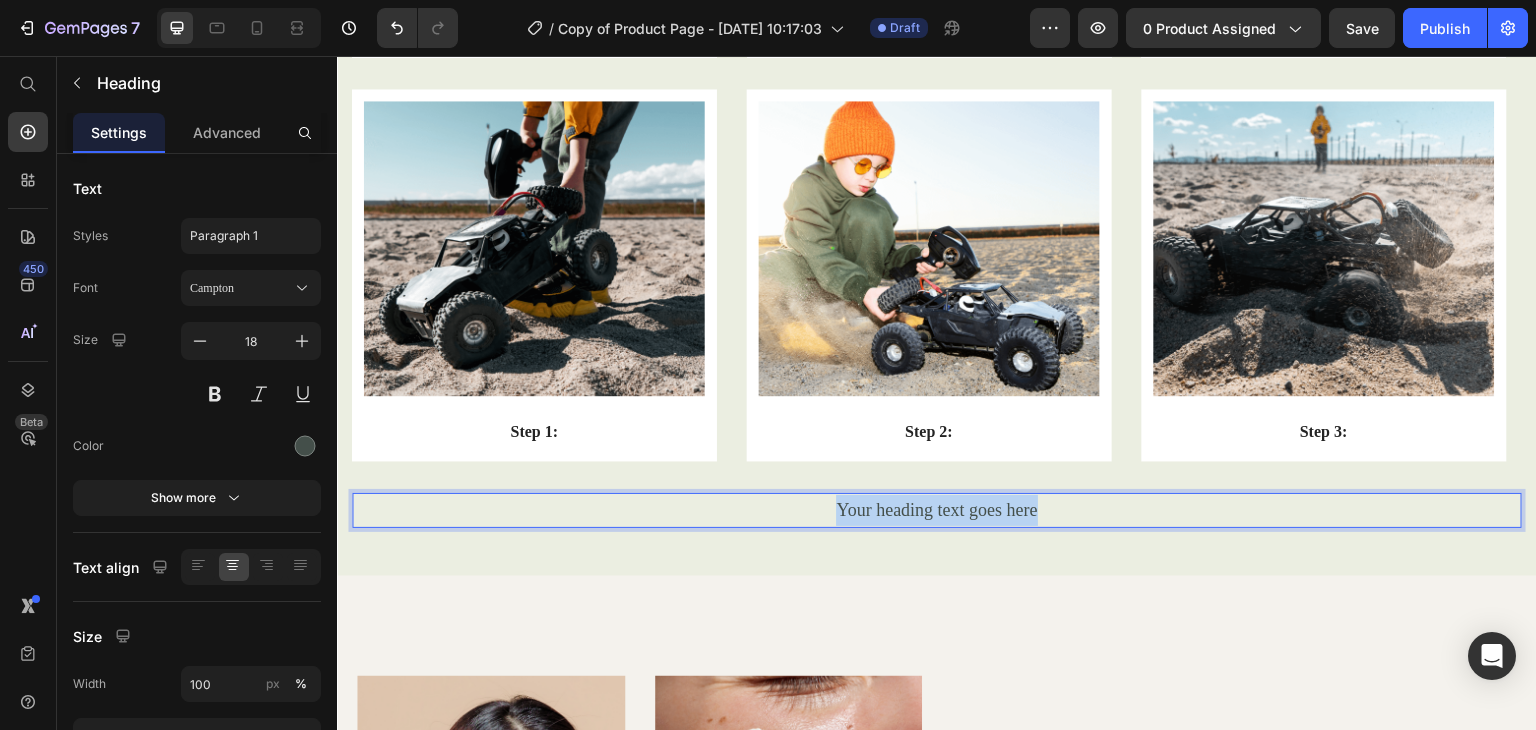 click on "Your heading text goes here" at bounding box center [937, 510] 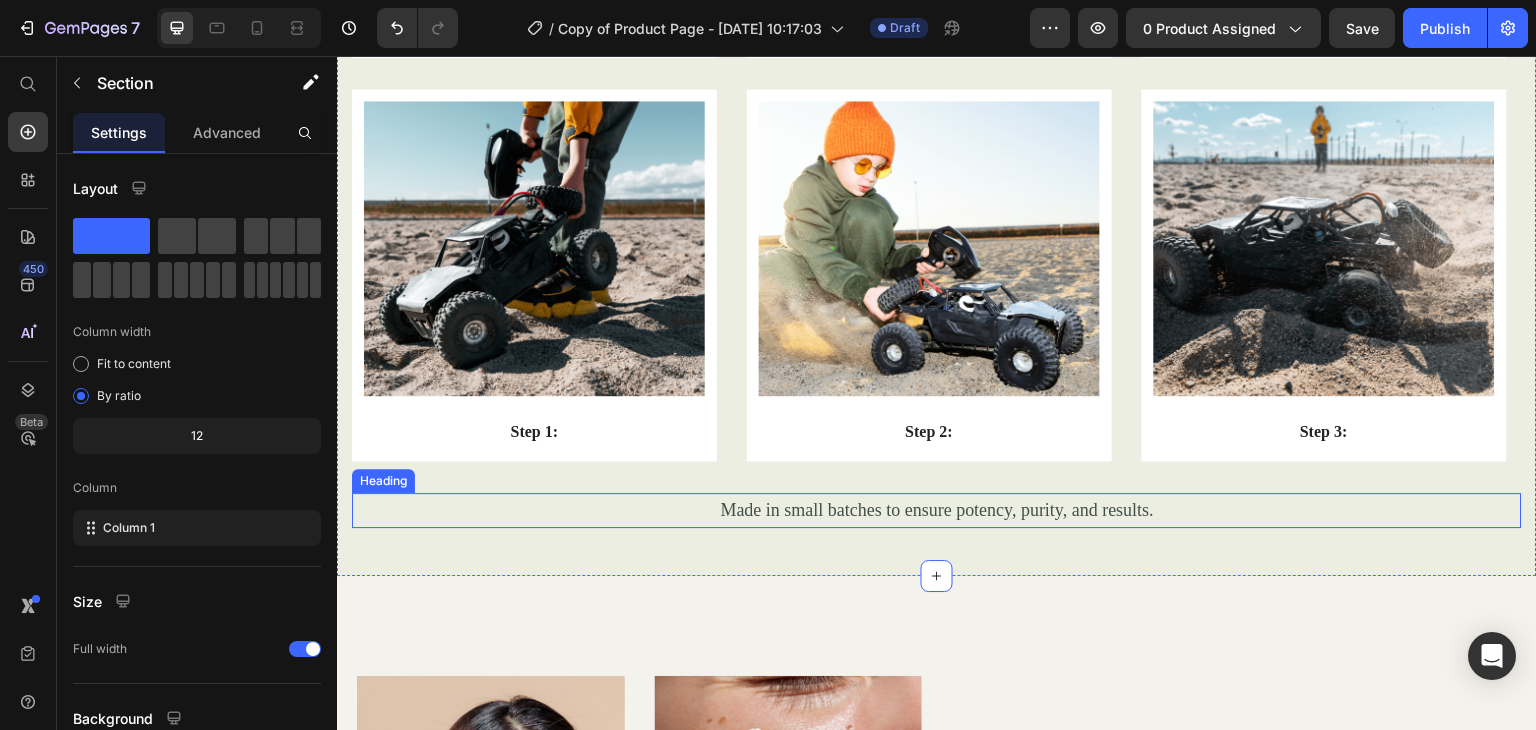 click on "Made in small batches to ensure potency, purity, and results." at bounding box center (937, 510) 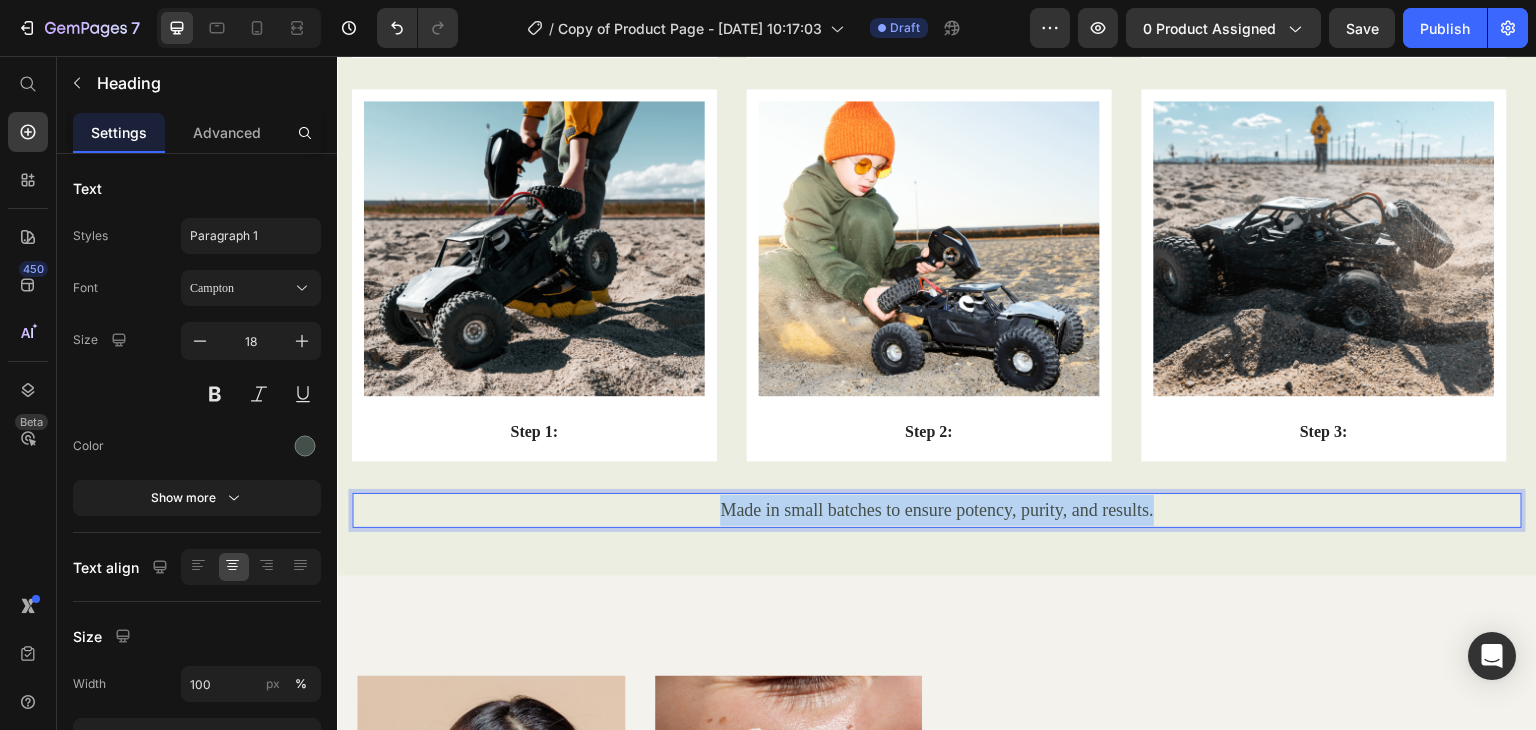 click on "Made in small batches to ensure potency, purity, and results." at bounding box center [937, 510] 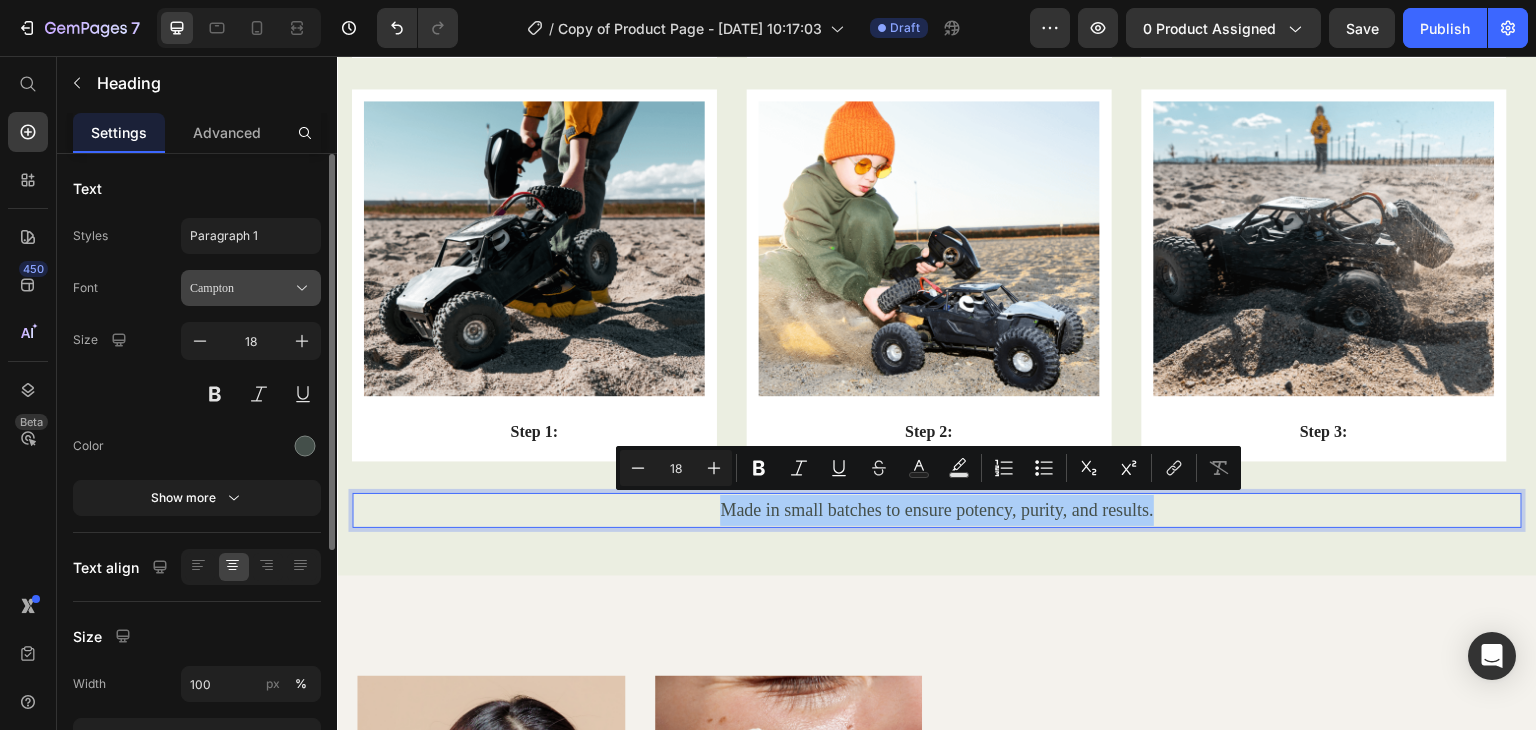 click on "Campton" at bounding box center [251, 288] 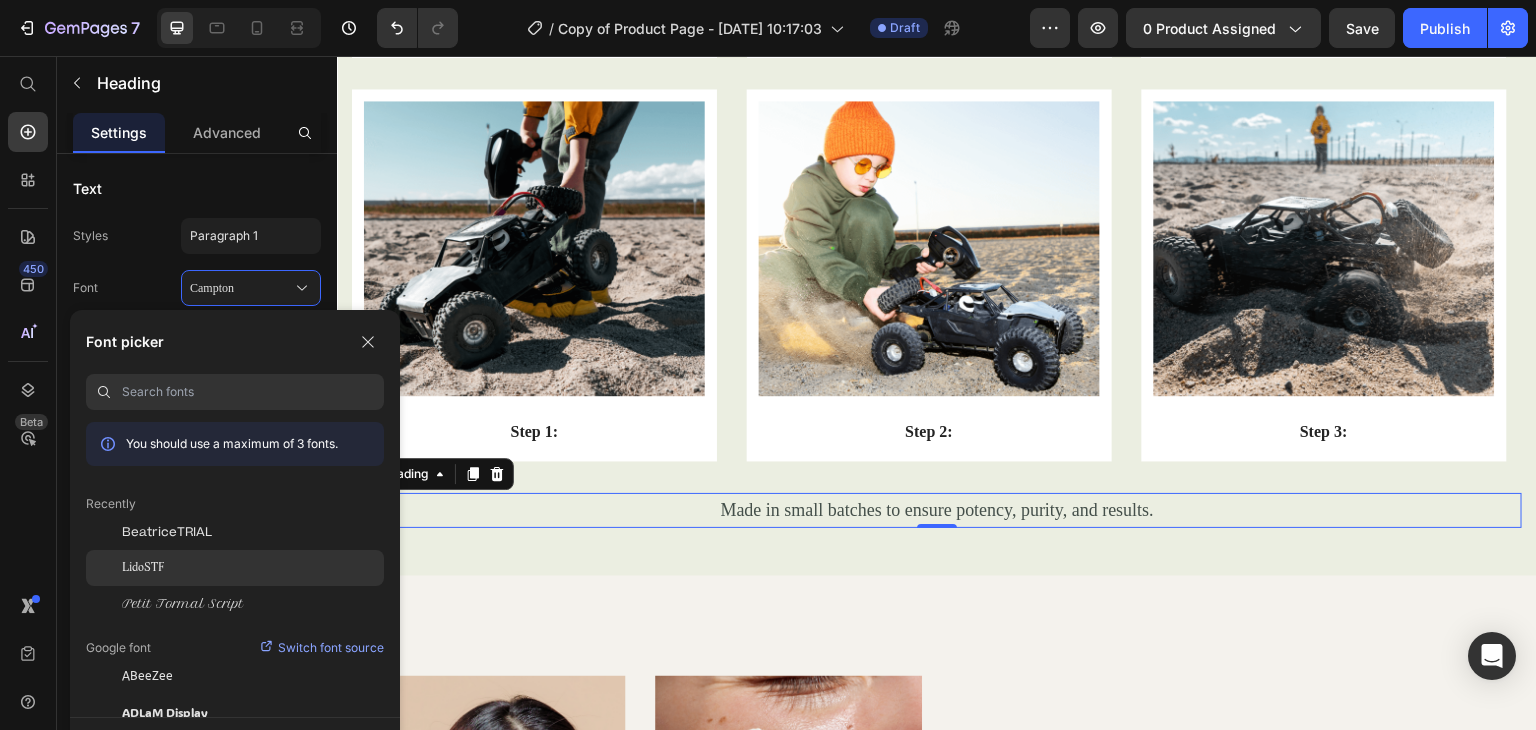 click on "LidoSTF" 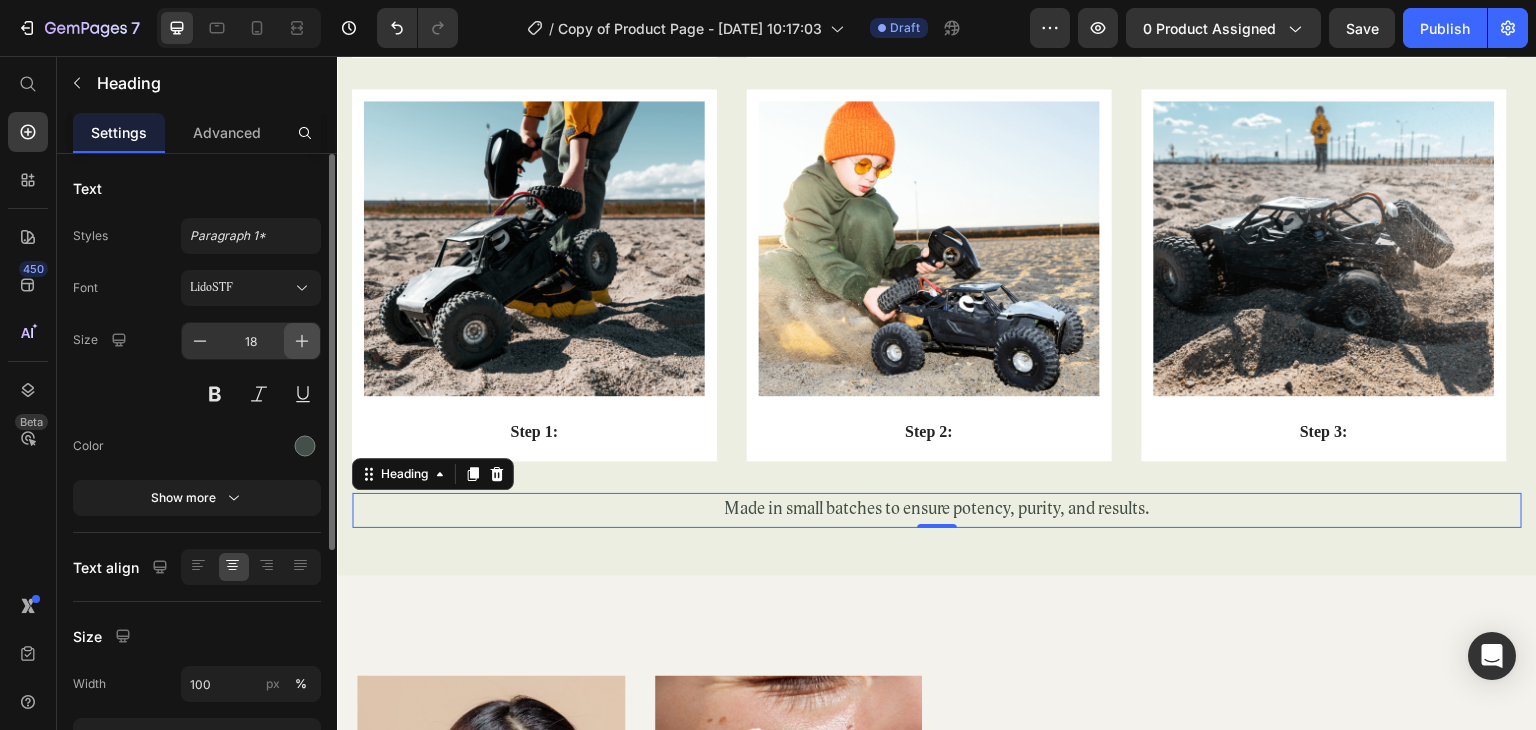 click 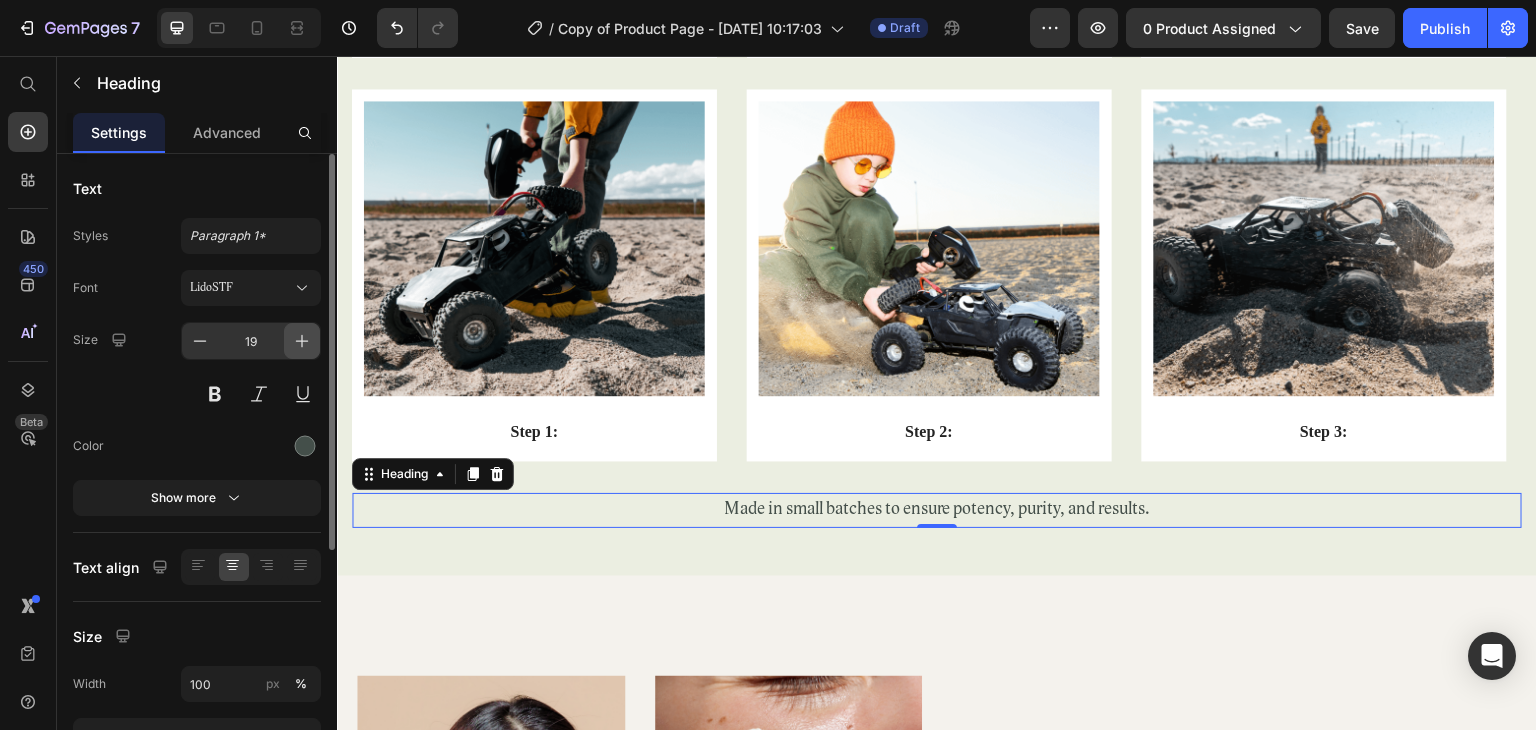 click 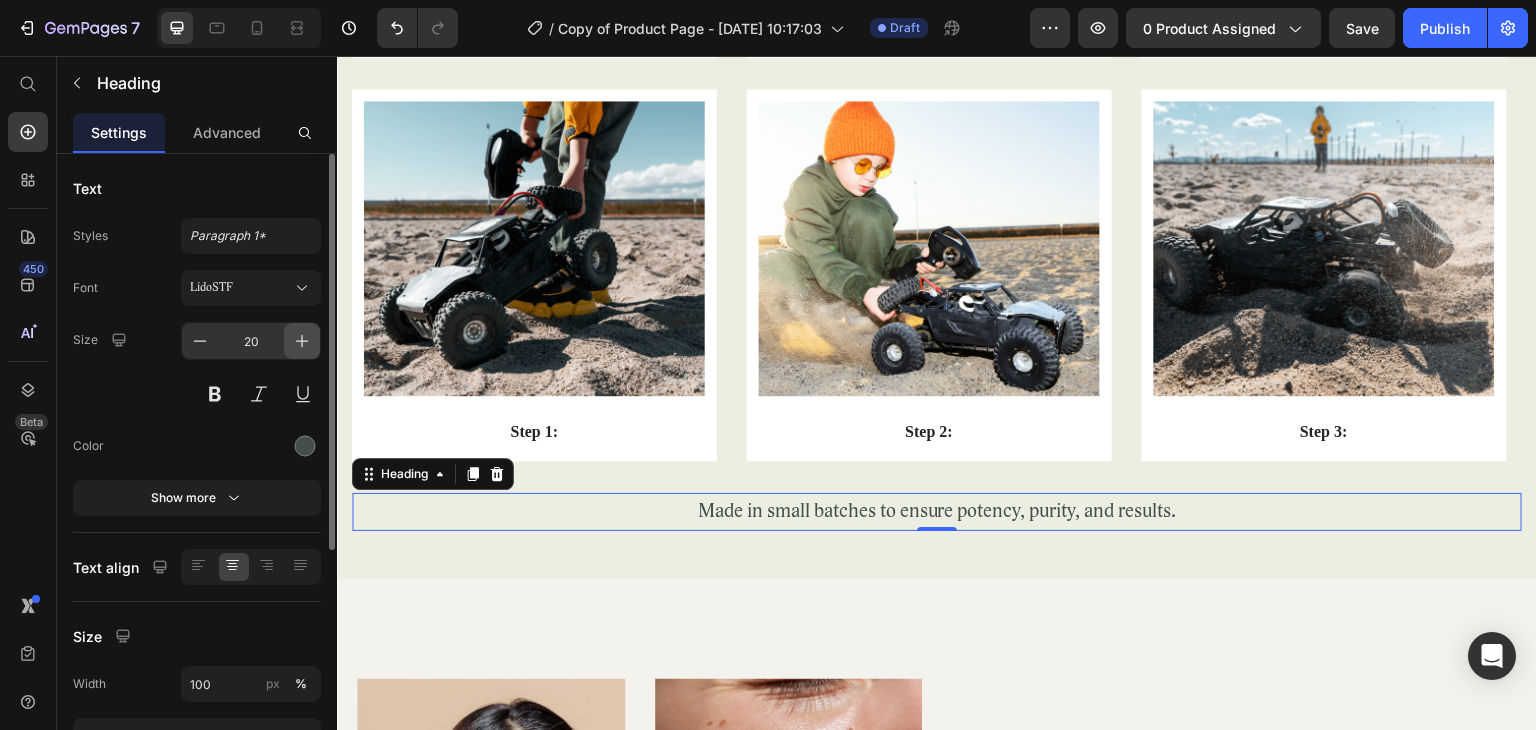 click 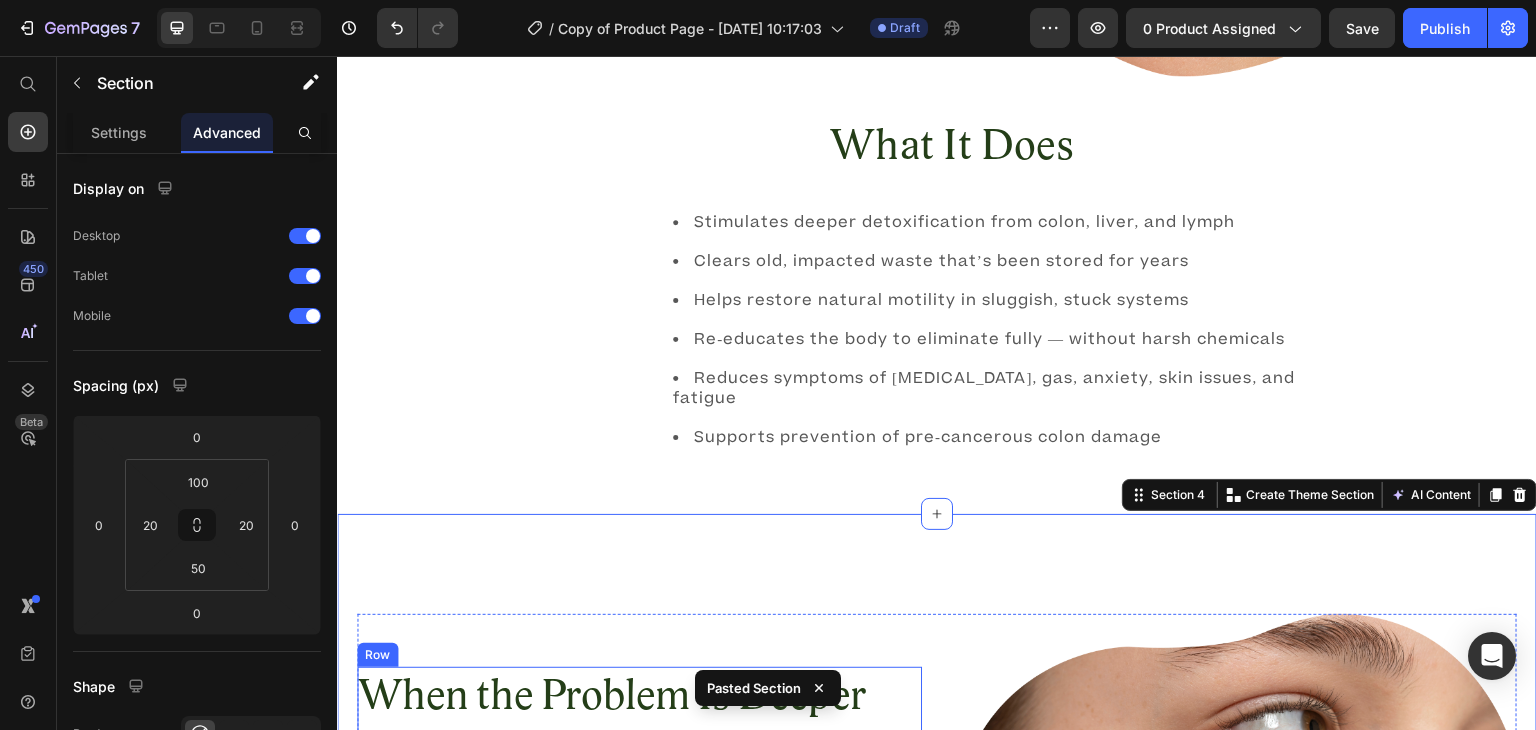 scroll, scrollTop: 2032, scrollLeft: 0, axis: vertical 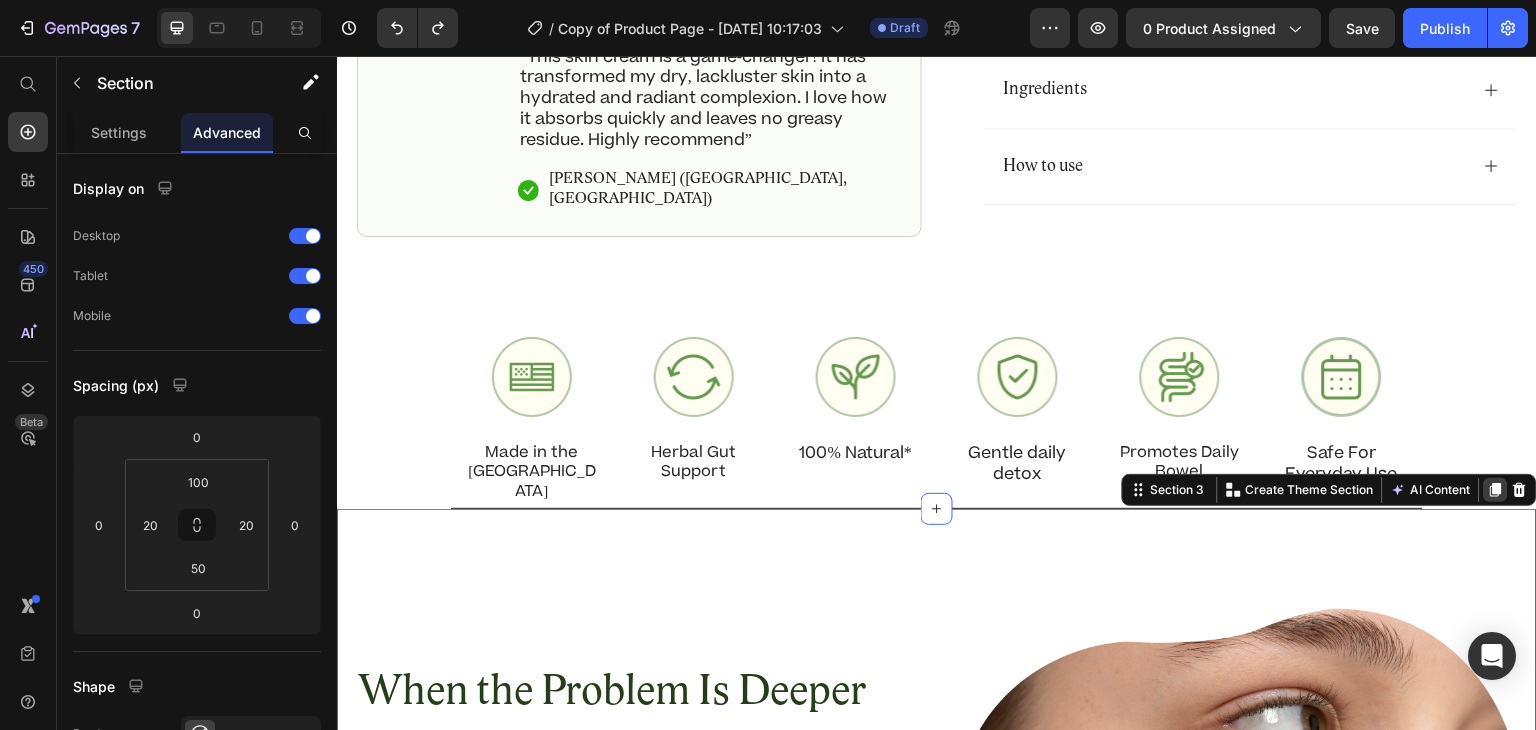 click 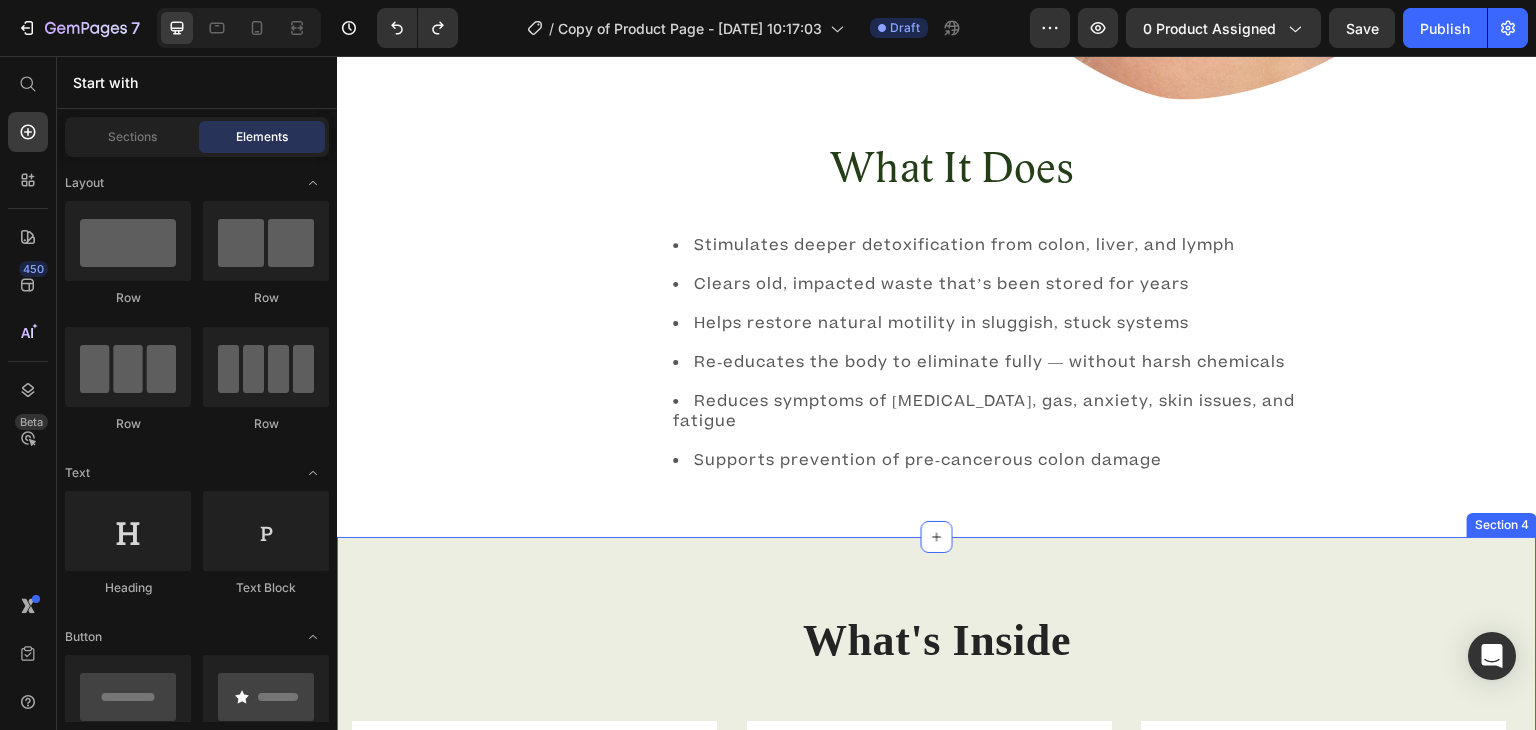 scroll, scrollTop: 2164, scrollLeft: 0, axis: vertical 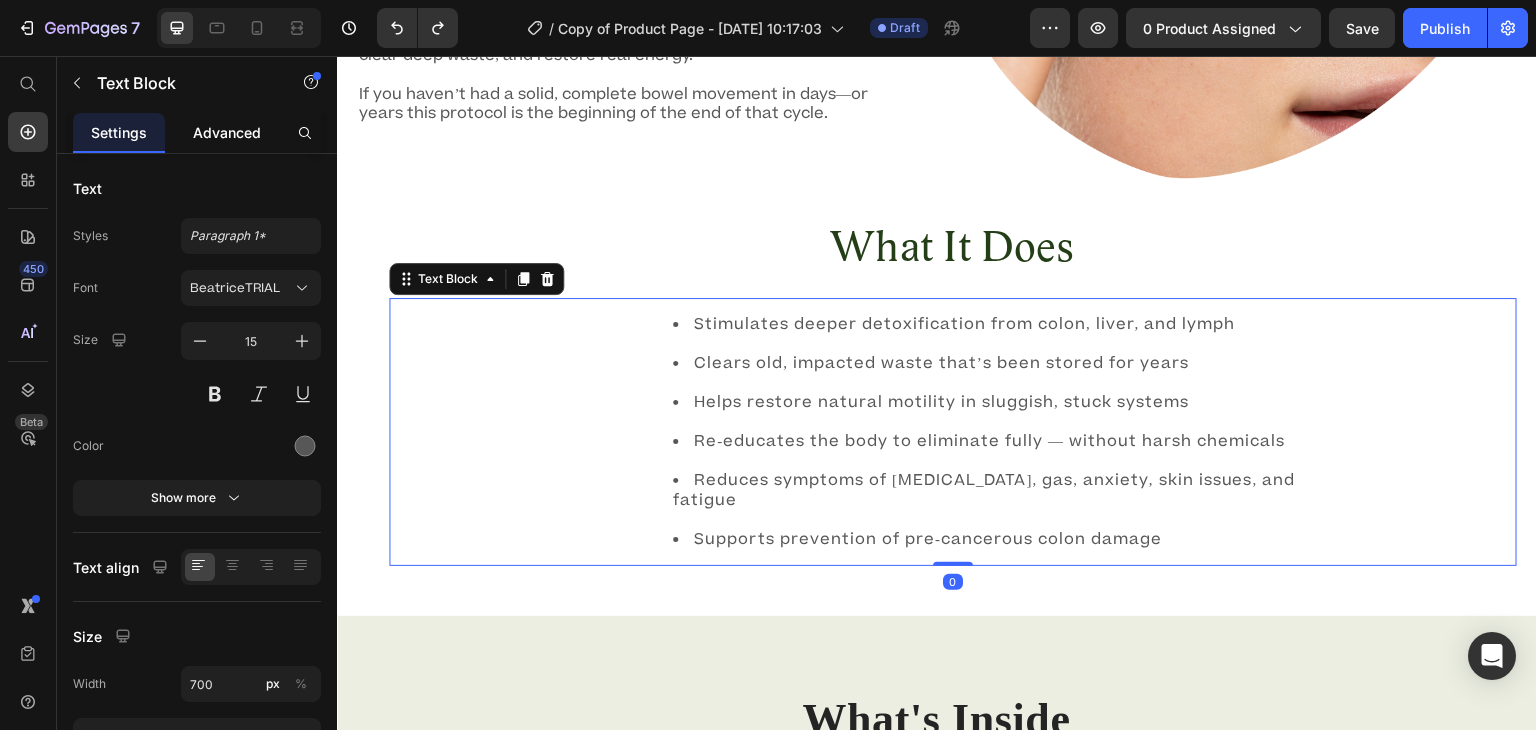 click on "Advanced" at bounding box center [227, 132] 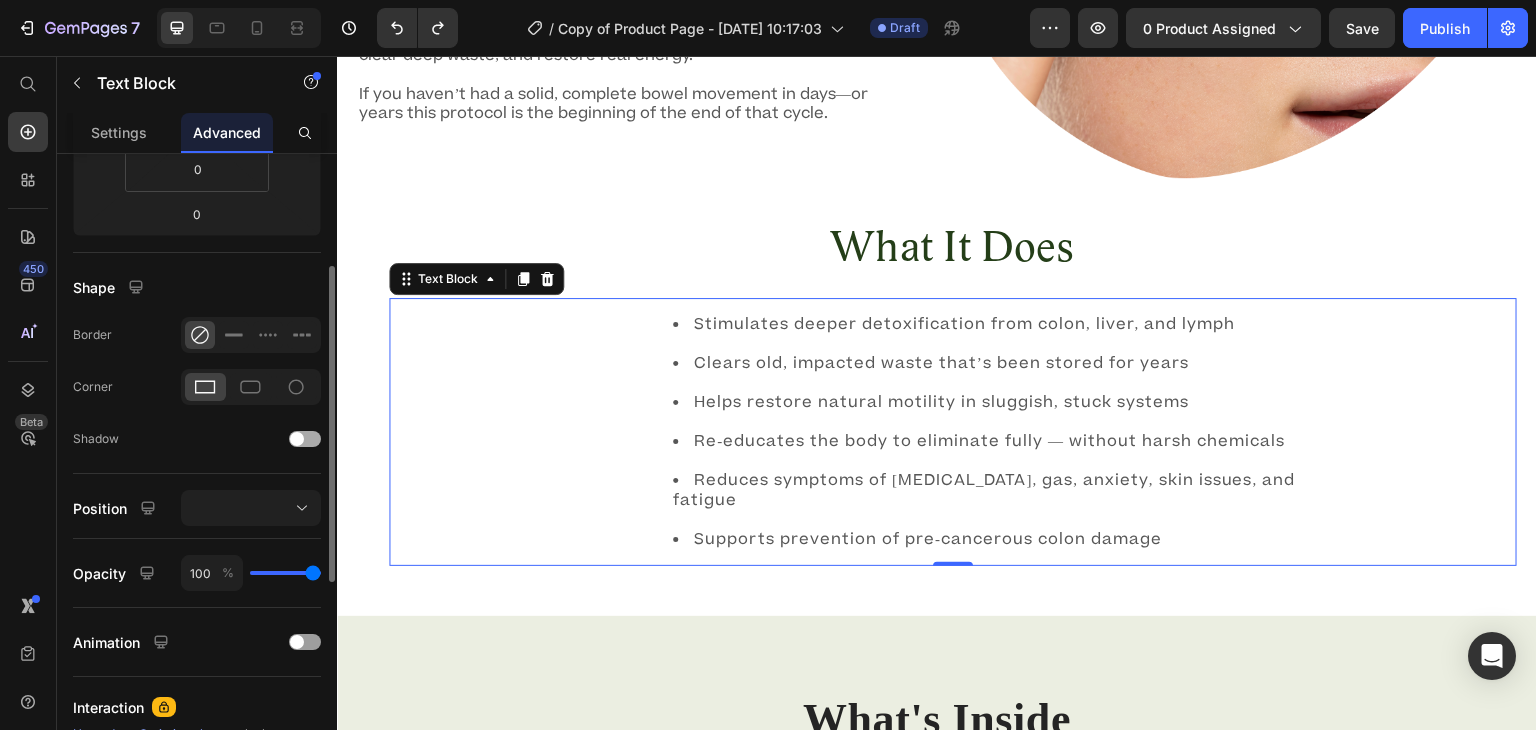 scroll, scrollTop: 411, scrollLeft: 0, axis: vertical 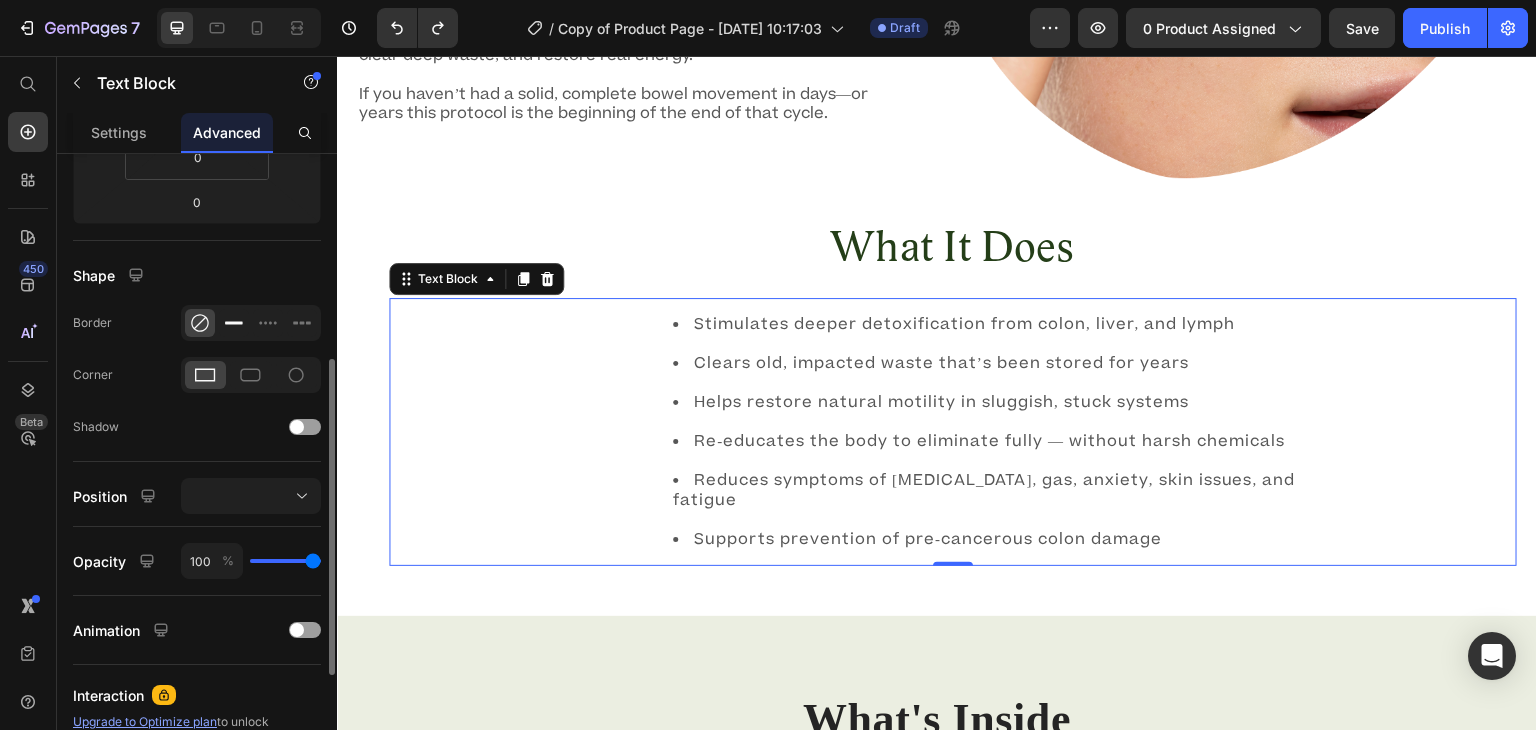click 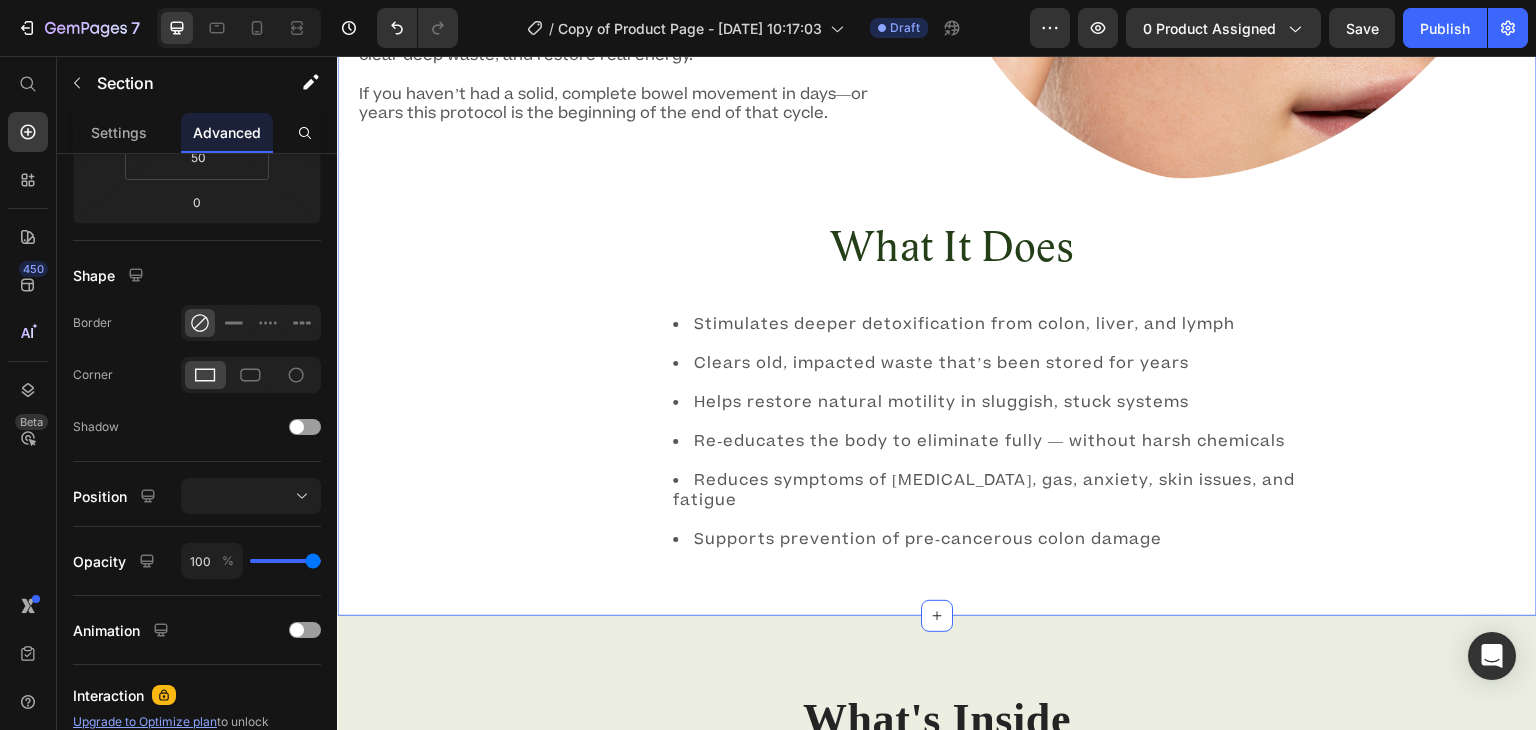 scroll, scrollTop: 0, scrollLeft: 0, axis: both 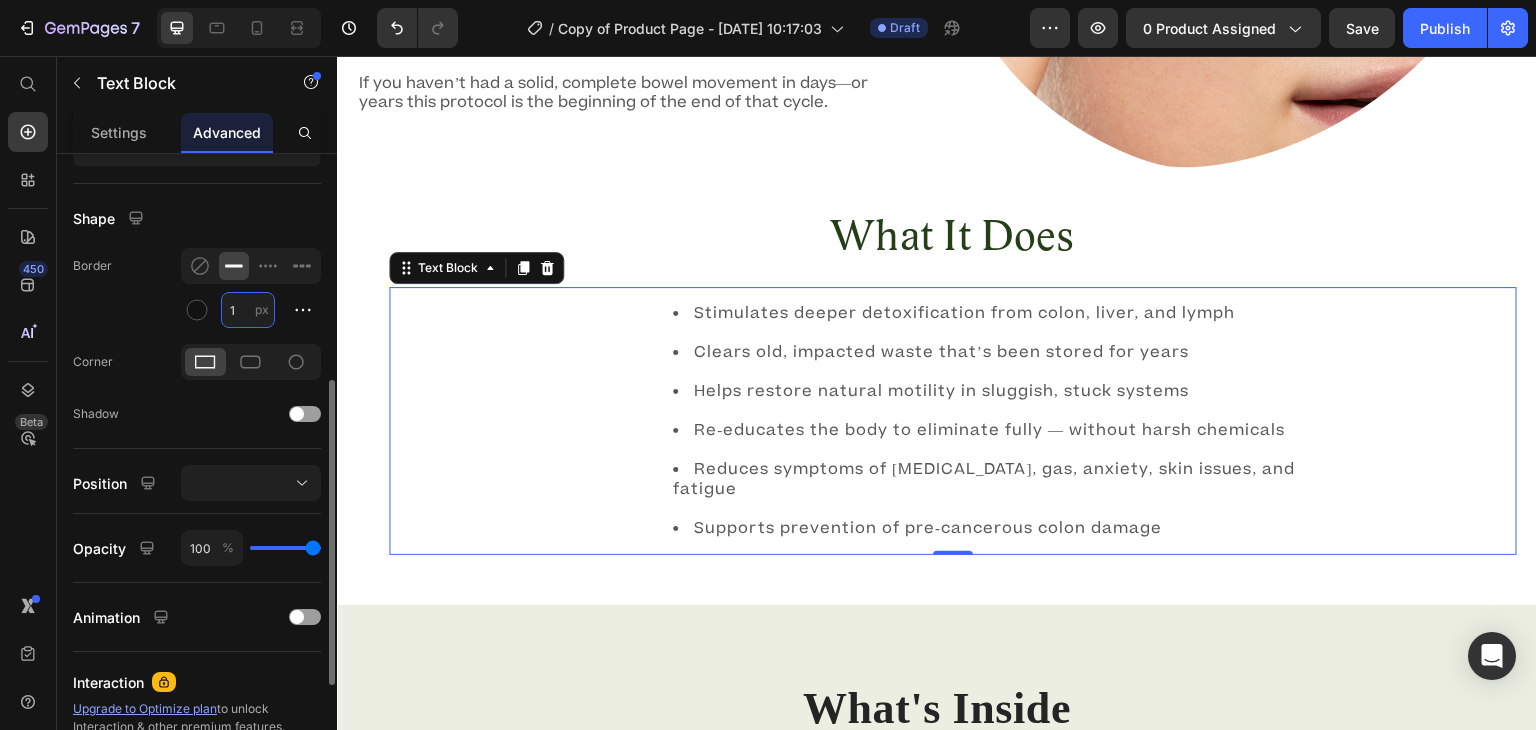 click on "1" at bounding box center [248, 310] 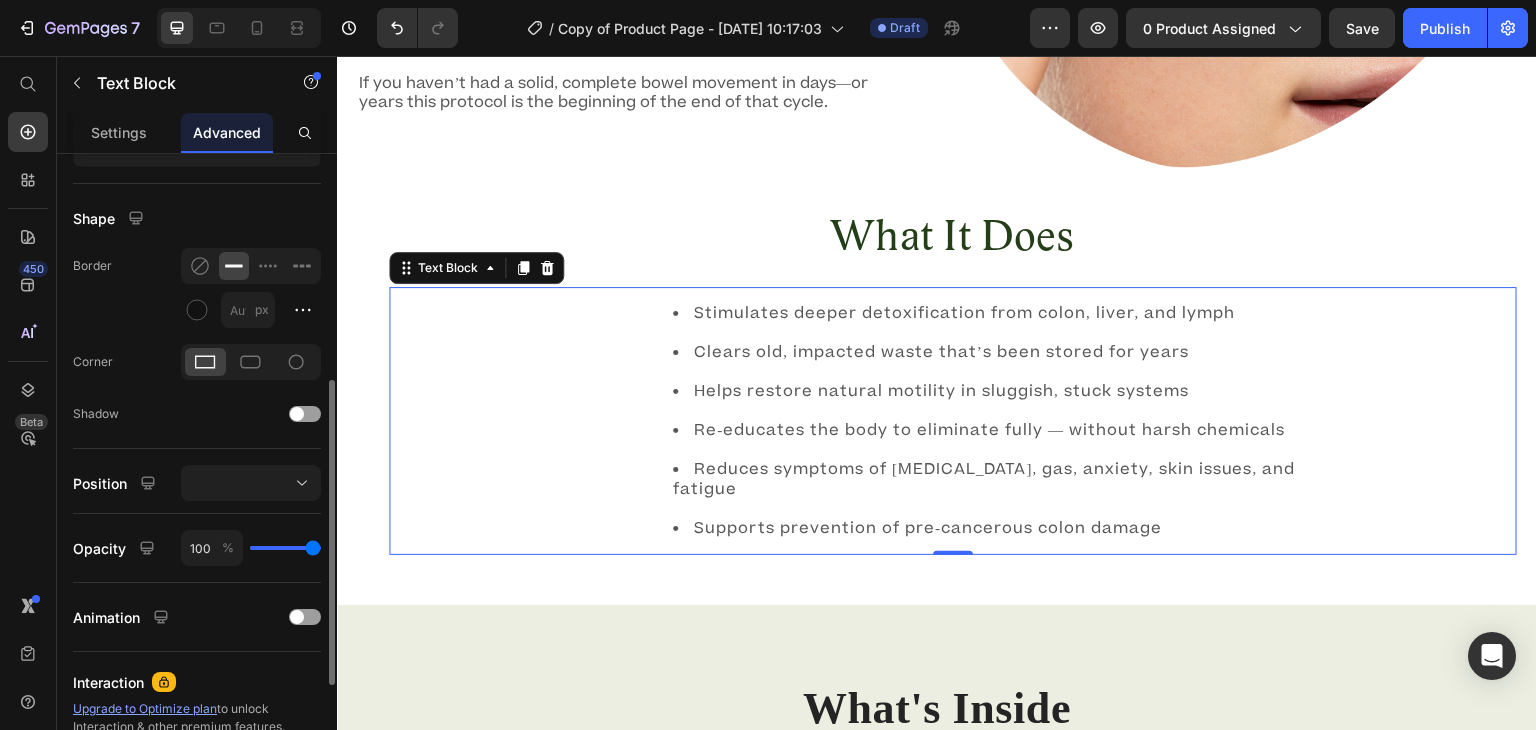 type on "1" 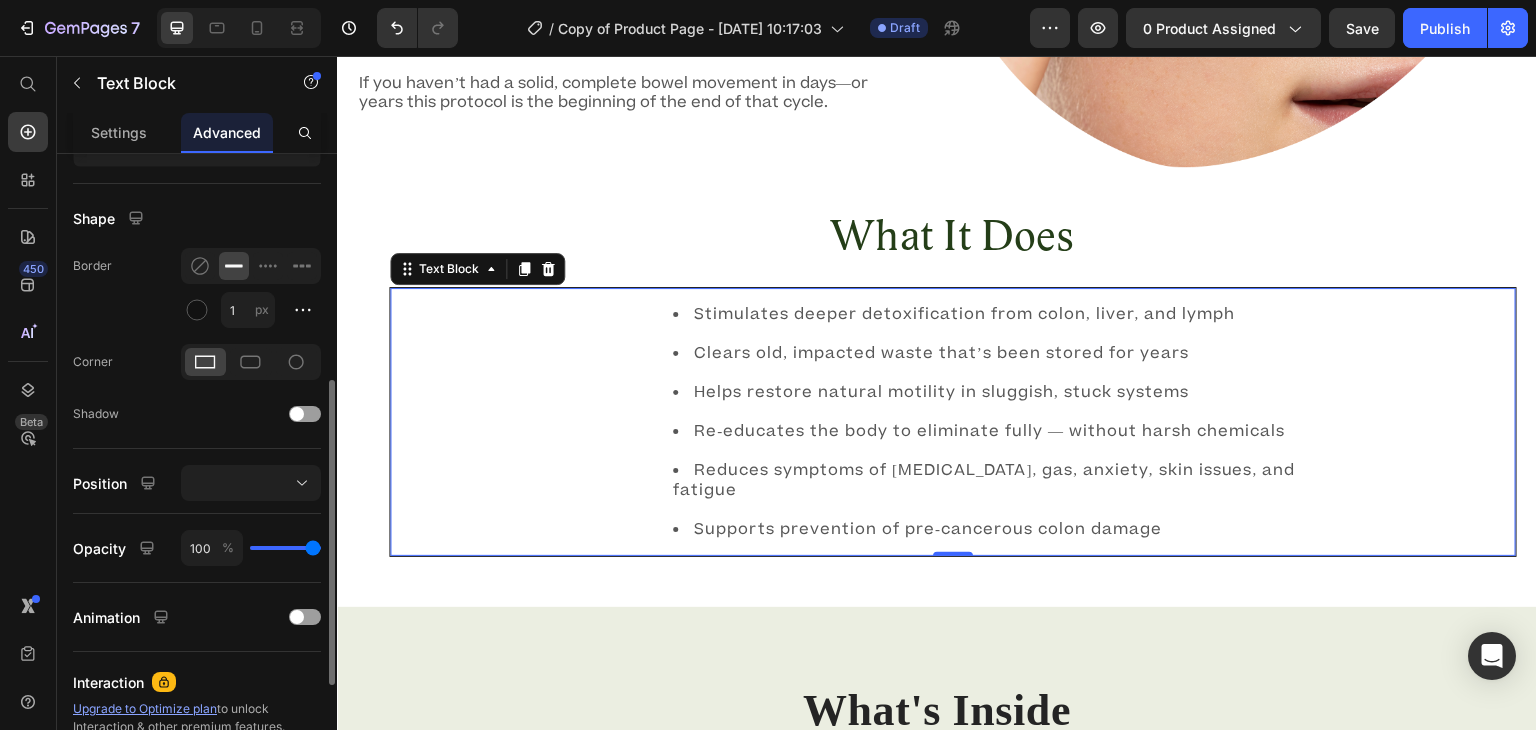 click 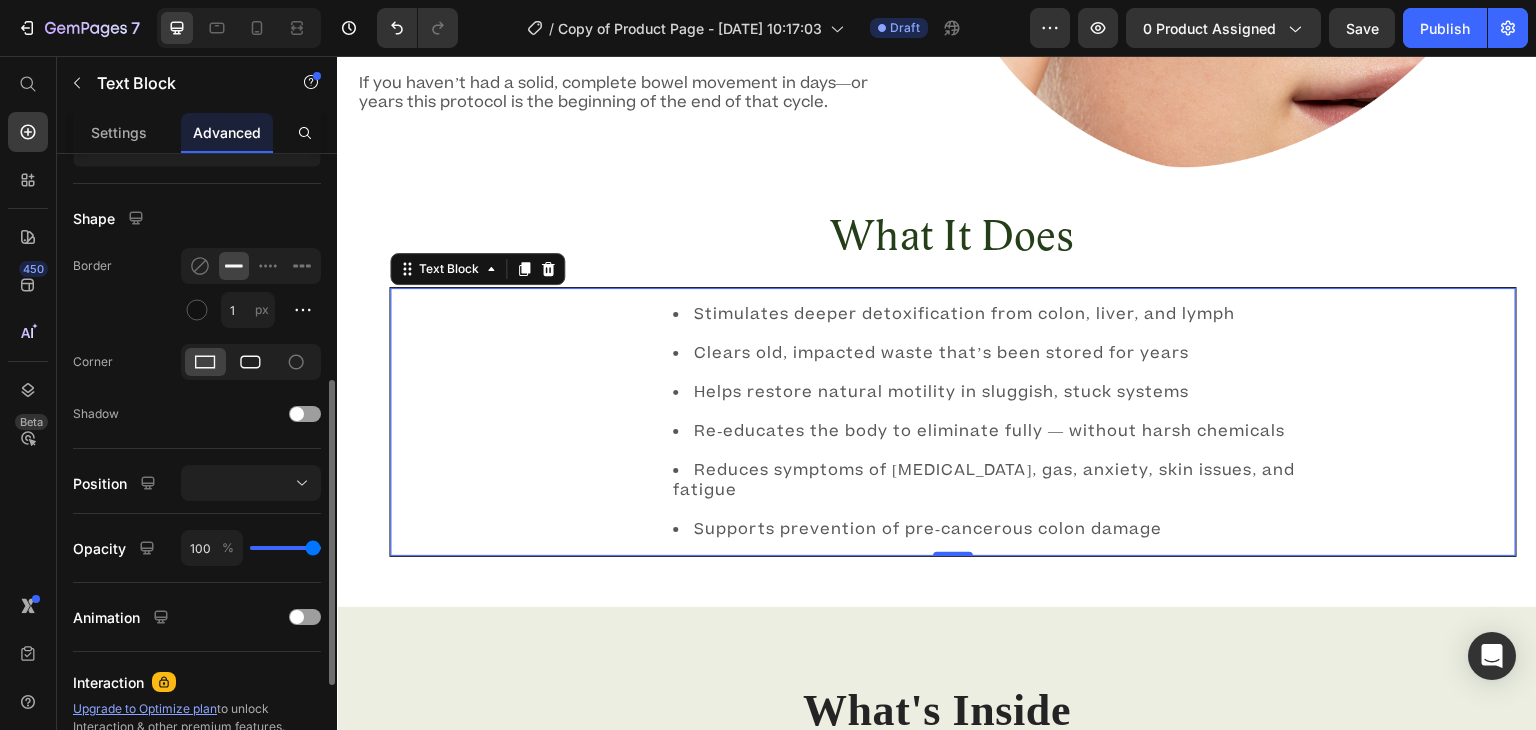 click 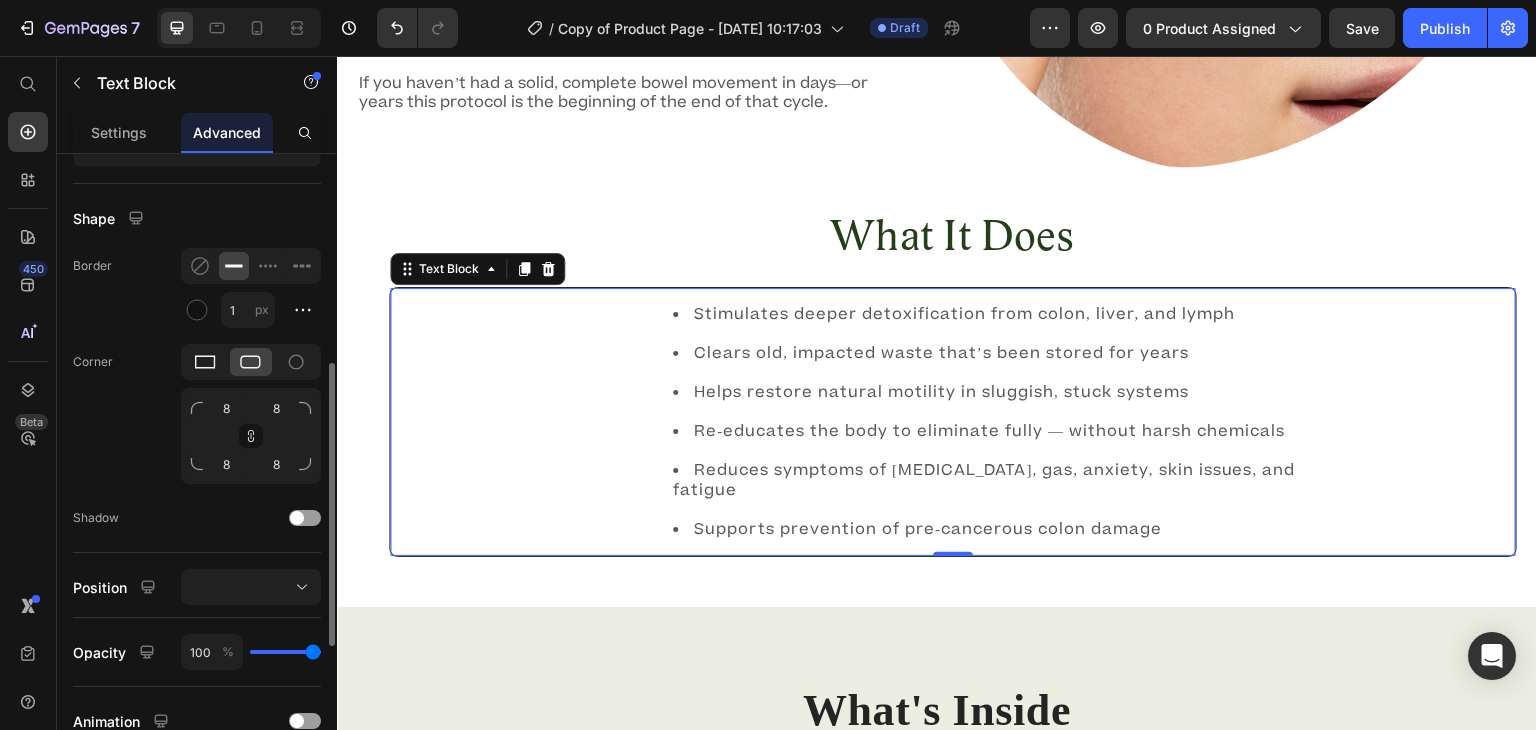 click 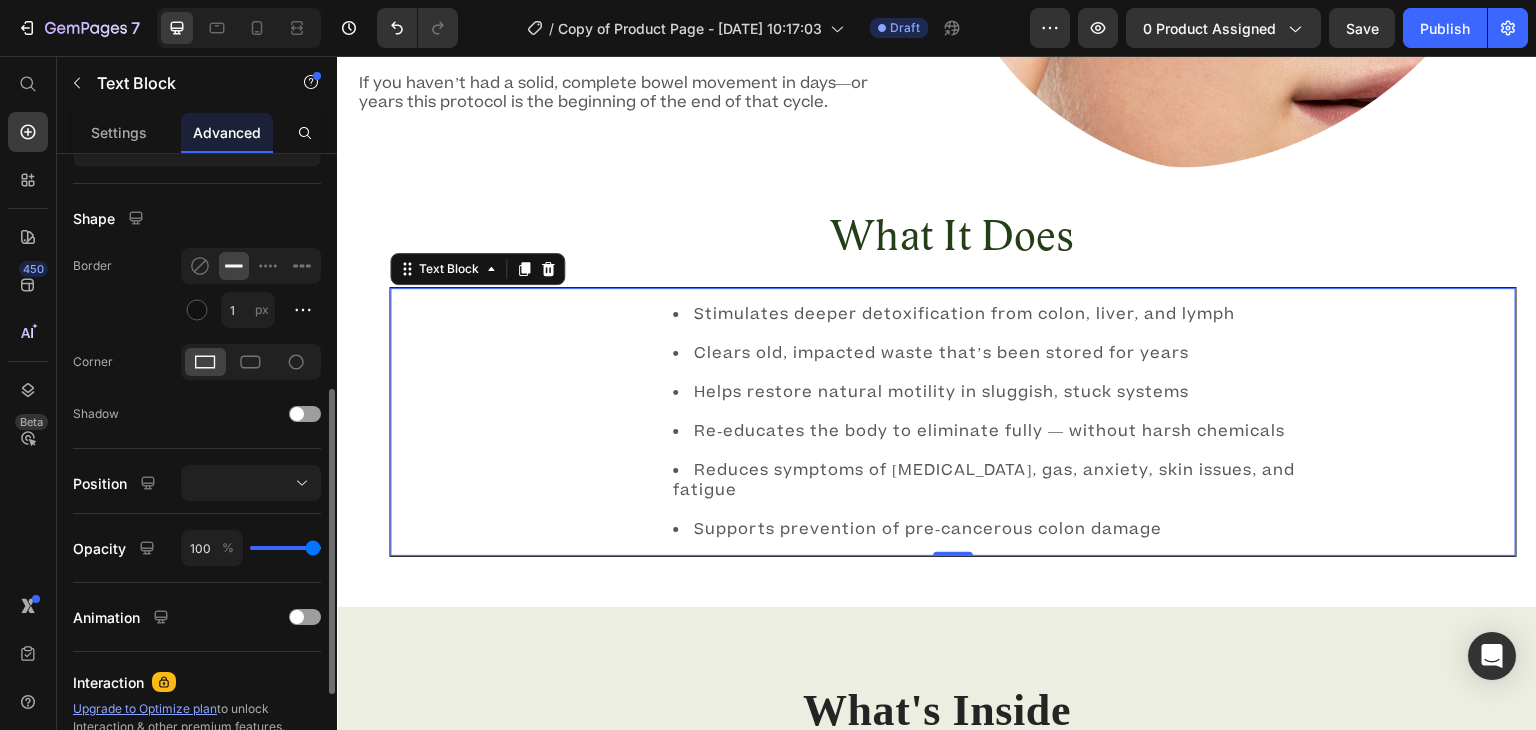 scroll, scrollTop: 502, scrollLeft: 0, axis: vertical 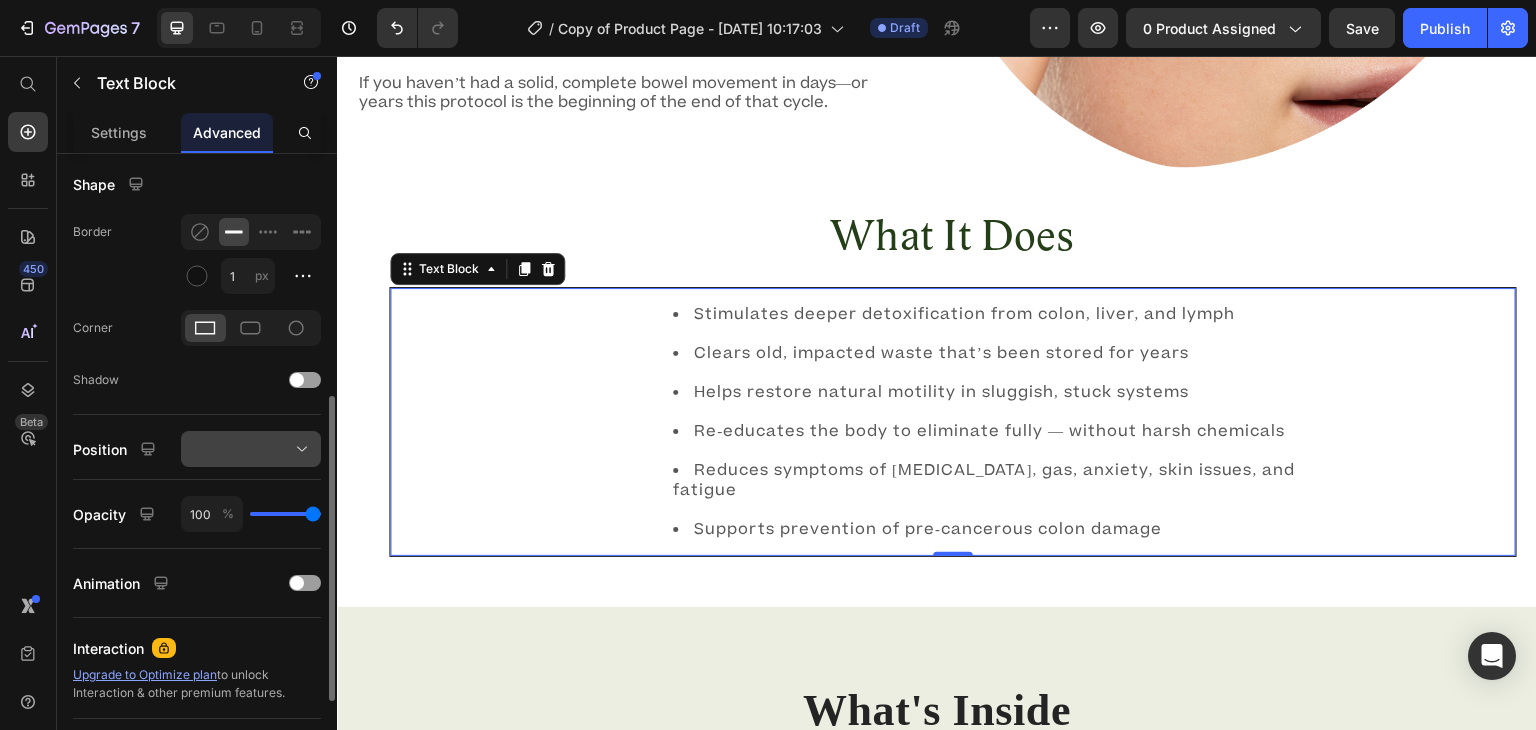 click 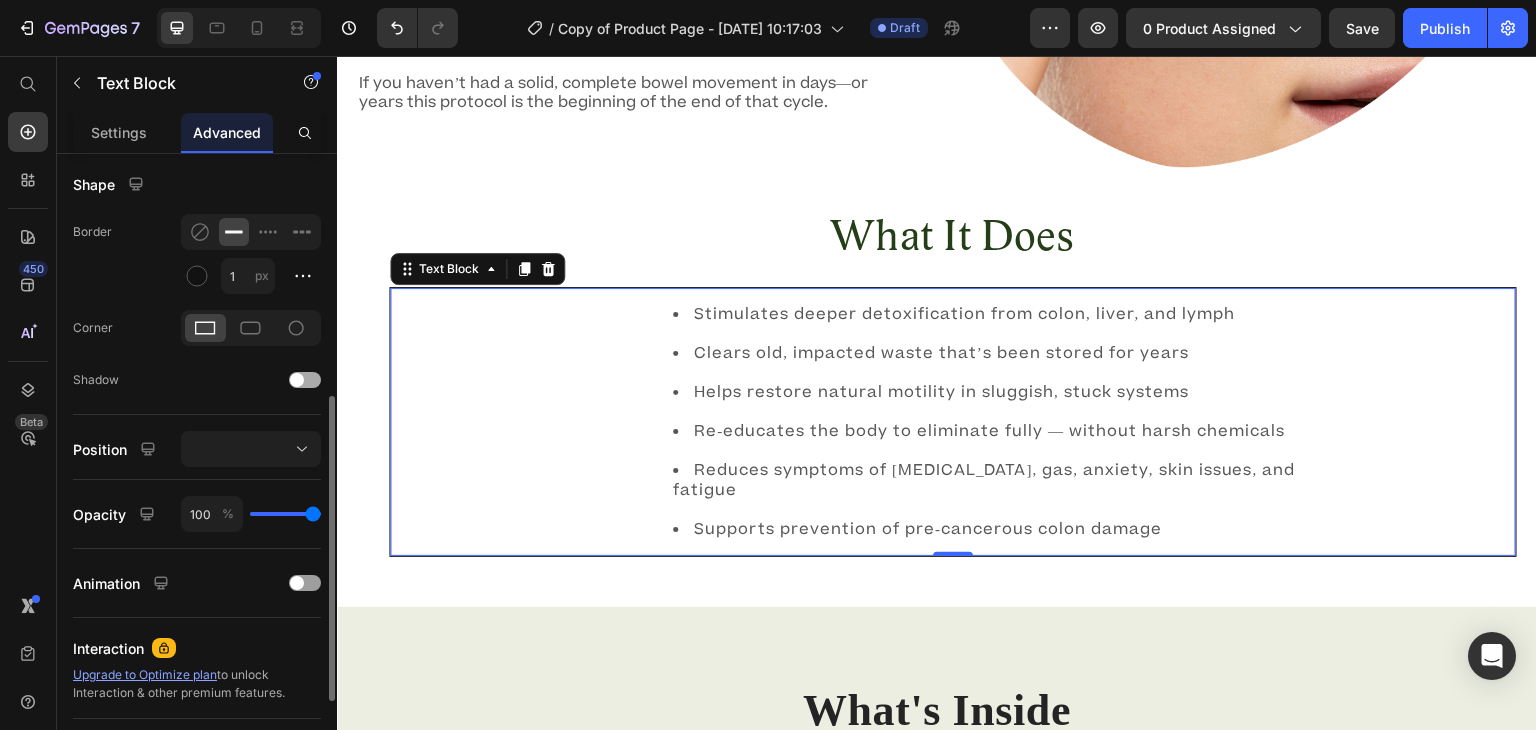 click on "Shadow" 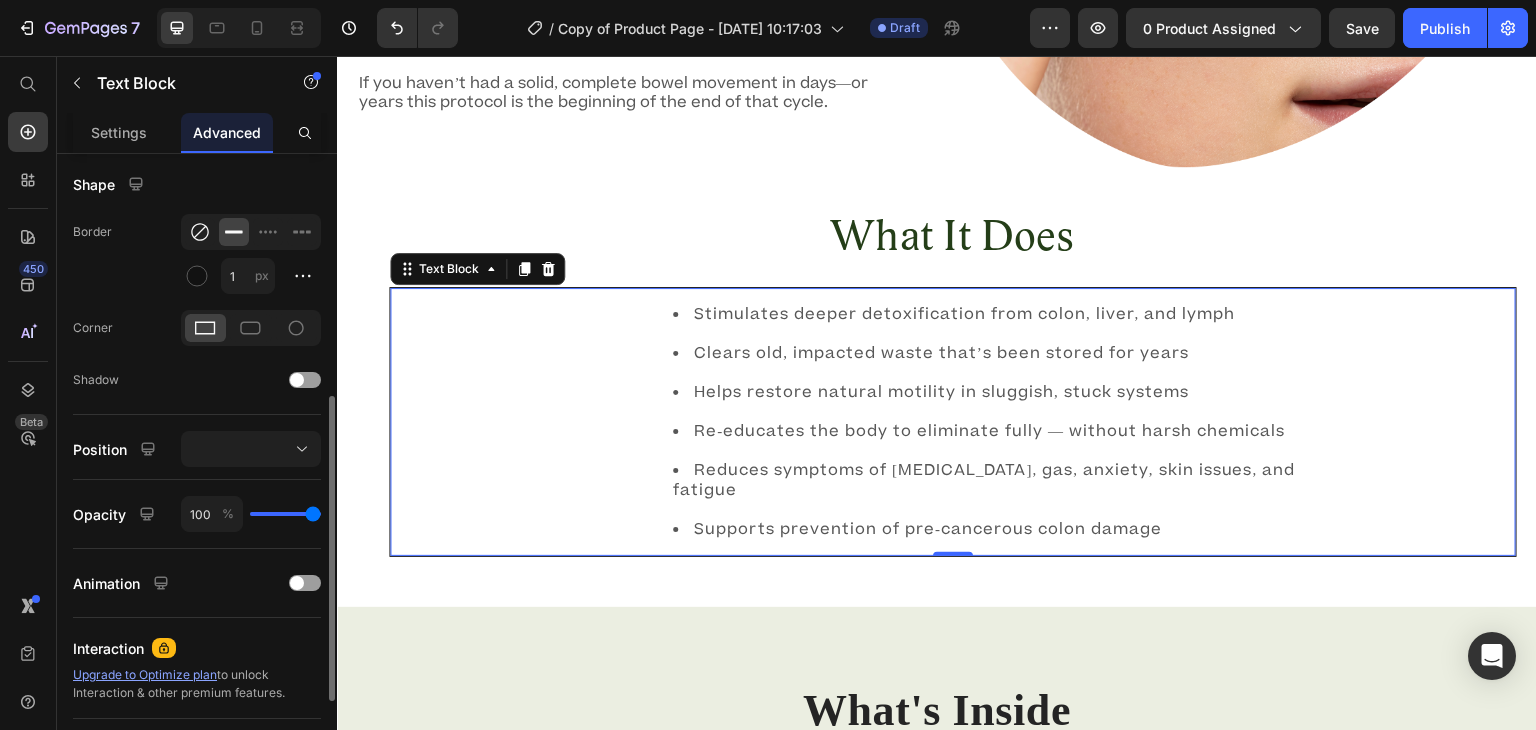 click 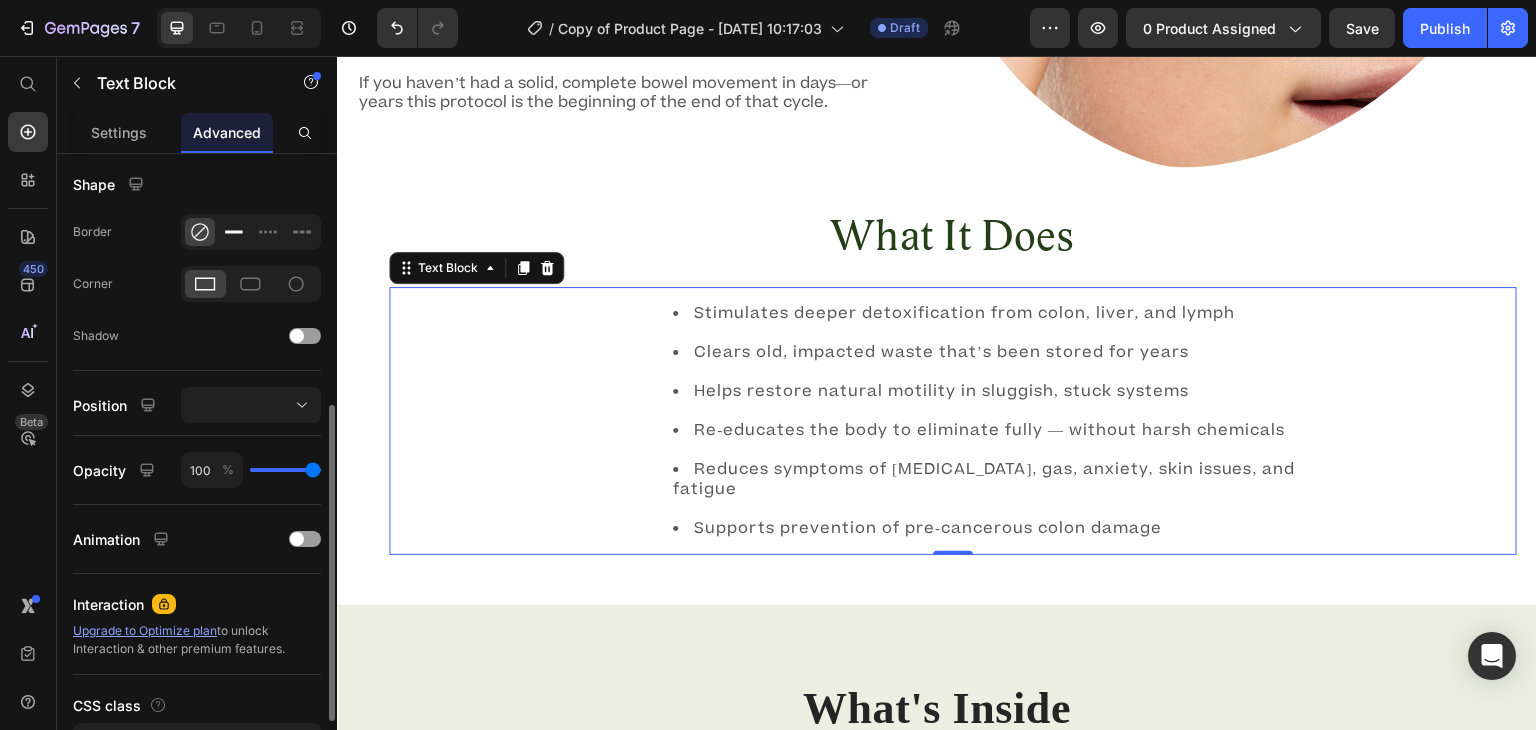 click 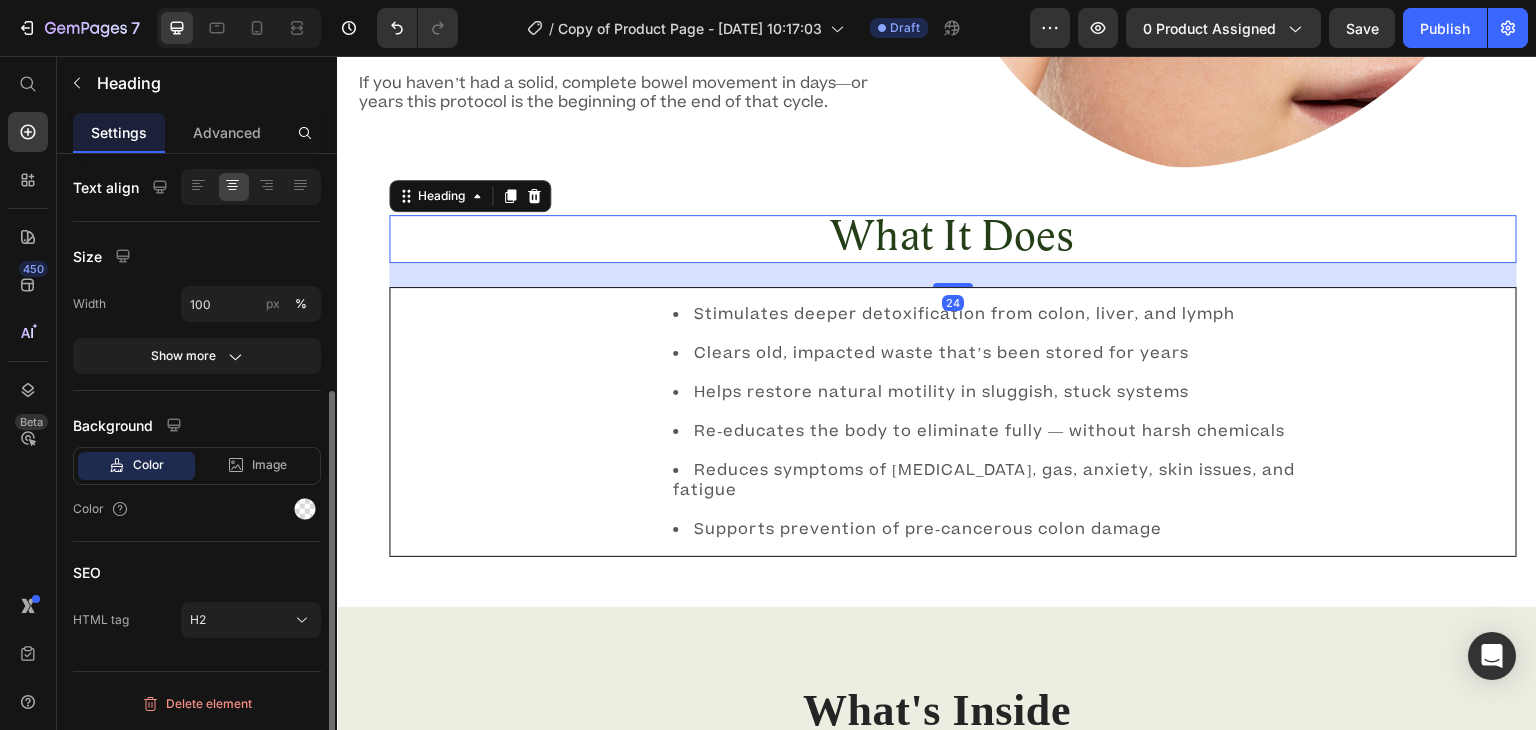 scroll, scrollTop: 0, scrollLeft: 0, axis: both 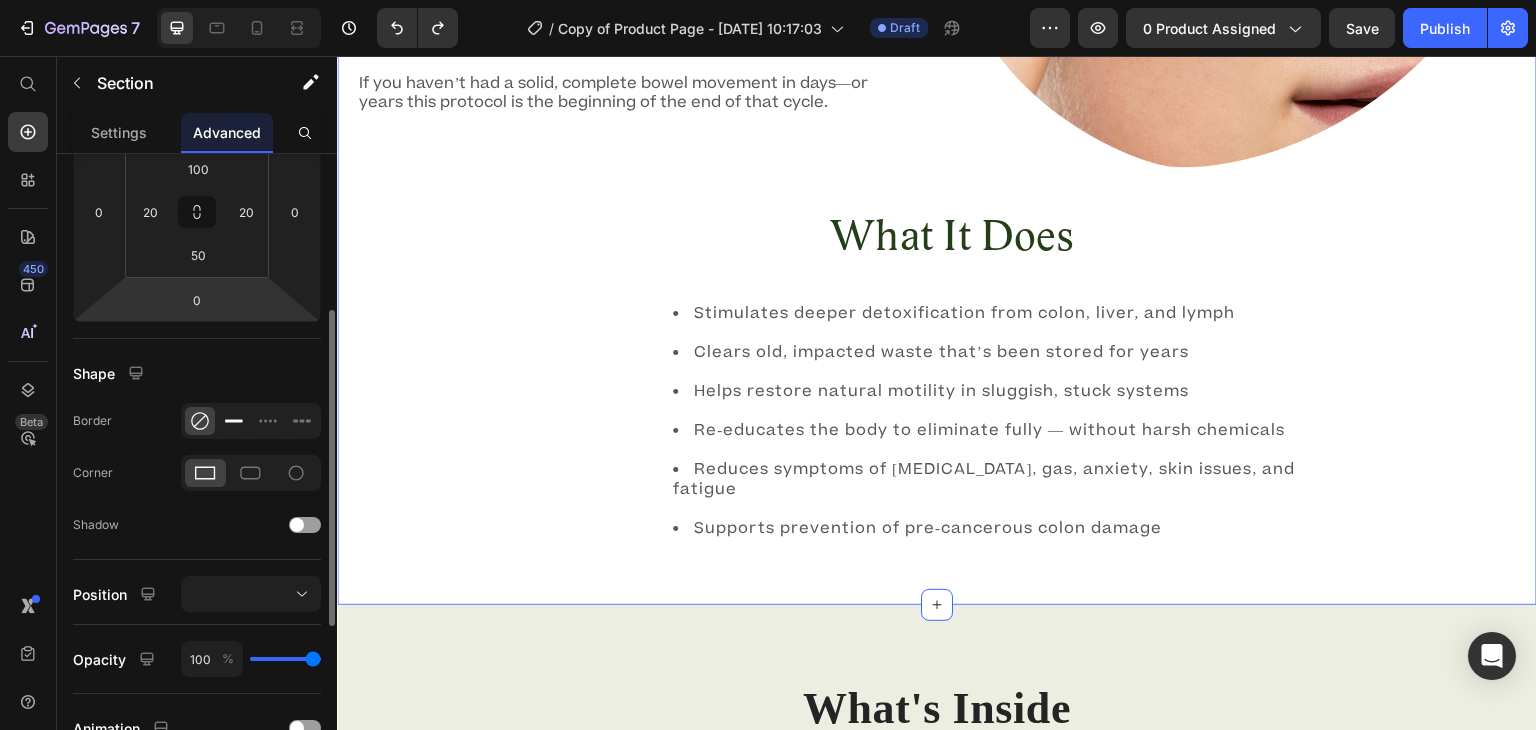 click 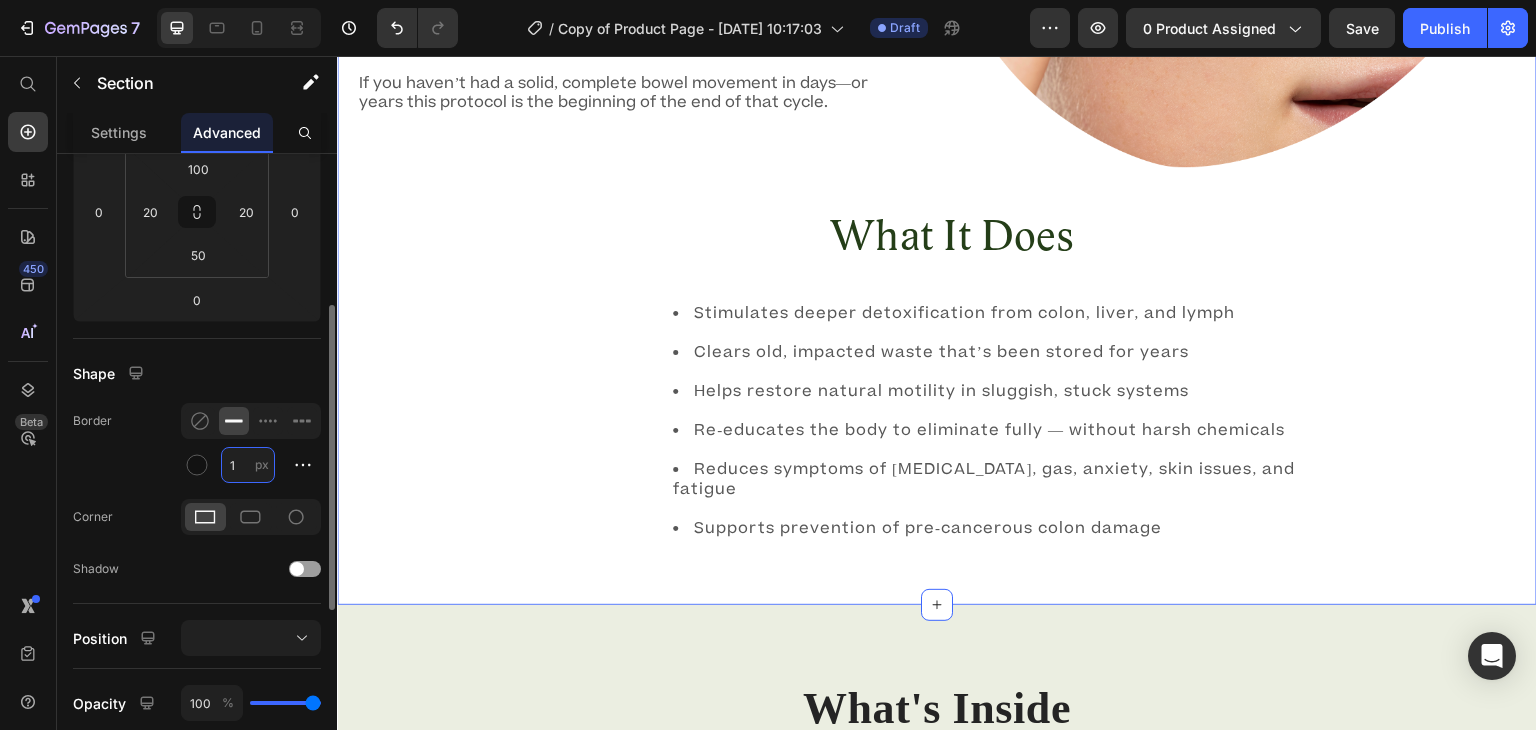 click on "1" at bounding box center [248, 465] 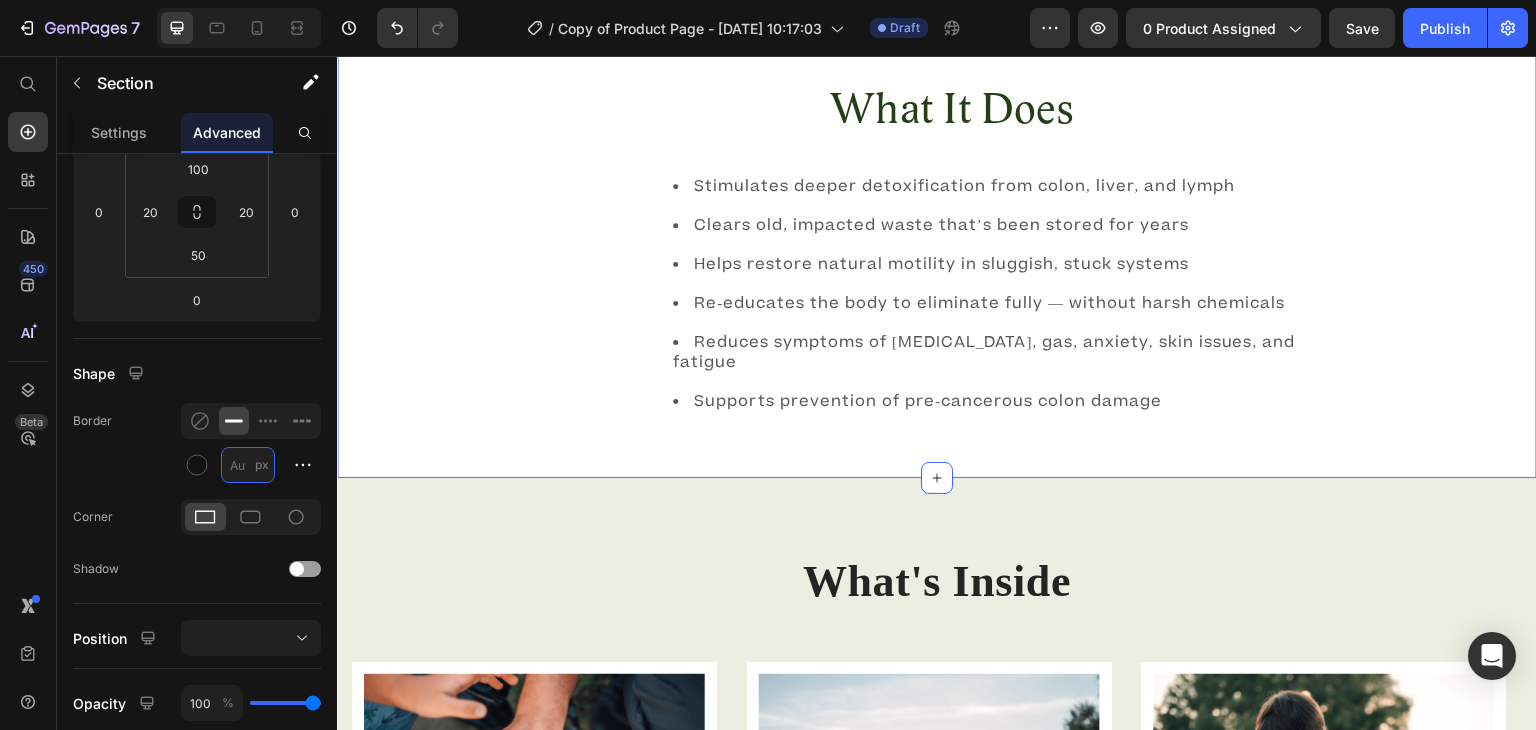 scroll, scrollTop: 2183, scrollLeft: 0, axis: vertical 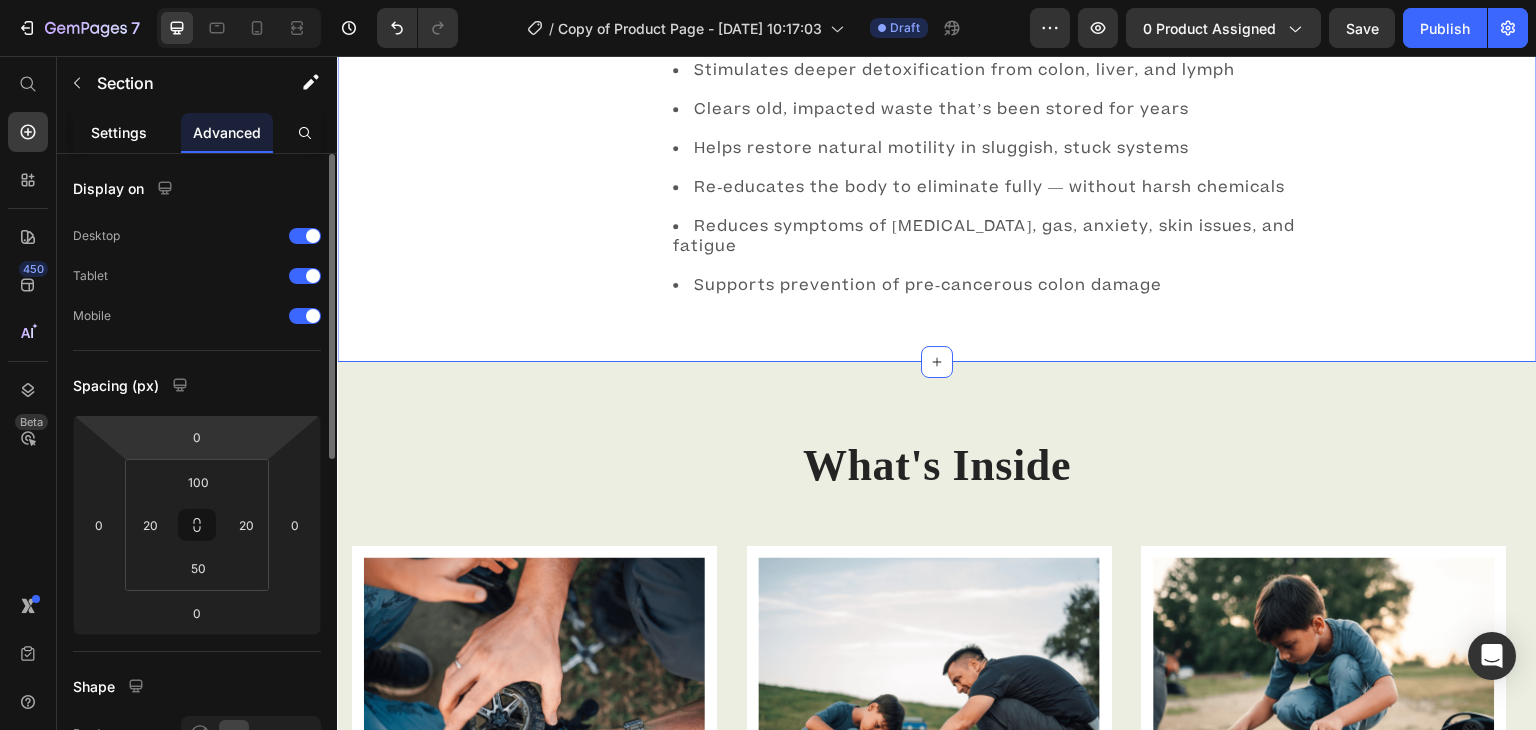 type on "1" 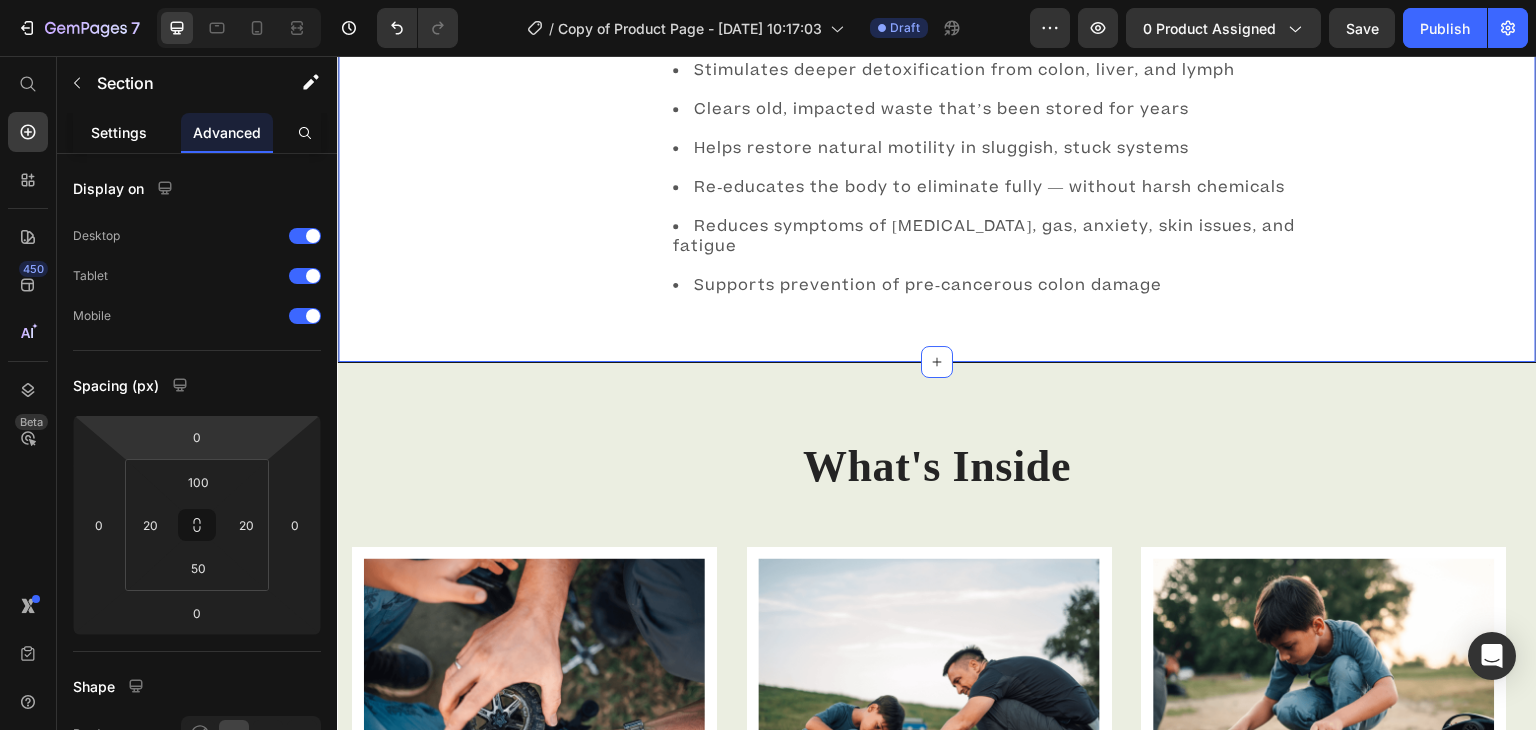 click on "Settings" at bounding box center (119, 132) 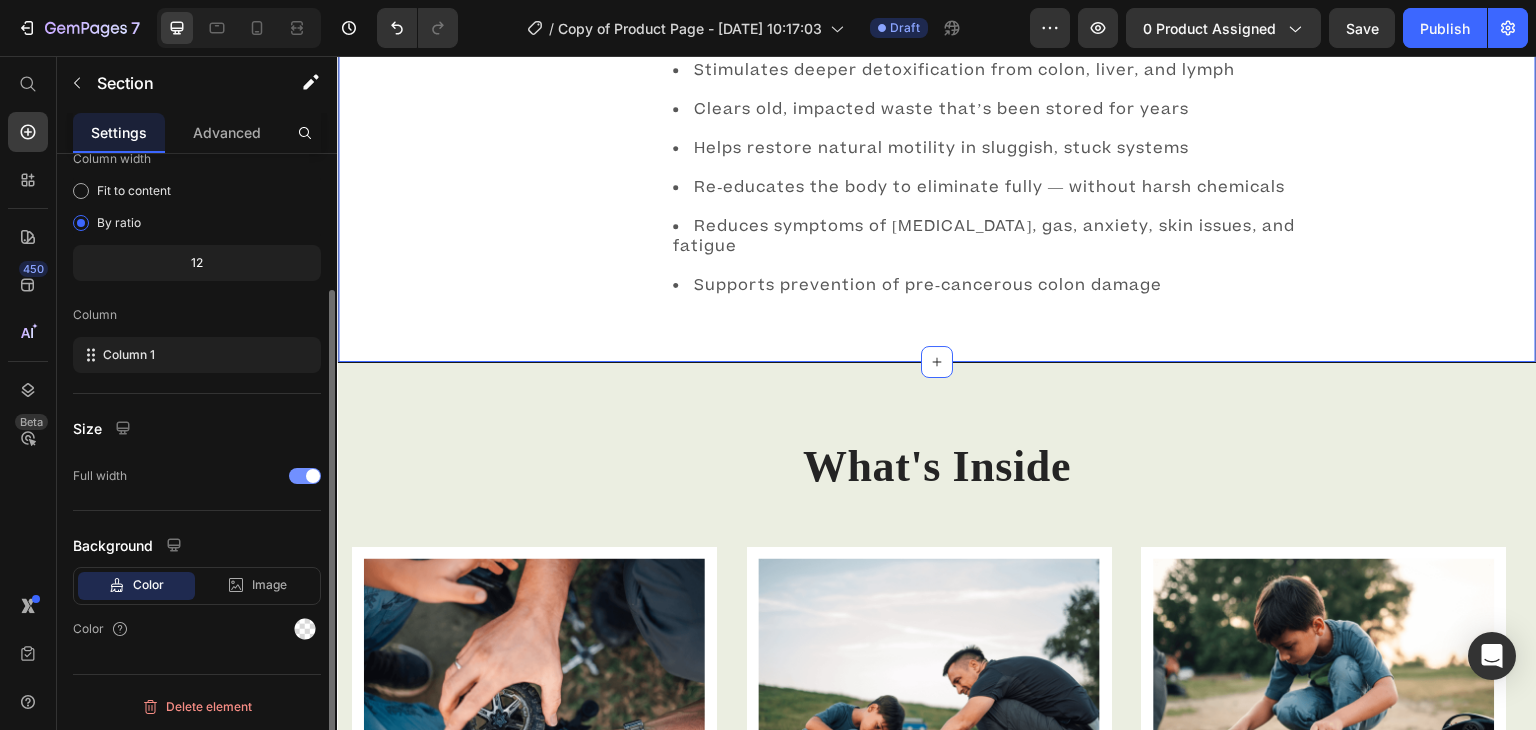 scroll, scrollTop: 0, scrollLeft: 0, axis: both 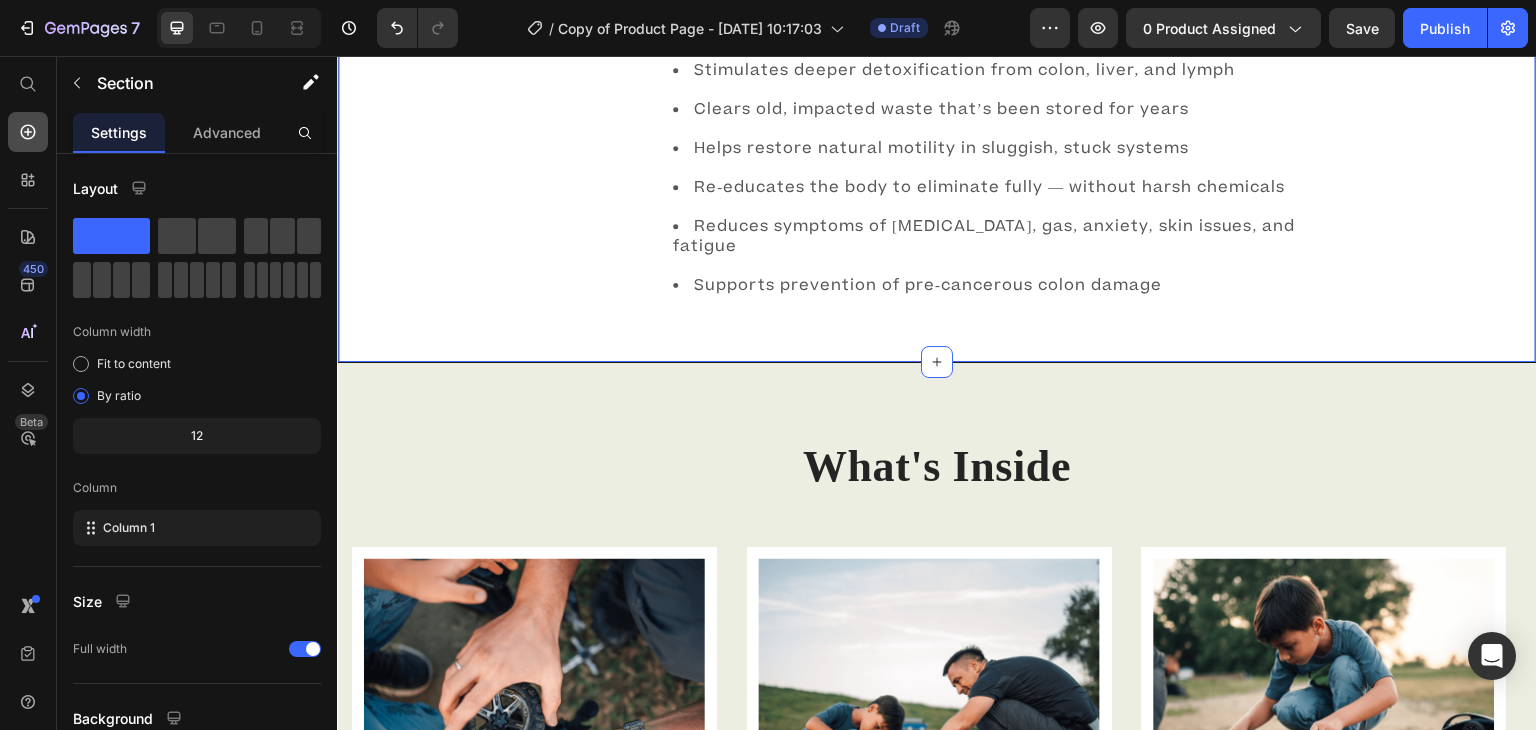click 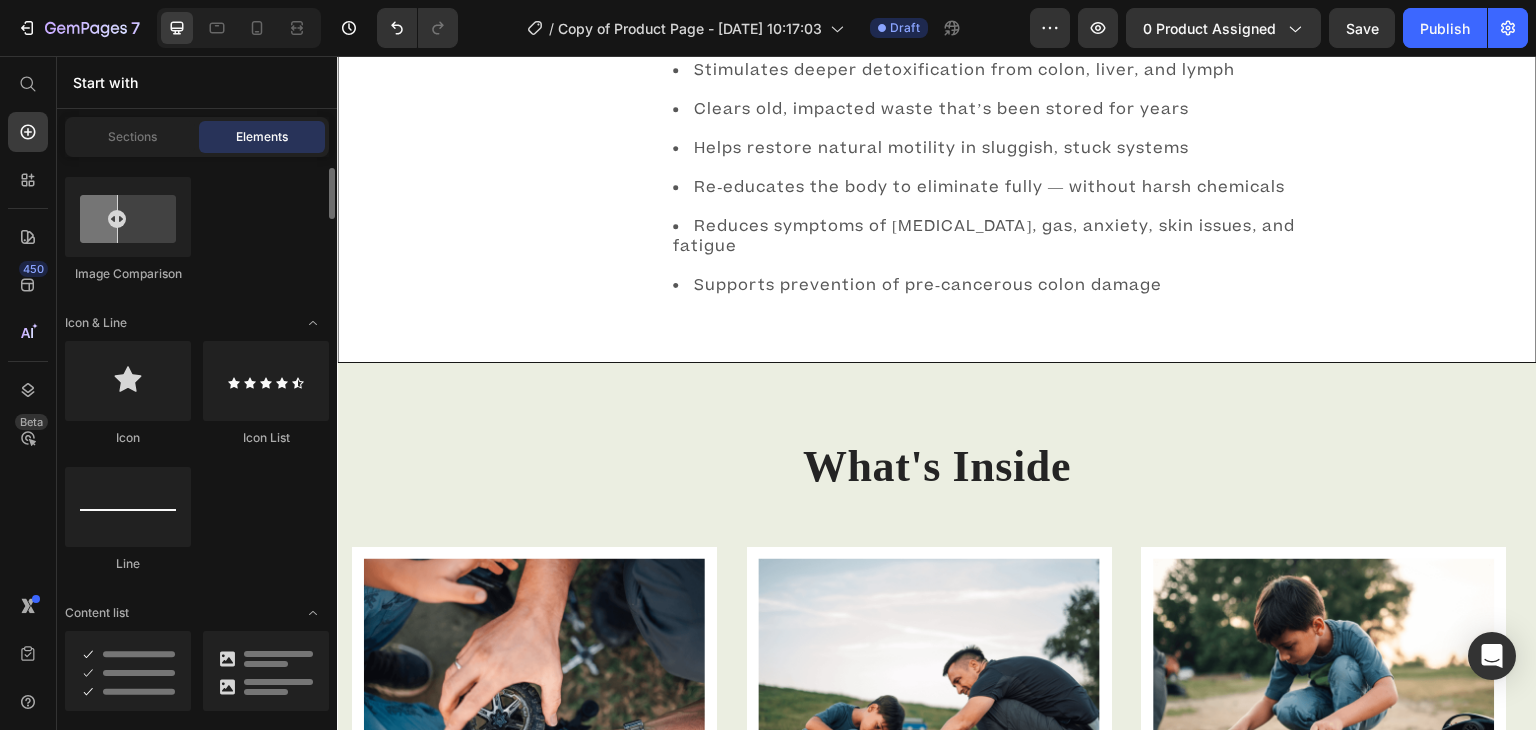 scroll, scrollTop: 1279, scrollLeft: 0, axis: vertical 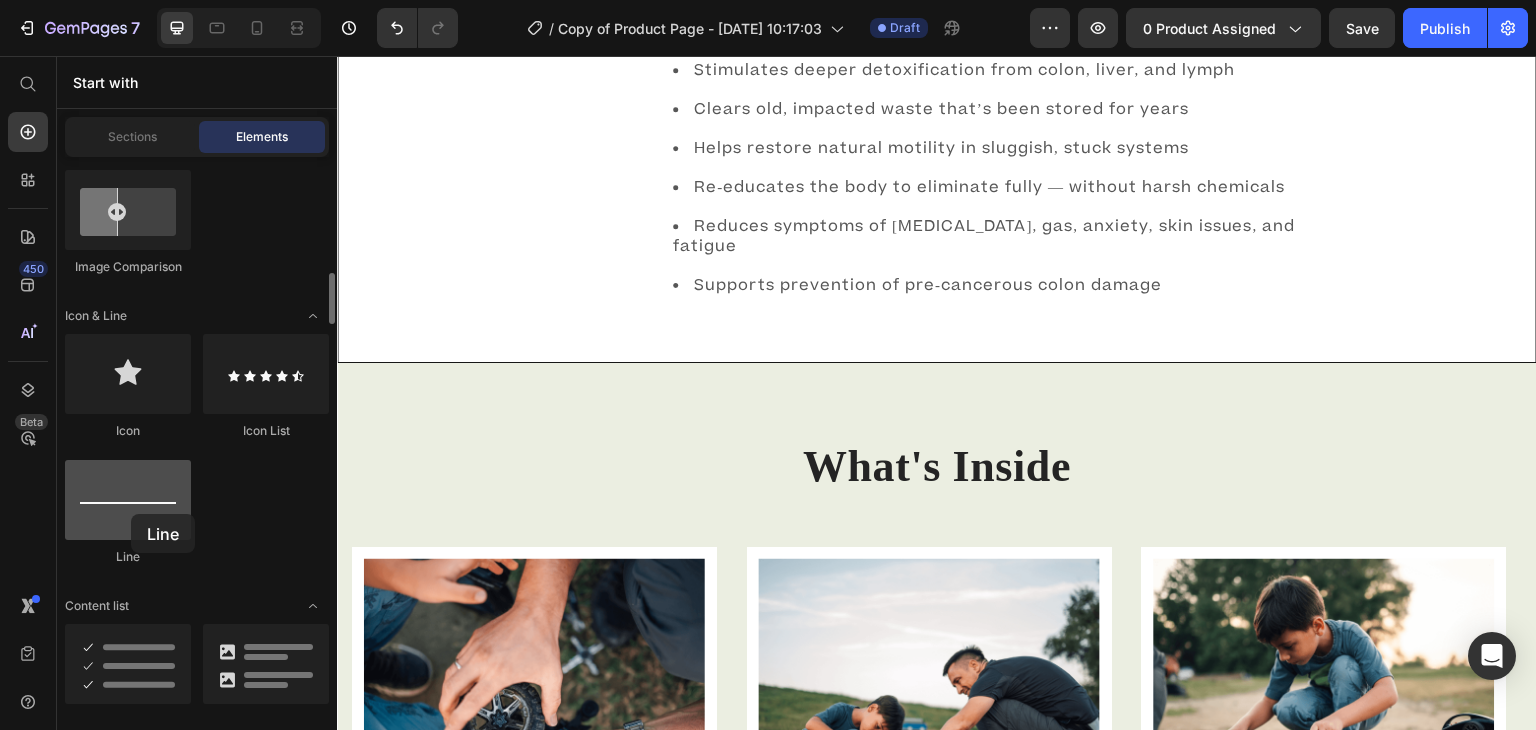 click at bounding box center (128, 500) 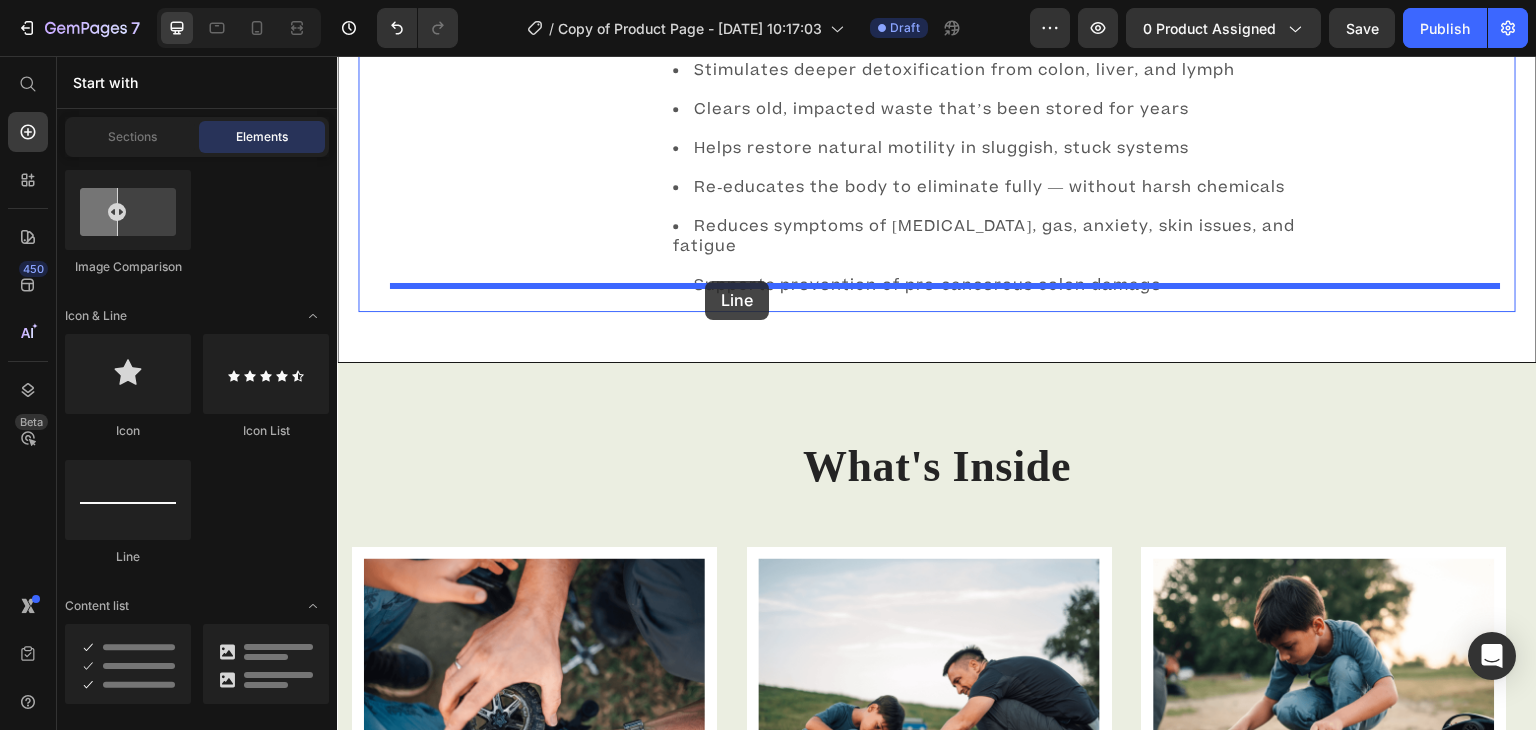 drag, startPoint x: 471, startPoint y: 568, endPoint x: 705, endPoint y: 281, distance: 370.30392 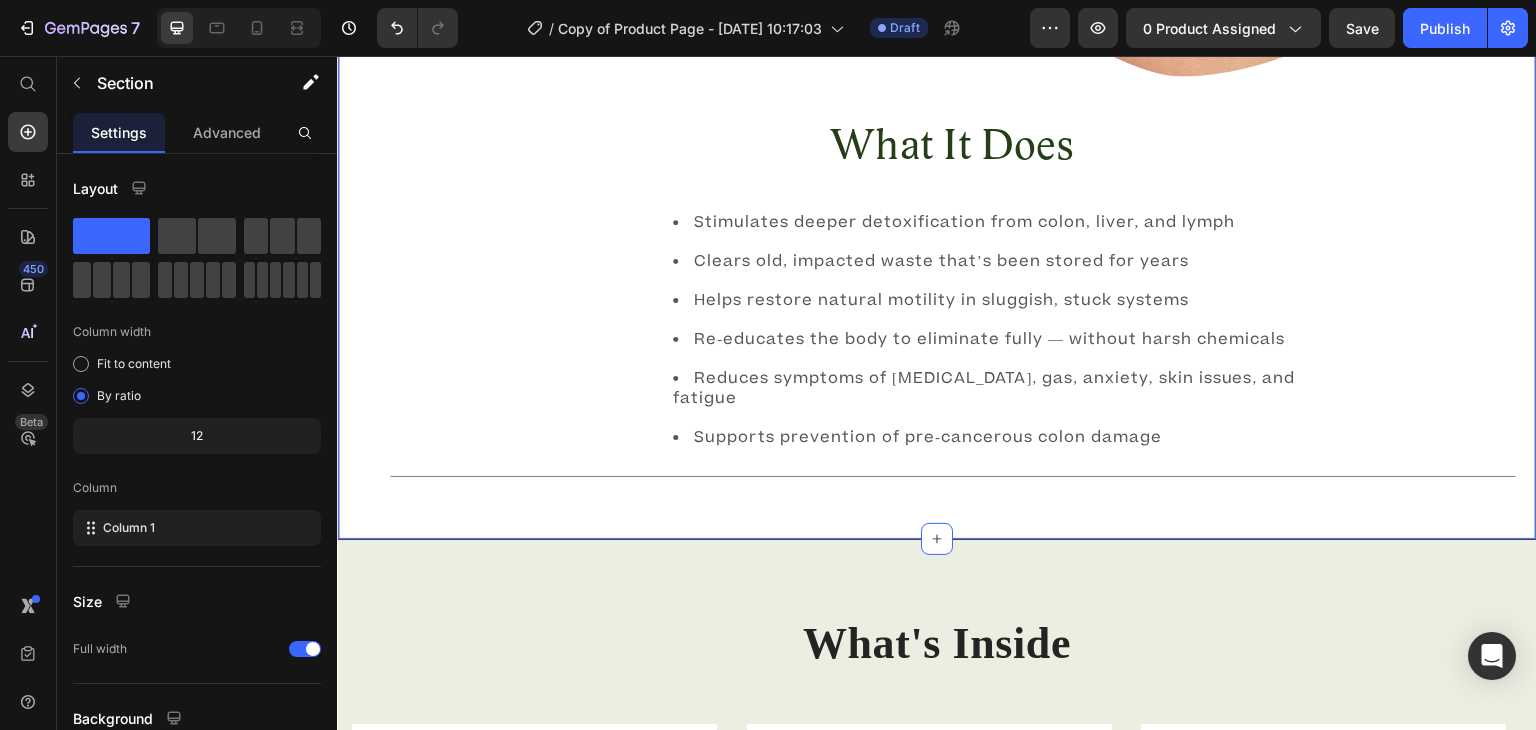 scroll, scrollTop: 1991, scrollLeft: 0, axis: vertical 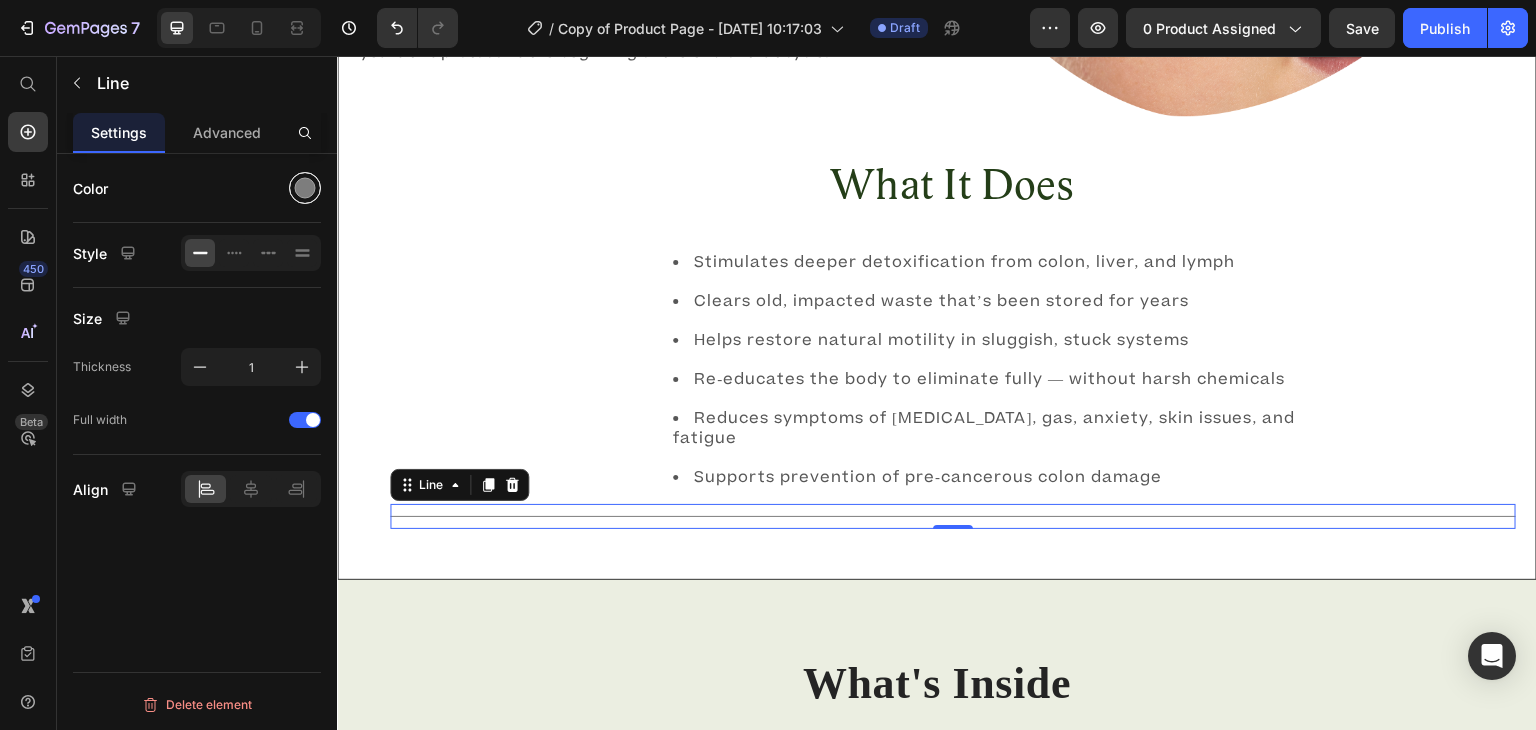 click at bounding box center [305, 188] 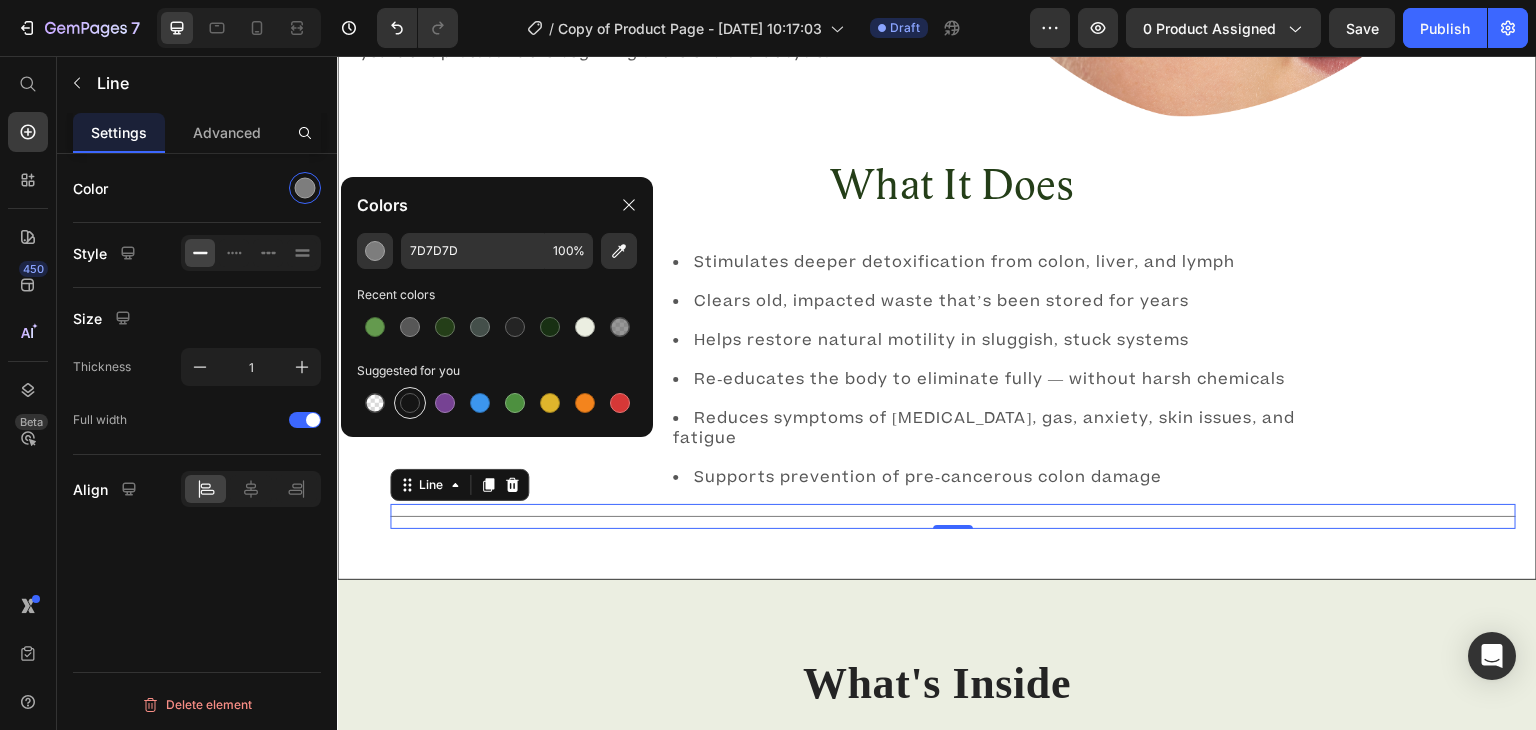 click at bounding box center [410, 403] 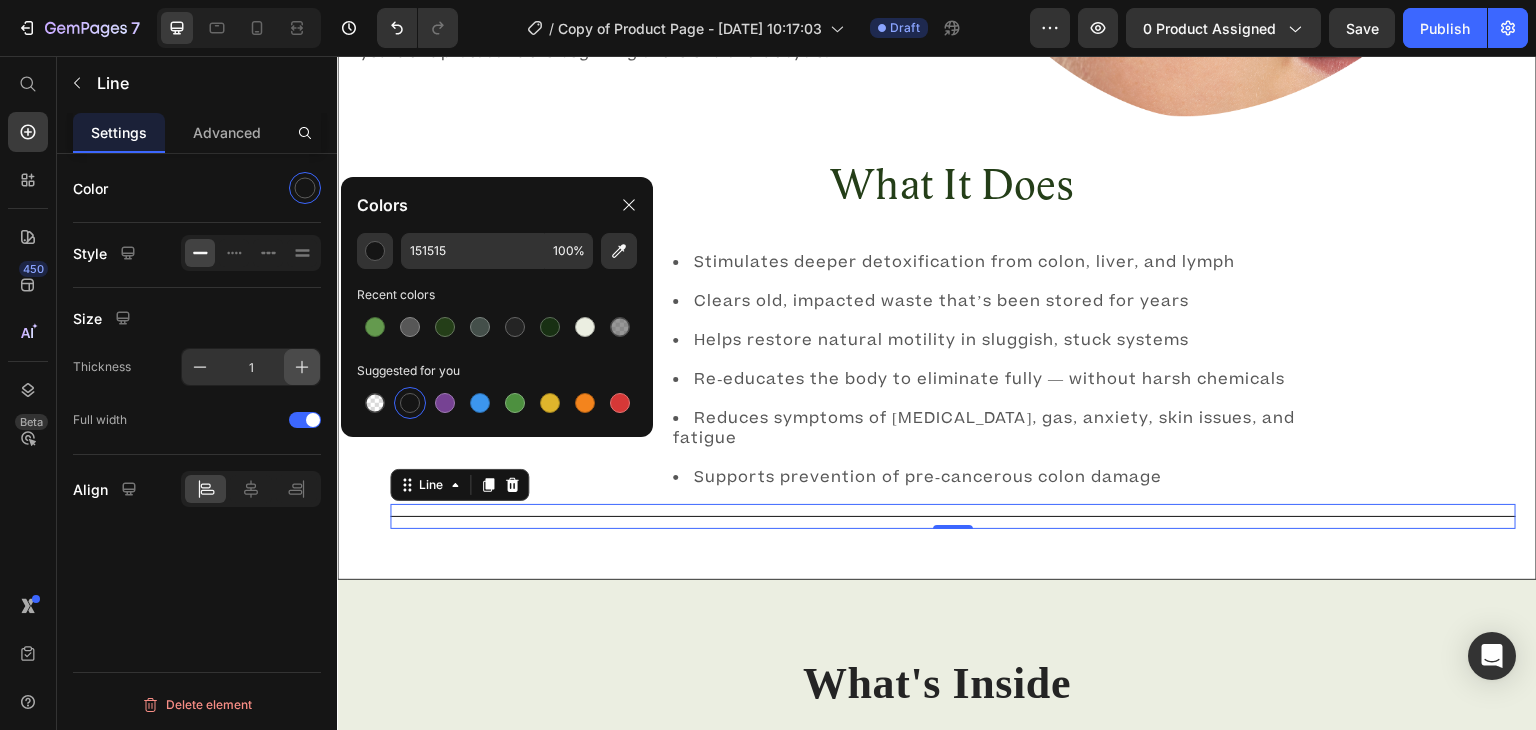 click 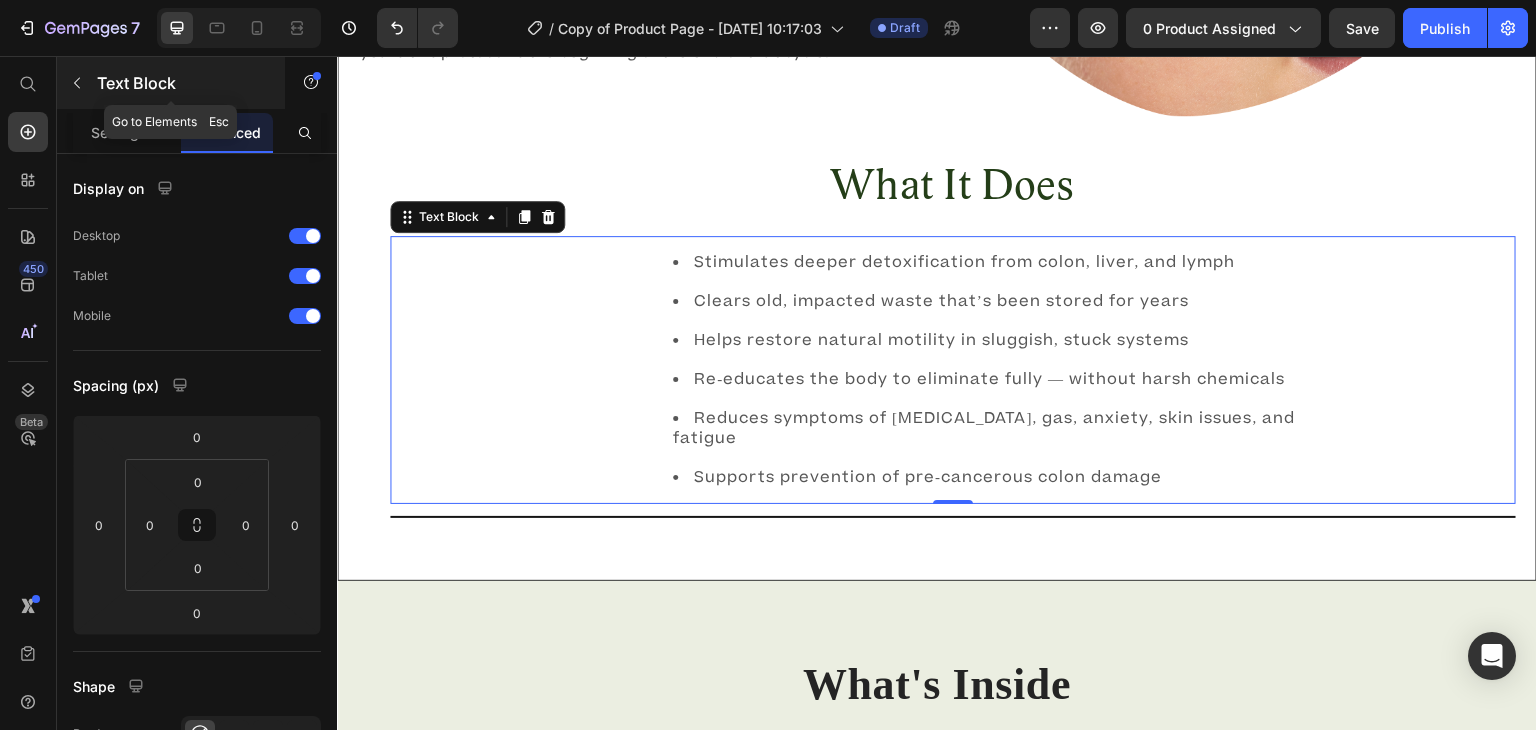 click 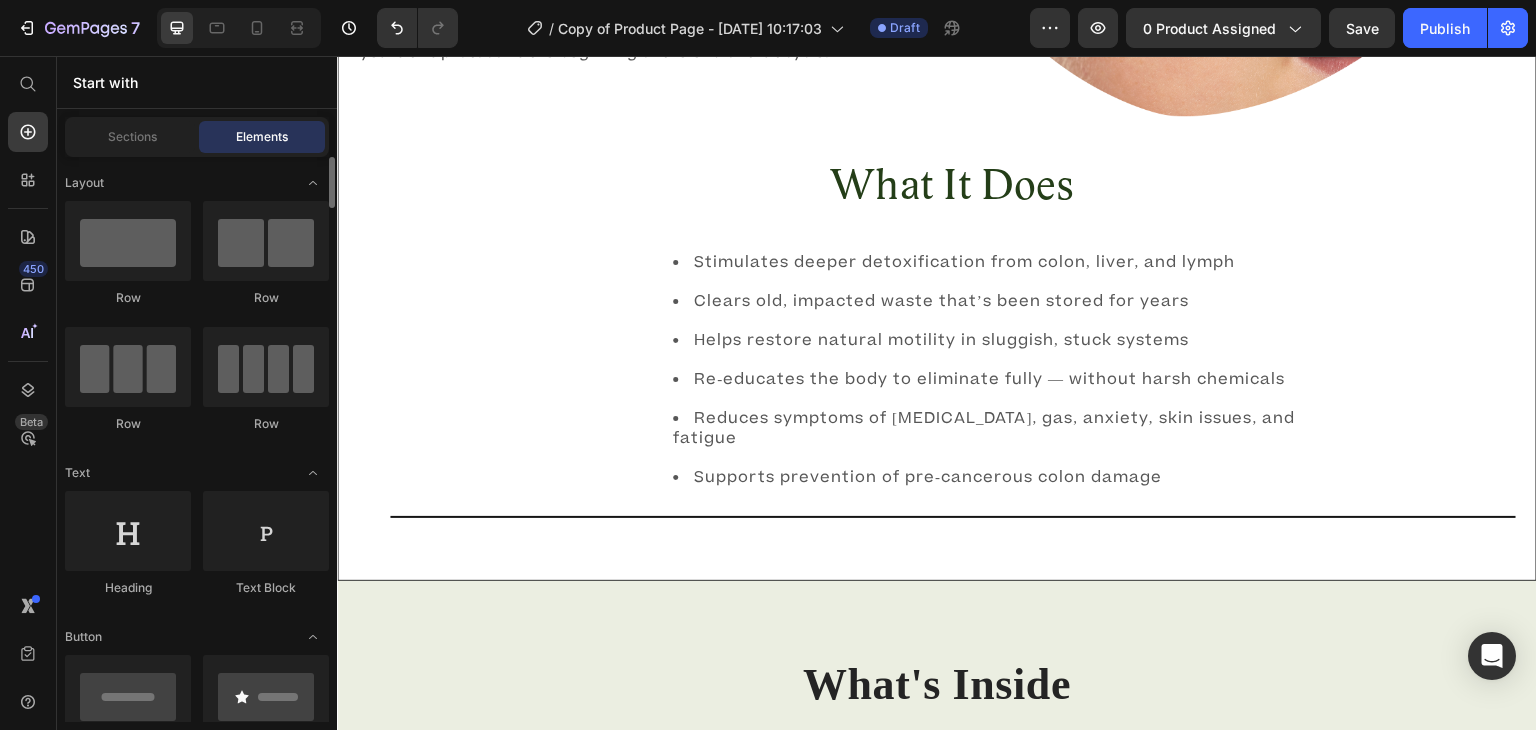 scroll, scrollTop: 162, scrollLeft: 0, axis: vertical 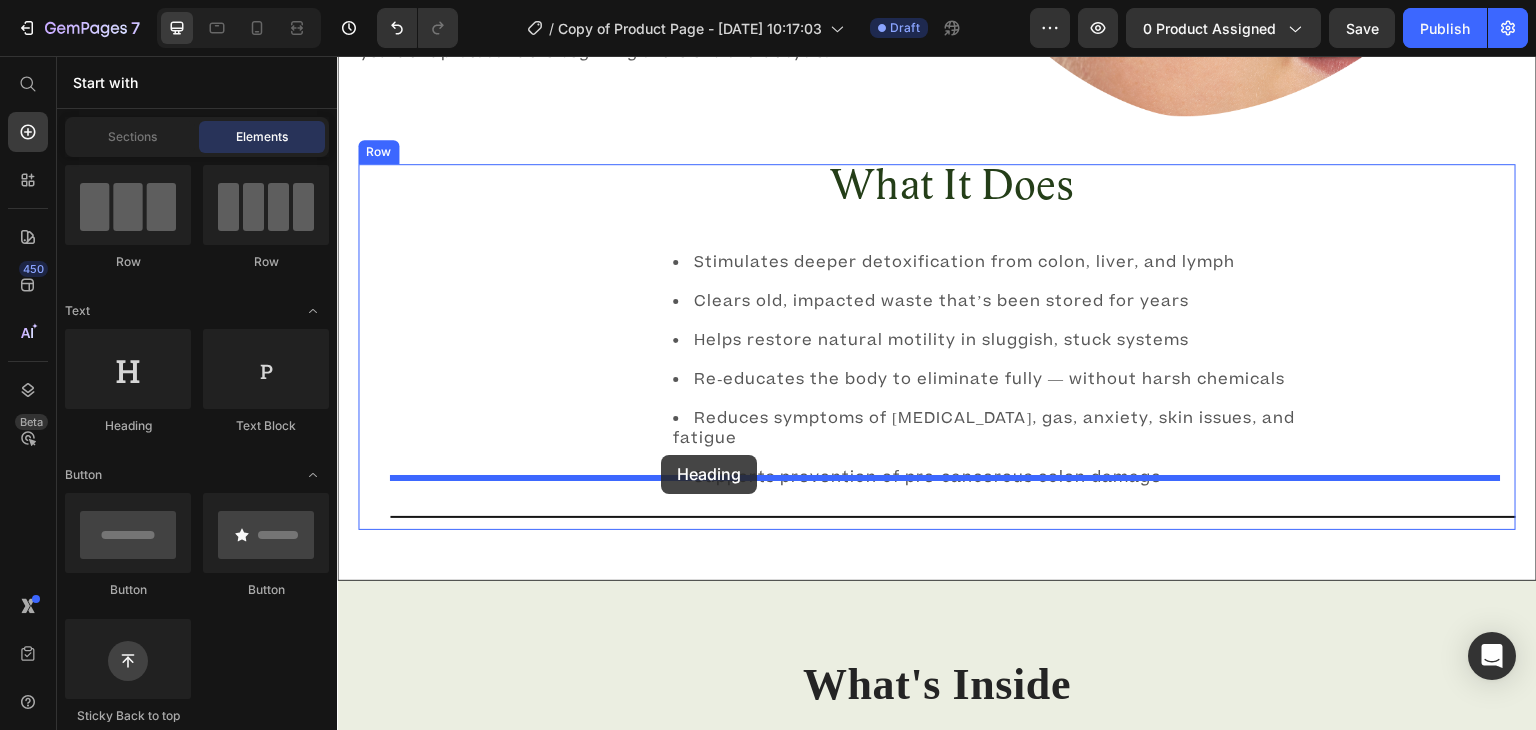drag, startPoint x: 471, startPoint y: 455, endPoint x: 661, endPoint y: 455, distance: 190 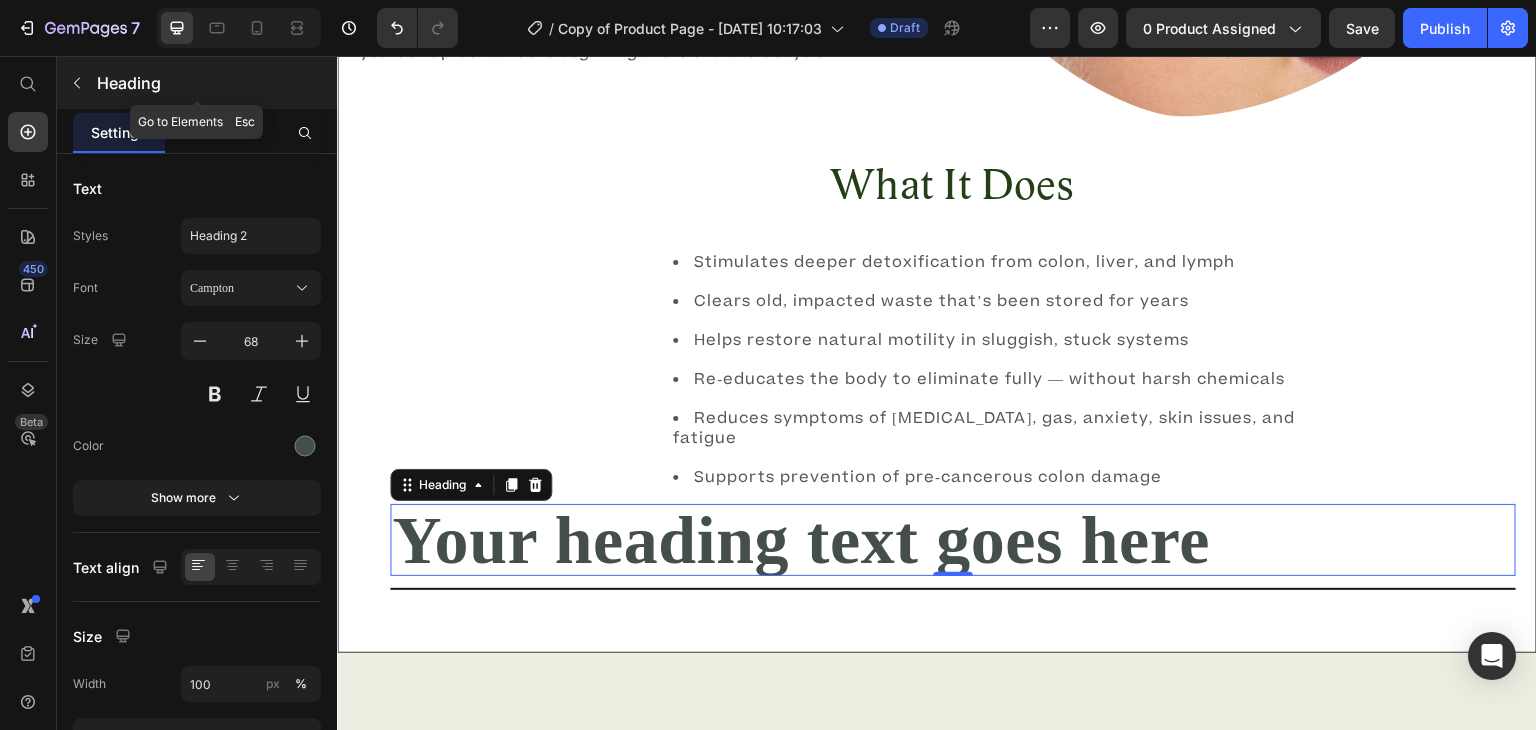 click 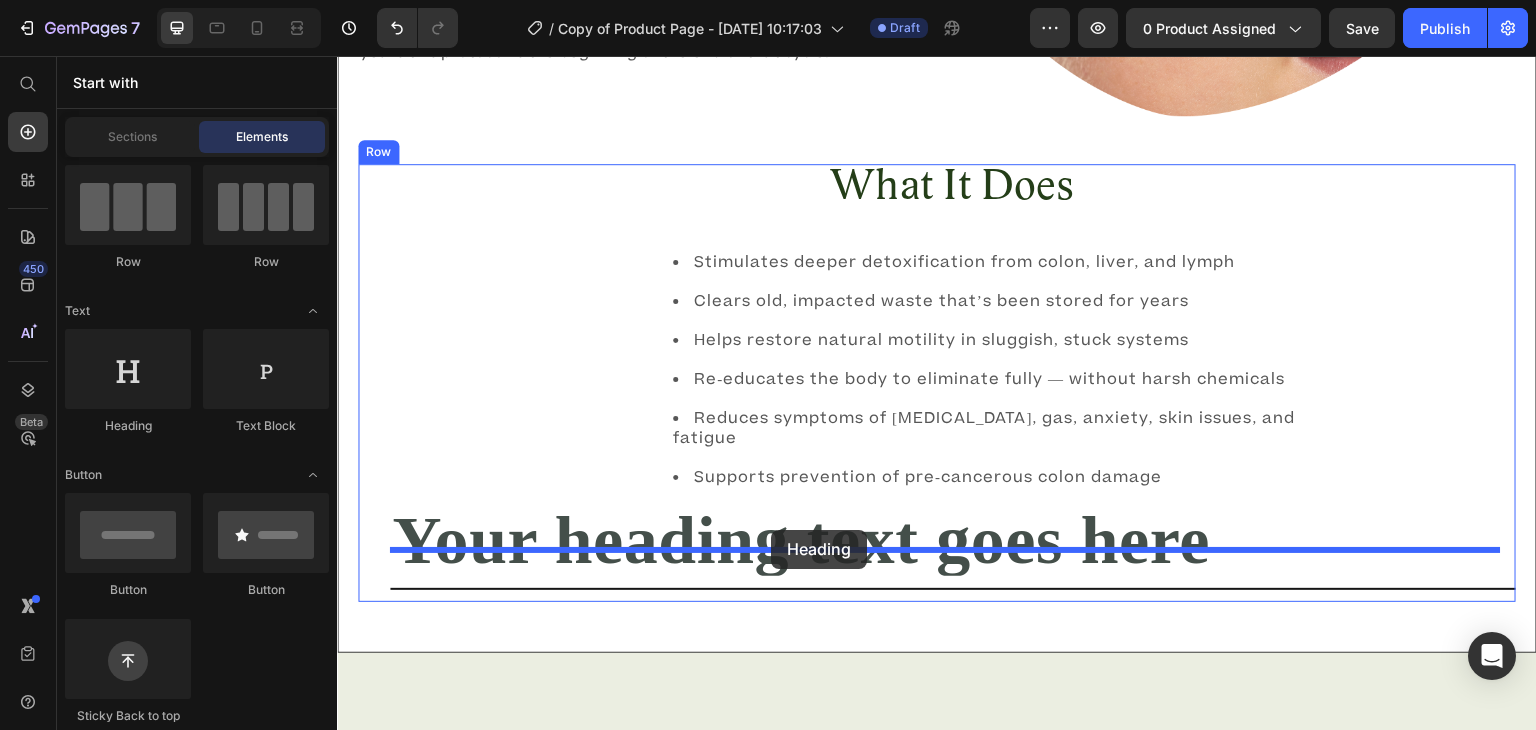 drag, startPoint x: 469, startPoint y: 452, endPoint x: 771, endPoint y: 529, distance: 311.66168 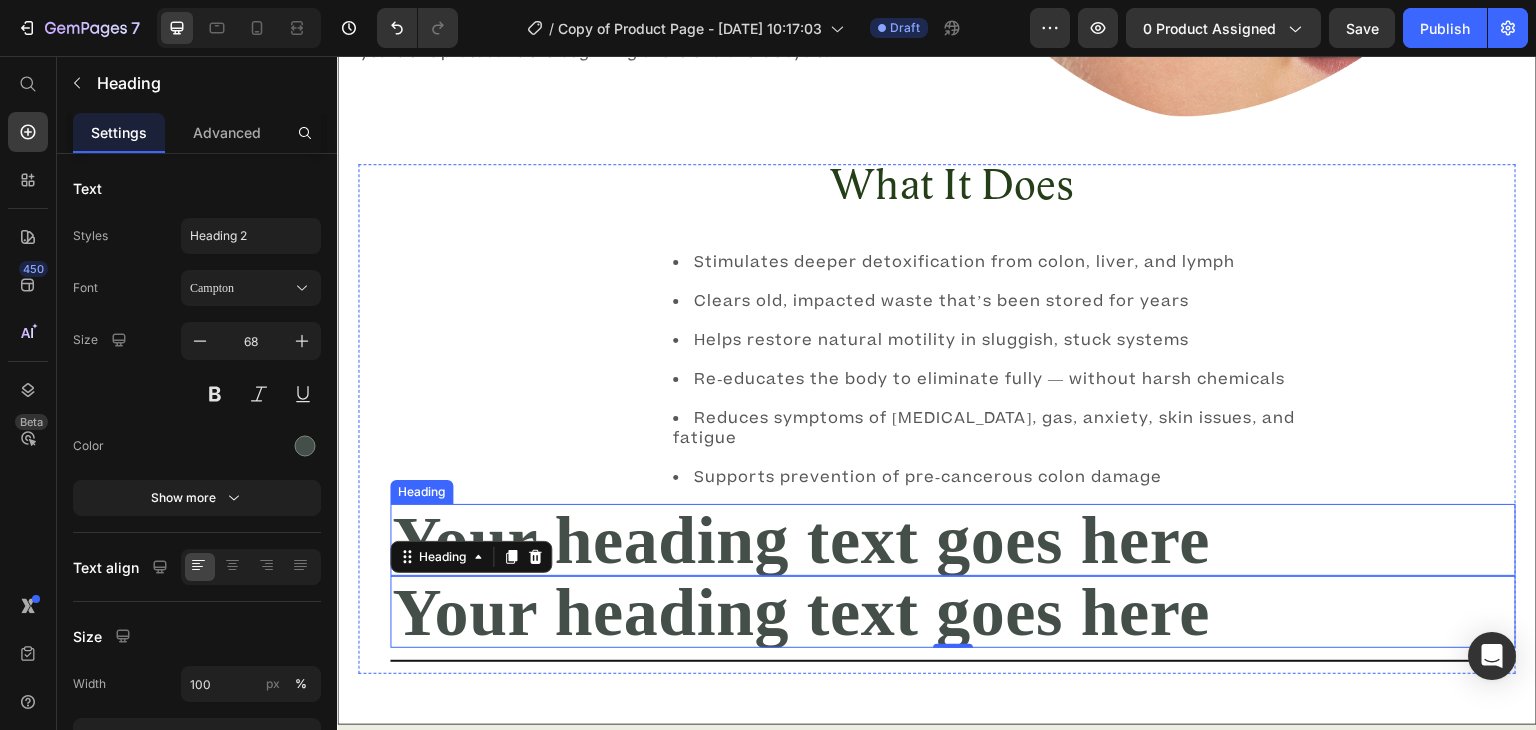 click on "Your heading text goes here" at bounding box center [953, 540] 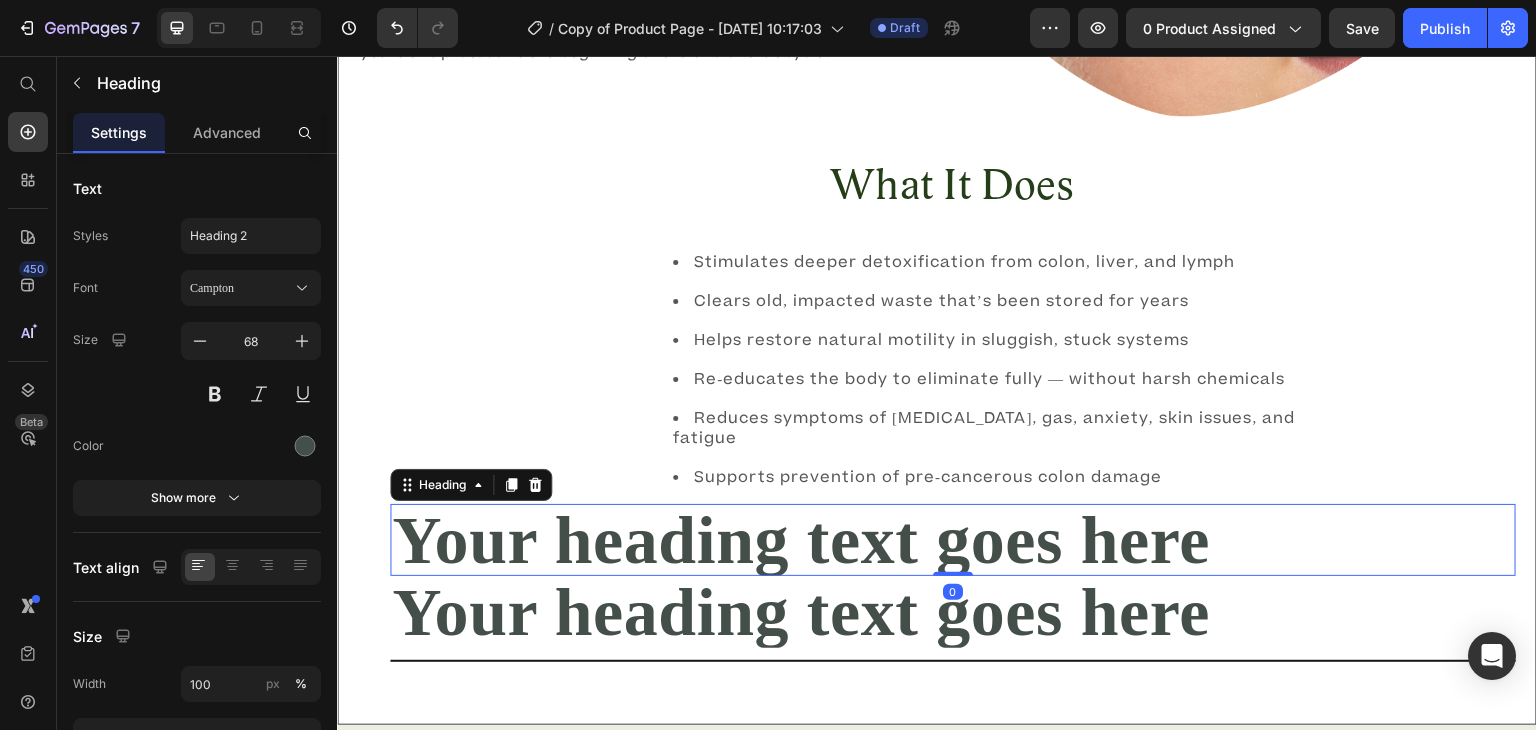 click on "Your heading text goes here" at bounding box center [953, 540] 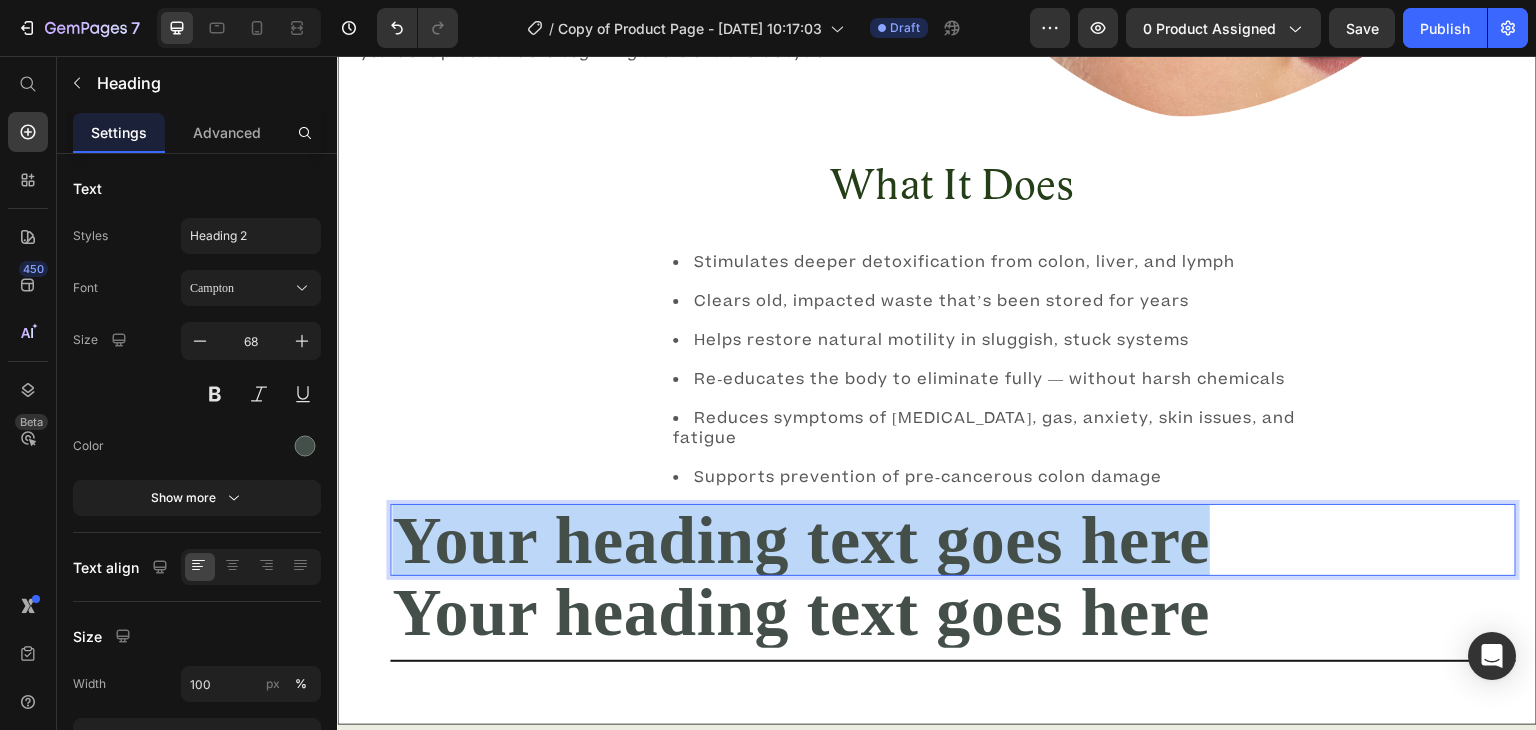 click on "Your heading text goes here" at bounding box center [953, 540] 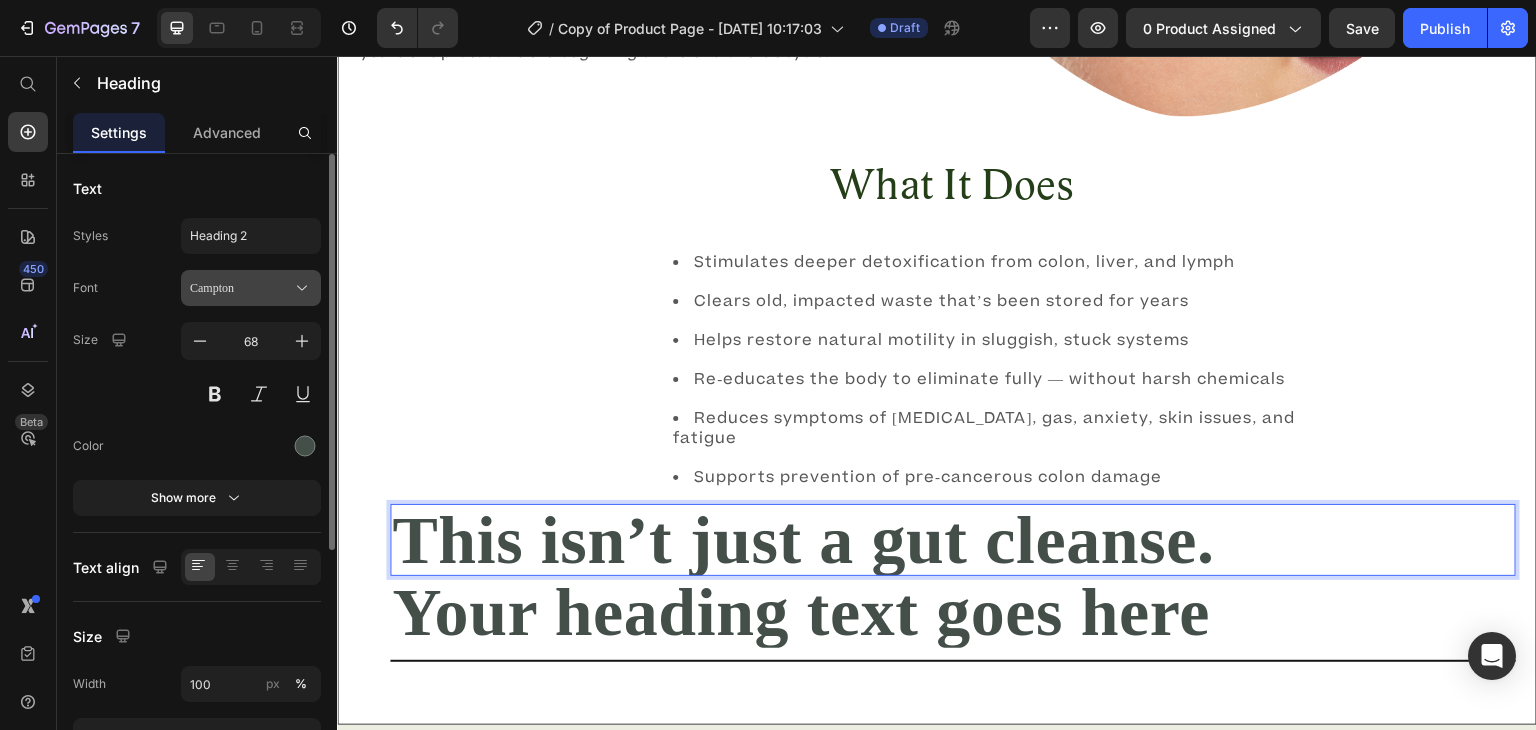 click on "Campton" at bounding box center (241, 288) 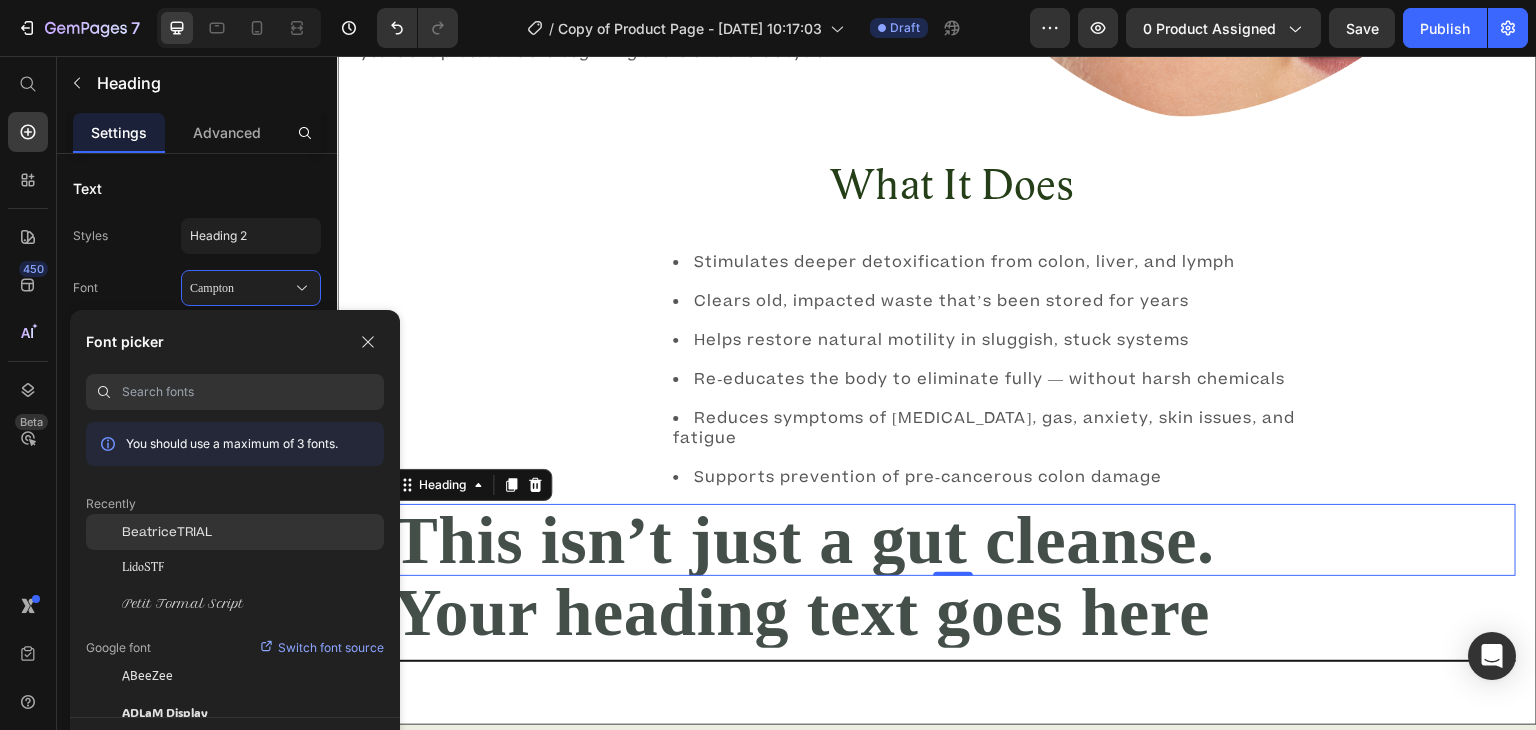click on "BeatriceTRIAL" at bounding box center [167, 532] 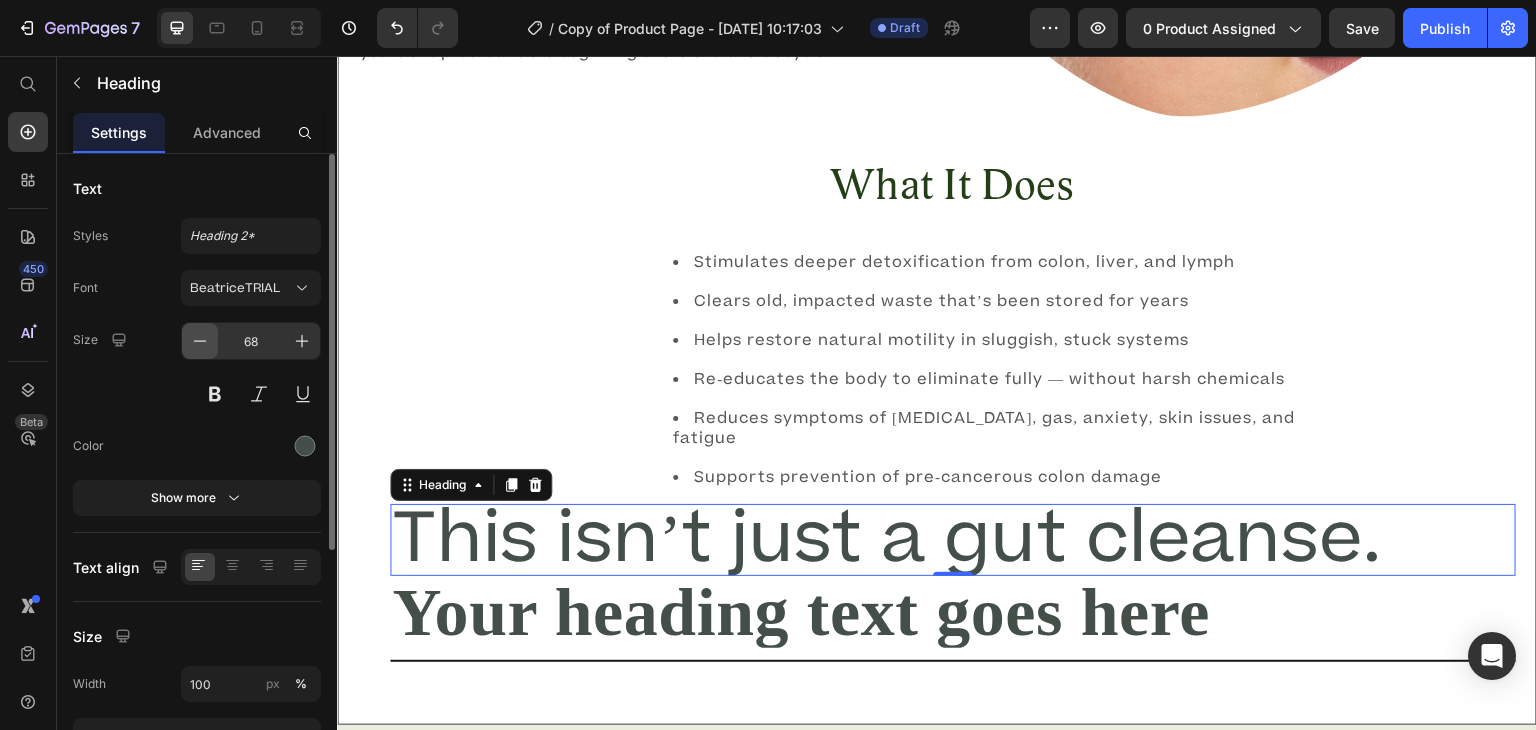 click 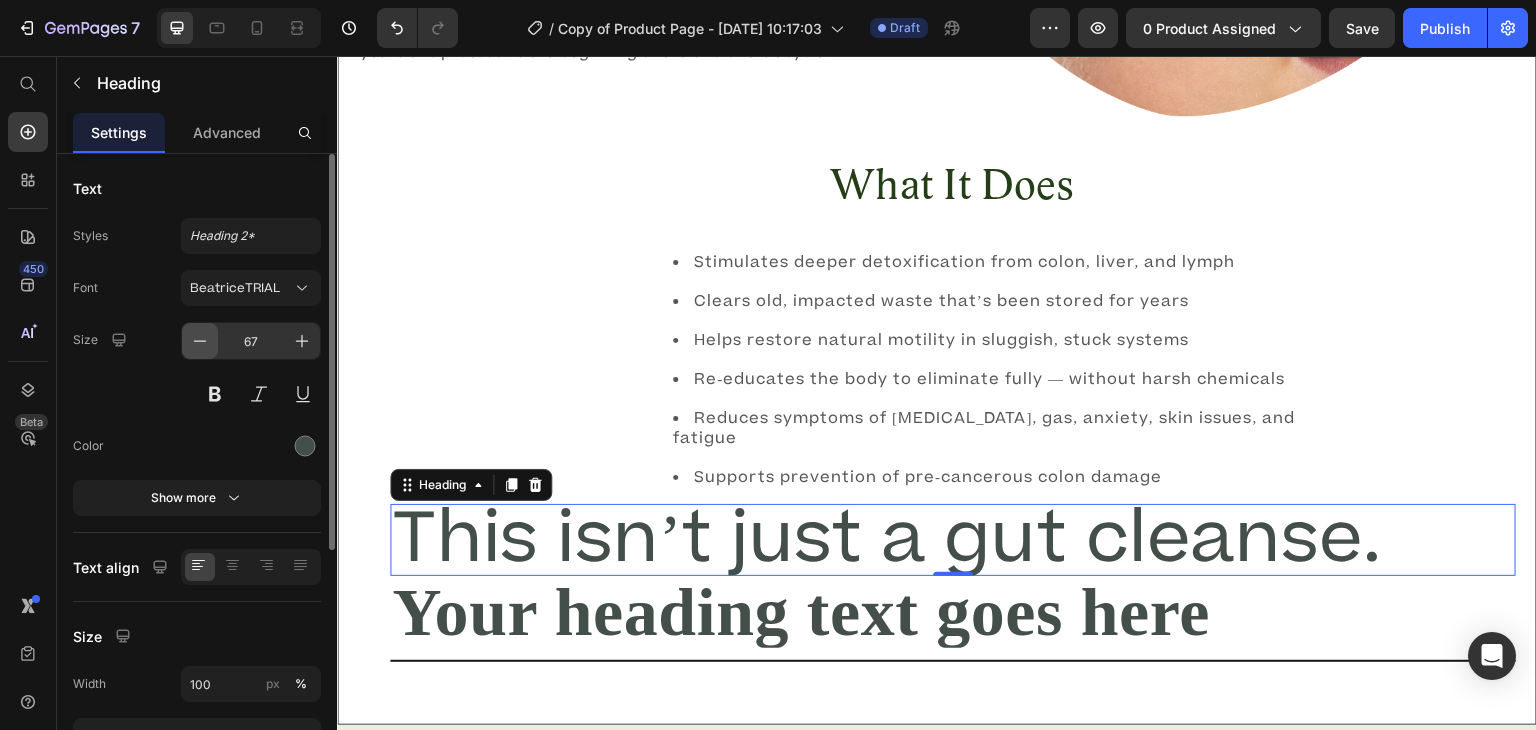 click 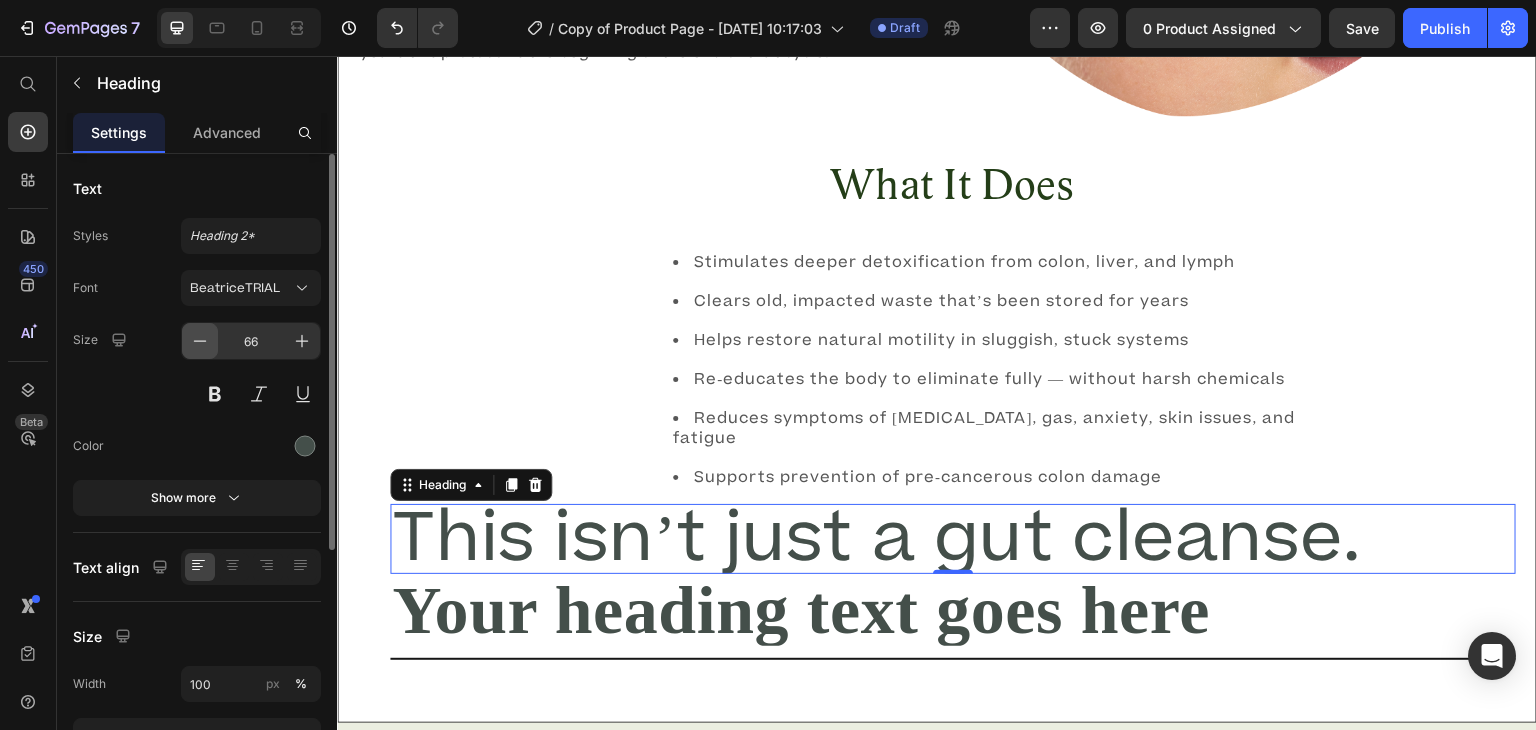 click 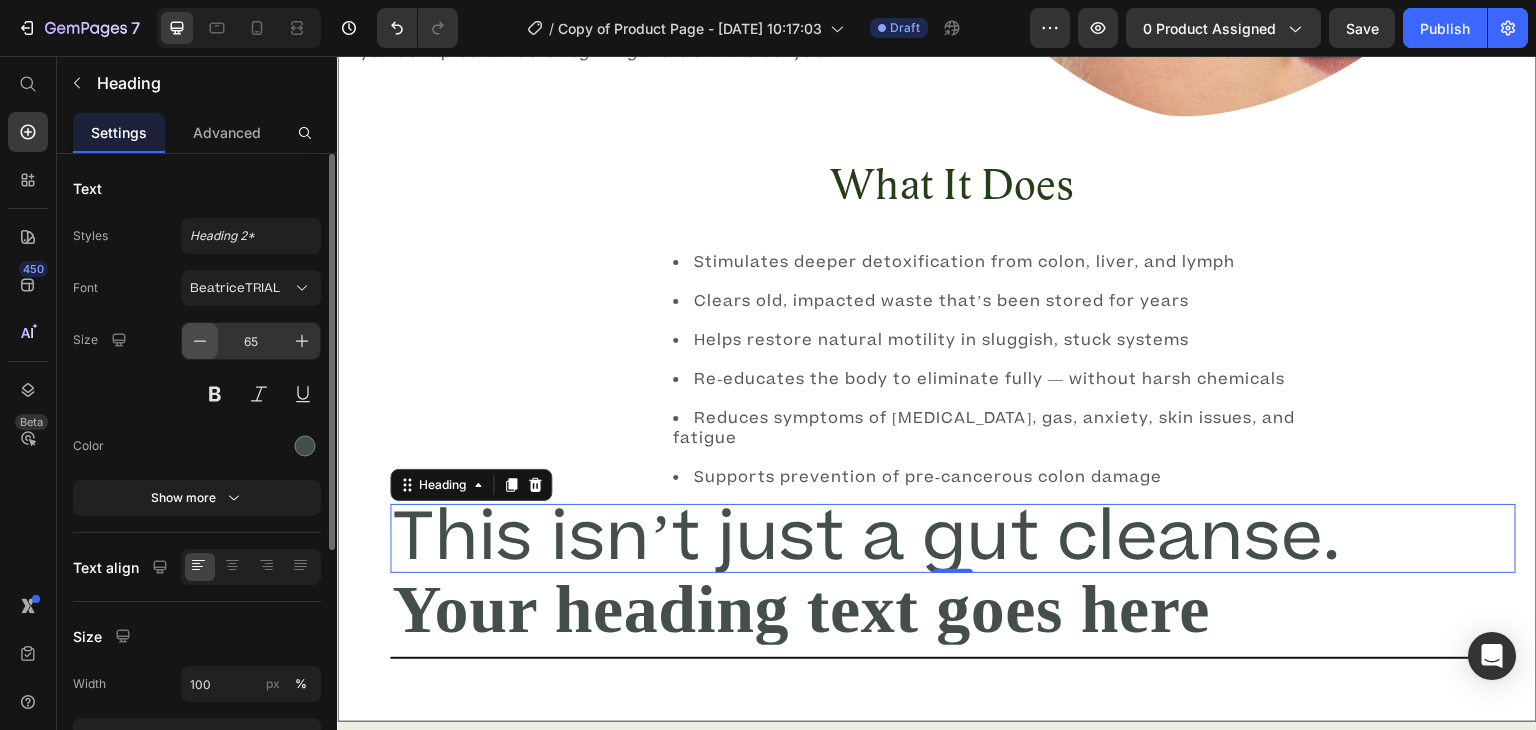 click 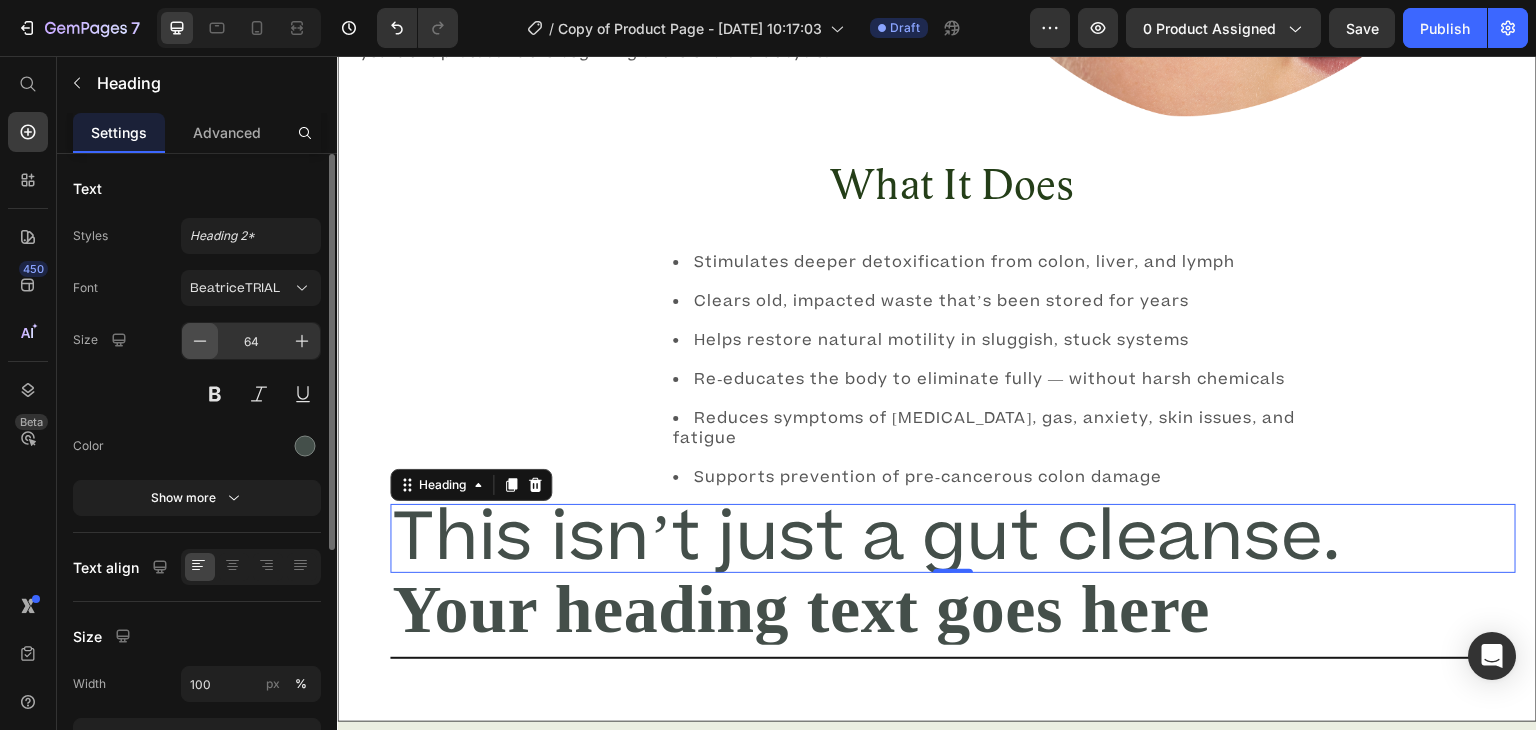 click 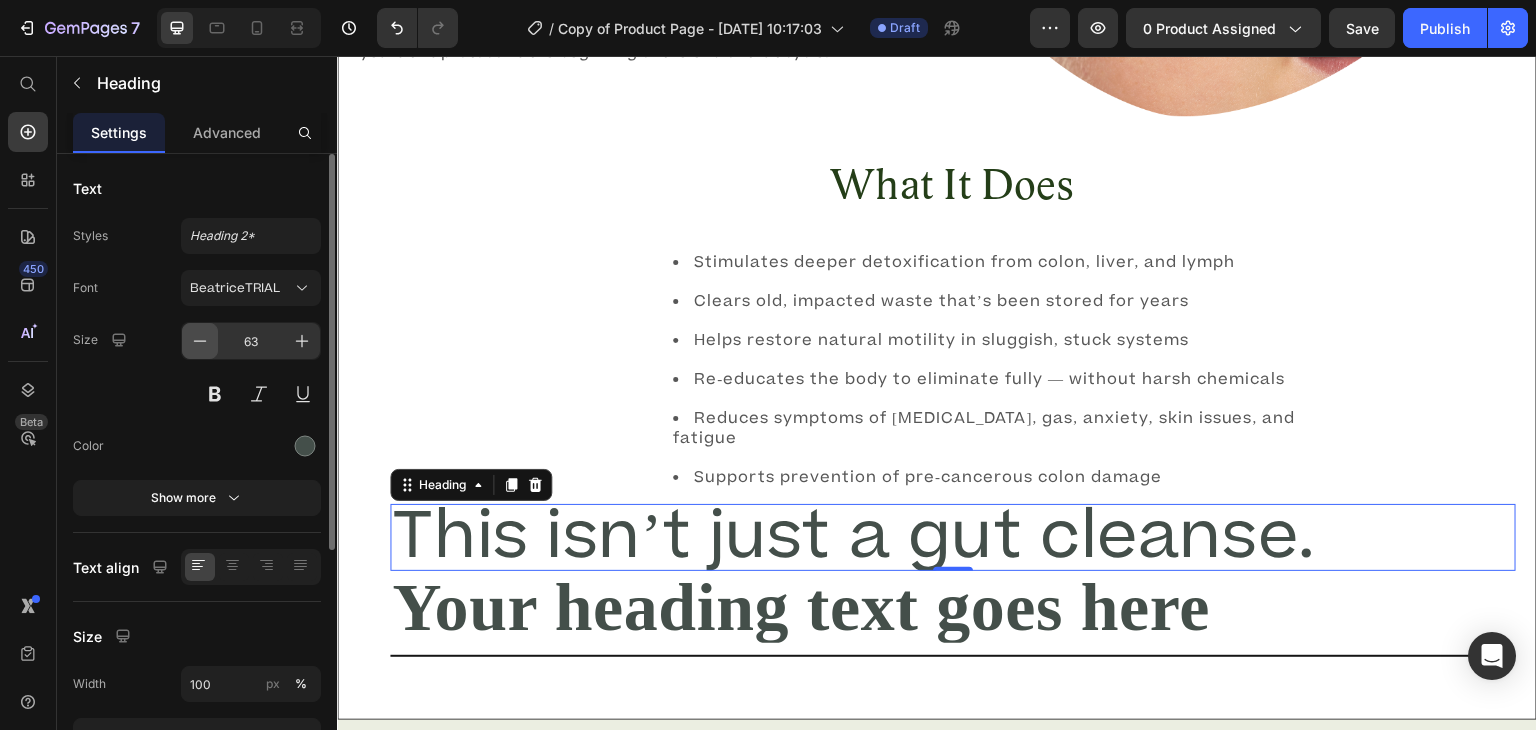 click 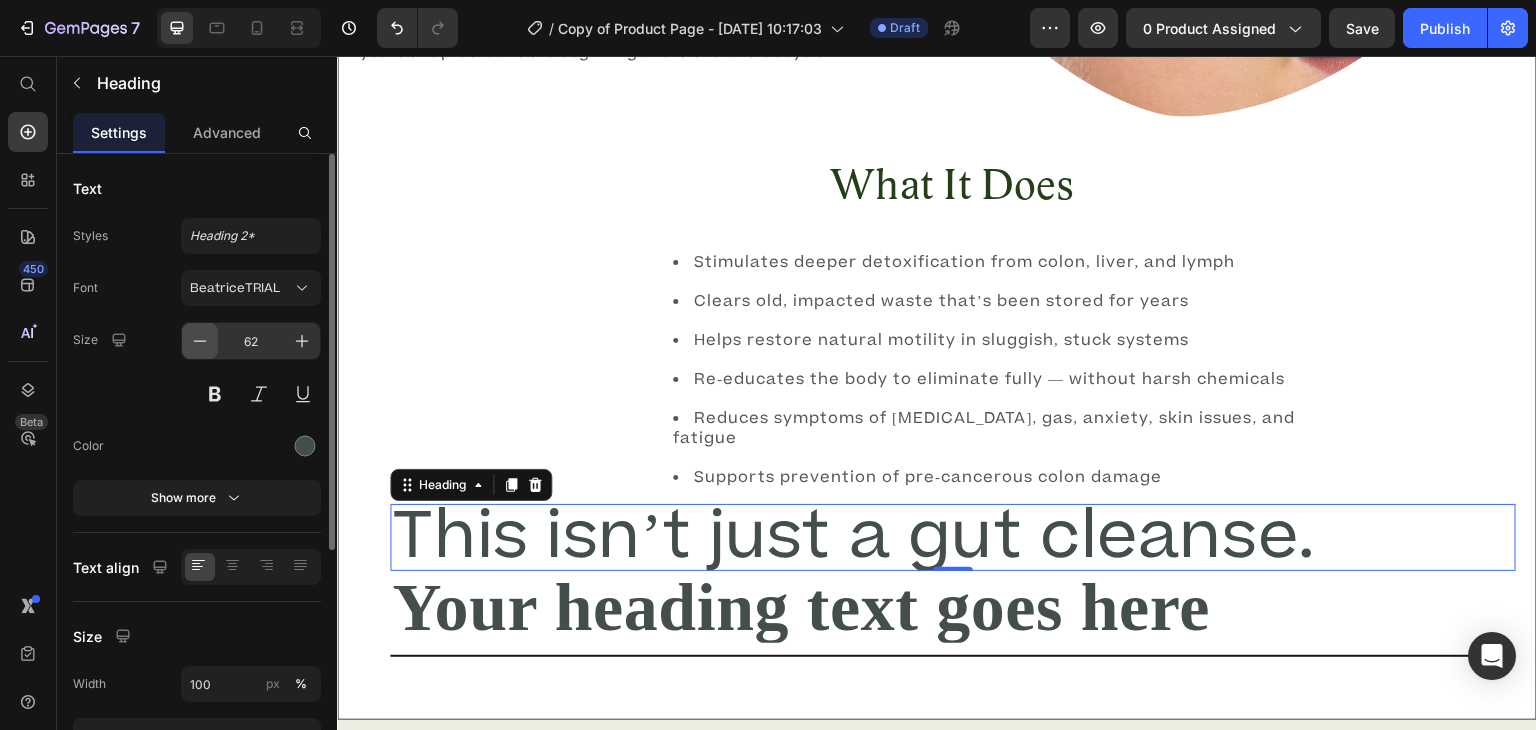 click 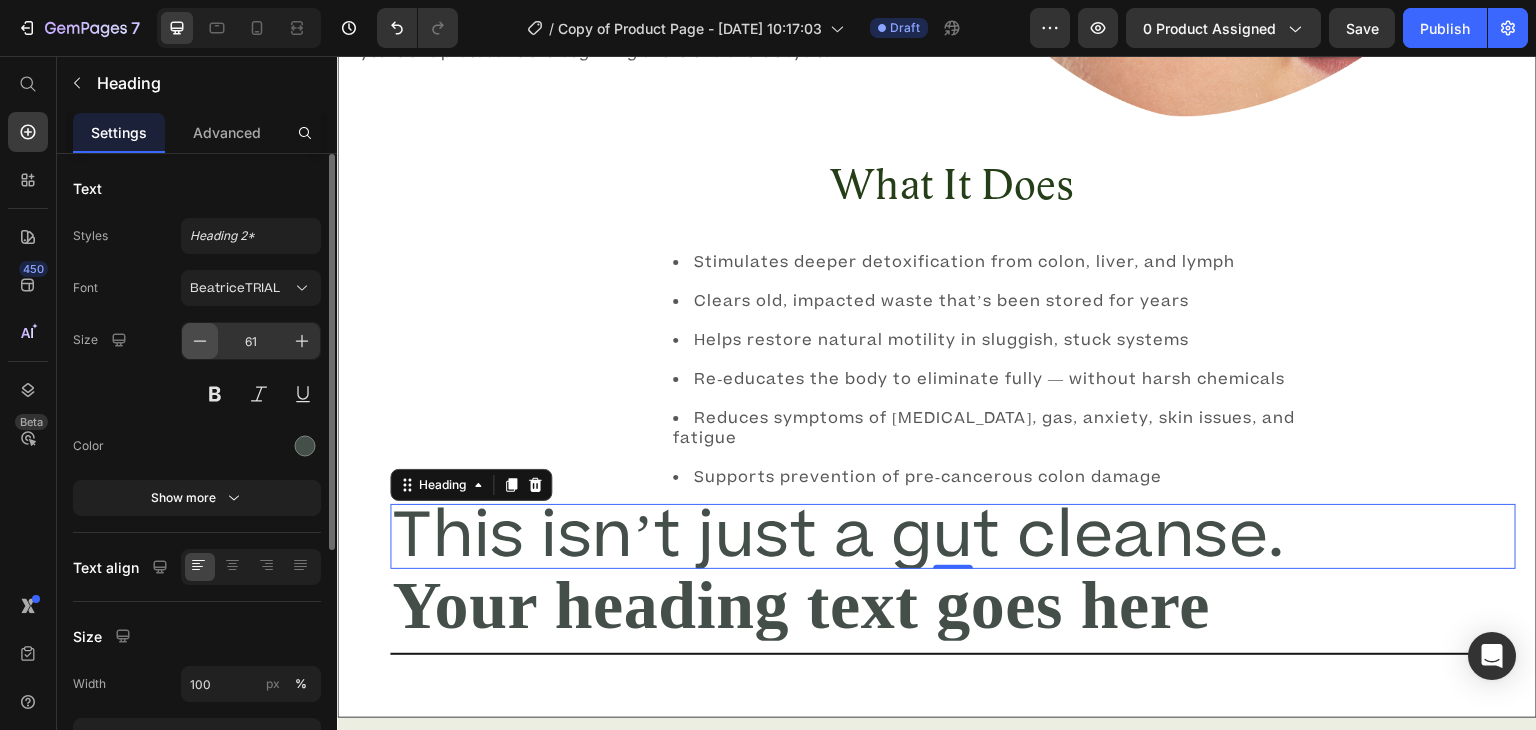 click 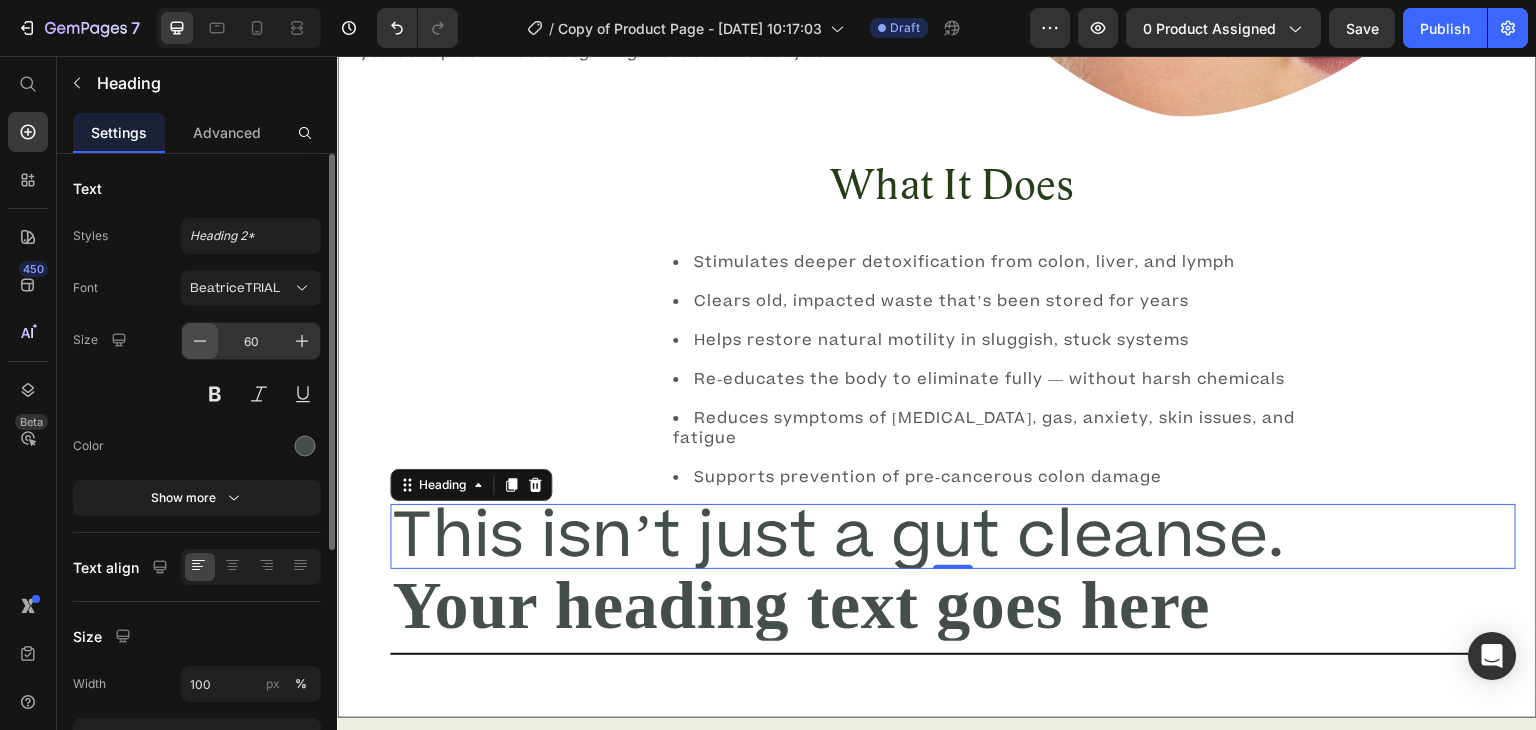 click 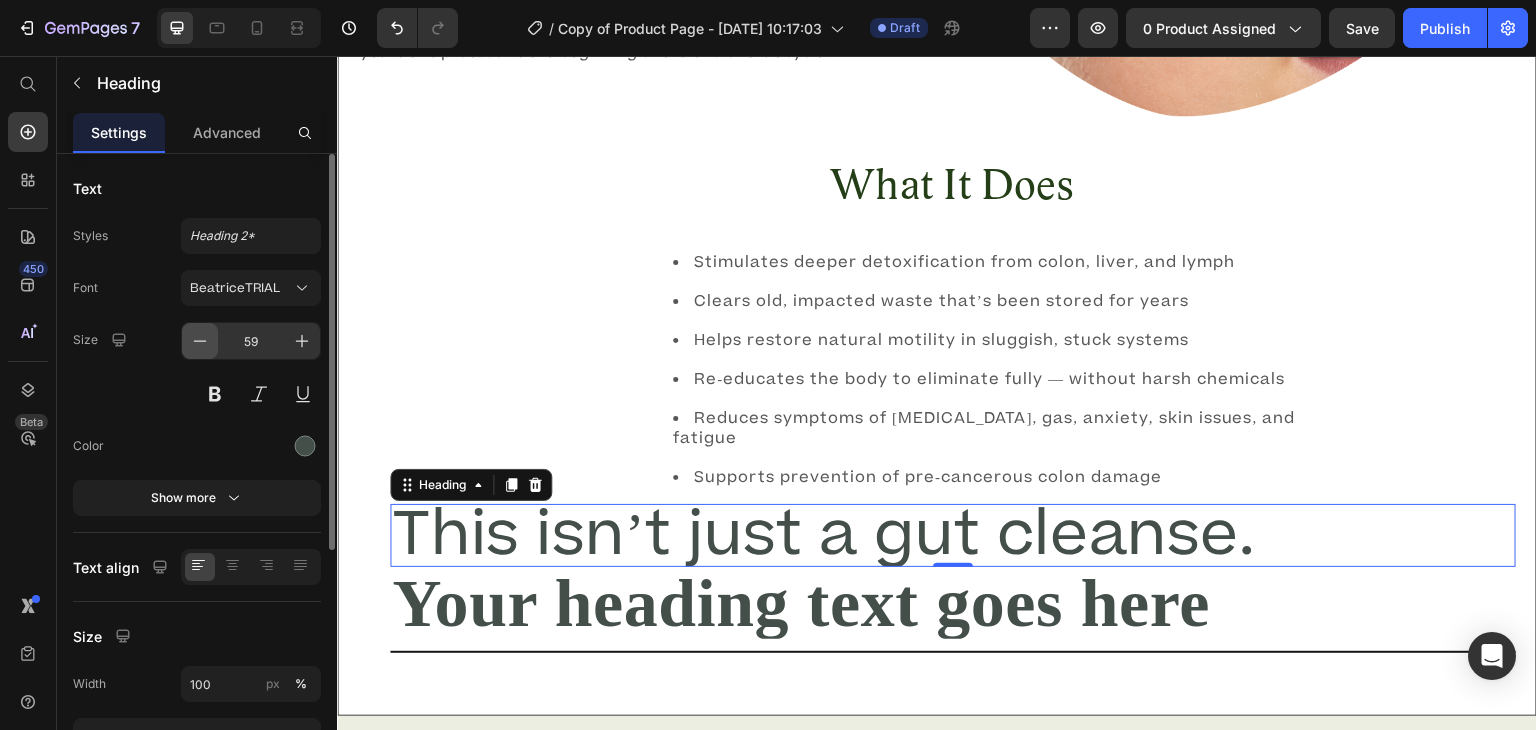 click 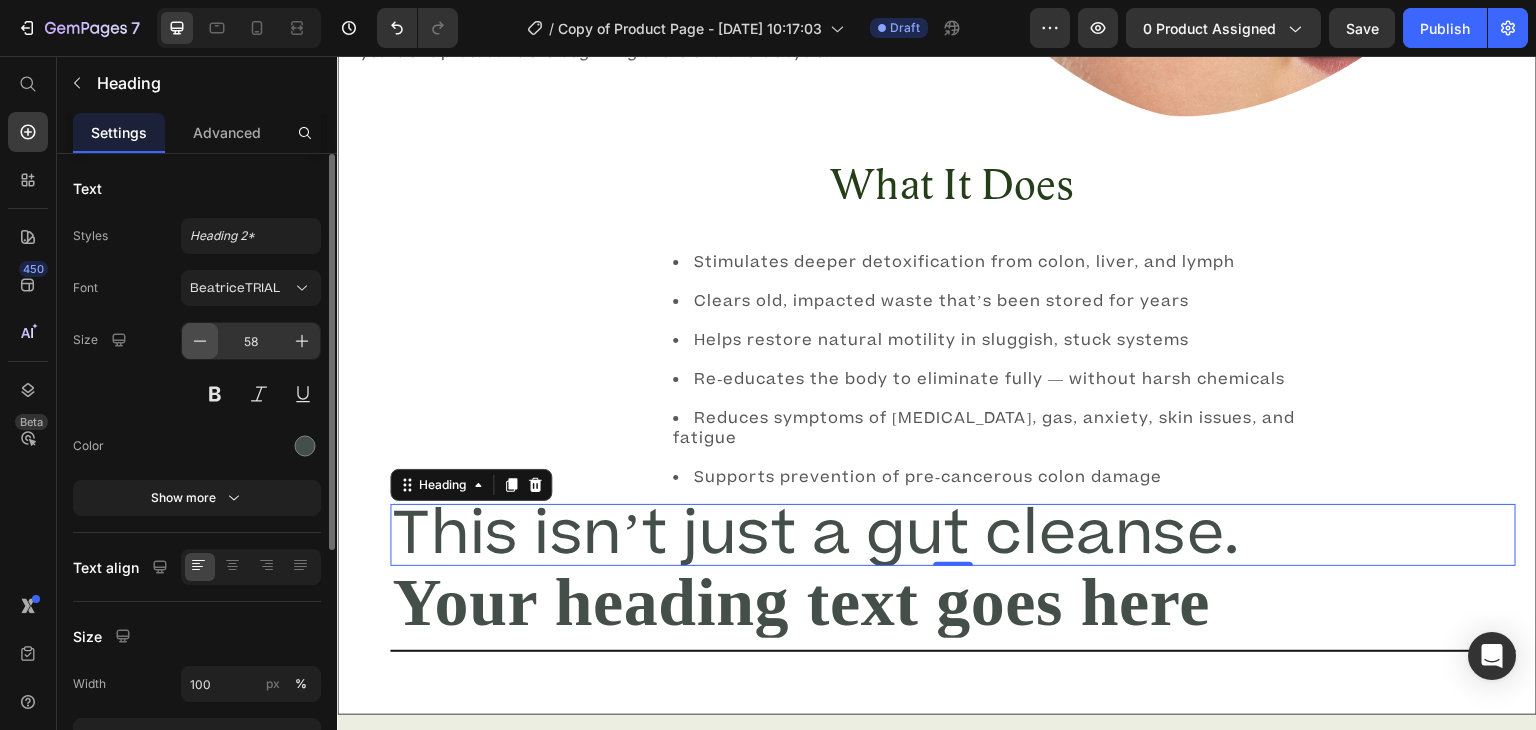 click 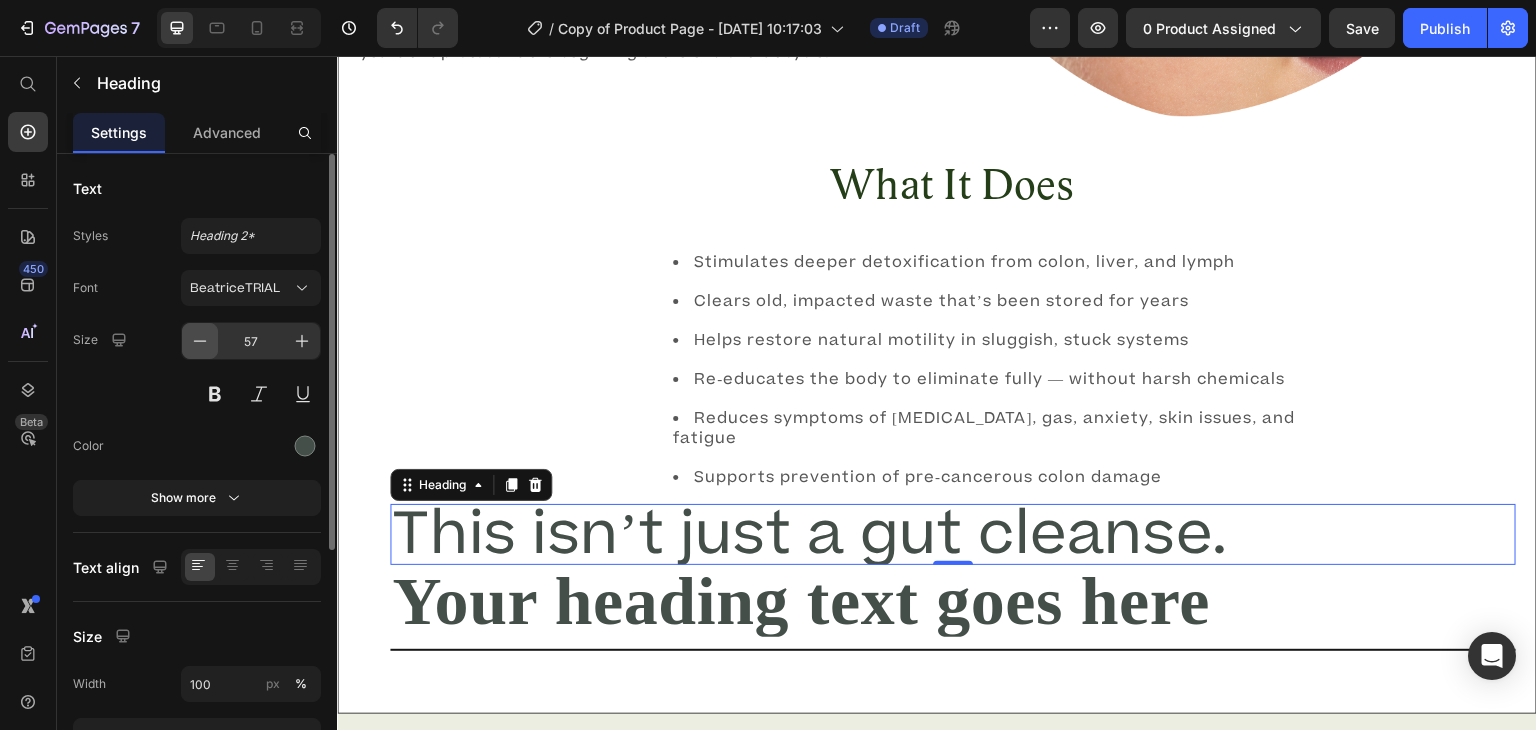 click 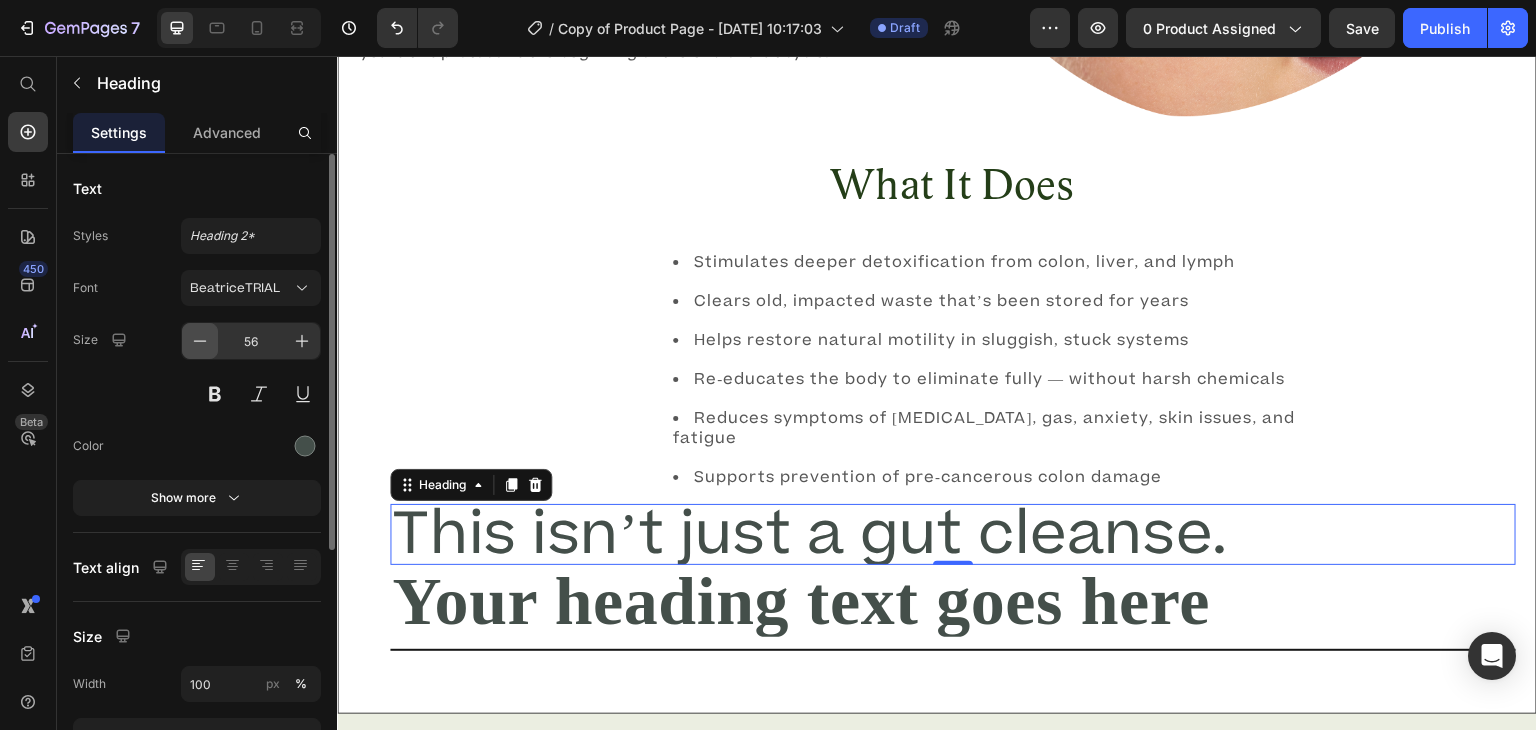 click 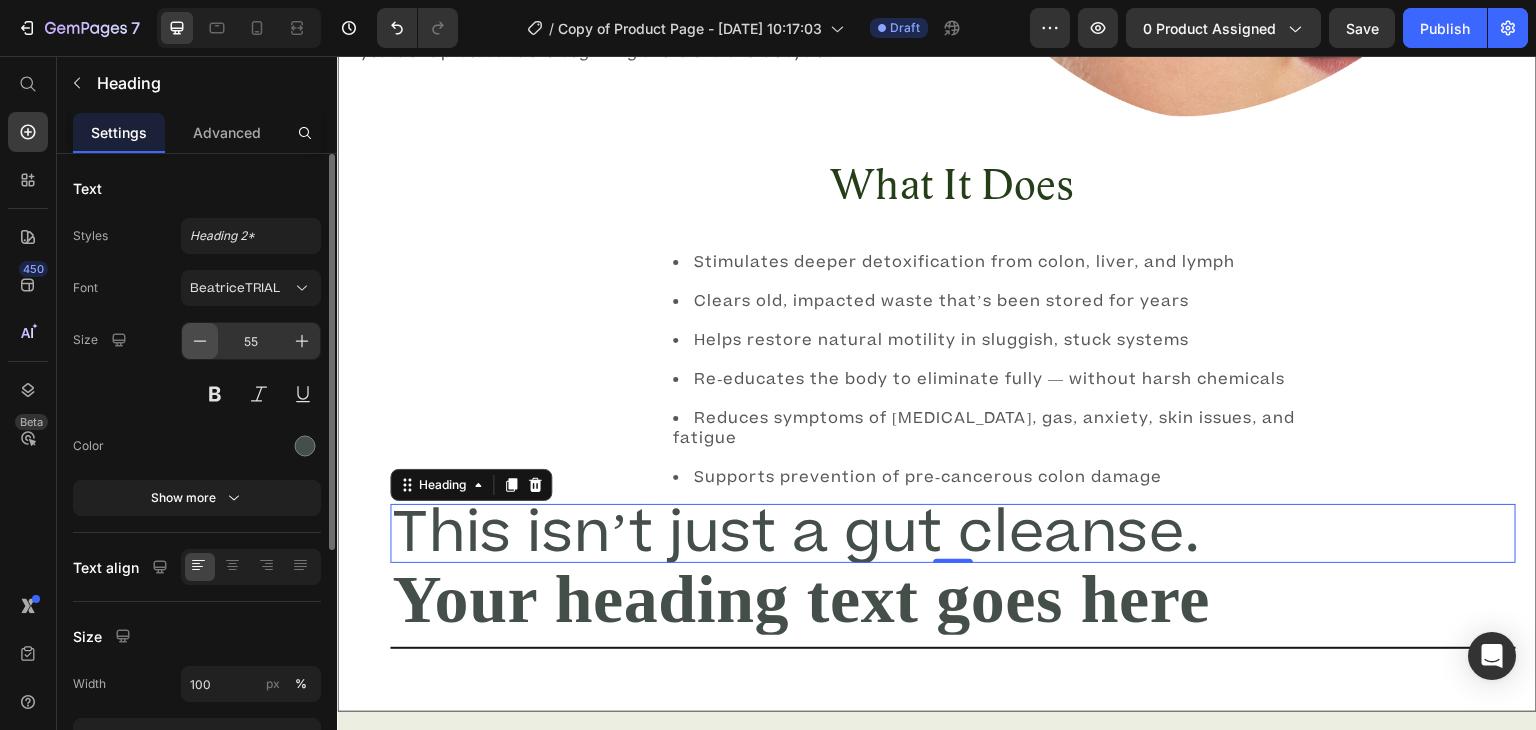 click 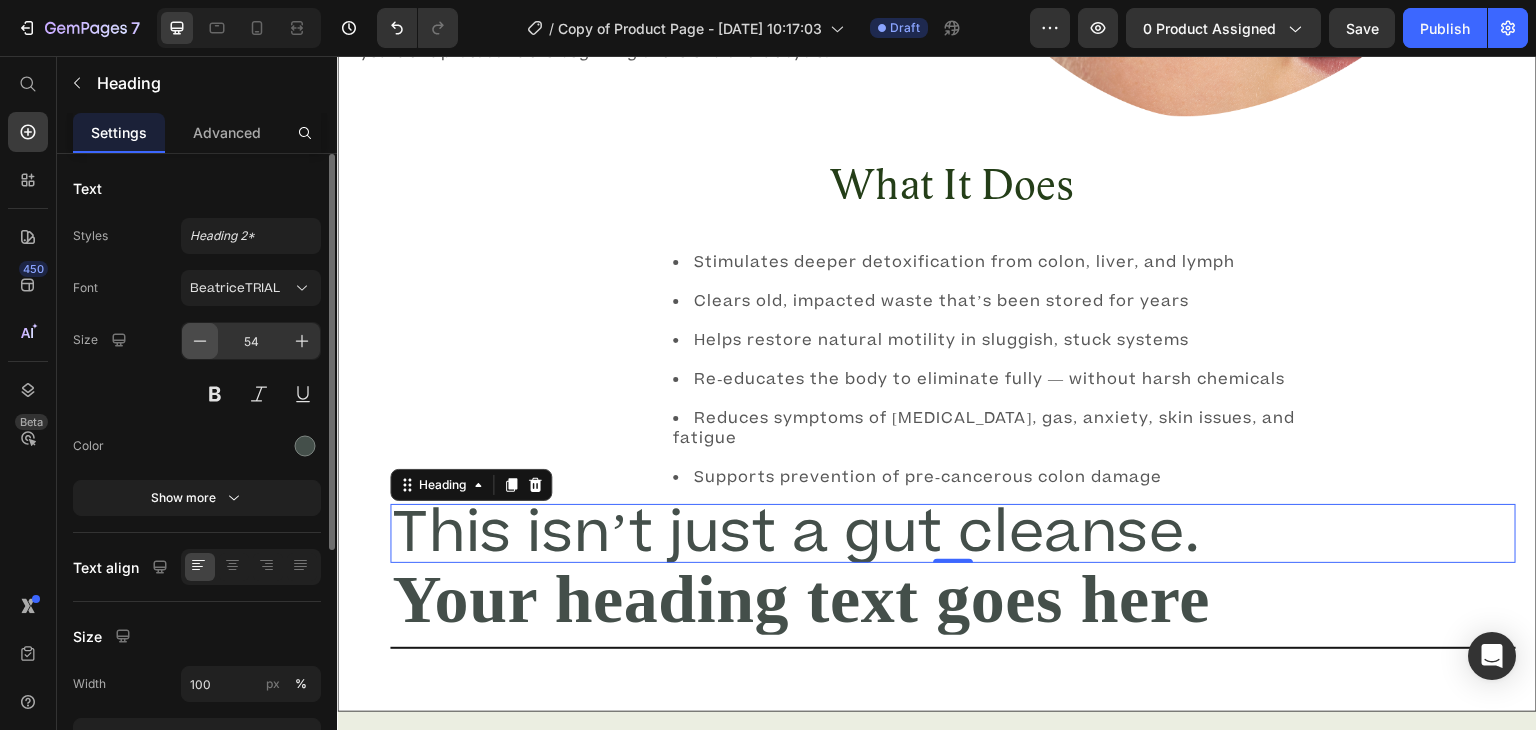 click 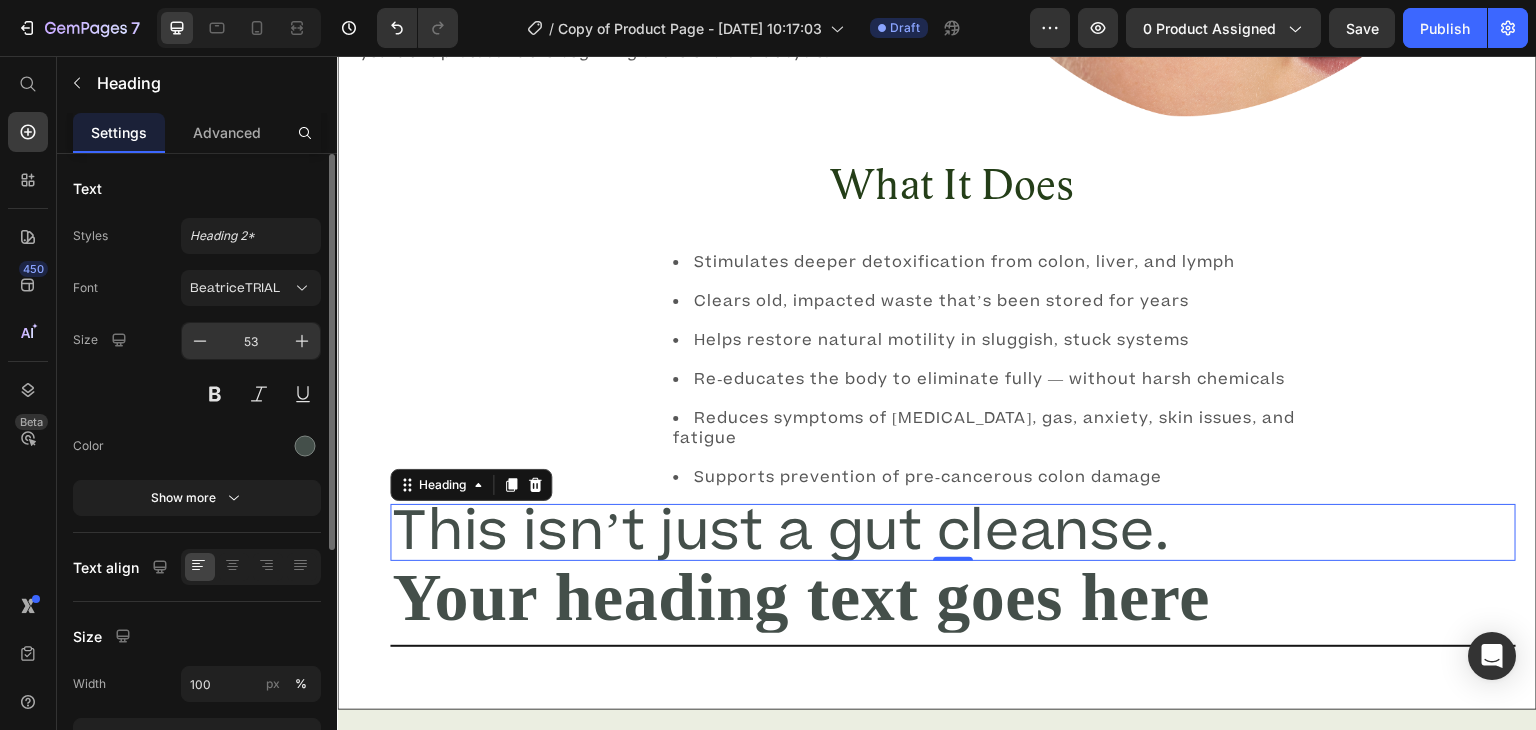 drag, startPoint x: 201, startPoint y: 345, endPoint x: 265, endPoint y: 328, distance: 66.21933 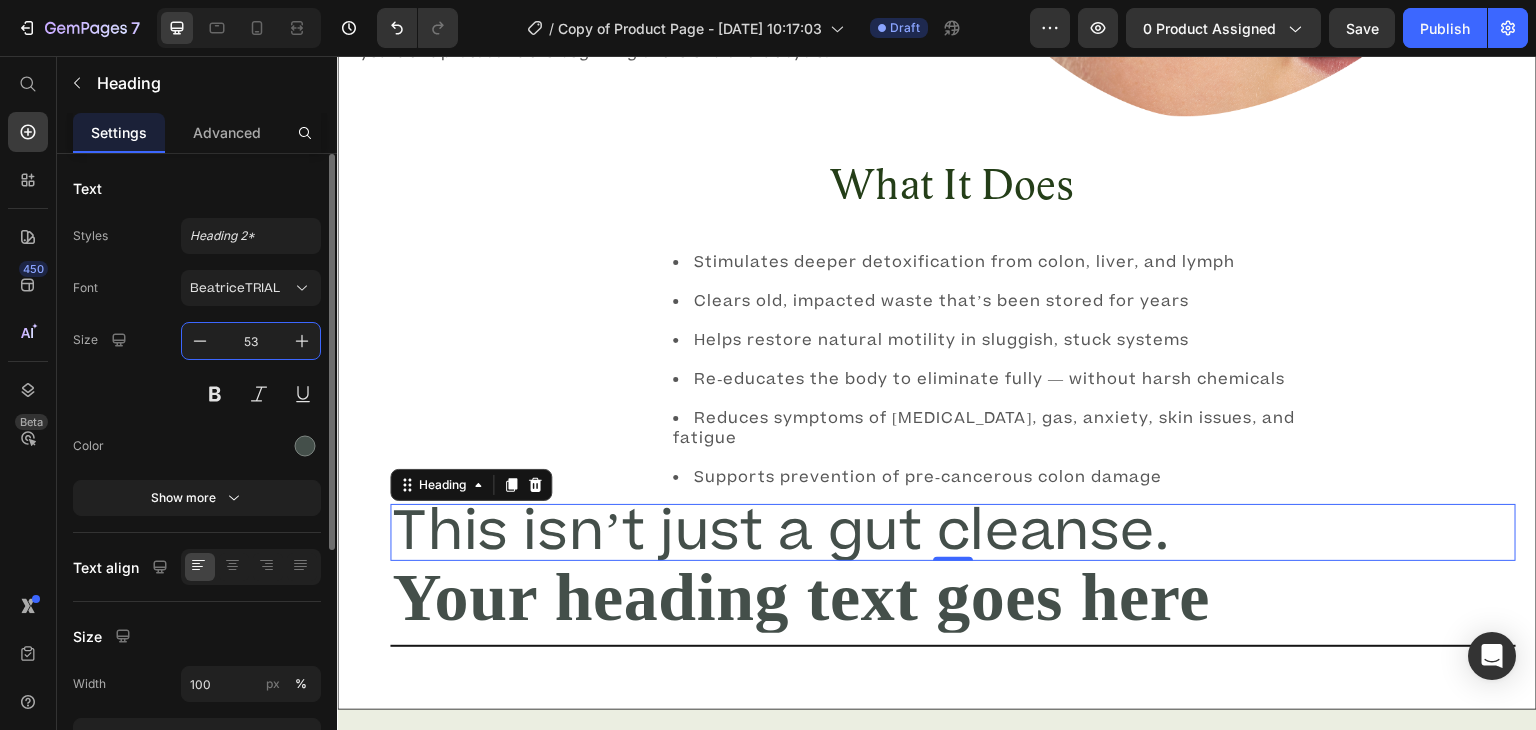 click on "53" at bounding box center [251, 341] 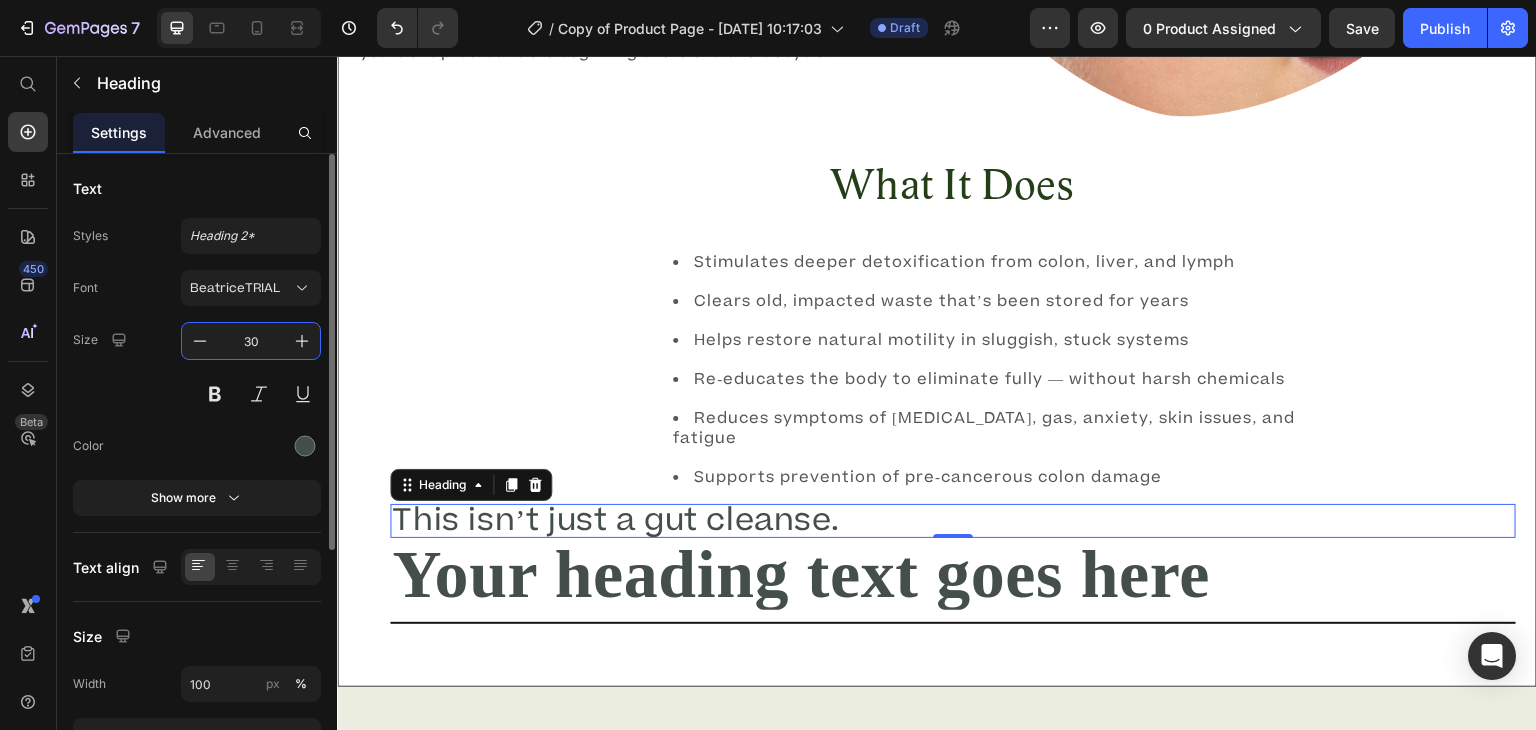 type on "30" 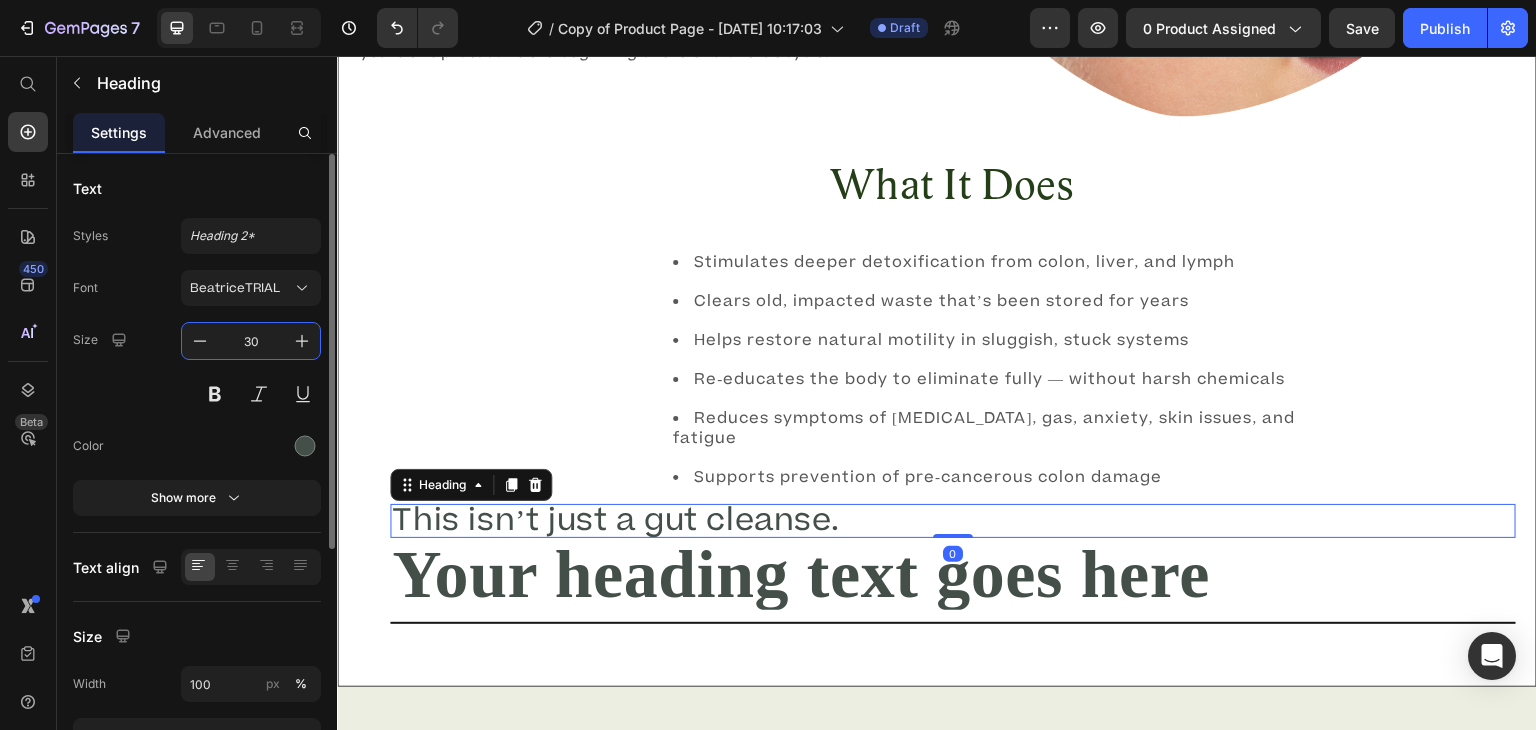 click on "30" at bounding box center [251, 341] 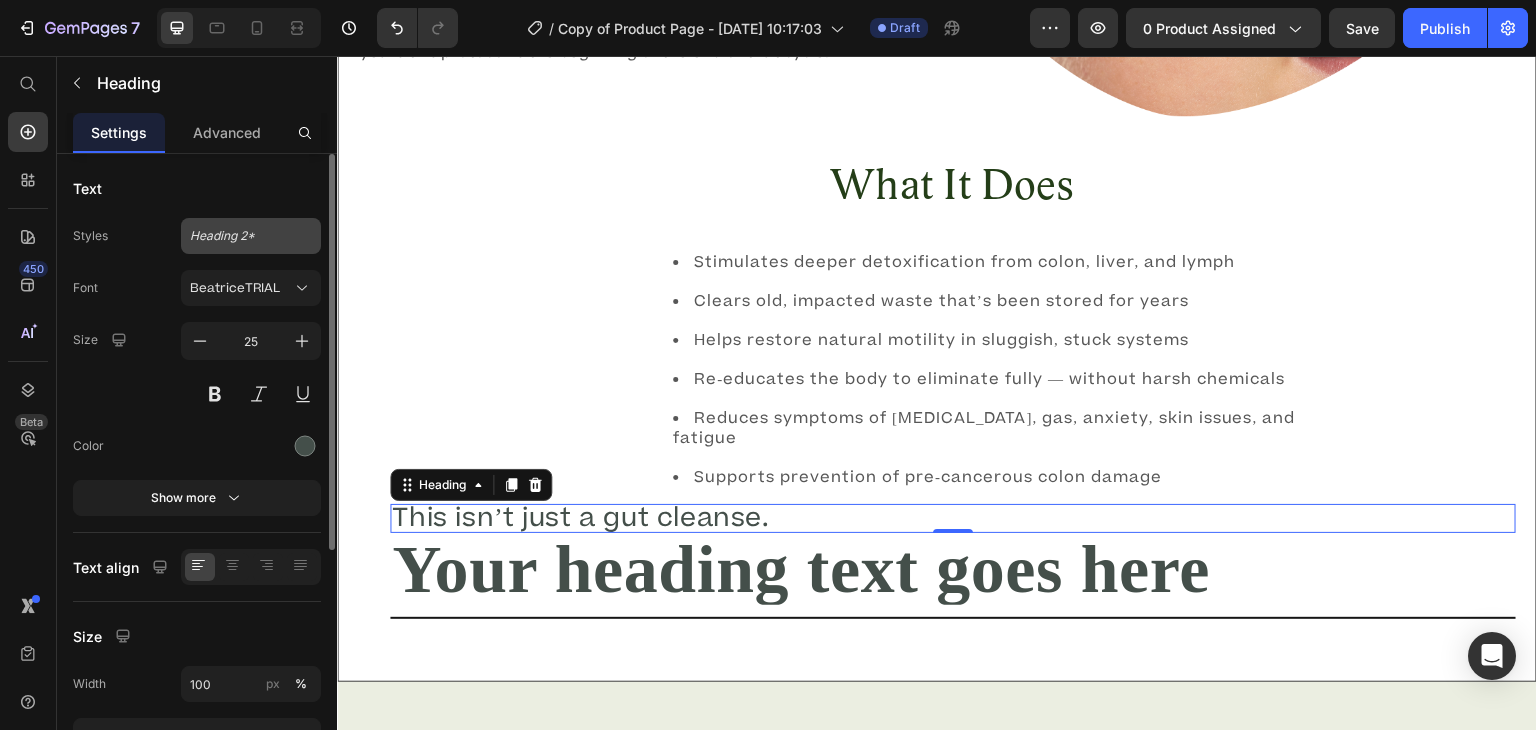 click on "Heading 2*" 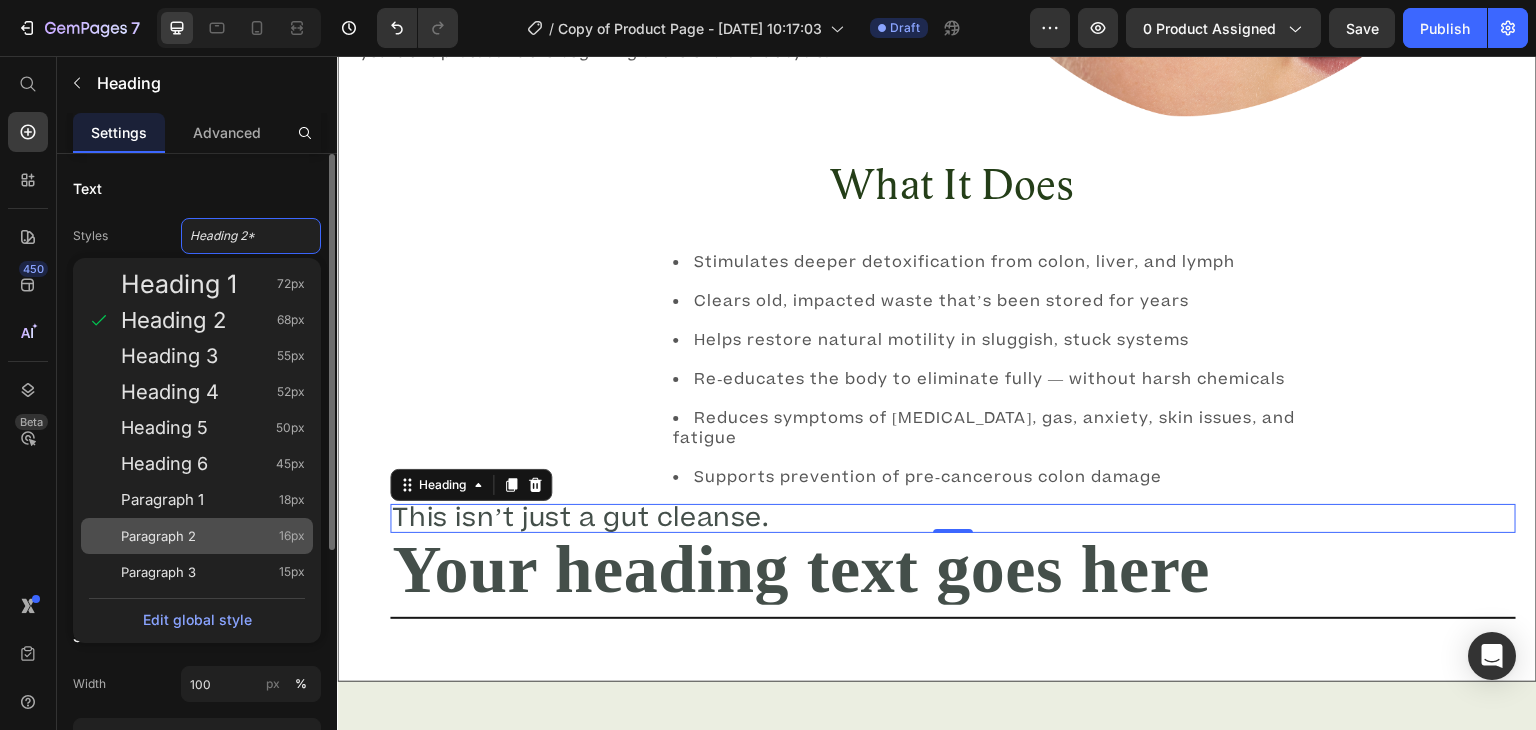 click on "Paragraph 2" at bounding box center (158, 536) 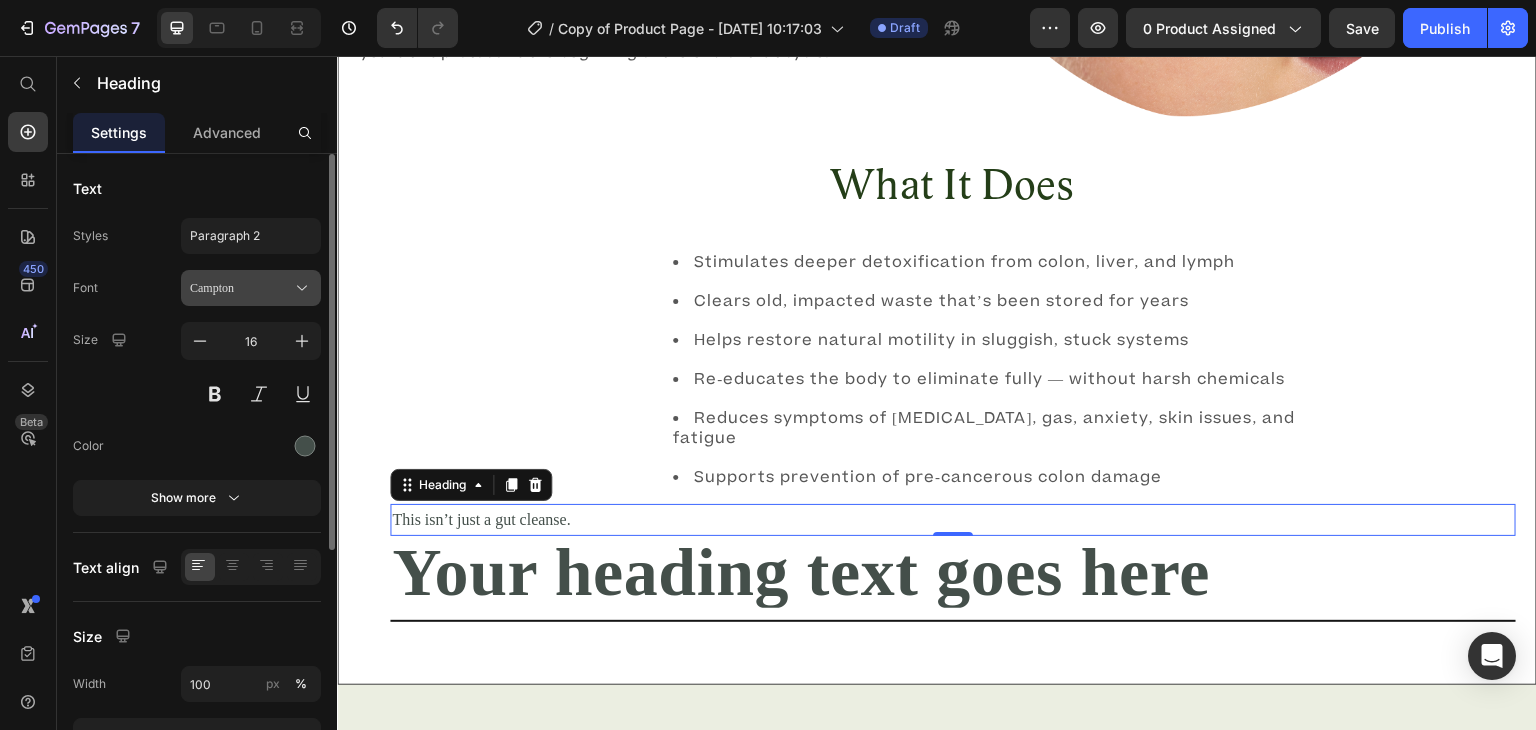 click on "Campton" at bounding box center (241, 288) 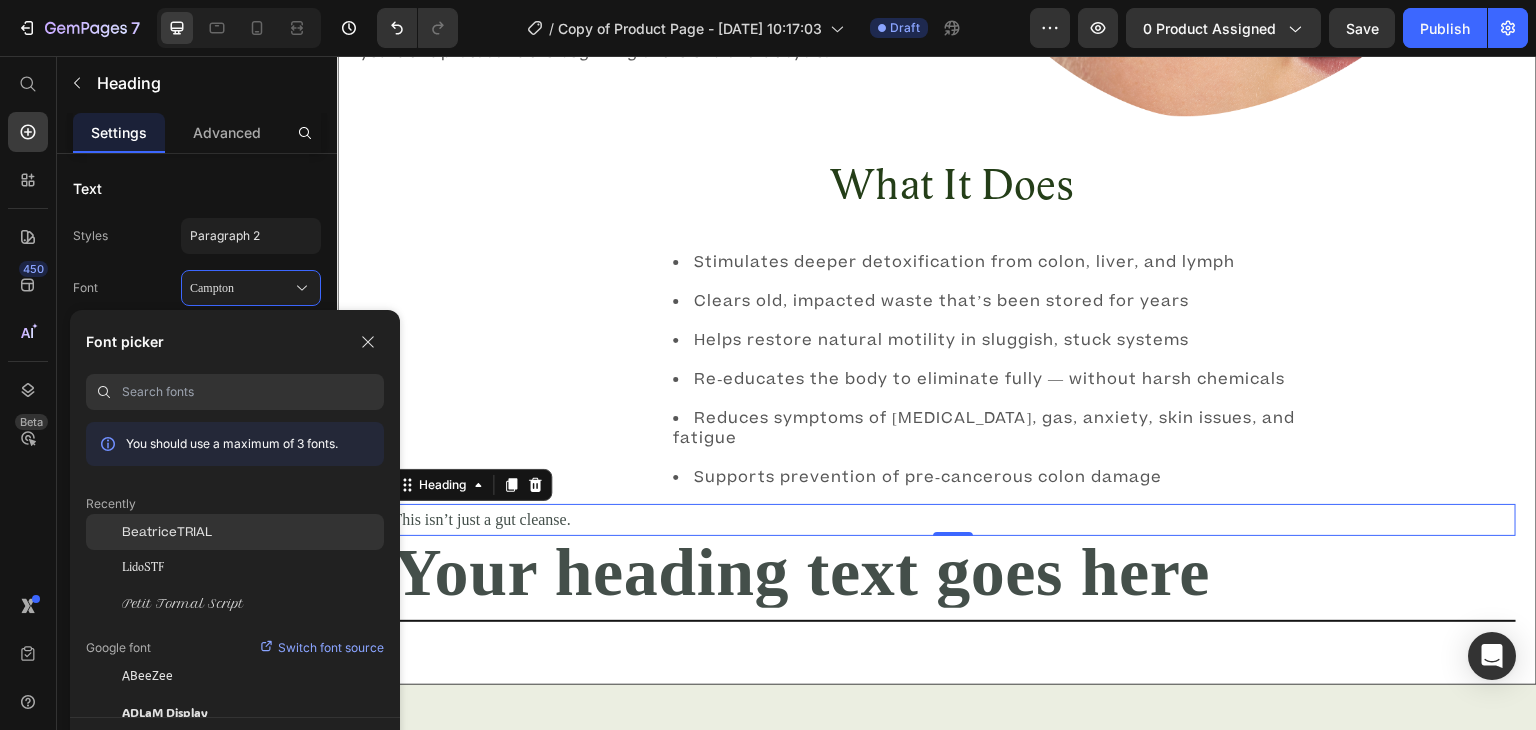 click on "BeatriceTRIAL" at bounding box center (167, 532) 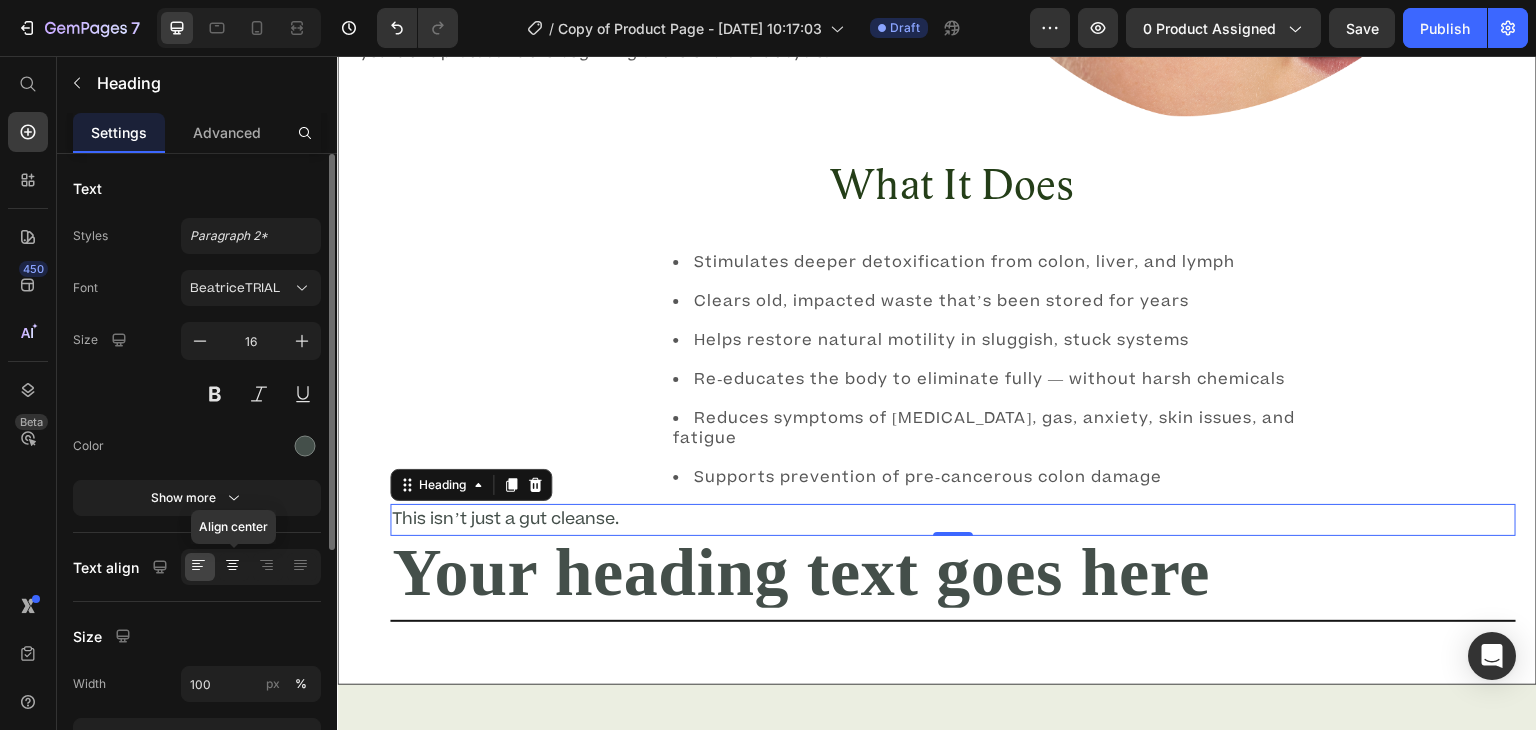 click 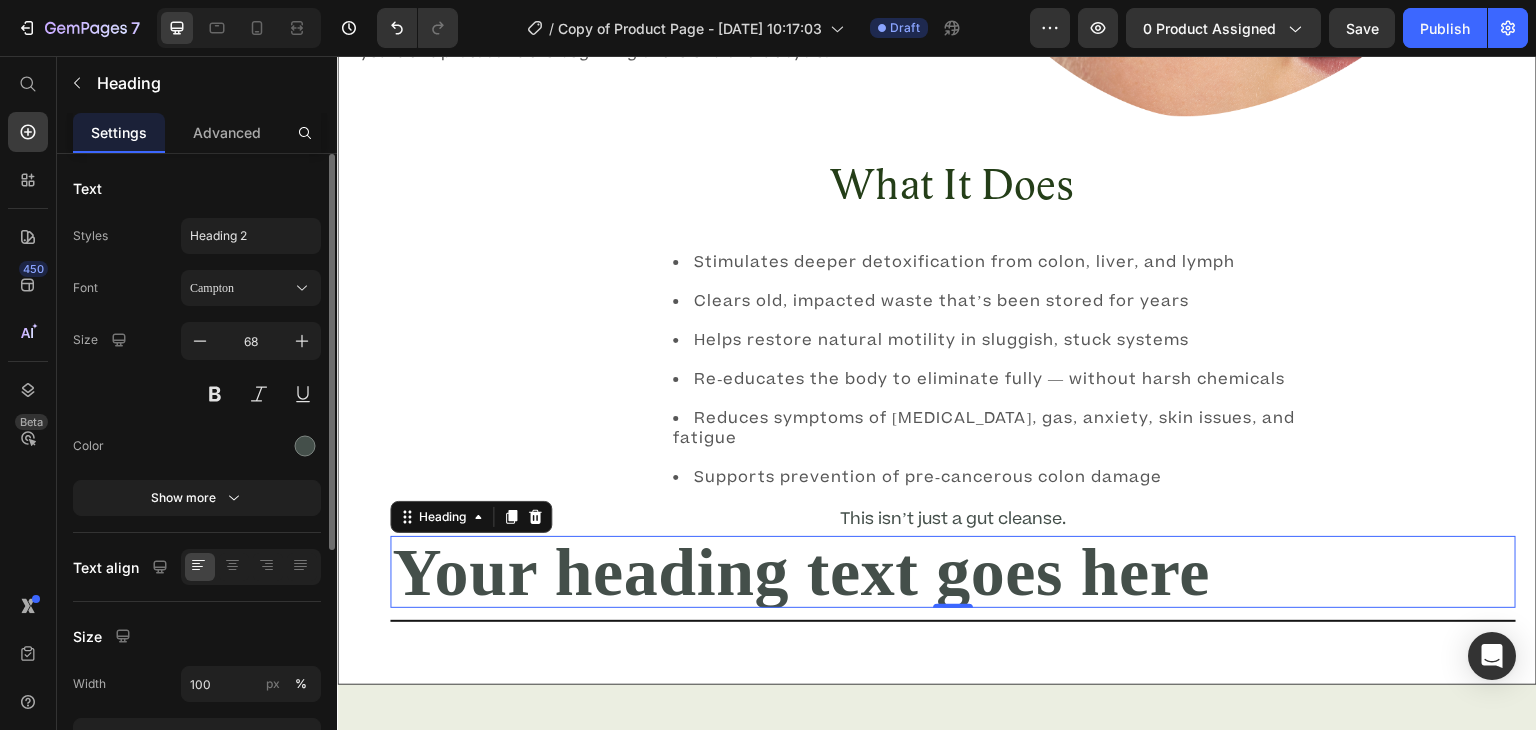 click on "Your heading text goes here" at bounding box center (953, 572) 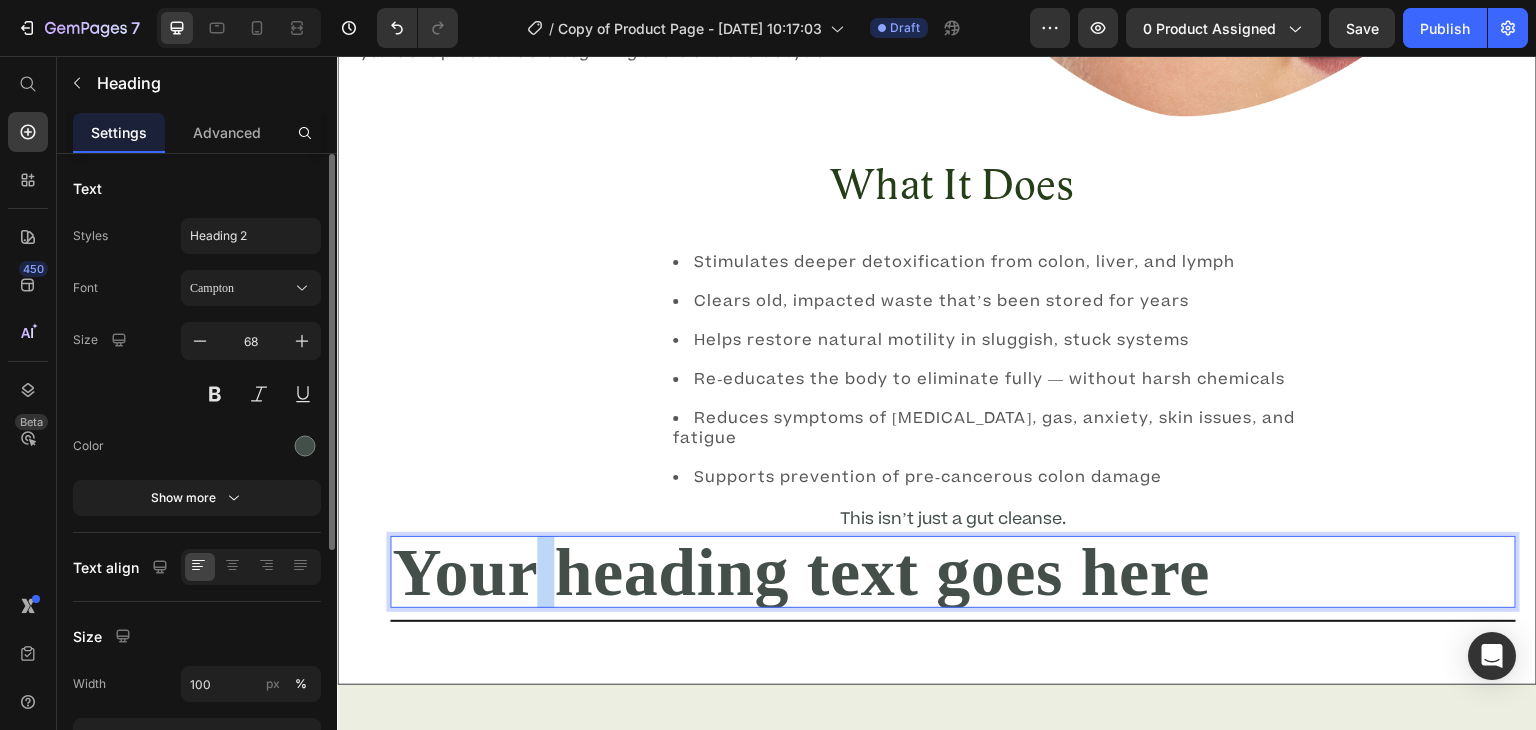 click on "Your heading text goes here" at bounding box center [953, 572] 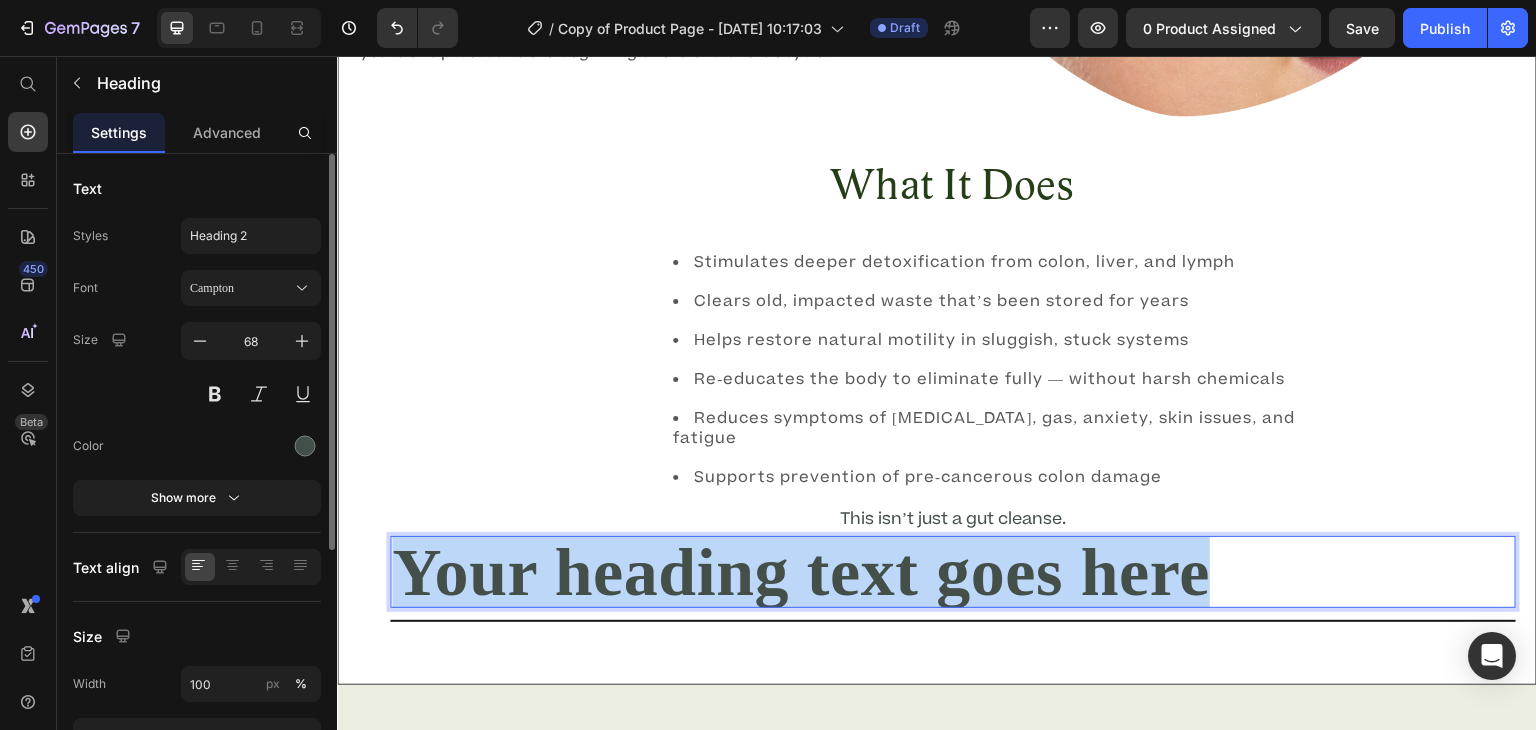 click on "Your heading text goes here" at bounding box center [953, 572] 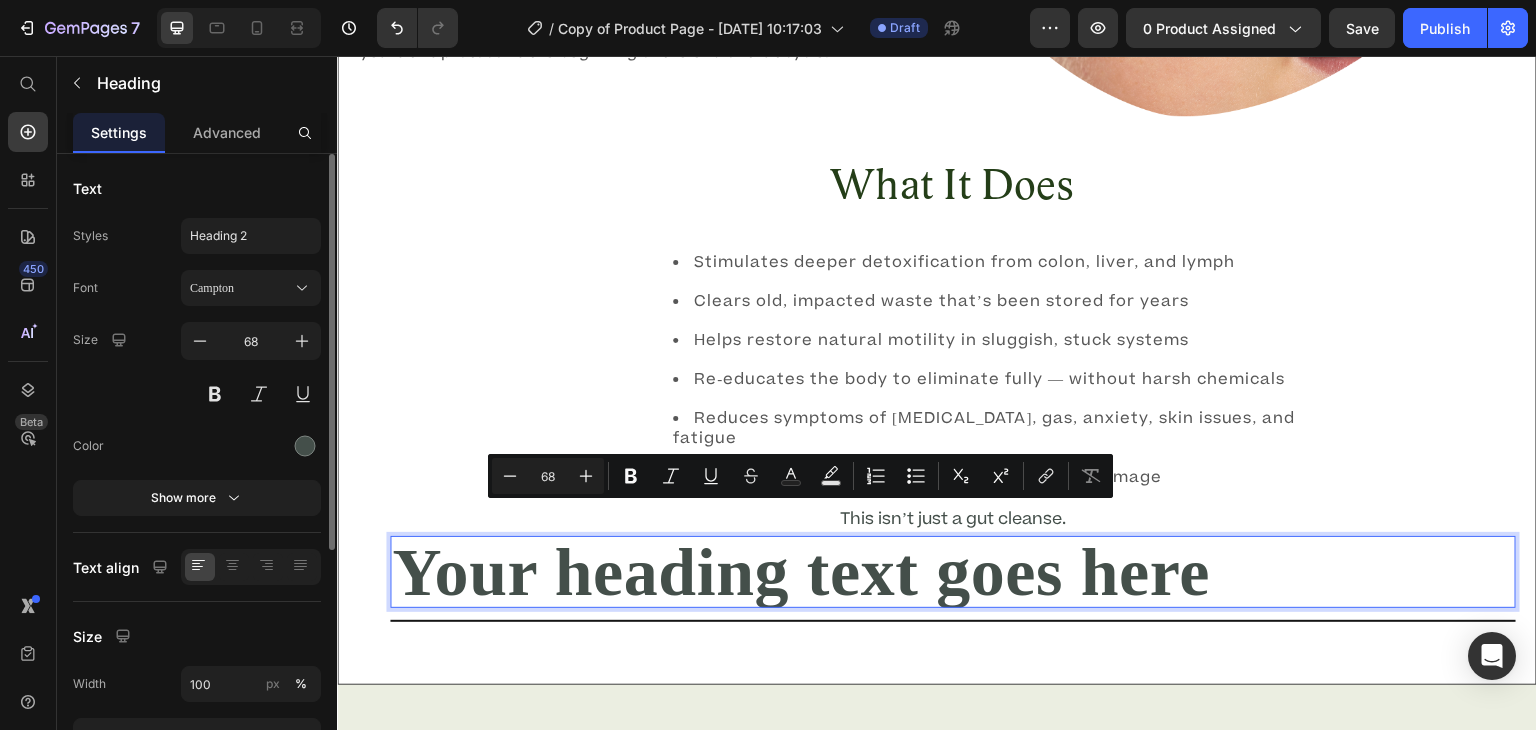 scroll, scrollTop: 6, scrollLeft: 0, axis: vertical 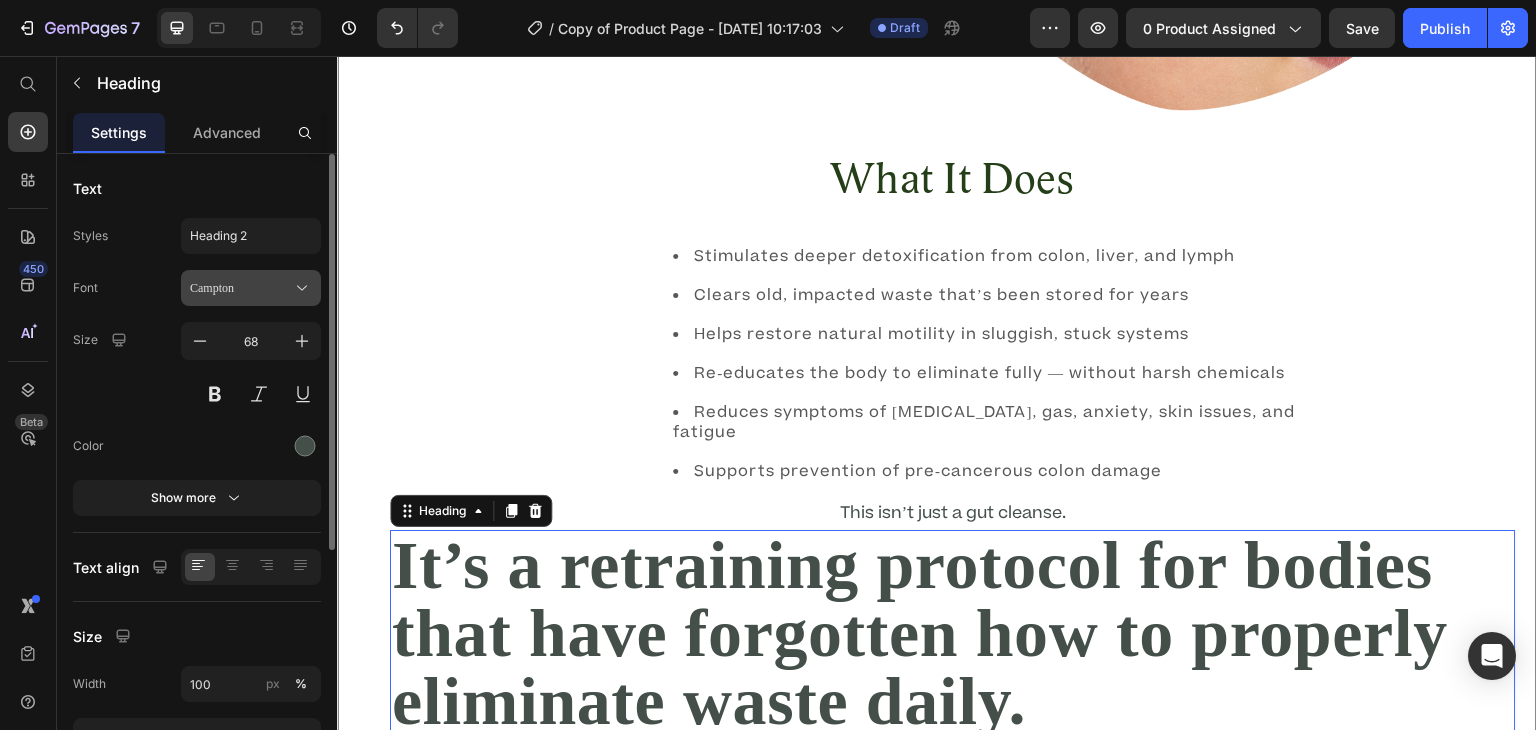 click on "Campton" at bounding box center (251, 288) 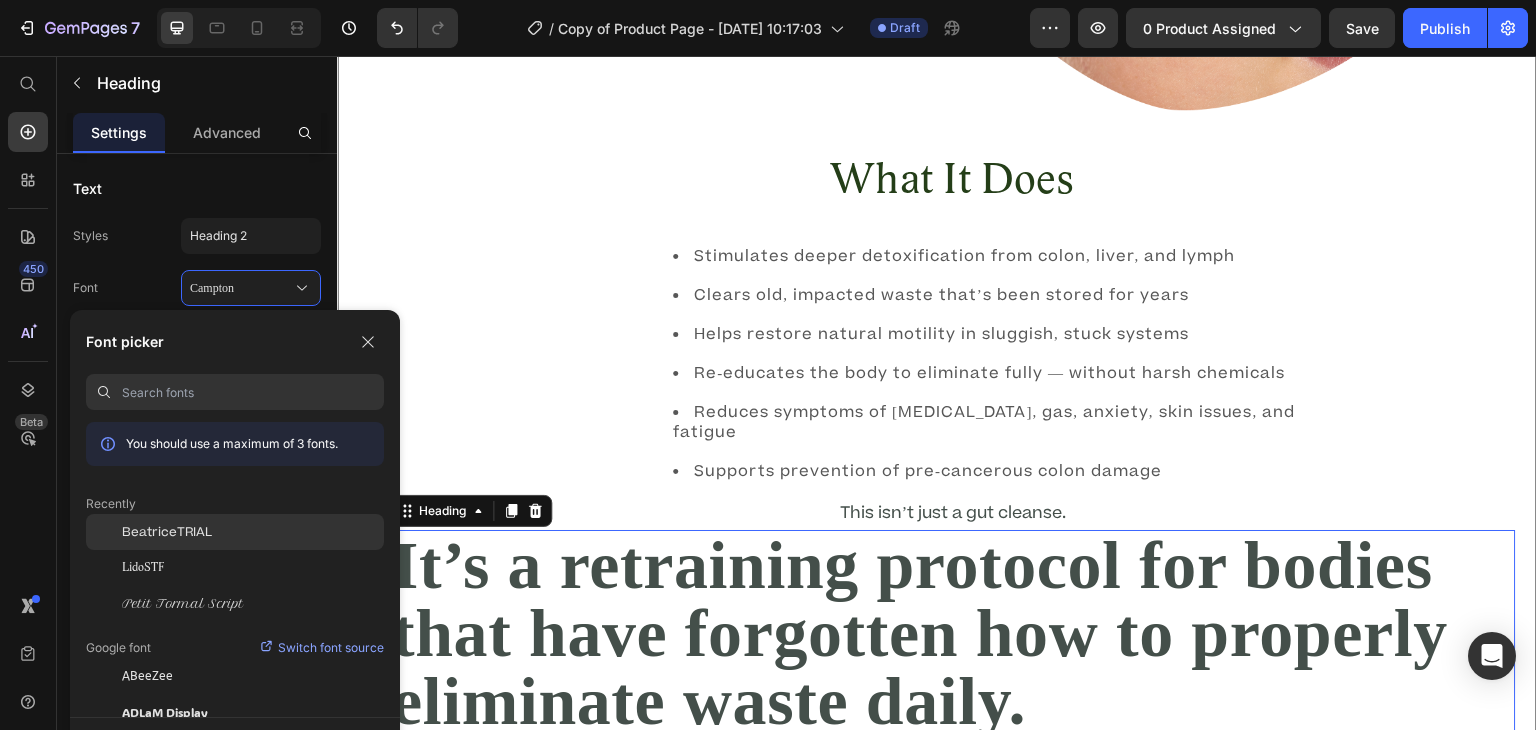 click on "BeatriceTRIAL" at bounding box center (167, 532) 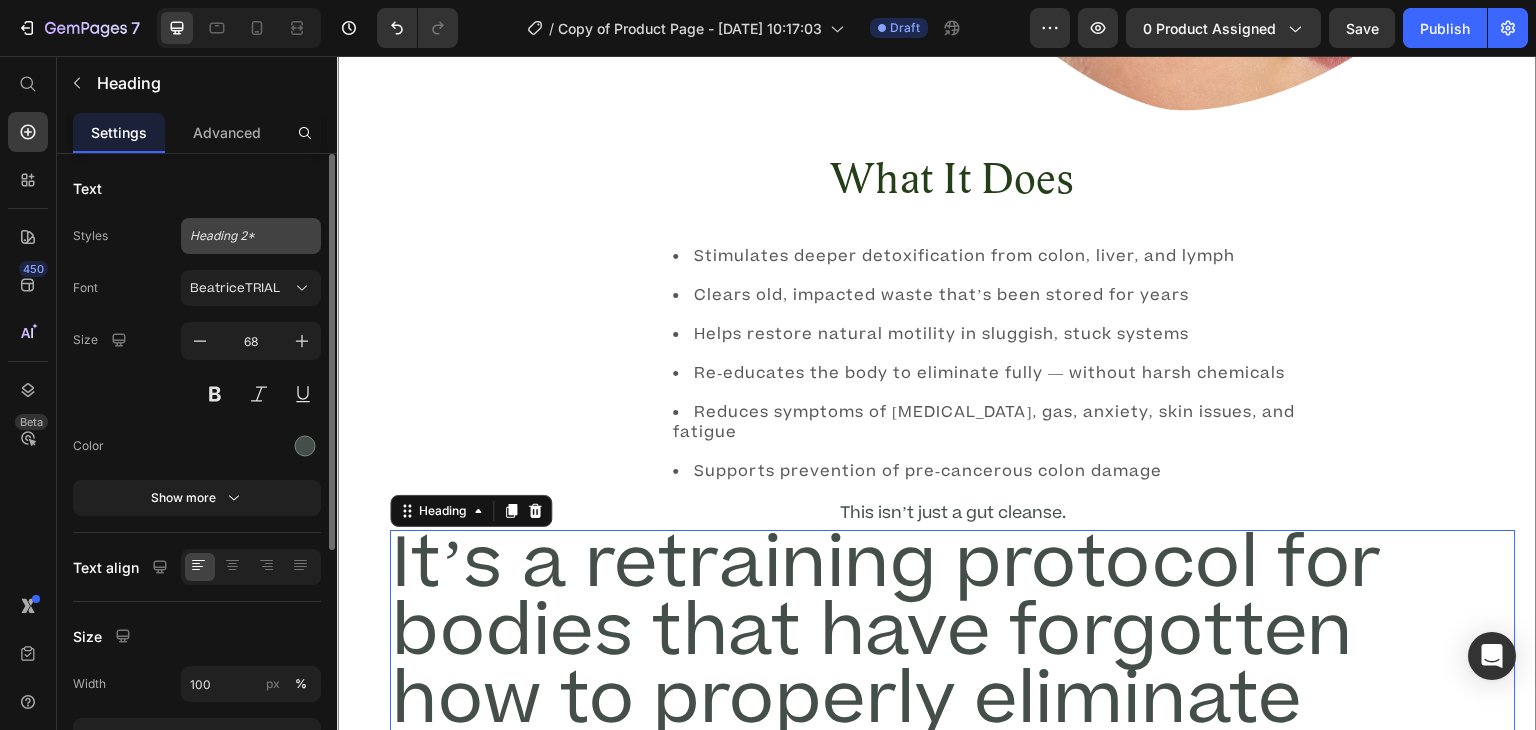click on "Heading 2*" 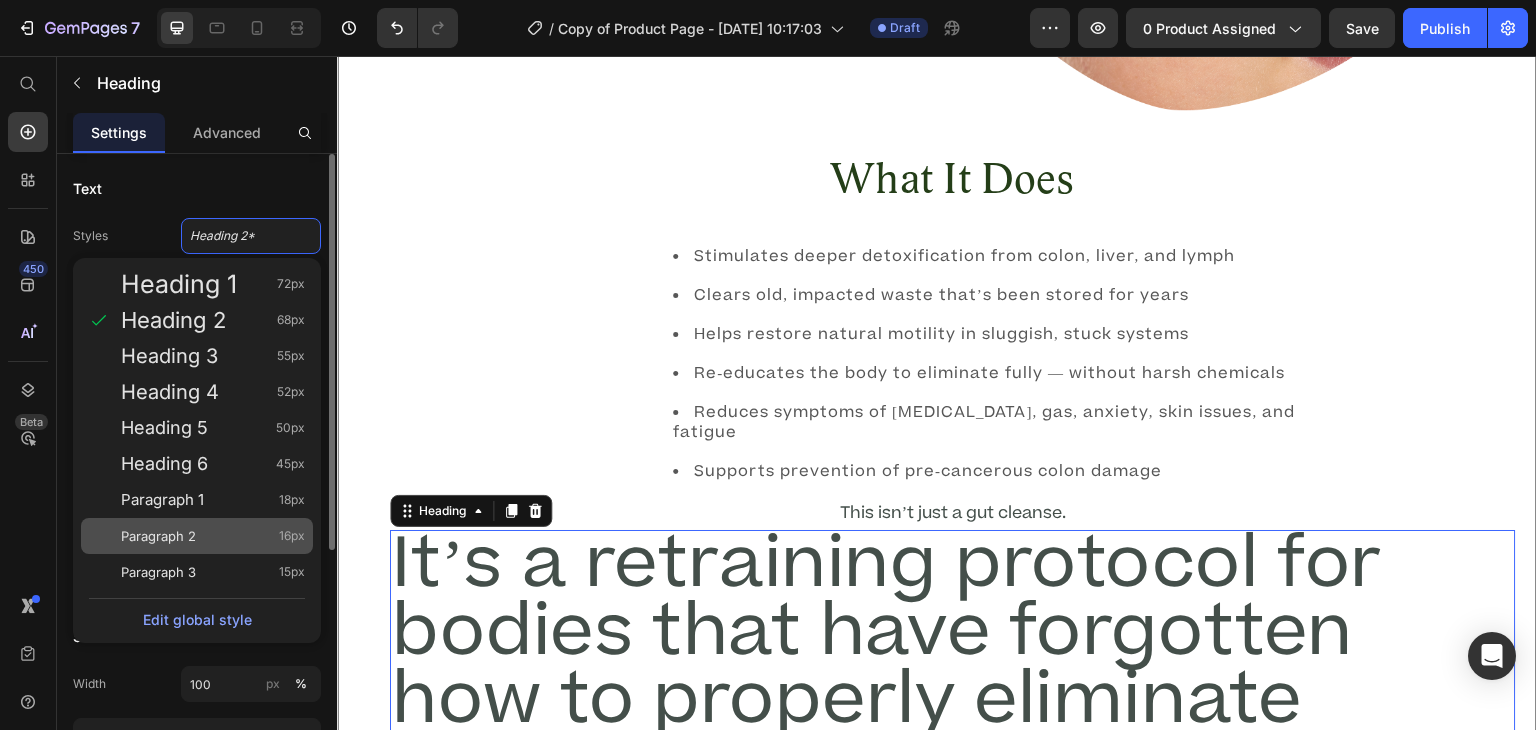 click on "Paragraph 2" at bounding box center (158, 536) 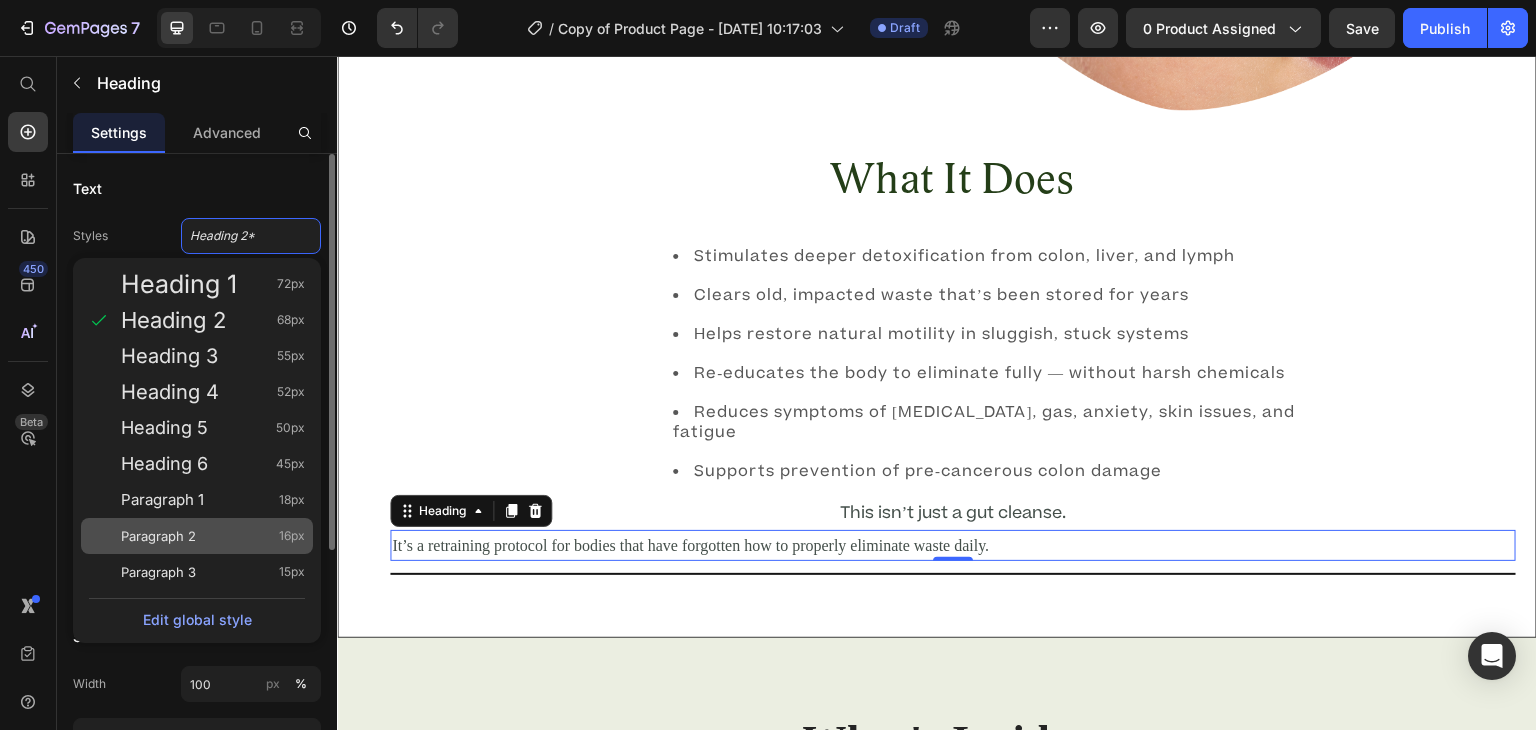 scroll, scrollTop: 0, scrollLeft: 0, axis: both 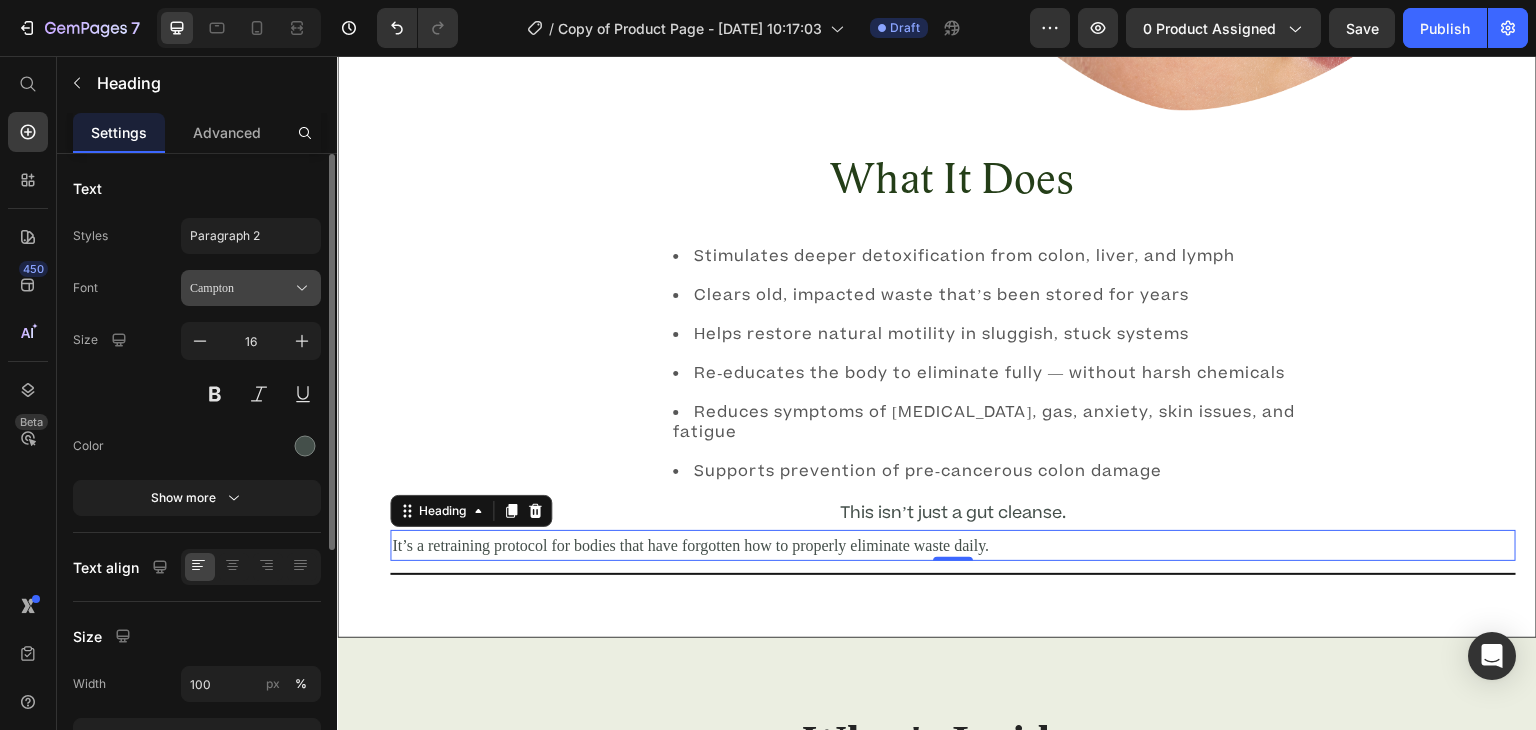 click on "Campton" at bounding box center (241, 288) 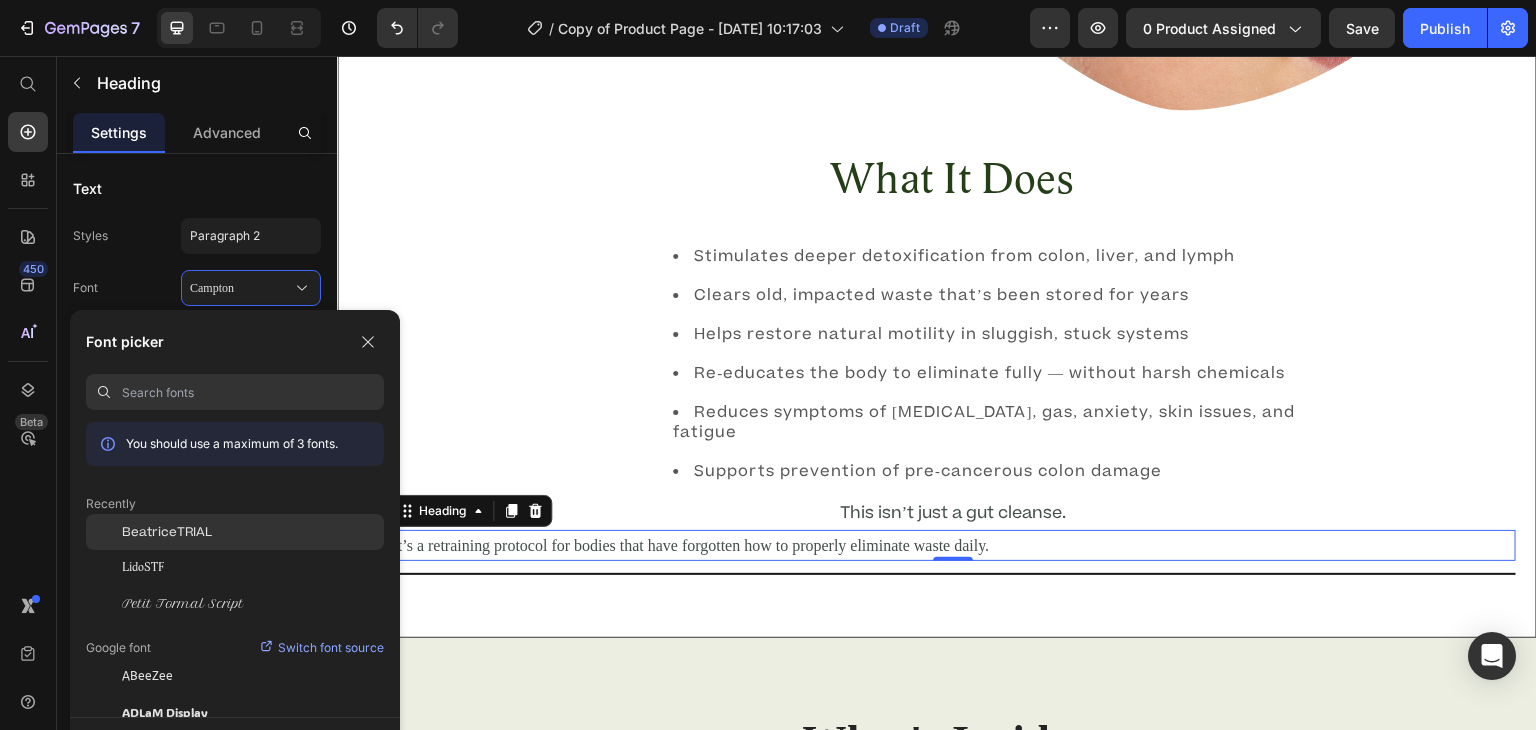 click on "BeatriceTRIAL" at bounding box center (167, 532) 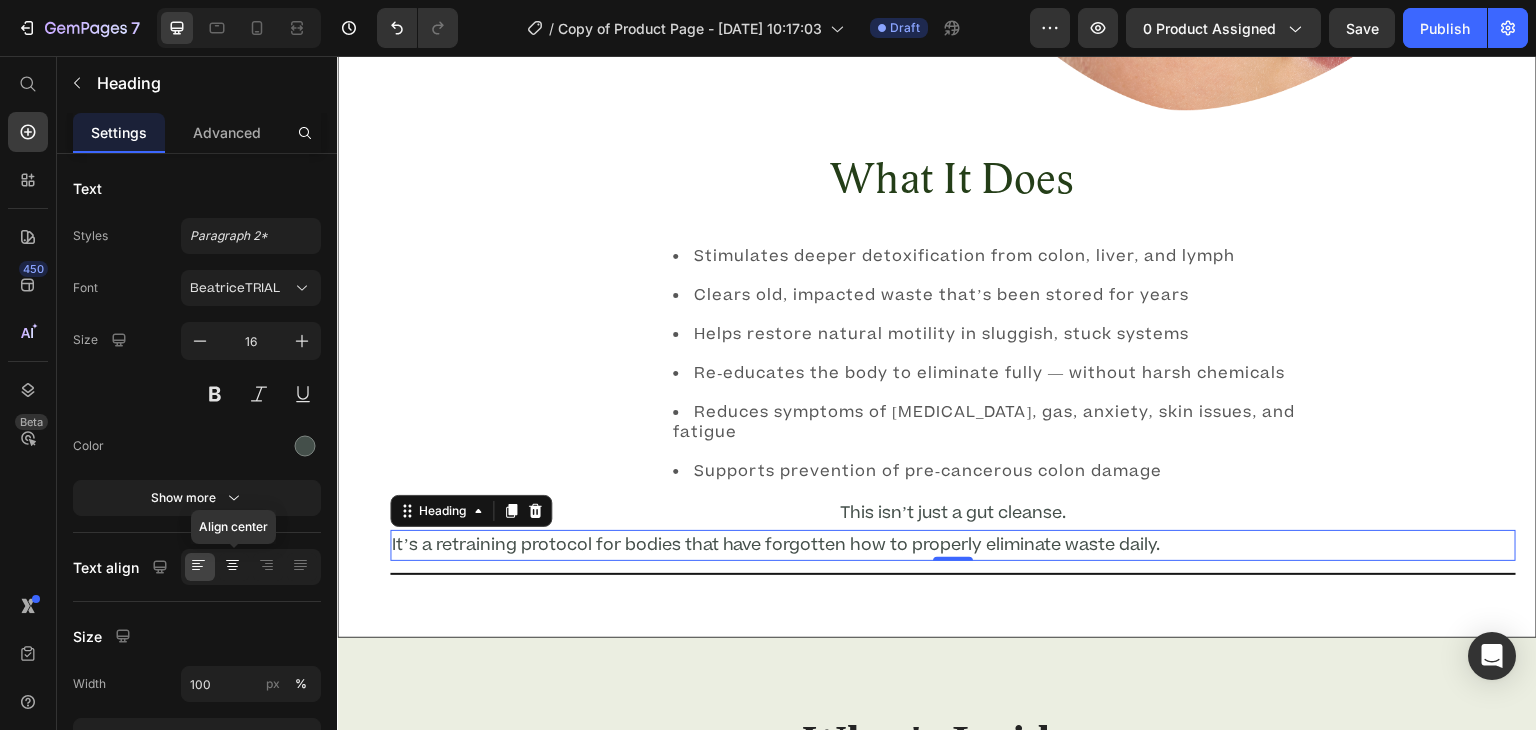 click 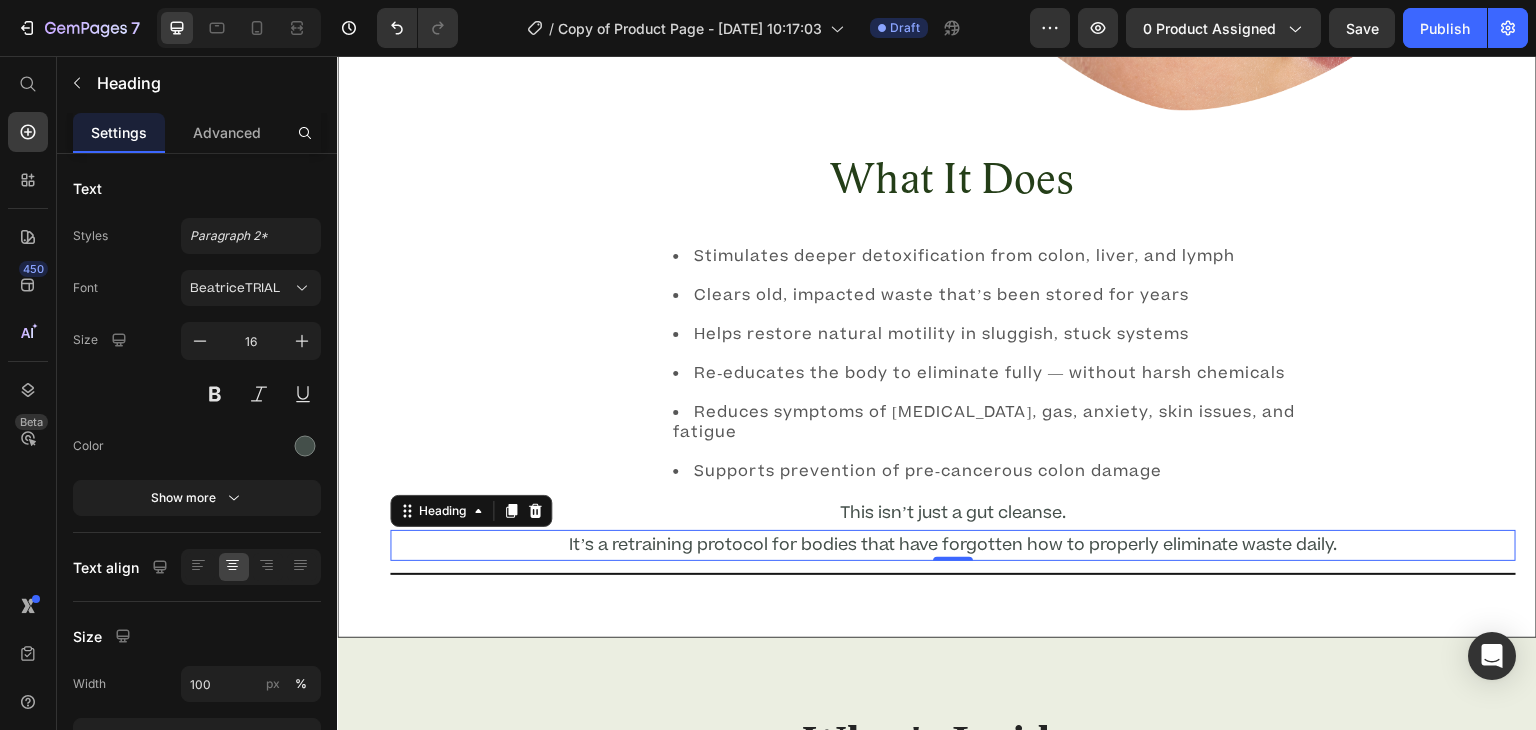 scroll, scrollTop: 131, scrollLeft: 0, axis: vertical 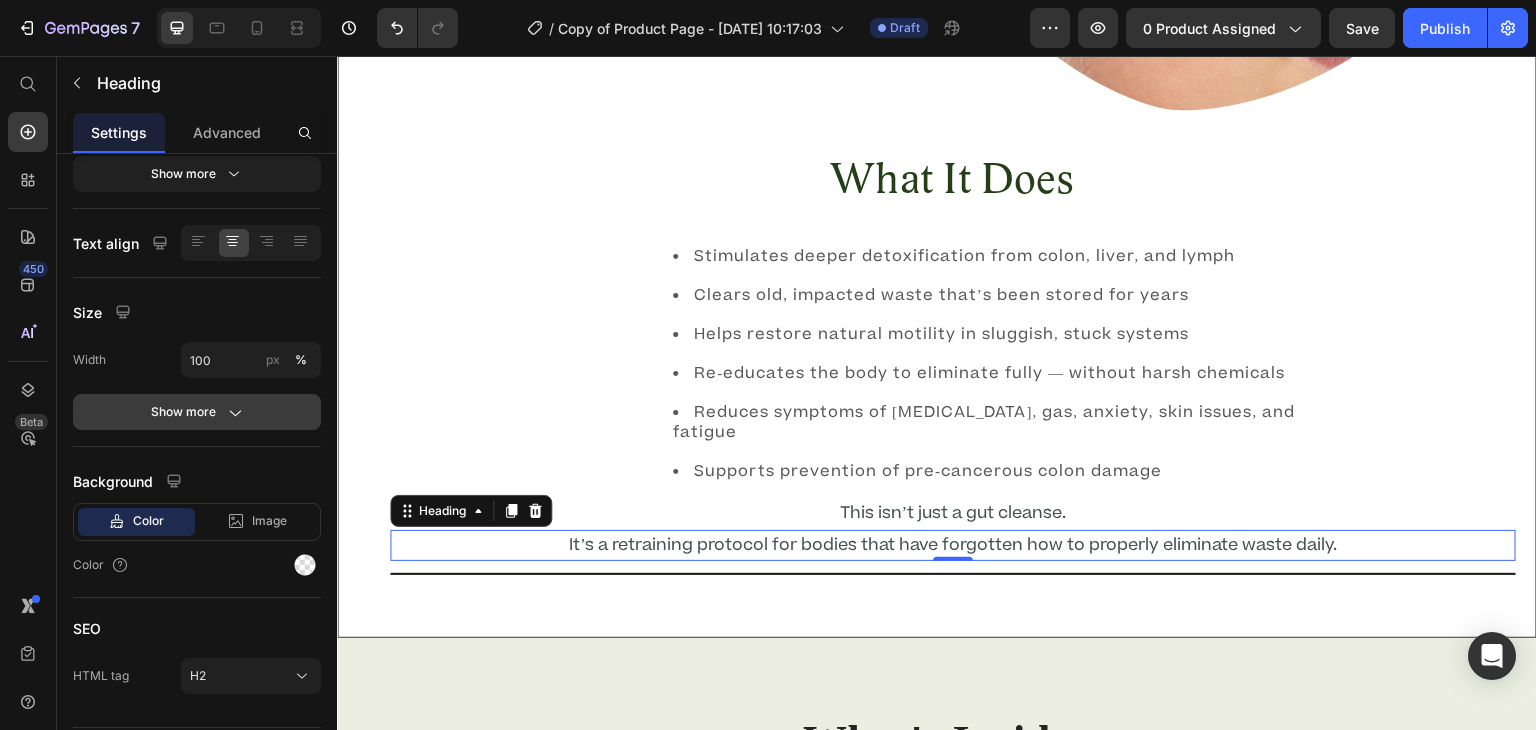 click 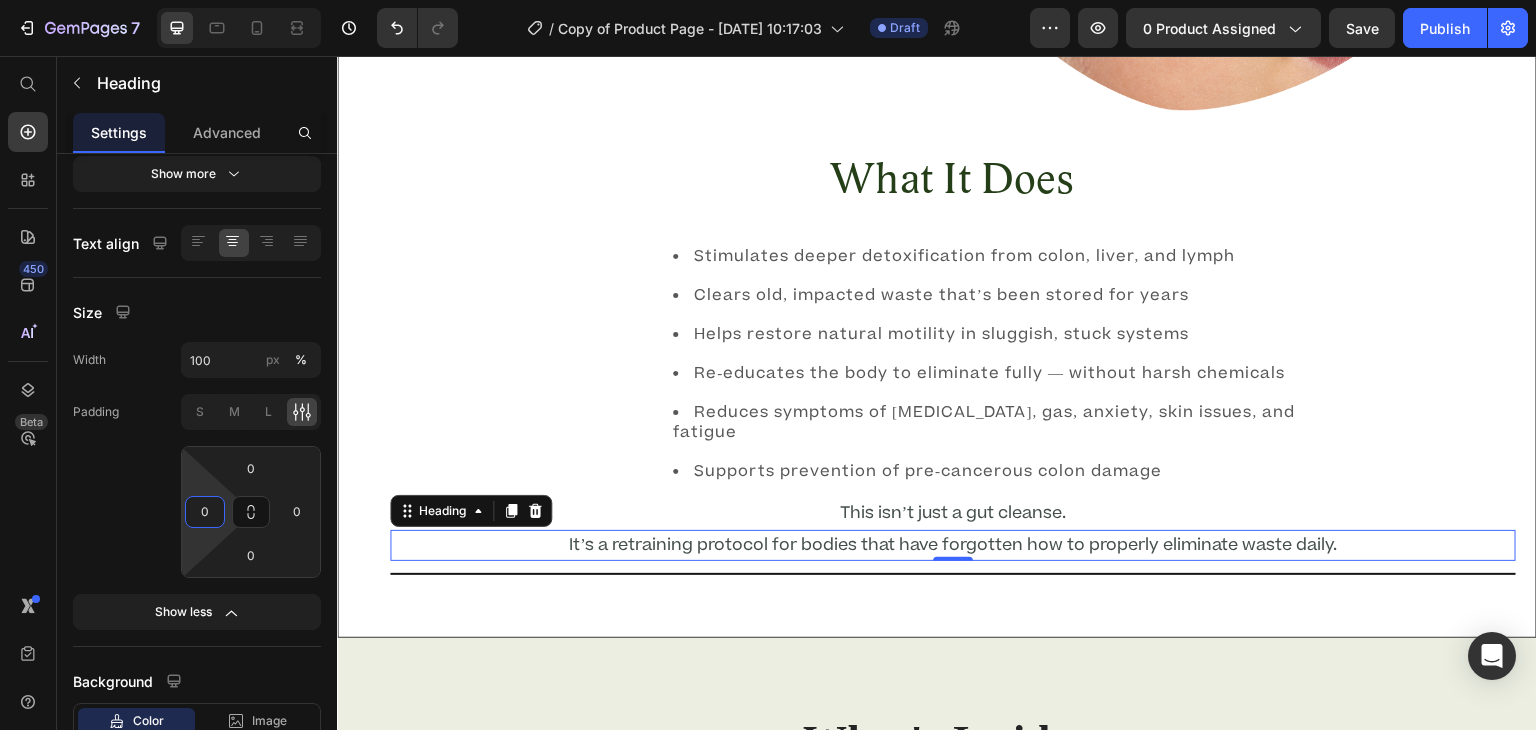 click on "0" at bounding box center (205, 512) 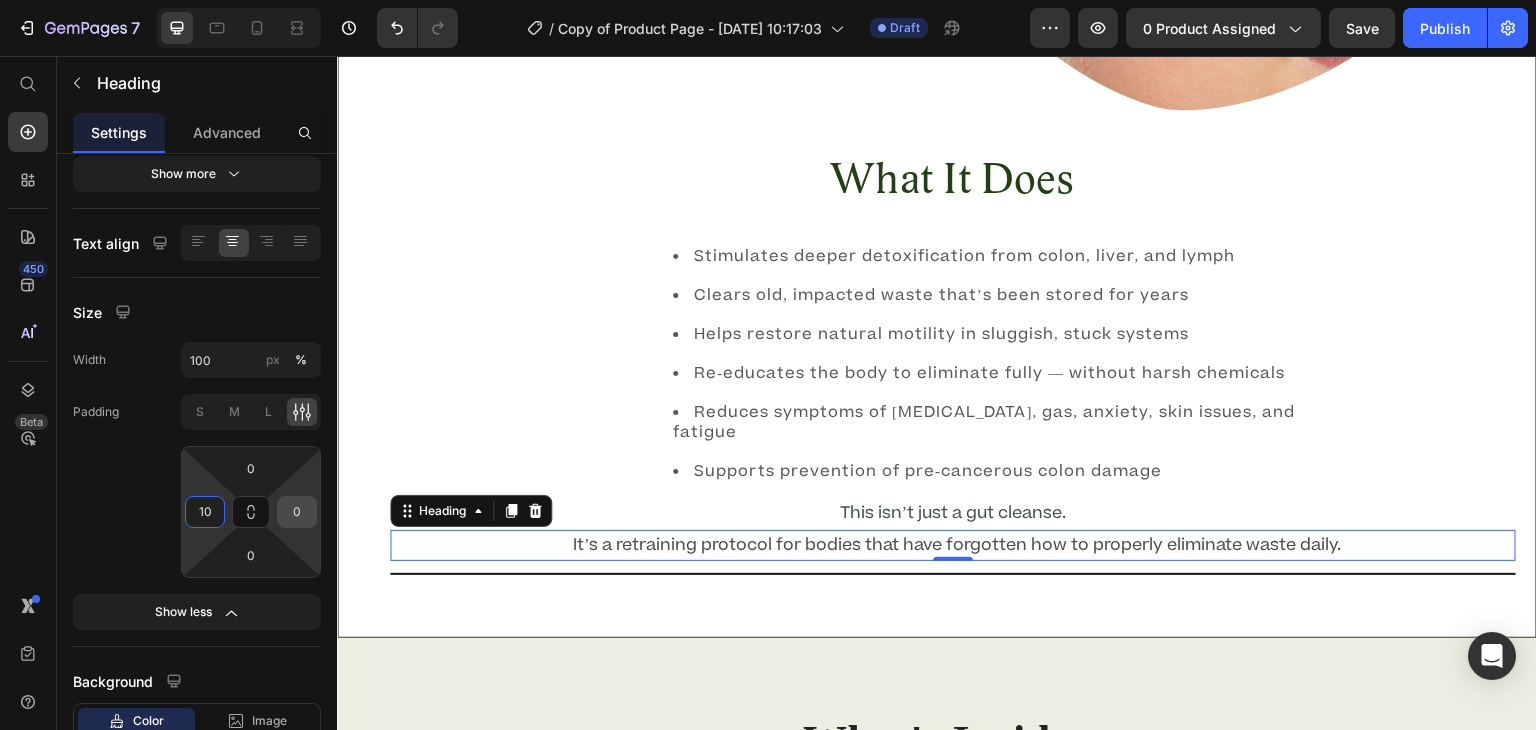 type on "10" 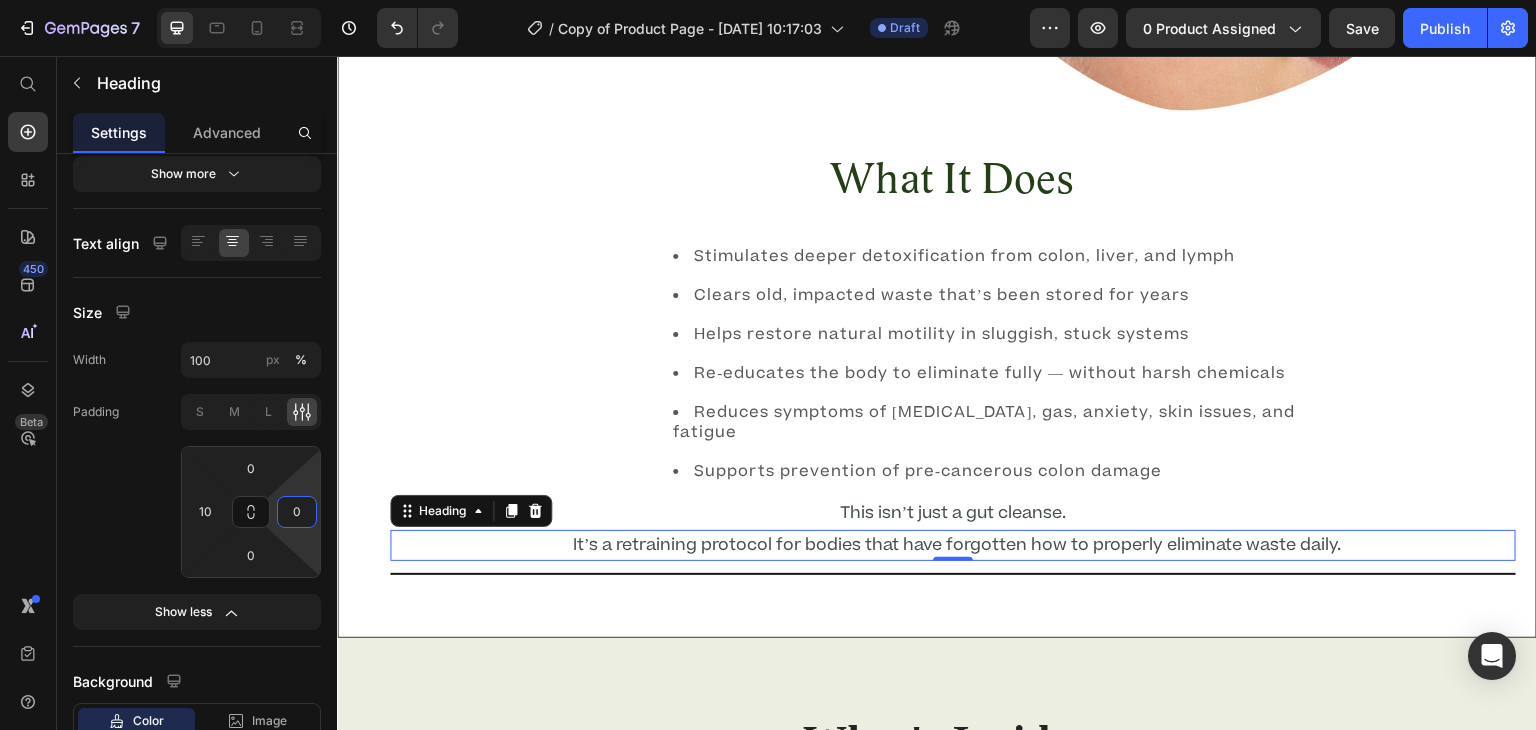 click on "0" at bounding box center [297, 512] 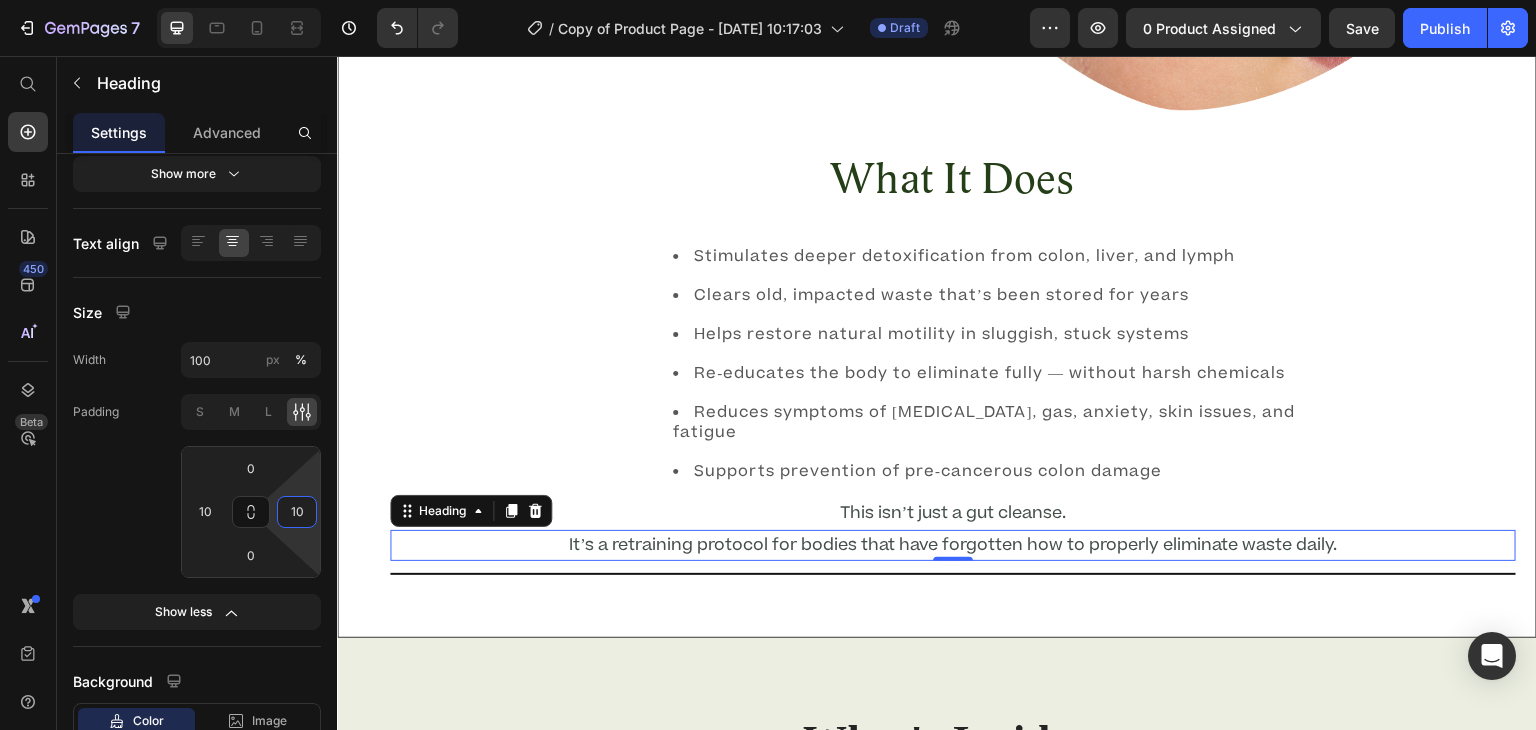 type on "10" 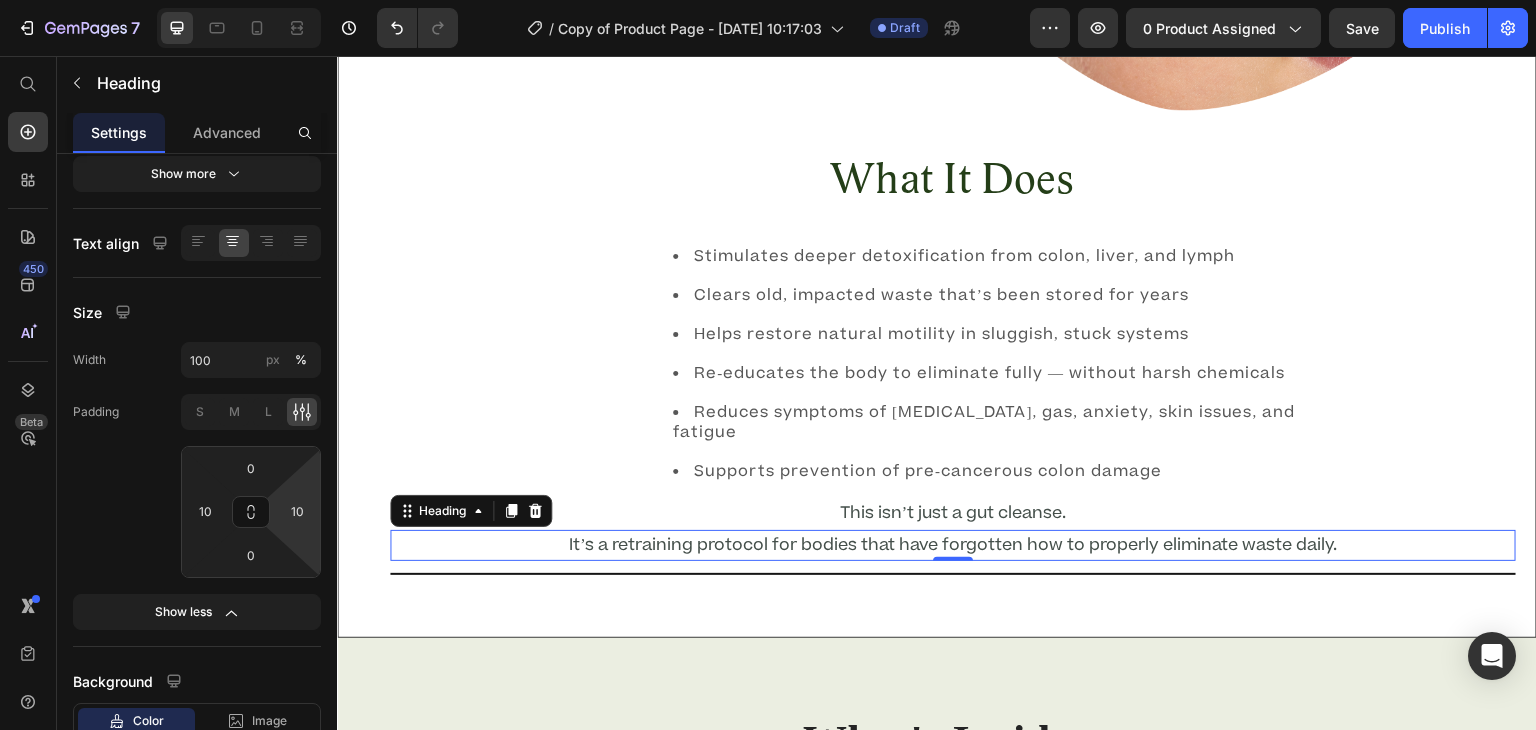click on "Padding S M L 0 10 0 10" 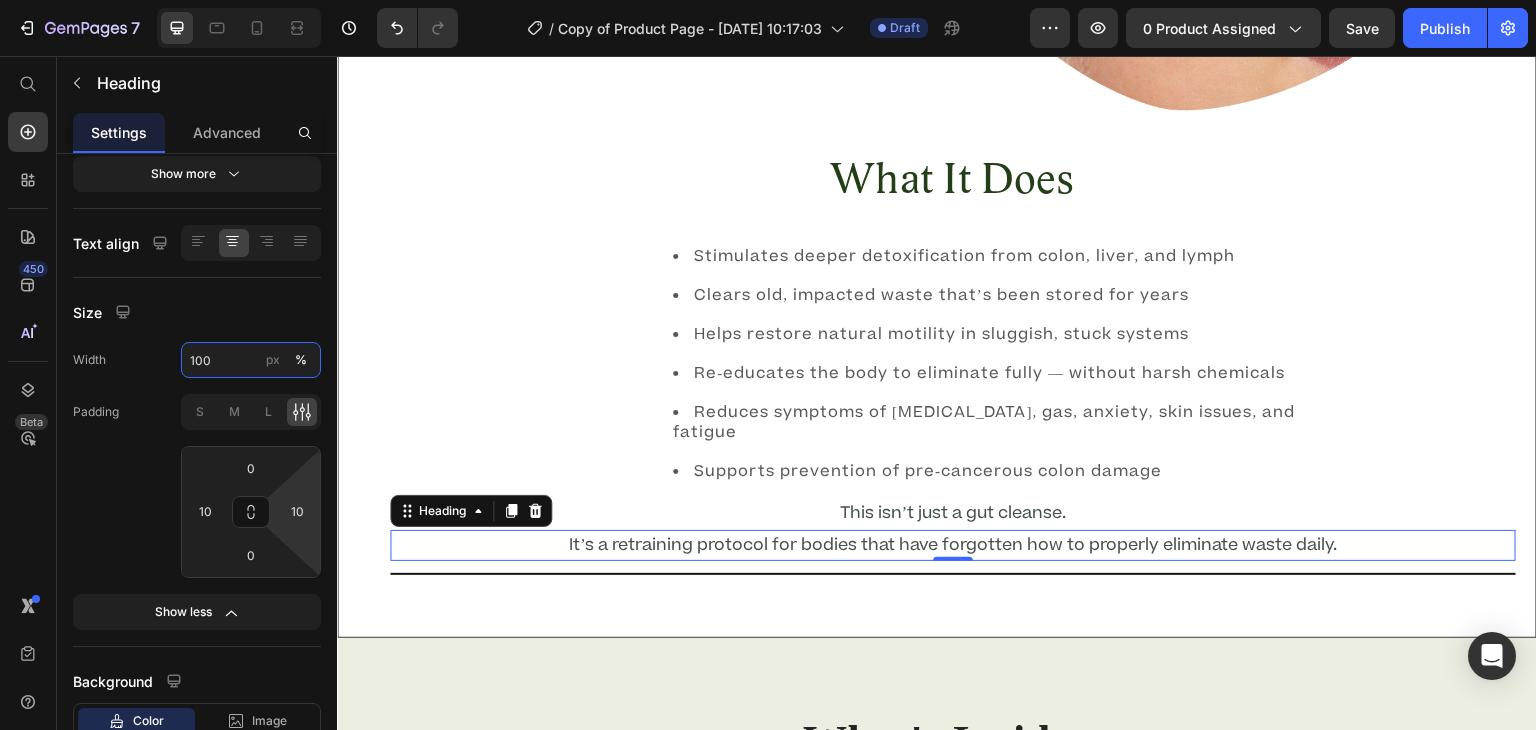 click on "100" at bounding box center [251, 360] 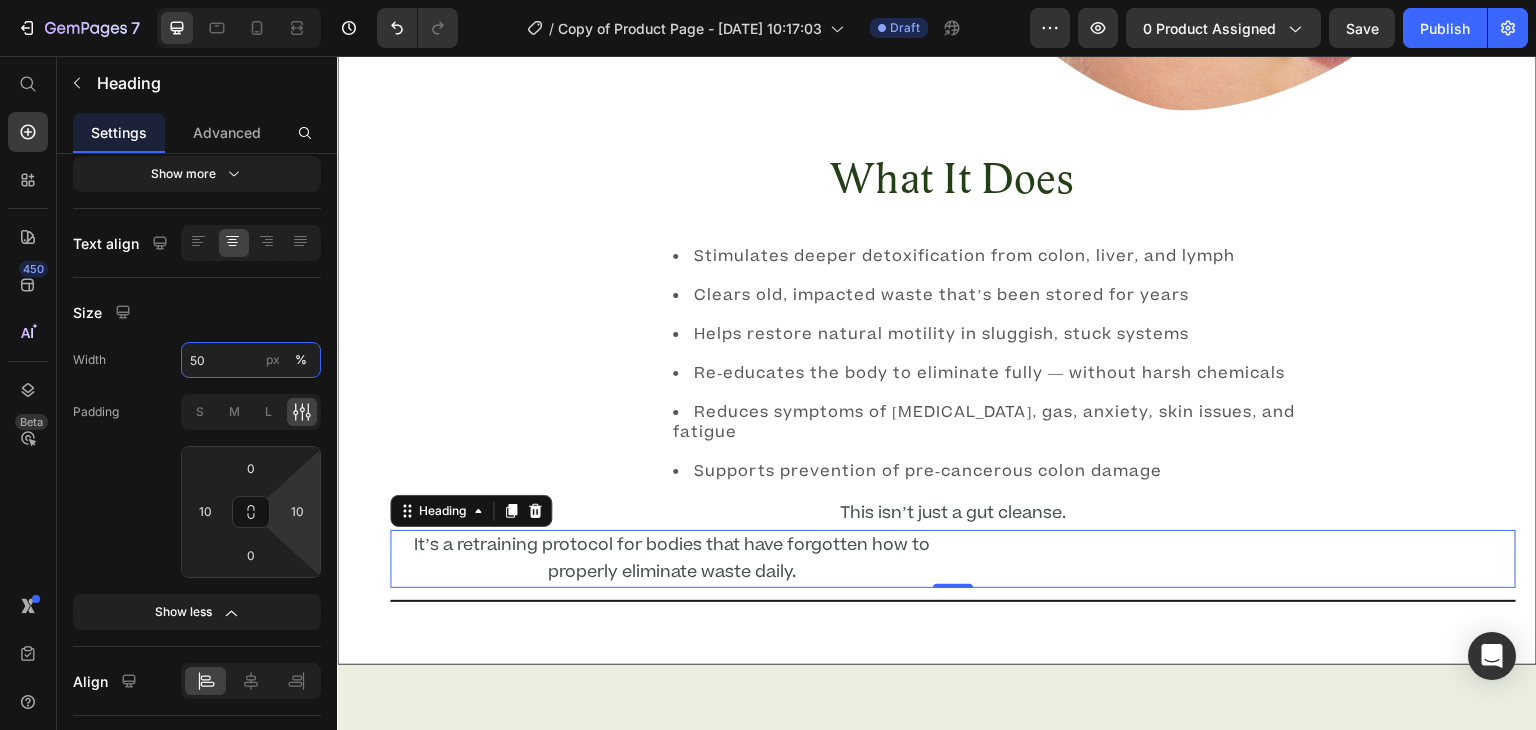 type on "5" 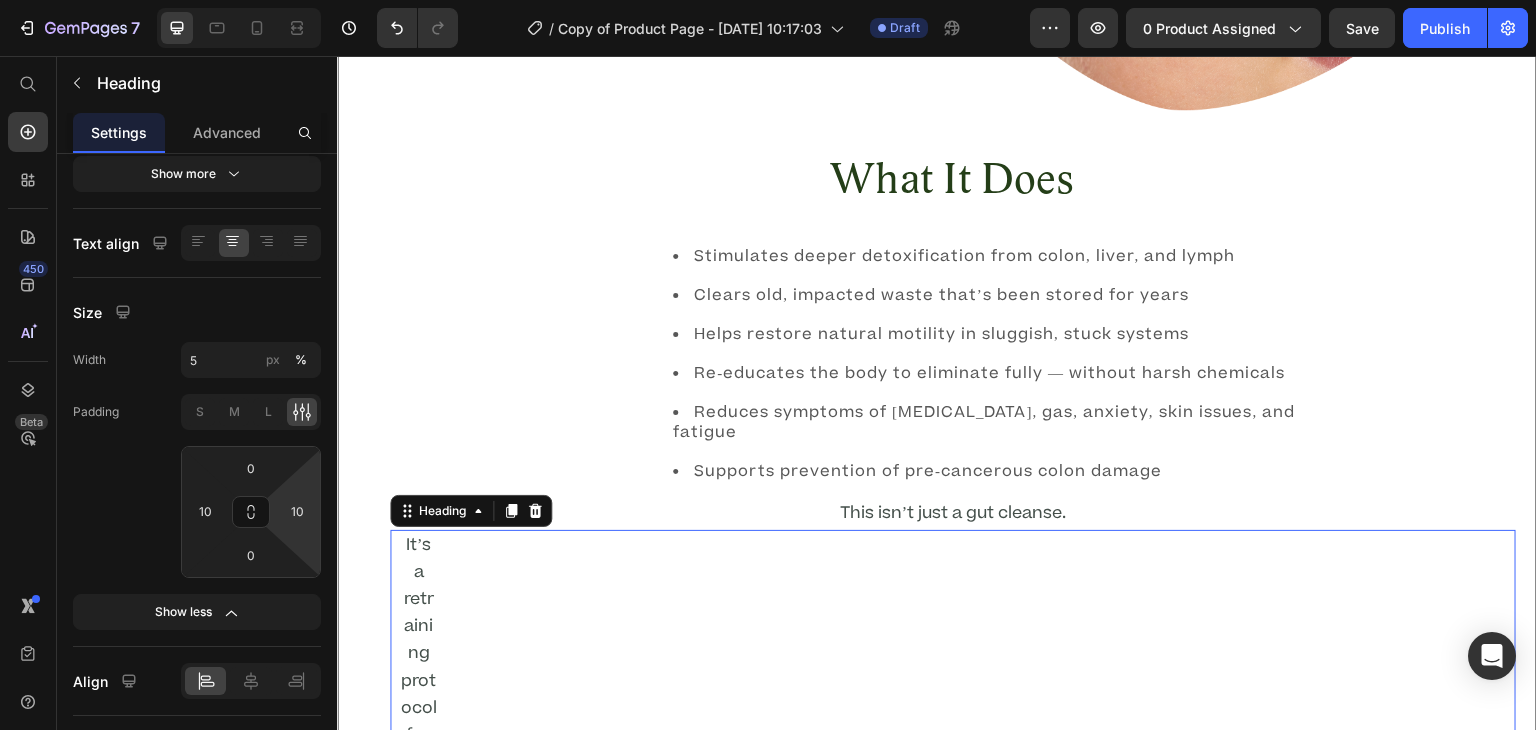 click on "Padding S M L 0 10 0 10" 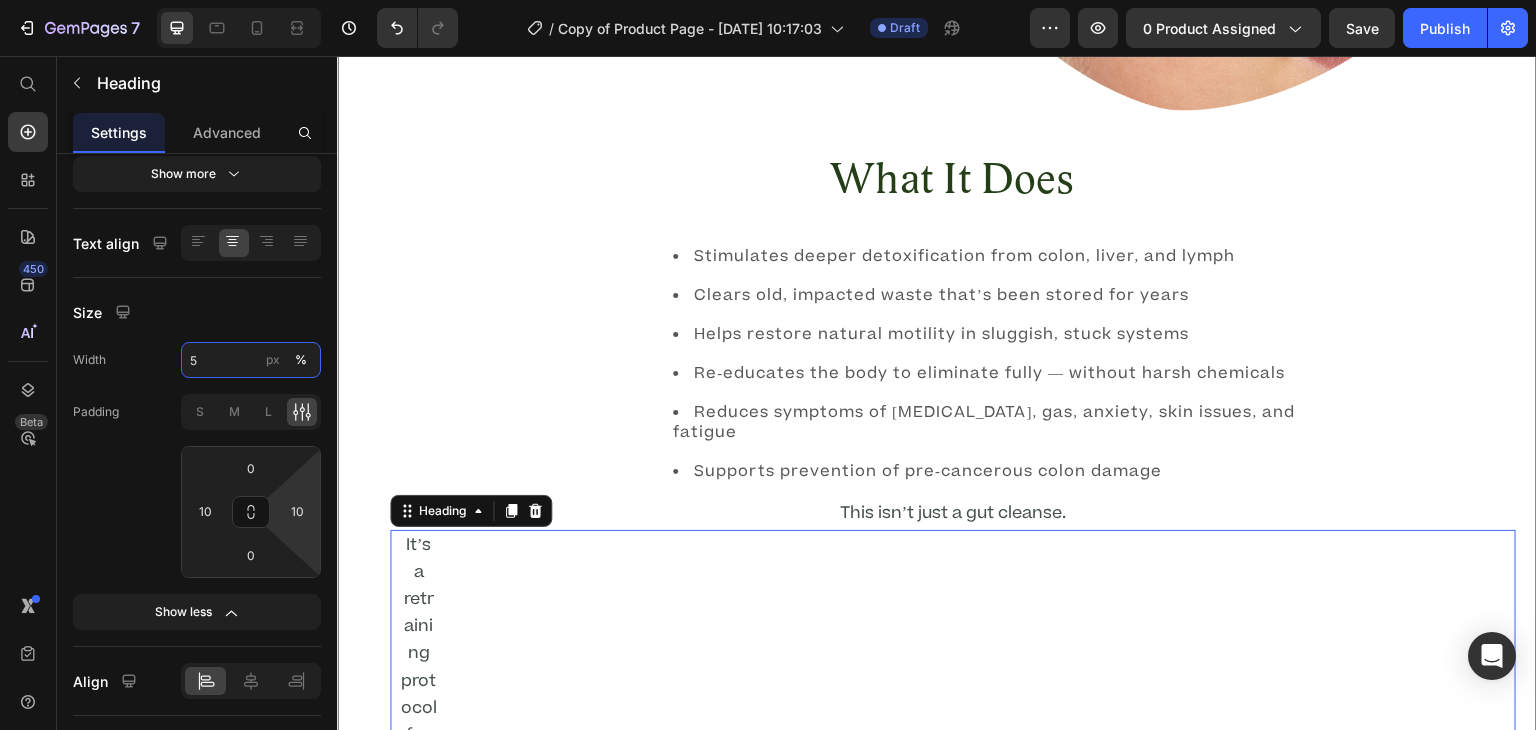 click on "5" at bounding box center [251, 360] 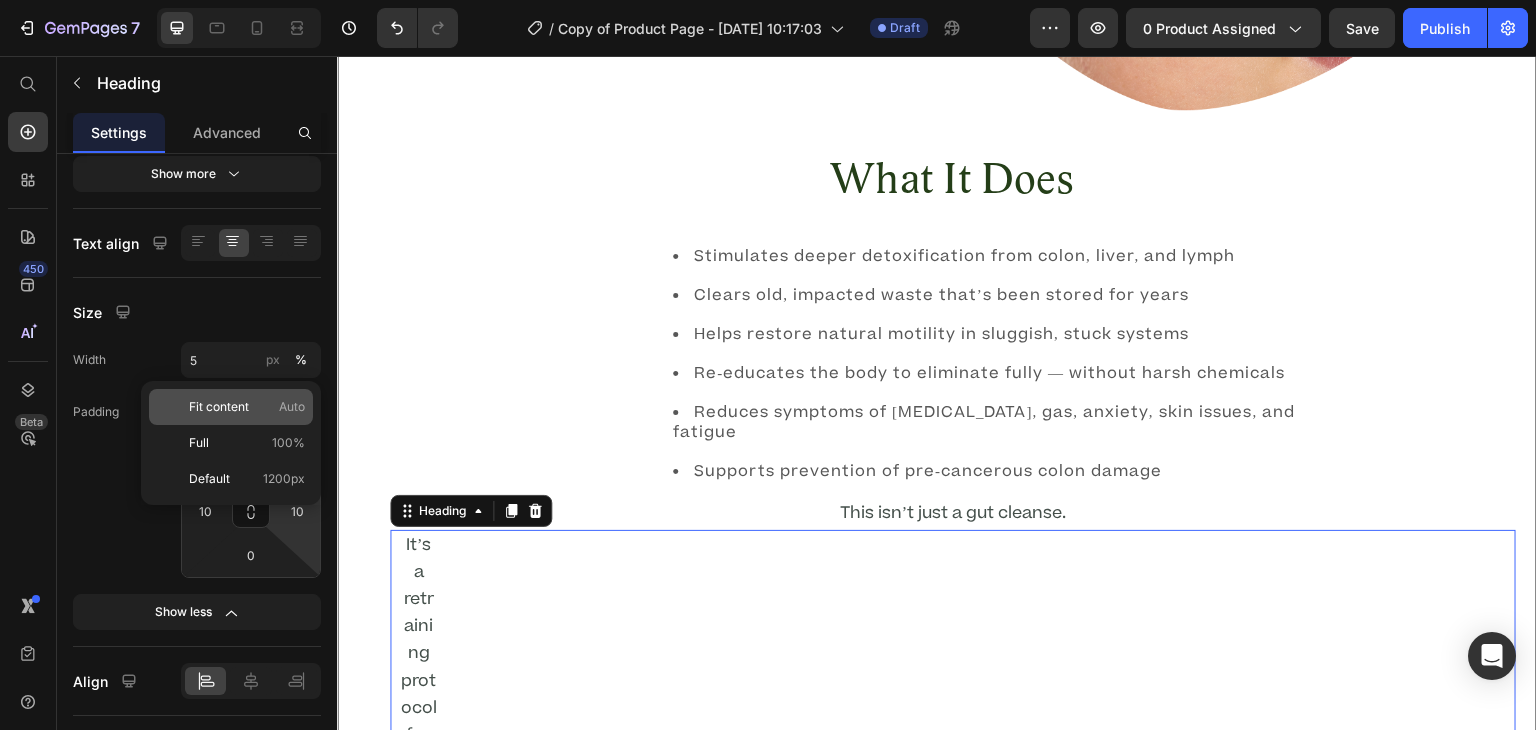 click on "Fit content" at bounding box center (219, 407) 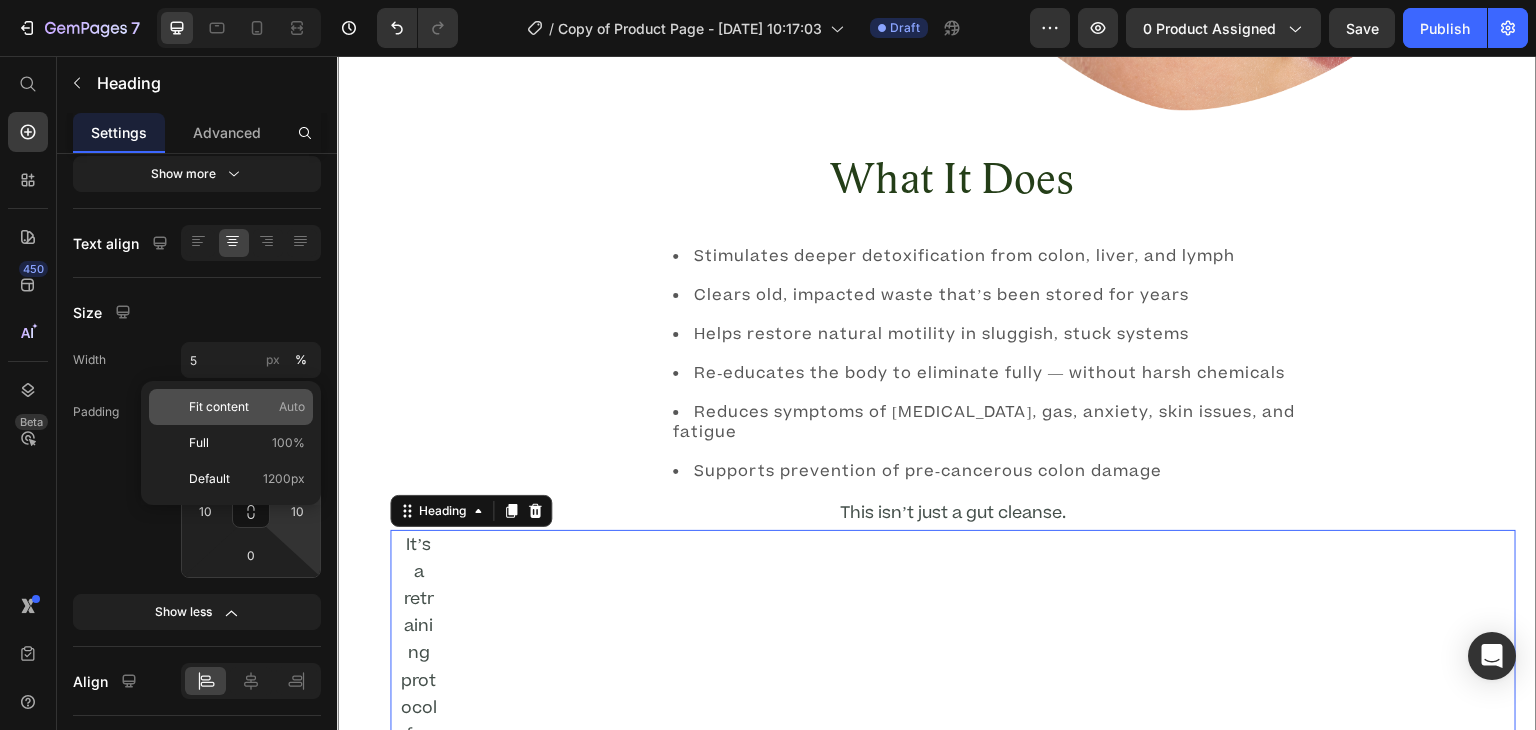 type on "Auto" 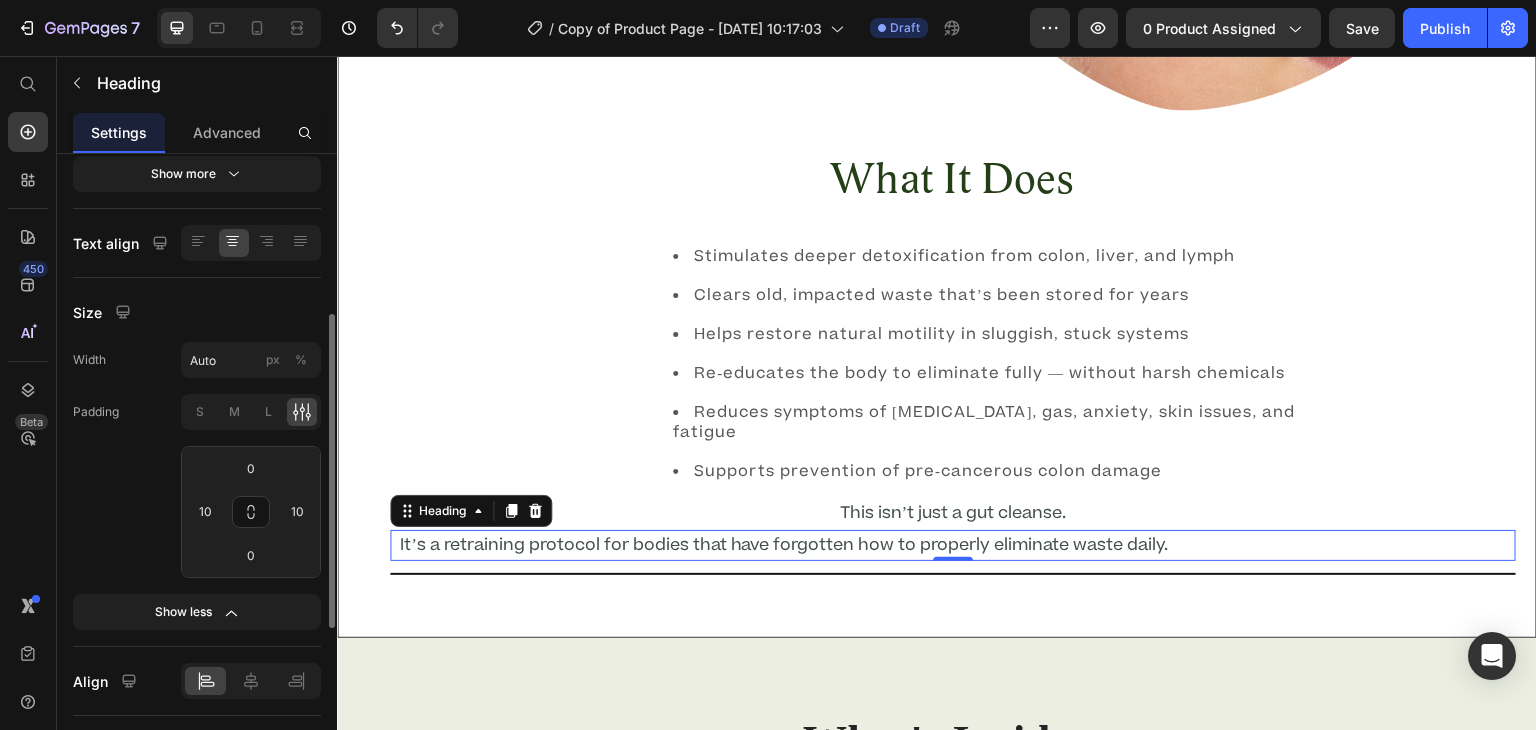 click on "Width Auto px % Padding S M L 0 10 0 10 Show less" at bounding box center [197, 486] 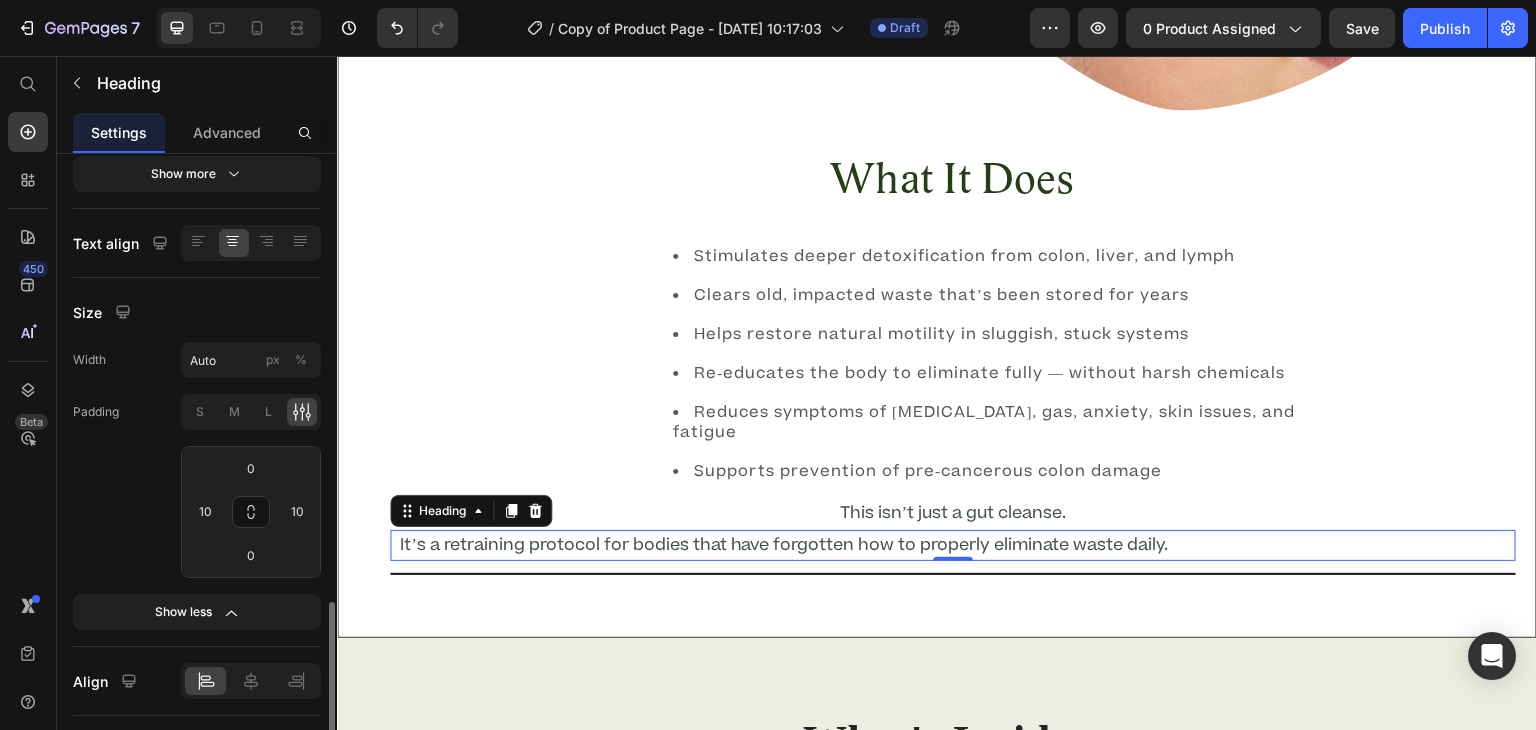 scroll, scrollTop: 516, scrollLeft: 0, axis: vertical 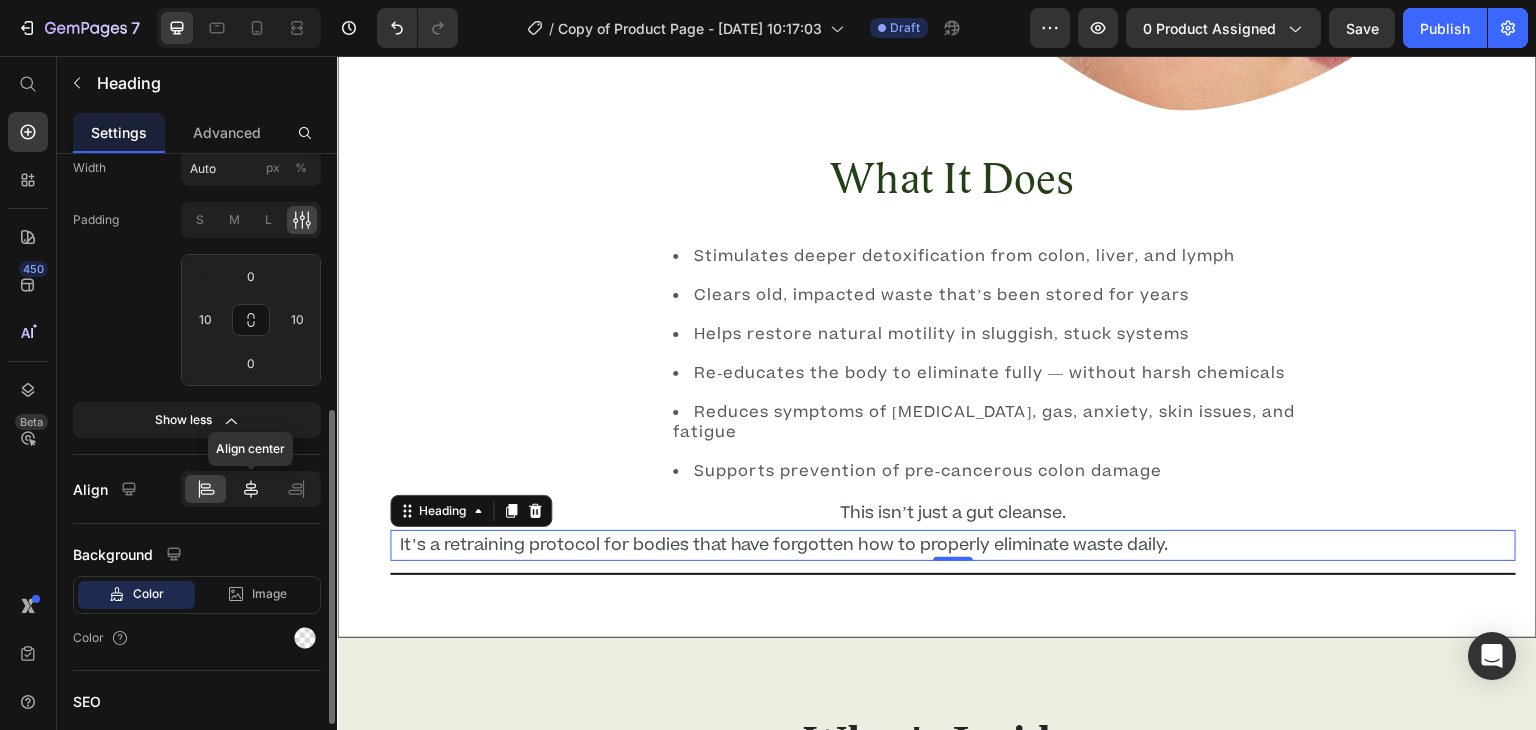 click 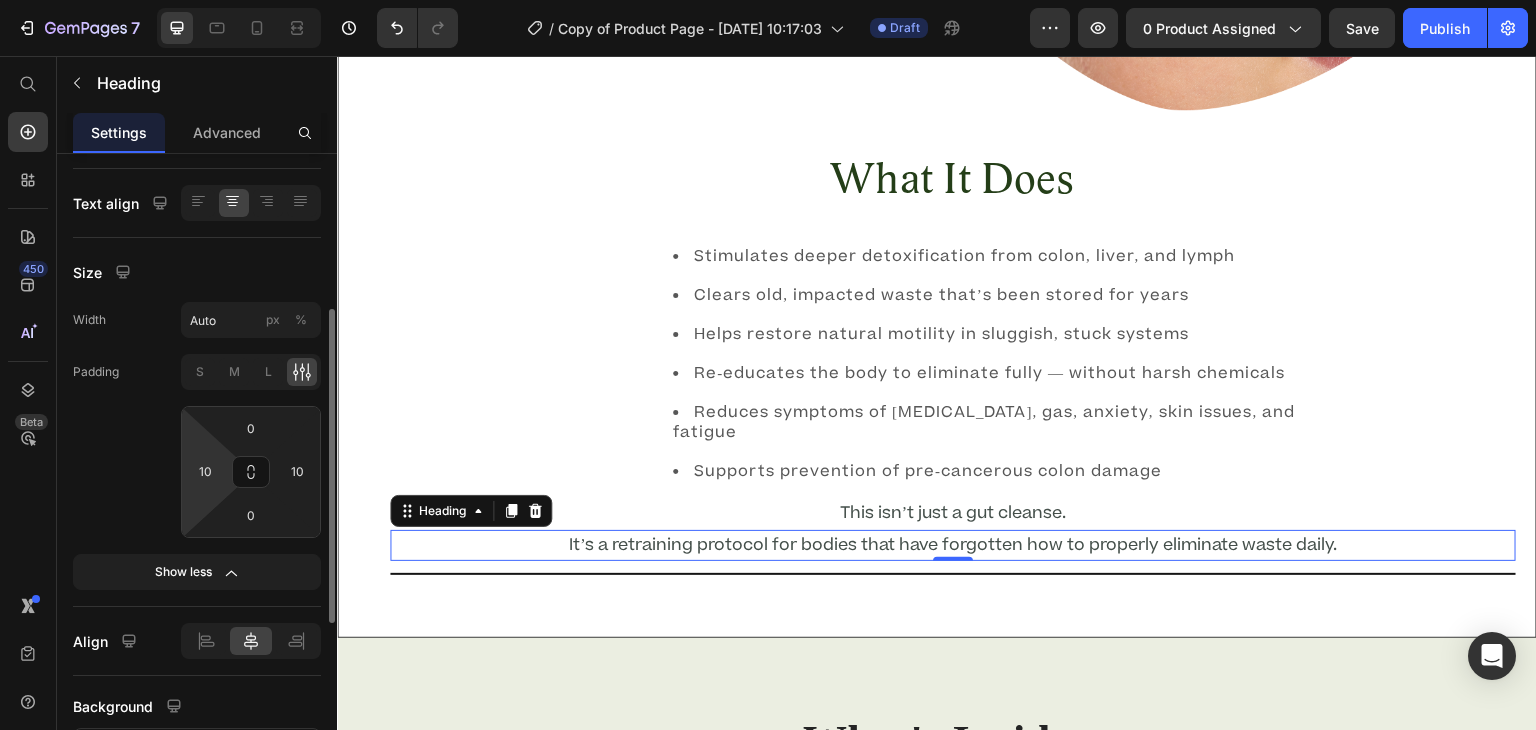scroll, scrollTop: 346, scrollLeft: 0, axis: vertical 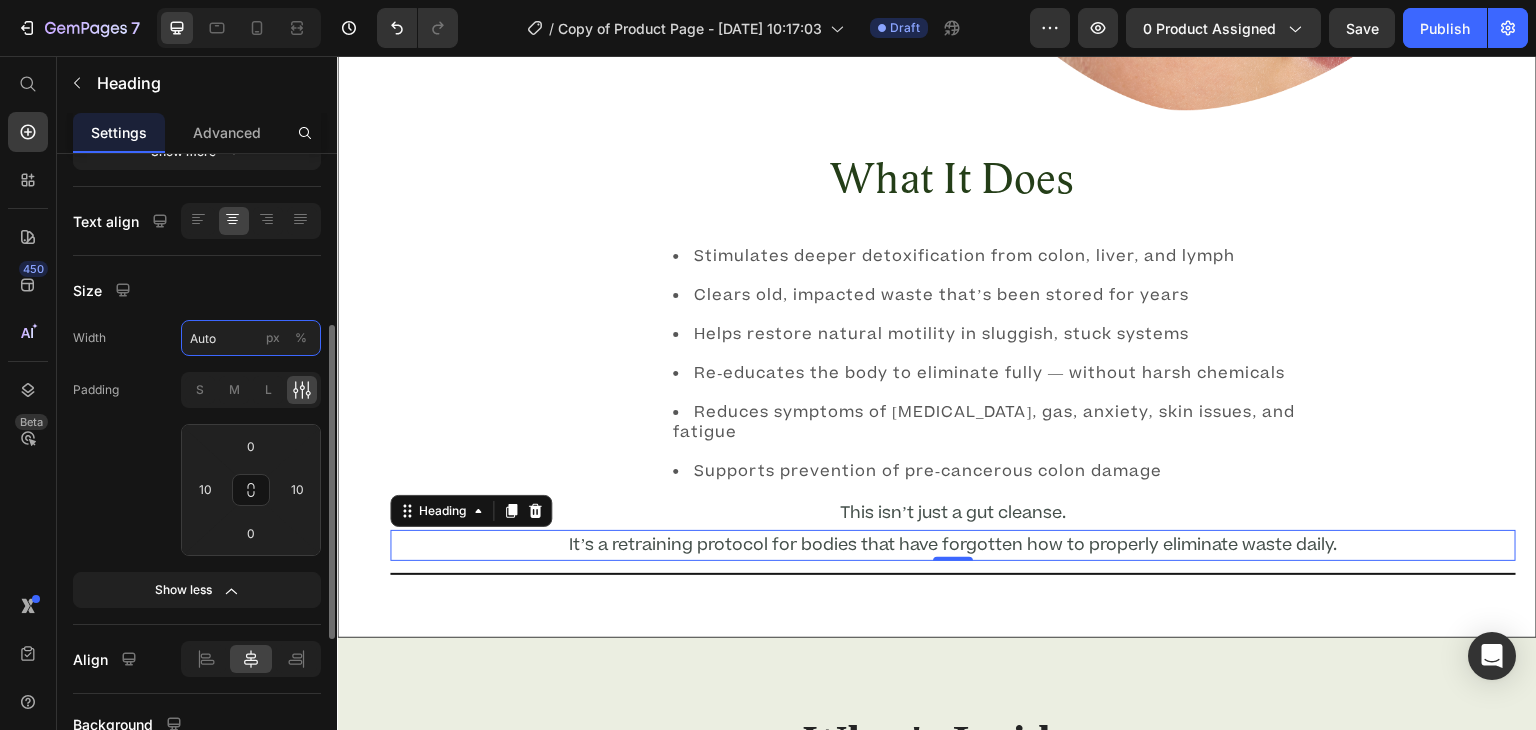 click on "Auto" at bounding box center (251, 338) 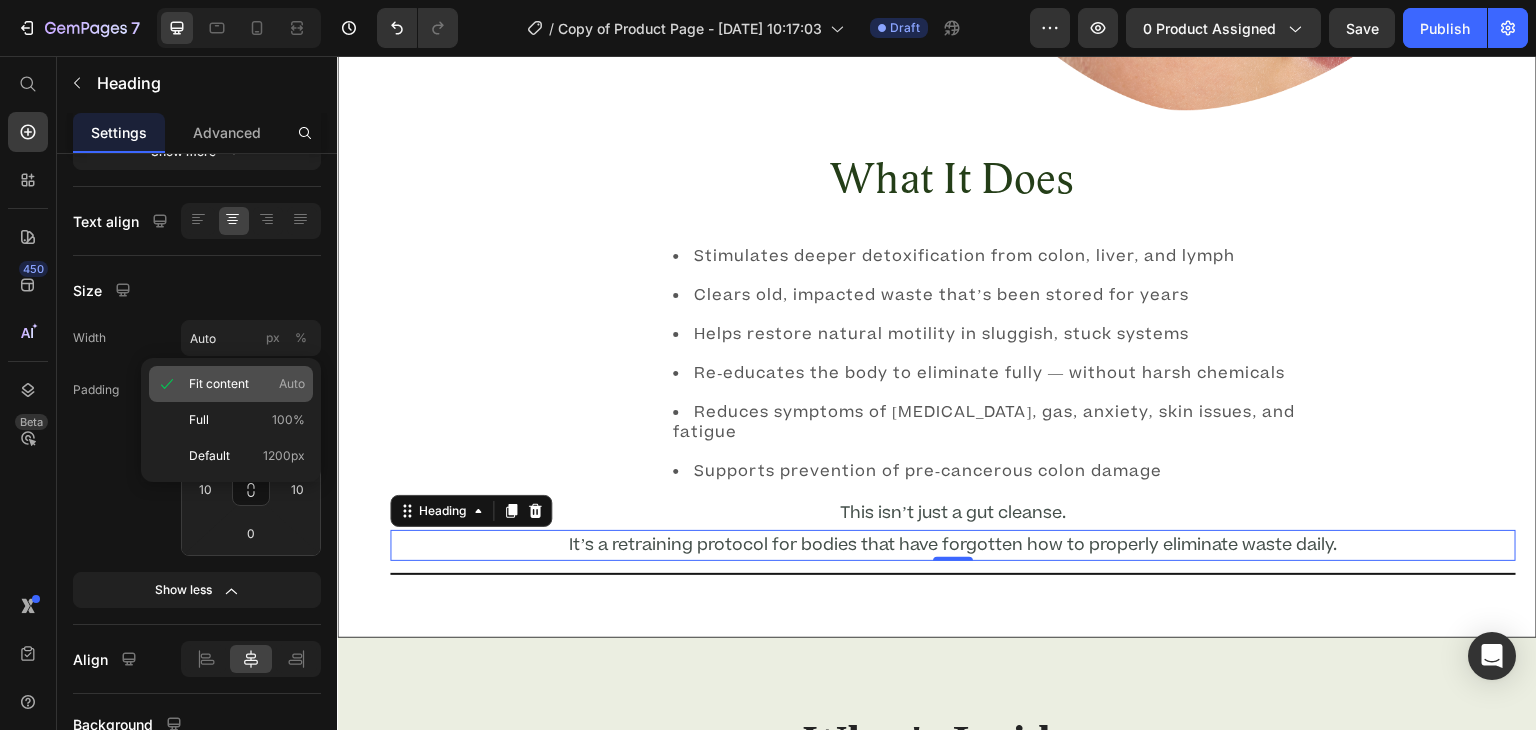 click on "Fit content Auto" 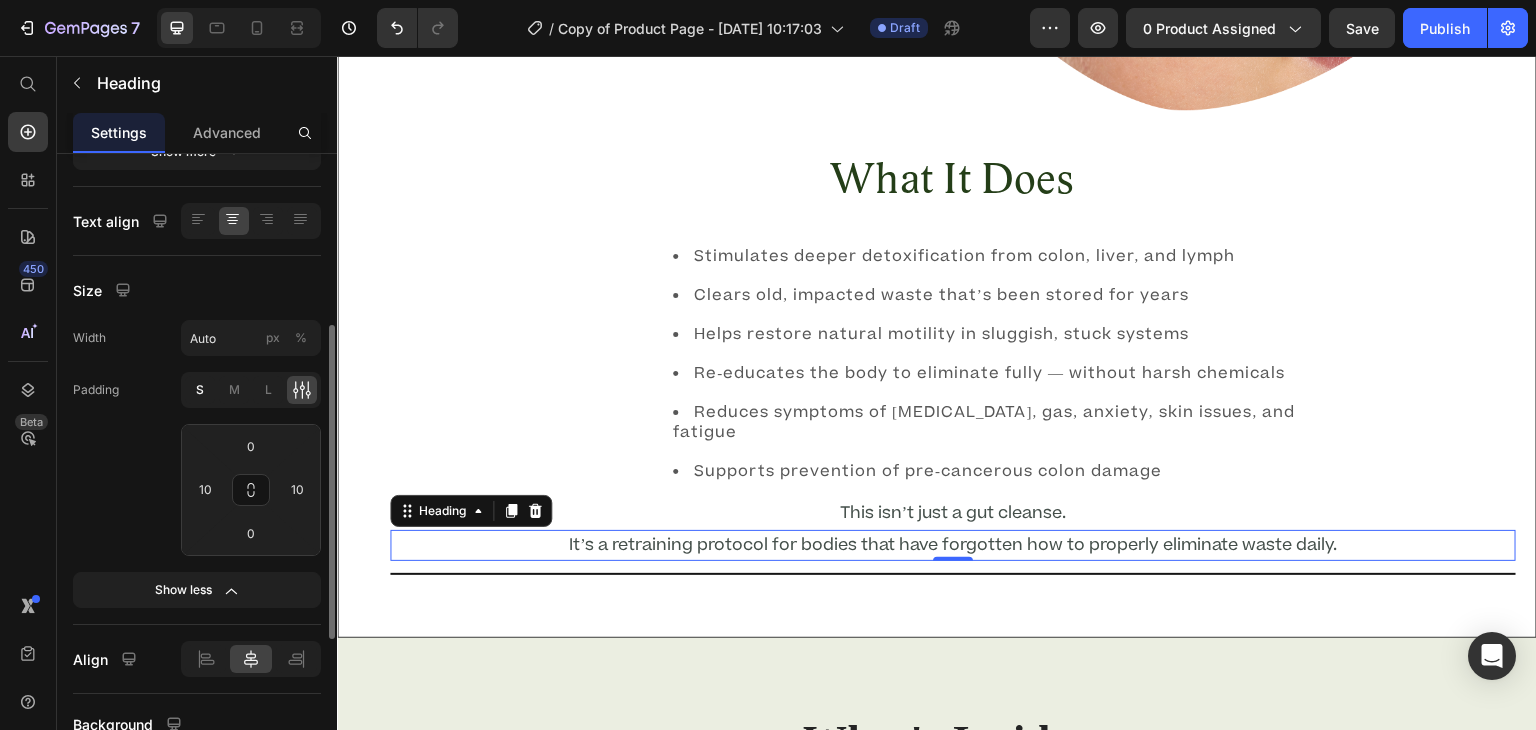 click on "S" 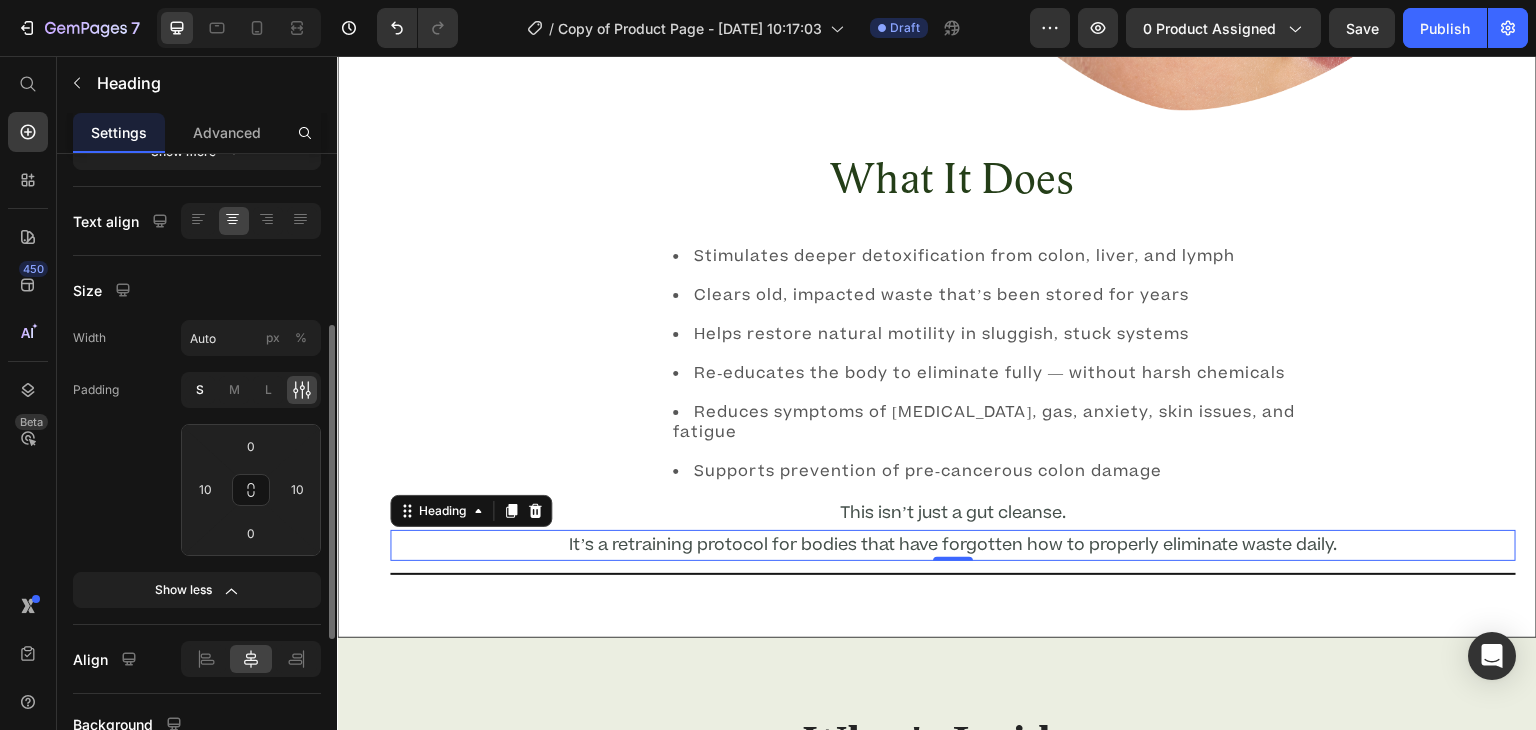 type on "4" 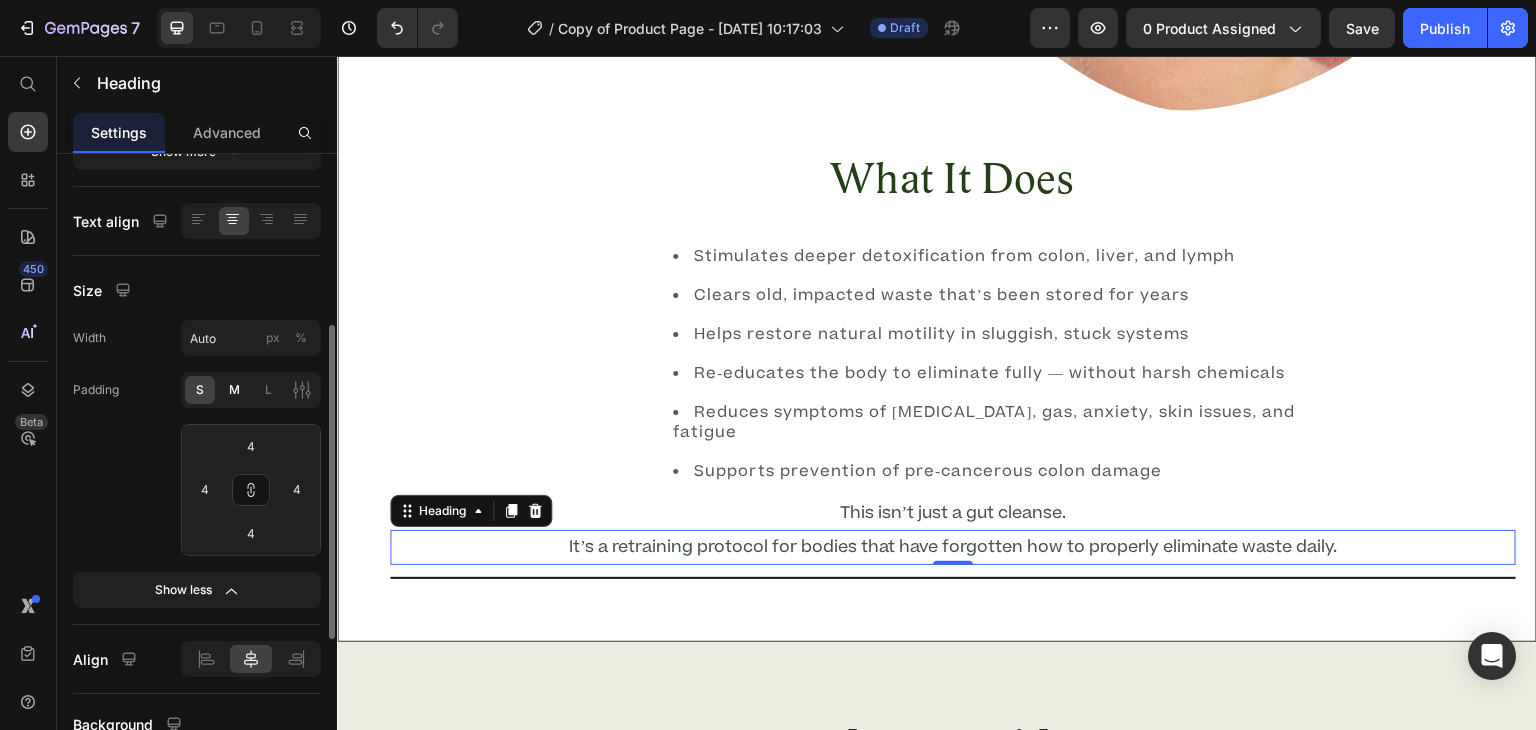 click on "M" 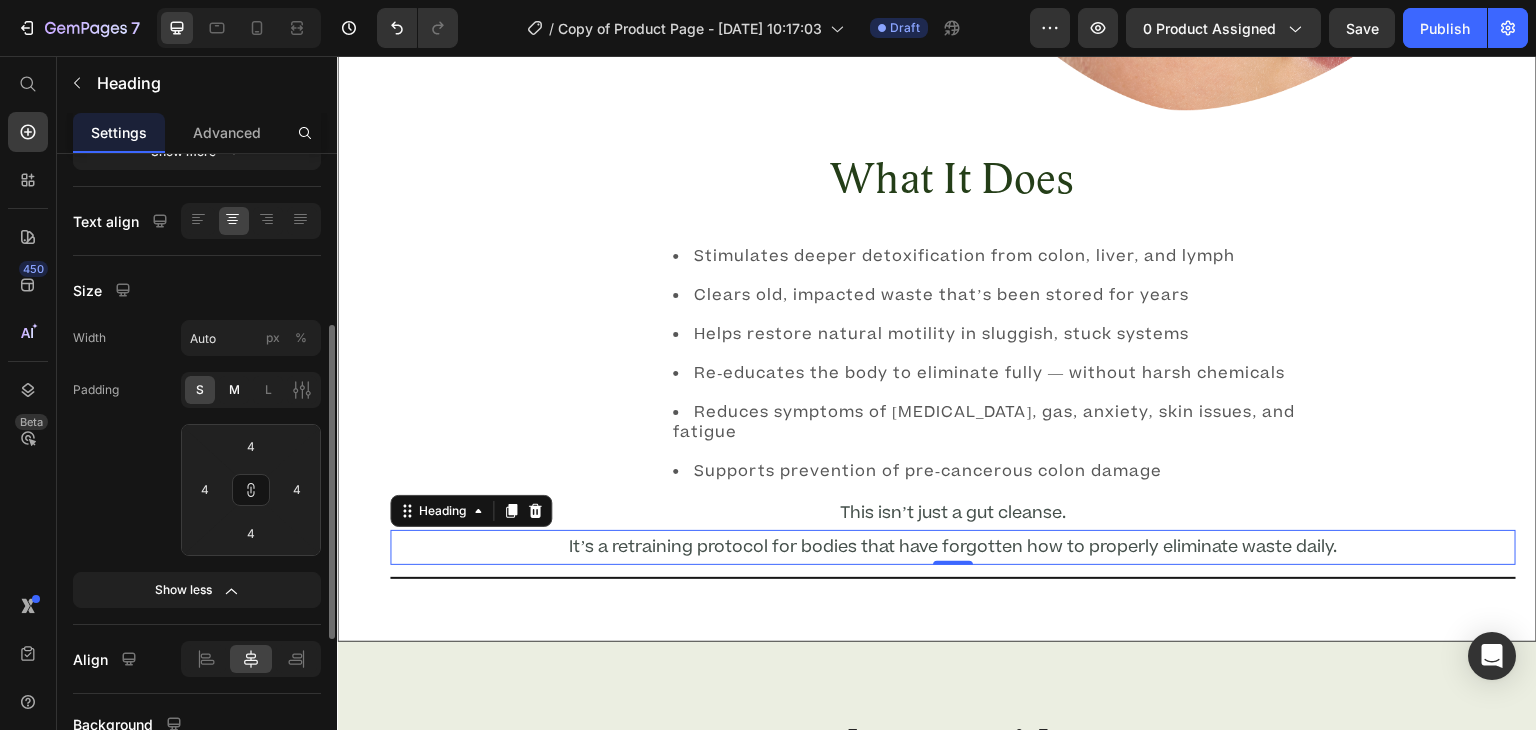 type on "8" 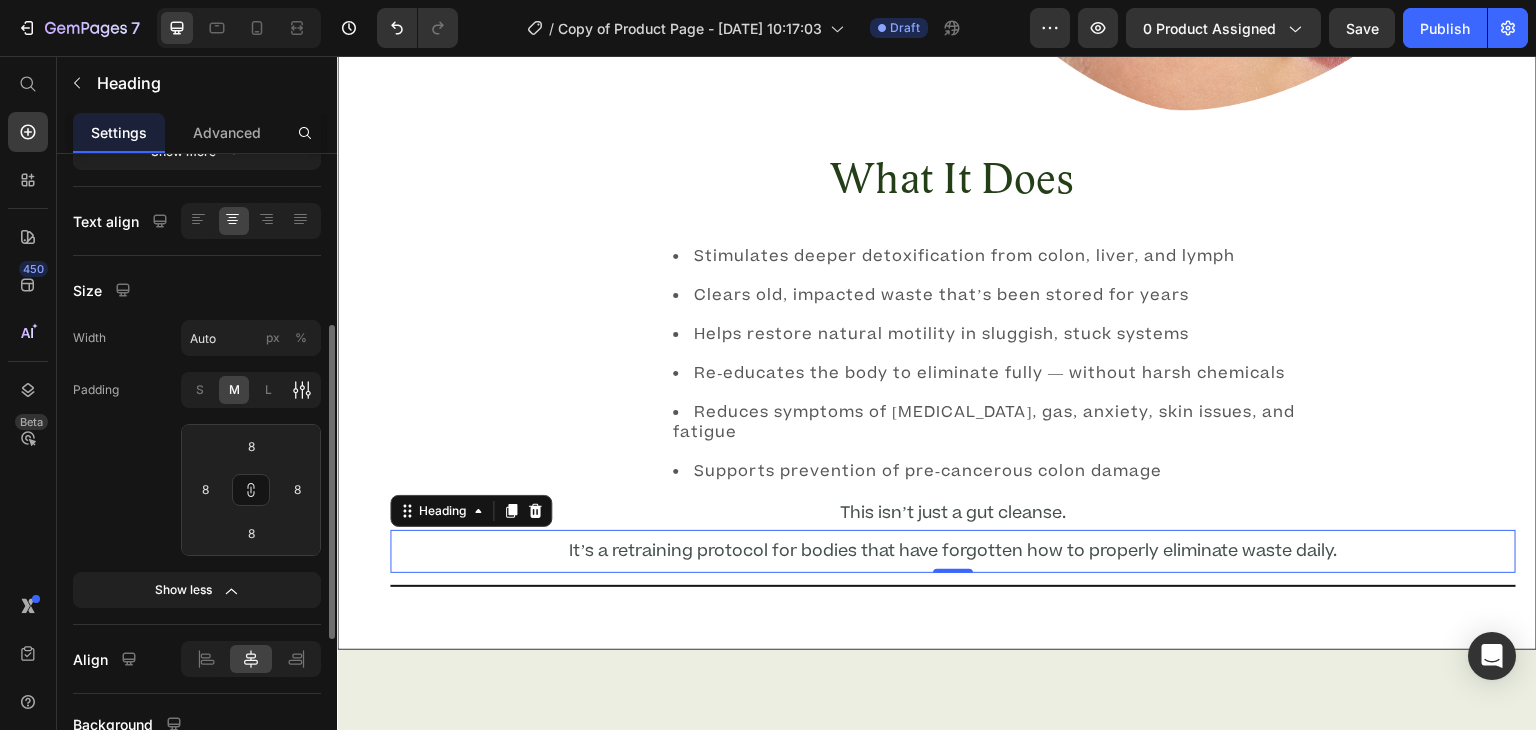 click 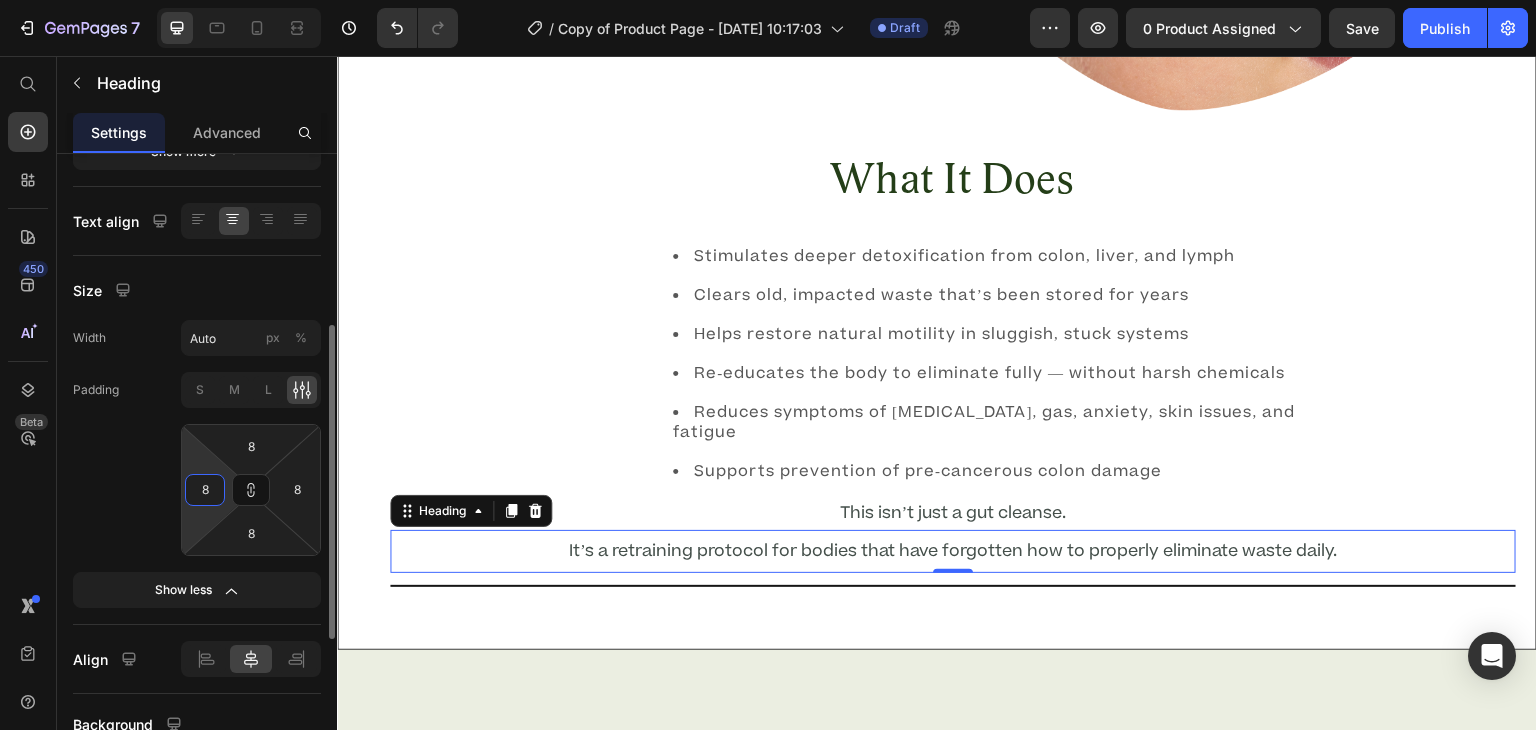 click on "8" at bounding box center (205, 490) 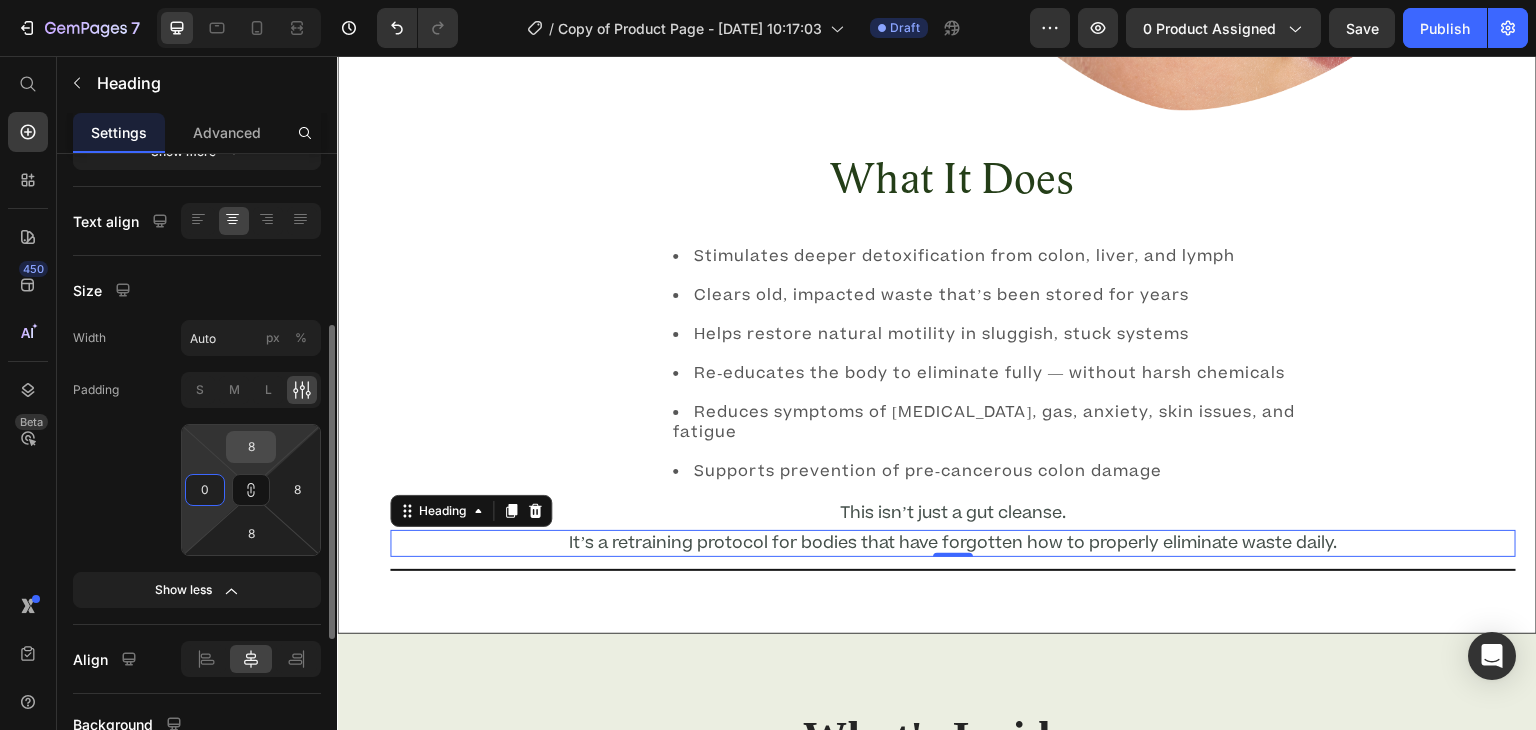 type on "0" 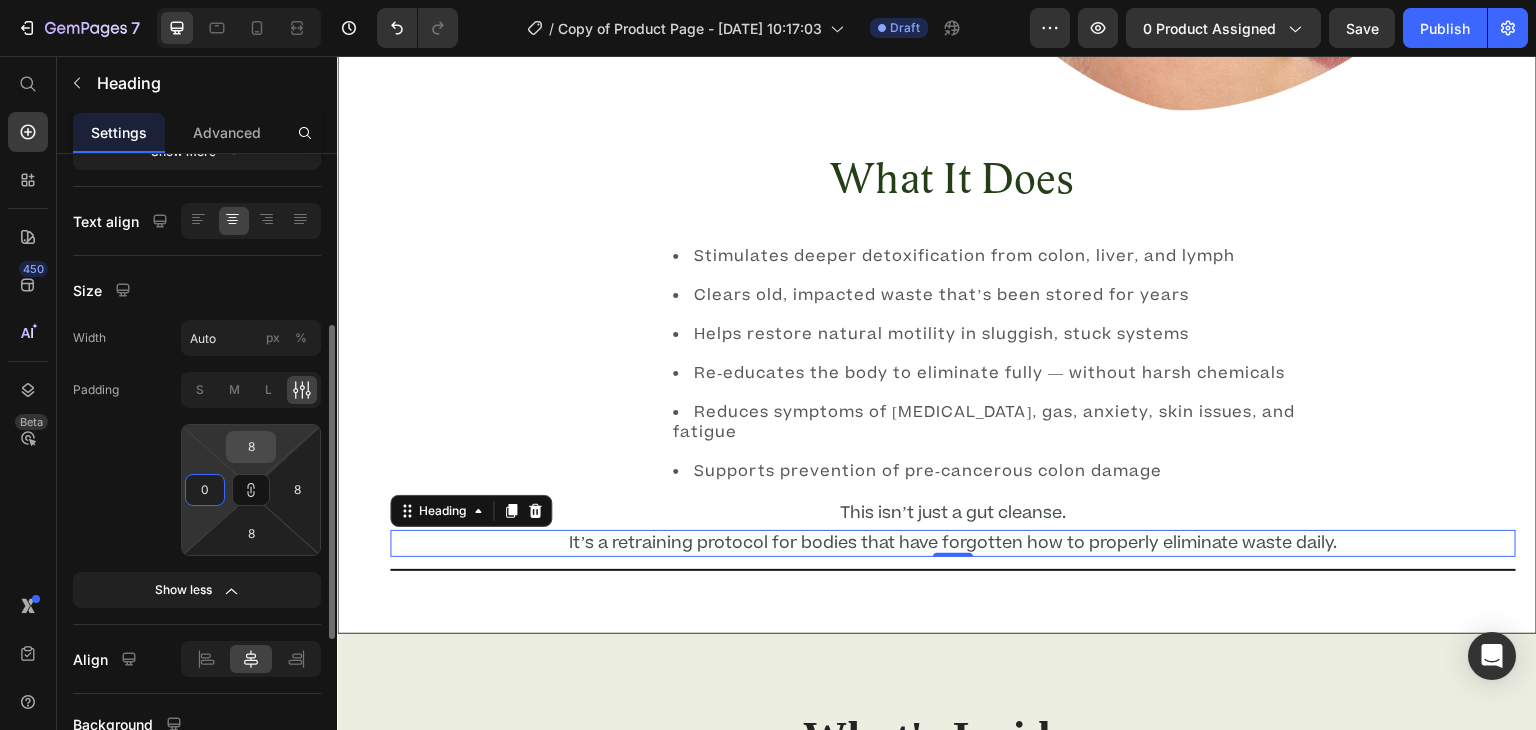 type on "0" 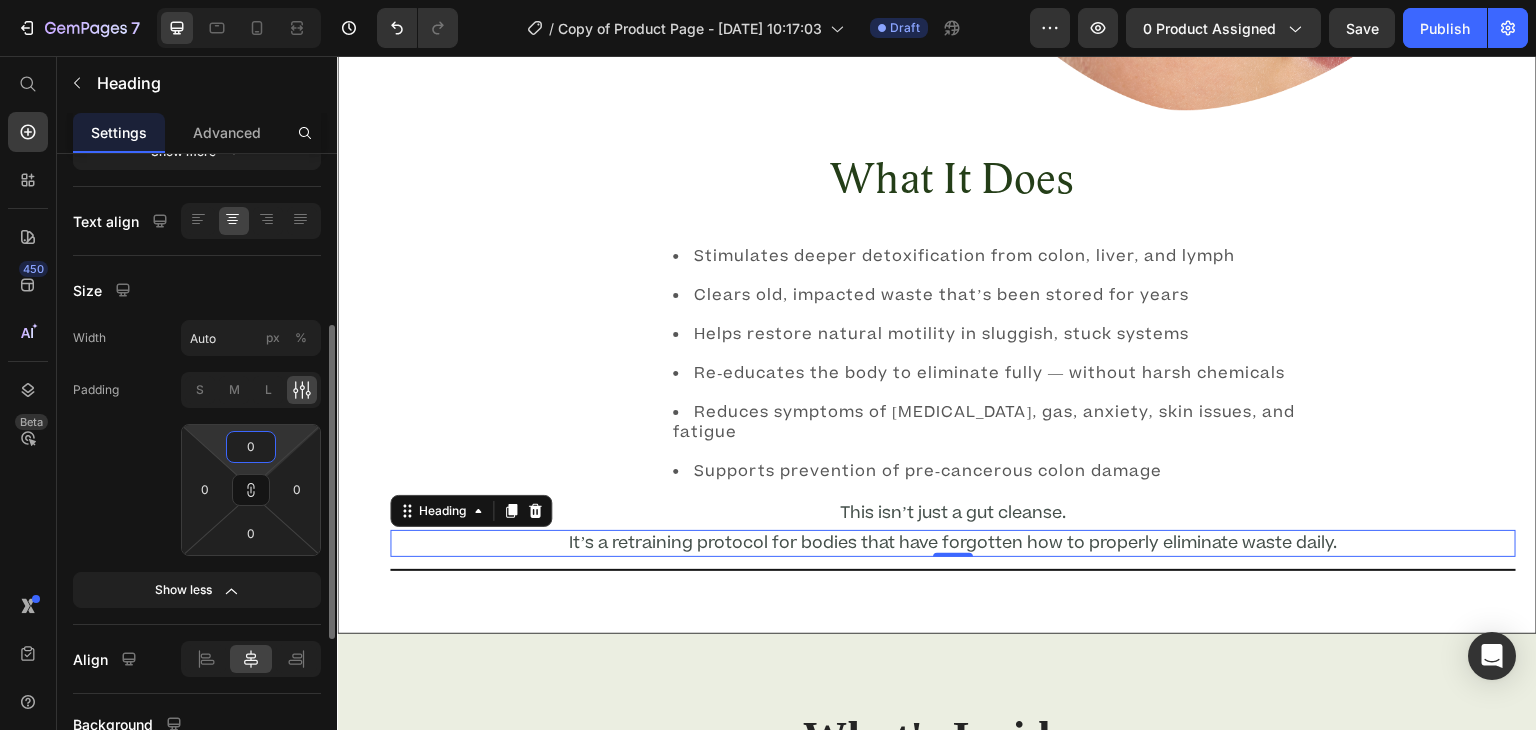 click on "0" at bounding box center [251, 447] 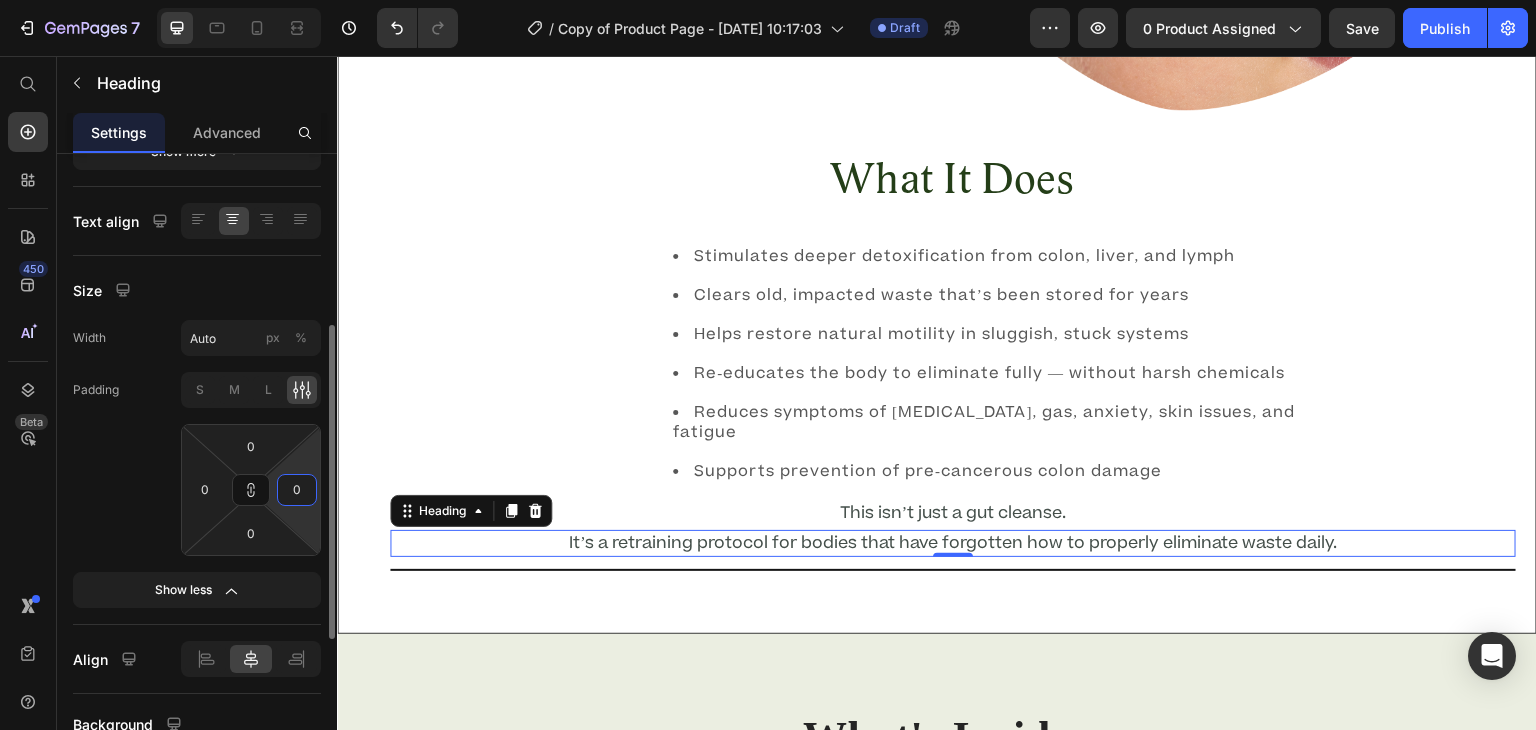 click on "0" at bounding box center (297, 490) 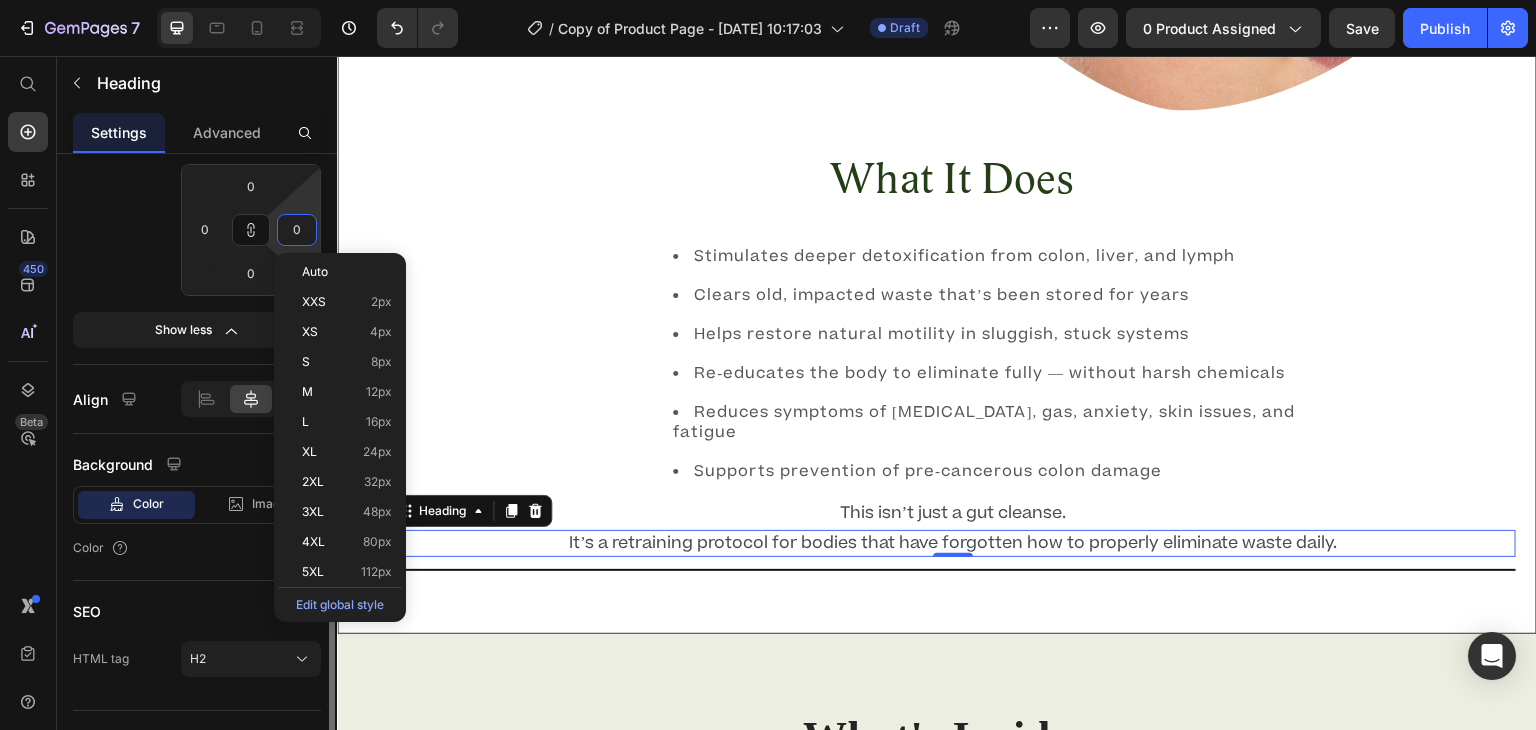scroll, scrollTop: 607, scrollLeft: 0, axis: vertical 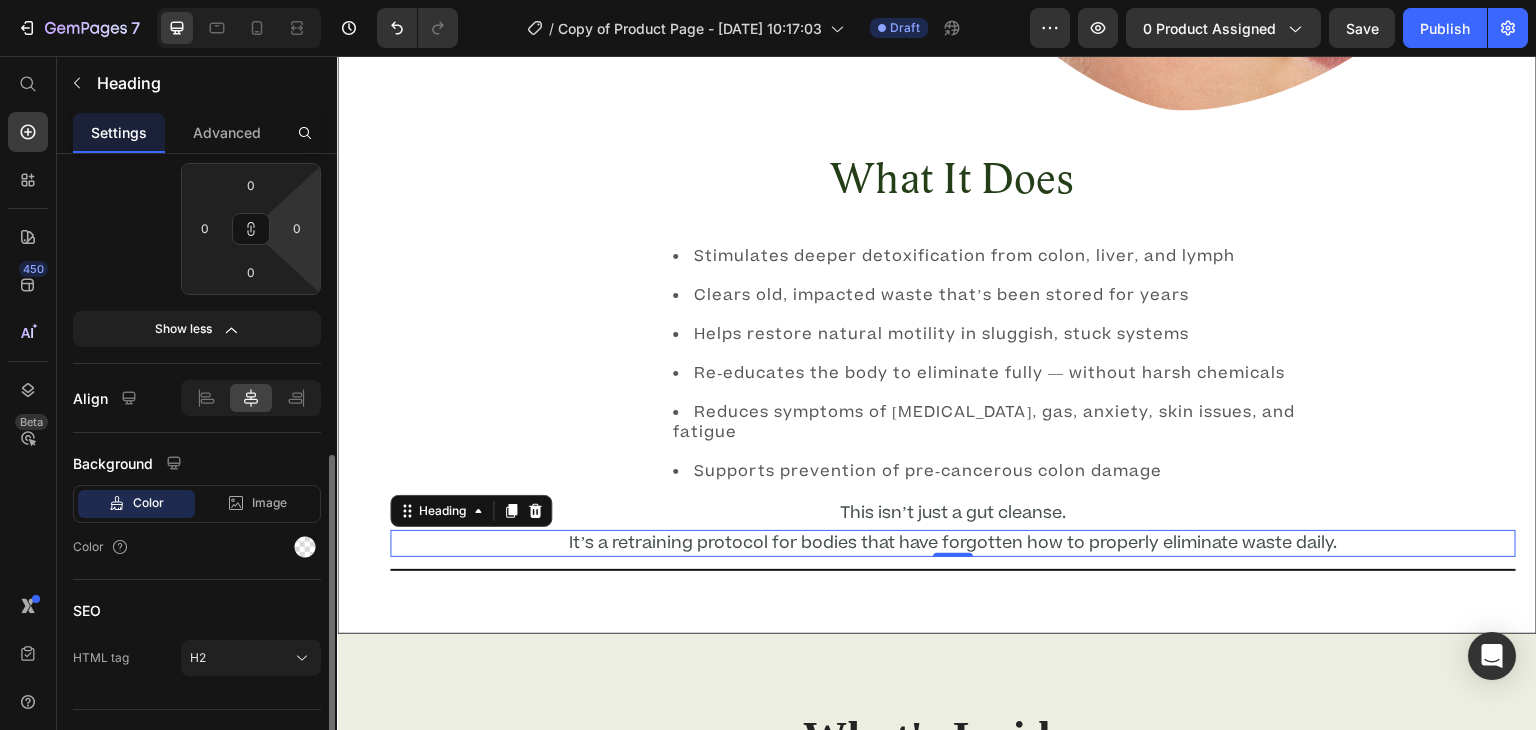 click on "Color" at bounding box center [197, 547] 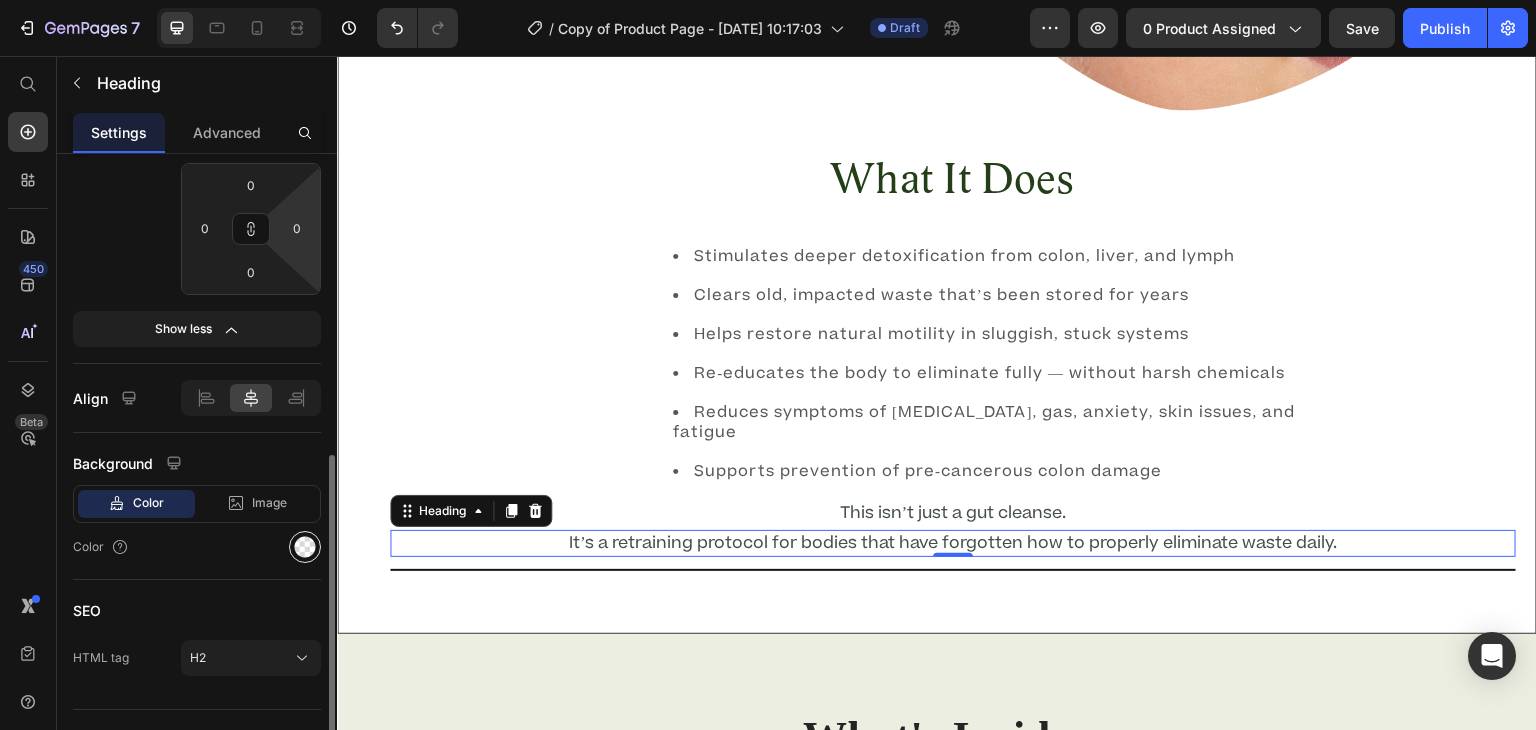 click at bounding box center (305, 547) 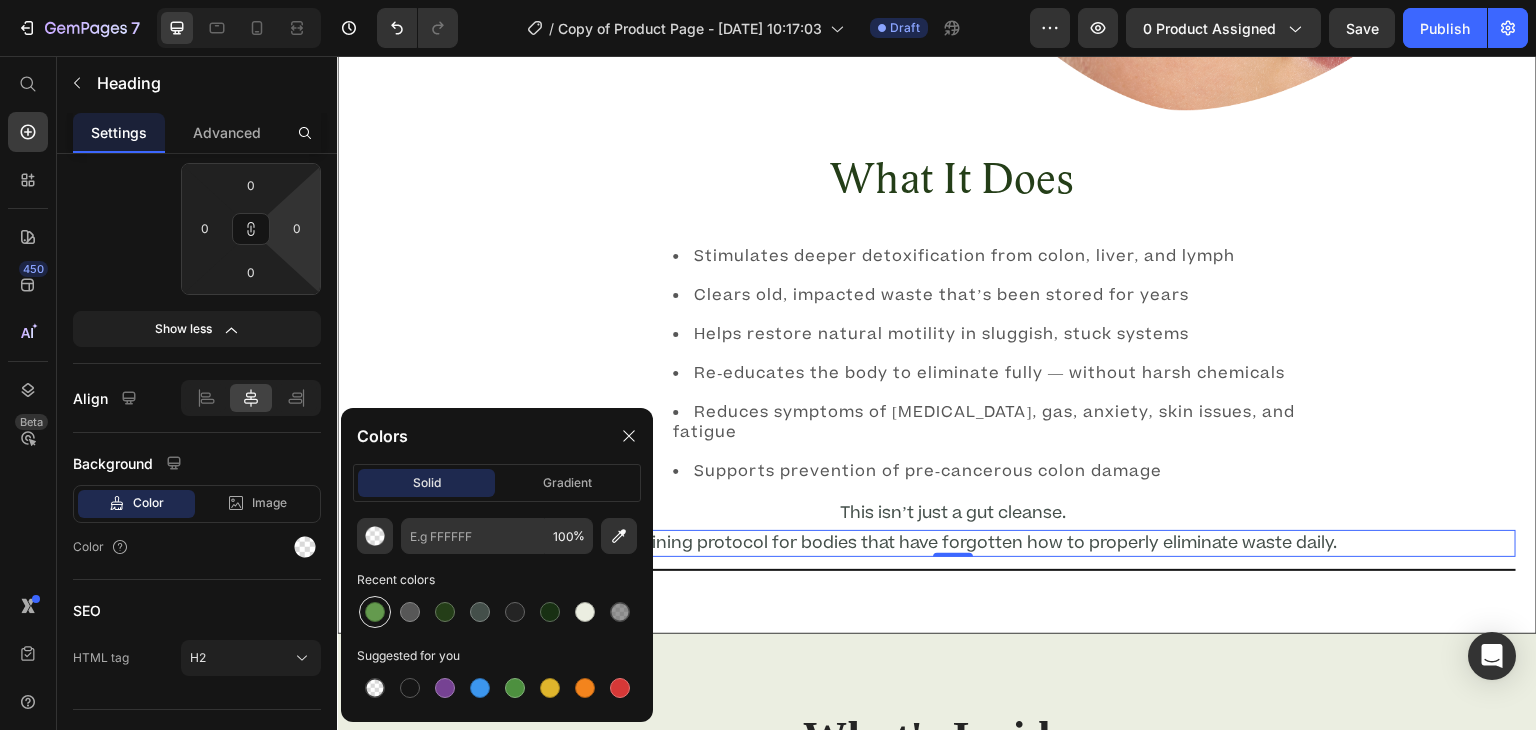 click at bounding box center [375, 612] 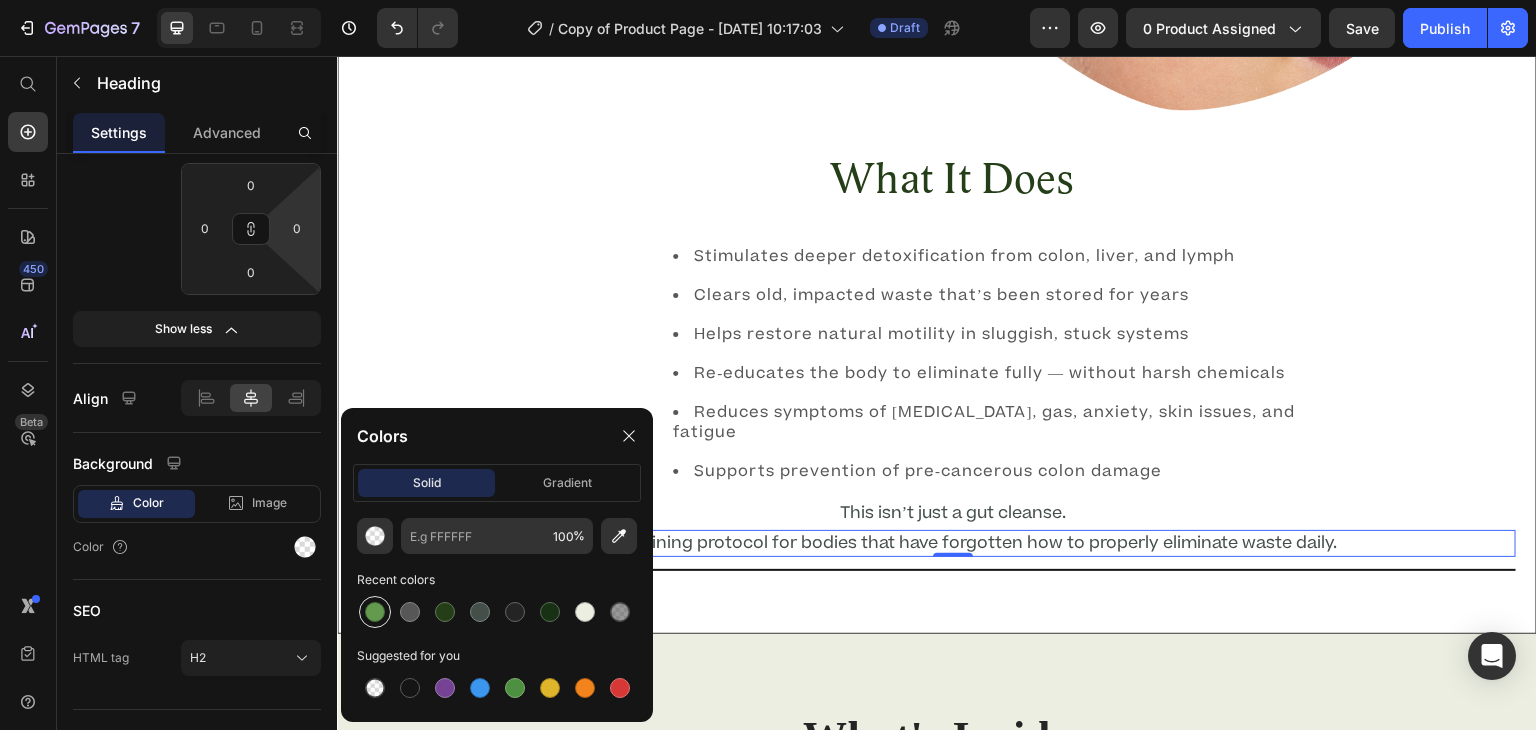 type on "649A4E" 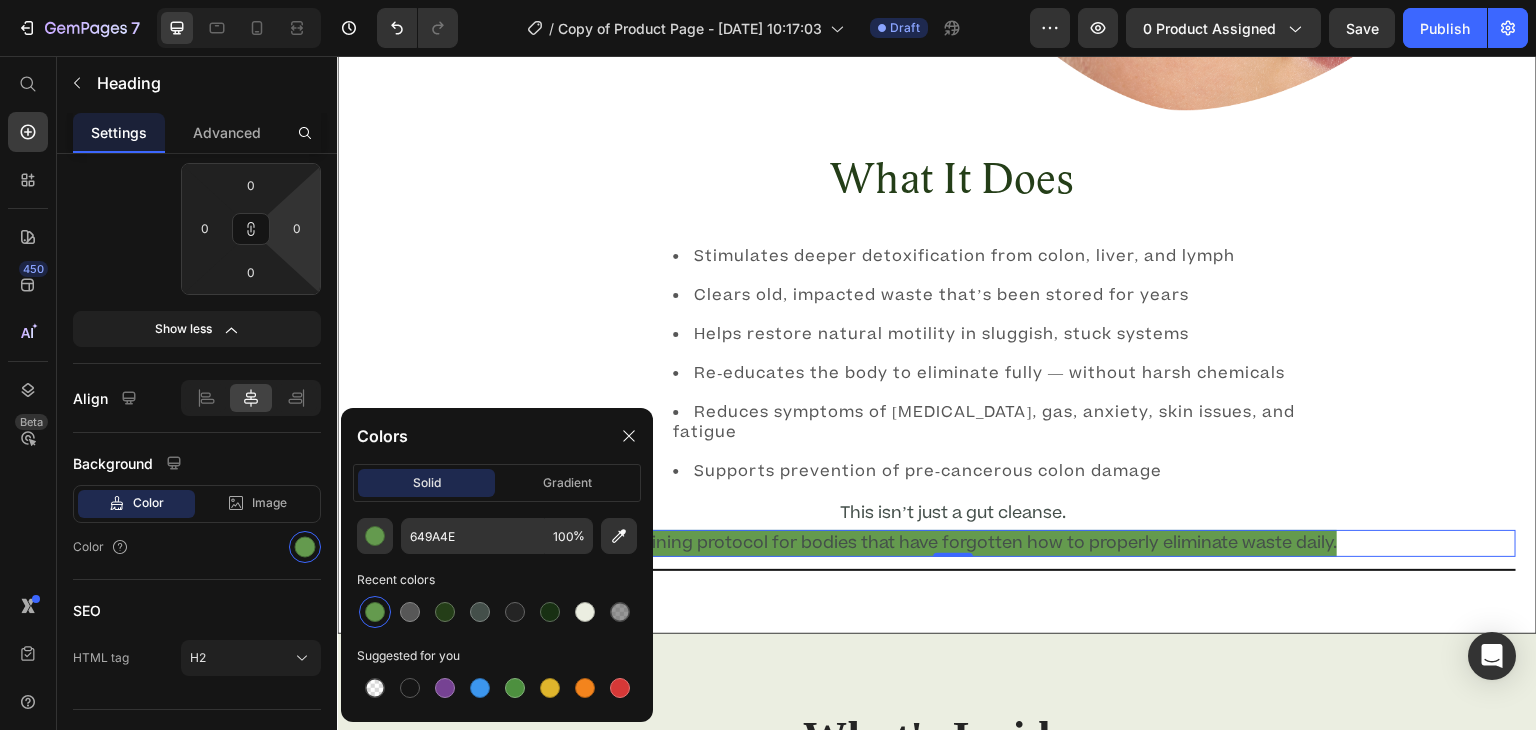 click on "450 Beta" at bounding box center [28, 325] 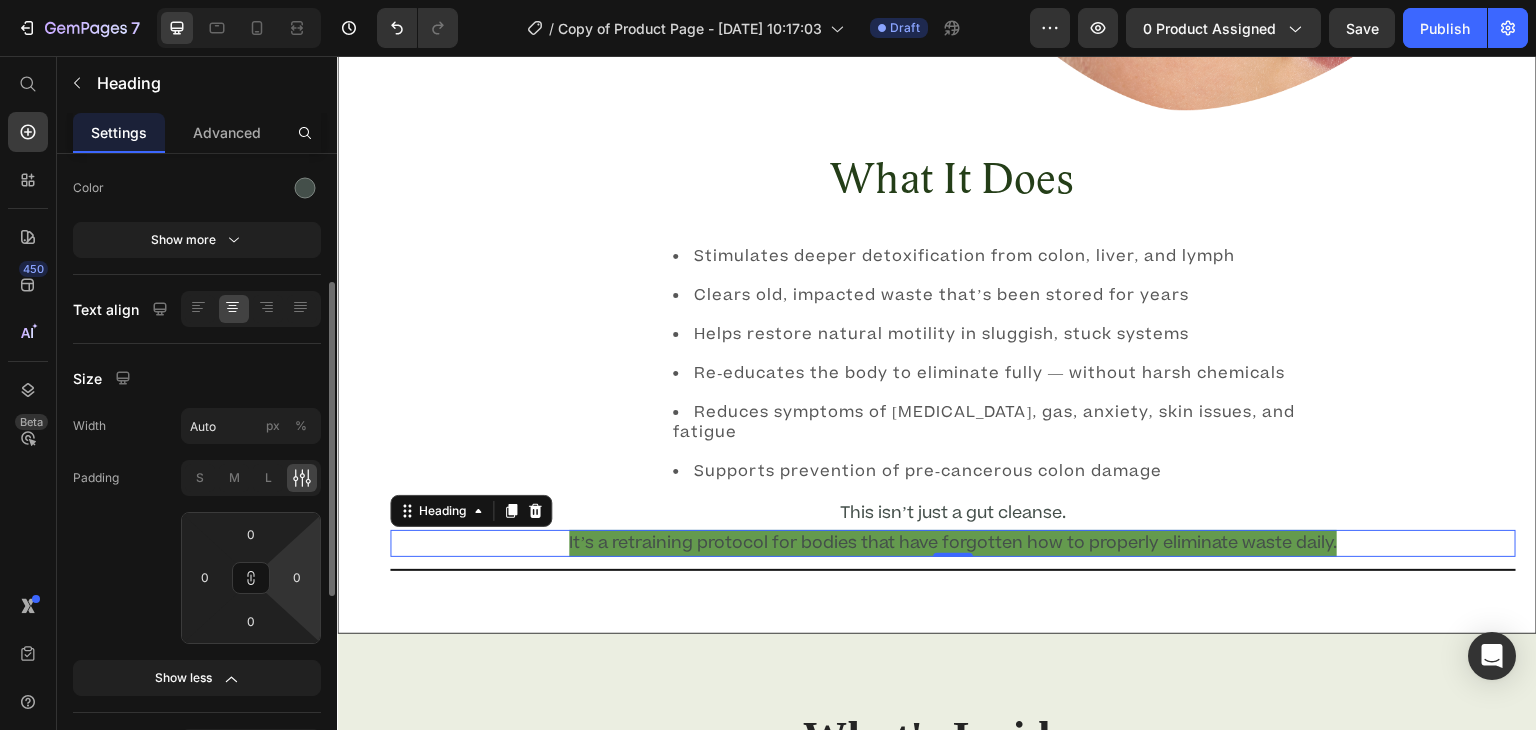 scroll, scrollTop: 0, scrollLeft: 0, axis: both 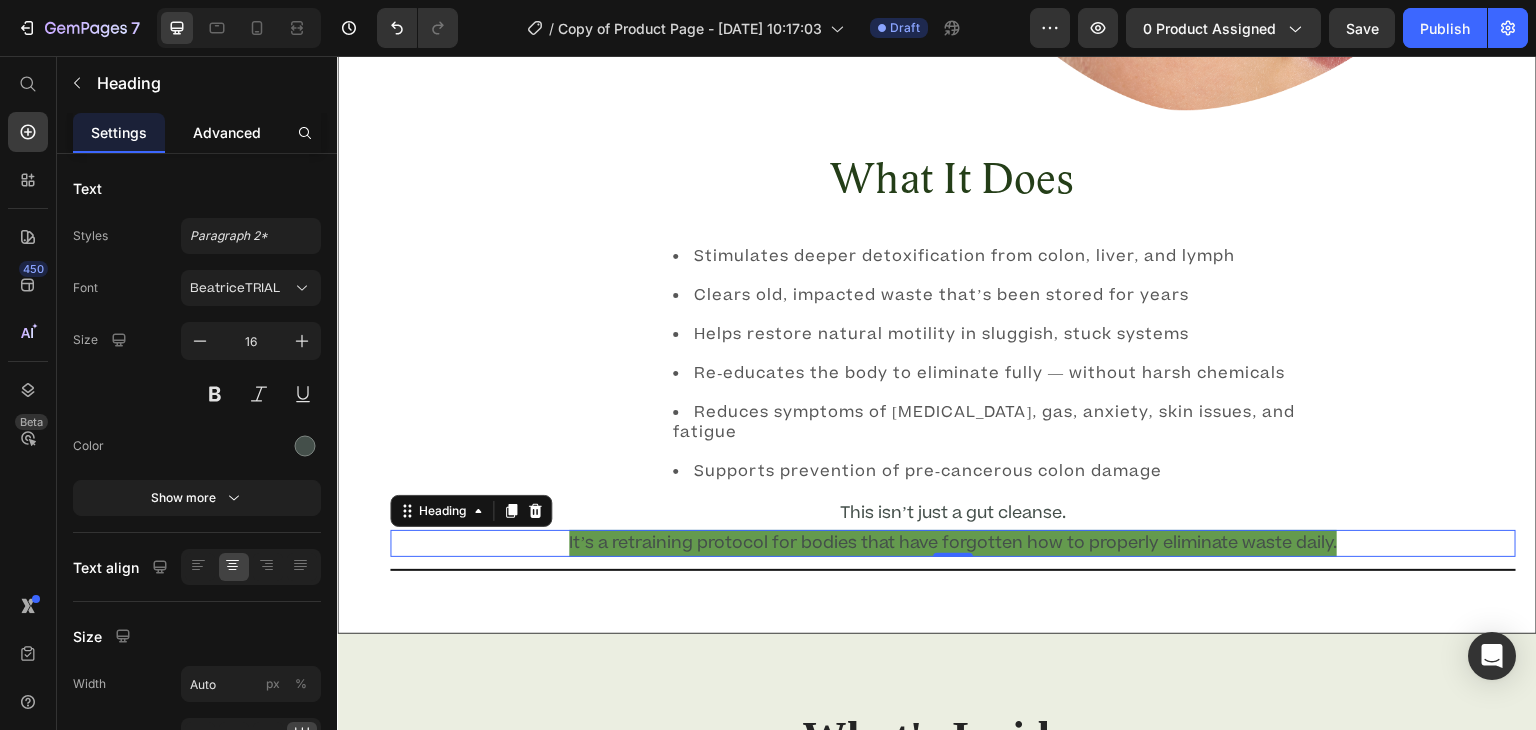 click on "Advanced" at bounding box center (227, 132) 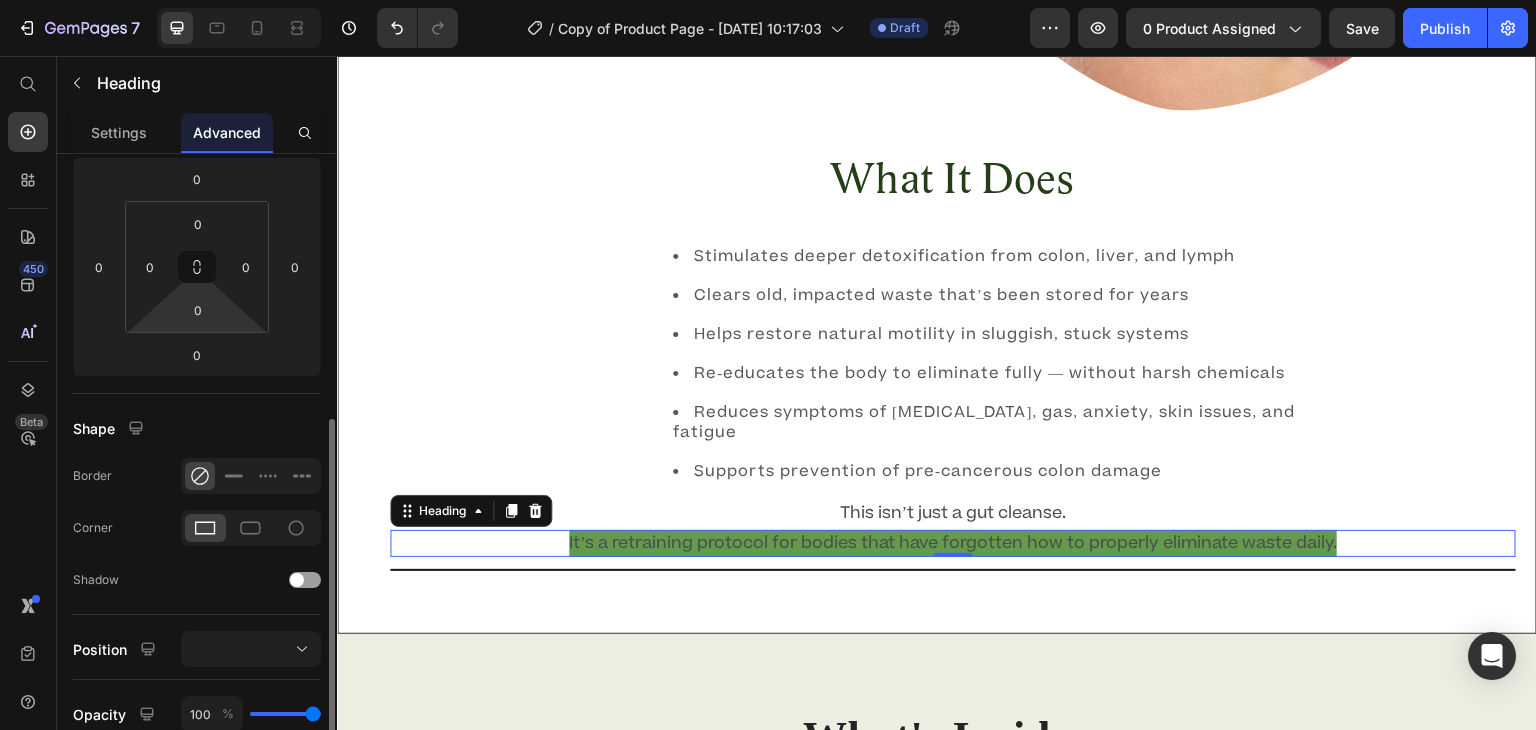 scroll, scrollTop: 372, scrollLeft: 0, axis: vertical 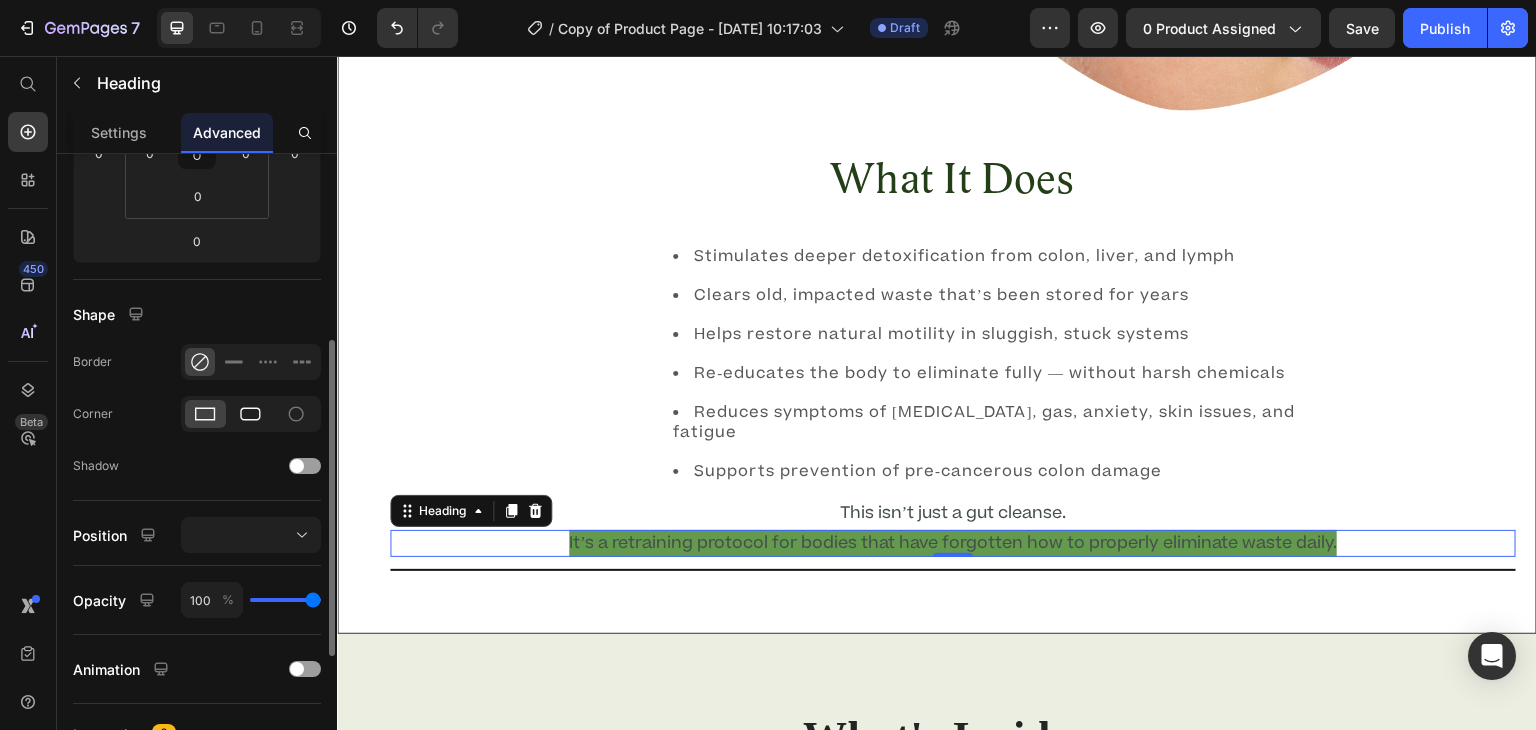 click 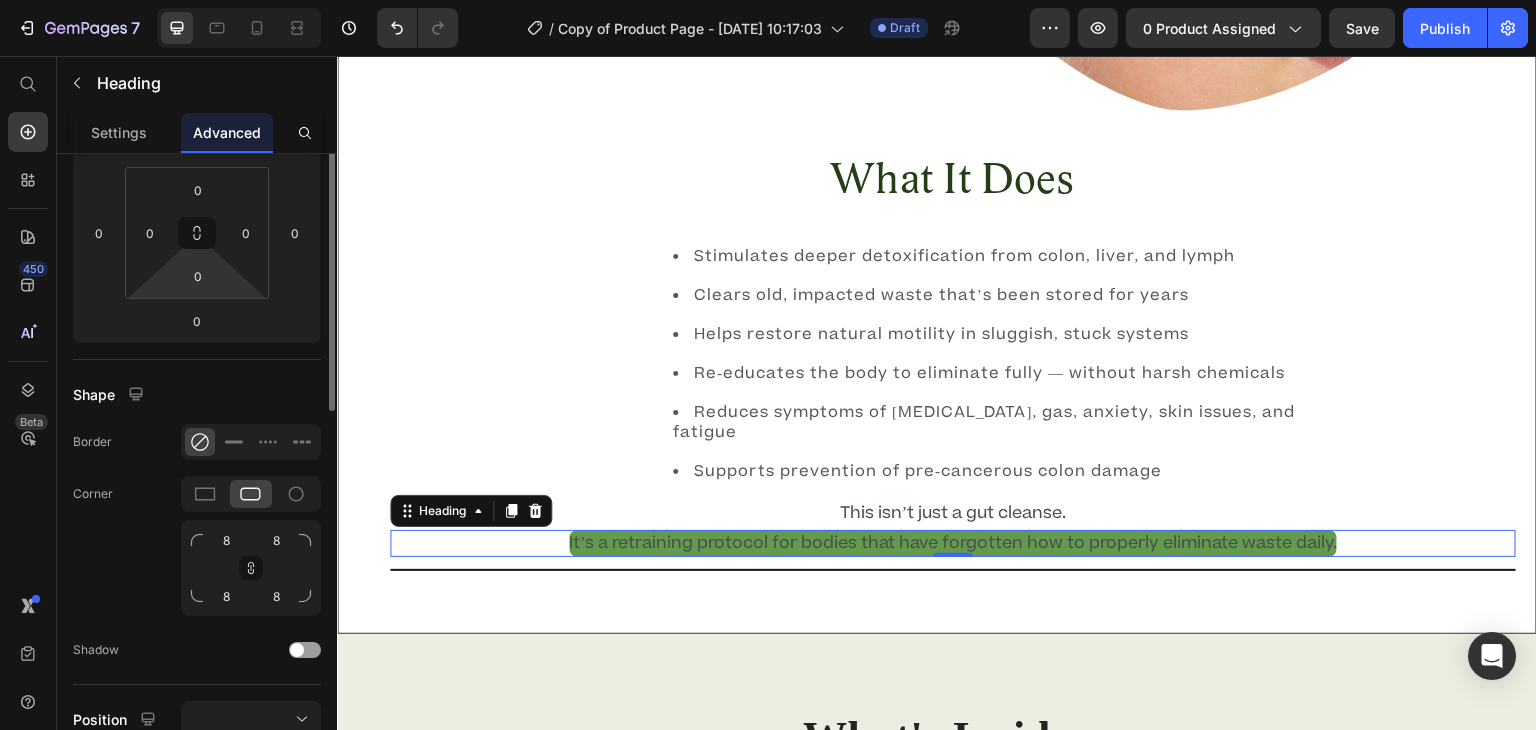 scroll, scrollTop: 112, scrollLeft: 0, axis: vertical 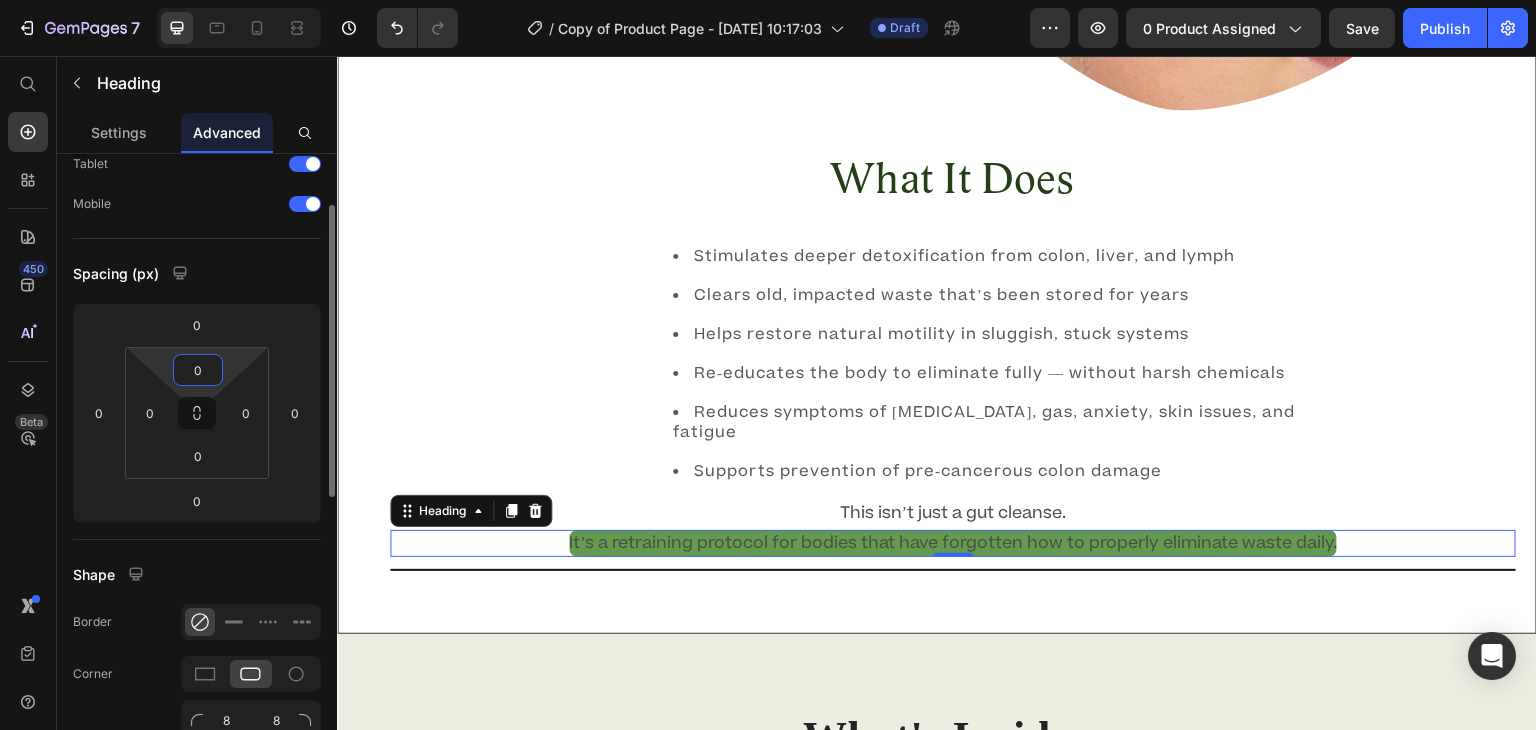 click on "0" at bounding box center (198, 370) 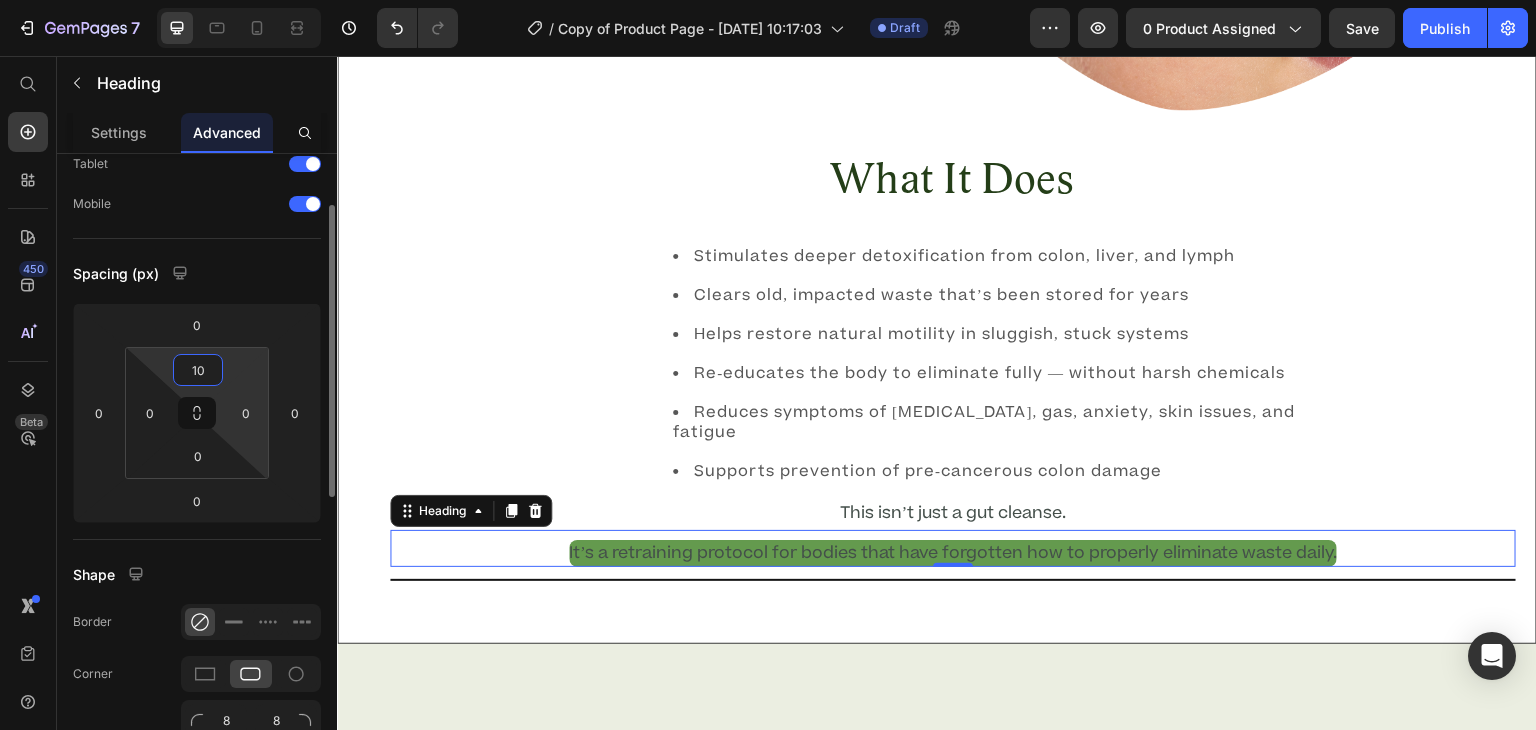 type on "1" 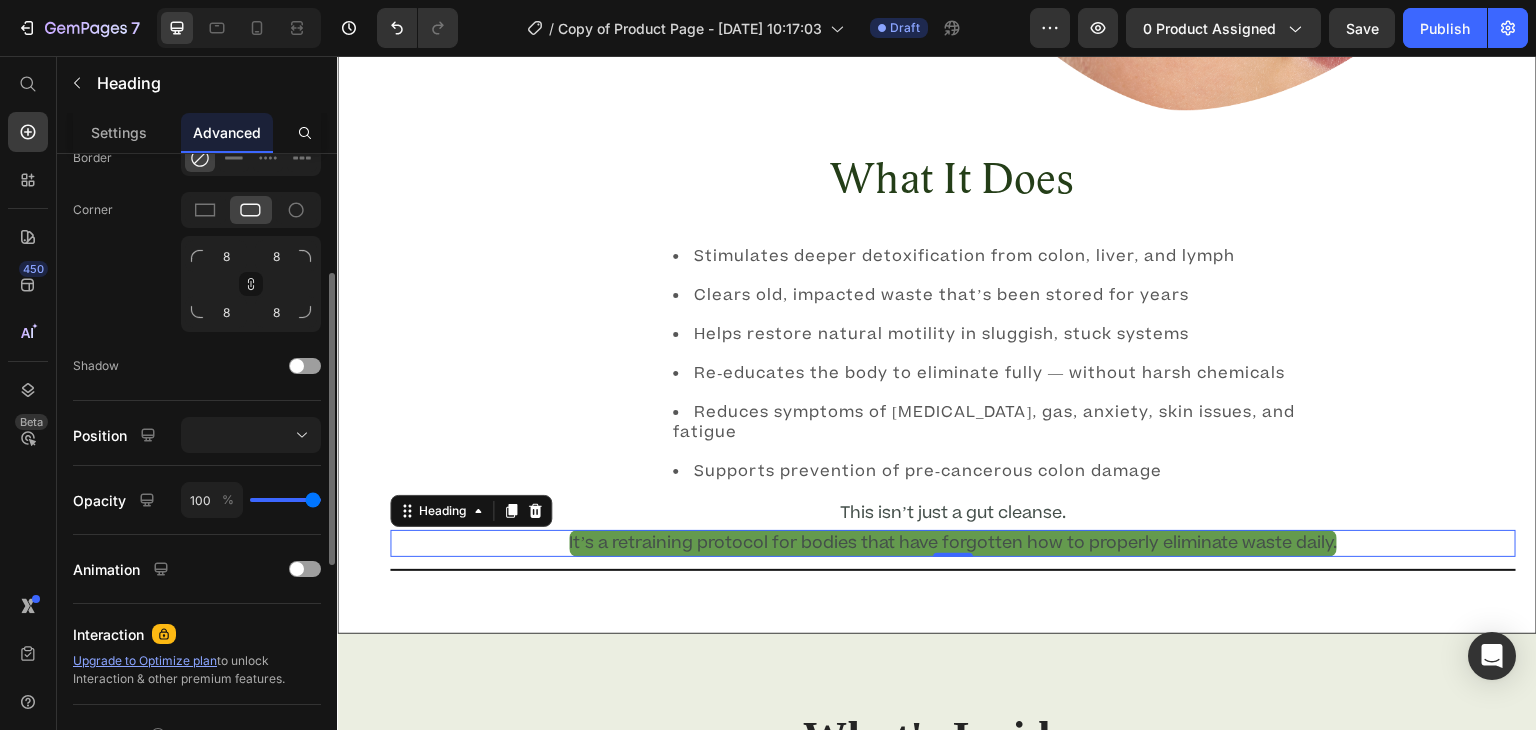 scroll, scrollTop: 444, scrollLeft: 0, axis: vertical 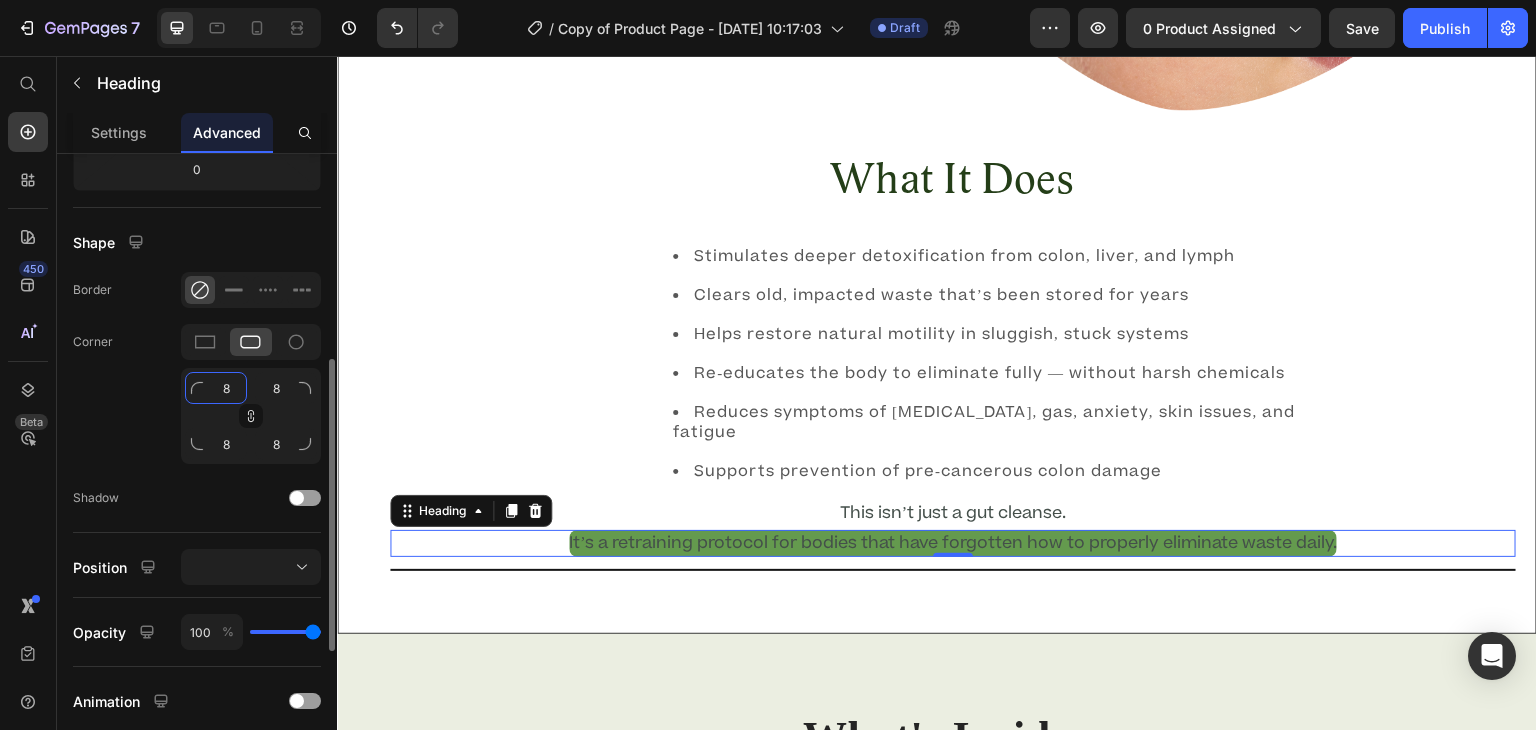 type on "0" 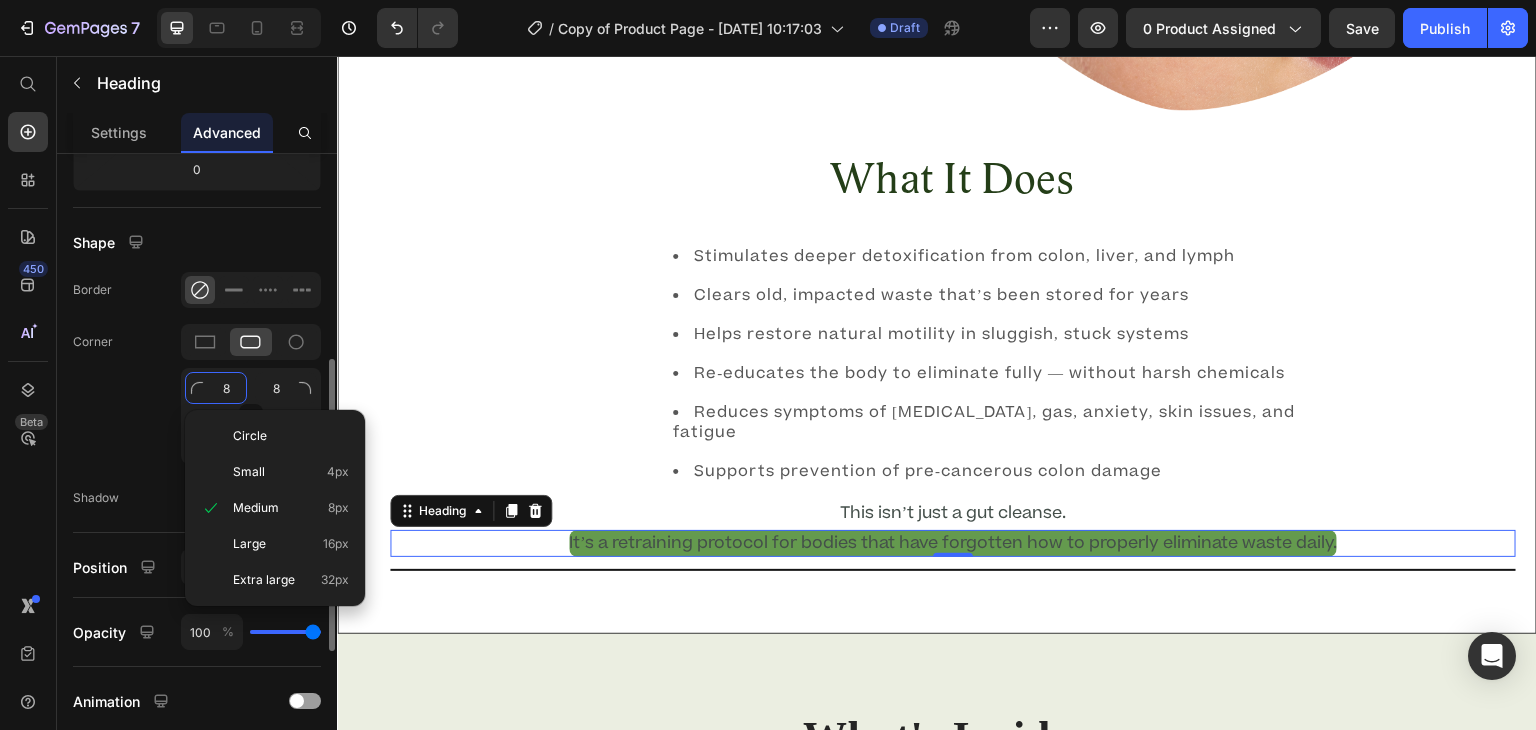 type on "1" 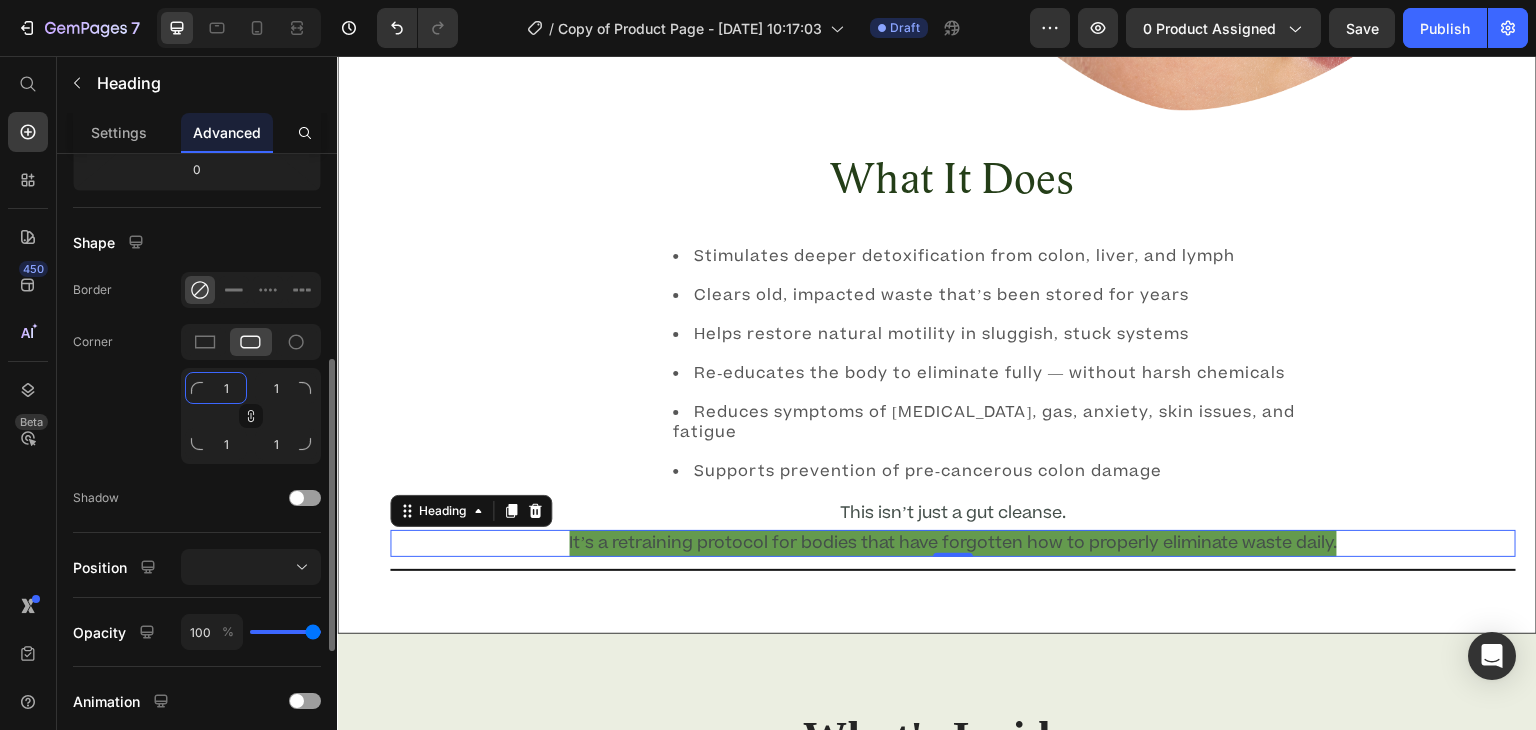 type on "10" 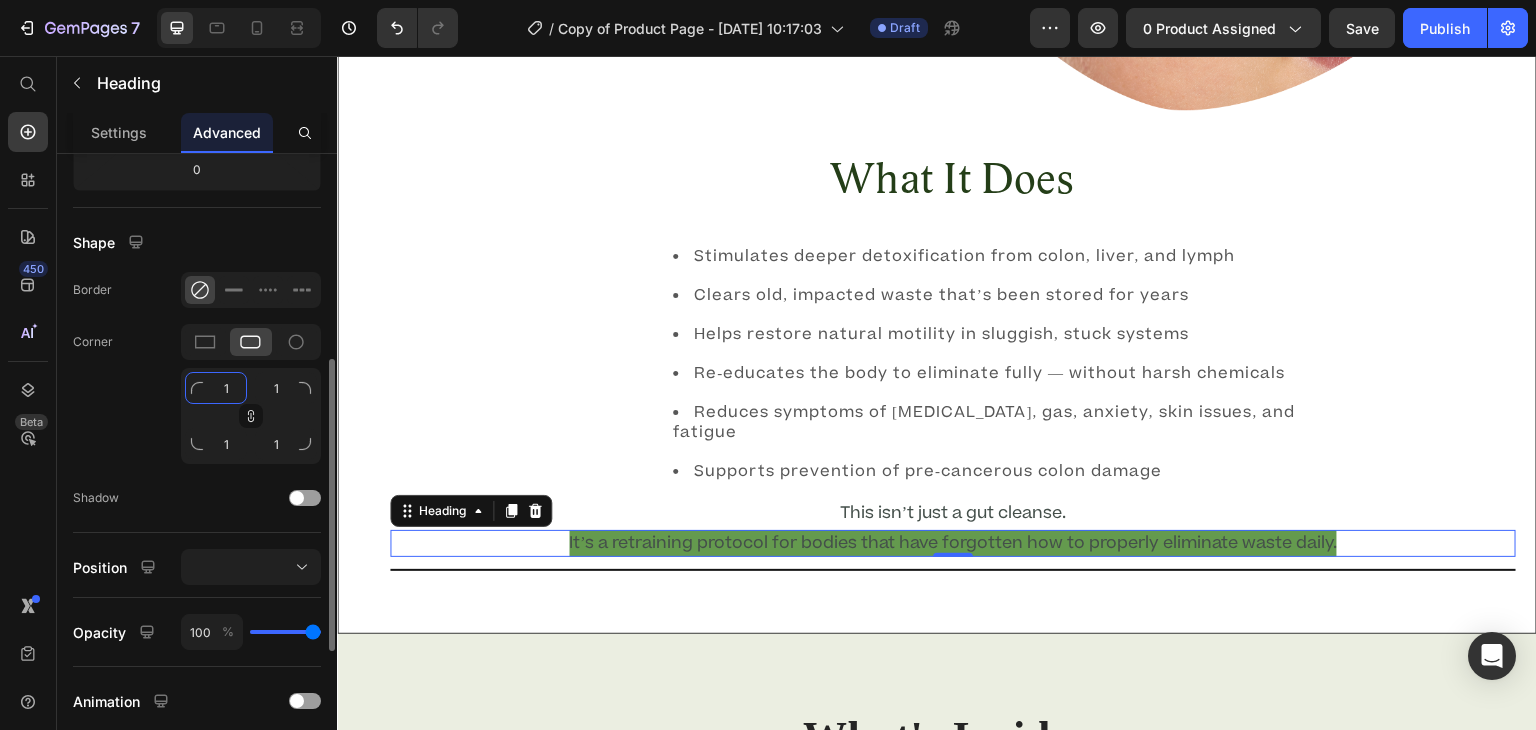type on "10" 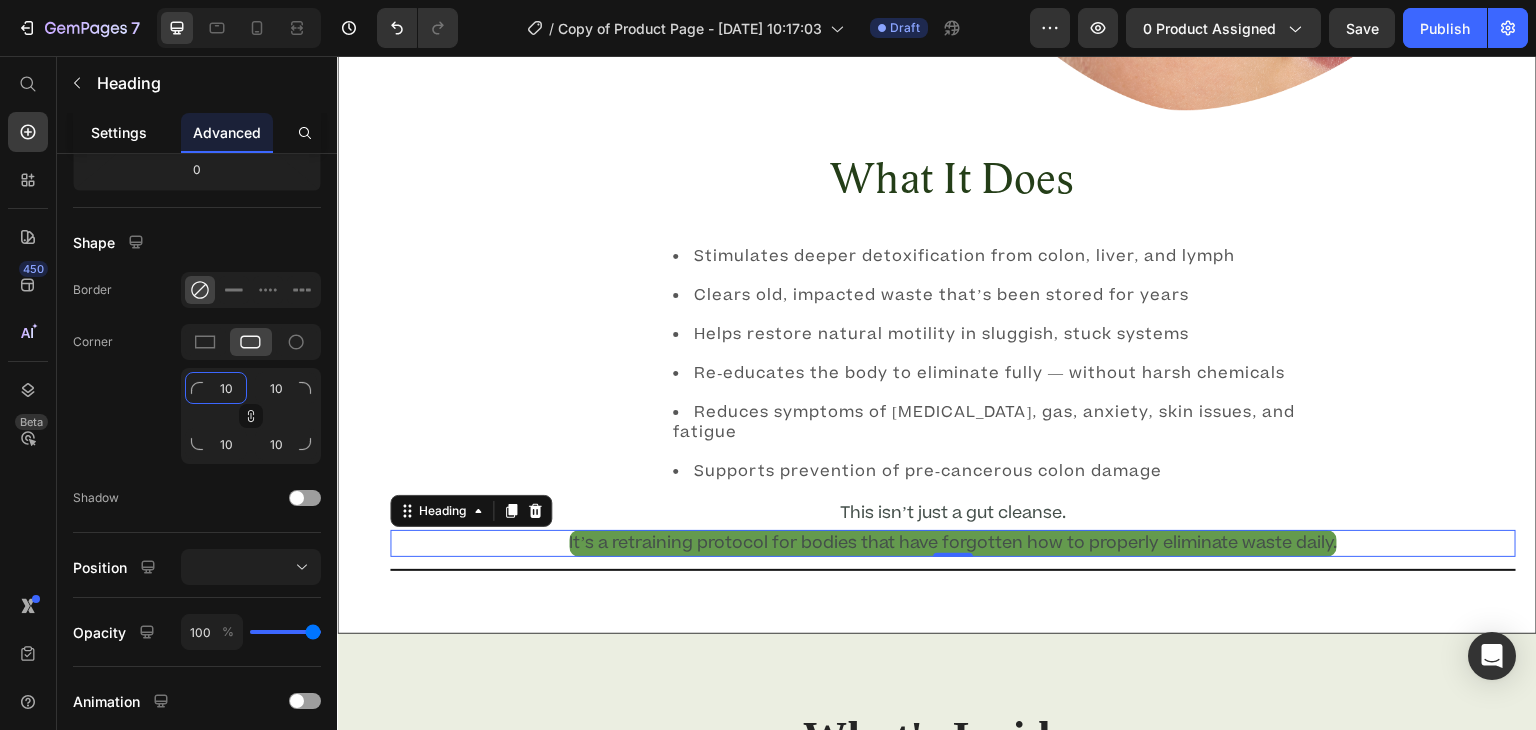 type on "10" 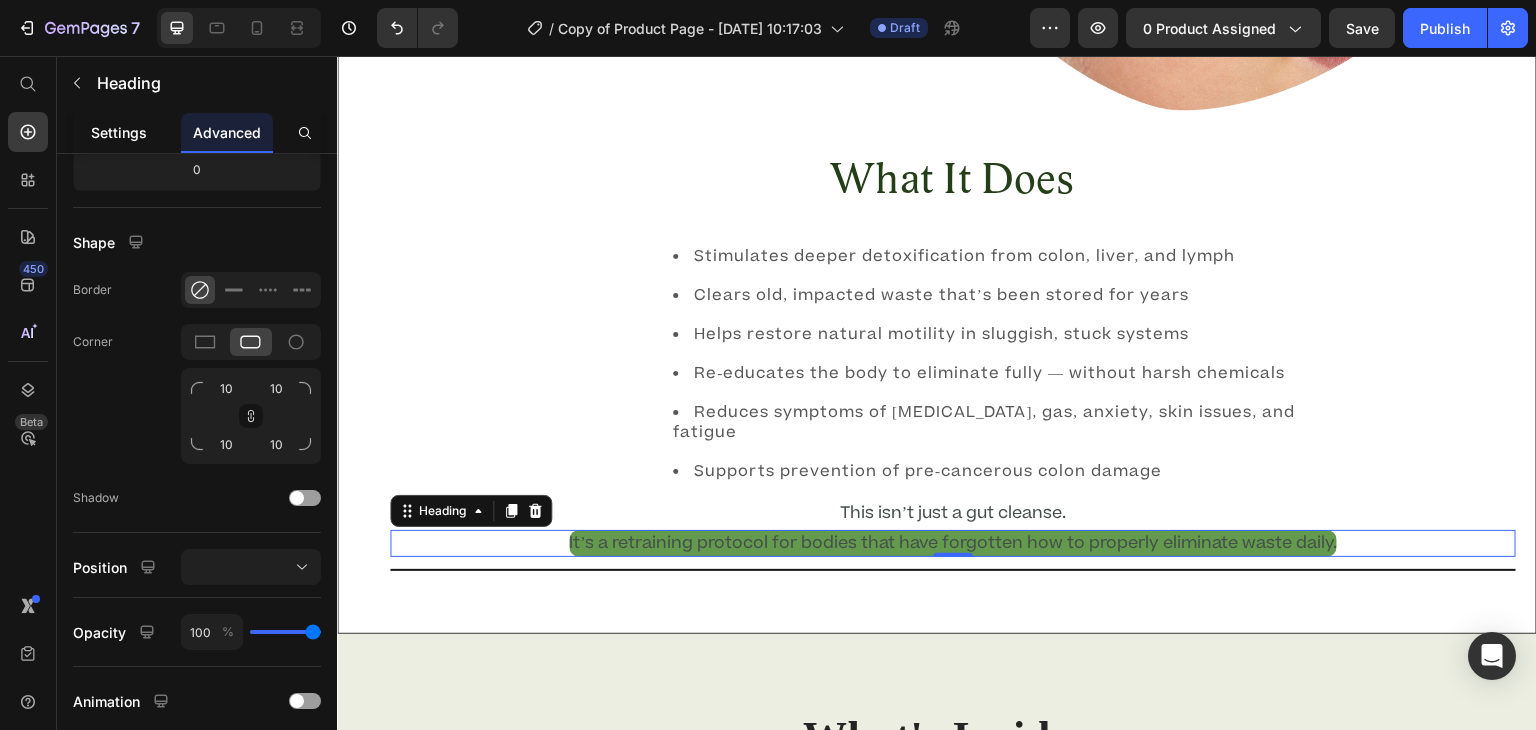 click on "Settings" at bounding box center (119, 132) 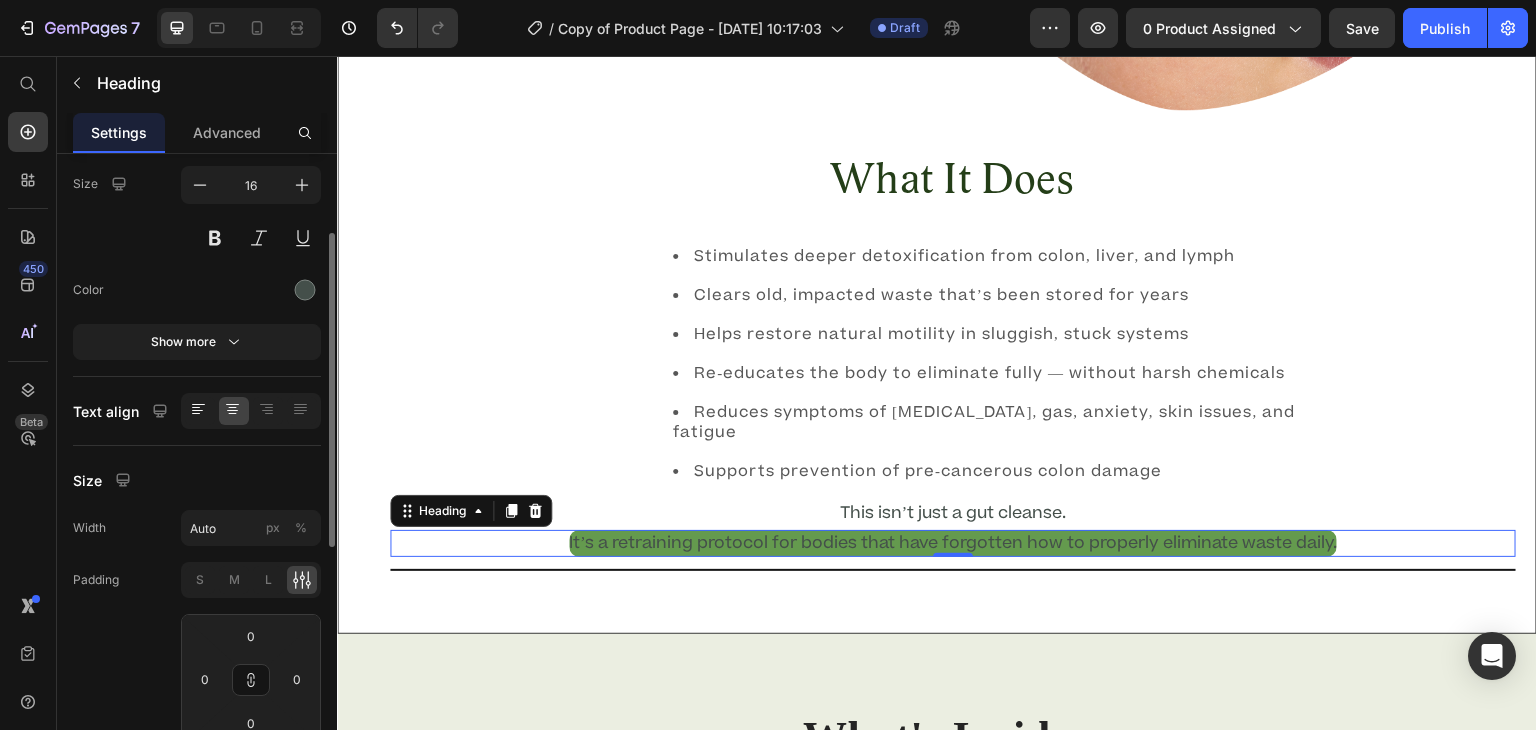 scroll, scrollTop: 158, scrollLeft: 0, axis: vertical 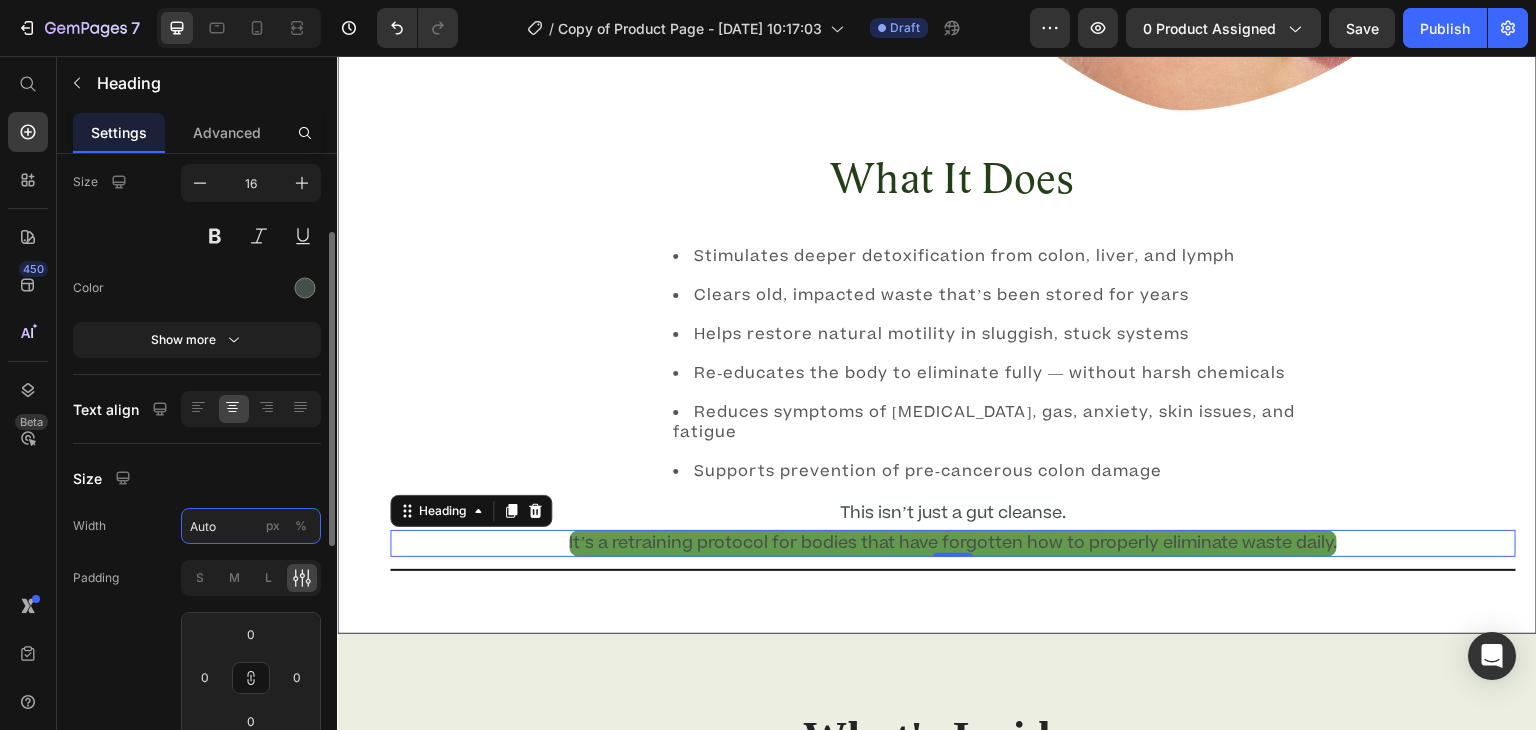 click on "Auto" at bounding box center (251, 526) 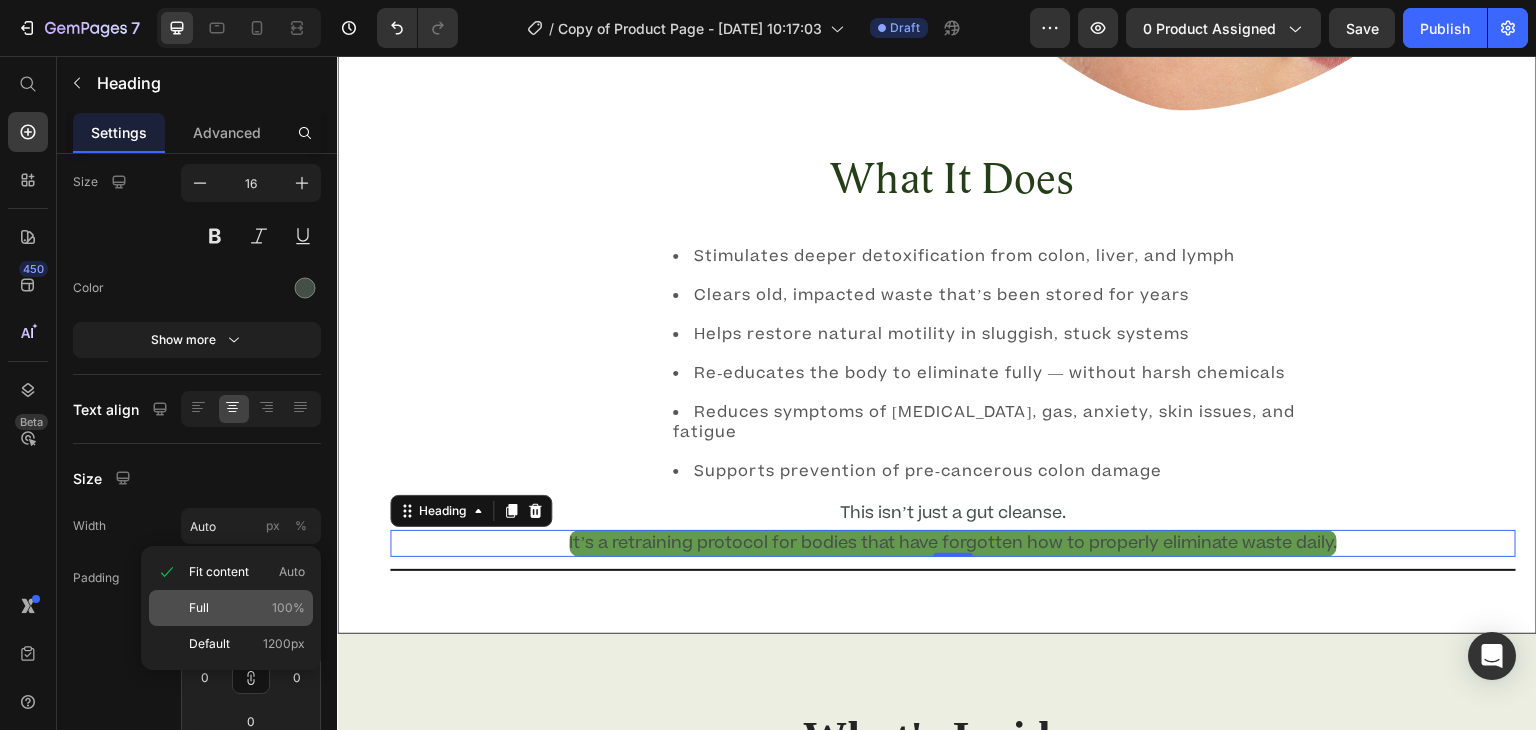 click on "Full 100%" at bounding box center [247, 608] 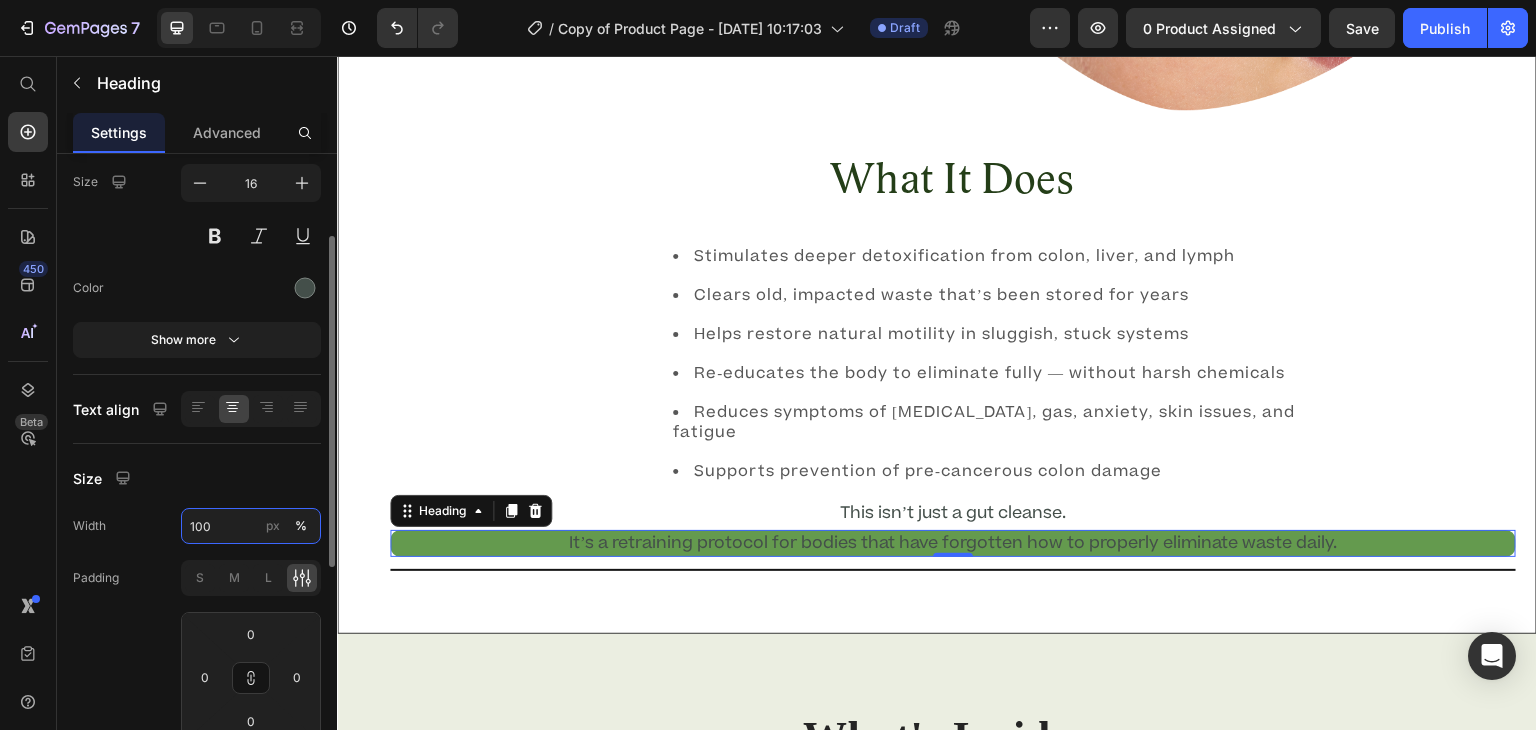click on "100" at bounding box center [251, 526] 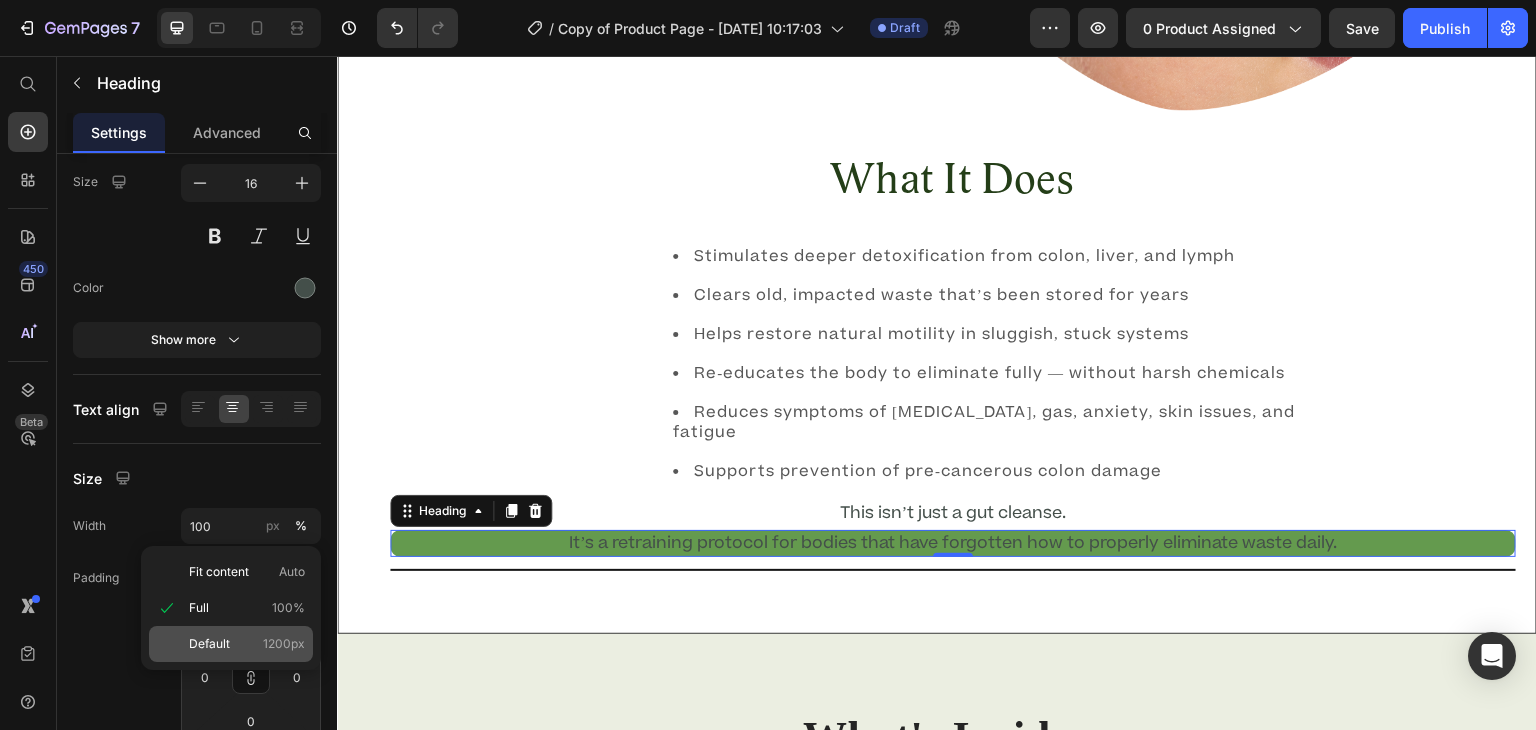 click on "Default" at bounding box center [209, 644] 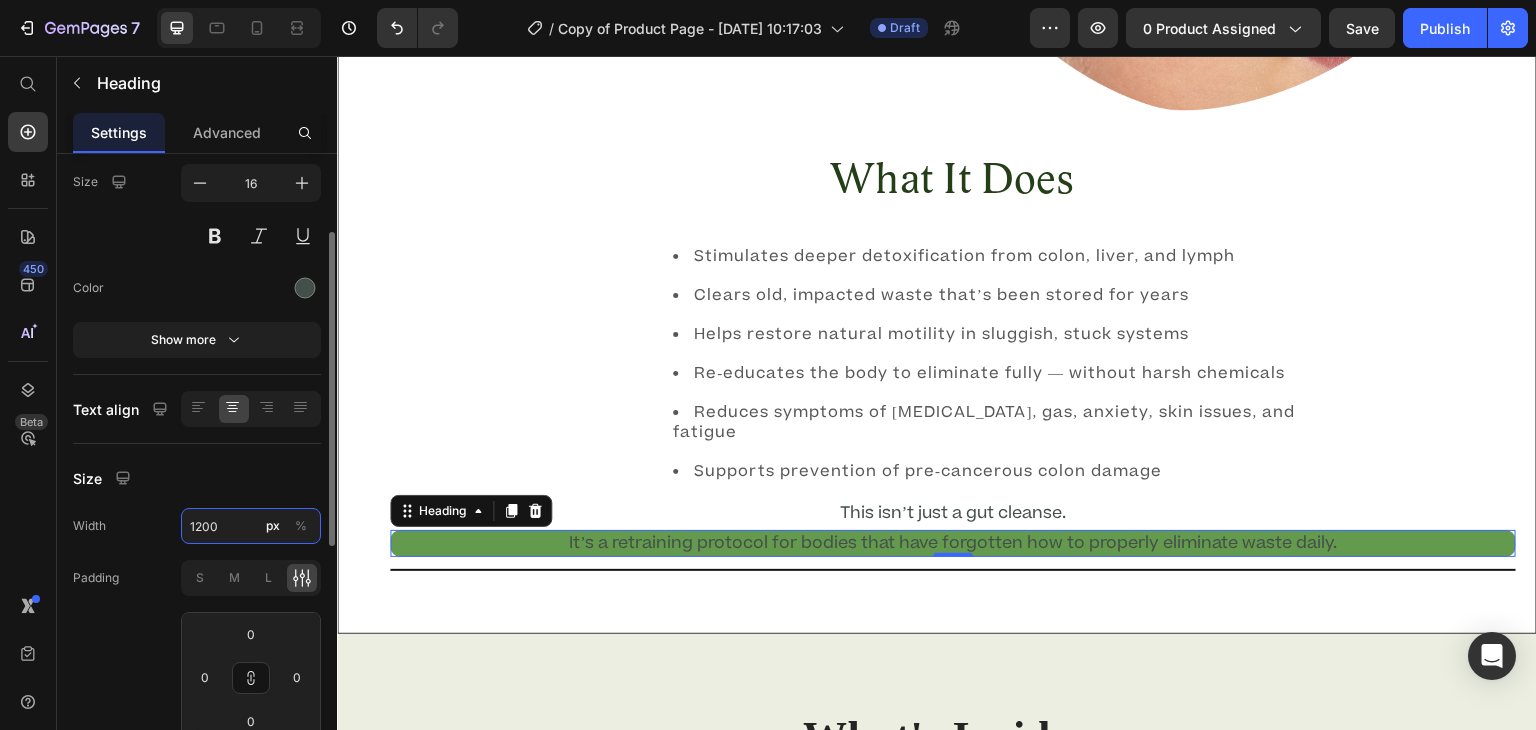 click on "1200" at bounding box center [251, 526] 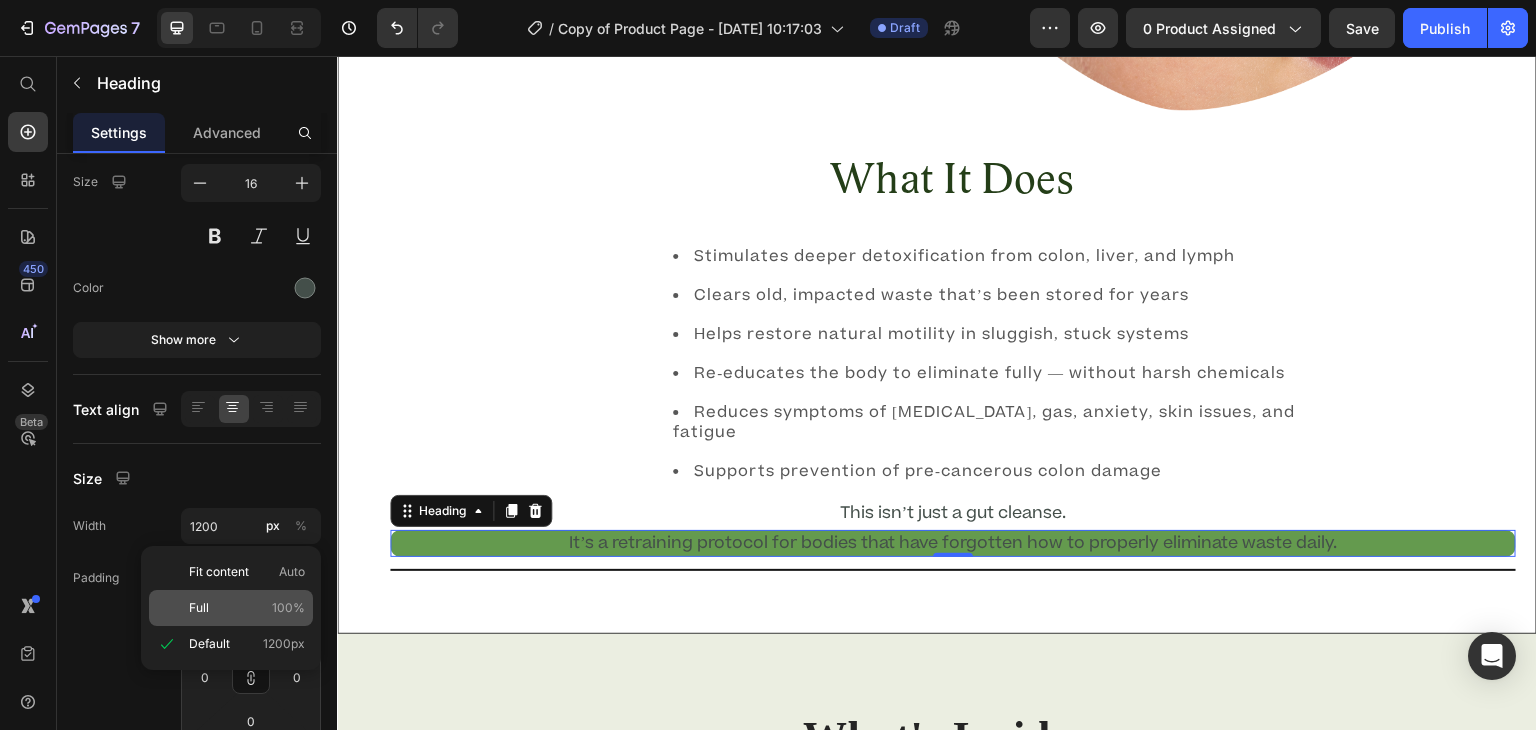 click on "Full 100%" 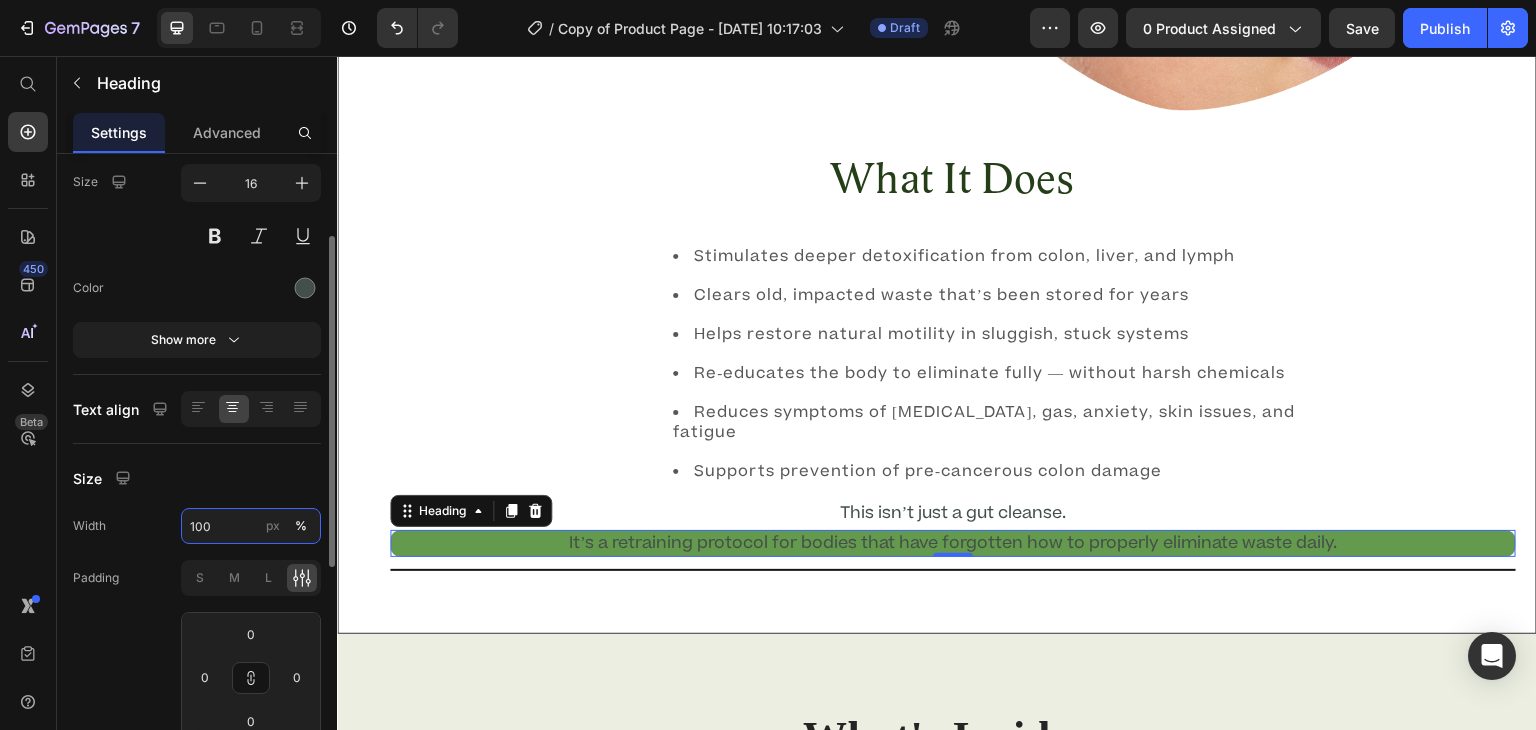click on "100" at bounding box center [251, 526] 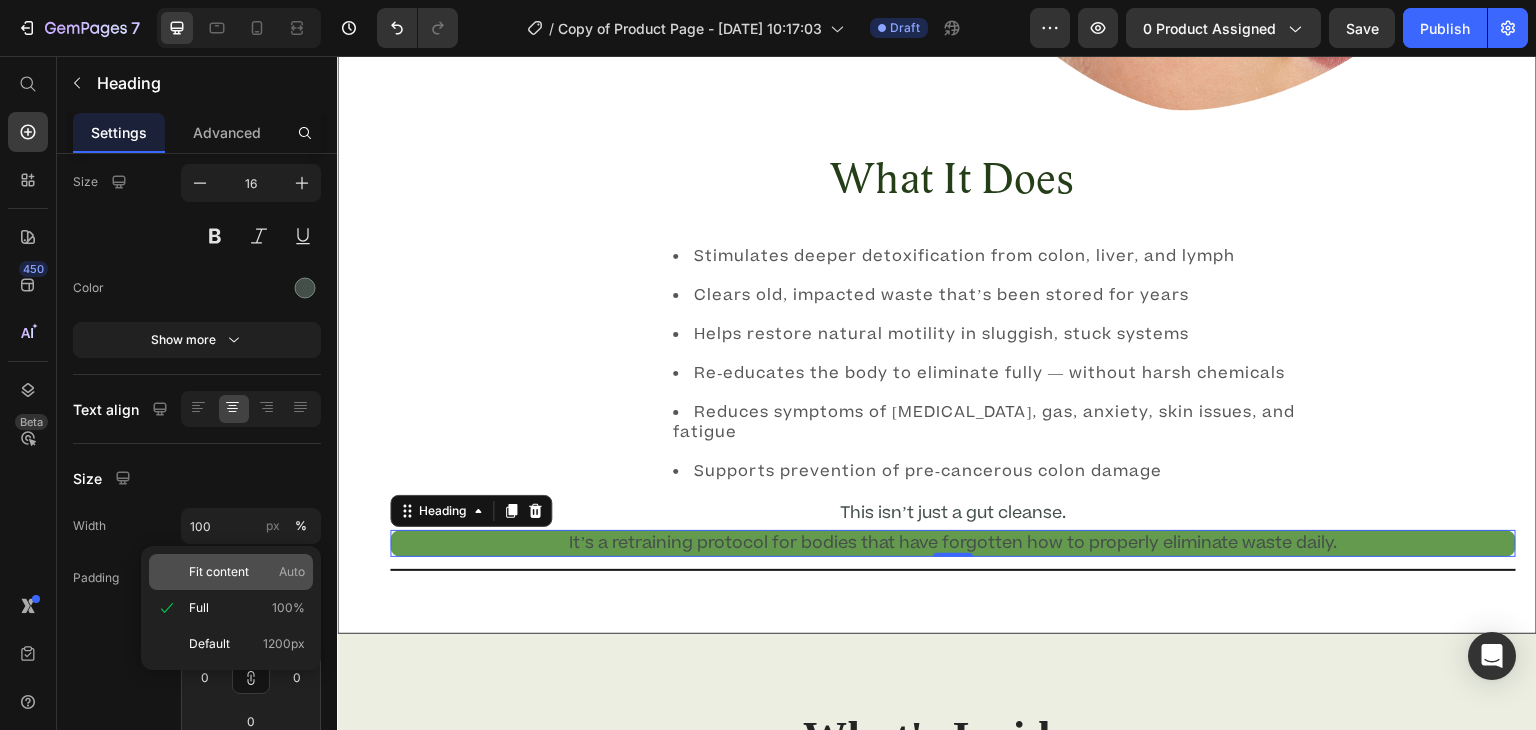 click on "Fit content" at bounding box center (219, 572) 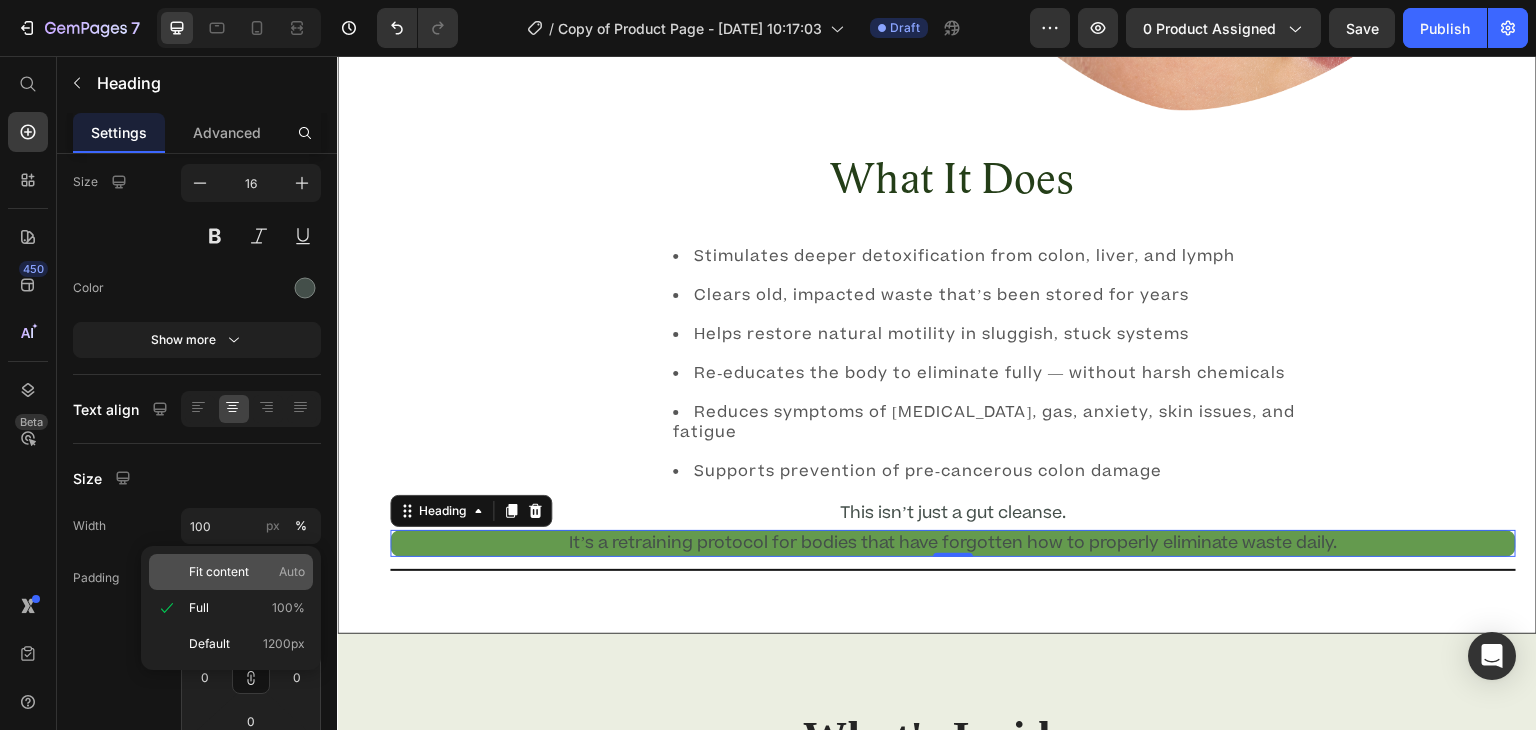 type on "Auto" 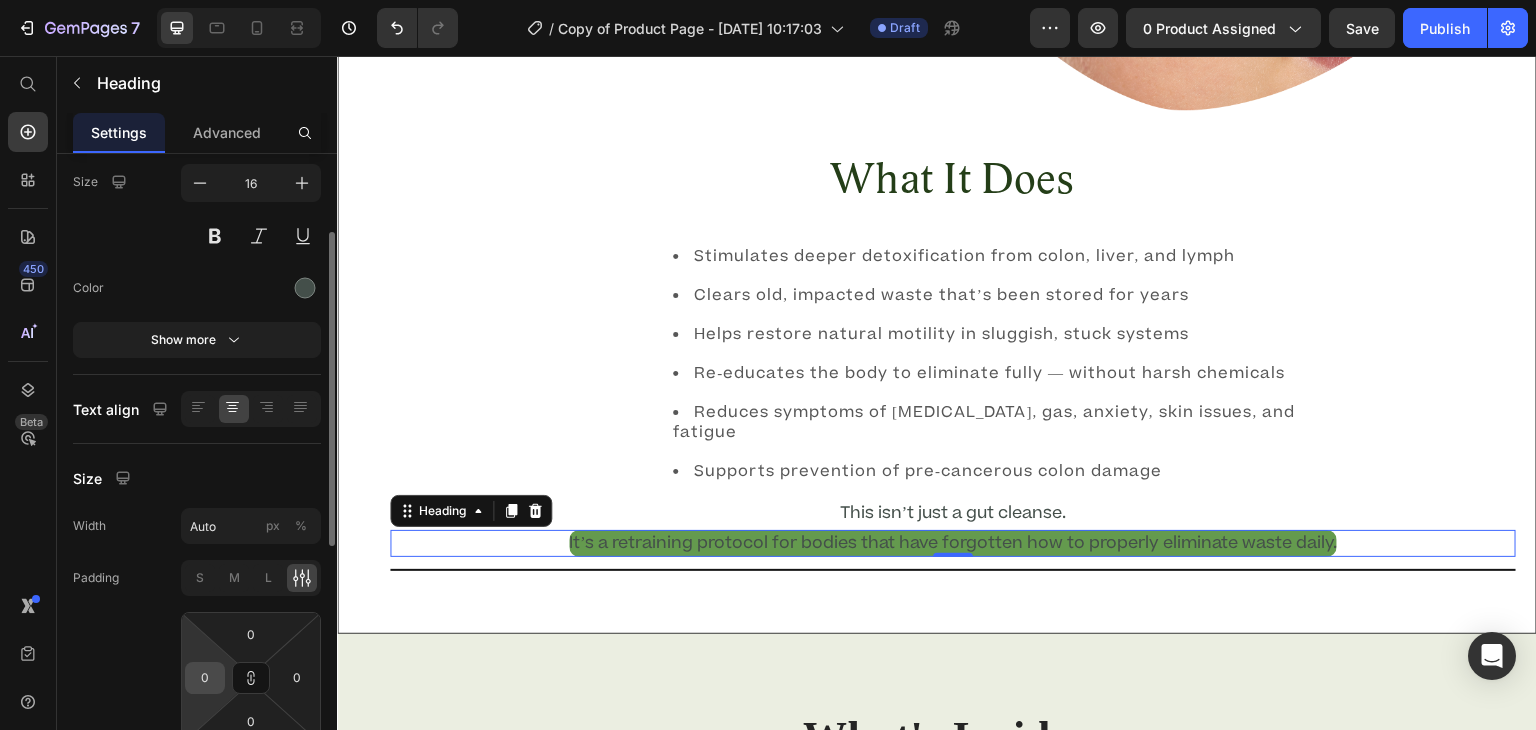 click on "0" at bounding box center (205, 678) 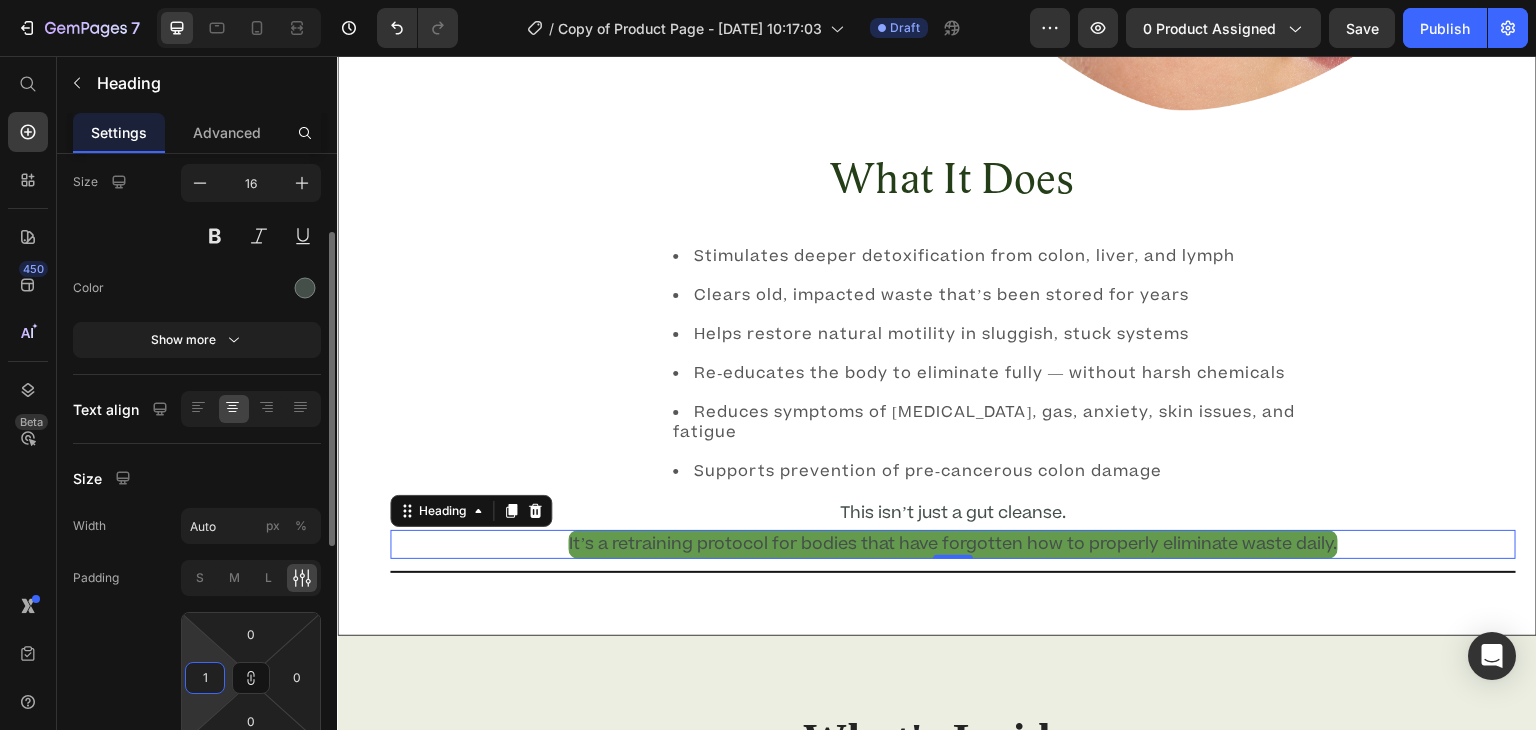 type on "10" 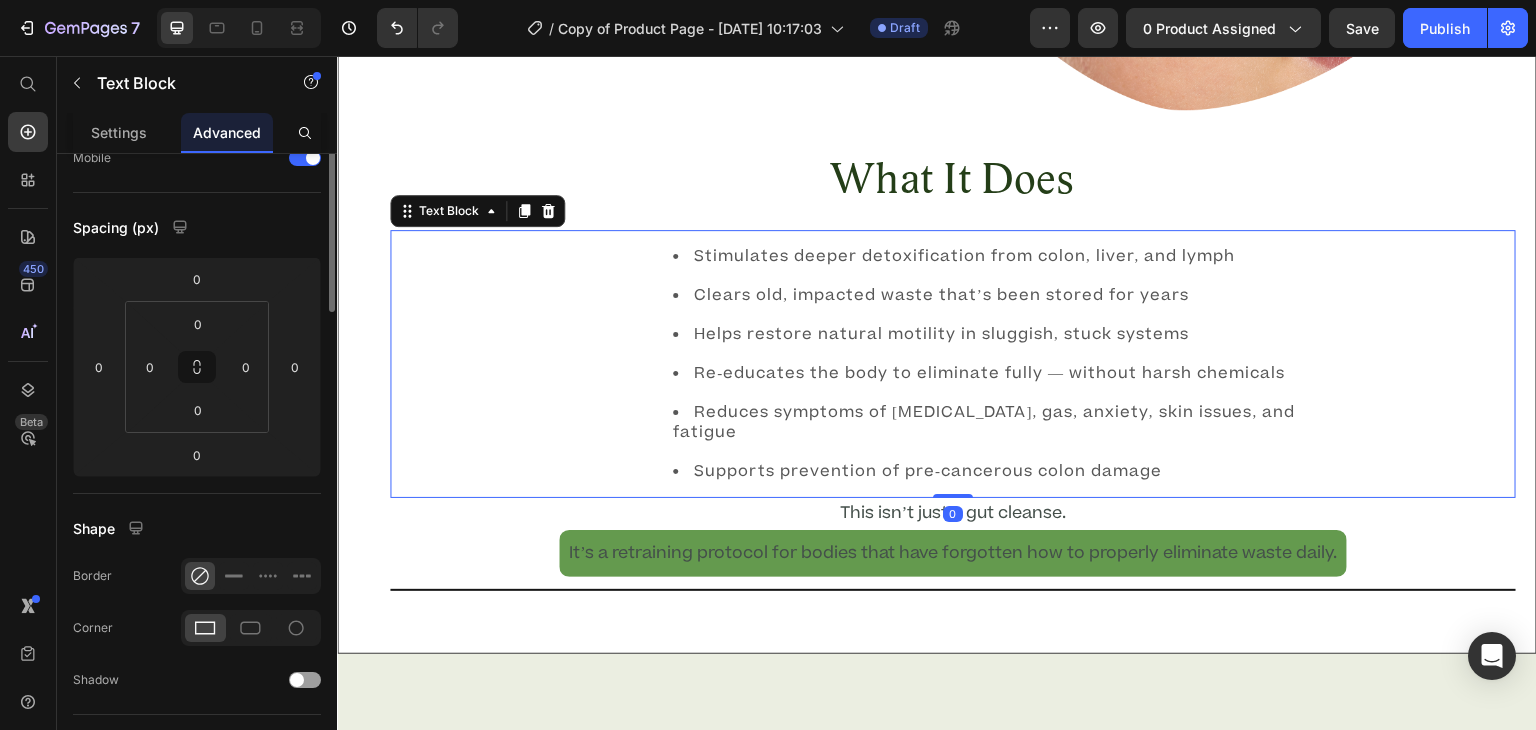 click on "Stimulates deeper detoxification from colon, liver, and lymph   Clears old, impacted waste that’s been stored for years   Helps restore natural motility in sluggish, stuck systems   Re-educates the body to eliminate fully — without harsh chemicals   Reduces symptoms of [MEDICAL_DATA], gas, anxiety, skin issues, and fatigue   Supports prevention of pre-cancerous colon damage" at bounding box center [953, 364] 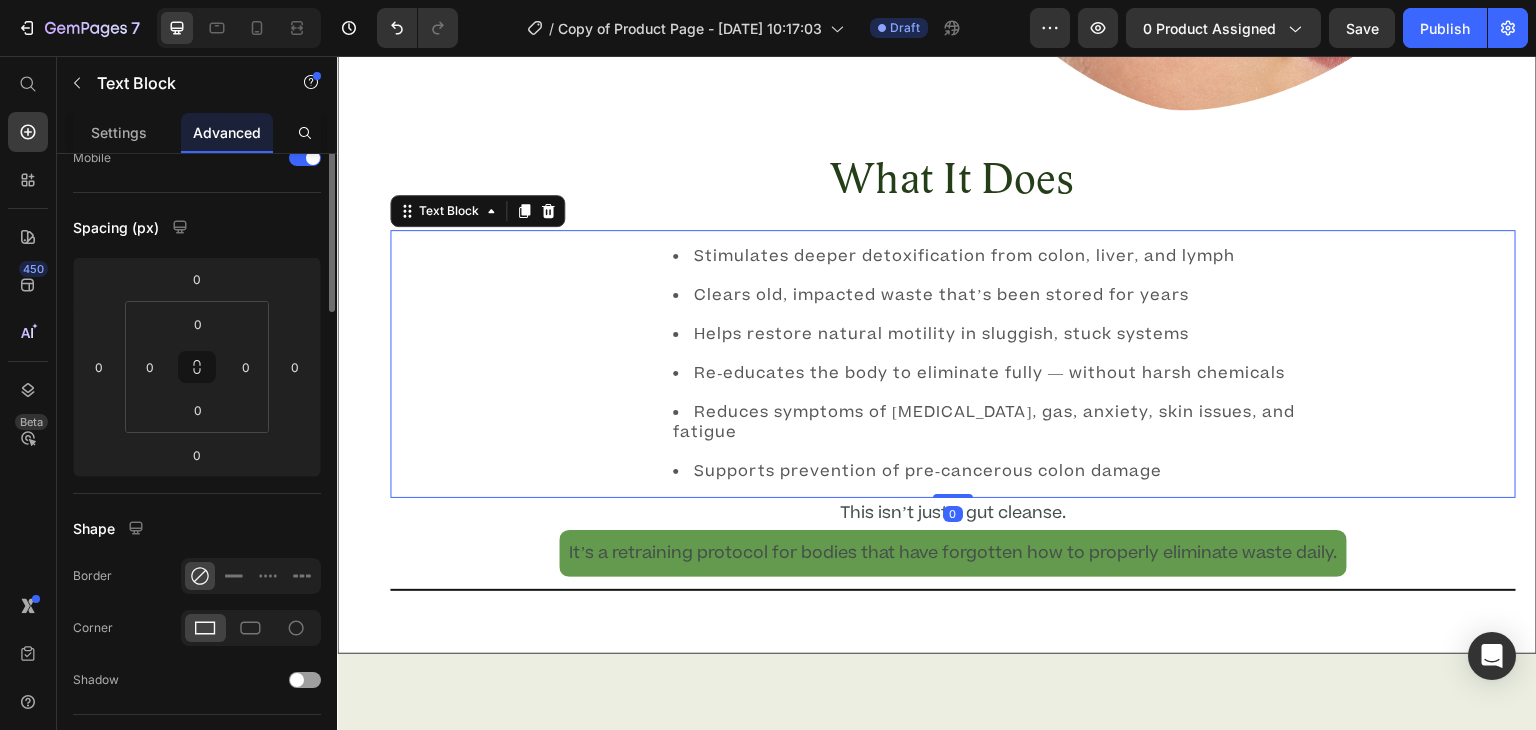 scroll, scrollTop: 0, scrollLeft: 0, axis: both 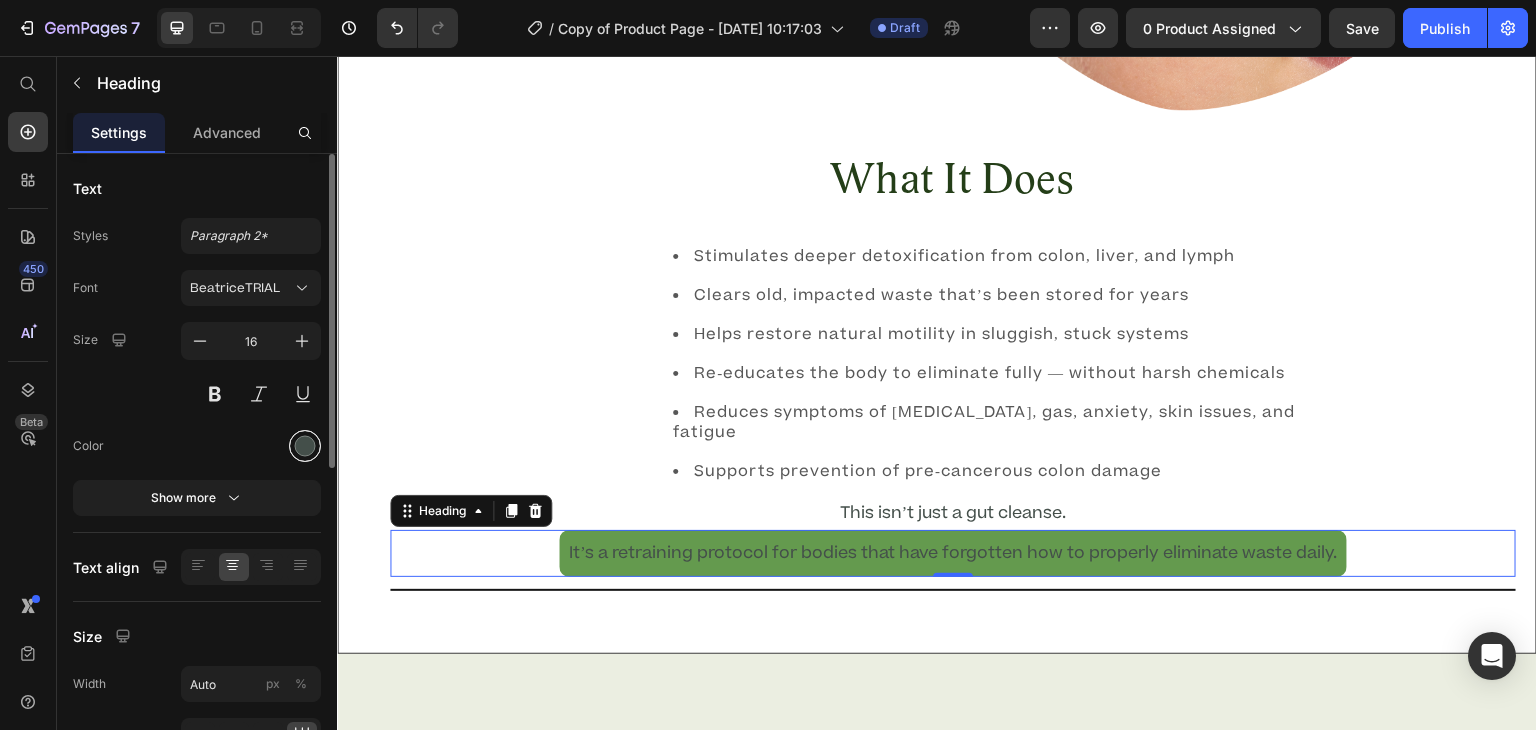 click at bounding box center (305, 446) 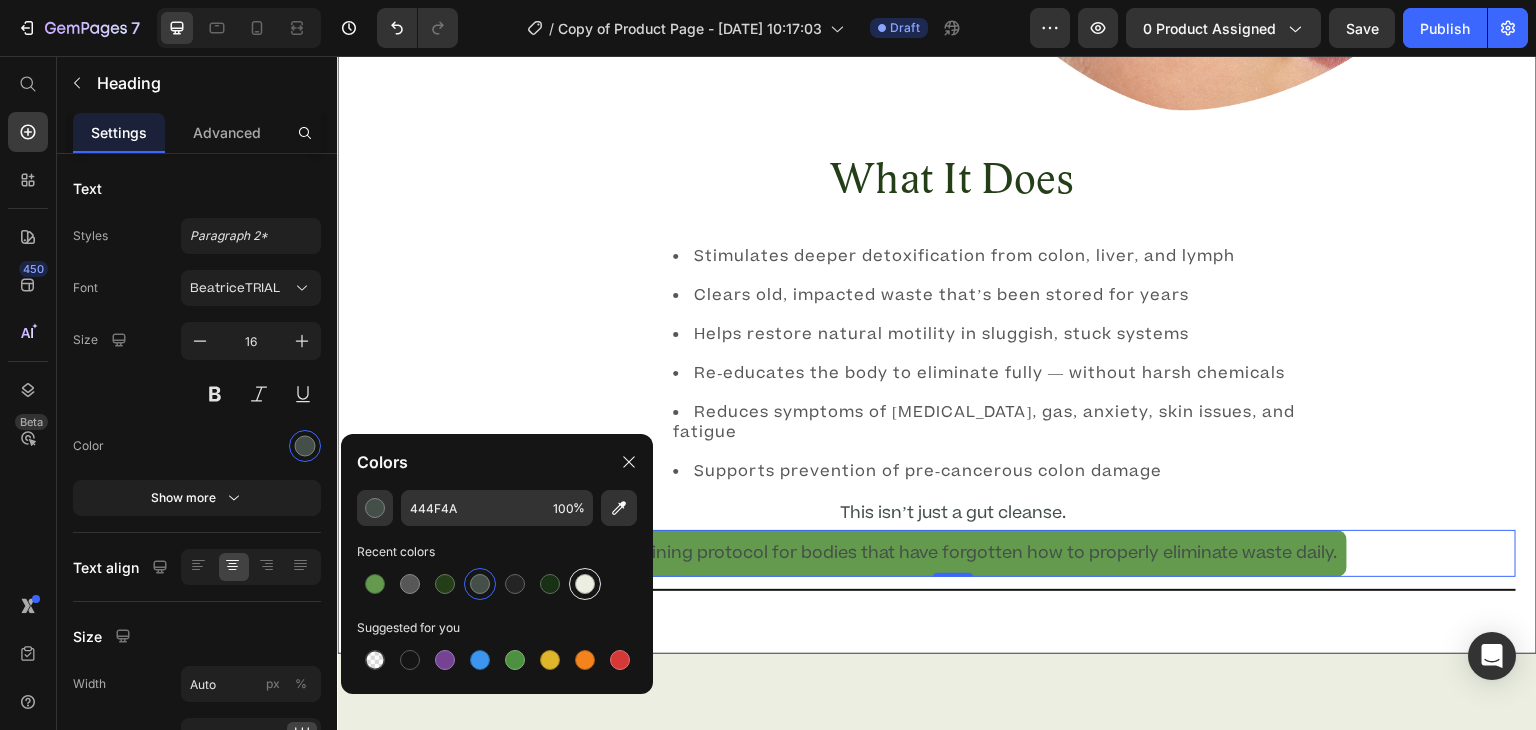 click at bounding box center (585, 584) 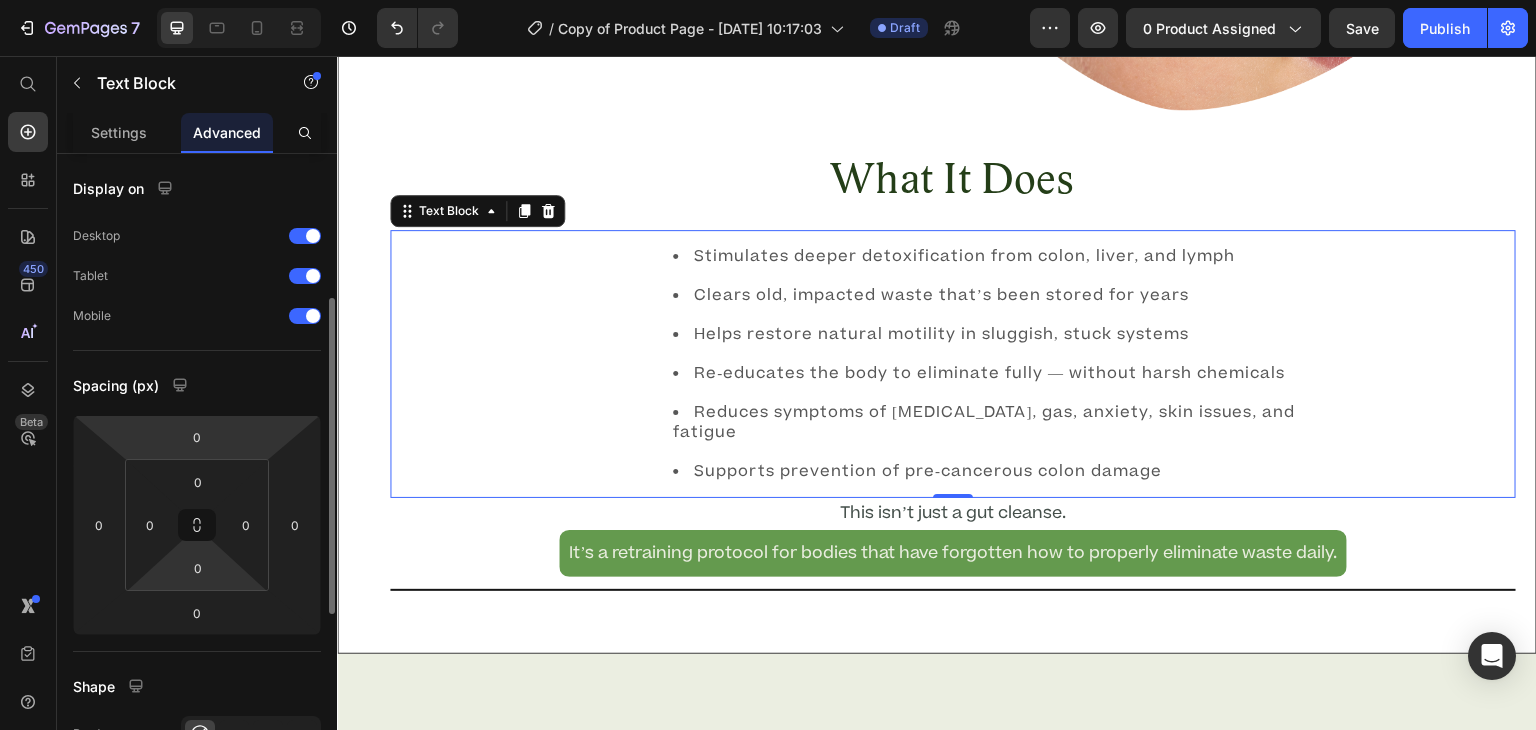 scroll, scrollTop: 108, scrollLeft: 0, axis: vertical 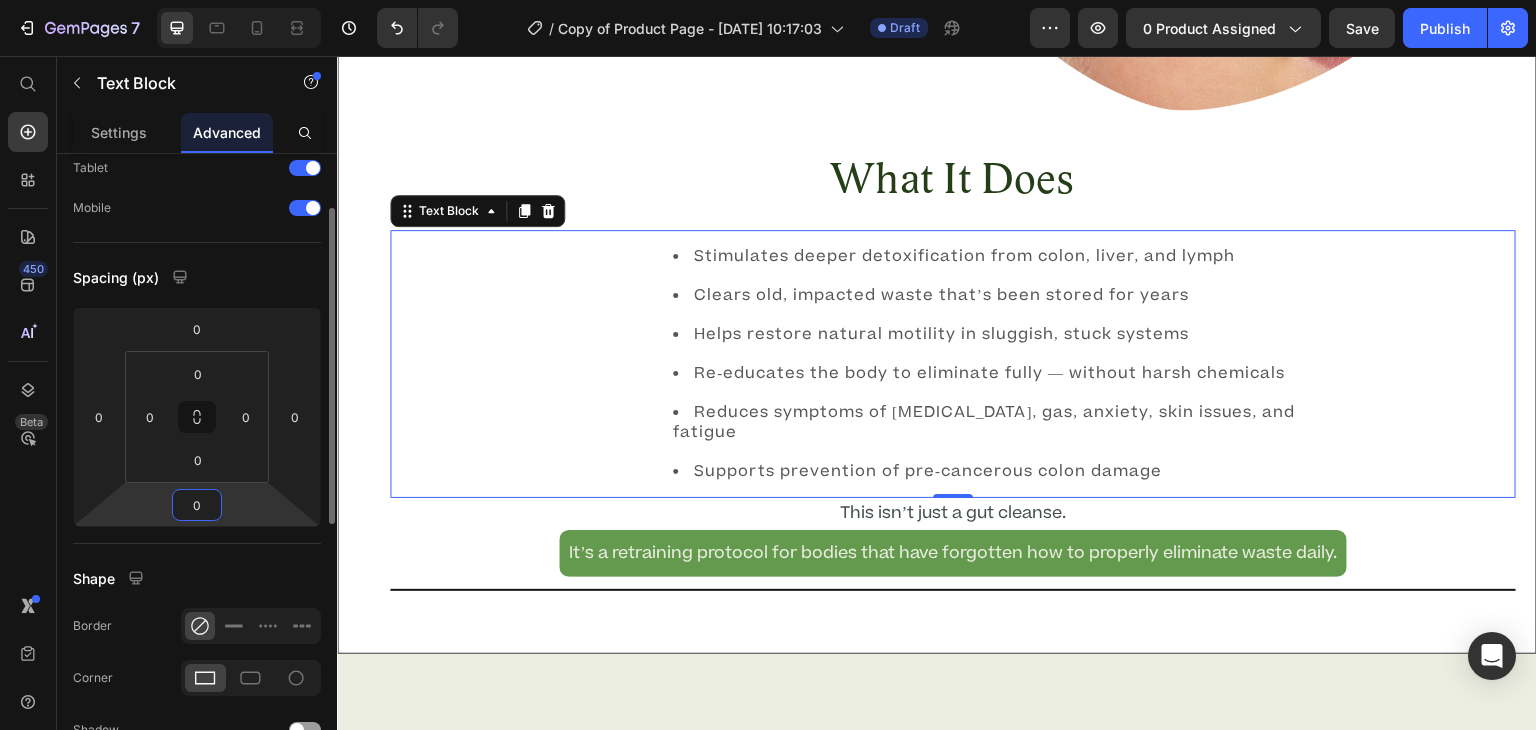 click on "0" at bounding box center (197, 505) 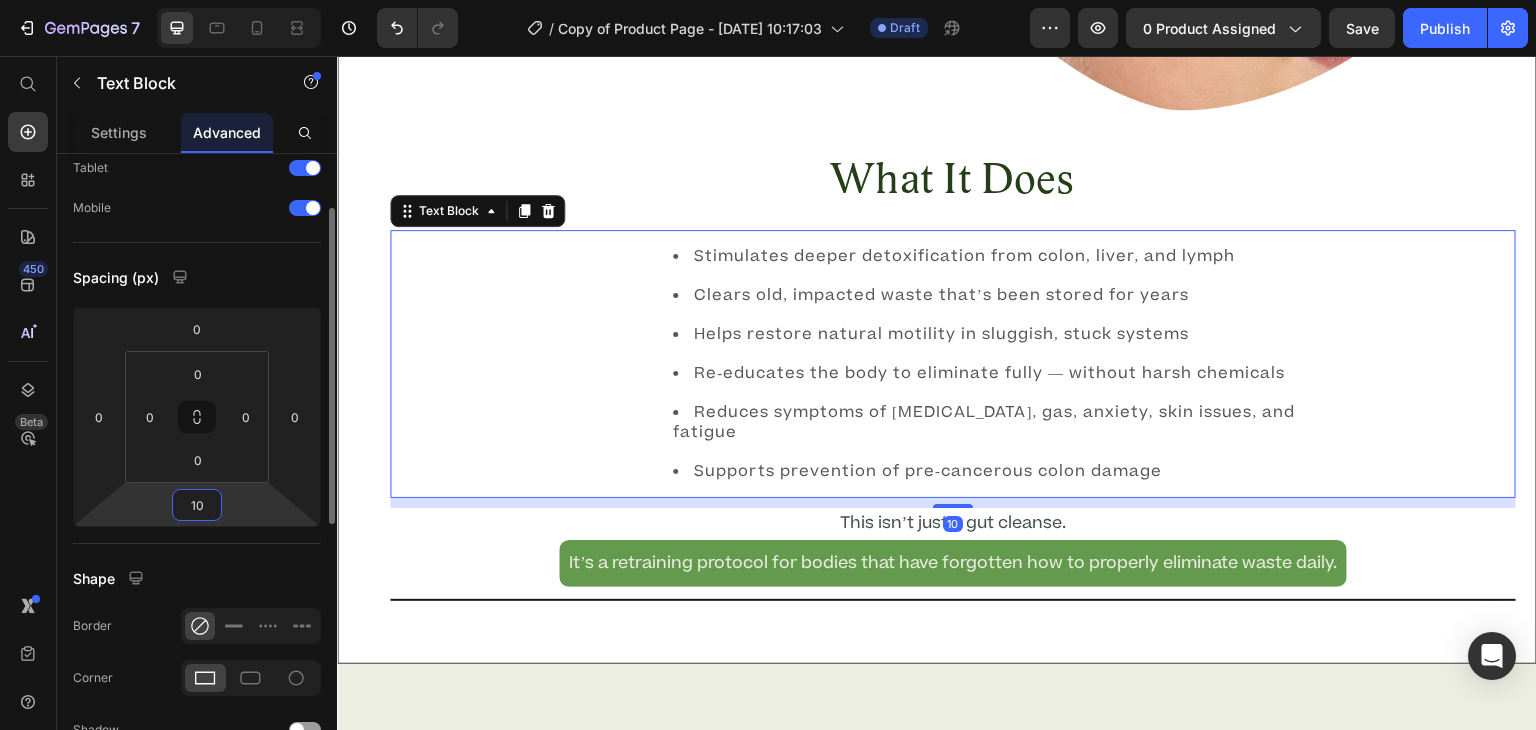 type on "1" 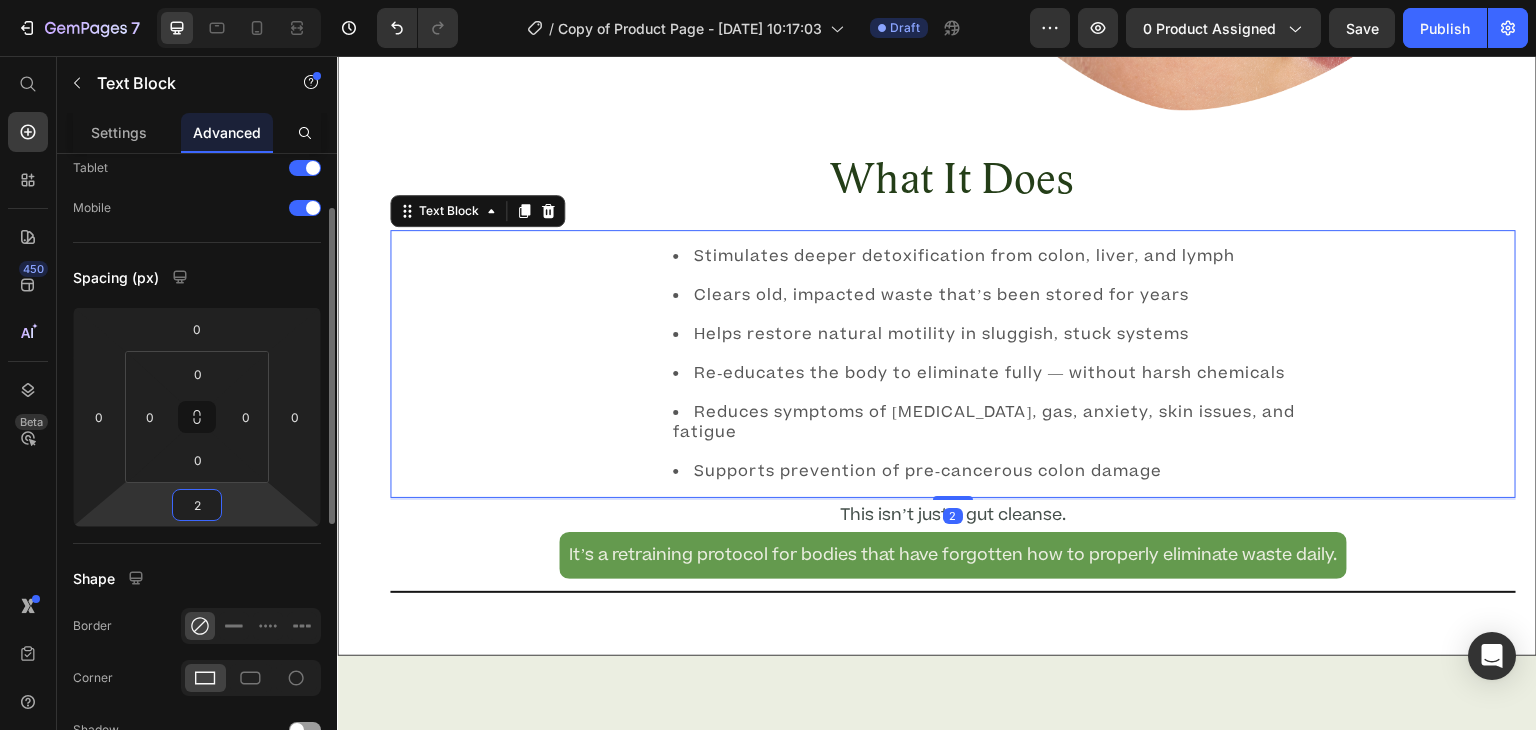 type on "20" 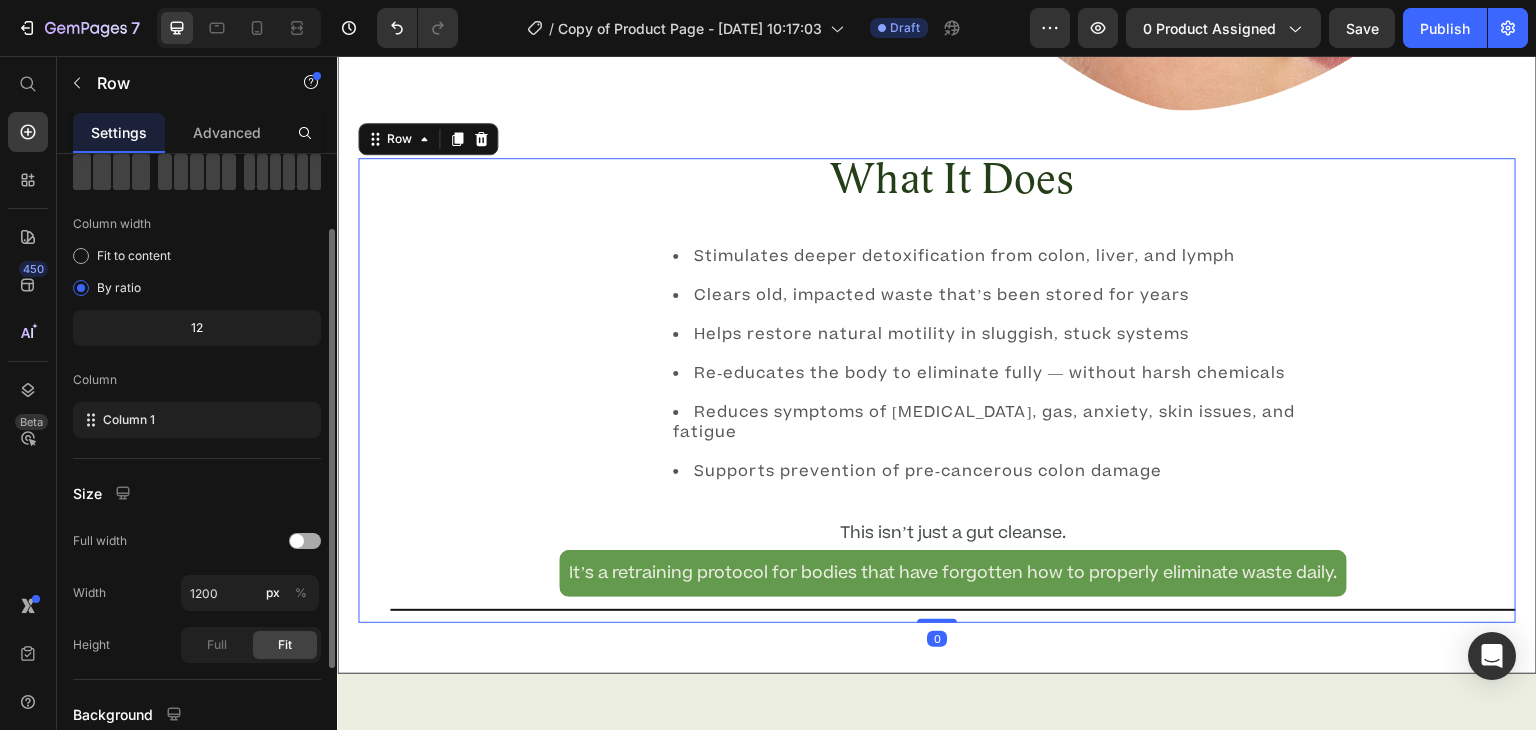 click on "What It Does Heading Stimulates deeper detoxification from colon, liver, and lymph   Clears old, impacted waste that’s been stored for years   Helps restore natural motility in sluggish, stuck systems   Re-educates the body to eliminate fully — without harsh chemicals   Reduces symptoms of [MEDICAL_DATA], gas, anxiety, skin issues, and fatigue   Supports prevention of pre-cancerous colon damage Text Block This isn’t just a gut cleanse. Heading It’s a retraining protocol for bodies that have forgotten how to properly eliminate waste daily. Heading                Title Line Row   0" at bounding box center (937, 390) 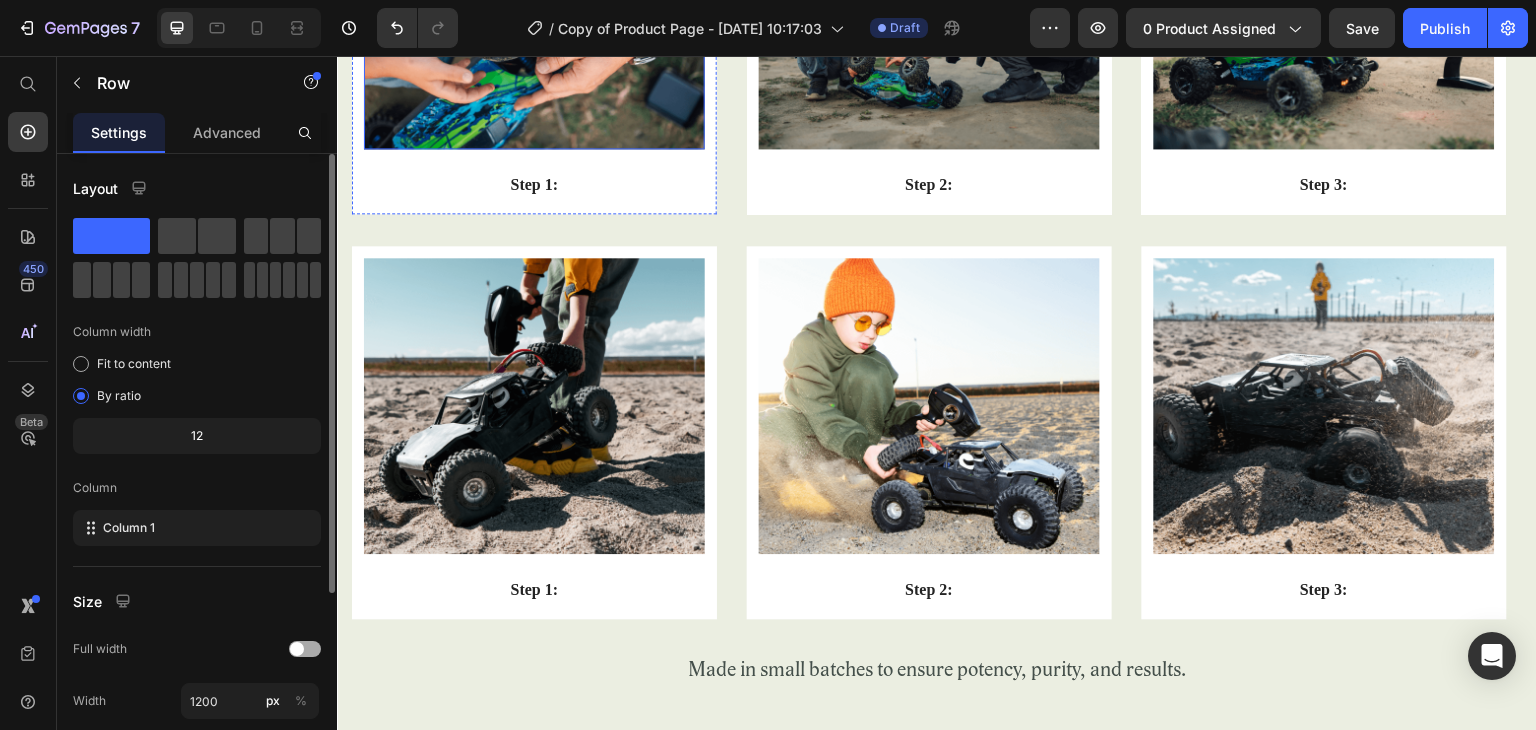 scroll, scrollTop: 3124, scrollLeft: 0, axis: vertical 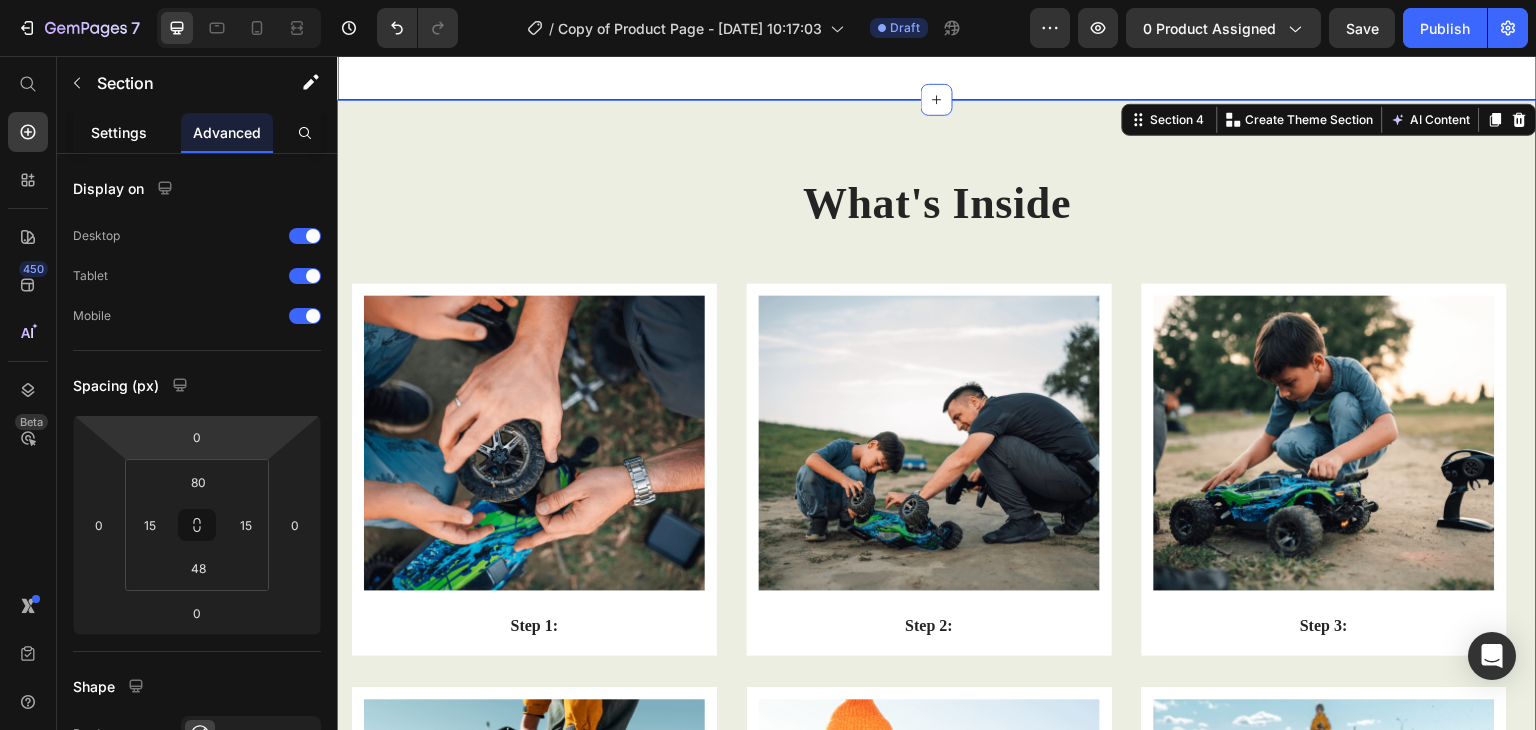 click on "Settings" at bounding box center (119, 132) 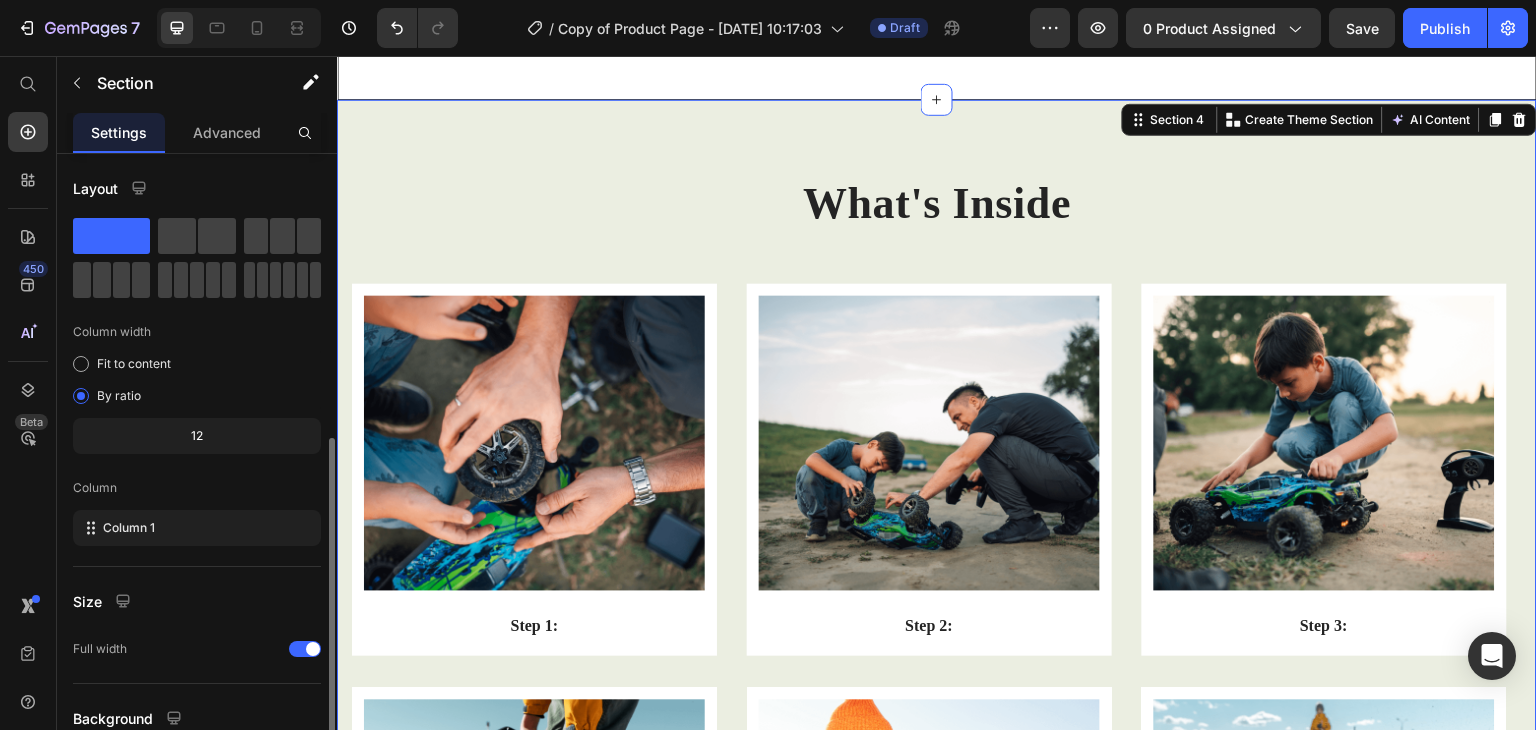 scroll, scrollTop: 173, scrollLeft: 0, axis: vertical 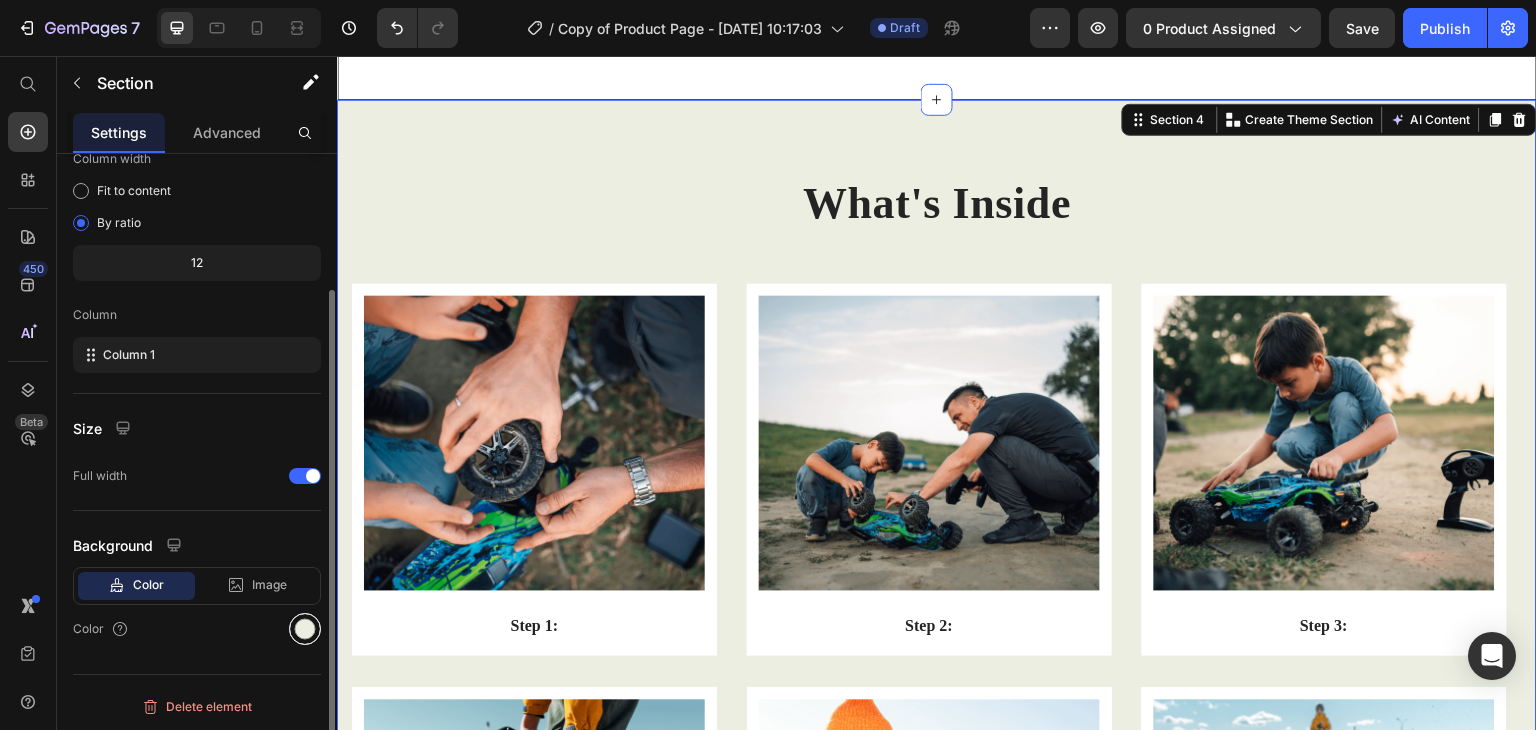 click at bounding box center (305, 629) 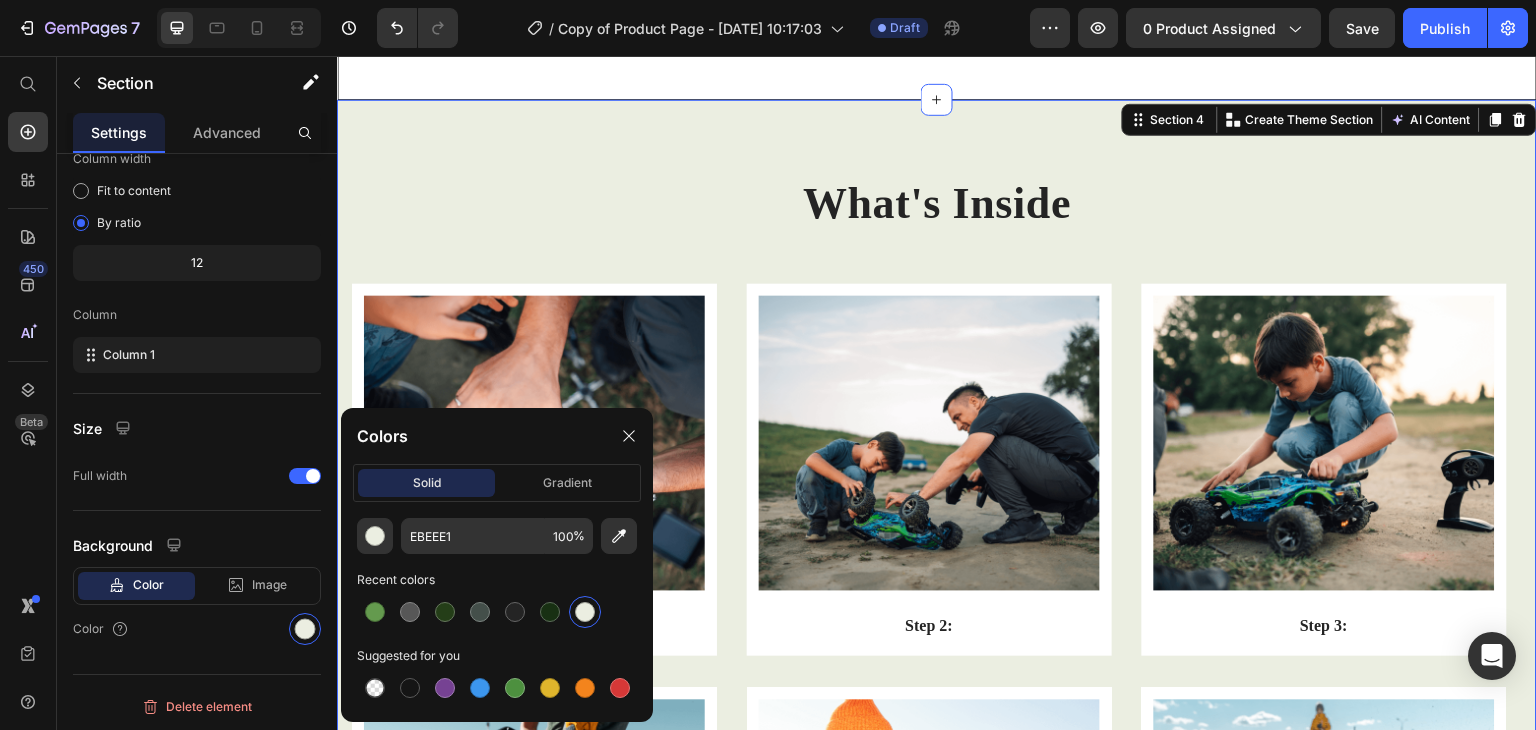 click at bounding box center [585, 612] 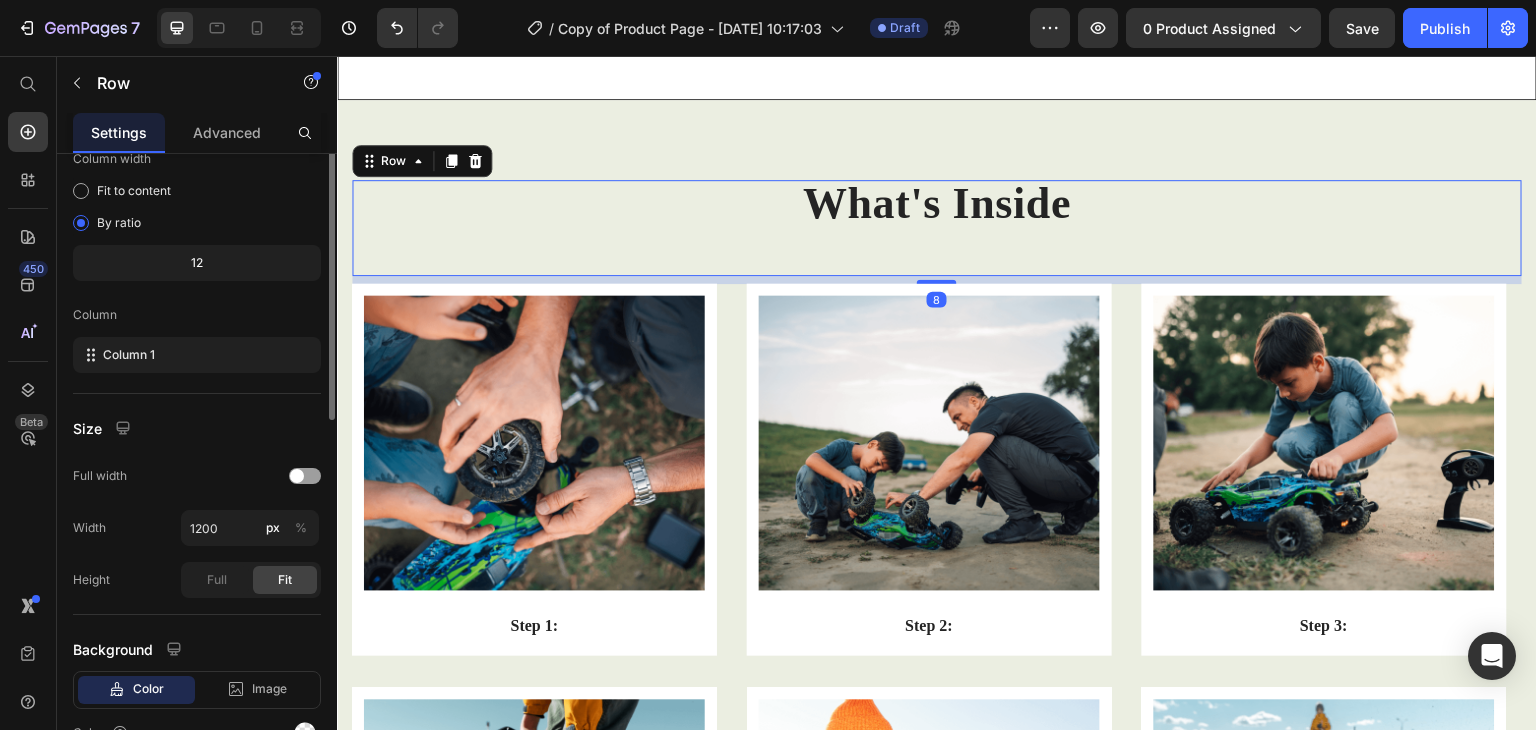 scroll, scrollTop: 0, scrollLeft: 0, axis: both 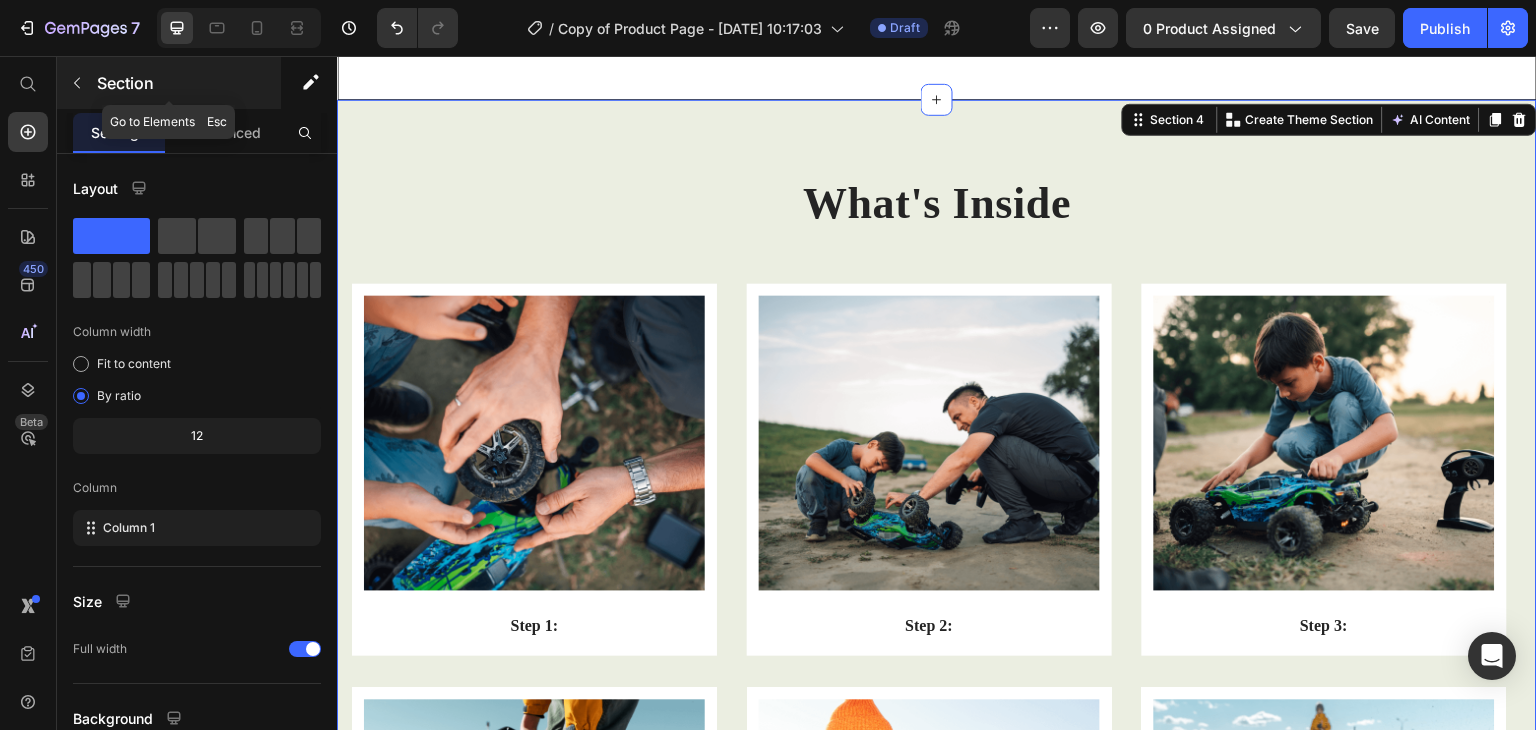 click 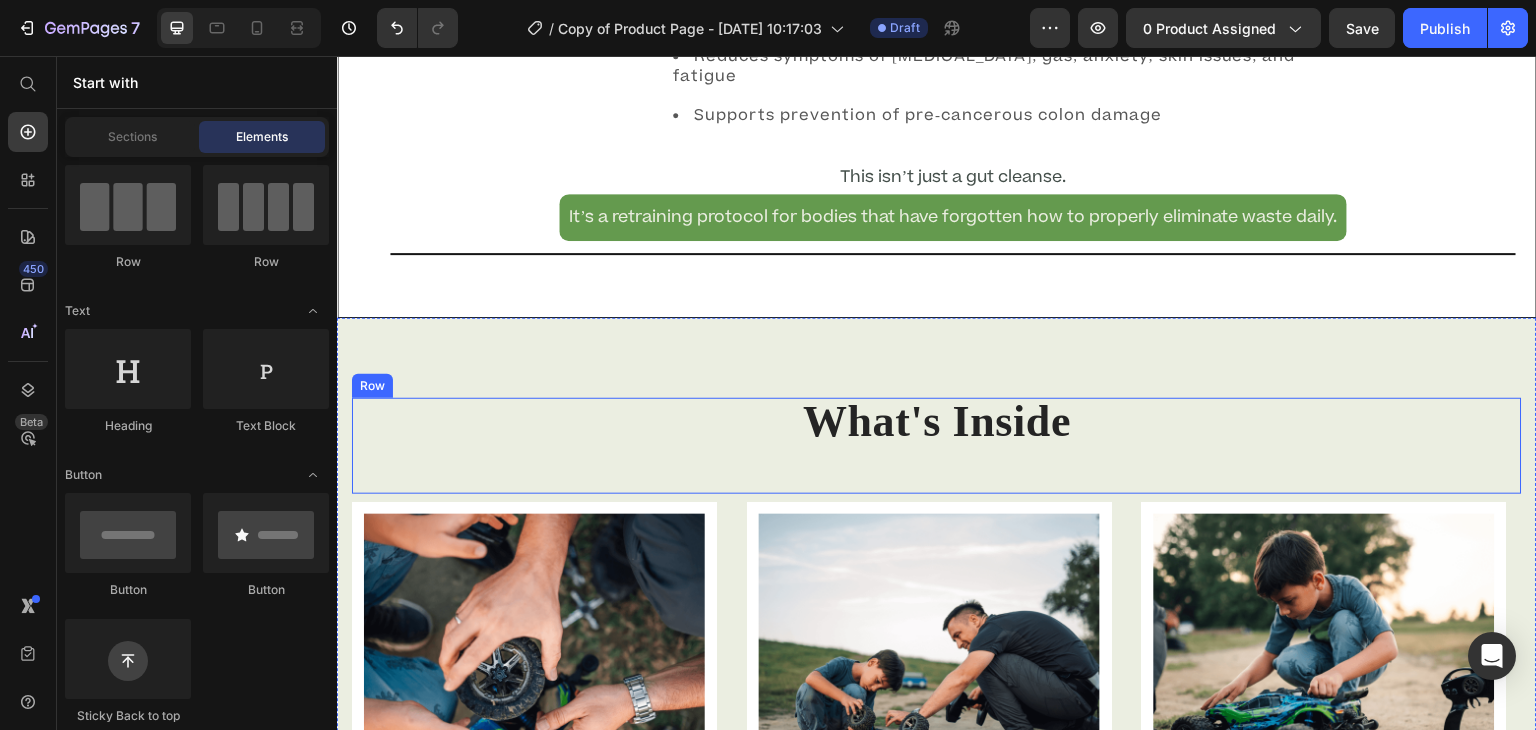 scroll, scrollTop: 2352, scrollLeft: 0, axis: vertical 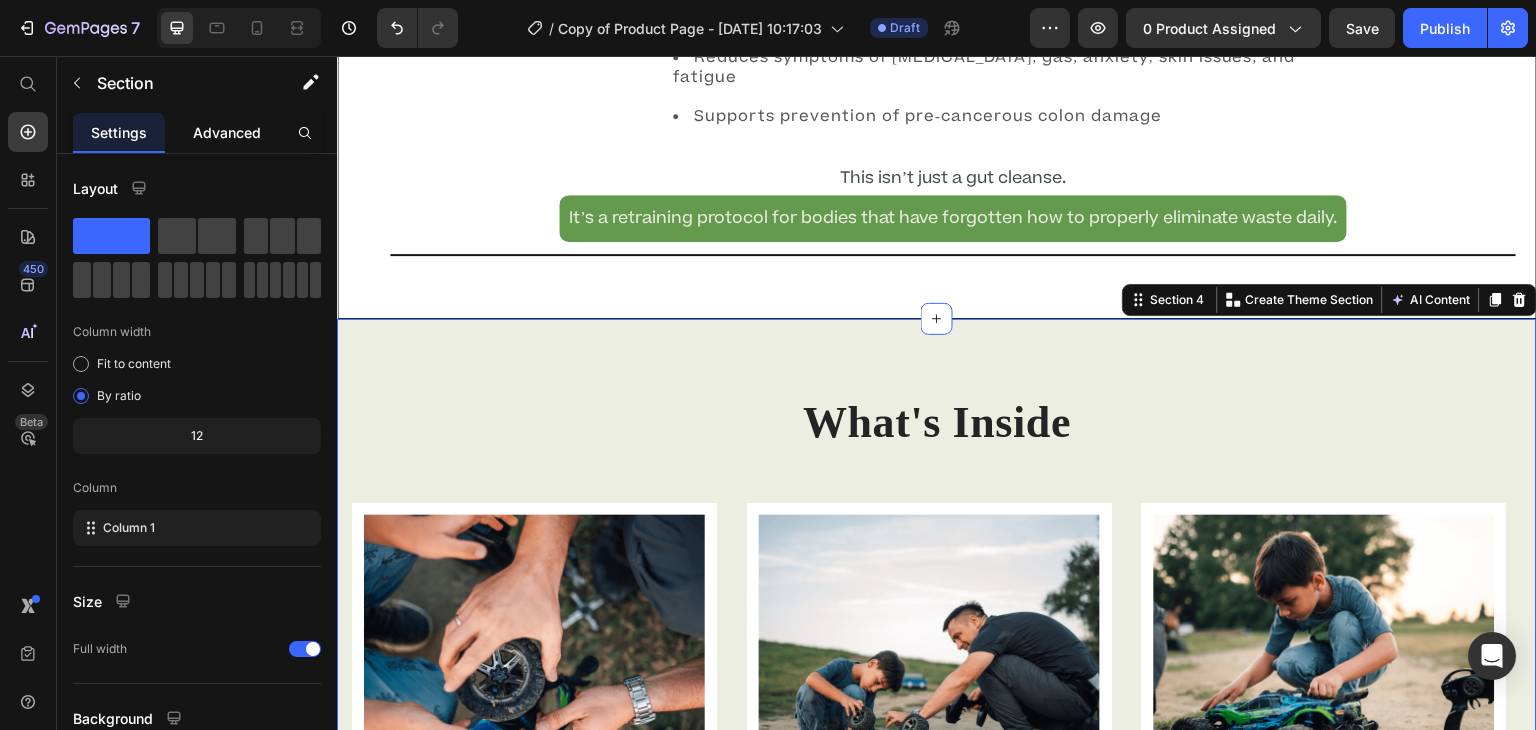 click on "Advanced" at bounding box center (227, 132) 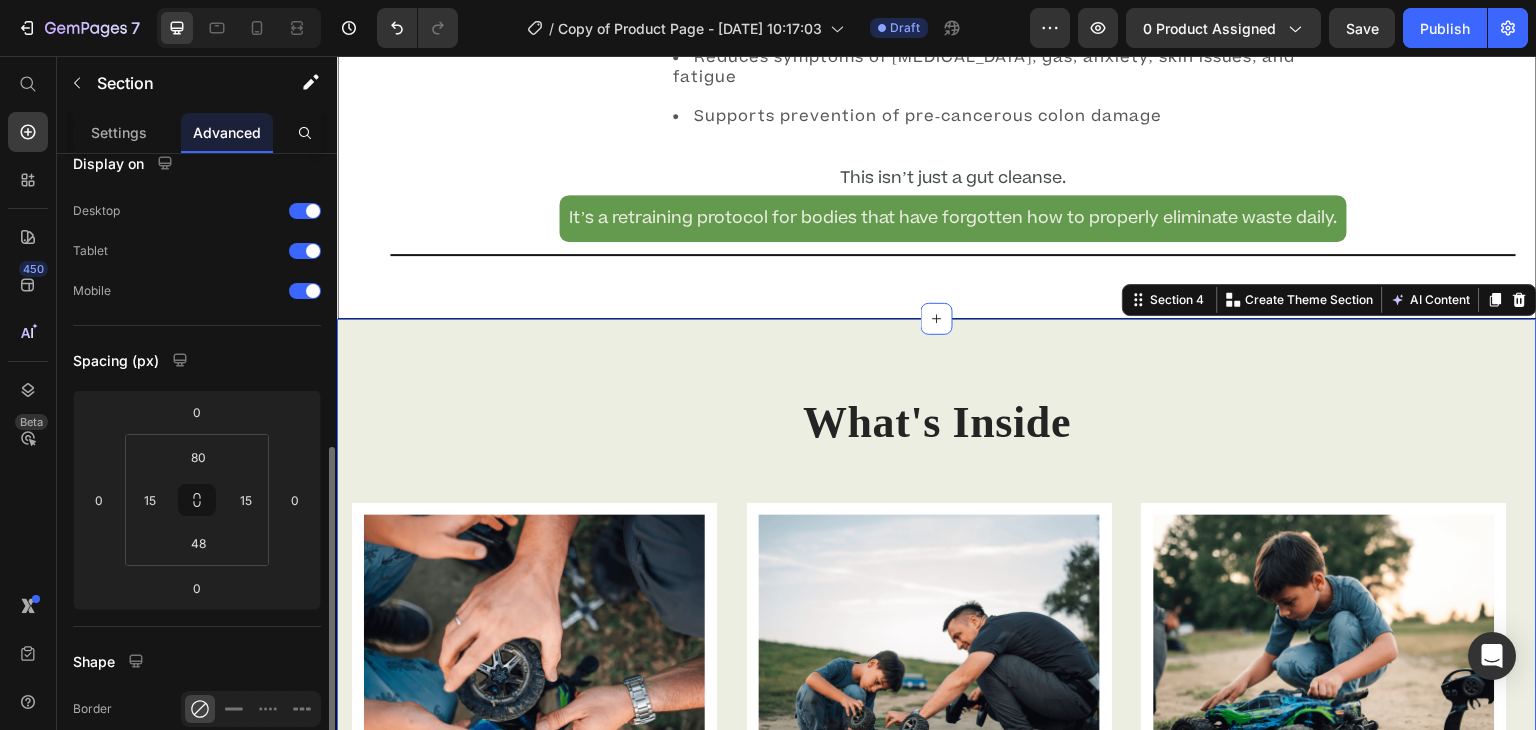 scroll, scrollTop: 0, scrollLeft: 0, axis: both 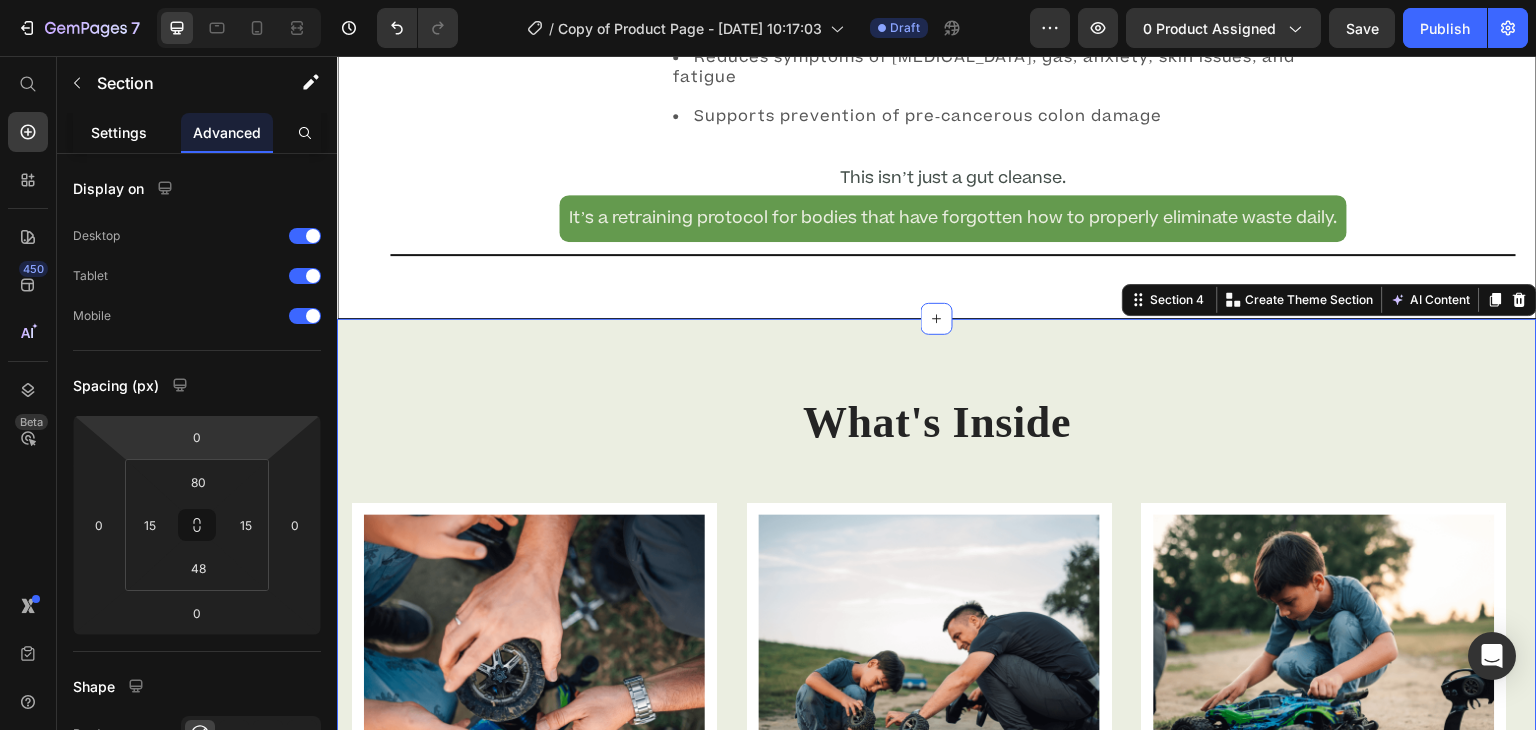 click on "Settings" at bounding box center [119, 132] 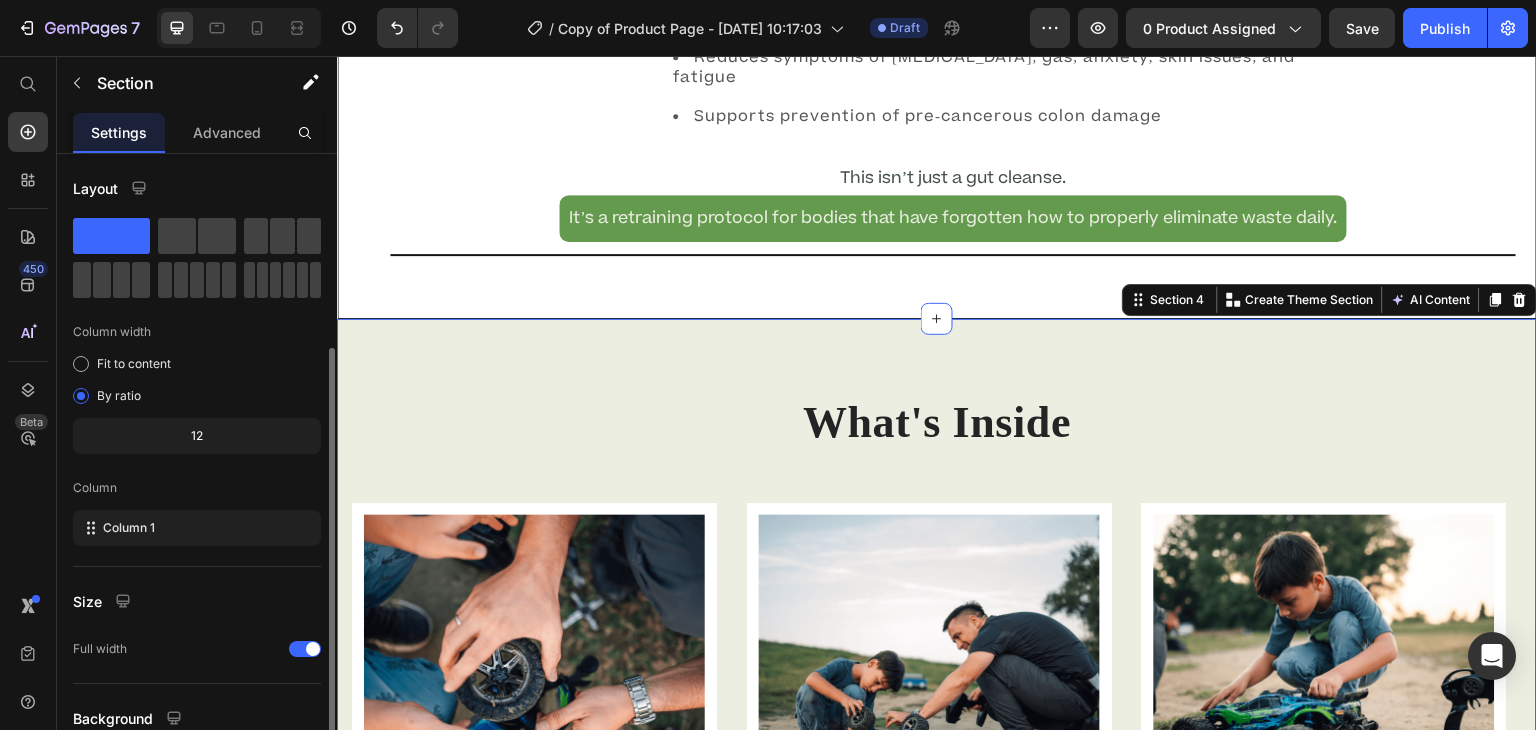 scroll, scrollTop: 173, scrollLeft: 0, axis: vertical 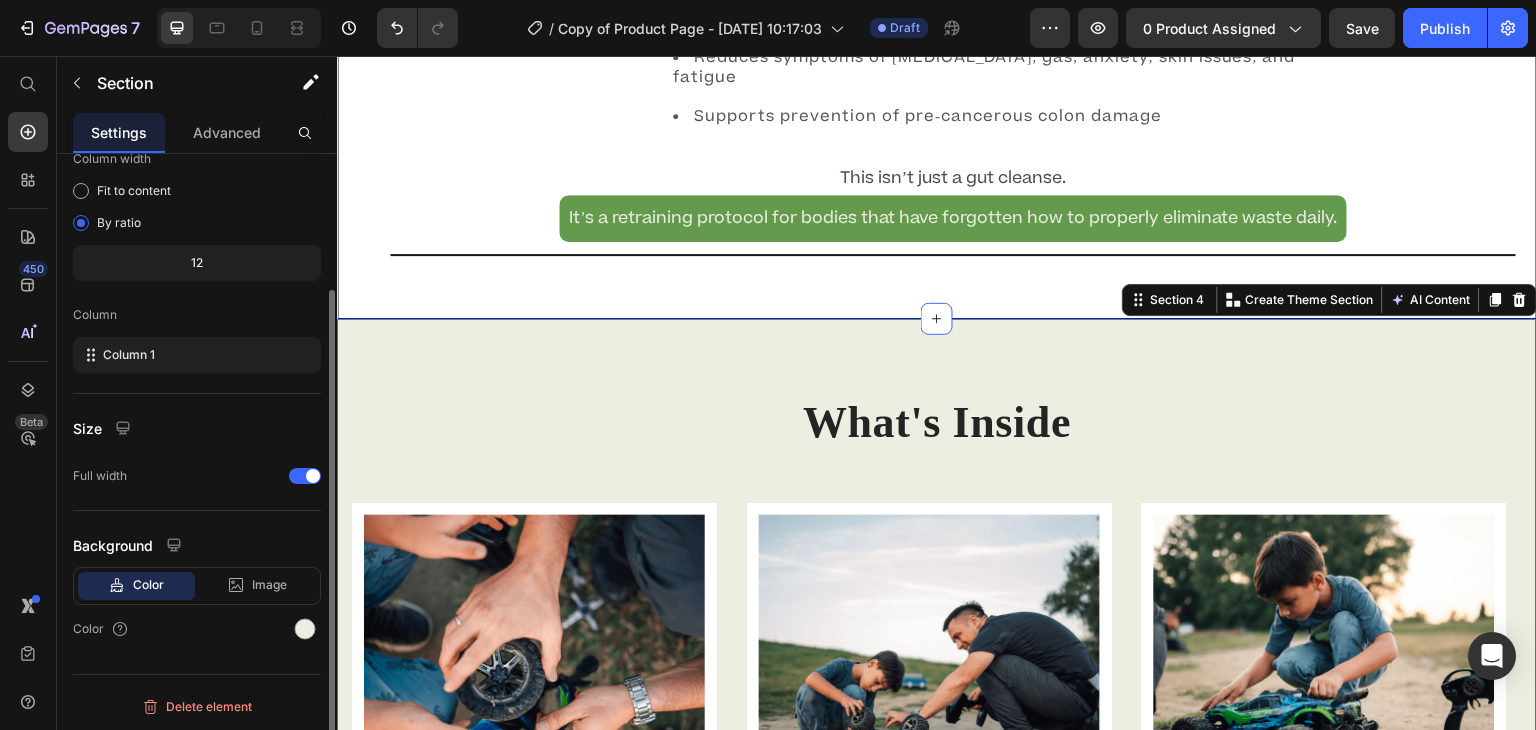 click on "Color" at bounding box center [148, 585] 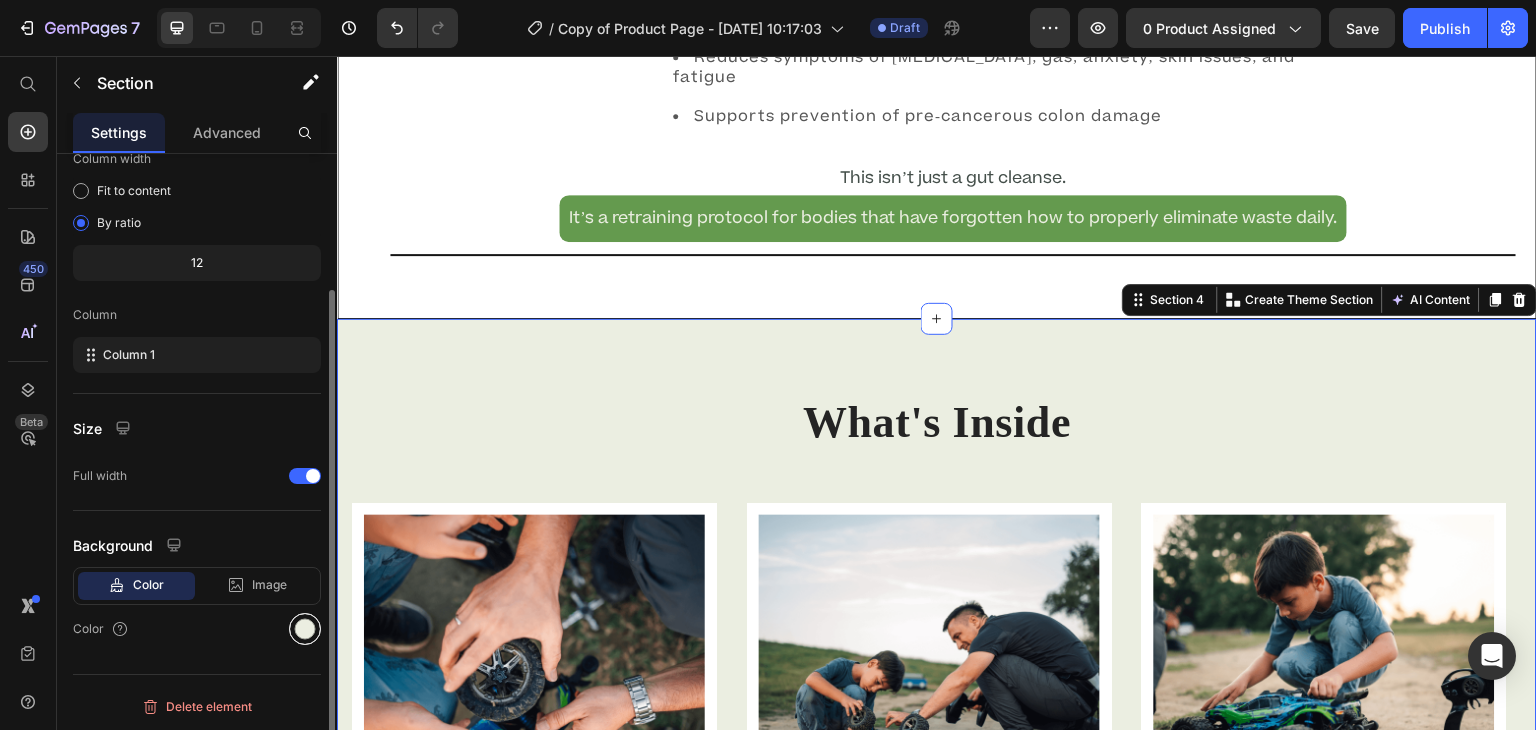 click at bounding box center [305, 629] 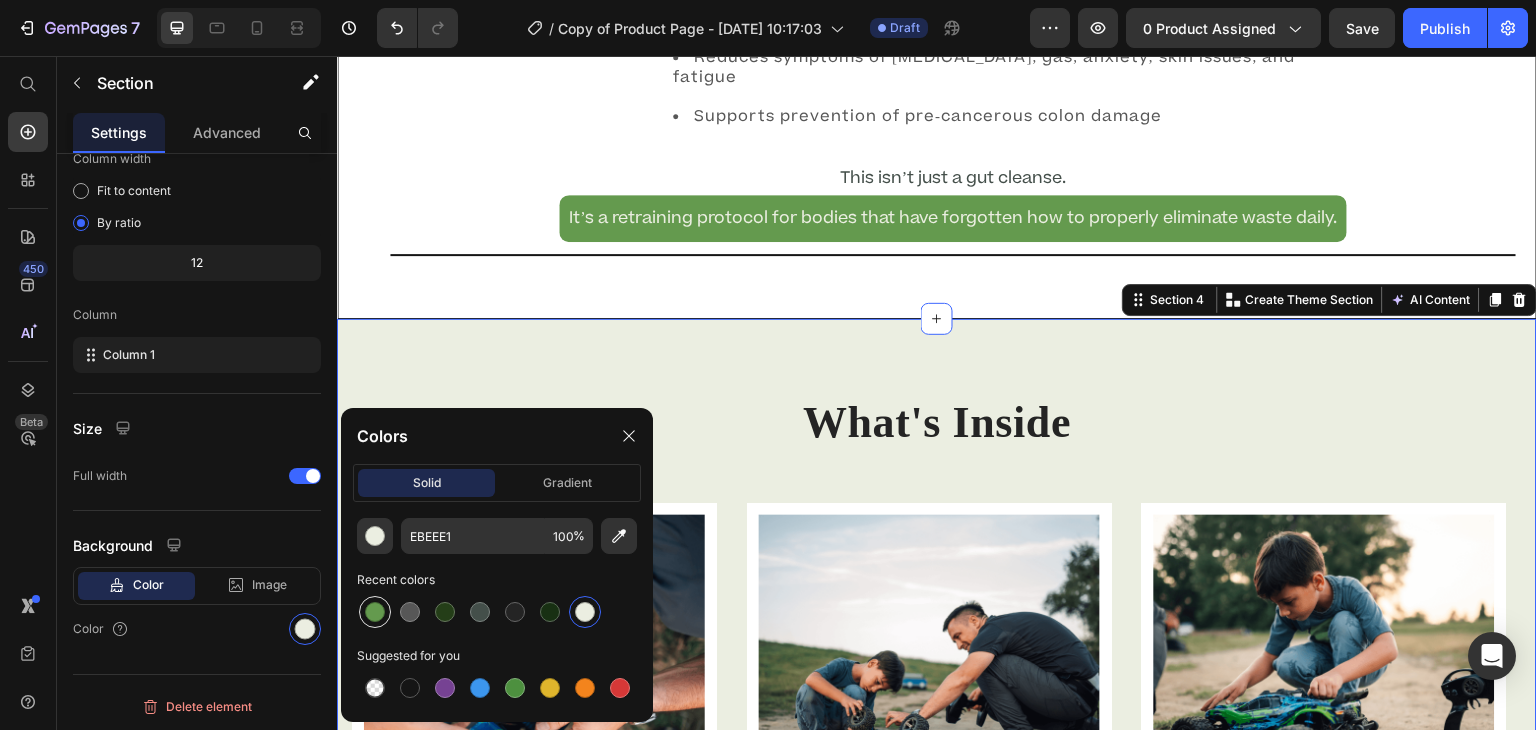 click at bounding box center (375, 612) 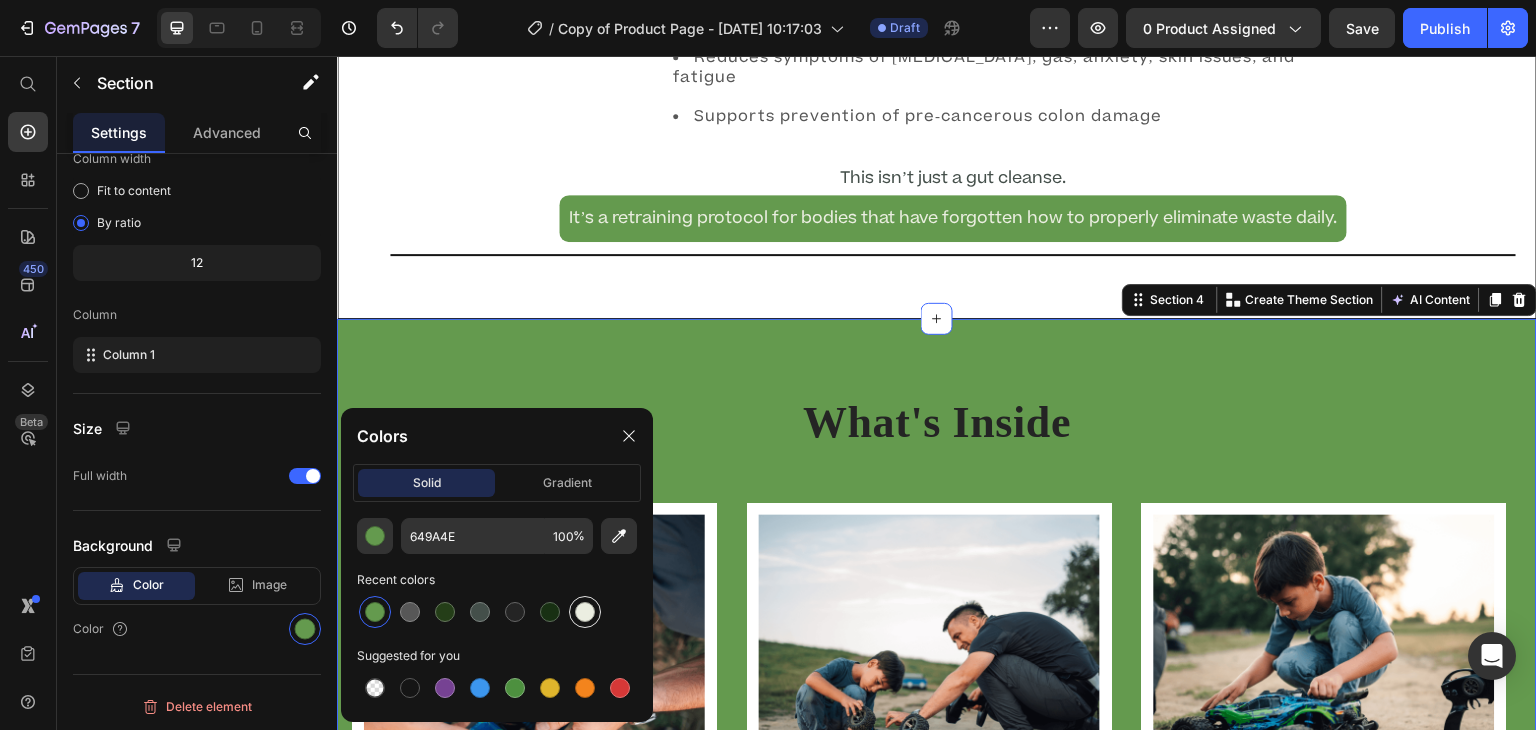 click at bounding box center (585, 612) 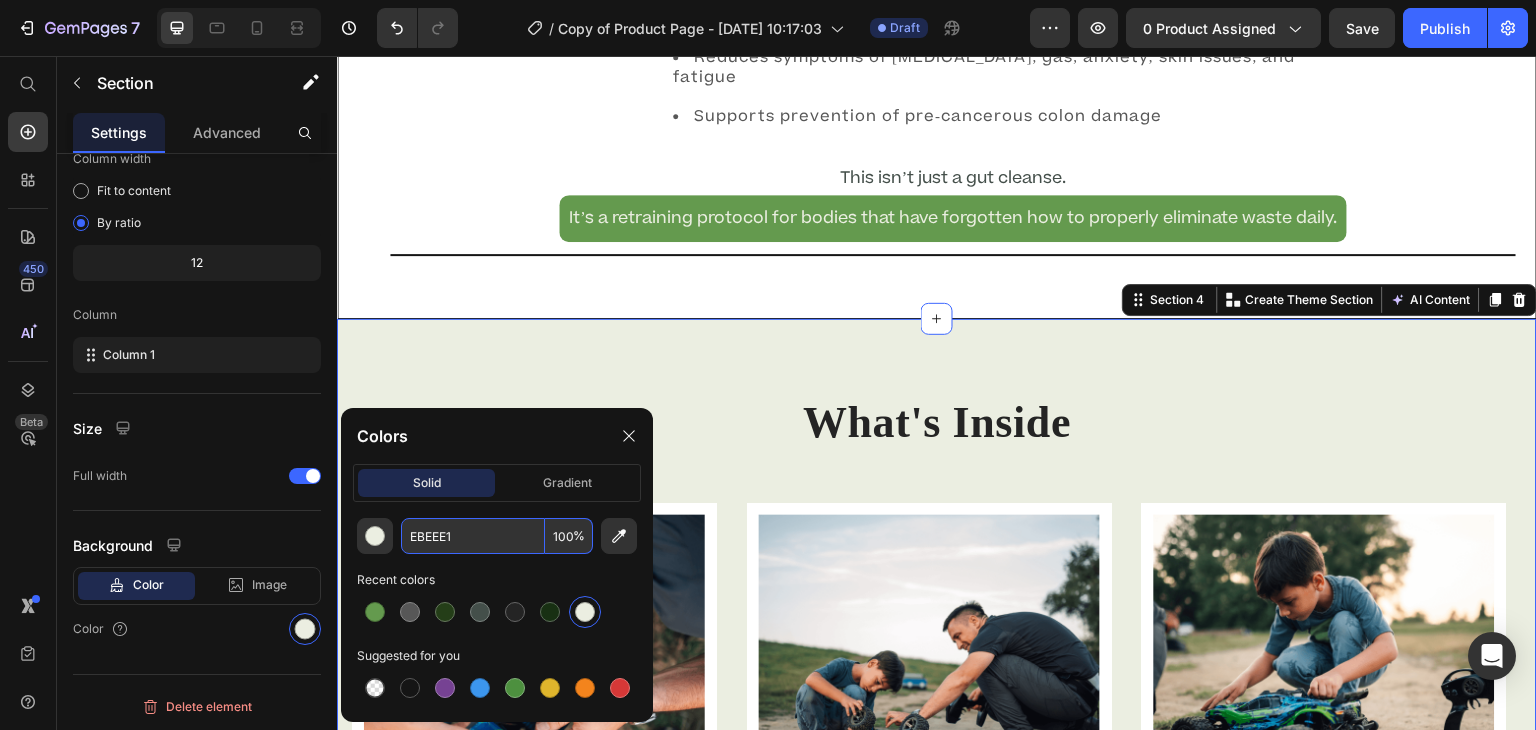 click on "EBEEE1" at bounding box center [473, 536] 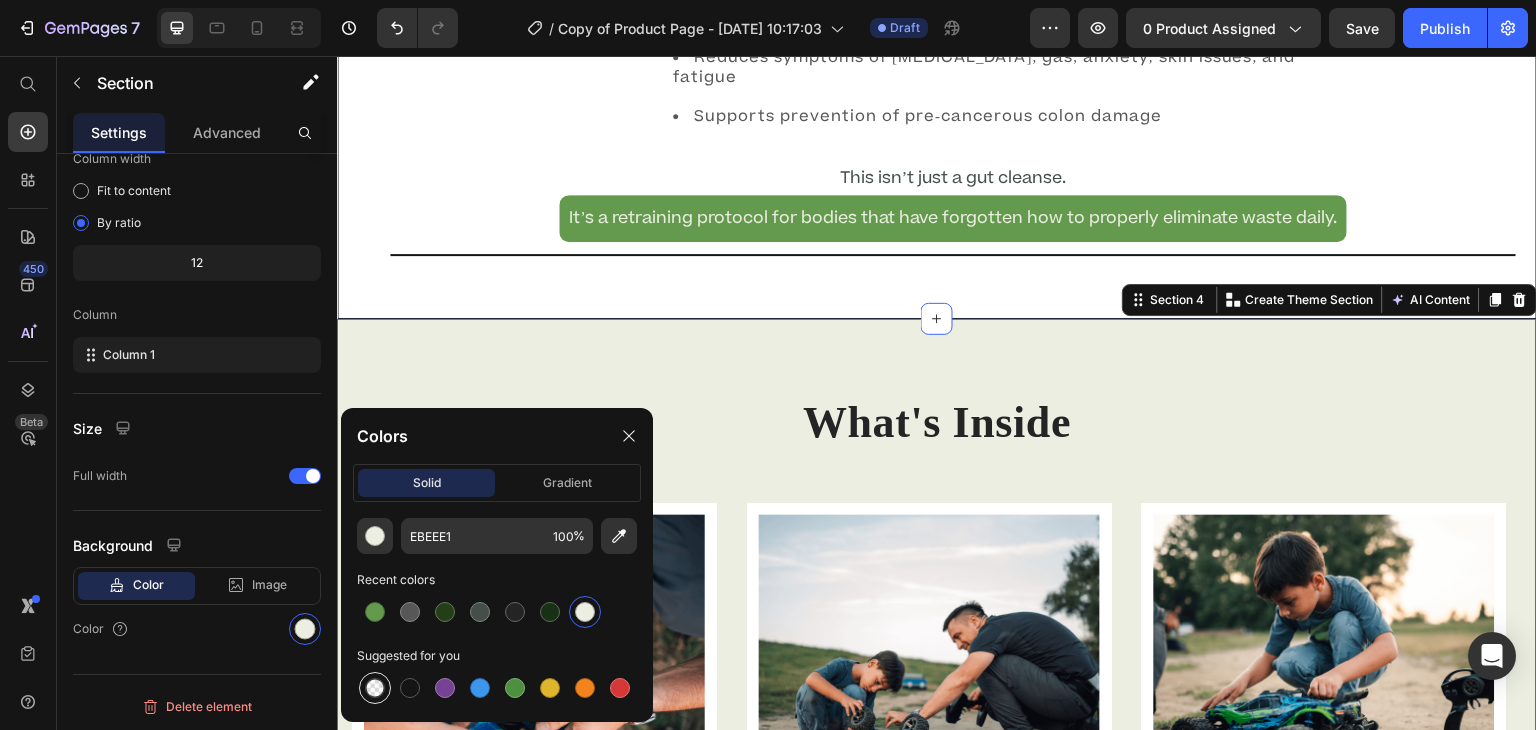 click at bounding box center (375, 688) 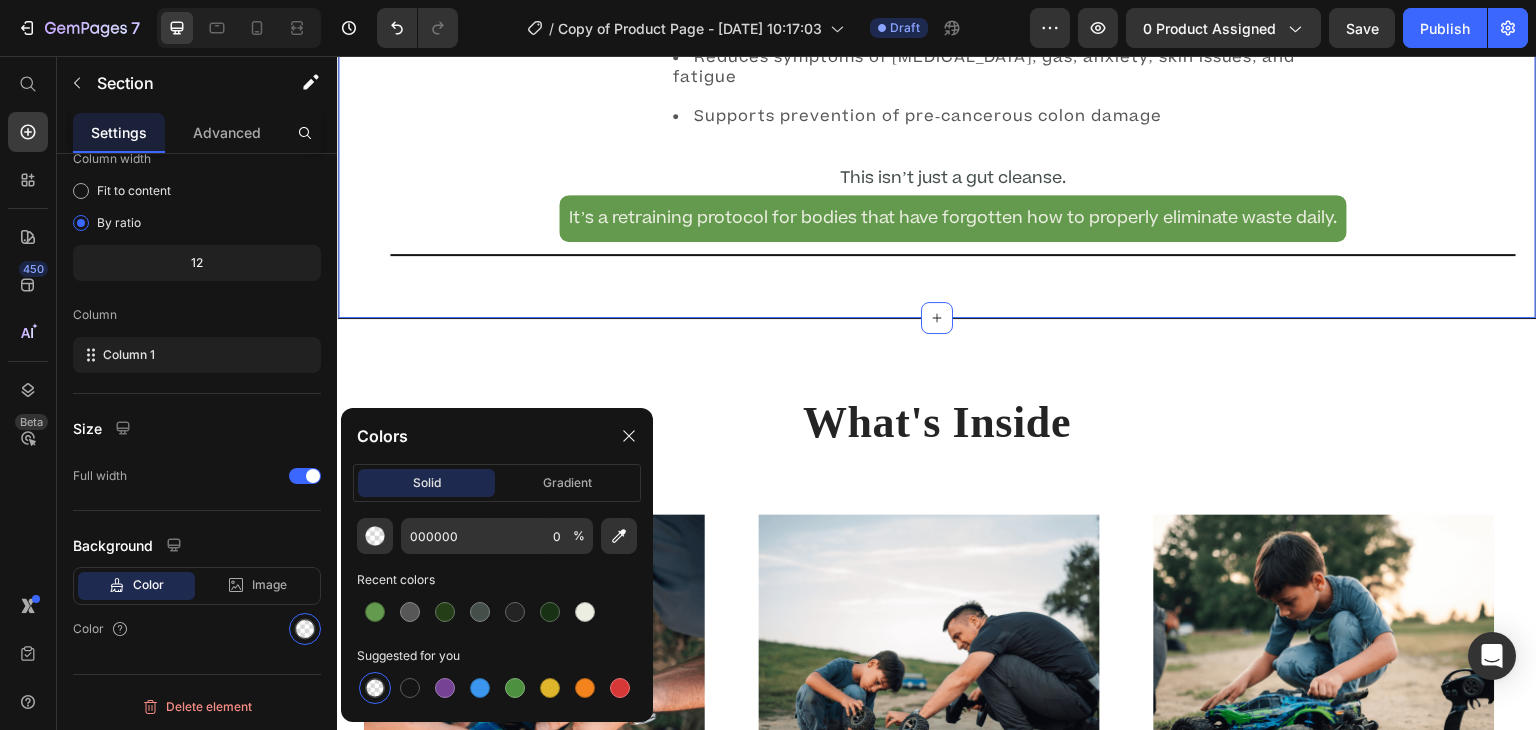 scroll, scrollTop: 172, scrollLeft: 0, axis: vertical 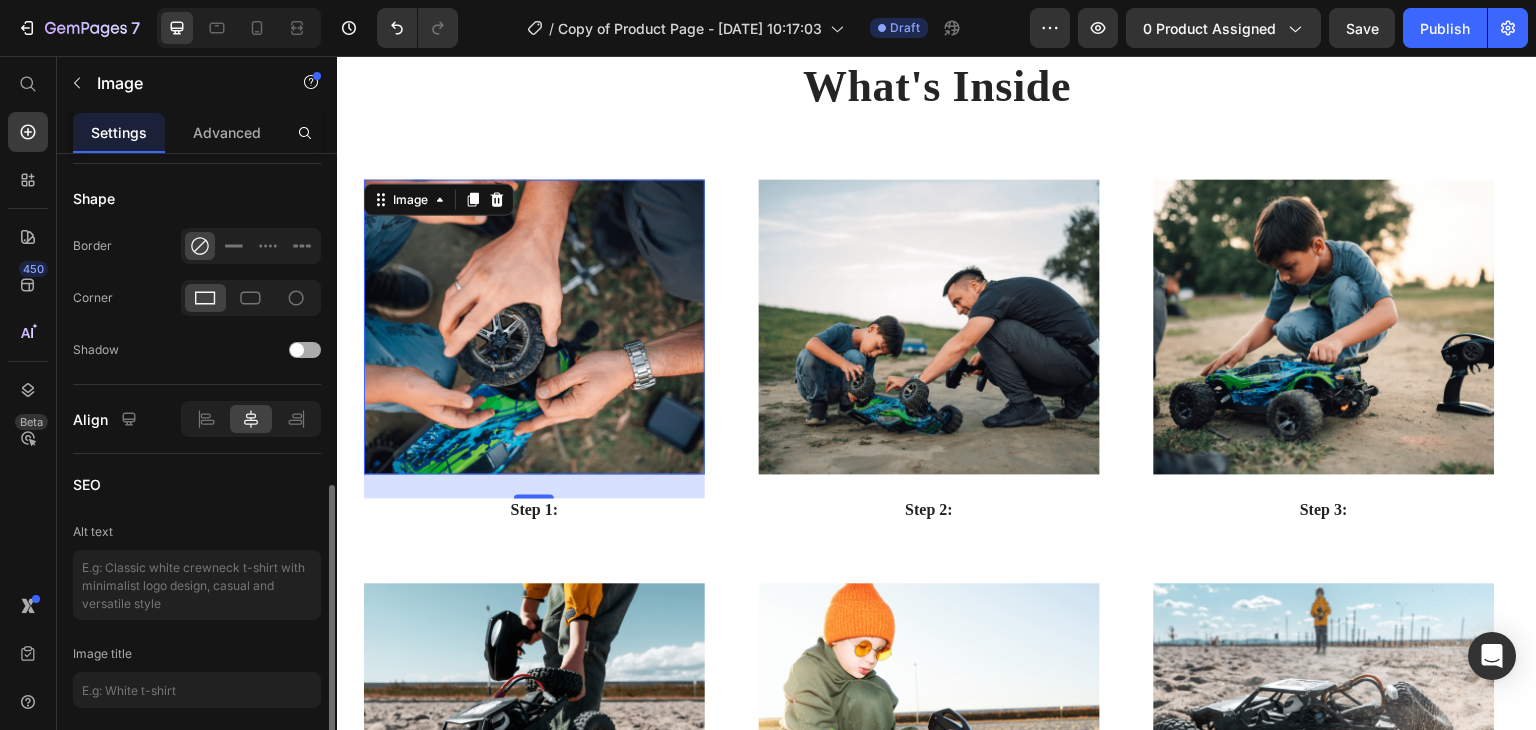 click at bounding box center (297, 350) 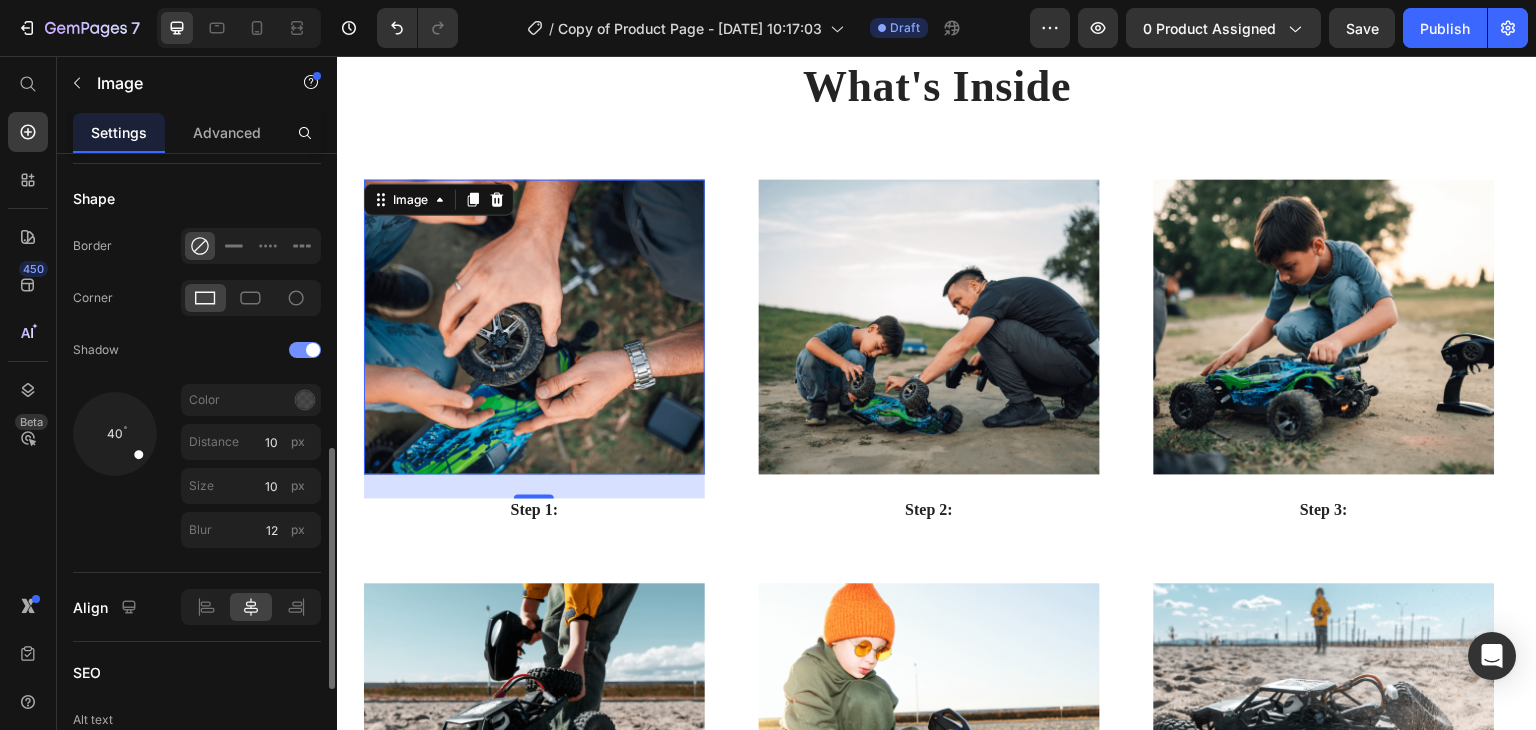 click at bounding box center (305, 350) 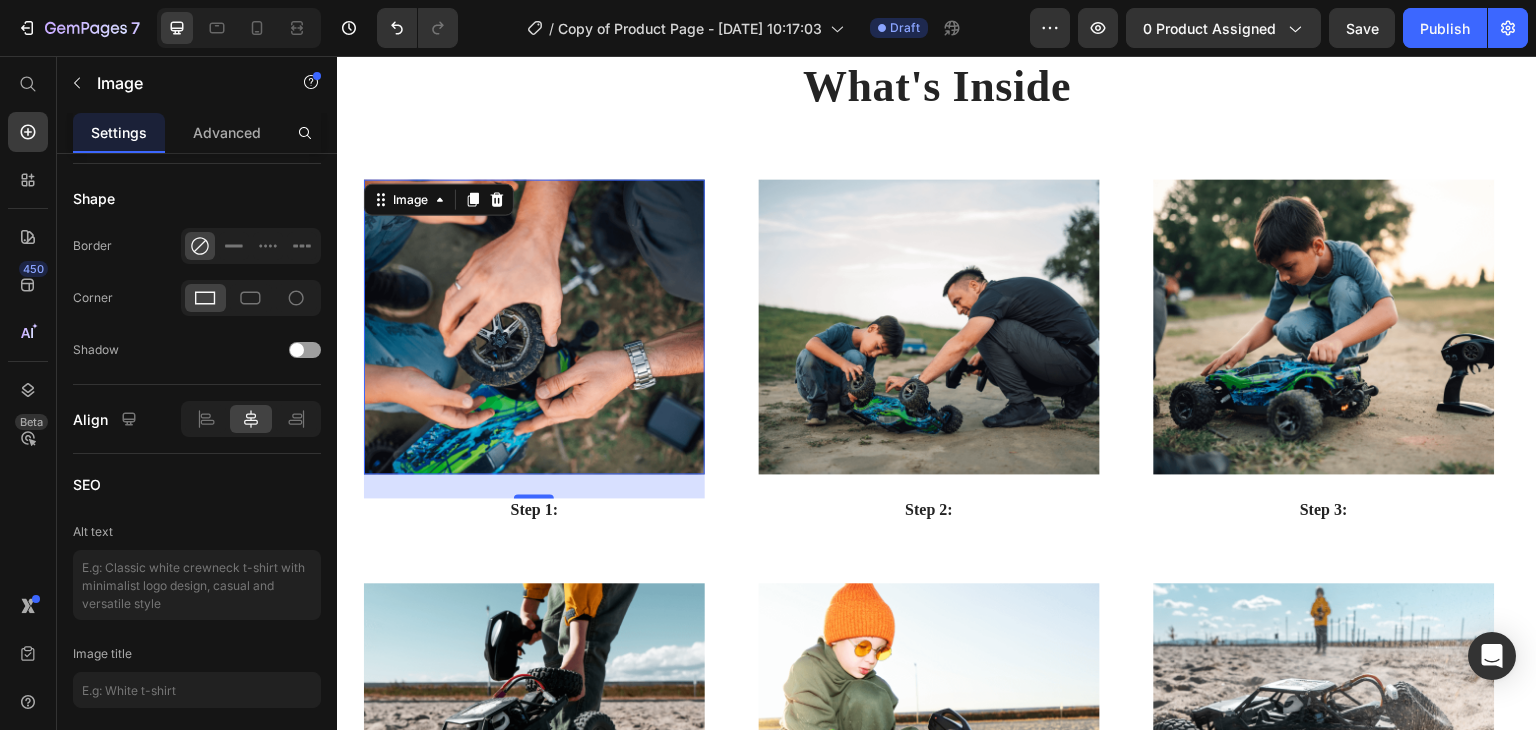 click on "450 Beta" at bounding box center (28, 393) 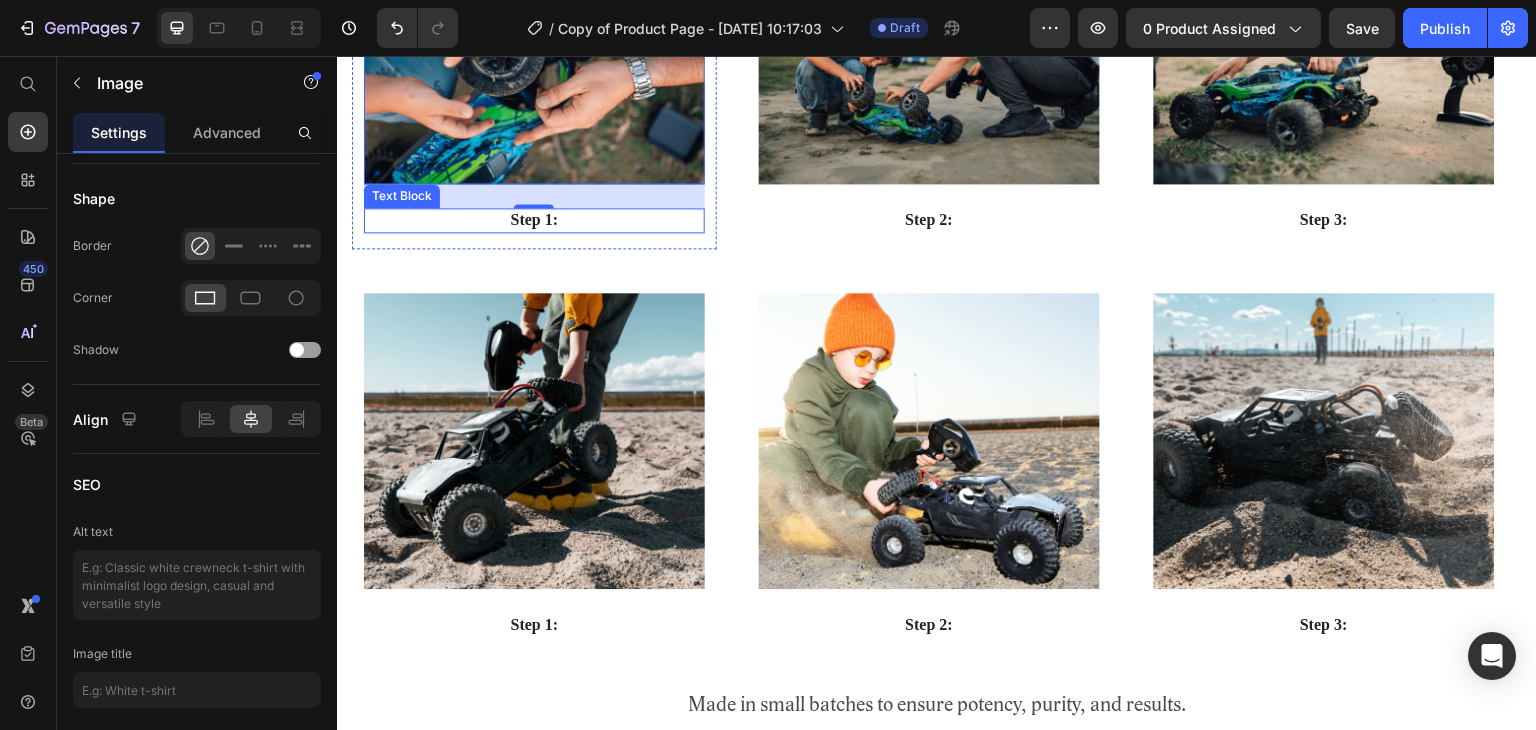 scroll, scrollTop: 2977, scrollLeft: 0, axis: vertical 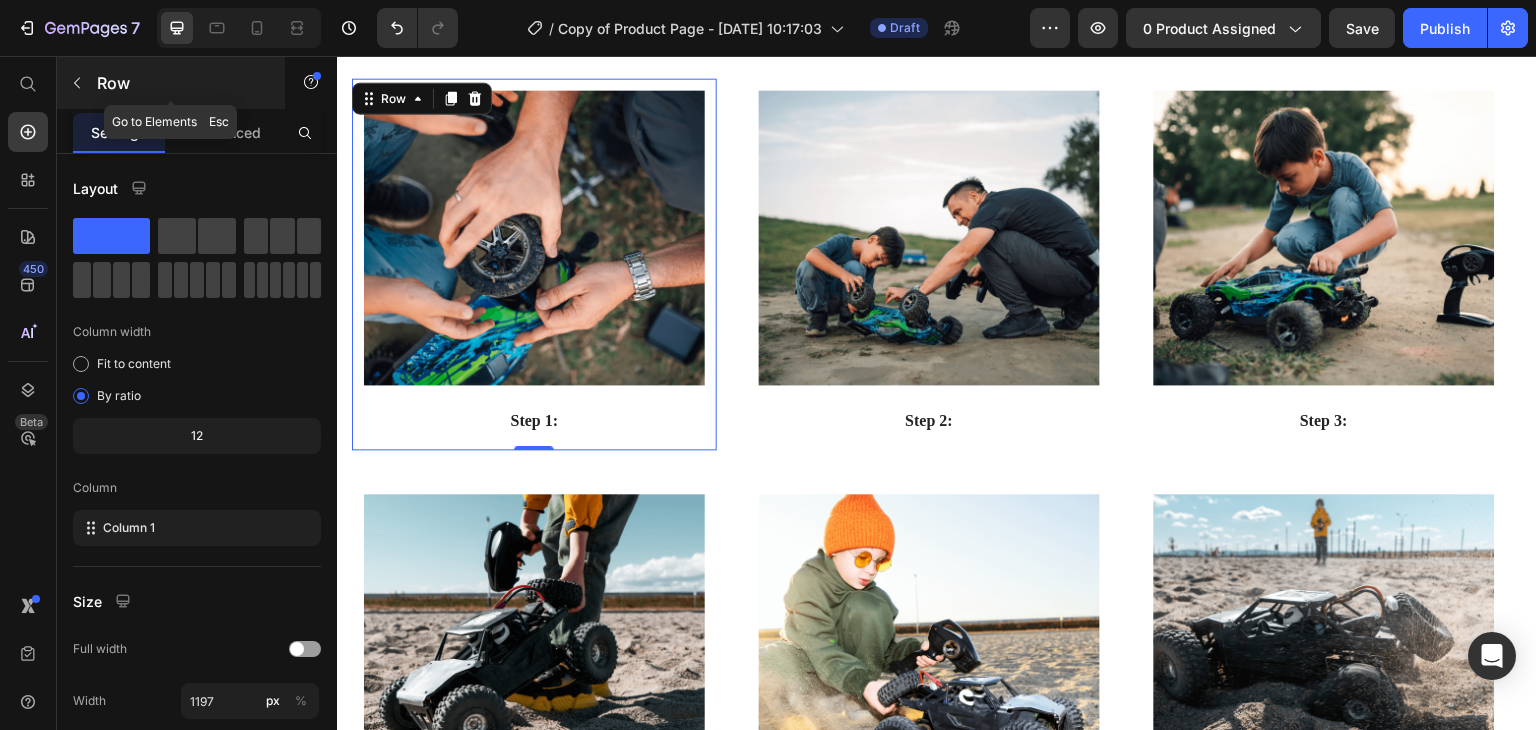 click 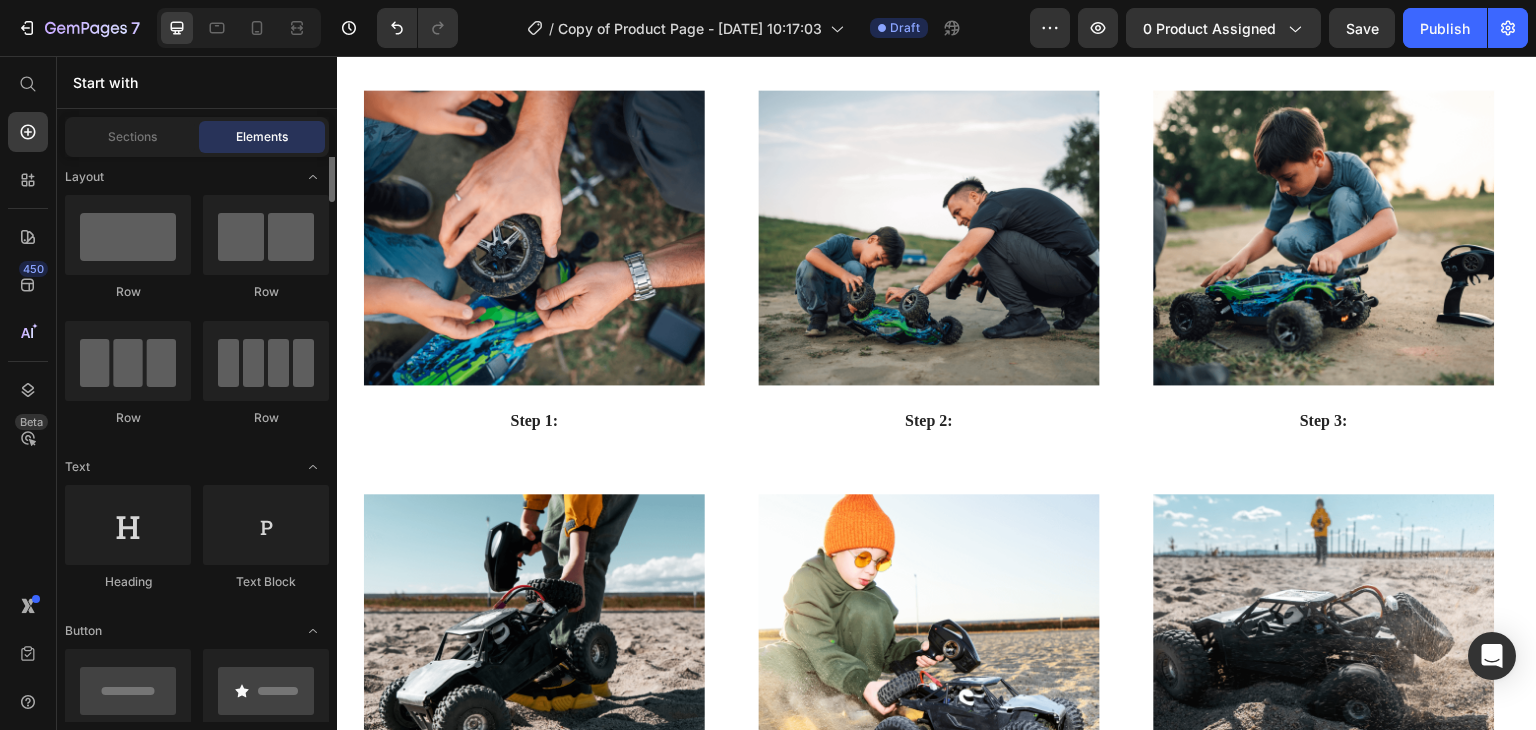 scroll, scrollTop: 0, scrollLeft: 0, axis: both 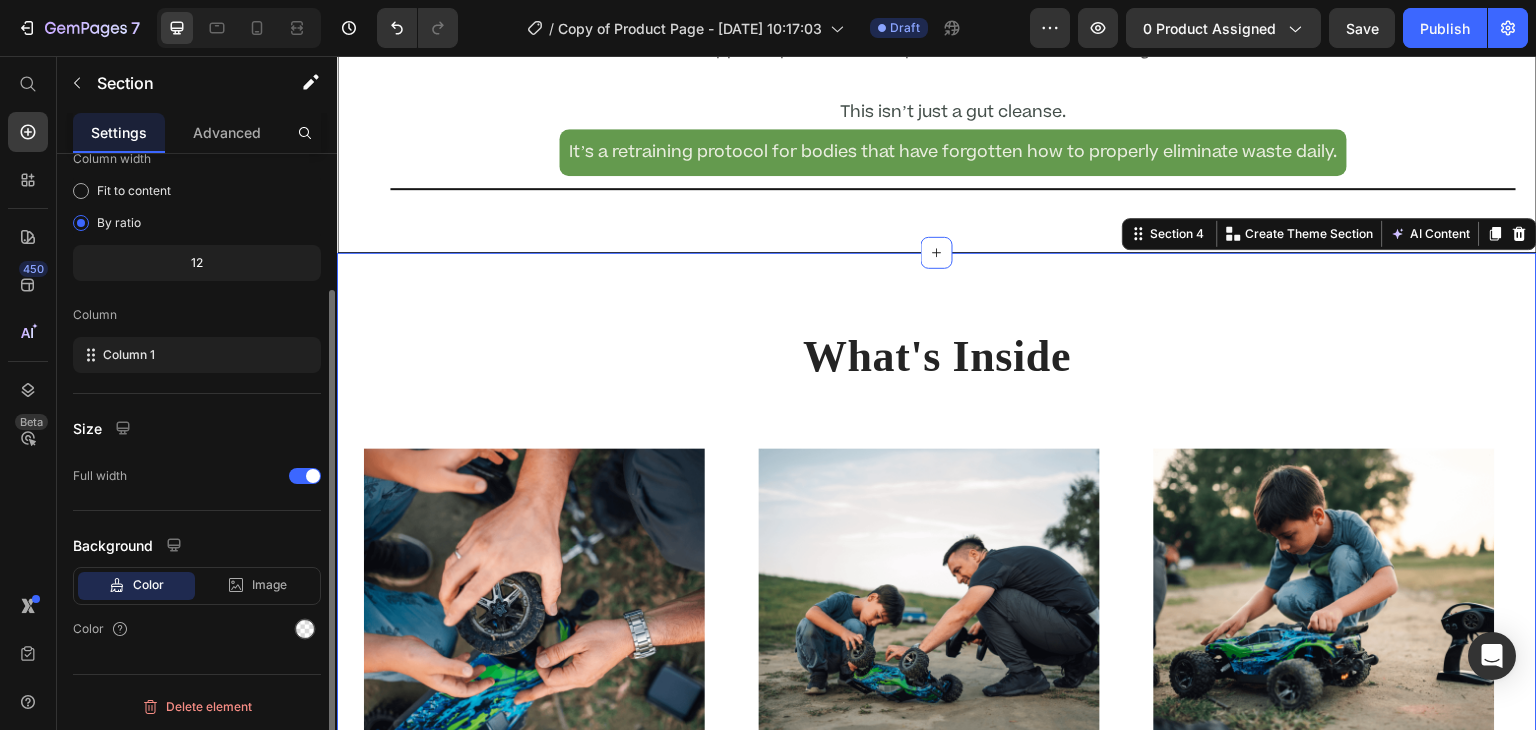 click on "Color Image Video  Color" 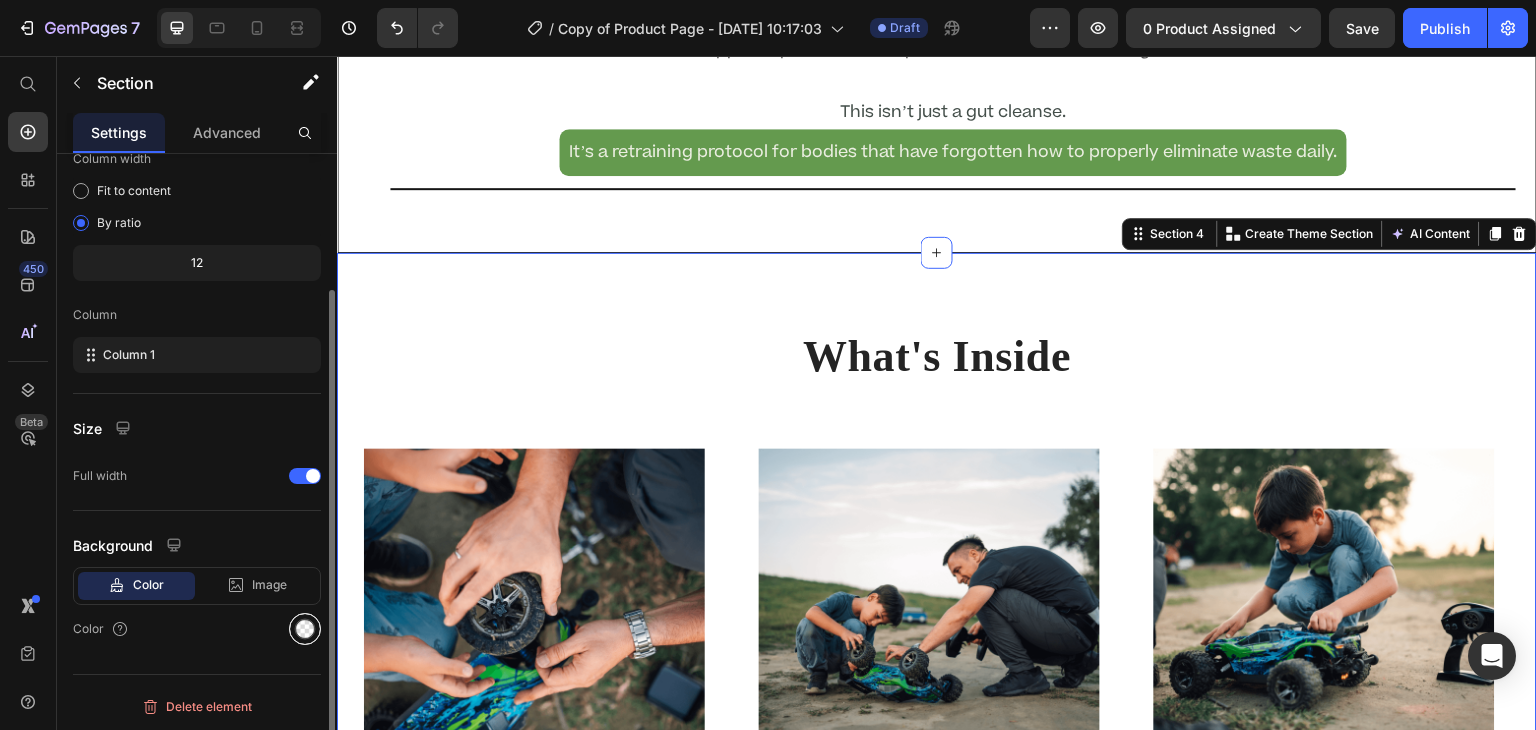 click at bounding box center (305, 629) 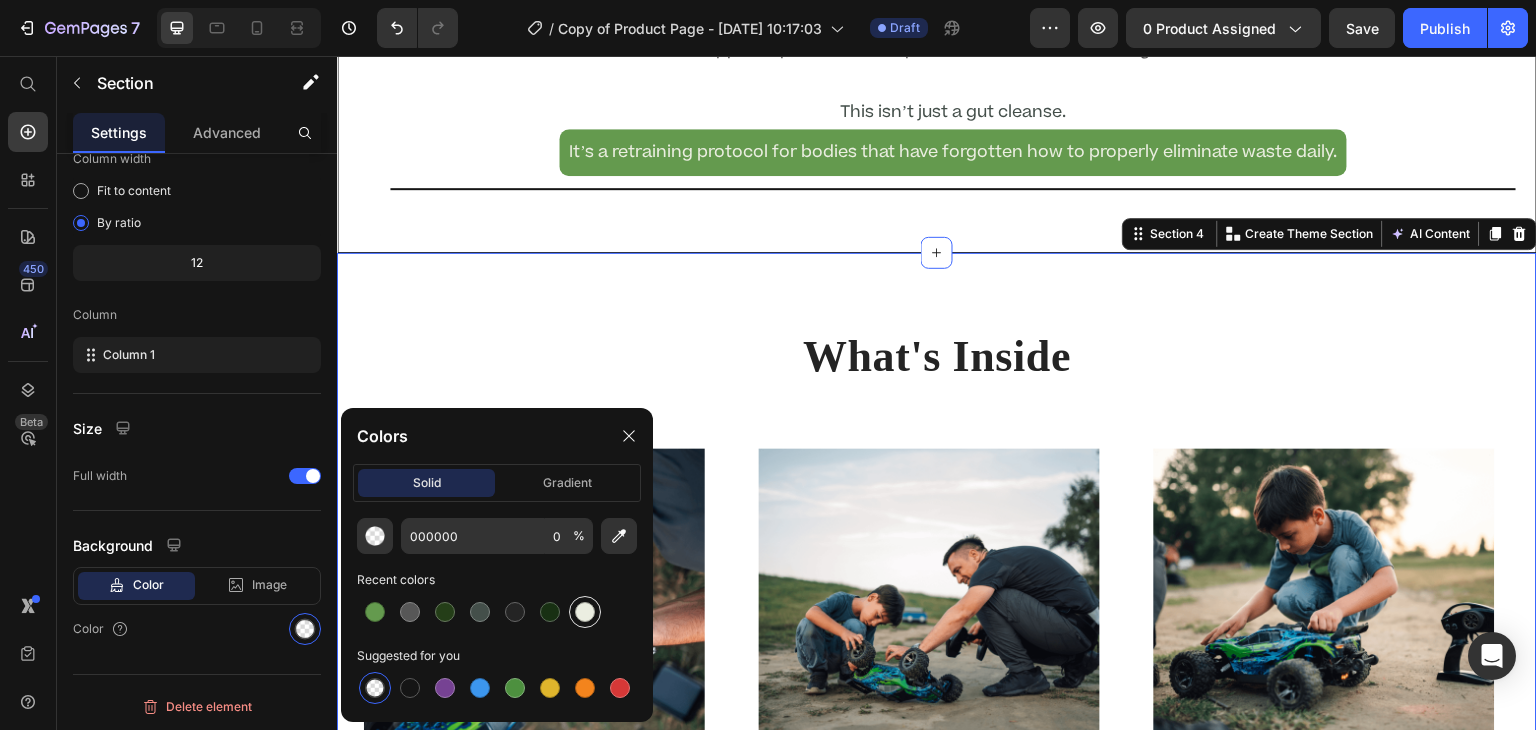 click at bounding box center [585, 612] 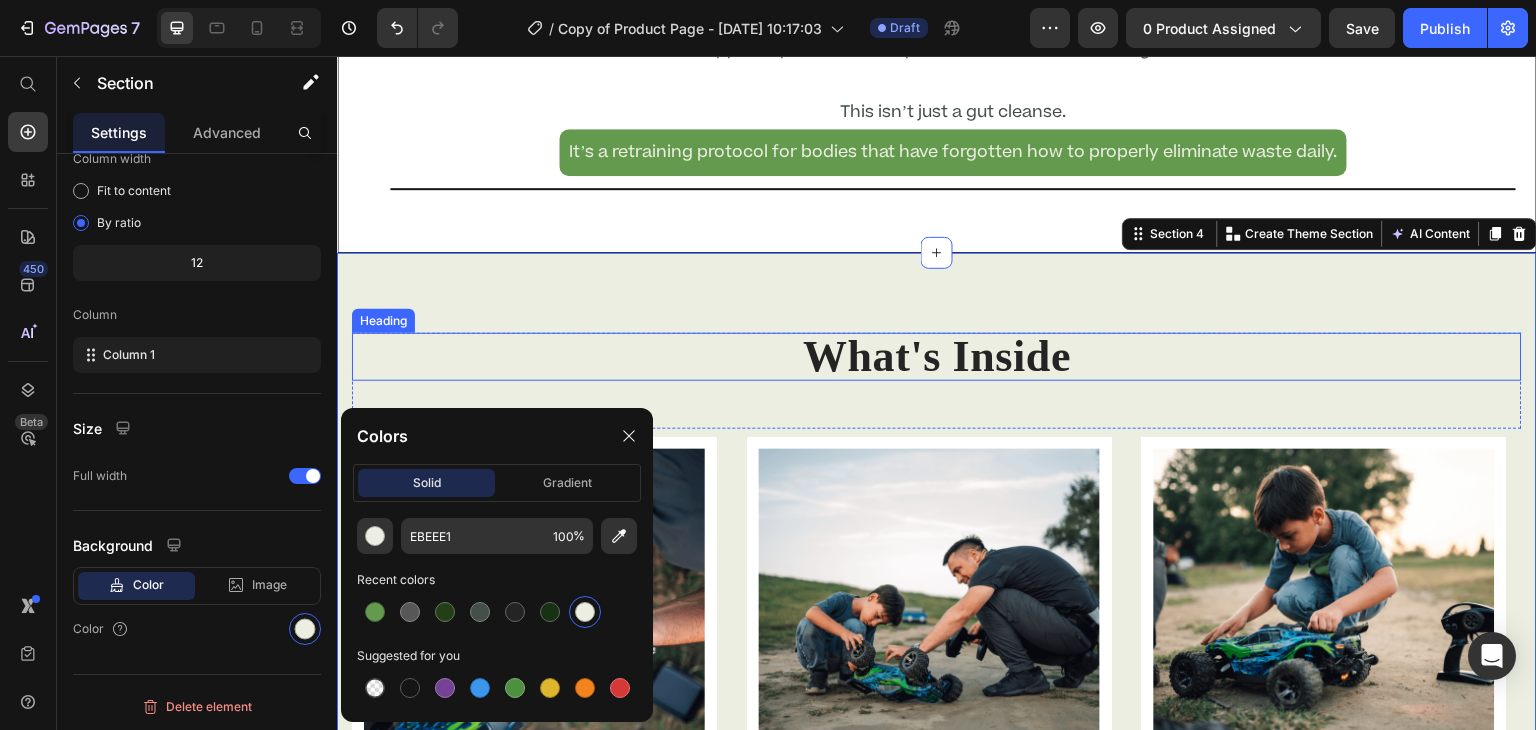 scroll, scrollTop: 2589, scrollLeft: 0, axis: vertical 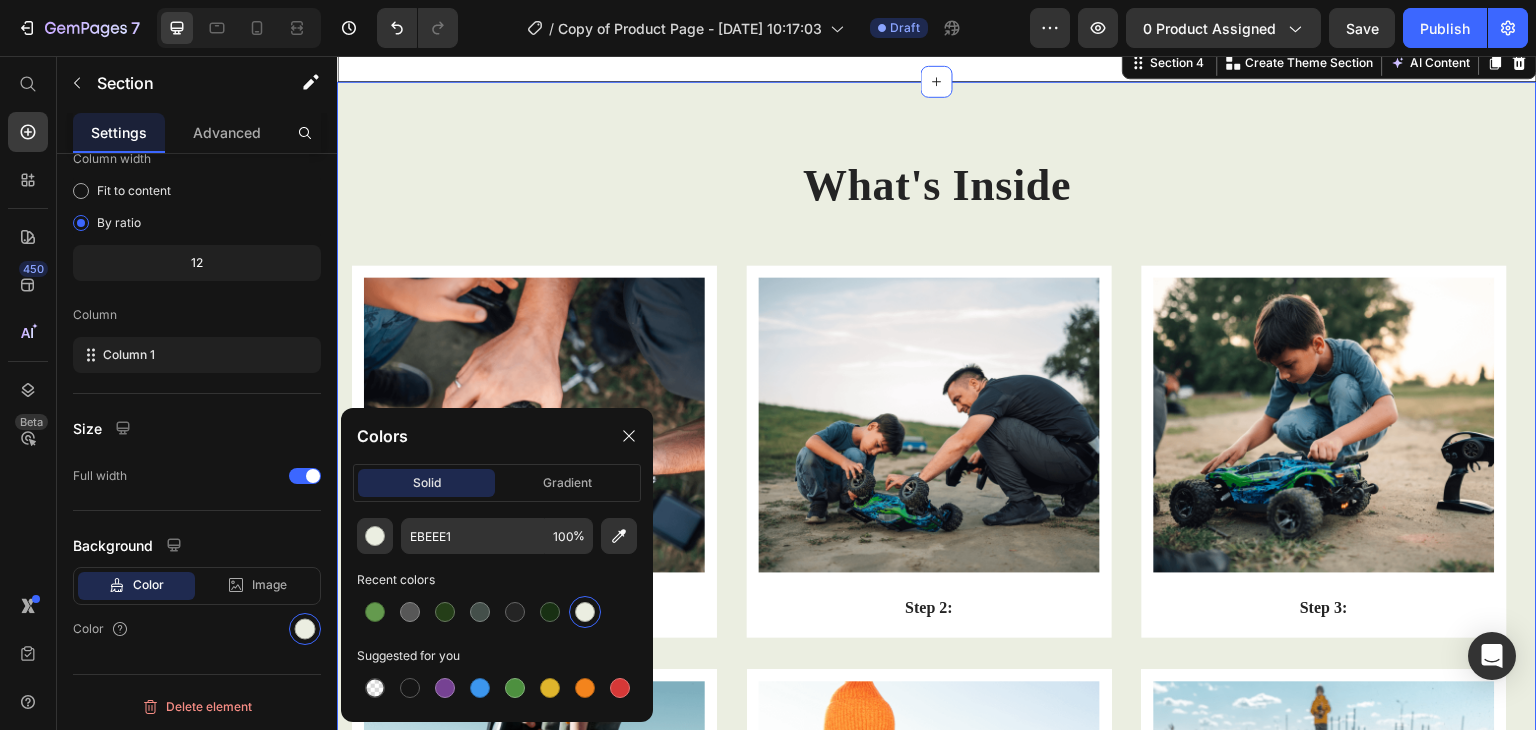 click on "450 Beta" at bounding box center (28, 325) 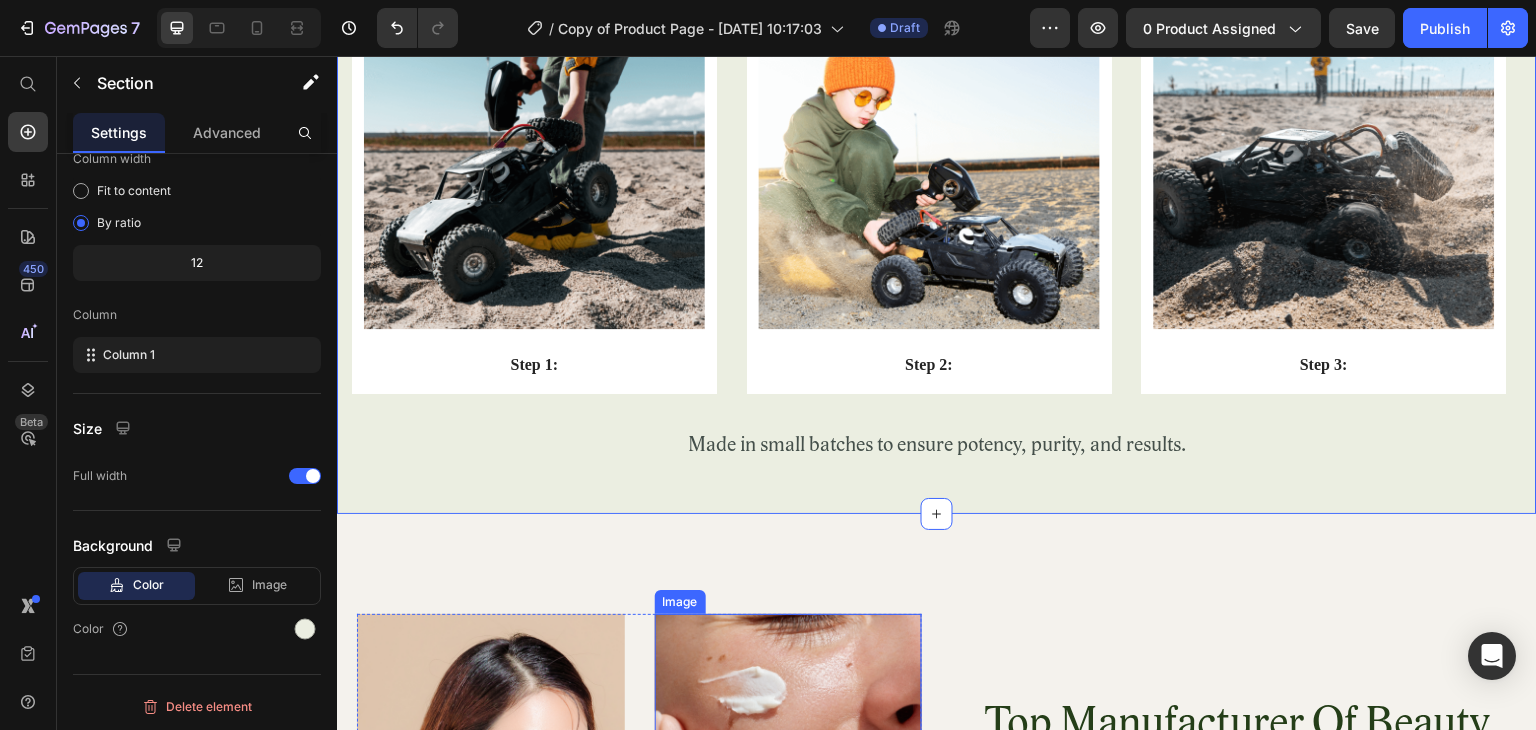 scroll, scrollTop: 3251, scrollLeft: 0, axis: vertical 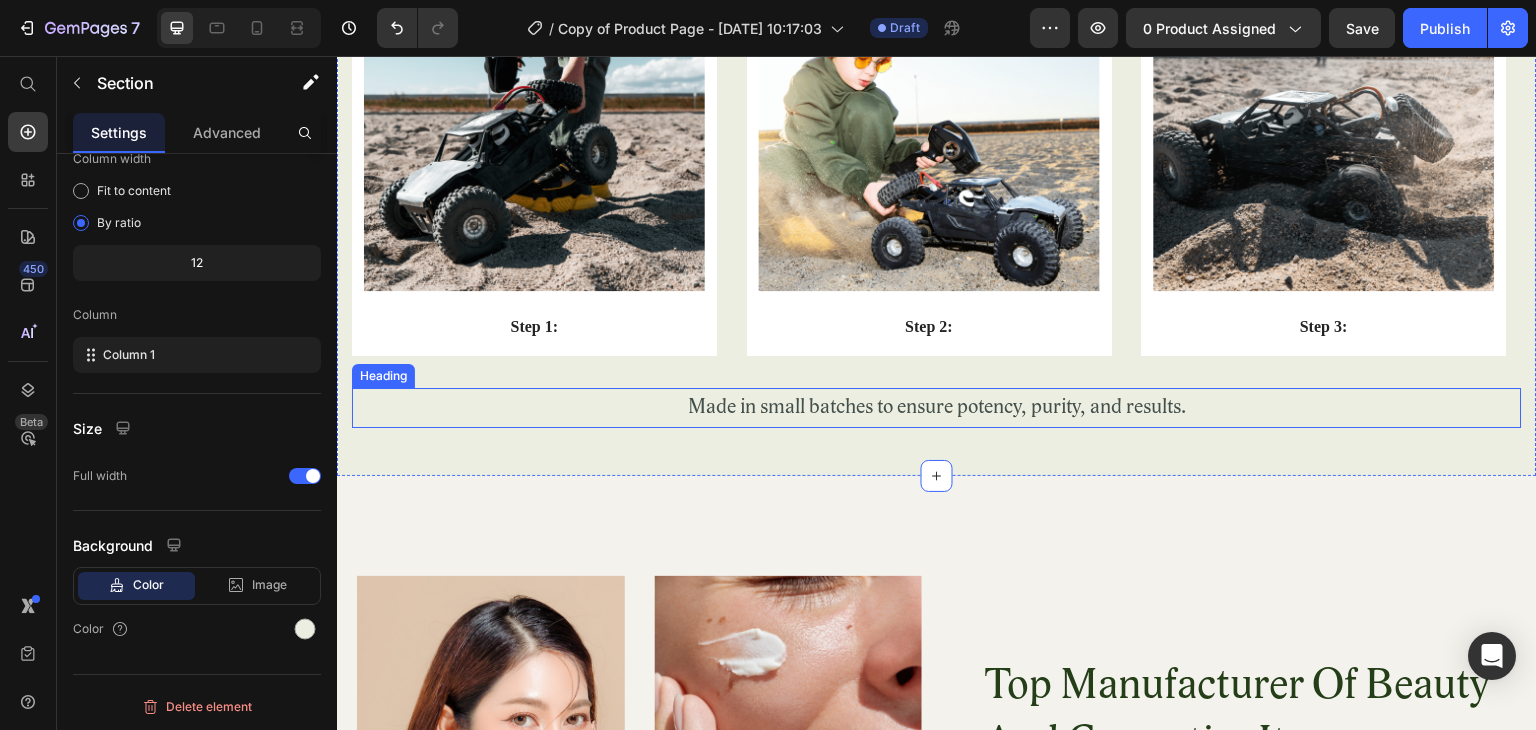 click on "Made in small batches to ensure potency, purity, and results." at bounding box center [937, 408] 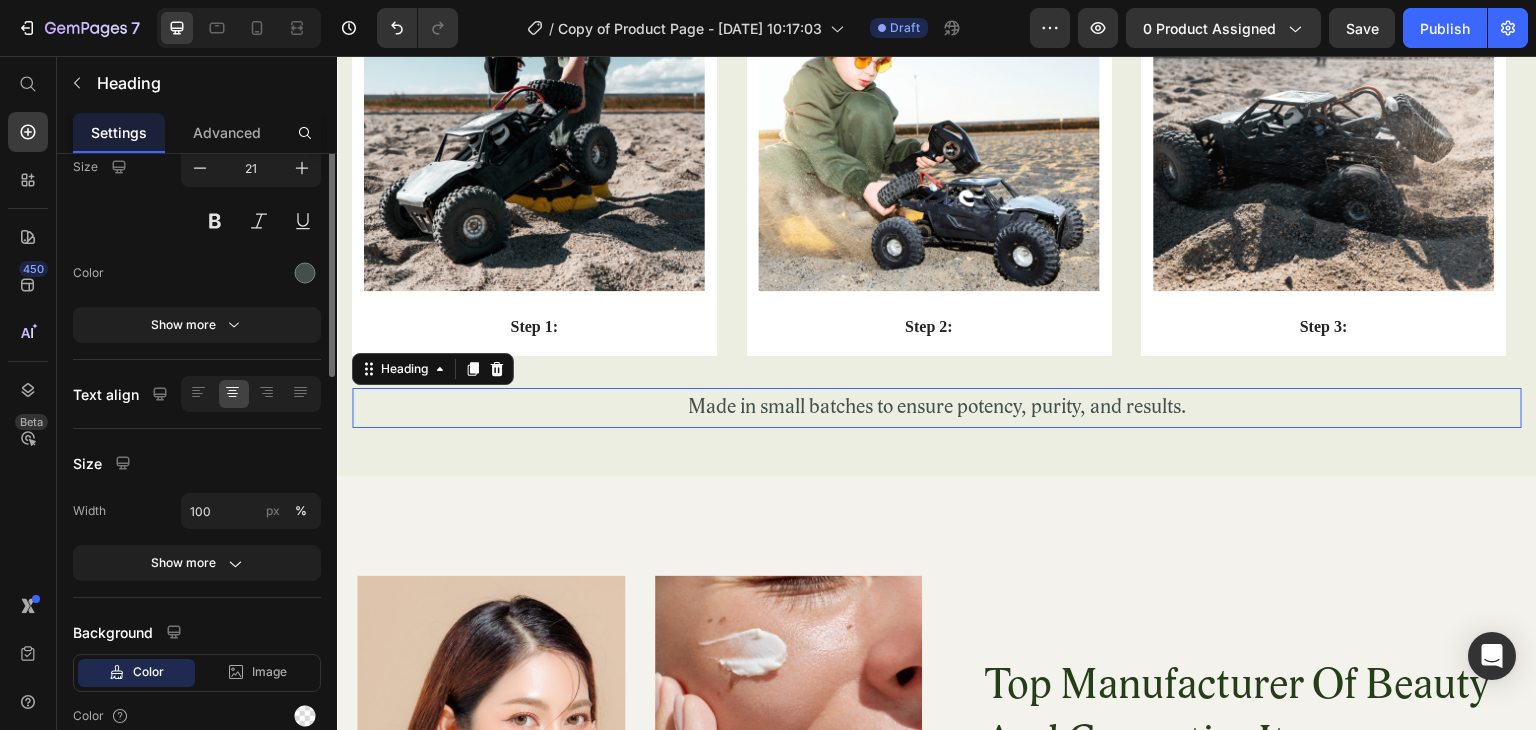 click on "Made in small batches to ensure potency, purity, and results." at bounding box center (937, 408) 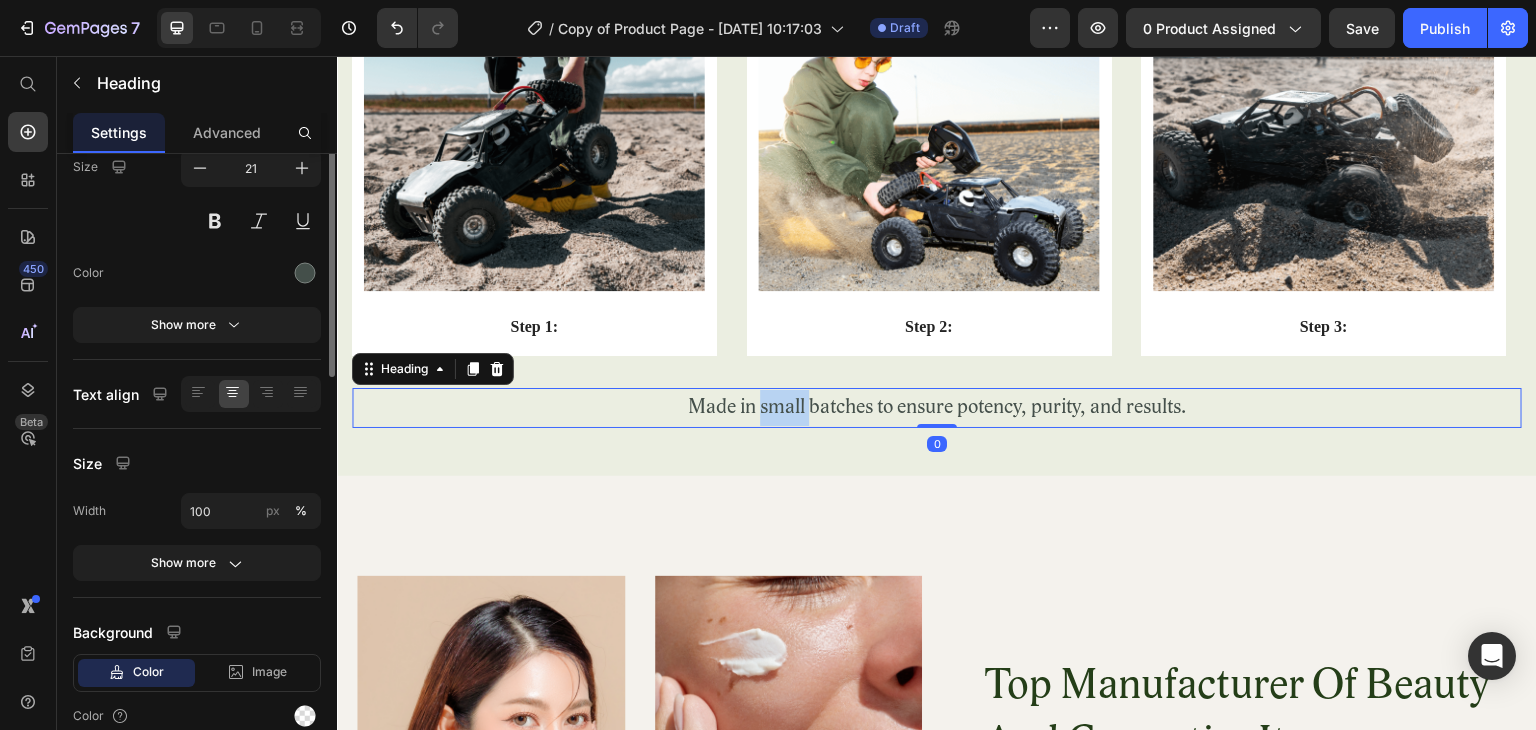 scroll, scrollTop: 0, scrollLeft: 0, axis: both 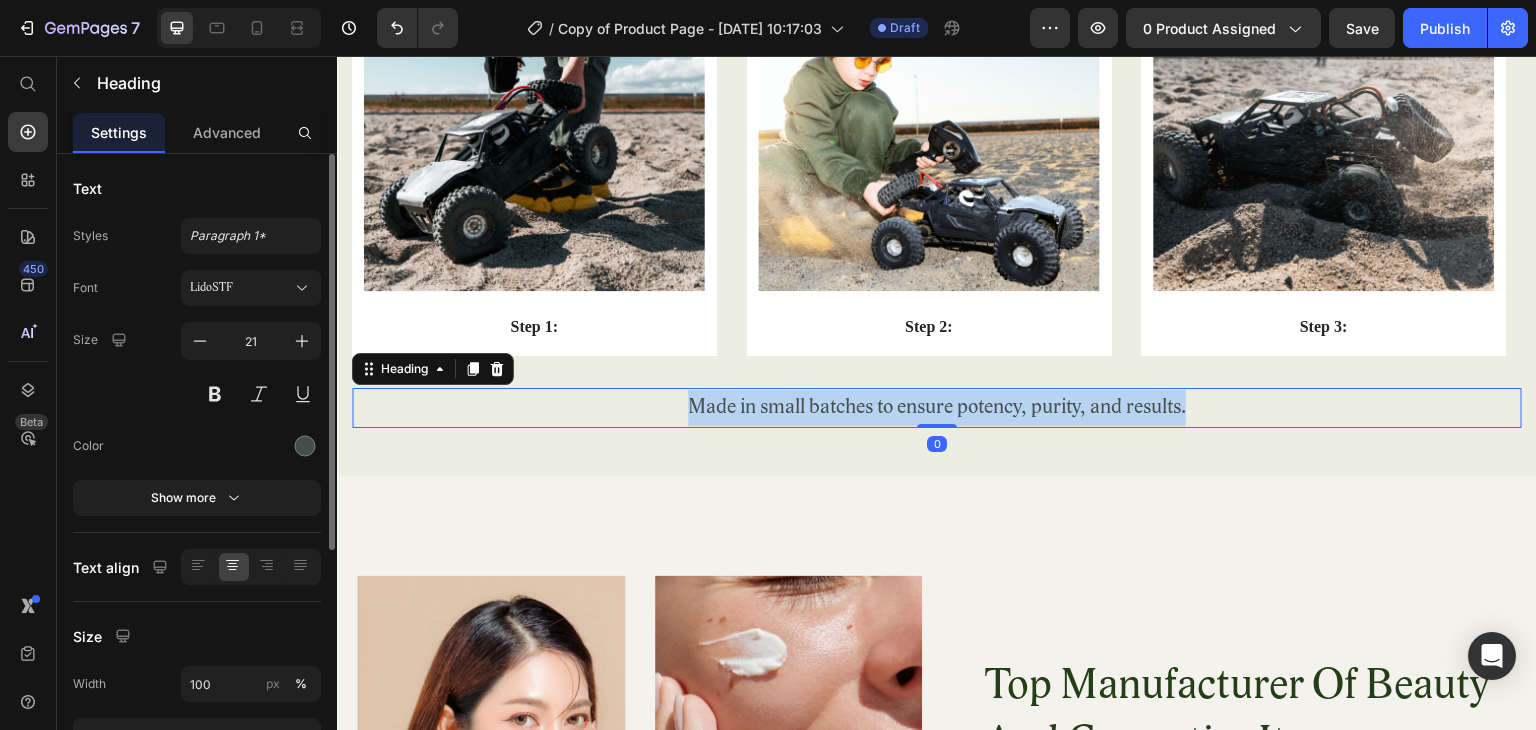 click on "Made in small batches to ensure potency, purity, and results." at bounding box center [937, 408] 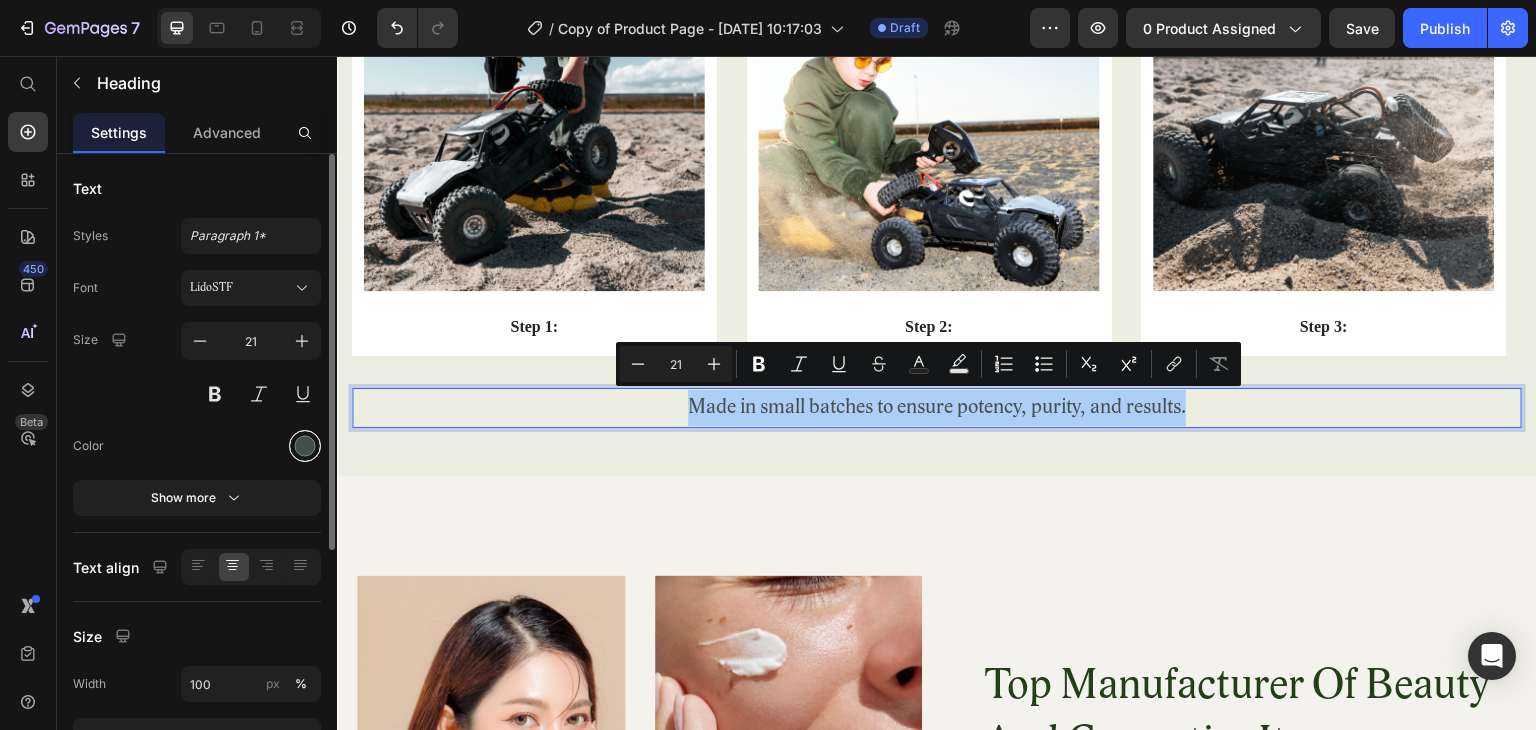 click at bounding box center (305, 446) 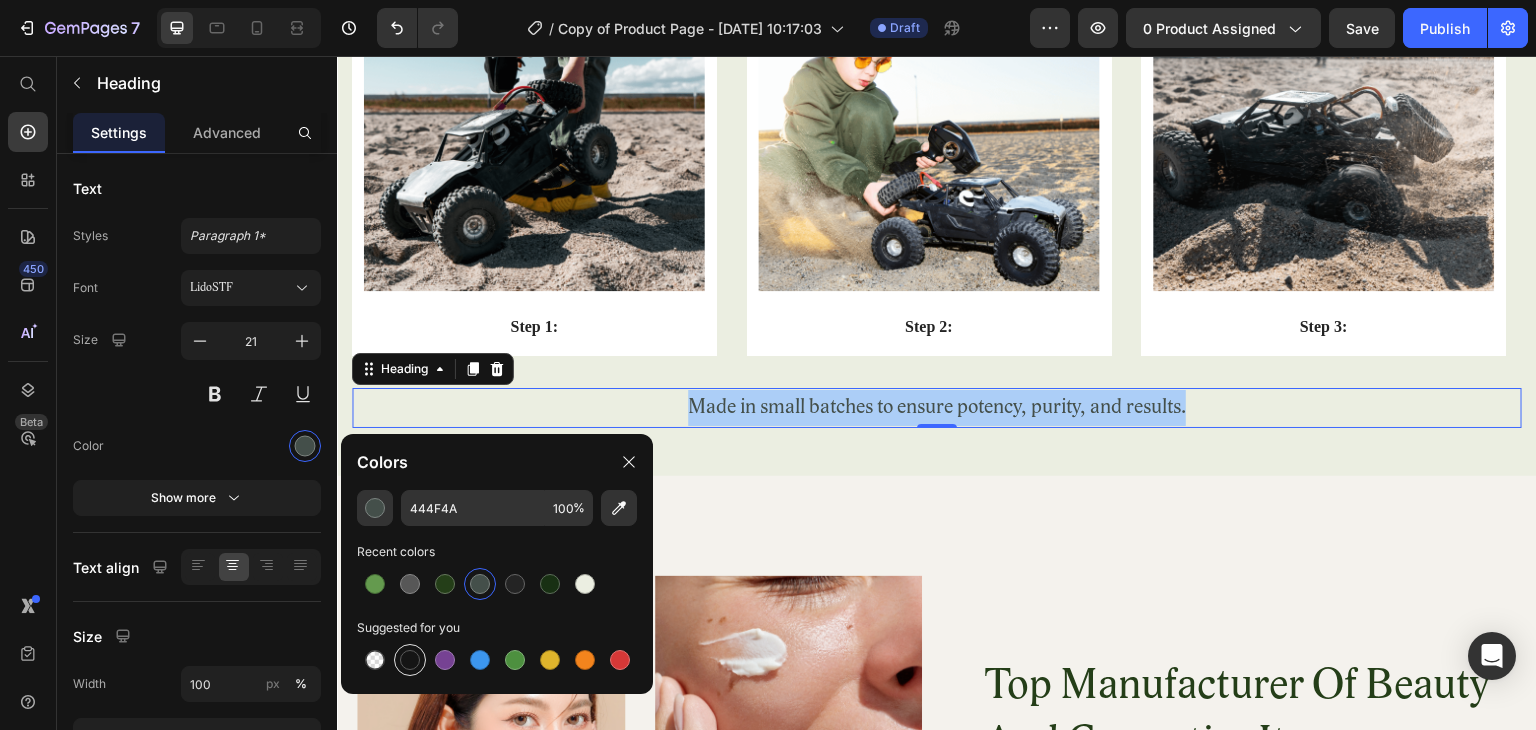 click at bounding box center (410, 660) 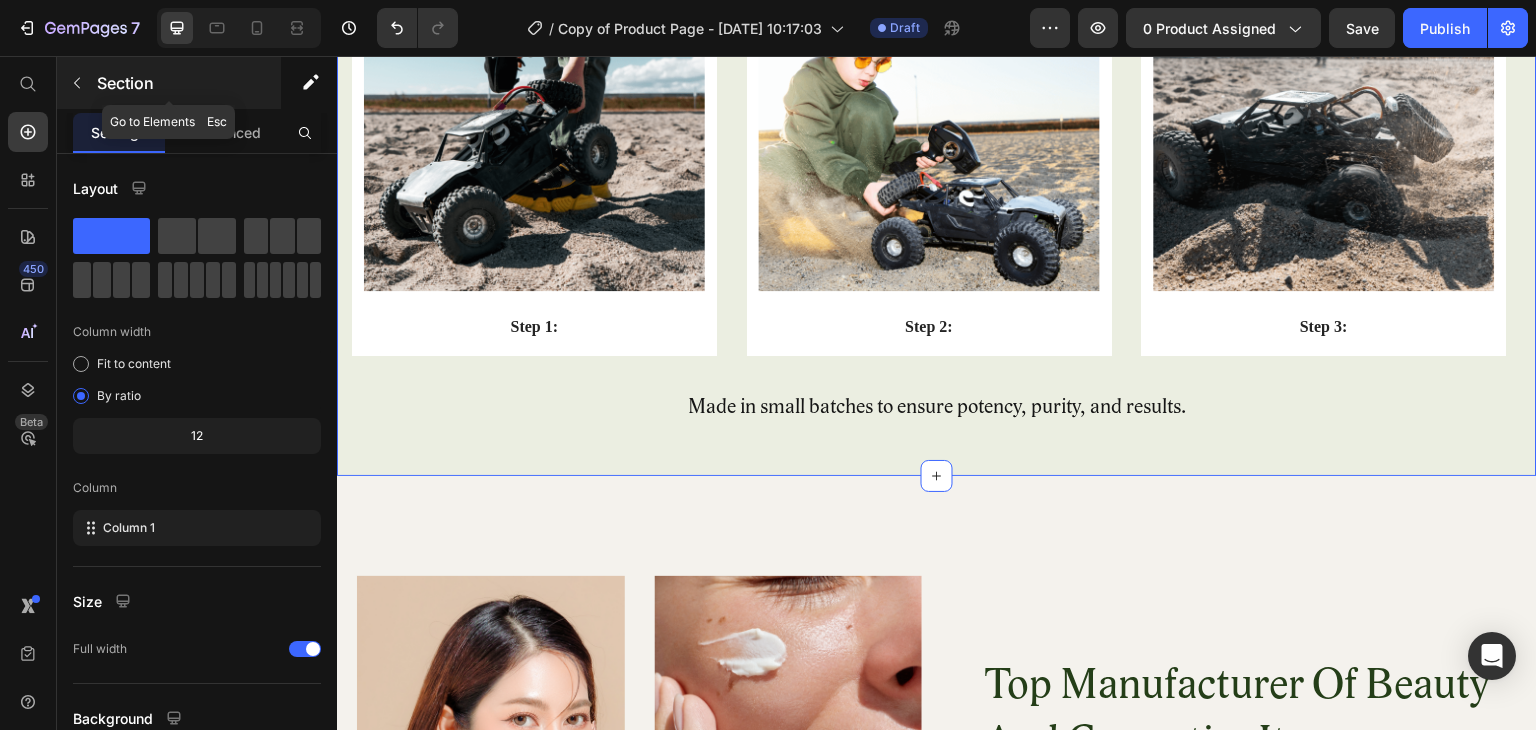 click at bounding box center (77, 83) 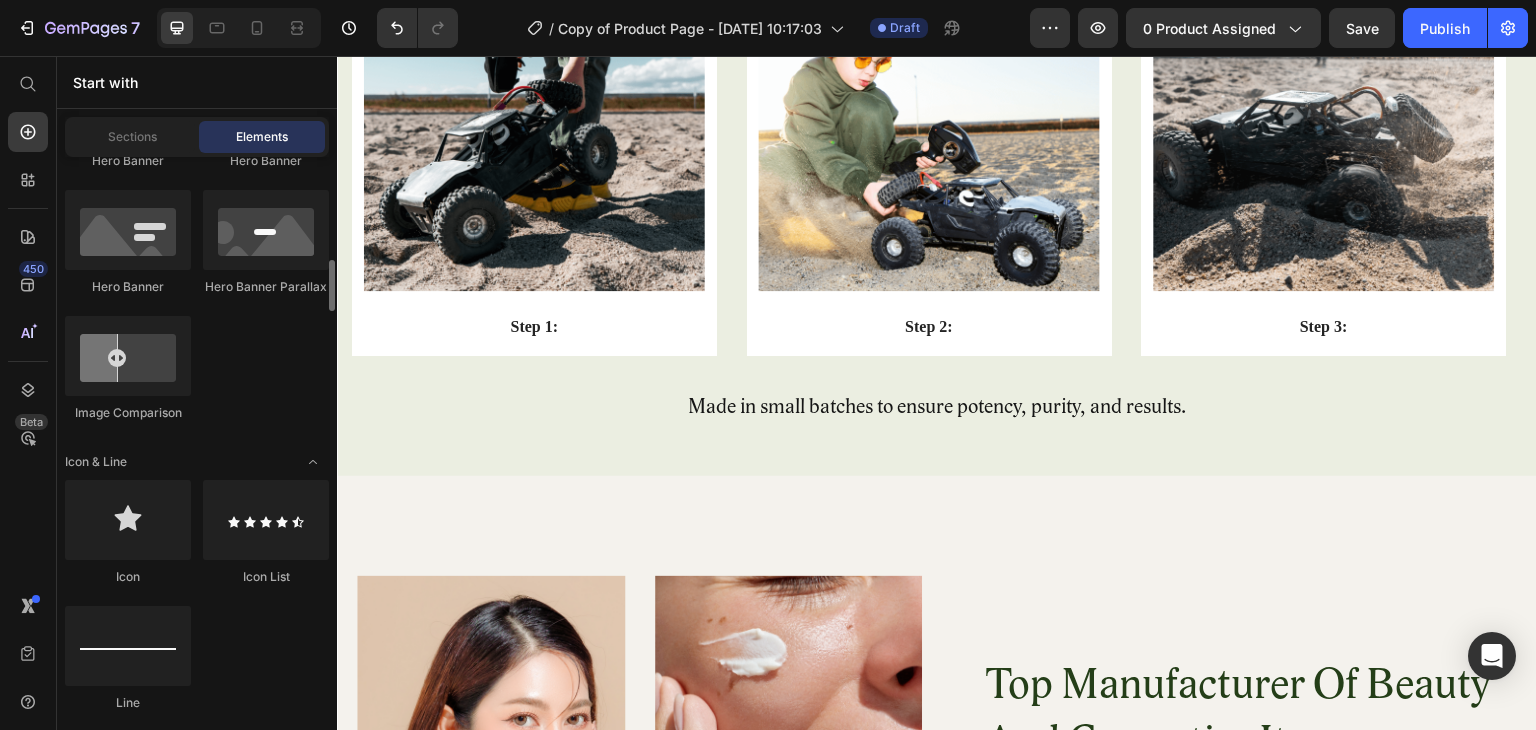 scroll, scrollTop: 1236, scrollLeft: 0, axis: vertical 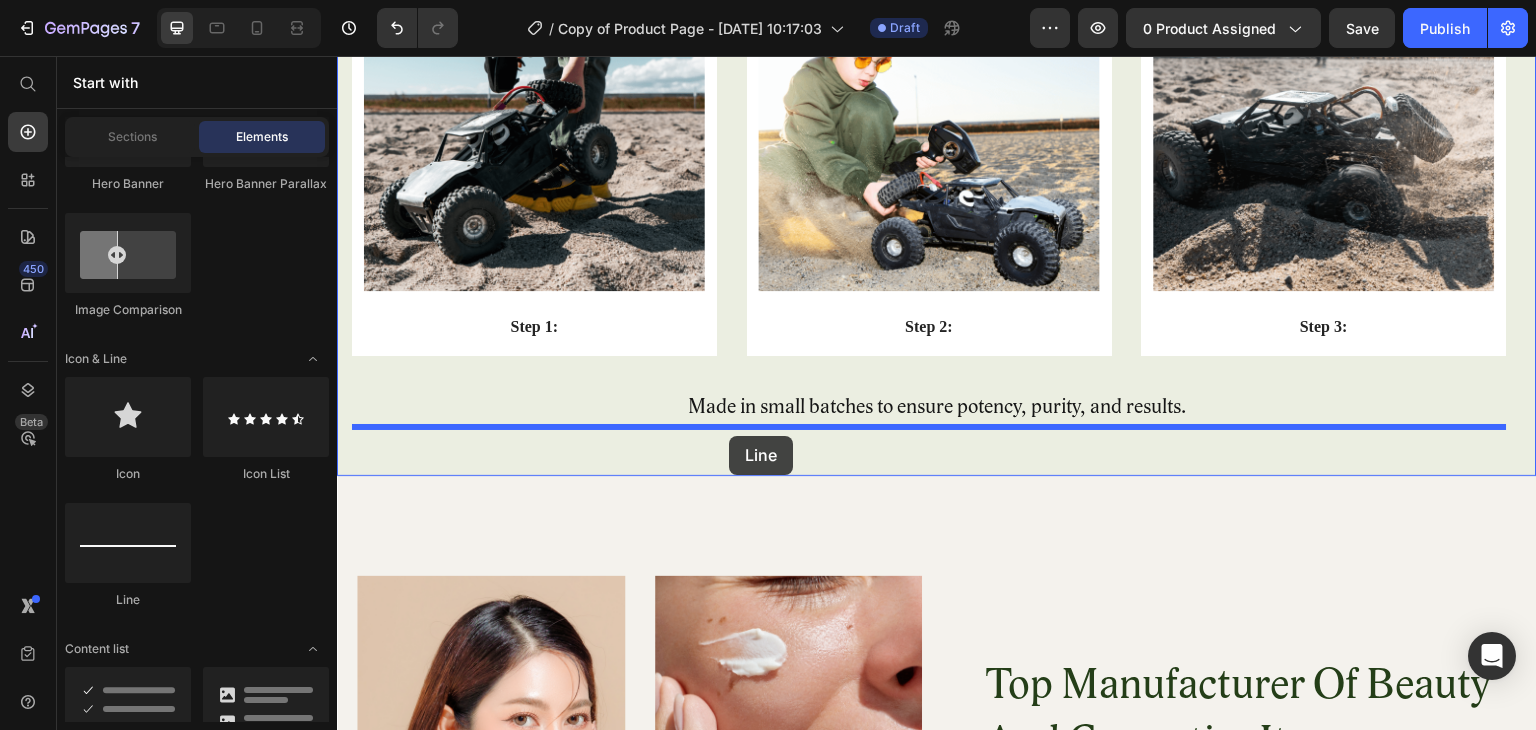 drag, startPoint x: 459, startPoint y: 608, endPoint x: 729, endPoint y: 436, distance: 320.13123 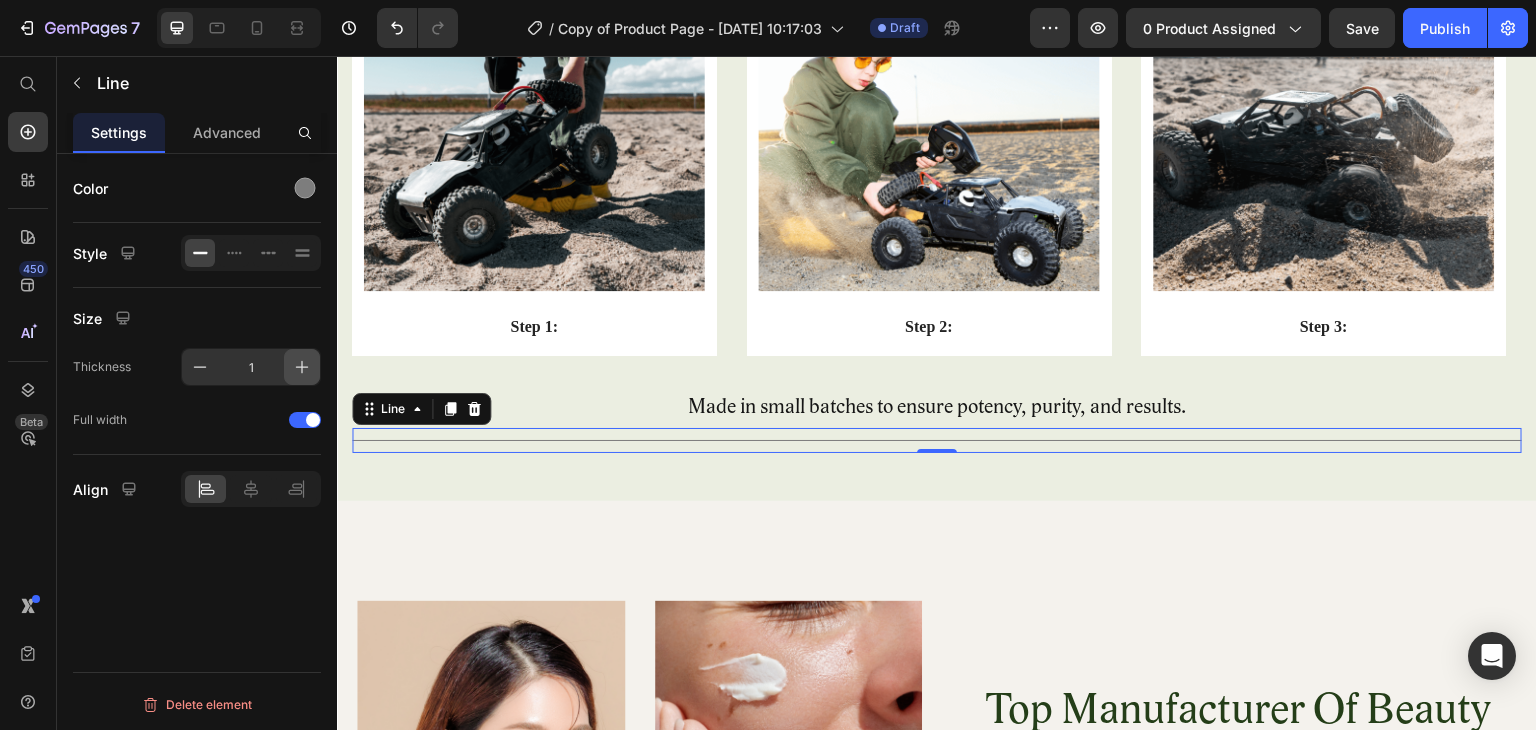 click 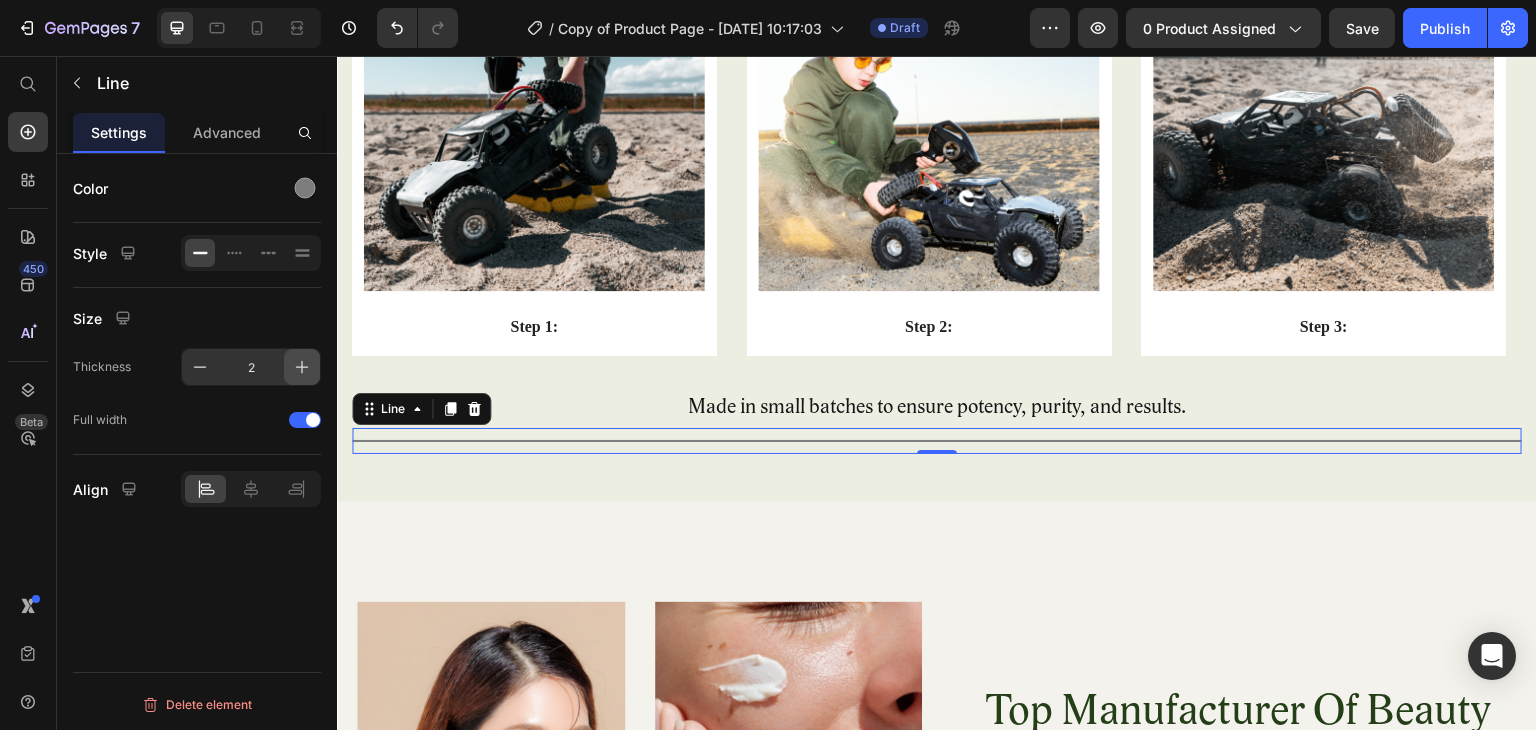 click 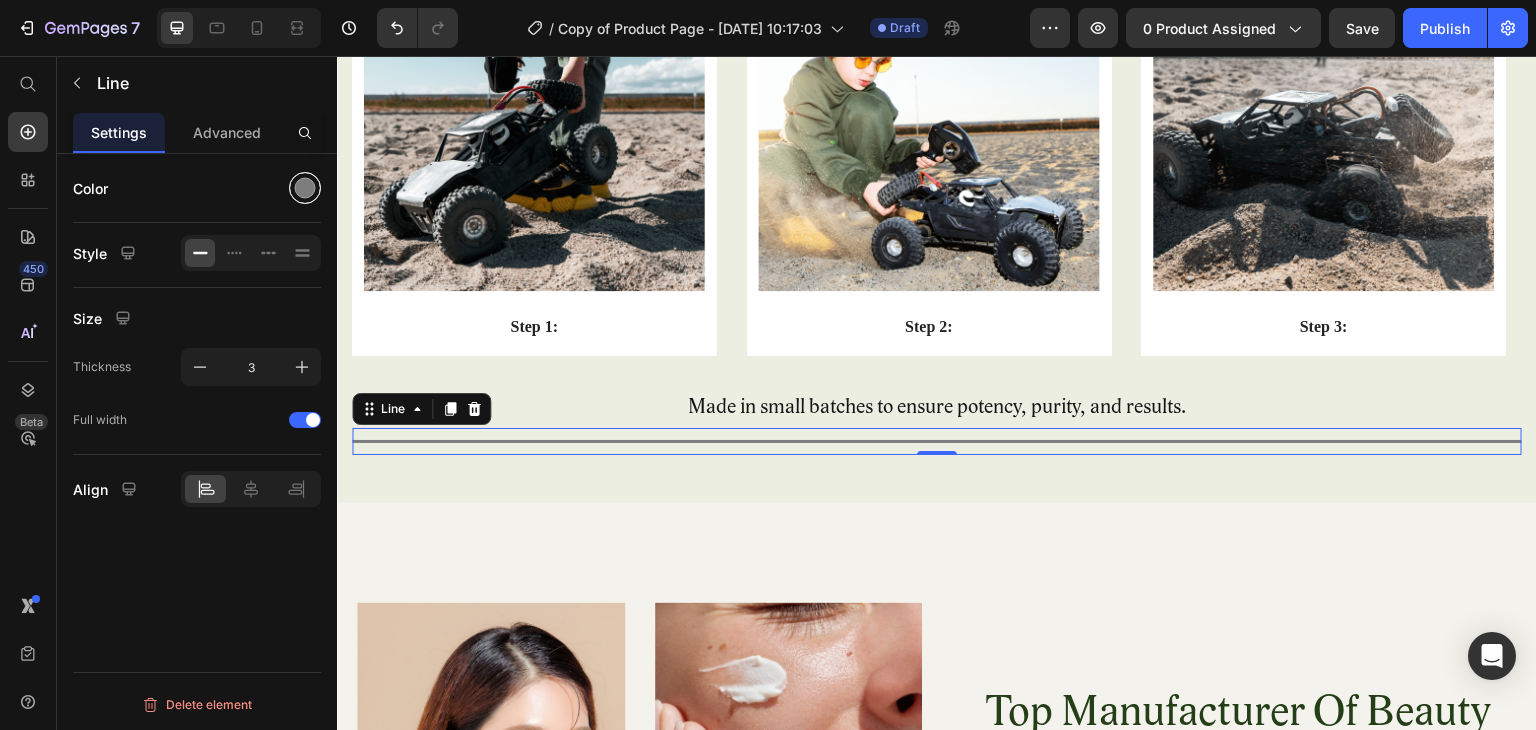 click at bounding box center (305, 188) 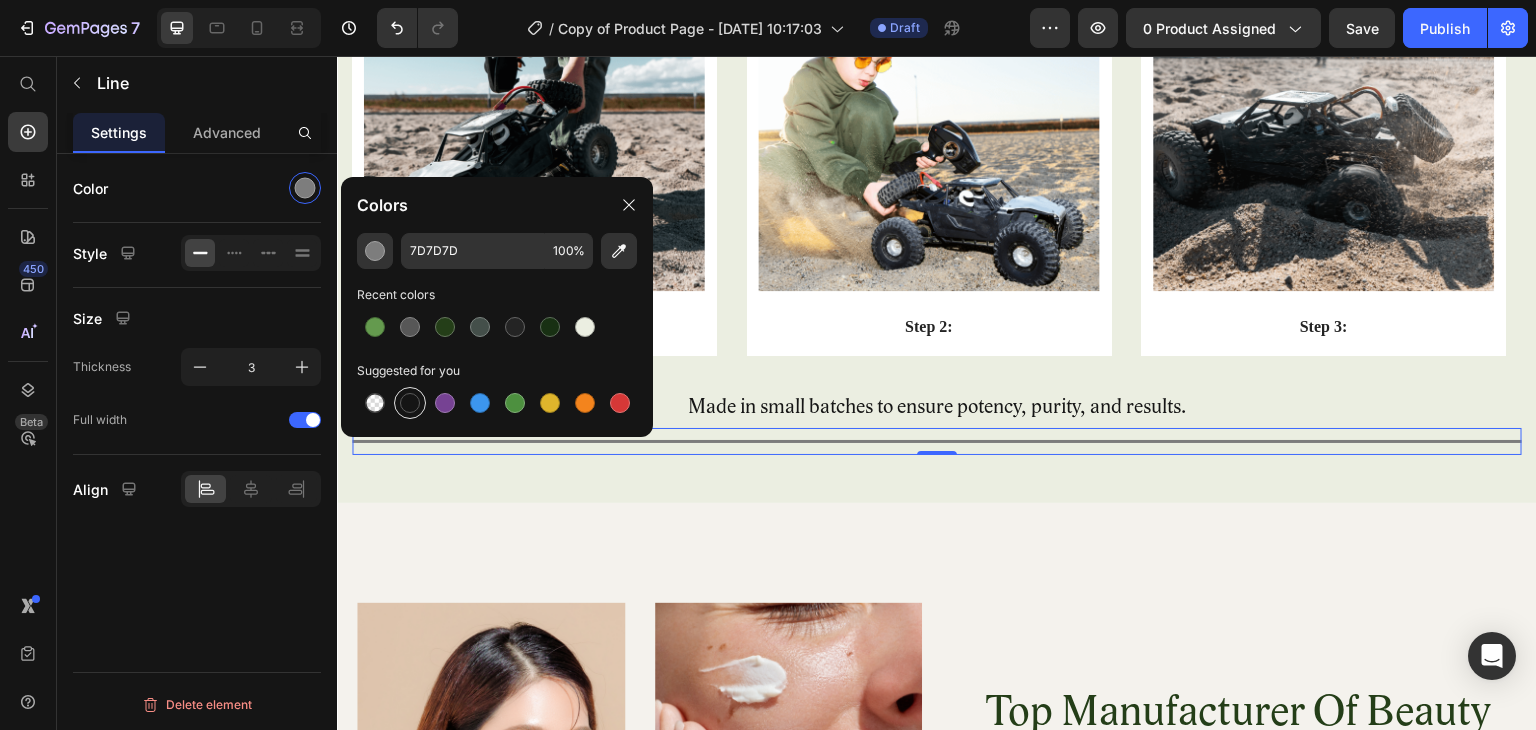 click at bounding box center (410, 403) 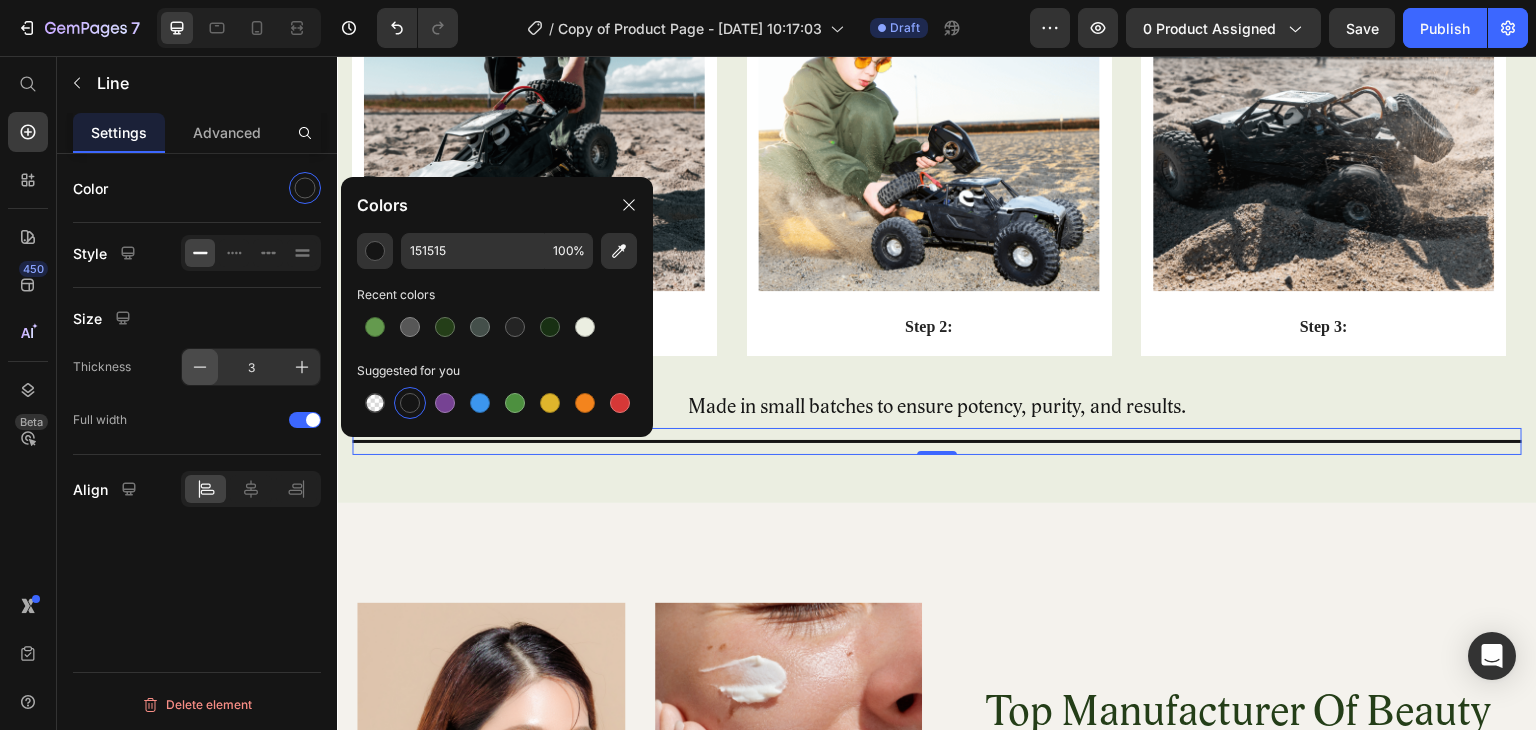 click 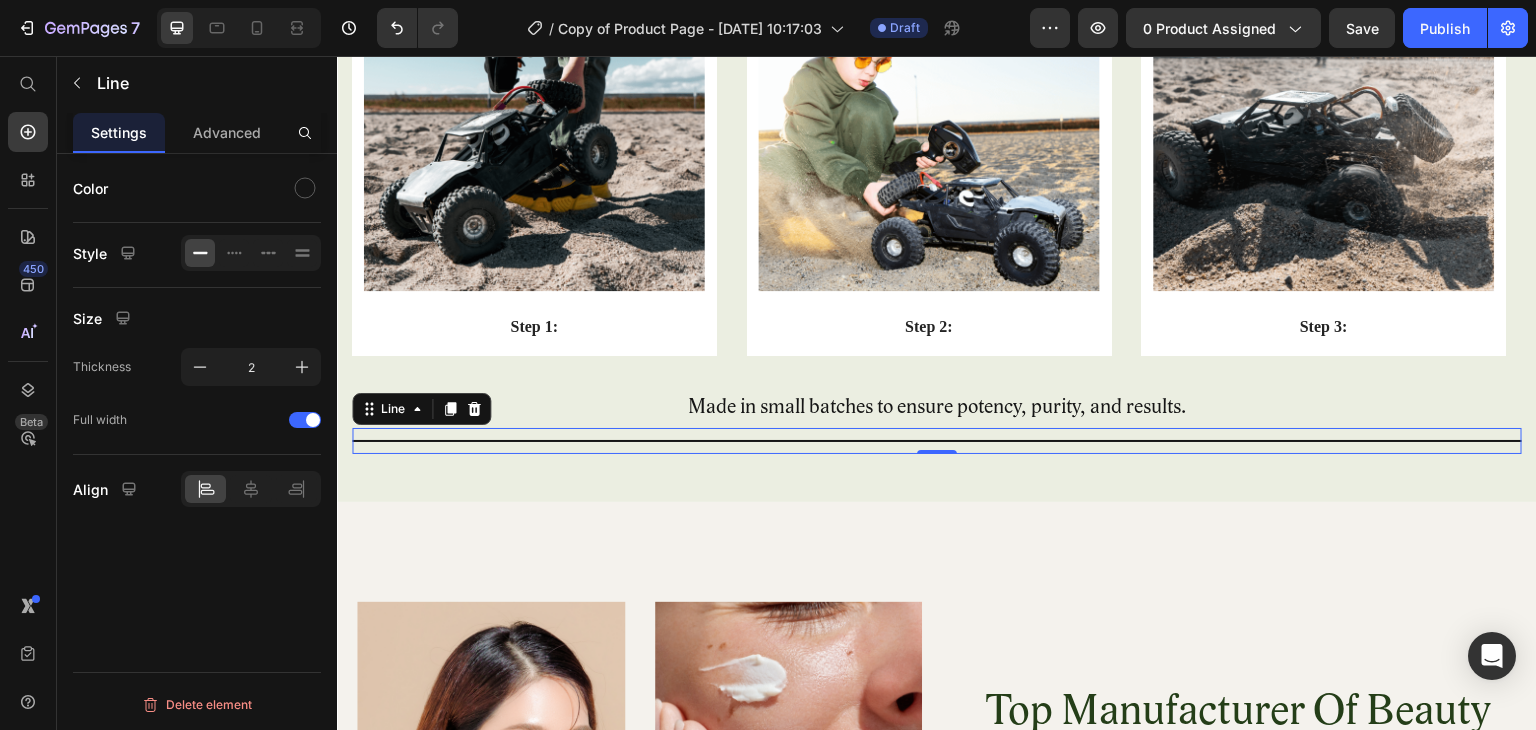 click on "450 Beta" at bounding box center (28, 325) 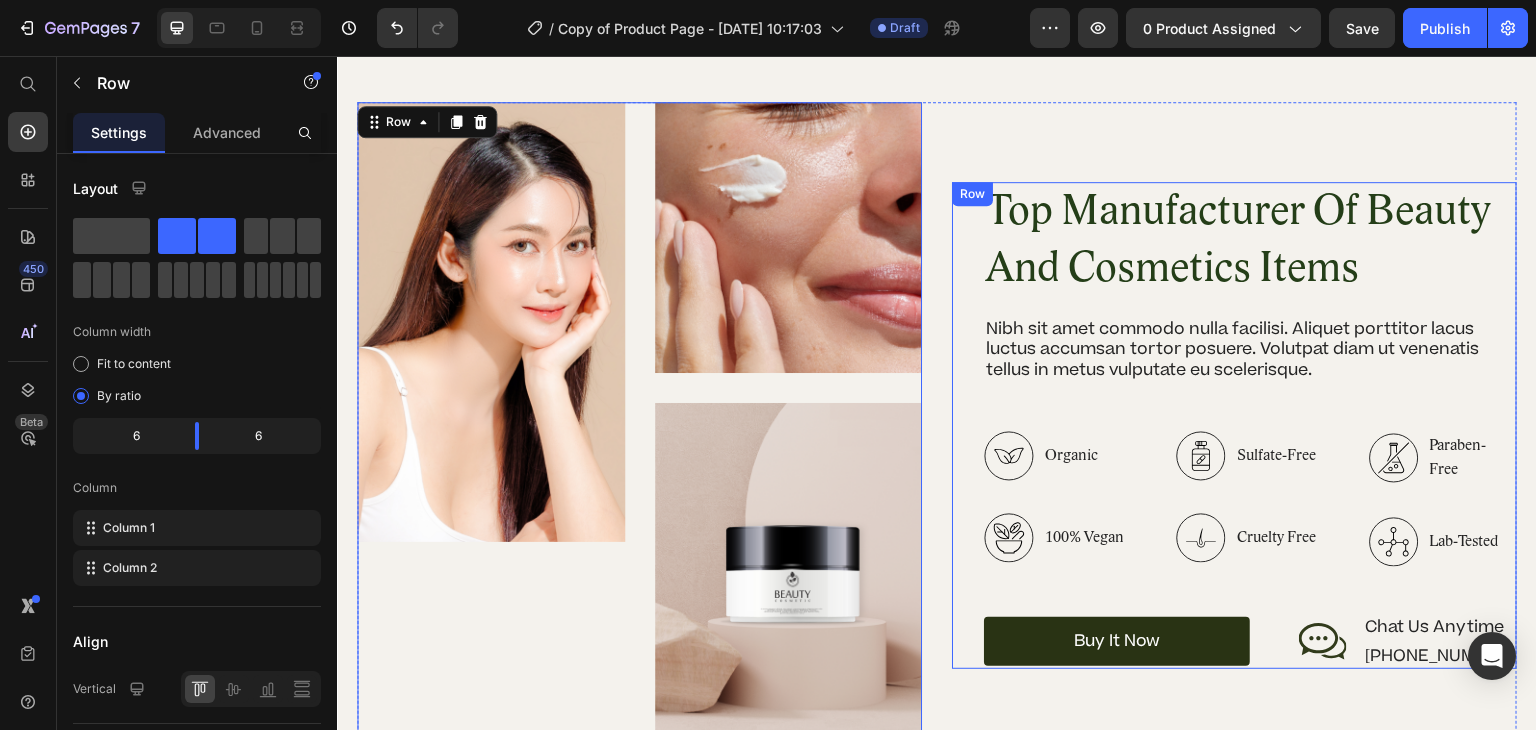 scroll, scrollTop: 3728, scrollLeft: 0, axis: vertical 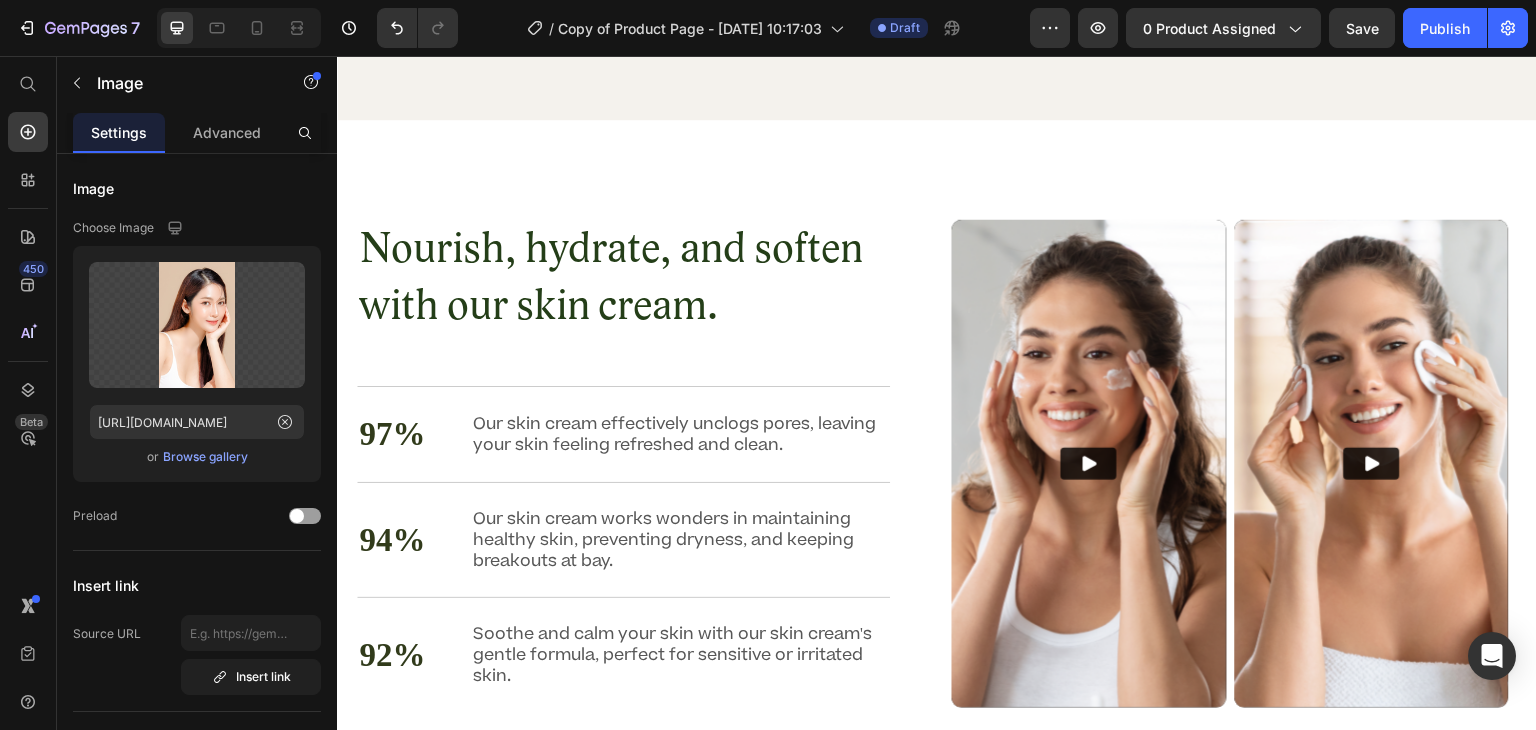 click 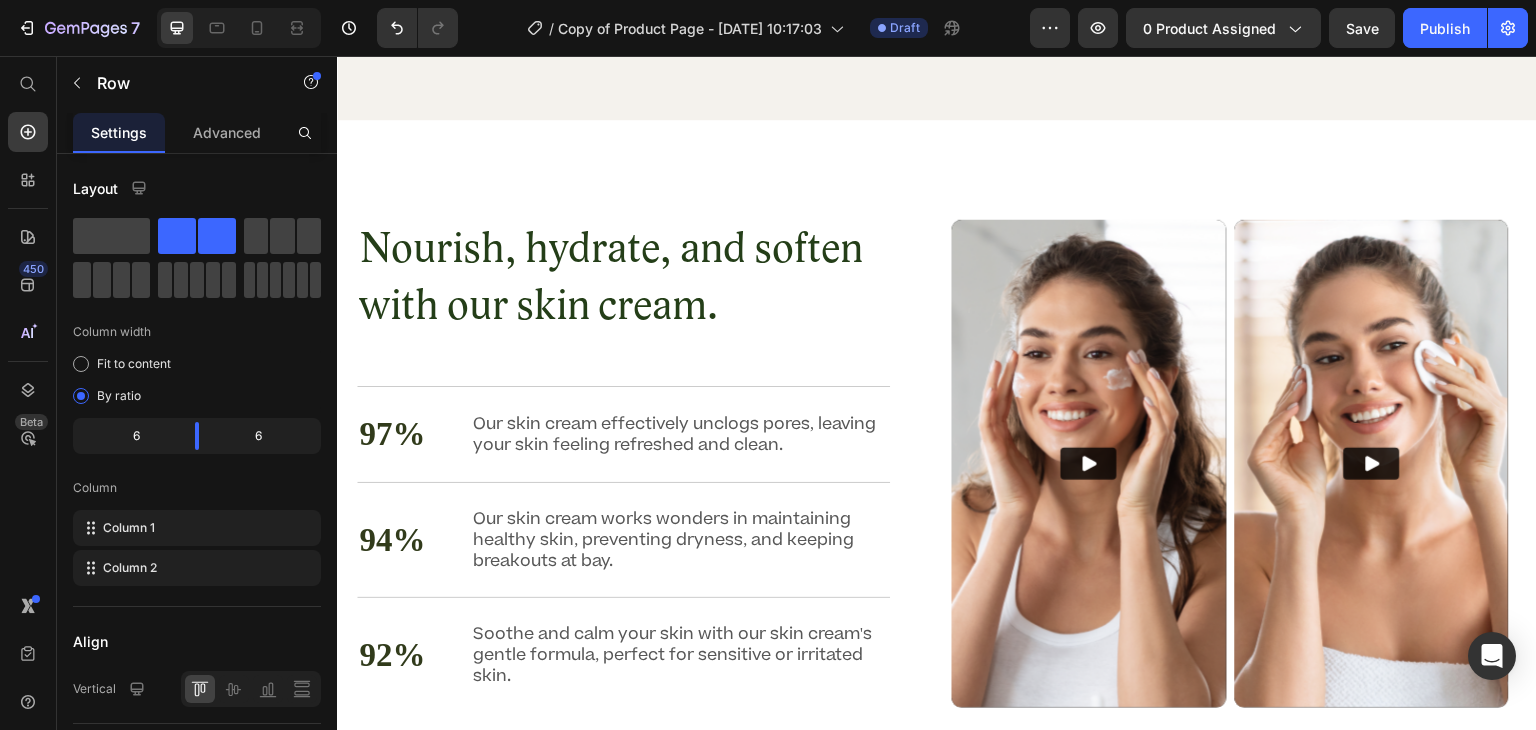 click at bounding box center (480, -233) 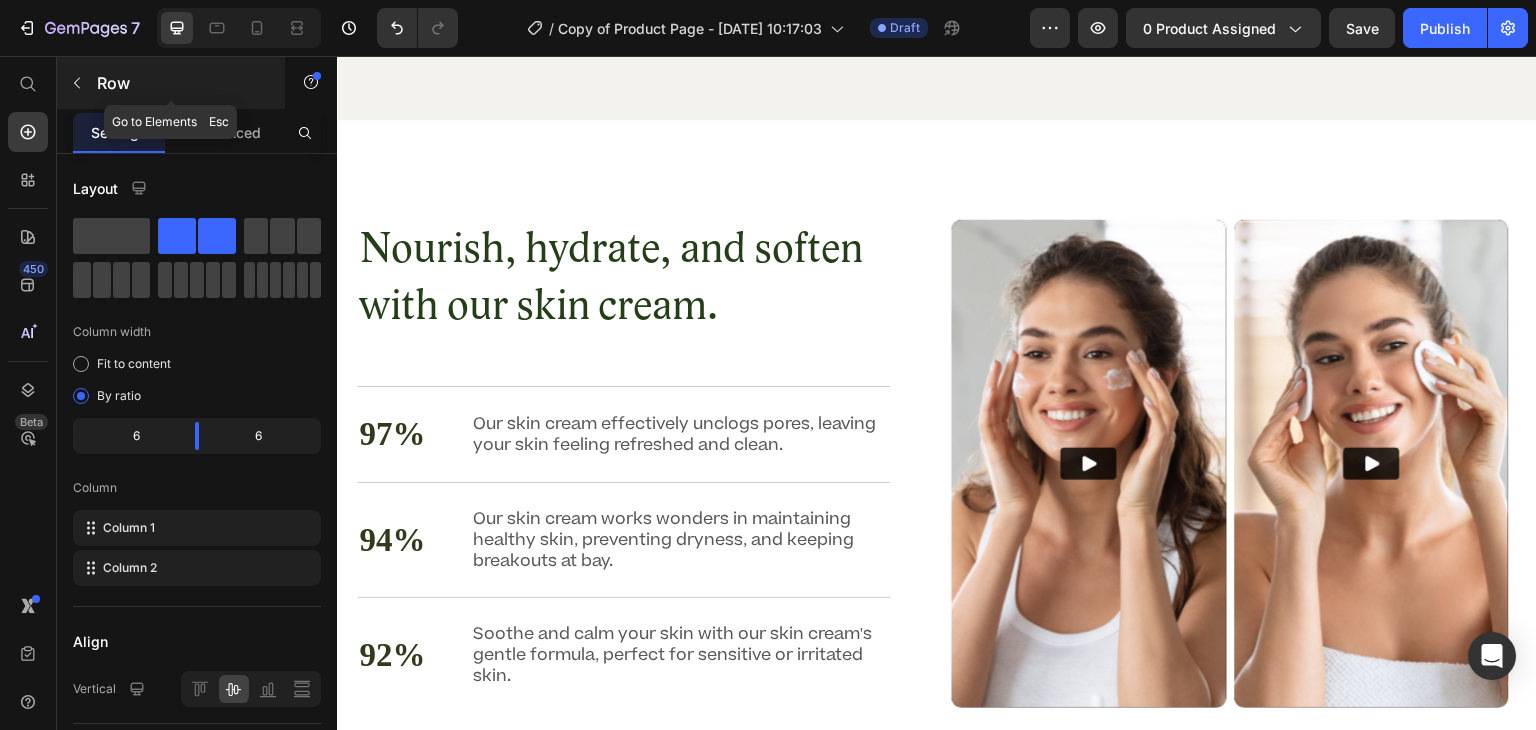 click 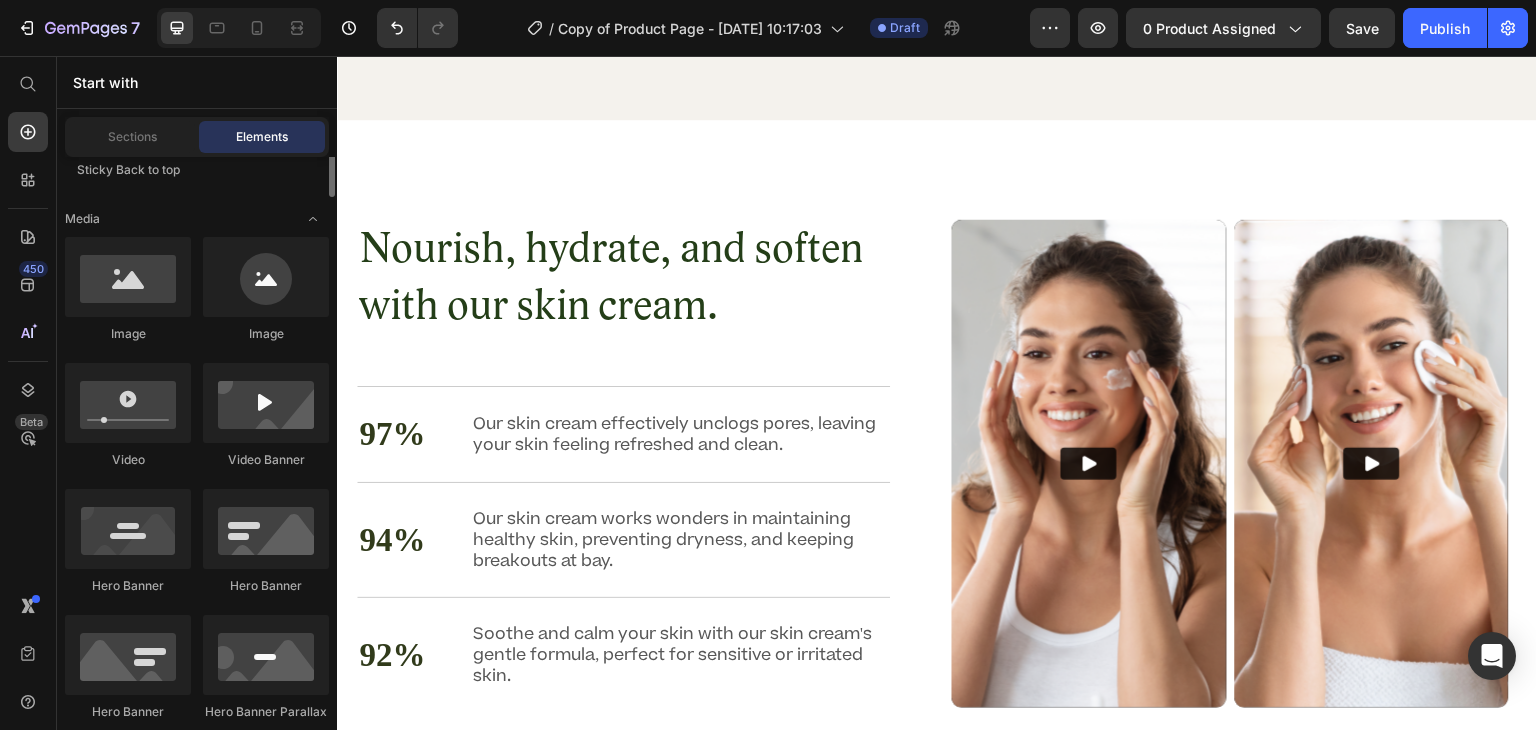 scroll, scrollTop: 621, scrollLeft: 0, axis: vertical 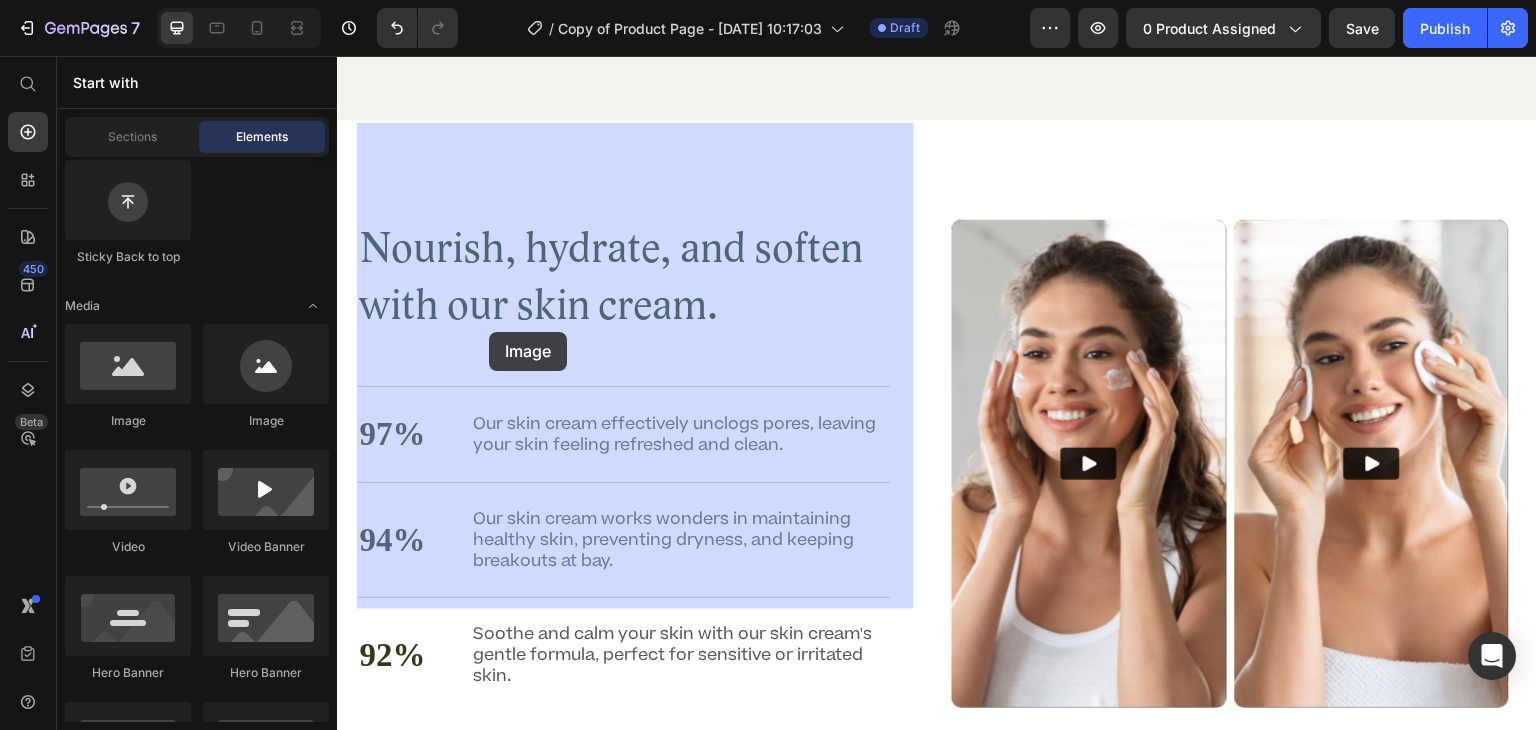 drag, startPoint x: 454, startPoint y: 421, endPoint x: 490, endPoint y: 332, distance: 96.00521 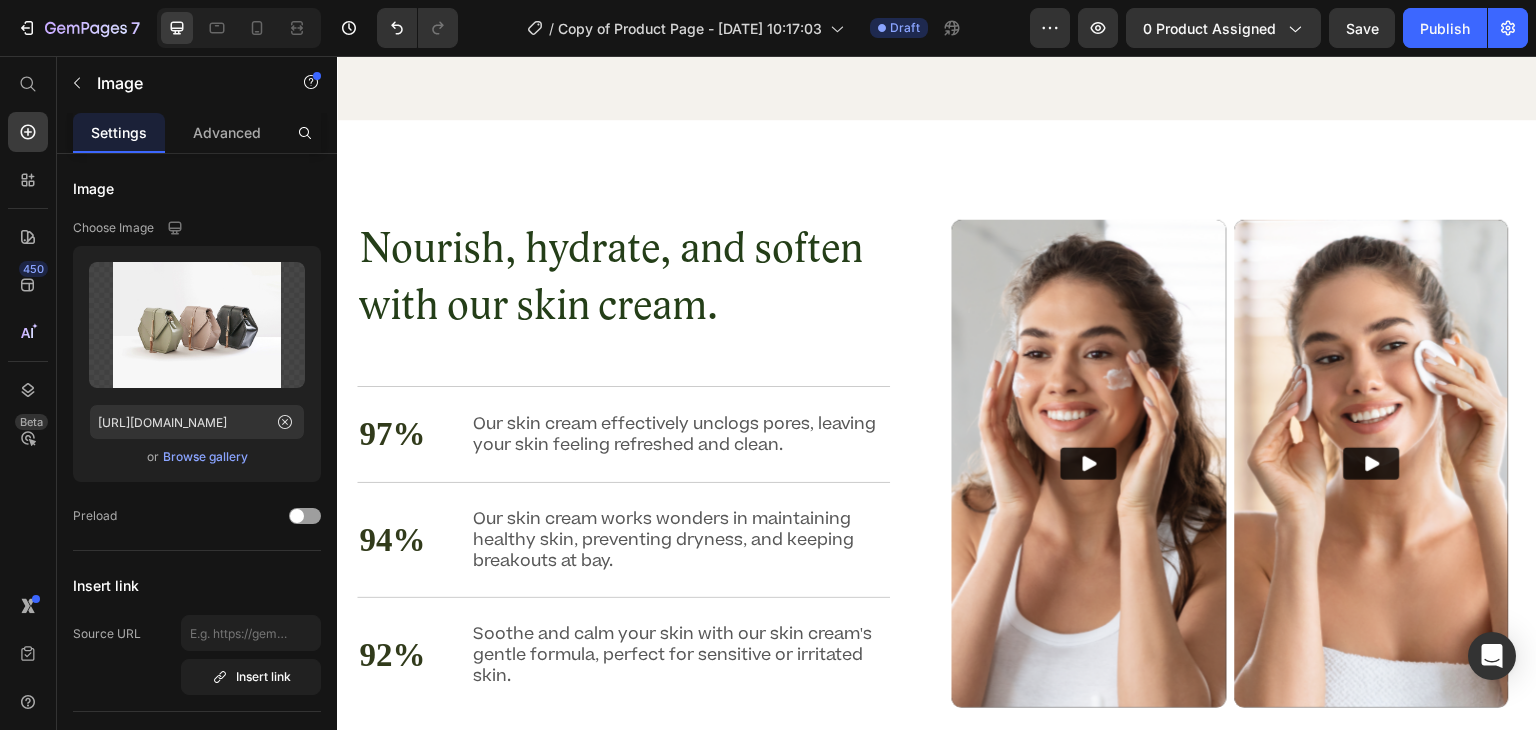 scroll, scrollTop: 3646, scrollLeft: 0, axis: vertical 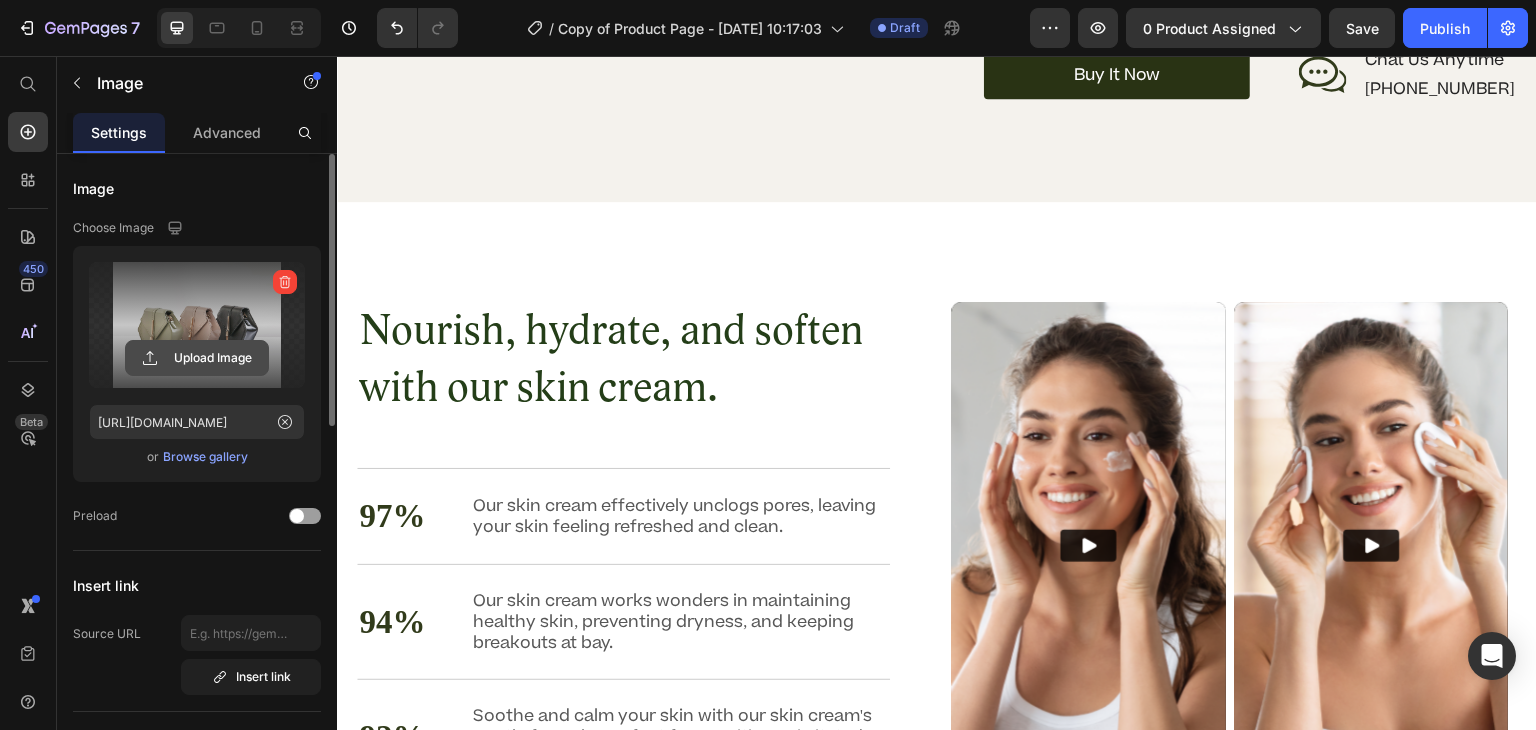 click 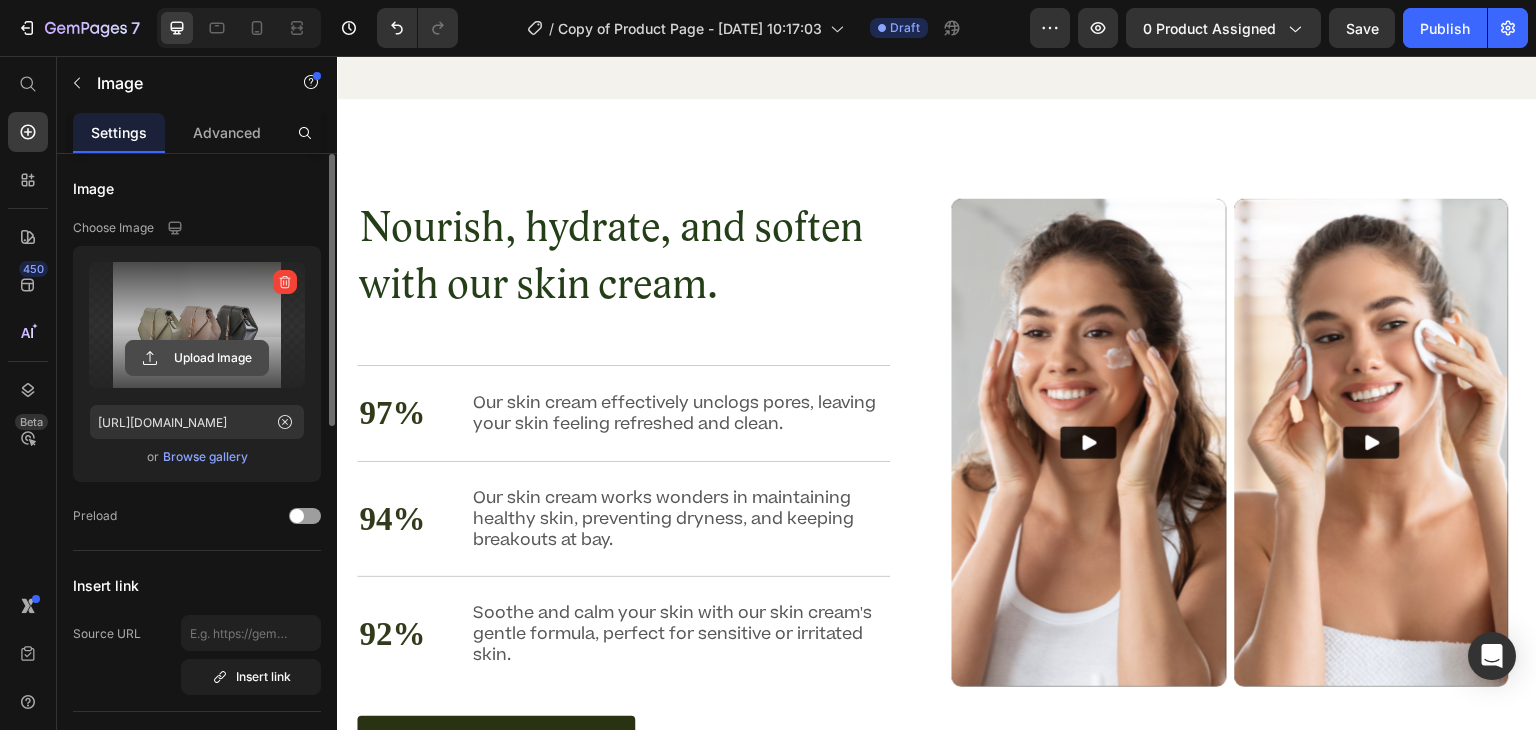 scroll, scrollTop: 3750, scrollLeft: 0, axis: vertical 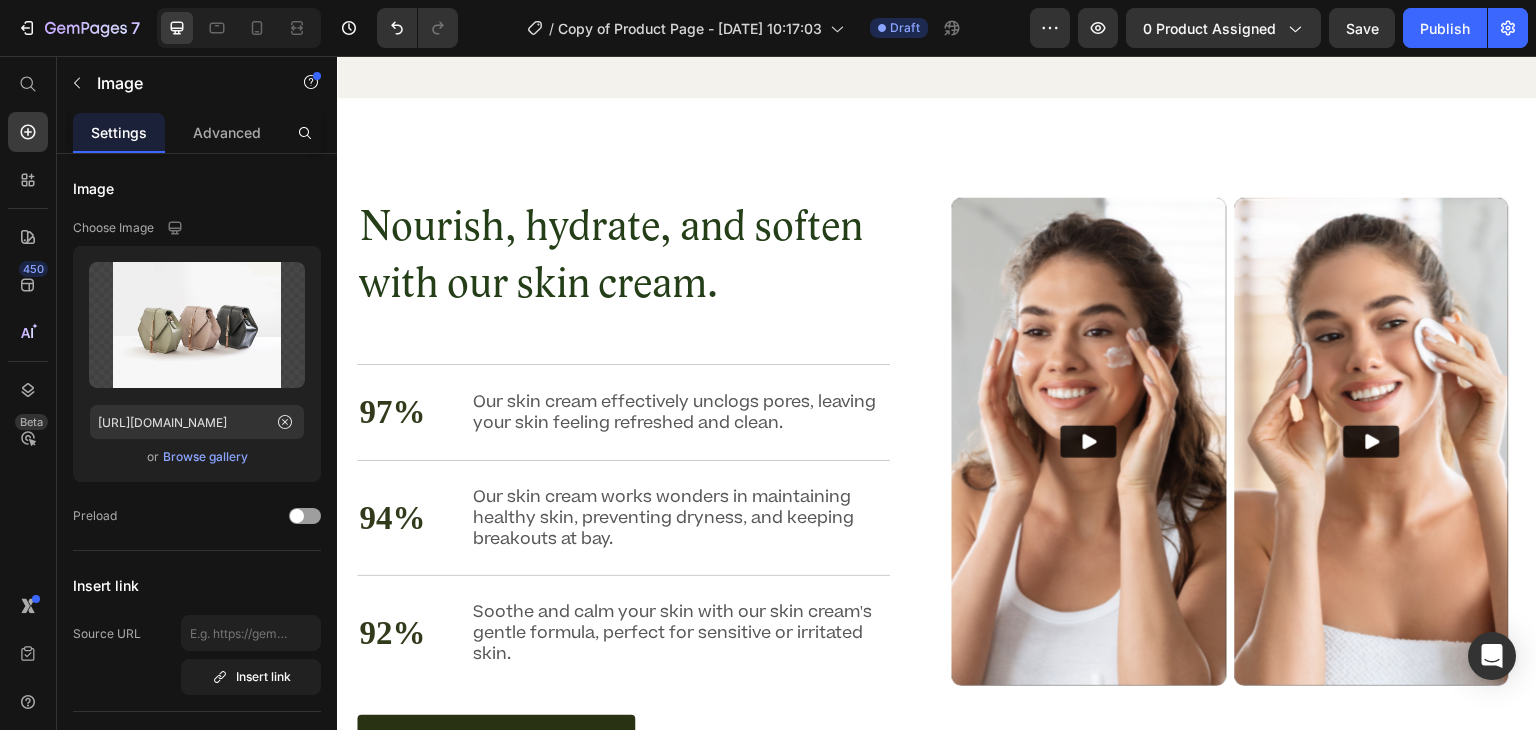 click on "Top Manufacturer Of Beauty And Cosmetics Items" at bounding box center (1250, -430) 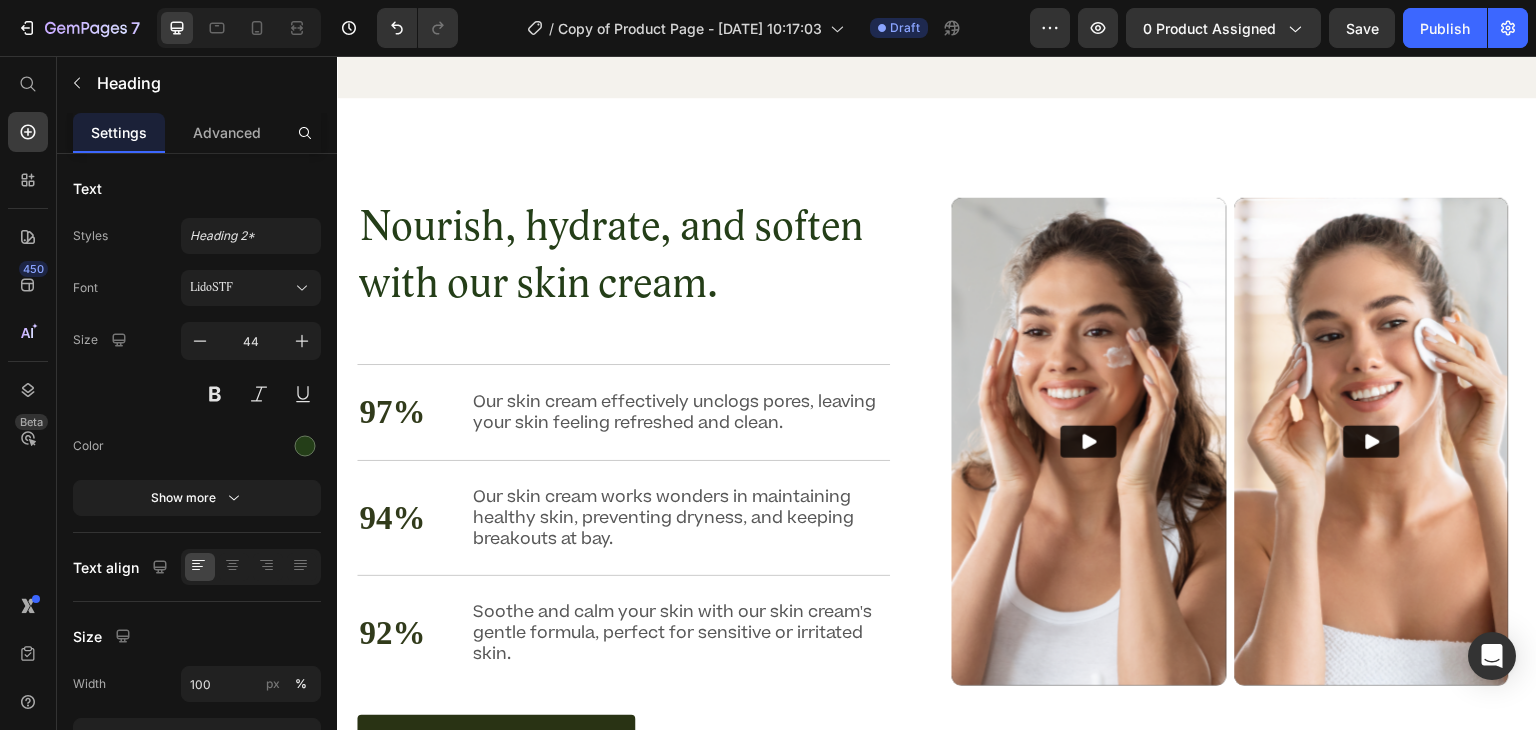 click on "Top Manufacturer Of Beauty And Cosmetics Items" at bounding box center [1250, -430] 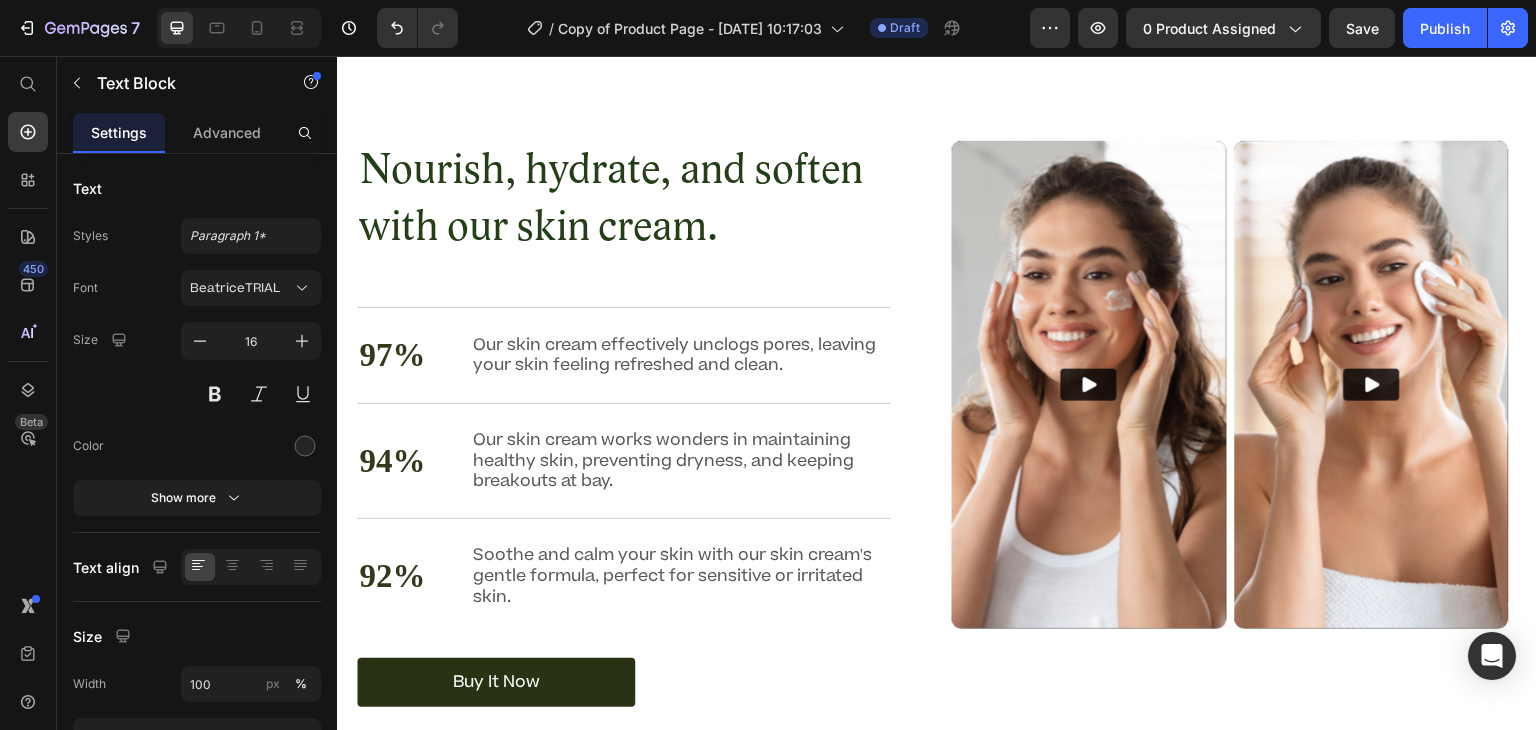 click on "Nibh sit amet commodo nulla facilisi. Aliquet porttitor lacus luctus accumsan tortor posuere. Volutpat diam ut venenatis tellus in metus vulputate eu scelerisque." at bounding box center [1250, -378] 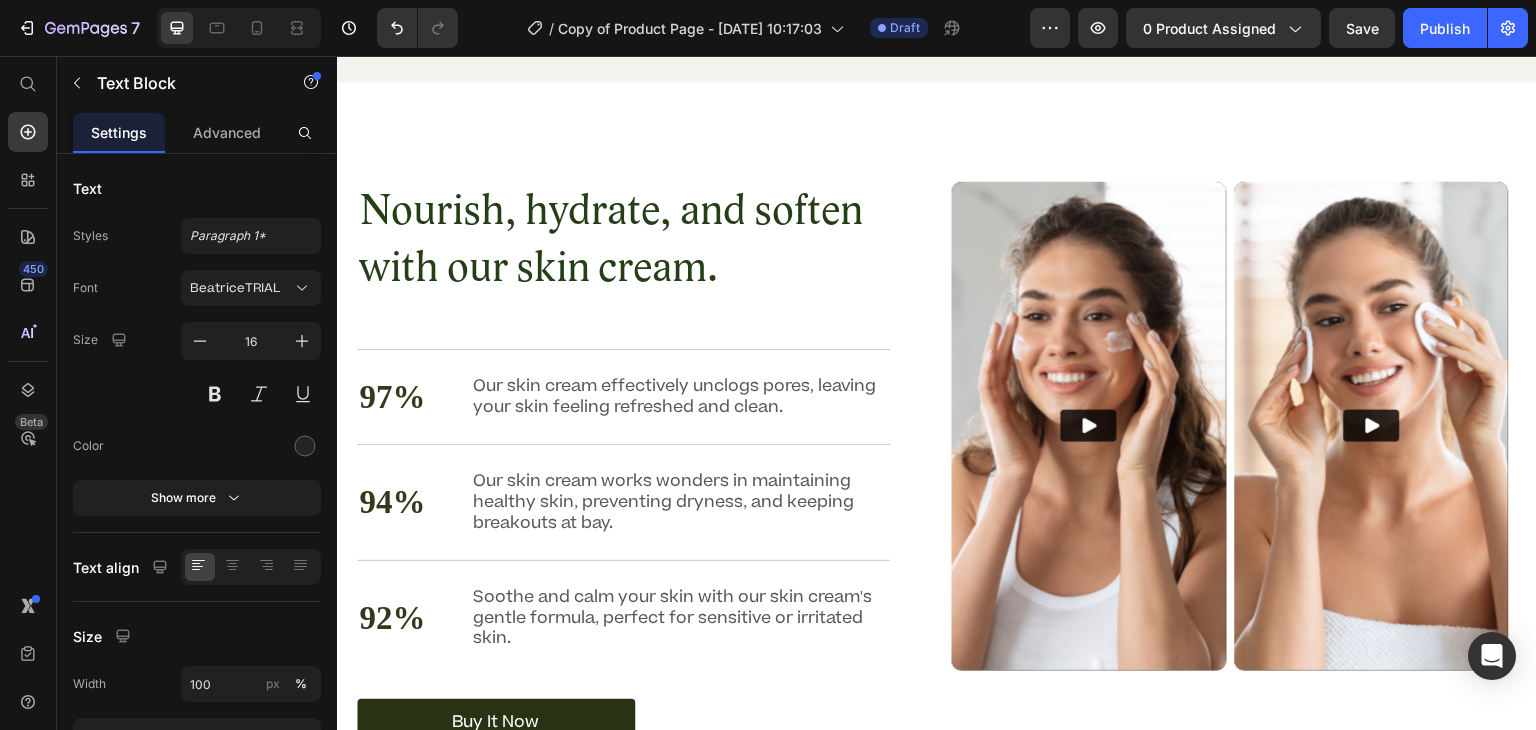 click on "Adults 40+ with [MEDICAL_DATA], candida, or gut stagnation Individuals who have tried everything and still feel unwell Those with skin issues, mood swings, sluggish digestion, or mystery symptoms Anyone with a history of heavy antibiotic" at bounding box center (1250, -357) 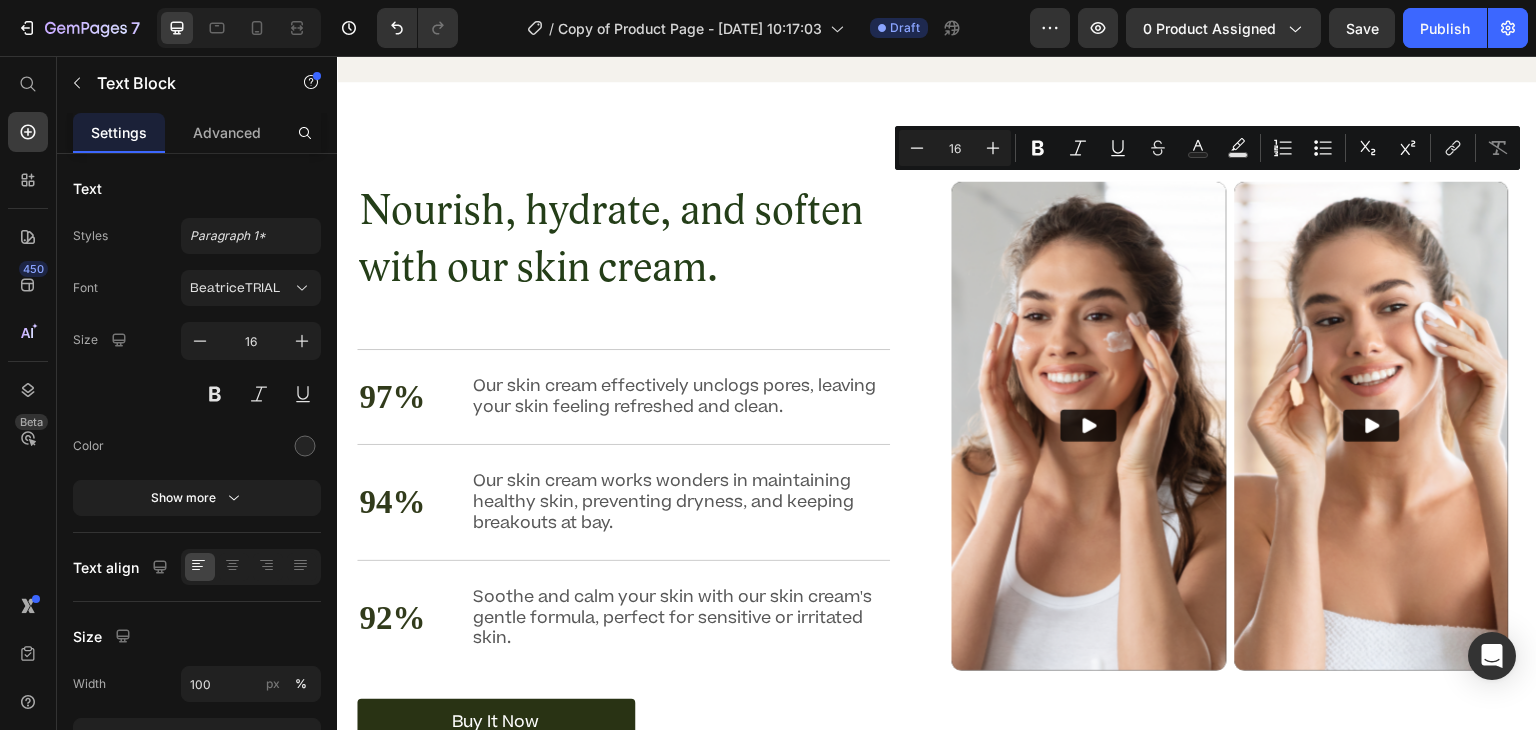 click on "Bulleted List" at bounding box center (1323, 148) 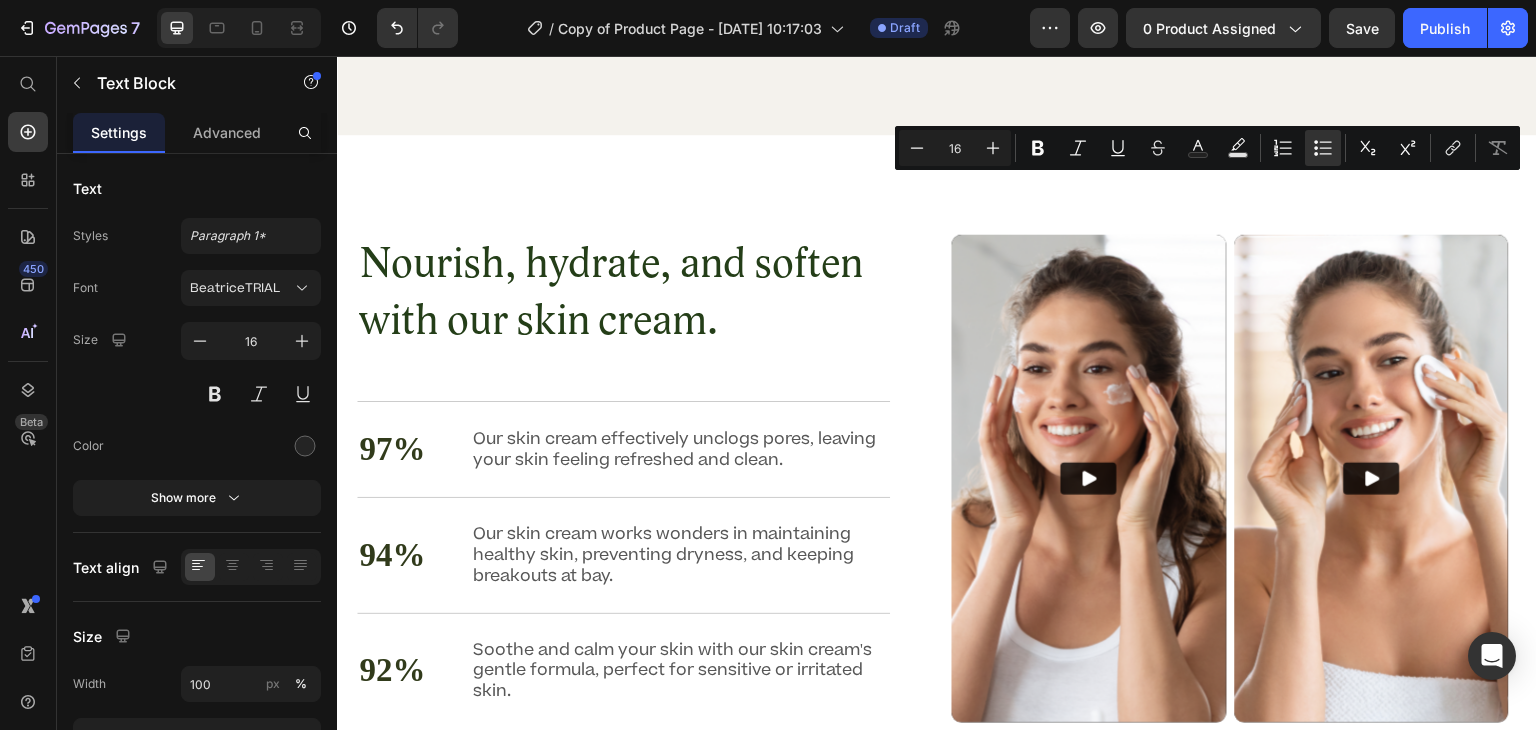 click on "Adults 40+ with chronic constipation, candida, or gut stagnation Individuals who have tried everything and still feel unwell Those with skin issues, mood swings, sluggish digestion, or mystery symptoms Anyone with a history of heavy antibiotic" at bounding box center [1270, -331] 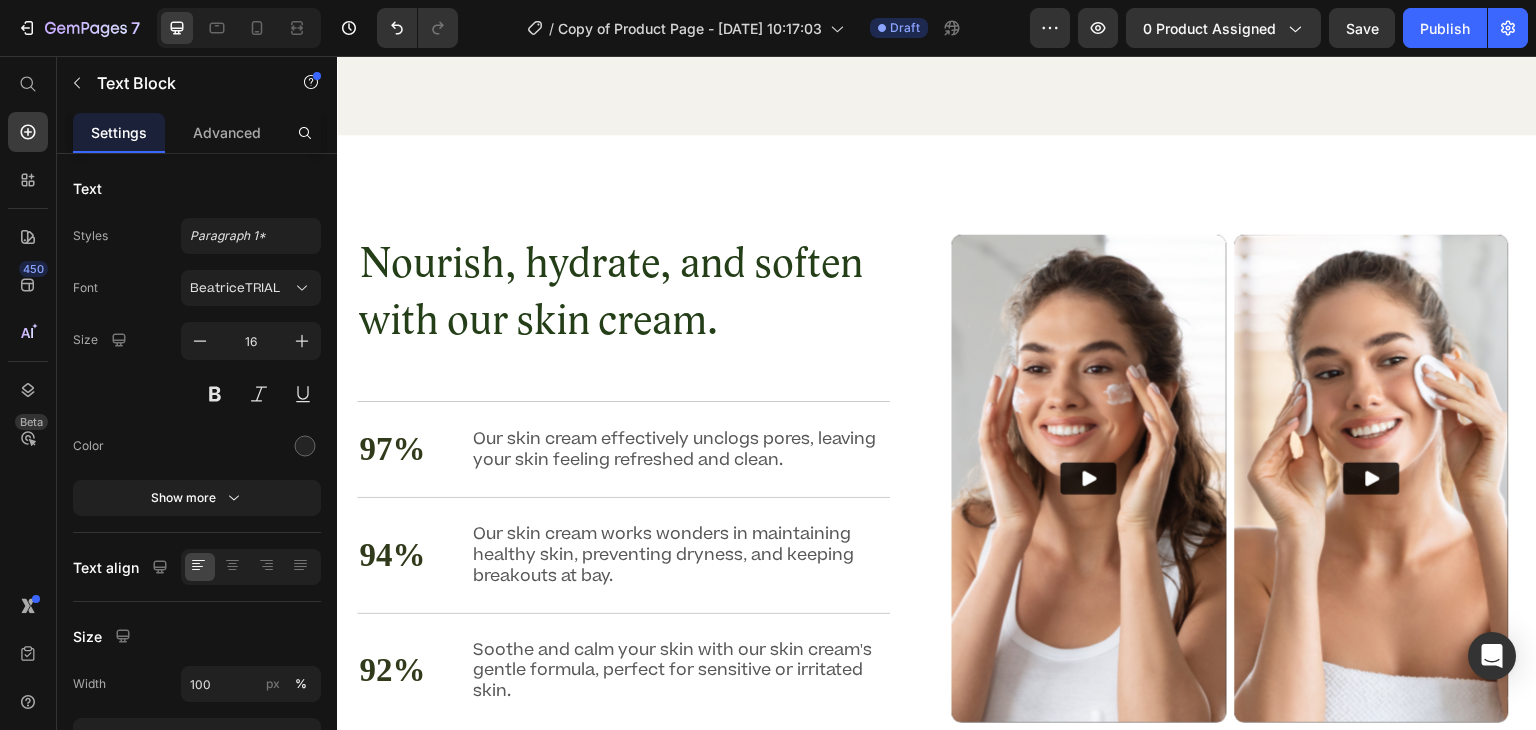 click on "Adults 40+ with chronic constipation, candida, or gut stagnation Individuals who have tried everything and still feel unwell Those with skin issues, mood swings, sluggish digestion, or mystery symptoms Anyone with a history of heavy antibiotic" at bounding box center [1270, -331] 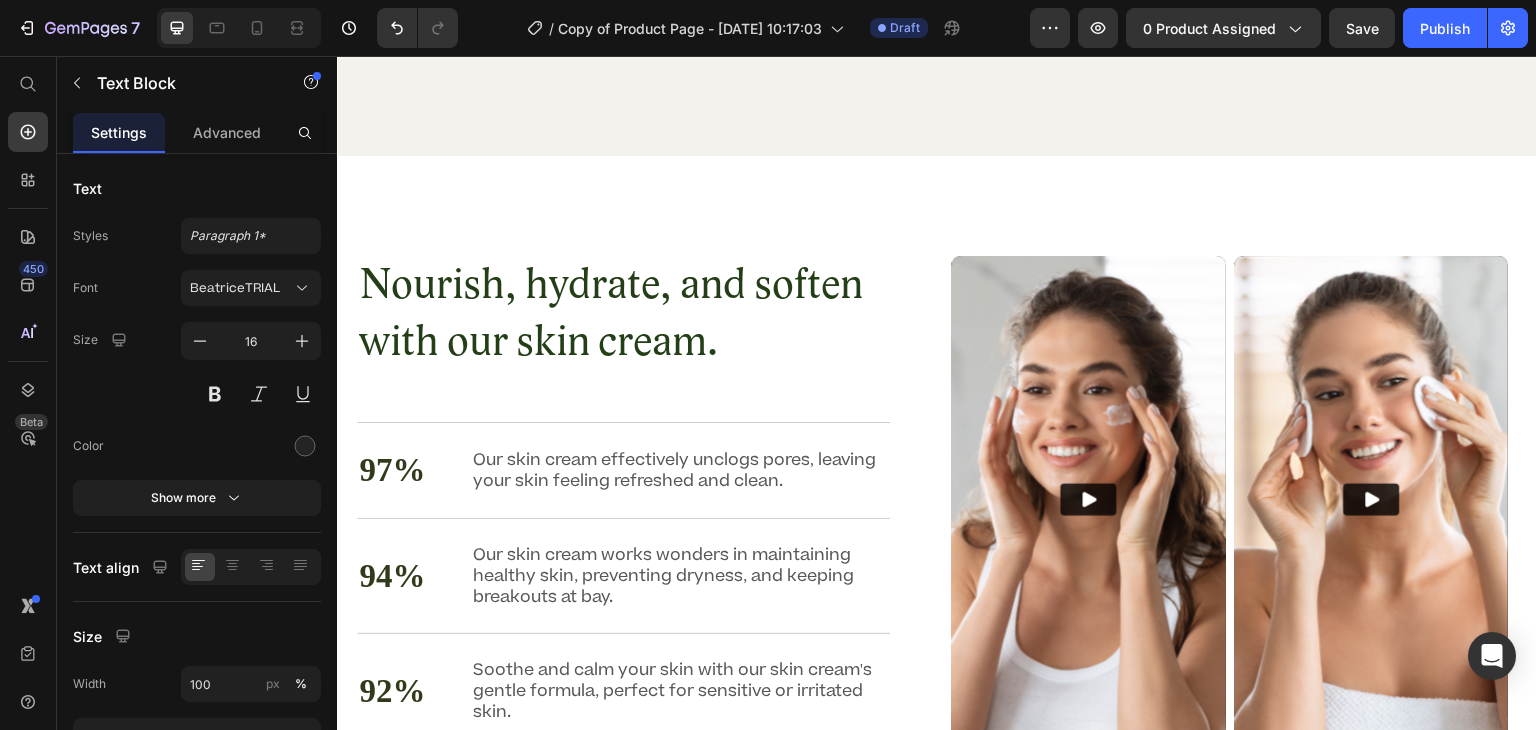 click on "Adults 40+ with chronic constipation, candida, or gut stagnation" at bounding box center [1270, -372] 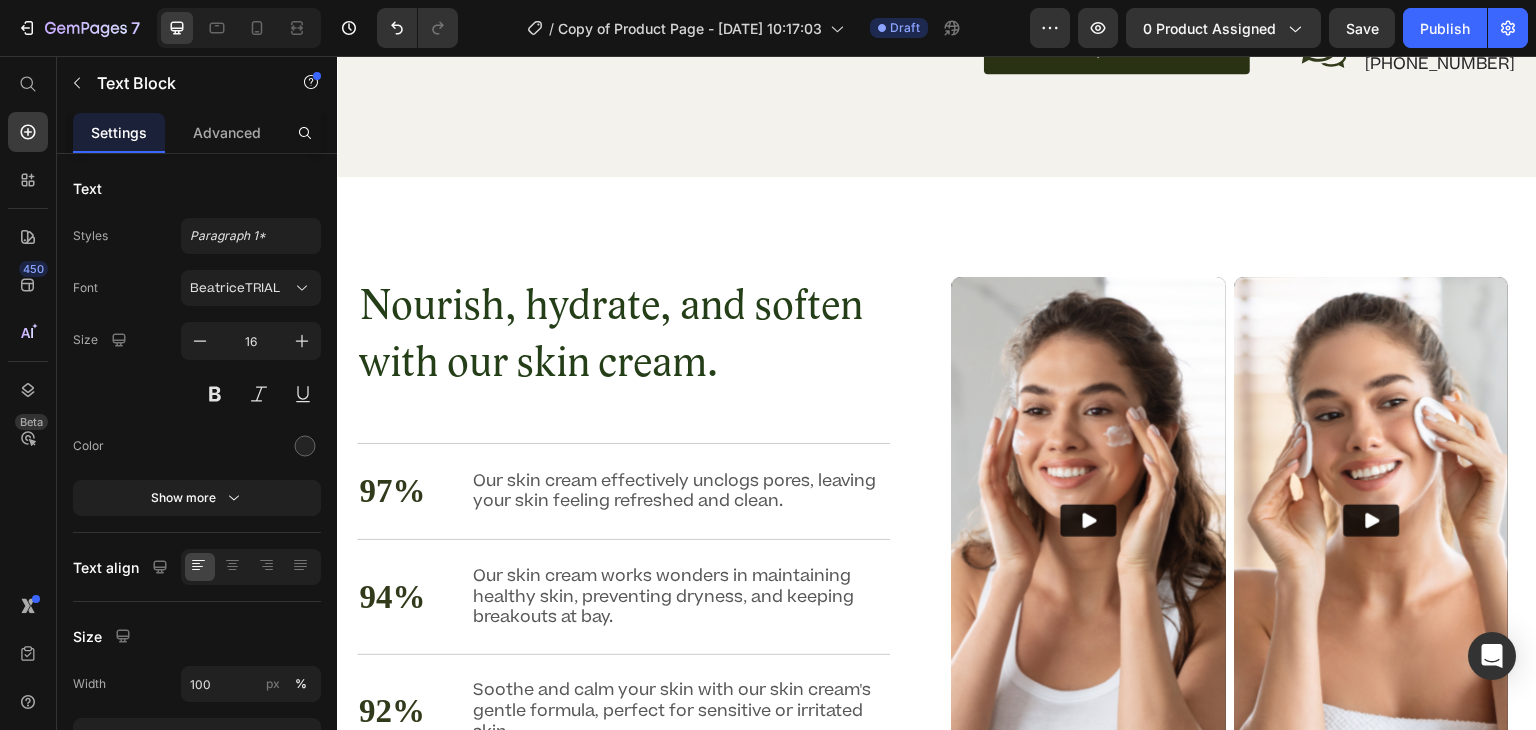 click on "Individuals who have tried everything and still feel unwell Those with skin issues, mood swings, sluggish digestion, or mystery symptoms Anyone with a history of heavy antibiotic" at bounding box center (1270, -279) 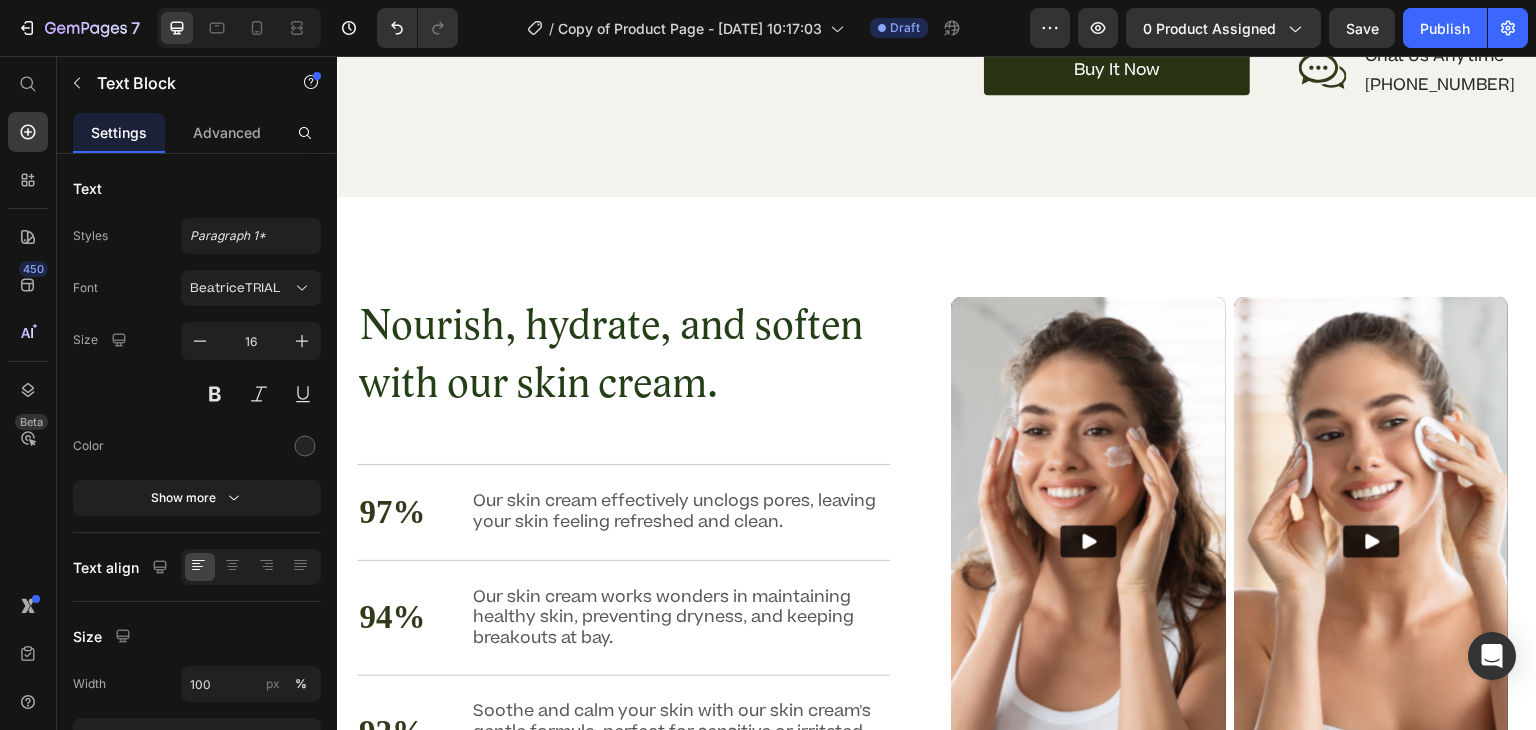 click on "Those with skin issues, mood swings, sluggish digestion, or mystery symptoms Anyone with a history of heavy antibiotic" at bounding box center [1270, -238] 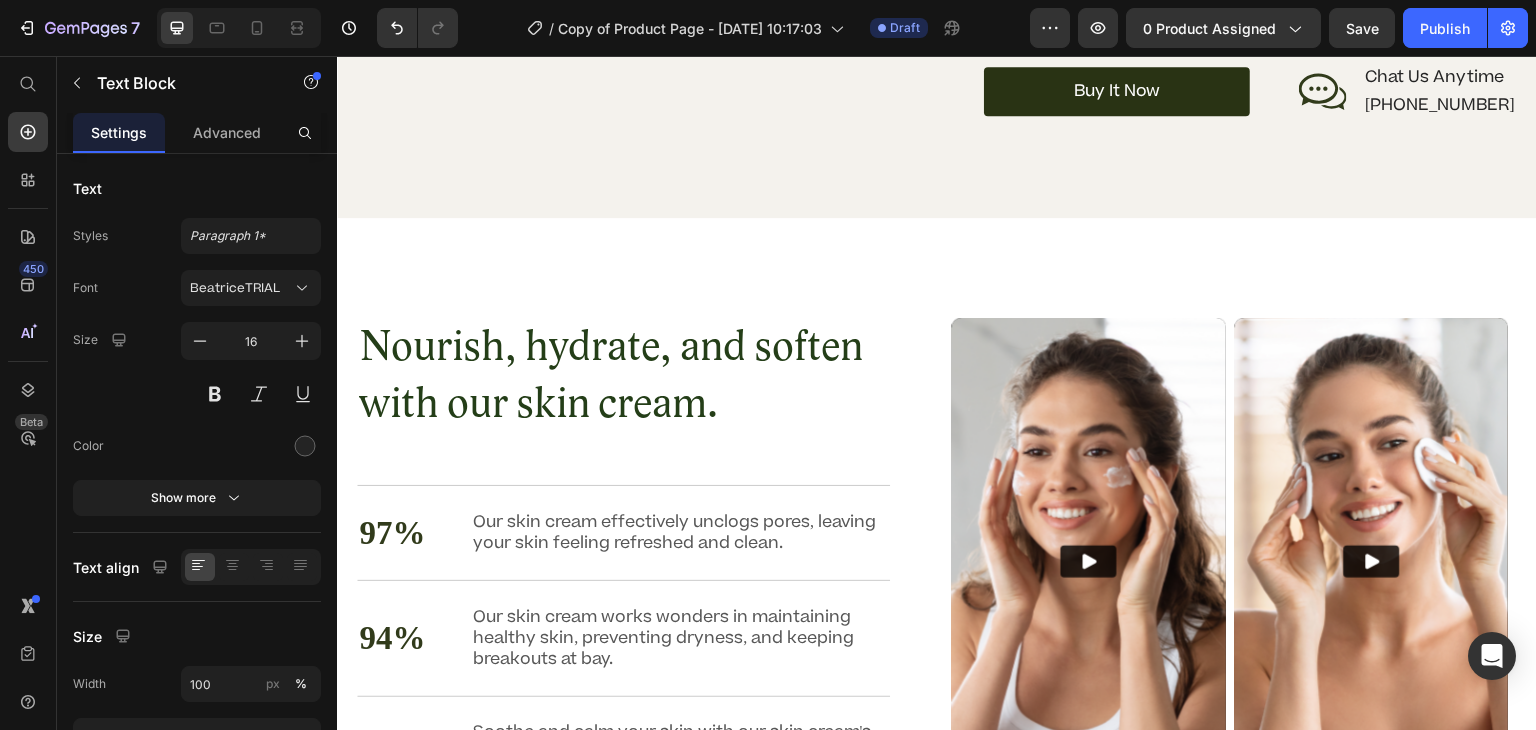 drag, startPoint x: 1380, startPoint y: 398, endPoint x: 1085, endPoint y: 262, distance: 324.83997 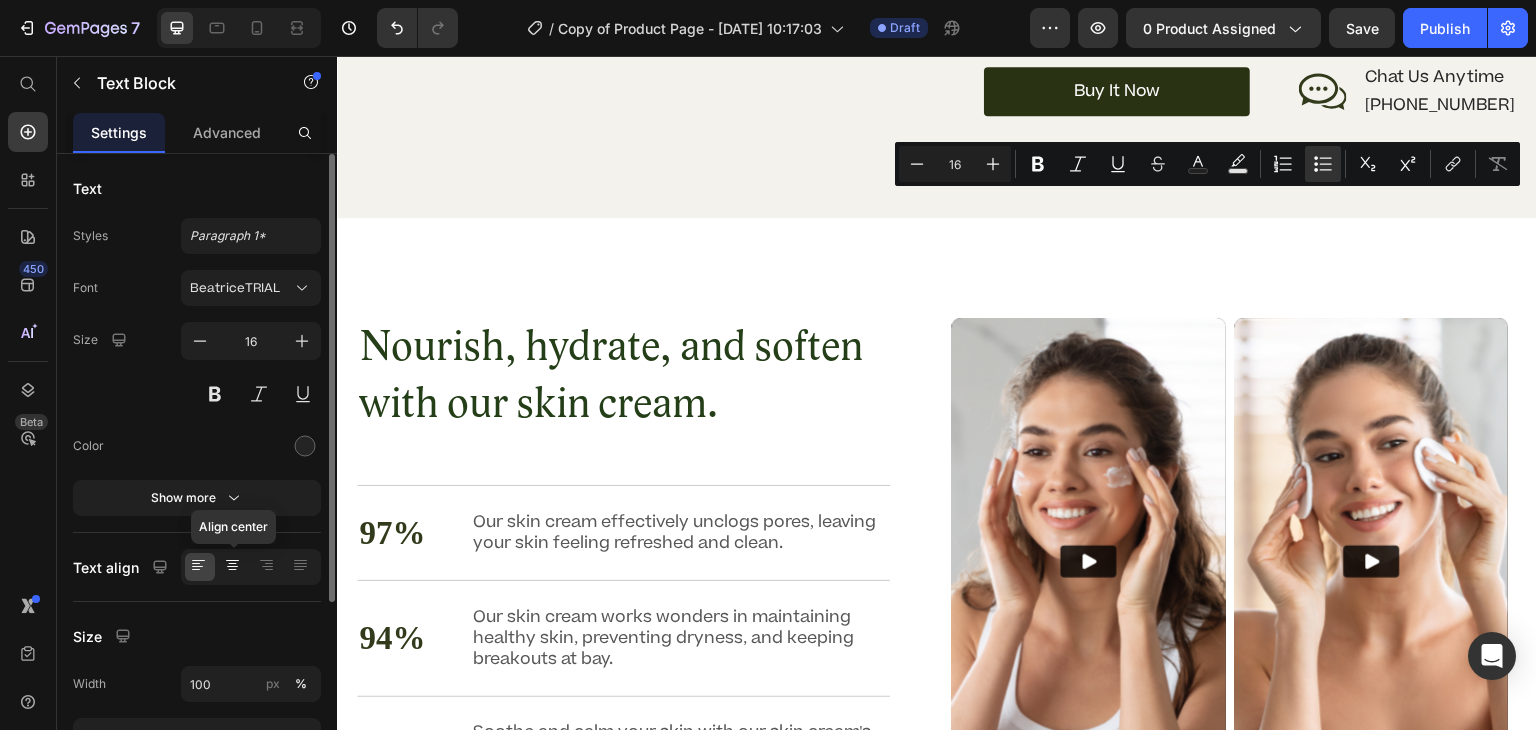 click 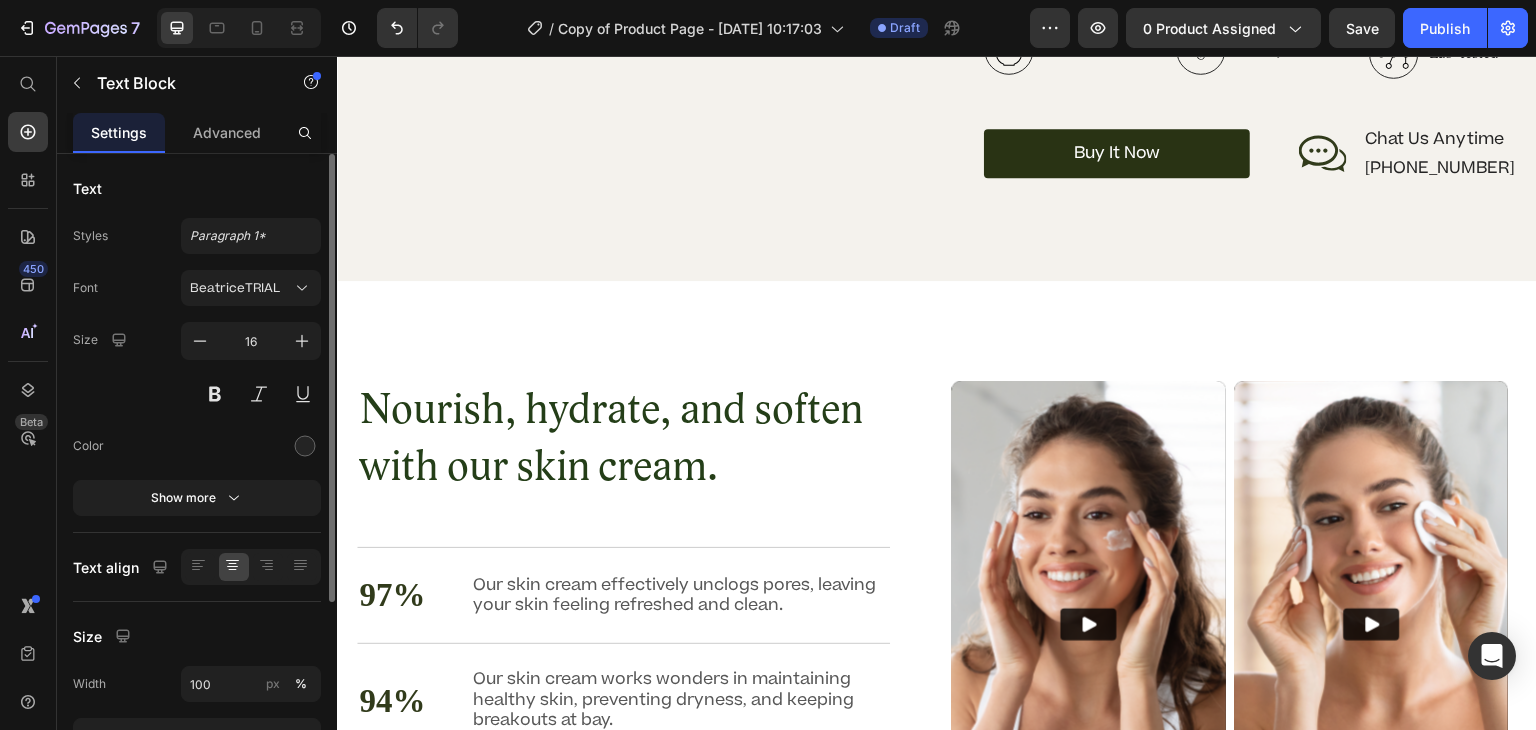 click 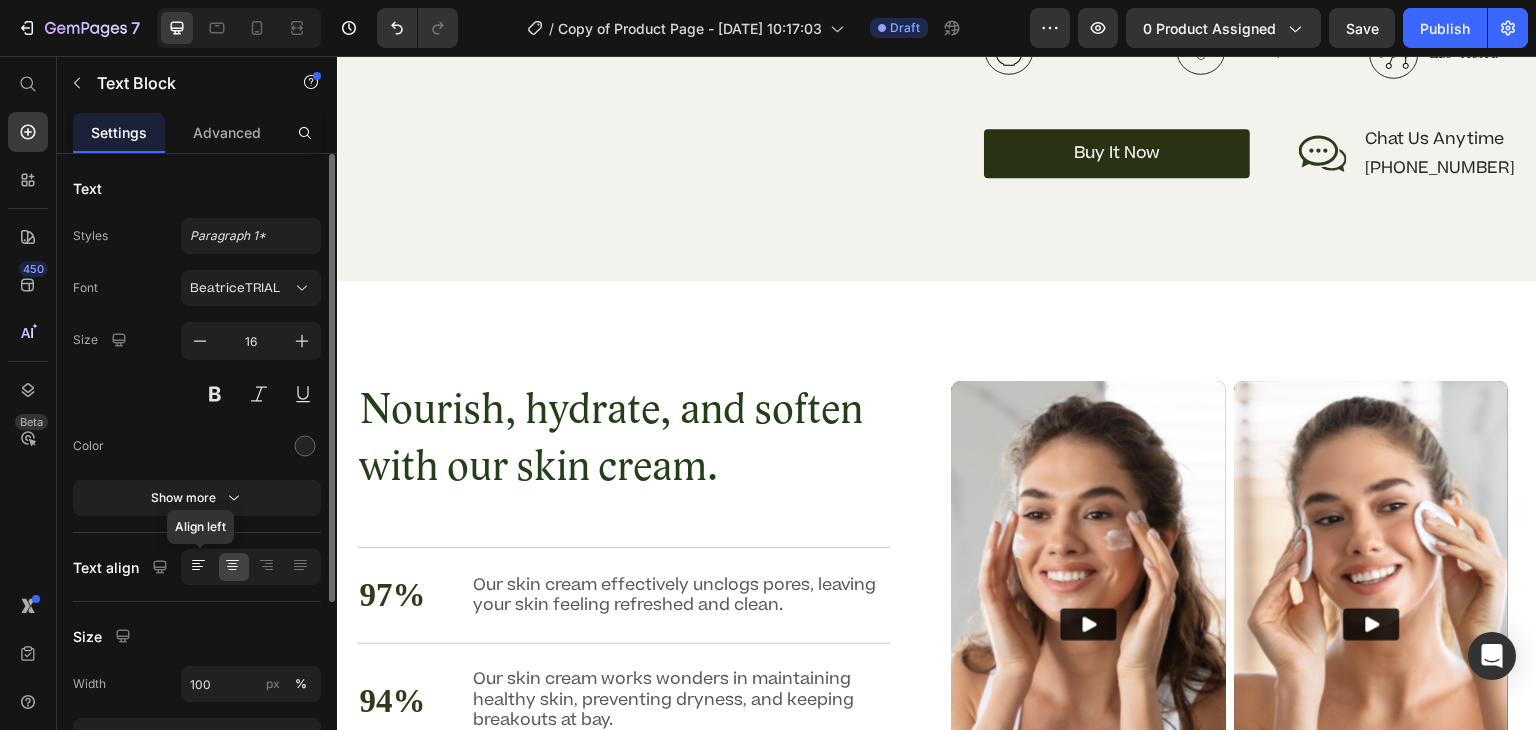 click 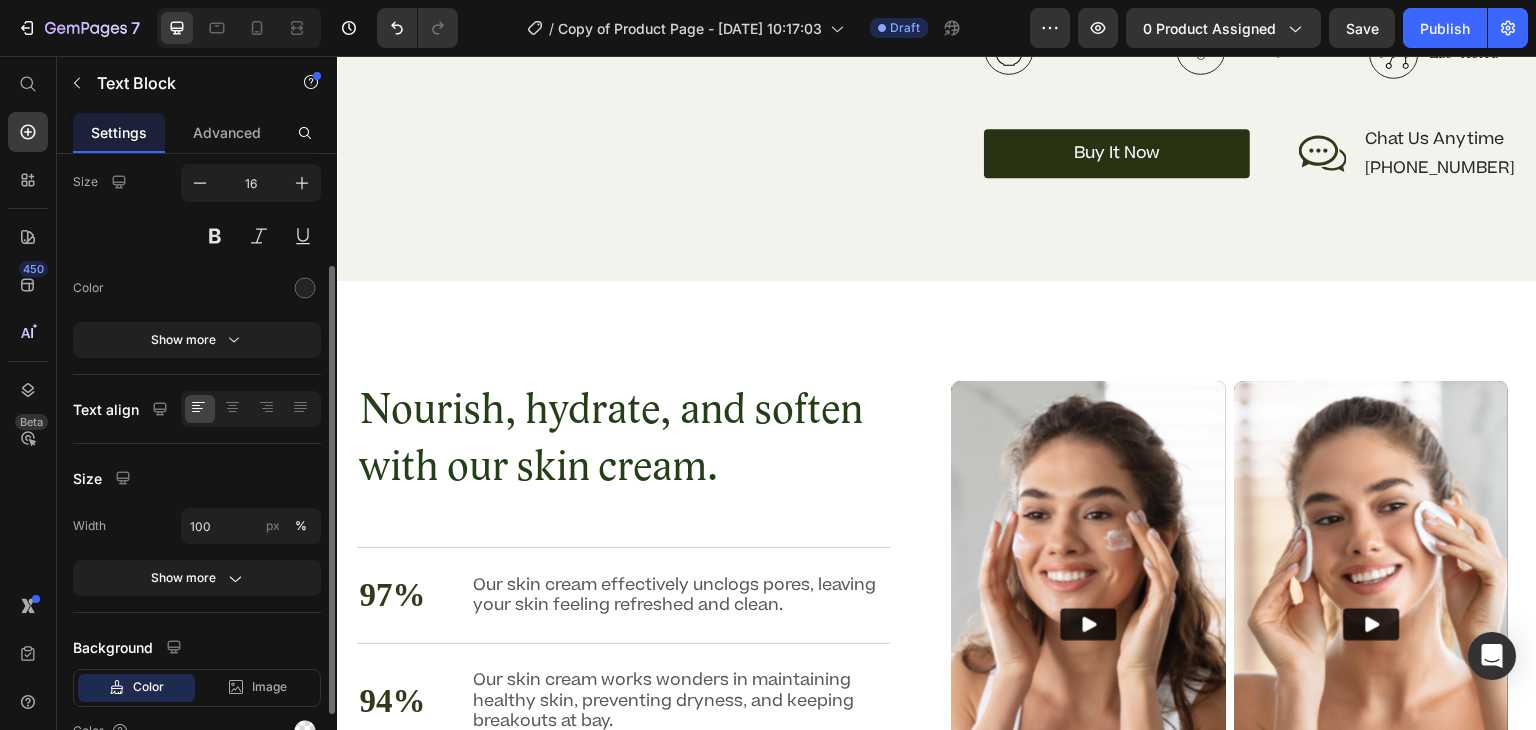 scroll, scrollTop: 231, scrollLeft: 0, axis: vertical 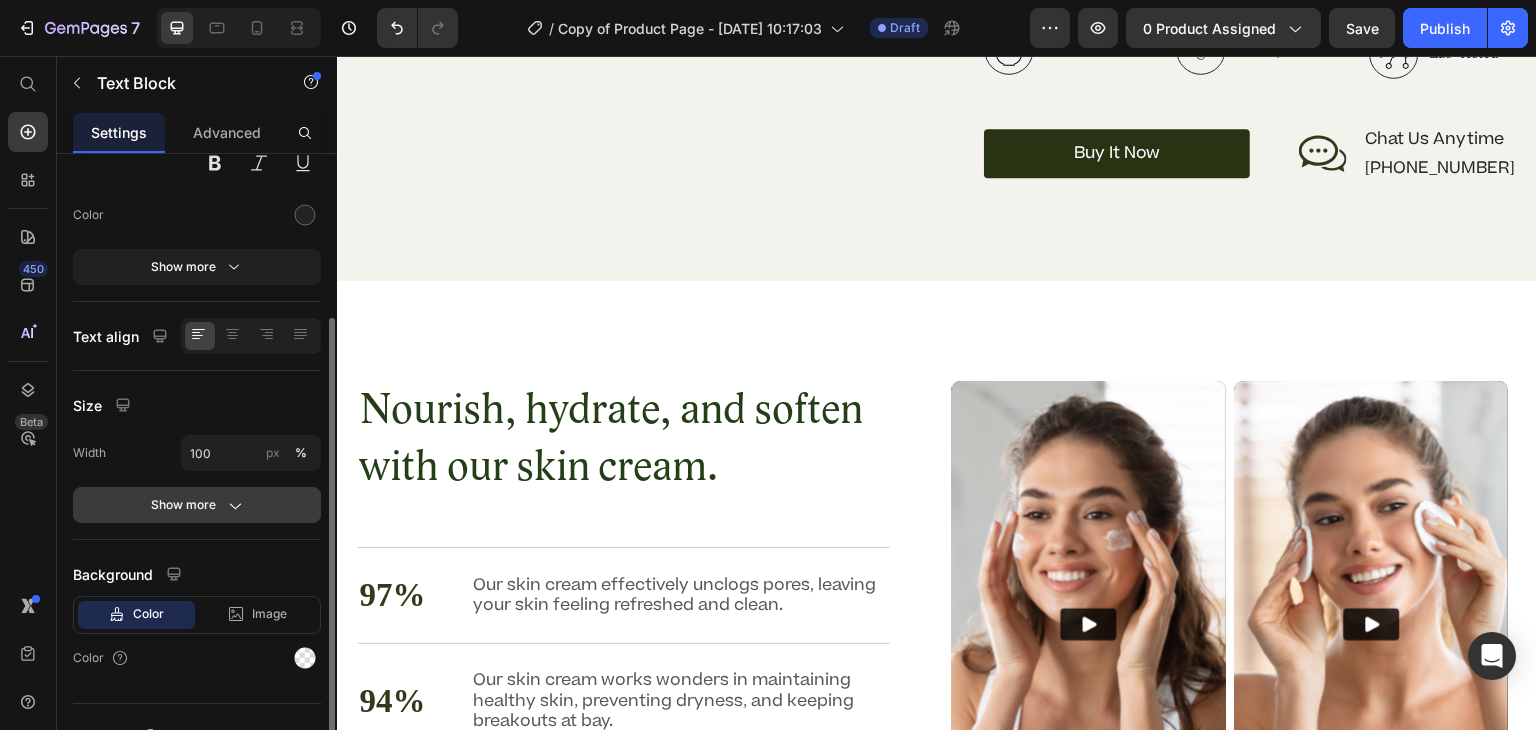 click on "Show more" at bounding box center [197, 505] 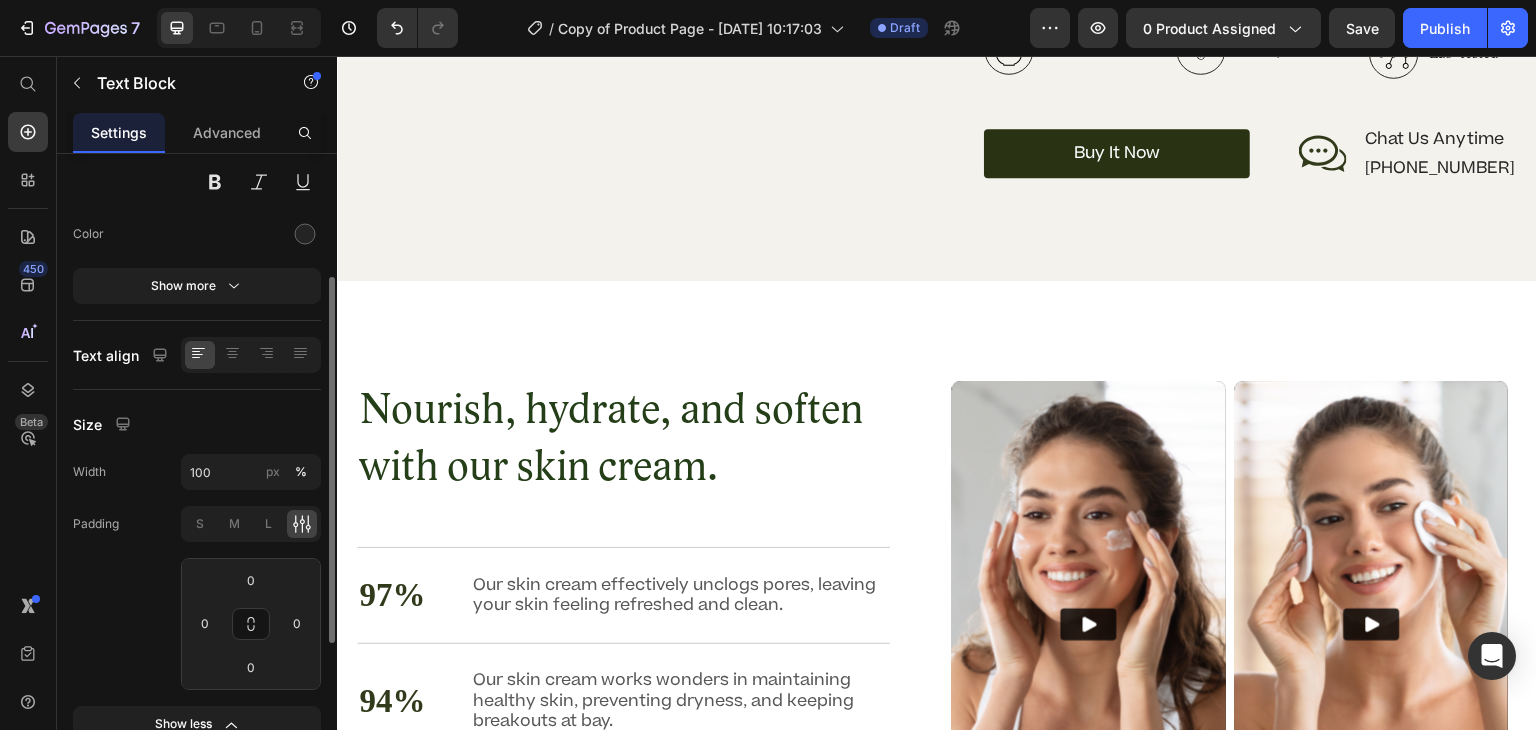 scroll, scrollTop: 211, scrollLeft: 0, axis: vertical 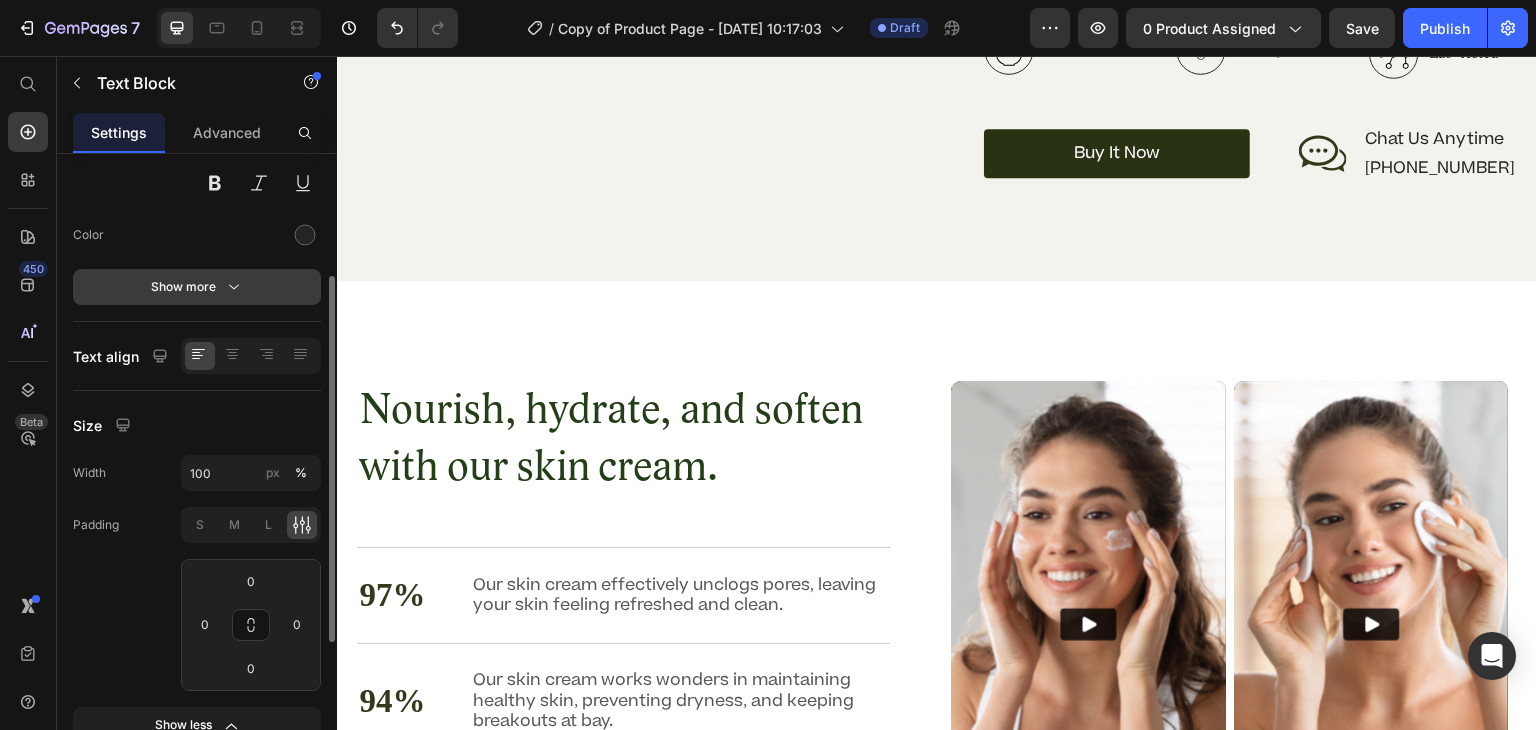click on "Show more" at bounding box center (197, 287) 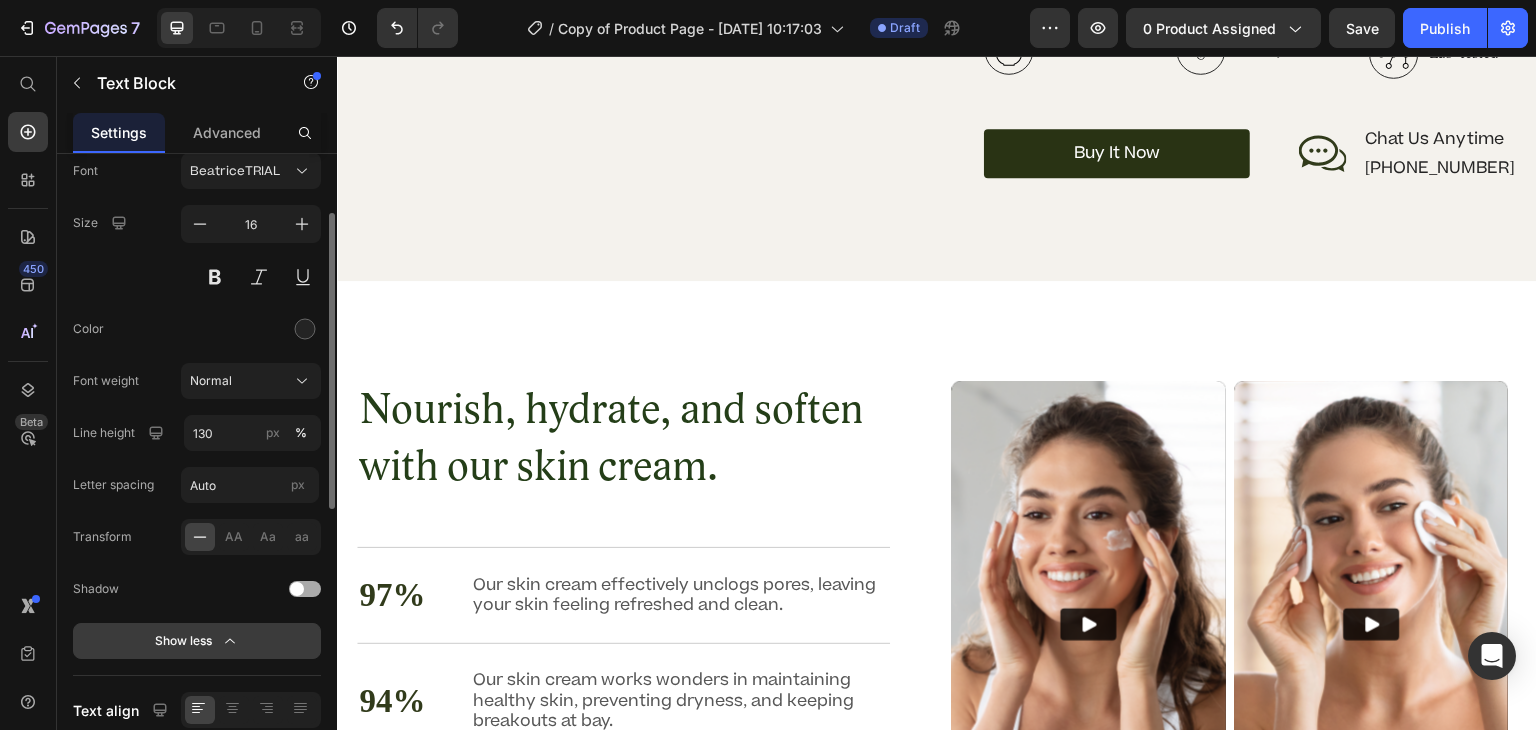 scroll, scrollTop: 120, scrollLeft: 0, axis: vertical 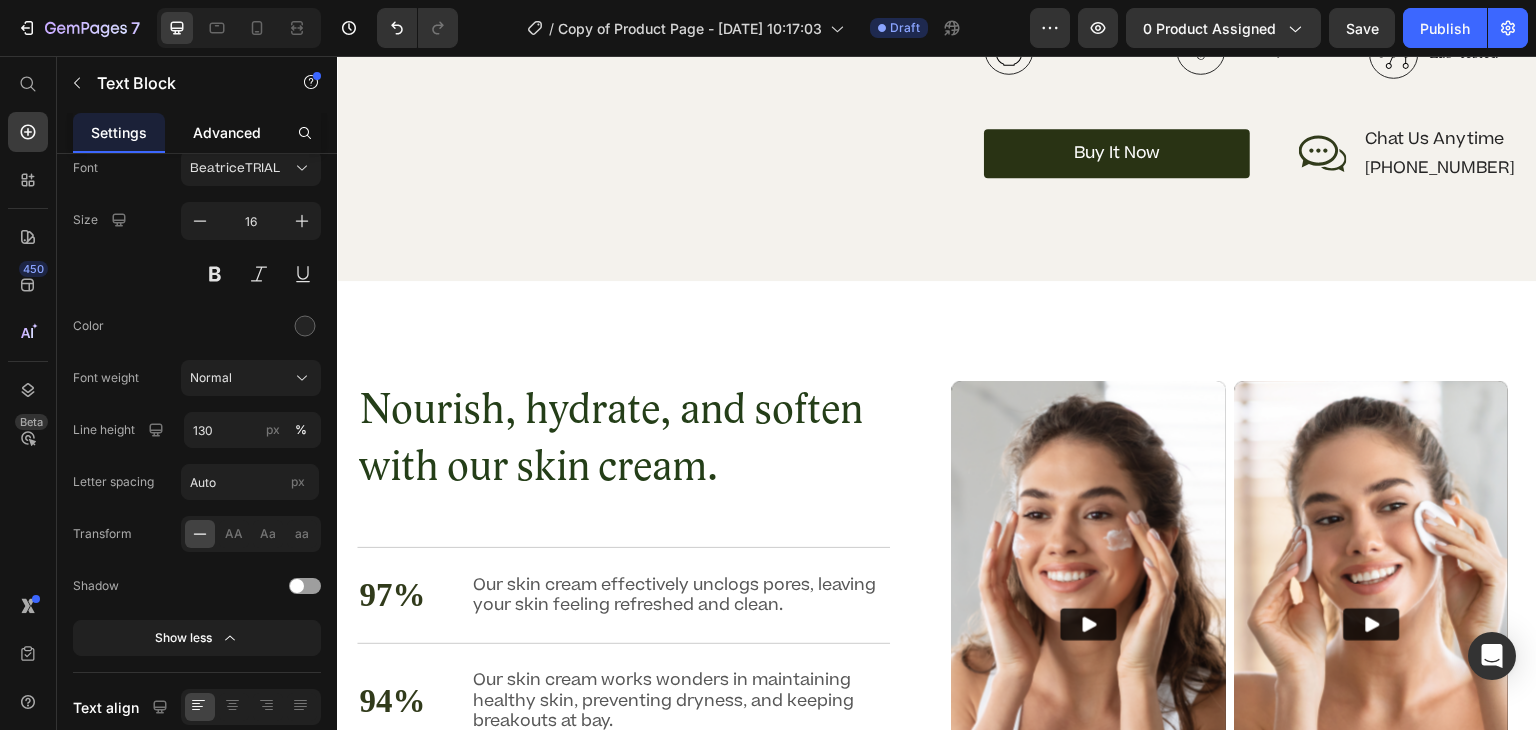 click on "Advanced" at bounding box center [227, 132] 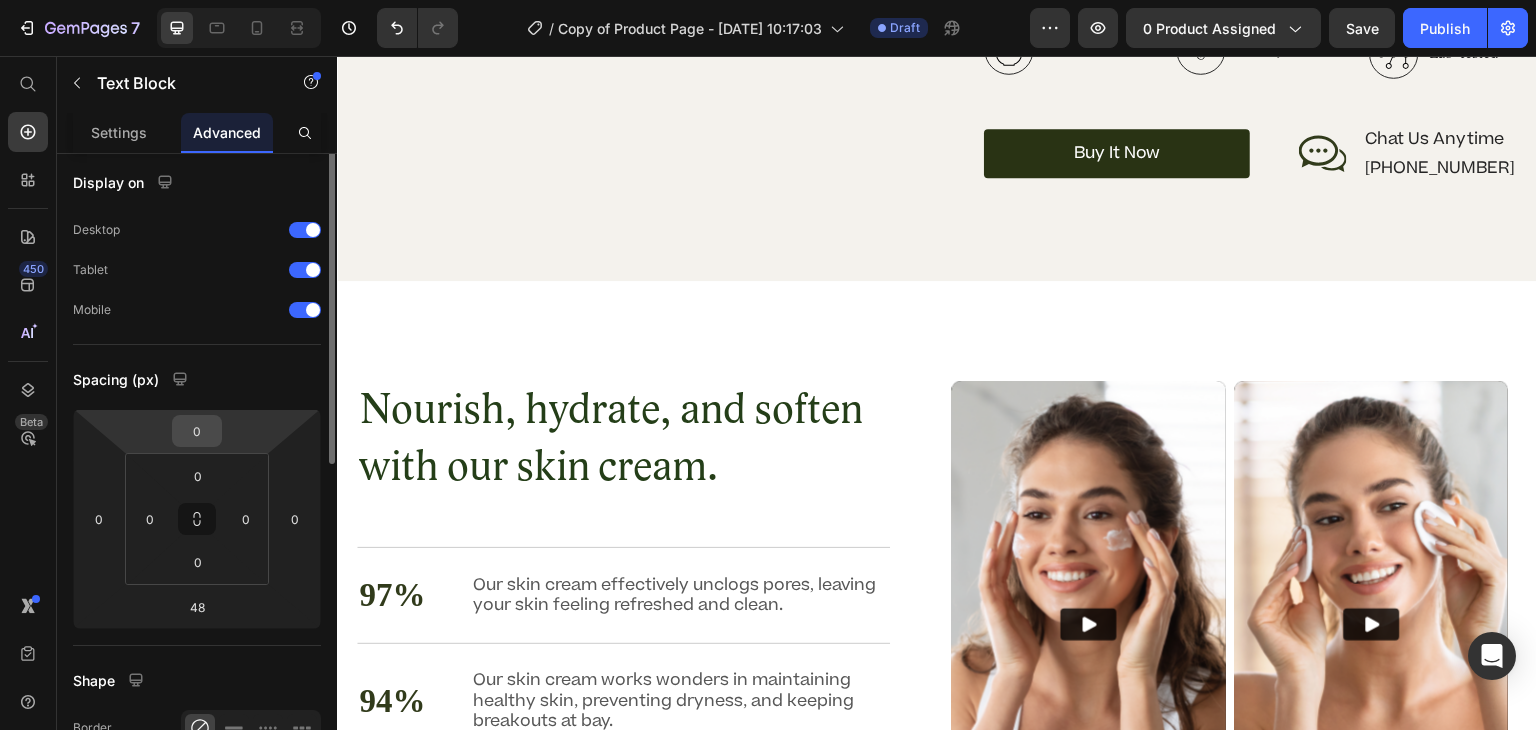scroll, scrollTop: 0, scrollLeft: 0, axis: both 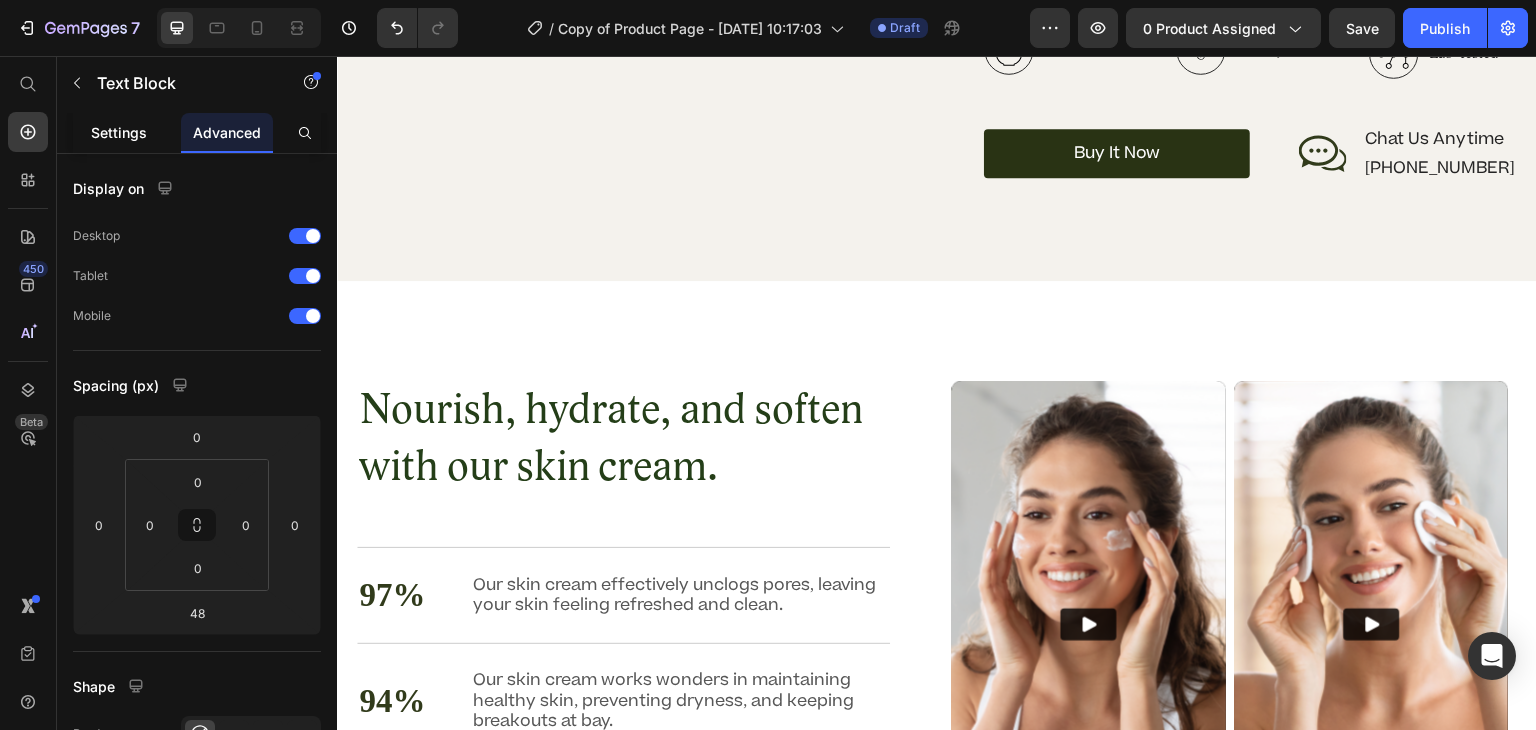 click on "Settings" at bounding box center [119, 132] 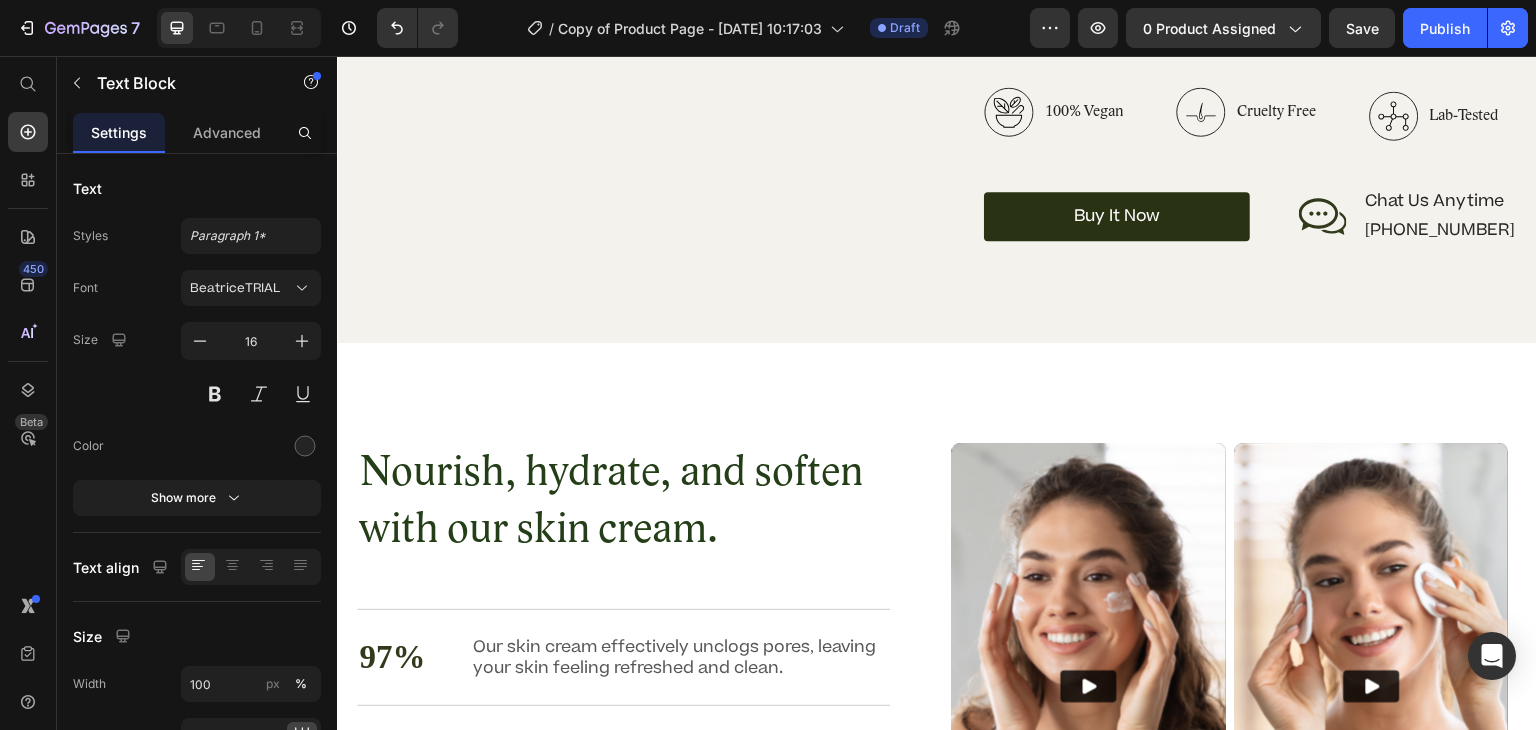 click on "Adults 40+ with chronic constipation, candida, or gut stagnation" at bounding box center (1270, -341) 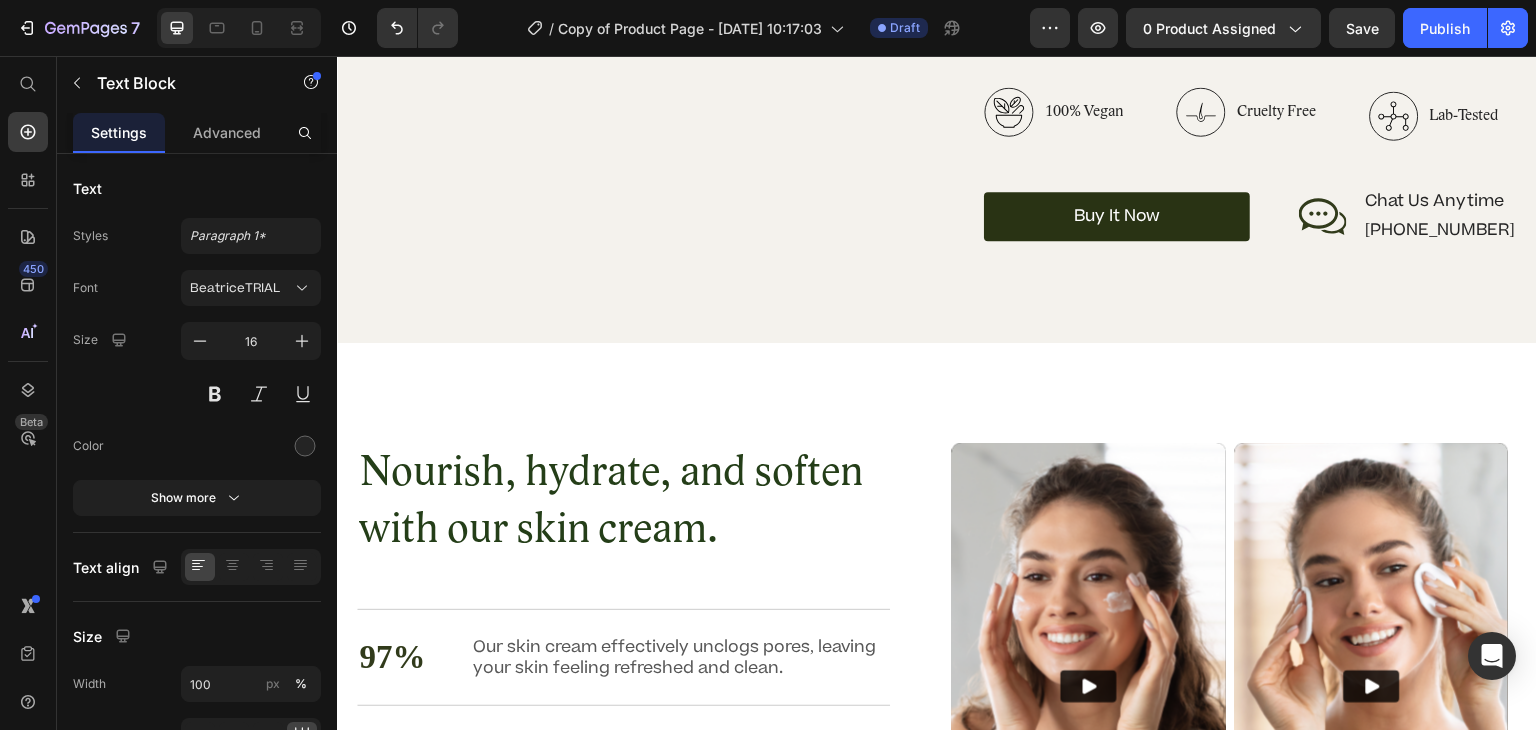 click on "Individuals who have tried everything and still feel unwell" at bounding box center [1270, -237] 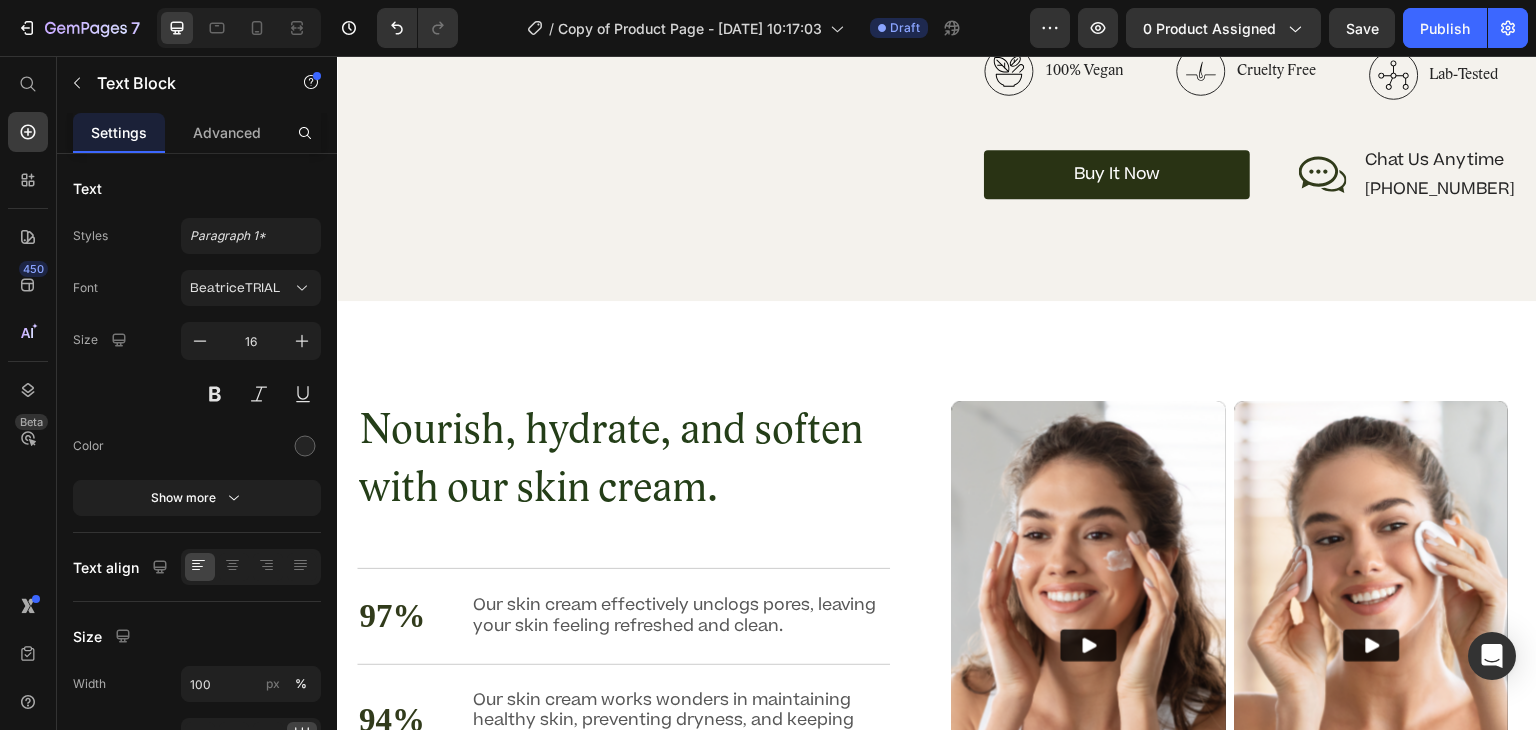 click on "Adults 40+ with chronic constipation, candida, or gut stagnation" at bounding box center (1270, -341) 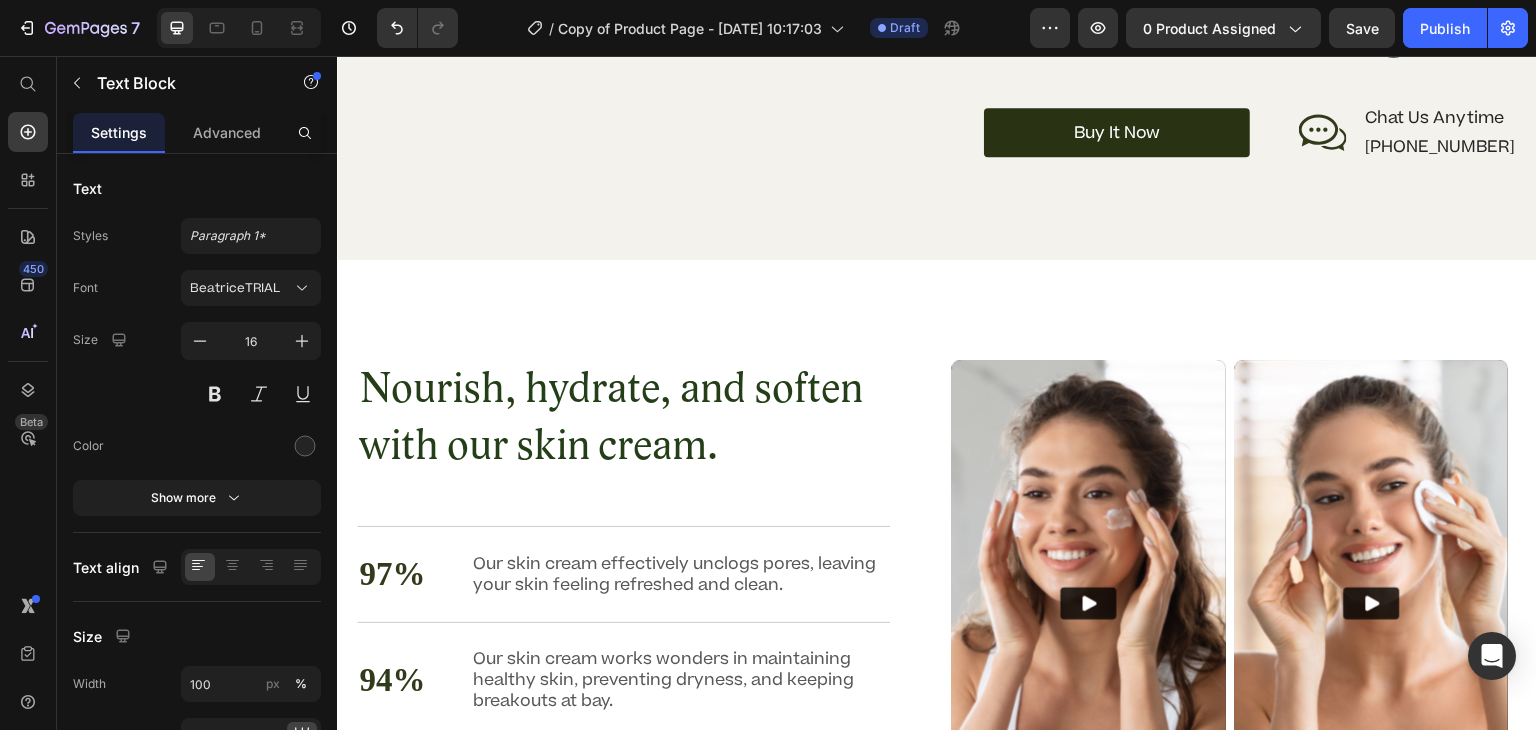 click on "Those with skin issues, mood swings, sluggish digestion, or mystery symptoms" at bounding box center [1270, -217] 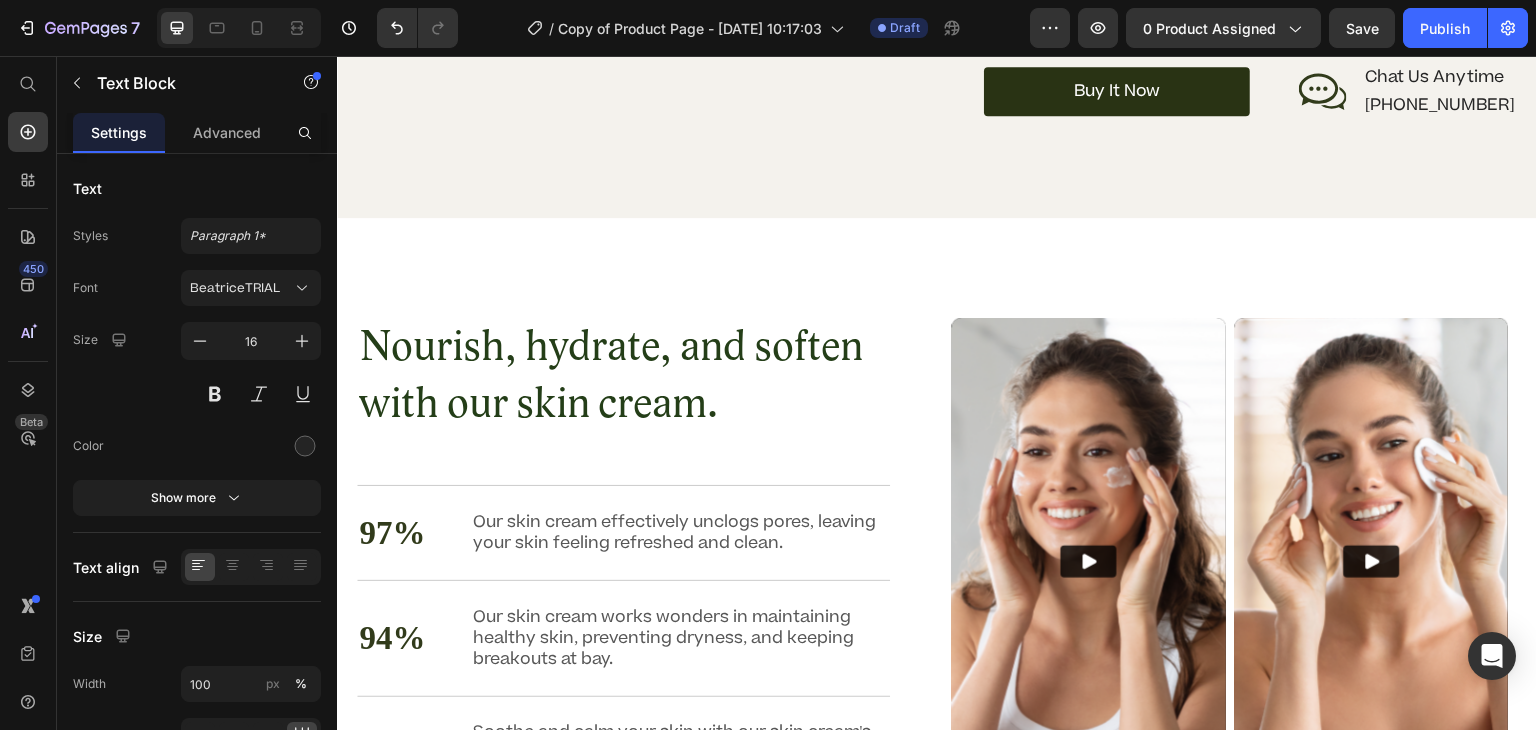 click on "Individuals who have tried everything and still feel unwell" at bounding box center [1270, -300] 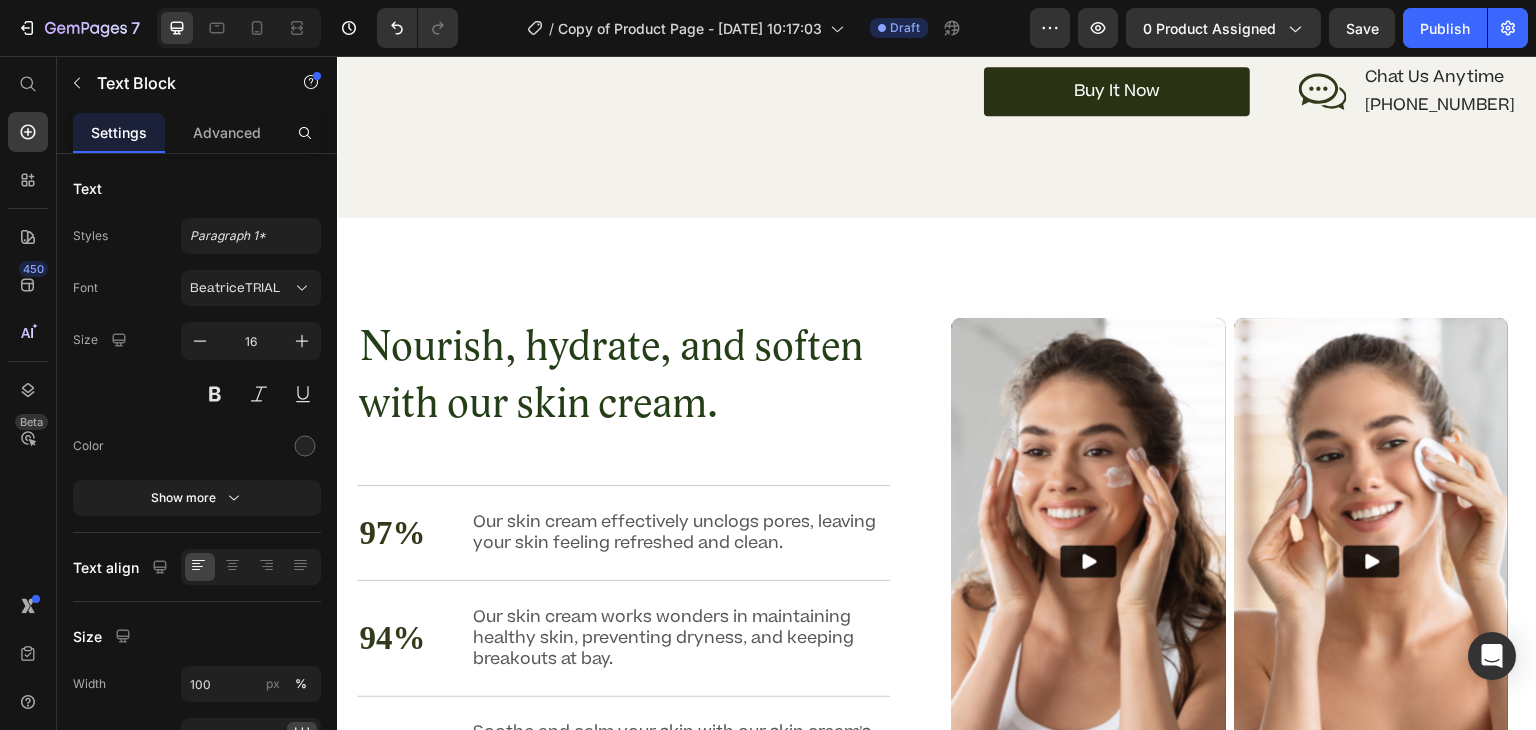 click on "Individuals who have tried everything and still feel         unwell" at bounding box center [1270, -300] 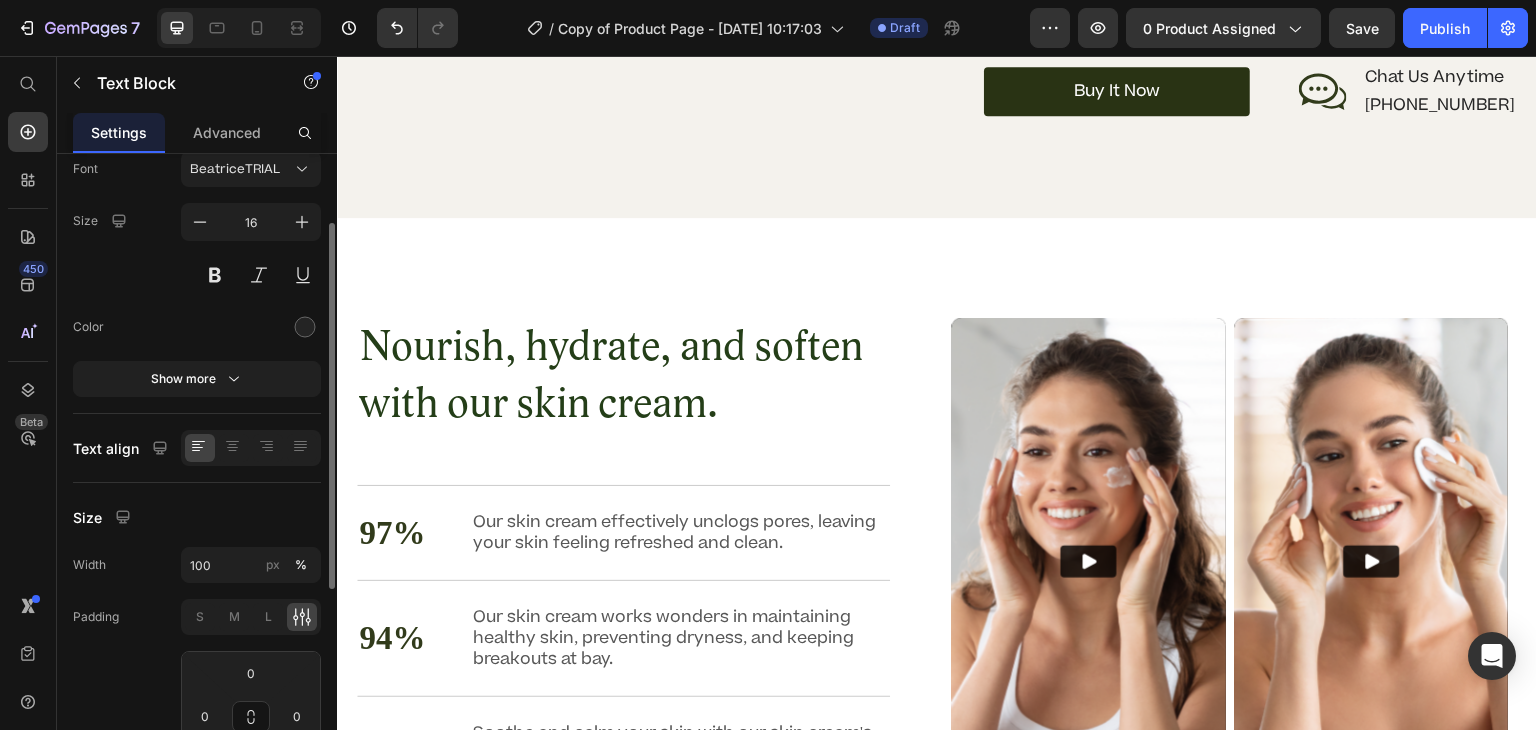 scroll, scrollTop: 120, scrollLeft: 0, axis: vertical 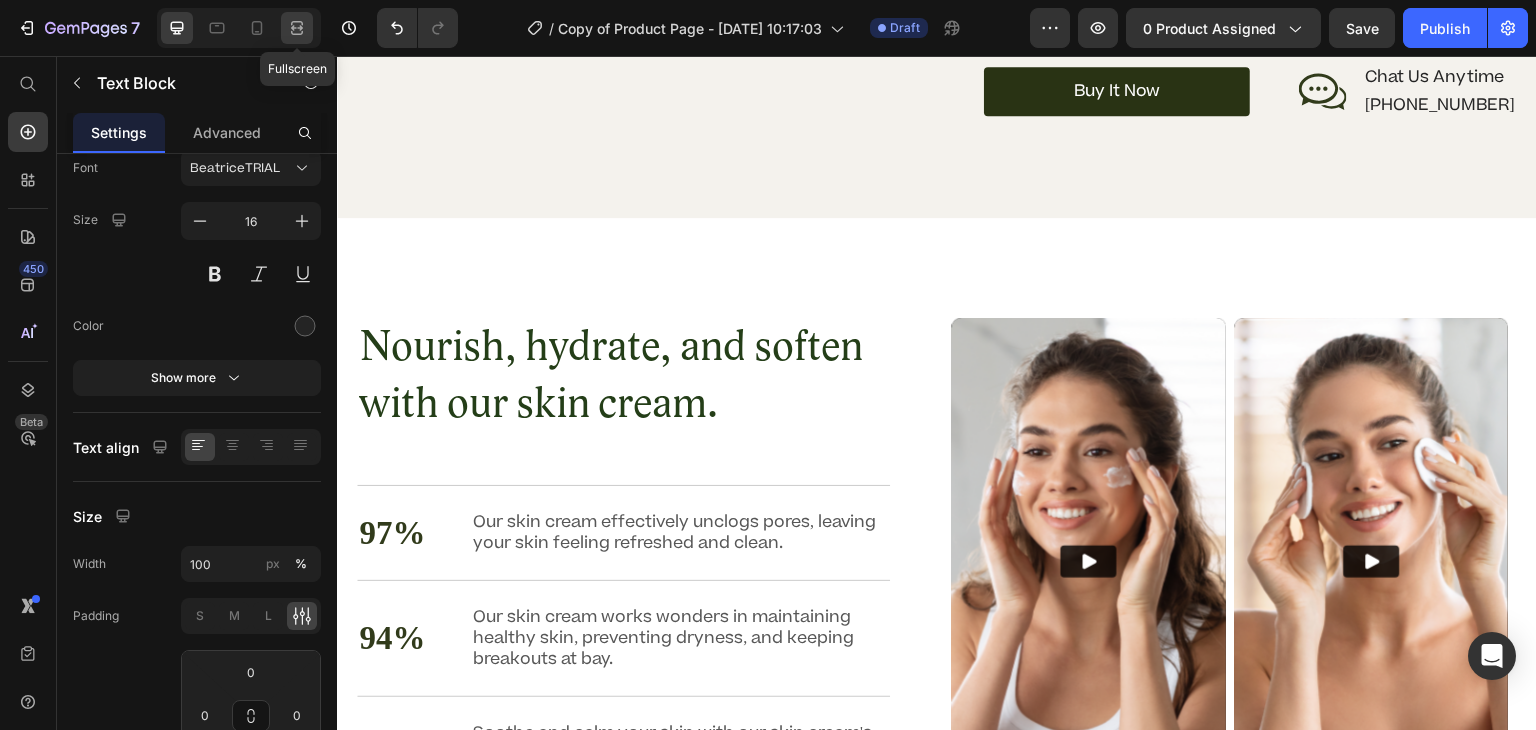 click 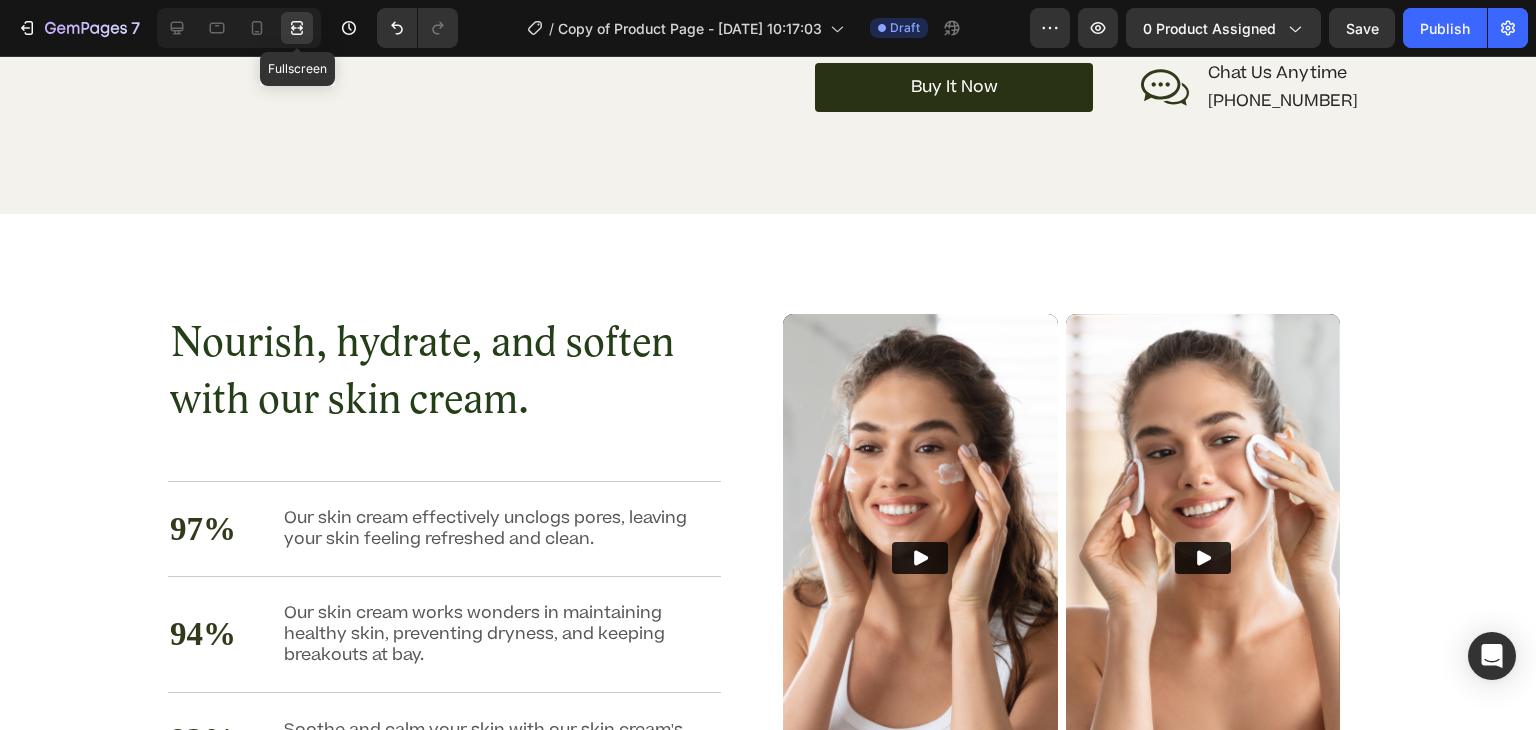 scroll, scrollTop: 3776, scrollLeft: 0, axis: vertical 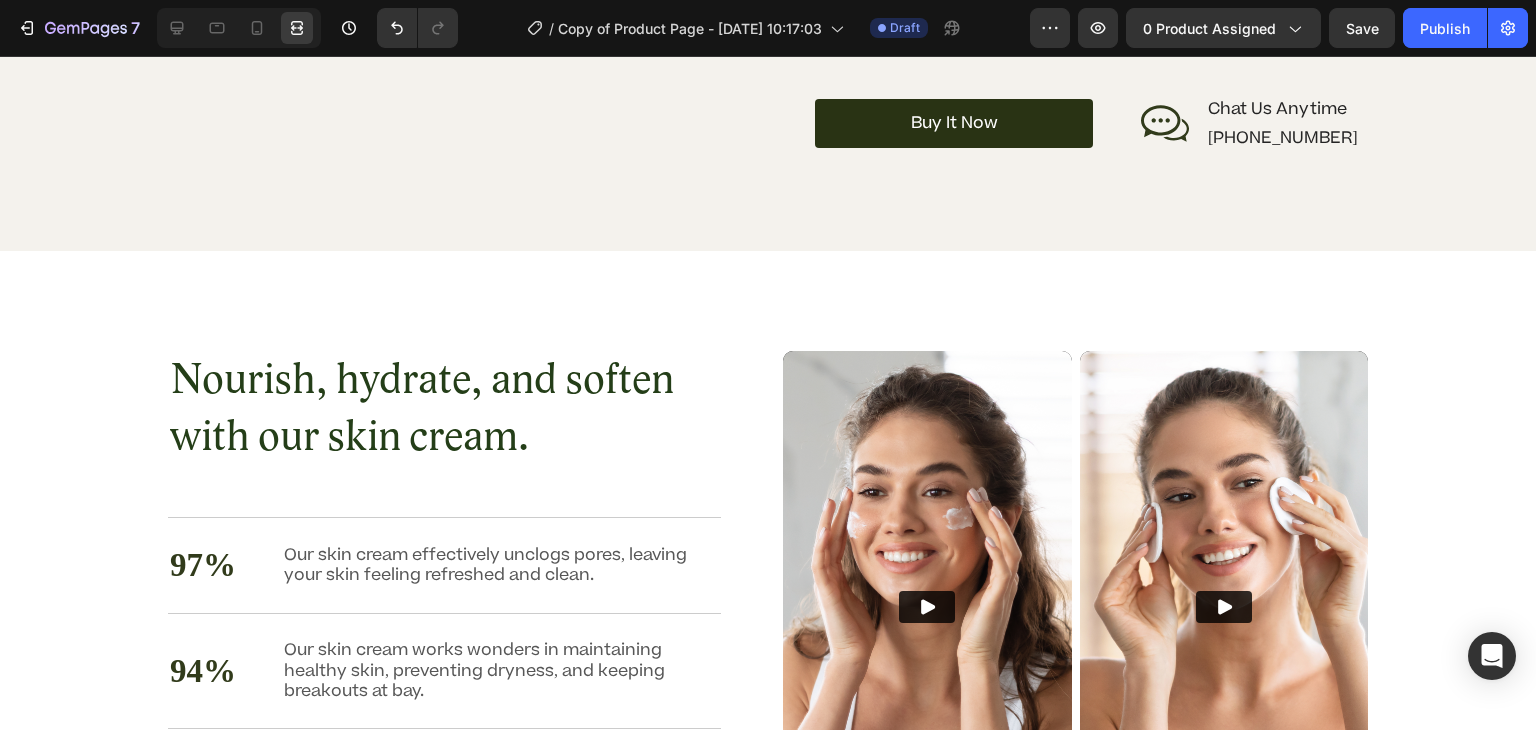 click on "Adults 40+ with chronic constipation, candida, or gut stagnation" at bounding box center (1111, -378) 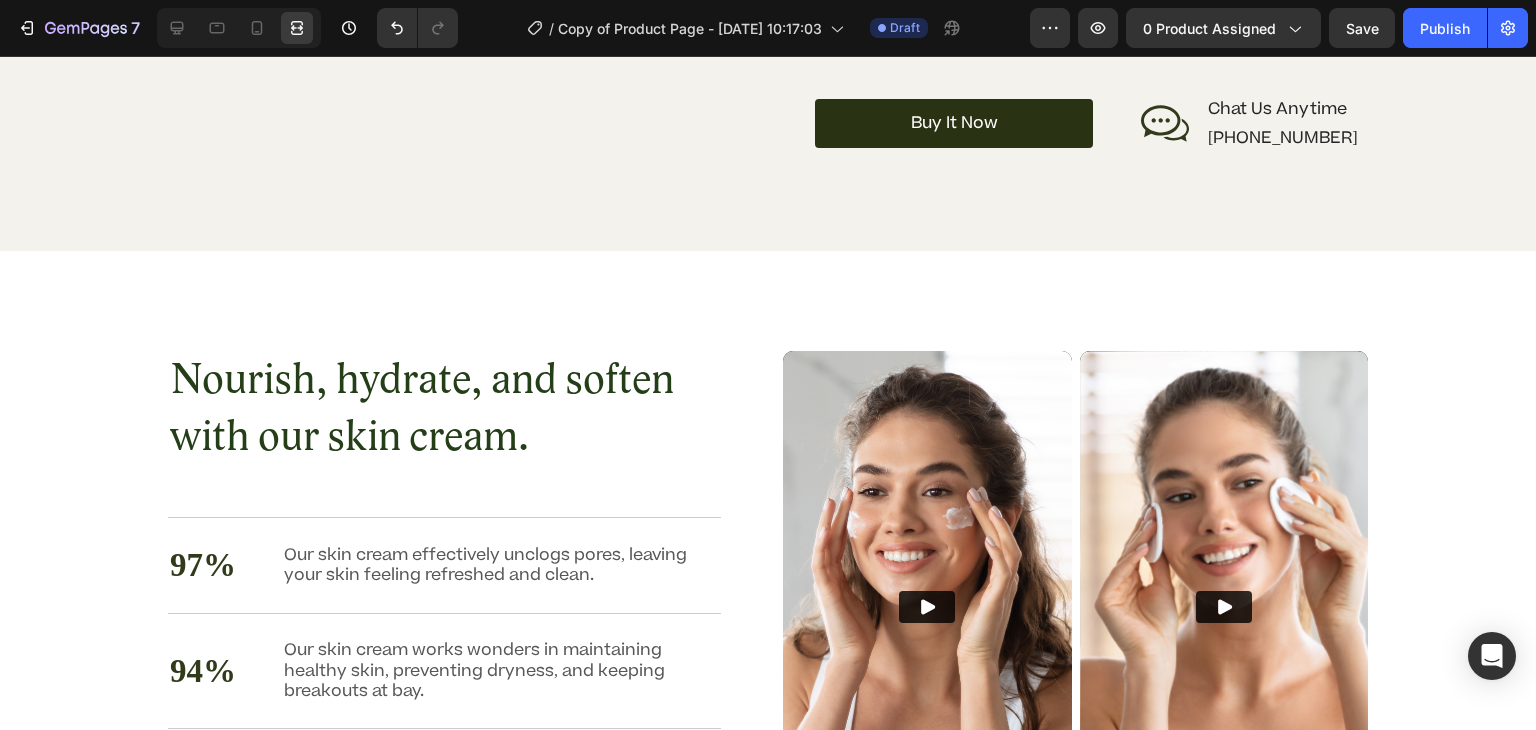 click on "Adults 40+ with chronic constipation, candida, or gut       stagnation" at bounding box center (1111, -378) 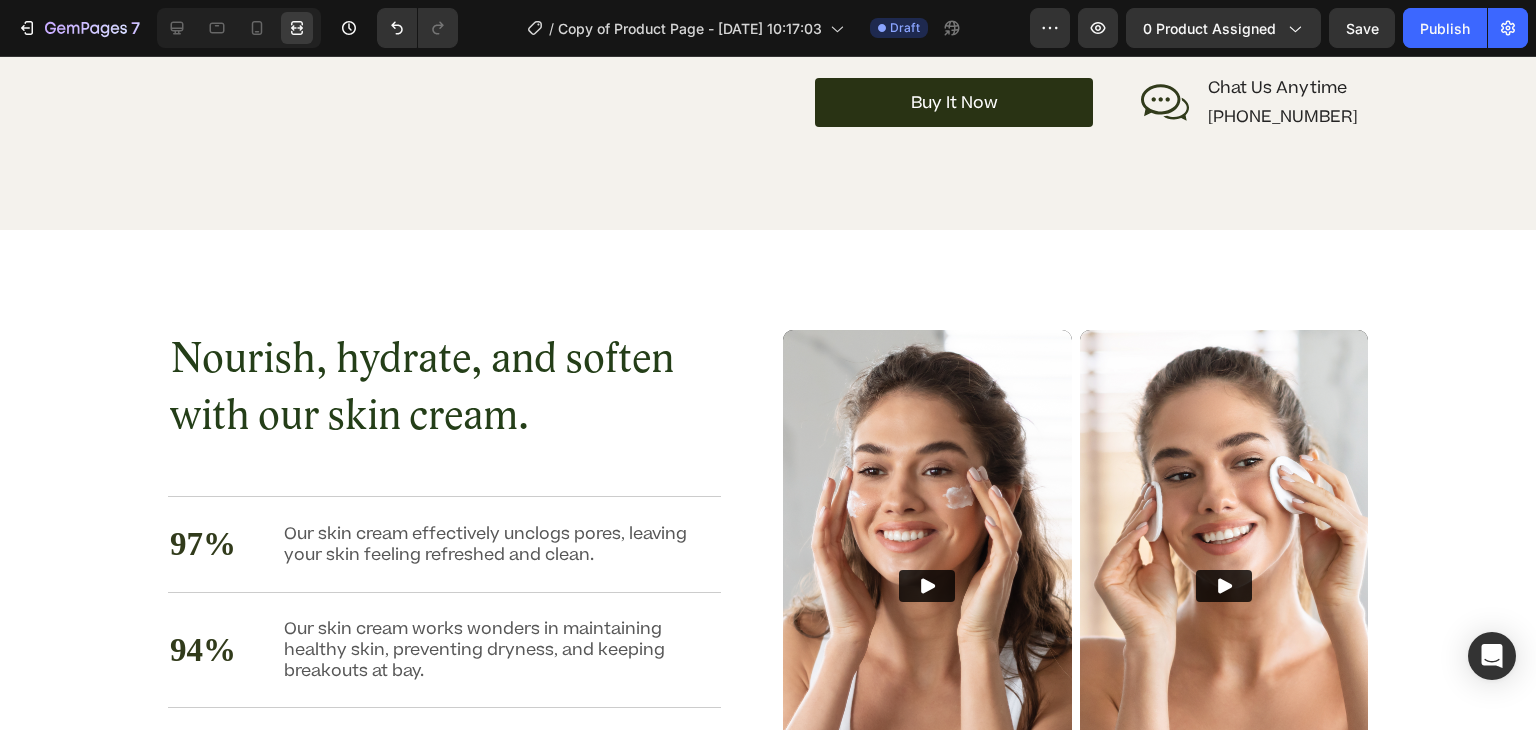 click on "Individuals who have tried everything and still feel        unwell" at bounding box center (1111, -316) 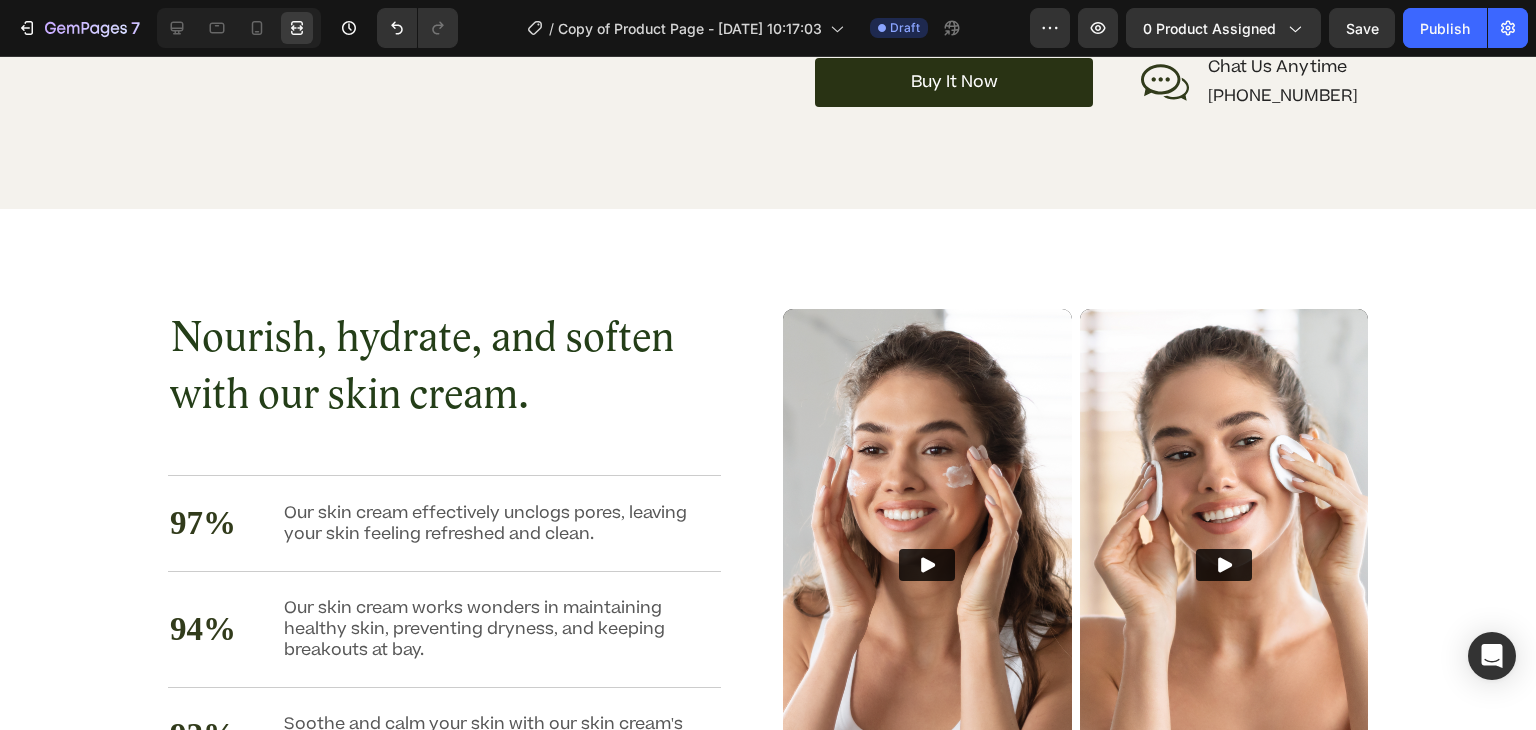 click on "Those with skin issues, mood swings, sluggish digestion, or mystery symptoms" at bounding box center (1111, -254) 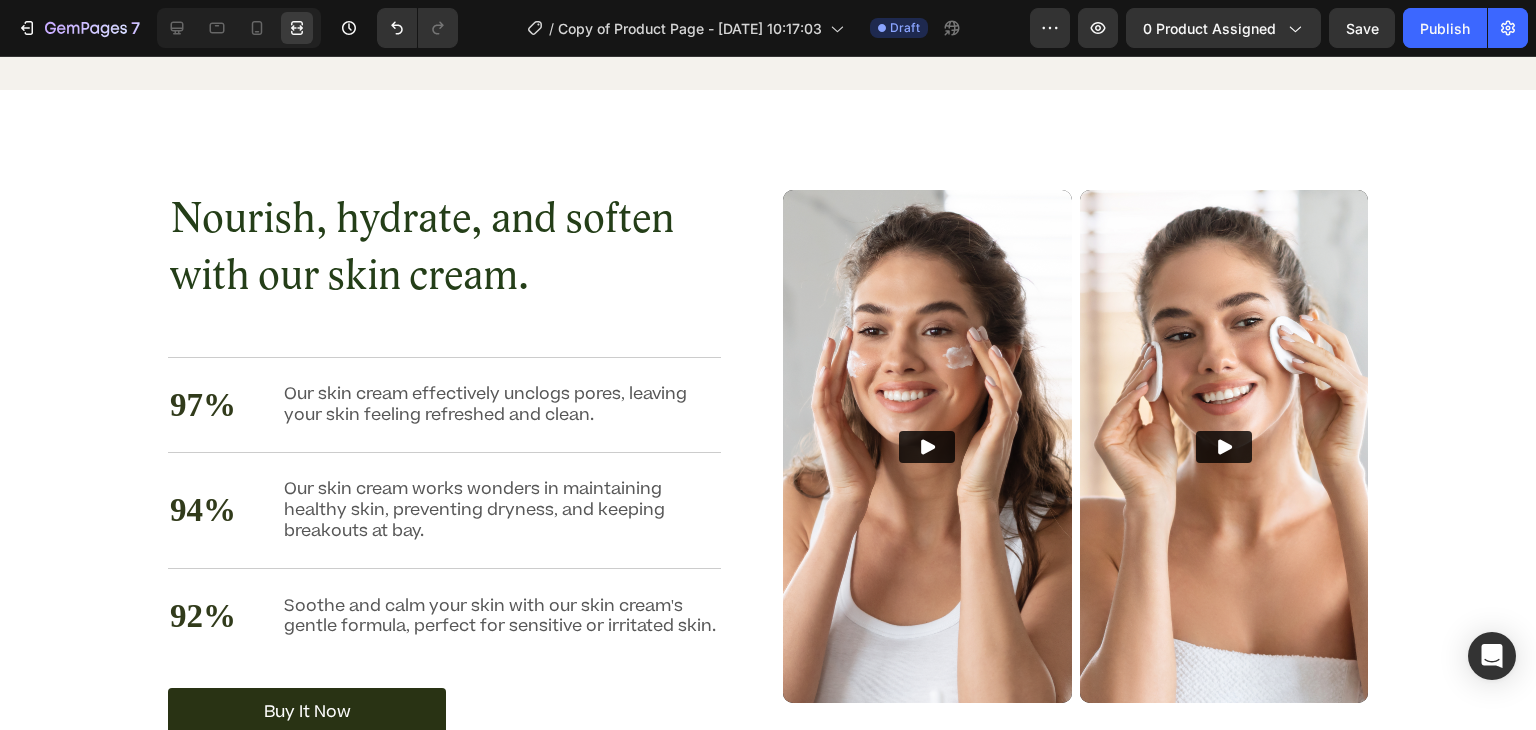 scroll, scrollTop: 3872, scrollLeft: 0, axis: vertical 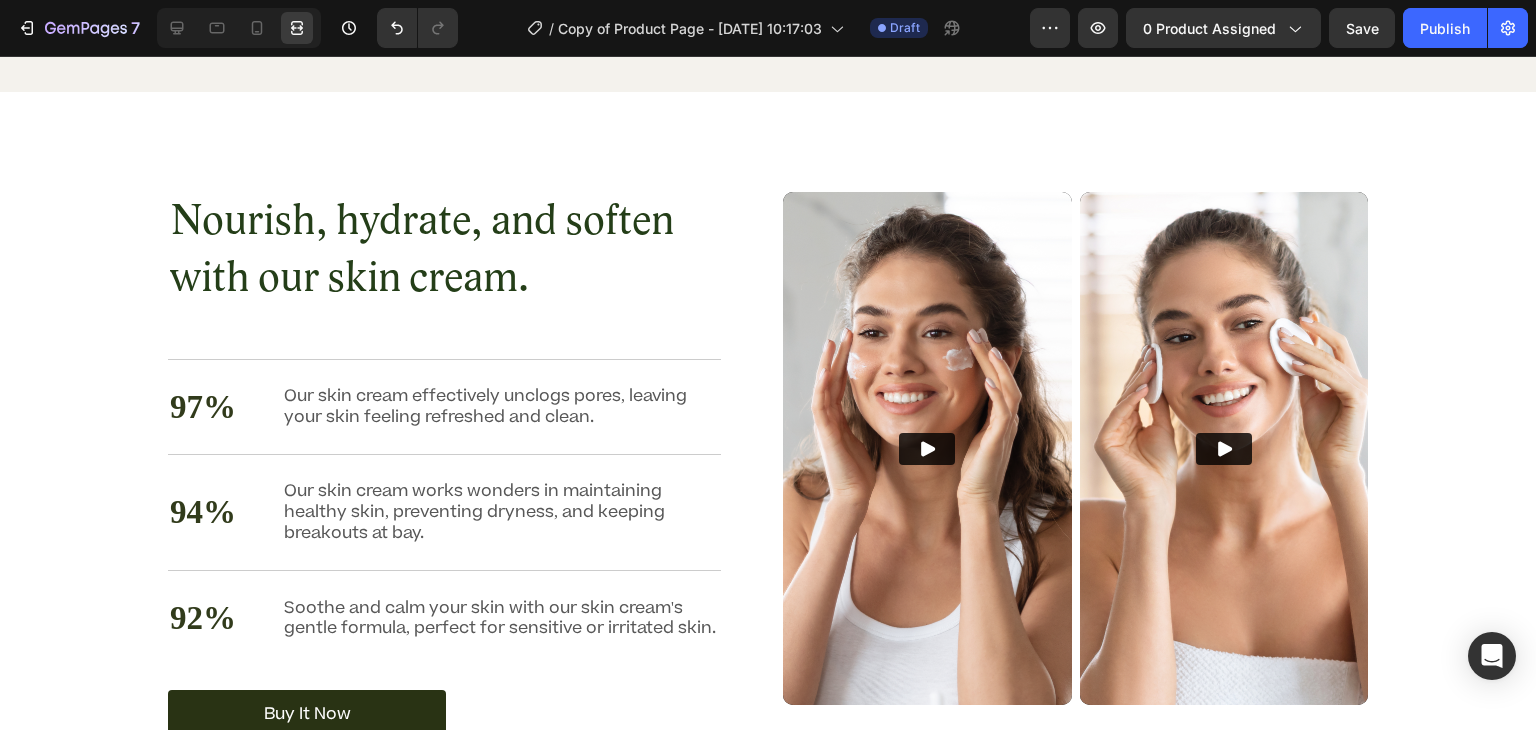 click on "Anyone with a history of heavy antibiotic" at bounding box center [1111, -318] 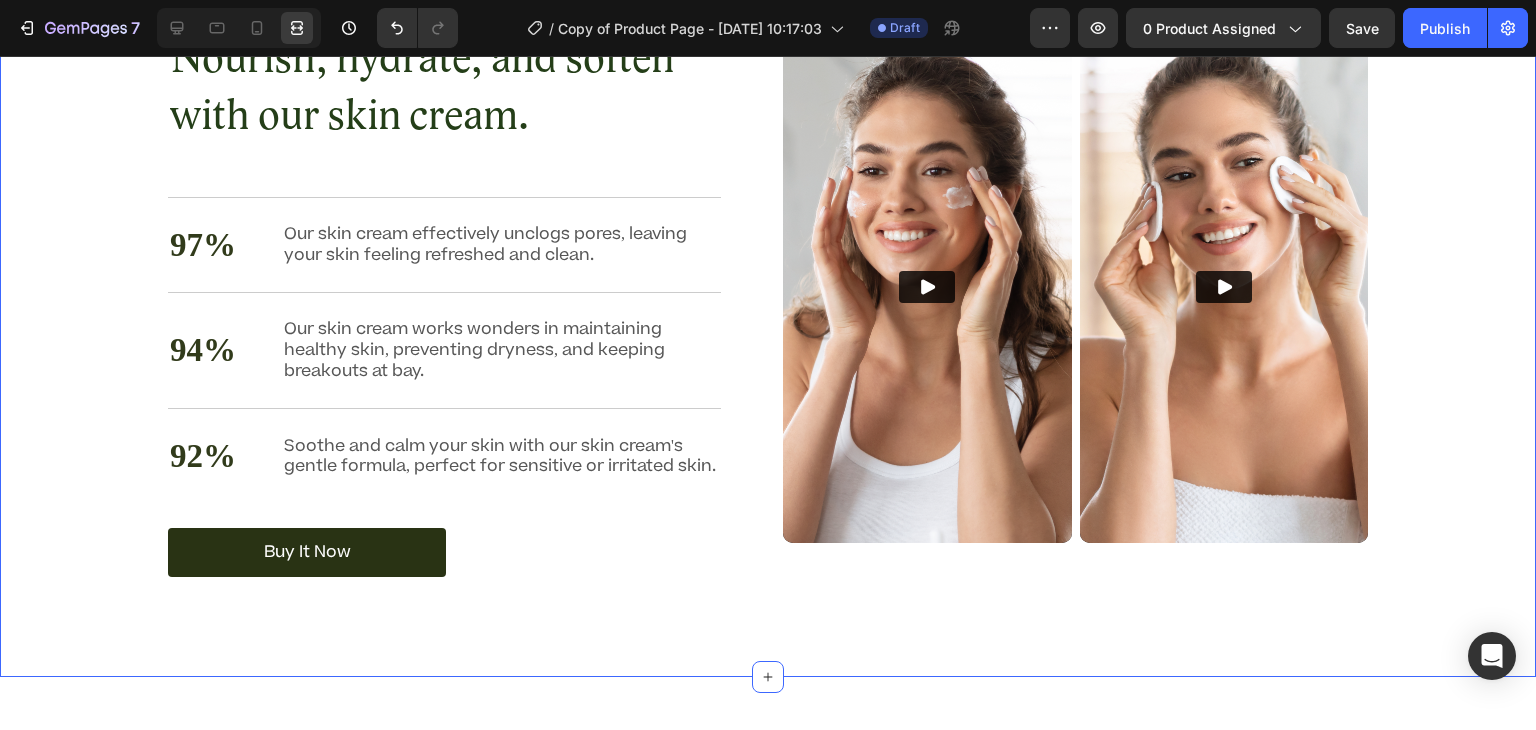 scroll, scrollTop: 3781, scrollLeft: 0, axis: vertical 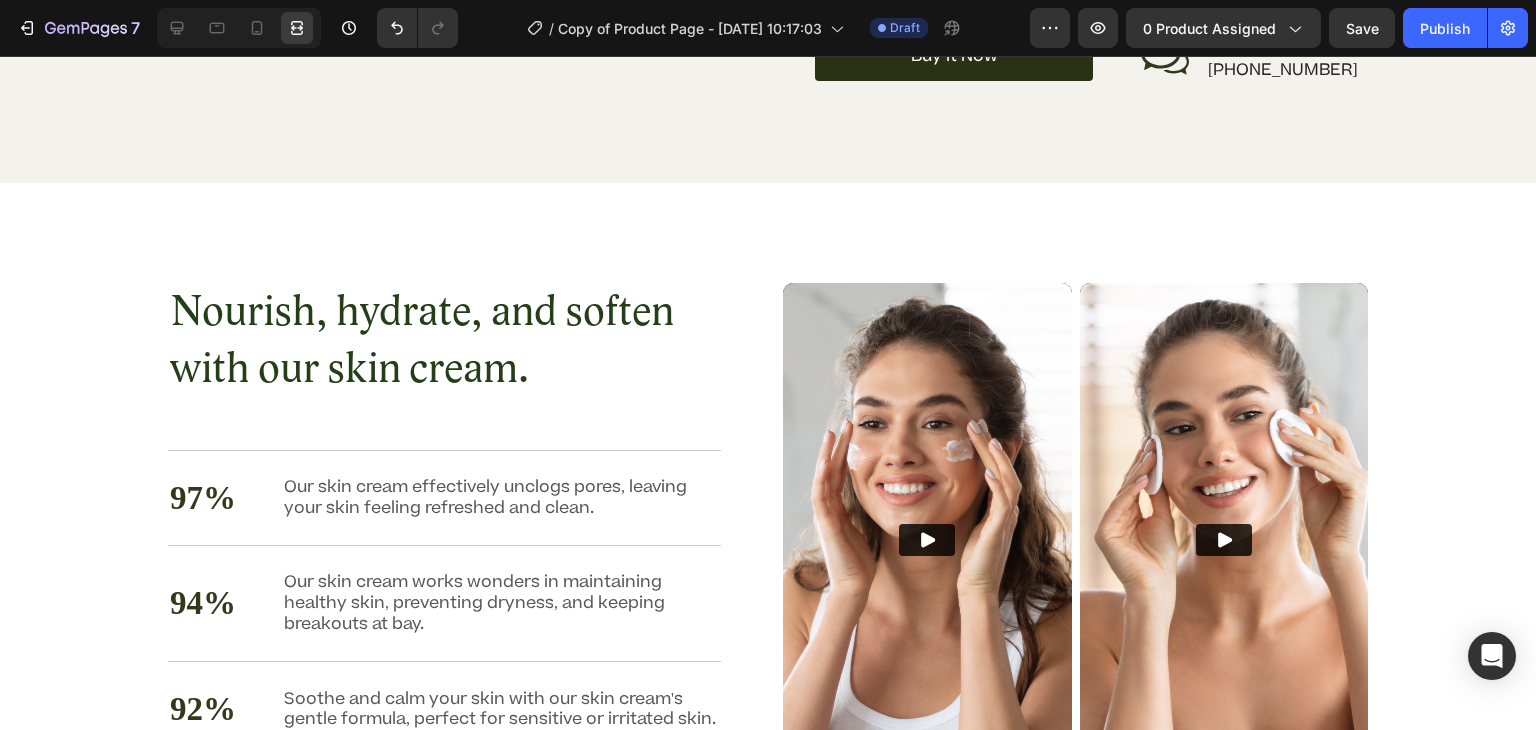 click on "Organic
100% Vegan" at bounding box center [886, -84] 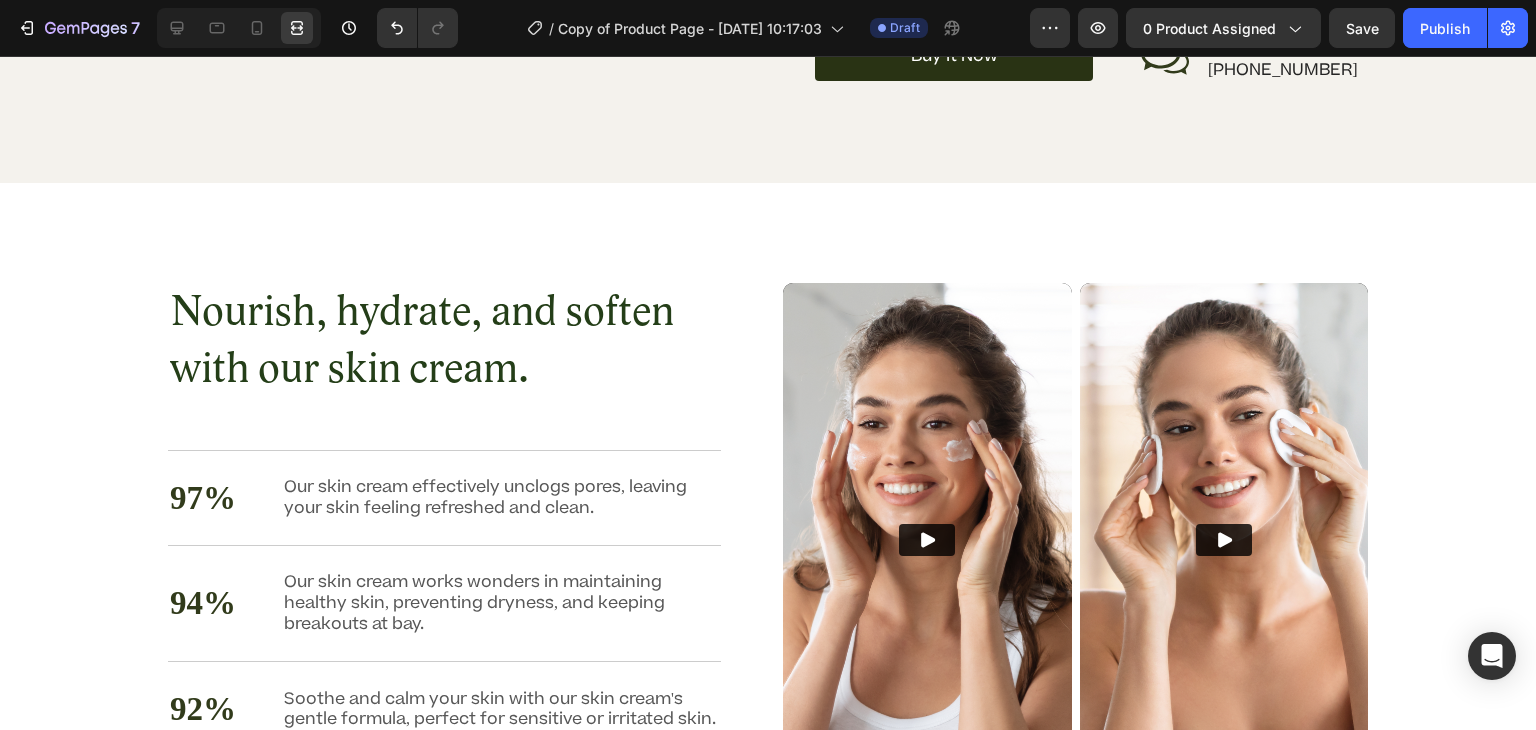 scroll, scrollTop: 0, scrollLeft: 0, axis: both 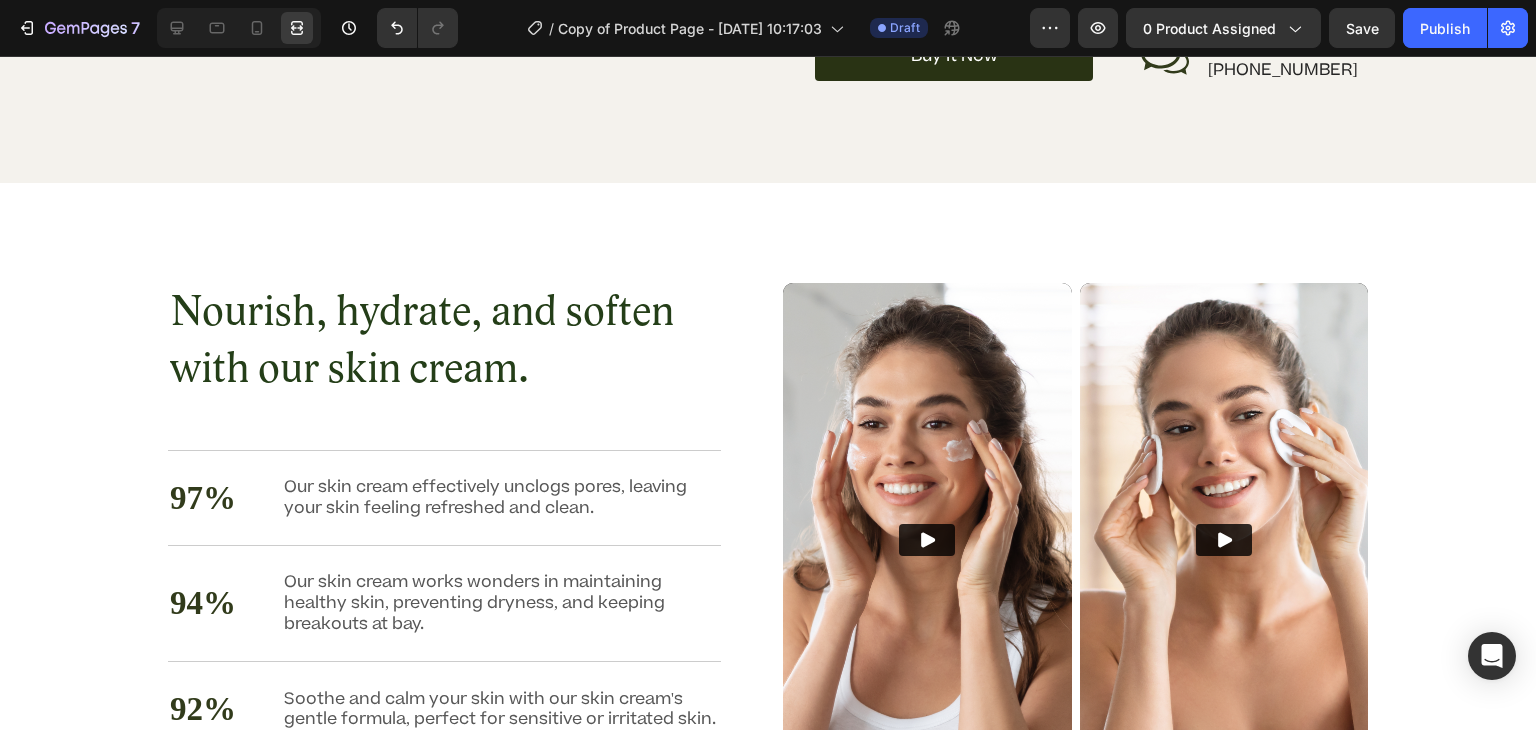 click at bounding box center [961, -169] 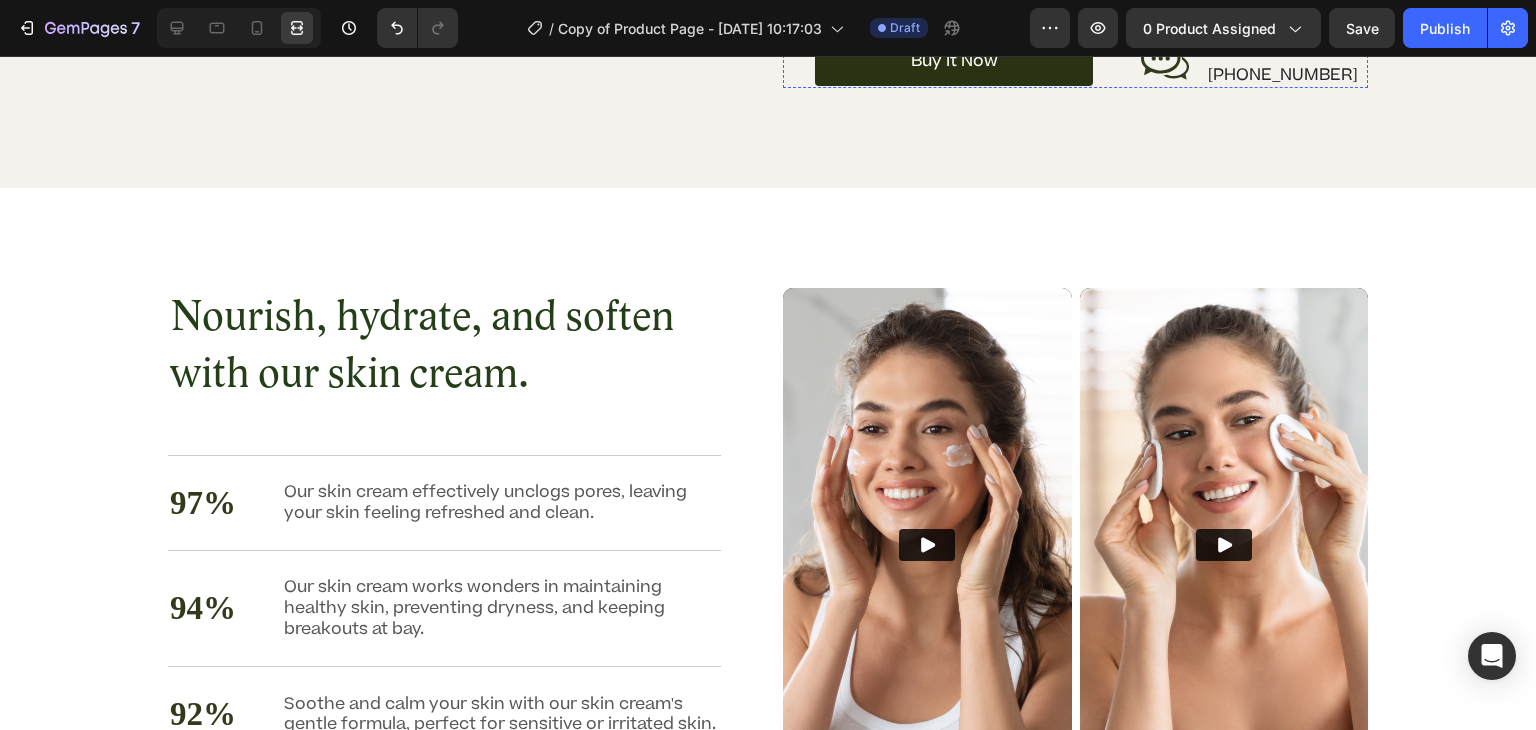scroll, scrollTop: 3820, scrollLeft: 0, axis: vertical 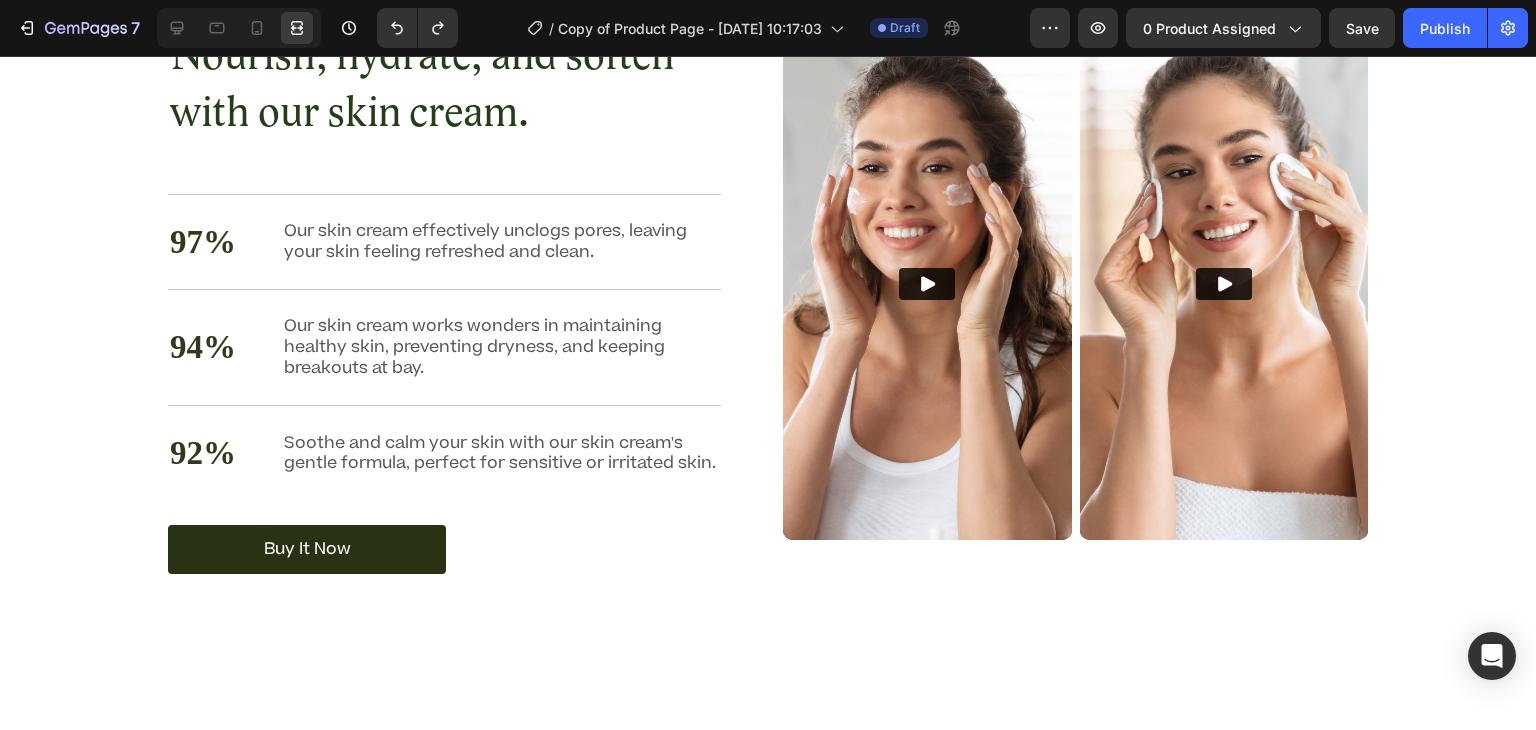 click on "buy it now" at bounding box center (954, -200) 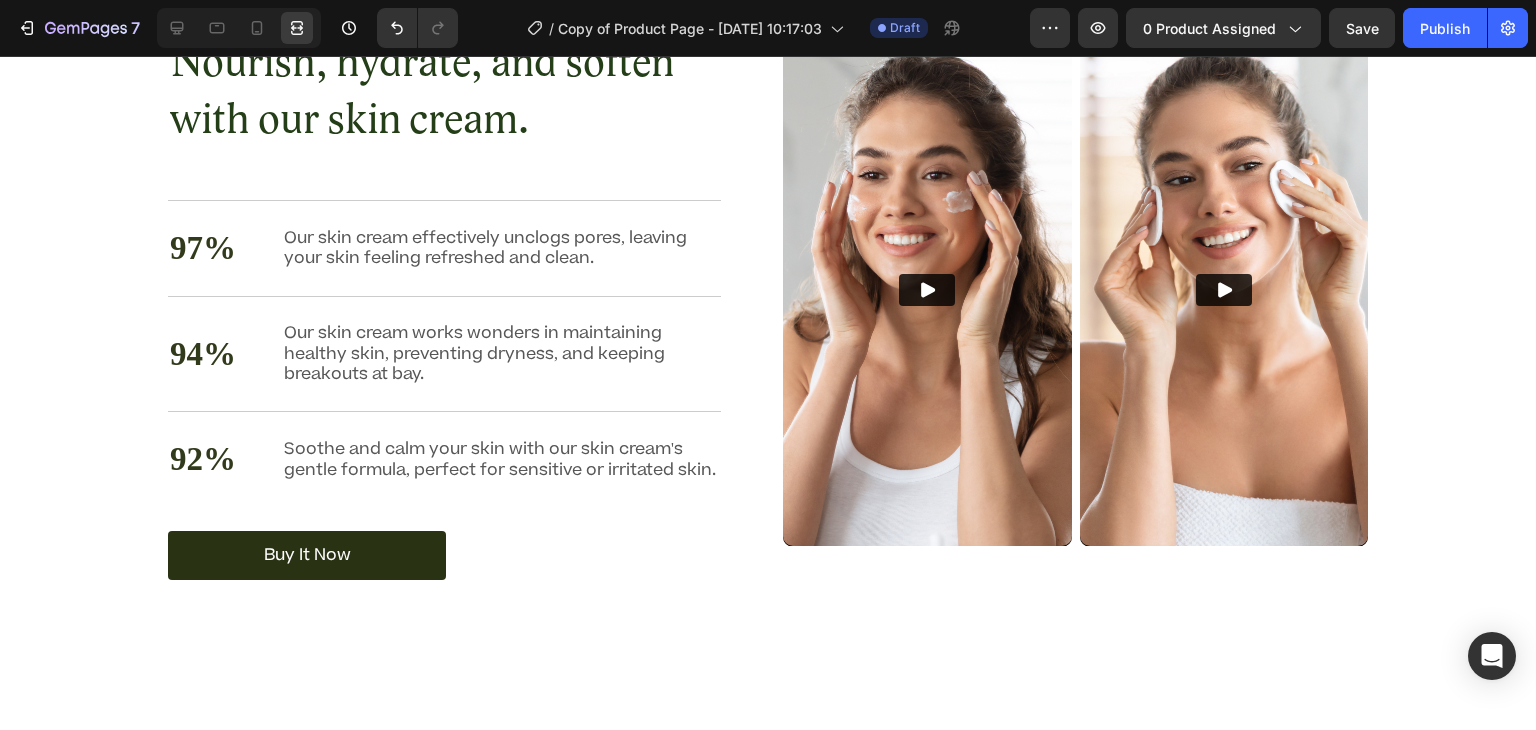 scroll, scrollTop: 4040, scrollLeft: 0, axis: vertical 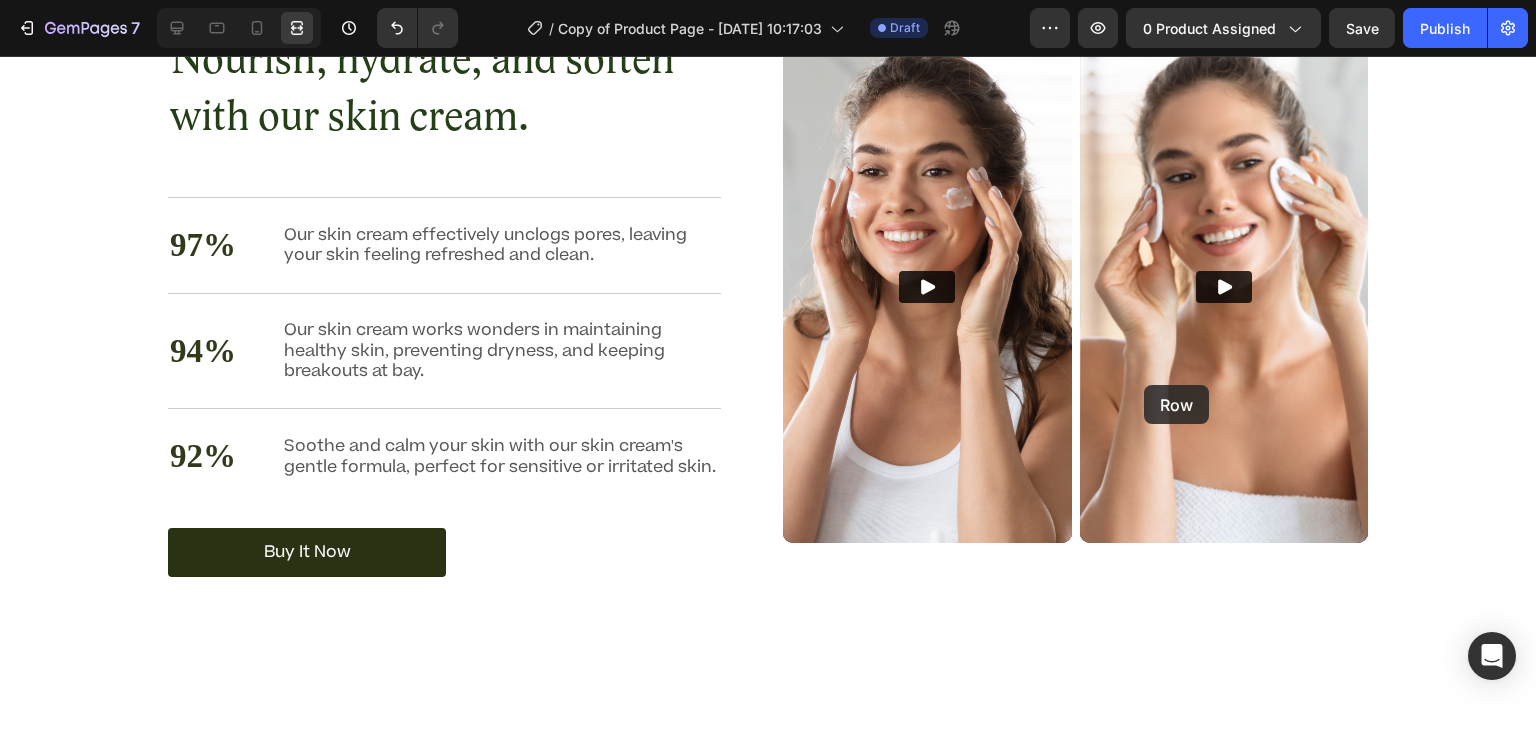 drag, startPoint x: 1144, startPoint y: 385, endPoint x: 1142, endPoint y: 364, distance: 21.095022 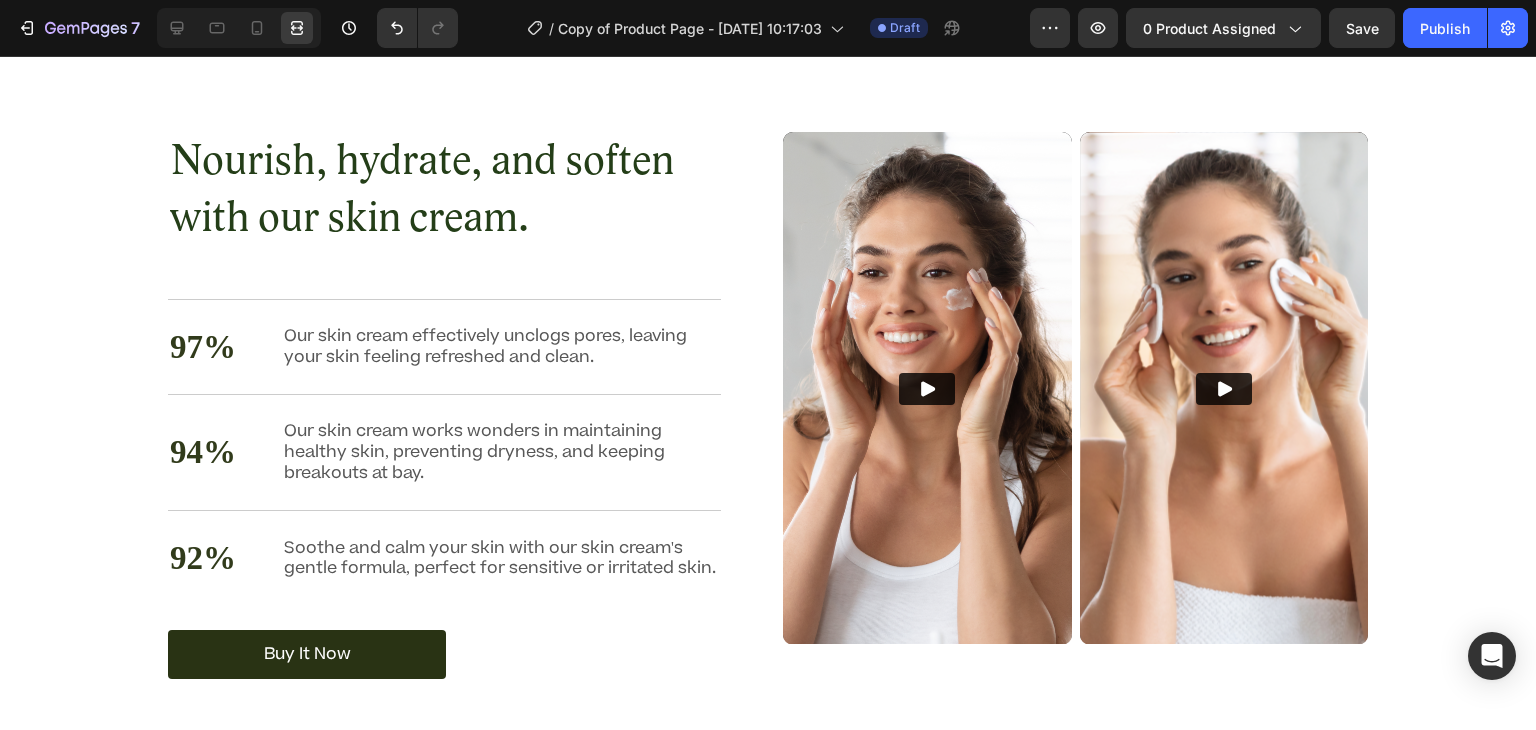 scroll, scrollTop: 4092, scrollLeft: 0, axis: vertical 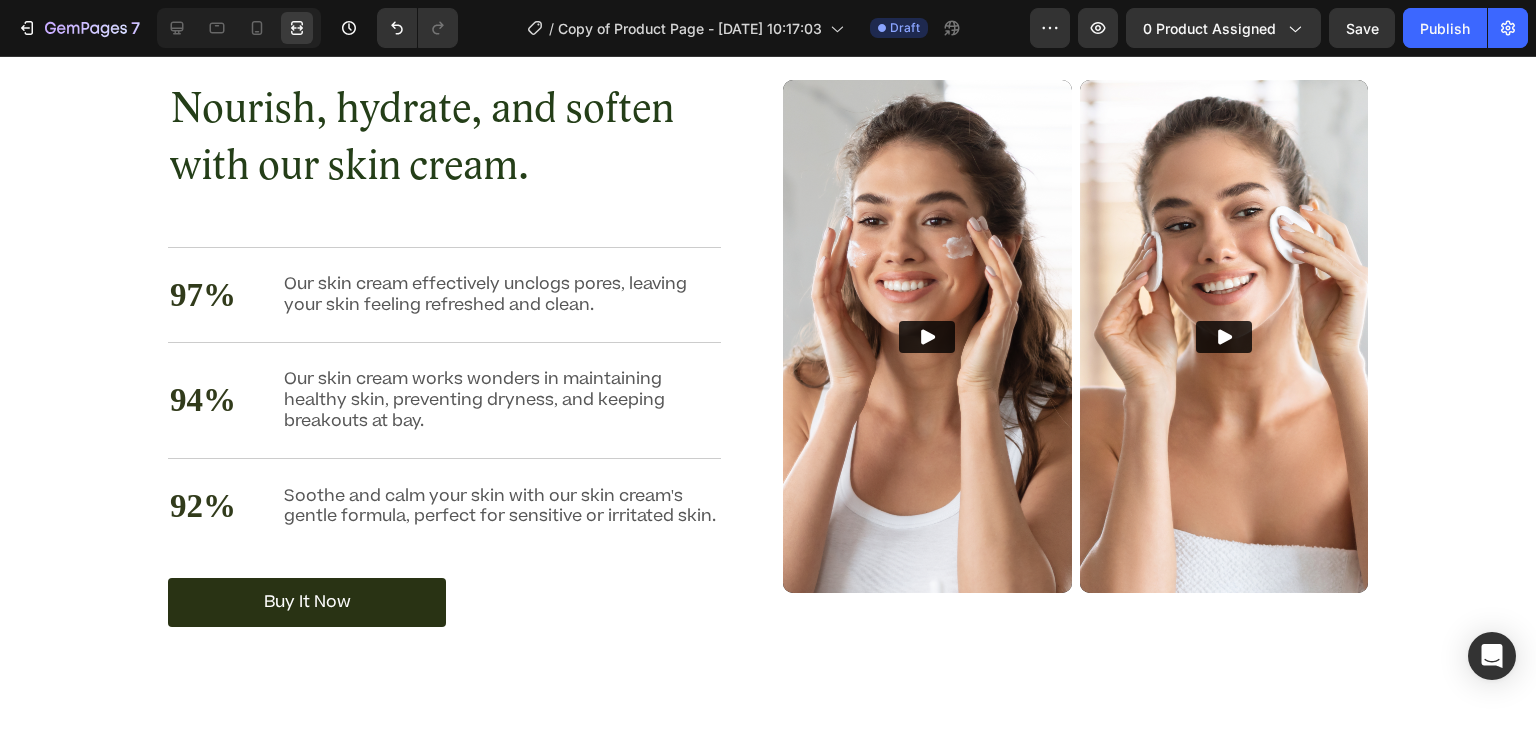 click 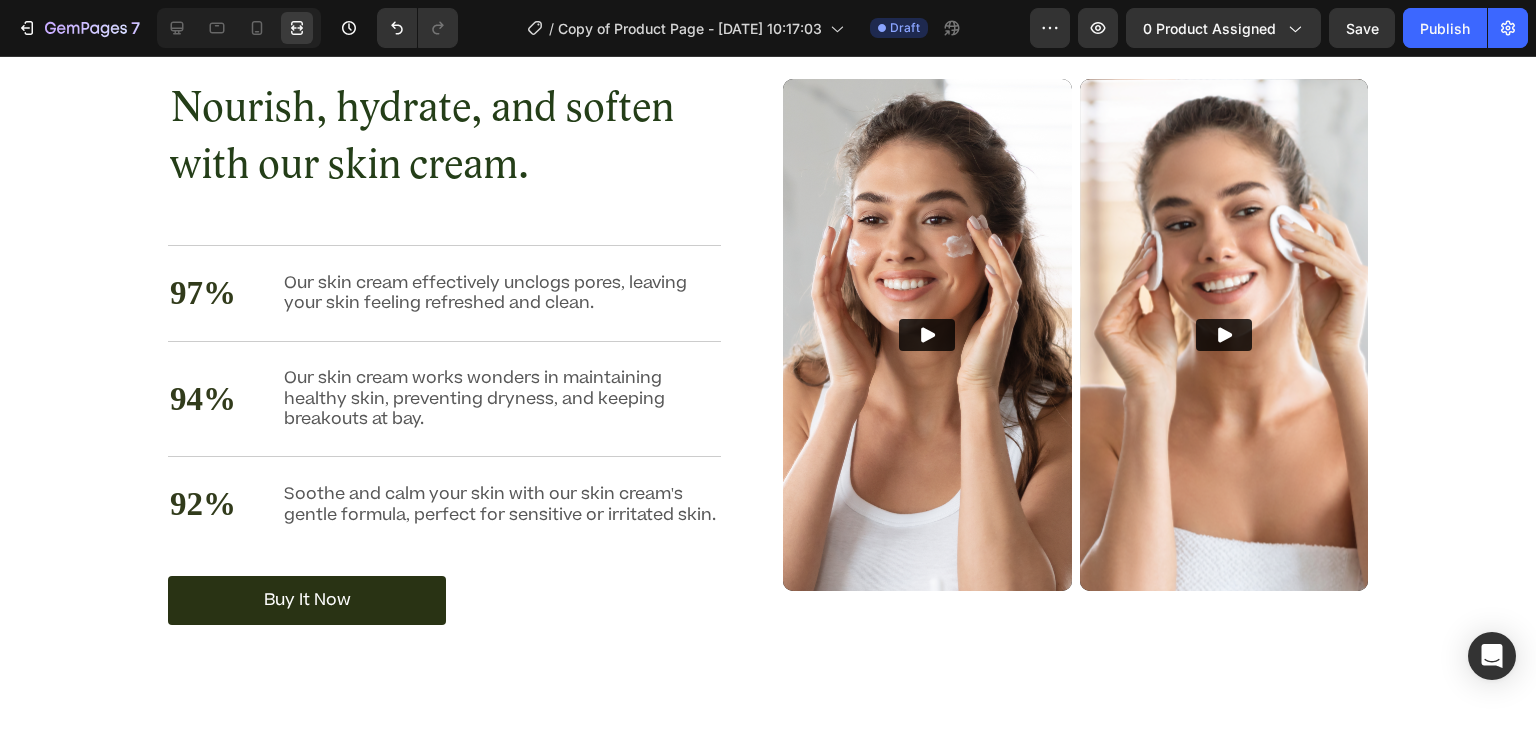 click 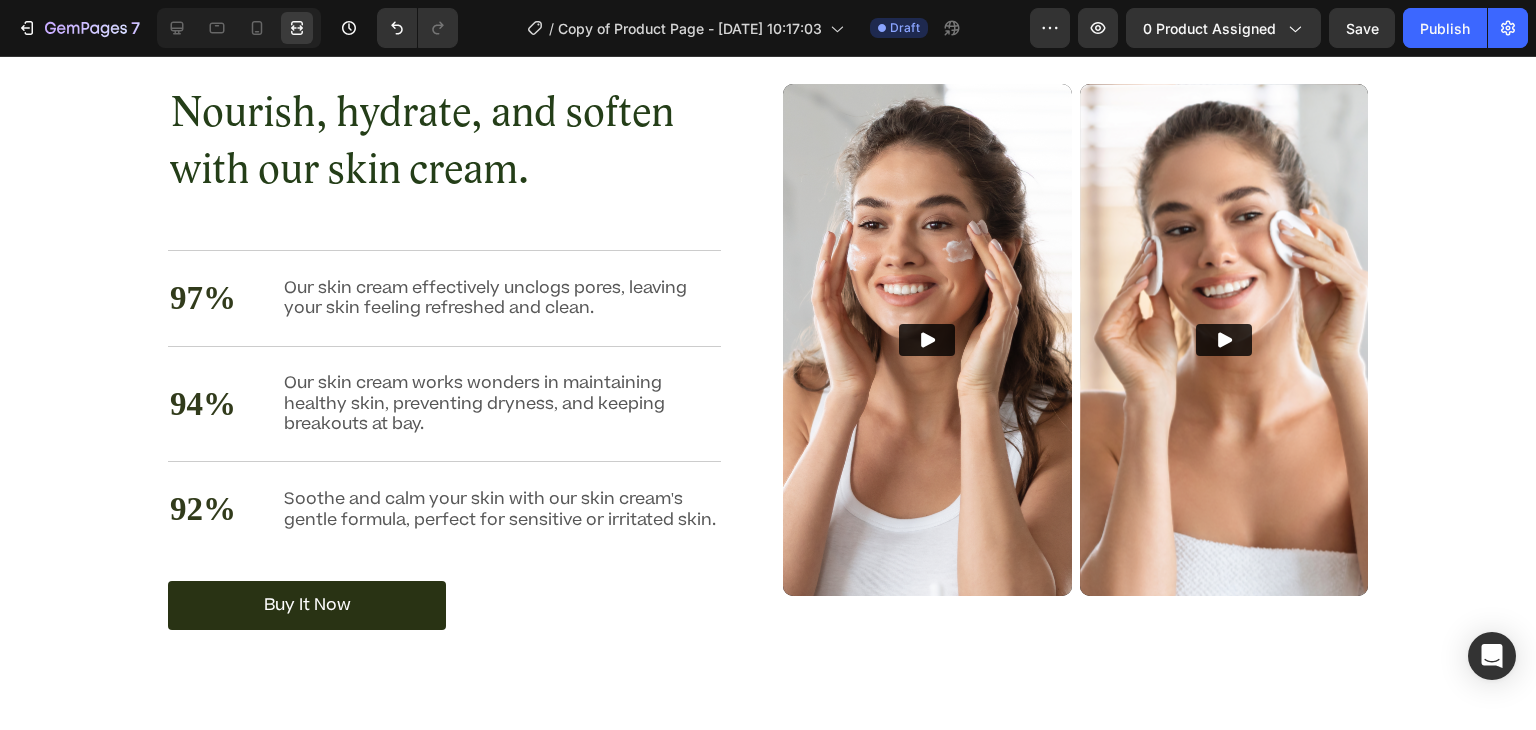 click 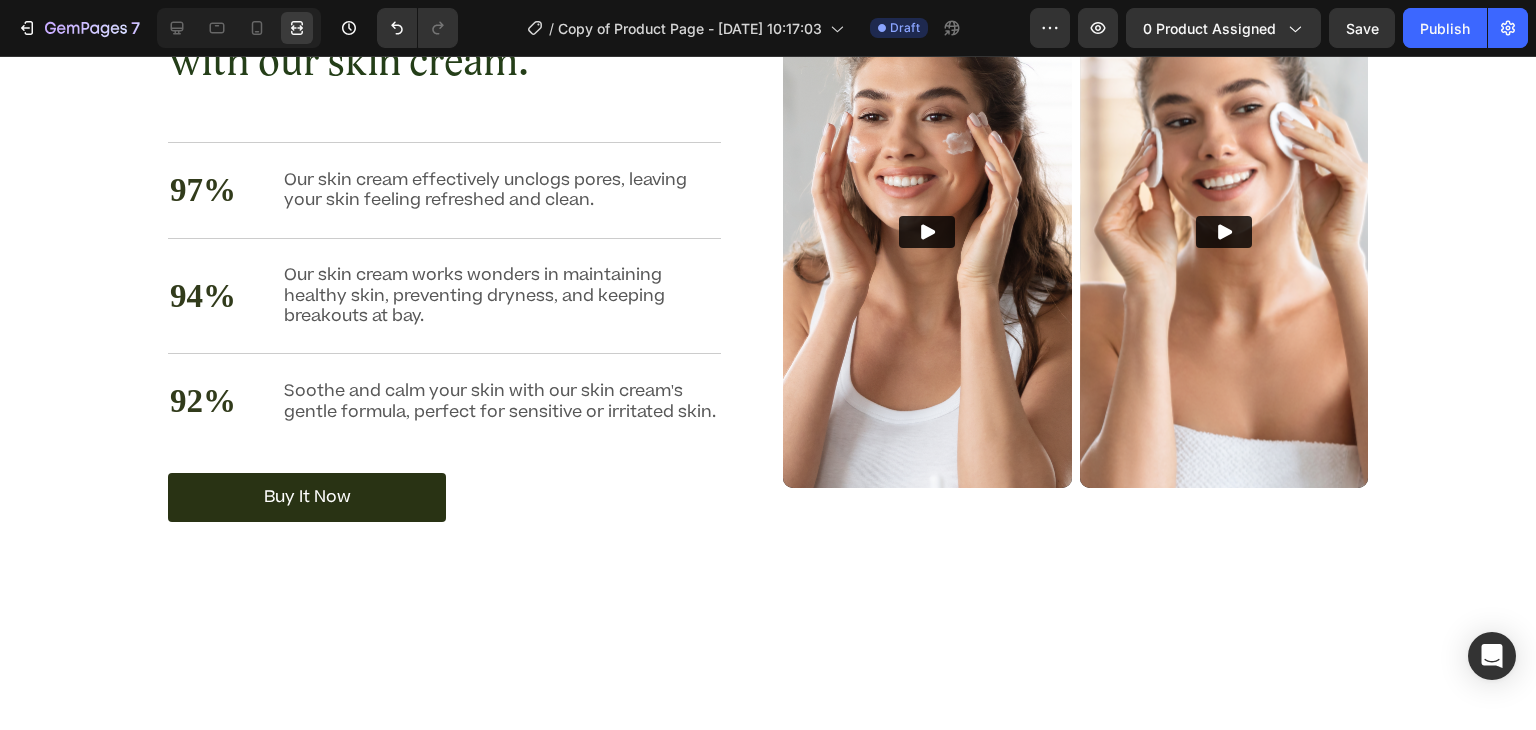 scroll, scrollTop: 4040, scrollLeft: 0, axis: vertical 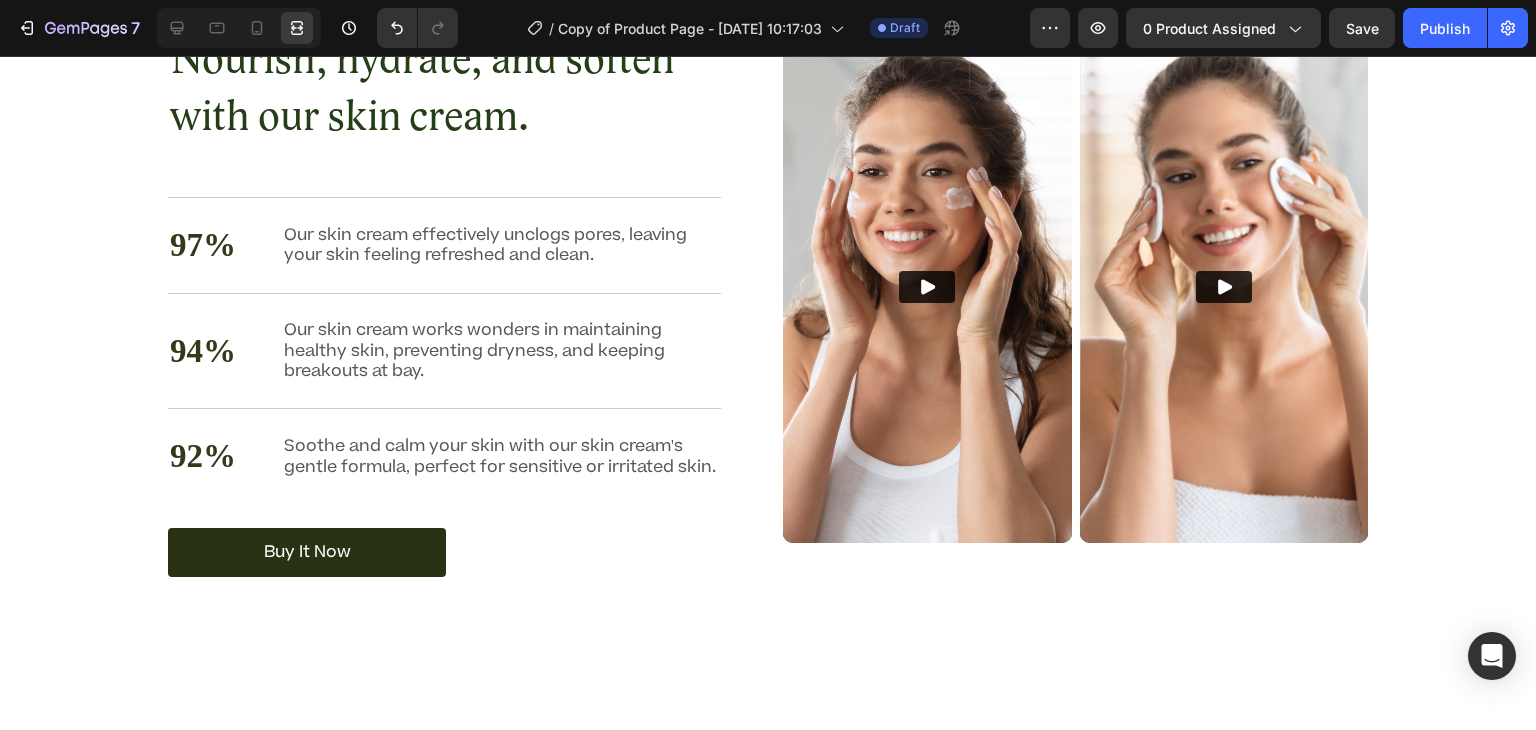 click at bounding box center [938, -248] 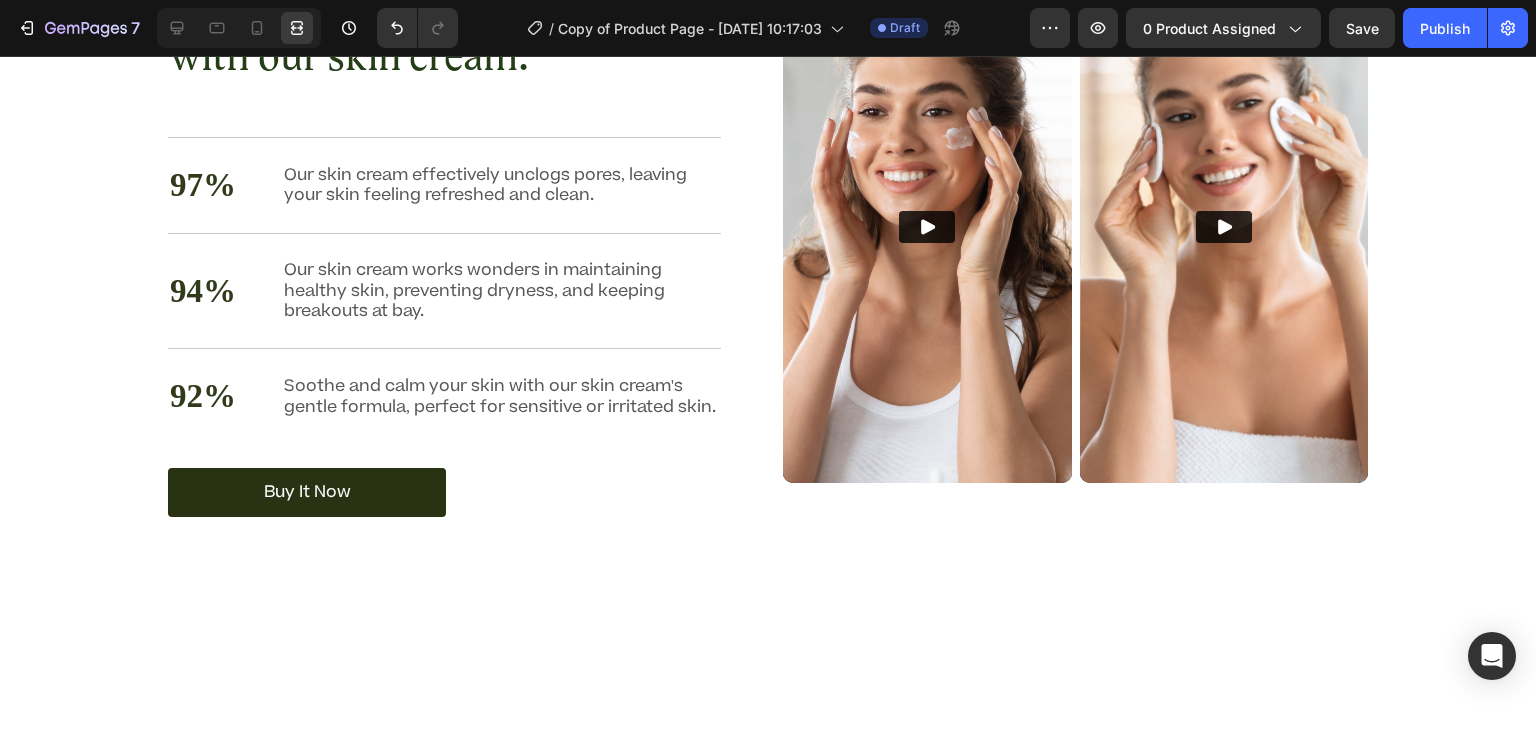 scroll, scrollTop: 4011, scrollLeft: 0, axis: vertical 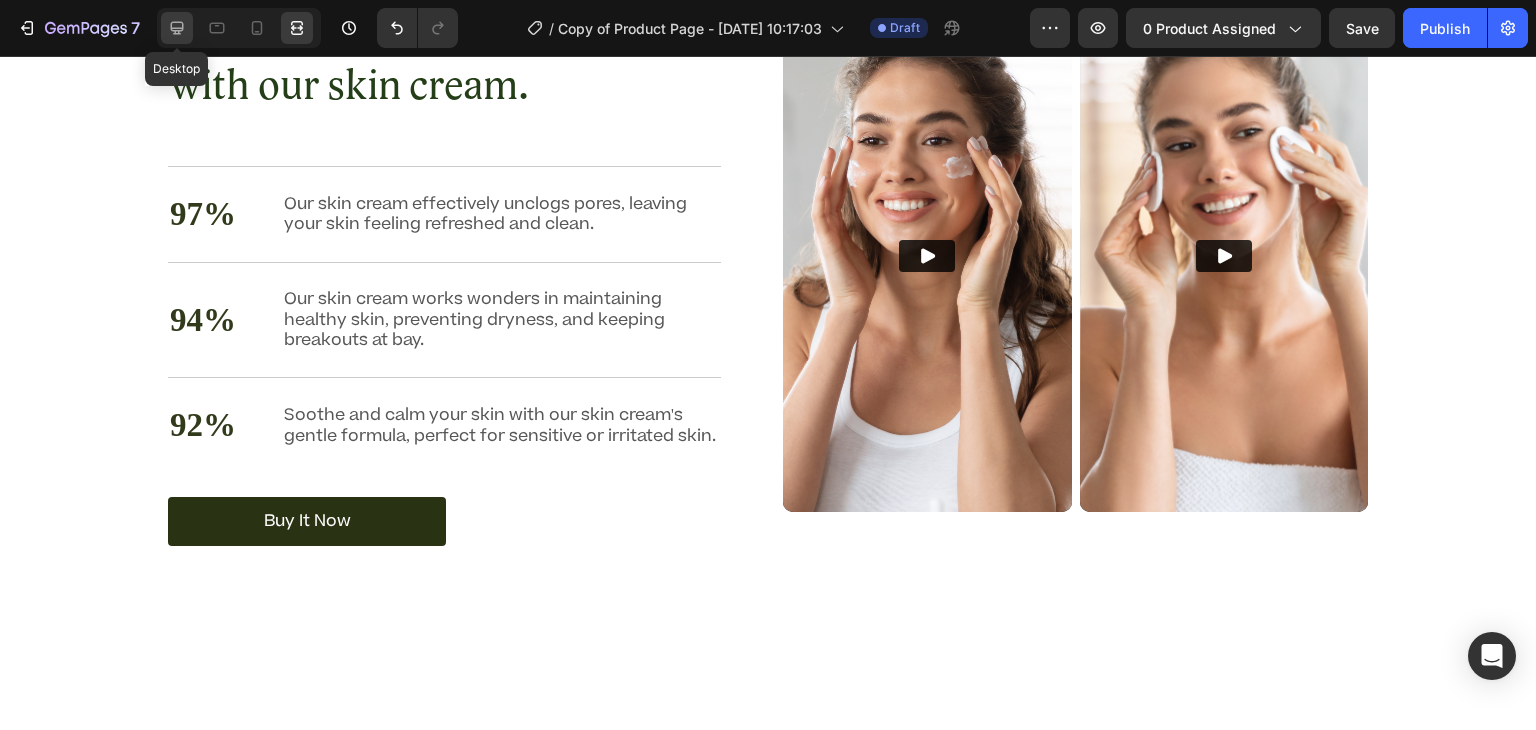 click 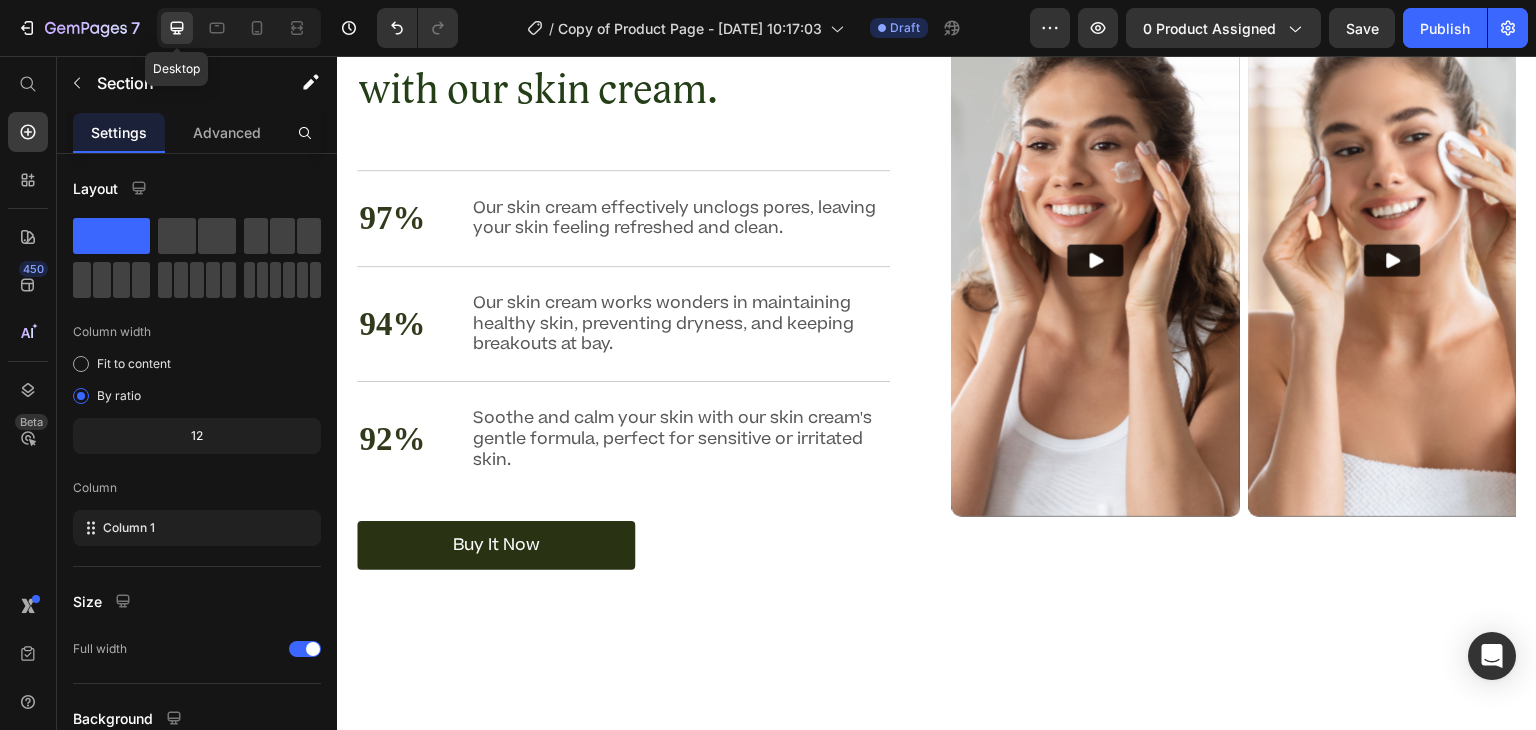 scroll, scrollTop: 3984, scrollLeft: 0, axis: vertical 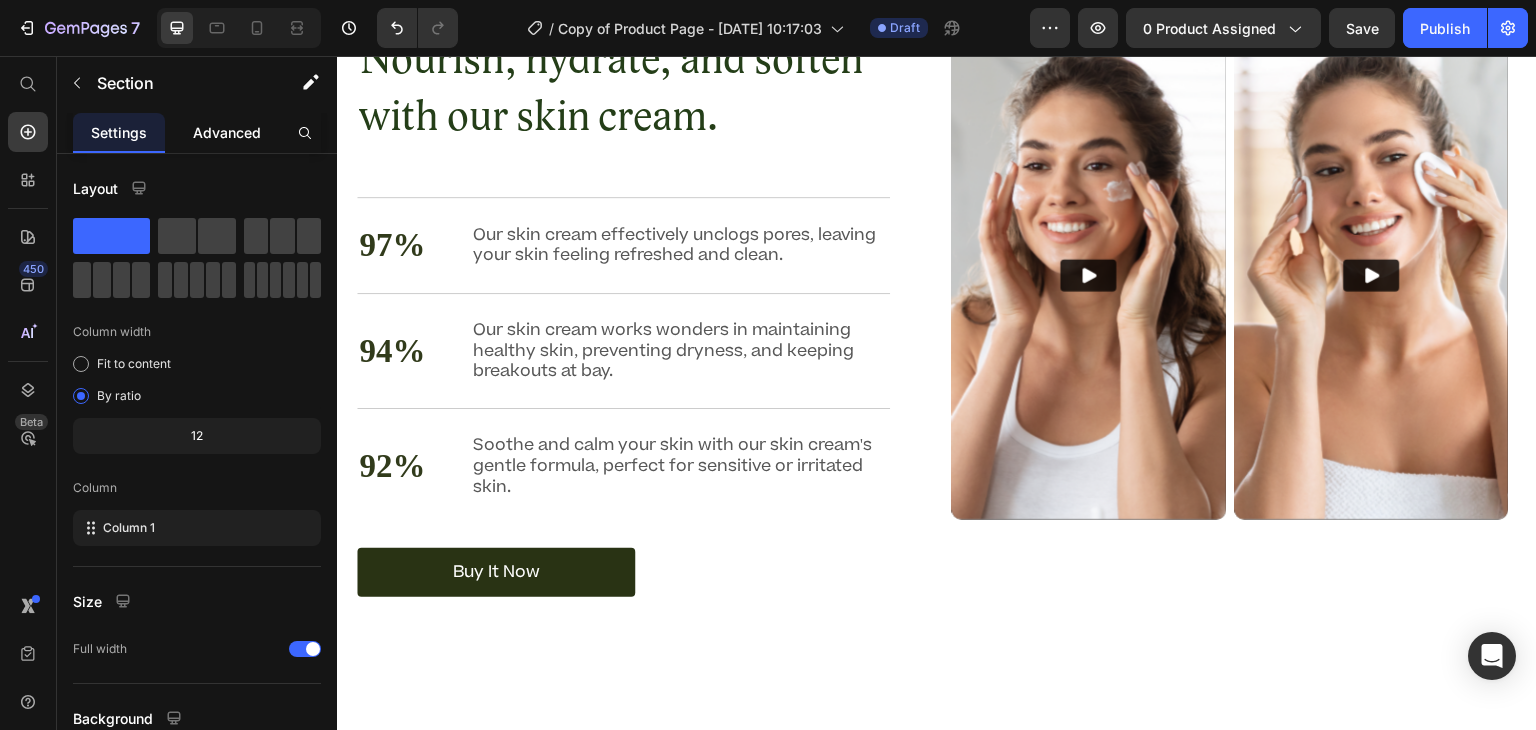 click on "Advanced" at bounding box center [227, 132] 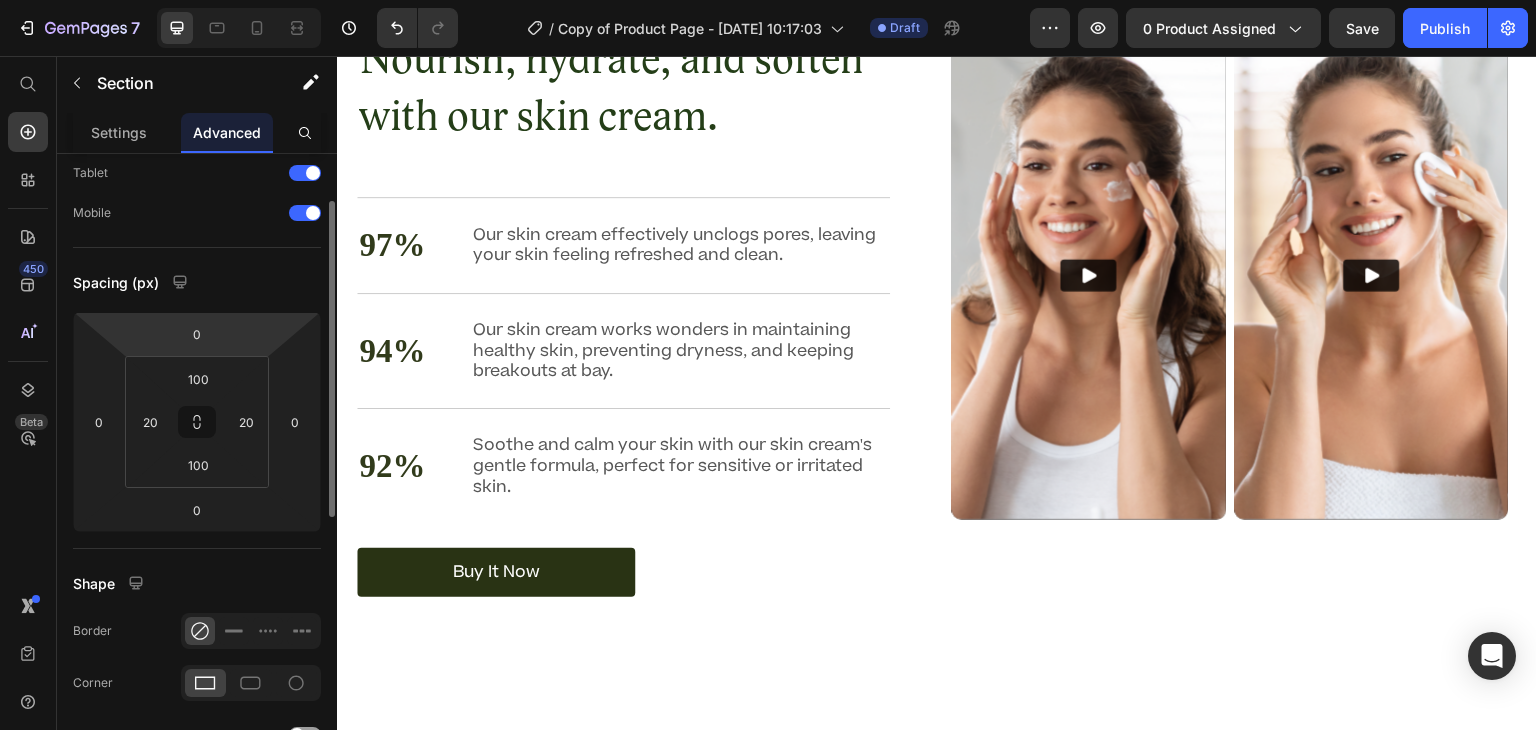 scroll, scrollTop: 100, scrollLeft: 0, axis: vertical 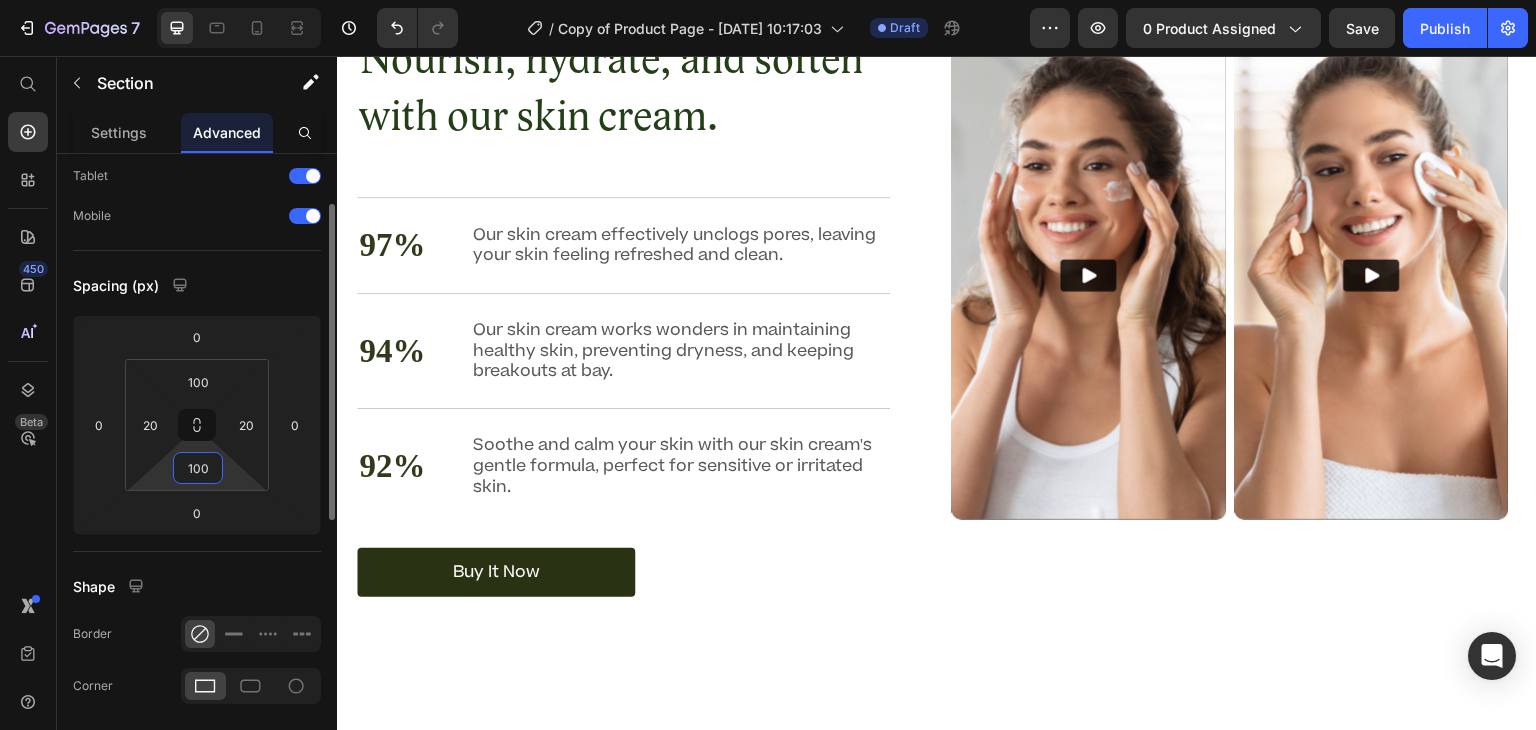 click on "100" at bounding box center (198, 468) 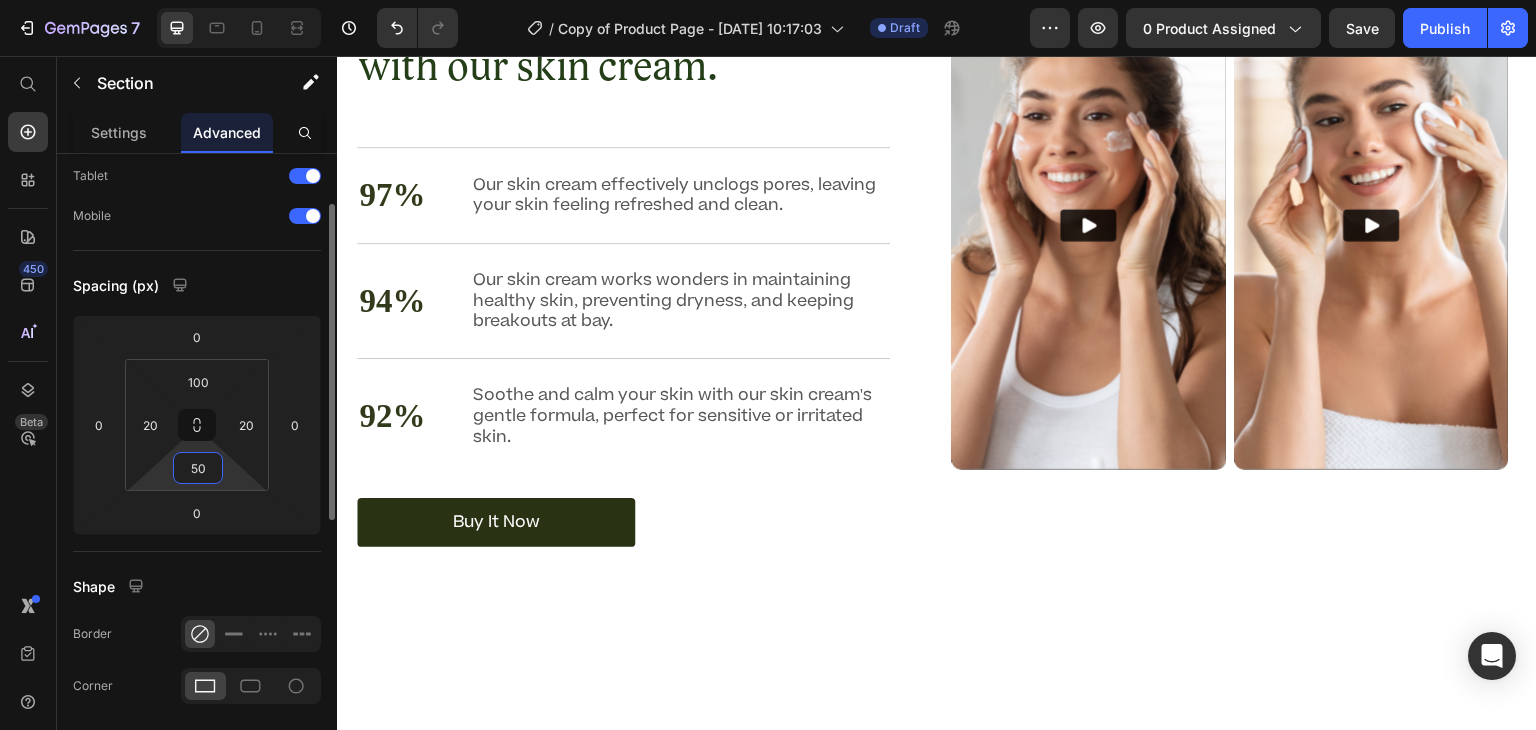 type on "5" 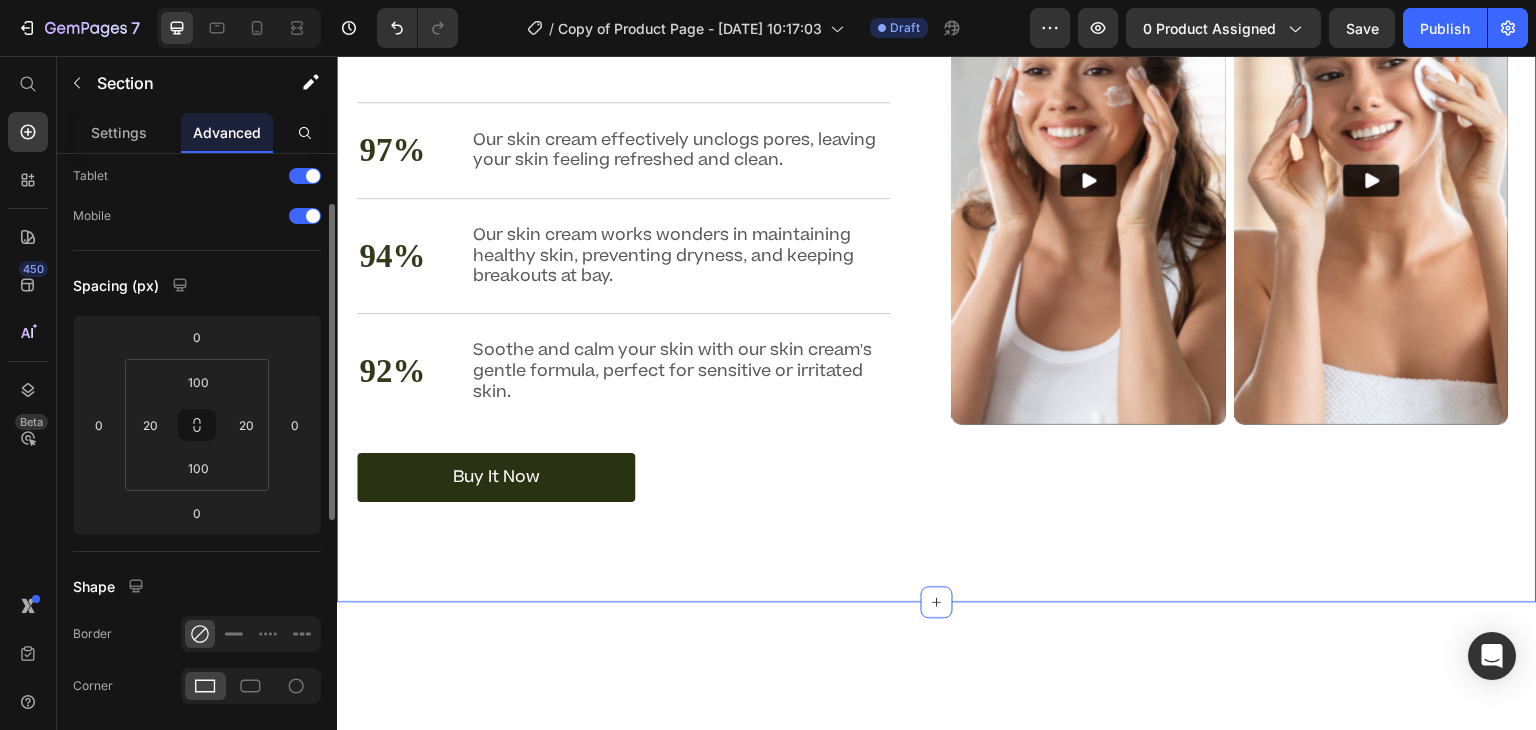 click on "Nourish, hydrate, and soften with our skin cream. Heading Nourish, hydrate, and soften with our skin cream. Heading 97% Text Block Our skin cream effectively unclogs pores, leaving your skin feeling refreshed and clean. Text Block Row 94% Text Block Our skin cream works wonders in maintaining healthy skin, preventing dryness, and keeping breakouts at bay. Text Block Row 92% Text Block Soothe and calm your skin with our skin cream's gentle formula, perfect for sensitive or irritated skin. Text Block Row buy it now Button Row Video Video Carousel Row Section 6   Create Theme Section AI Content Write with GemAI What would you like to describe here? Tone and Voice Persuasive Product Show more Generate" at bounding box center [937, 219] 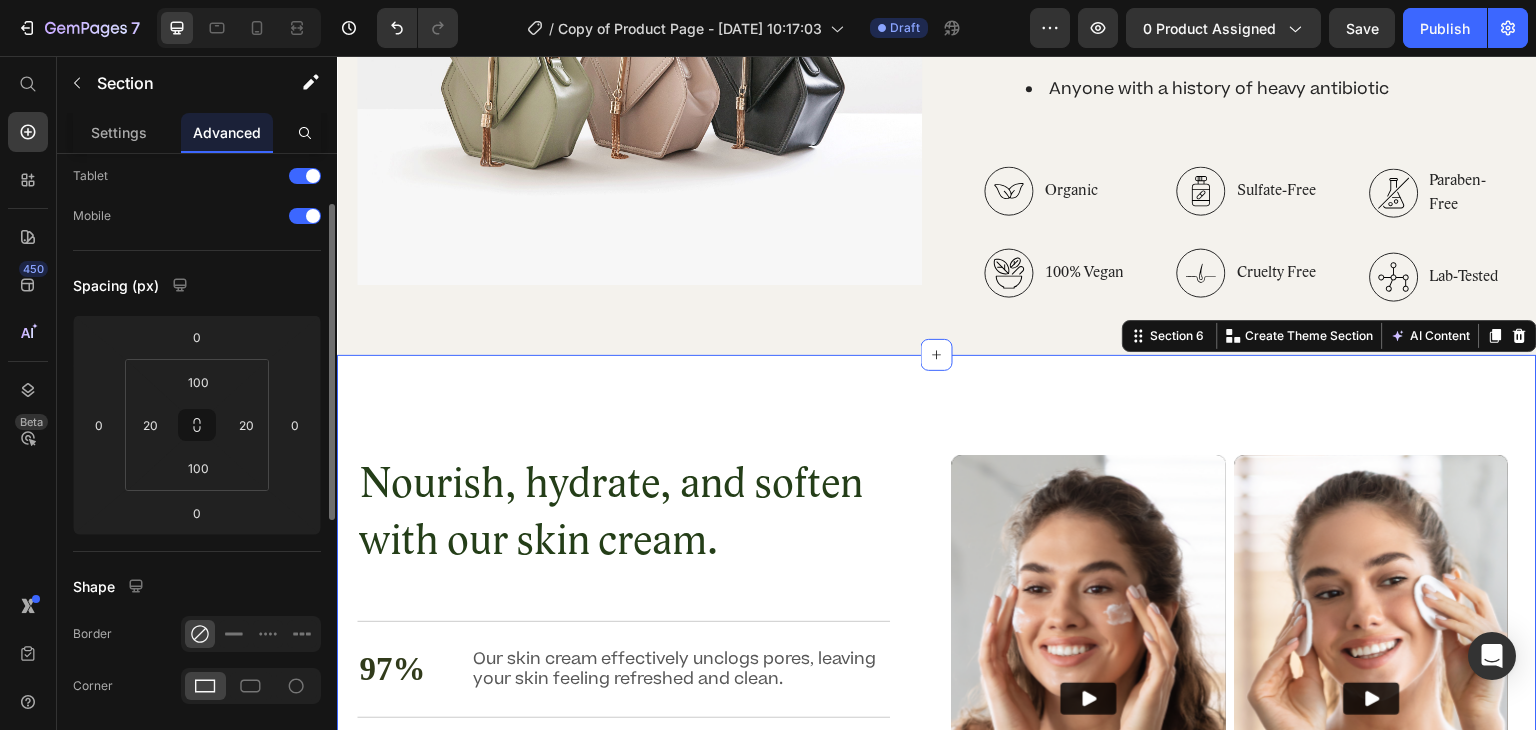 scroll, scrollTop: 3464, scrollLeft: 0, axis: vertical 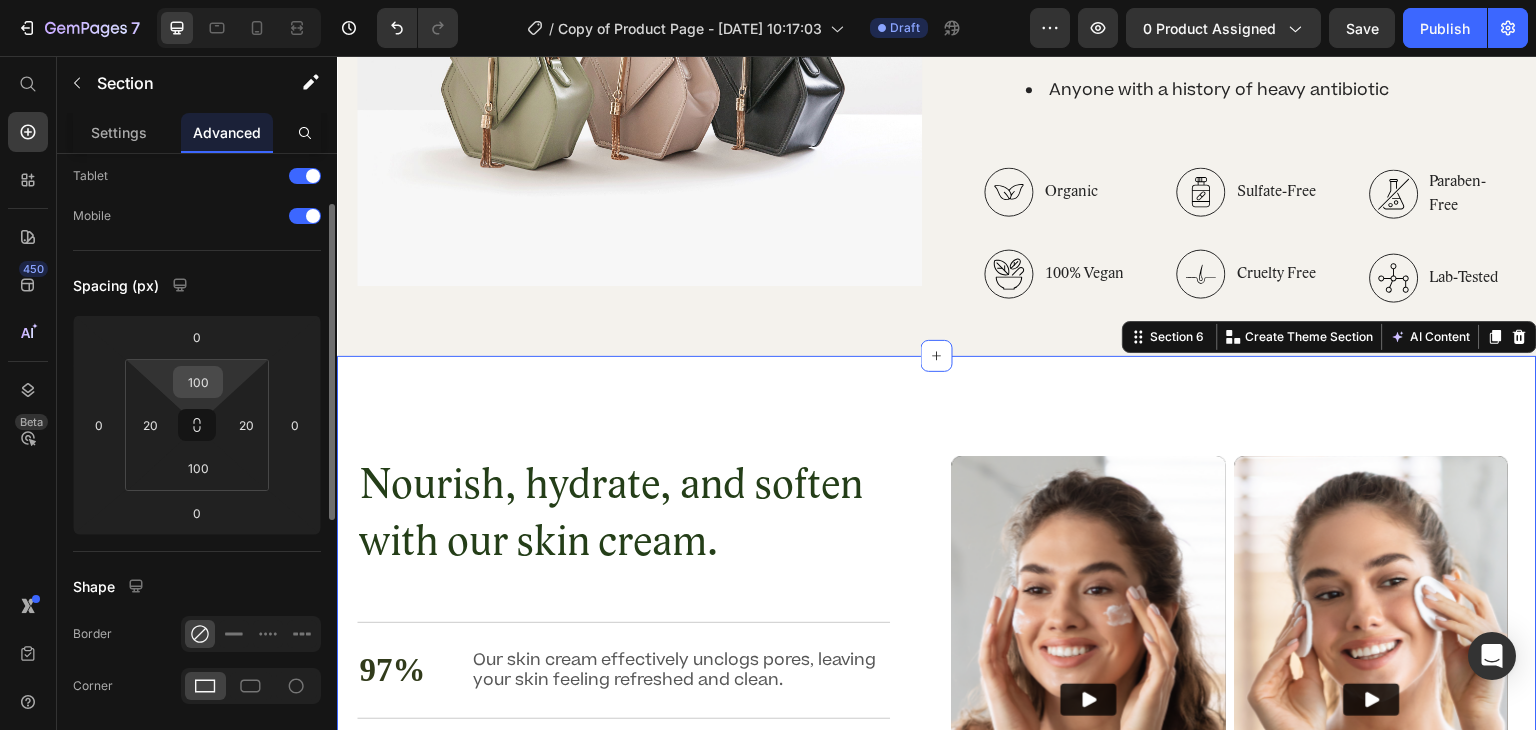 click on "100" at bounding box center [198, 382] 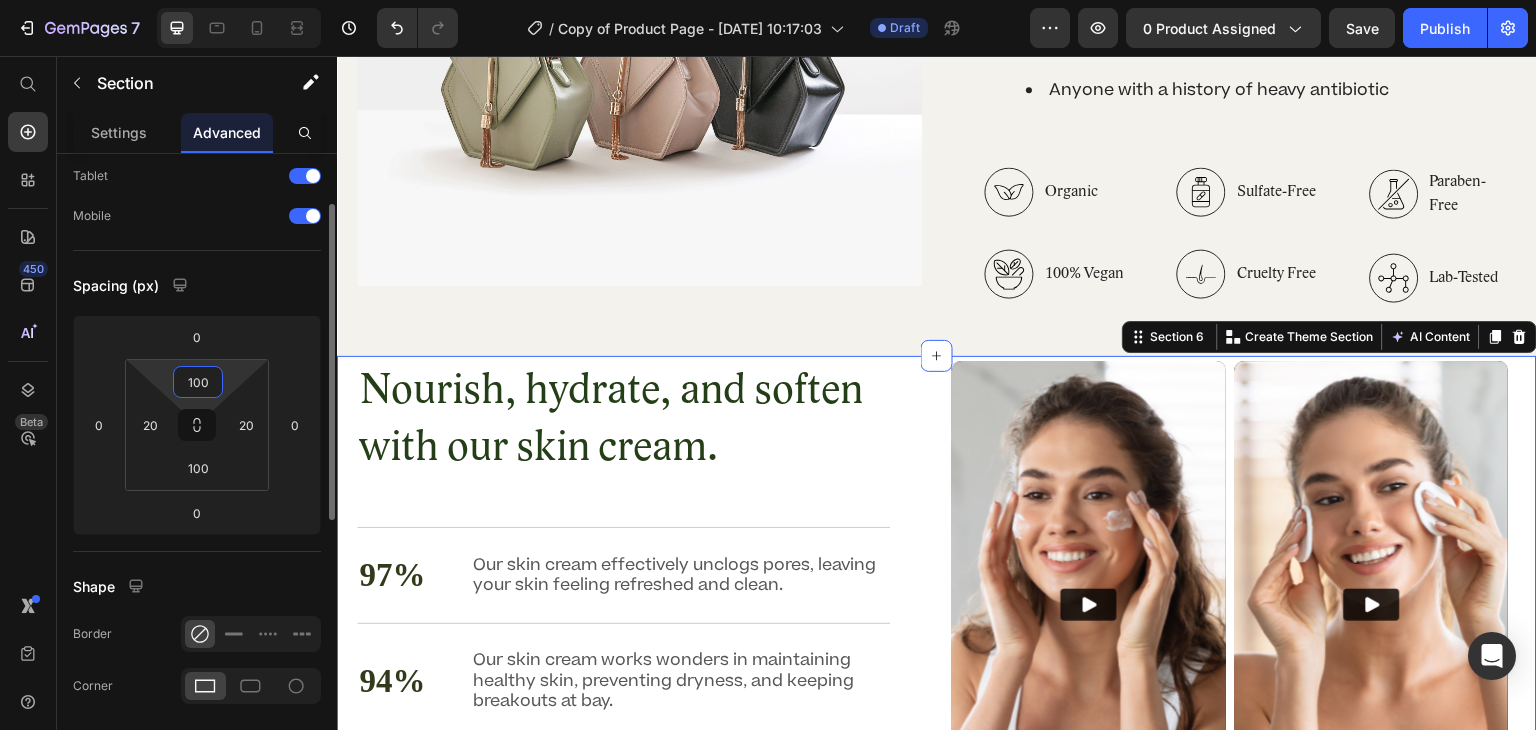 type on "5" 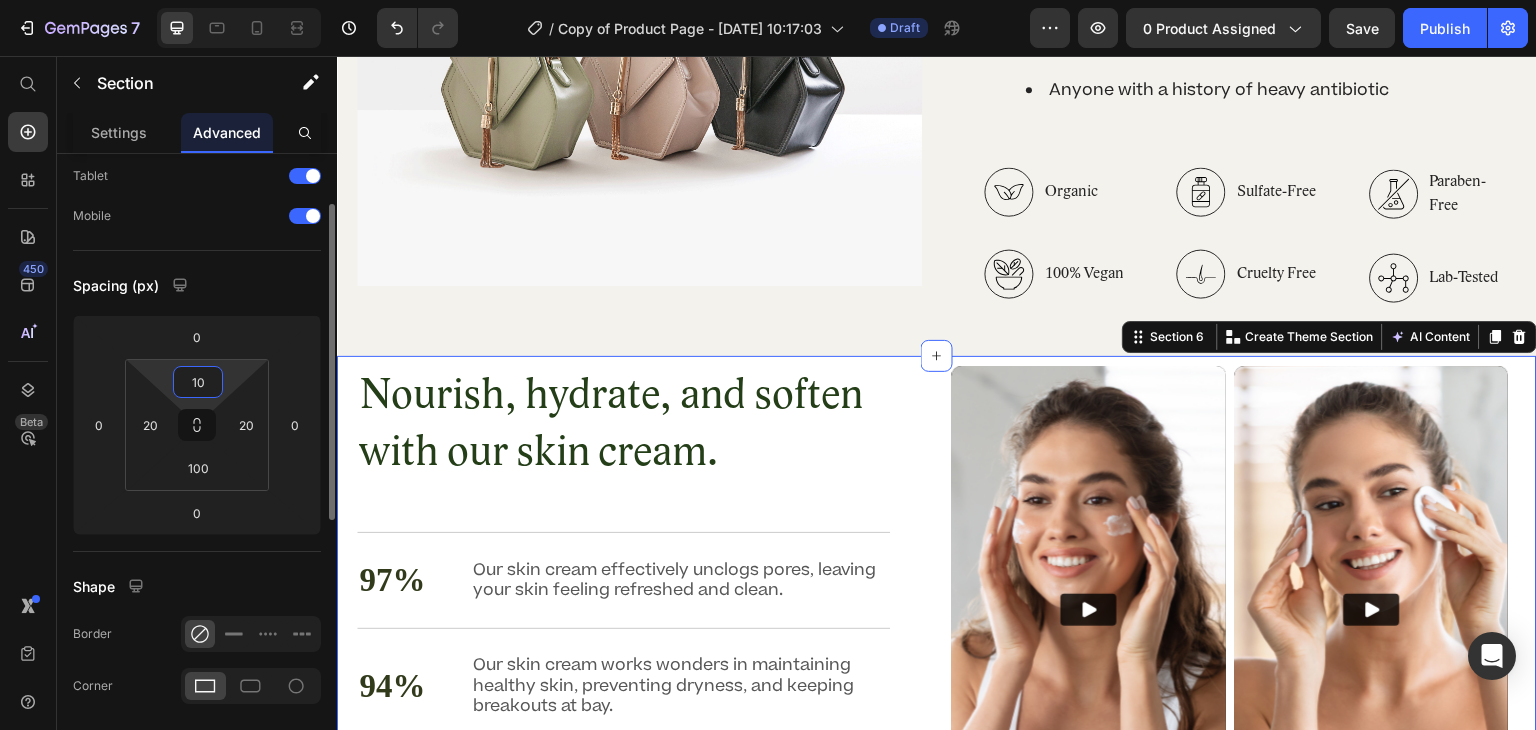 type on "100" 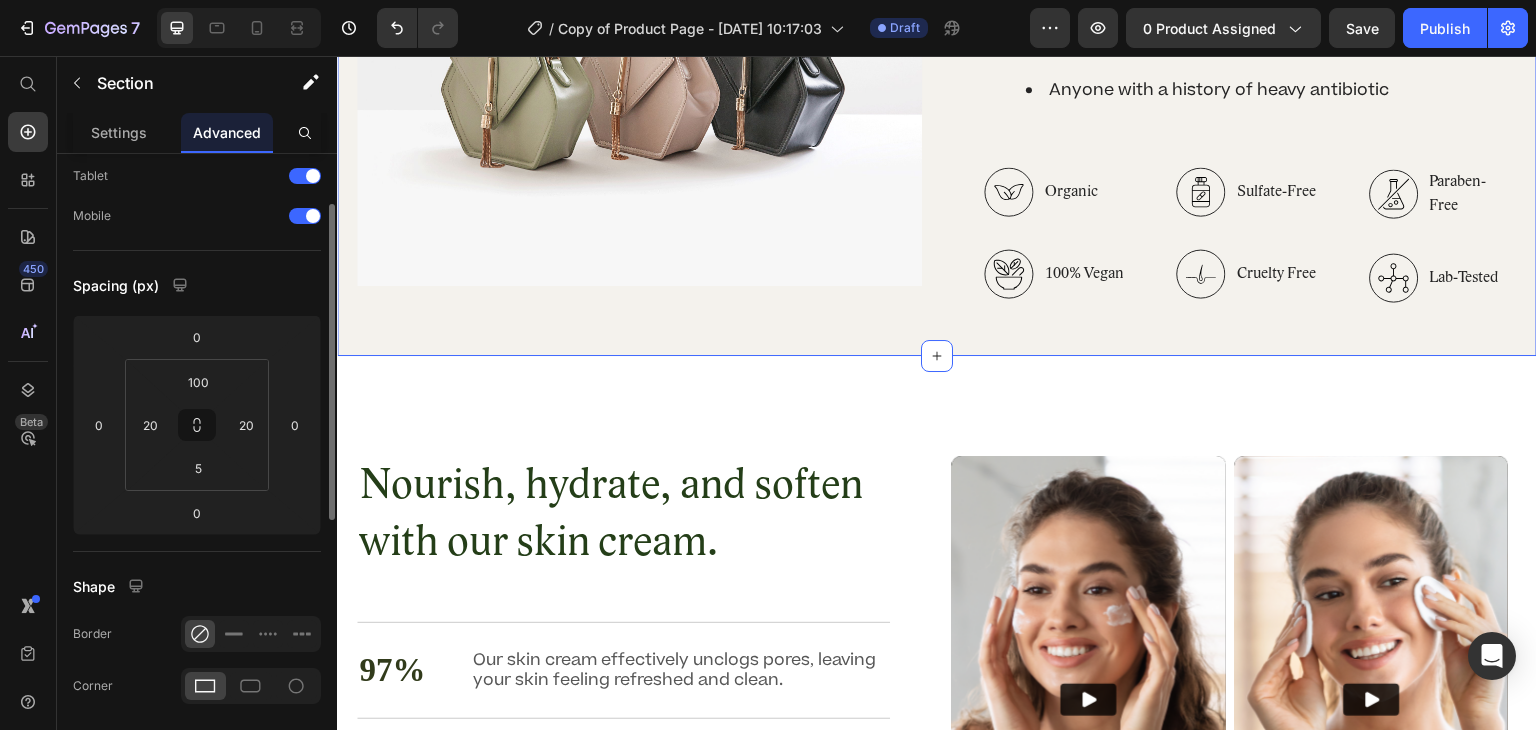 scroll, scrollTop: 3475, scrollLeft: 0, axis: vertical 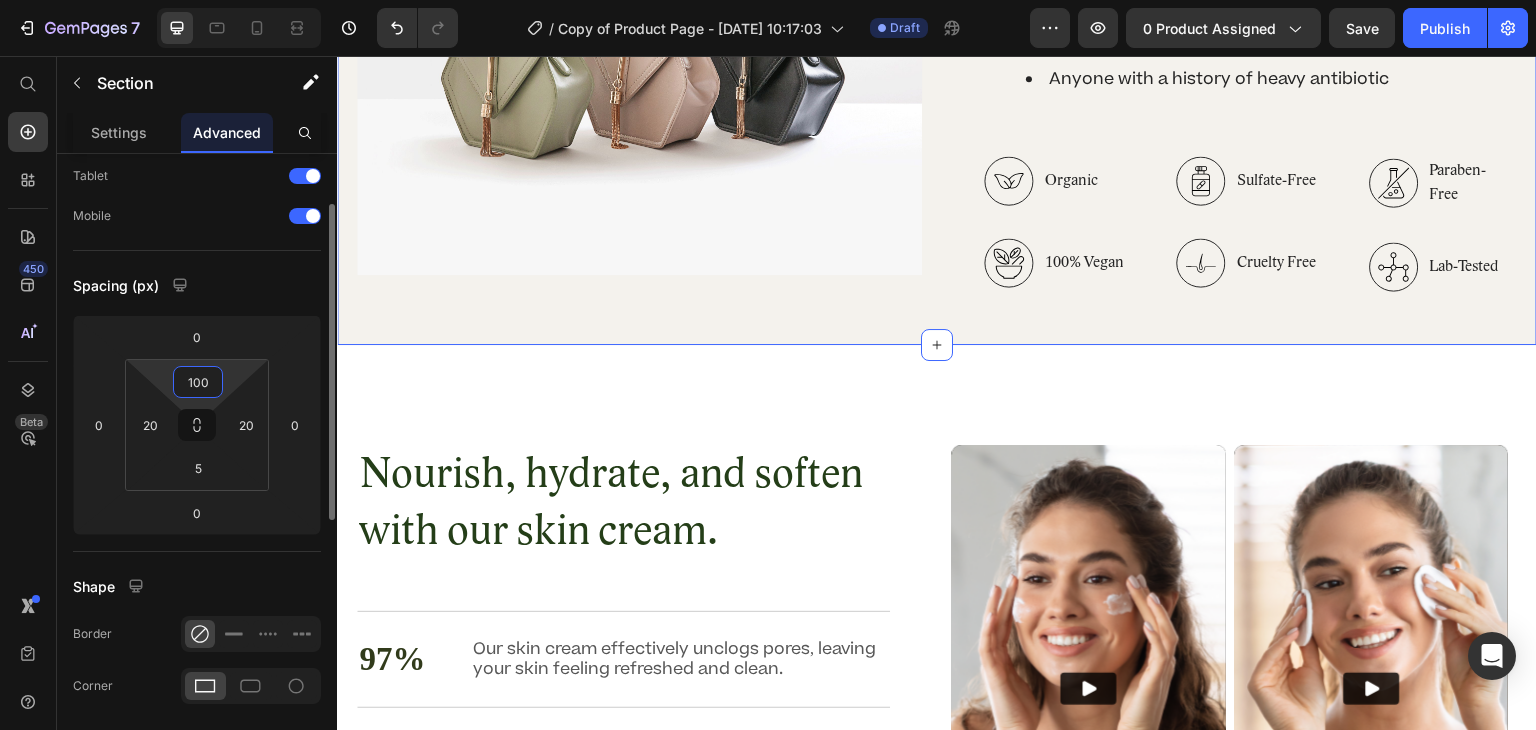 click on "100" at bounding box center (198, 382) 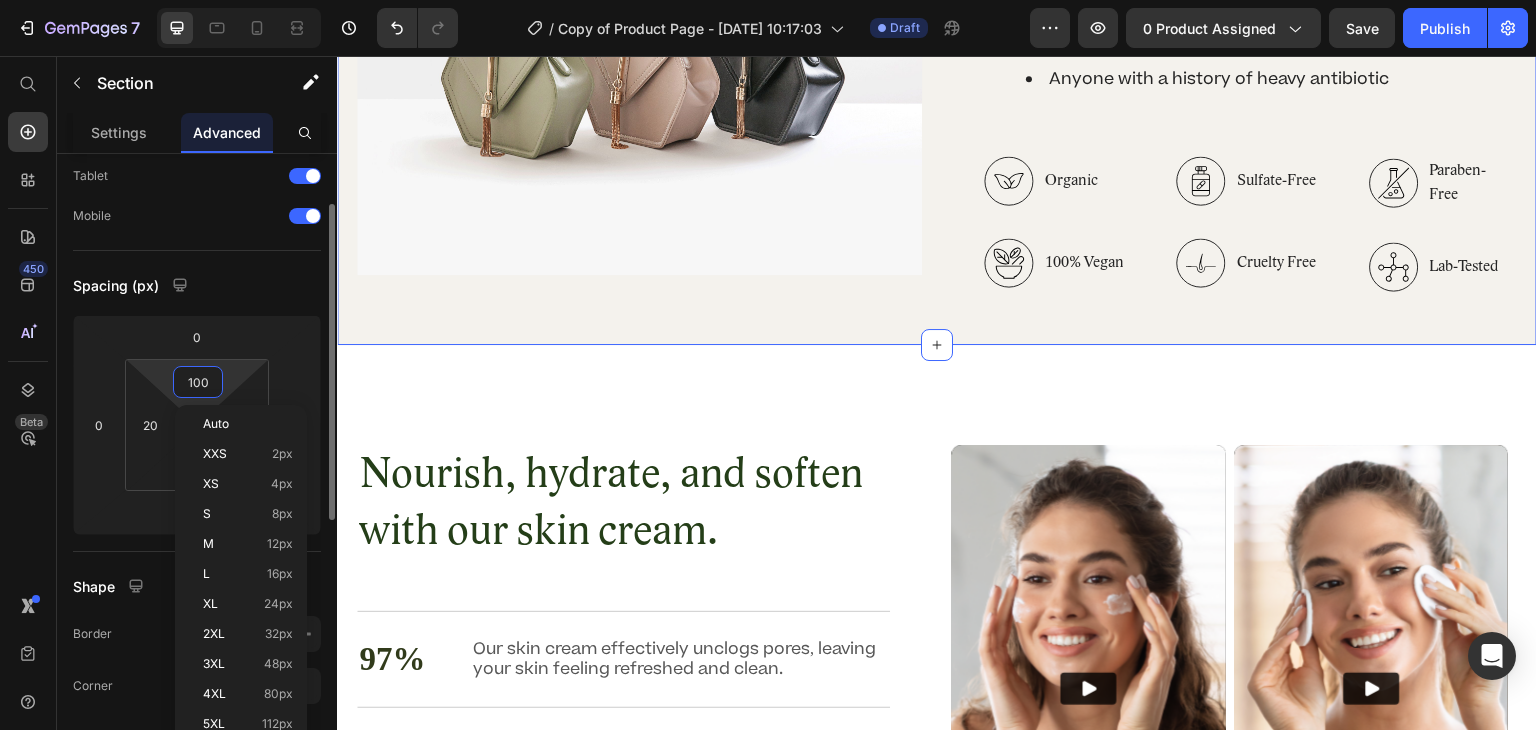 type on "0" 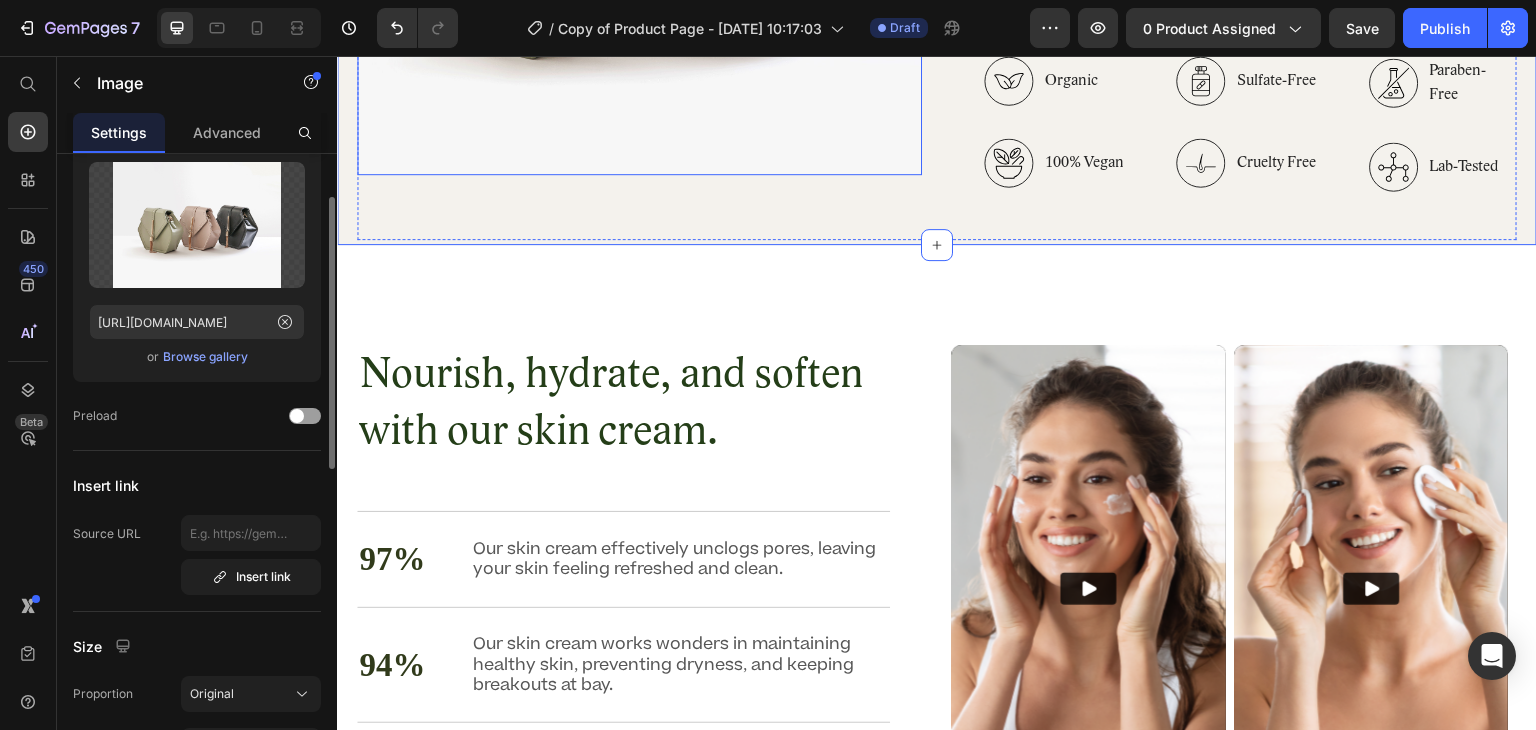 click at bounding box center [639, -37] 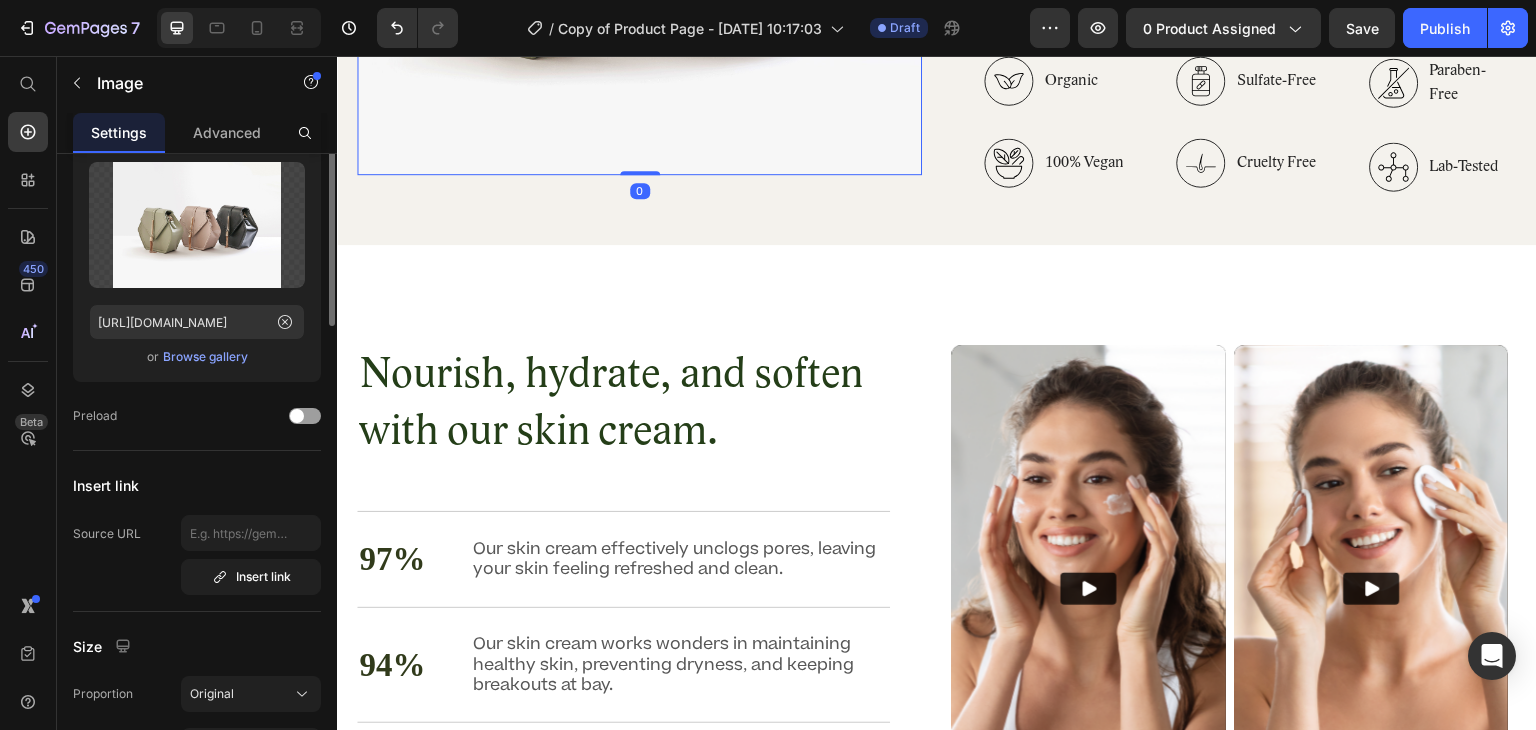 scroll, scrollTop: 0, scrollLeft: 0, axis: both 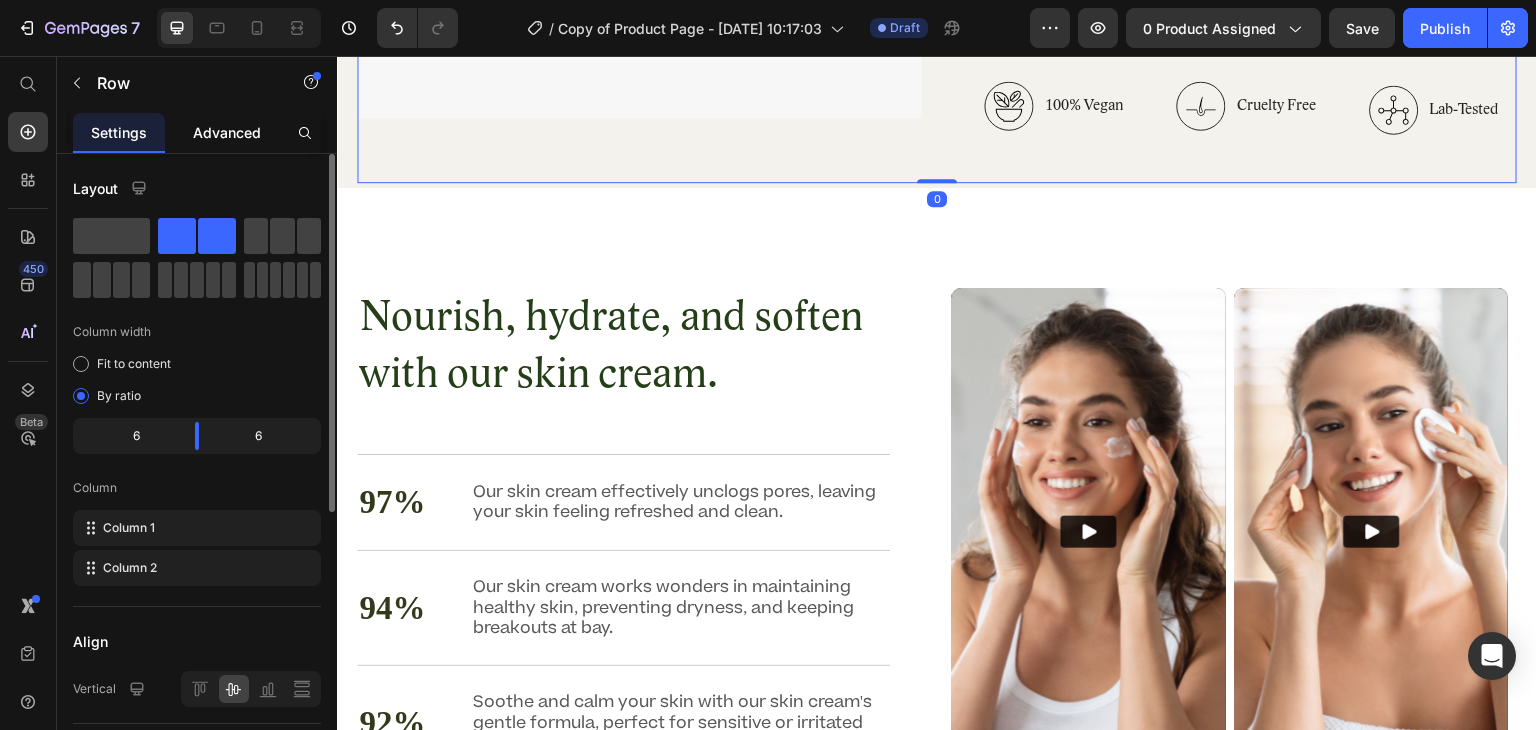 click on "Advanced" at bounding box center [227, 132] 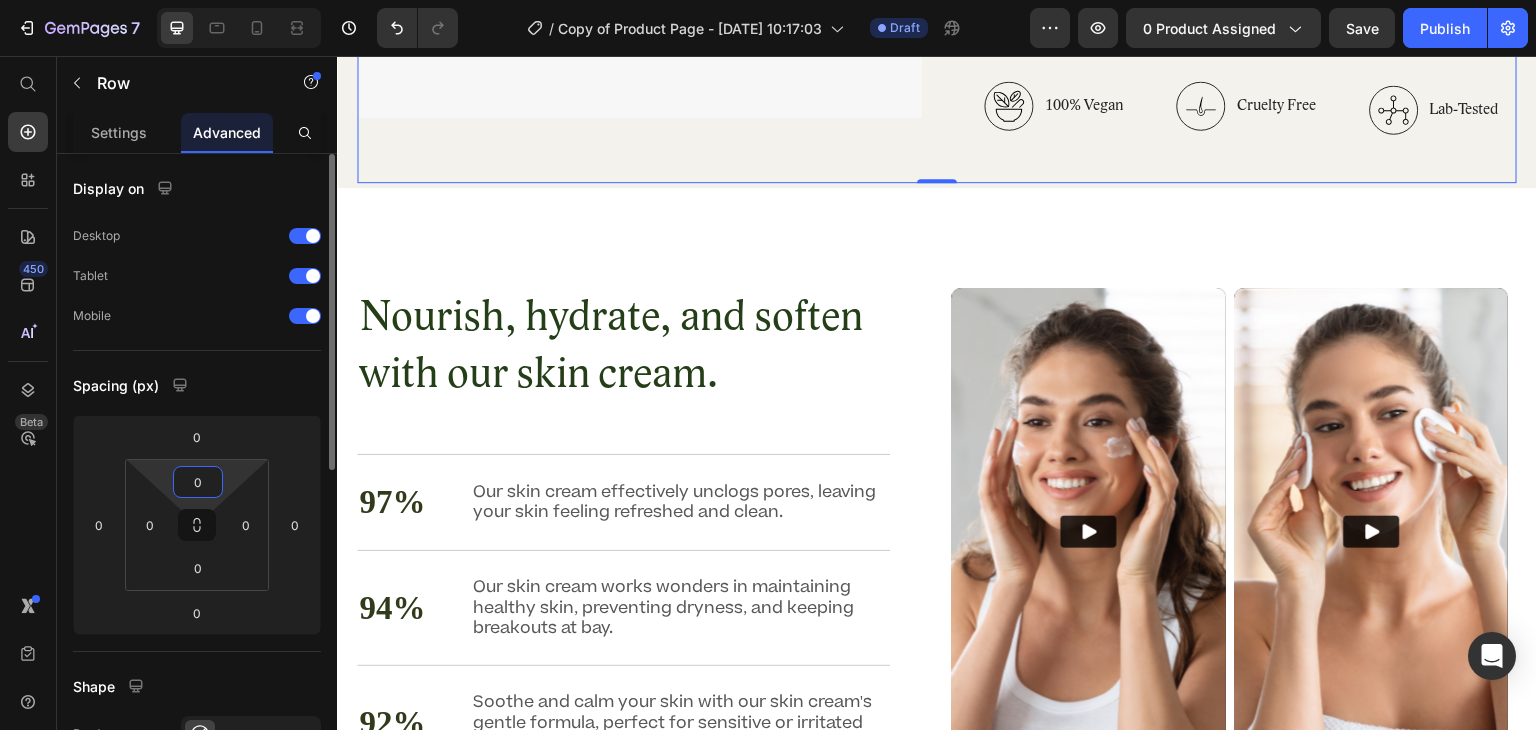 click on "0" at bounding box center (198, 482) 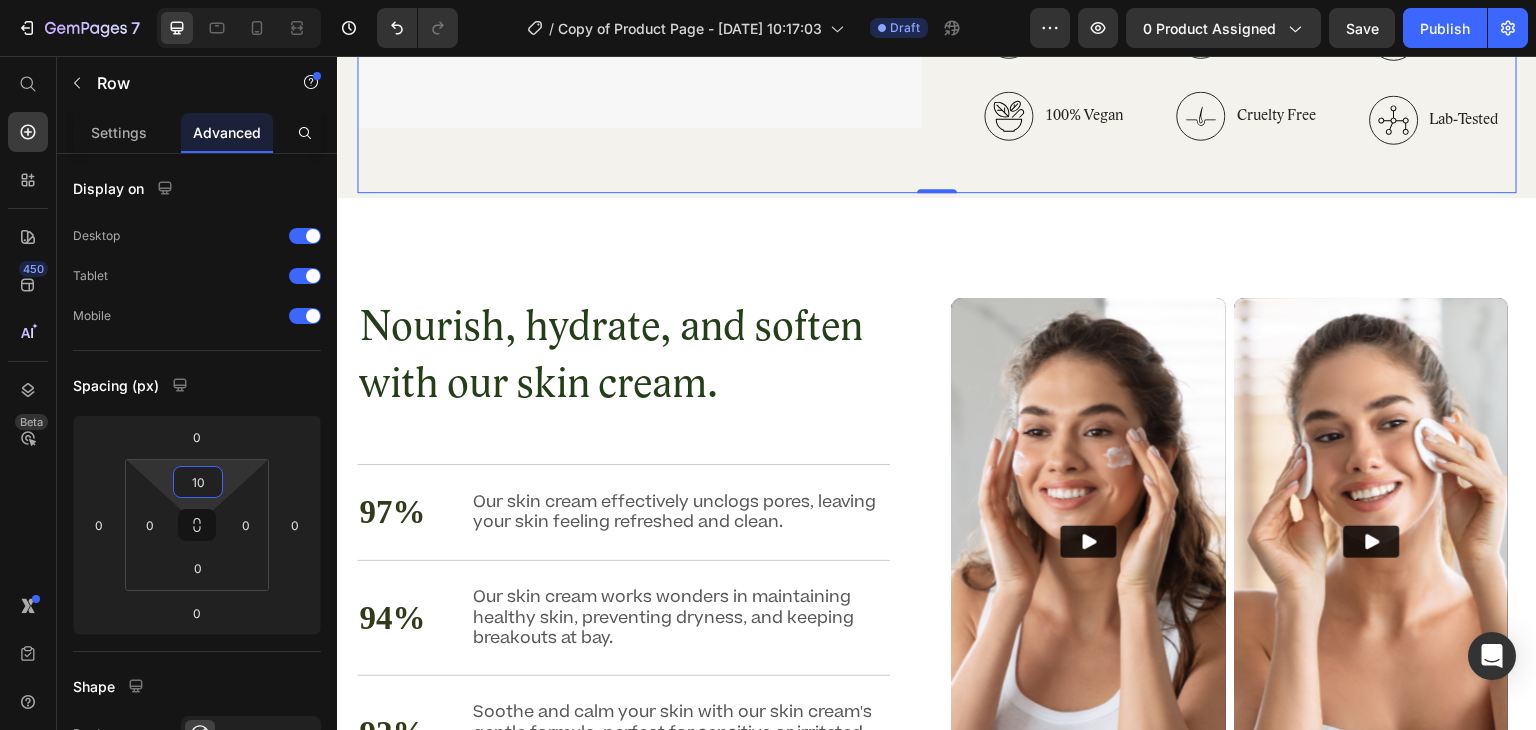type on "10" 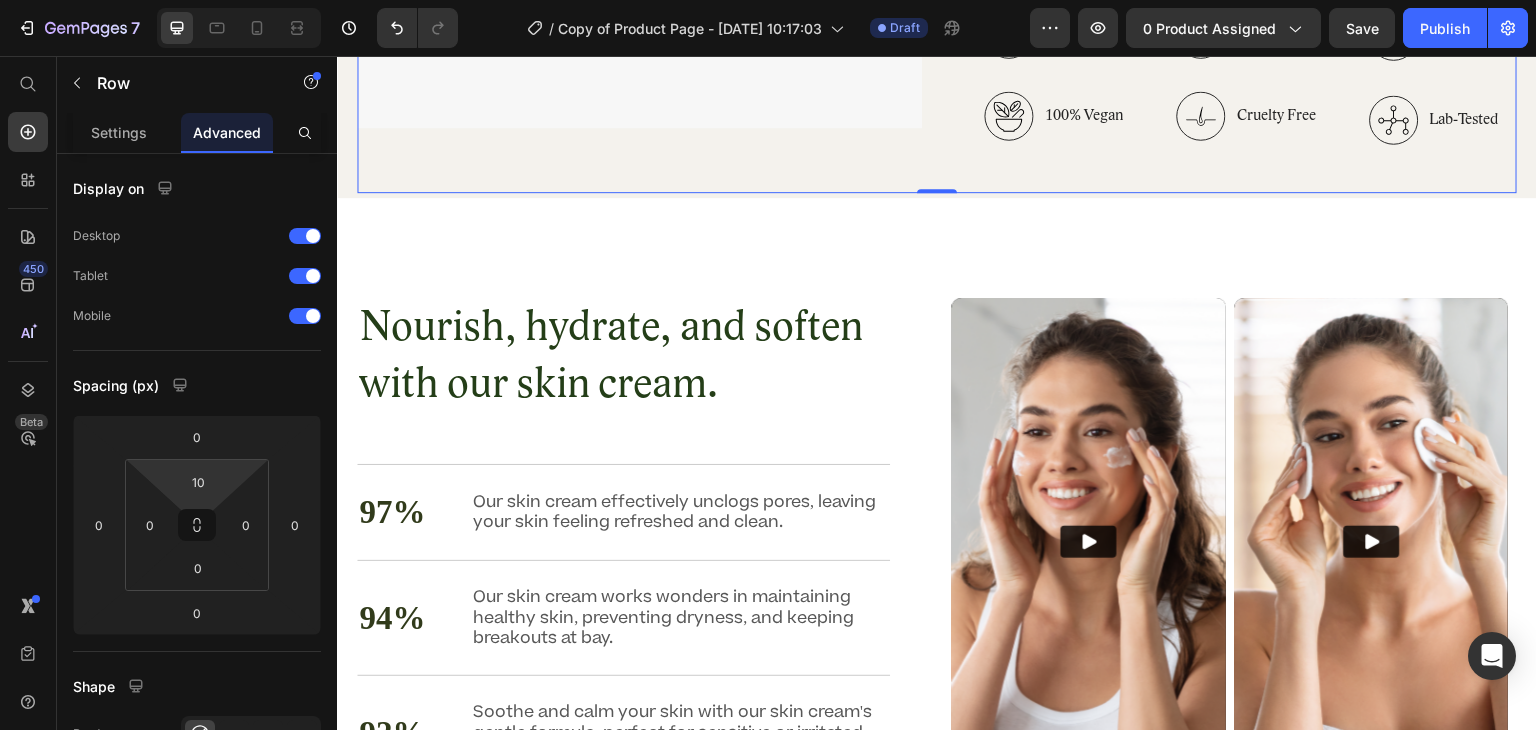 click on "Image" at bounding box center (639, -85) 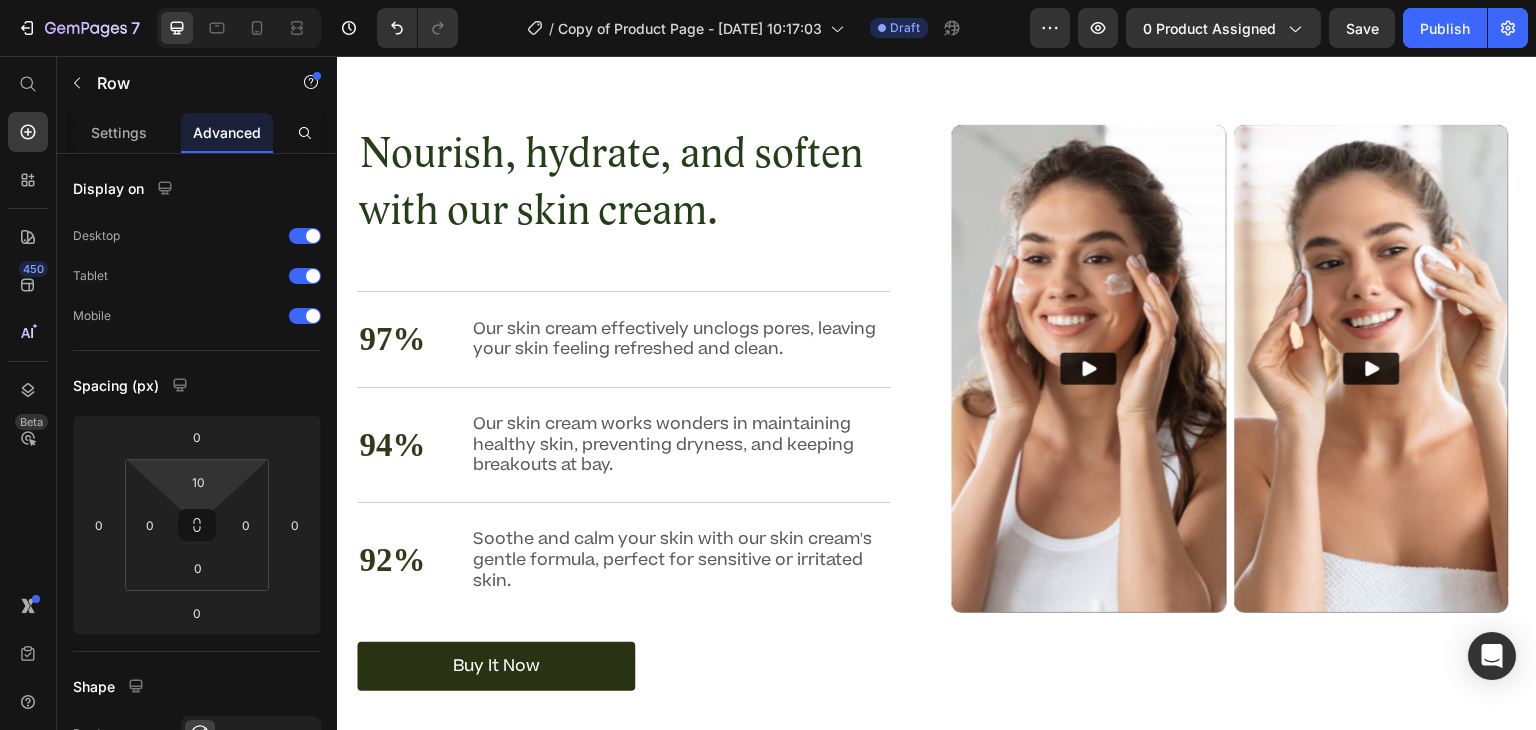 scroll, scrollTop: 3829, scrollLeft: 0, axis: vertical 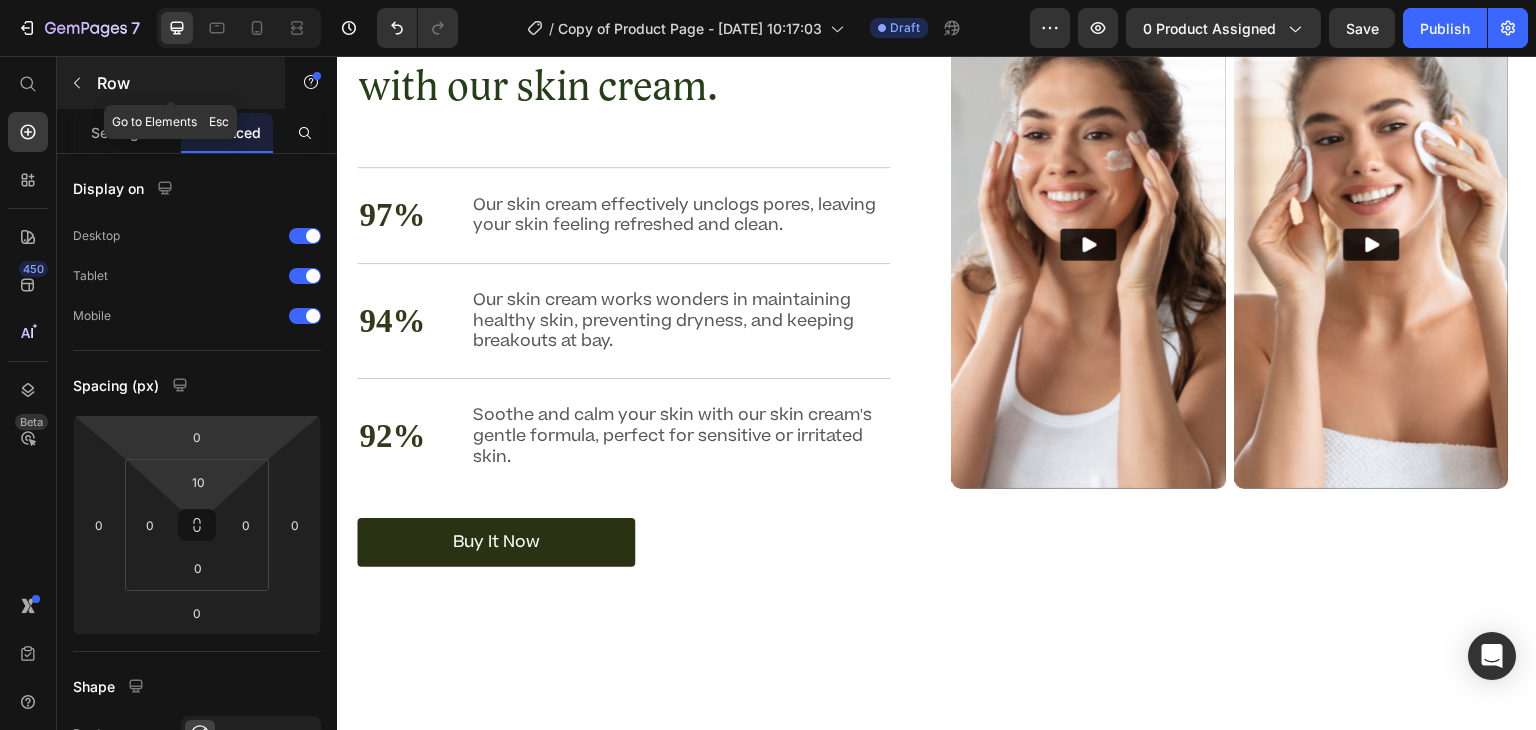 click 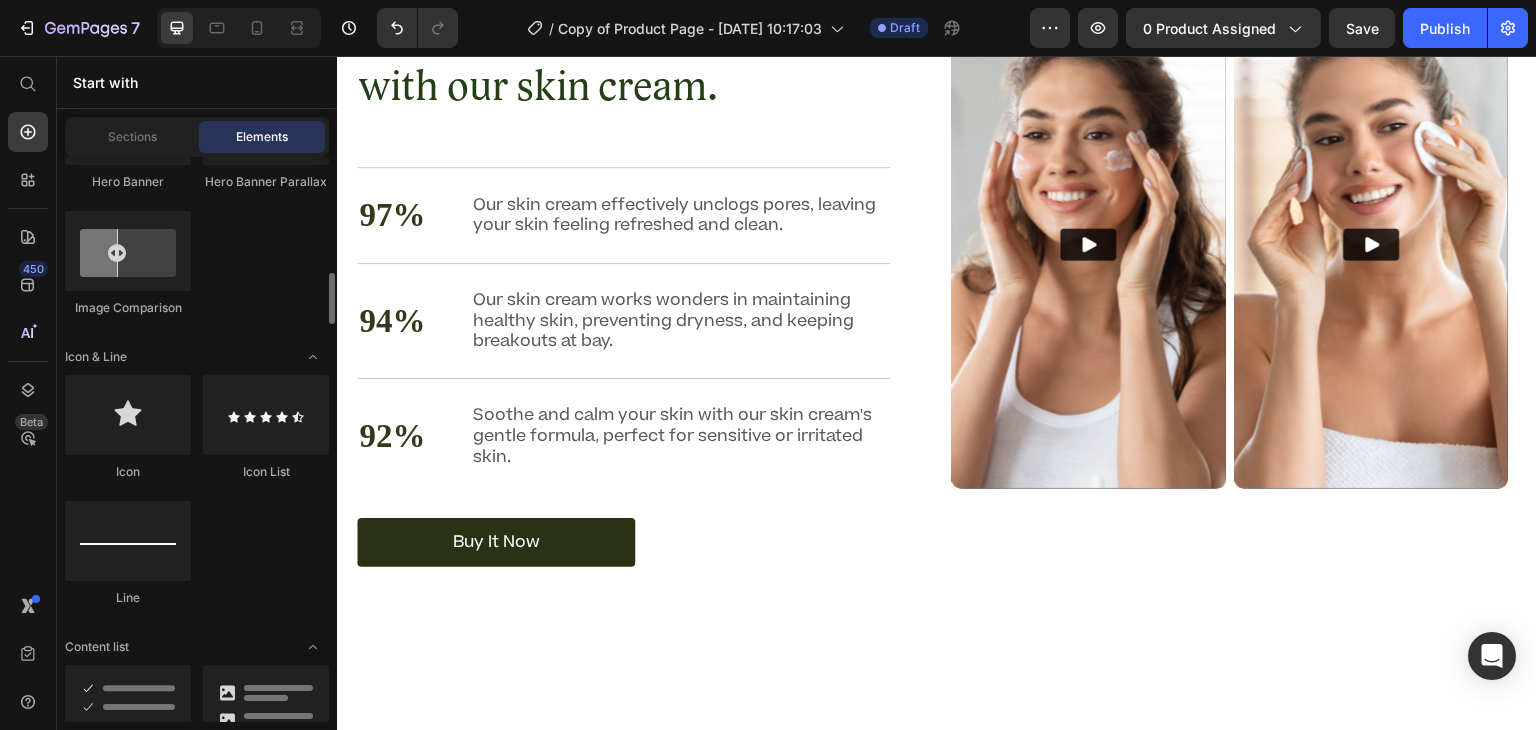 scroll, scrollTop: 1241, scrollLeft: 0, axis: vertical 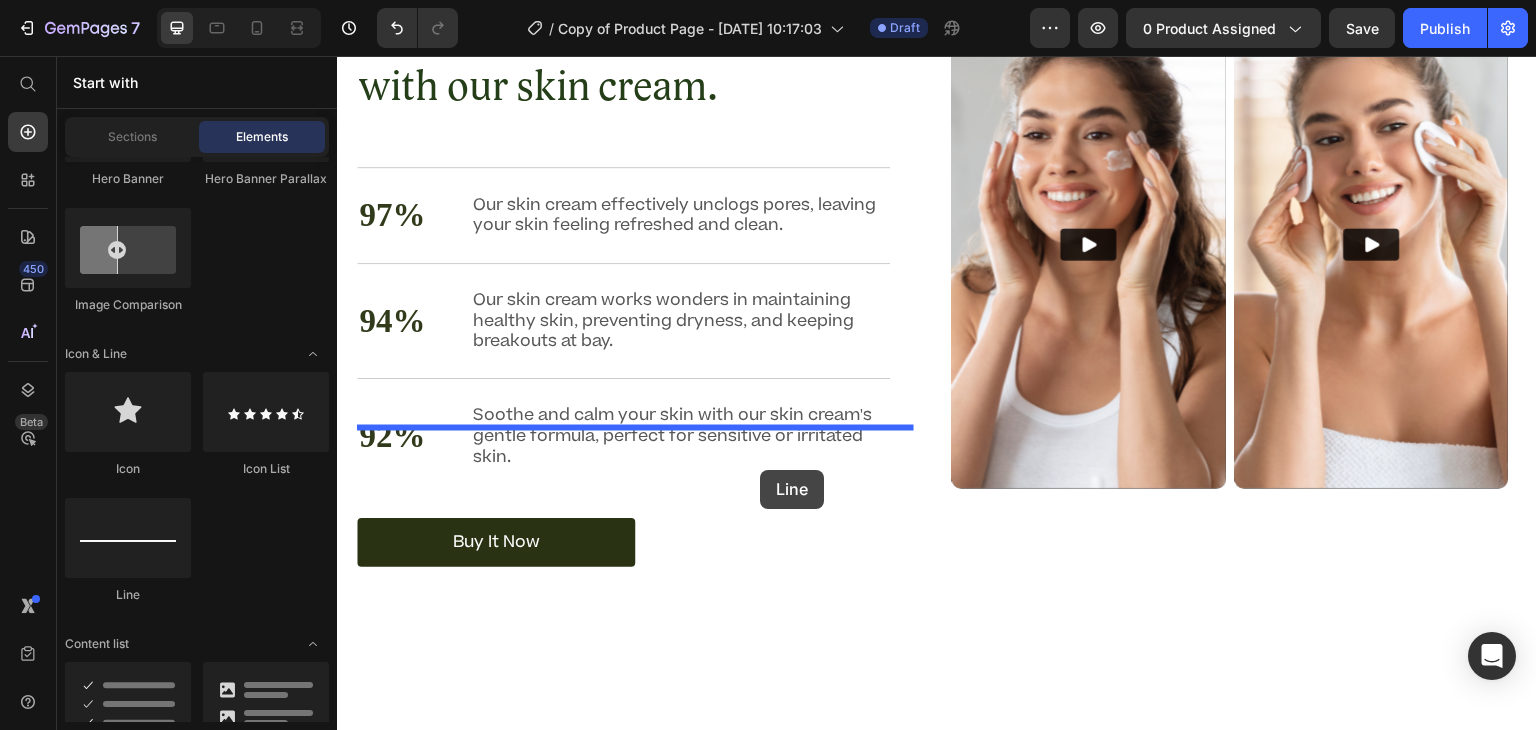 drag, startPoint x: 454, startPoint y: 607, endPoint x: 767, endPoint y: 472, distance: 340.8724 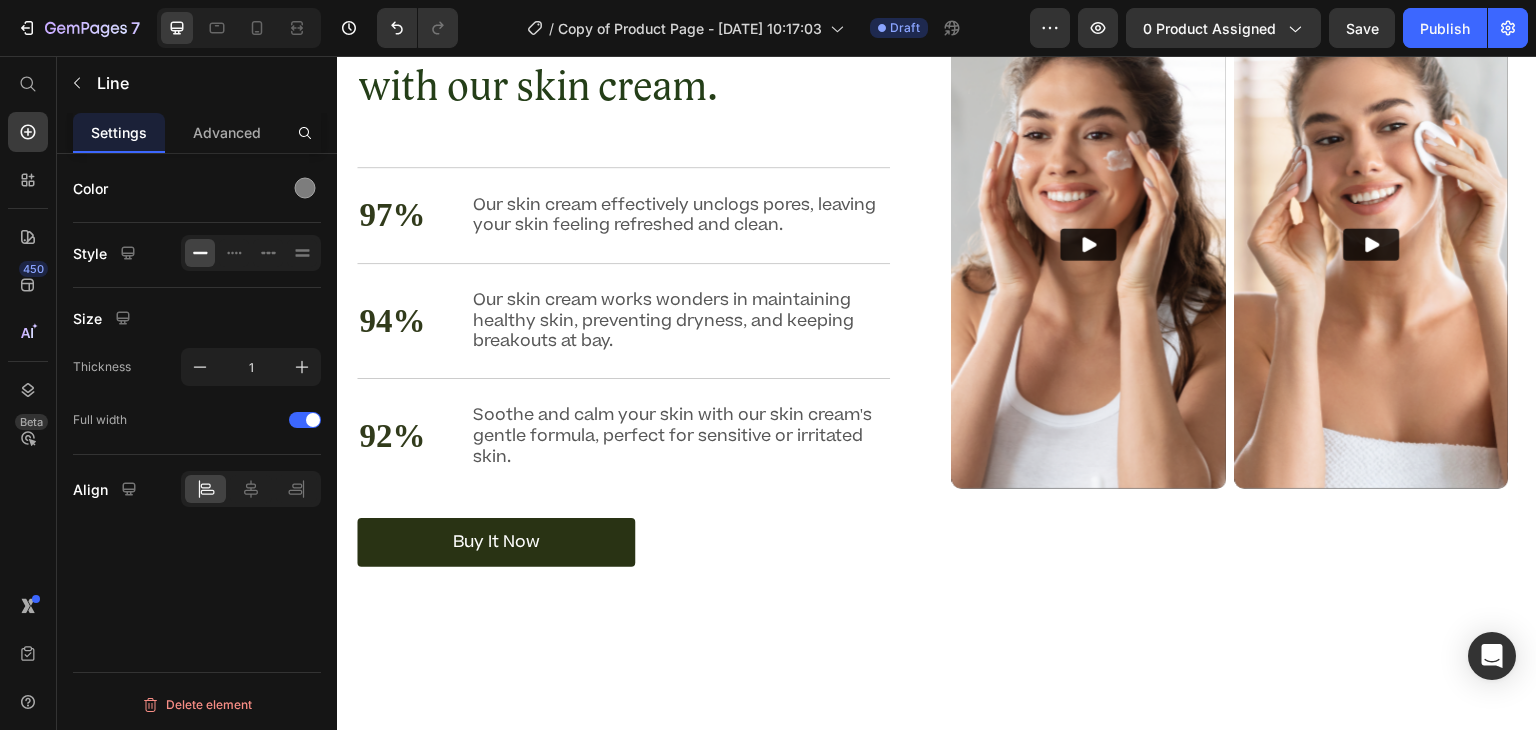scroll, scrollTop: 3816, scrollLeft: 0, axis: vertical 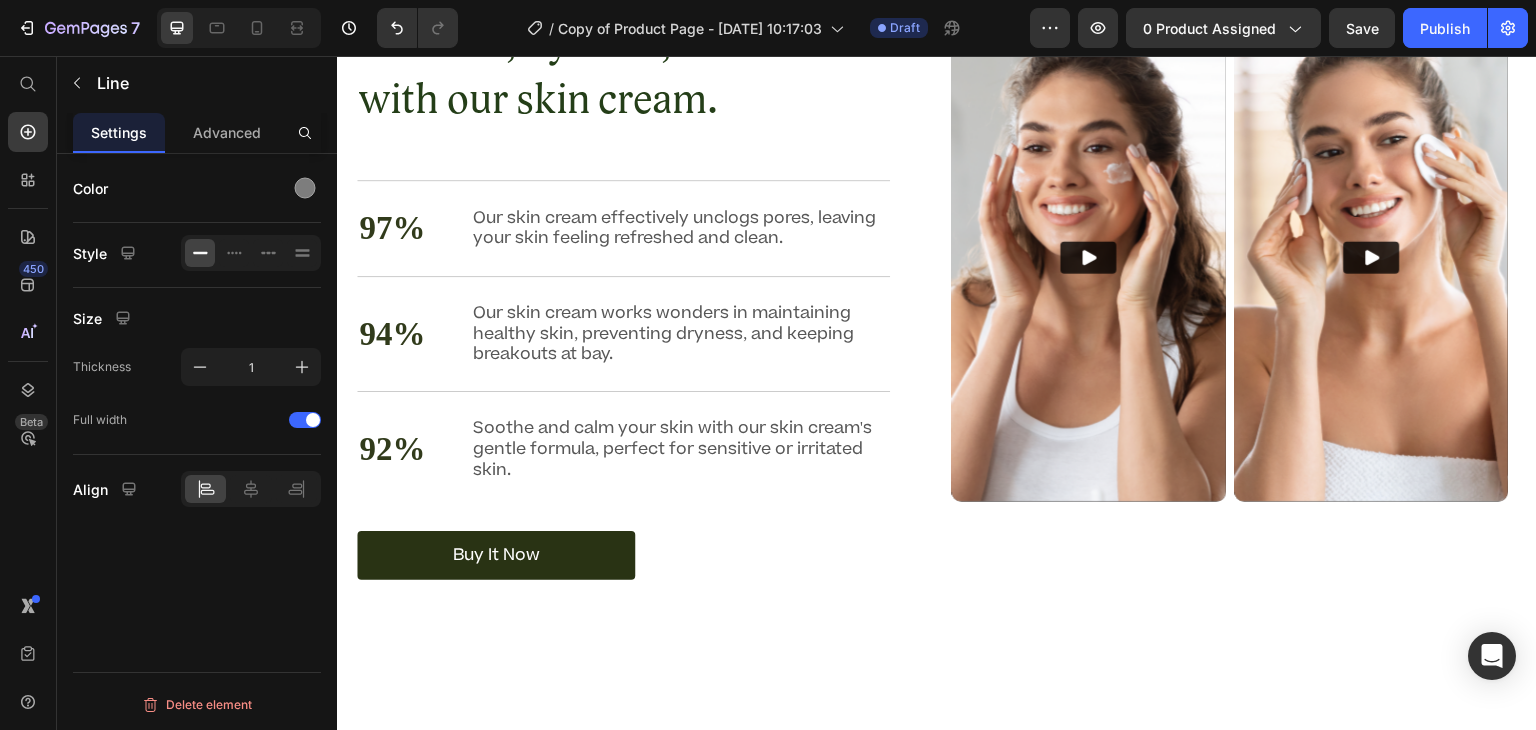 drag, startPoint x: 755, startPoint y: 442, endPoint x: 854, endPoint y: 508, distance: 118.98319 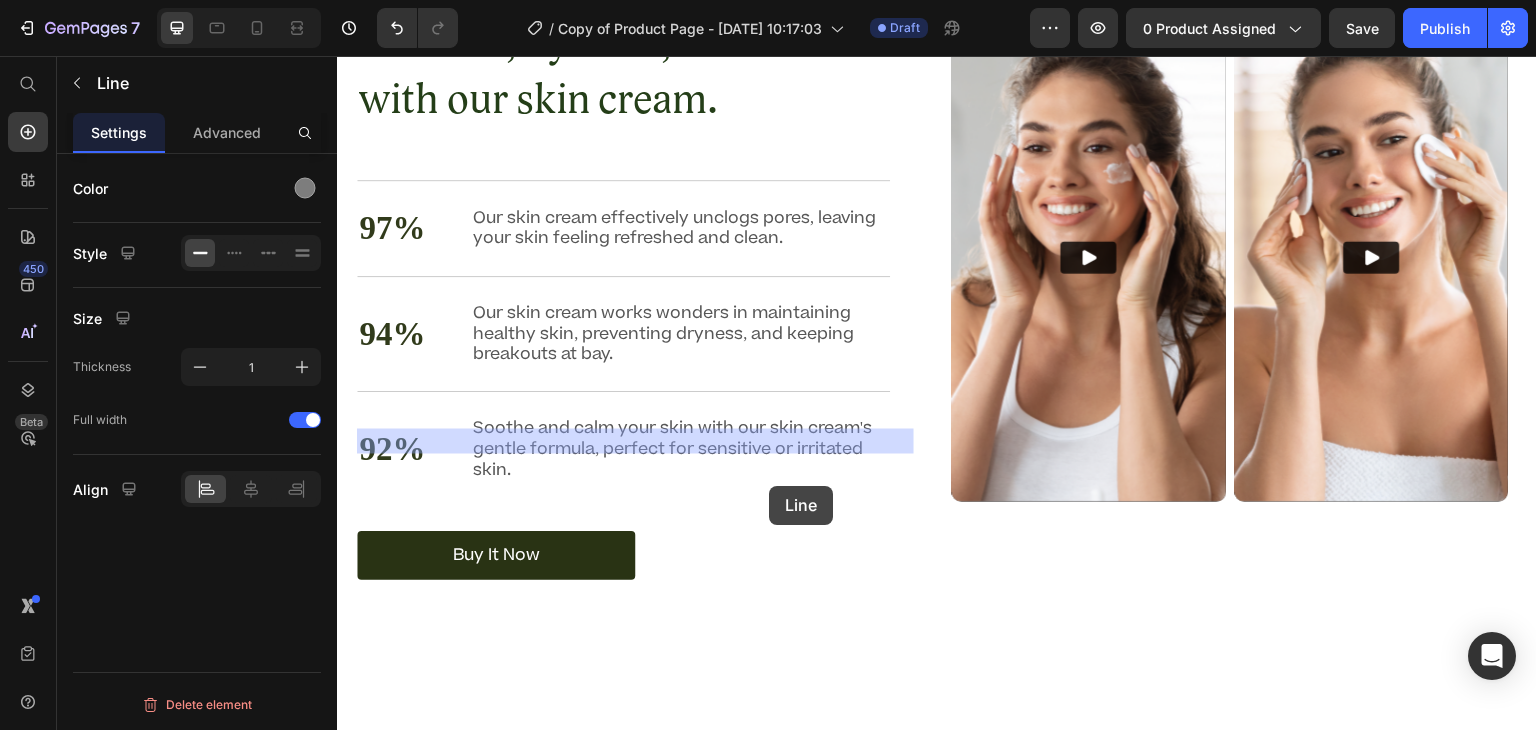 drag, startPoint x: 378, startPoint y: 411, endPoint x: 776, endPoint y: 487, distance: 405.1913 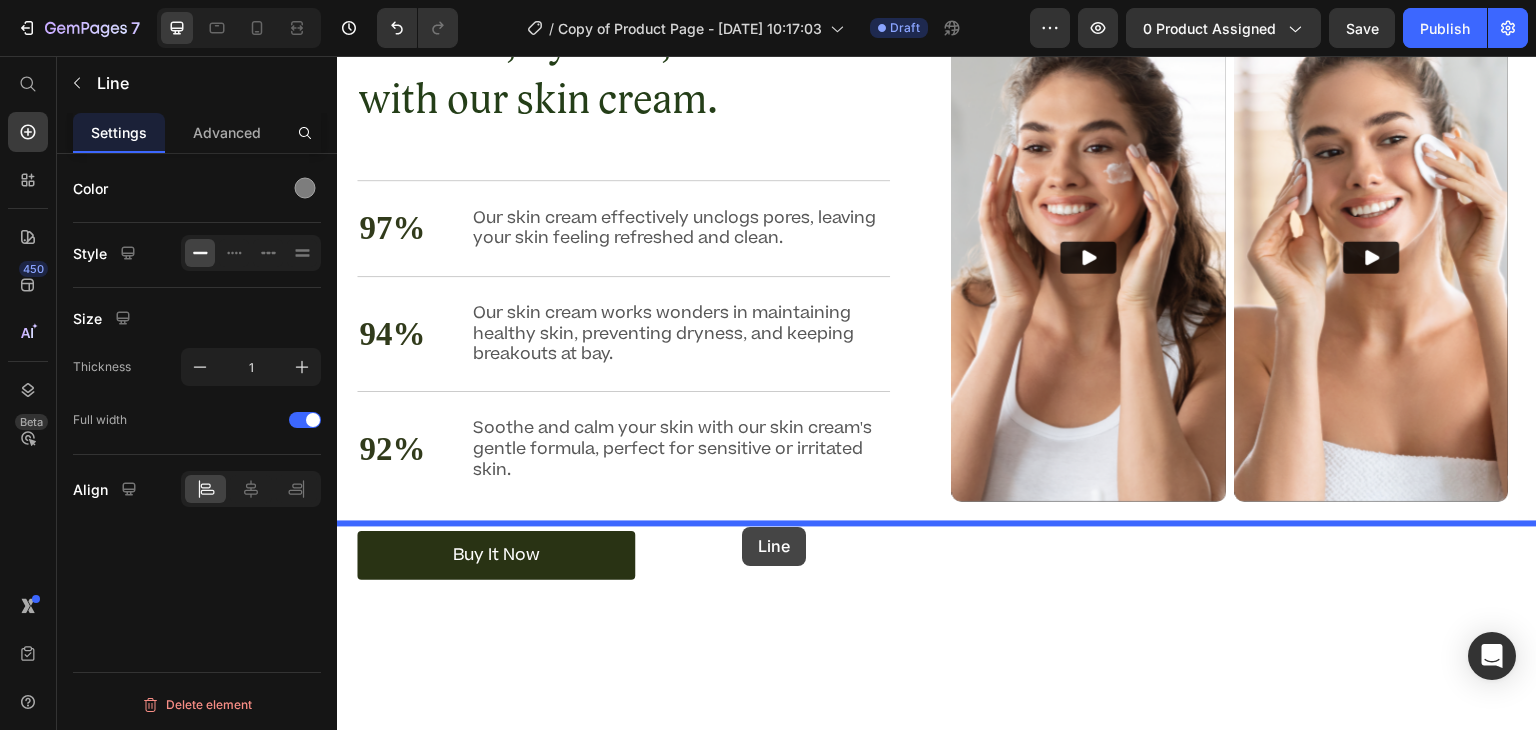 drag, startPoint x: 379, startPoint y: 409, endPoint x: 746, endPoint y: 528, distance: 385.81082 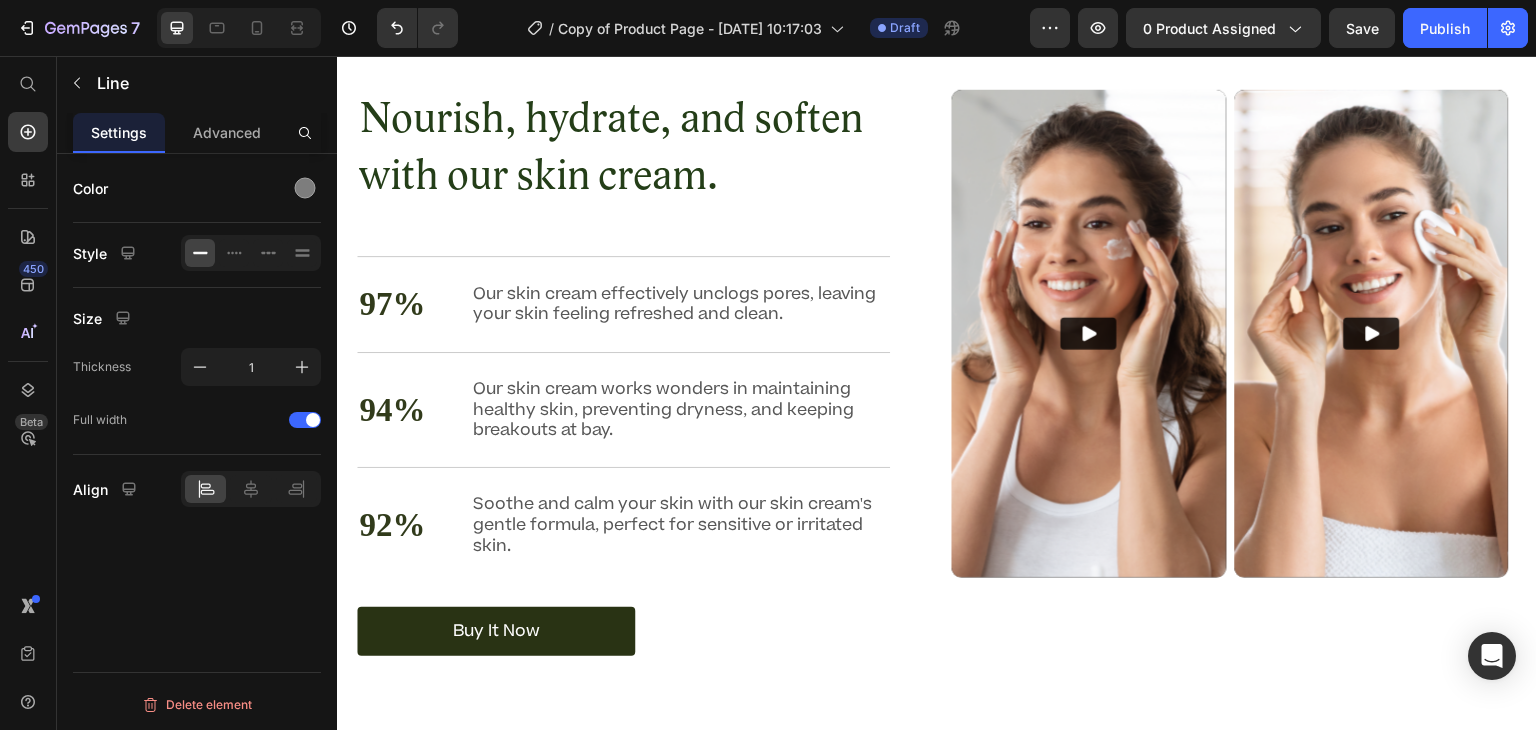 scroll, scrollTop: 3948, scrollLeft: 0, axis: vertical 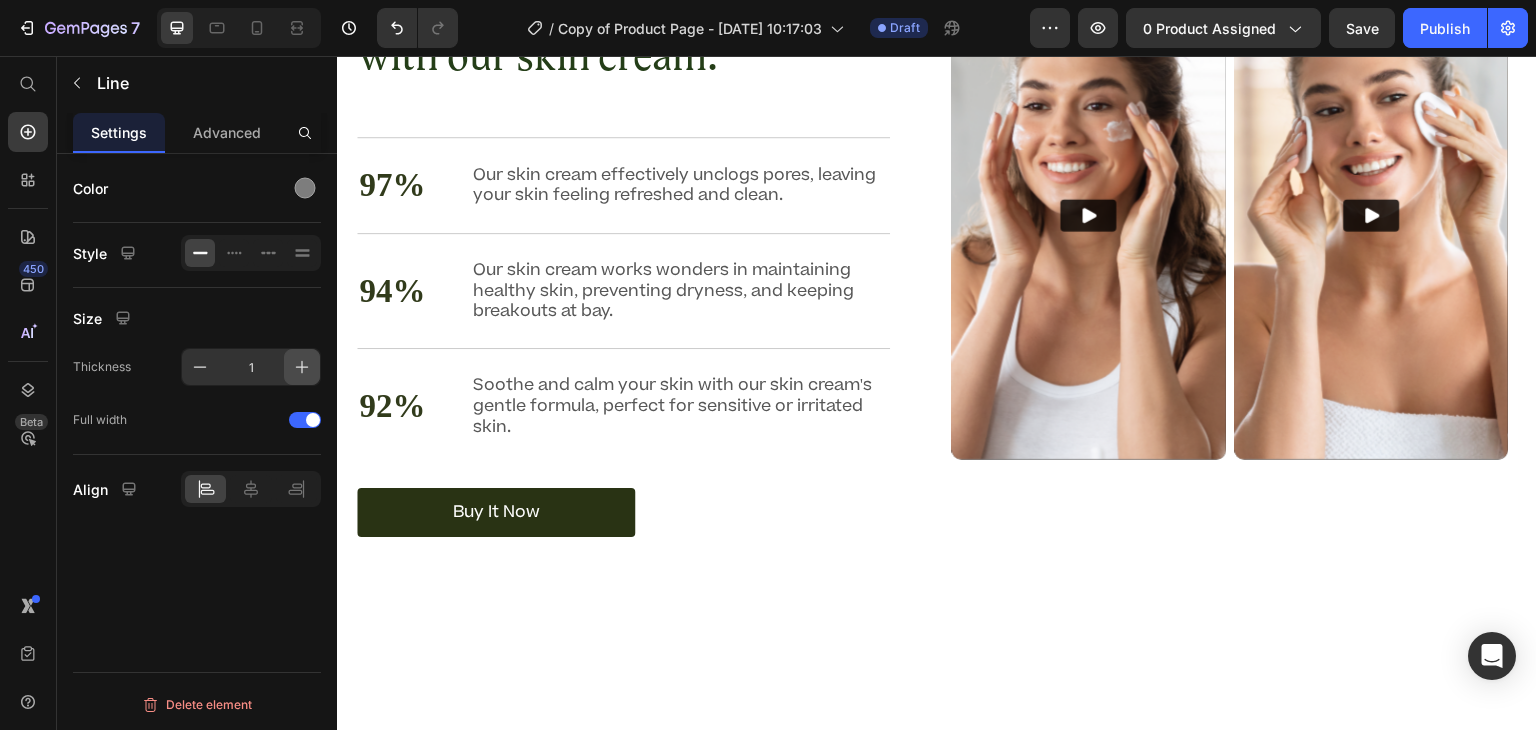 click 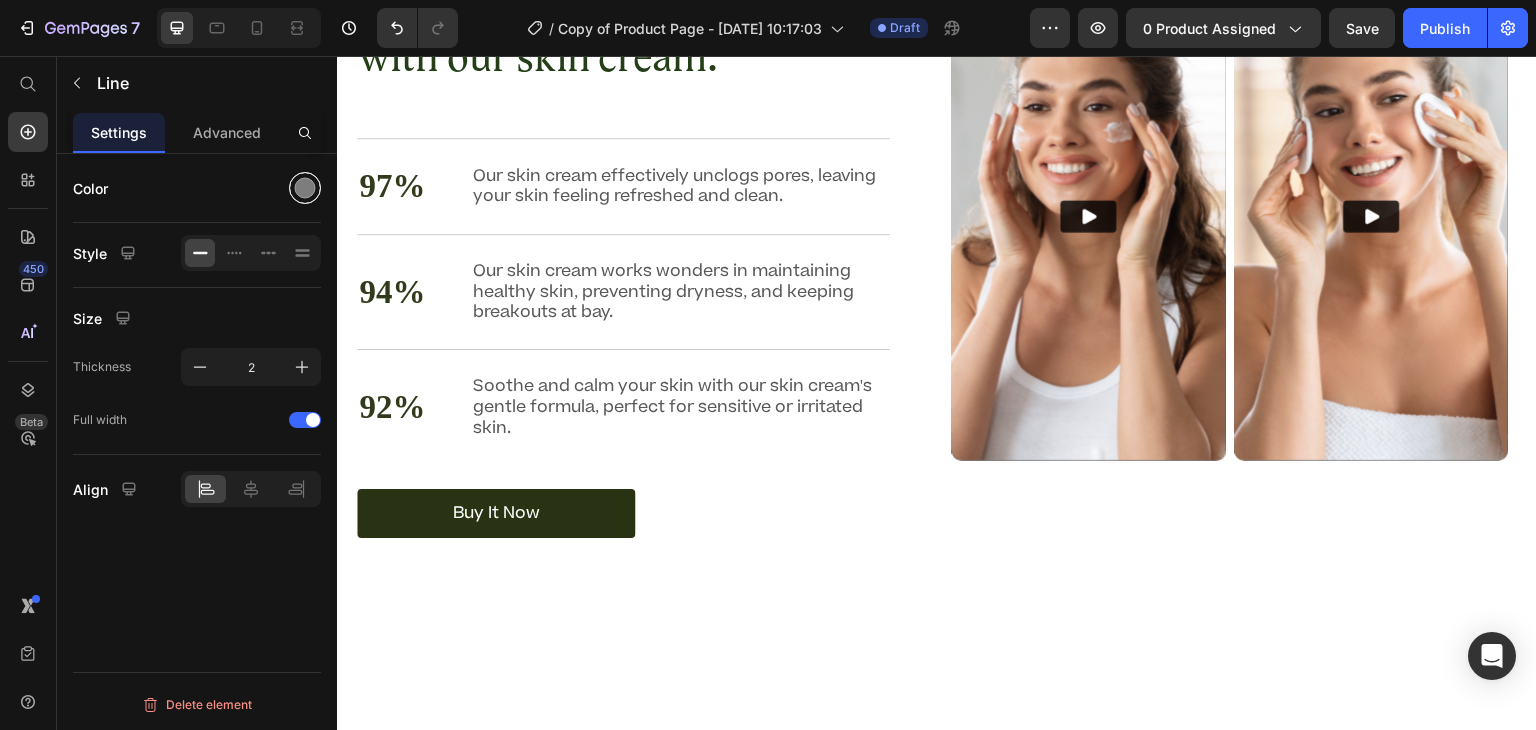 click at bounding box center [305, 188] 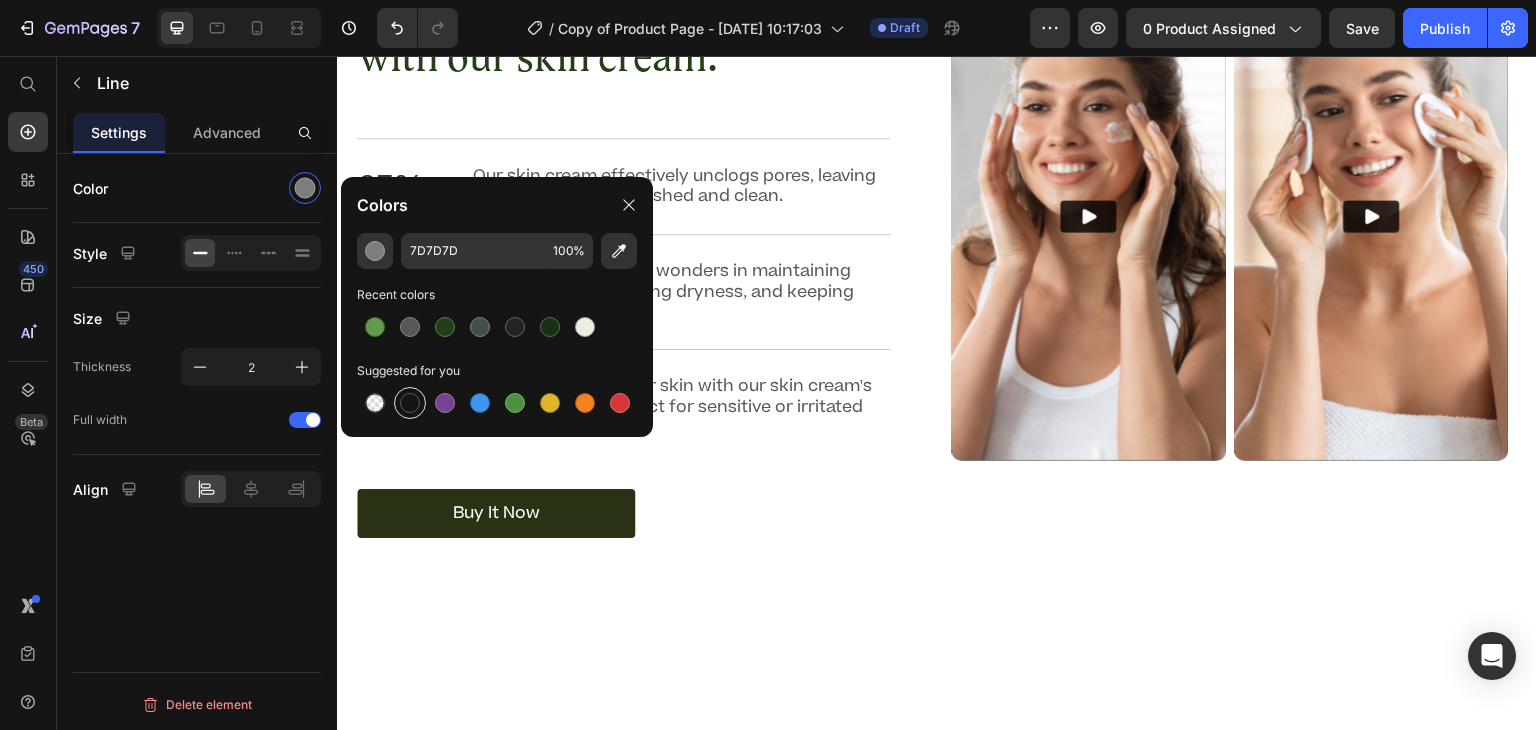 click at bounding box center [410, 403] 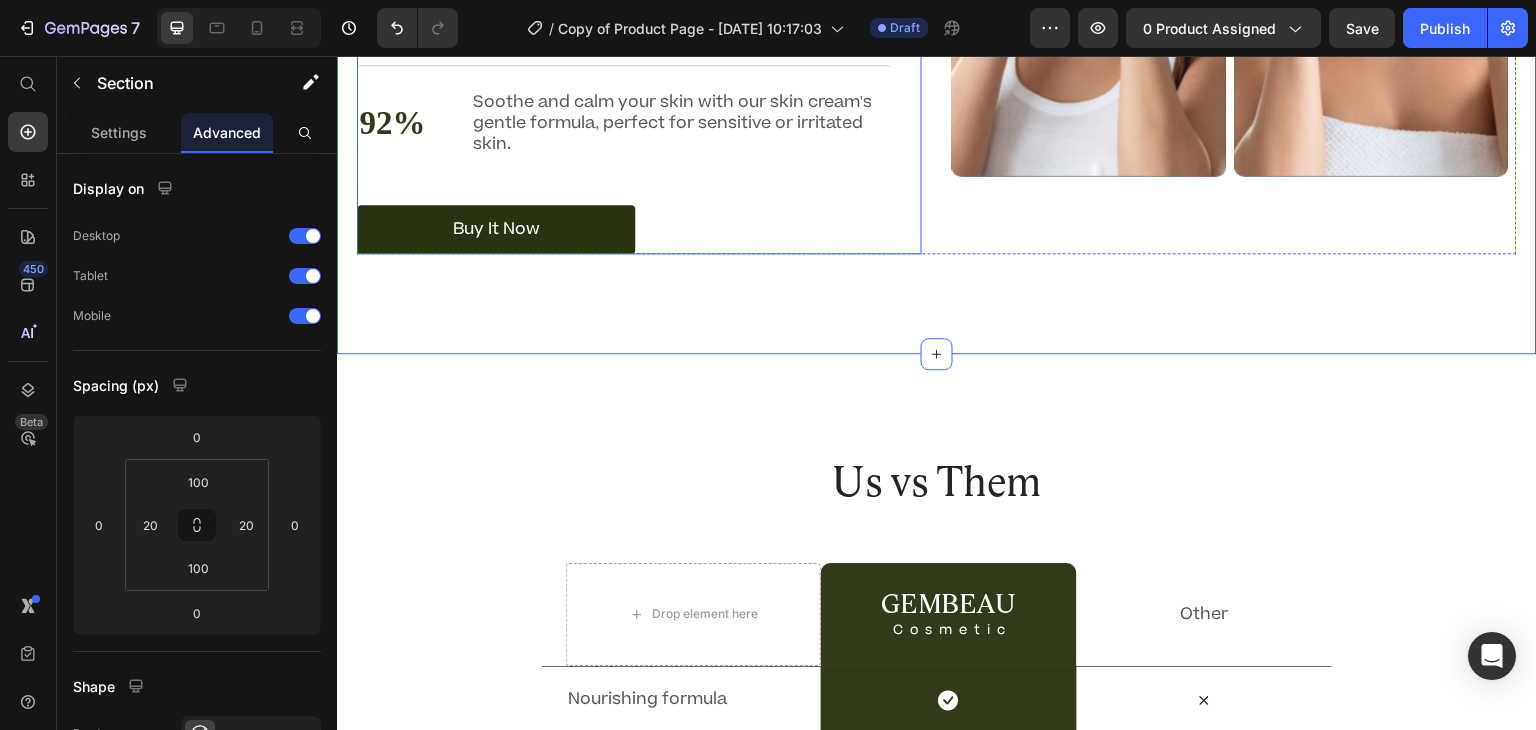 scroll, scrollTop: 4036, scrollLeft: 0, axis: vertical 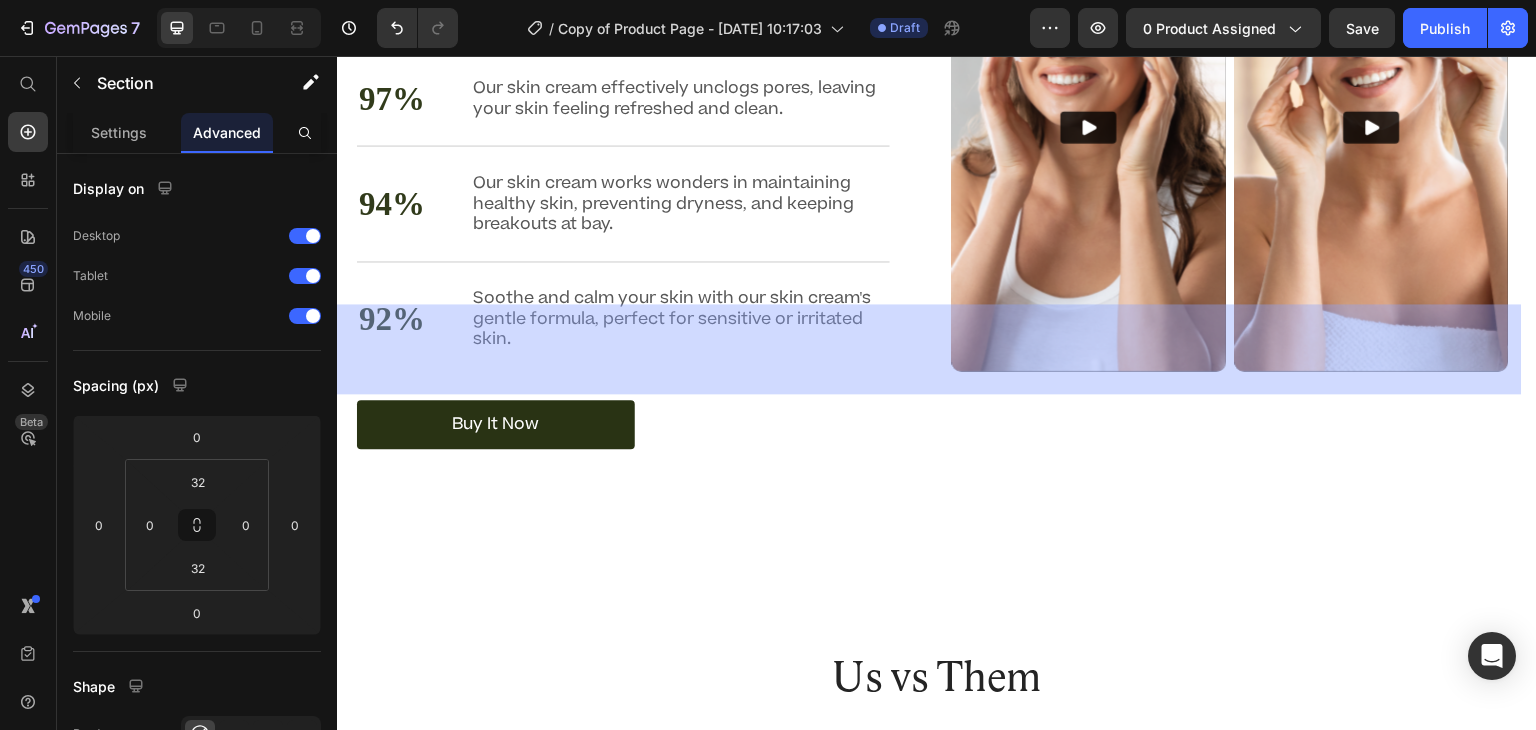 drag, startPoint x: 801, startPoint y: 389, endPoint x: 855, endPoint y: 359, distance: 61.77378 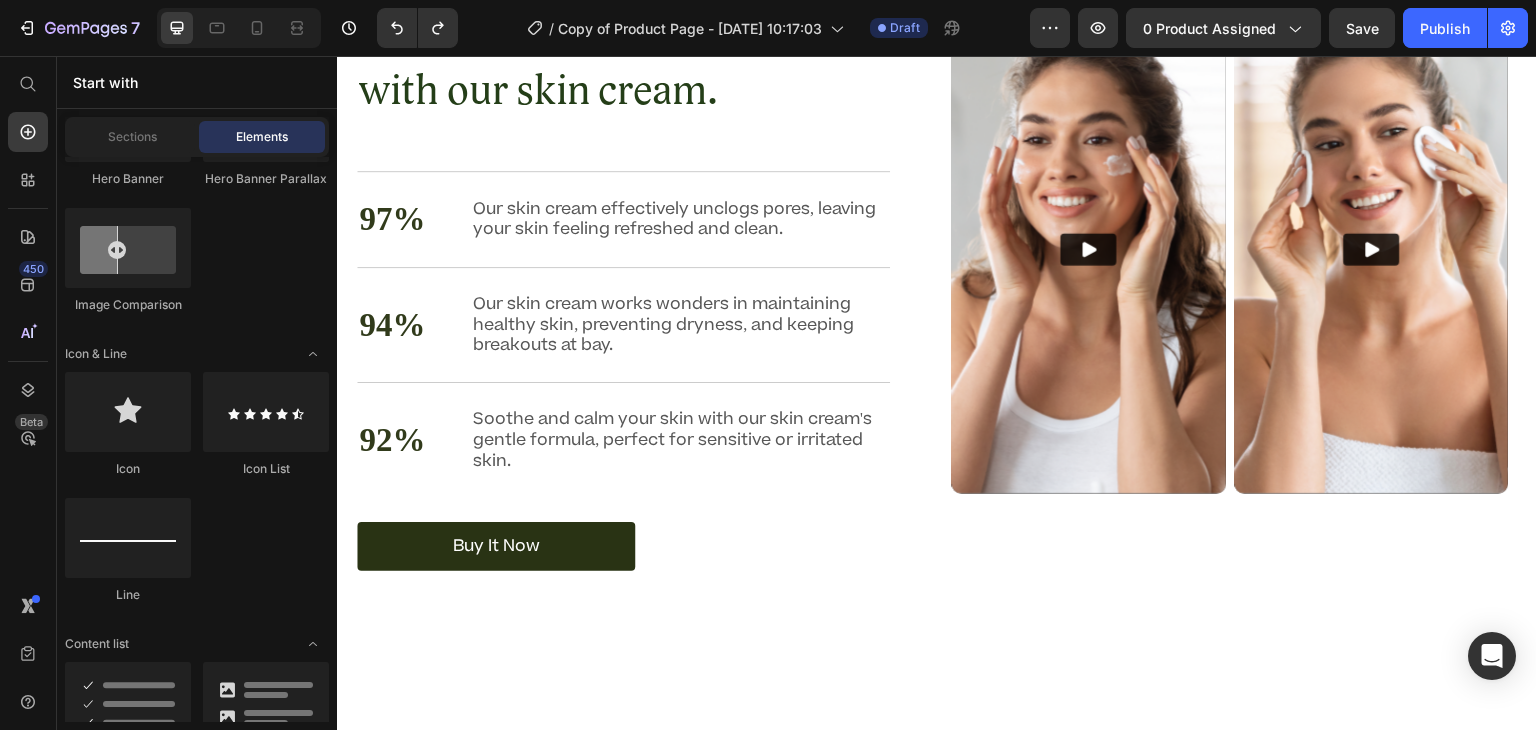 scroll, scrollTop: 3914, scrollLeft: 0, axis: vertical 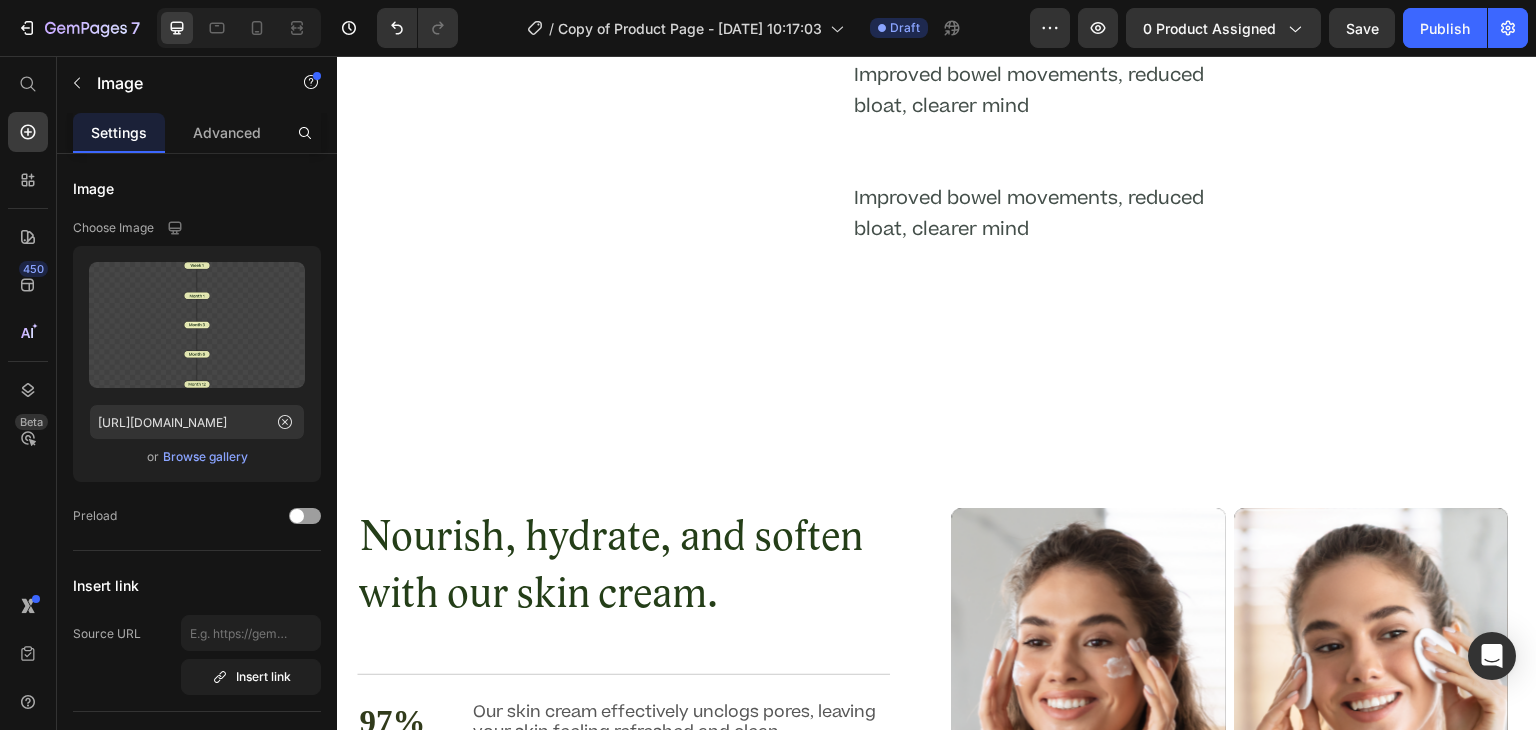 click at bounding box center [755, -22] 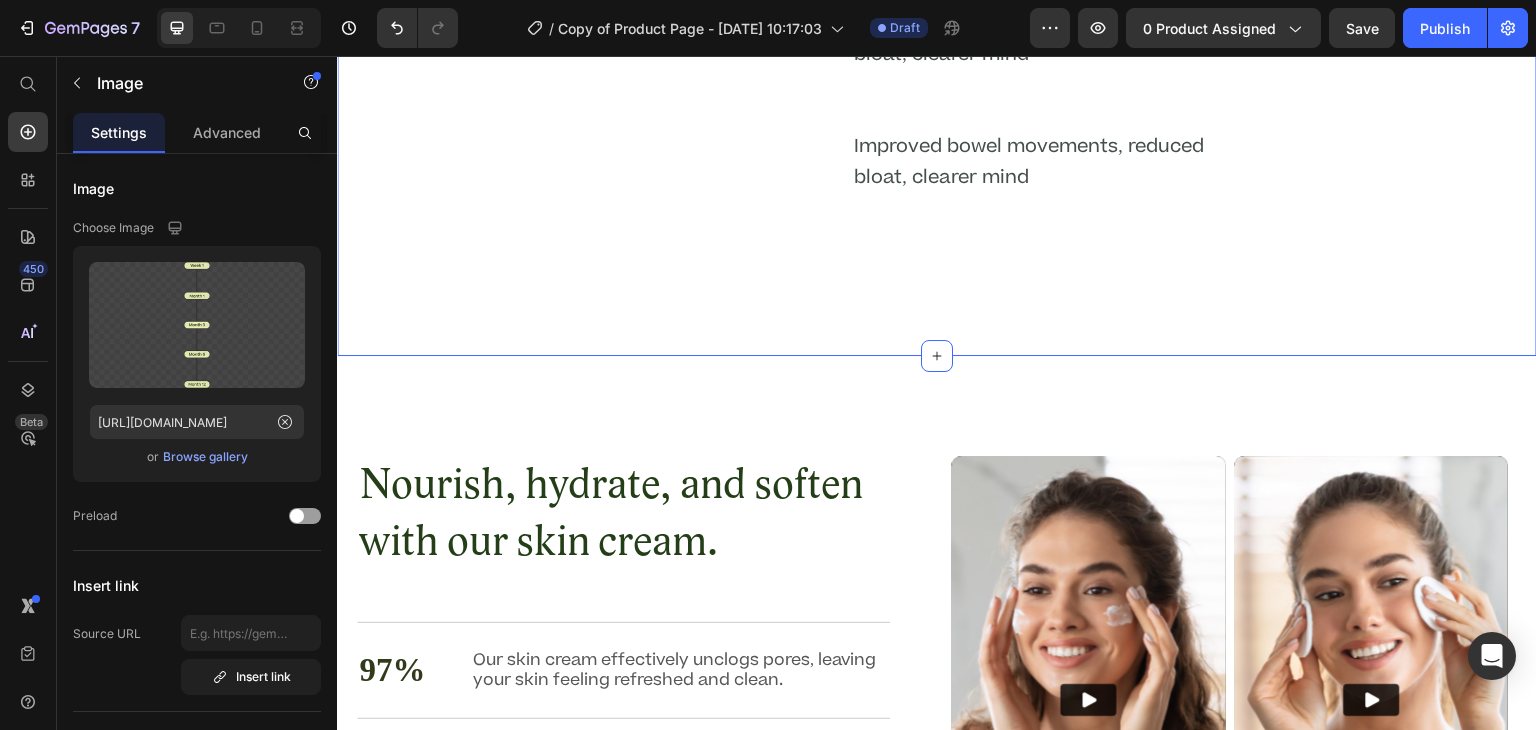 scroll, scrollTop: 4180, scrollLeft: 0, axis: vertical 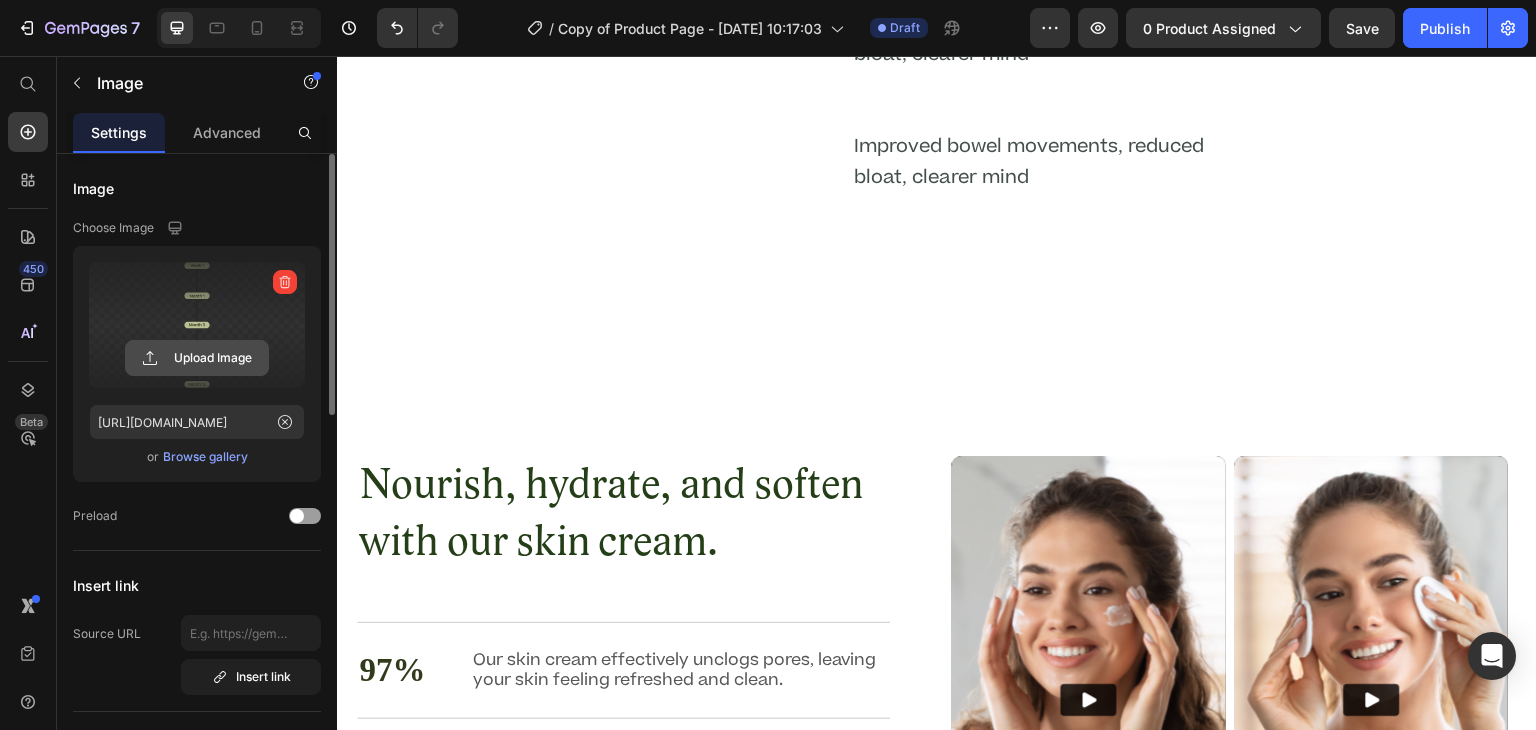 click 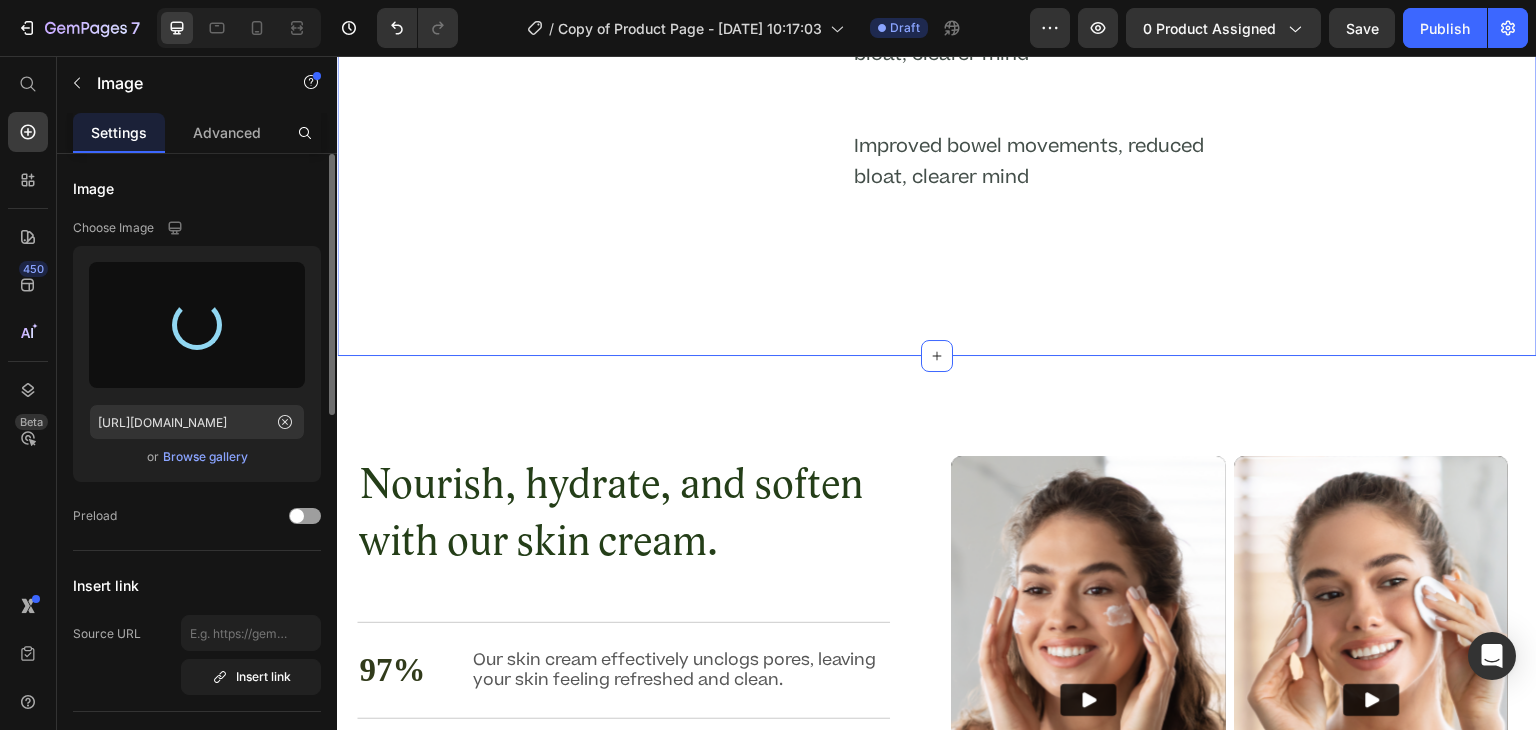type on "https://cdn.shopify.com/s/files/1/0582/8804/6267/files/gempages_457921509856380136-a2f6f206-225c-4e74-8977-31e84d23ef8d.png" 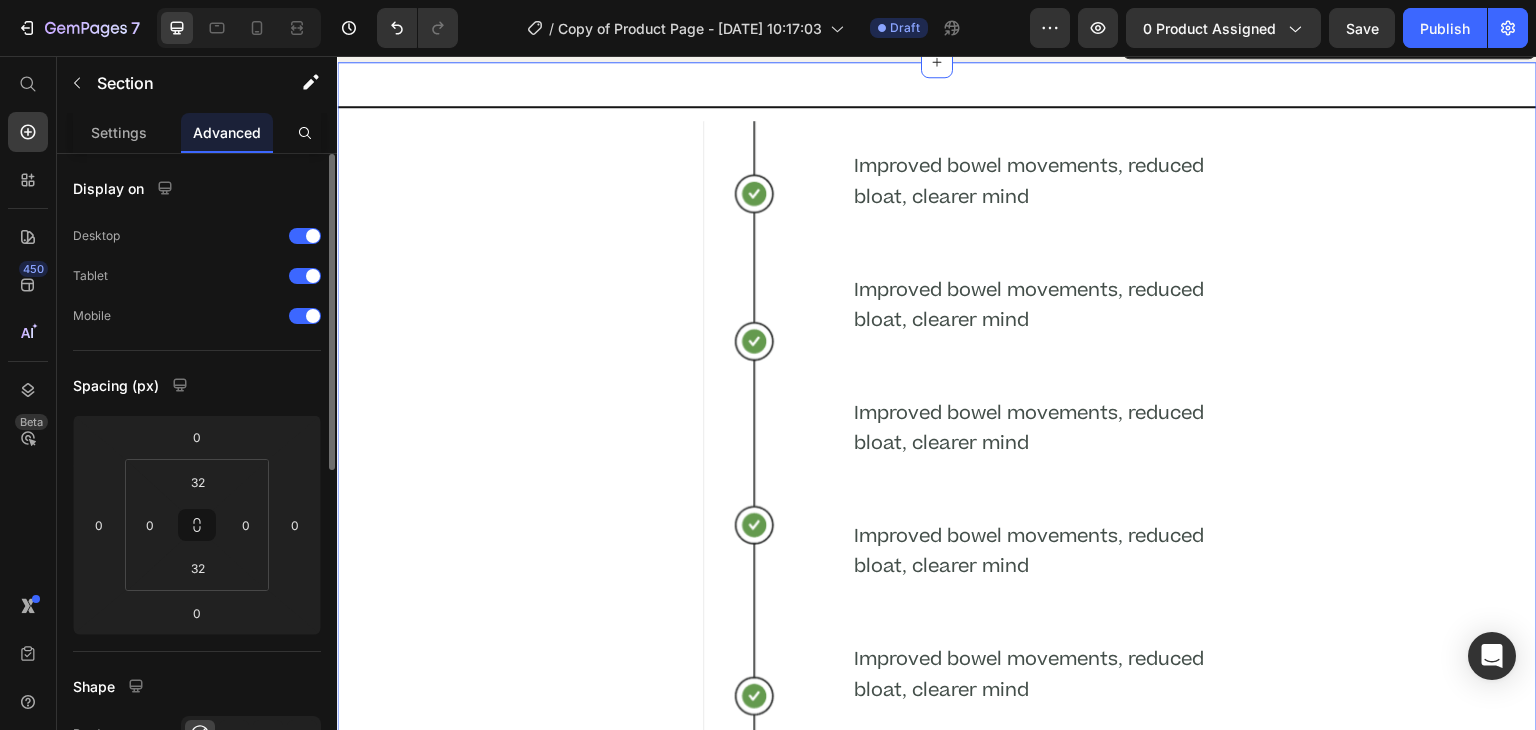 scroll, scrollTop: 4256, scrollLeft: 0, axis: vertical 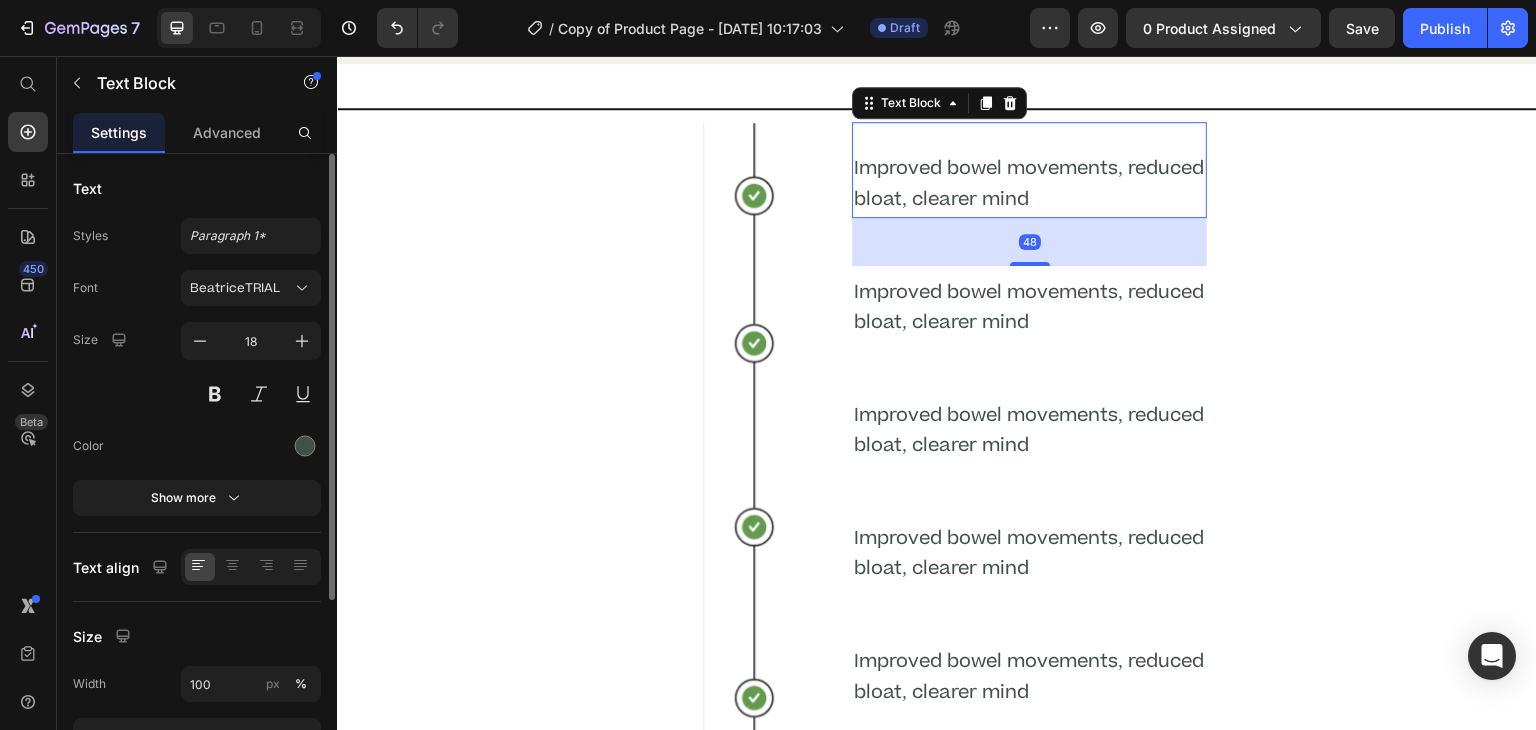 click on "Improved bowel movements, reduced bloat, clearer mind" at bounding box center [1029, 184] 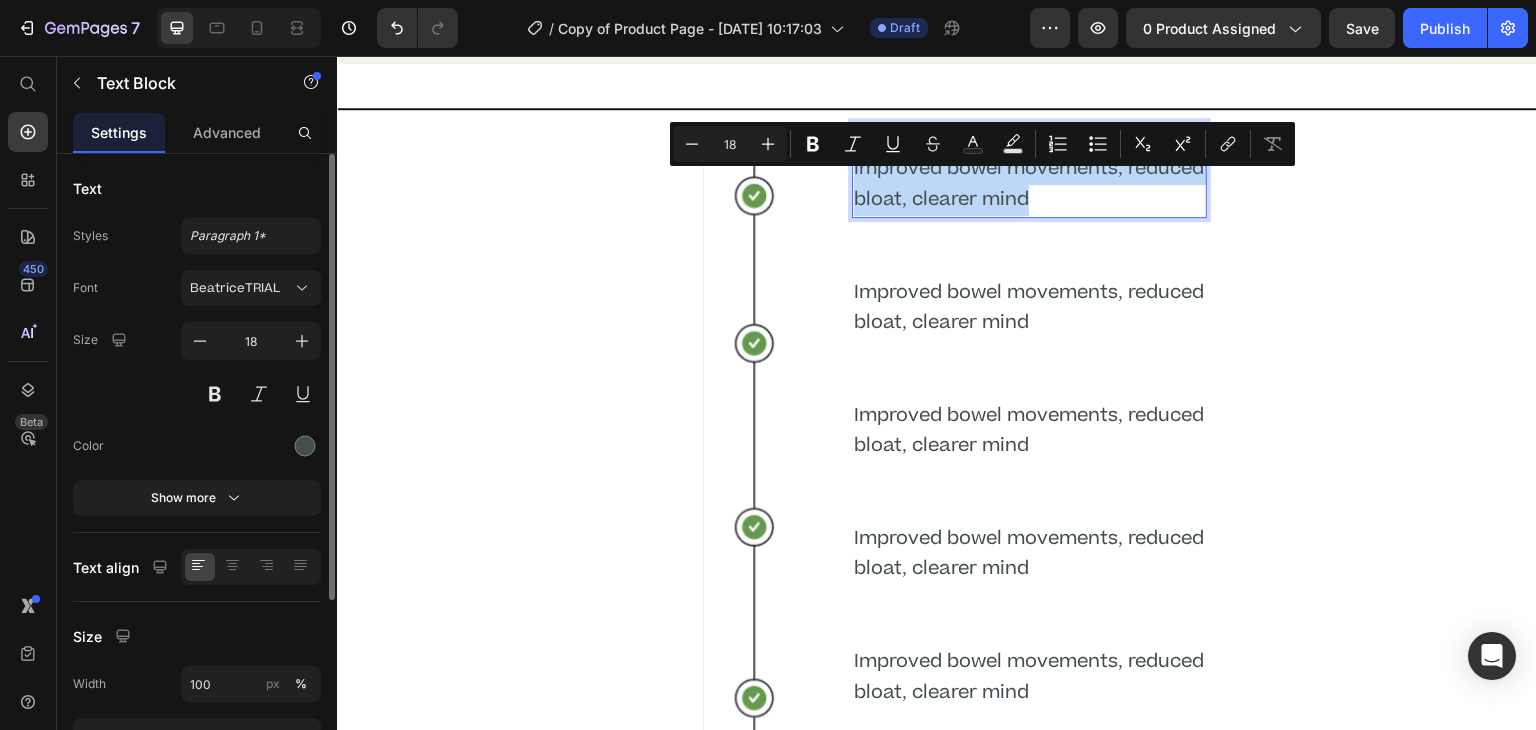 drag, startPoint x: 950, startPoint y: 221, endPoint x: 973, endPoint y: 193, distance: 36.23534 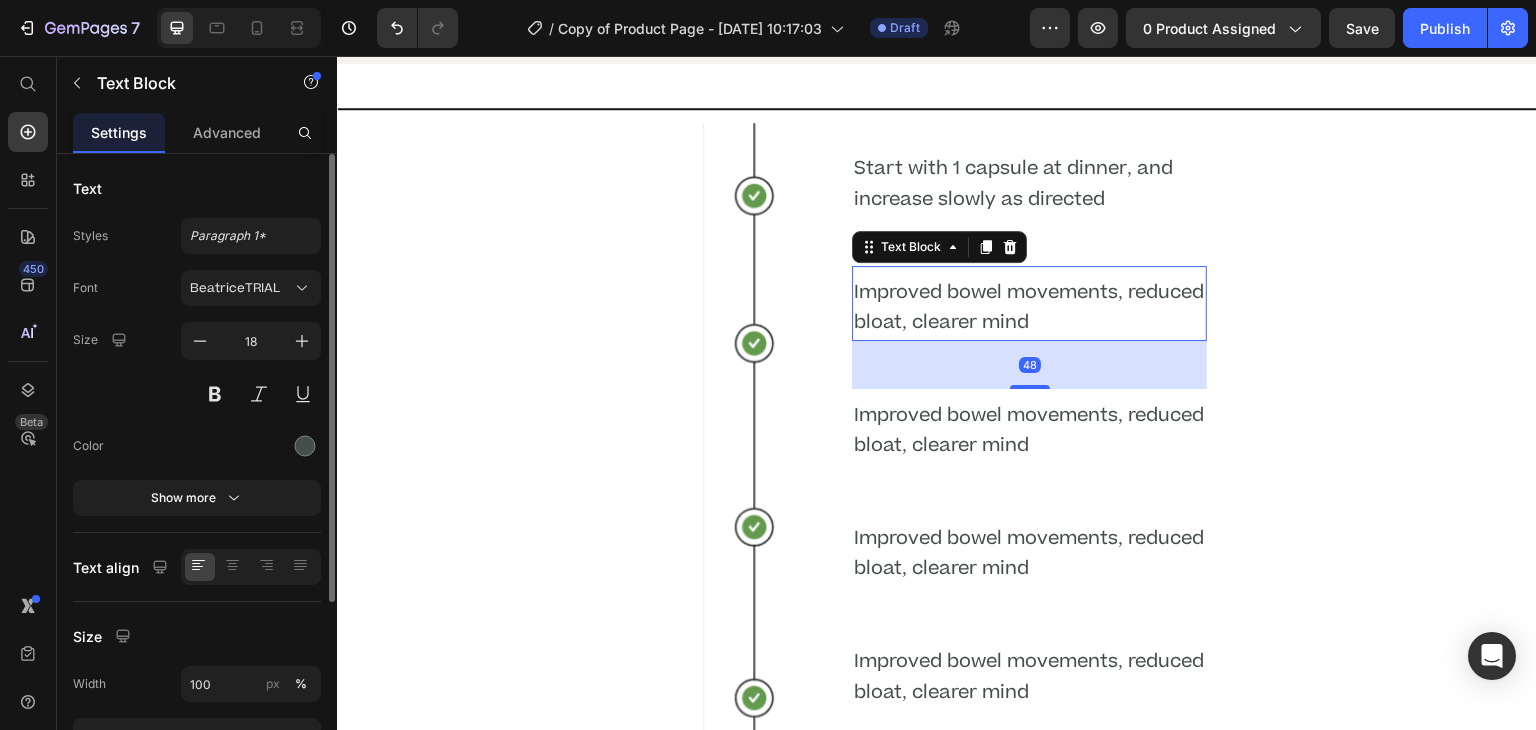 click on "Improved bowel movements, reduced bloat, clearer mind" at bounding box center [1029, 308] 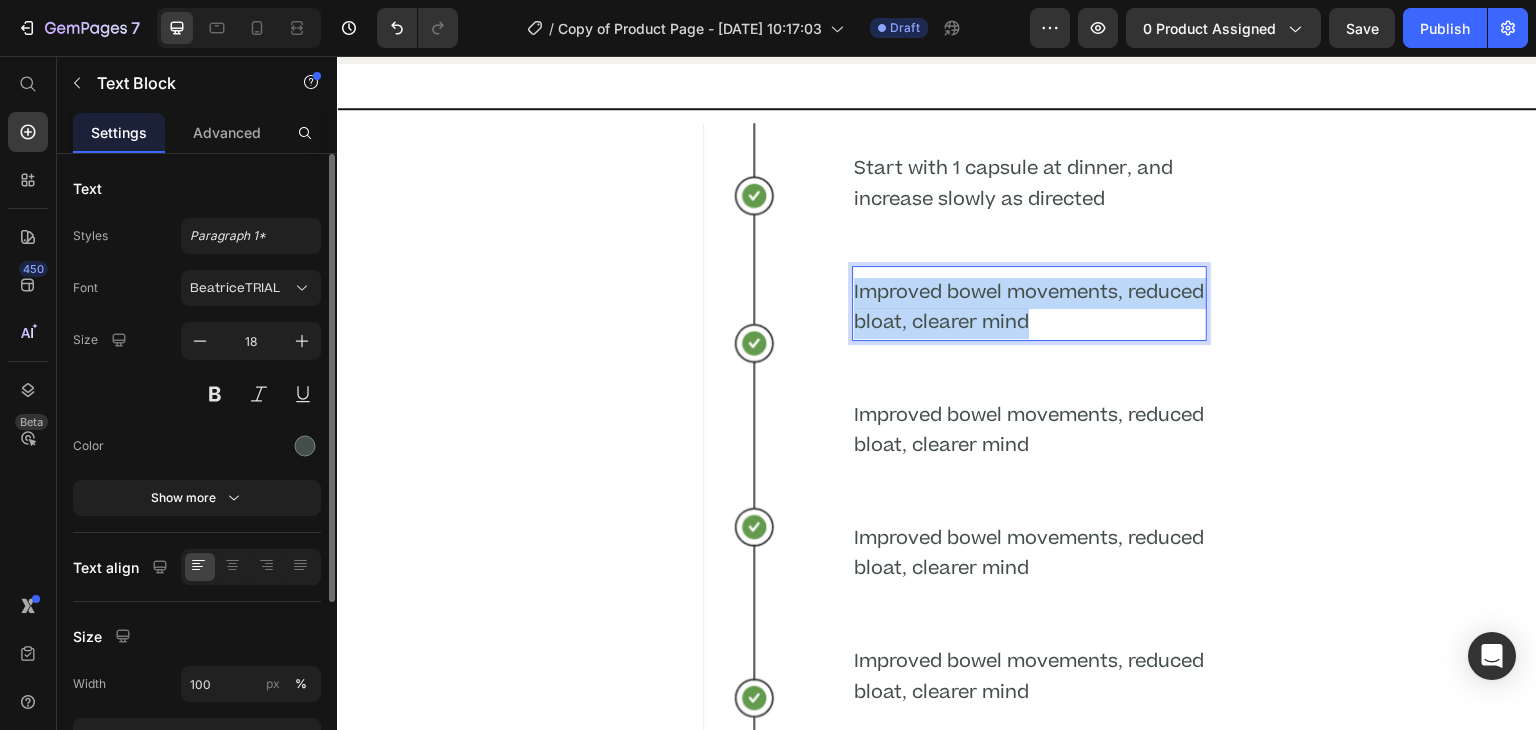 click on "Improved bowel movements, reduced bloat, clearer mind" at bounding box center (1029, 308) 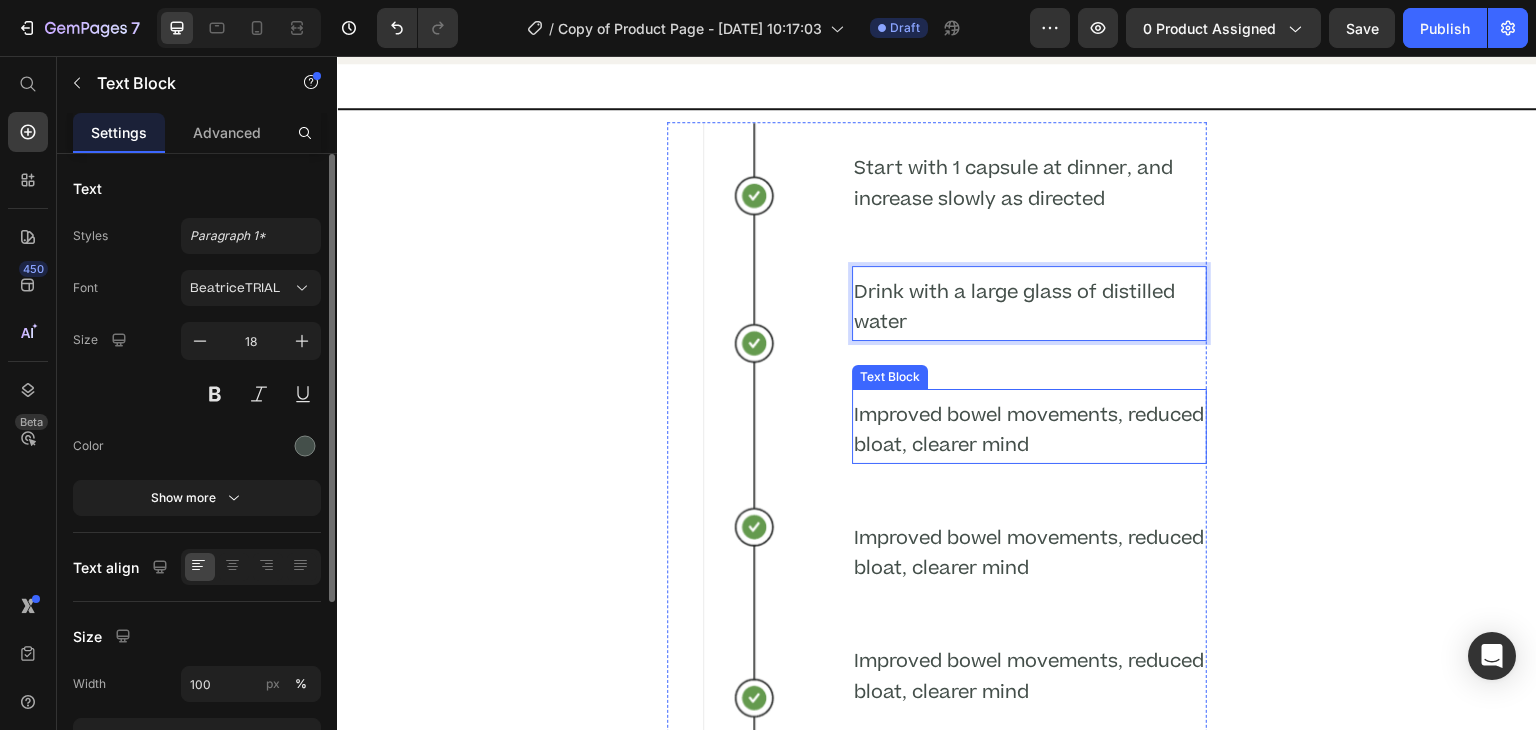 click on "Improved bowel movements, reduced bloat, clearer mind" at bounding box center (1029, 431) 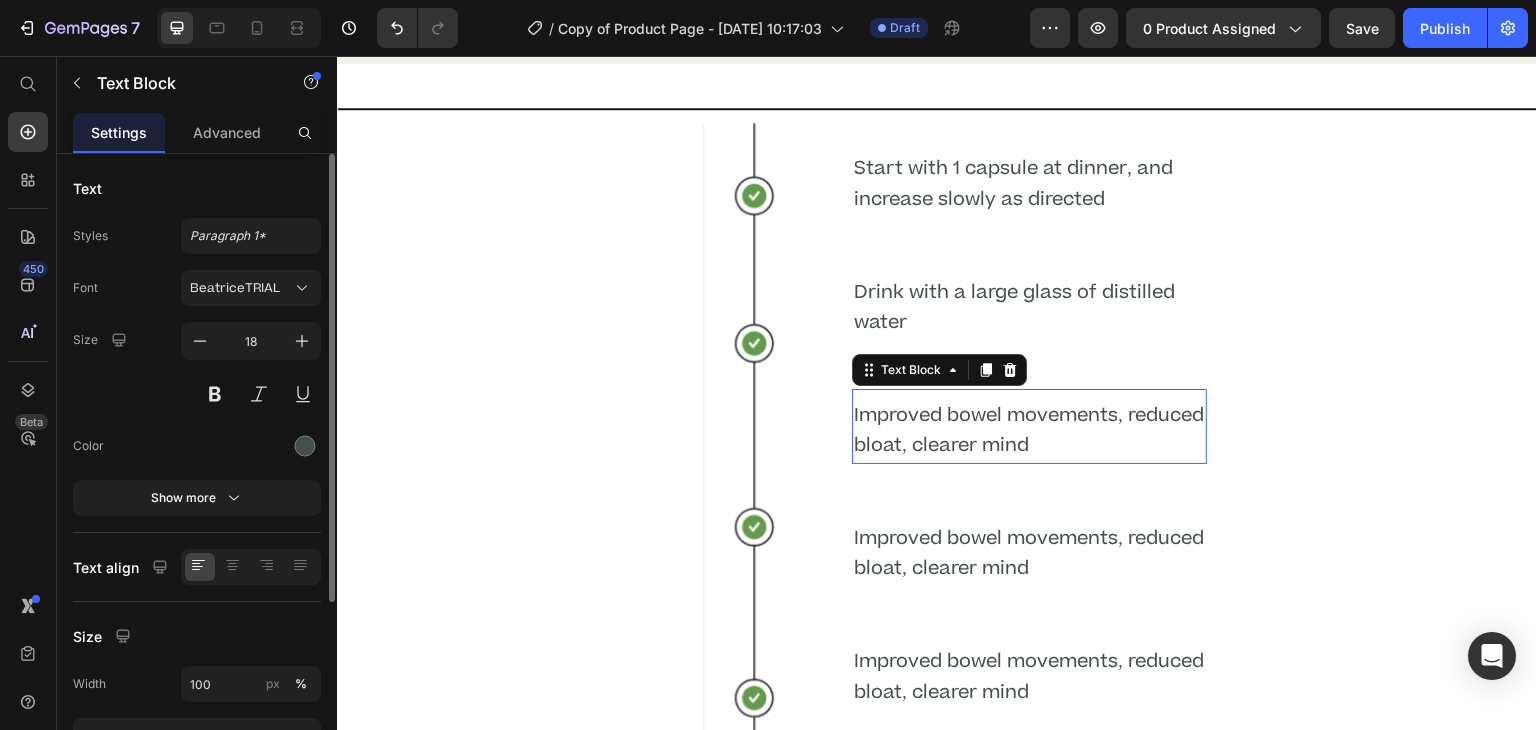click on "Improved bowel movements, reduced bloat, clearer mind" at bounding box center (1029, 431) 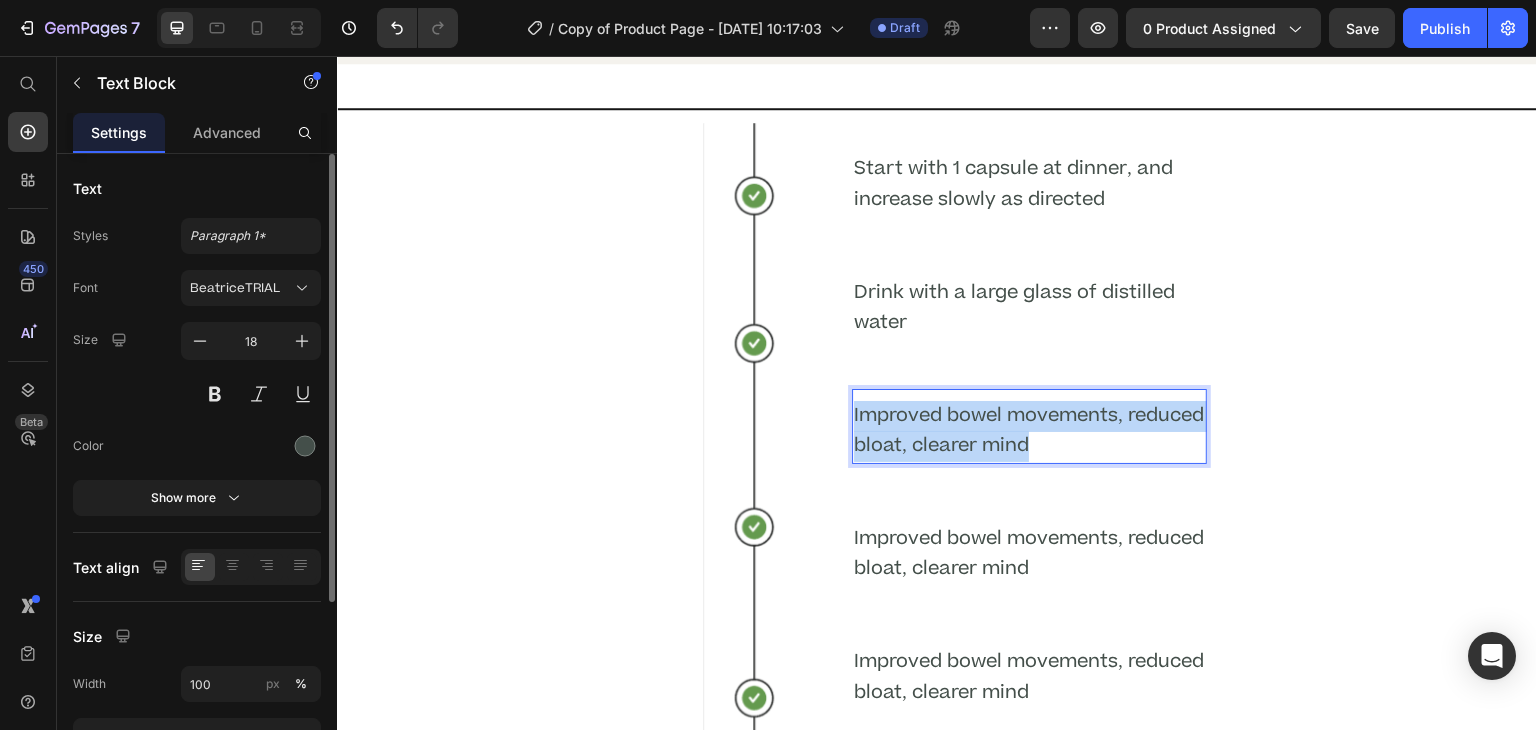 click on "Improved bowel movements, reduced bloat, clearer mind" at bounding box center [1029, 431] 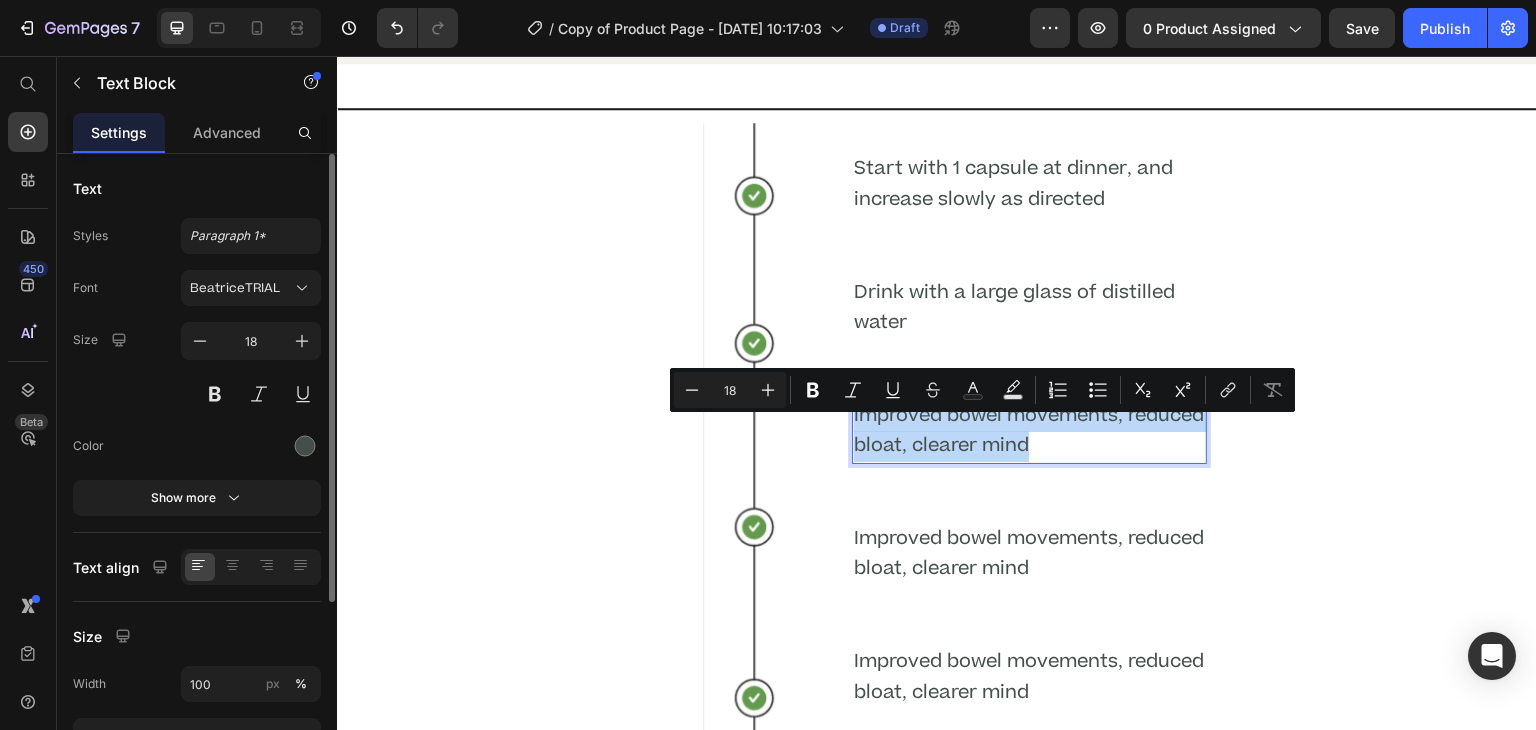 click on "Improved bowel movements, reduced bloat, clearer mind" at bounding box center [1029, 431] 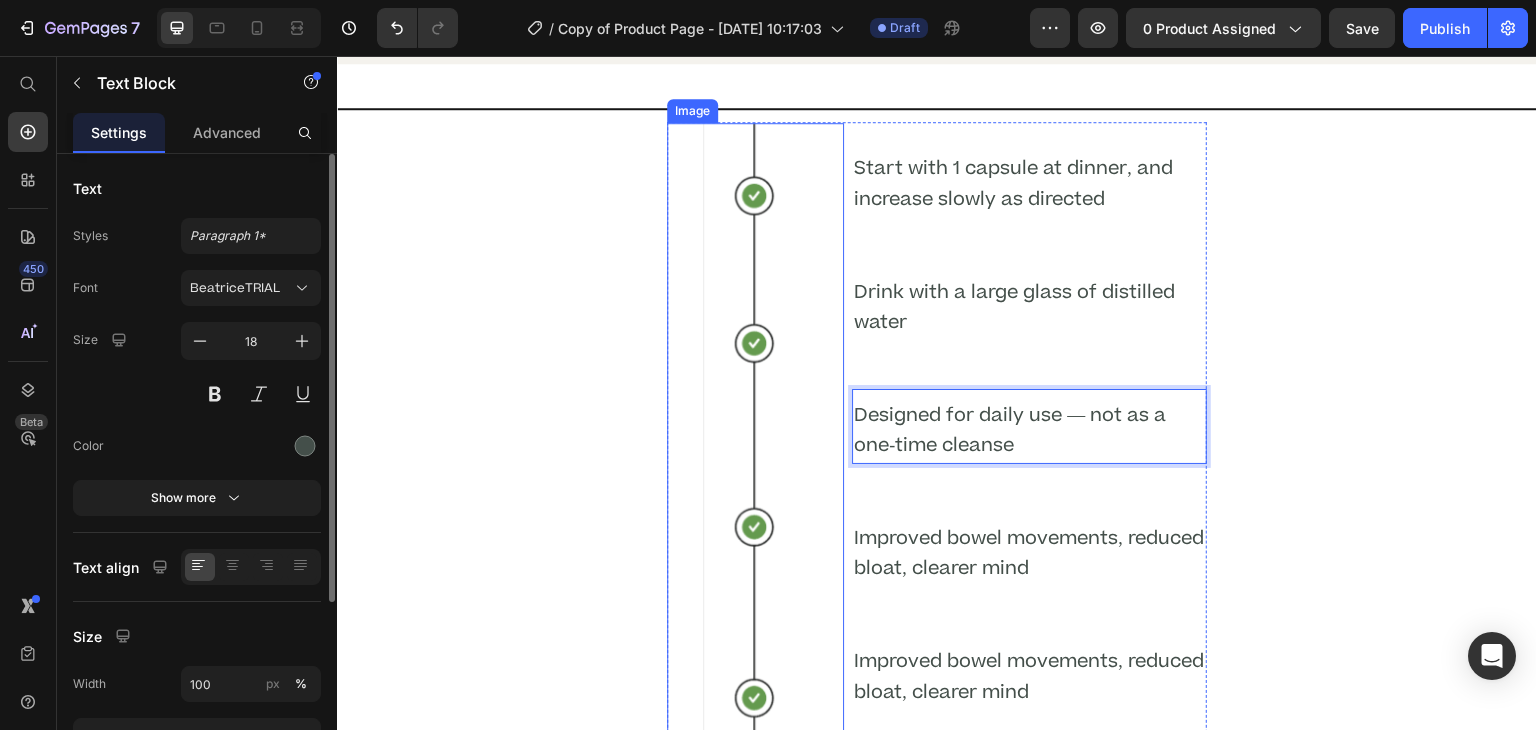scroll, scrollTop: 4292, scrollLeft: 0, axis: vertical 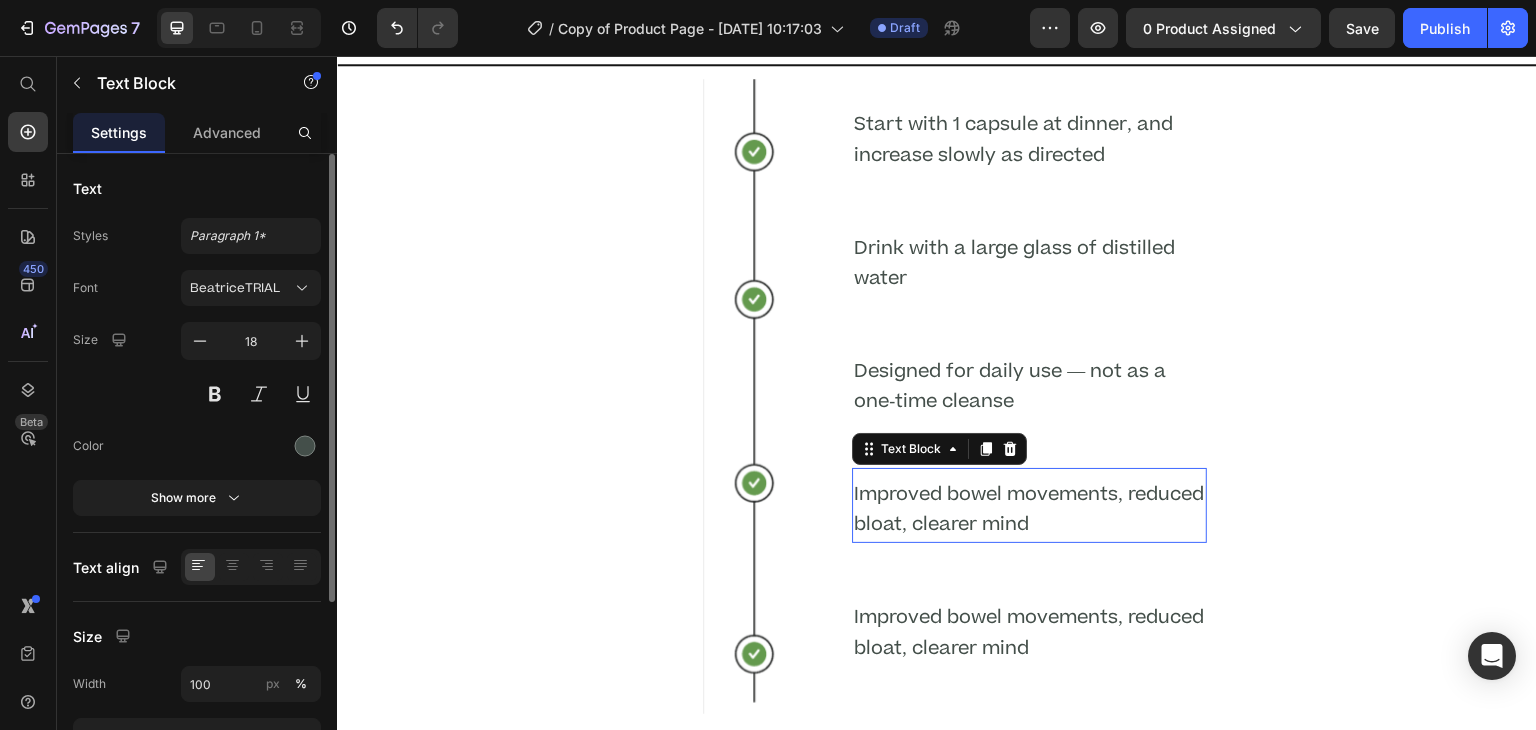 click on "Improved bowel movements, reduced bloat, clearer mind" at bounding box center (1029, 510) 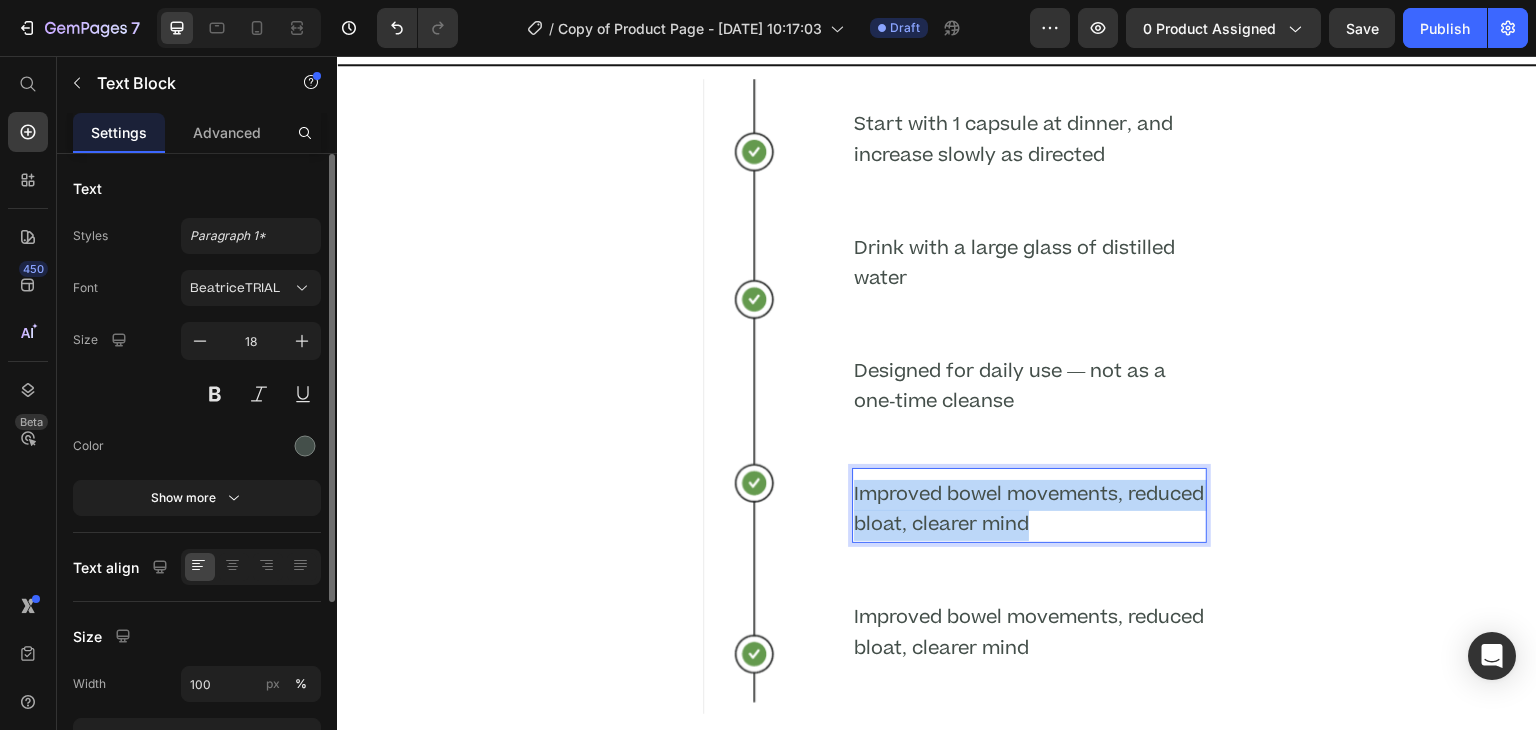 click on "Improved bowel movements, reduced bloat, clearer mind" at bounding box center [1029, 510] 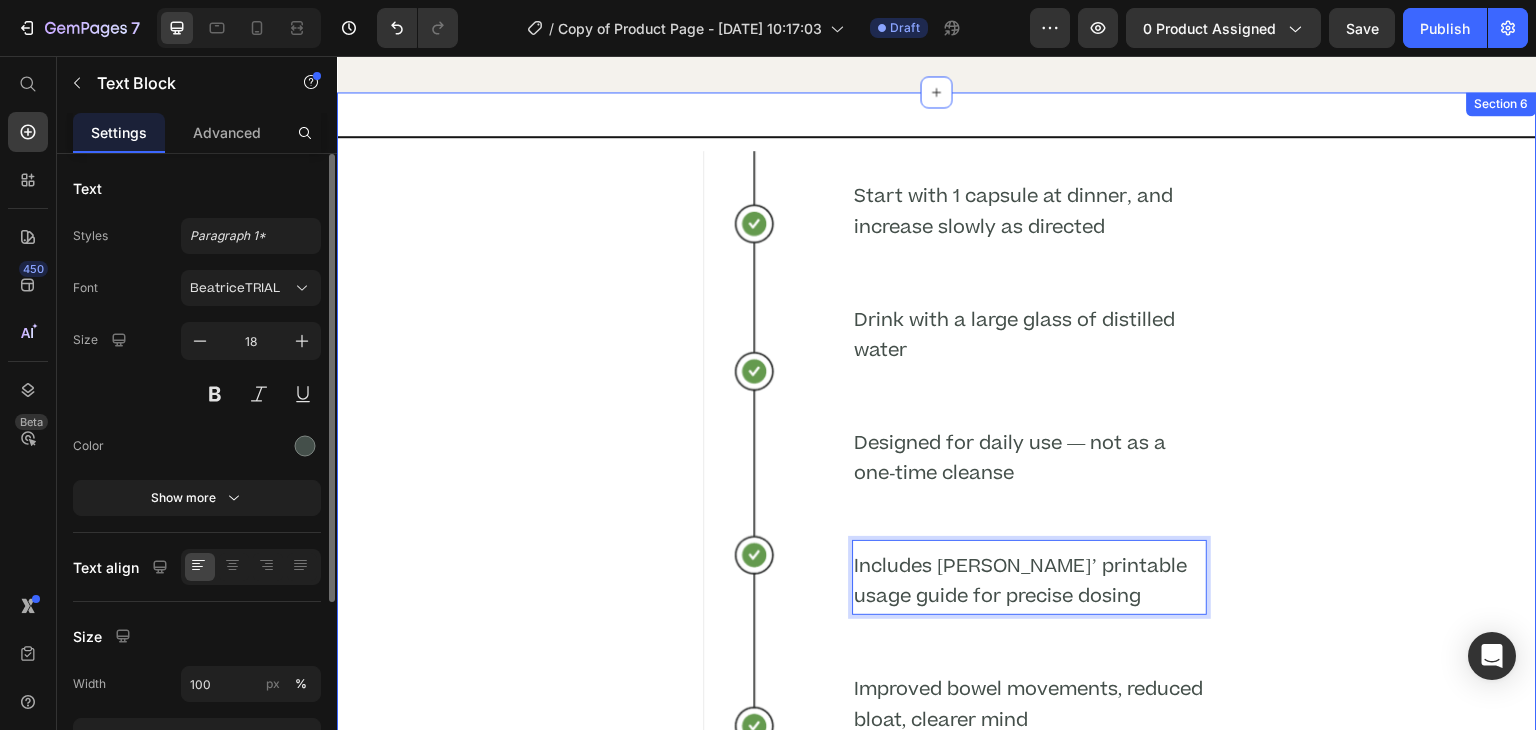 scroll, scrollTop: 4355, scrollLeft: 0, axis: vertical 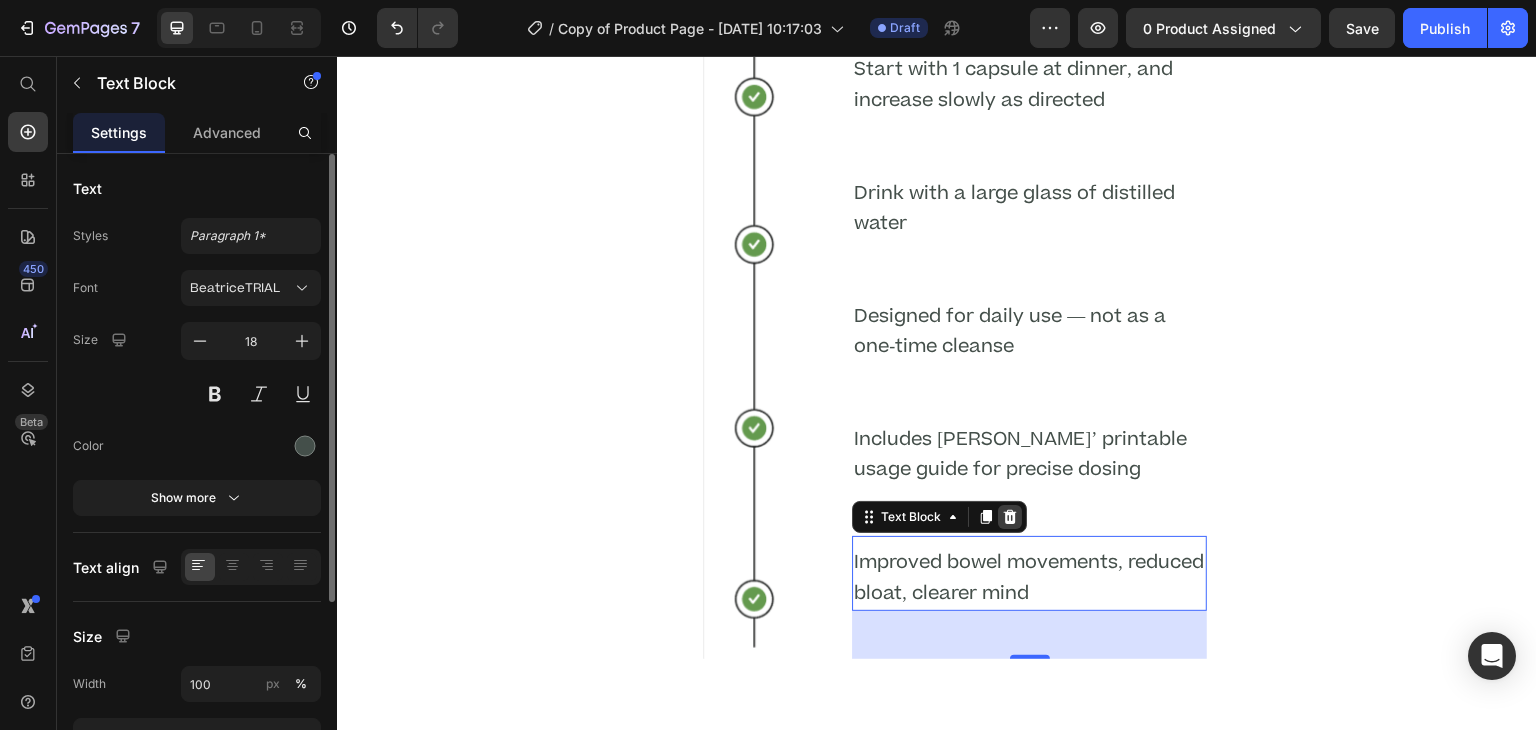 click 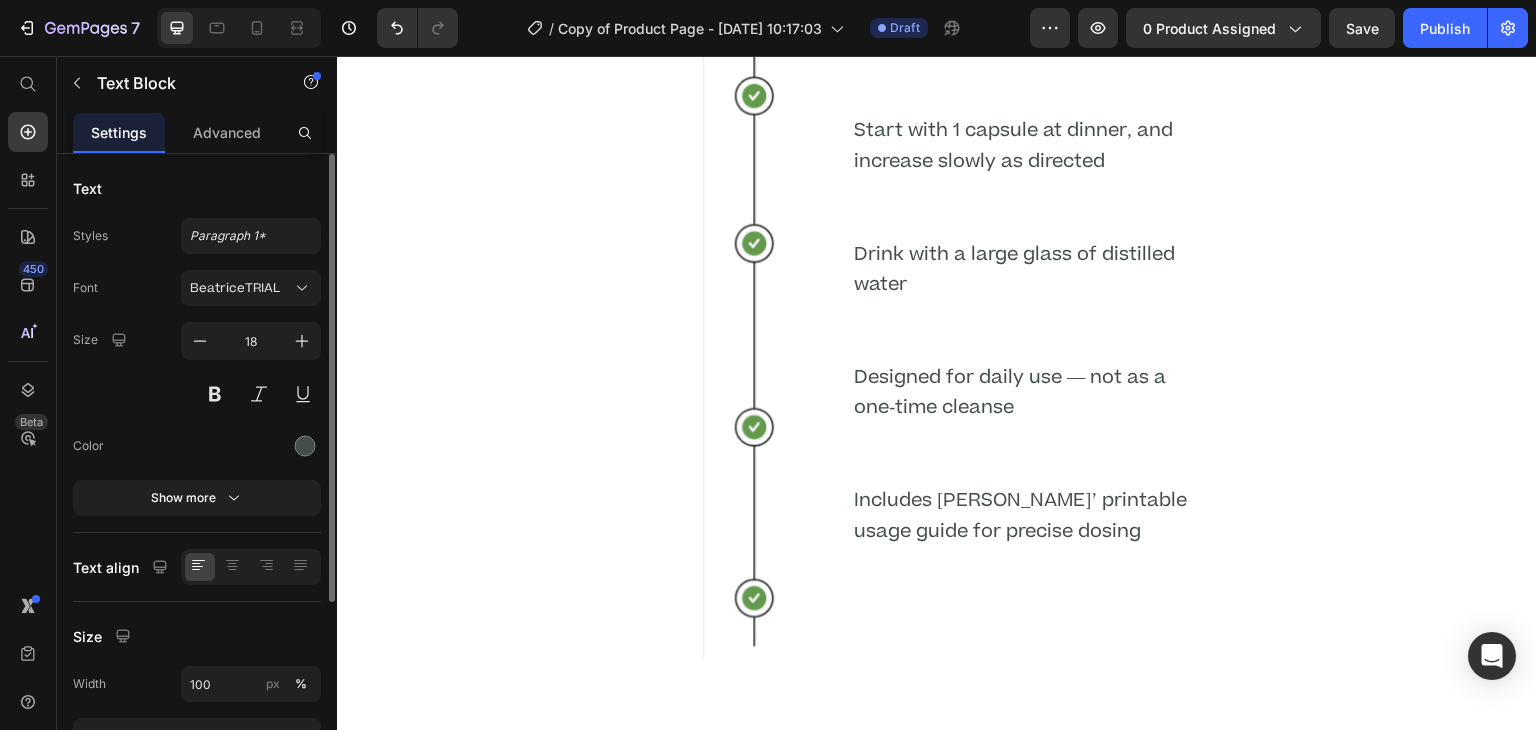 scroll, scrollTop: 4354, scrollLeft: 0, axis: vertical 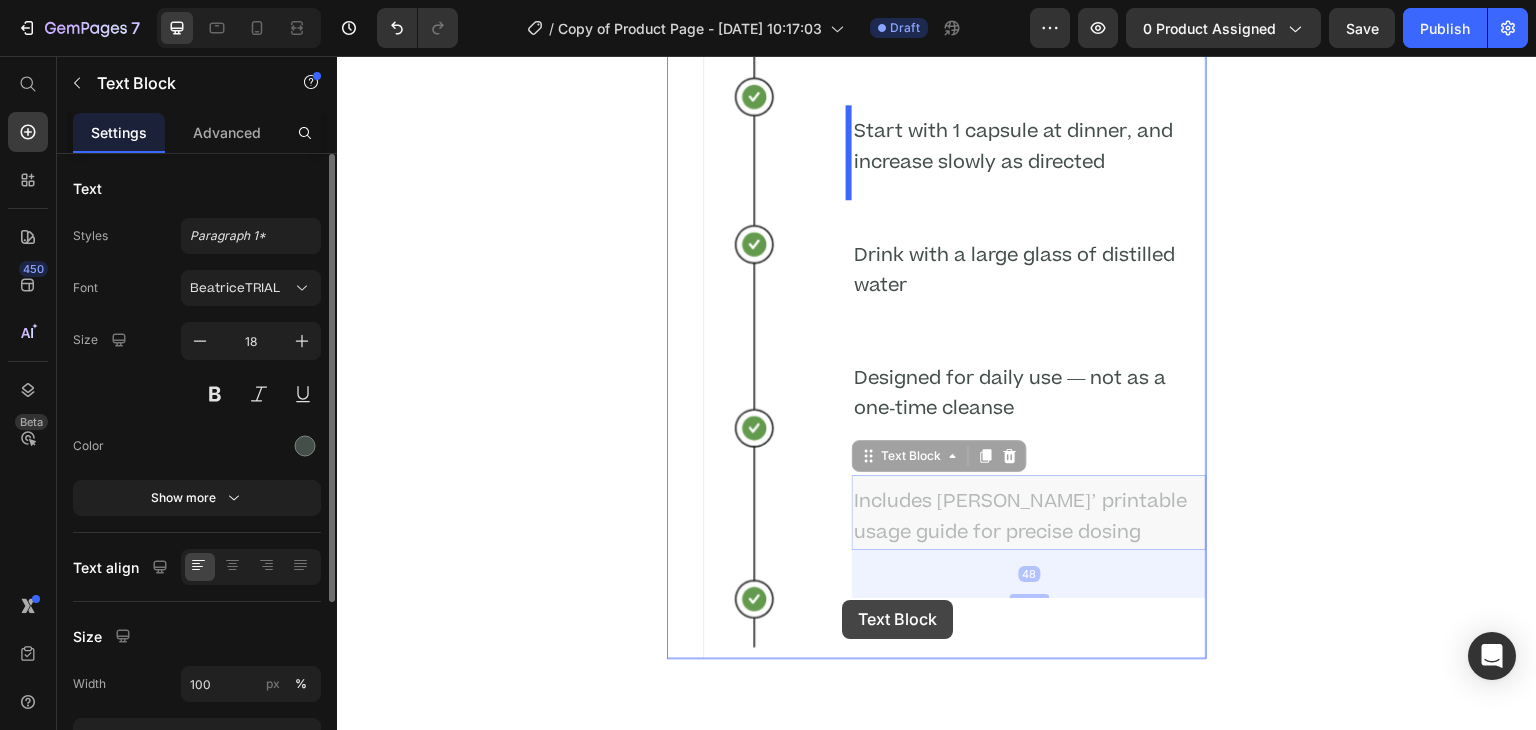 drag, startPoint x: 862, startPoint y: 478, endPoint x: 842, endPoint y: 600, distance: 123.62848 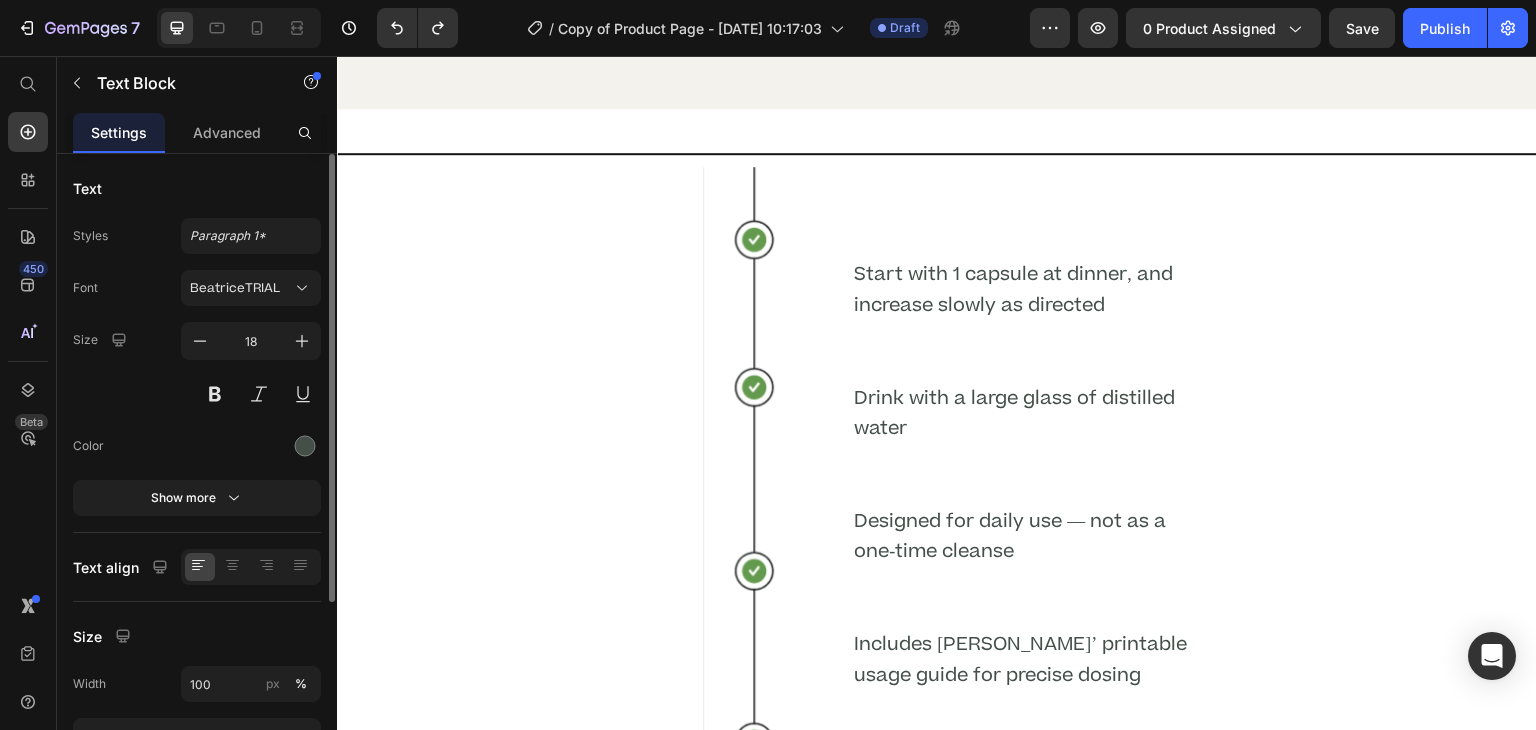 scroll, scrollTop: 4210, scrollLeft: 0, axis: vertical 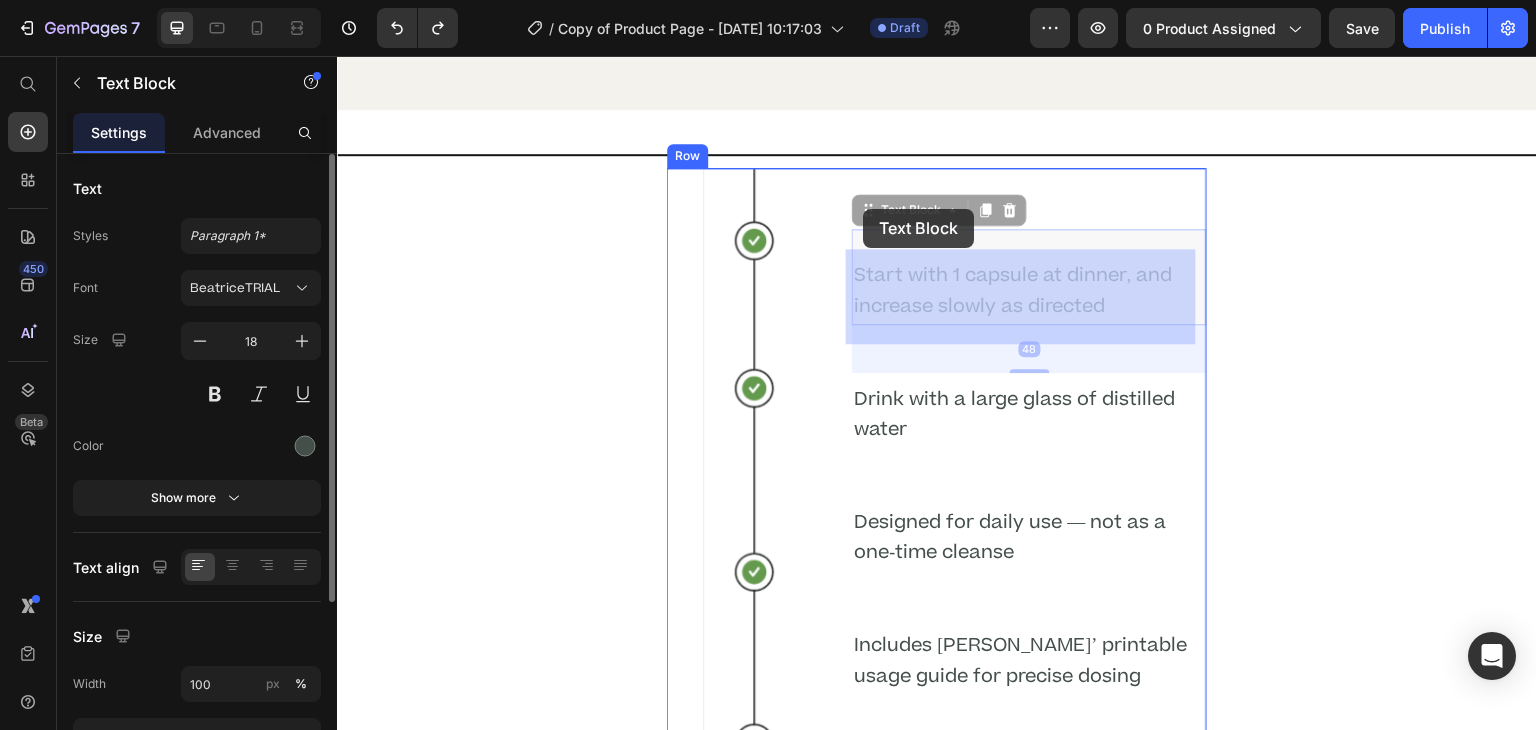 drag, startPoint x: 863, startPoint y: 235, endPoint x: 863, endPoint y: 209, distance: 26 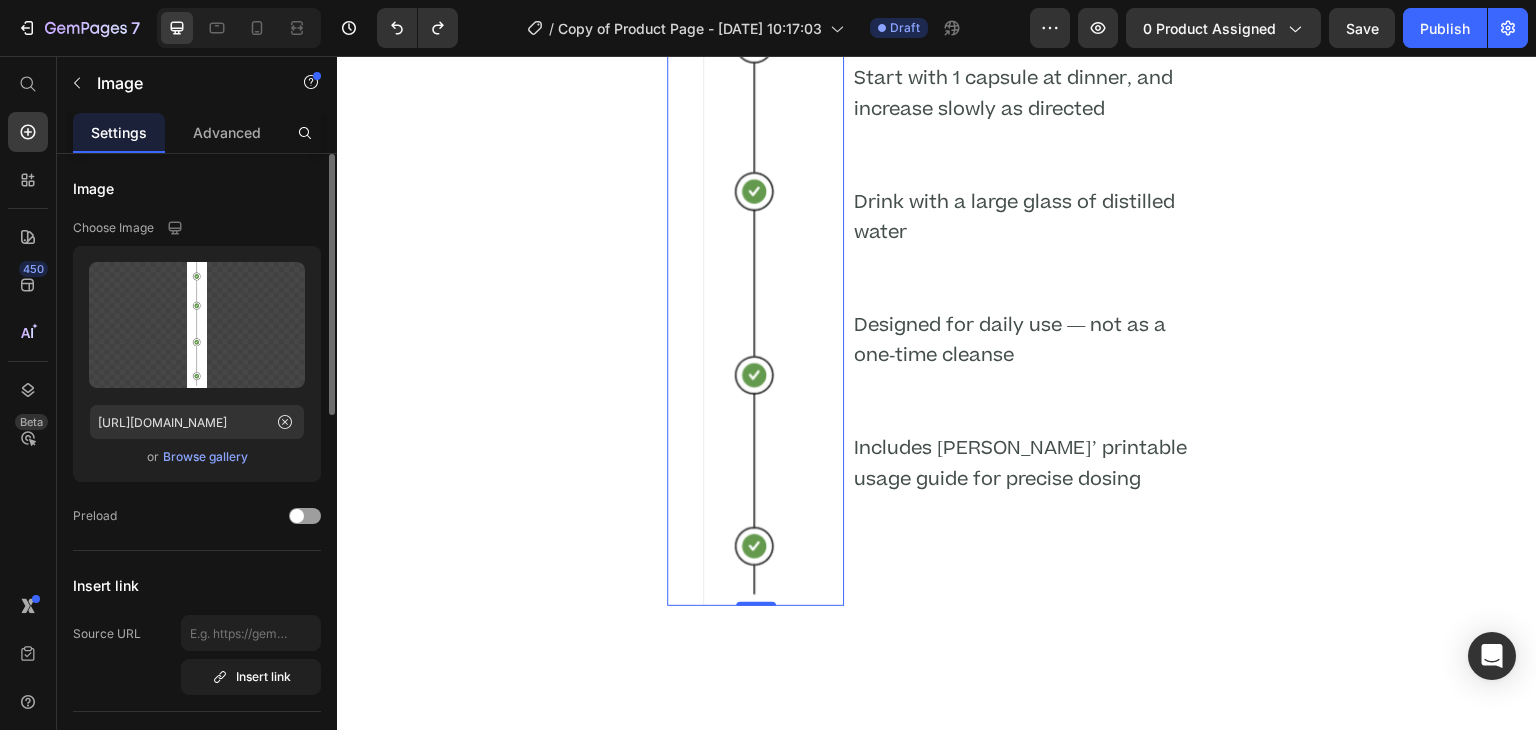 scroll, scrollTop: 4495, scrollLeft: 0, axis: vertical 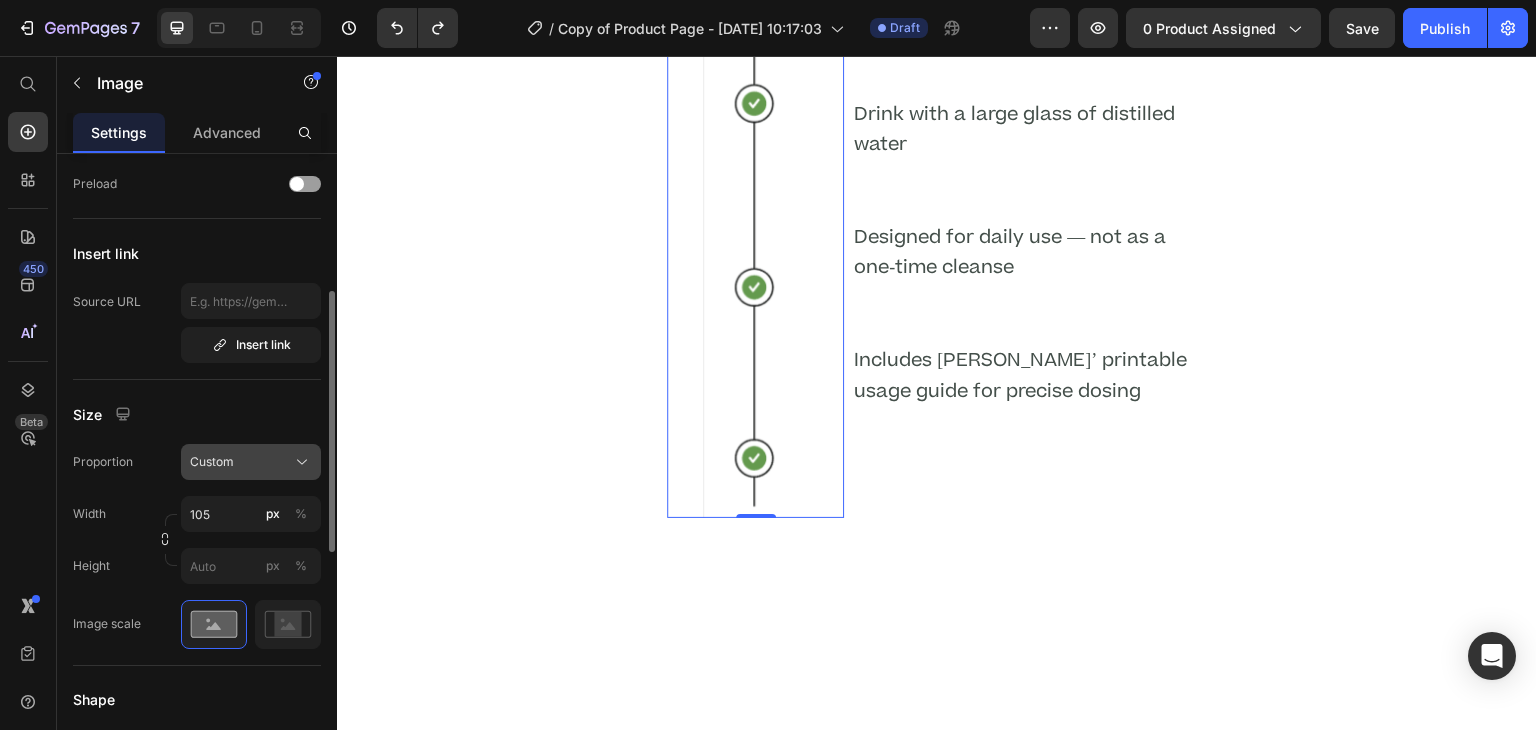 click on "Custom" at bounding box center [251, 462] 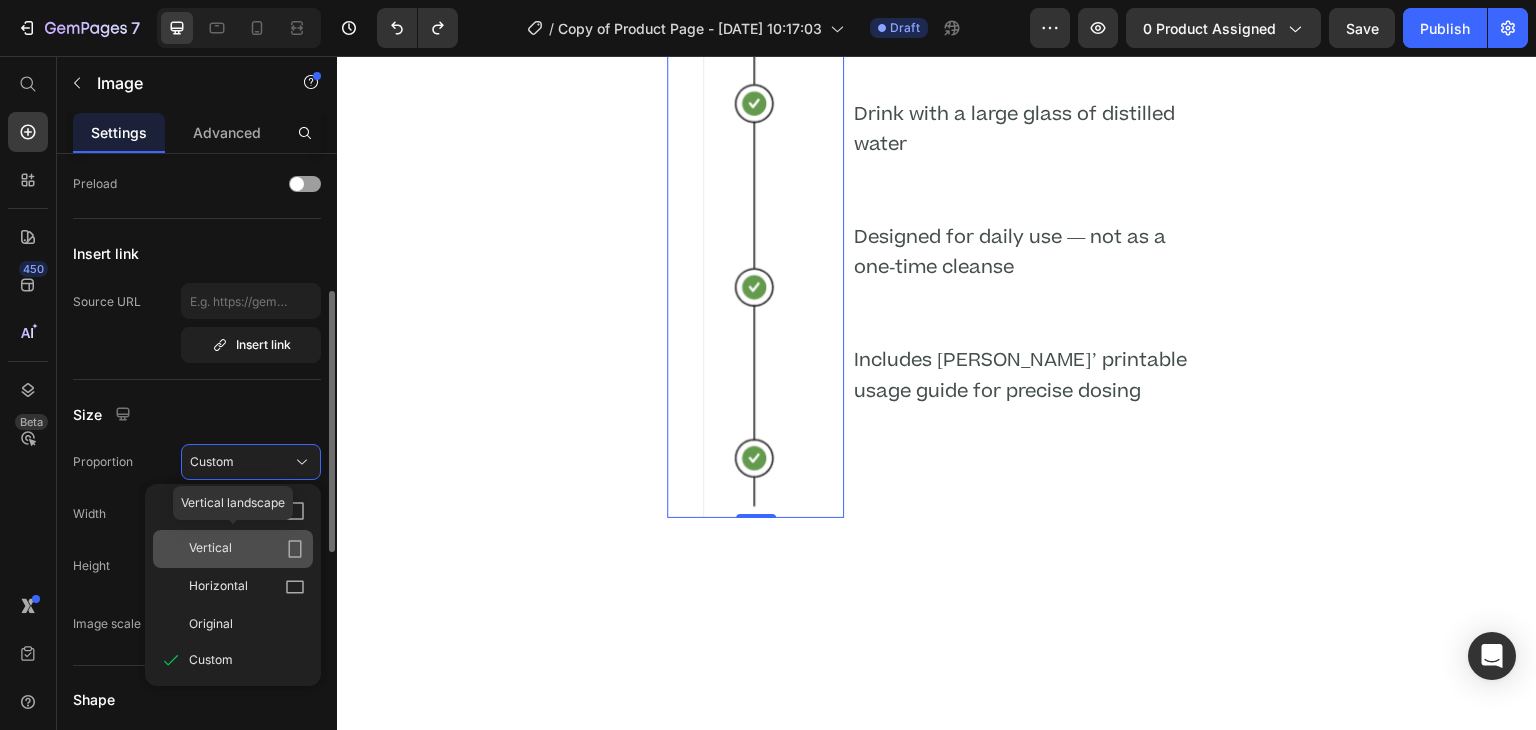 click on "Vertical" at bounding box center [247, 549] 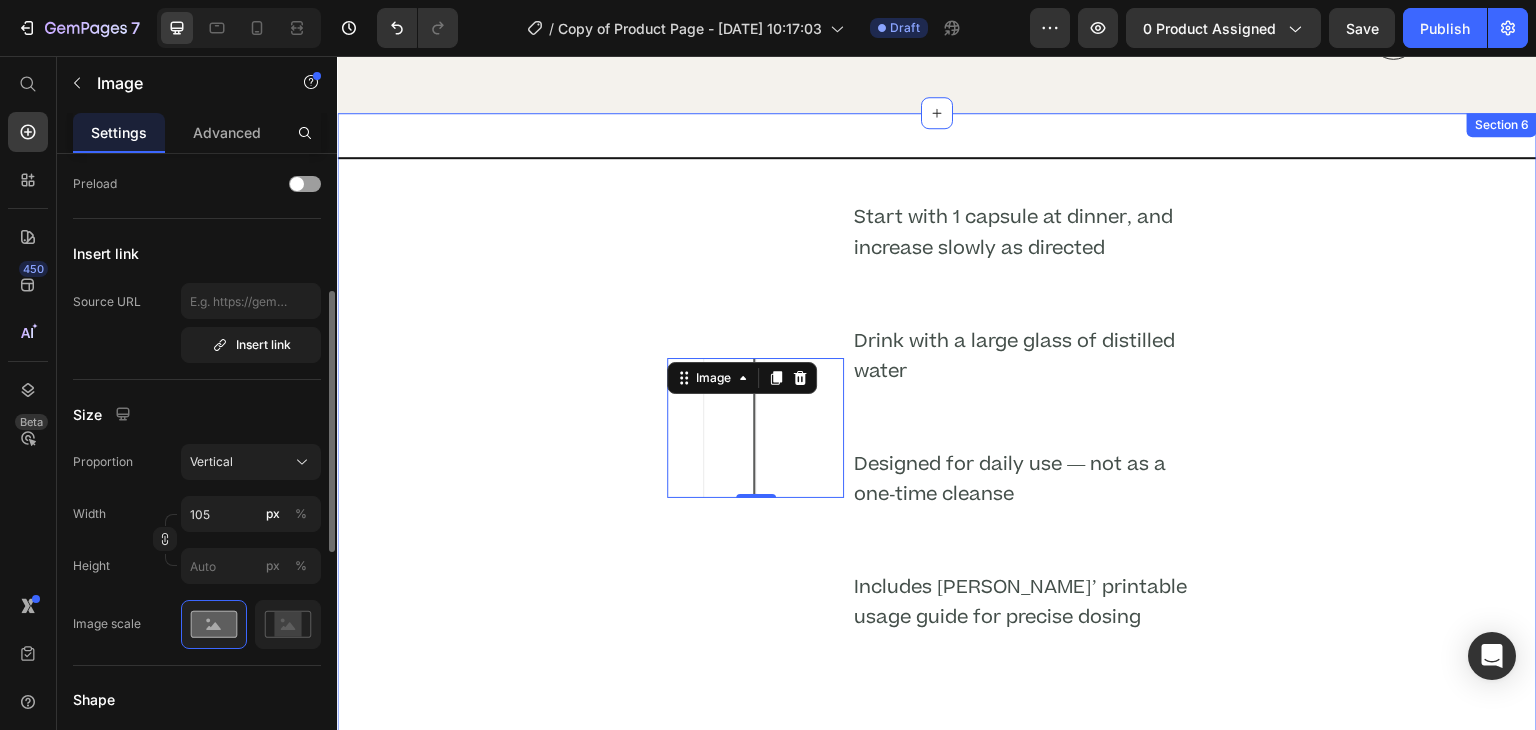 scroll, scrollTop: 4195, scrollLeft: 0, axis: vertical 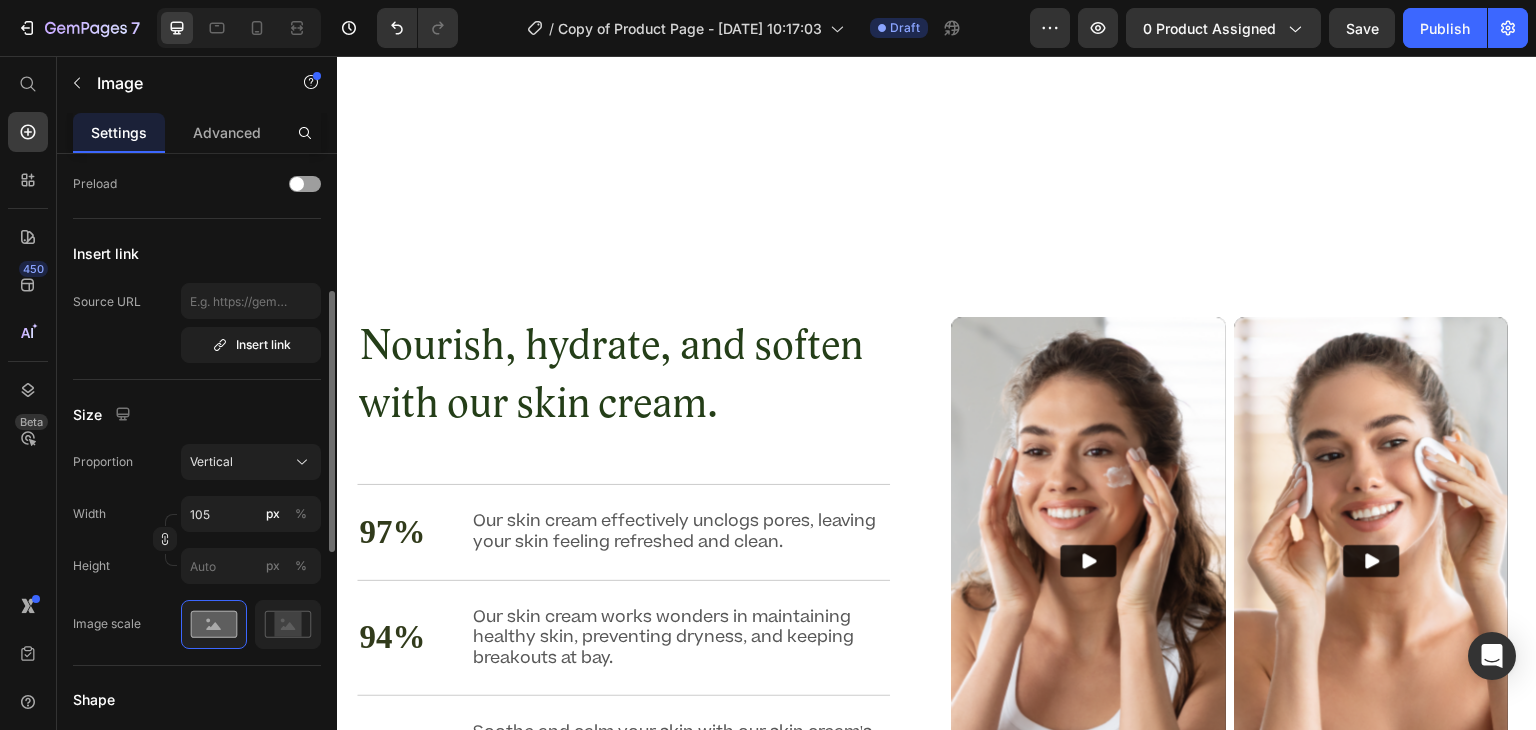 drag, startPoint x: 753, startPoint y: 525, endPoint x: 777, endPoint y: 670, distance: 146.9728 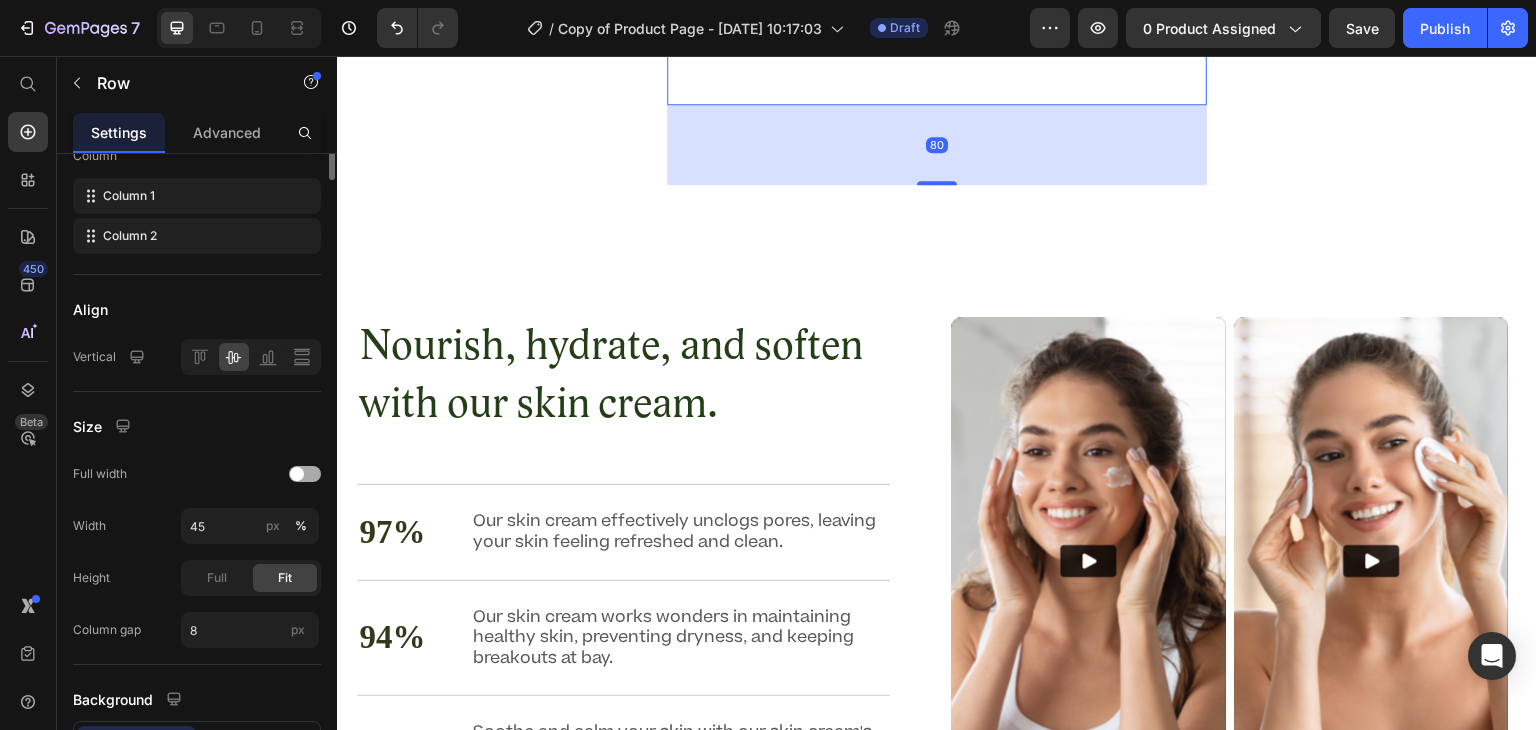 scroll, scrollTop: 0, scrollLeft: 0, axis: both 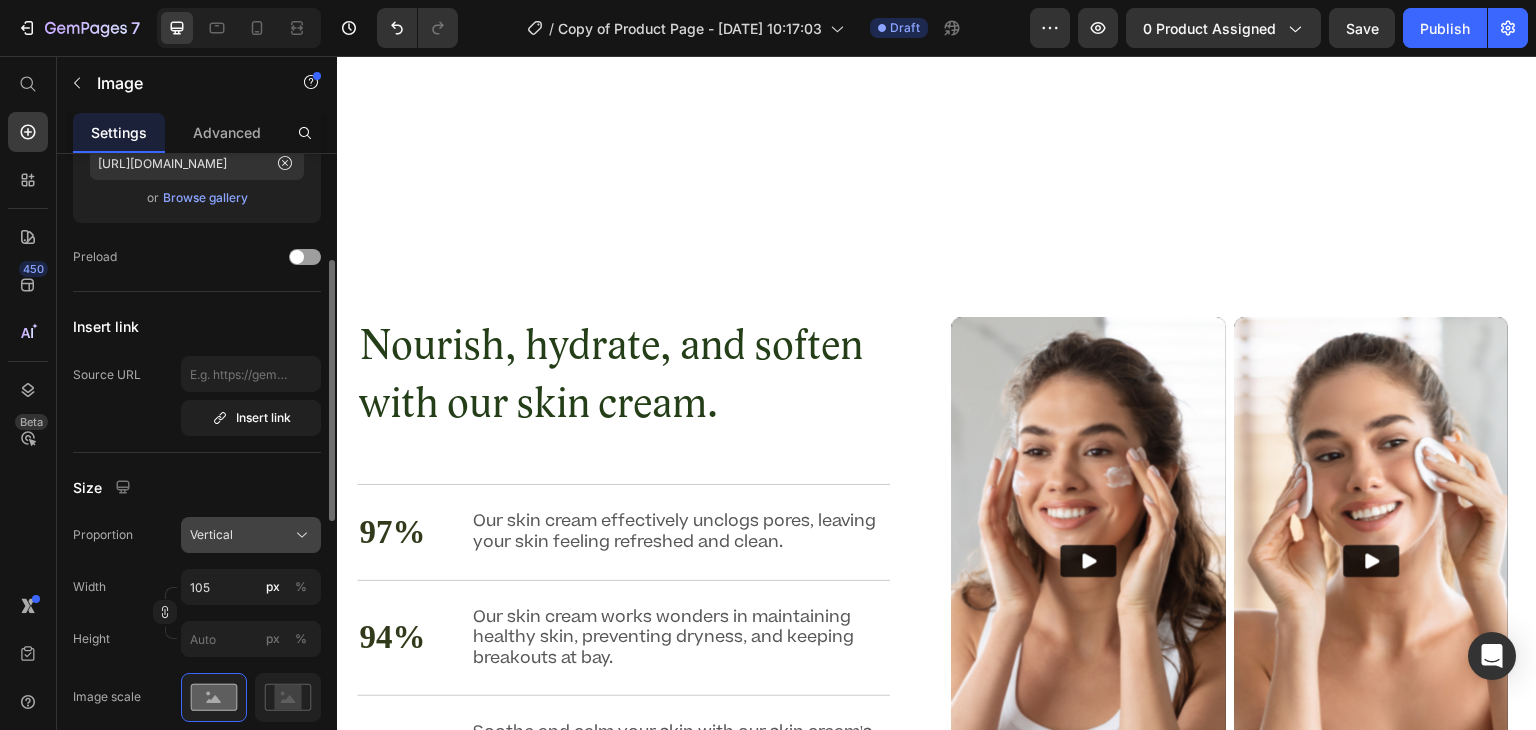 click on "Vertical" 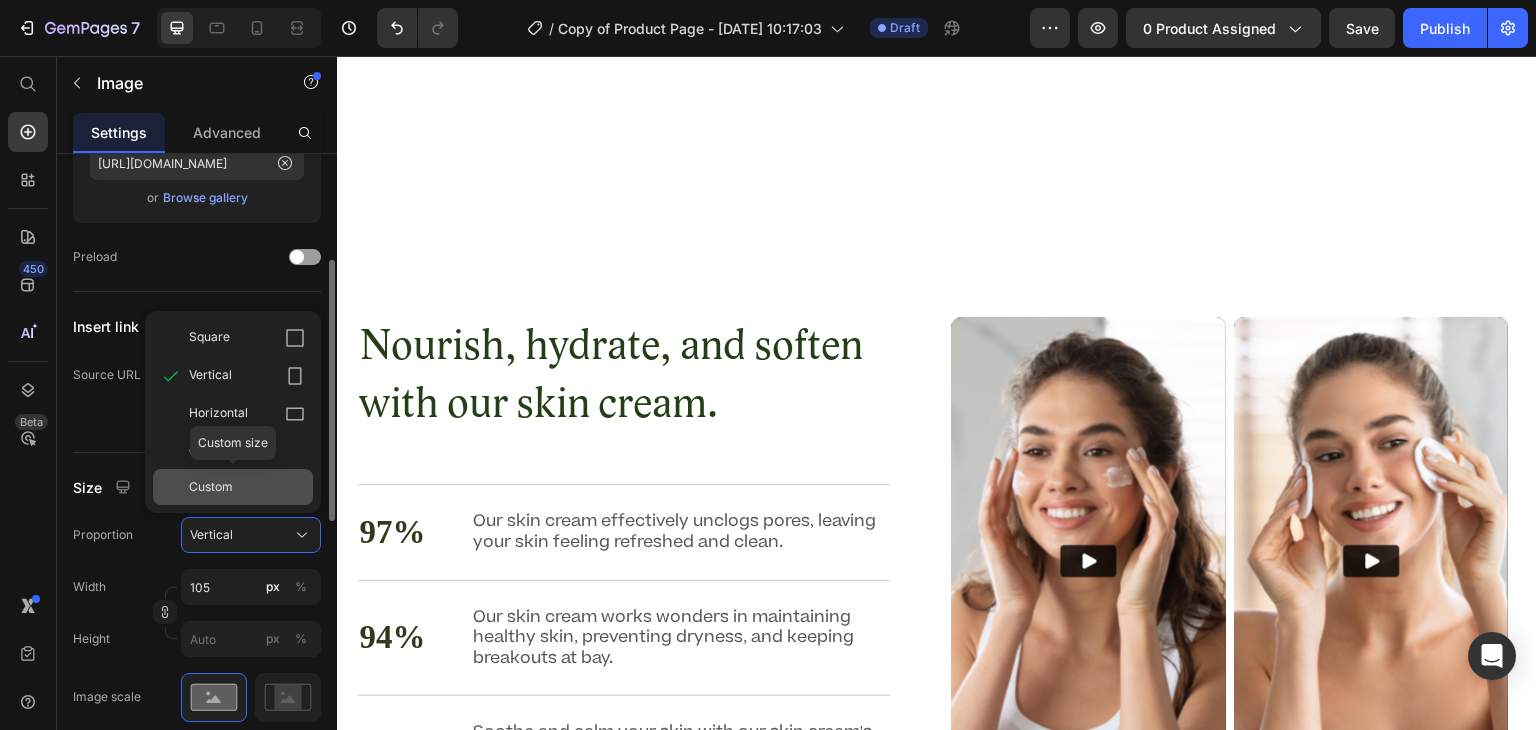 click on "Custom" at bounding box center (211, 487) 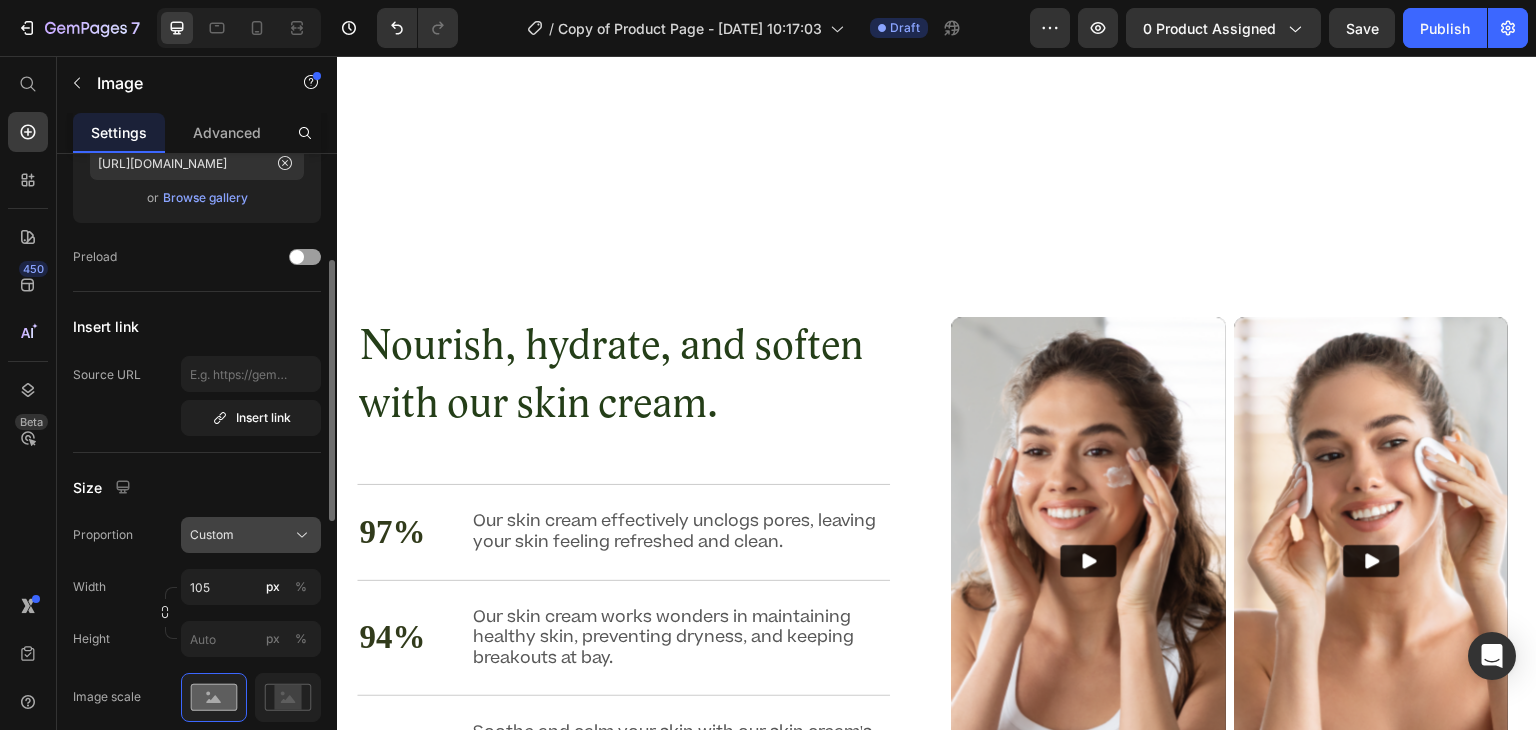 click on "Custom" at bounding box center [212, 535] 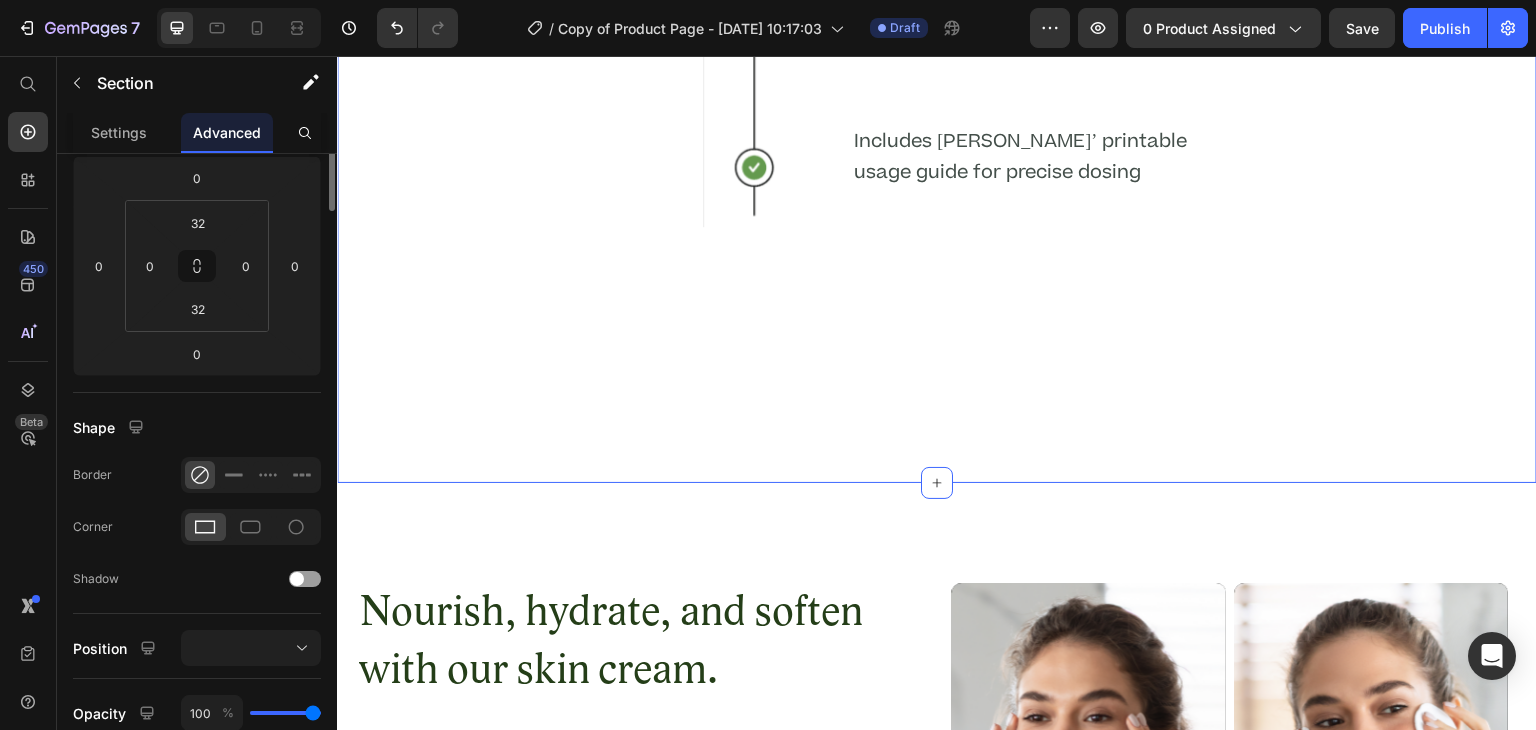scroll, scrollTop: 0, scrollLeft: 0, axis: both 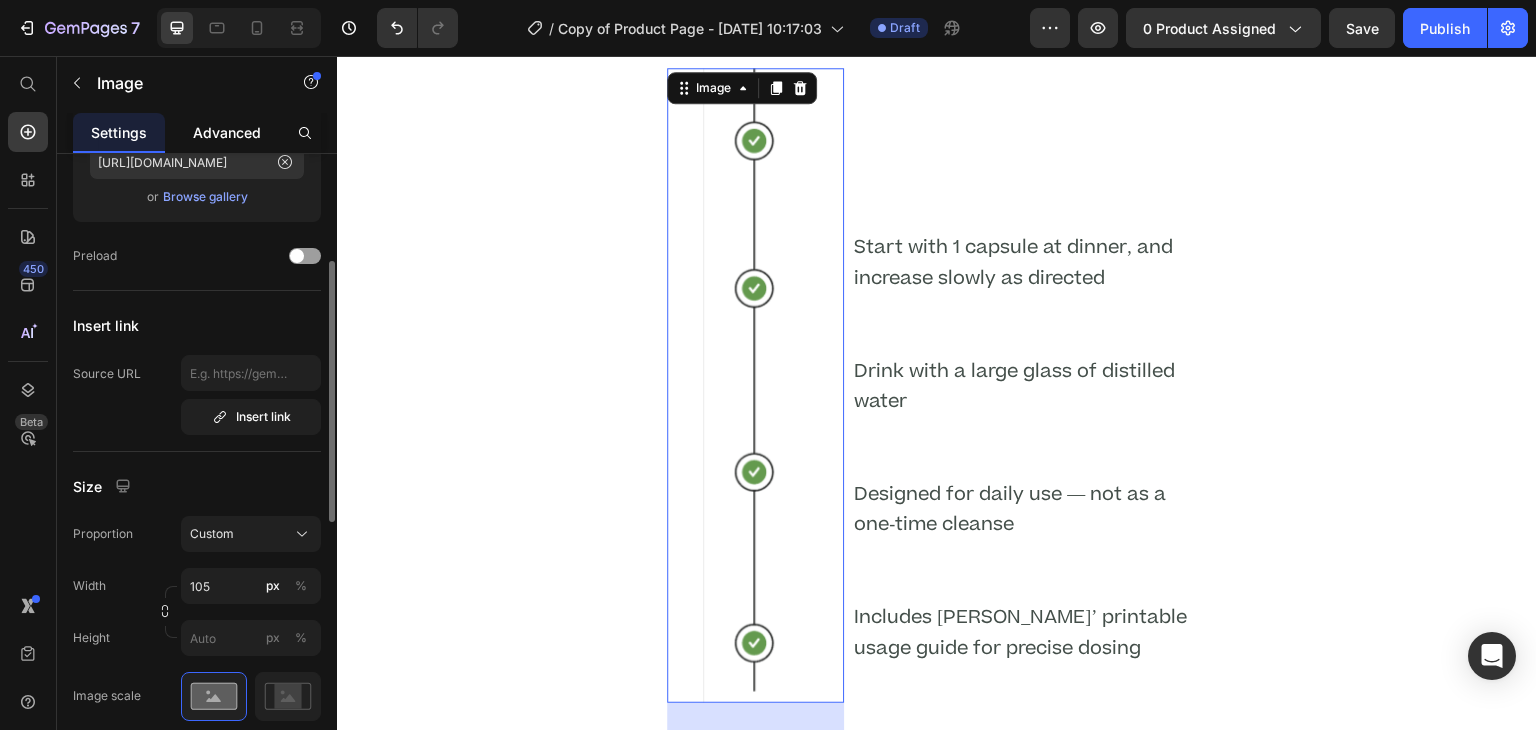 click on "Advanced" at bounding box center (227, 132) 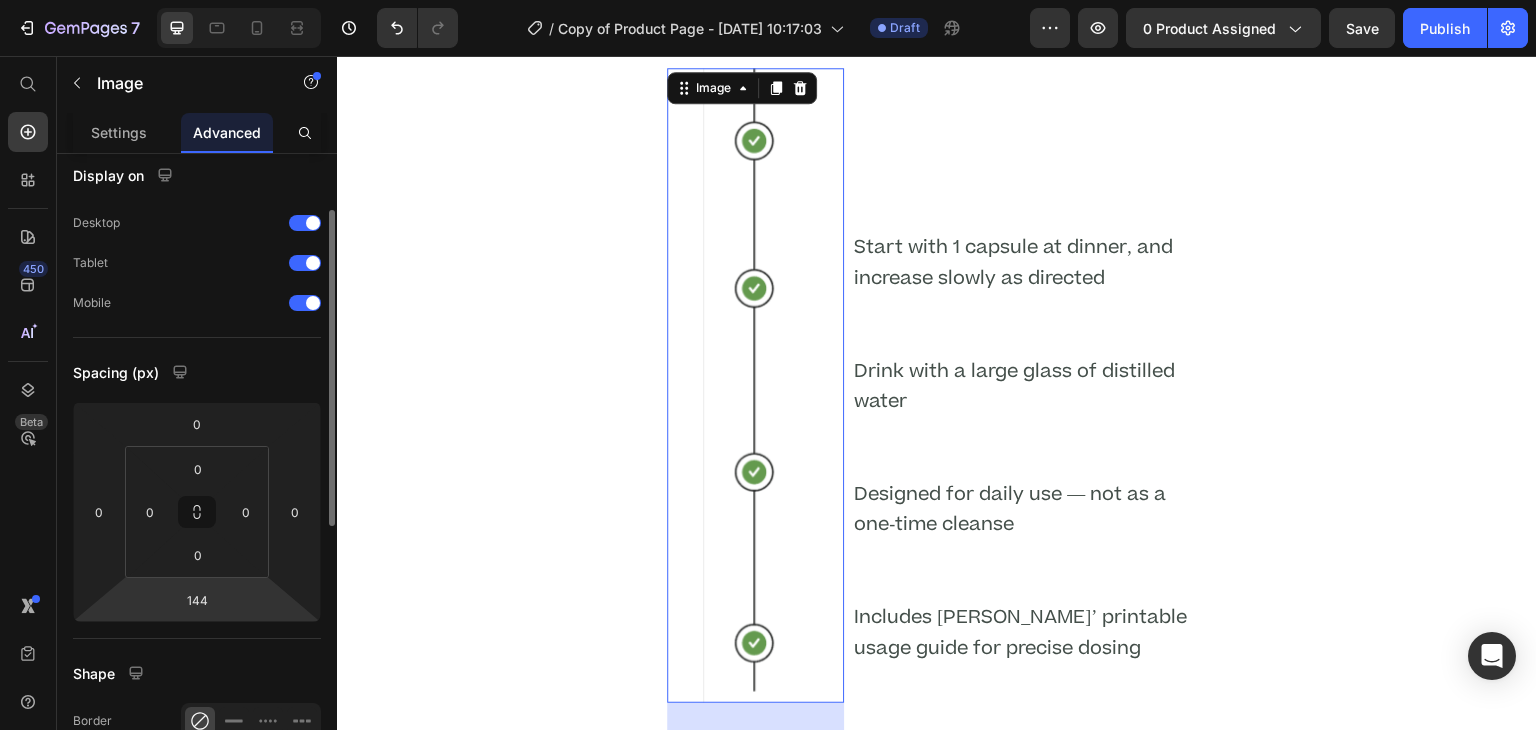 scroll, scrollTop: 0, scrollLeft: 0, axis: both 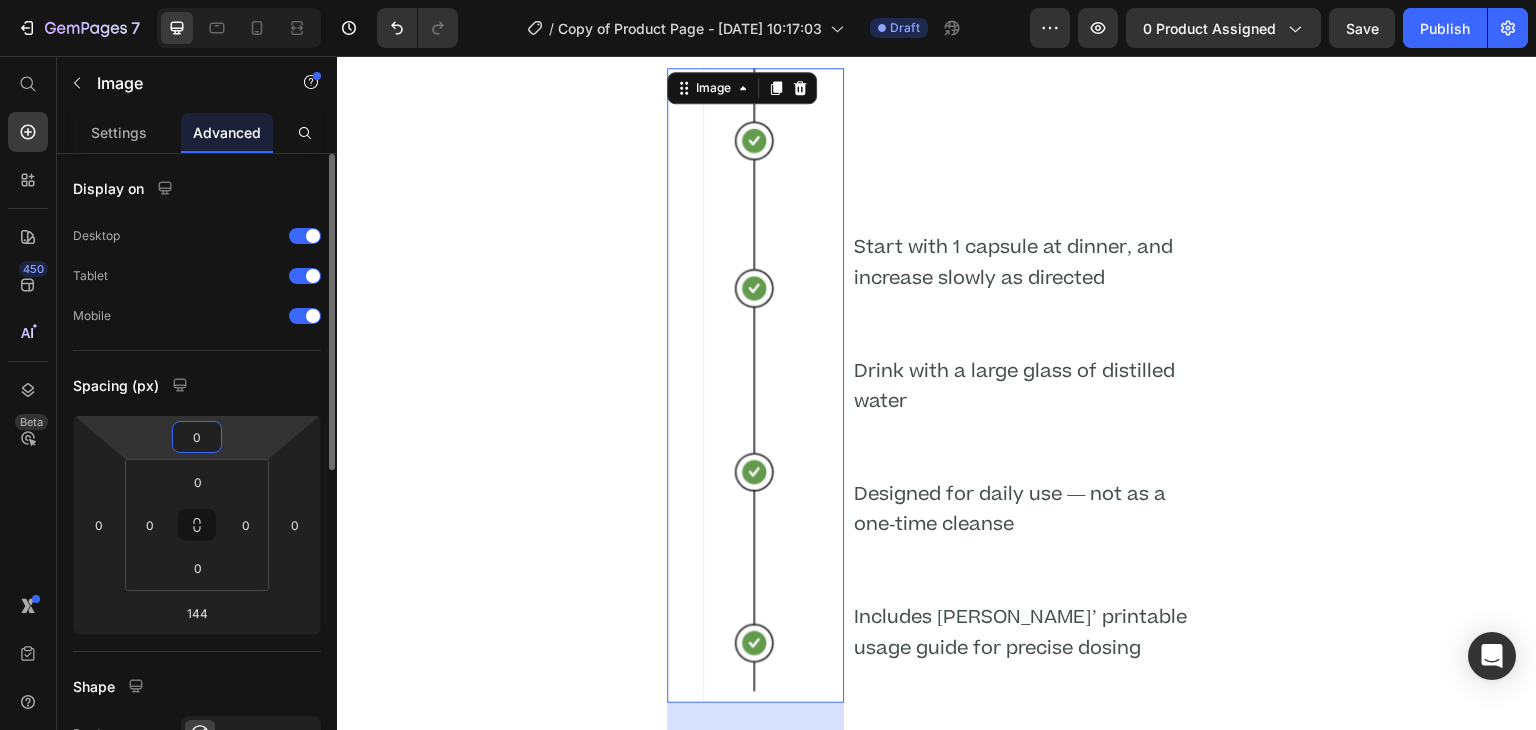 click on "0" at bounding box center [197, 437] 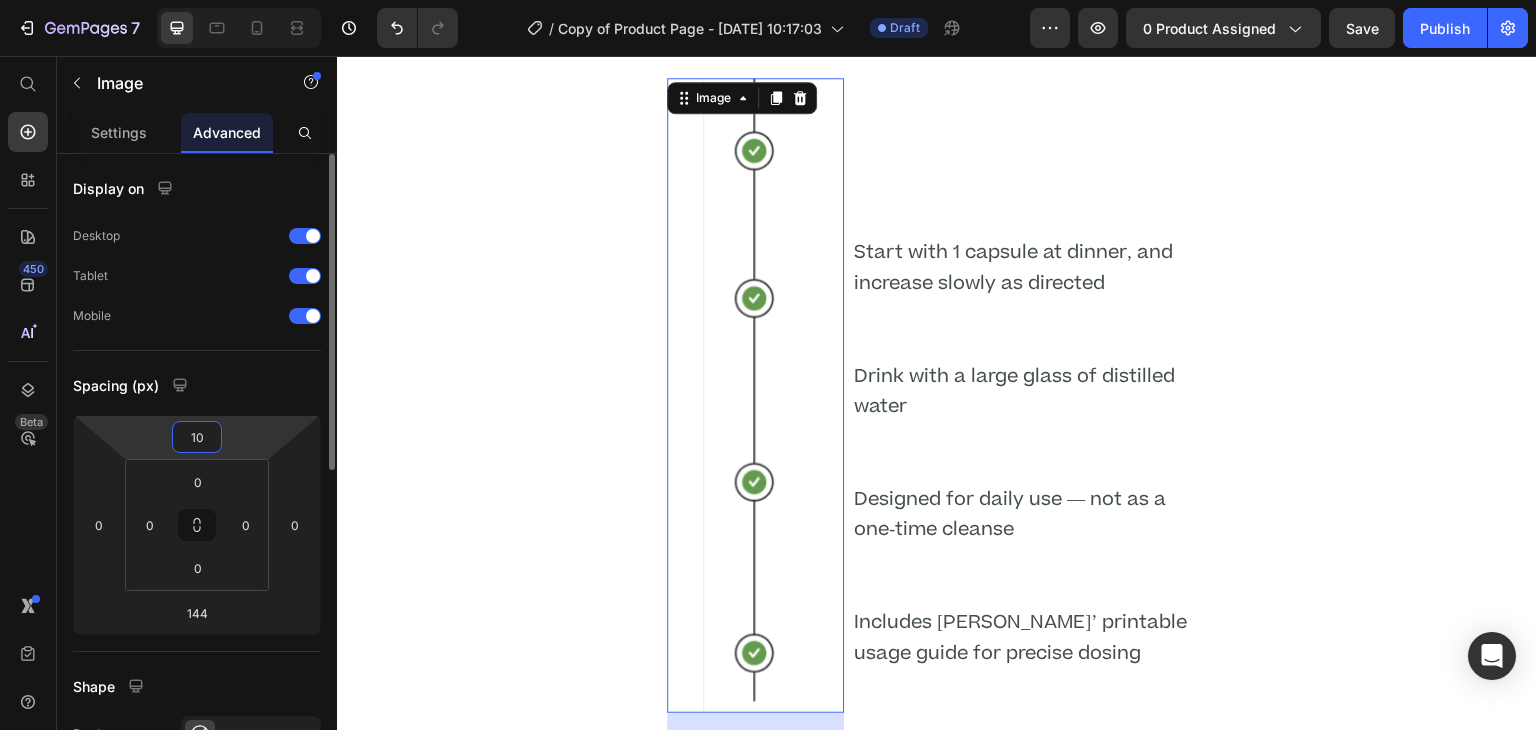 type on "1" 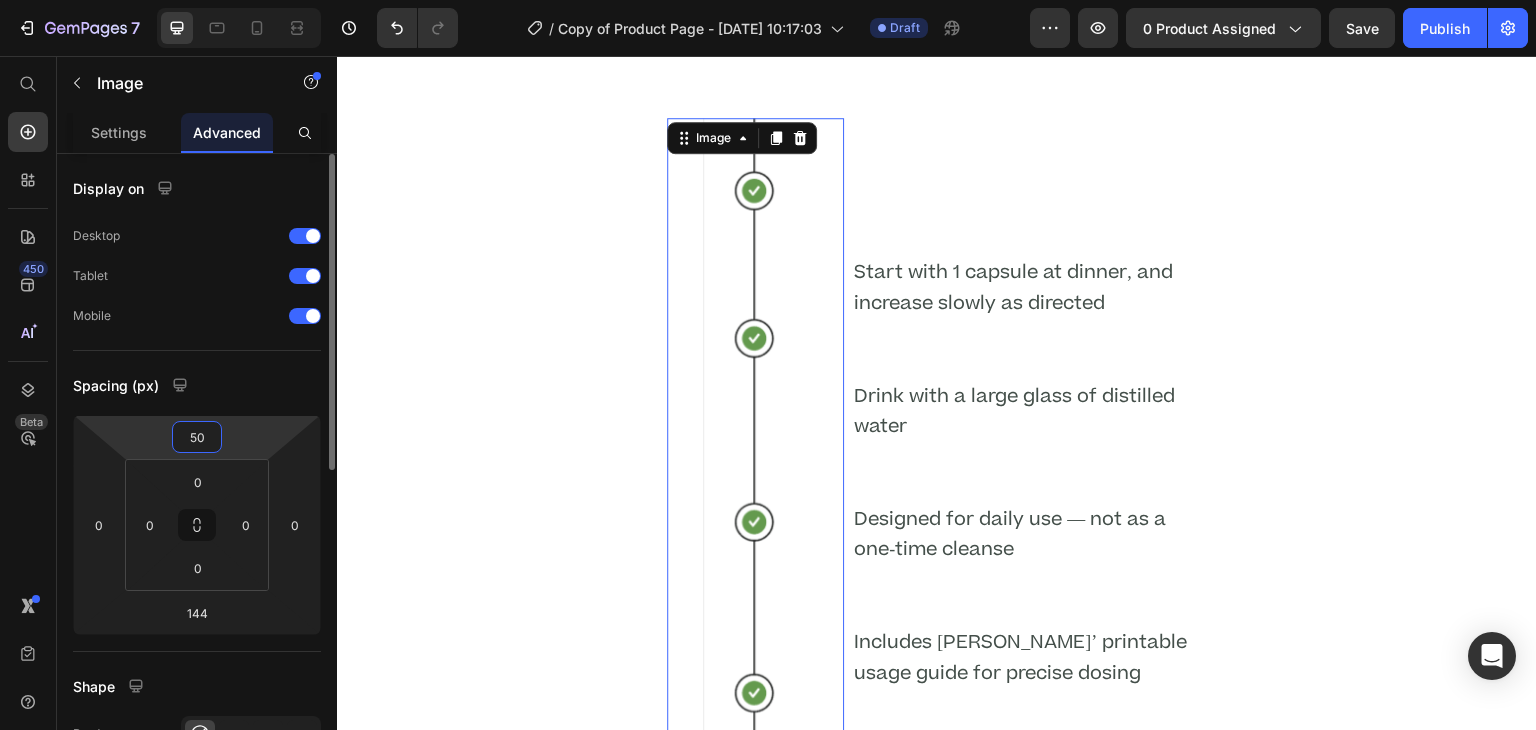 type on "5" 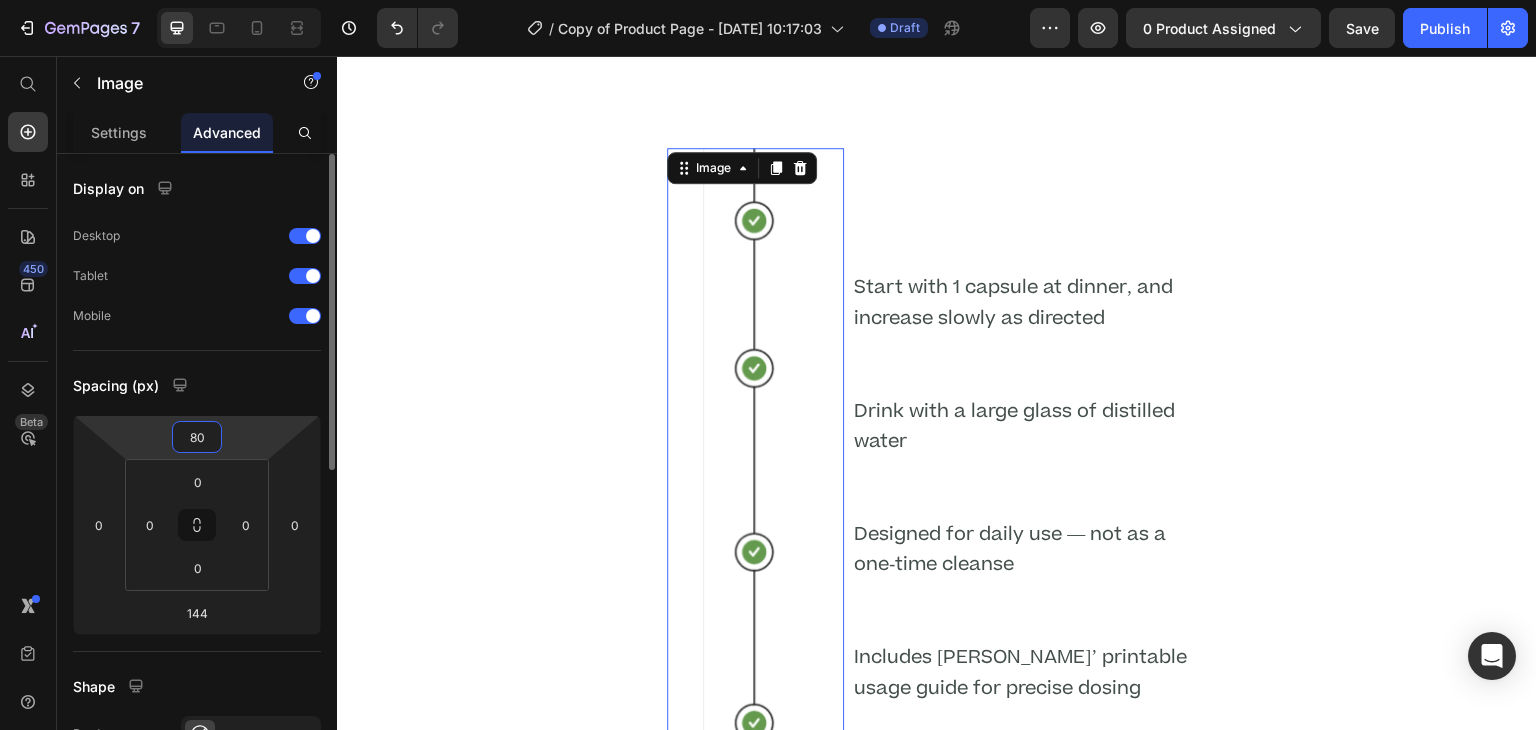 type on "8" 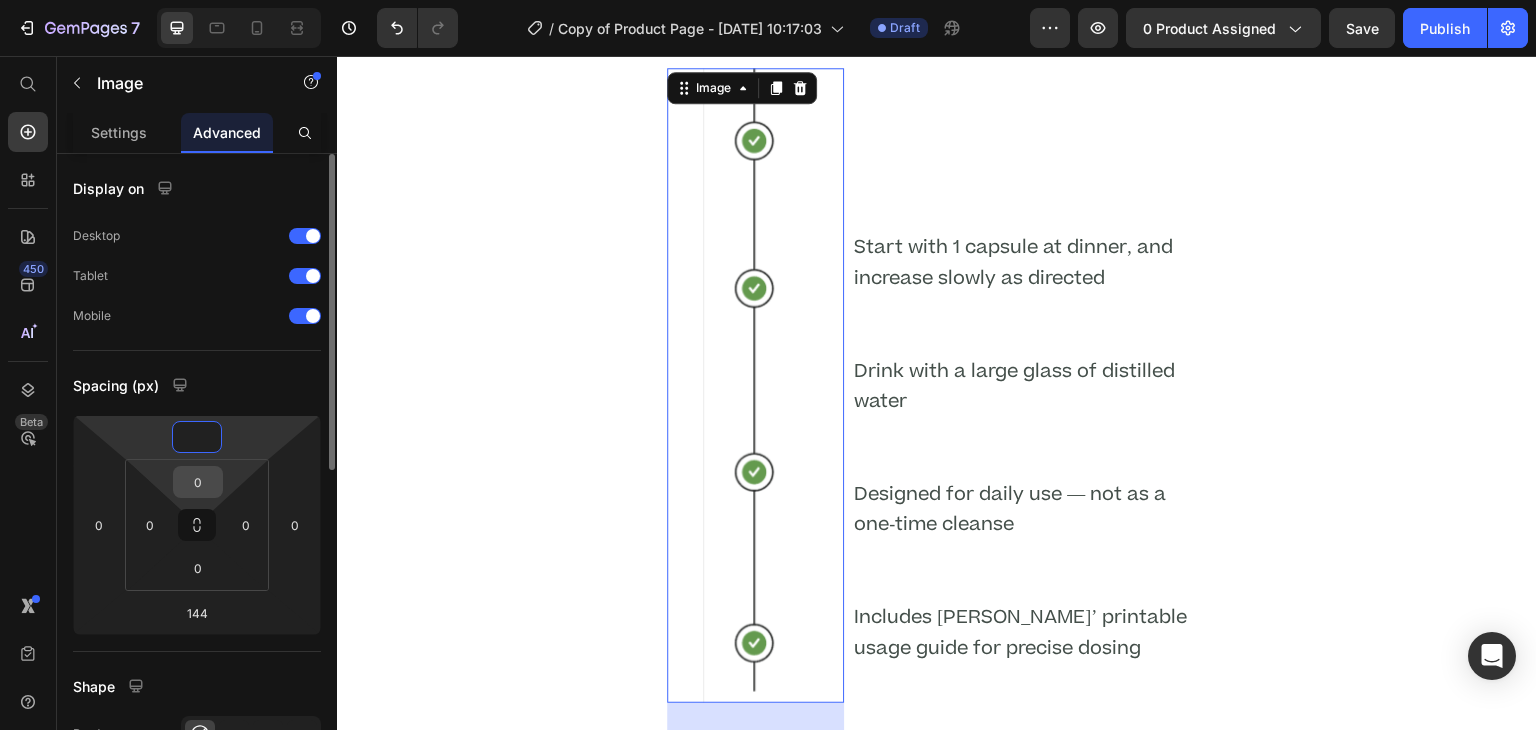 type on "0" 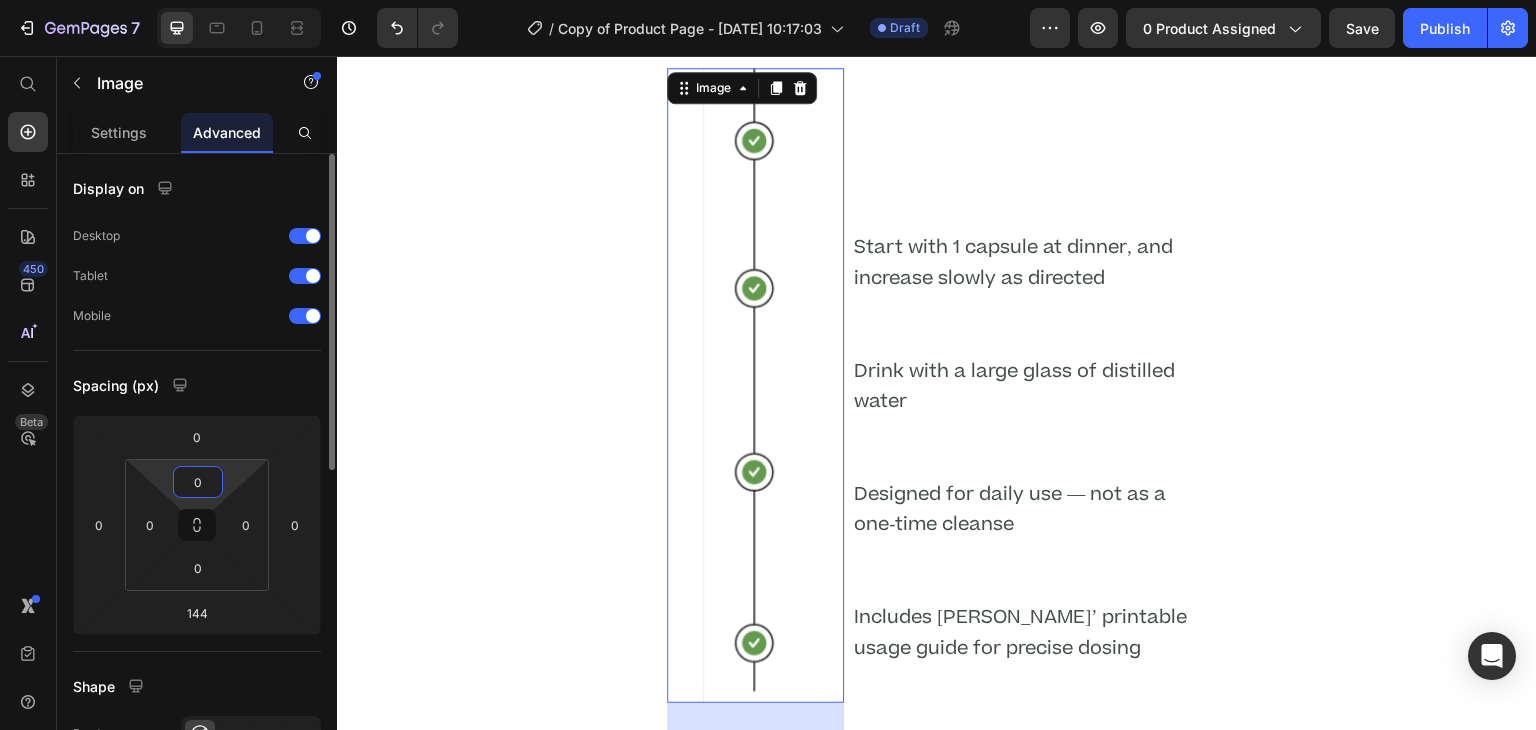 click on "0" at bounding box center [198, 482] 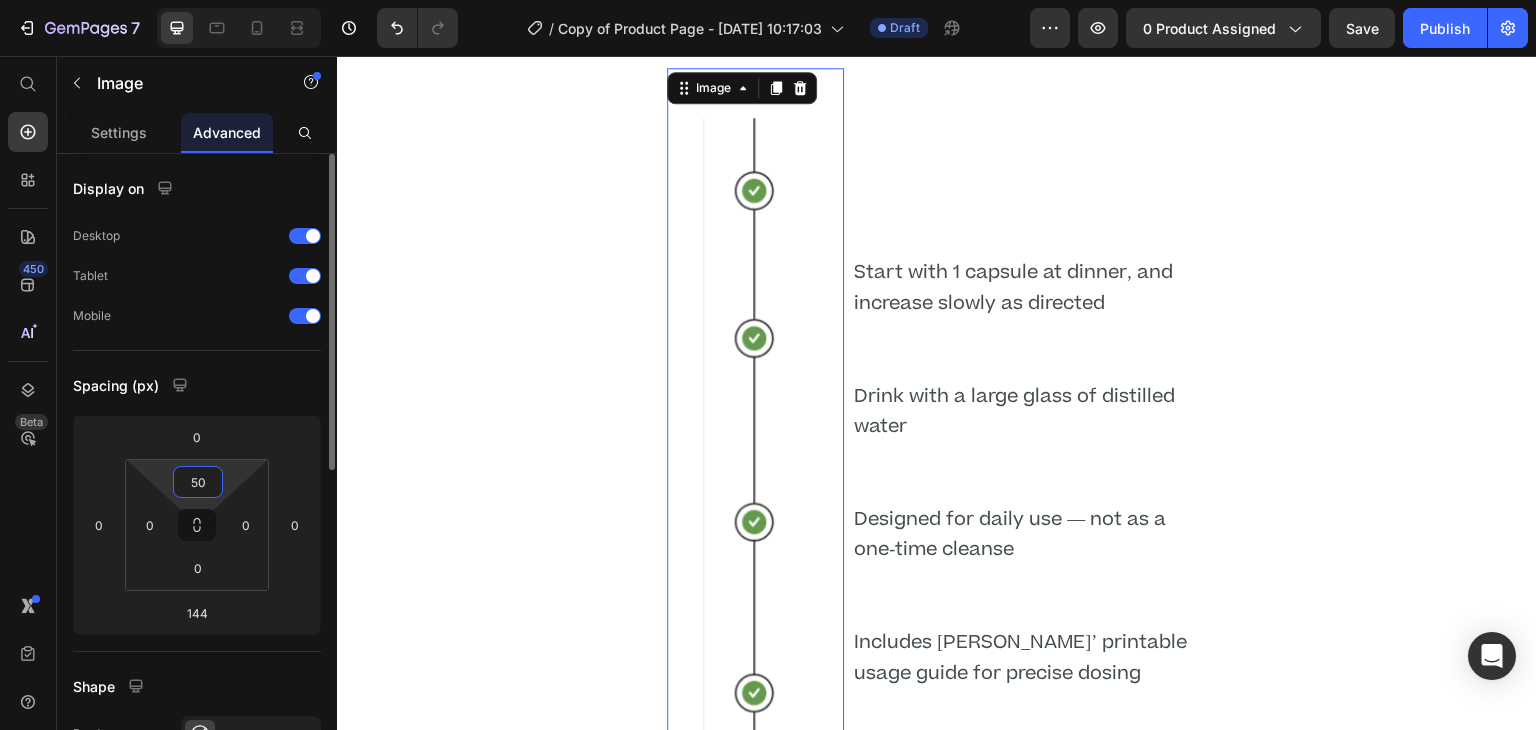 type on "5" 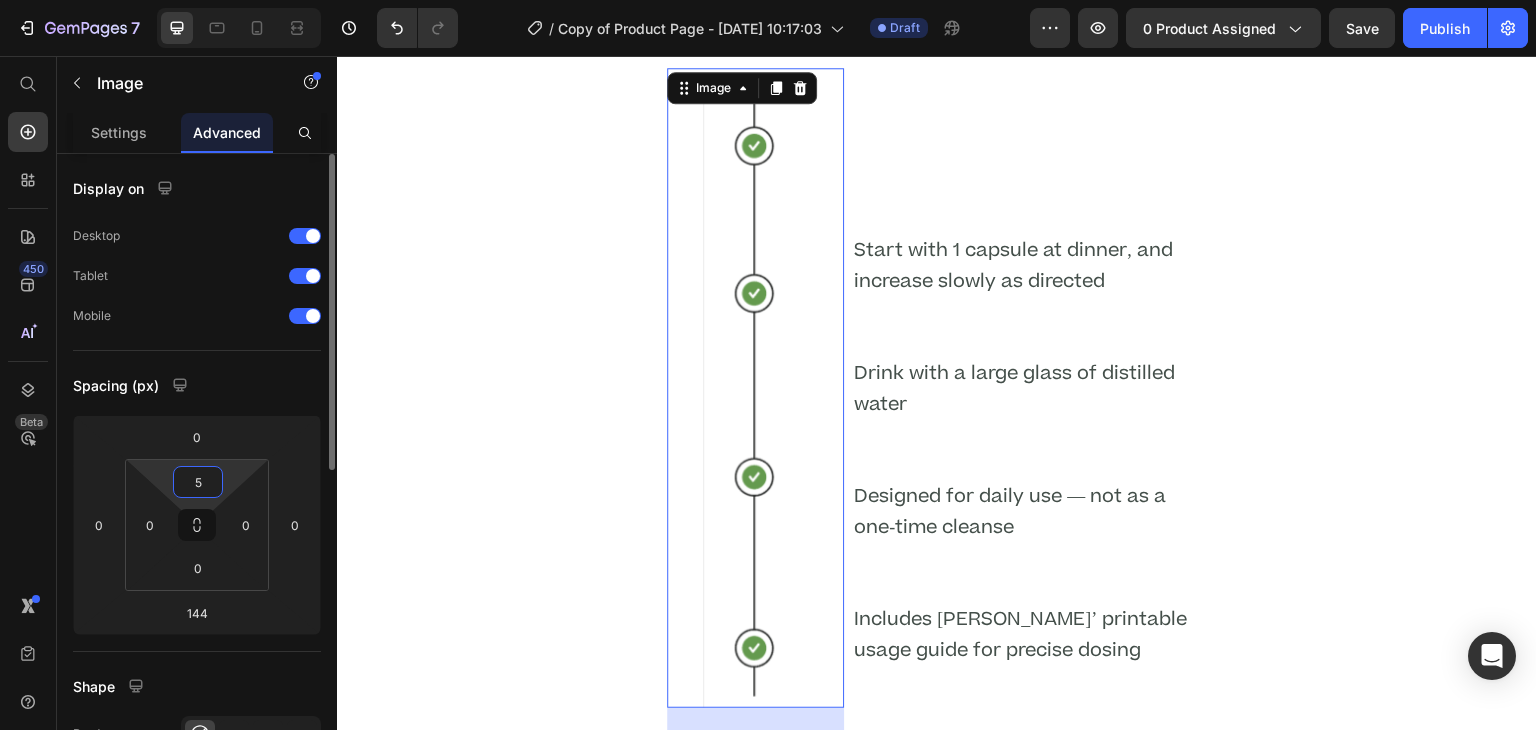 type 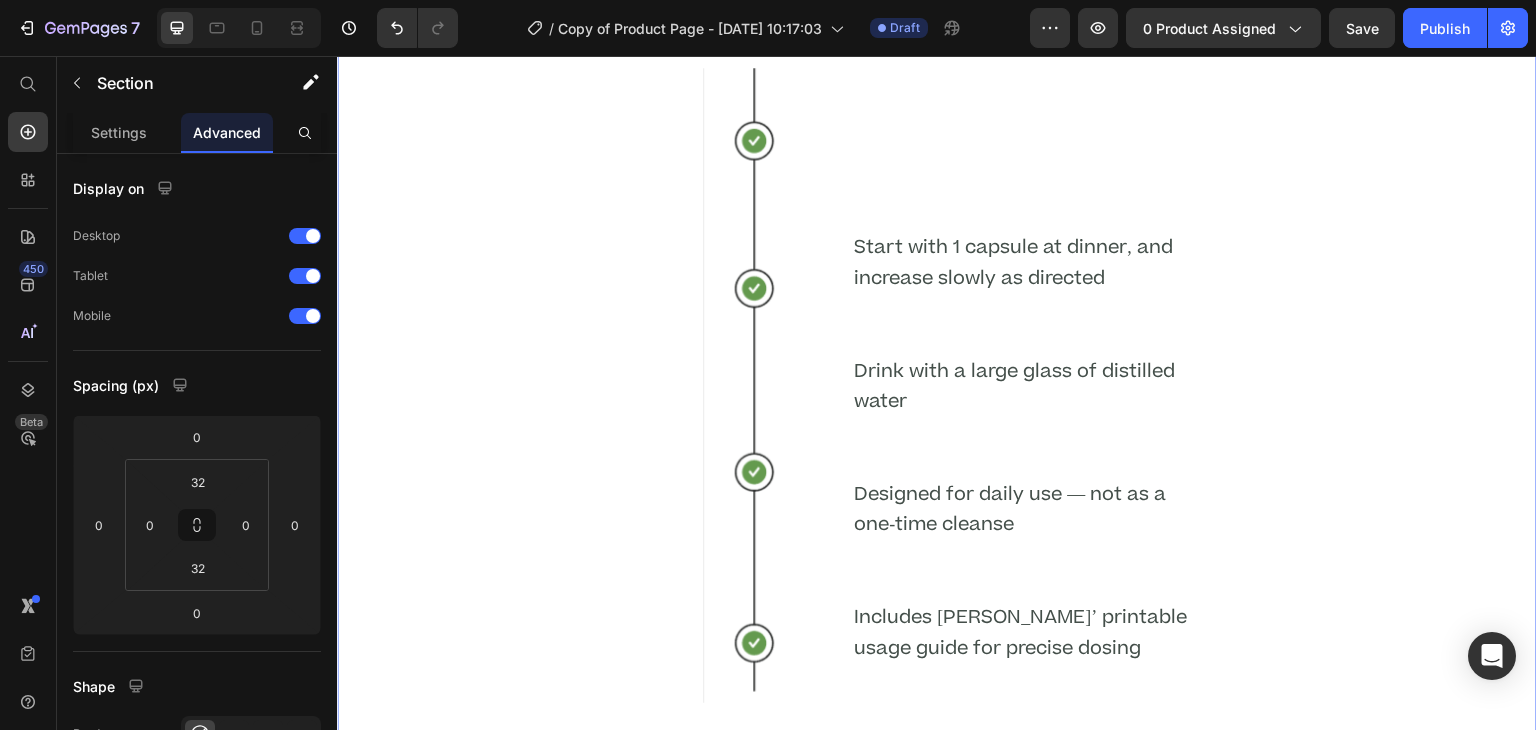 click on "Title Line Image Start with 1 capsule at dinner, and increase slowly as directed Text Block Drink with a large glass of distilled water Text Block Designed for daily use — not as a one-time cleanse Text Block Includes Dr. Daniels’ printable usage guide for precise dosing Text Block Row" at bounding box center [937, 484] 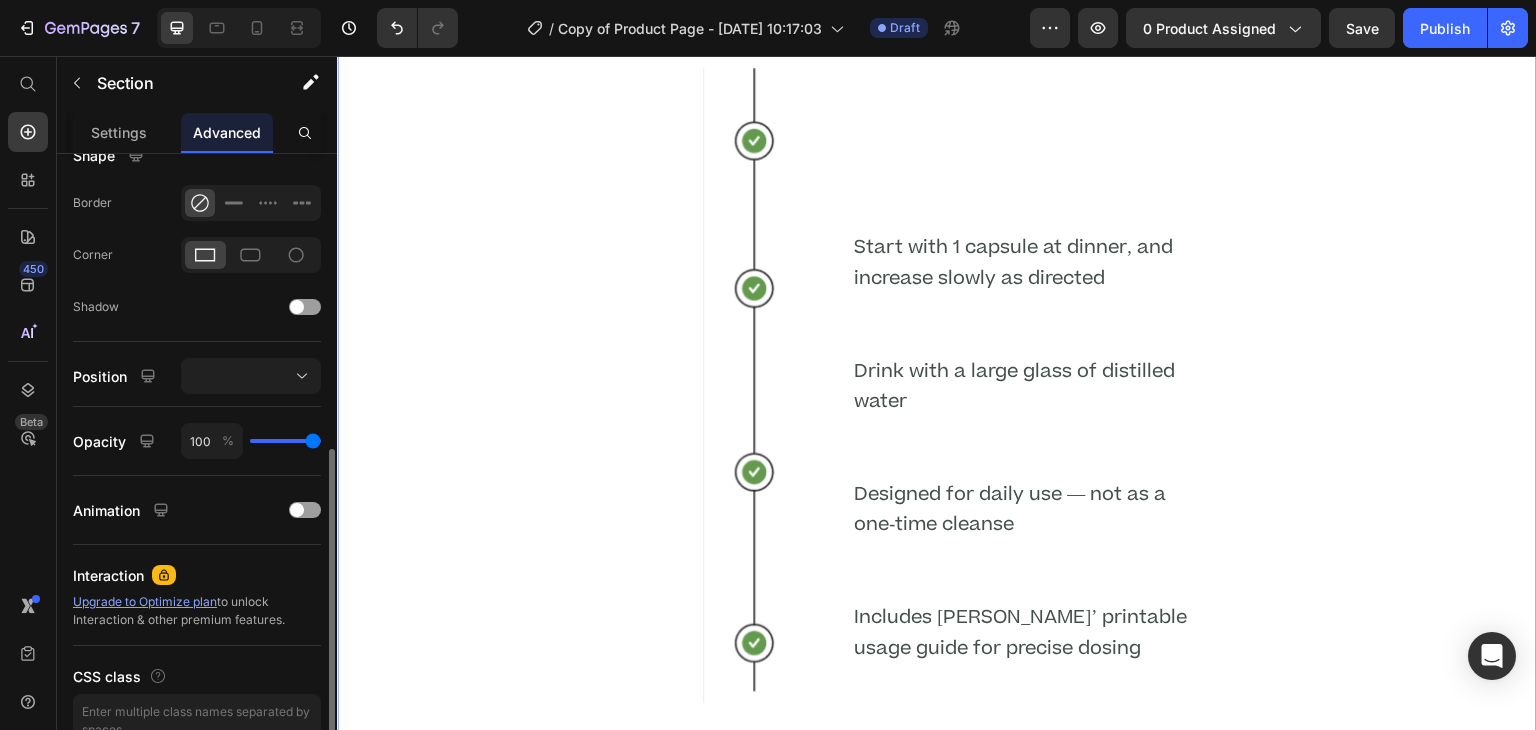 scroll, scrollTop: 560, scrollLeft: 0, axis: vertical 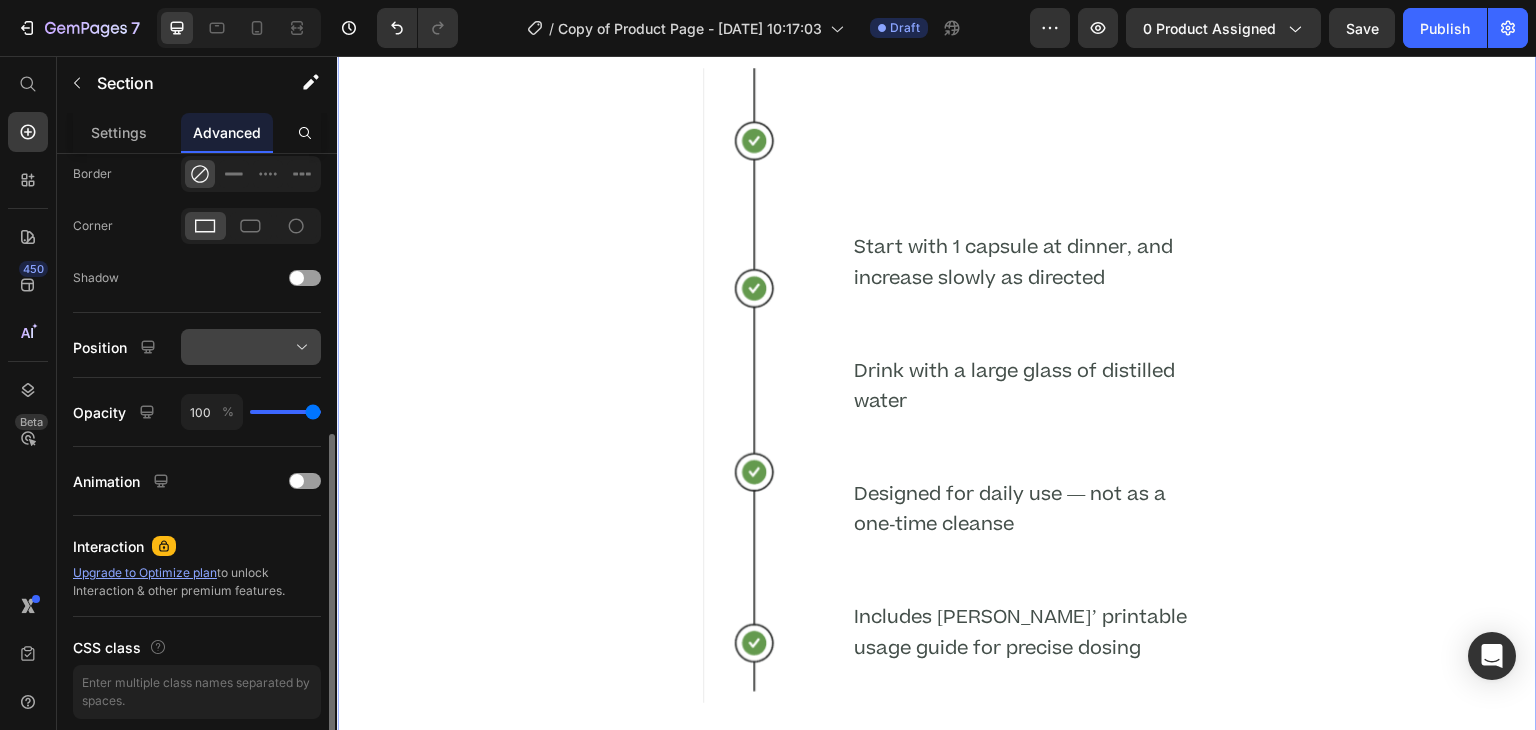 click at bounding box center (251, 347) 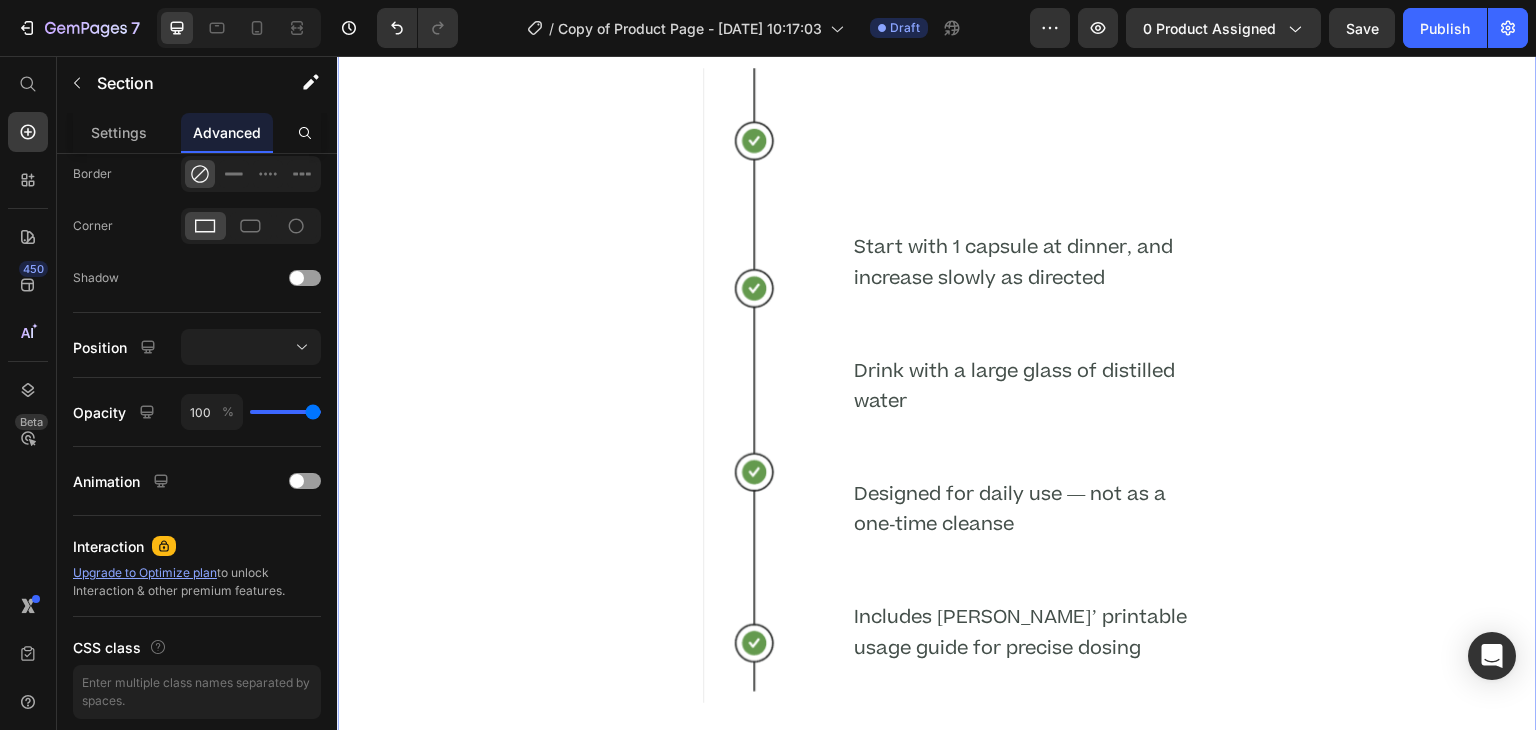 click on "450 Beta" at bounding box center [28, 325] 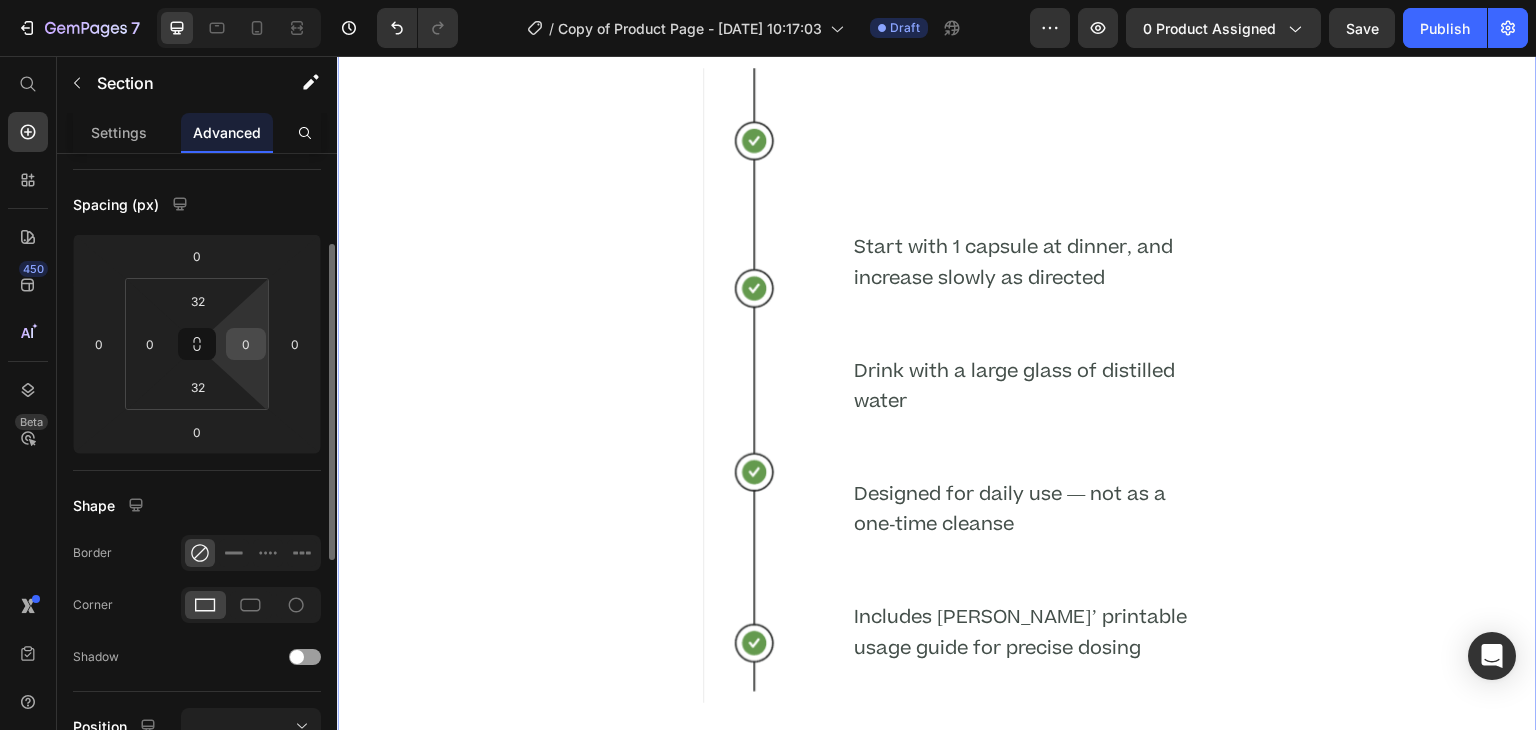 scroll, scrollTop: 0, scrollLeft: 0, axis: both 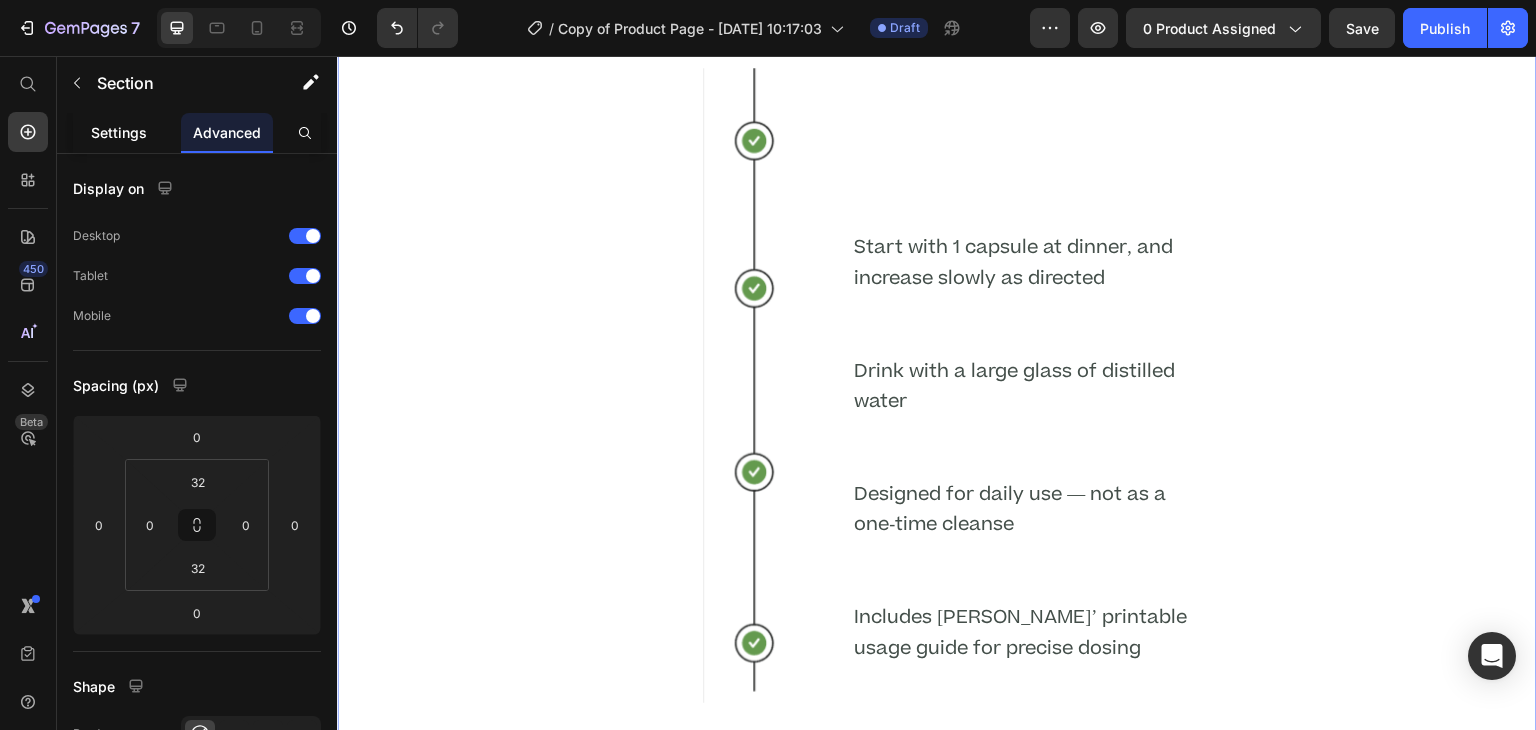 click on "Settings" 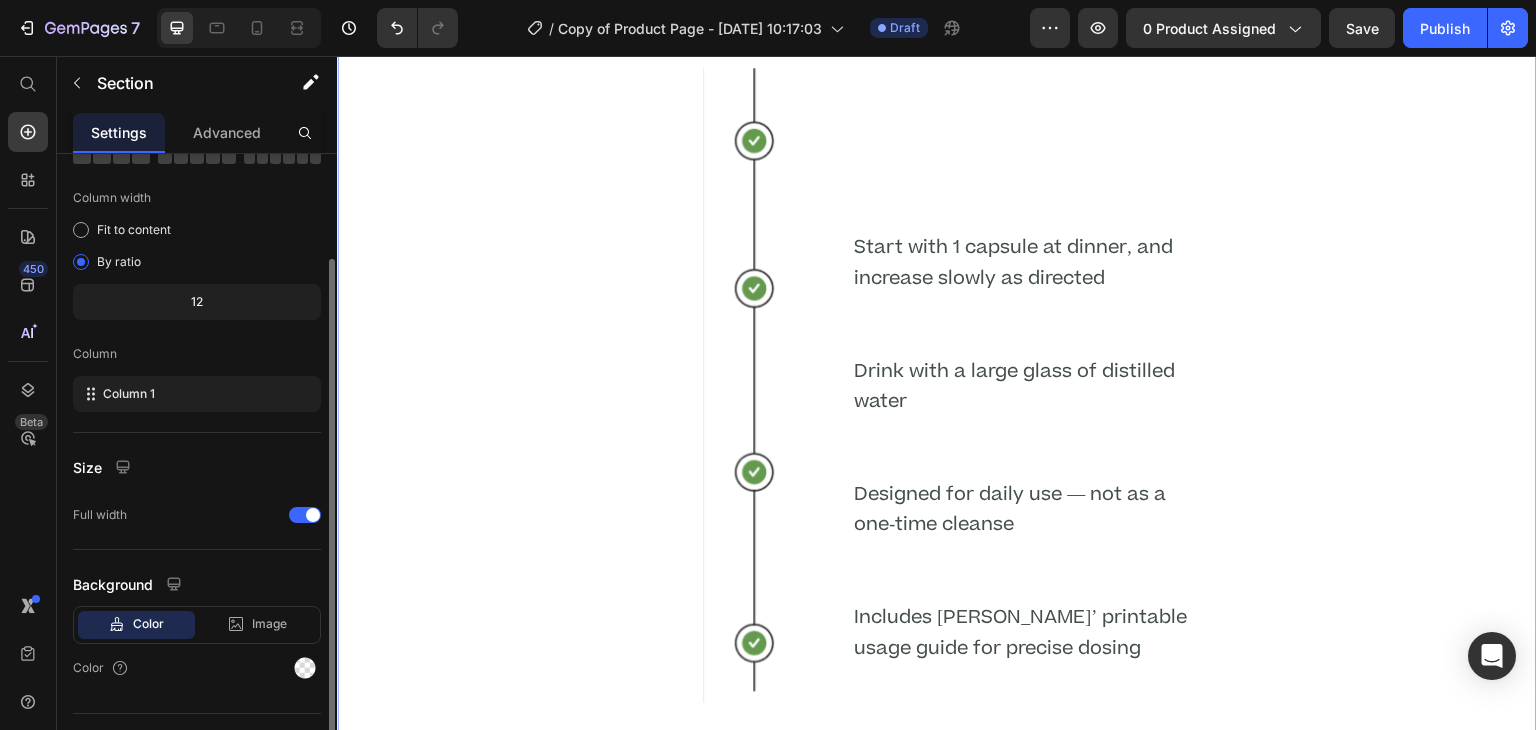 scroll, scrollTop: 173, scrollLeft: 0, axis: vertical 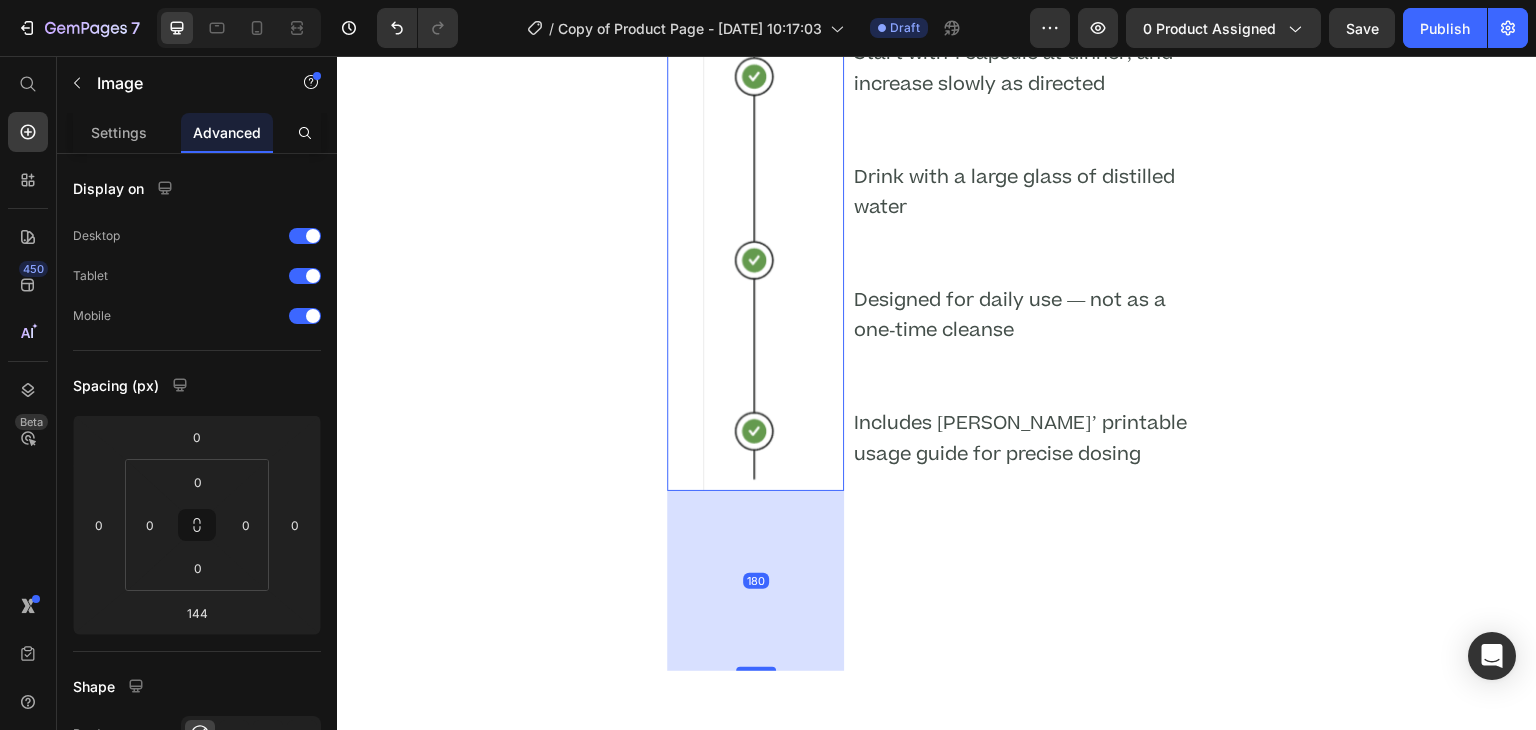 drag, startPoint x: 749, startPoint y: 648, endPoint x: 811, endPoint y: 684, distance: 71.693794 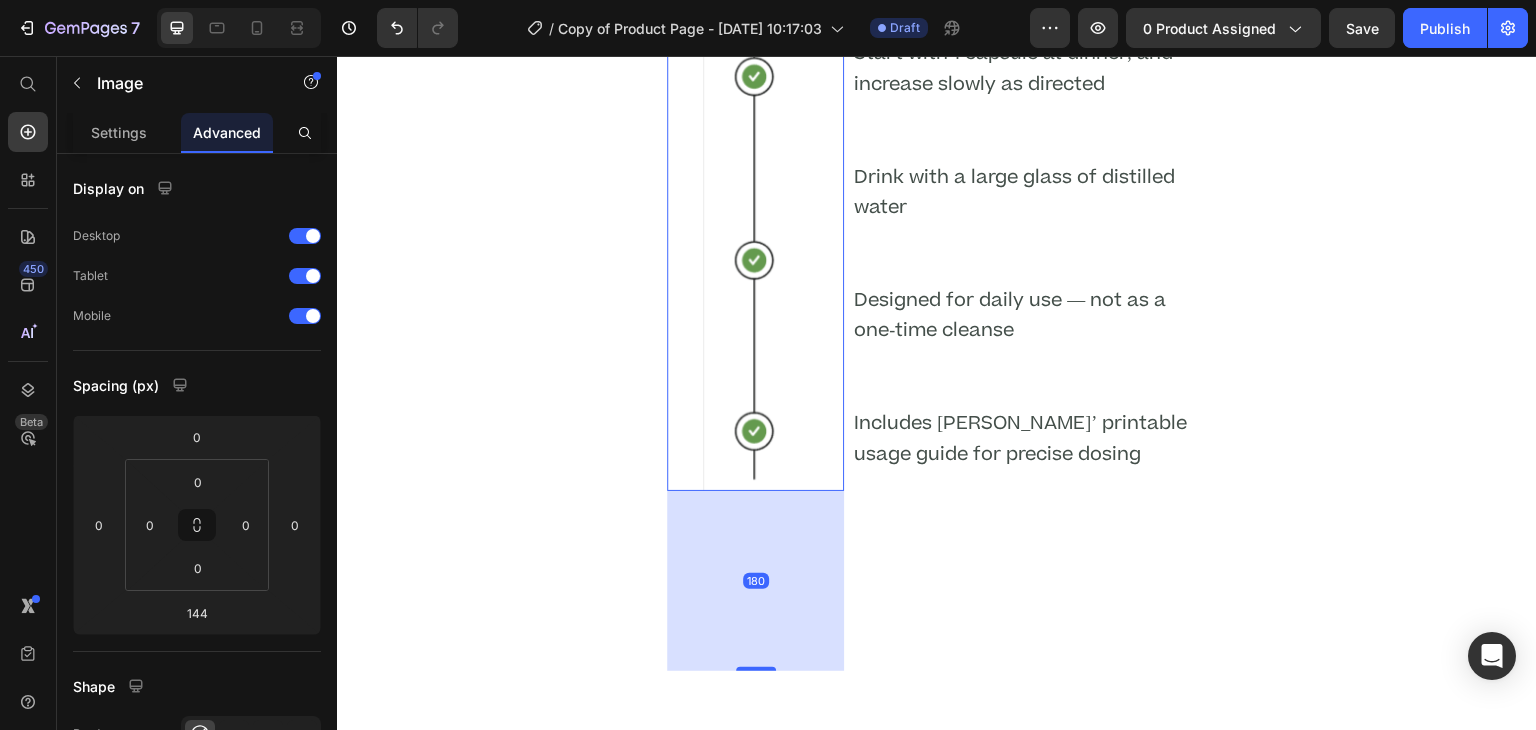 click on "180" at bounding box center (755, 491) 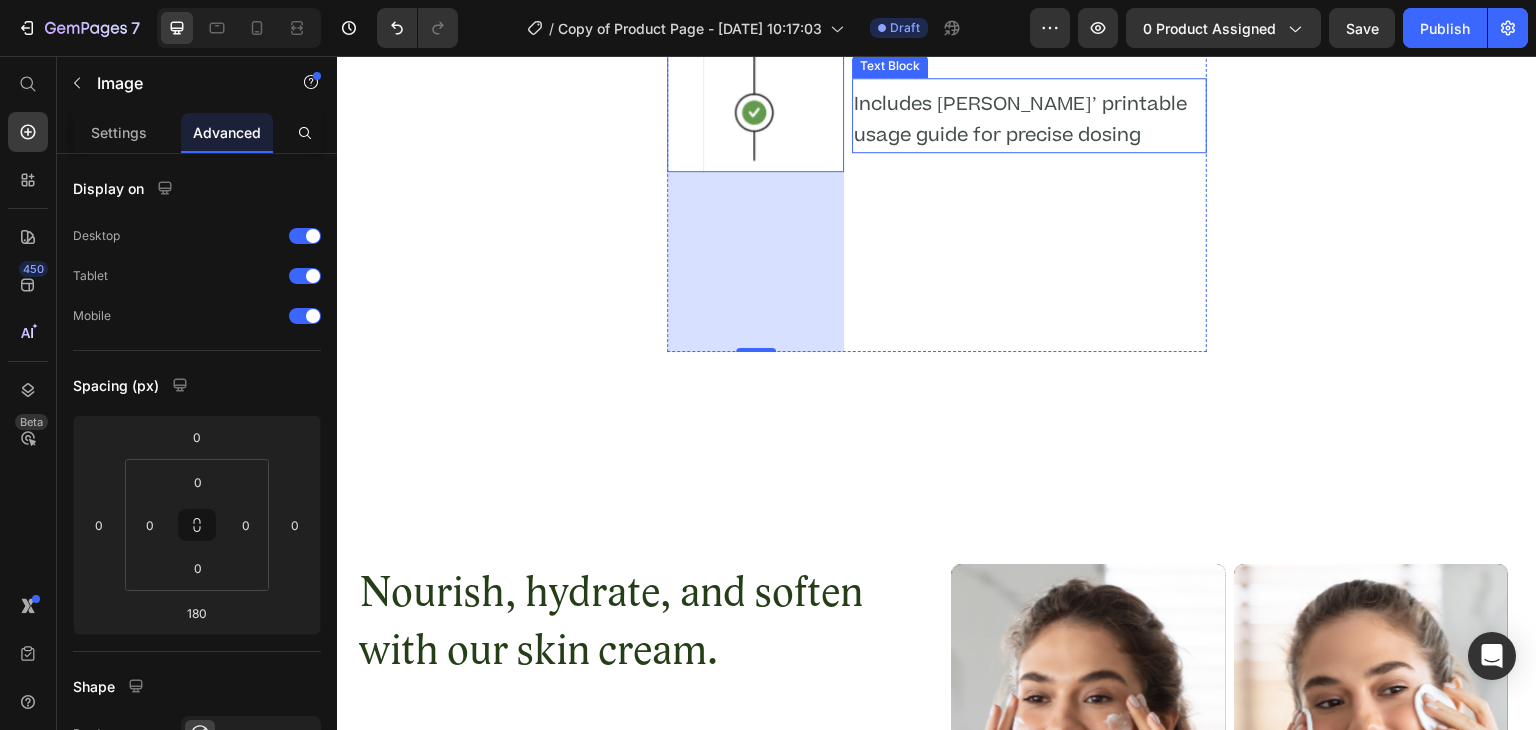 scroll, scrollTop: 4162, scrollLeft: 0, axis: vertical 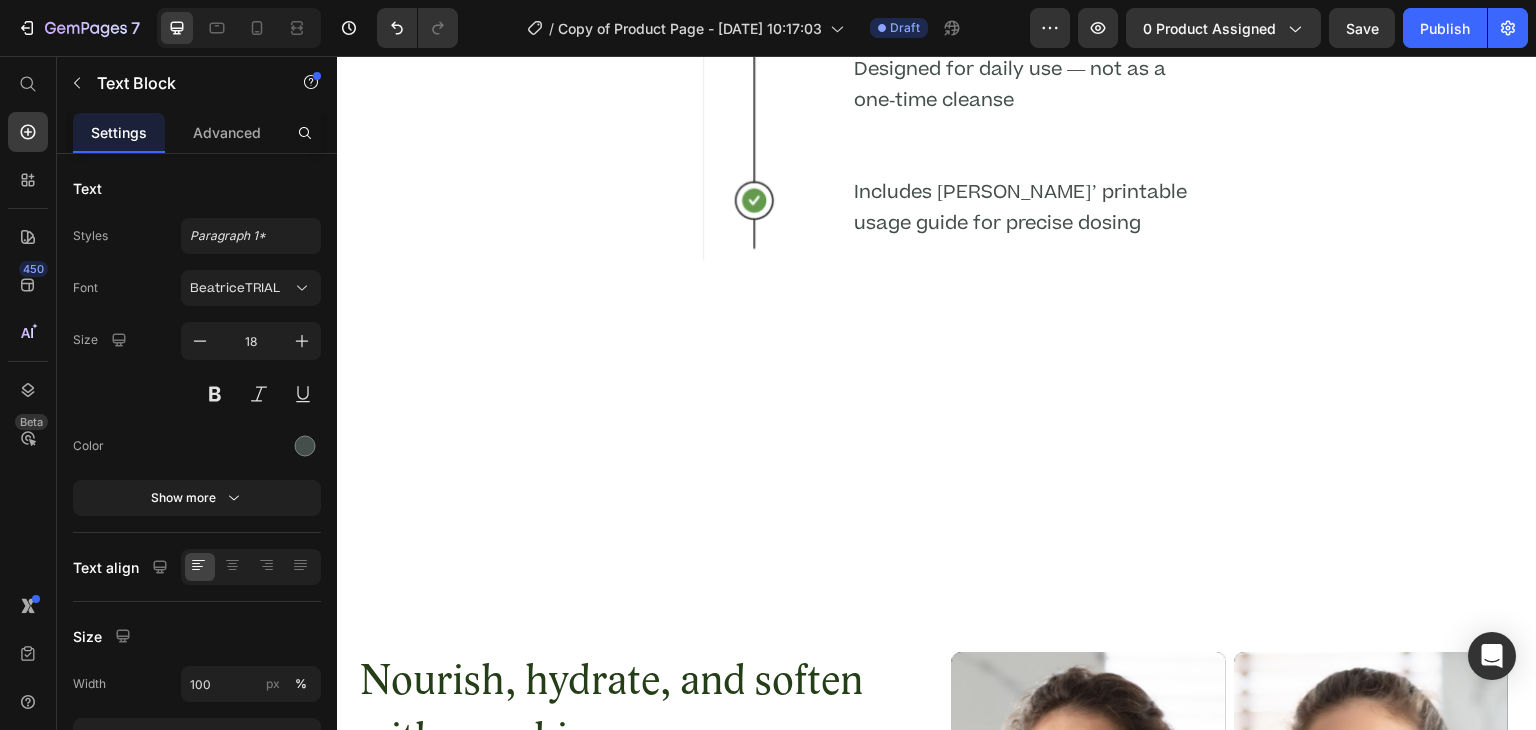 click 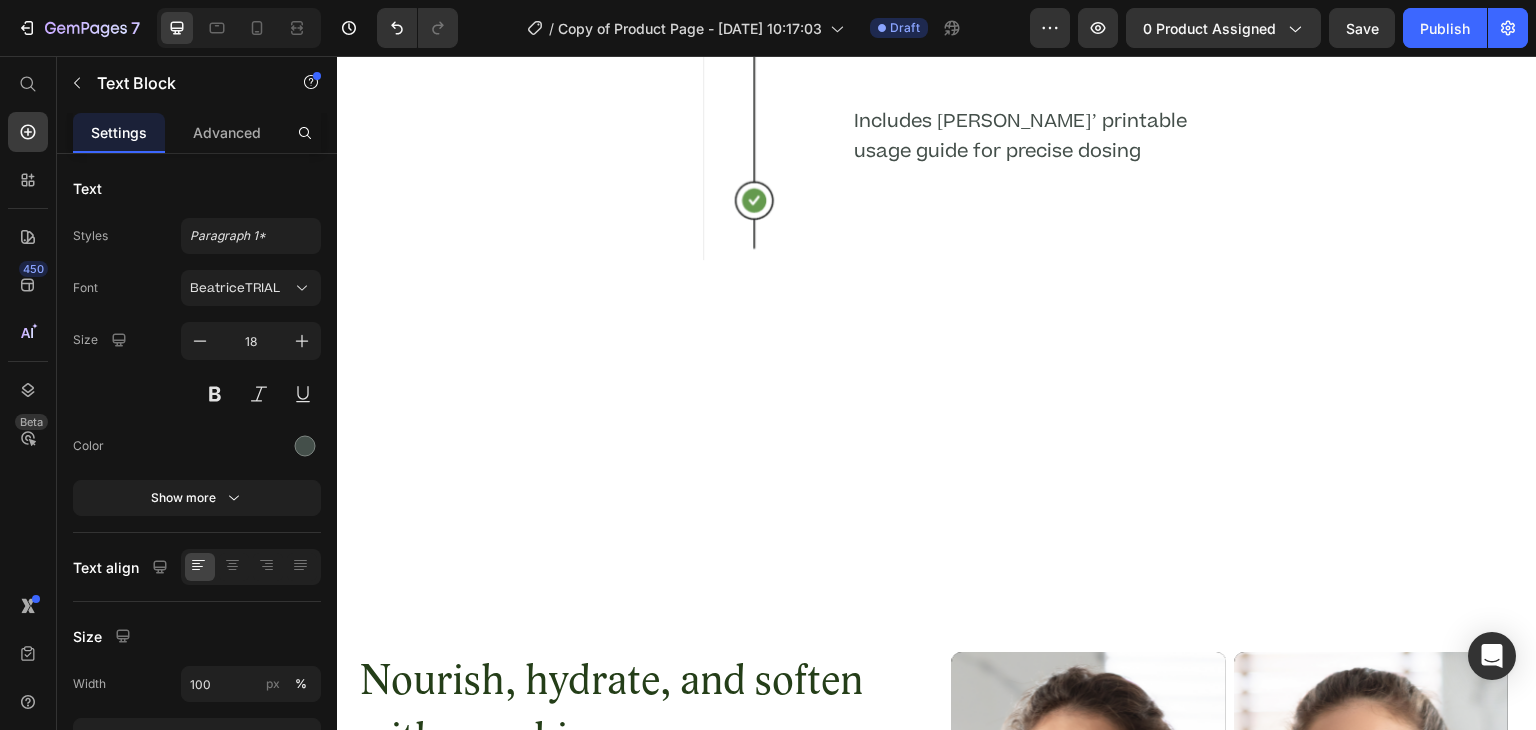 click 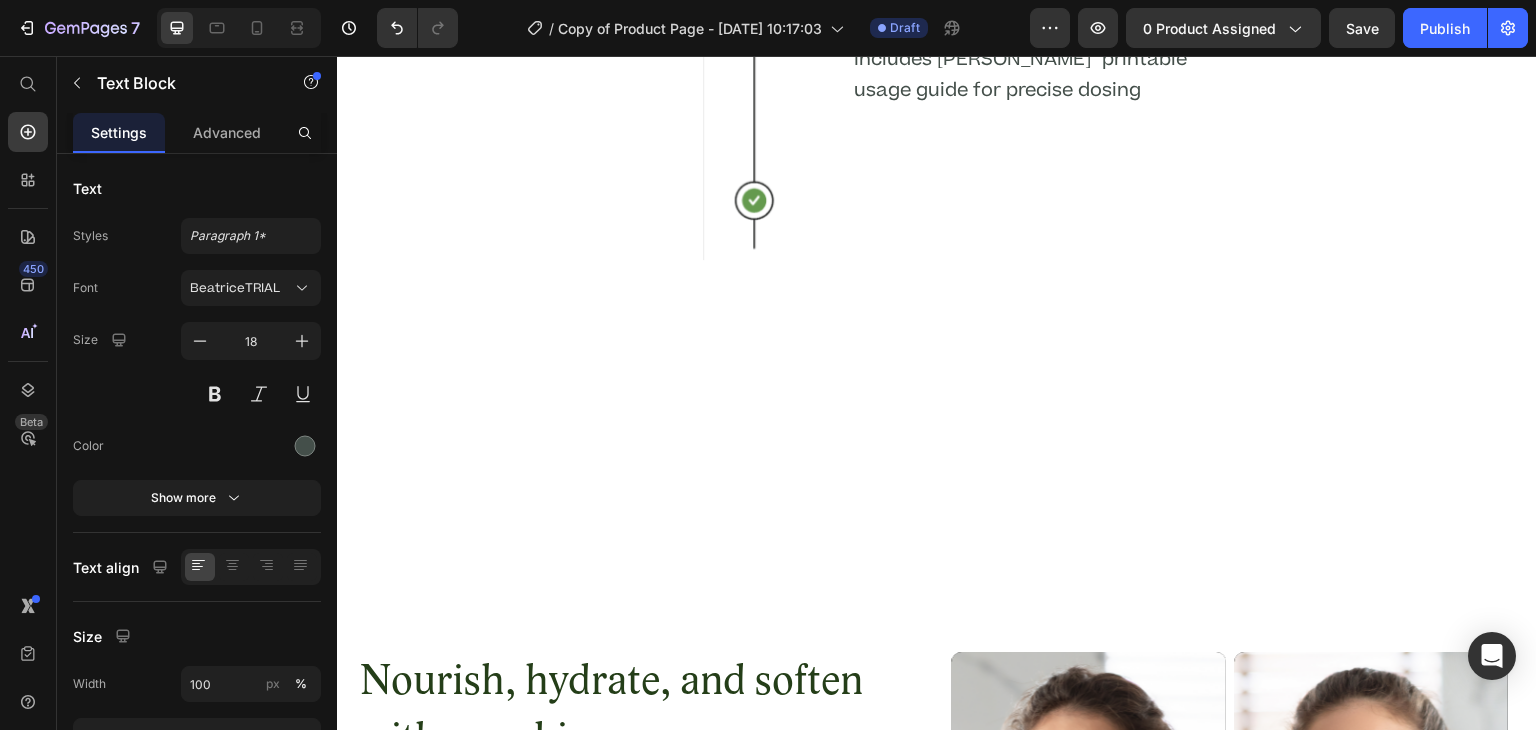 click 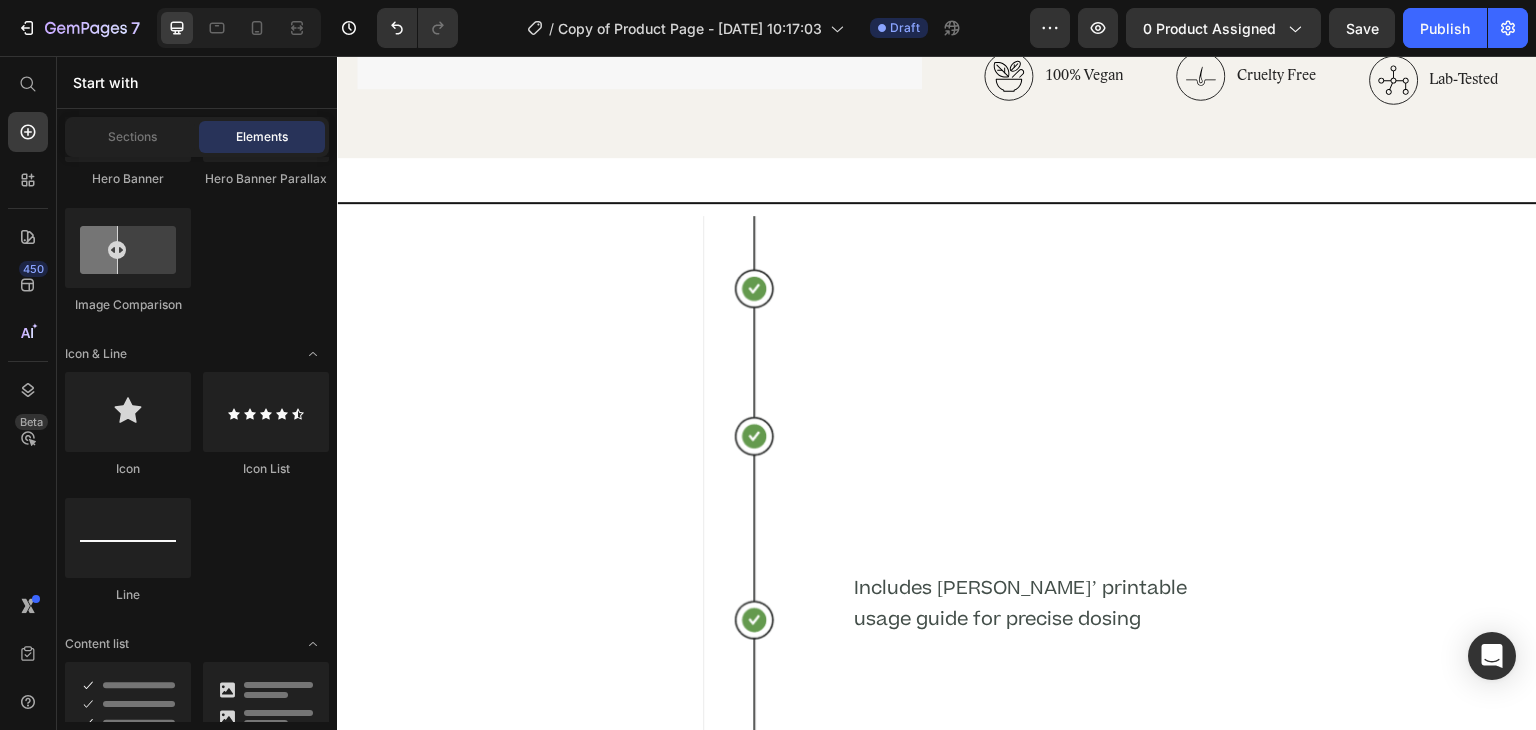 scroll, scrollTop: 4414, scrollLeft: 0, axis: vertical 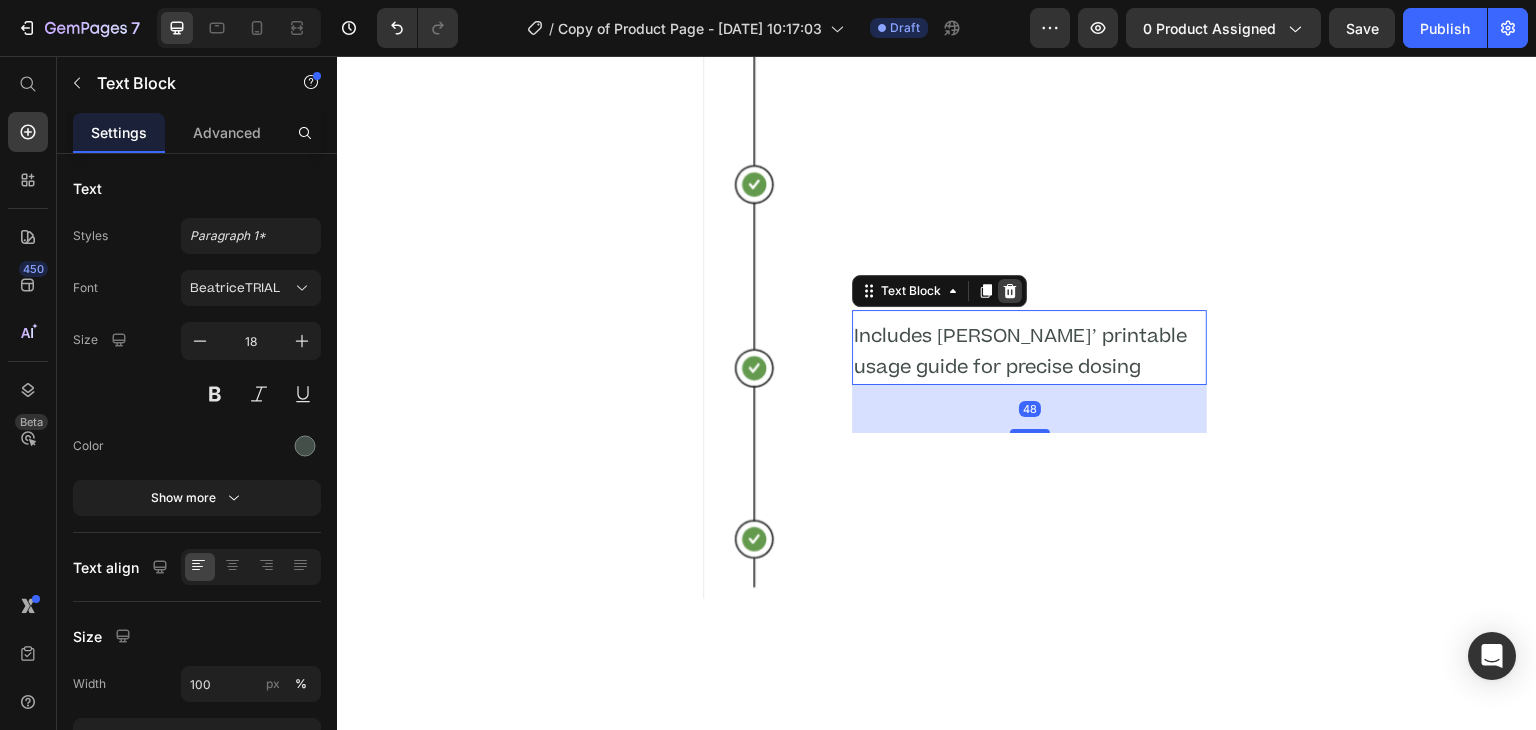 click 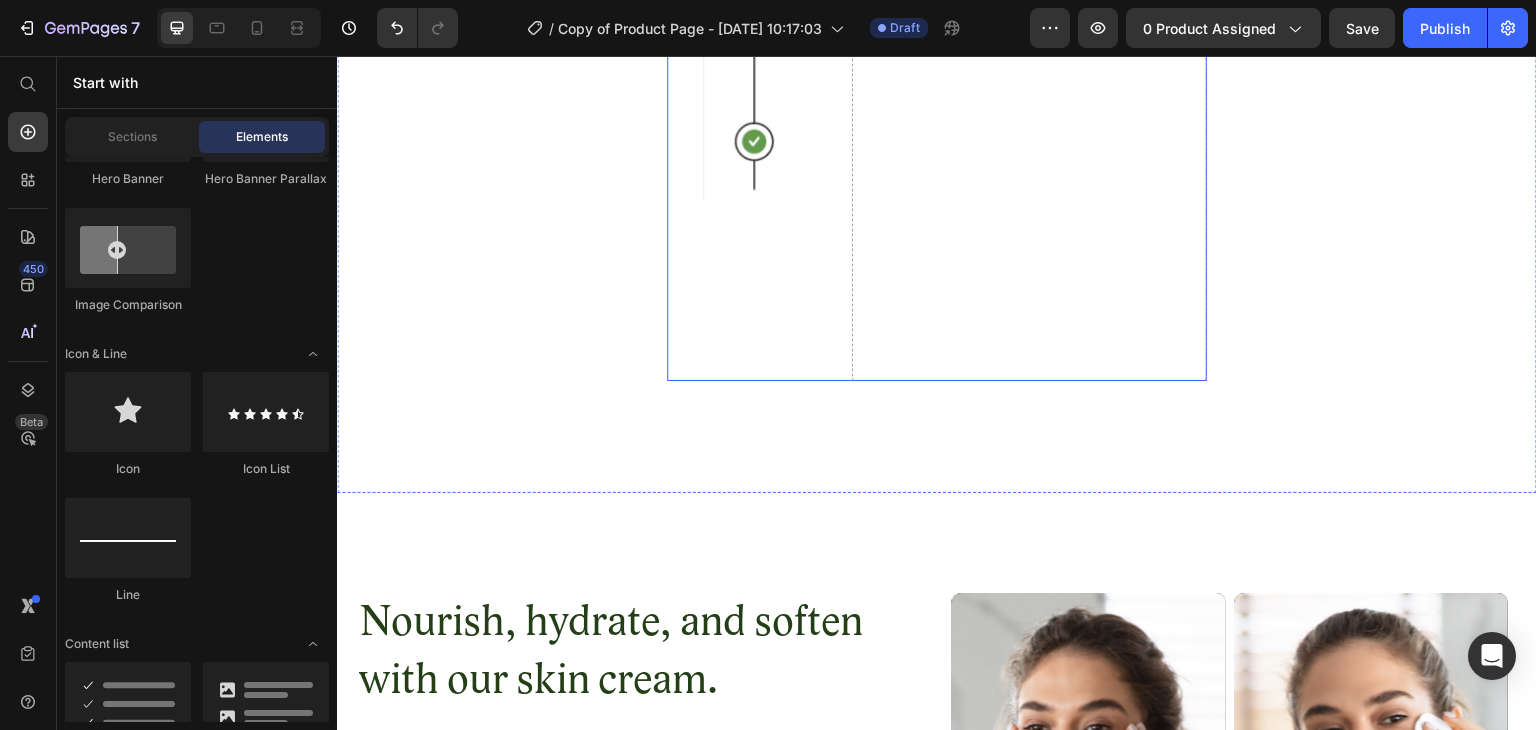 scroll, scrollTop: 4170, scrollLeft: 0, axis: vertical 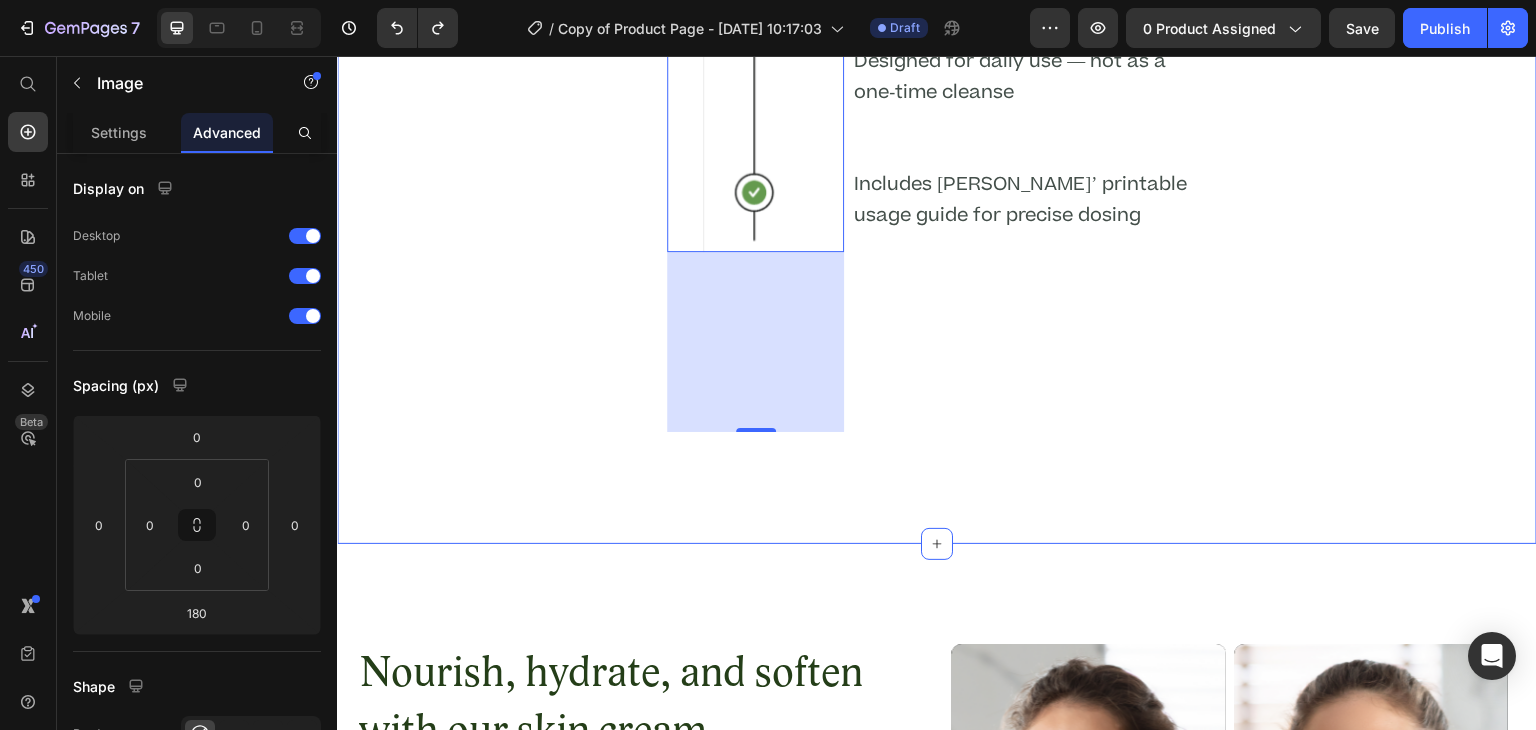 type on "144" 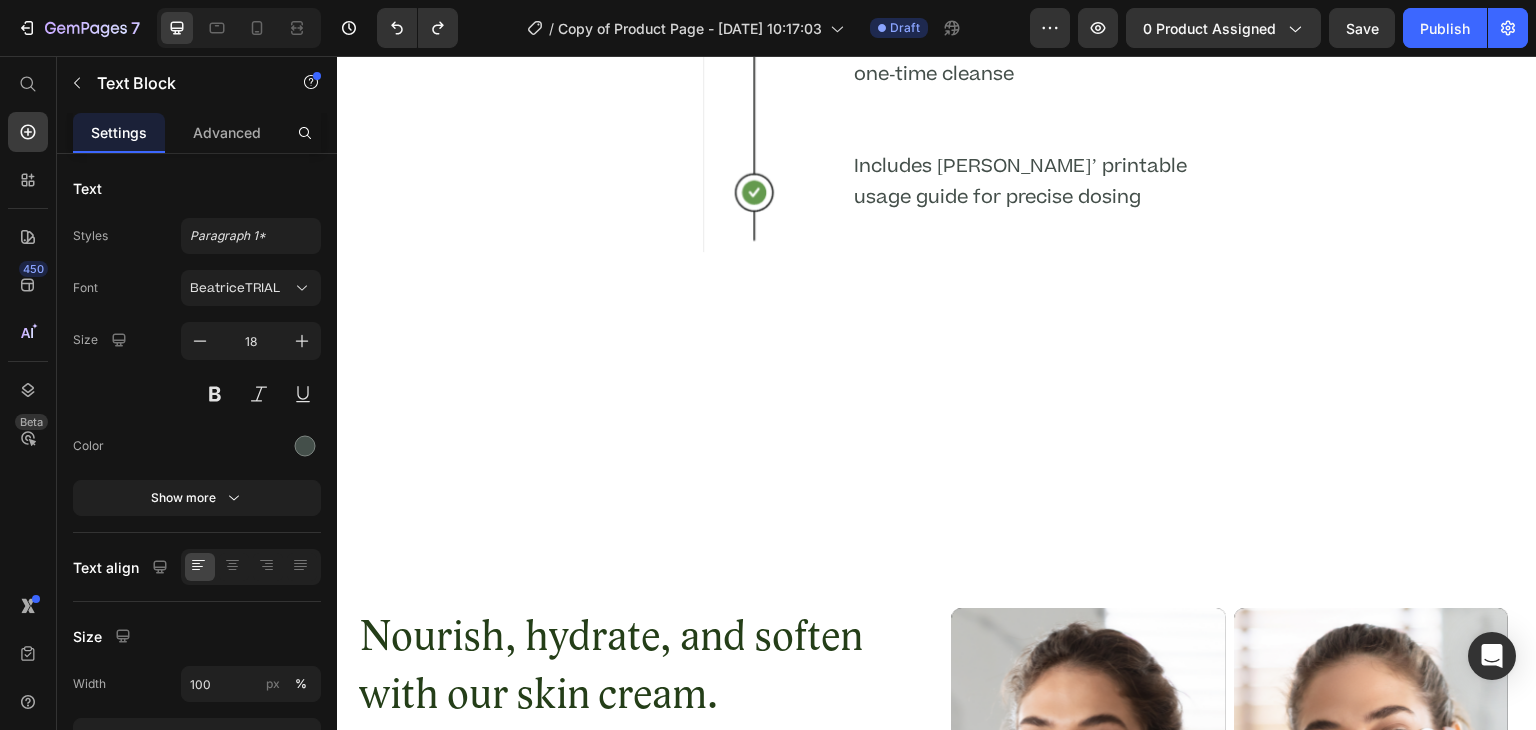 scroll, scrollTop: 4098, scrollLeft: 0, axis: vertical 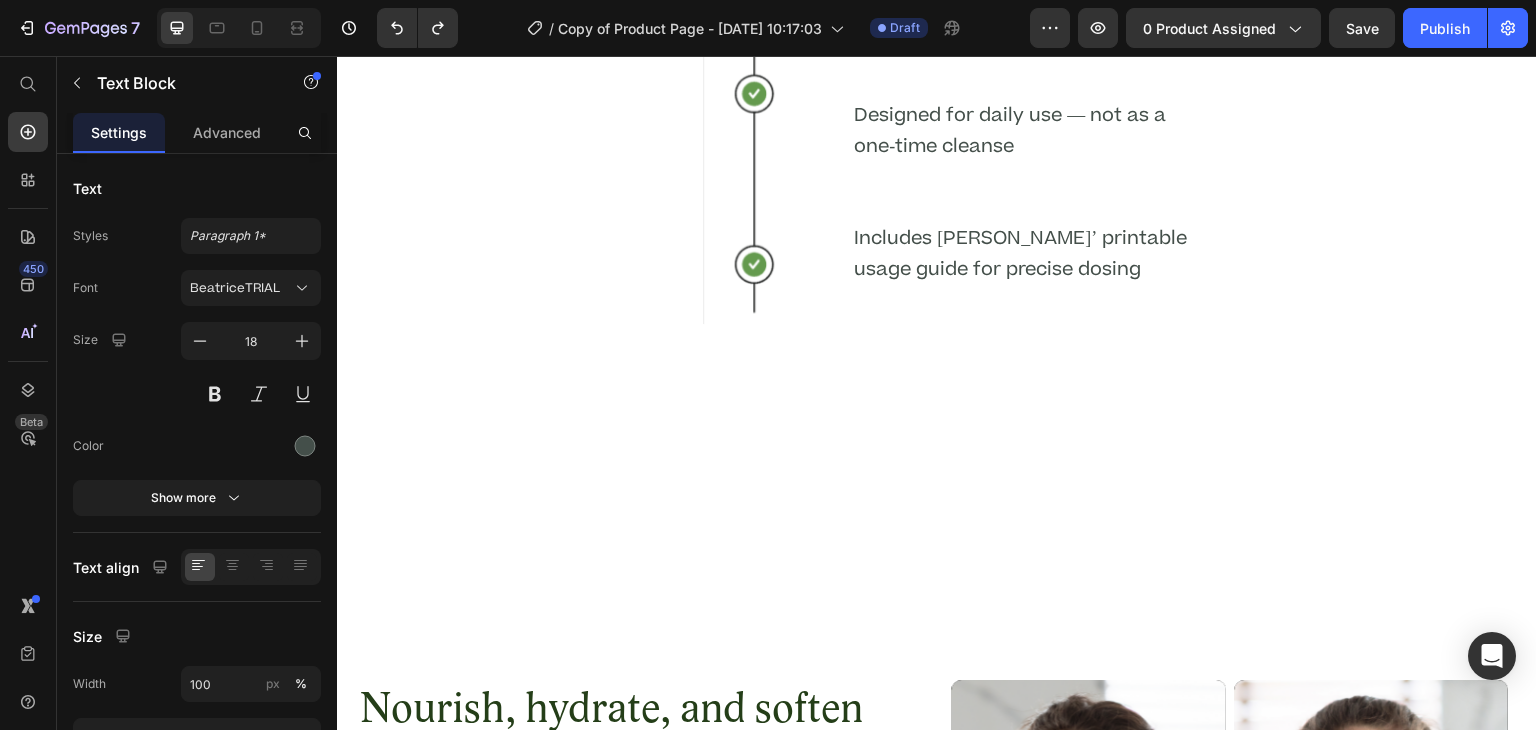 click 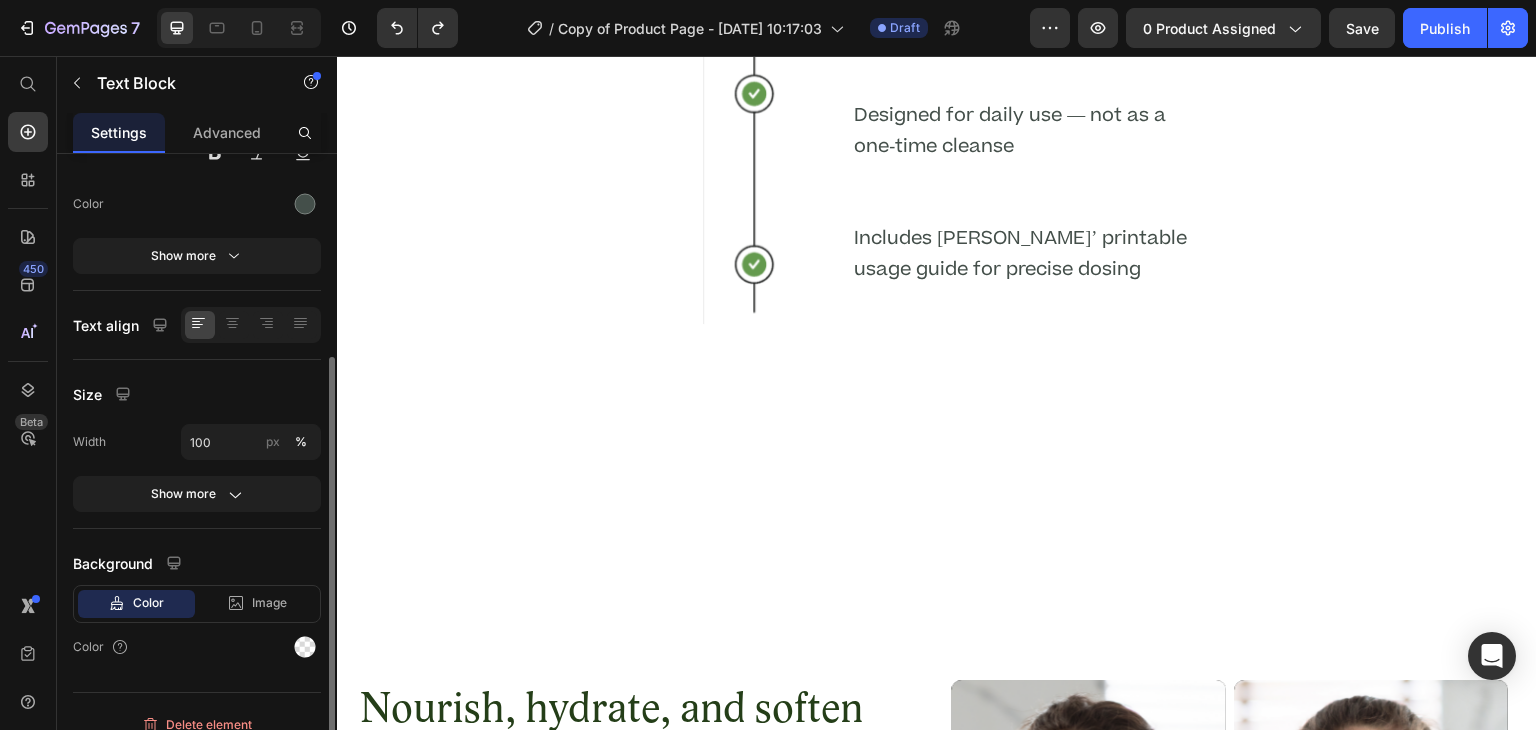 scroll, scrollTop: 260, scrollLeft: 0, axis: vertical 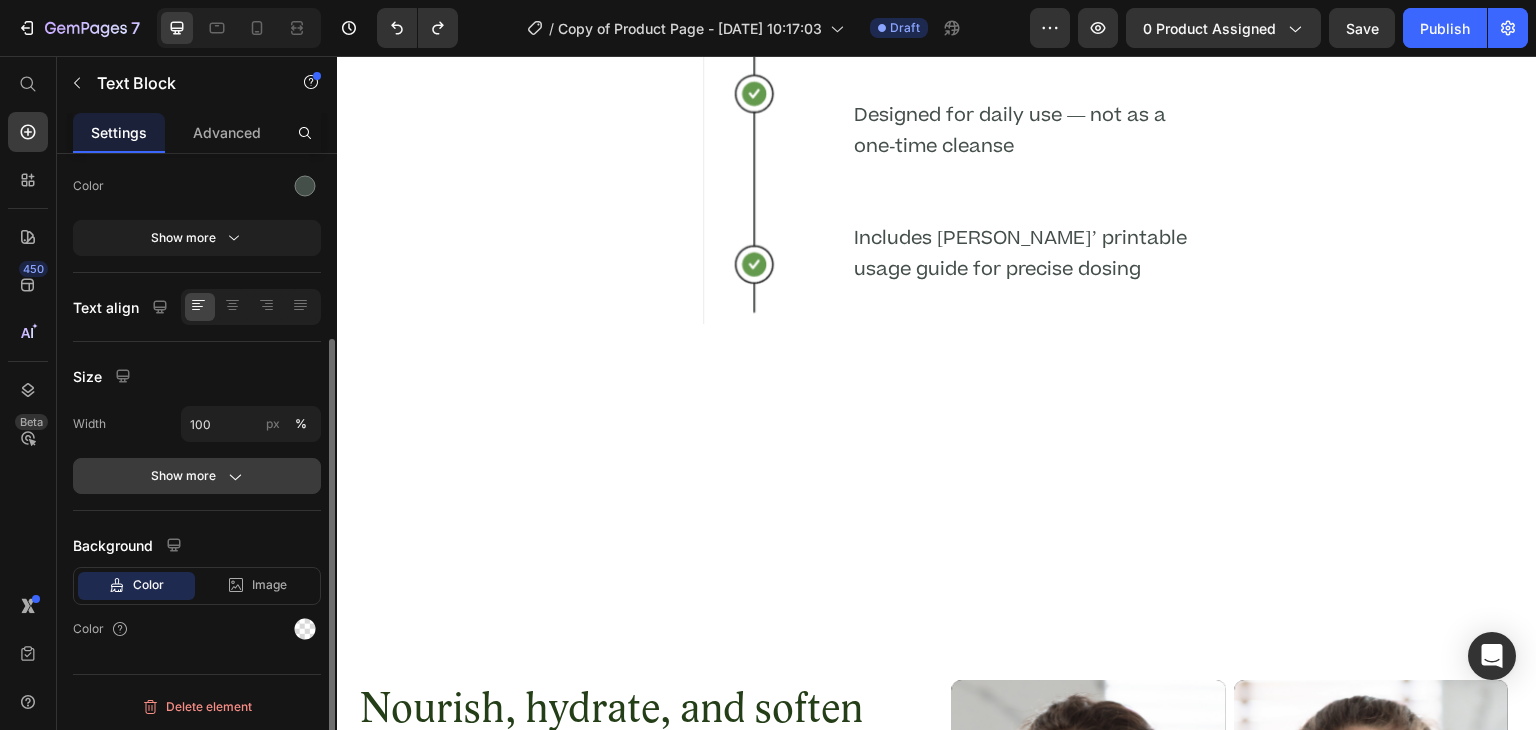 click on "Show more" 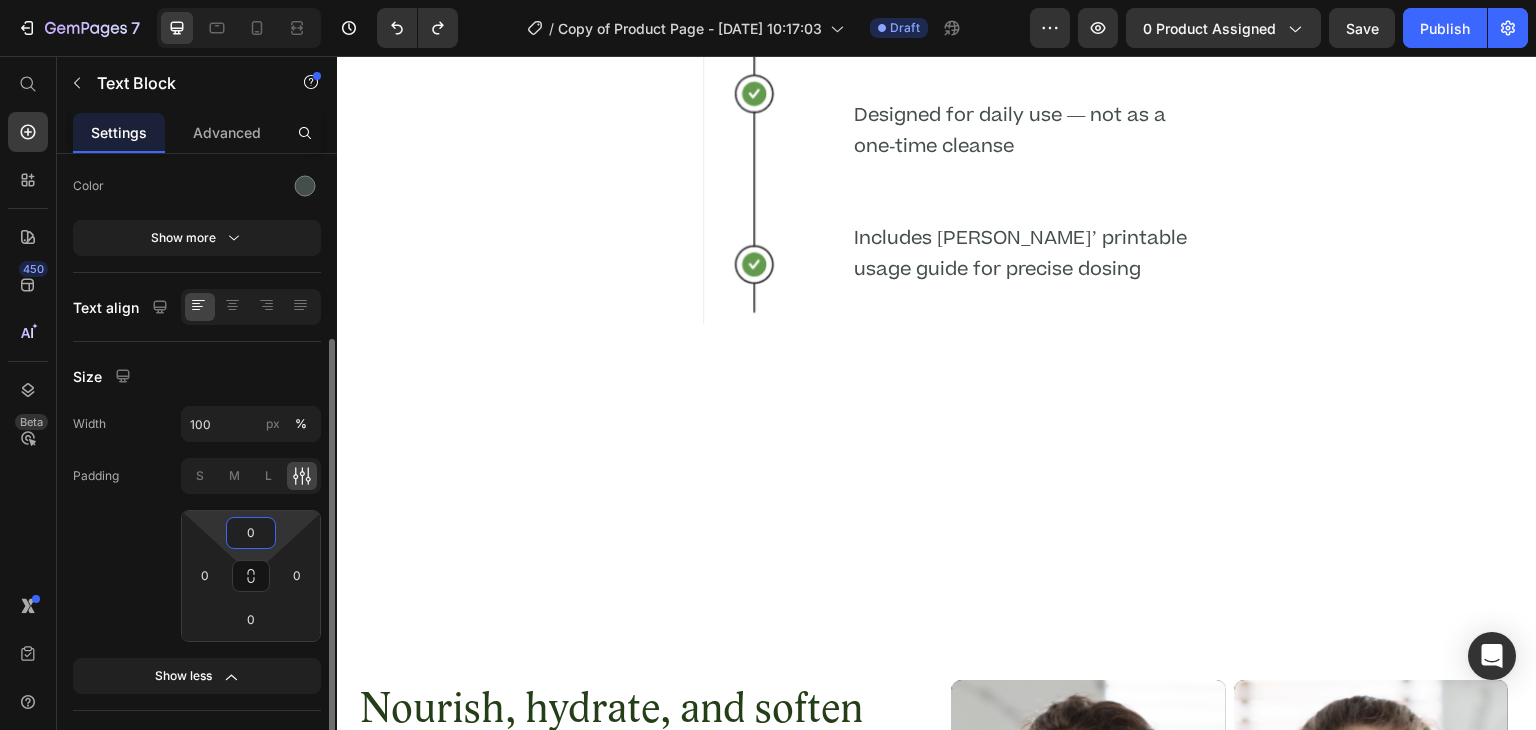 click on "0" at bounding box center [251, 533] 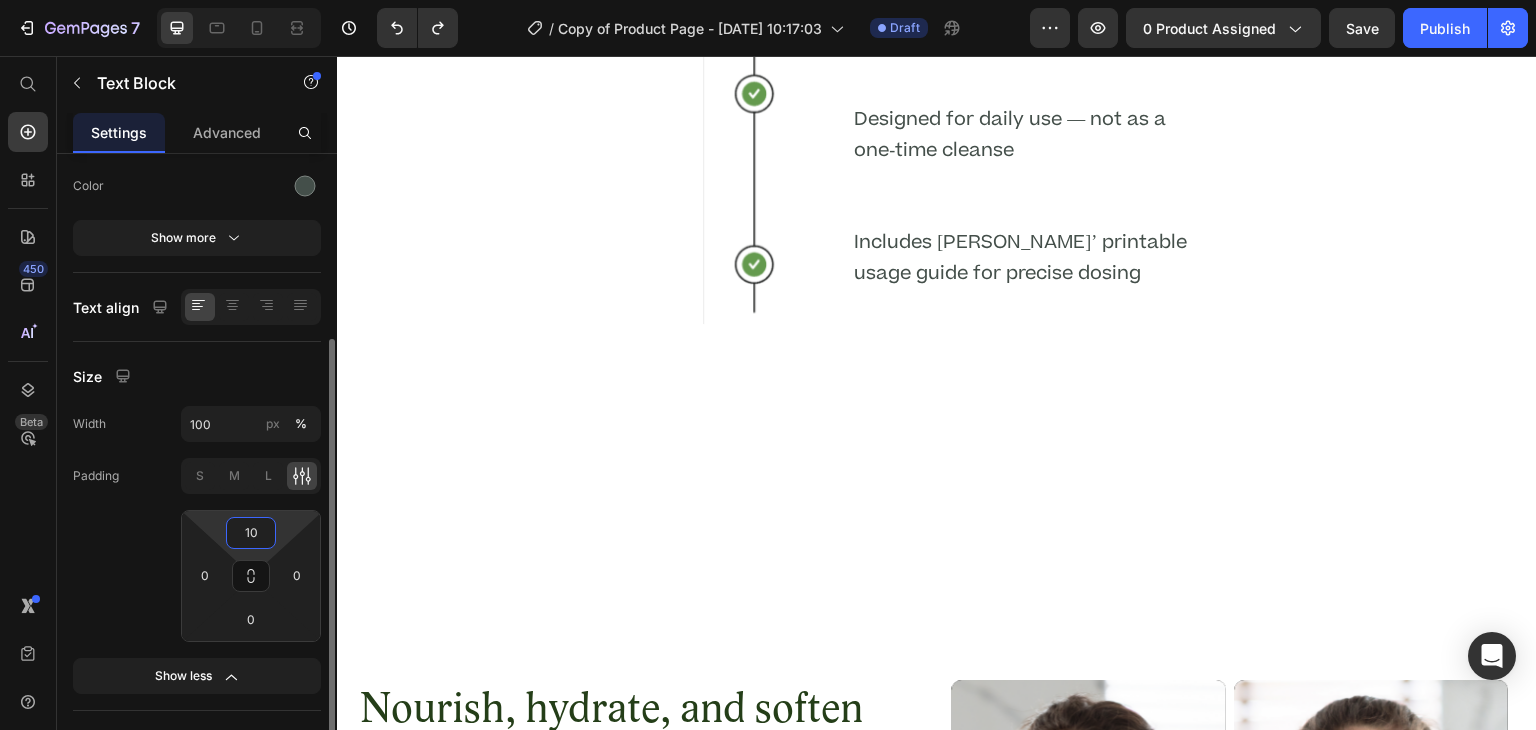 type on "1" 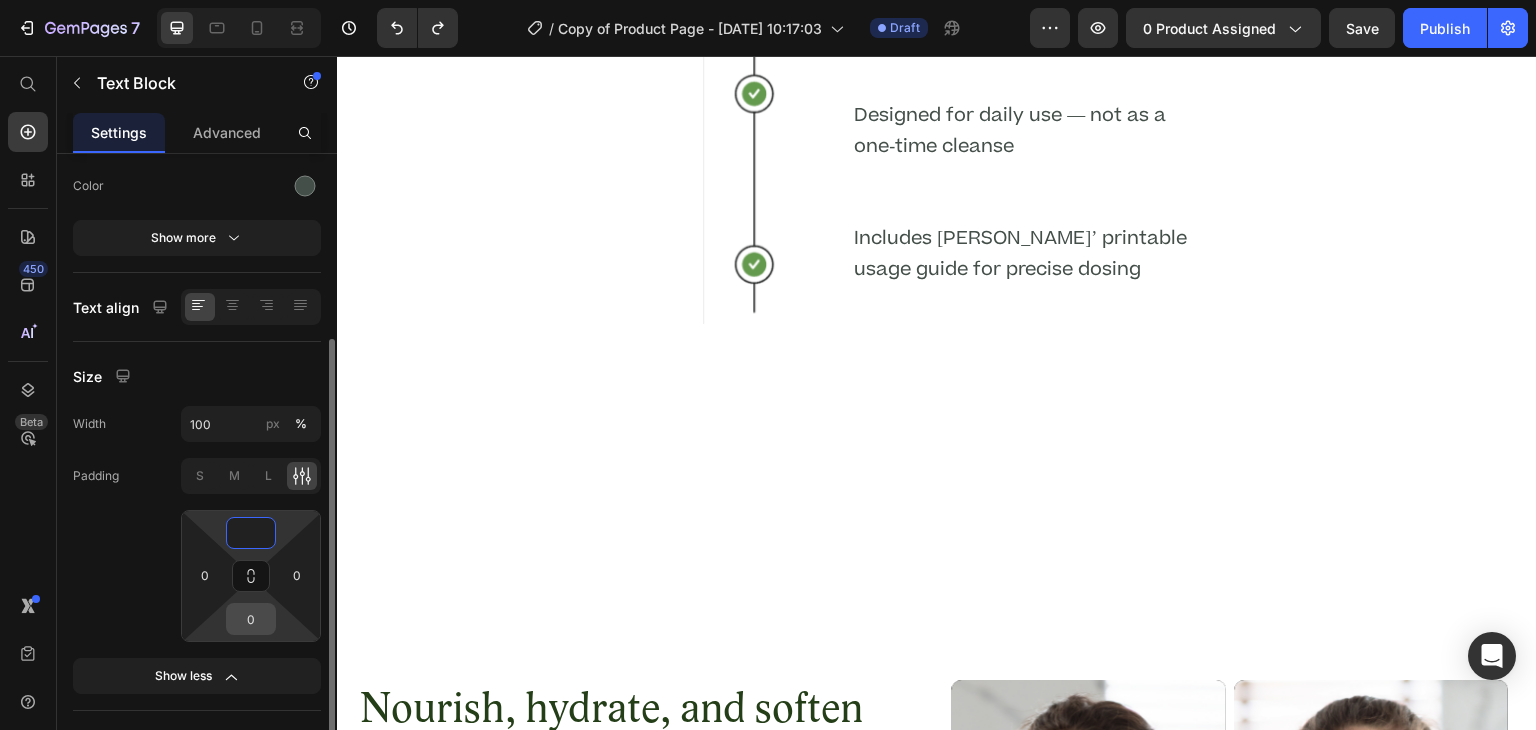 type on "0" 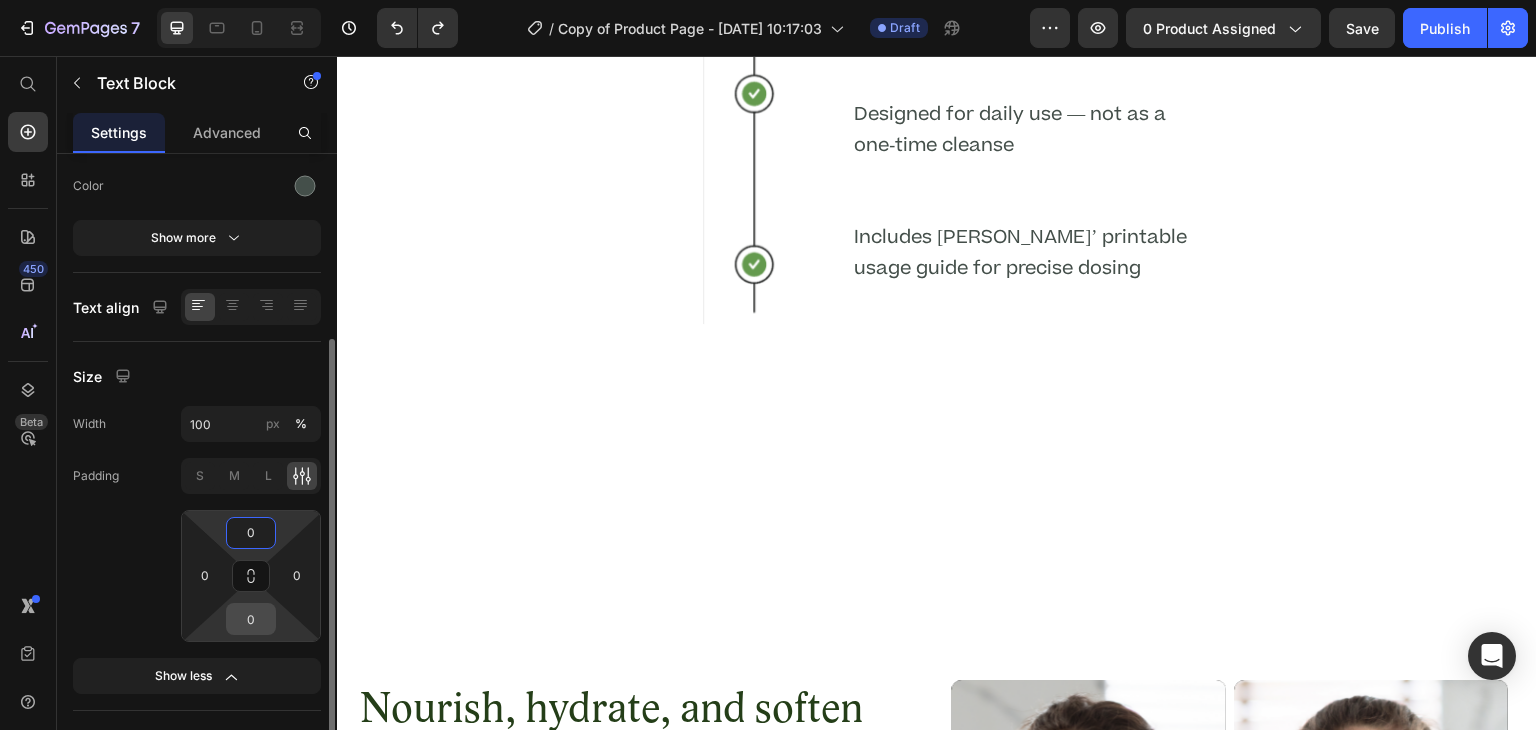 click on "0" at bounding box center [251, 619] 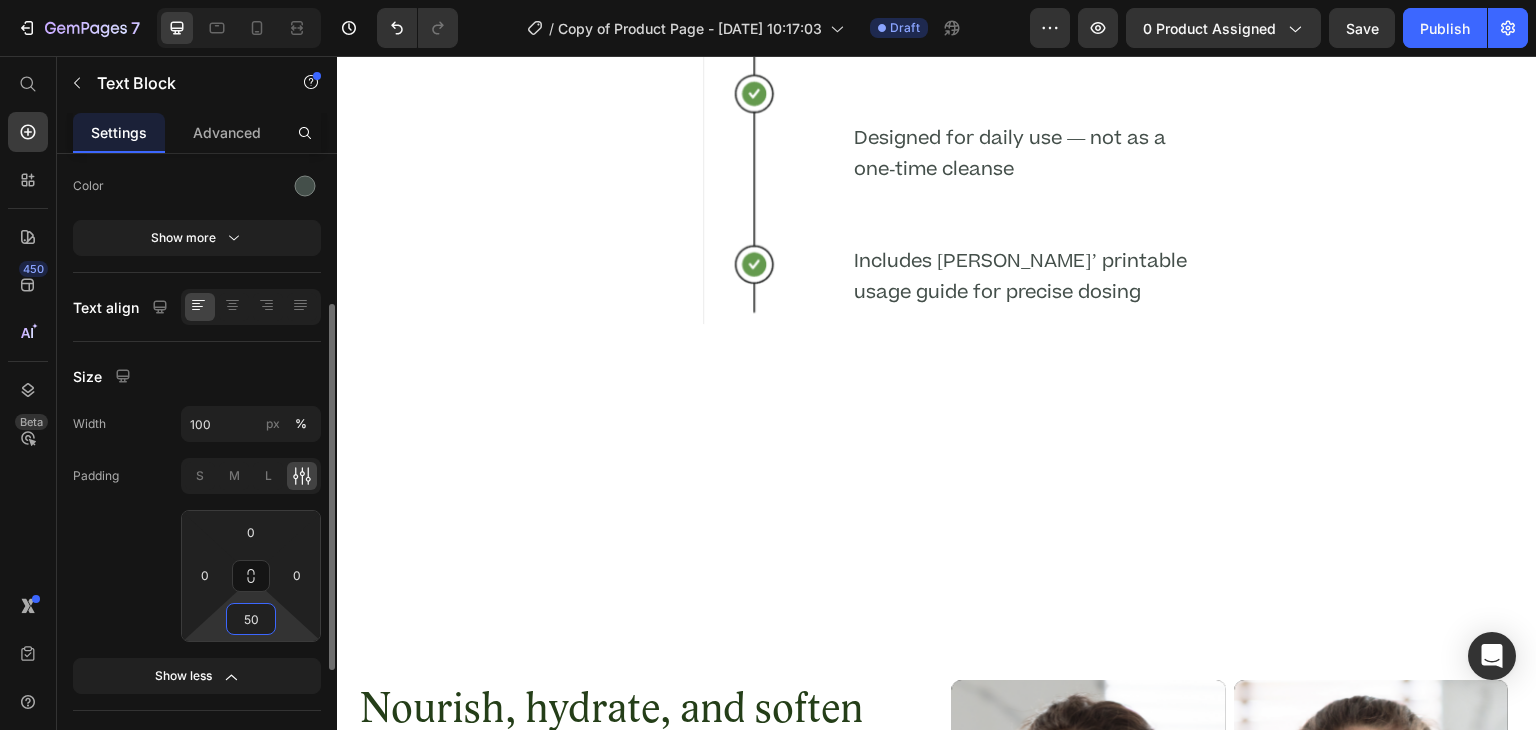 type on "5" 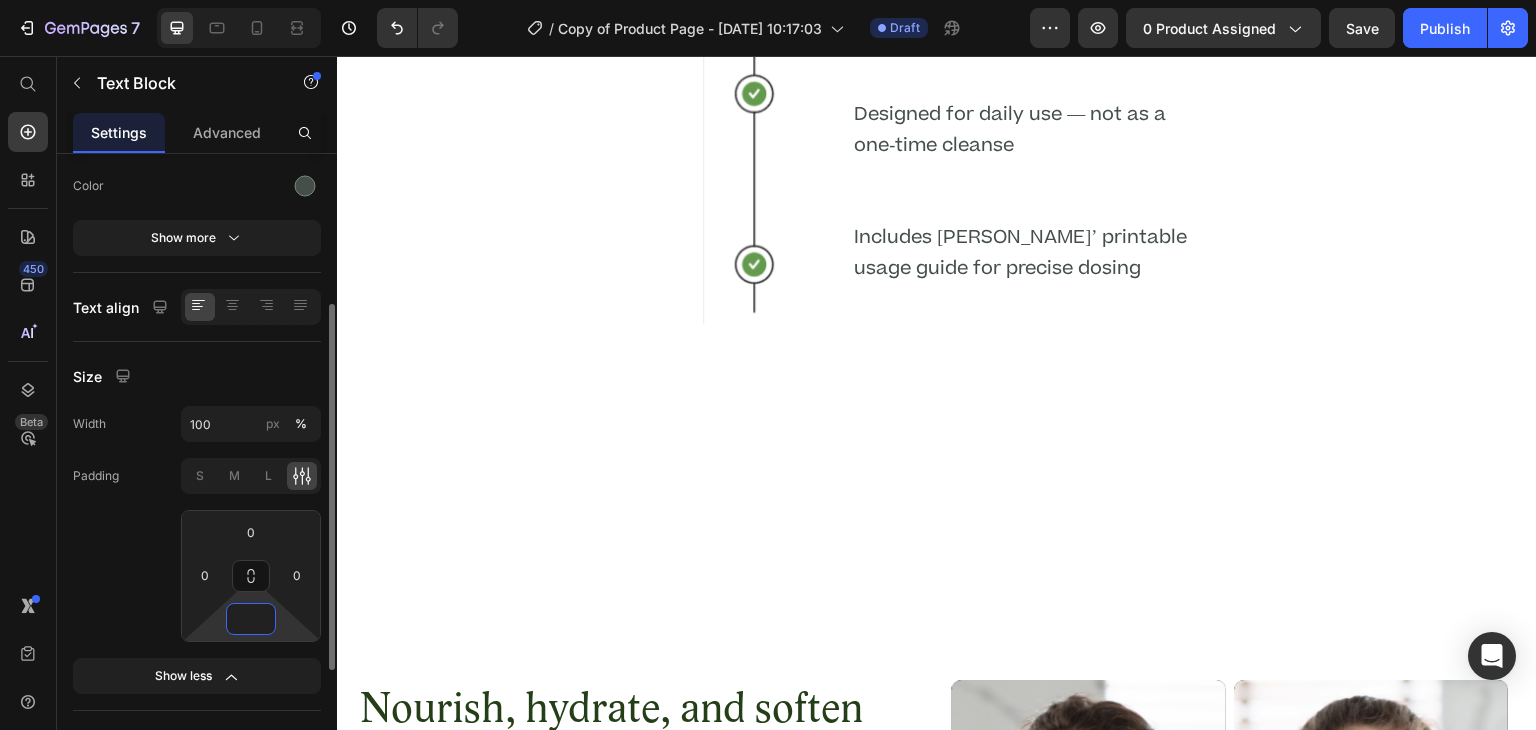 type on "0" 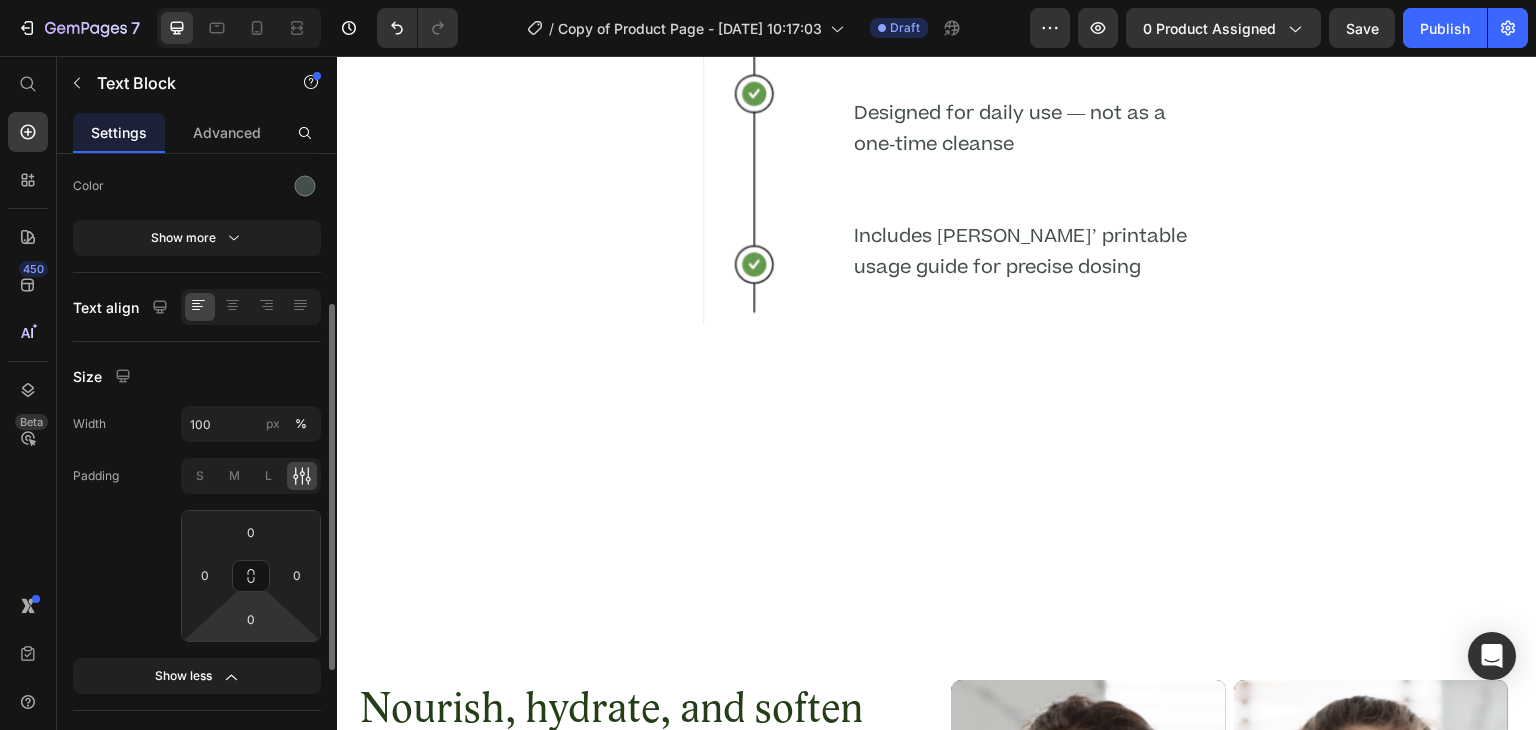 click on "Padding S M L 0 0 0 0" 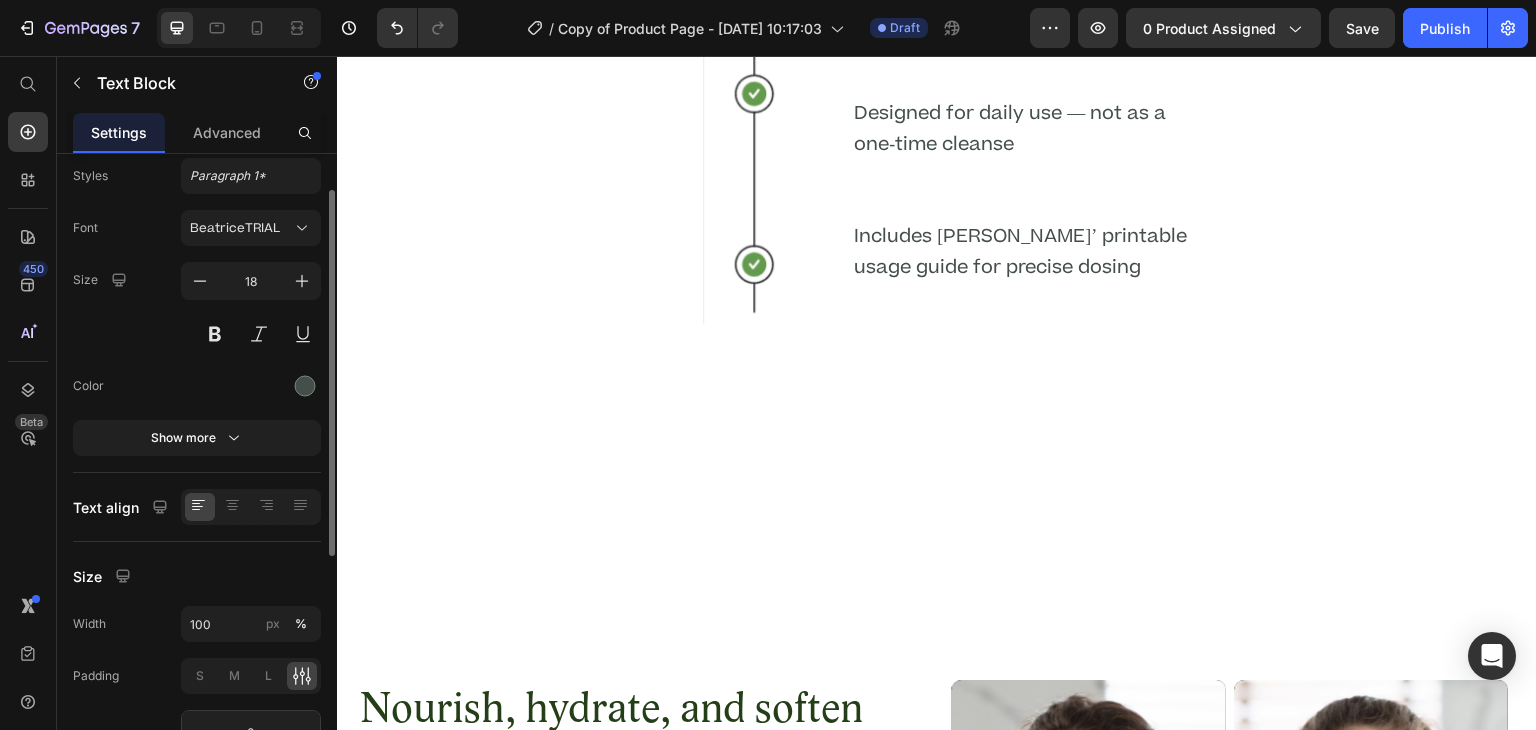 scroll, scrollTop: 58, scrollLeft: 0, axis: vertical 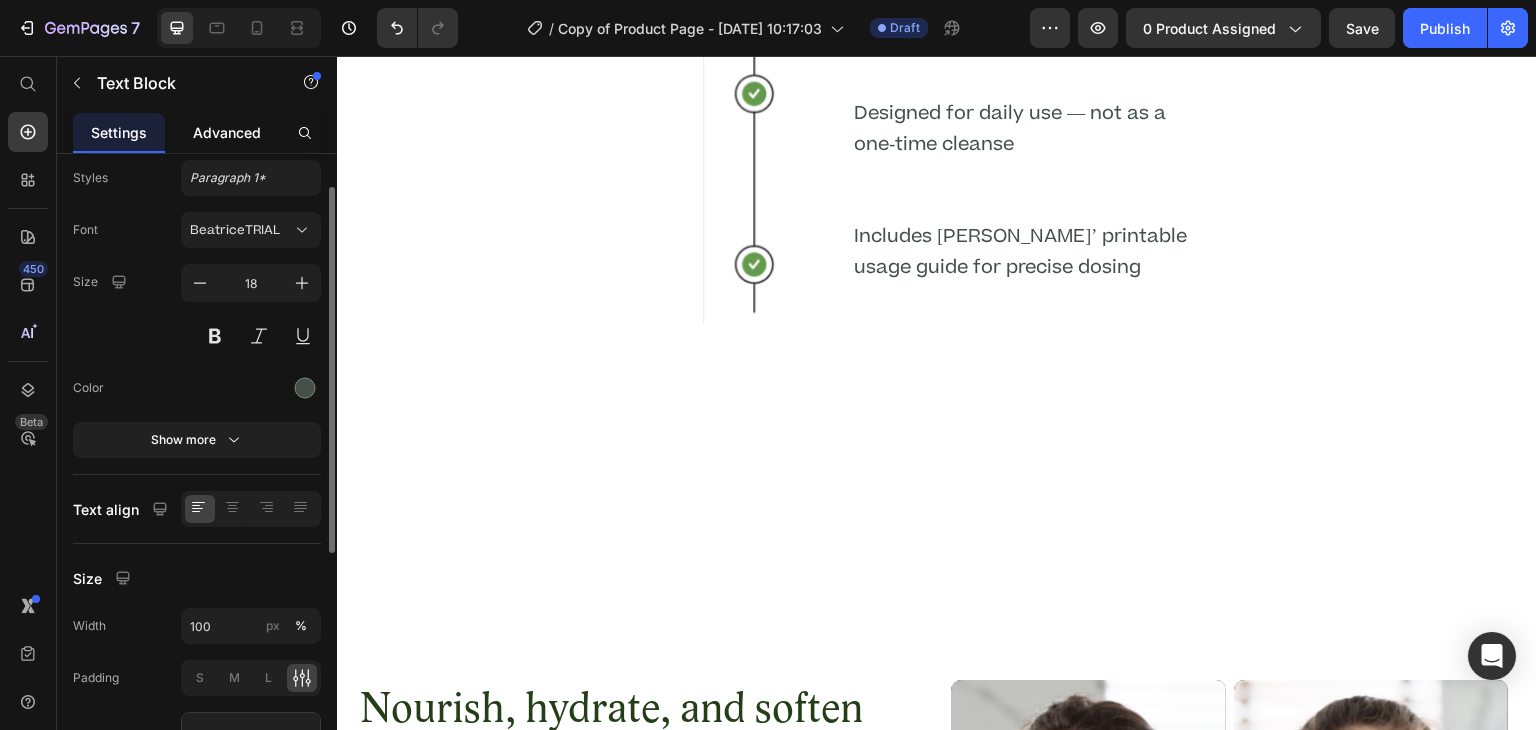 click on "Advanced" at bounding box center [227, 132] 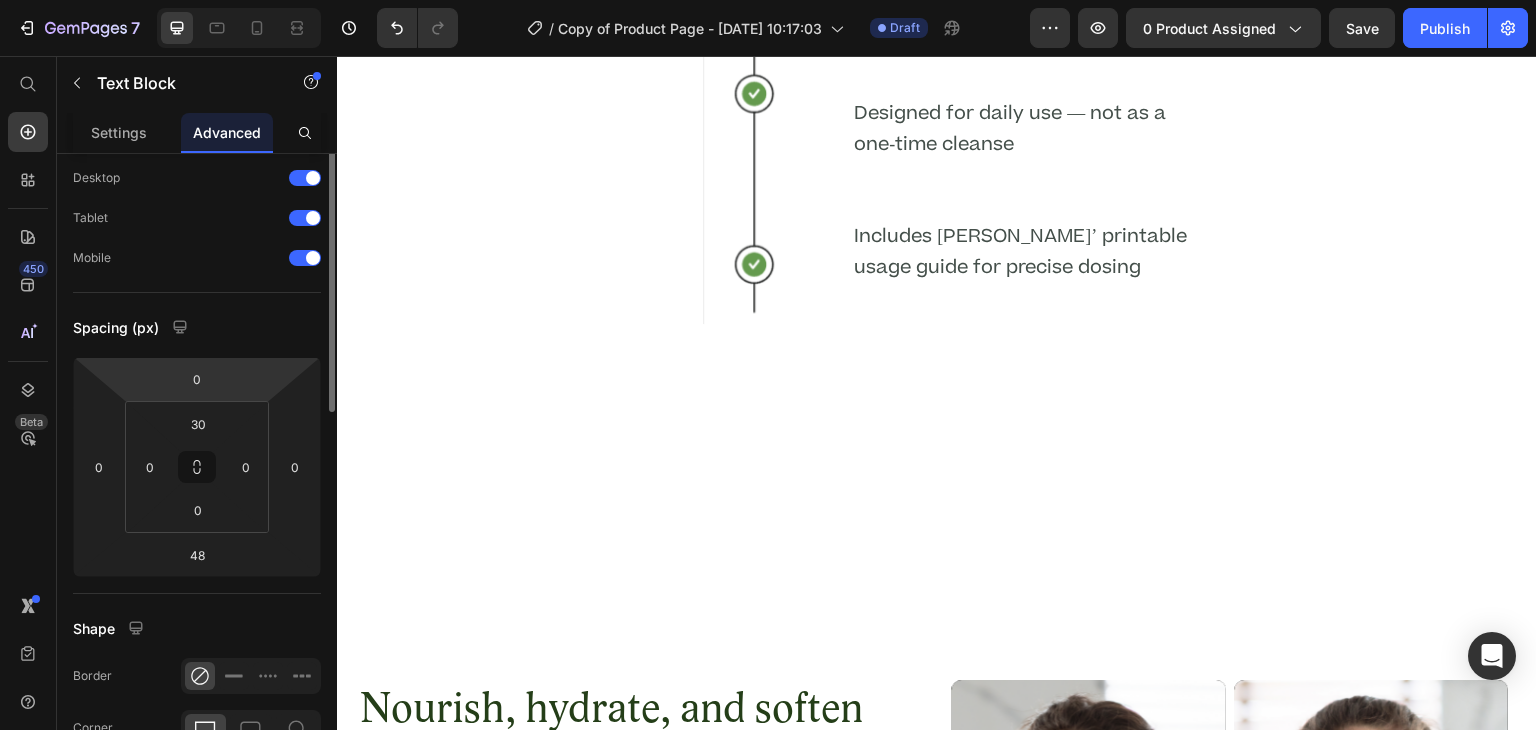 scroll, scrollTop: 0, scrollLeft: 0, axis: both 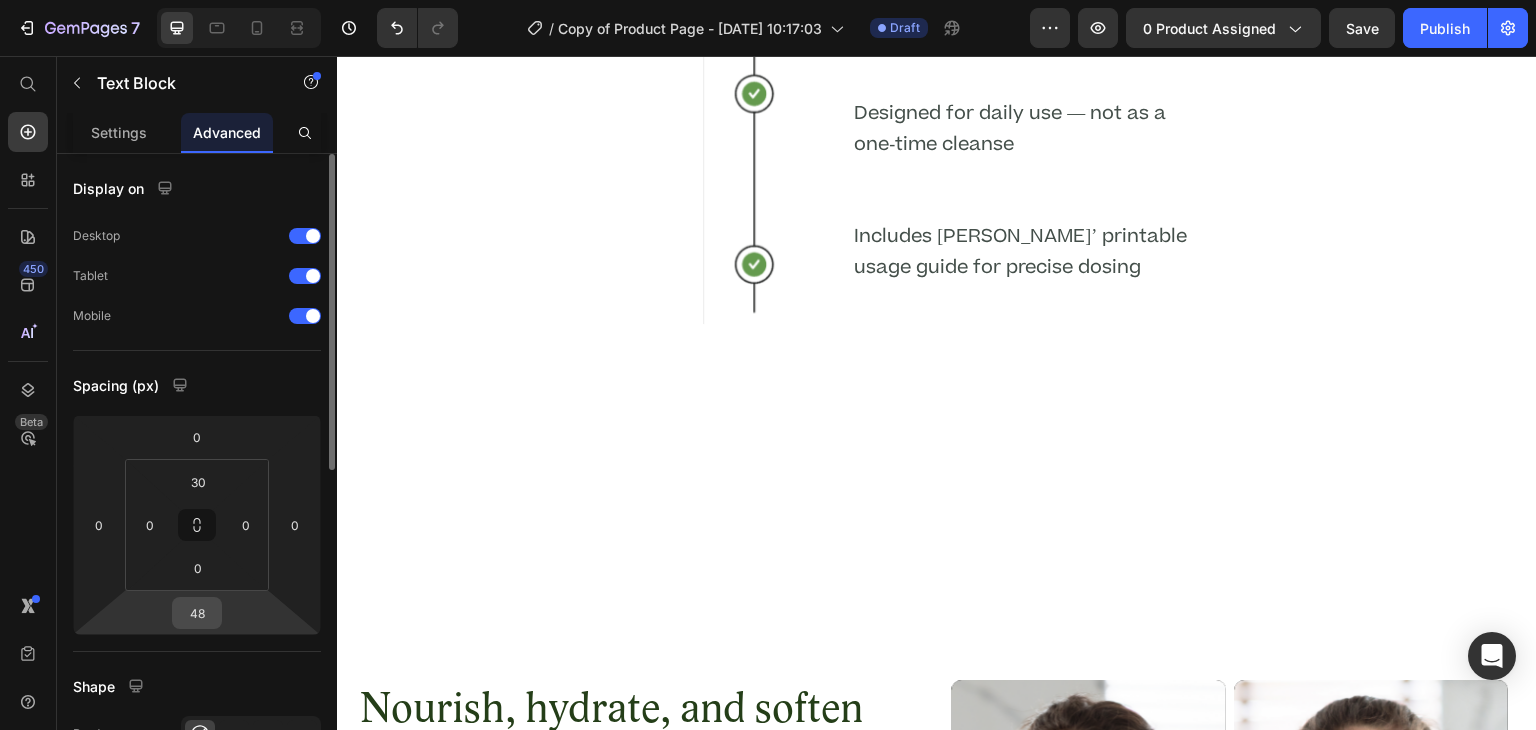 click on "48" at bounding box center (197, 613) 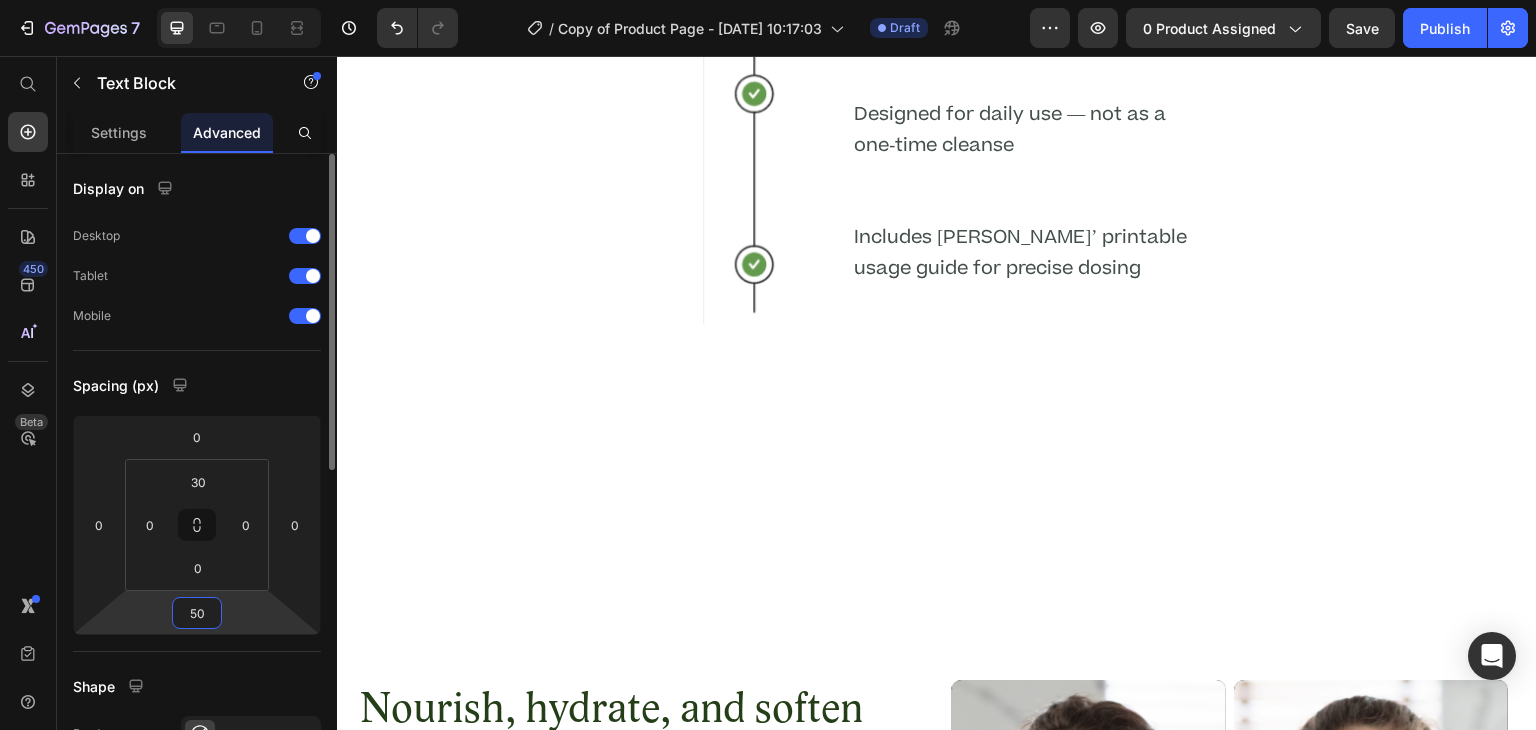type on "5" 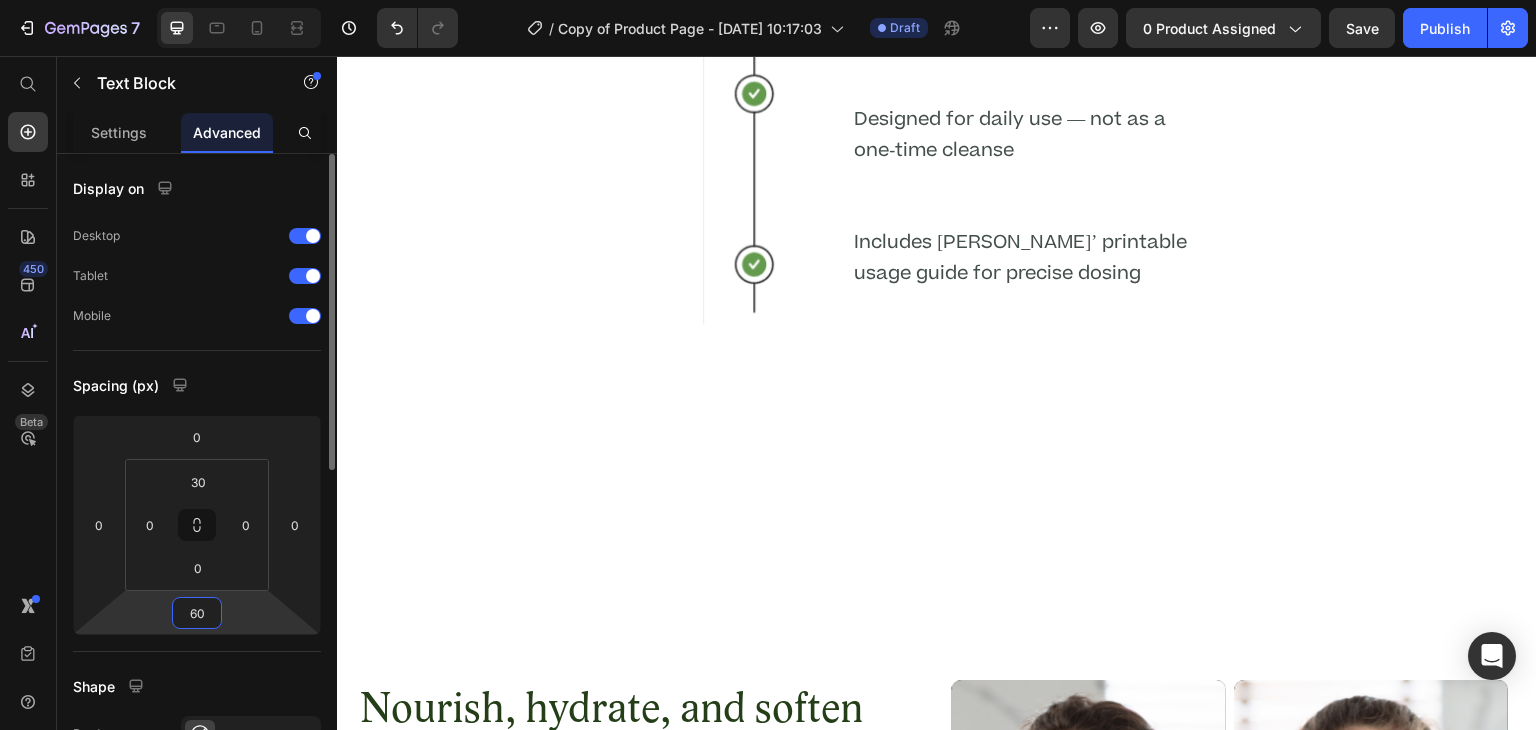 type on "6" 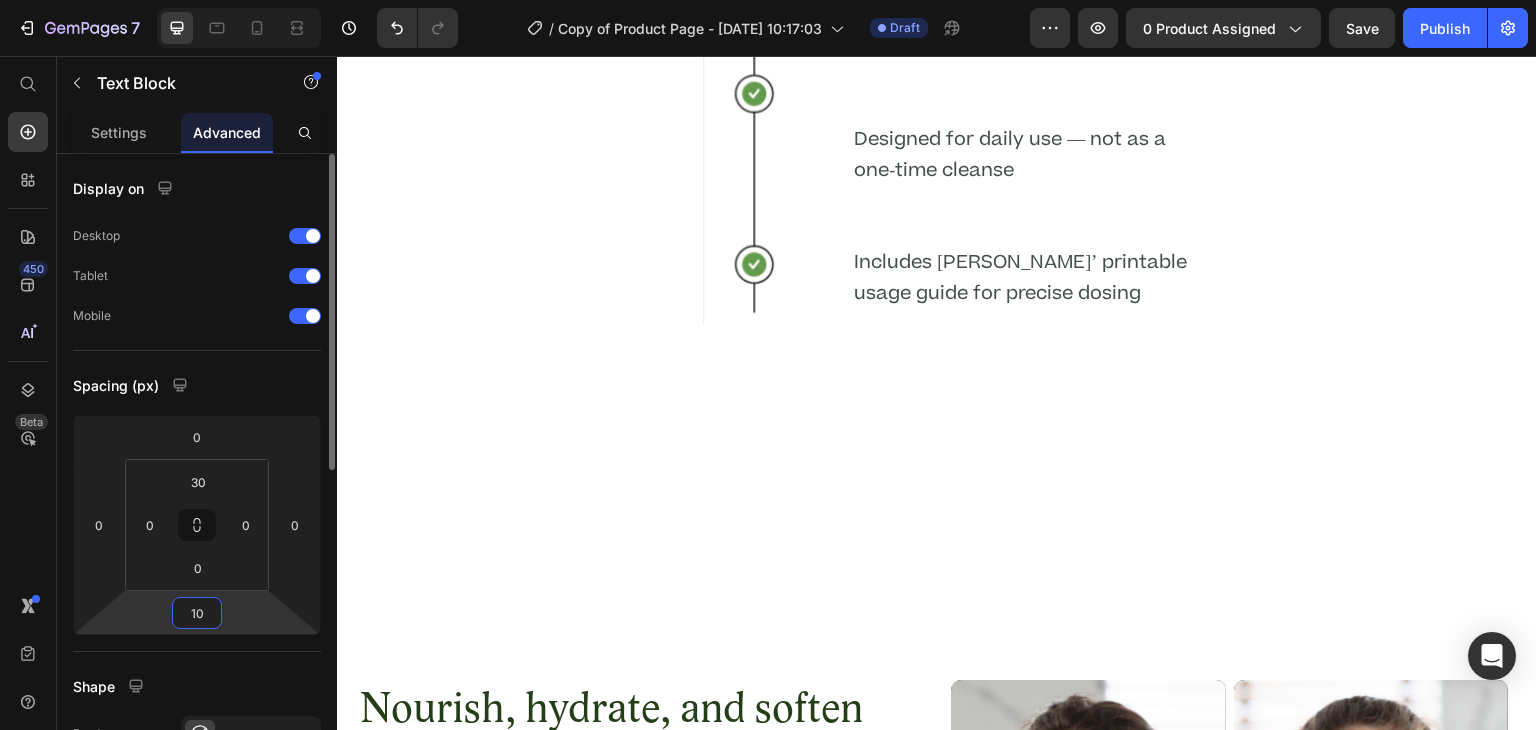 type on "1" 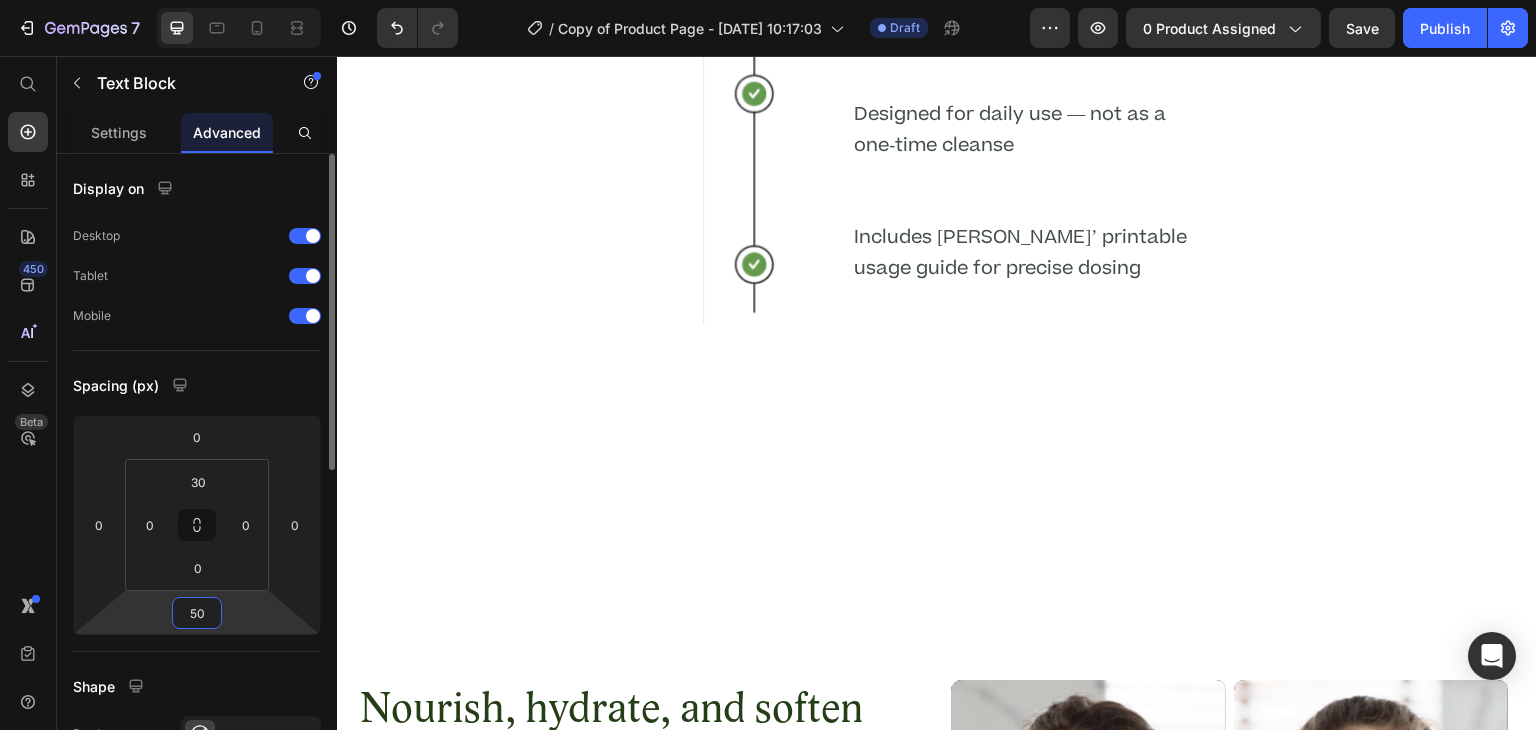 type on "5" 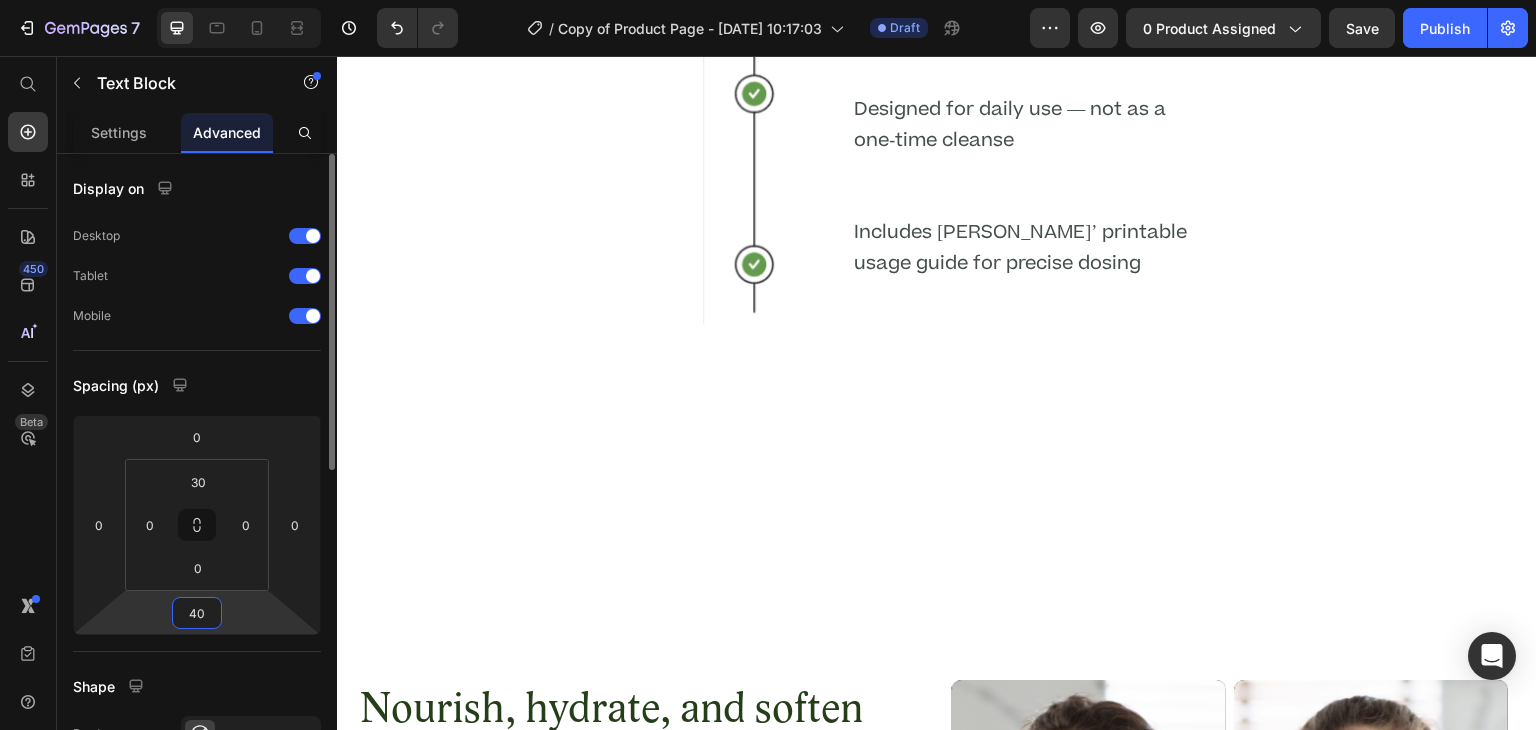 type on "4" 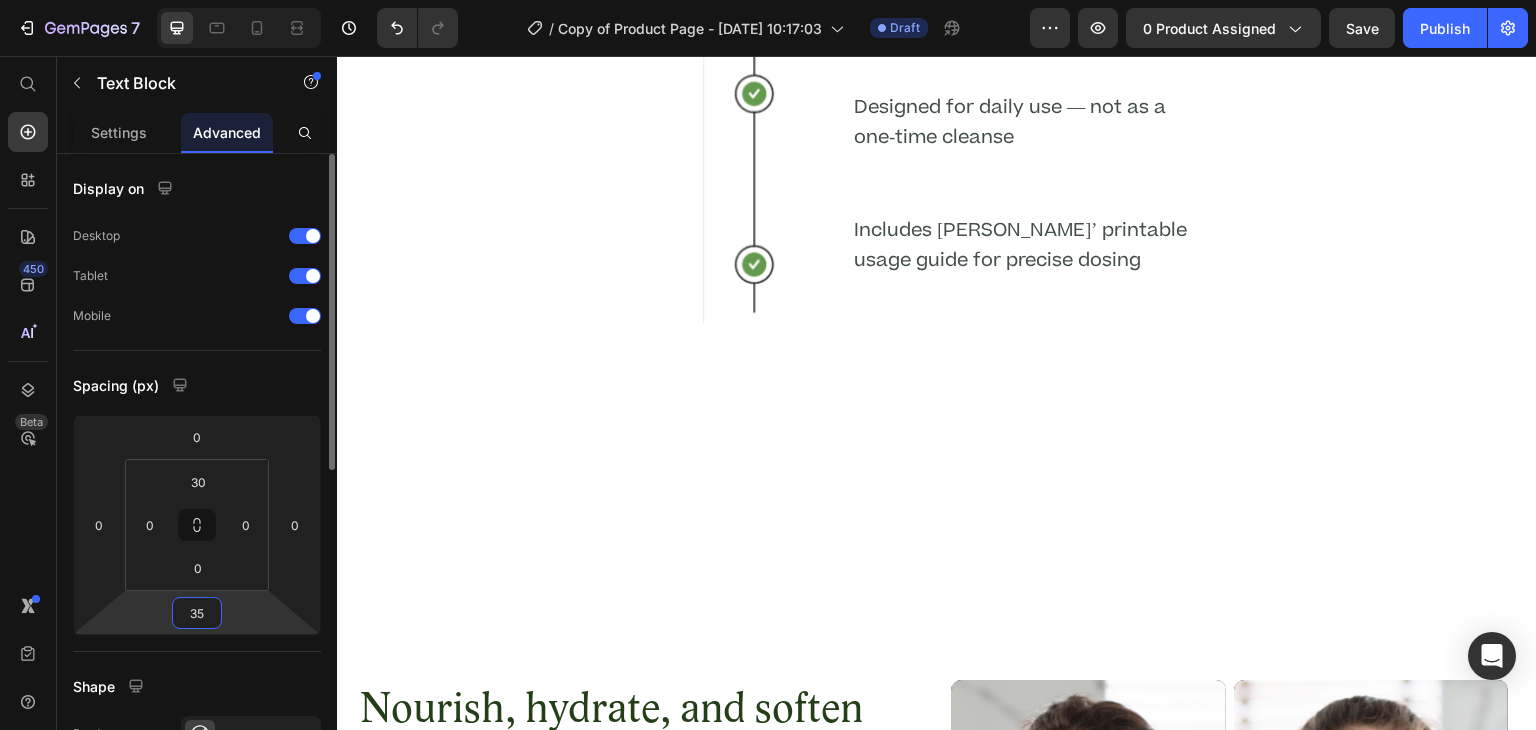 type on "3" 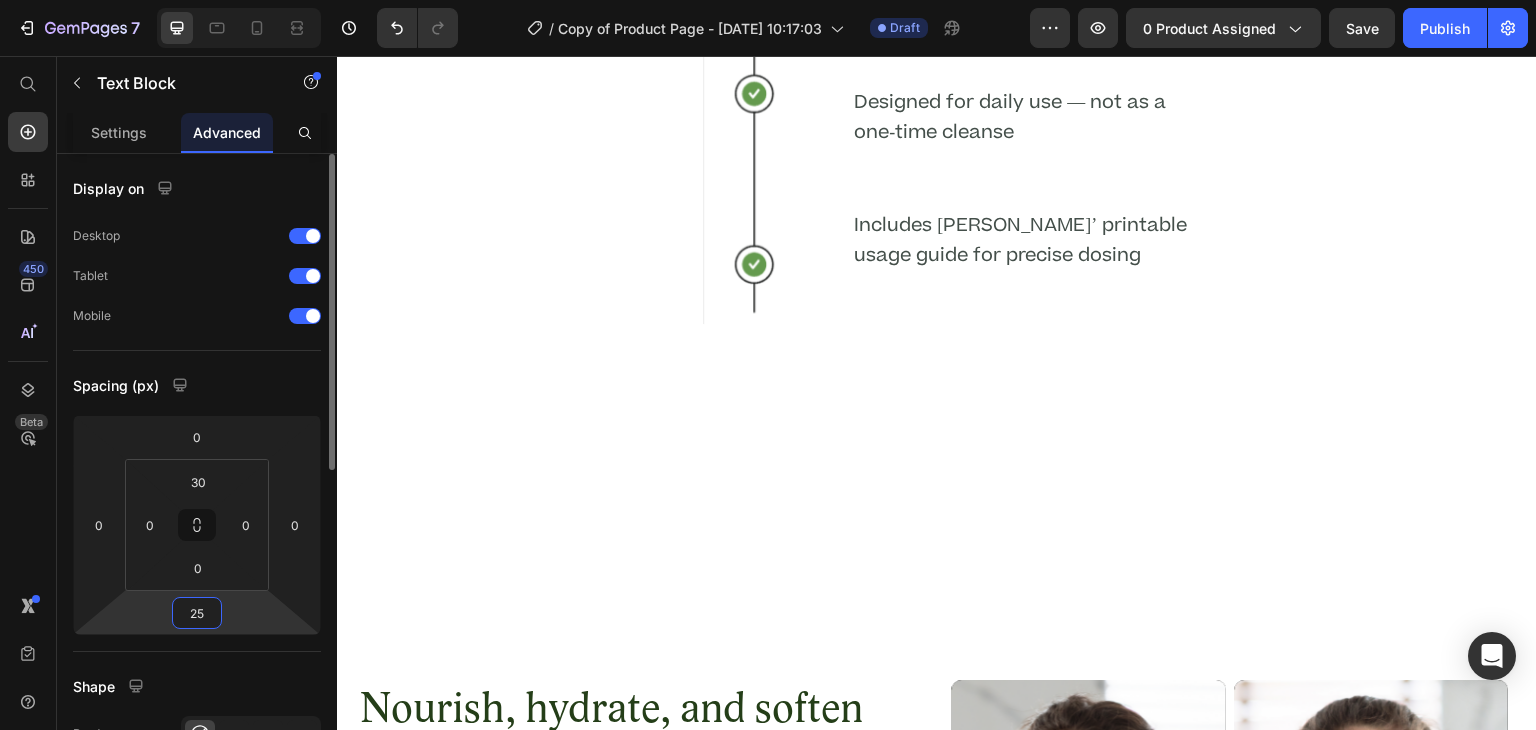 type on "250" 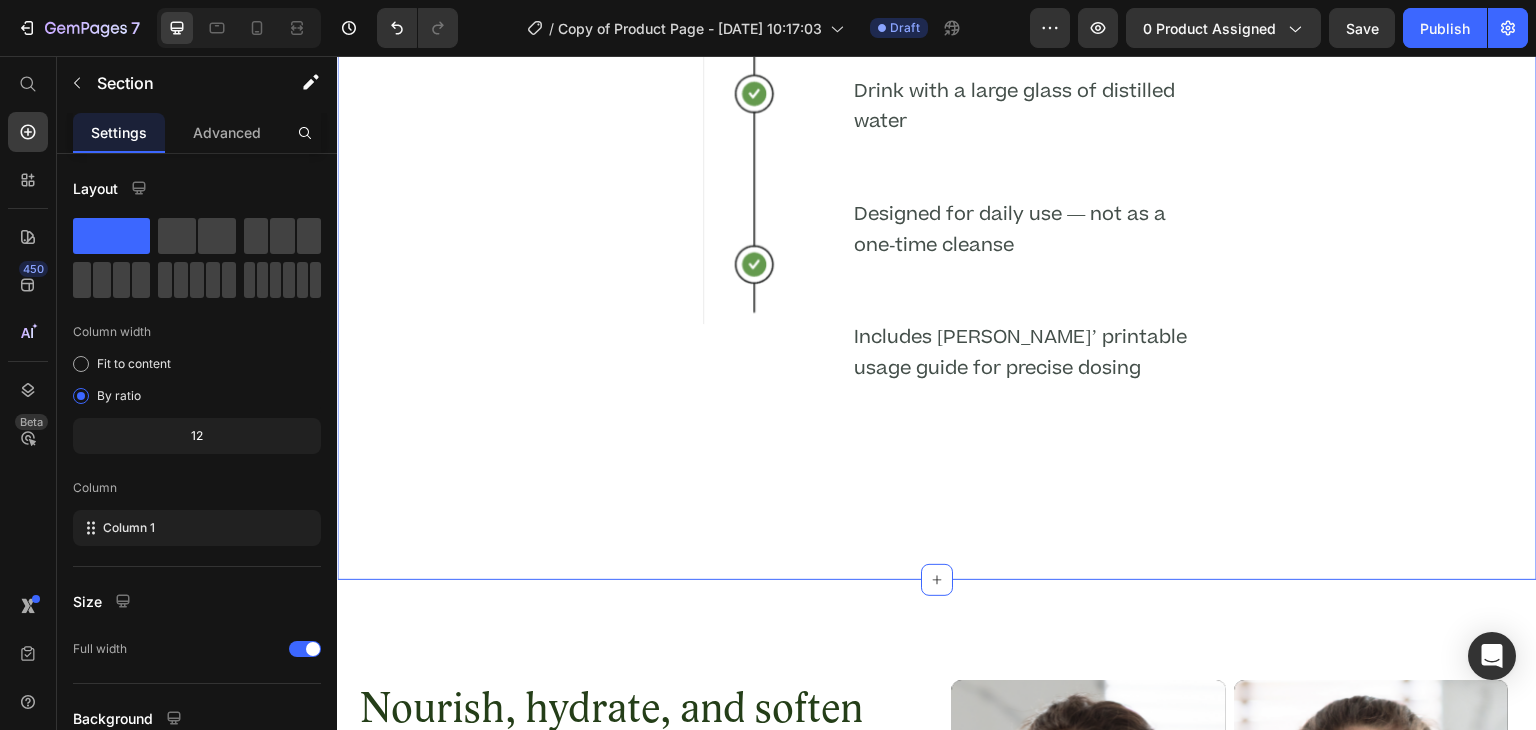 click on "Title Line Image Start with 1 capsule at dinner, and increase slowly as directed Text Block Drink with a large glass of distilled water Text Block Designed for daily use — not as a one-time cleanse Text Block Includes Dr. Daniels’ printable usage guide for precise dosing Text Block Row" at bounding box center (937, 106) 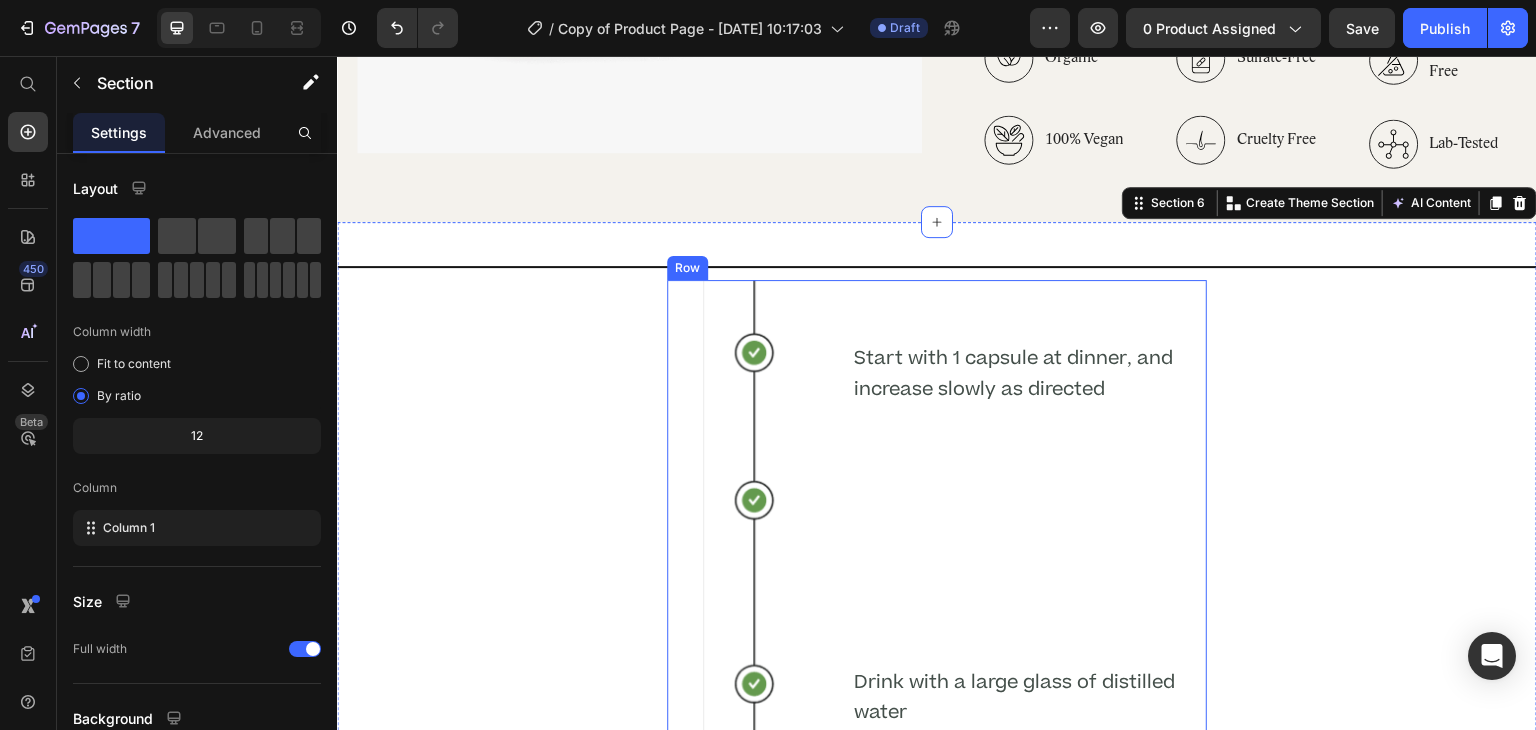 scroll, scrollTop: 4212, scrollLeft: 0, axis: vertical 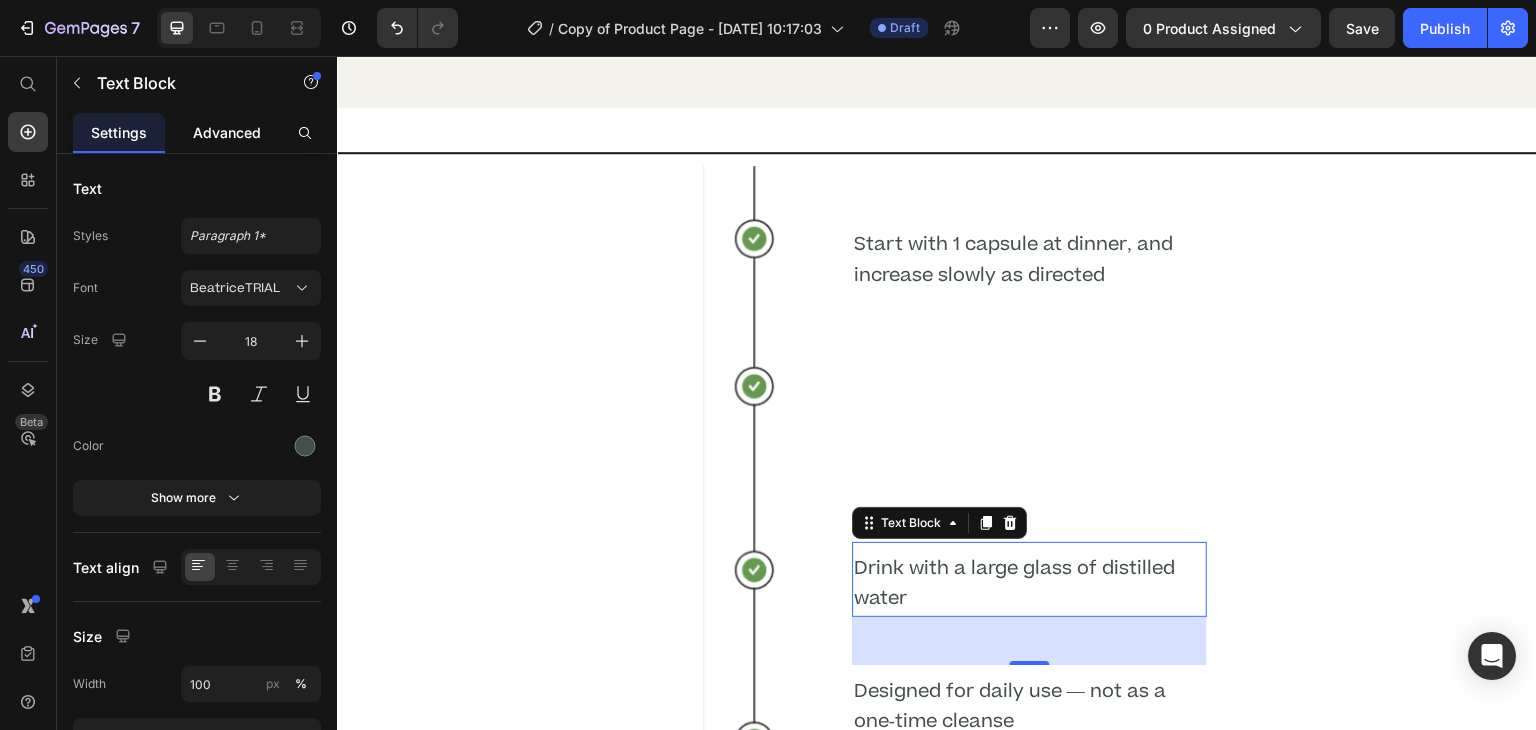 click on "Advanced" at bounding box center (227, 132) 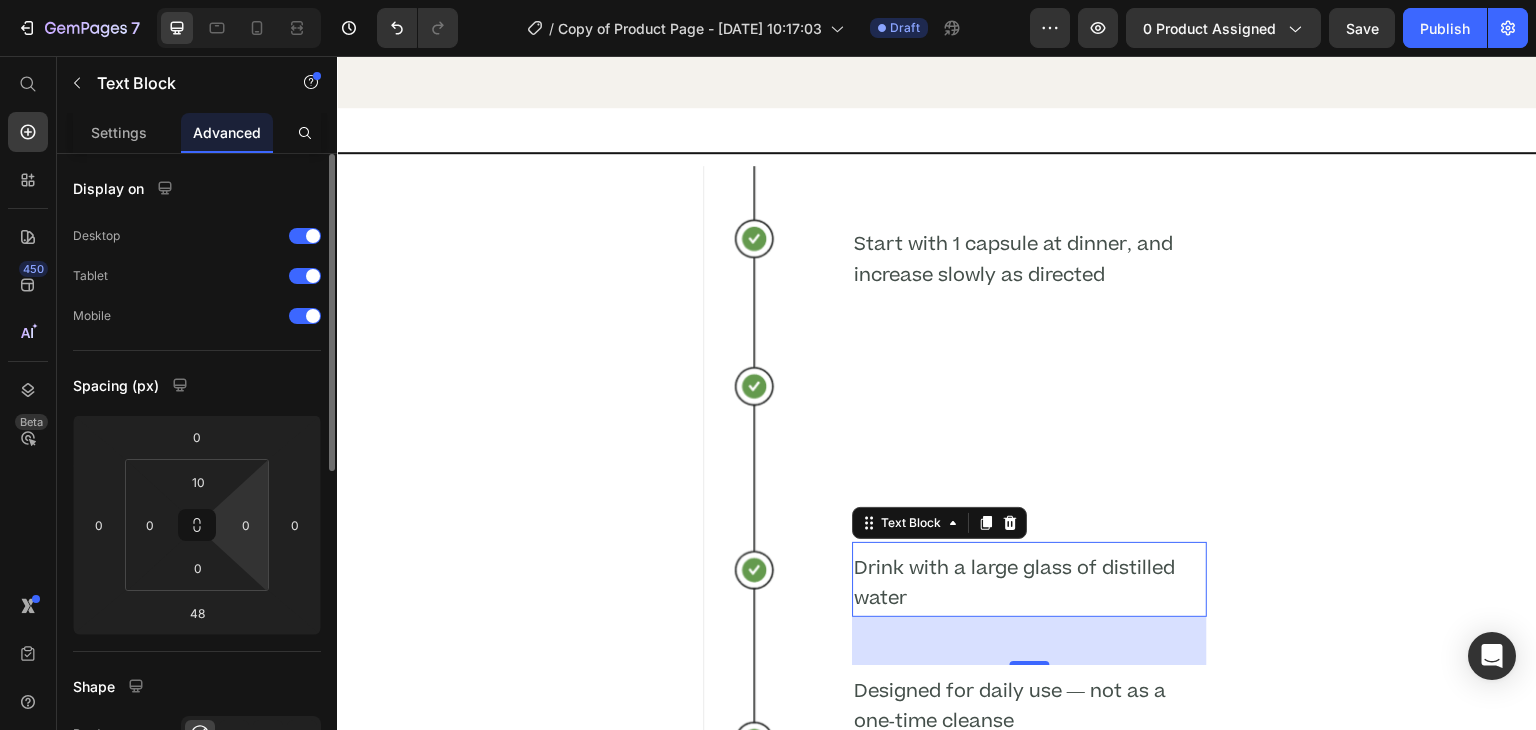 scroll, scrollTop: 47, scrollLeft: 0, axis: vertical 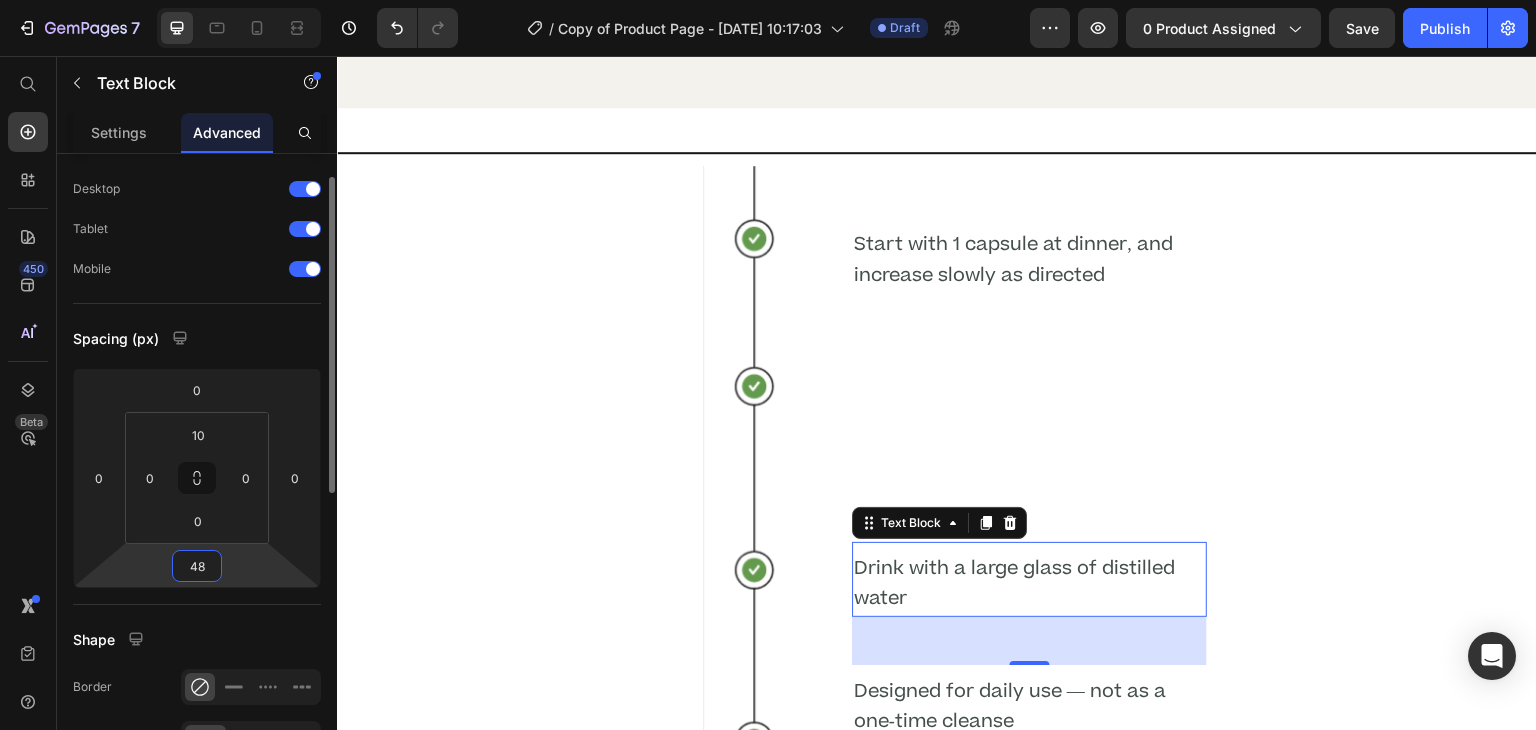 click on "48" at bounding box center (197, 566) 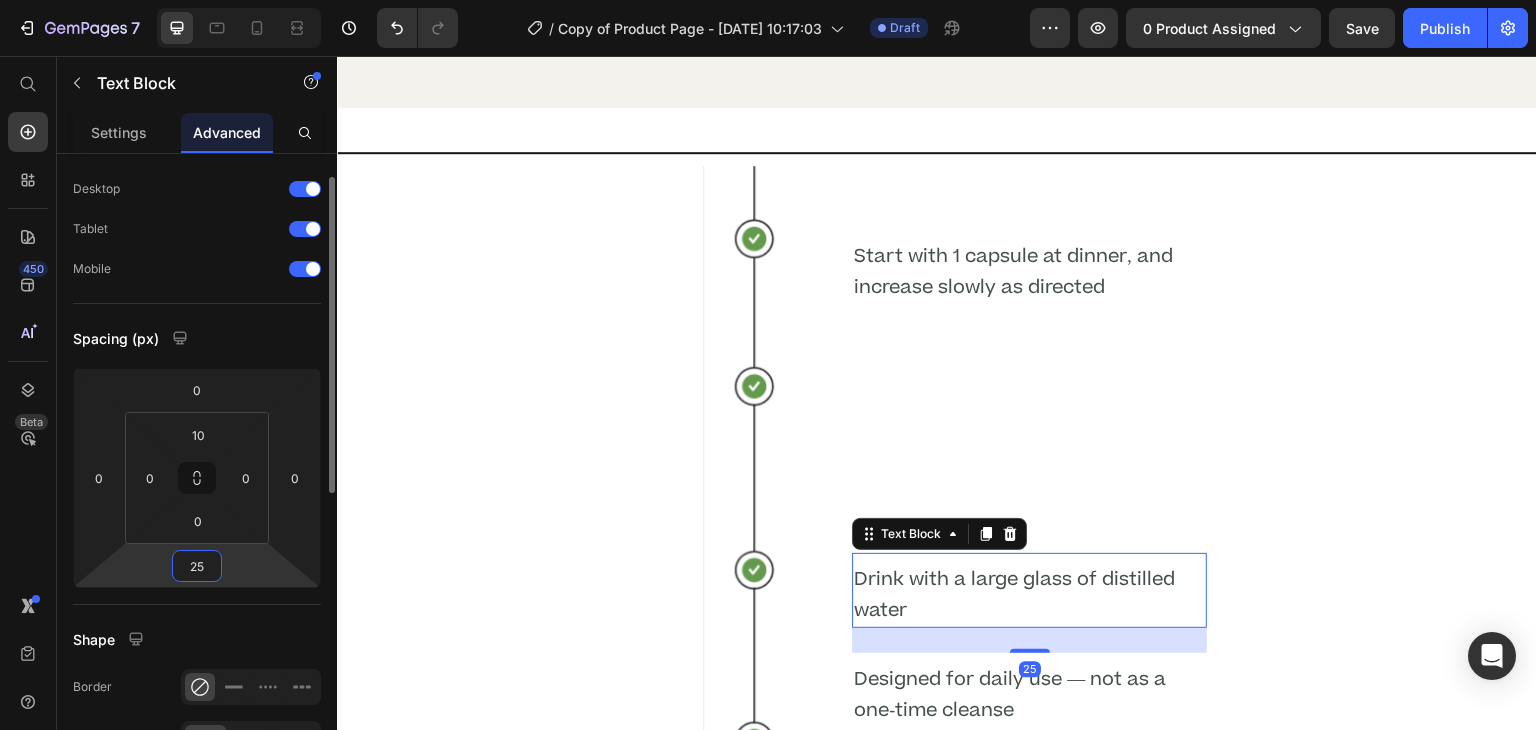 type on "2" 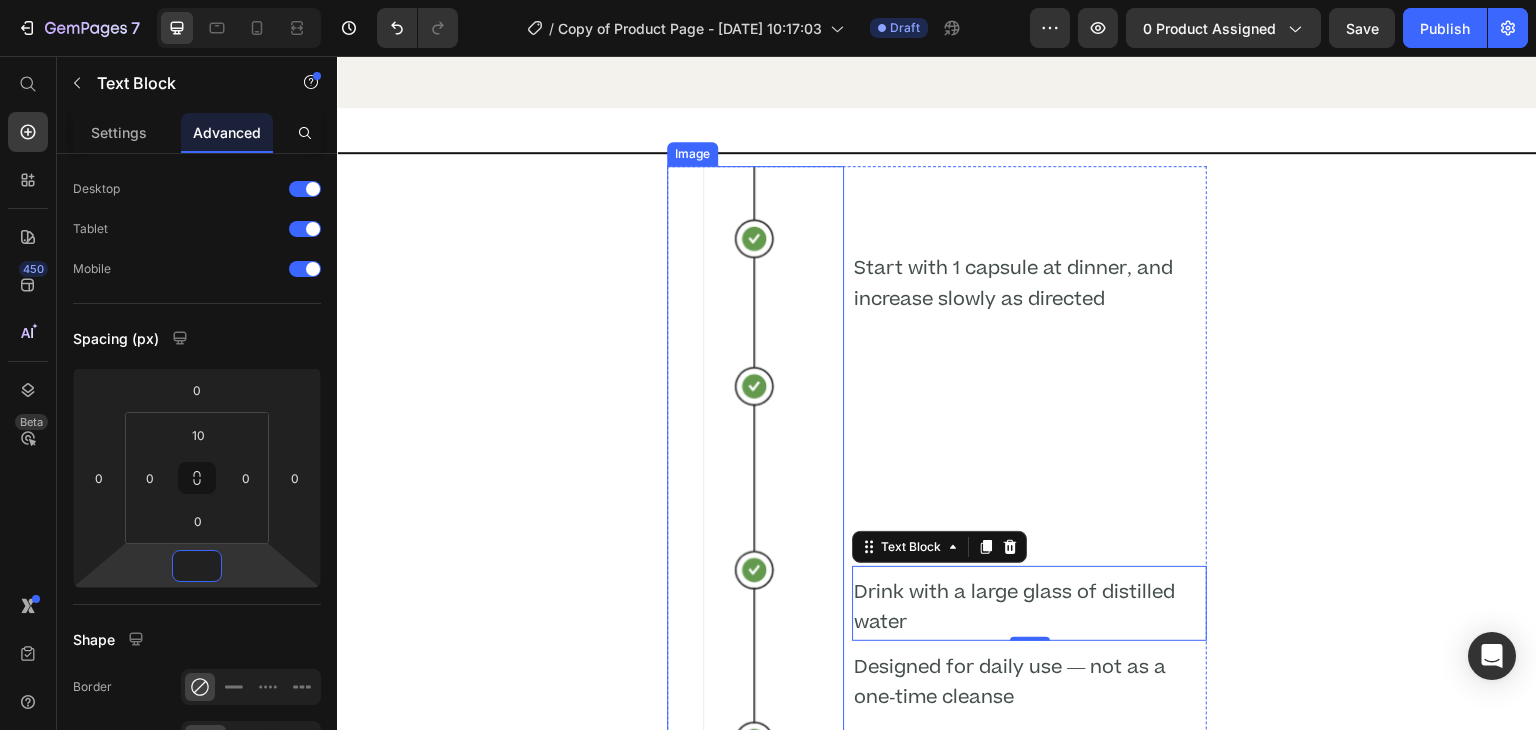 type on "250" 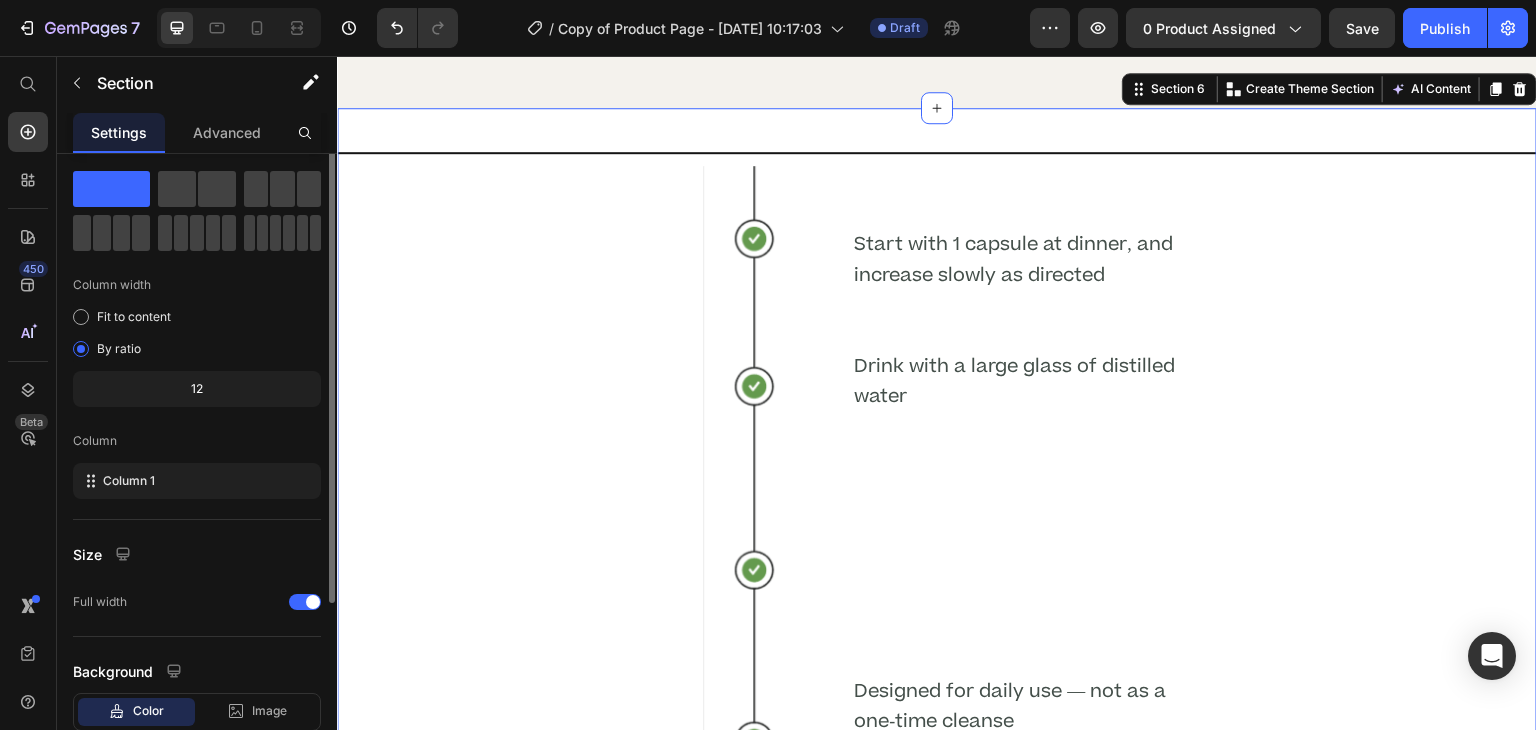 scroll, scrollTop: 0, scrollLeft: 0, axis: both 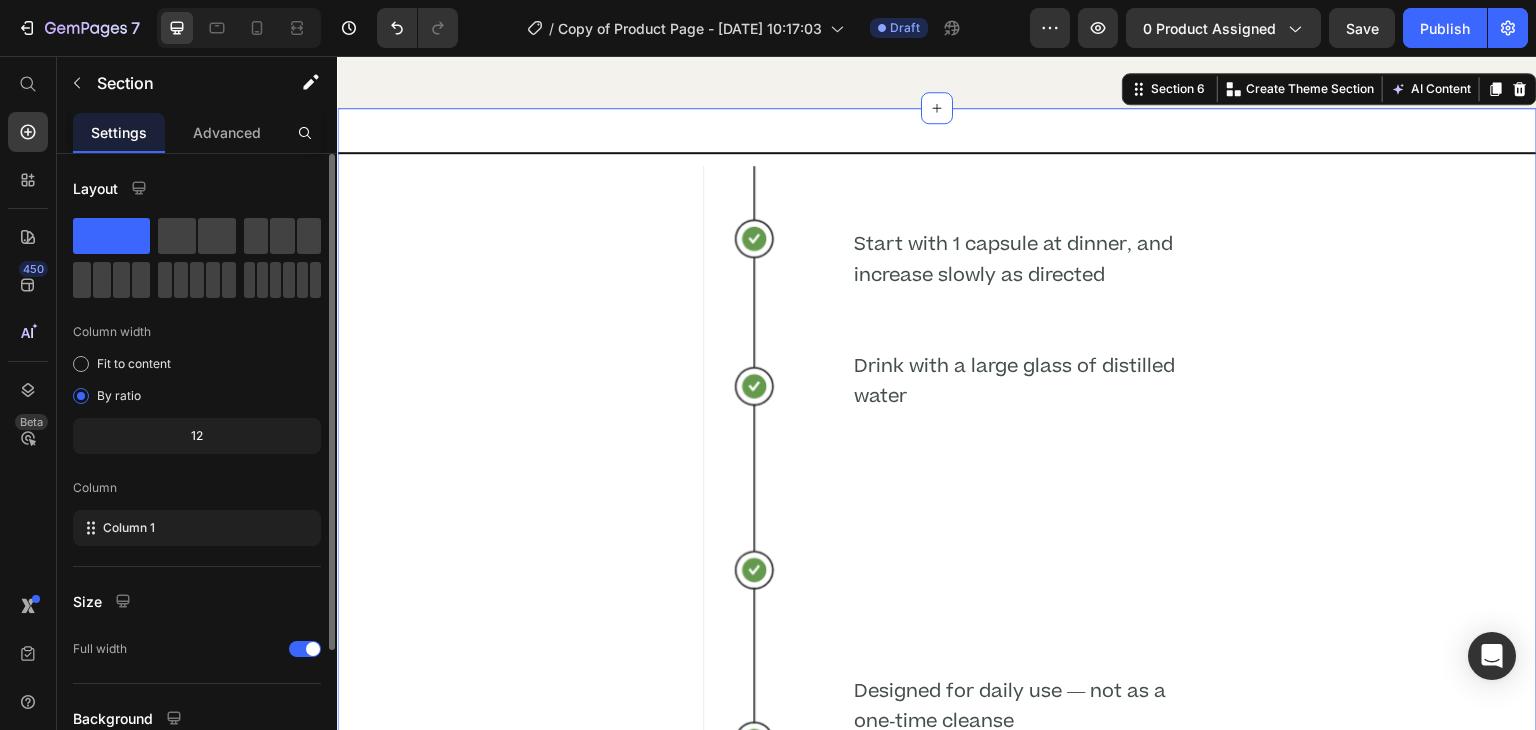 click on "Title Line Image Start with 1 capsule at dinner, and increase slowly as directed Text Block Drink with a large glass of distilled water Text Block Designed for daily use — not as a one-time cleanse Text Block Includes Dr. Daniels’ printable usage guide for precise dosing Text Block Row" at bounding box center [937, 582] 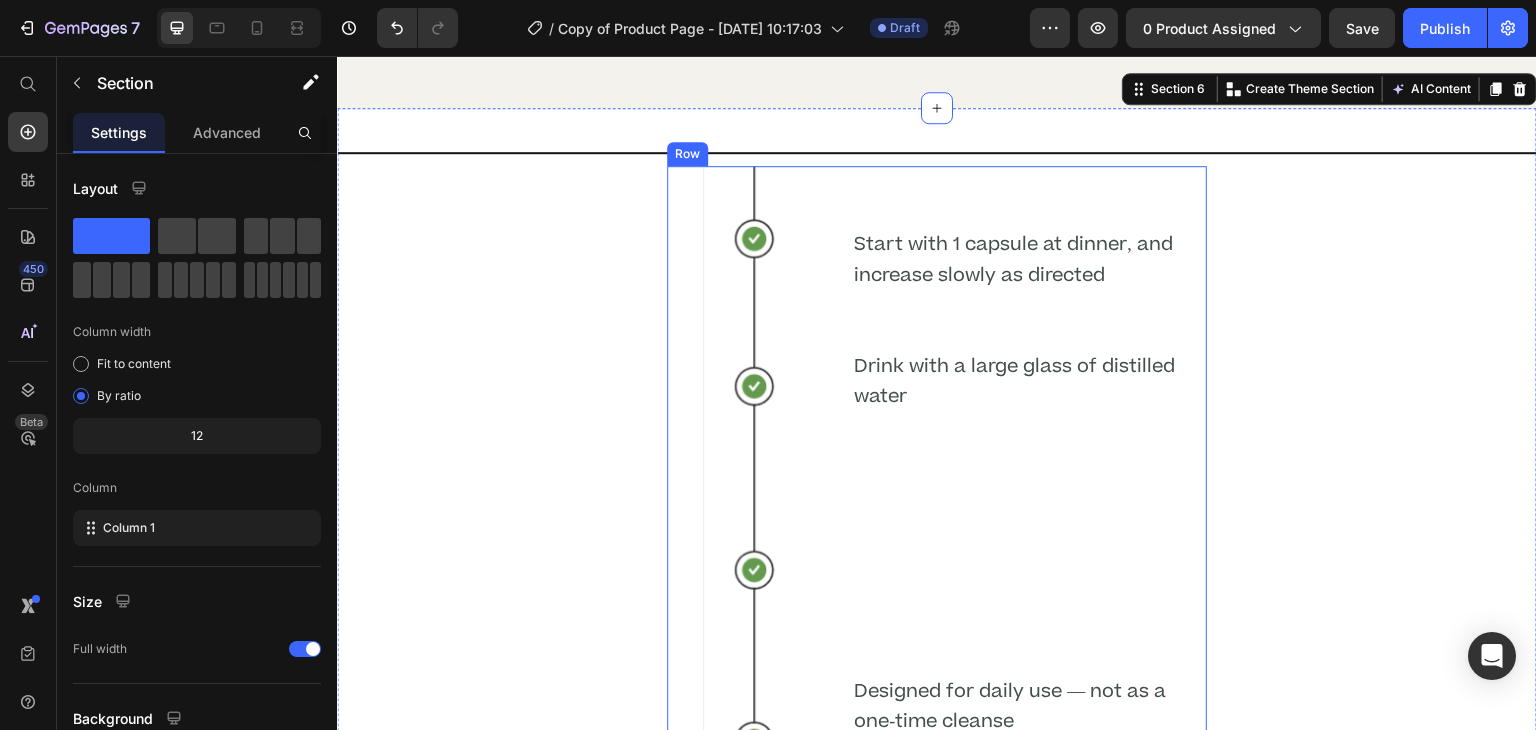 scroll, scrollTop: 4356, scrollLeft: 0, axis: vertical 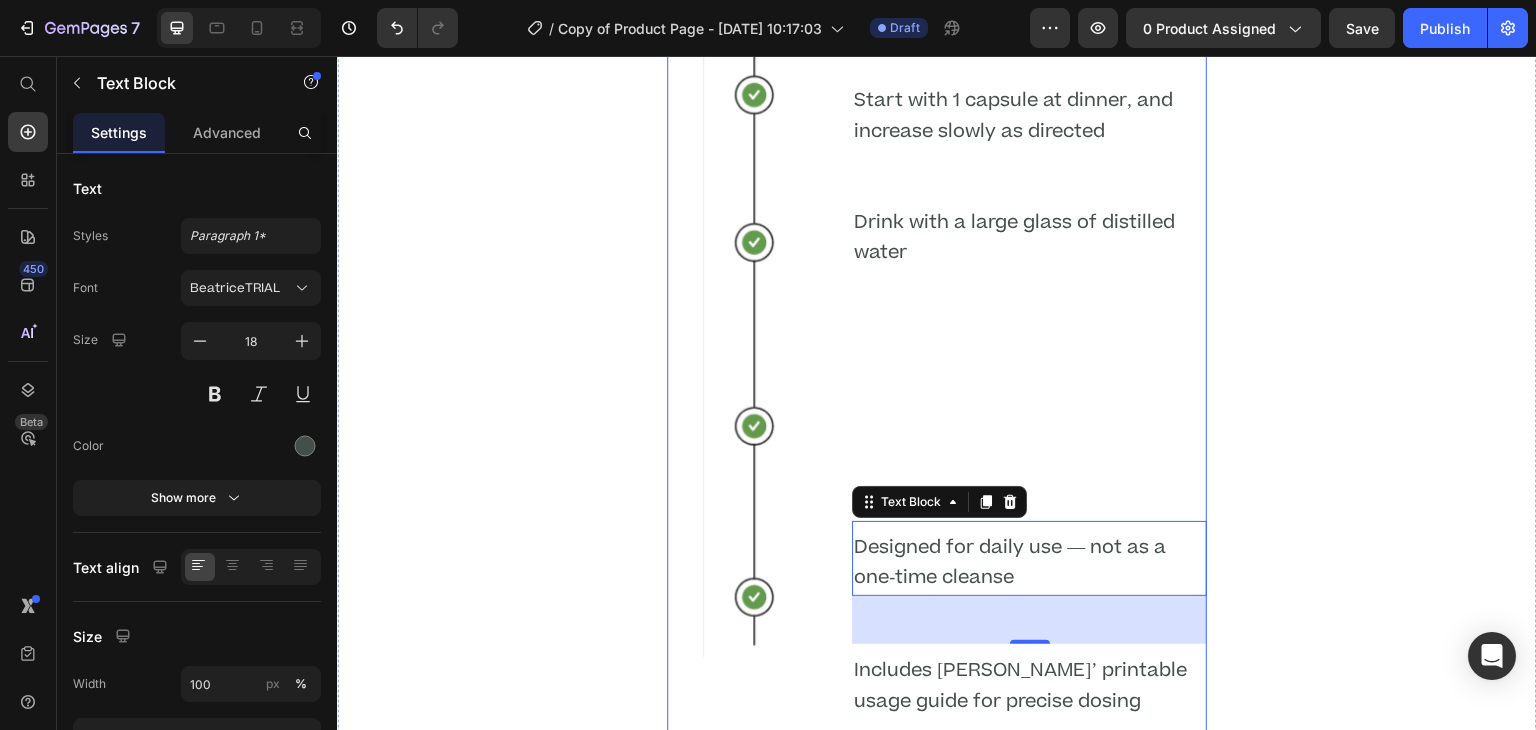 drag, startPoint x: 867, startPoint y: 525, endPoint x: 867, endPoint y: 392, distance: 133 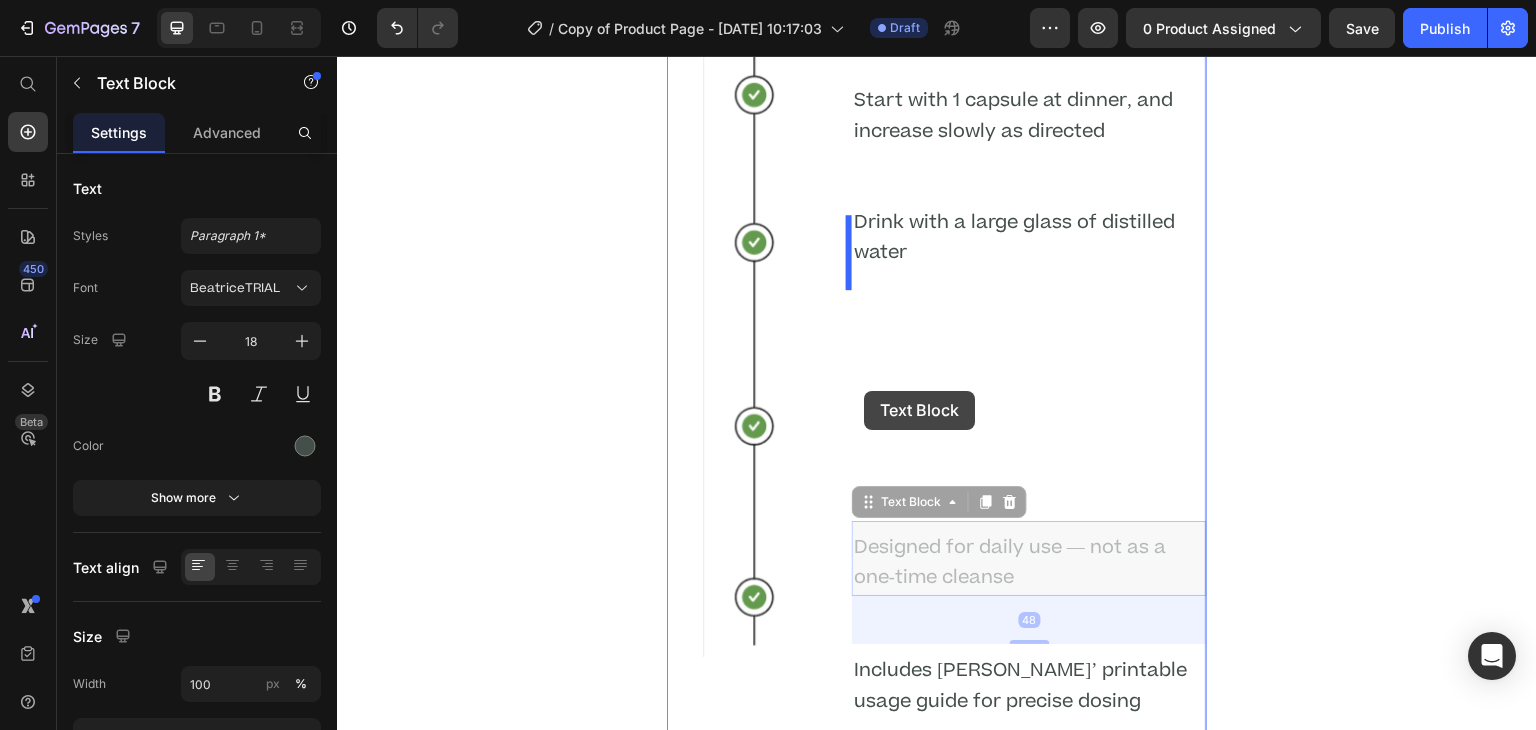 drag, startPoint x: 865, startPoint y: 520, endPoint x: 864, endPoint y: 386, distance: 134.00374 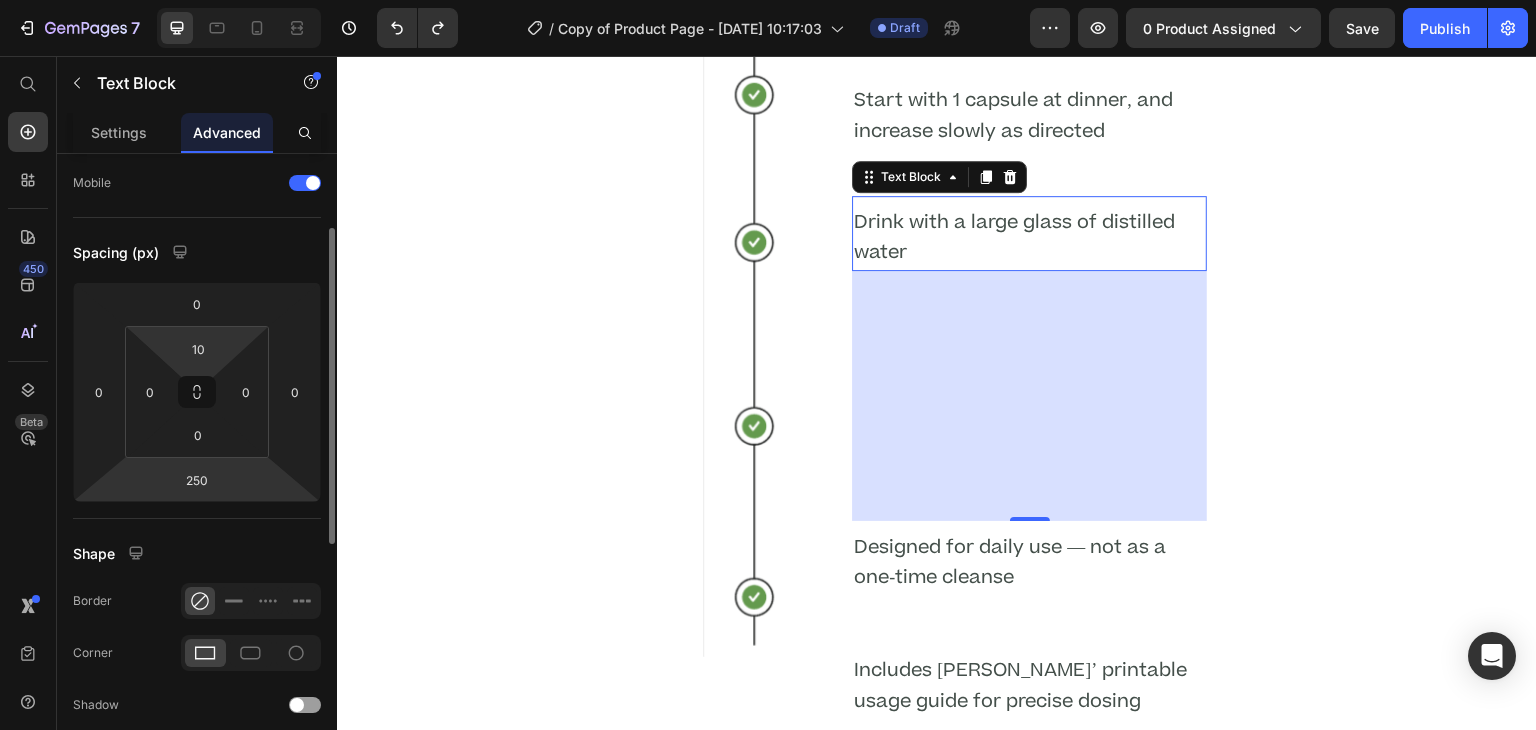 scroll, scrollTop: 0, scrollLeft: 0, axis: both 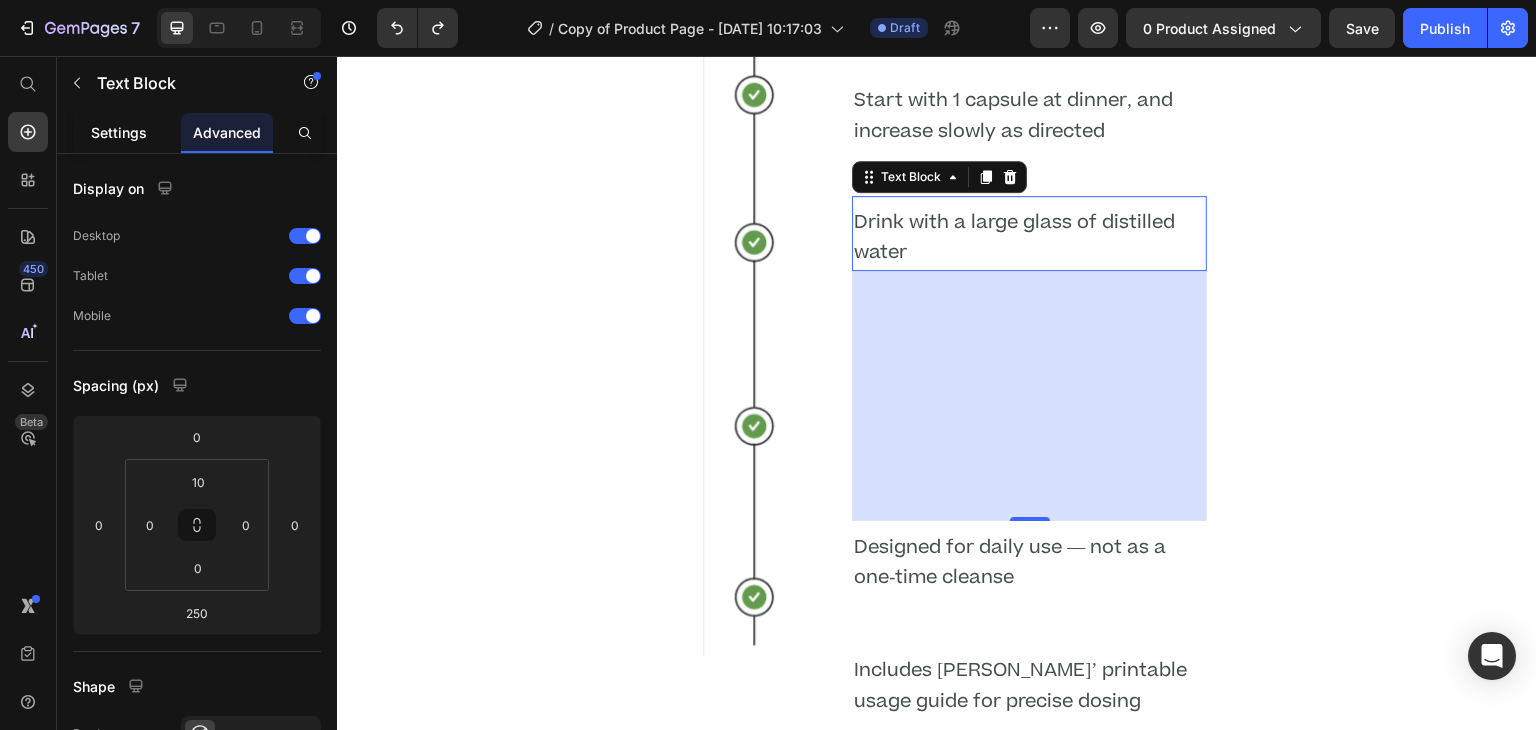 click on "Settings" at bounding box center (119, 132) 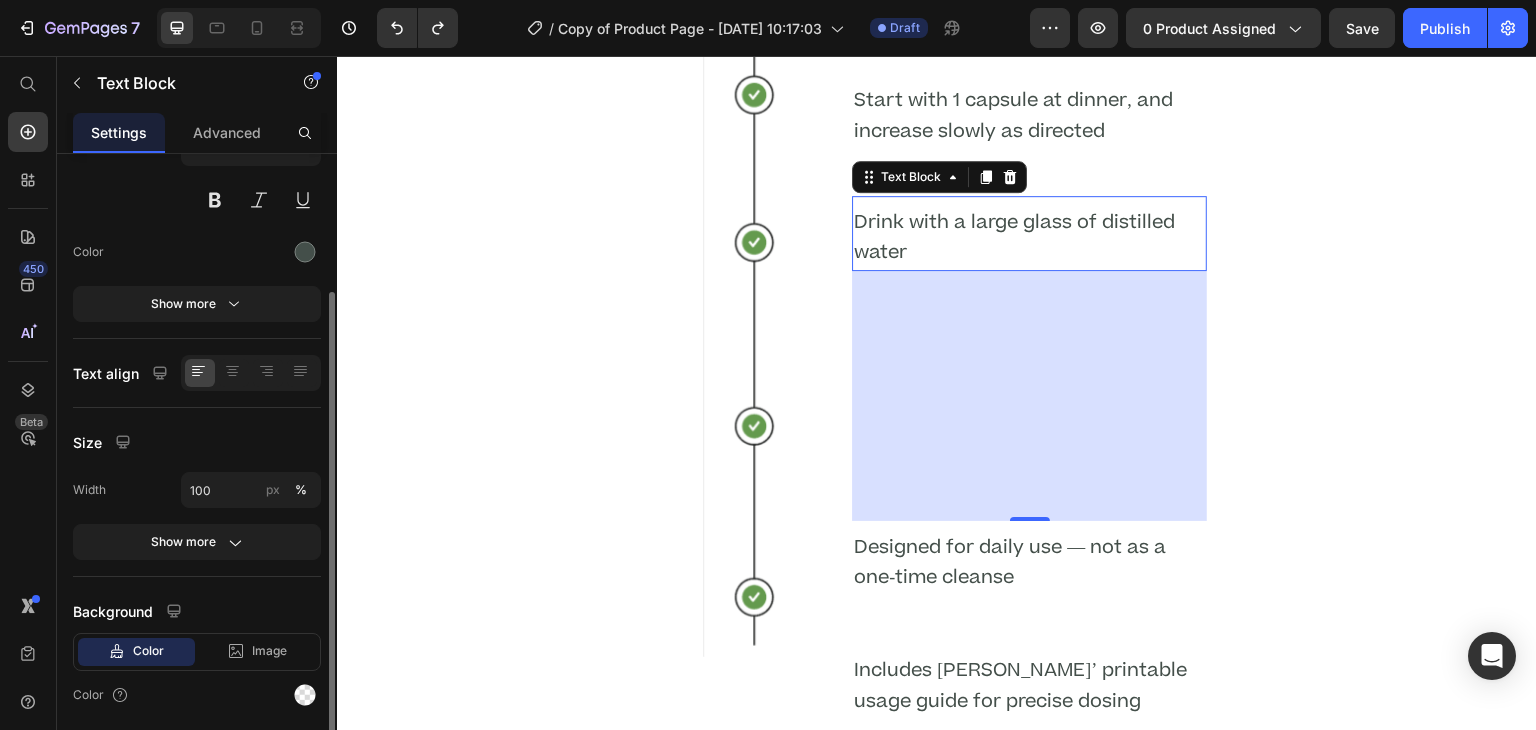 scroll, scrollTop: 260, scrollLeft: 0, axis: vertical 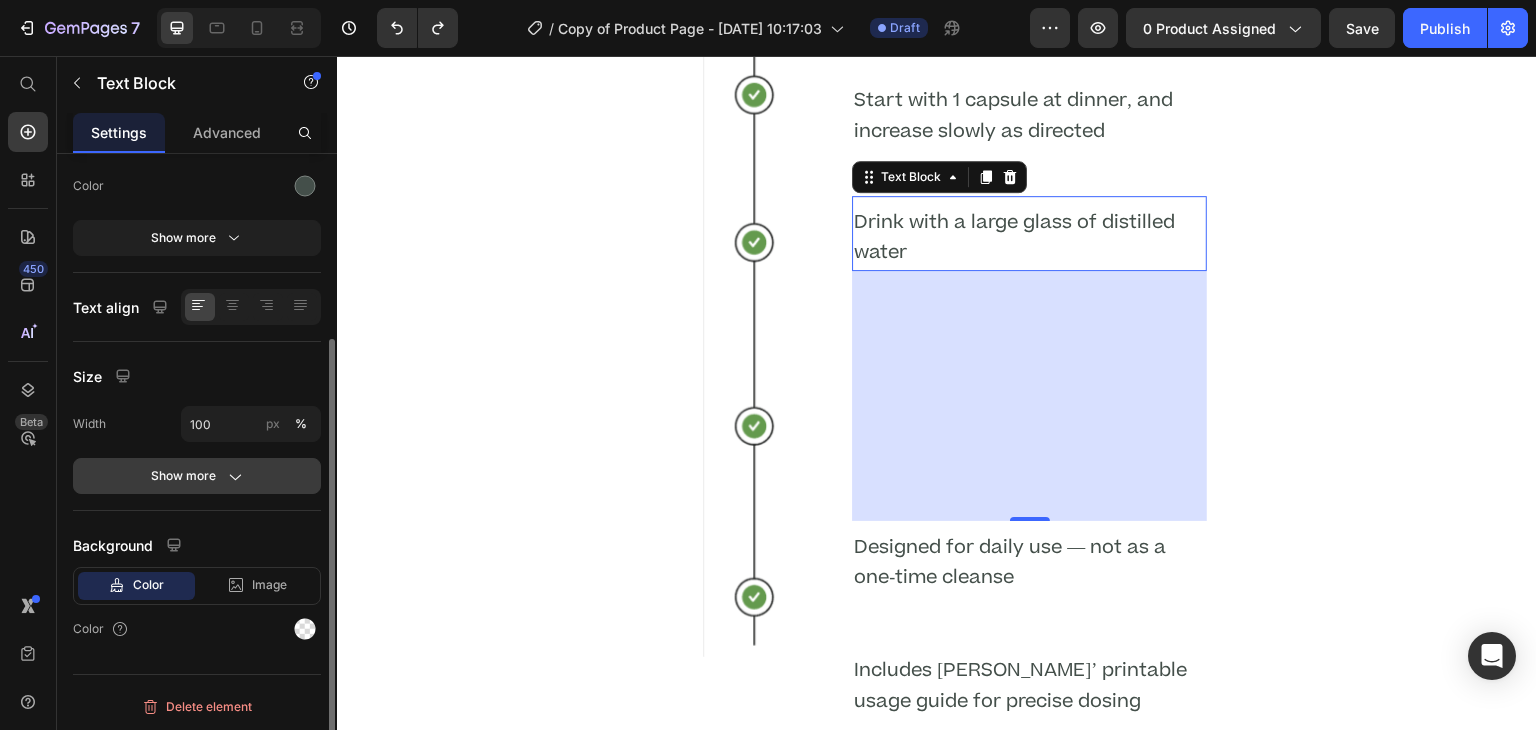 click on "Show more" 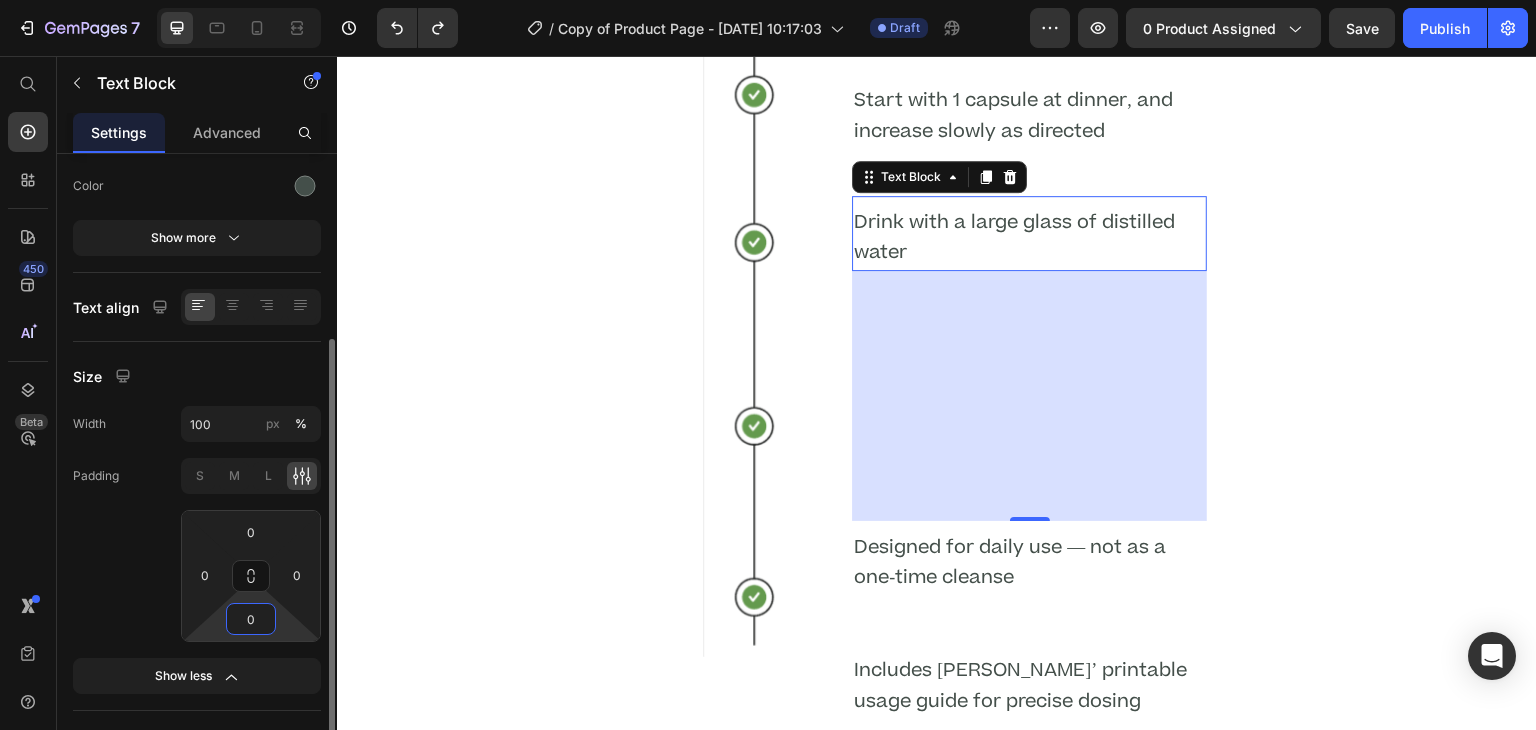 click on "0" at bounding box center (251, 619) 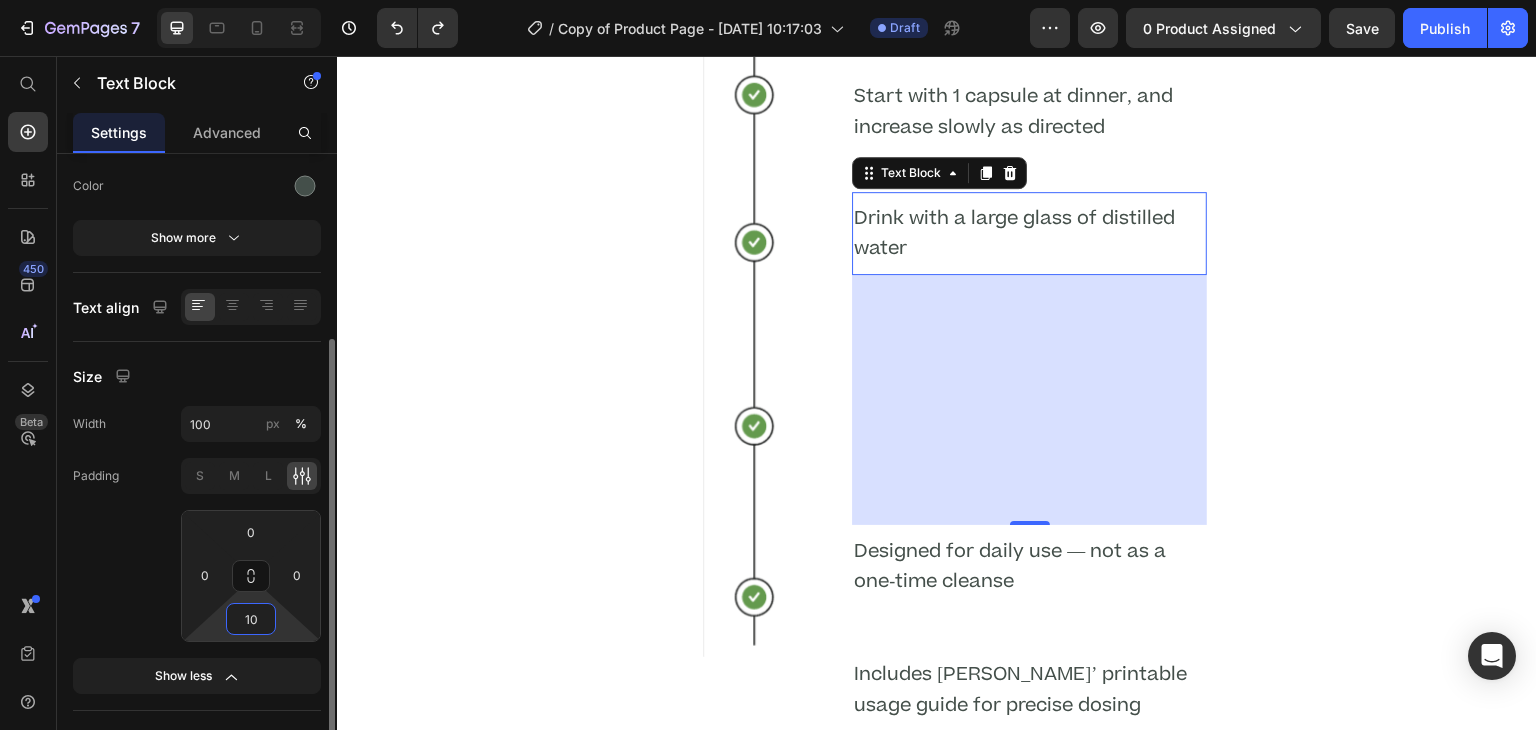 type on "1" 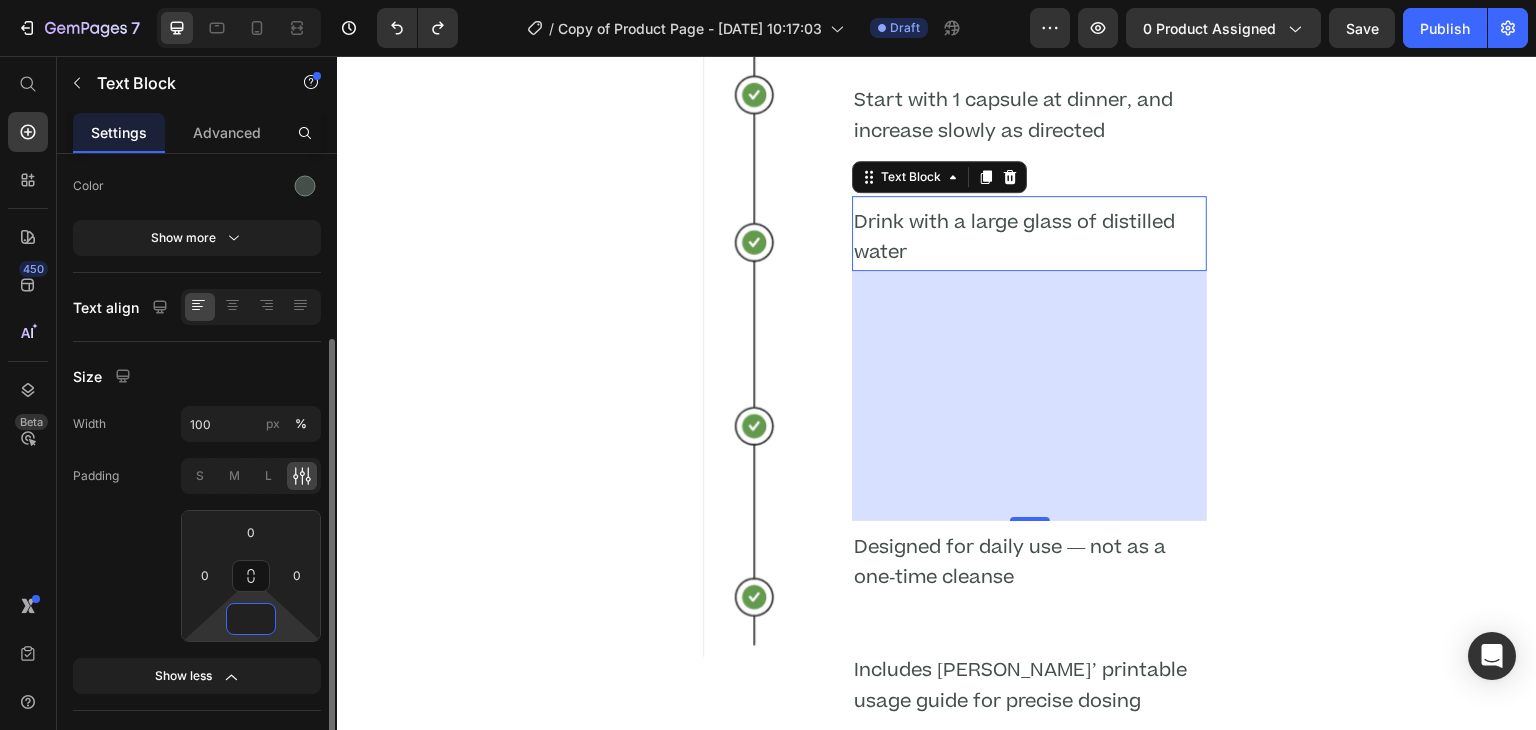 type on "0" 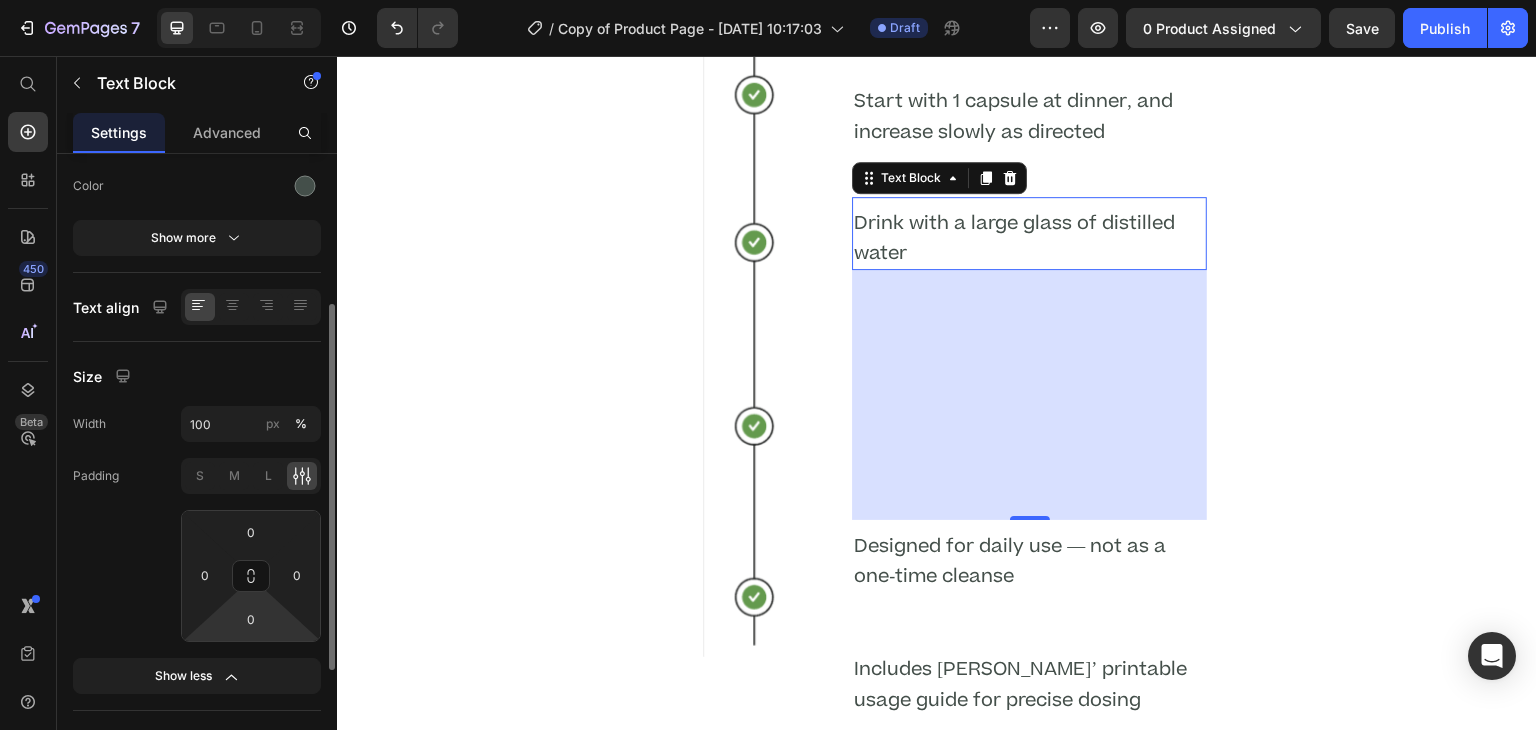 click on "Padding S M L 0 0 0 0" 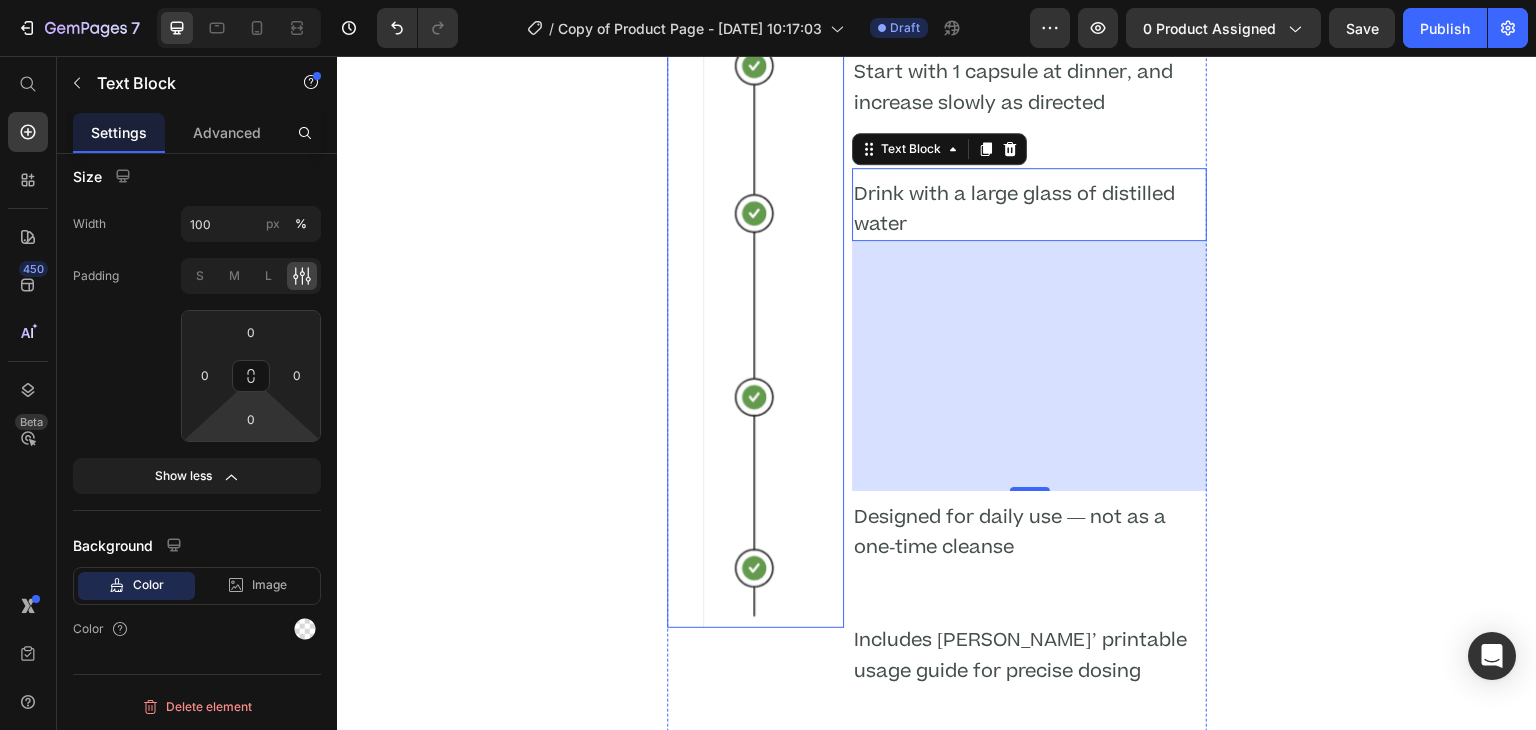 scroll, scrollTop: 4384, scrollLeft: 0, axis: vertical 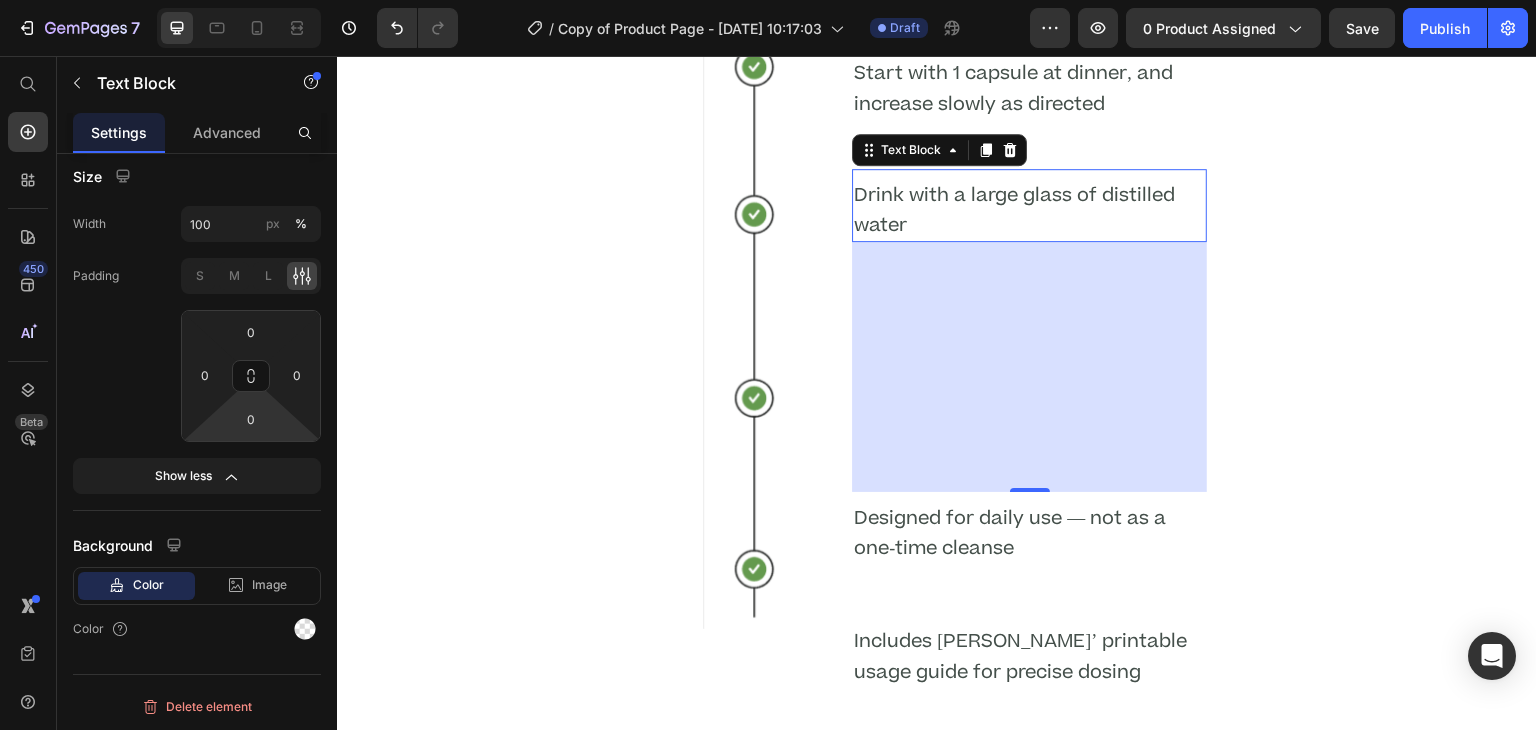 click on "250" at bounding box center (1029, 367) 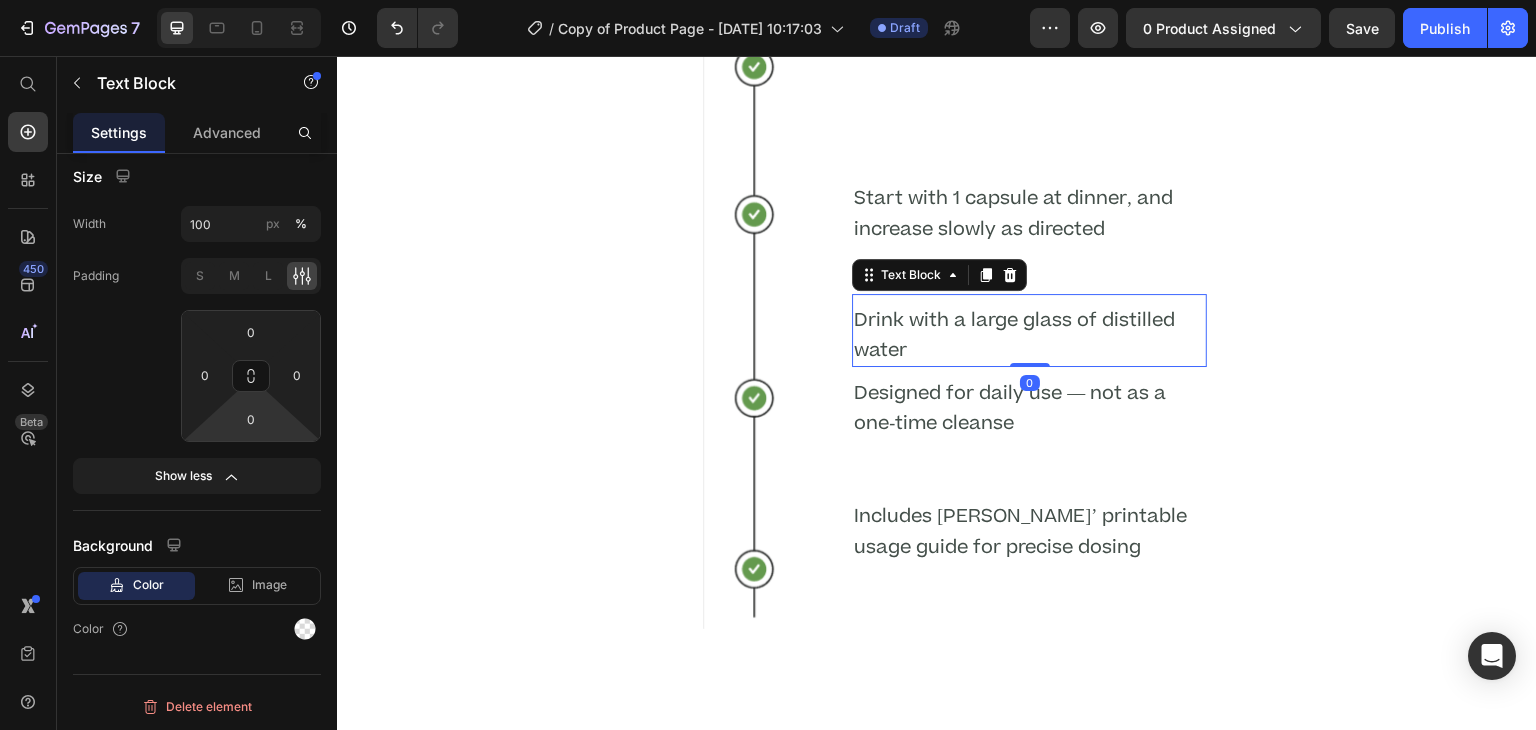drag, startPoint x: 1021, startPoint y: 505, endPoint x: 1010, endPoint y: 241, distance: 264.22906 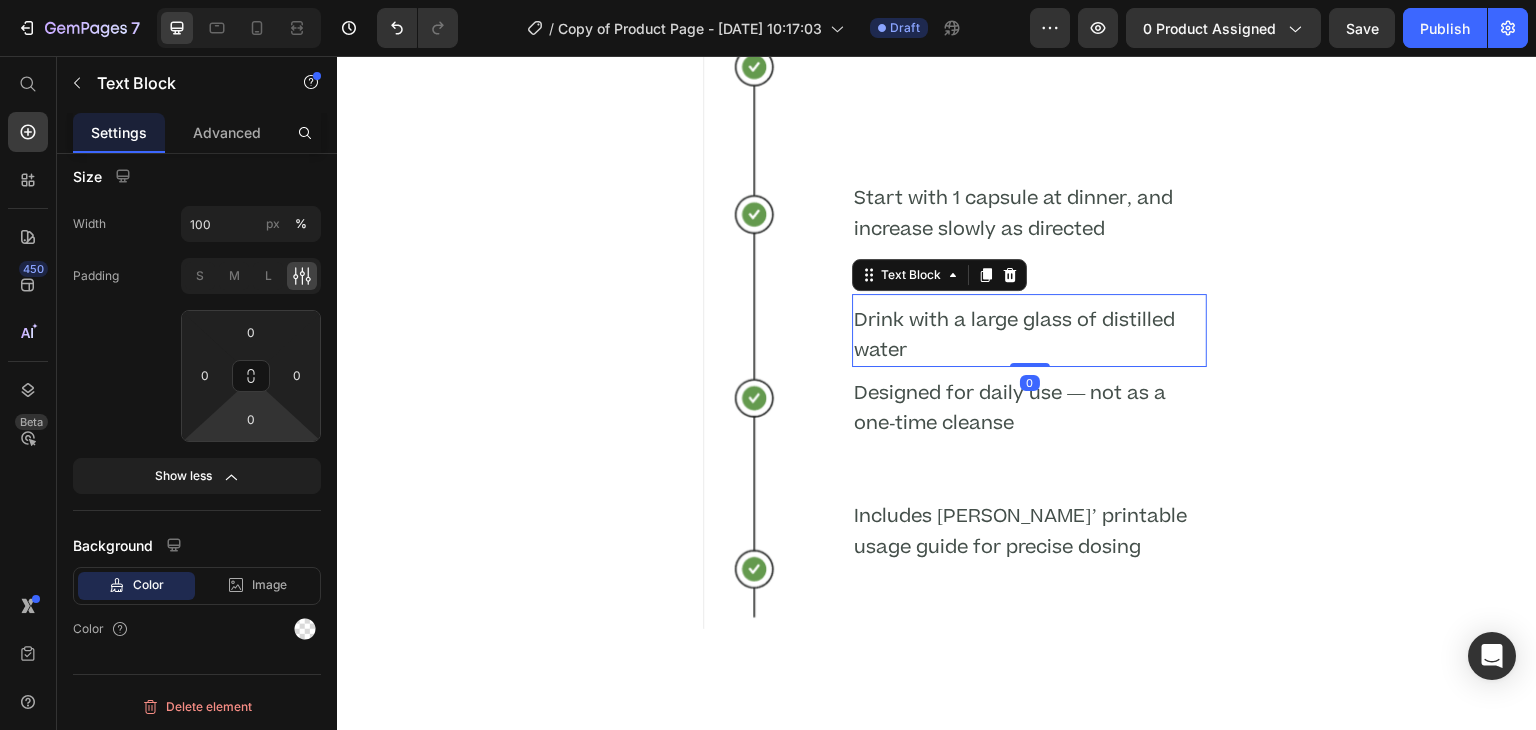 click on "Start with 1 capsule at dinner, and increase slowly as directed Text Block Drink with a large glass of distilled water Text Block   0 Designed for daily use — not as a one-time cleanse Text Block Includes Dr. Daniels’ printable usage guide for precise dosing Text Block" at bounding box center (1029, 383) 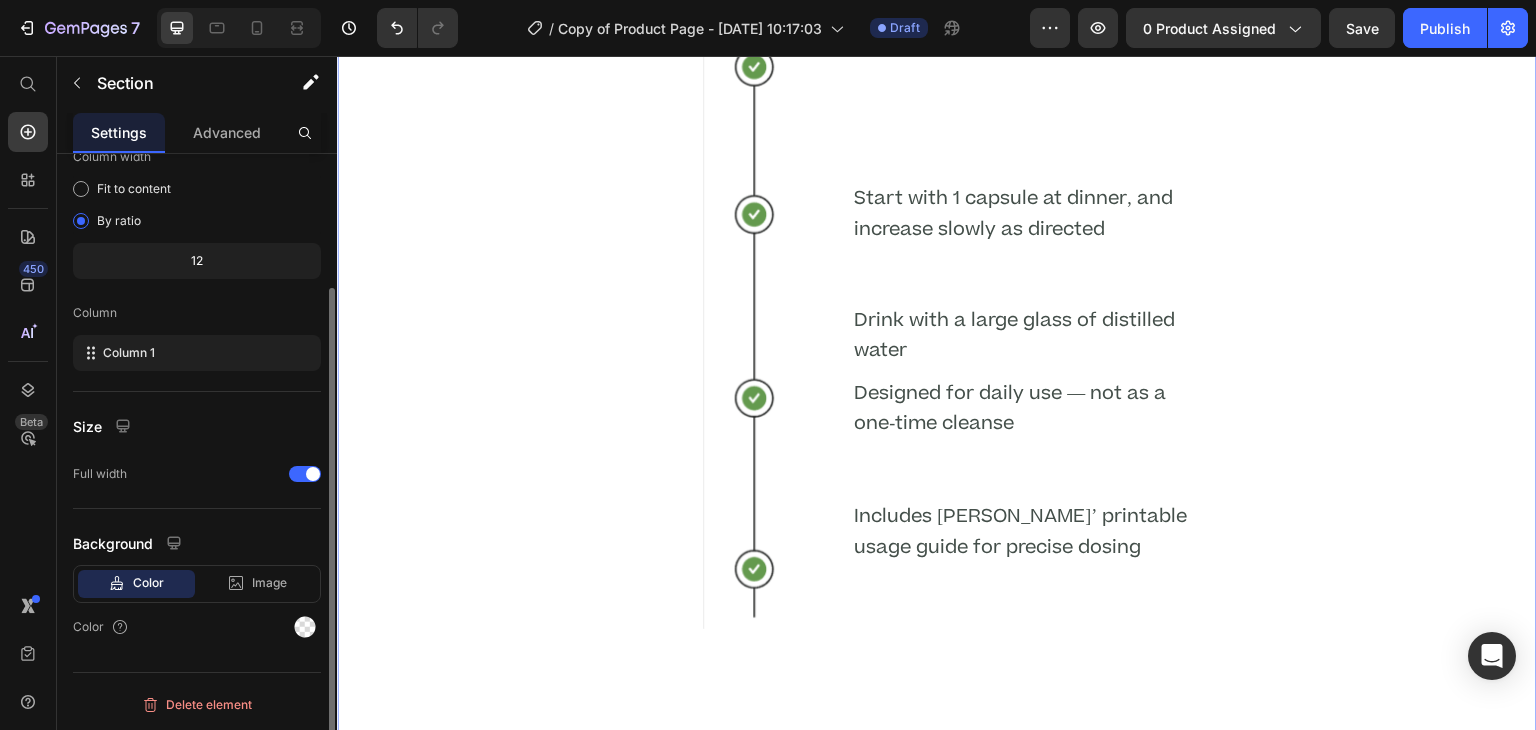 scroll, scrollTop: 0, scrollLeft: 0, axis: both 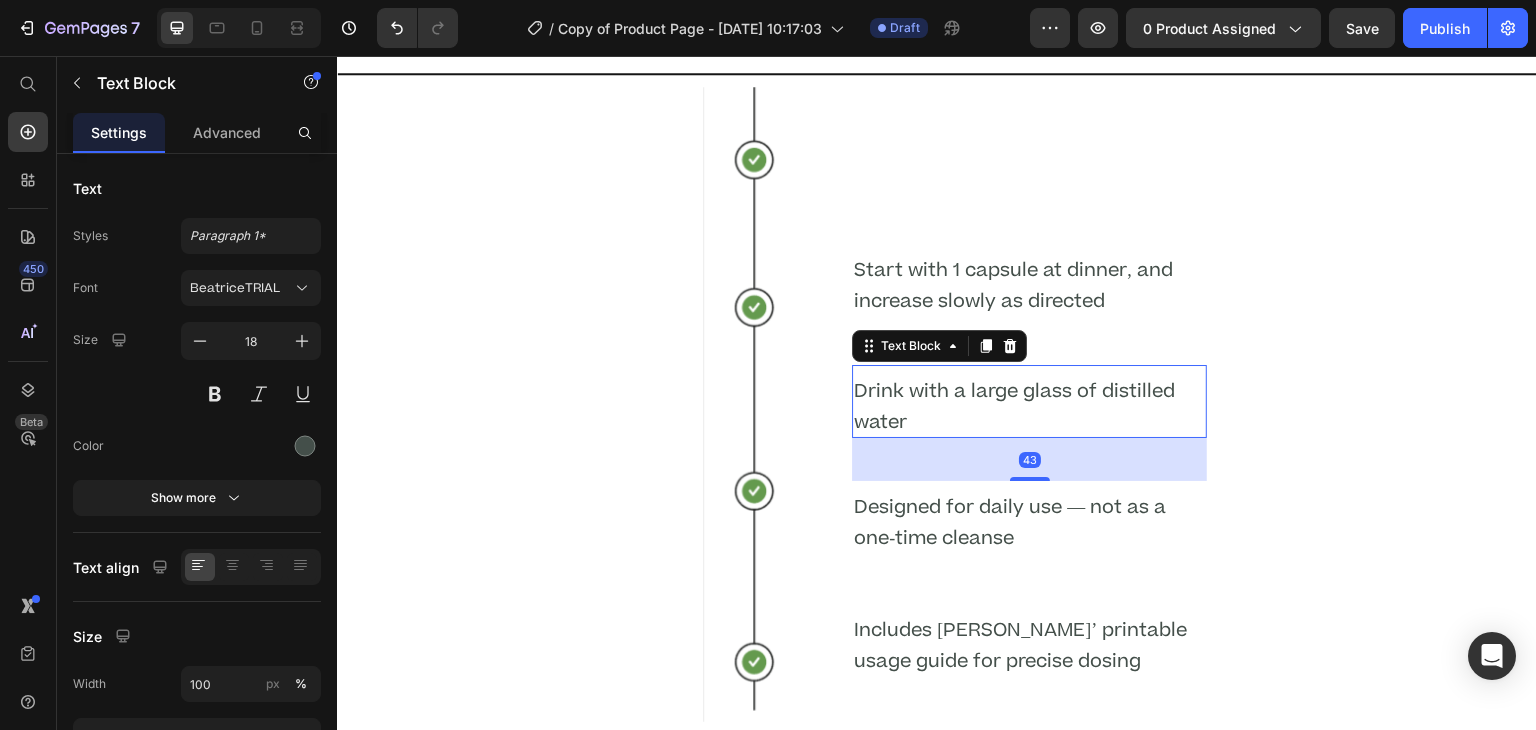 drag, startPoint x: 1021, startPoint y: 475, endPoint x: 1026, endPoint y: 518, distance: 43.289722 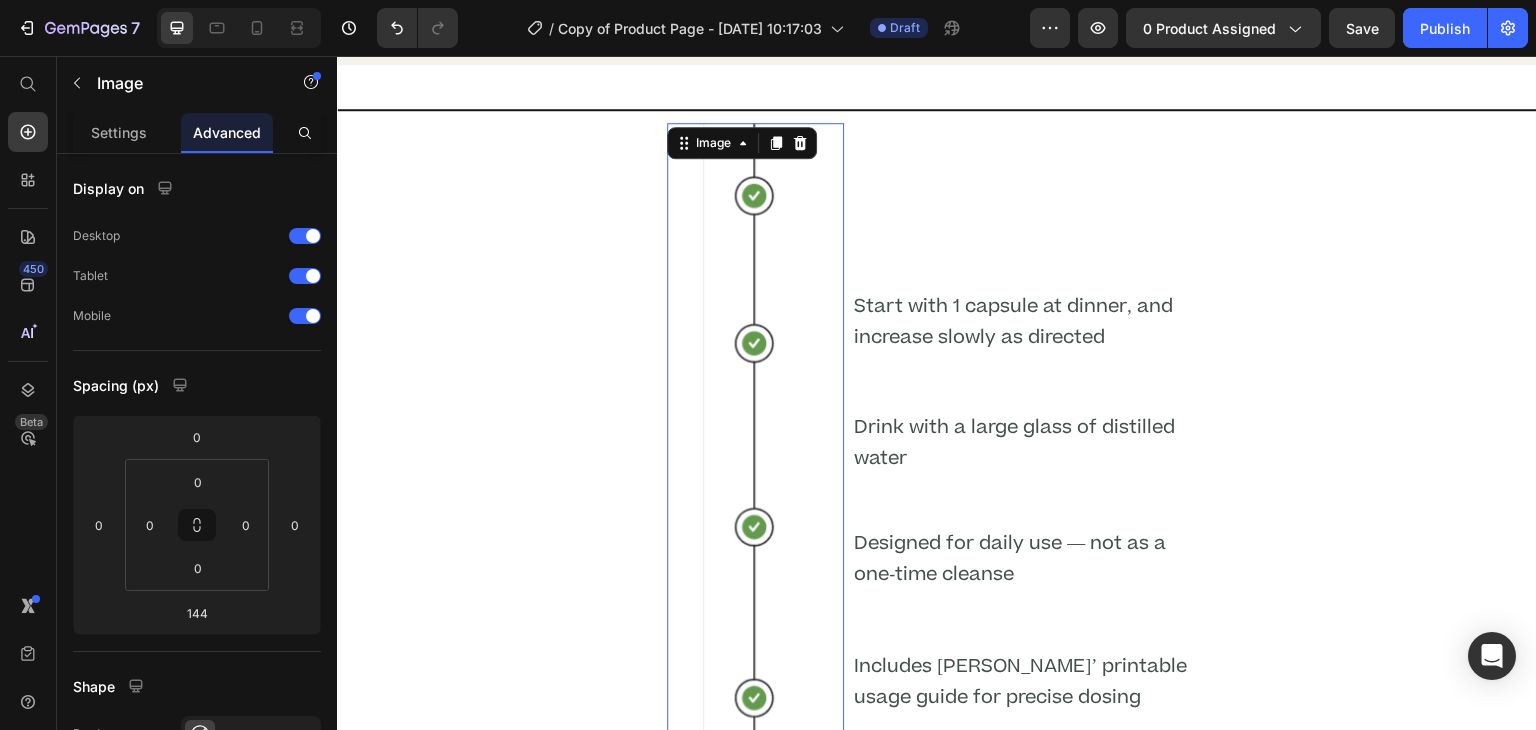 scroll, scrollTop: 4257, scrollLeft: 0, axis: vertical 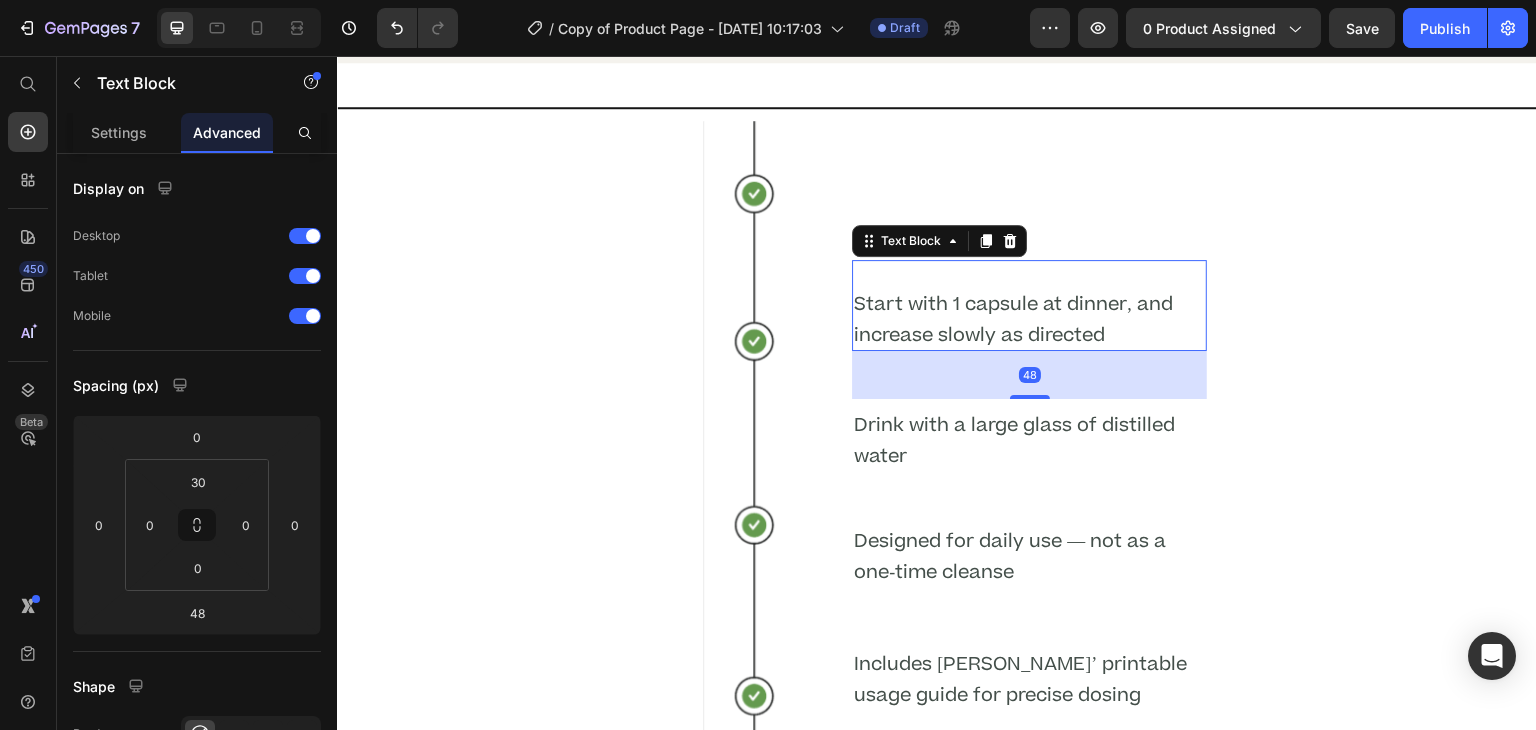 click on "48" at bounding box center (1029, 375) 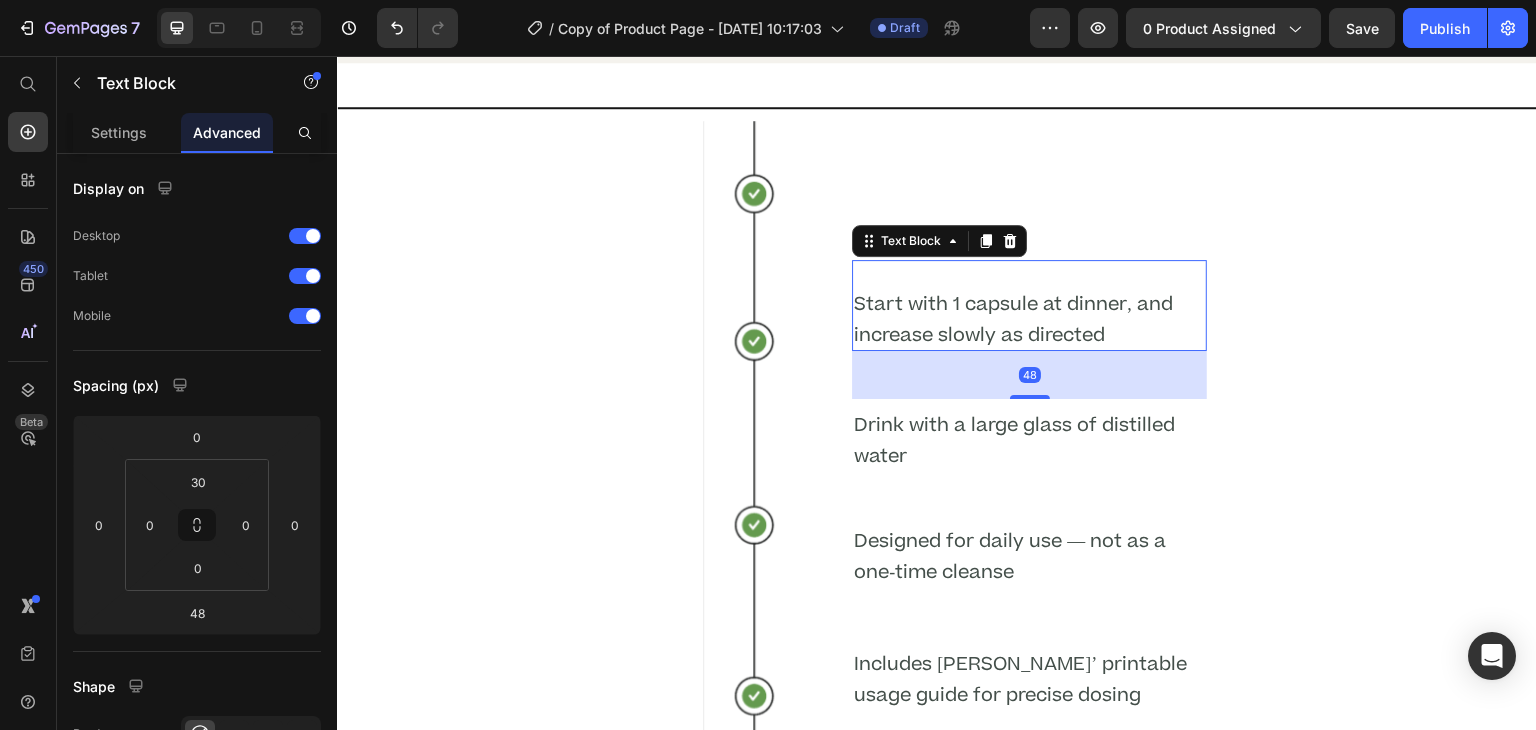 click on "48" at bounding box center [1029, 375] 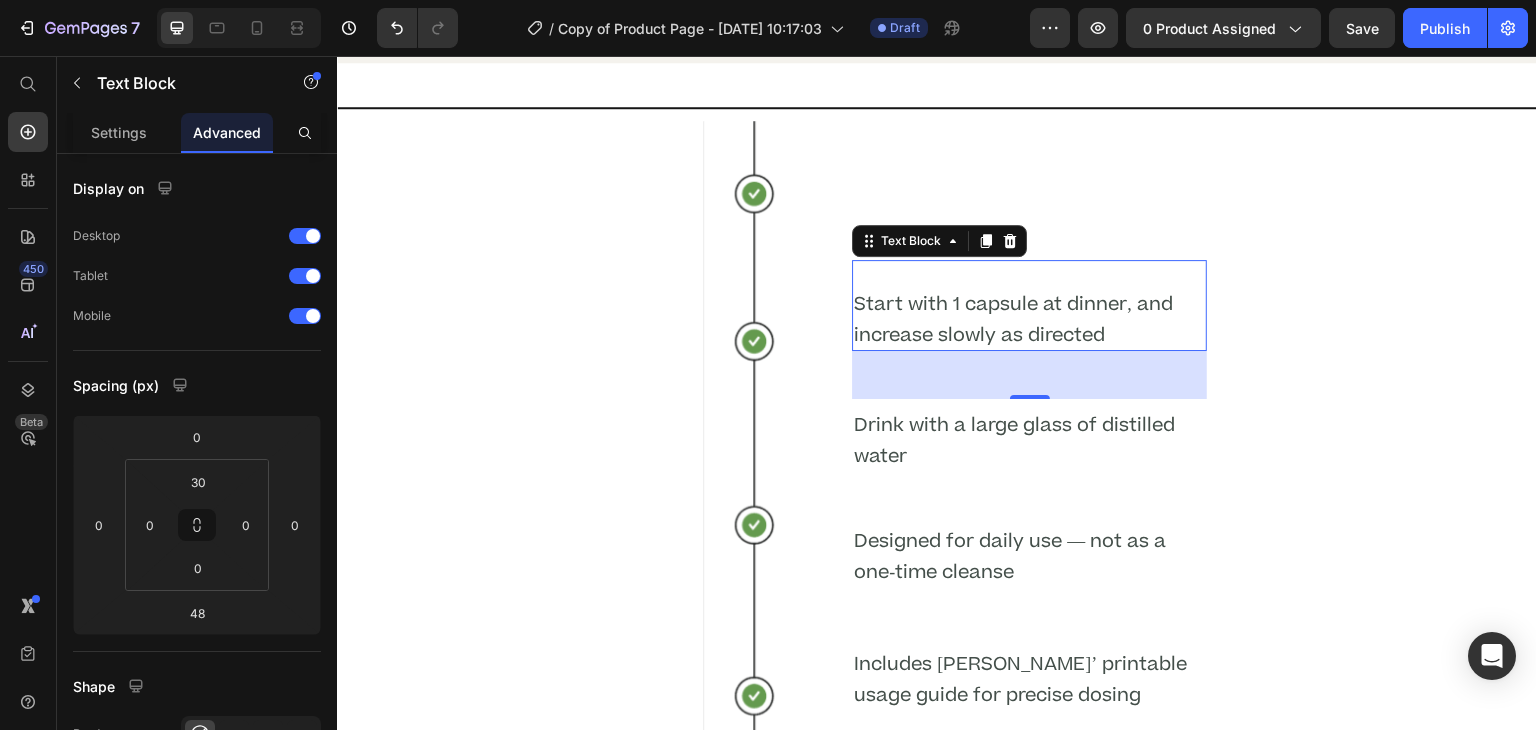click on "48" at bounding box center [1029, 375] 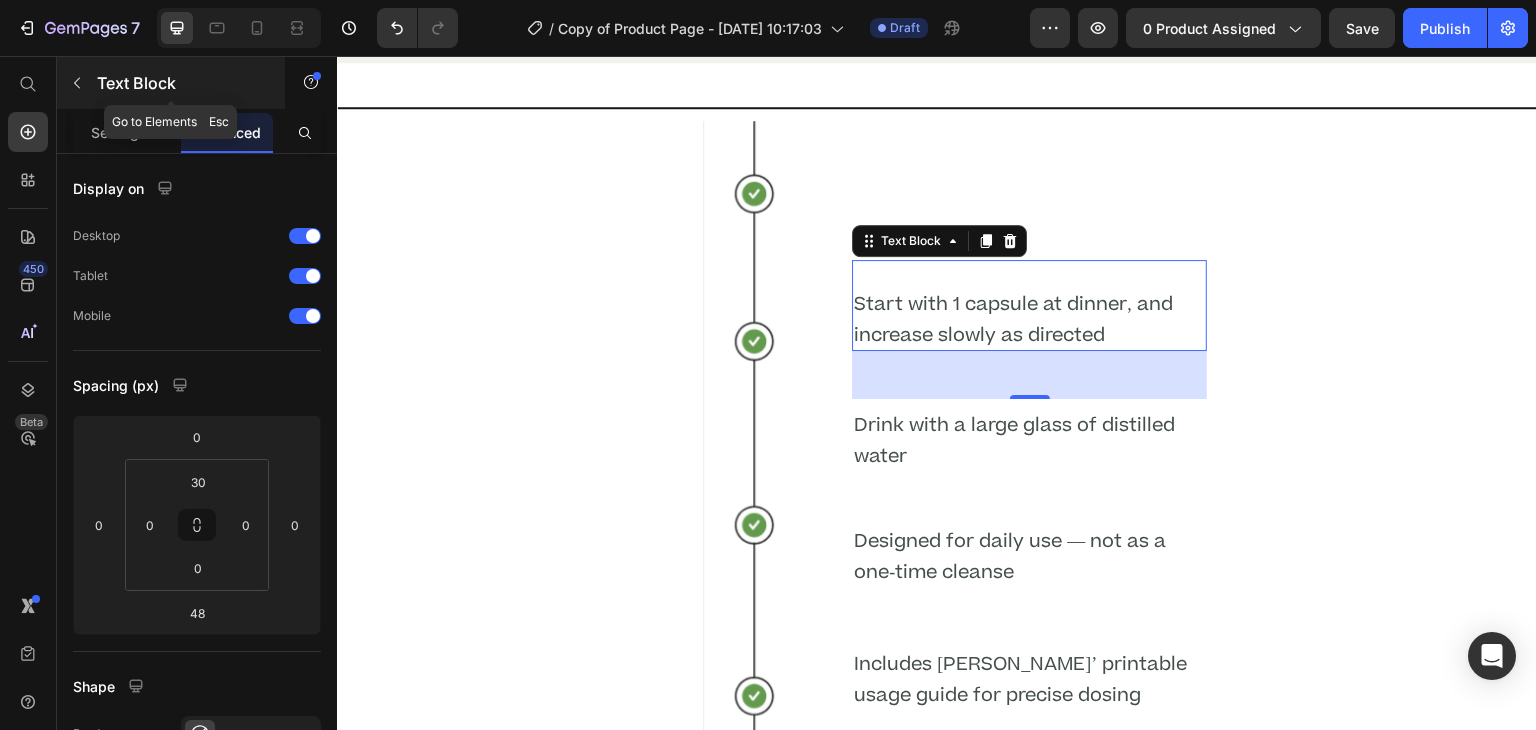 click 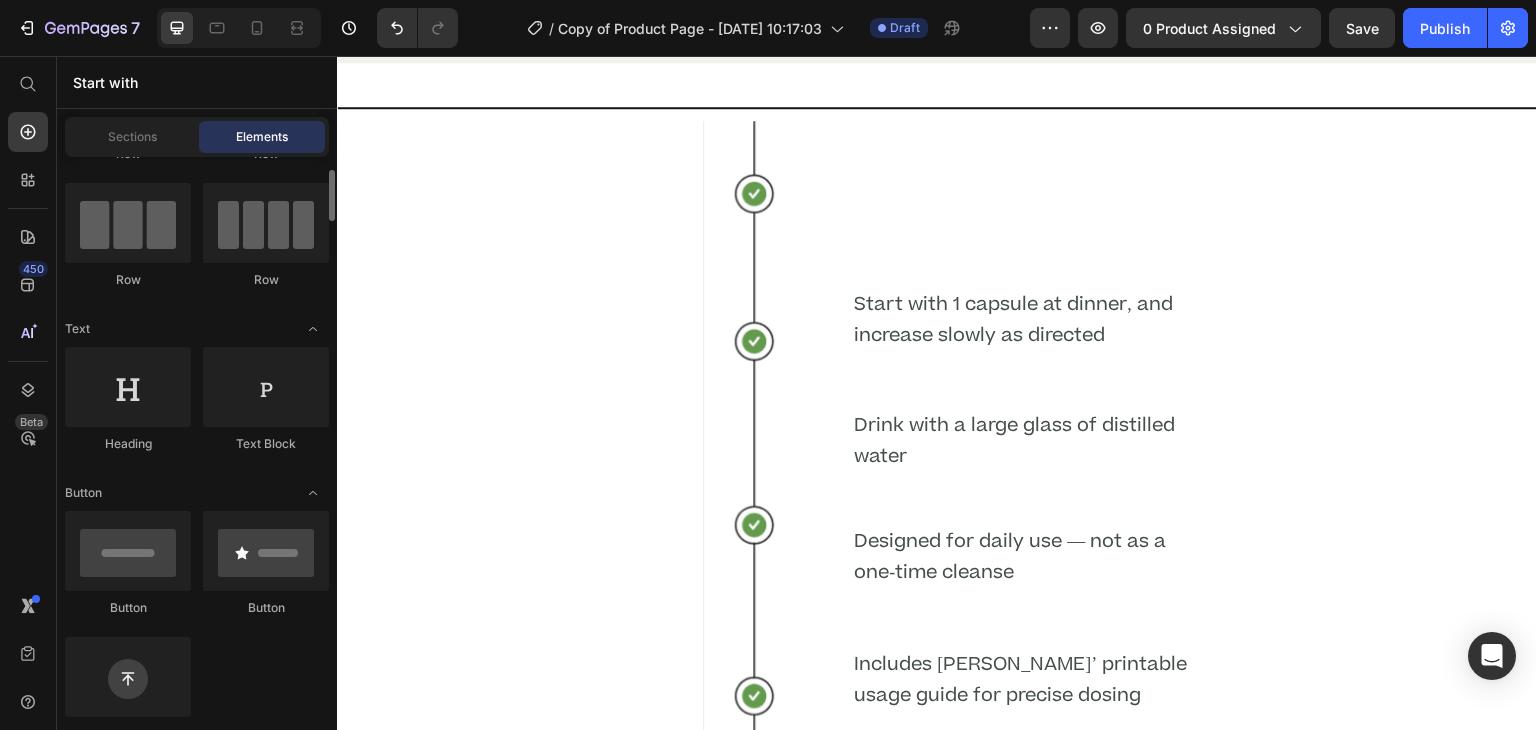scroll, scrollTop: 144, scrollLeft: 0, axis: vertical 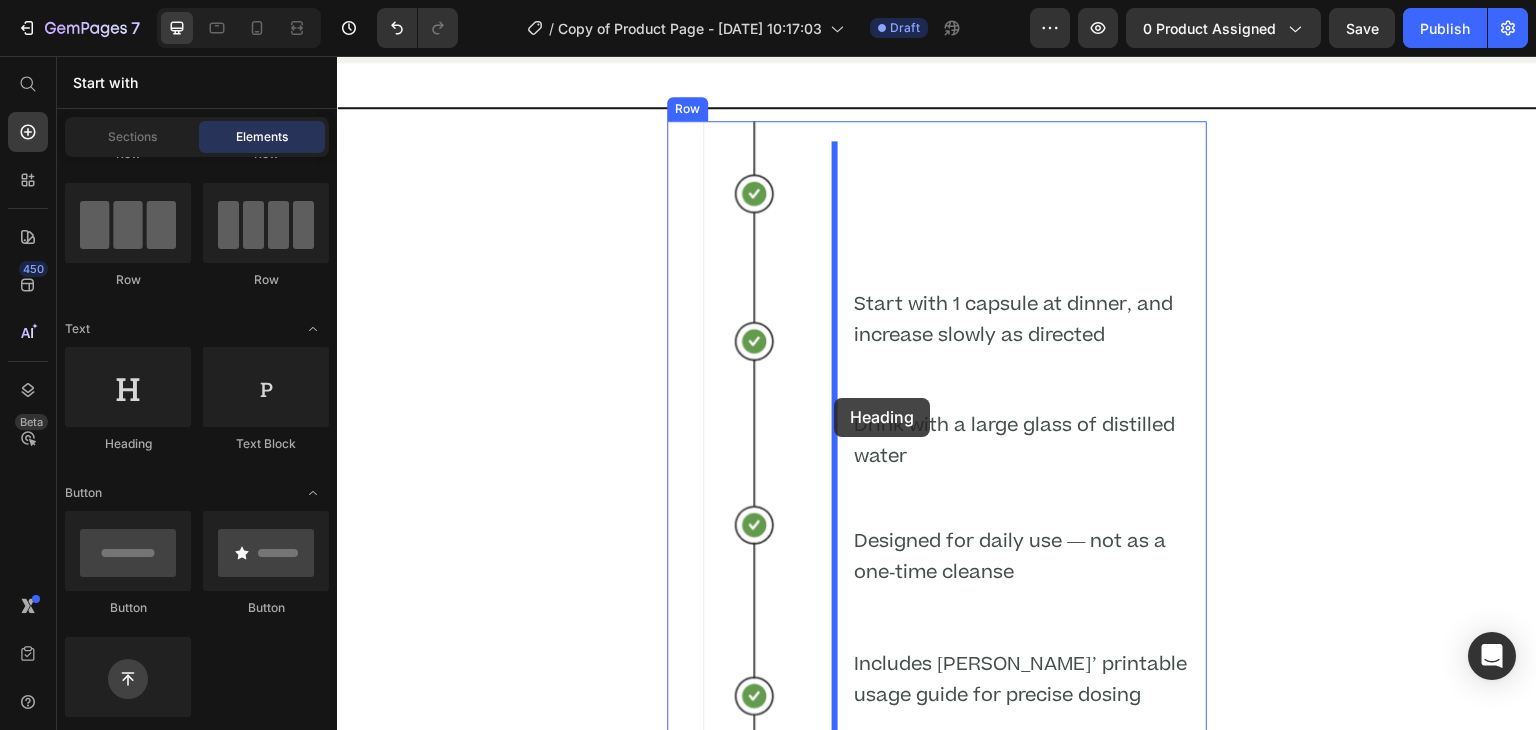 drag, startPoint x: 460, startPoint y: 448, endPoint x: 839, endPoint y: 394, distance: 382.82764 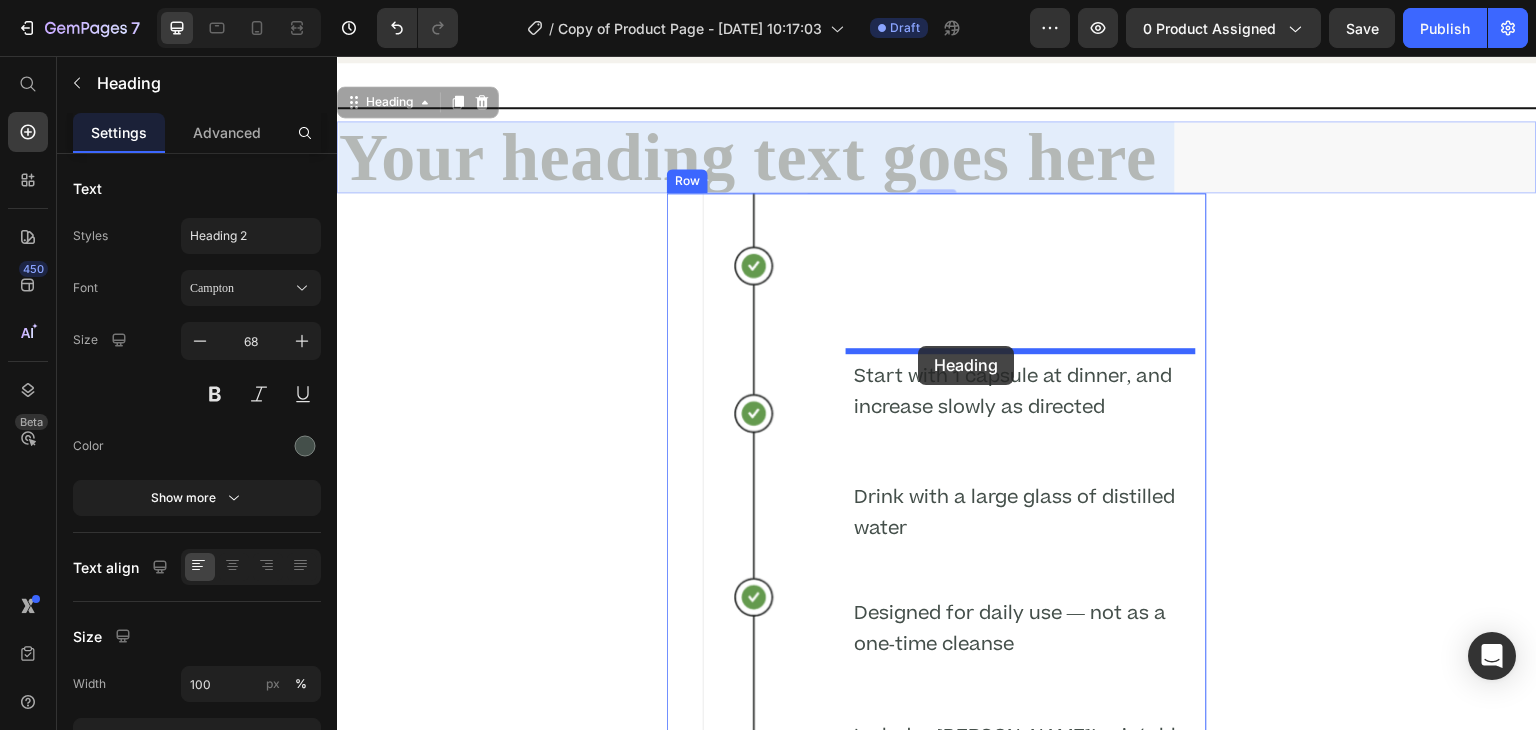 drag, startPoint x: 765, startPoint y: 180, endPoint x: 918, endPoint y: 346, distance: 225.75429 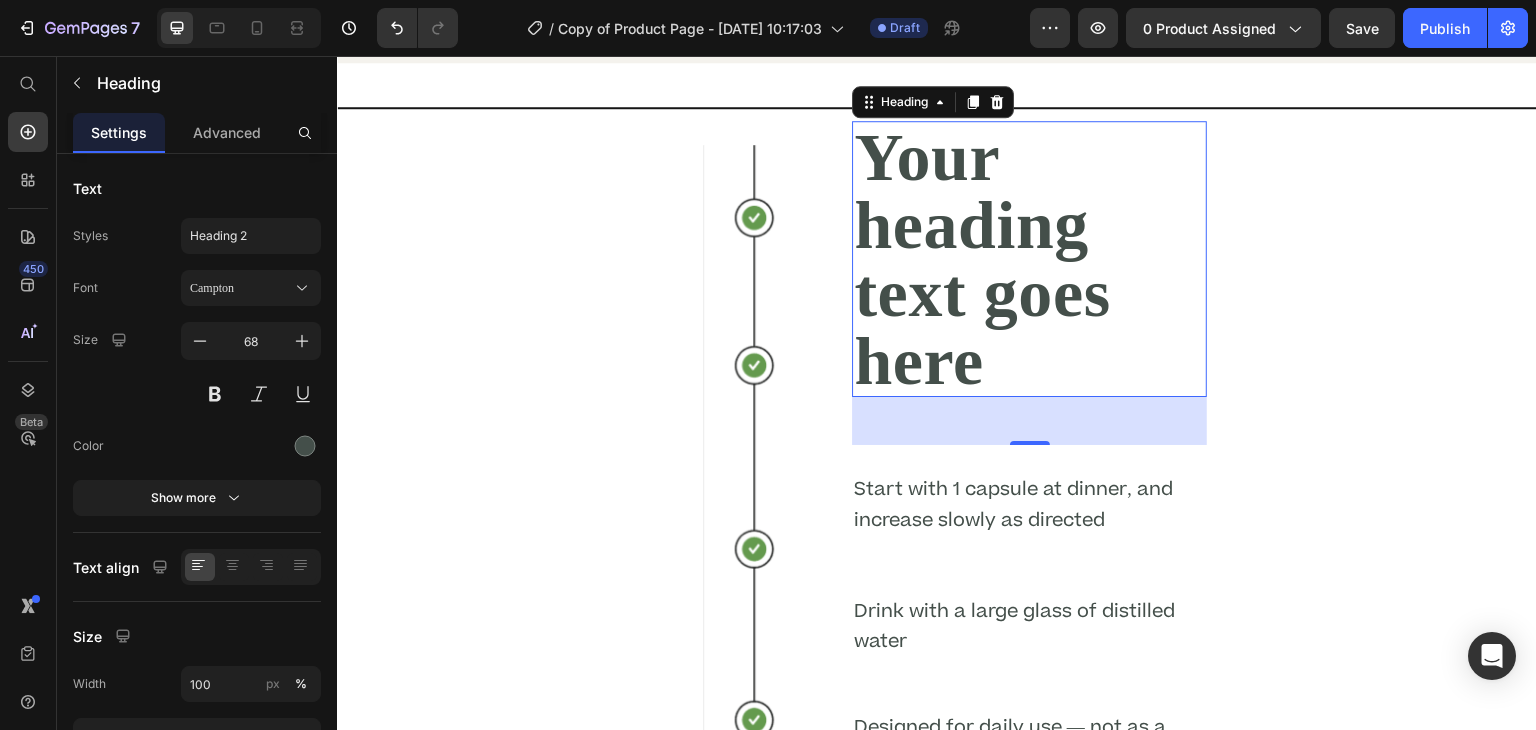 click on "Your heading text goes here" at bounding box center (1029, 259) 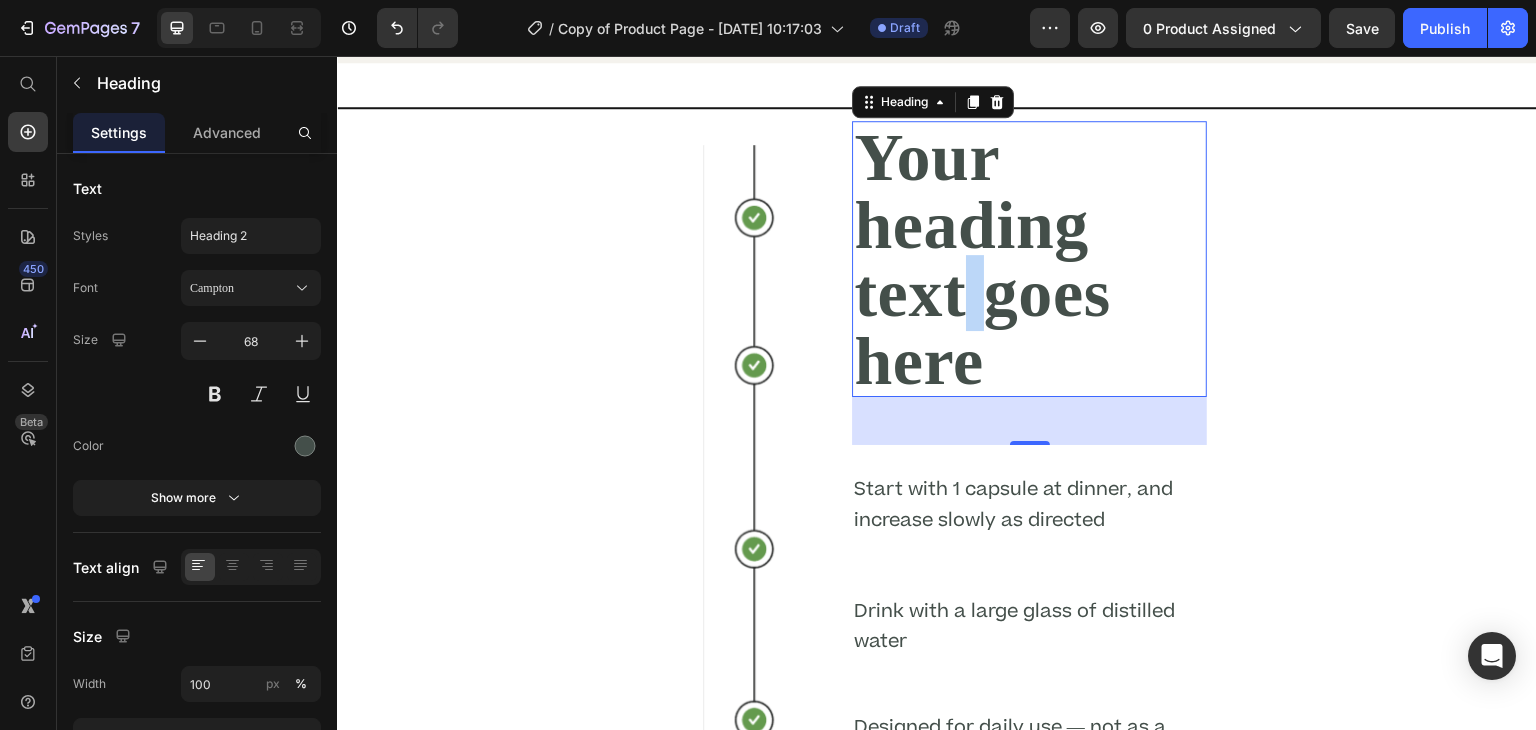 click on "Your heading text goes here" at bounding box center [1029, 259] 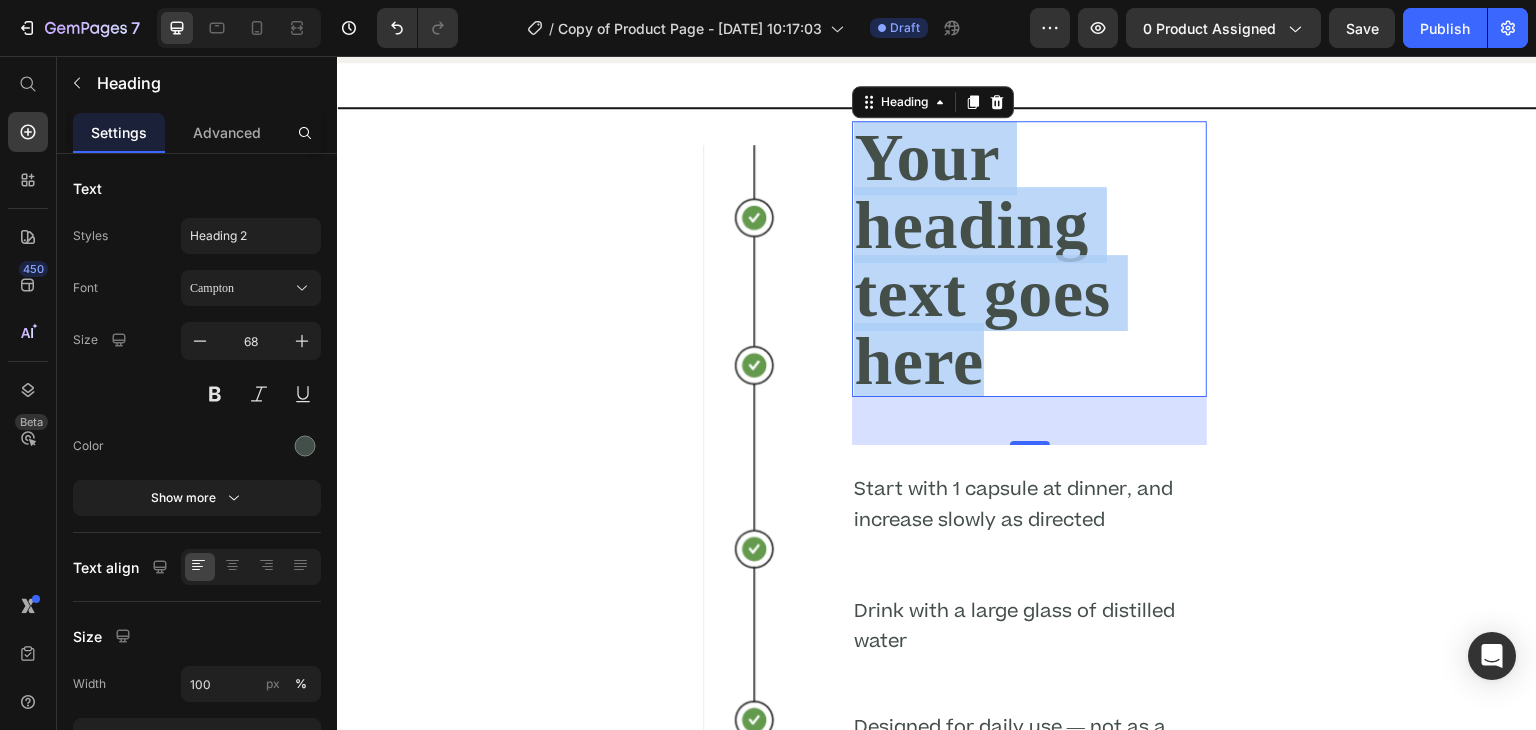 click on "Your heading text goes here" at bounding box center [1029, 259] 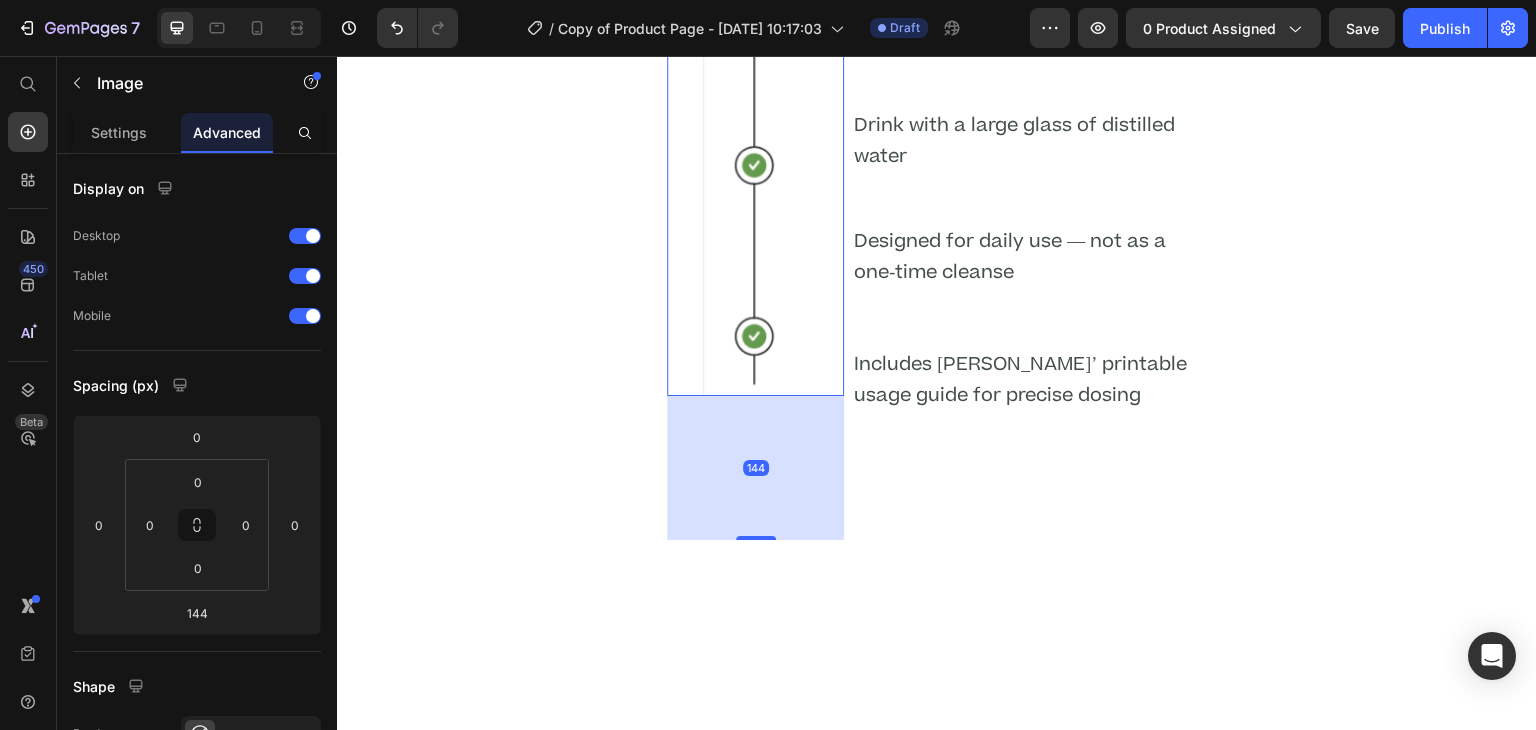 scroll, scrollTop: 4626, scrollLeft: 0, axis: vertical 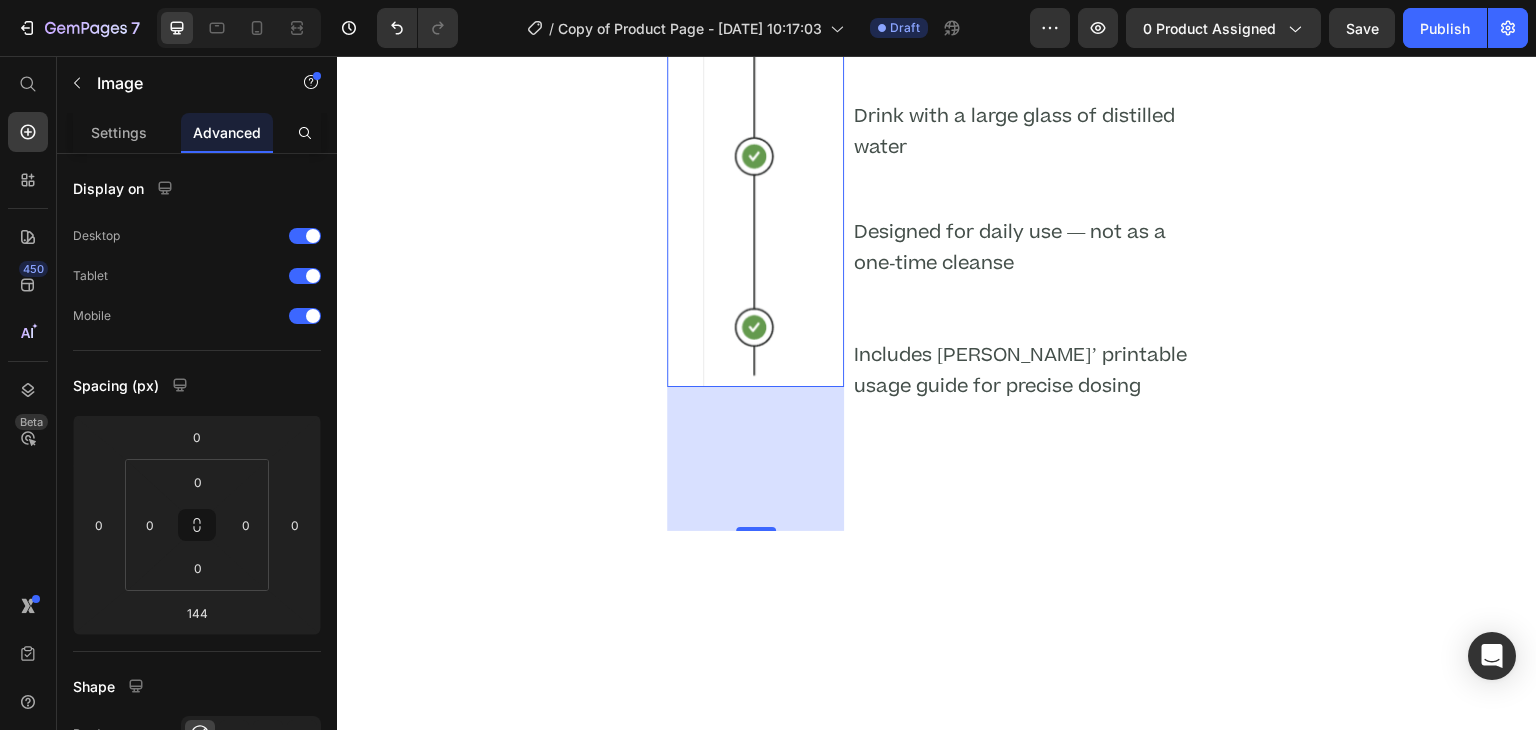 drag, startPoint x: 757, startPoint y: 542, endPoint x: 754, endPoint y: 417, distance: 125.035995 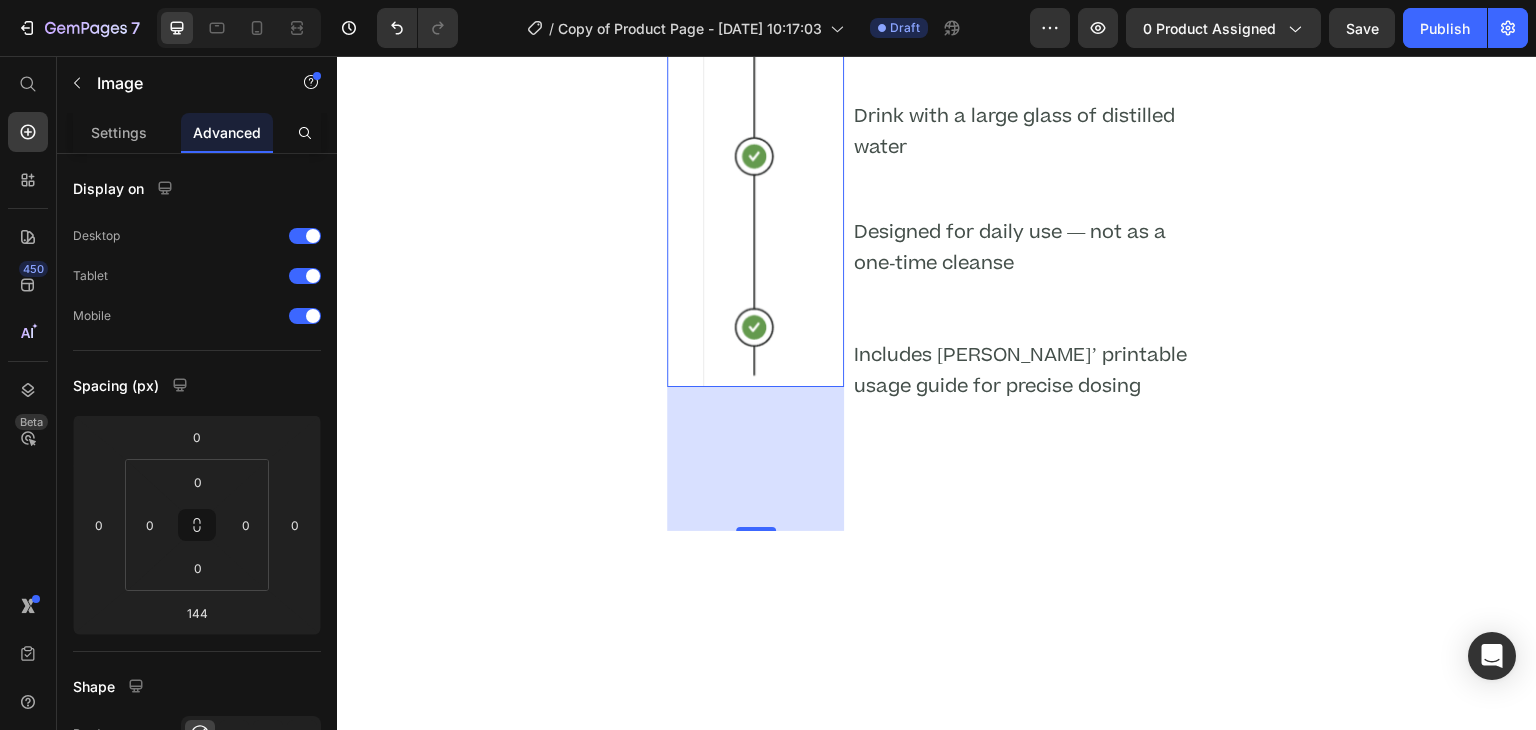click on "144" at bounding box center (755, 459) 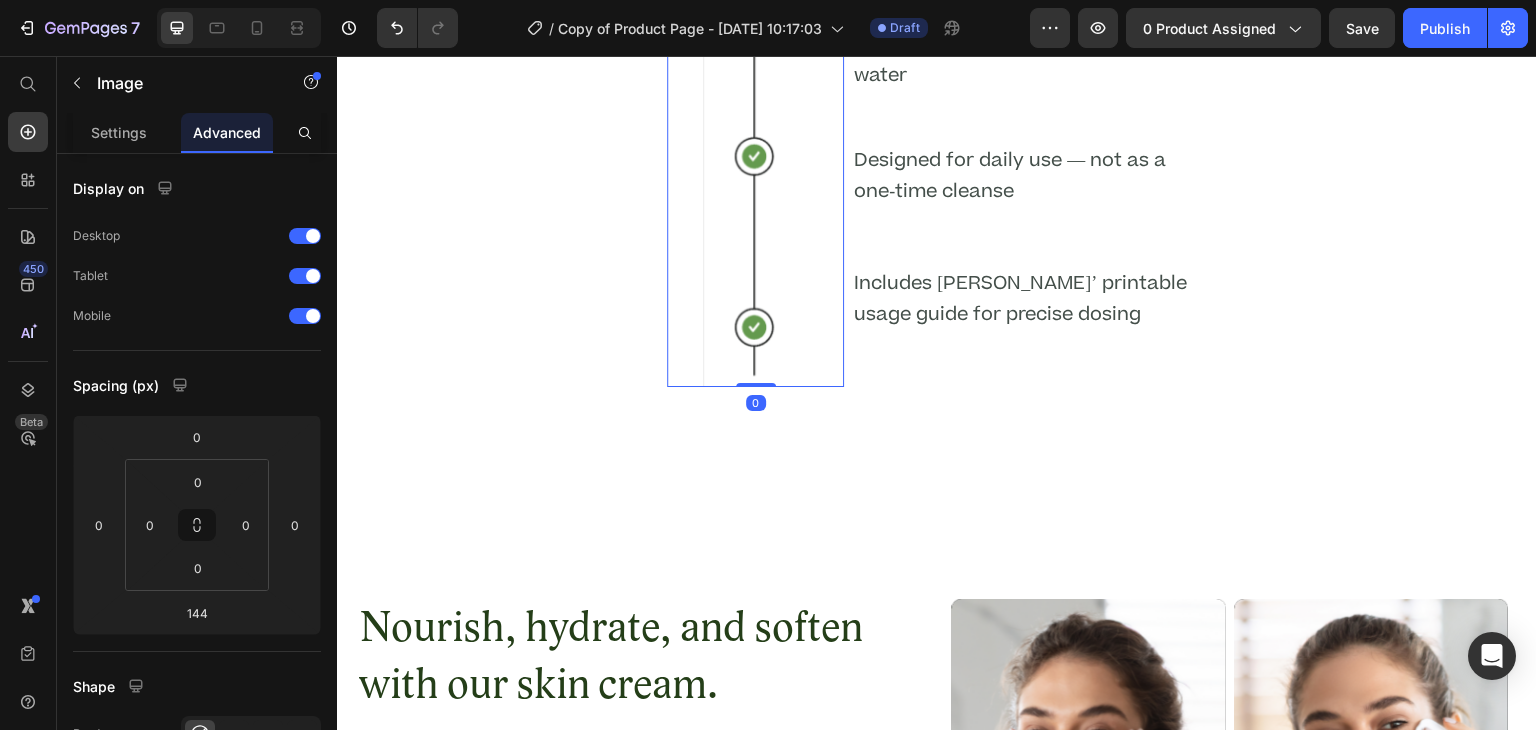 drag, startPoint x: 745, startPoint y: 547, endPoint x: 746, endPoint y: 394, distance: 153.00327 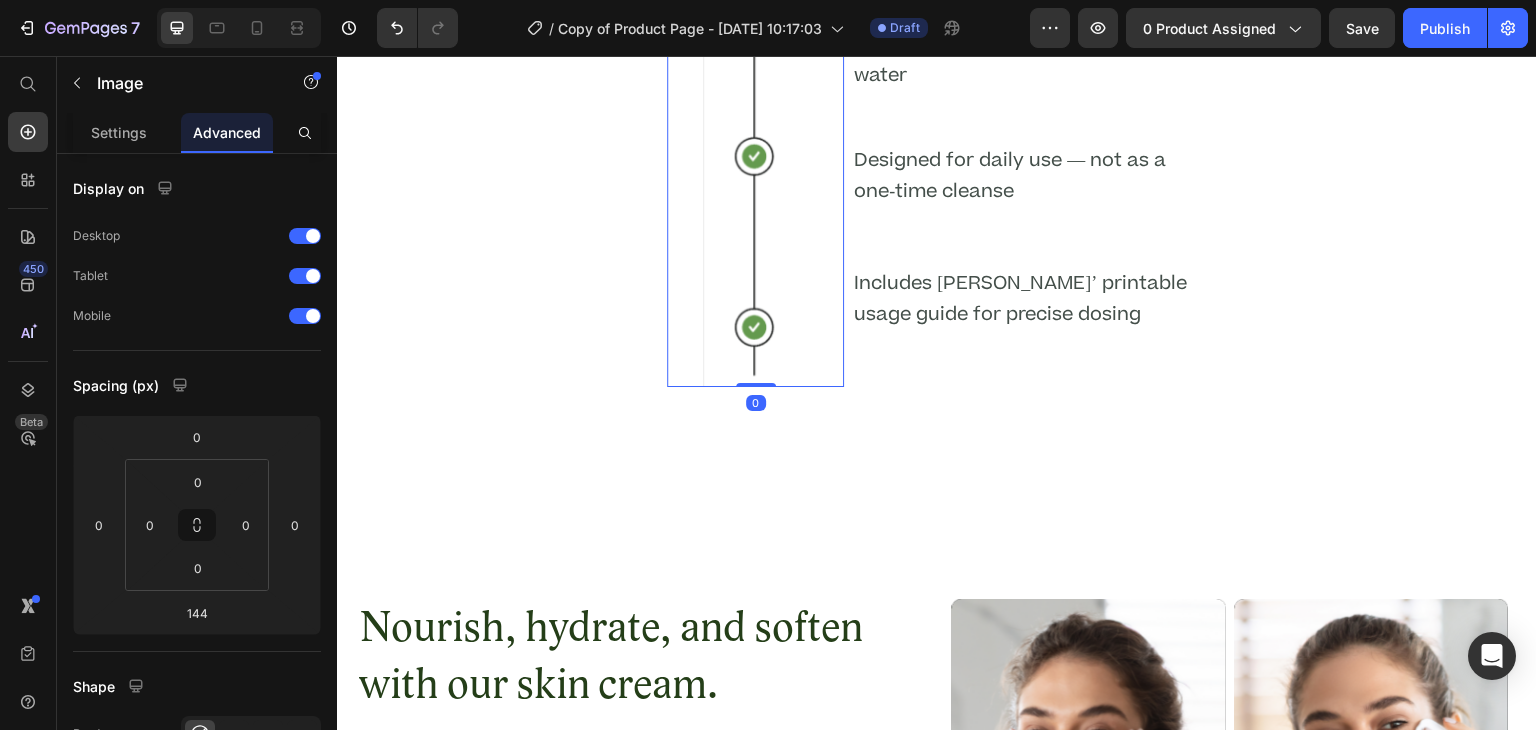 click on "Image   0" at bounding box center [755, 69] 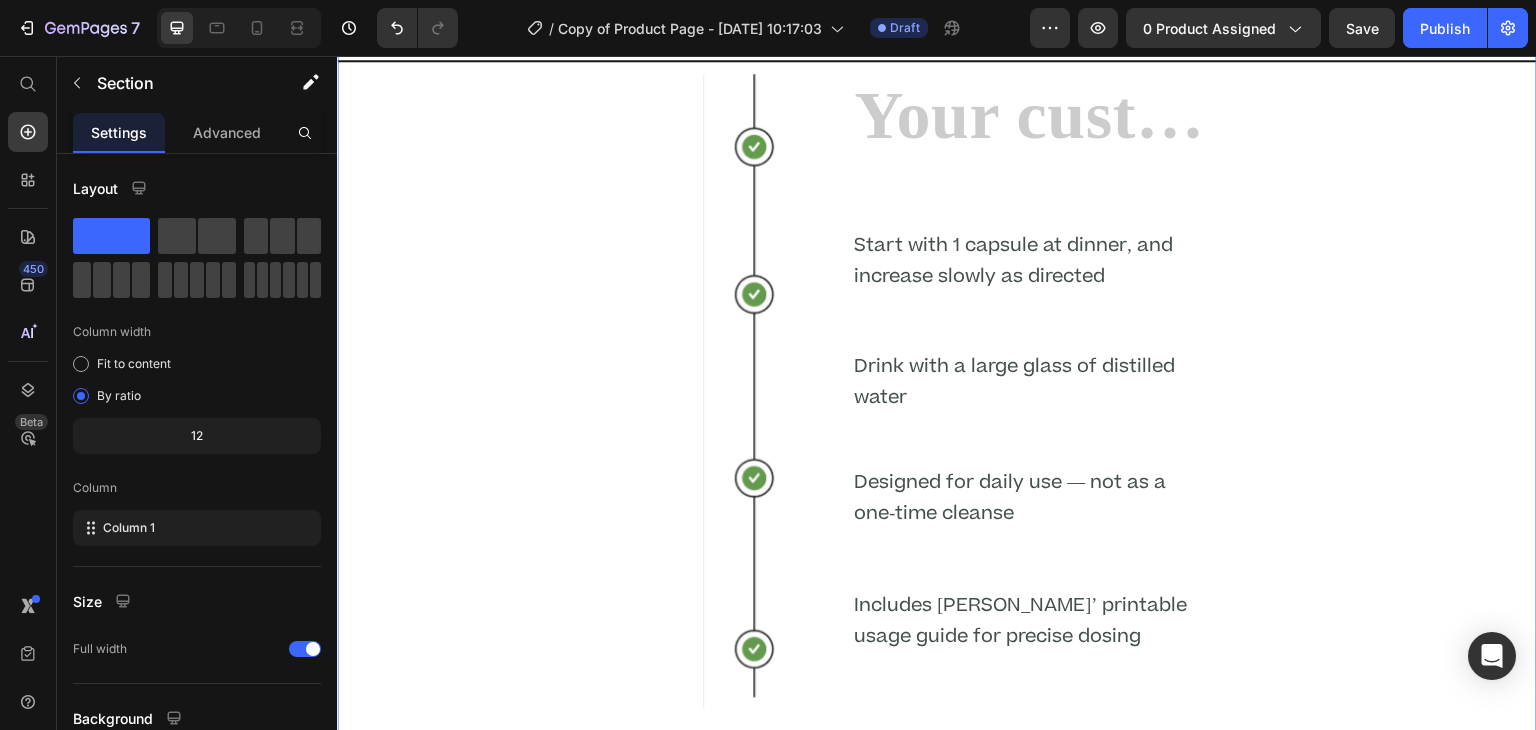 scroll, scrollTop: 4302, scrollLeft: 0, axis: vertical 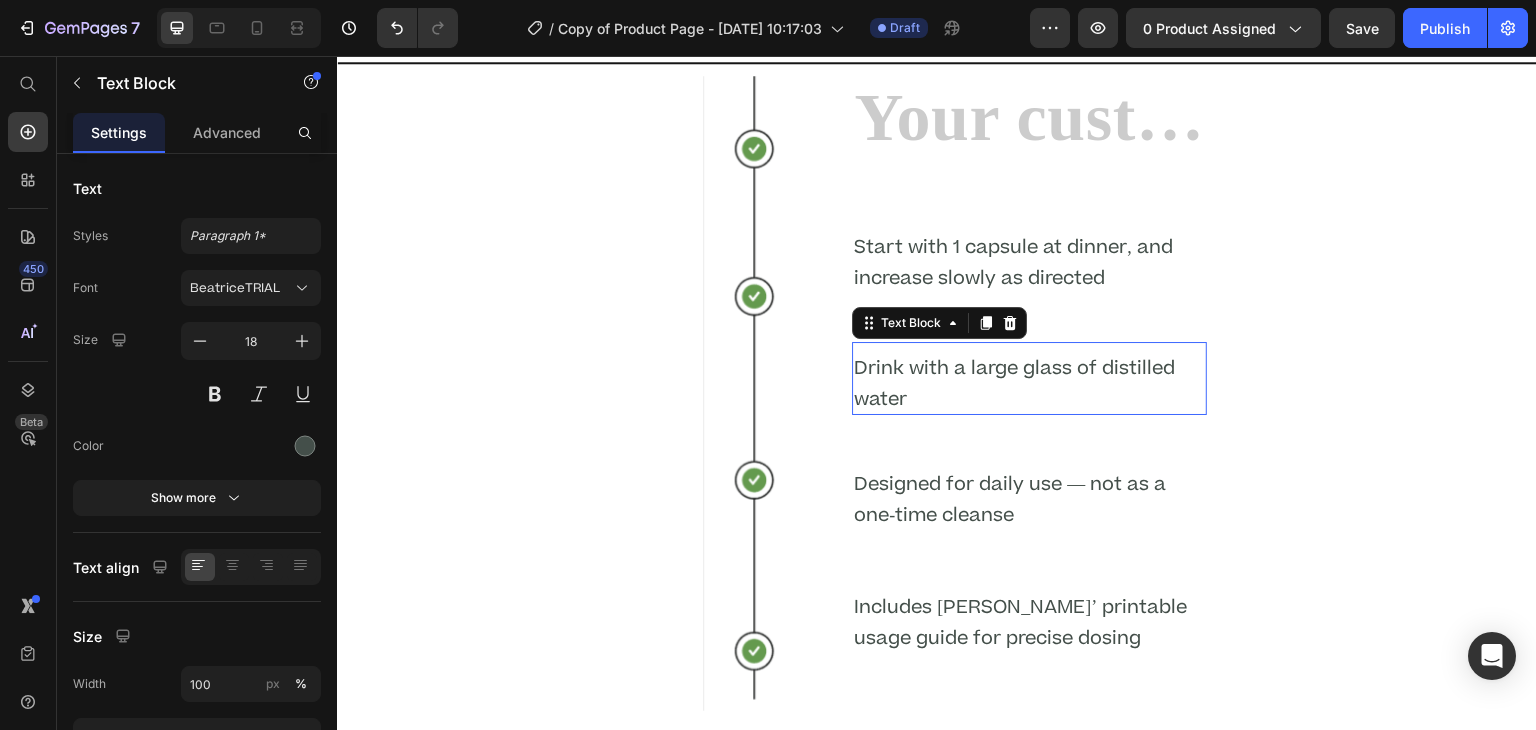 click on "Drink with a large glass of distilled water" at bounding box center [1029, 384] 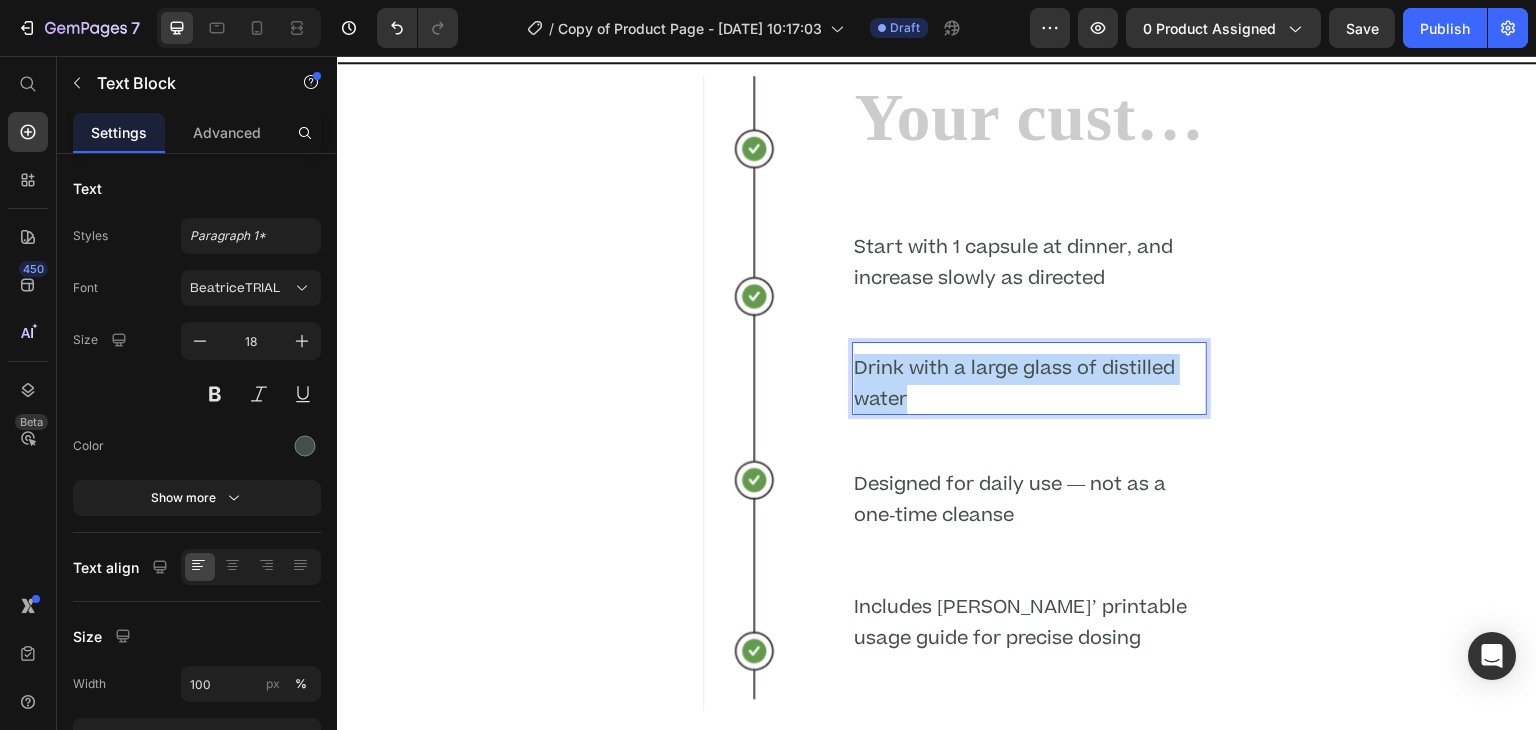click on "Drink with a large glass of distilled water" at bounding box center [1029, 384] 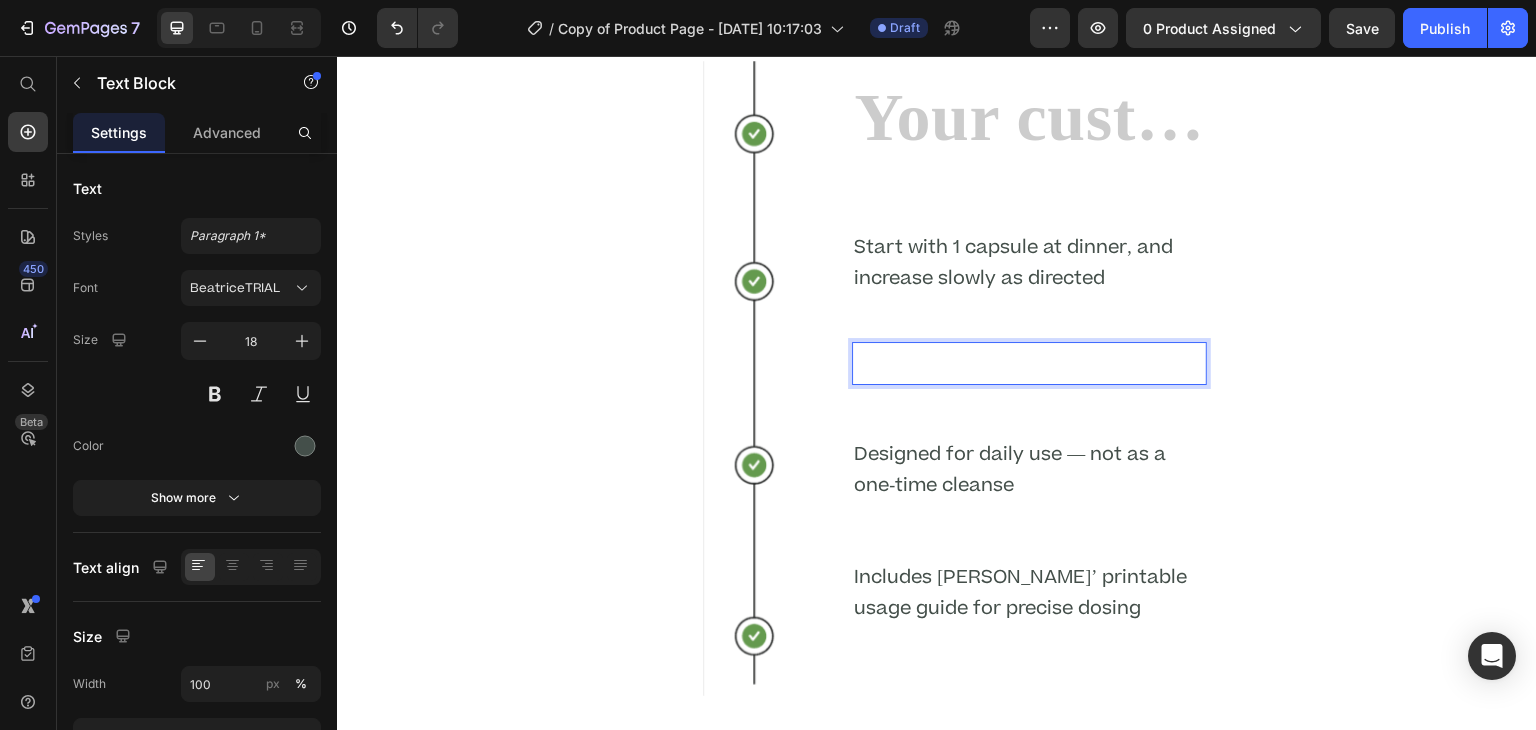 scroll, scrollTop: 4302, scrollLeft: 0, axis: vertical 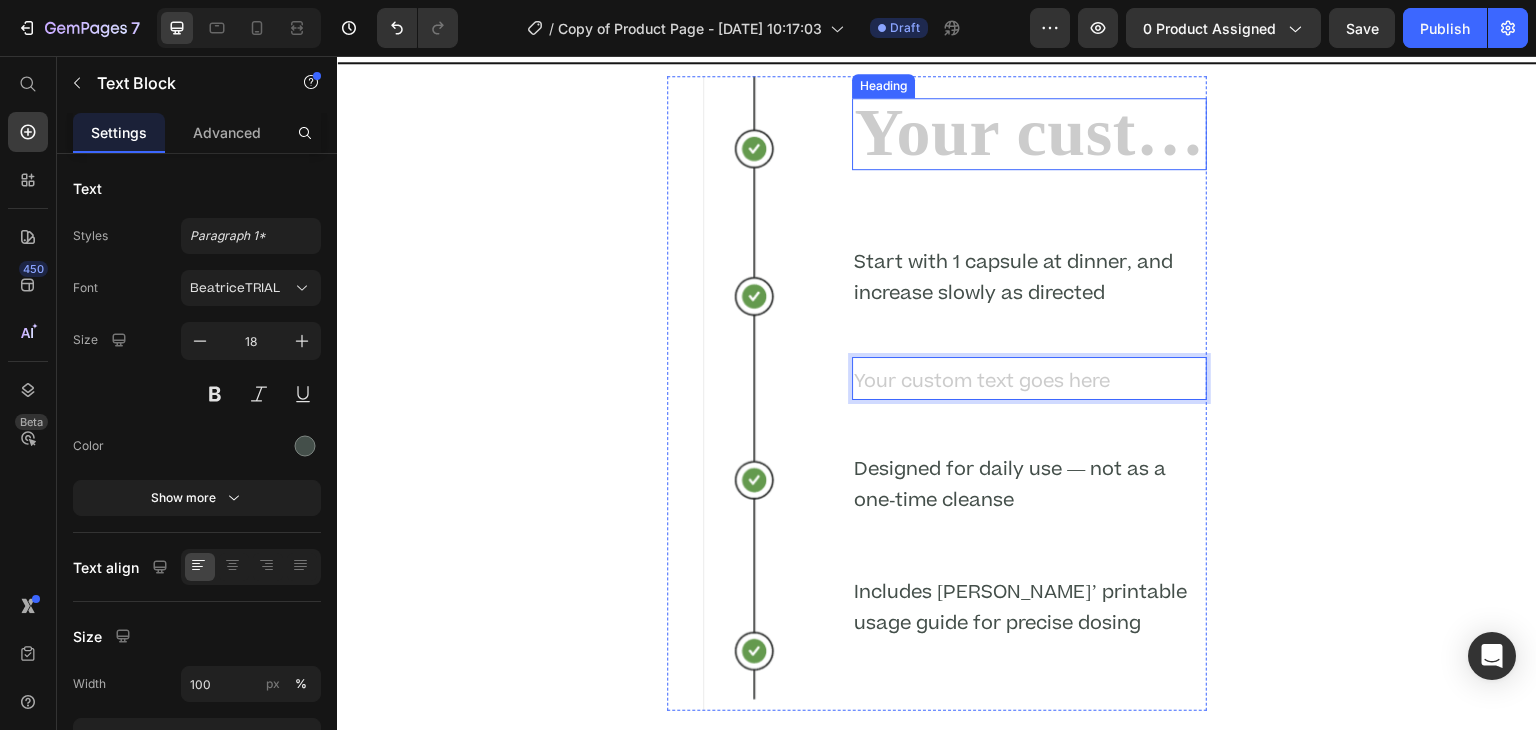 click at bounding box center (1029, 134) 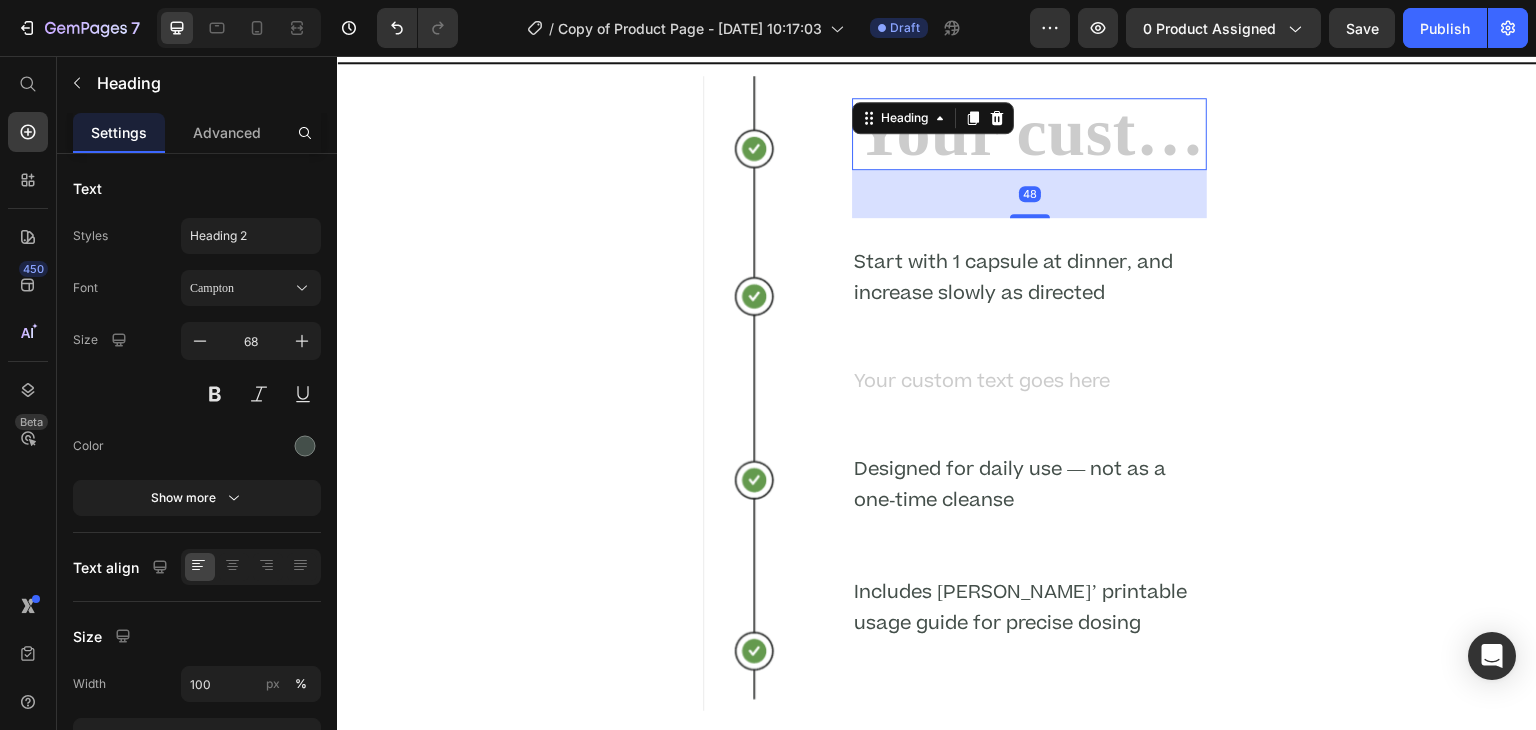 click at bounding box center (1029, 134) 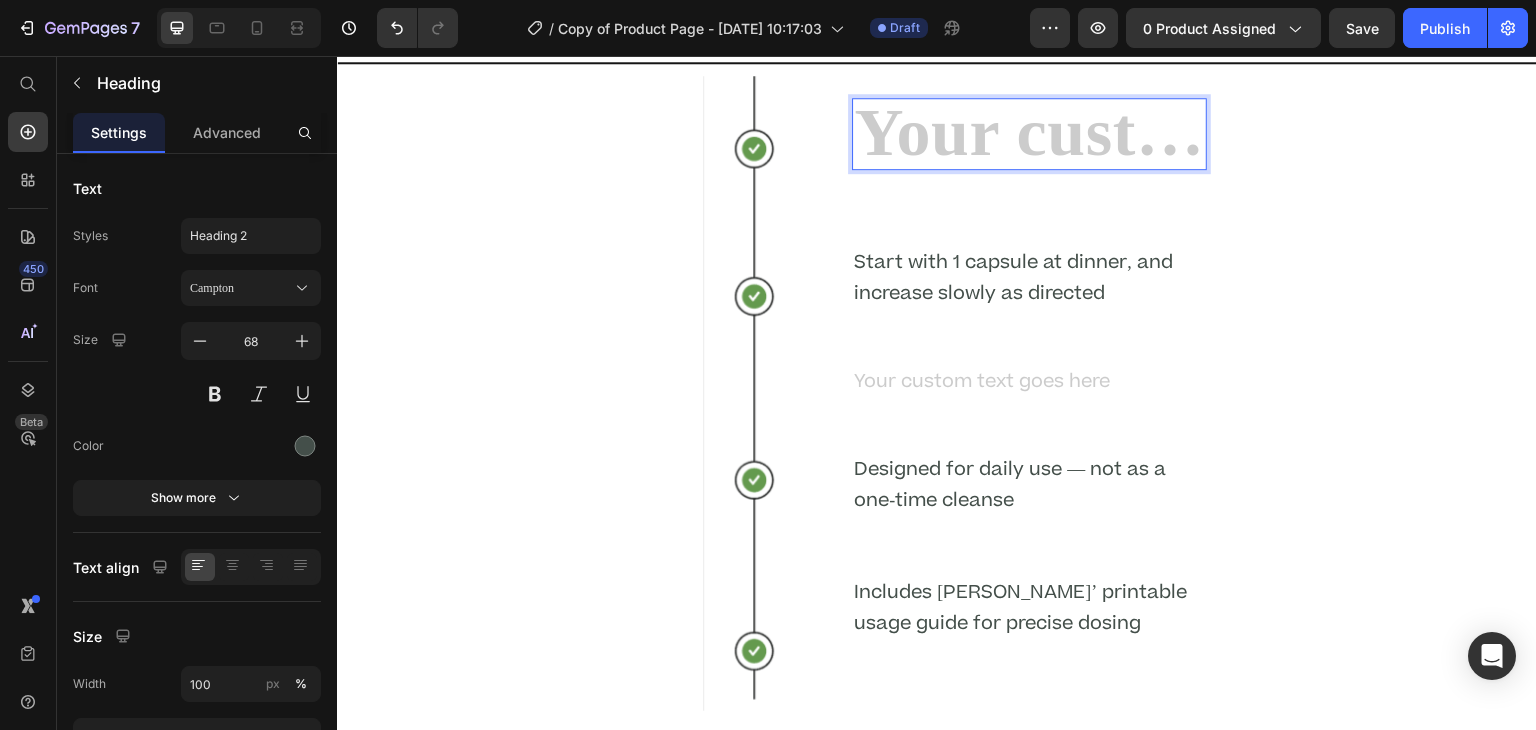 click at bounding box center (1029, 134) 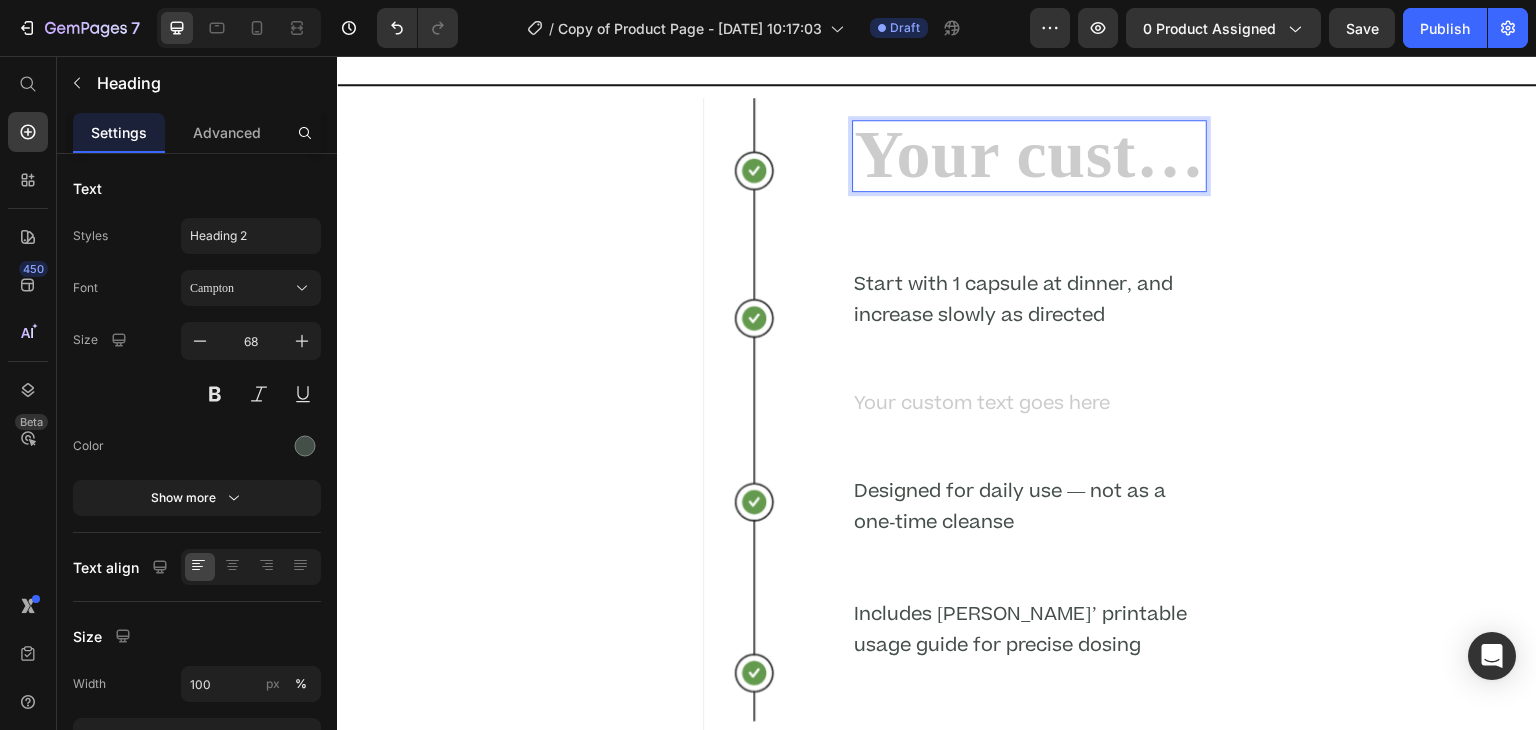 scroll, scrollTop: 1, scrollLeft: 0, axis: vertical 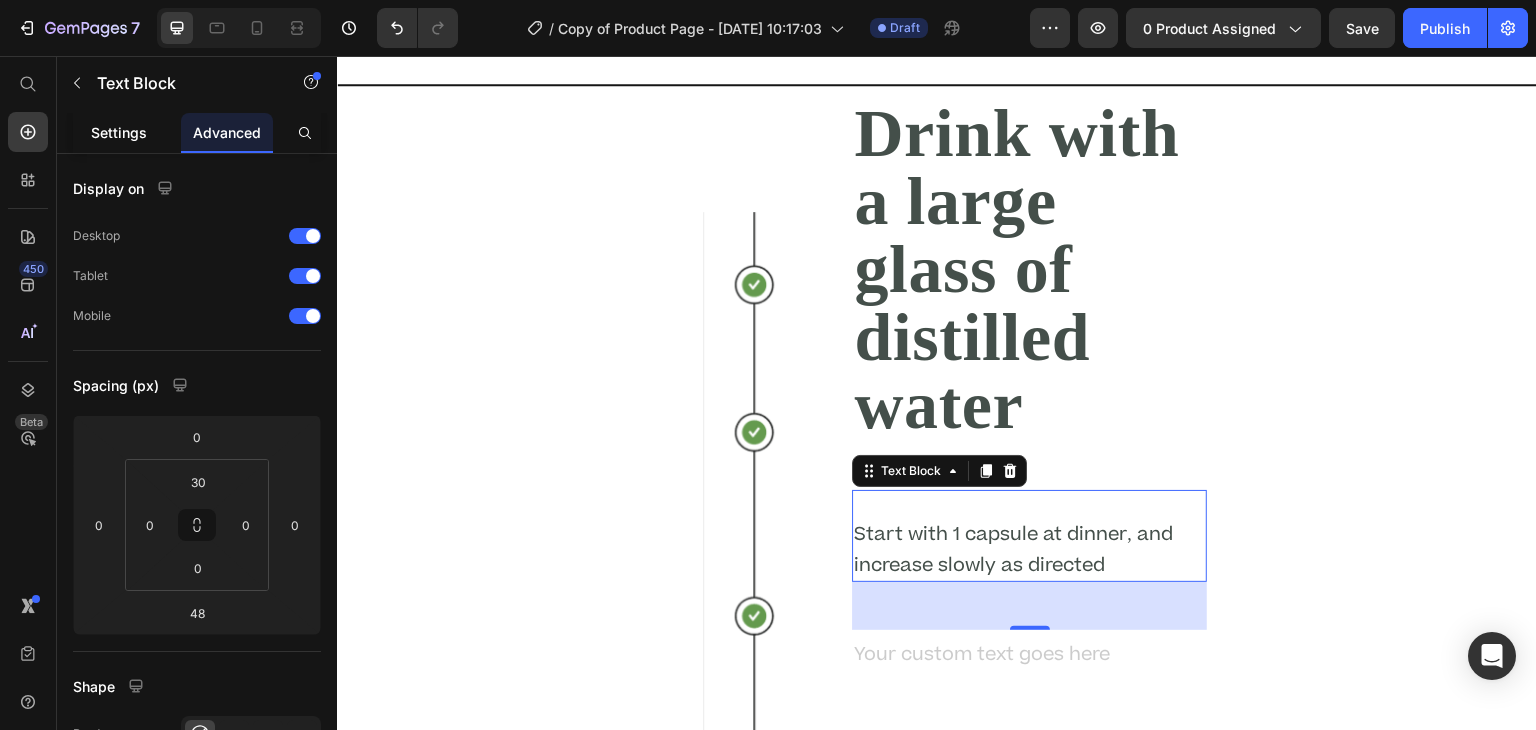 click on "Settings" at bounding box center (119, 132) 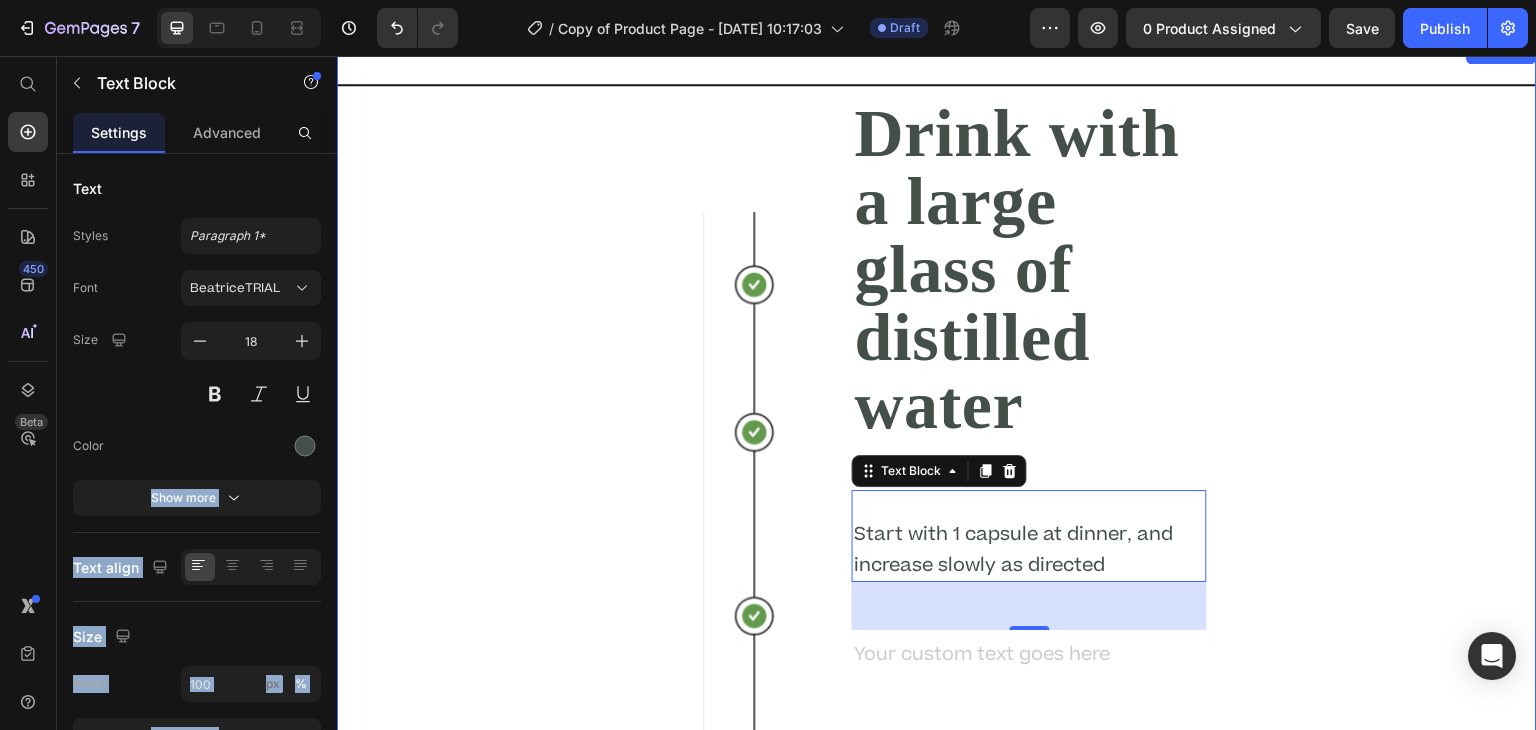 drag, startPoint x: 557, startPoint y: 519, endPoint x: 504, endPoint y: 336, distance: 190.52034 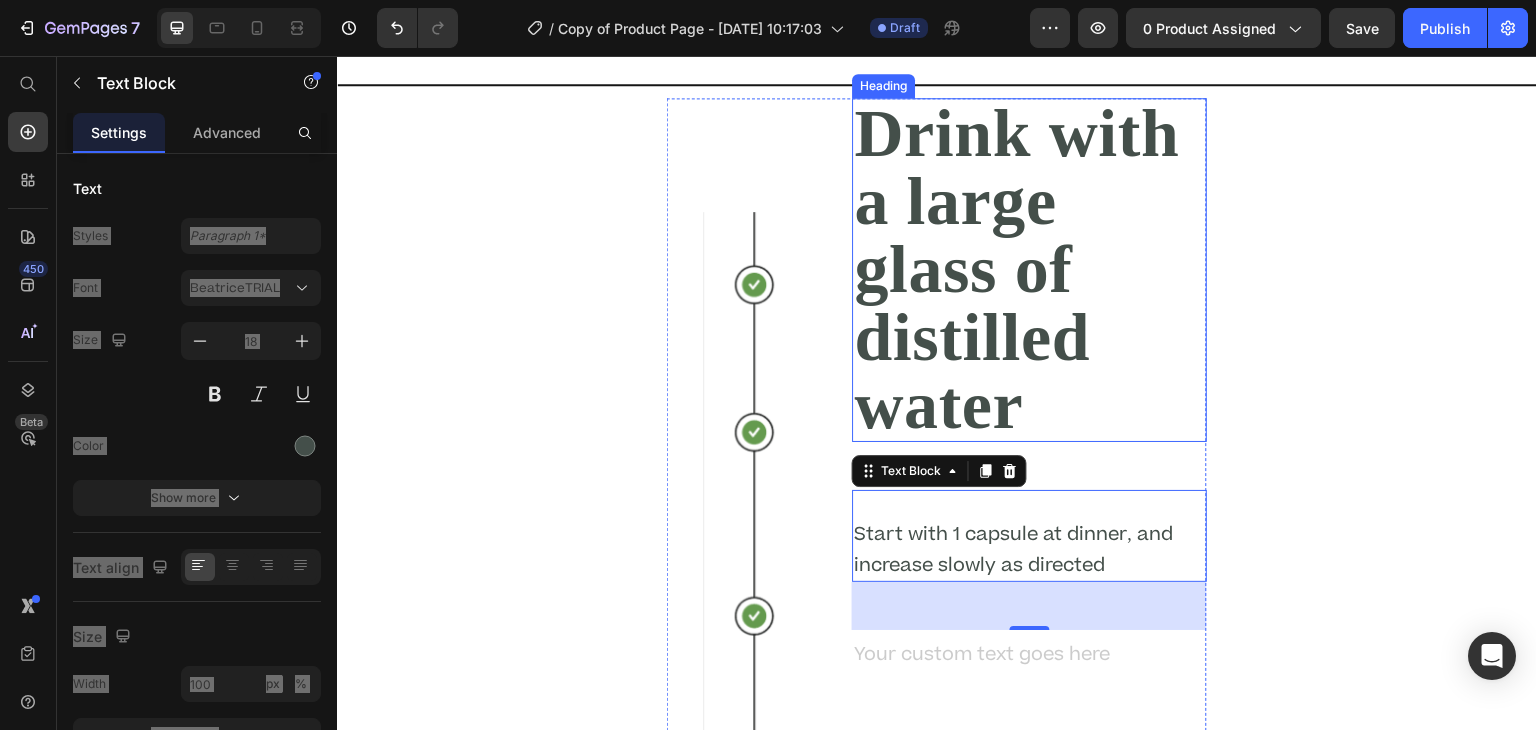 click on "Drink with a large glass of distilled water" at bounding box center [1029, 269] 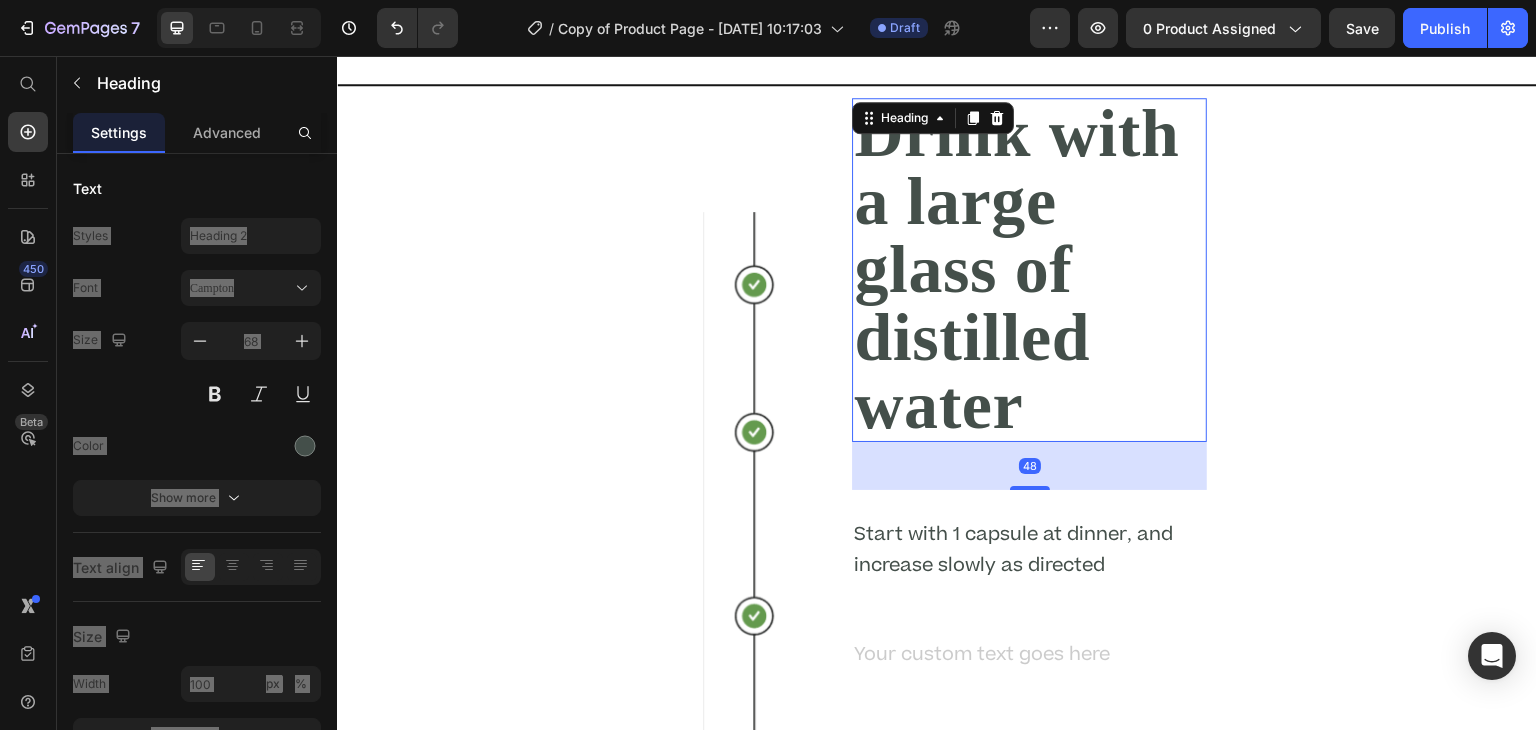 scroll, scrollTop: 0, scrollLeft: 0, axis: both 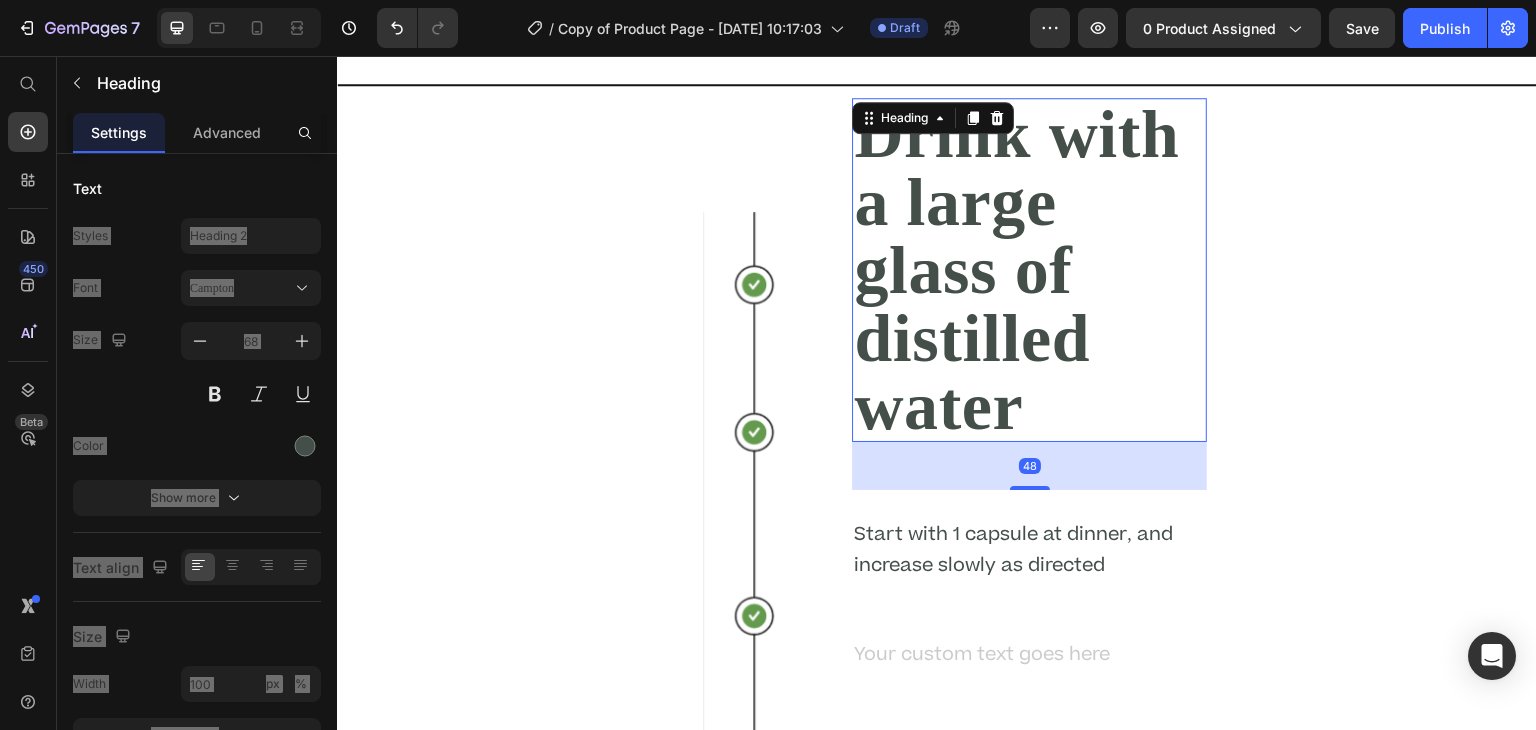 click on "Drink with a large glass of distilled water" at bounding box center (1029, 270) 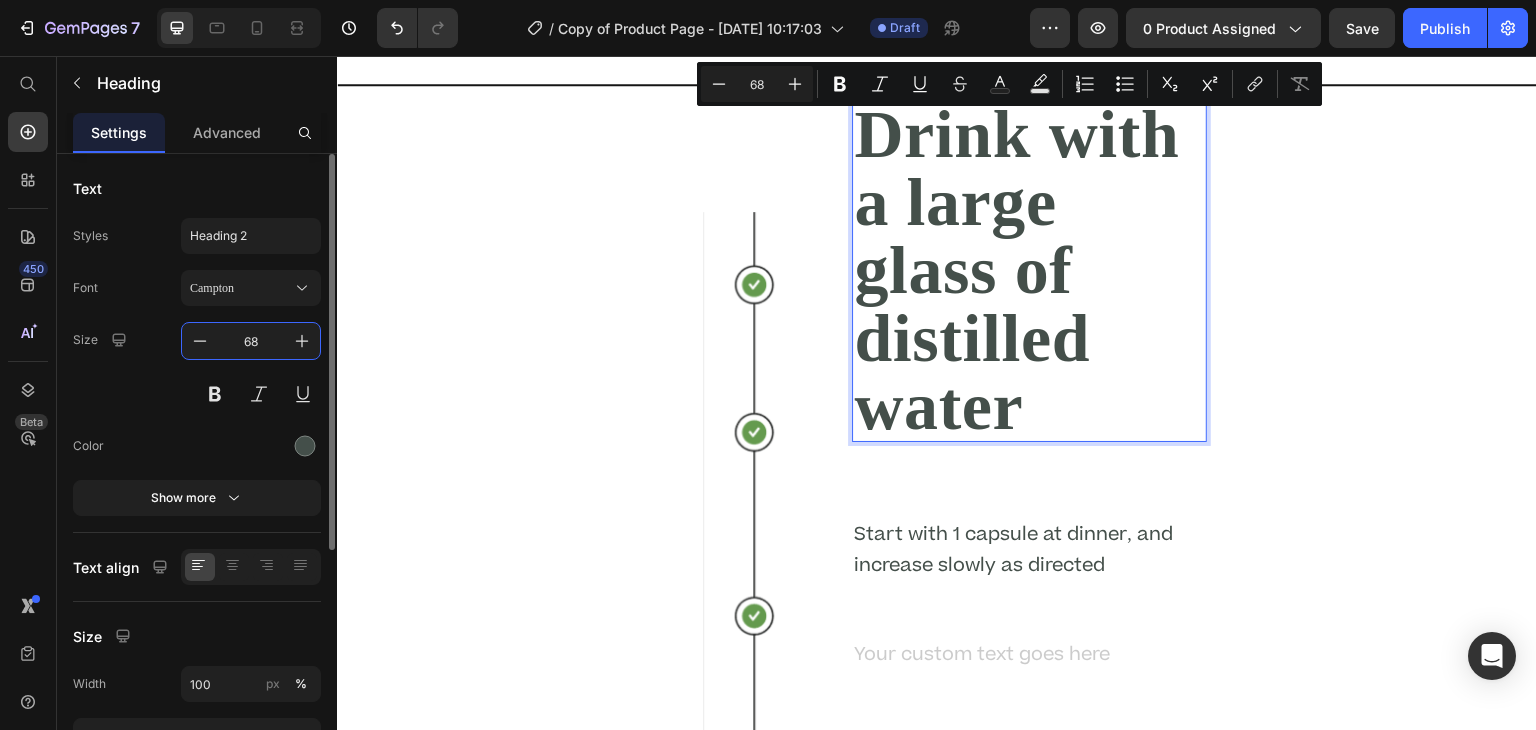 click on "68" at bounding box center (251, 341) 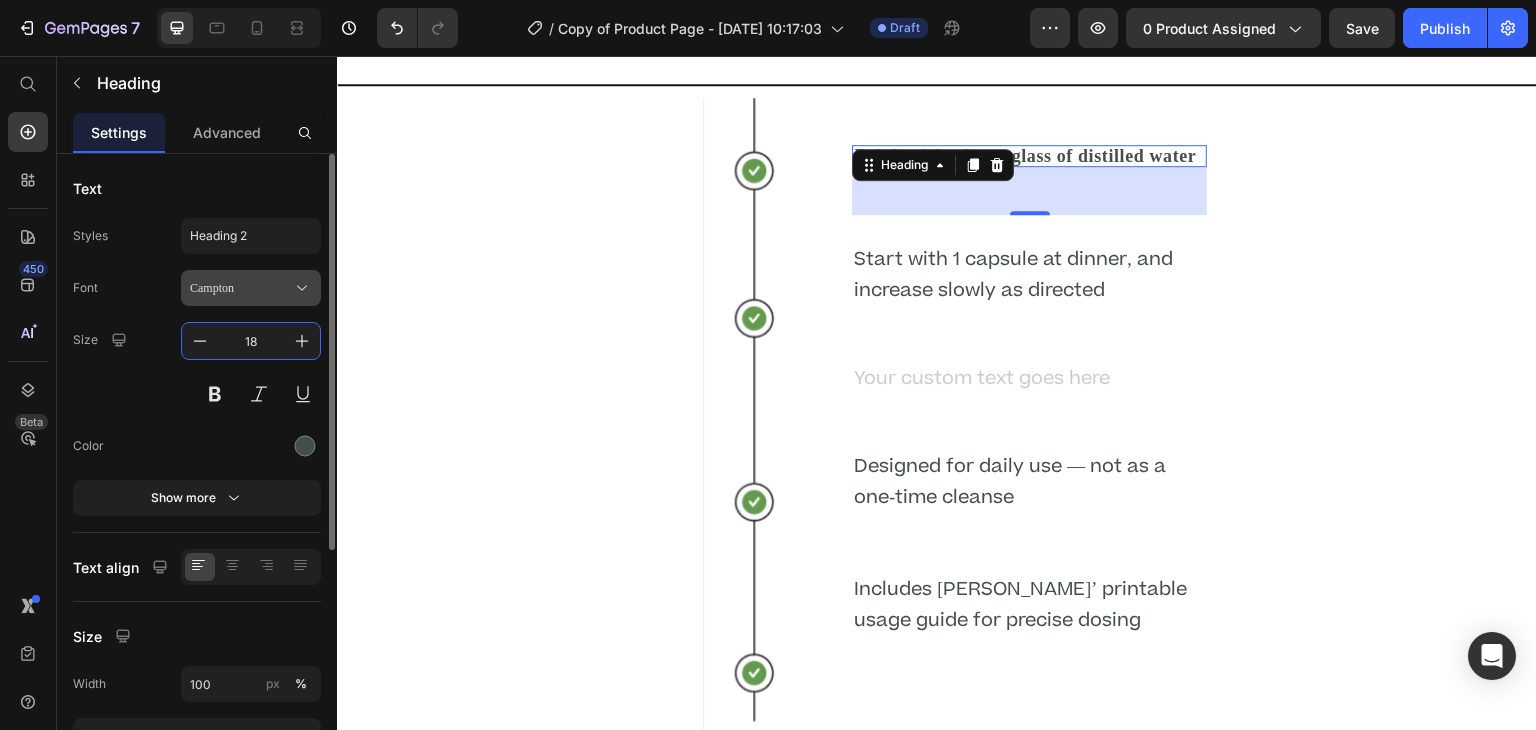 type on "18" 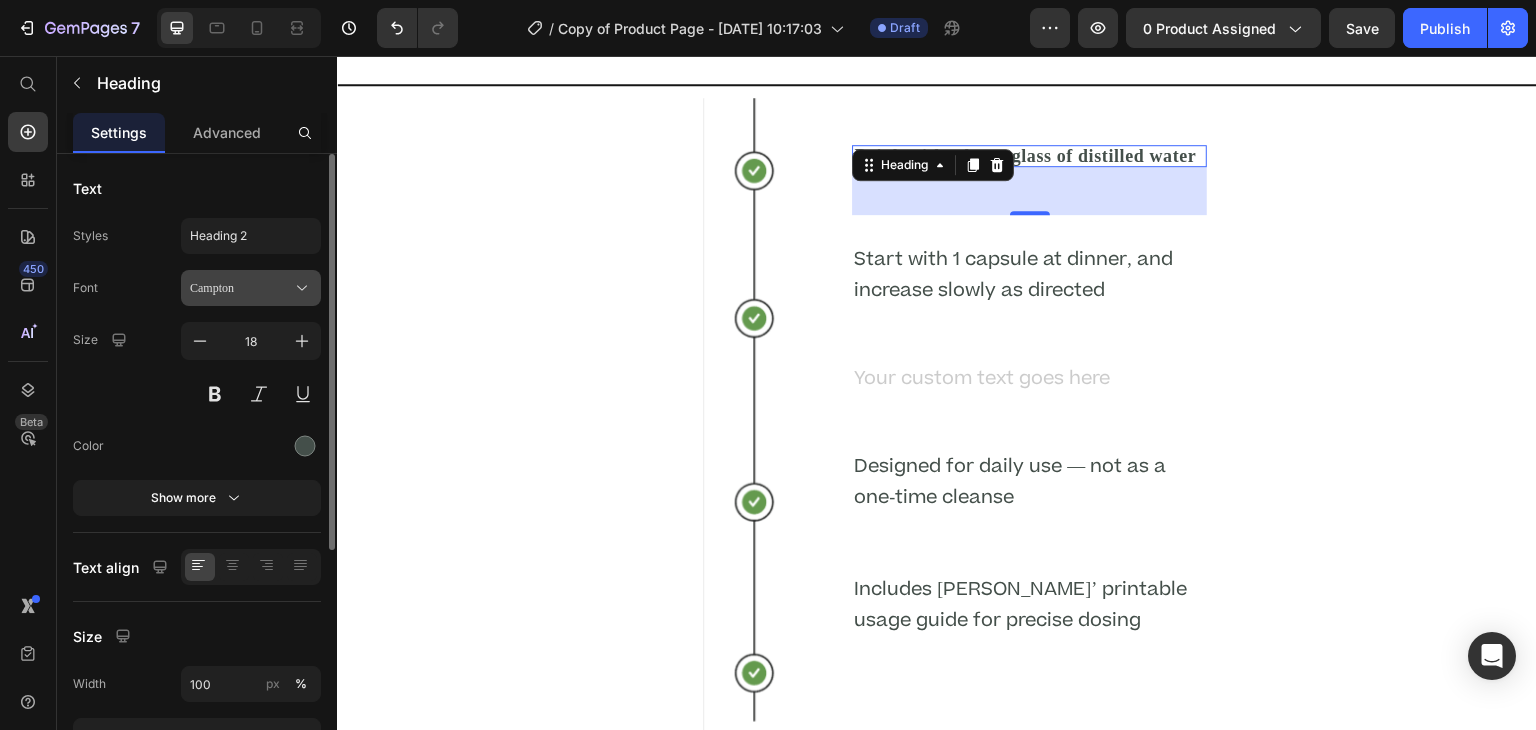 click on "Campton" at bounding box center [241, 288] 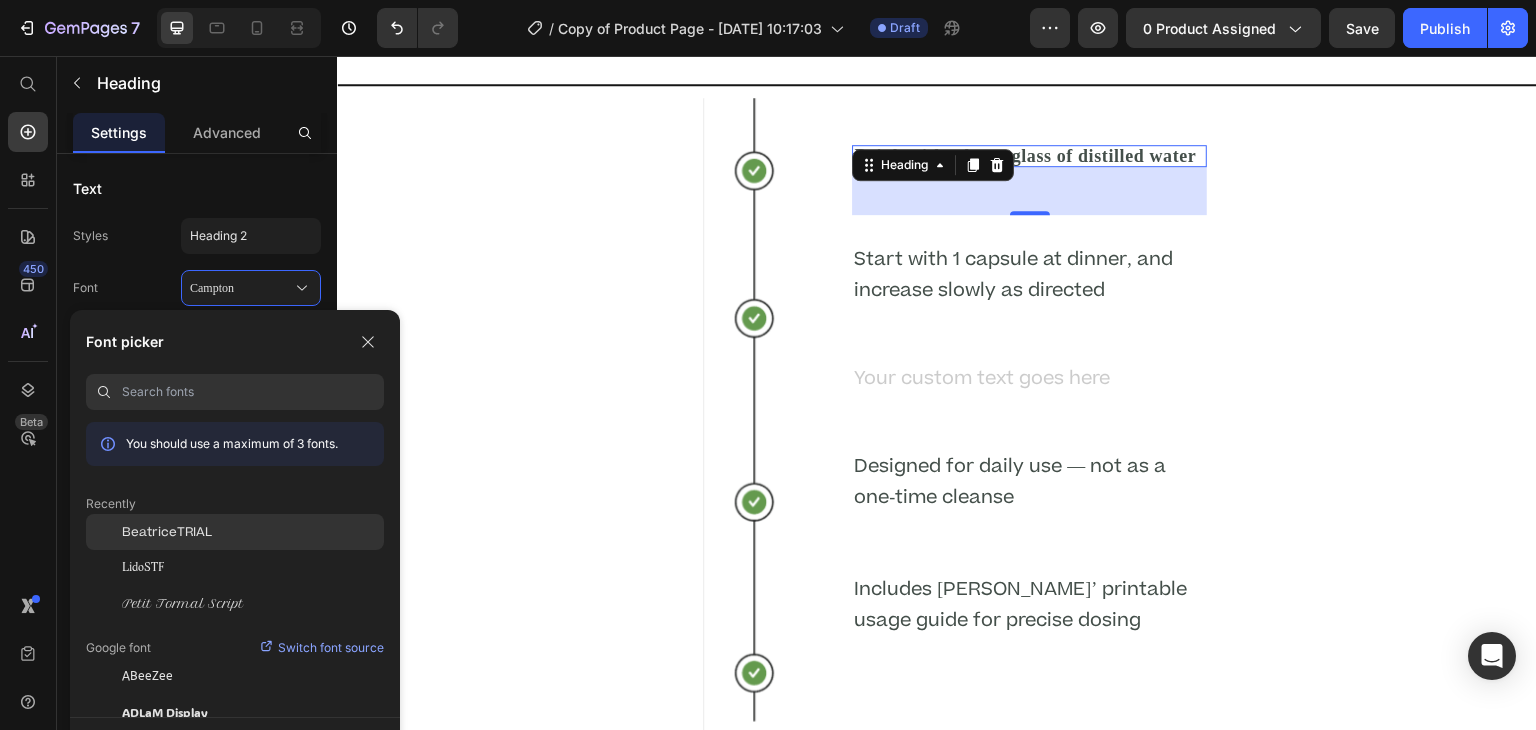 click on "BeatriceTRIAL" at bounding box center [167, 532] 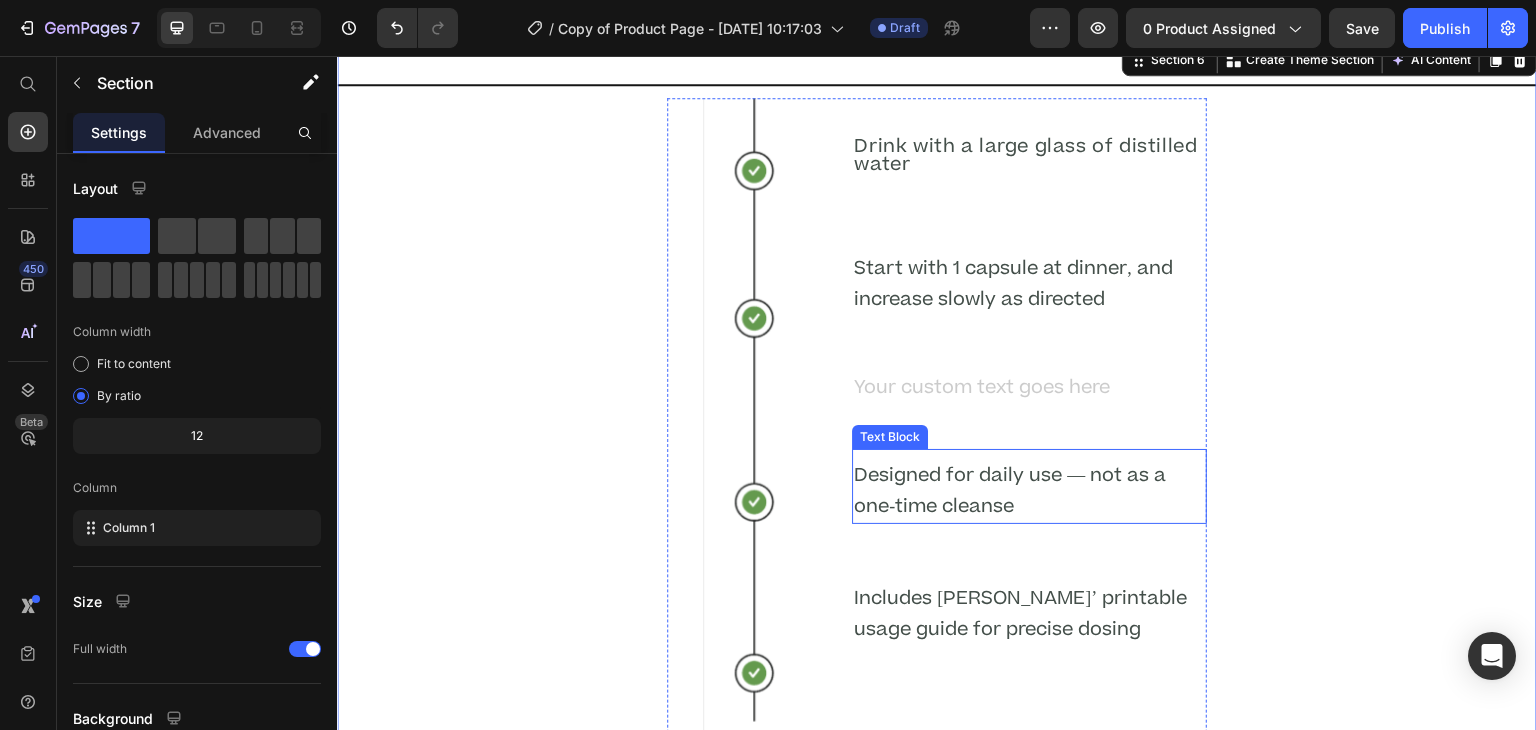 scroll, scrollTop: 4280, scrollLeft: 0, axis: vertical 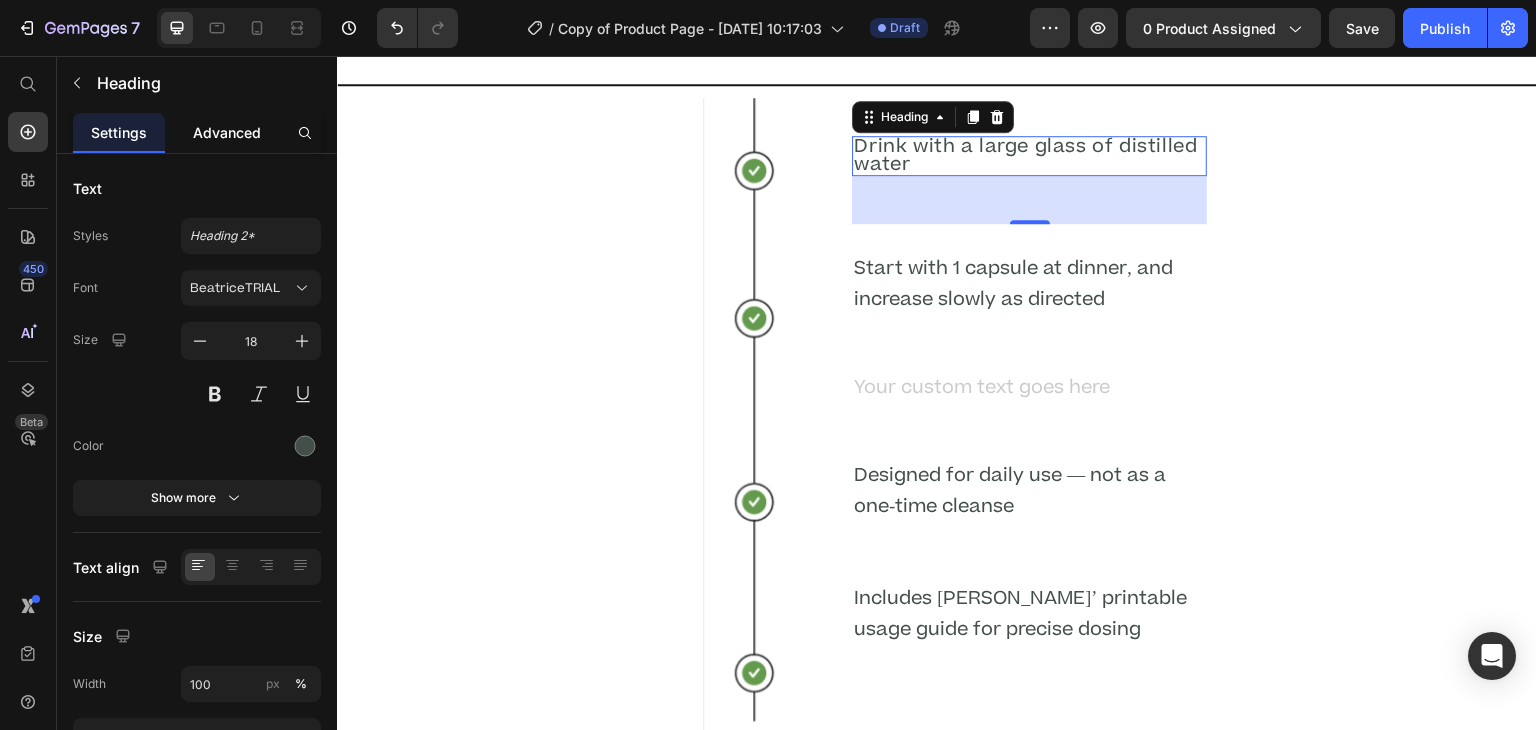 click on "Advanced" at bounding box center [227, 132] 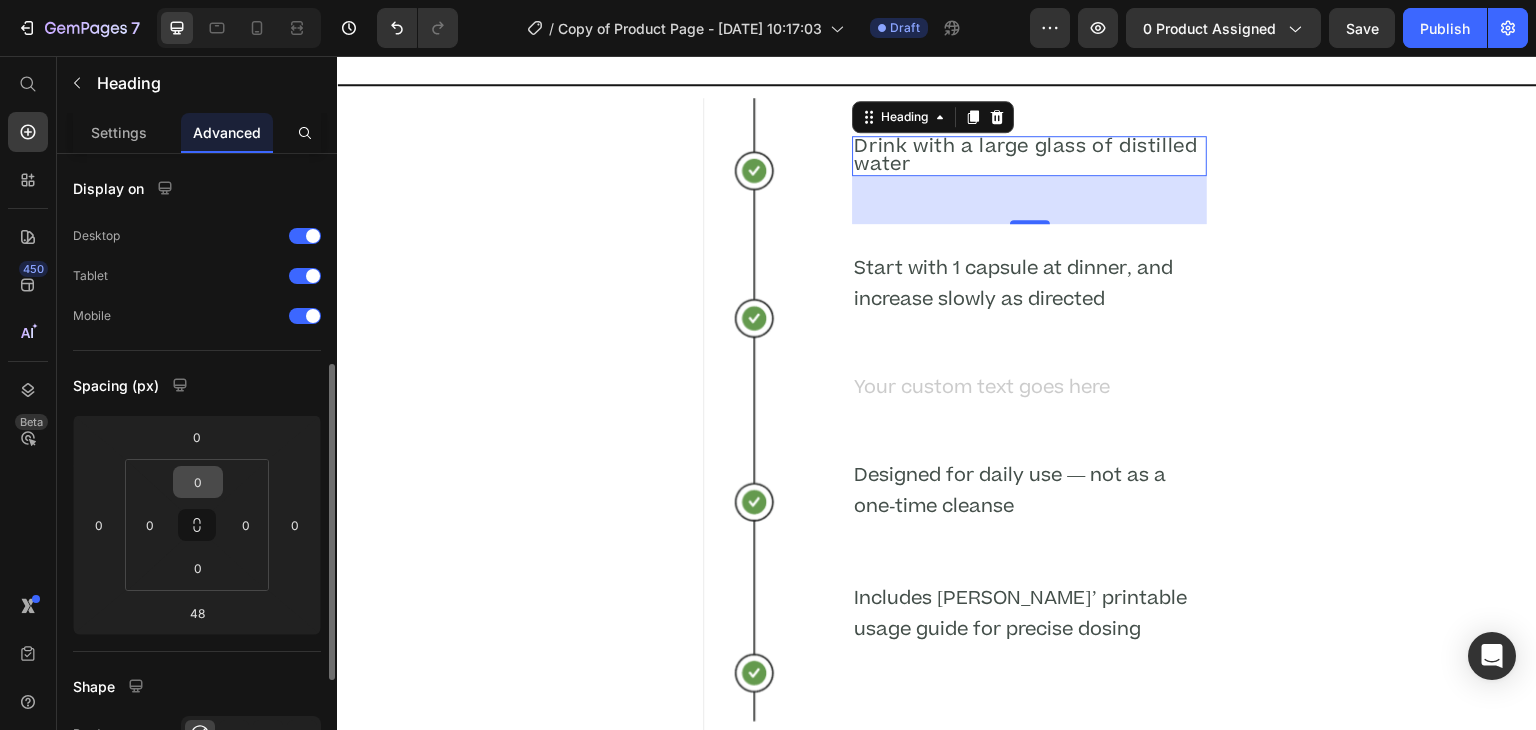 scroll, scrollTop: 141, scrollLeft: 0, axis: vertical 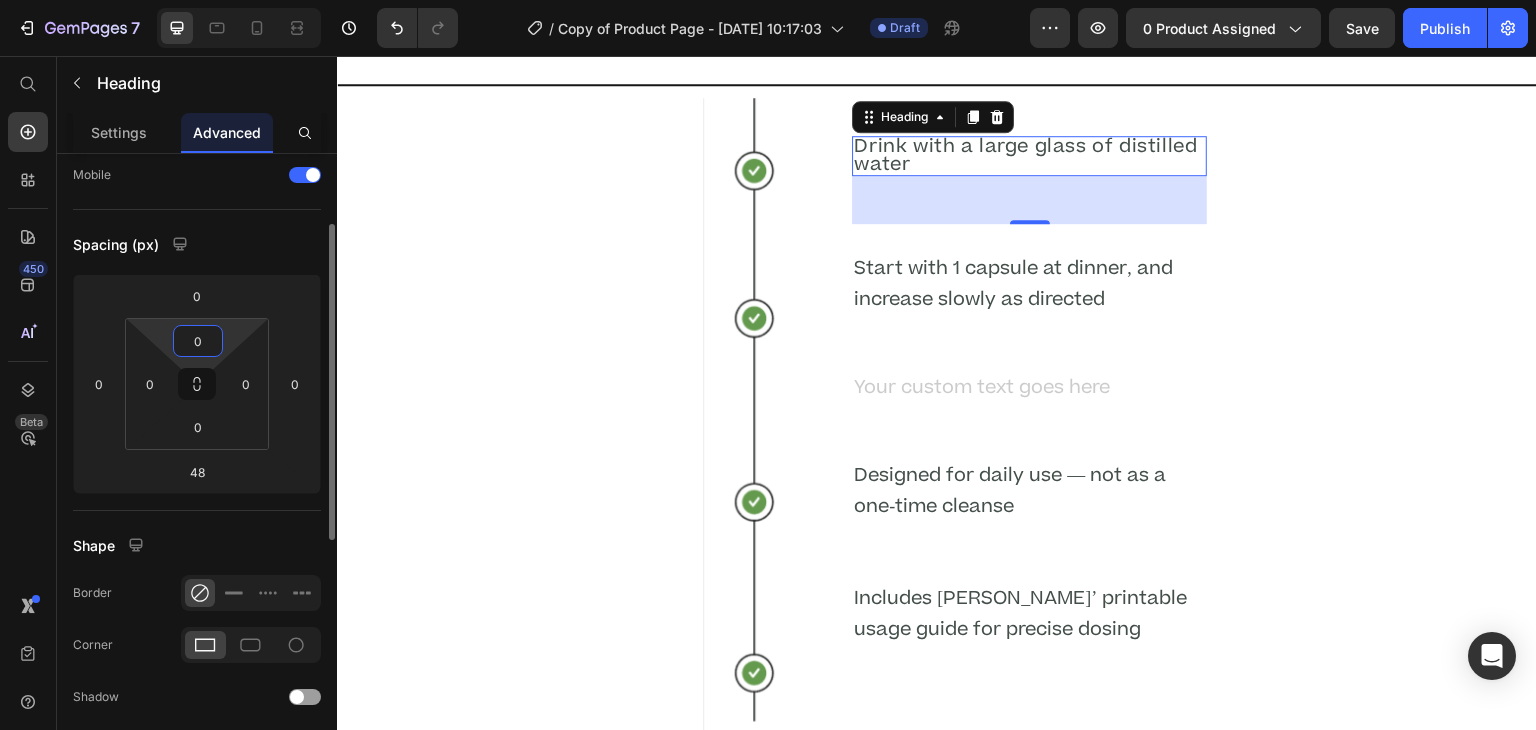 click on "0" at bounding box center [198, 341] 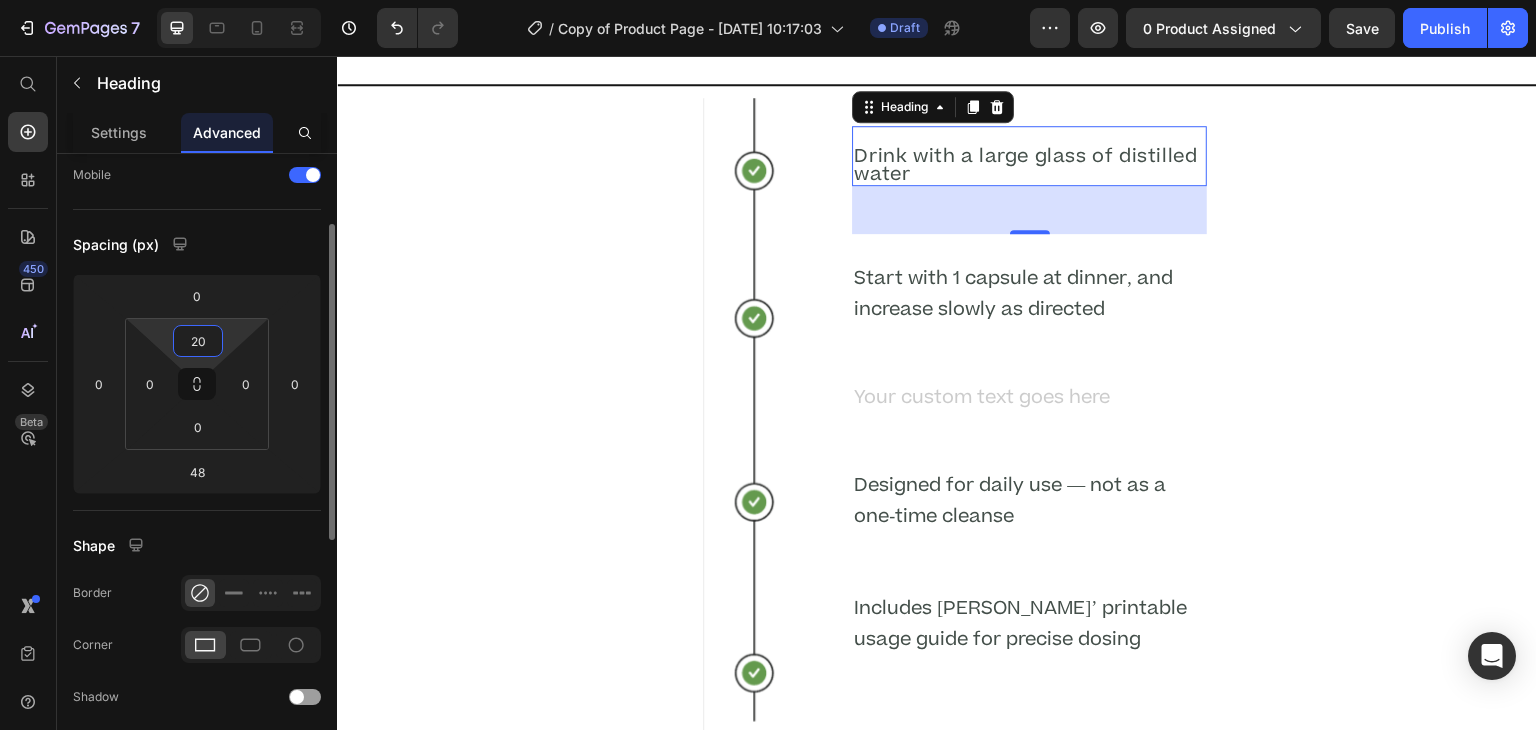 type on "2" 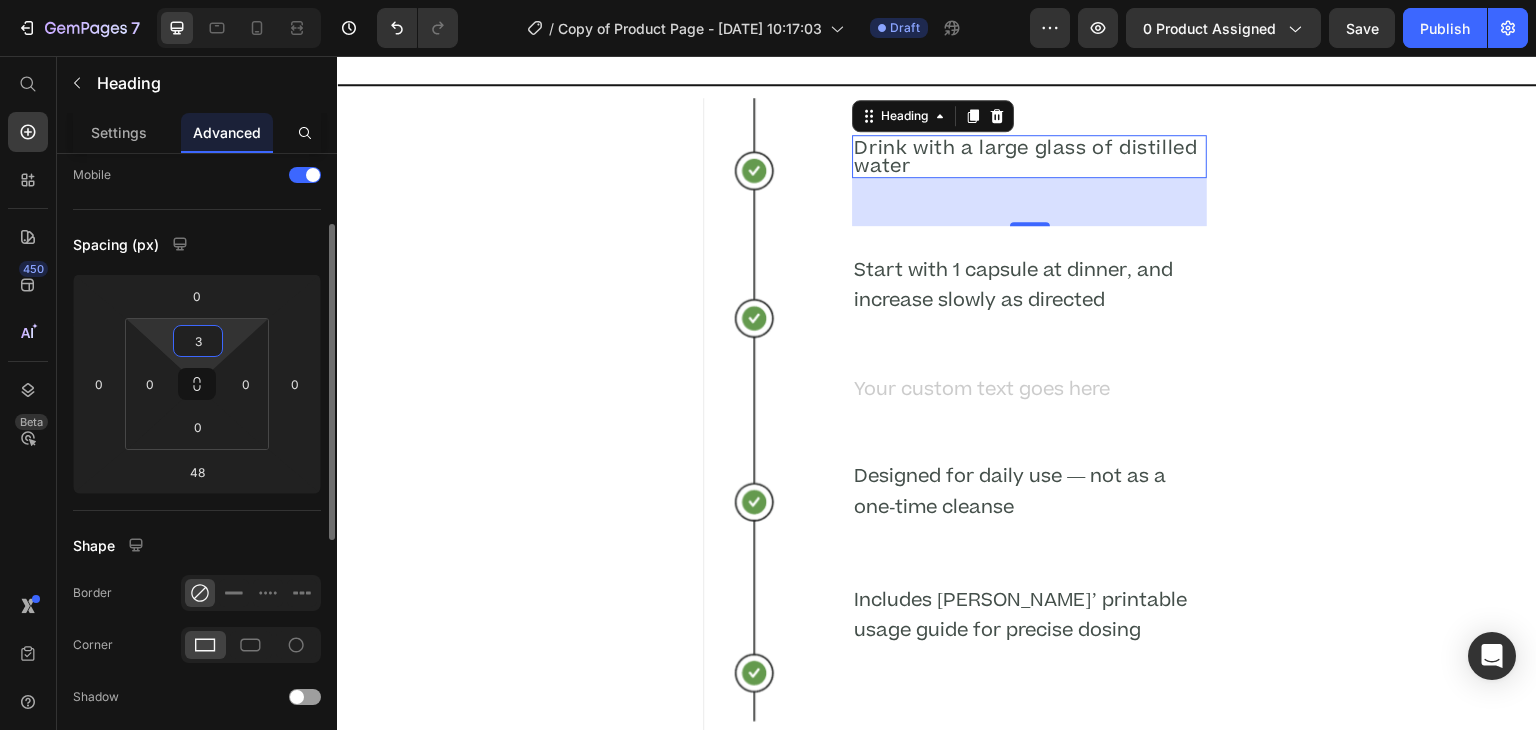 type on "35" 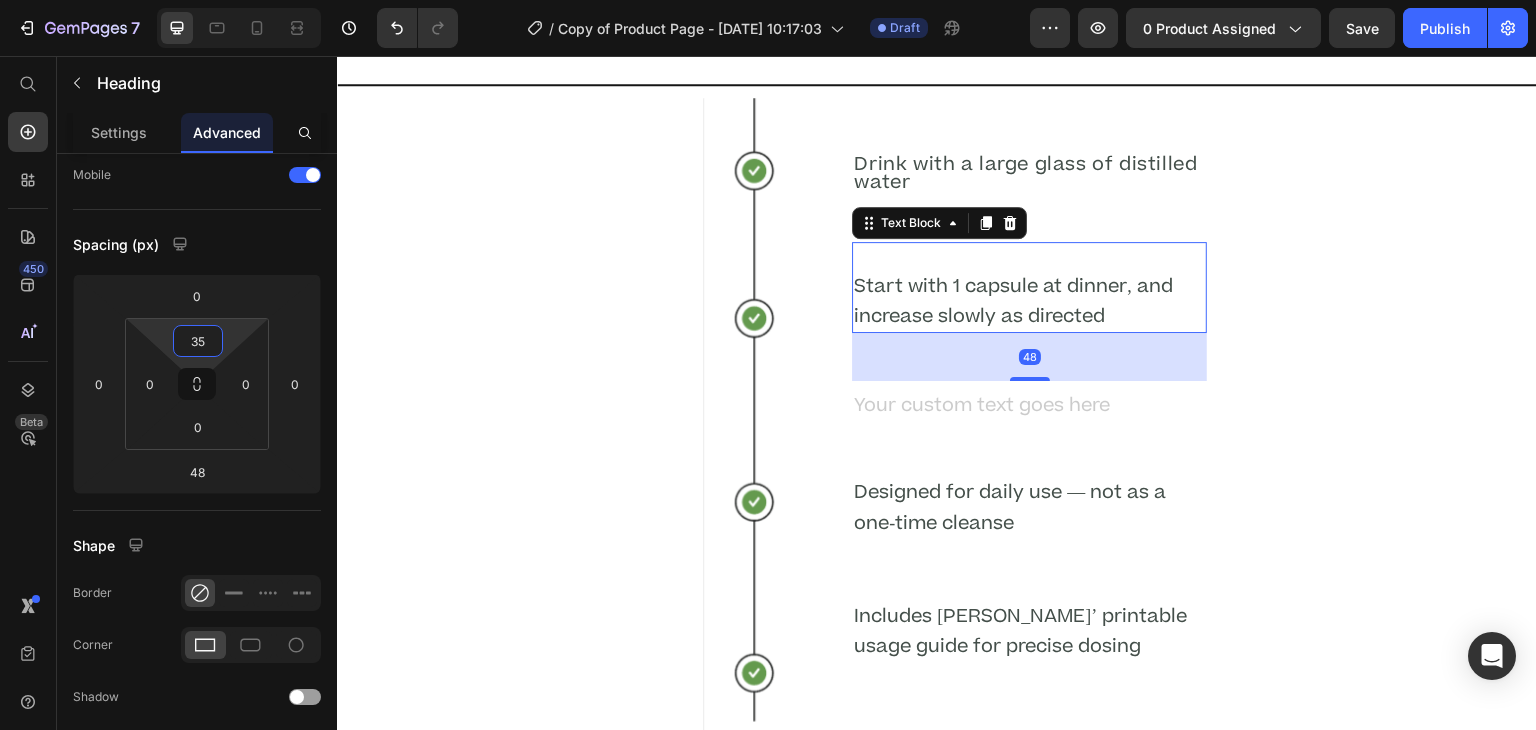 click on "Start with 1 capsule at dinner, and increase slowly as directed" at bounding box center (1029, 302) 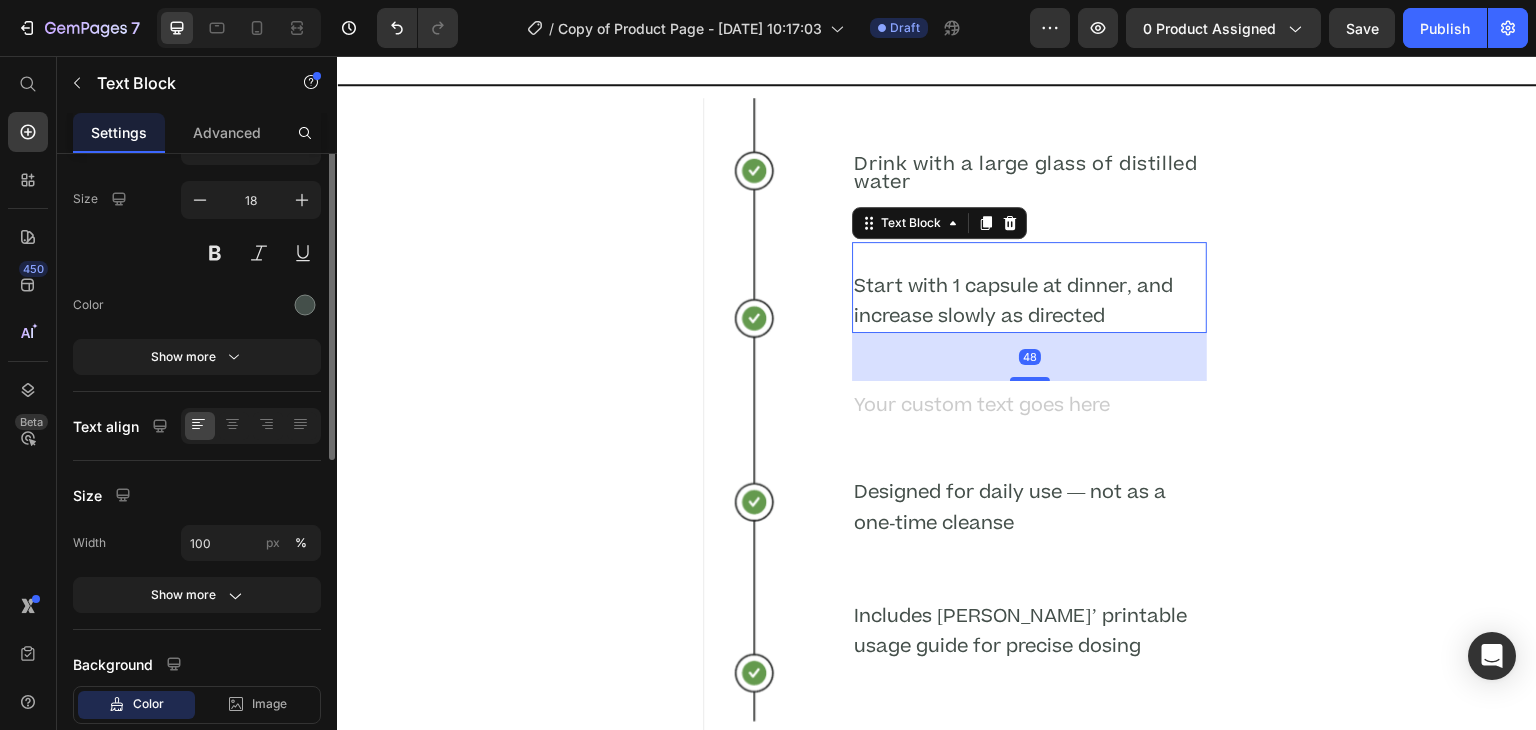 scroll, scrollTop: 0, scrollLeft: 0, axis: both 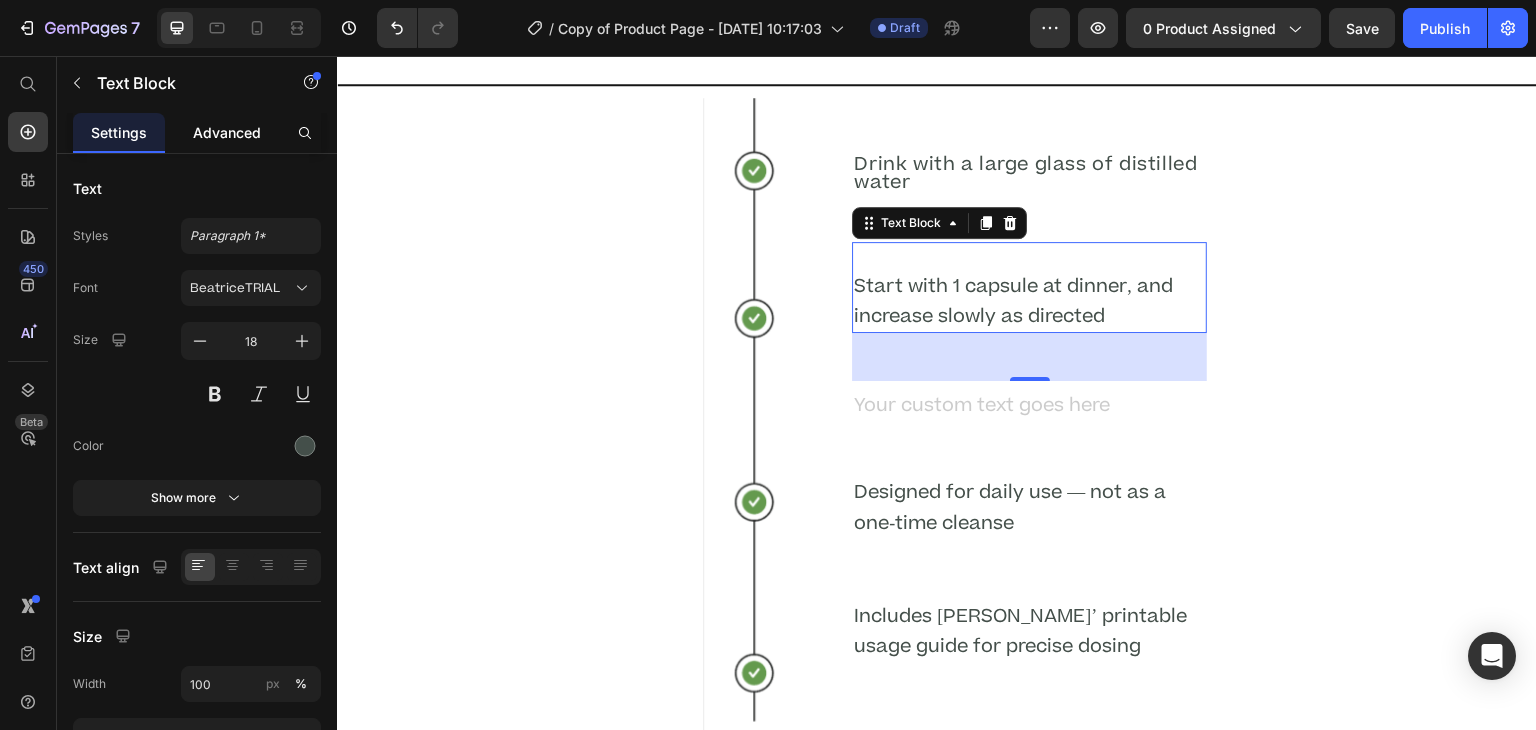 click on "Advanced" 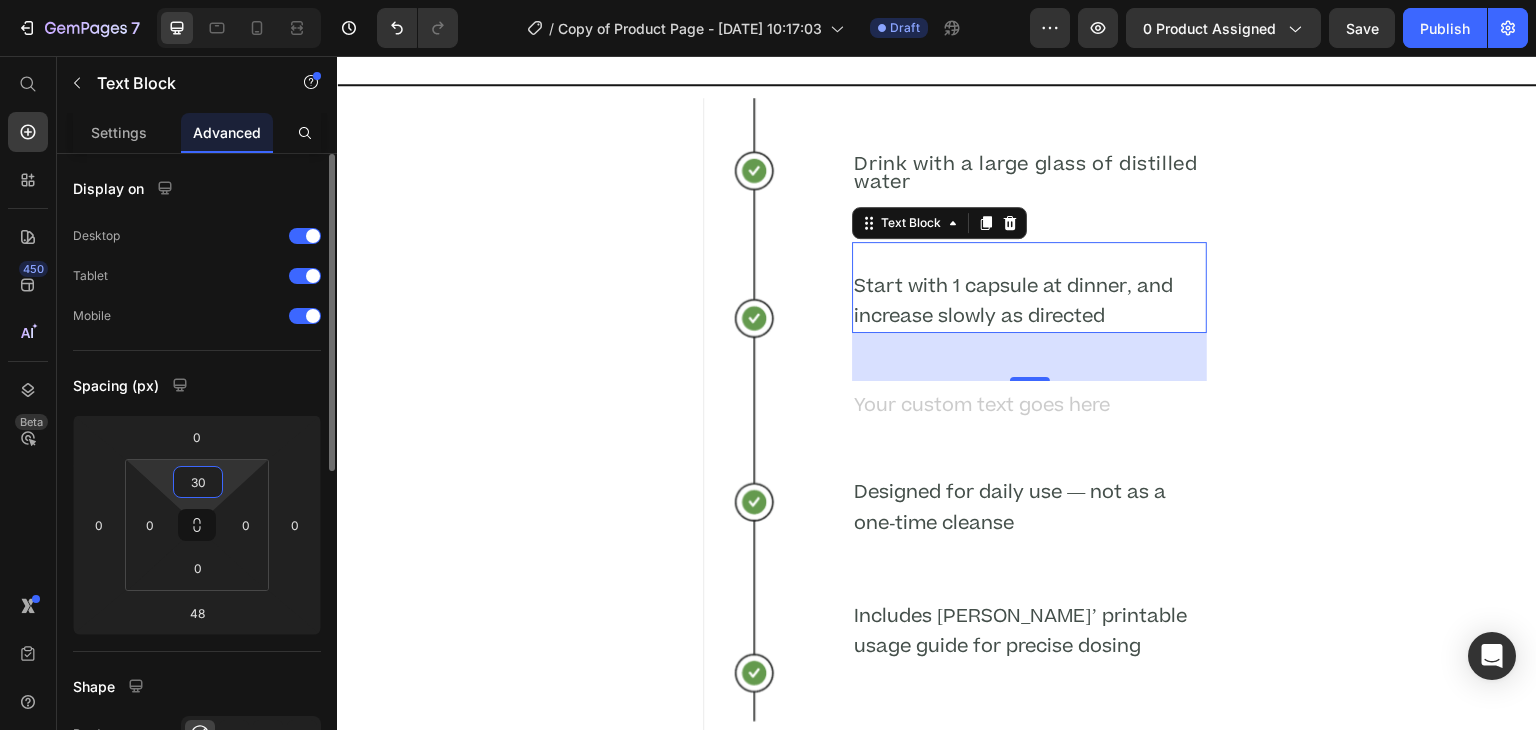 click on "30" at bounding box center [198, 482] 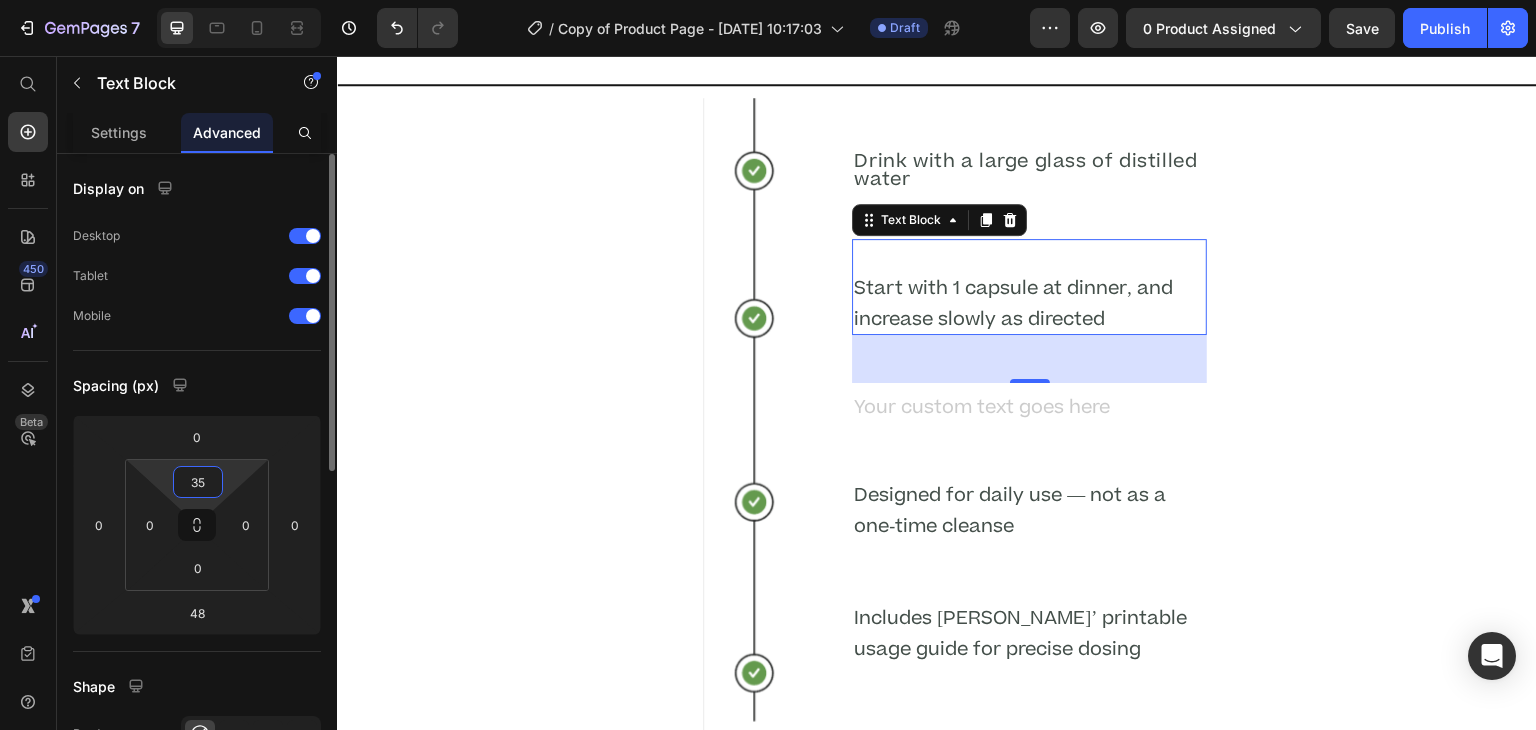 type on "3" 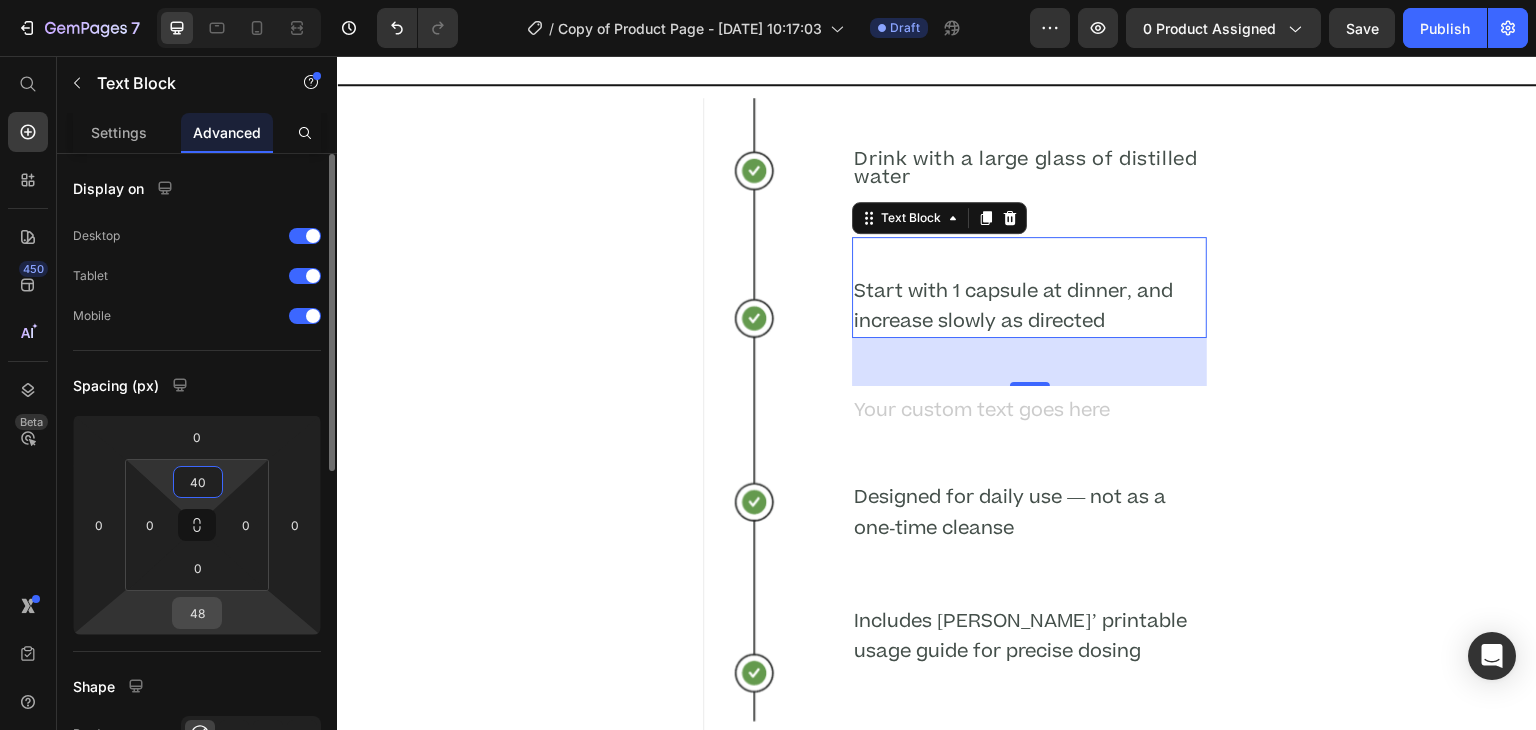 type on "40" 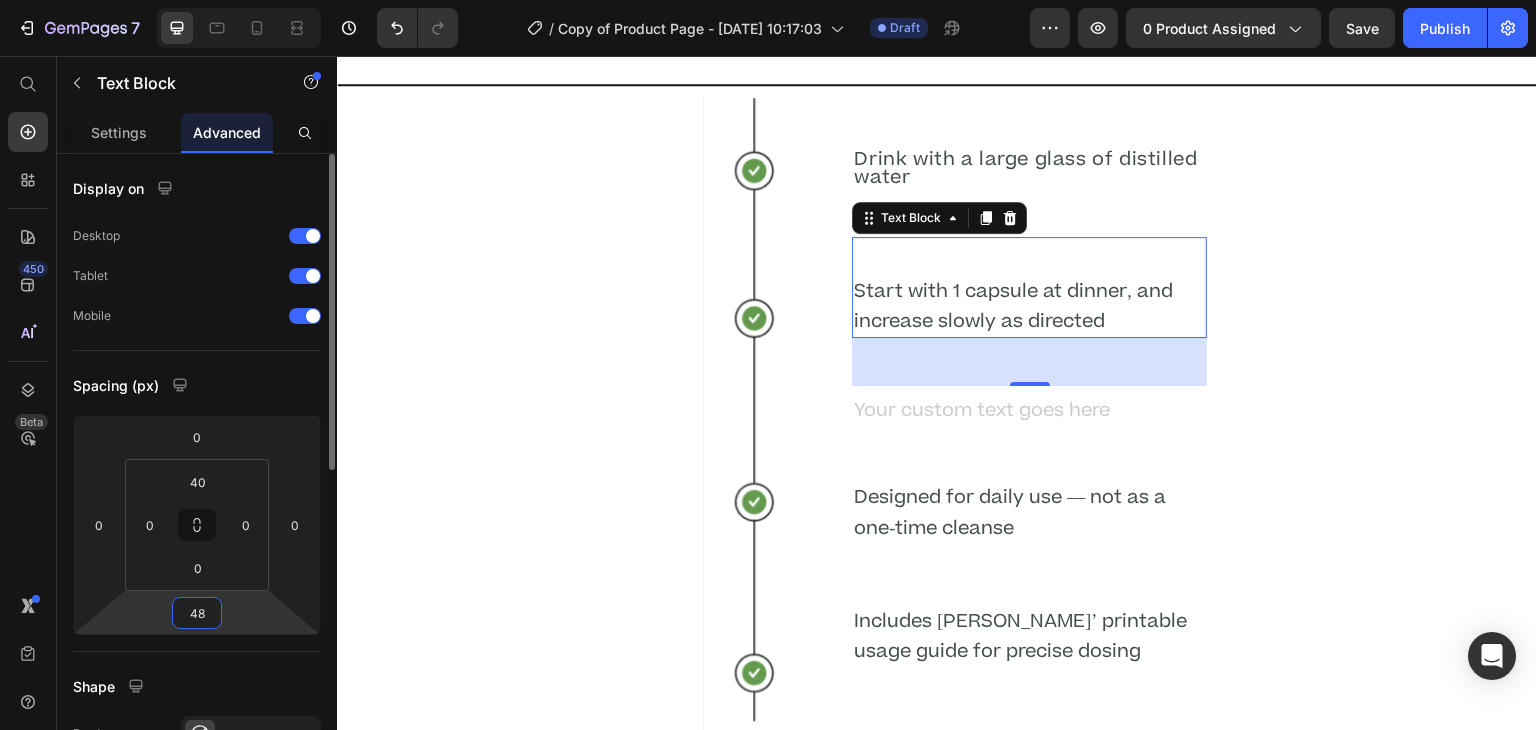 click on "48" at bounding box center [197, 613] 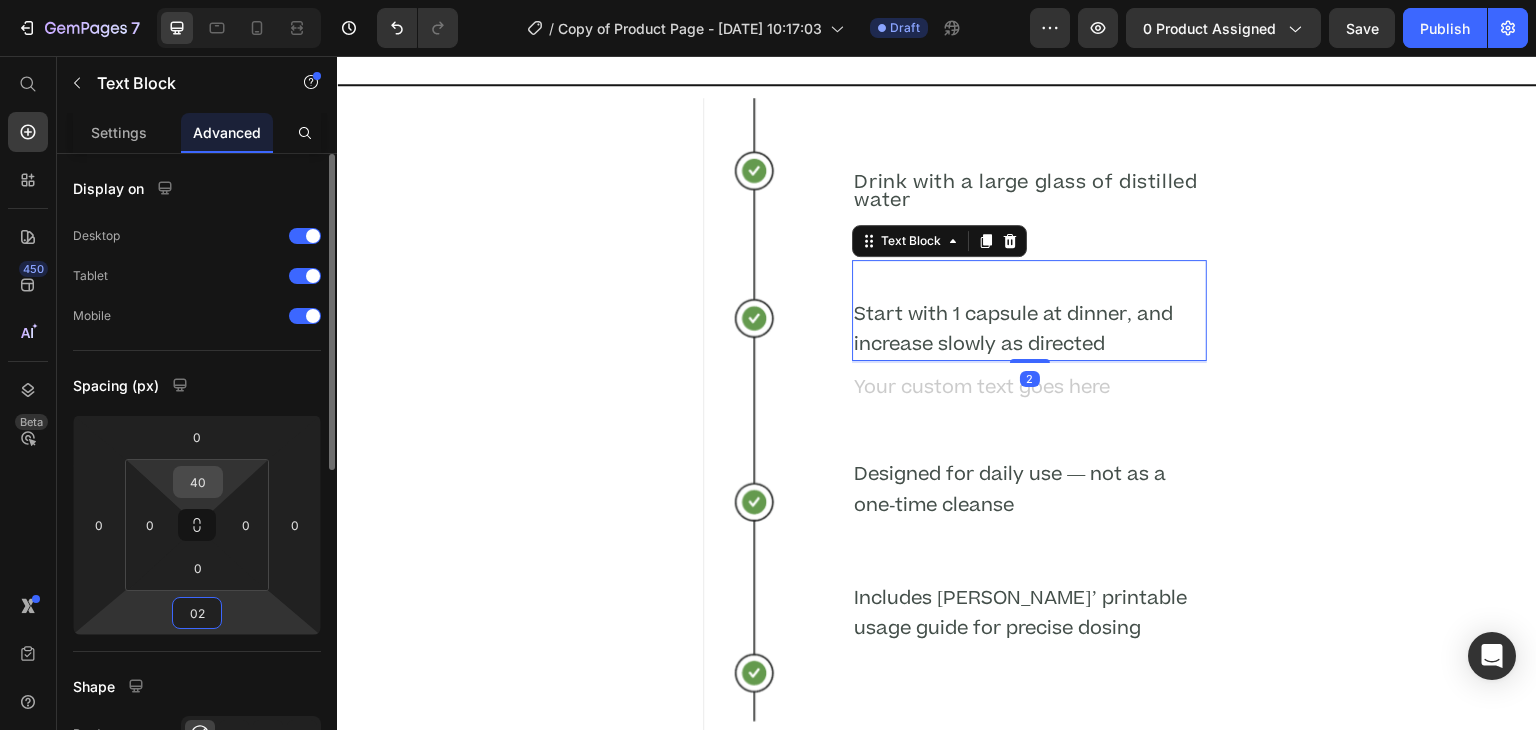 type on "2" 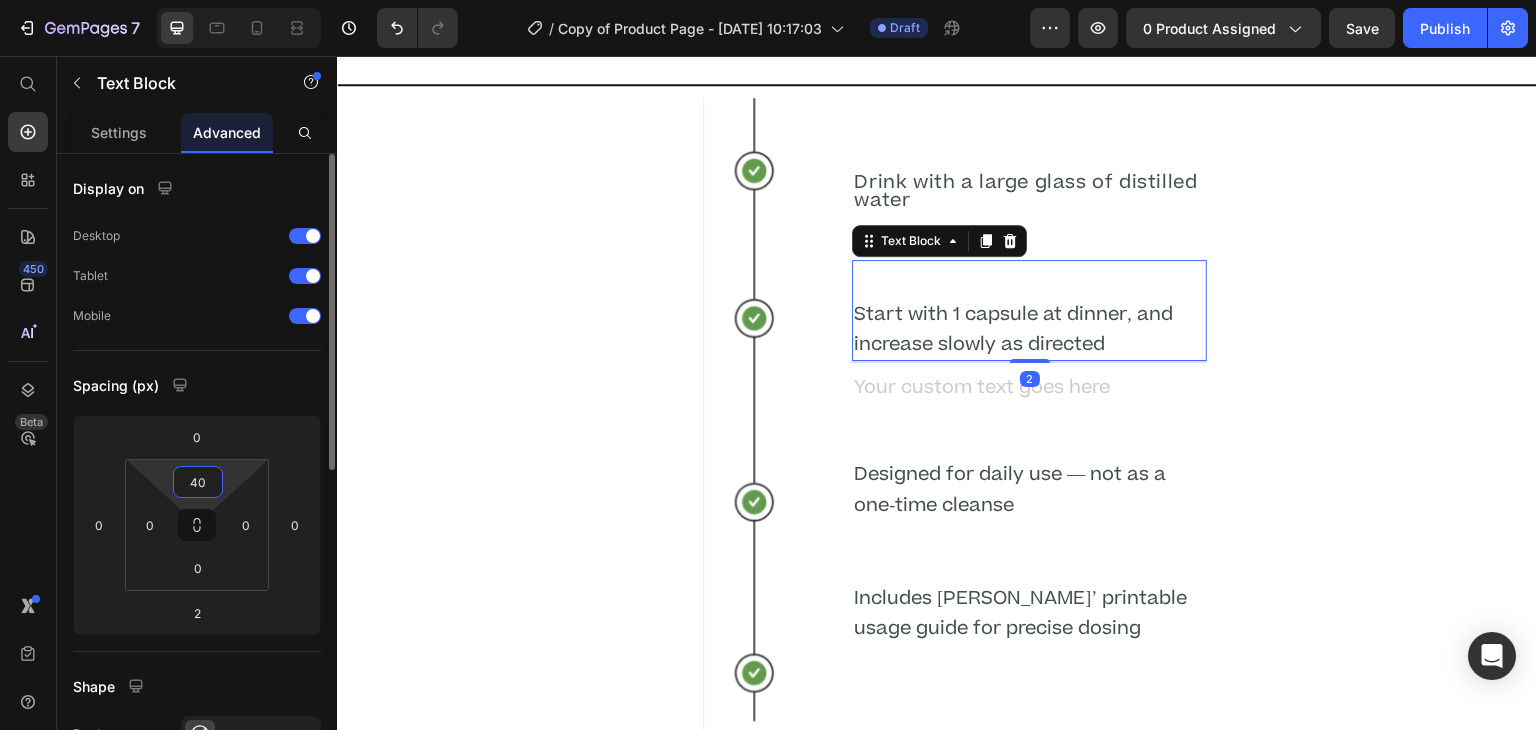 click on "40" at bounding box center [198, 482] 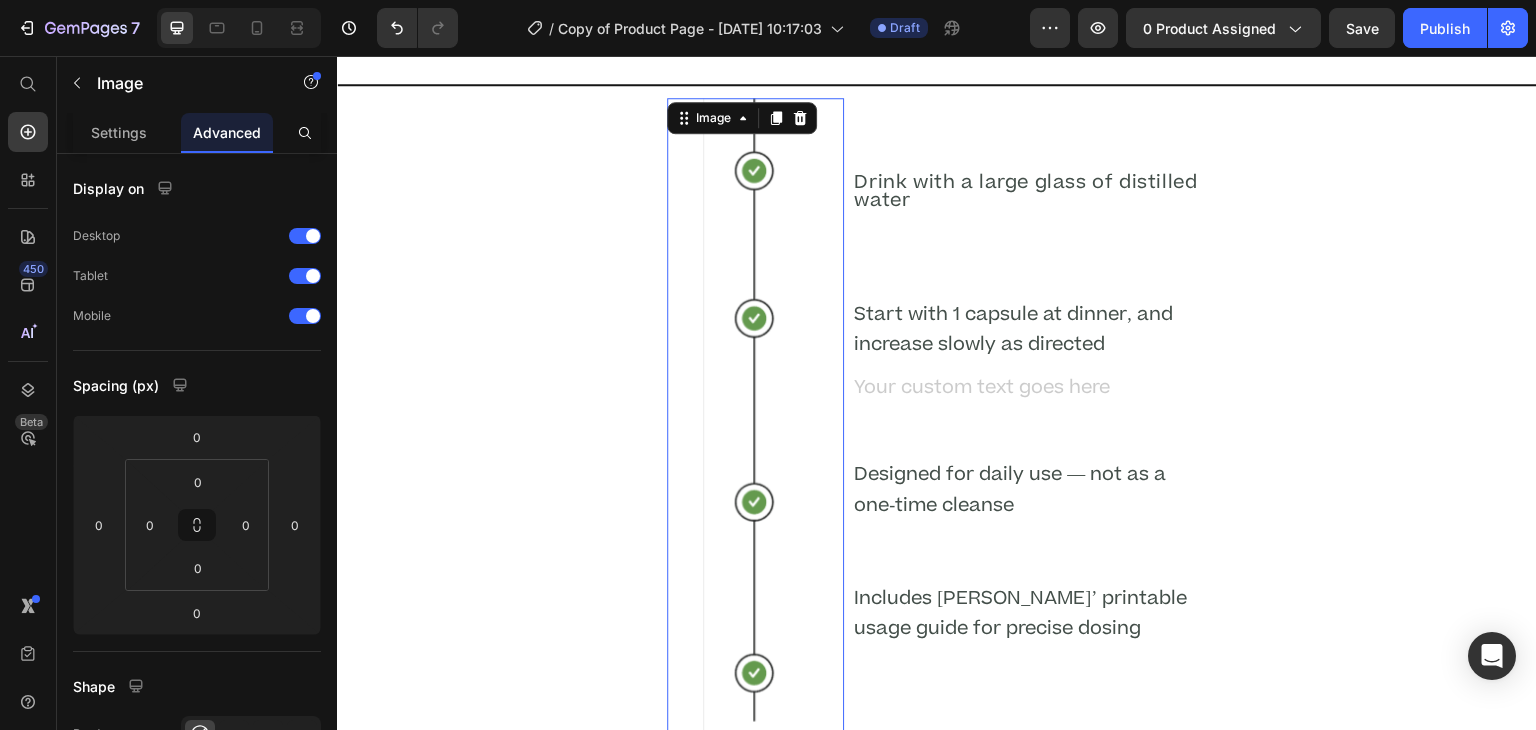 click at bounding box center [755, 415] 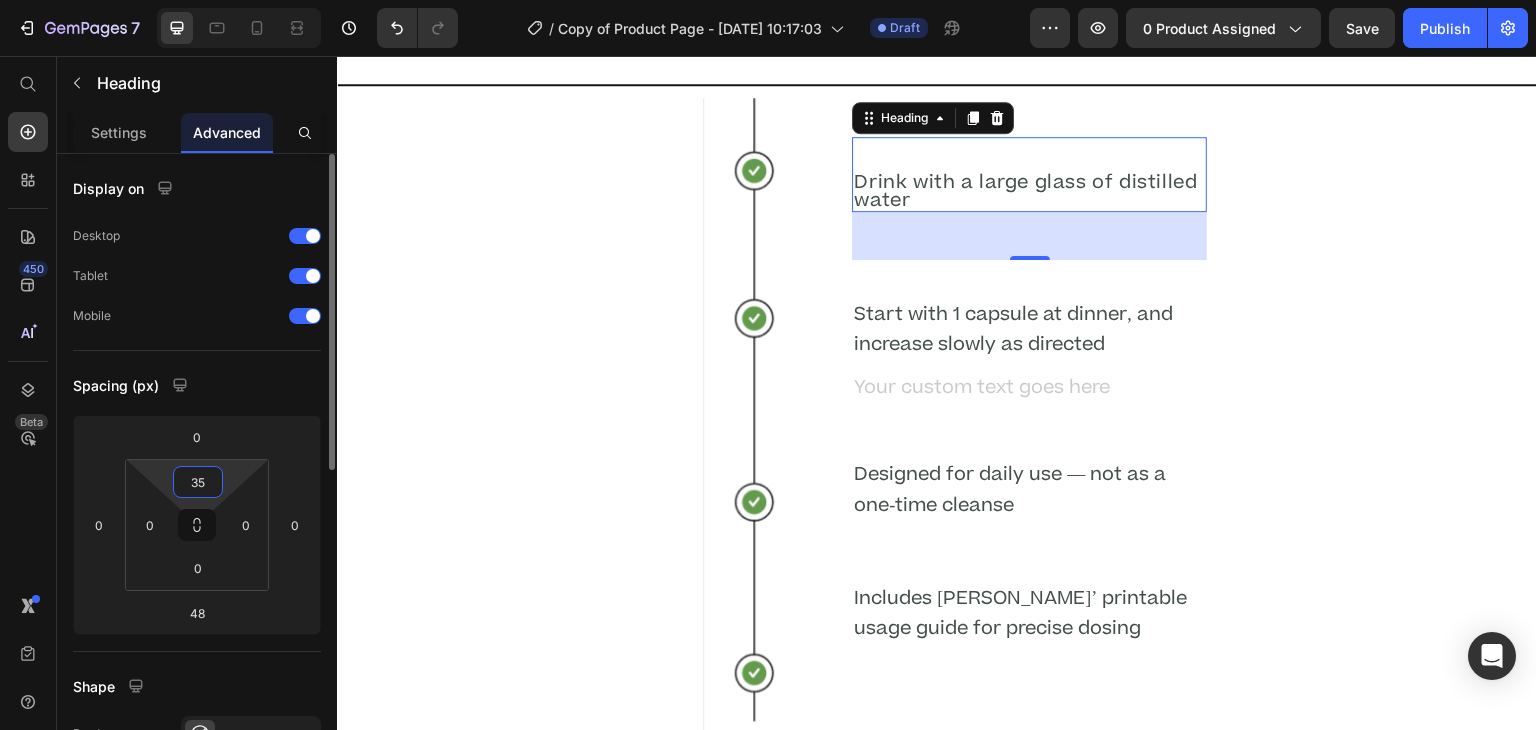 click on "35" at bounding box center (198, 482) 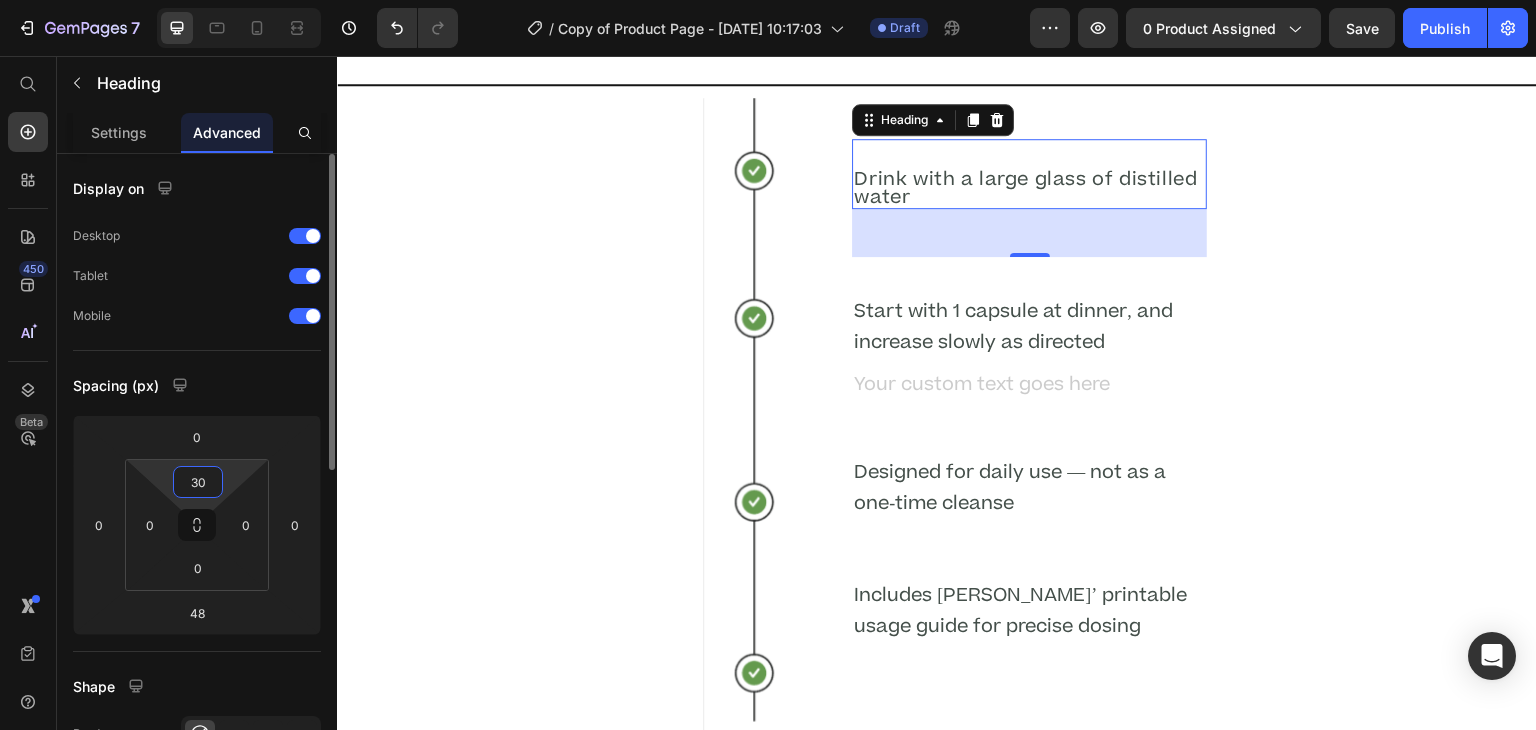 type on "3" 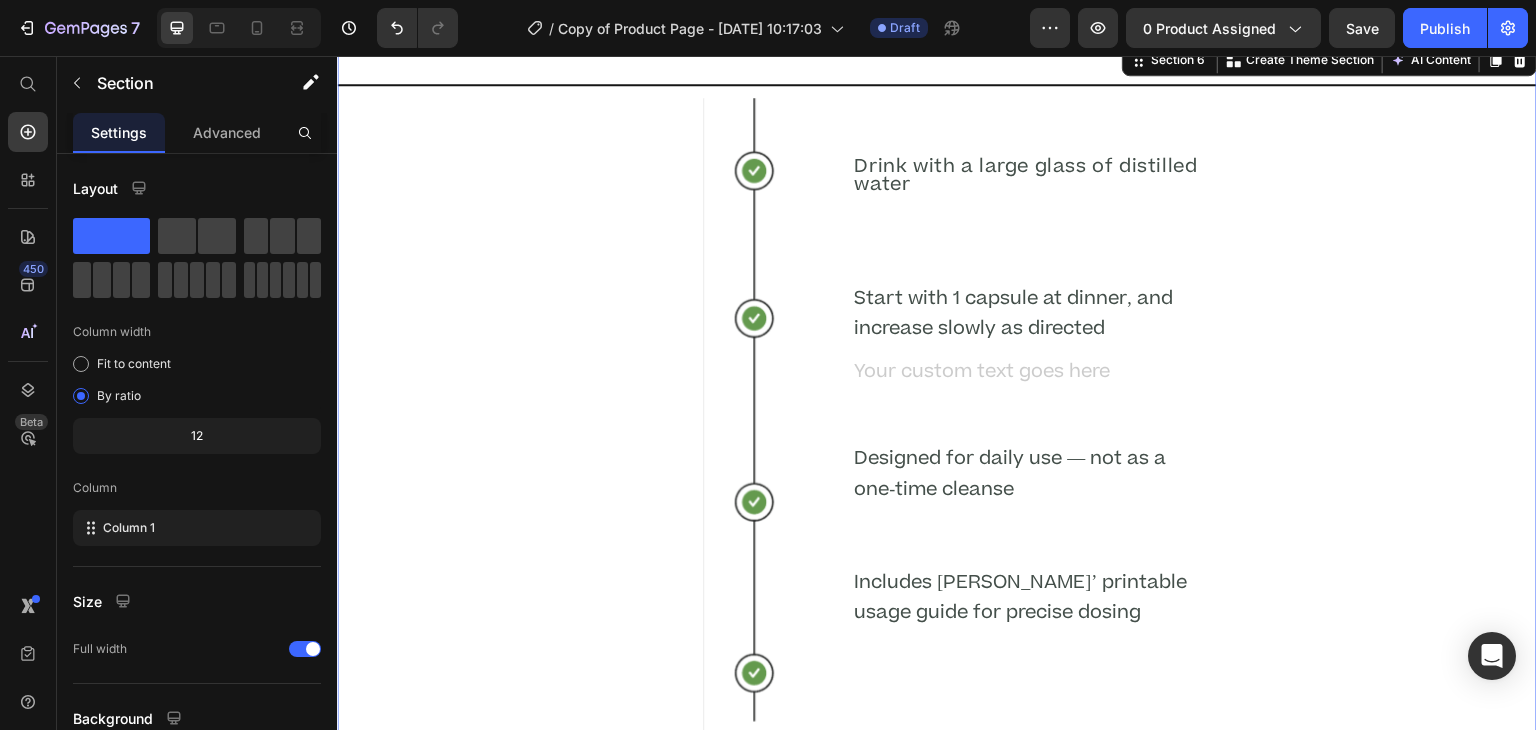 click on "Title Line Image Drink with a large glass of distilled water Heading Start with 1 capsule at dinner, and increase slowly as directed Text Block Text Block Designed for daily use — not as a one-time cleanse Text Block Includes Dr. Daniels’ printable usage guide for precise dosing Text Block Row" at bounding box center (937, 442) 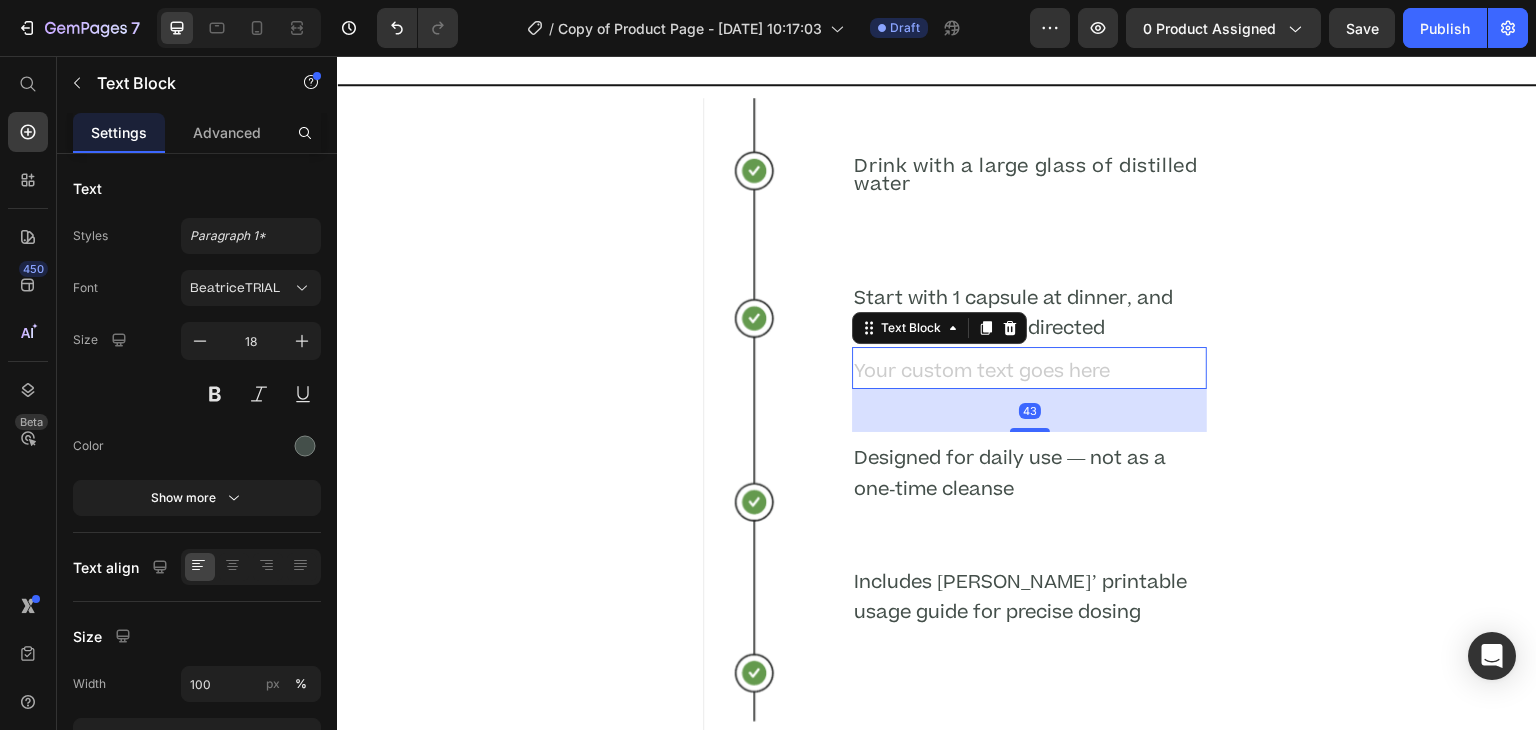 click at bounding box center [1029, 373] 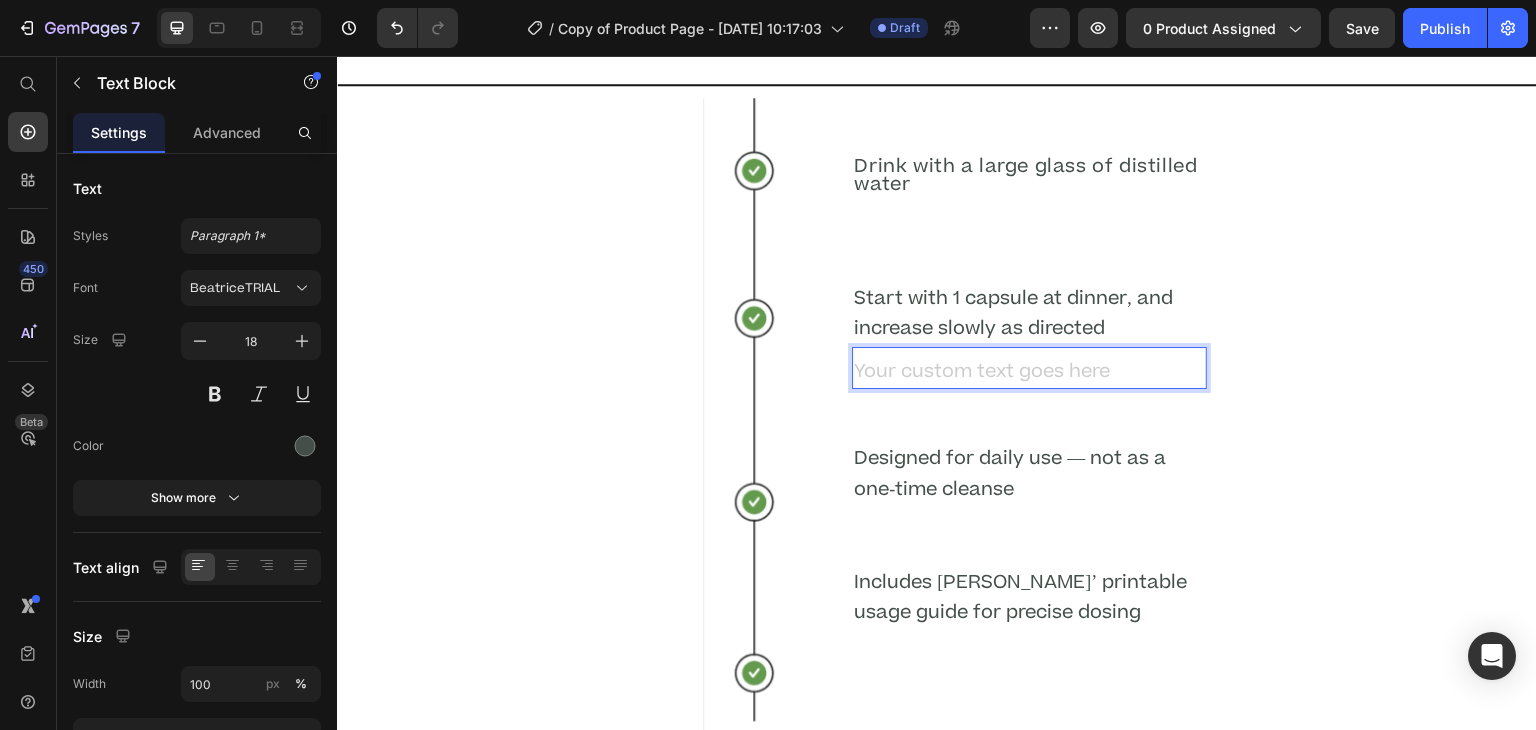 click at bounding box center (1029, 373) 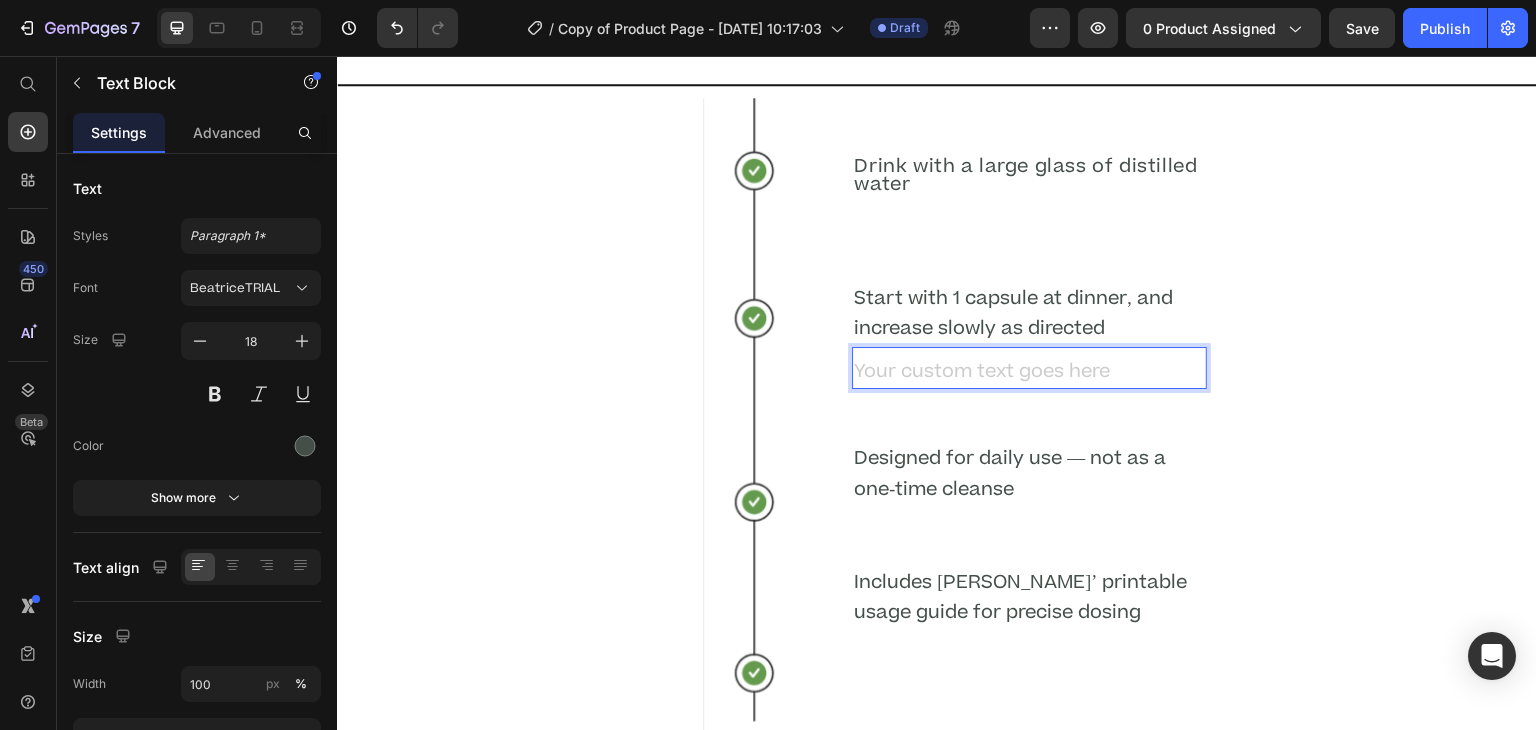 click at bounding box center [1029, 373] 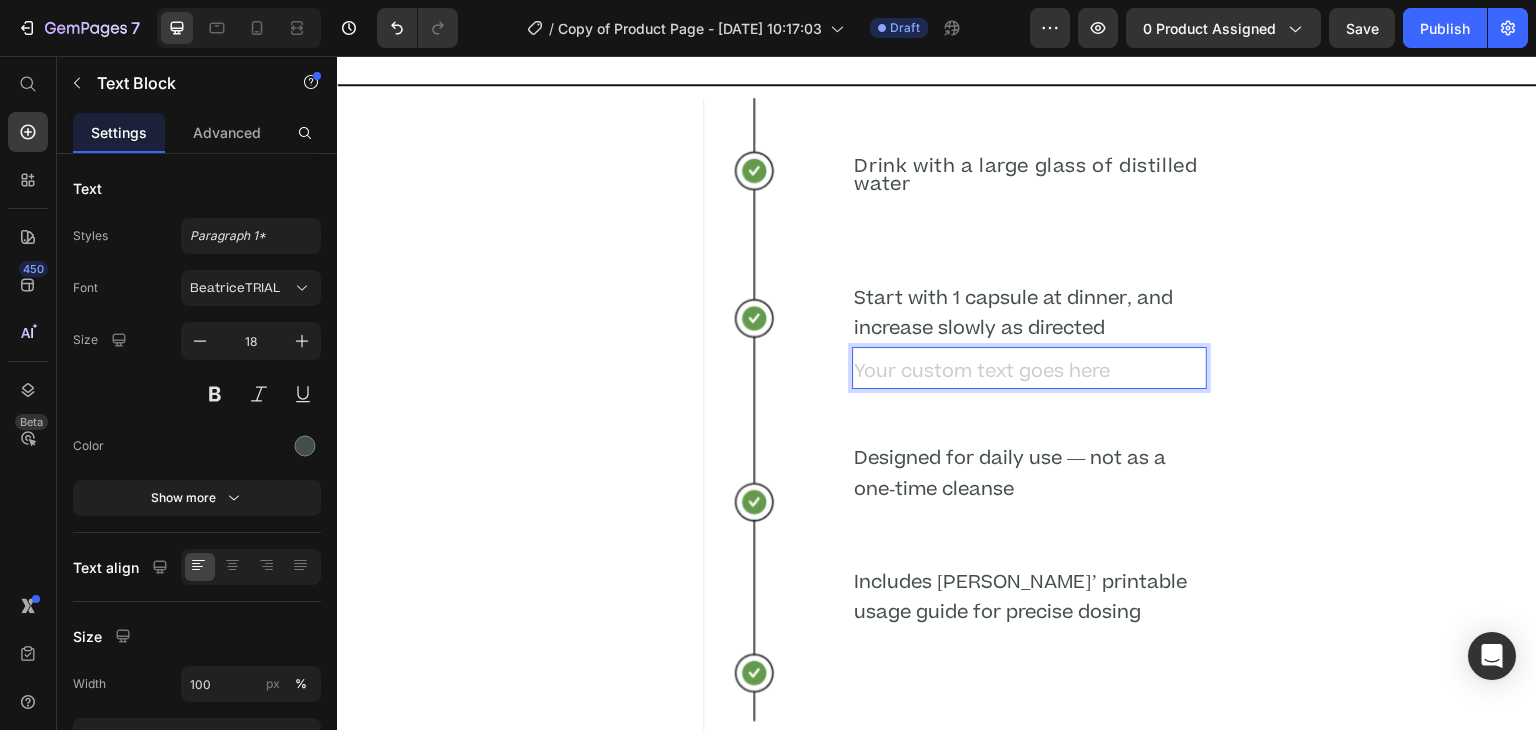 click at bounding box center (1029, 373) 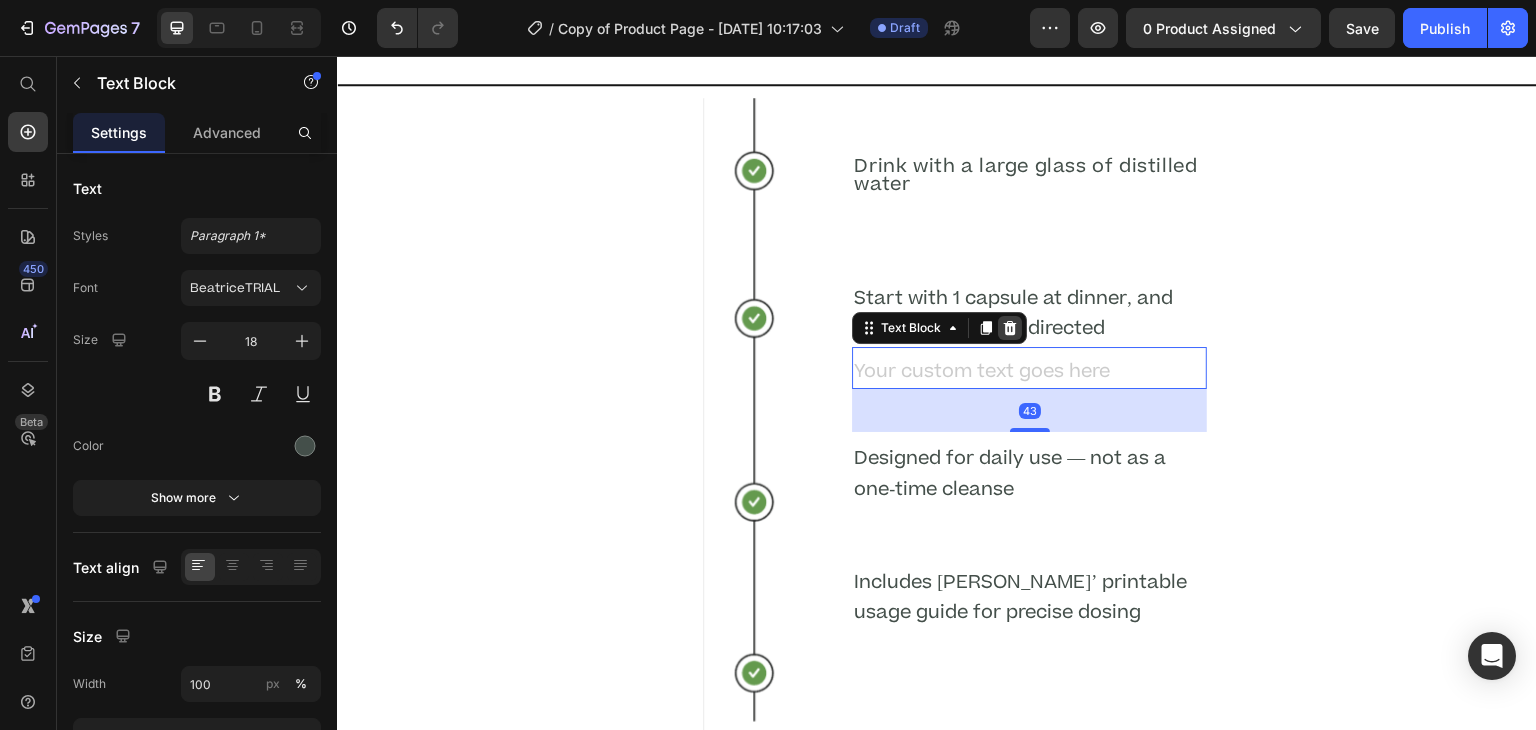 click 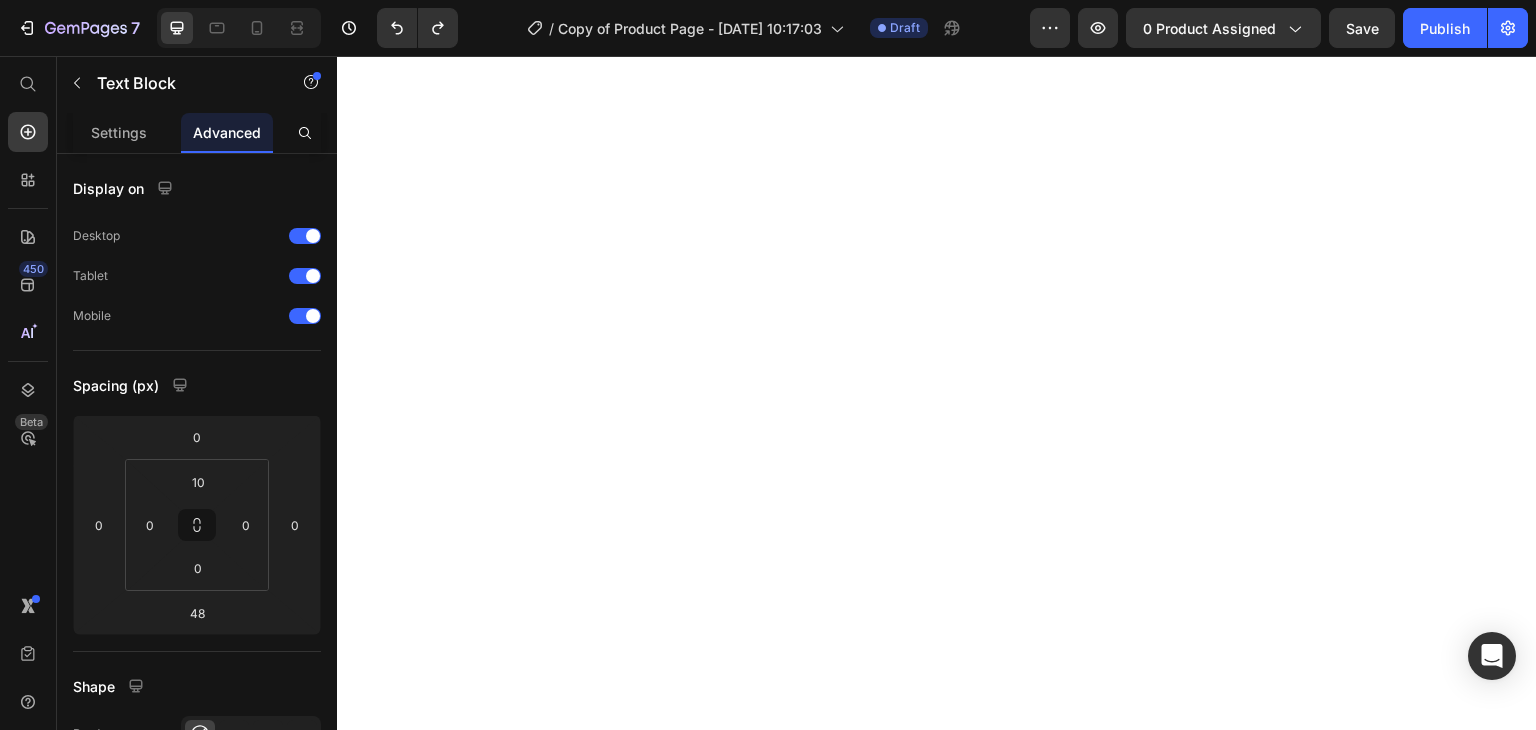 scroll, scrollTop: 0, scrollLeft: 0, axis: both 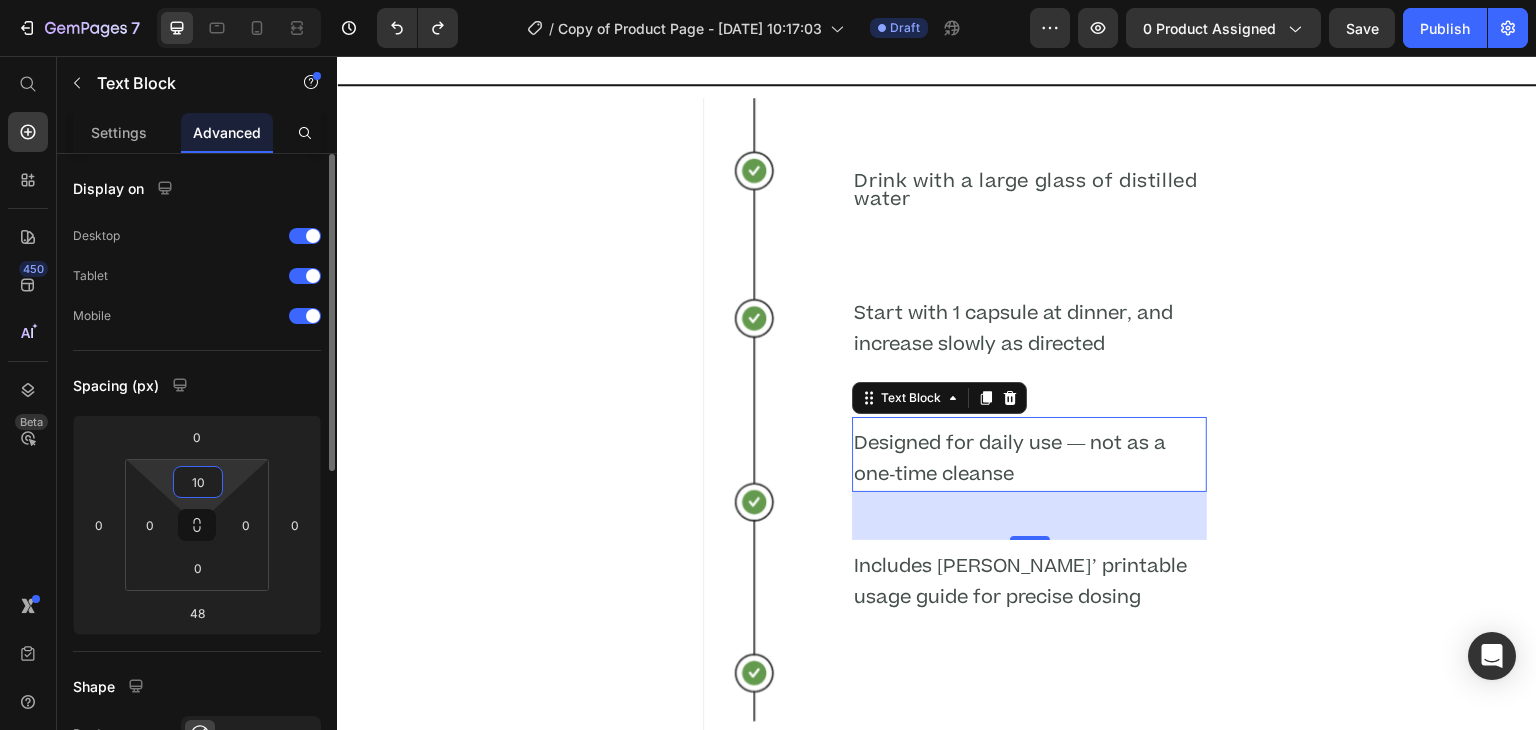 click on "10" at bounding box center (198, 482) 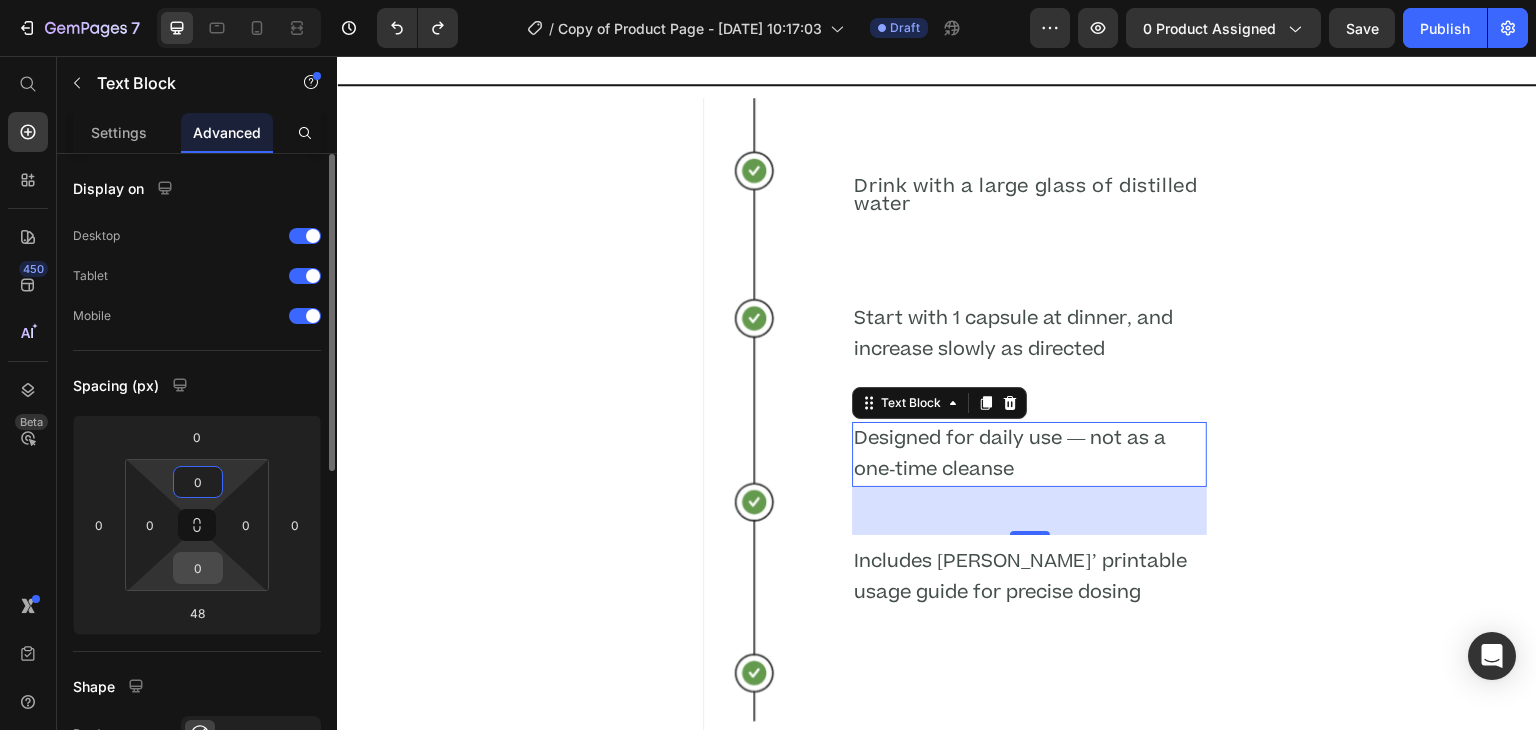 type on "0" 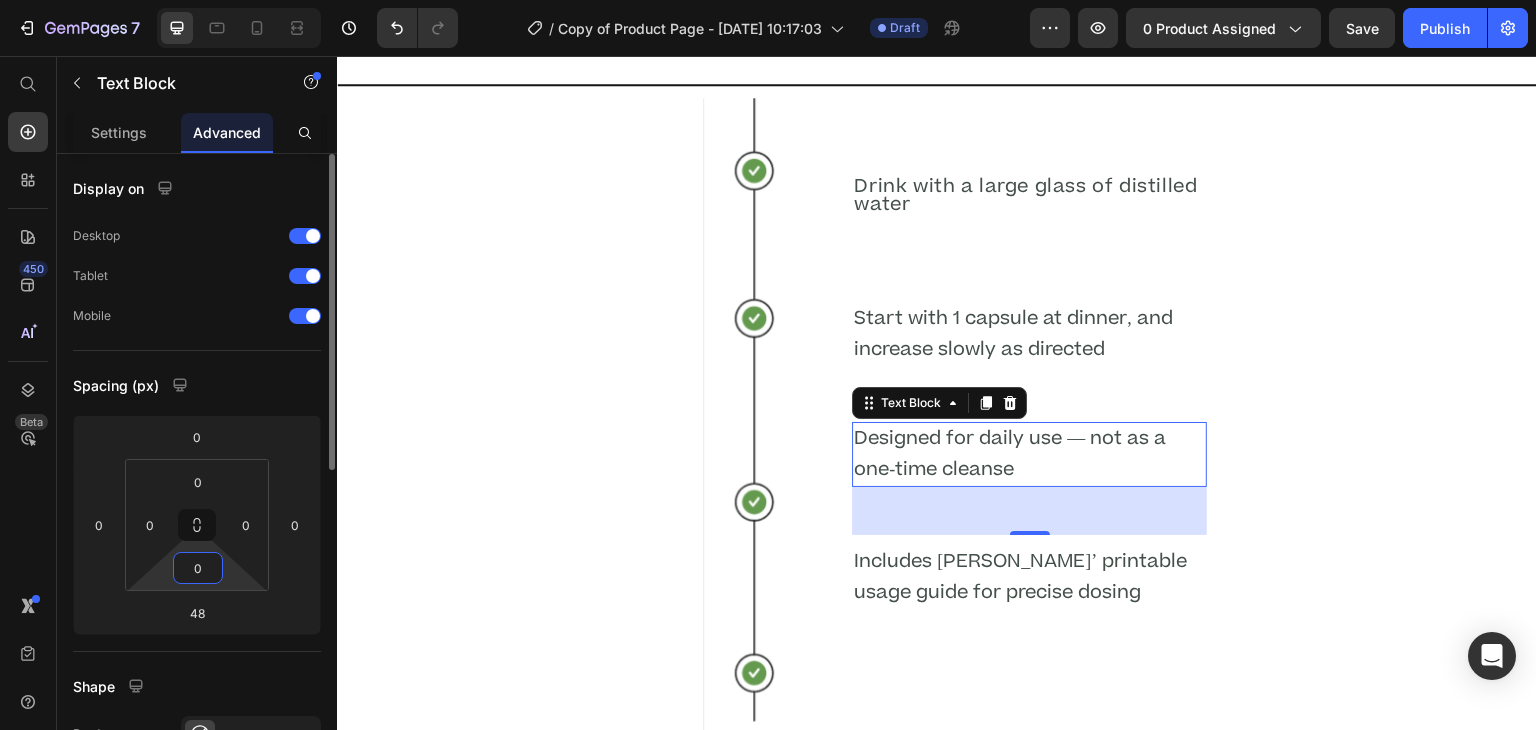 click on "0" at bounding box center [198, 568] 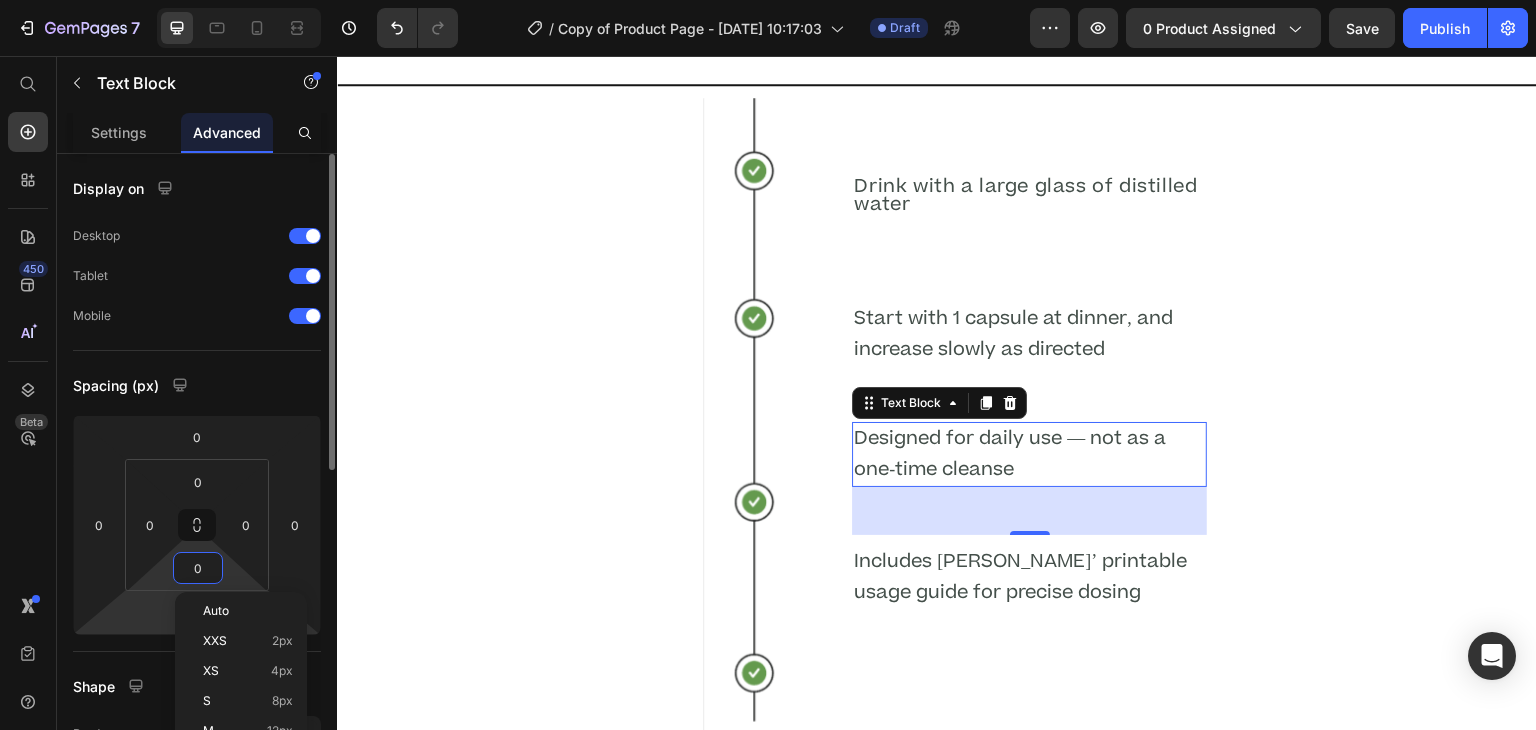 type on "3" 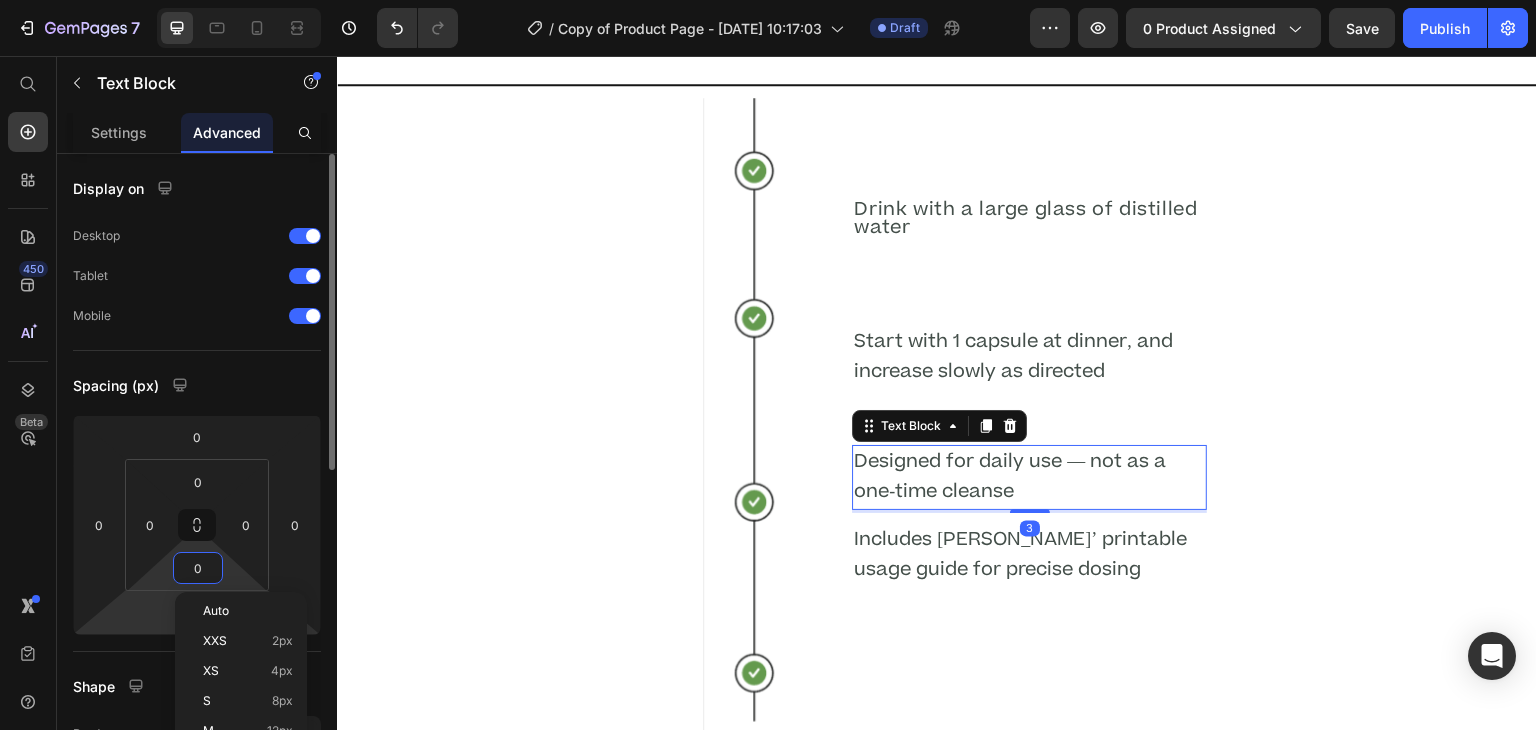 click on "7  Version history  /  Copy of Product Page - Jul 10, 10:17:03 Draft Preview 0 product assigned  Save   Publish  450 Beta Start with Sections Elements Hero Section Product Detail Brands Trusted Badges Guarantee Product Breakdown How to use Testimonials Compare Bundle FAQs Social Proof Brand Story Product List Collection Blog List Contact Sticky Add to Cart Custom Footer Browse Library 450 Layout
Row
Row
Row
Row Text
Heading
Text Block Button
Button
Button
Sticky Back to top Media
Image" at bounding box center (768, 0) 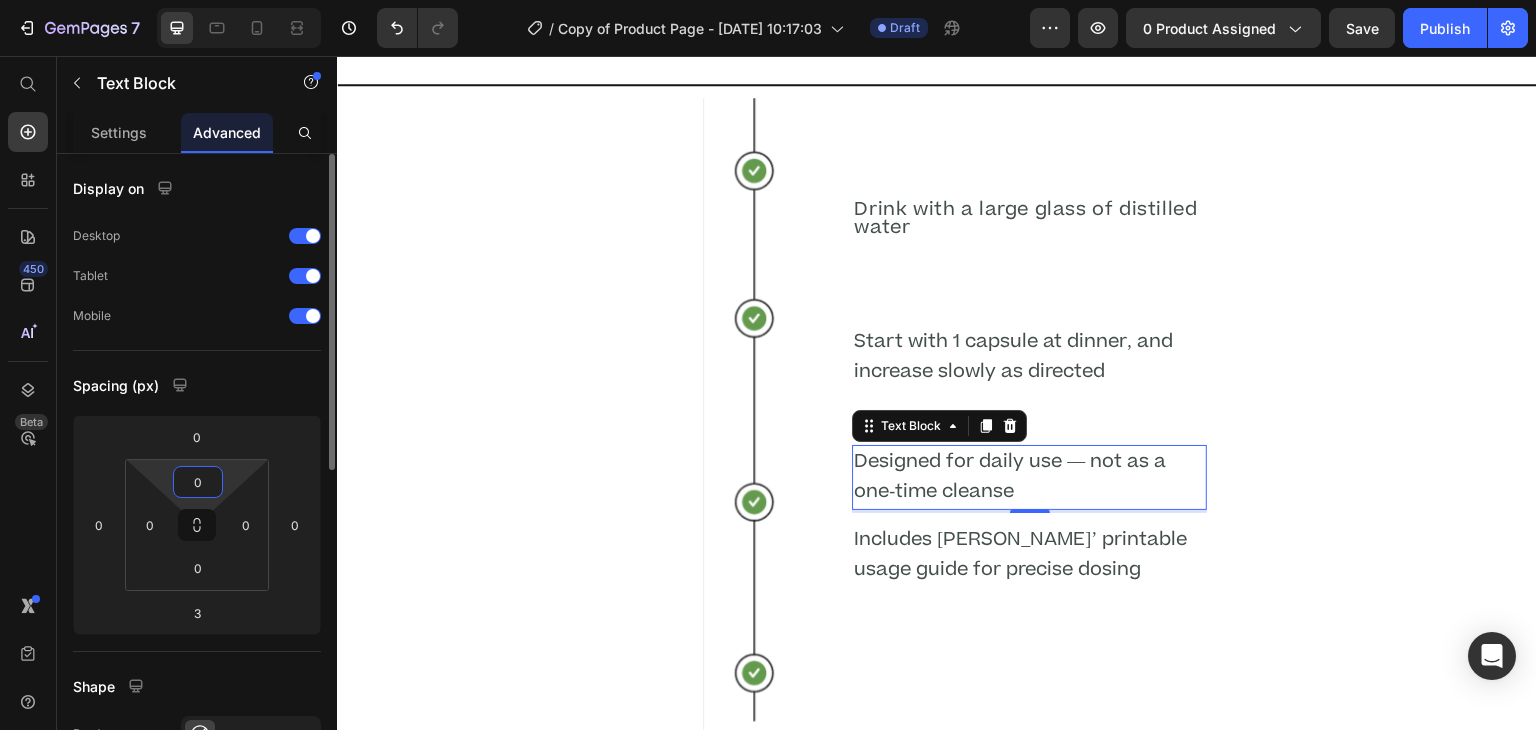 click on "0" at bounding box center (198, 482) 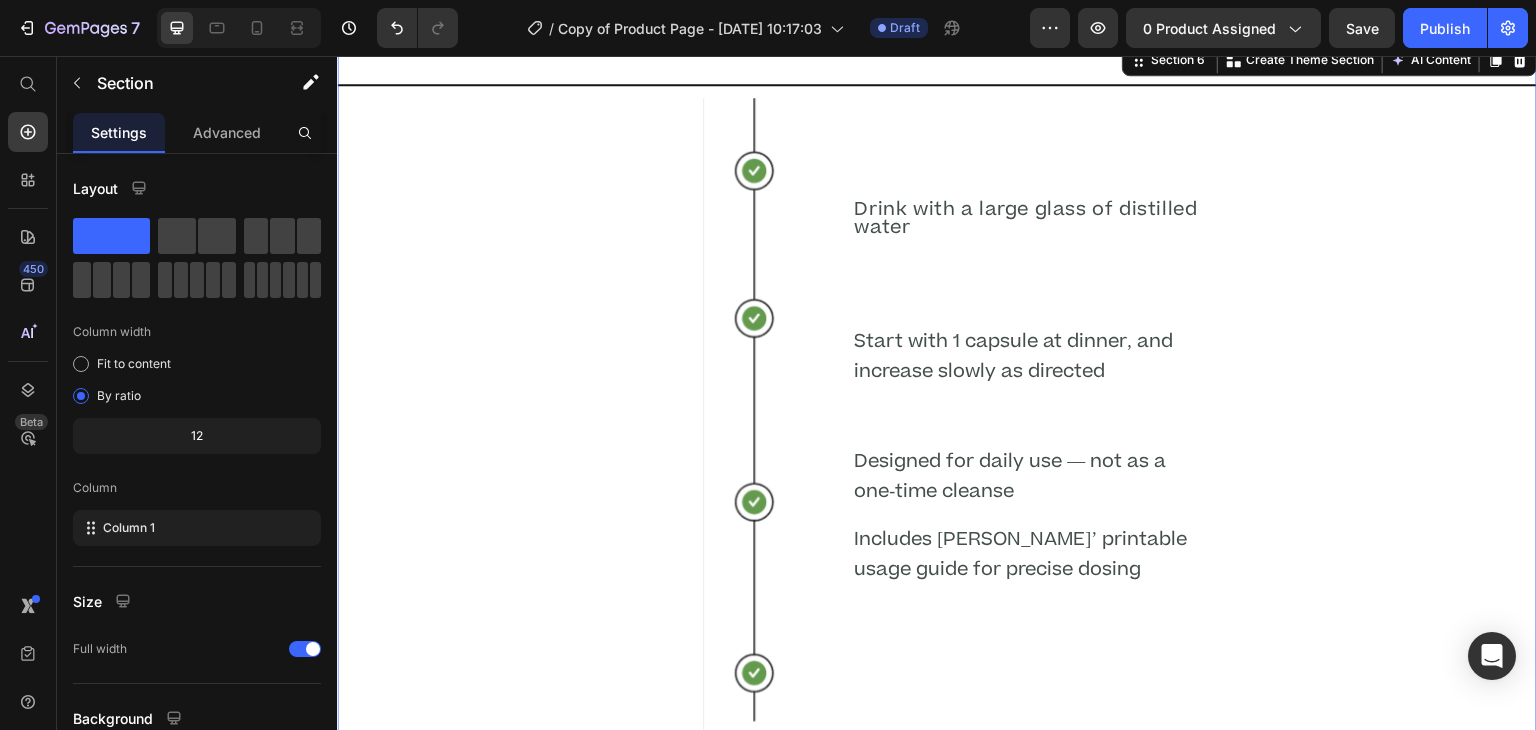 click on "Title Line Image Drink with a large glass of distilled water Heading Start with 1 capsule at dinner, and increase slowly as directed Text Block Text Block Designed for daily use — not as a one-time cleanse Text Block Includes Dr. Daniels’ printable usage guide for precise dosing Text Block Row" at bounding box center (937, 442) 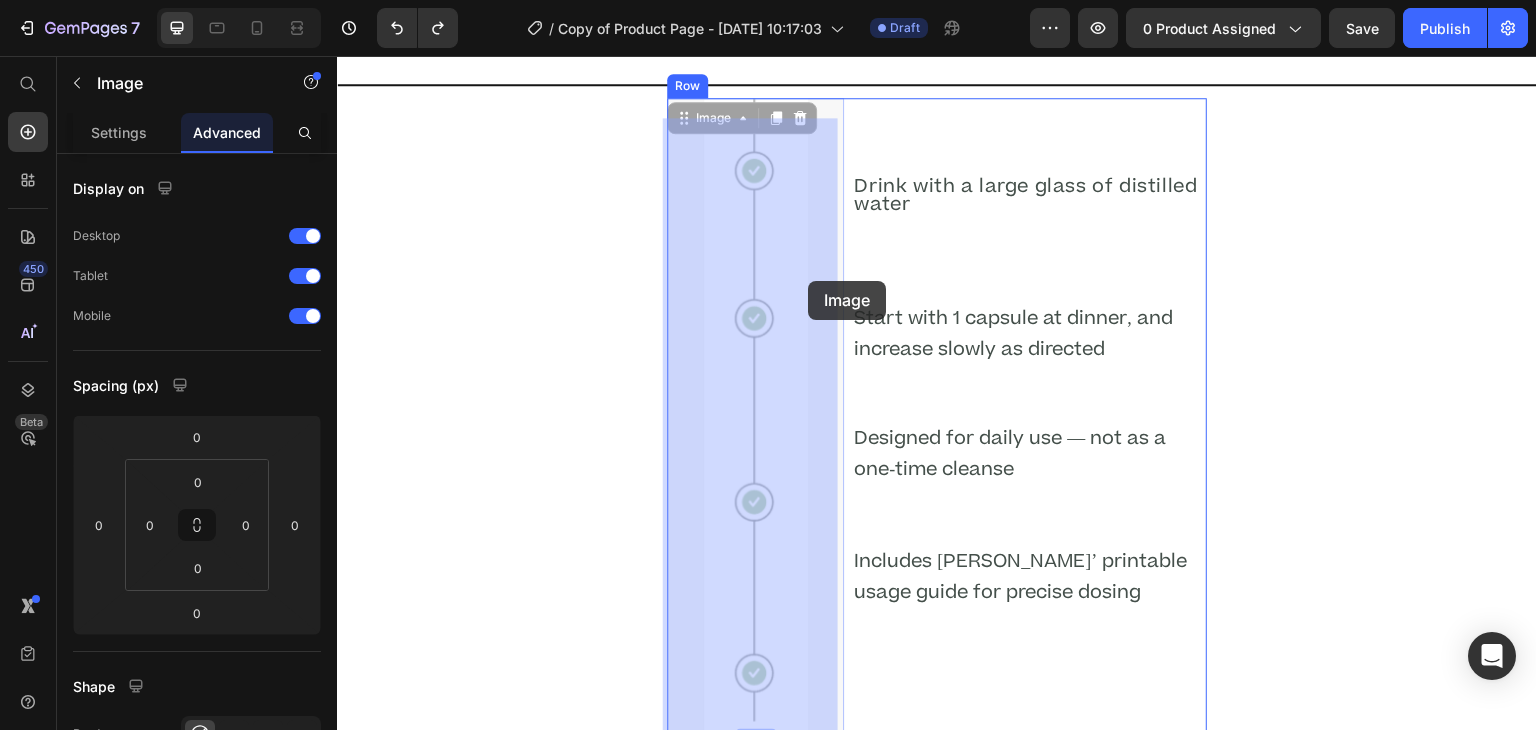 drag, startPoint x: 808, startPoint y: 281, endPoint x: 867, endPoint y: 225, distance: 81.34495 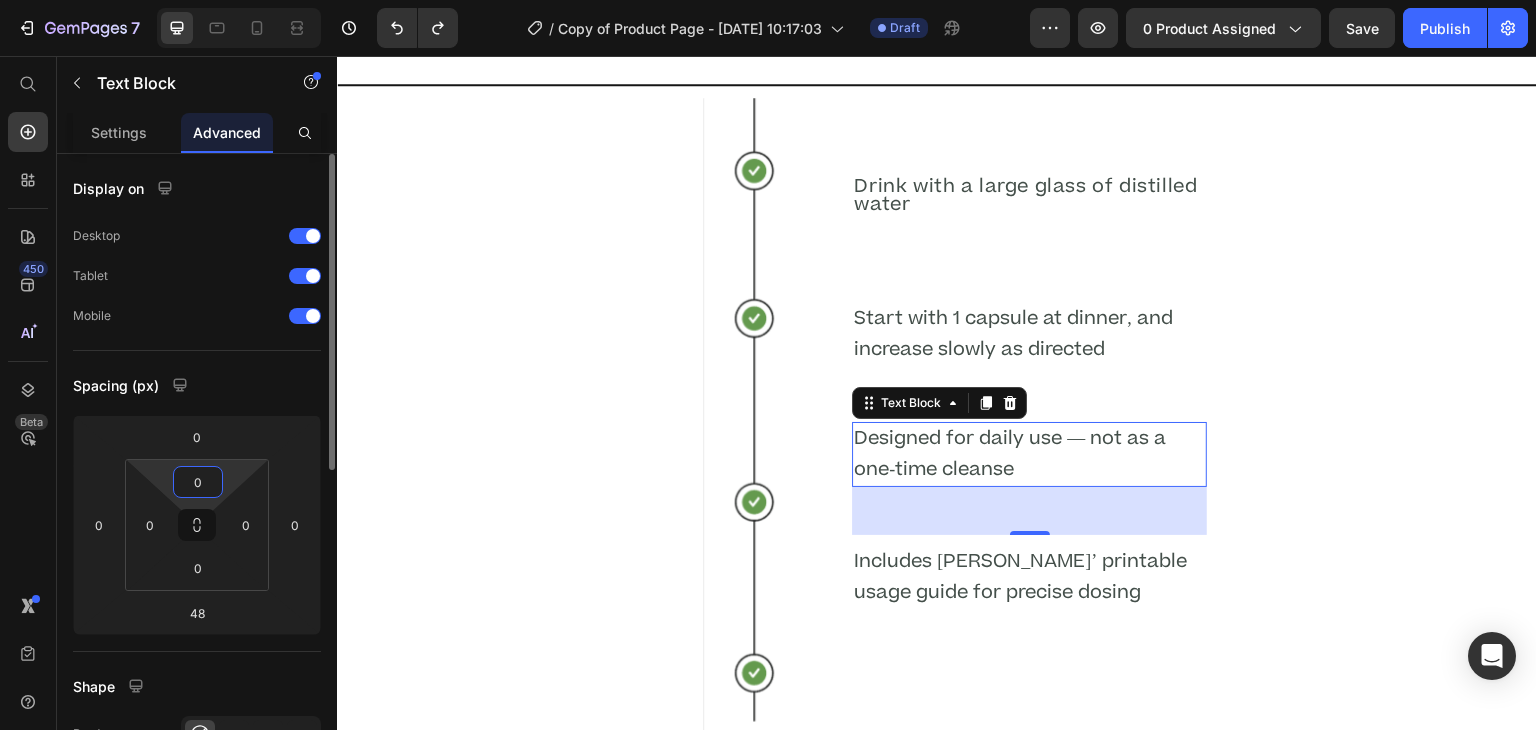 click on "0" at bounding box center (198, 482) 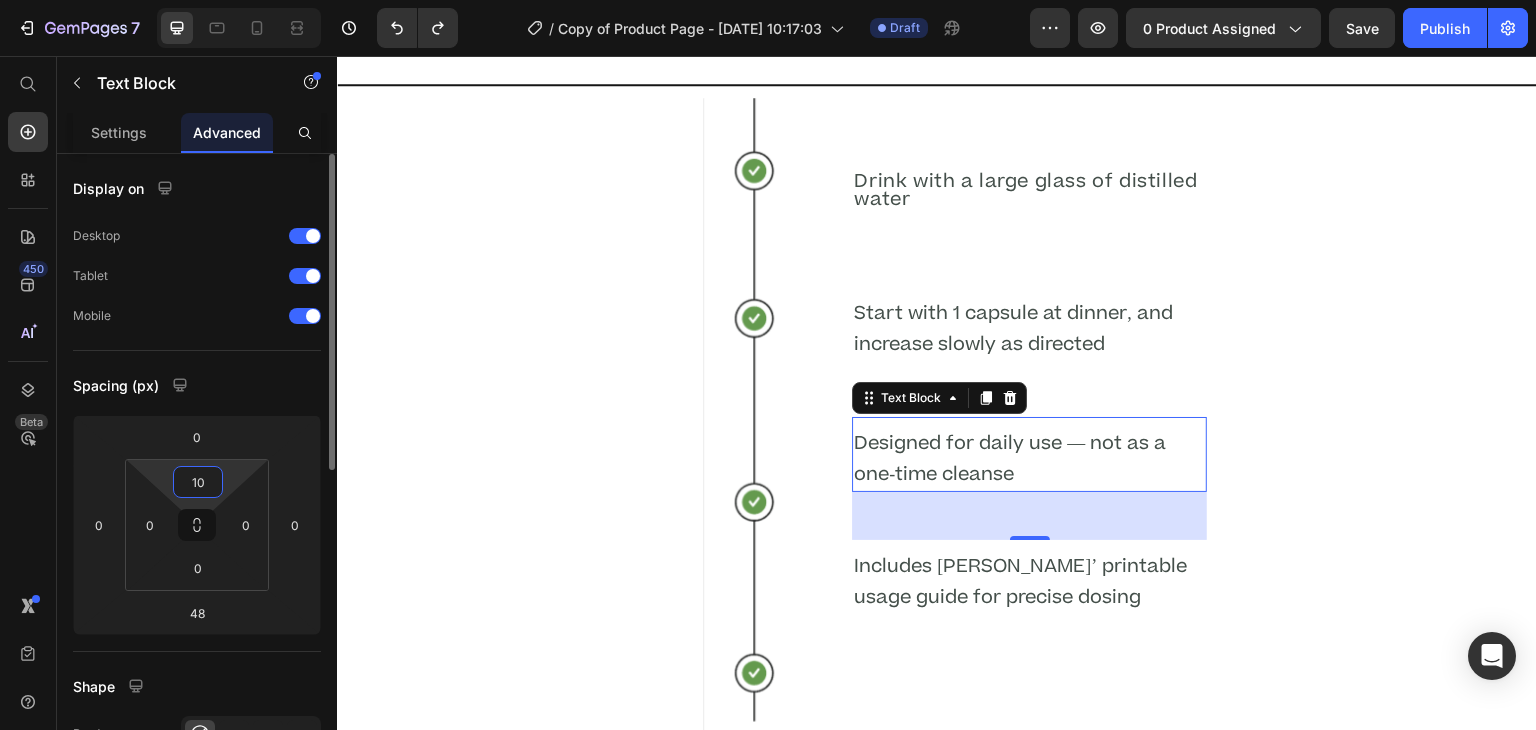 type on "1" 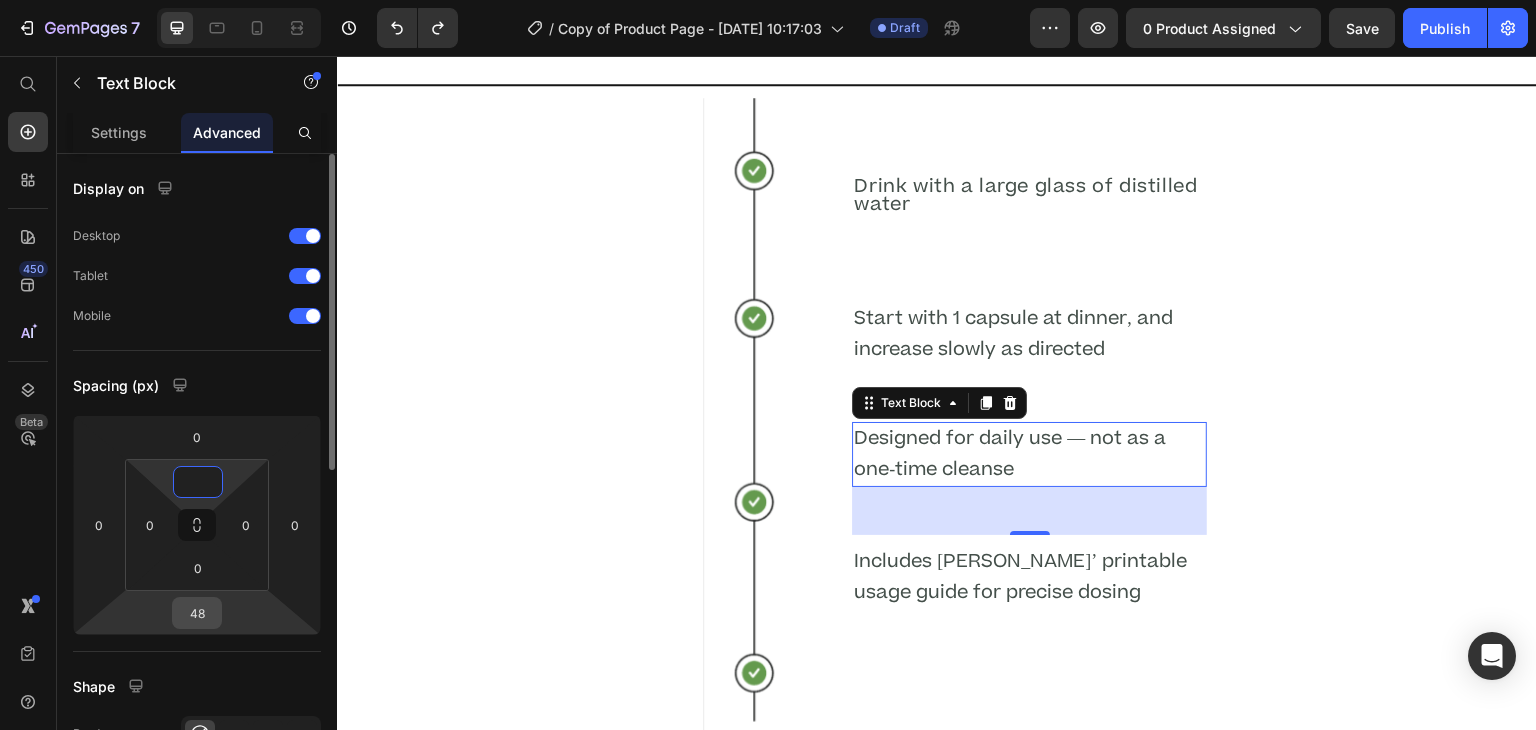 type on "0" 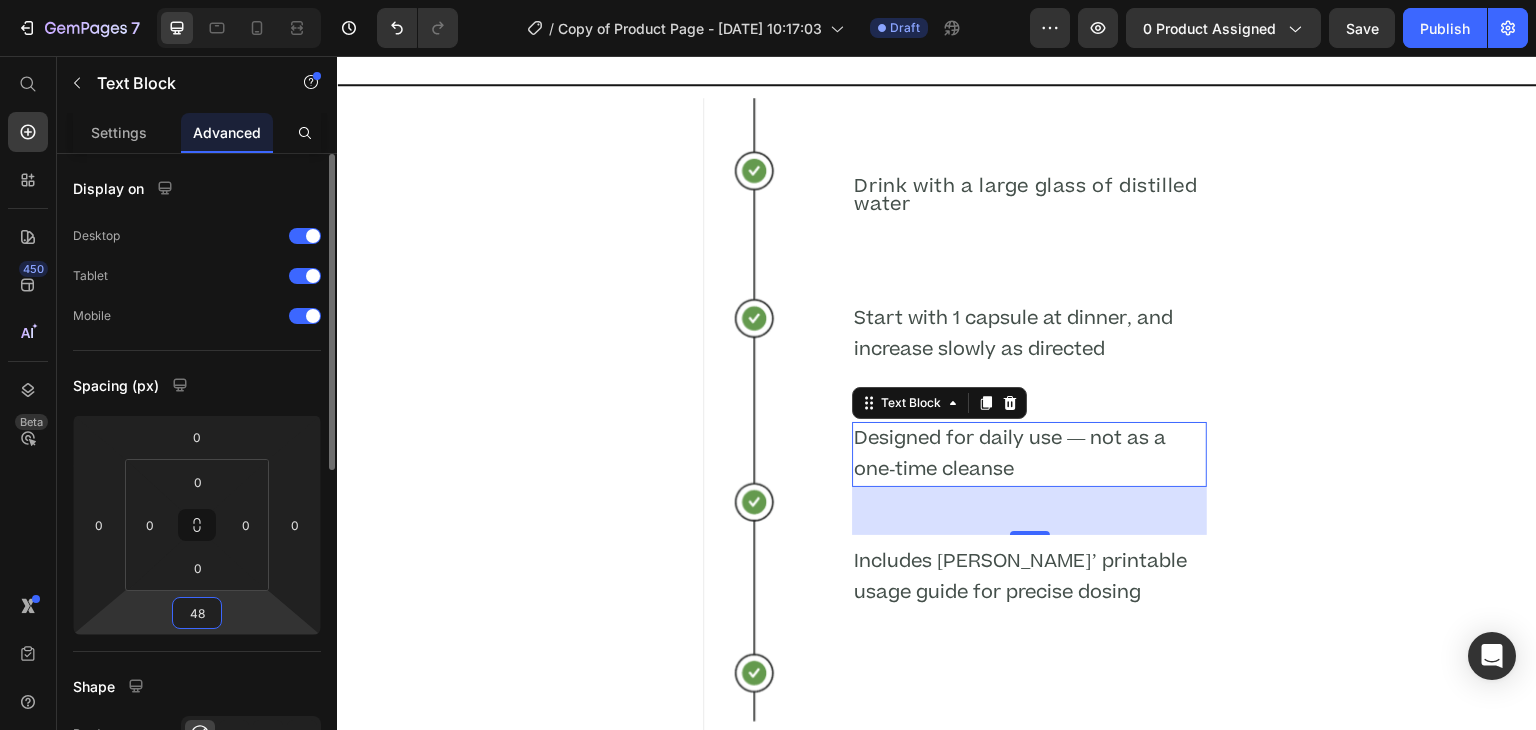 click on "48" at bounding box center (197, 613) 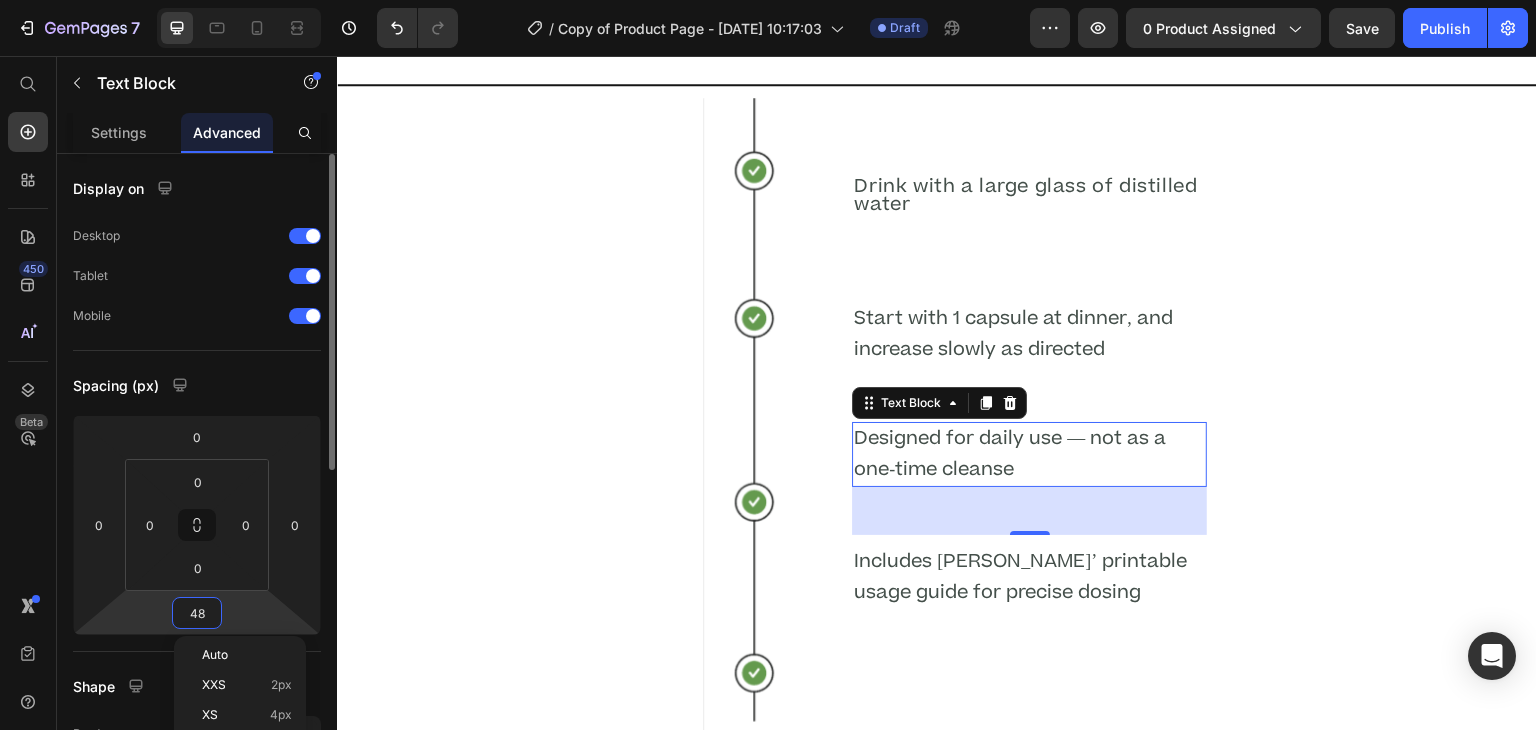type on "4" 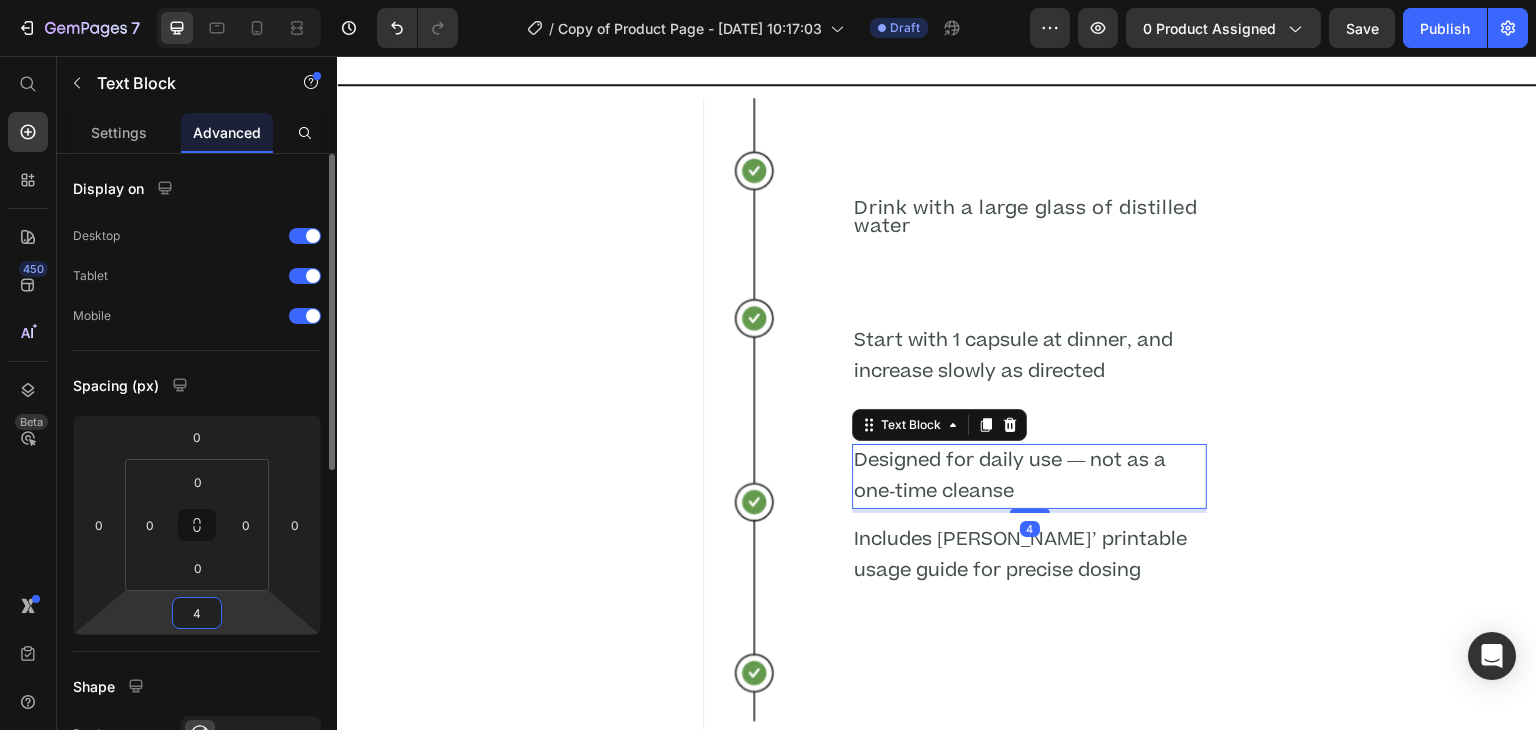 type 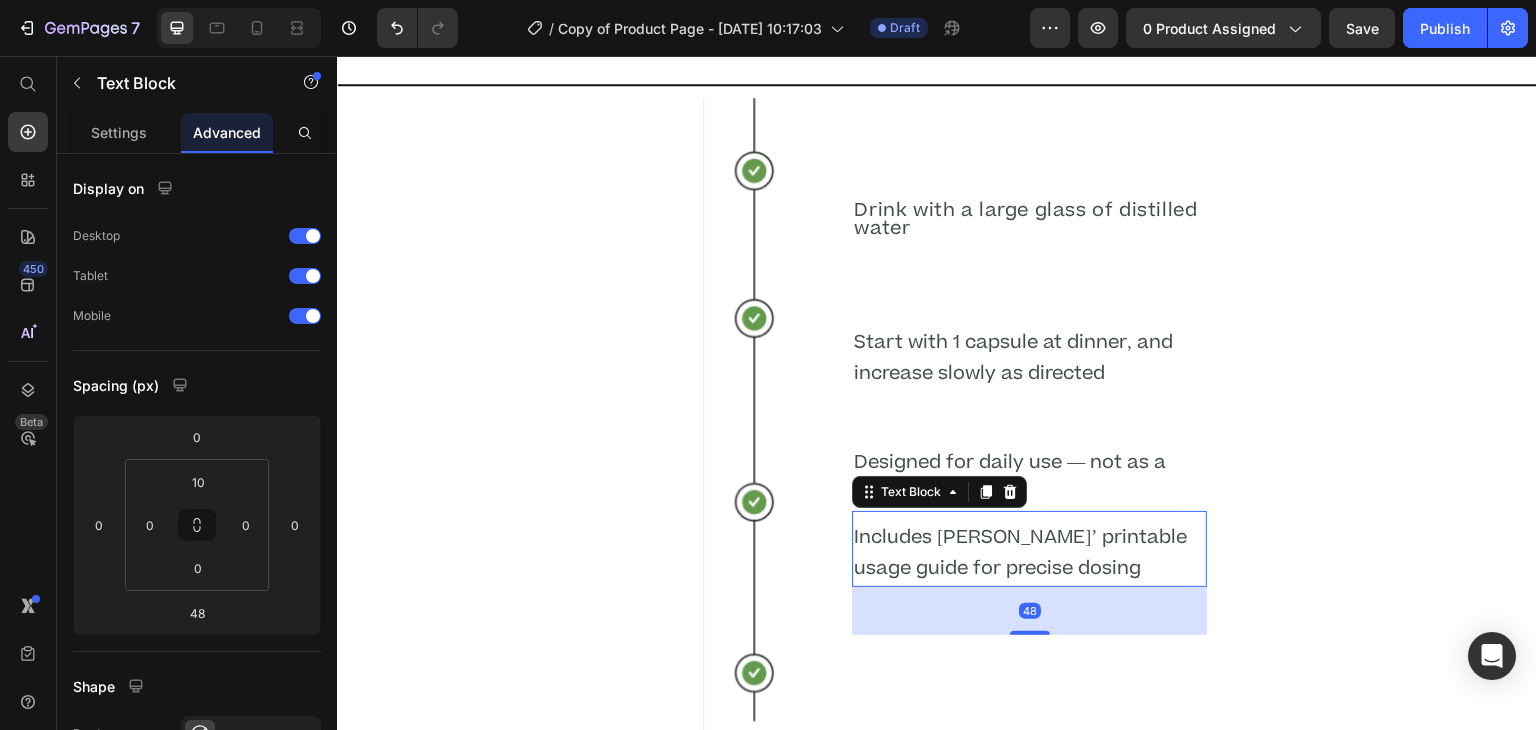 click on "Includes [PERSON_NAME]’ printable usage guide for precise dosing" at bounding box center (1029, 553) 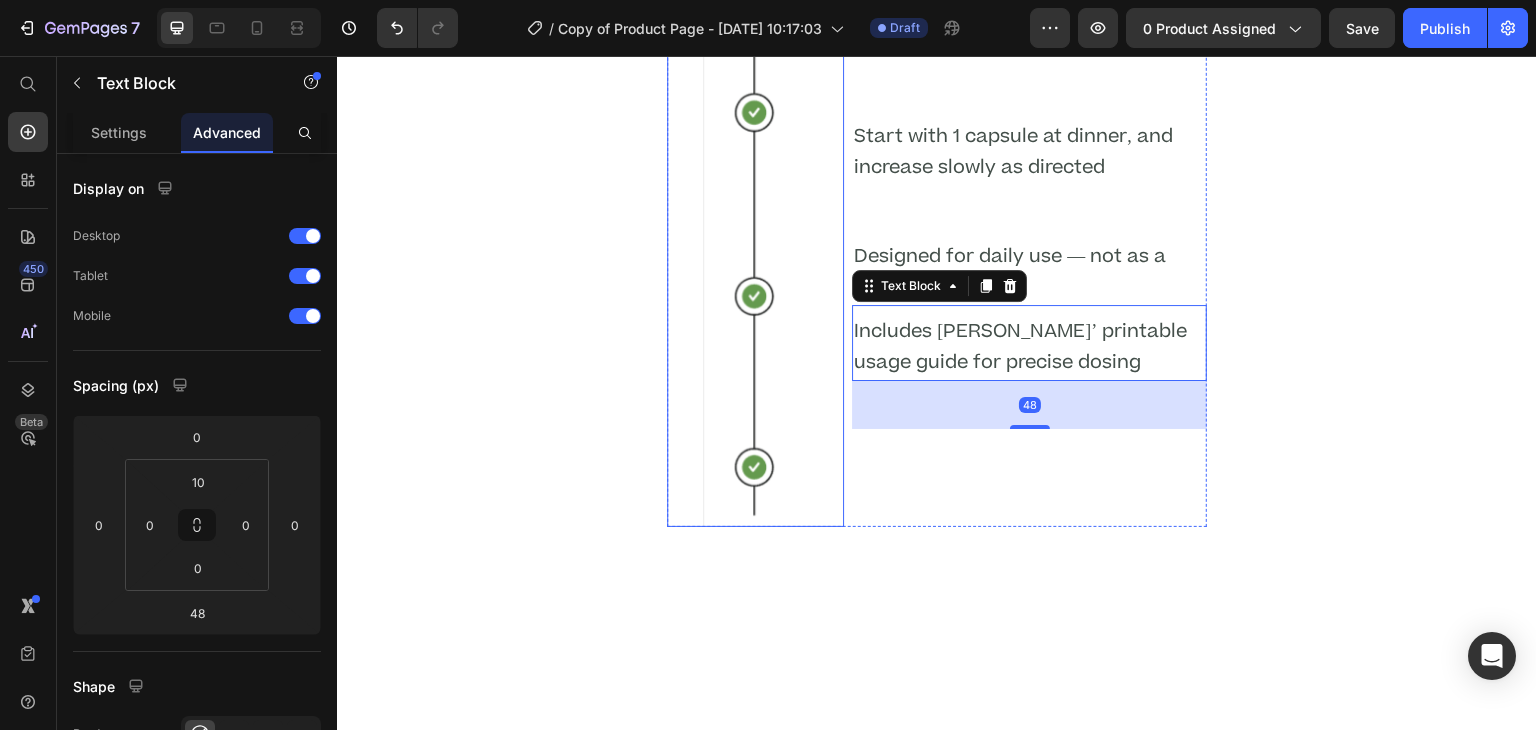 scroll, scrollTop: 4488, scrollLeft: 0, axis: vertical 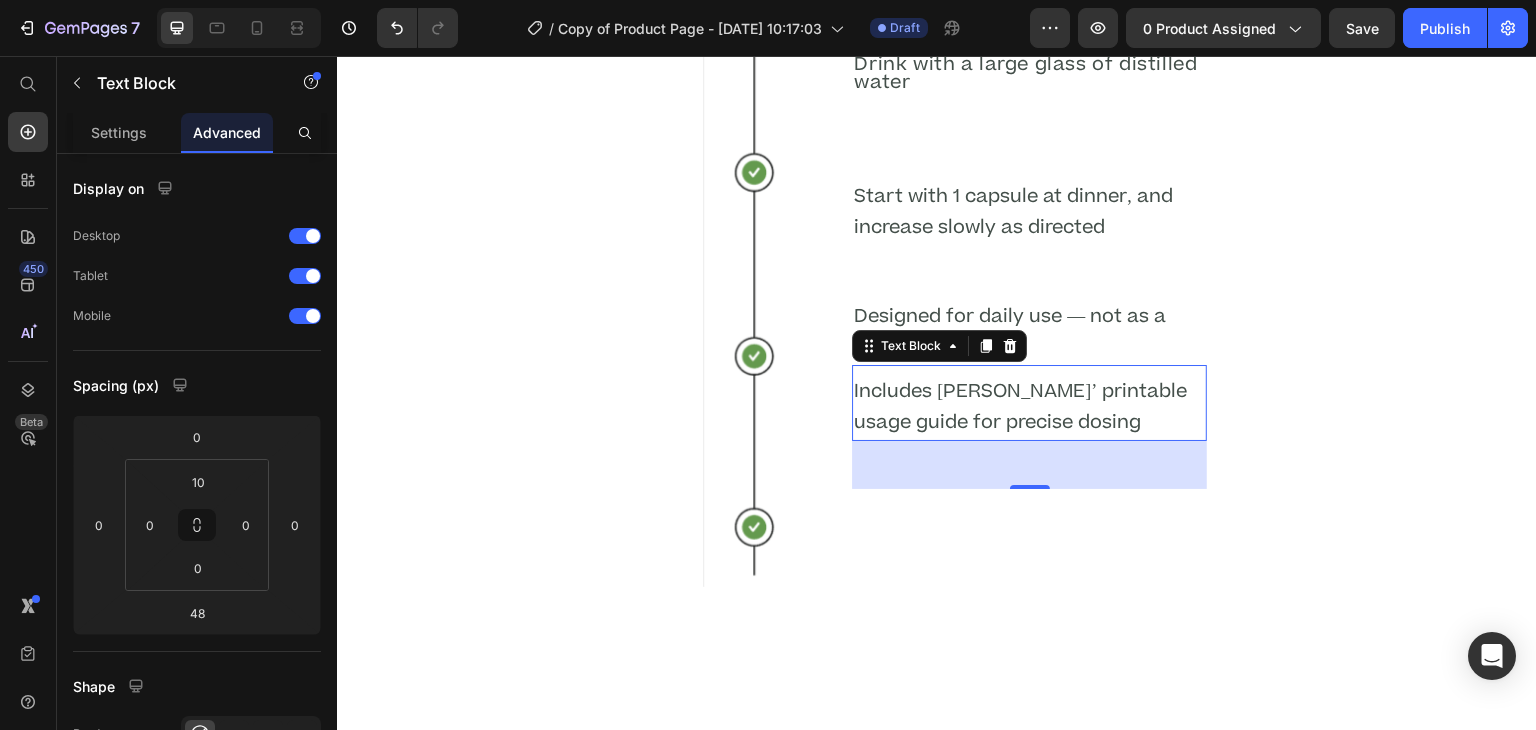click 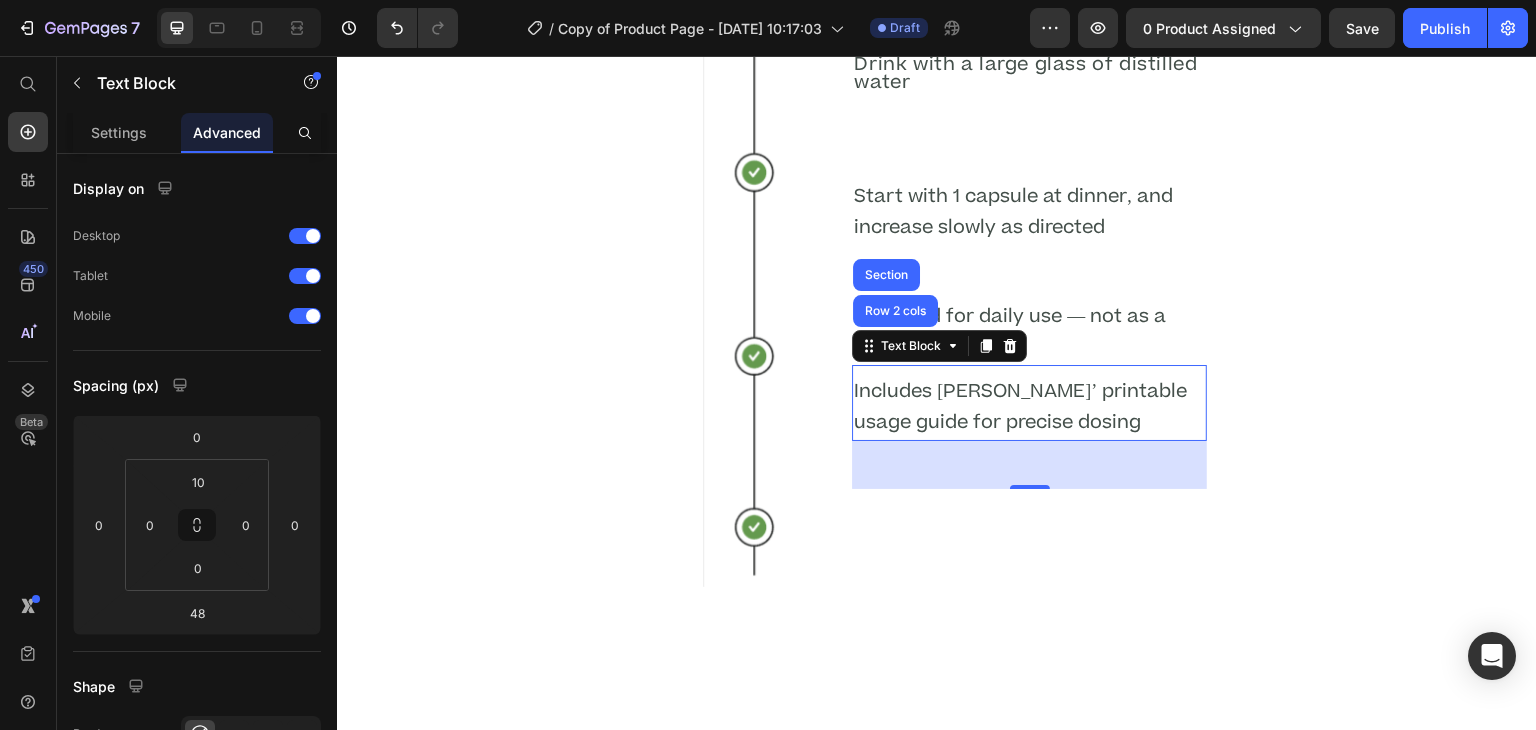 scroll, scrollTop: 4222, scrollLeft: 0, axis: vertical 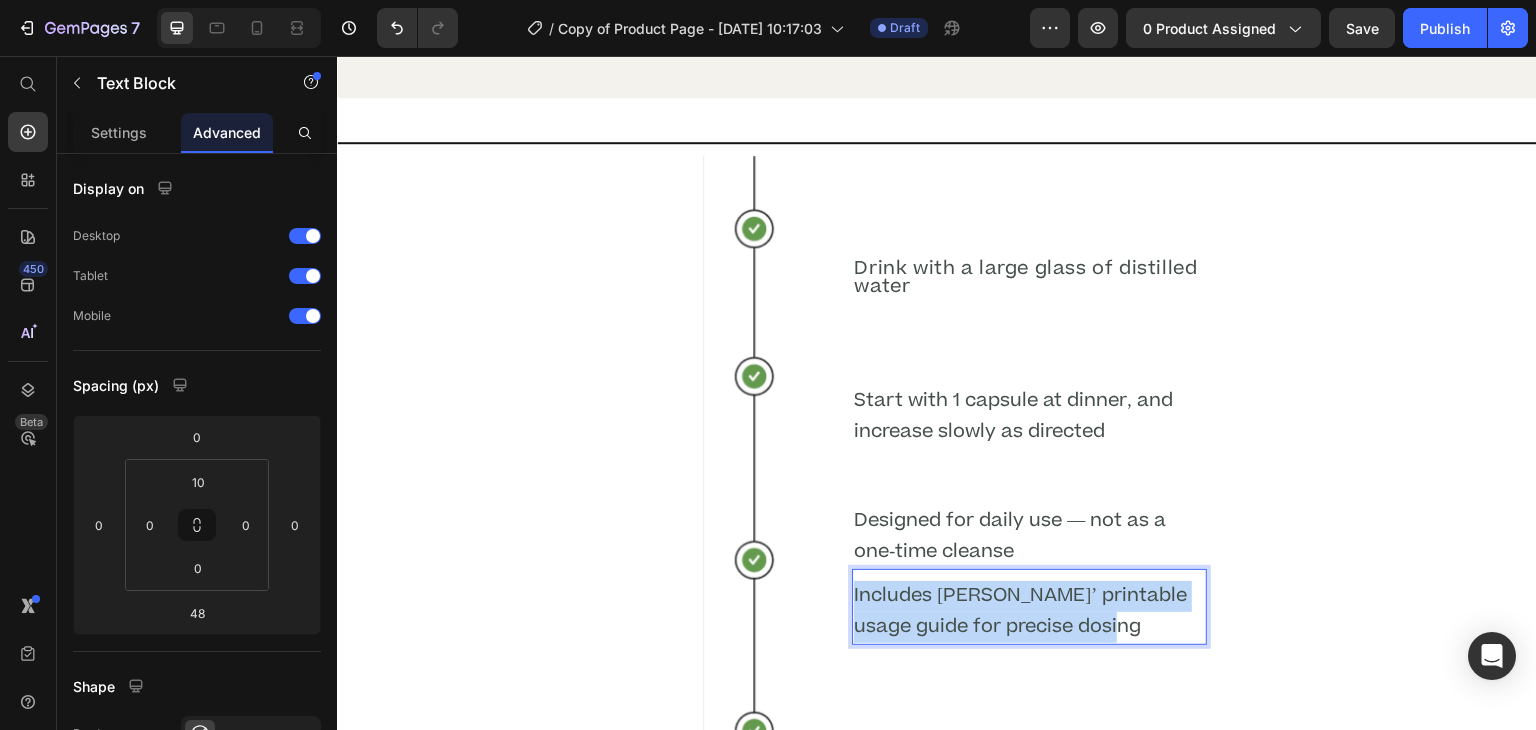click on "Includes [PERSON_NAME]’ printable usage guide for precise dosing" at bounding box center [1029, 611] 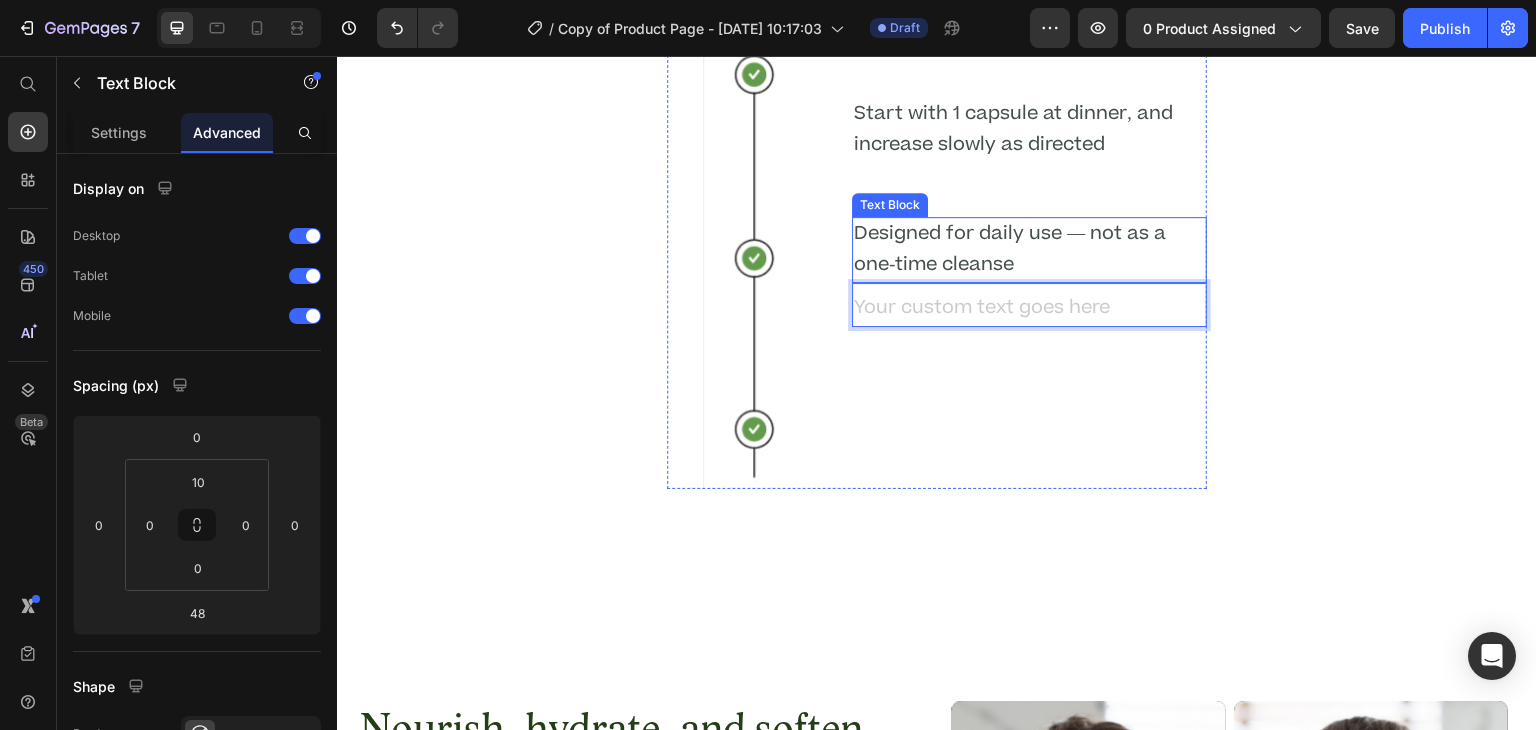 scroll, scrollTop: 4527, scrollLeft: 0, axis: vertical 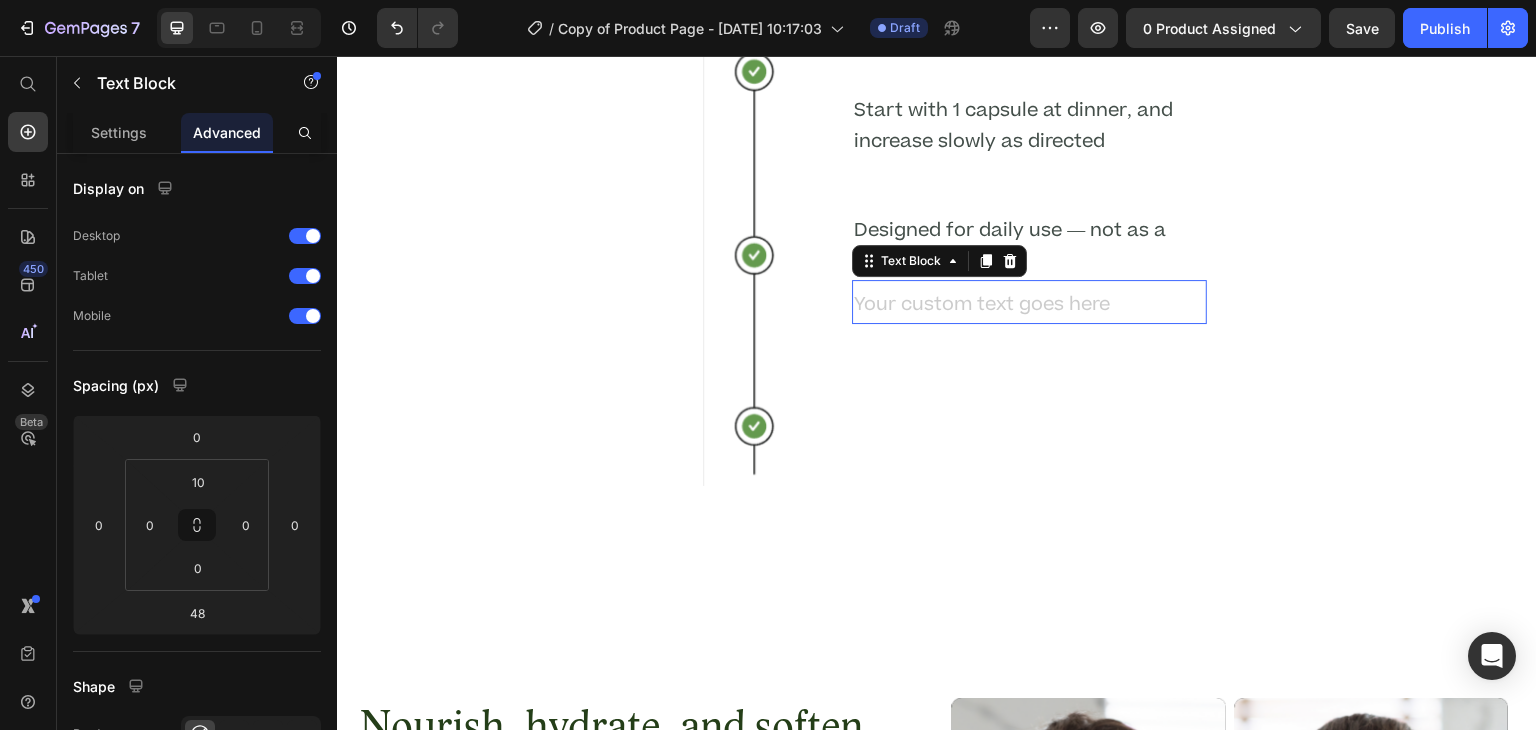 click at bounding box center [1029, 307] 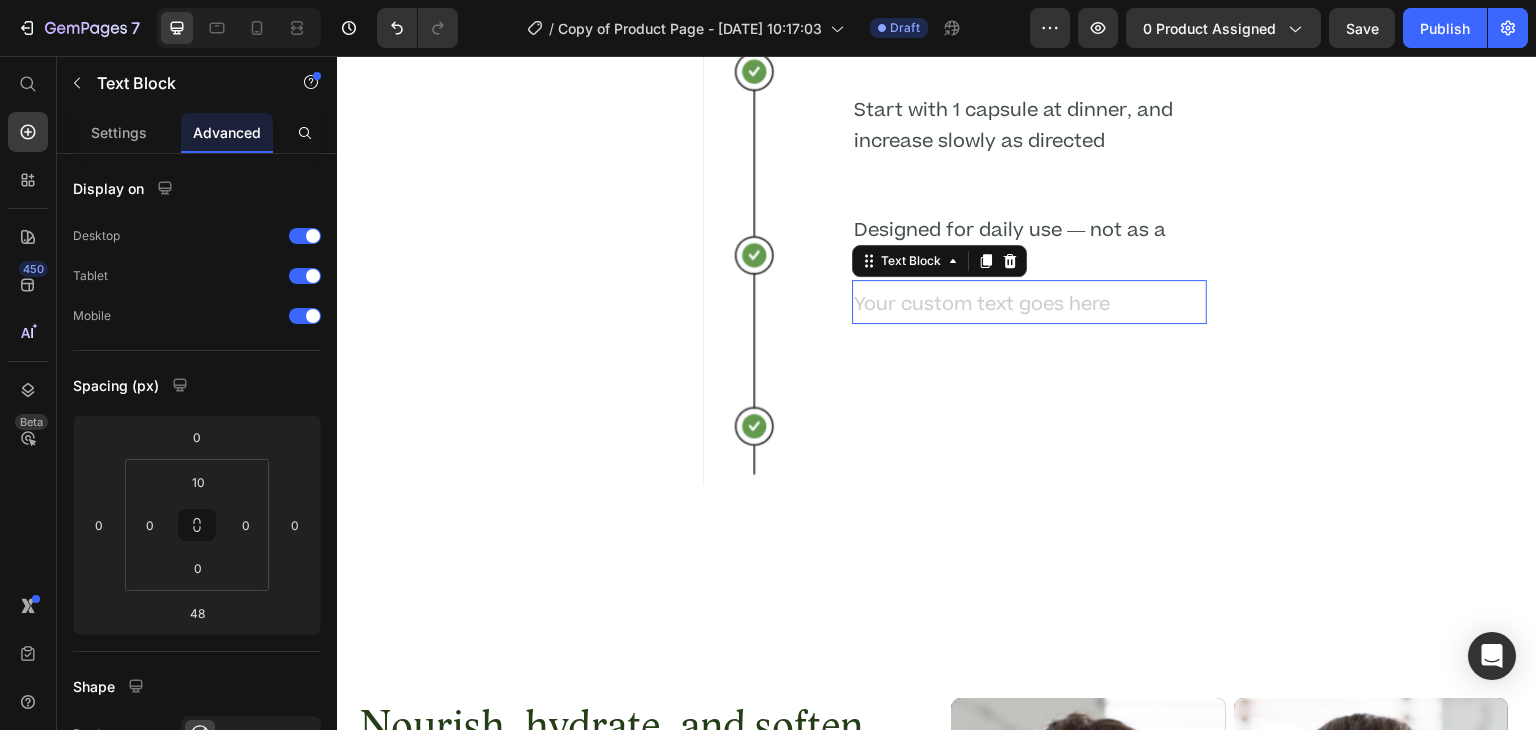 click at bounding box center (1029, 307) 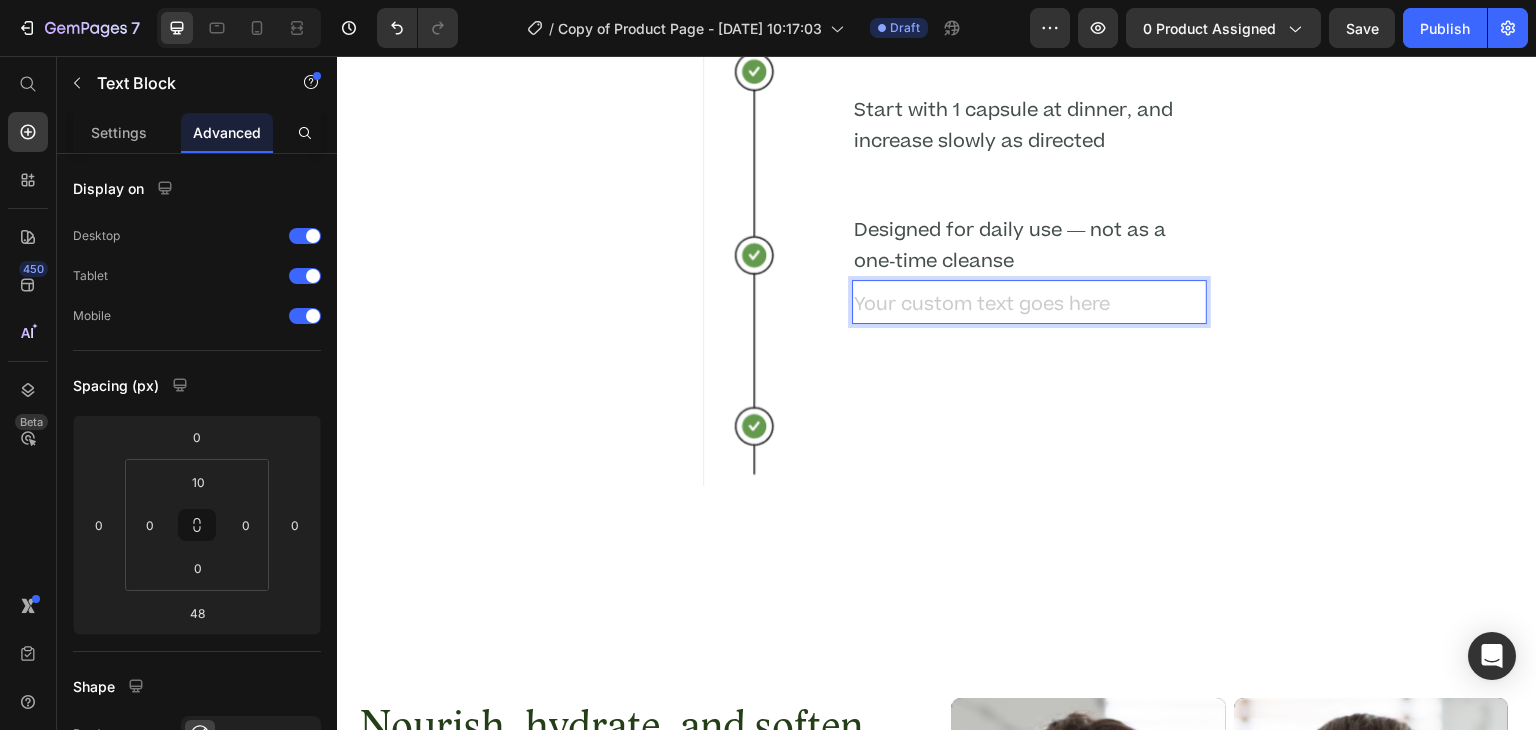 click at bounding box center (1029, 307) 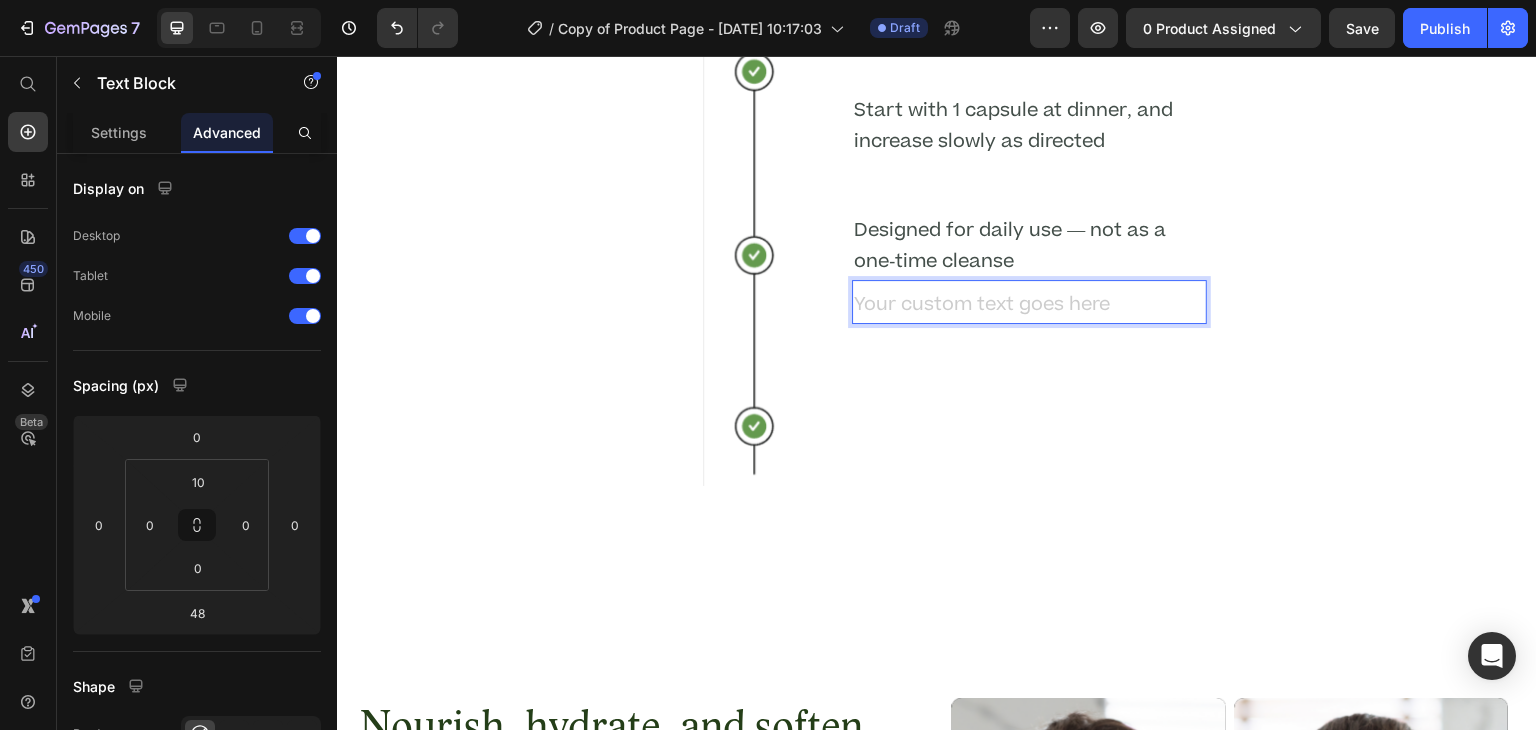 click at bounding box center (1029, 307) 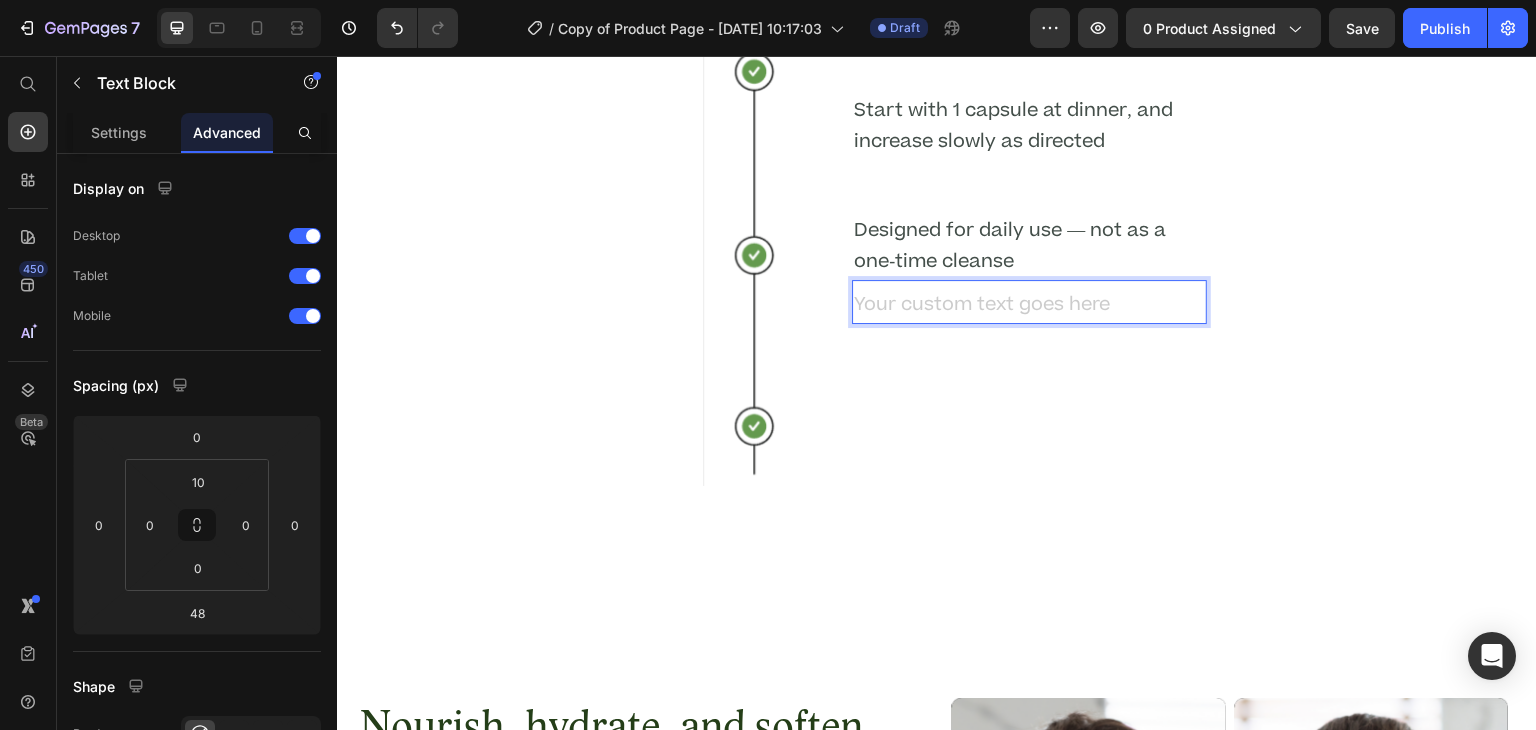 drag, startPoint x: 920, startPoint y: 314, endPoint x: 895, endPoint y: 405, distance: 94.371605 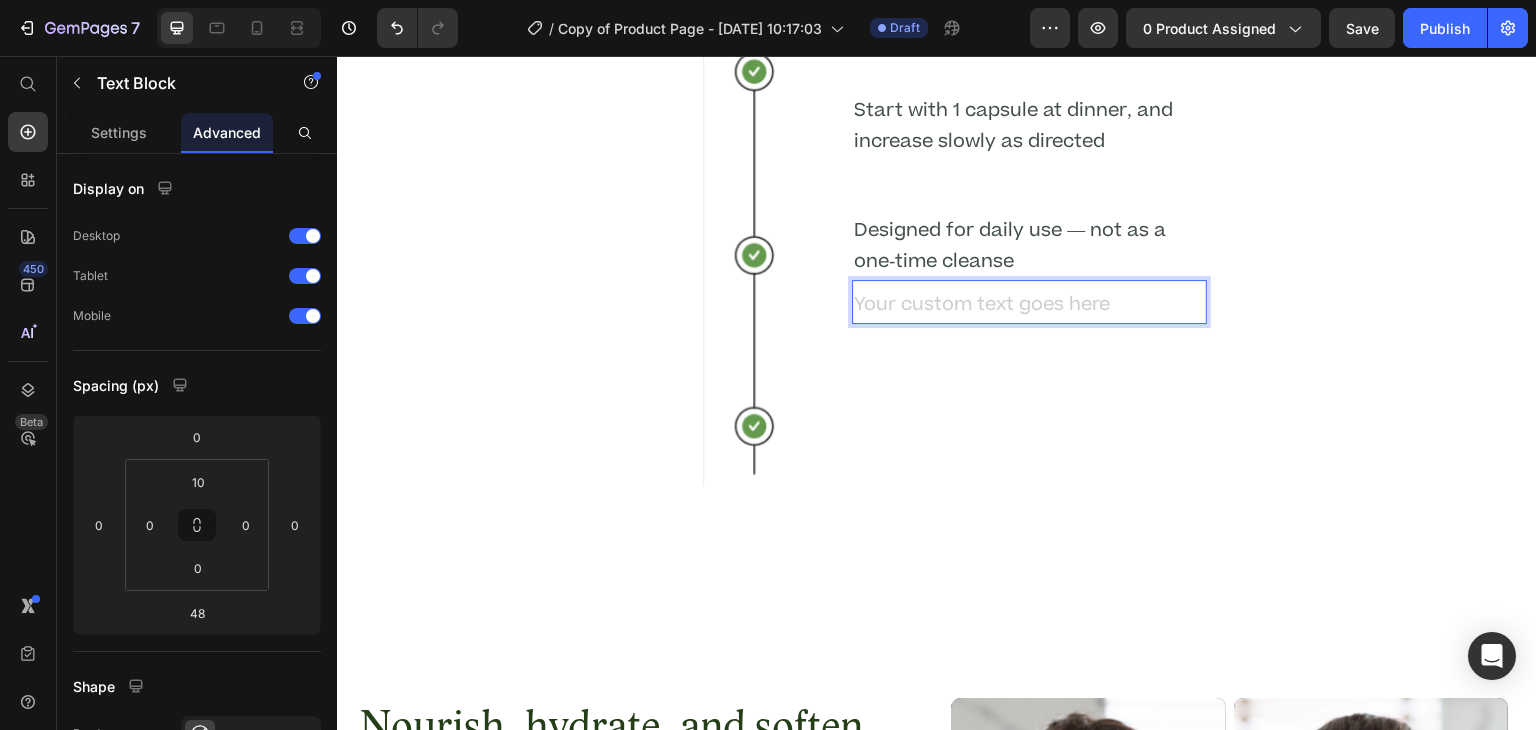 click on "Drink with a large glass of distilled water Heading Start with 1 capsule at dinner, and increase slowly as directed Text Block Text Block Designed for daily use — not as a one-time cleanse Text Block Text Block   48" at bounding box center [1029, 168] 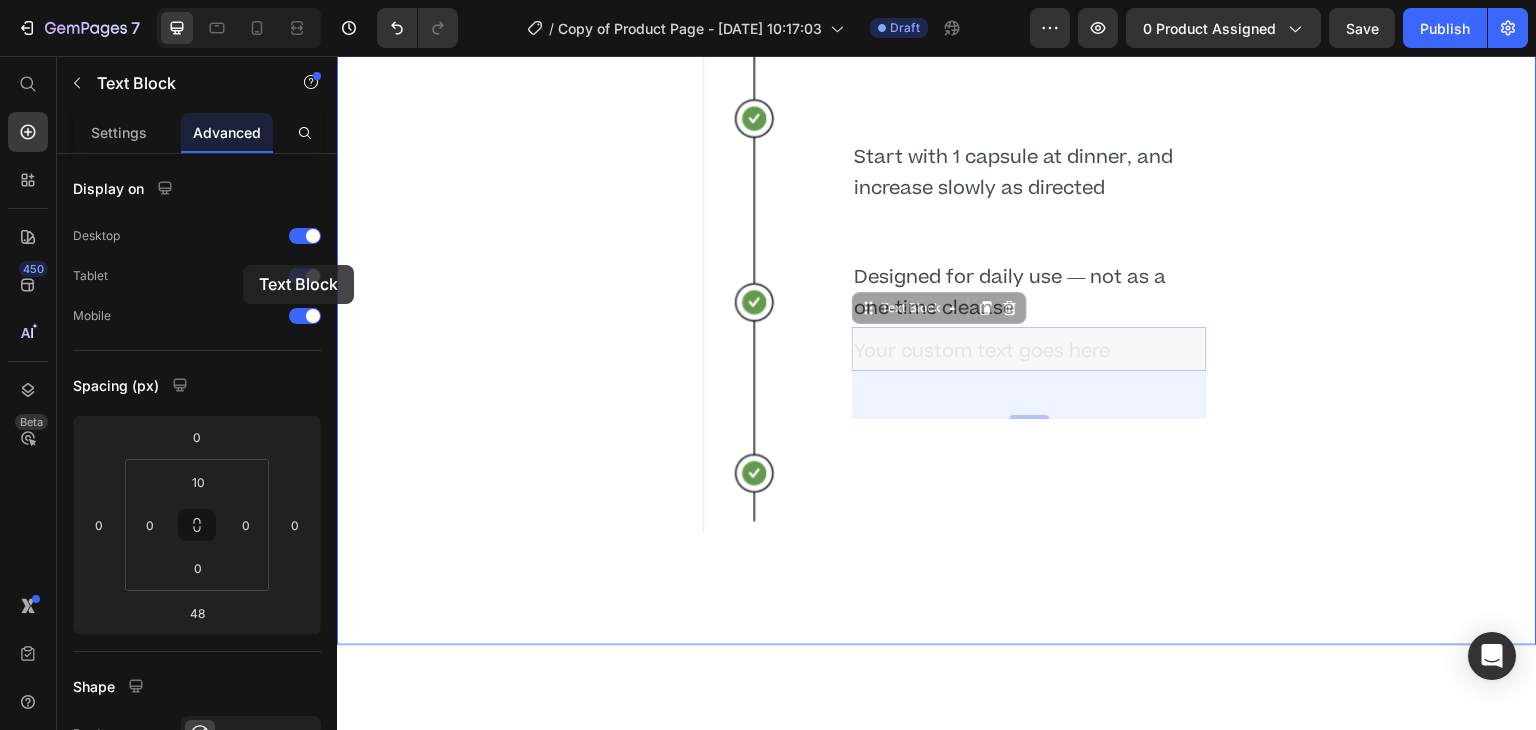 drag, startPoint x: 910, startPoint y: 326, endPoint x: 217, endPoint y: 242, distance: 698.0723 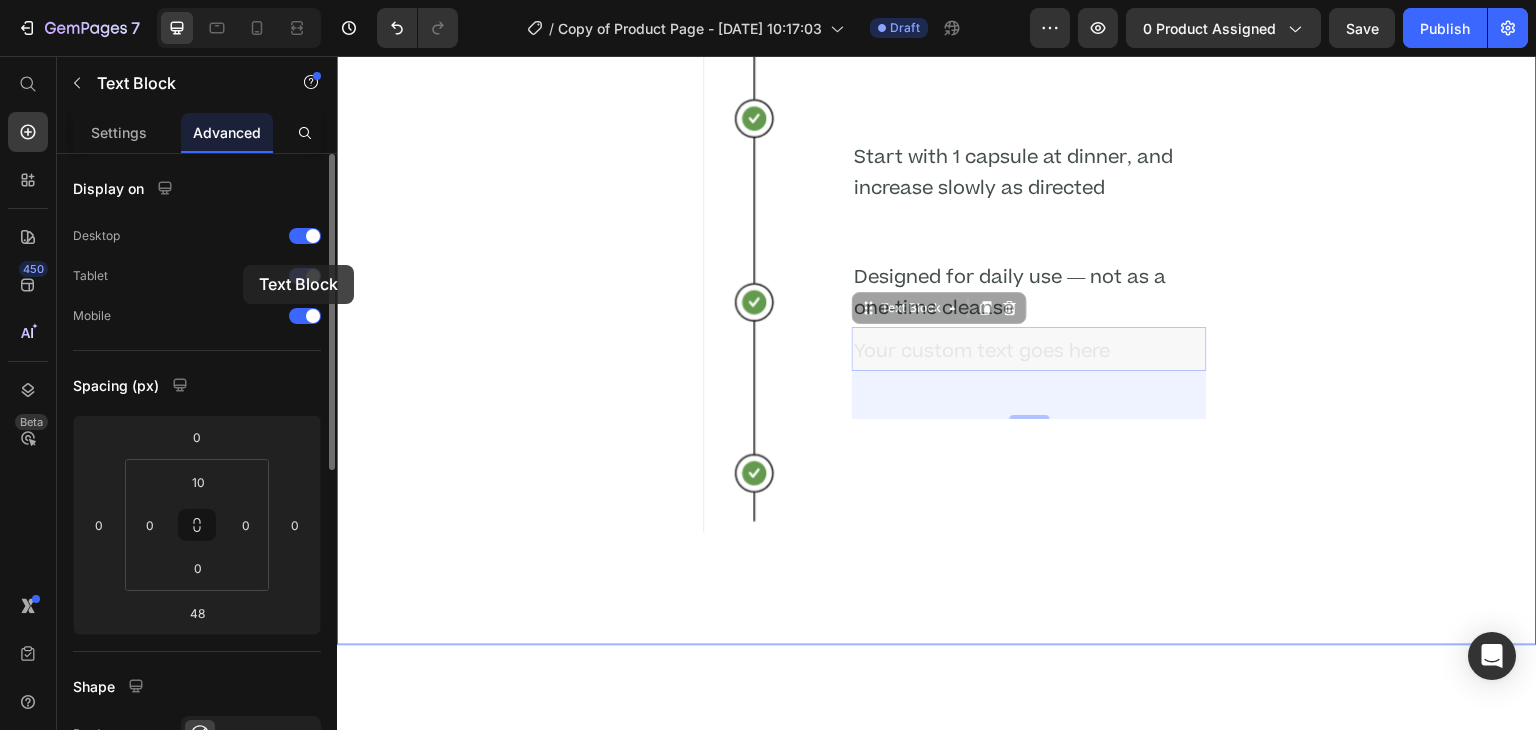 scroll, scrollTop: 4532, scrollLeft: 0, axis: vertical 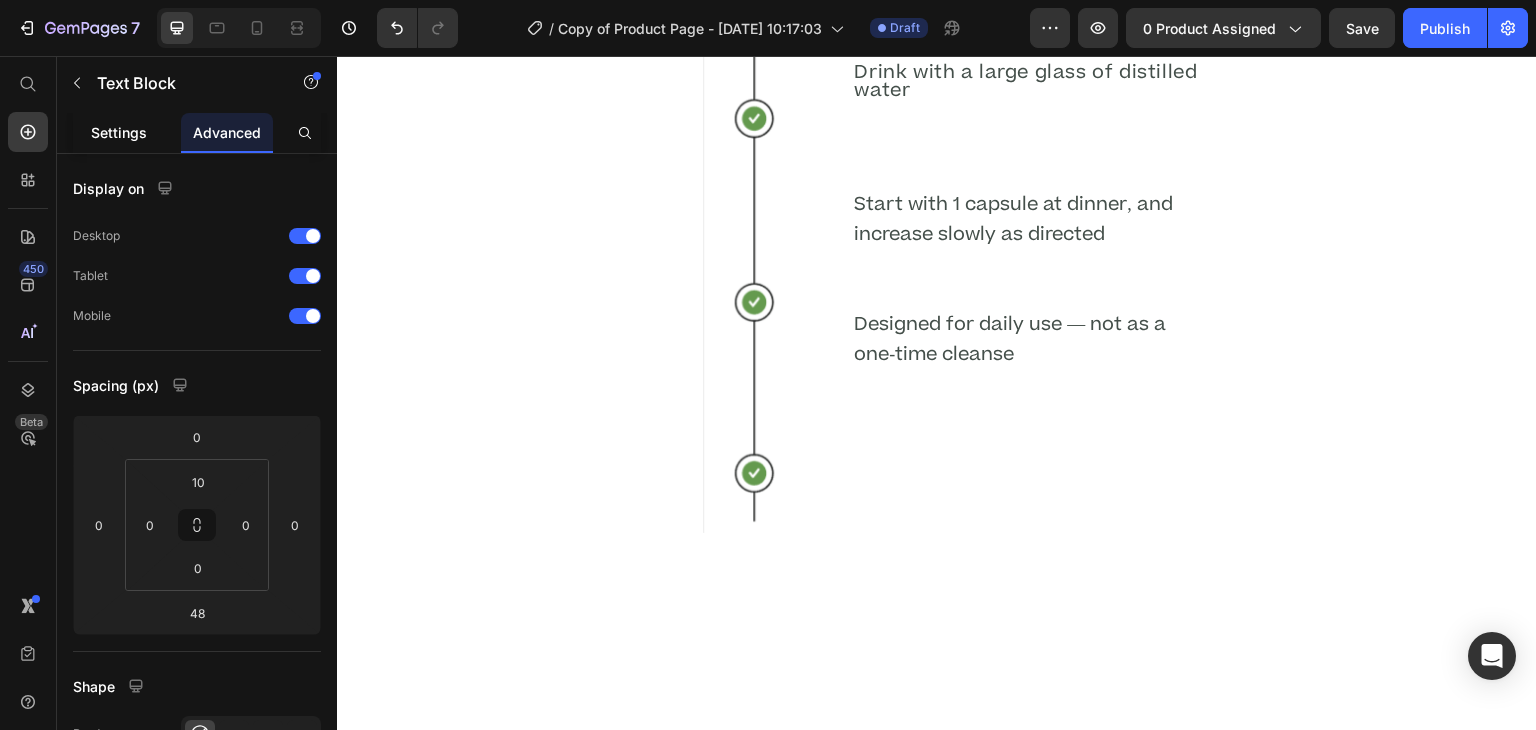 click on "Settings" at bounding box center (119, 132) 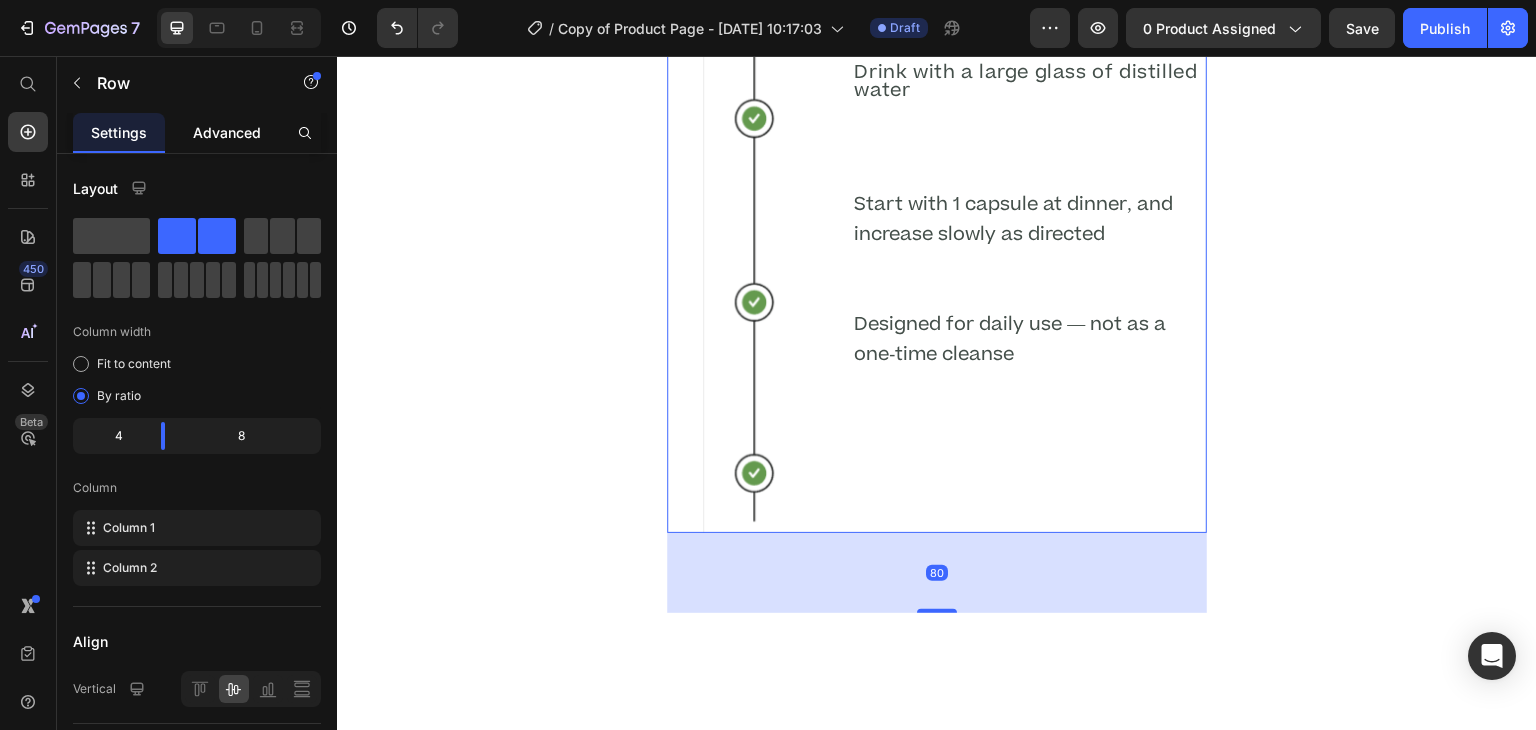 click on "Advanced" at bounding box center [227, 132] 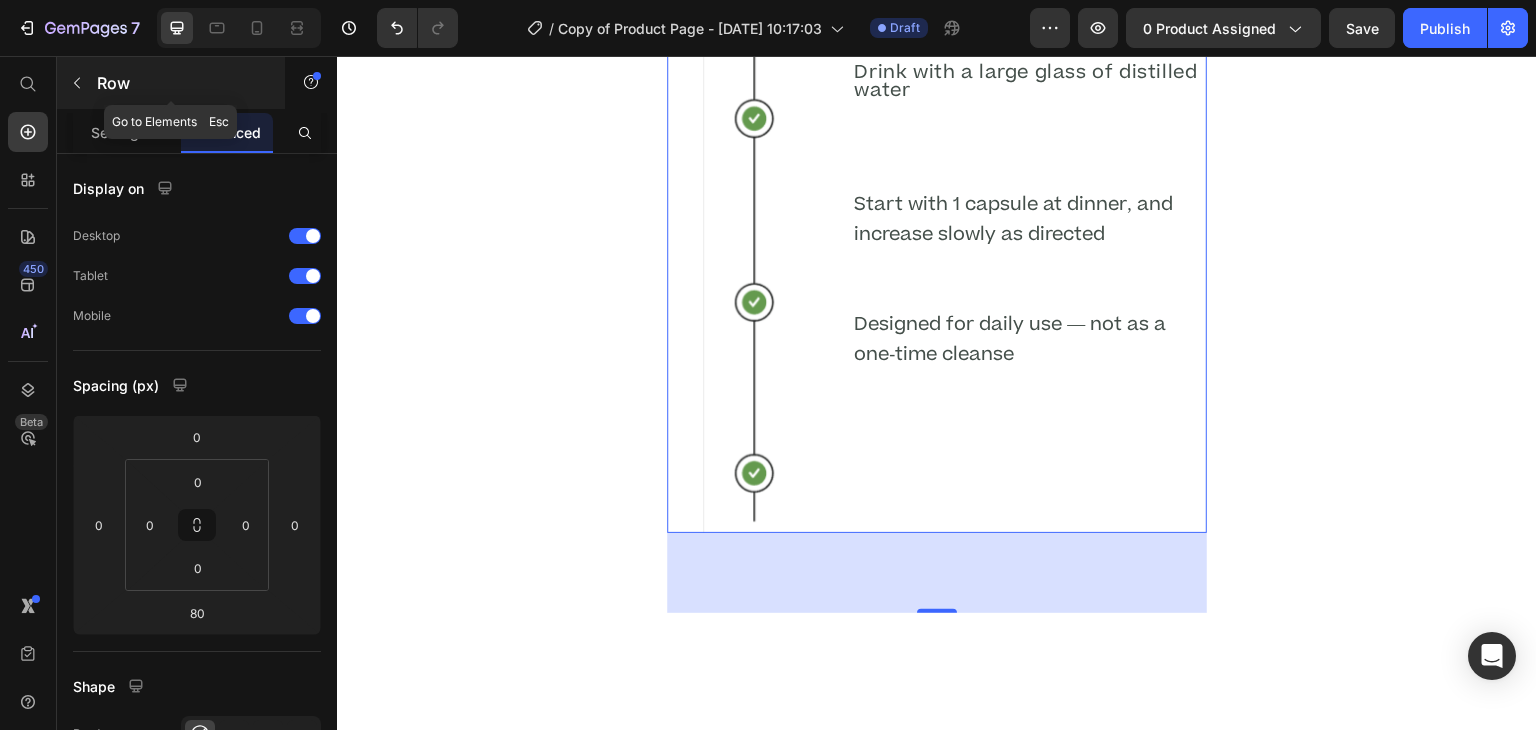 click 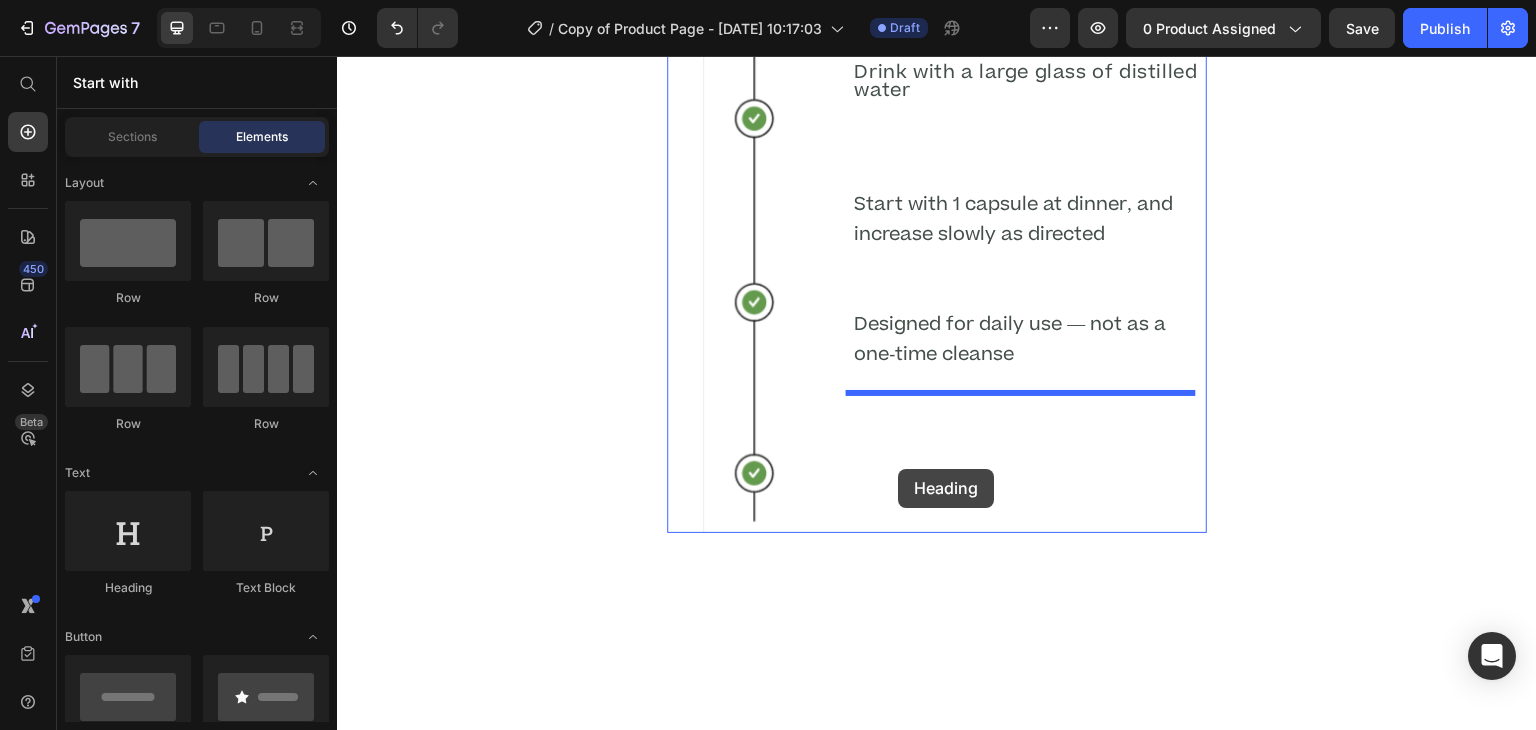 drag, startPoint x: 449, startPoint y: 457, endPoint x: 900, endPoint y: 469, distance: 451.1596 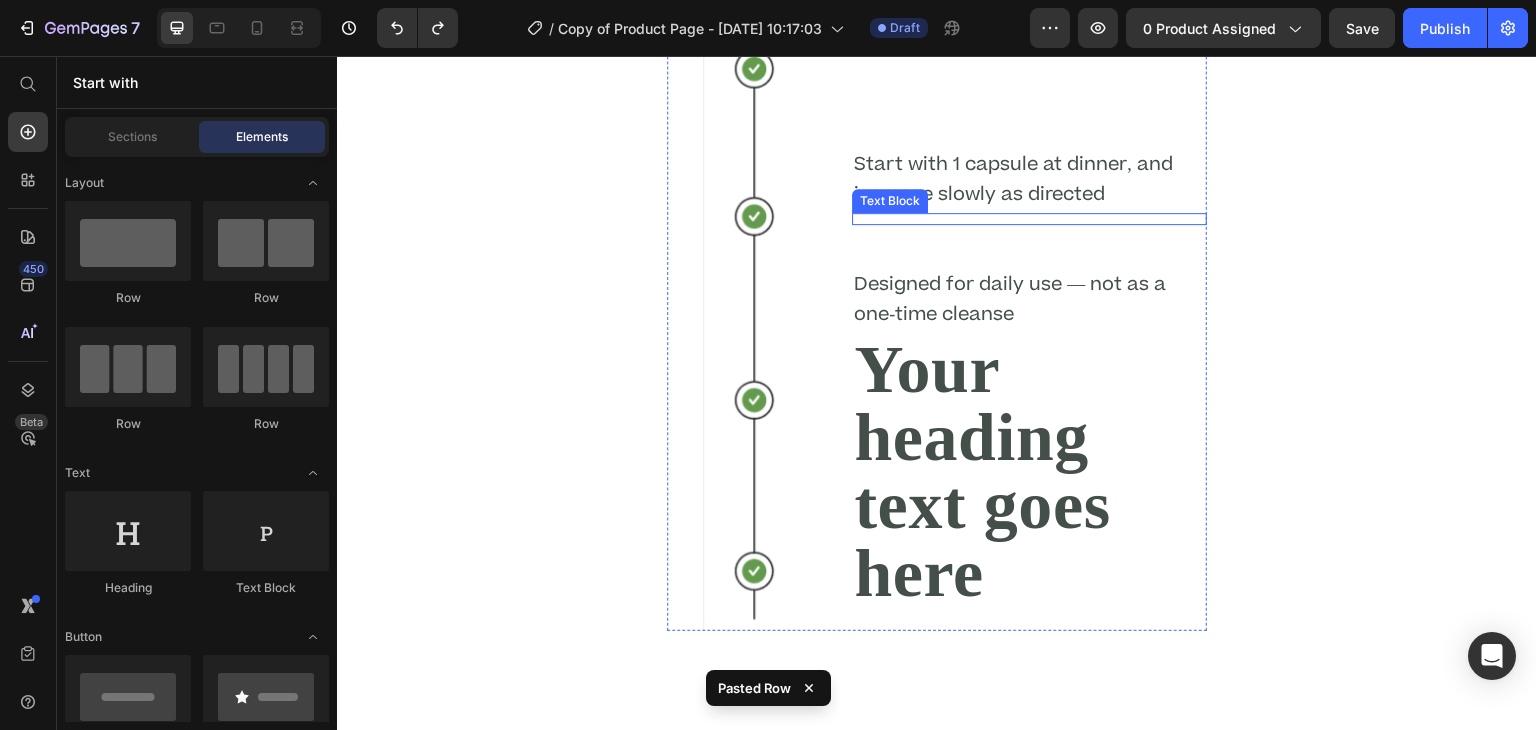 scroll, scrollTop: 4435, scrollLeft: 0, axis: vertical 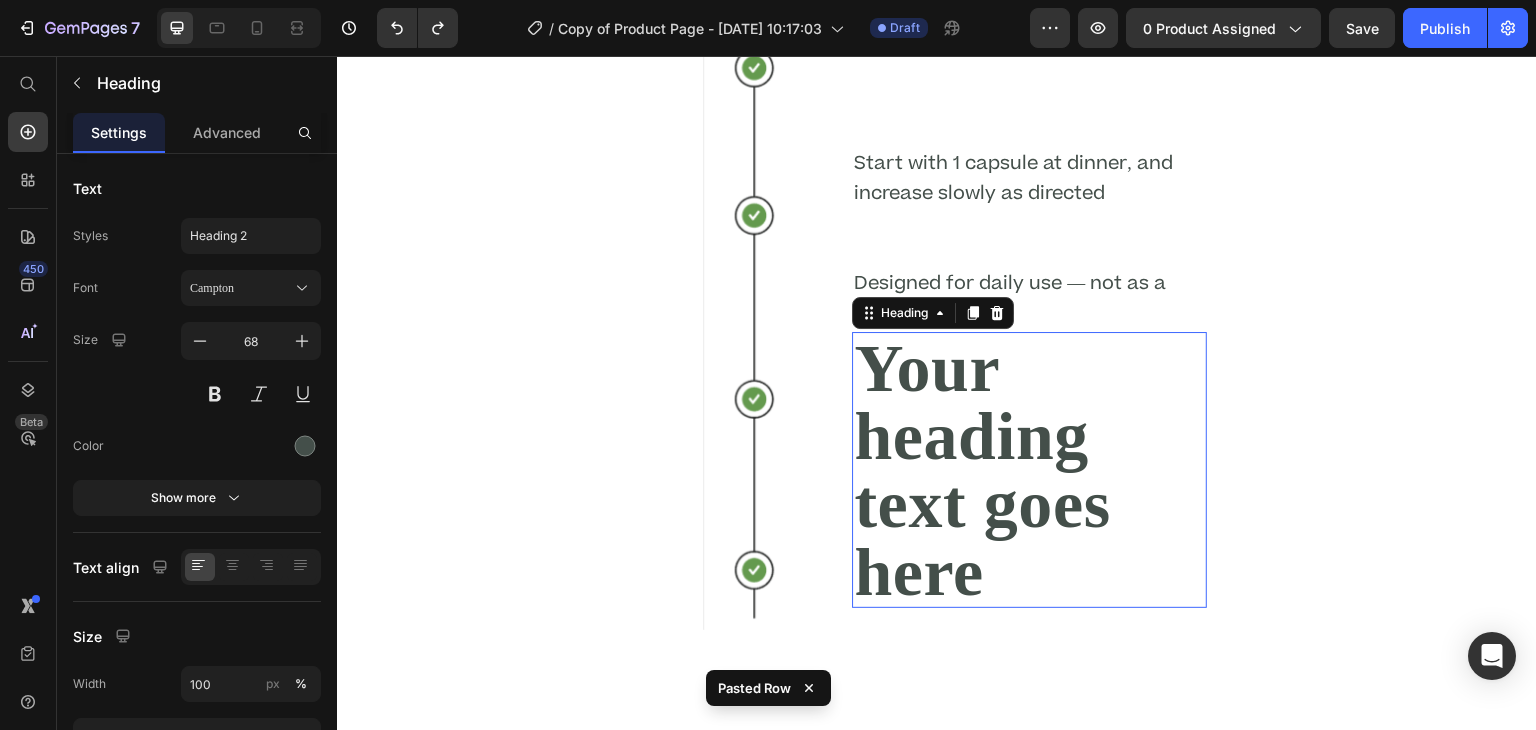 click on "Your heading text goes here" at bounding box center (1029, 470) 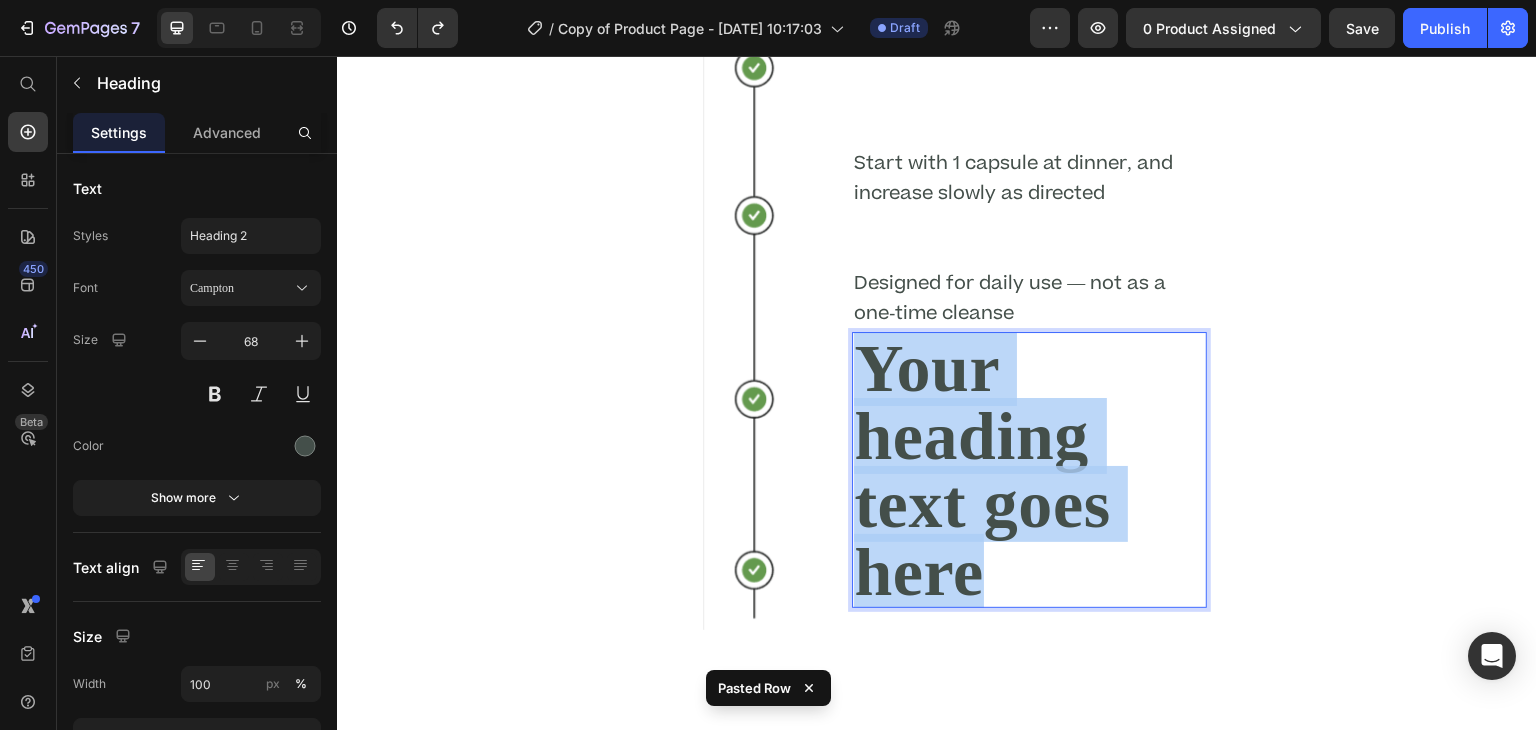 click on "Your heading text goes here" at bounding box center [1029, 470] 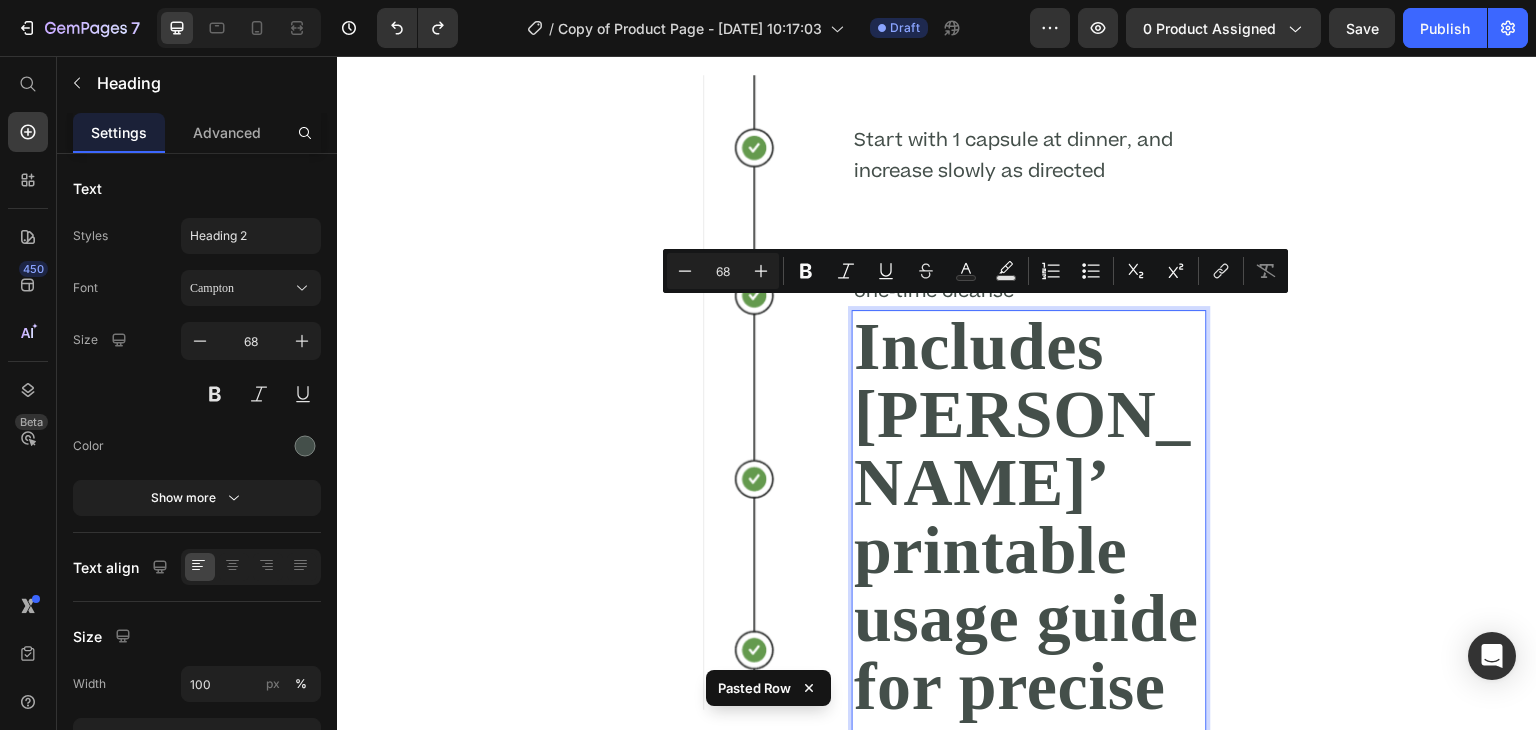 scroll, scrollTop: 4516, scrollLeft: 0, axis: vertical 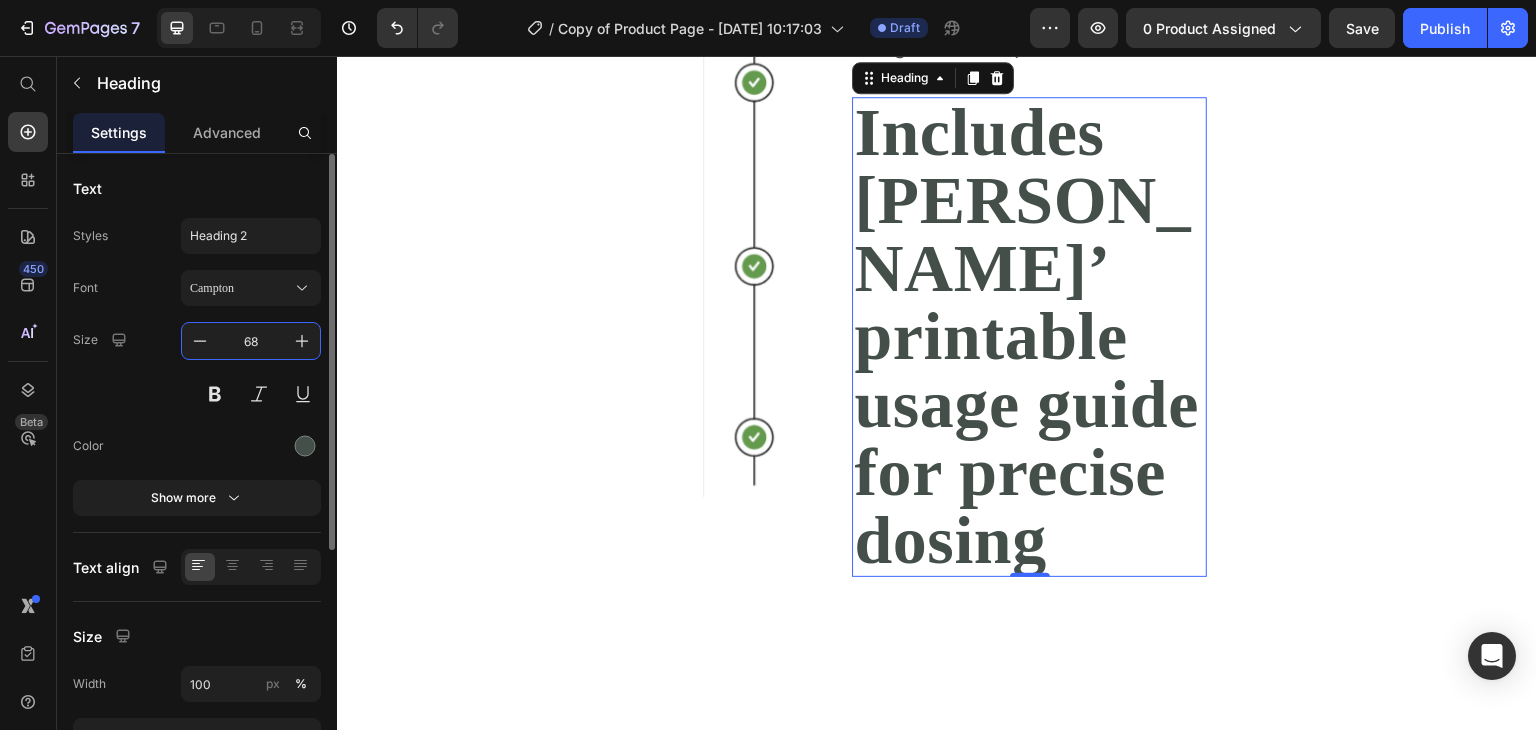 click on "68" at bounding box center [251, 341] 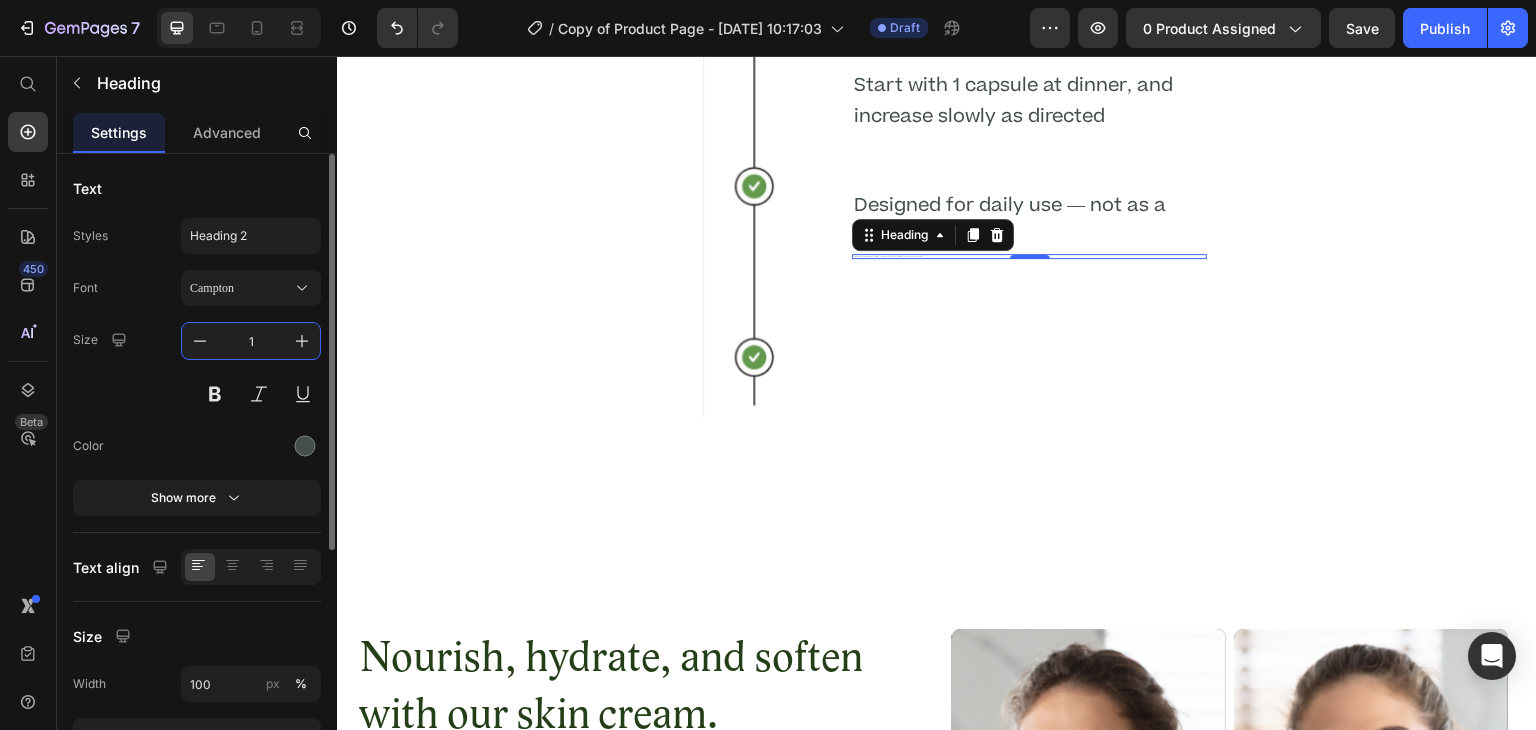 scroll, scrollTop: 0, scrollLeft: 0, axis: both 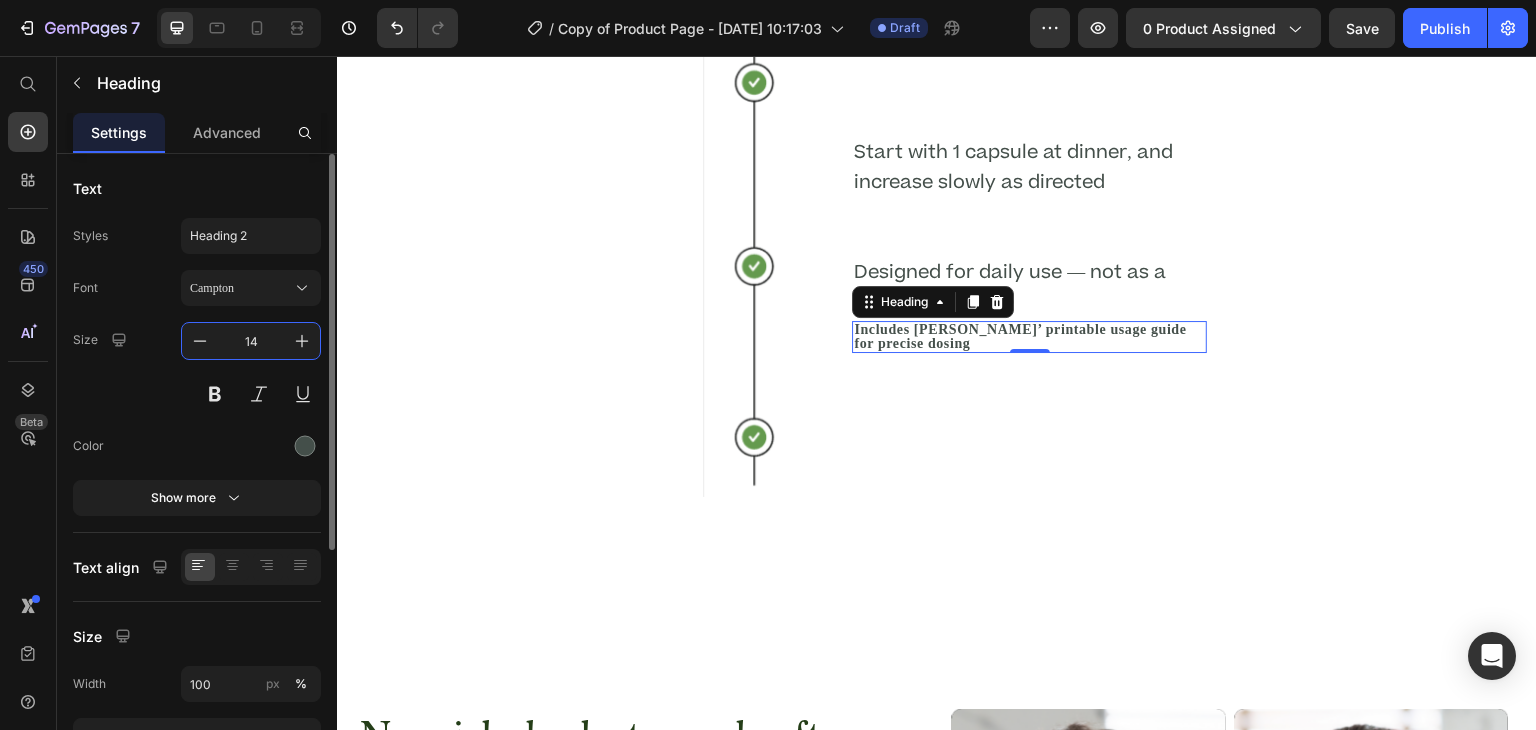 type on "1" 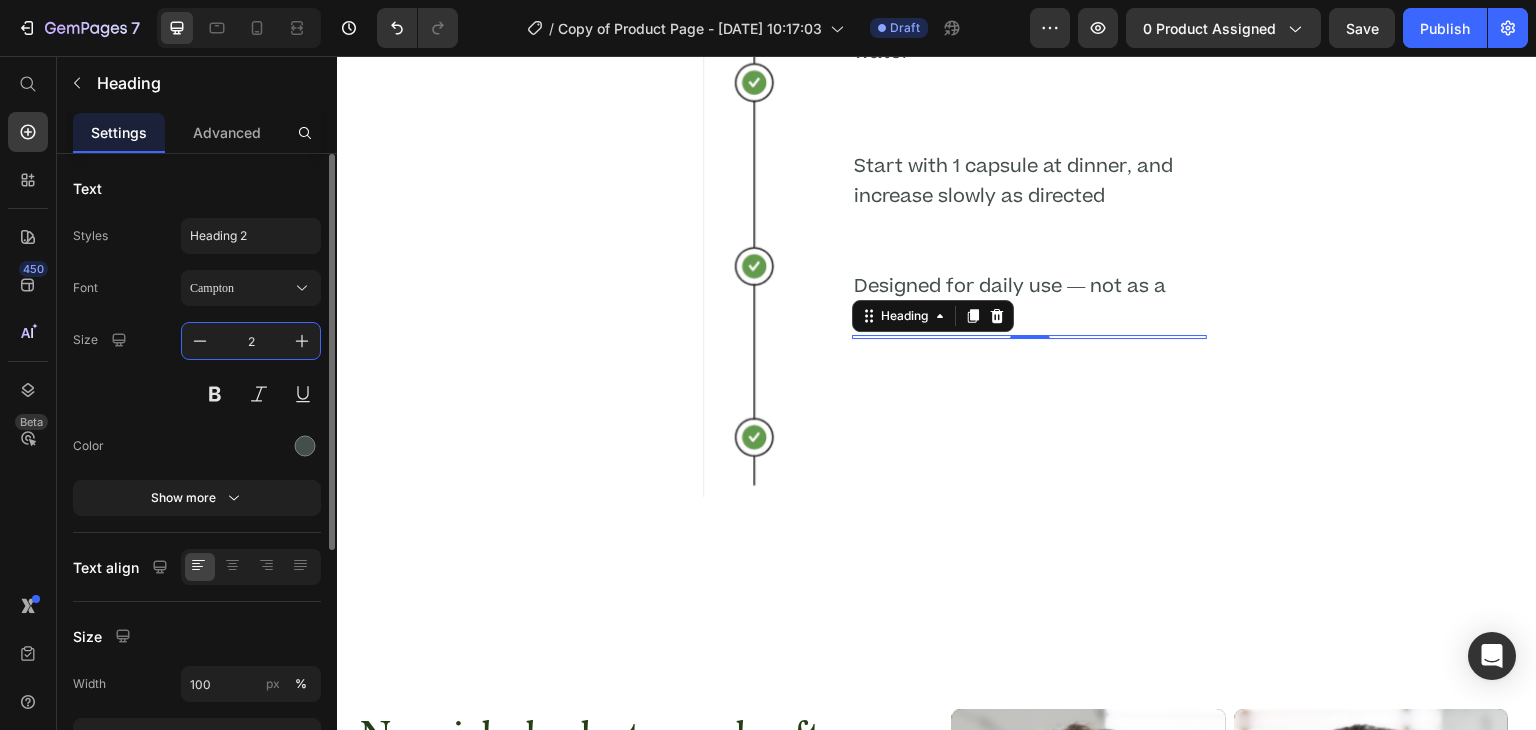 type on "20" 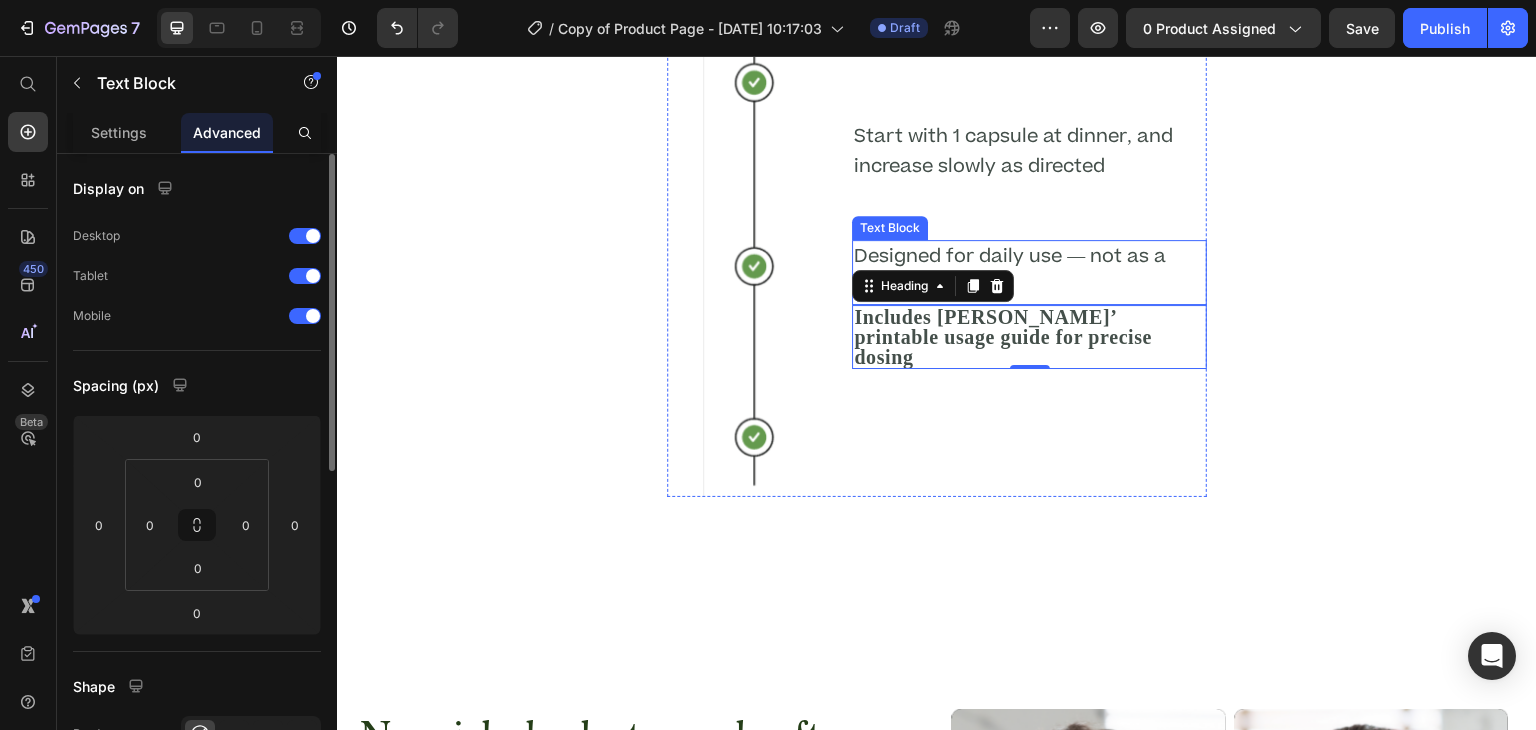 click on "Designed for daily use — not as a one-time cleanse" at bounding box center (1029, 272) 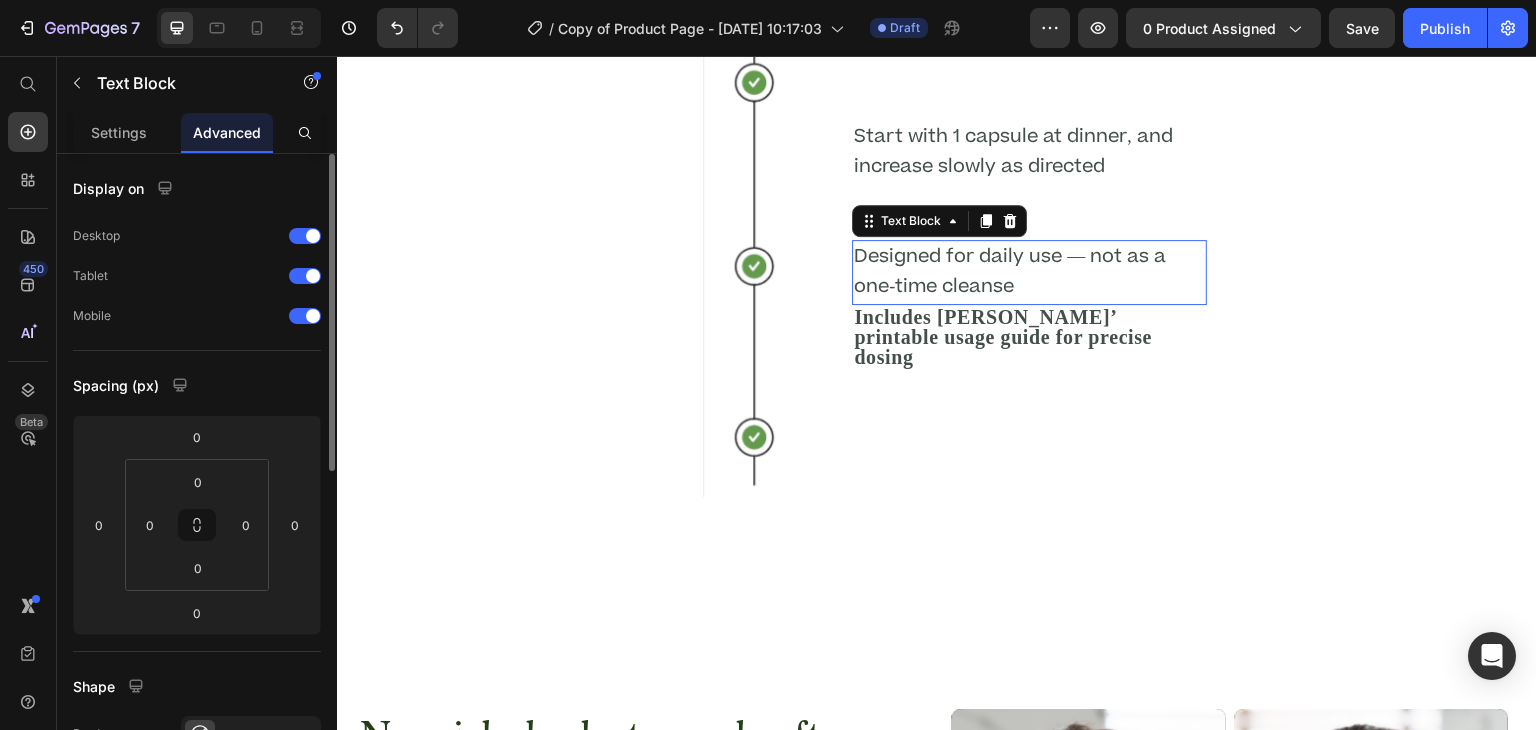 scroll, scrollTop: 0, scrollLeft: 0, axis: both 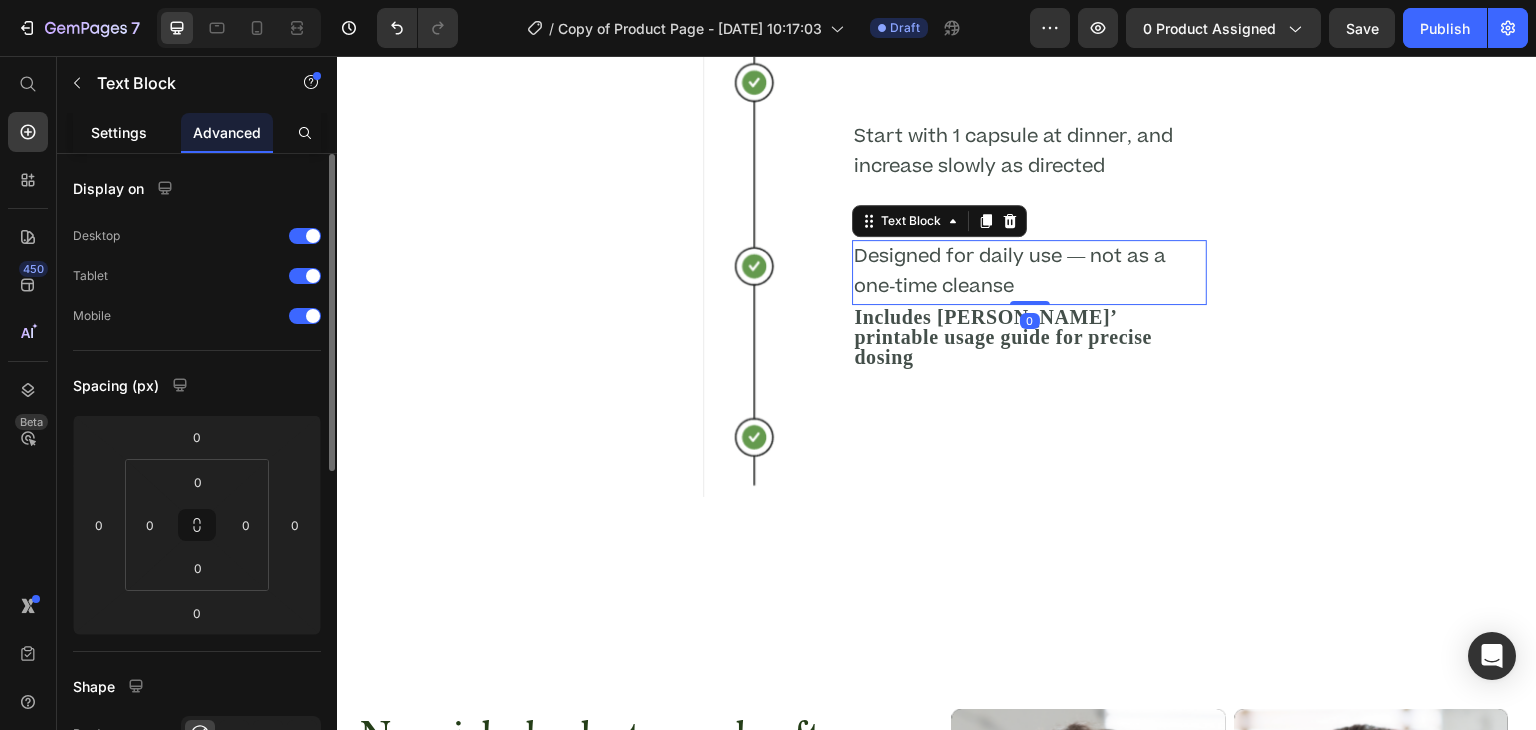 click on "Settings" at bounding box center [119, 132] 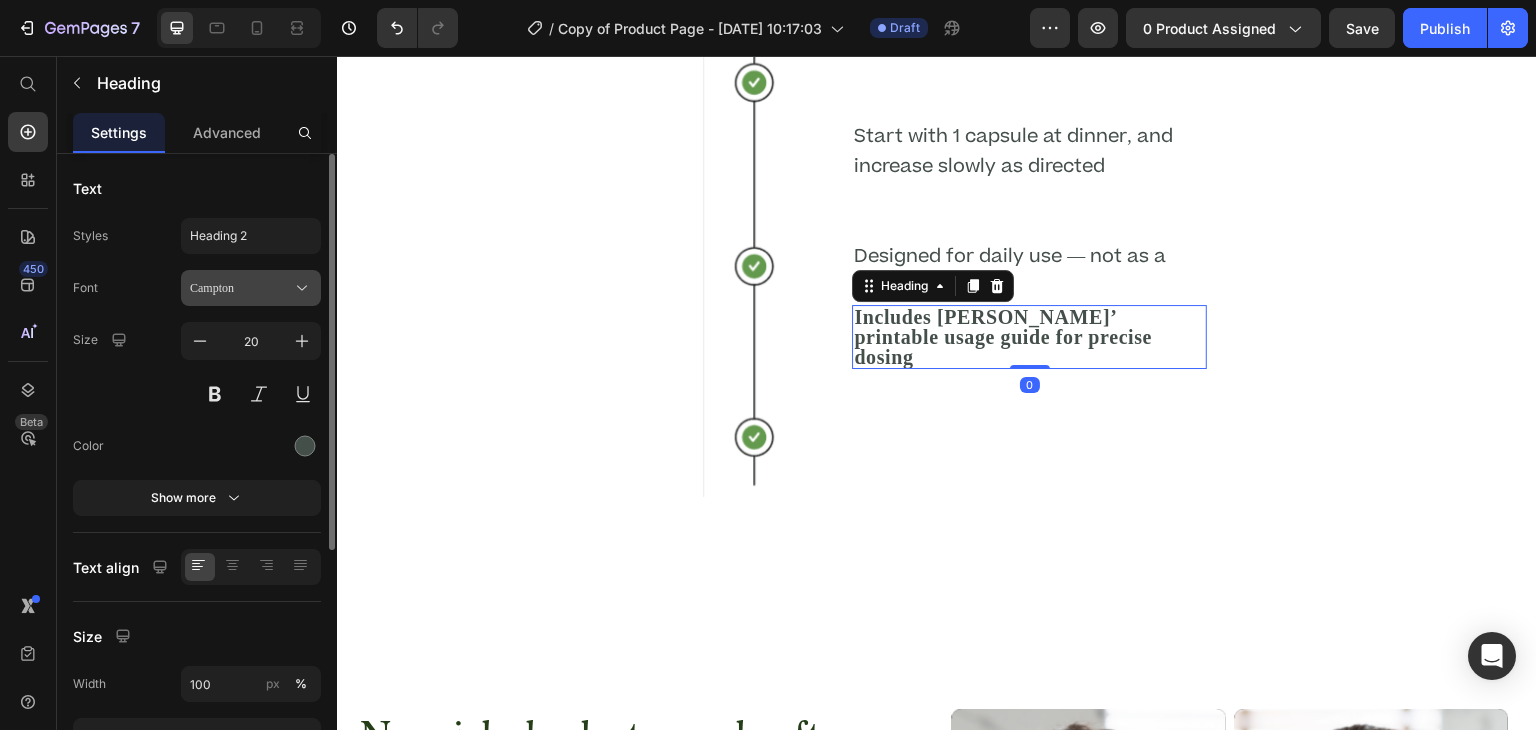 click on "Campton" at bounding box center [251, 288] 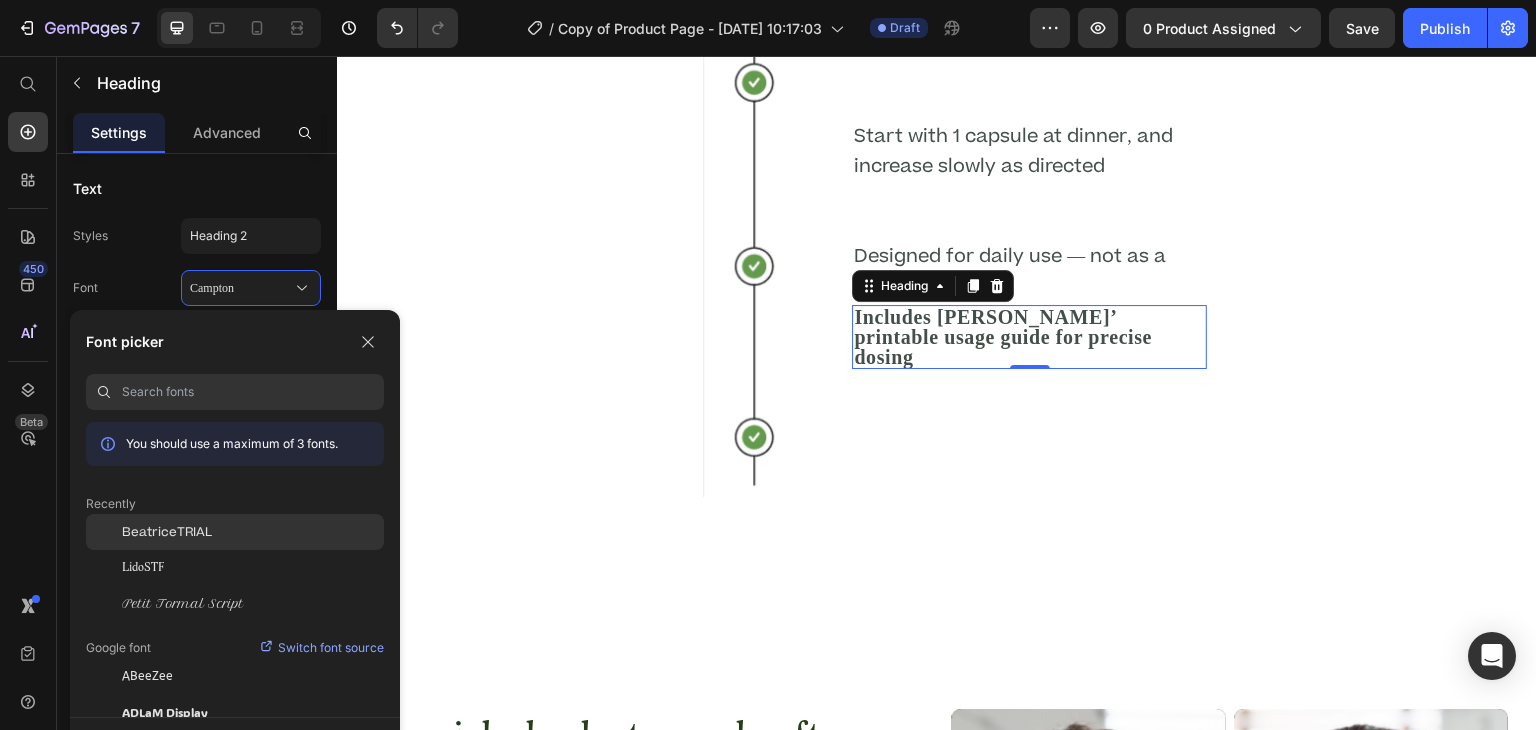 click on "BeatriceTRIAL" at bounding box center [167, 532] 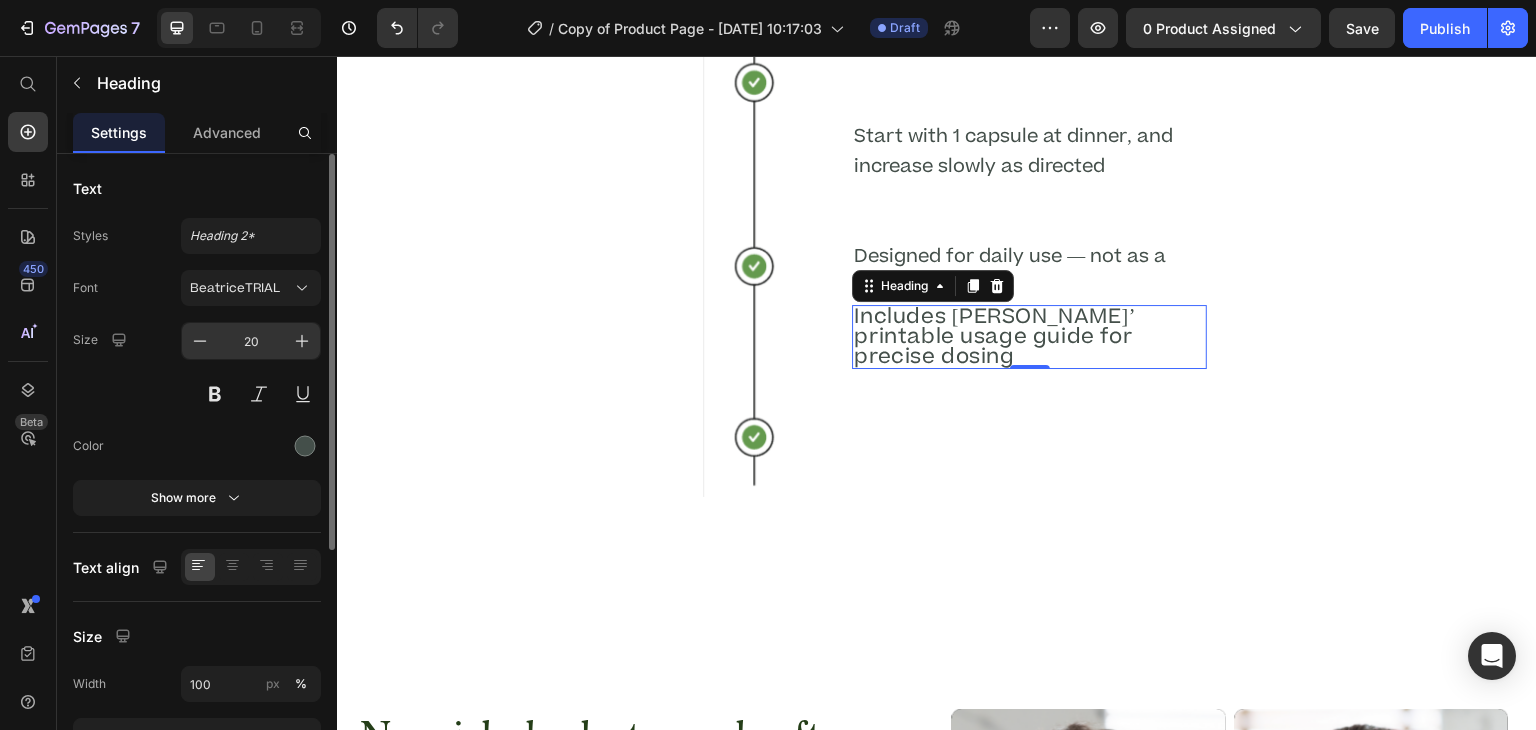 click on "20" at bounding box center [251, 341] 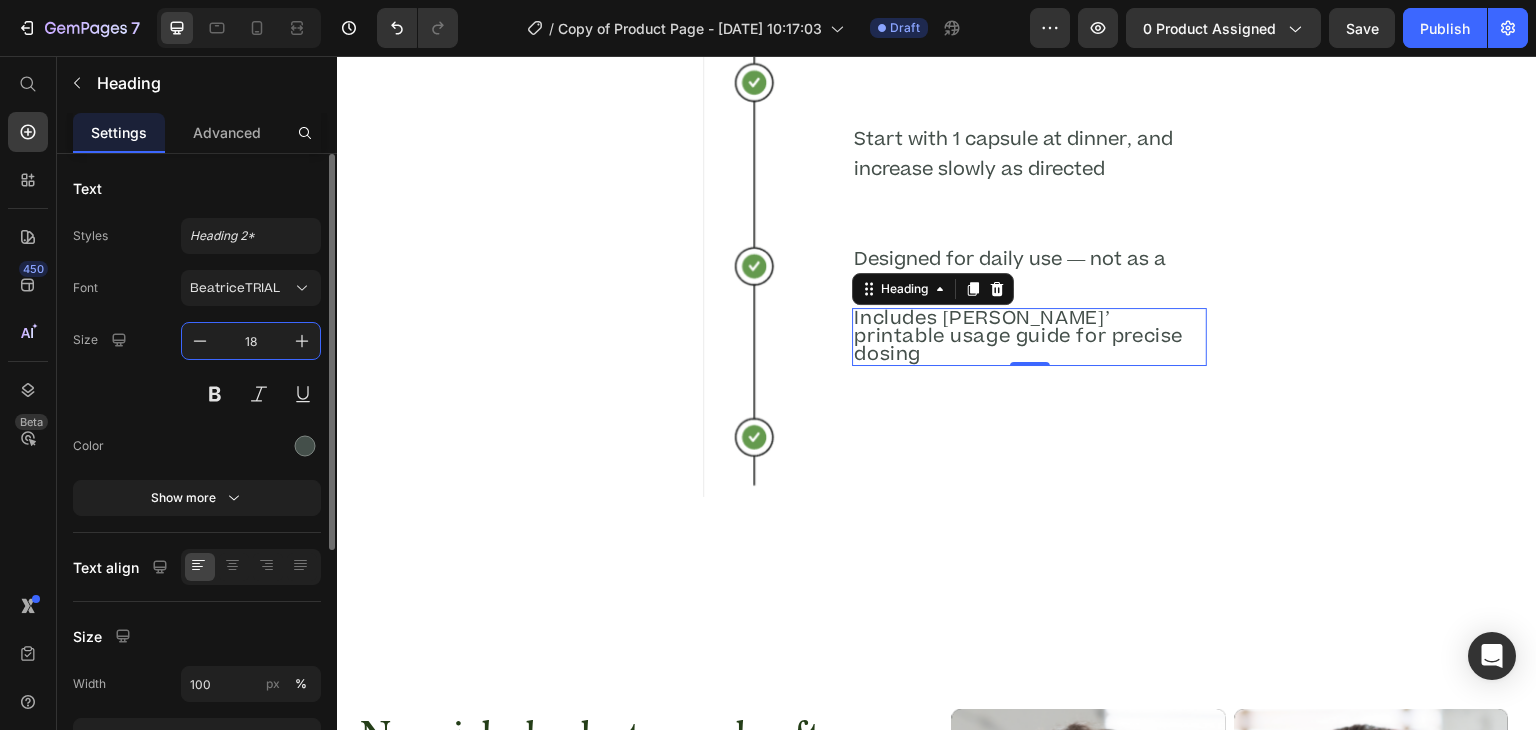 type on "18" 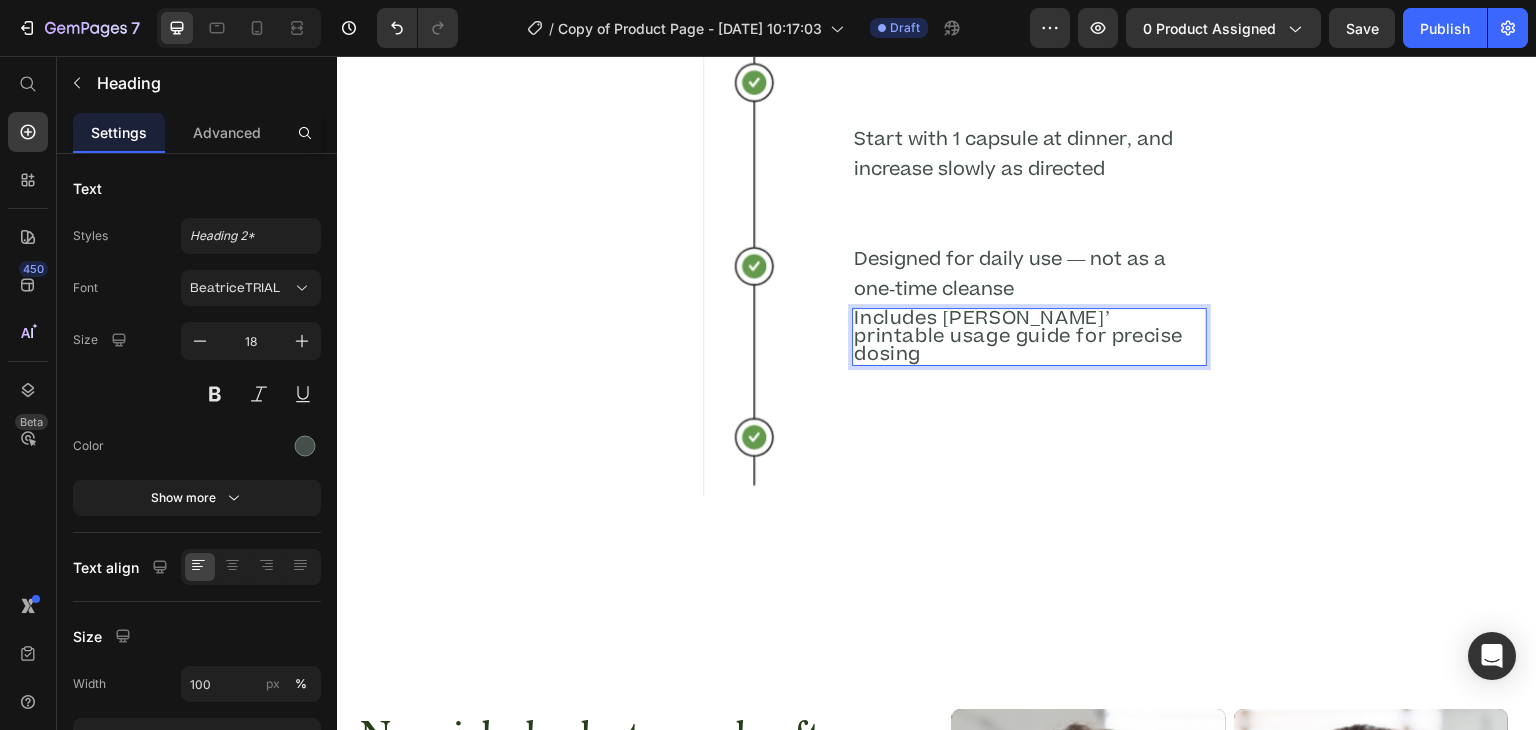 click on "Includes [PERSON_NAME]’ printable usage guide for precise dosing" at bounding box center (1029, 337) 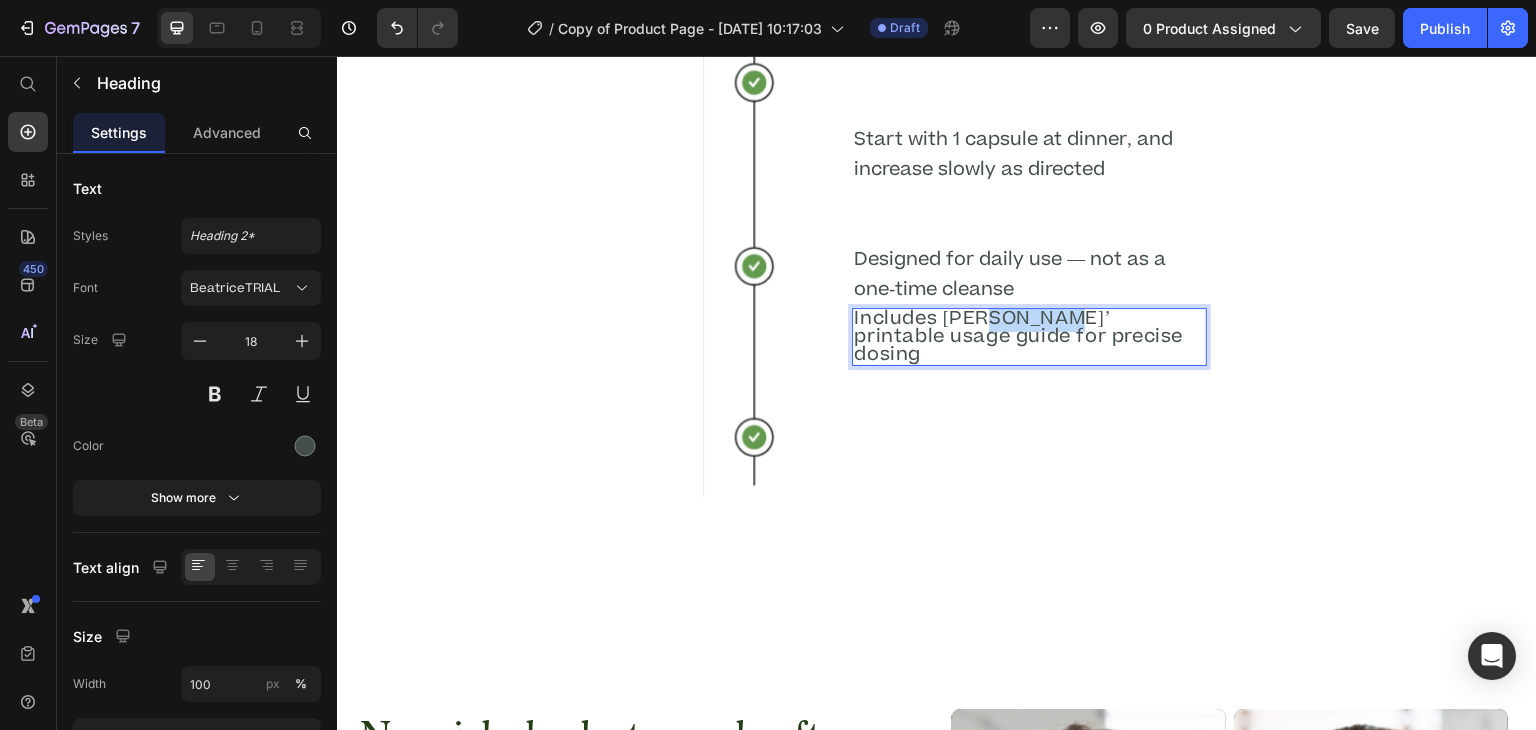 click on "Includes [PERSON_NAME]’ printable usage guide for precise dosing" at bounding box center (1029, 337) 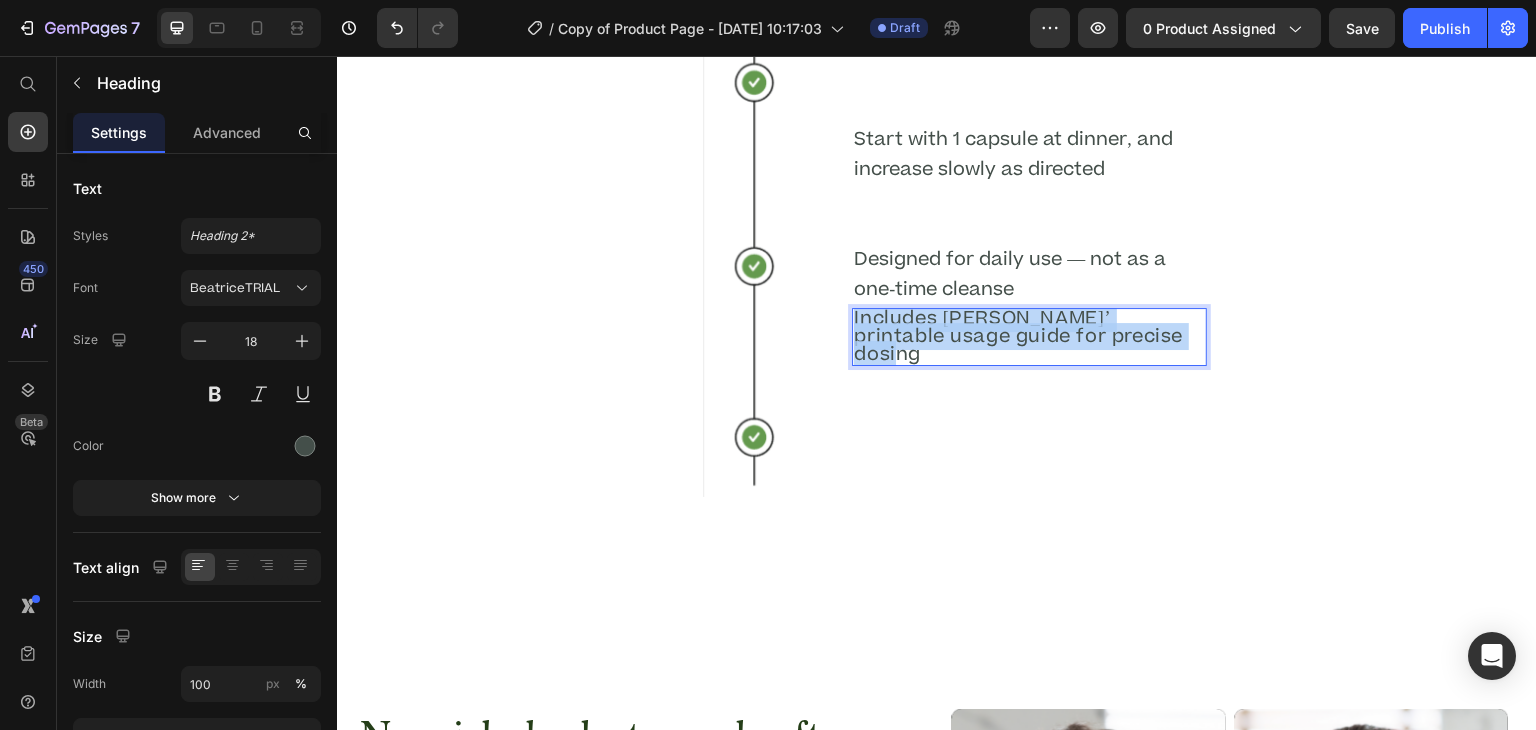 click on "Includes [PERSON_NAME]’ printable usage guide for precise dosing" at bounding box center [1029, 337] 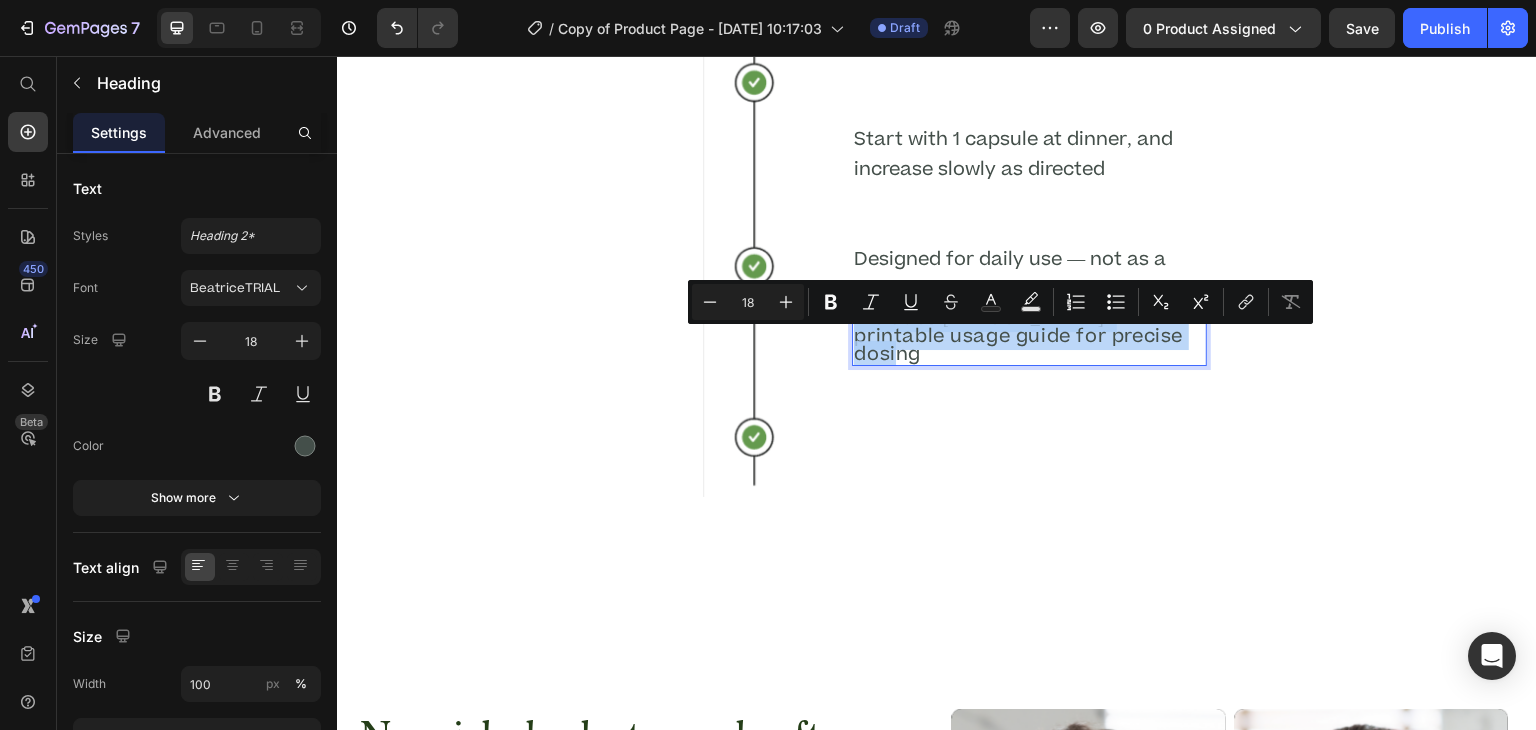 click on "Includes [PERSON_NAME]’ printable usage guide for precise dosing" at bounding box center [1029, 337] 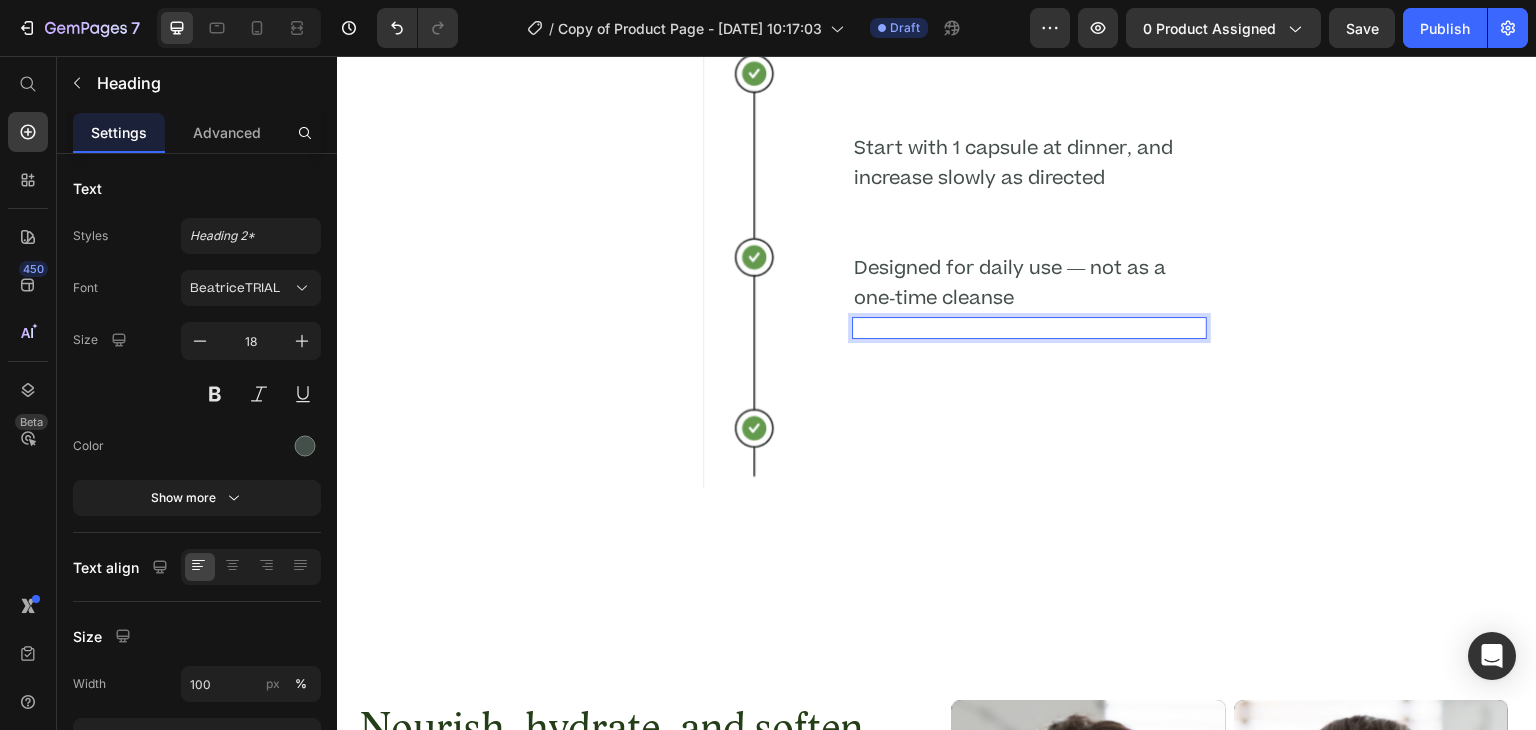 scroll, scrollTop: 4568, scrollLeft: 0, axis: vertical 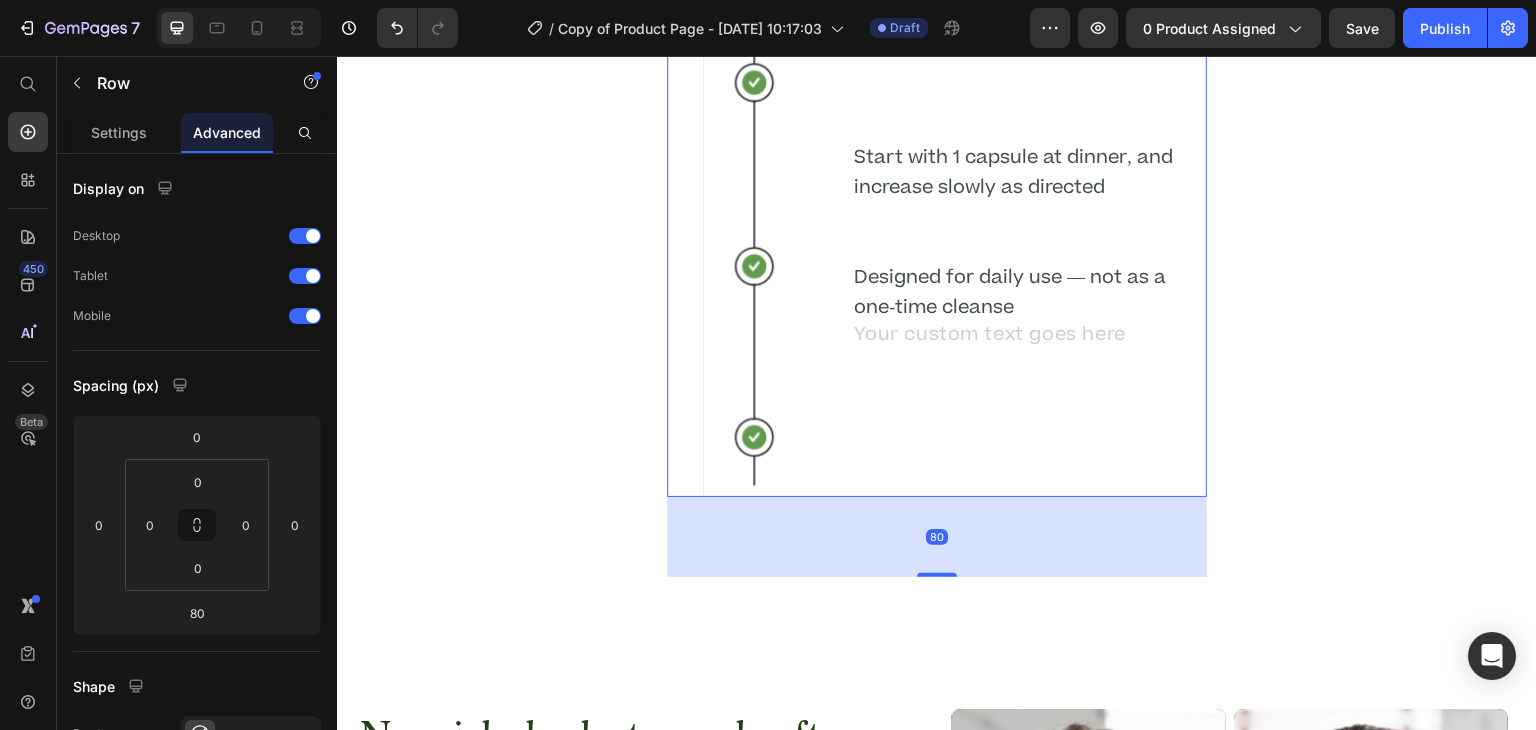 click on "Drink with a large glass of distilled water Heading Start with 1 capsule at dinner, and increase slowly as directed Text Block Text Block Designed for daily use — not as a one-time cleanse Text Block Heading" at bounding box center [1029, 179] 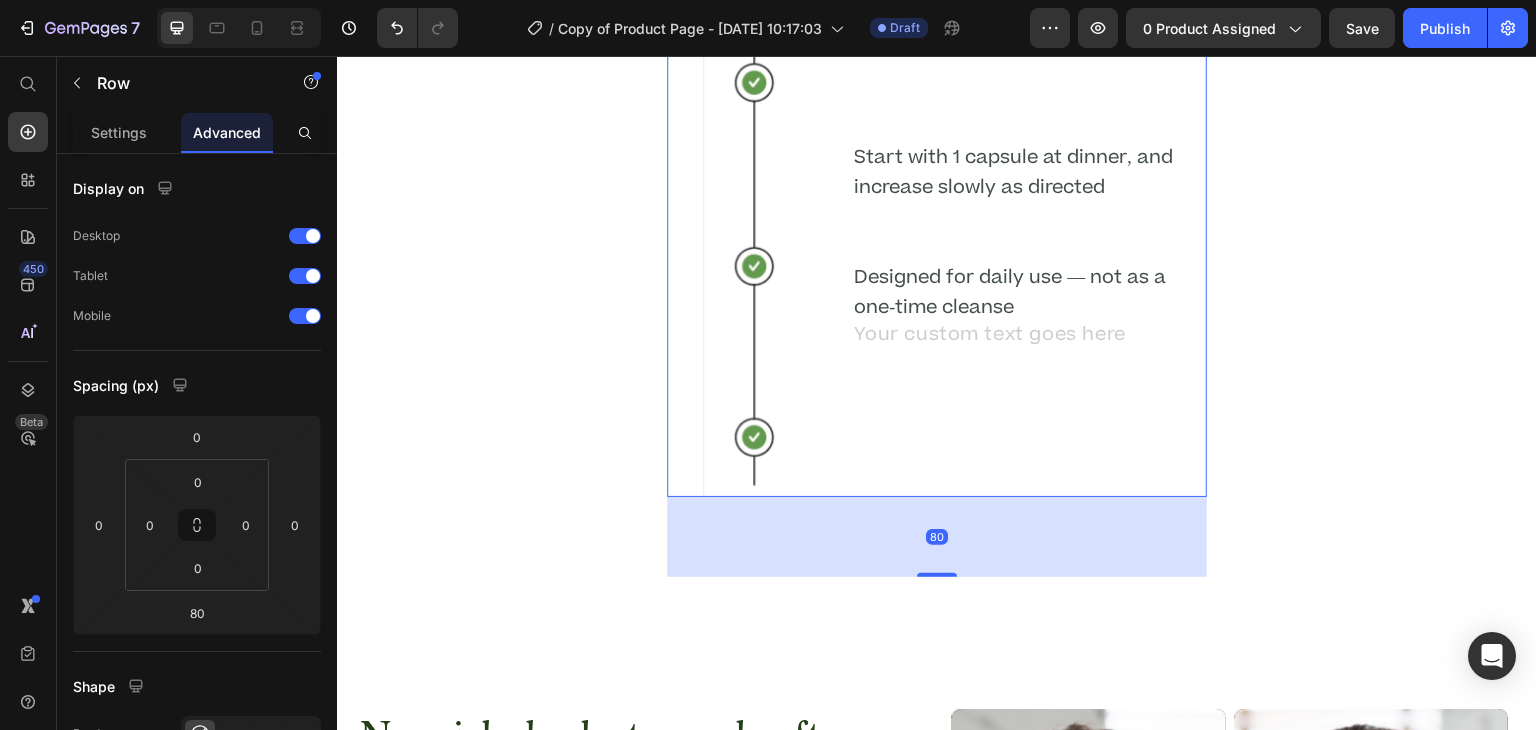 click on "Drink with a large glass of distilled water Heading Start with 1 capsule at dinner, and increase slowly as directed Text Block Text Block Designed for daily use — not as a one-time cleanse Text Block Heading" at bounding box center [1029, 179] 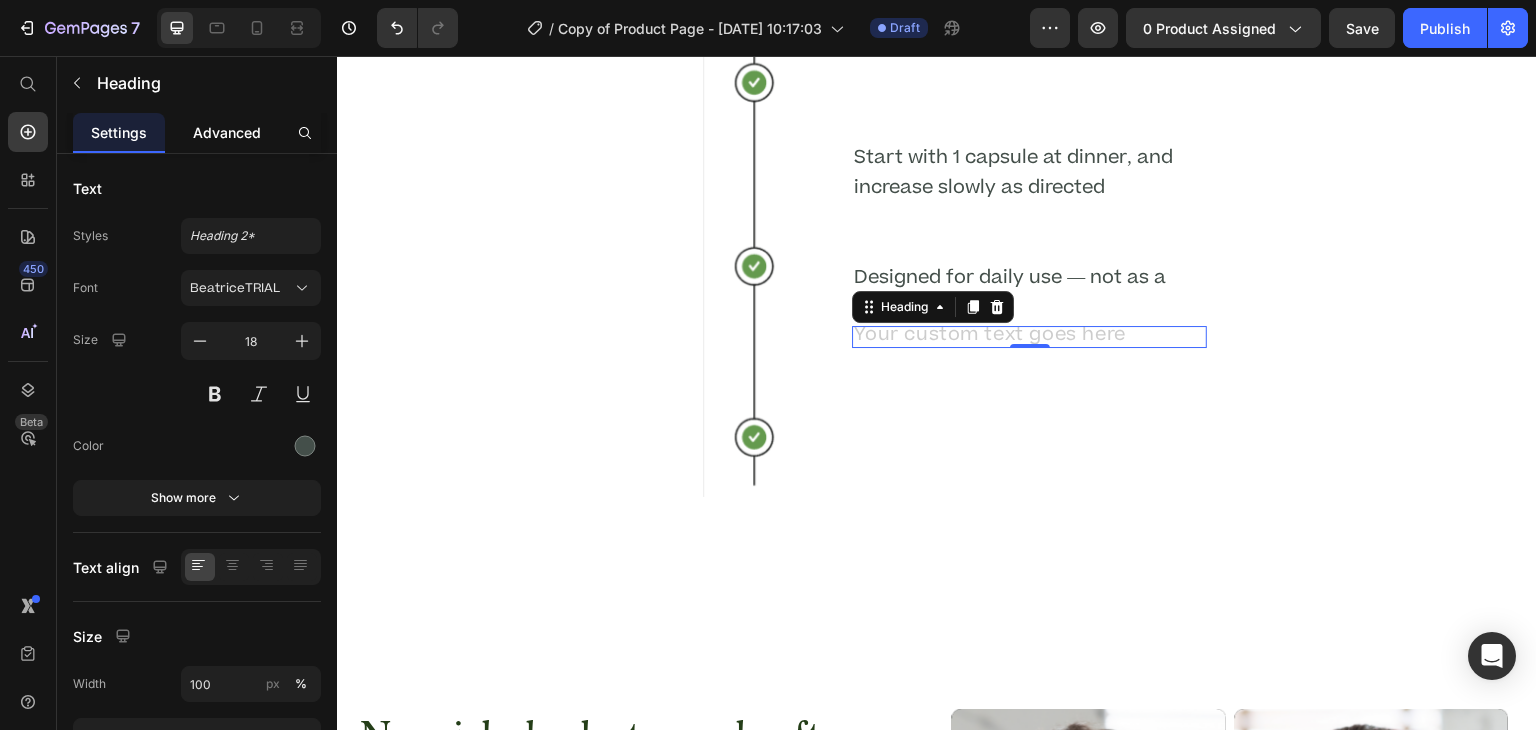 click on "Advanced" at bounding box center [227, 132] 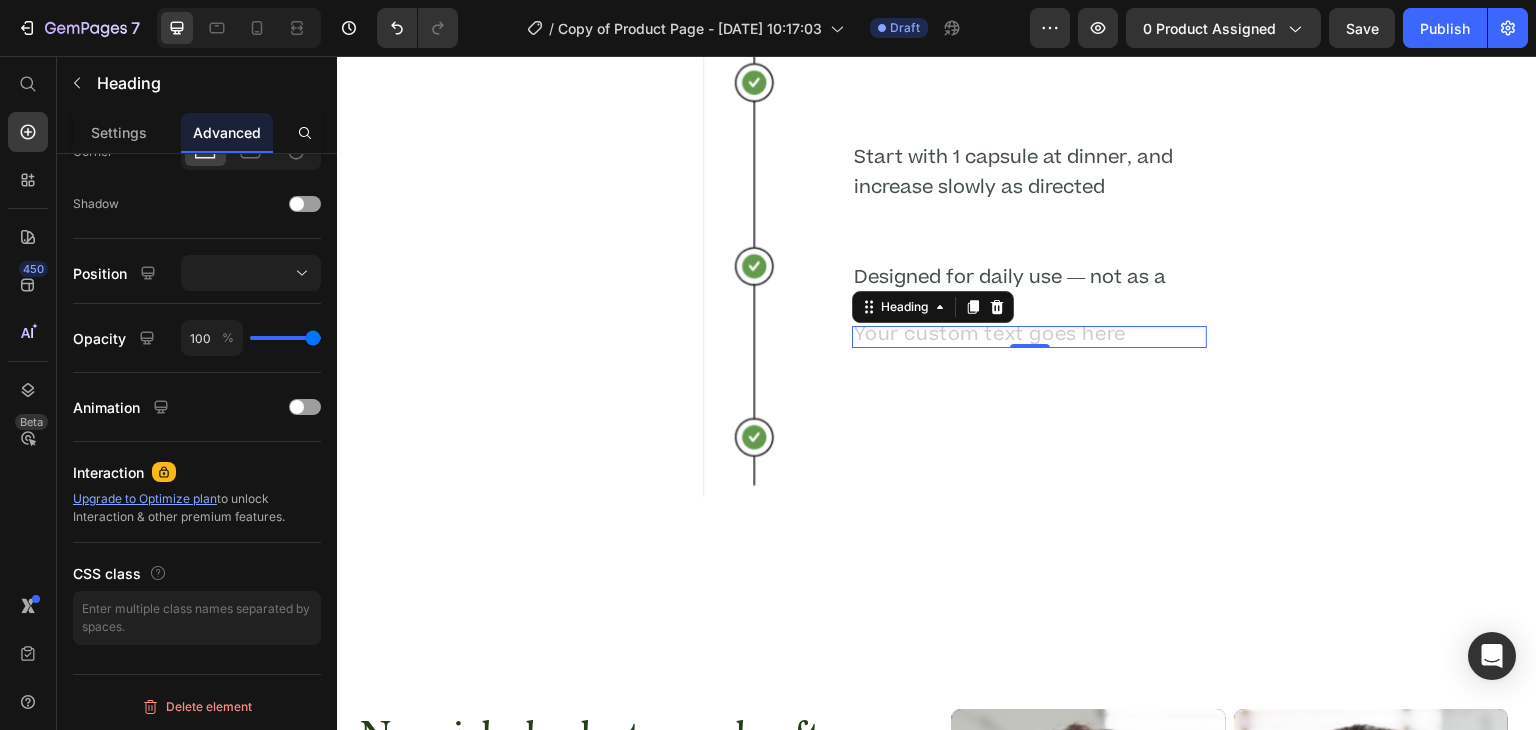 scroll, scrollTop: 0, scrollLeft: 0, axis: both 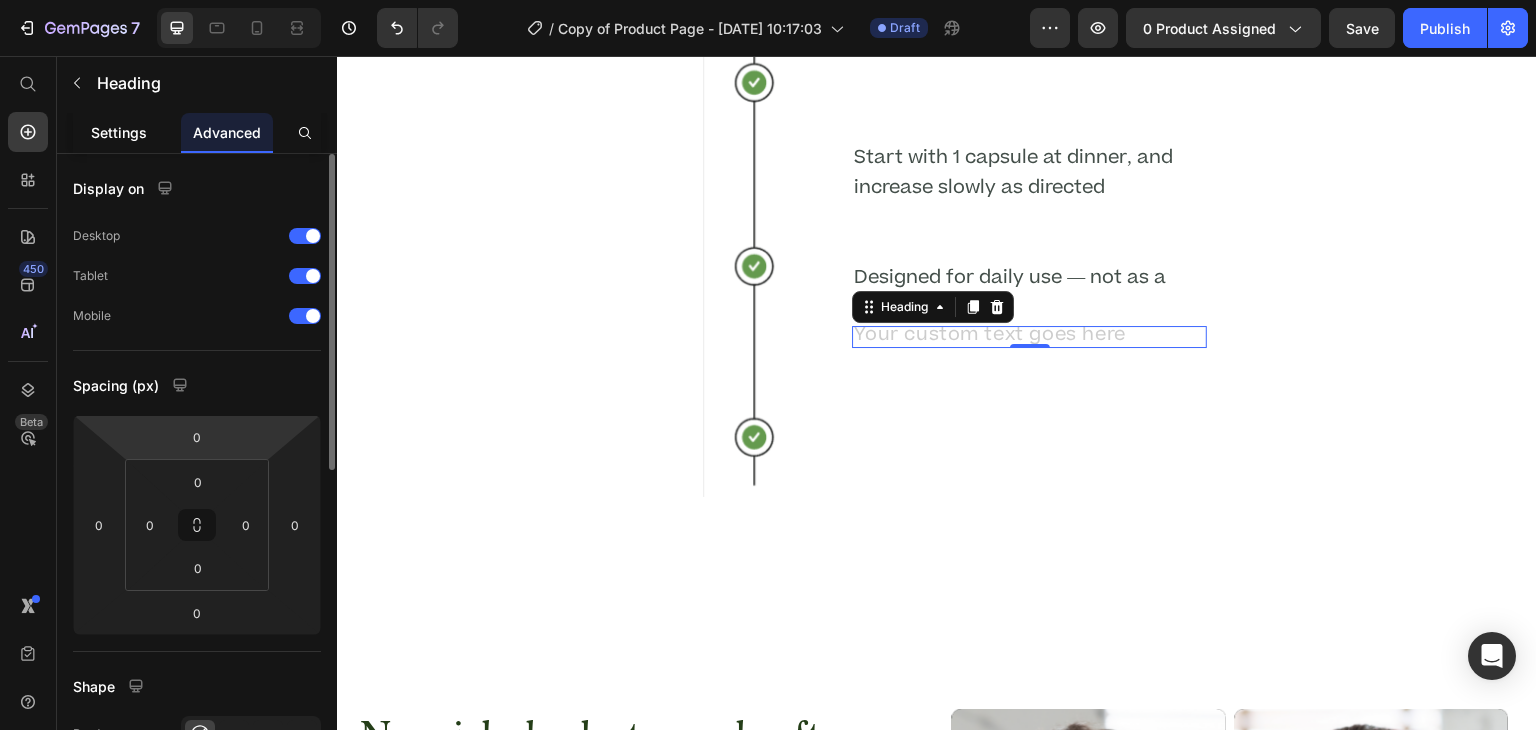 click on "Settings" at bounding box center (119, 132) 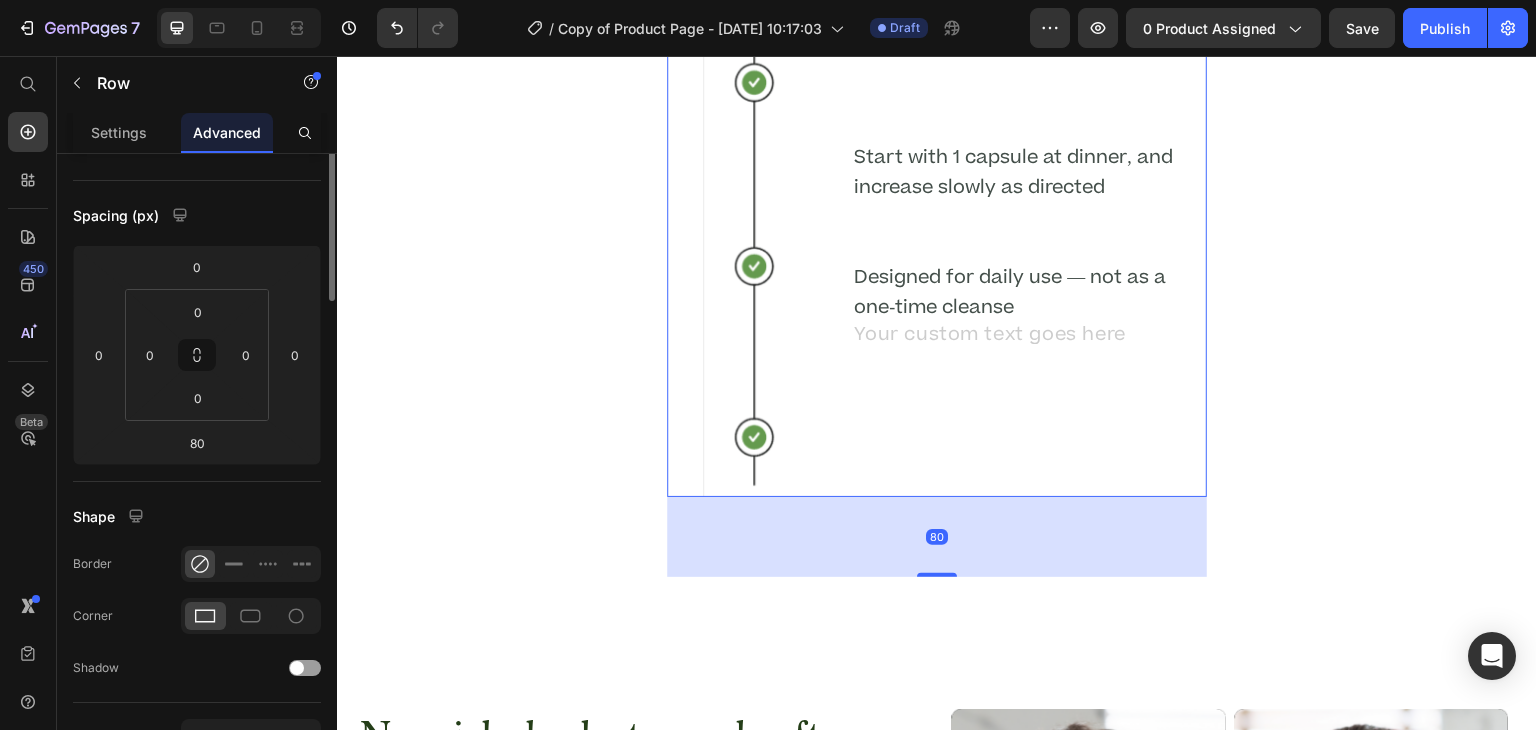 scroll, scrollTop: 0, scrollLeft: 0, axis: both 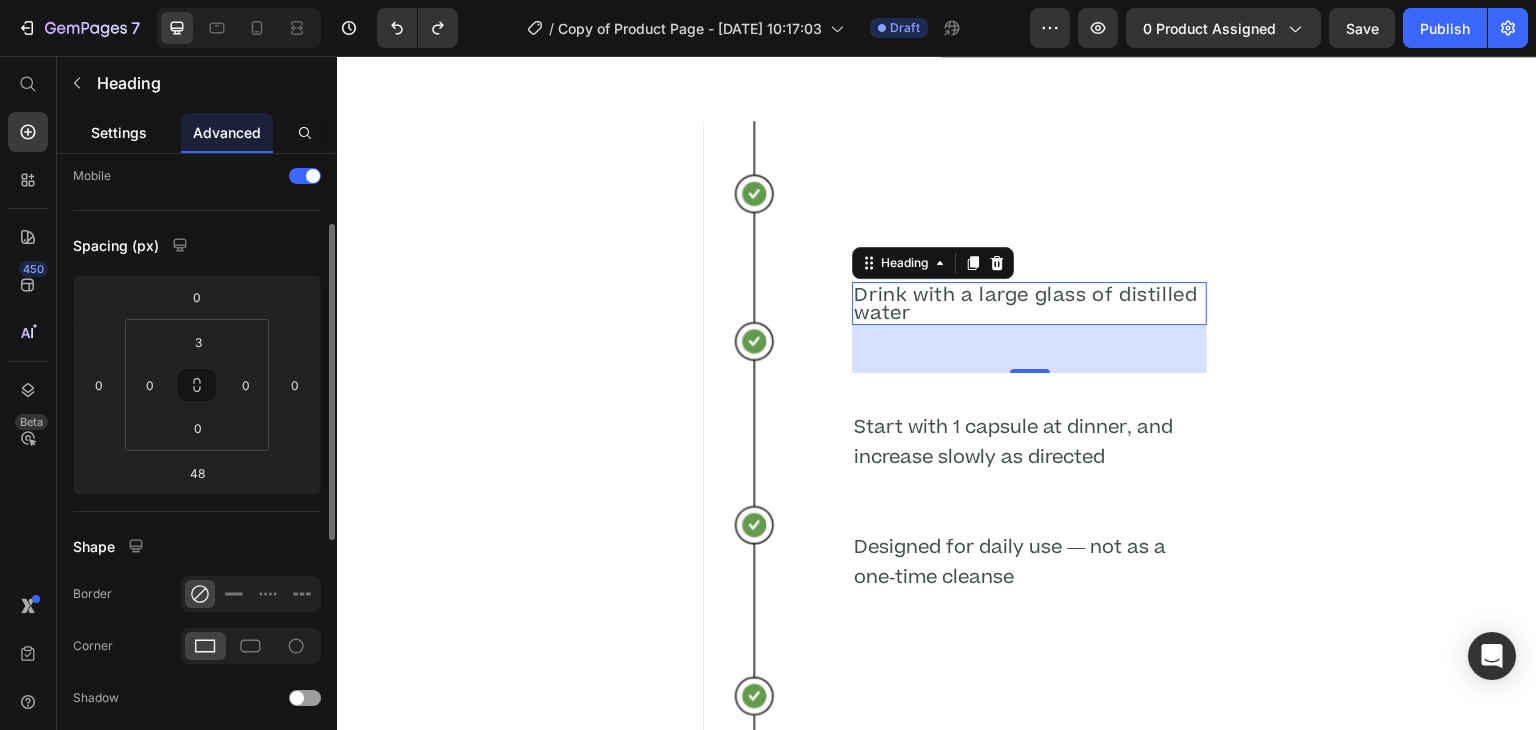 click on "Settings" at bounding box center (119, 132) 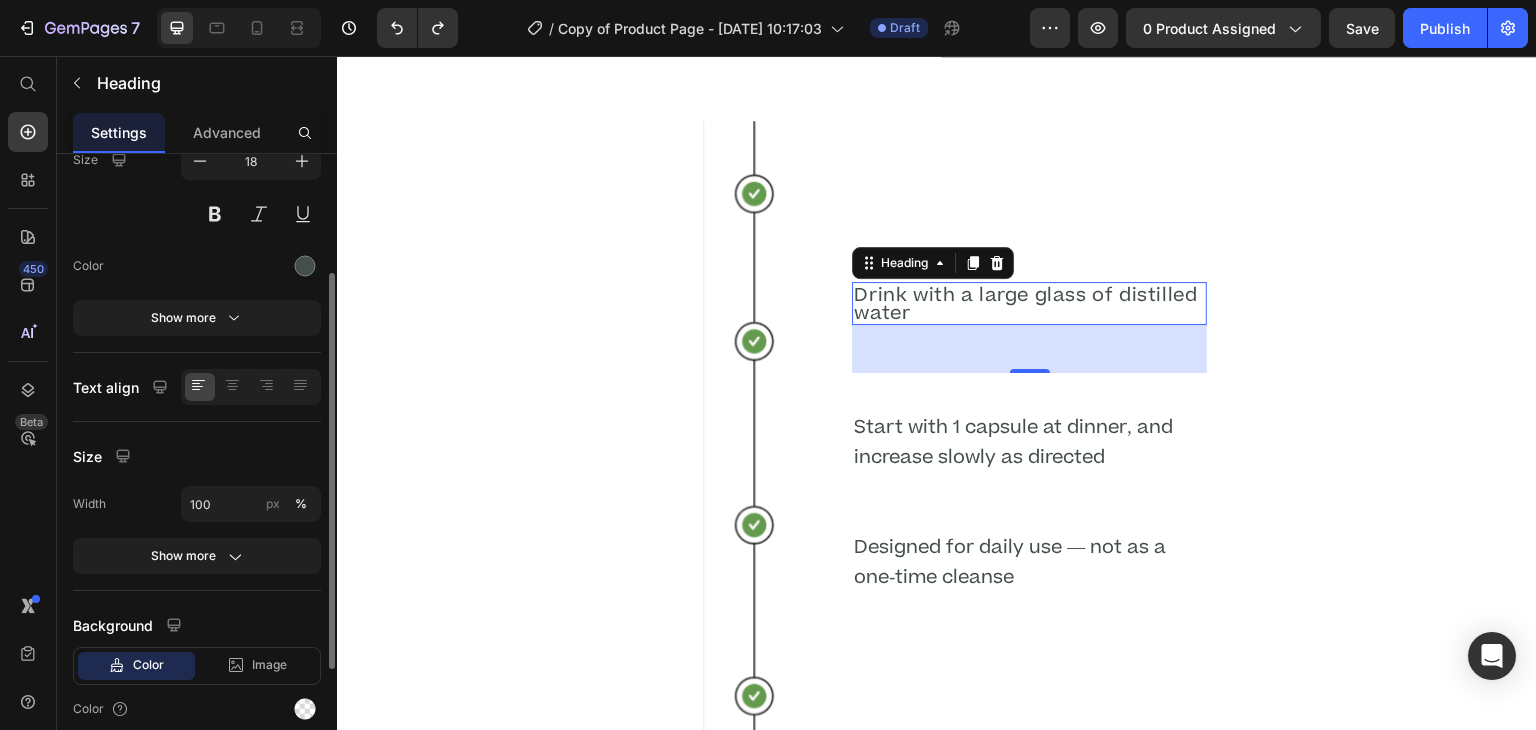 scroll, scrollTop: 184, scrollLeft: 0, axis: vertical 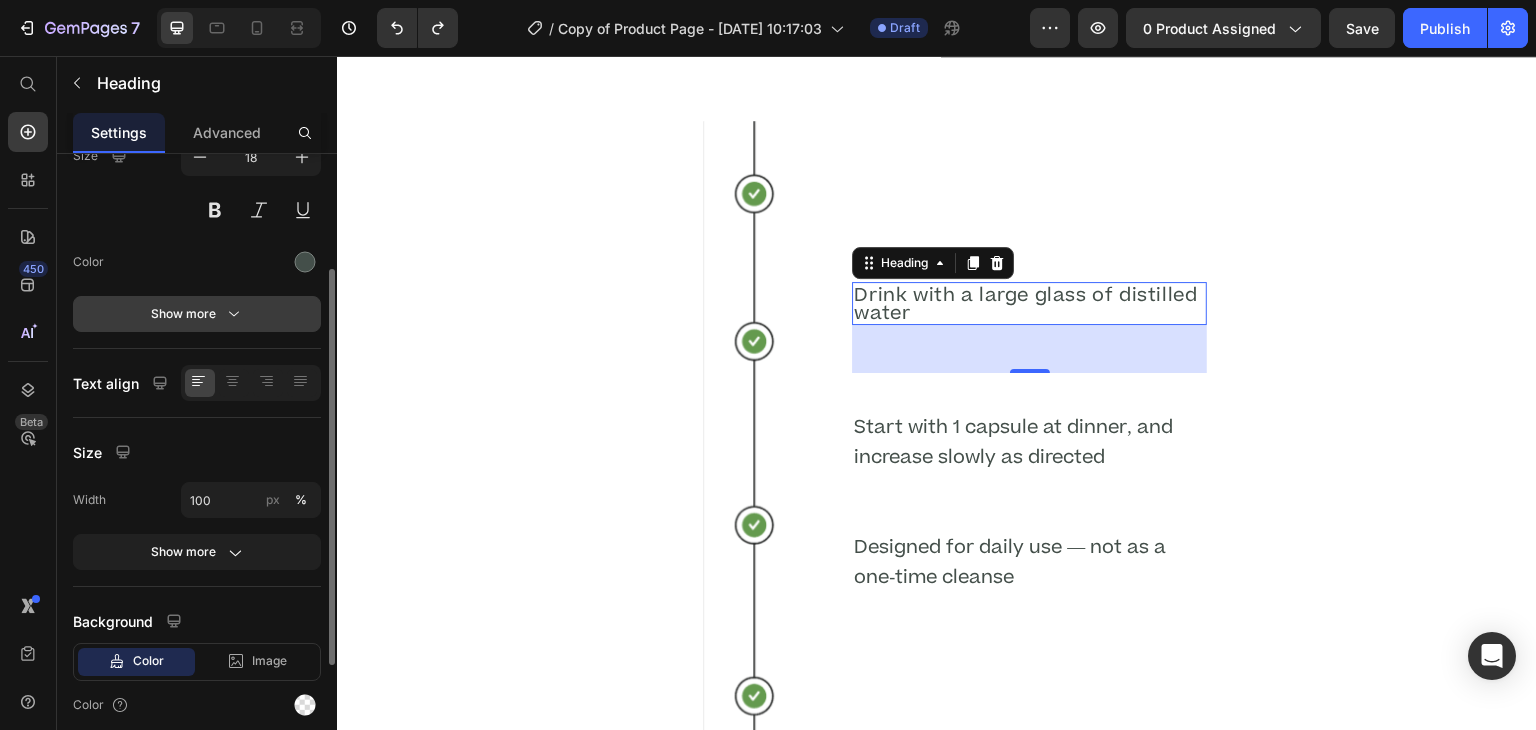 click on "Show more" at bounding box center [197, 314] 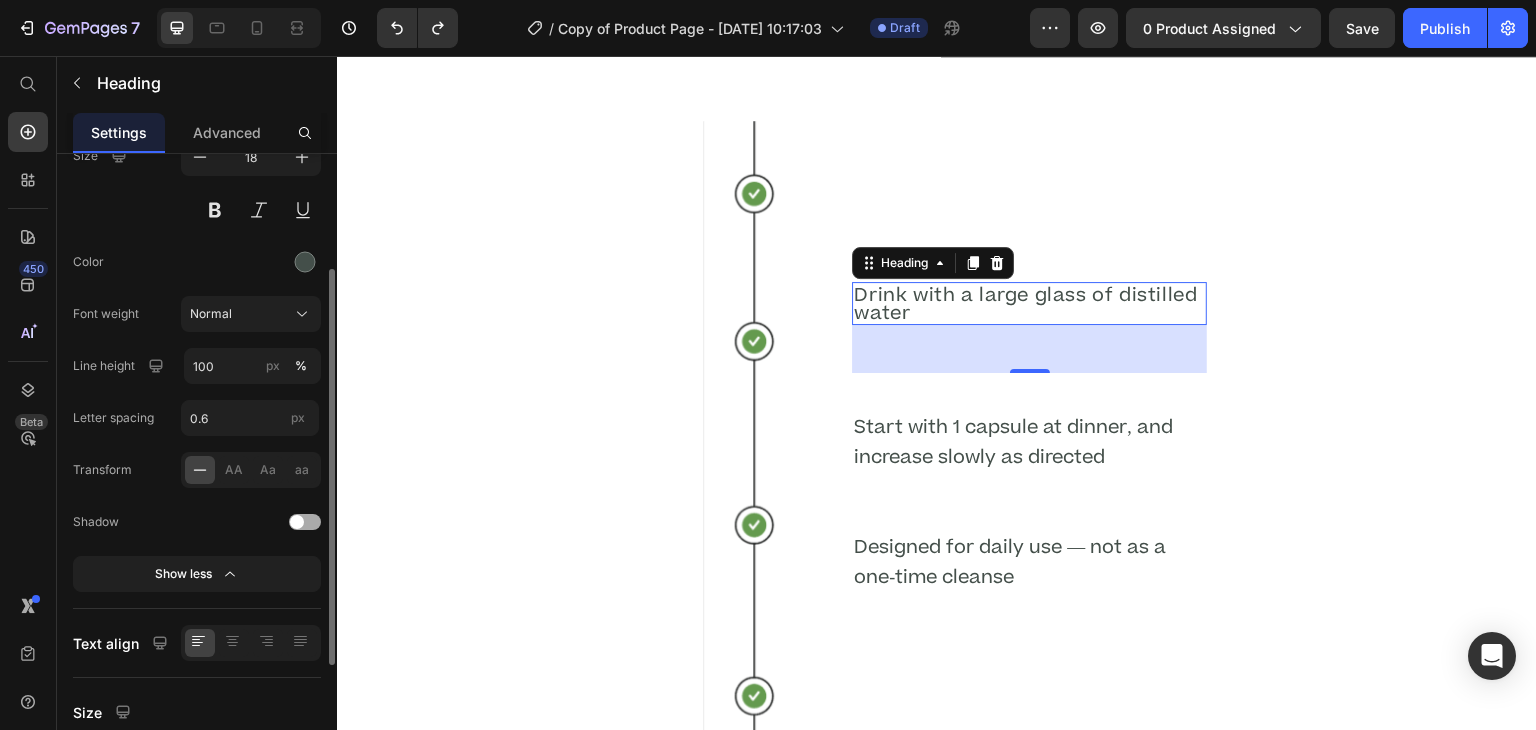 scroll, scrollTop: 328, scrollLeft: 0, axis: vertical 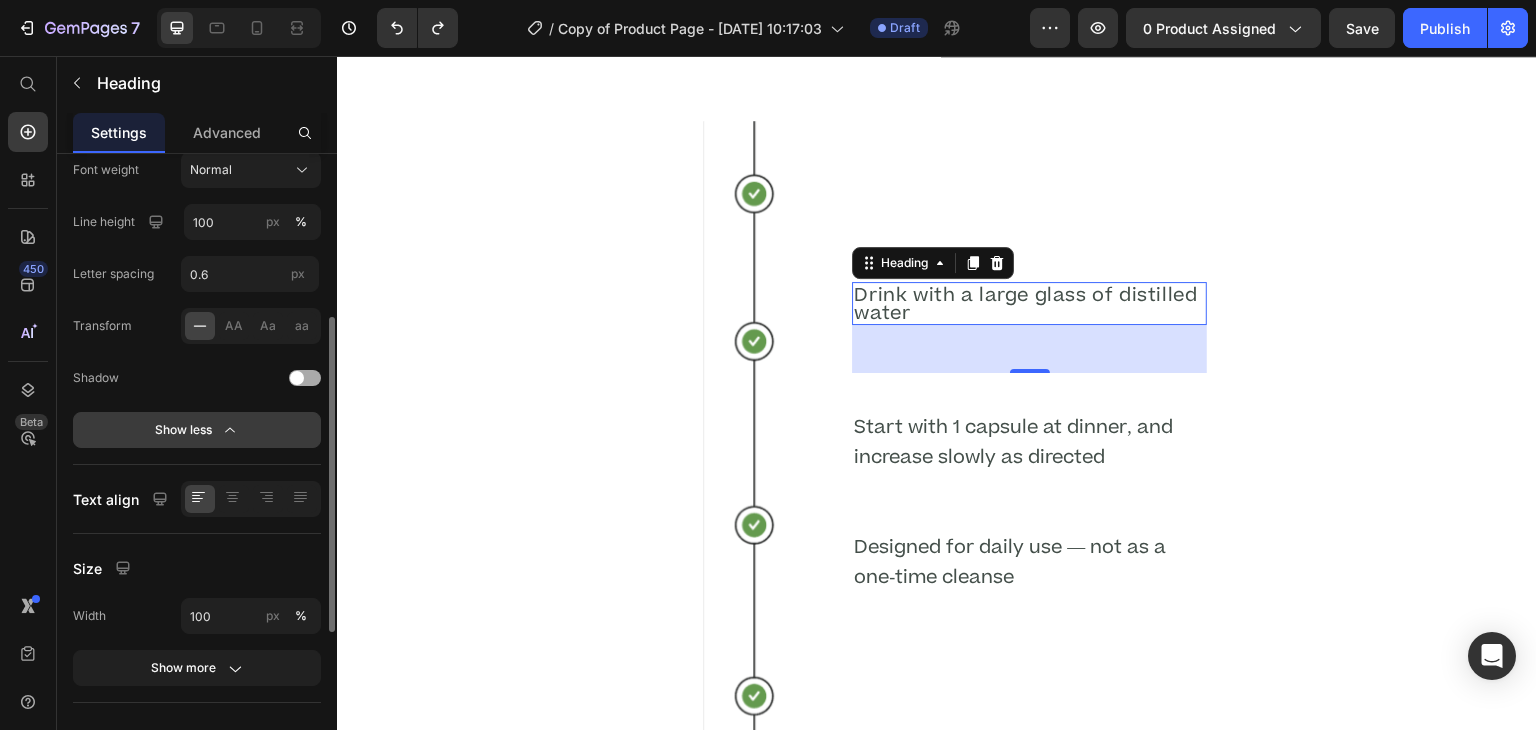 click on "Show less" at bounding box center (197, 430) 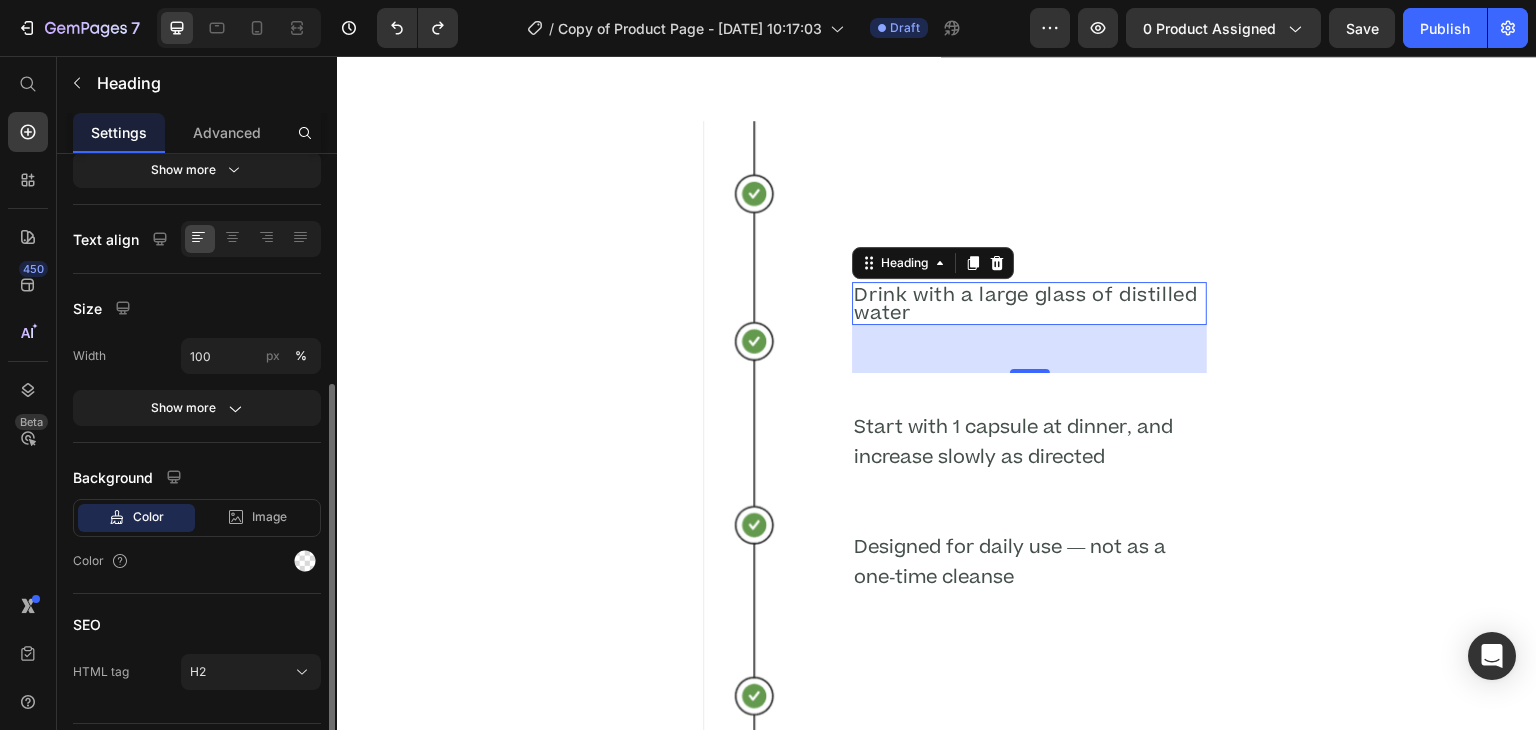 scroll, scrollTop: 376, scrollLeft: 0, axis: vertical 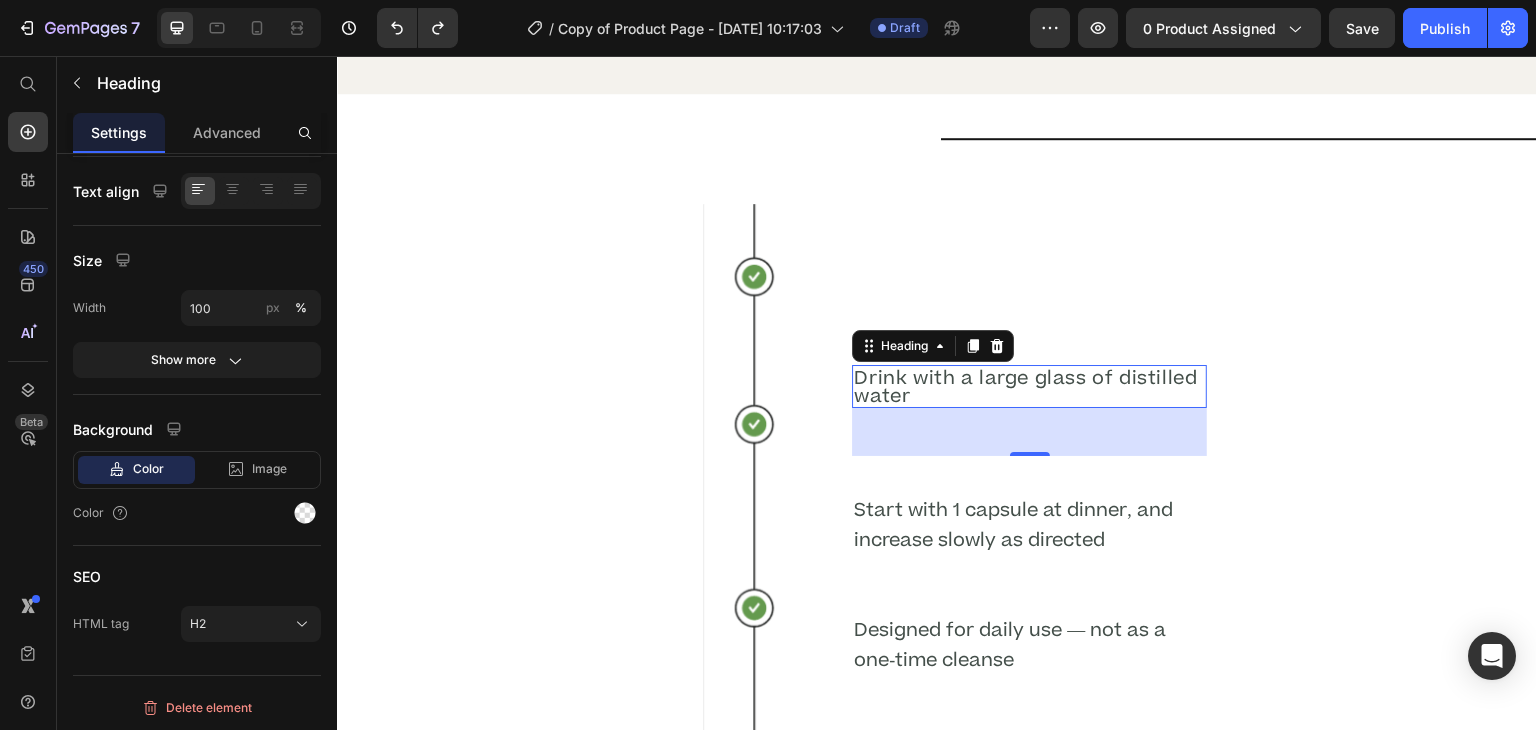 click on "48" at bounding box center [1029, 432] 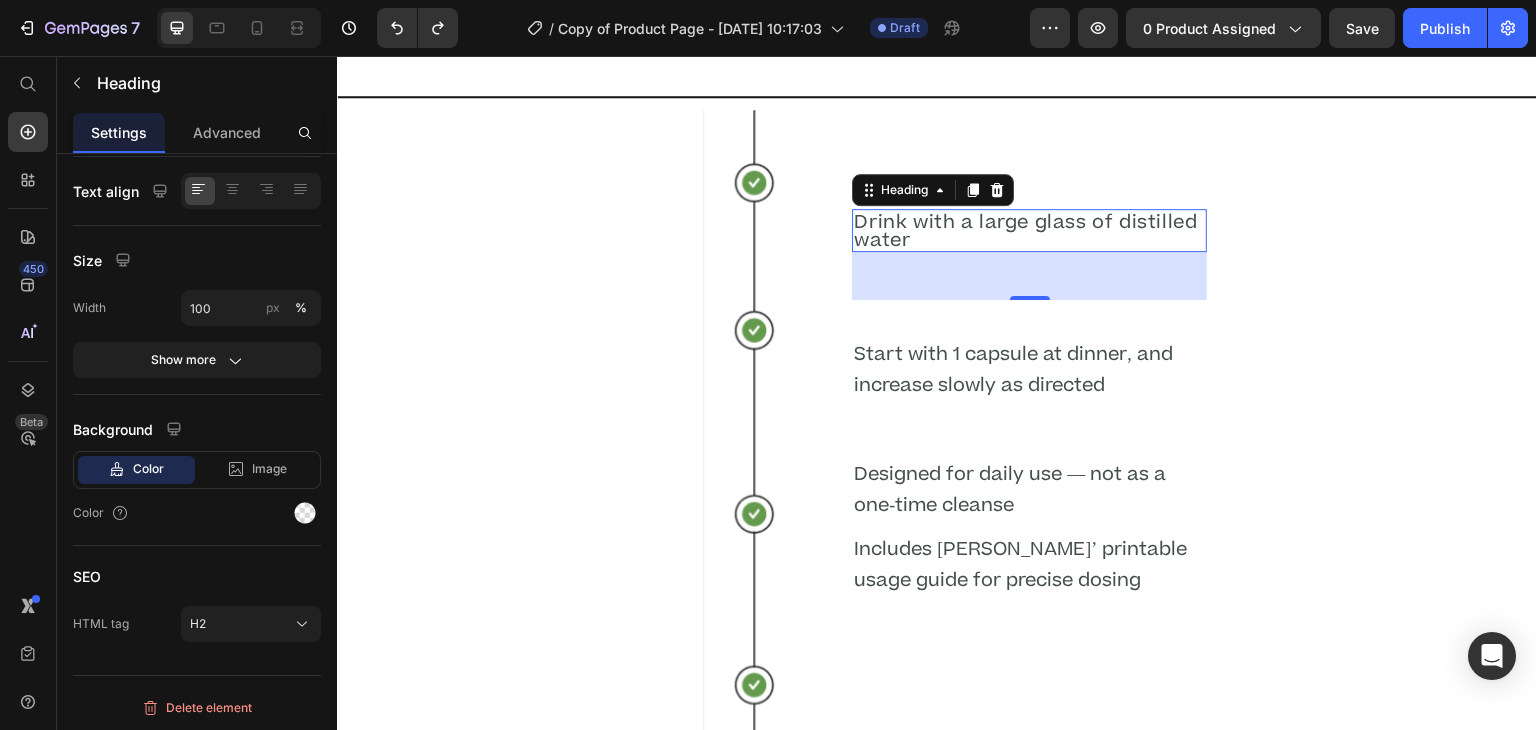 scroll, scrollTop: 4270, scrollLeft: 0, axis: vertical 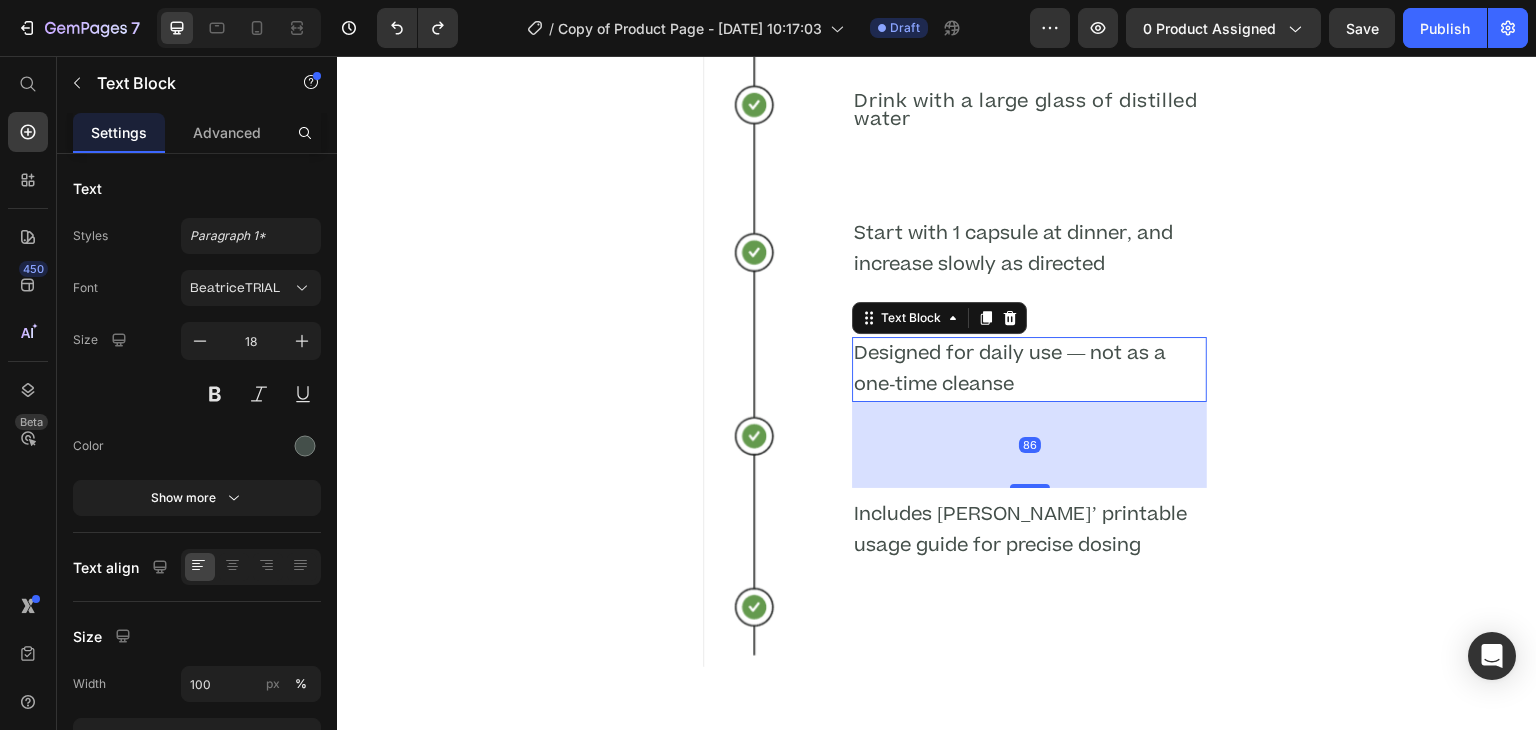 drag, startPoint x: 1024, startPoint y: 459, endPoint x: 1045, endPoint y: 545, distance: 88.52683 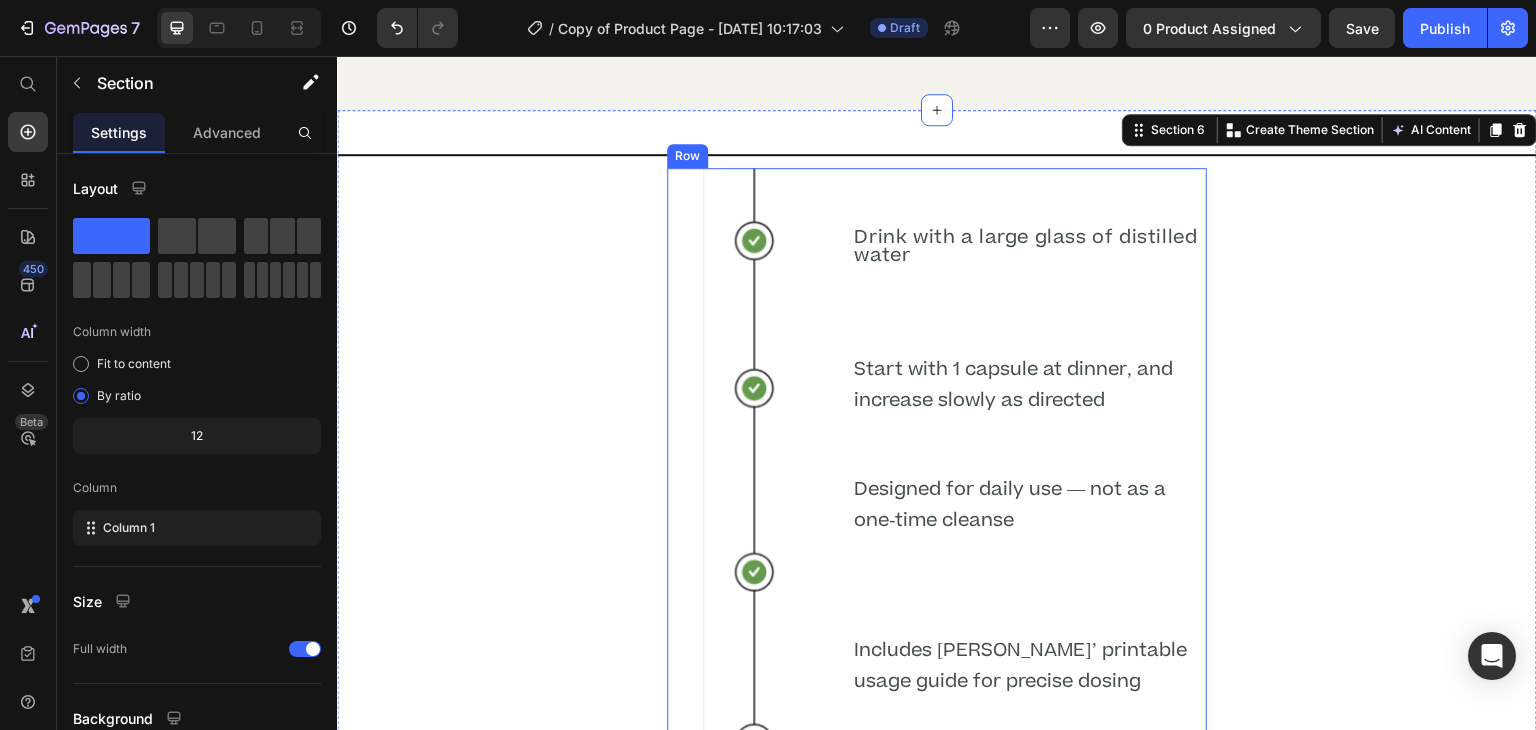 scroll, scrollTop: 4277, scrollLeft: 0, axis: vertical 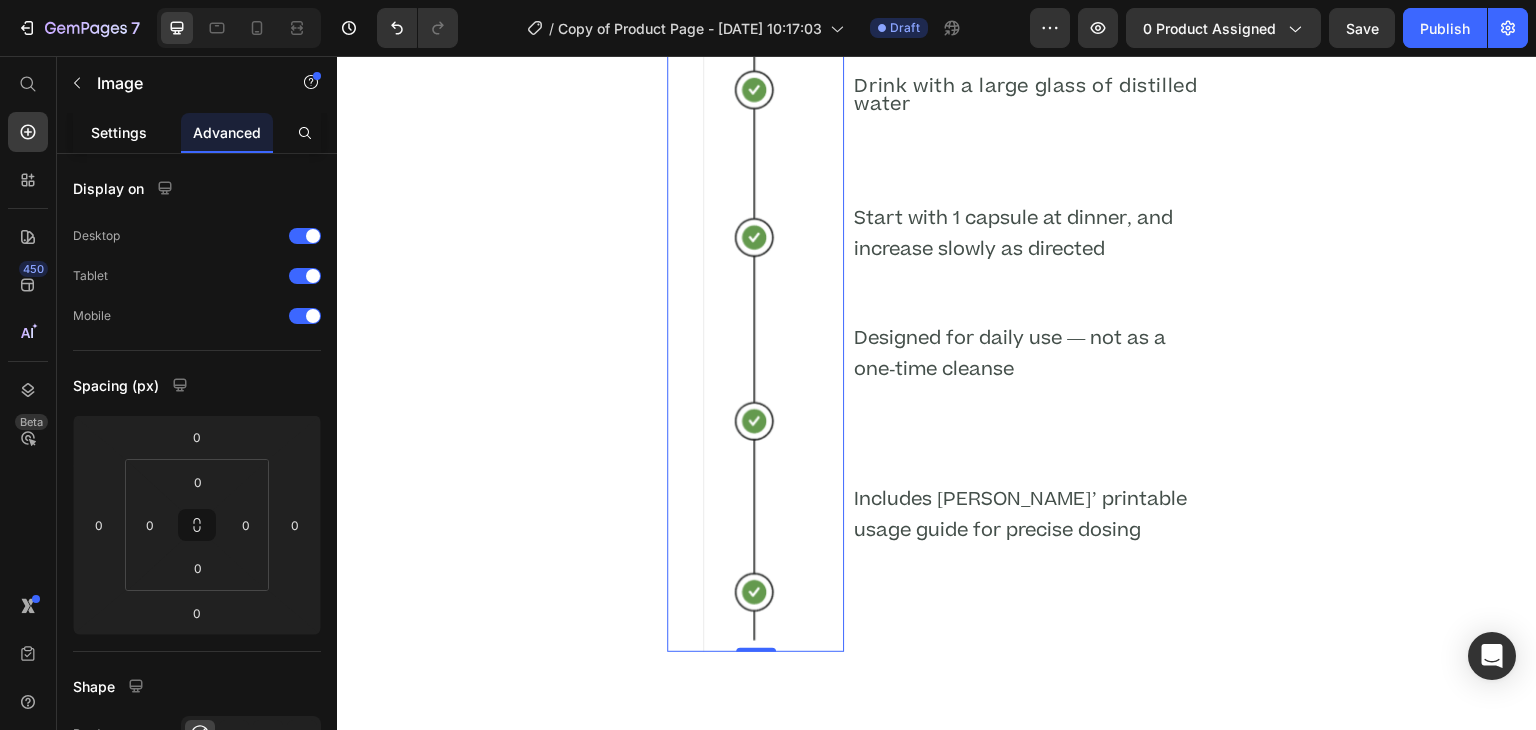 click on "Settings" at bounding box center [119, 132] 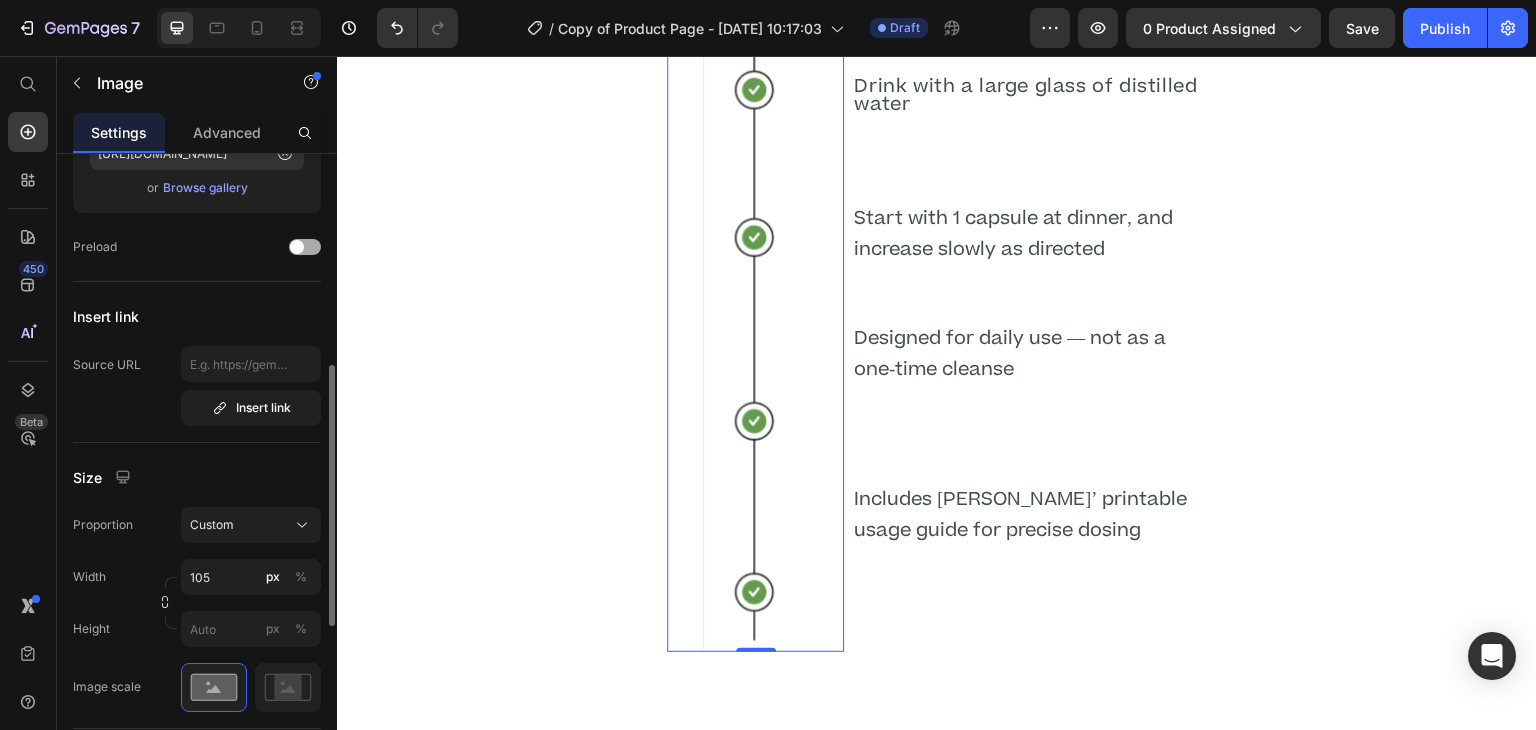 scroll, scrollTop: 414, scrollLeft: 0, axis: vertical 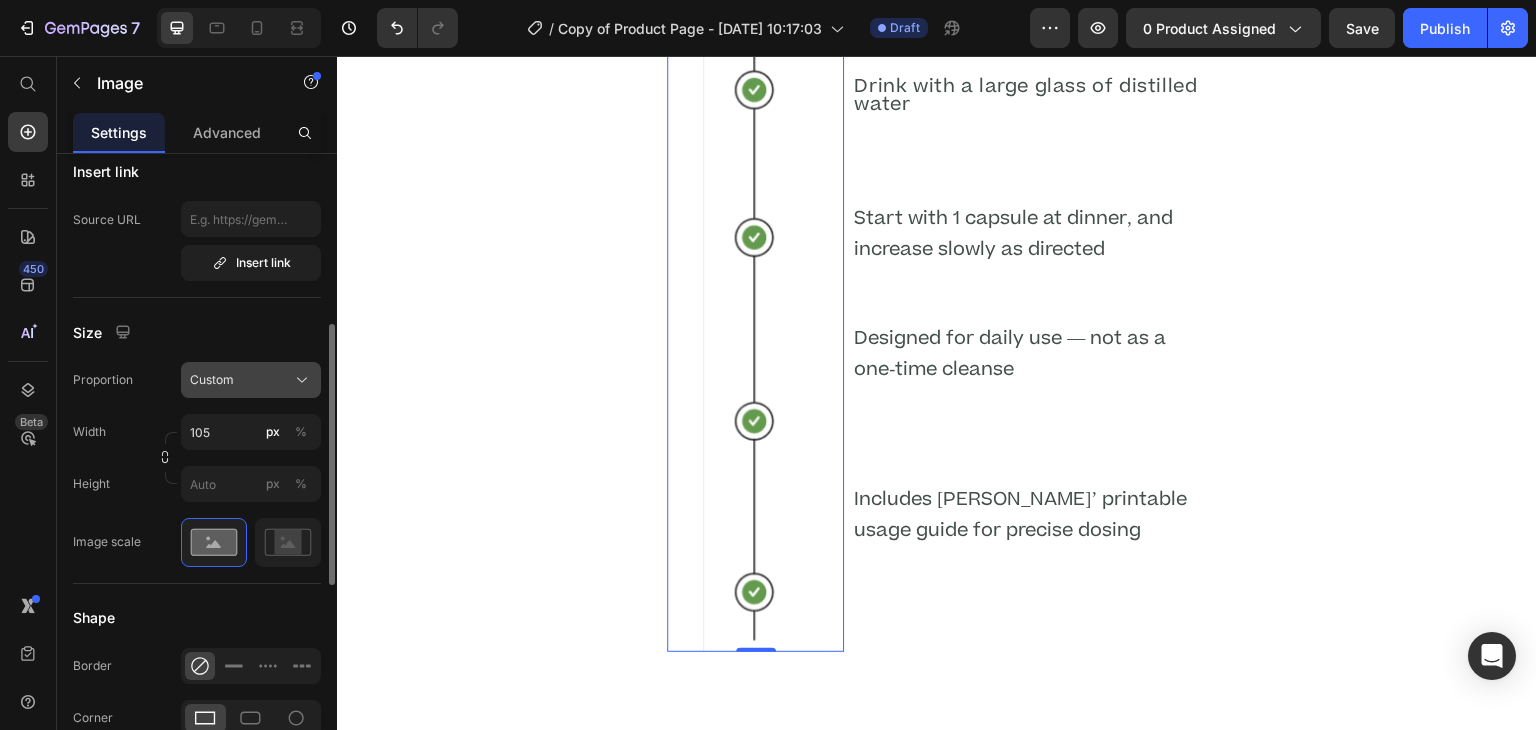click on "Custom" 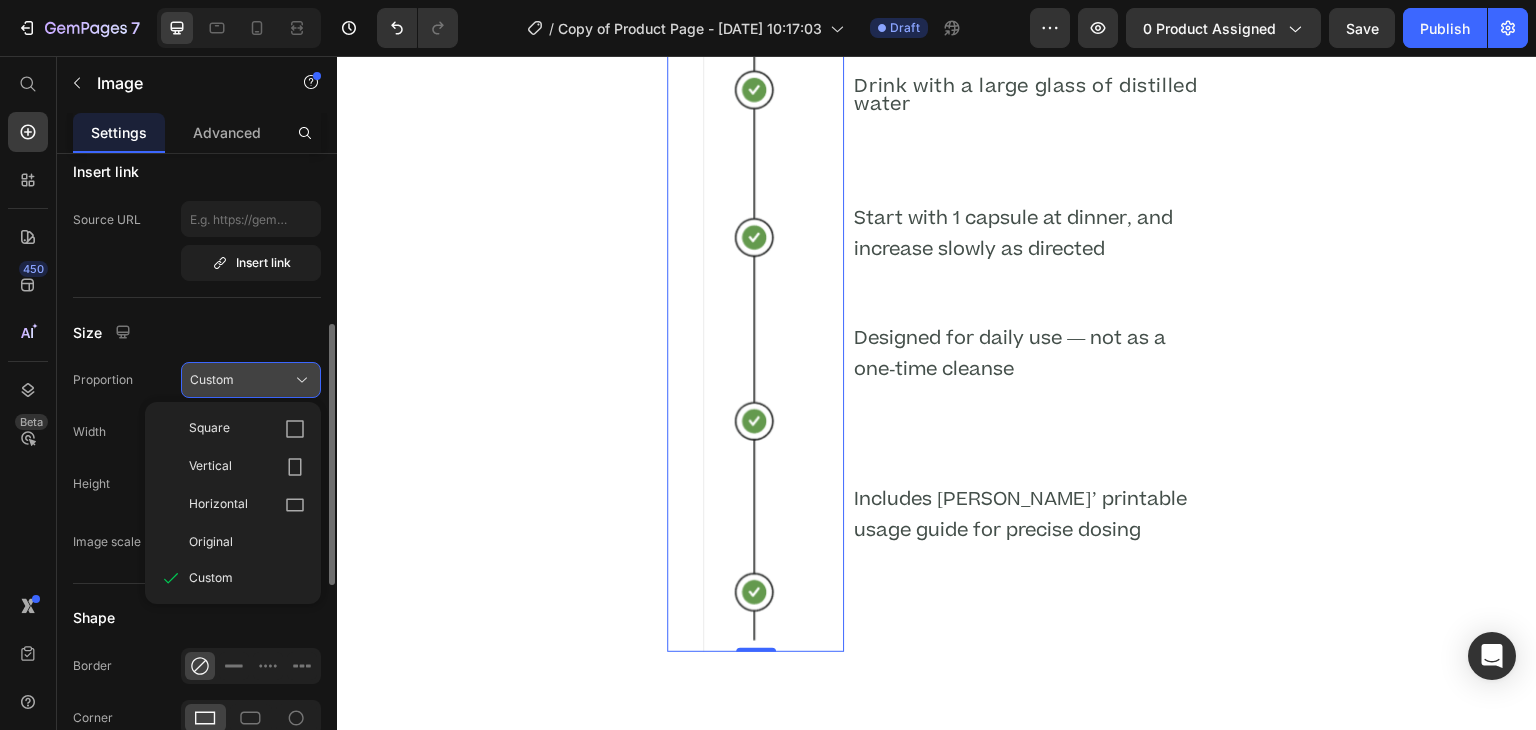 click on "Custom" 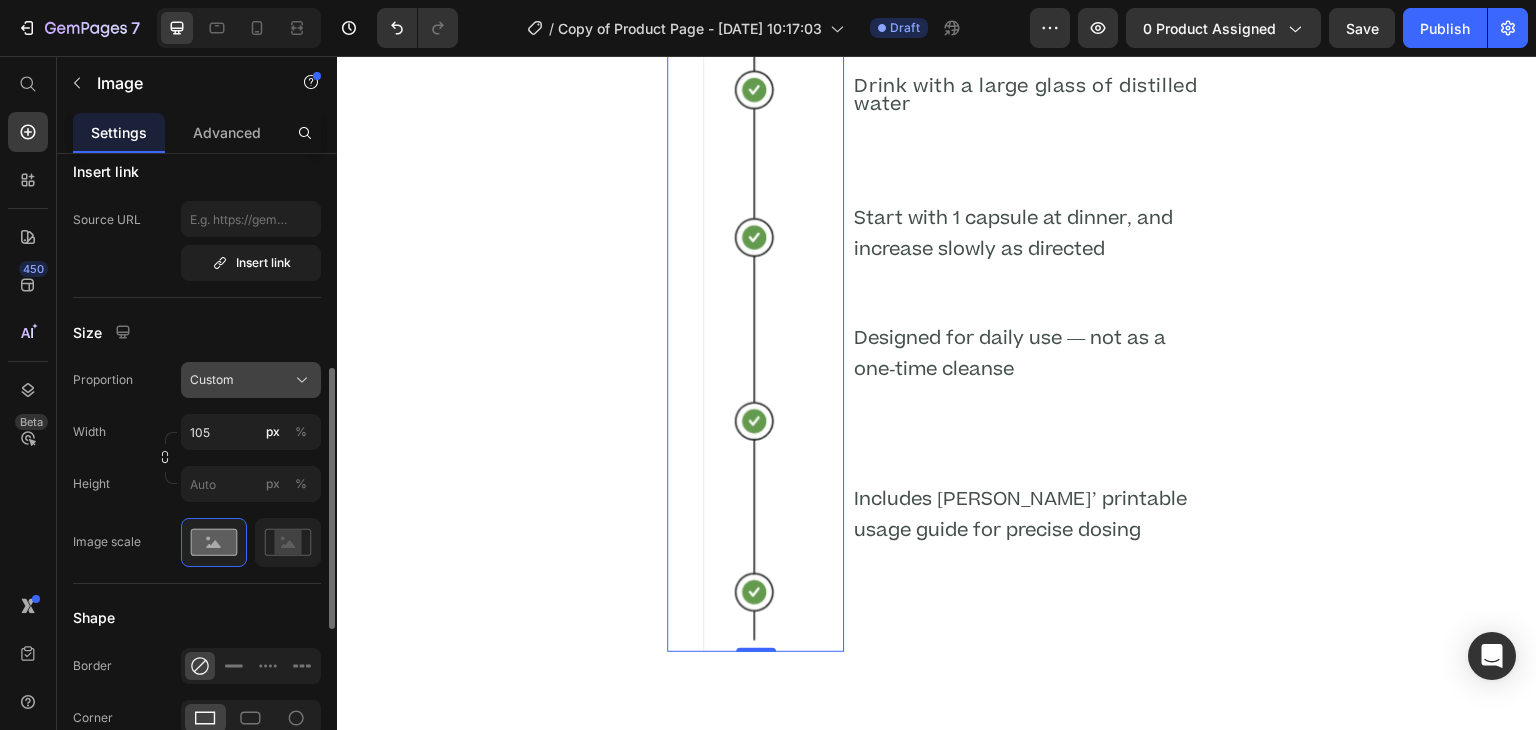scroll, scrollTop: 448, scrollLeft: 0, axis: vertical 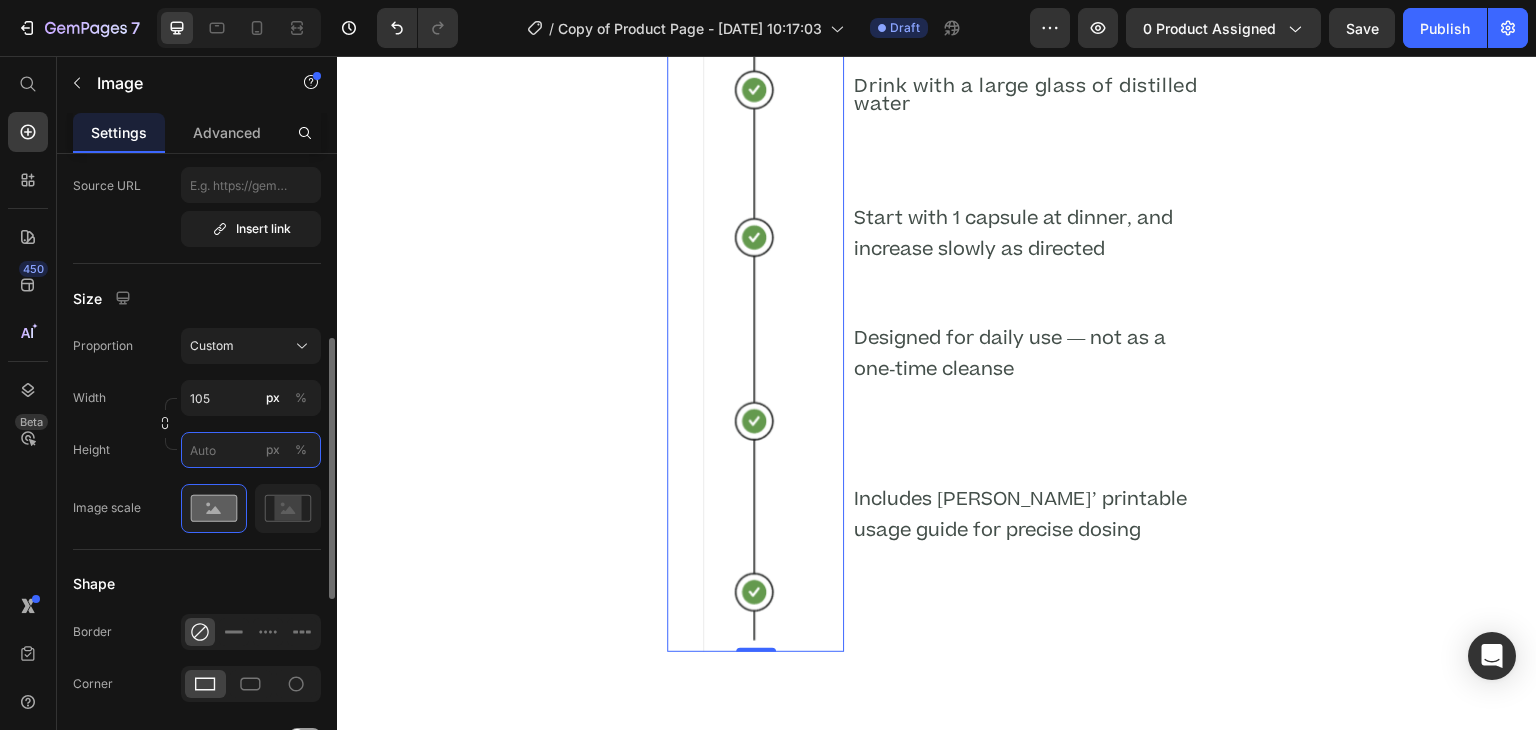 click on "px %" at bounding box center (251, 450) 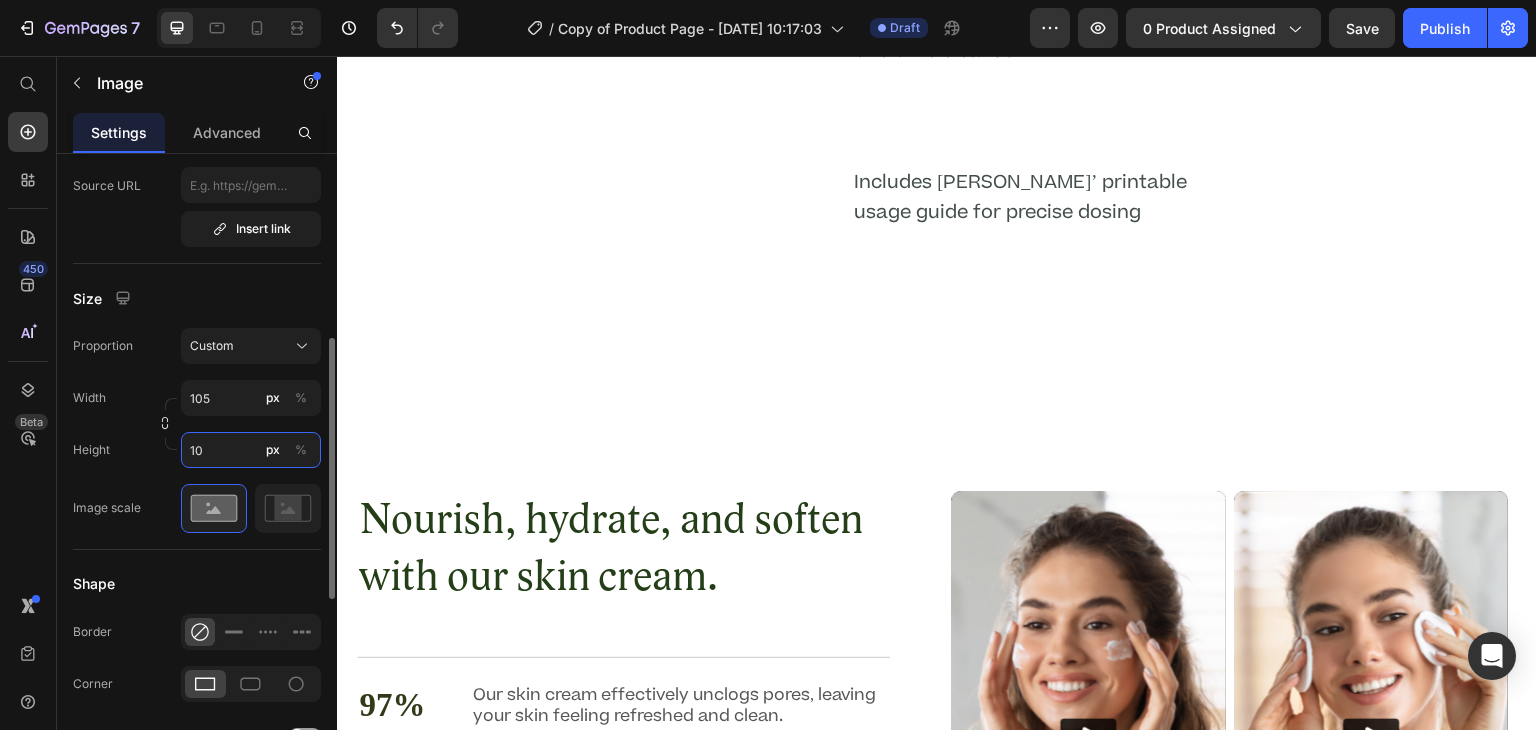 scroll, scrollTop: 4618, scrollLeft: 0, axis: vertical 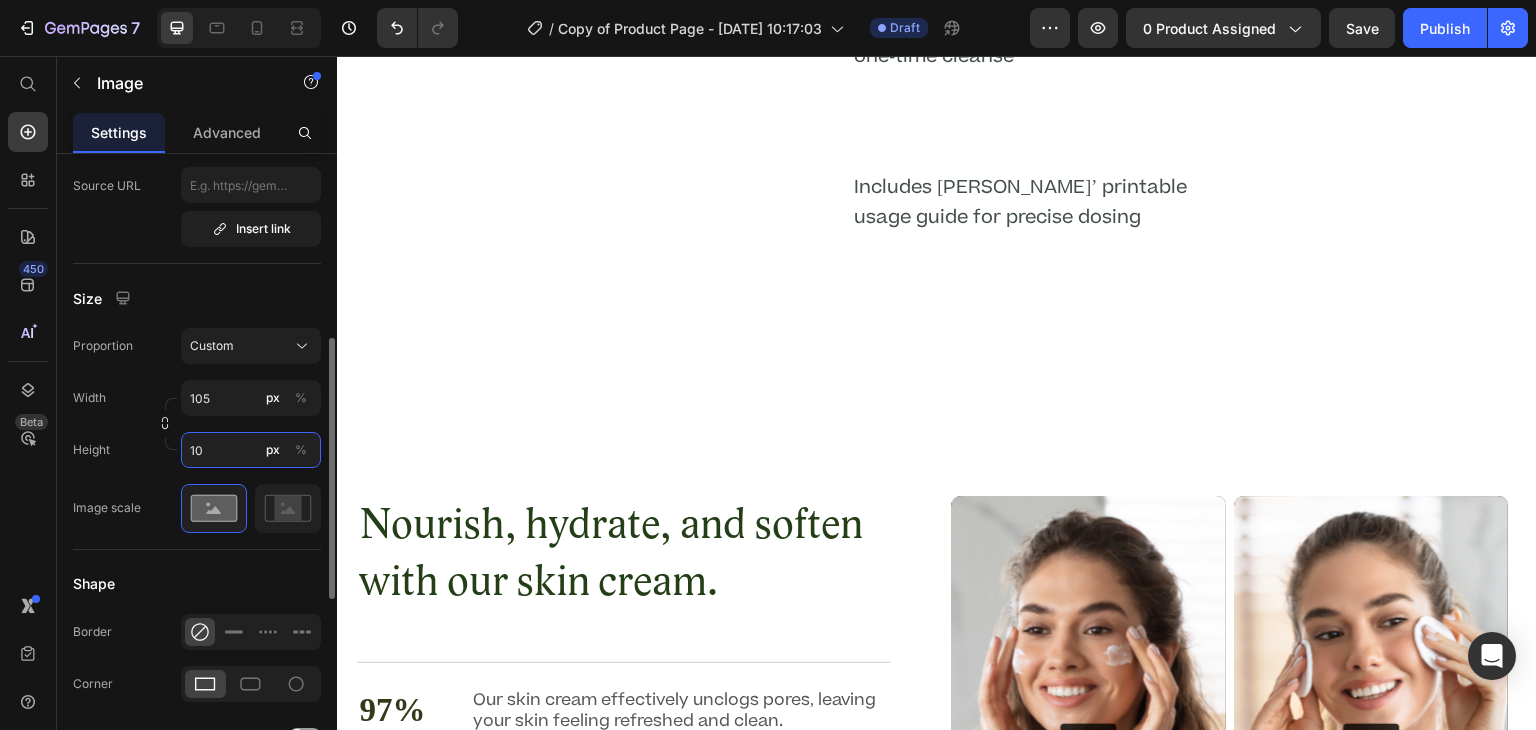 type on "1" 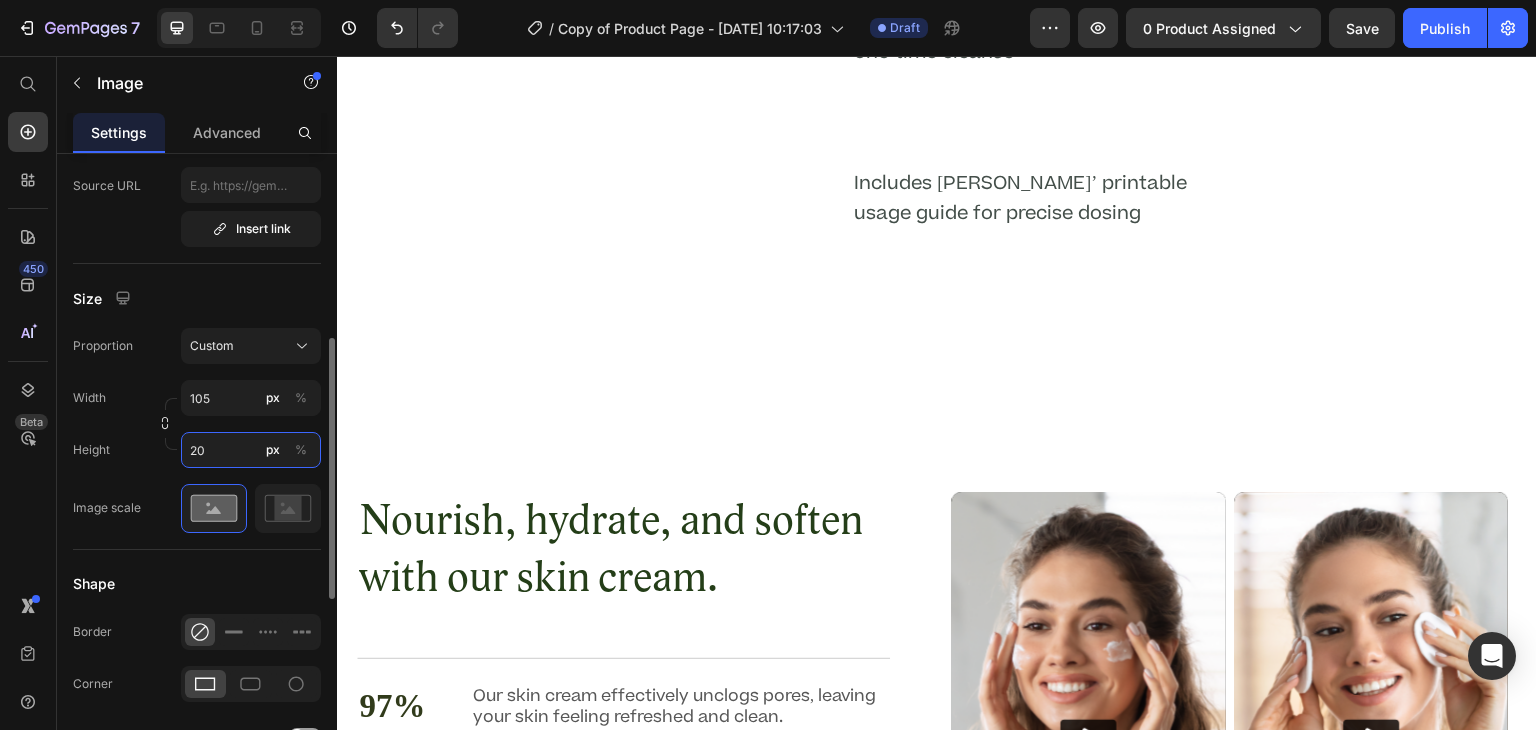 scroll, scrollTop: 4613, scrollLeft: 0, axis: vertical 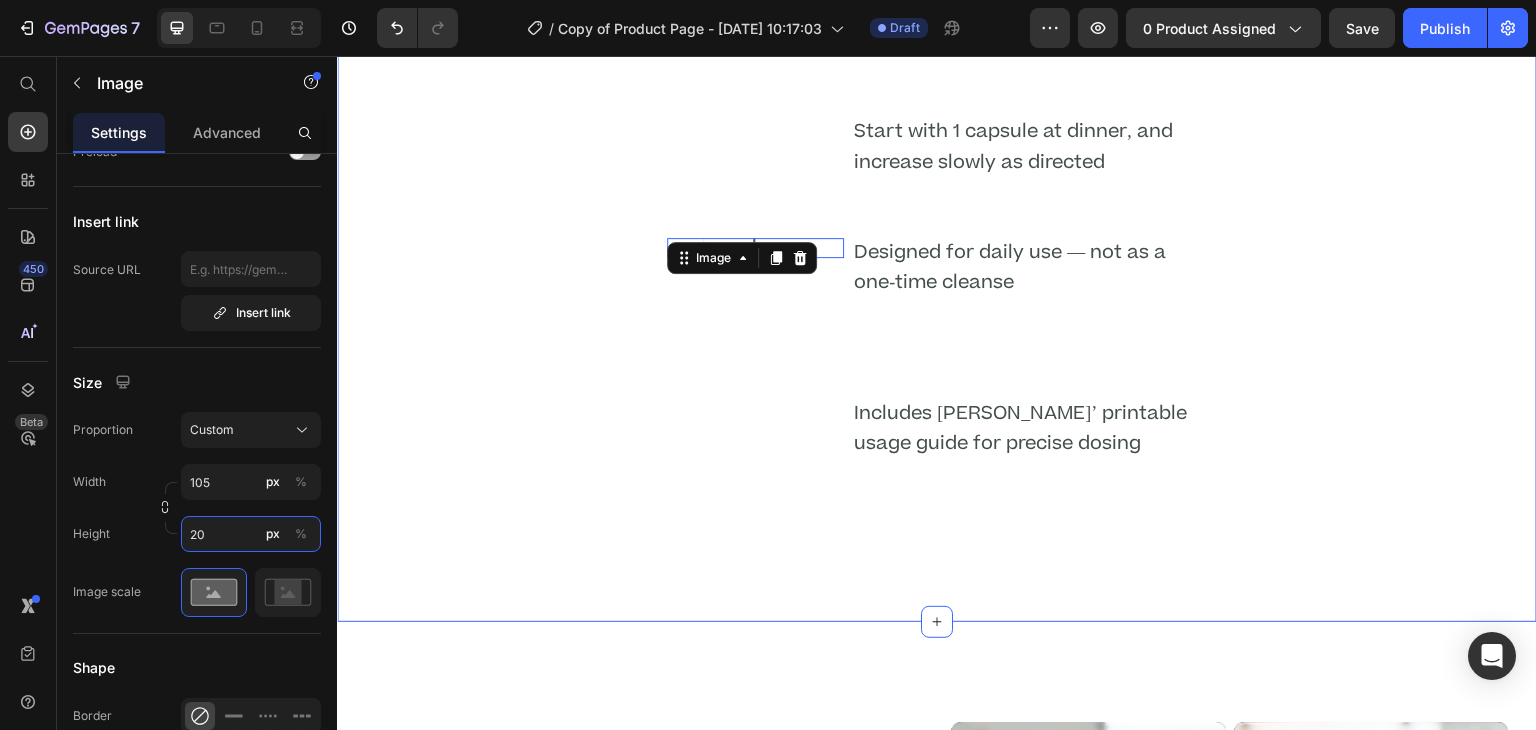 type on "2" 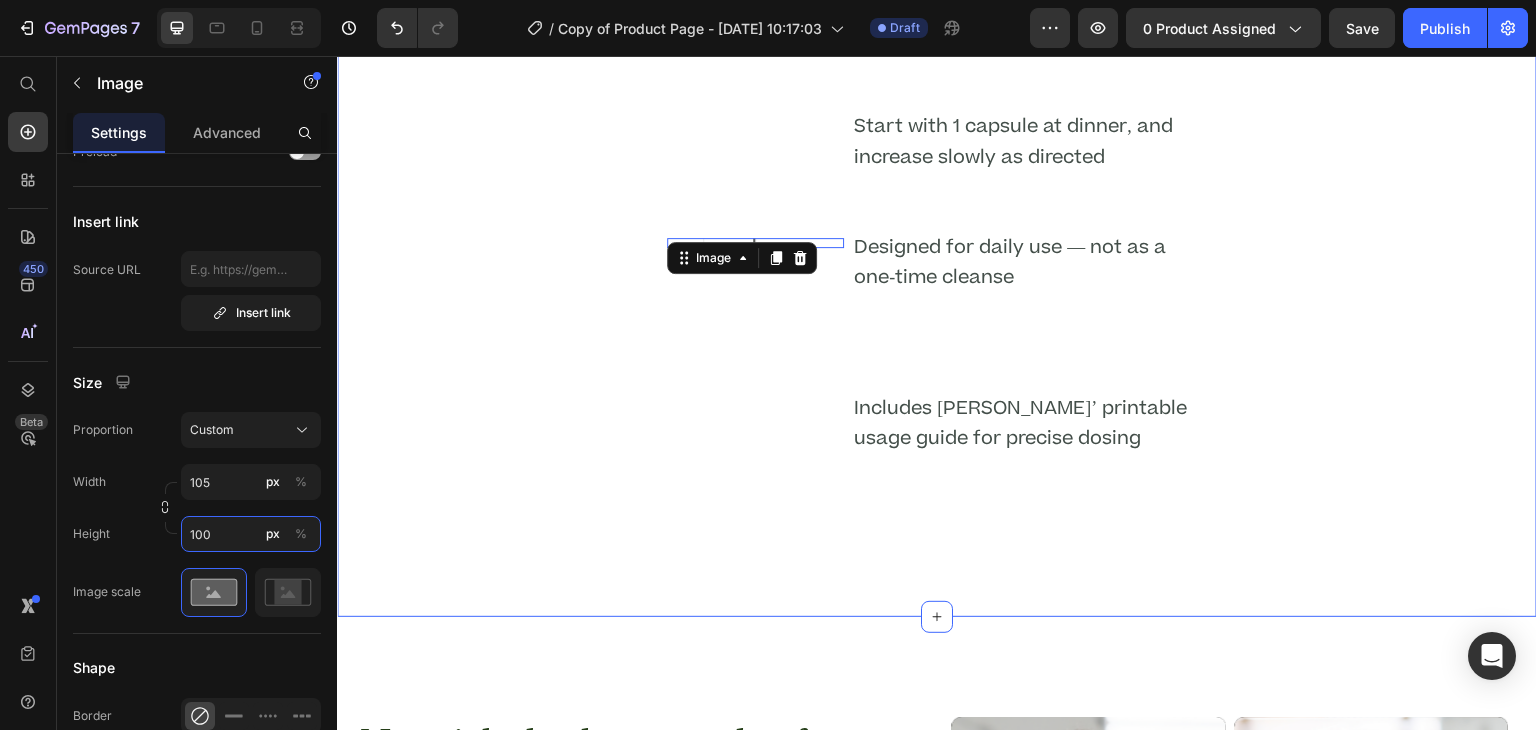 scroll, scrollTop: 4352, scrollLeft: 0, axis: vertical 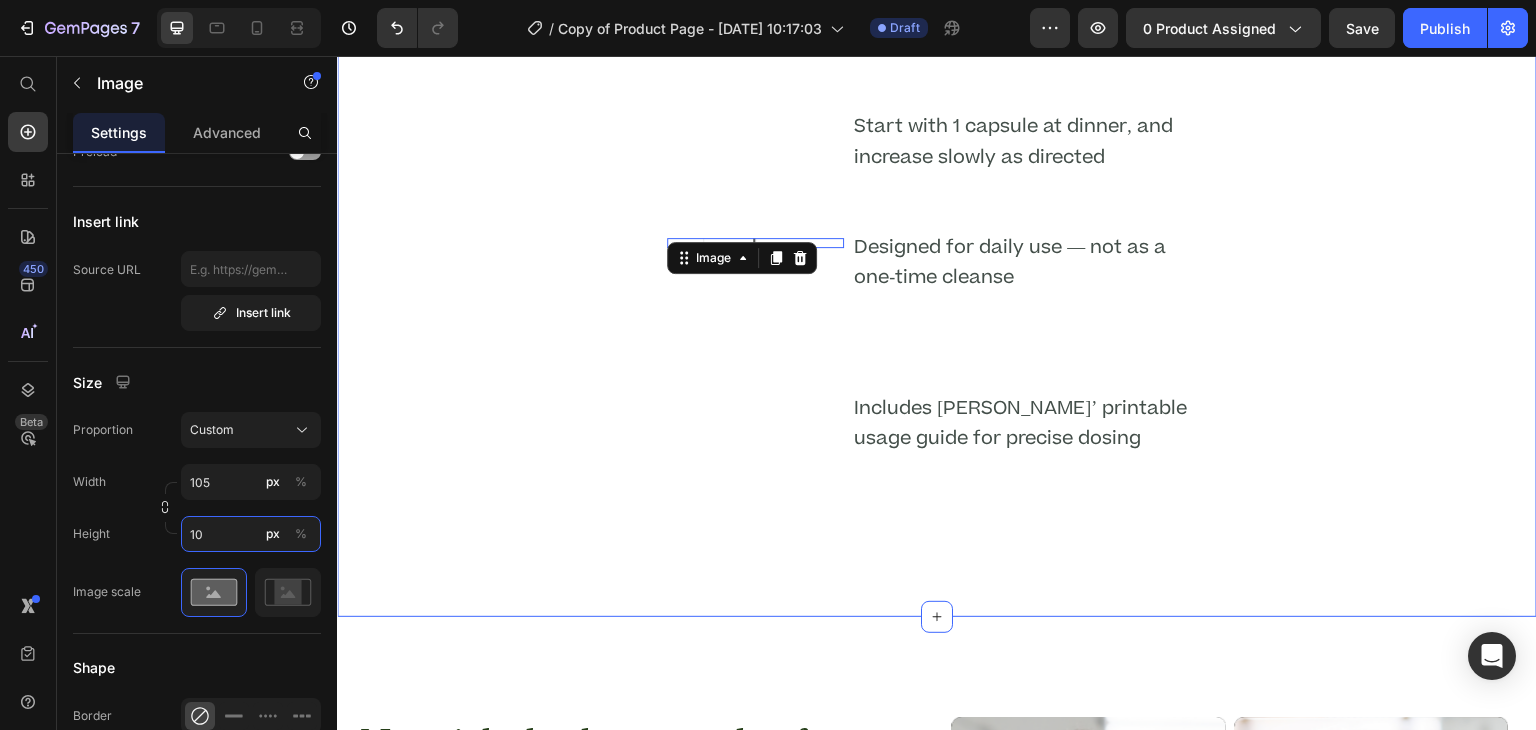 type on "1" 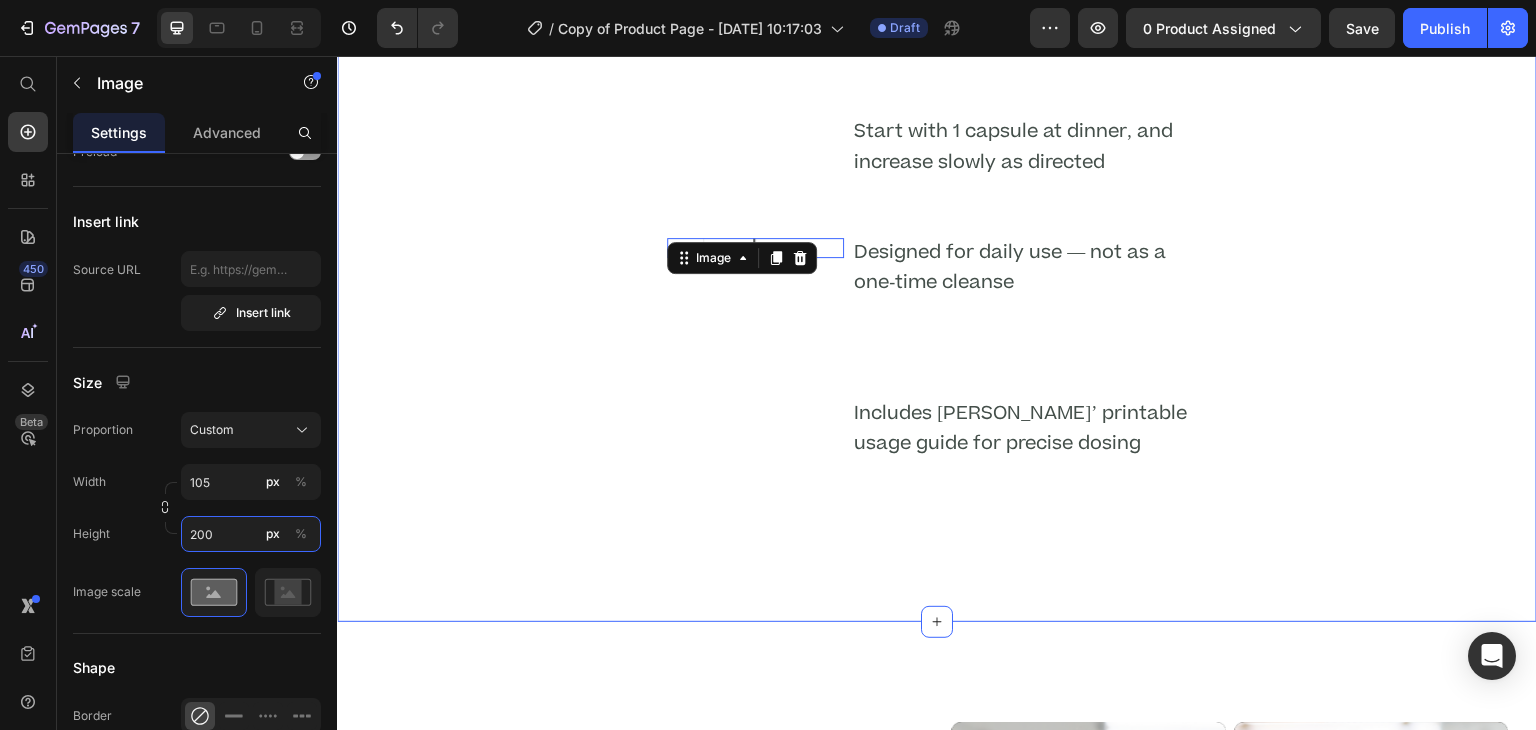 scroll, scrollTop: 4302, scrollLeft: 0, axis: vertical 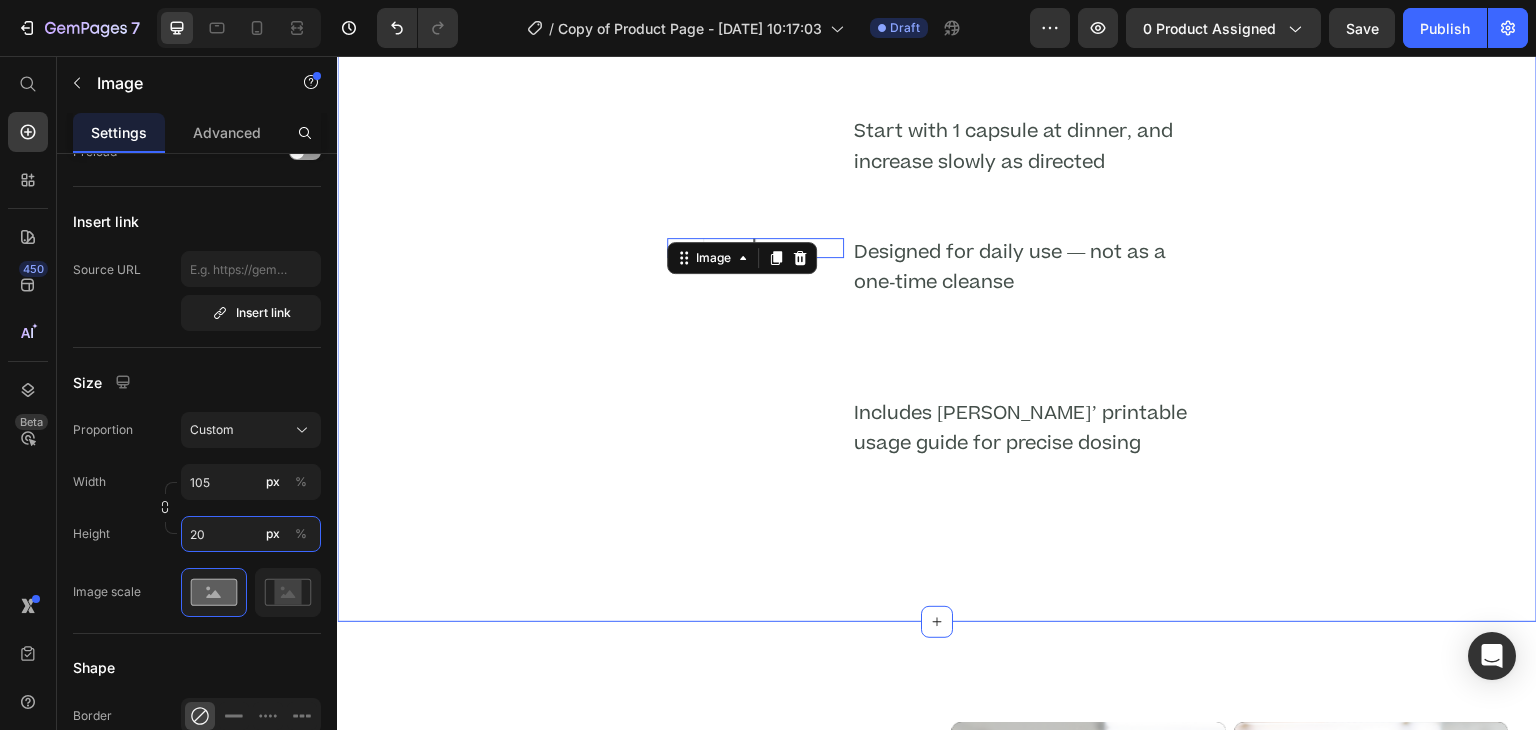 type on "2" 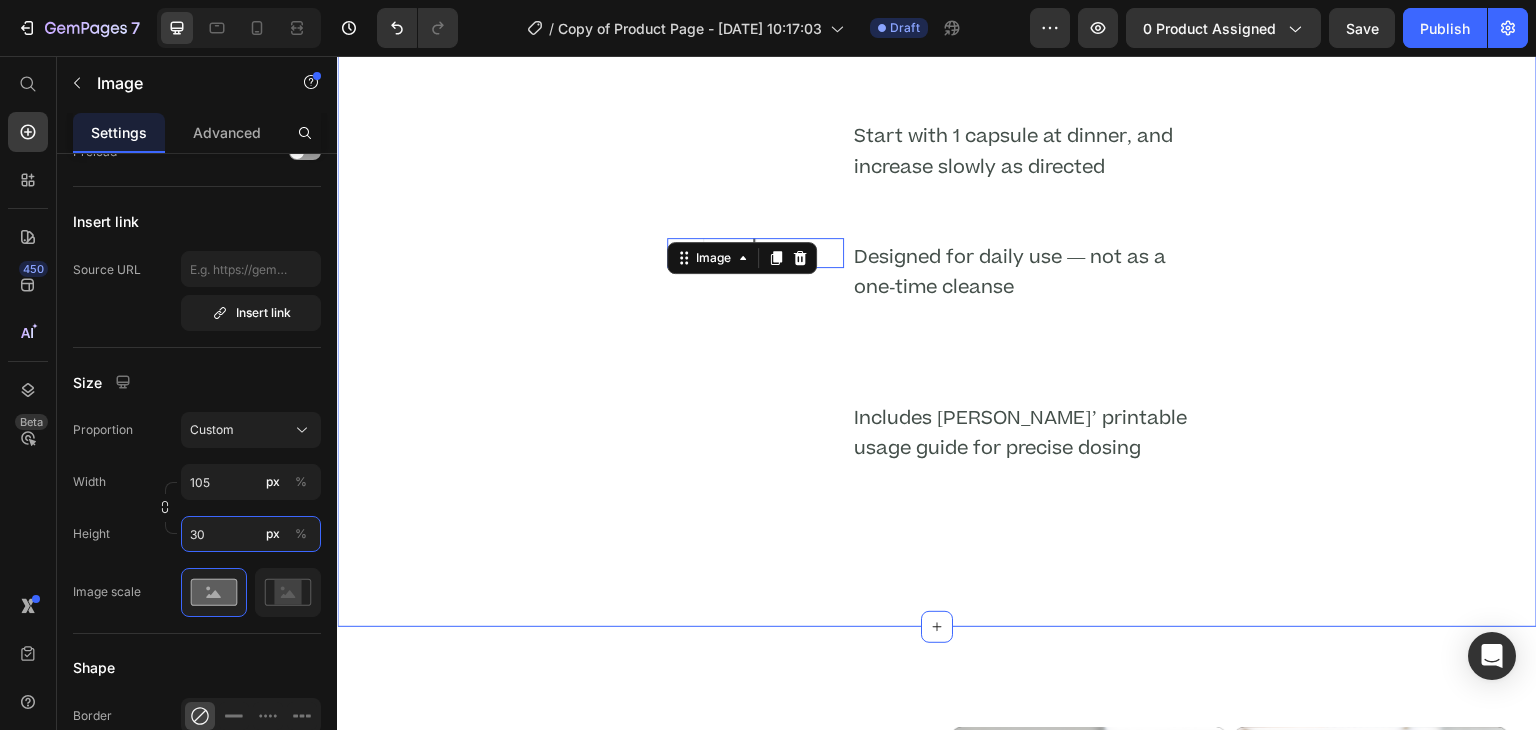 type on "3" 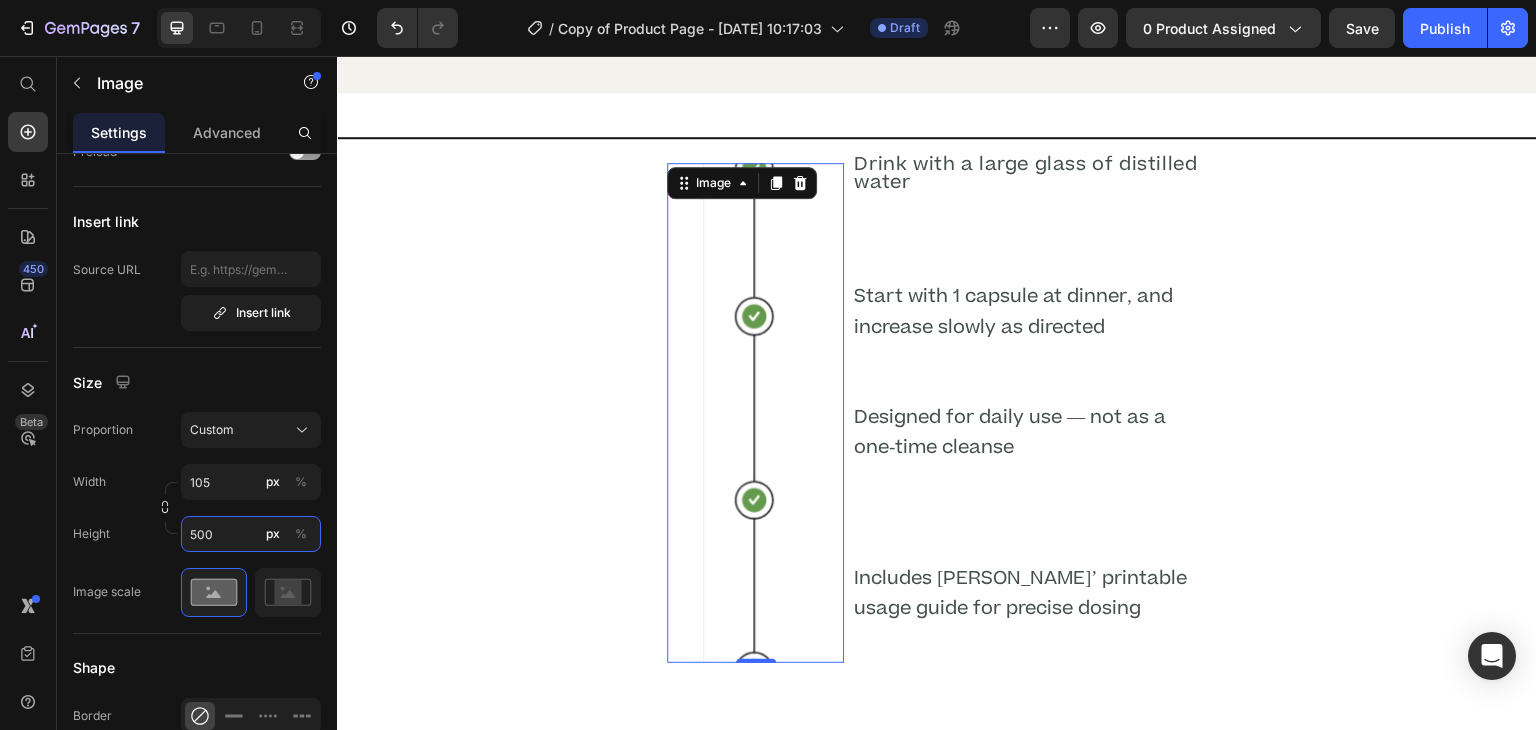 scroll, scrollTop: 4186, scrollLeft: 0, axis: vertical 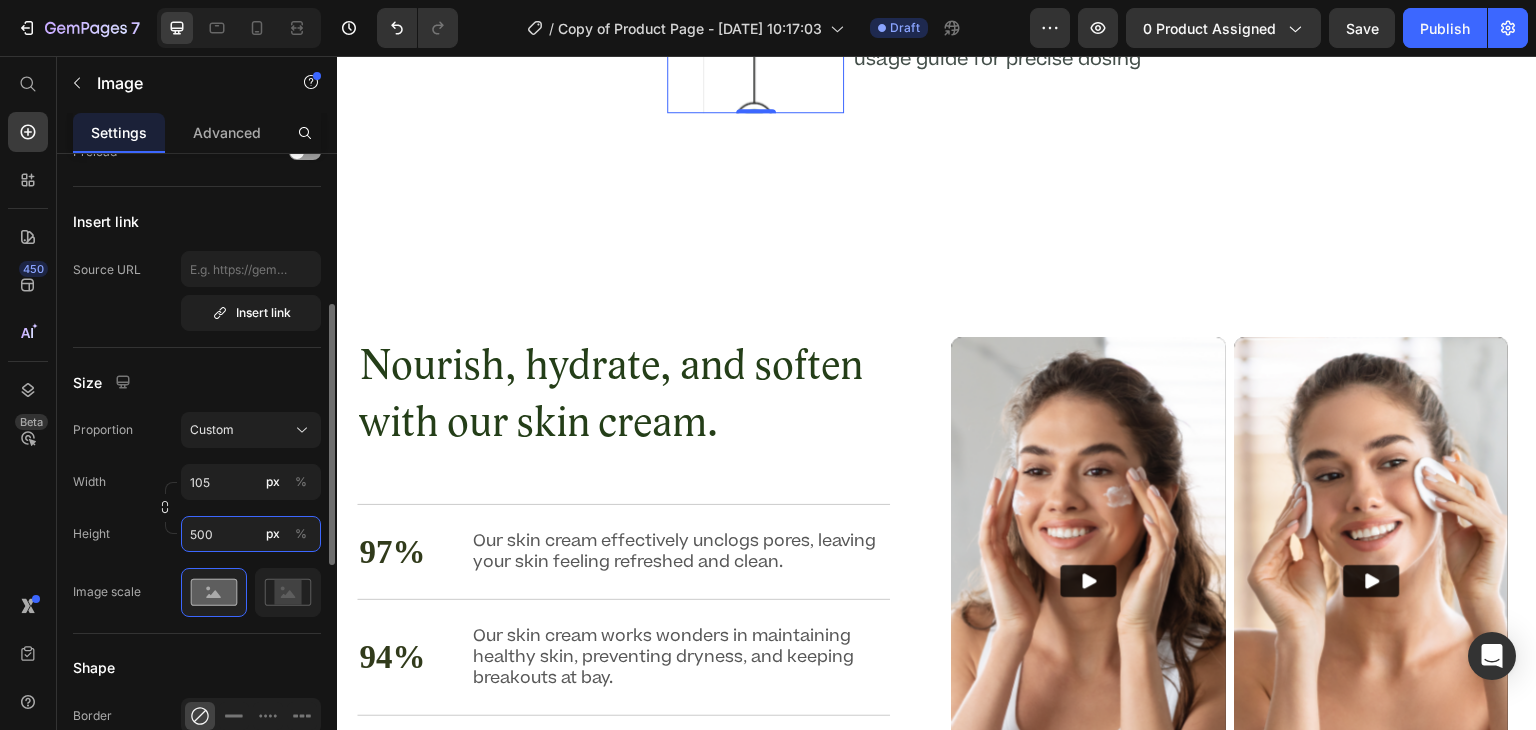 click on "500" at bounding box center (251, 534) 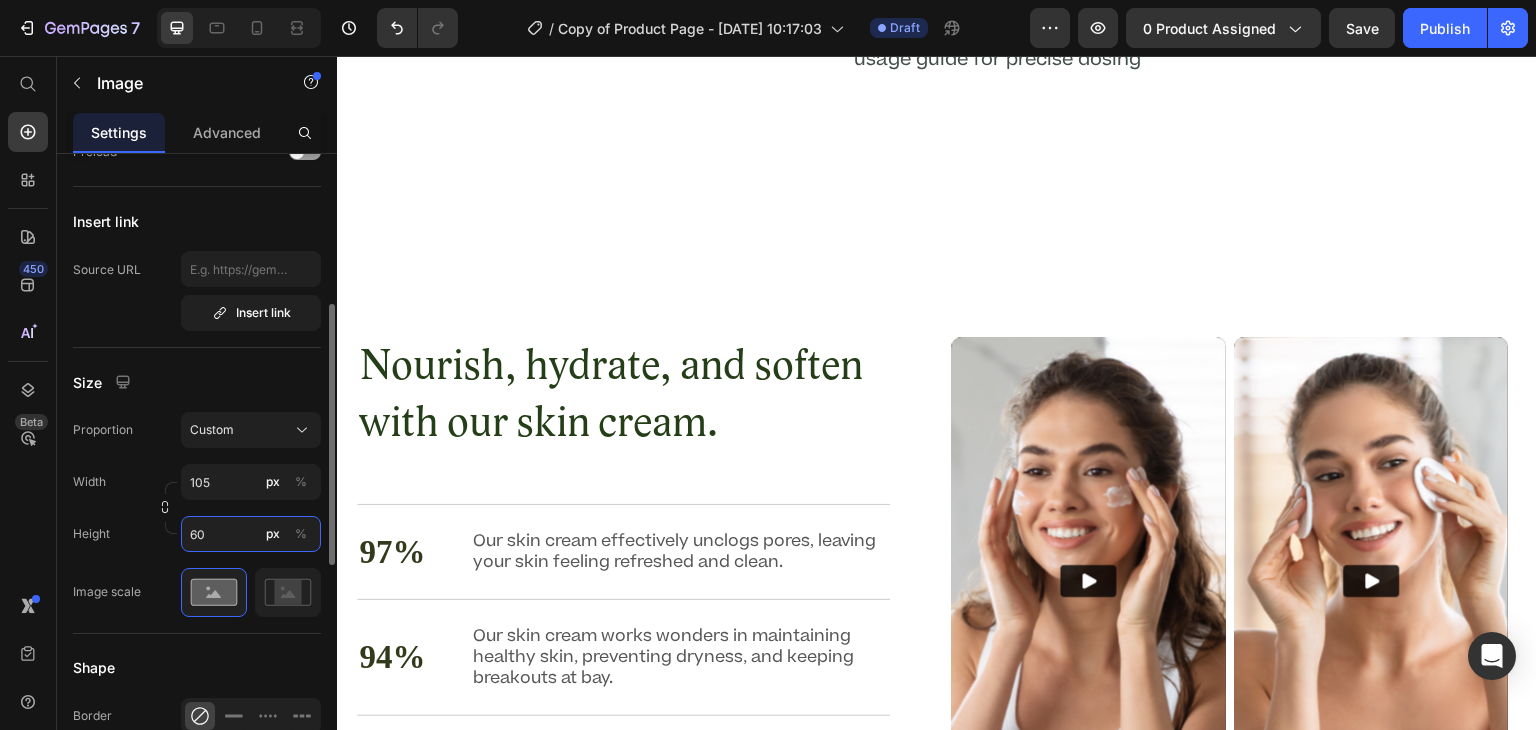 type on "600" 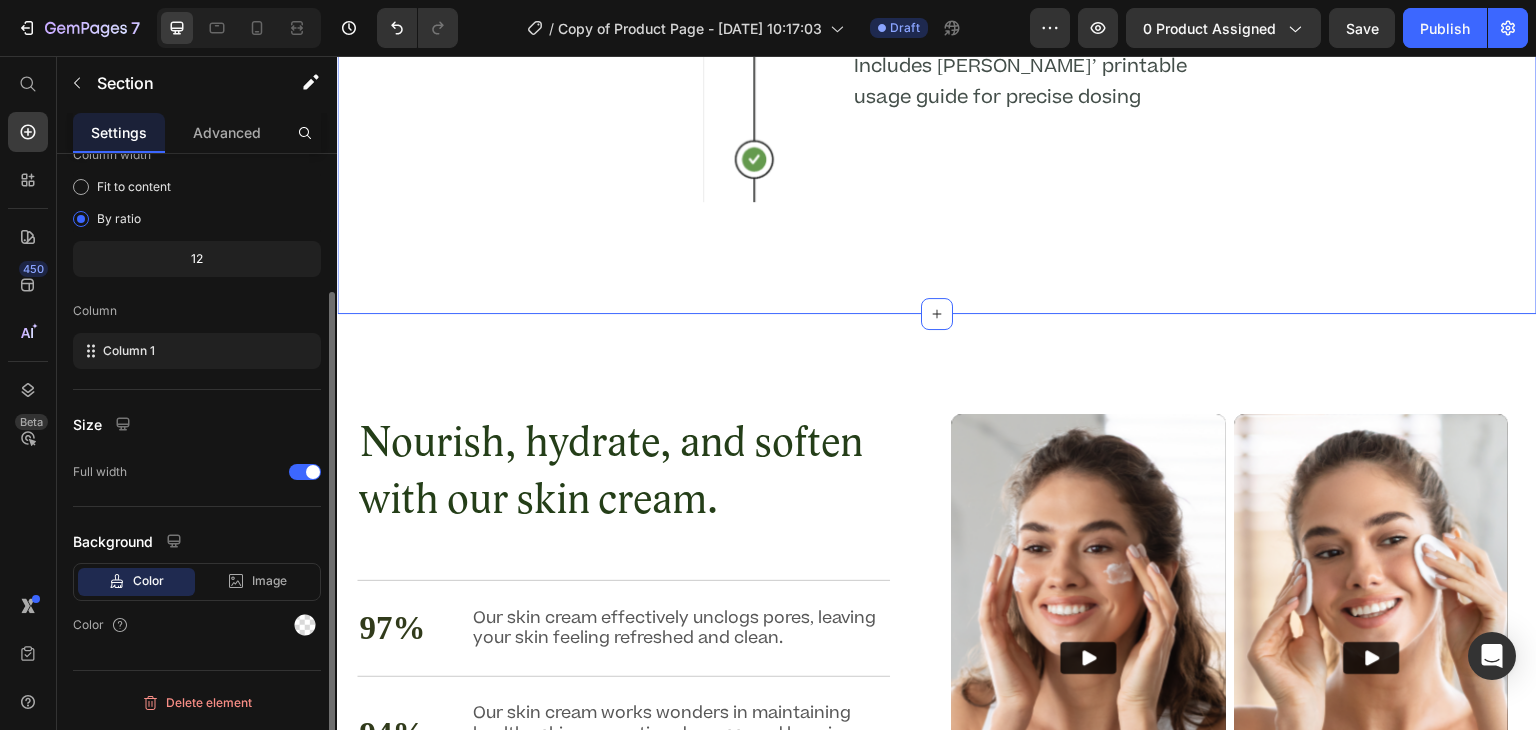 scroll, scrollTop: 0, scrollLeft: 0, axis: both 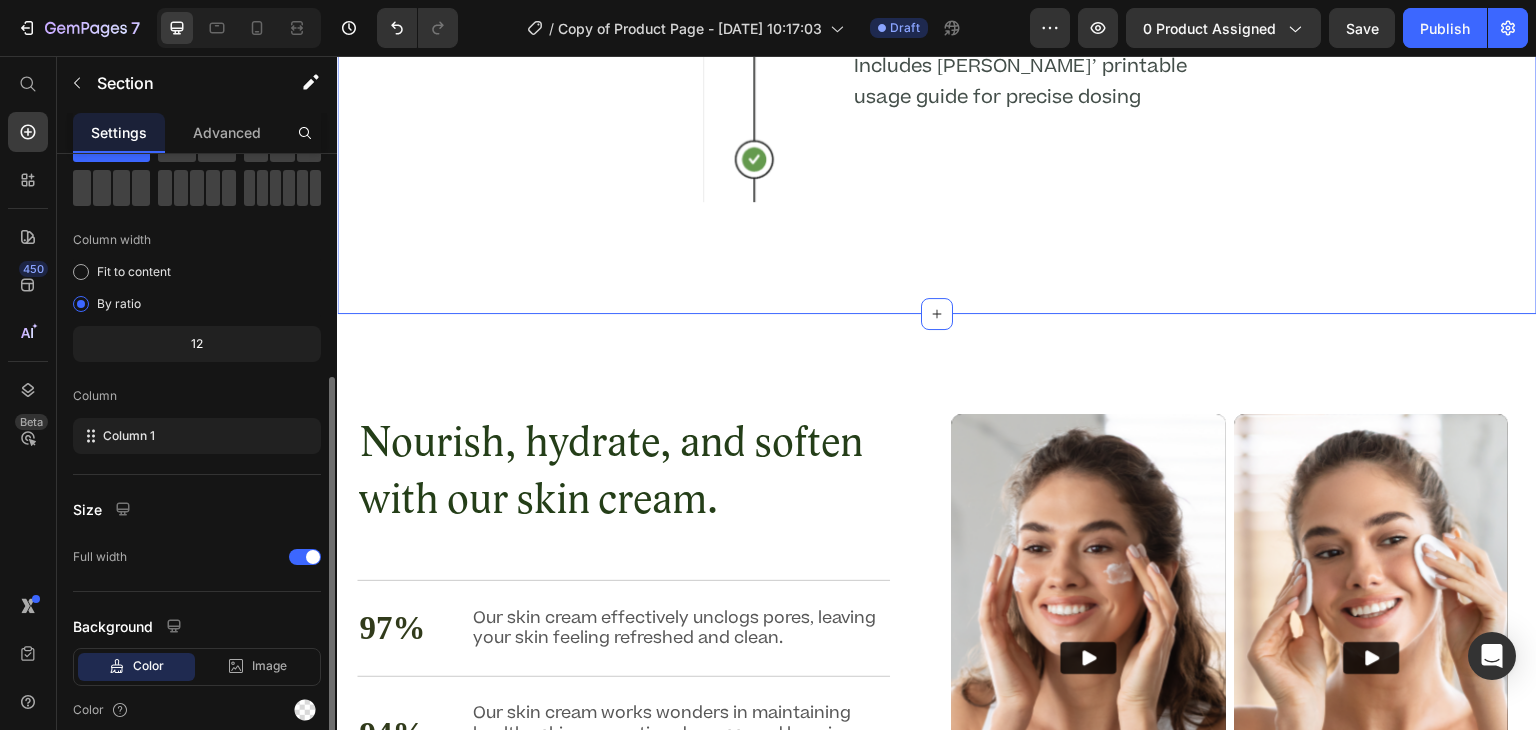 click on "Title Line Image Drink with a large glass of distilled water Heading Start with 1 capsule at dinner, and increase slowly as directed Text Block Text Block Designed for daily use — not as a one-time cleanse Text Block Includes Dr. Daniels’ printable usage guide for precise dosing Text Block Row" at bounding box center [937, -71] 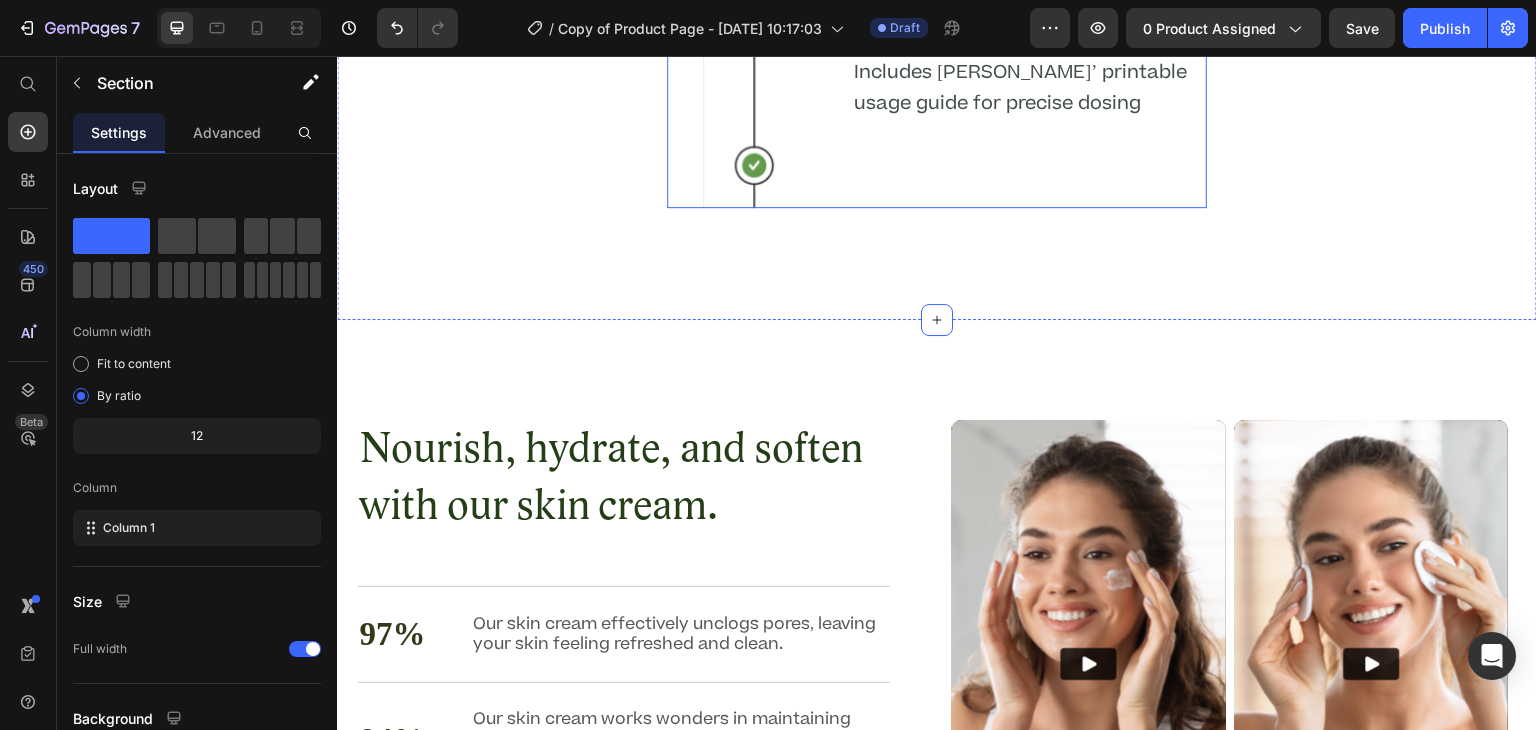 scroll, scrollTop: 4266, scrollLeft: 0, axis: vertical 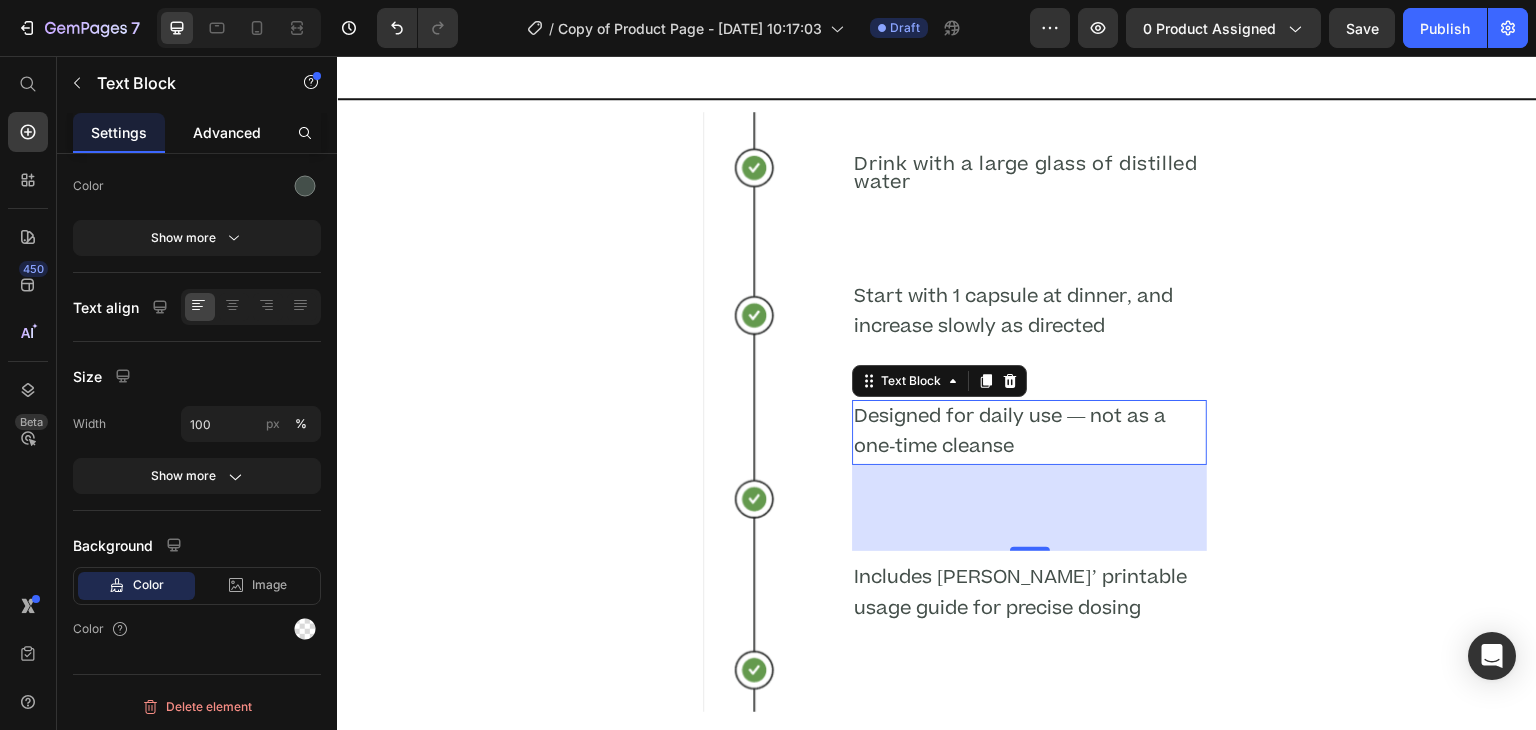 click on "Advanced" at bounding box center [227, 132] 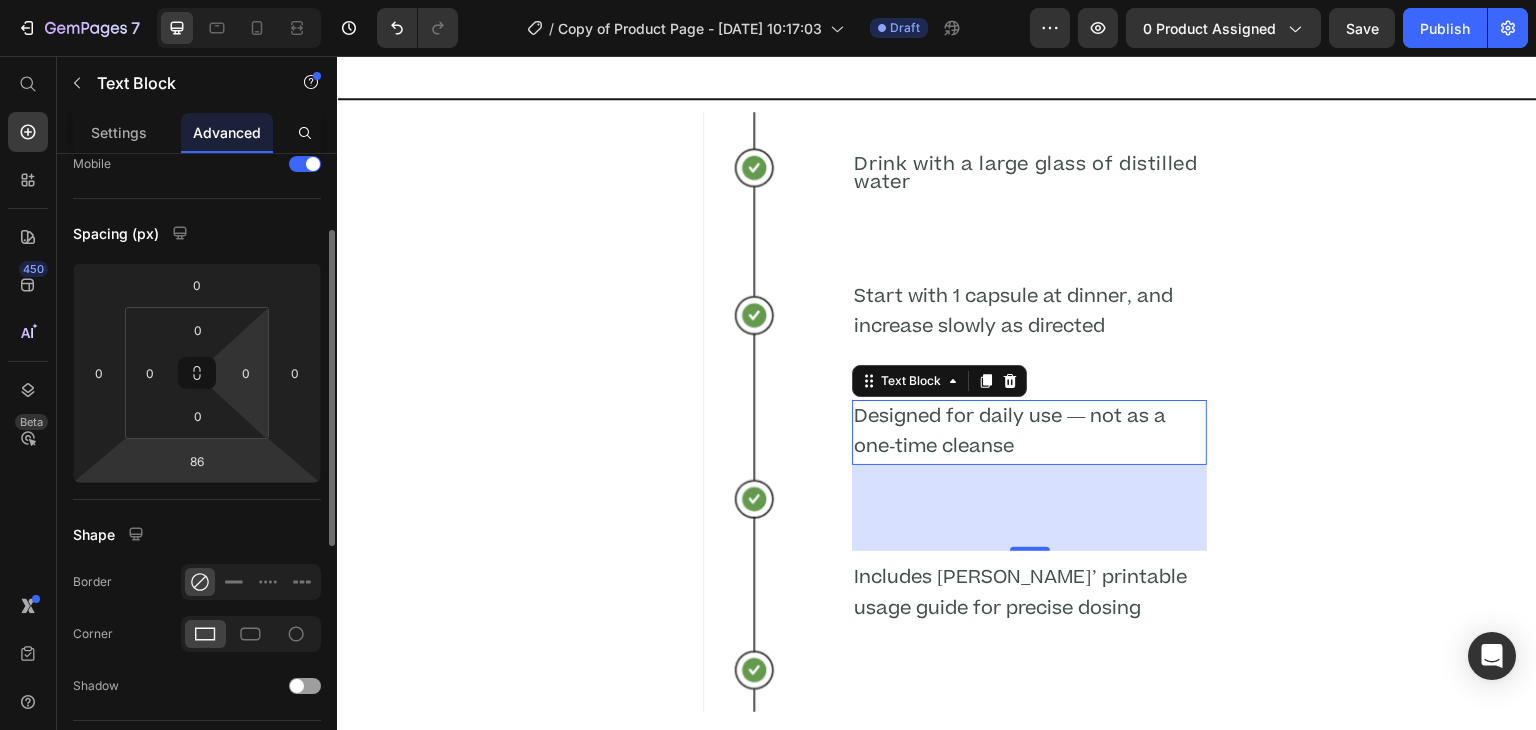 scroll, scrollTop: 152, scrollLeft: 0, axis: vertical 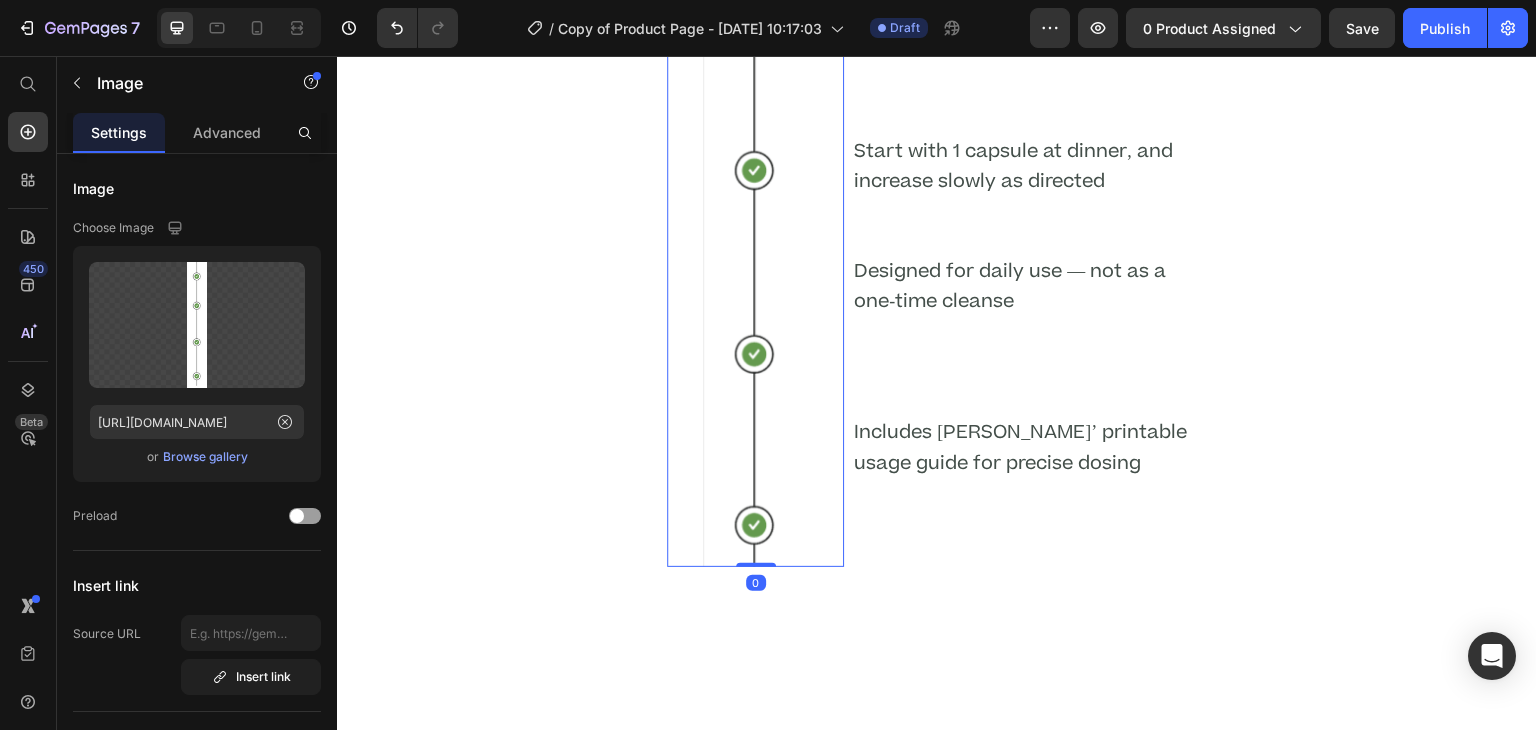 drag, startPoint x: 755, startPoint y: 583, endPoint x: 755, endPoint y: 540, distance: 43 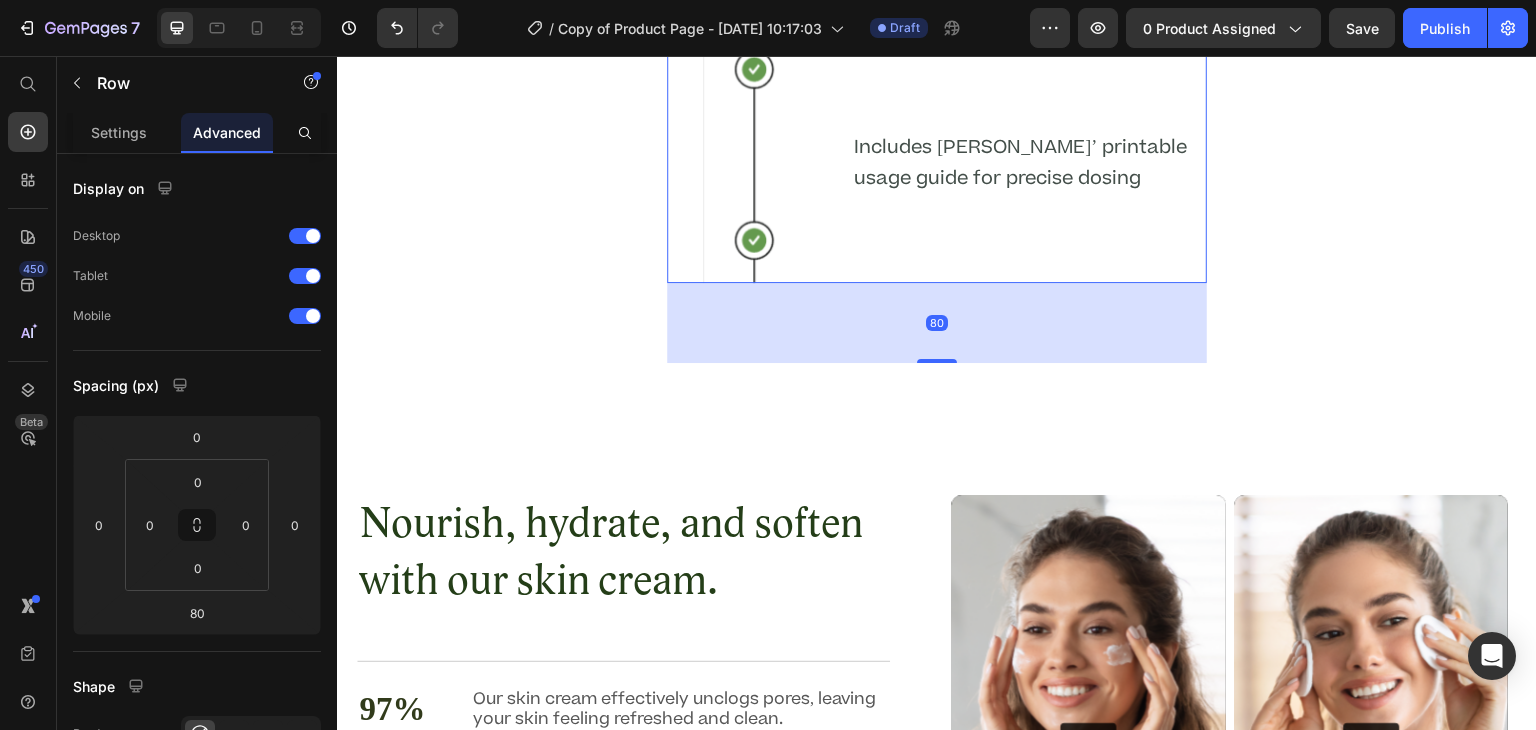 scroll, scrollTop: 4104, scrollLeft: 0, axis: vertical 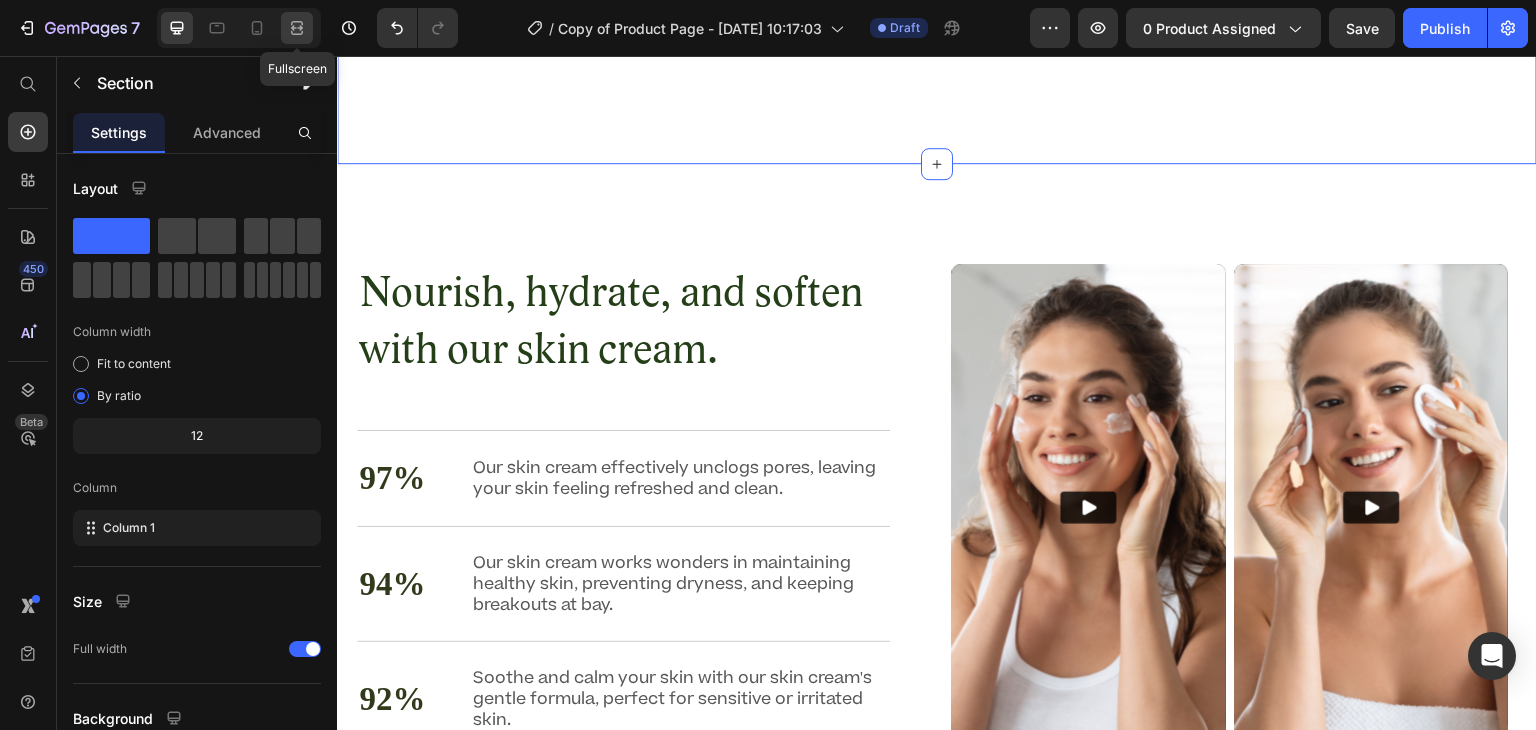 click 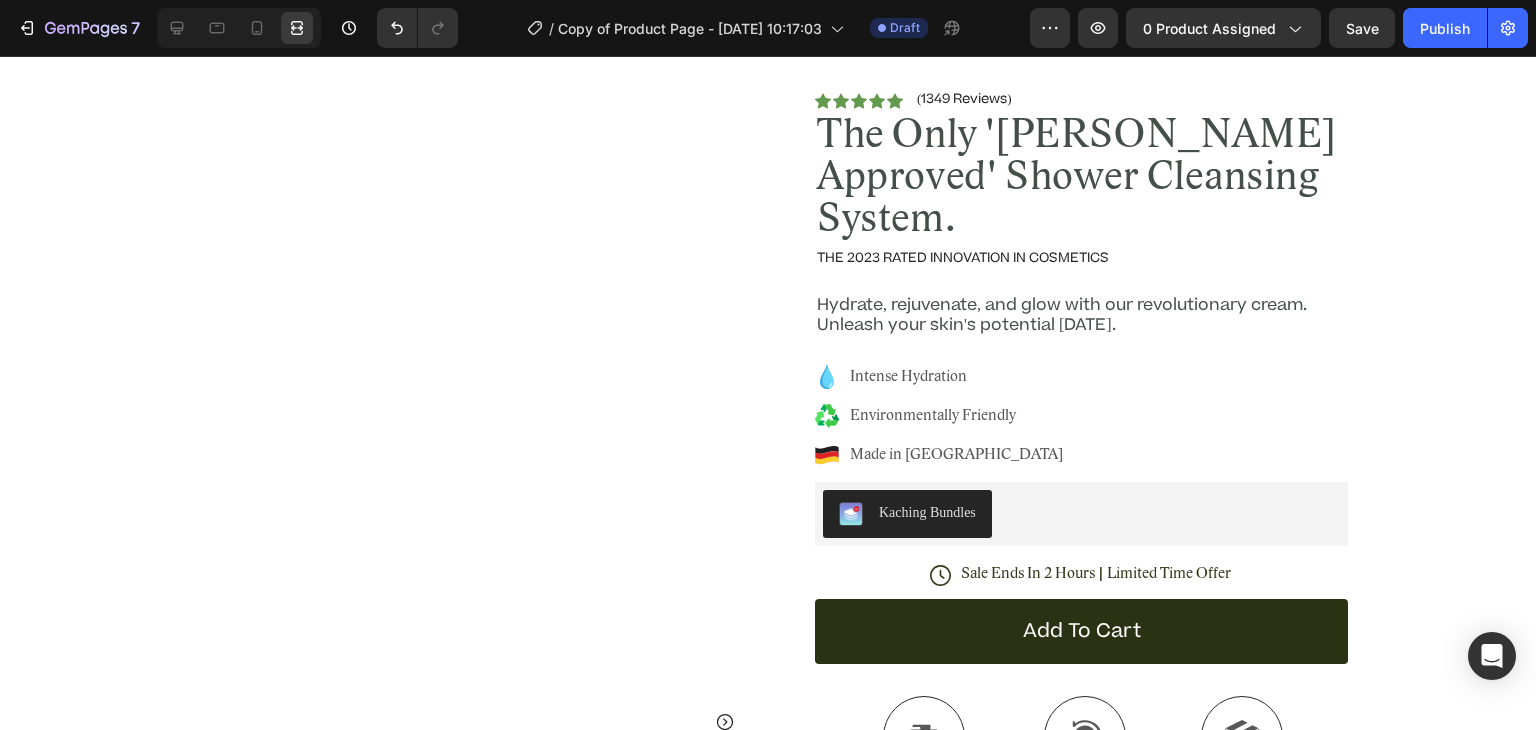 scroll, scrollTop: 0, scrollLeft: 0, axis: both 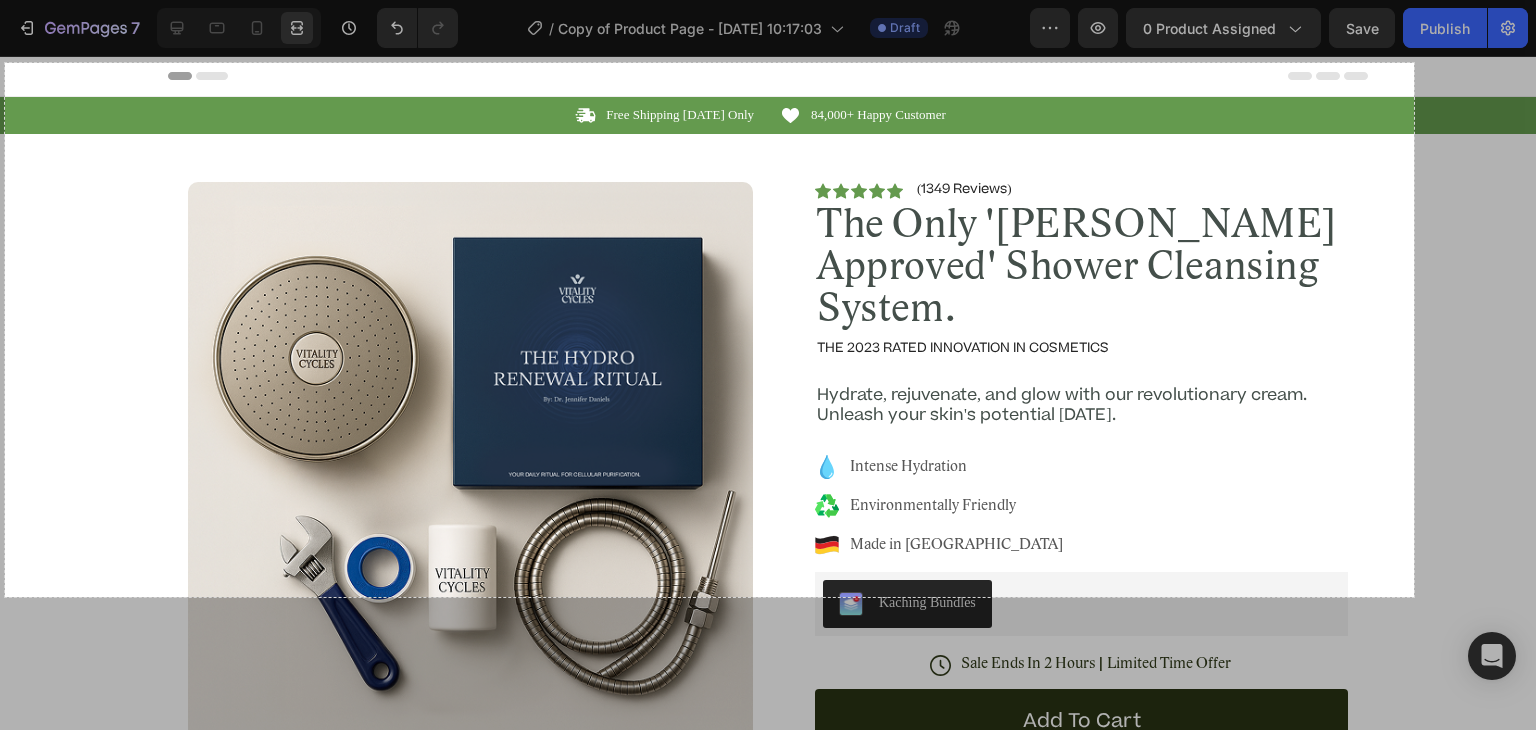 drag, startPoint x: 5, startPoint y: 63, endPoint x: 1414, endPoint y: 597, distance: 1506.7969 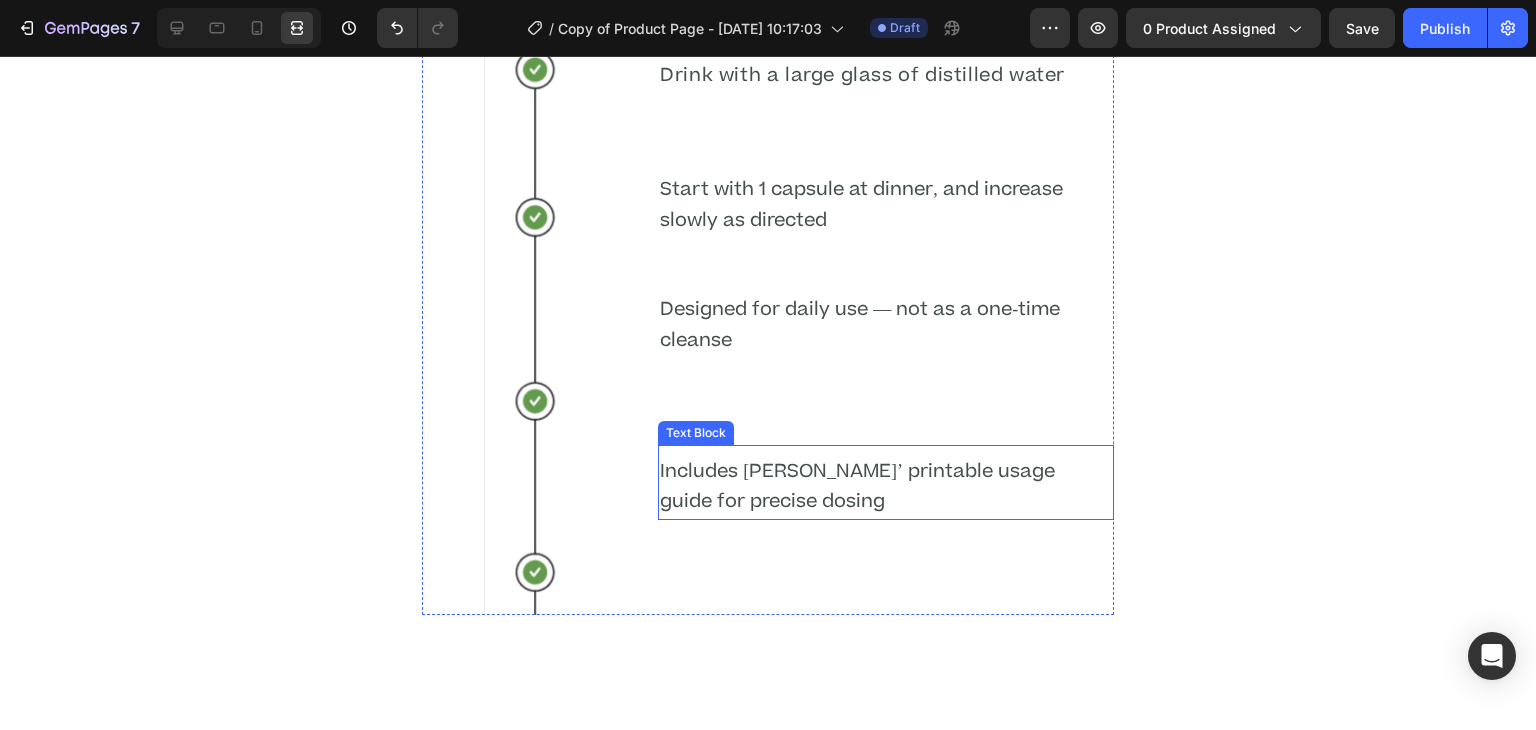 scroll, scrollTop: 4395, scrollLeft: 0, axis: vertical 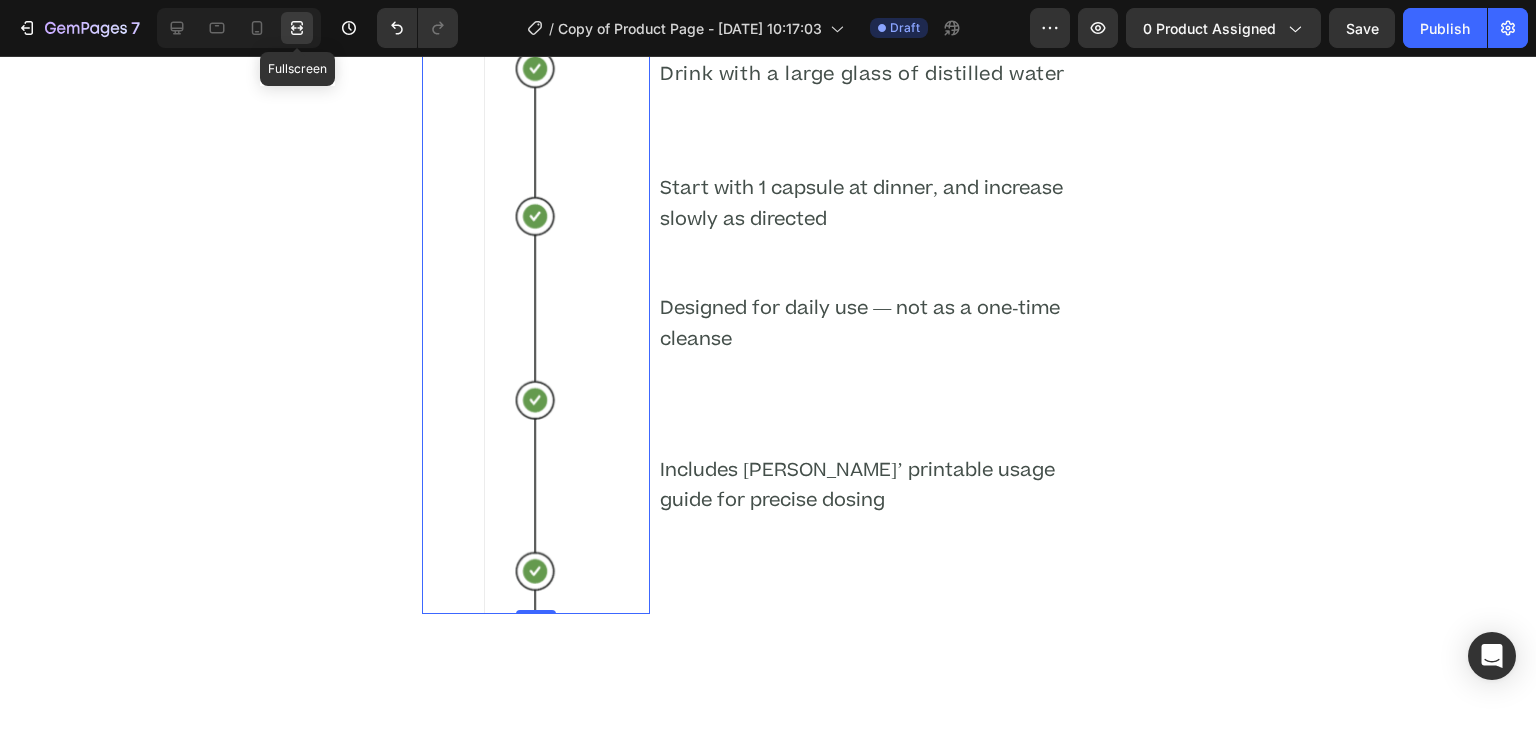 click 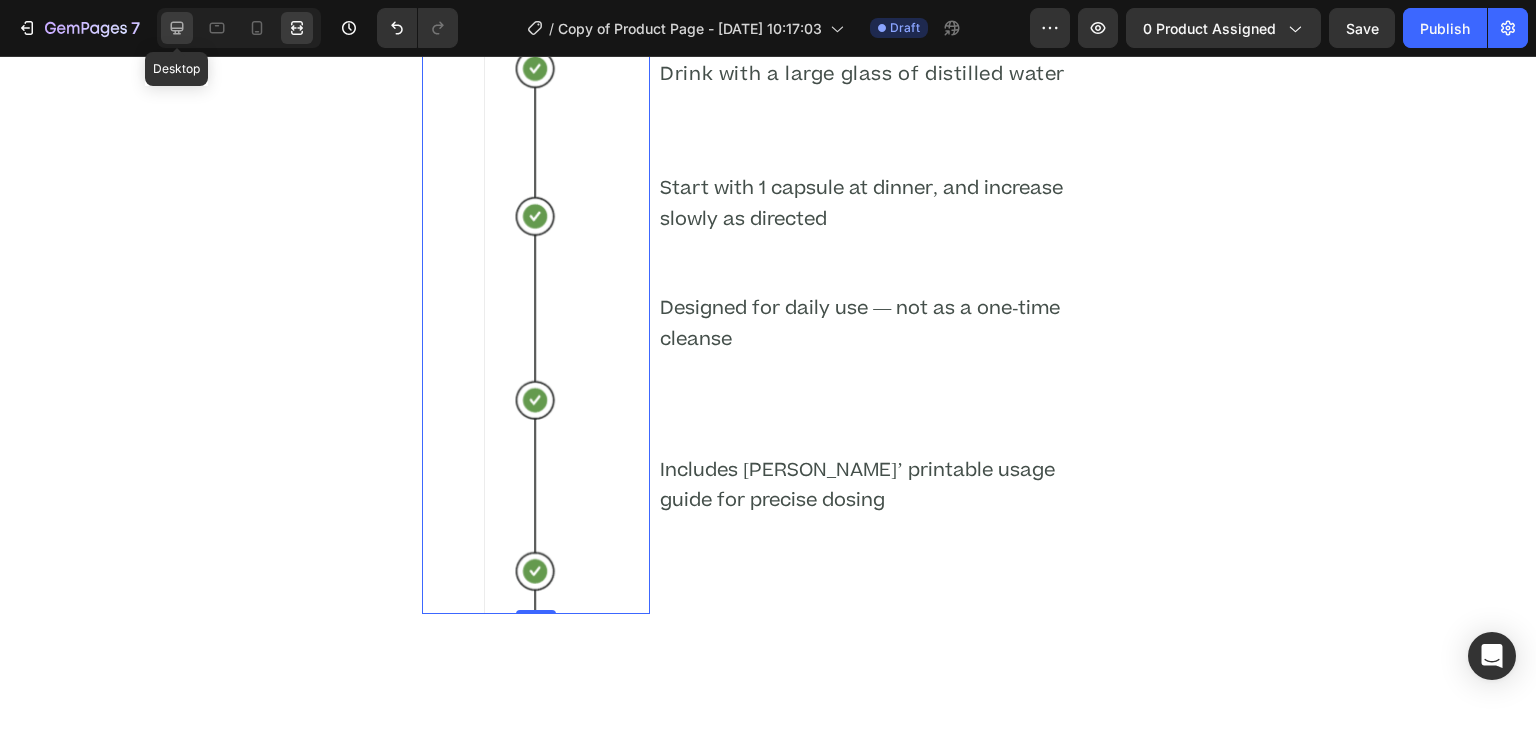 click 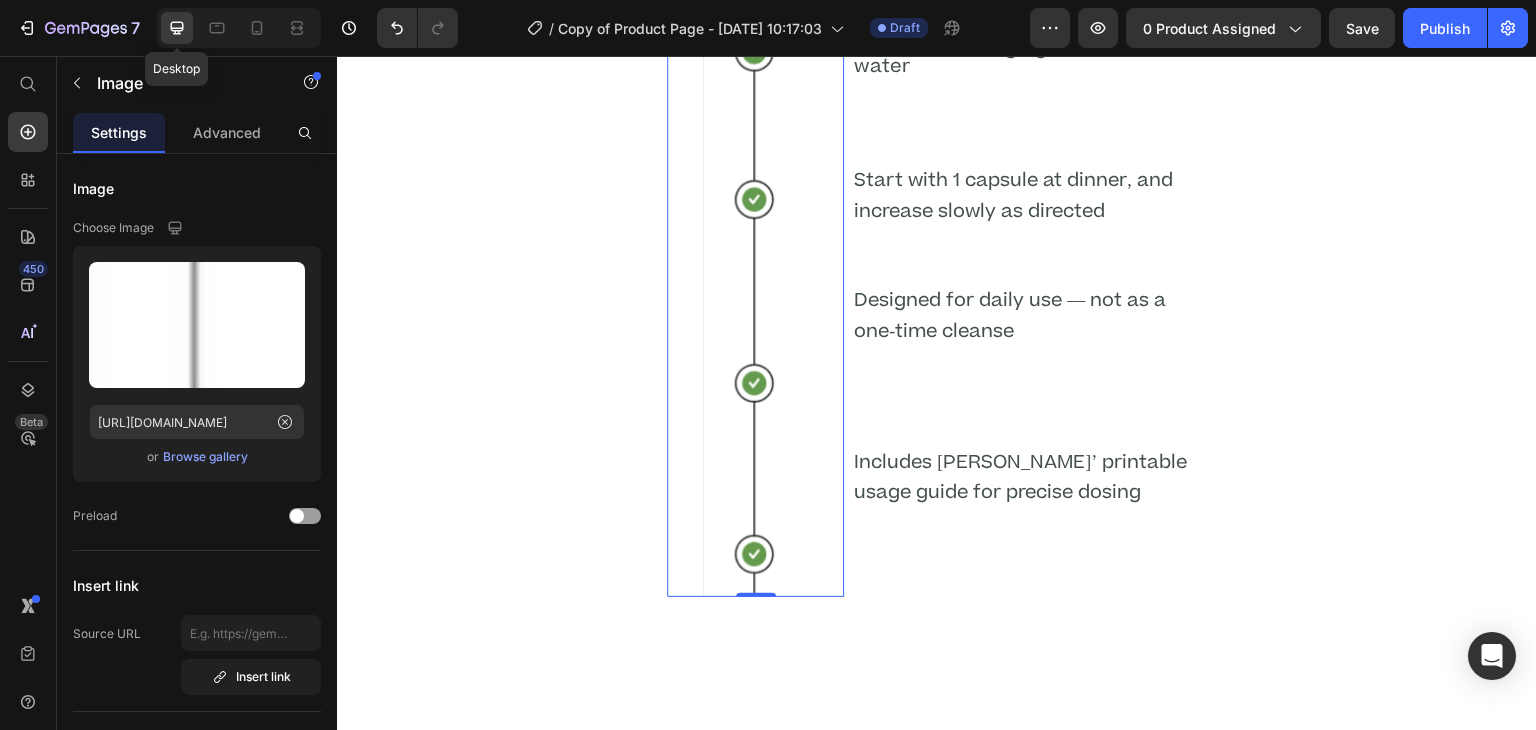 scroll, scrollTop: 4419, scrollLeft: 0, axis: vertical 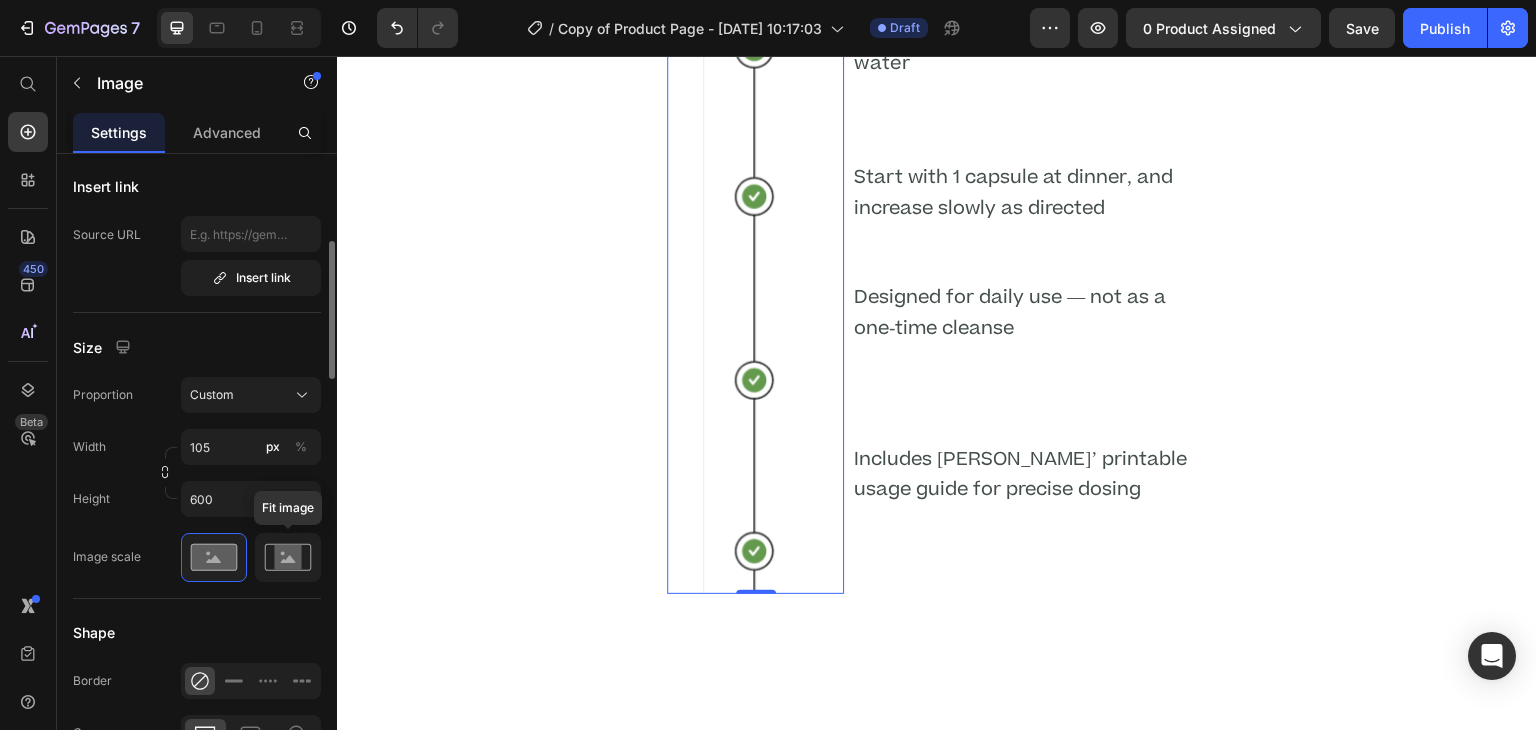 click 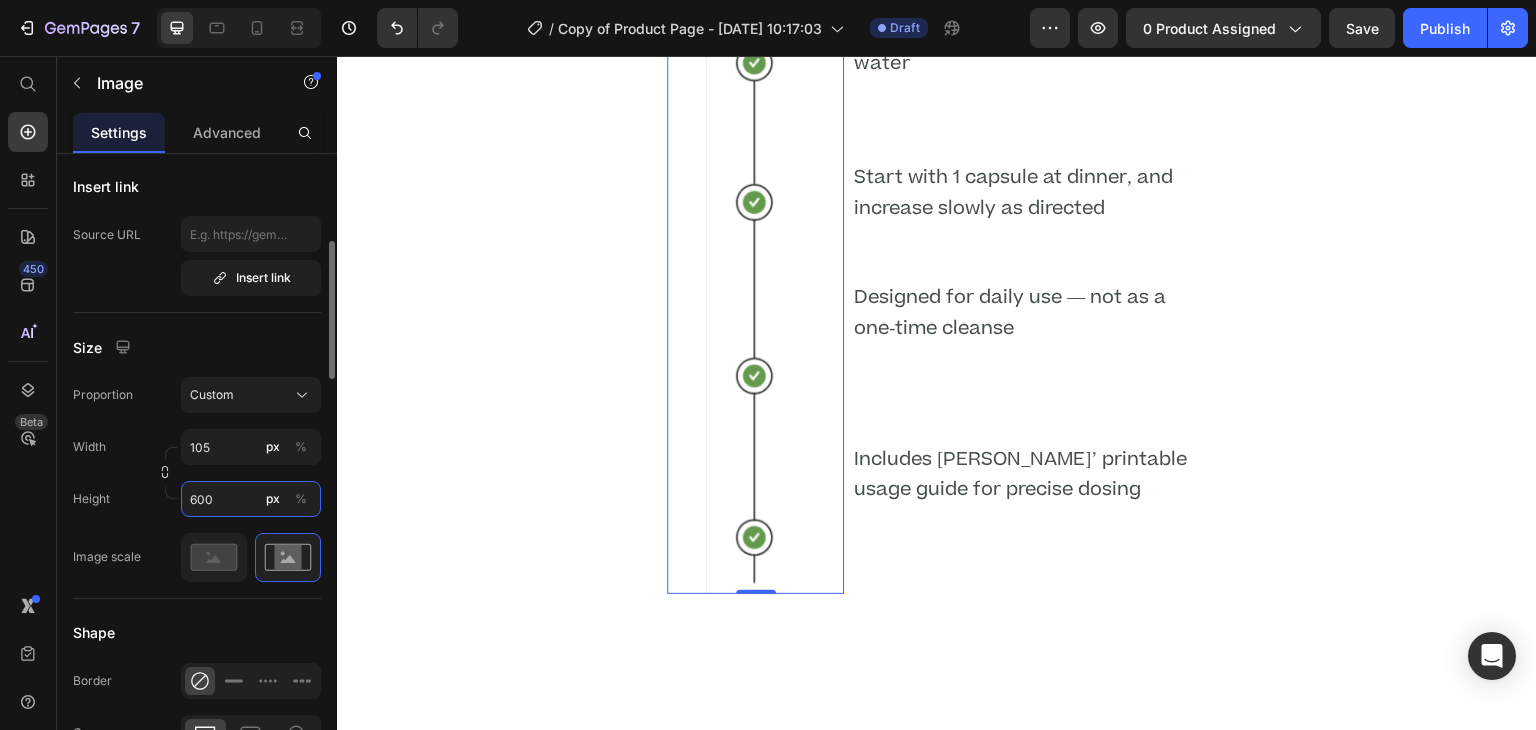 click on "600" at bounding box center [251, 499] 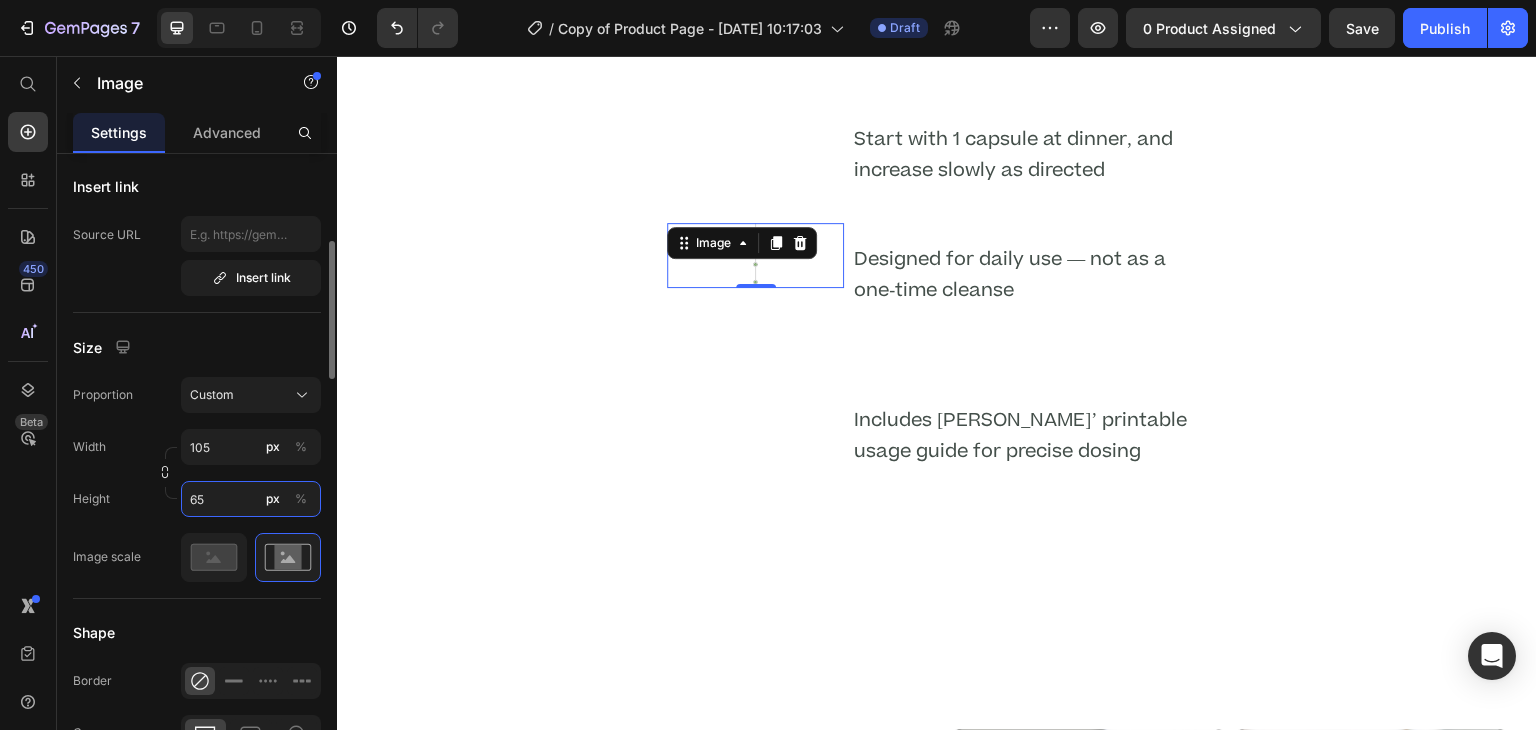type on "6" 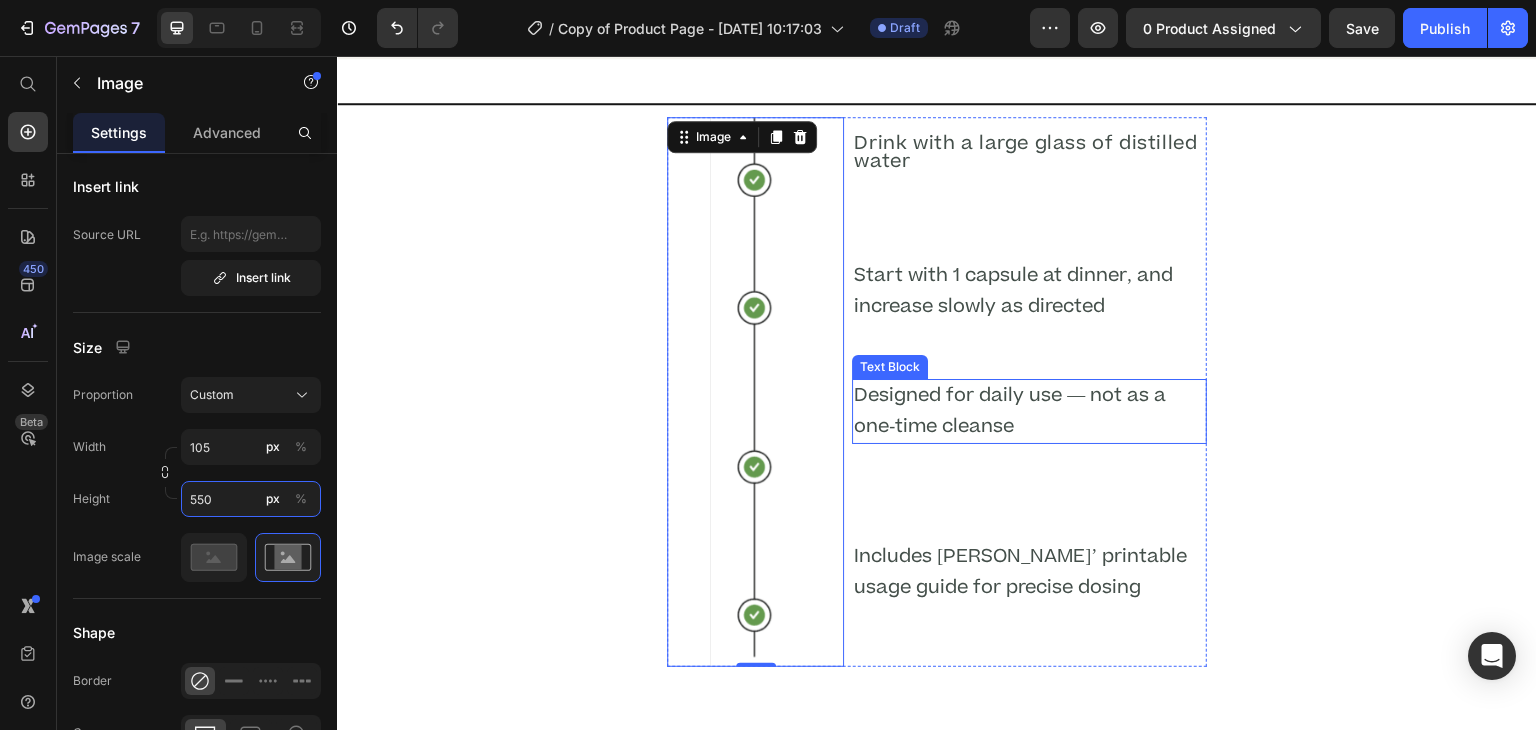scroll, scrollTop: 4271, scrollLeft: 0, axis: vertical 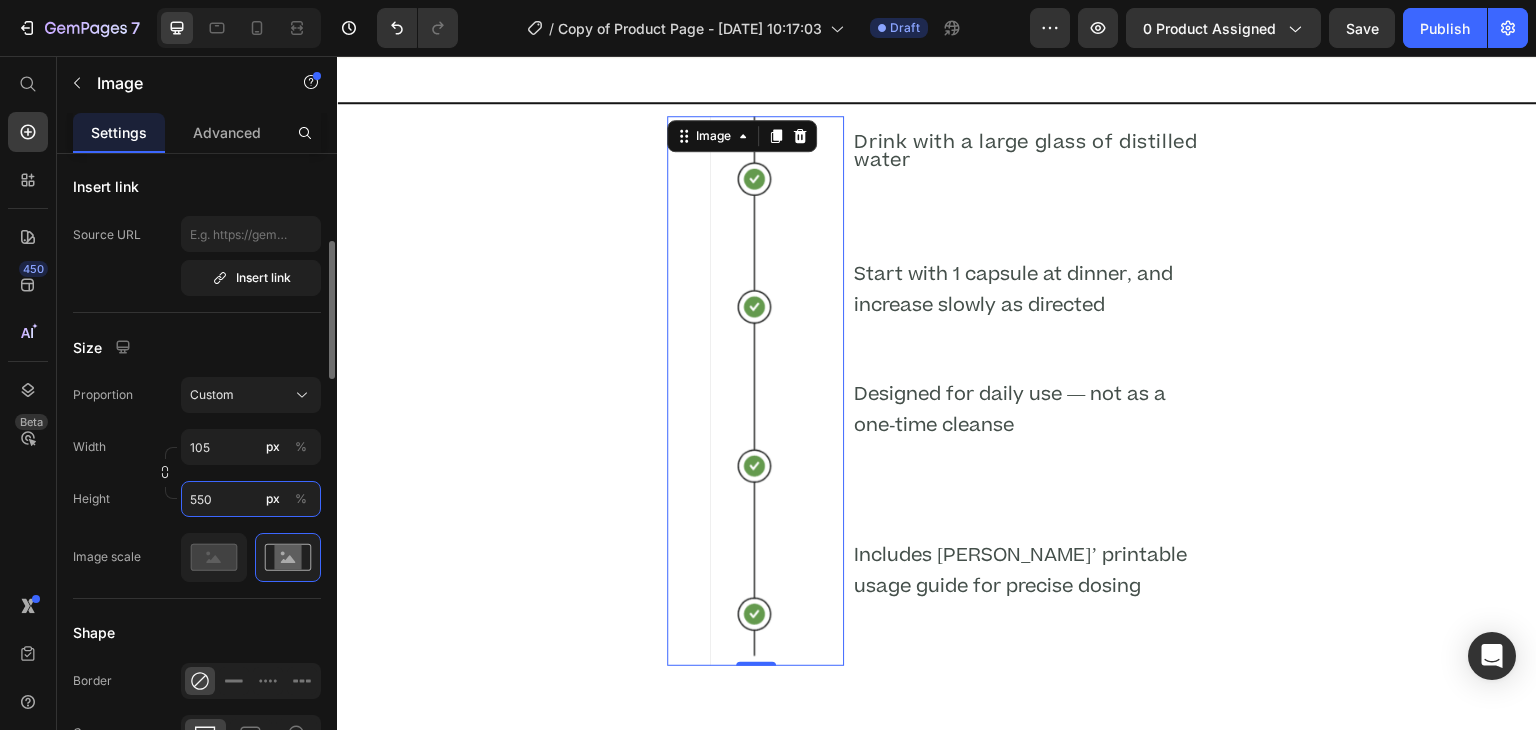 click on "550" at bounding box center [251, 499] 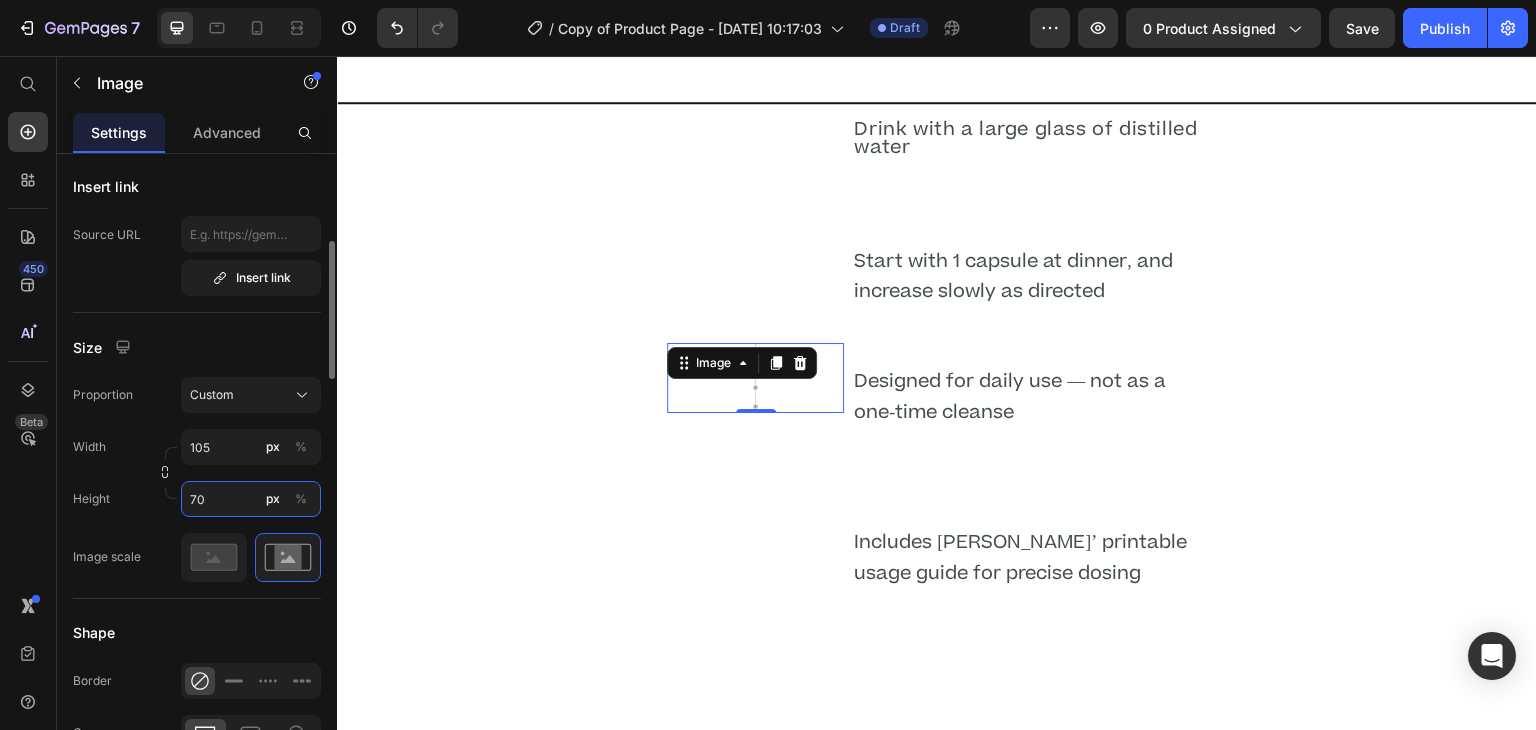 type on "700" 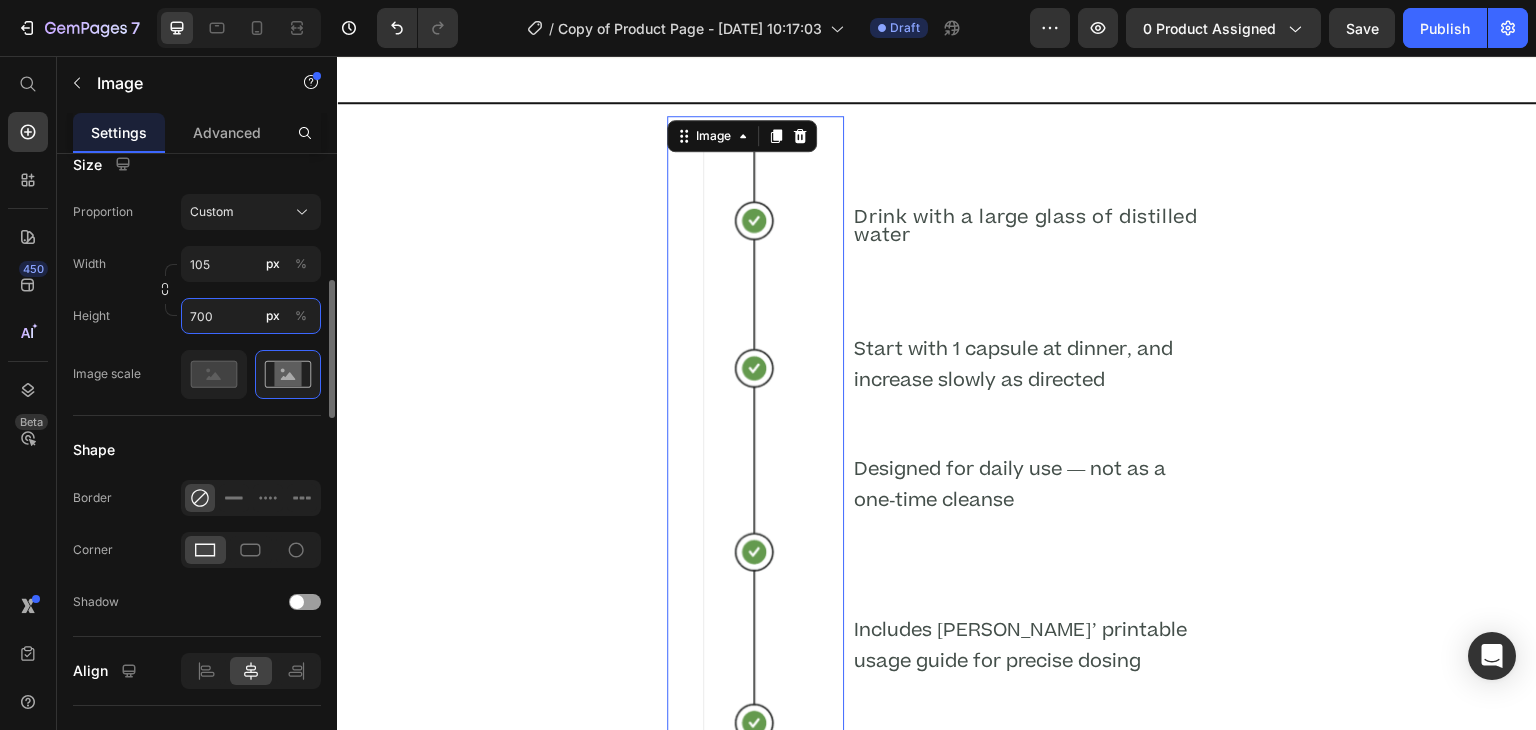 scroll, scrollTop: 583, scrollLeft: 0, axis: vertical 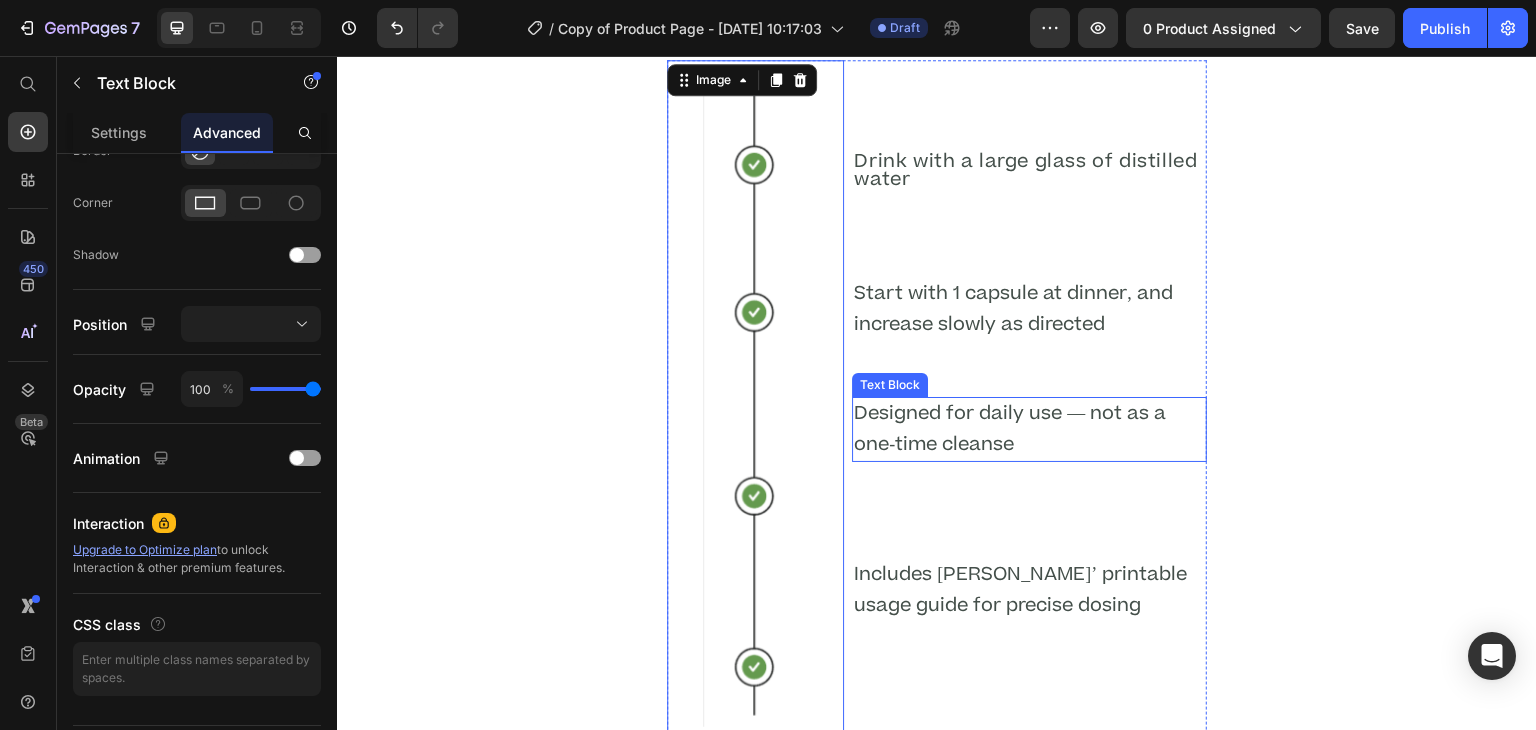 click on "Designed for daily use — not as a one-time cleanse" at bounding box center [1029, 429] 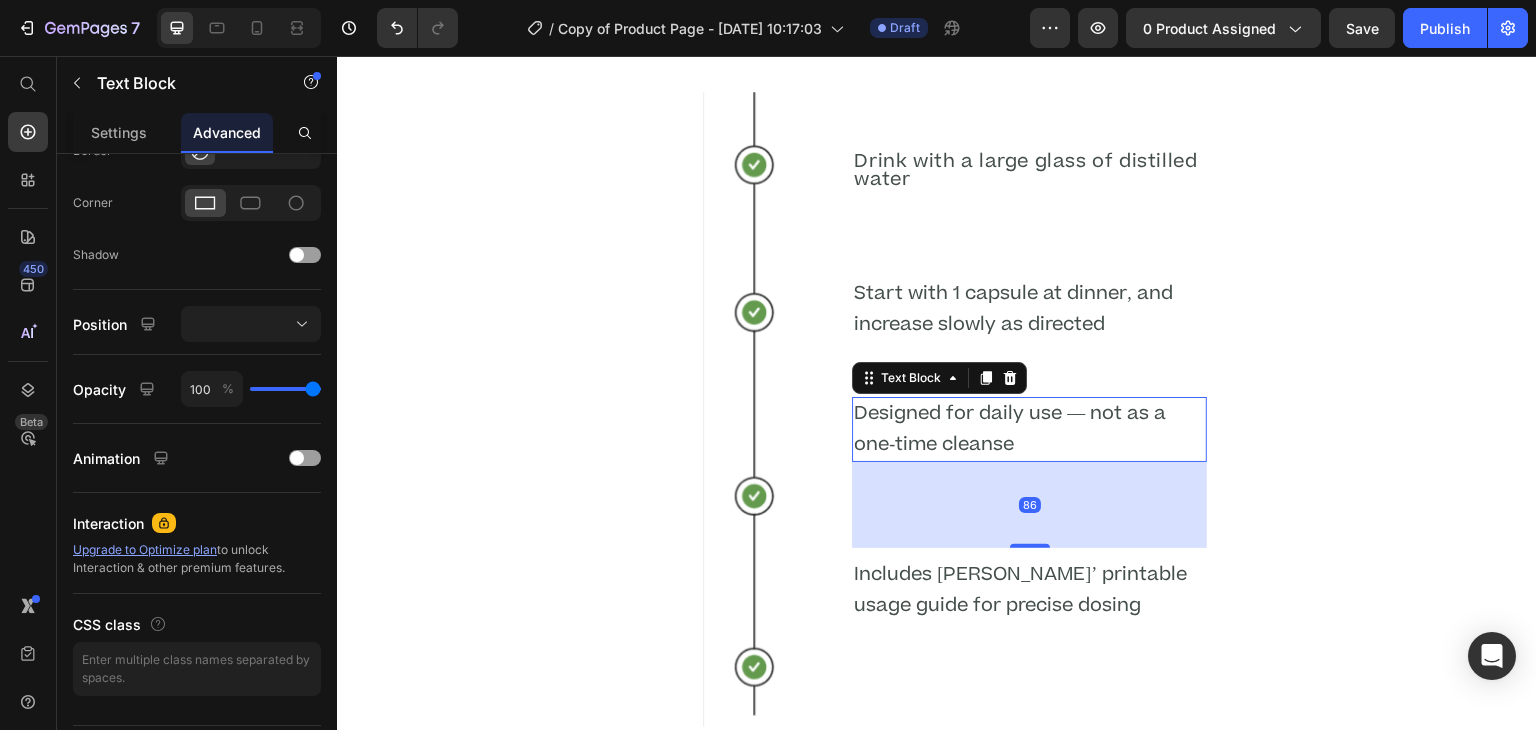 scroll, scrollTop: 0, scrollLeft: 0, axis: both 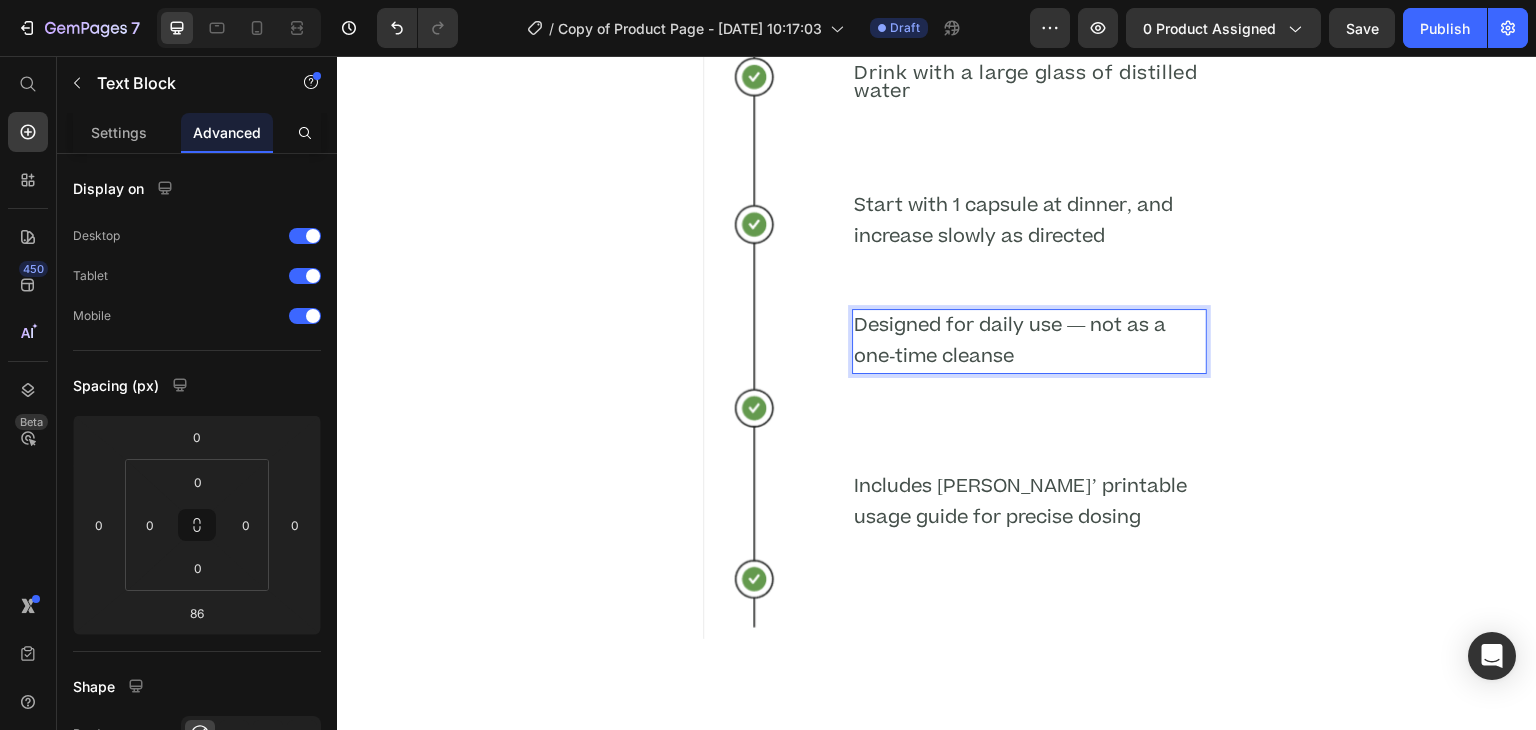 click on "Drink with a large glass of distilled water Heading Start with 1 capsule at dinner, and increase slowly as directed Text Block Text Block Designed for daily use — not as a one-time cleanse Text Block   86 Includes Dr. Daniels’ printable usage guide for precise dosing Text Block" at bounding box center [1029, 322] 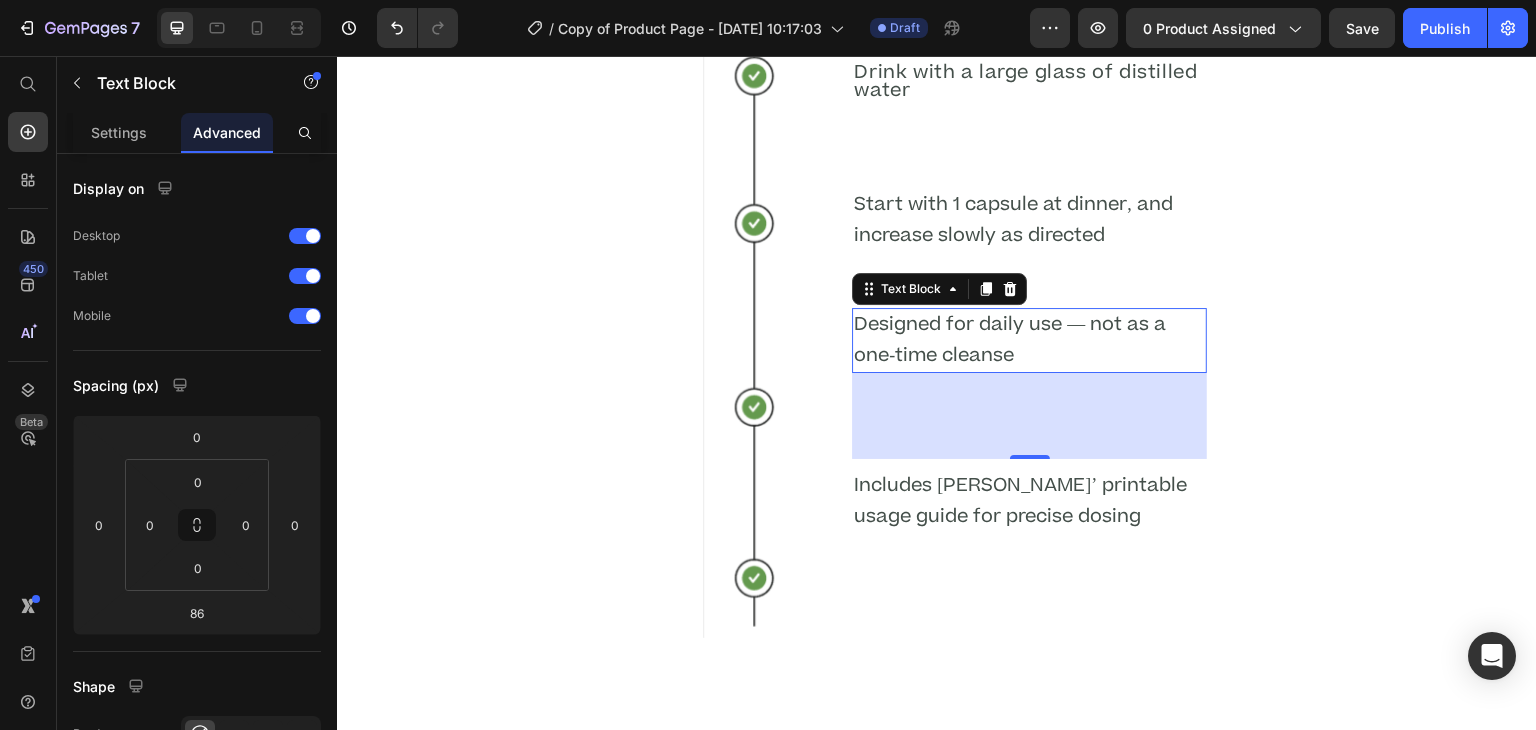 scroll, scrollTop: 4416, scrollLeft: 0, axis: vertical 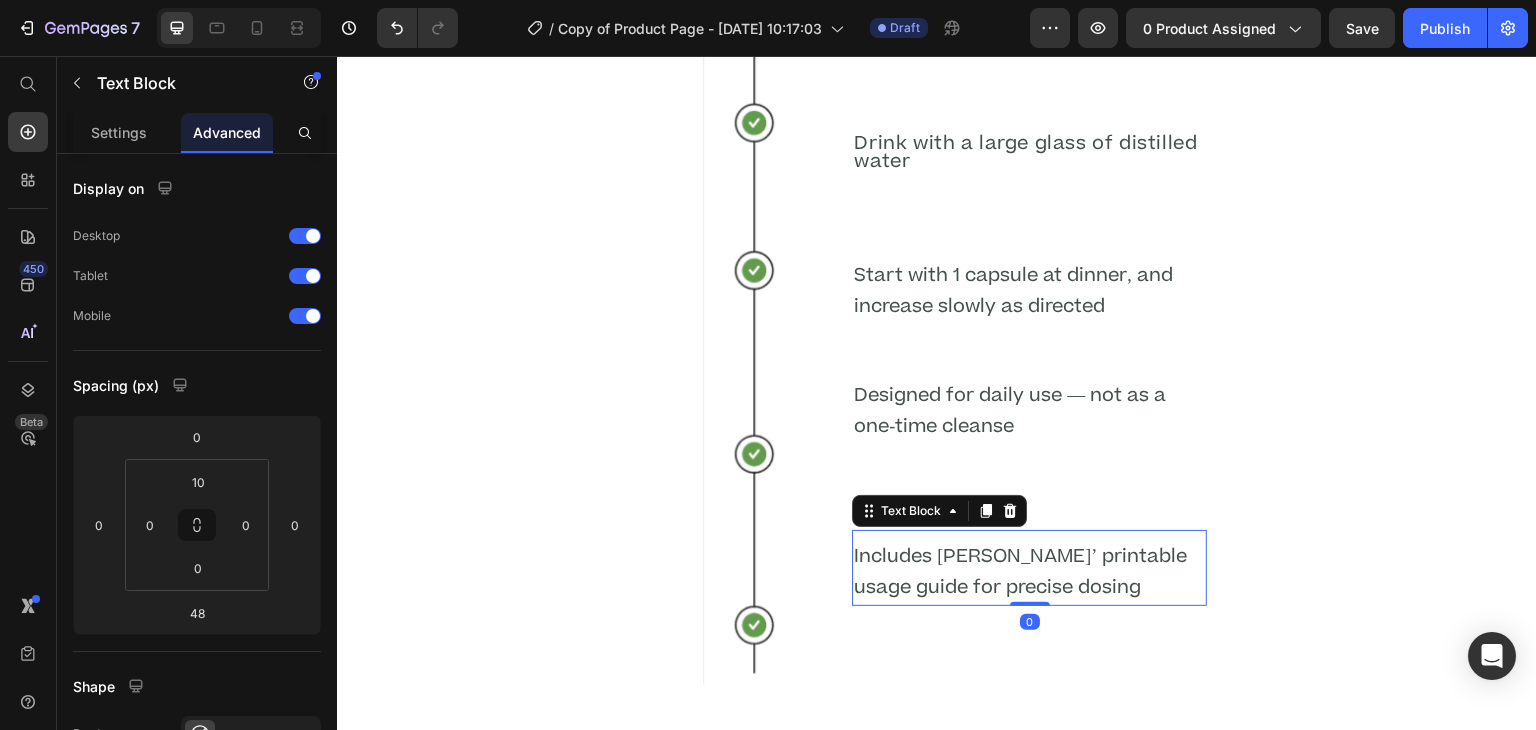 drag, startPoint x: 1016, startPoint y: 643, endPoint x: 1020, endPoint y: 572, distance: 71.11259 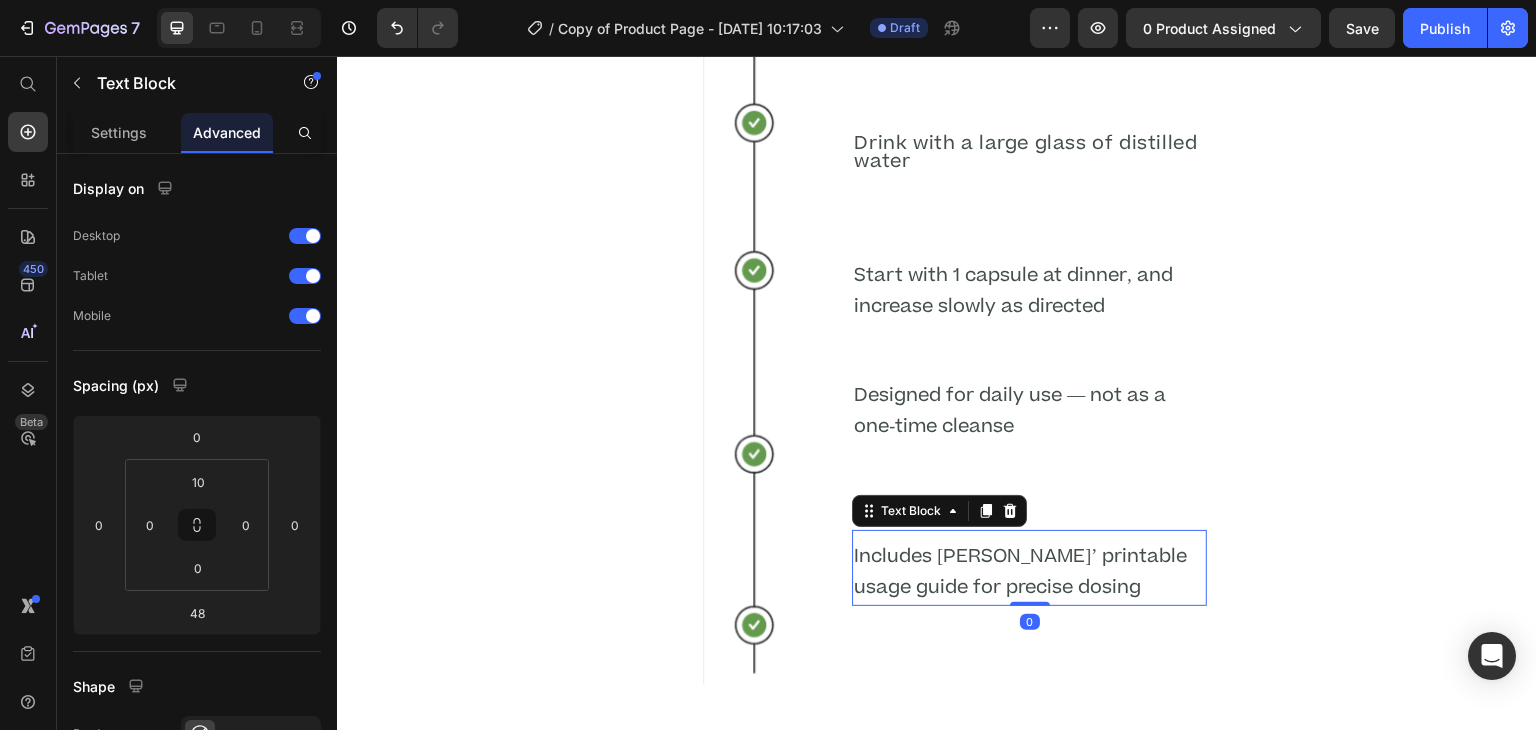 click on "Includes Dr. Daniels’ printable usage guide for precise dosing Text Block   0" at bounding box center (1029, 567) 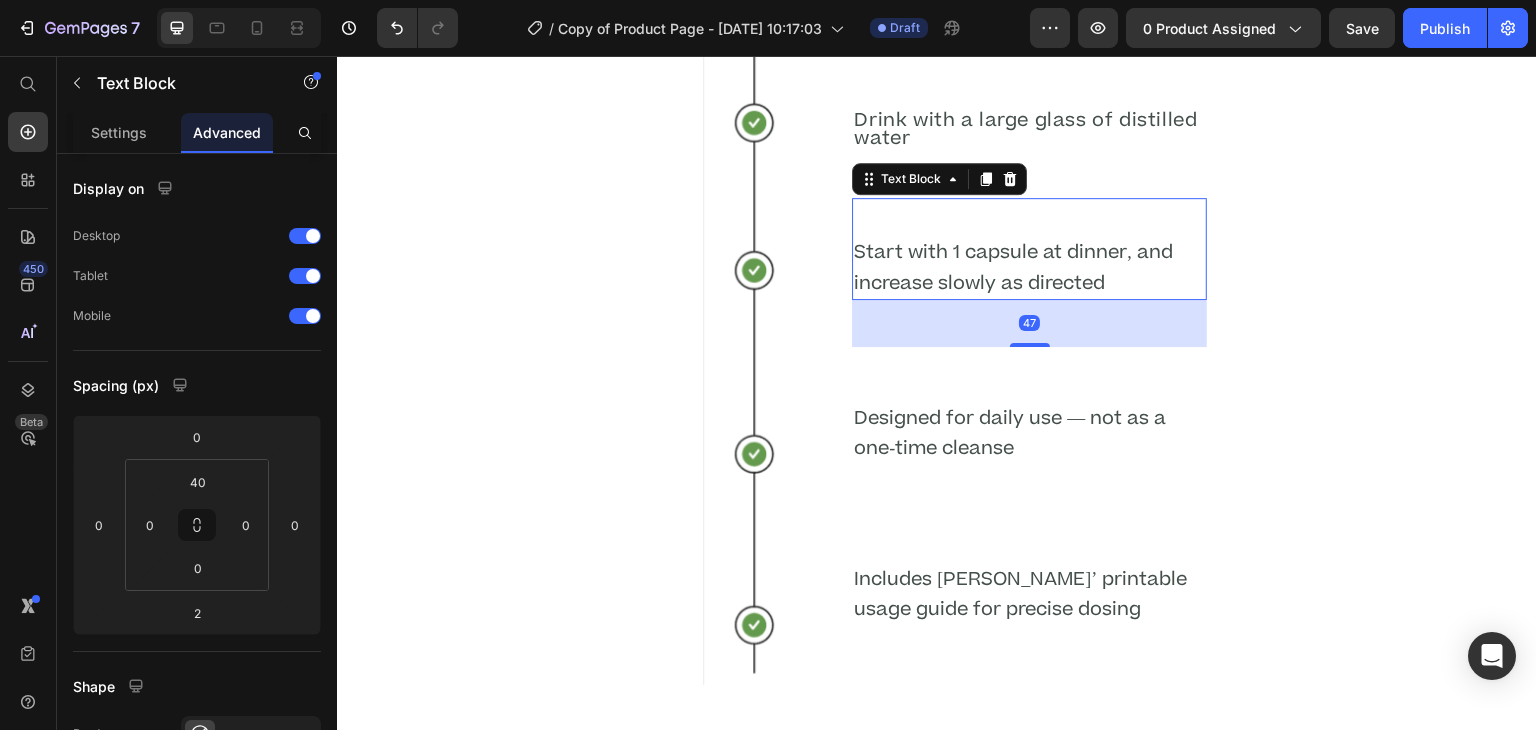 drag, startPoint x: 1021, startPoint y: 340, endPoint x: 1034, endPoint y: 385, distance: 46.840153 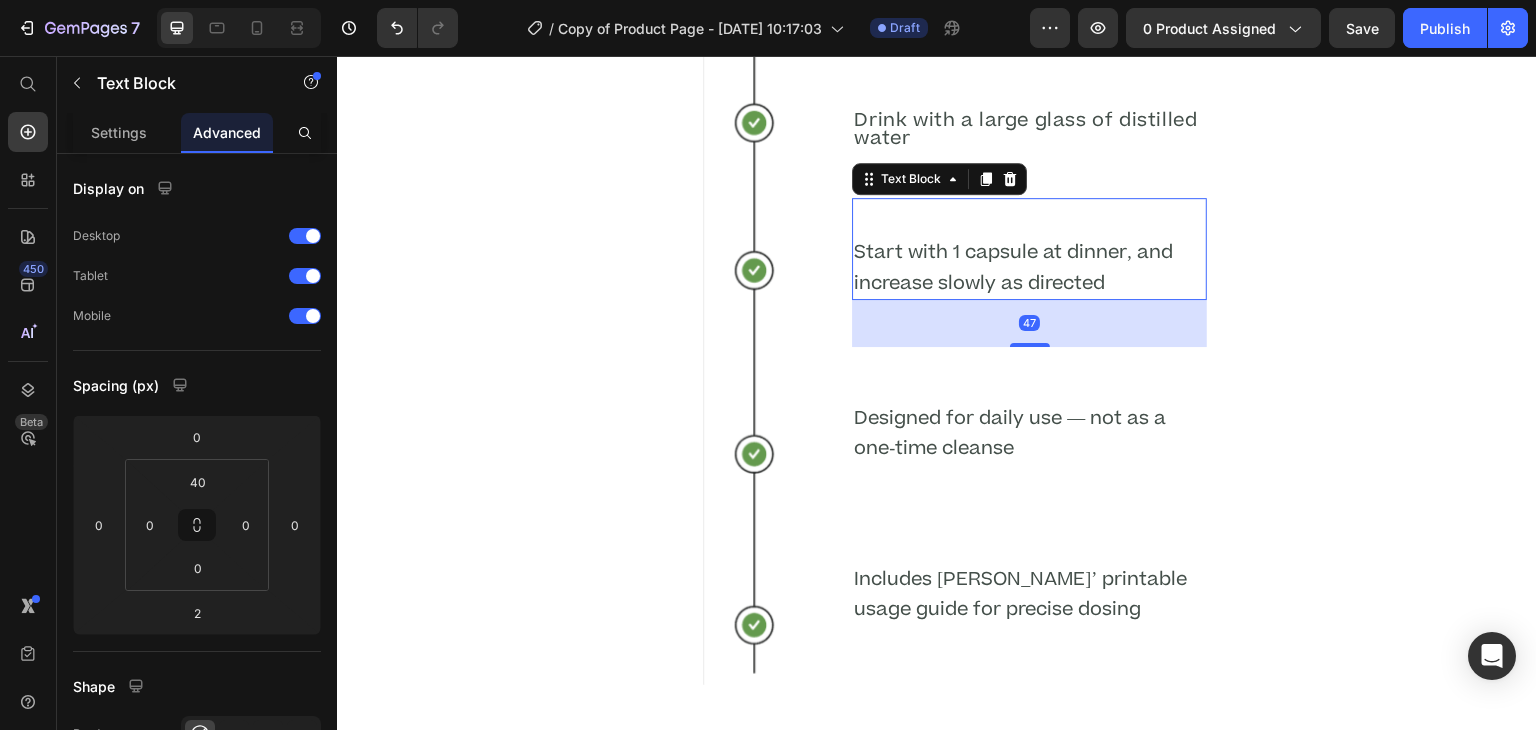 click on "Drink with a large glass of distilled water Heading Start with 1 capsule at dinner, and increase slowly as directed Text Block   47 Text Block Designed for daily use — not as a one-time cleanse Text Block Includes Dr. Daniels’ printable usage guide for precise dosing Text Block" at bounding box center (1029, 368) 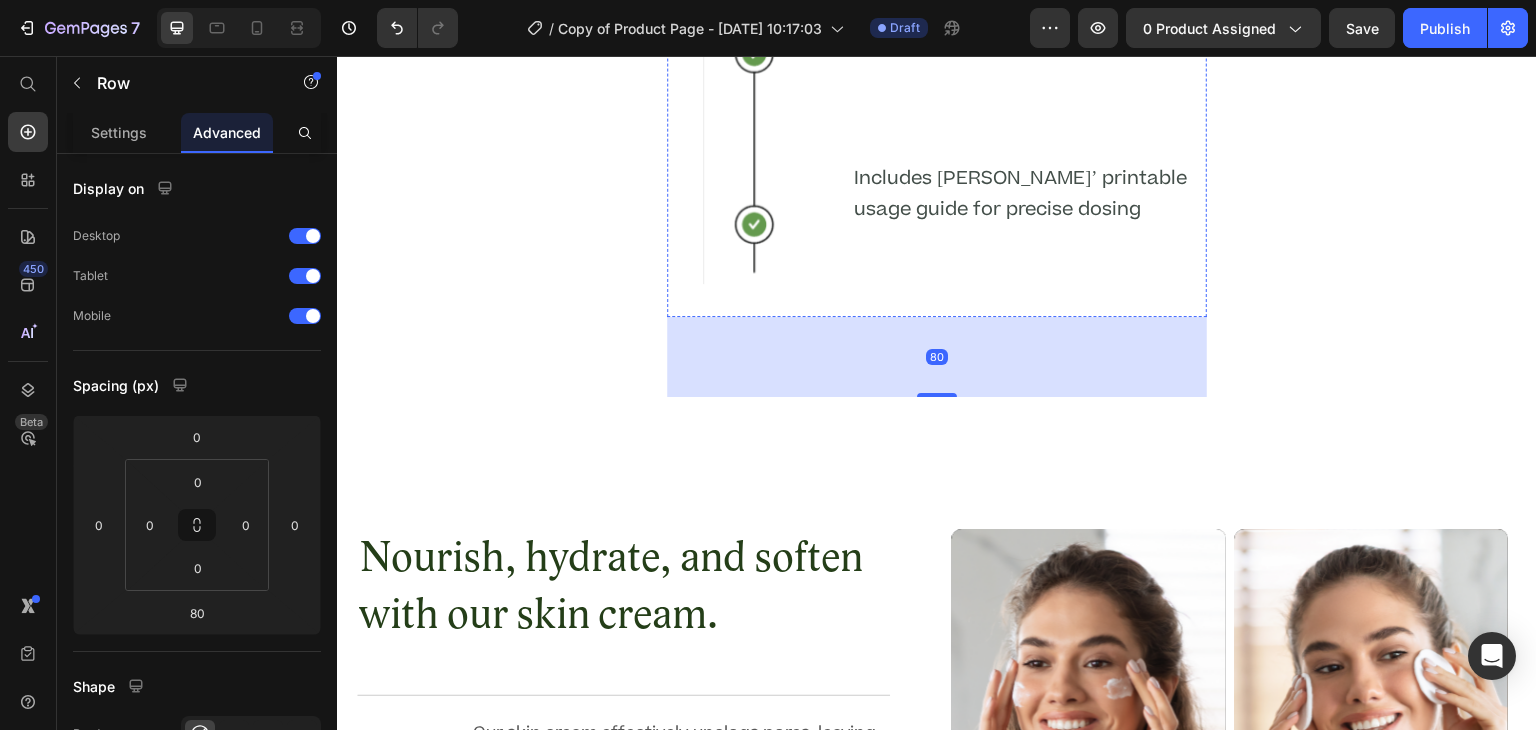 scroll, scrollTop: 4145, scrollLeft: 0, axis: vertical 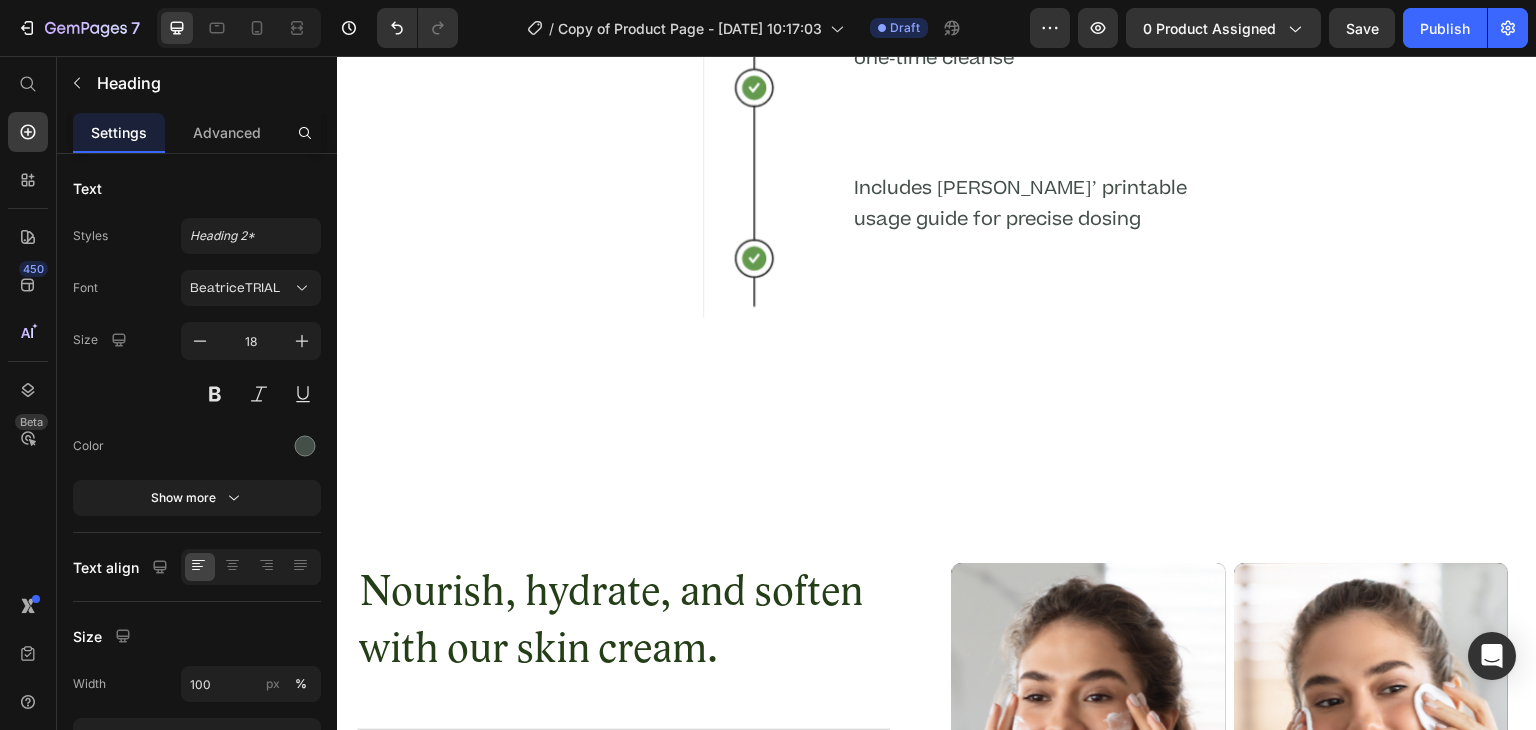 drag, startPoint x: 1023, startPoint y: 440, endPoint x: 1019, endPoint y: 382, distance: 58.137768 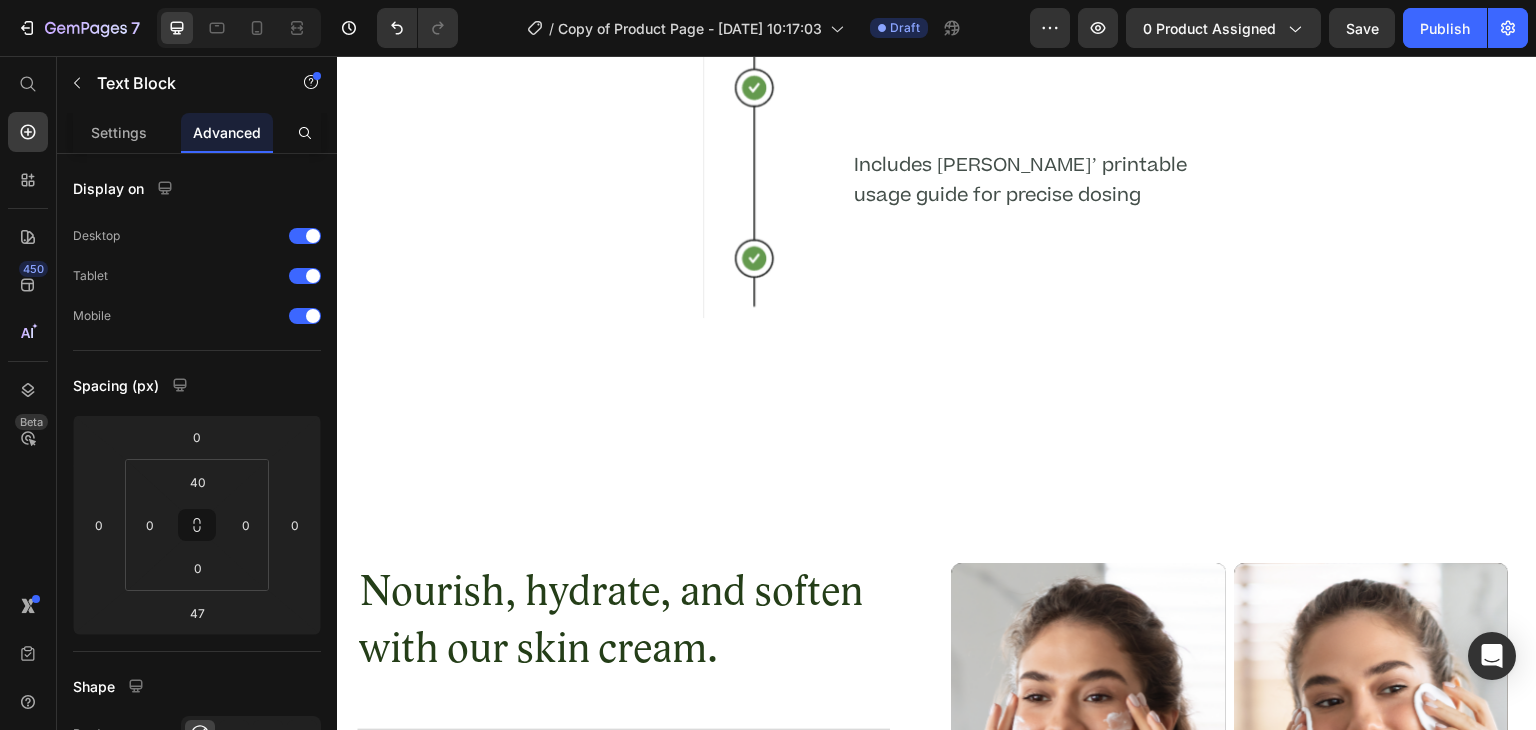 drag, startPoint x: 1022, startPoint y: 560, endPoint x: 1015, endPoint y: 487, distance: 73.33485 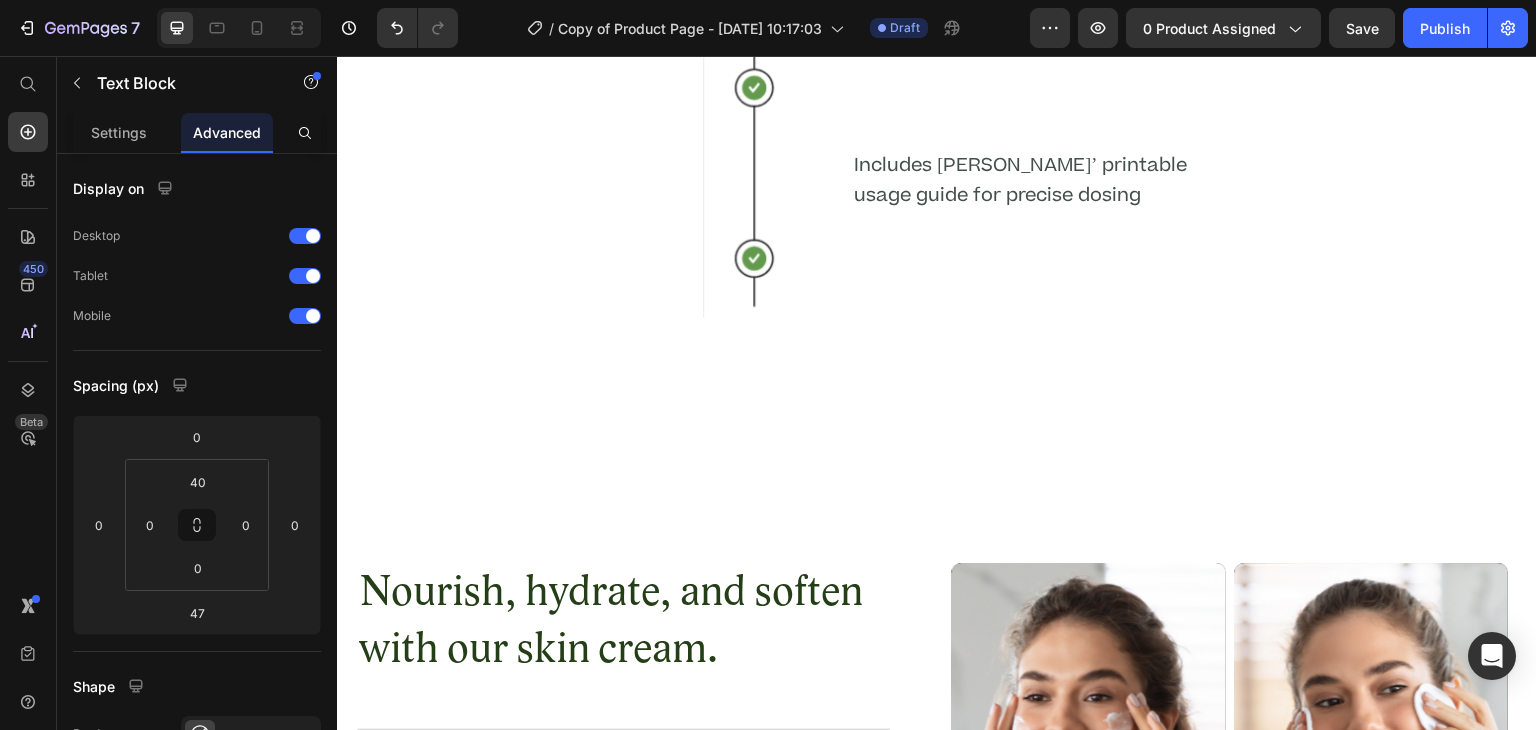 click on "Start with 1 capsule at dinner, and increase slowly as directed Text Block   0" at bounding box center (1029, -119) 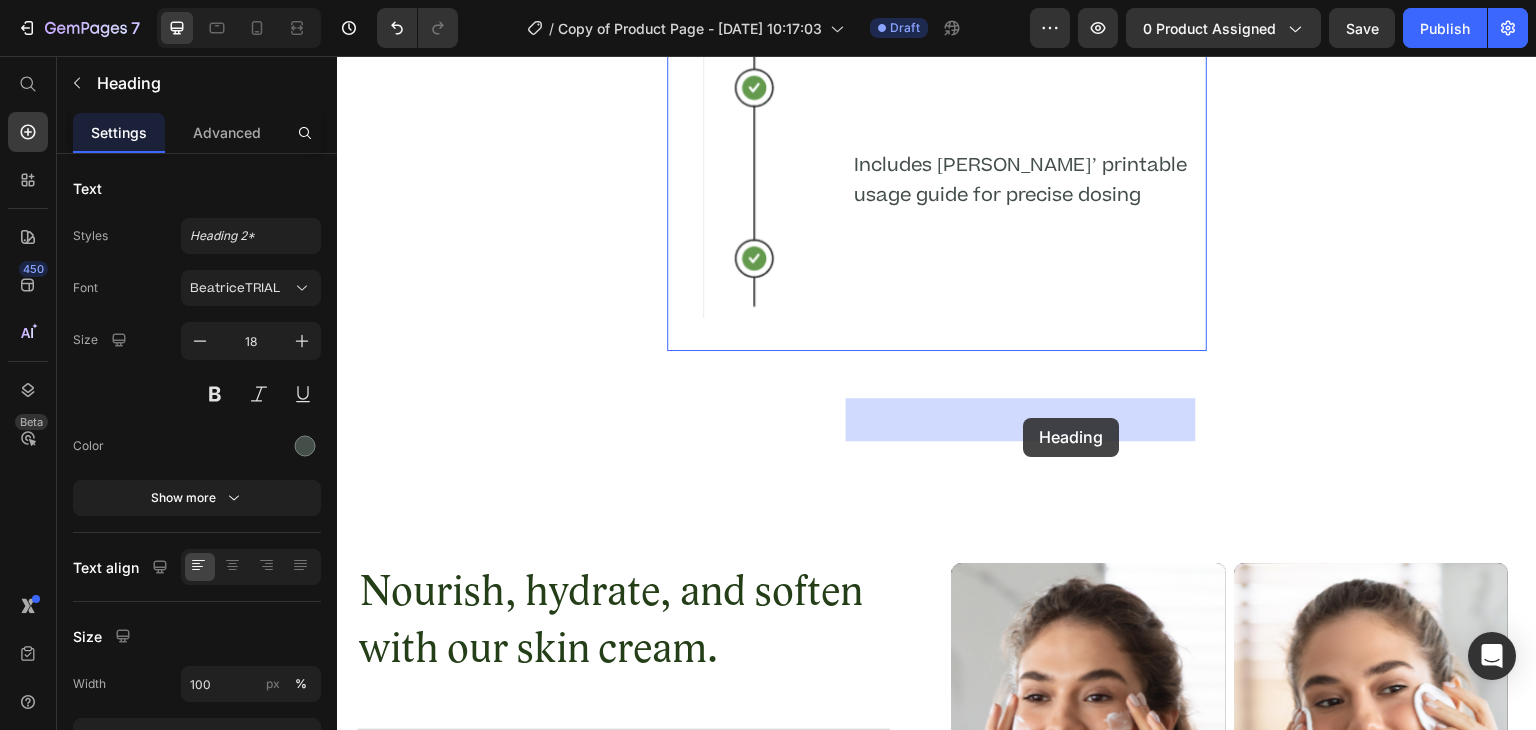scroll, scrollTop: 4124, scrollLeft: 0, axis: vertical 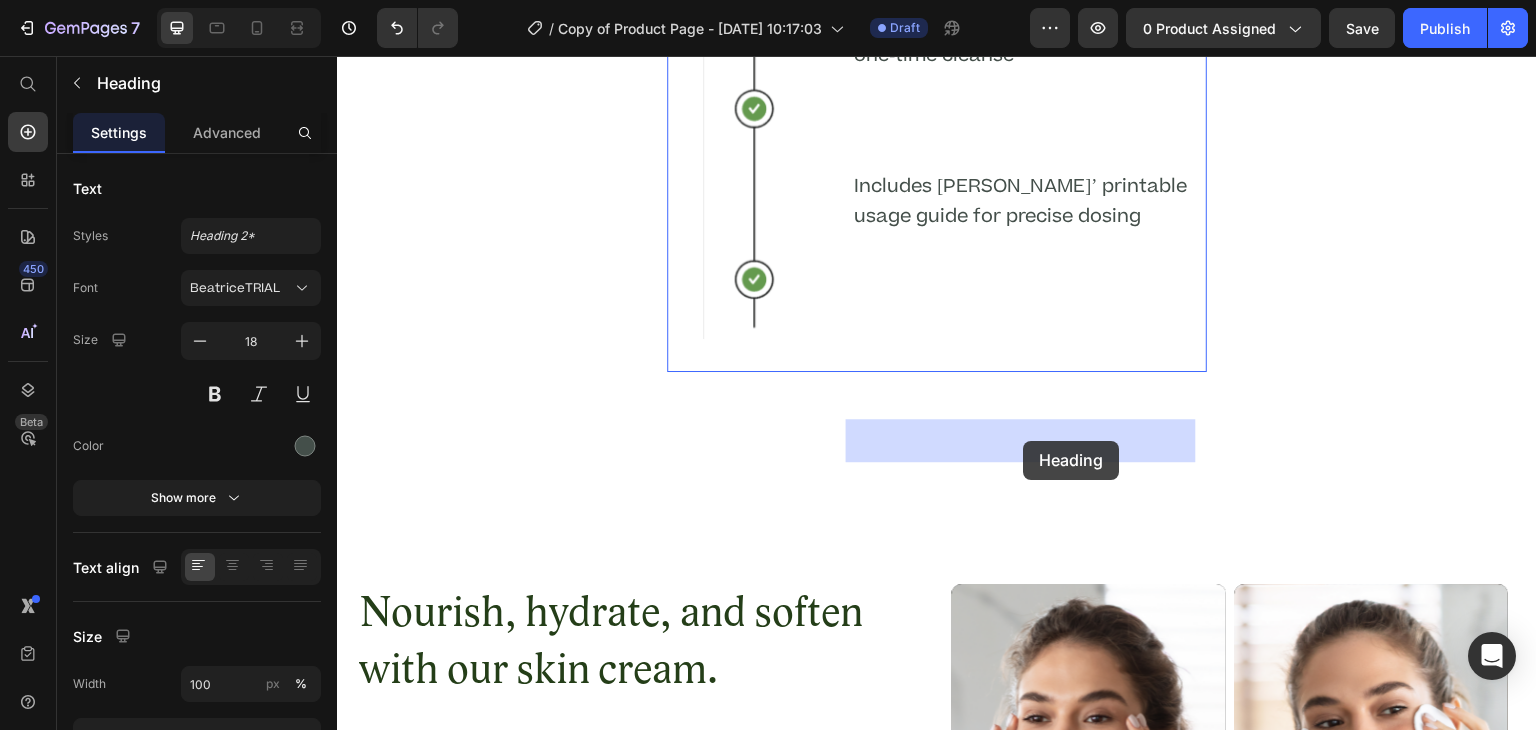drag, startPoint x: 1024, startPoint y: 414, endPoint x: 999, endPoint y: 438, distance: 34.655445 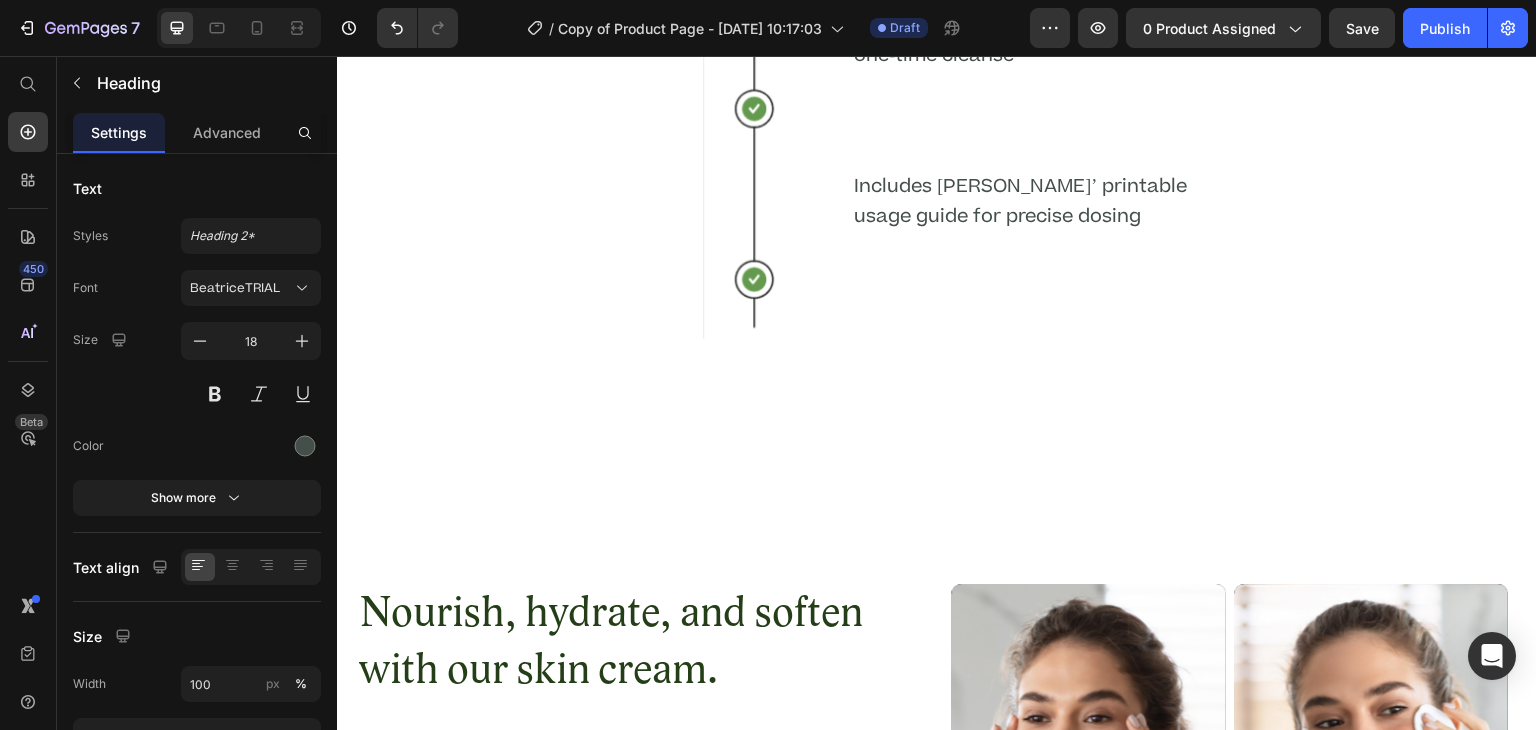 click on "Drink with a large glass of distilled water" at bounding box center [1029, -168] 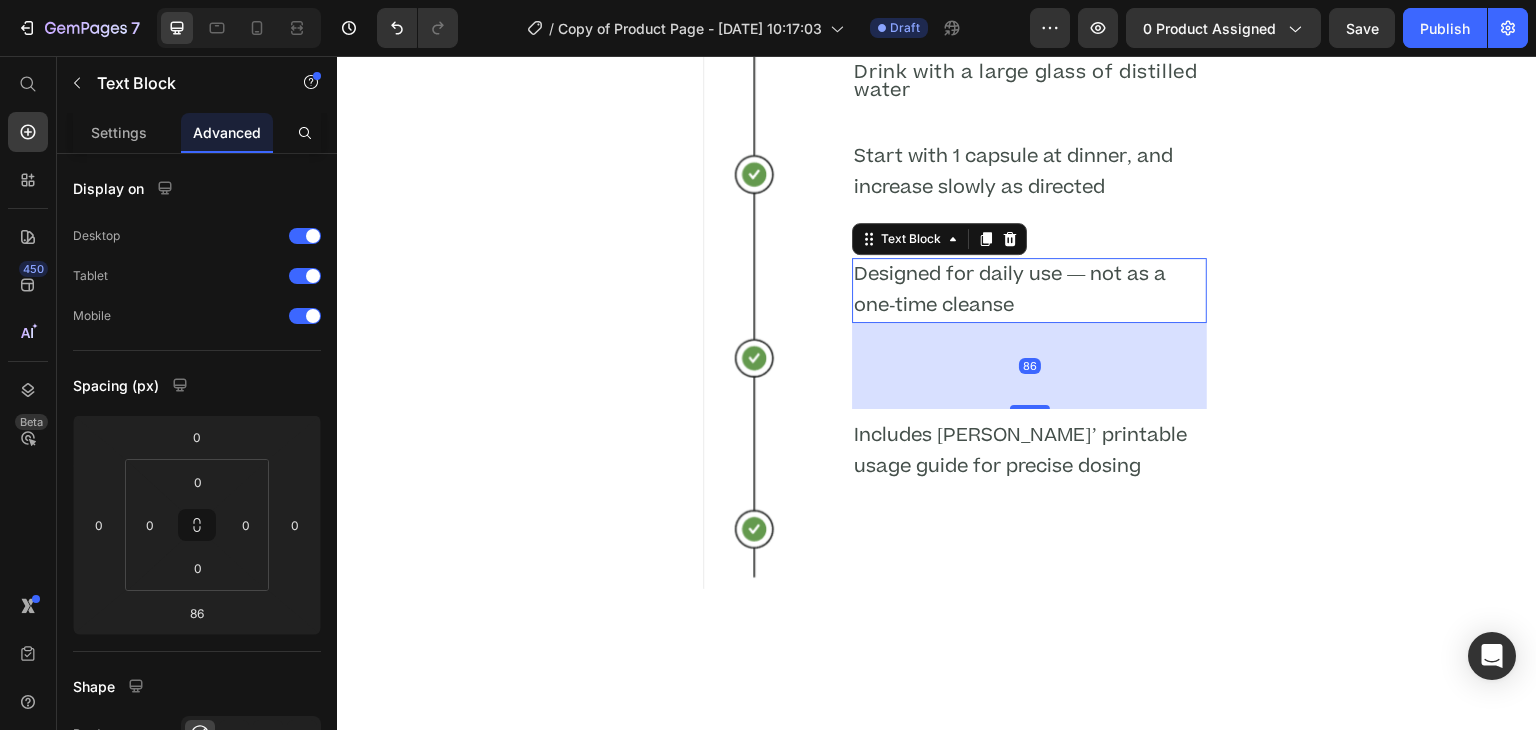 scroll, scrollTop: 4468, scrollLeft: 0, axis: vertical 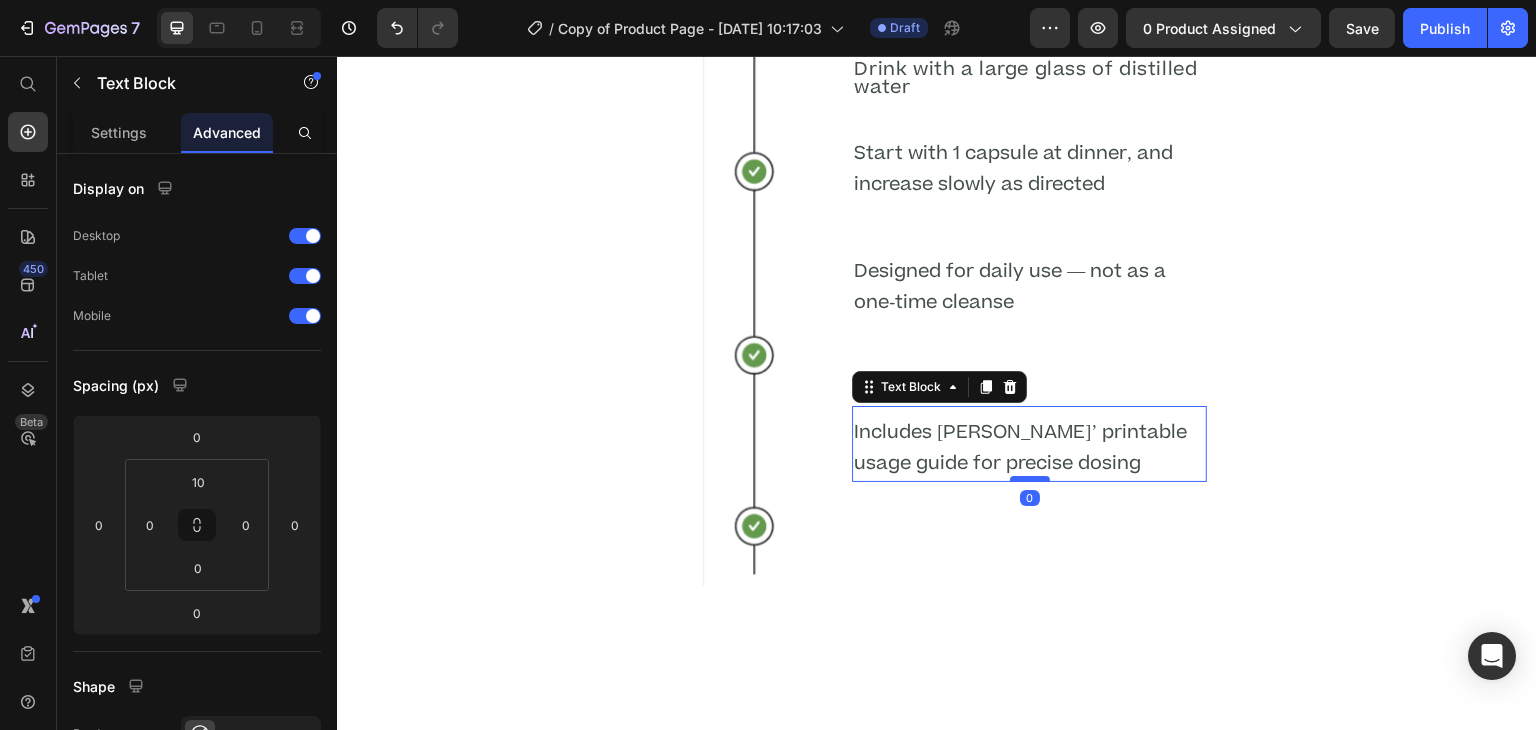 click at bounding box center (1030, 479) 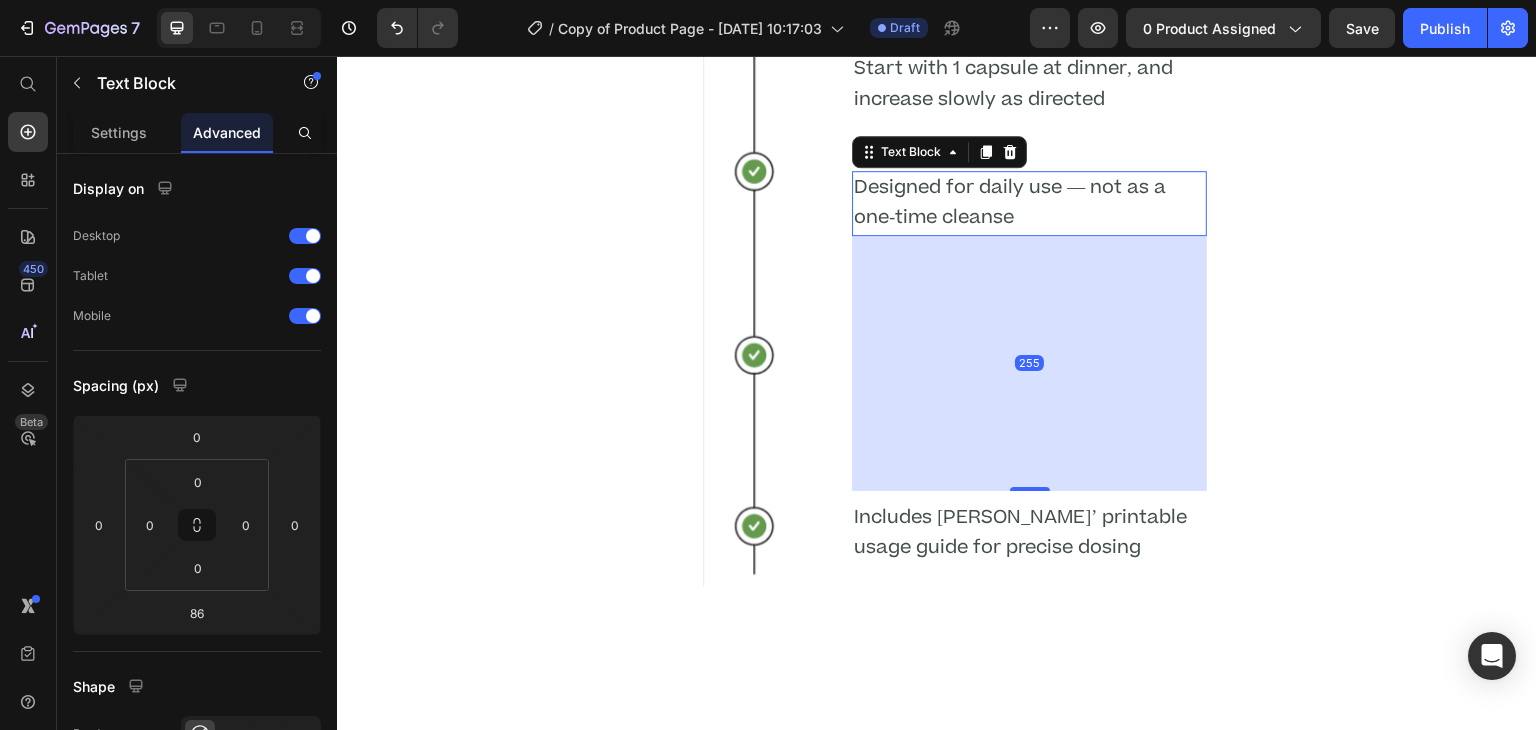 drag, startPoint x: 1022, startPoint y: 422, endPoint x: 1022, endPoint y: 591, distance: 169 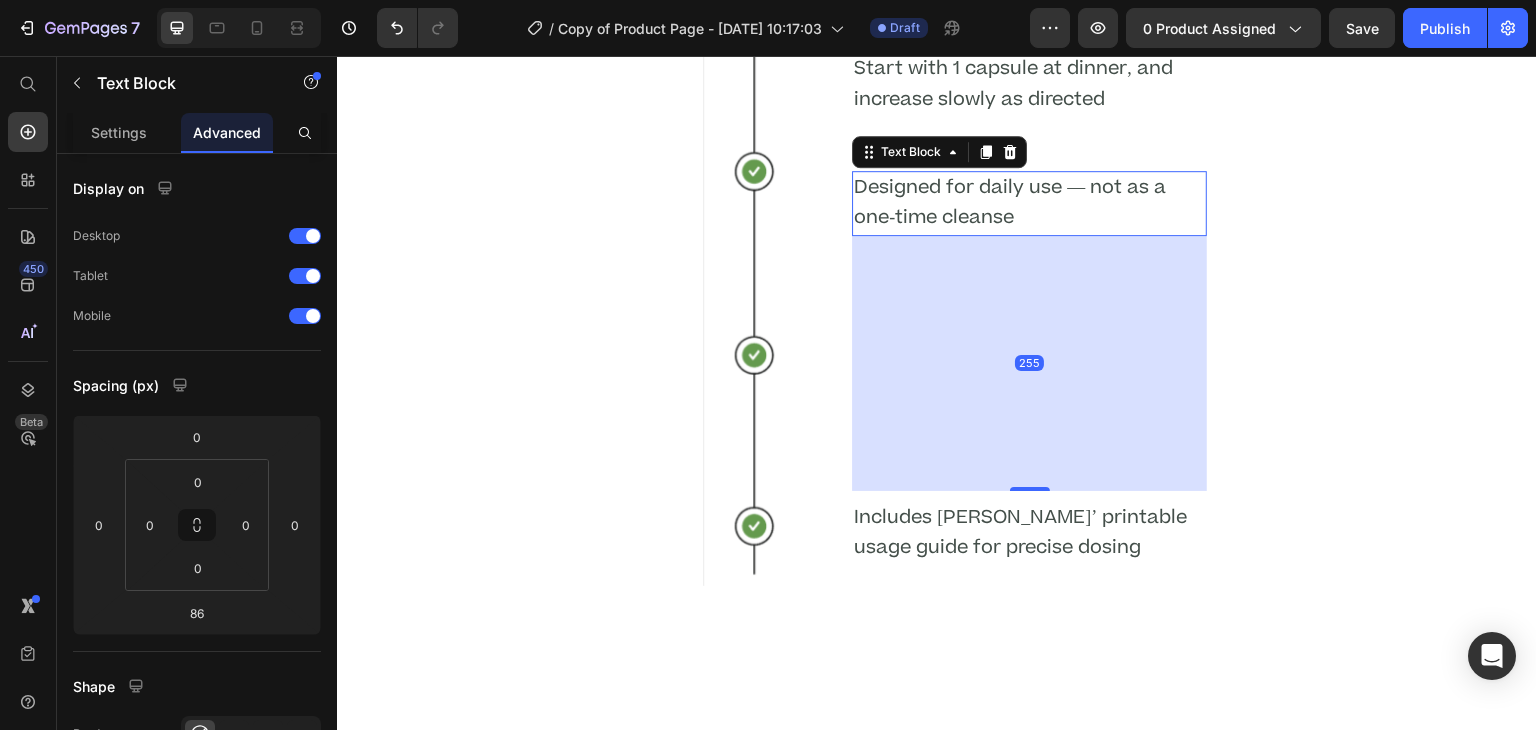 click on "Drink with a large glass of distilled water Heading Start with 1 capsule at dinner, and increase slowly as directed Text Block Text Block Designed for daily use — not as a one-time cleanse Text Block   255 Includes Dr. Daniels’ printable usage guide for precise dosing Text Block" at bounding box center (1029, 269) 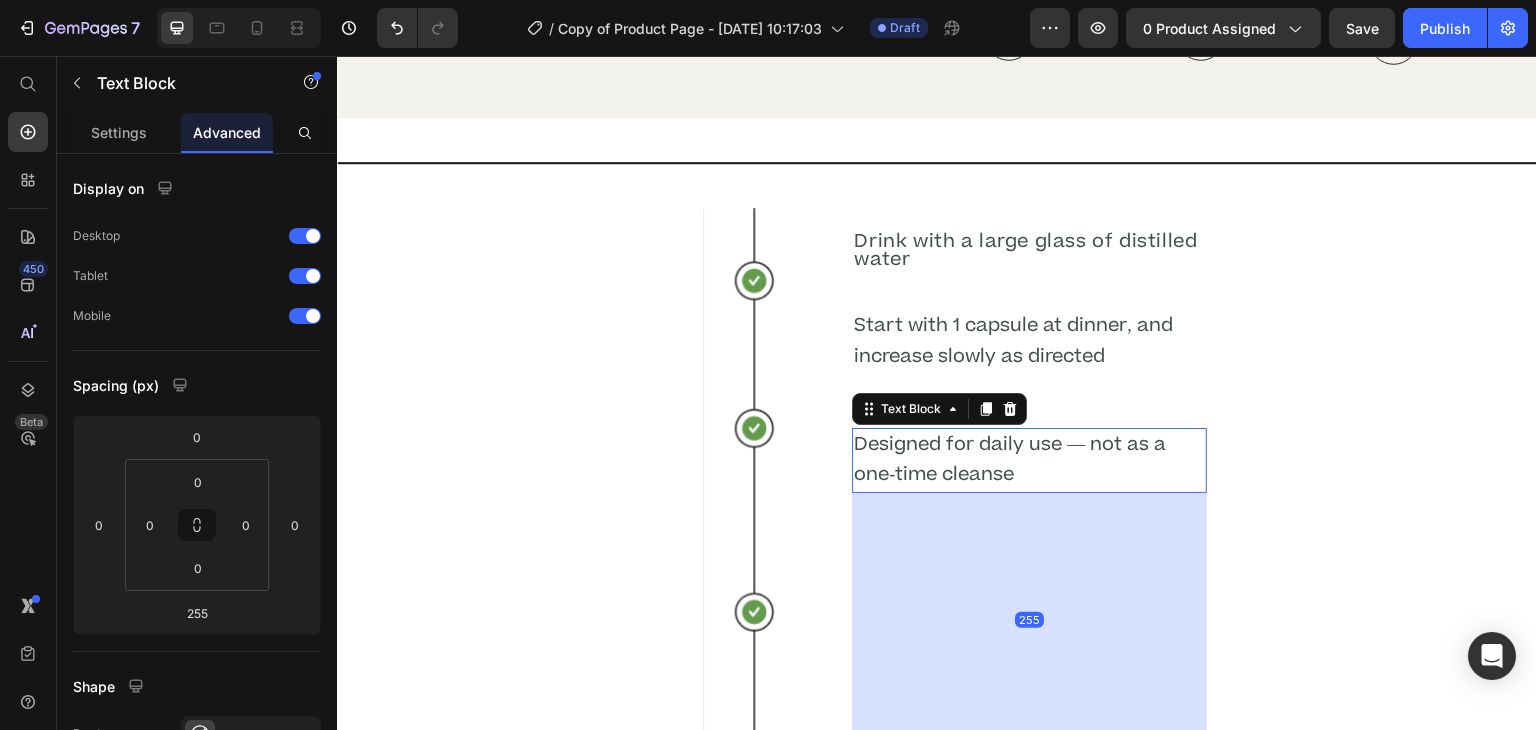 scroll, scrollTop: 4212, scrollLeft: 0, axis: vertical 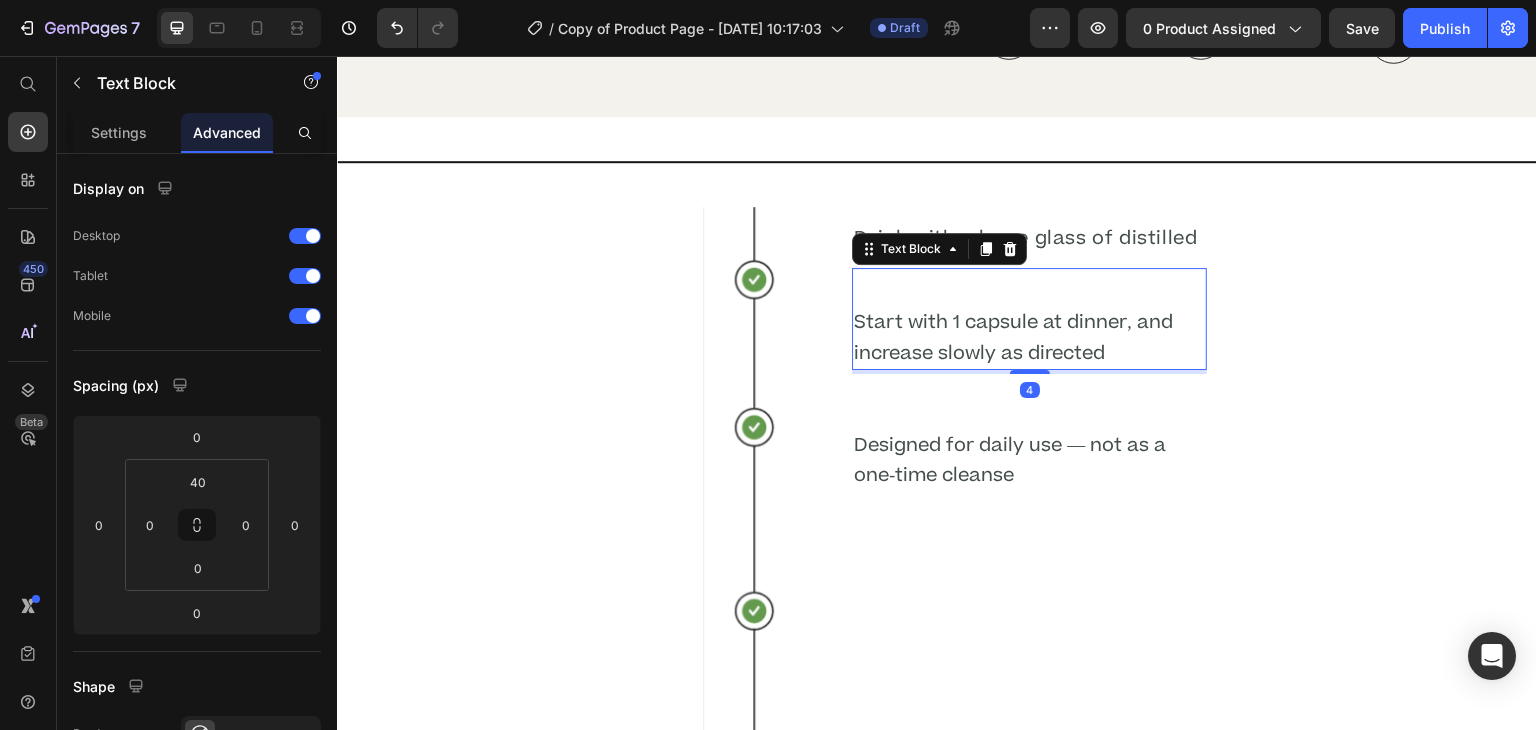 click on "Start with 1 capsule at dinner, and increase slowly as directed Text Block   4" at bounding box center (1029, 318) 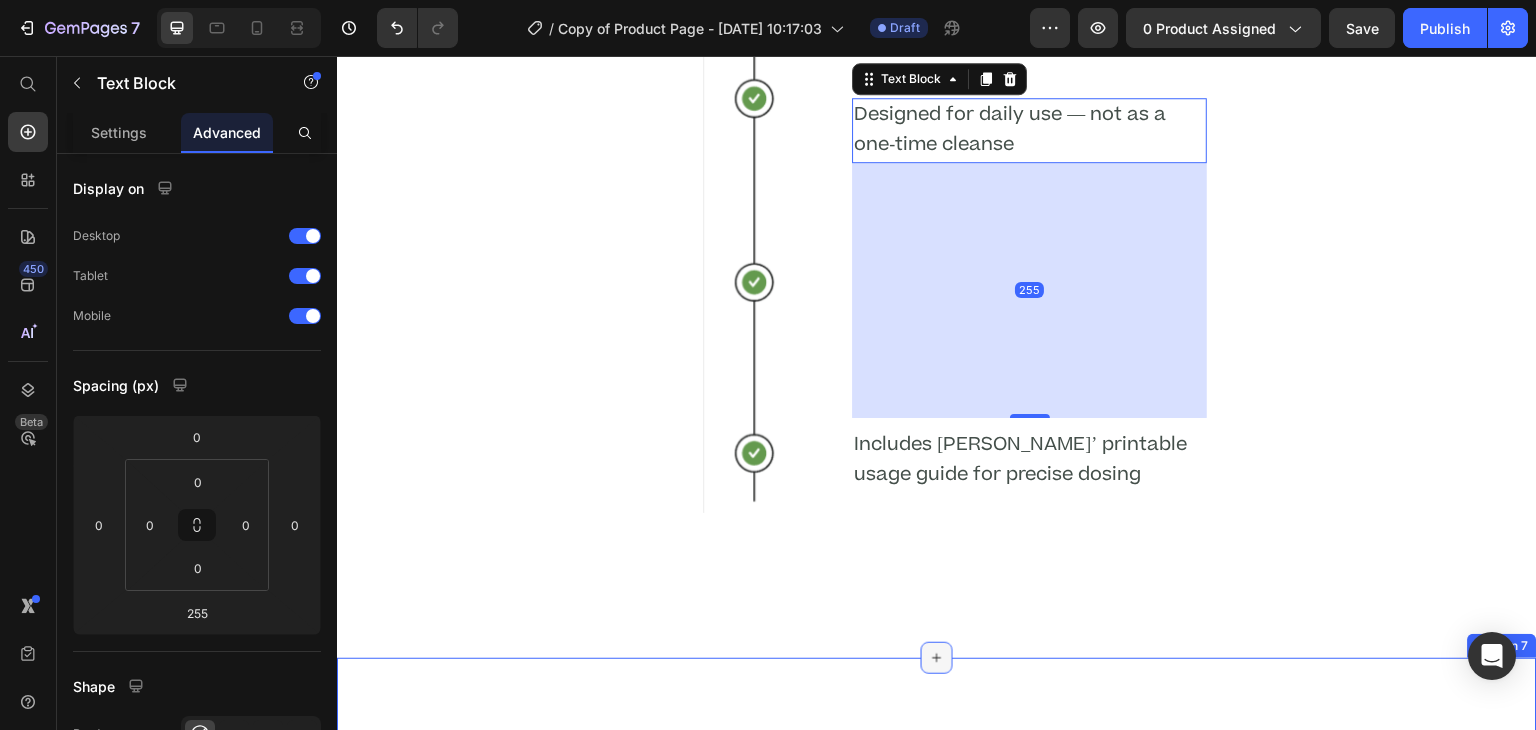 scroll, scrollTop: 4535, scrollLeft: 0, axis: vertical 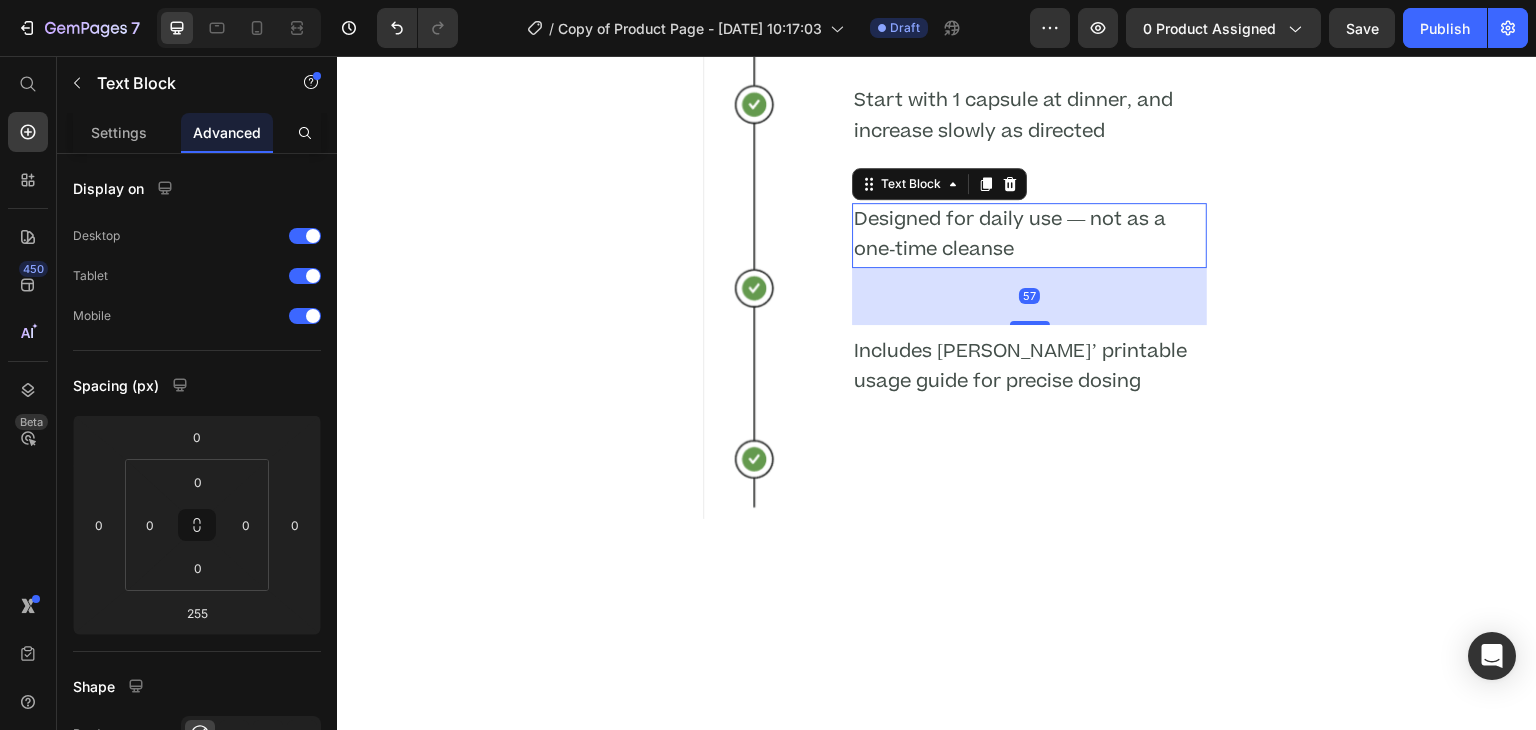 drag, startPoint x: 1025, startPoint y: 438, endPoint x: 1004, endPoint y: 237, distance: 202.09404 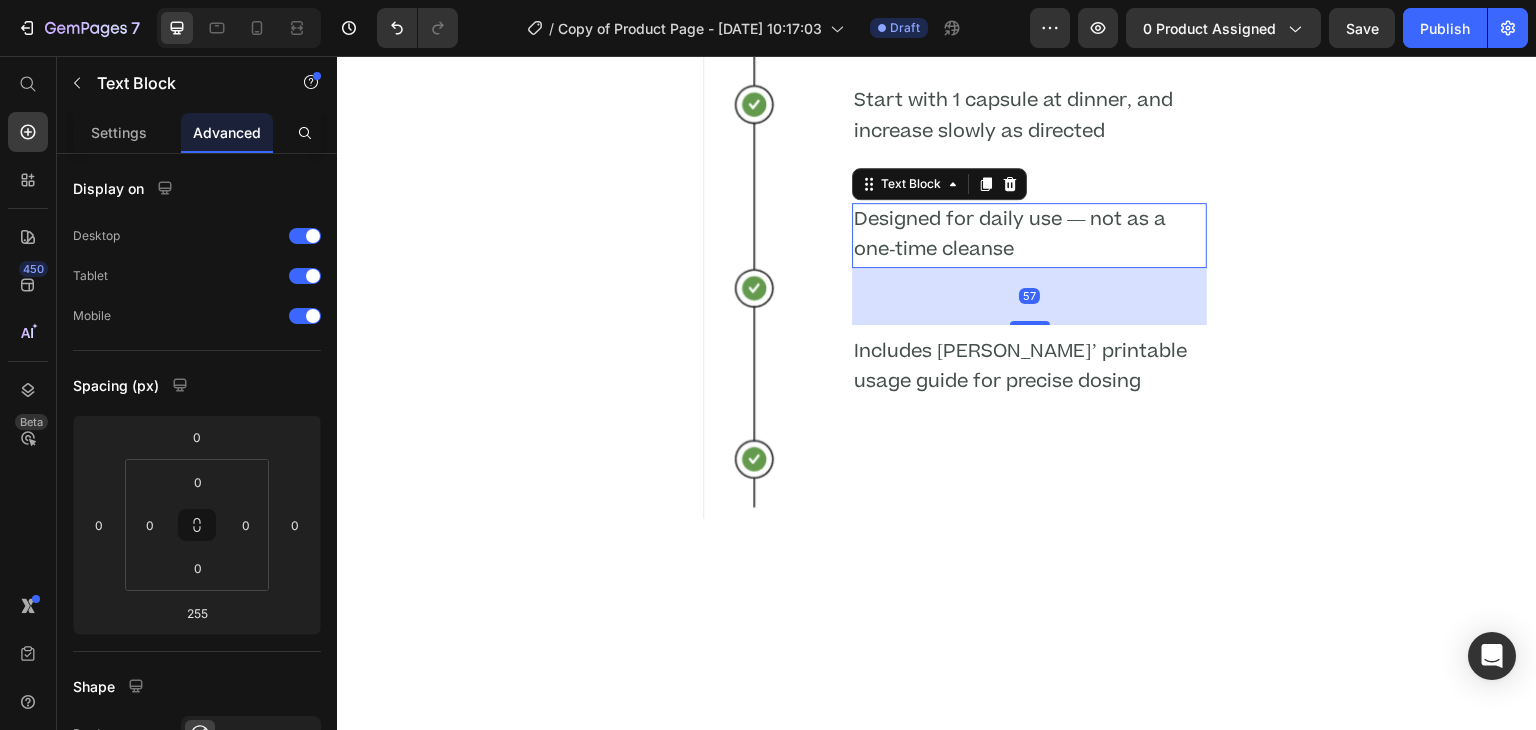 click on "Designed for daily use — not as a one-time cleanse Text Block   57" at bounding box center (1029, 235) 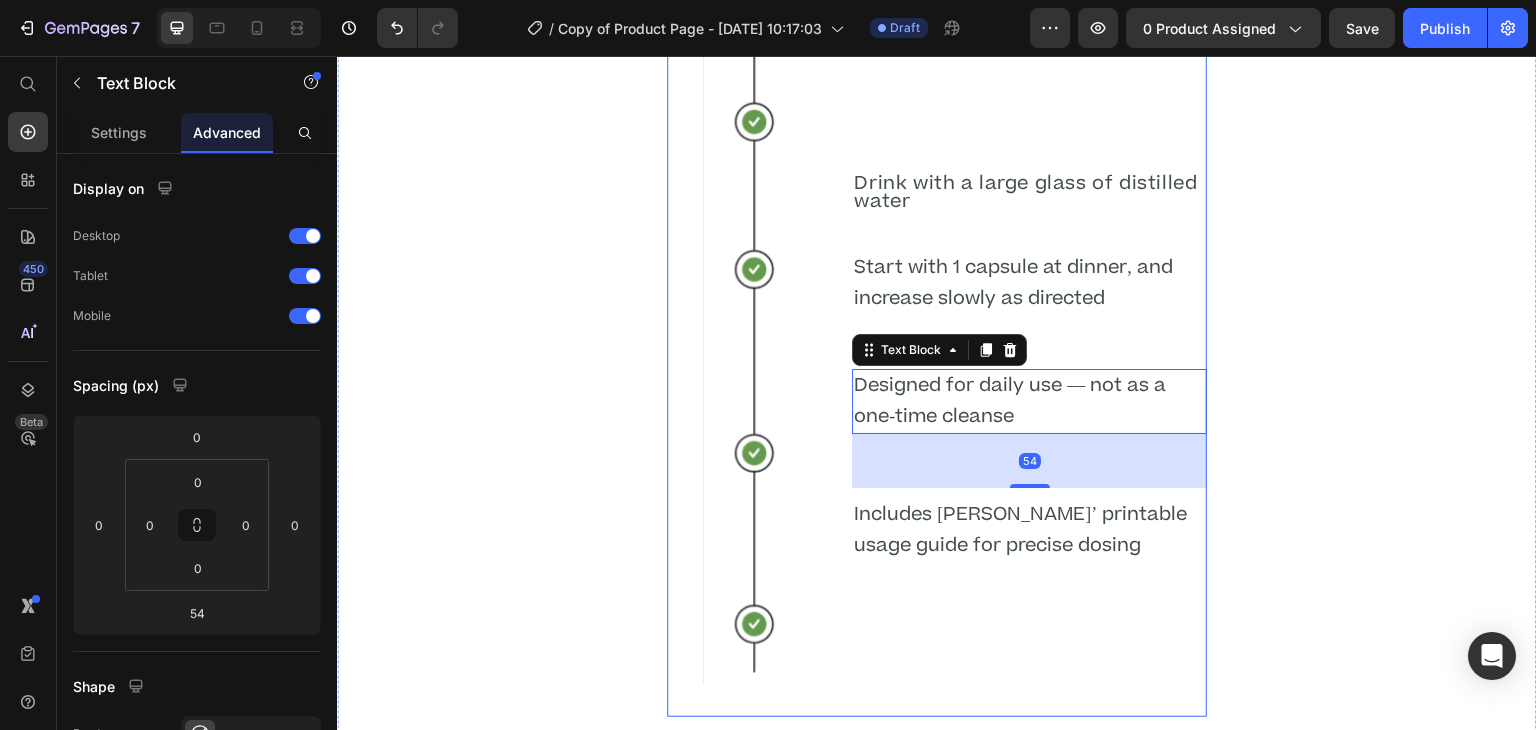 scroll, scrollTop: 4152, scrollLeft: 0, axis: vertical 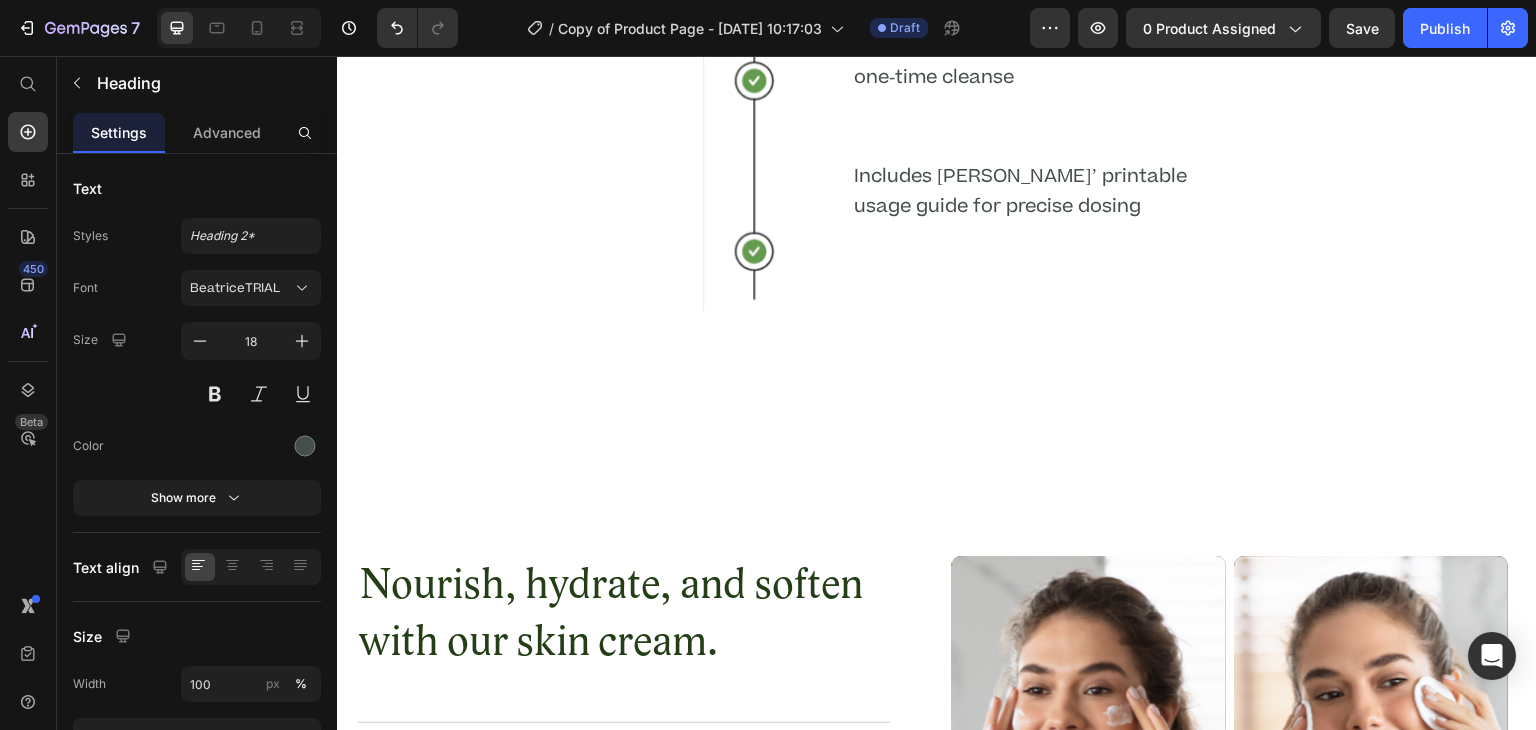 drag, startPoint x: 1018, startPoint y: 446, endPoint x: 1018, endPoint y: 518, distance: 72 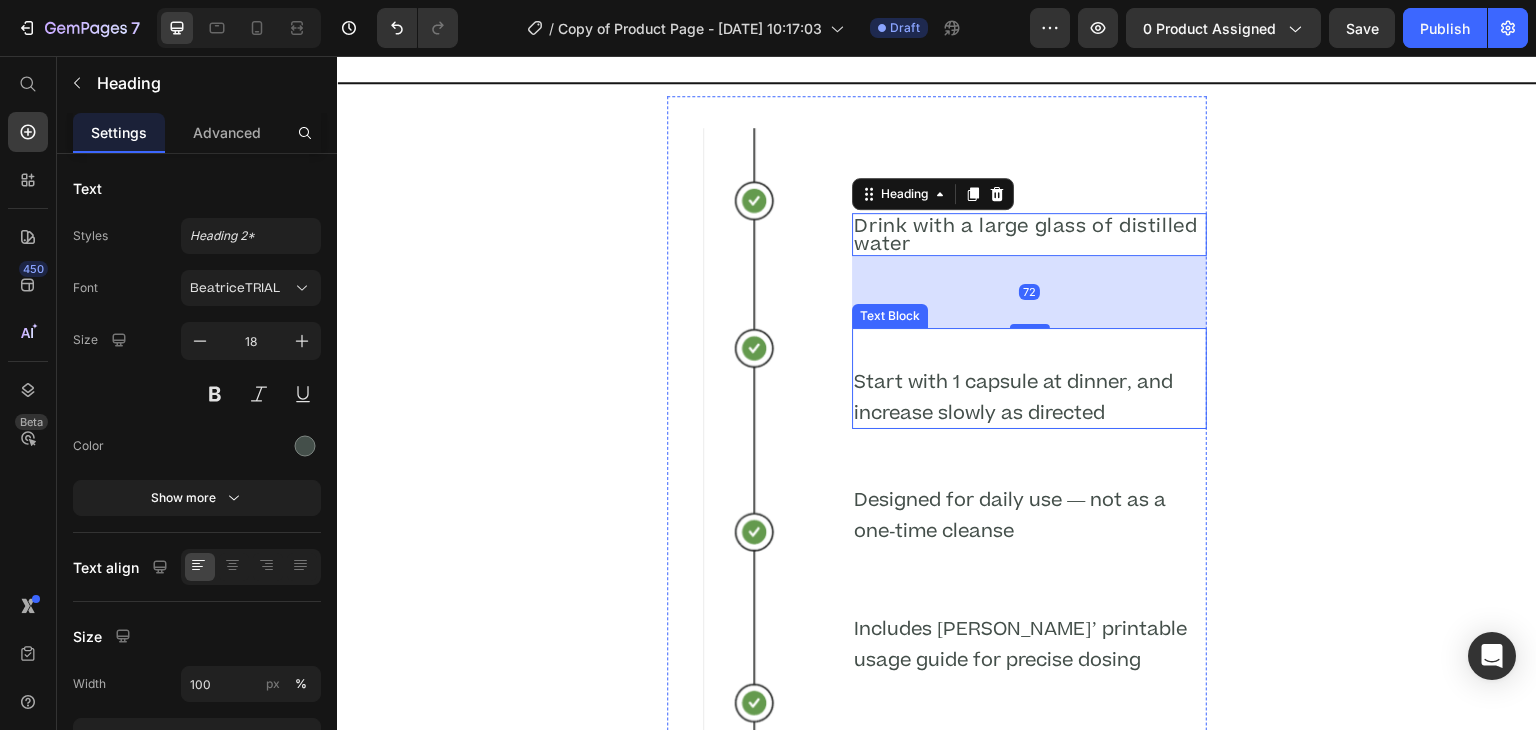 scroll, scrollTop: 4290, scrollLeft: 0, axis: vertical 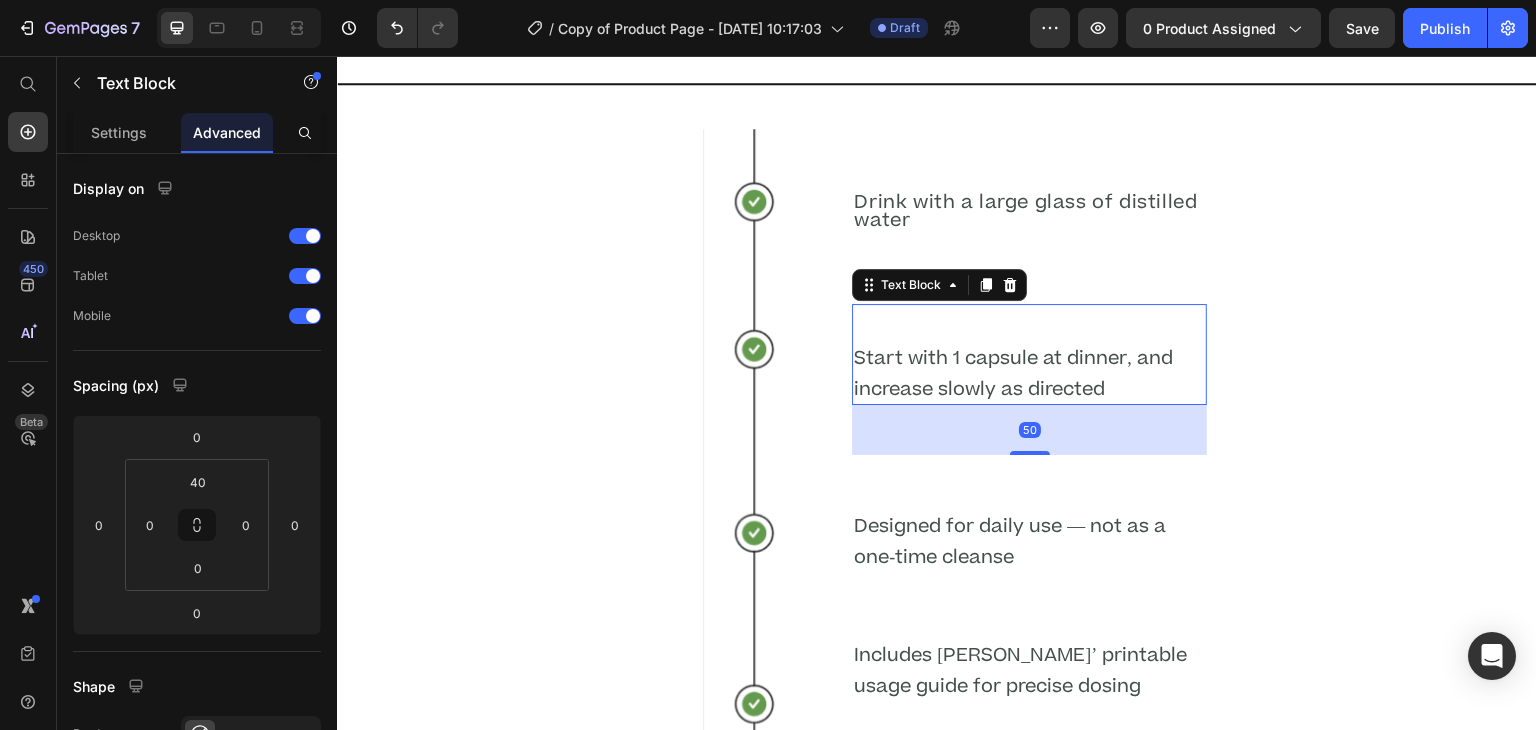 drag, startPoint x: 1016, startPoint y: 444, endPoint x: 1026, endPoint y: 494, distance: 50.990196 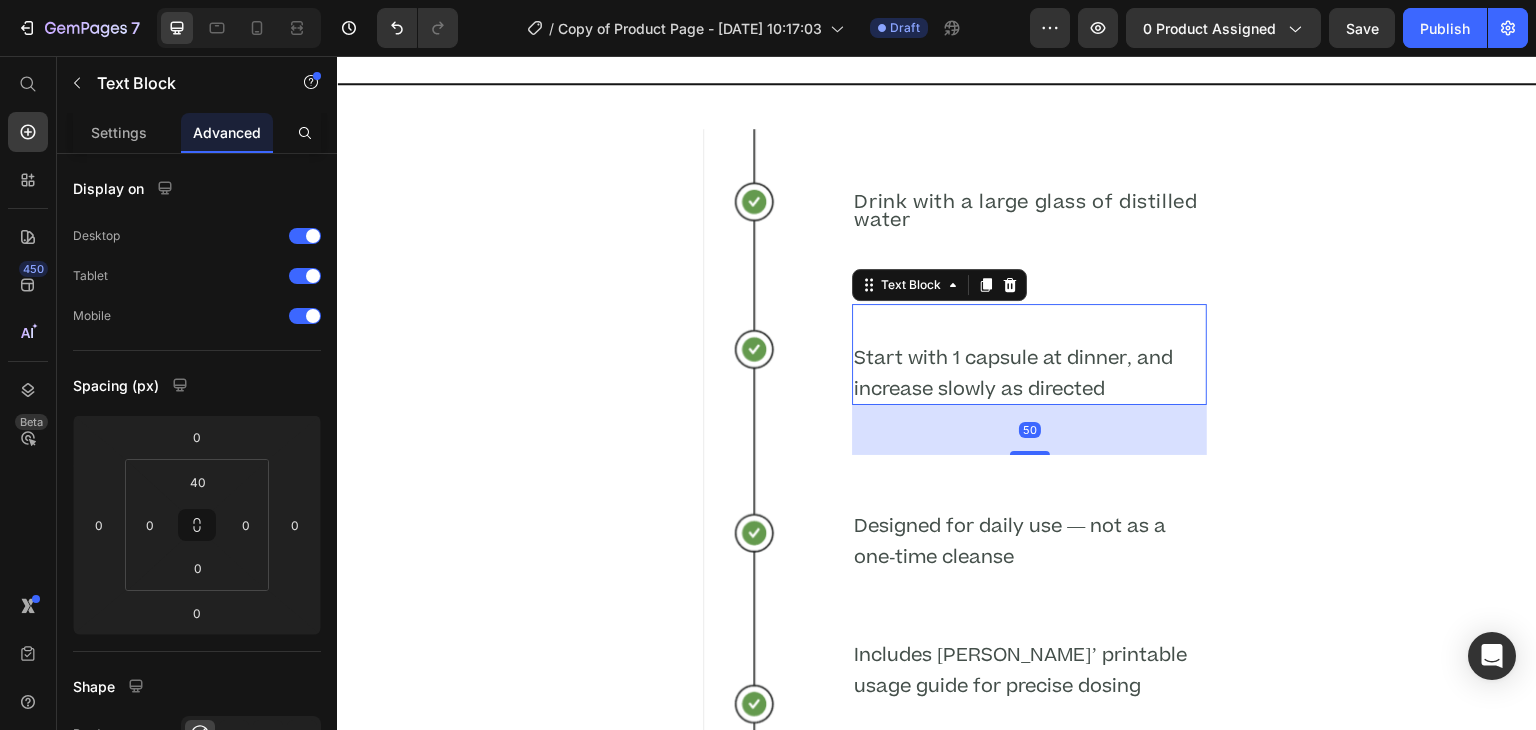 click on "Drink with a large glass of distilled water Heading Start with 1 capsule at dinner, and increase slowly as directed Text Block   50 Text Block Designed for daily use — not as a one-time cleanse Text Block Includes Dr. Daniels’ printable usage guide for precise dosing Text Block" at bounding box center (1029, 447) 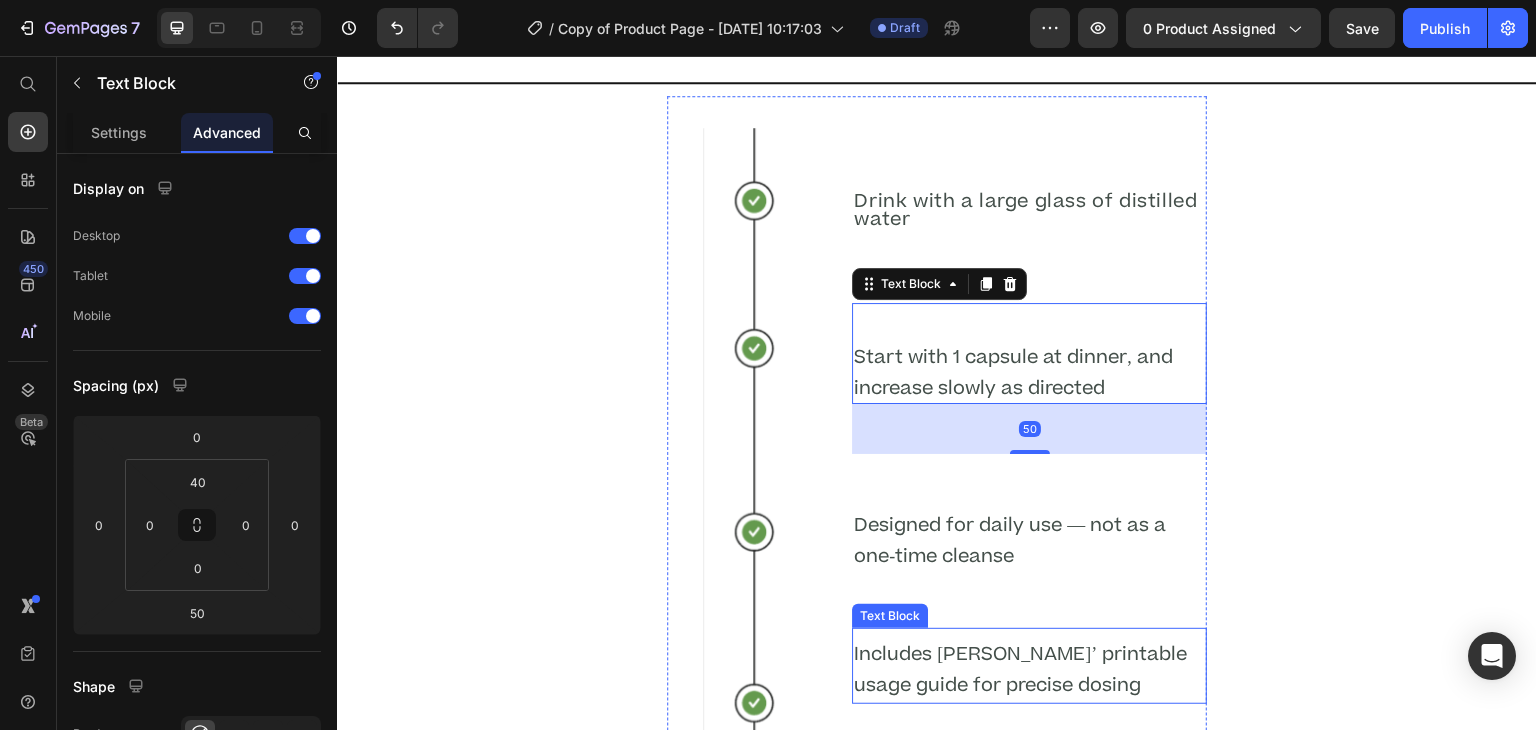 scroll, scrollTop: 4290, scrollLeft: 0, axis: vertical 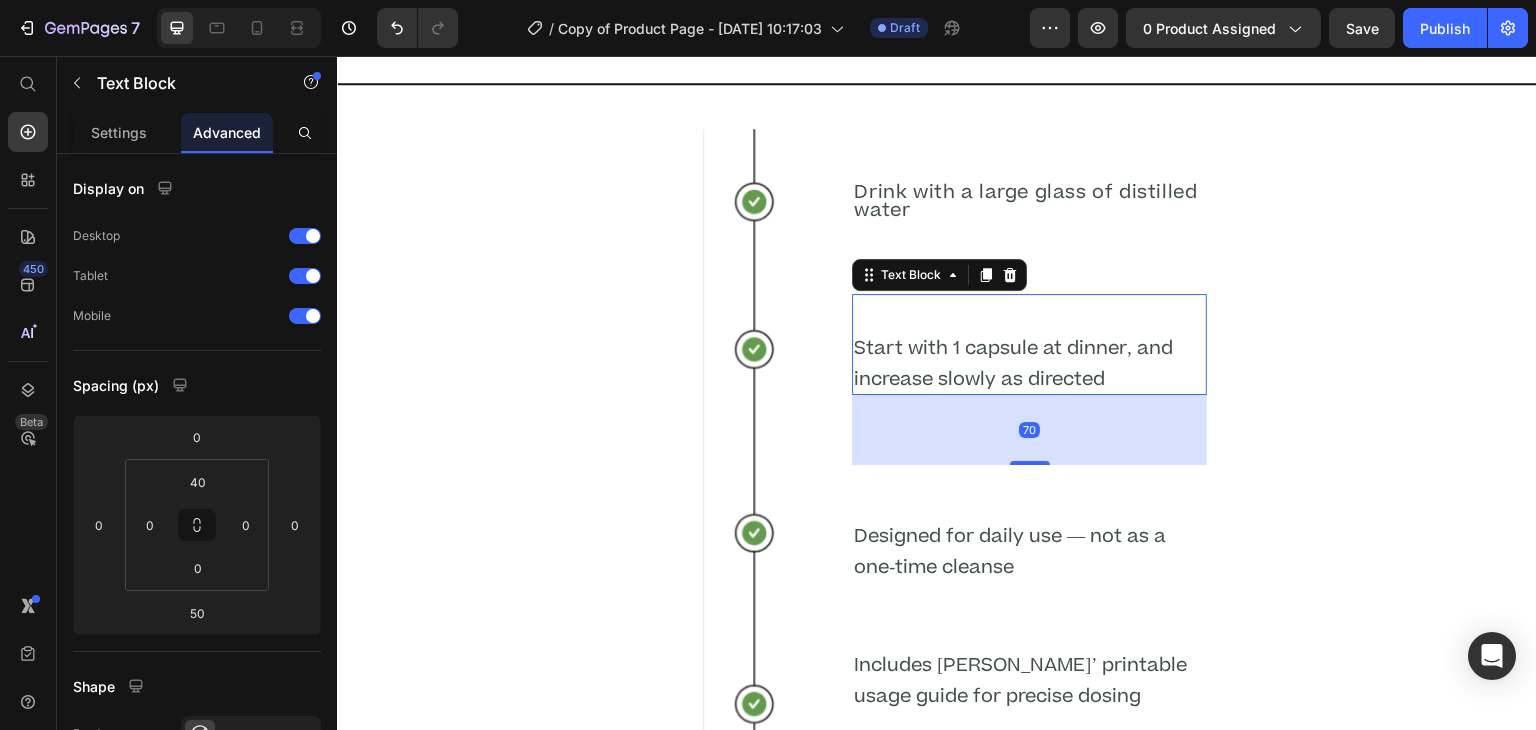 drag, startPoint x: 1024, startPoint y: 470, endPoint x: 1024, endPoint y: 490, distance: 20 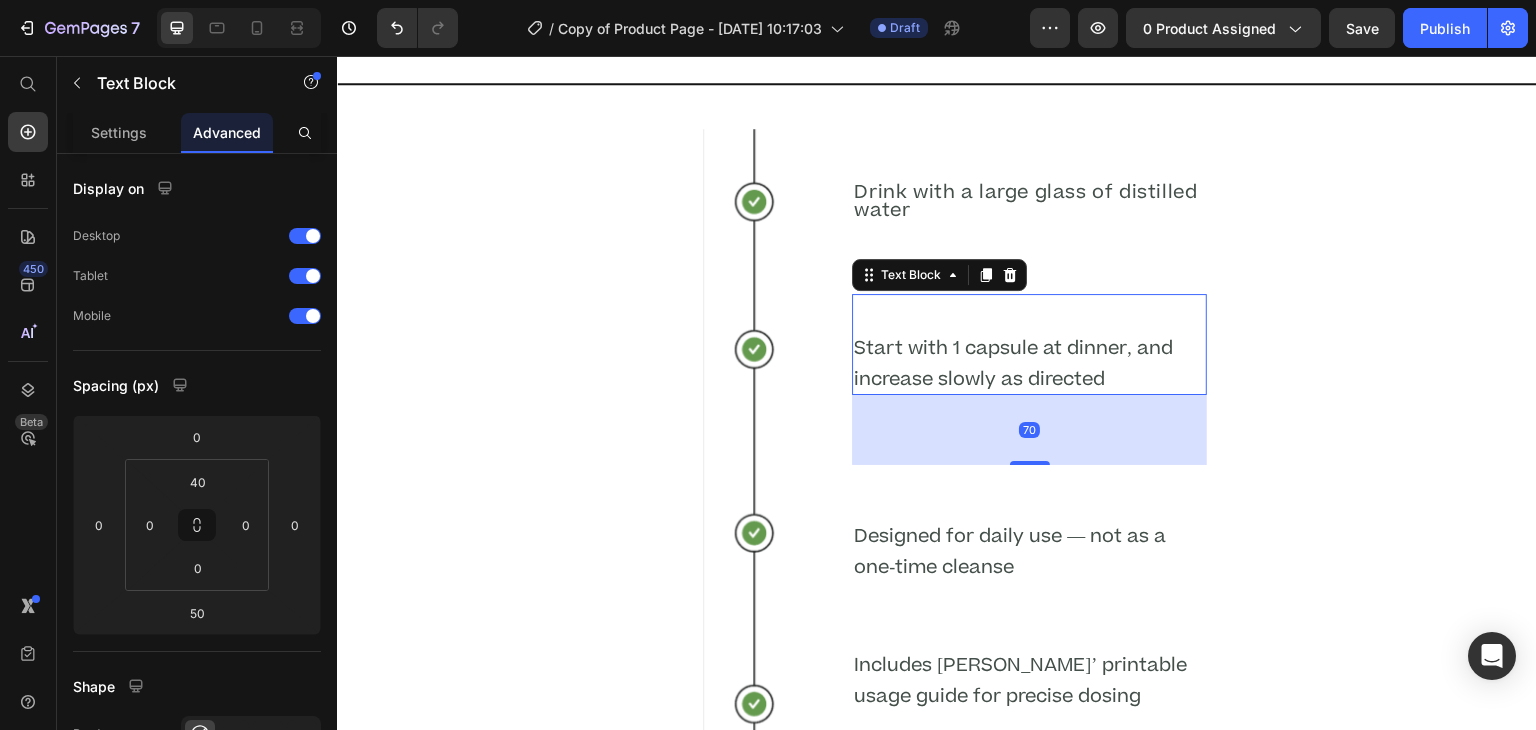 click on "Drink with a large glass of distilled water Heading Start with 1 capsule at dinner, and increase slowly as directed Text Block   70 Text Block Designed for daily use — not as a one-time cleanse Text Block Includes Dr. Daniels’ printable usage guide for precise dosing Text Block" at bounding box center (1029, 447) 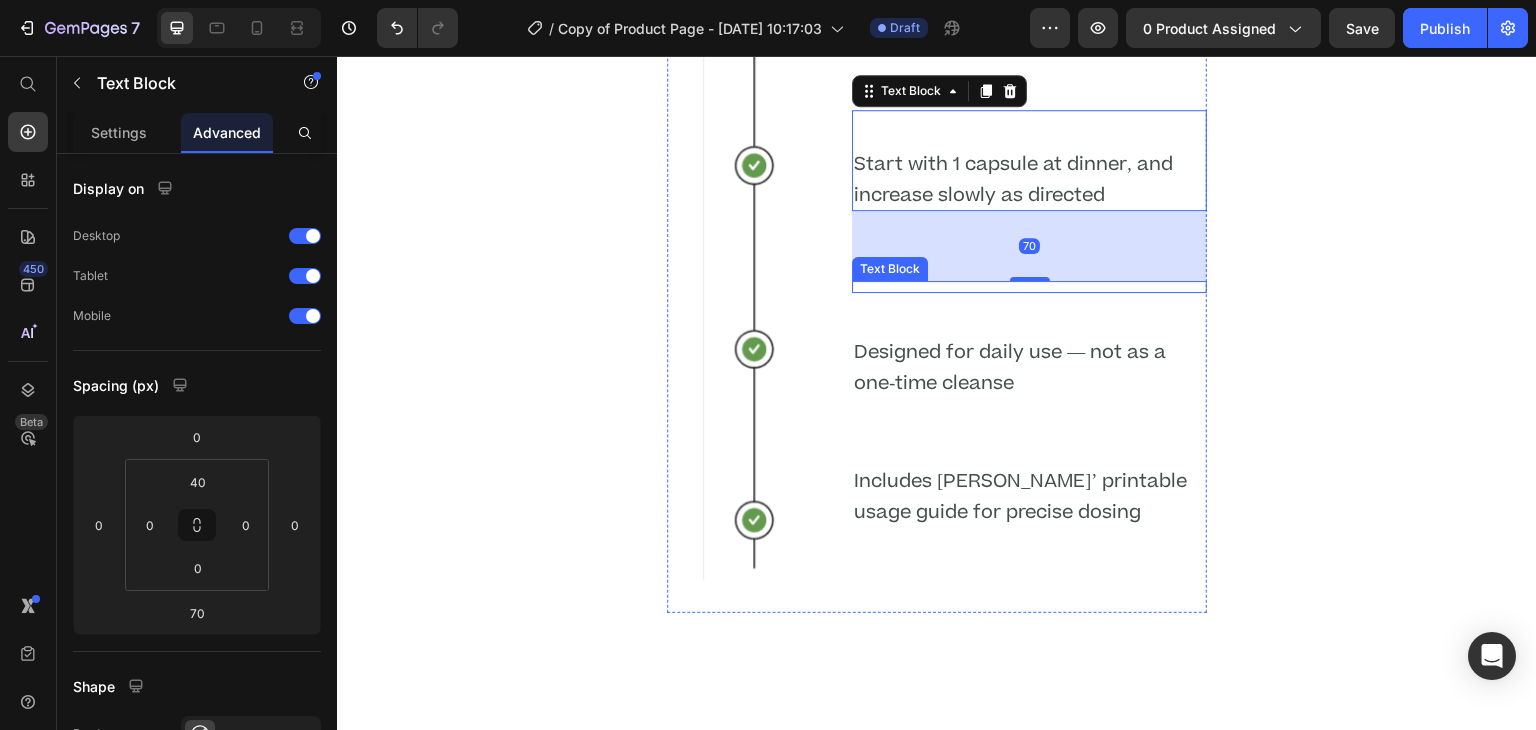 scroll, scrollTop: 4475, scrollLeft: 0, axis: vertical 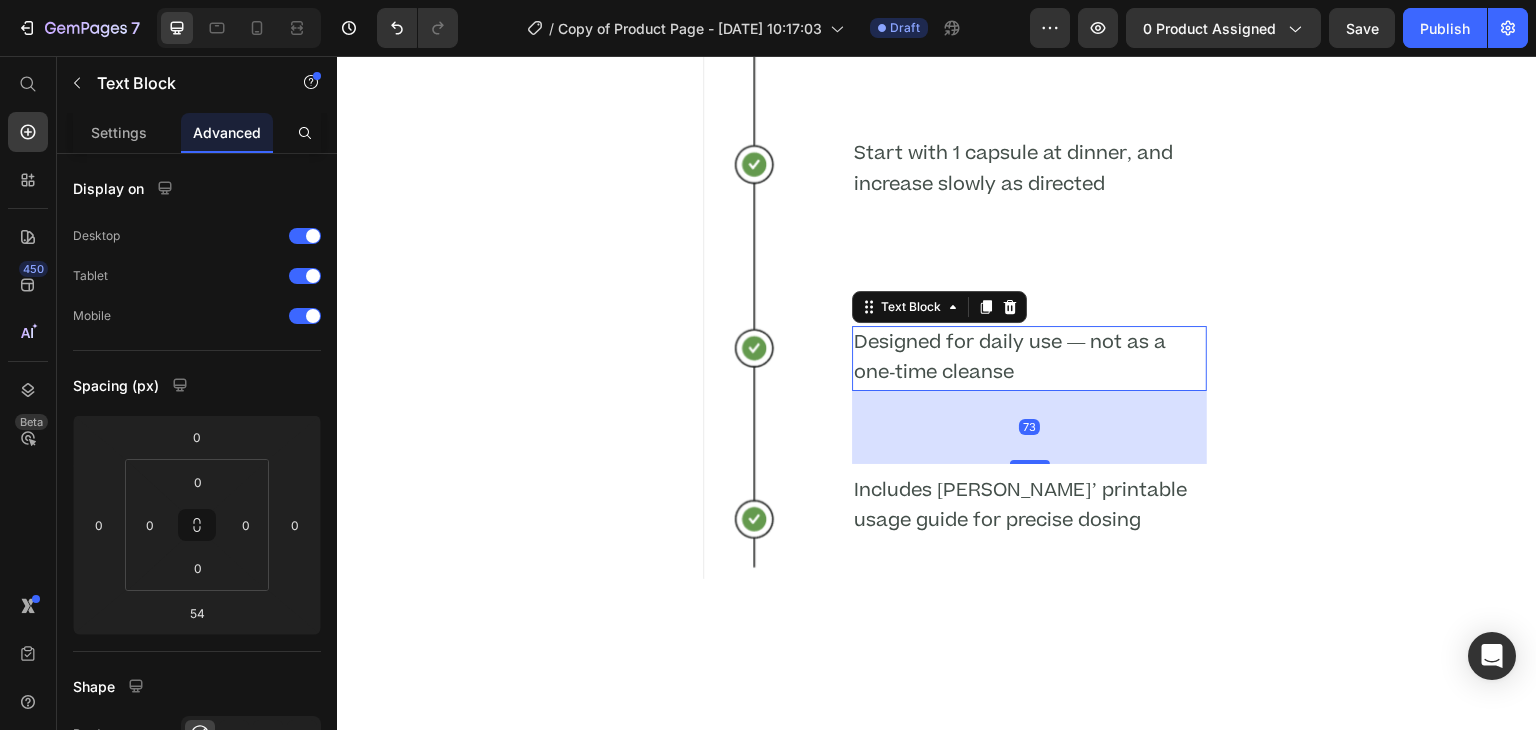 drag, startPoint x: 1014, startPoint y: 470, endPoint x: 1014, endPoint y: 489, distance: 19 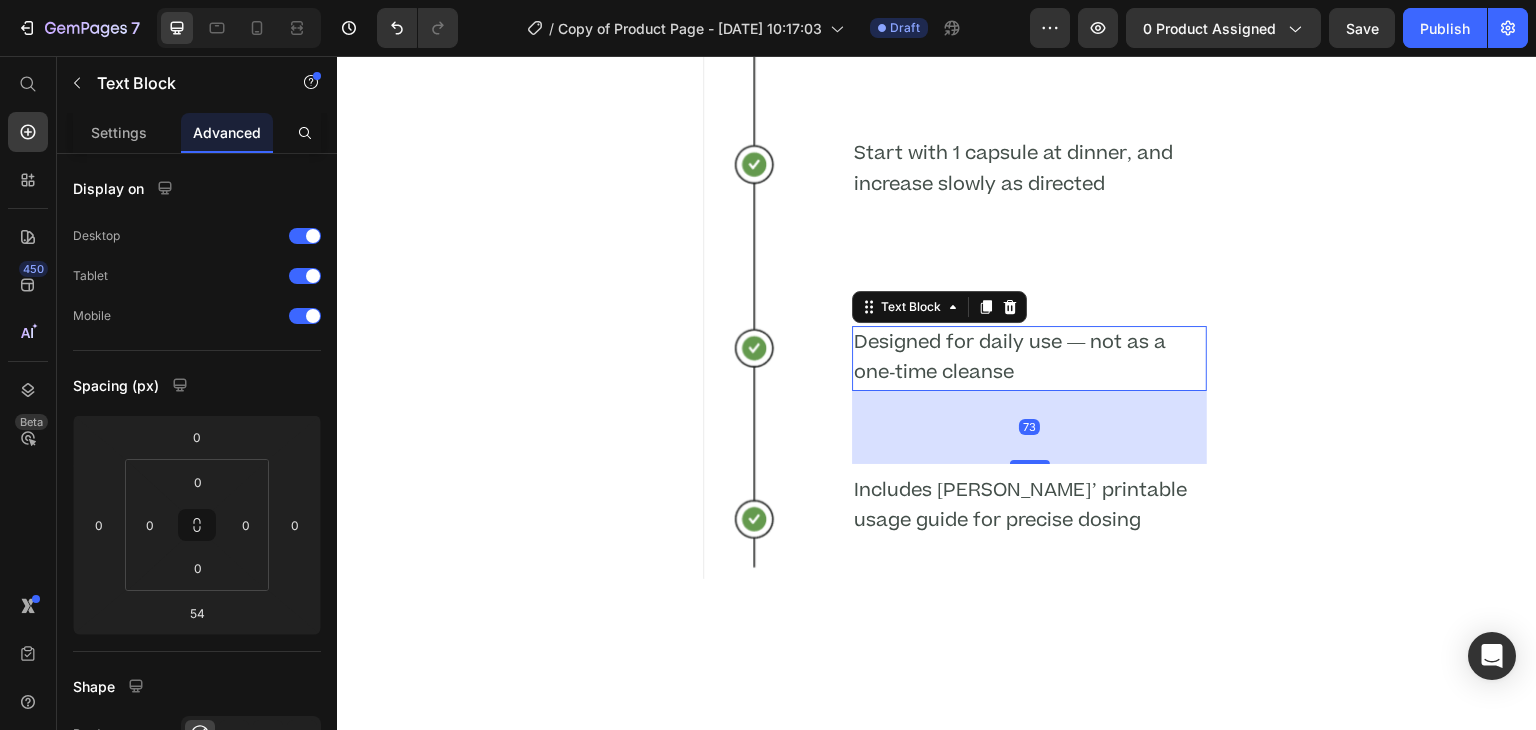click on "Drink with a large glass of distilled water Heading Start with 1 capsule at dinner, and increase slowly as directed Text Block Text Block Designed for daily use — not as a one-time cleanse Text Block   73 Includes Dr. Daniels’ printable usage guide for precise dosing Text Block" at bounding box center [1029, 262] 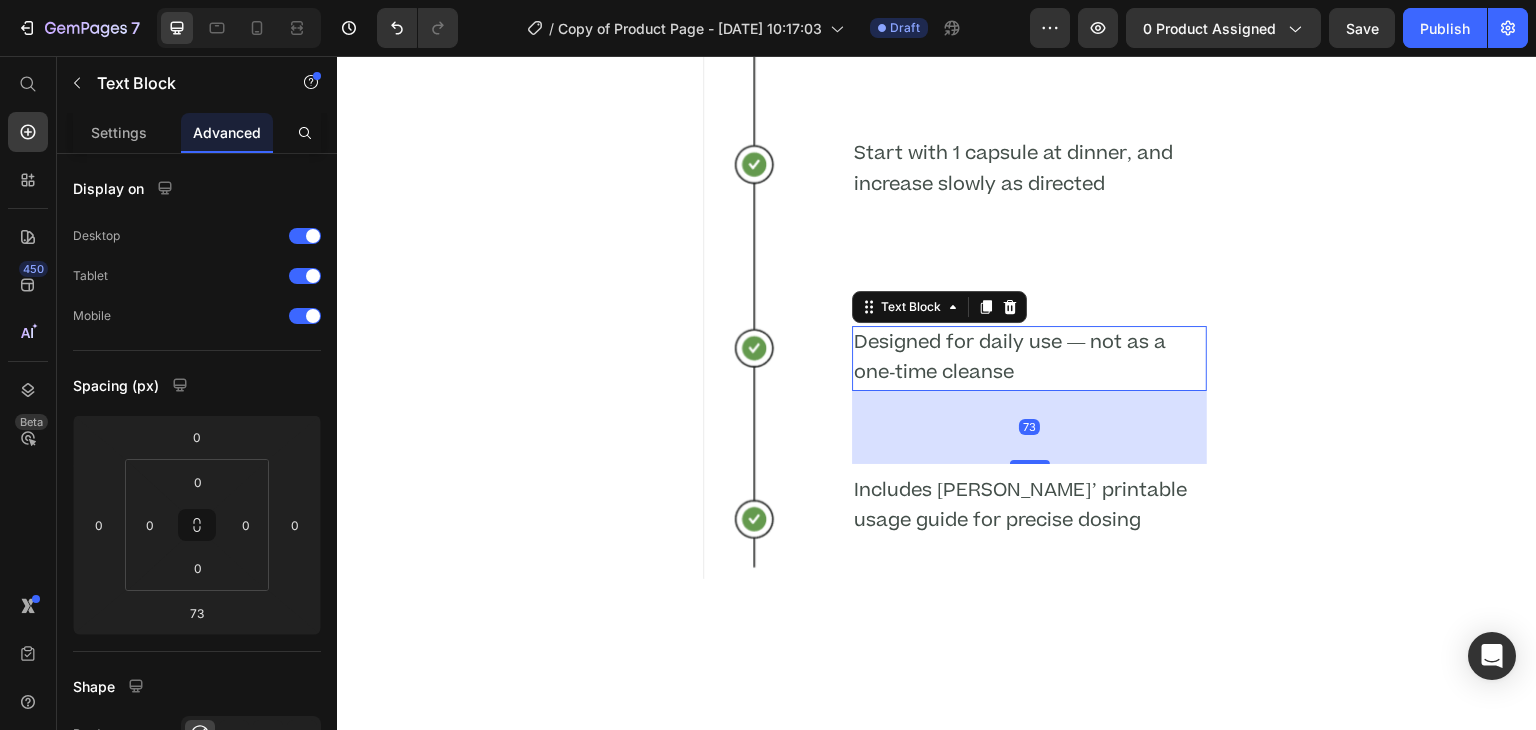 scroll, scrollTop: 4454, scrollLeft: 0, axis: vertical 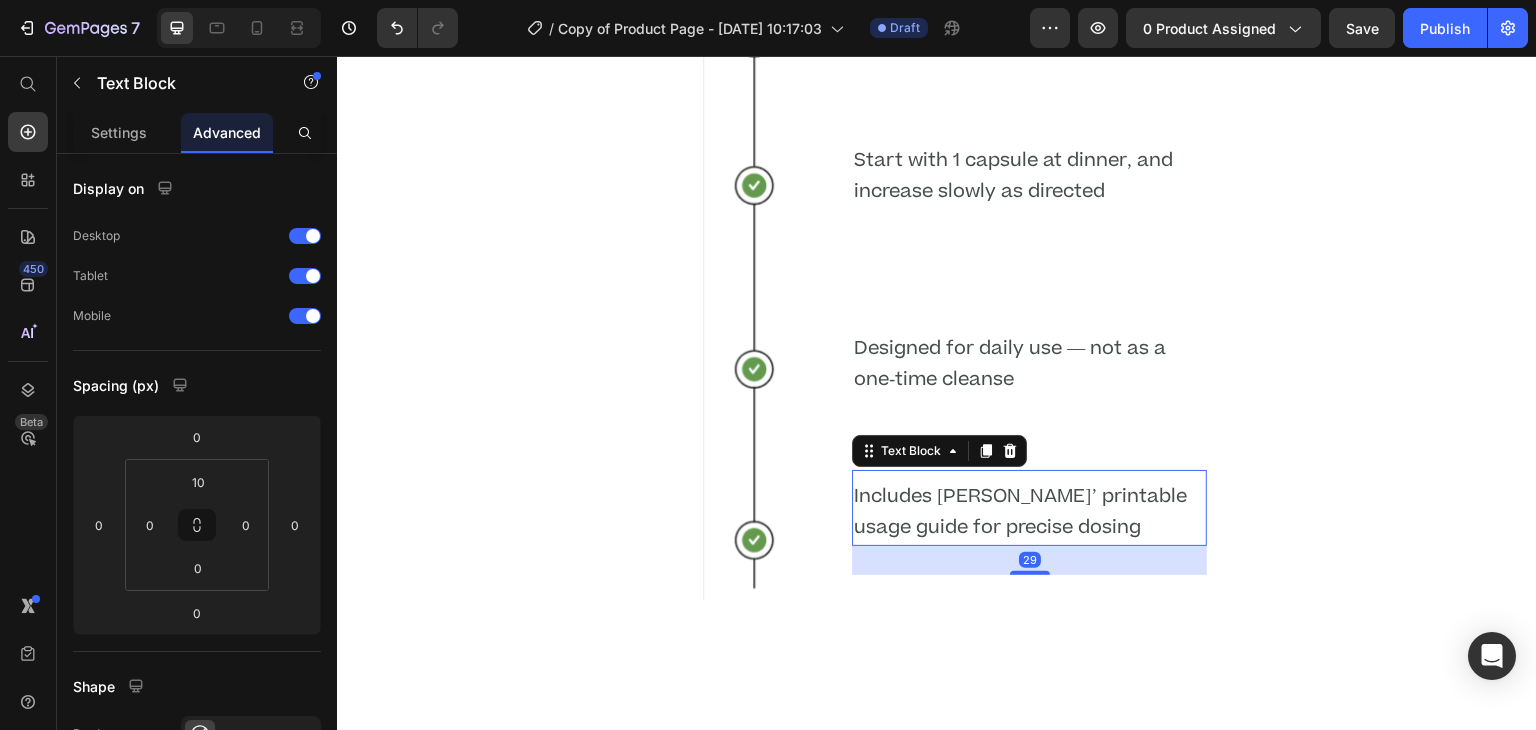drag, startPoint x: 1021, startPoint y: 576, endPoint x: 1025, endPoint y: 607, distance: 31.257 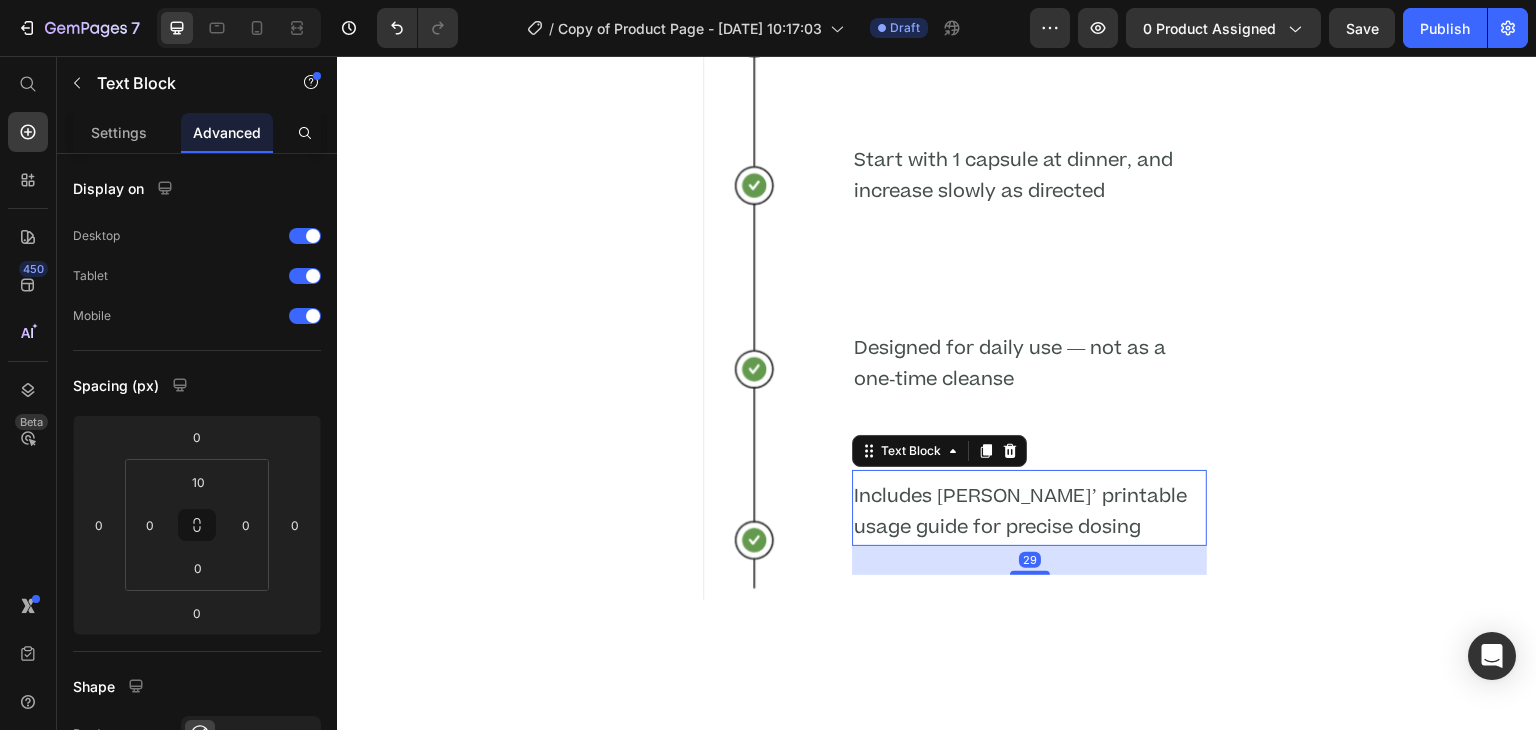 click on "Drink with a large glass of distilled water Heading Start with 1 capsule at dinner, and increase slowly as directed Text Block Text Block Designed for daily use — not as a one-time cleanse Text Block Includes Dr. Daniels’ printable usage guide for precise dosing Text Block   29" at bounding box center [1029, 283] 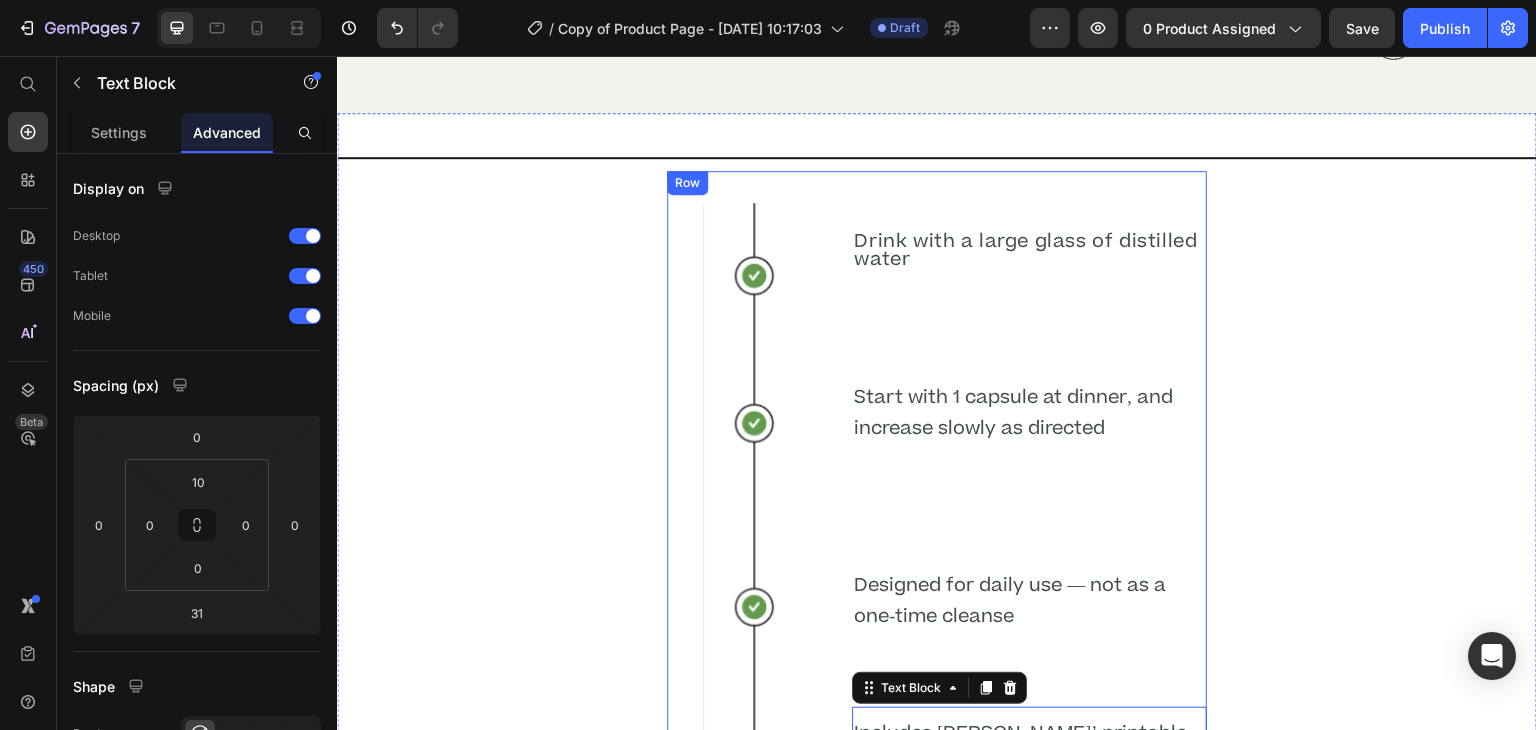 scroll, scrollTop: 4148, scrollLeft: 0, axis: vertical 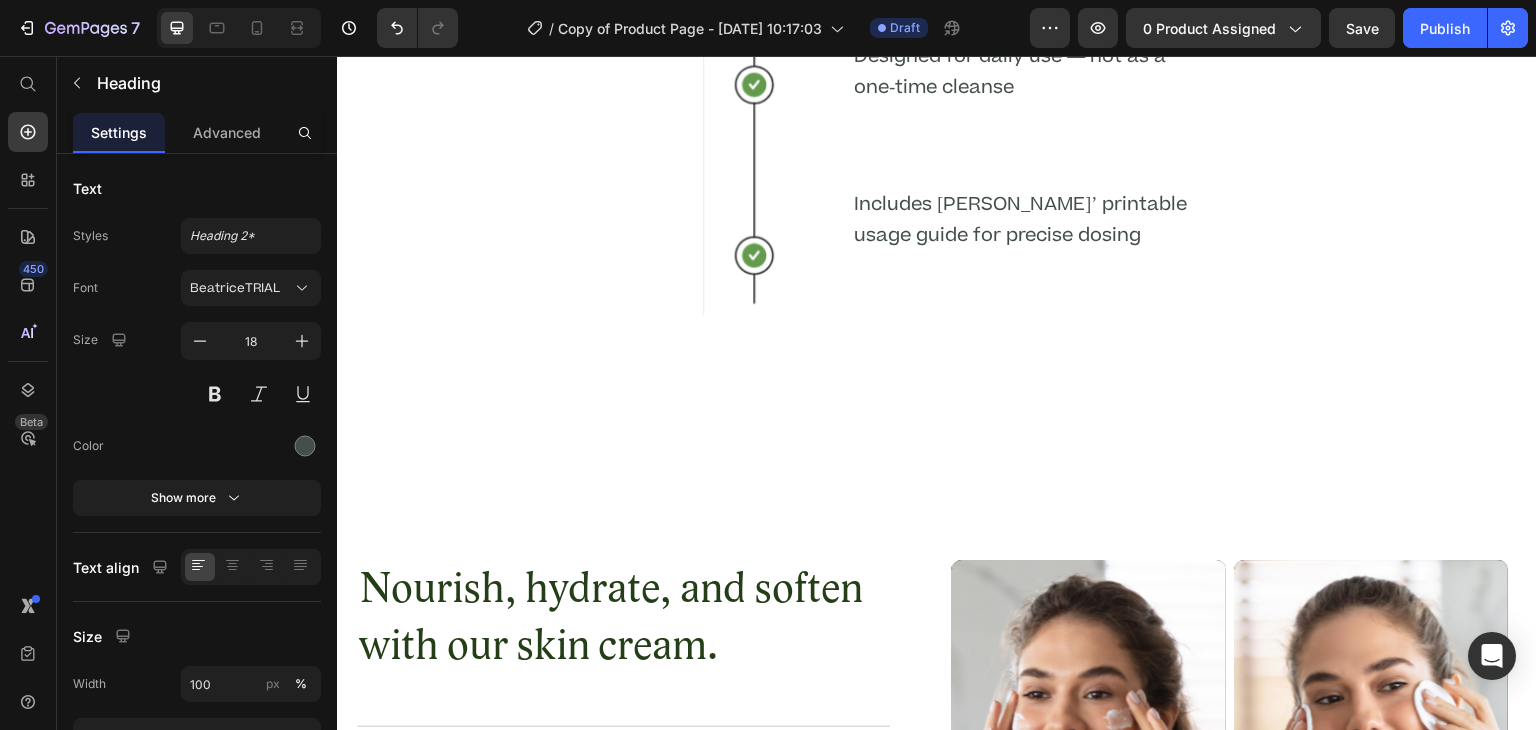 drag, startPoint x: 1019, startPoint y: 430, endPoint x: 1019, endPoint y: 417, distance: 13 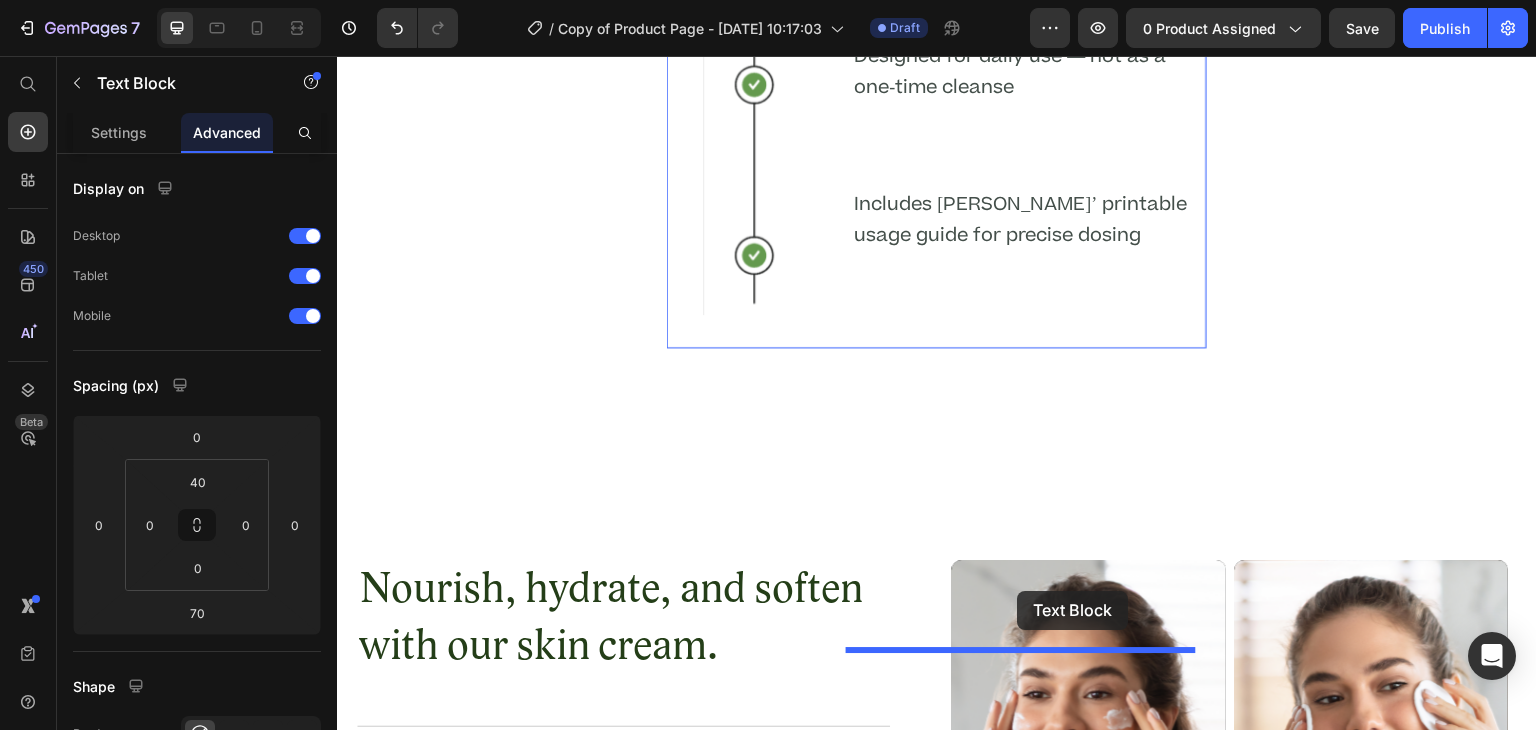 drag, startPoint x: 924, startPoint y: 489, endPoint x: 1014, endPoint y: 591, distance: 136.0294 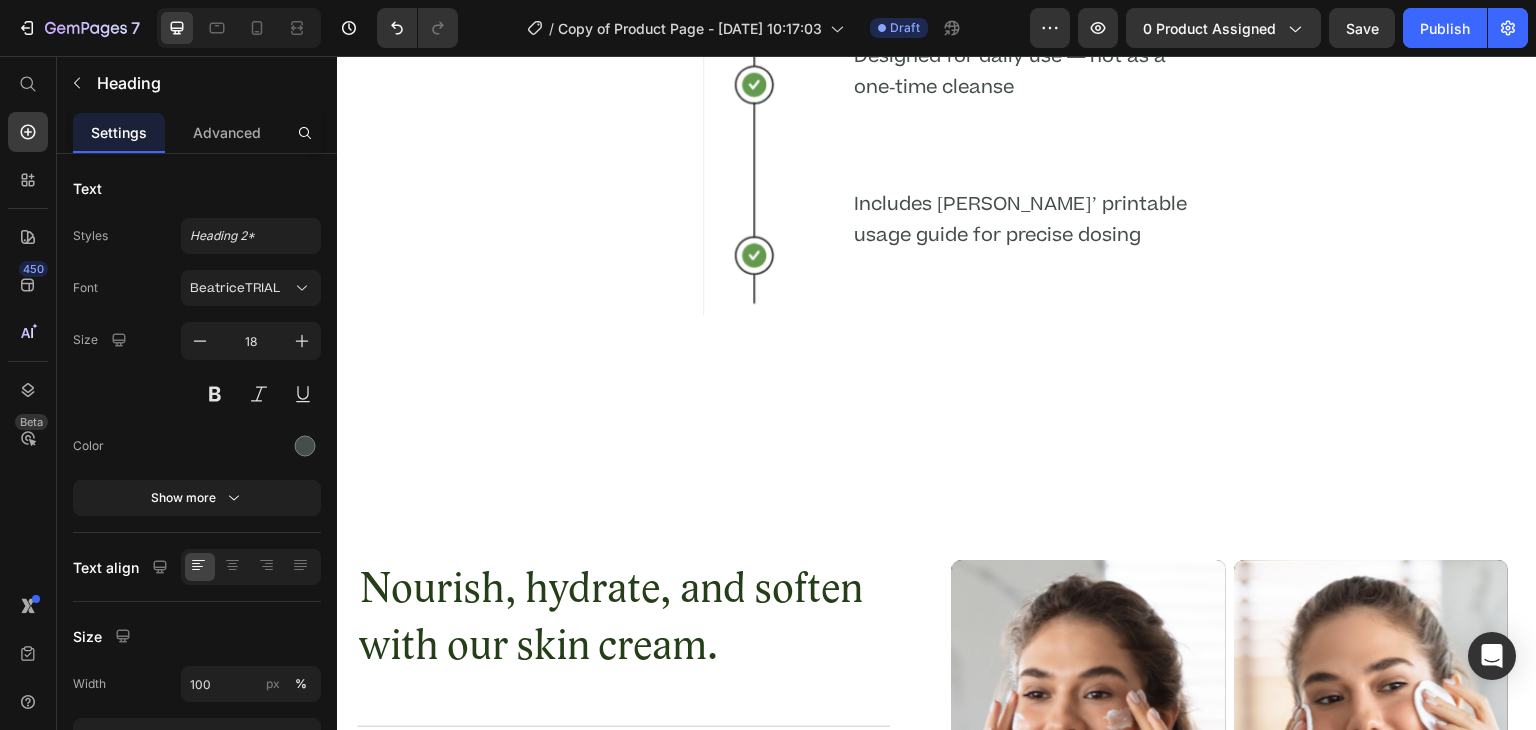 click on "Drink with a large glass of distilled water" at bounding box center (1029, -265) 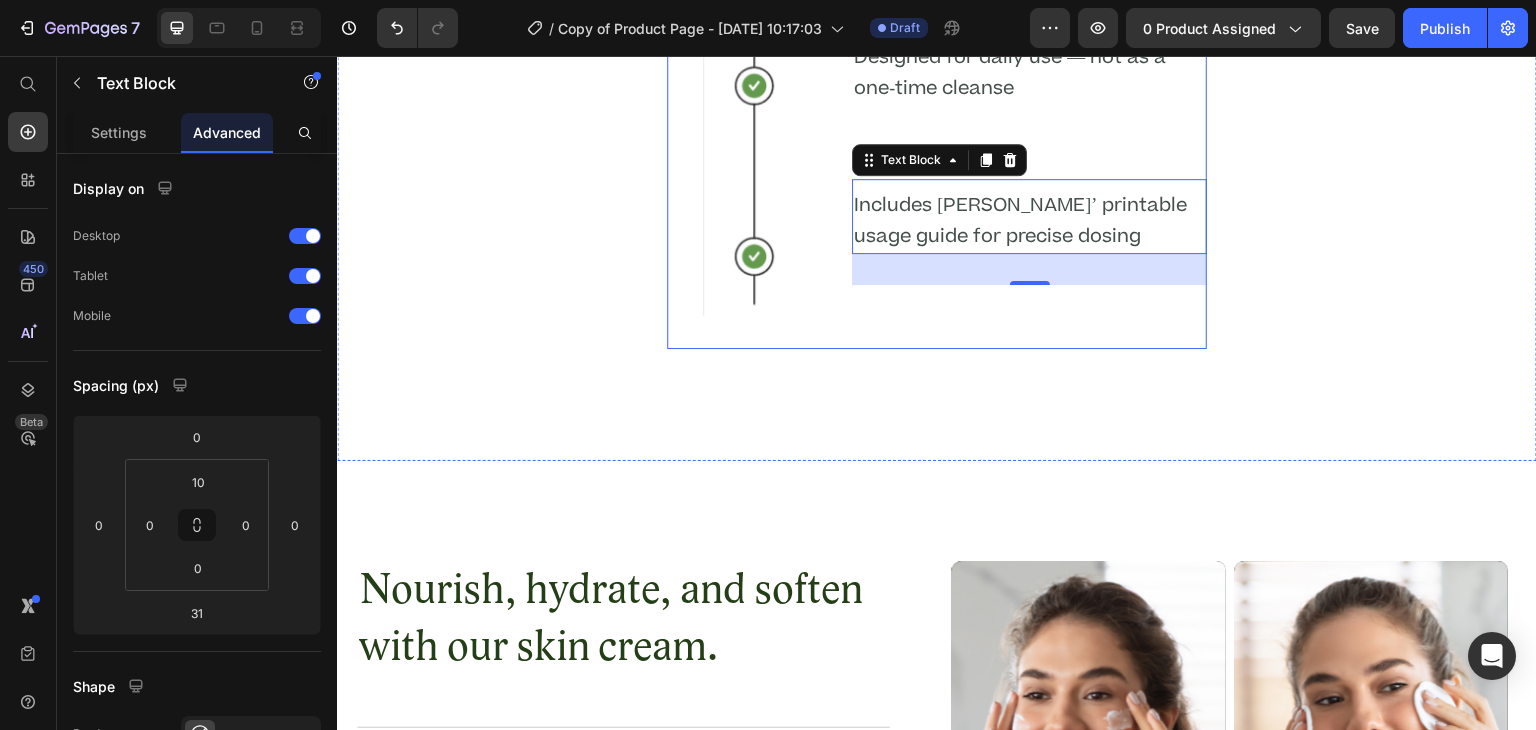 scroll, scrollTop: 4137, scrollLeft: 0, axis: vertical 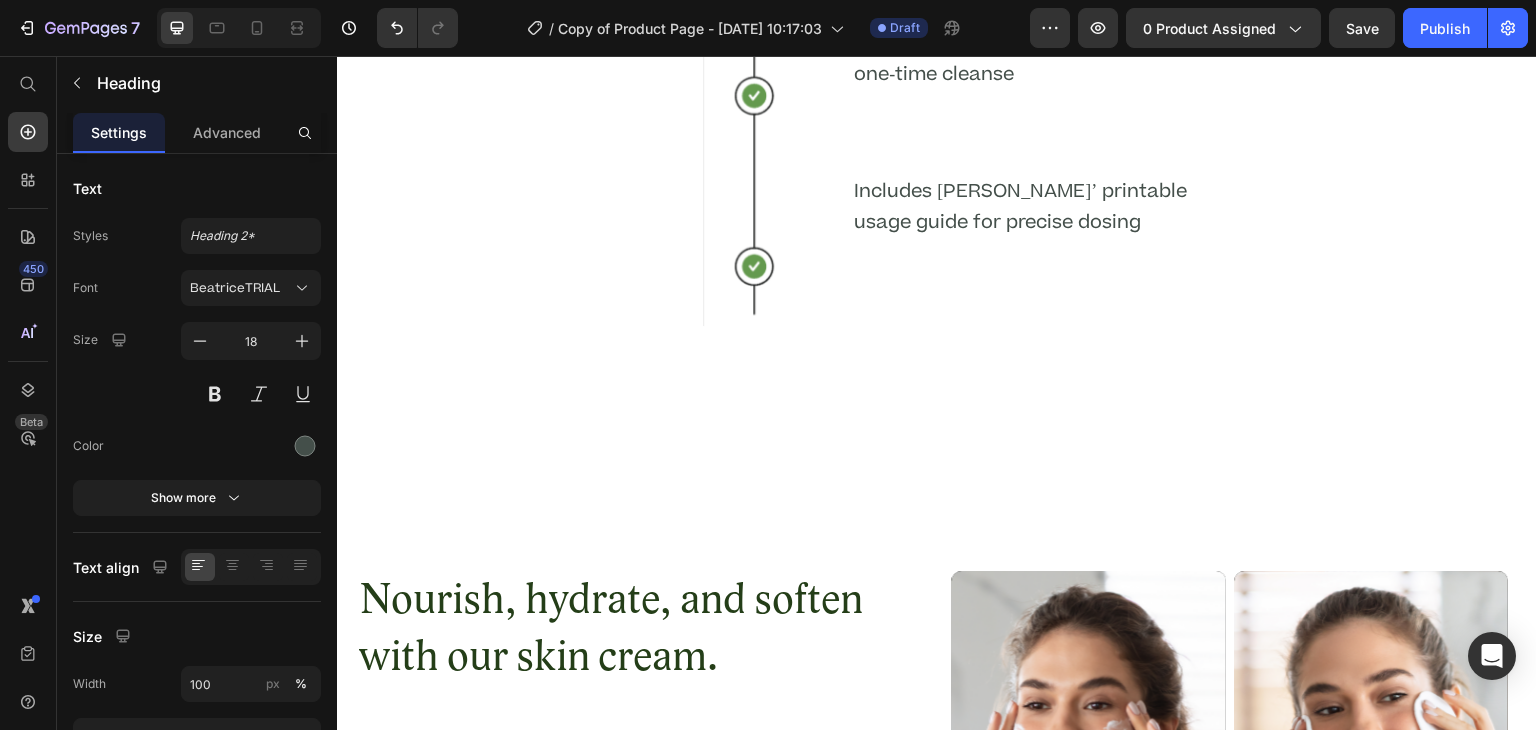 drag, startPoint x: 1014, startPoint y: 434, endPoint x: 1015, endPoint y: 386, distance: 48.010414 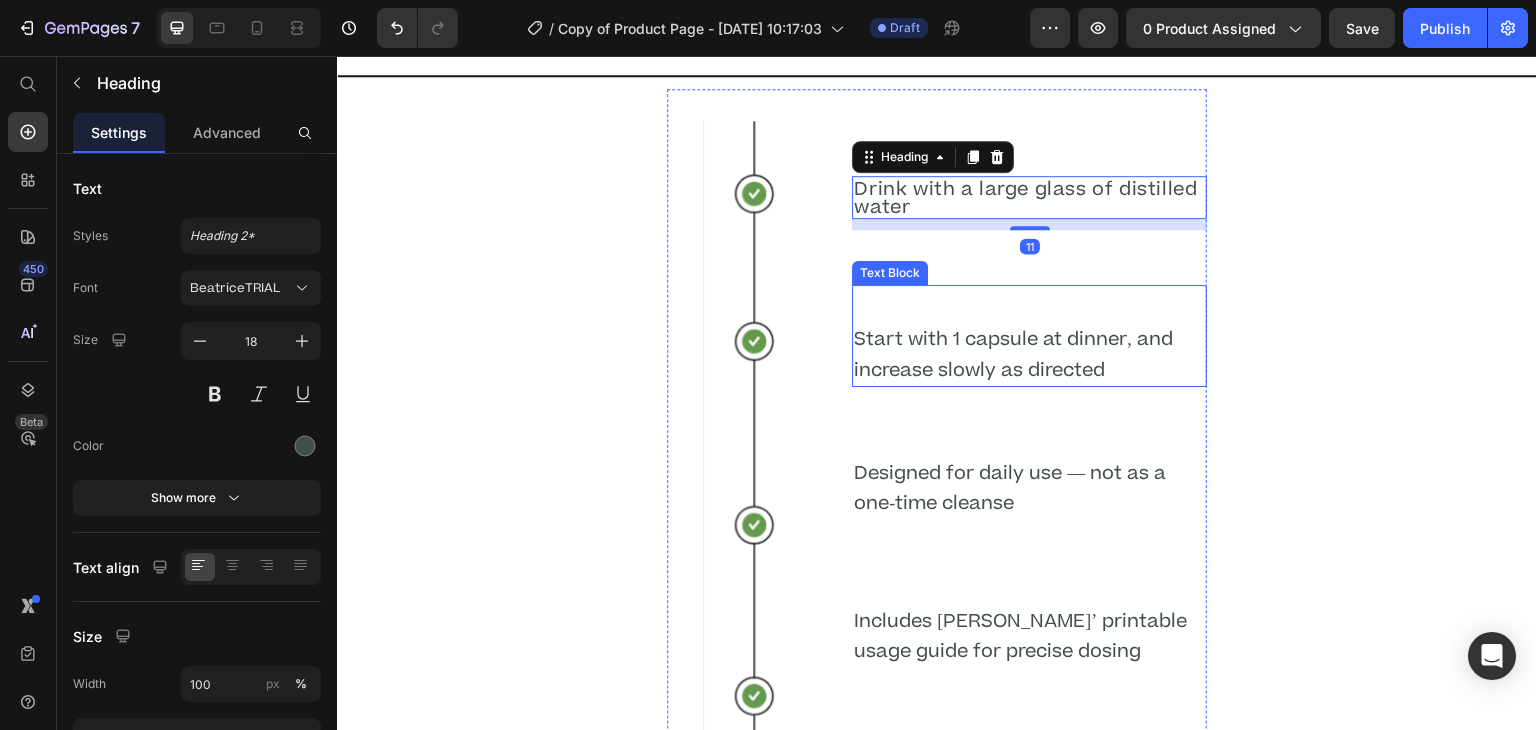 scroll, scrollTop: 4314, scrollLeft: 0, axis: vertical 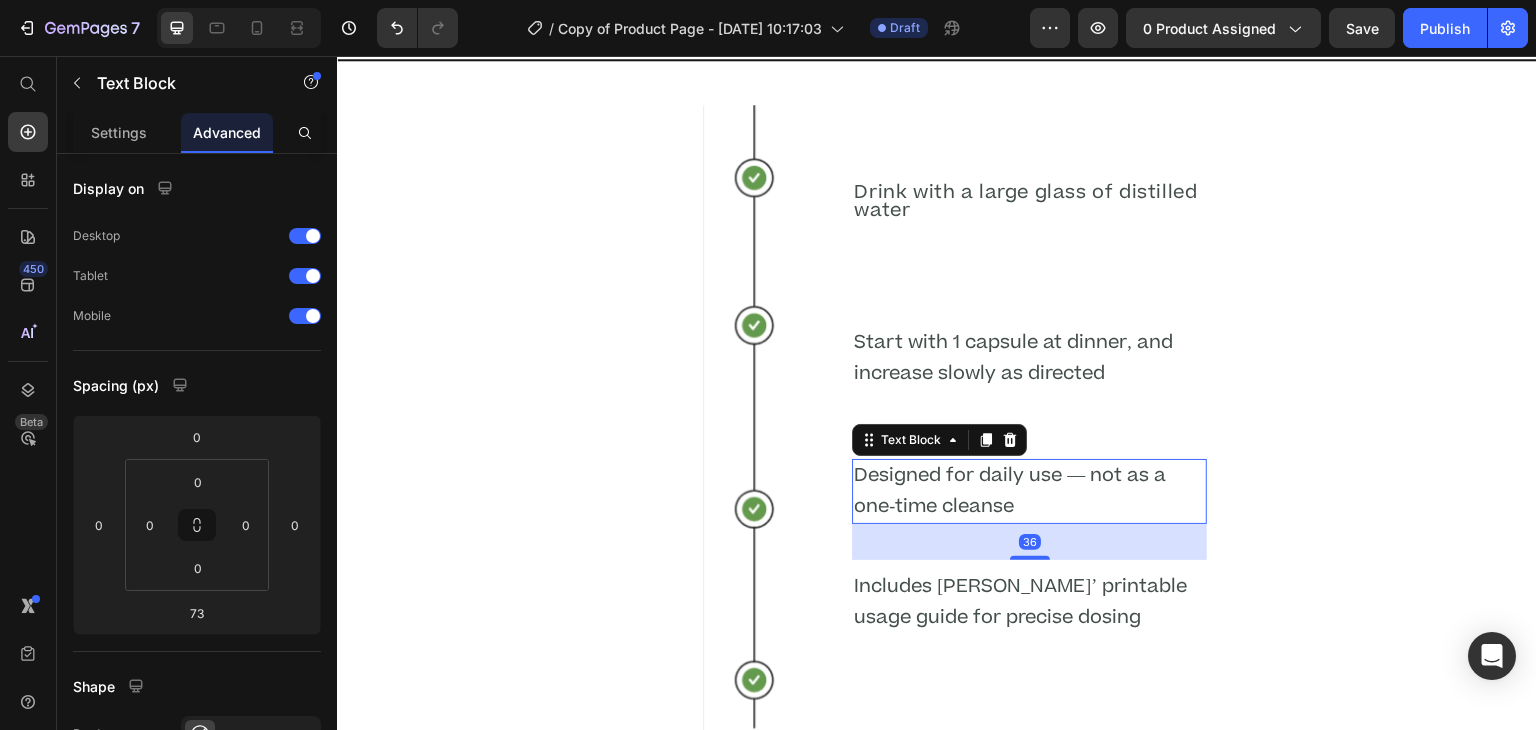 drag, startPoint x: 1024, startPoint y: 595, endPoint x: 1022, endPoint y: 558, distance: 37.054016 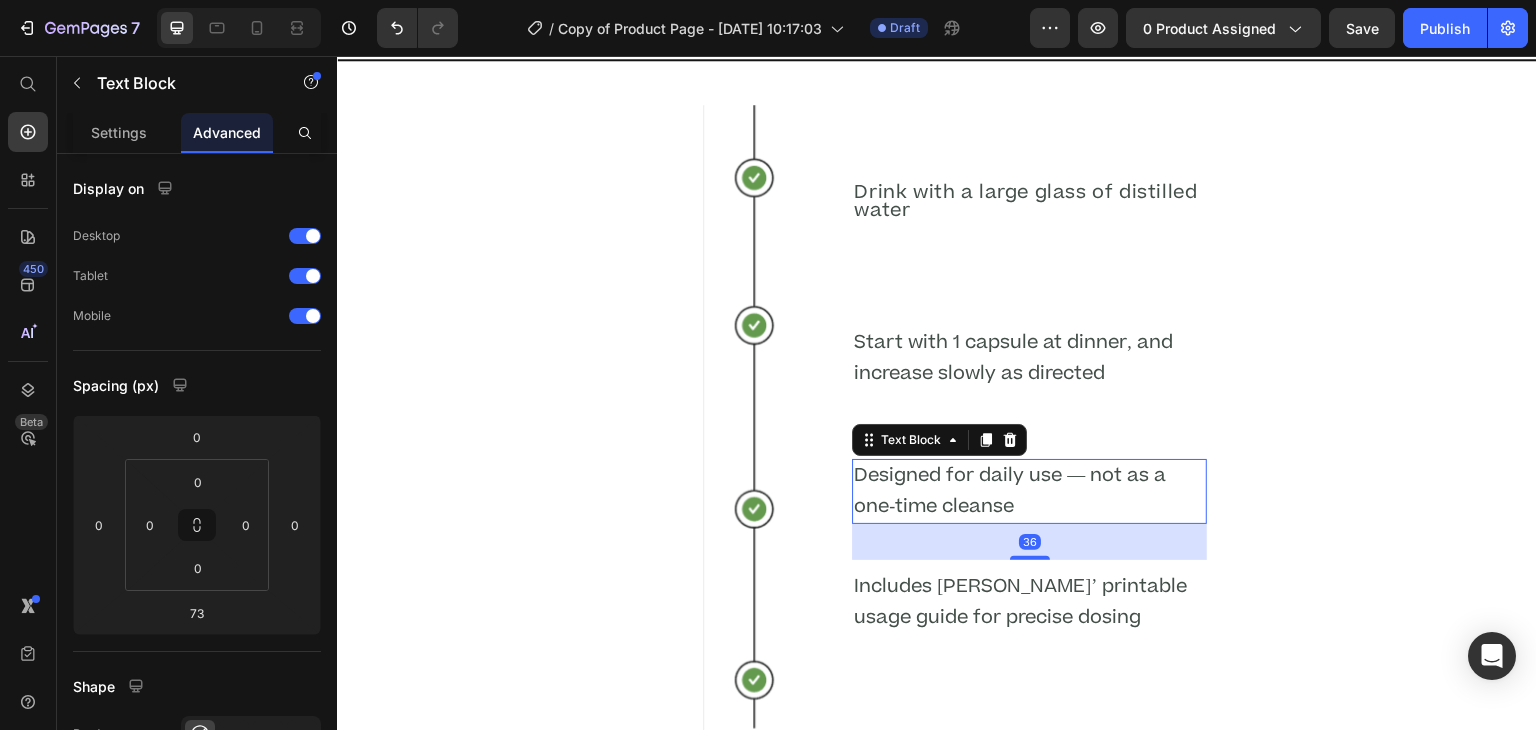click on "36" at bounding box center (1029, 524) 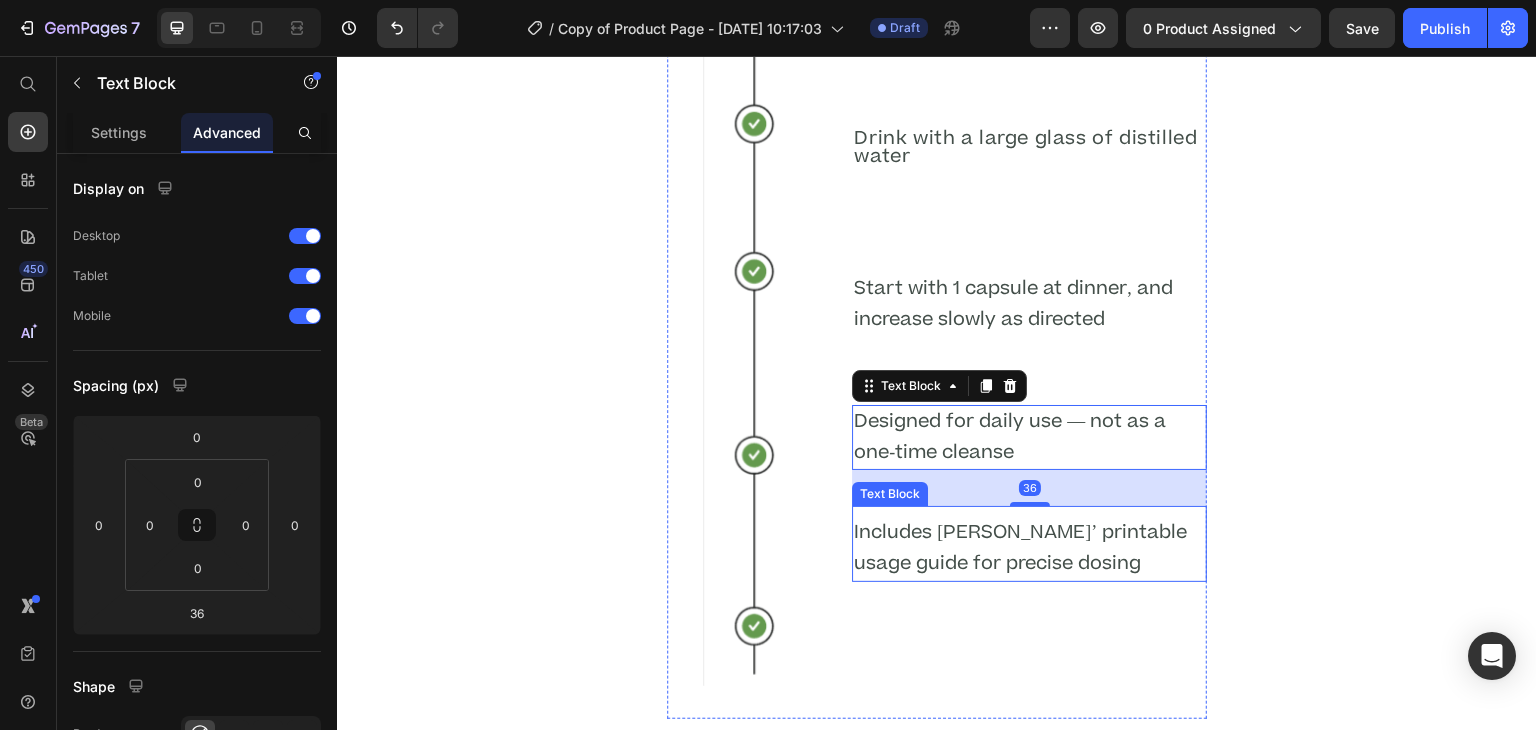 scroll, scrollTop: 4369, scrollLeft: 0, axis: vertical 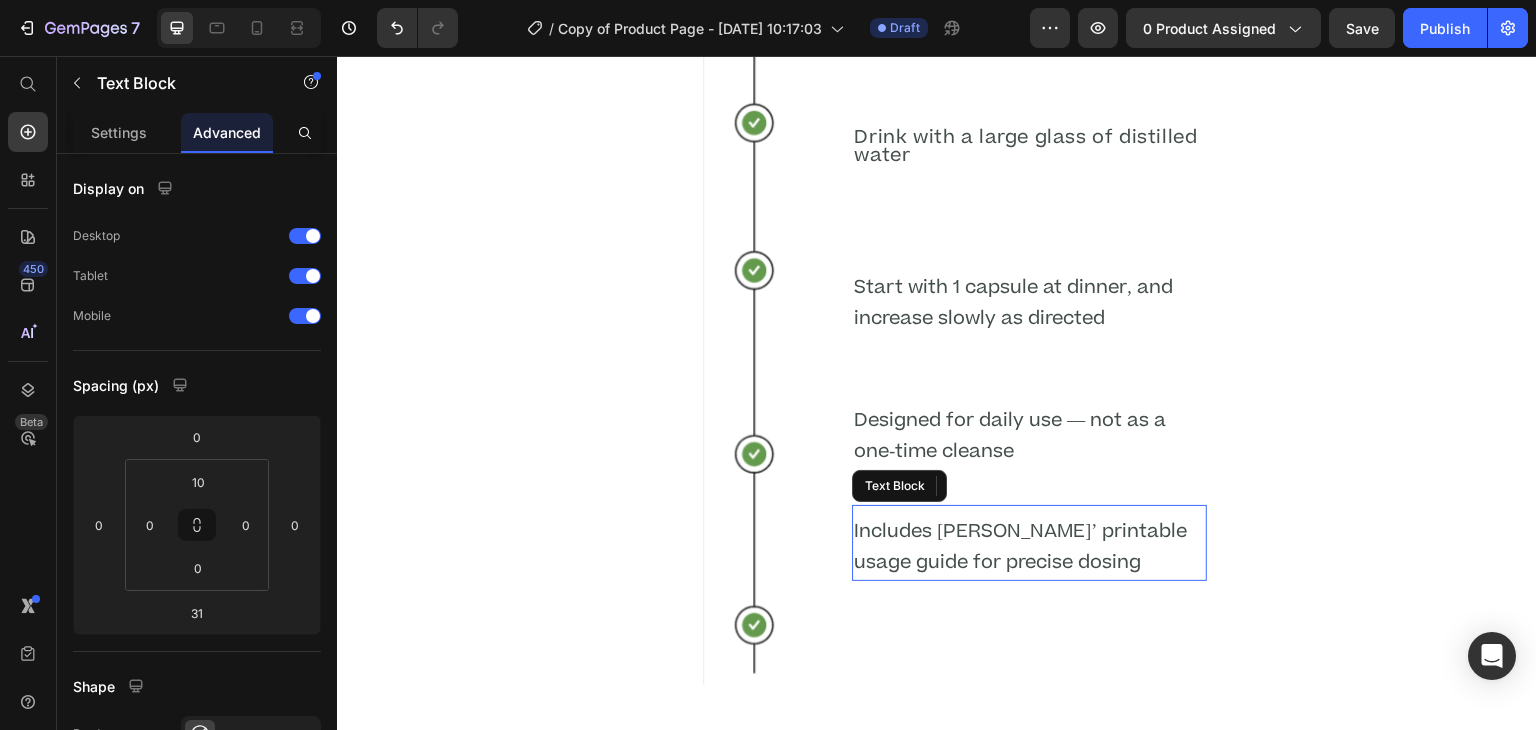 click on "Includes [PERSON_NAME]’ printable usage guide for precise dosing" at bounding box center [1029, 547] 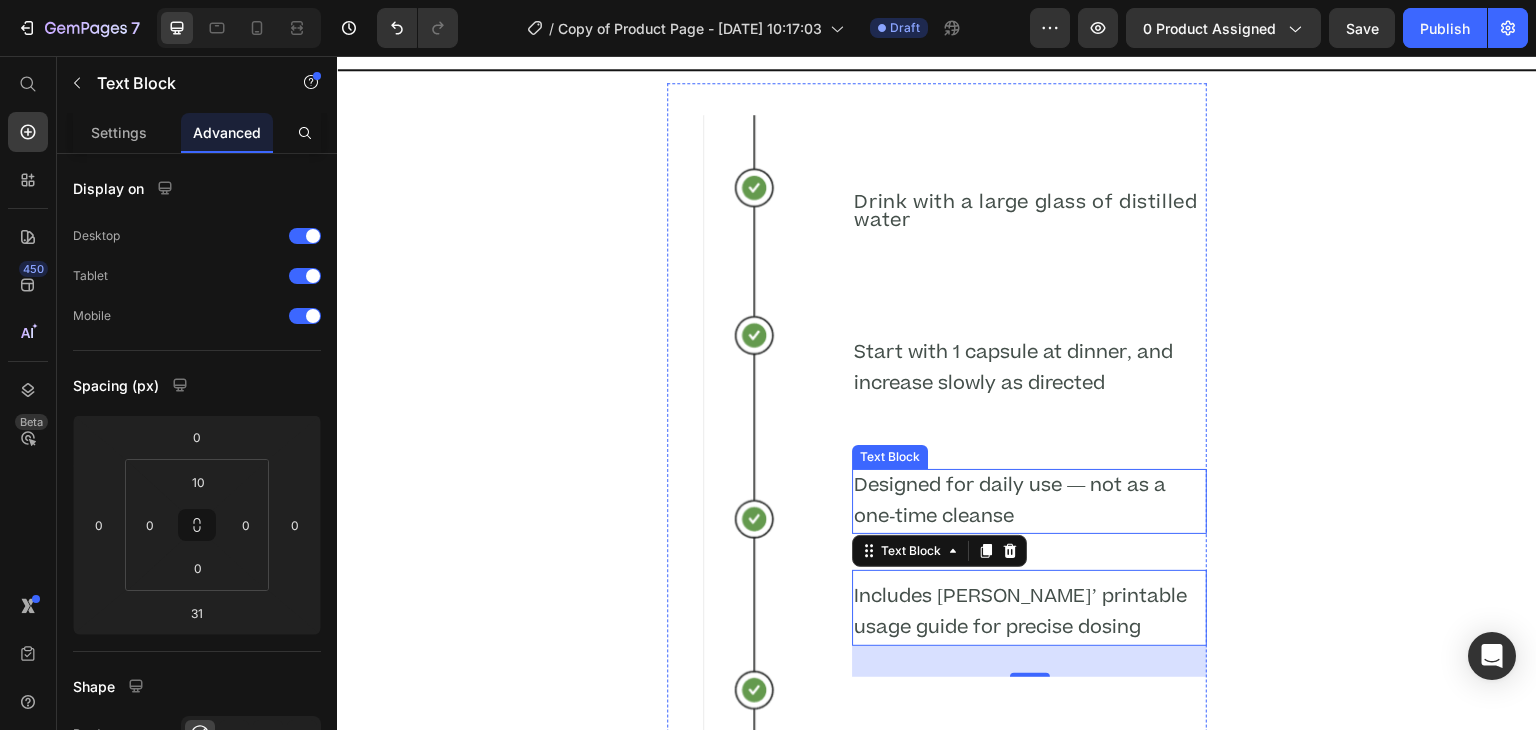 scroll, scrollTop: 4286, scrollLeft: 0, axis: vertical 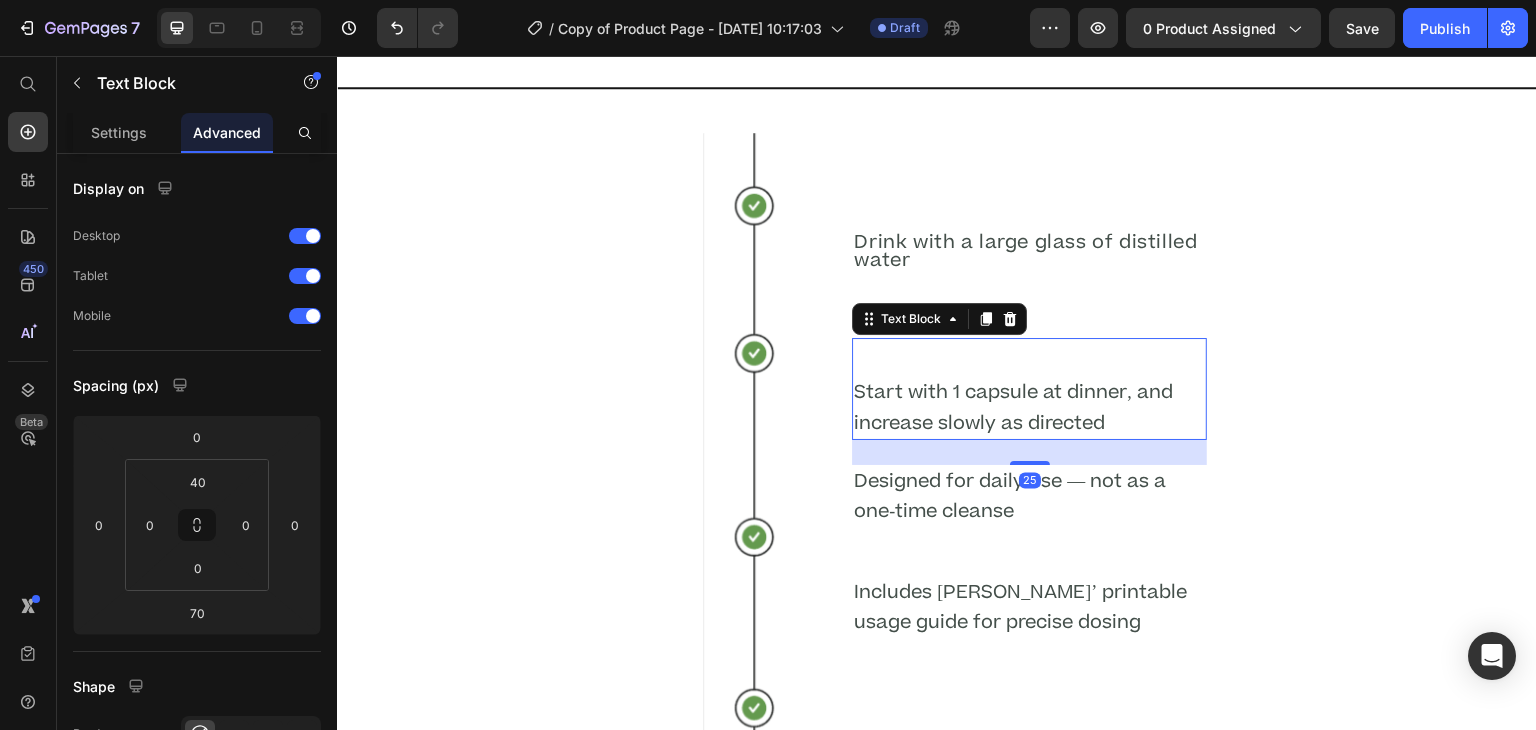 drag, startPoint x: 1024, startPoint y: 502, endPoint x: 1015, endPoint y: 457, distance: 45.891174 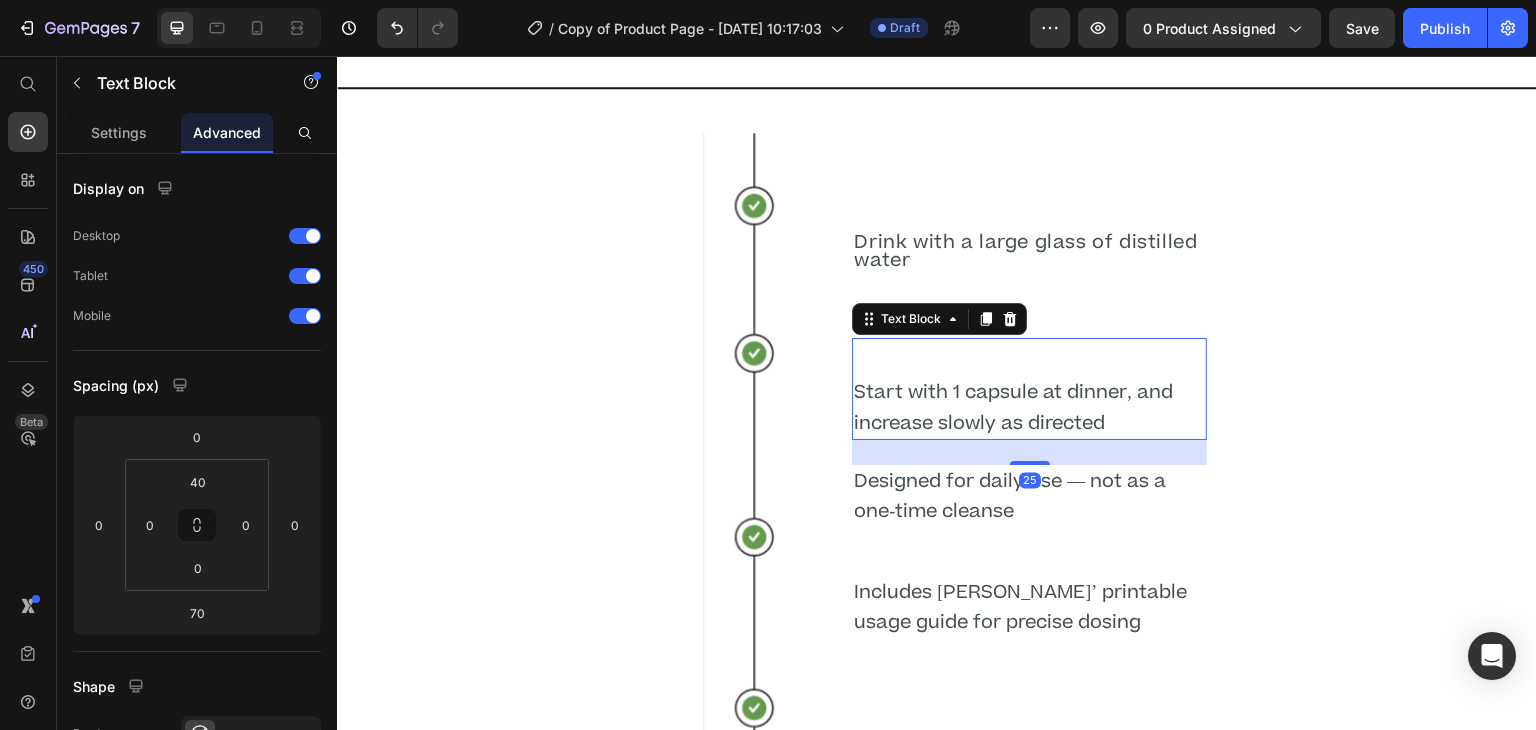 click on "Start with 1 capsule at dinner, and increase slowly as directed Text Block   25" at bounding box center (1029, 388) 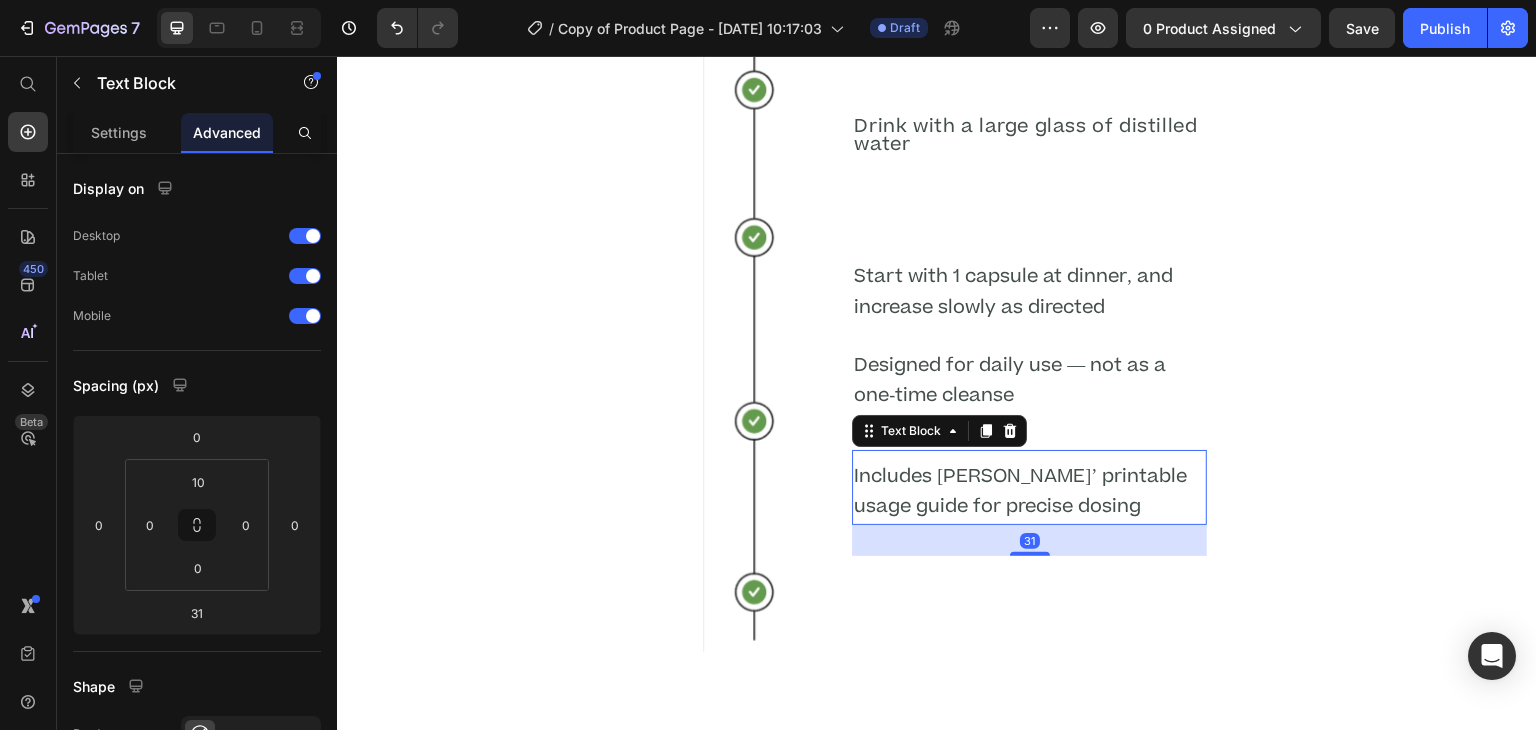 scroll, scrollTop: 4403, scrollLeft: 0, axis: vertical 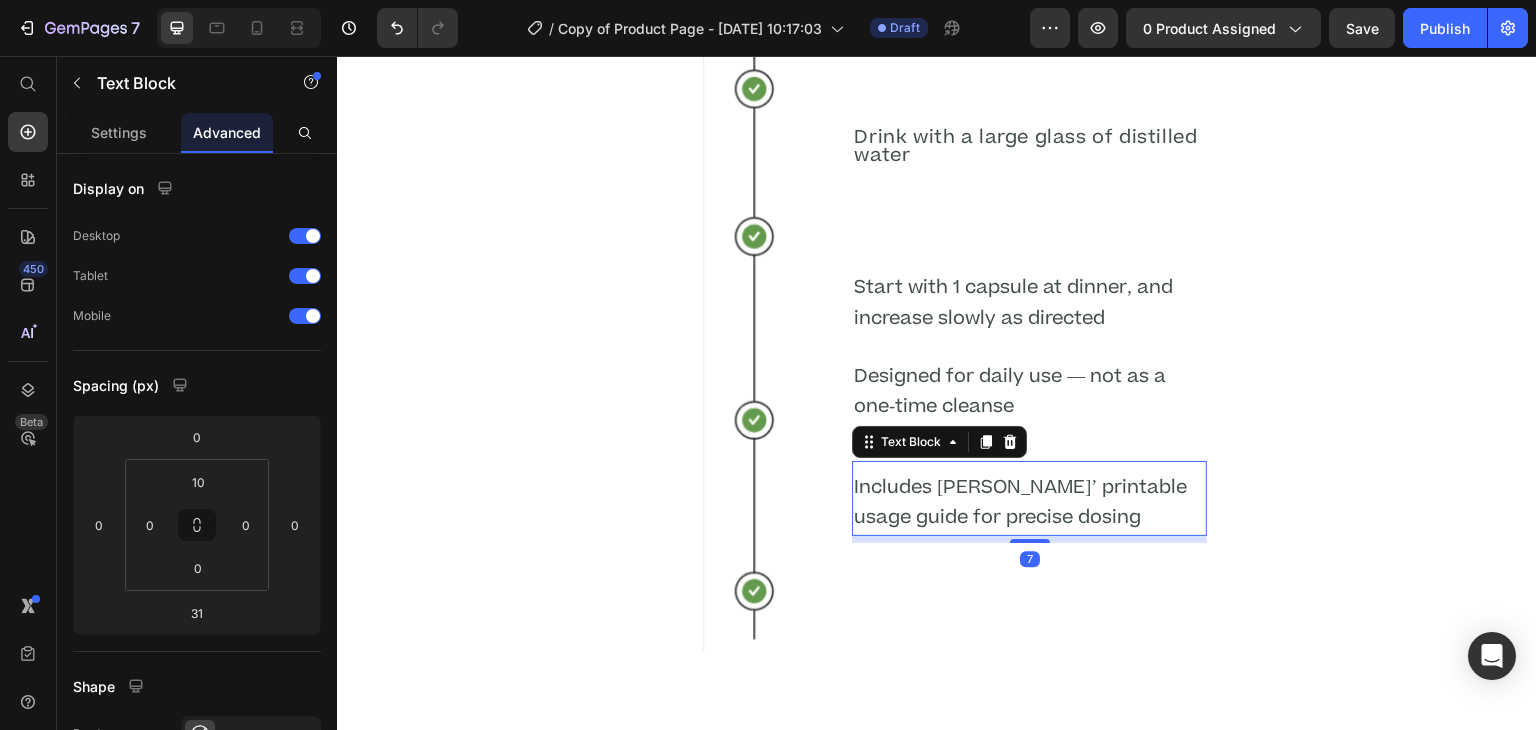 drag, startPoint x: 1027, startPoint y: 571, endPoint x: 1026, endPoint y: 547, distance: 24.020824 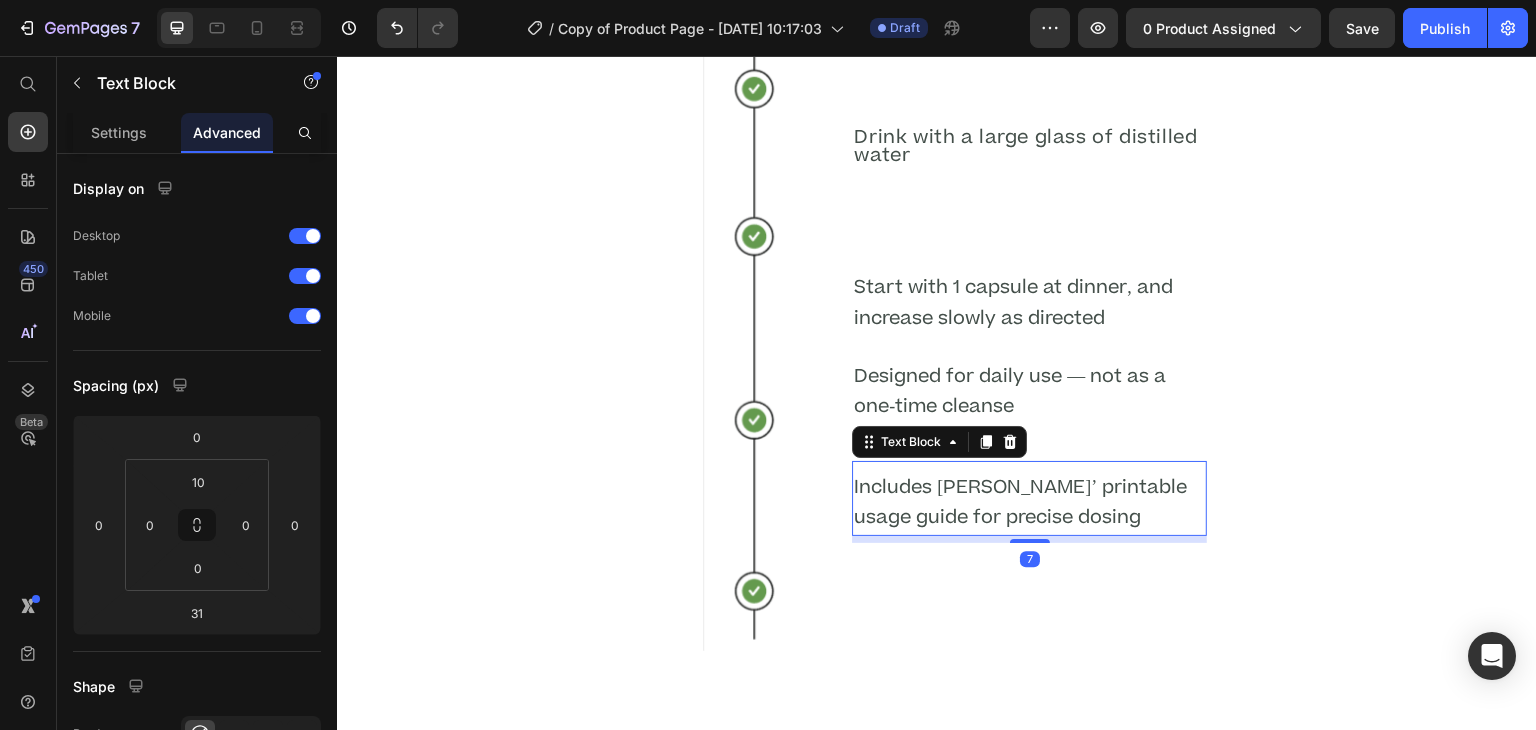 click on "Includes Dr. Daniels’ printable usage guide for precise dosing Text Block   7" at bounding box center (1029, 498) 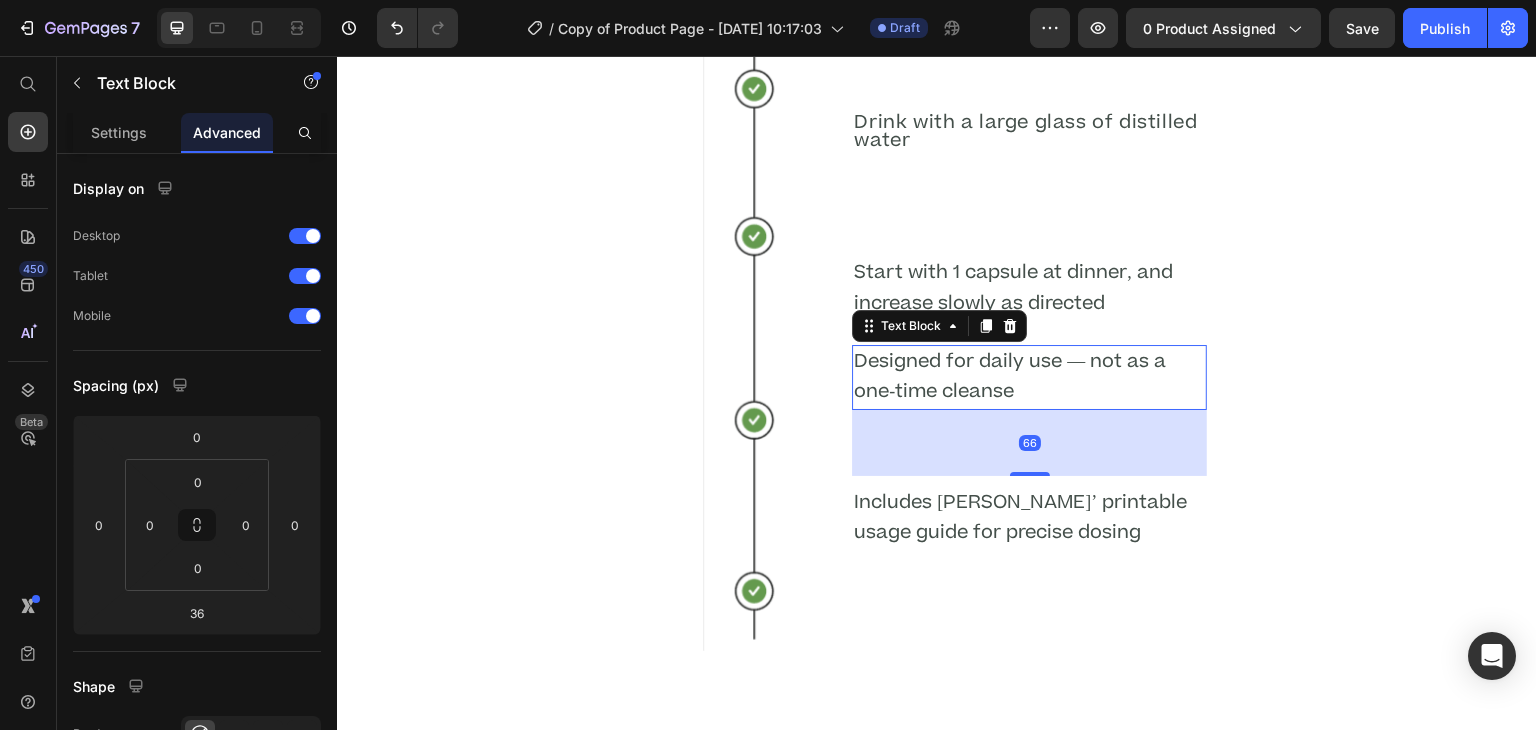 drag, startPoint x: 1015, startPoint y: 475, endPoint x: 1019, endPoint y: 490, distance: 15.524175 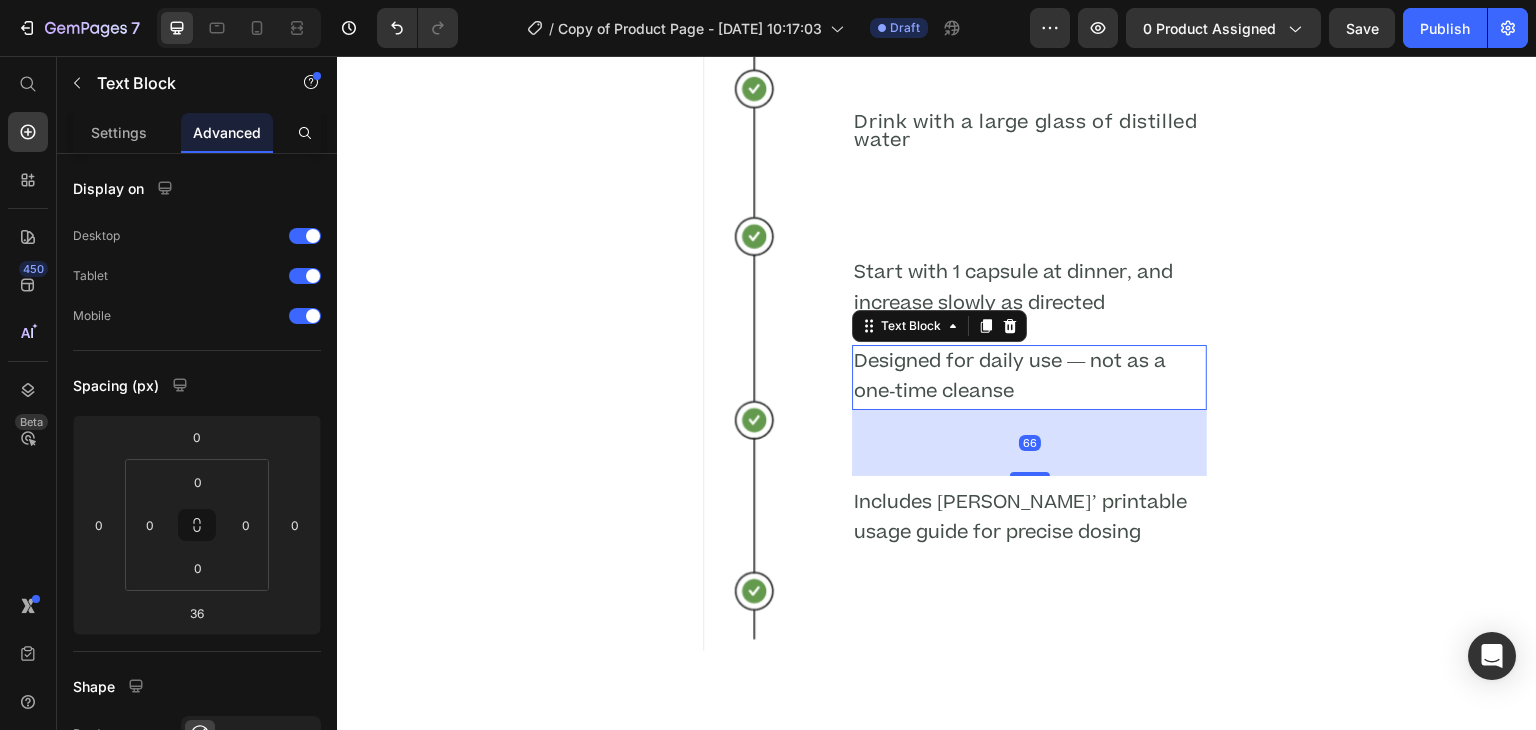 click on "Drink with a large glass of distilled water Heading Text Block Start with 1 capsule at dinner, and increase slowly as directed Text Block Designed for daily use — not as a one-time cleanse Text Block   66 Includes Dr. Daniels’ printable usage guide for precise dosing Text Block" at bounding box center [1029, 334] 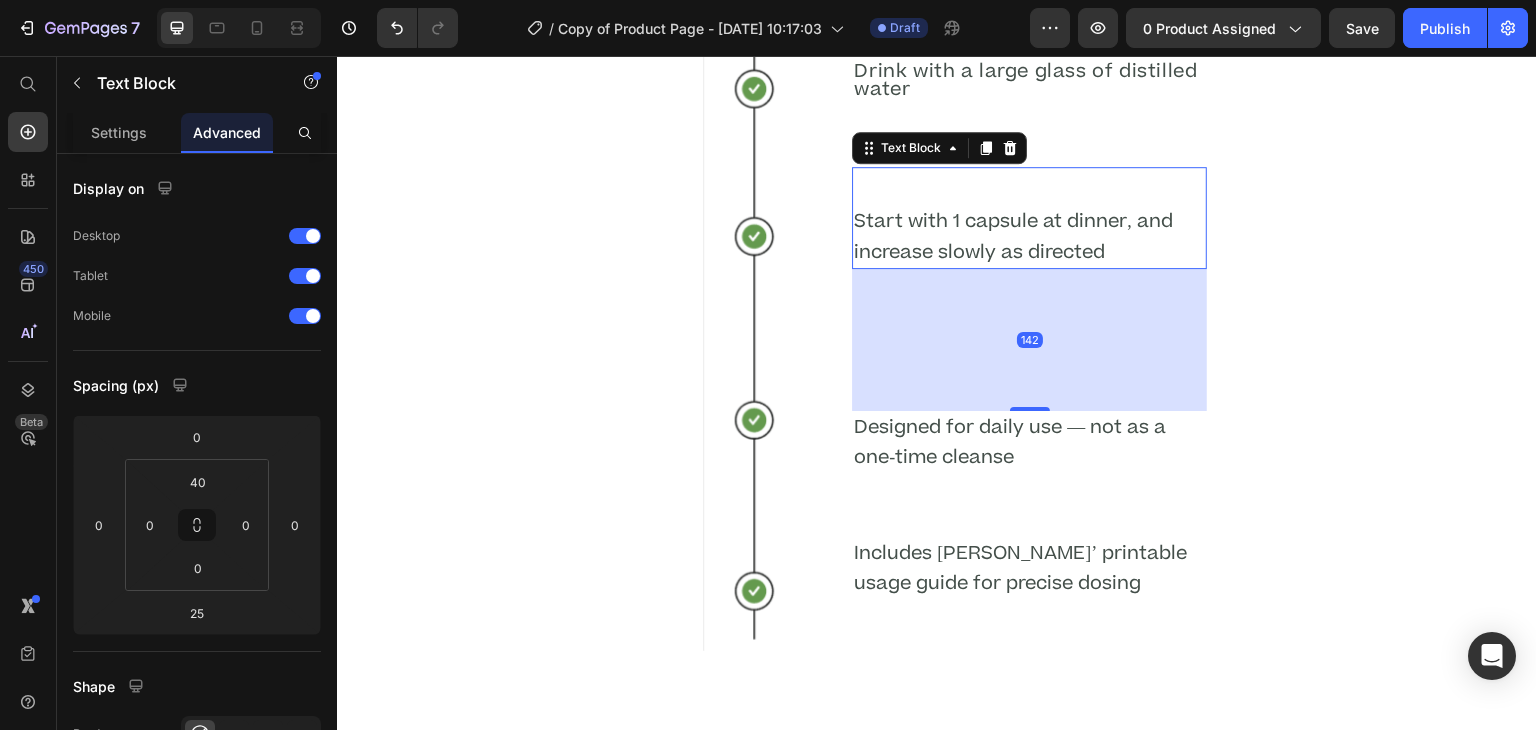 drag, startPoint x: 1025, startPoint y: 369, endPoint x: 1032, endPoint y: 482, distance: 113.216606 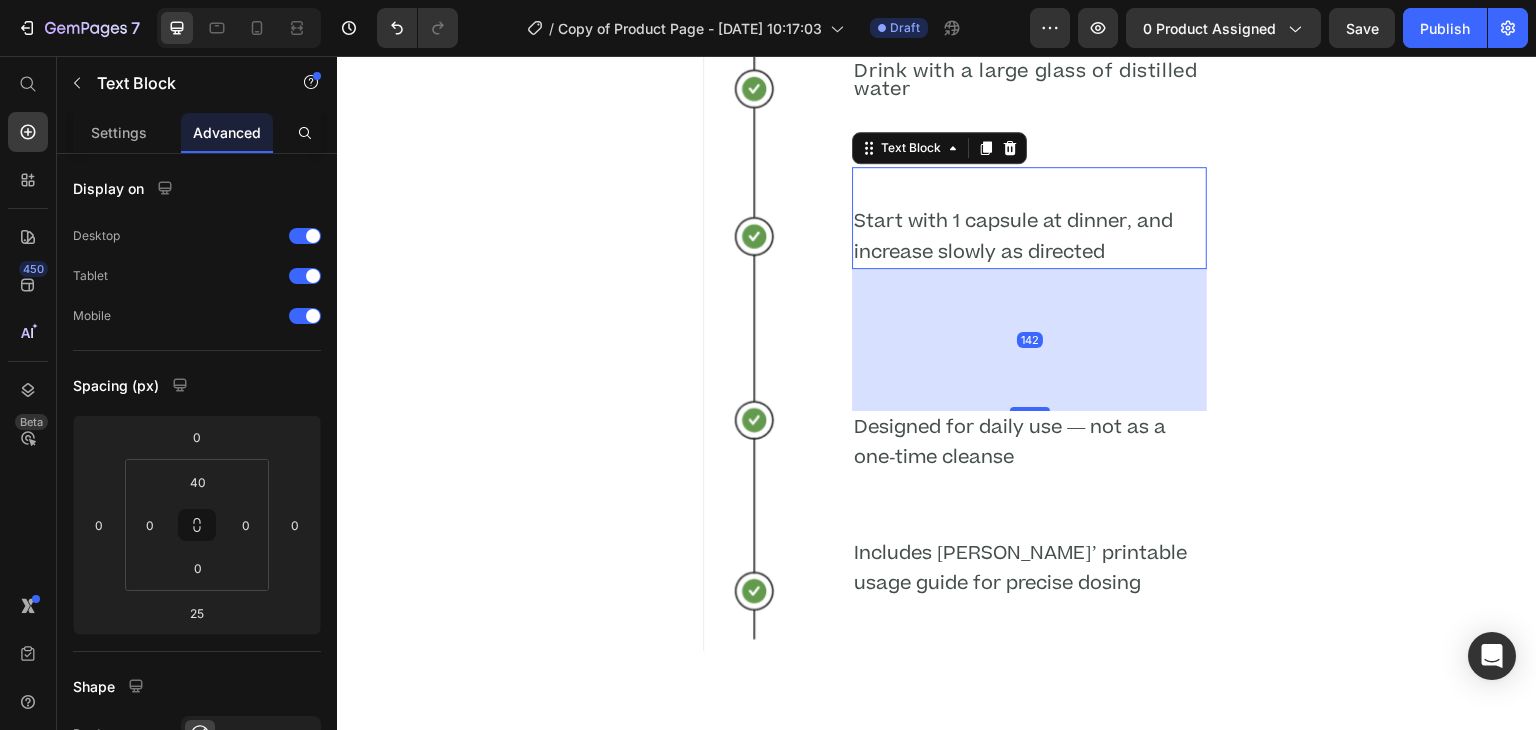 click on "Drink with a large glass of distilled water Heading Text Block Start with 1 capsule at dinner, and increase slowly as directed Text Block   142 Designed for daily use — not as a one-time cleanse Text Block Includes Dr. Daniels’ printable usage guide for precise dosing Text Block" at bounding box center (1029, 334) 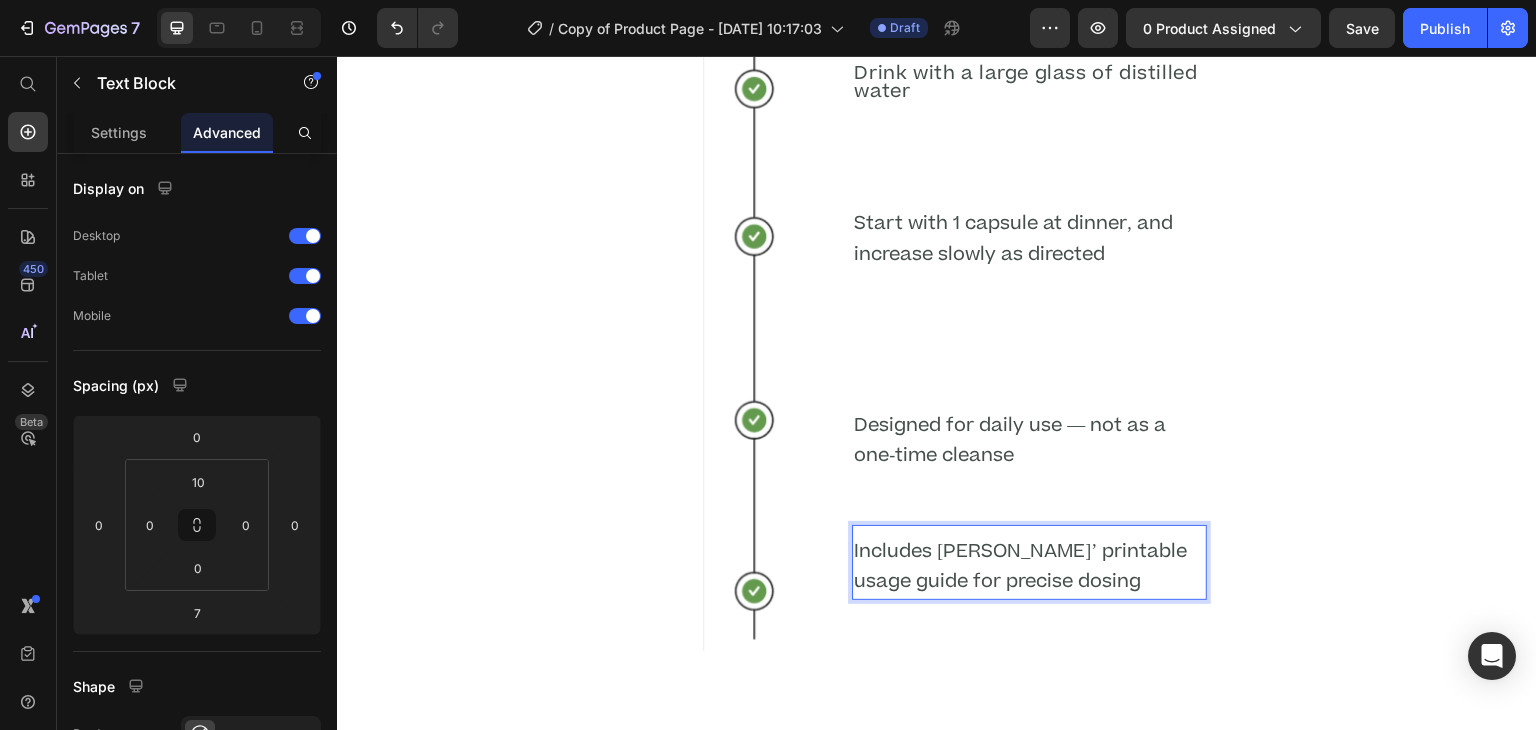 scroll, scrollTop: 4362, scrollLeft: 0, axis: vertical 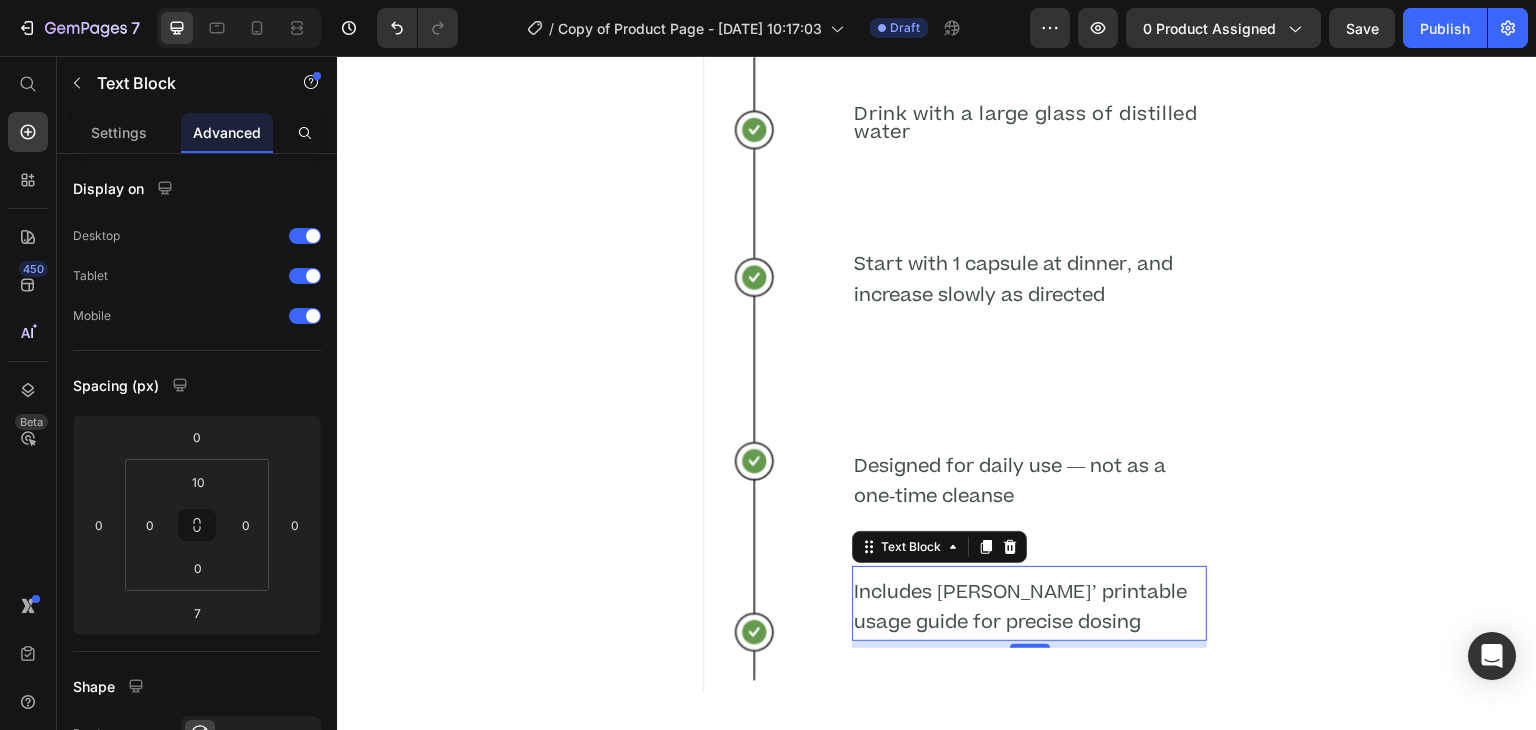 click on "Includes [PERSON_NAME]’ printable usage guide for precise dosing" at bounding box center [1029, 608] 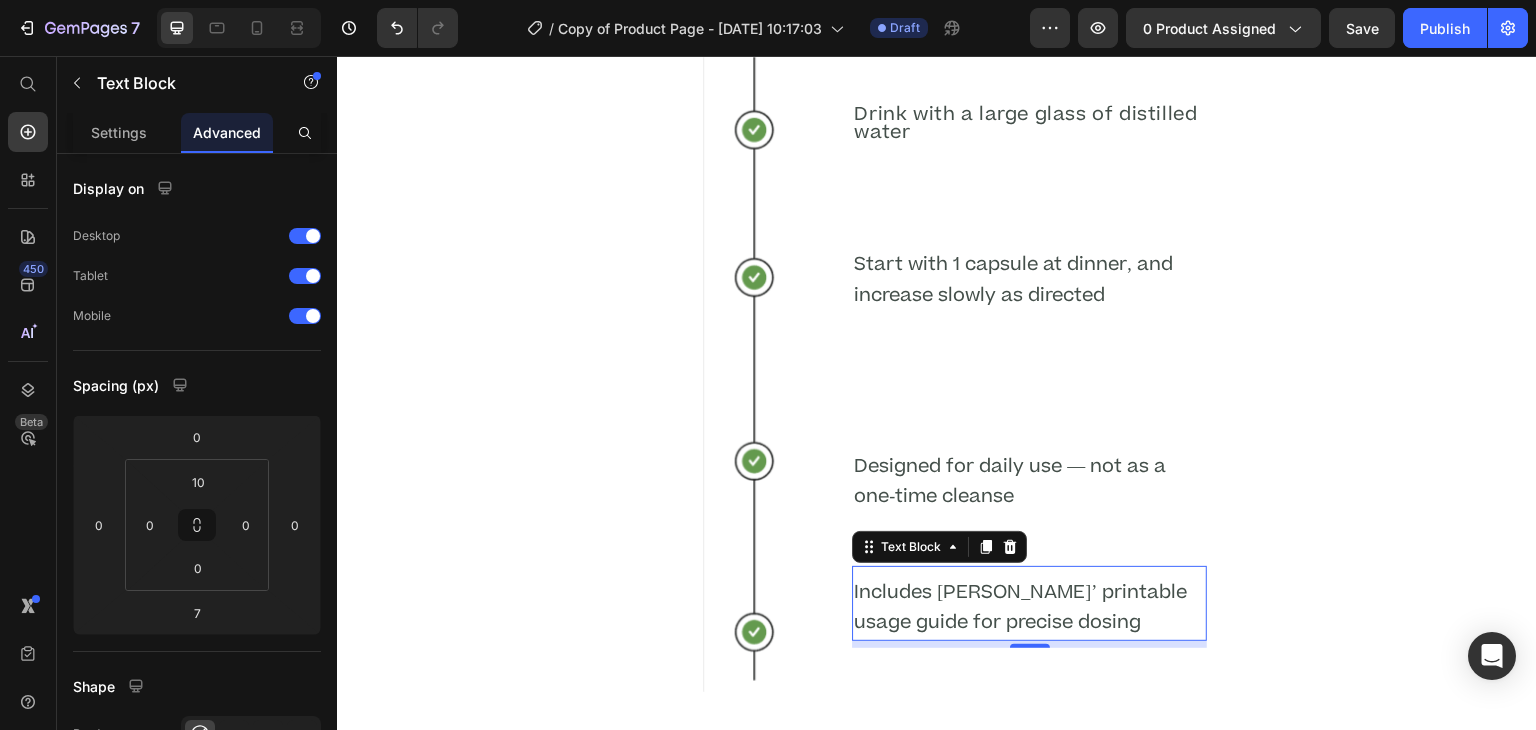 click on "Includes [PERSON_NAME]’ printable usage guide for precise dosing" at bounding box center (1029, 608) 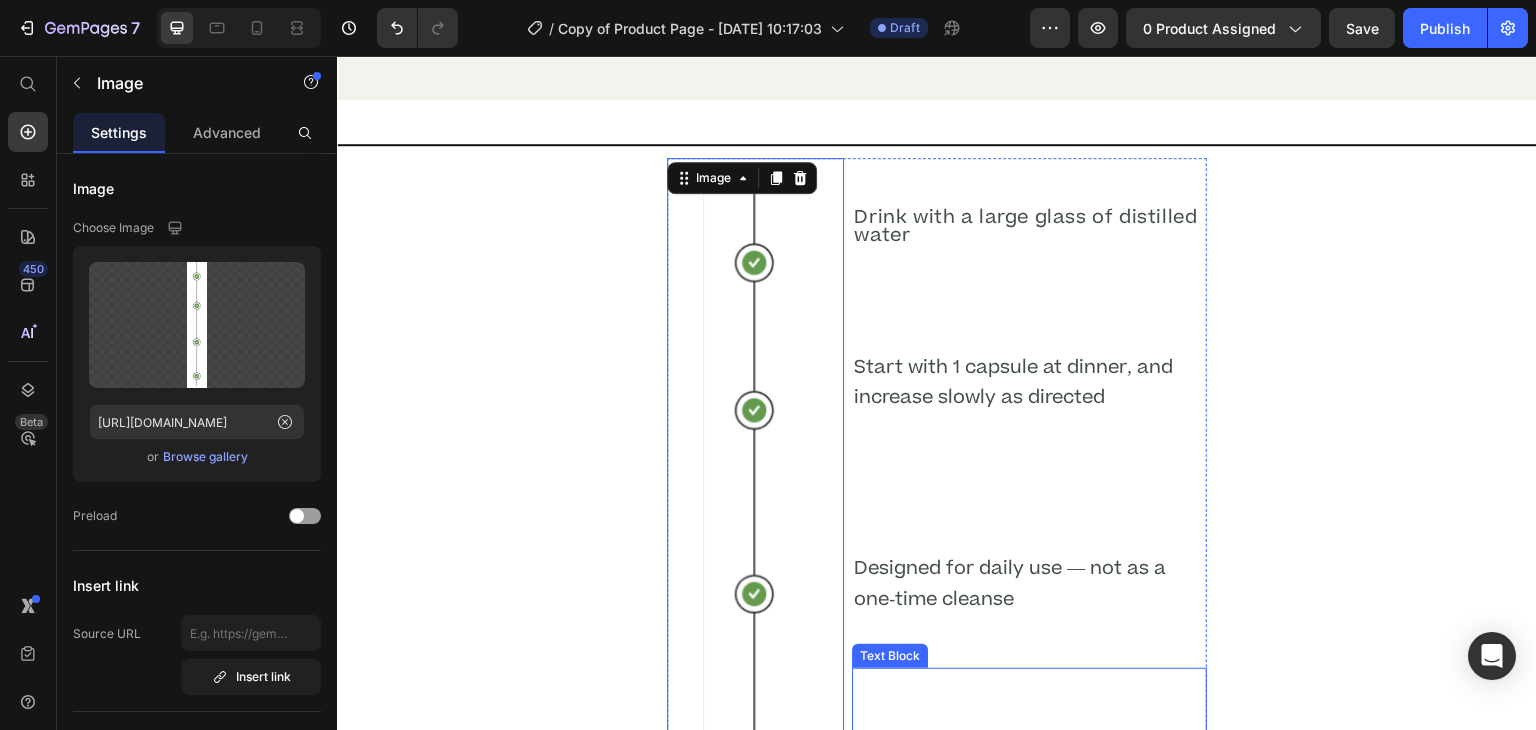 scroll, scrollTop: 4228, scrollLeft: 0, axis: vertical 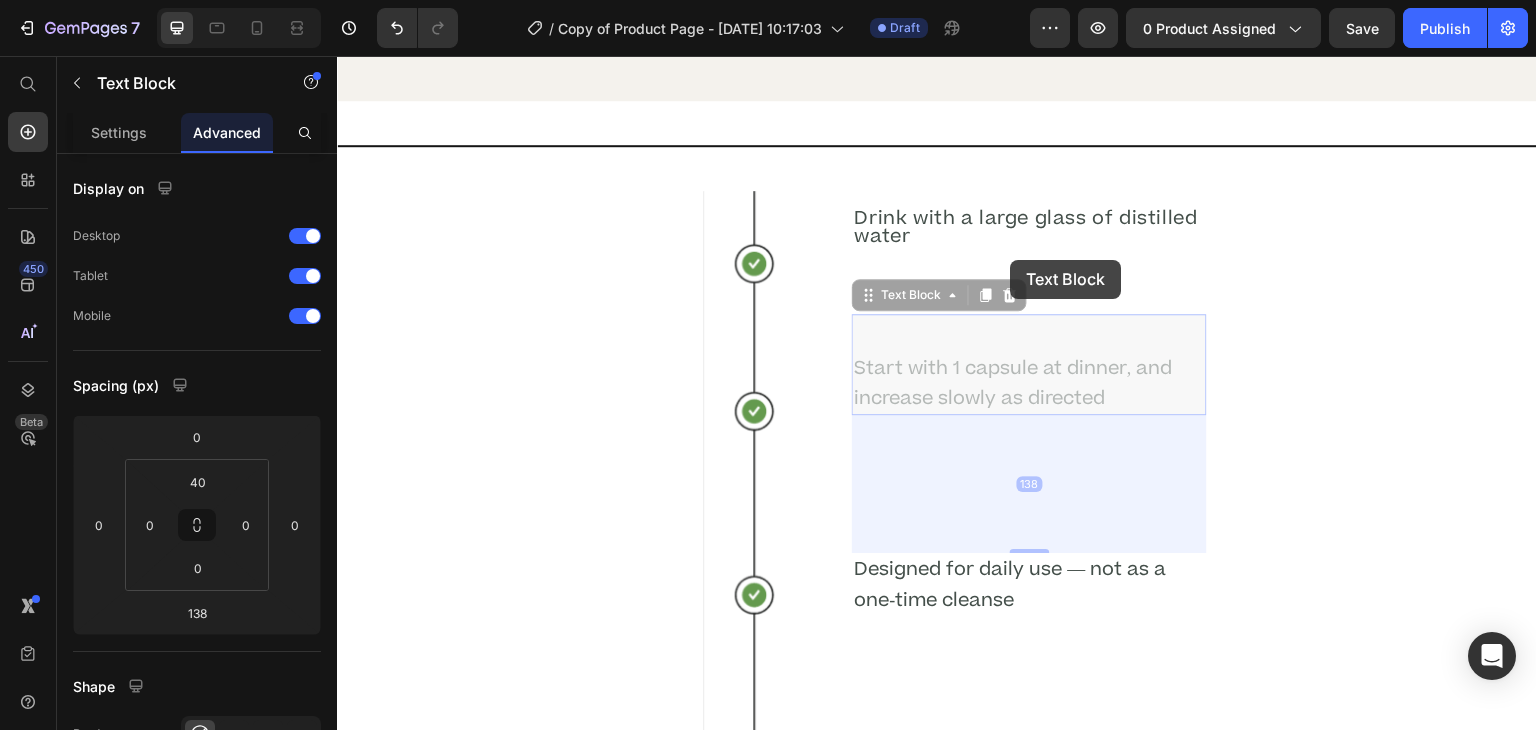 drag, startPoint x: 990, startPoint y: 422, endPoint x: 1011, endPoint y: 260, distance: 163.35544 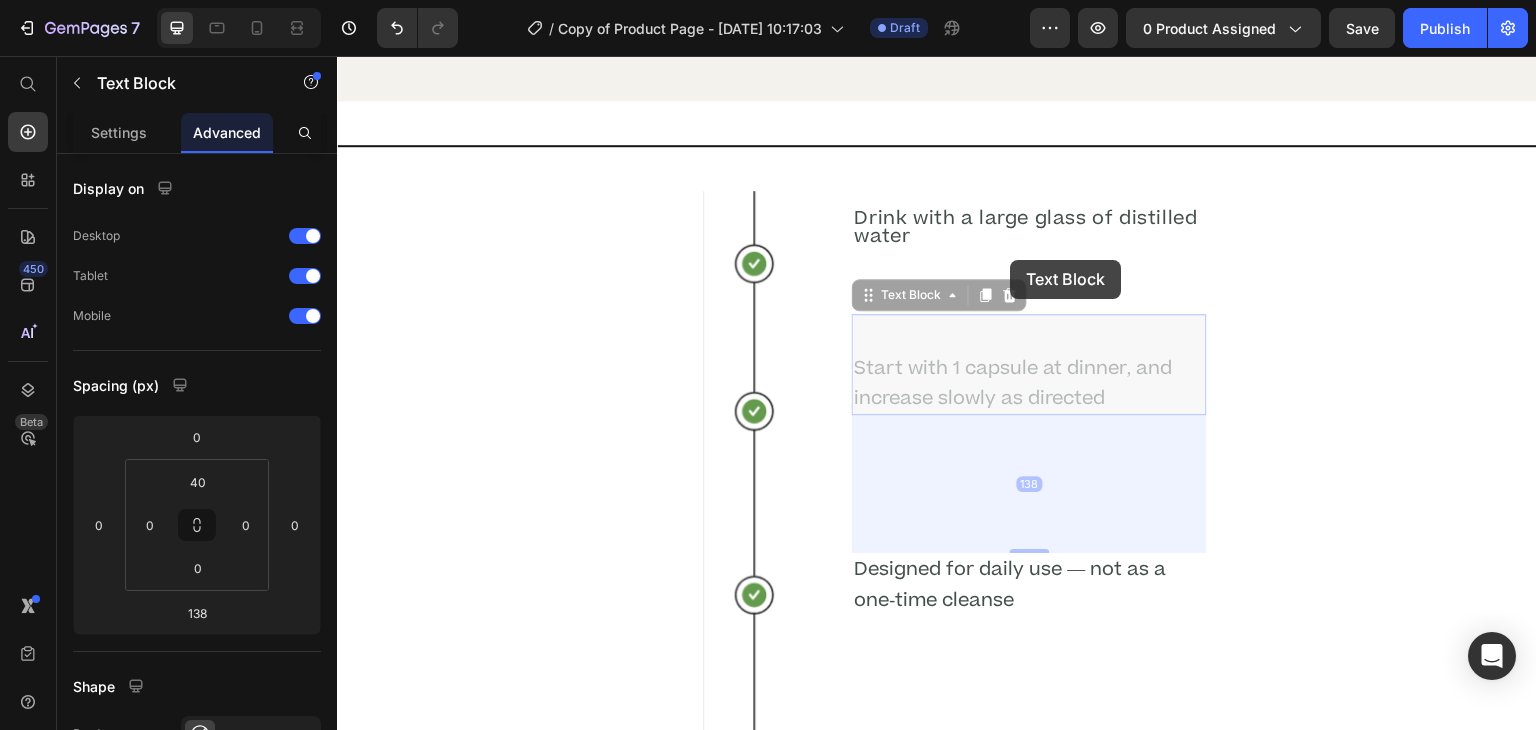 click on "Header Image Who This Is For Heading Adults 40+ with chronic constipation, candida, or gut       stagnation   Individuals who have tried everything and still feel        unwell   Those with skin issues, mood swings, sluggish digestion,            or mystery symptoms   Anyone with a history of heavy antibiotic  Text Block
Organic
Sulfate-Free
Paraben-Free Item List
100% Vegan
Cruelty Free
Lab-Tested Item List Row
Organic
100% Vegan Item List
Sulfate-Free
Cruelty Free Item List
Paraben-Free
Lab-Tested Item List Row Row Row Section 5                Title Line Image Drink with a large glass of distilled water Heading Text Block Start with 1 capsule at dinner, and increase slowly as directed Text Block   138 Start with 1 capsule at dinner, and increase slowly as directed Text Block   138 Text Block Row 97%" at bounding box center (937, -136) 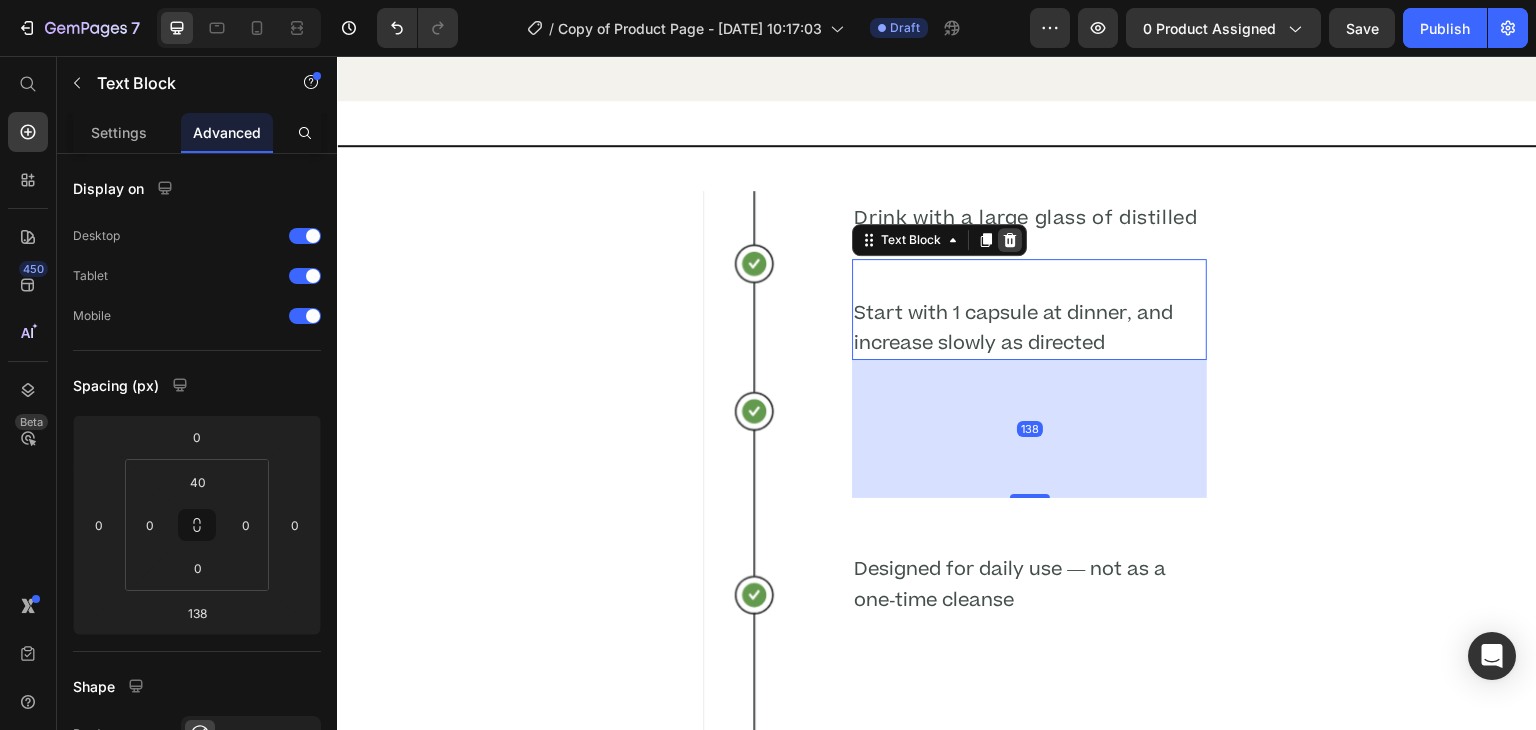 click at bounding box center (1010, 240) 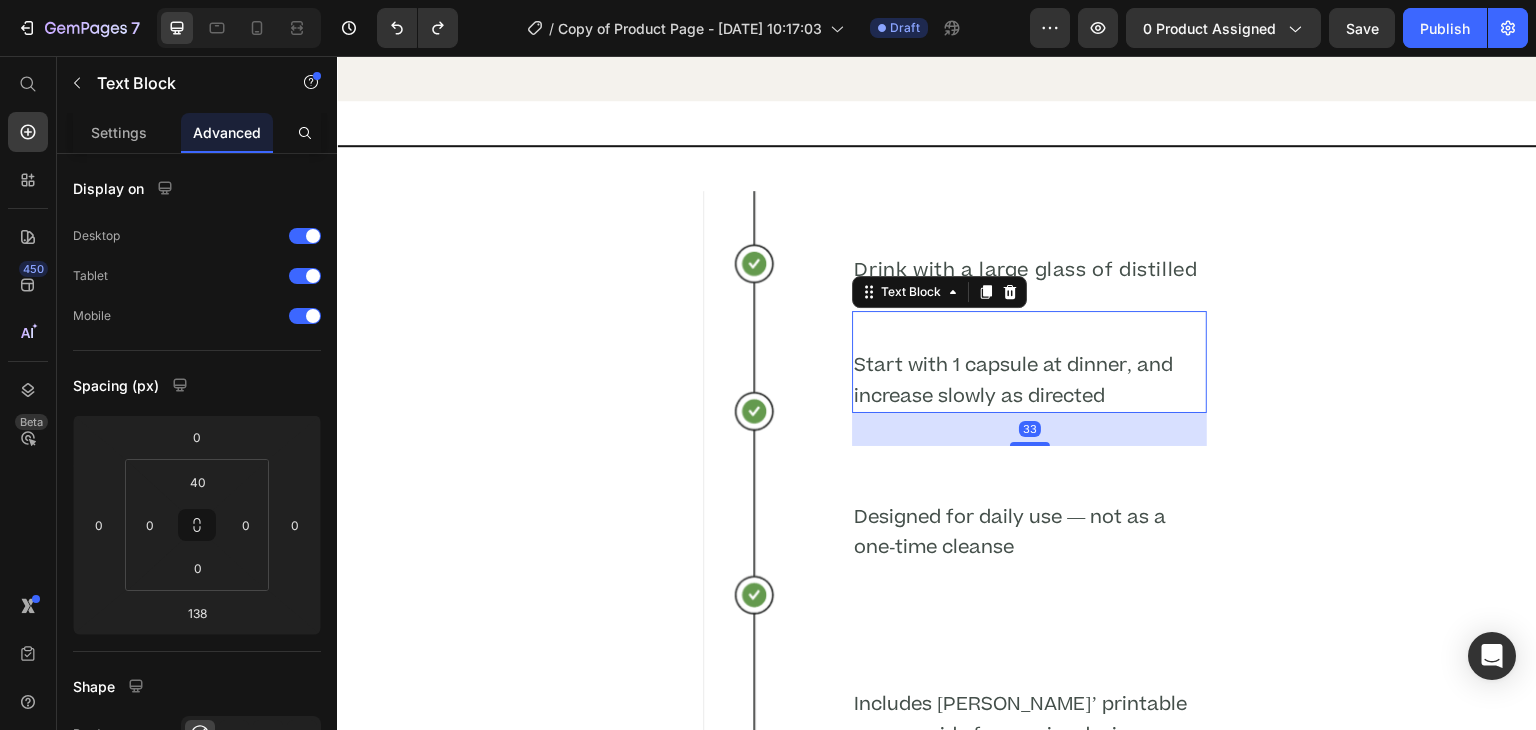 drag, startPoint x: 1017, startPoint y: 511, endPoint x: 998, endPoint y: 406, distance: 106.7052 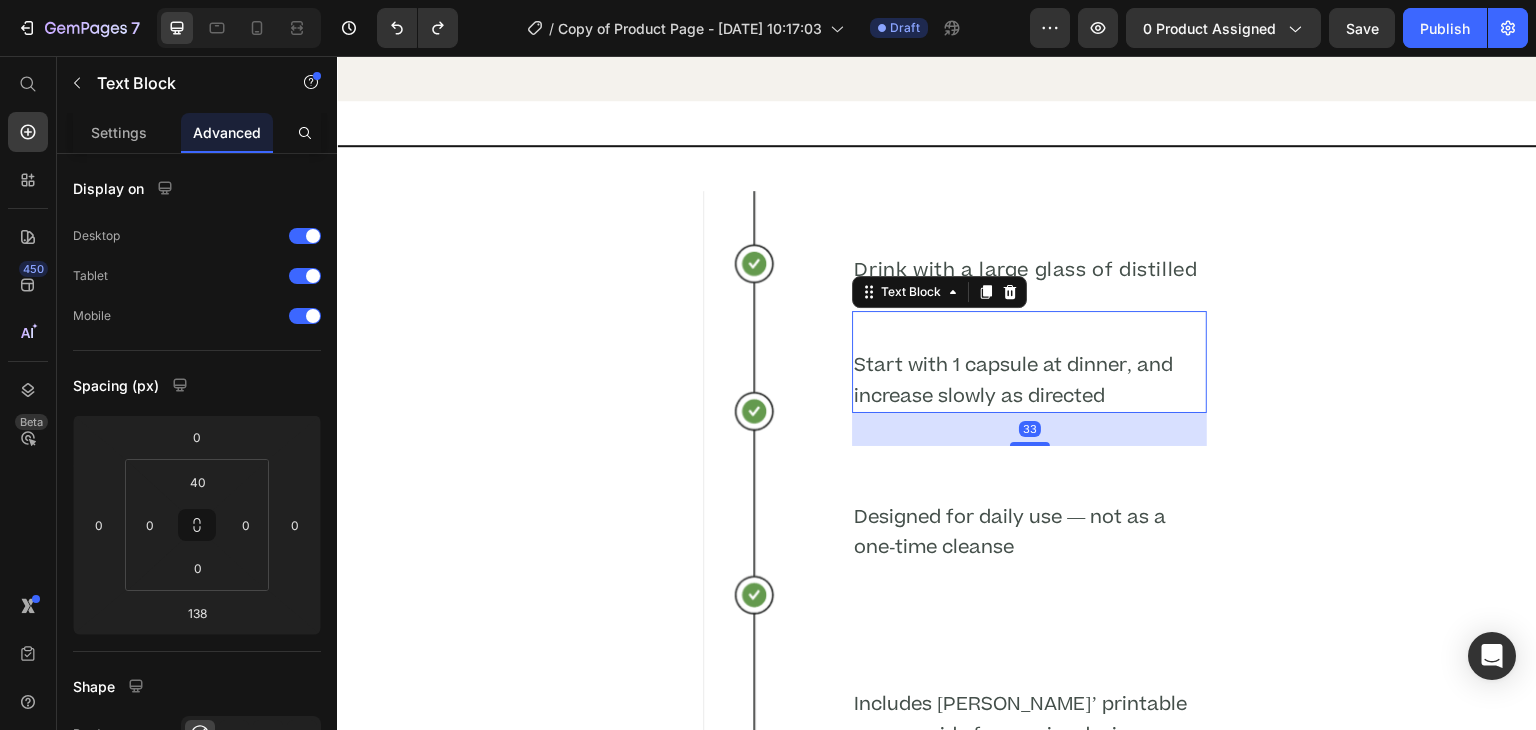 click on "Start with 1 capsule at dinner, and increase slowly as directed Text Block   33" at bounding box center (1029, 361) 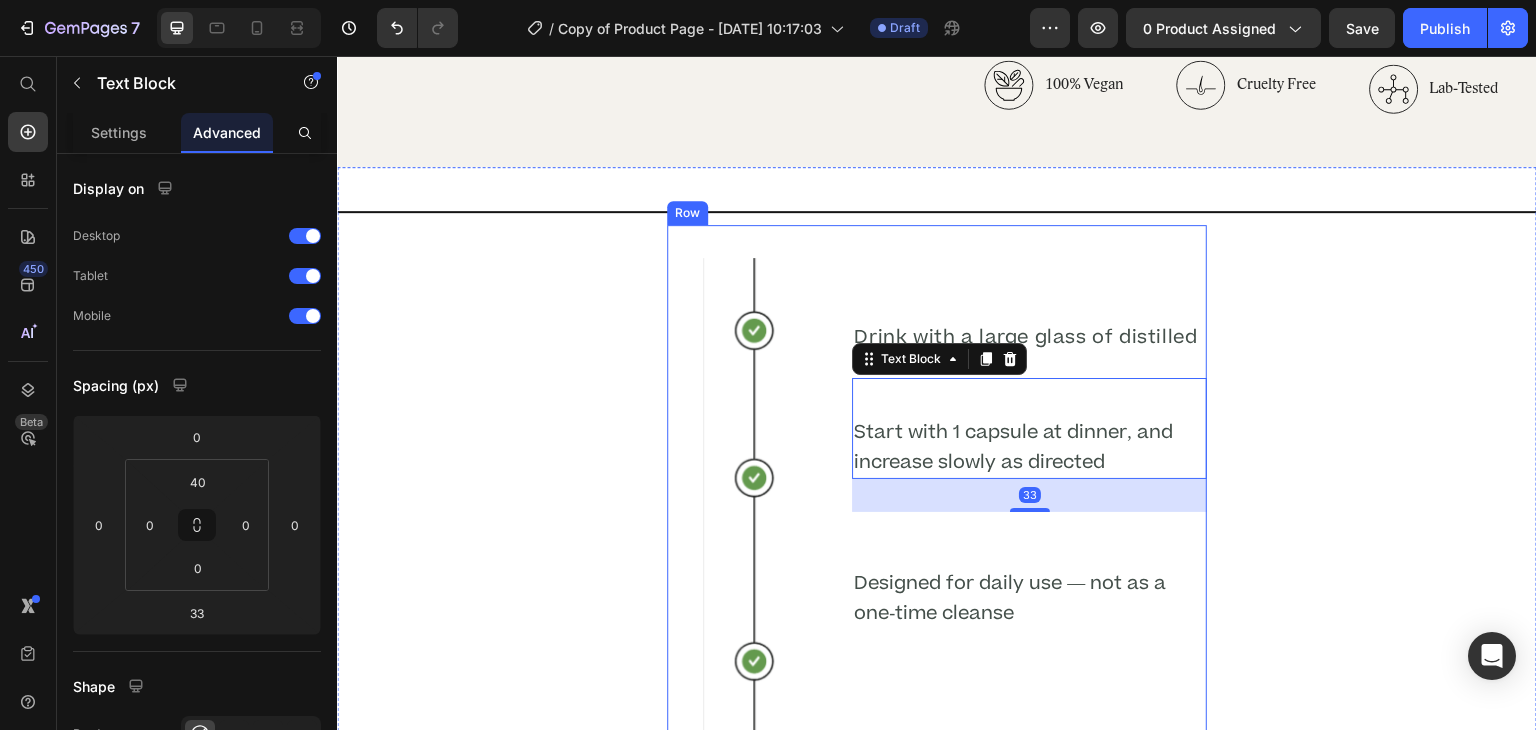 scroll, scrollTop: 4161, scrollLeft: 0, axis: vertical 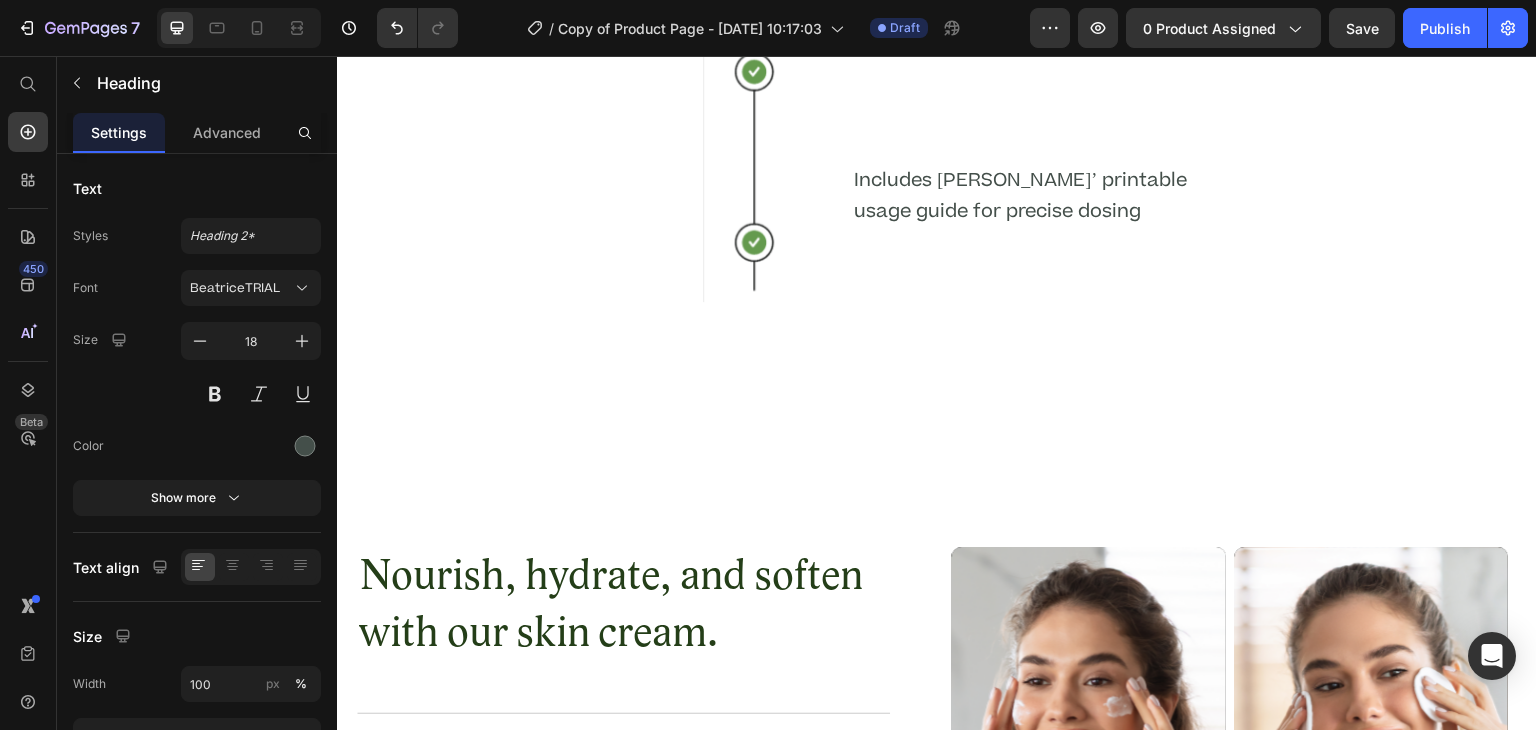 click on "11" at bounding box center [1029, -218] 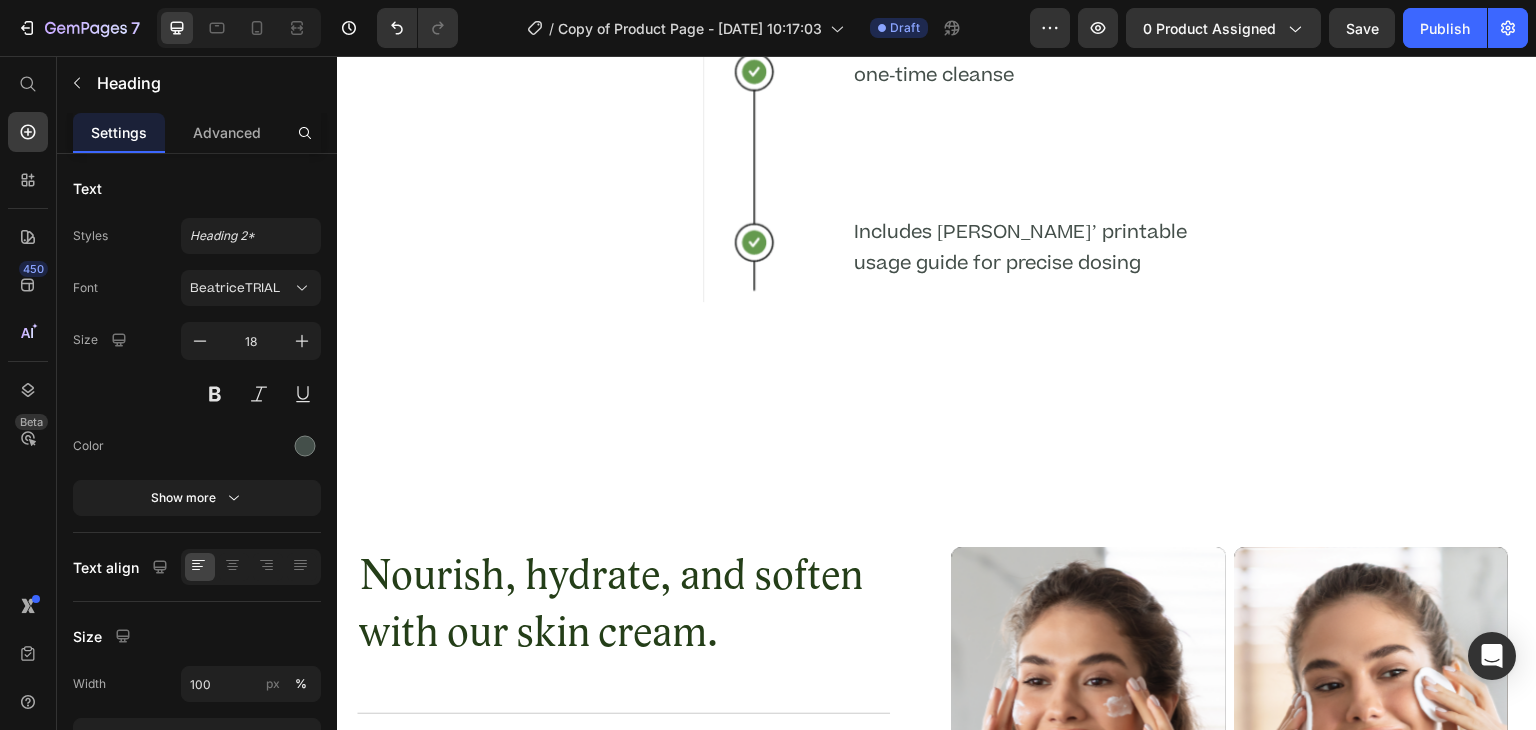 drag, startPoint x: 1016, startPoint y: 396, endPoint x: 1034, endPoint y: 500, distance: 105.546196 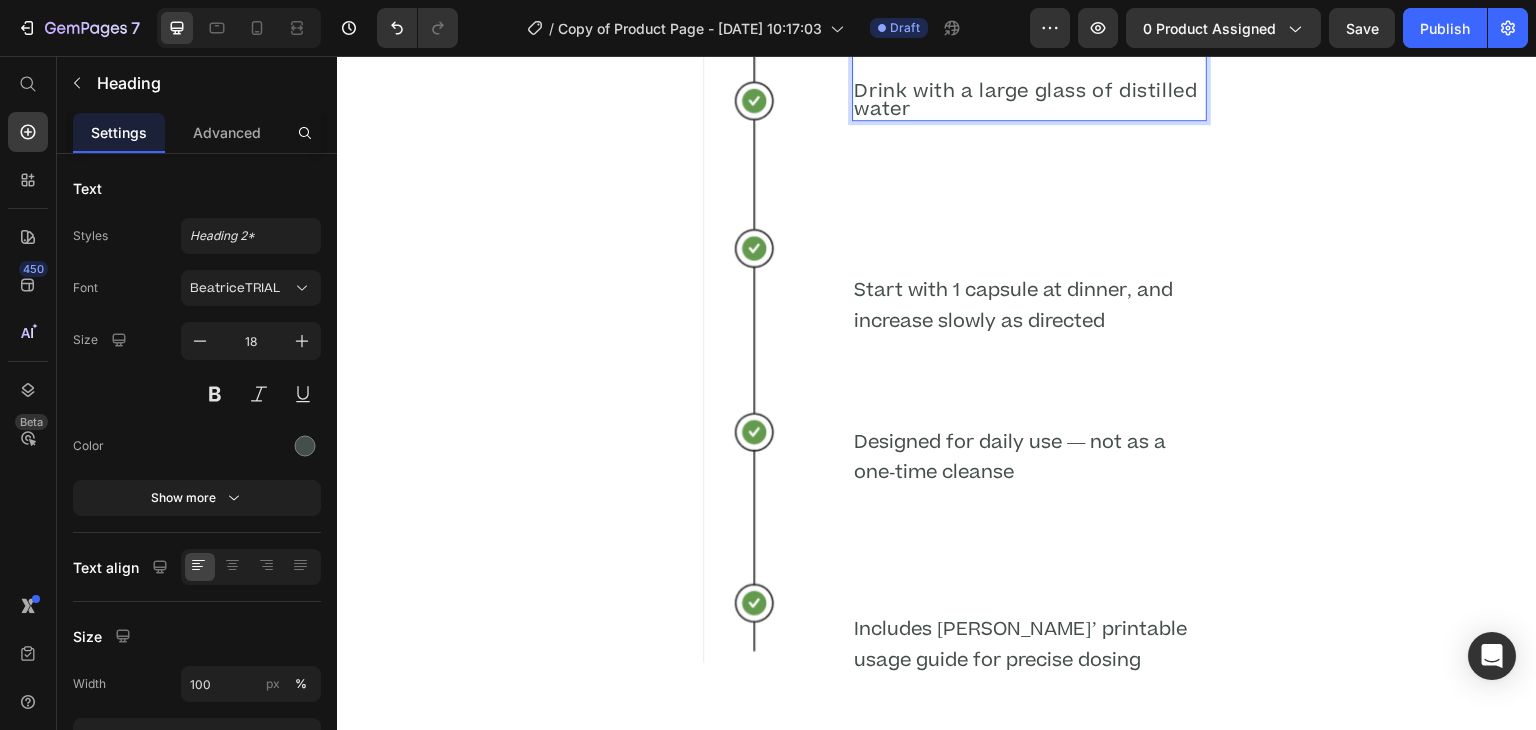 scroll, scrollTop: 4392, scrollLeft: 0, axis: vertical 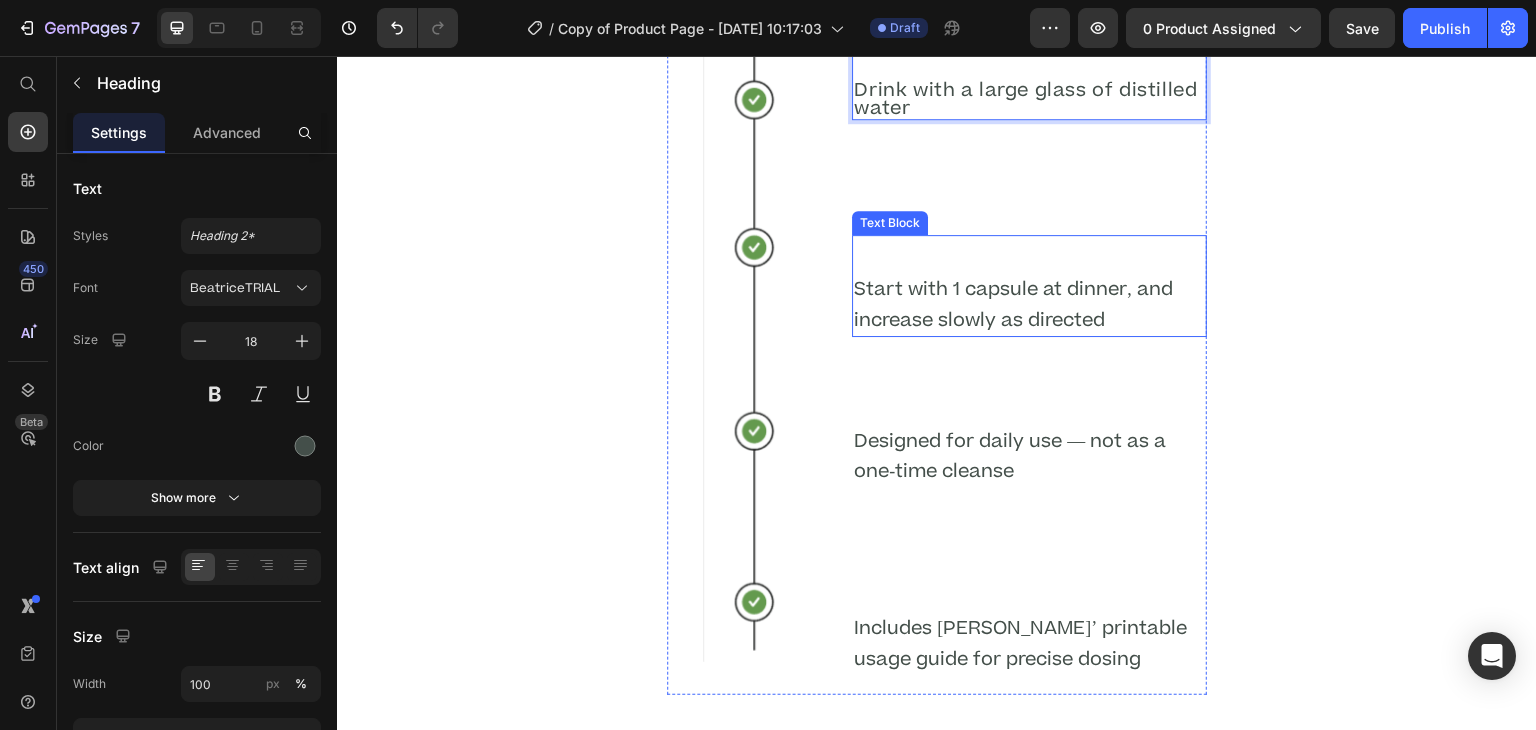 click on "Start with 1 capsule at dinner, and increase slowly as directed" at bounding box center [1029, 305] 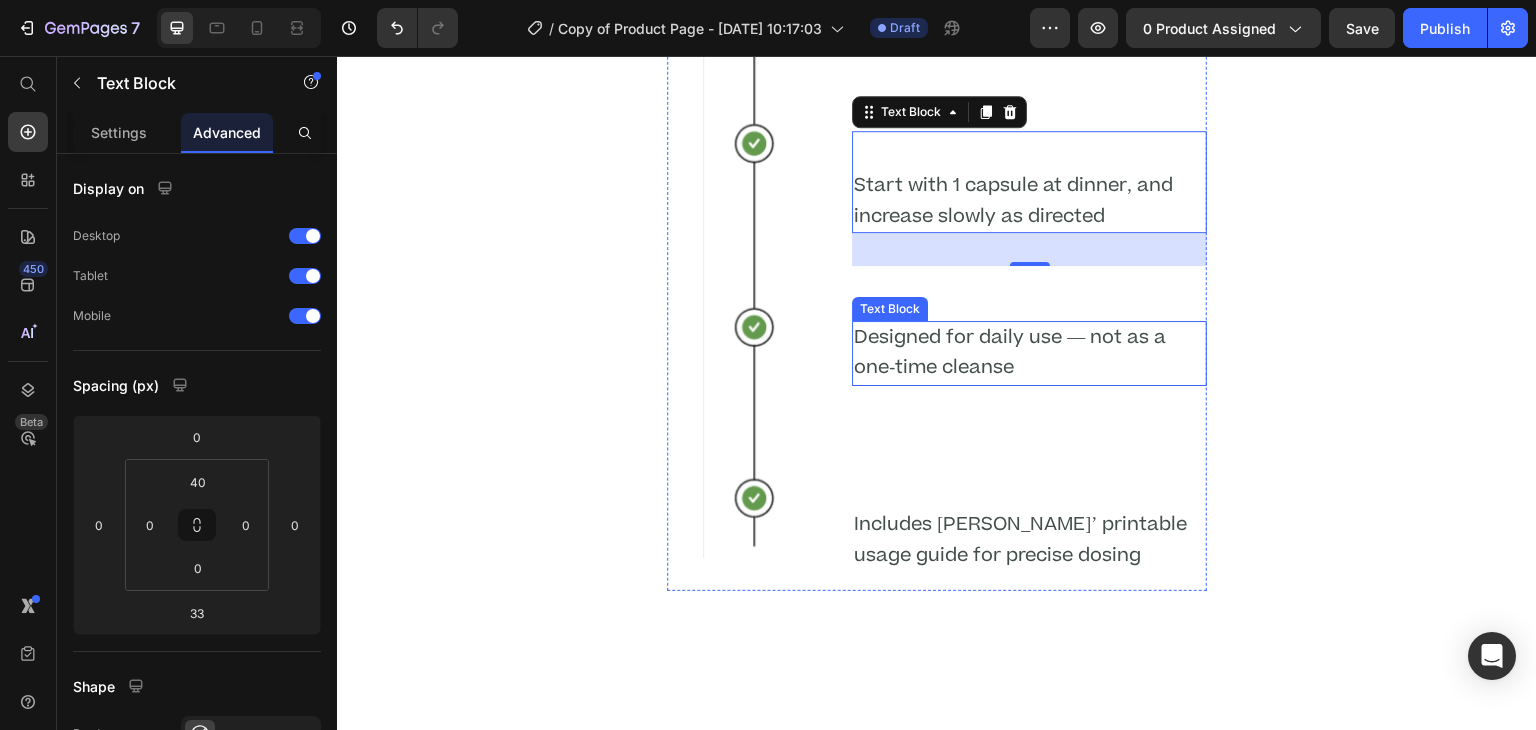 scroll, scrollTop: 4496, scrollLeft: 0, axis: vertical 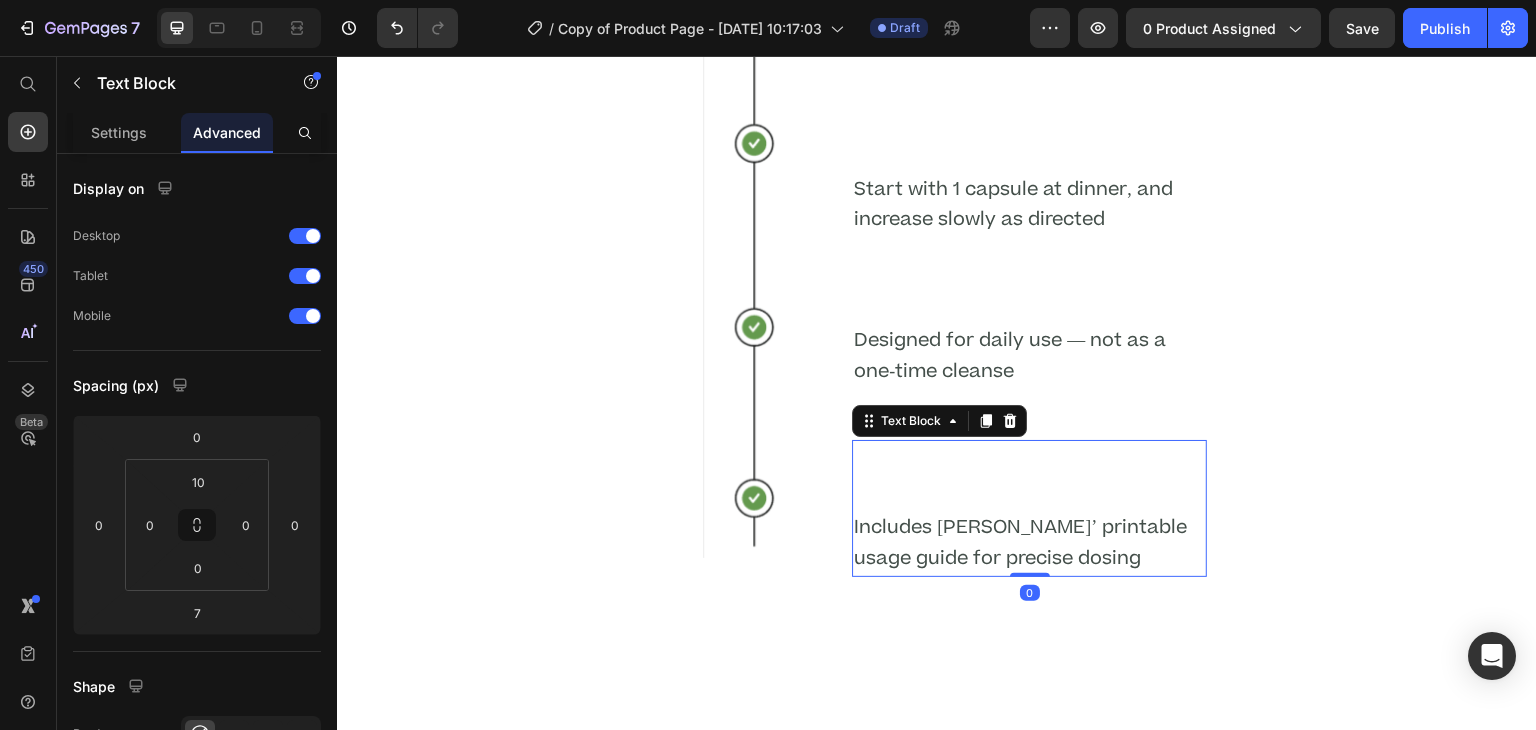 drag, startPoint x: 1024, startPoint y: 597, endPoint x: 1026, endPoint y: 567, distance: 30.066593 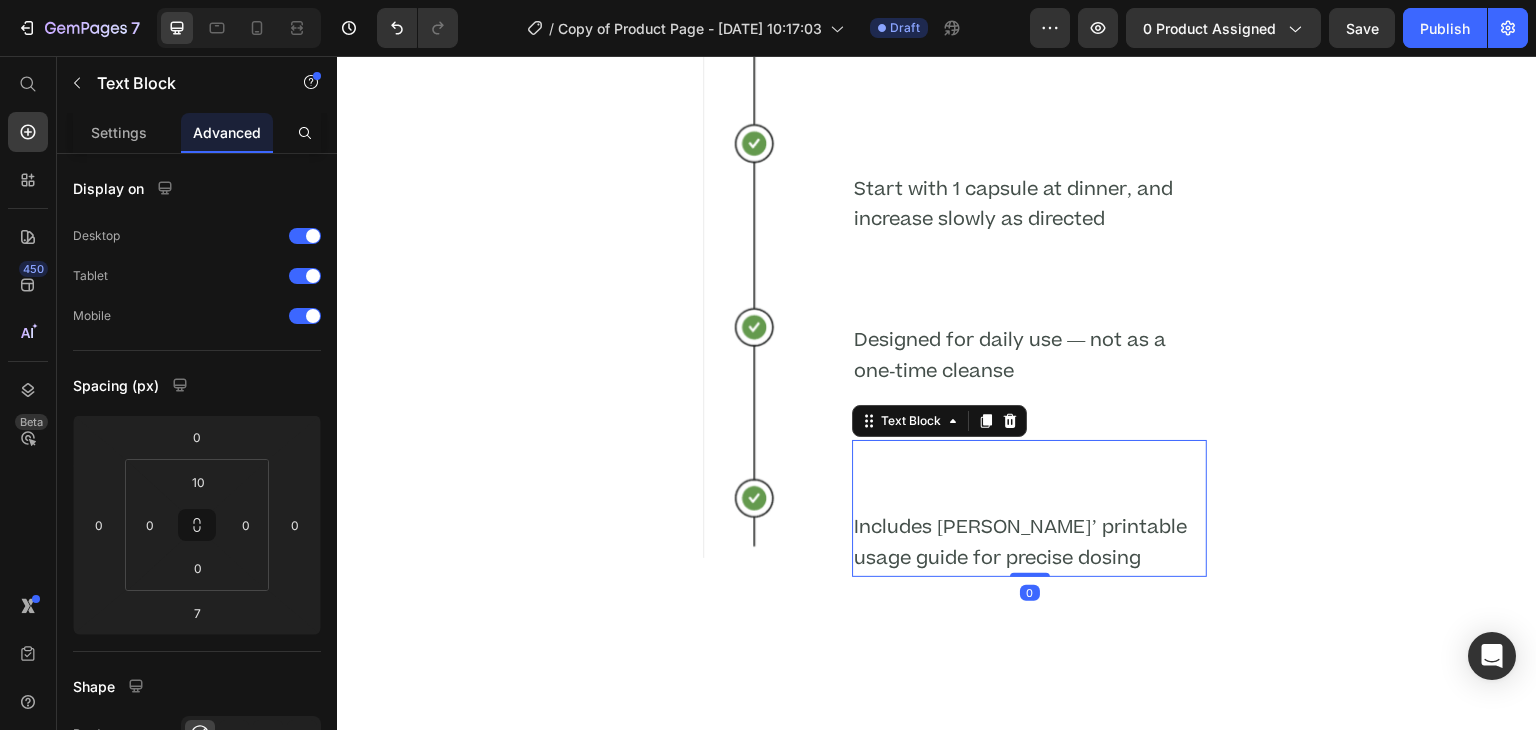 click on "Includes Dr. Daniels’ printable usage guide for precise dosing Text Block   0" at bounding box center (1029, 508) 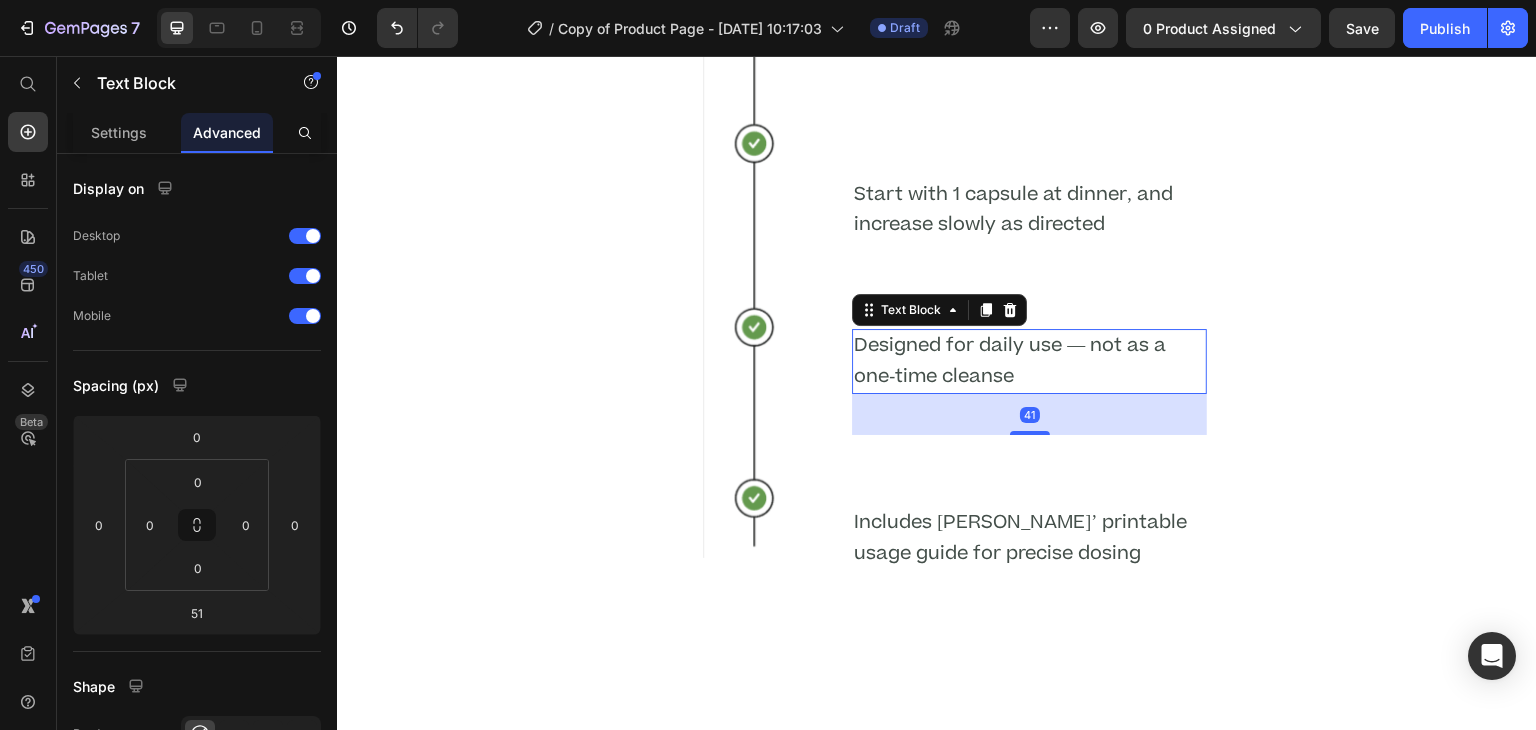 drag, startPoint x: 1007, startPoint y: 455, endPoint x: 1010, endPoint y: 440, distance: 15.297058 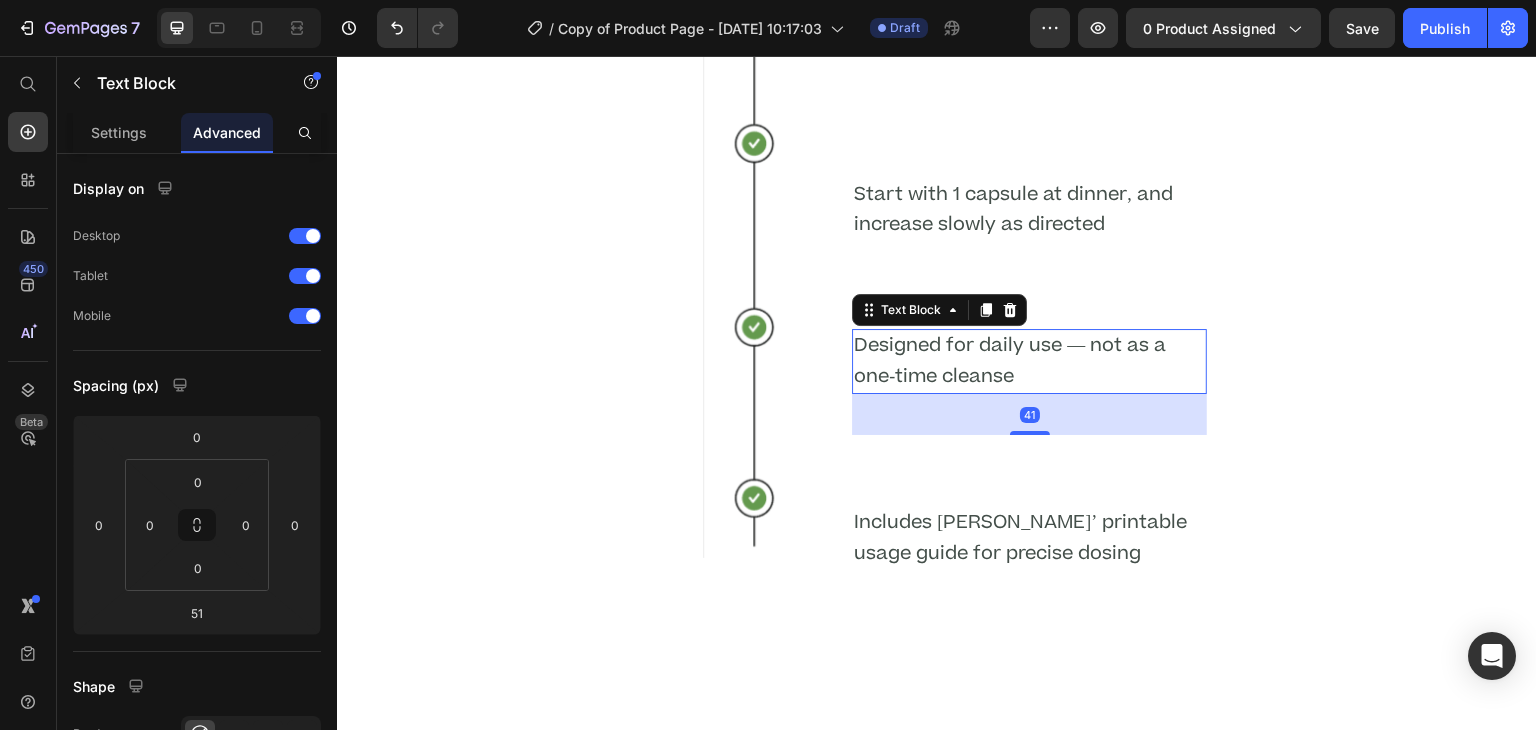 click on "41" at bounding box center [1029, 394] 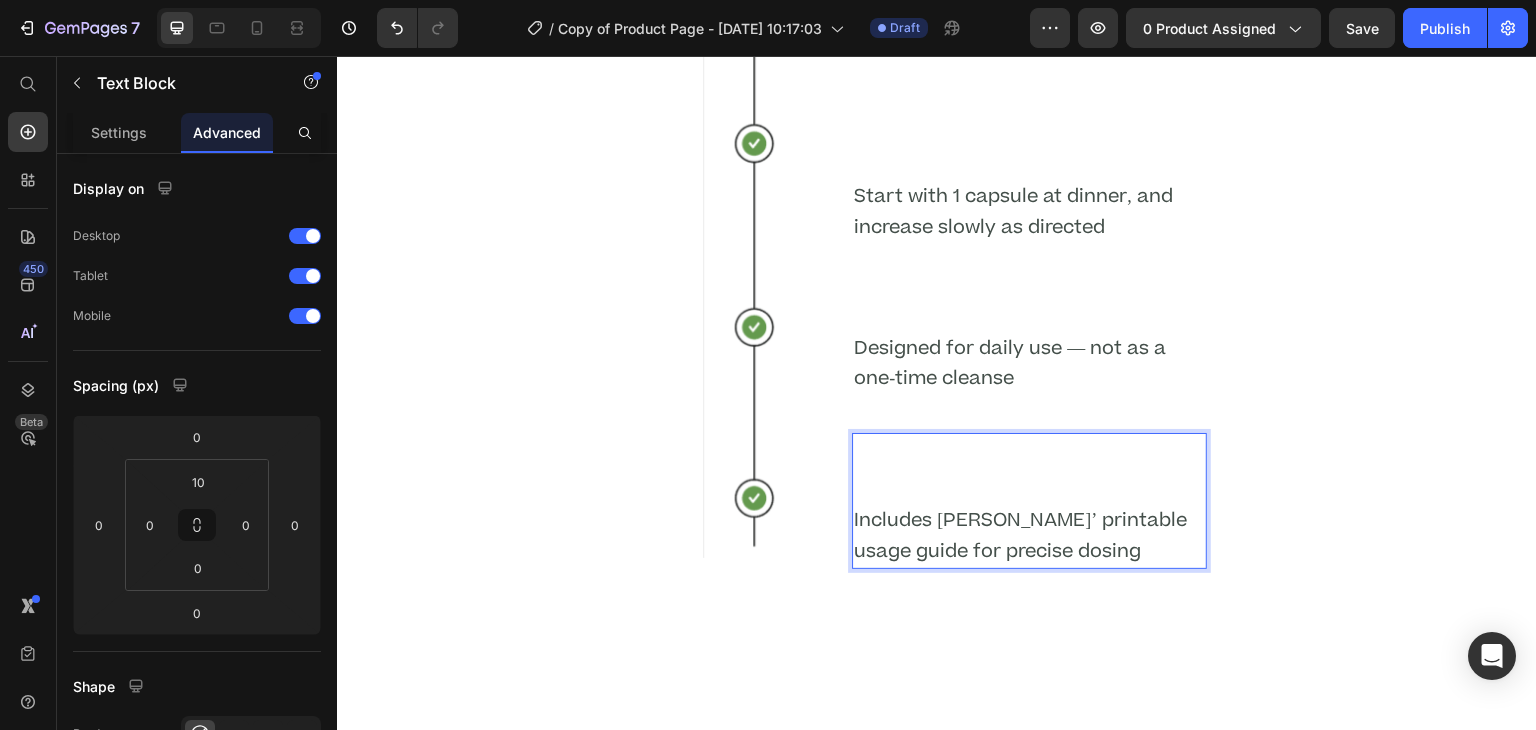 scroll, scrollTop: 4511, scrollLeft: 0, axis: vertical 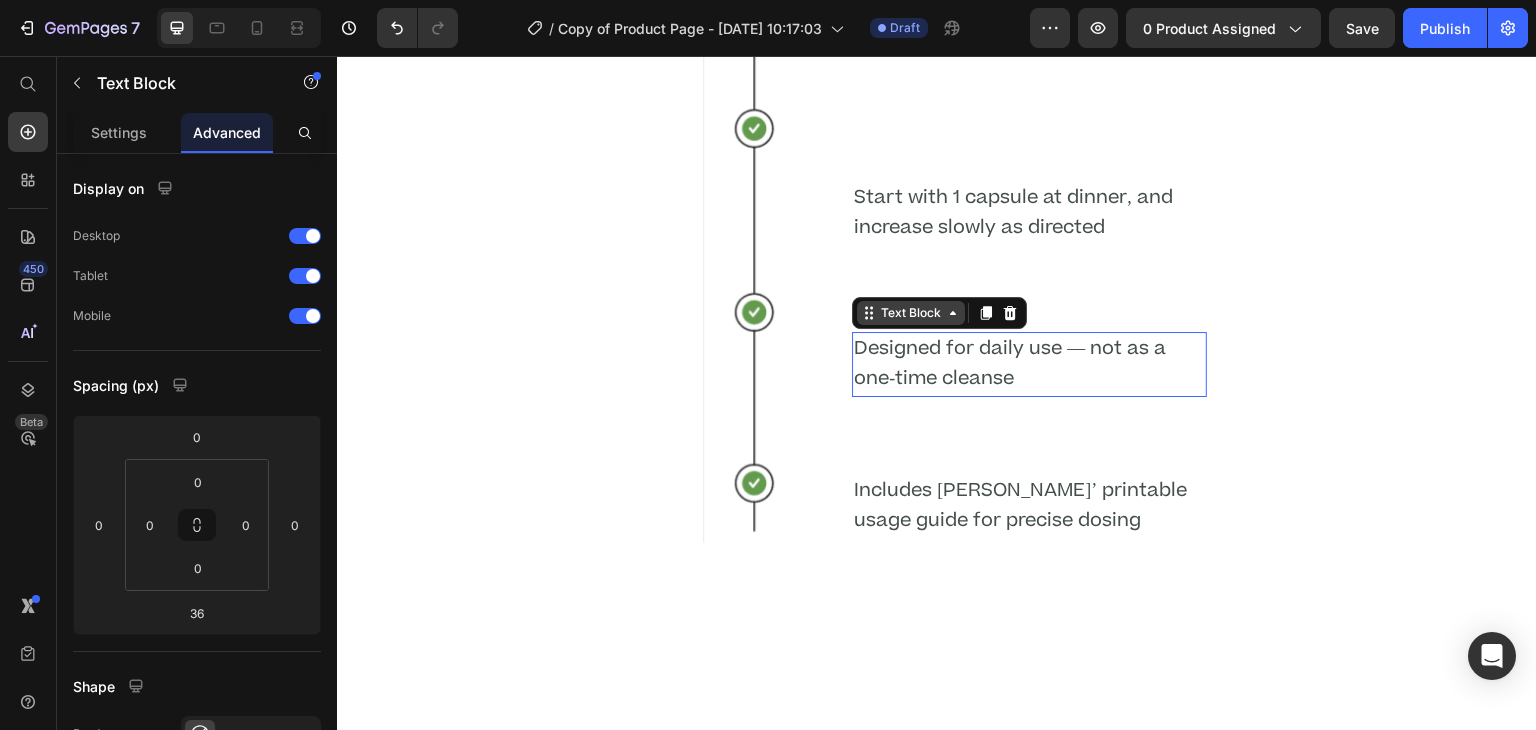 click on "⁠⁠⁠⁠⁠⁠⁠ Drink with a large glass of distilled water Heading Start with 1 capsule at dinner, and increase slowly as directed Text Block Text Block Designed for daily use — not as a one-time cleanse Text Block   0 ⁠⁠⁠⁠⁠⁠⁠ Includes Dr. Daniels’ printable usage guide for precise dosing Text Block" at bounding box center (1029, 226) 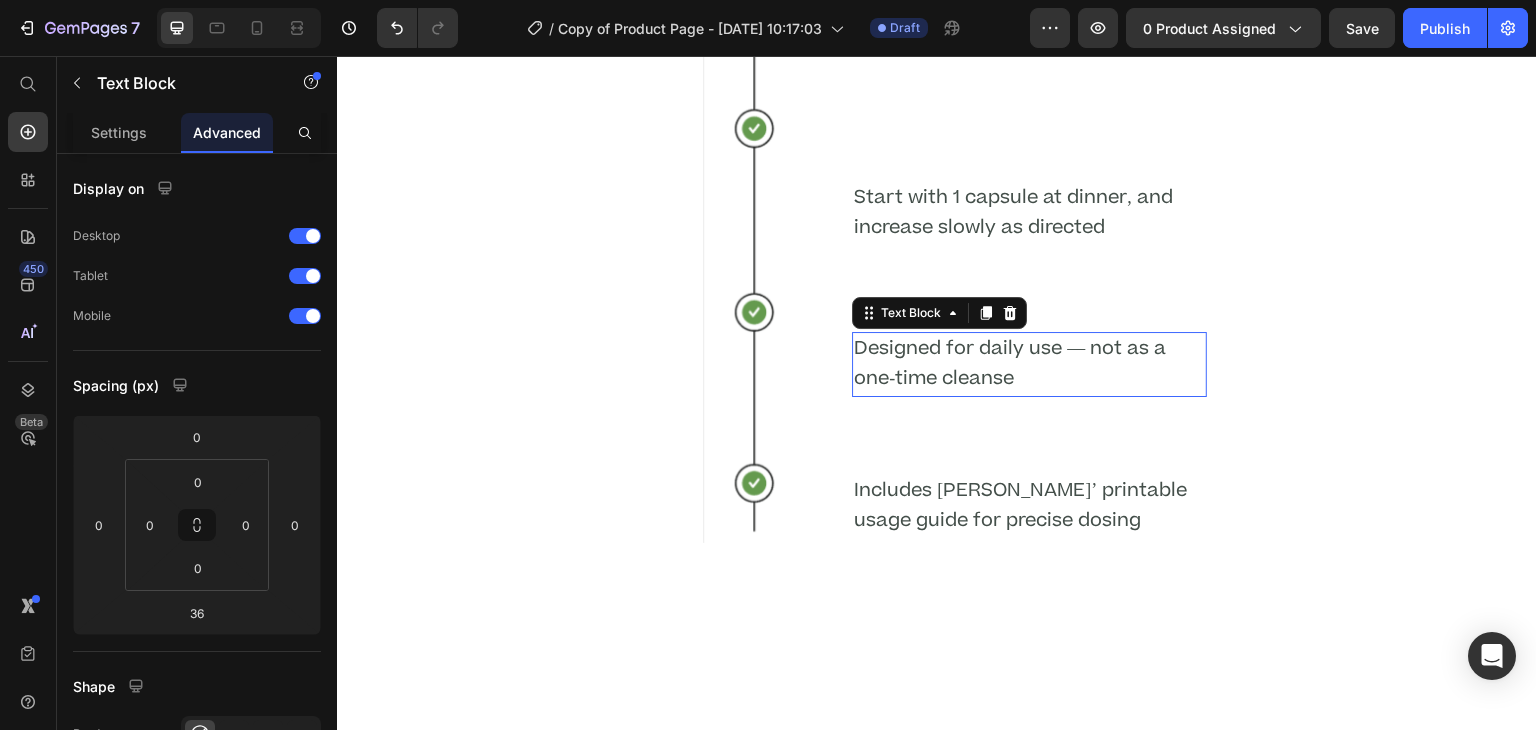 scroll, scrollTop: 4460, scrollLeft: 0, axis: vertical 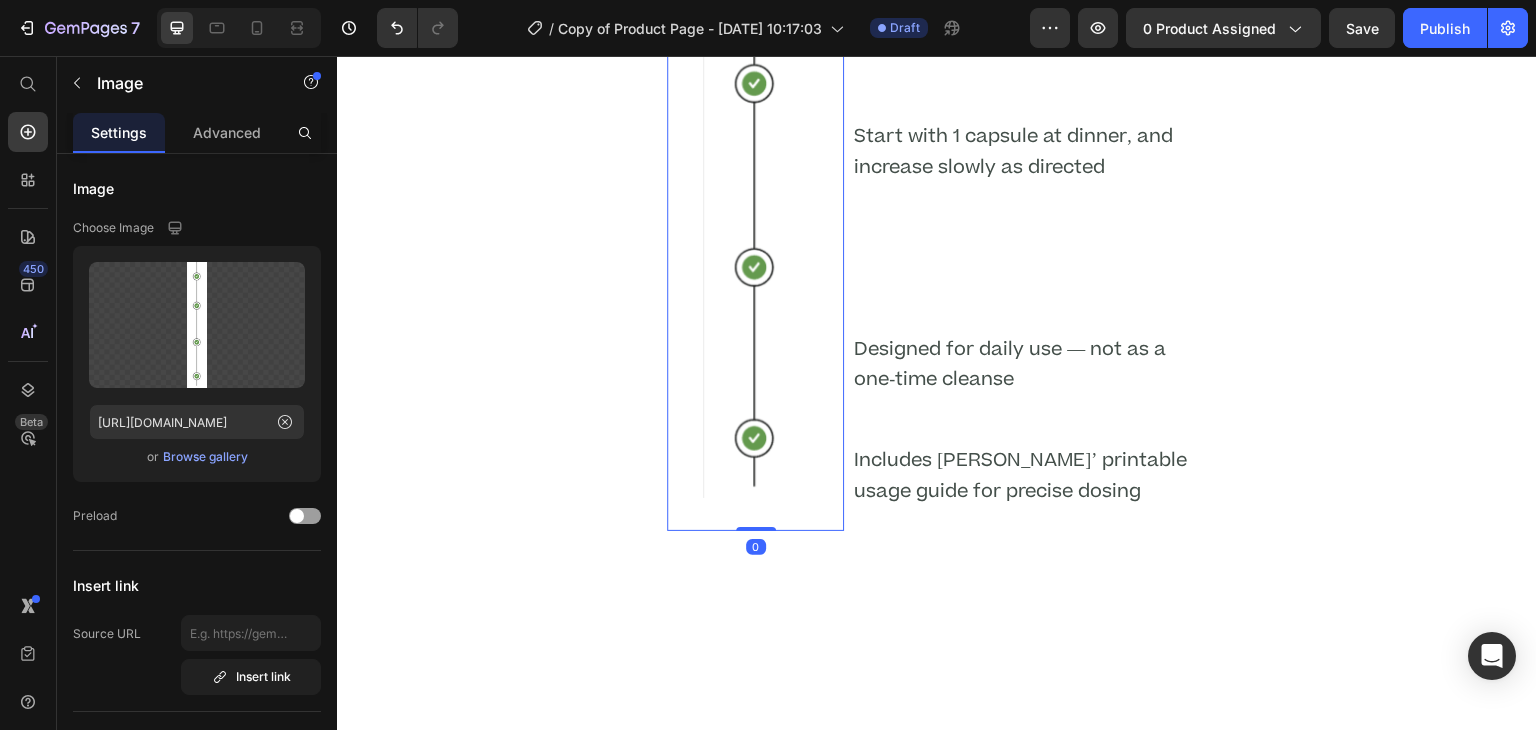 click on "Image   0" at bounding box center [755, 181] 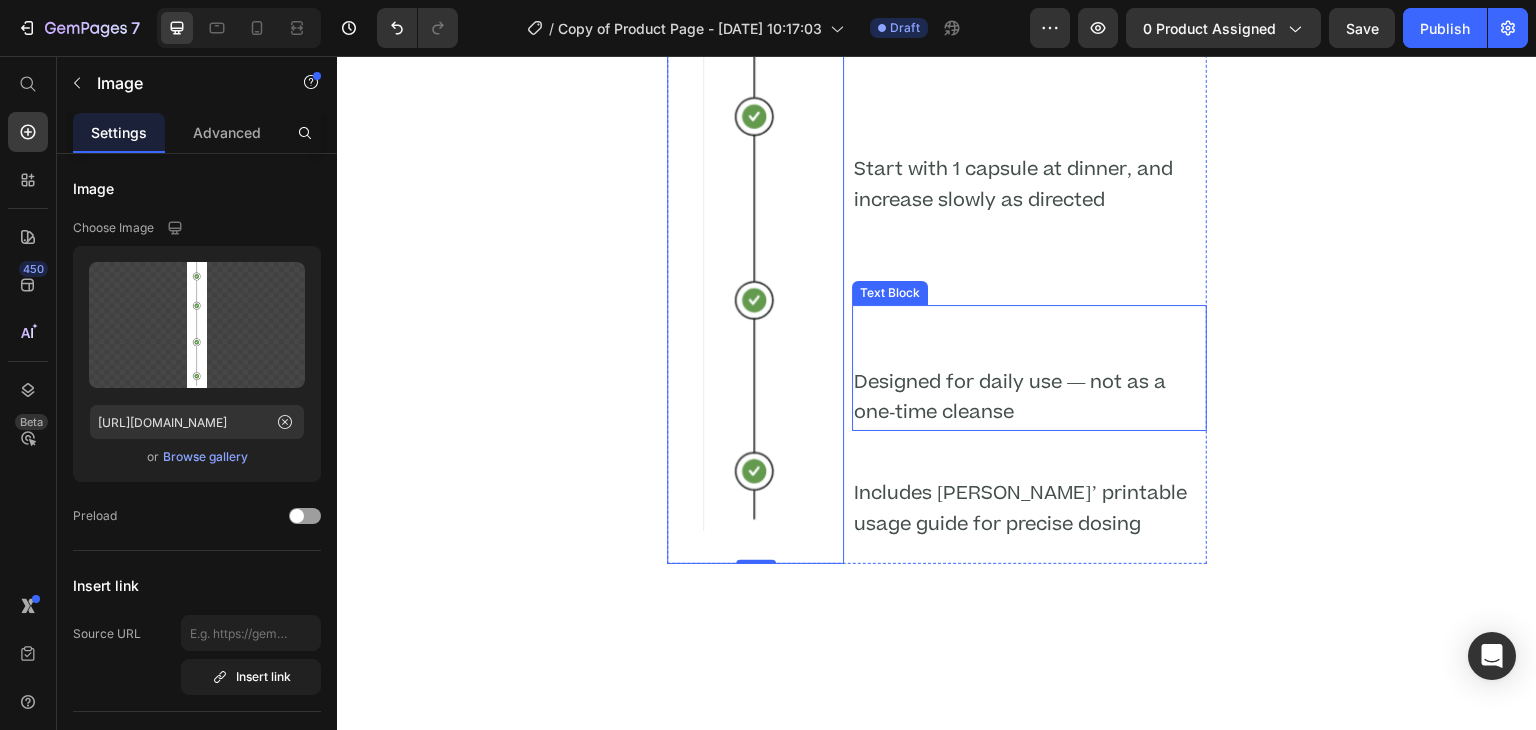 scroll, scrollTop: 4440, scrollLeft: 0, axis: vertical 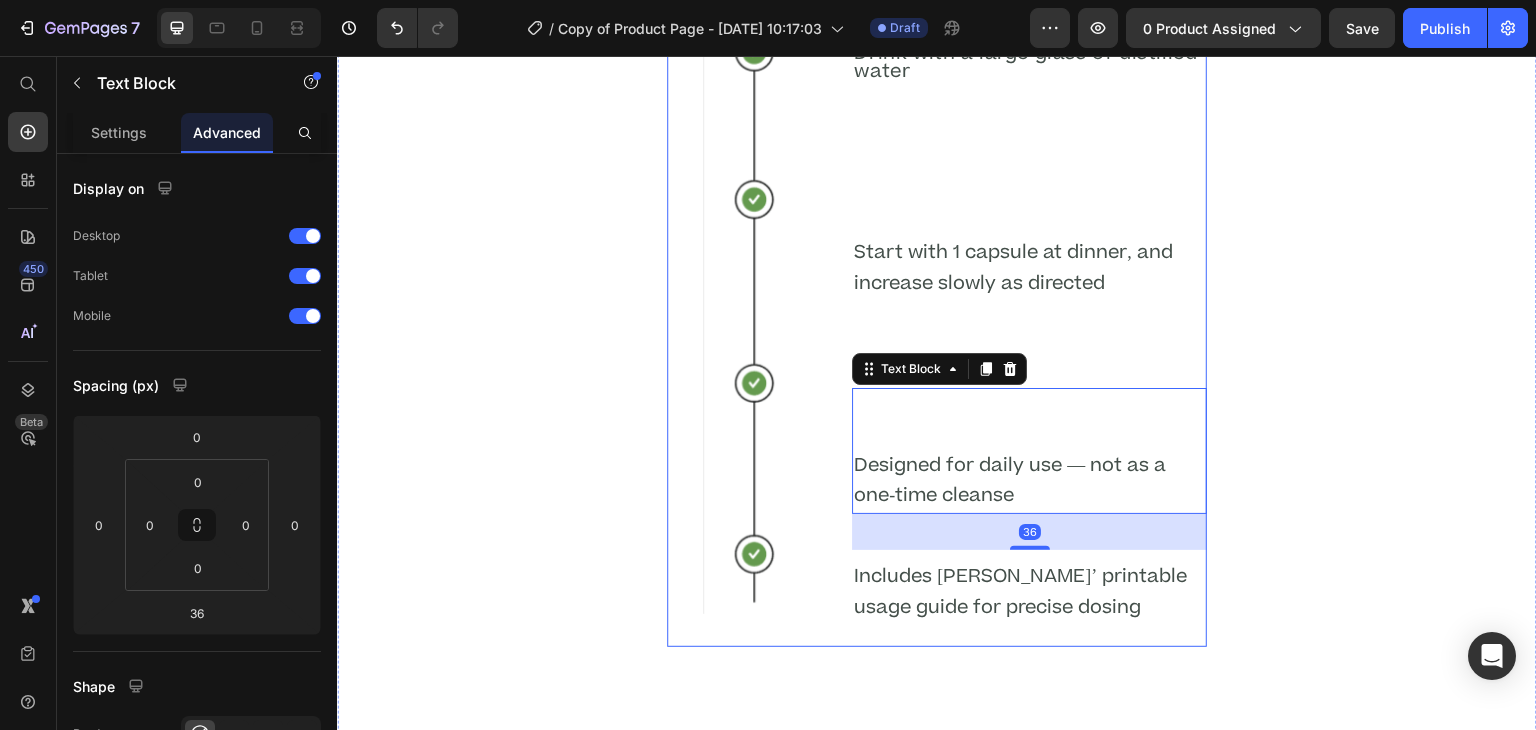 click on "⁠⁠⁠⁠⁠⁠⁠ Drink with a large glass of distilled water Heading Start with 1 capsule at dinner, and increase slowly as directed Text Block Text Block Designed for daily use — not as a one-time cleanse Text Block   36 Includes Dr. Daniels’ printable usage guide for precise dosing Text Block" at bounding box center (1029, 297) 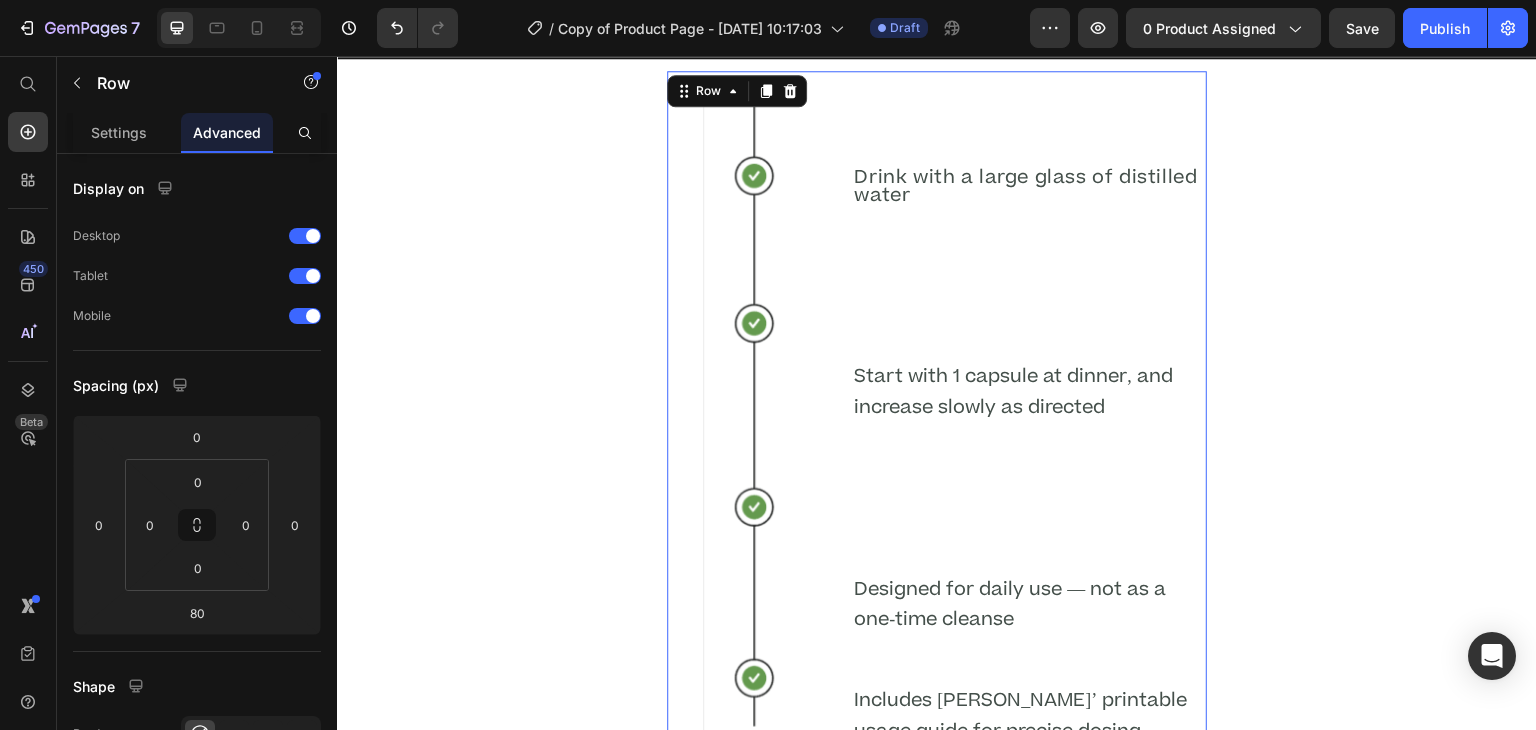 scroll, scrollTop: 4311, scrollLeft: 0, axis: vertical 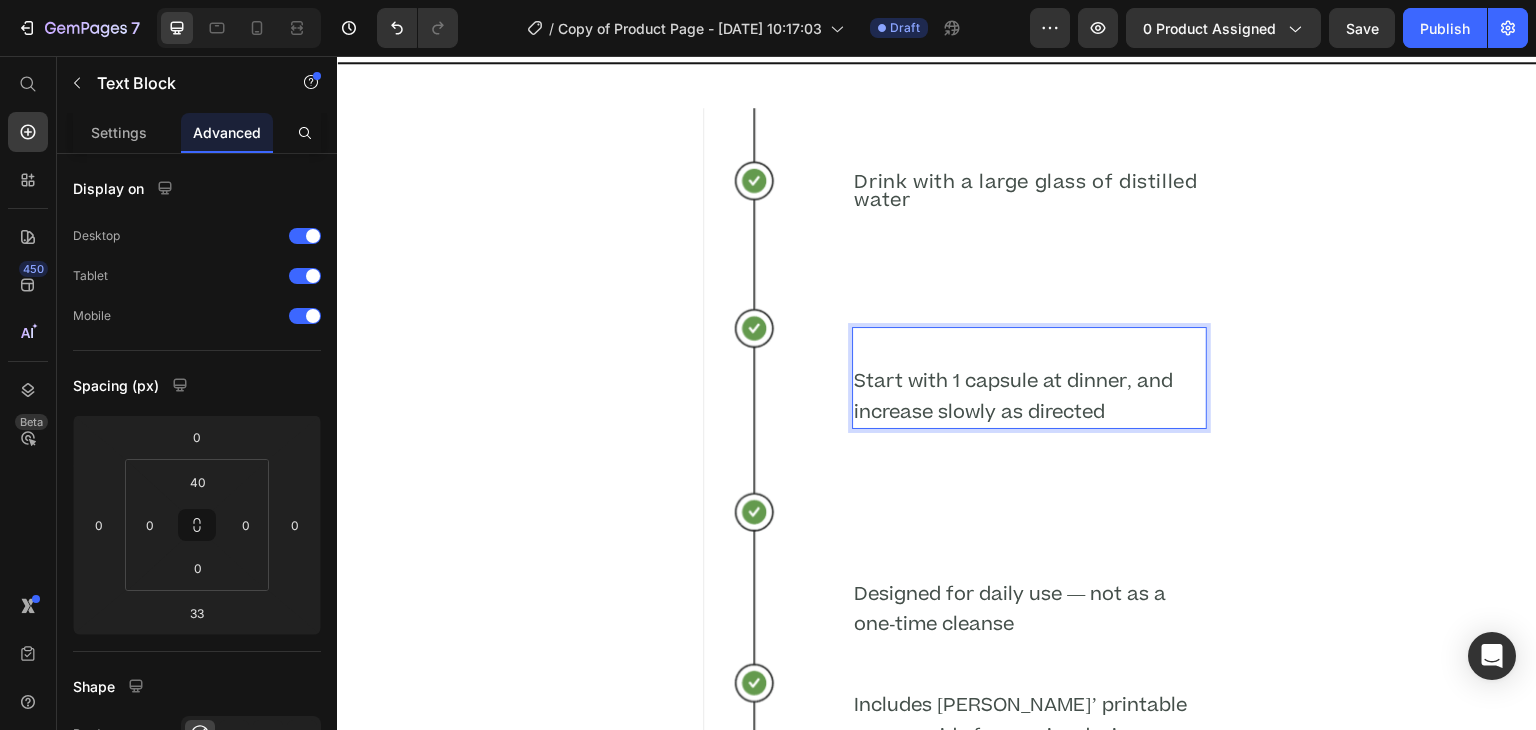 click on "Start with 1 capsule at dinner, and increase slowly as directed Text Block   33" at bounding box center (1029, 377) 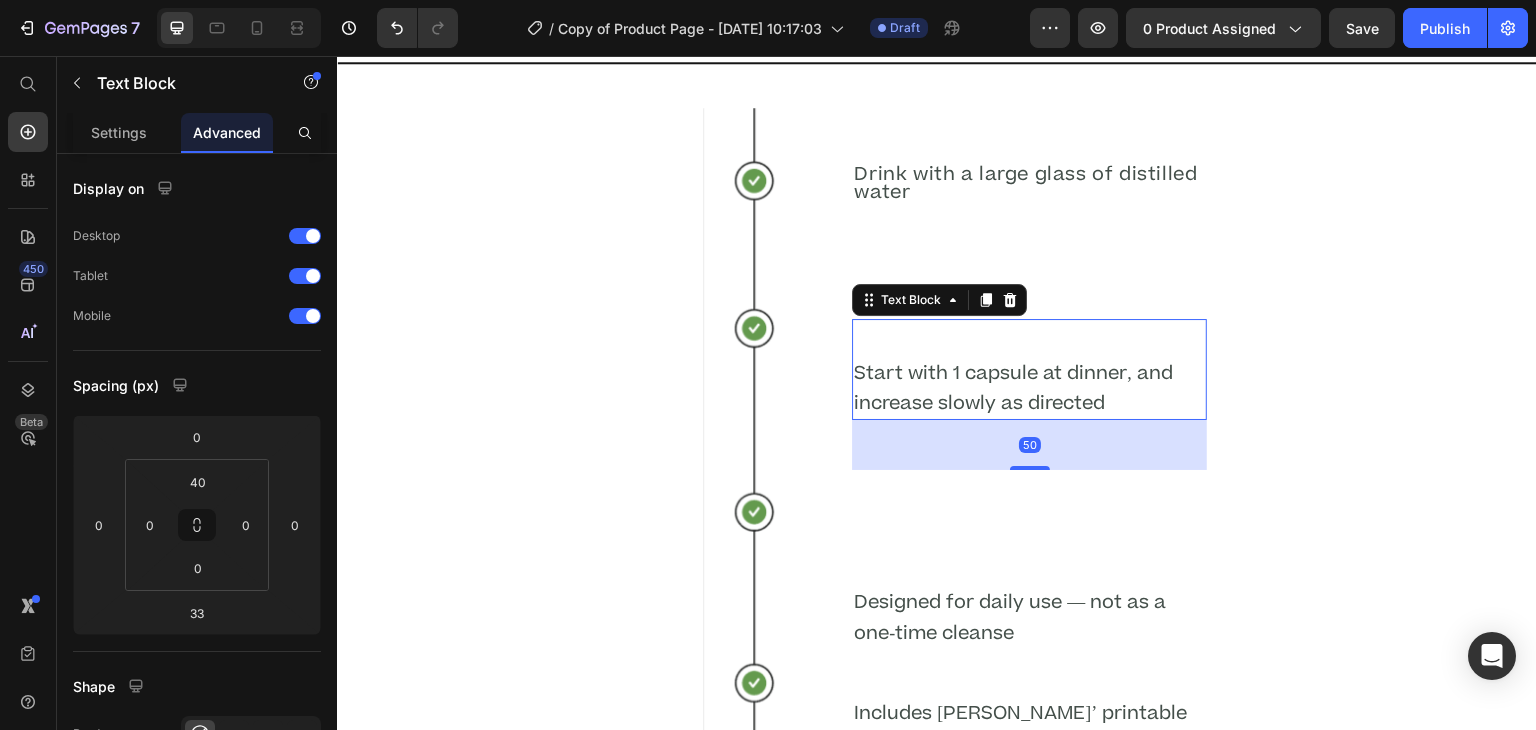drag, startPoint x: 1025, startPoint y: 475, endPoint x: 1024, endPoint y: 492, distance: 17.029387 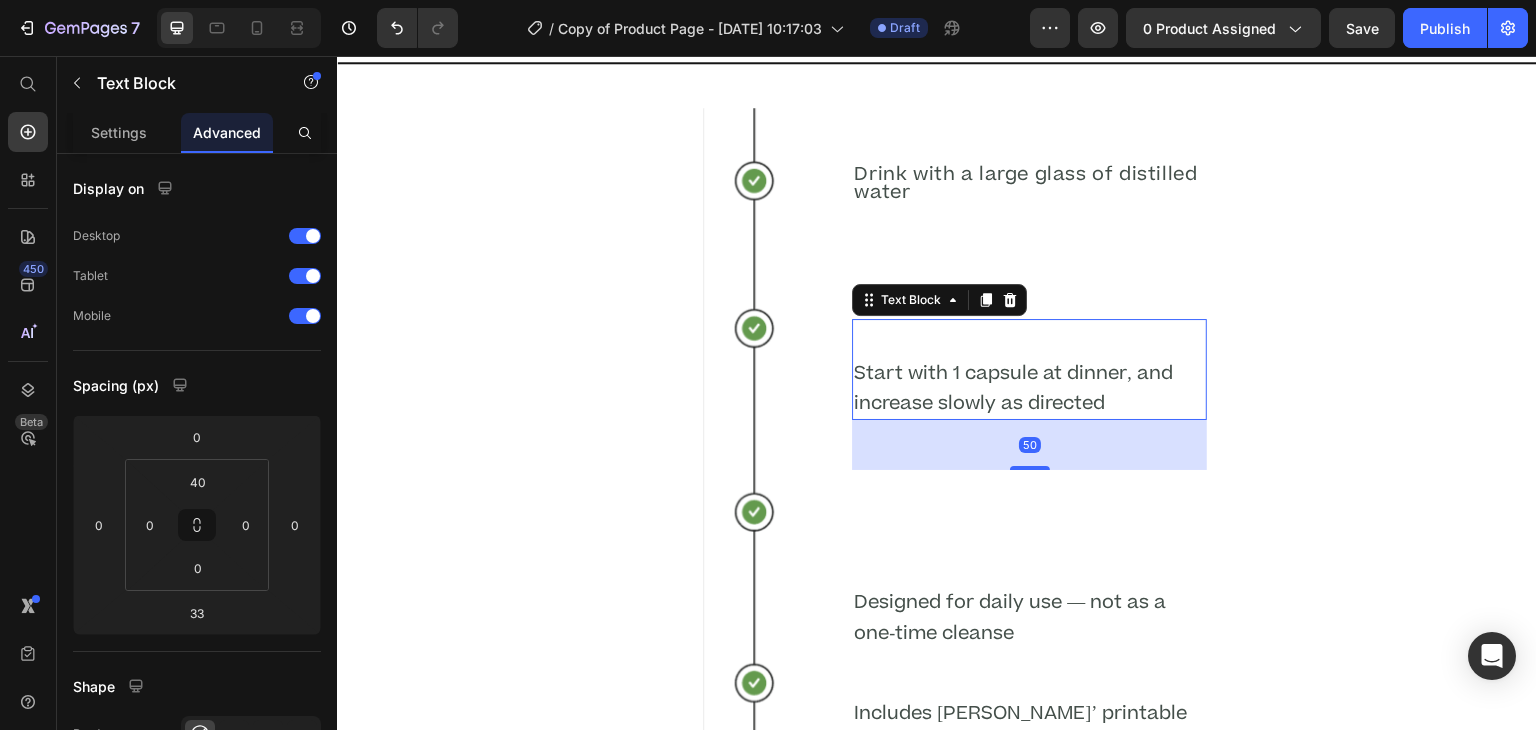click on "⁠⁠⁠⁠⁠⁠⁠ Drink with a large glass of distilled water Heading Start with 1 capsule at dinner, and increase slowly as directed Text Block   50 Text Block Designed for daily use — not as a one-time cleanse Text Block Includes Dr. Daniels’ printable usage guide for precise dosing Text Block" at bounding box center [1029, 426] 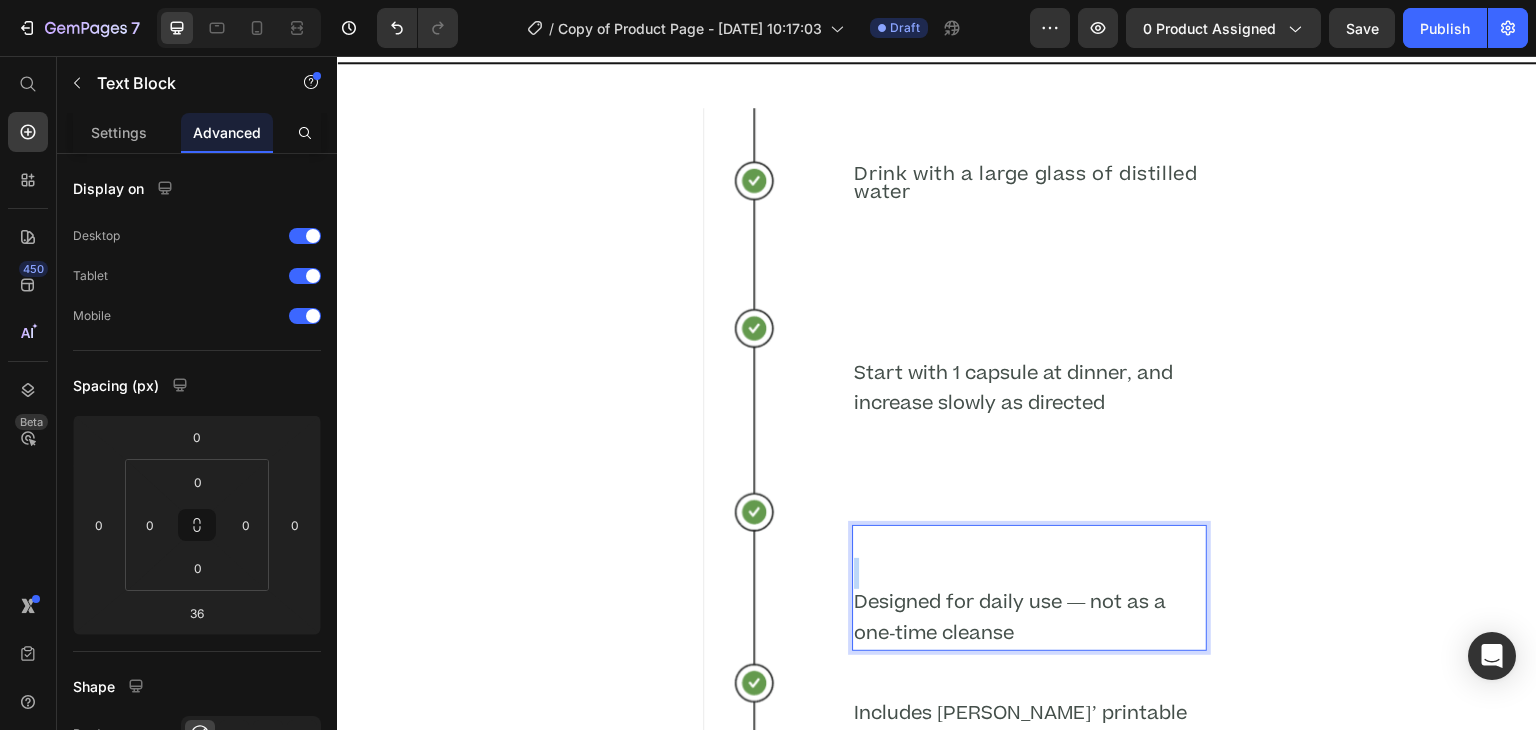 click on "⁠⁠⁠⁠⁠⁠⁠ Designed for daily use — not as a one-time cleanse" at bounding box center (1029, 588) 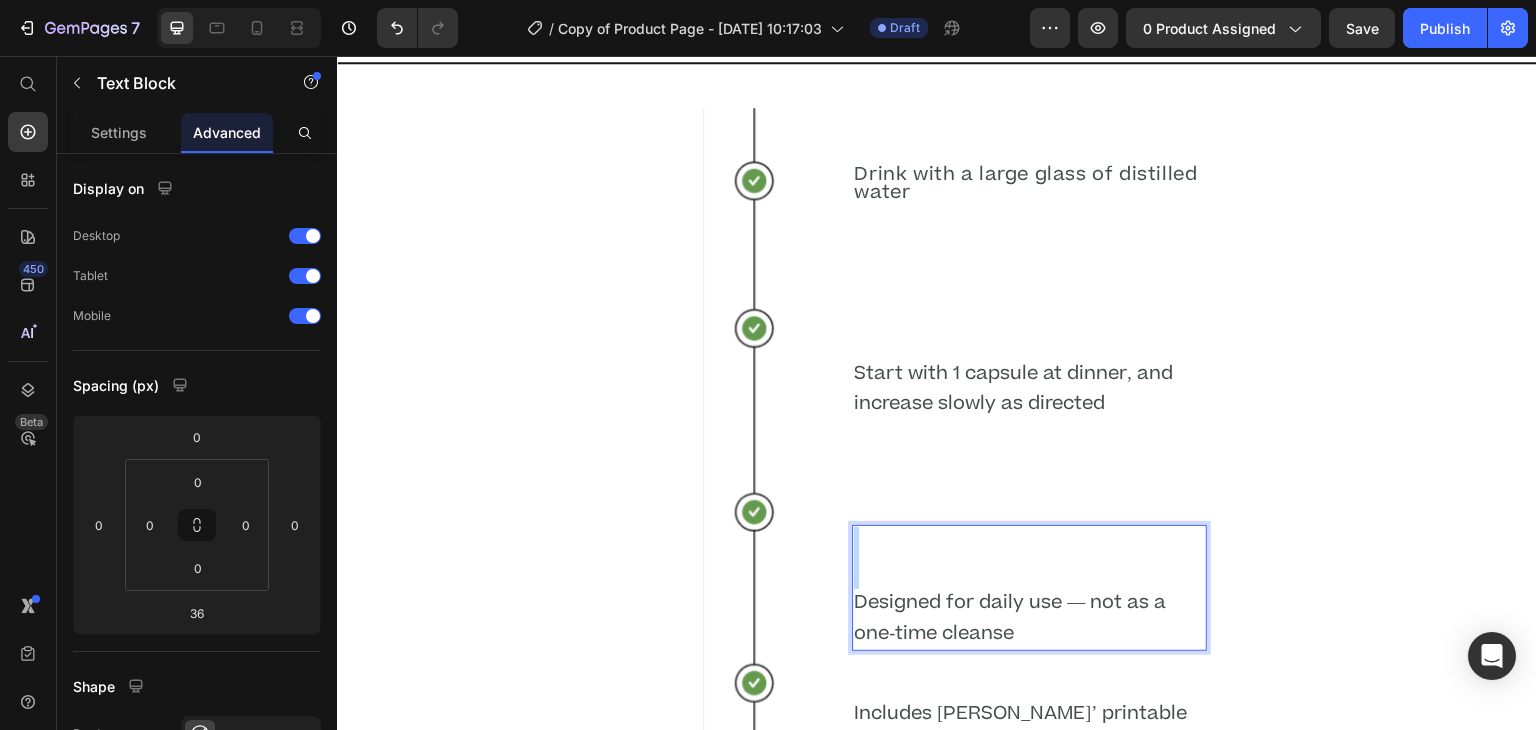 click on "Designed for daily use — not as a one-time cleanse" at bounding box center (1029, 588) 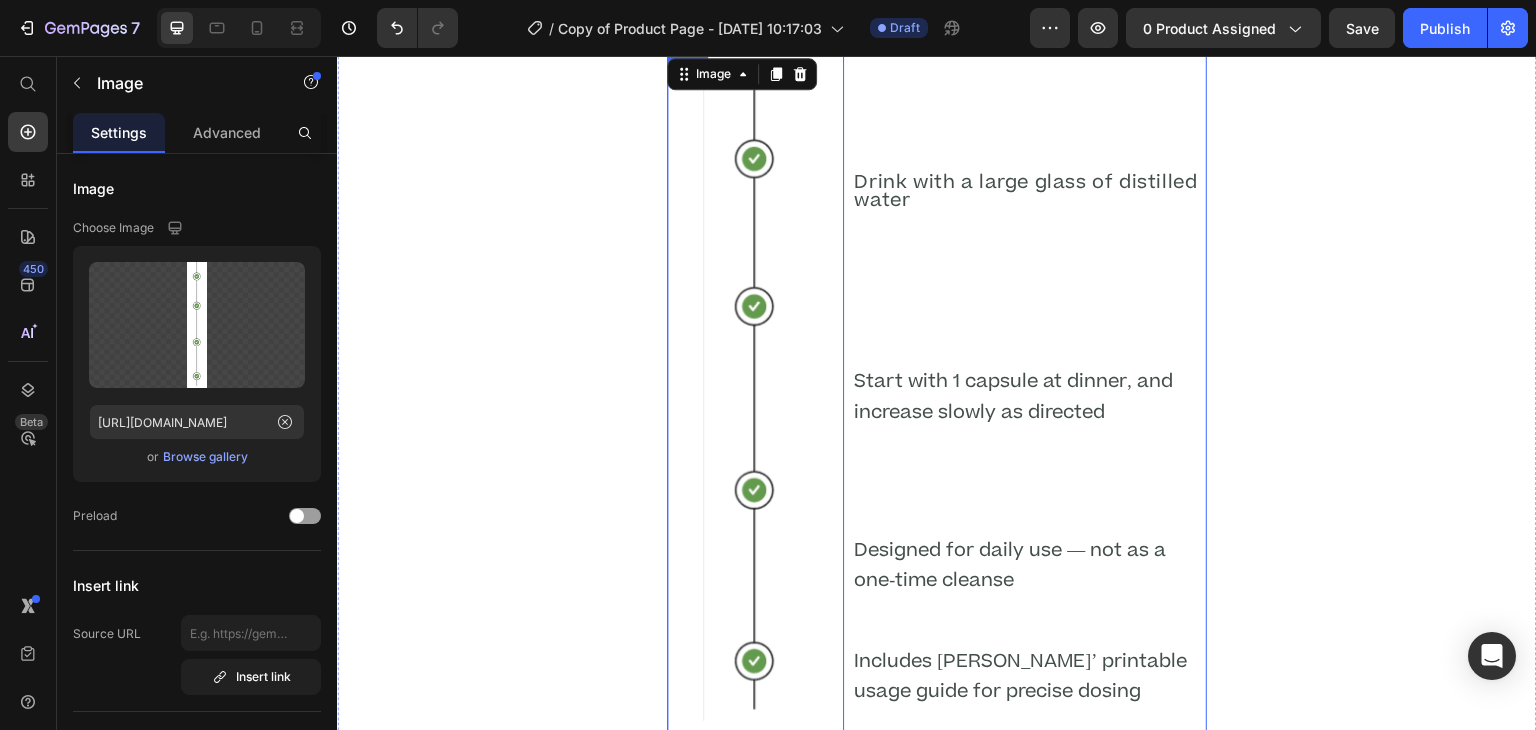 scroll, scrollTop: 4332, scrollLeft: 0, axis: vertical 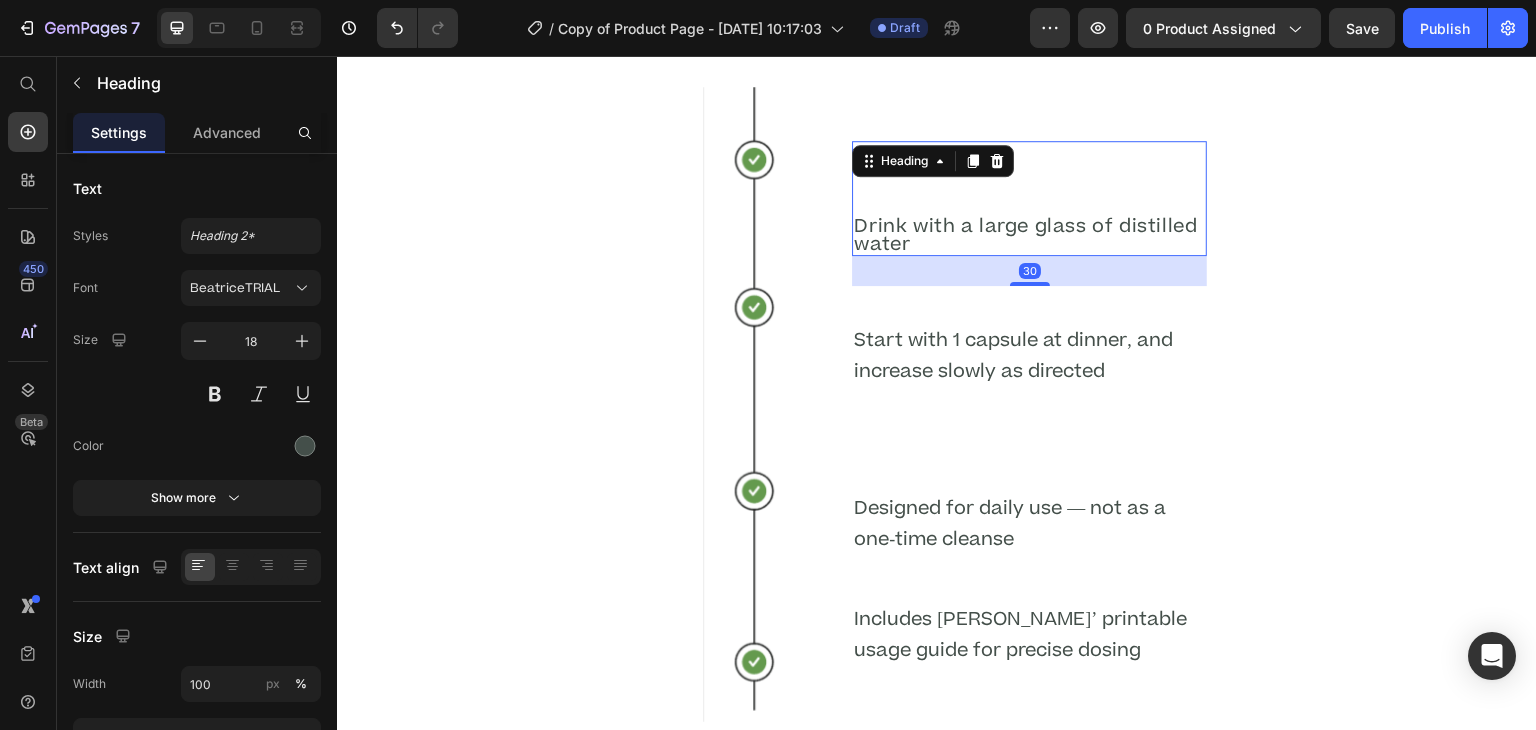 drag, startPoint x: 1020, startPoint y: 342, endPoint x: 1019, endPoint y: 257, distance: 85.00588 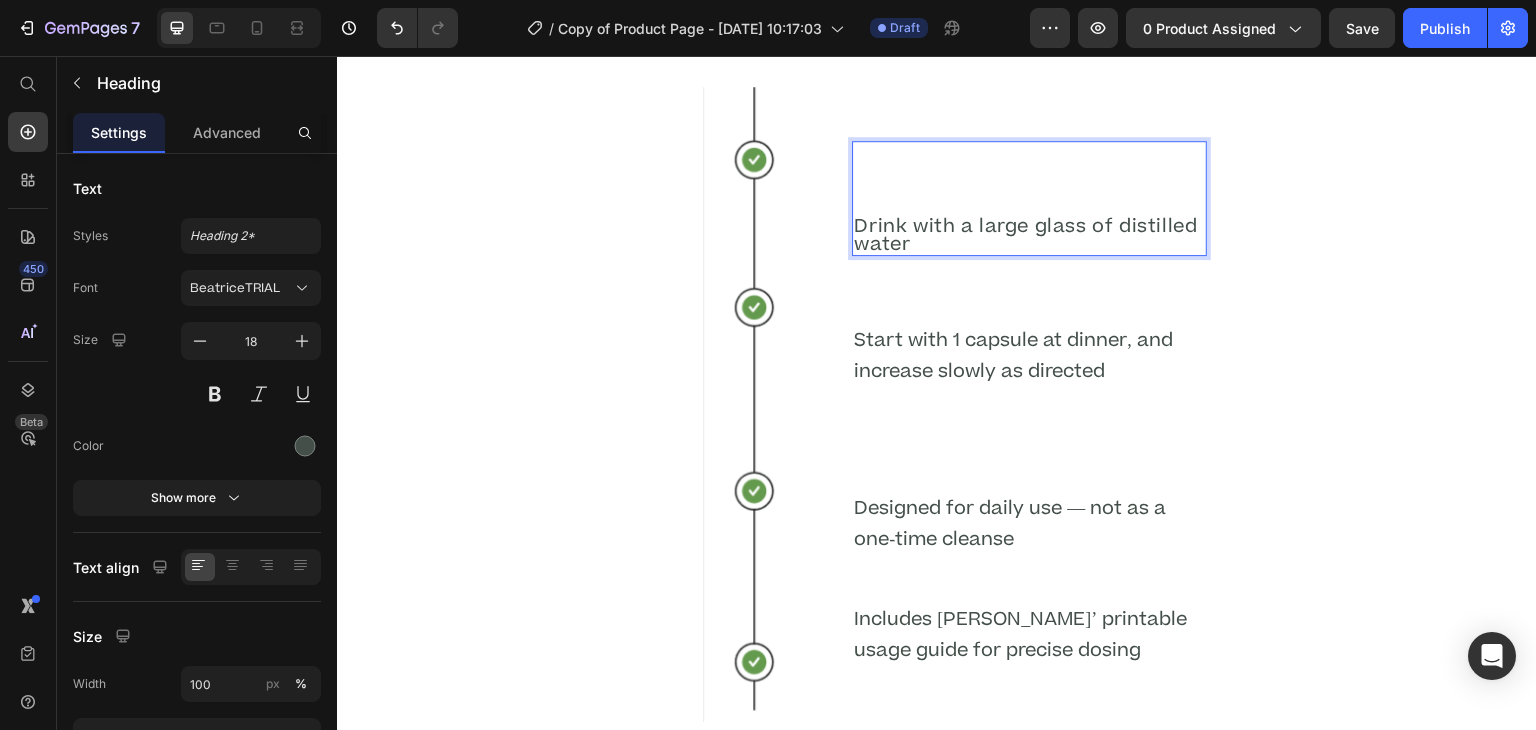 drag, startPoint x: 899, startPoint y: 231, endPoint x: 918, endPoint y: 258, distance: 33.01515 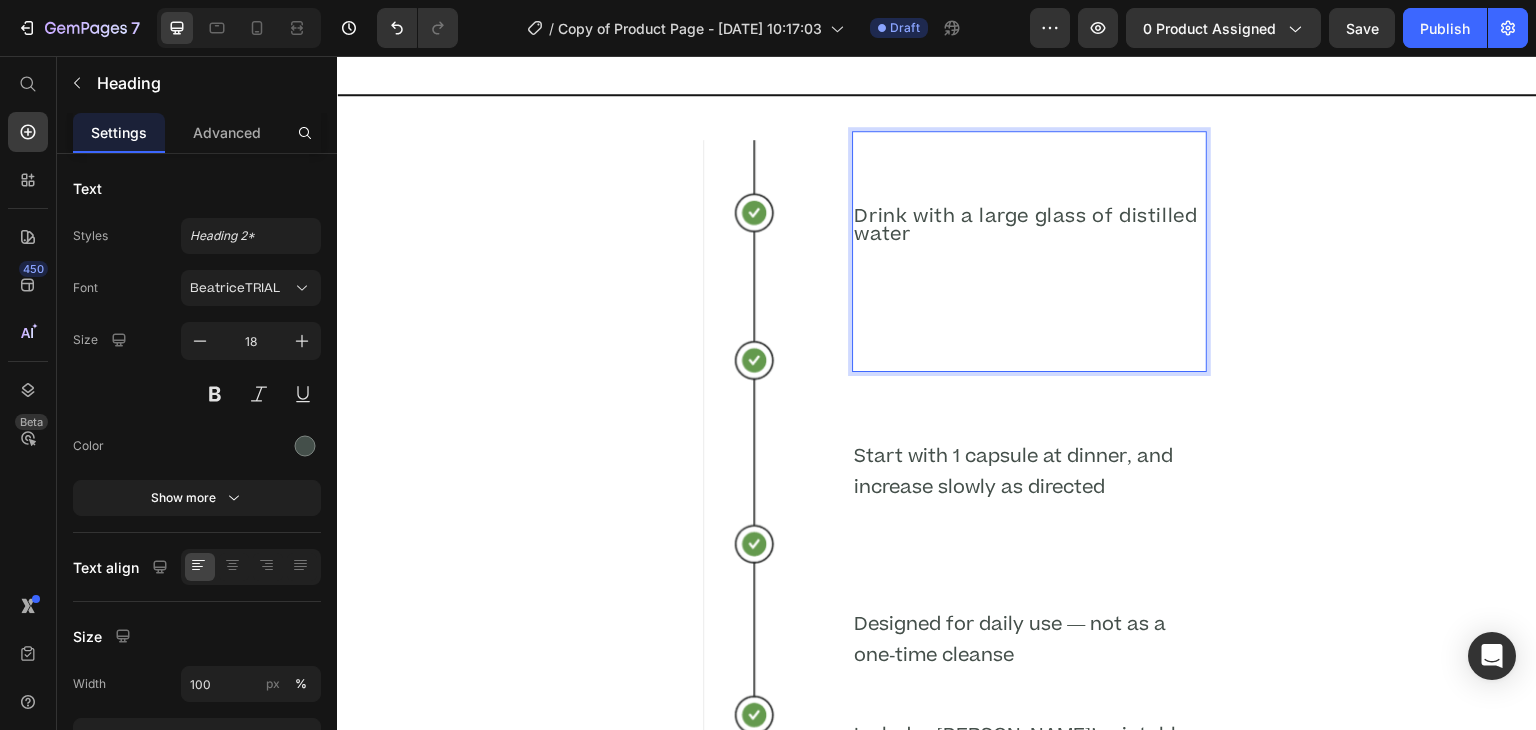 scroll, scrollTop: 4269, scrollLeft: 0, axis: vertical 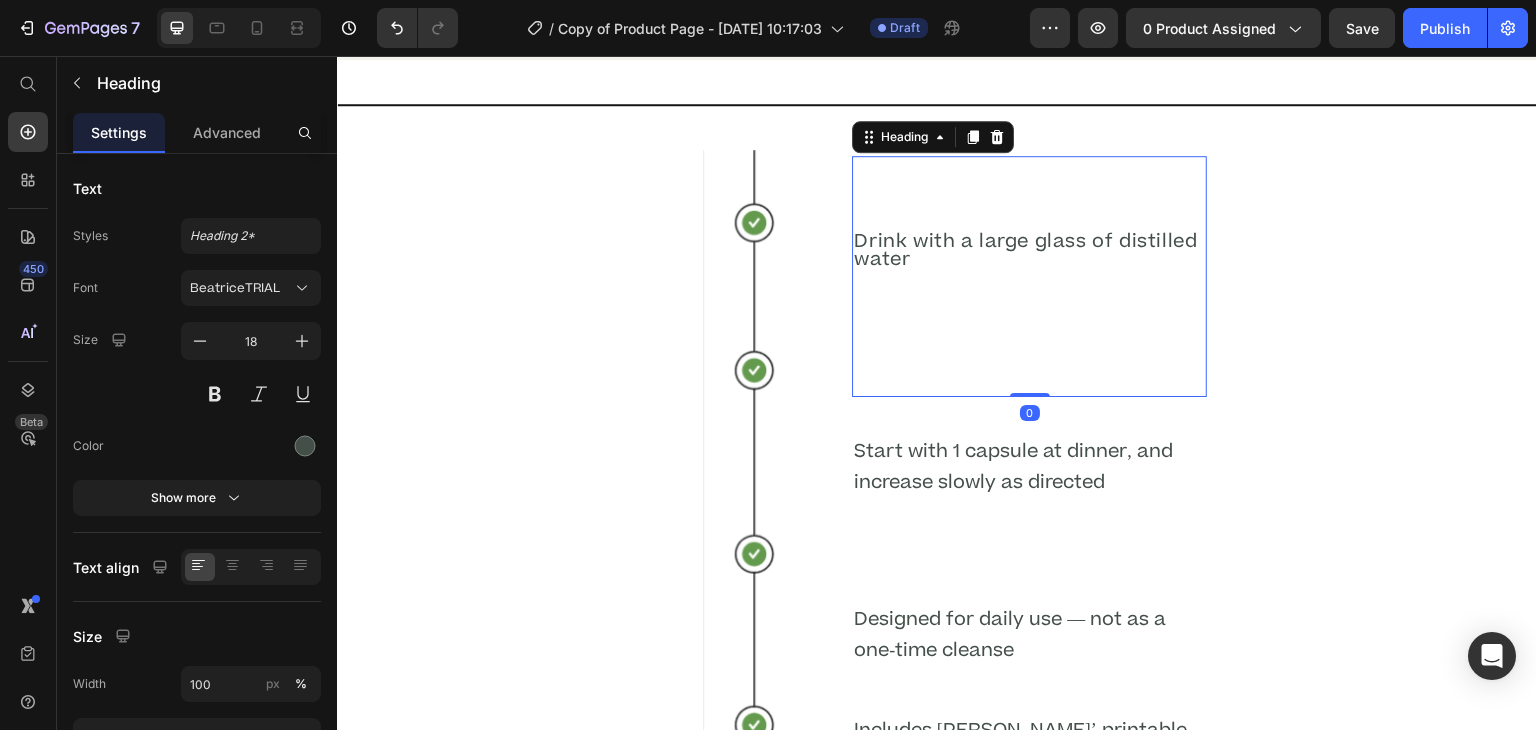 drag, startPoint x: 1013, startPoint y: 427, endPoint x: 1005, endPoint y: 302, distance: 125.25574 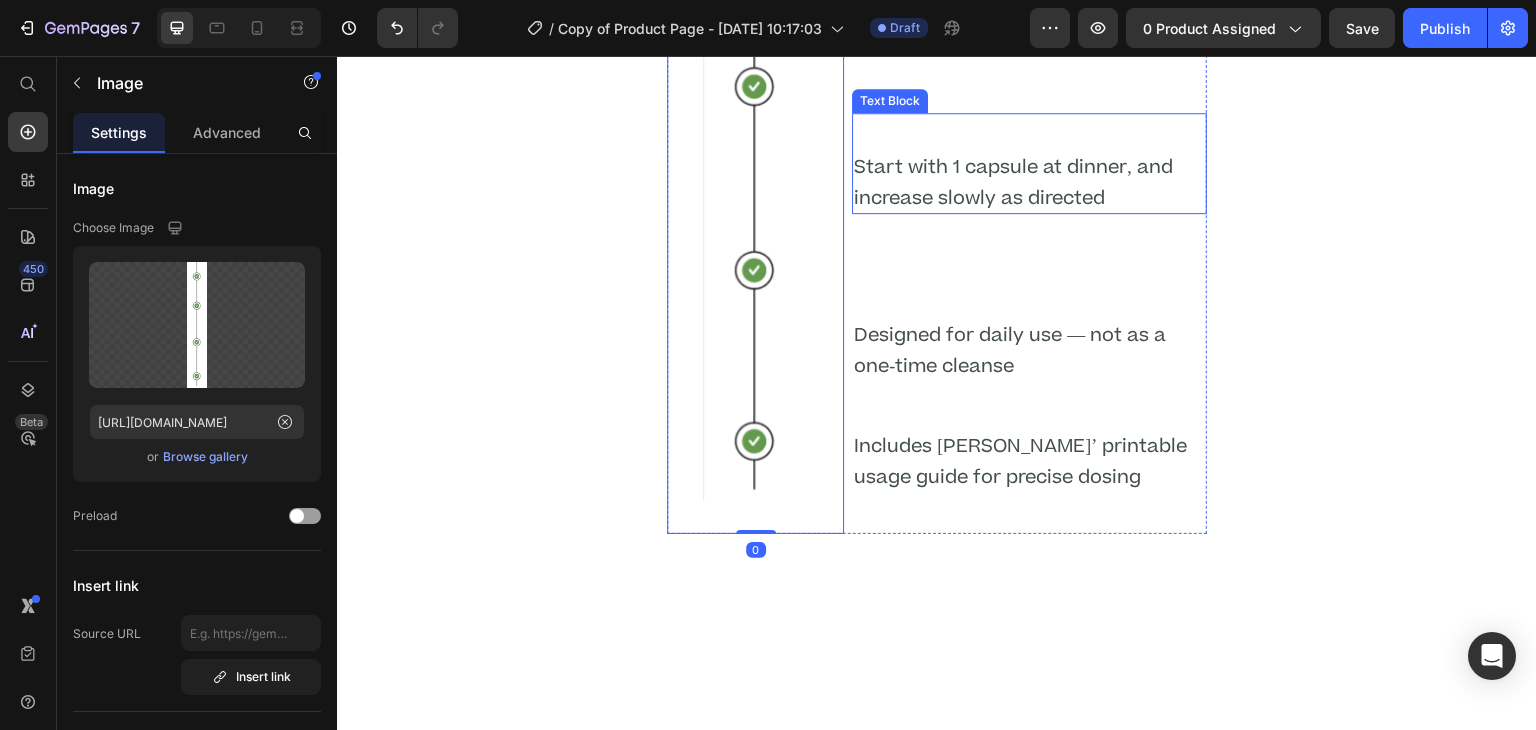 scroll, scrollTop: 4554, scrollLeft: 0, axis: vertical 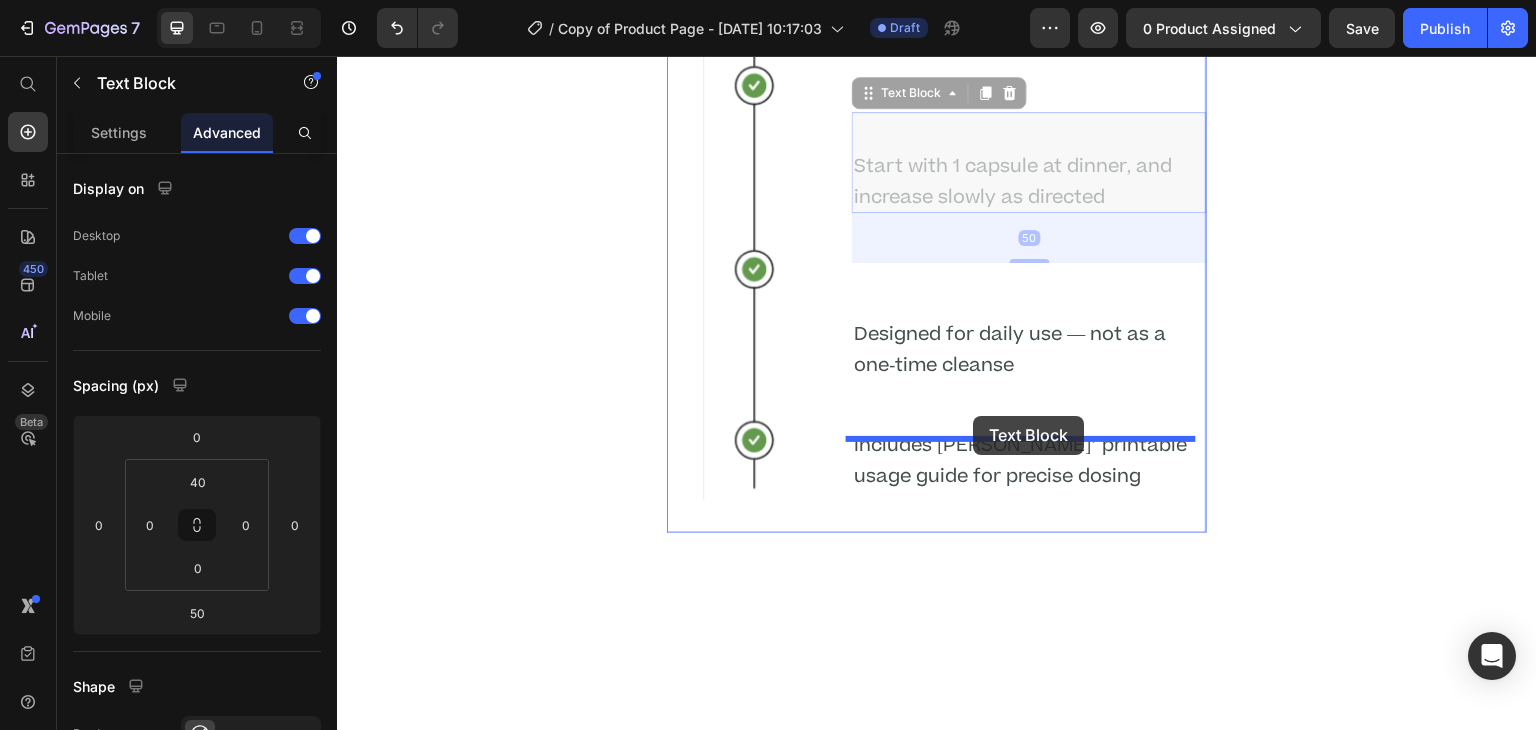 drag, startPoint x: 990, startPoint y: 231, endPoint x: 966, endPoint y: 374, distance: 145 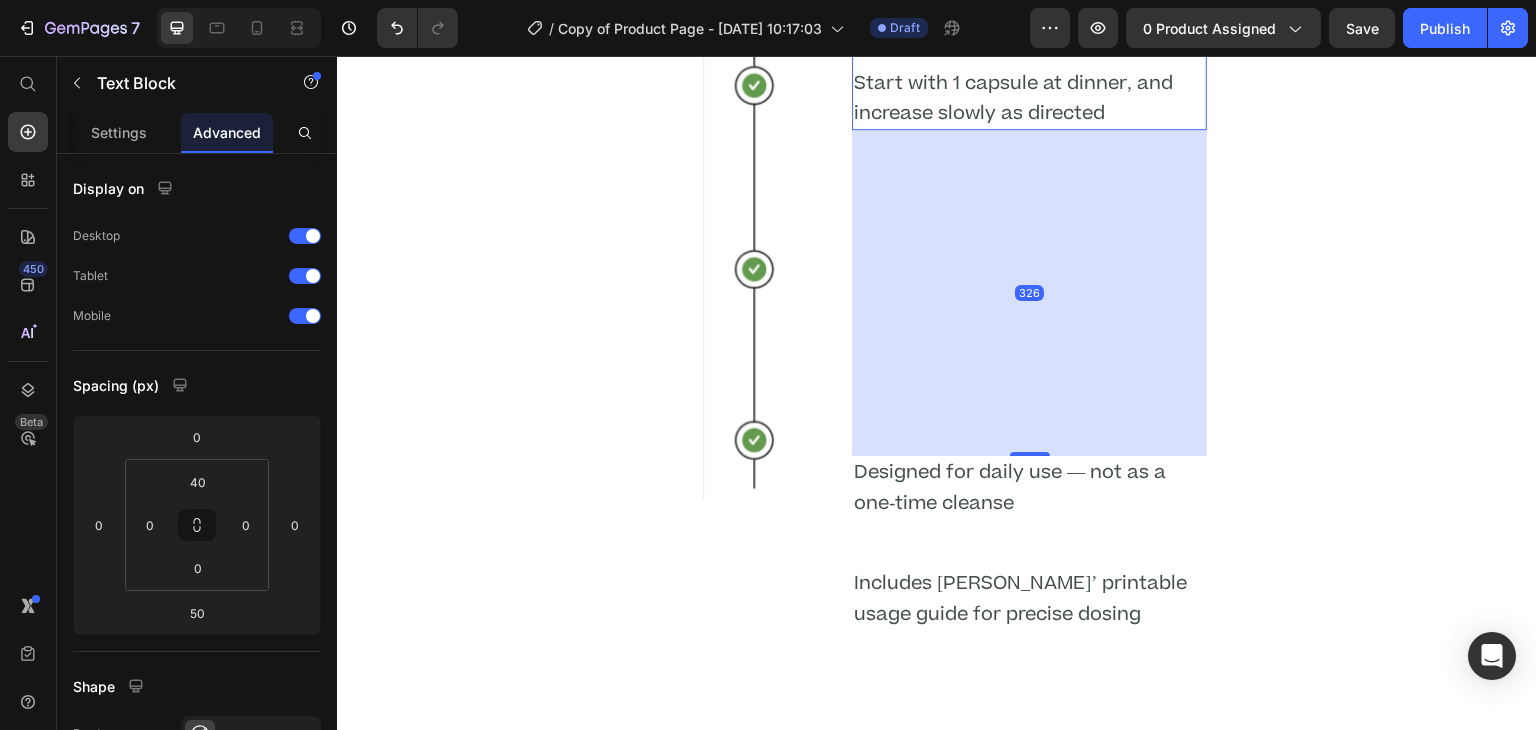 drag, startPoint x: 1022, startPoint y: 335, endPoint x: 1110, endPoint y: 628, distance: 305.92972 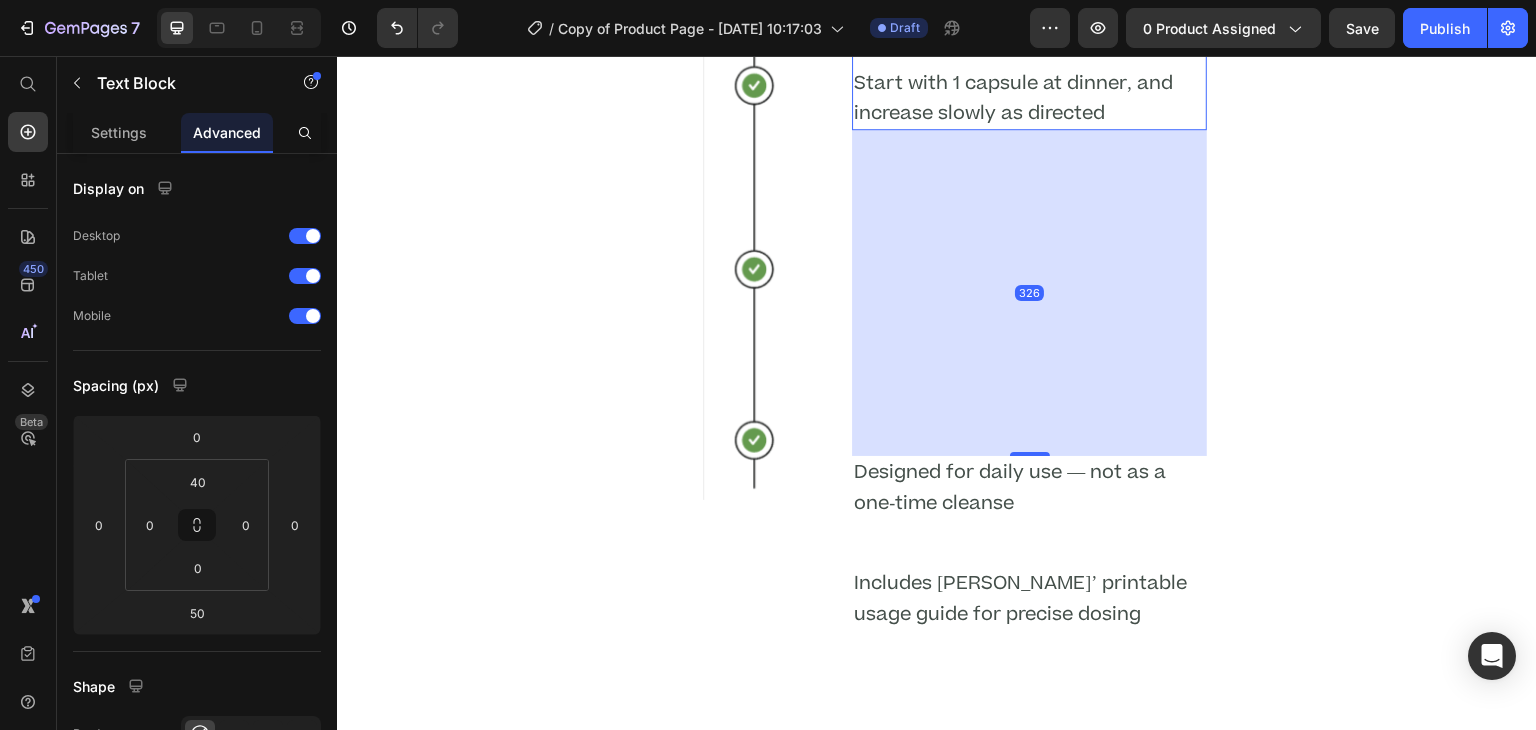 click on "⁠⁠⁠⁠⁠⁠⁠ Drink with a large glass of distilled water   Heading Text Block Start with 1 capsule at dinner, and increase slowly as directed Text Block   326 Designed for daily use — not as a one-time cleanse Text Block Includes Dr. Daniels’ printable usage guide for precise dosing Text Block" at bounding box center (1029, 183) 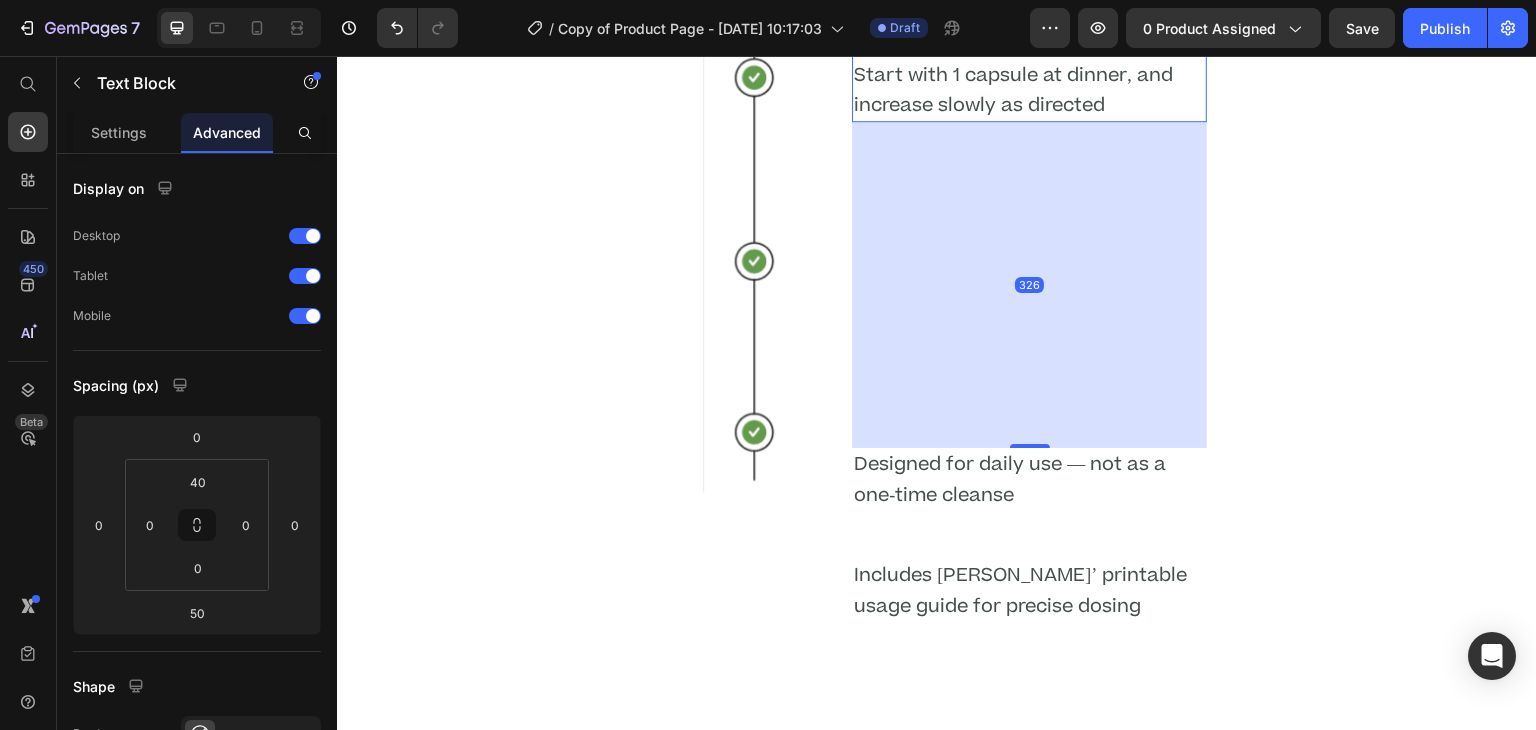 type on "343" 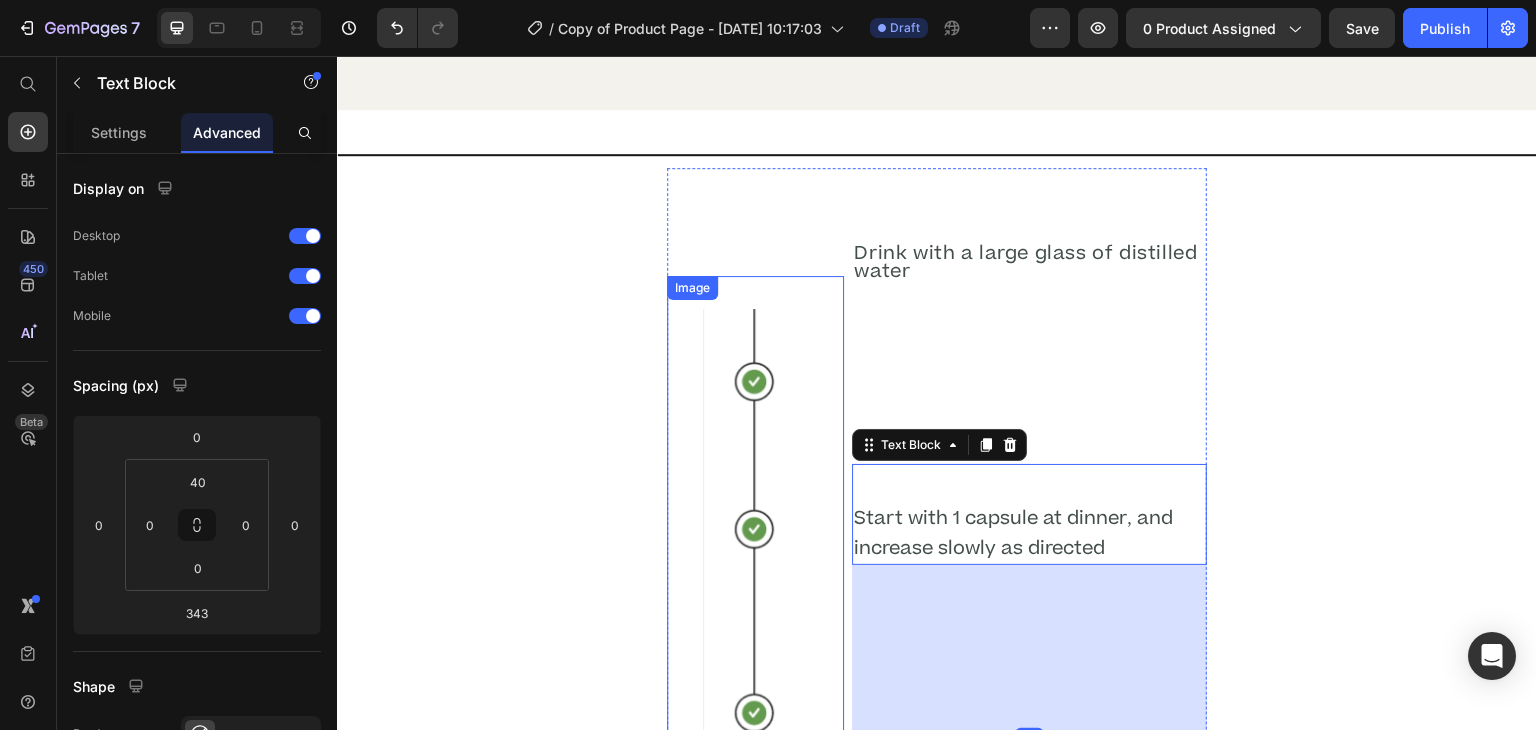 scroll, scrollTop: 4214, scrollLeft: 0, axis: vertical 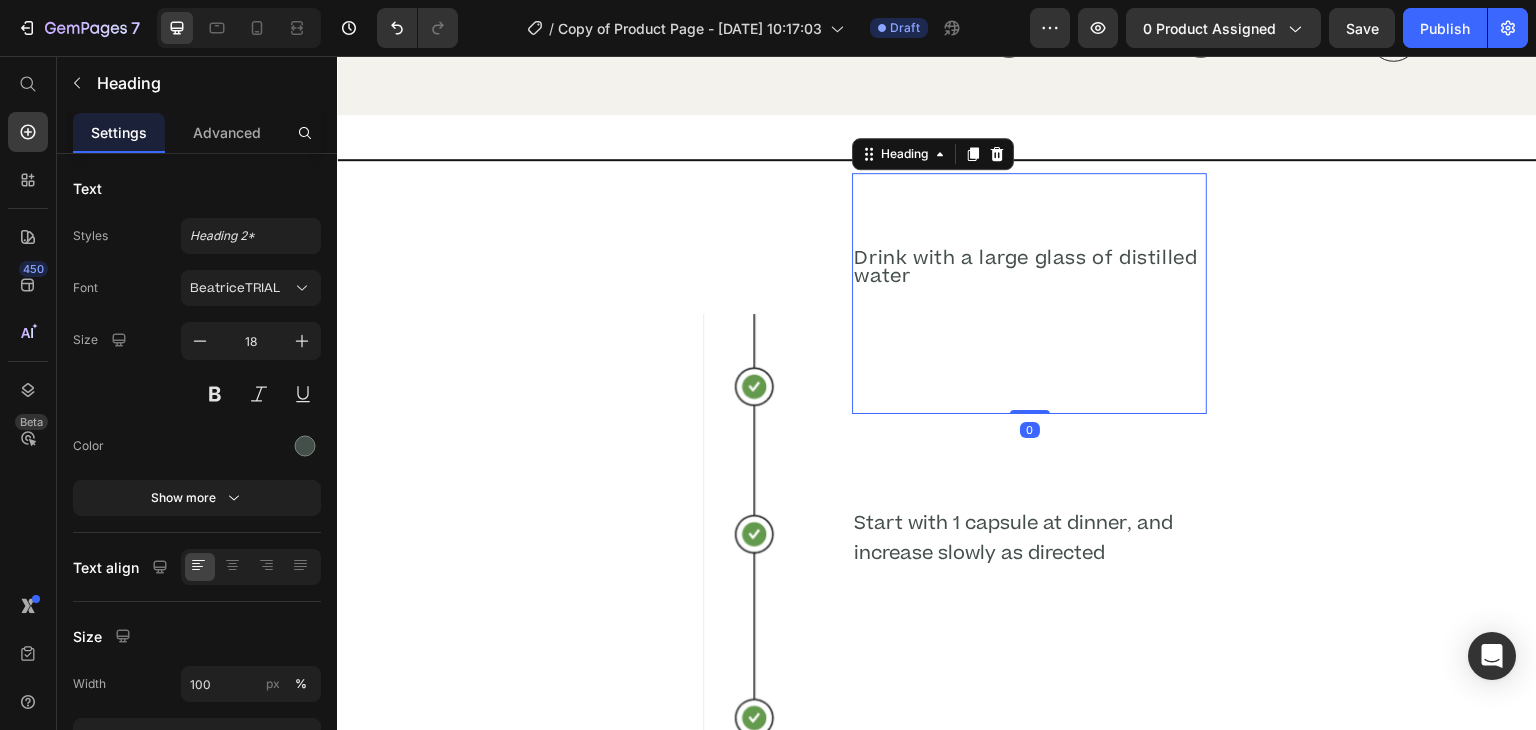 drag, startPoint x: 1020, startPoint y: 426, endPoint x: 998, endPoint y: 321, distance: 107.28001 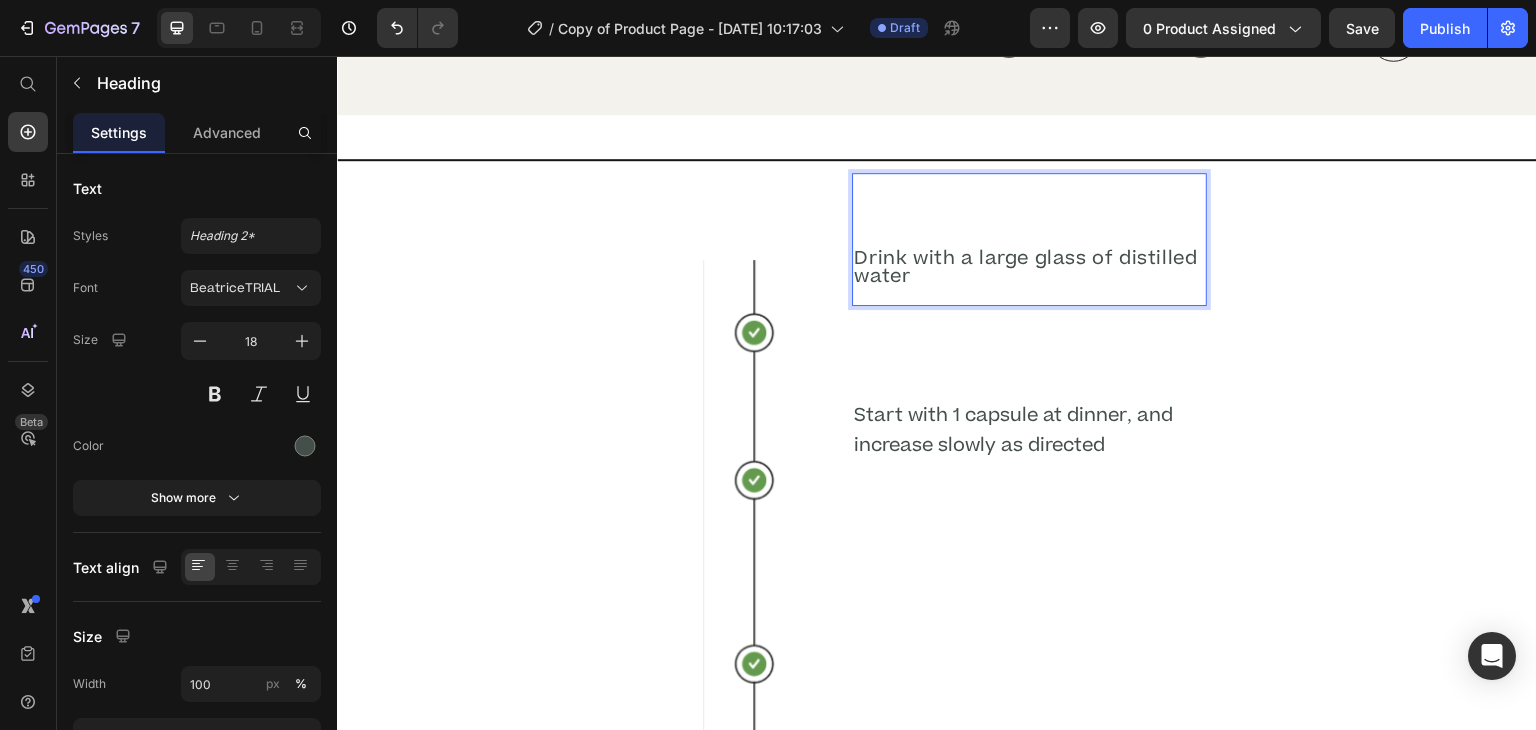 click on "Drink with a large glass of distilled water" at bounding box center (1029, 241) 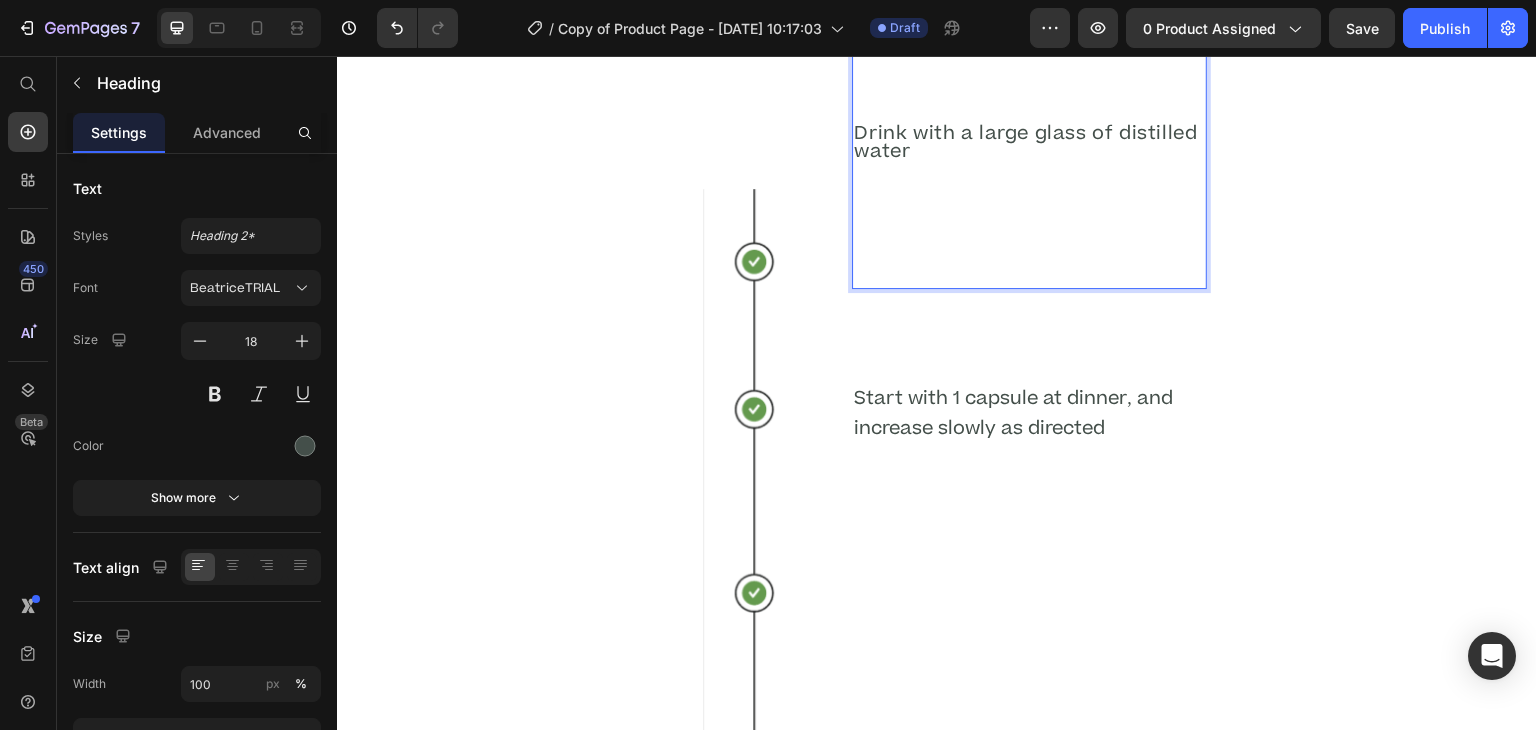 scroll, scrollTop: 4341, scrollLeft: 0, axis: vertical 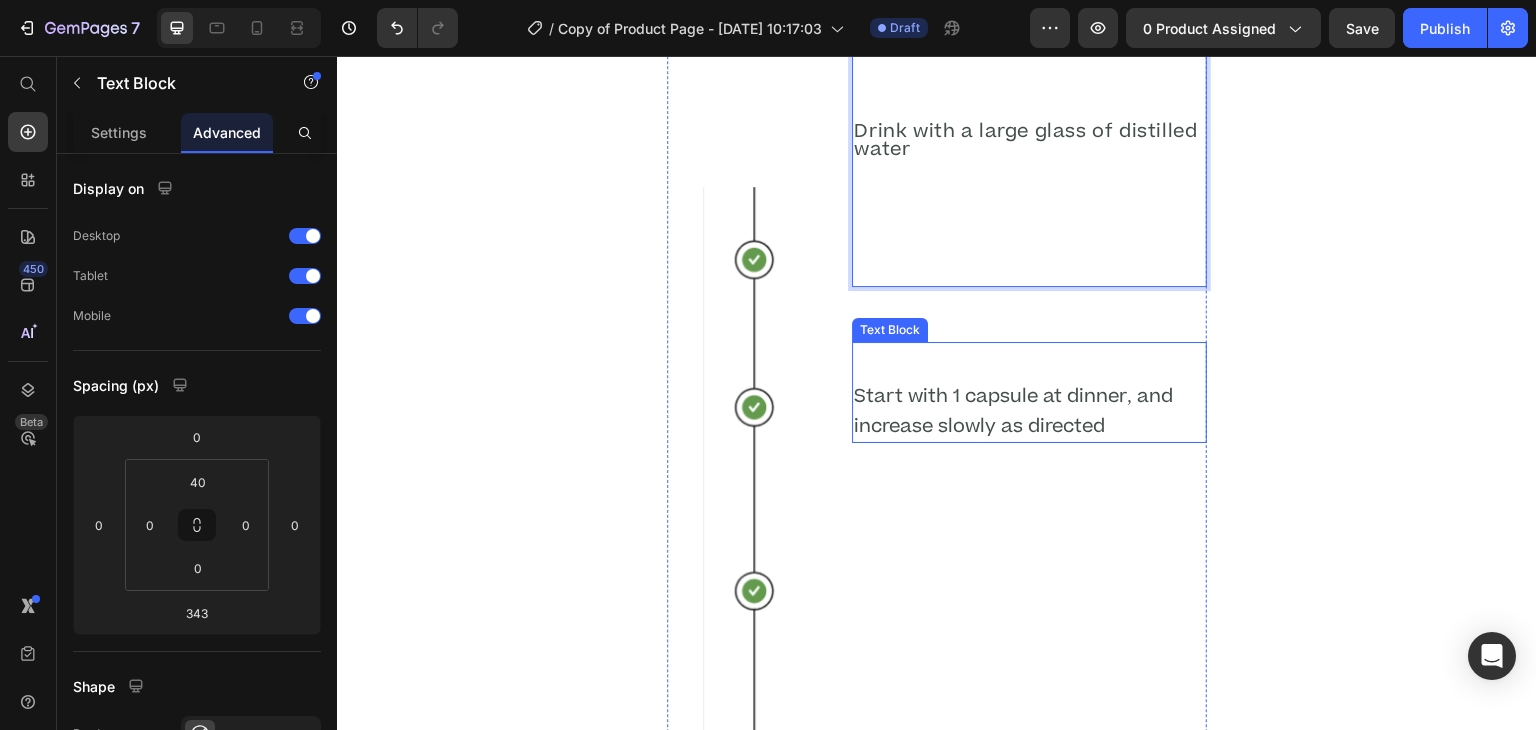 click on "Start with 1 capsule at dinner, and increase slowly as directed" at bounding box center (1029, 412) 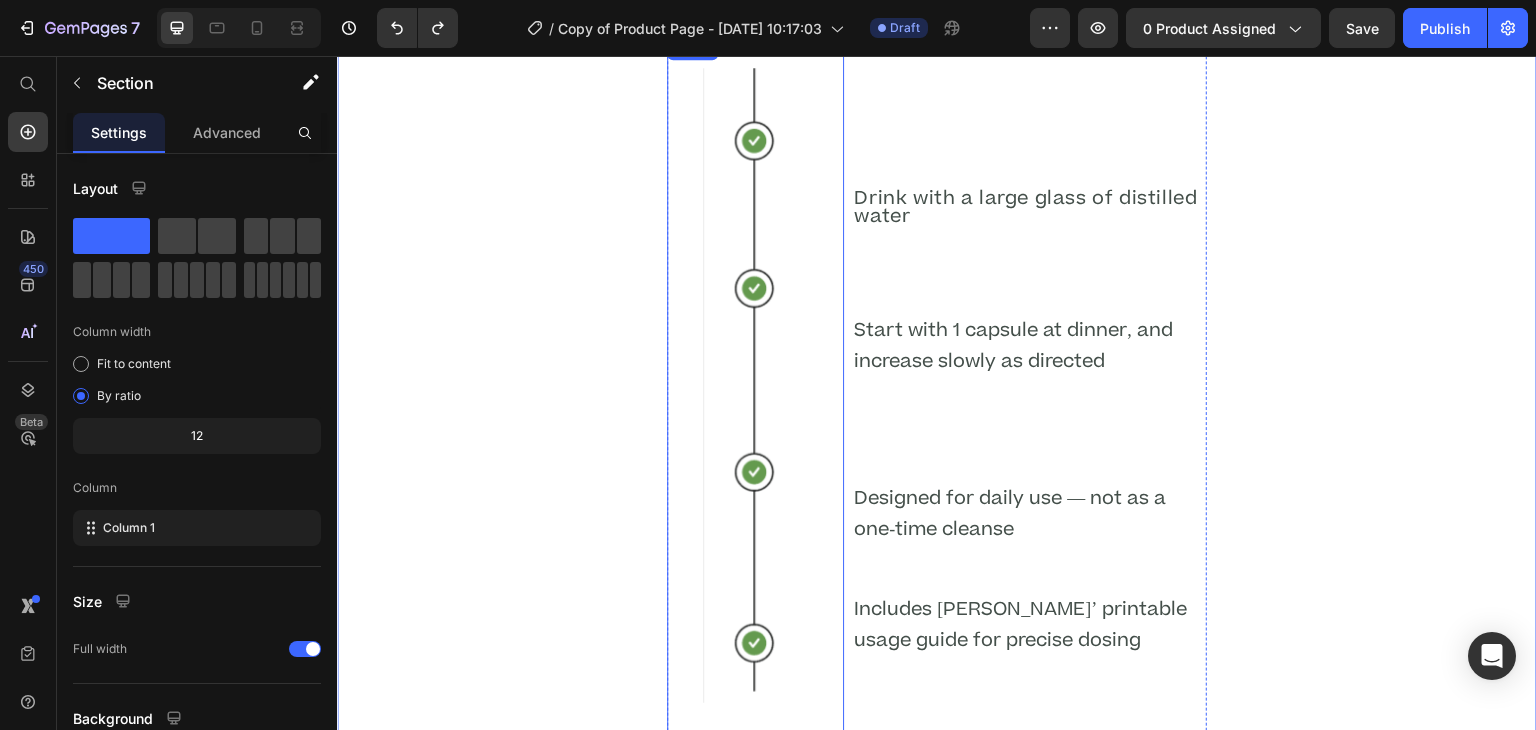scroll, scrollTop: 4323, scrollLeft: 0, axis: vertical 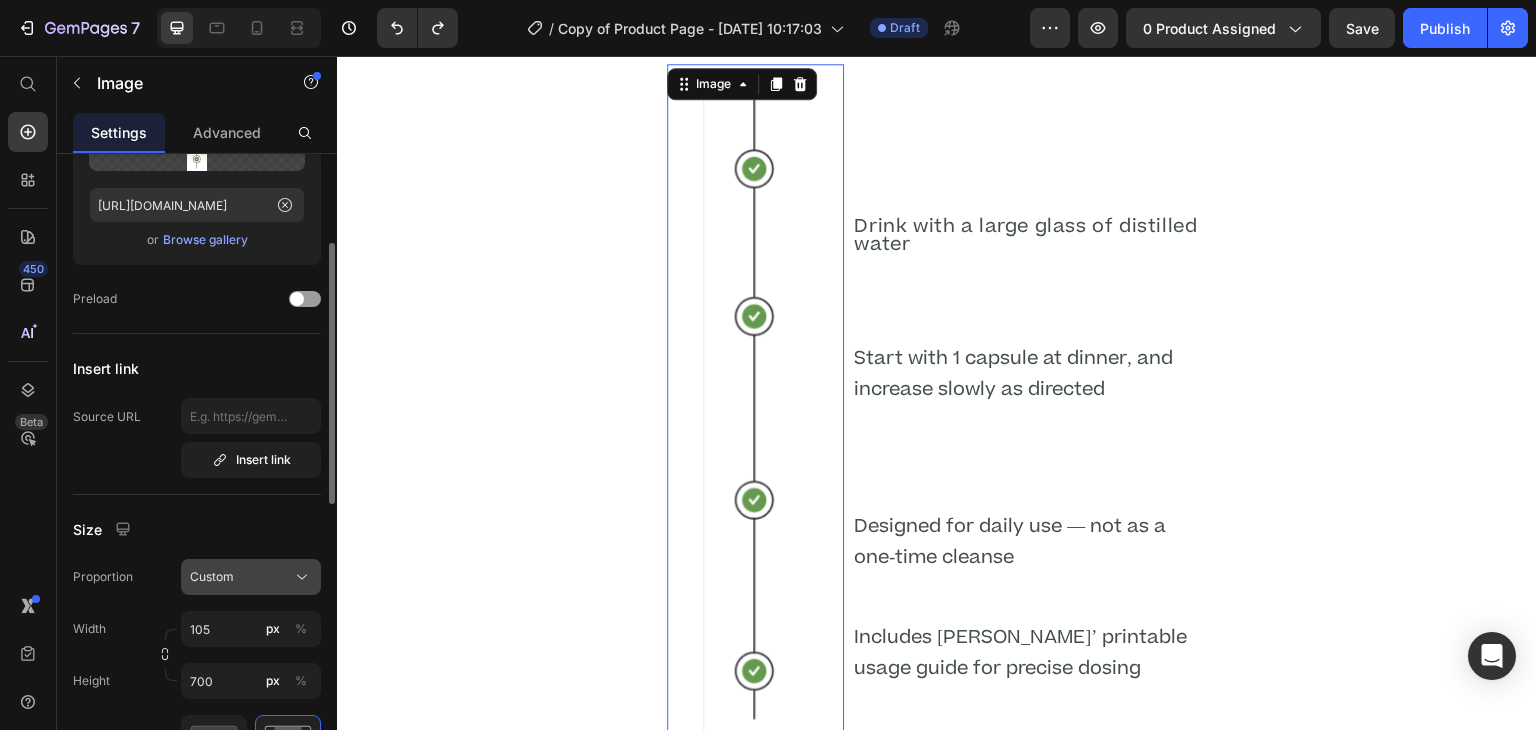 click on "Custom" at bounding box center (212, 577) 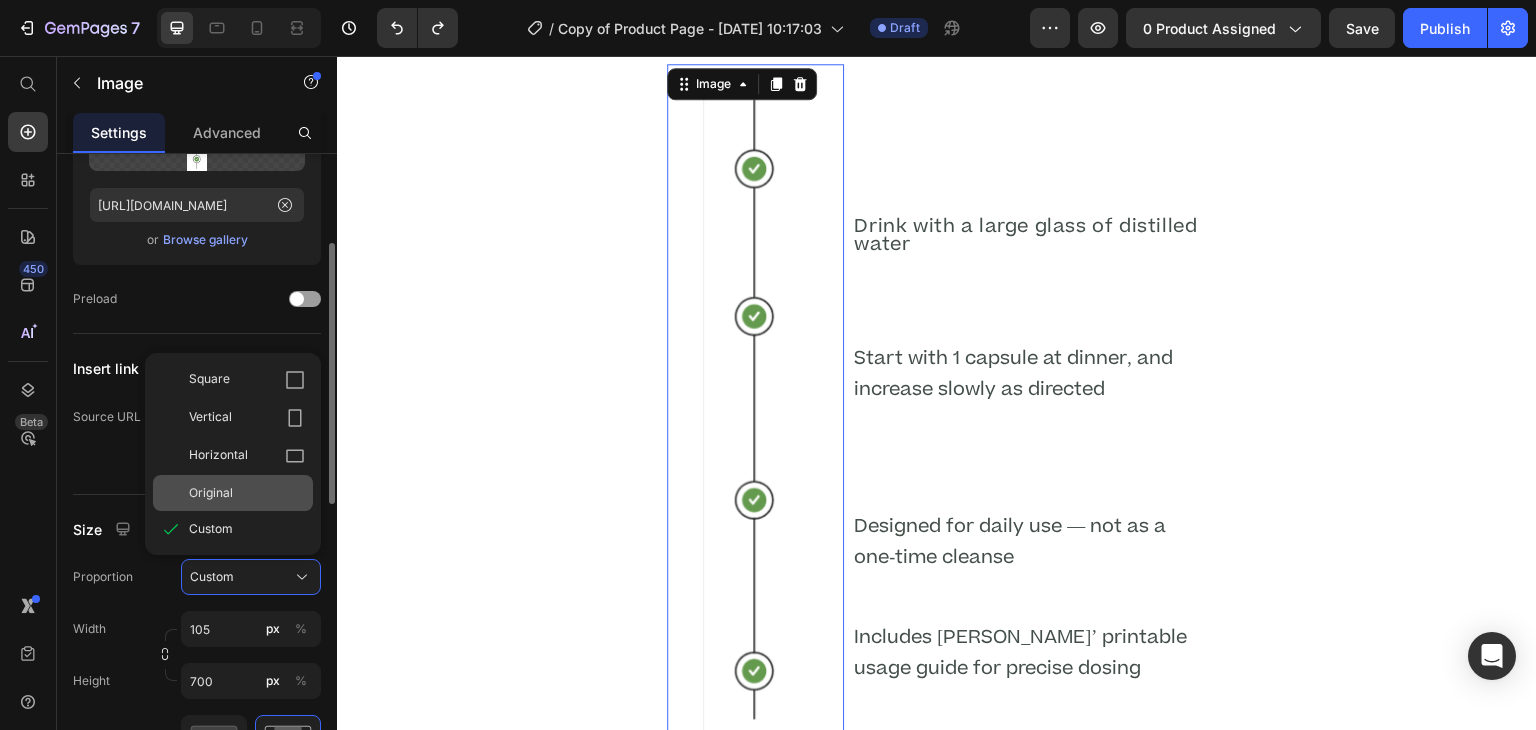 click on "Original" at bounding box center (211, 493) 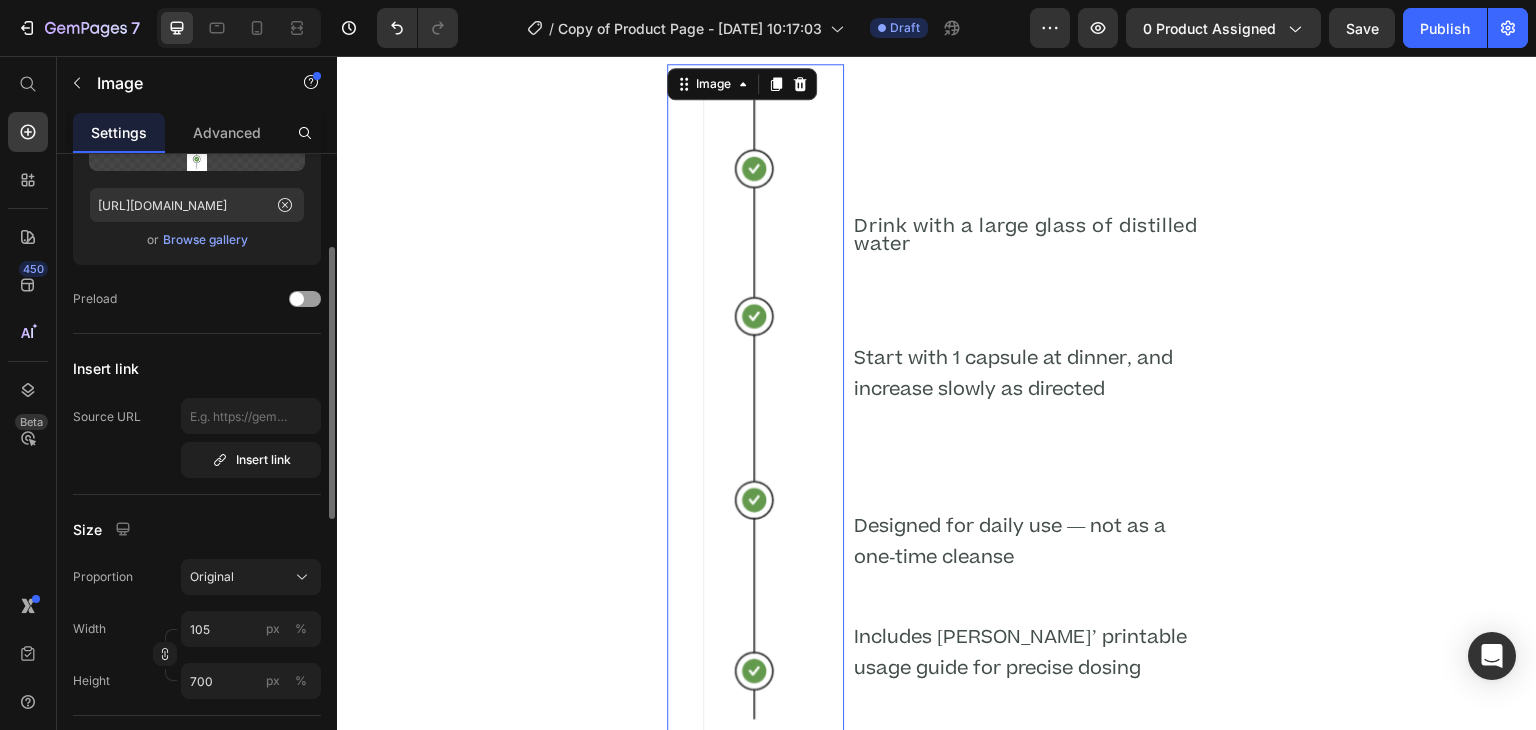 type 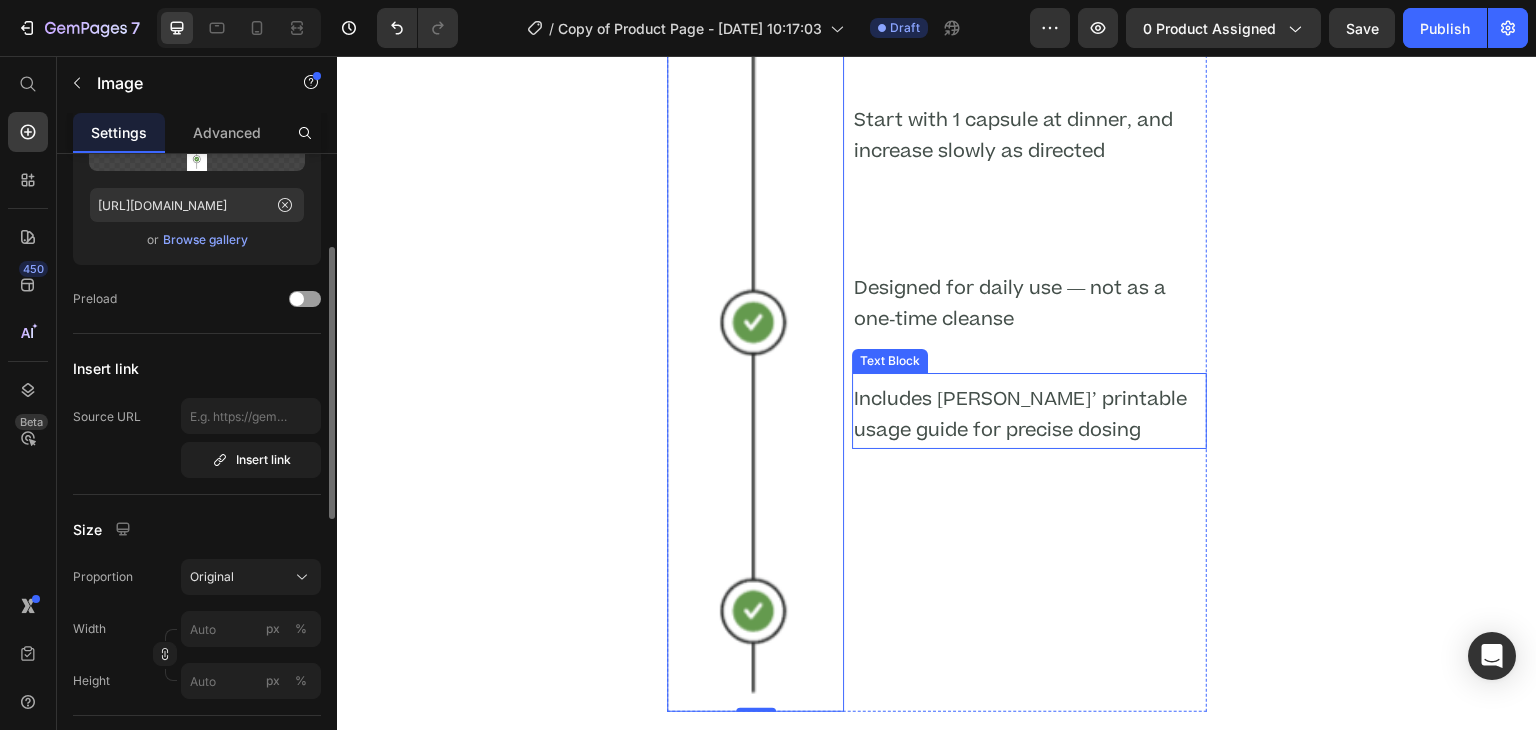 scroll, scrollTop: 4746, scrollLeft: 0, axis: vertical 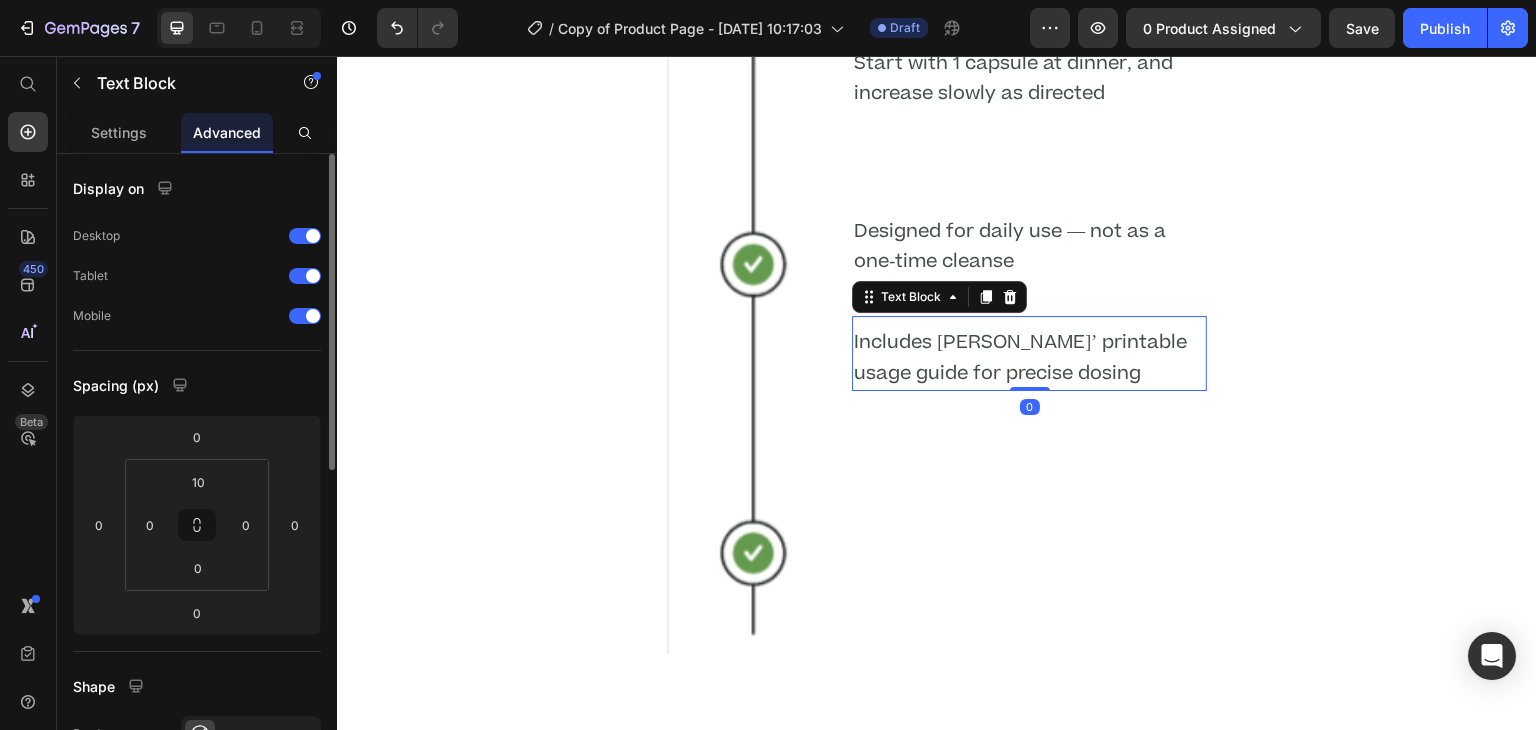 drag, startPoint x: 1024, startPoint y: 378, endPoint x: 1028, endPoint y: 321, distance: 57.14018 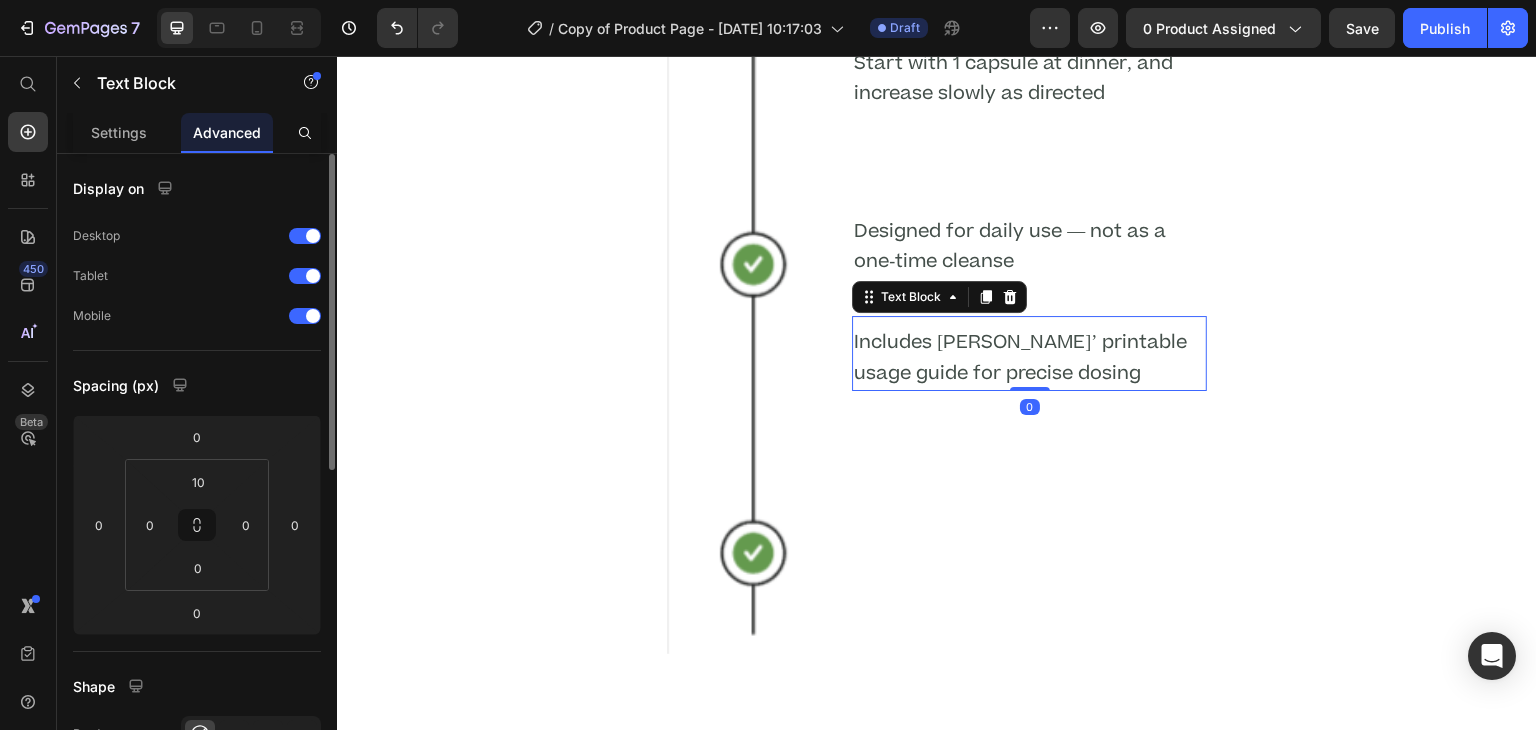 click on "Includes Dr. Daniels’ printable usage guide for precise dosing Text Block   0" at bounding box center (1029, 353) 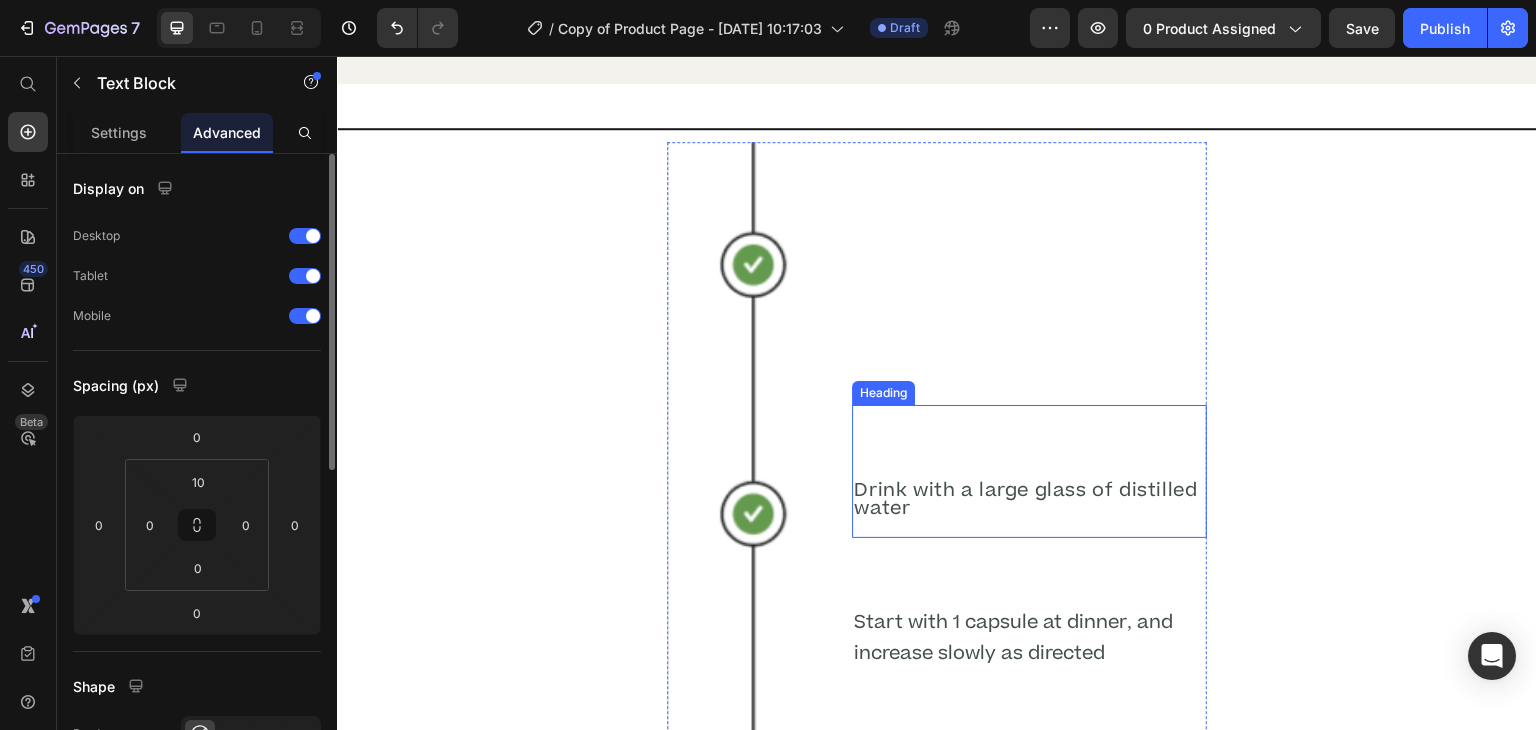 scroll, scrollTop: 4436, scrollLeft: 0, axis: vertical 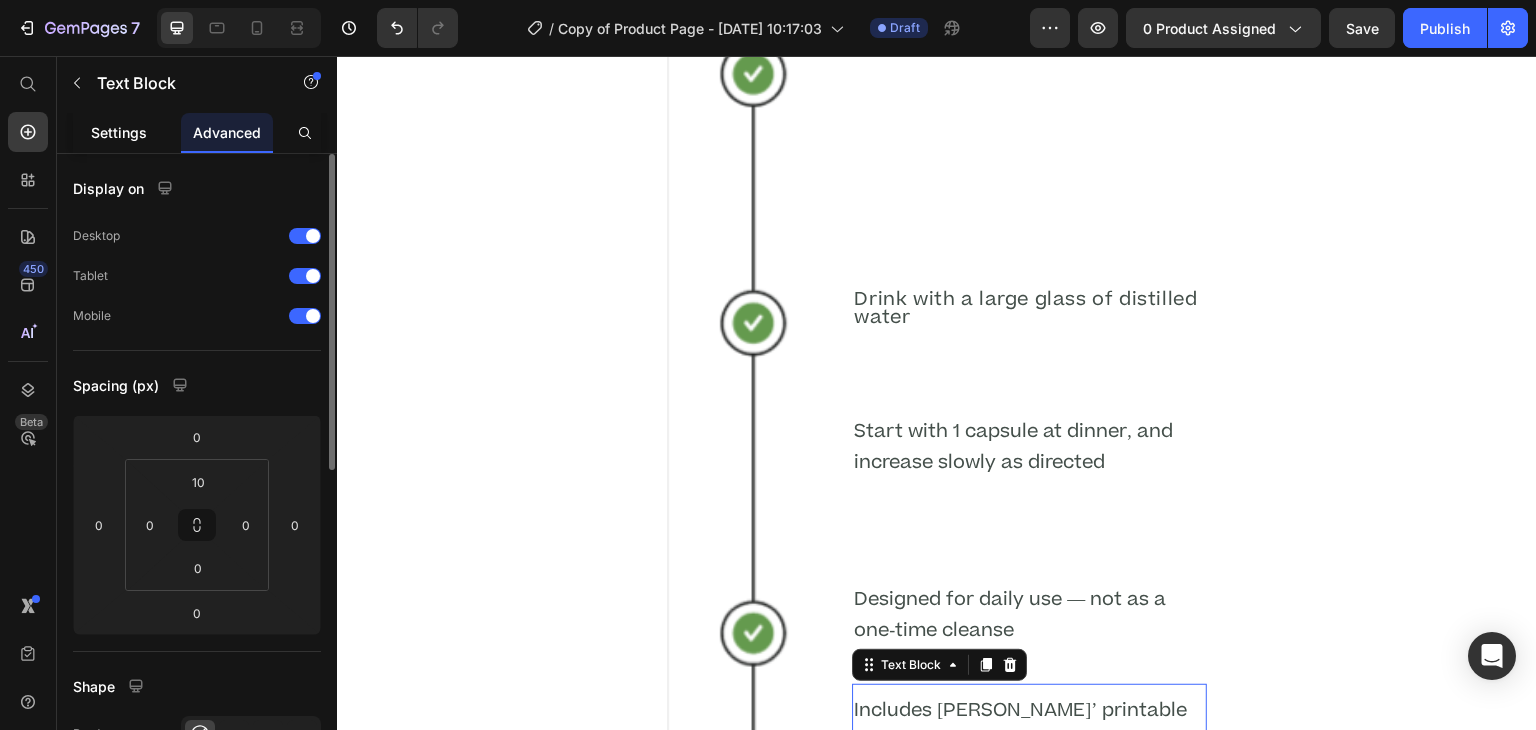 click on "Settings" at bounding box center [119, 132] 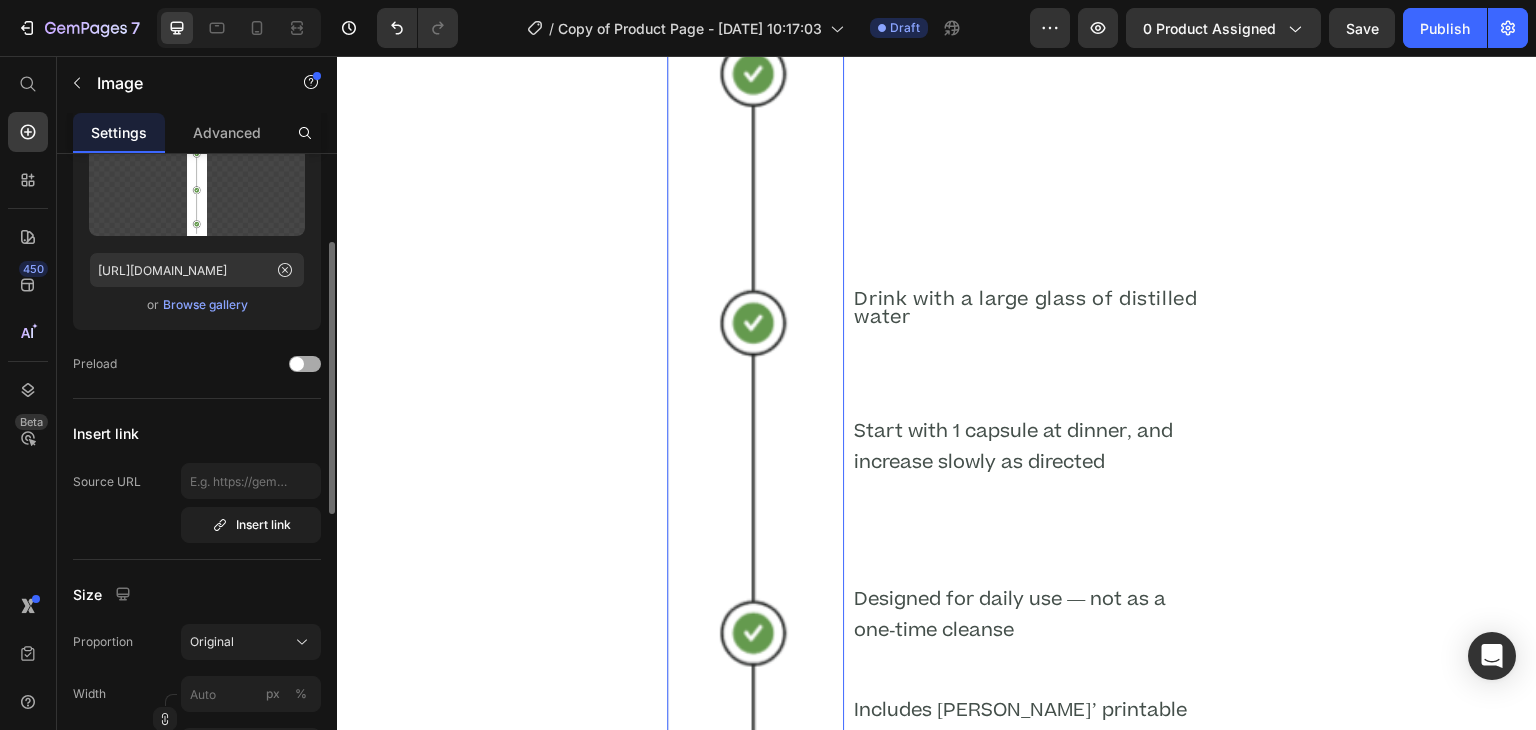 scroll, scrollTop: 170, scrollLeft: 0, axis: vertical 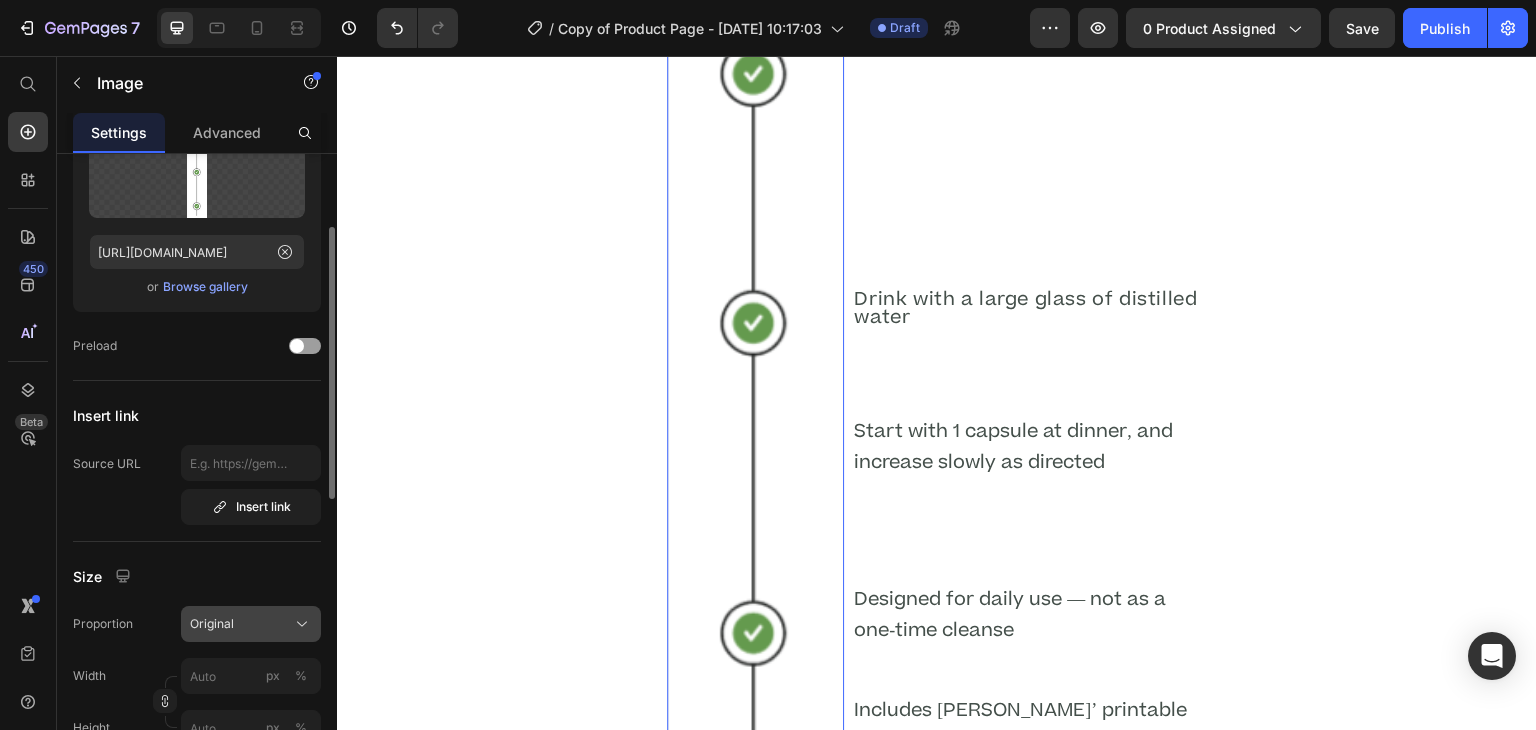 click on "Original" at bounding box center [212, 624] 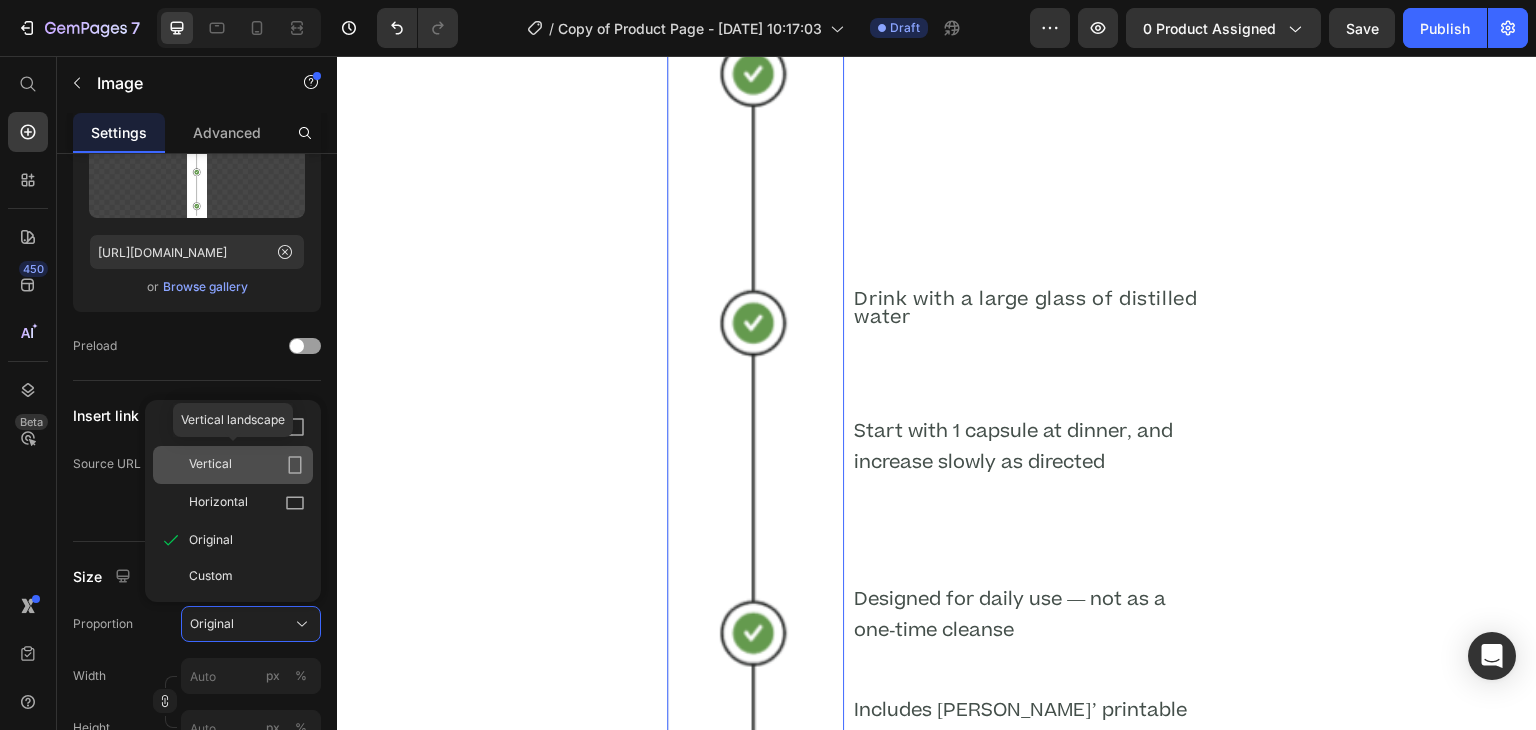 click on "Vertical" at bounding box center [210, 465] 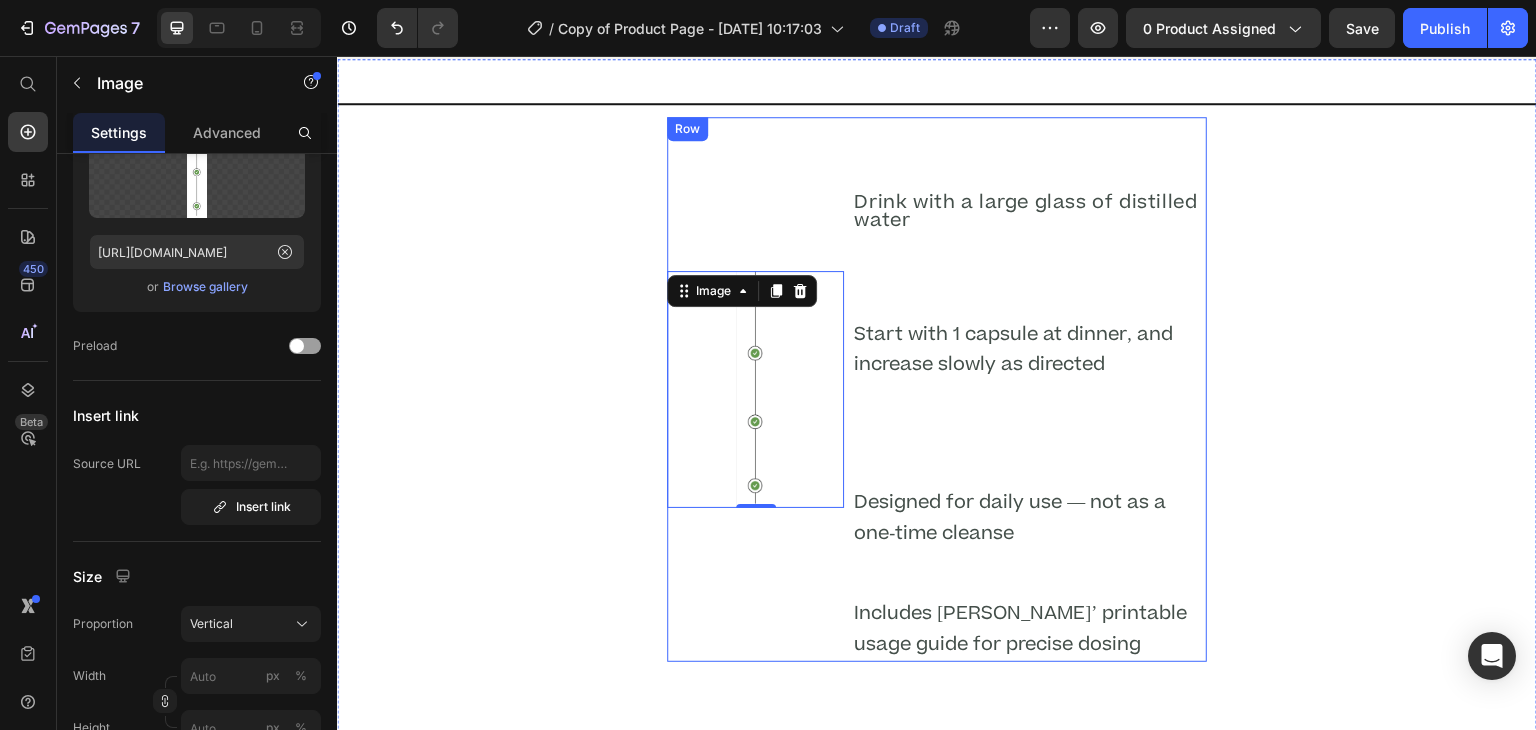 scroll, scrollTop: 4268, scrollLeft: 0, axis: vertical 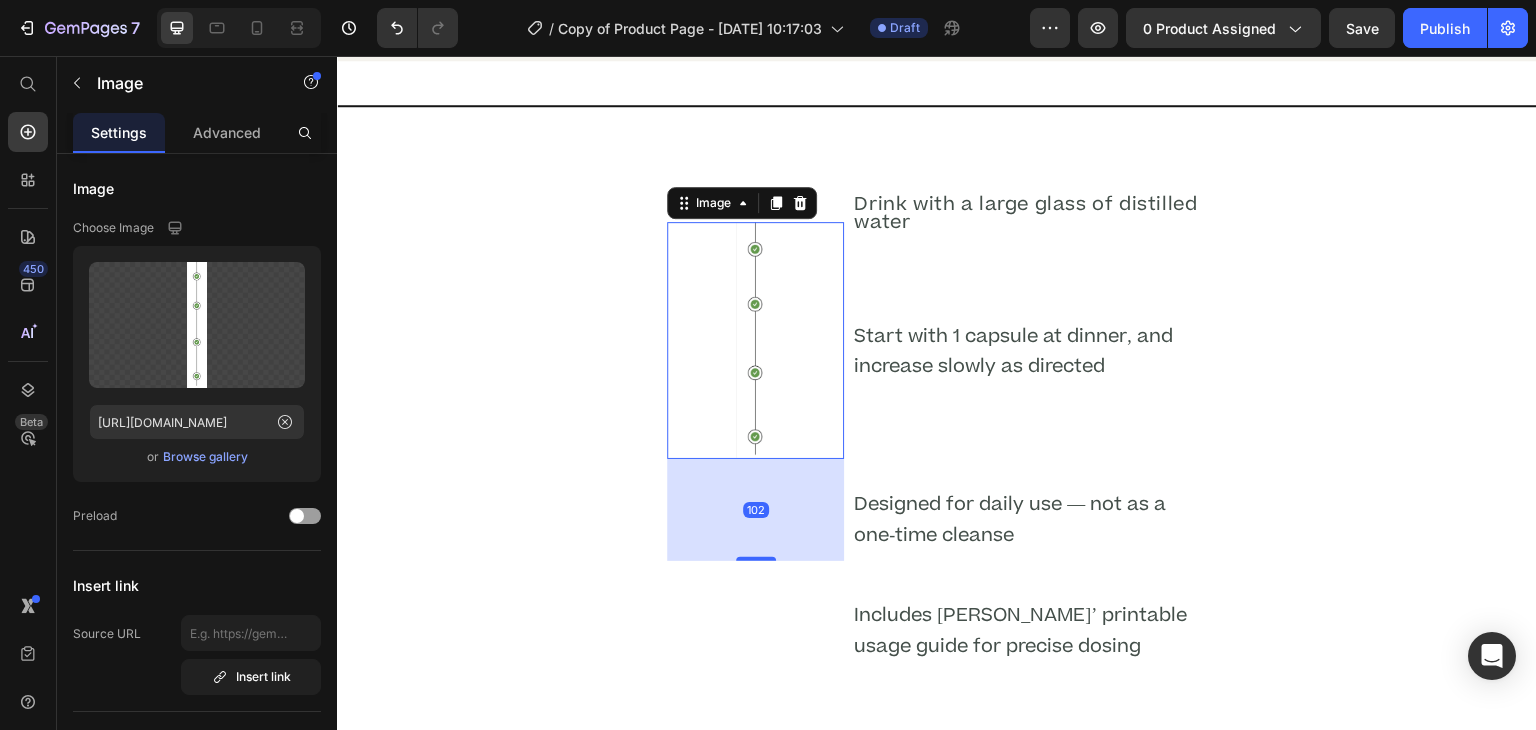 drag, startPoint x: 753, startPoint y: 525, endPoint x: 771, endPoint y: 619, distance: 95.707886 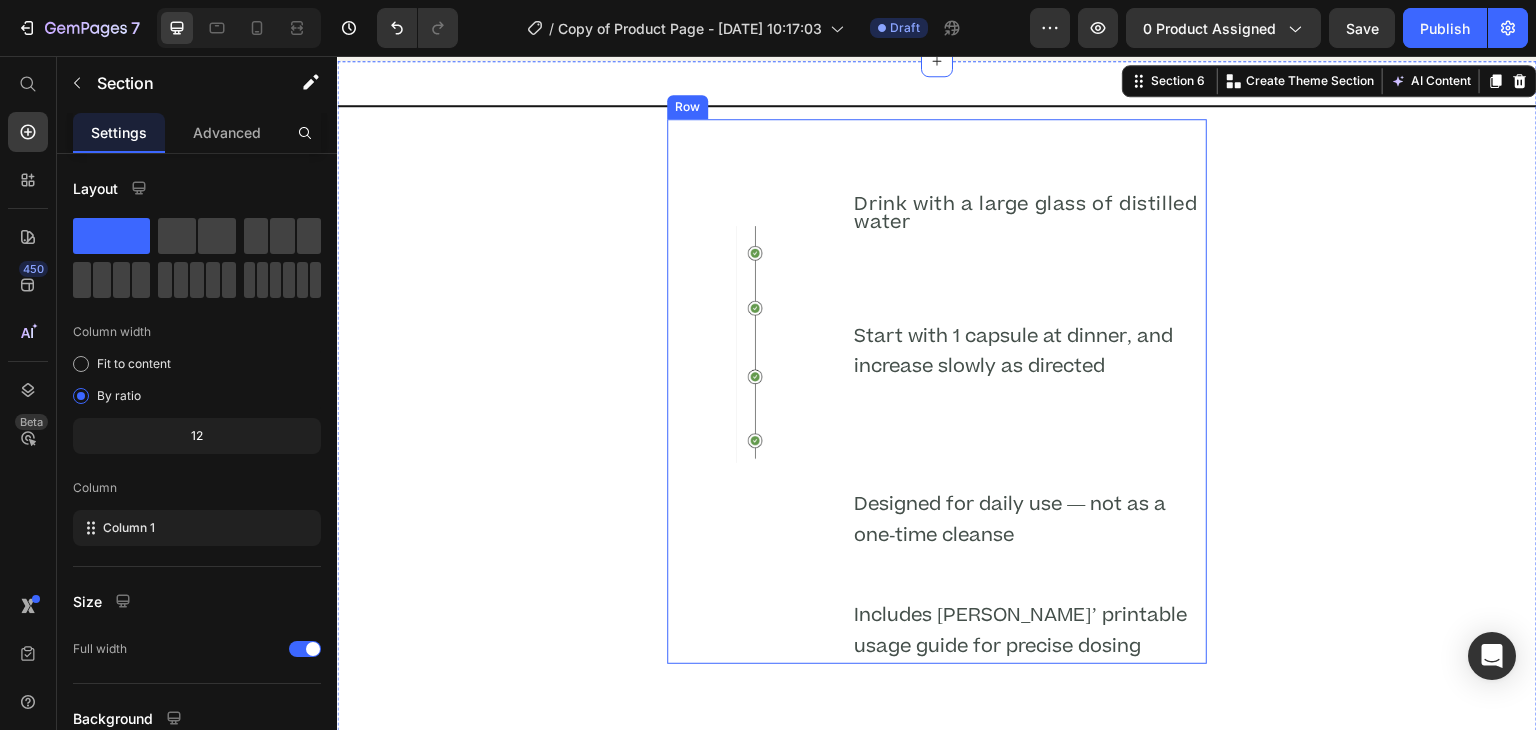 click on "Drink with a large glass of distilled water   Heading Start with 1 capsule at dinner, and increase slowly as directed Text Block Text Block Designed for daily use — not as a one-time cleanse Text Block Includes Dr. Daniels’ printable usage guide for precise dosing Text Block" at bounding box center (1029, 392) 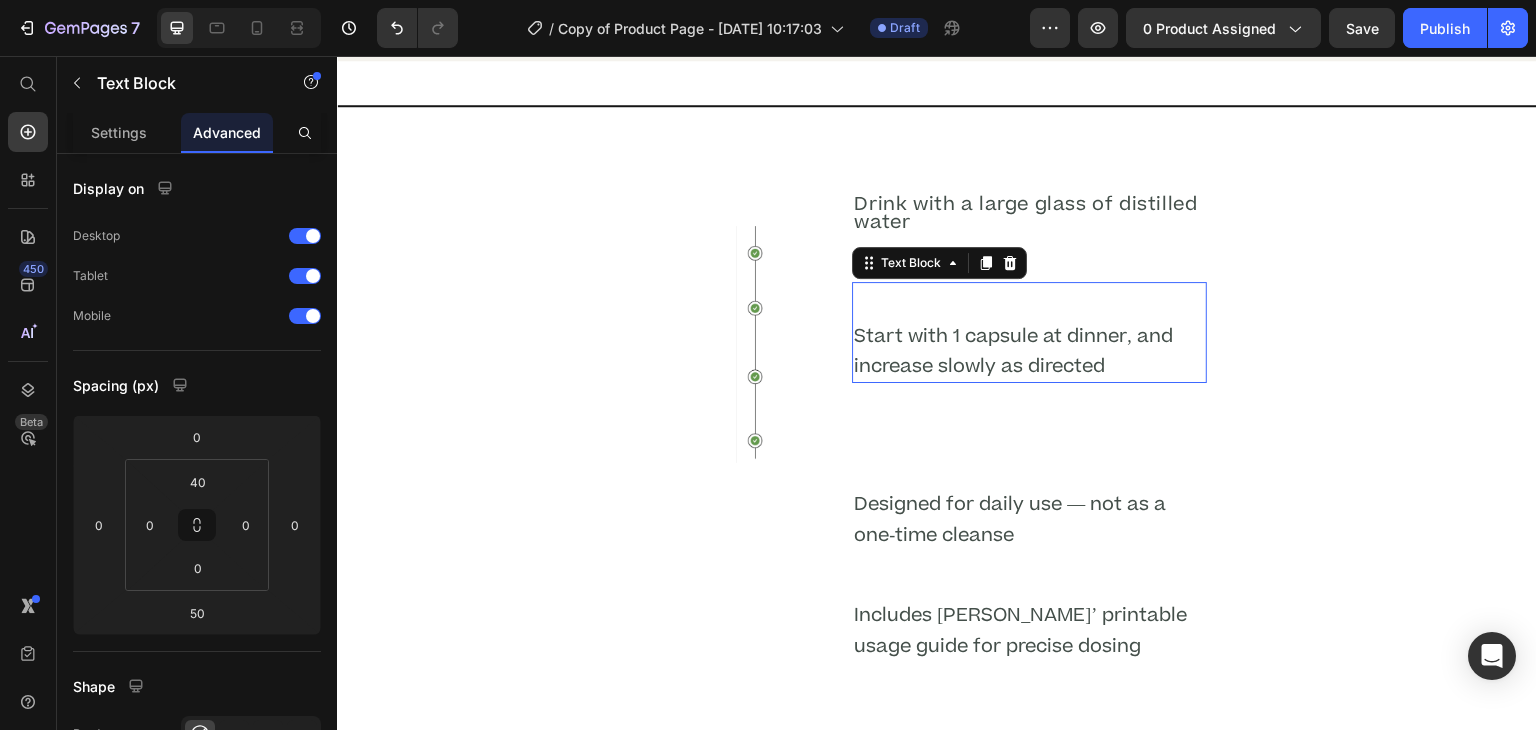 click on "Start with 1 capsule at dinner, and increase slowly as directed Text Block   0" at bounding box center [1029, 332] 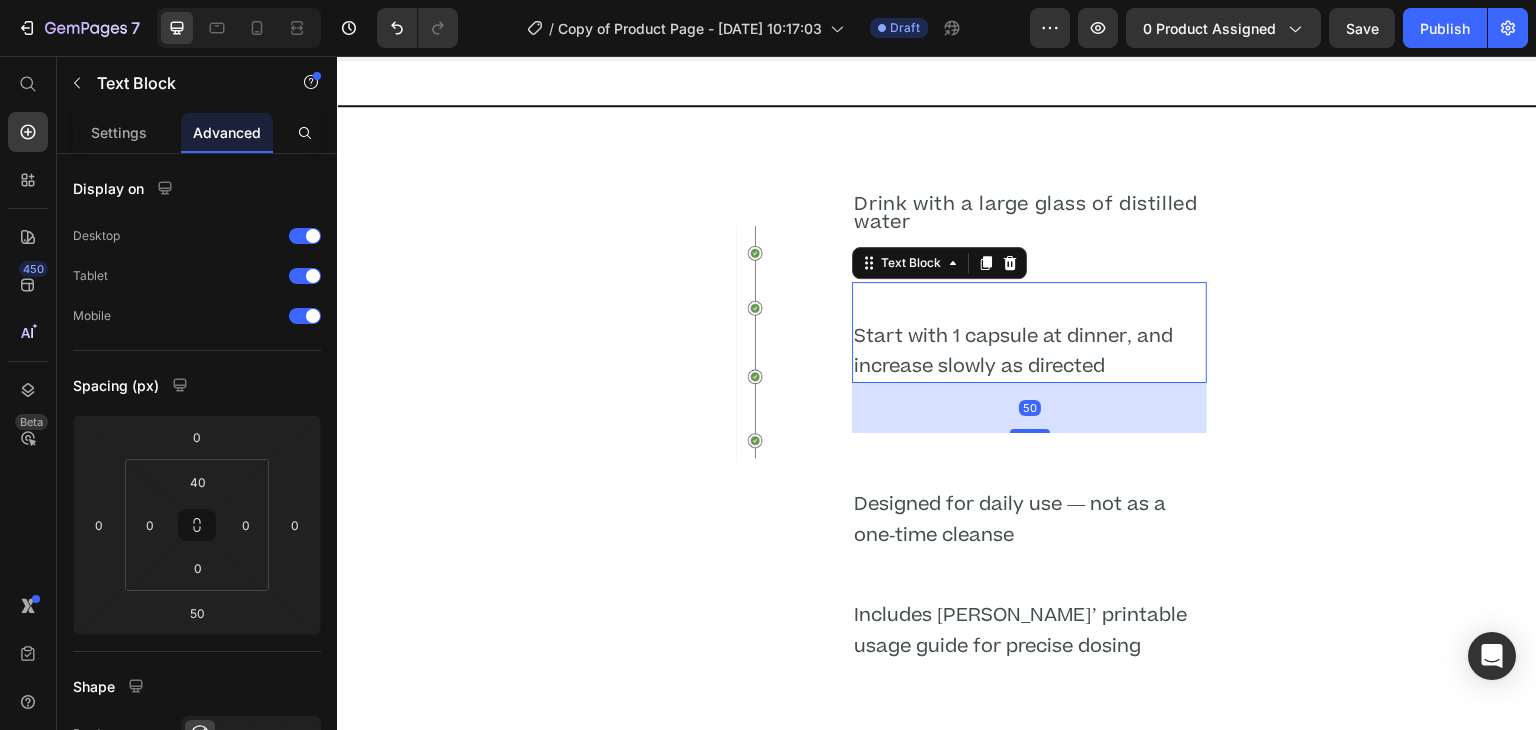 click on "Start with 1 capsule at dinner, and increase slowly as directed Text Block   50" at bounding box center (1029, 332) 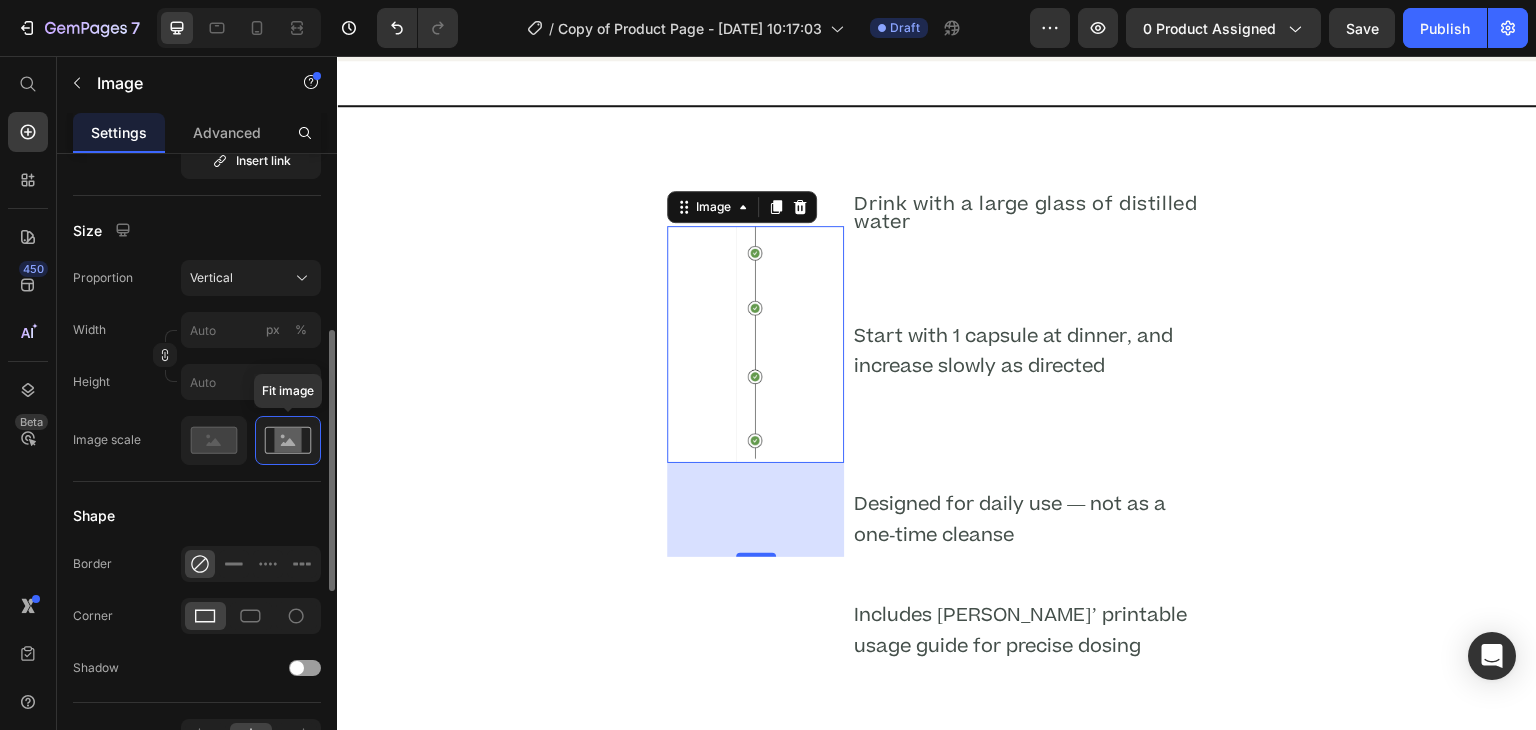 scroll, scrollTop: 488, scrollLeft: 0, axis: vertical 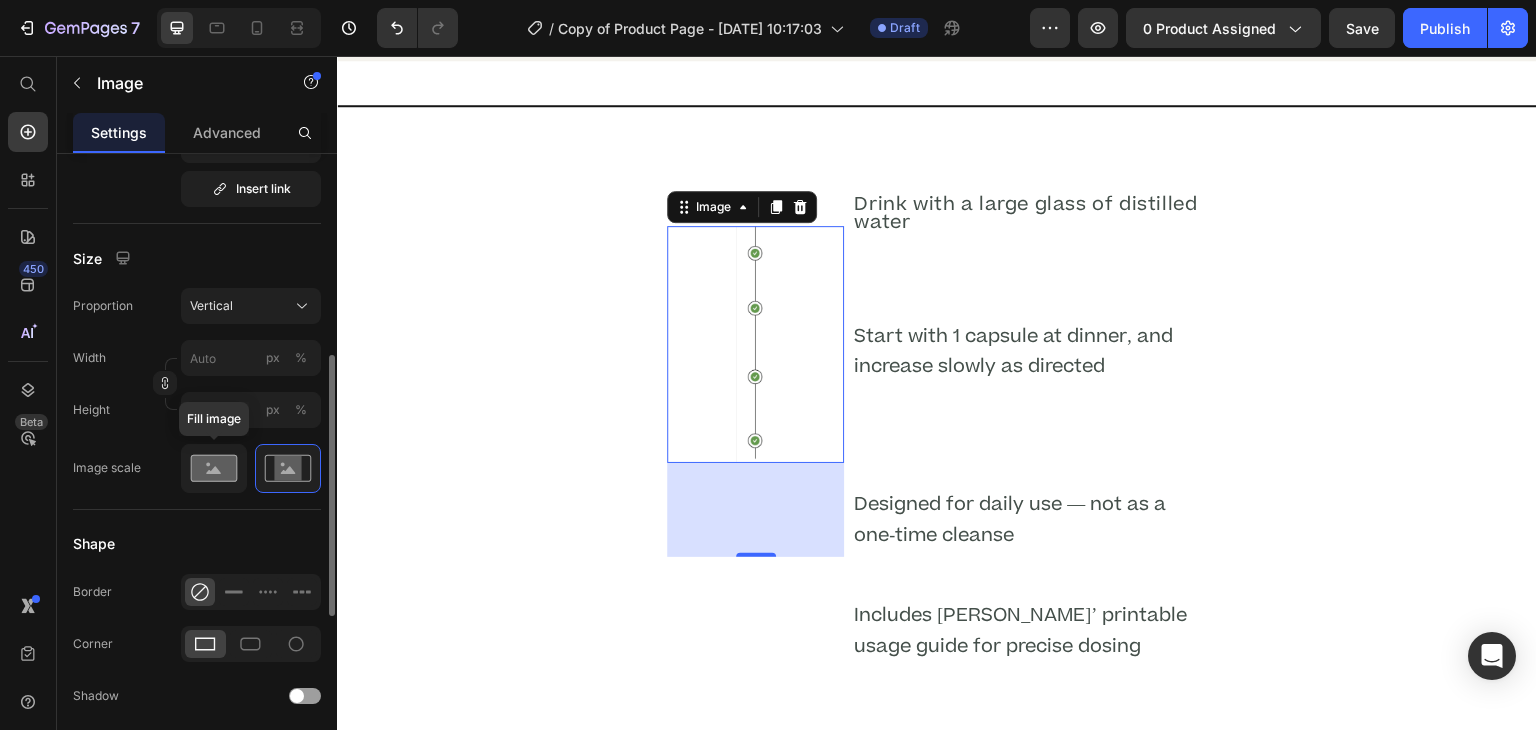click 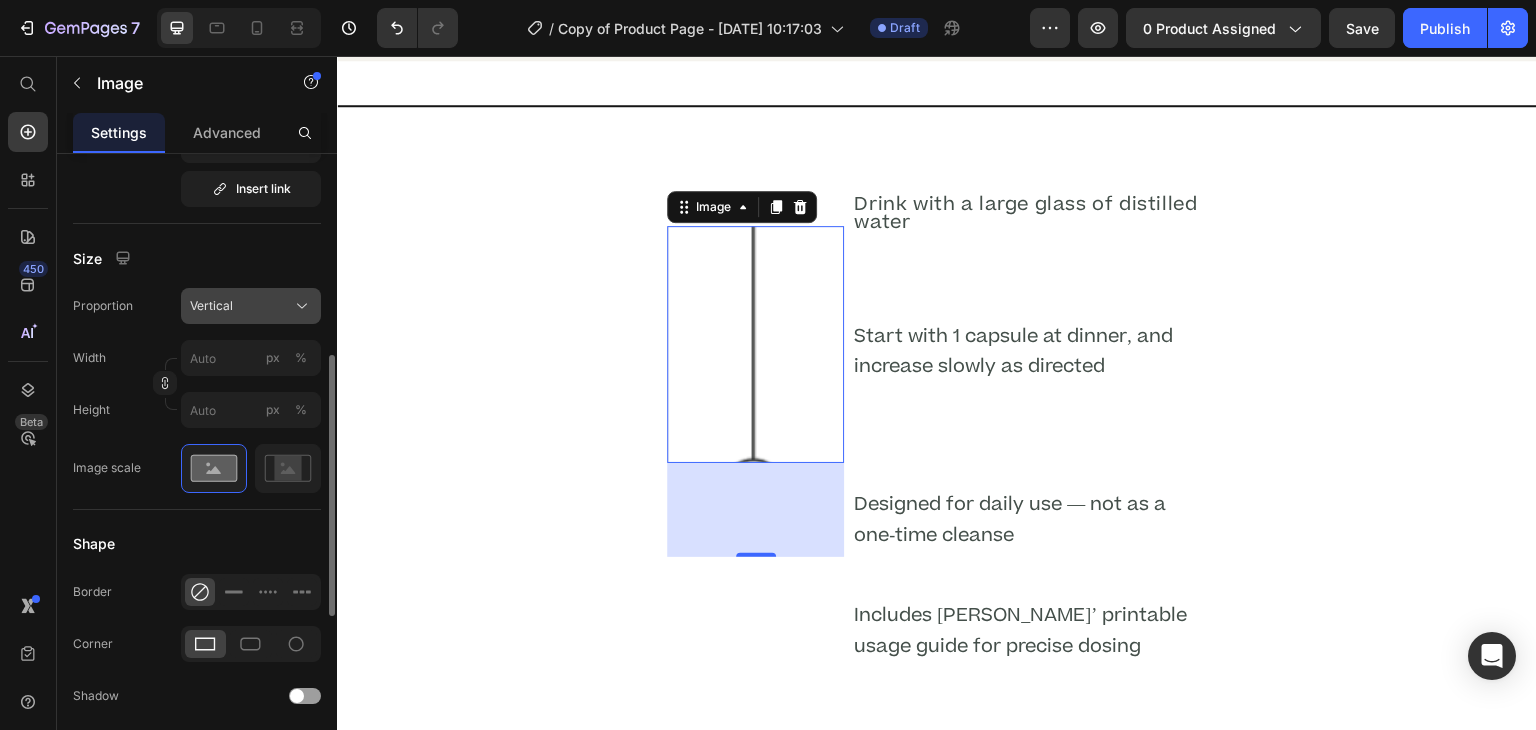 click on "Vertical" 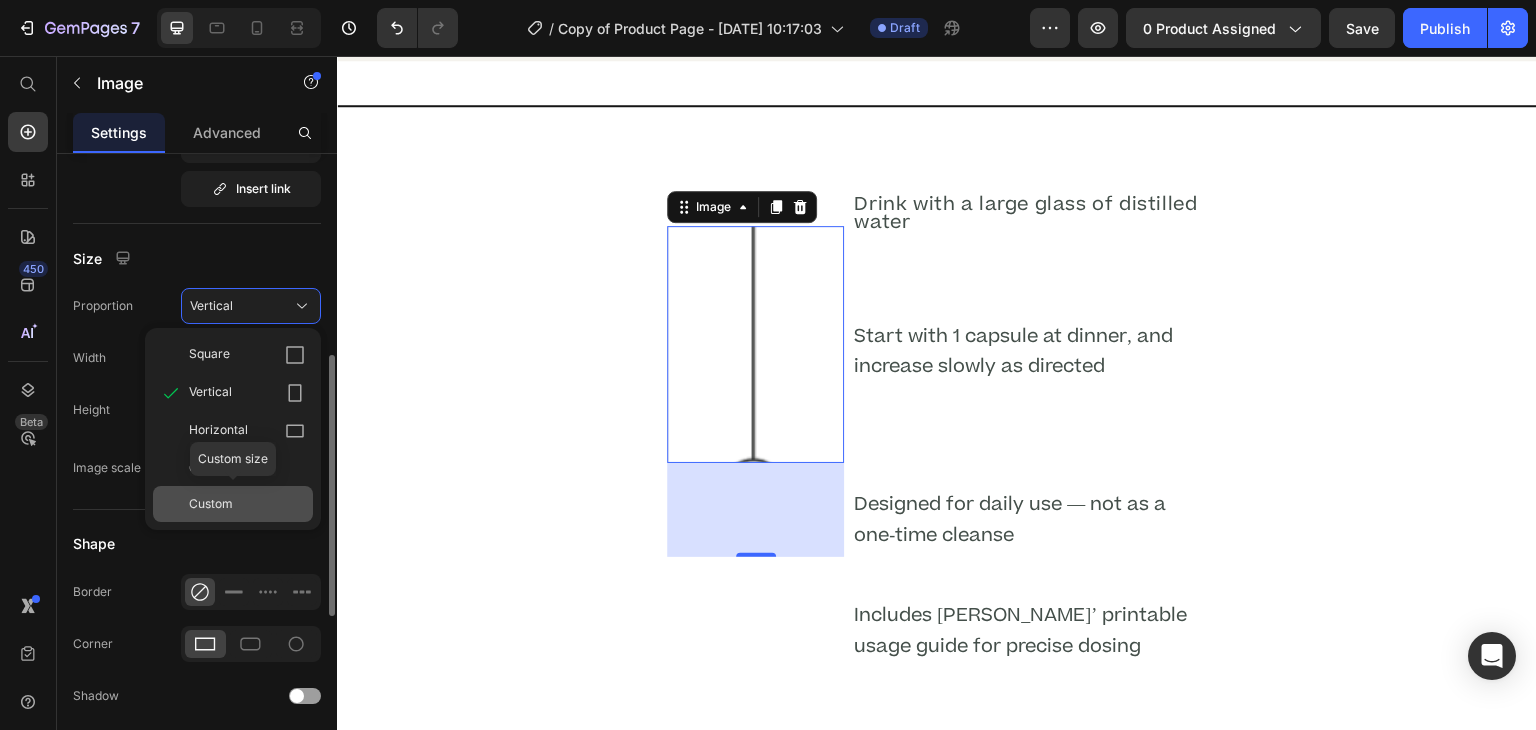 click on "Custom" at bounding box center [211, 504] 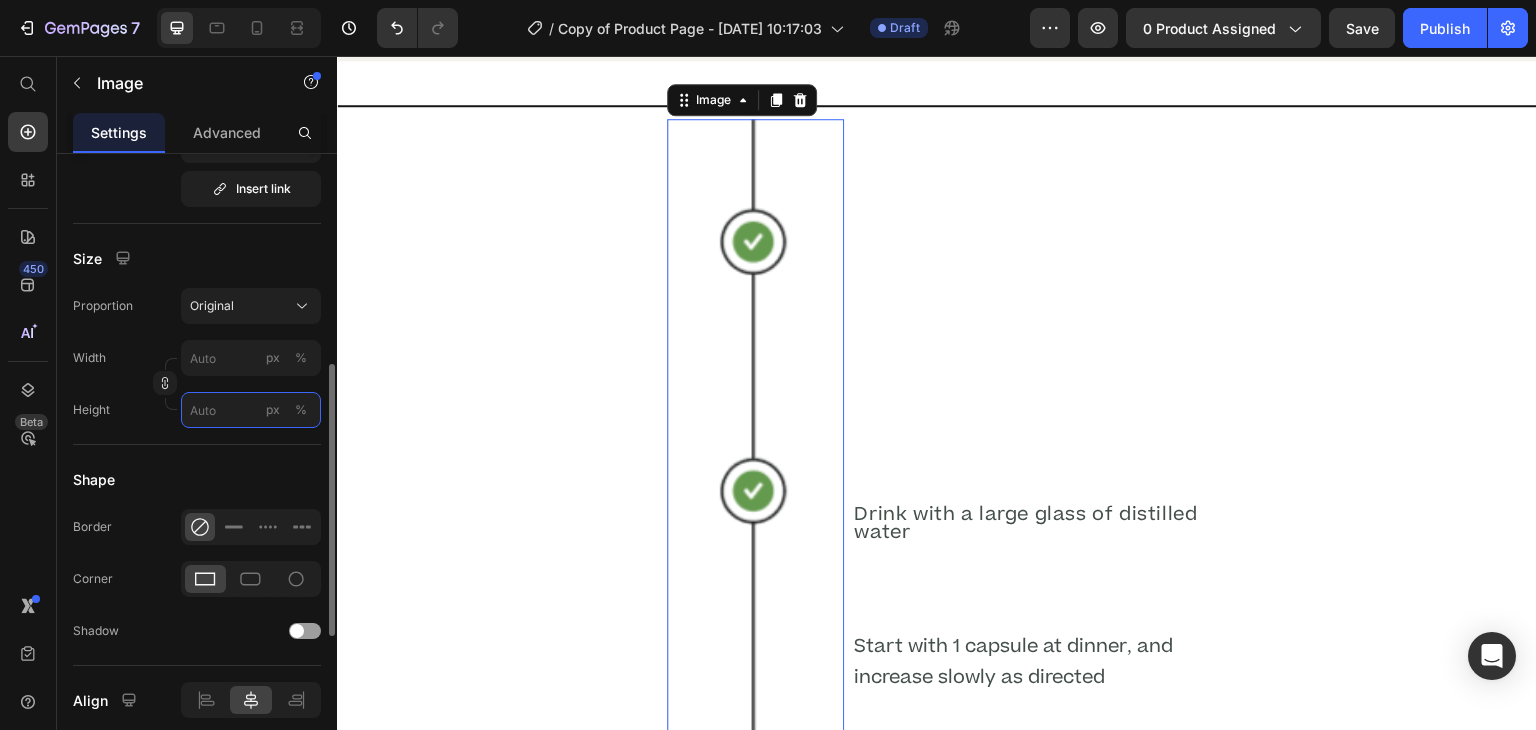 click on "px %" at bounding box center (251, 410) 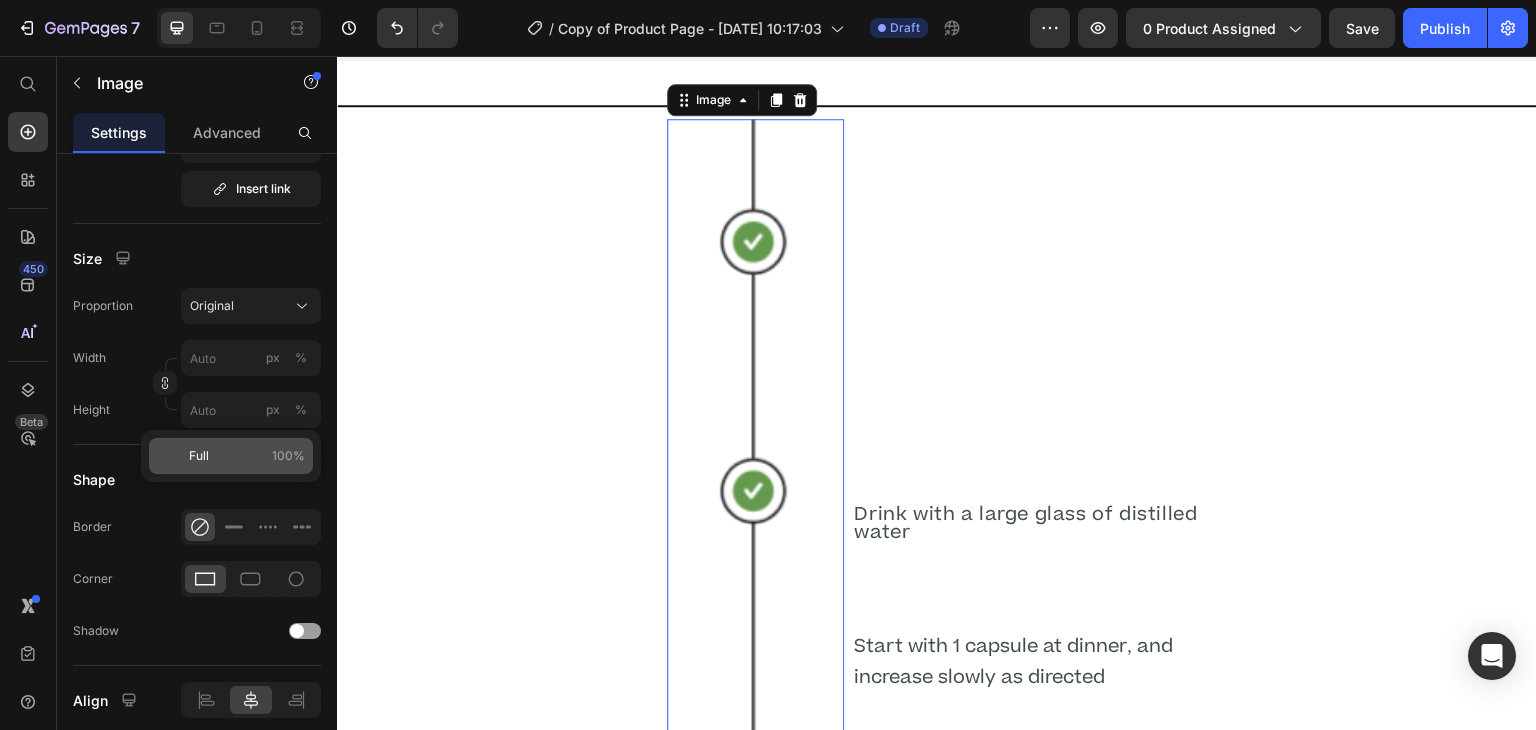 click on "Full 100%" at bounding box center [247, 456] 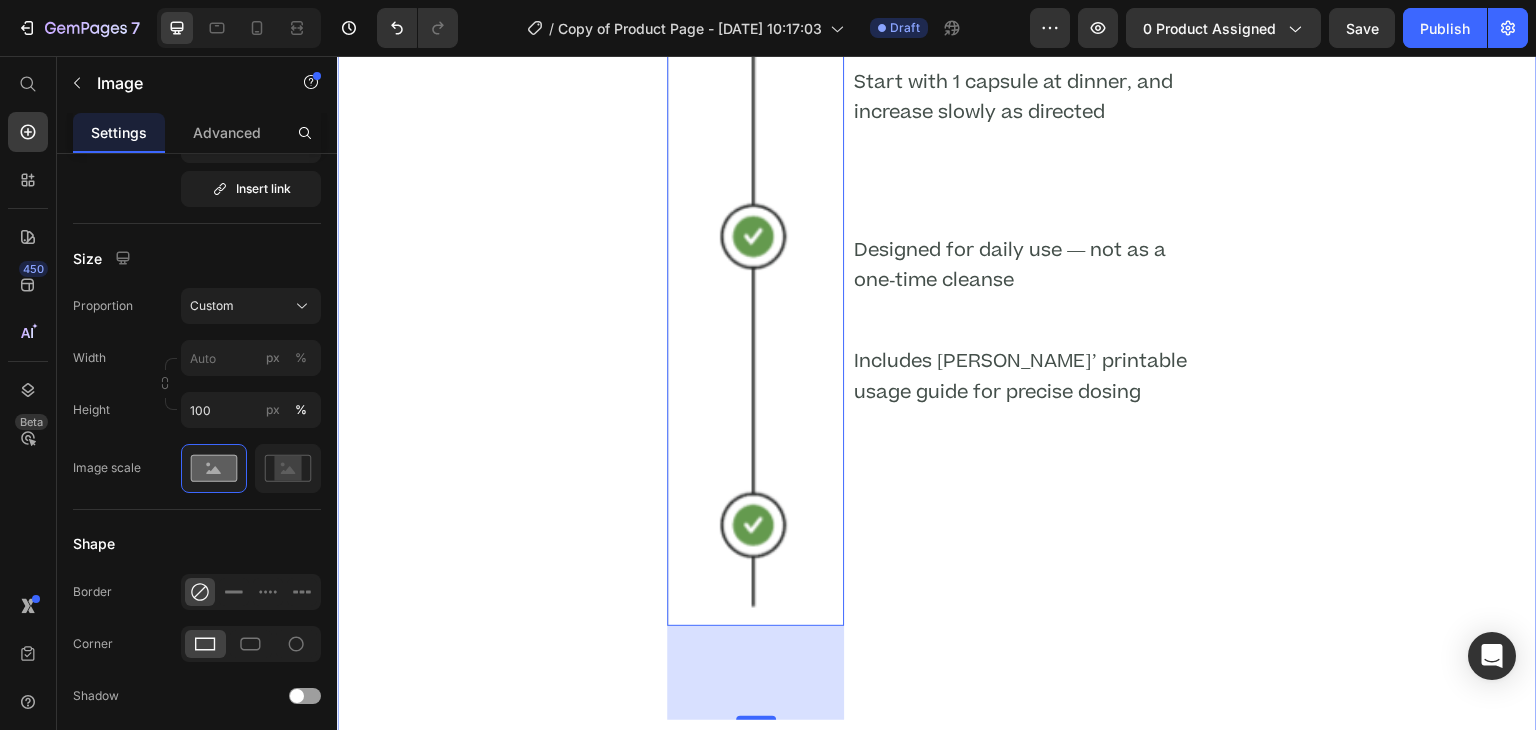 scroll, scrollTop: 4829, scrollLeft: 0, axis: vertical 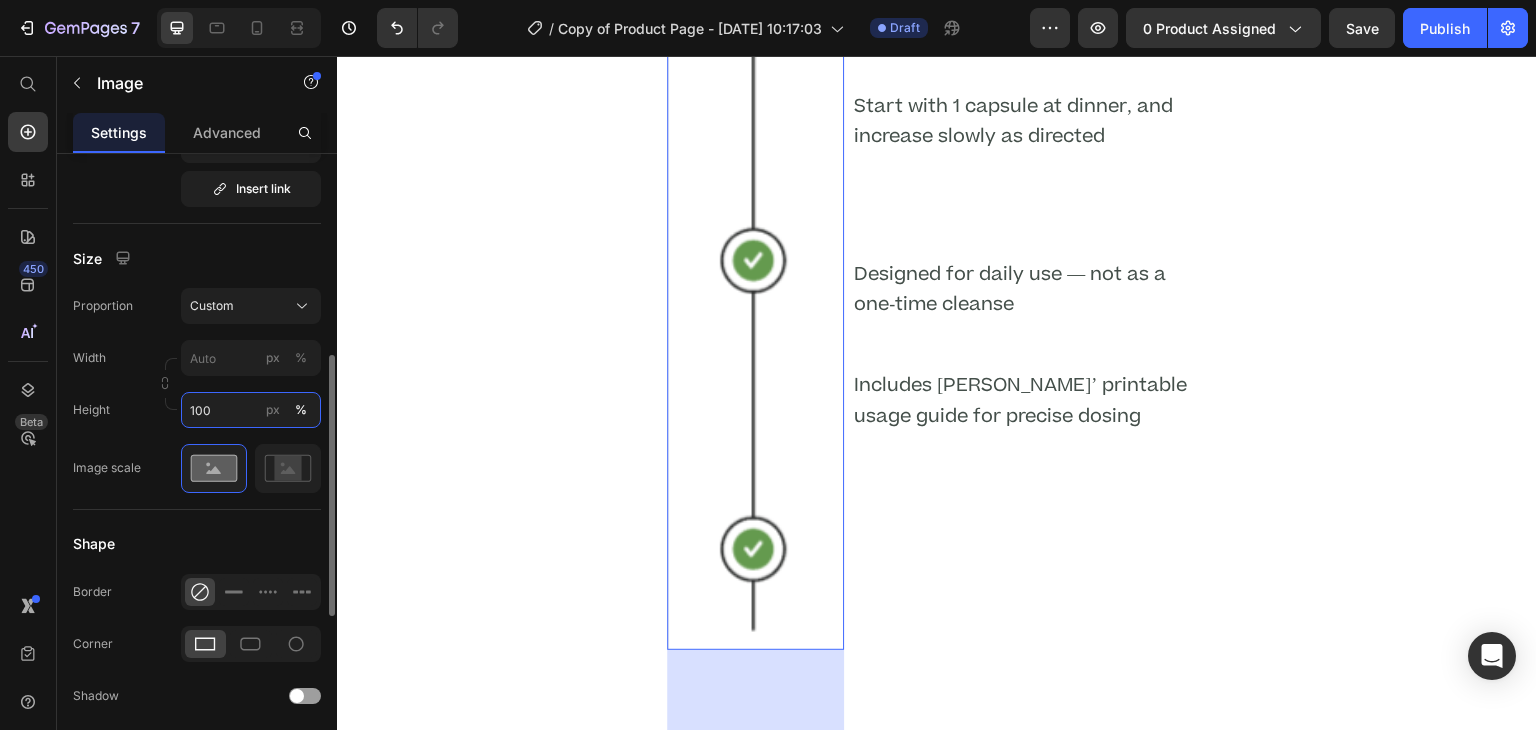 click on "100" at bounding box center (251, 410) 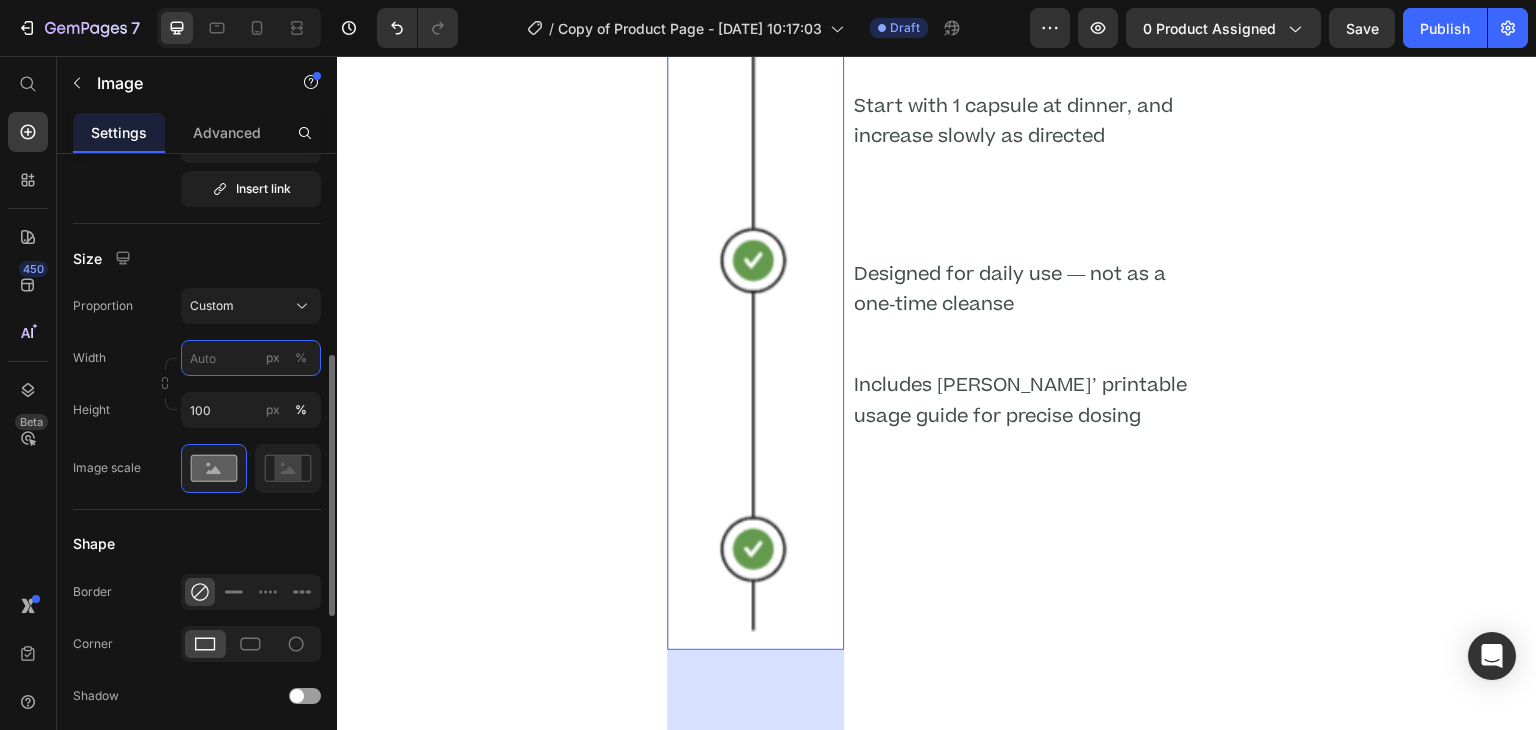 click on "px %" at bounding box center (251, 358) 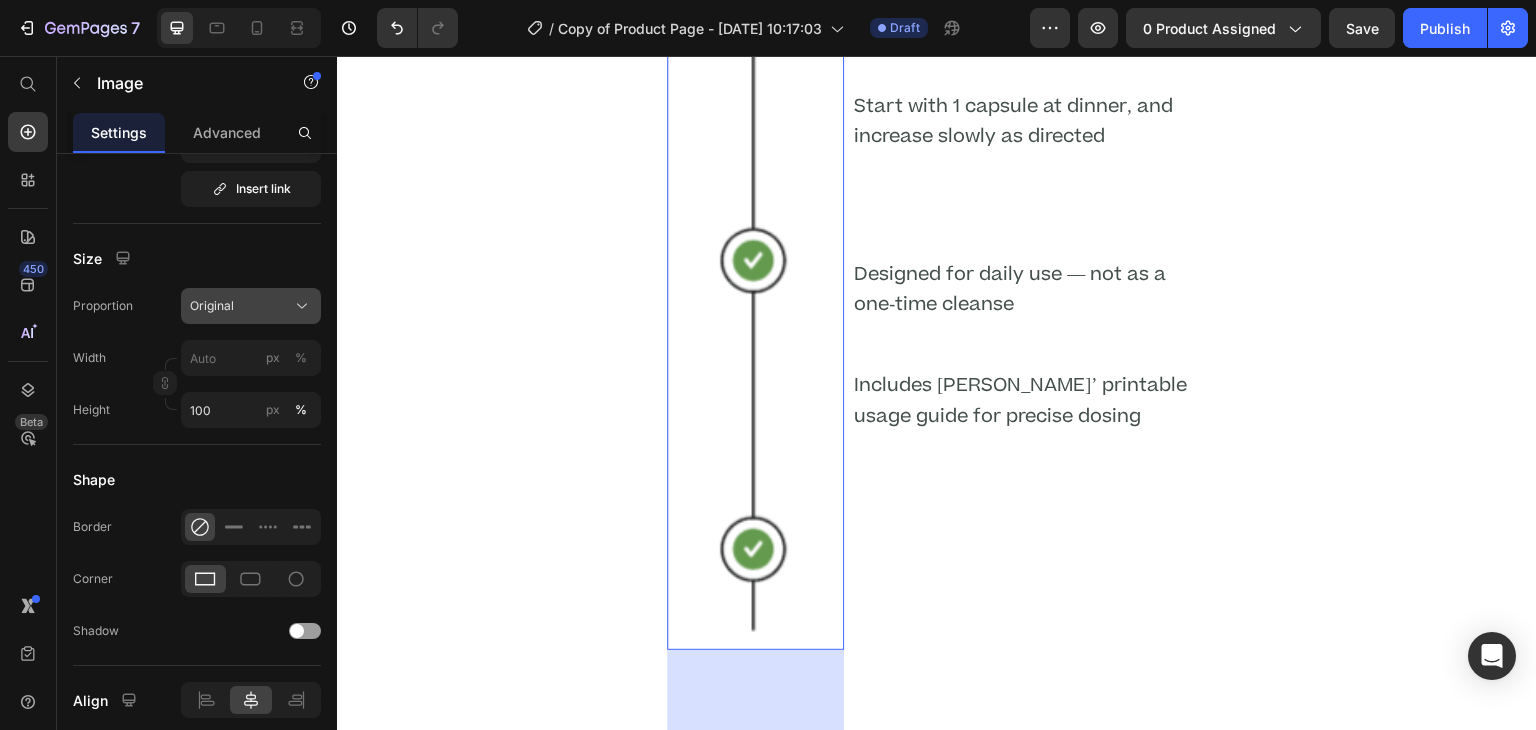click on "Original" at bounding box center [212, 306] 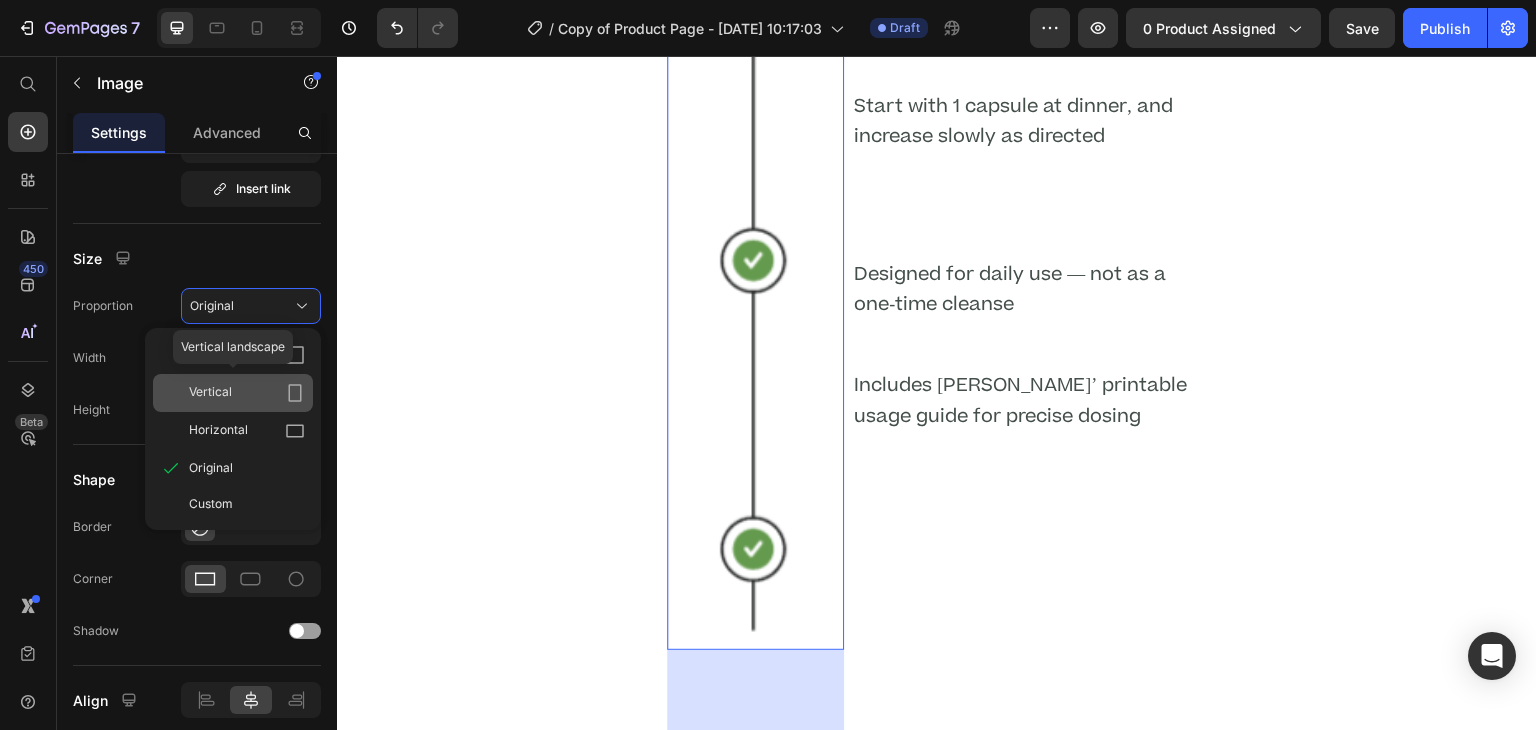 click on "Vertical" at bounding box center (210, 393) 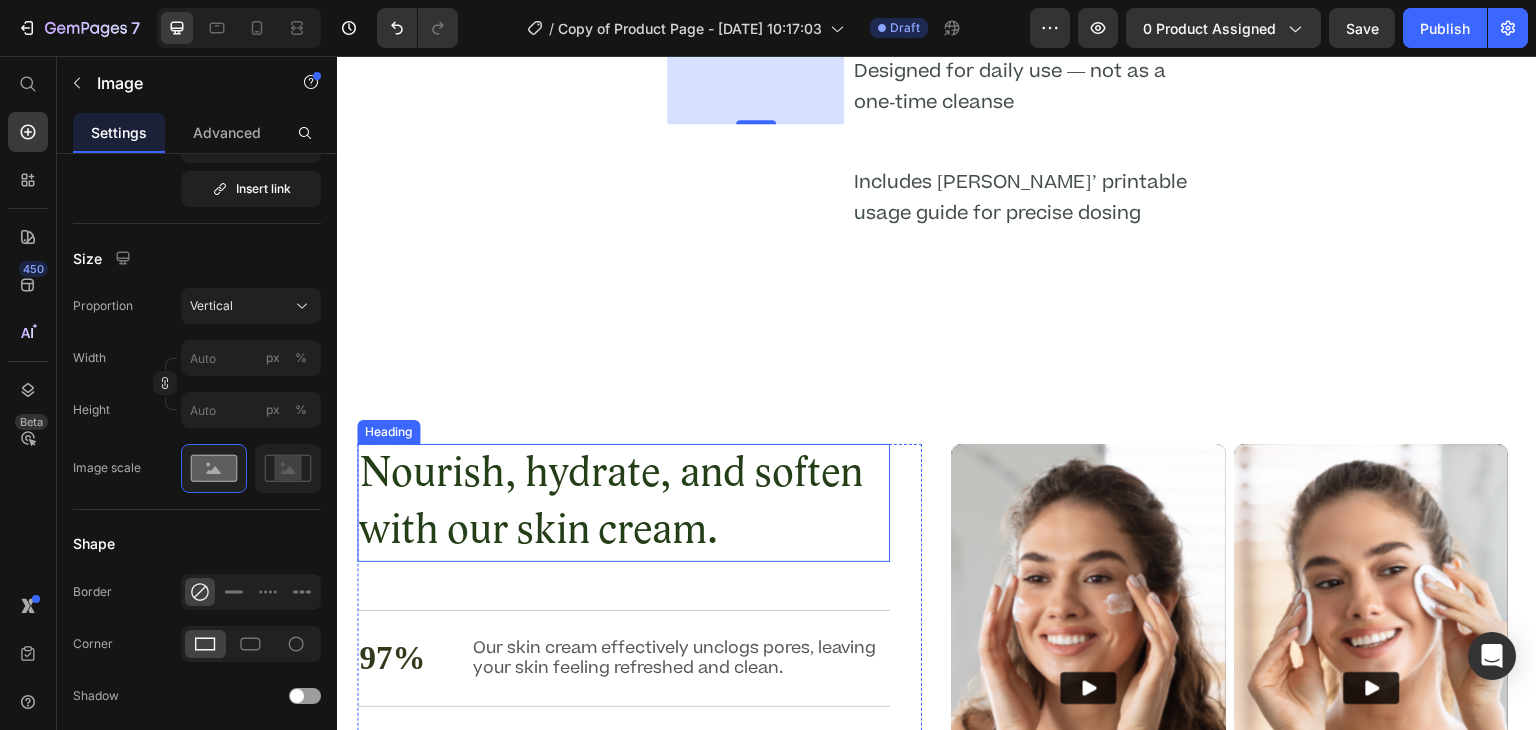 scroll, scrollTop: 4113, scrollLeft: 0, axis: vertical 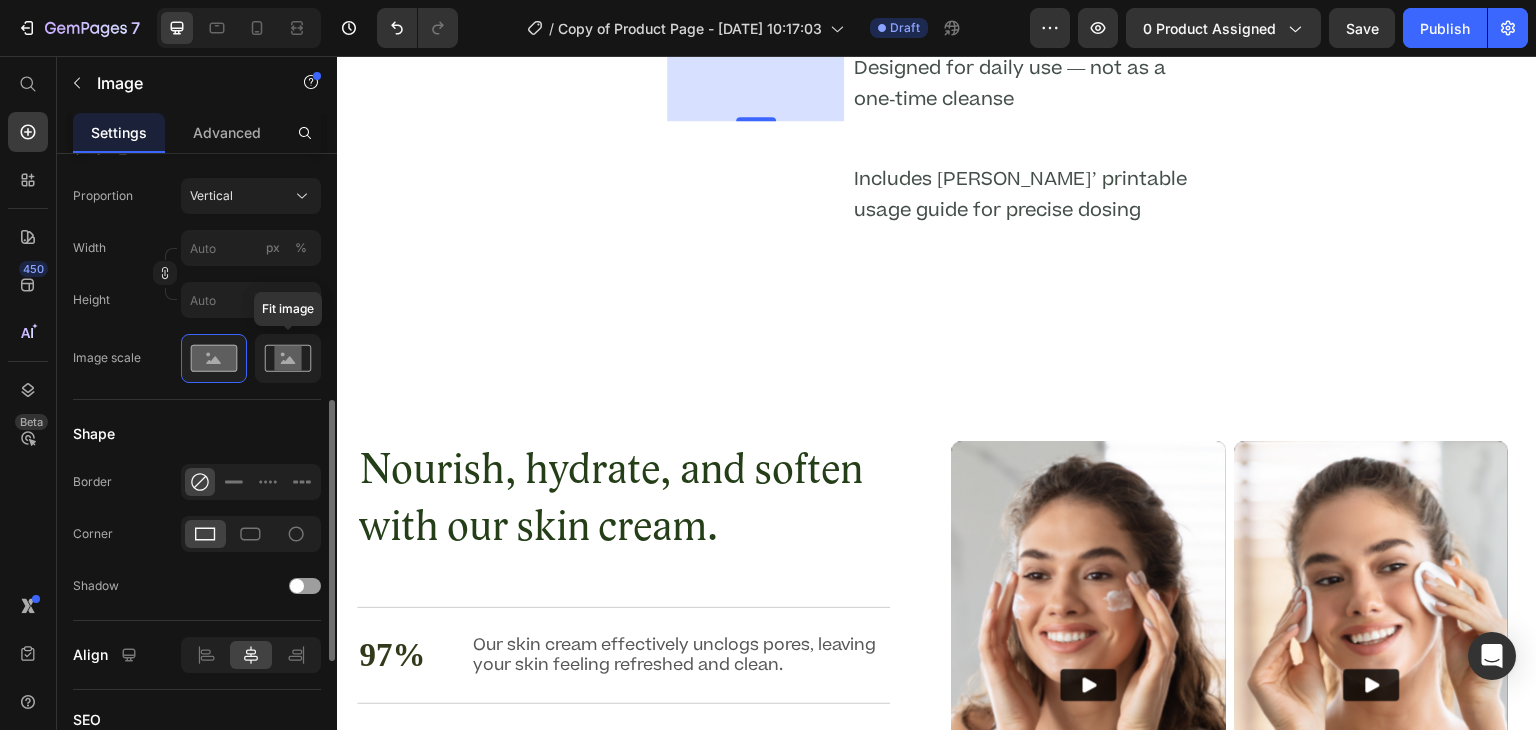 click 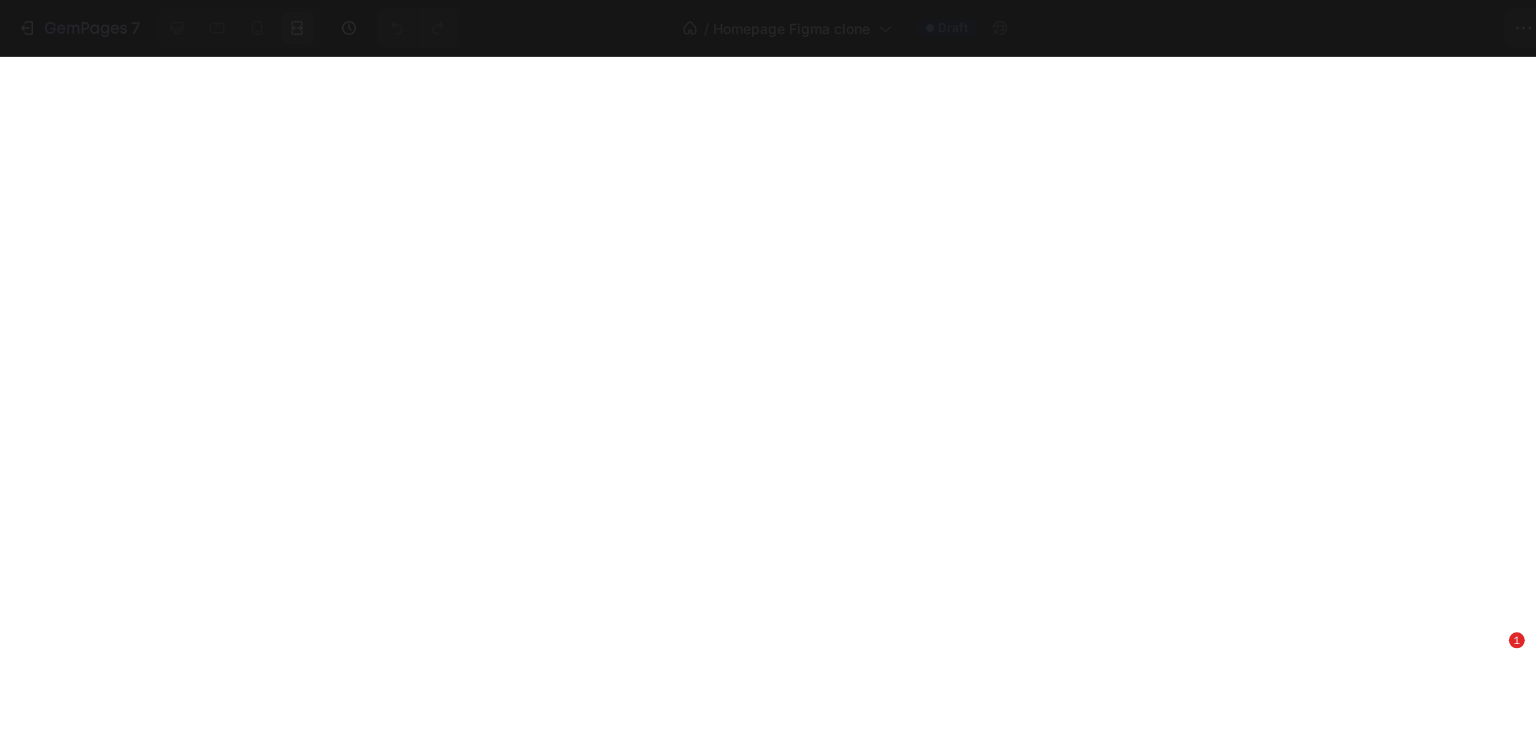 scroll, scrollTop: 0, scrollLeft: 0, axis: both 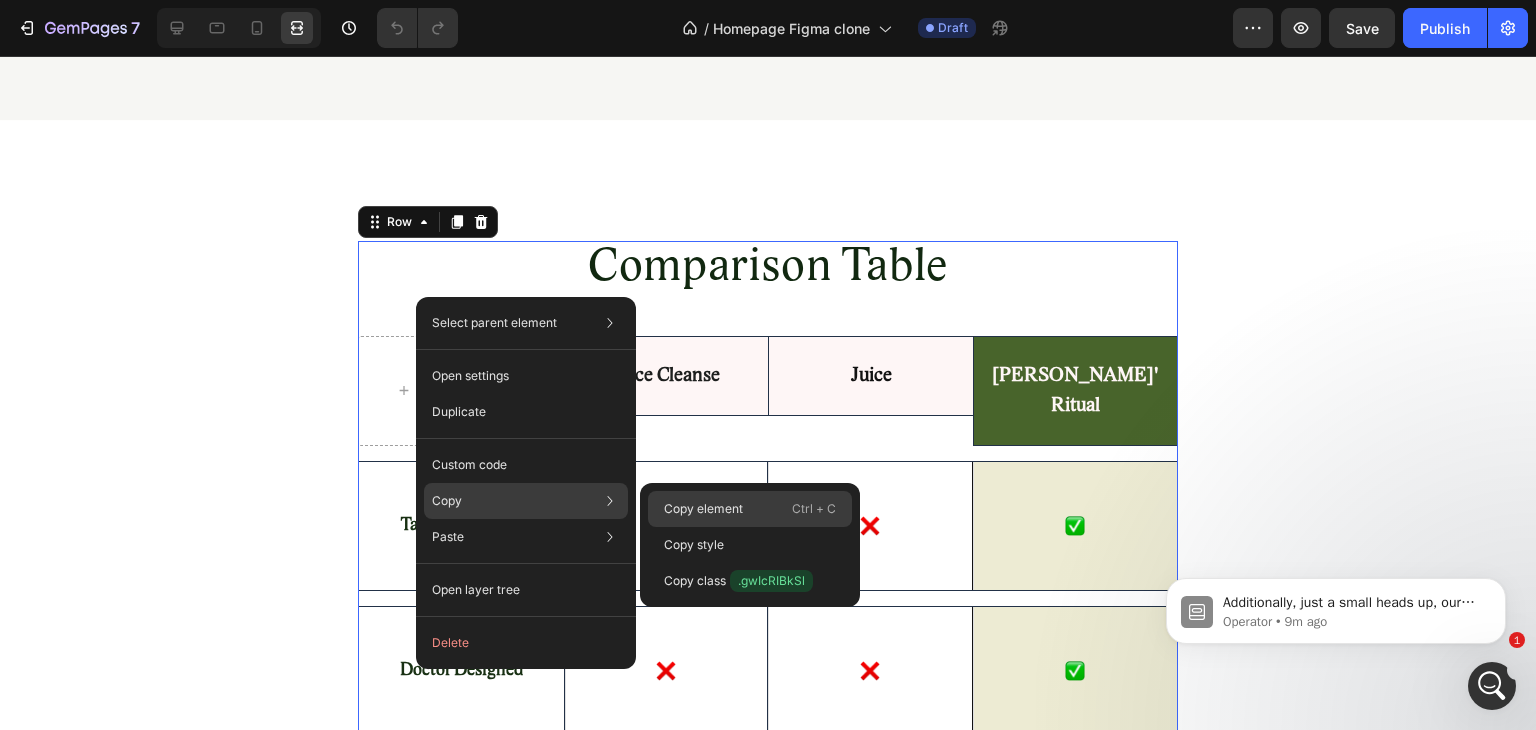 click on "Copy element" at bounding box center (703, 509) 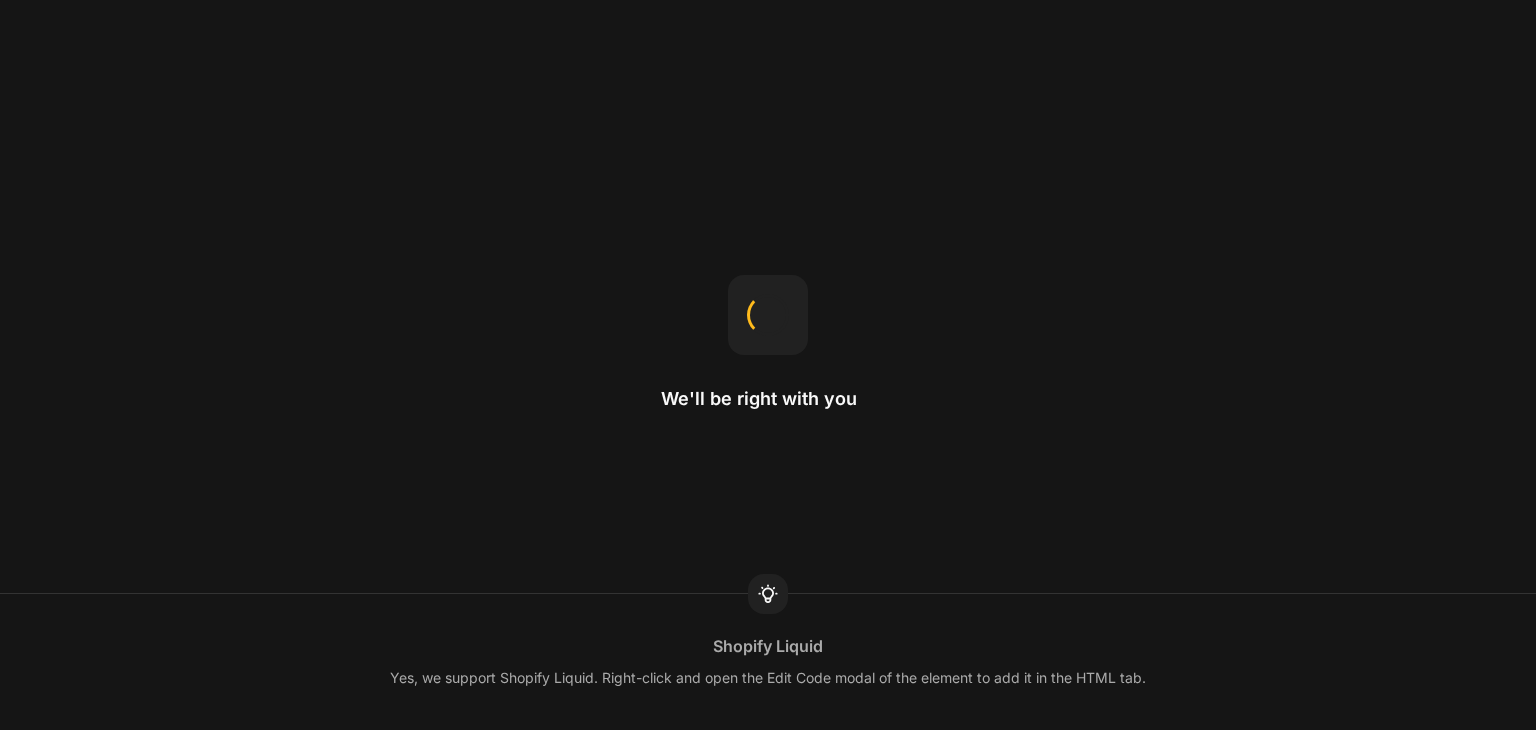 scroll, scrollTop: 0, scrollLeft: 0, axis: both 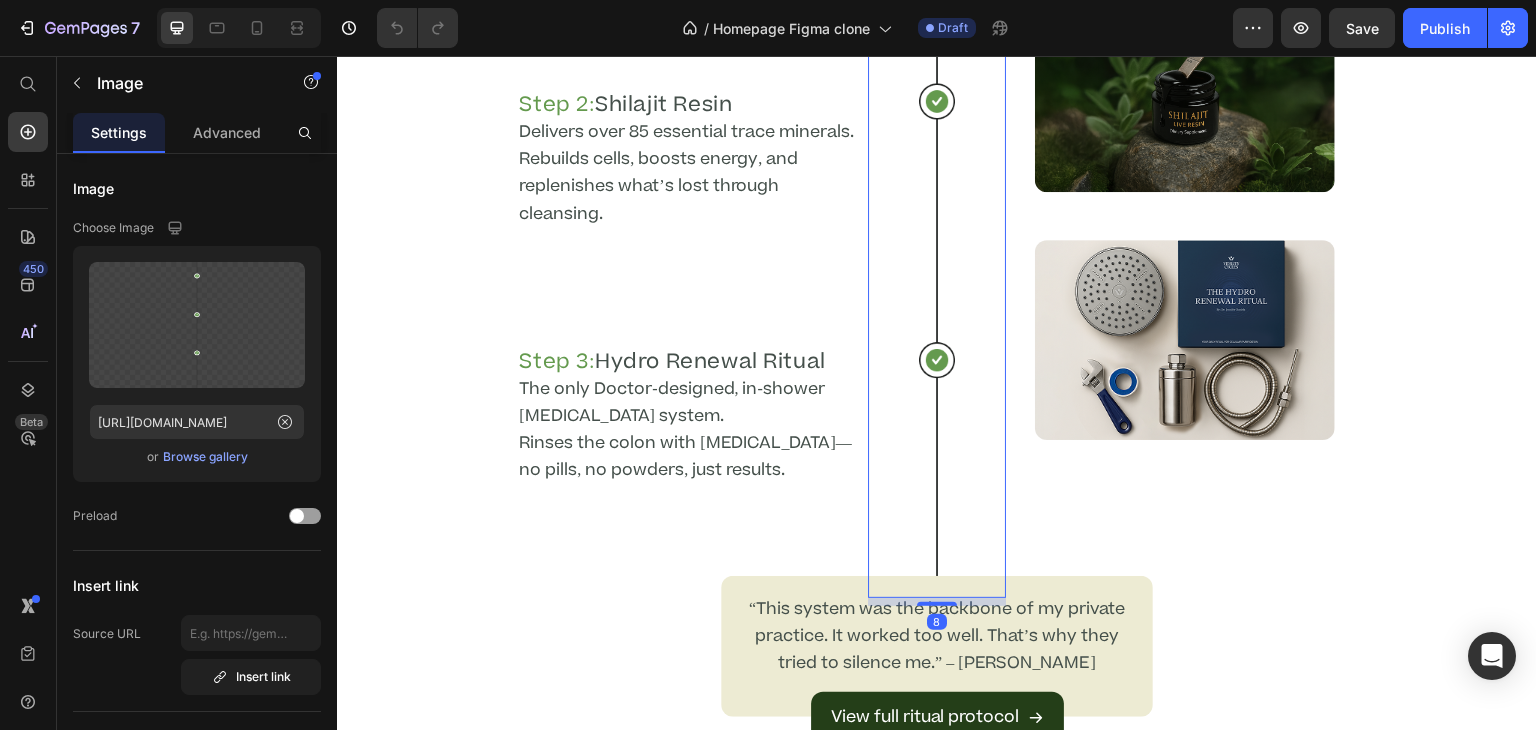 drag, startPoint x: 930, startPoint y: 591, endPoint x: 965, endPoint y: 599, distance: 35.902645 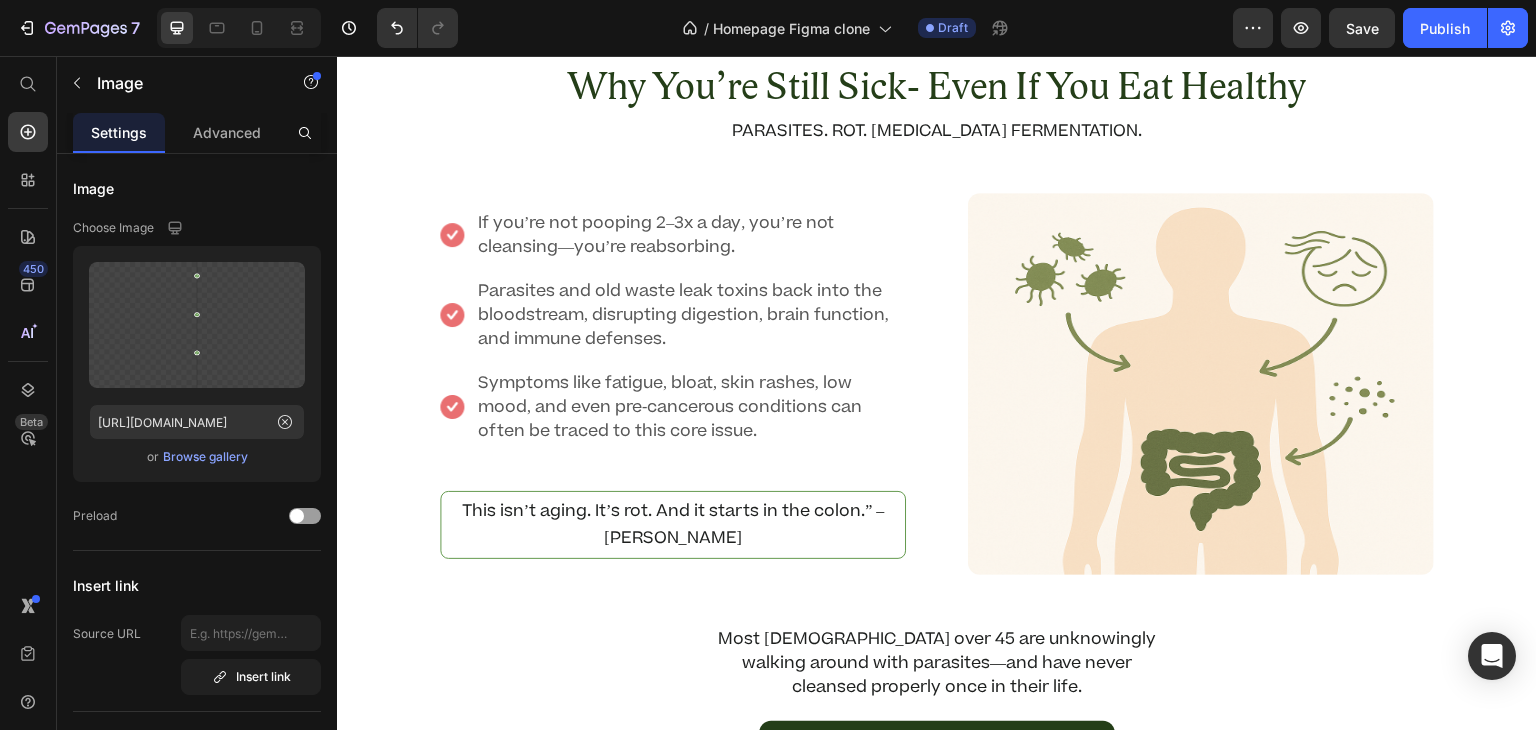 scroll, scrollTop: 827, scrollLeft: 0, axis: vertical 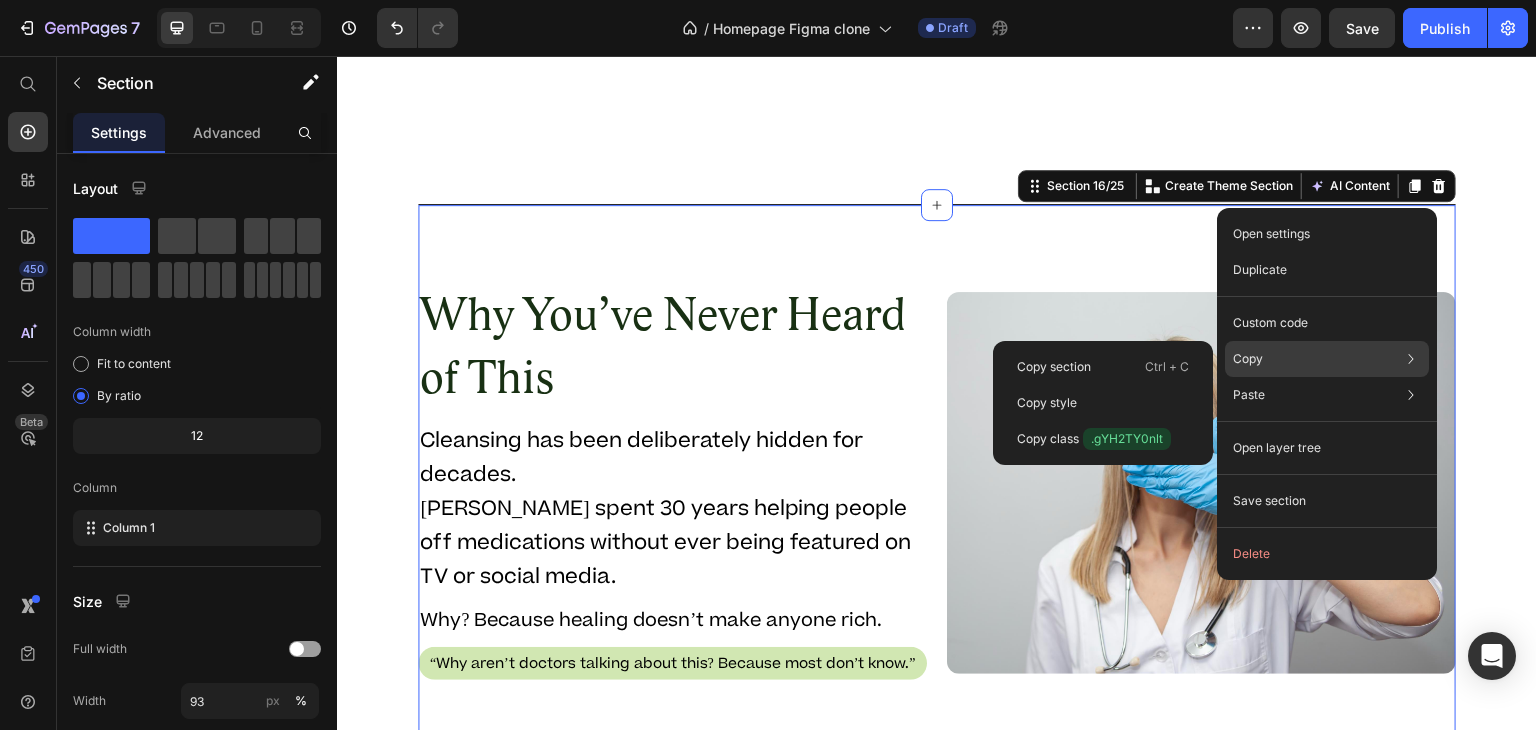 click on "Copy" at bounding box center (1248, 359) 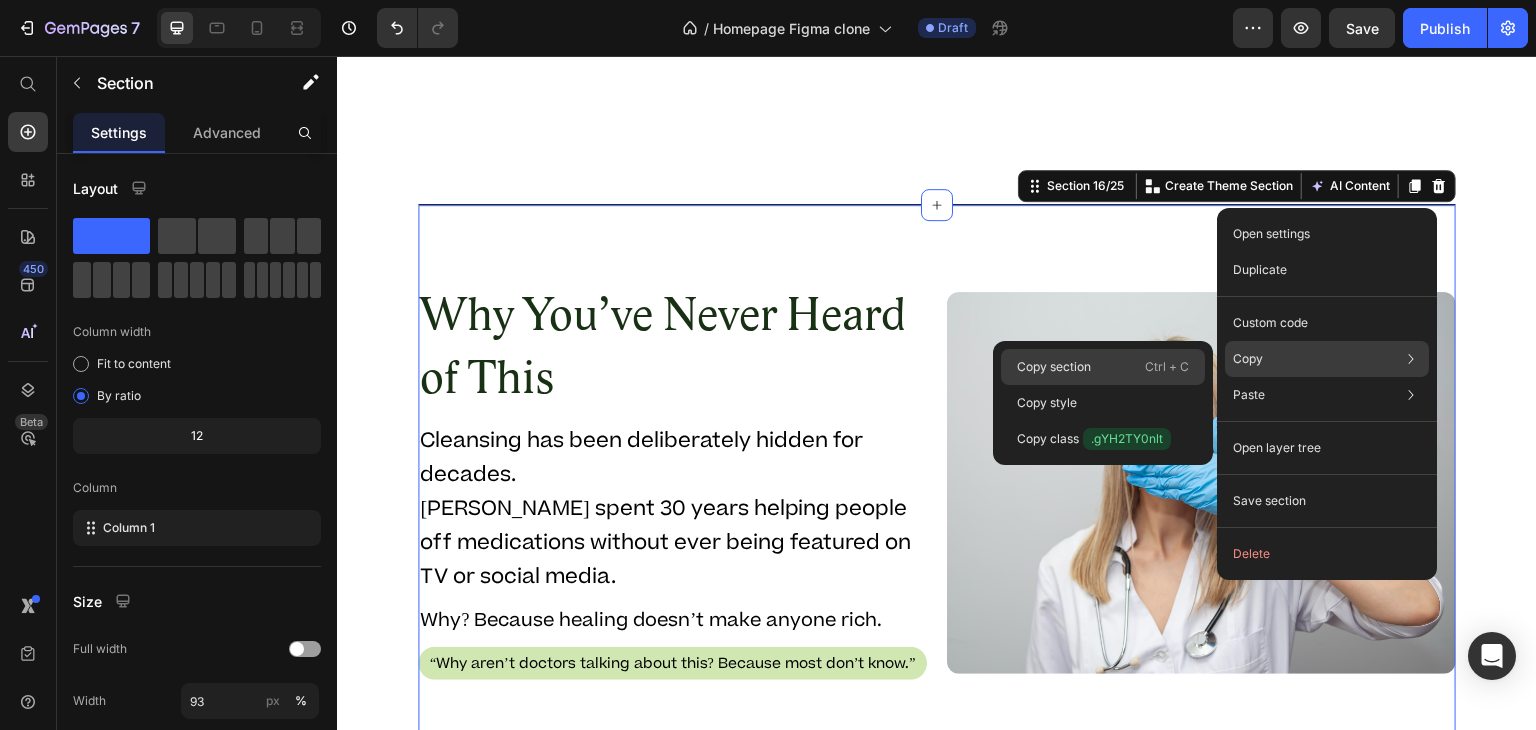 click on "Copy section" at bounding box center [1054, 367] 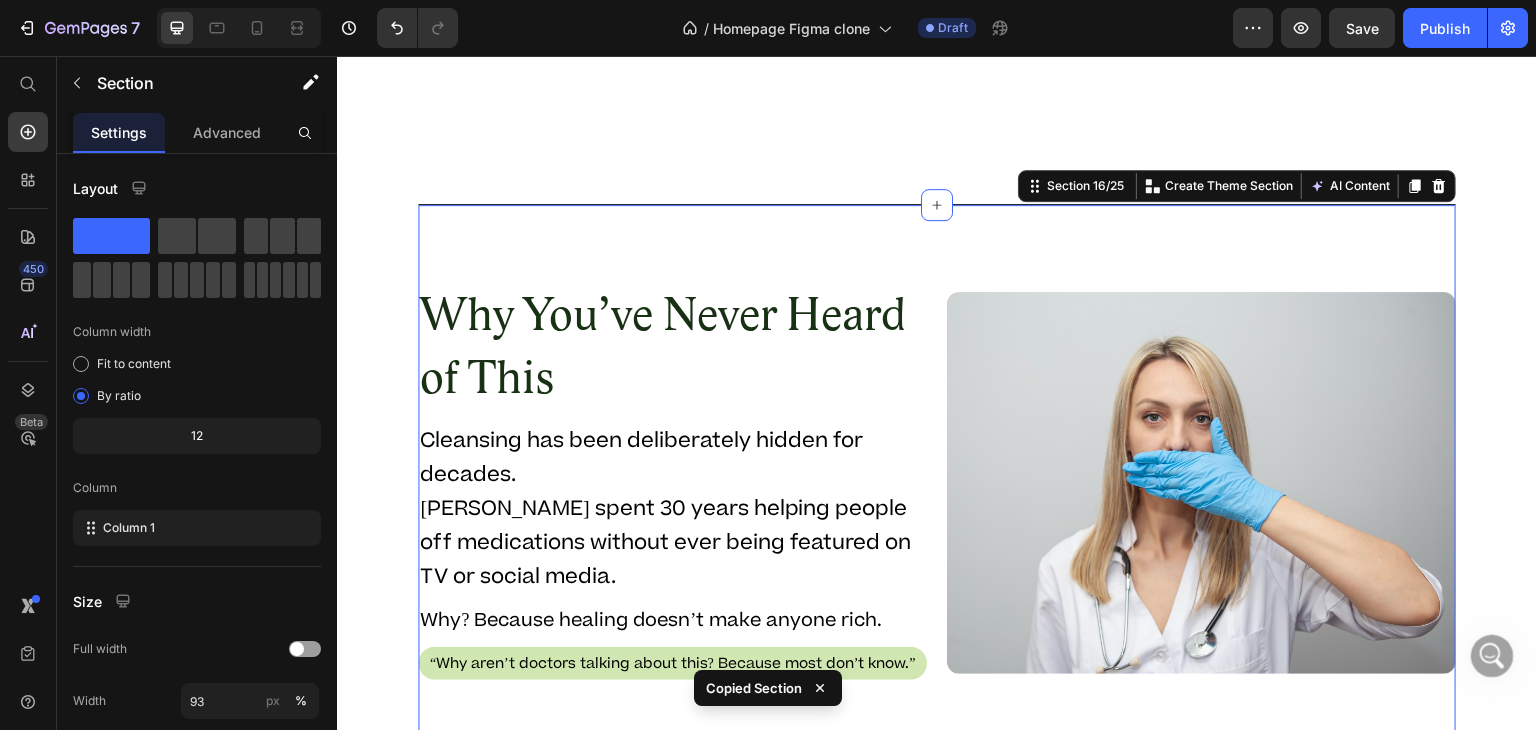 scroll, scrollTop: 0, scrollLeft: 0, axis: both 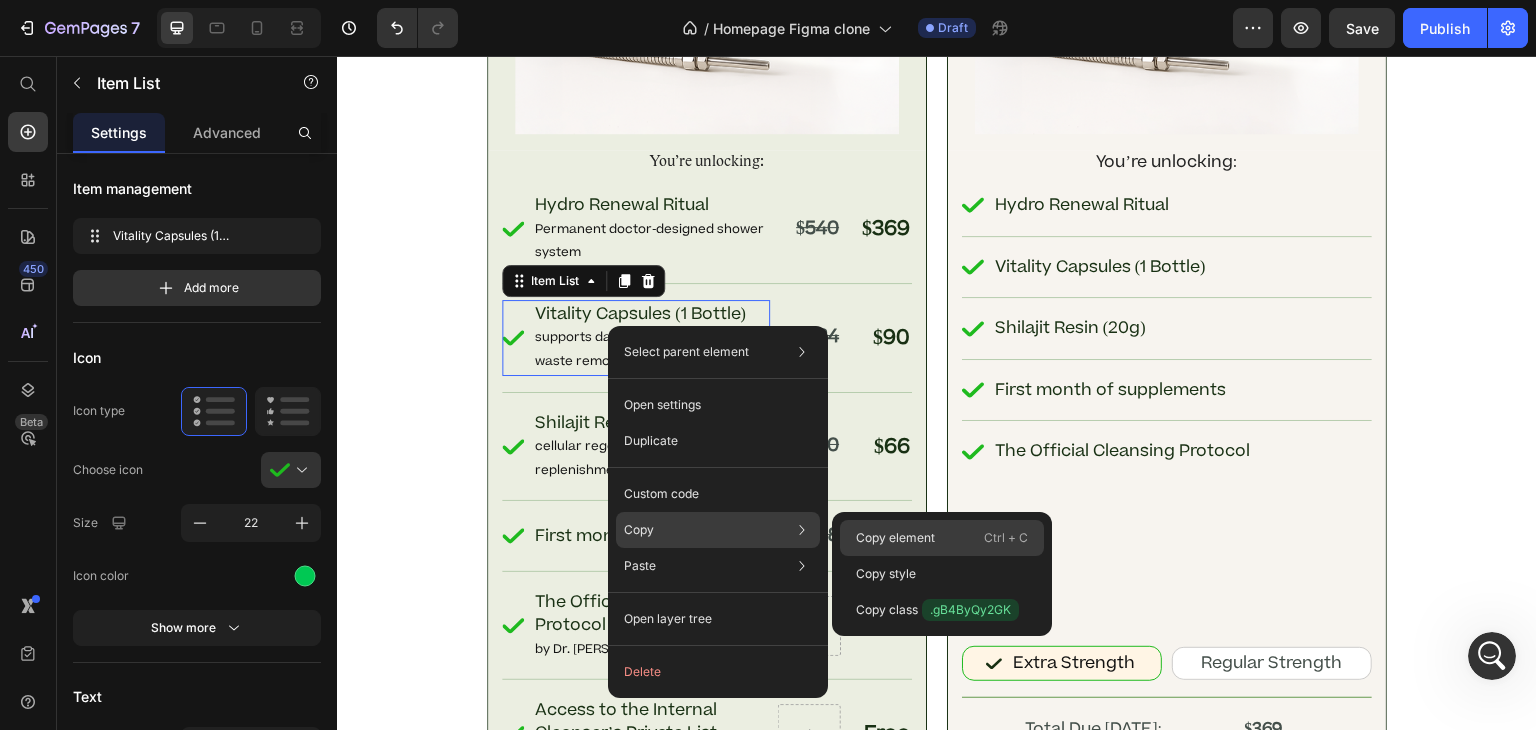 click on "Copy element" at bounding box center (895, 538) 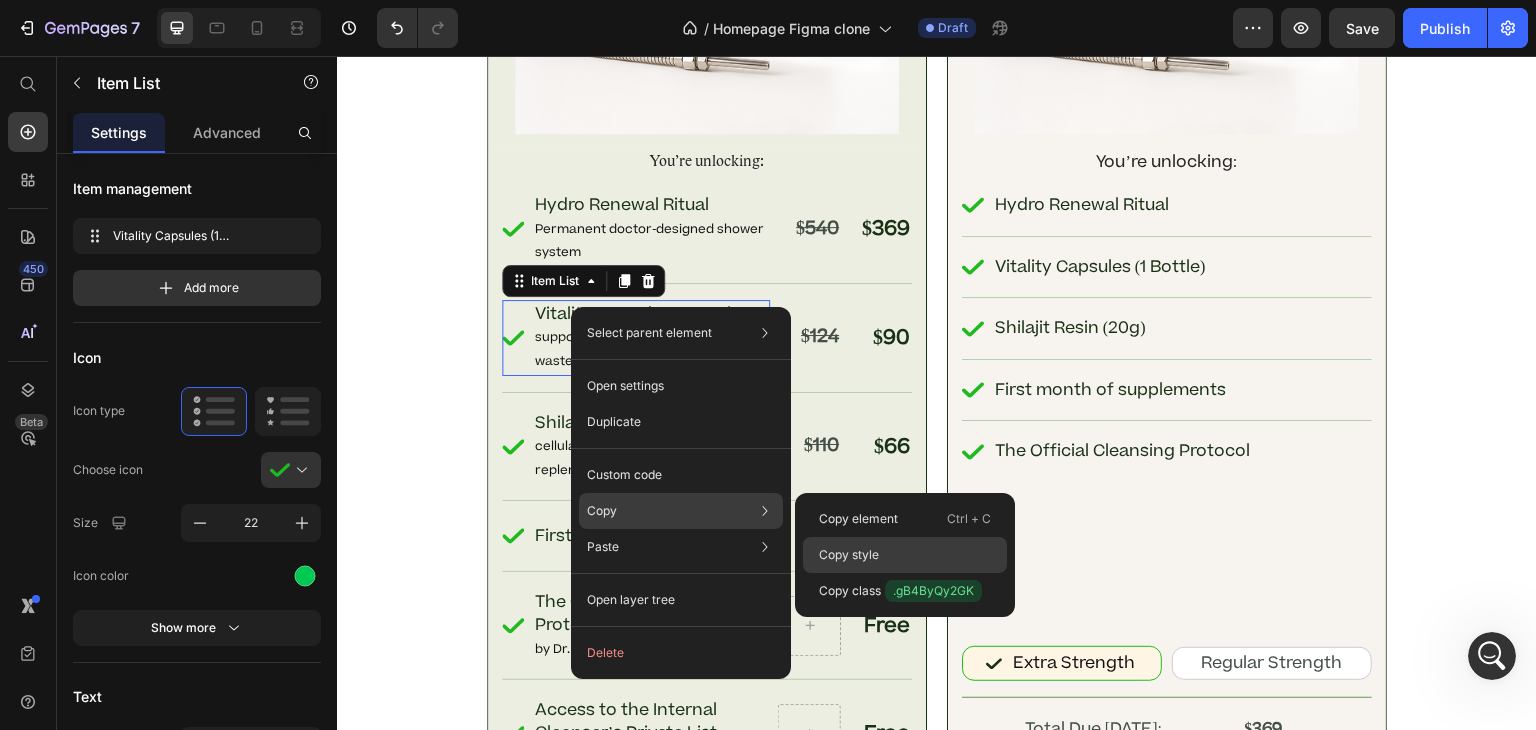 click on "Copy style" at bounding box center (849, 555) 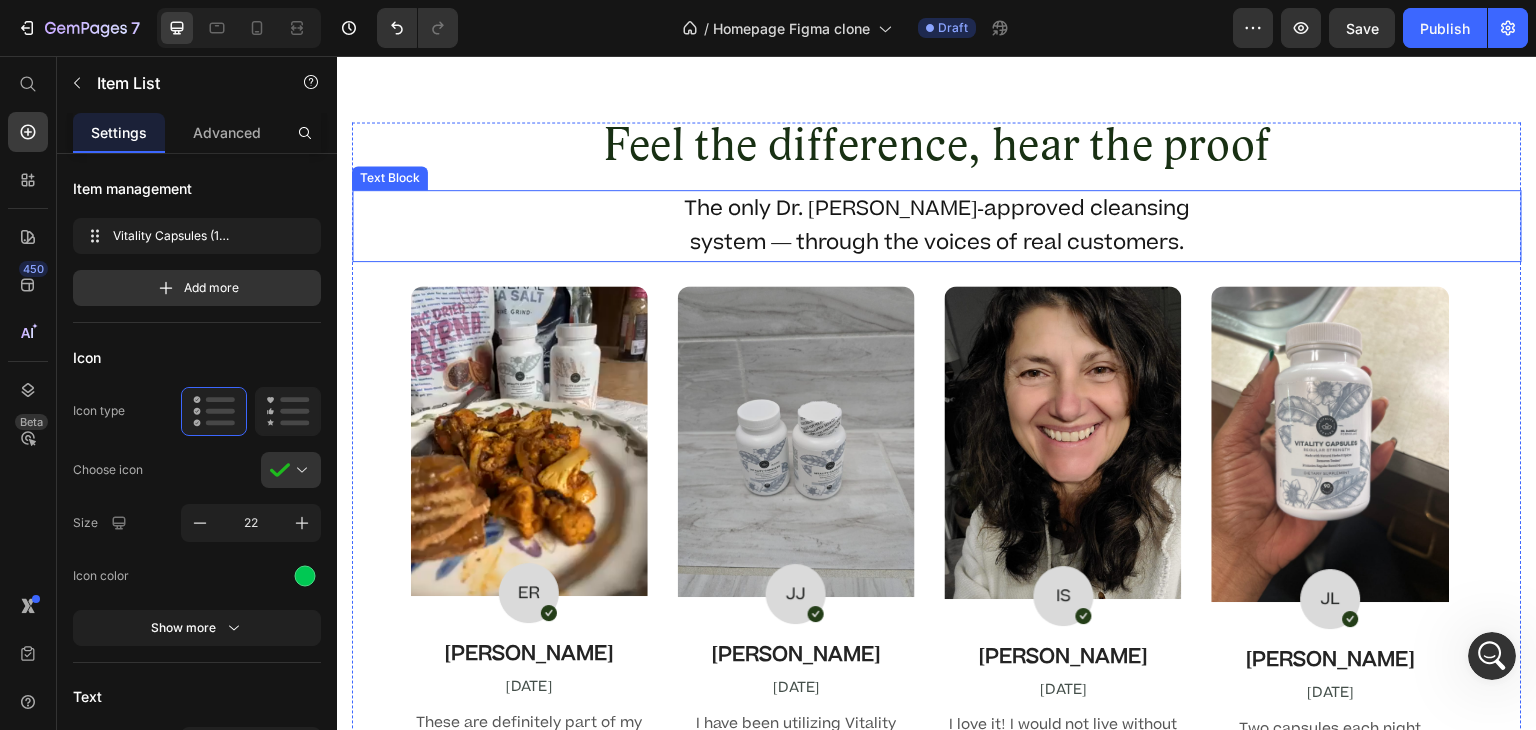 scroll, scrollTop: 12324, scrollLeft: 0, axis: vertical 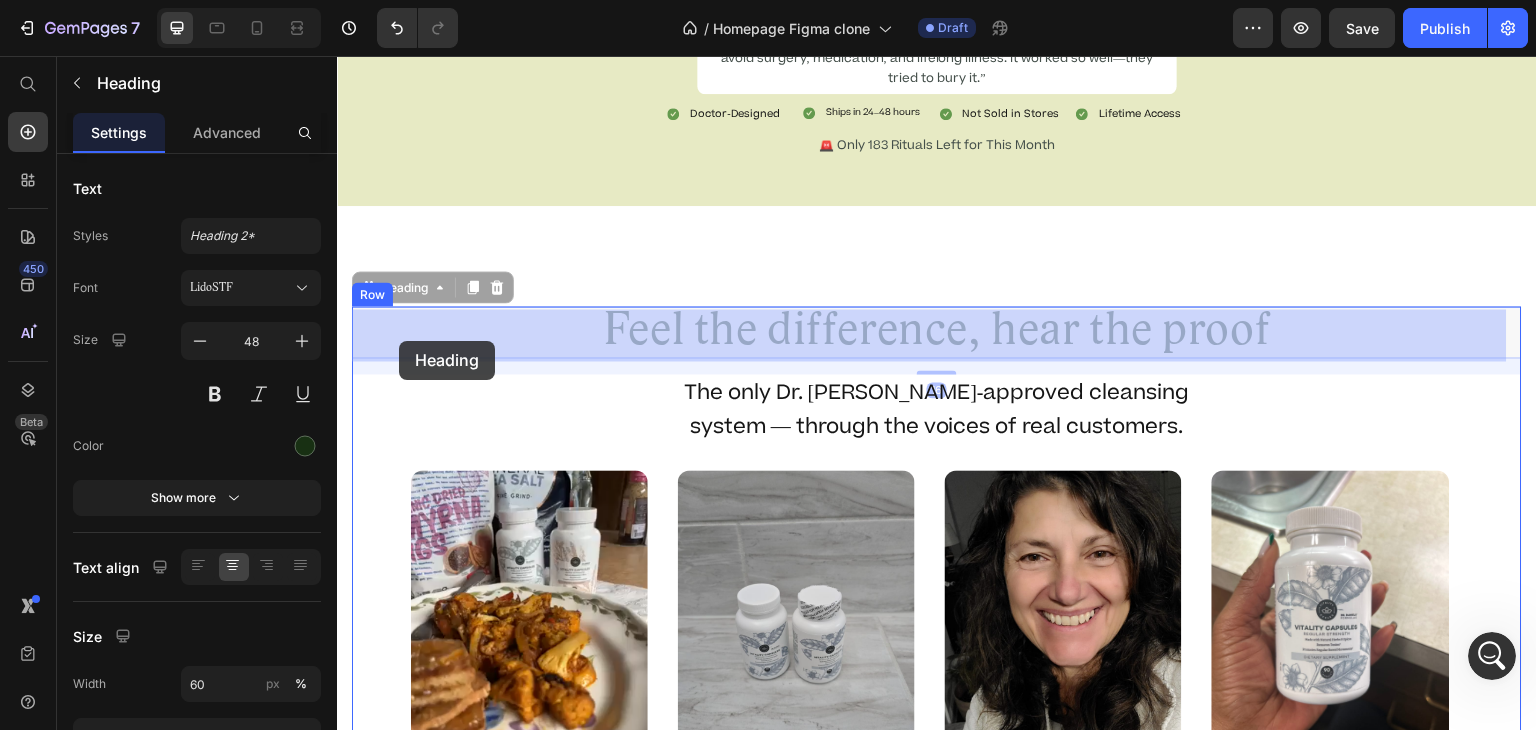 drag, startPoint x: 440, startPoint y: 317, endPoint x: 398, endPoint y: 339, distance: 47.41308 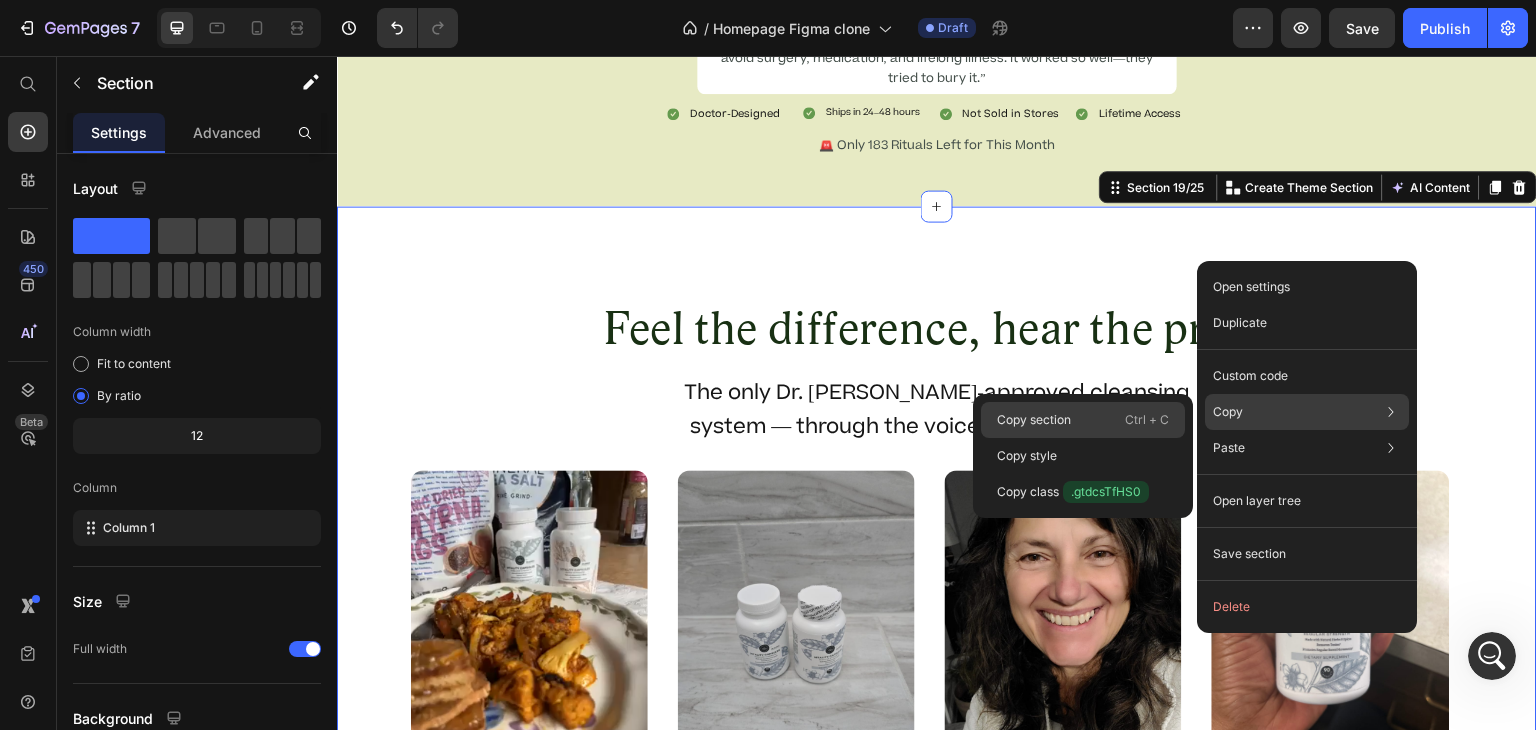 click on "Copy section  Ctrl + C" 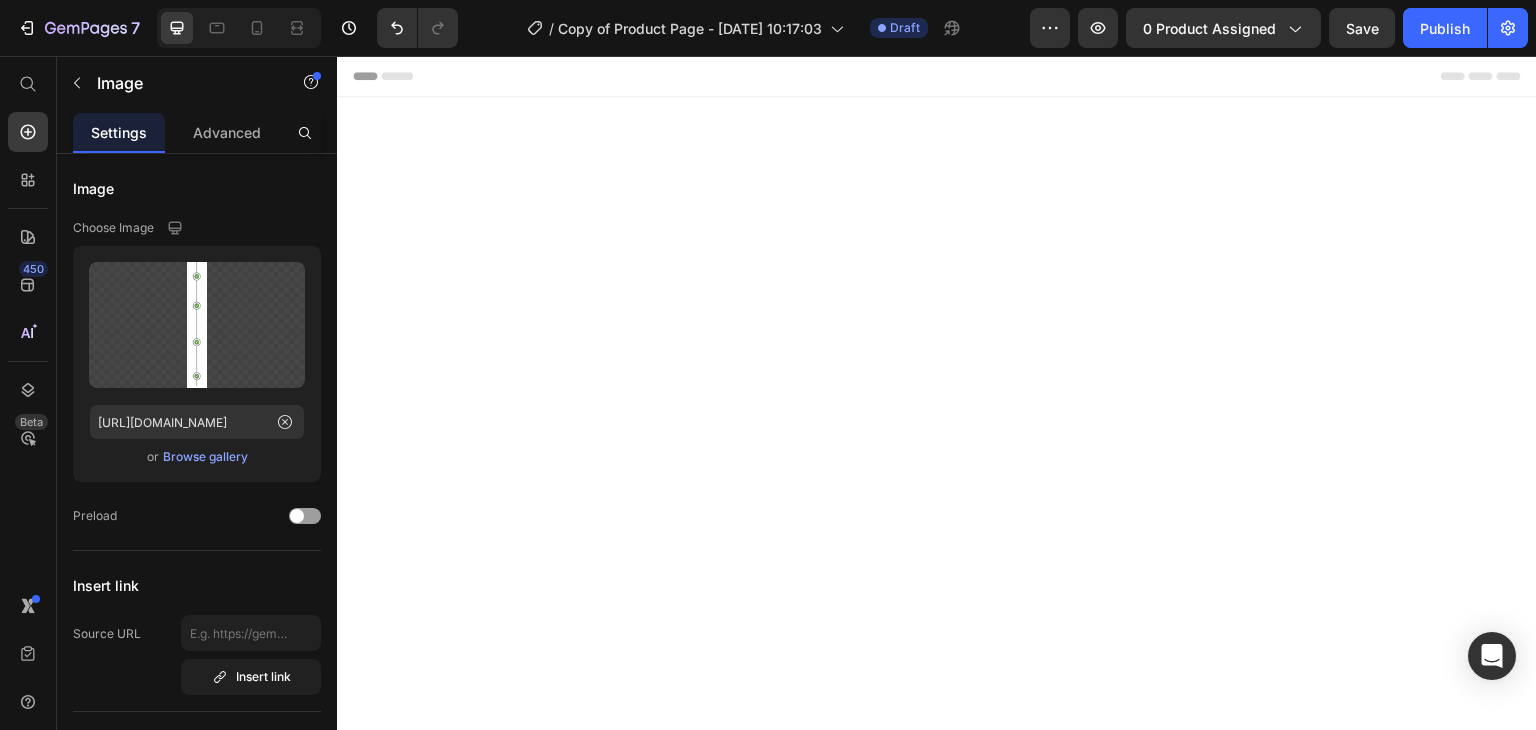 scroll, scrollTop: 4113, scrollLeft: 0, axis: vertical 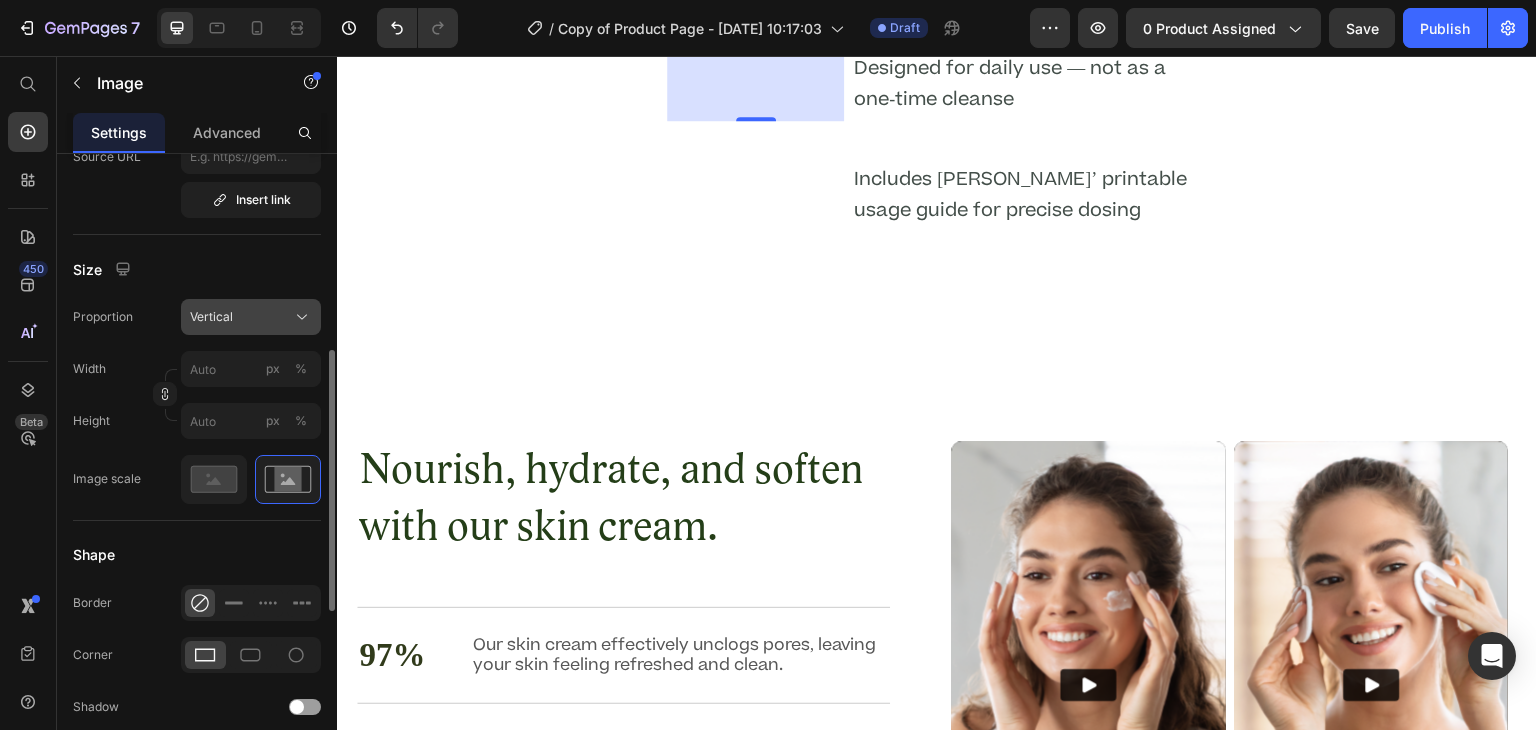 click on "Vertical" 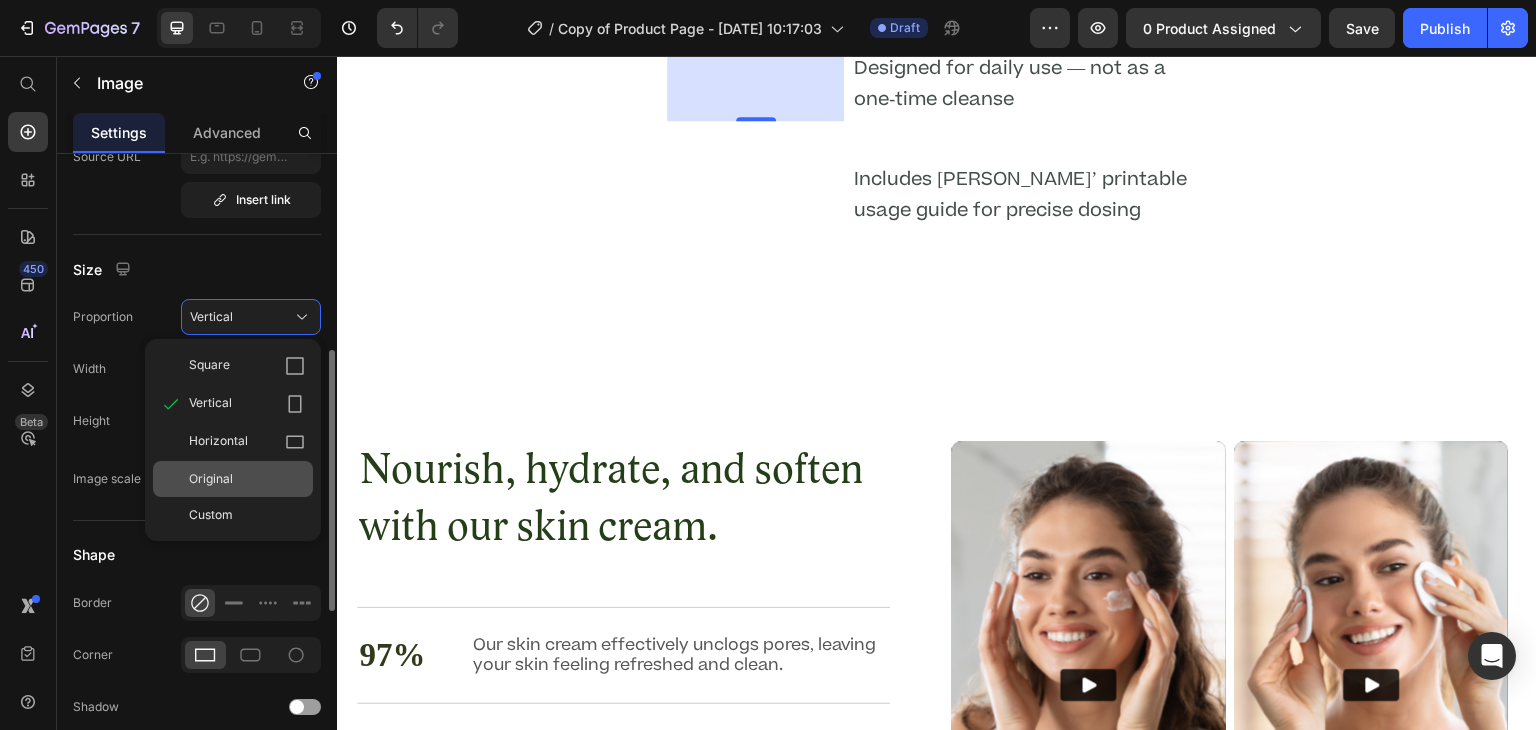click on "Original" at bounding box center [247, 479] 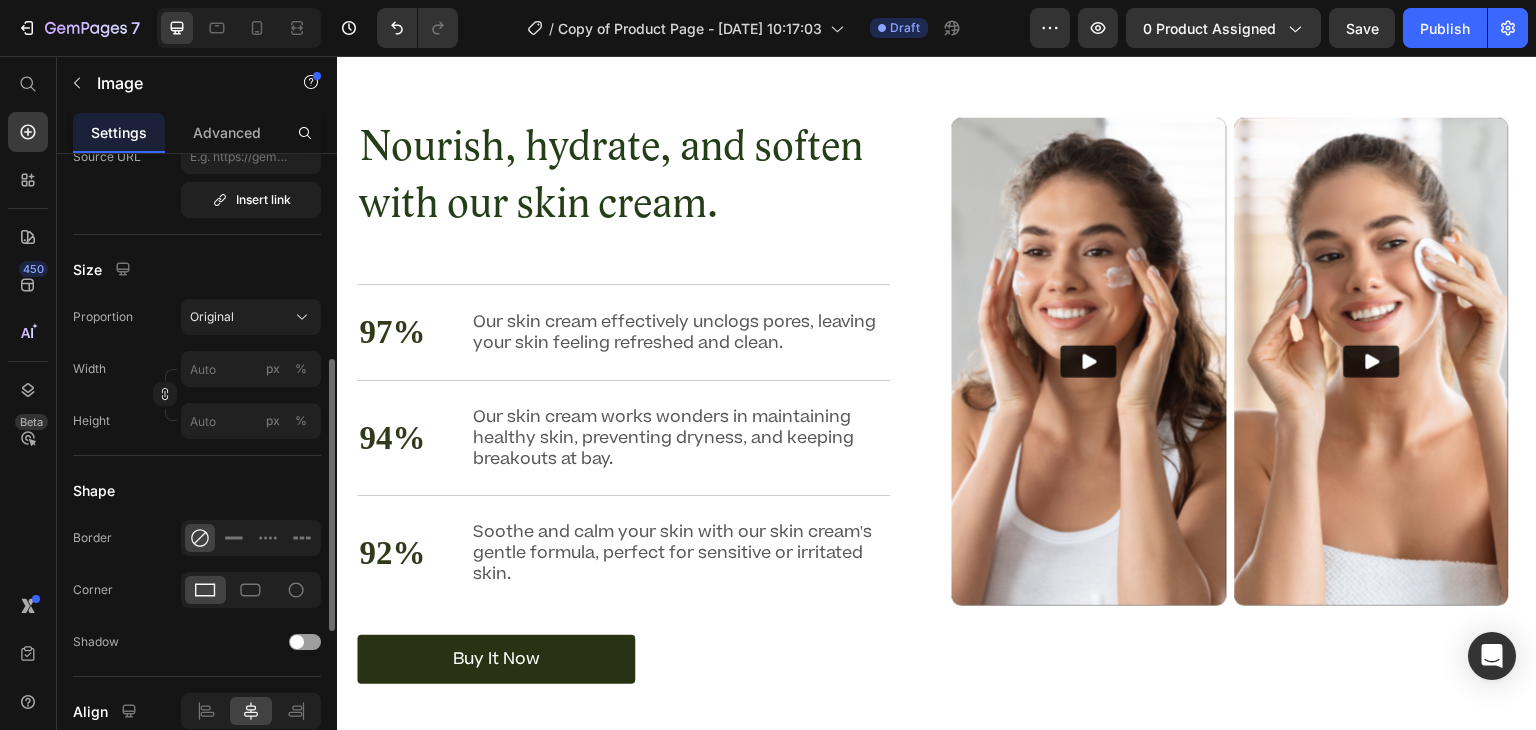 scroll, scrollTop: 5017, scrollLeft: 0, axis: vertical 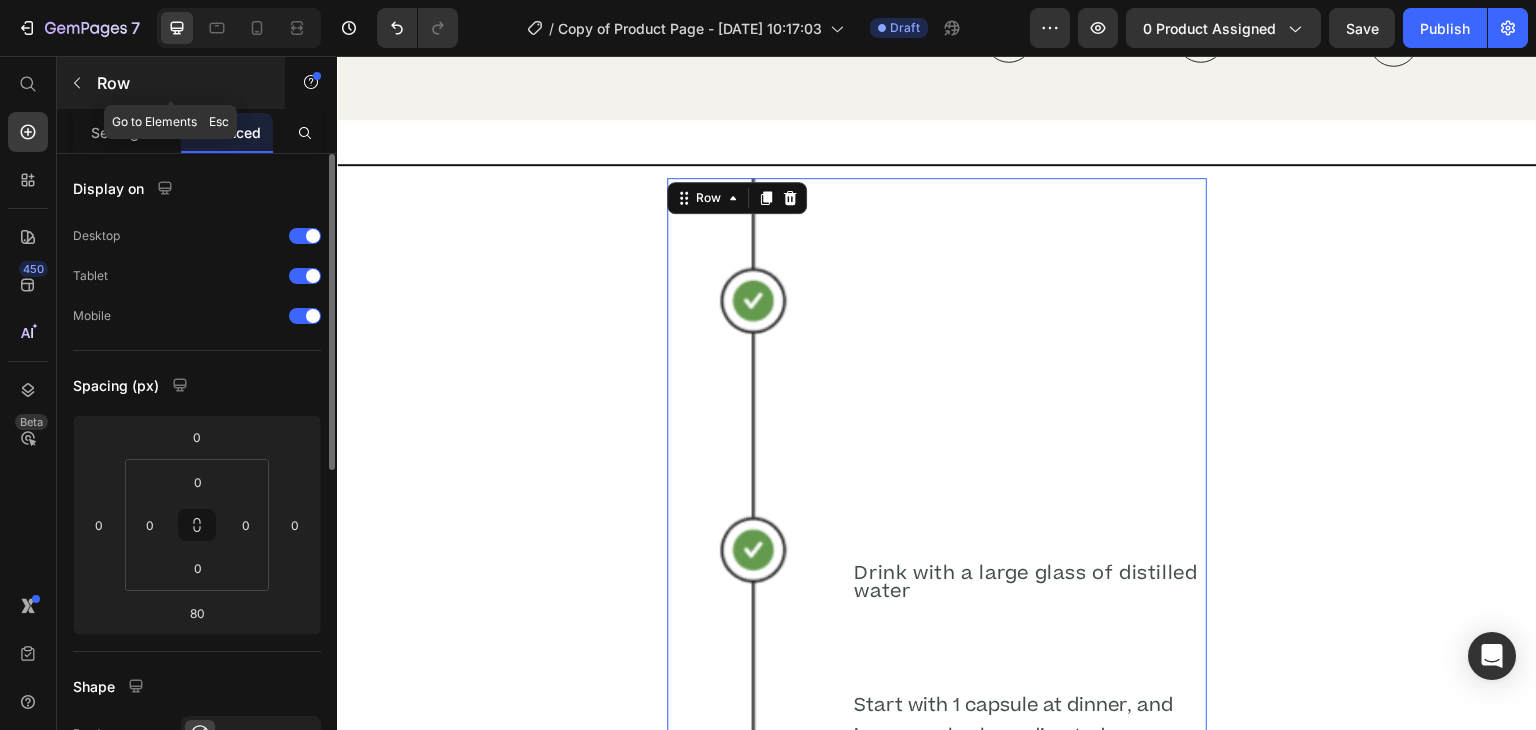 click 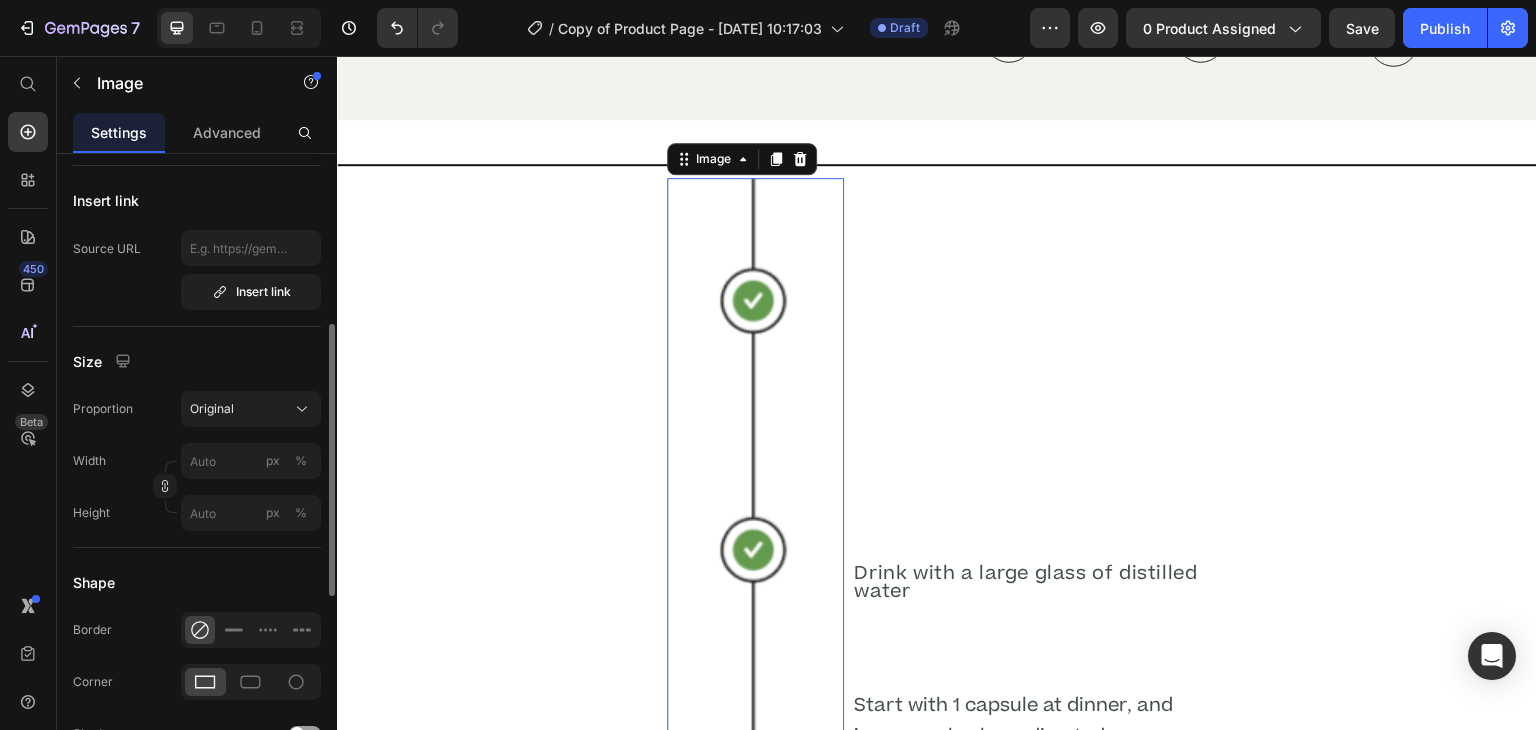 scroll, scrollTop: 384, scrollLeft: 0, axis: vertical 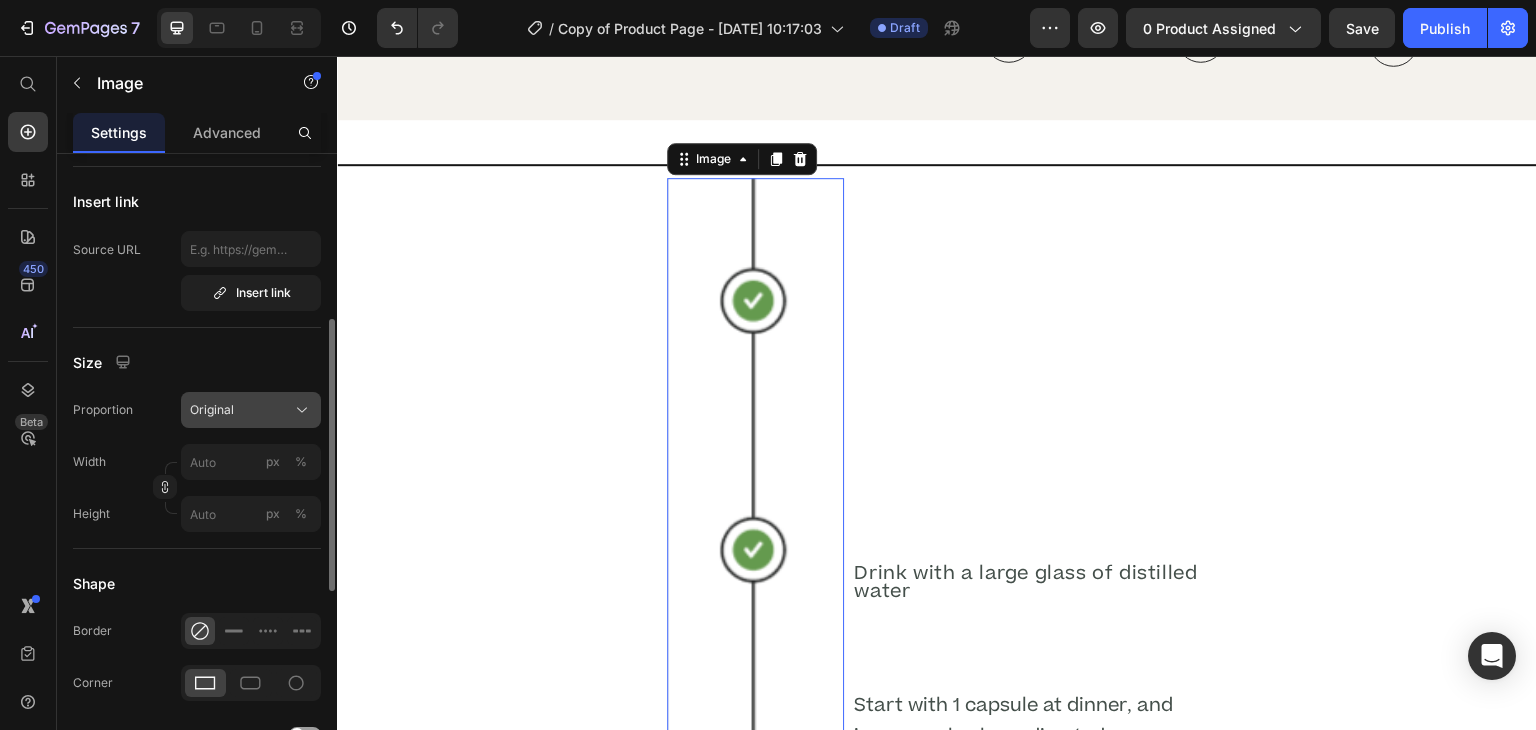 click on "Original" at bounding box center [251, 410] 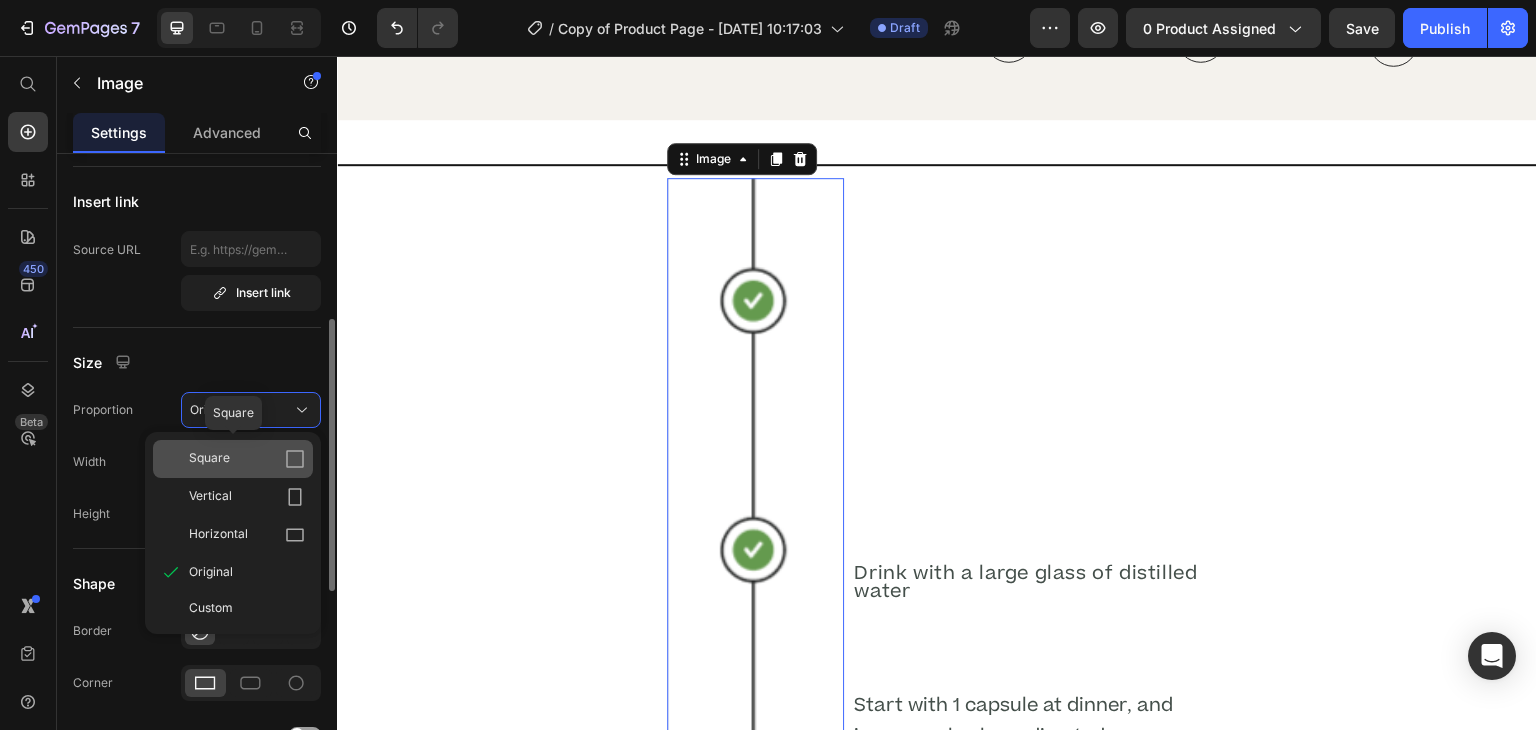 click on "Square" at bounding box center (247, 459) 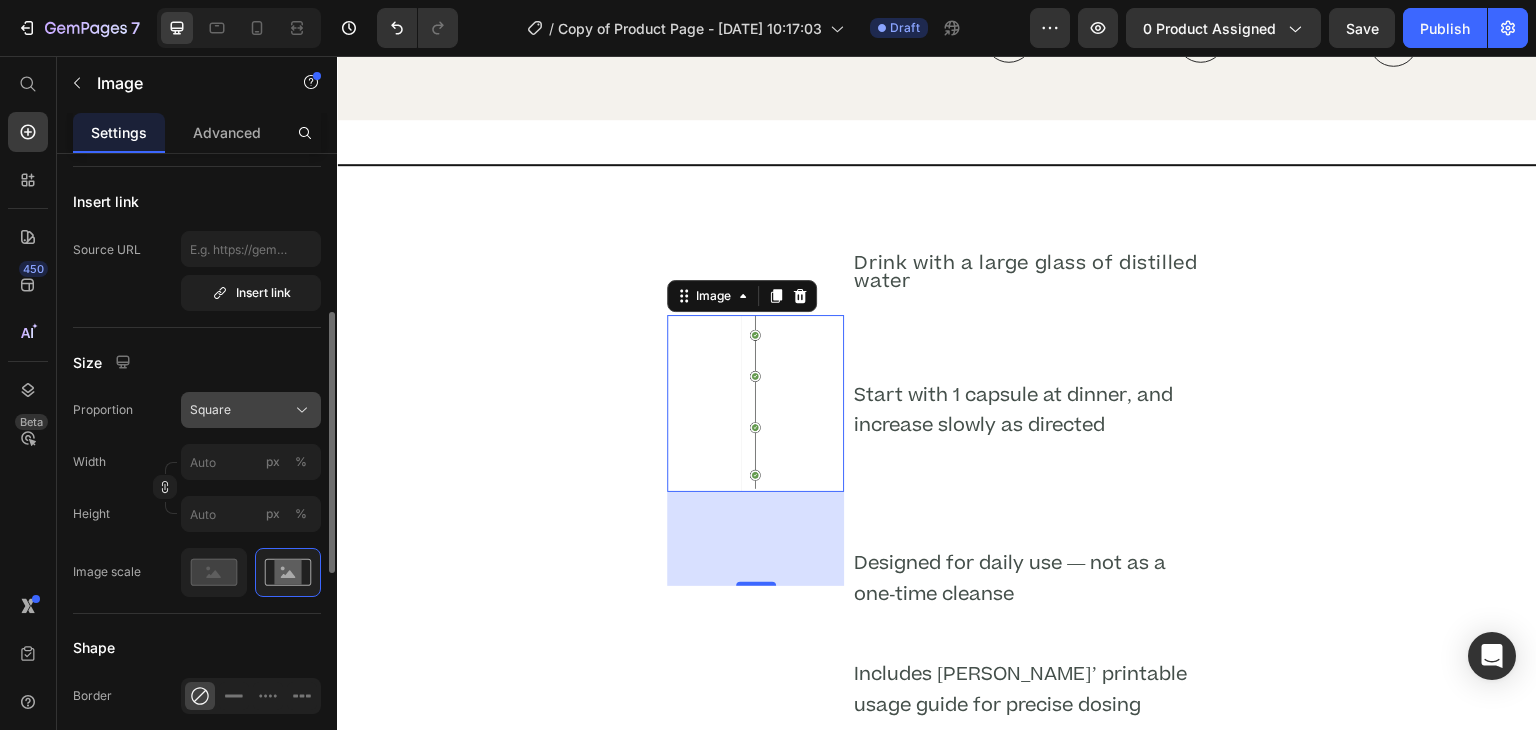 click on "Square" at bounding box center (210, 410) 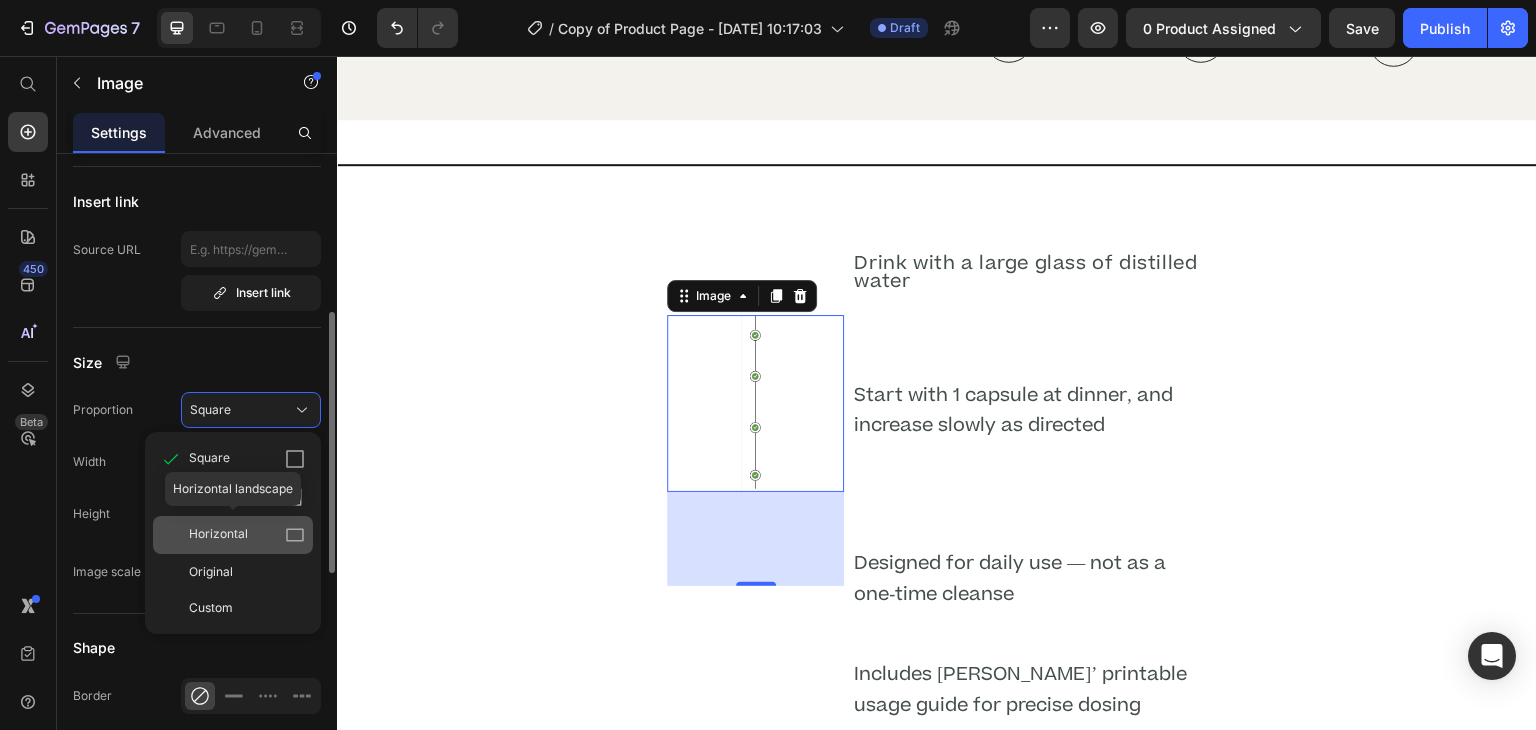 click on "Horizontal" at bounding box center [218, 535] 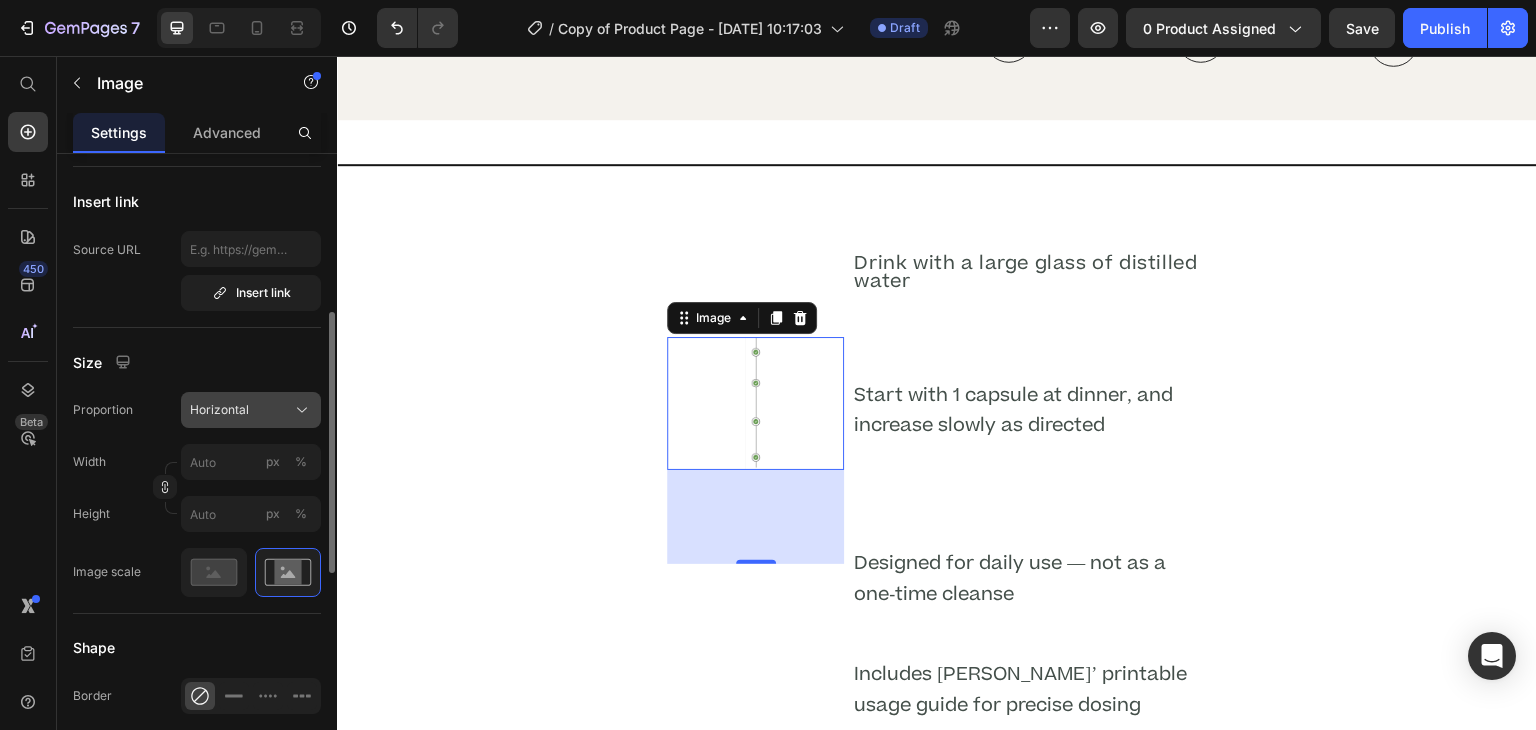 click on "Horizontal" at bounding box center (219, 410) 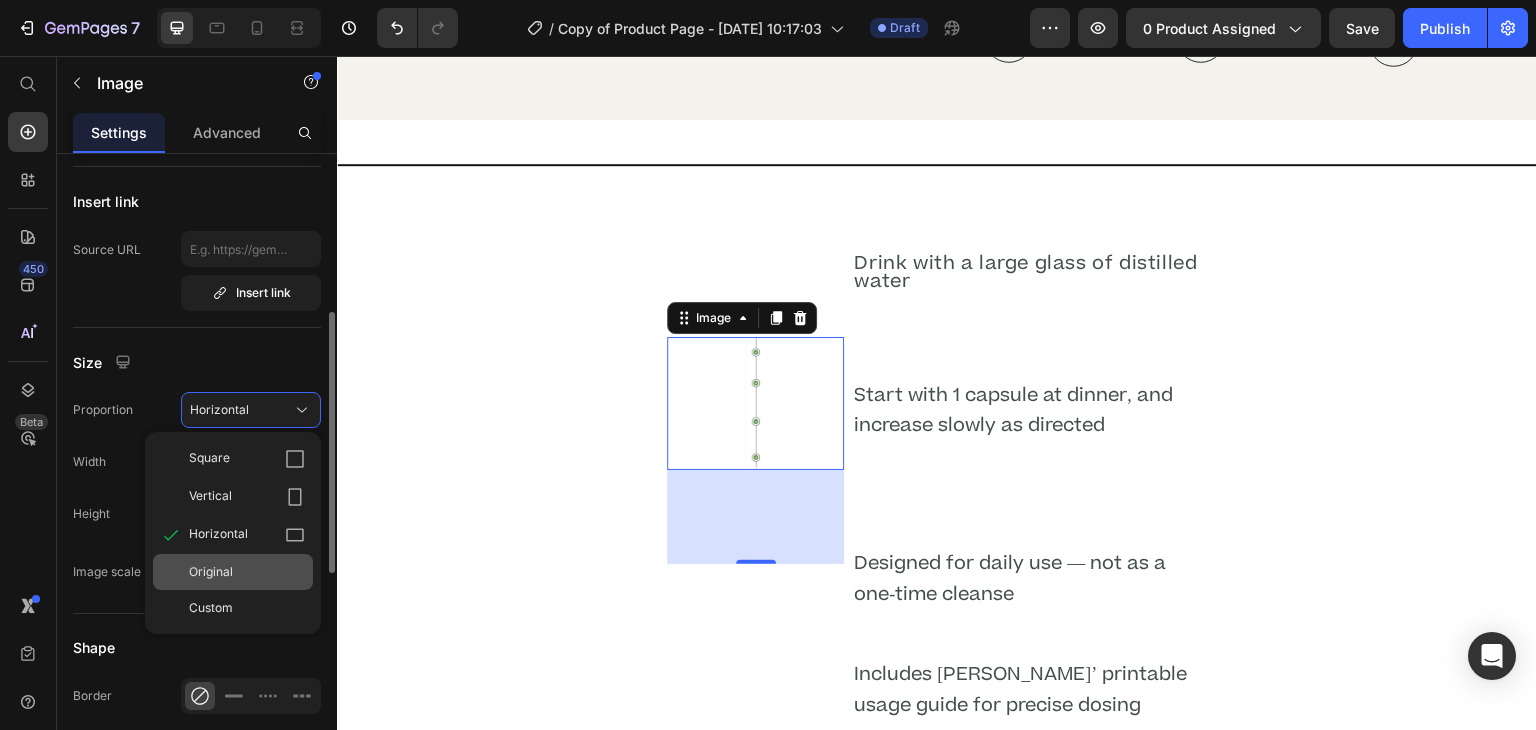 click on "Original" 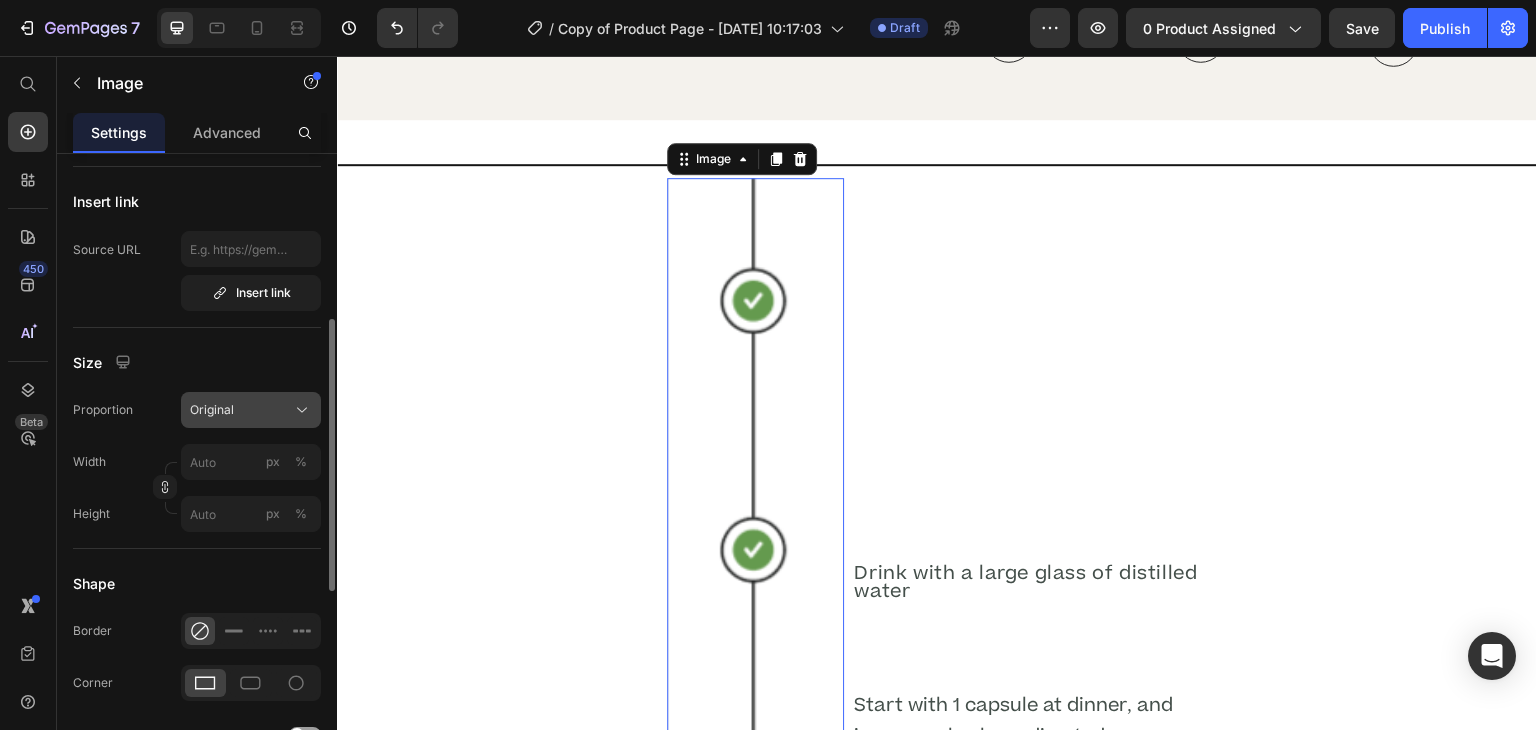 click on "Original" 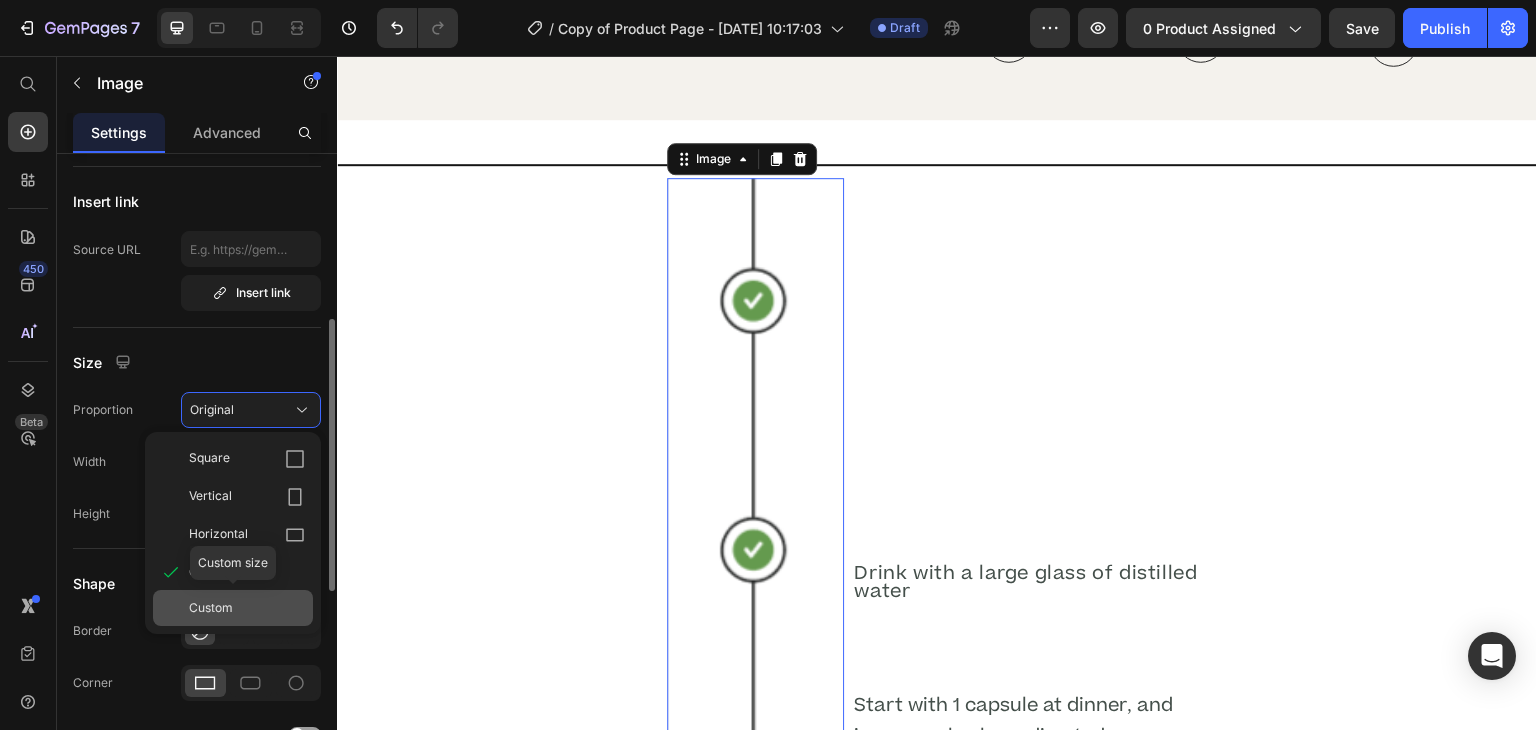 click on "Custom" 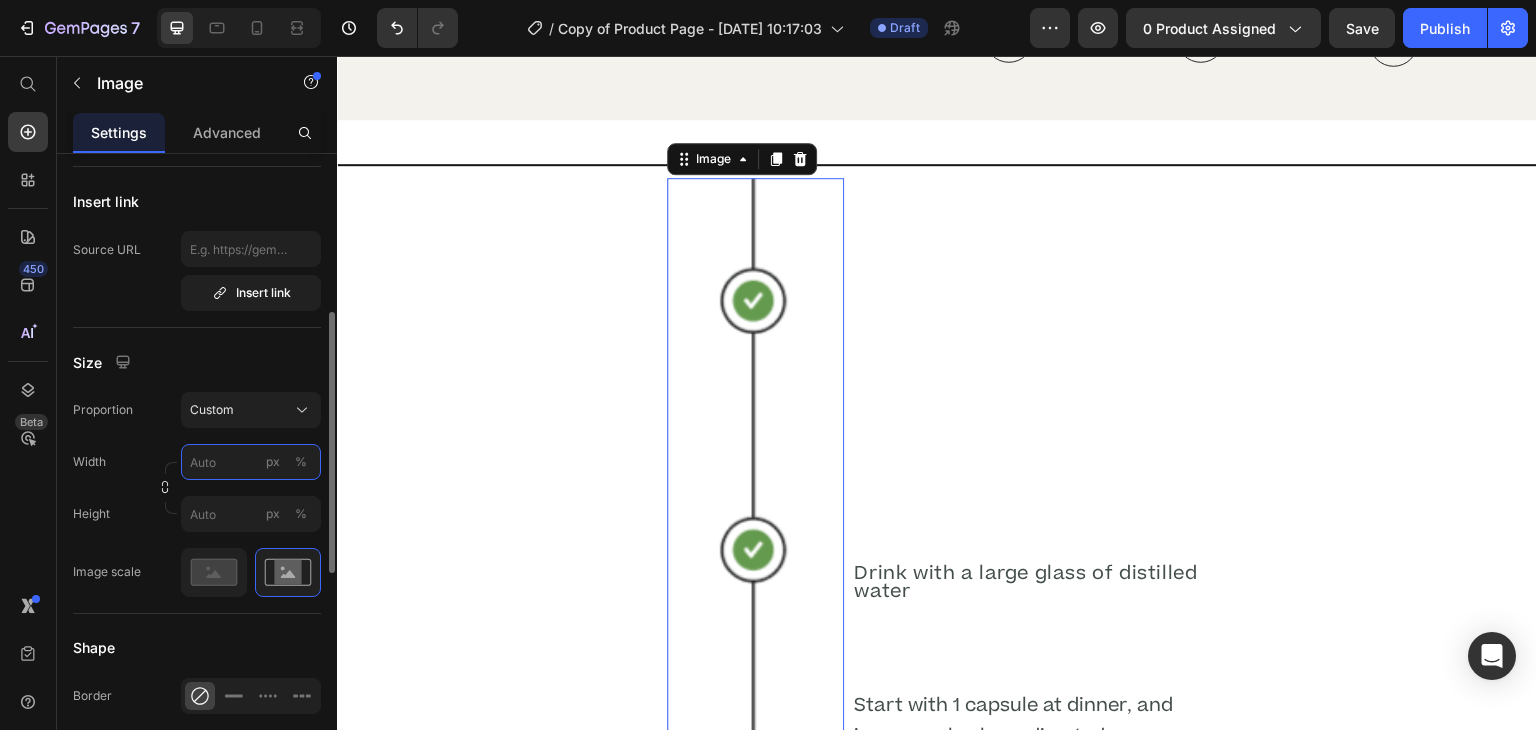 click on "px %" at bounding box center [251, 462] 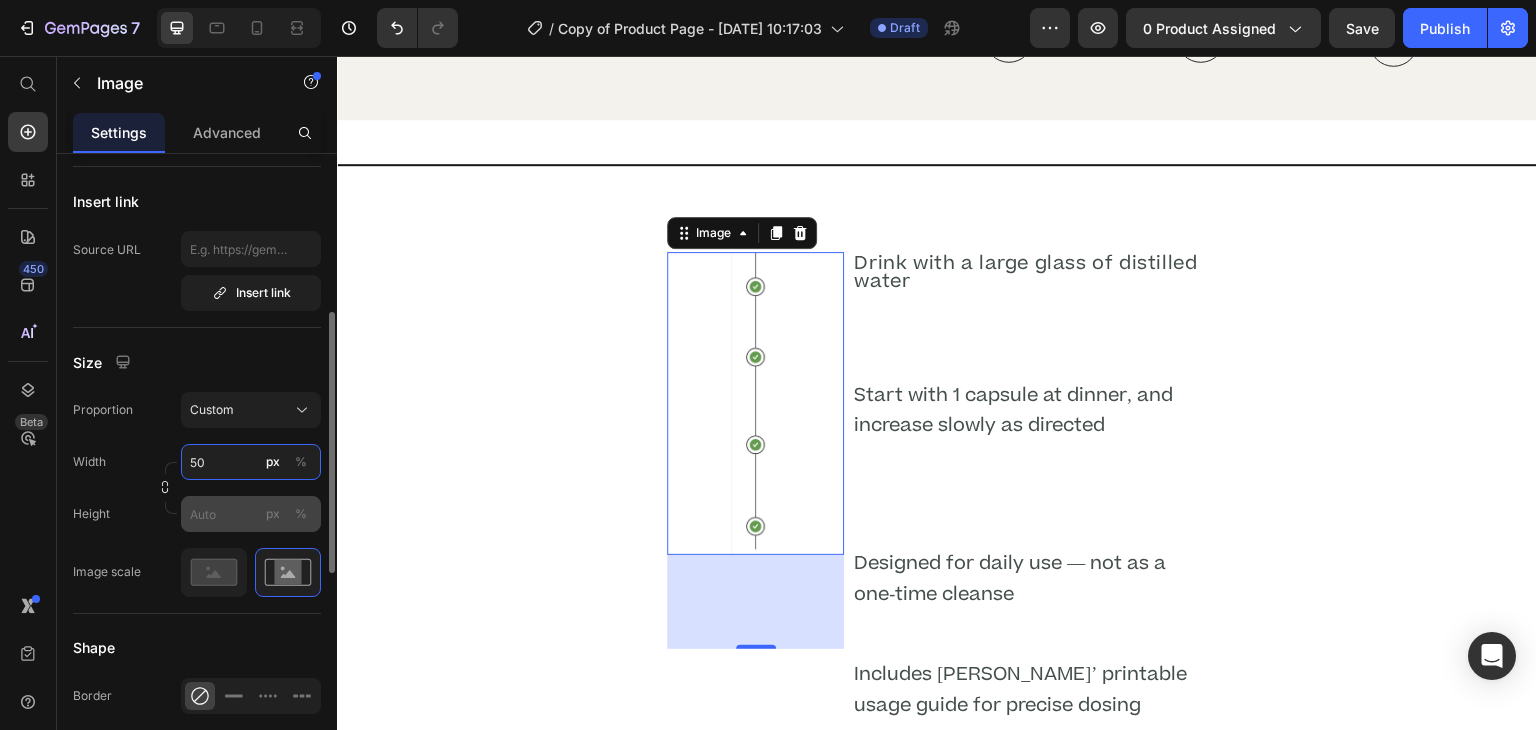 type on "50" 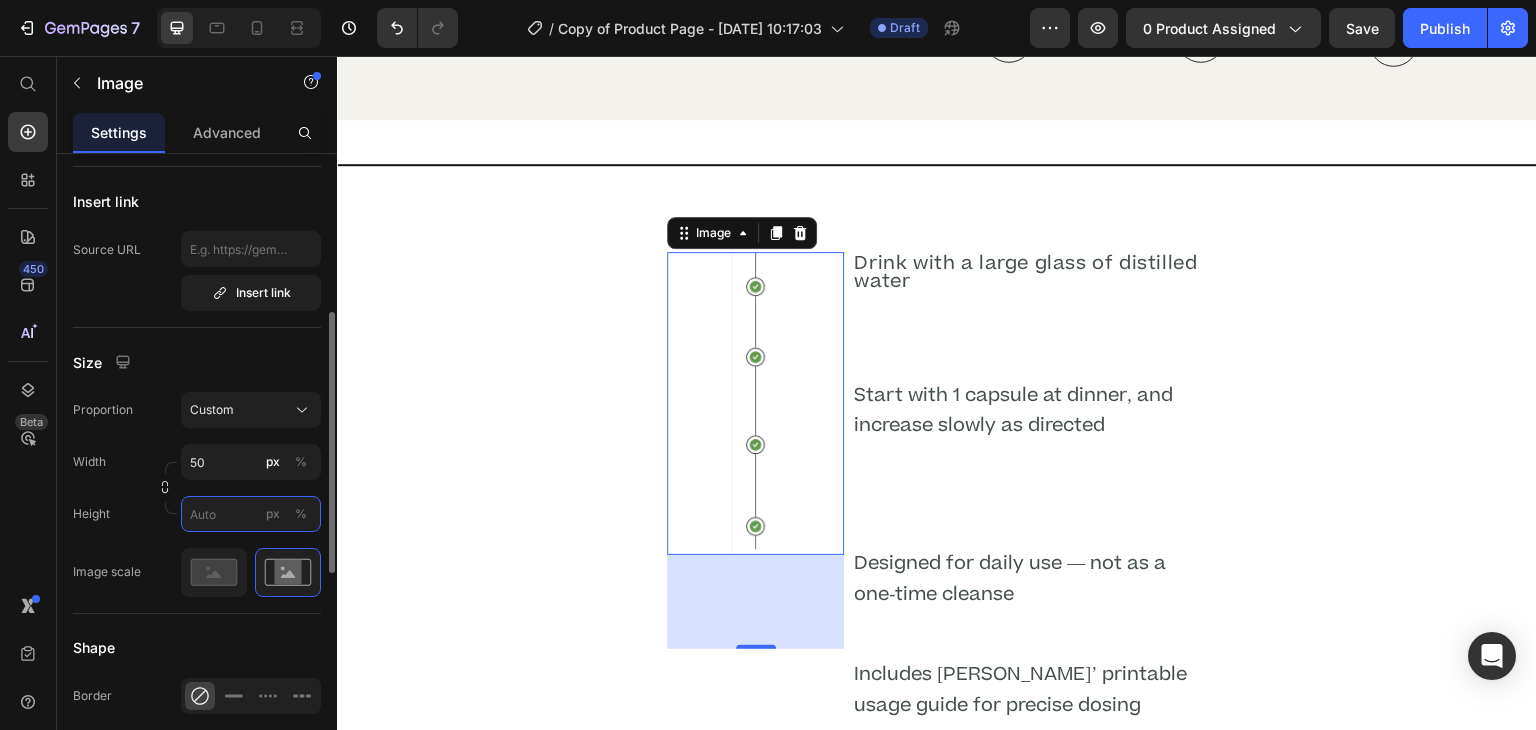 click on "px %" at bounding box center [251, 514] 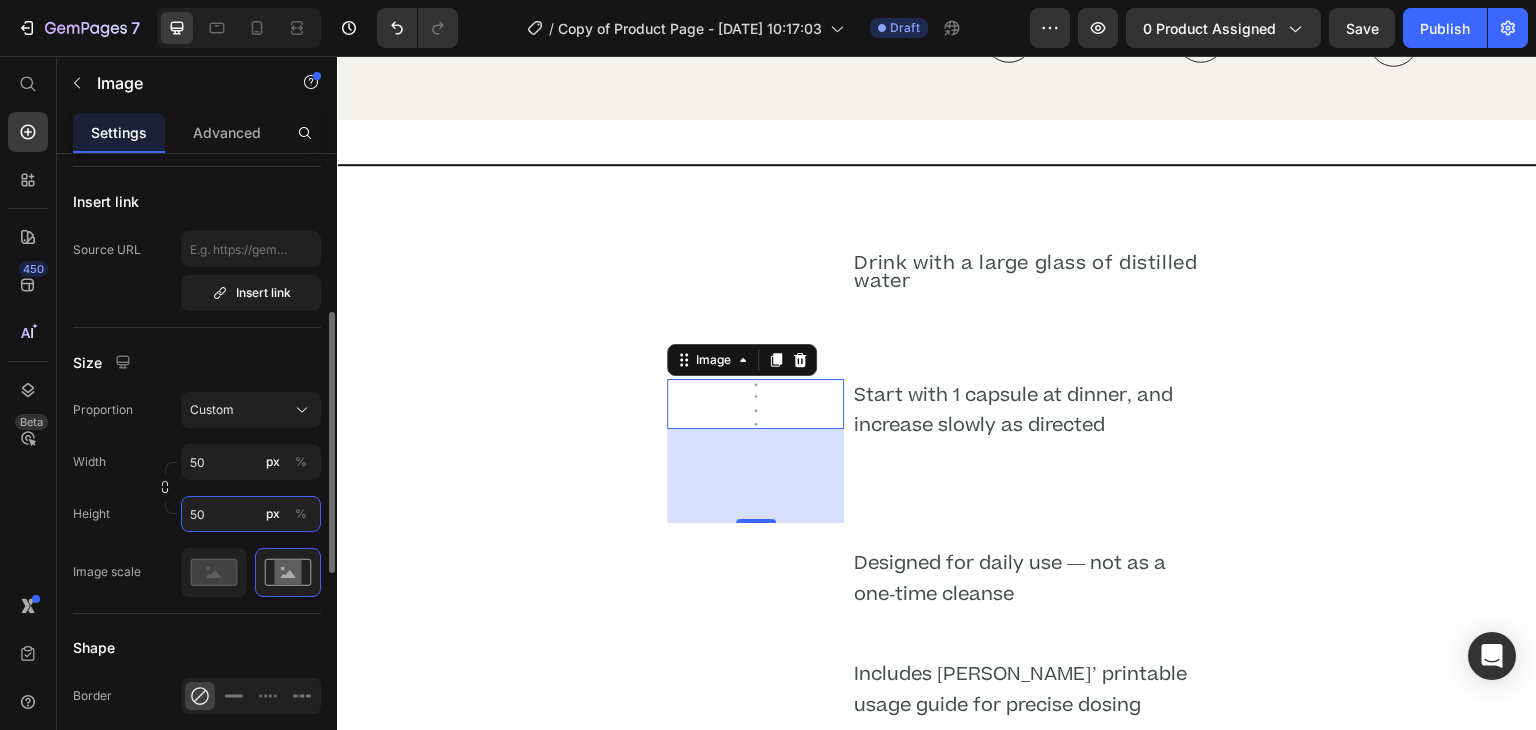 type on "5" 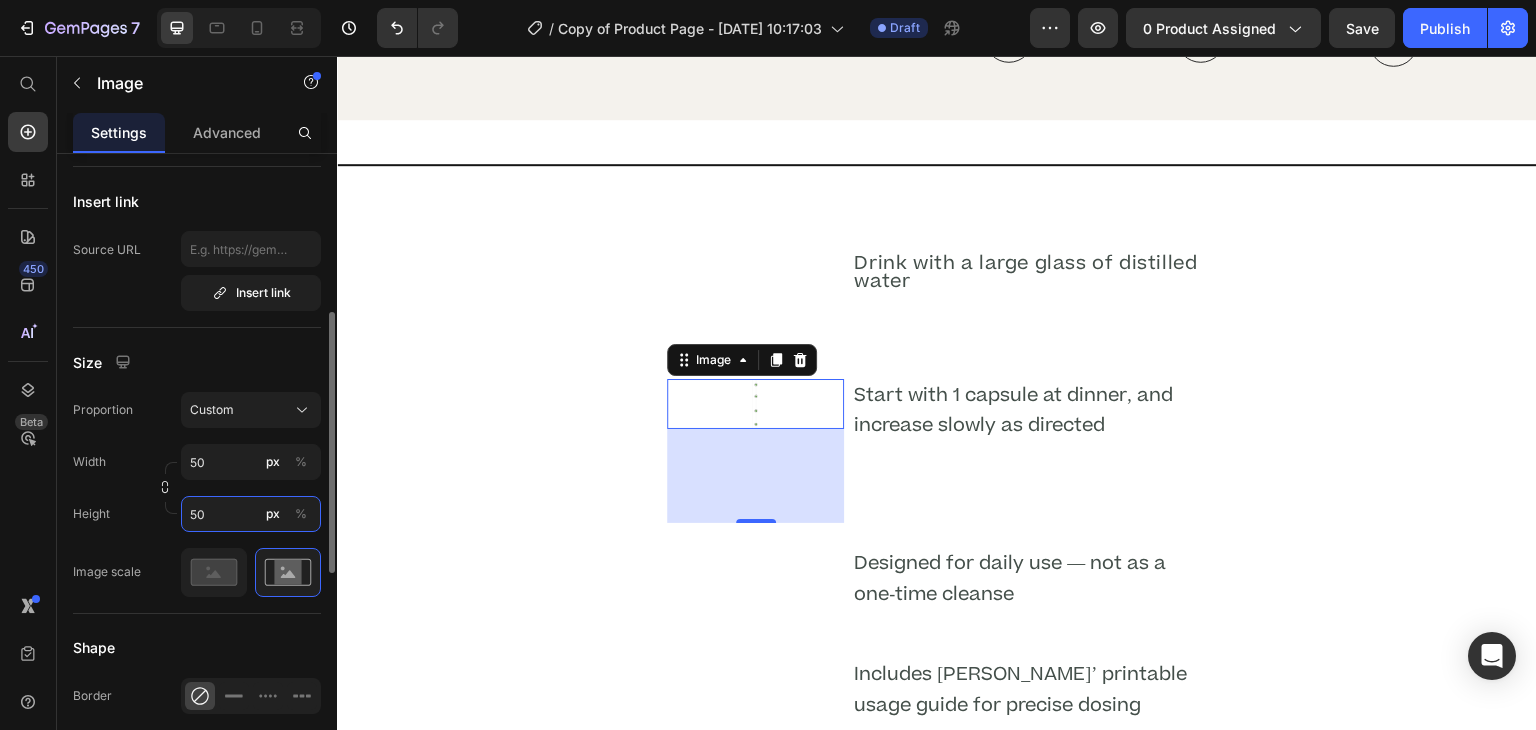 type on "5" 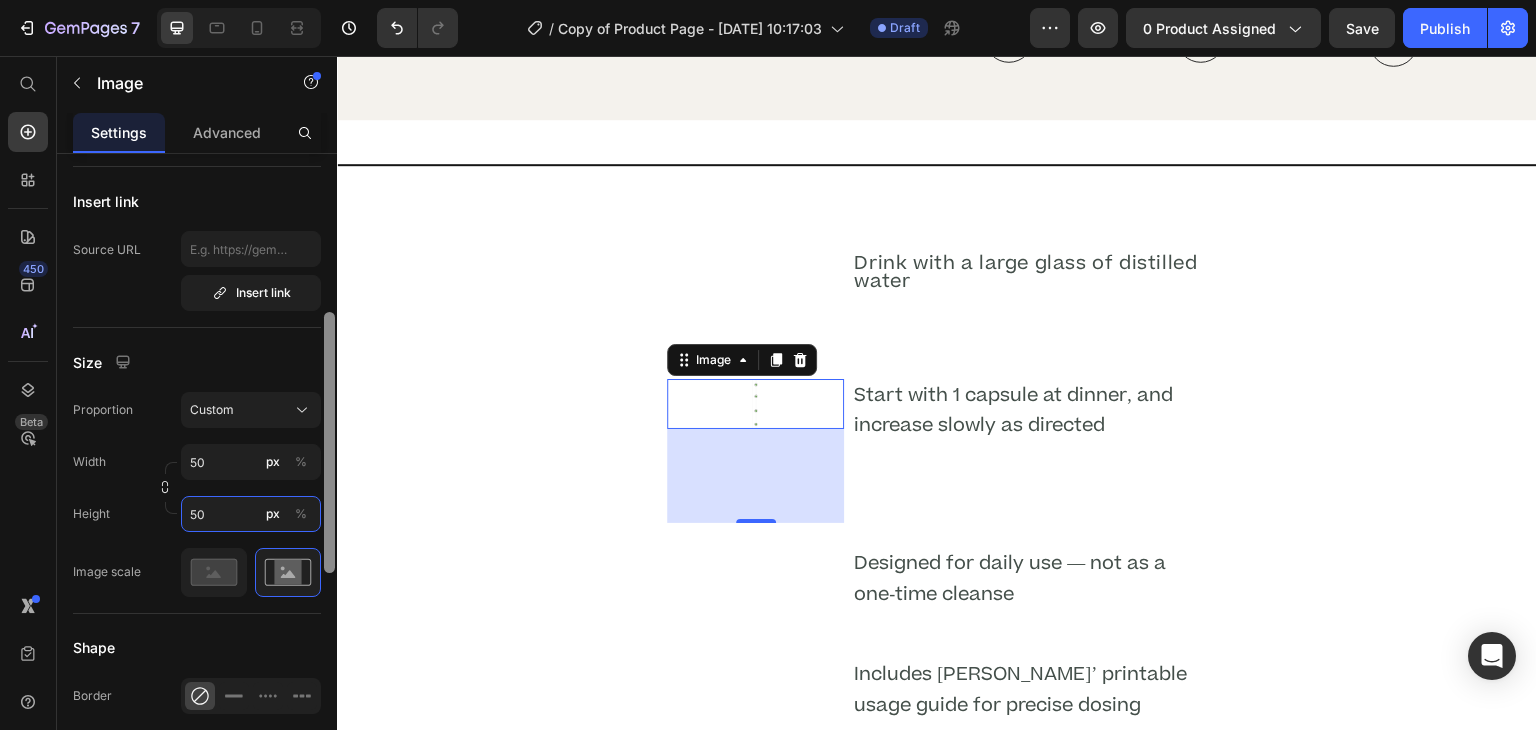 type on "5" 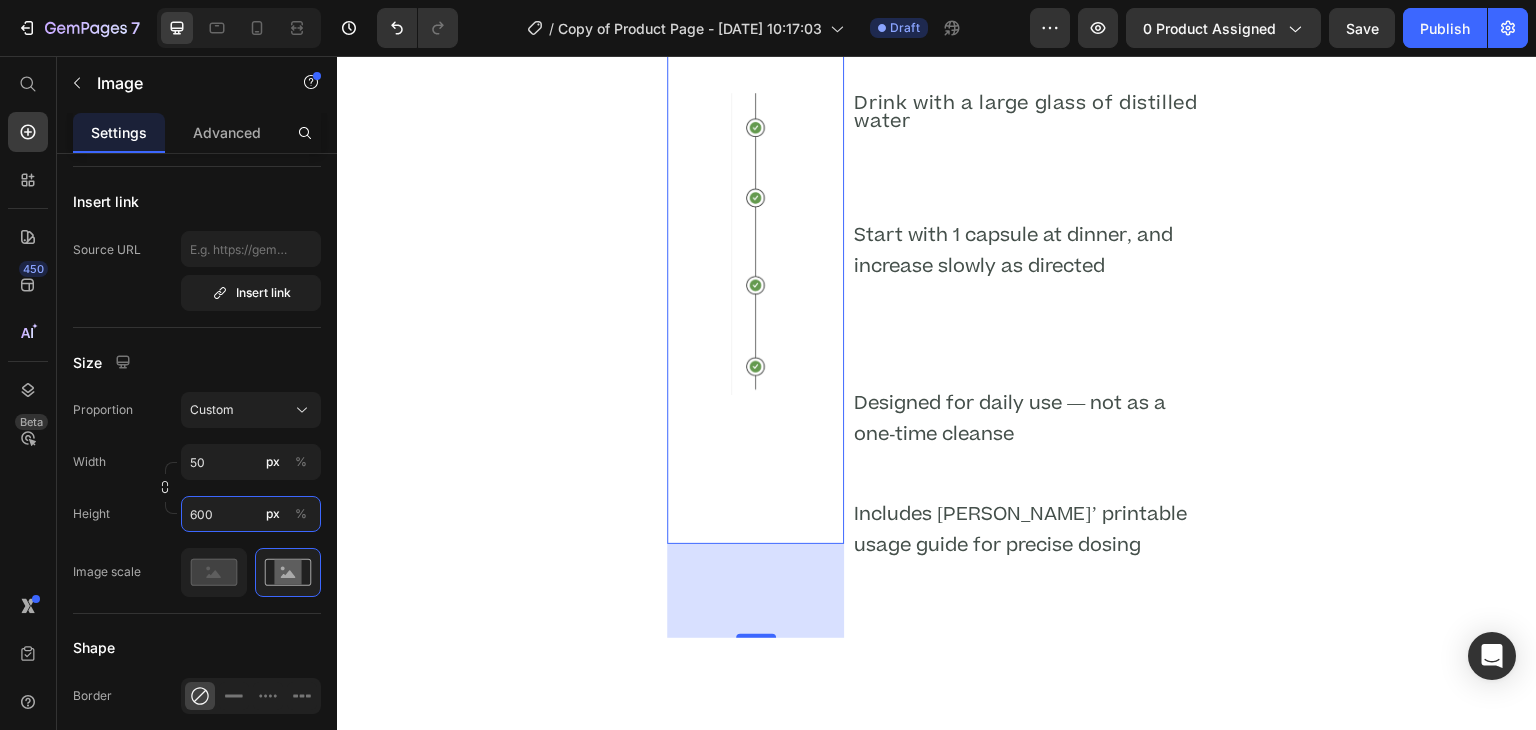 scroll, scrollTop: 4442, scrollLeft: 0, axis: vertical 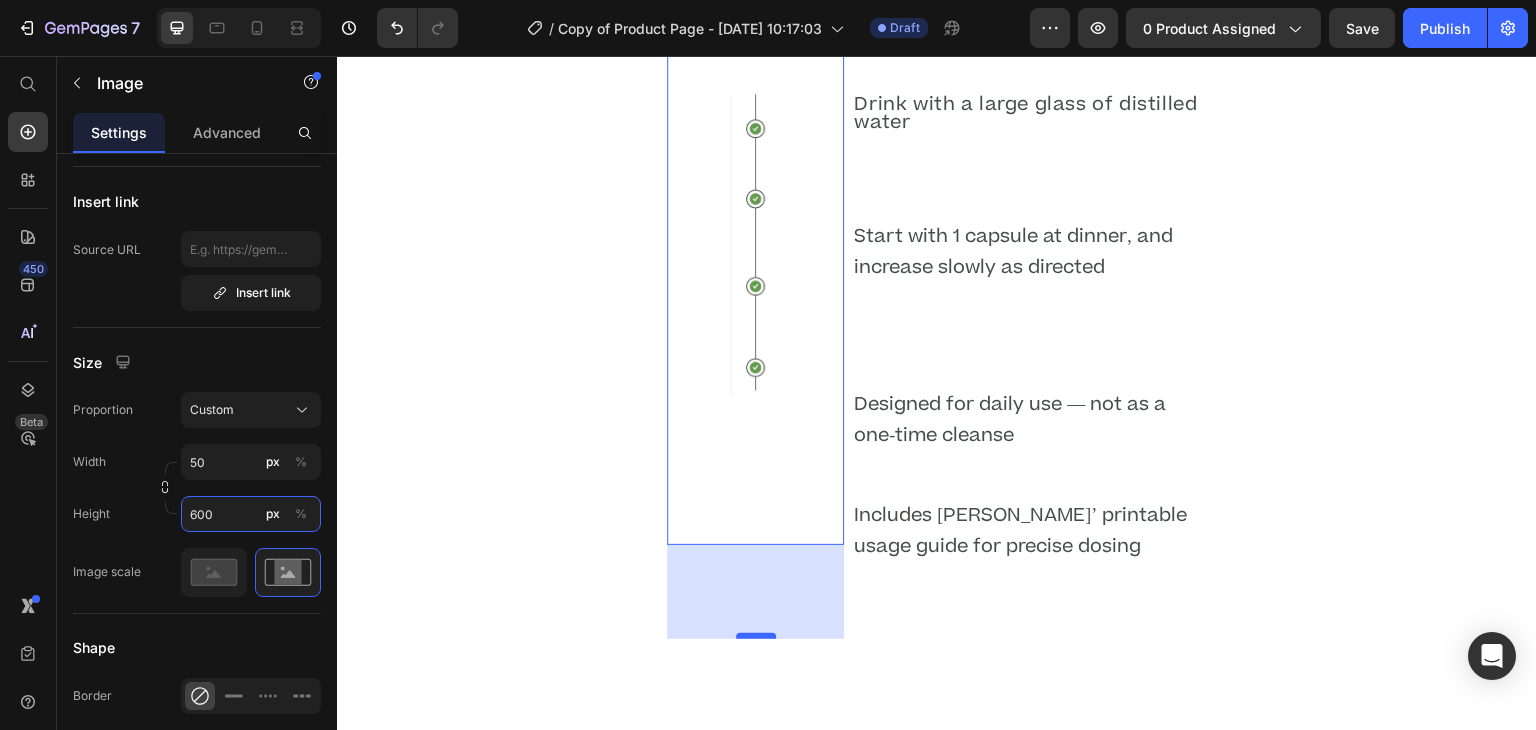 type on "600" 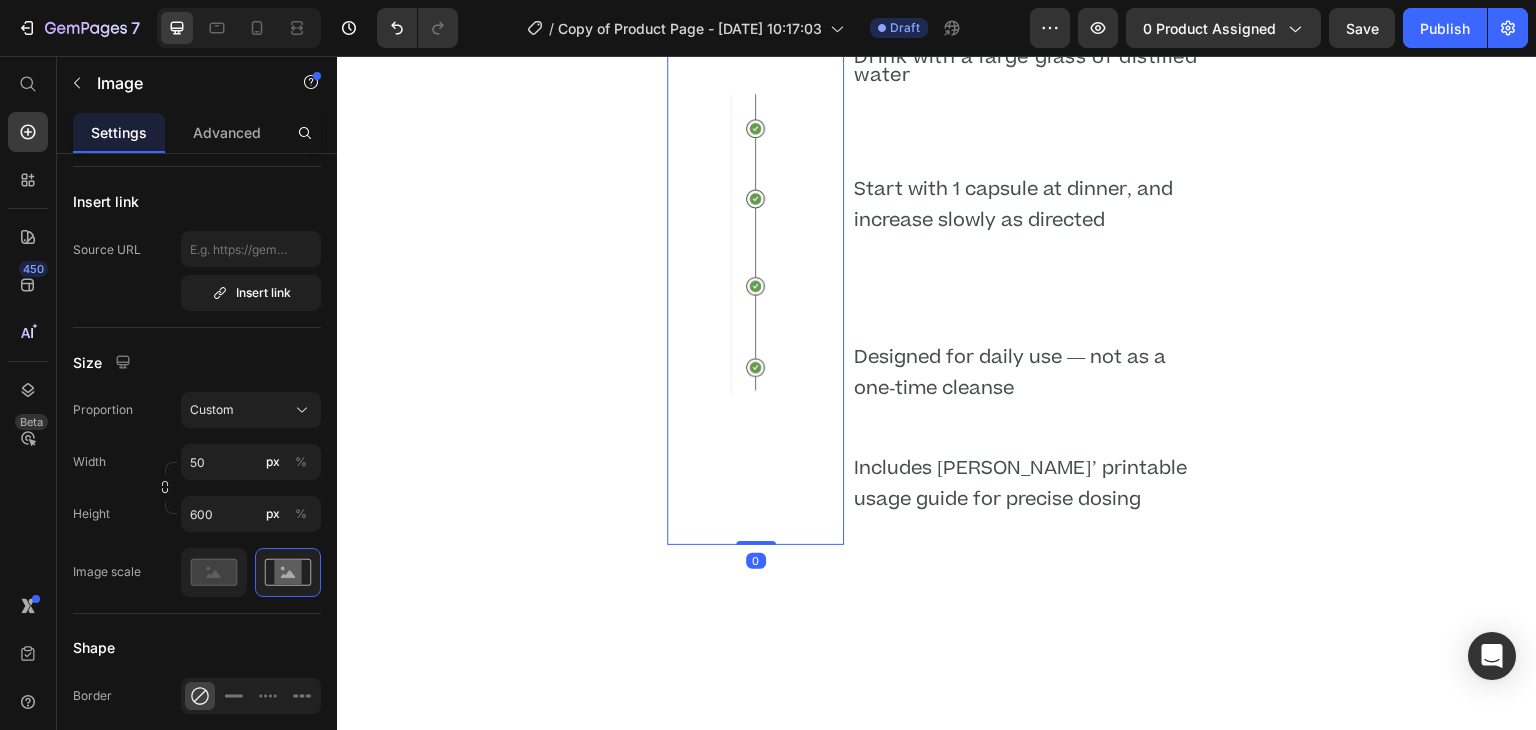 drag, startPoint x: 753, startPoint y: 652, endPoint x: 760, endPoint y: 464, distance: 188.13028 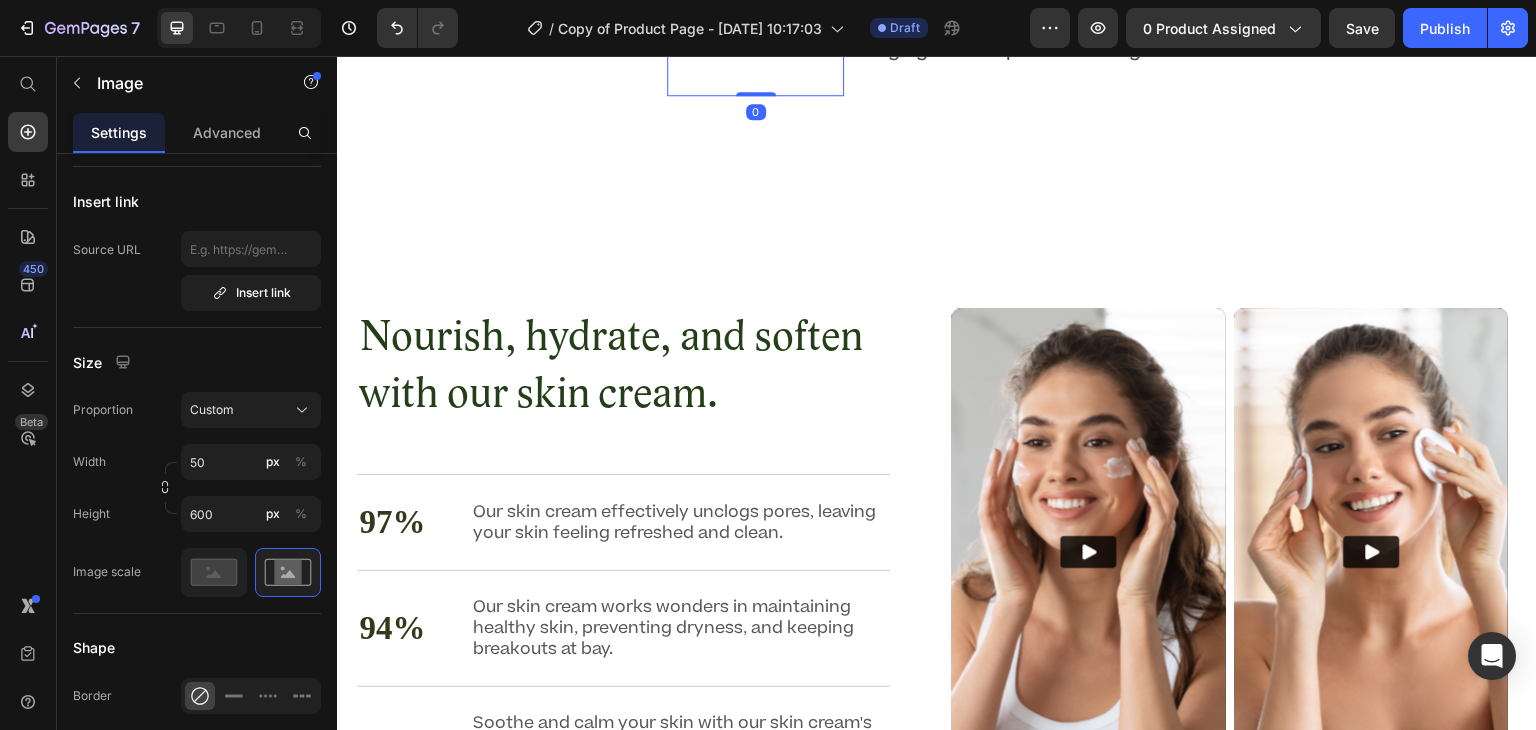 scroll, scrollTop: 4177, scrollLeft: 0, axis: vertical 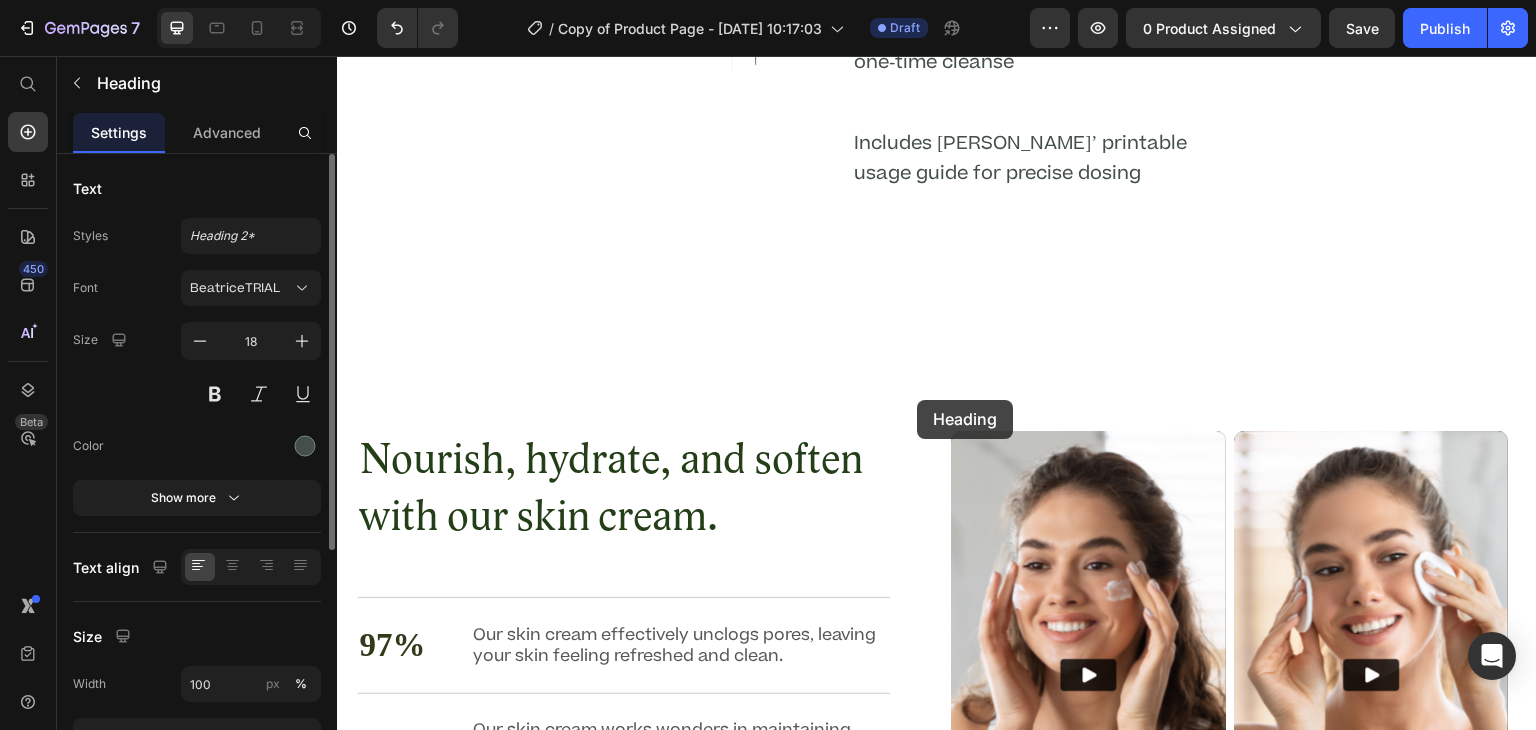 drag, startPoint x: 930, startPoint y: 352, endPoint x: 909, endPoint y: 420, distance: 71.168816 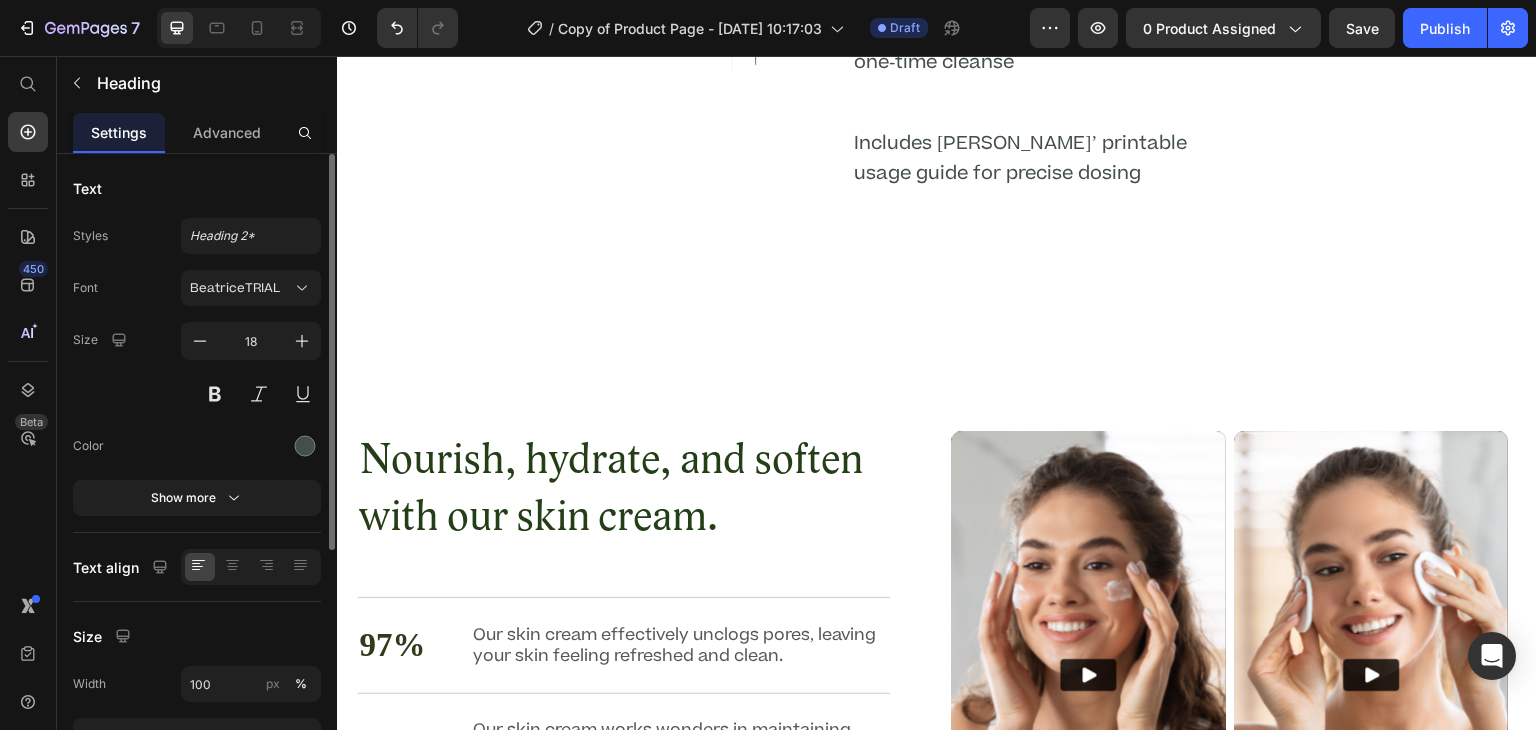 scroll, scrollTop: 4150, scrollLeft: 0, axis: vertical 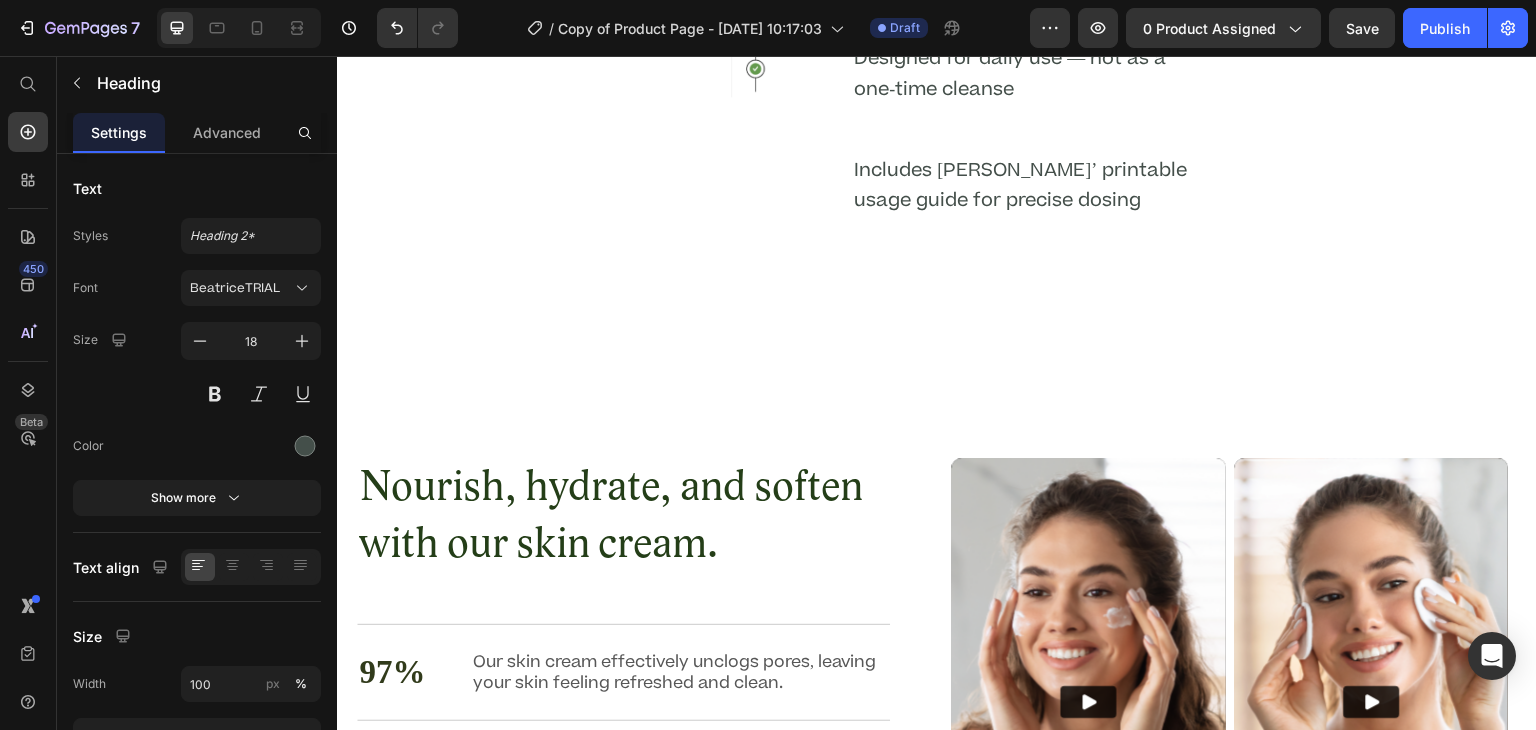 click on "⁠⁠⁠⁠⁠⁠⁠ Drink with a large glass of distilled water" at bounding box center (1029, -108) 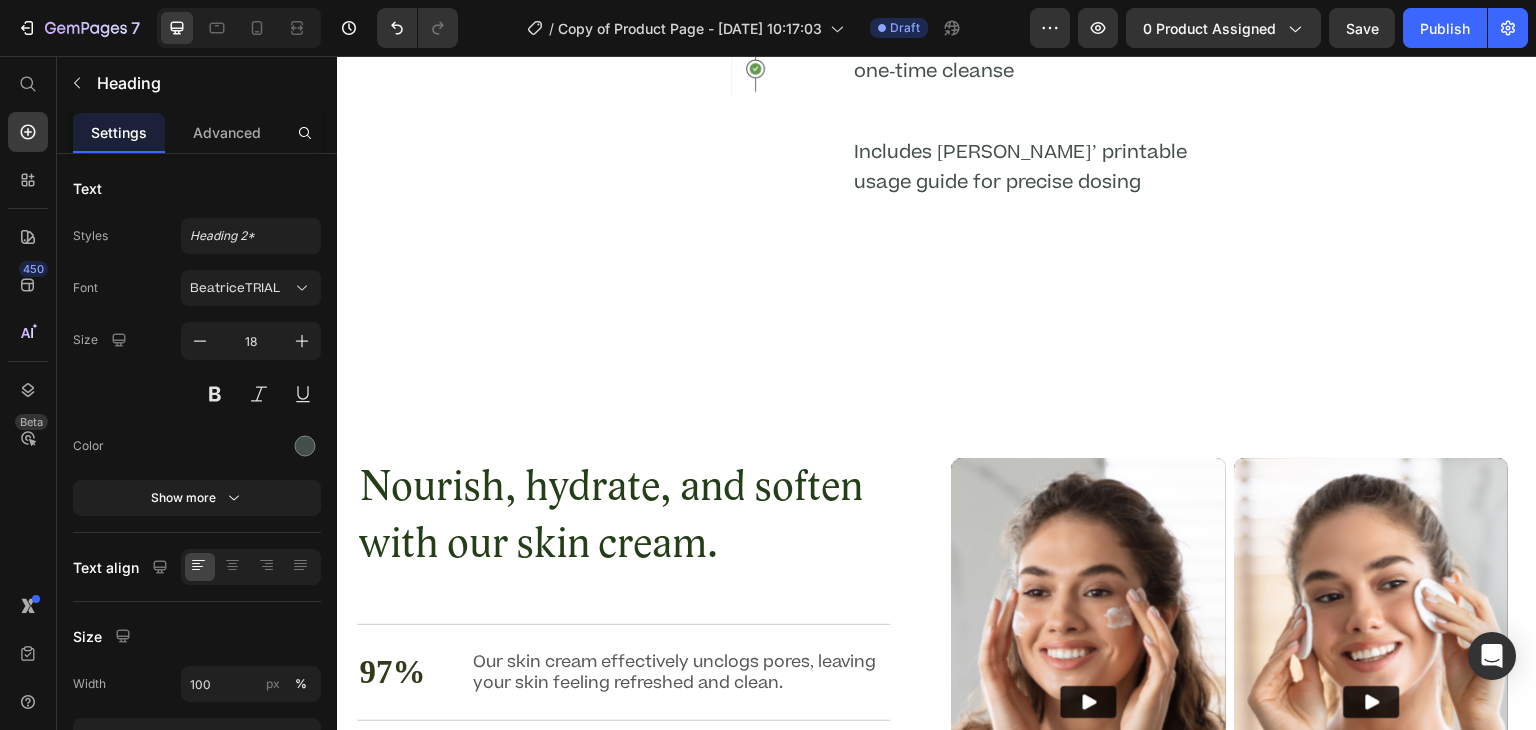 click on "⁠⁠⁠⁠⁠⁠⁠ Drink with a large glass of distilled water" at bounding box center [1029, -108] 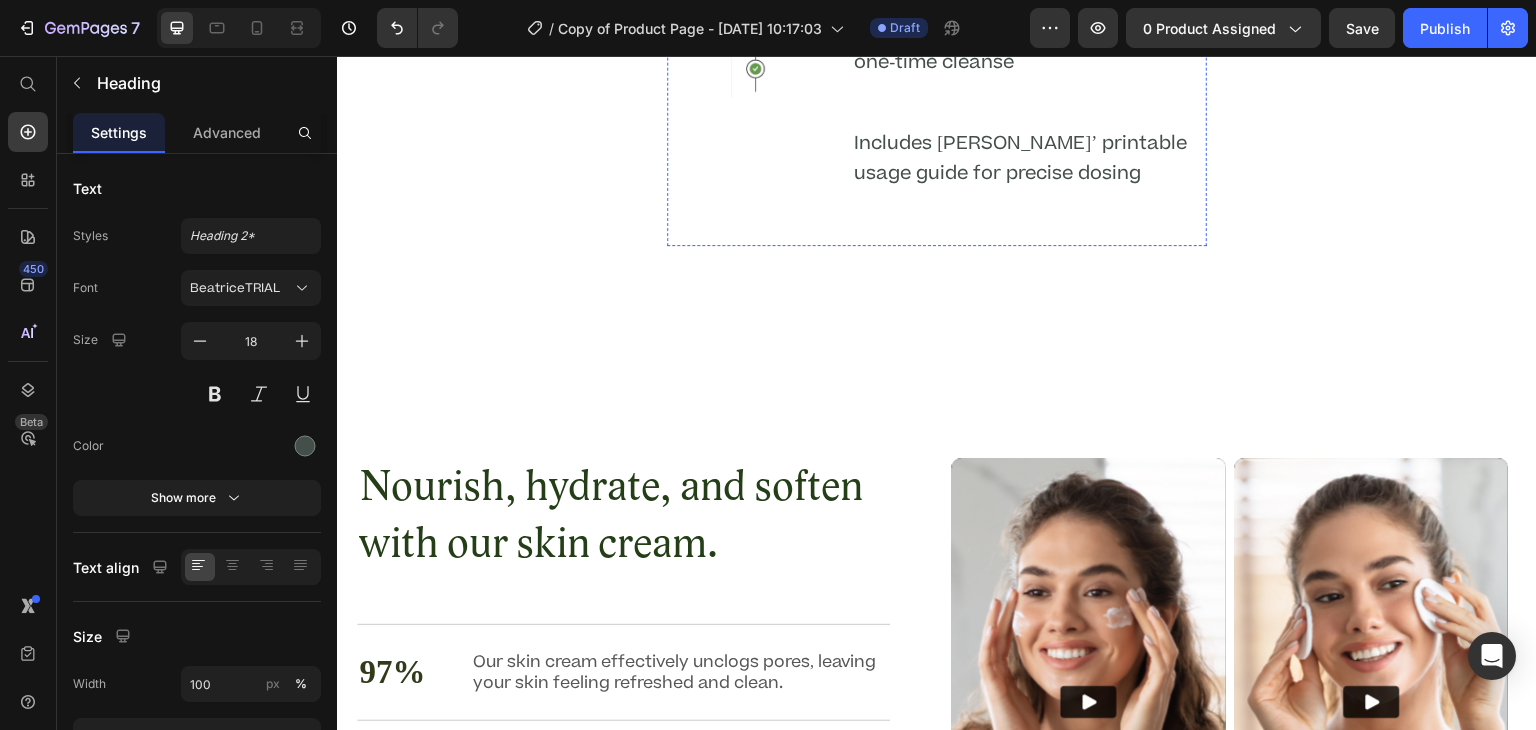 click on "Start with 1 capsule at dinner, and increase slowly as directed" at bounding box center (1029, -230) 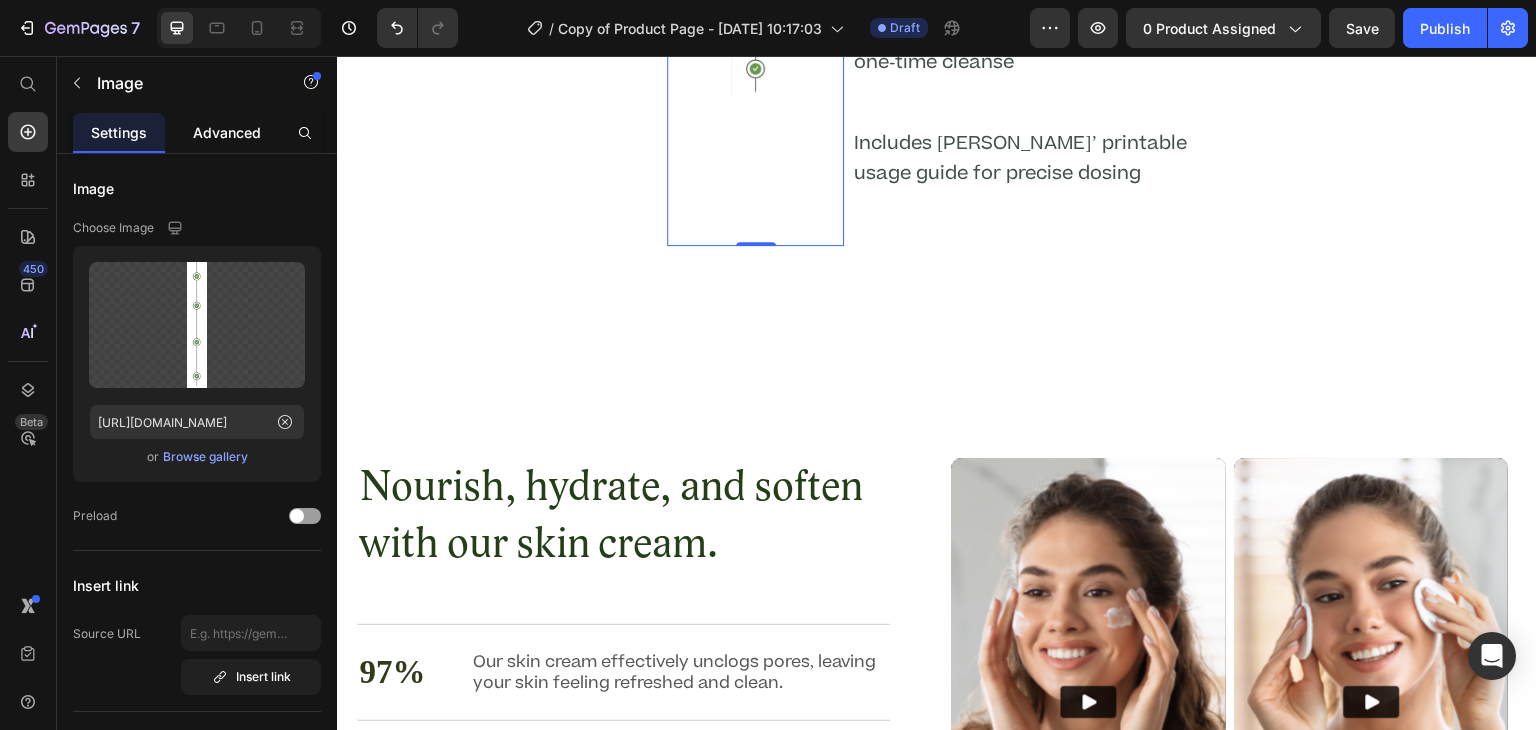 click on "Advanced" at bounding box center [227, 132] 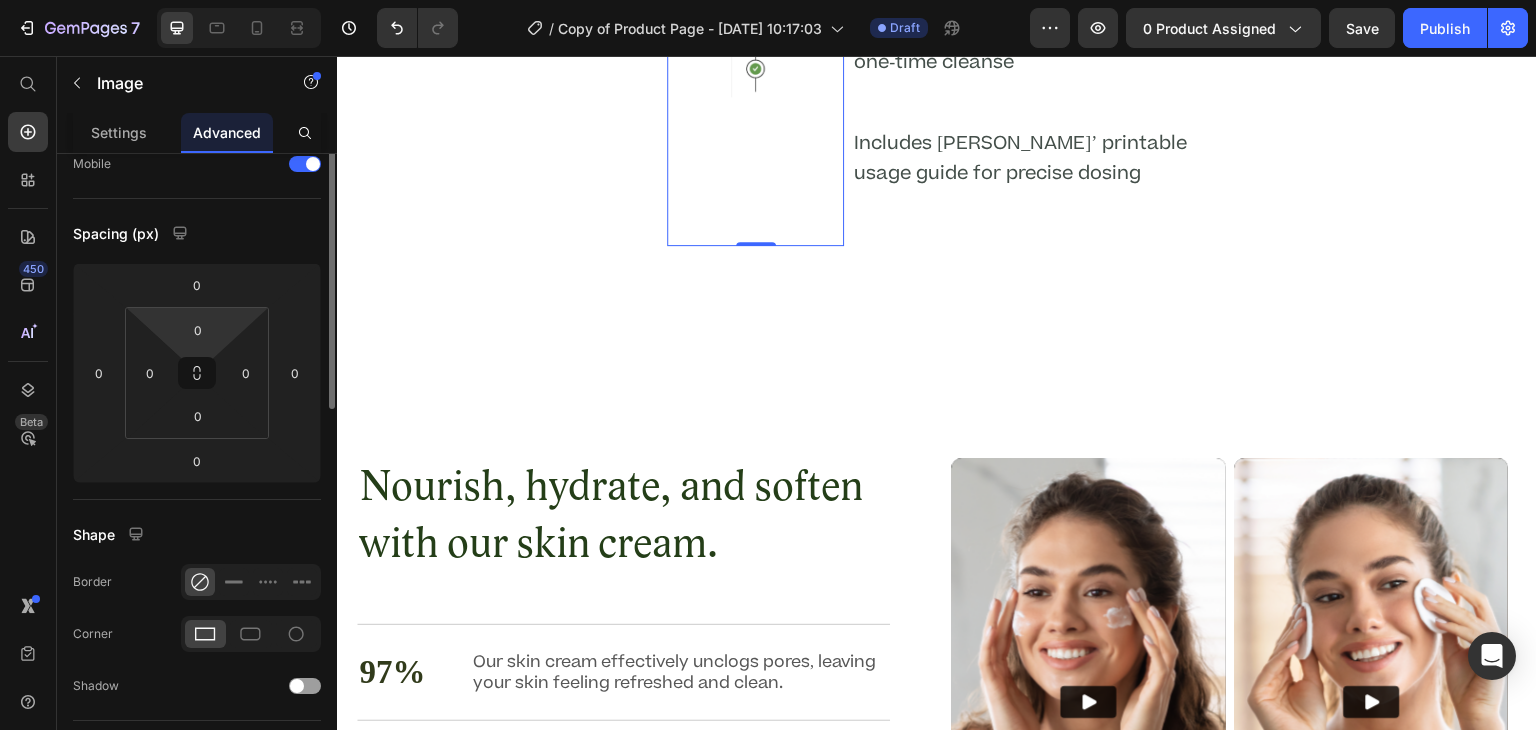 scroll, scrollTop: 0, scrollLeft: 0, axis: both 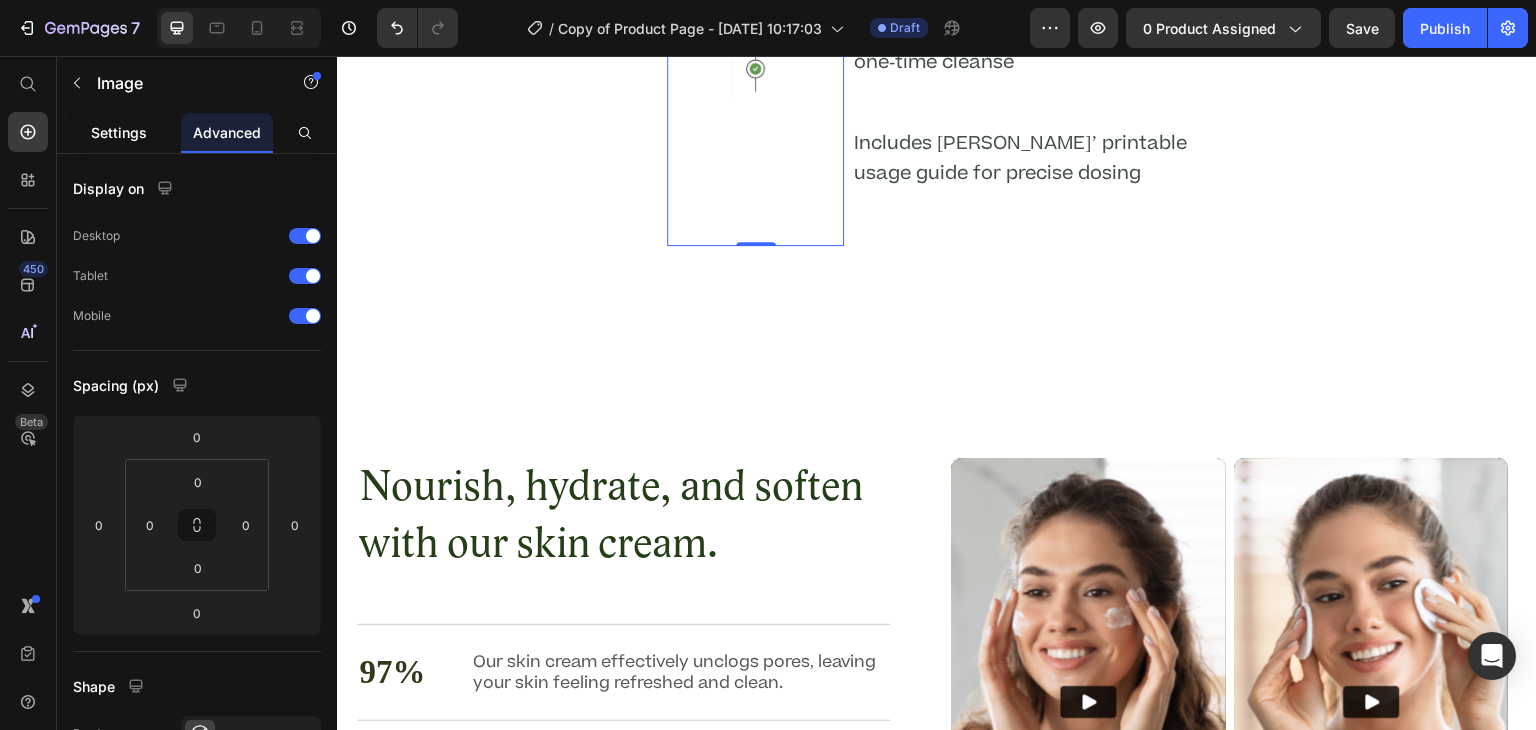 click on "Settings" at bounding box center [119, 132] 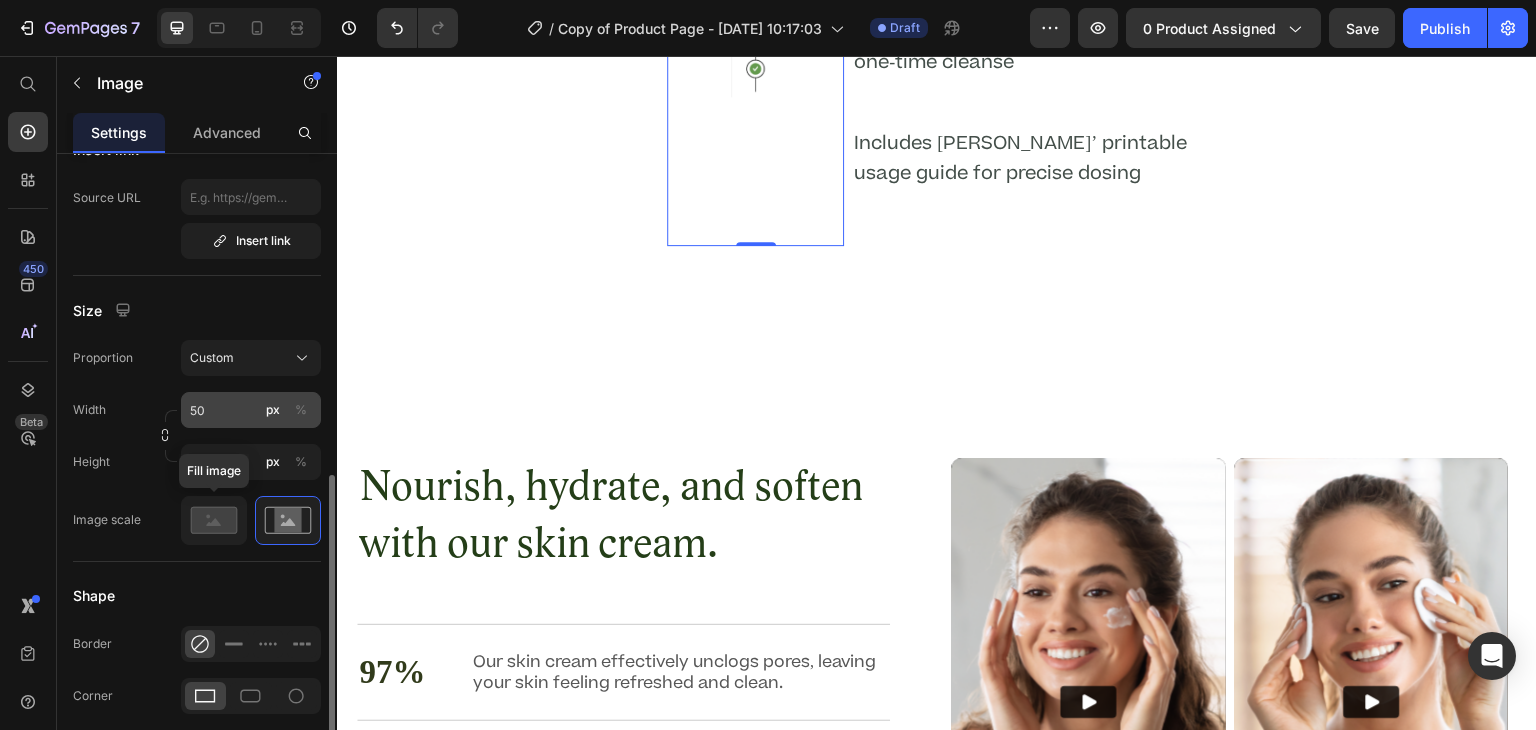 scroll, scrollTop: 544, scrollLeft: 0, axis: vertical 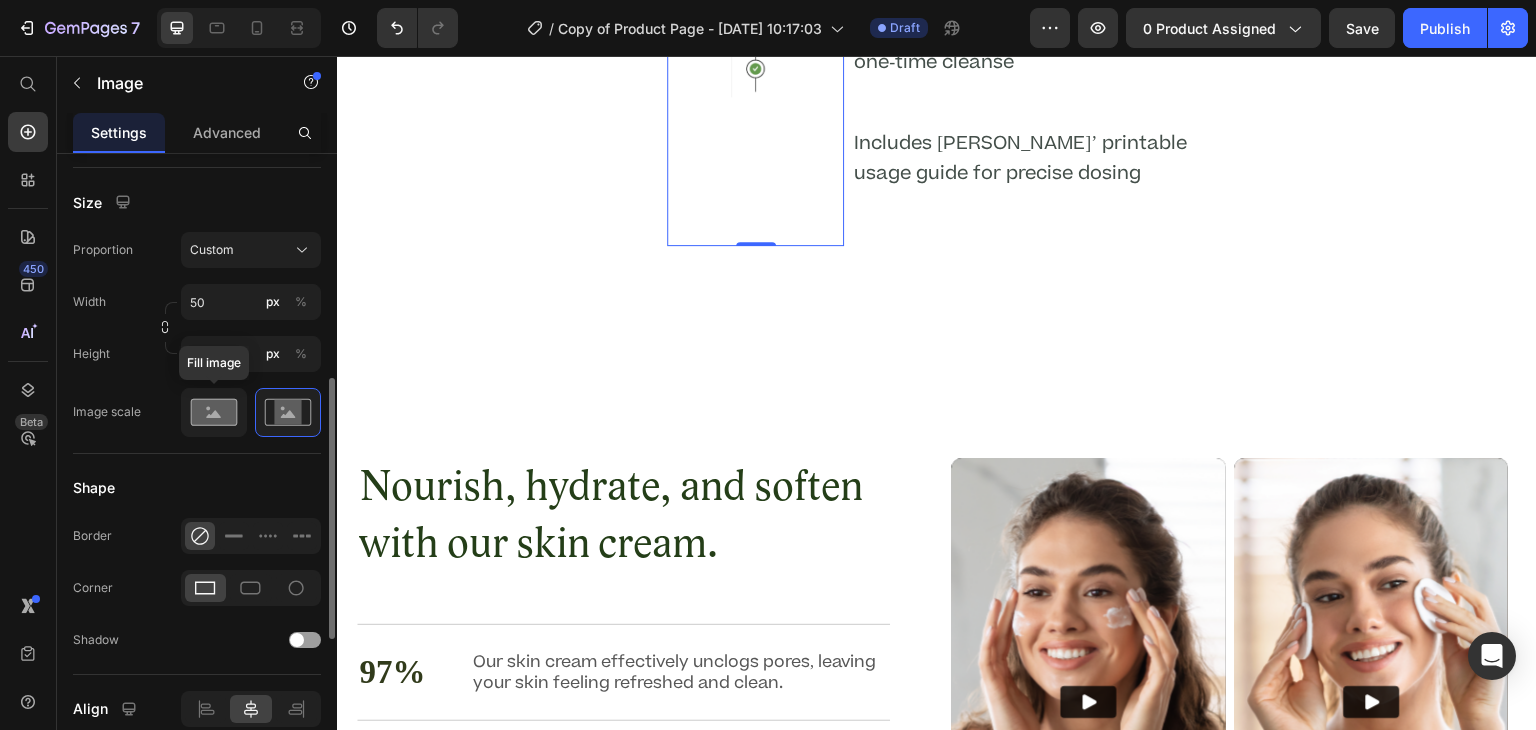click 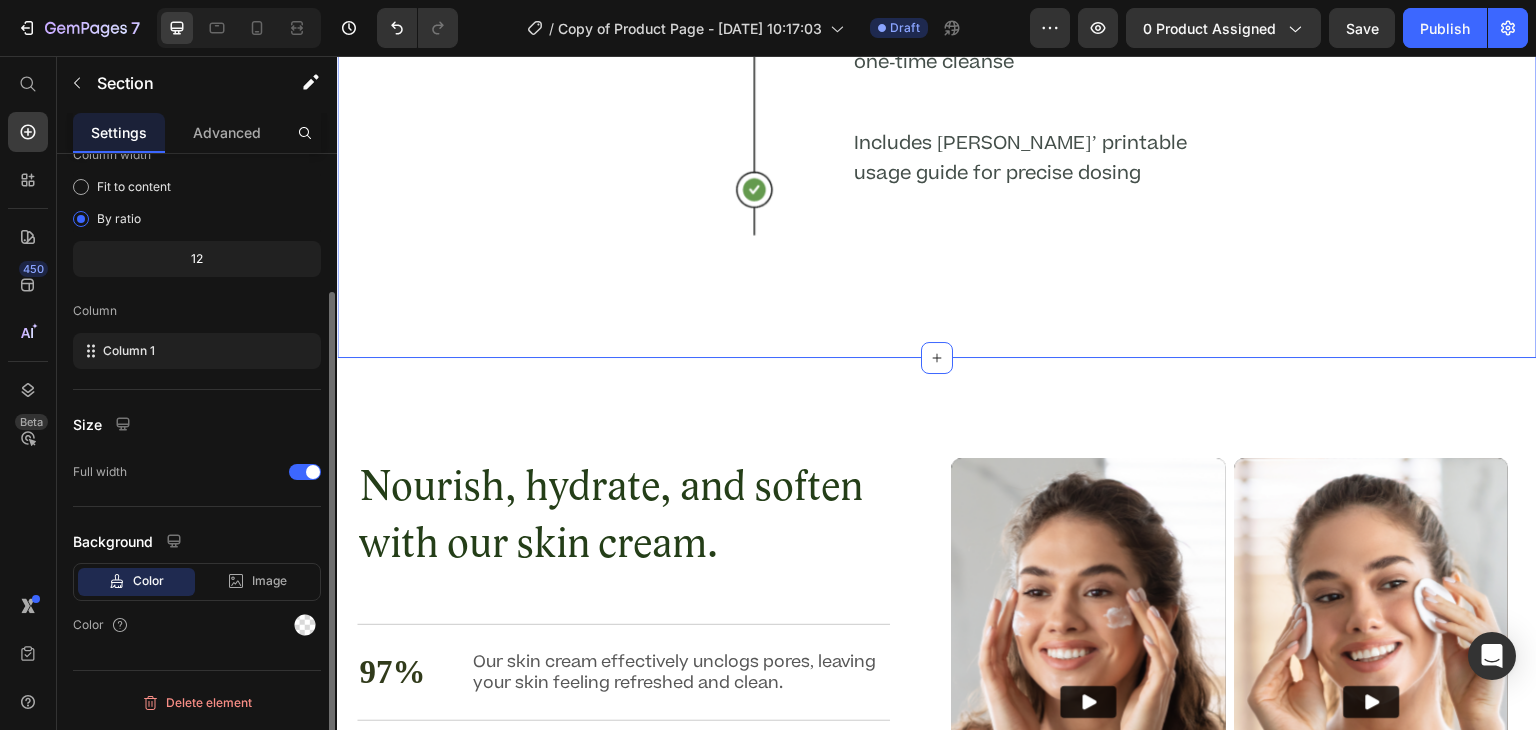 scroll, scrollTop: 0, scrollLeft: 0, axis: both 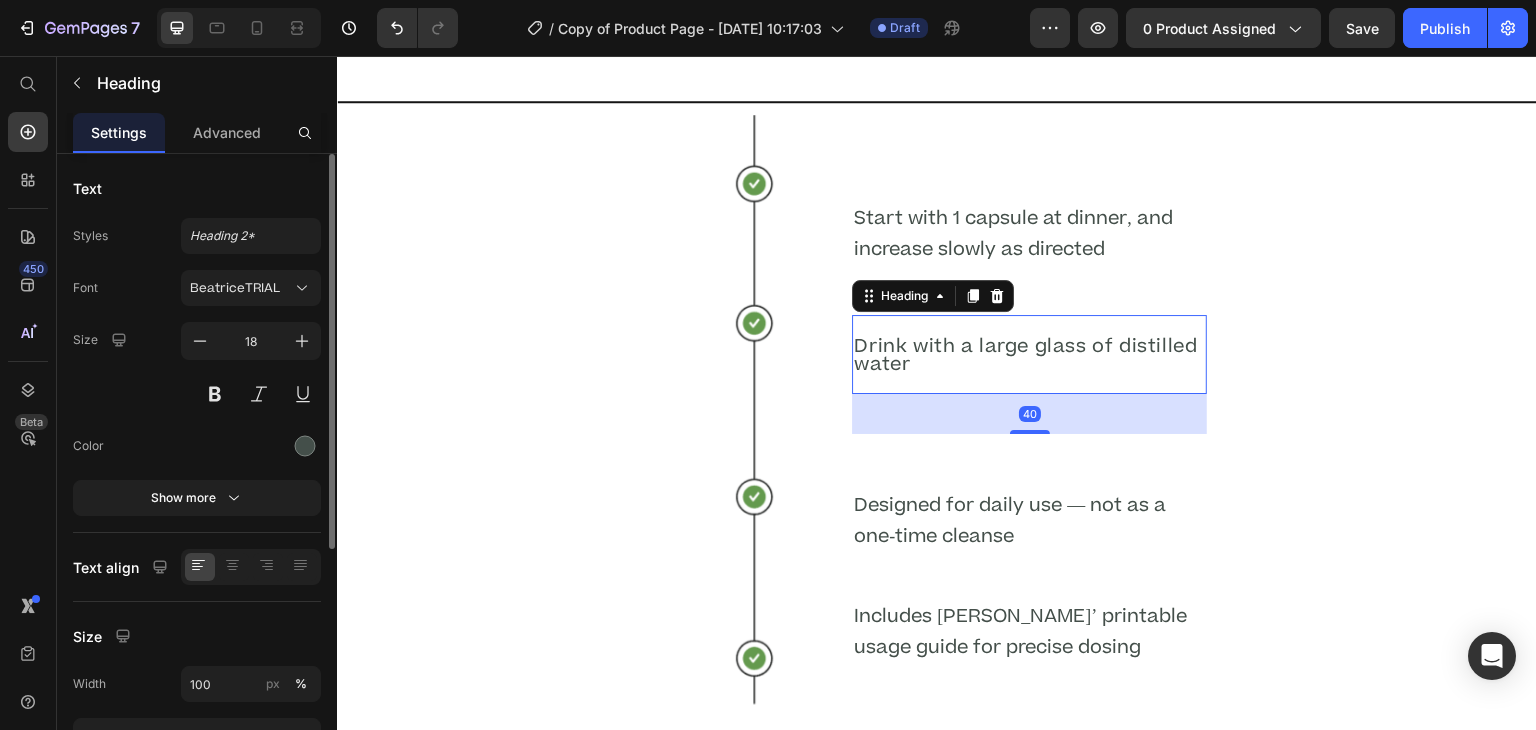 drag, startPoint x: 1015, startPoint y: 445, endPoint x: 1019, endPoint y: 456, distance: 11.7046995 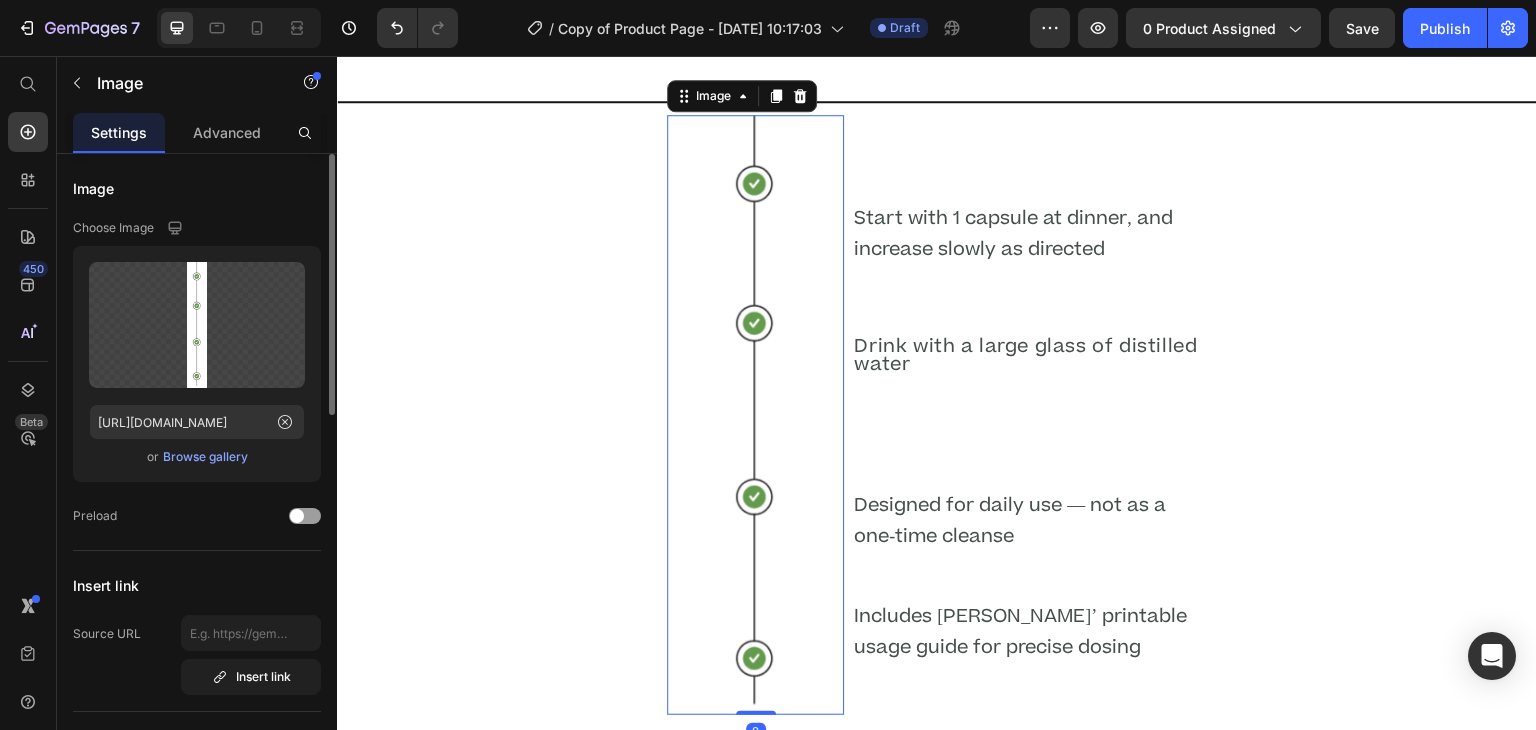 scroll, scrollTop: 4408, scrollLeft: 0, axis: vertical 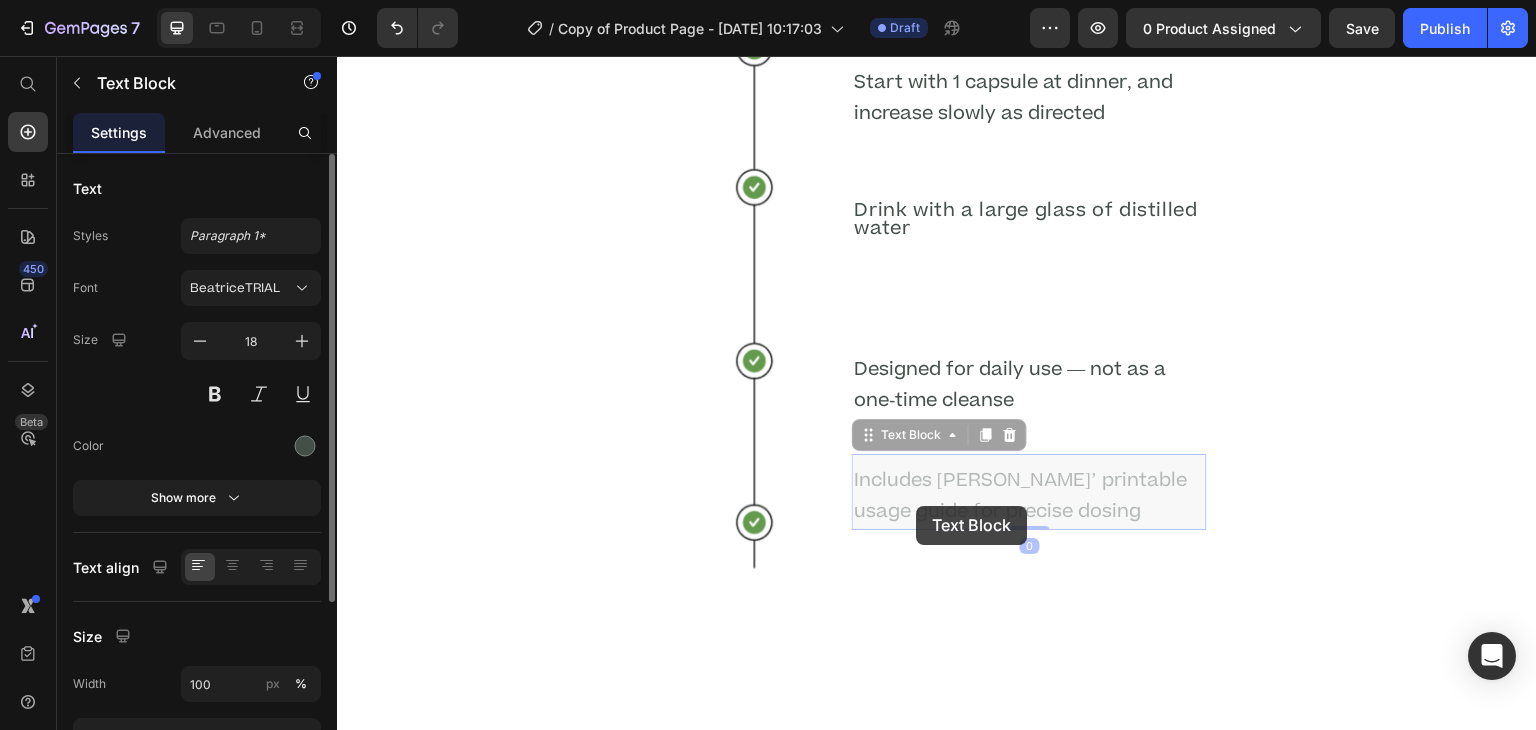 drag, startPoint x: 917, startPoint y: 505, endPoint x: 880, endPoint y: 244, distance: 263.60956 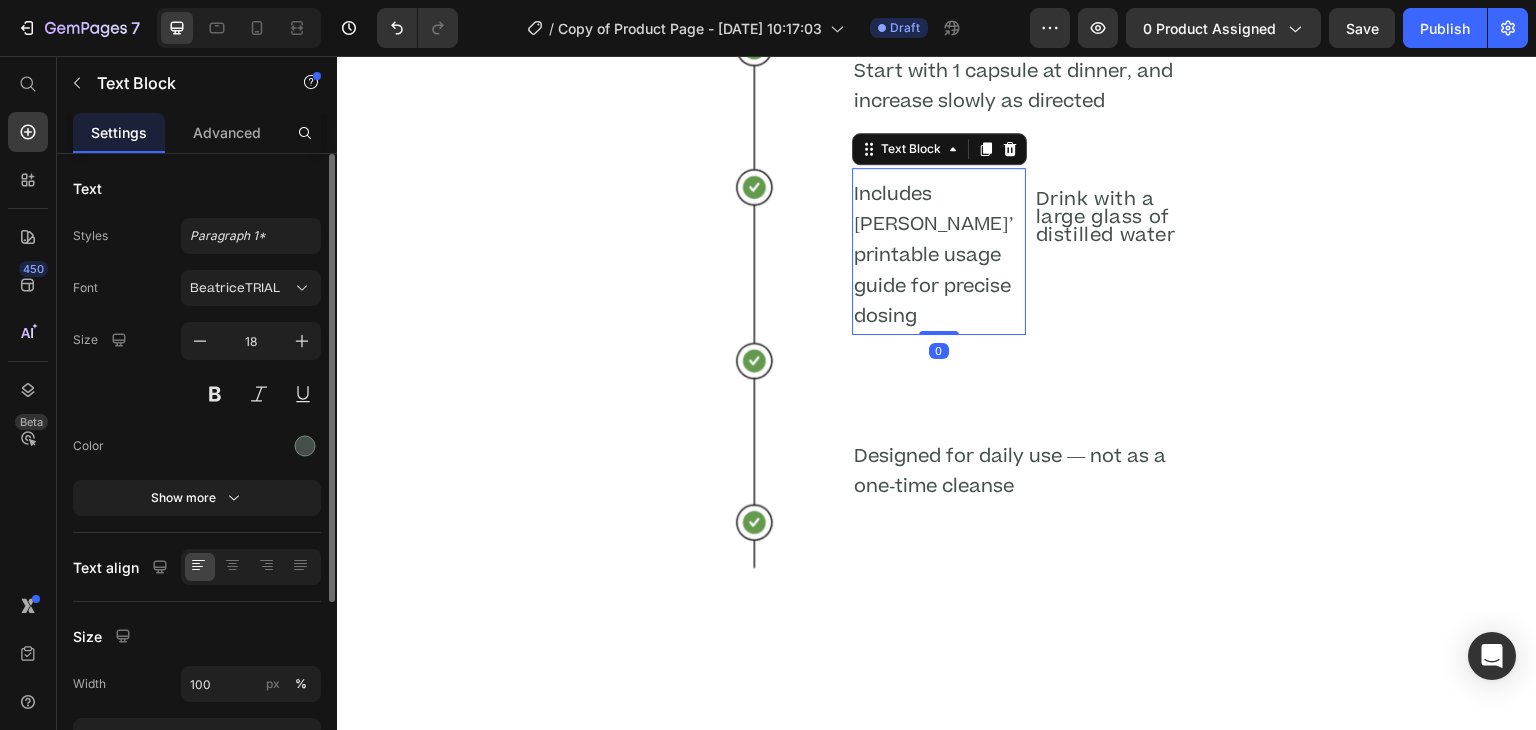 scroll, scrollTop: 4208, scrollLeft: 0, axis: vertical 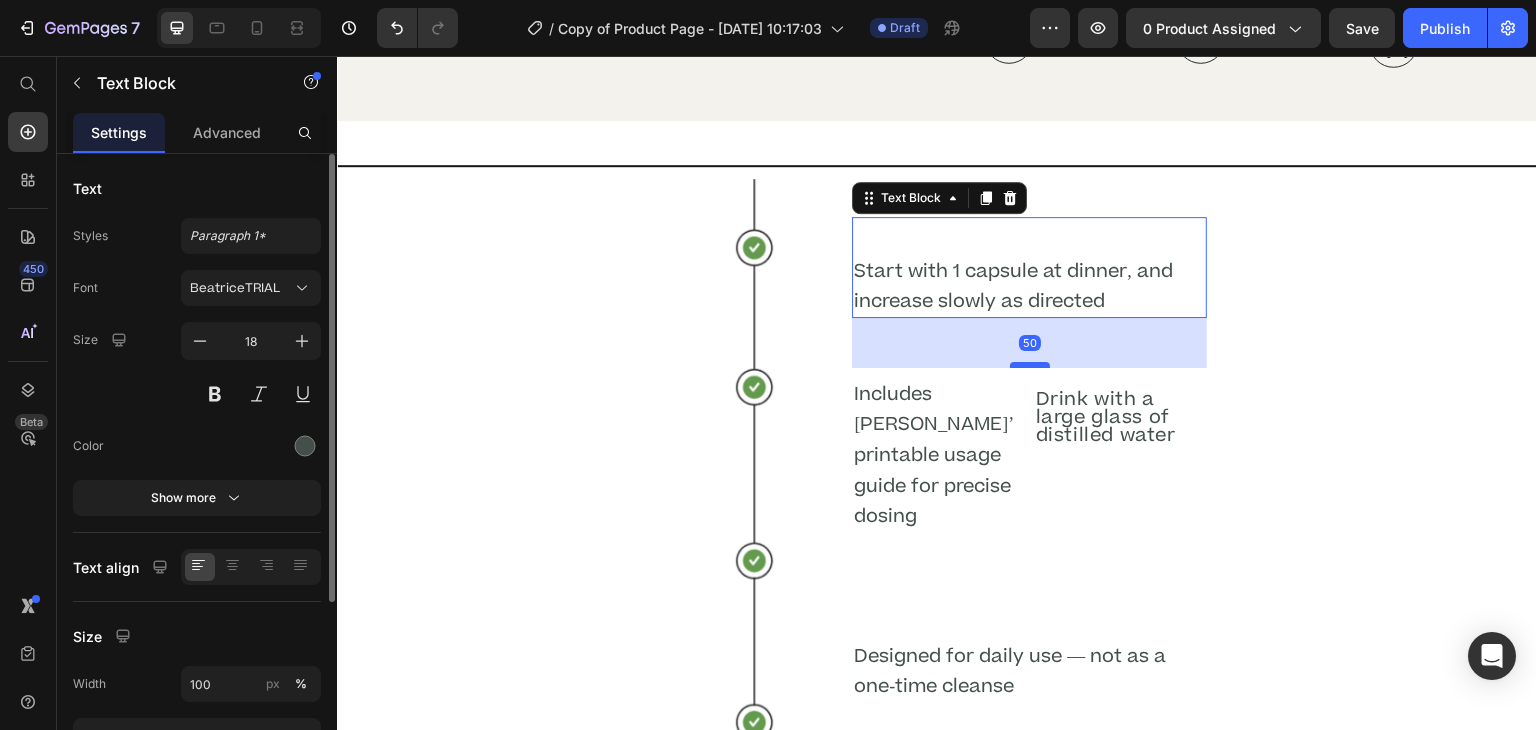 click at bounding box center (1030, 365) 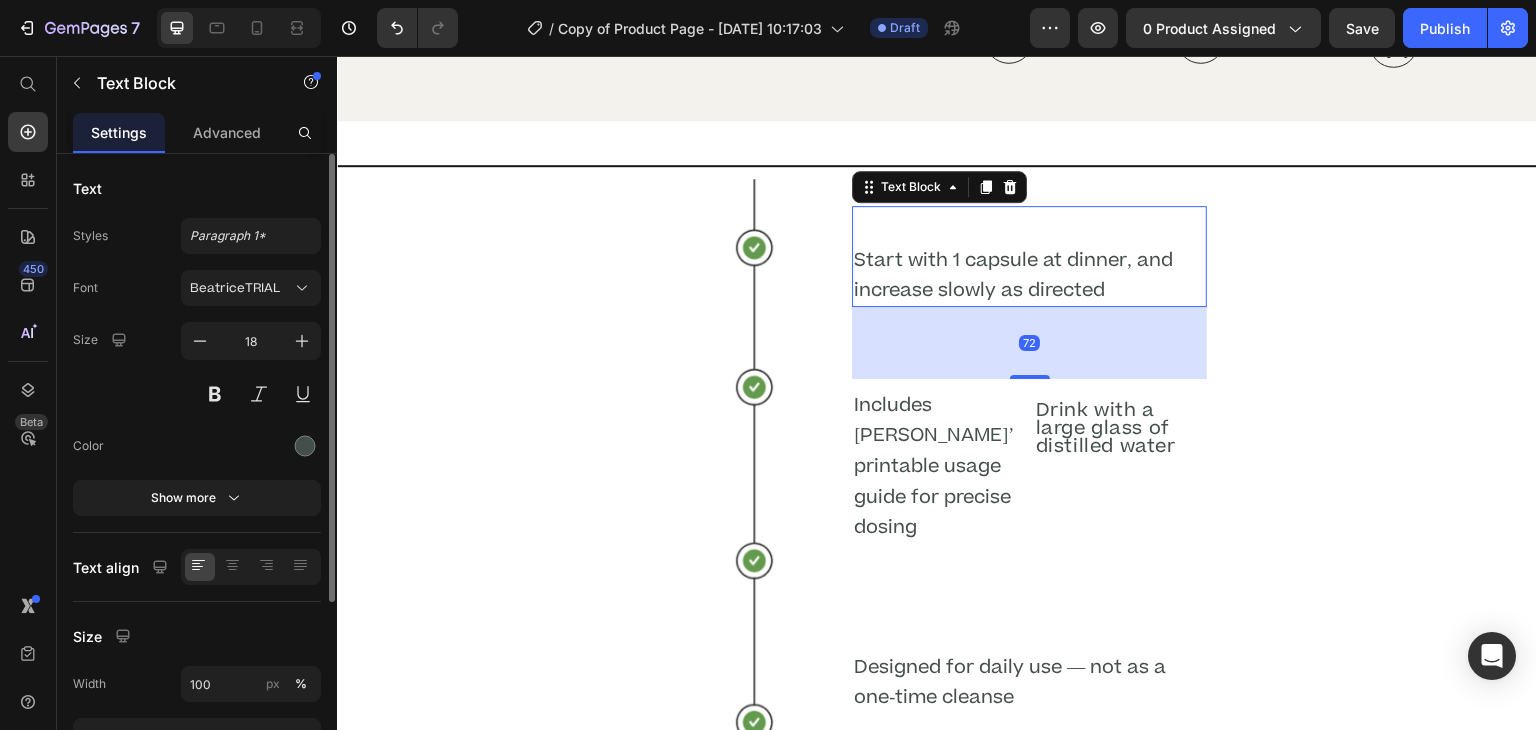 drag, startPoint x: 1022, startPoint y: 398, endPoint x: 1021, endPoint y: 420, distance: 22.022715 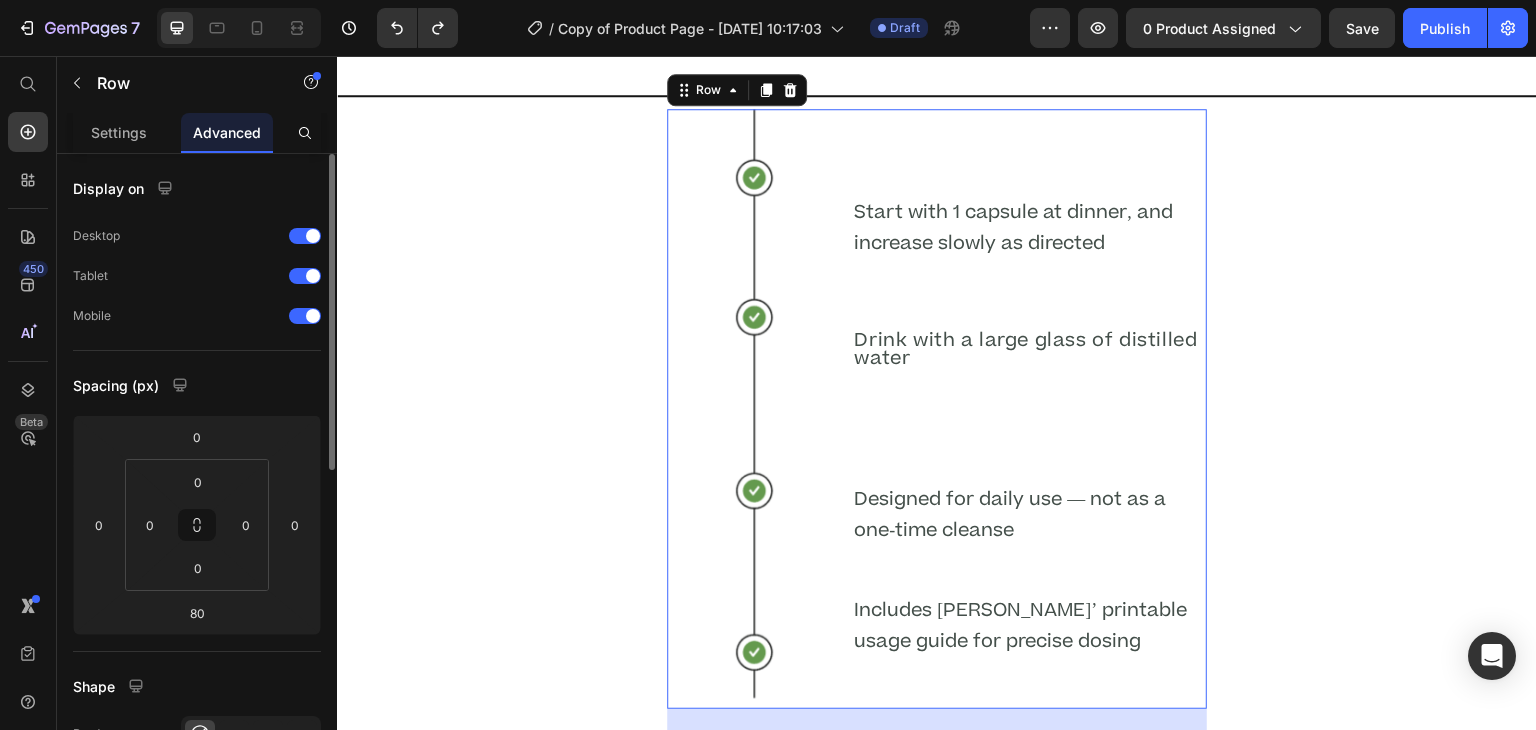 scroll, scrollTop: 4498, scrollLeft: 0, axis: vertical 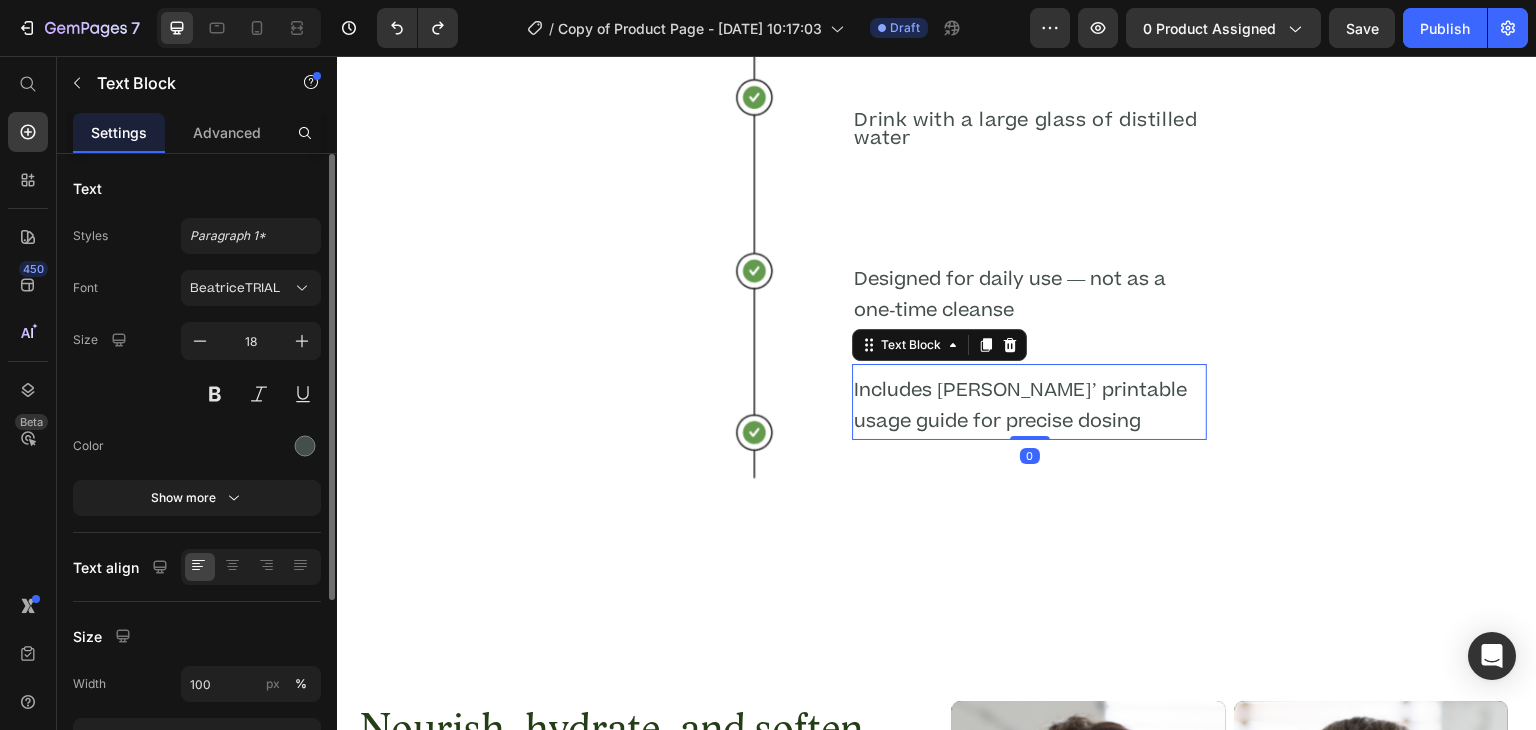 drag, startPoint x: 1021, startPoint y: 454, endPoint x: 1021, endPoint y: 438, distance: 16 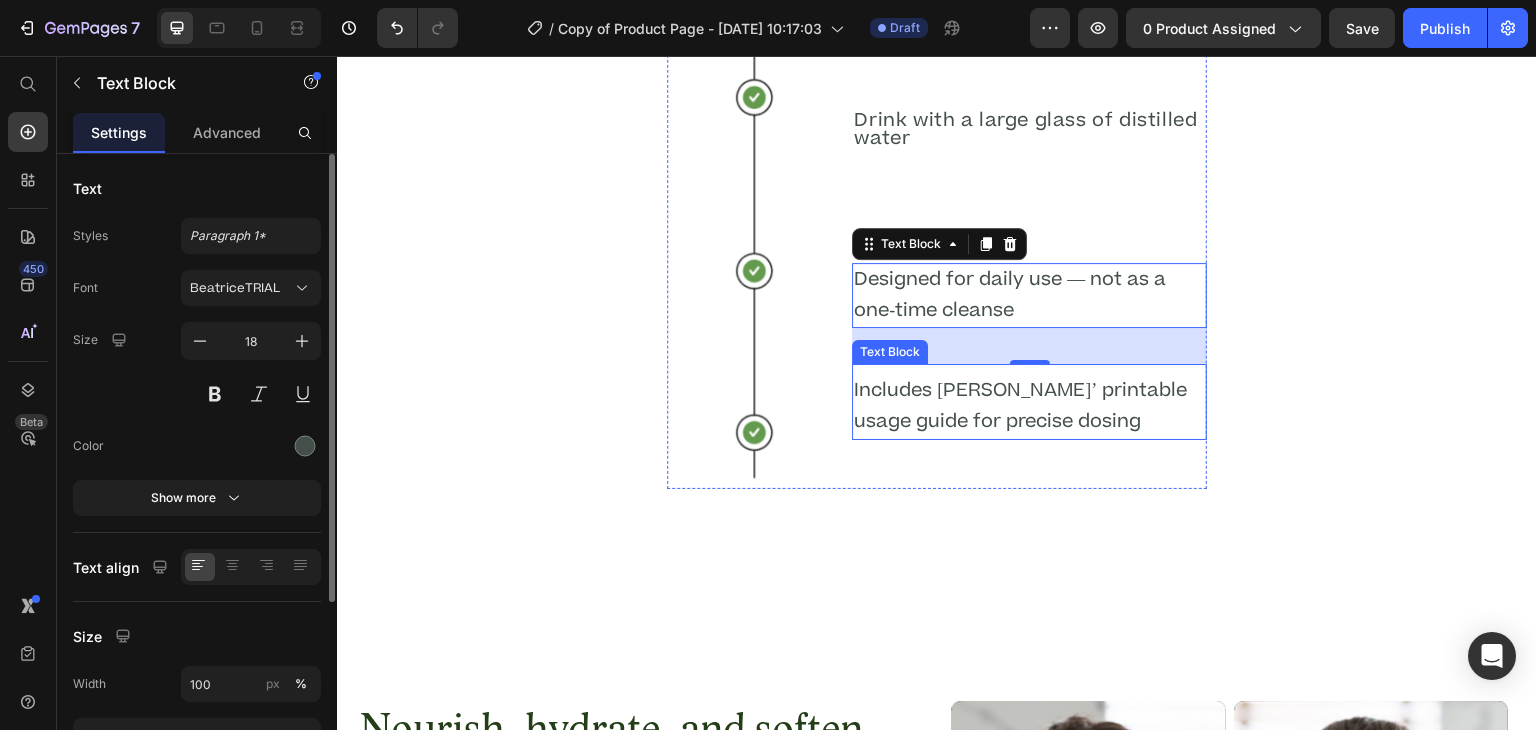 drag, startPoint x: 1014, startPoint y: 377, endPoint x: 1011, endPoint y: 395, distance: 18.248287 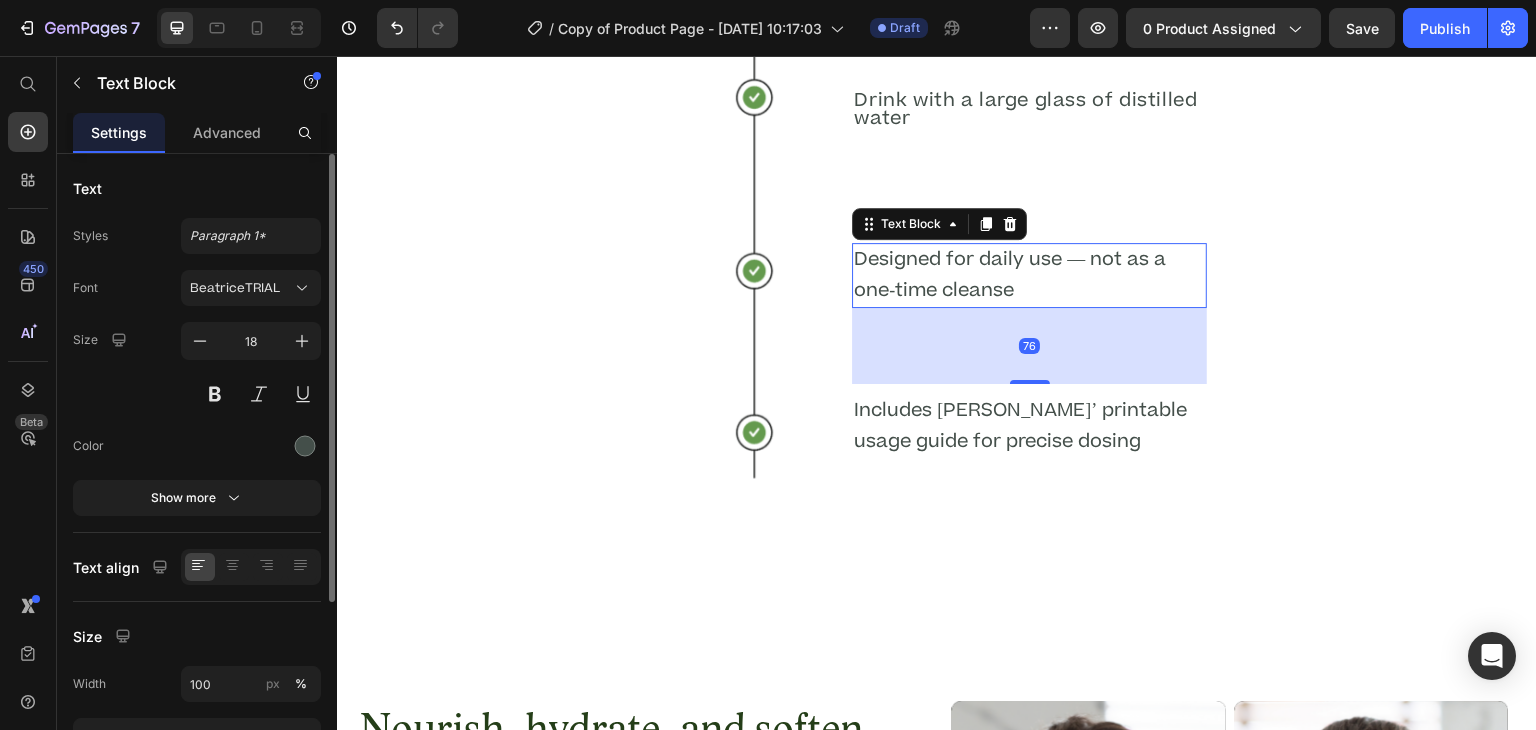 drag, startPoint x: 1016, startPoint y: 378, endPoint x: 1012, endPoint y: 419, distance: 41.19466 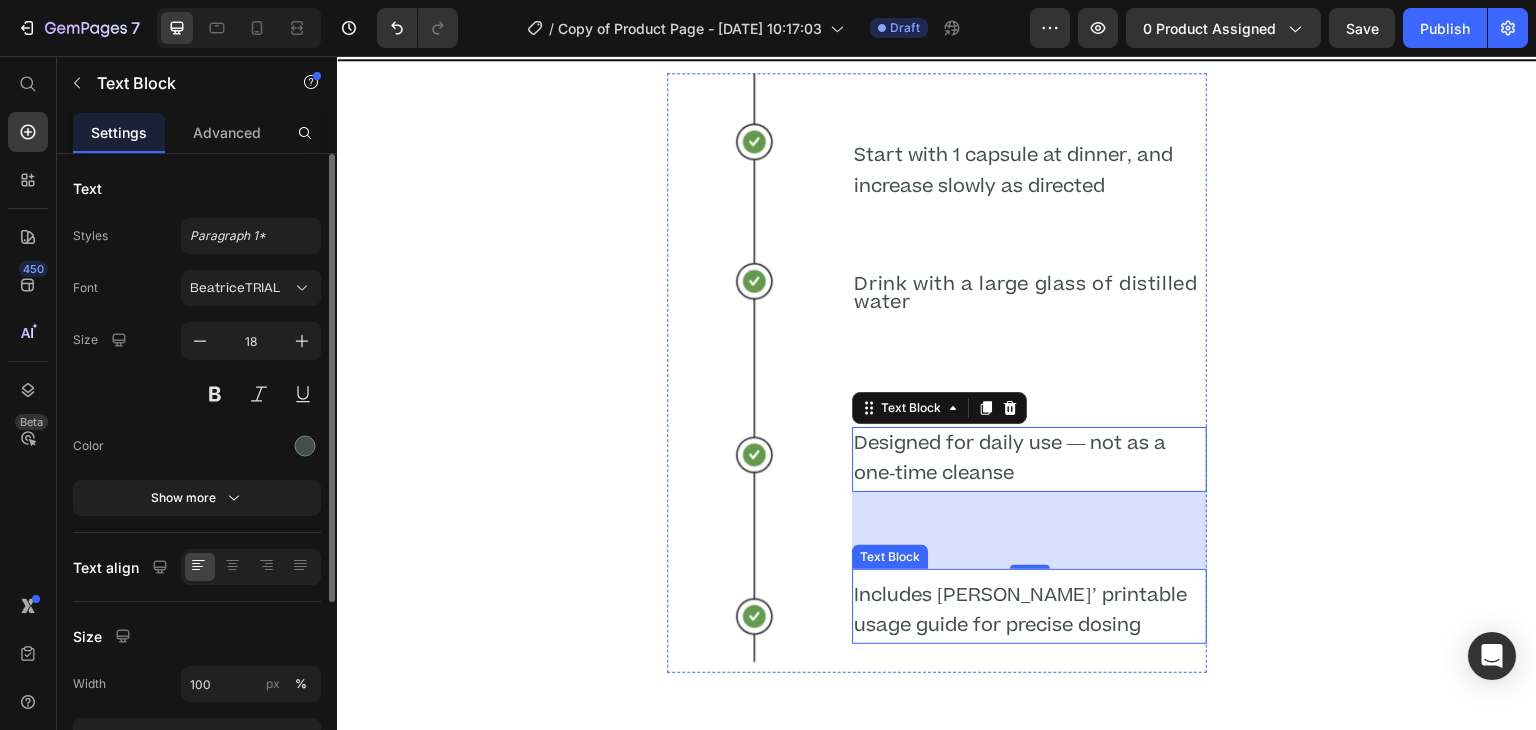 scroll, scrollTop: 4344, scrollLeft: 0, axis: vertical 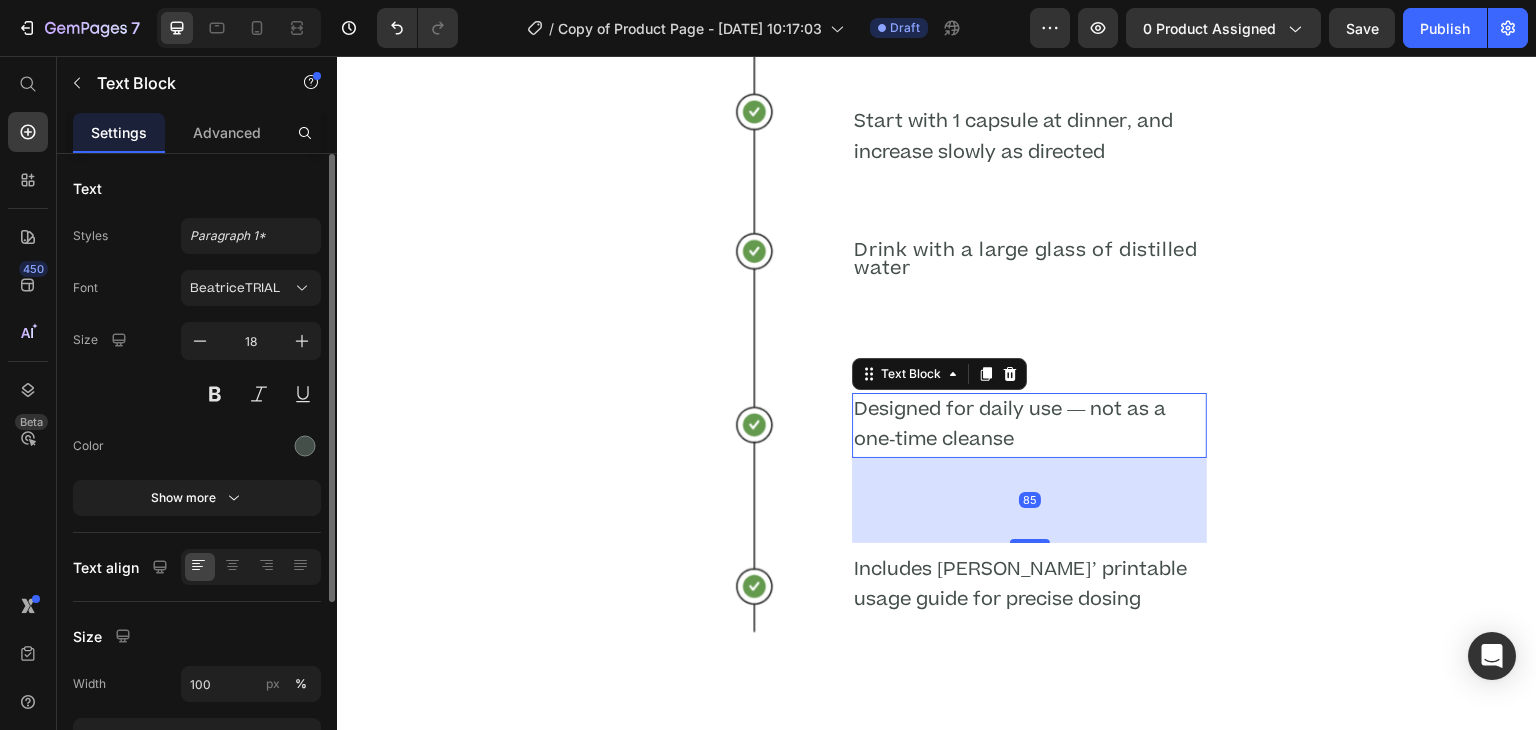 click on "Start with 1 capsule at dinner, and increase slowly as directed Text Block Drink with a large glass of distilled water   Heading Text Block Designed for daily use — not as a one-time cleanse Text Block   85 Includes Dr. Daniels’ printable usage guide for precise dosing Text Block" at bounding box center (1029, 343) 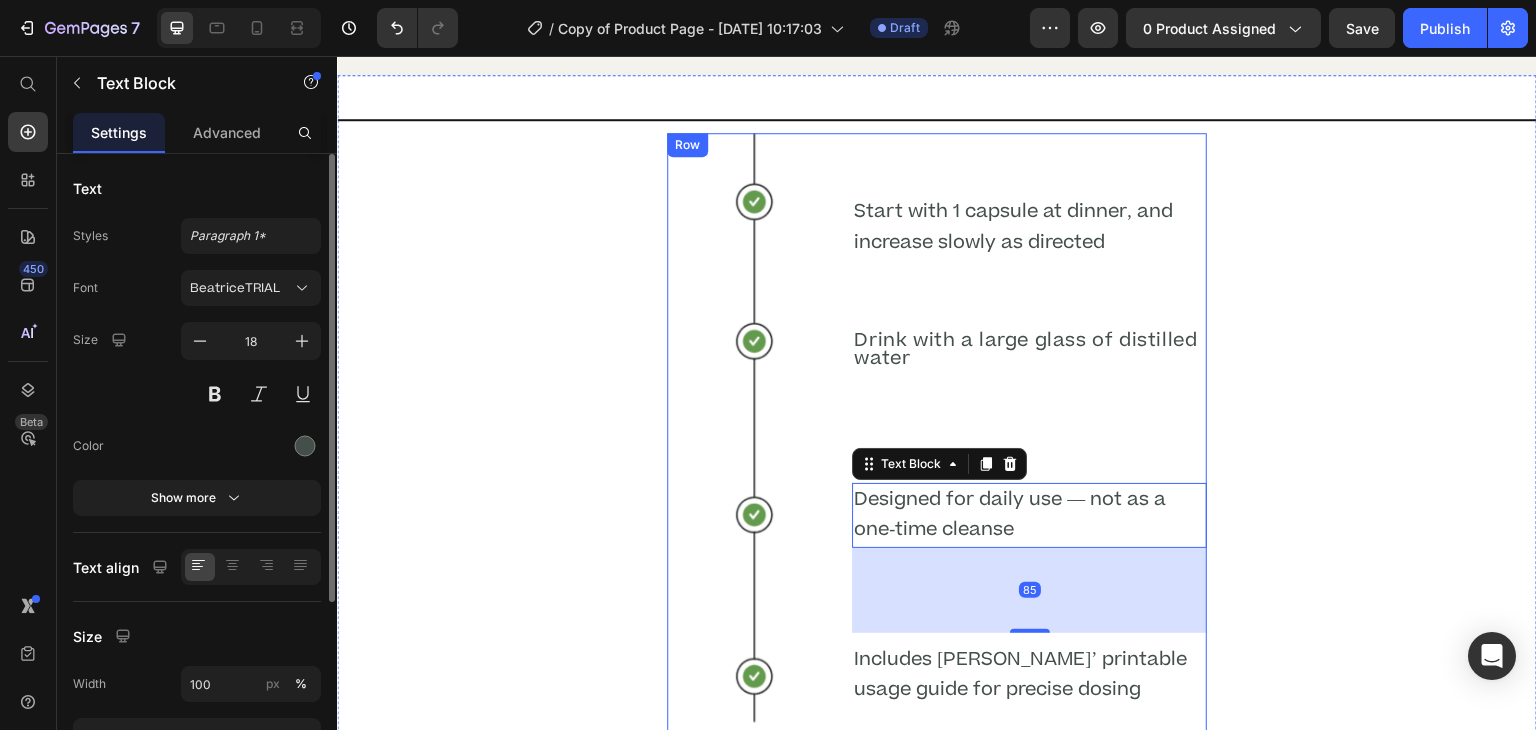 scroll, scrollTop: 4252, scrollLeft: 0, axis: vertical 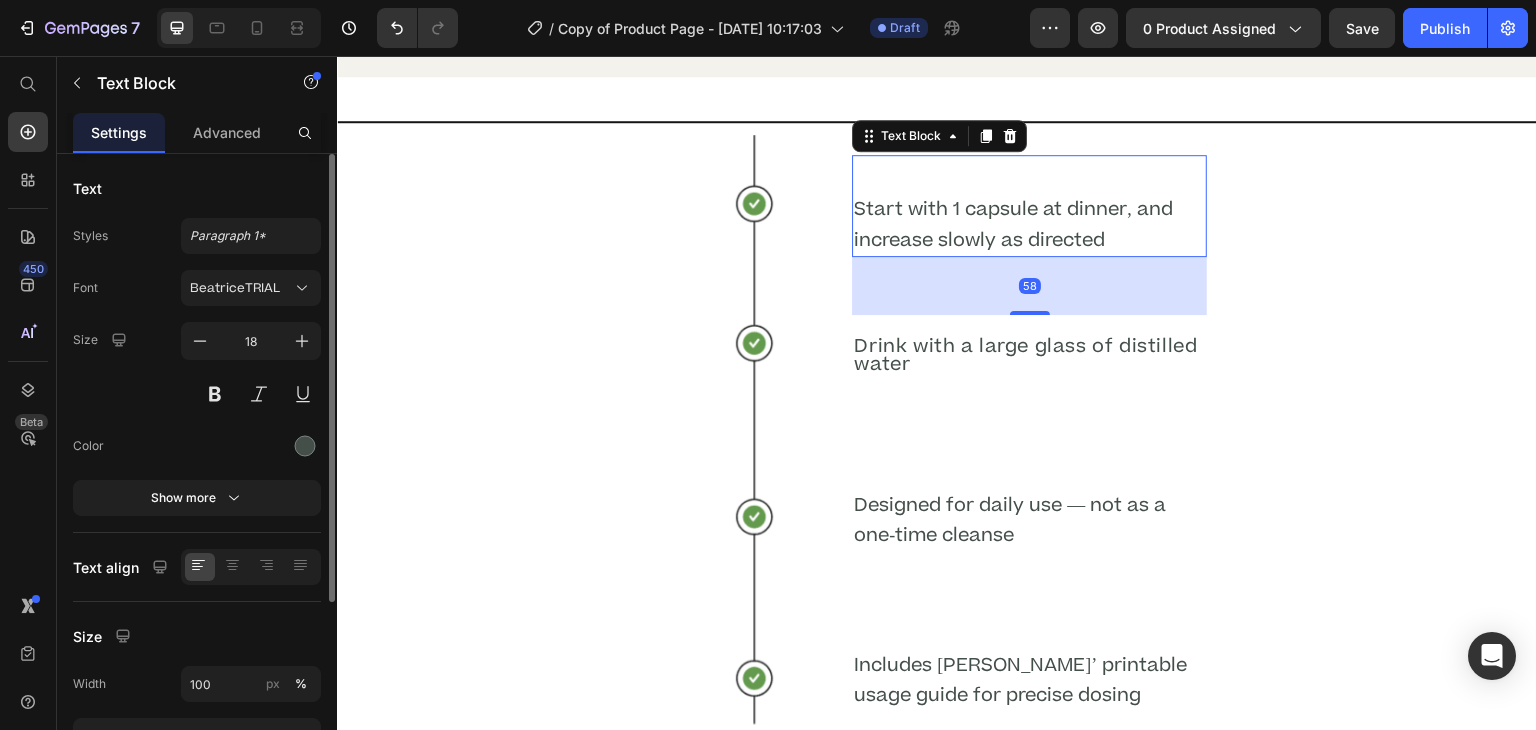 click on "Start with 1 capsule at dinner, and increase slowly as directed Text Block   58 Drink with a large glass of distilled water   Heading Text Block Designed for daily use — not as a one-time cleanse Text Block Includes Dr. Daniels’ printable usage guide for precise dosing Text Block" at bounding box center (1029, 435) 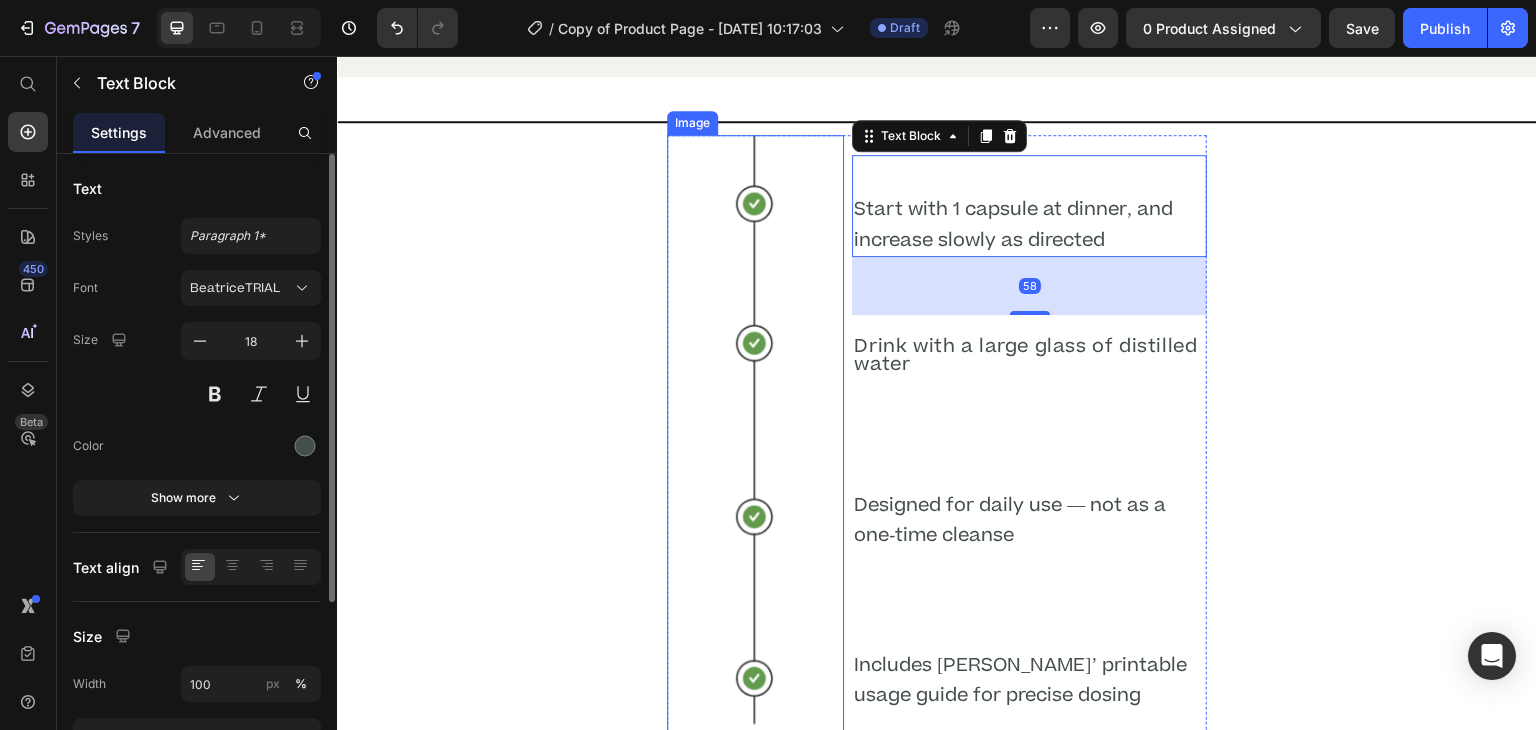 scroll, scrollTop: 4448, scrollLeft: 0, axis: vertical 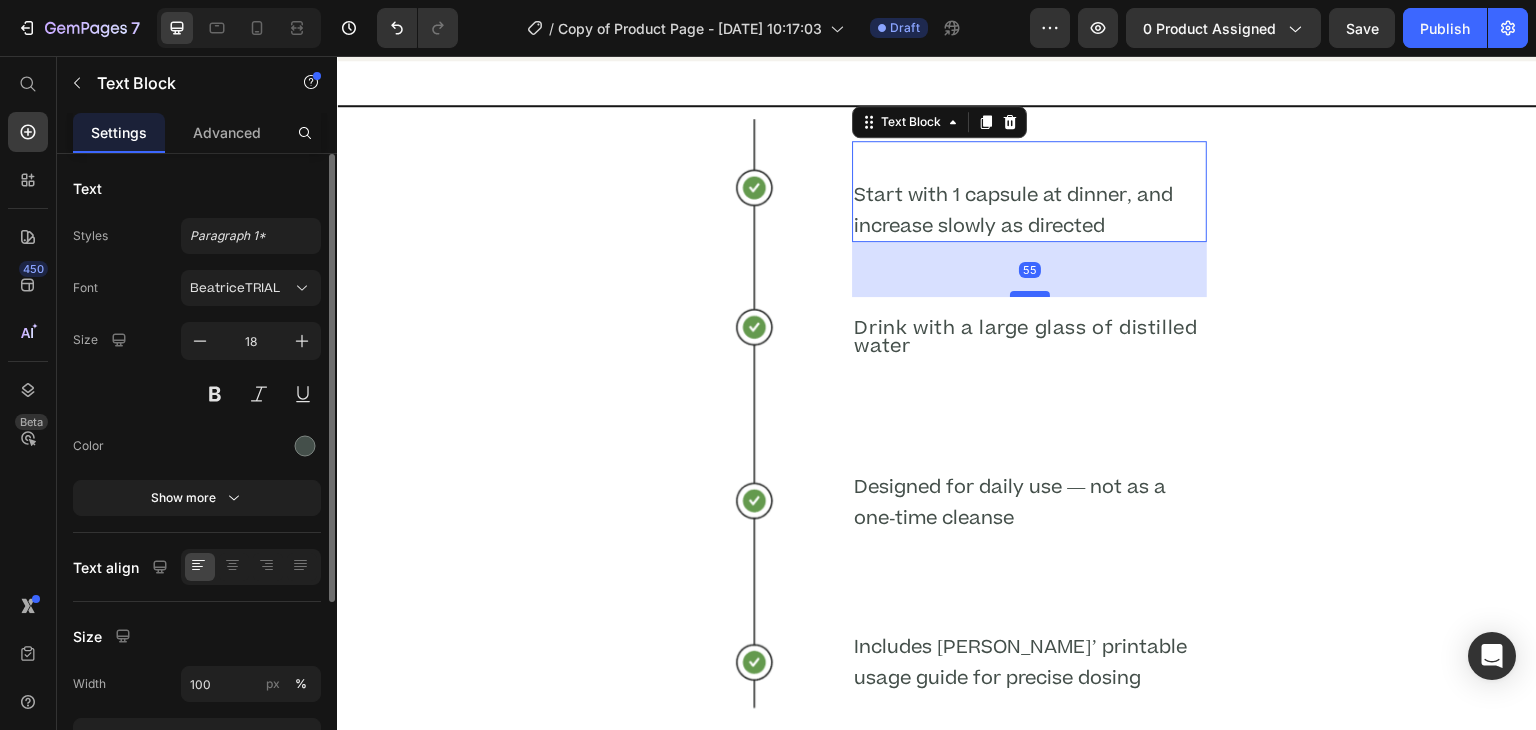 click at bounding box center [1030, 294] 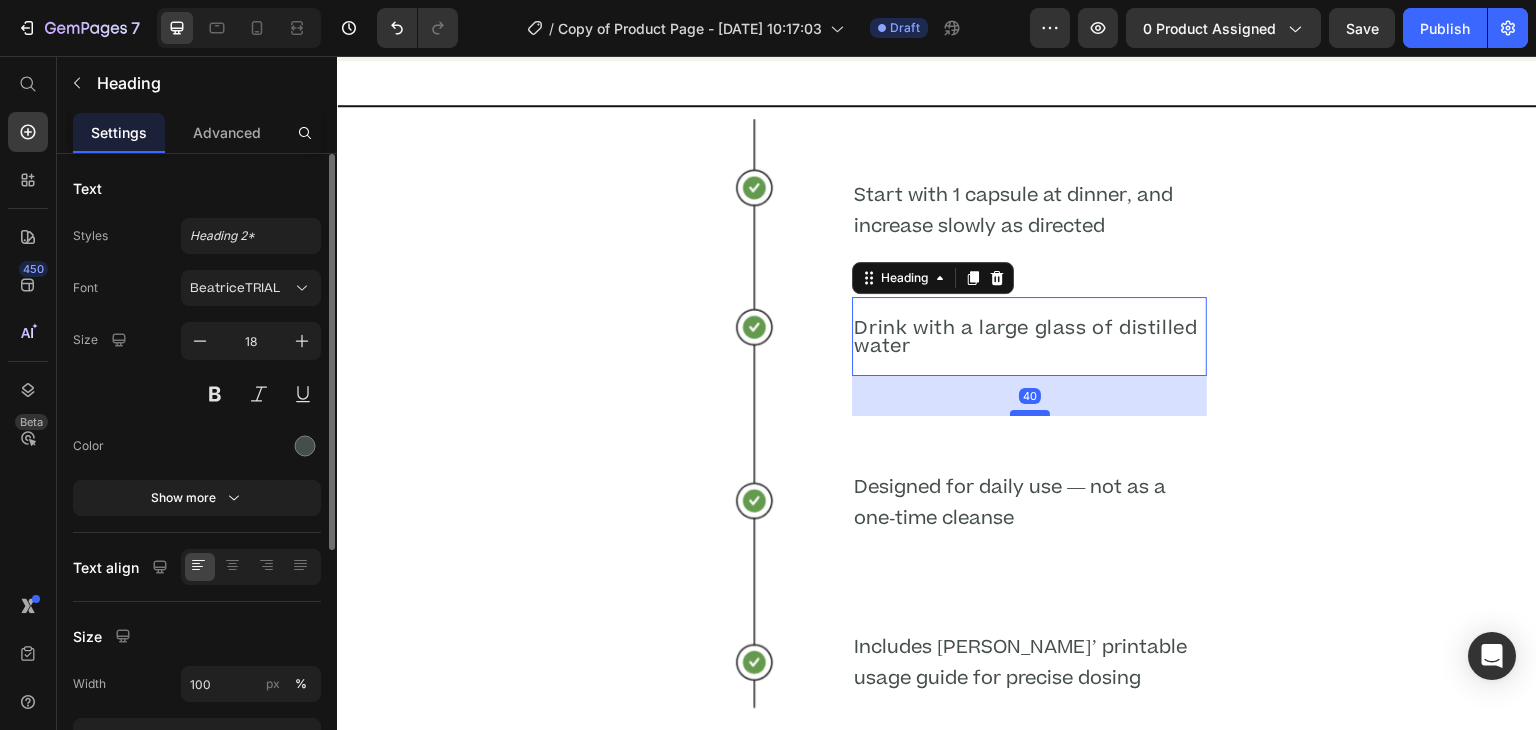 click at bounding box center (1030, 413) 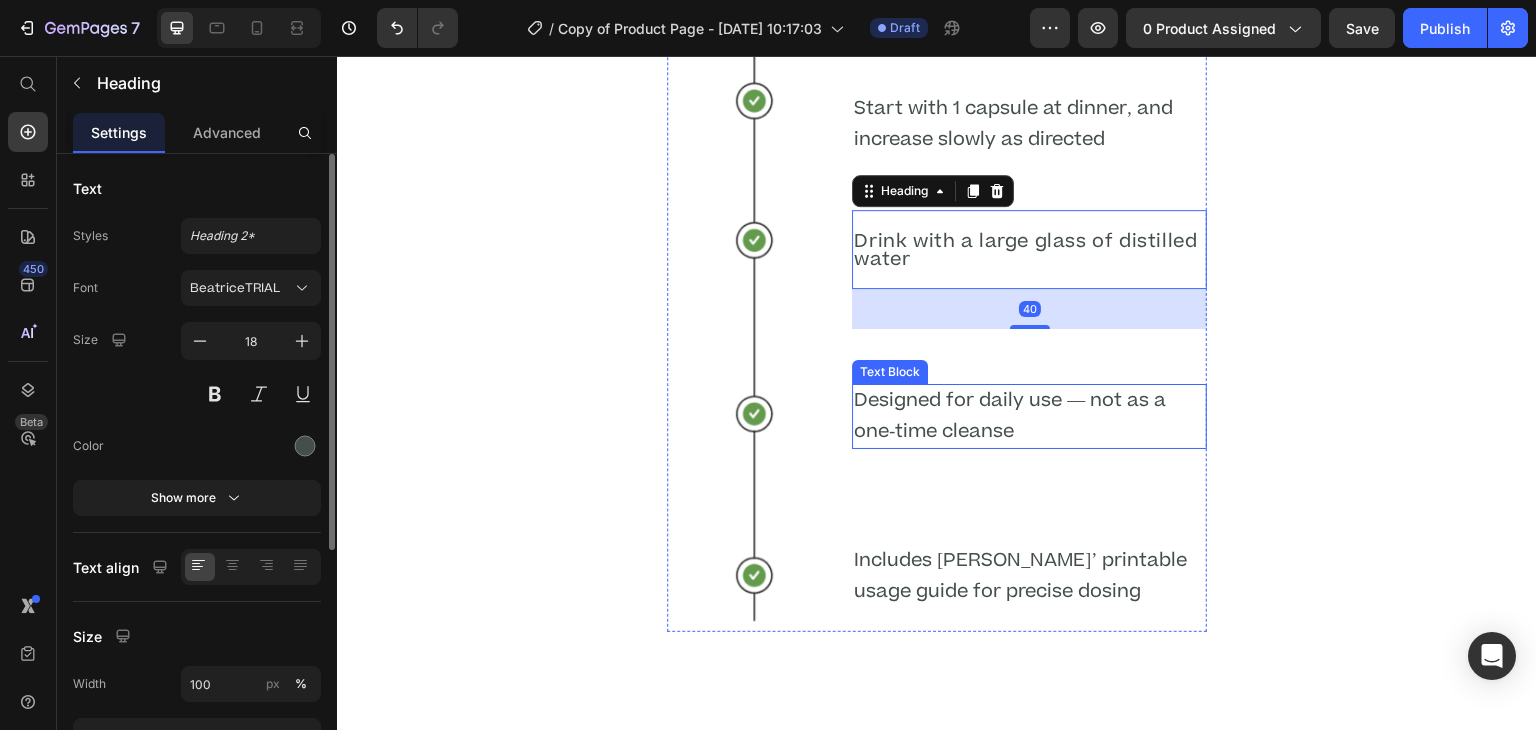 scroll, scrollTop: 4358, scrollLeft: 0, axis: vertical 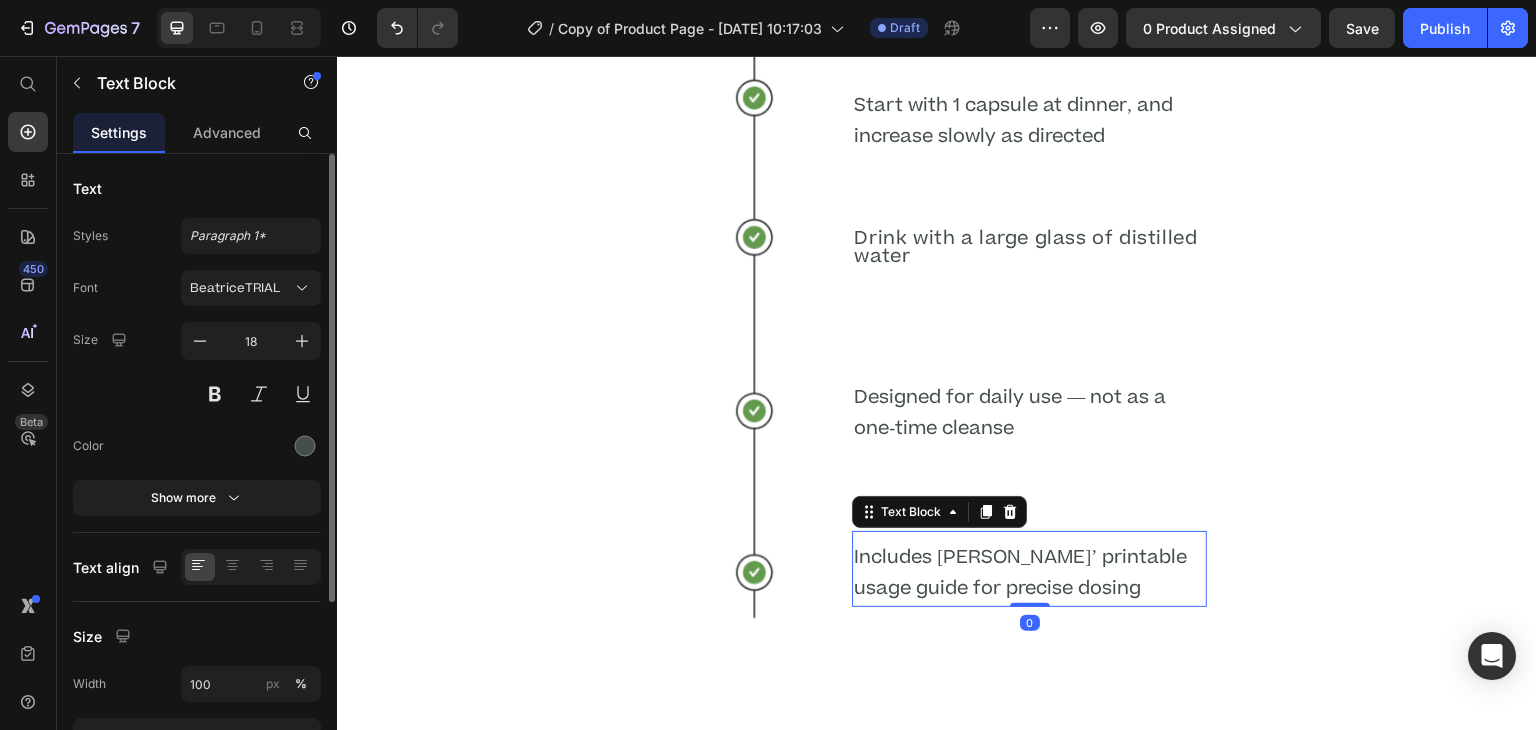 click on "Includes Dr. Daniels’ printable usage guide for precise dosing Text Block   0" at bounding box center [1029, 568] 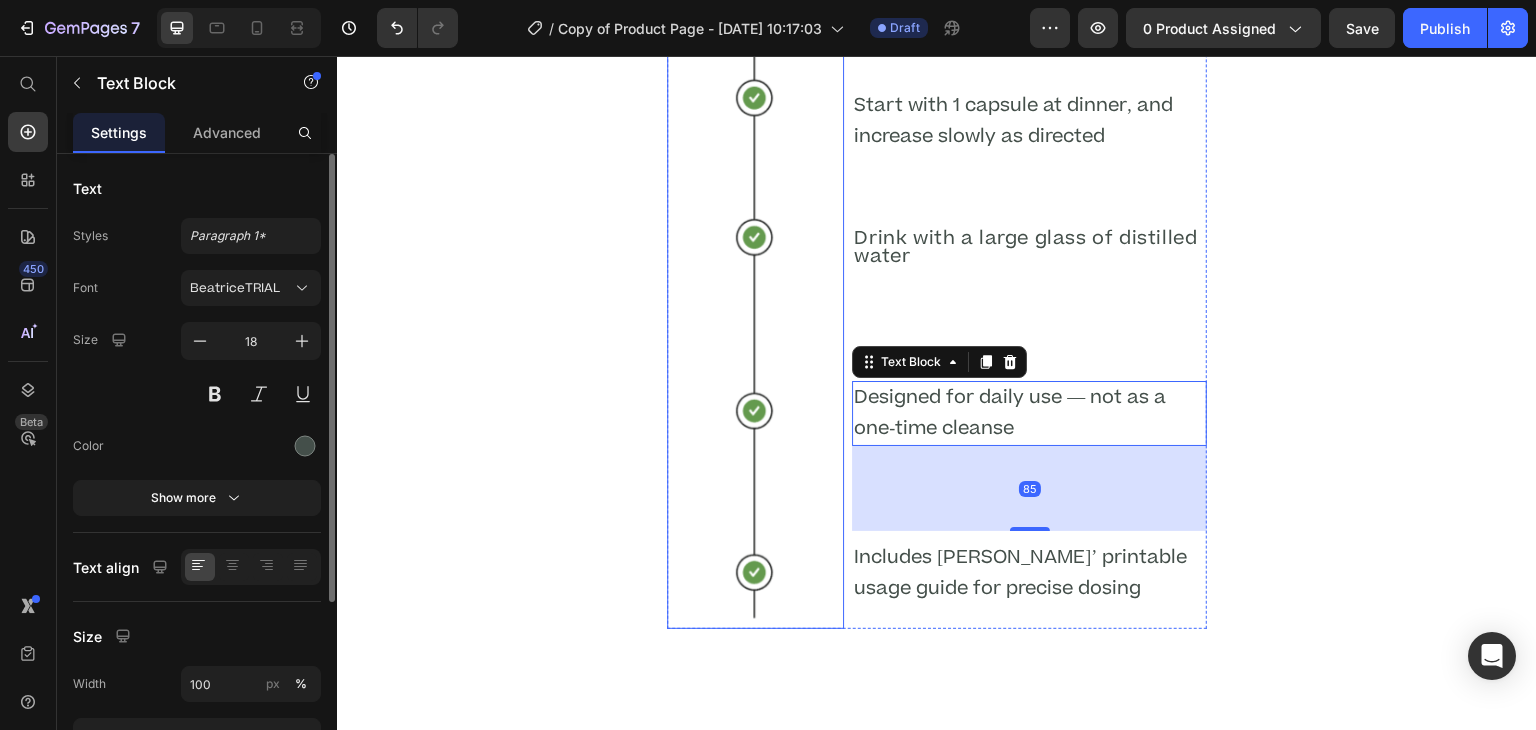 scroll, scrollTop: 4231, scrollLeft: 0, axis: vertical 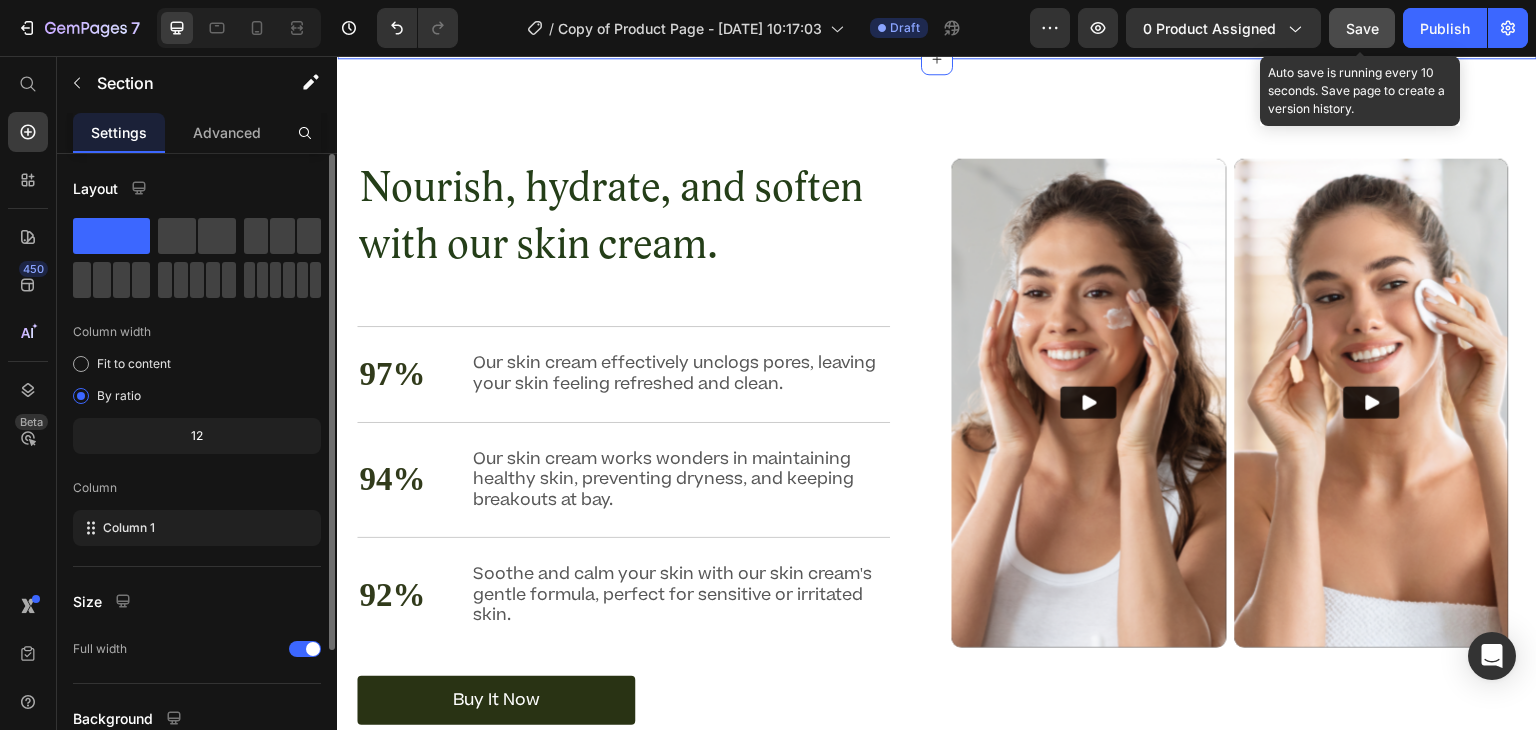 click on "Save" at bounding box center [1362, 28] 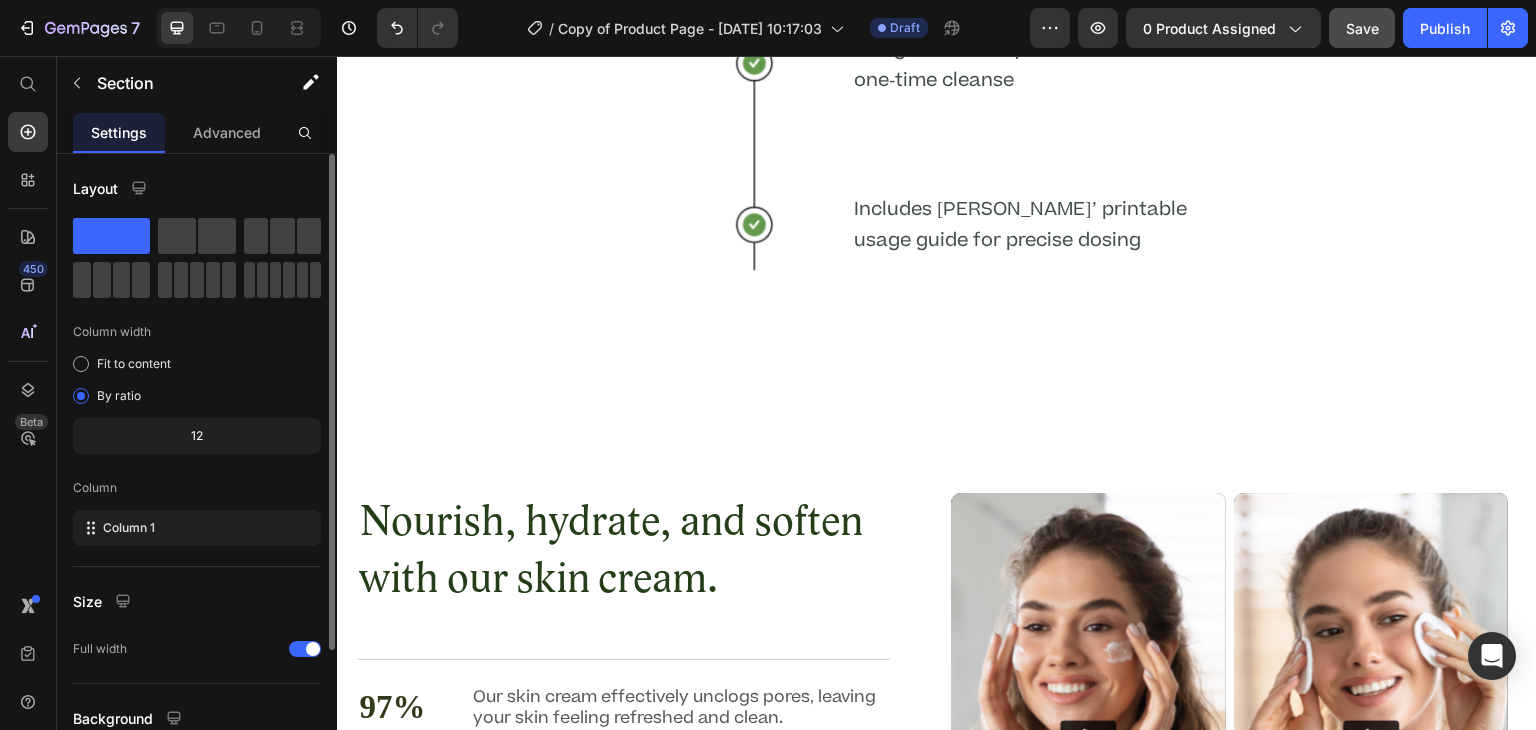 scroll, scrollTop: 4736, scrollLeft: 0, axis: vertical 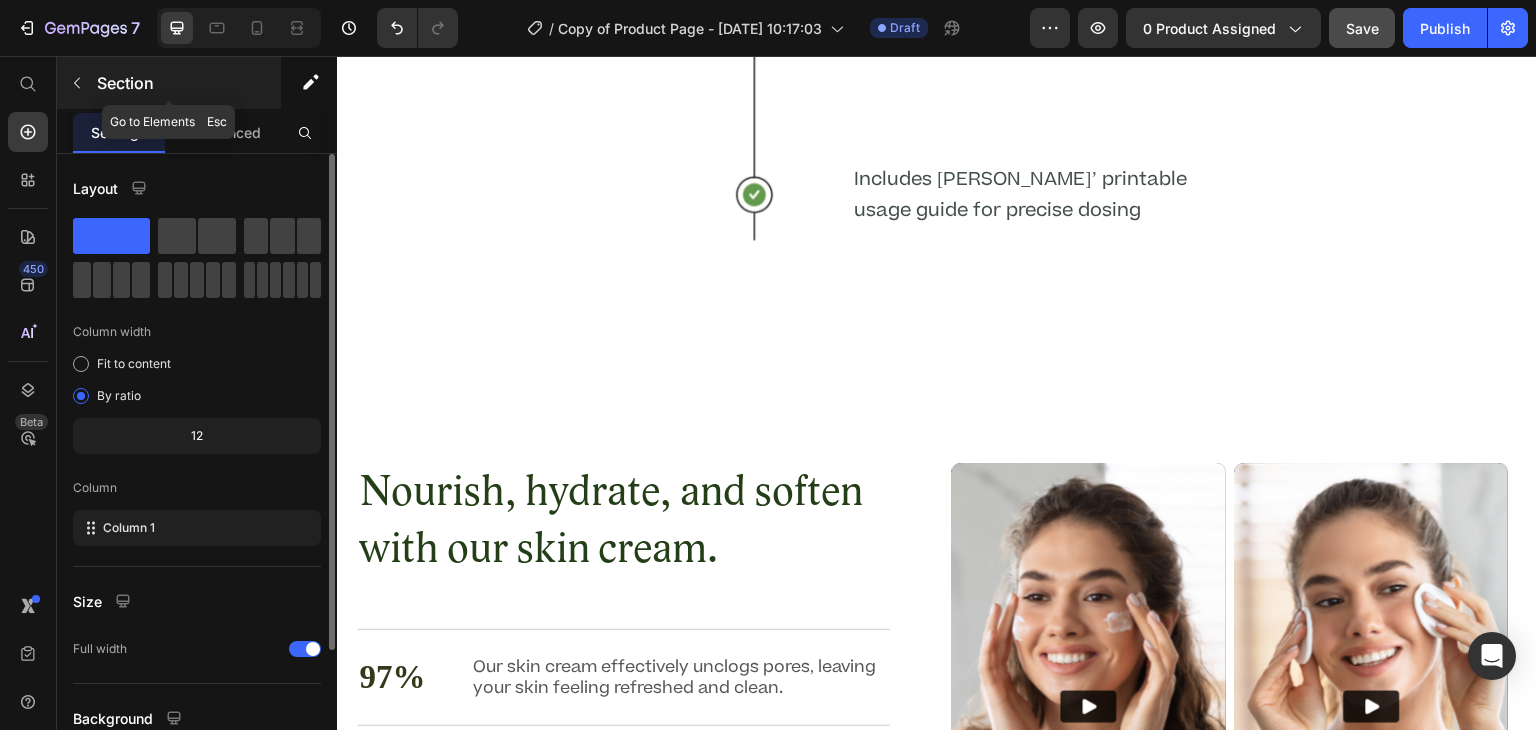 click 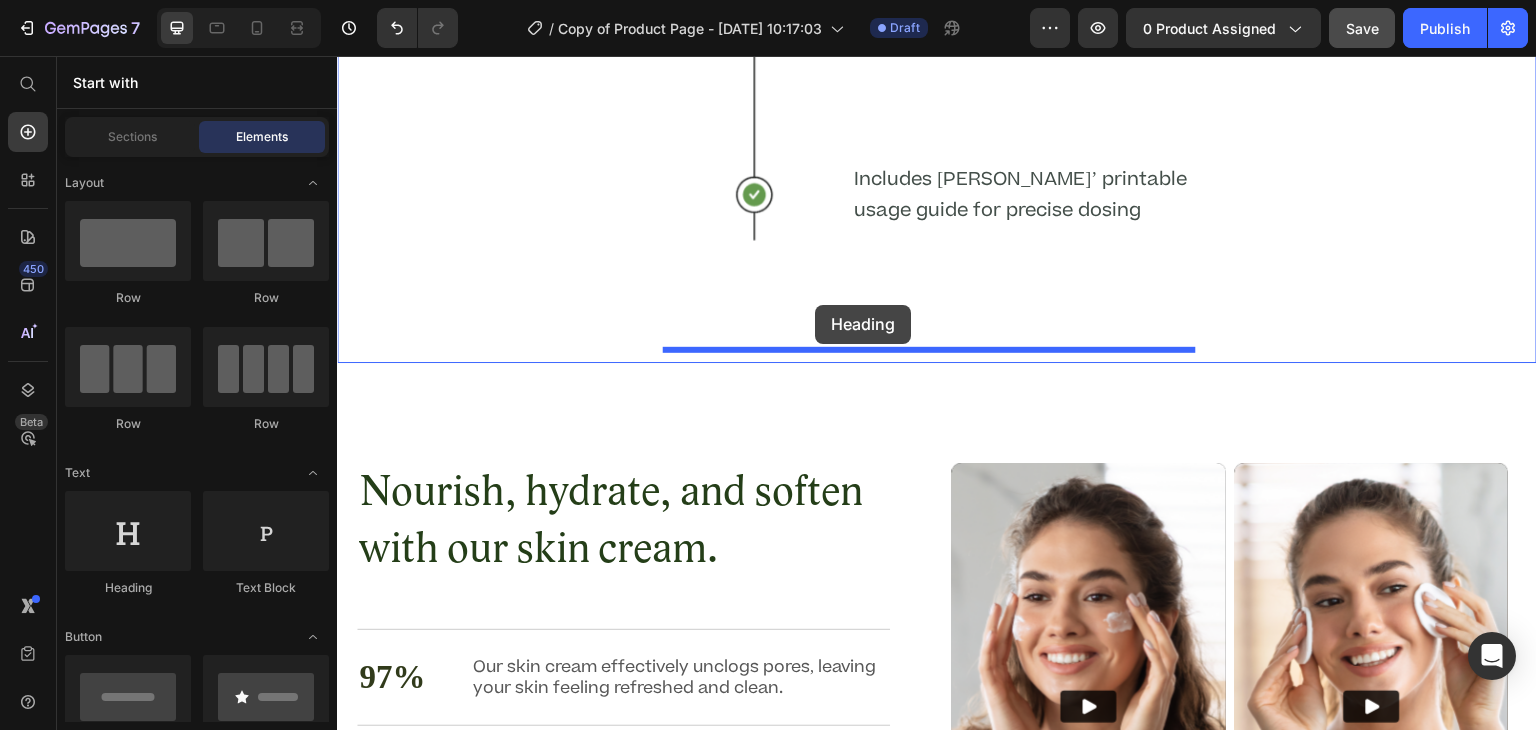 drag, startPoint x: 465, startPoint y: 463, endPoint x: 815, endPoint y: 305, distance: 384.0104 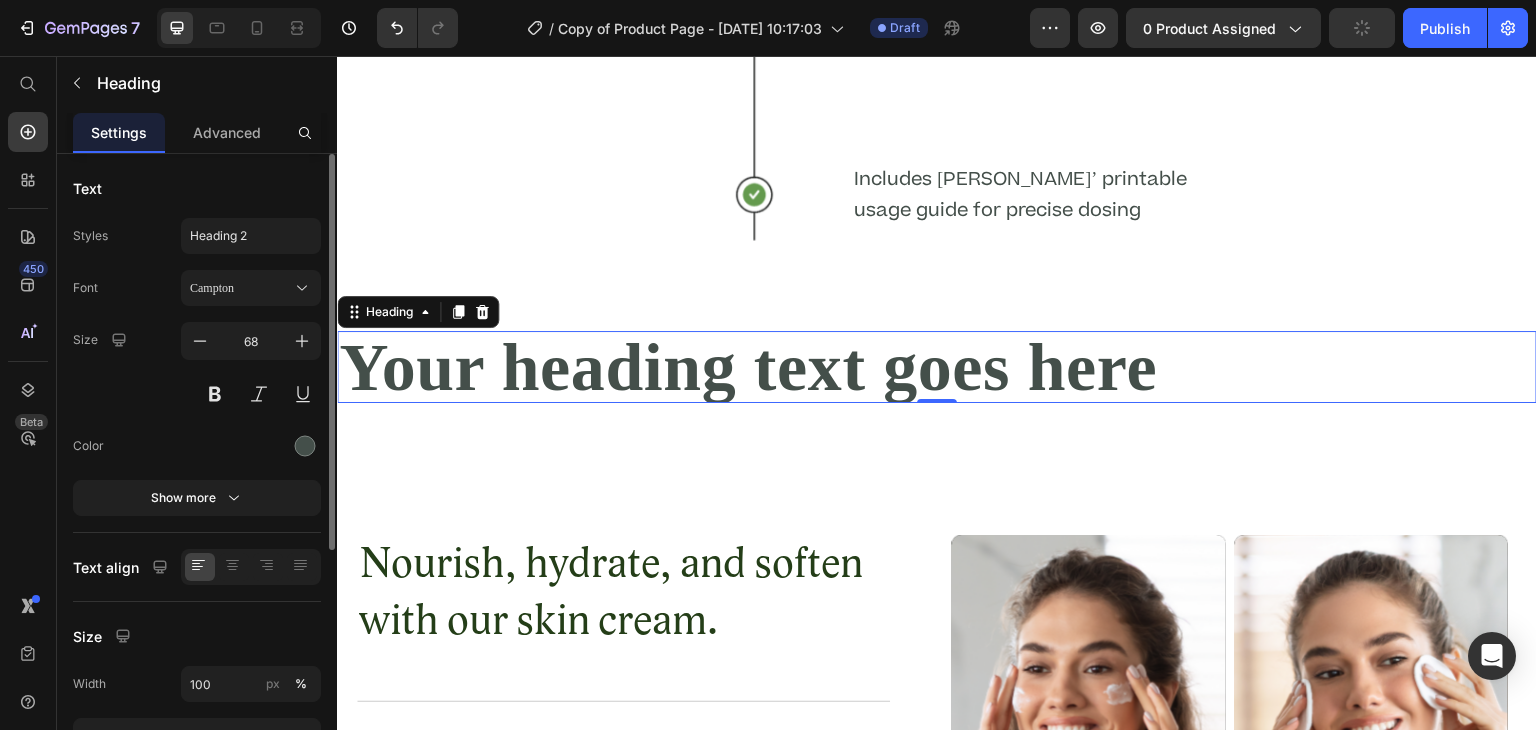 click on "Your heading text goes here" at bounding box center [937, 367] 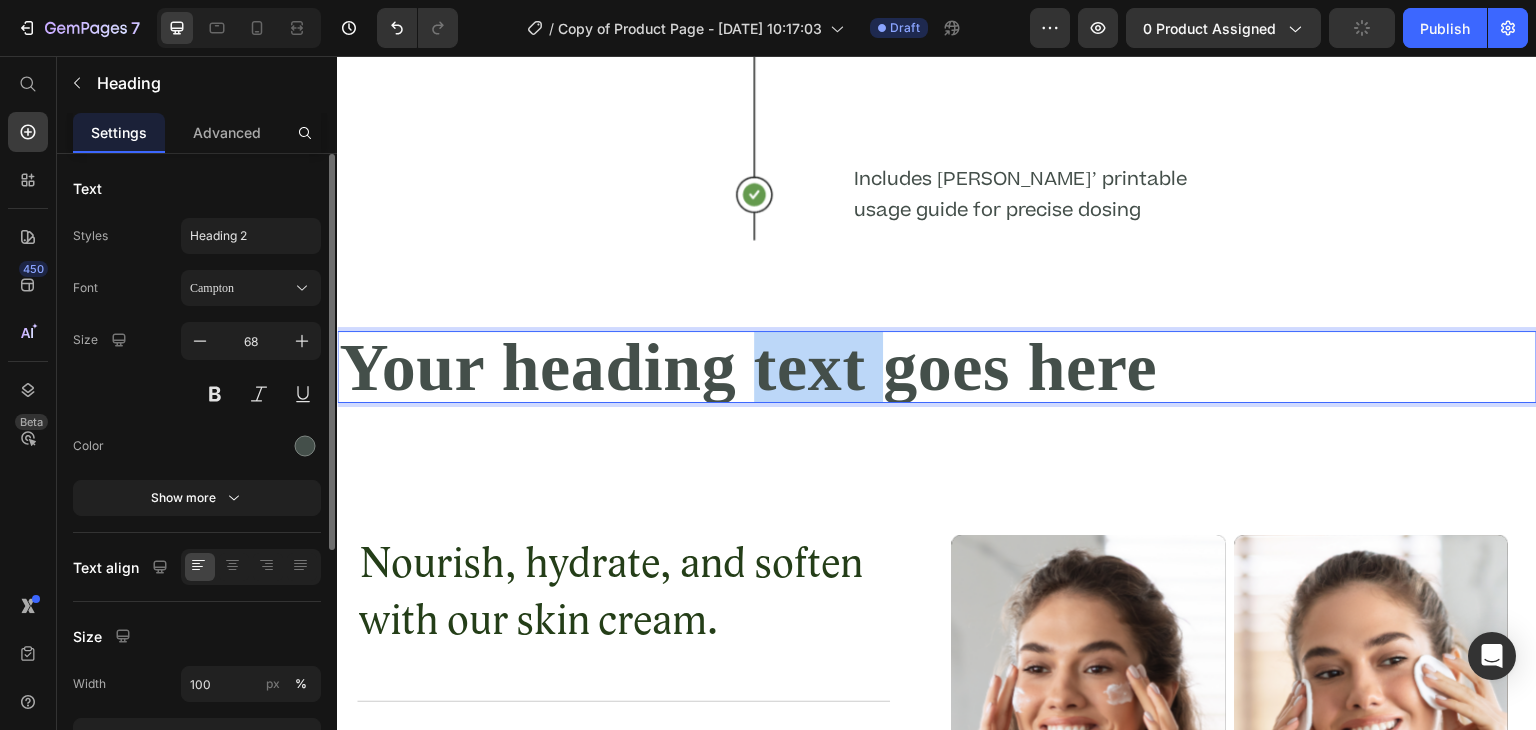 click on "Your heading text goes here" at bounding box center (937, 367) 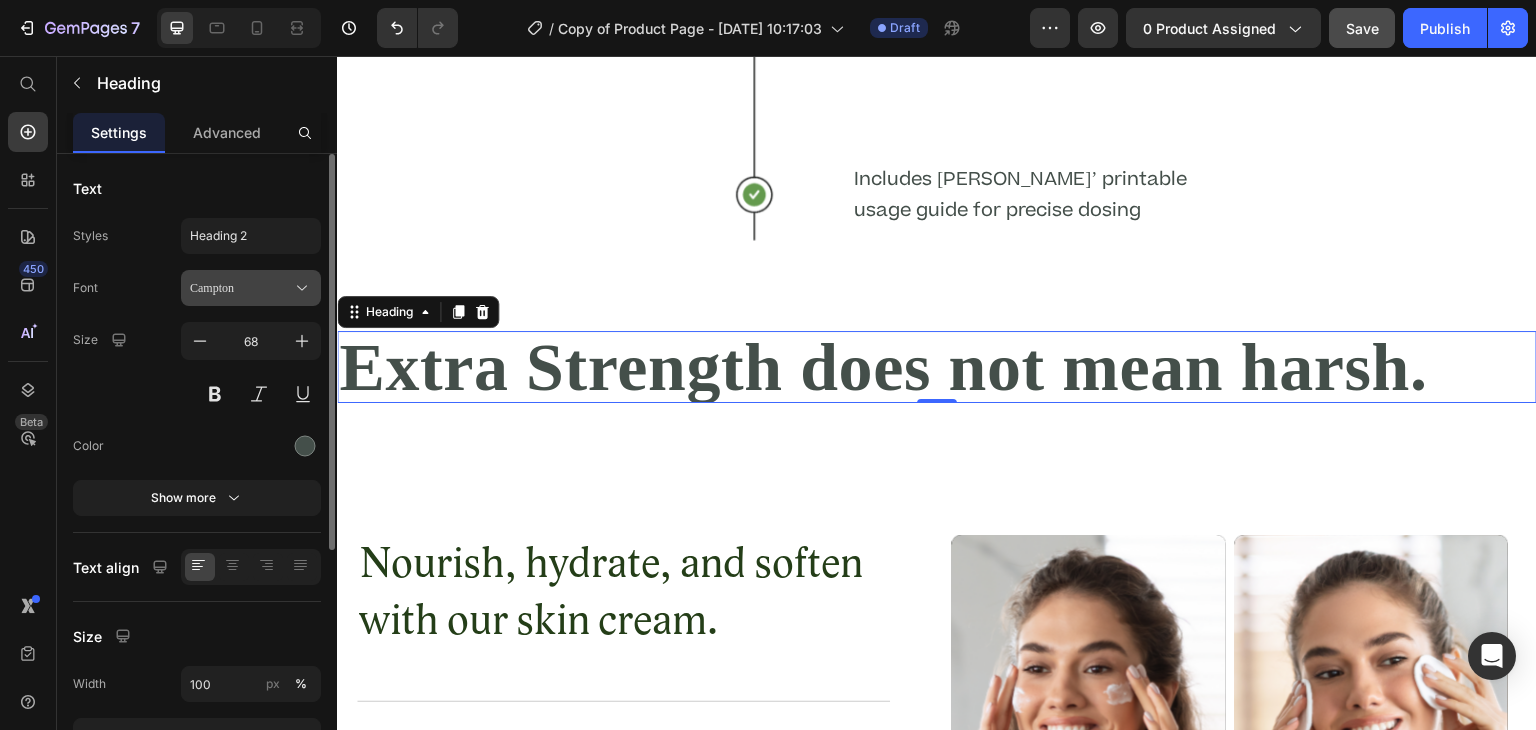click on "Campton" at bounding box center (241, 288) 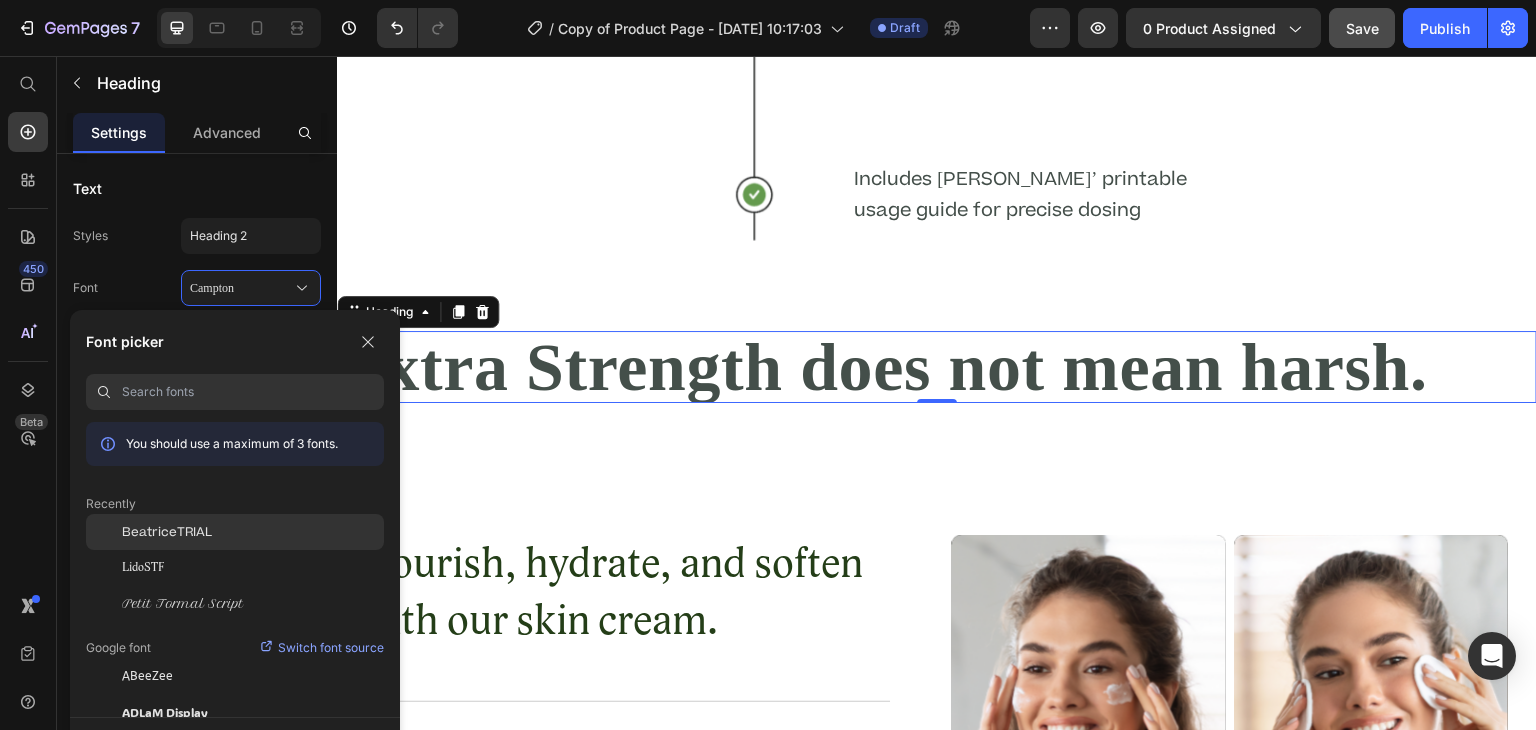 click on "BeatriceTRIAL" at bounding box center (167, 532) 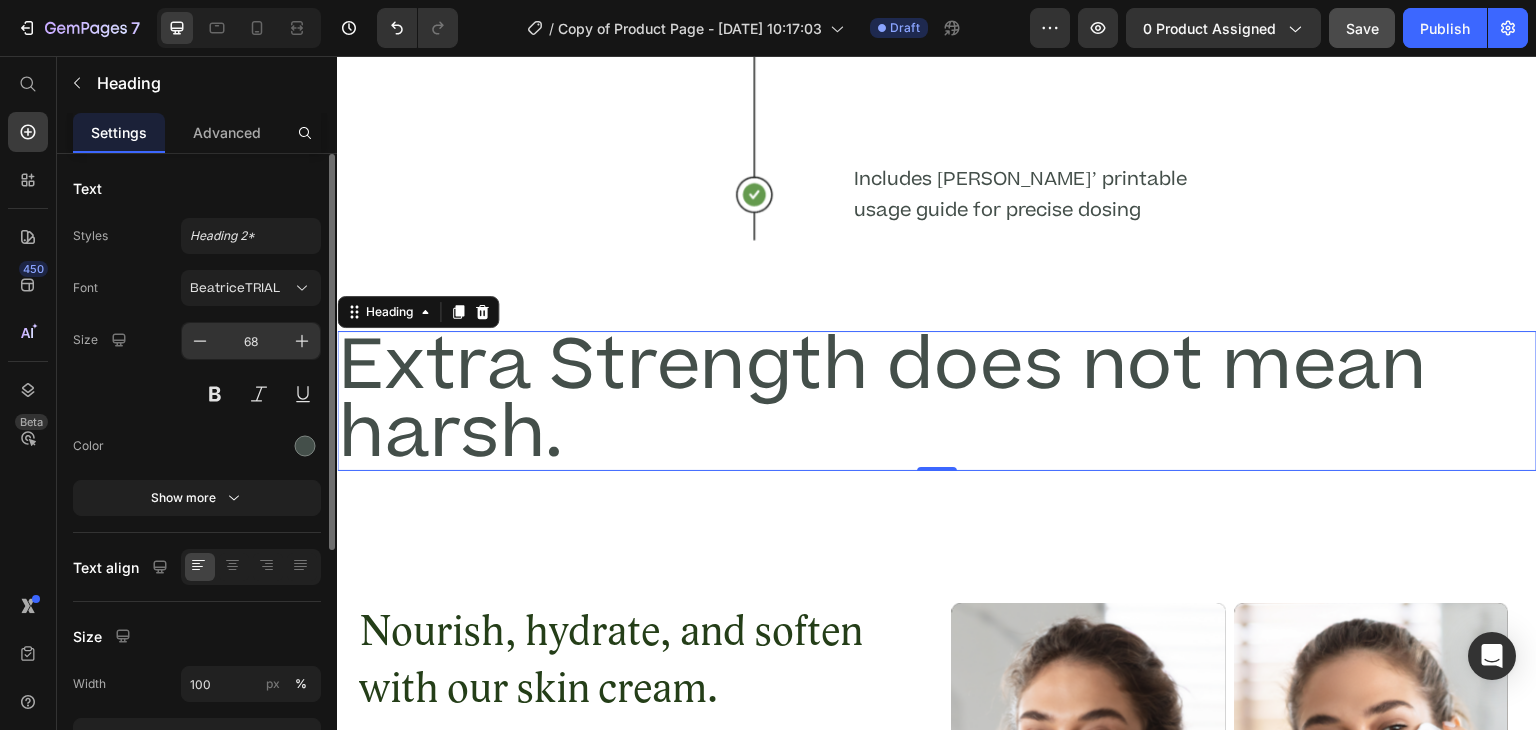 click on "68" at bounding box center [251, 341] 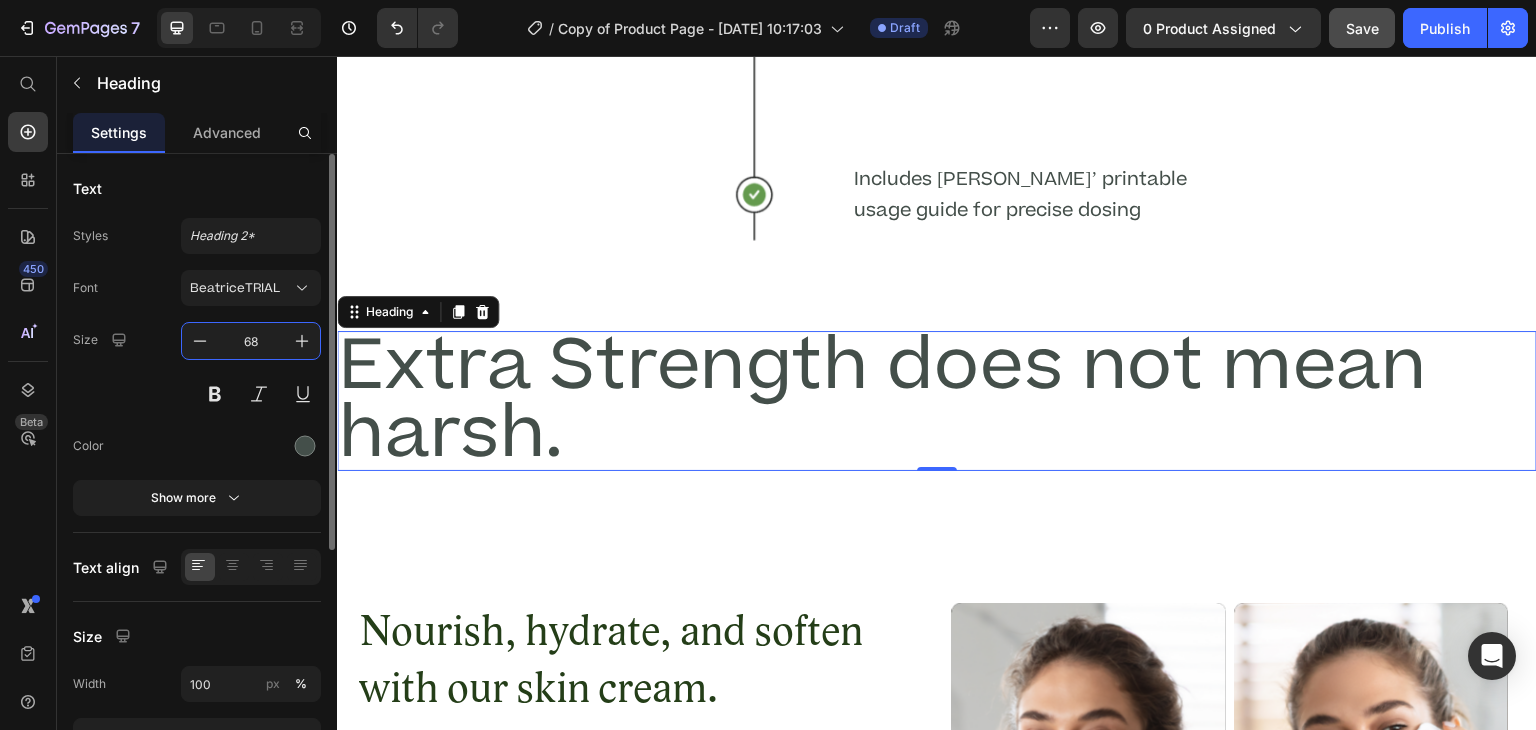 click on "68" at bounding box center [251, 341] 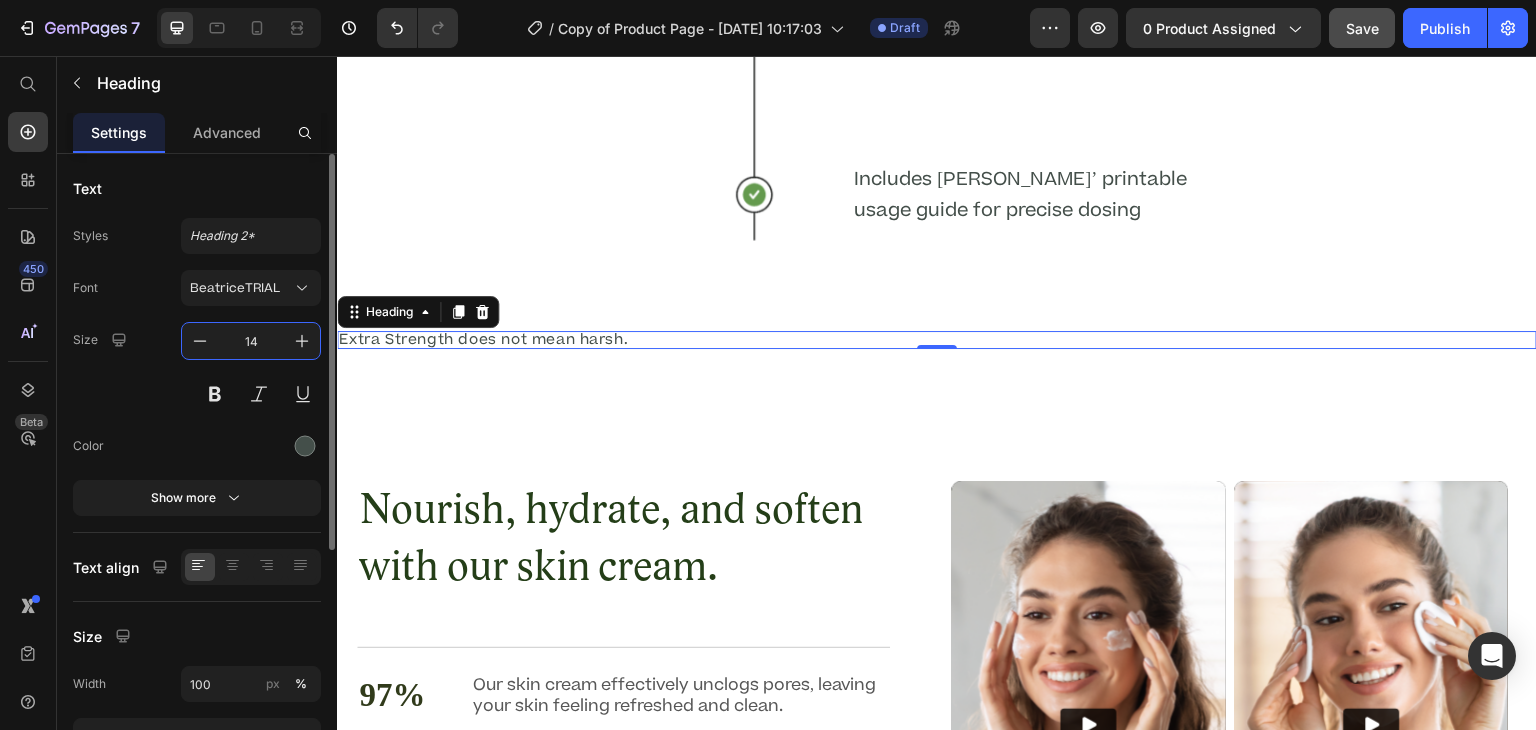 type on "1" 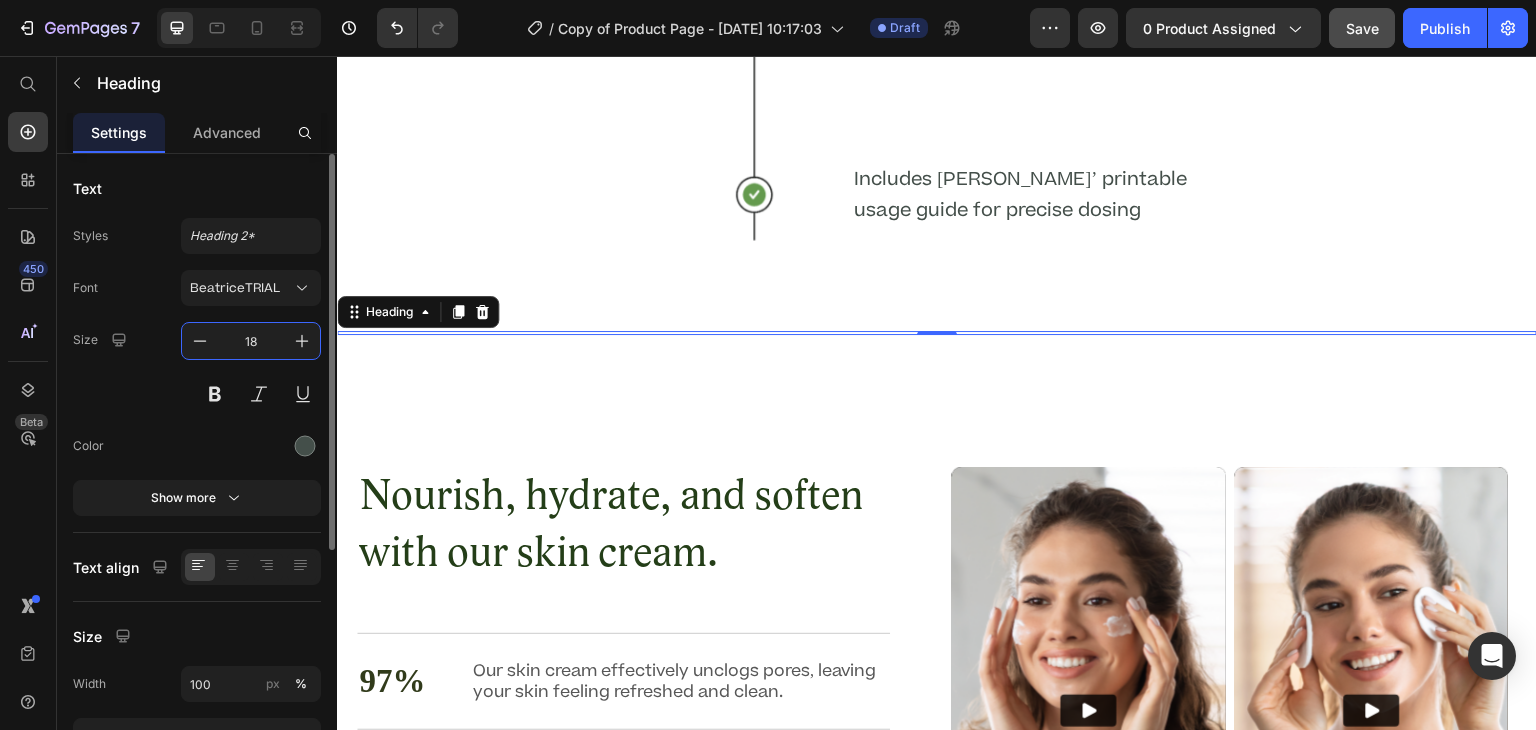 type on "18" 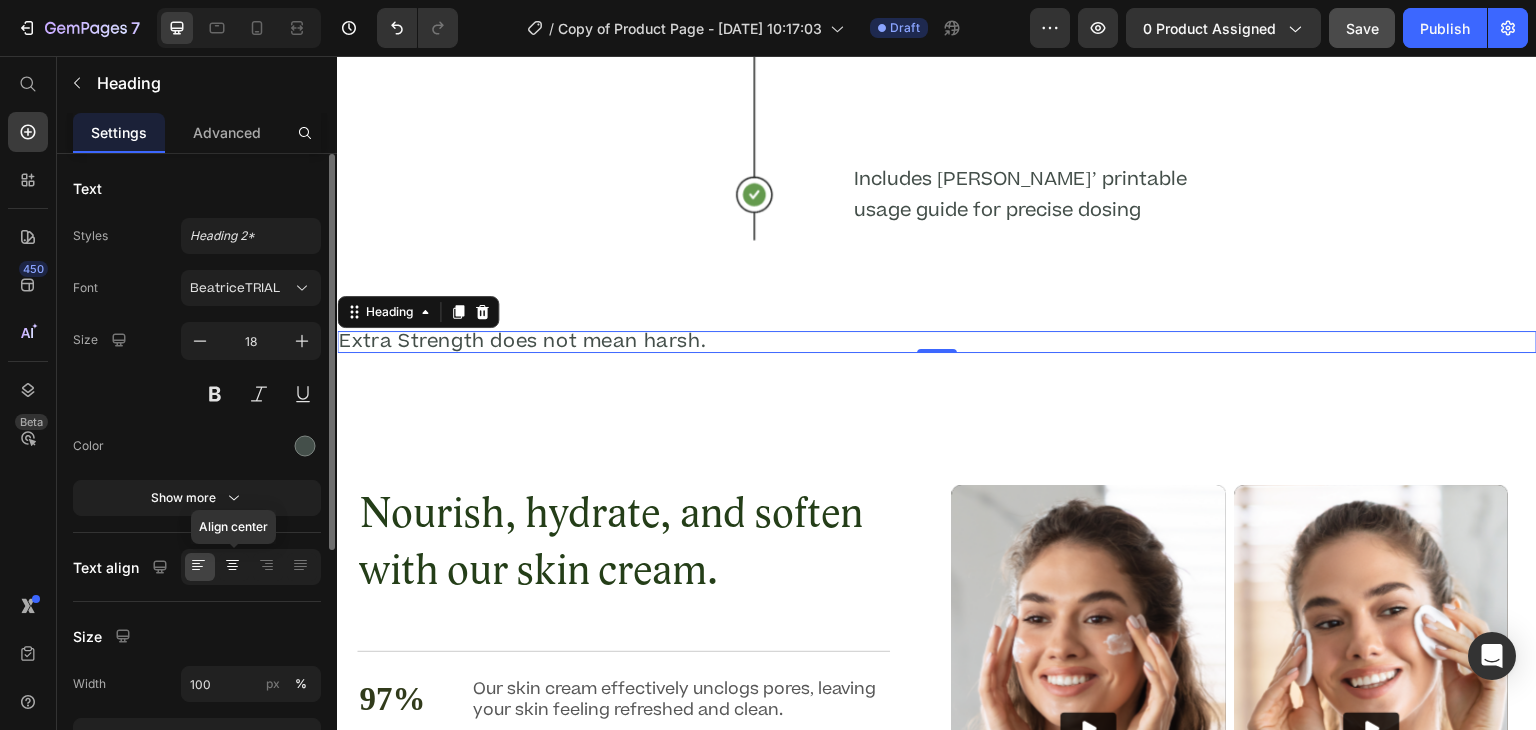 click 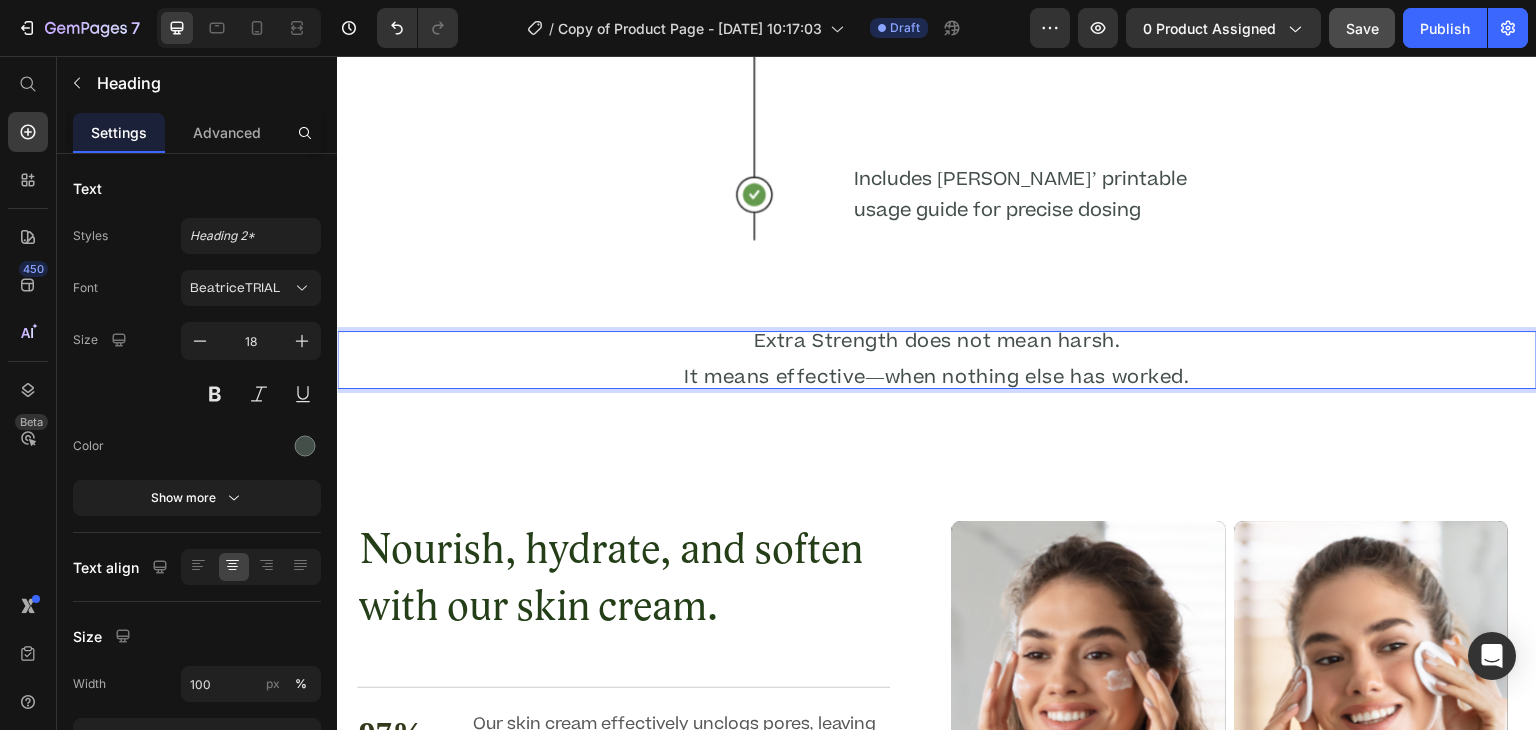scroll, scrollTop: 2, scrollLeft: 0, axis: vertical 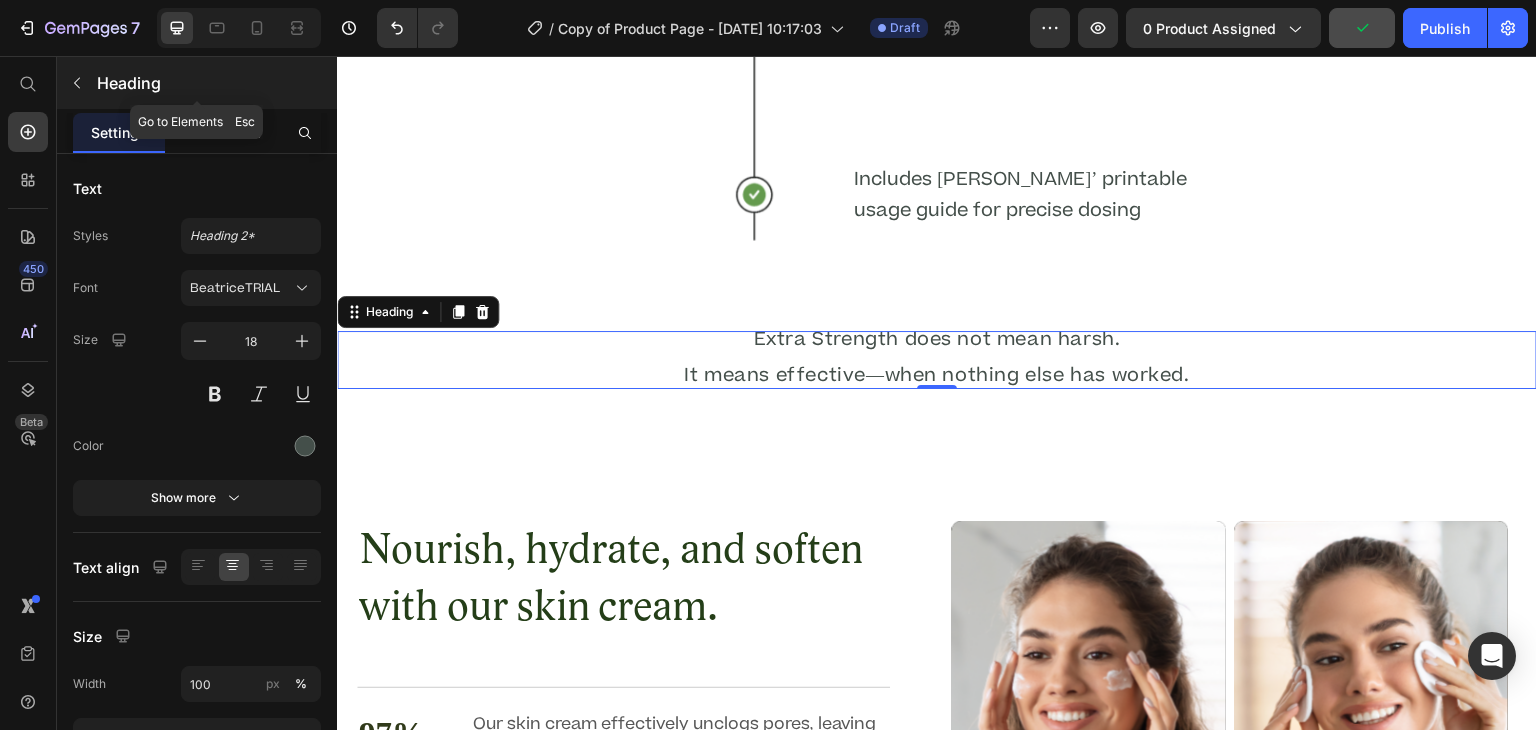click 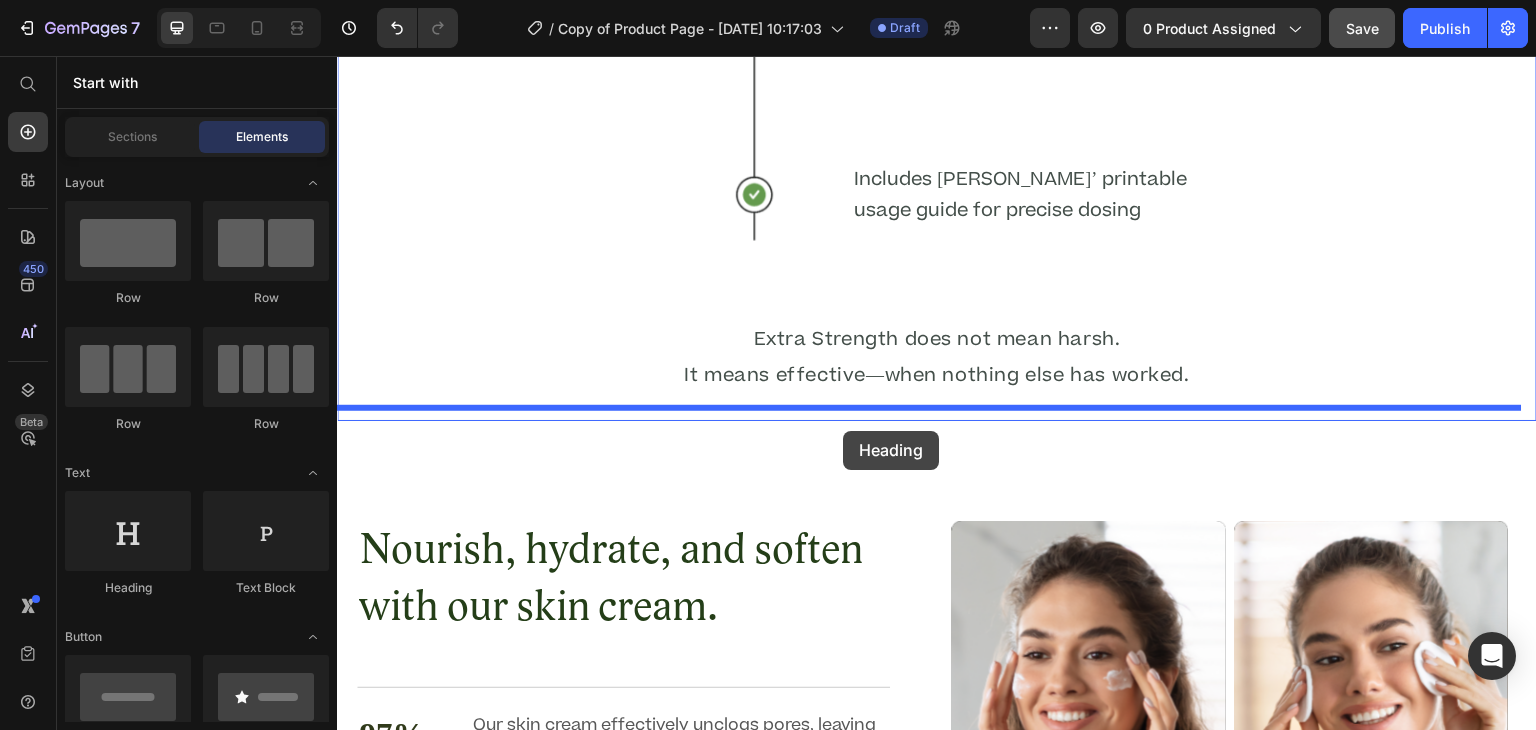 drag, startPoint x: 477, startPoint y: 444, endPoint x: 845, endPoint y: 432, distance: 368.1956 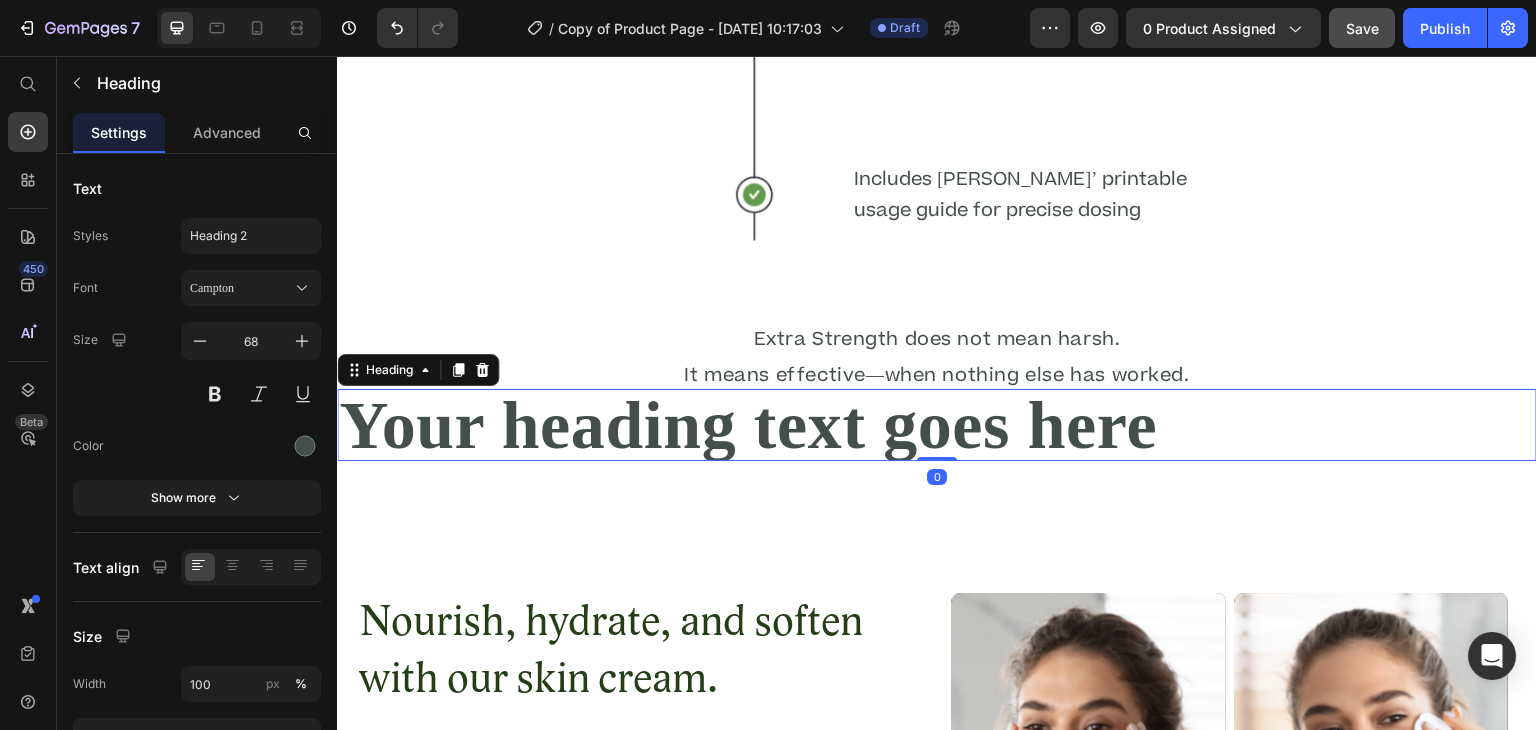 click on "Your heading text goes here" at bounding box center [937, 425] 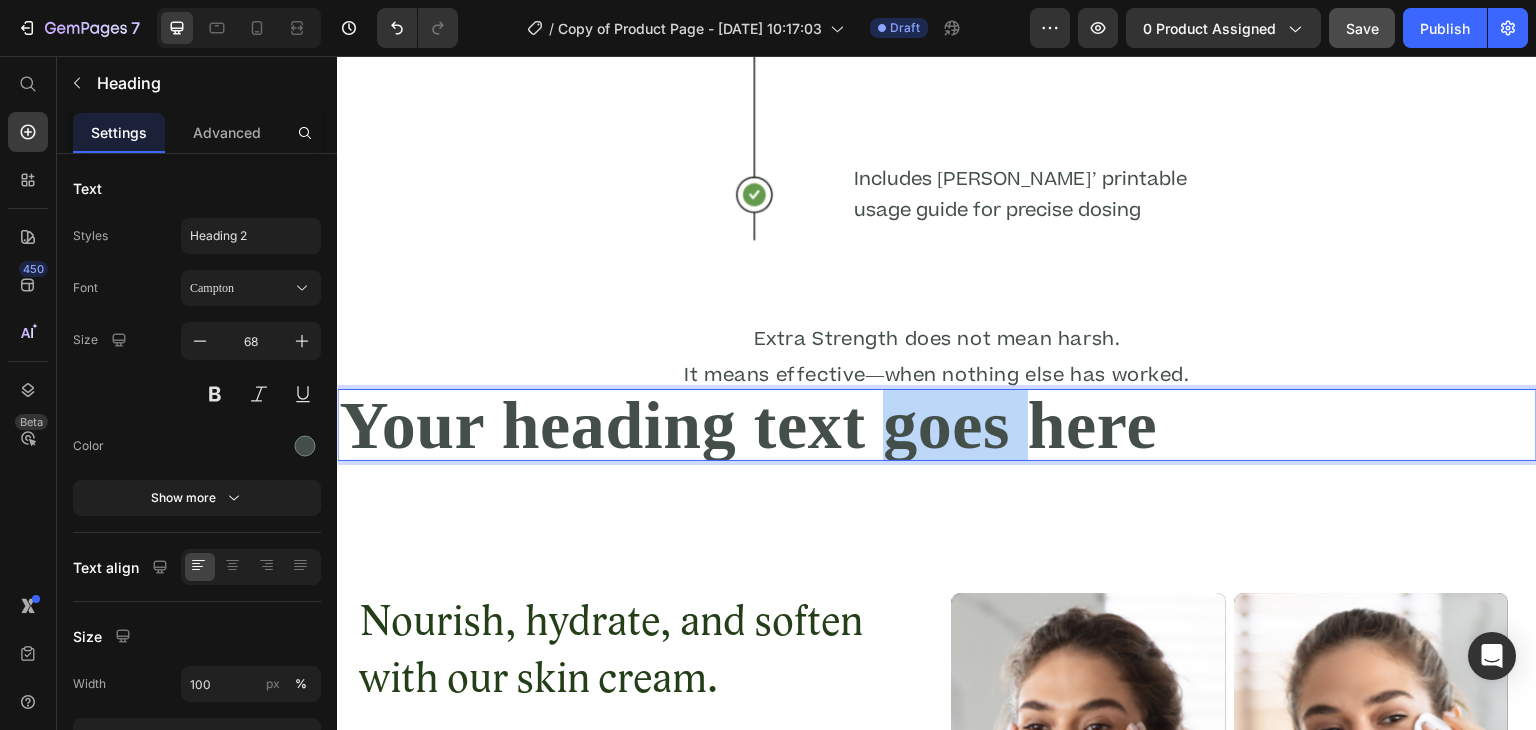 click on "Your heading text goes here" at bounding box center (937, 425) 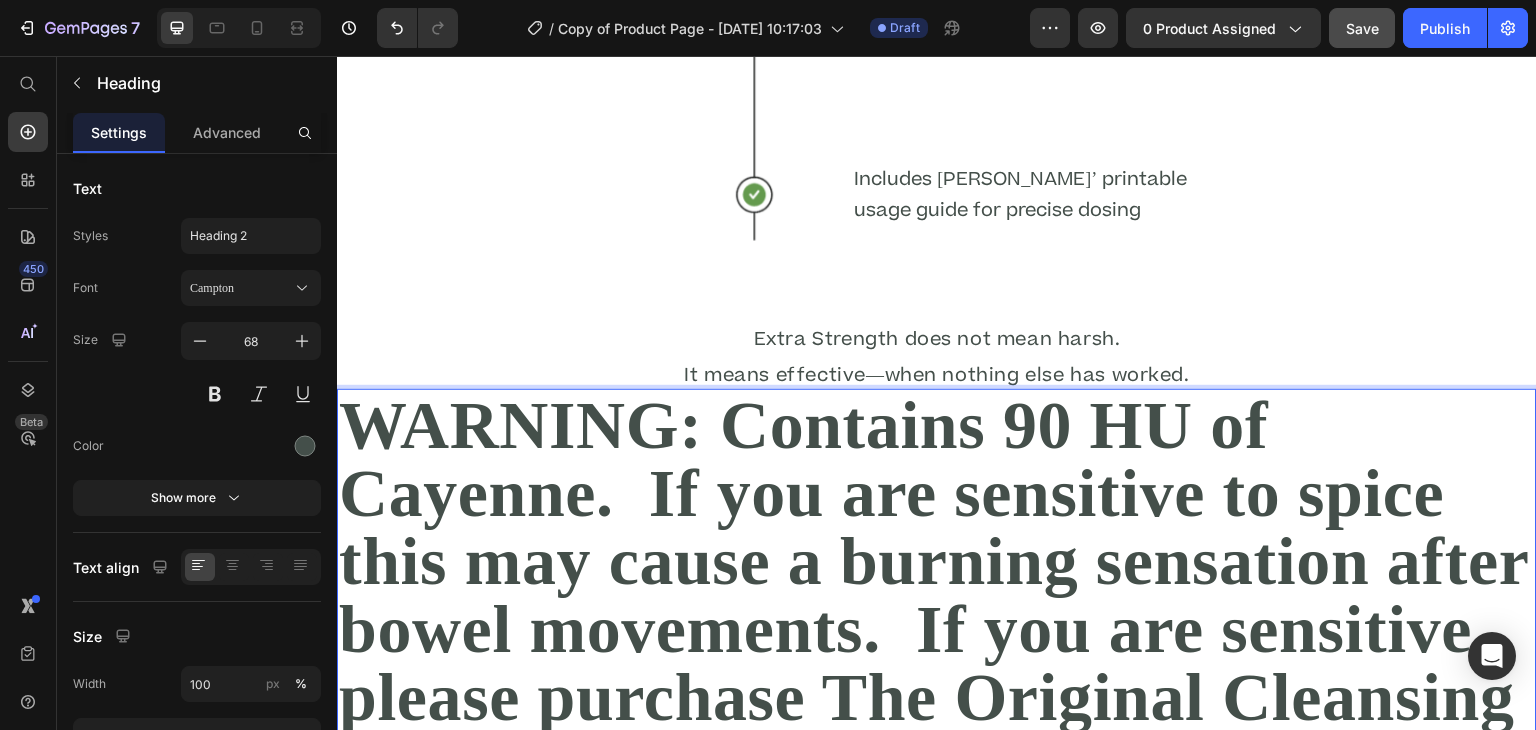 scroll, scrollTop: 48, scrollLeft: 0, axis: vertical 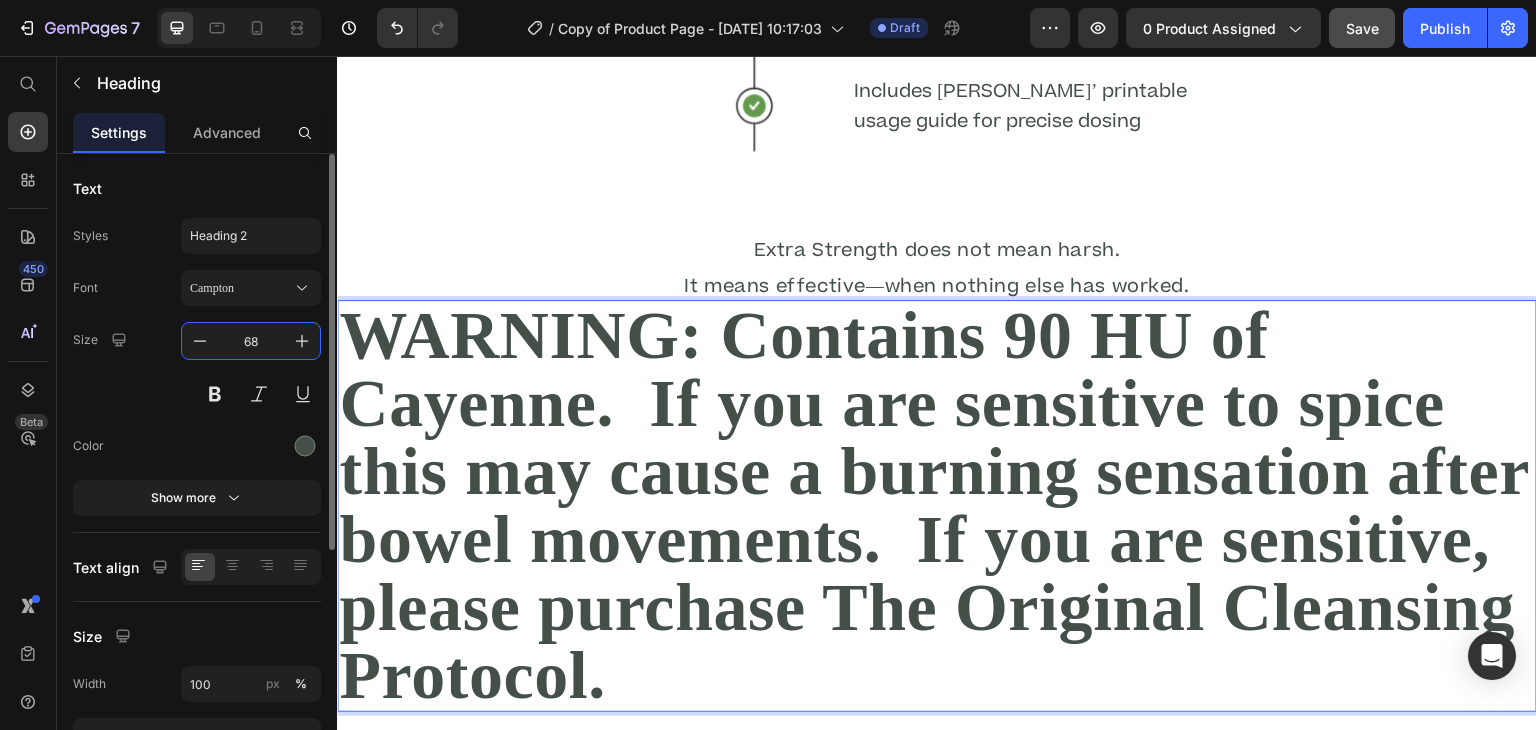click on "68" at bounding box center [251, 341] 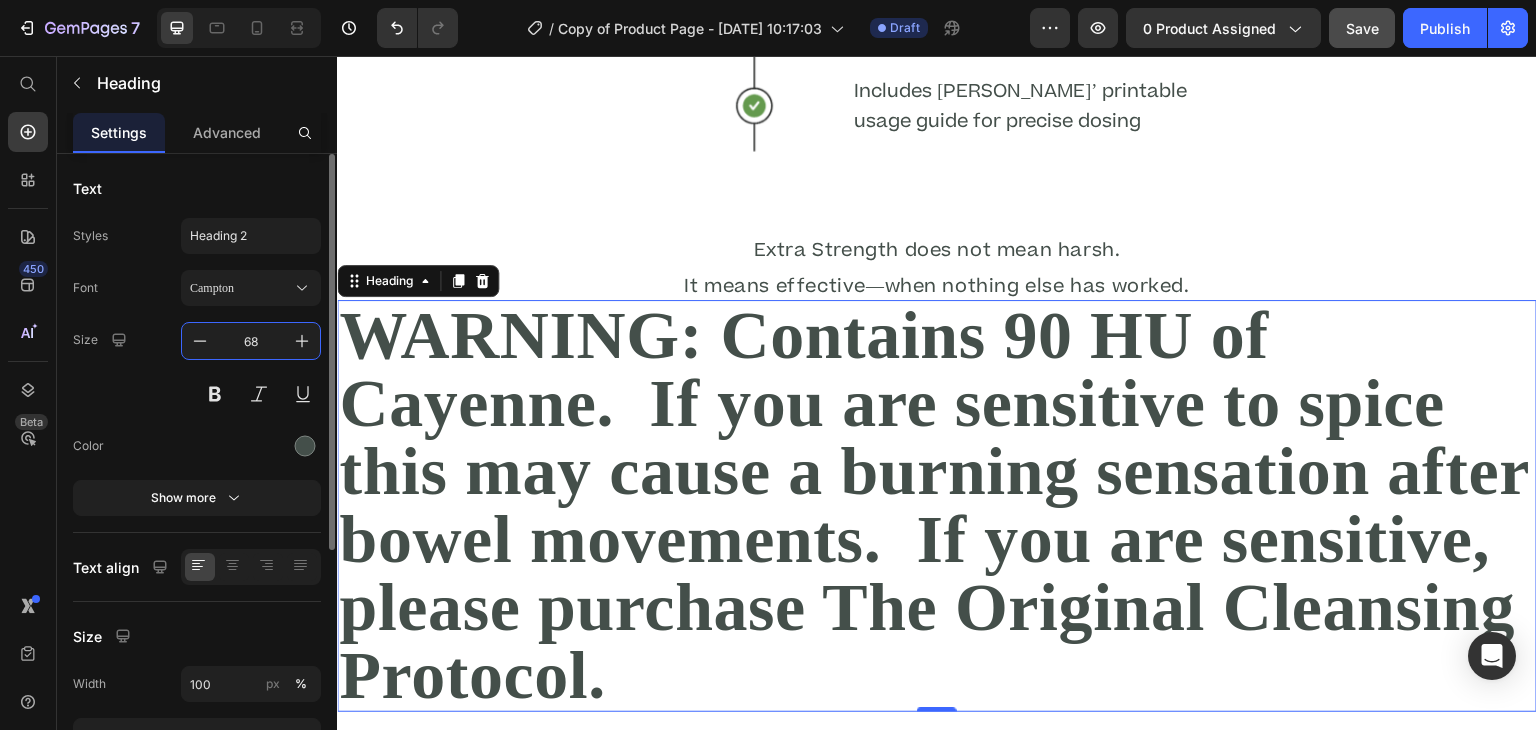 click on "68" at bounding box center (251, 341) 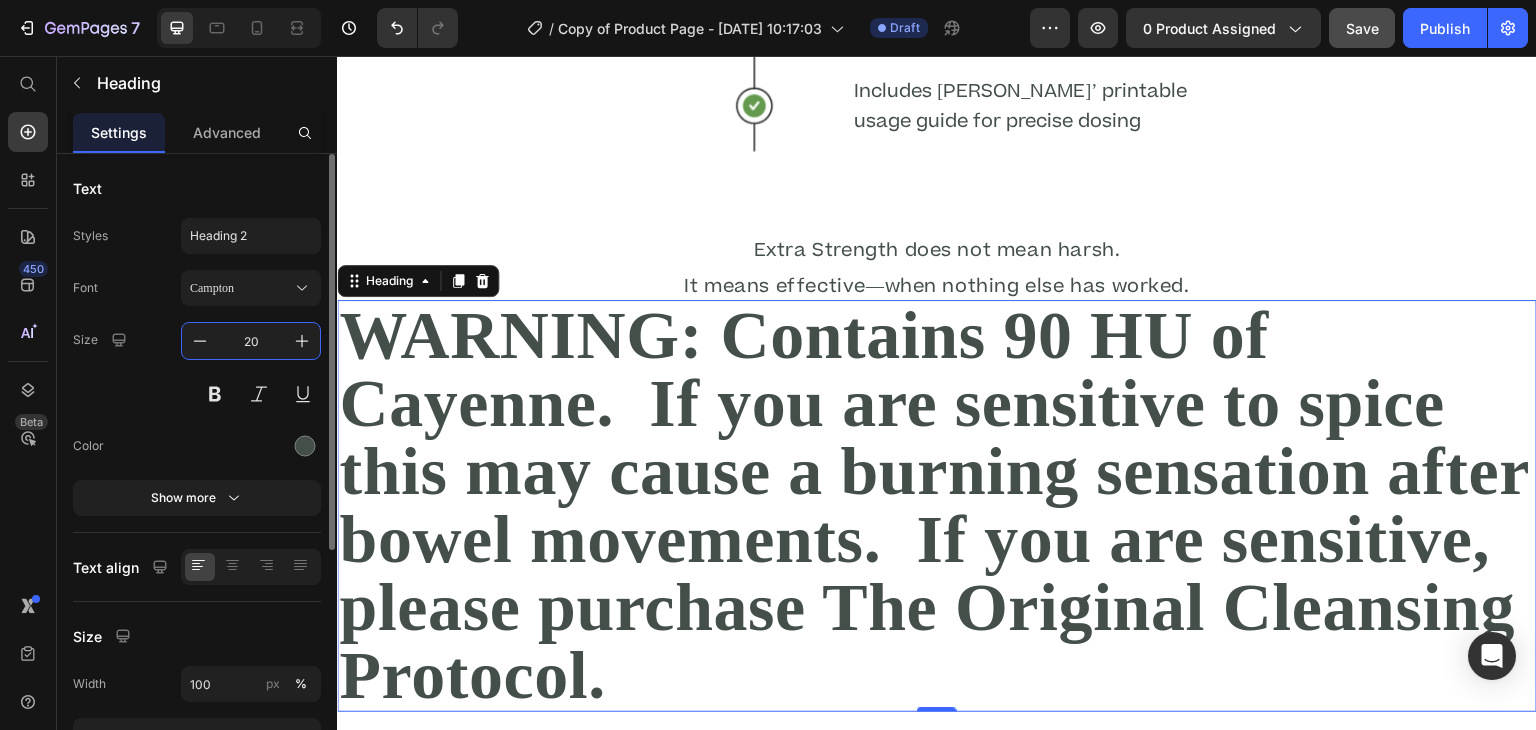 type on "20" 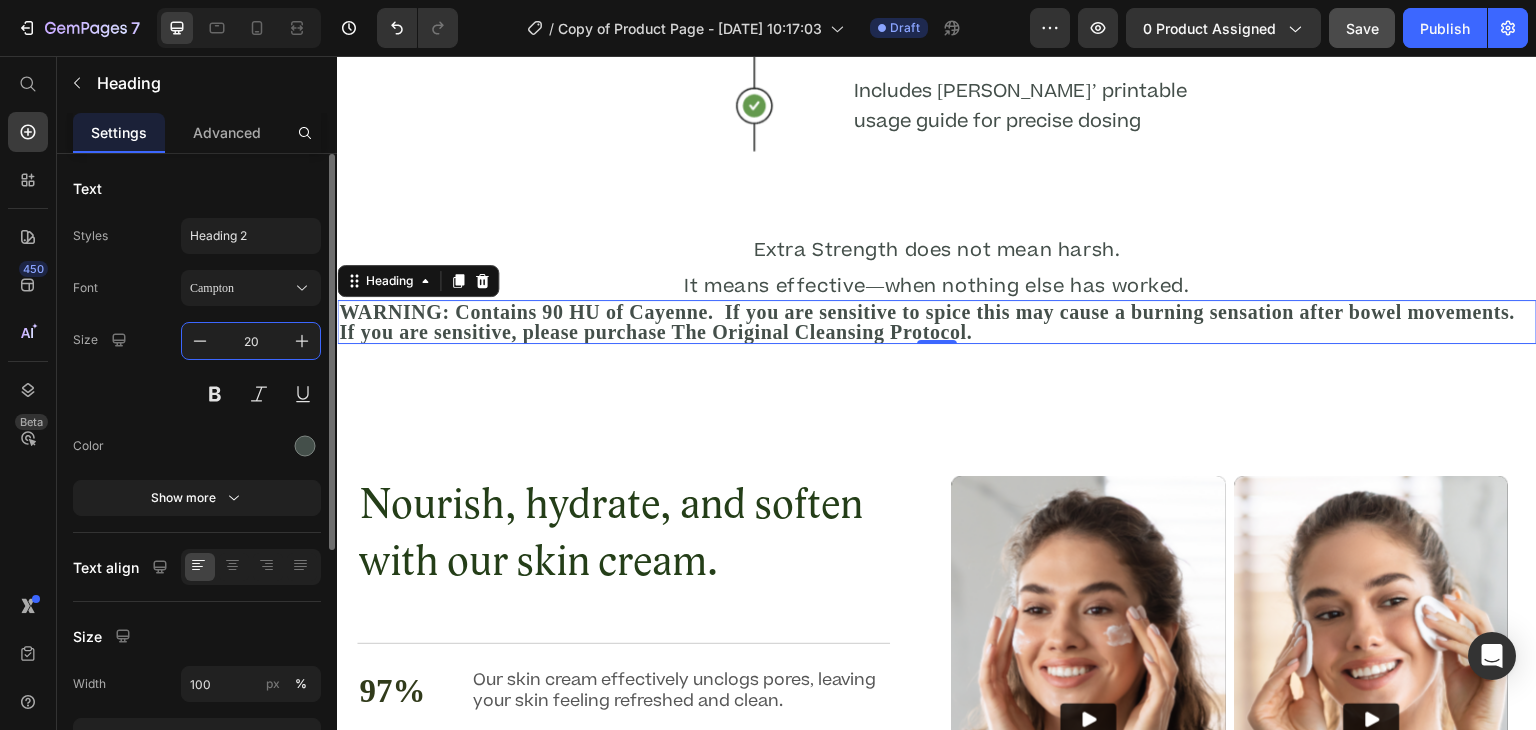 scroll, scrollTop: 0, scrollLeft: 0, axis: both 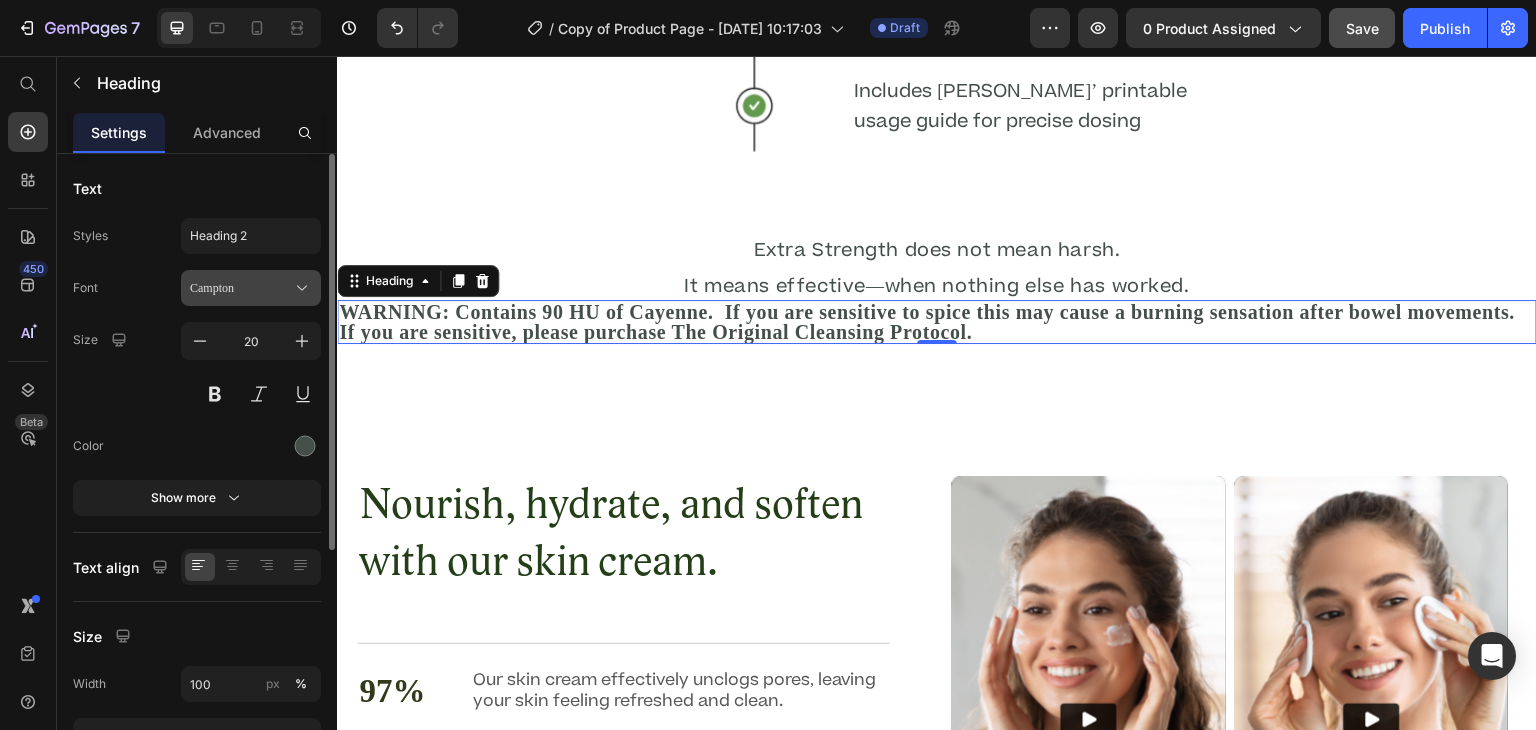 click on "Campton" at bounding box center [251, 288] 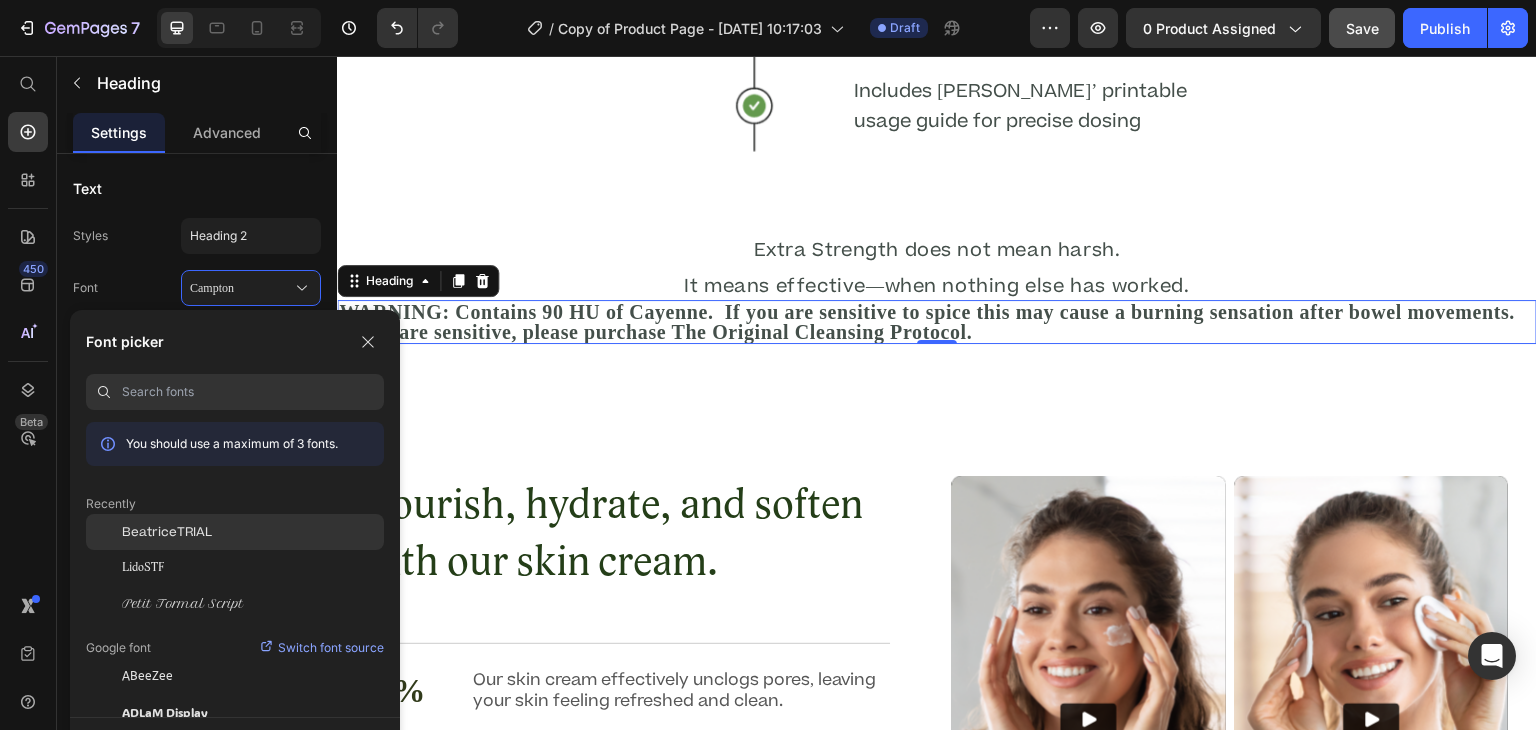 click on "BeatriceTRIAL" at bounding box center (167, 532) 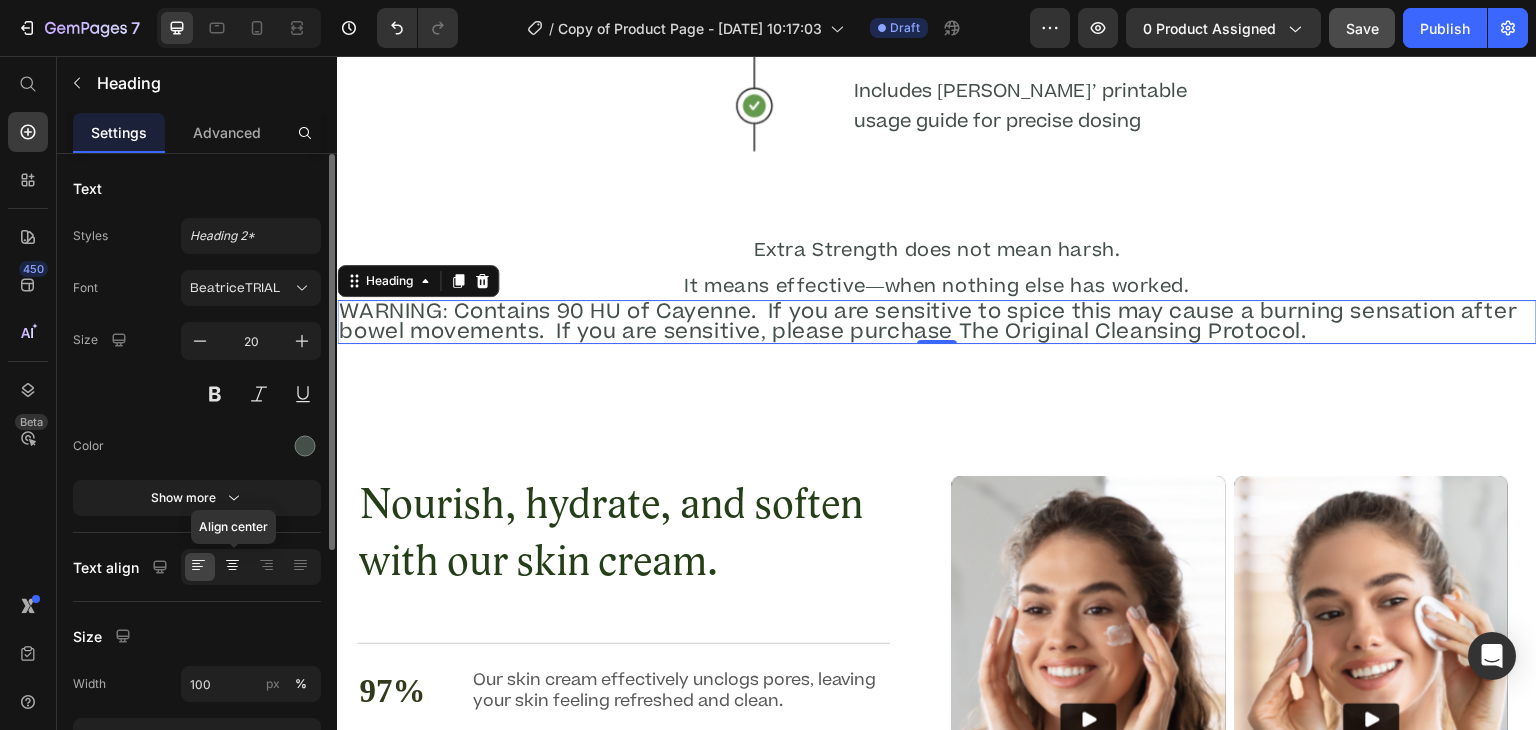 click 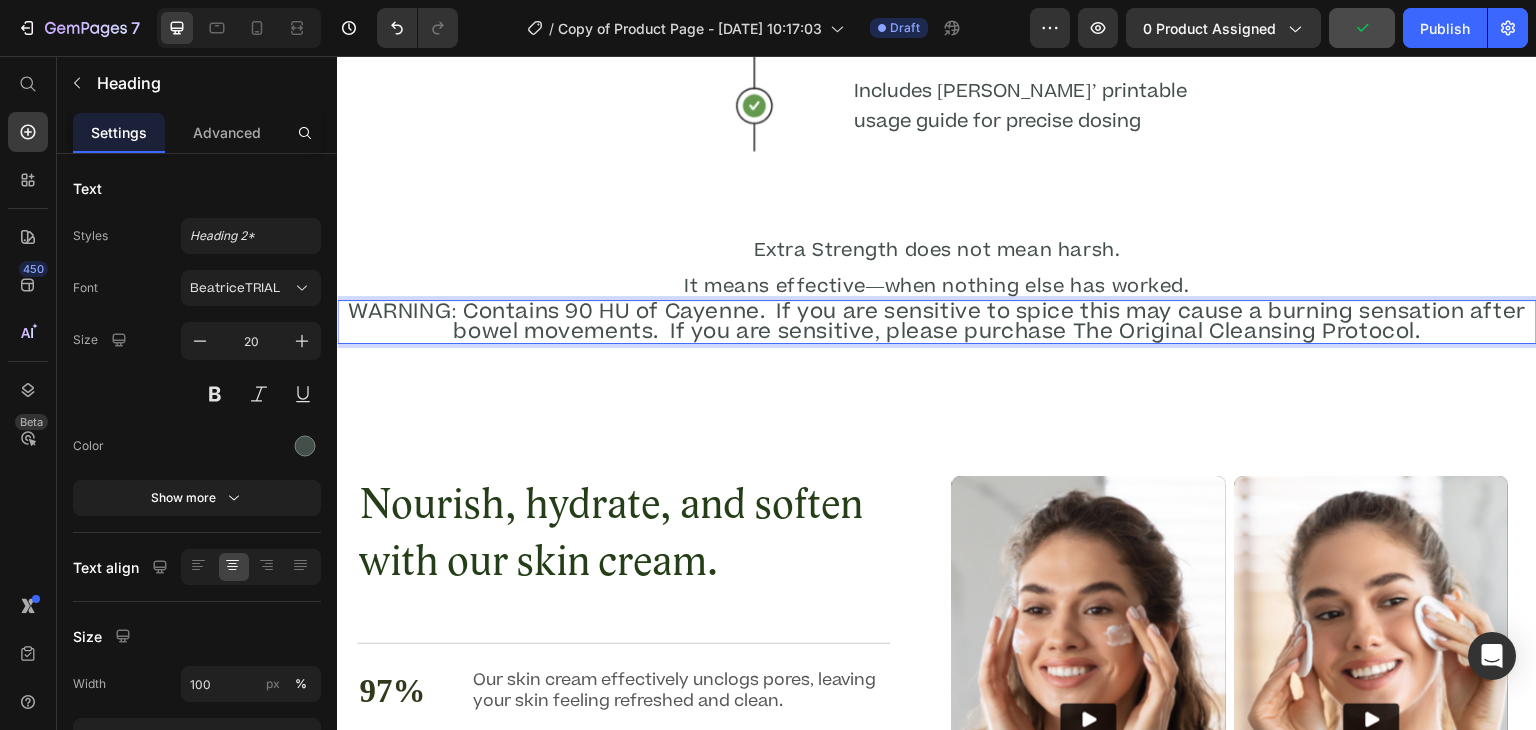 click on "WARNING: Contains 90 HU of Cayenne.  If you are sensitive to spice this may cause a burning sensation after bowel movements.  If you are sensitive, please purchase The Original Cleansing Protocol." at bounding box center [937, 322] 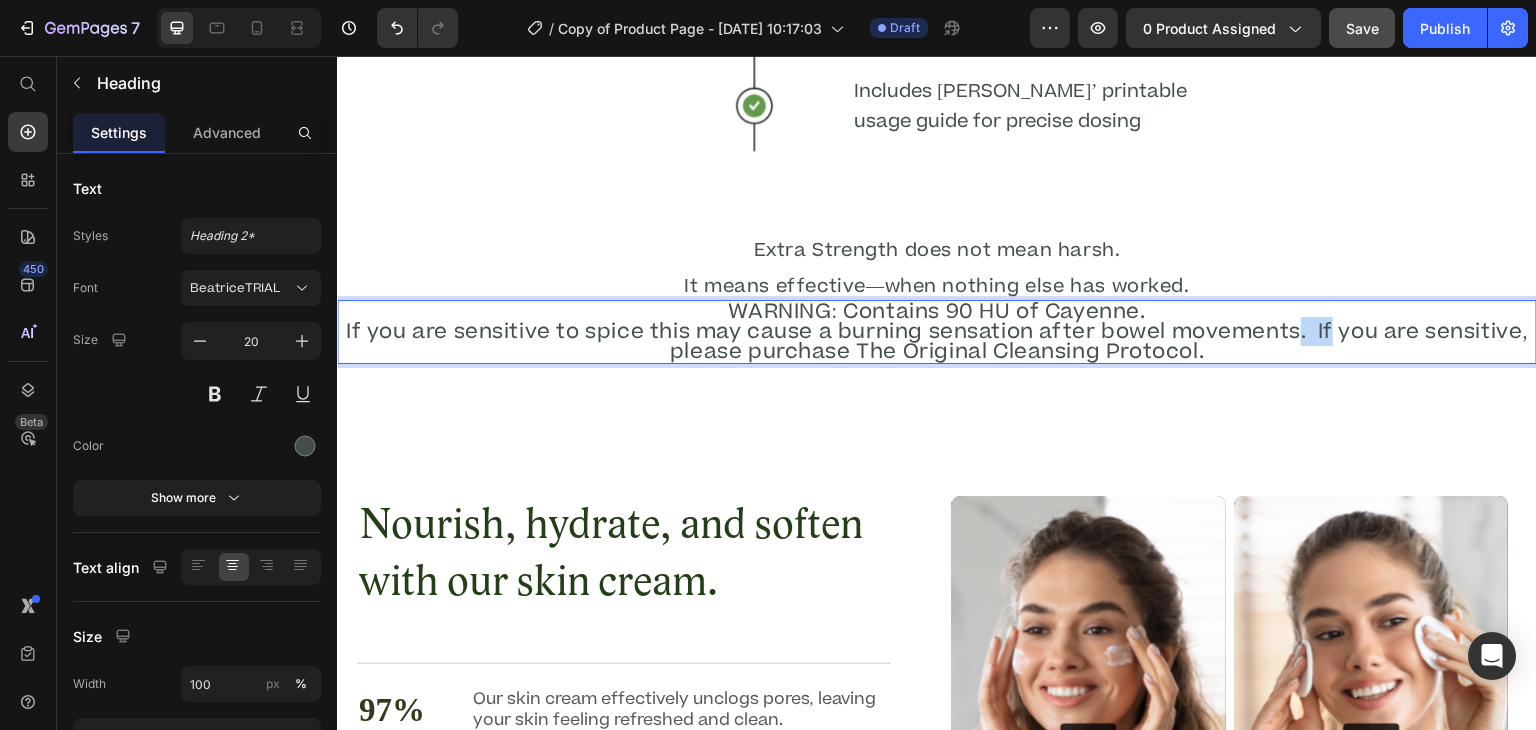 drag, startPoint x: 1382, startPoint y: 326, endPoint x: 1346, endPoint y: 338, distance: 37.94733 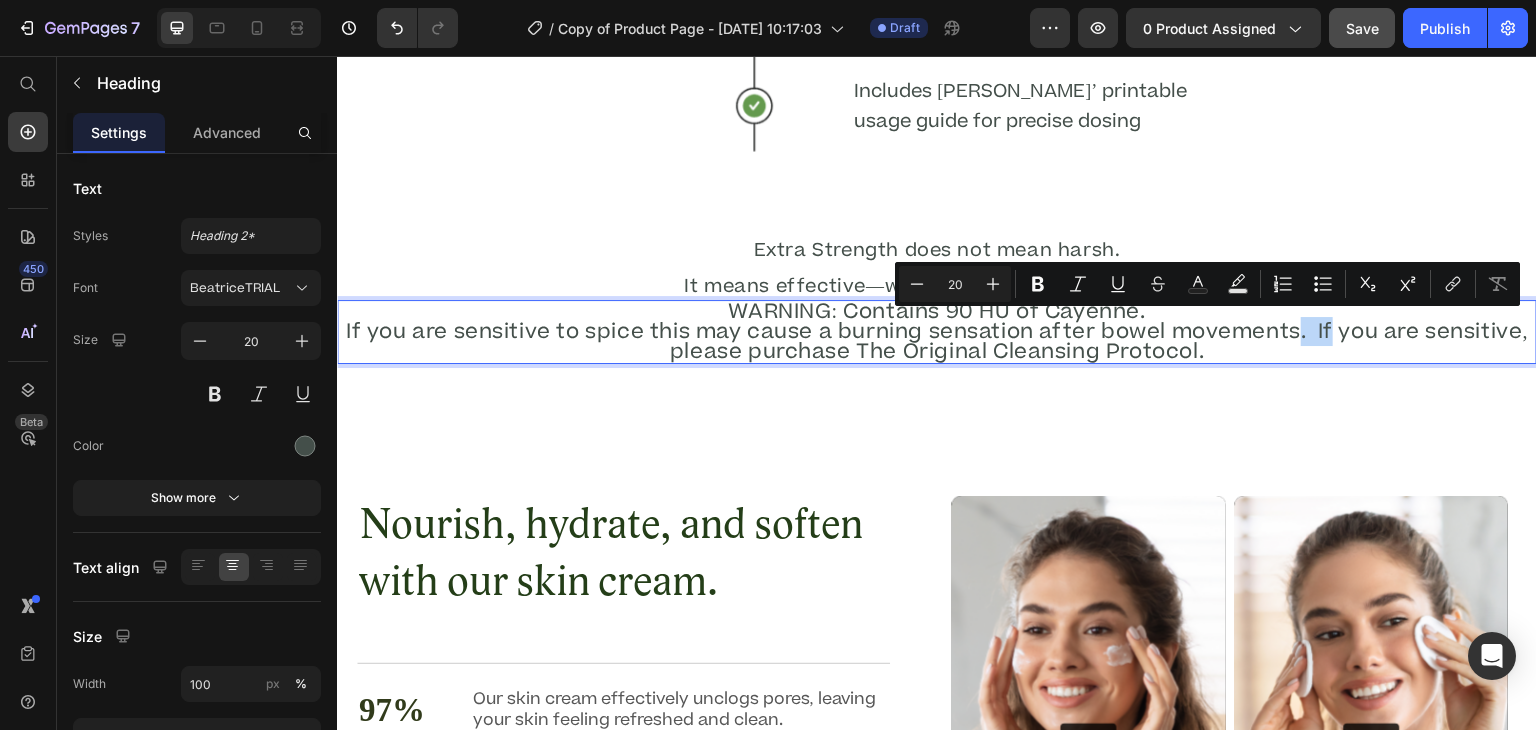 click on "WARNING: Contains 90 HU of Cayenne.   If you are sensitive to spice this may cause a burning sensation after bowel movements.  If you are sensitive, please purchase The Original Cleansing Protocol." at bounding box center (937, 332) 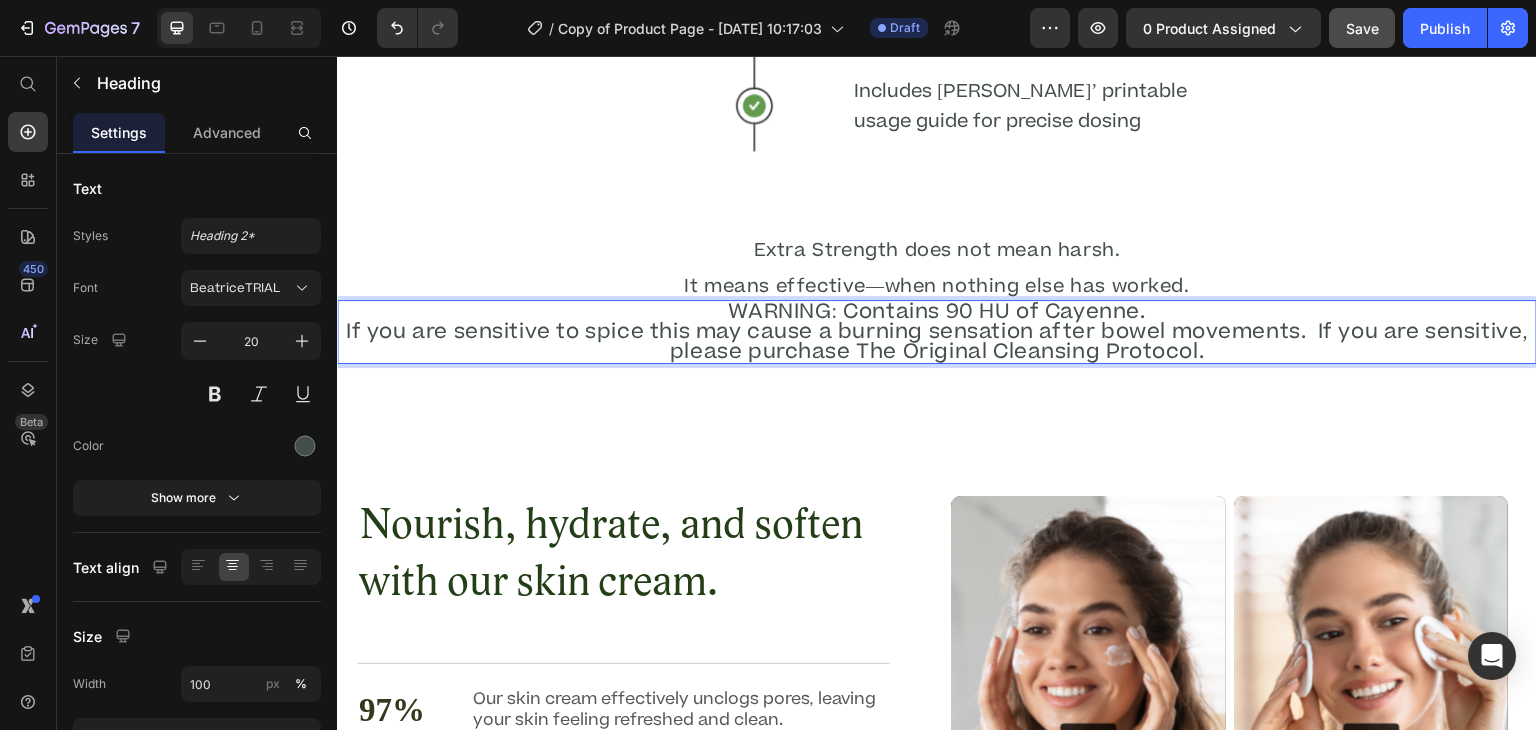 click on "WARNING: Contains 90 HU of Cayenne.   If you are sensitive to spice this may cause a burning sensation after bowel movements.  If you are sensitive, please purchase The Original Cleansing Protocol." at bounding box center (937, 332) 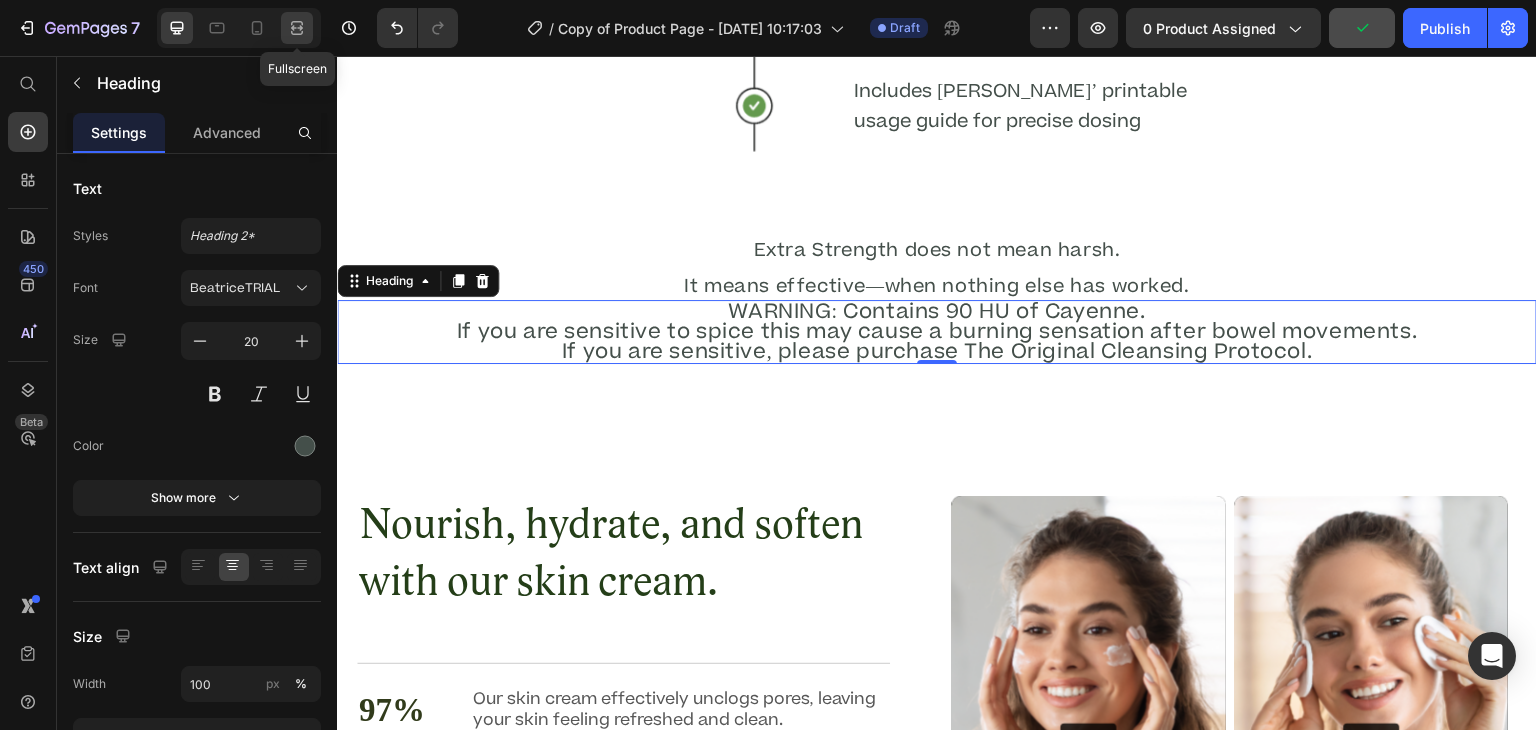 click 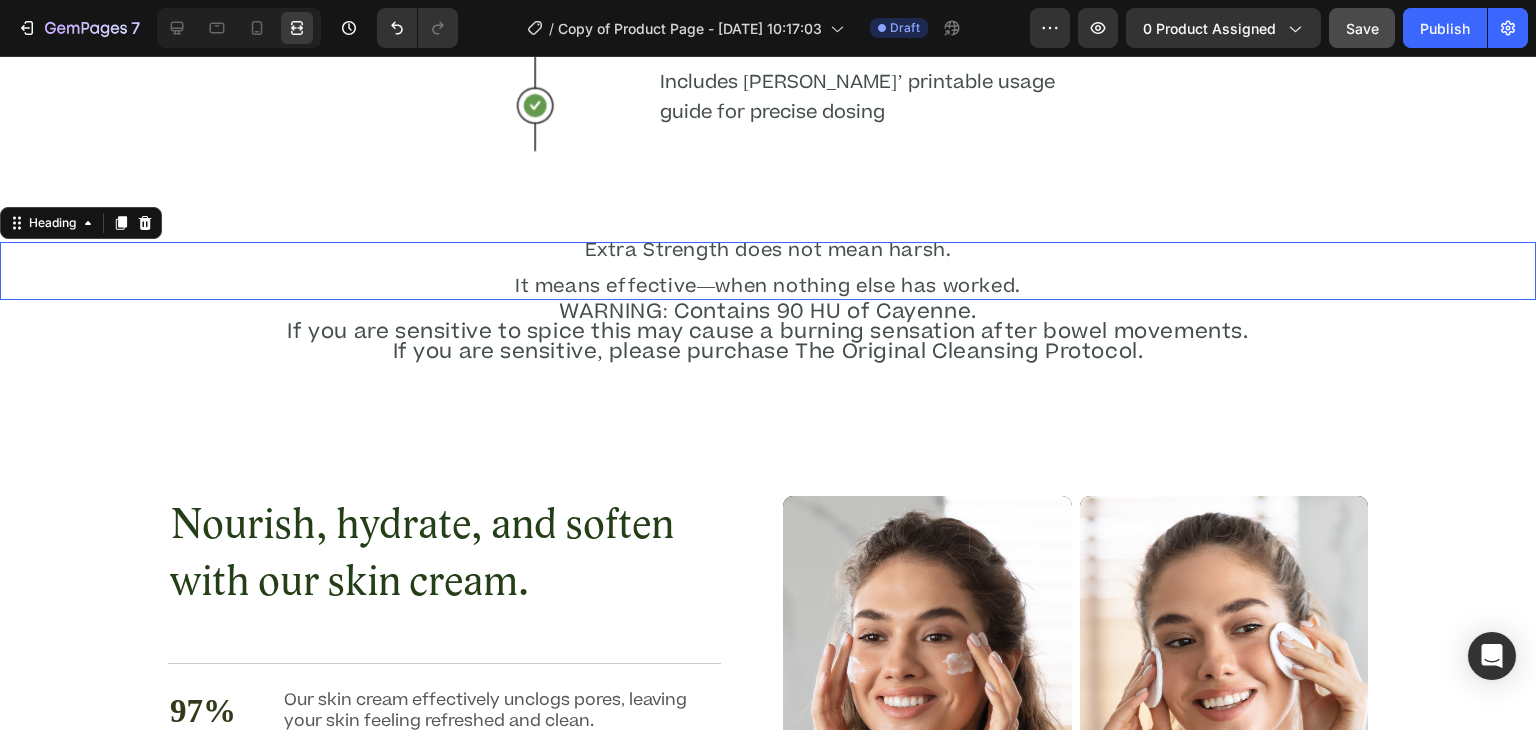 scroll, scrollTop: 0, scrollLeft: 0, axis: both 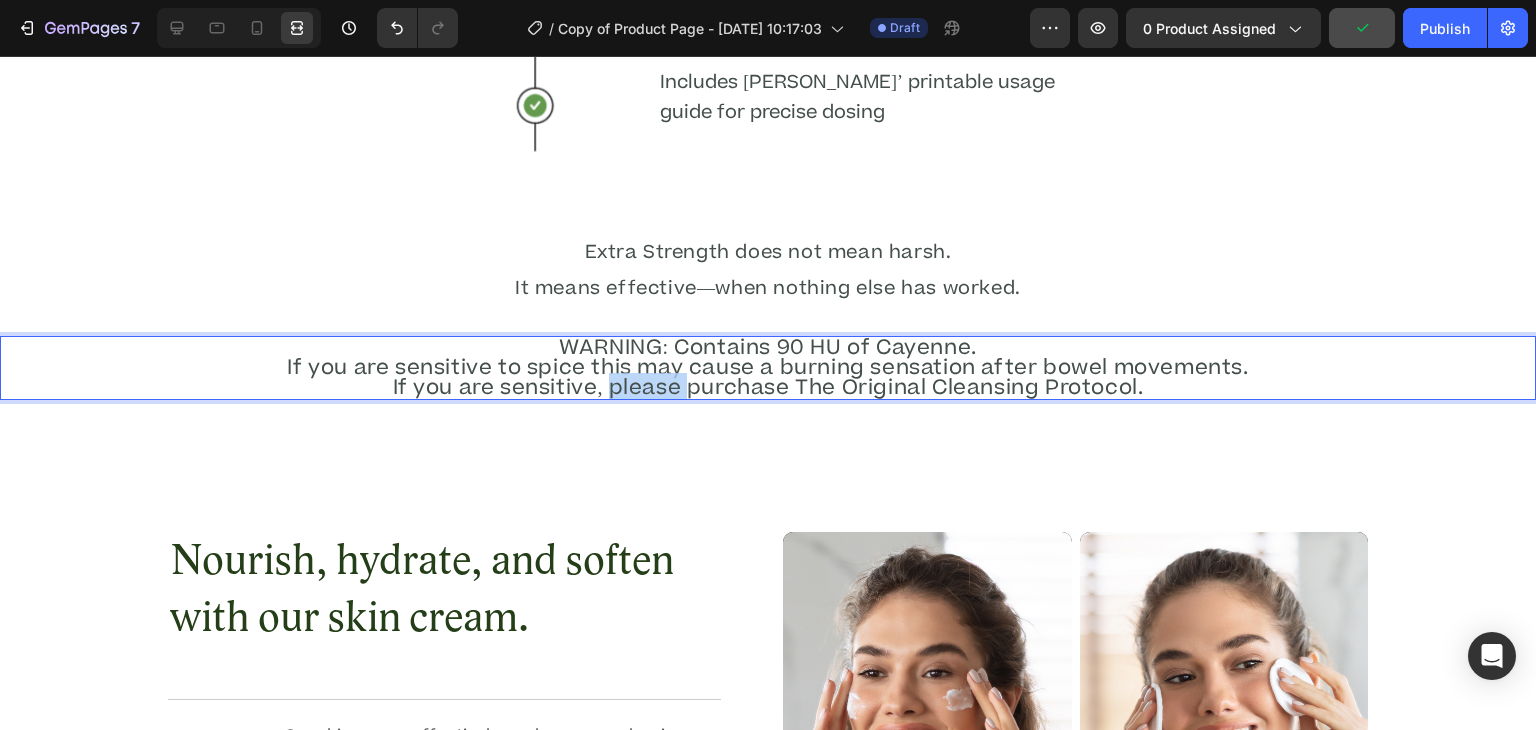 click on "WARNING: Contains 90 HU of Cayenne.   If you are sensitive to spice this may cause a burning sensation after bowel movements.   If you are sensitive, please purchase The Original Cleansing Protocol." at bounding box center (768, 368) 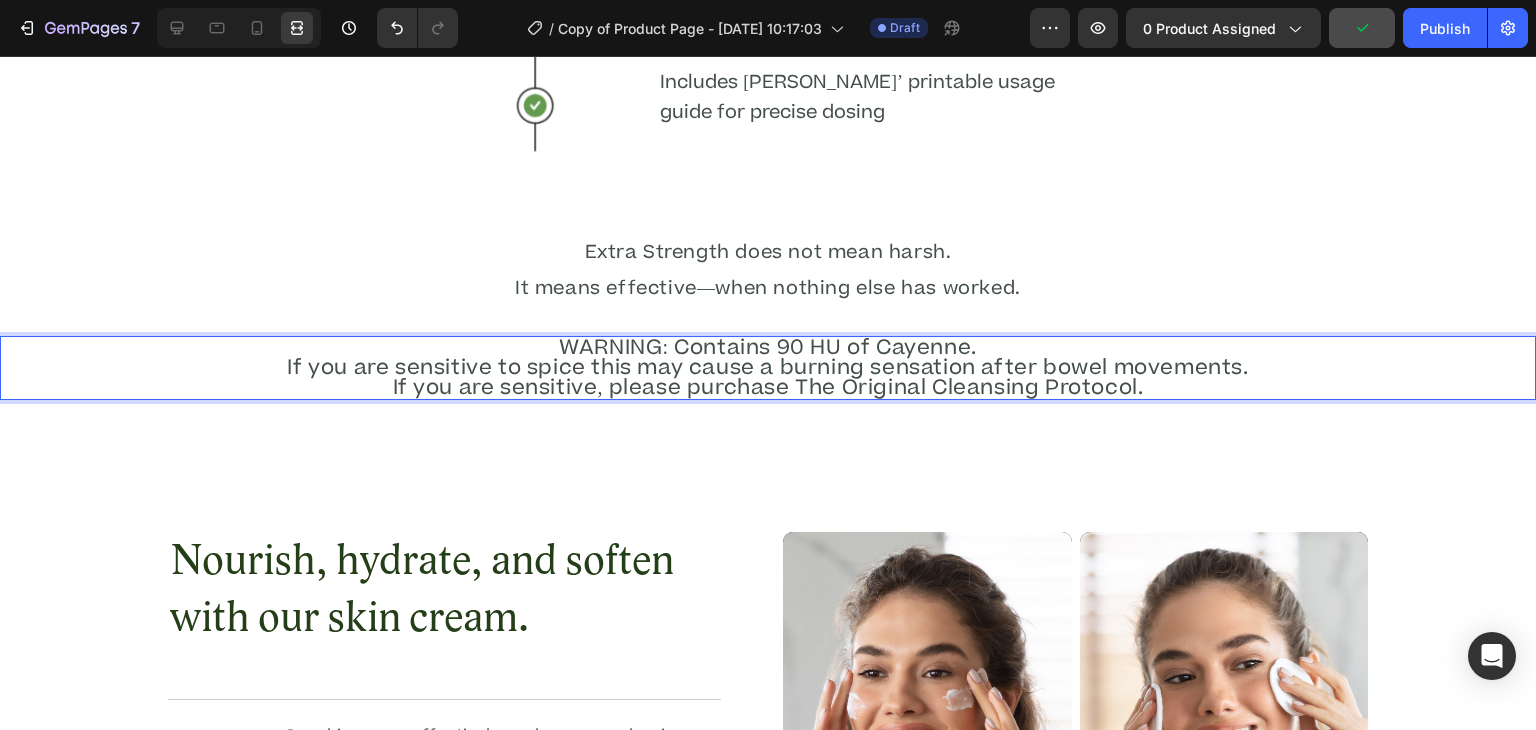 click on "WARNING: Contains 90 HU of Cayenne.   If you are sensitive to spice this may cause a burning sensation after bowel movements.   If you are sensitive, please purchase The Original Cleansing Protocol." at bounding box center [768, 368] 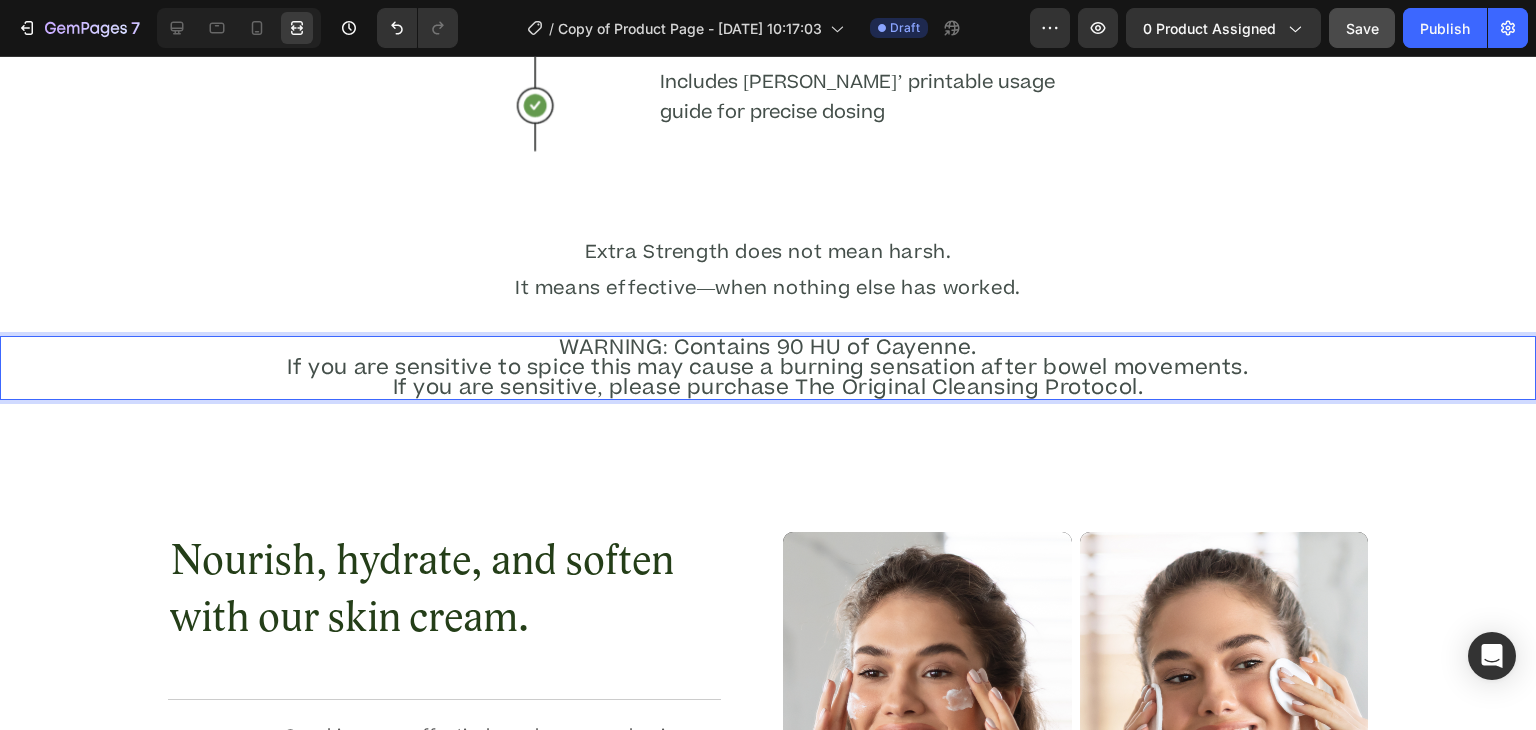 click on "WARNING: Contains 90 HU of Cayenne.   If you are sensitive to spice this may cause a burning sensation after bowel movements.   If you are sensitive, please purchase The Original Cleansing Protocol." at bounding box center [768, 368] 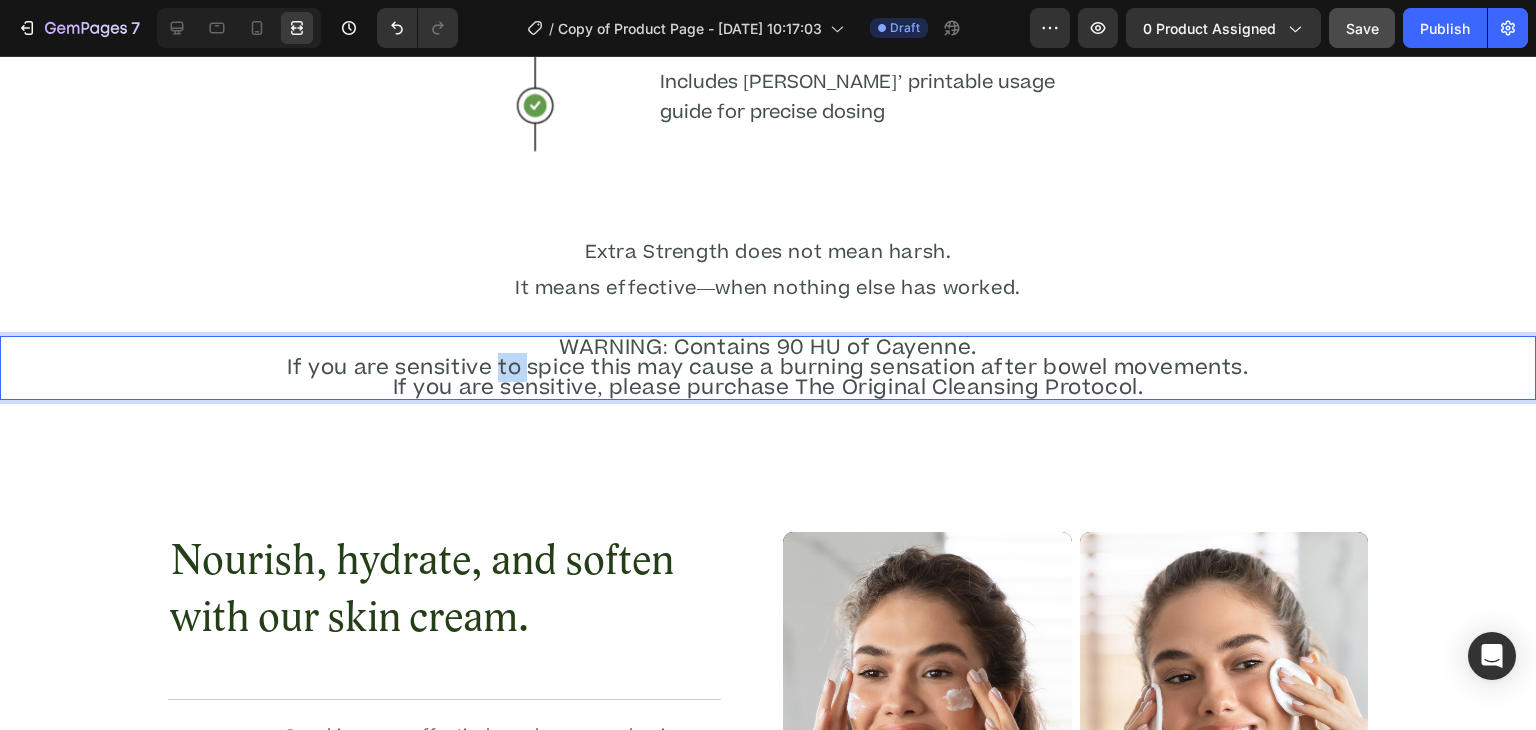 click on "WARNING: Contains 90 HU of Cayenne.   If you are sensitive to spice this may cause a burning sensation after bowel movements.   If you are sensitive, please purchase The Original Cleansing Protocol." at bounding box center [768, 368] 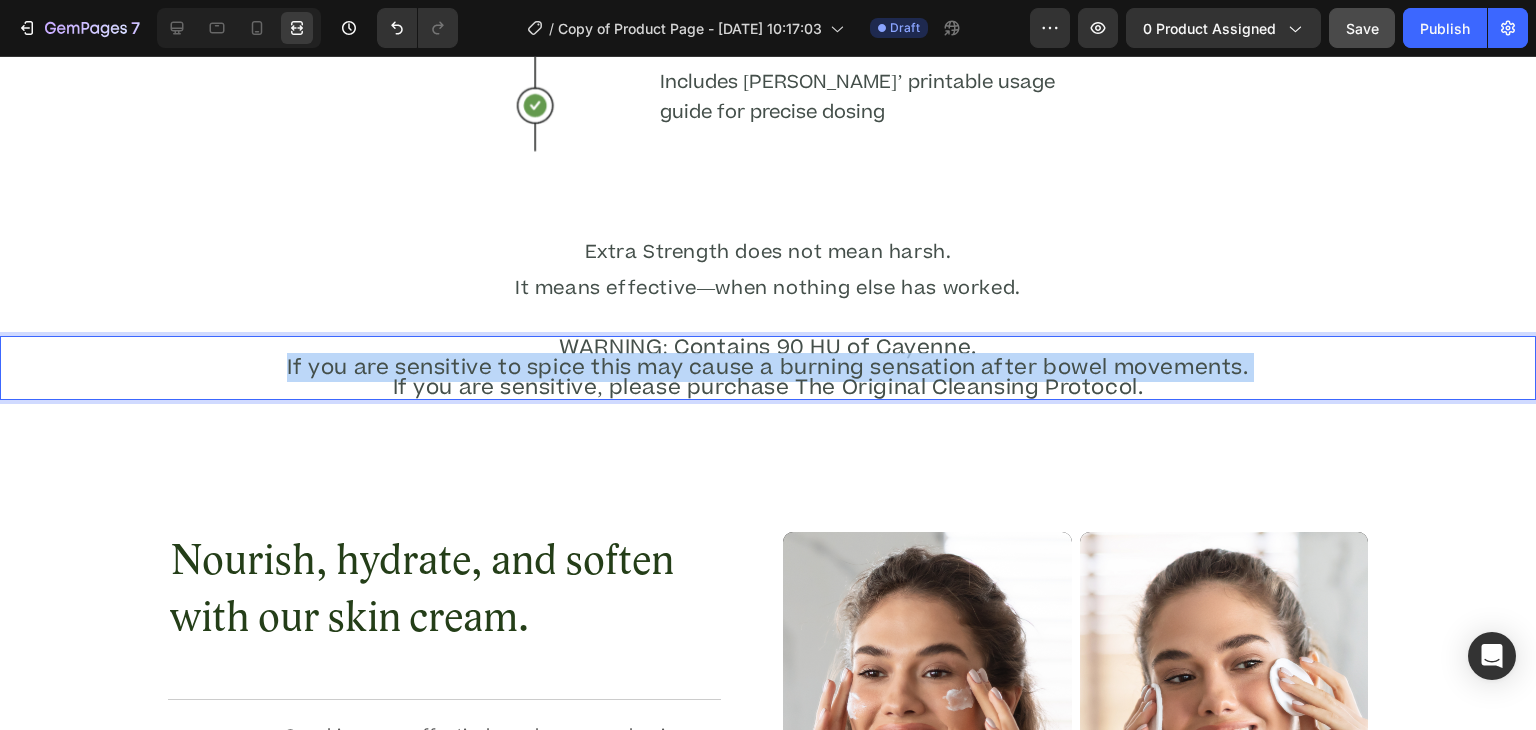 click on "WARNING: Contains 90 HU of Cayenne.   If you are sensitive to spice this may cause a burning sensation after bowel movements.   If you are sensitive, please purchase The Original Cleansing Protocol." at bounding box center (768, 368) 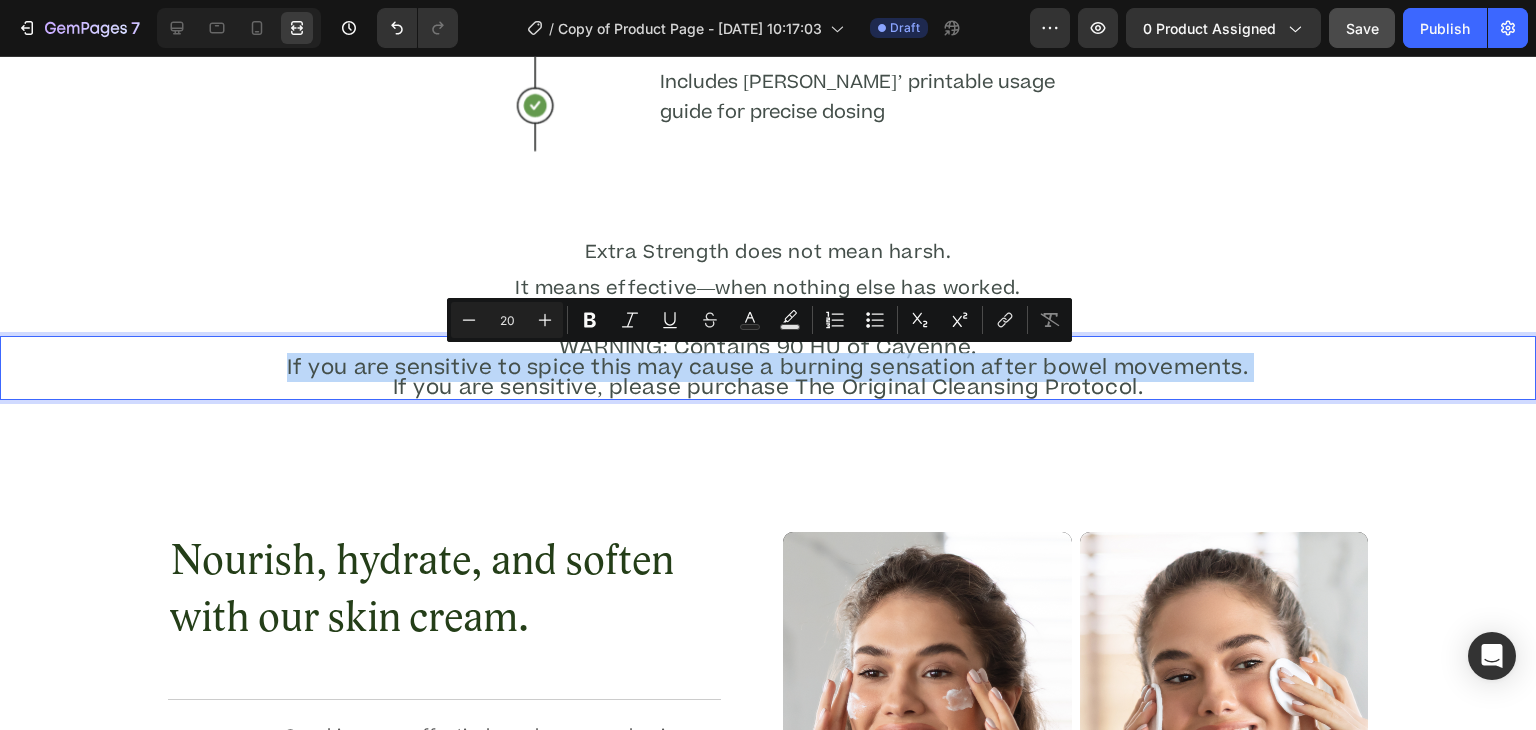 click on "WARNING: Contains 90 HU of Cayenne.   If you are sensitive to spice this may cause a burning sensation after bowel movements.   If you are sensitive, please purchase The Original Cleansing Protocol." at bounding box center [768, 368] 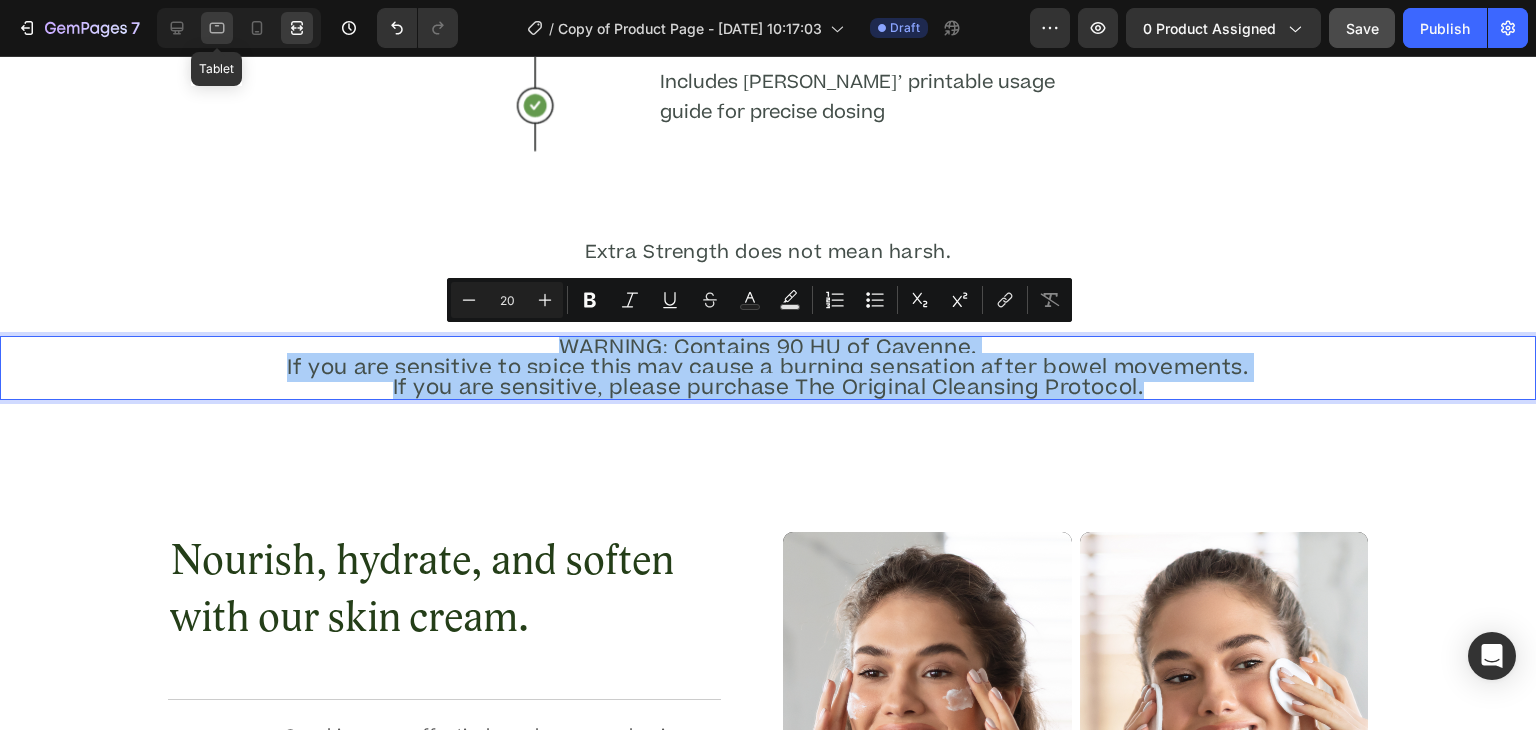 click 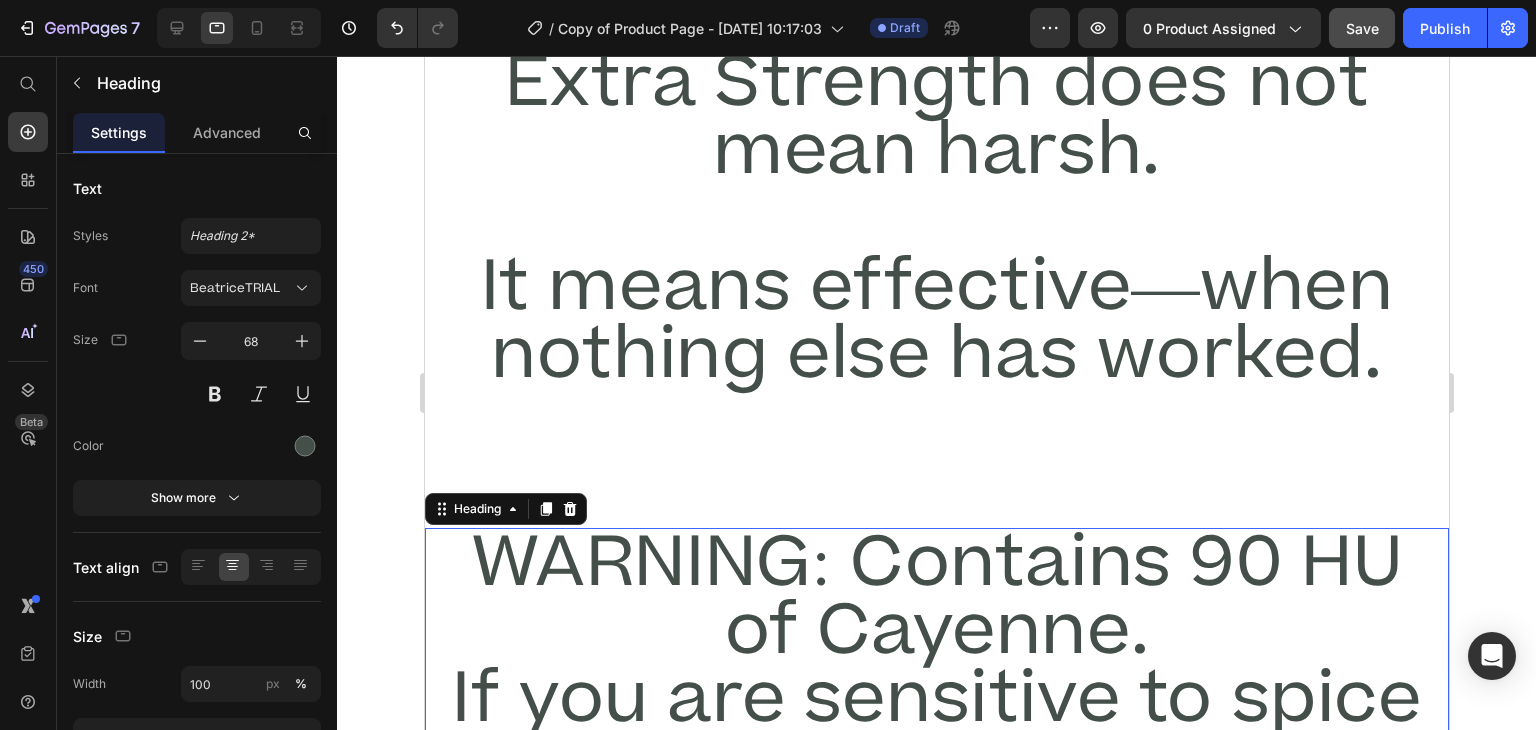 scroll, scrollTop: 5416, scrollLeft: 0, axis: vertical 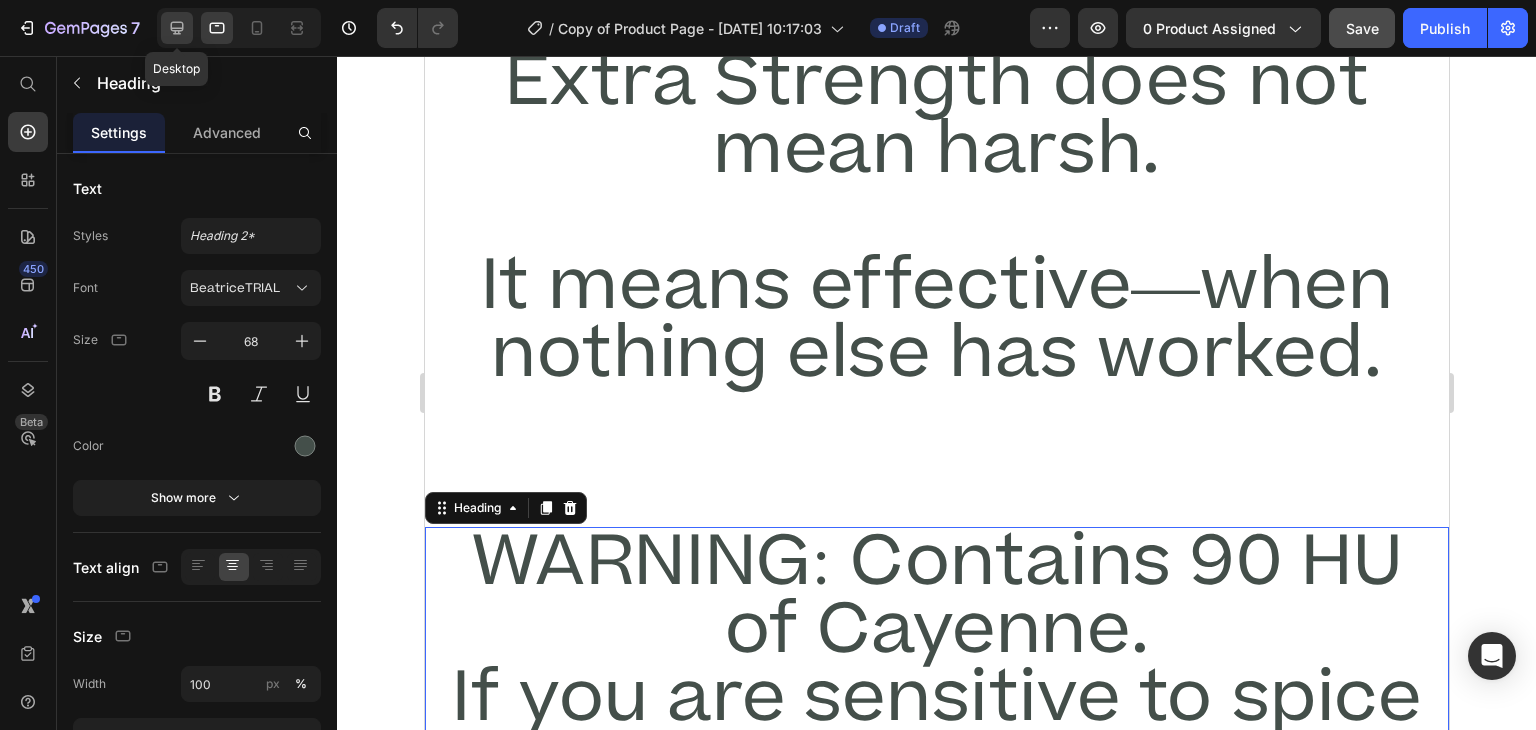 click 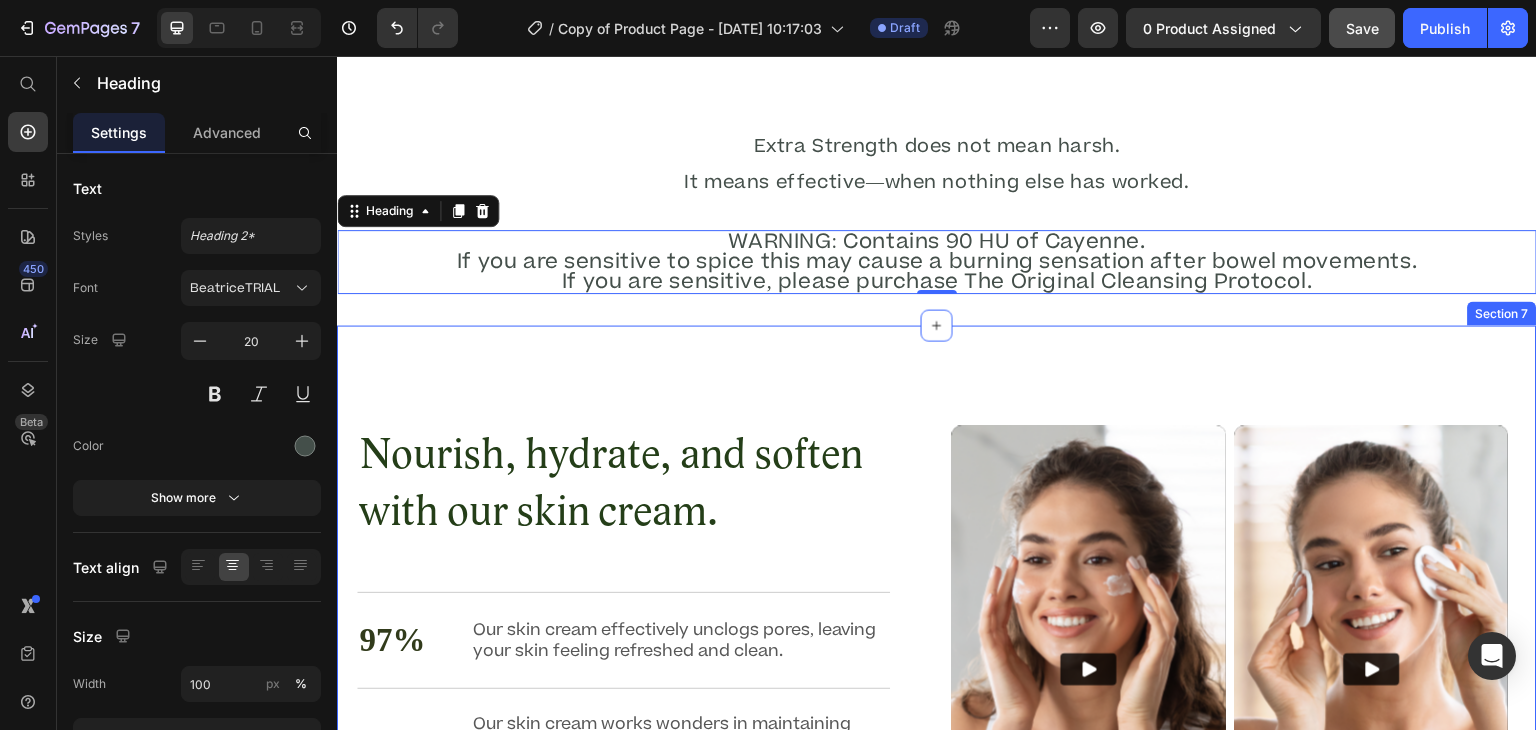 scroll, scrollTop: 5035, scrollLeft: 0, axis: vertical 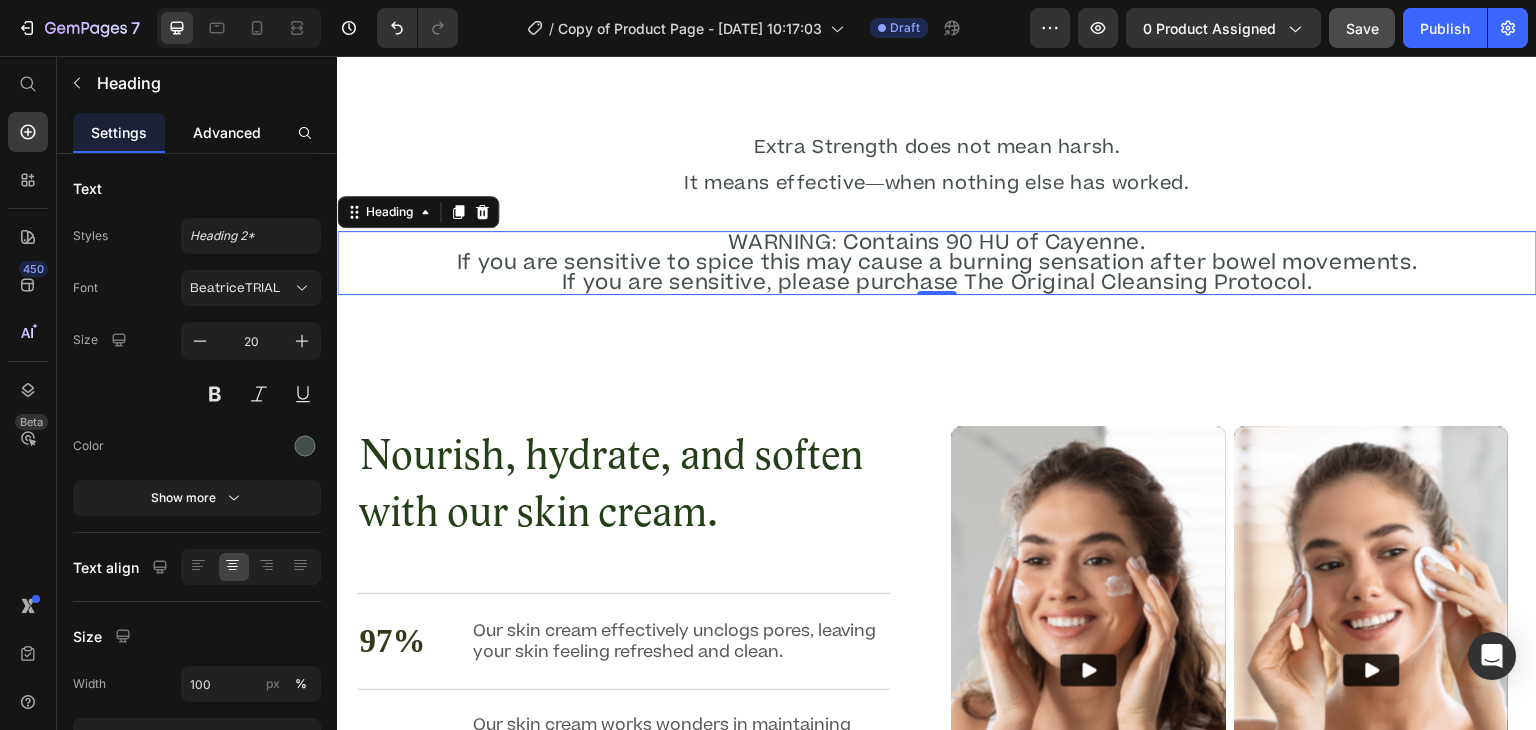click on "Advanced" 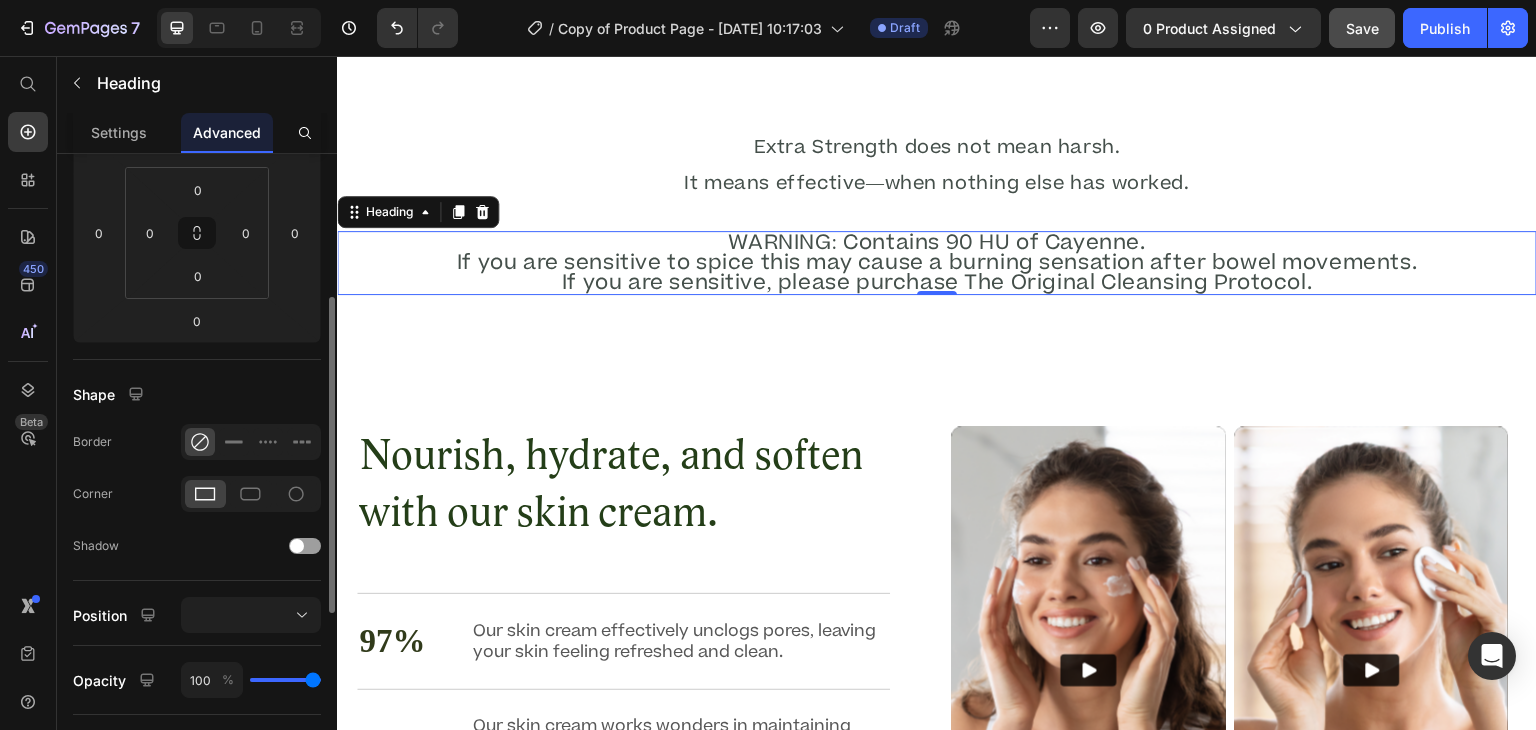scroll, scrollTop: 290, scrollLeft: 0, axis: vertical 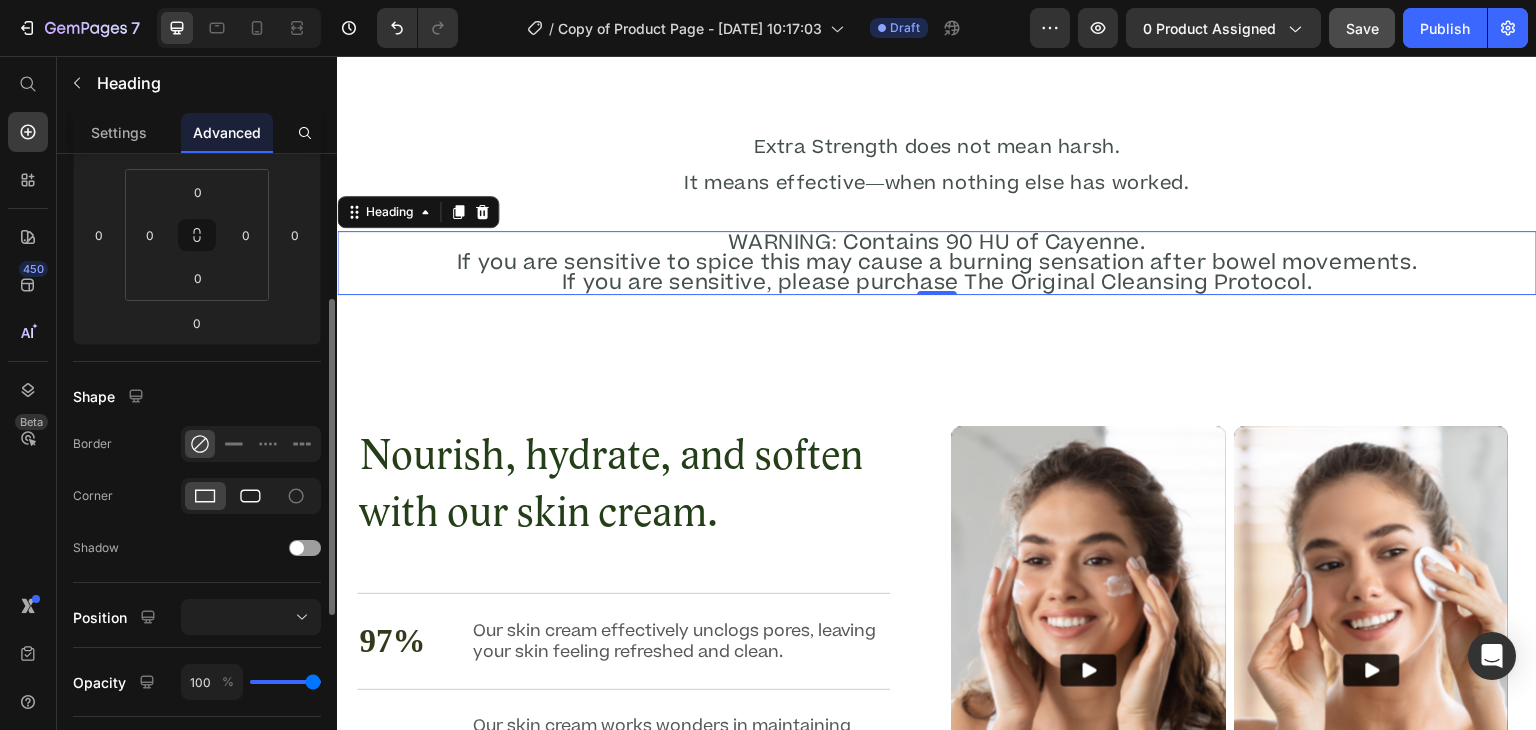 click 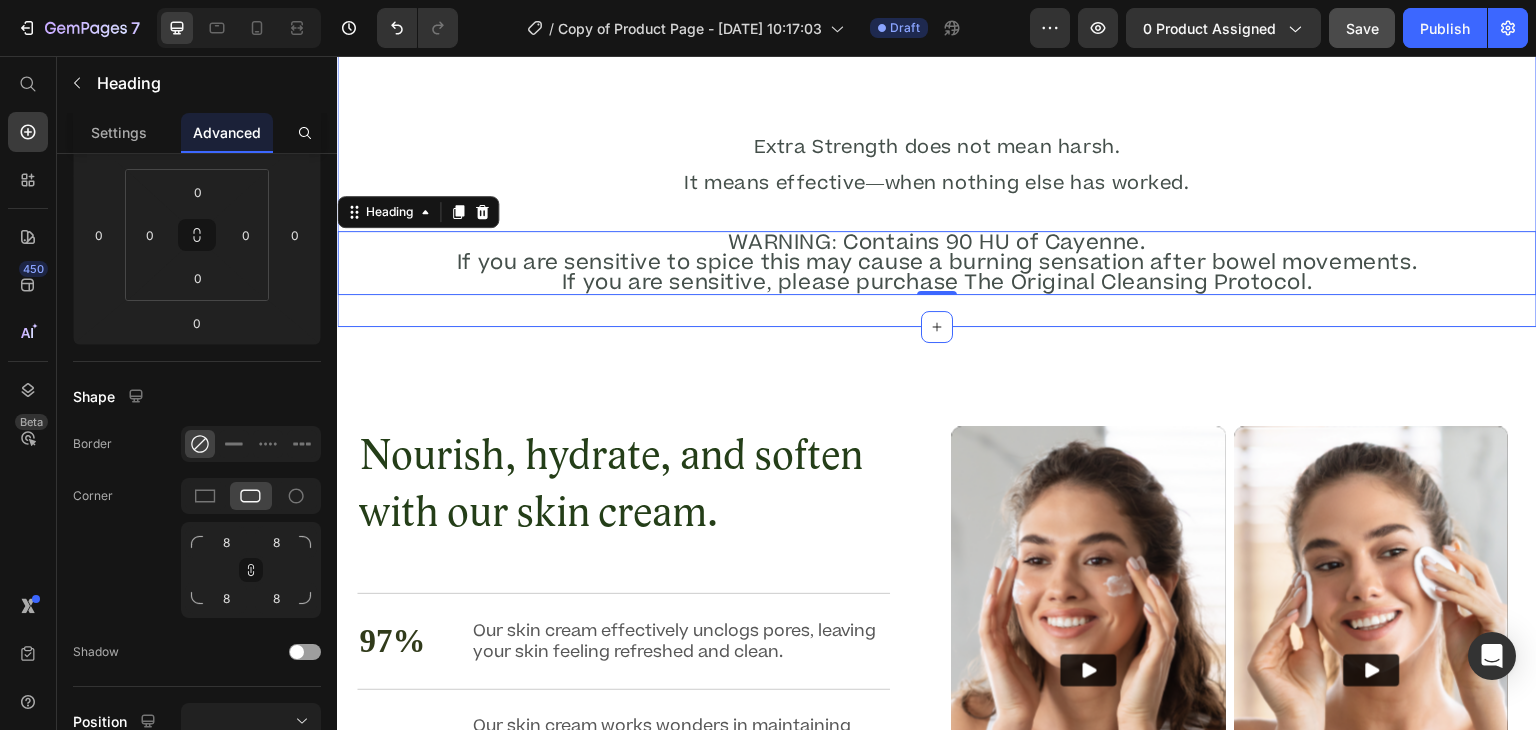 scroll, scrollTop: 0, scrollLeft: 0, axis: both 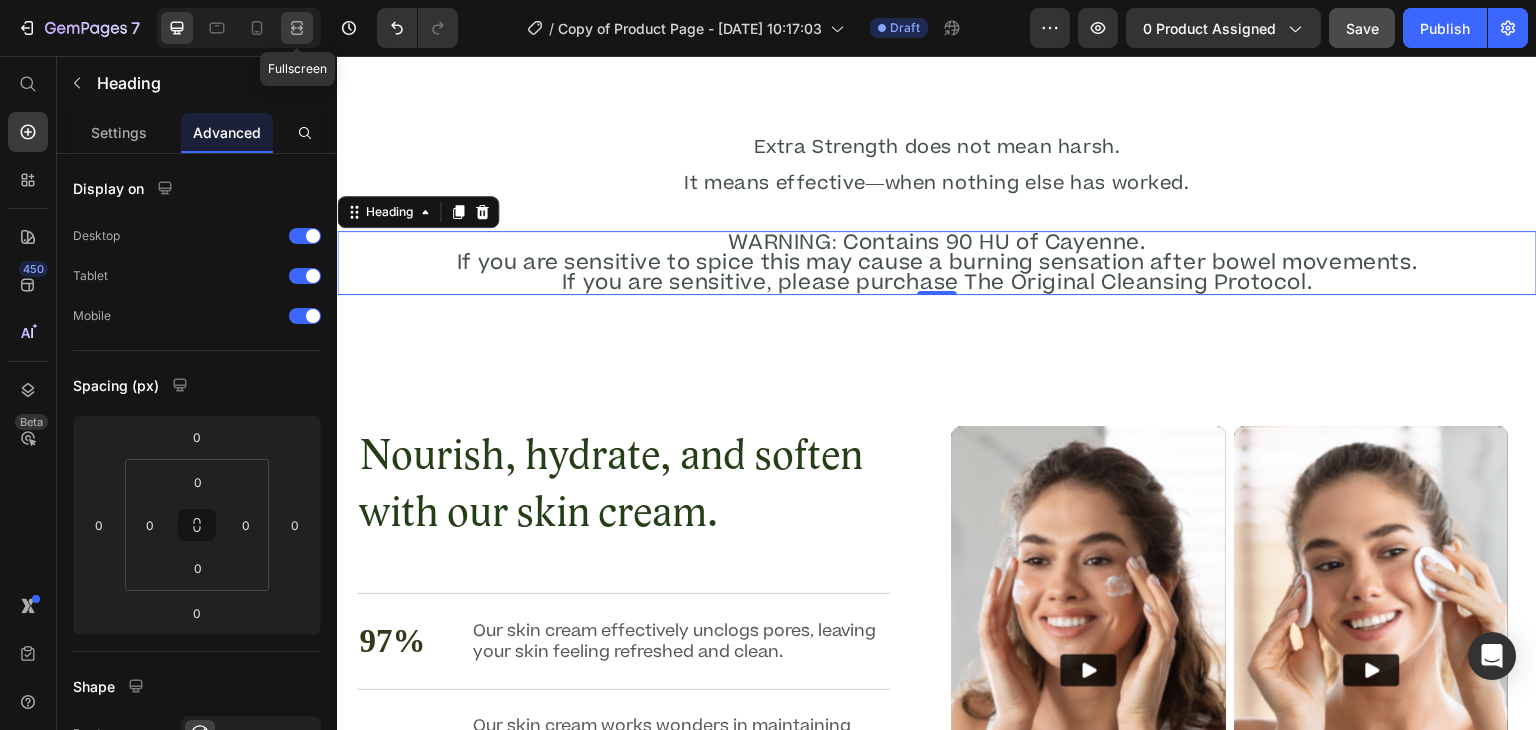 click 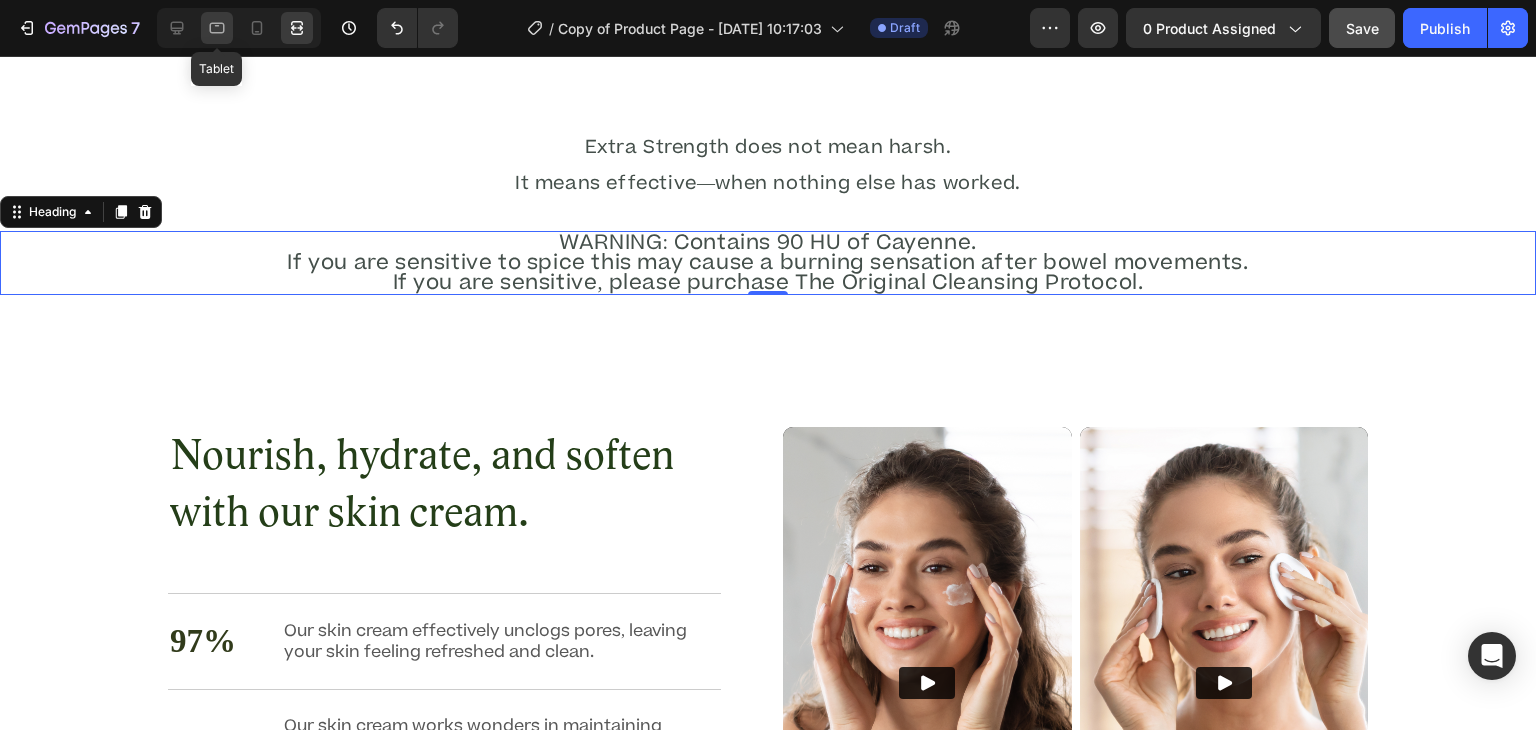 click 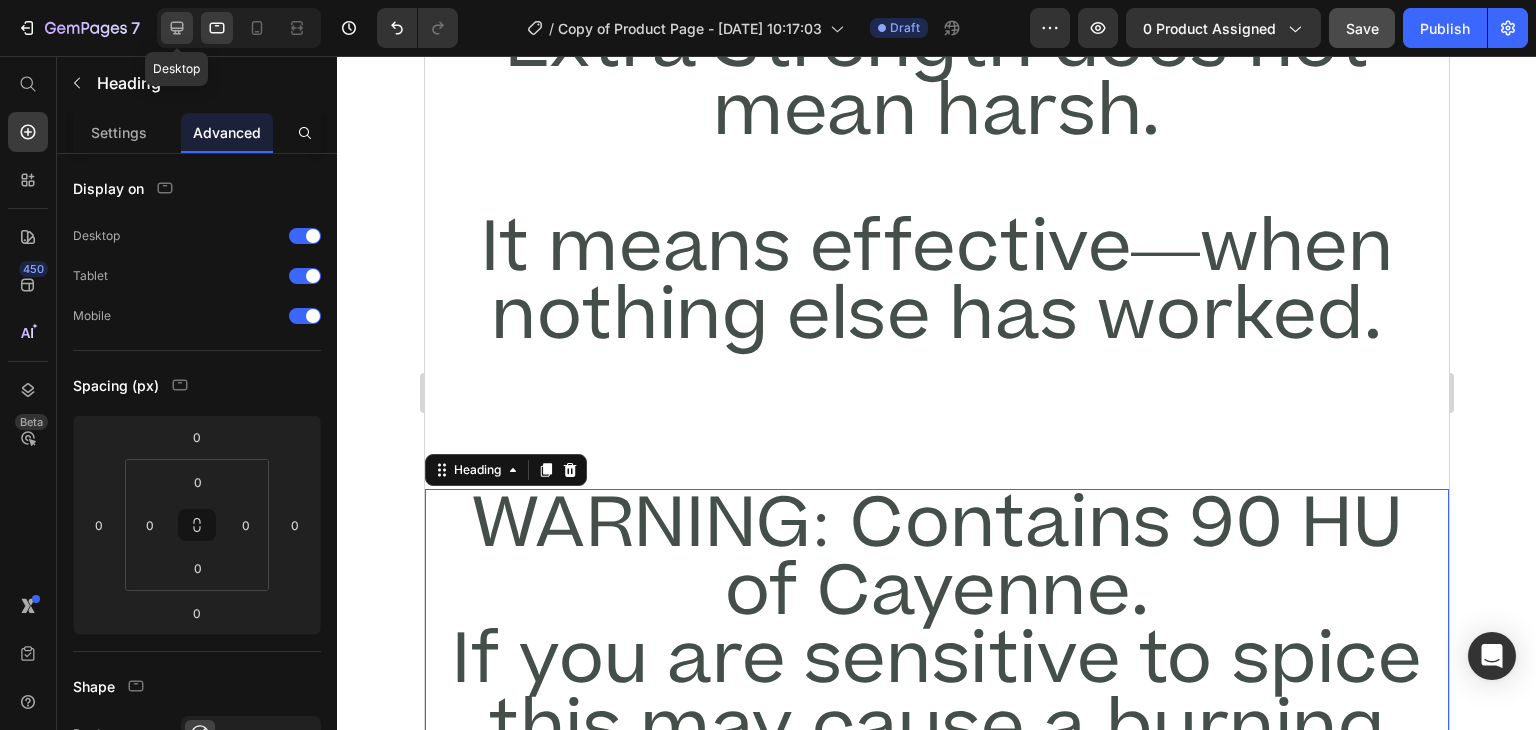 click 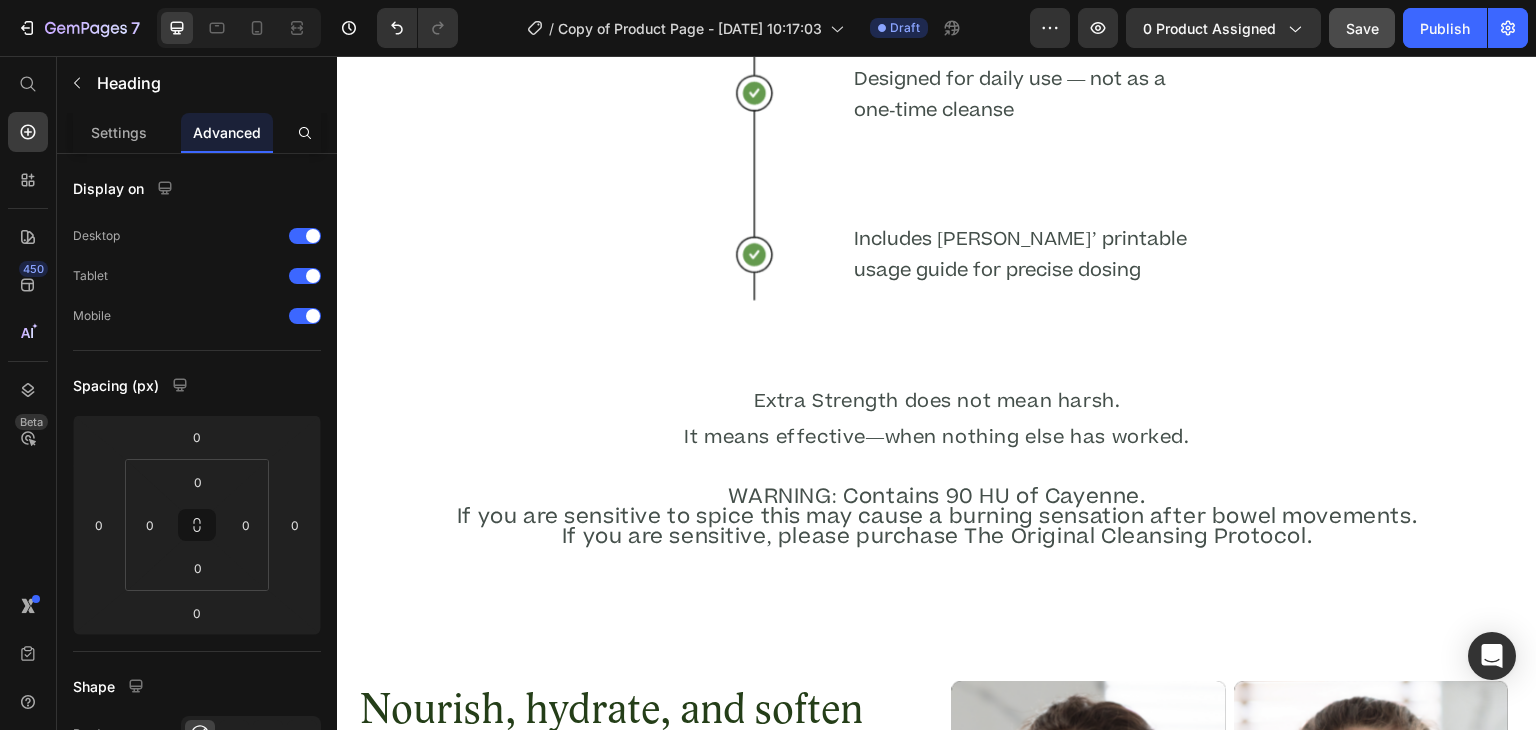 scroll, scrollTop: 4678, scrollLeft: 0, axis: vertical 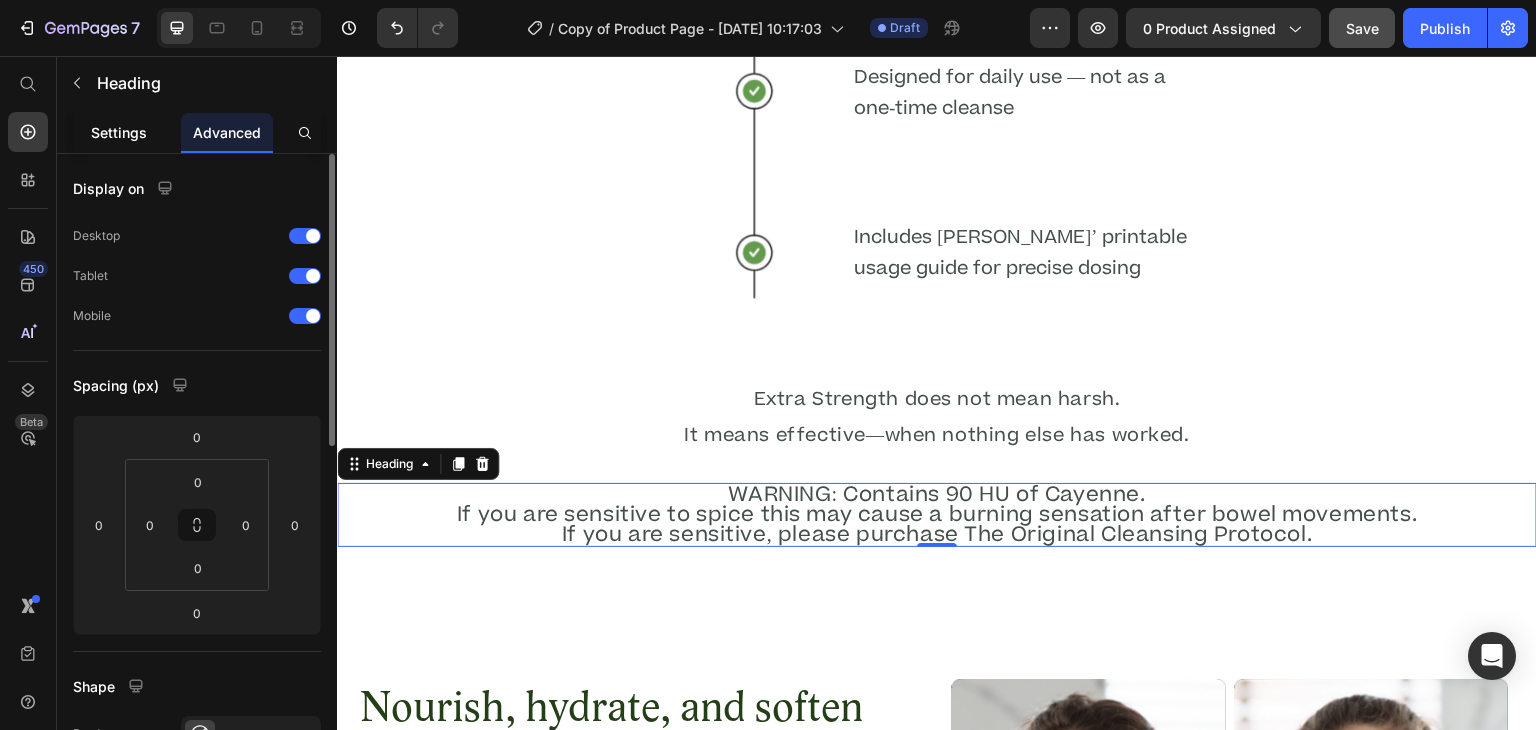 click on "Settings" at bounding box center [119, 132] 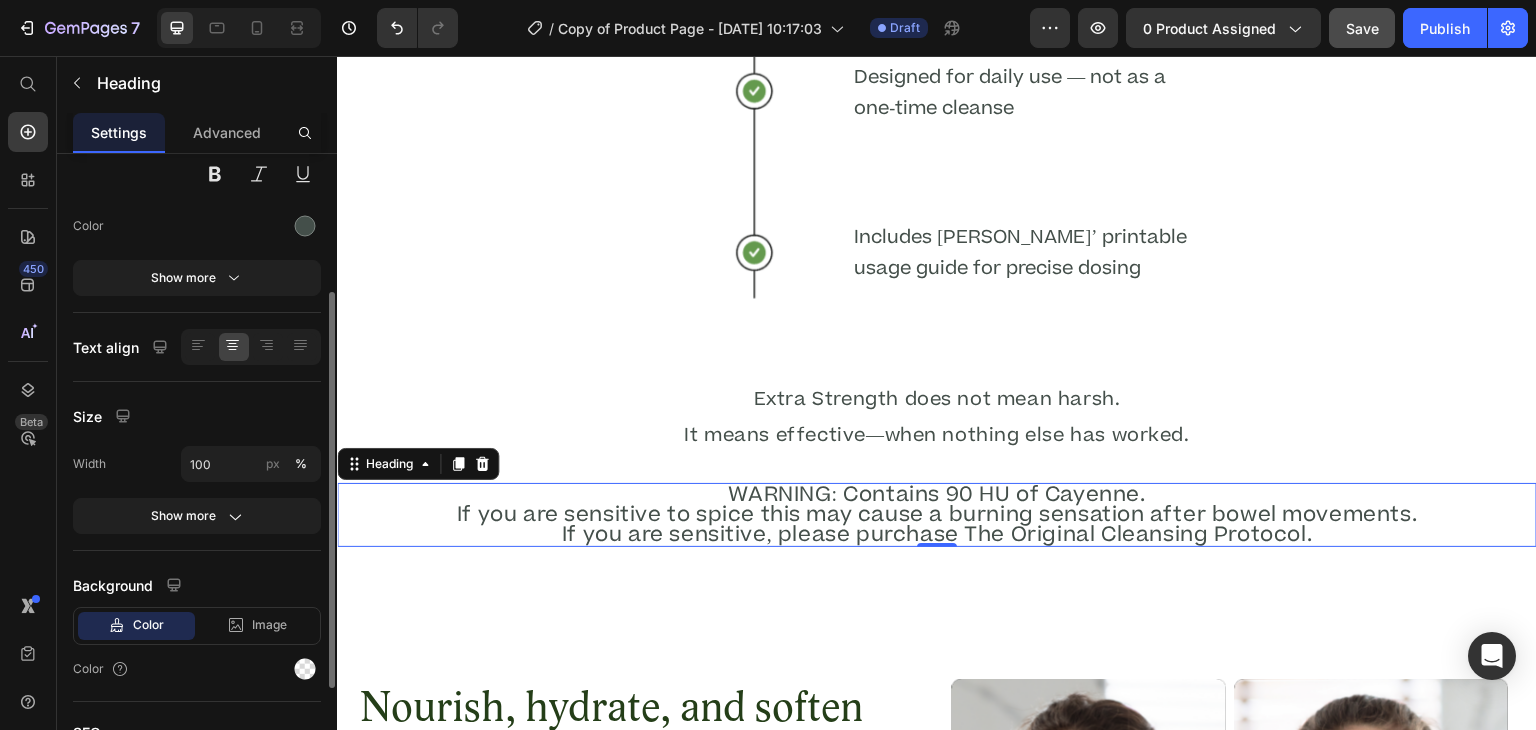 scroll, scrollTop: 159, scrollLeft: 0, axis: vertical 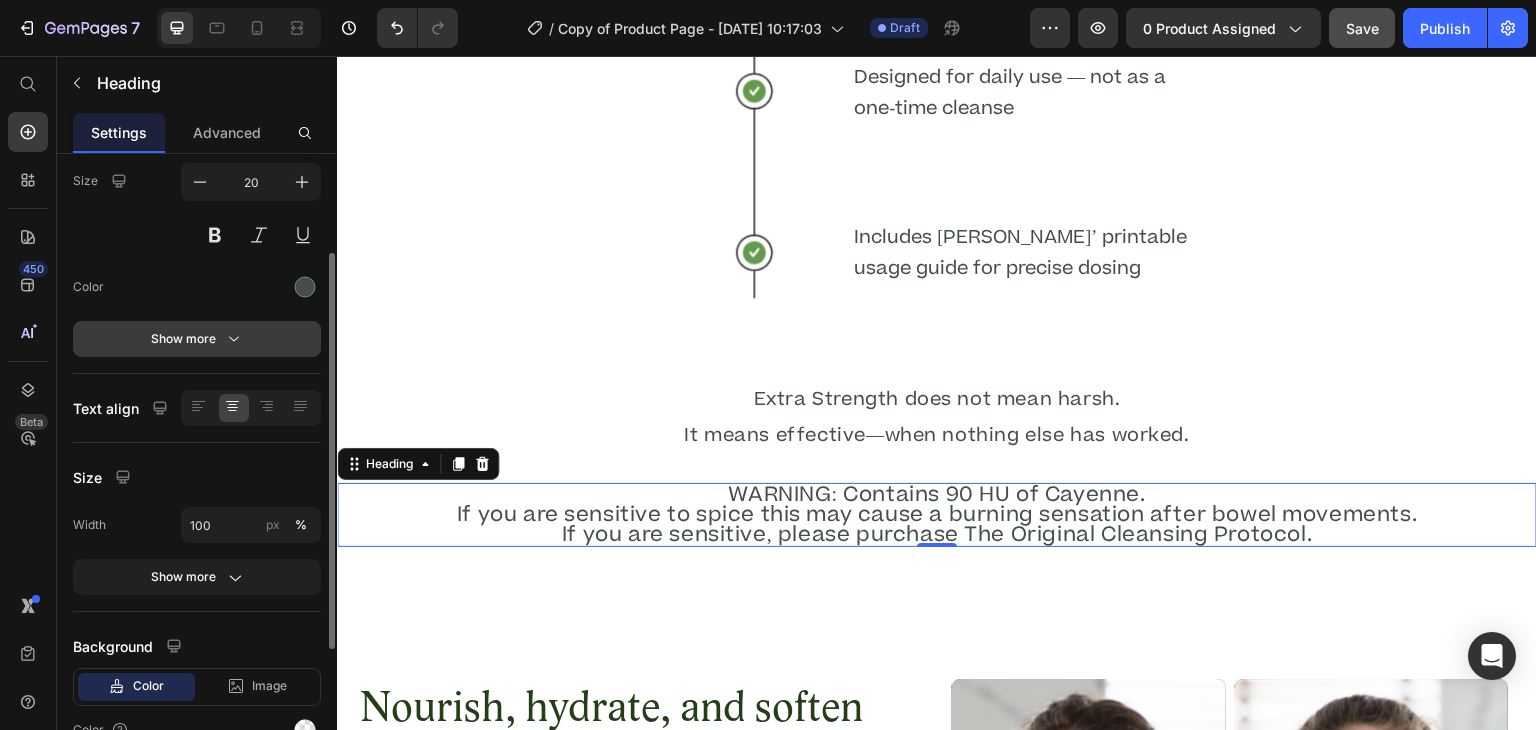 click 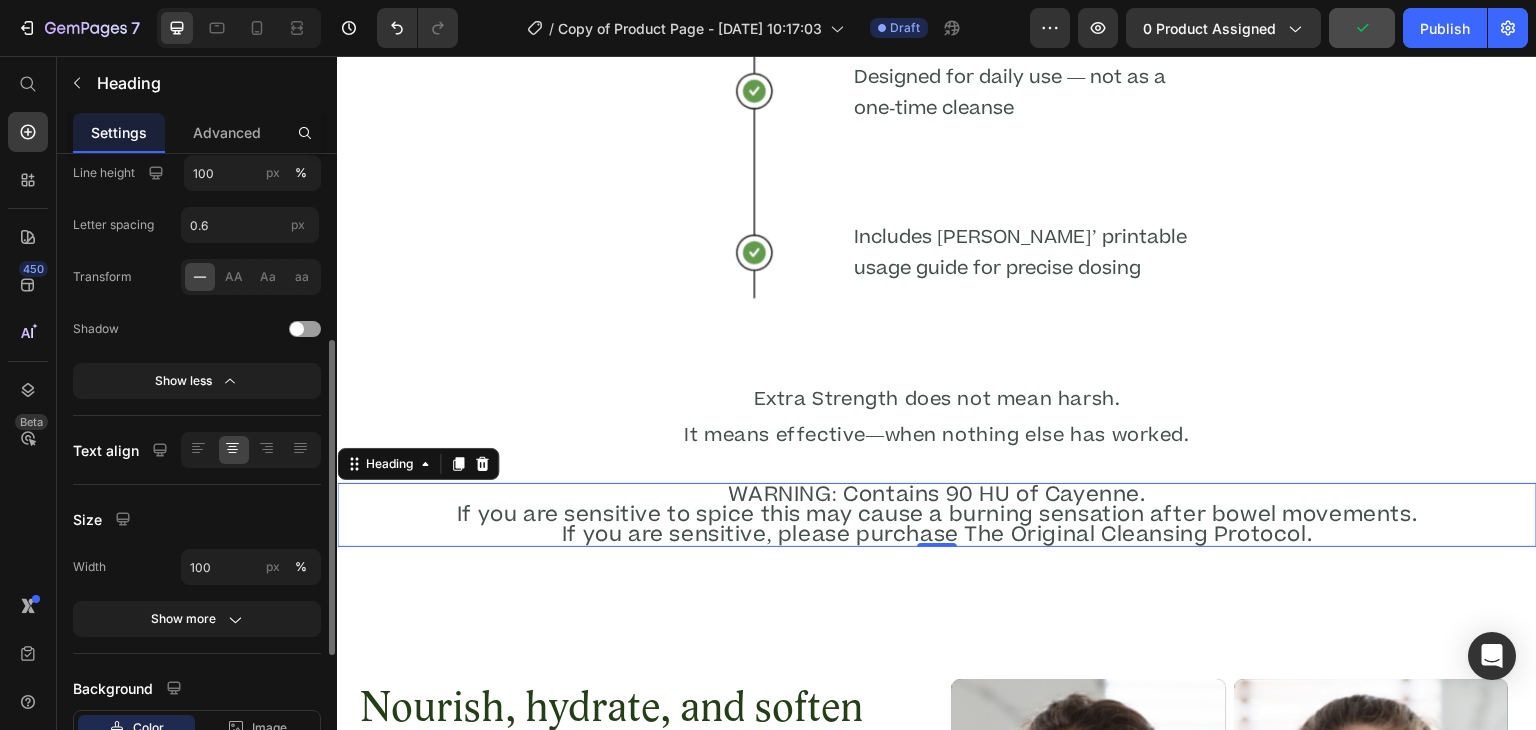 scroll, scrollTop: 376, scrollLeft: 0, axis: vertical 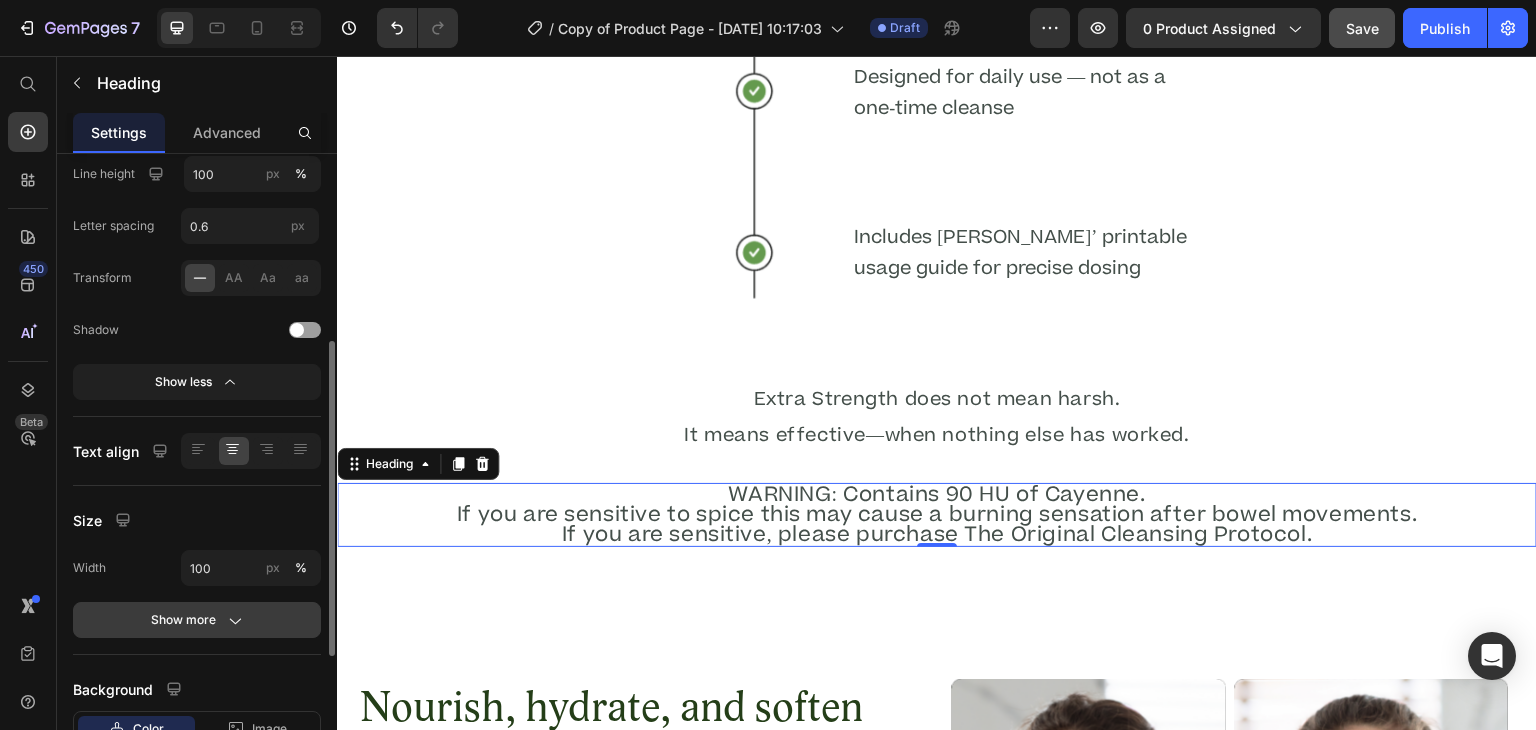 click on "Show more" 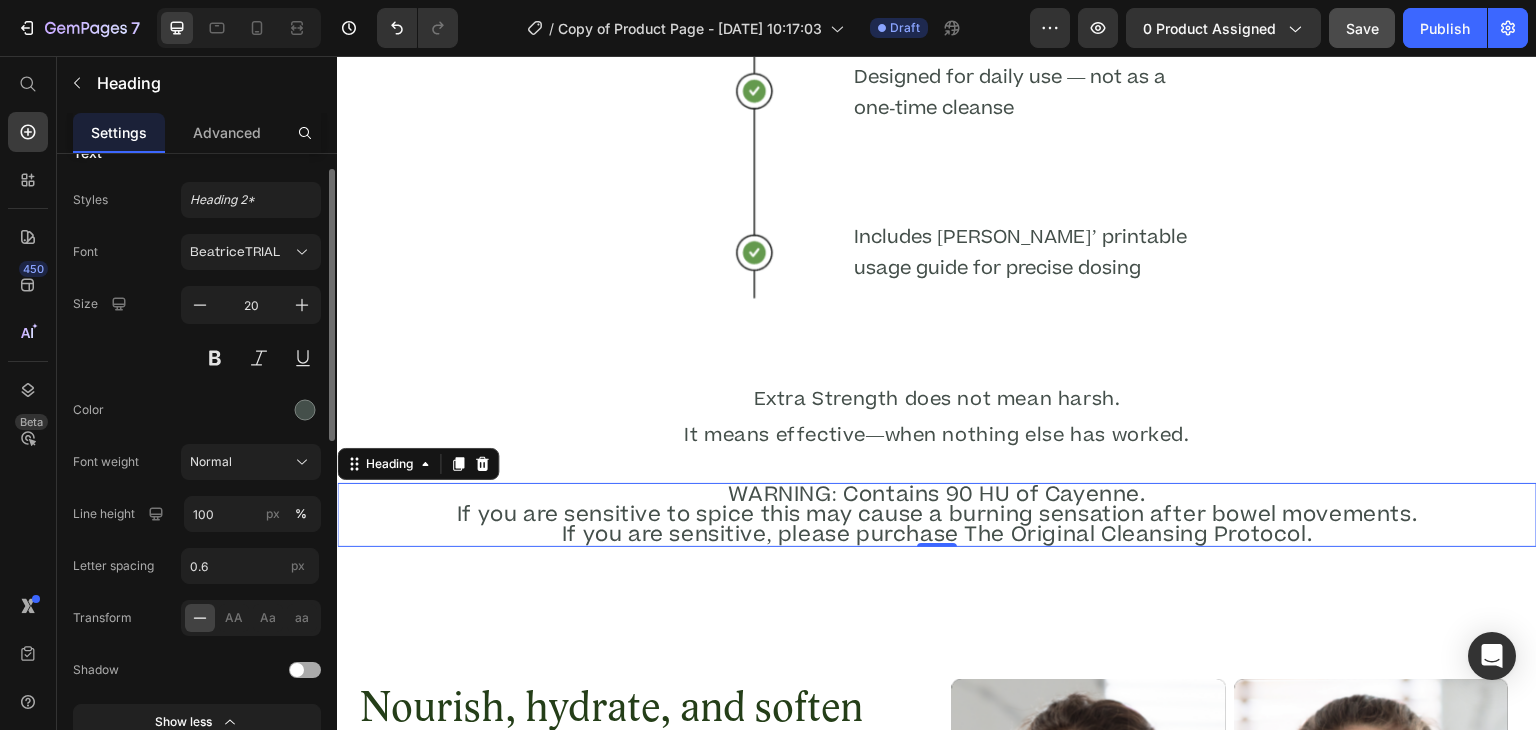 scroll, scrollTop: 0, scrollLeft: 0, axis: both 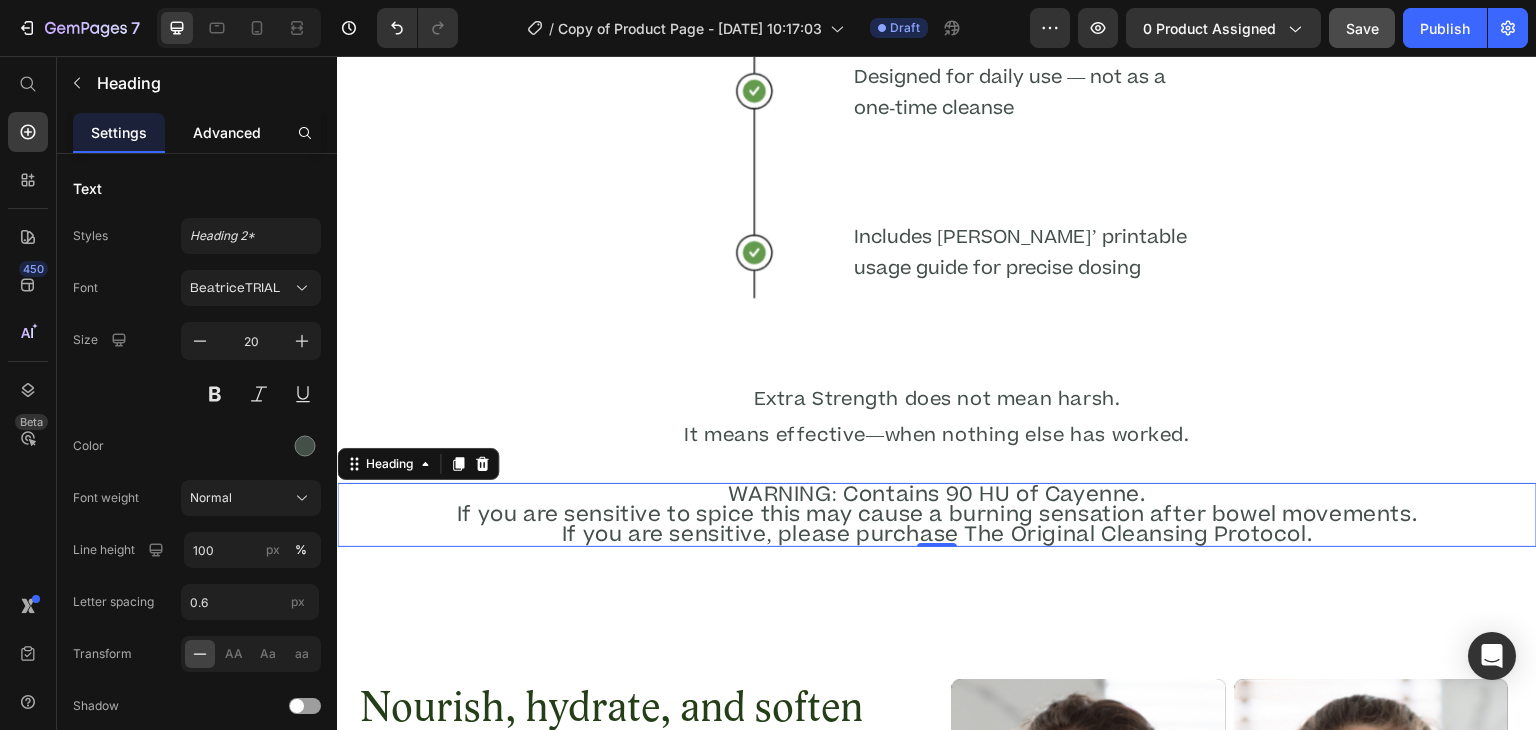 click on "Advanced" at bounding box center (227, 132) 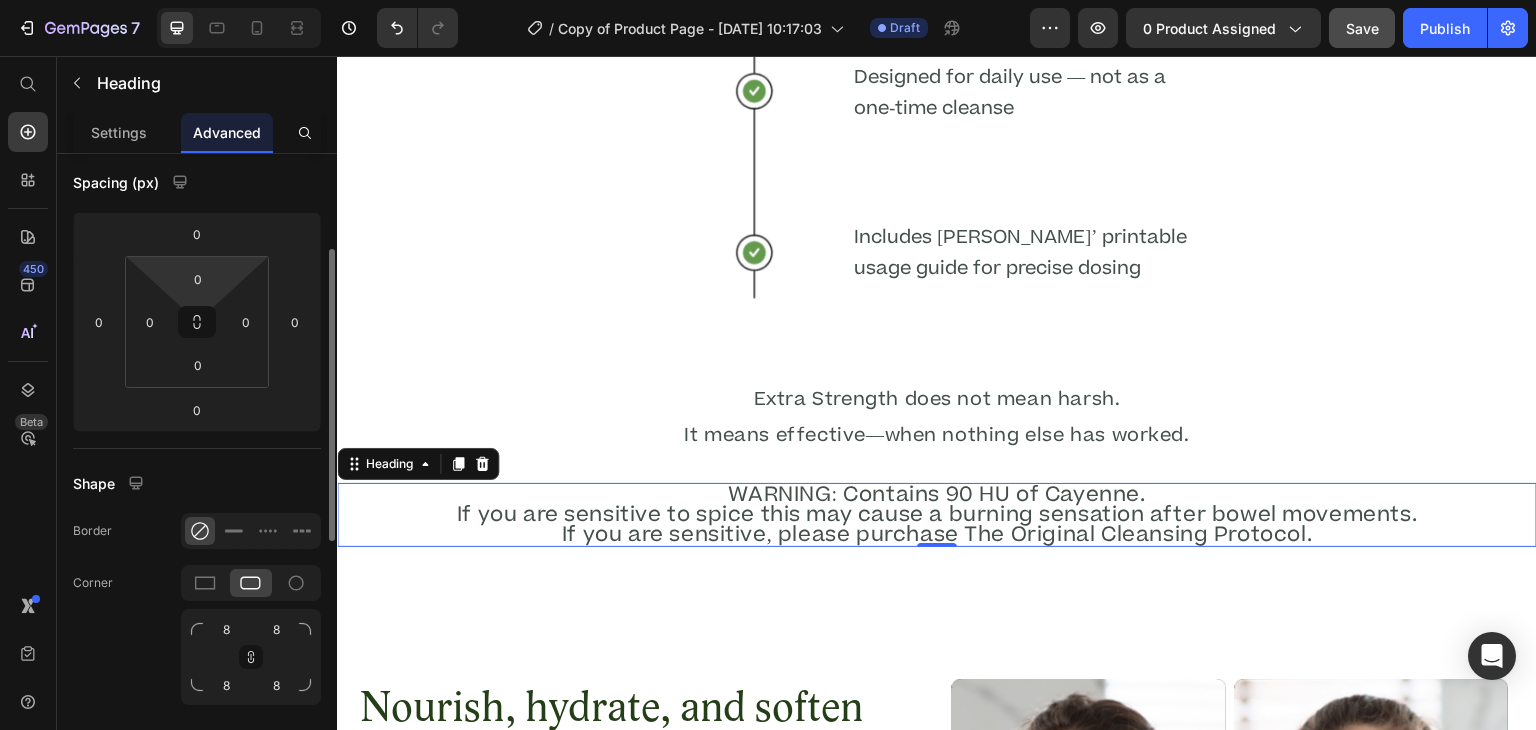 scroll, scrollTop: 204, scrollLeft: 0, axis: vertical 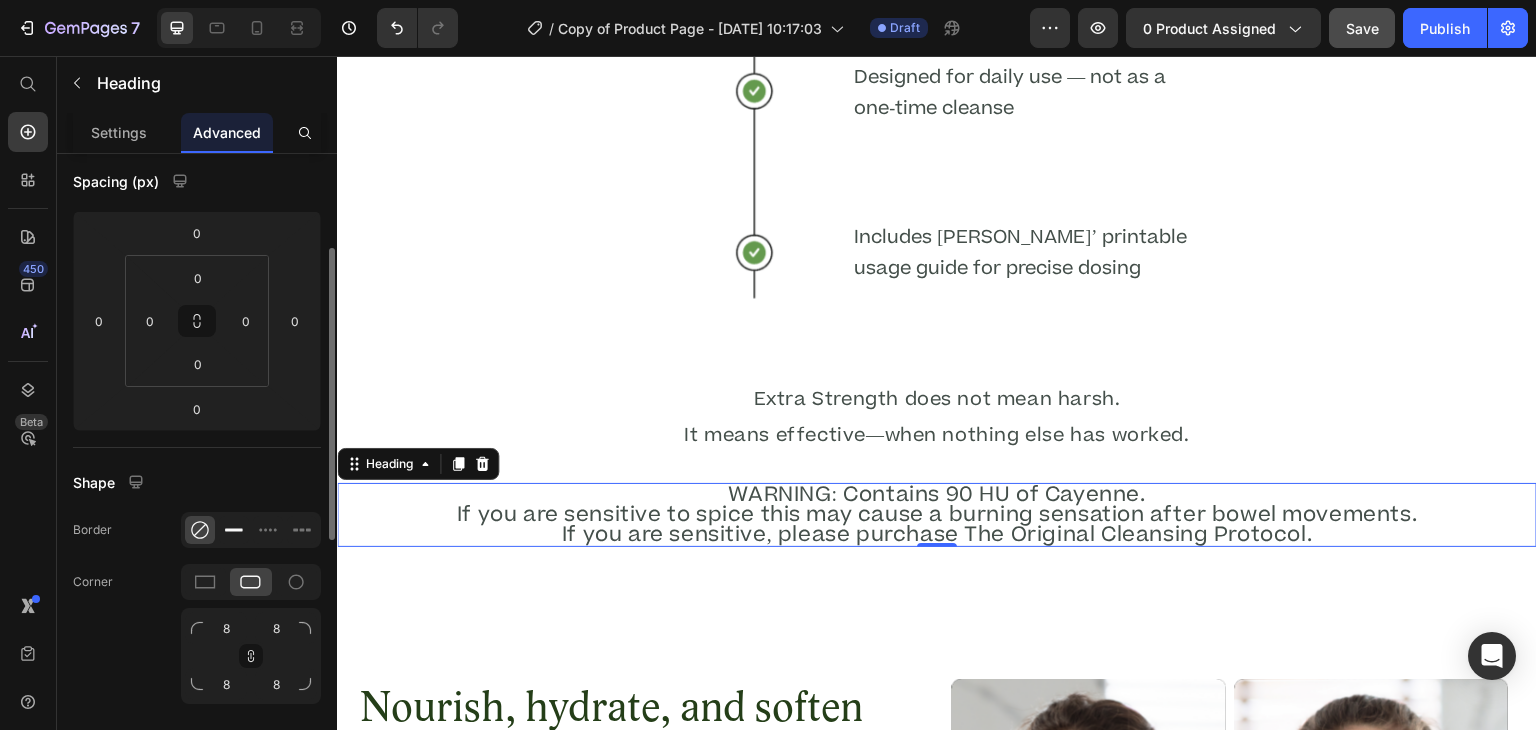 click 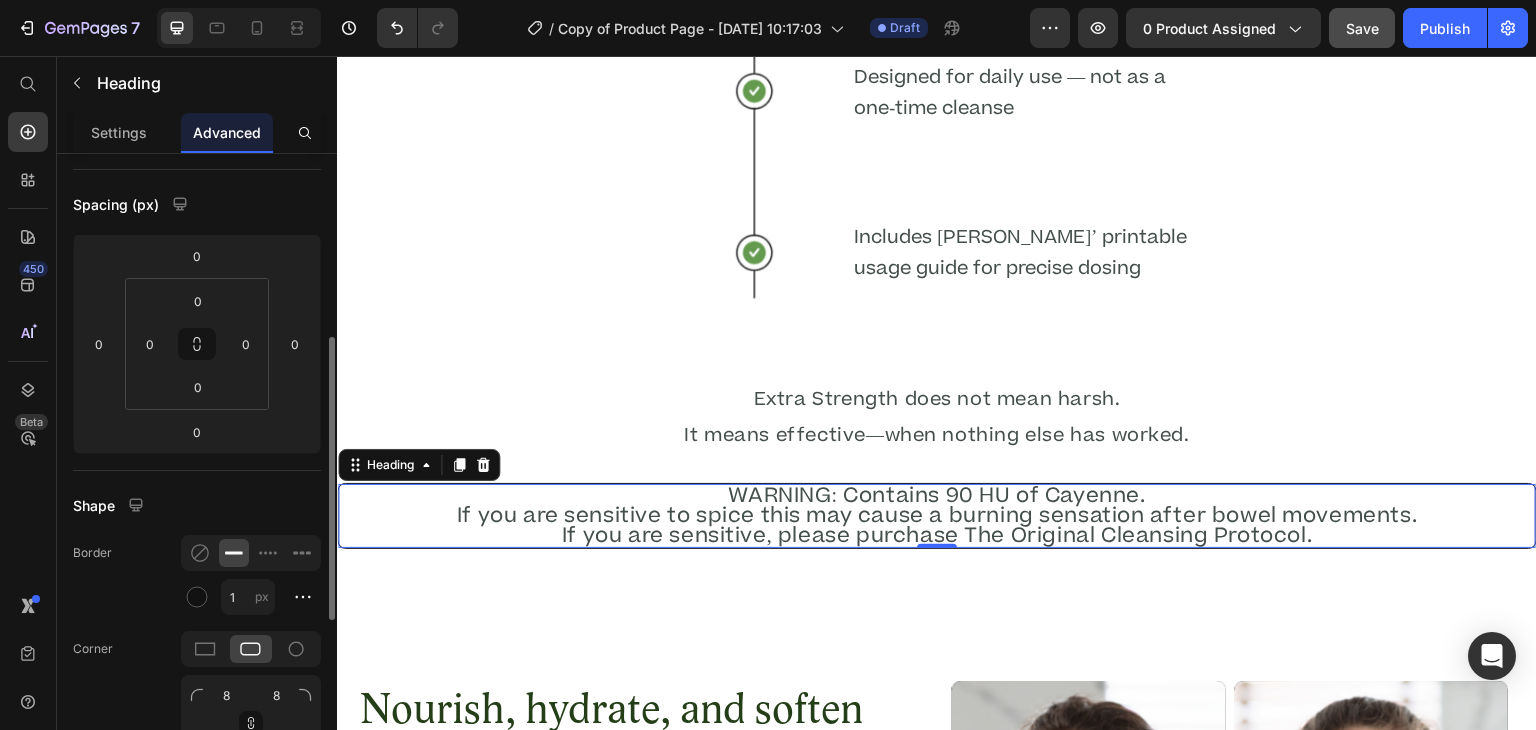 scroll, scrollTop: 162, scrollLeft: 0, axis: vertical 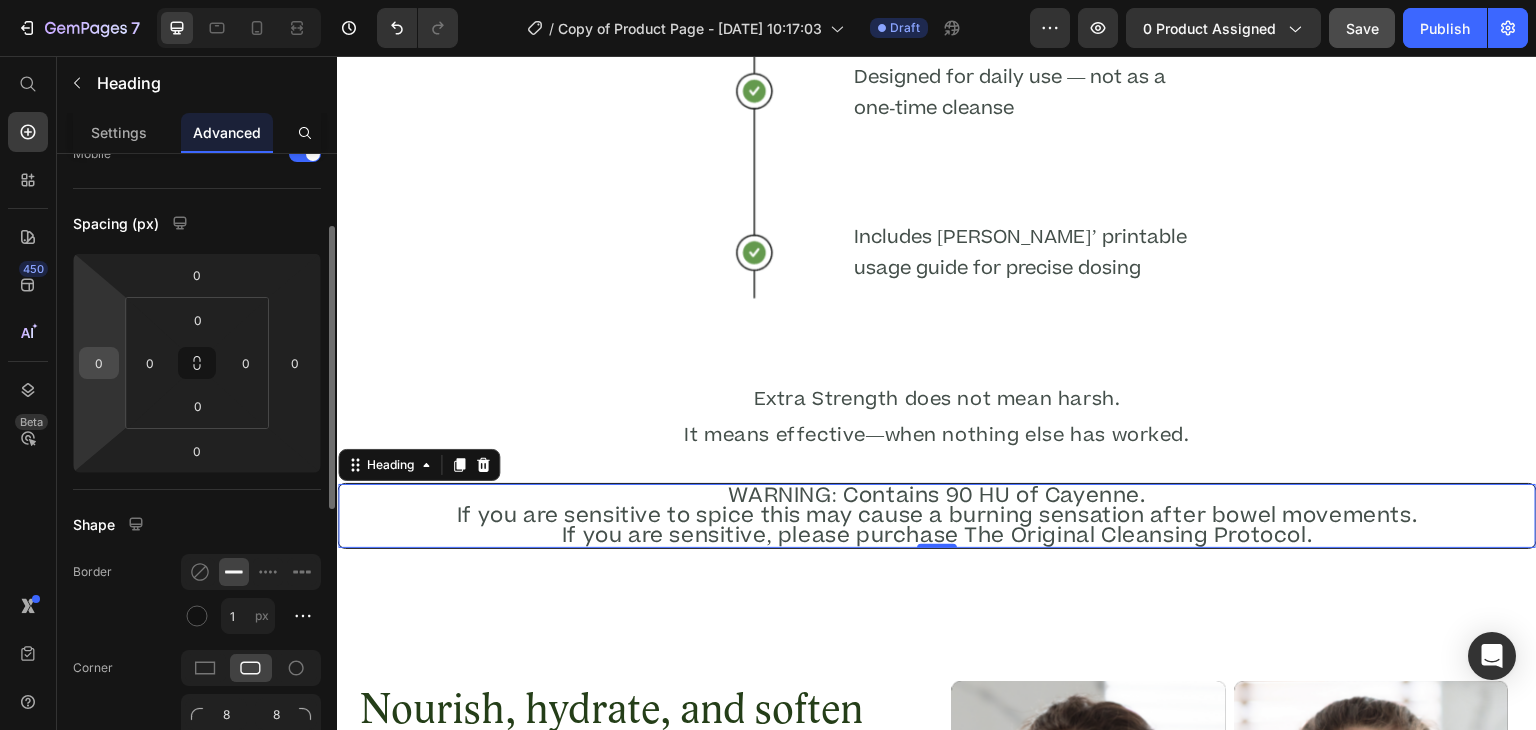 click on "0" at bounding box center [99, 363] 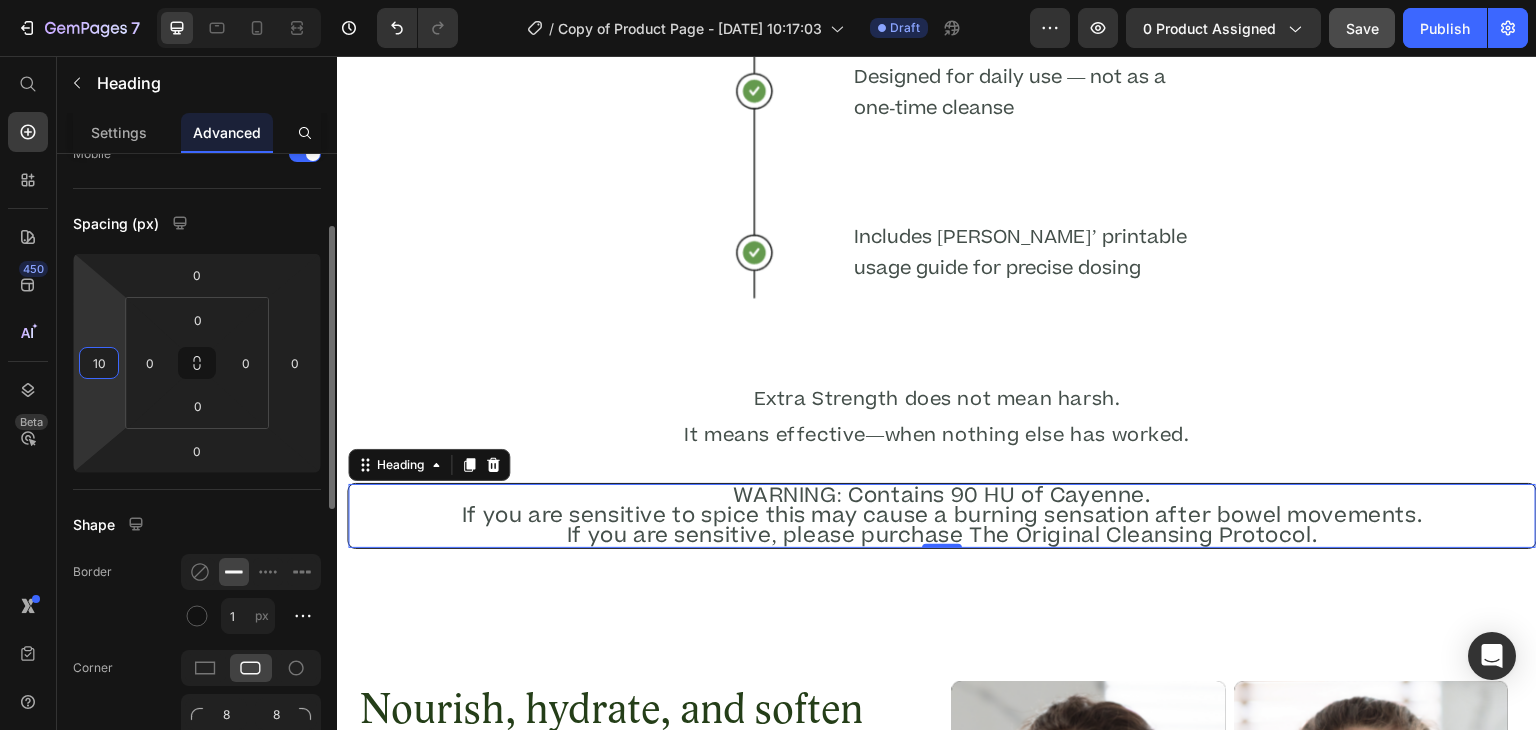 type on "1" 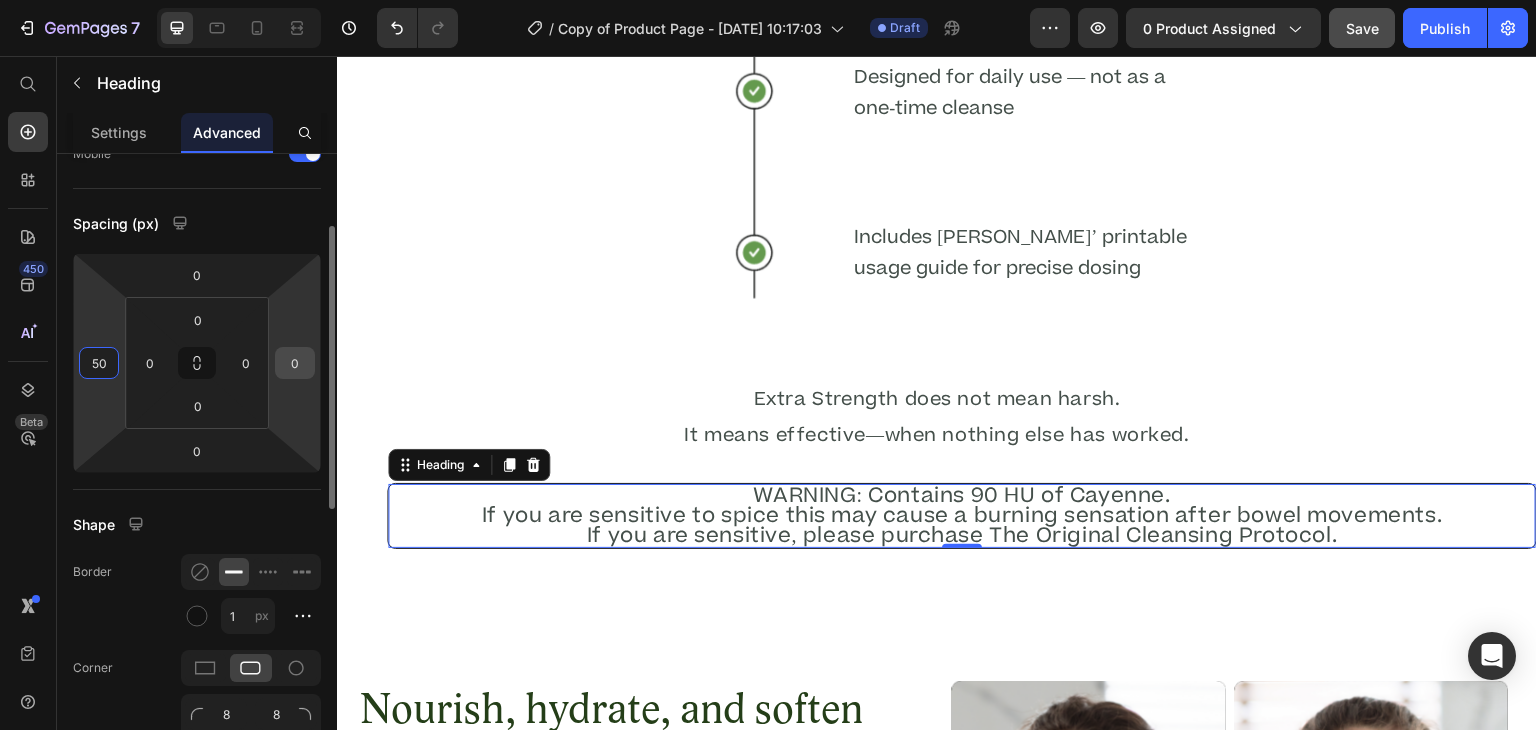 type on "50" 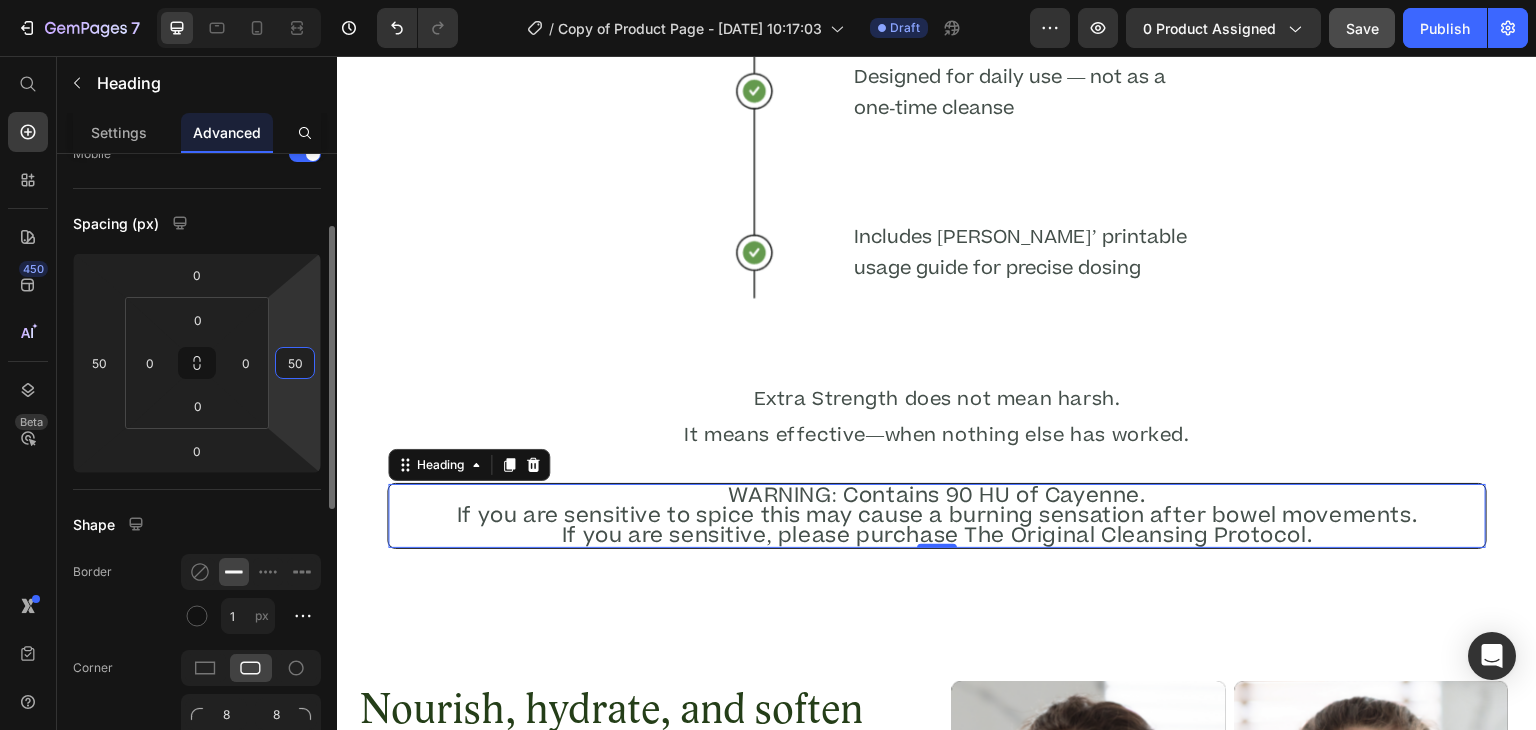 click on "50" at bounding box center (295, 363) 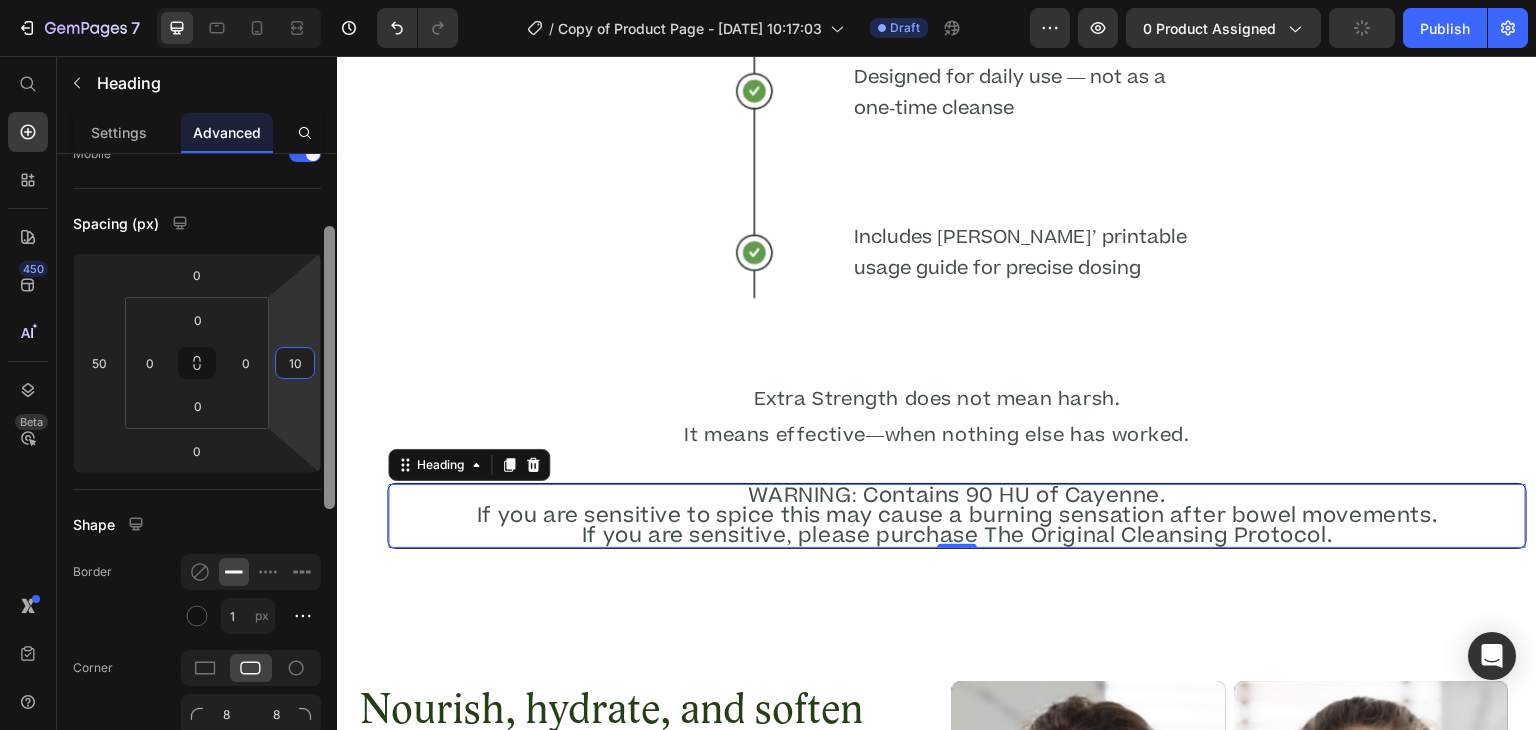 click at bounding box center (329, 367) 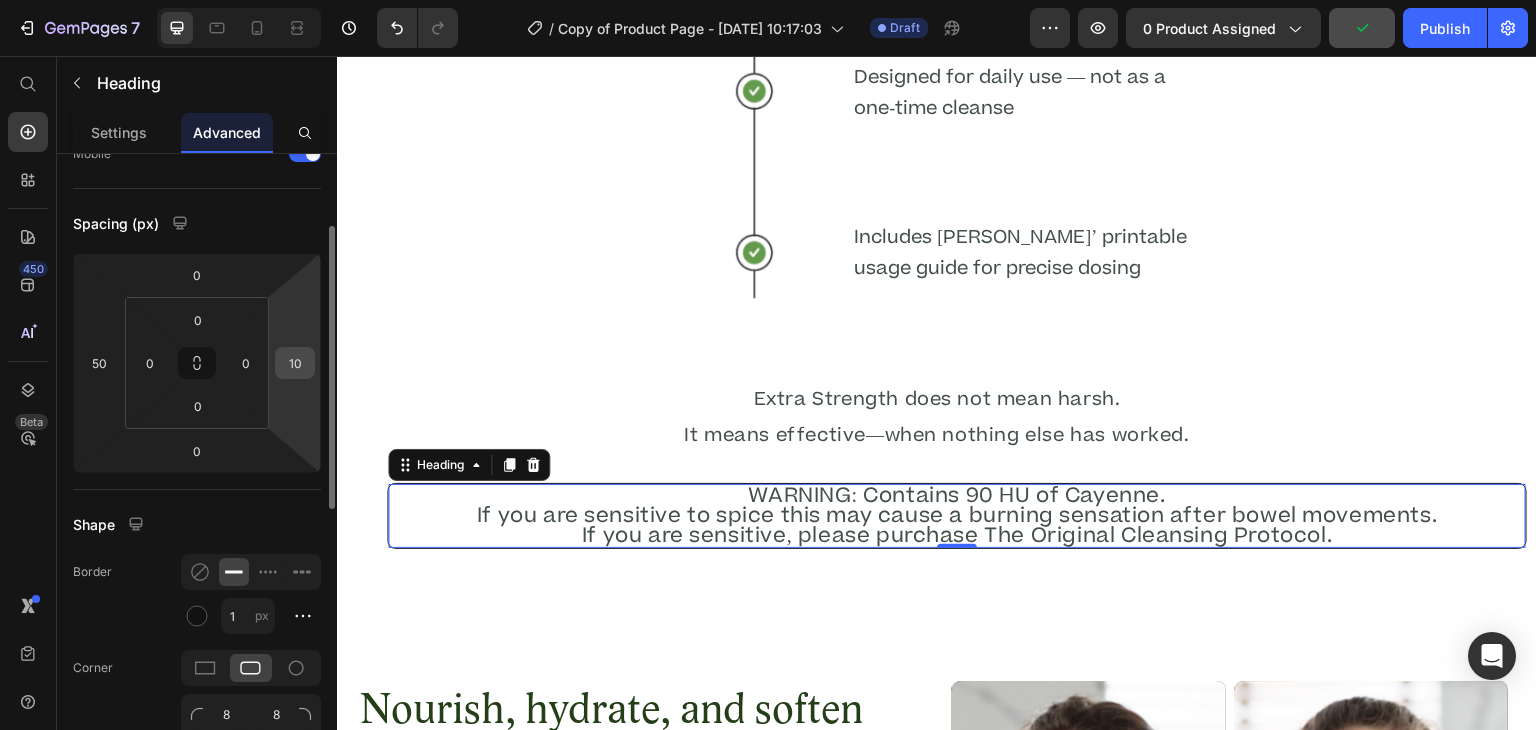 click on "10" at bounding box center (295, 363) 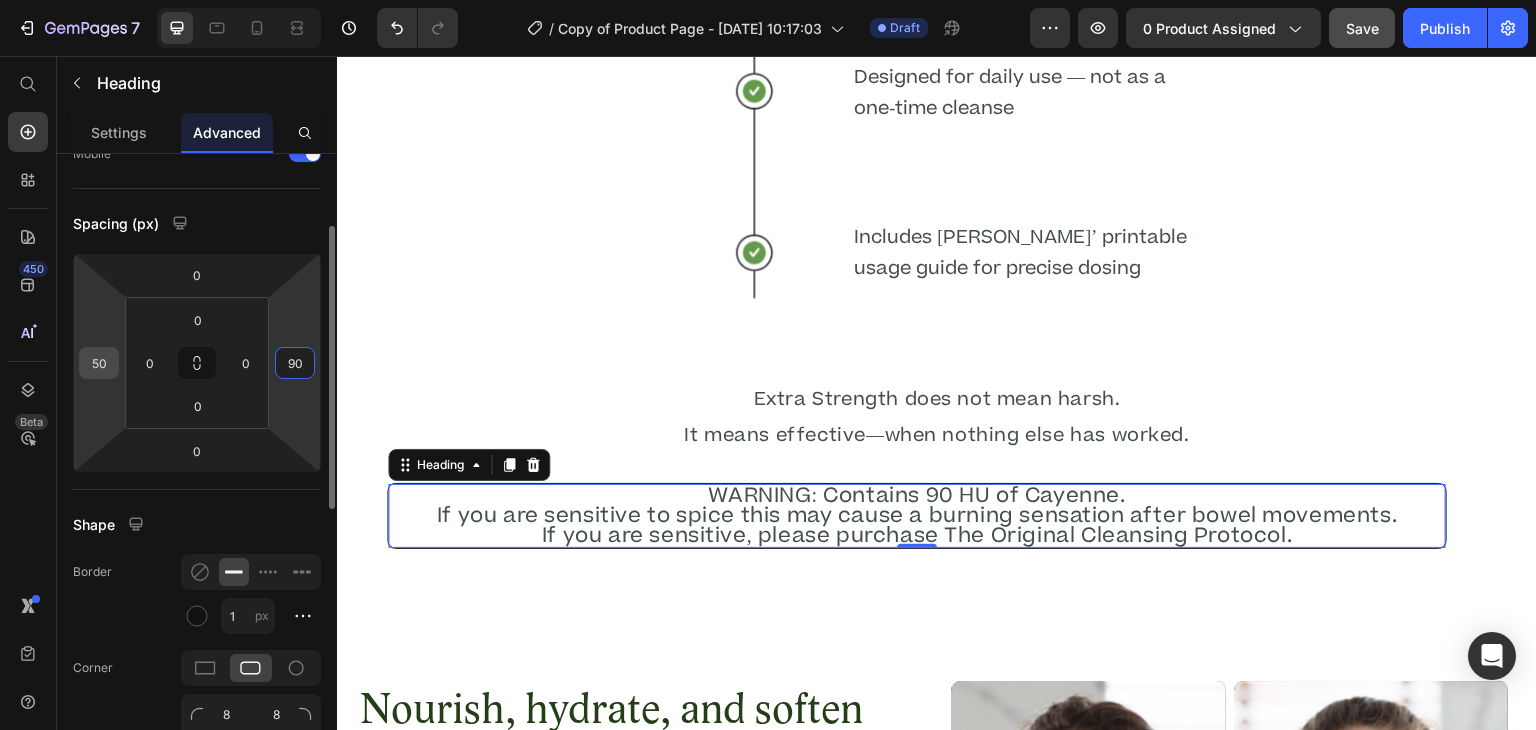 type on "90" 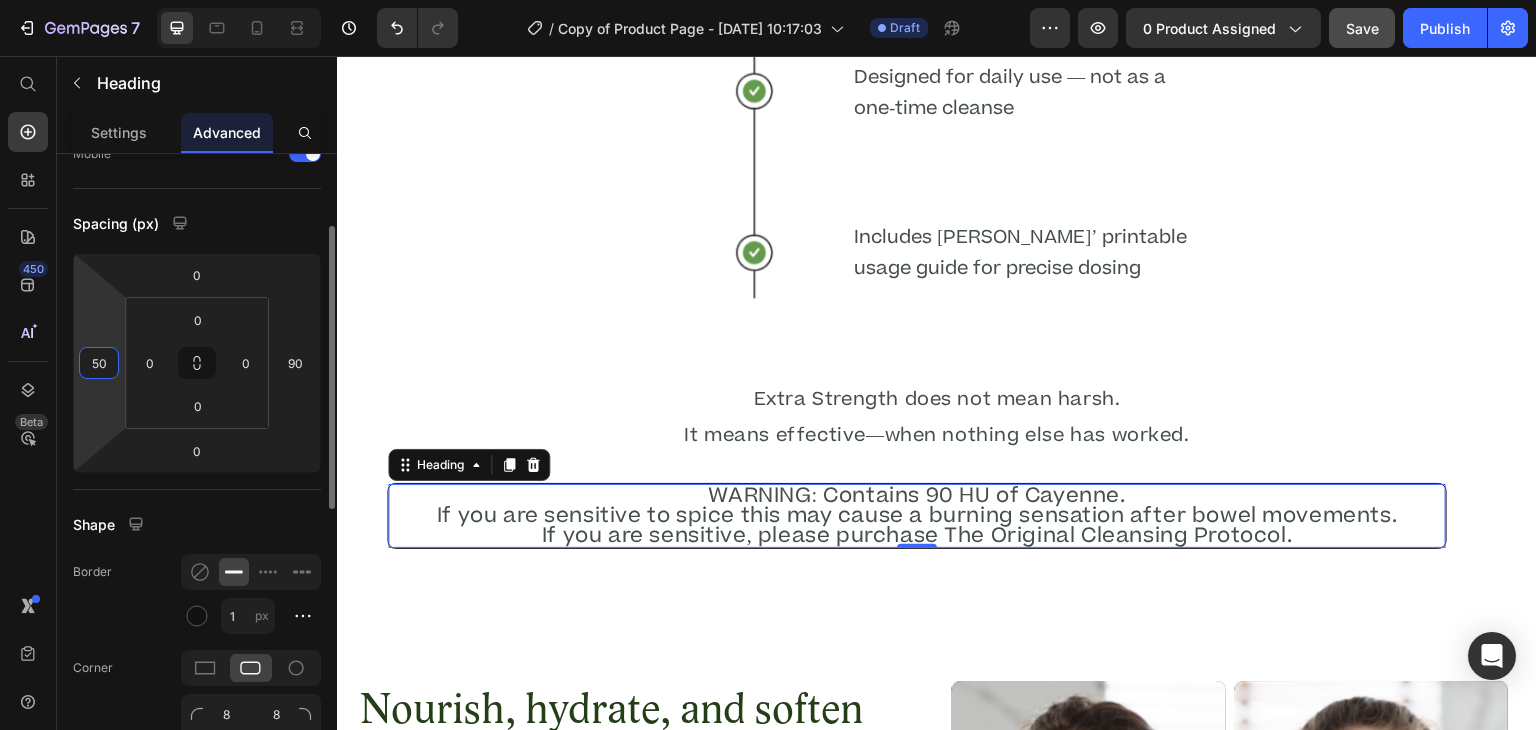 click on "50" at bounding box center (99, 363) 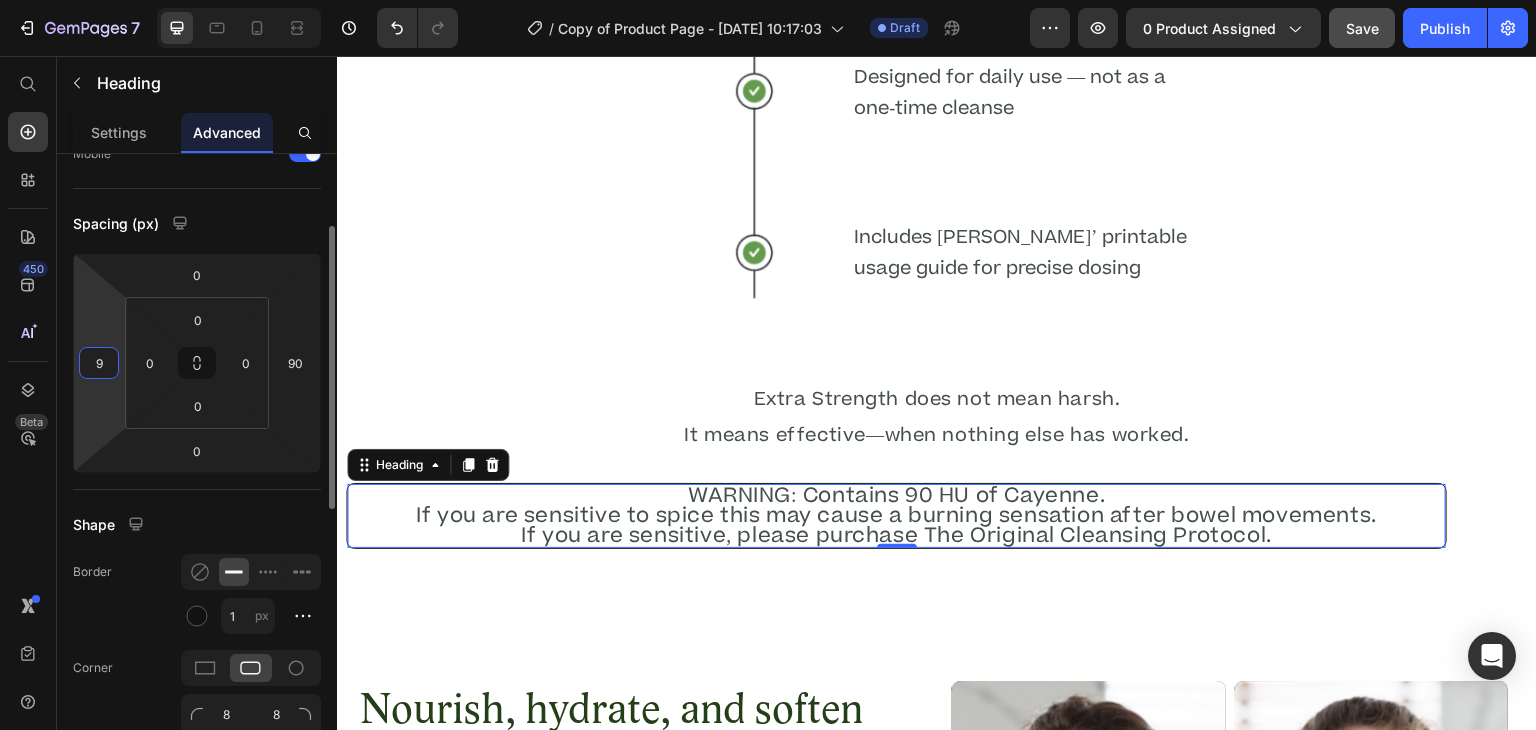 type on "90" 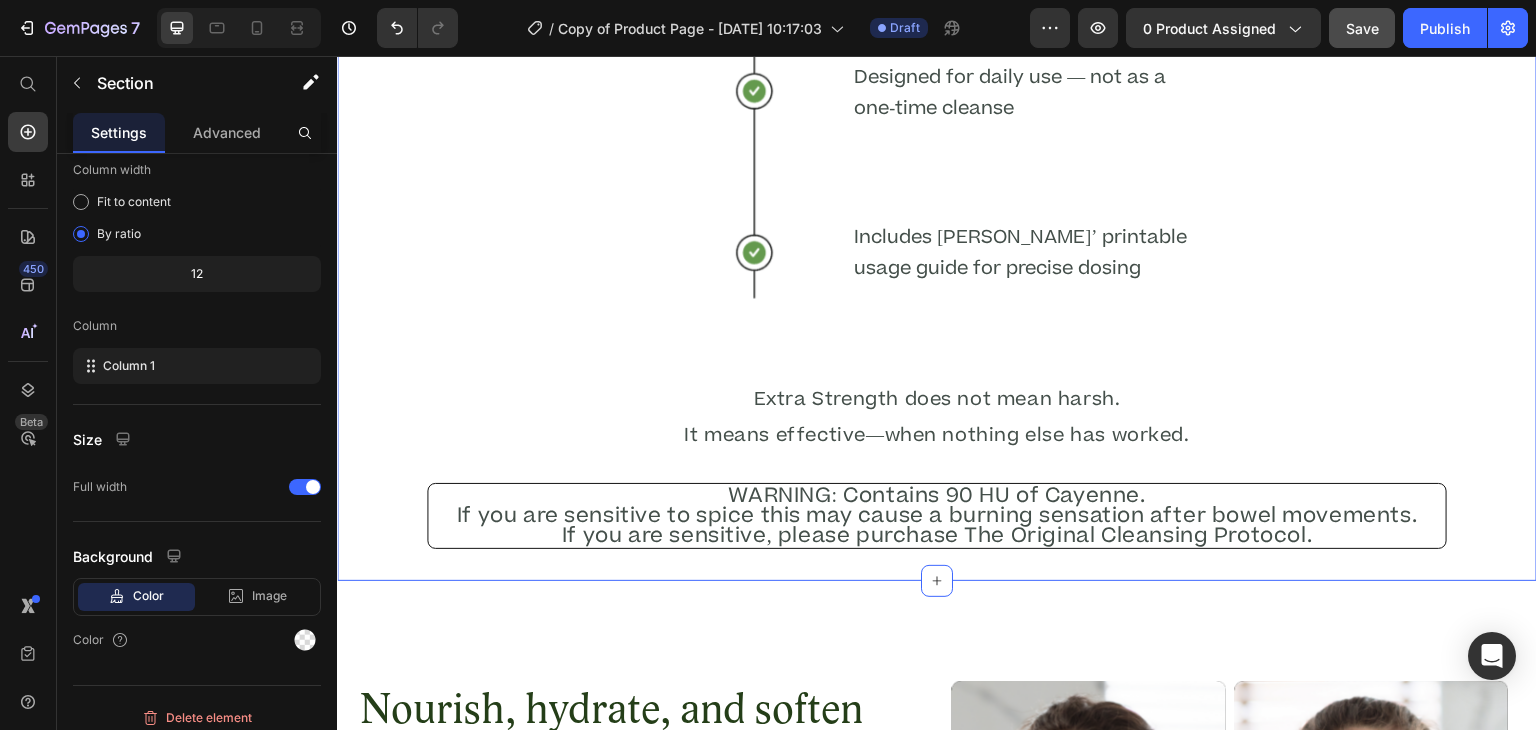 click on "Title Line Image Start with 1 capsule at dinner, and increase slowly as directed Text Block Drink with a large glass of distilled water   Heading Text Block Designed for daily use — not as a one-time cleanse Text Block Includes Dr. Daniels’ printable usage guide for precise dosing Text Block Row Extra Strength does not mean harsh. It means effective—when nothing else has worked.   Heading WARNING: Contains 90 HU of Cayenne.   If you are sensitive to spice this may cause a burning sensation after bowel movements.   If you are sensitive, please purchase The Original Cleansing Protocol. Heading" at bounding box center (937, 116) 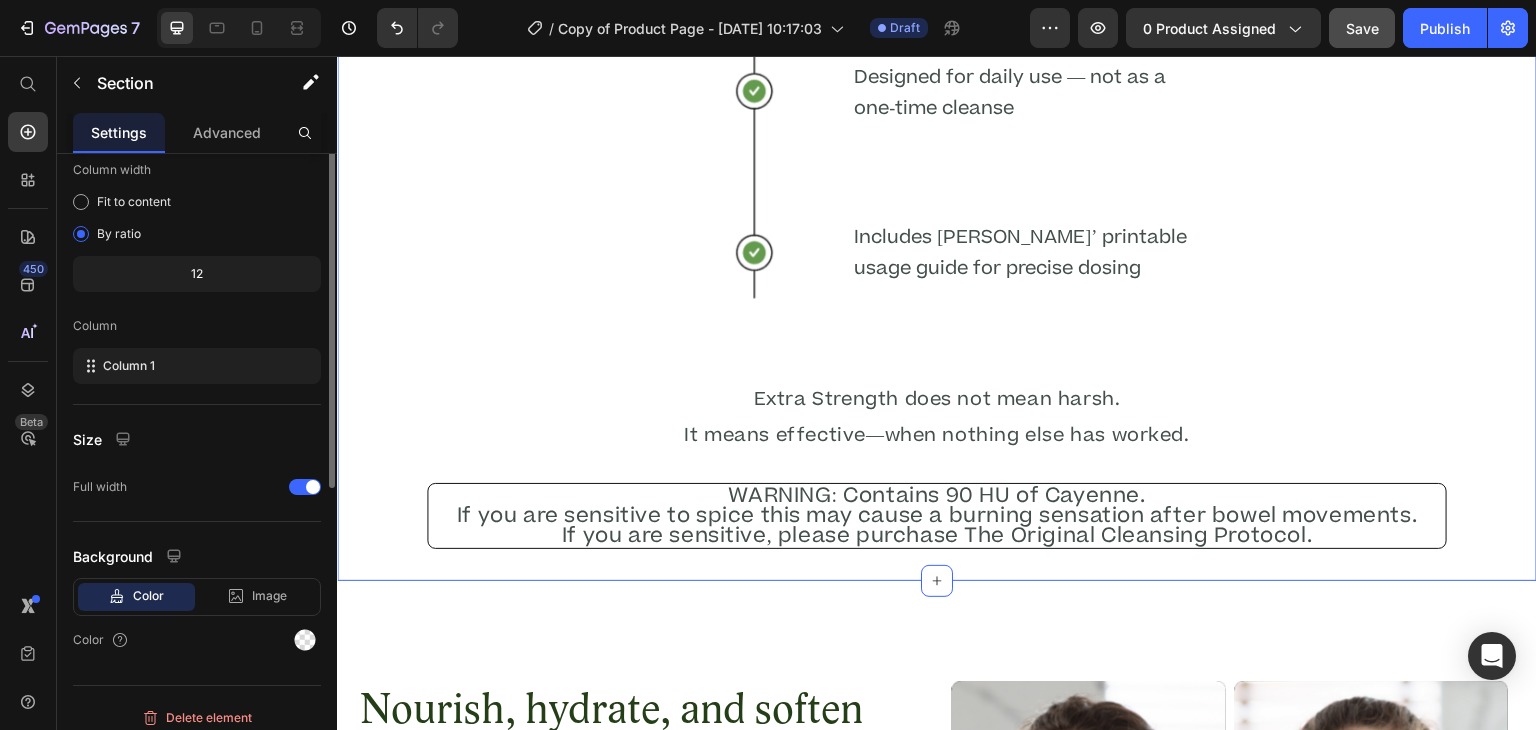 scroll, scrollTop: 0, scrollLeft: 0, axis: both 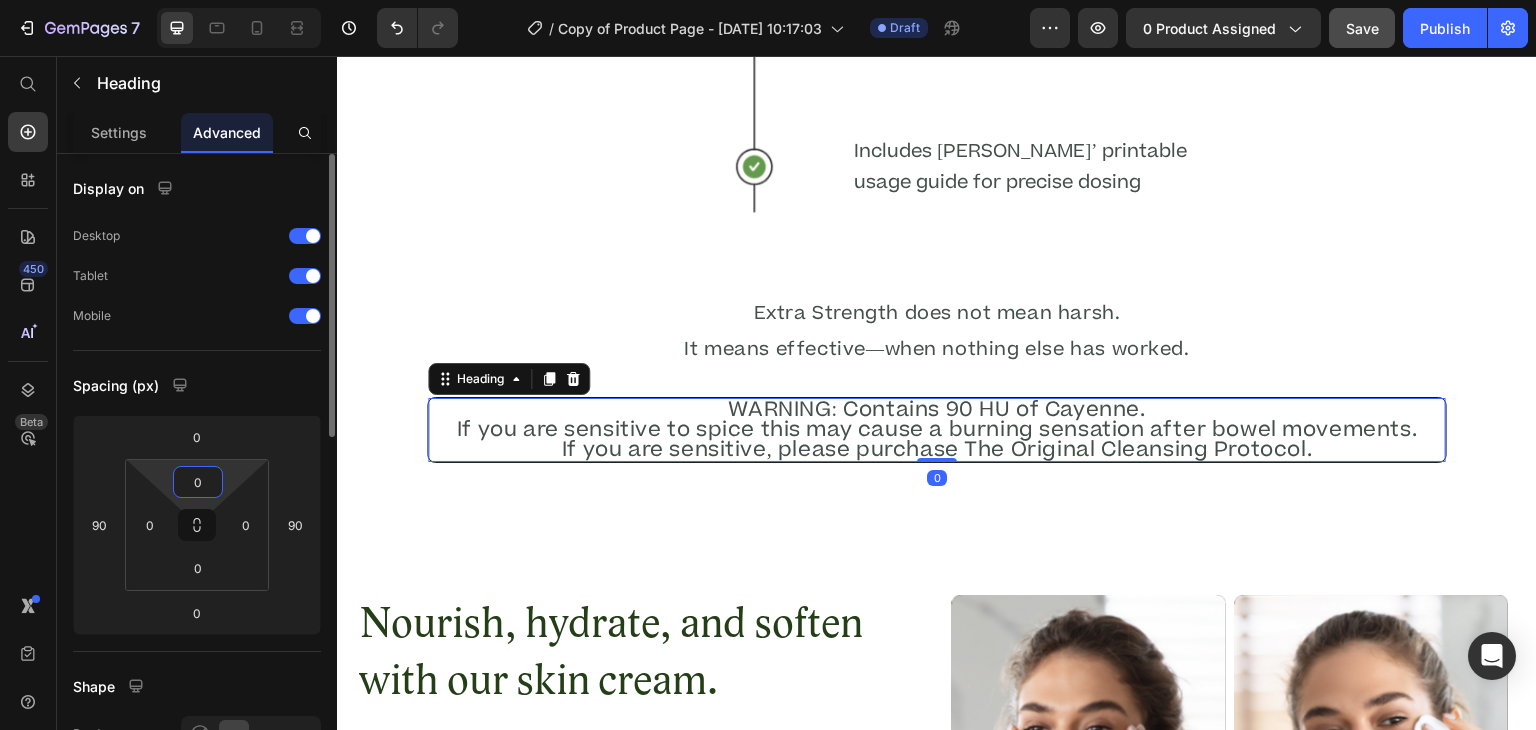 click on "0" at bounding box center (198, 482) 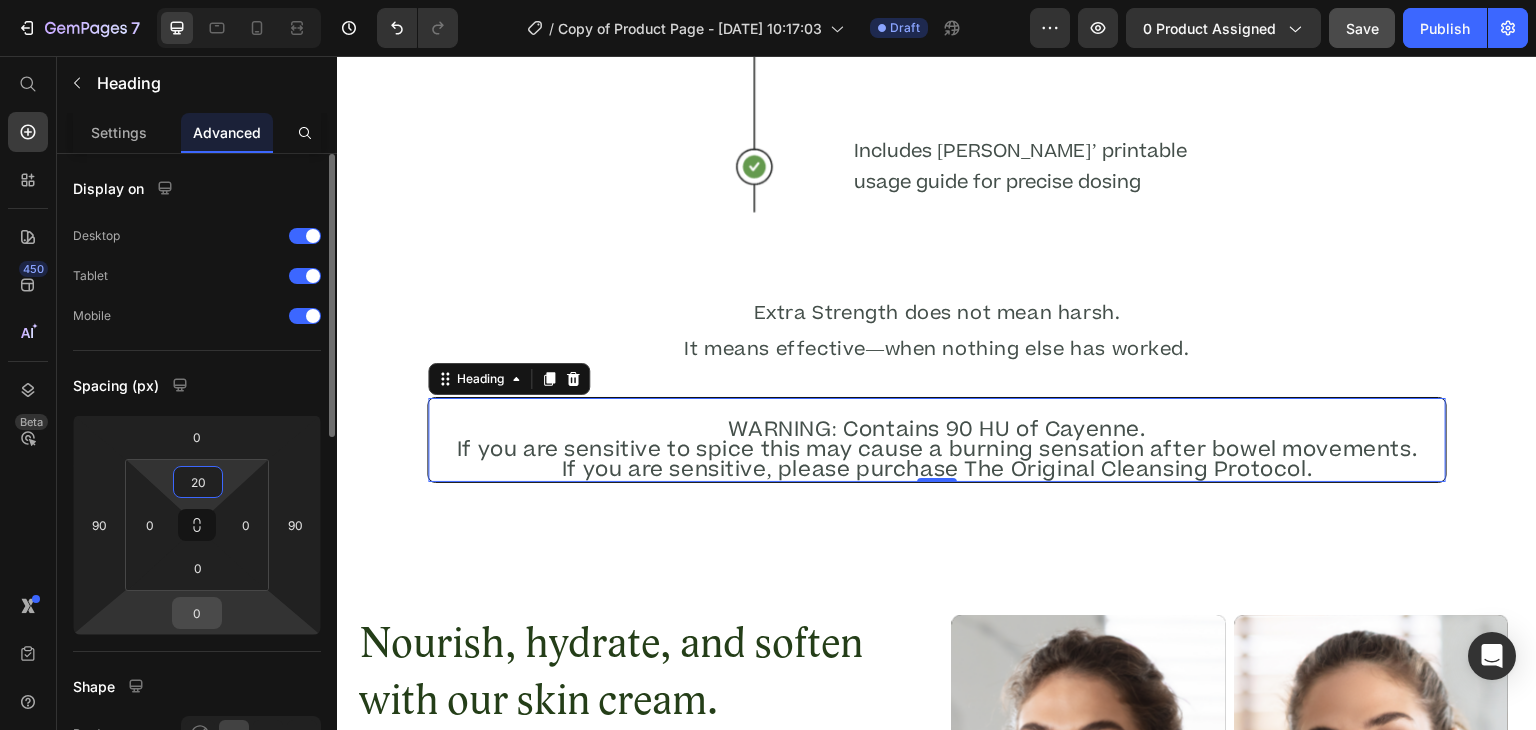type on "20" 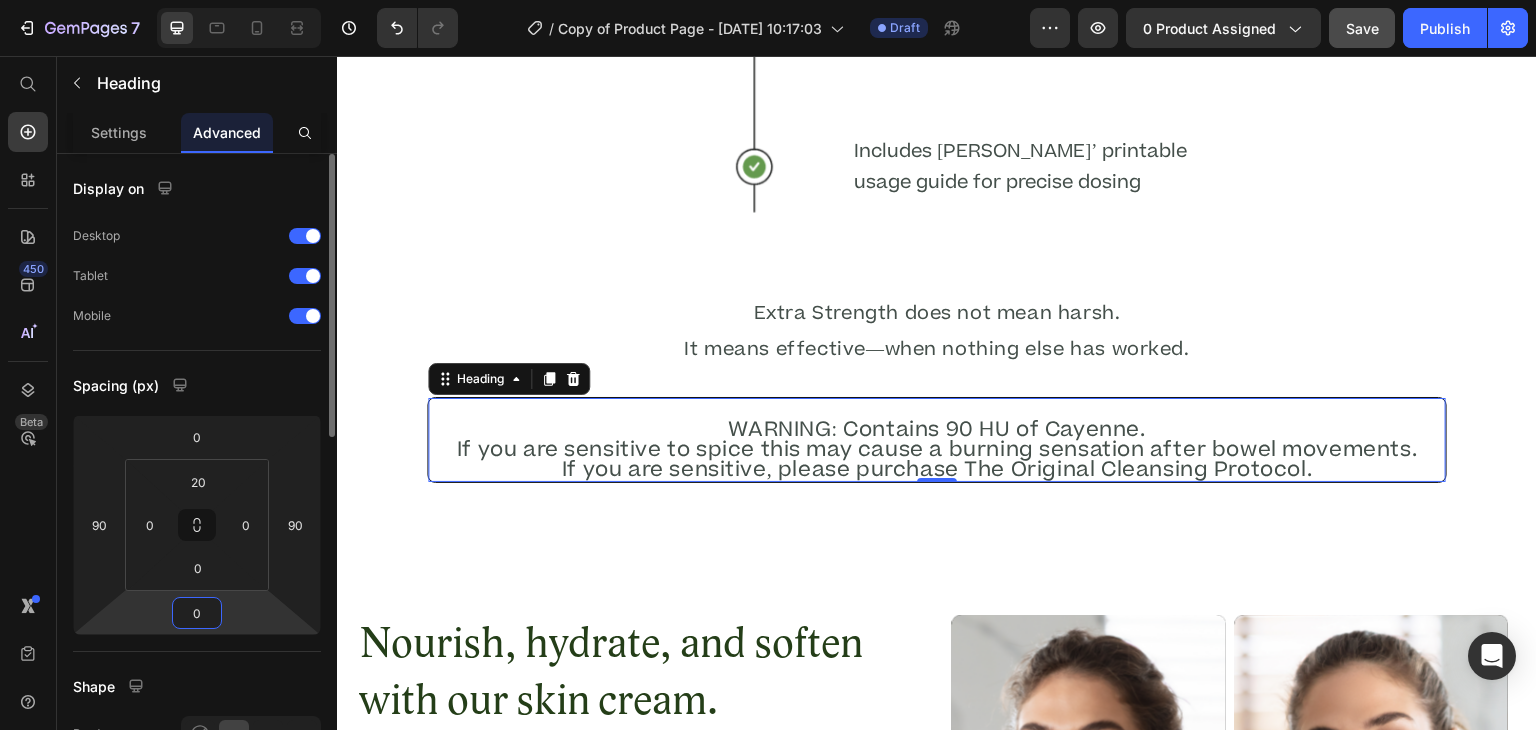click on "0" at bounding box center [197, 613] 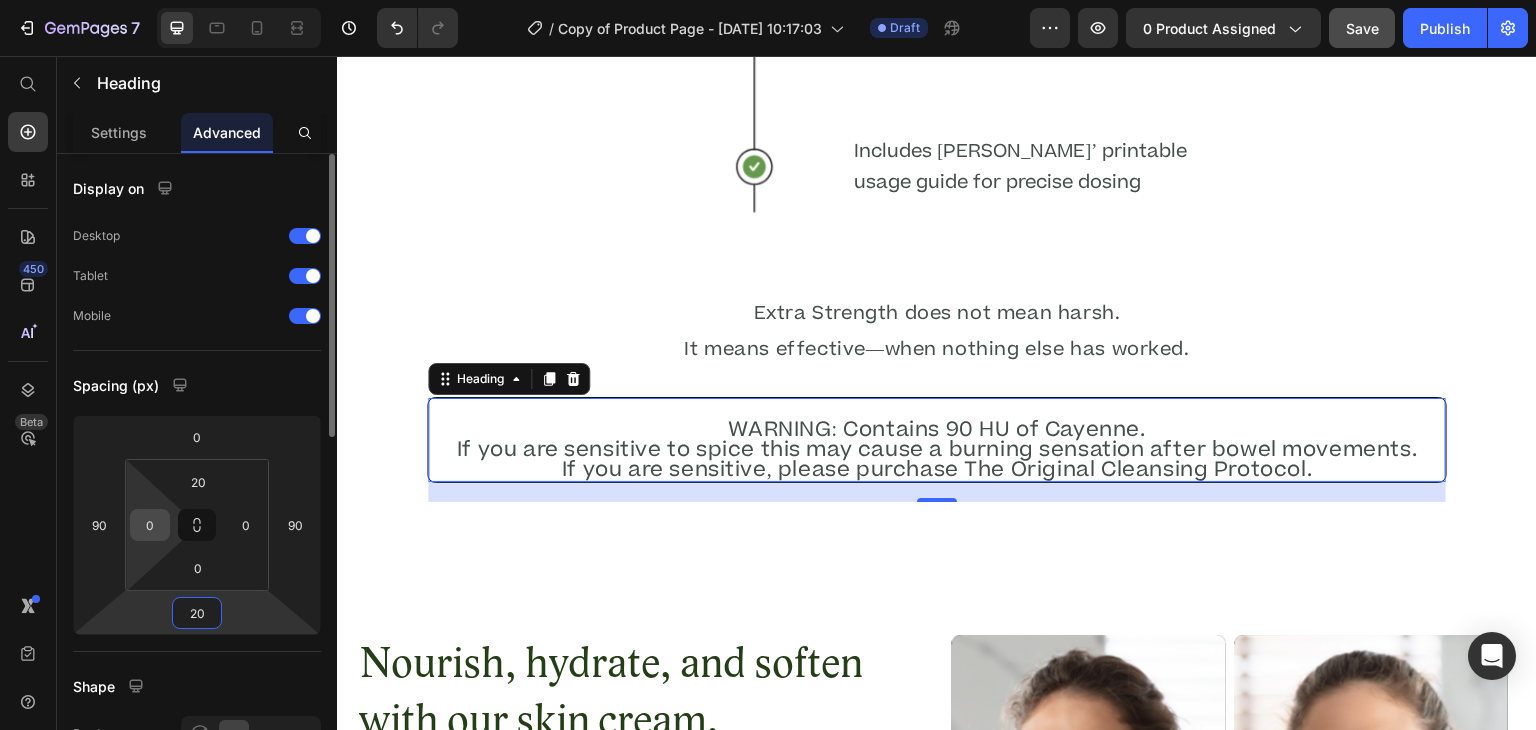 type on "20" 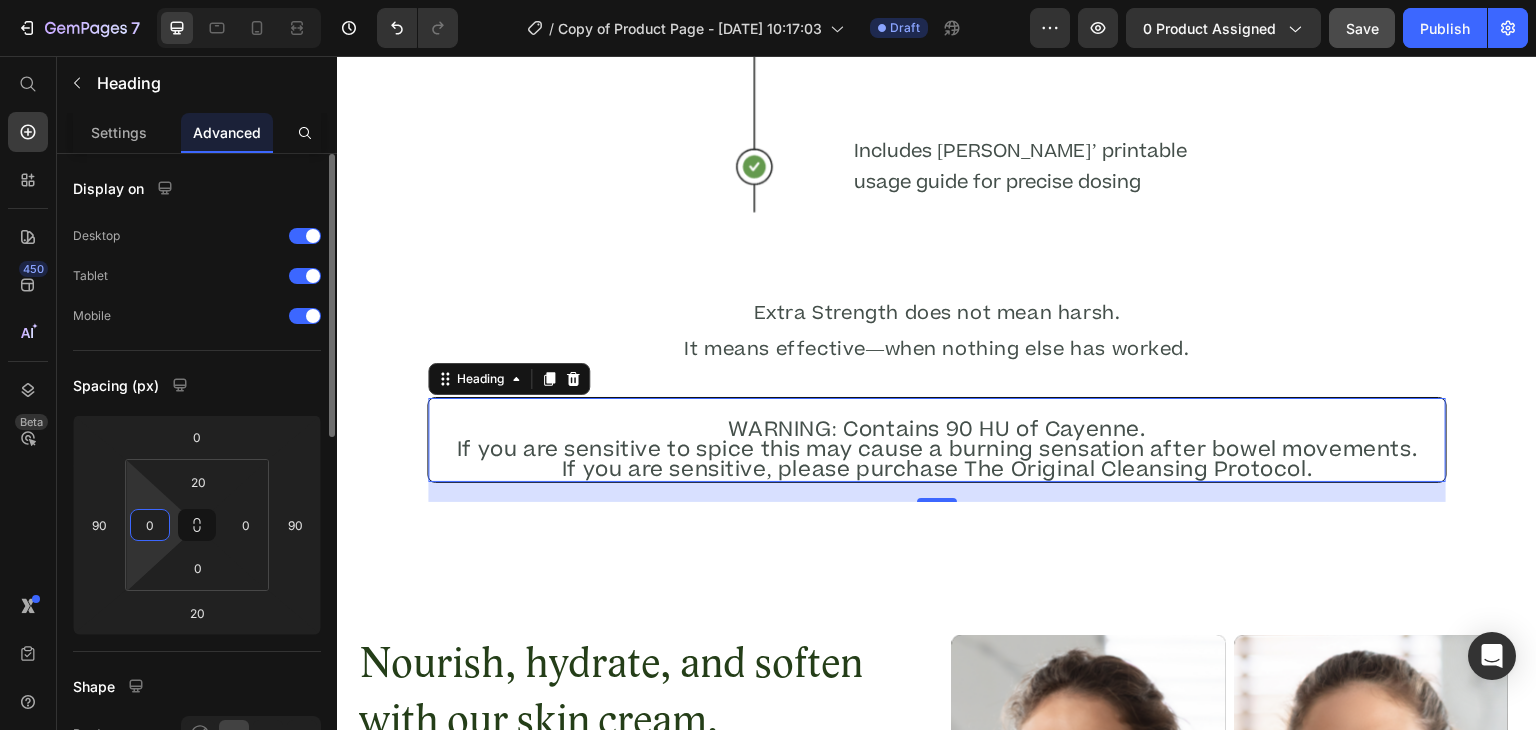click on "0" at bounding box center (150, 525) 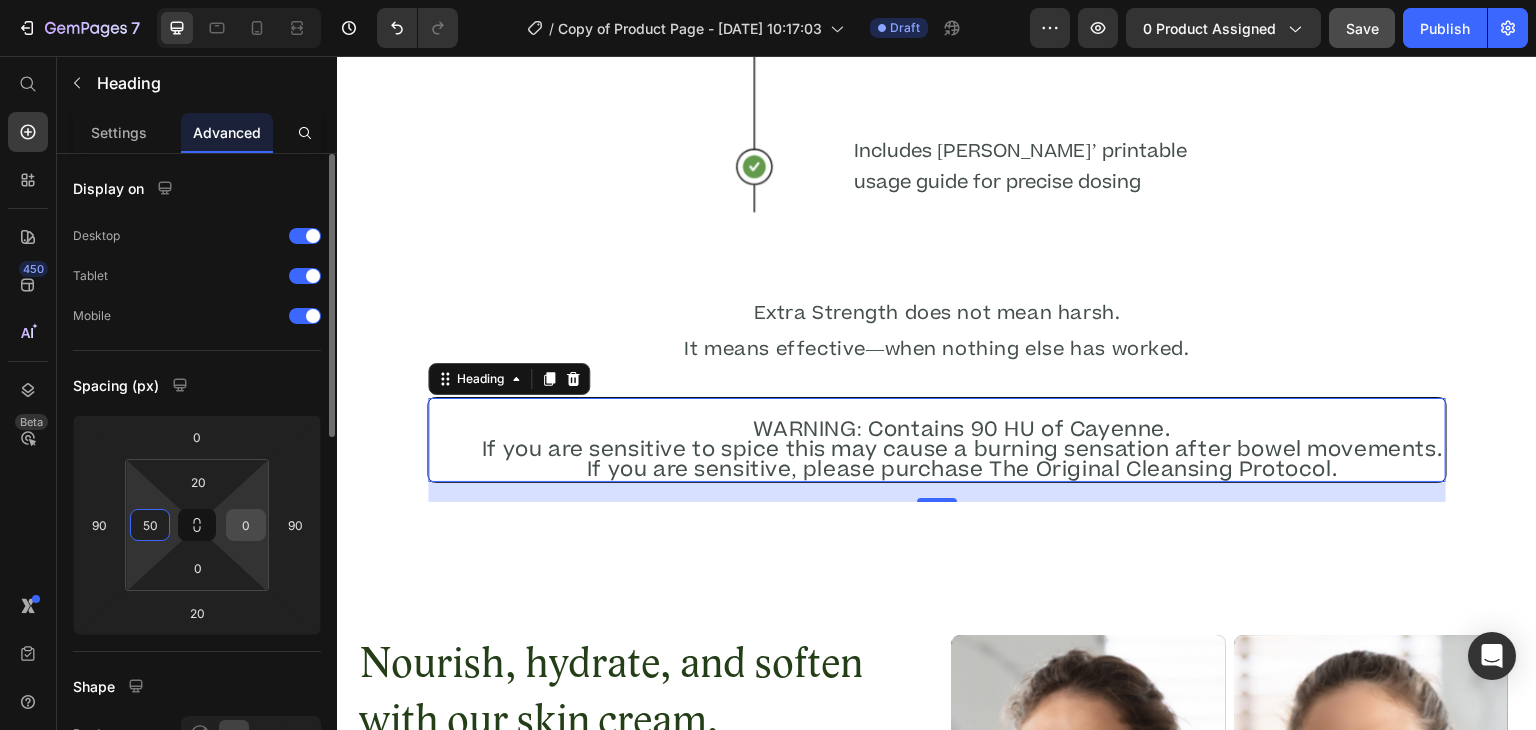 type on "50" 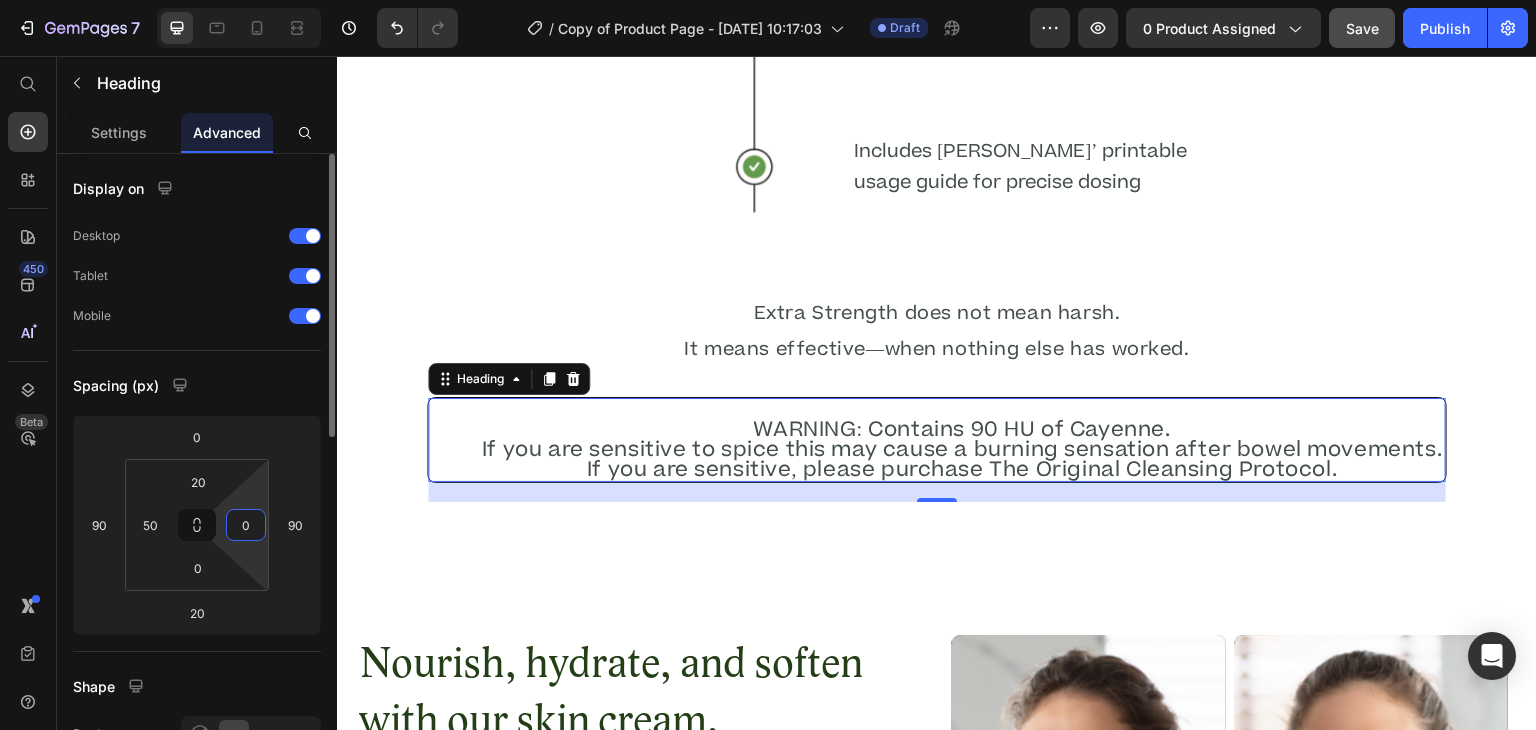 click on "0" at bounding box center [246, 525] 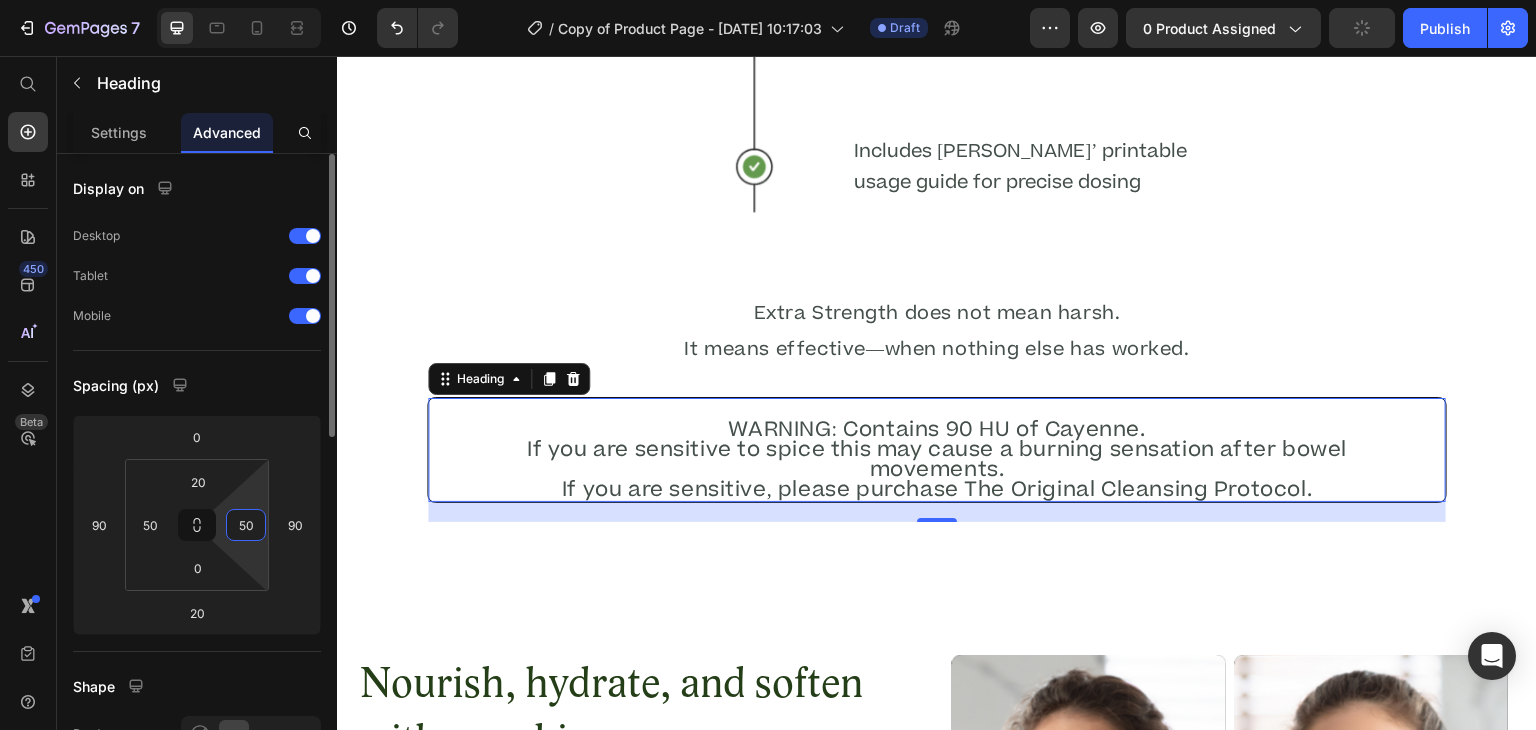 type on "50" 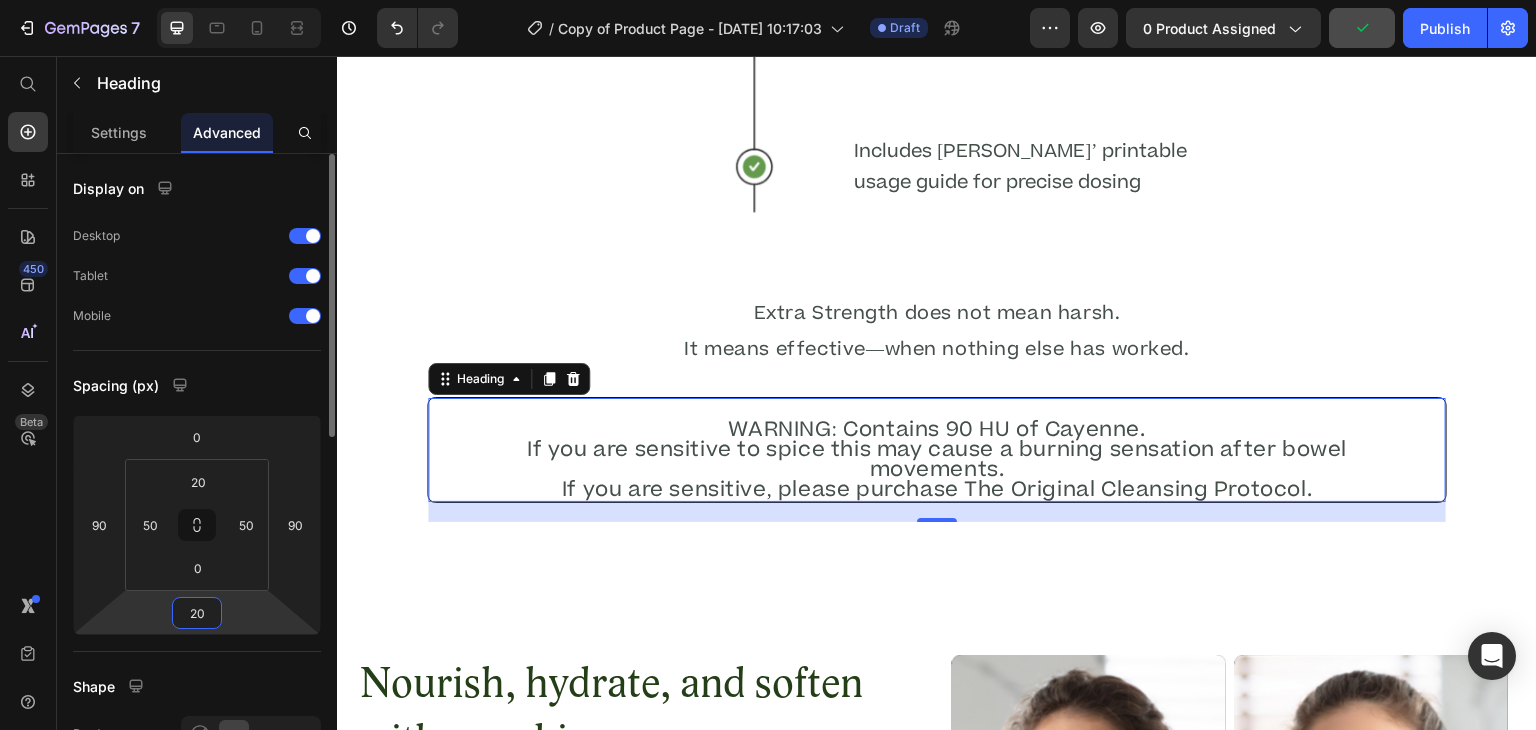click on "20" at bounding box center [197, 613] 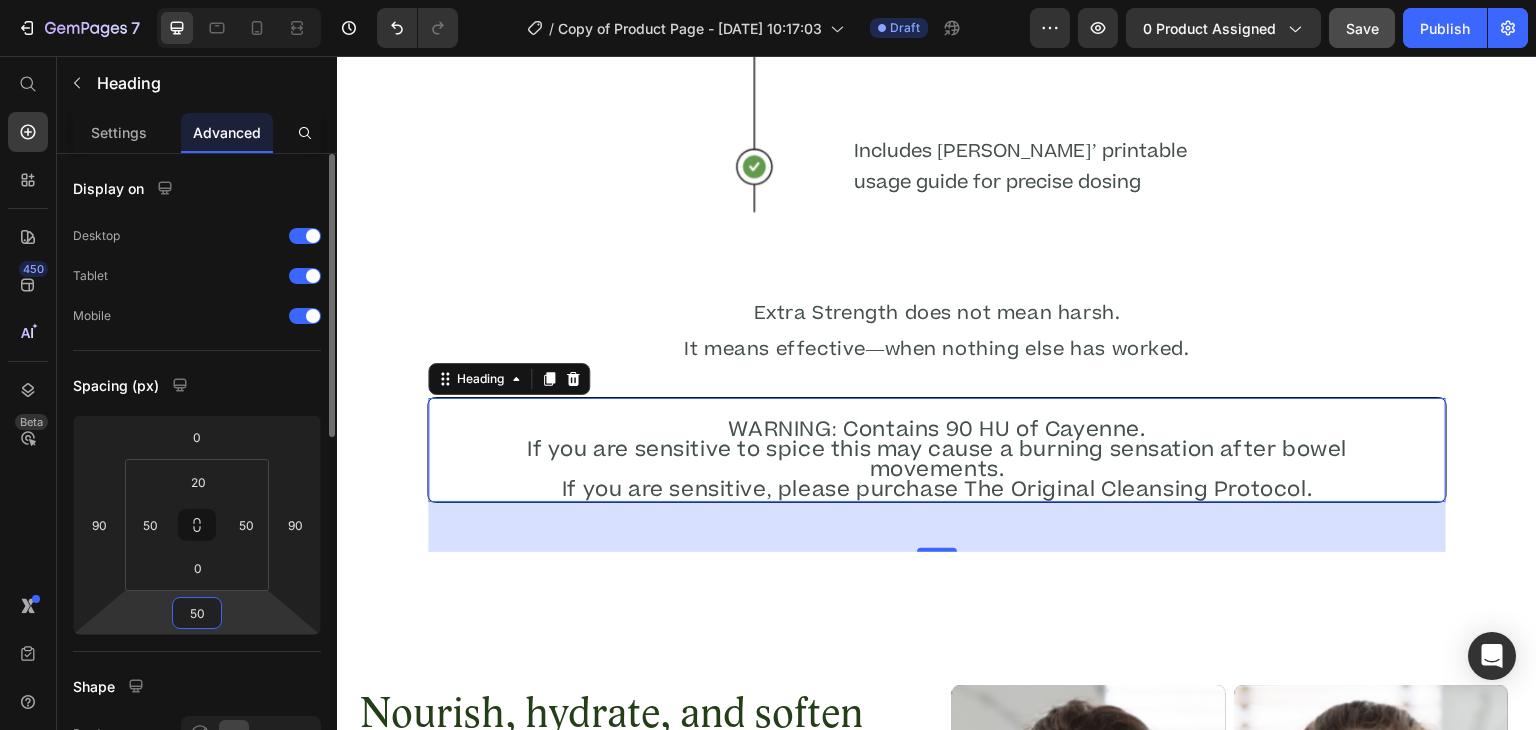 type on "5" 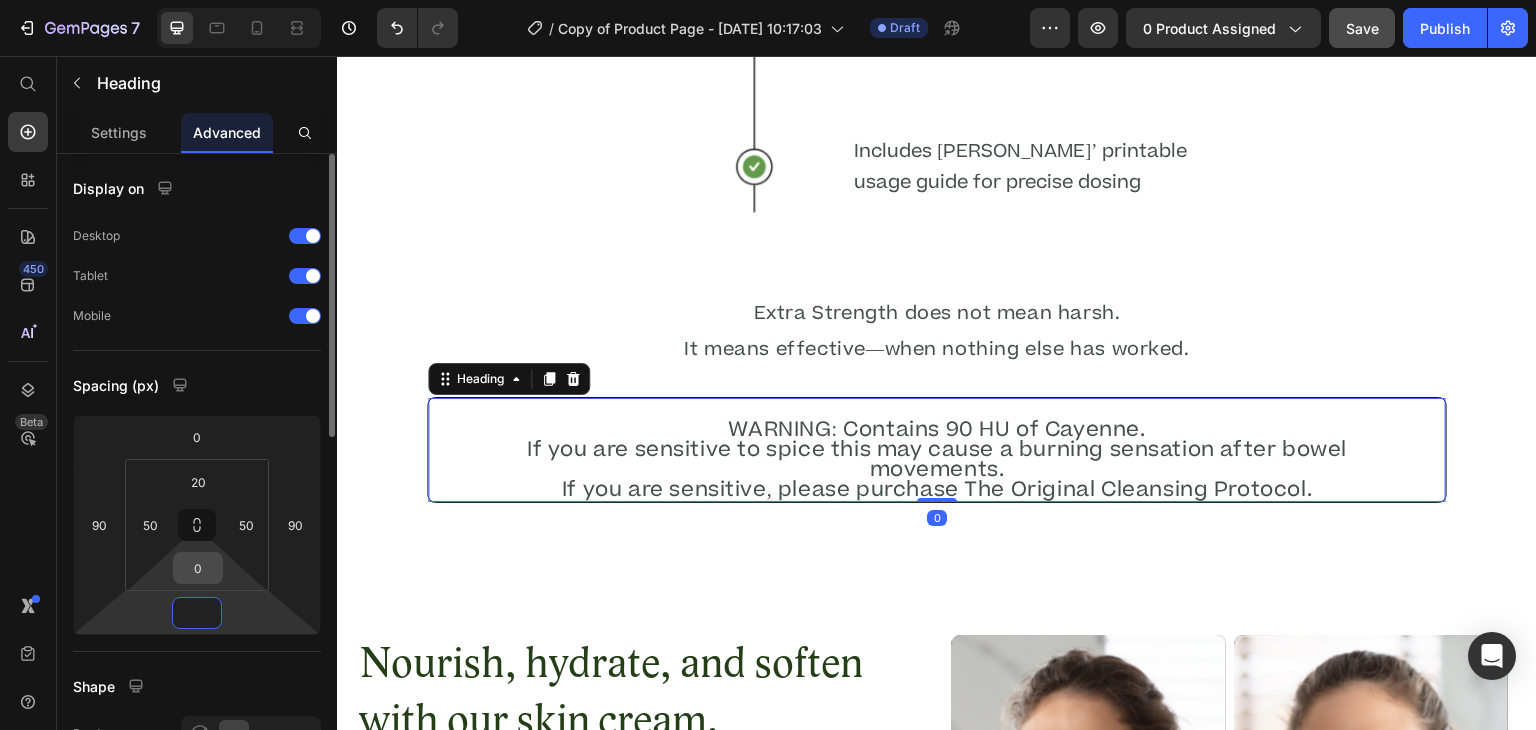 type on "0" 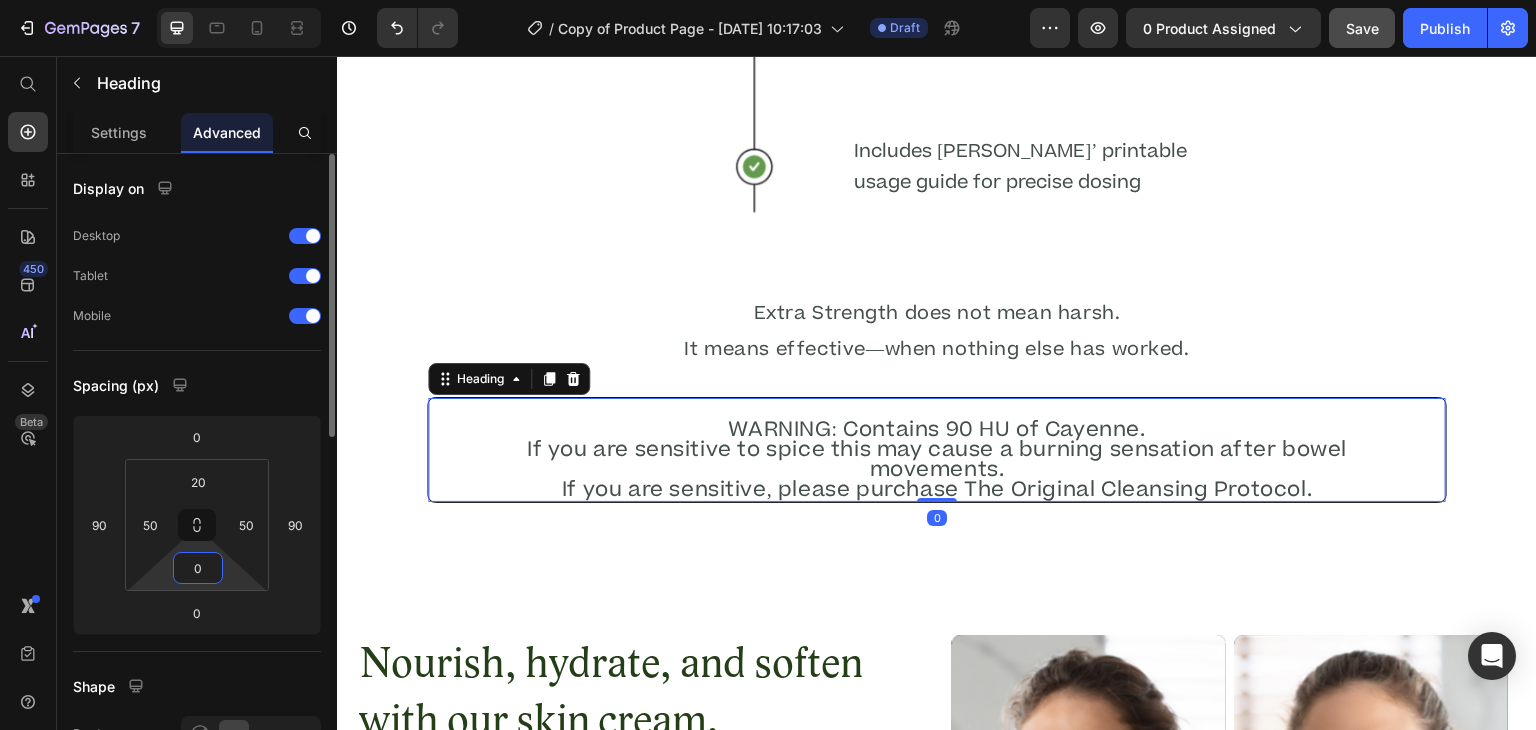 click on "0" at bounding box center [198, 568] 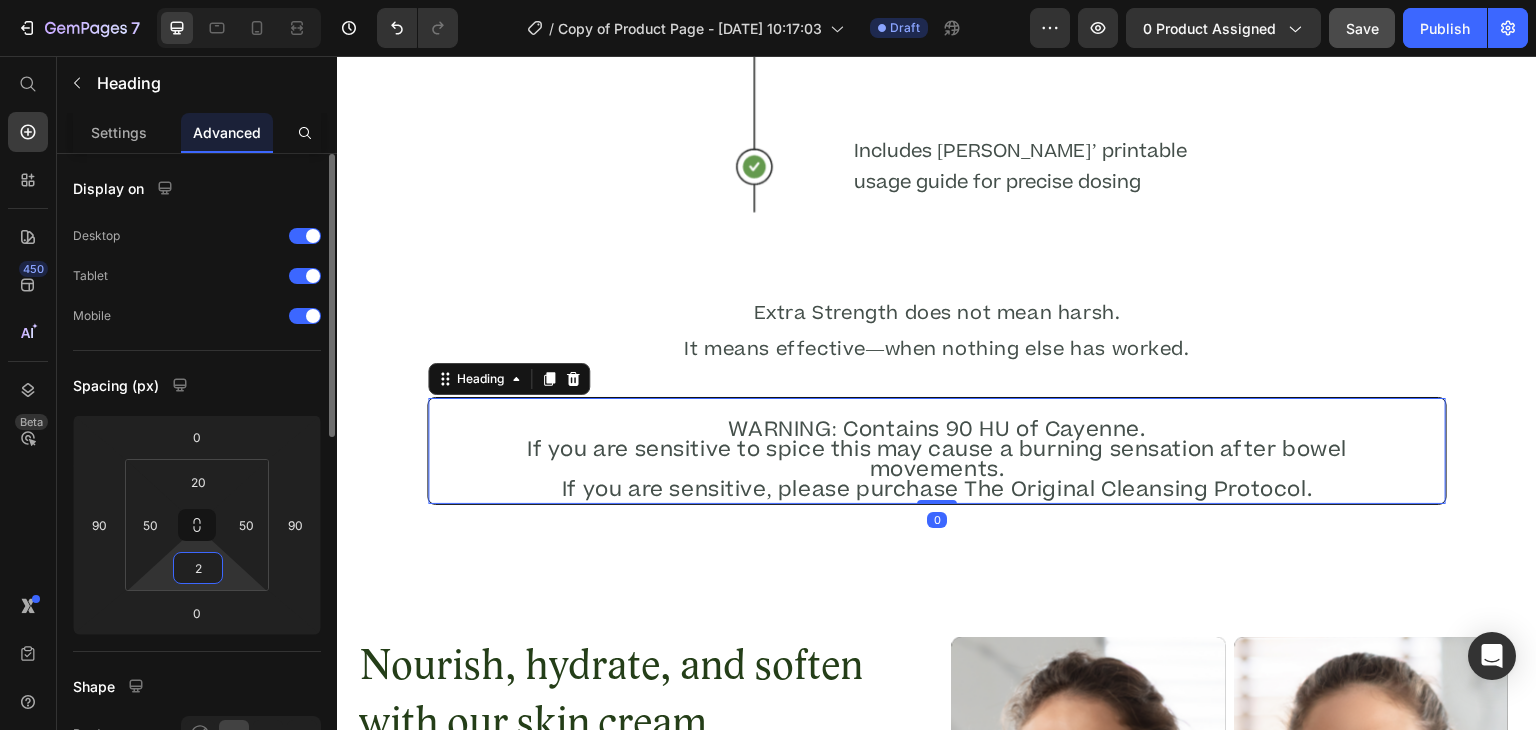 type on "20" 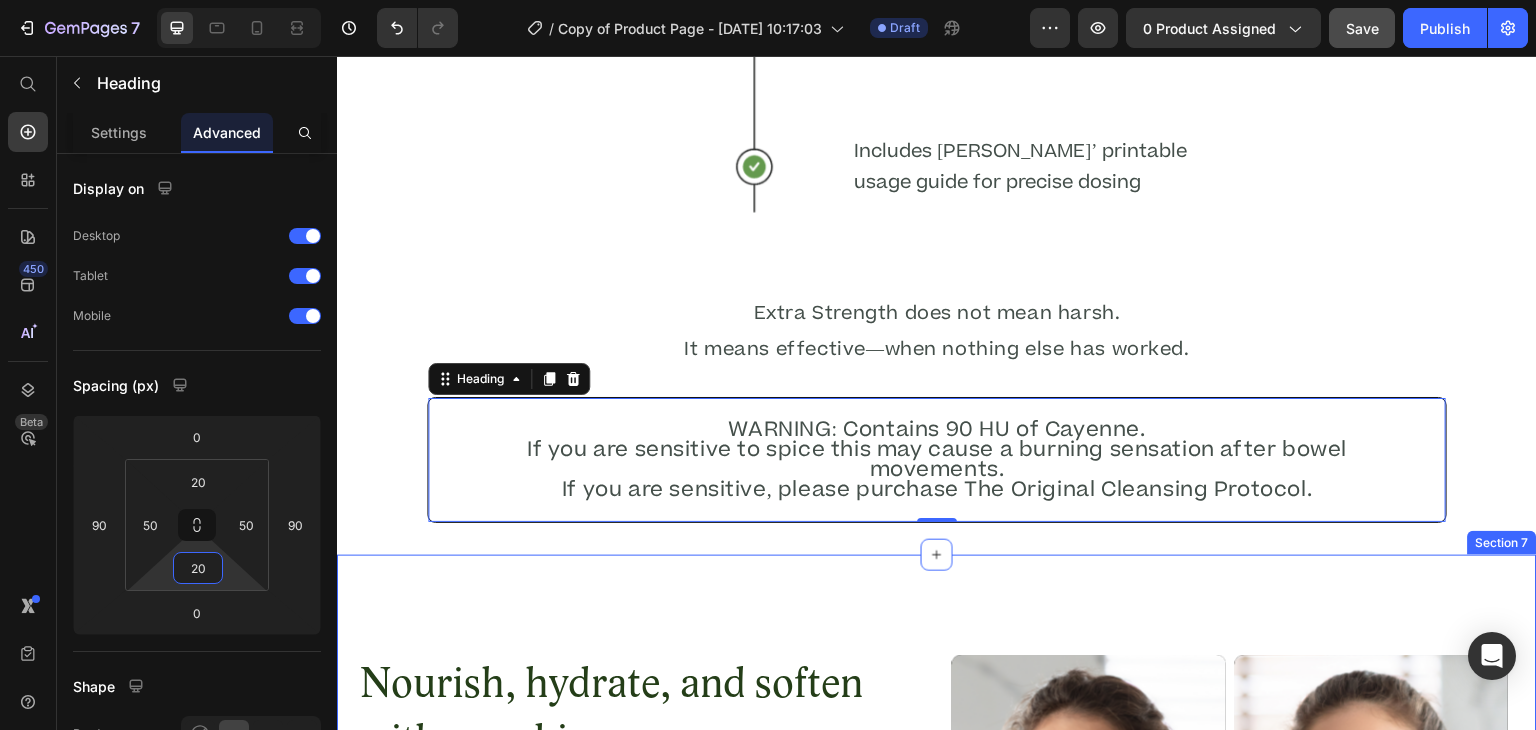 click on "Nourish, hydrate, and soften with our skin cream. Heading Nourish, hydrate, and soften with our skin cream. Heading 97% Text Block Our skin cream effectively unclogs pores, leaving your skin feeling refreshed and clean. Text Block Row 94% Text Block Our skin cream works wonders in maintaining healthy skin, preventing dryness, and keeping breakouts at bay. Text Block Row 92% Text Block Soothe and calm your skin with our skin cream's gentle formula, perfect for sensitive or irritated skin. Text Block Row buy it now Button Row Video Video Carousel Row Section 7" at bounding box center (937, 938) 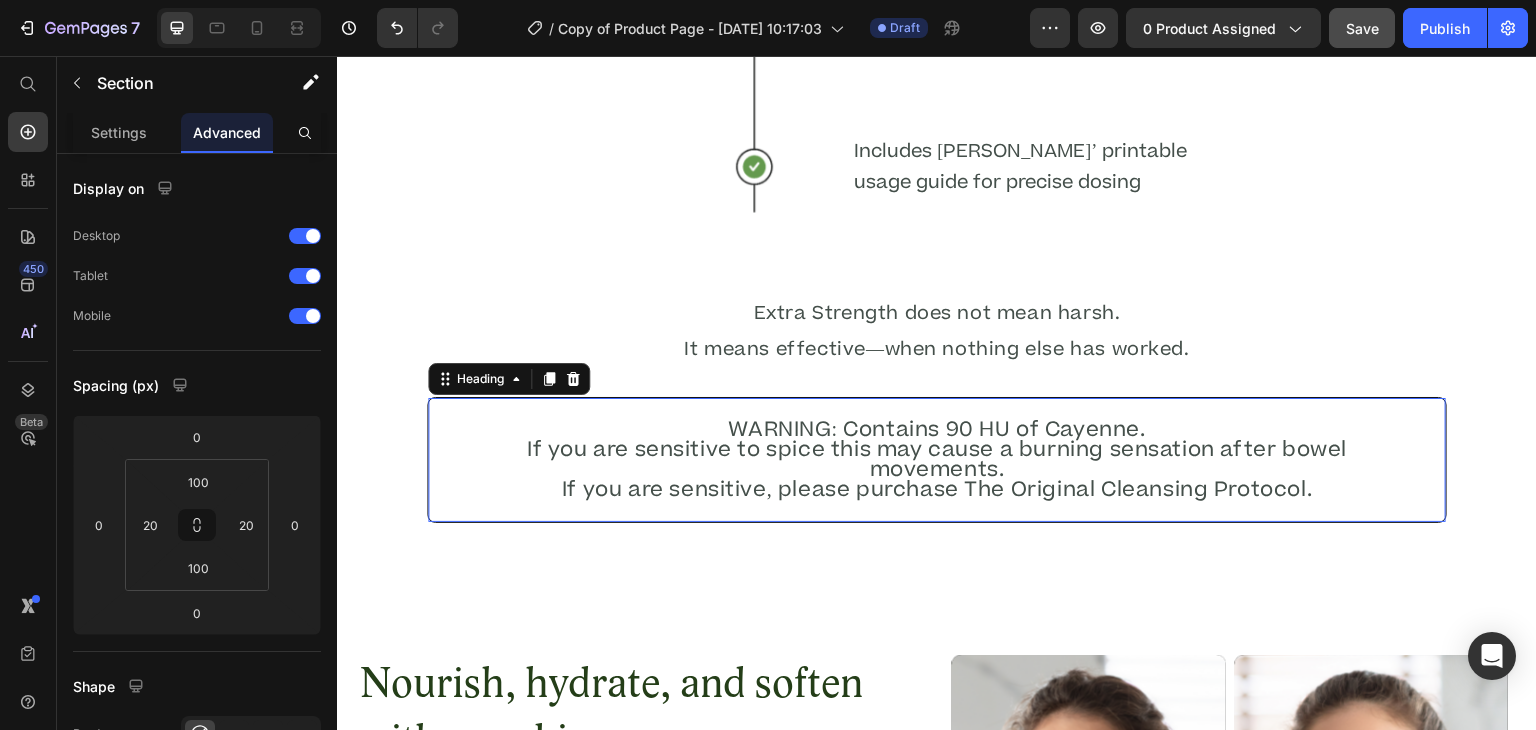 click on "WARNING: Contains 90 HU of Cayenne.   If you are sensitive to spice this may cause a burning sensation after bowel movements.   If you are sensitive, please purchase The Original Cleansing Protocol." at bounding box center [937, 460] 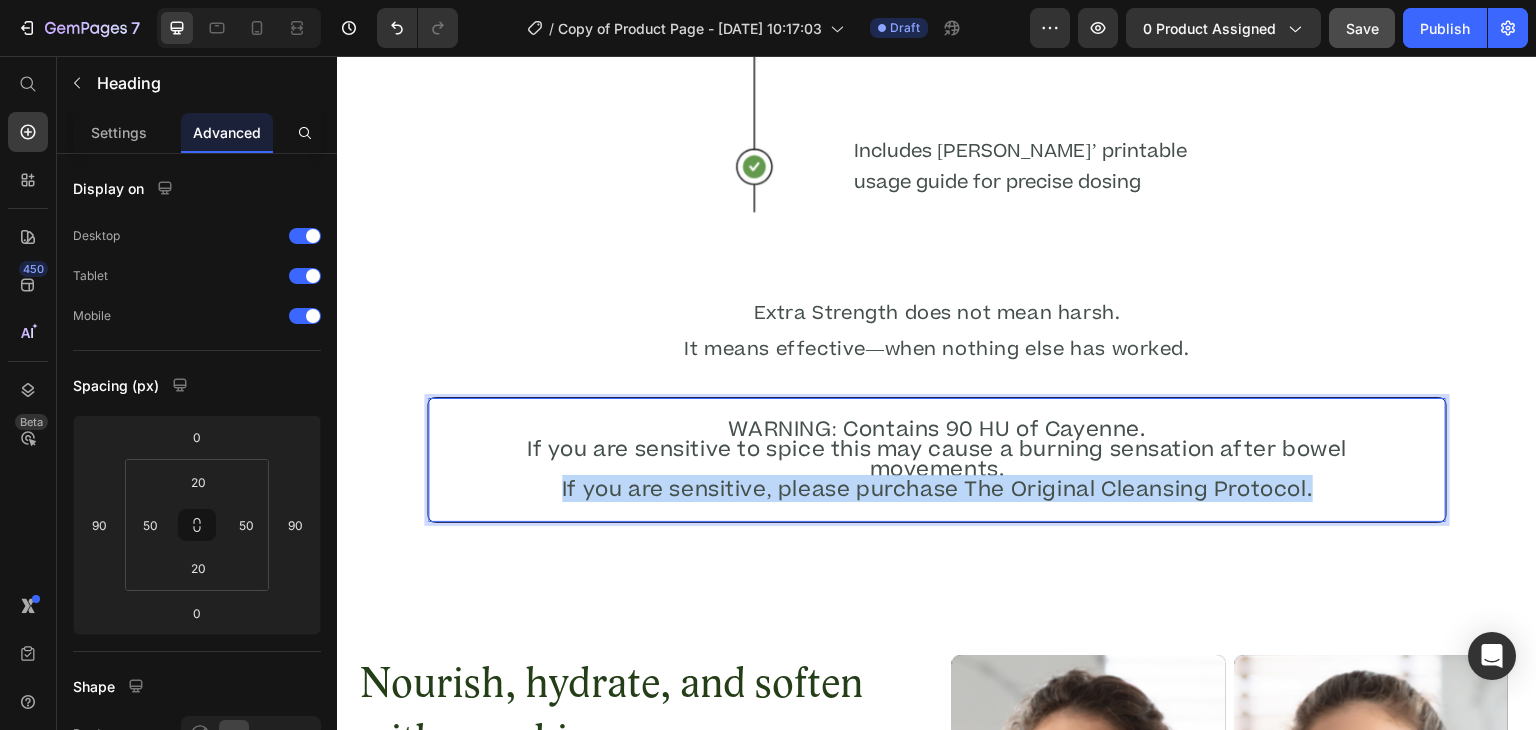 click on "WARNING: Contains 90 HU of Cayenne.   If you are sensitive to spice this may cause a burning sensation after bowel movements.   If you are sensitive, please purchase The Original Cleansing Protocol." at bounding box center (937, 460) 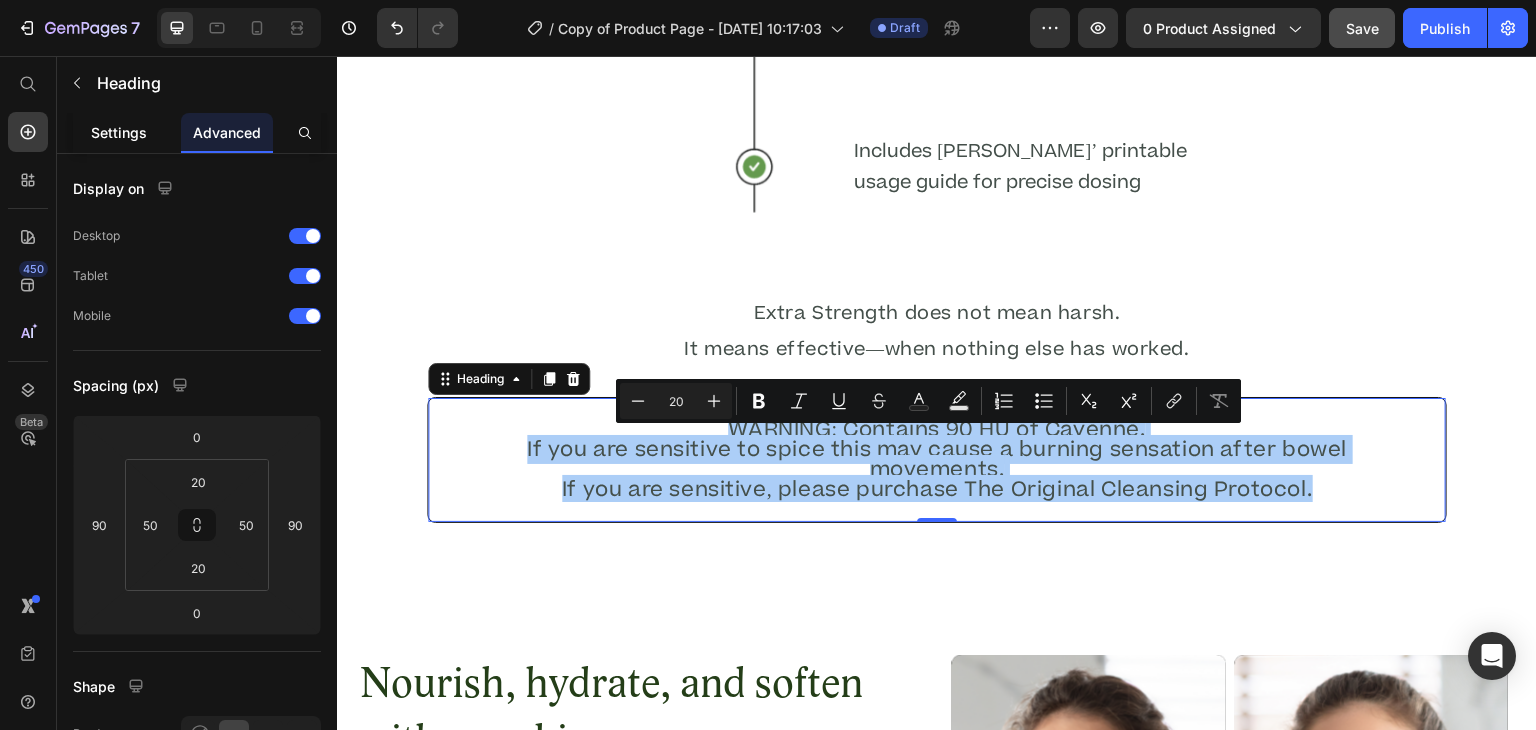 click on "Settings" 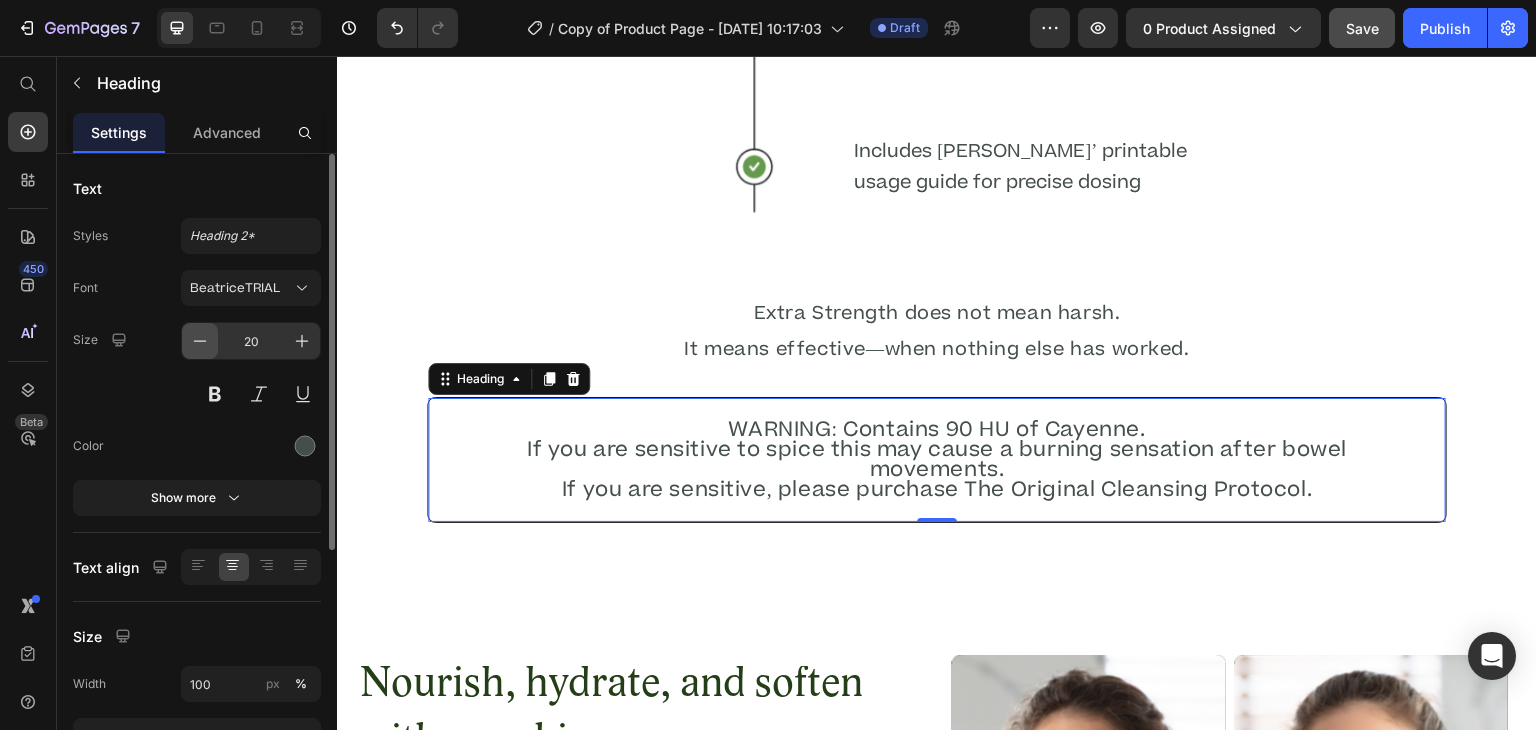 click 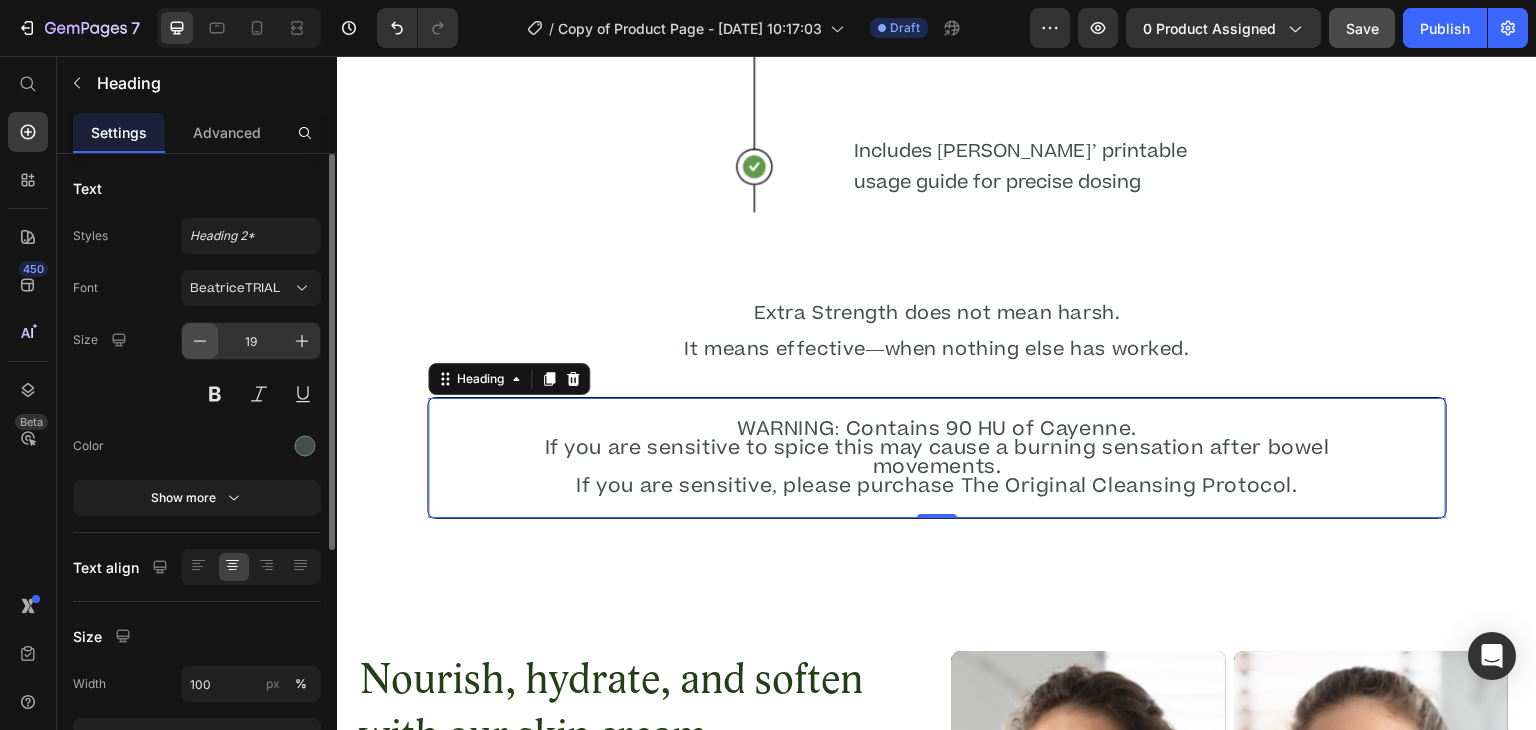 click 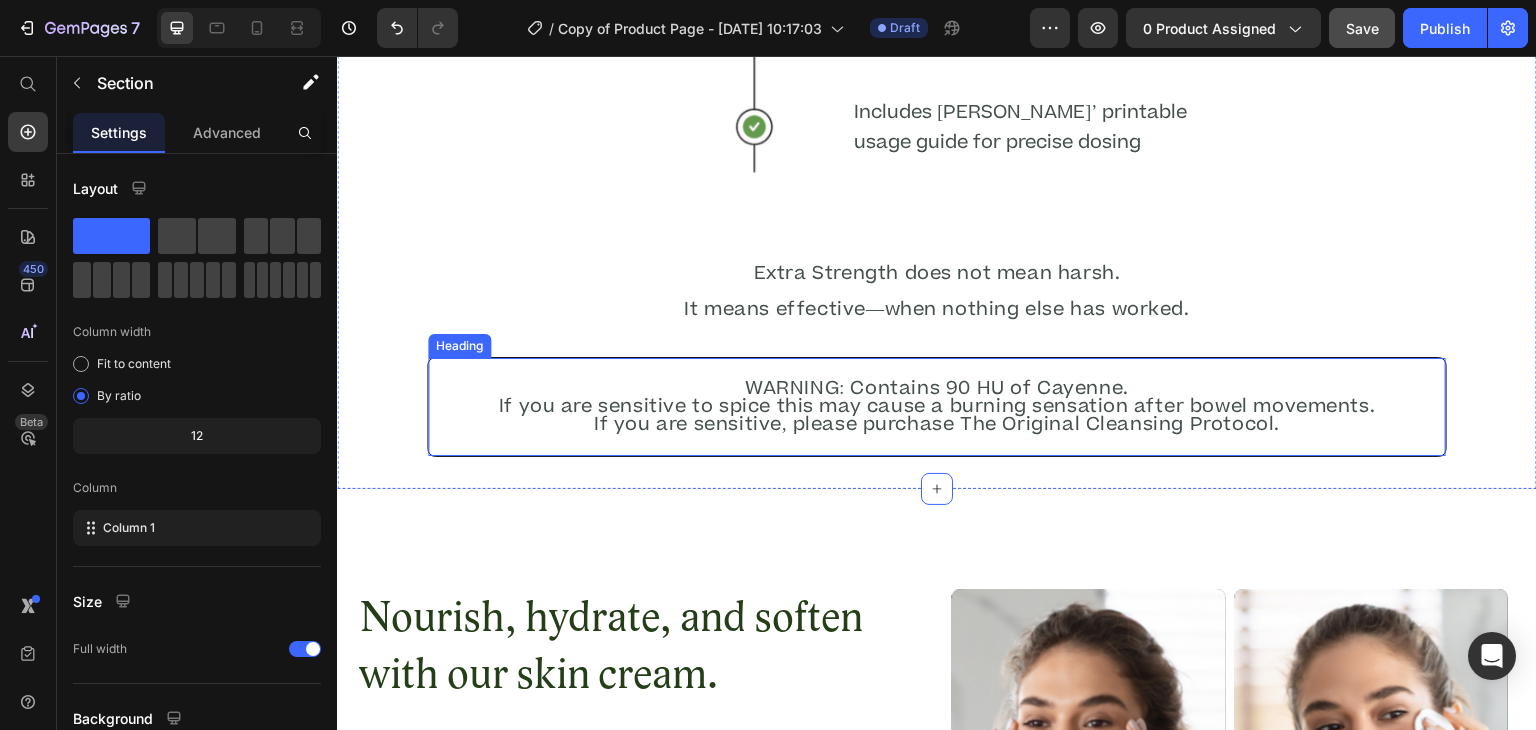 scroll, scrollTop: 4993, scrollLeft: 0, axis: vertical 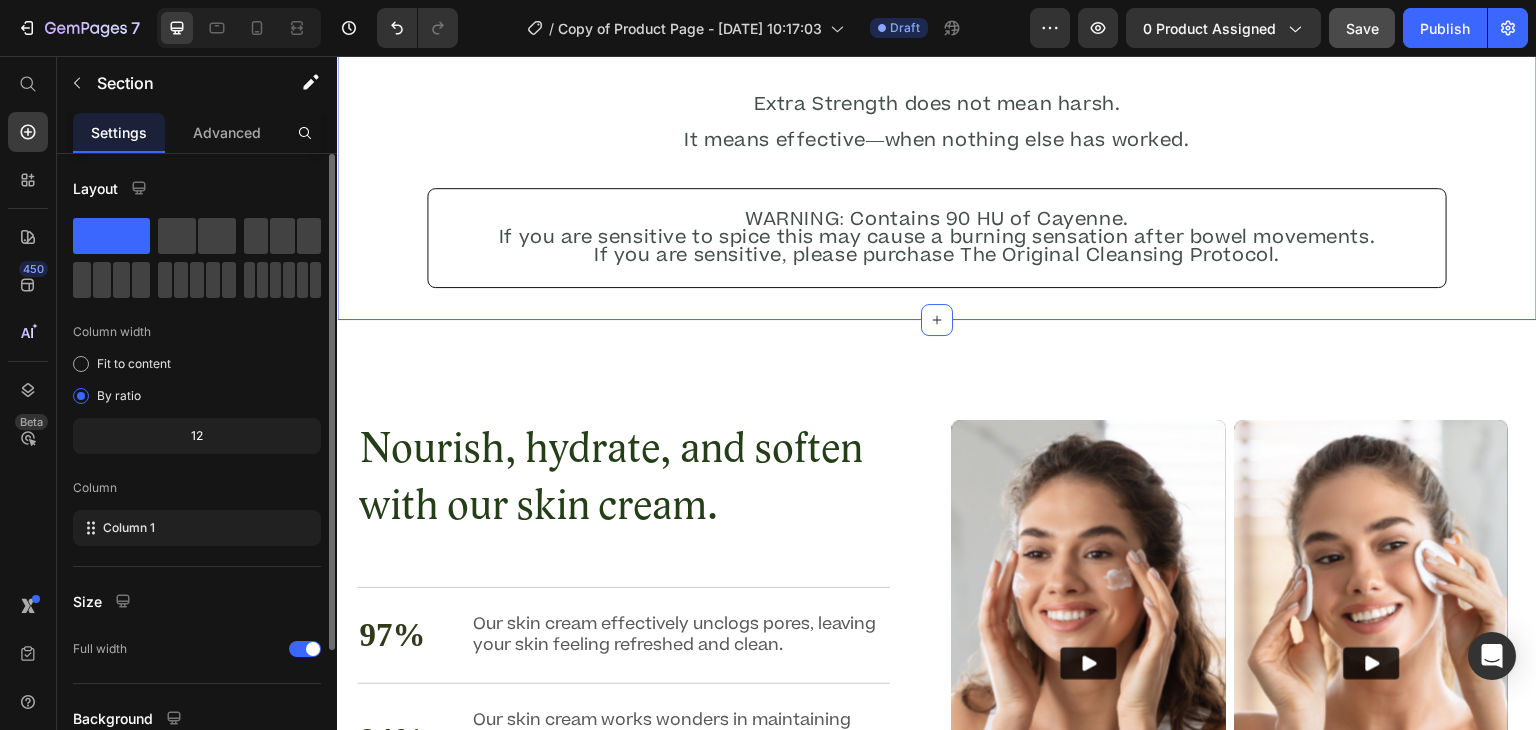click 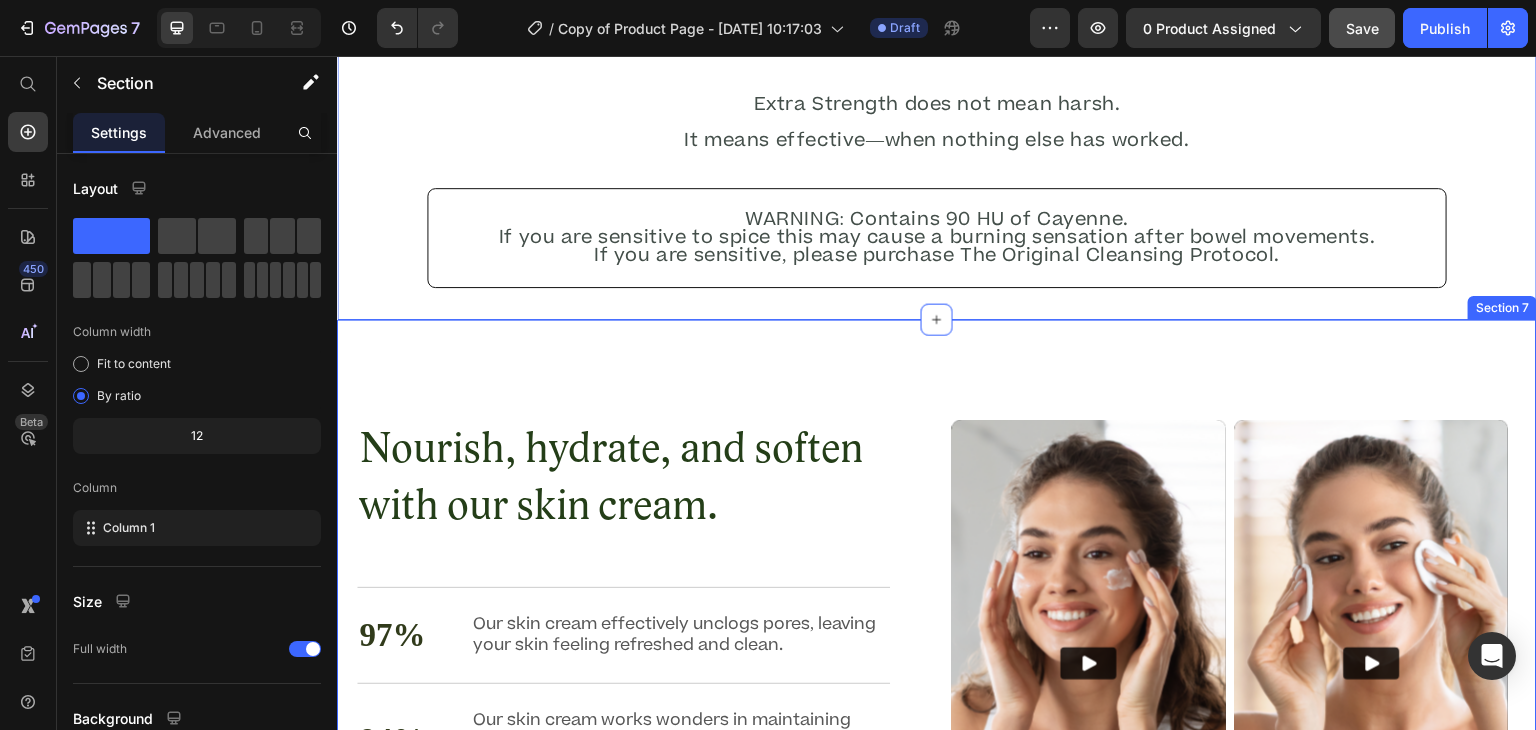 drag, startPoint x: 457, startPoint y: 293, endPoint x: 858, endPoint y: 338, distance: 403.51703 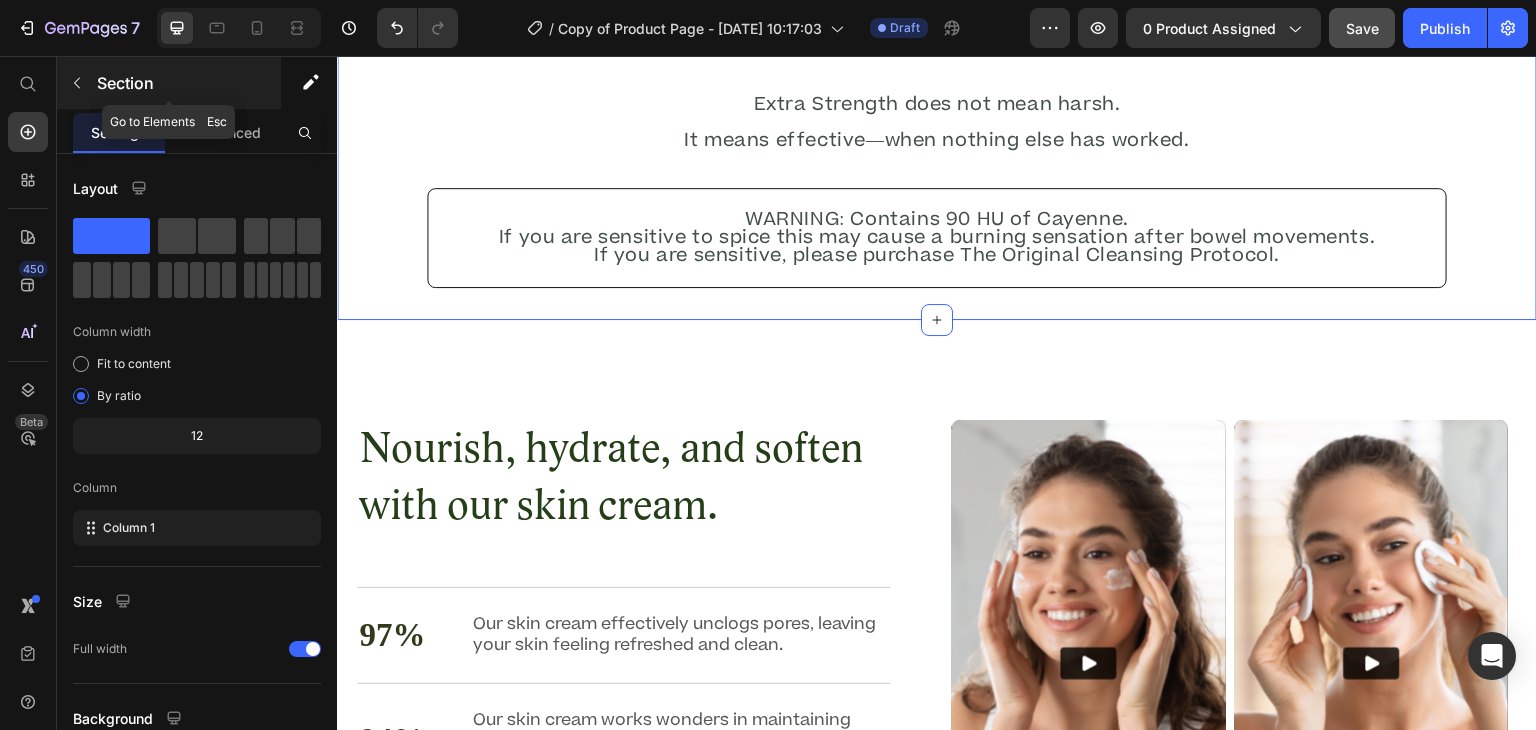 click 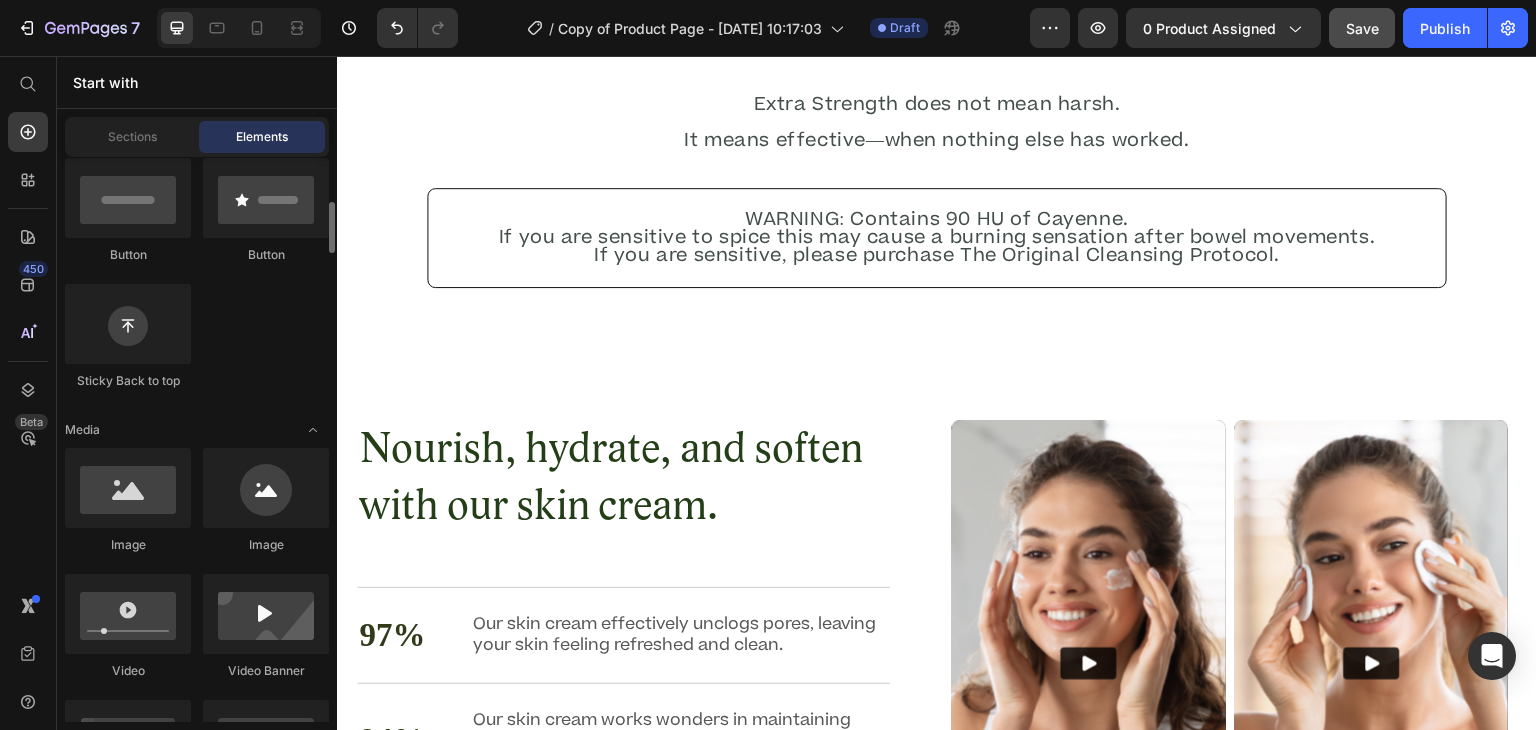 scroll, scrollTop: 596, scrollLeft: 0, axis: vertical 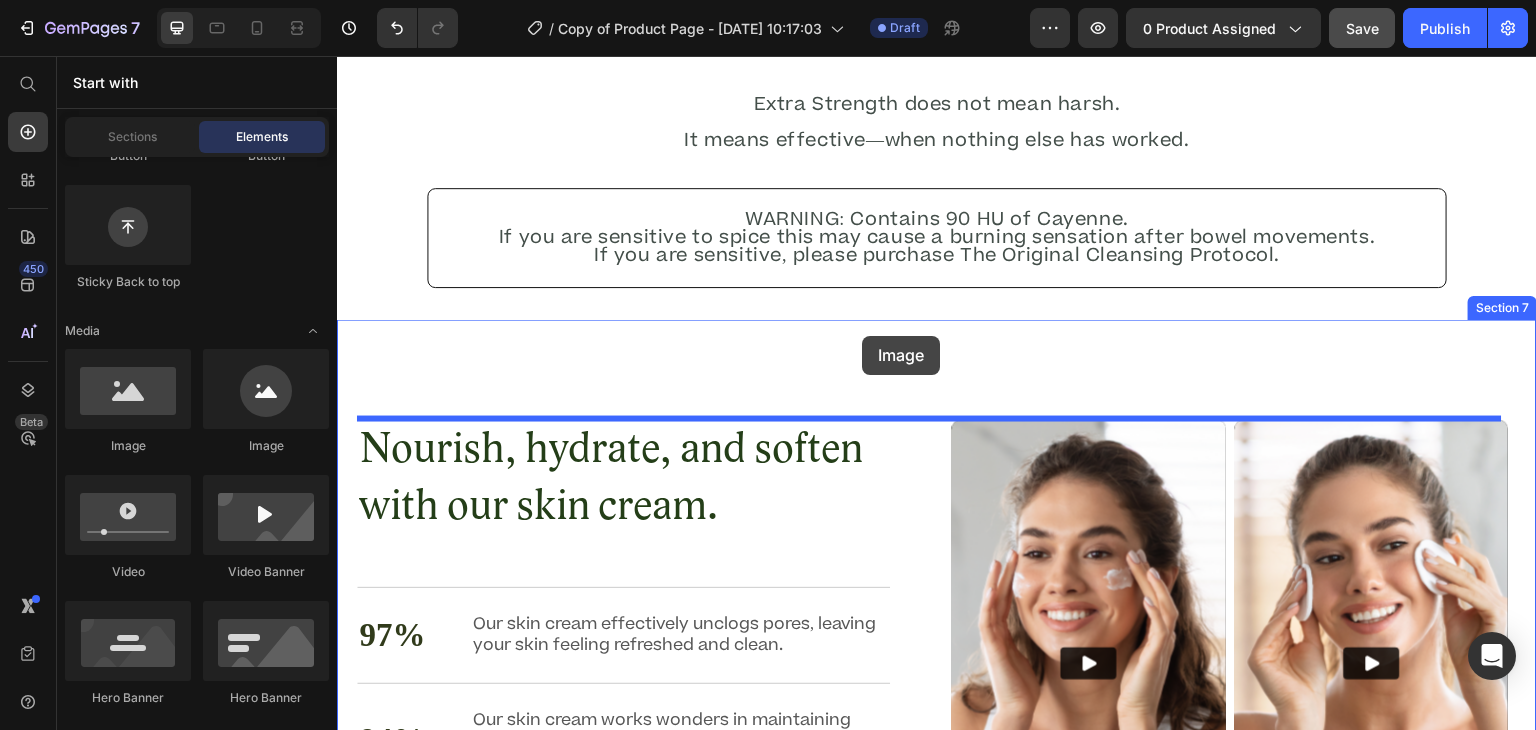 drag, startPoint x: 469, startPoint y: 453, endPoint x: 862, endPoint y: 336, distance: 410.04633 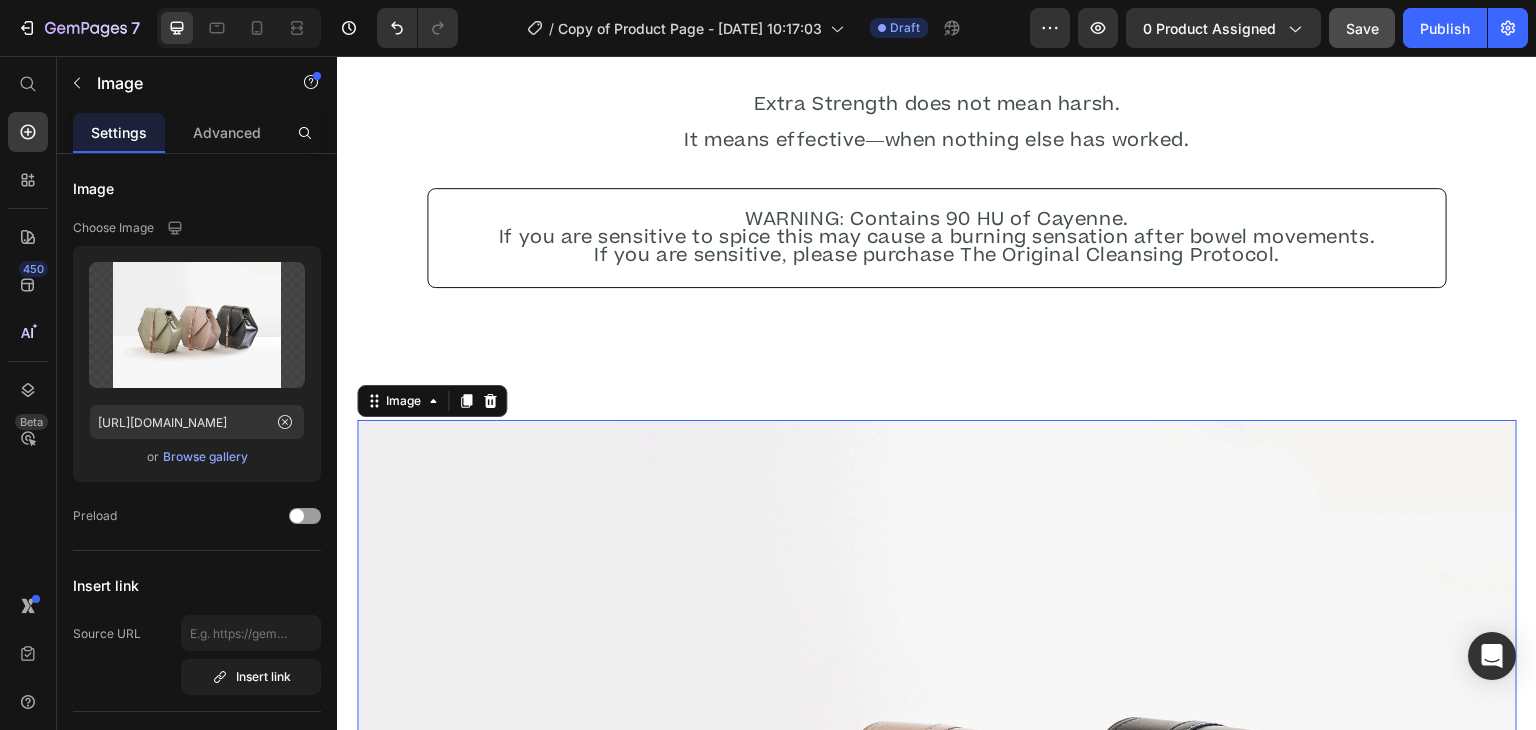 scroll, scrollTop: 5140, scrollLeft: 0, axis: vertical 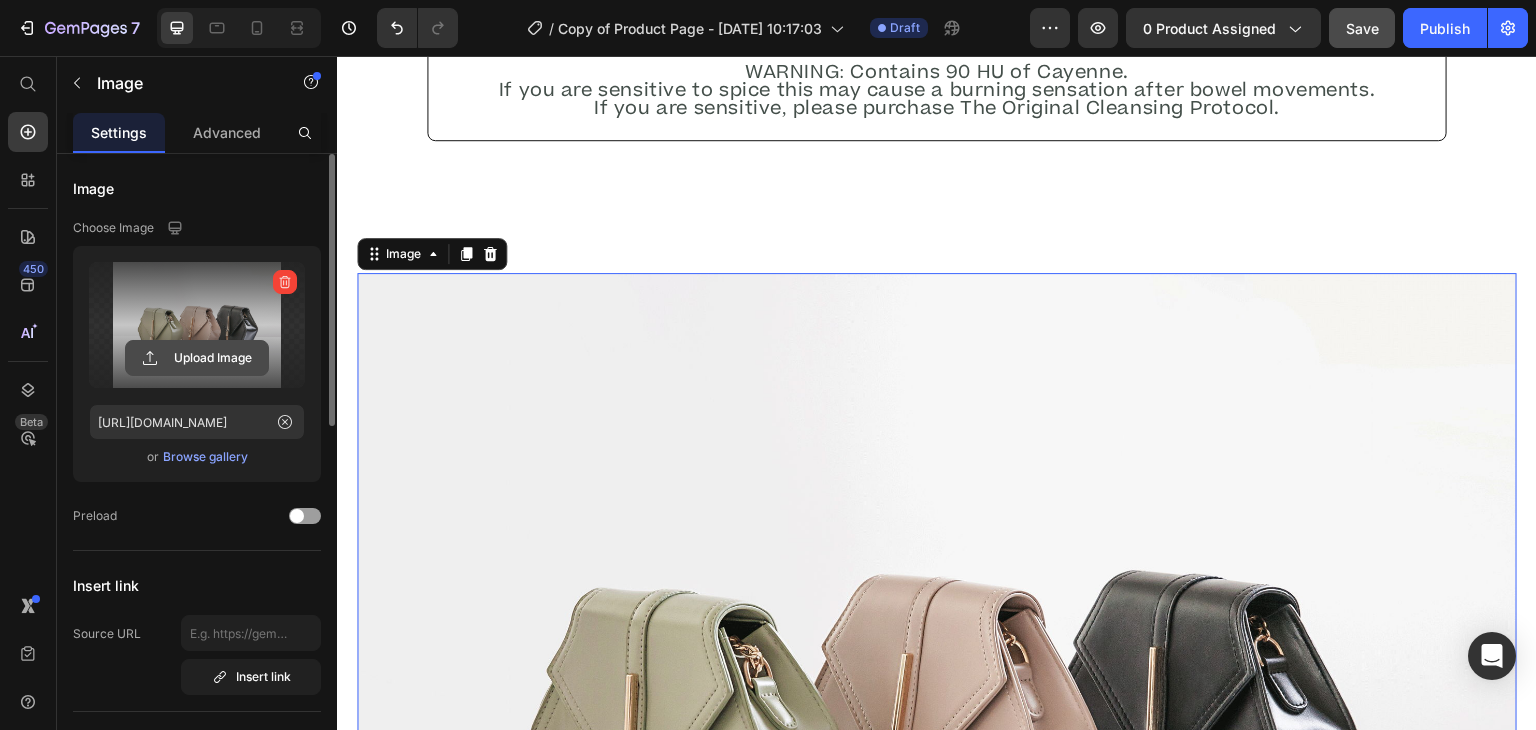 click 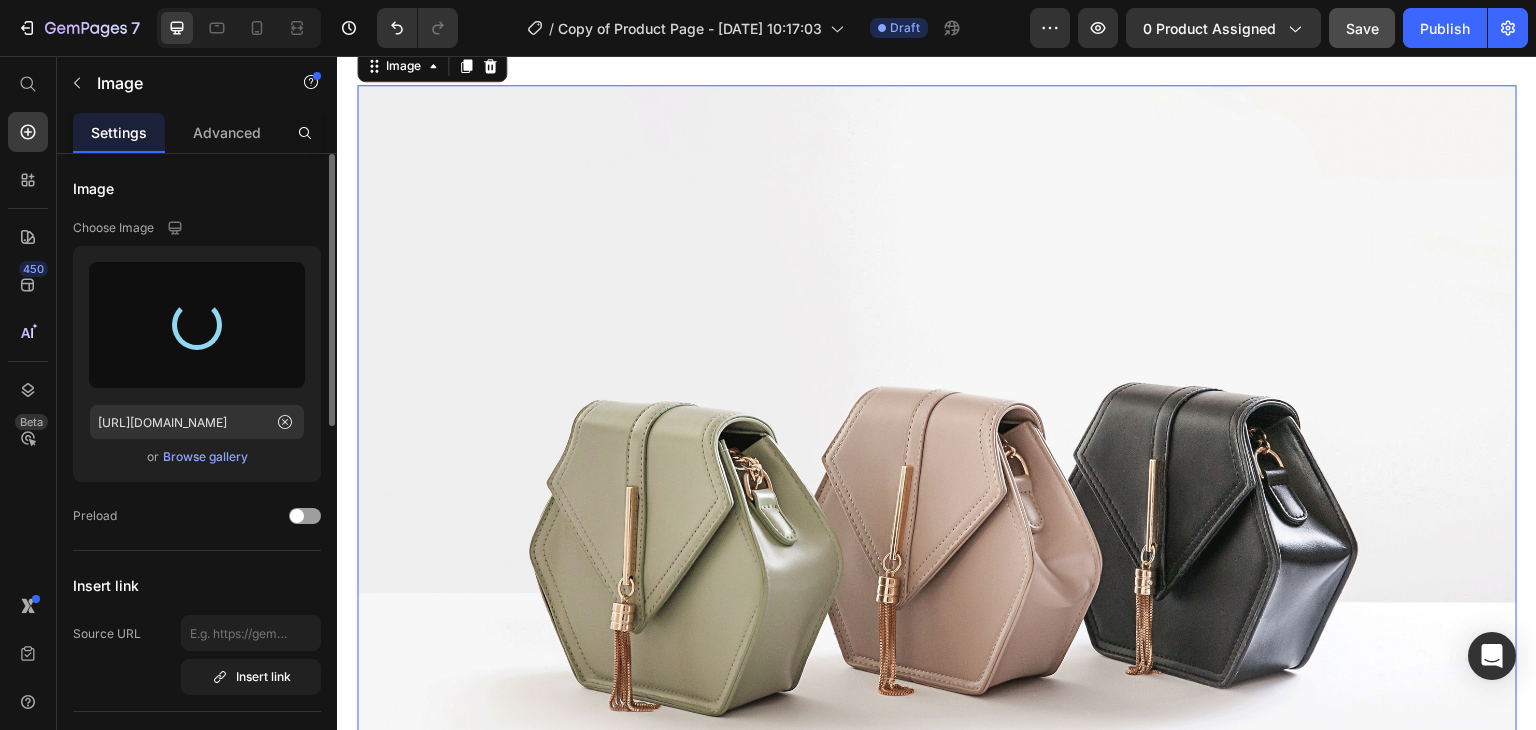 scroll, scrollTop: 5376, scrollLeft: 0, axis: vertical 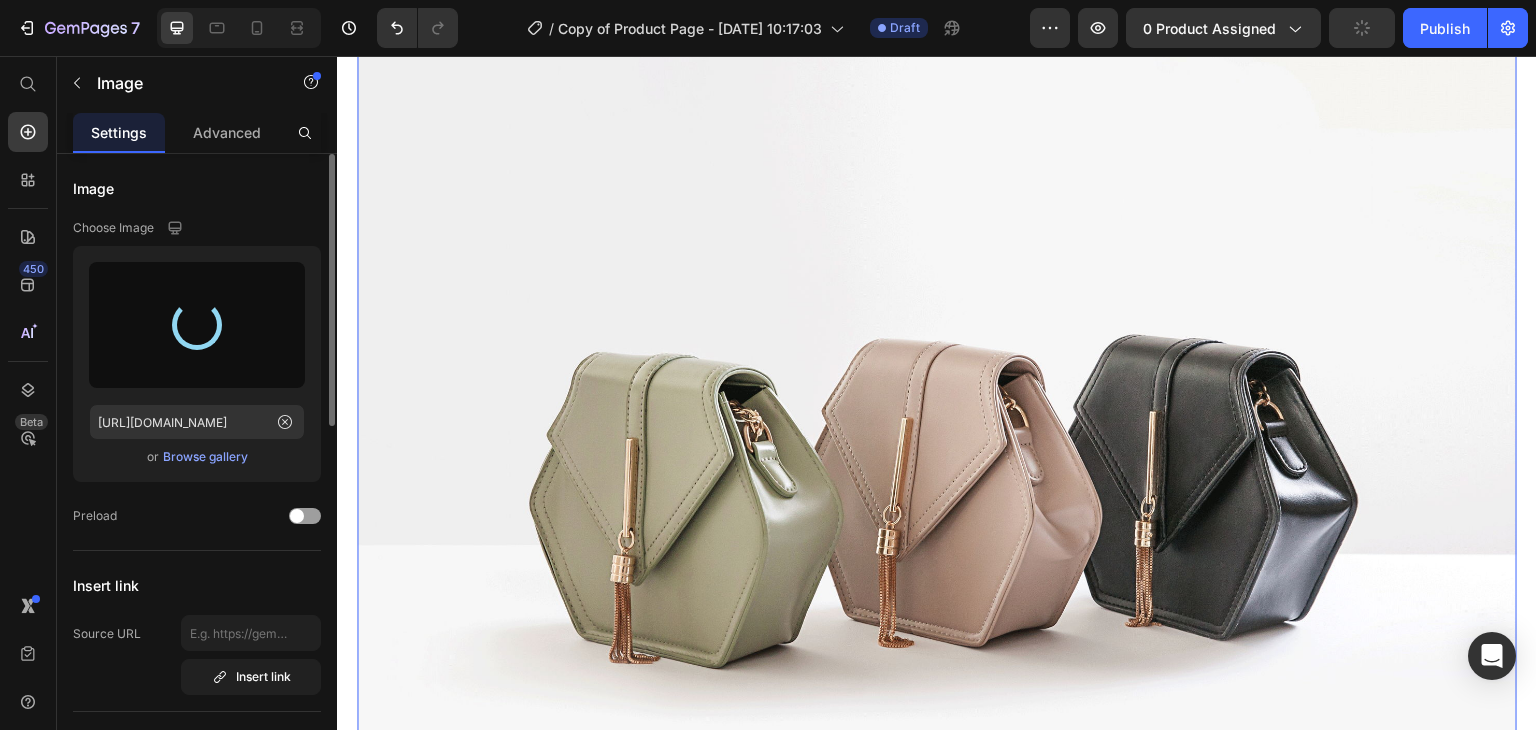 type on "https://cdn.shopify.com/s/files/1/0582/8804/6267/files/gempages_457921509856380136-280144e3-2a76-4e6f-acd1-a179dc283315.jpg" 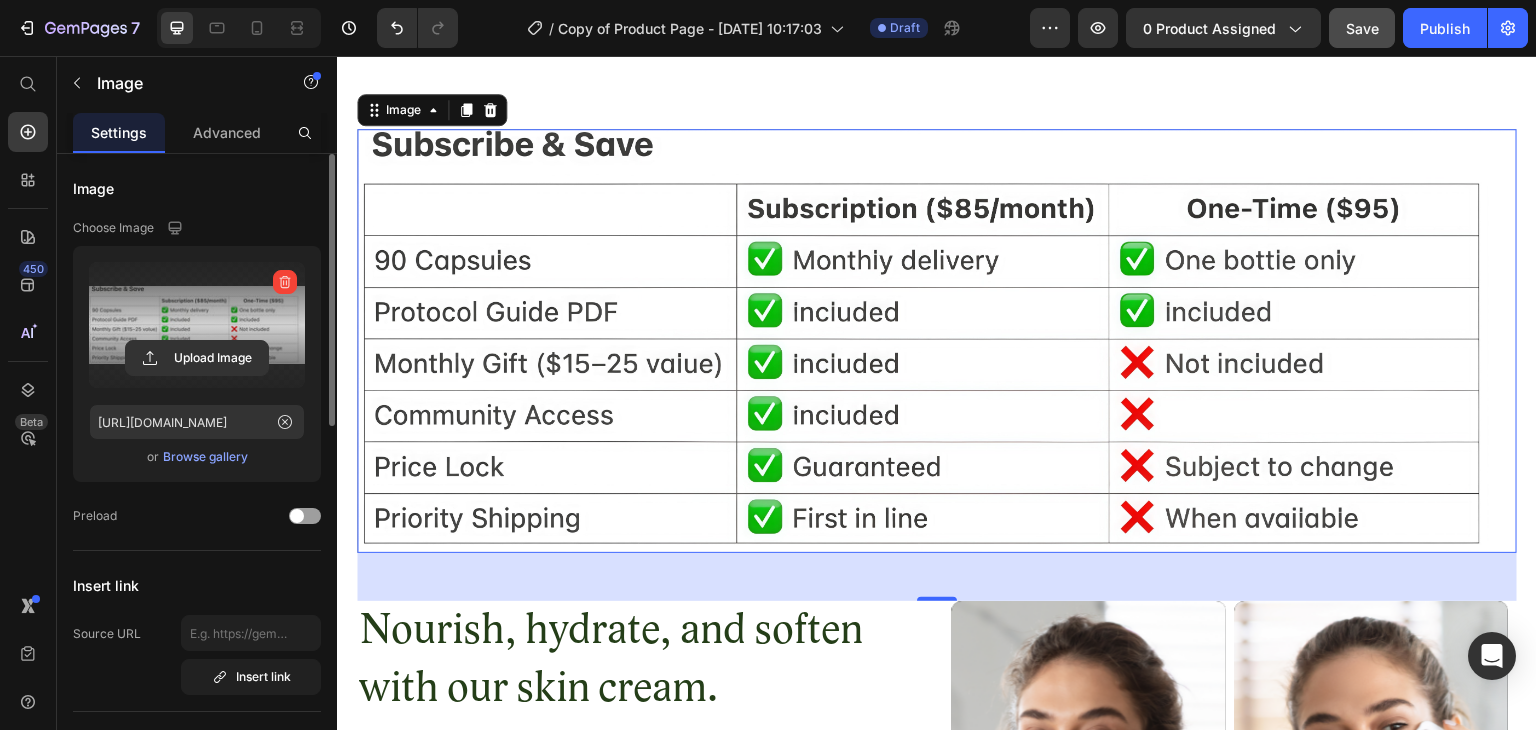 scroll, scrollTop: 5410, scrollLeft: 0, axis: vertical 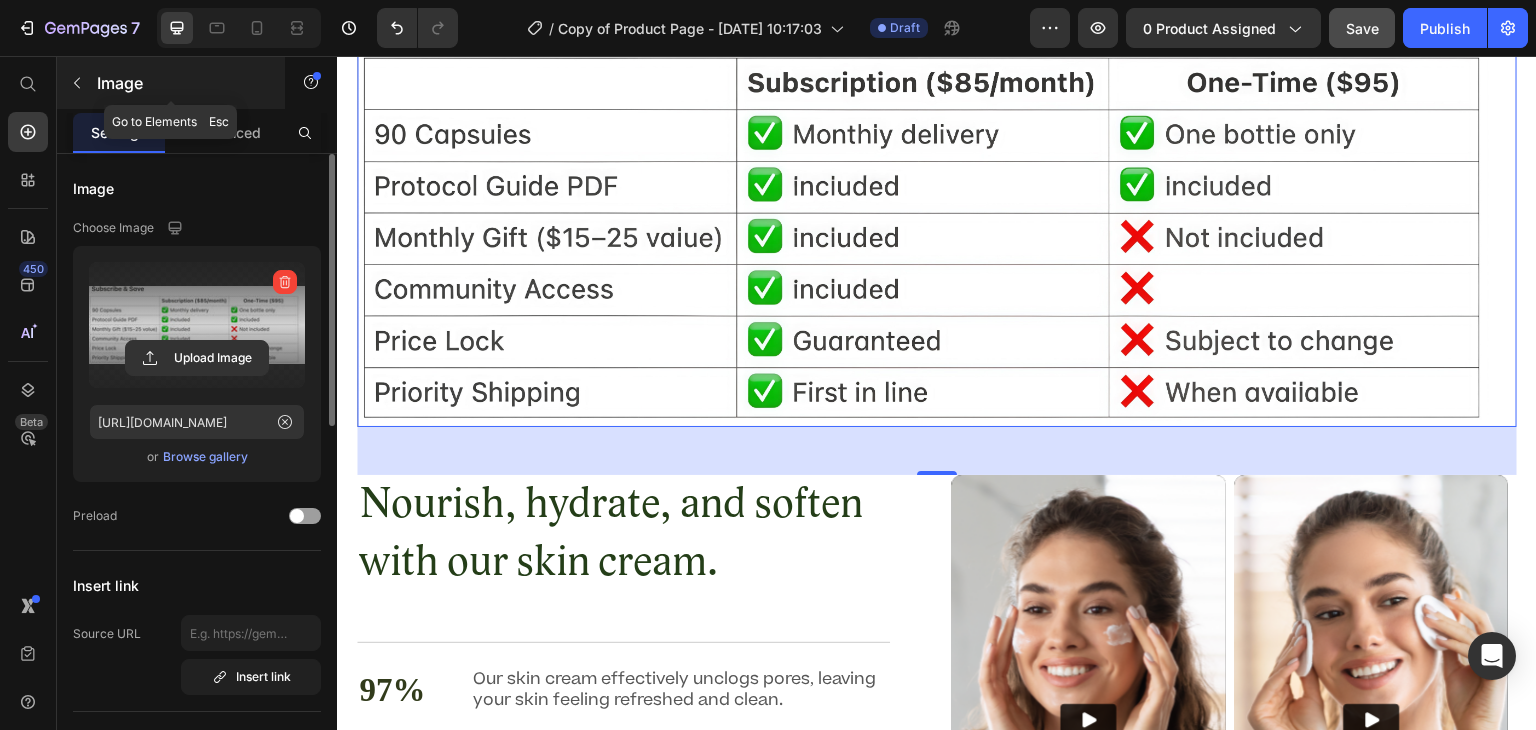 click 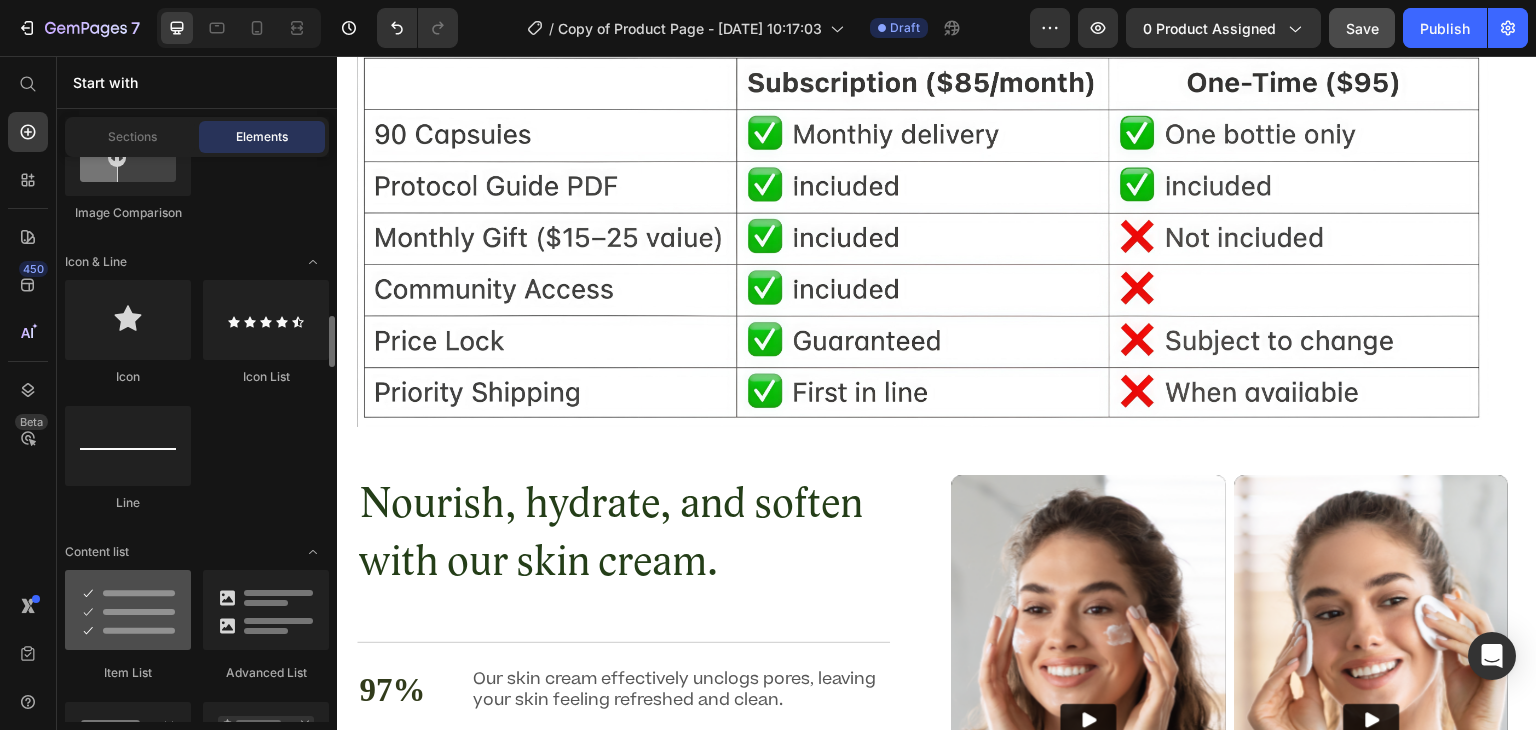 scroll, scrollTop: 1368, scrollLeft: 0, axis: vertical 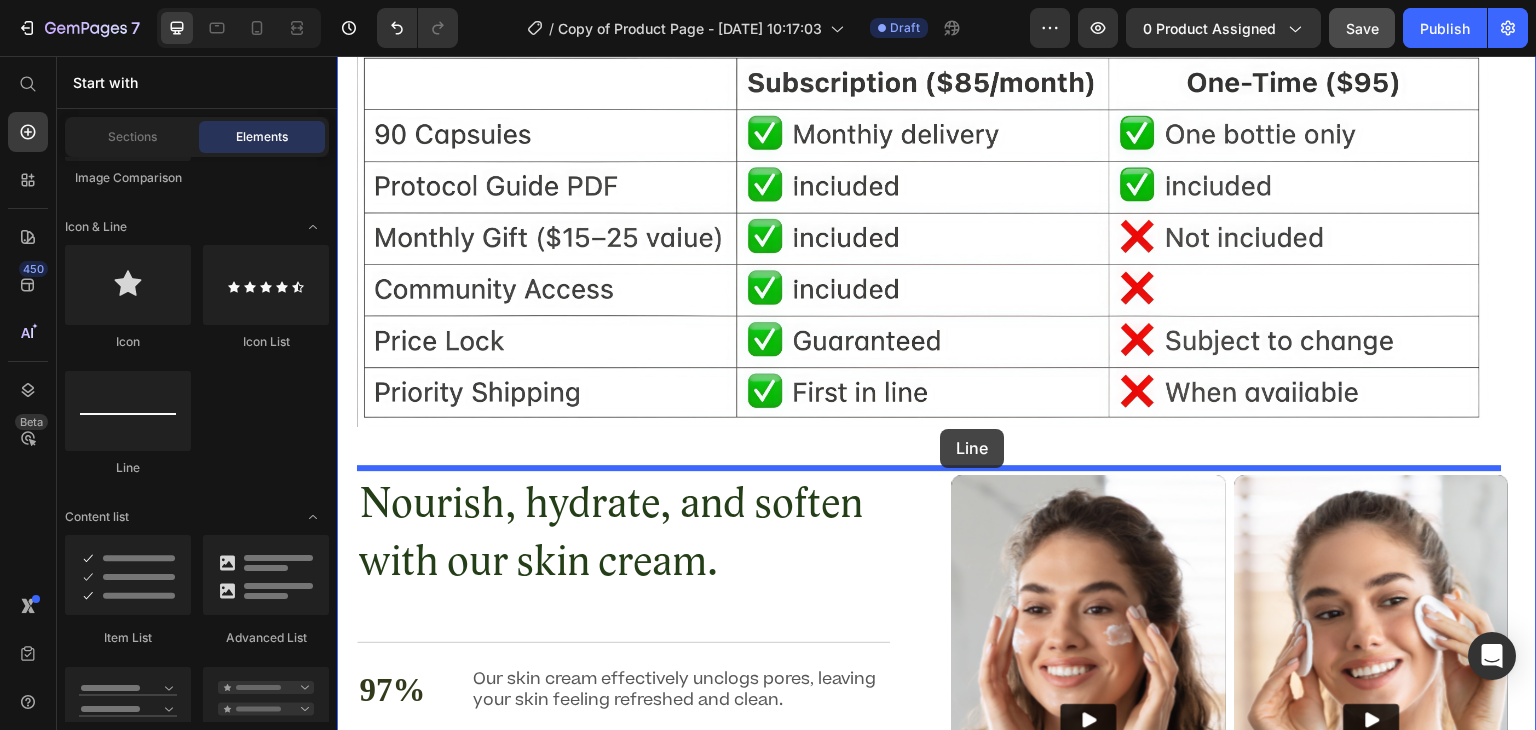 drag, startPoint x: 460, startPoint y: 475, endPoint x: 941, endPoint y: 429, distance: 483.19458 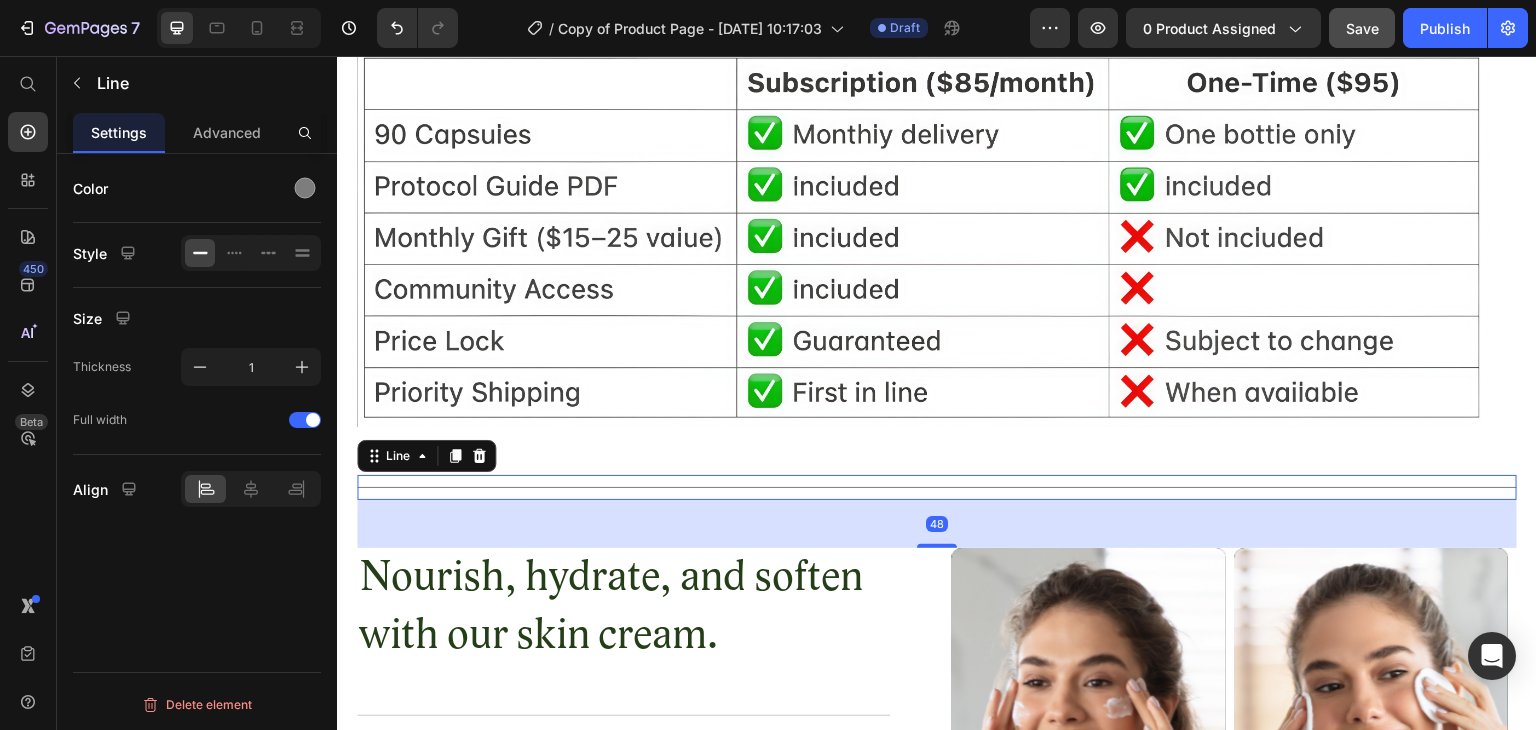 click on "Title Line   48" at bounding box center [937, 487] 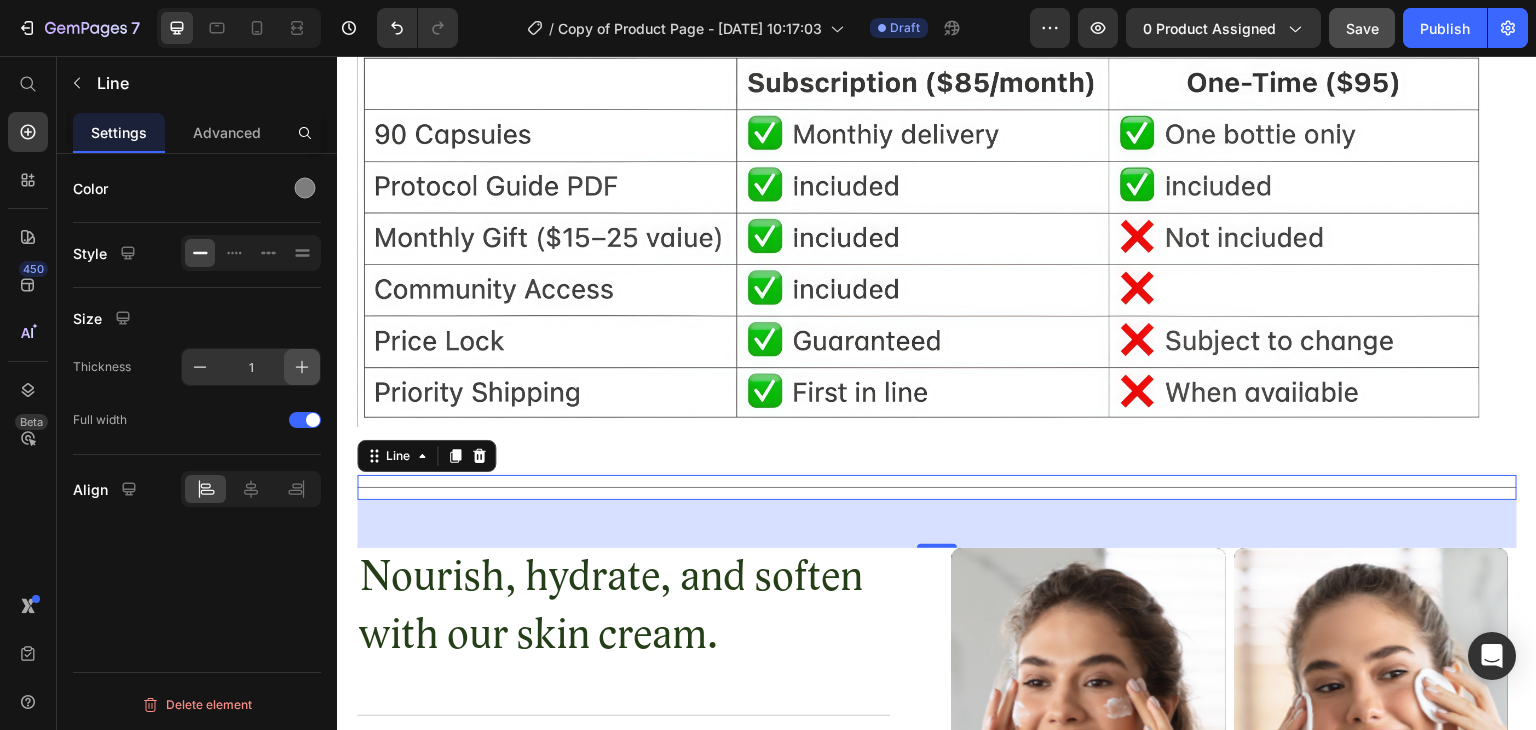 click 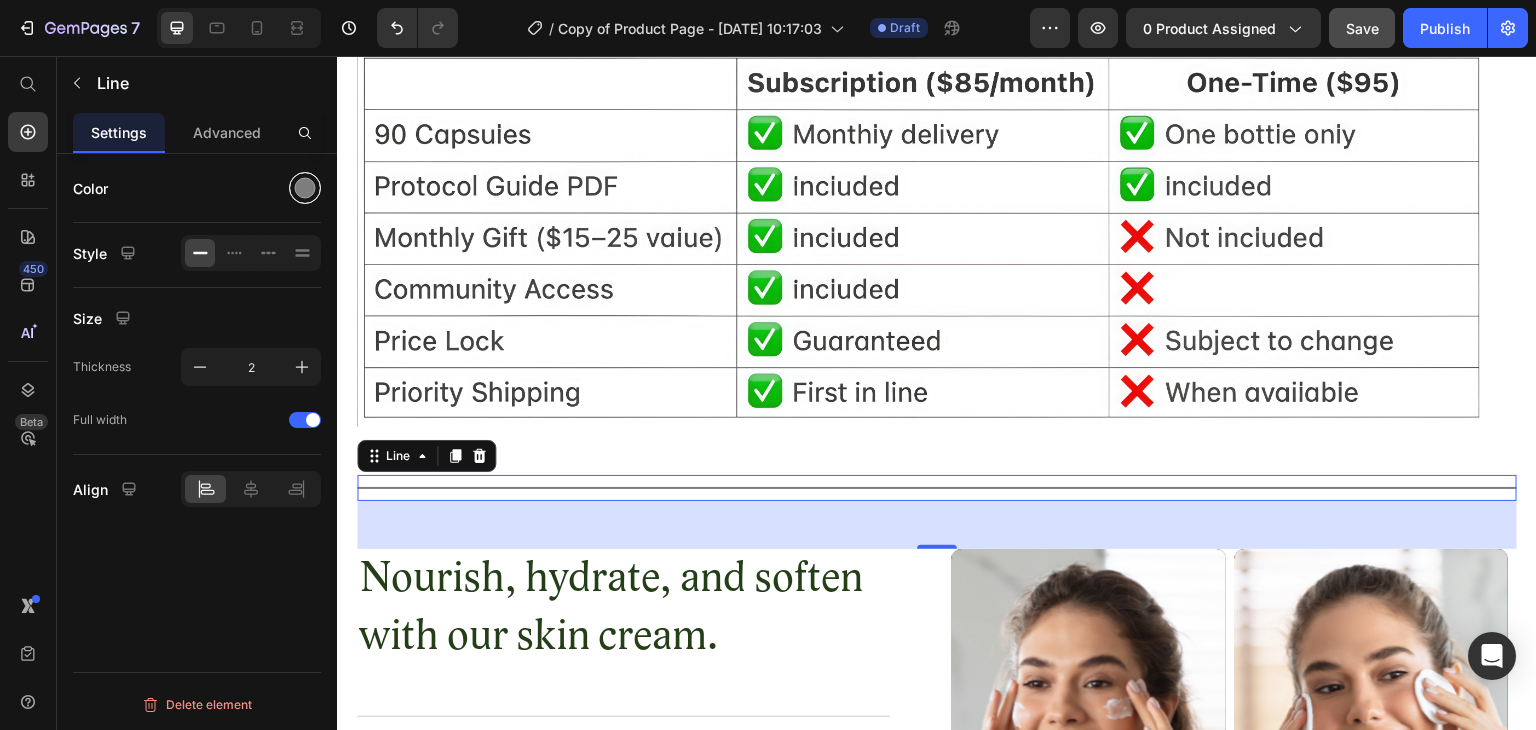click at bounding box center [305, 188] 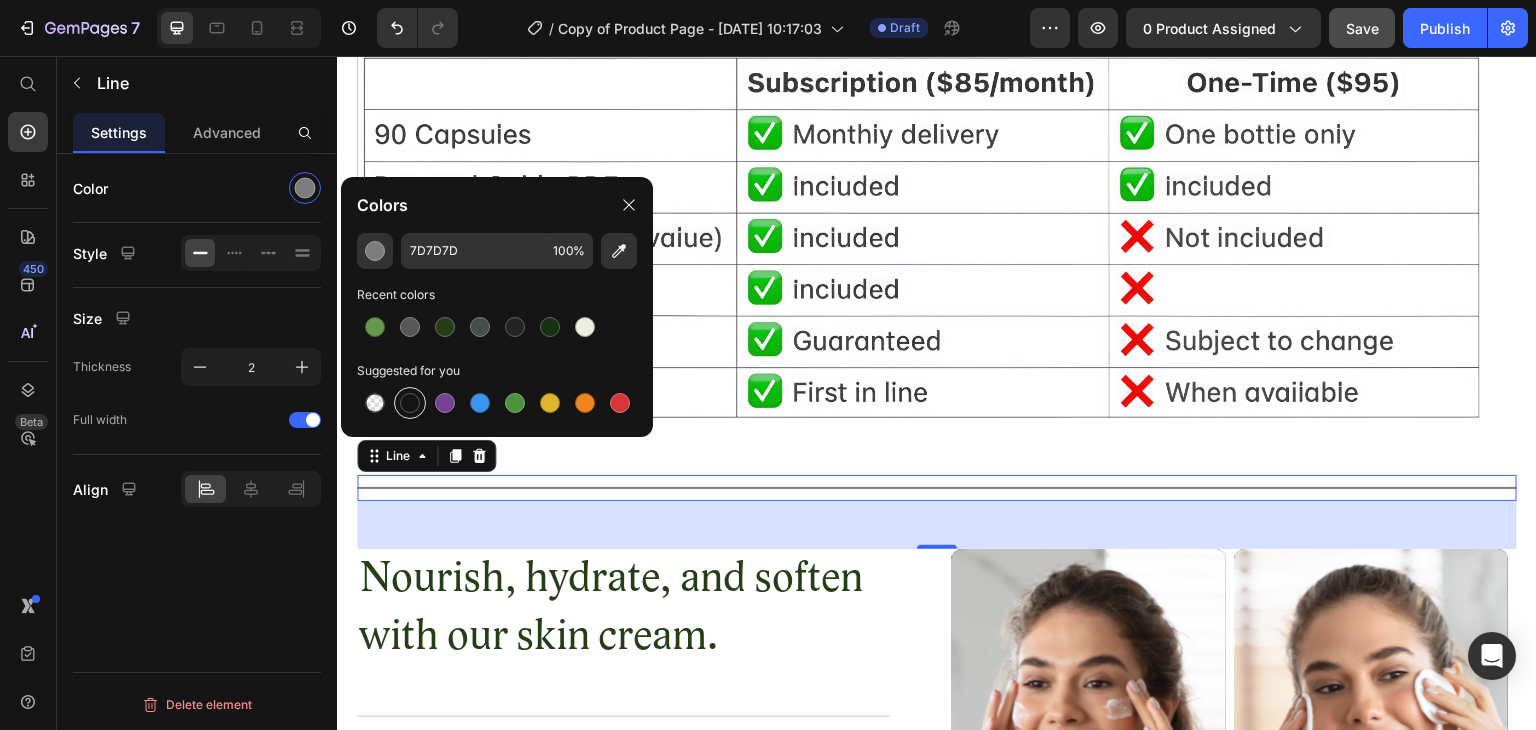 click at bounding box center [410, 403] 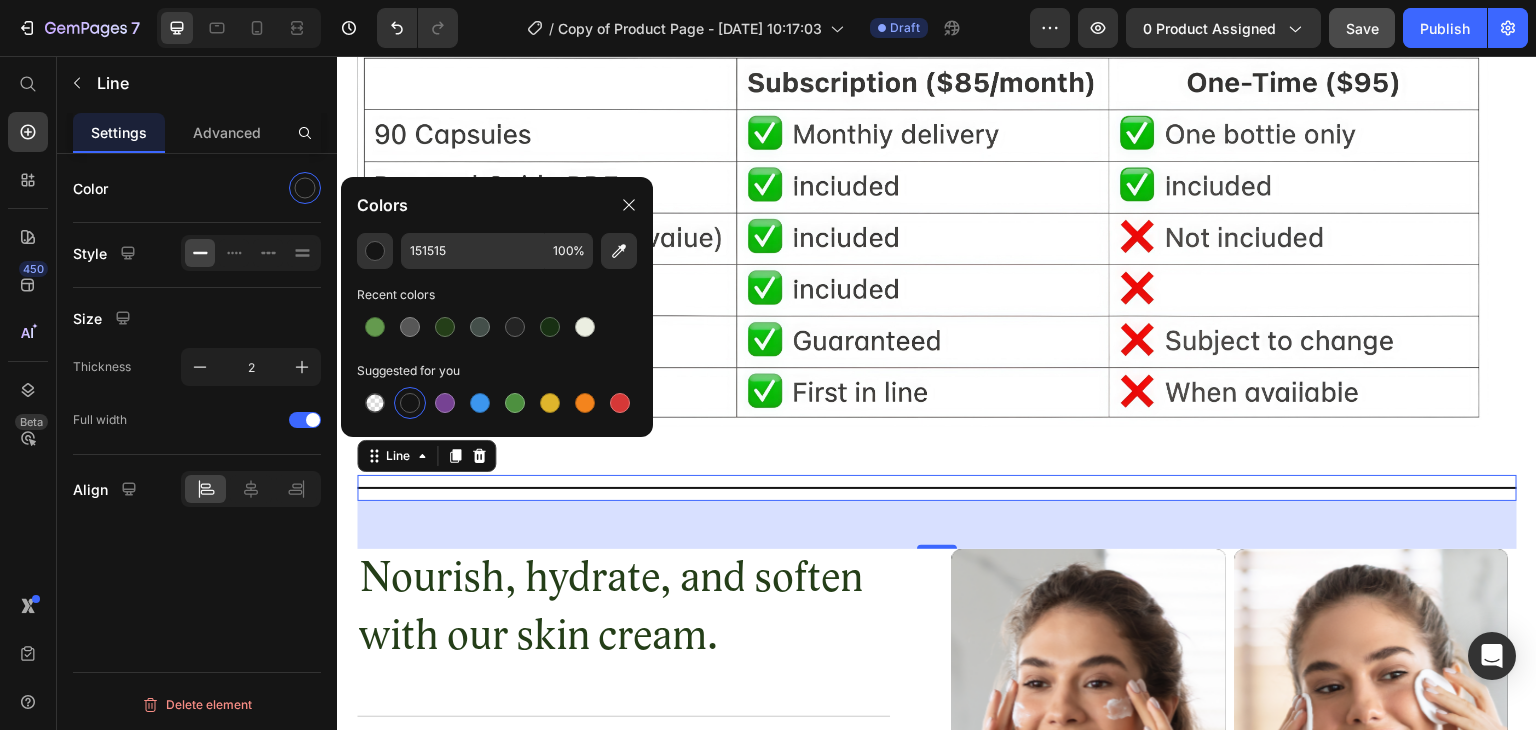 click on "450 Beta" at bounding box center [28, 393] 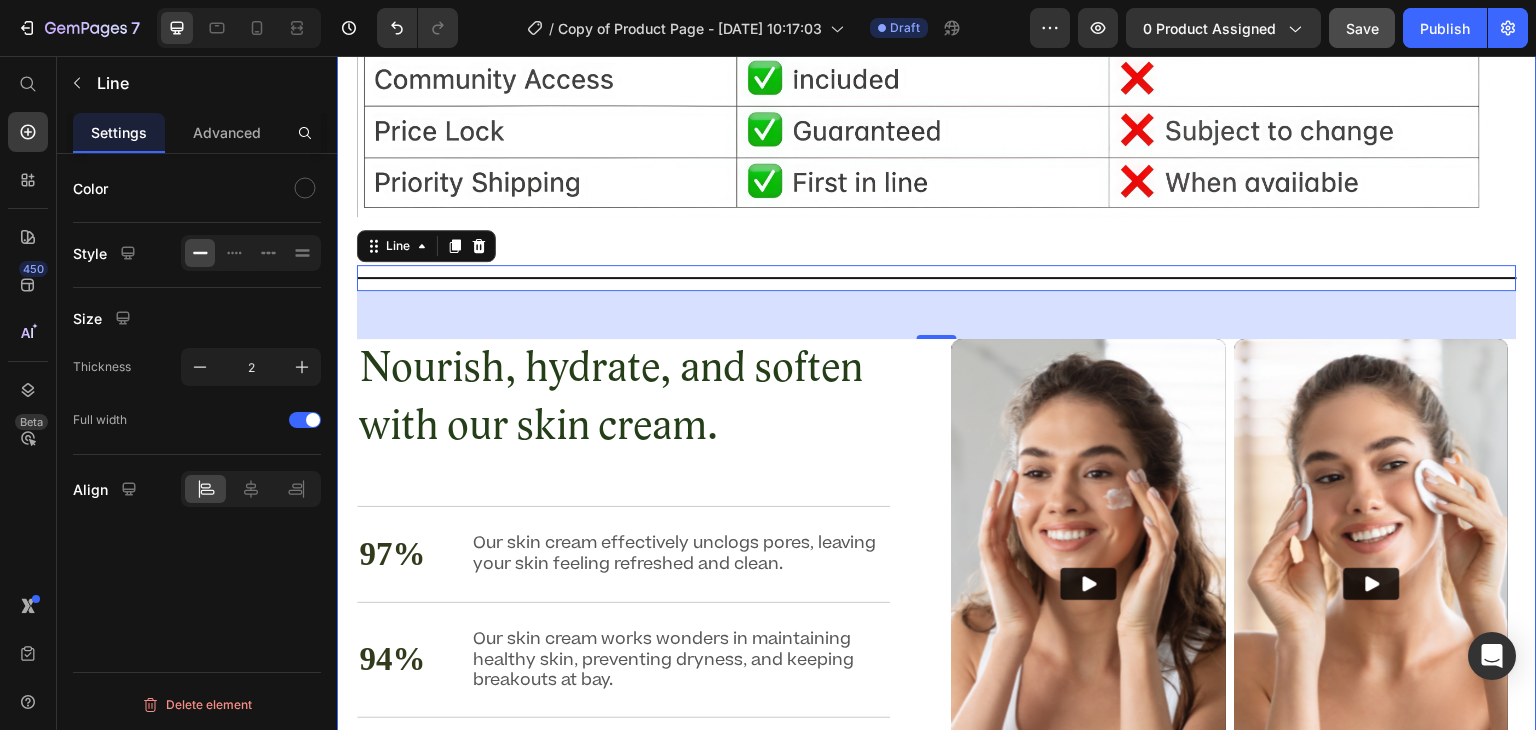 scroll, scrollTop: 5621, scrollLeft: 0, axis: vertical 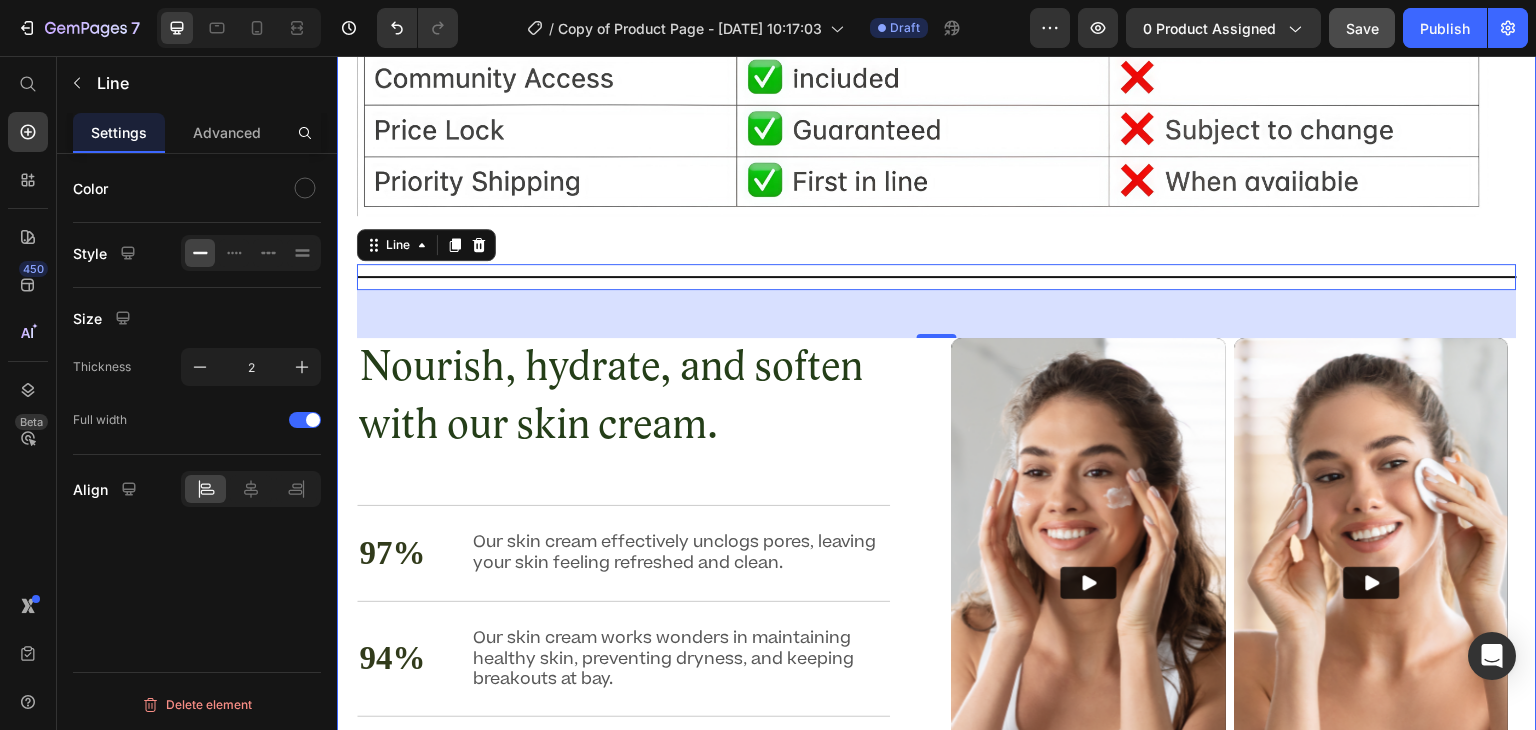 click on "Nourish, hydrate, and soften with our skin cream. Heading Image                Title Line   48 Nourish, hydrate, and soften with our skin cream. Heading 97% Text Block Our skin cream effectively unclogs pores, leaving your skin feeling refreshed and clean. Text Block Row 94% Text Block Our skin cream works wonders in maintaining healthy skin, preventing dryness, and keeping breakouts at bay. Text Block Row 92% Text Block Soothe and calm your skin with our skin cream's gentle formula, perfect for sensitive or irritated skin. Text Block Row buy it now Button Row Video Video Carousel Row" at bounding box center (937, 348) 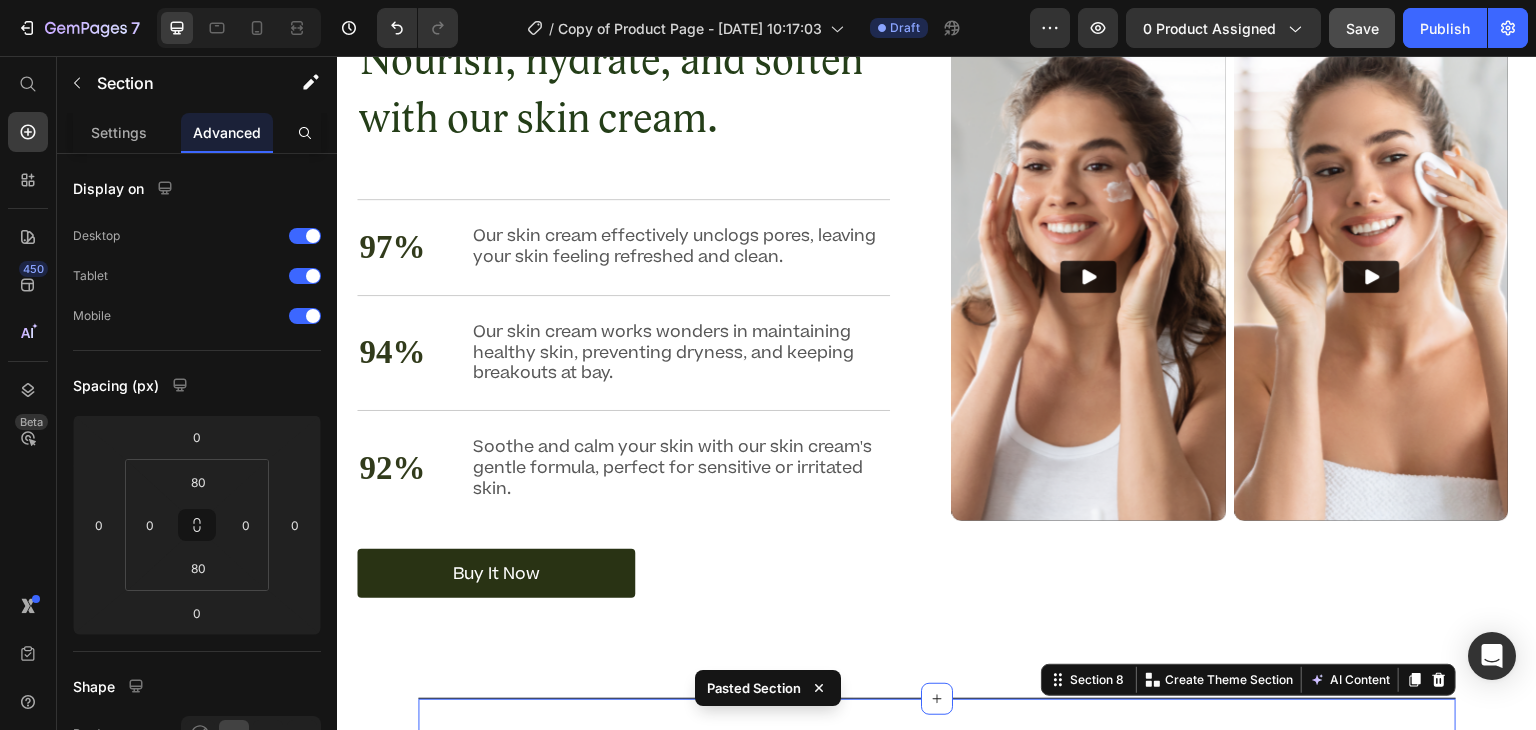 scroll, scrollTop: 5667, scrollLeft: 0, axis: vertical 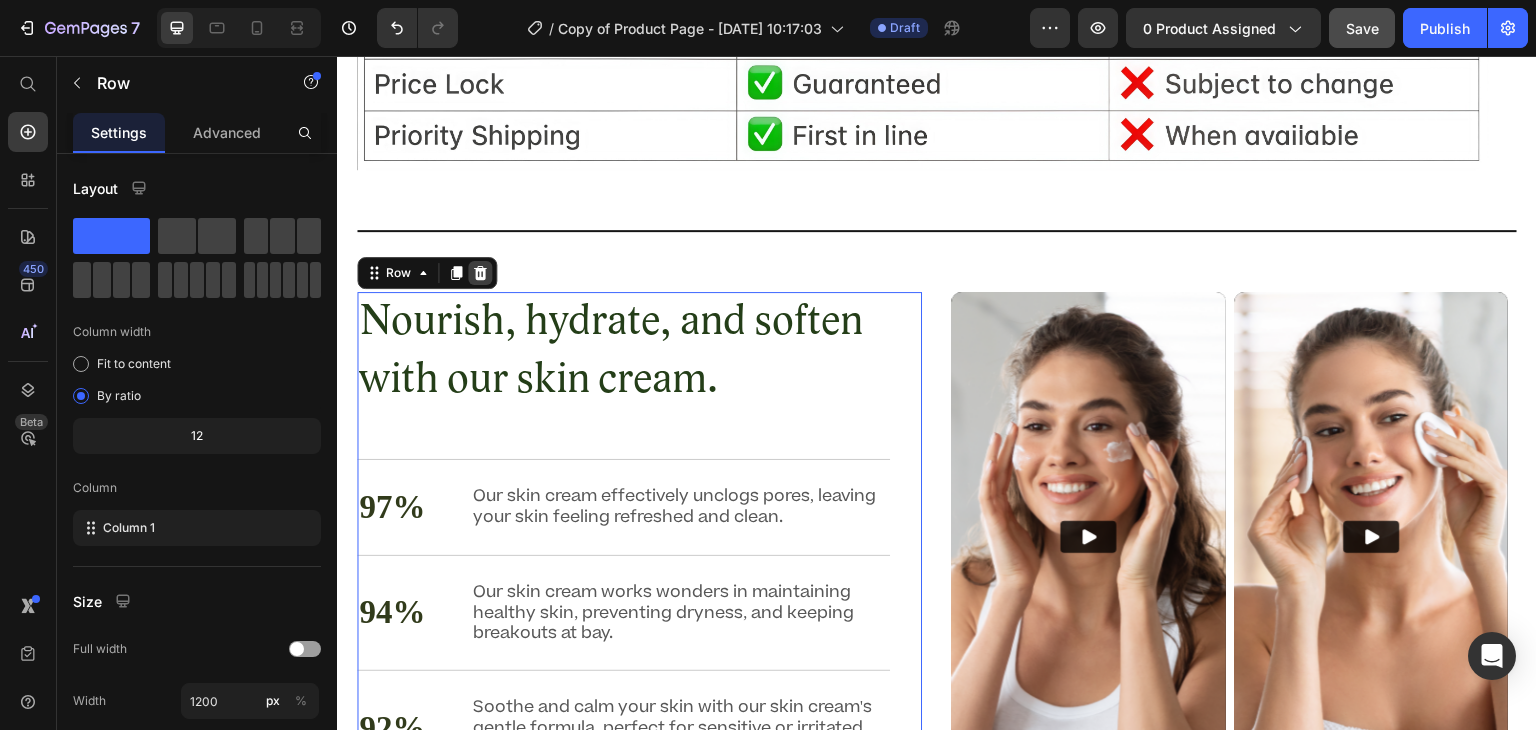 click 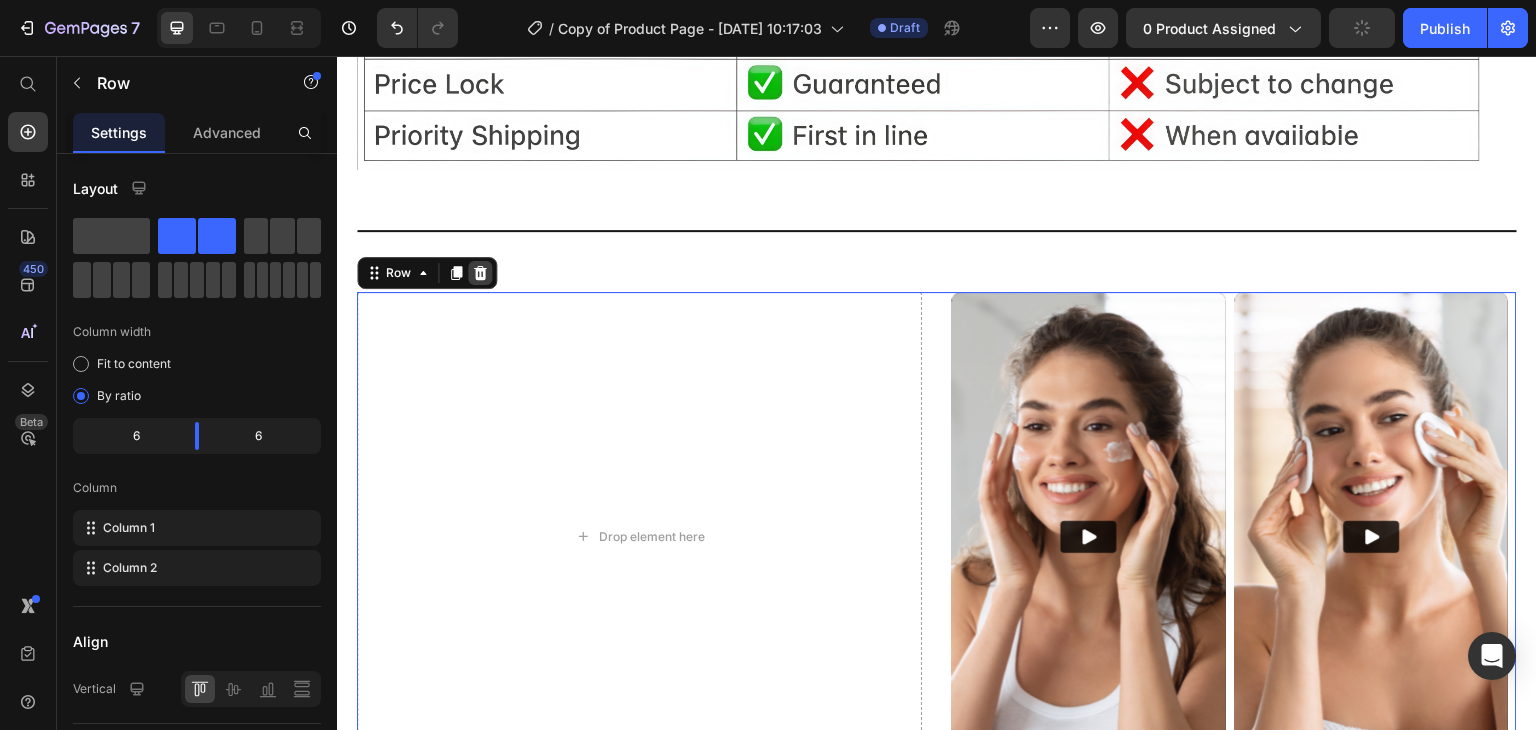 click 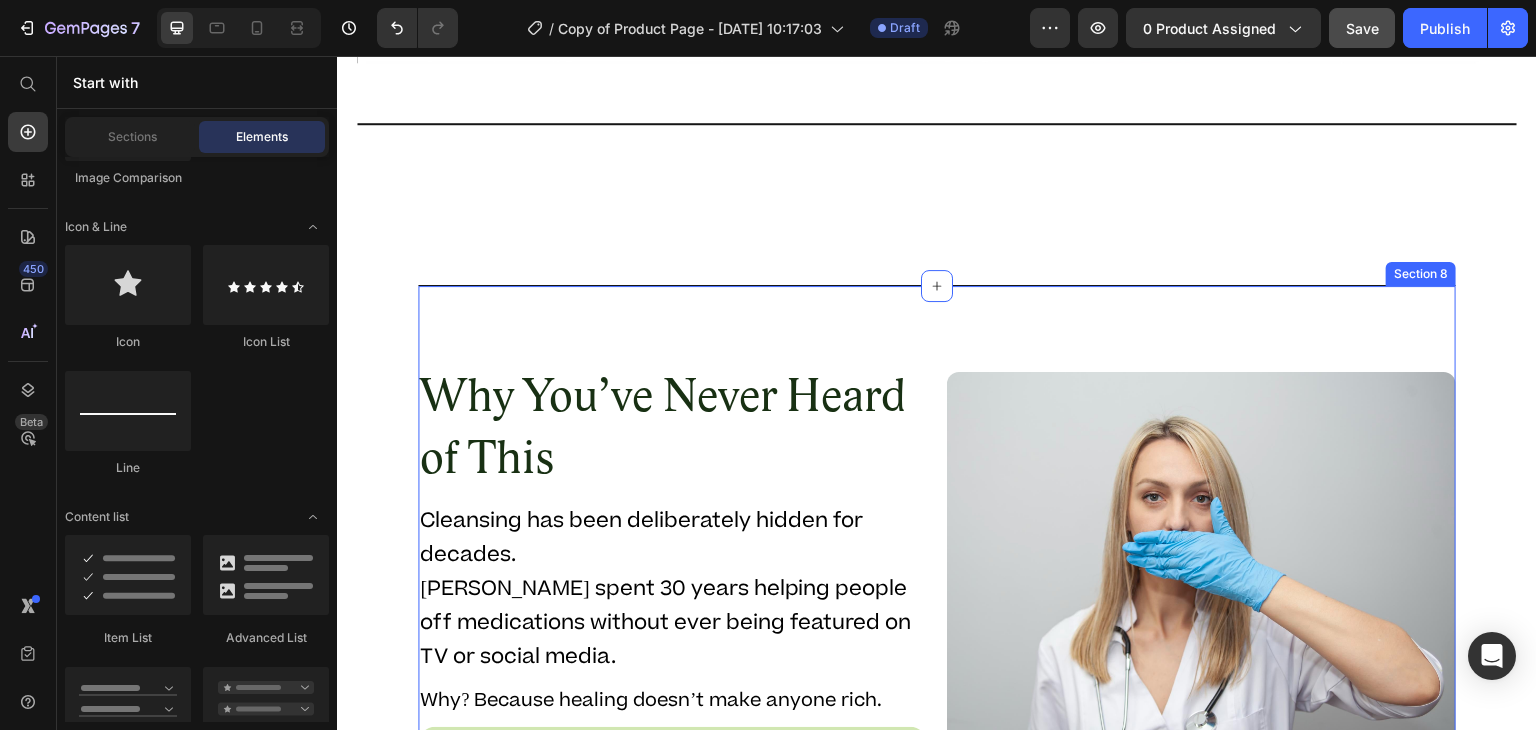 scroll, scrollTop: 5592, scrollLeft: 0, axis: vertical 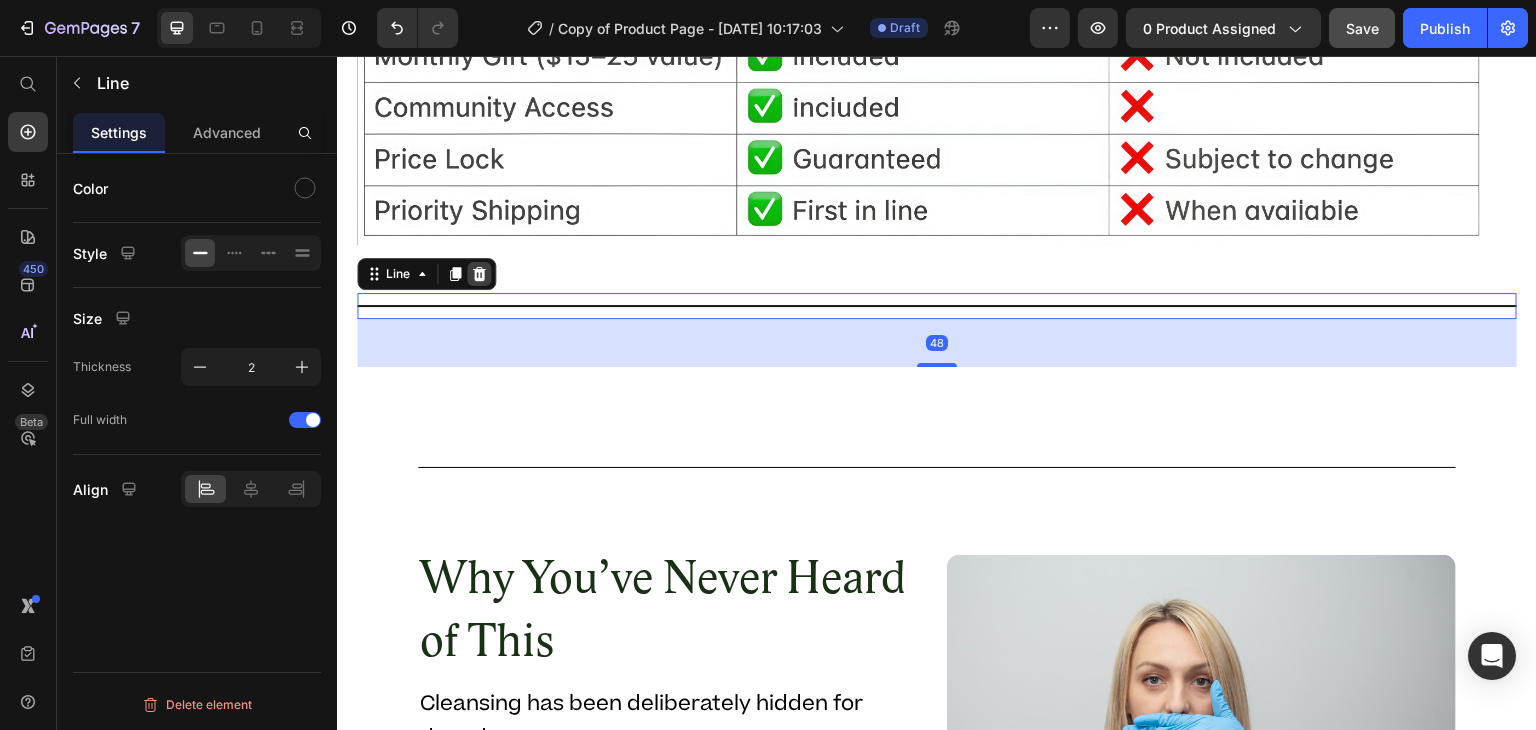 click 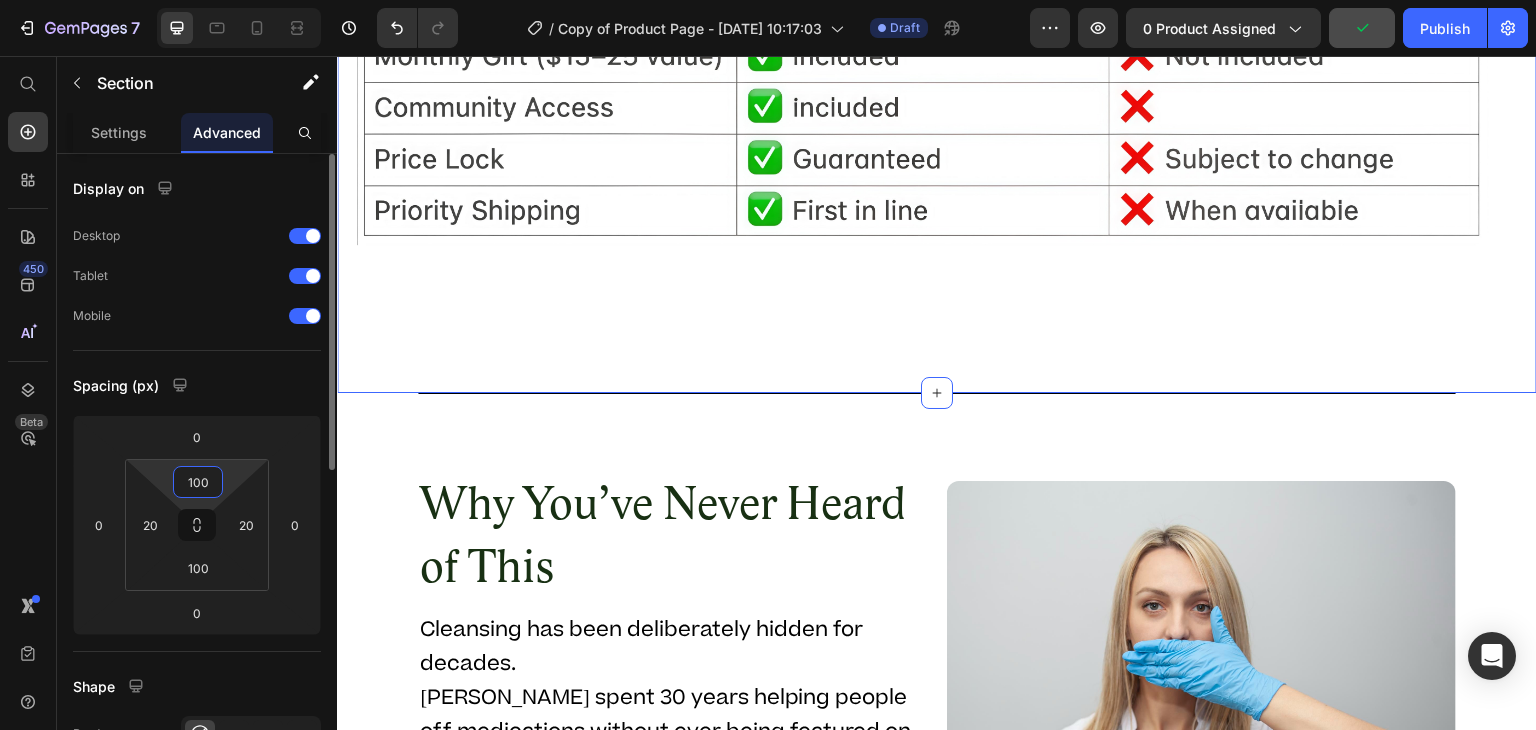 click on "100" at bounding box center [198, 482] 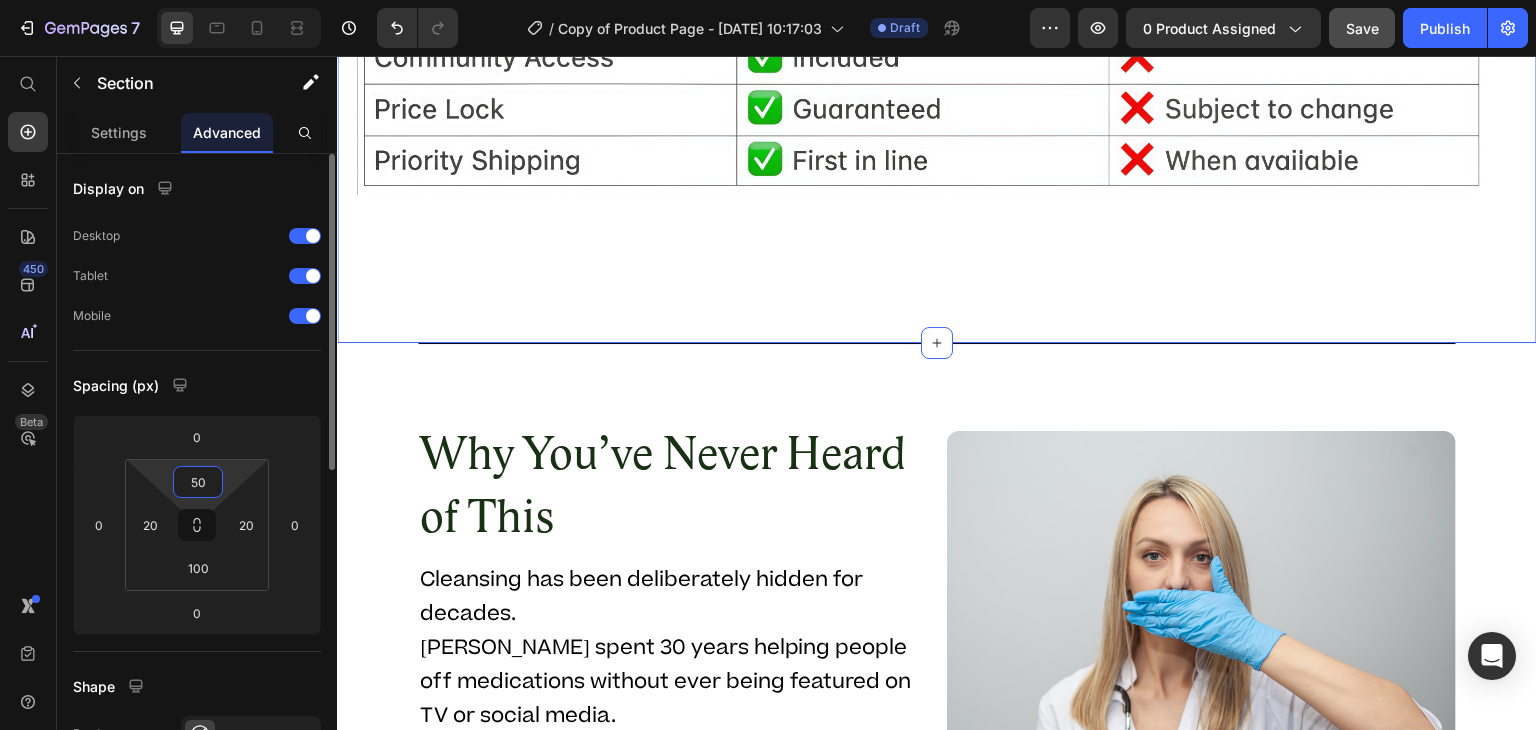 type on "5" 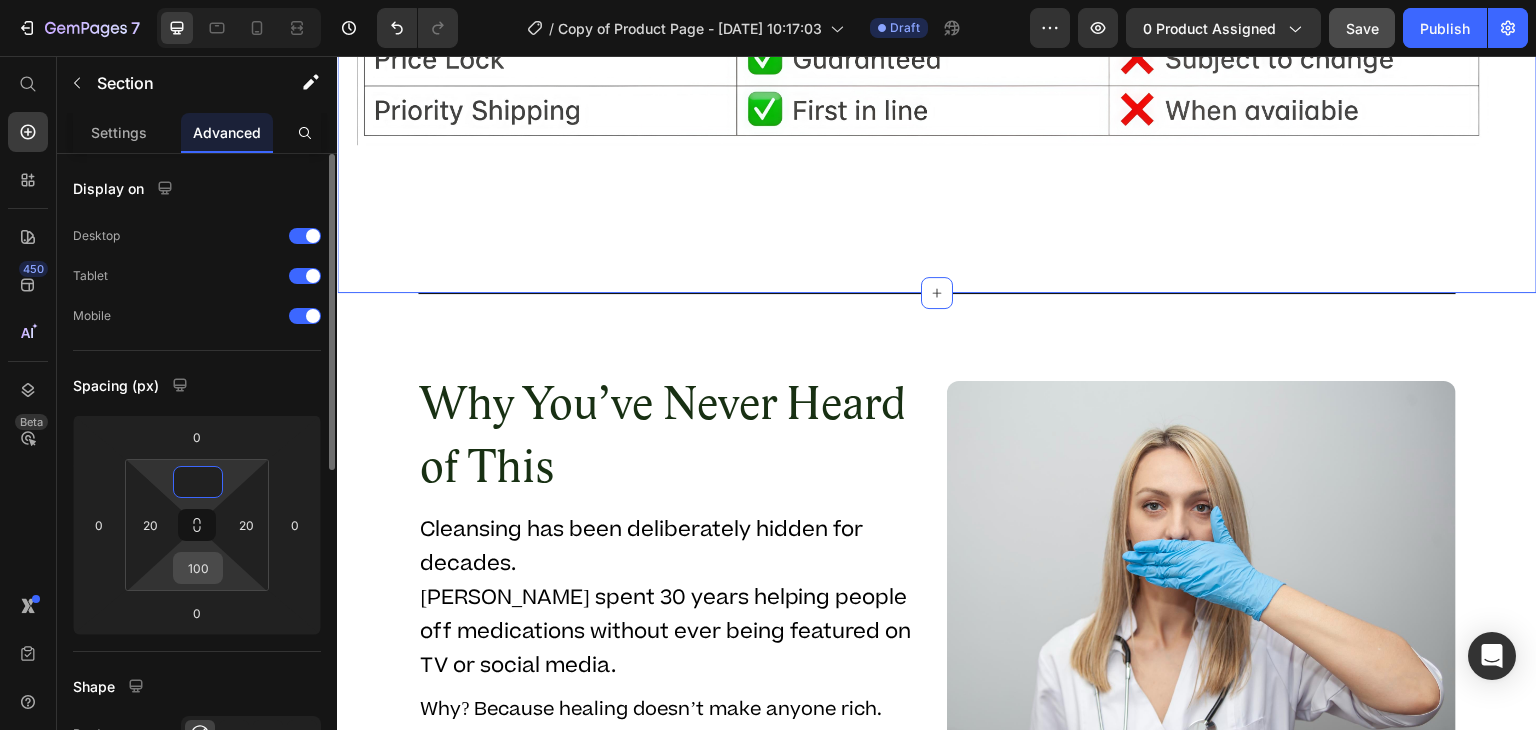 type on "0" 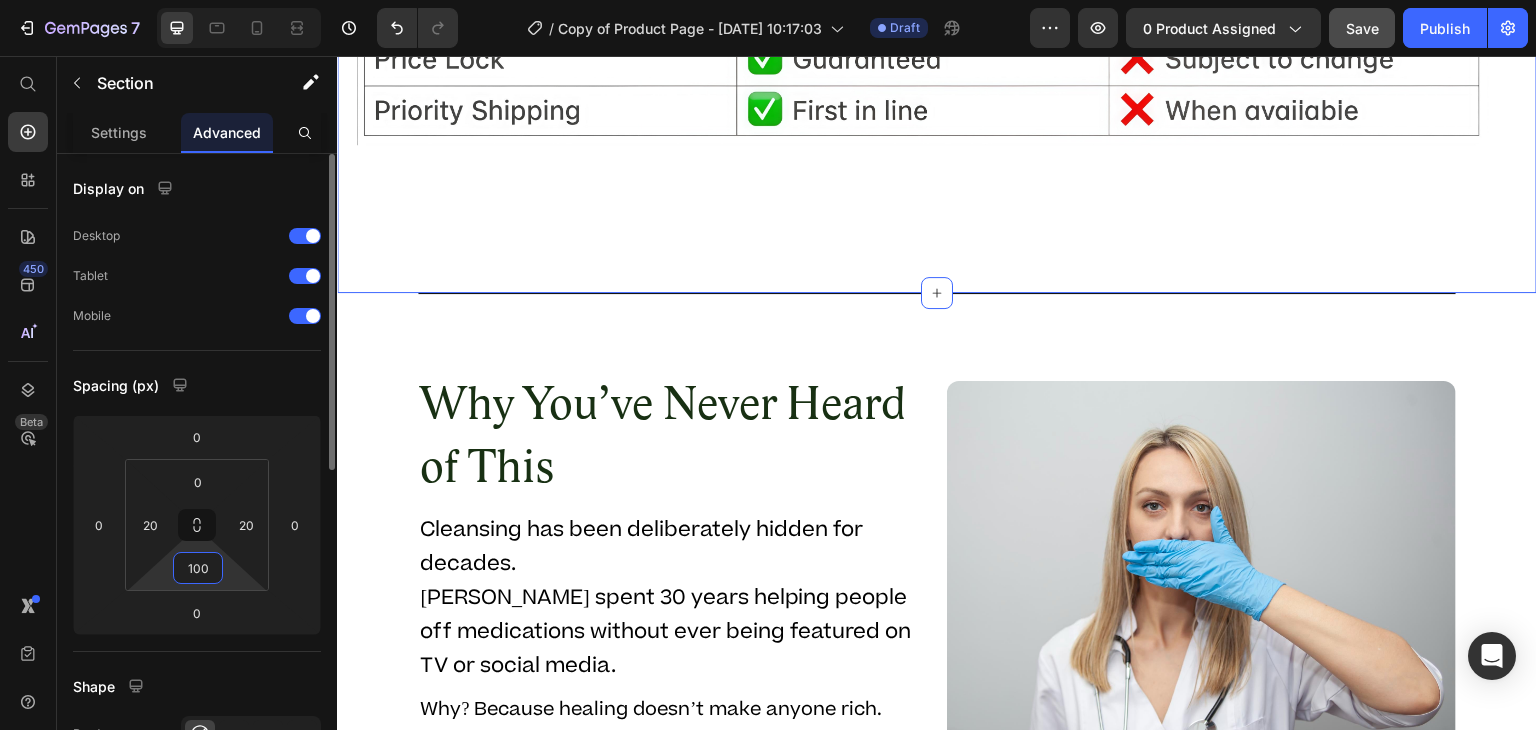 click on "100" at bounding box center (198, 568) 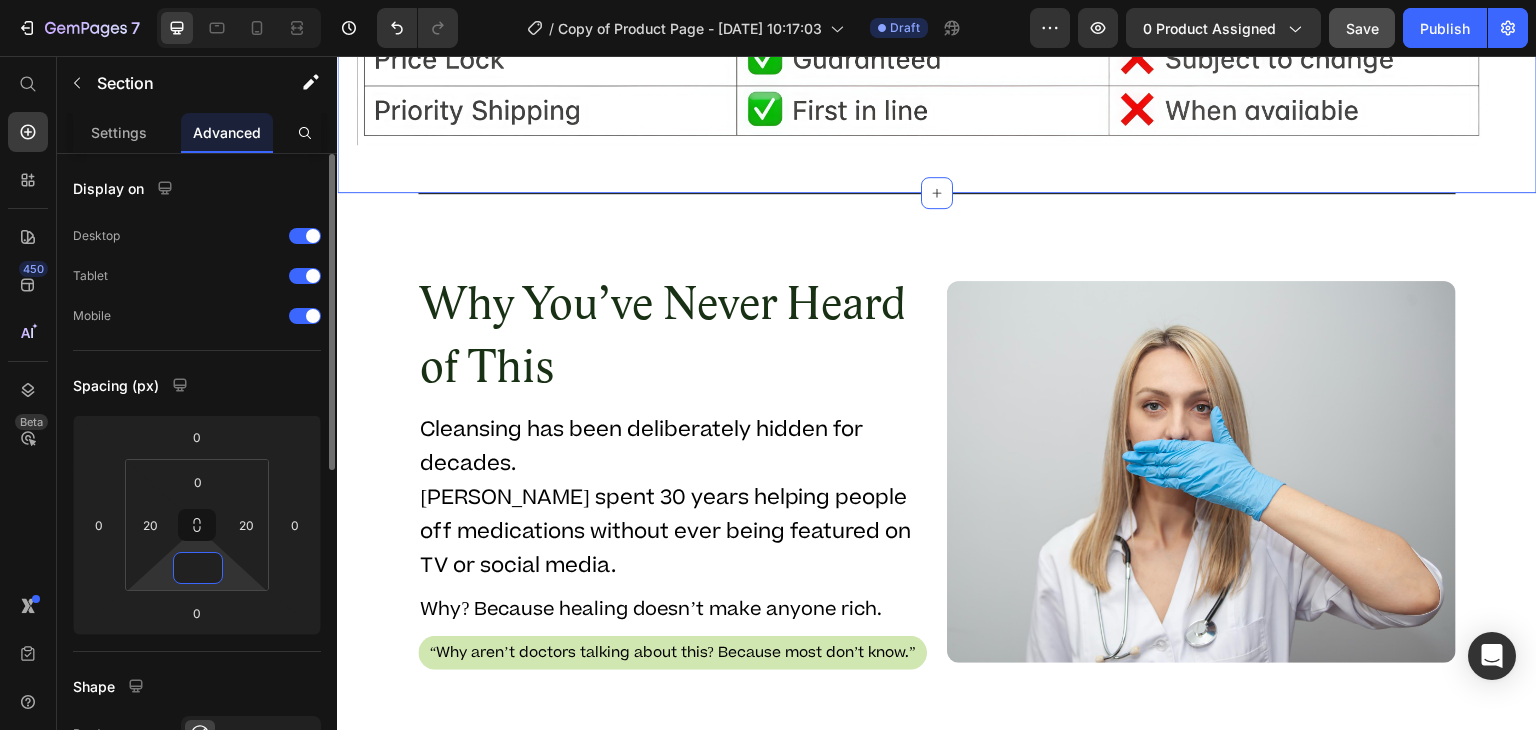 type on "0" 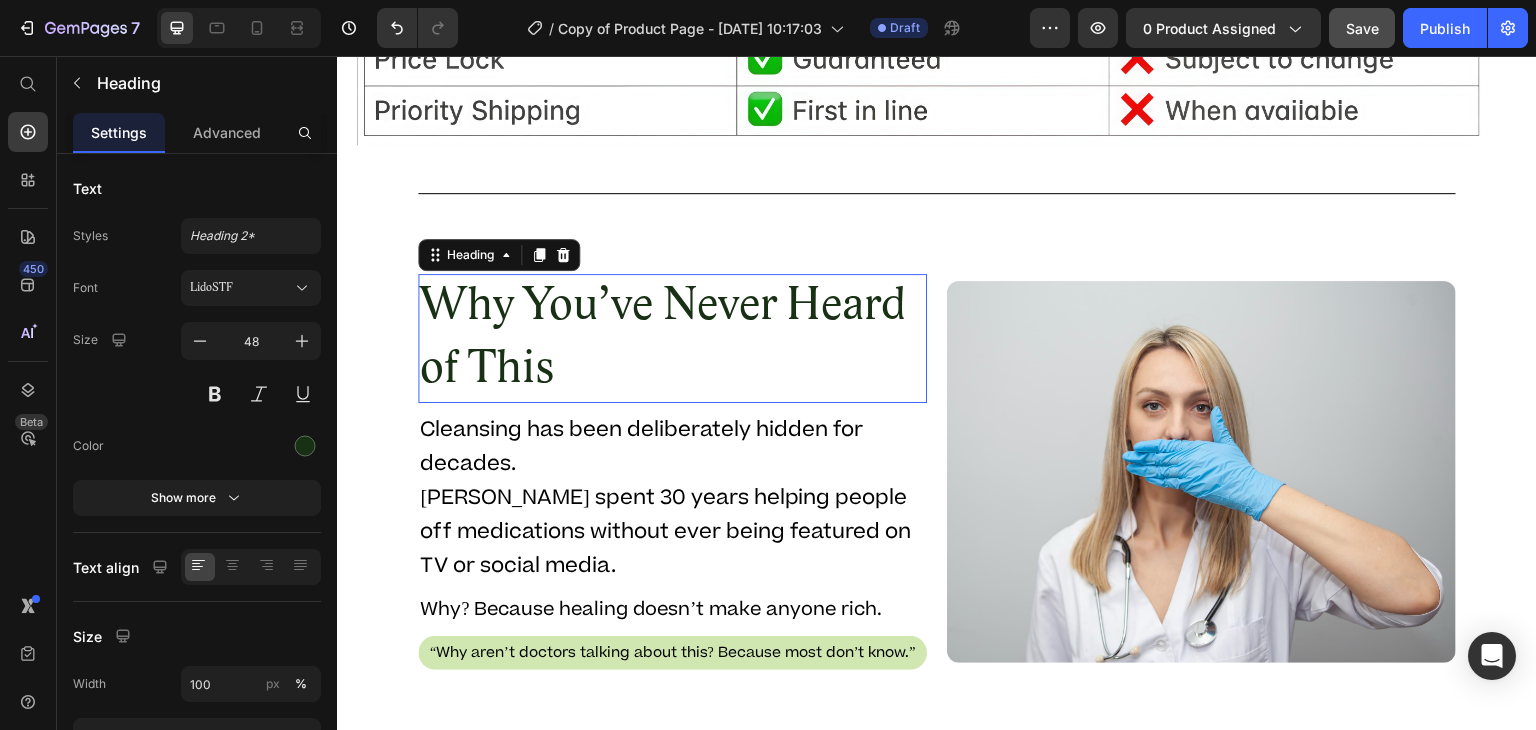 click on "Why You’ve Never Heard of This" at bounding box center (672, 338) 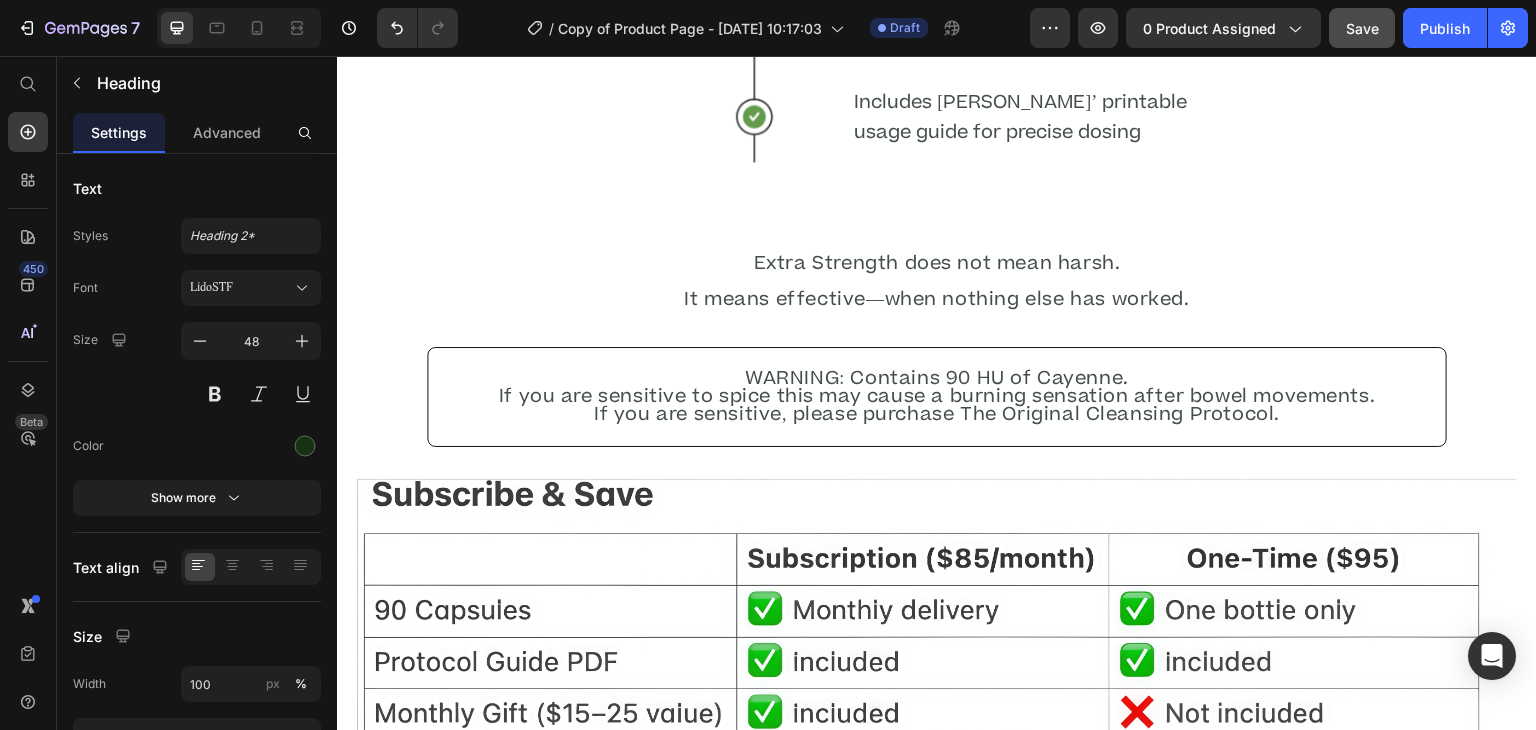 scroll, scrollTop: 4855, scrollLeft: 0, axis: vertical 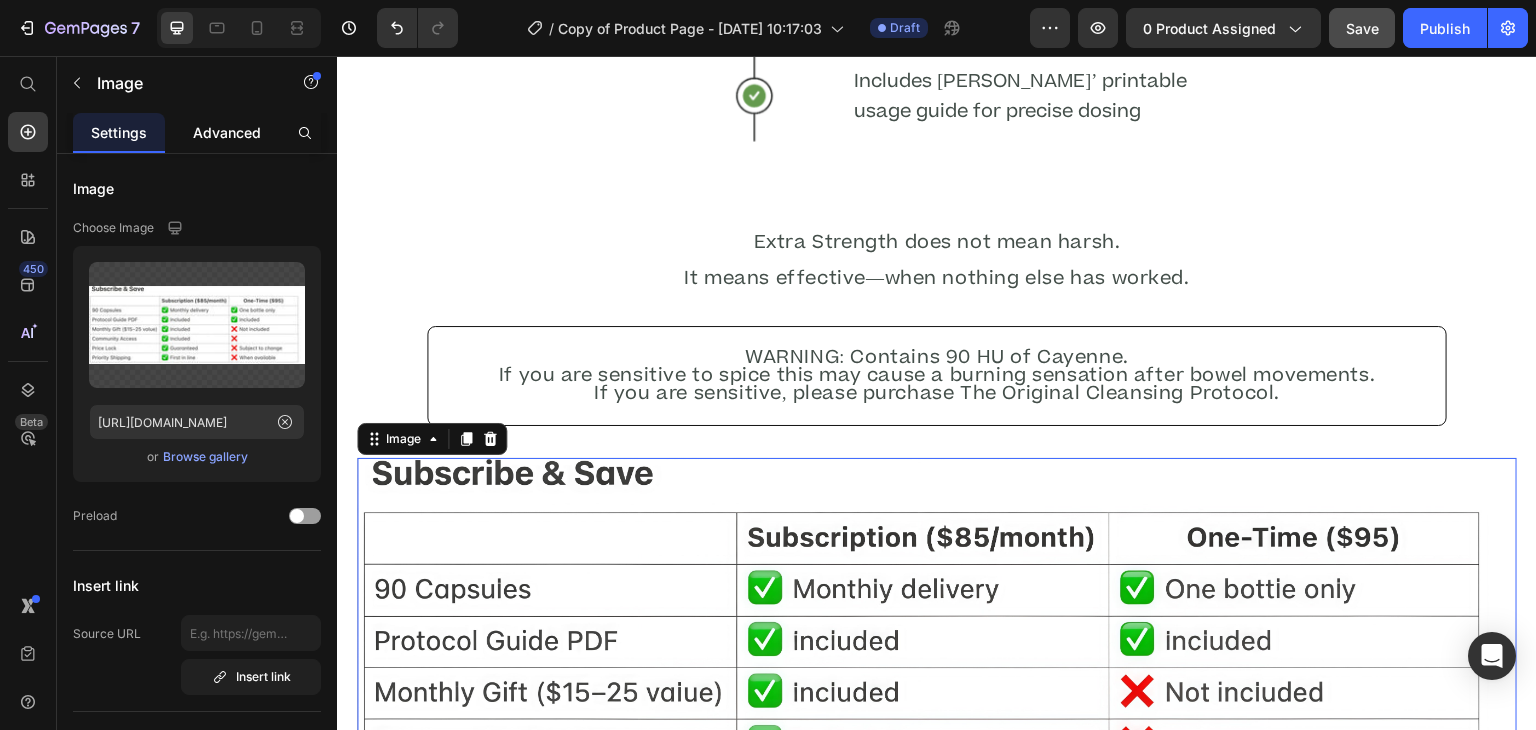 click on "Advanced" at bounding box center [227, 132] 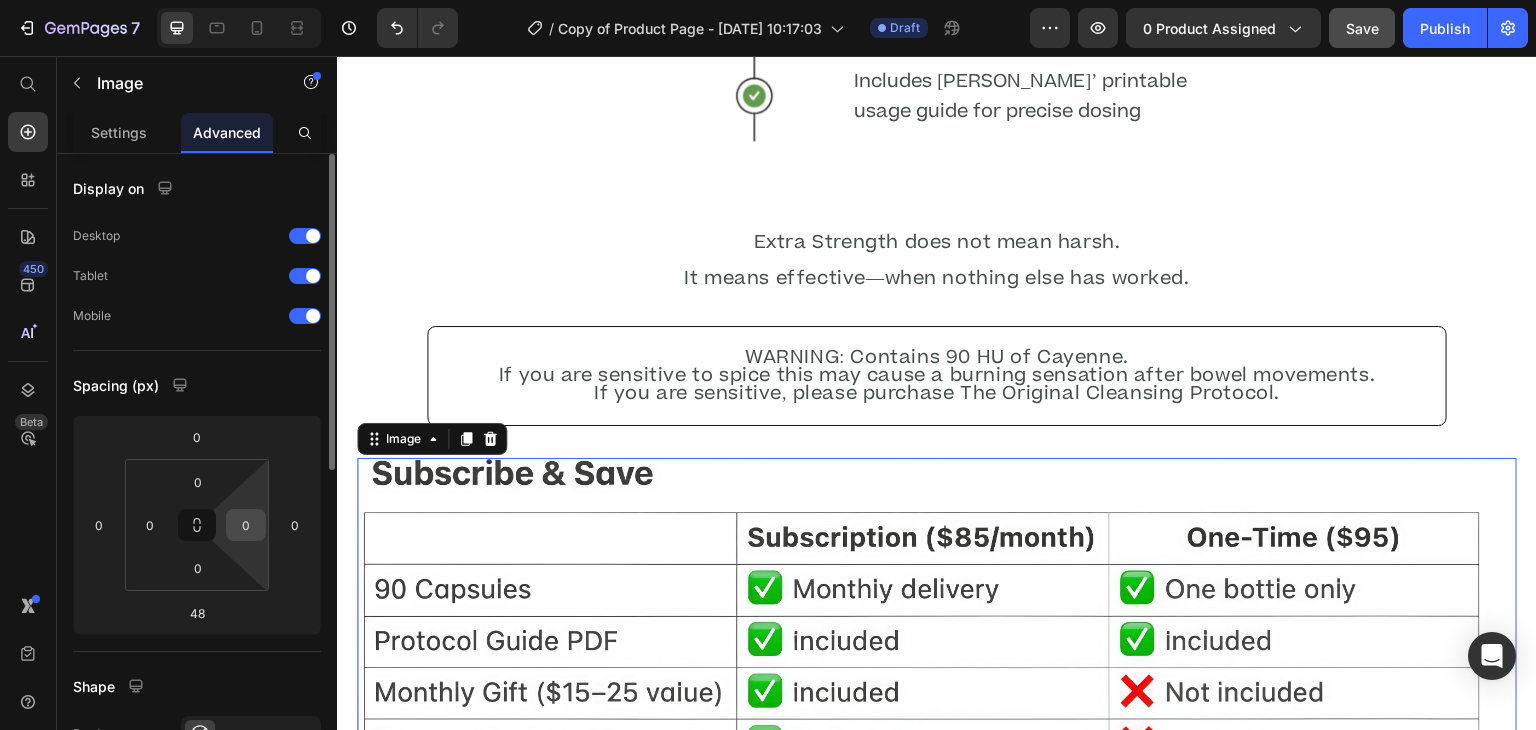 scroll, scrollTop: 52, scrollLeft: 0, axis: vertical 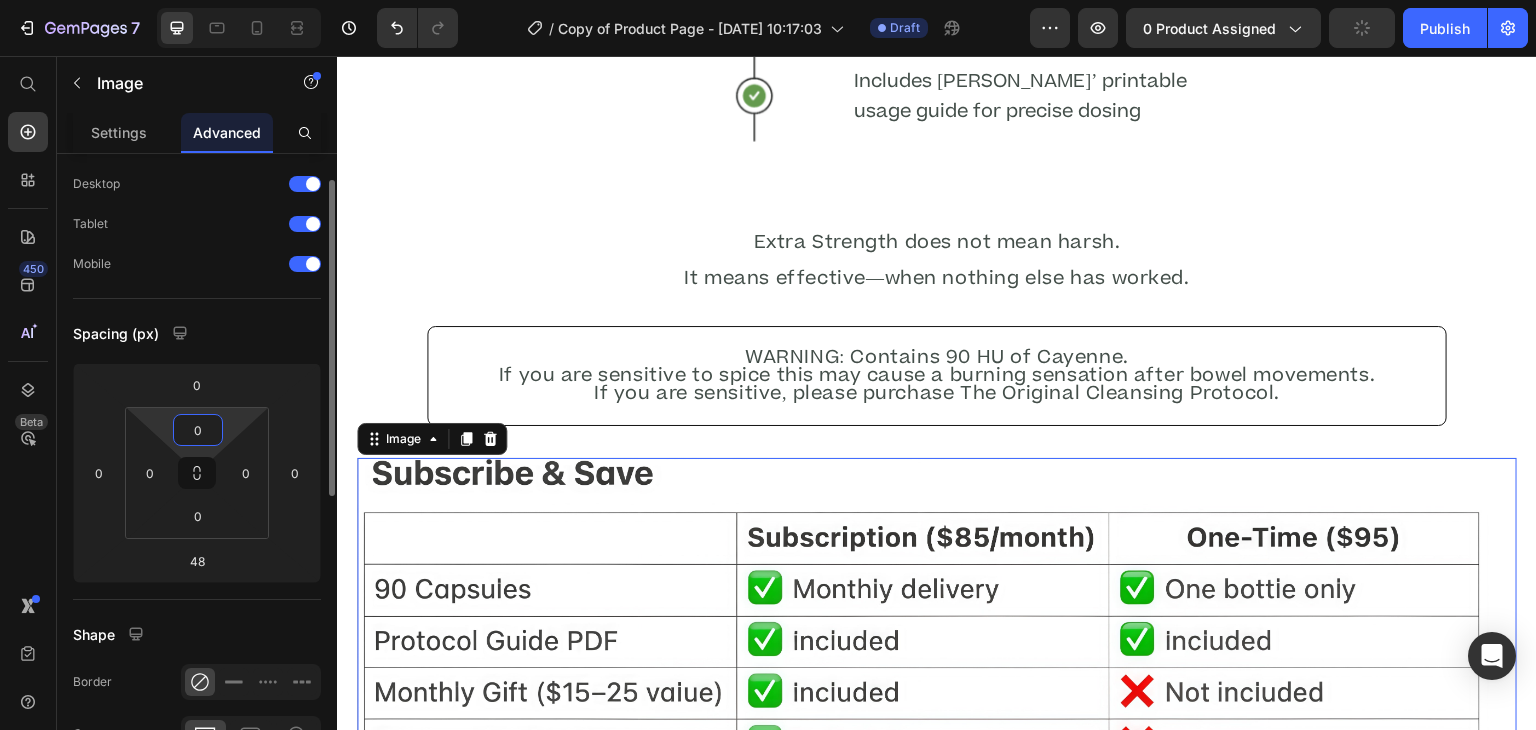 click on "0" at bounding box center [198, 430] 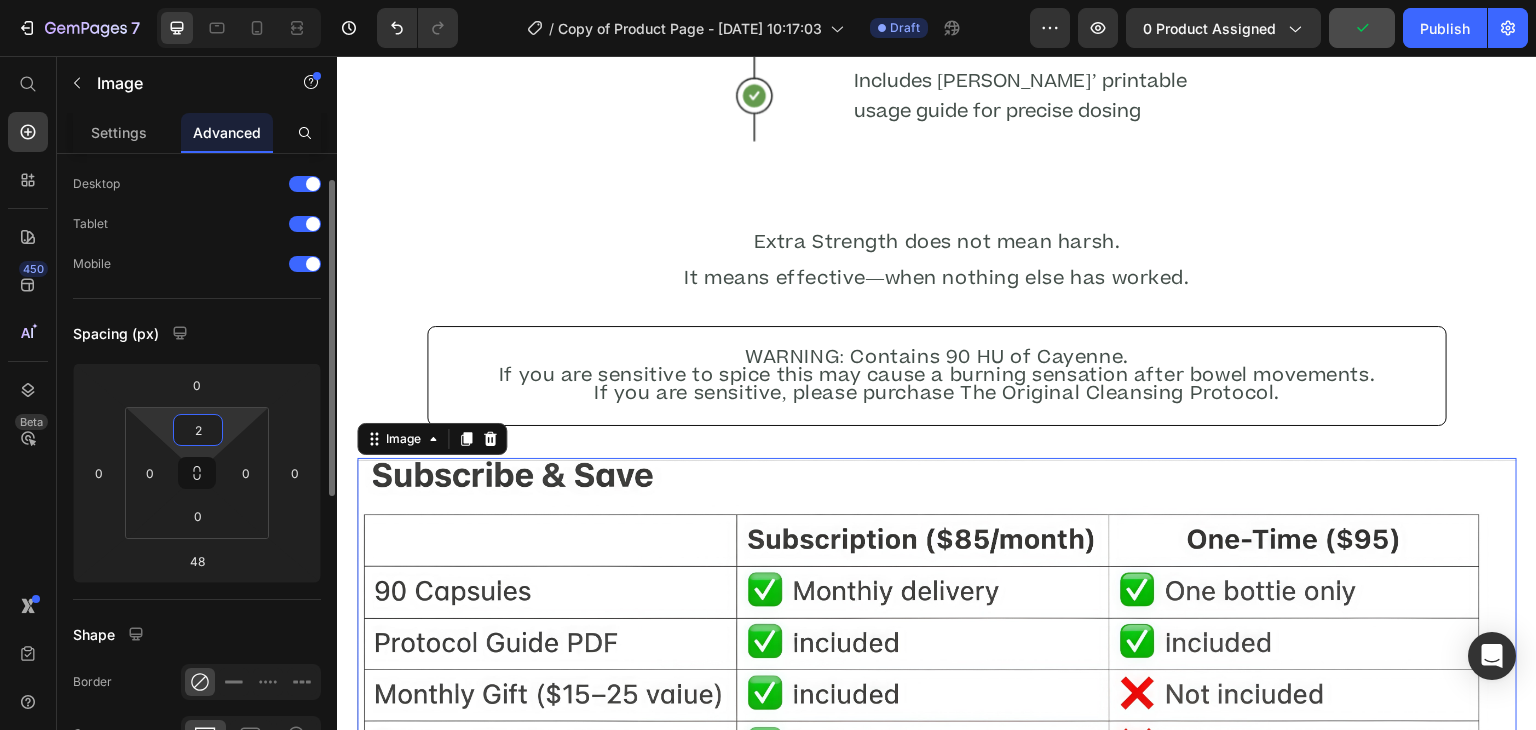 type on "20" 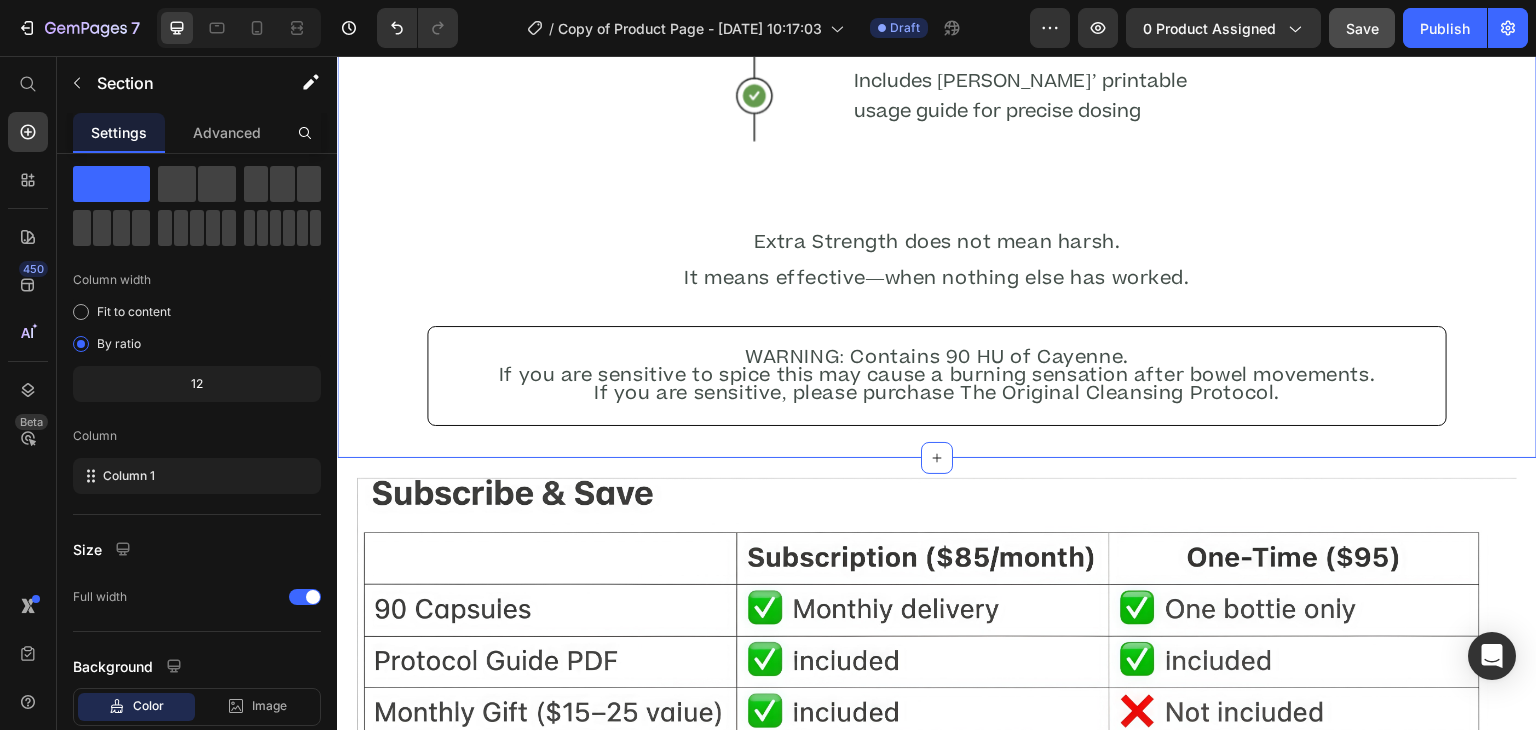 click on "Title Line Image Start with 1 capsule at dinner, and increase slowly as directed Text Block Drink with a large glass of distilled water   Heading Text Block Designed for daily use — not as a one-time cleanse Text Block Includes Dr. Daniels’ printable usage guide for precise dosing Text Block Row Extra Strength does not mean harsh. It means effective—when nothing else has worked.   Heading WARNING: Contains 90 HU of Cayenne.   If you are sensitive to spice this may cause a burning sensation after bowel movements.   If you are sensitive, please purchase The Original Cleansing Protocol. Heading" at bounding box center [937, -24] 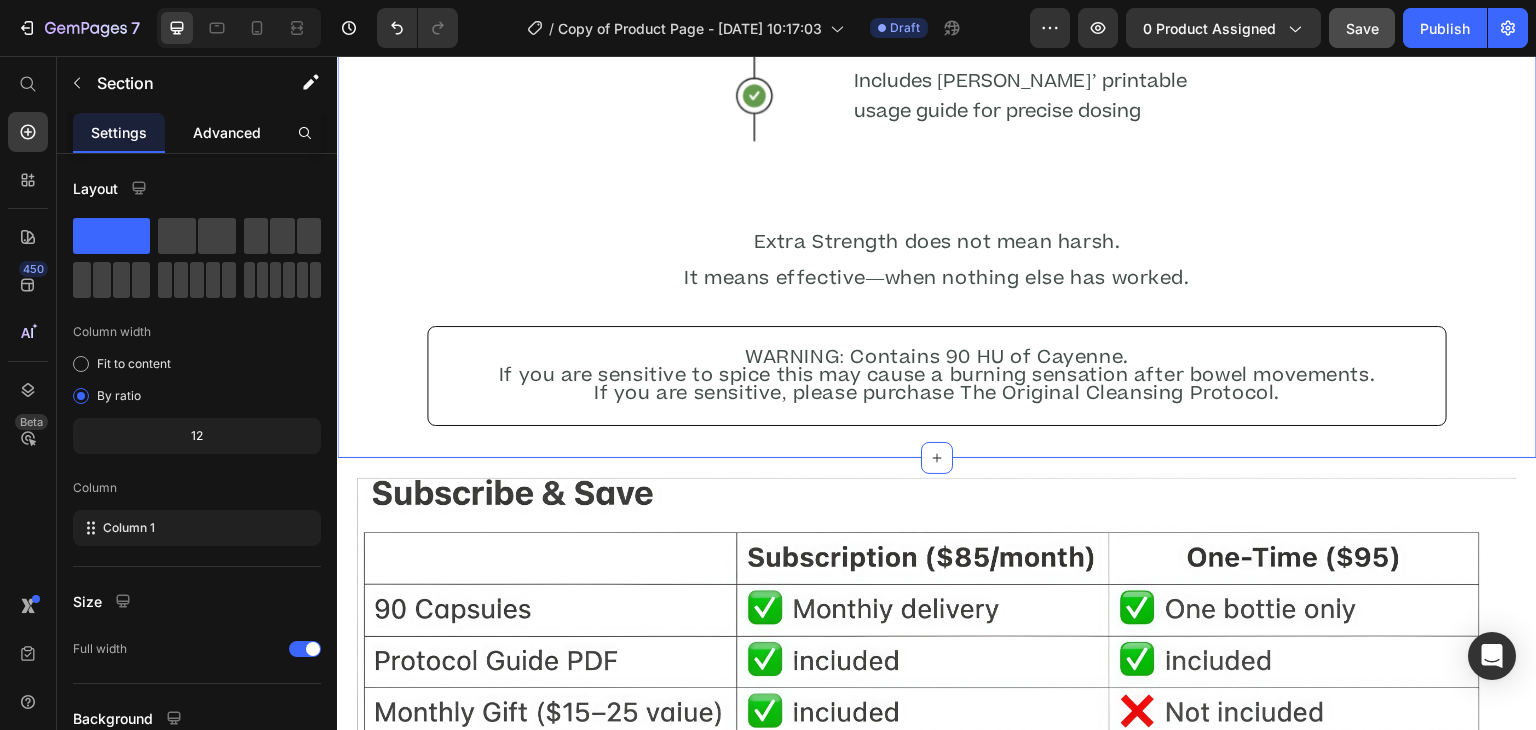 click on "Advanced" 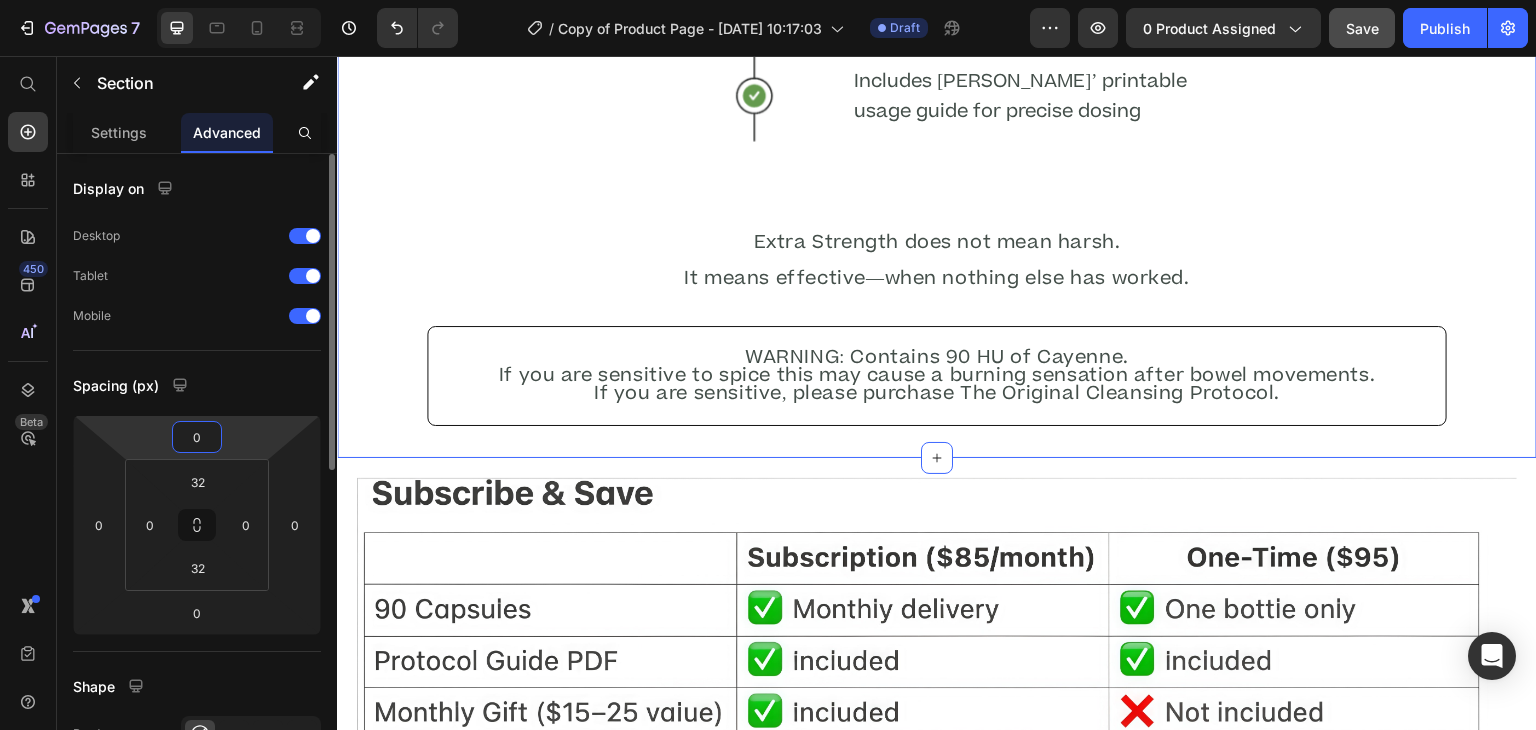 click on "0" at bounding box center (197, 437) 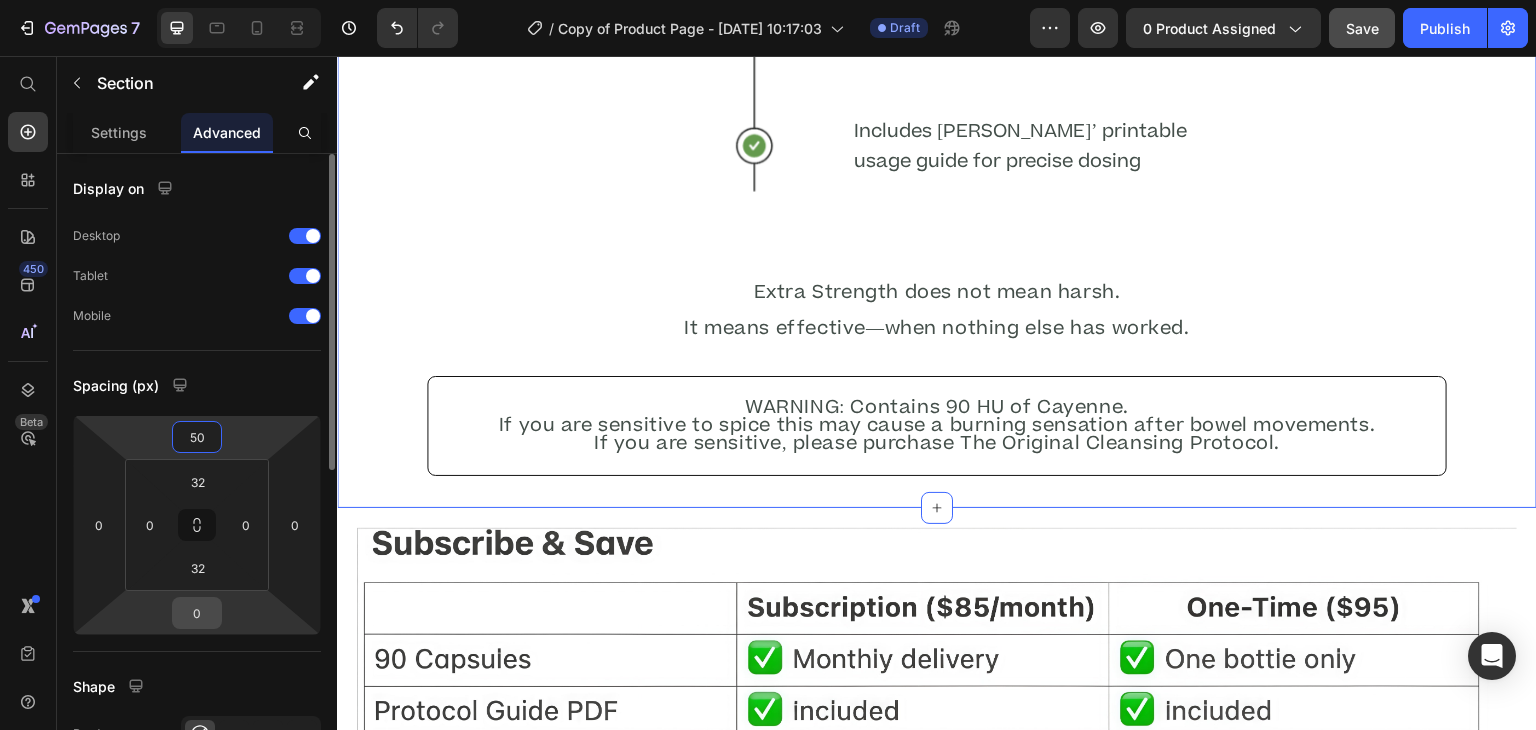 type on "50" 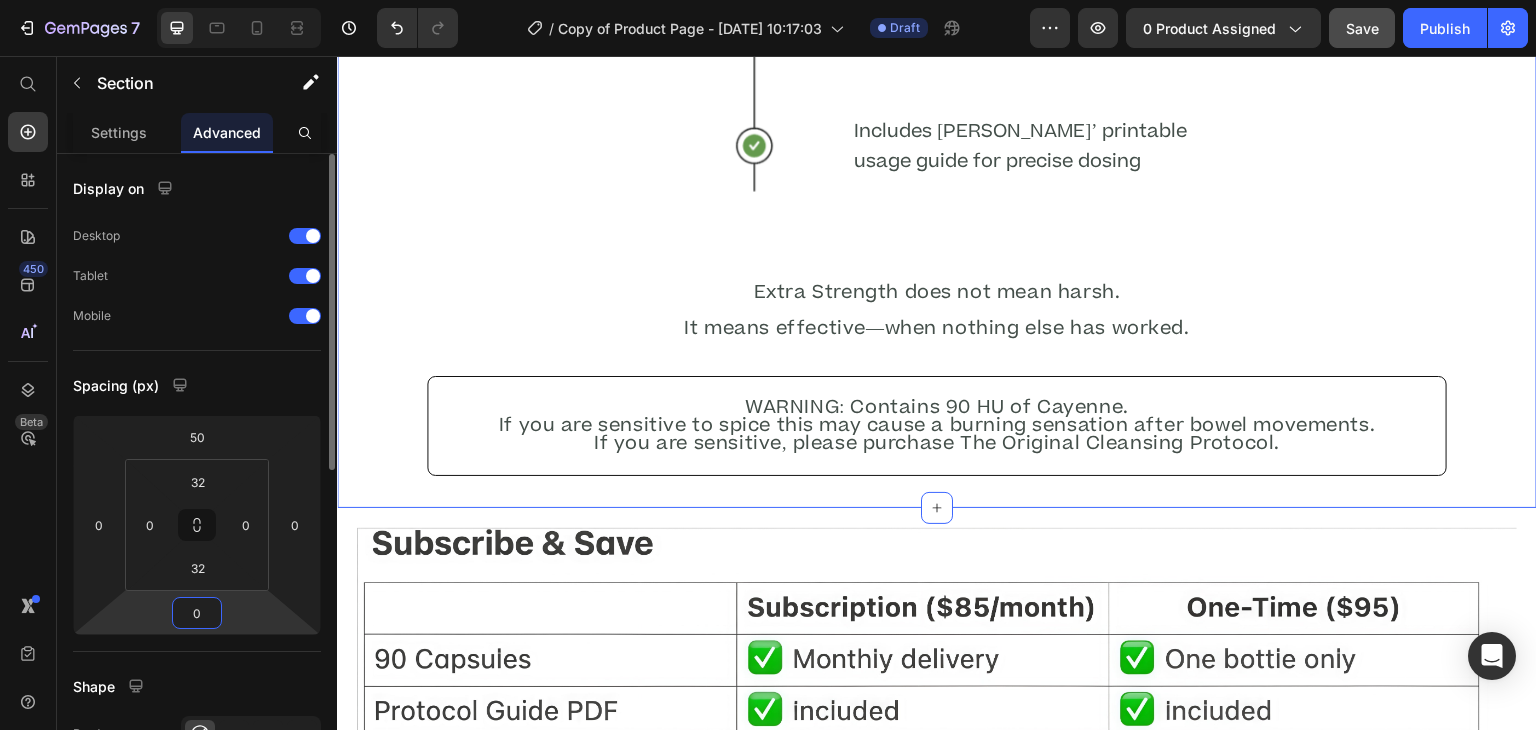 click on "0" at bounding box center (197, 613) 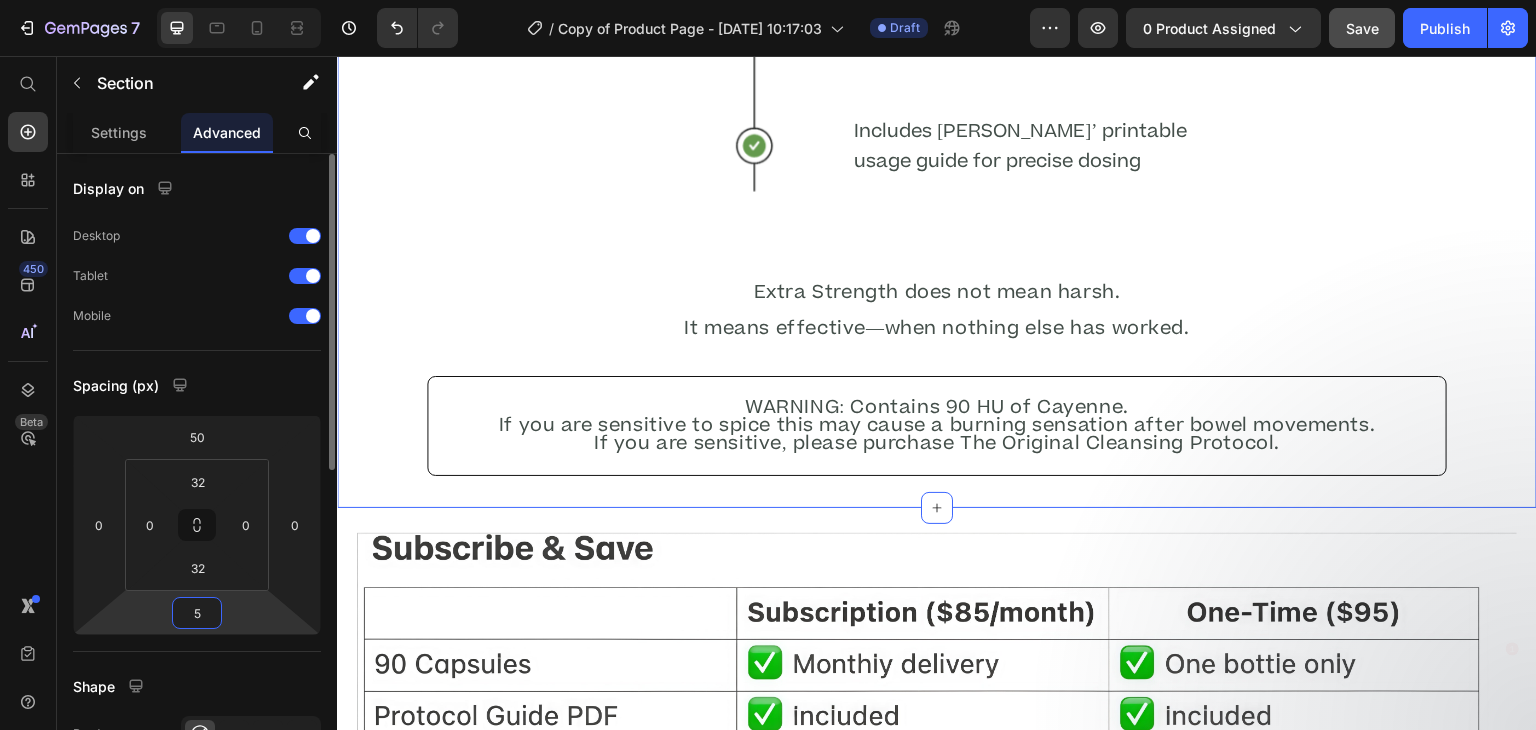 type on "50" 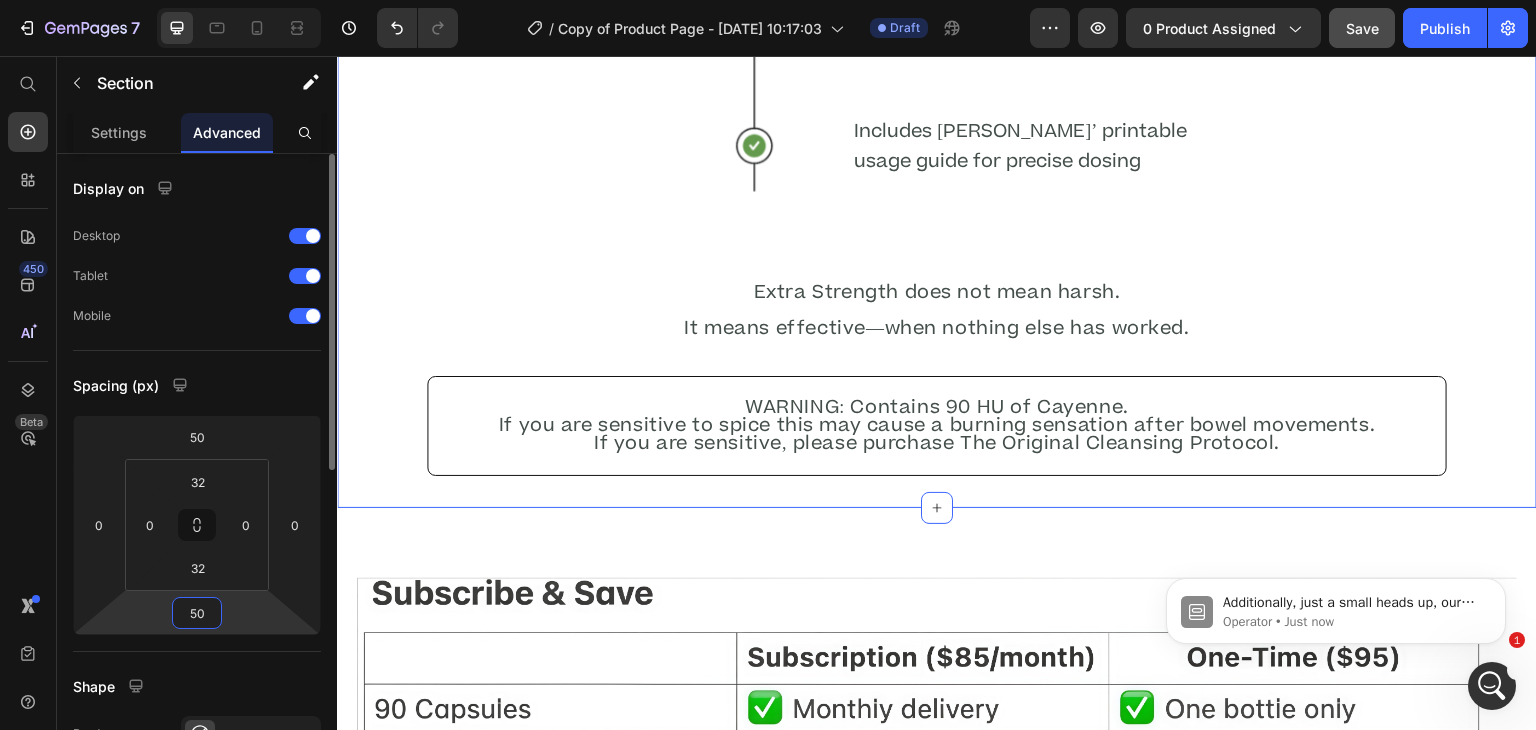 scroll, scrollTop: 0, scrollLeft: 0, axis: both 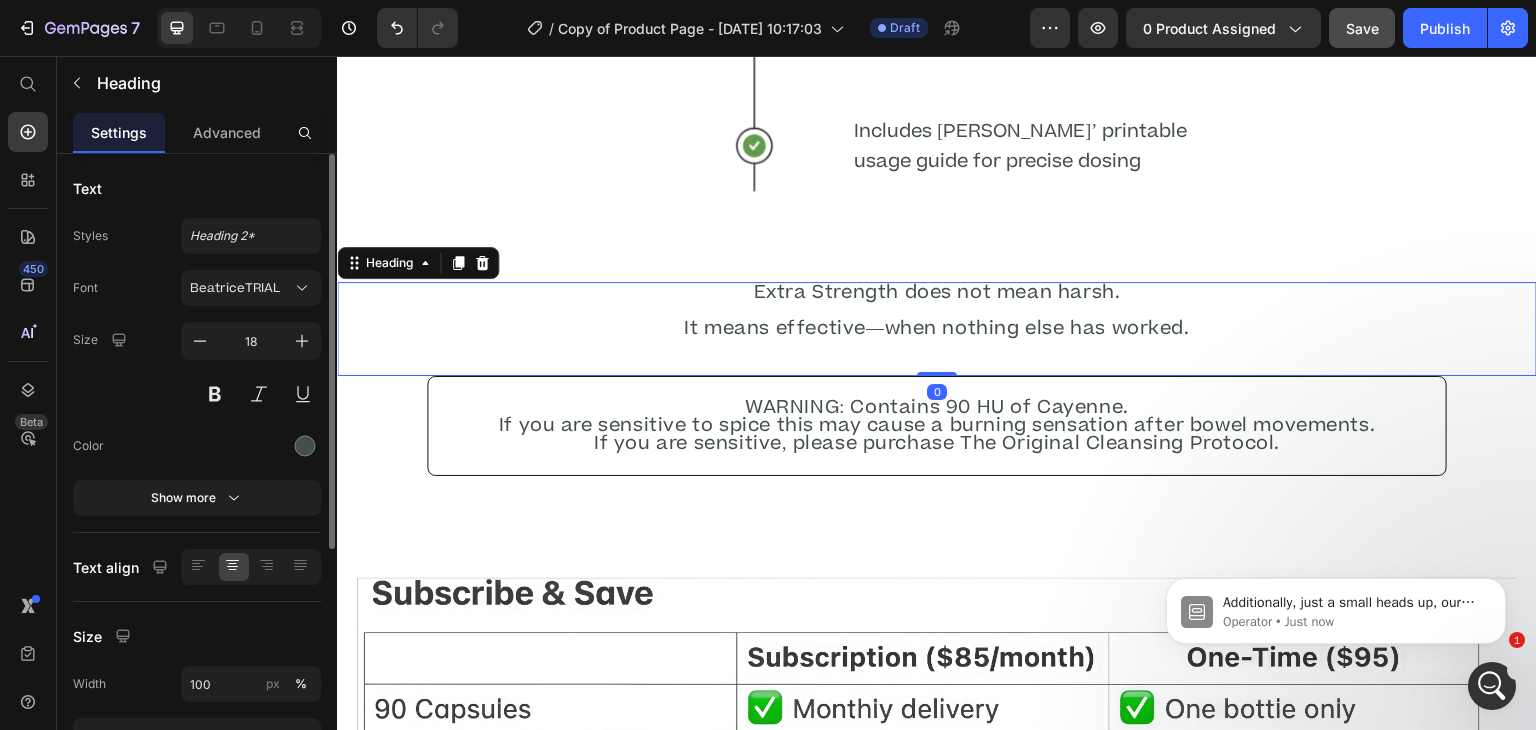 click on "Extra Strength does not mean harsh. It means effective—when nothing else has worked." at bounding box center [937, 329] 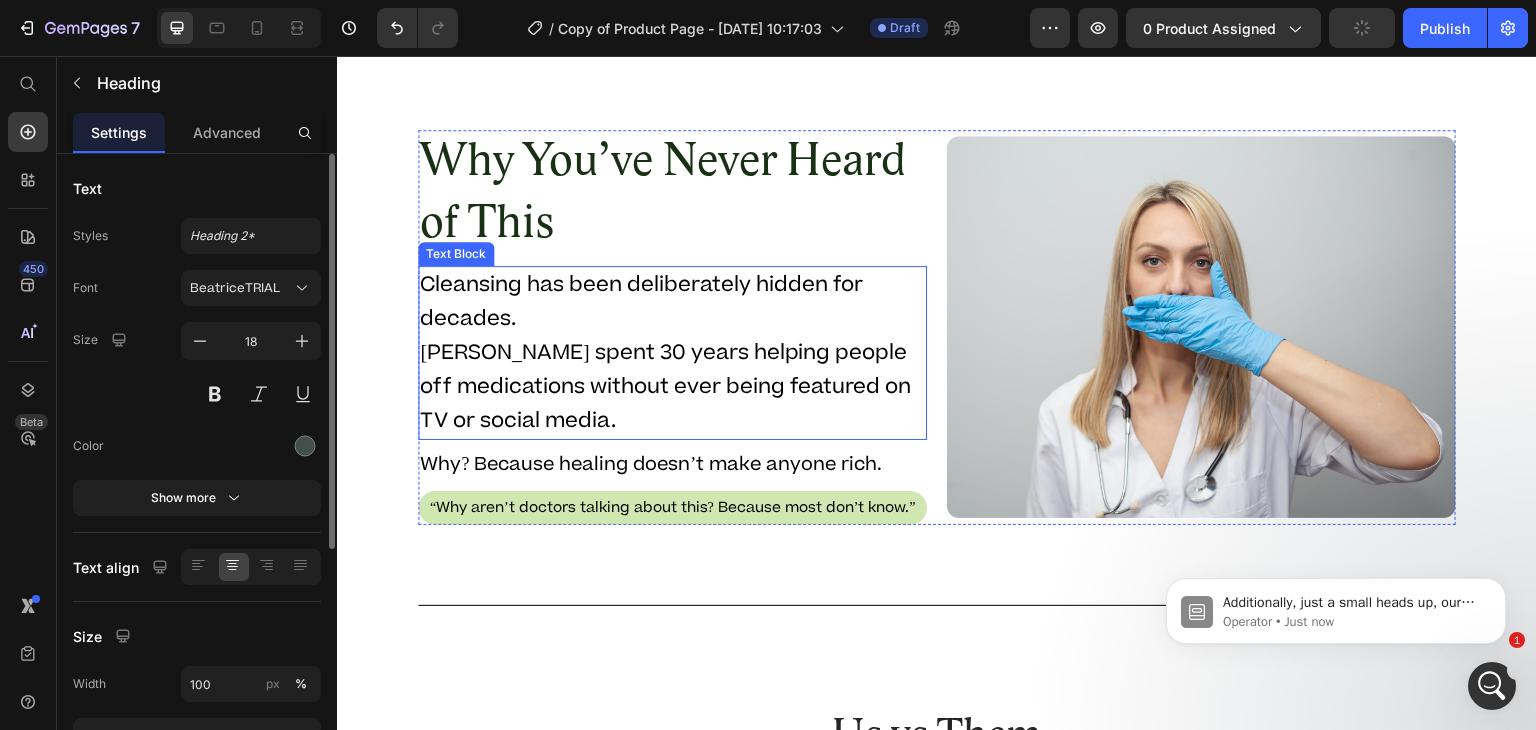scroll, scrollTop: 5724, scrollLeft: 0, axis: vertical 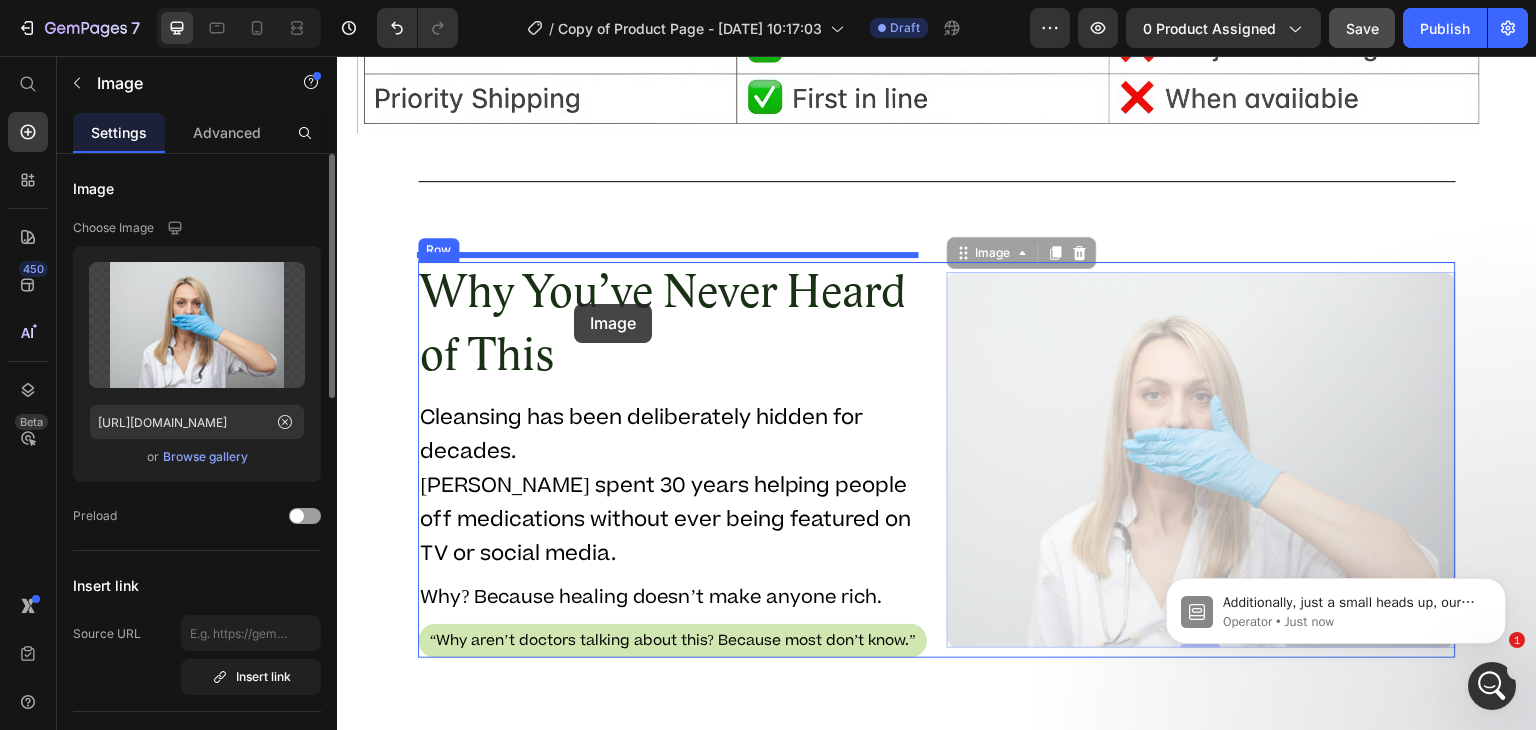 drag, startPoint x: 953, startPoint y: 248, endPoint x: 574, endPoint y: 304, distance: 383.11487 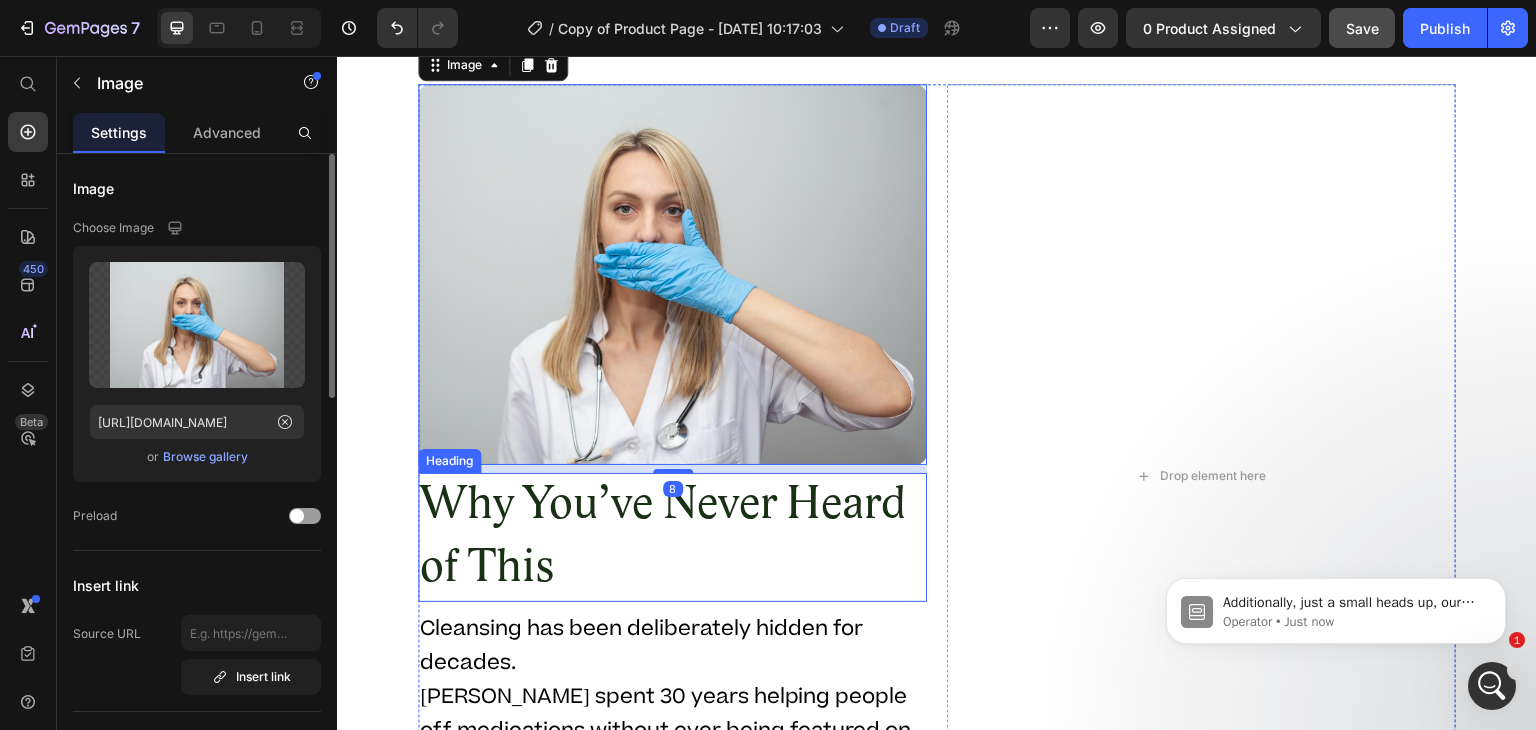 scroll, scrollTop: 6056, scrollLeft: 0, axis: vertical 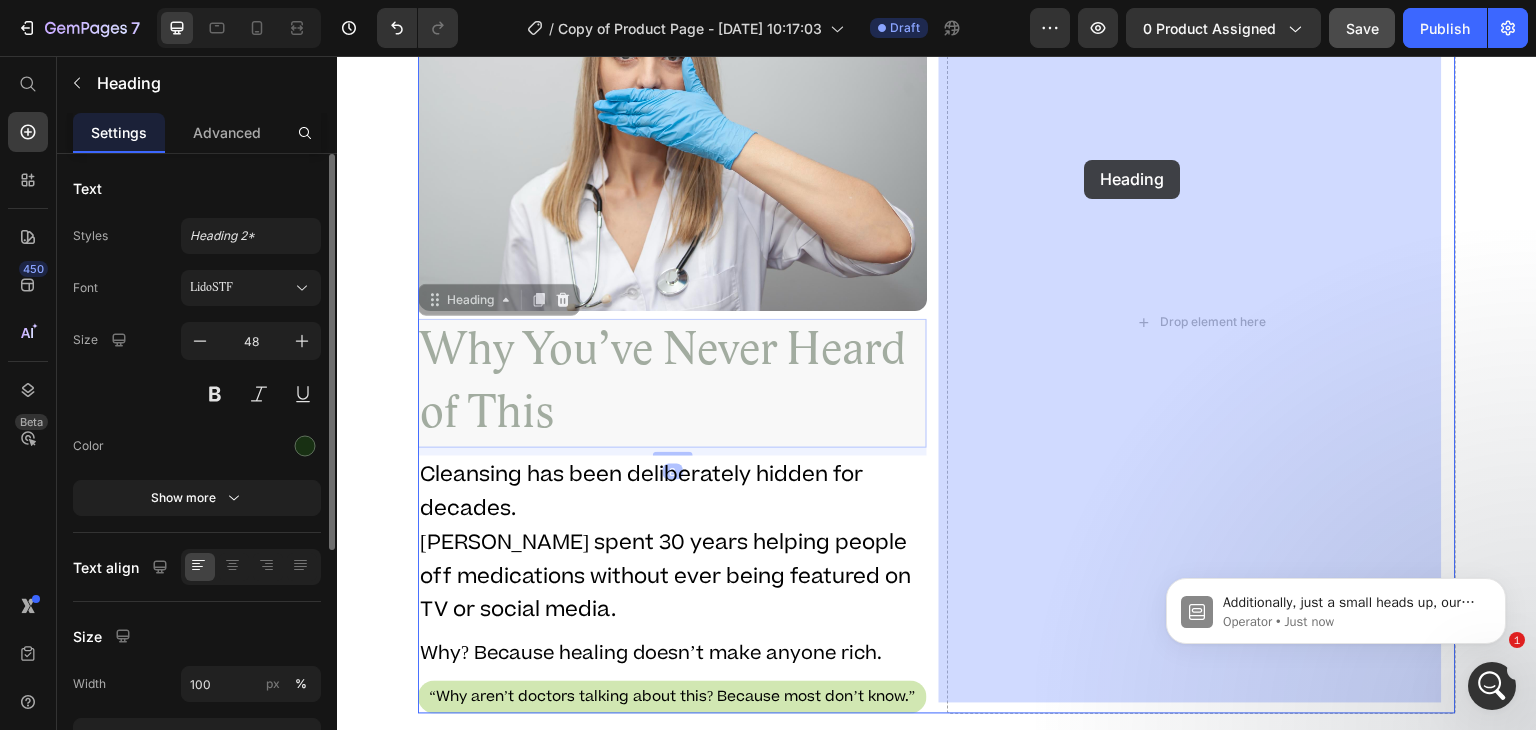 drag, startPoint x: 434, startPoint y: 290, endPoint x: 1086, endPoint y: 160, distance: 664.8338 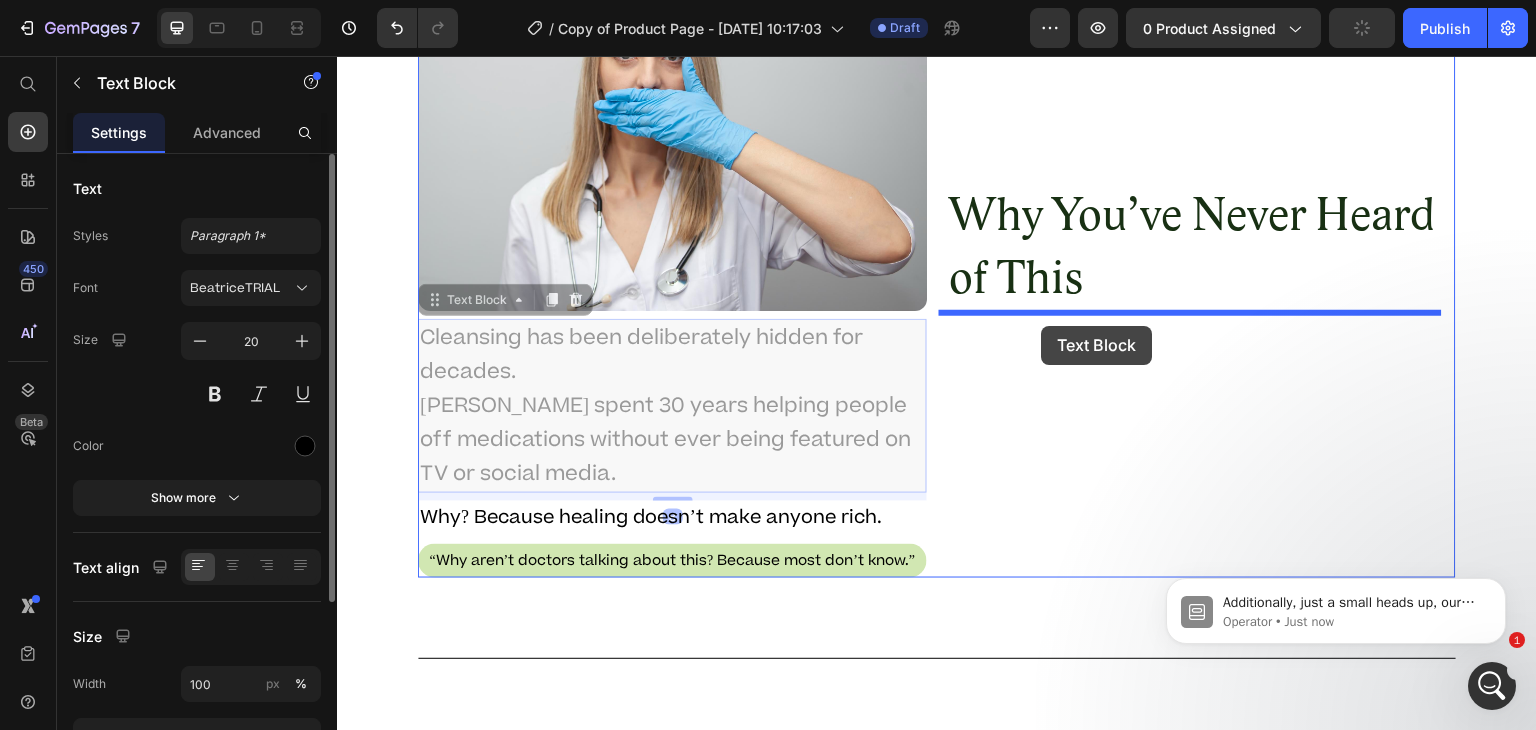 drag, startPoint x: 434, startPoint y: 293, endPoint x: 1047, endPoint y: 325, distance: 613.83466 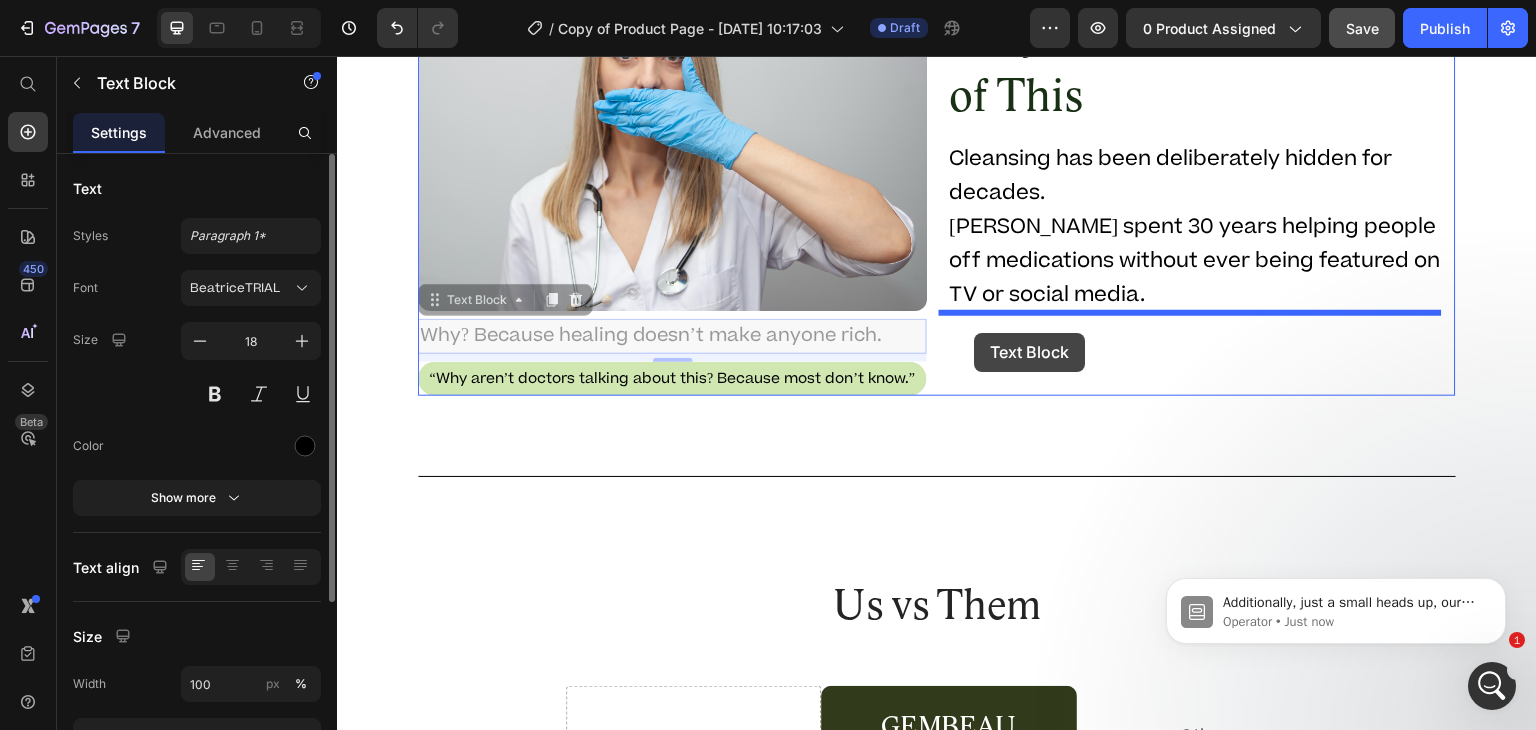 drag, startPoint x: 435, startPoint y: 293, endPoint x: 978, endPoint y: 333, distance: 544.4713 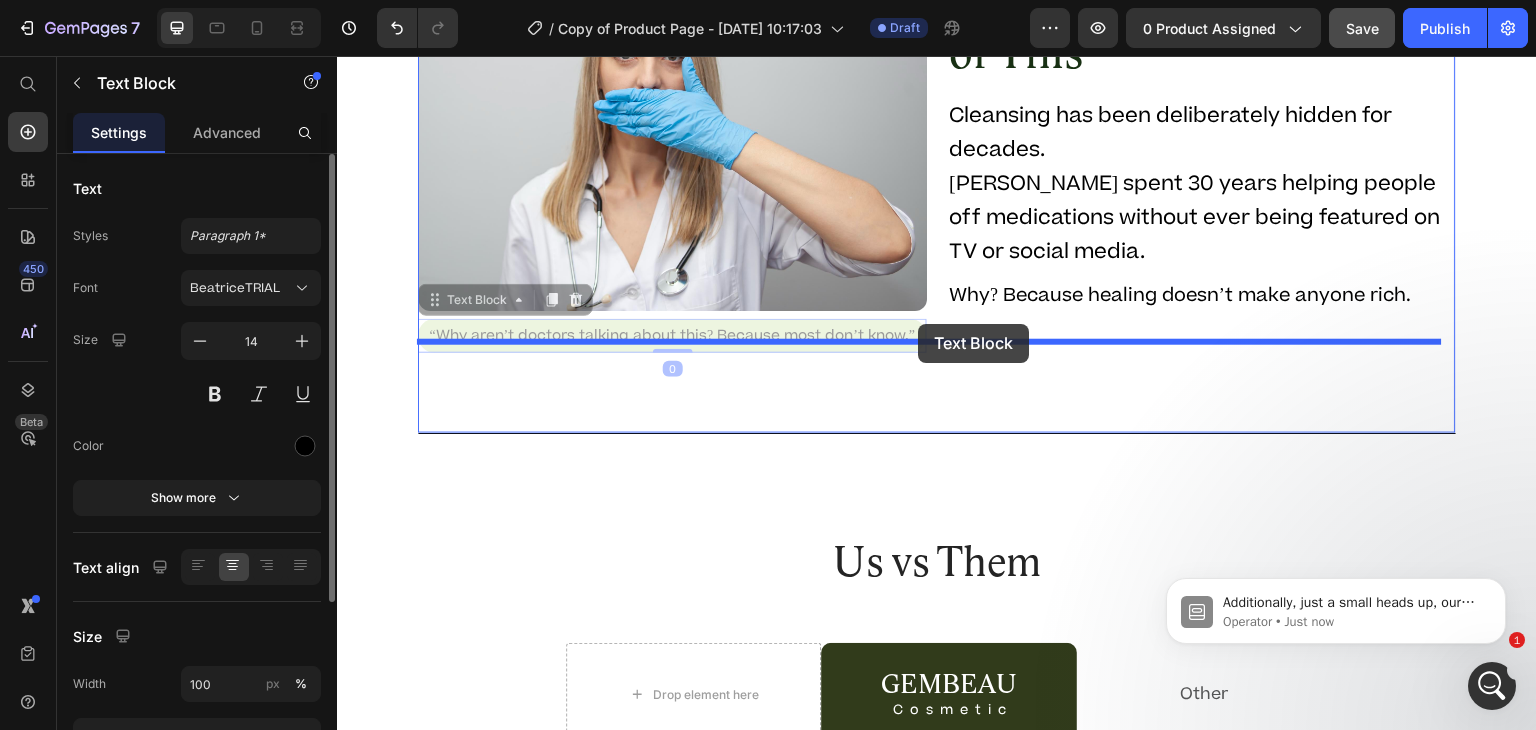 drag, startPoint x: 430, startPoint y: 292, endPoint x: 928, endPoint y: 324, distance: 499.02704 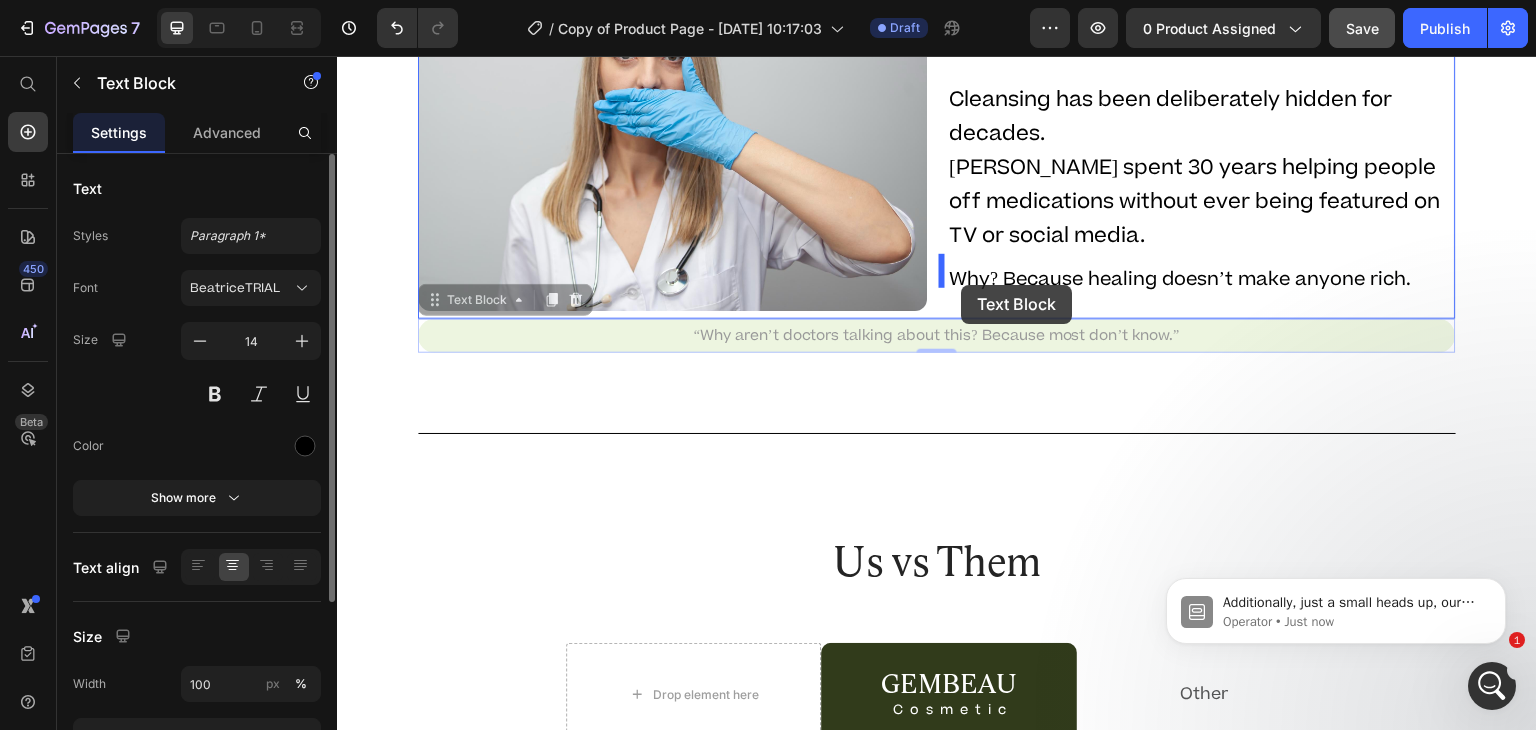 drag, startPoint x: 439, startPoint y: 289, endPoint x: 966, endPoint y: 284, distance: 527.02374 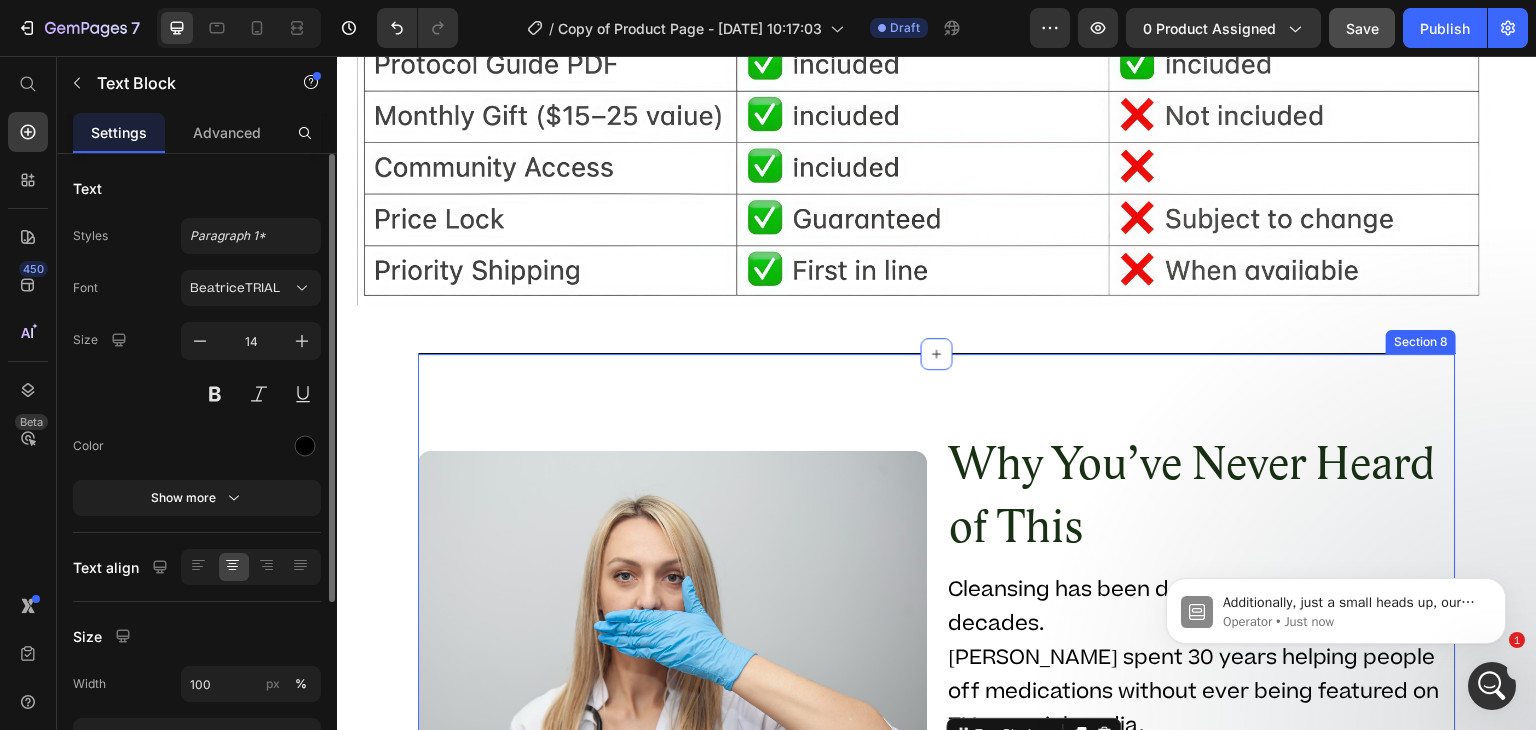 scroll, scrollTop: 5674, scrollLeft: 0, axis: vertical 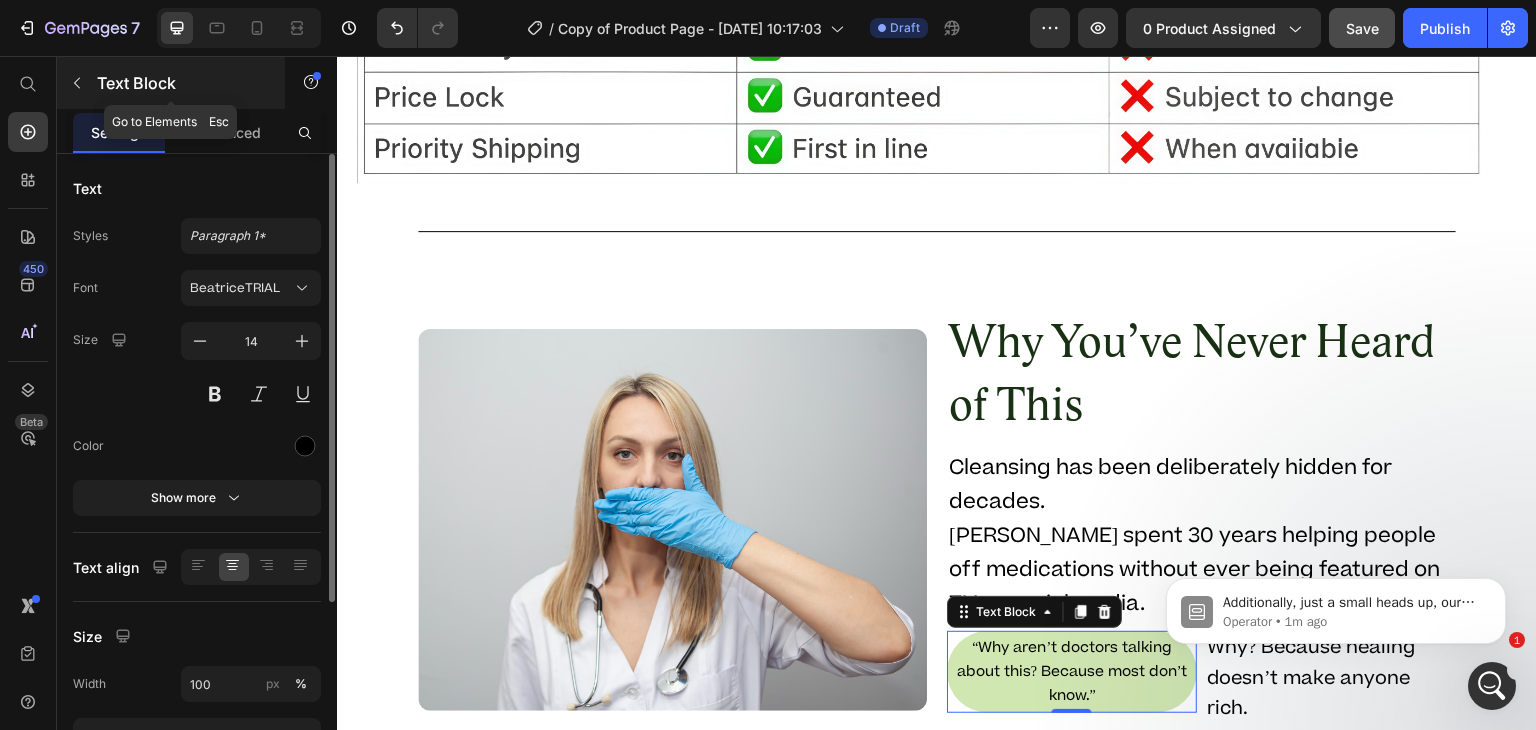 click 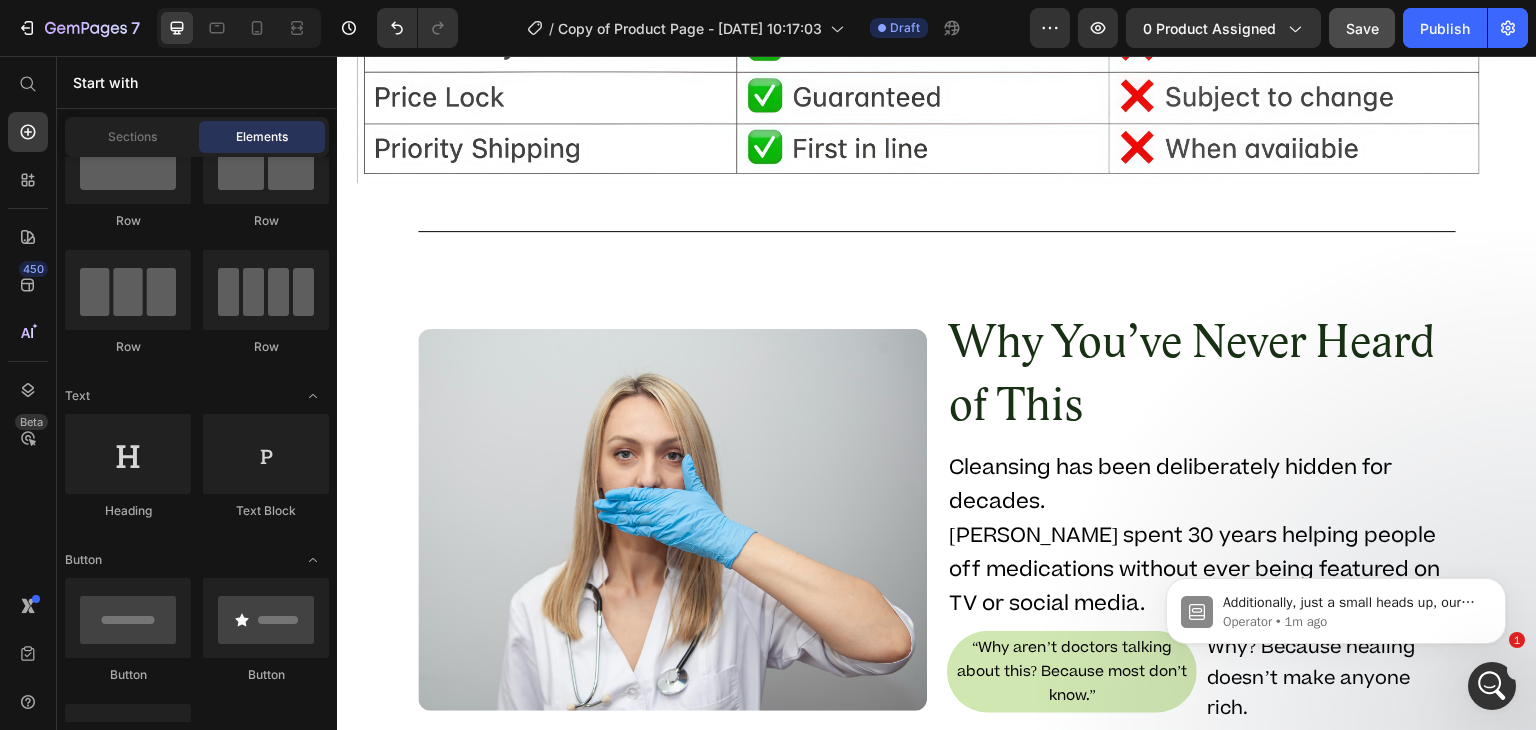 scroll, scrollTop: 0, scrollLeft: 0, axis: both 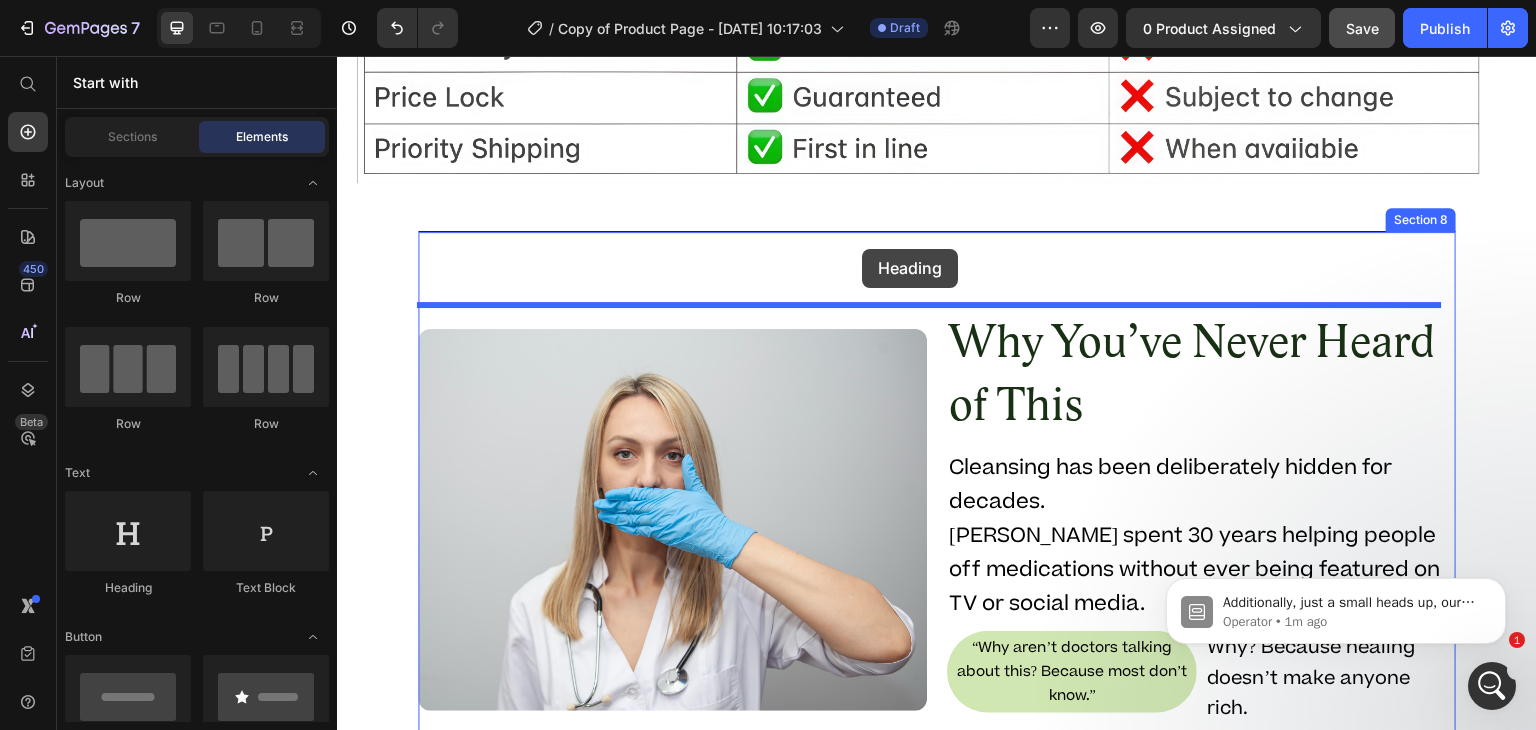 drag, startPoint x: 455, startPoint y: 609, endPoint x: 863, endPoint y: 251, distance: 542.79645 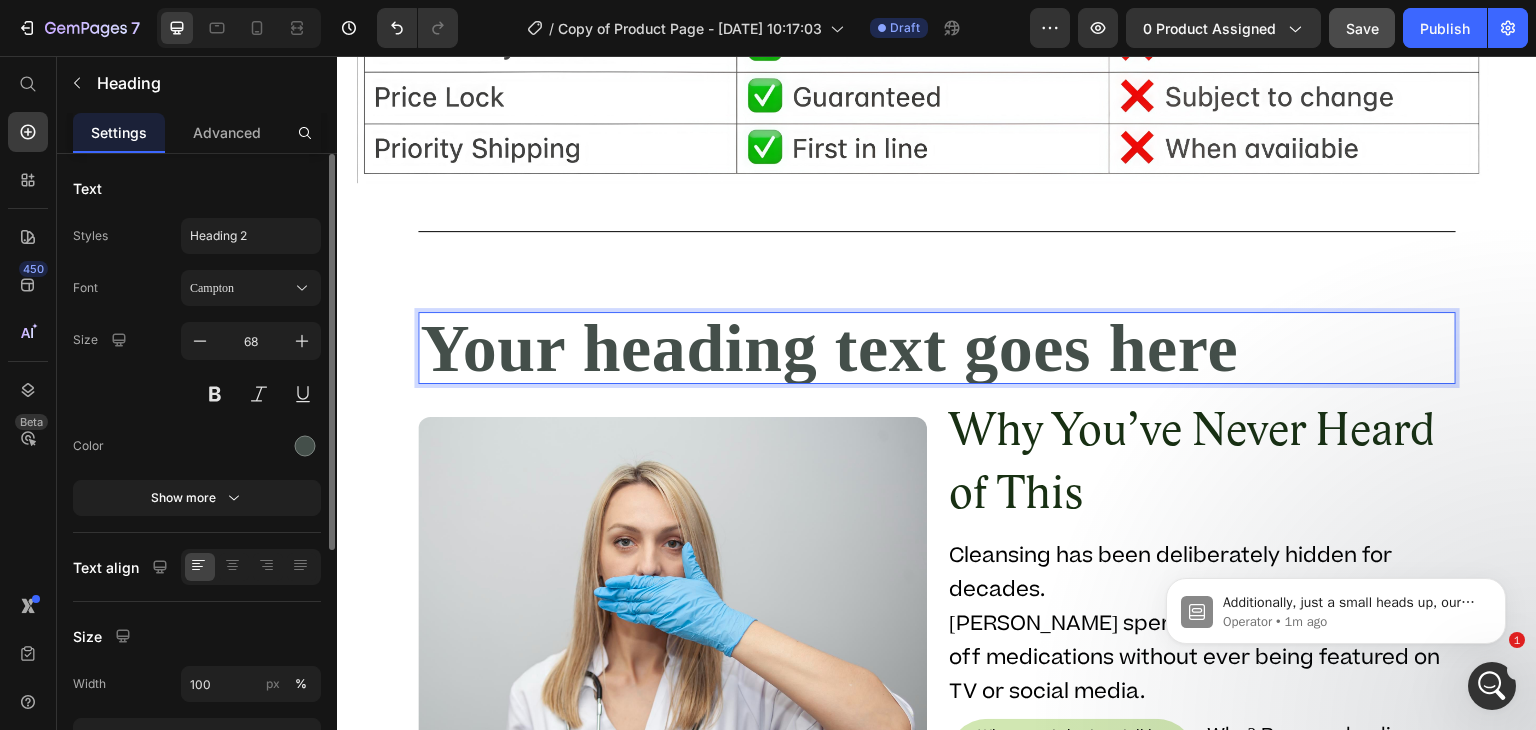 click on "Your heading text goes here" at bounding box center [937, 348] 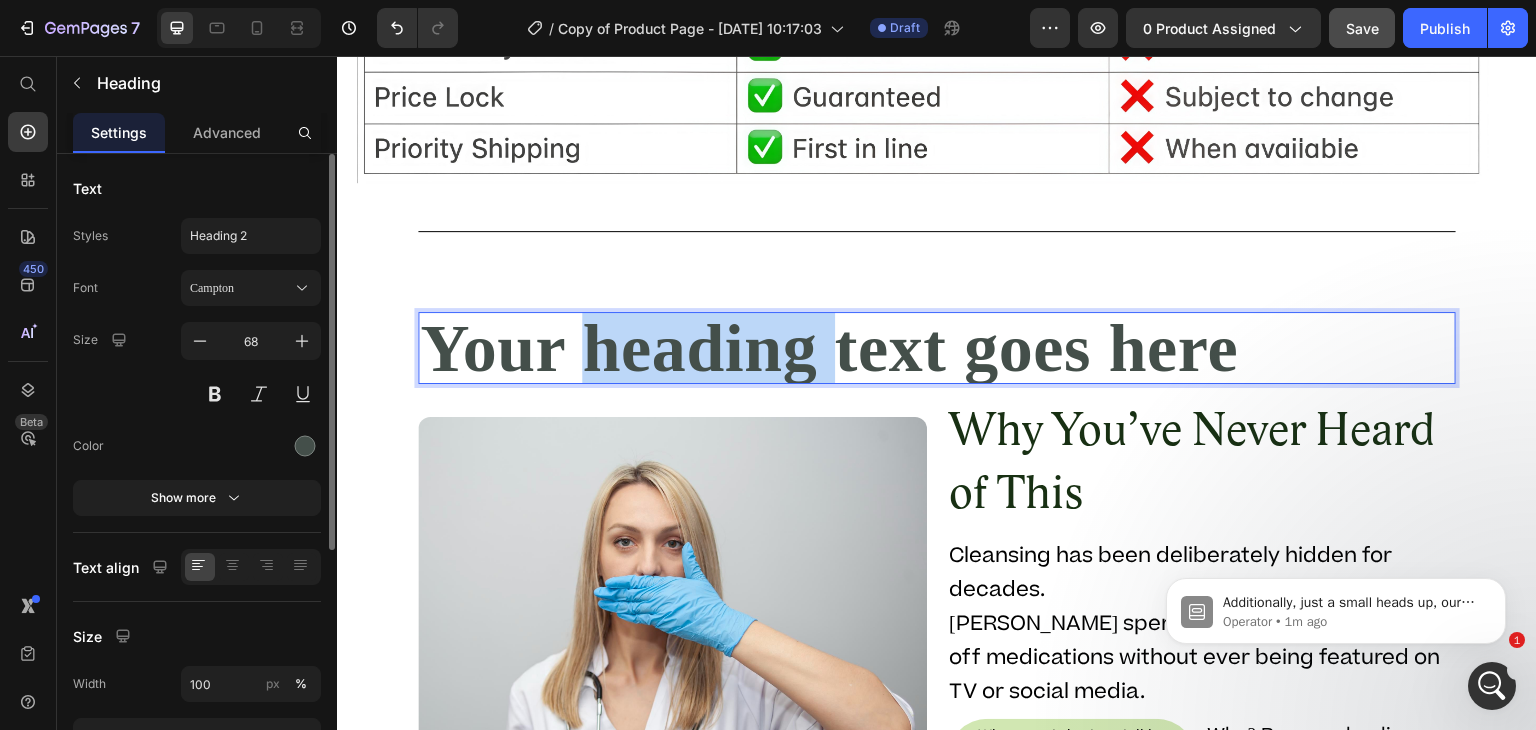click on "Your heading text goes here" at bounding box center [937, 348] 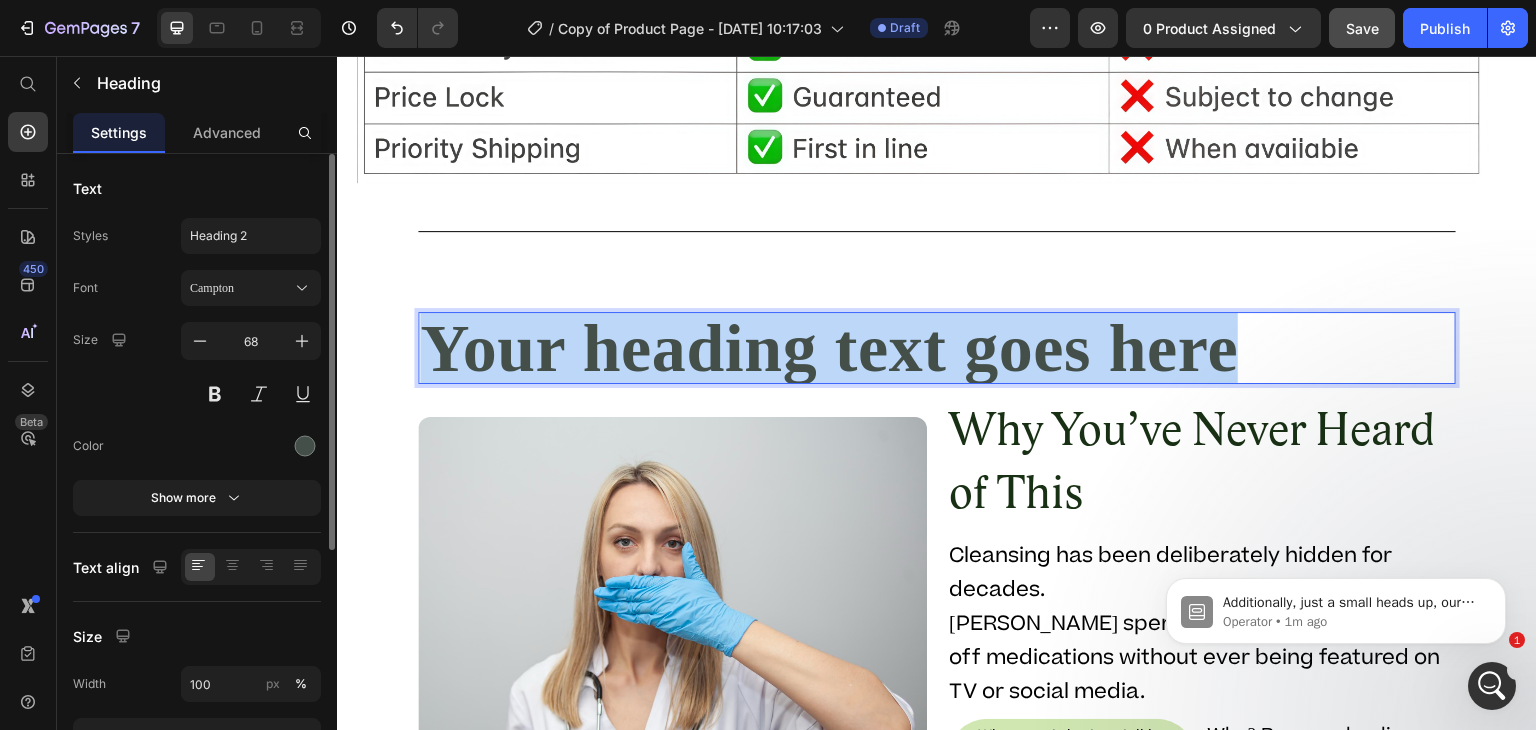 click on "Your heading text goes here" at bounding box center (937, 348) 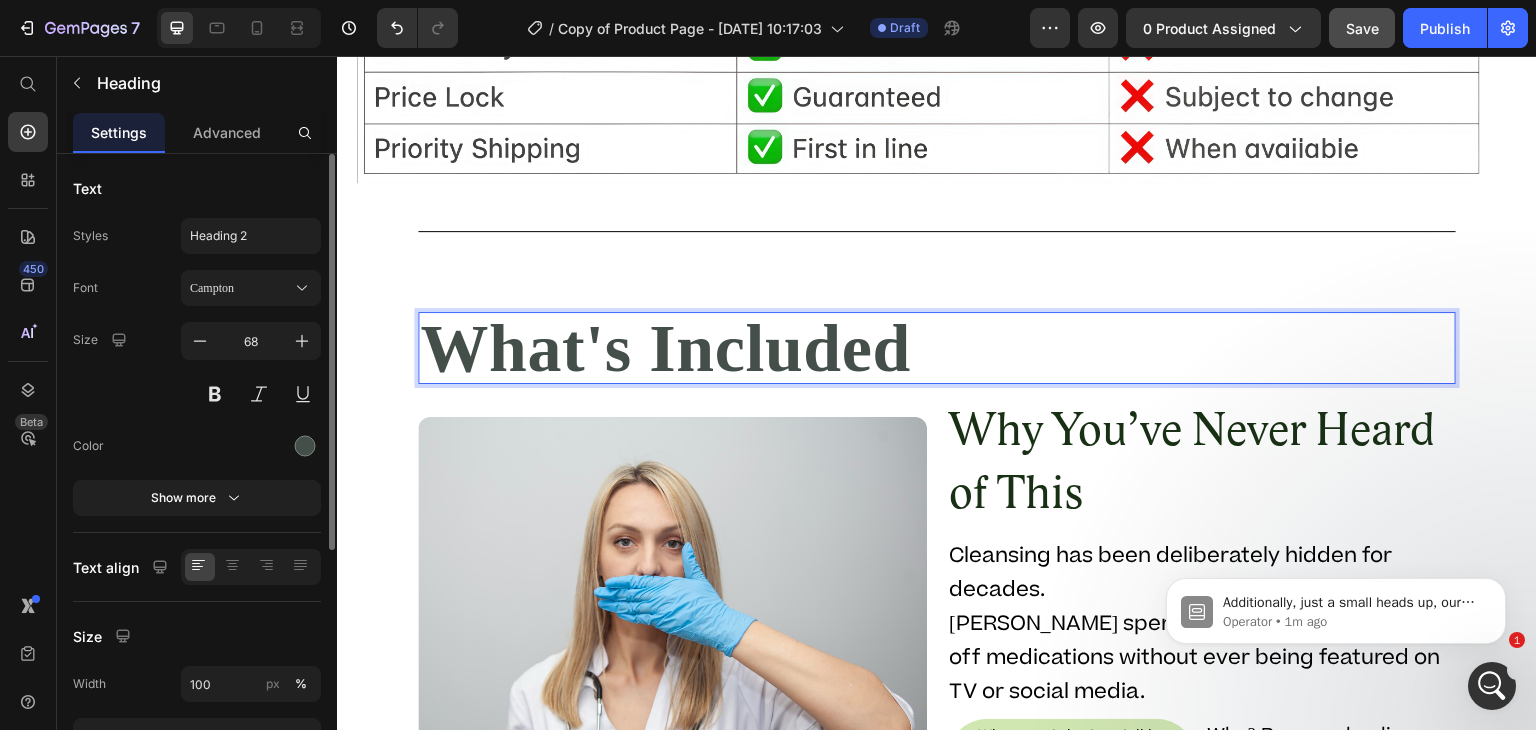 click on "What's Included" at bounding box center (937, 348) 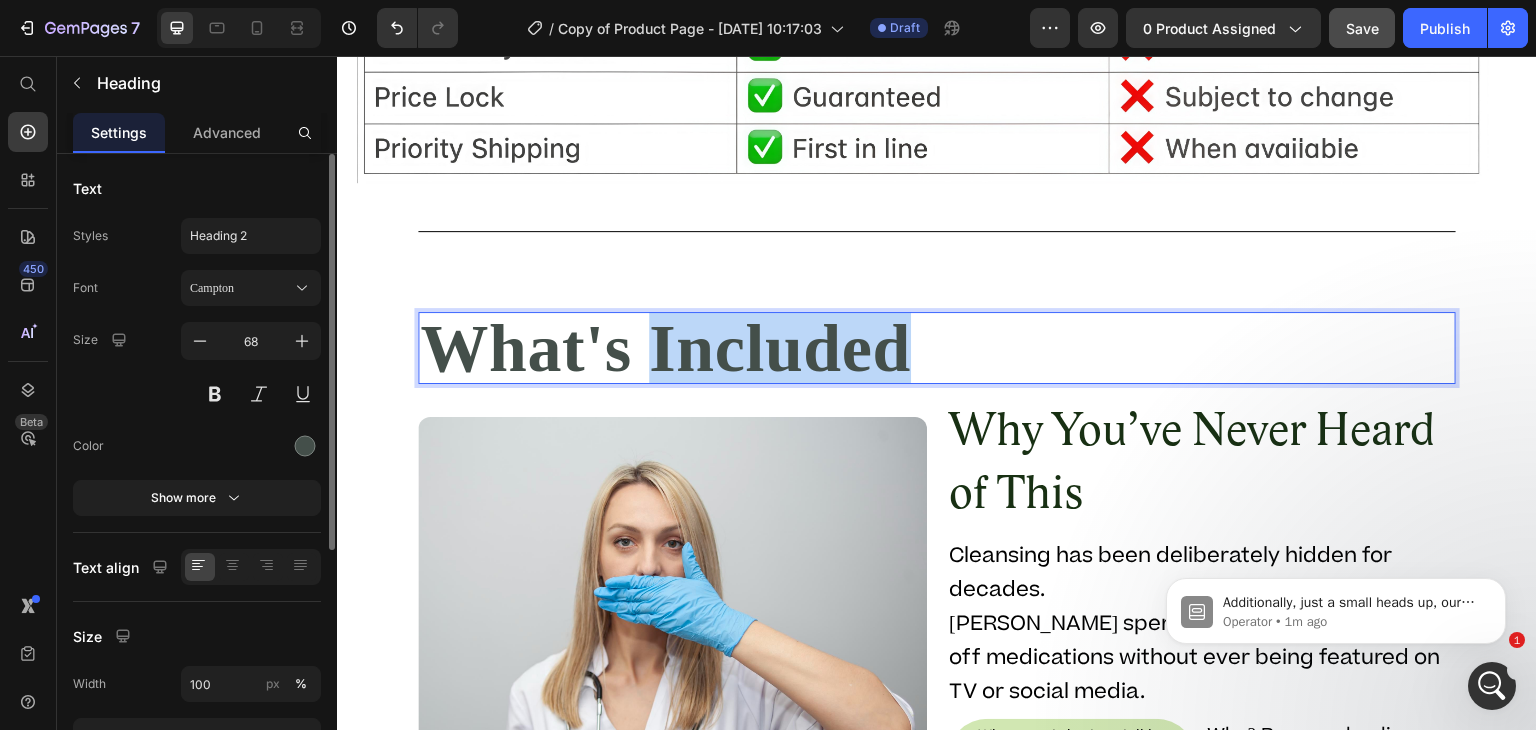 click on "What's Included" at bounding box center (937, 348) 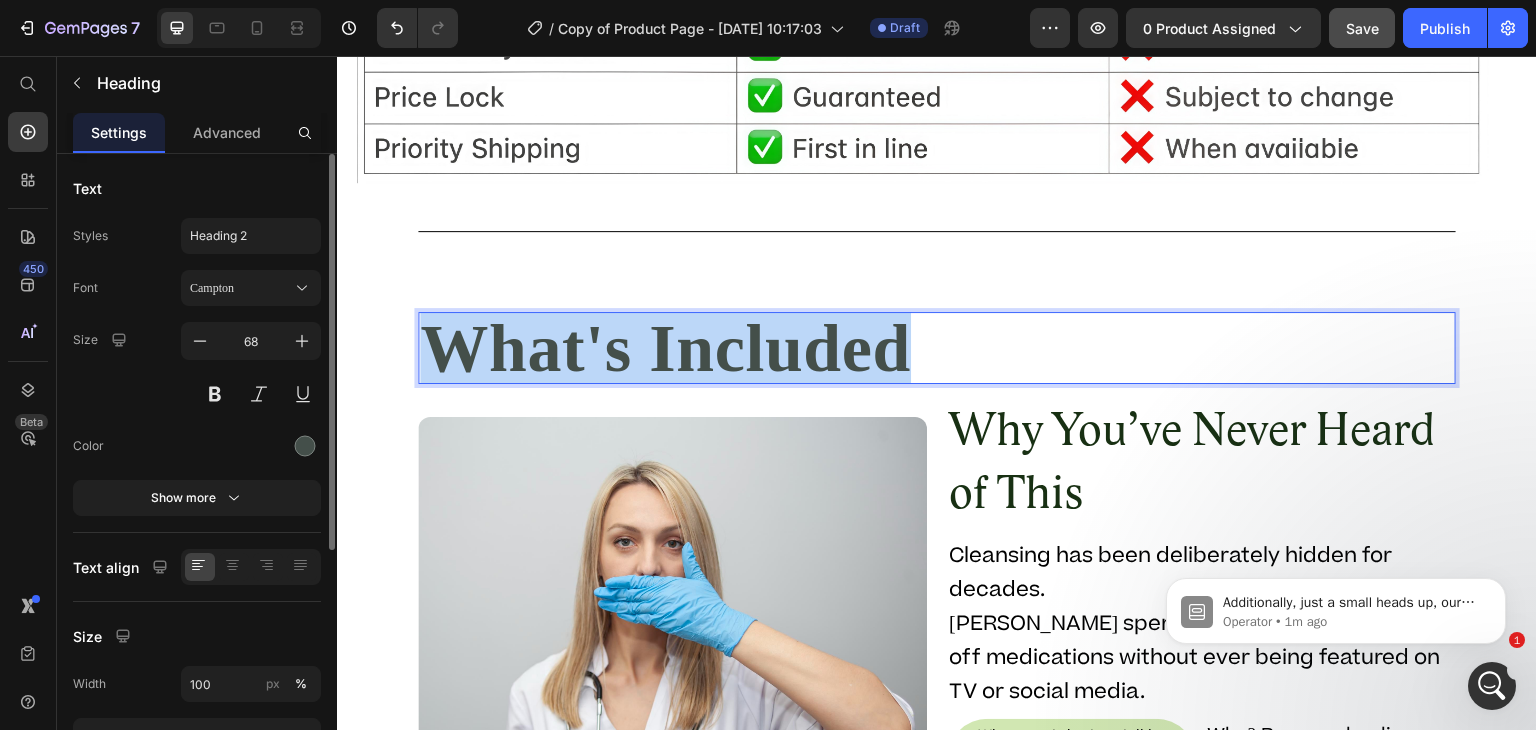 click on "What's Included" at bounding box center (937, 348) 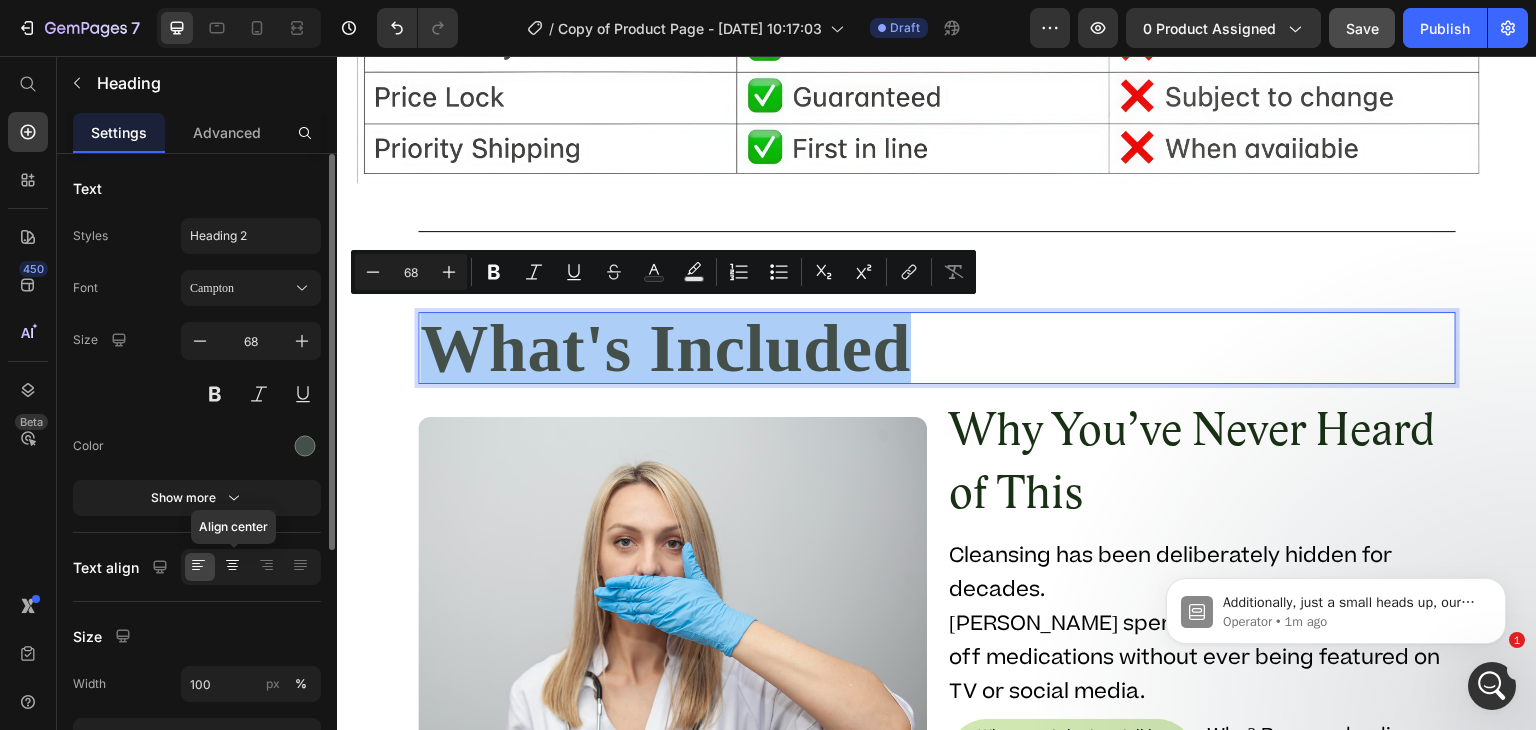 click 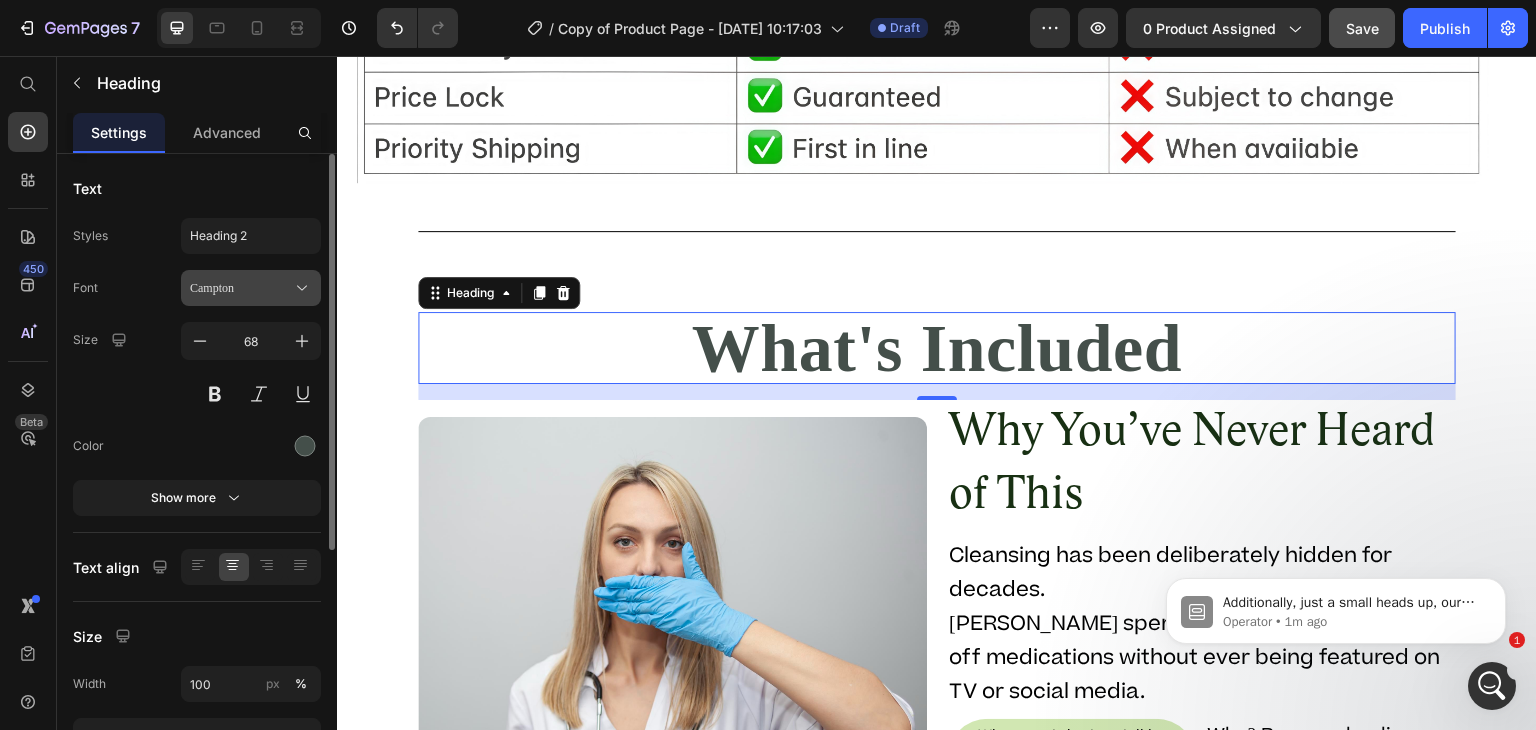 click on "Campton" at bounding box center [241, 288] 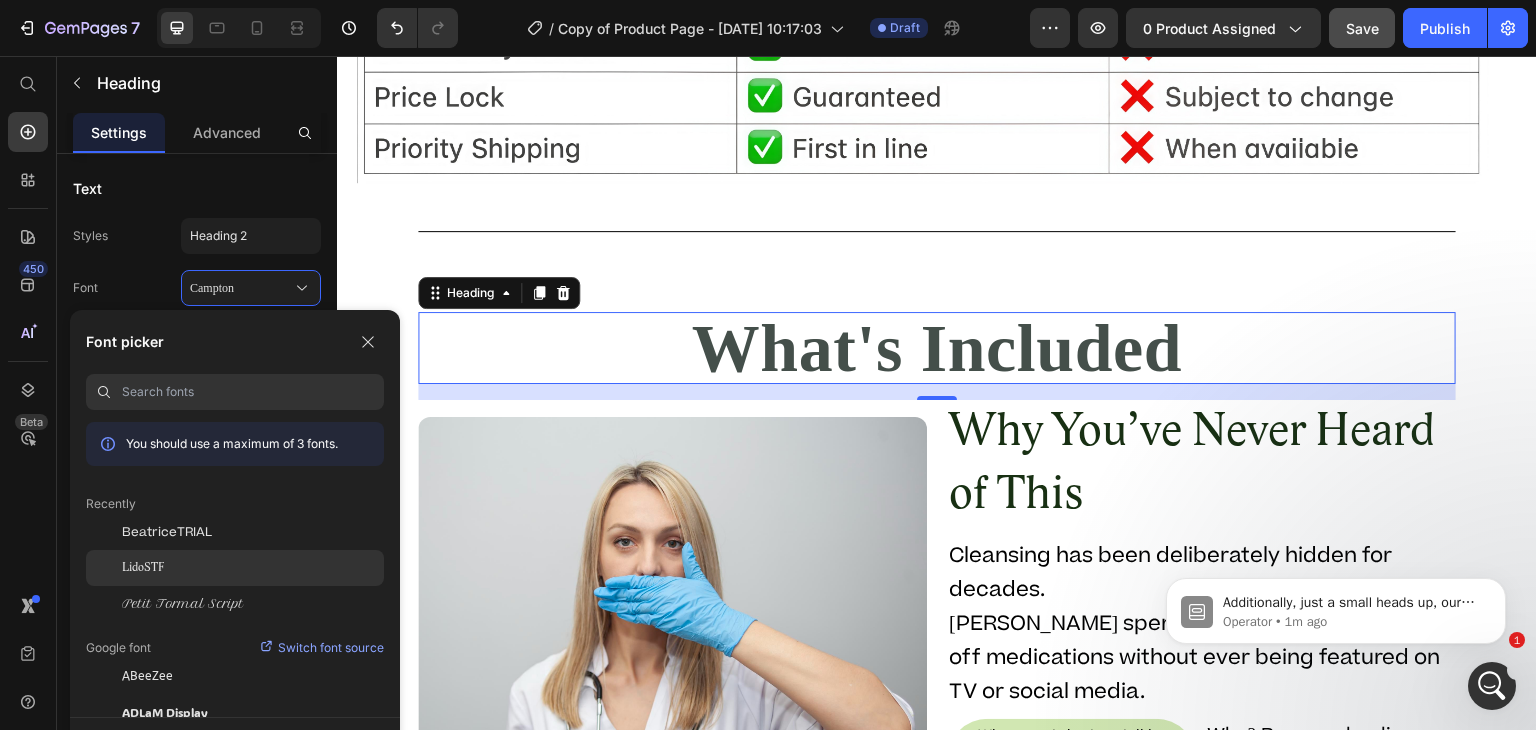 click on "LidoSTF" at bounding box center [143, 568] 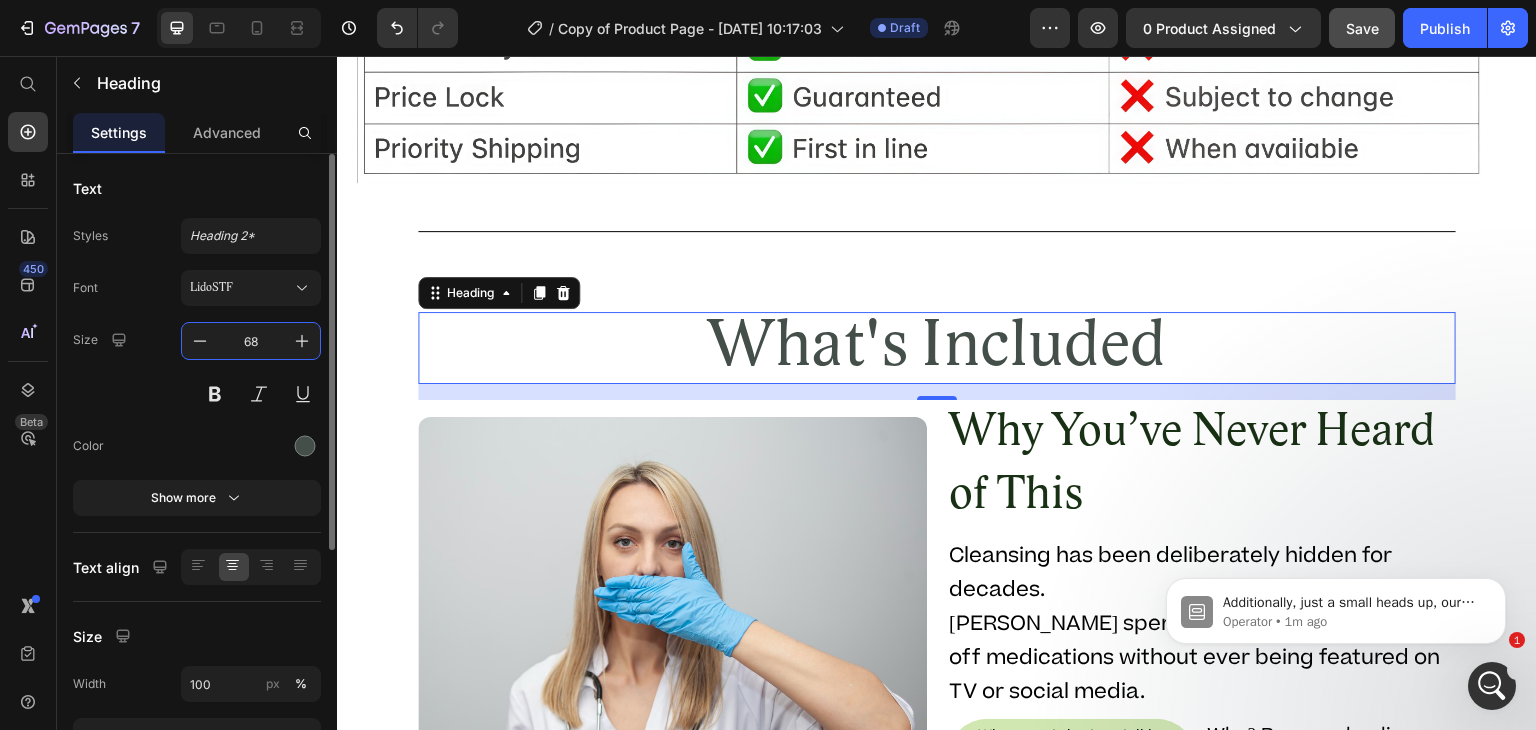 click on "68" at bounding box center (251, 341) 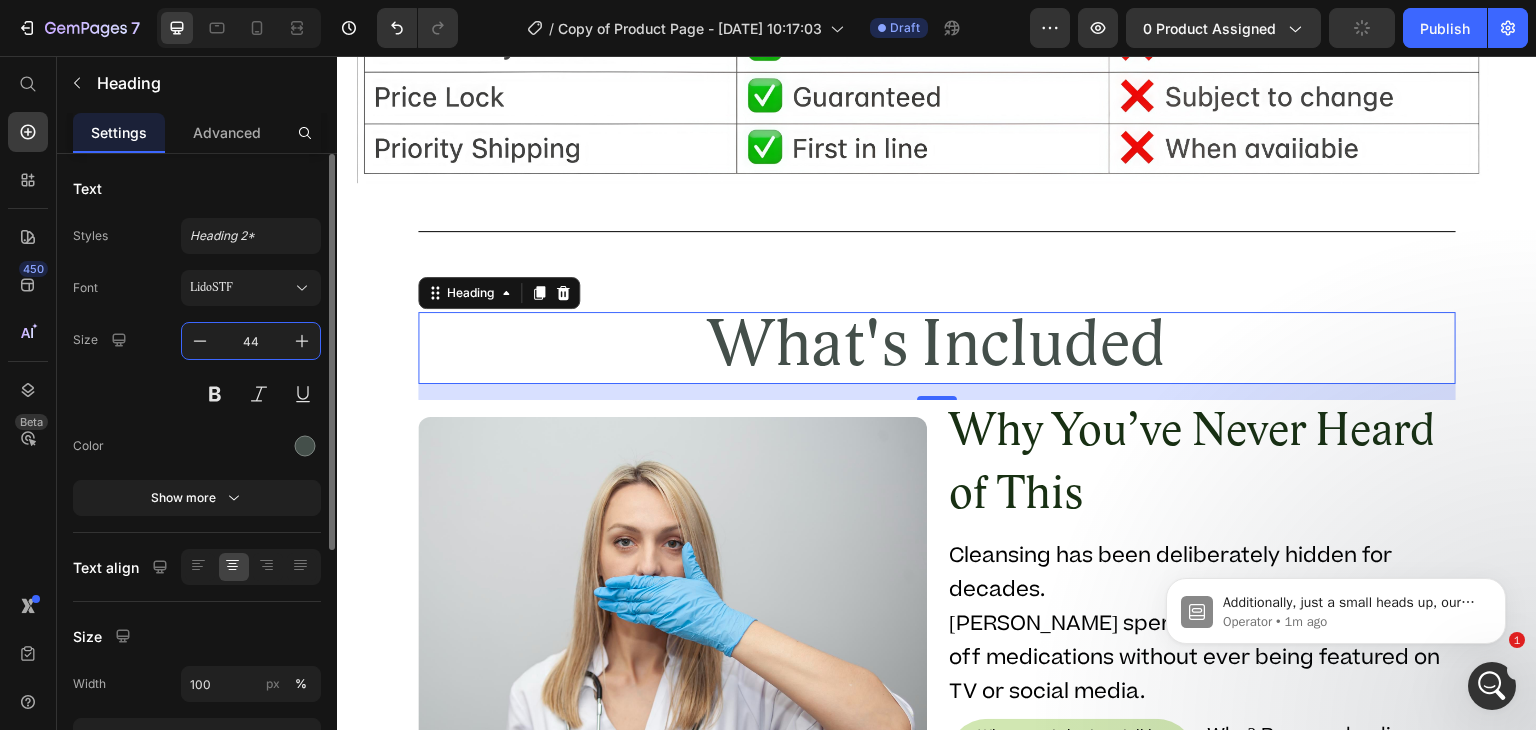 type on "44" 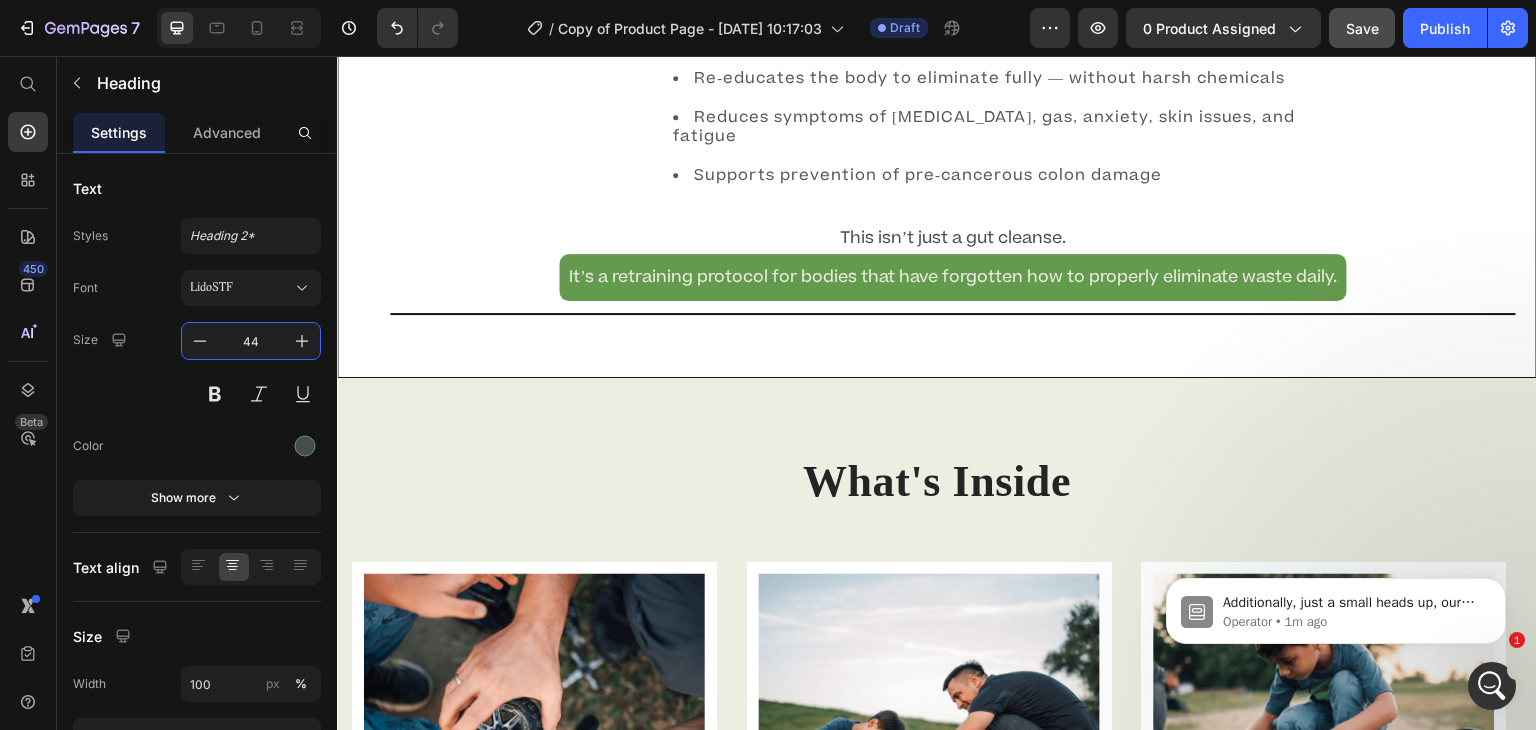 scroll, scrollTop: 2207, scrollLeft: 0, axis: vertical 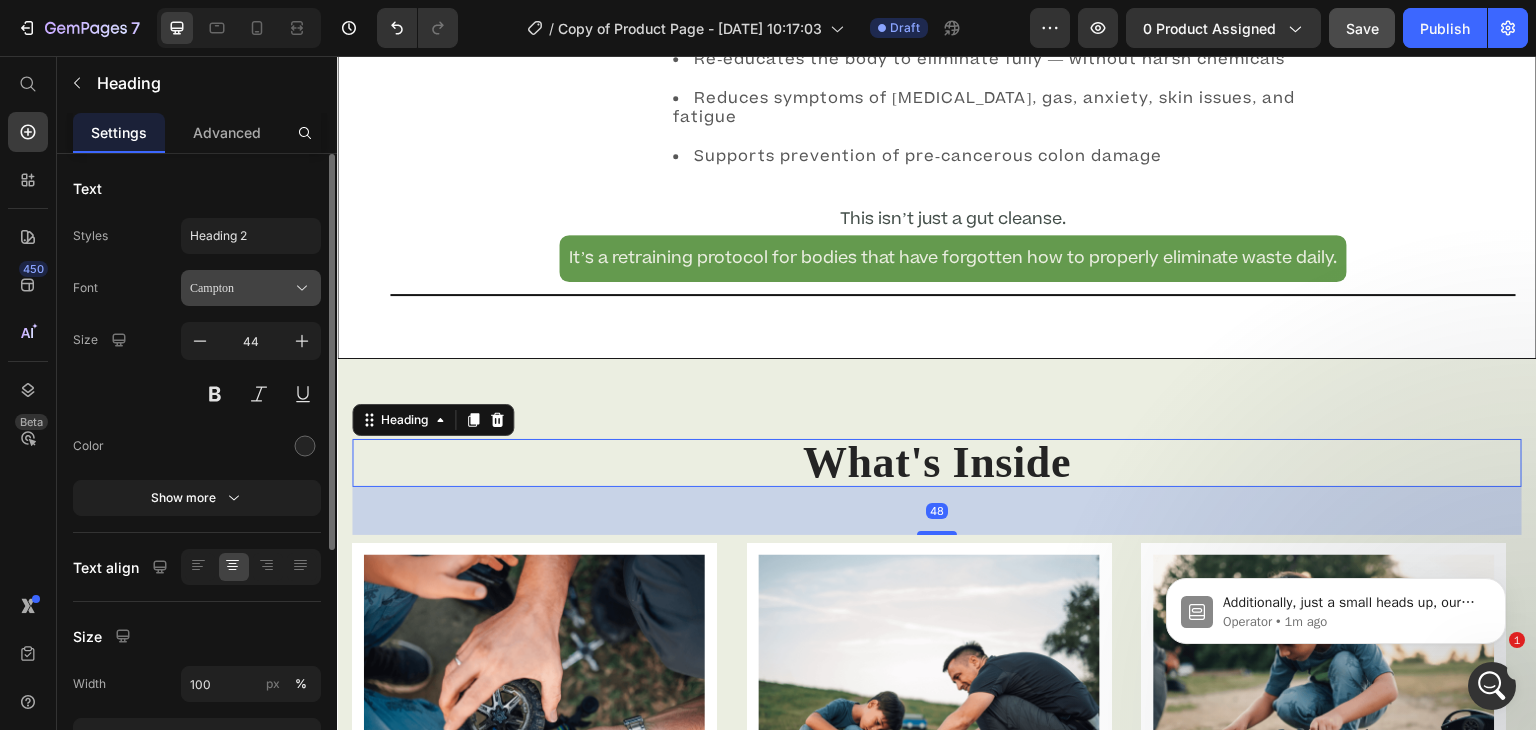 click on "Campton" at bounding box center [241, 288] 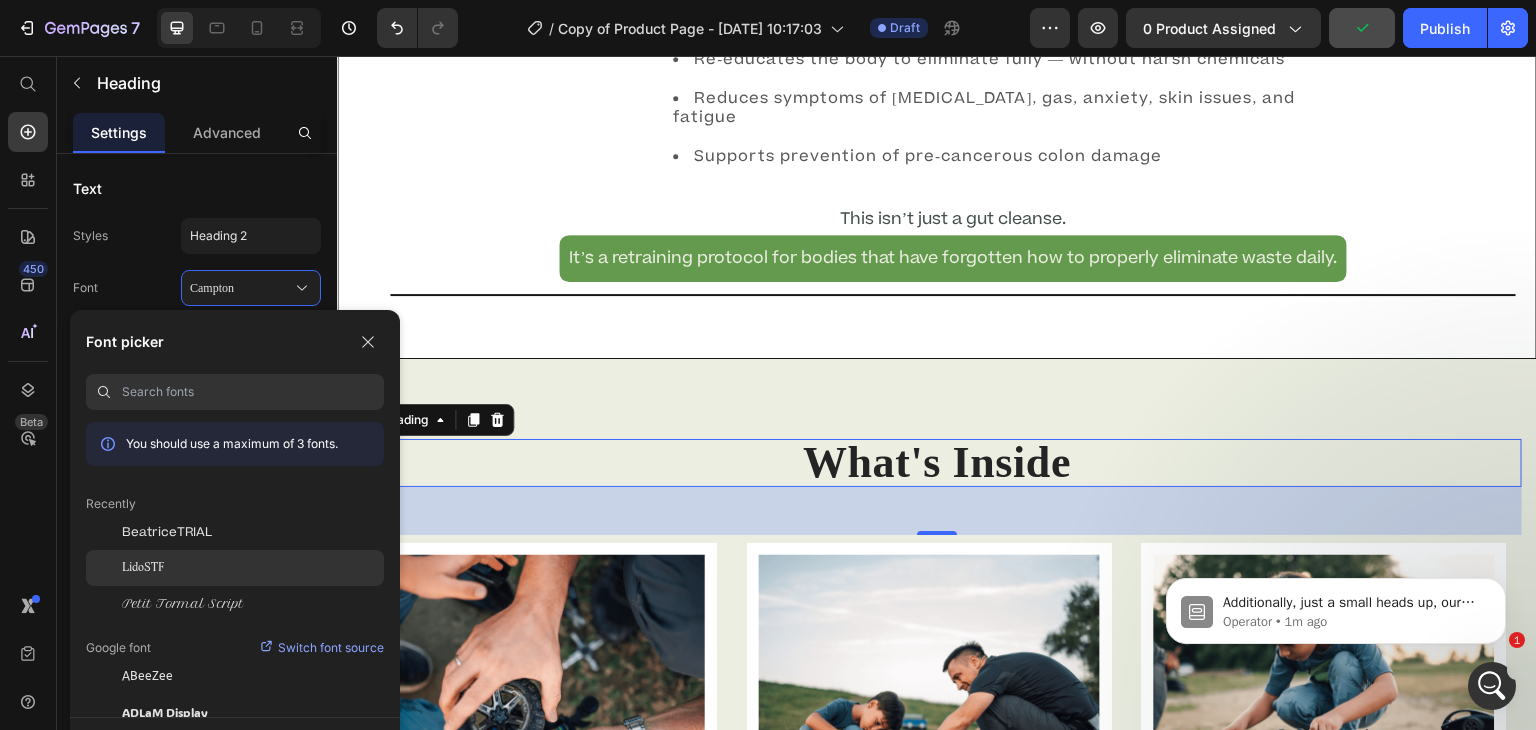 click on "LidoSTF" 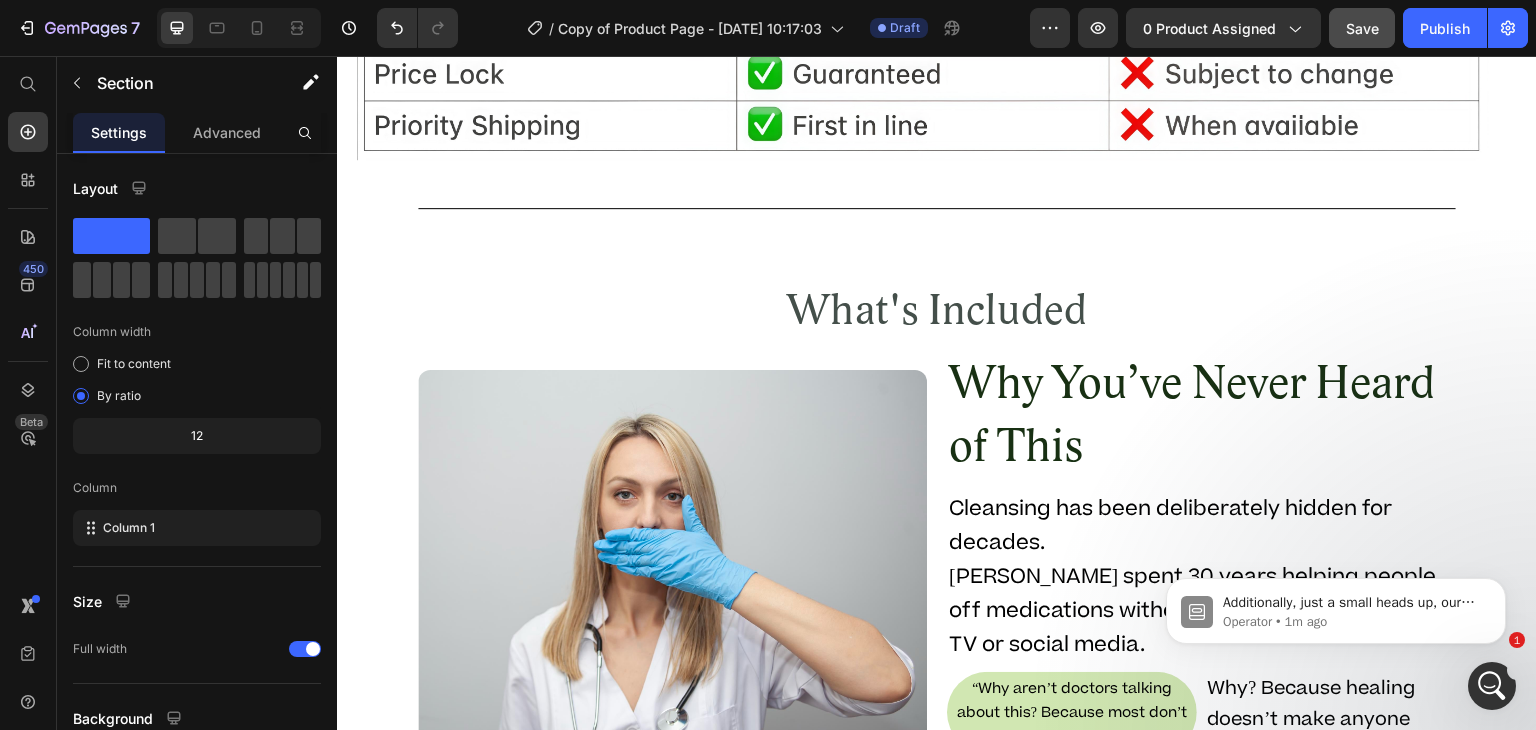 scroll, scrollTop: 5858, scrollLeft: 0, axis: vertical 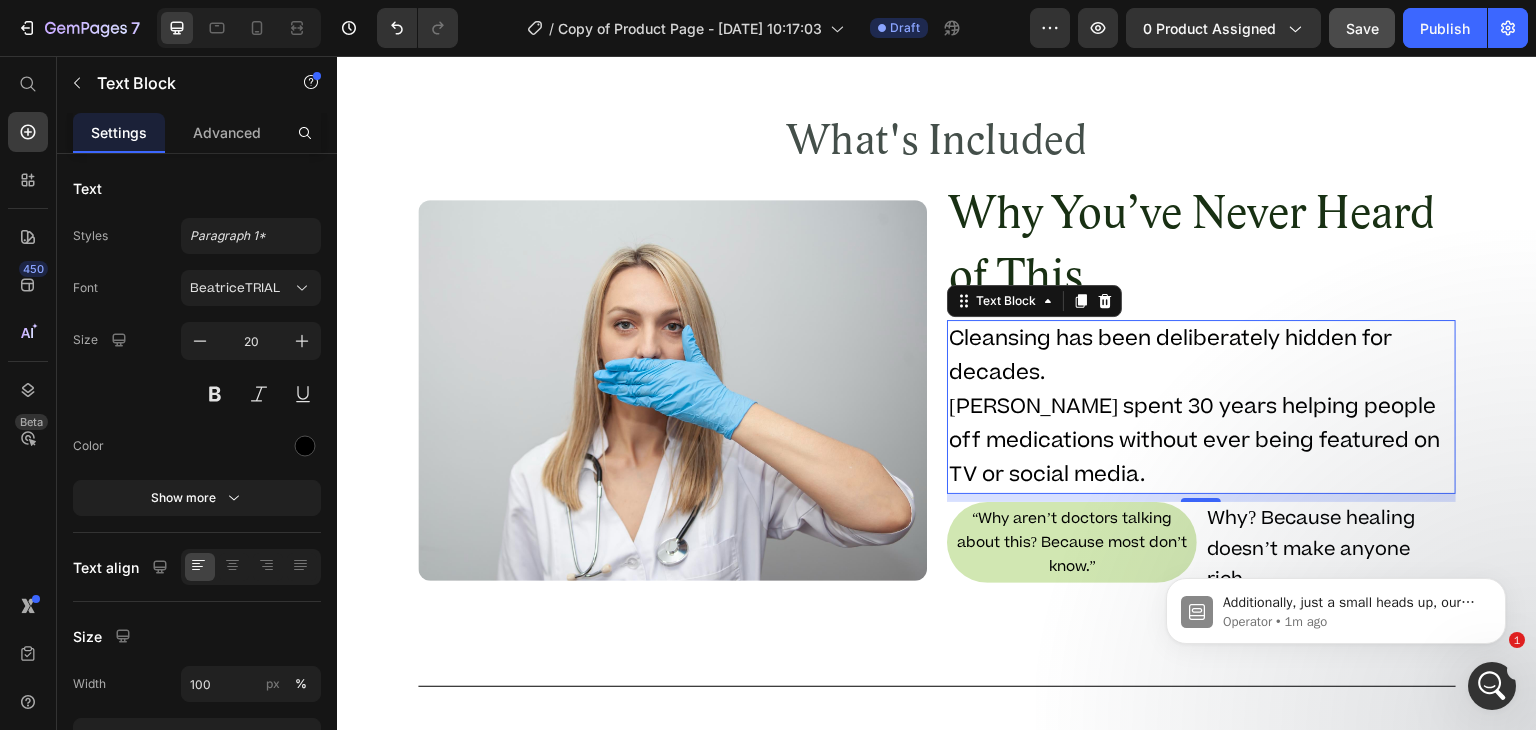 click on "Cleansing has been deliberately hidden for decades." at bounding box center (1201, 356) 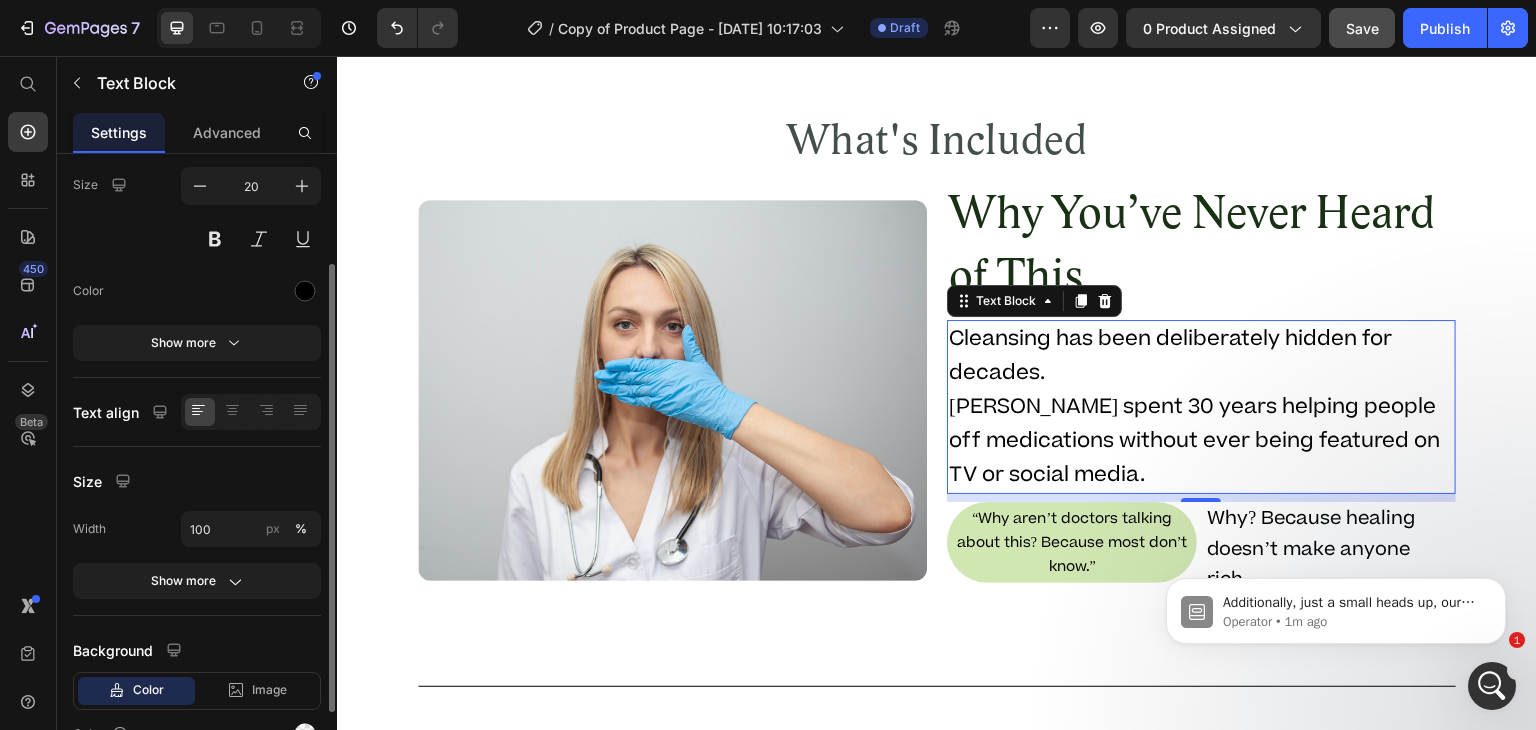 scroll, scrollTop: 0, scrollLeft: 0, axis: both 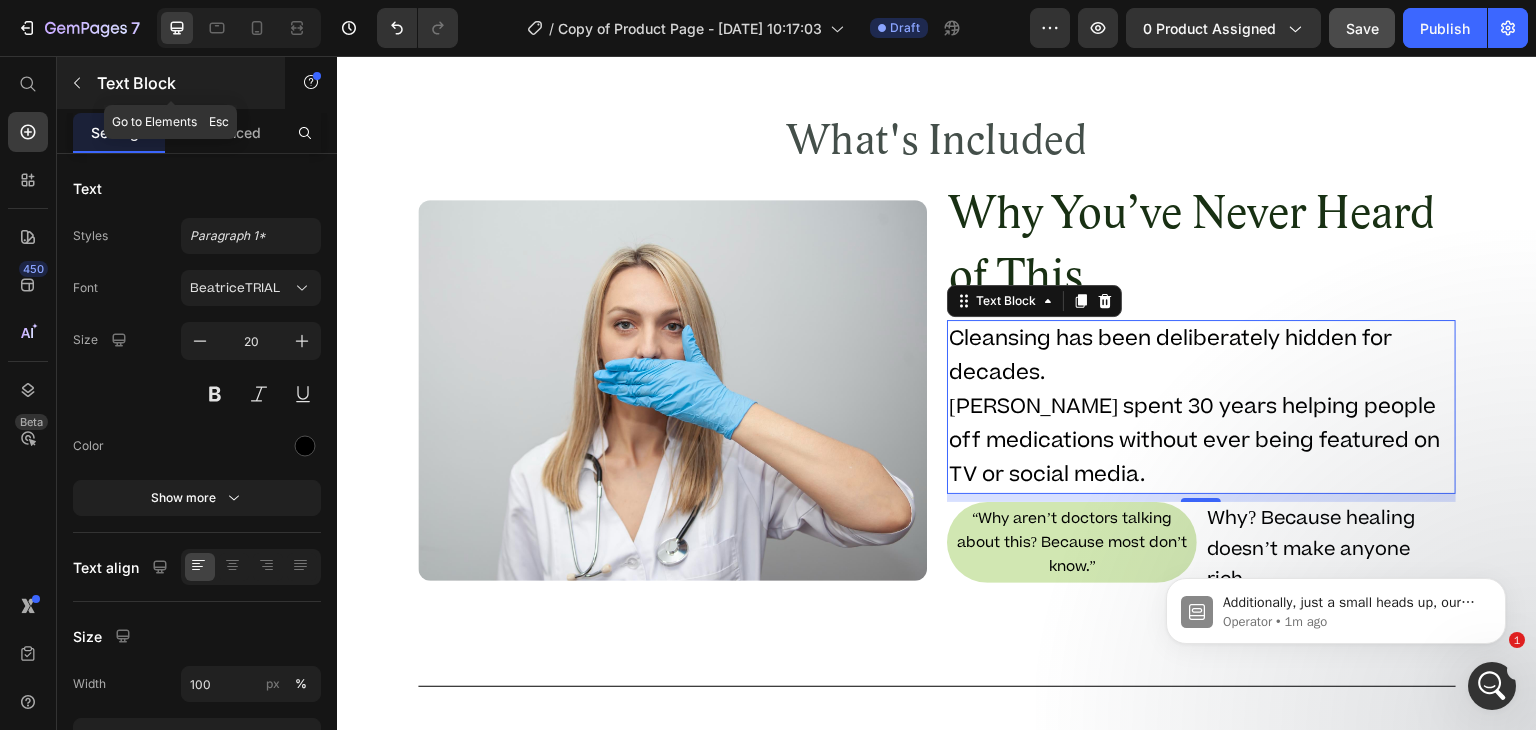 click 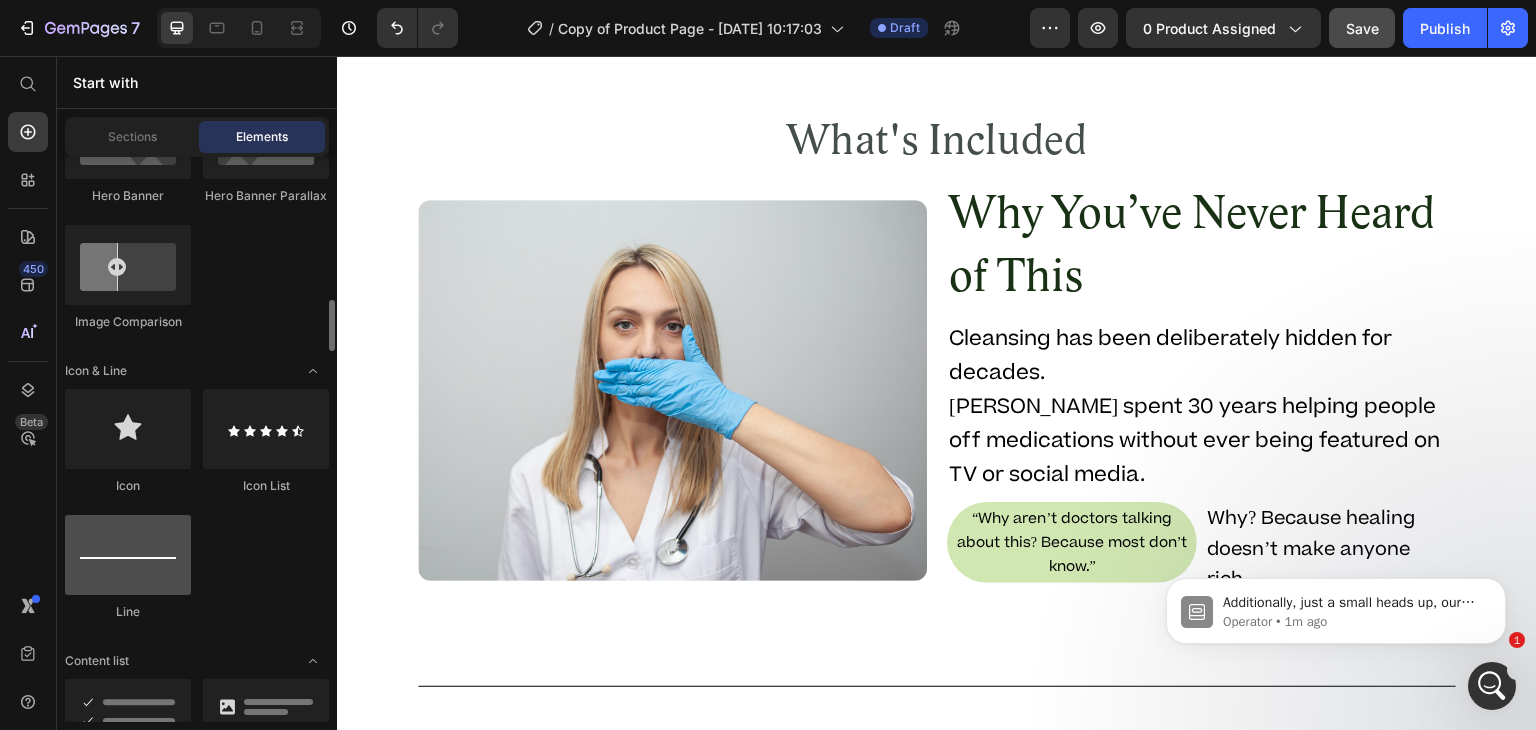 scroll, scrollTop: 1316, scrollLeft: 0, axis: vertical 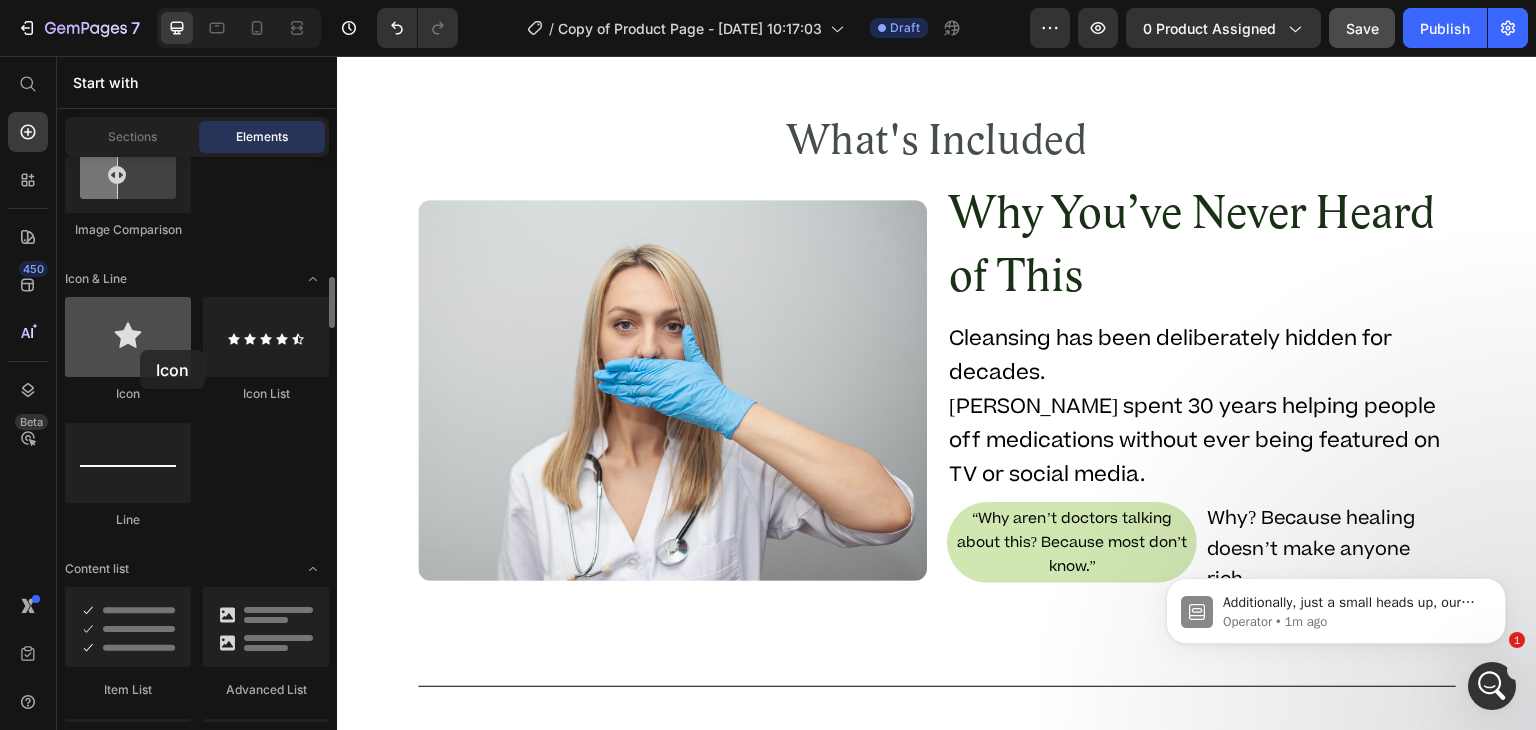 click at bounding box center (128, 337) 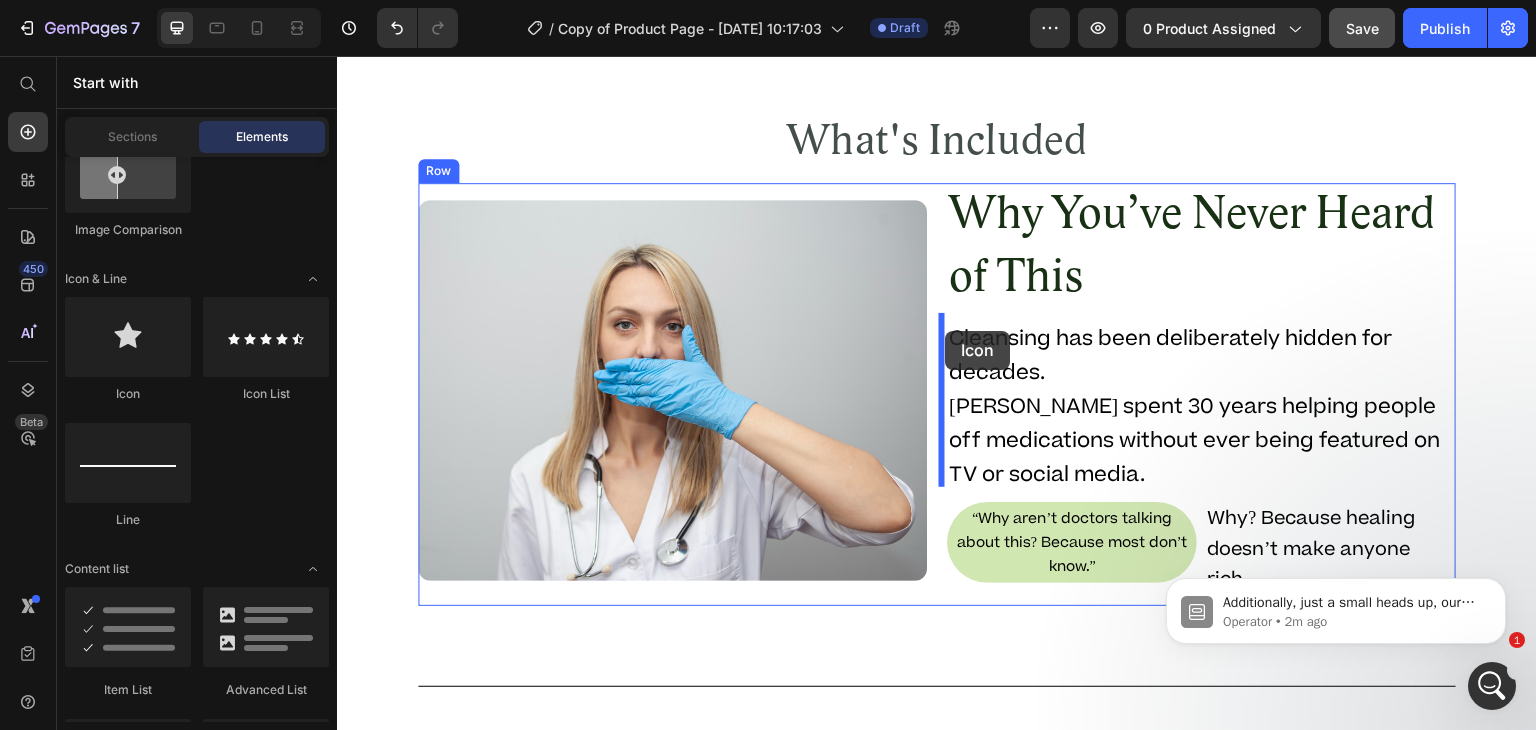 drag, startPoint x: 474, startPoint y: 391, endPoint x: 946, endPoint y: 331, distance: 475.79828 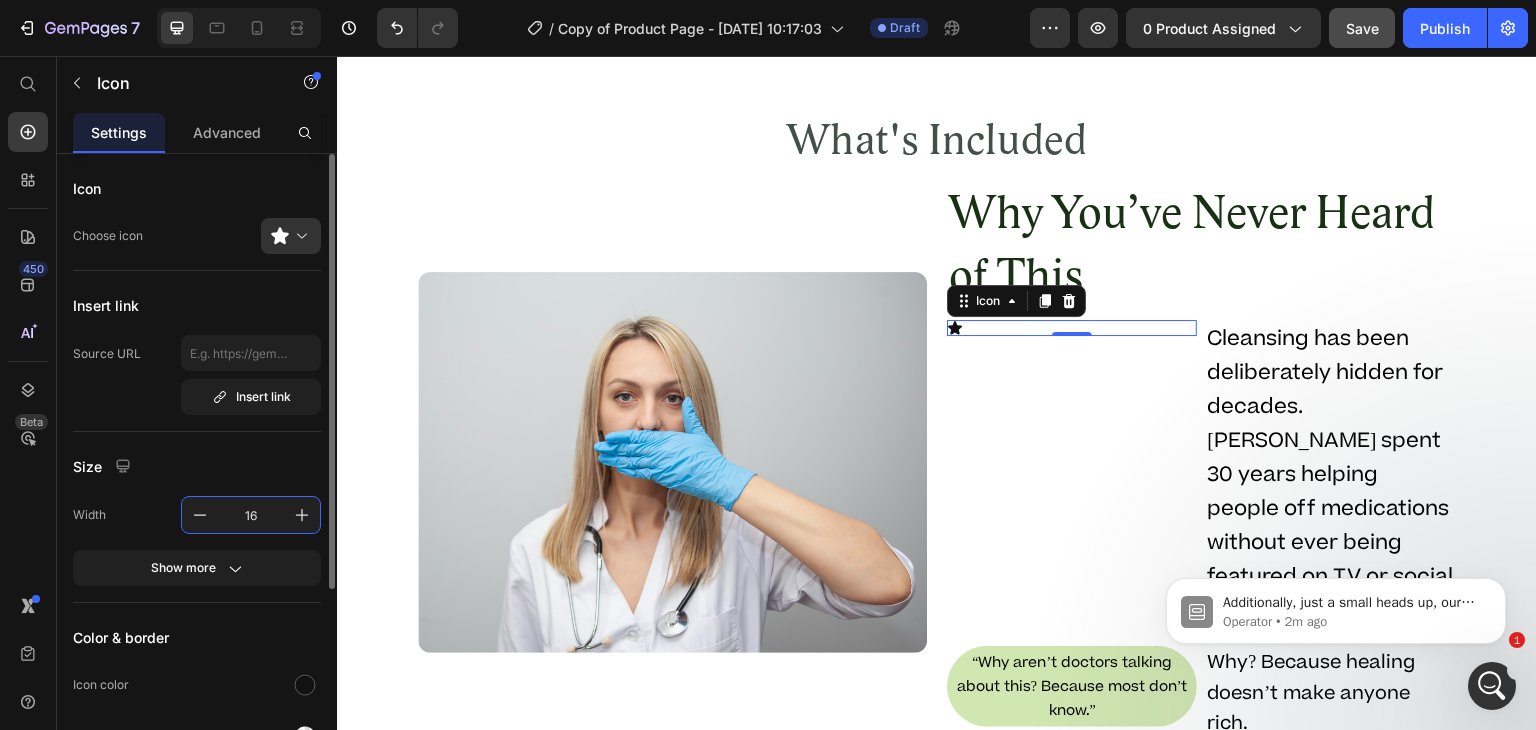 click on "16" at bounding box center (251, 515) 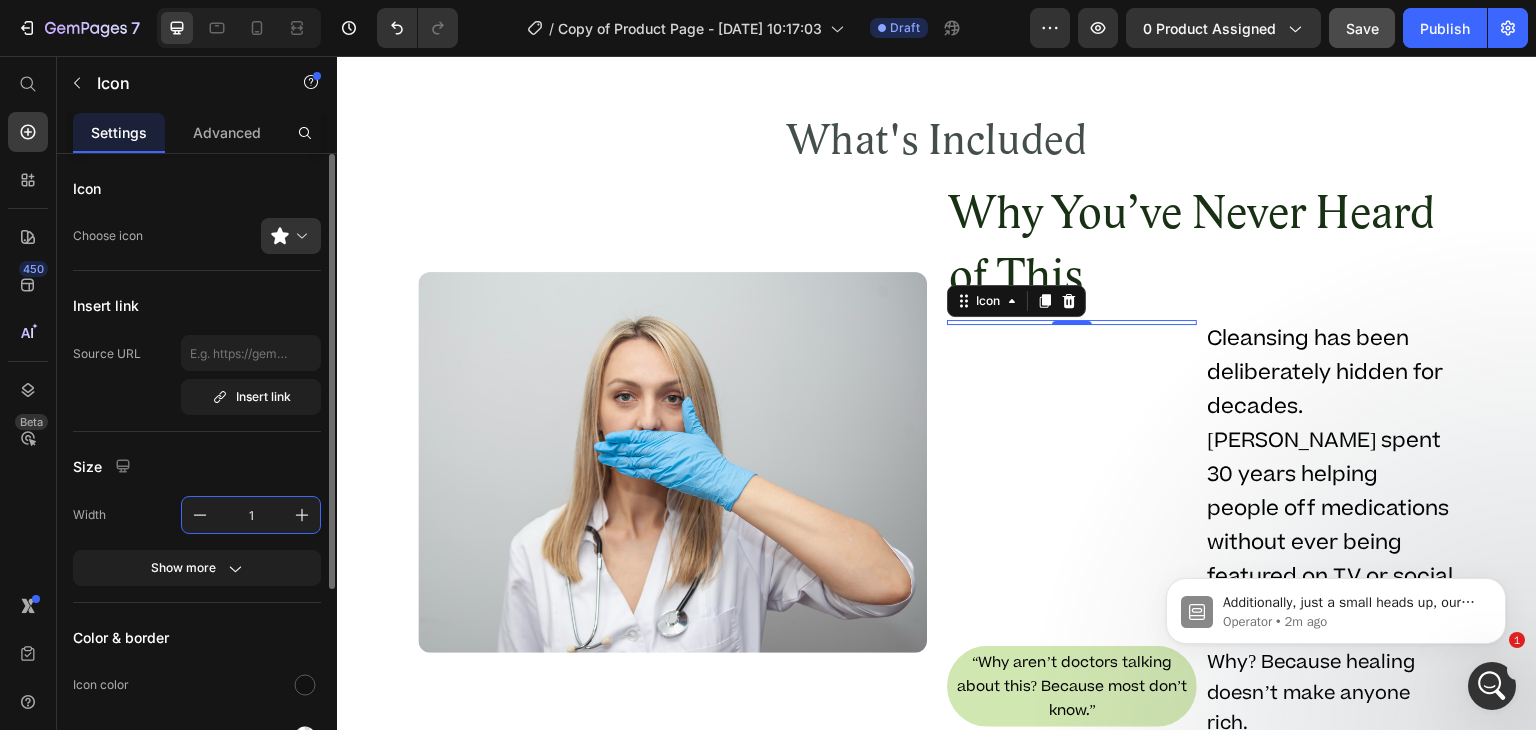 type on "1" 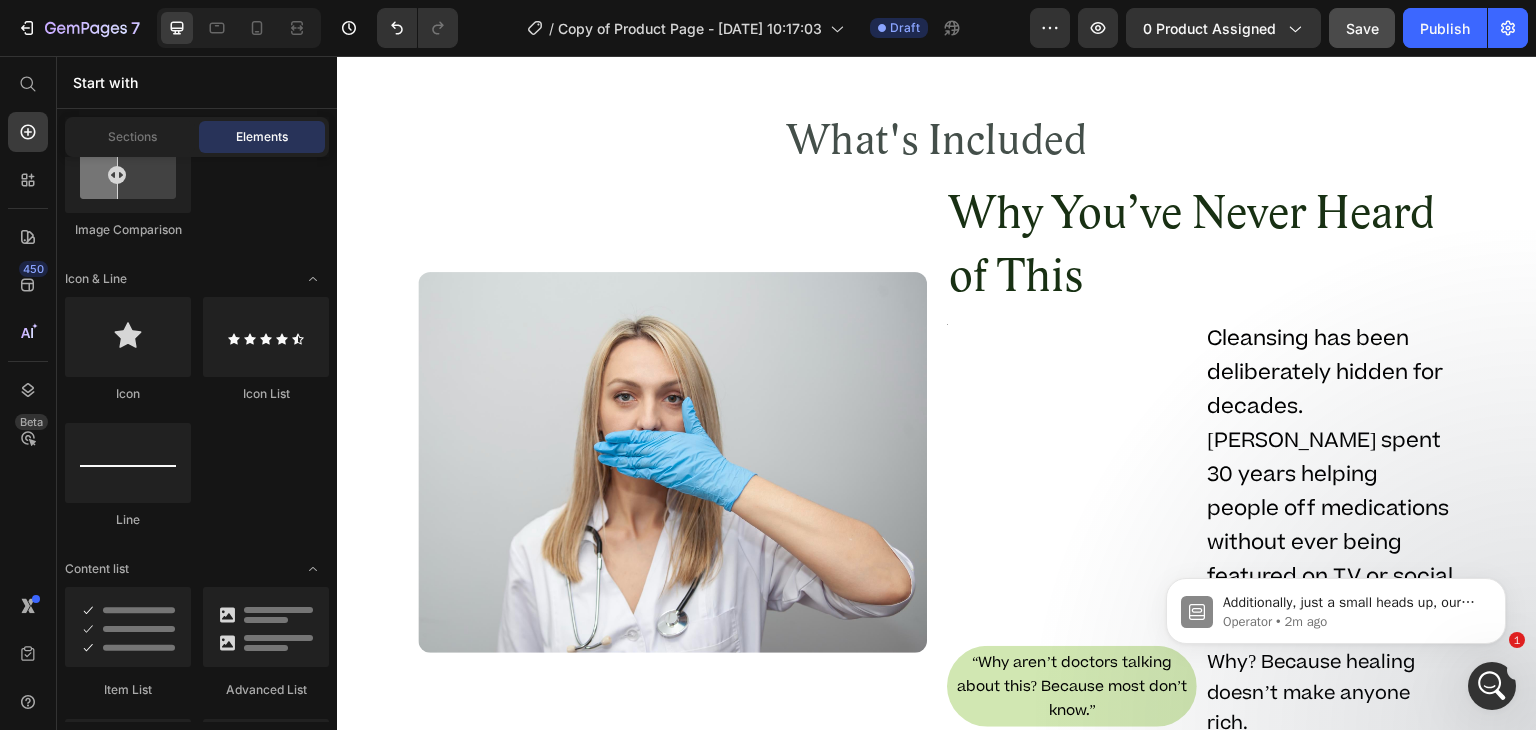 click on "What's Included Heading Image Why You’ve Never Heard of This Heading
Icon Cleansing has been deliberately hidden for decades.  Dr. Daniels spent 30 years helping people off medications without ever being featured on TV or social media. Text Block Row “Why aren’t doctors talking about this? Because most don’t know.” Text Block Why? Because healing doesn’t make anyone rich. Text Block Row Row Section 8" at bounding box center (937, 434) 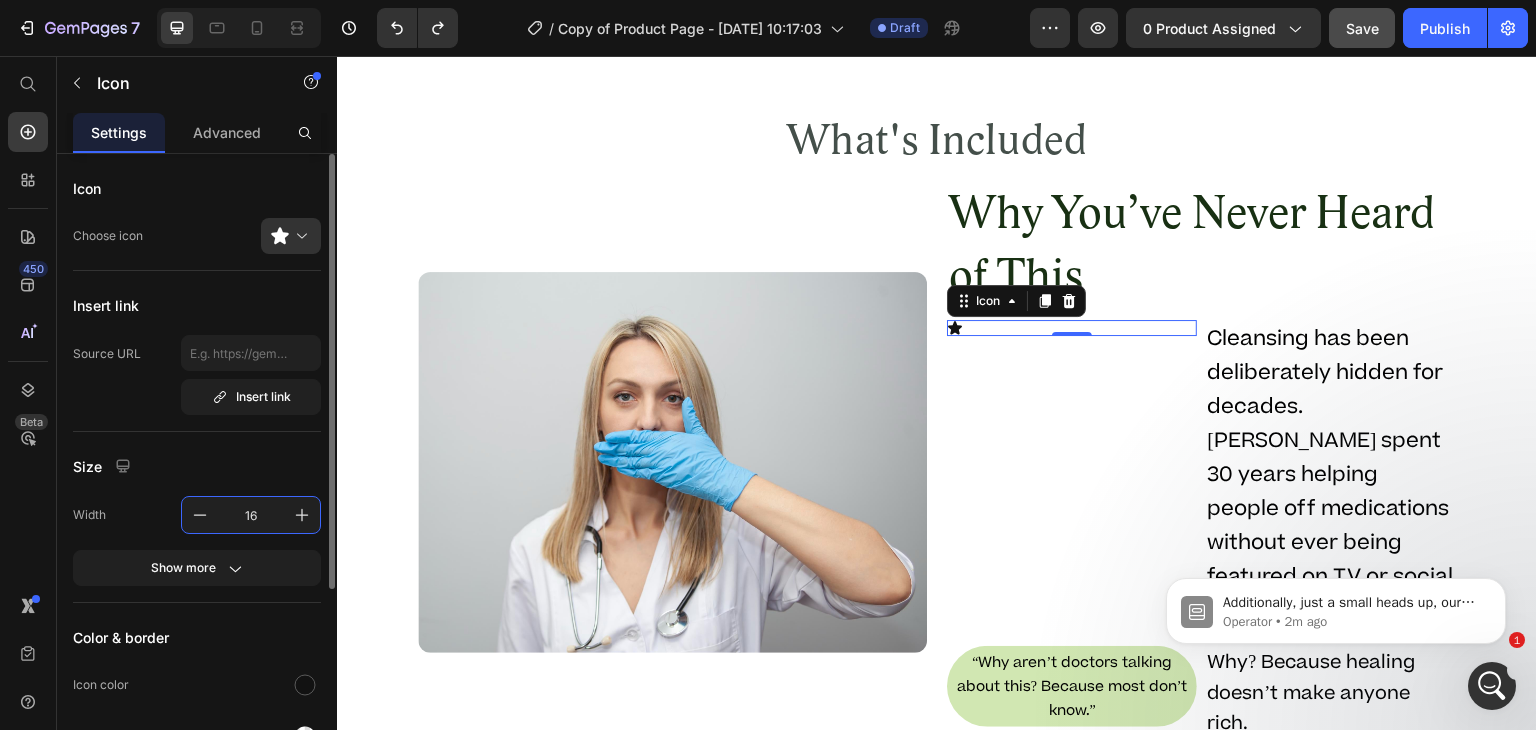 click on "16" at bounding box center (251, 515) 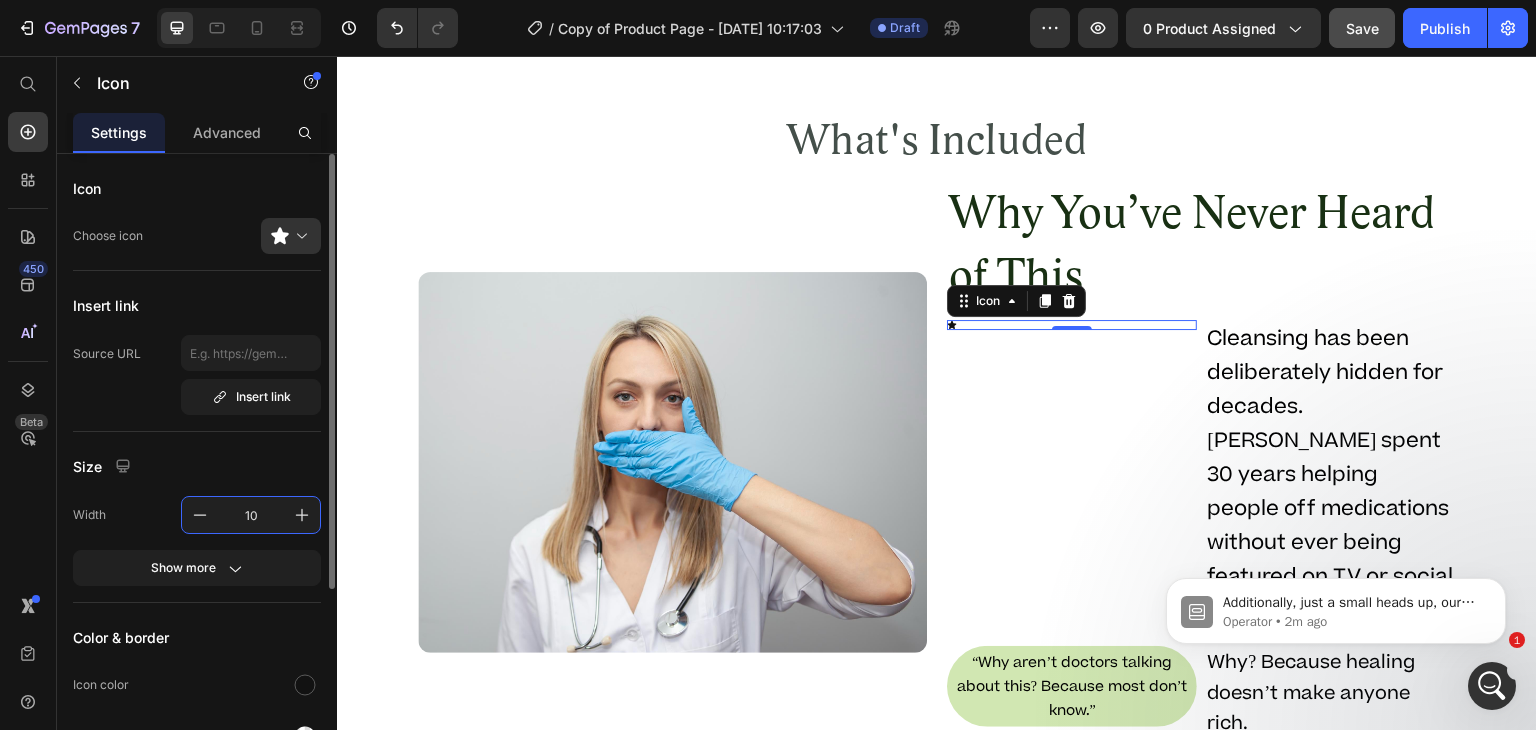 type on "10" 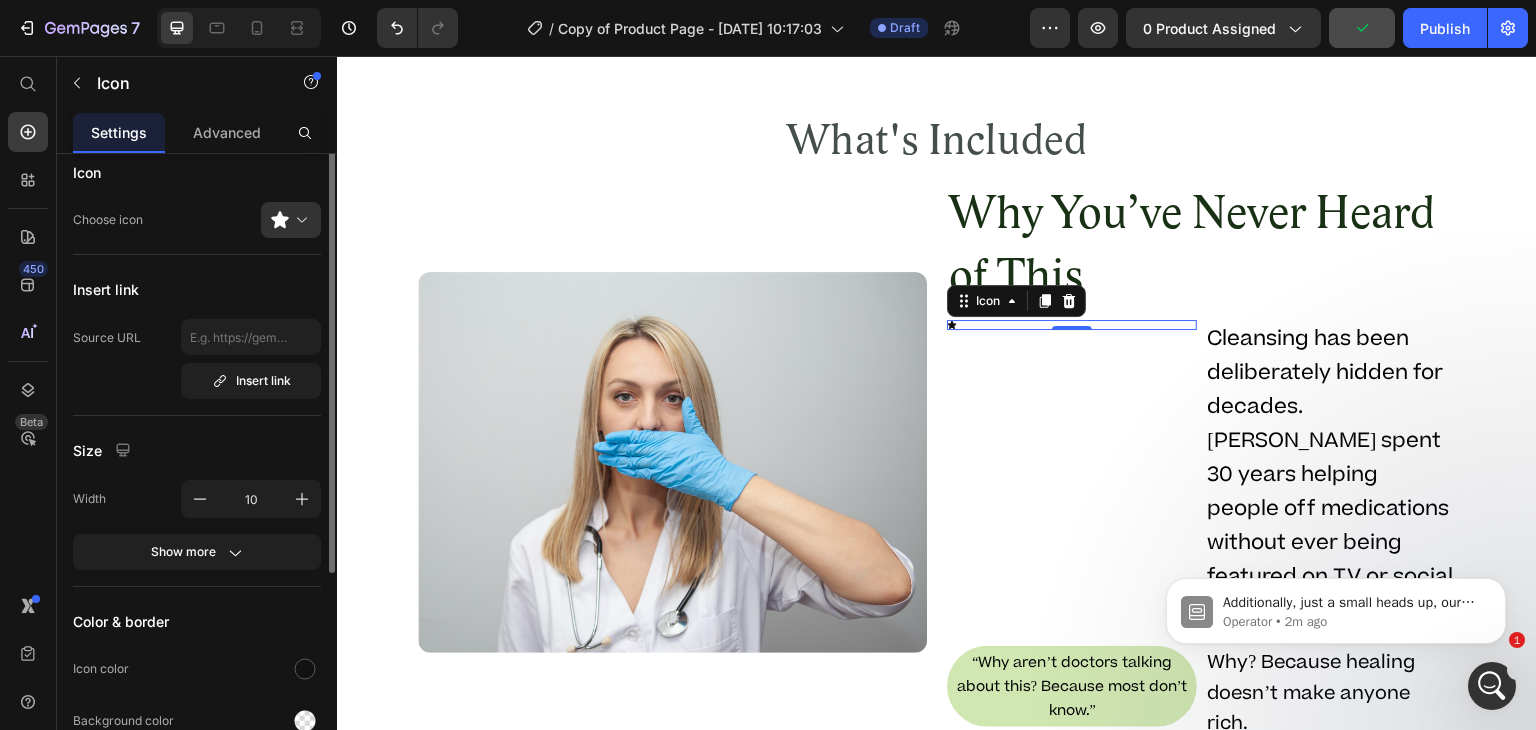 scroll, scrollTop: 0, scrollLeft: 0, axis: both 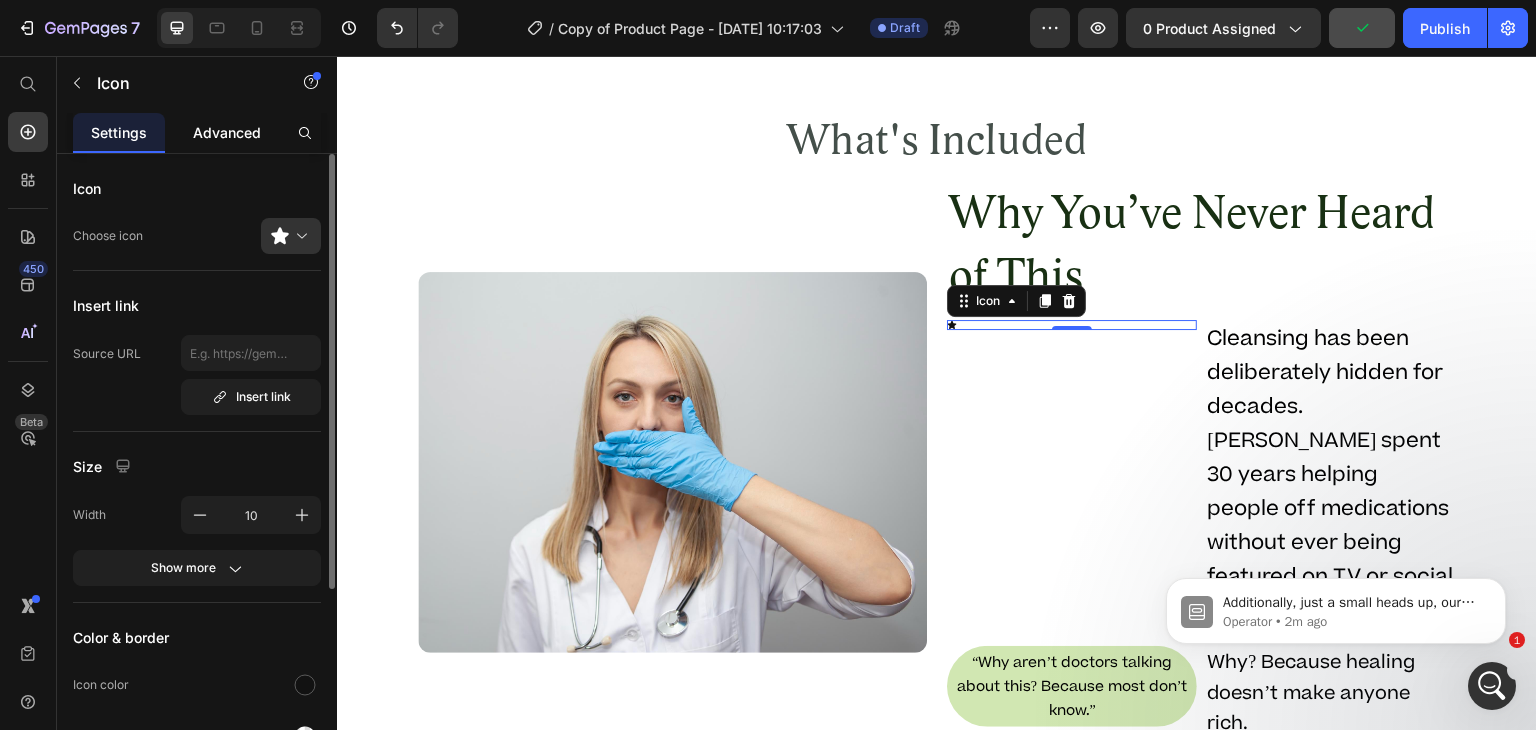 click on "Advanced" 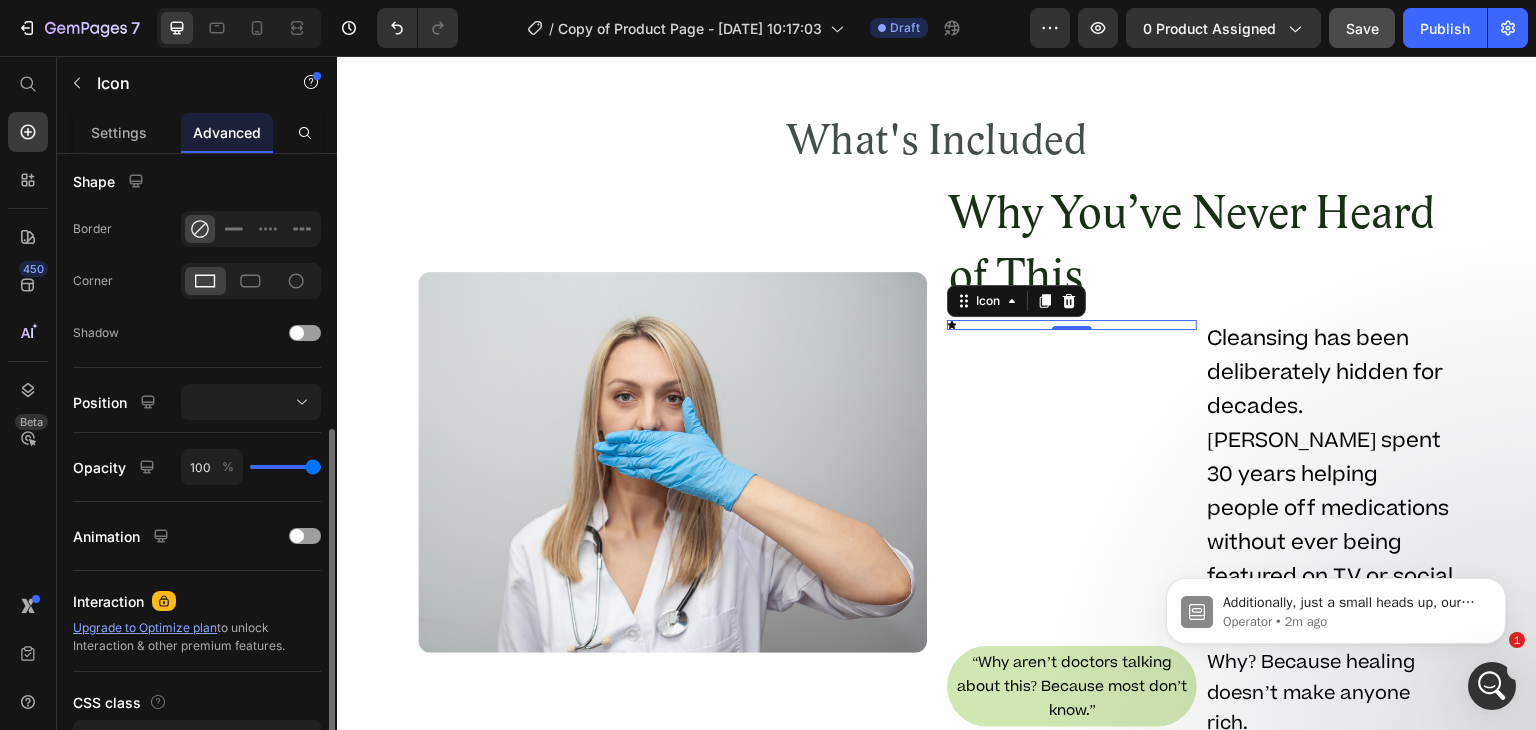 scroll, scrollTop: 524, scrollLeft: 0, axis: vertical 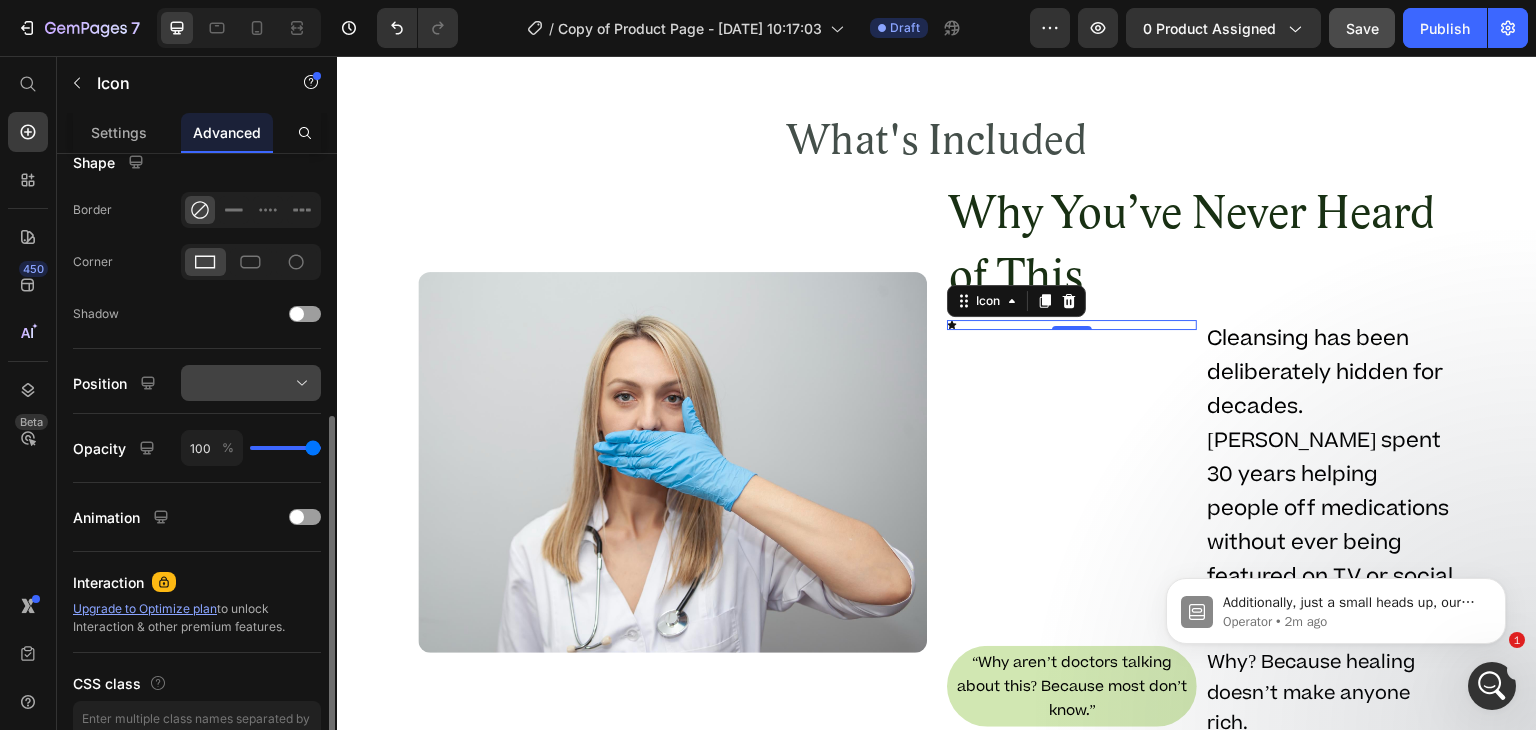 click at bounding box center [251, 383] 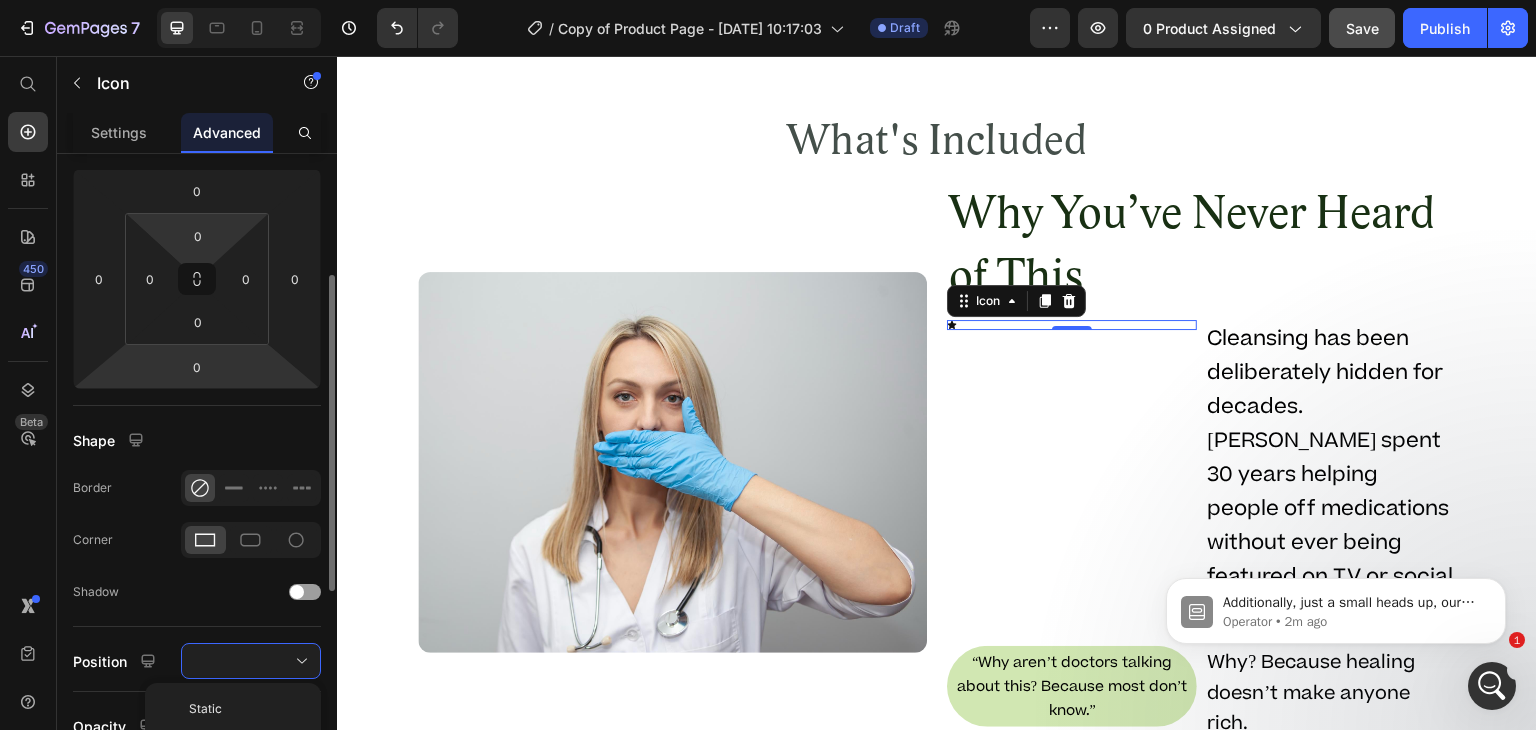 scroll, scrollTop: 245, scrollLeft: 0, axis: vertical 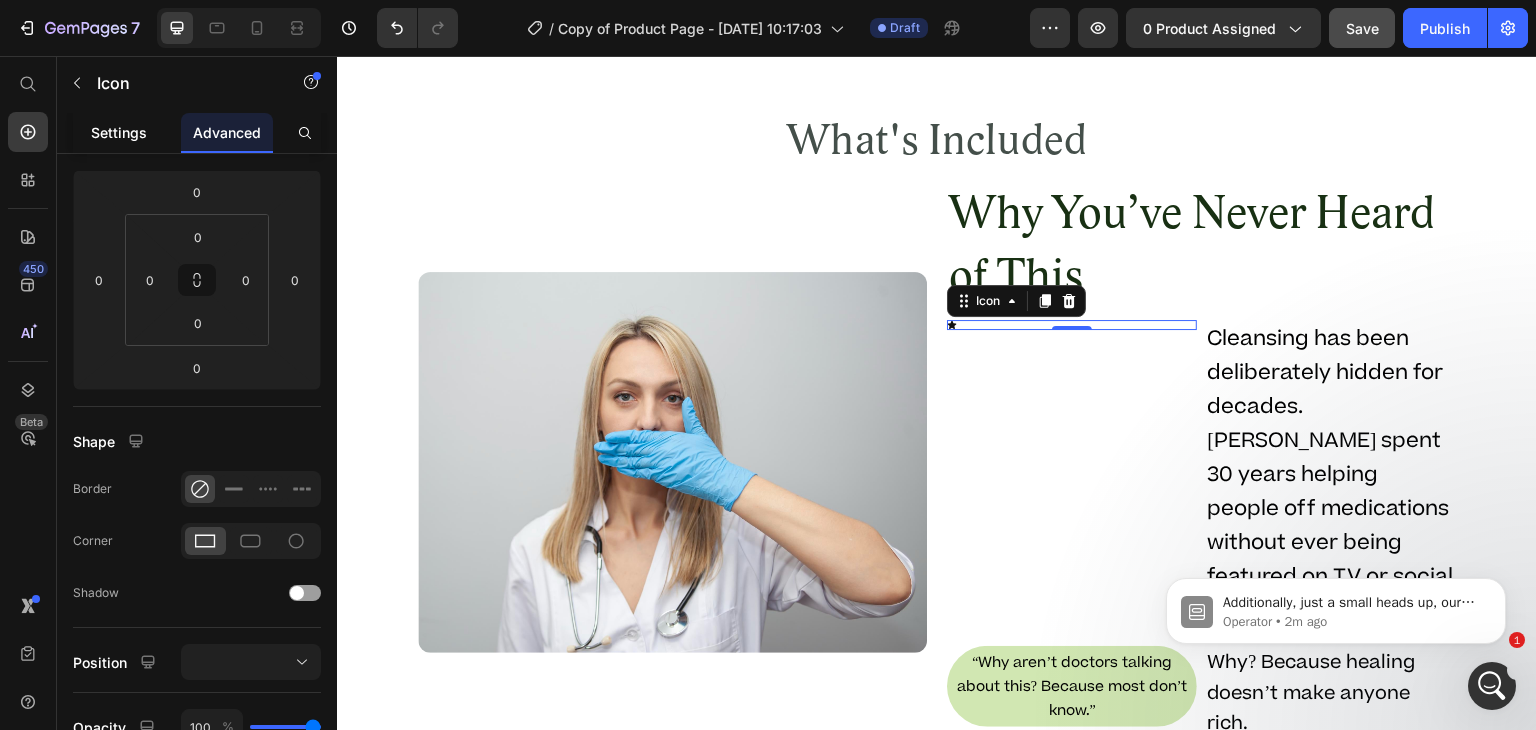 click on "Settings" at bounding box center [119, 132] 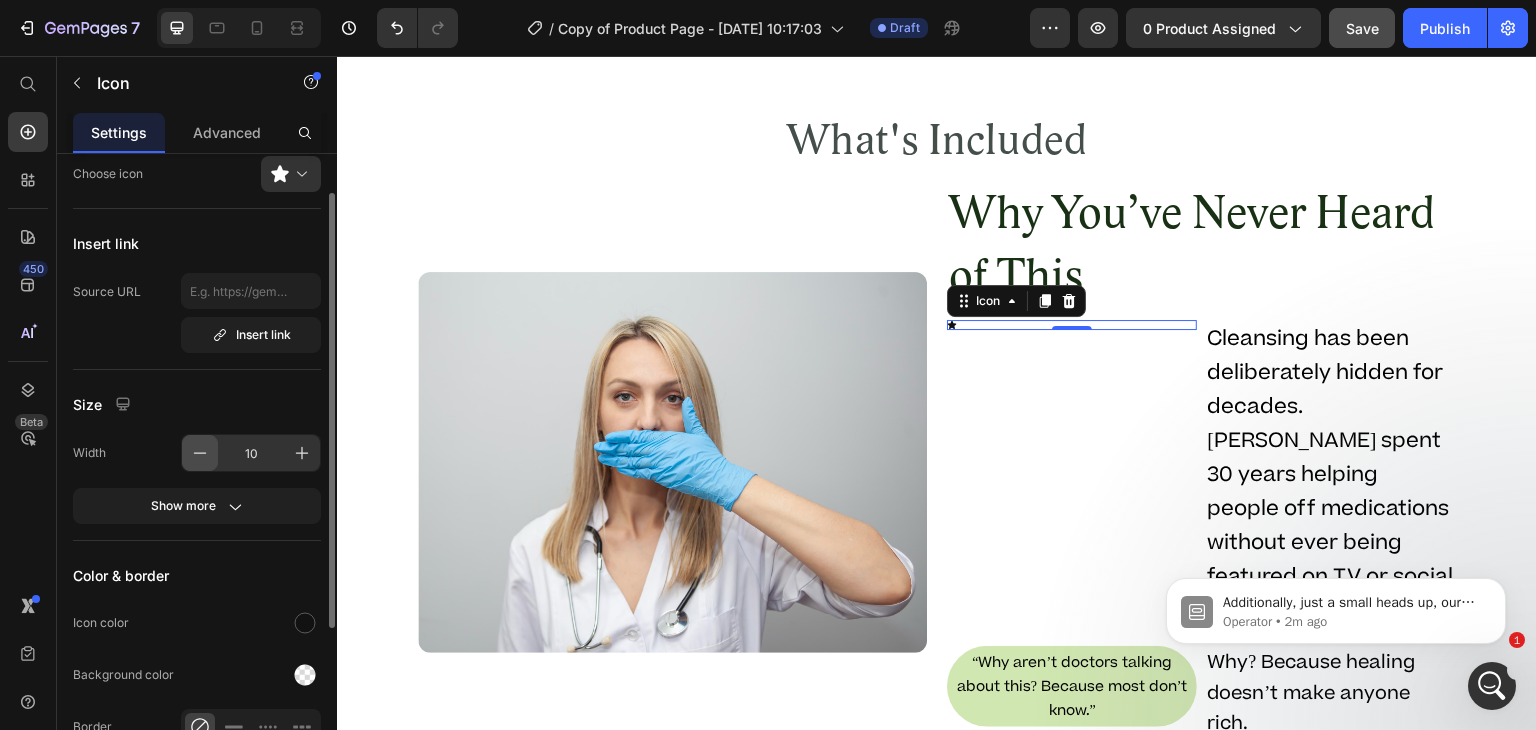 scroll, scrollTop: 60, scrollLeft: 0, axis: vertical 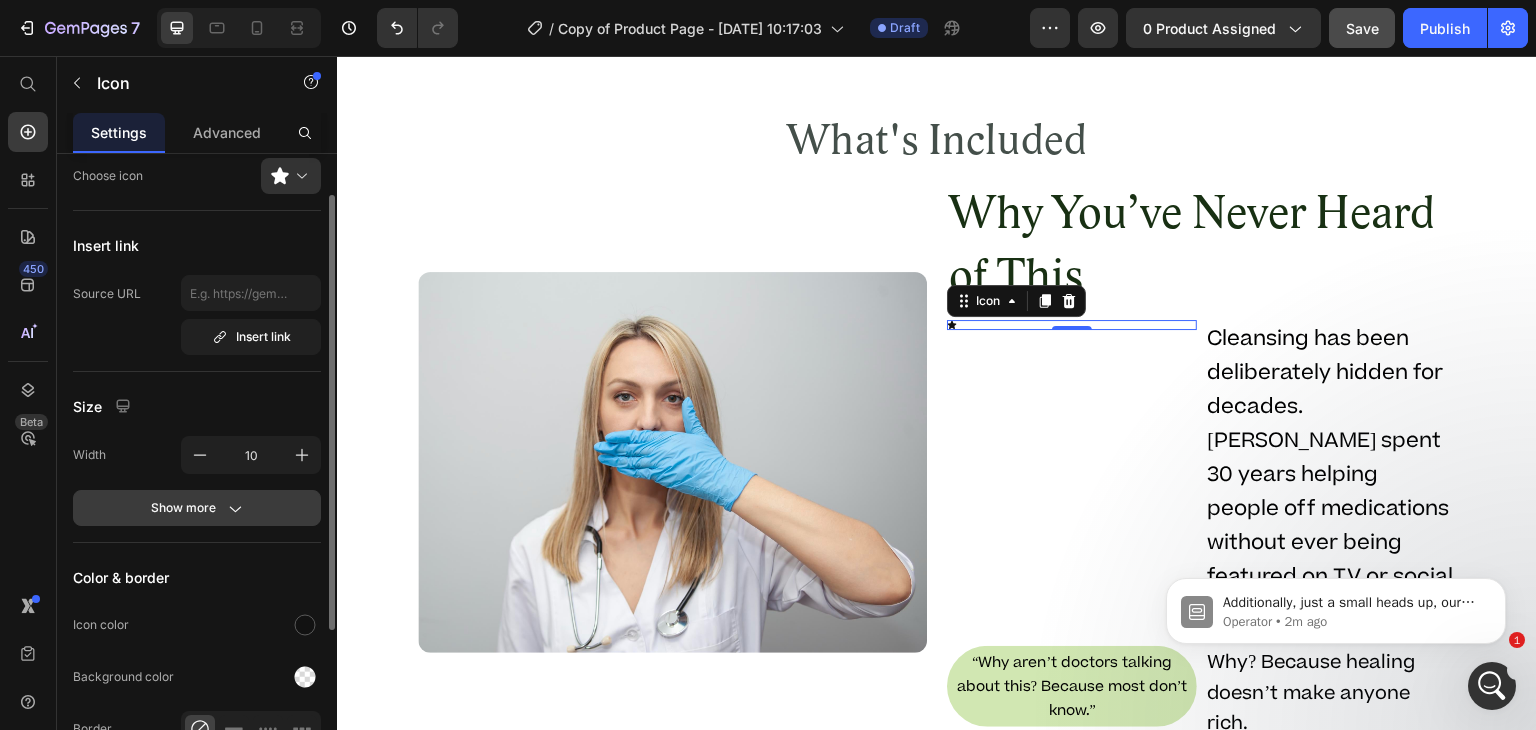 click on "Show more" at bounding box center [197, 508] 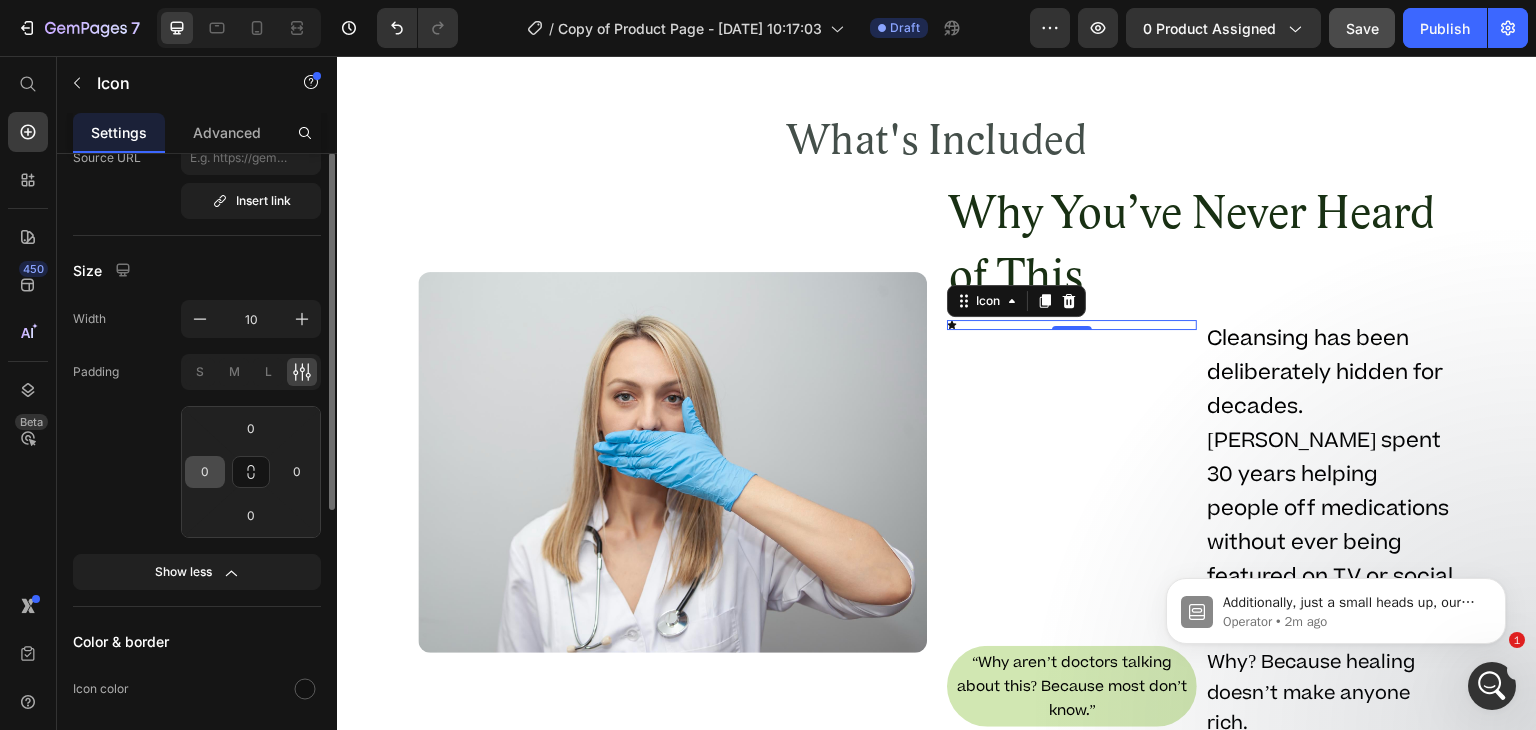 scroll, scrollTop: 0, scrollLeft: 0, axis: both 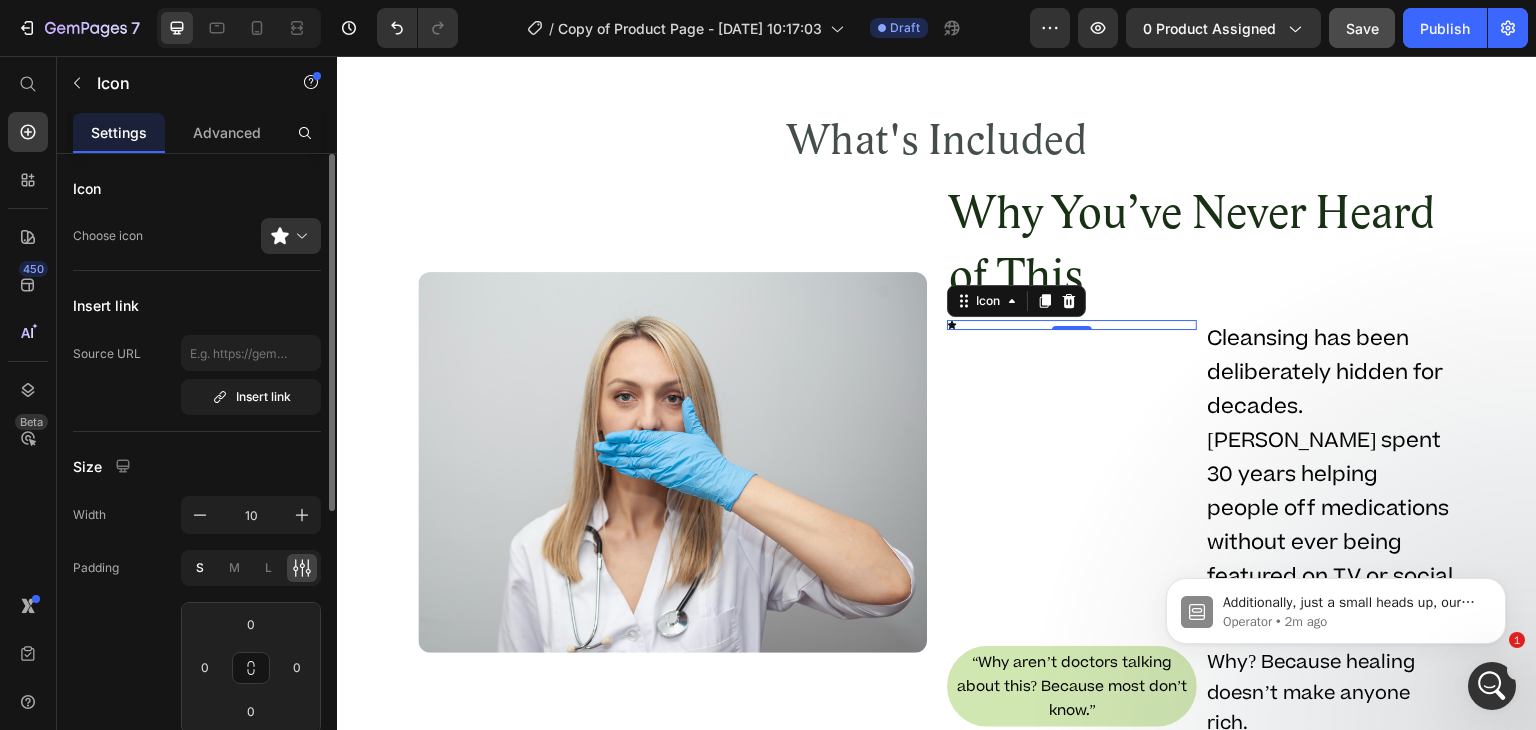 click on "S" 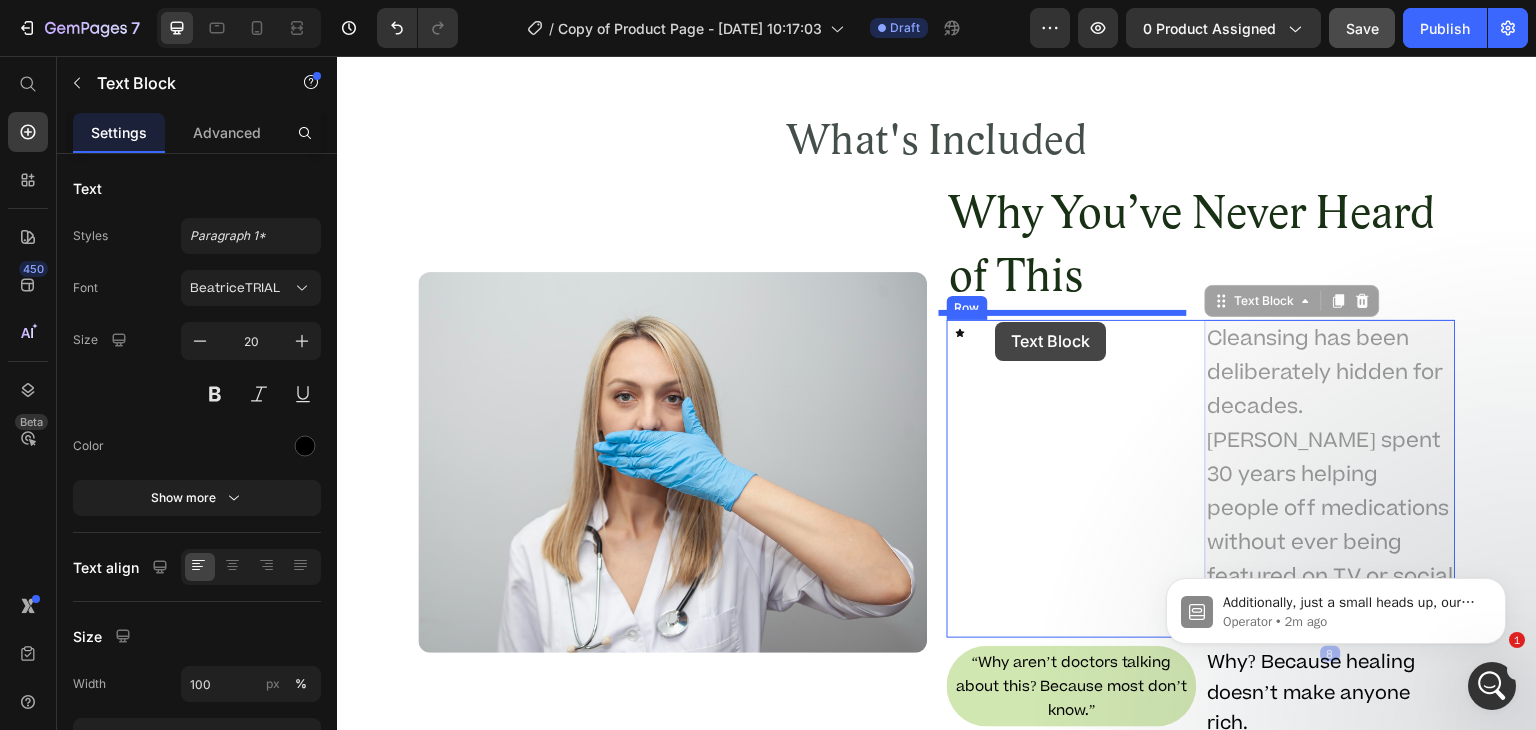 drag, startPoint x: 1211, startPoint y: 295, endPoint x: 996, endPoint y: 322, distance: 216.68872 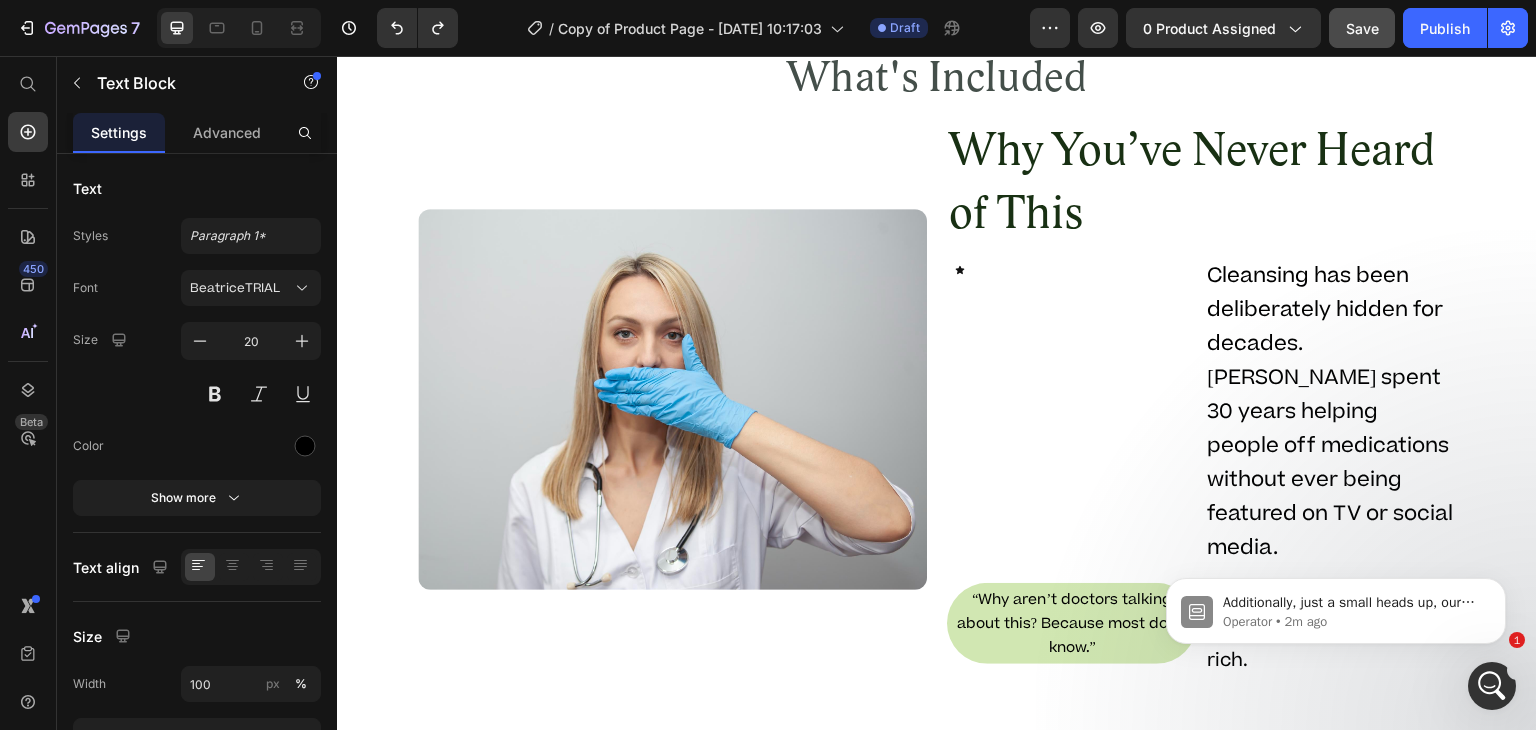 scroll, scrollTop: 5922, scrollLeft: 0, axis: vertical 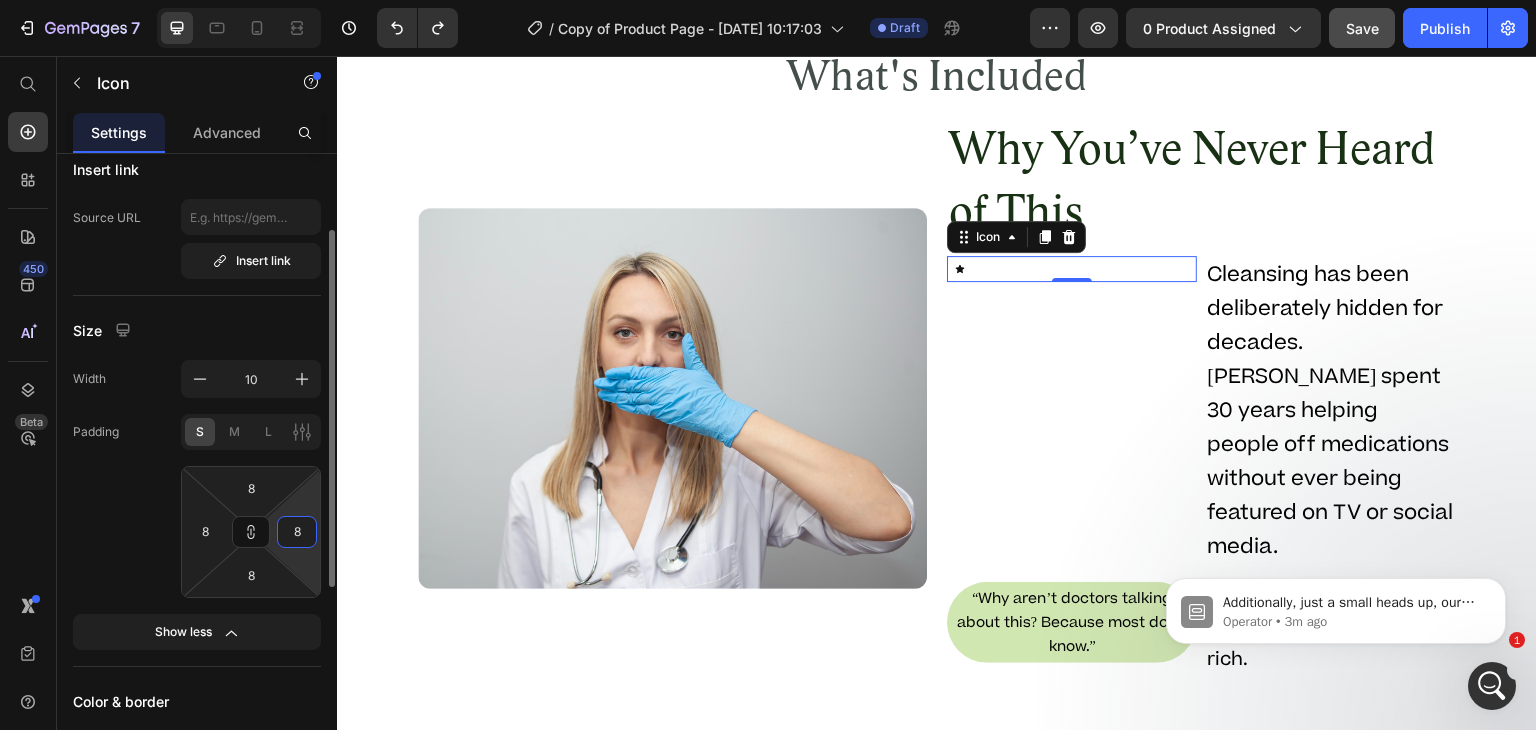 click on "8" at bounding box center (297, 532) 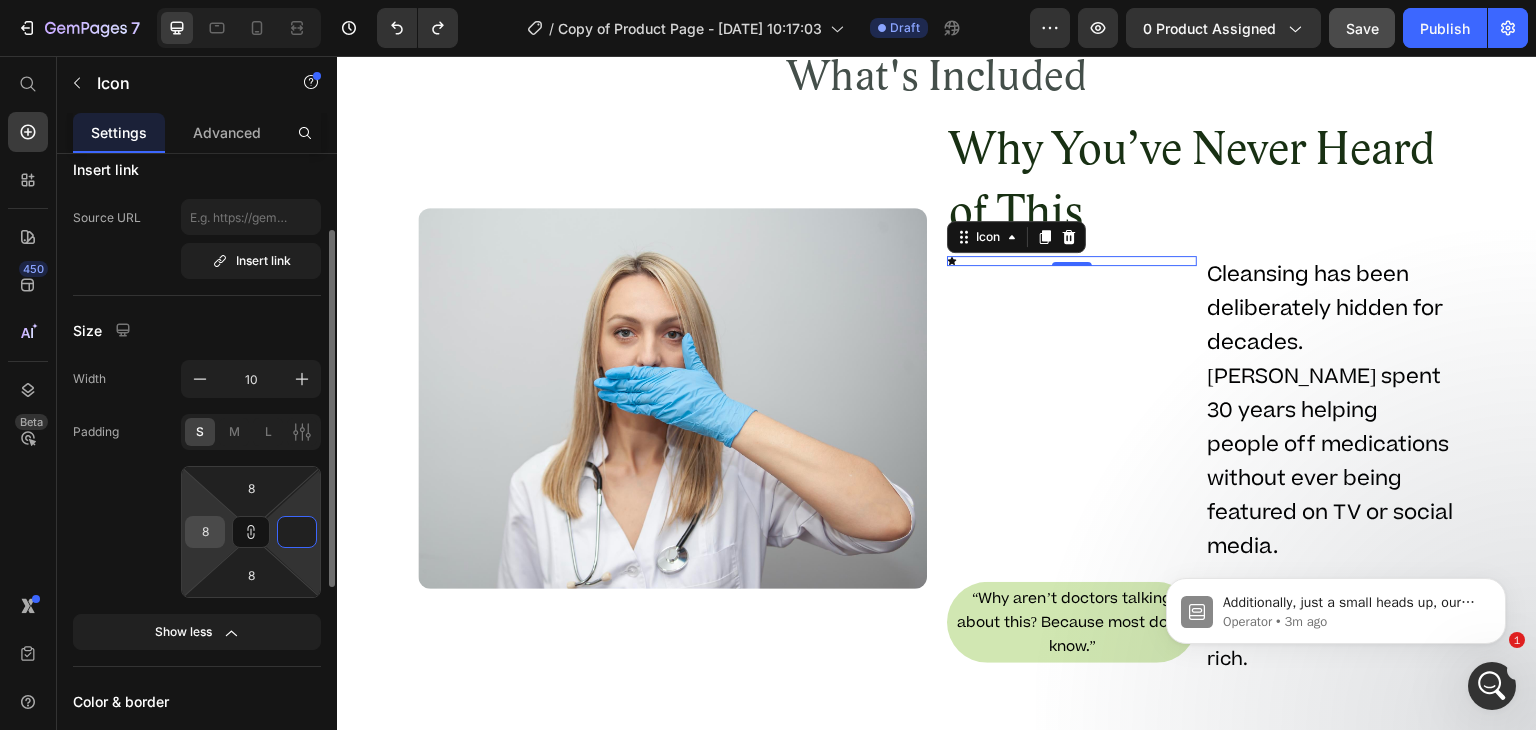 type on "0" 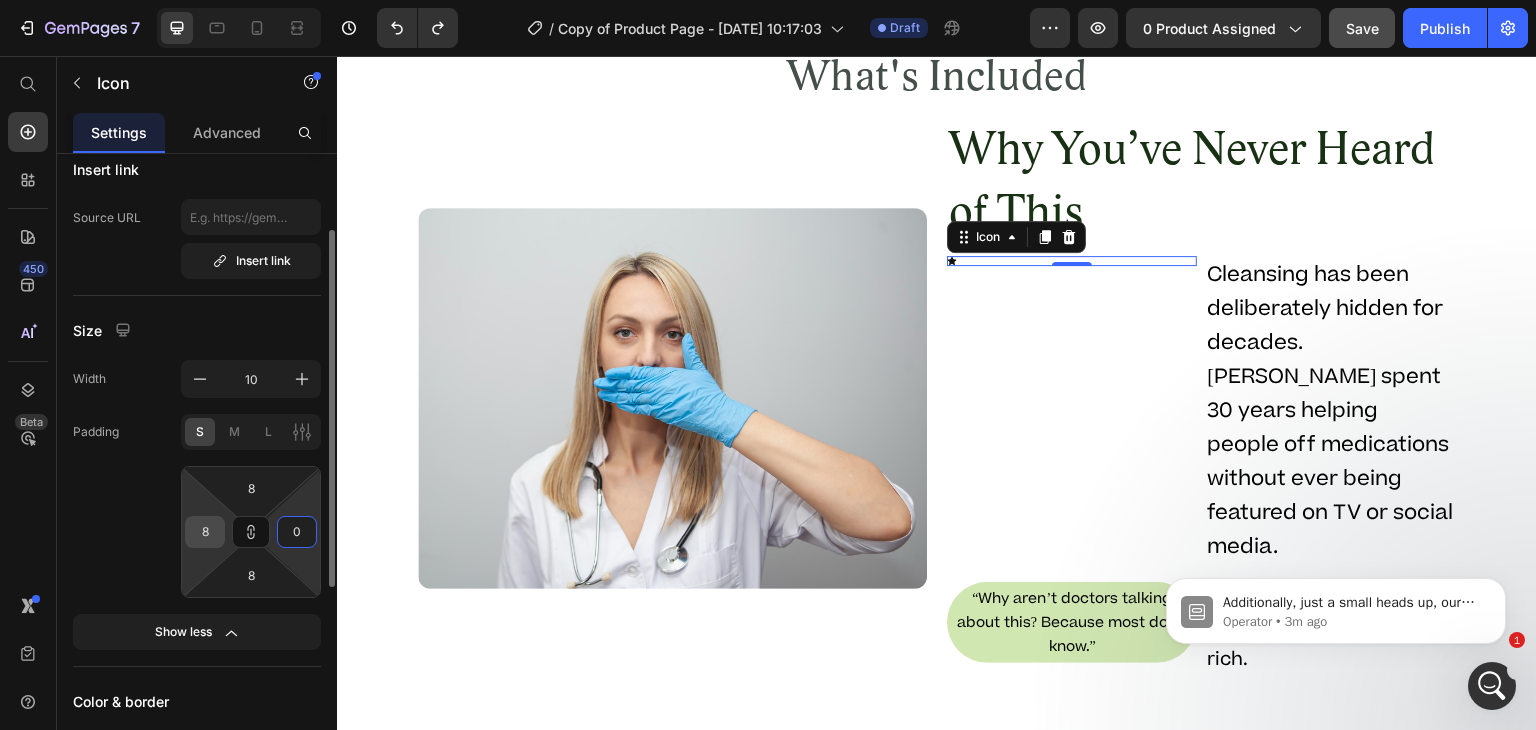 type on "0" 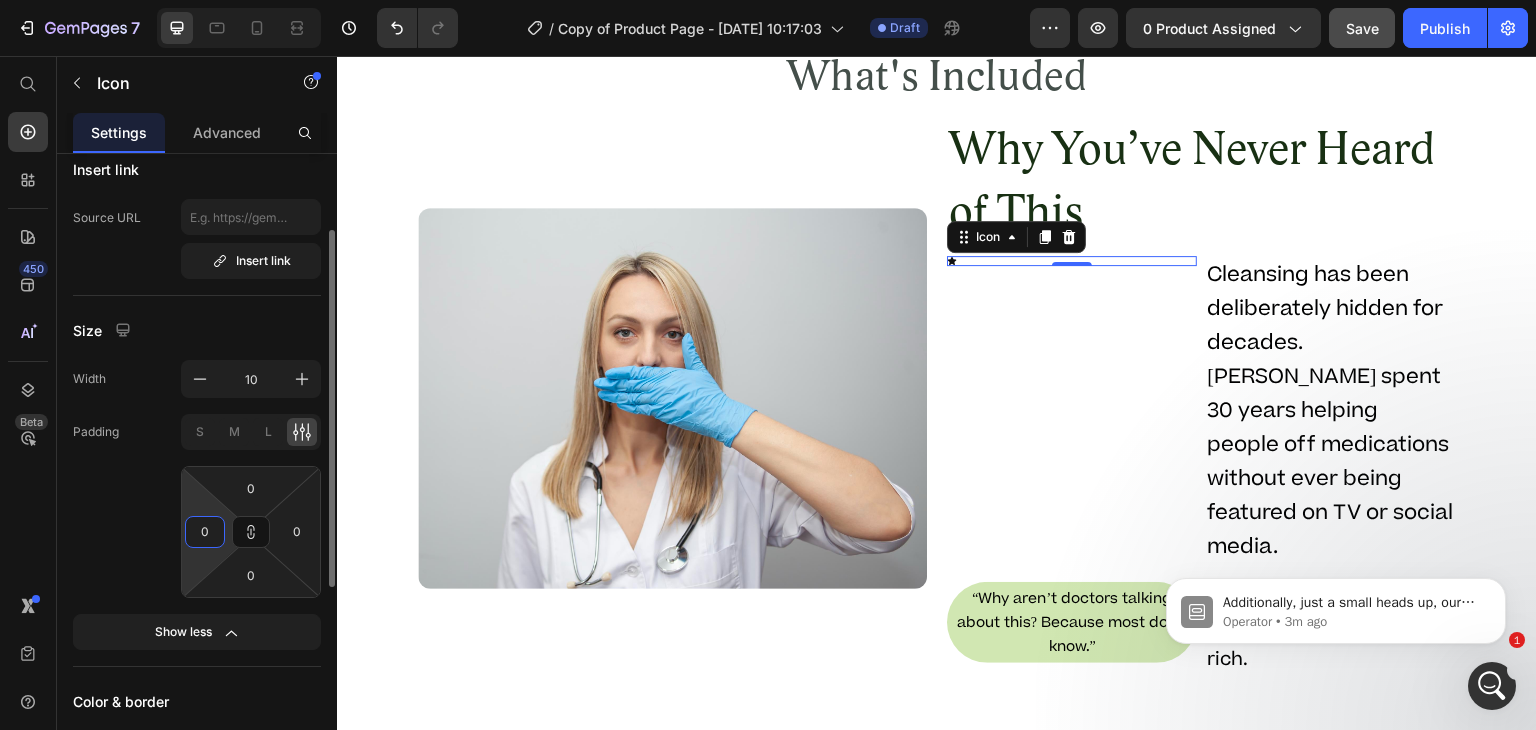 click on "0" at bounding box center (205, 532) 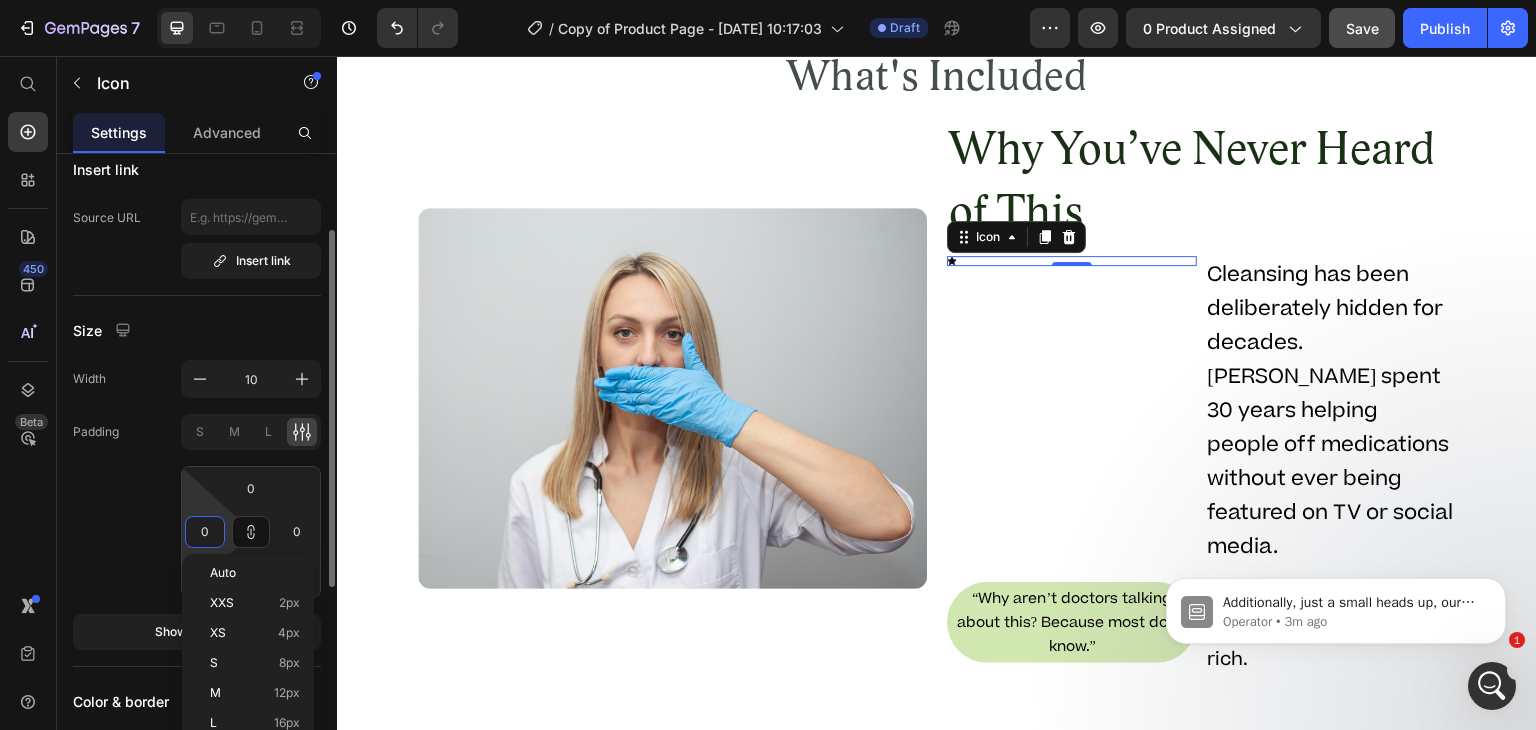 click on "Padding S M L 0 0 0 0" 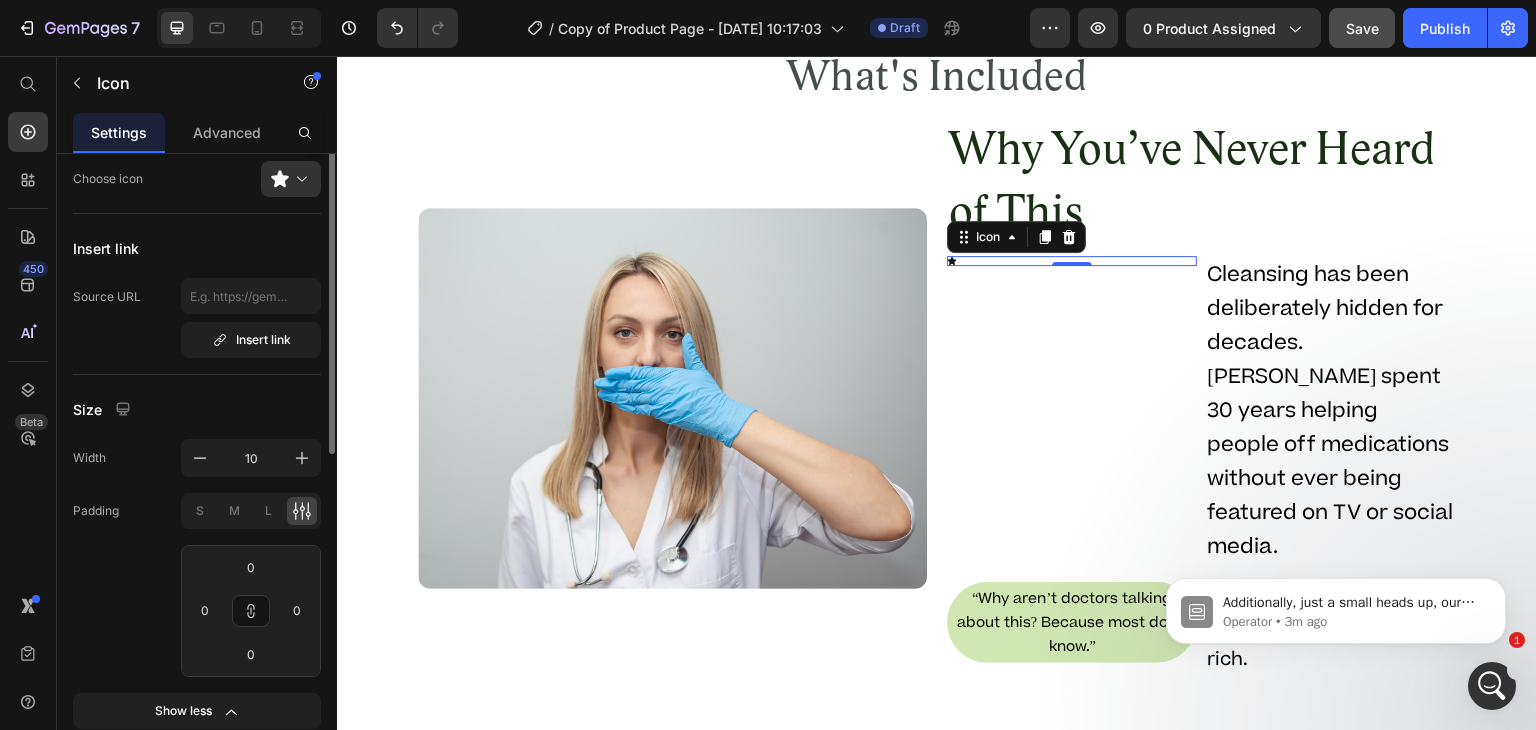 scroll, scrollTop: 0, scrollLeft: 0, axis: both 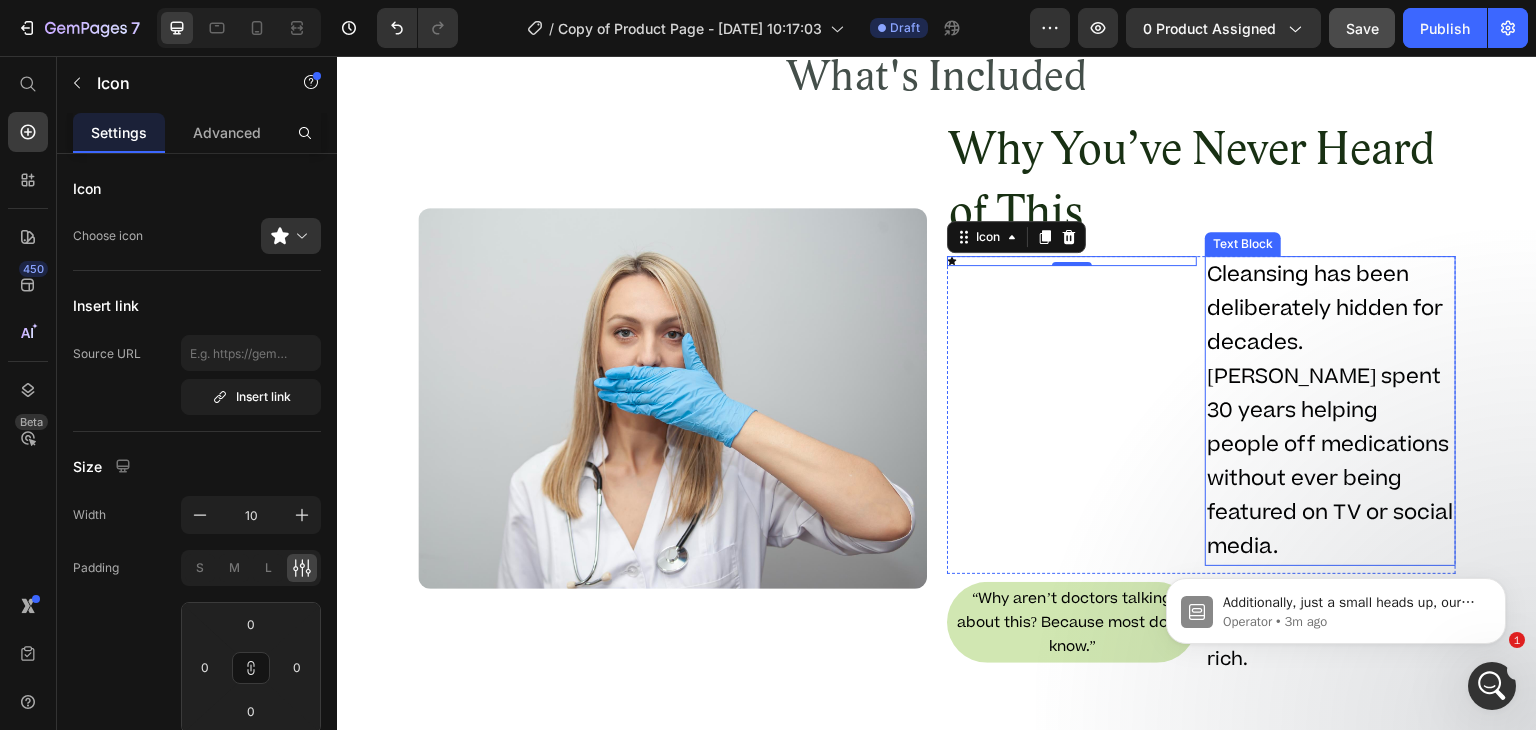 click on "Cleansing has been deliberately hidden for decades." at bounding box center [1330, 309] 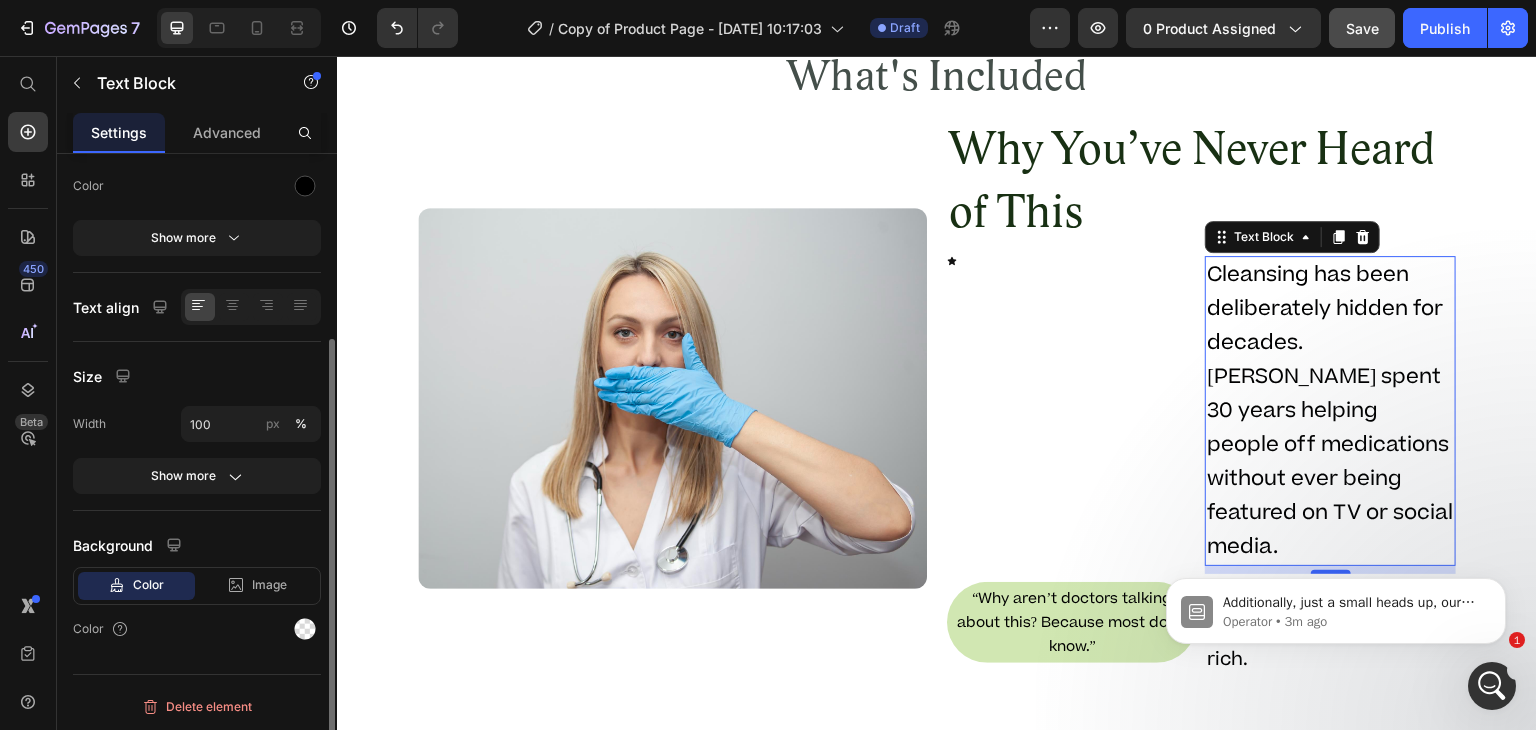 scroll, scrollTop: 0, scrollLeft: 0, axis: both 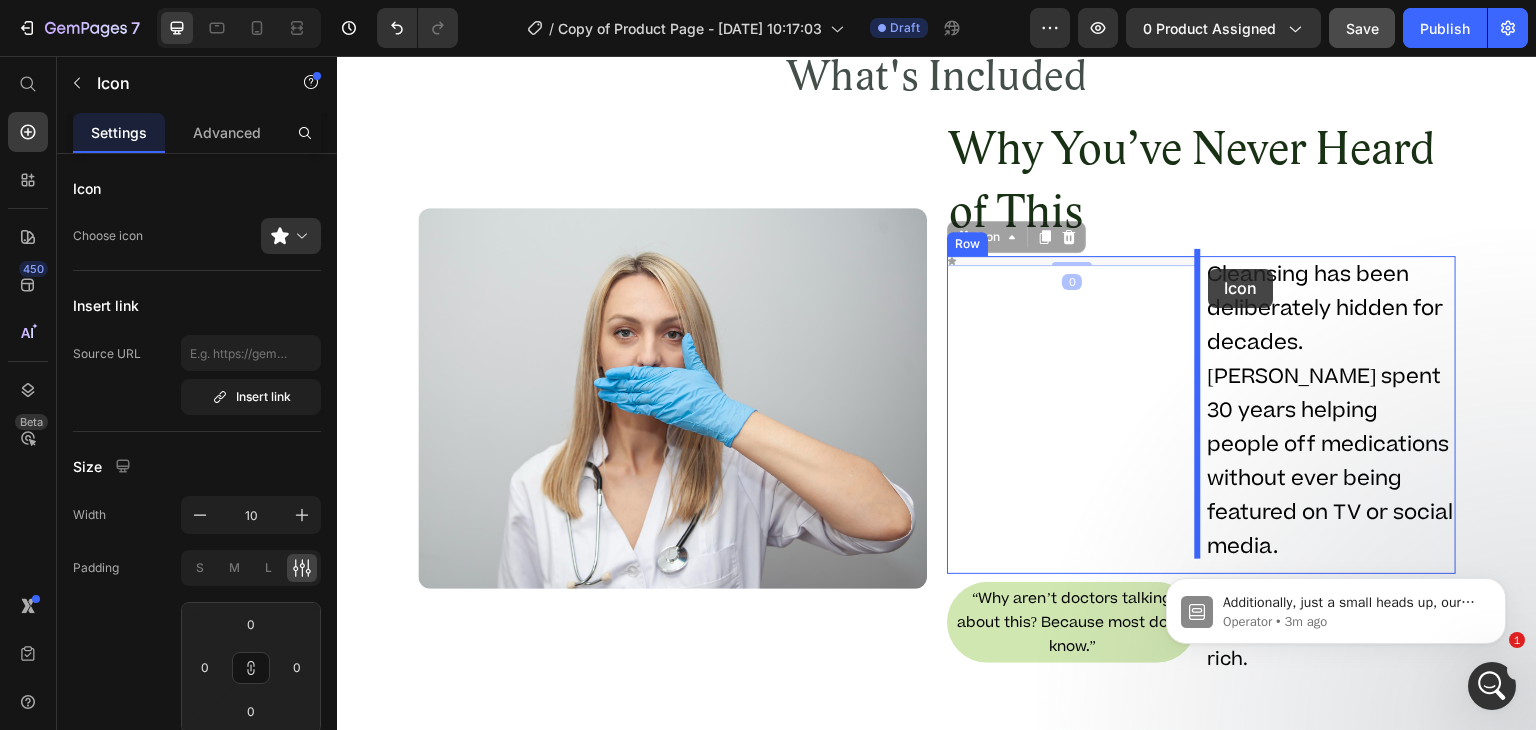 drag, startPoint x: 942, startPoint y: 253, endPoint x: 1209, endPoint y: 269, distance: 267.47897 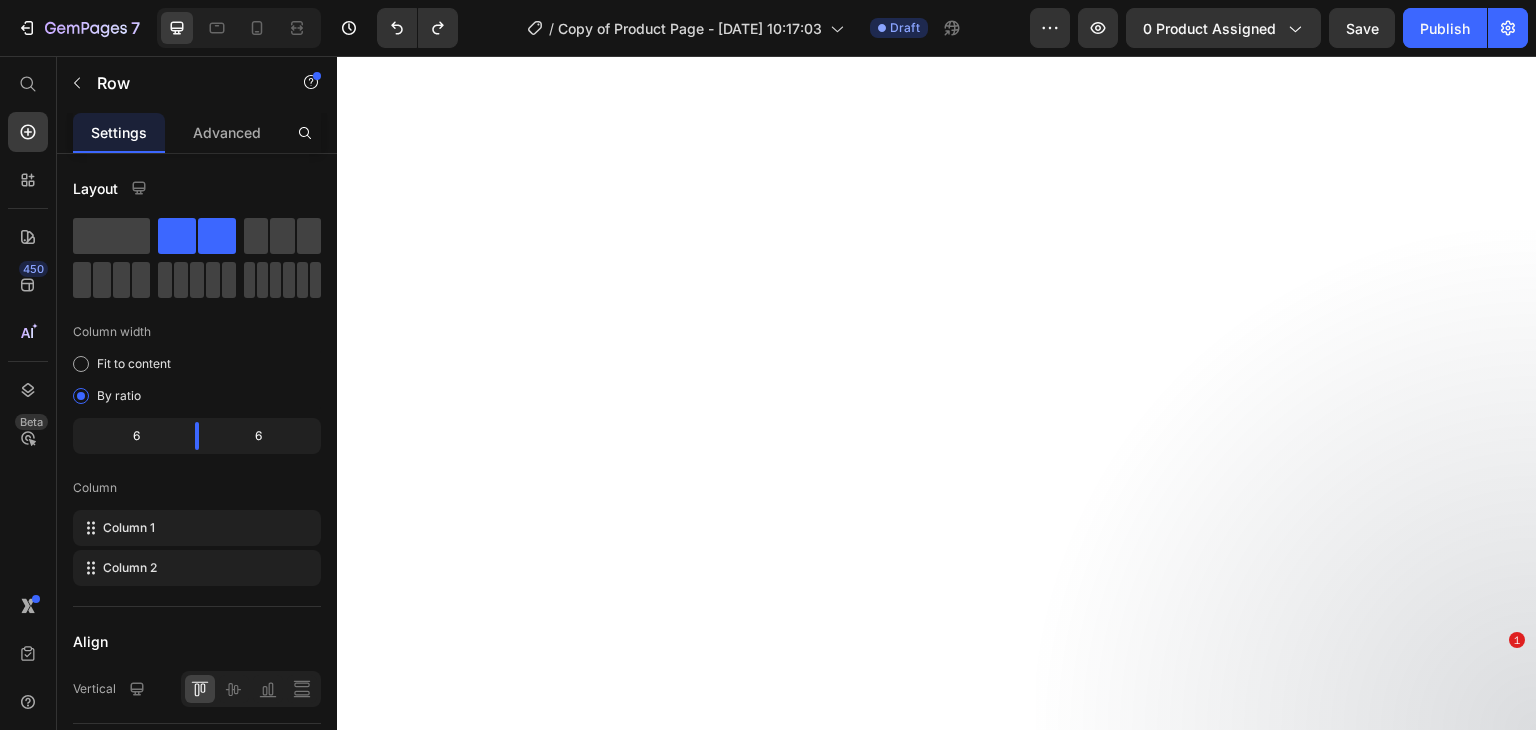 scroll, scrollTop: 0, scrollLeft: 0, axis: both 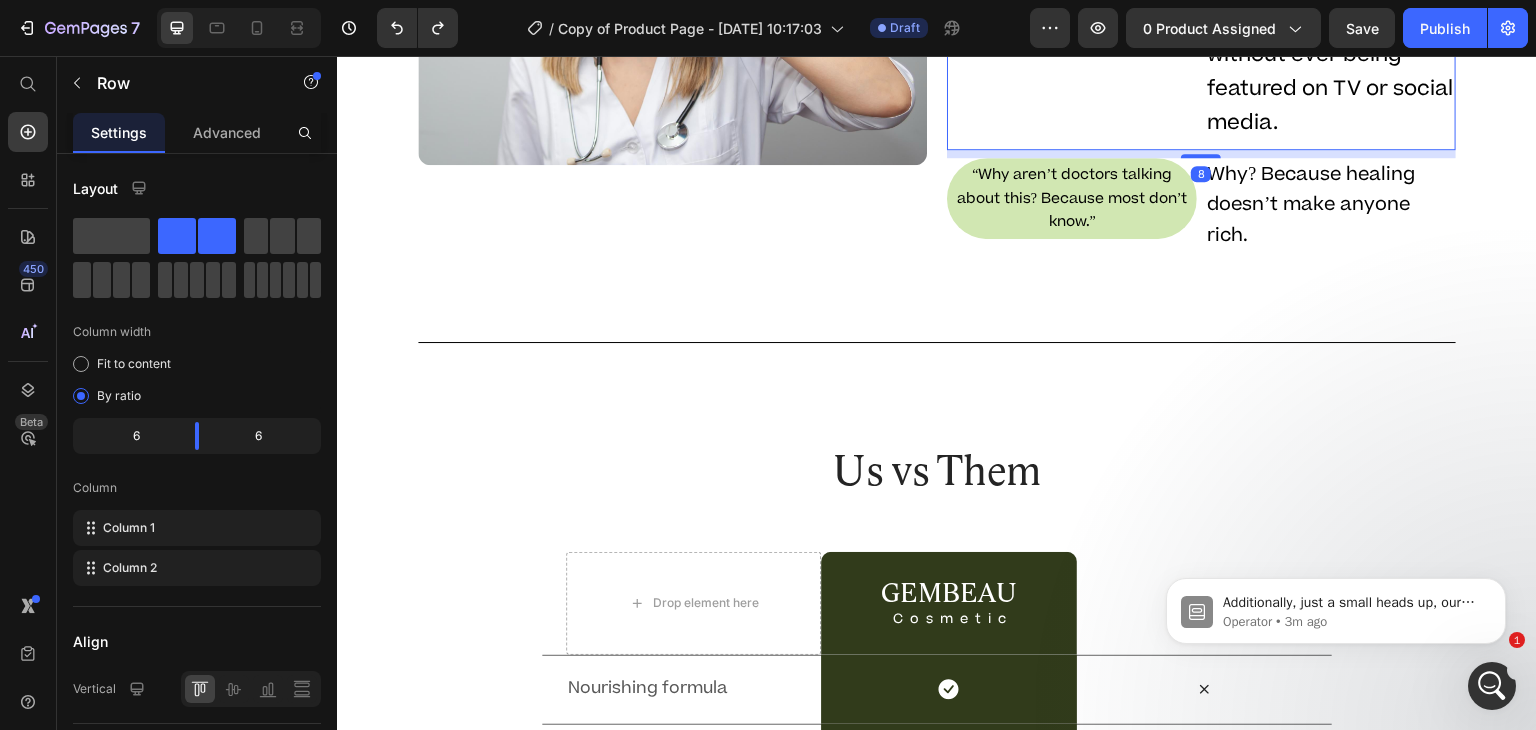 click 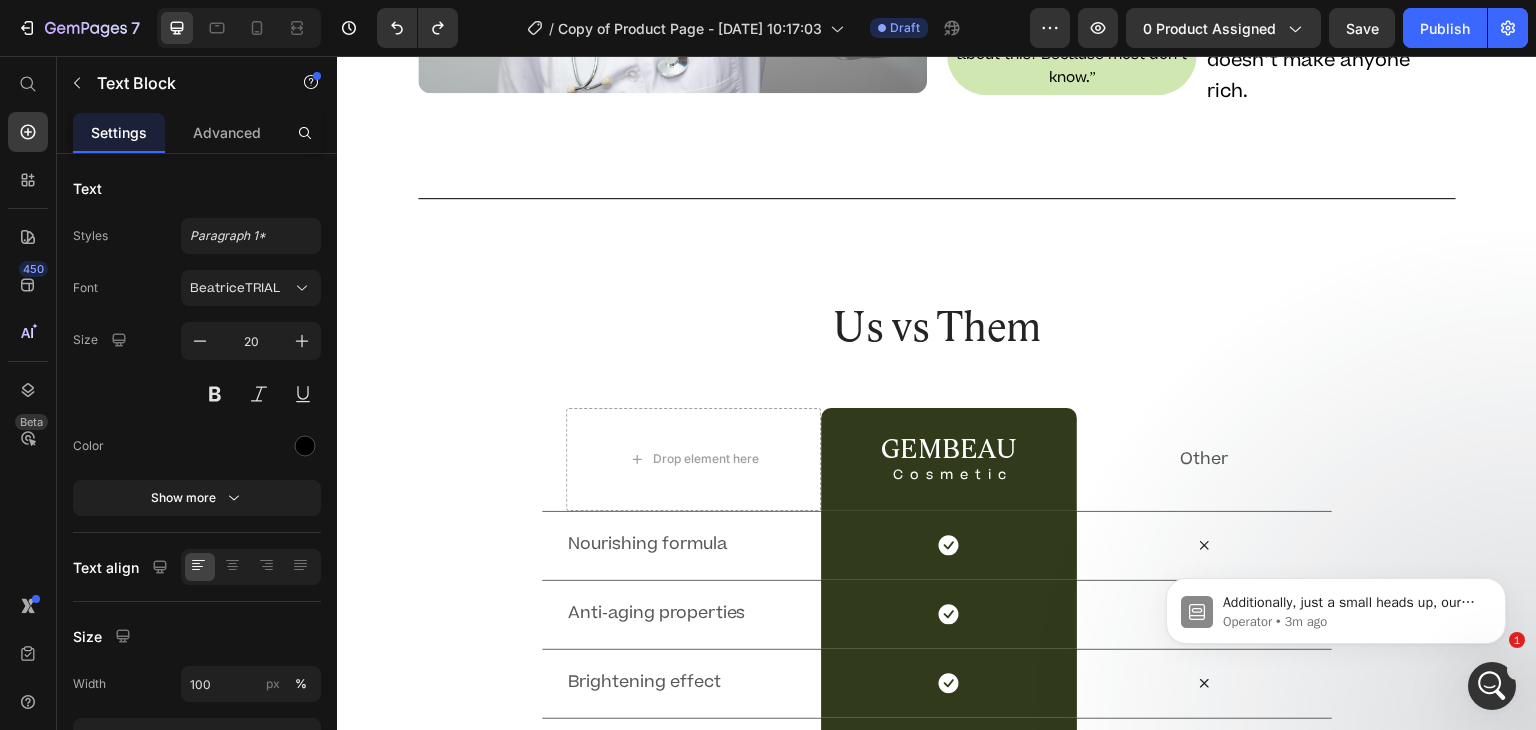 click on "Cleansing has been deliberately hidden for decades." at bounding box center (1201, -132) 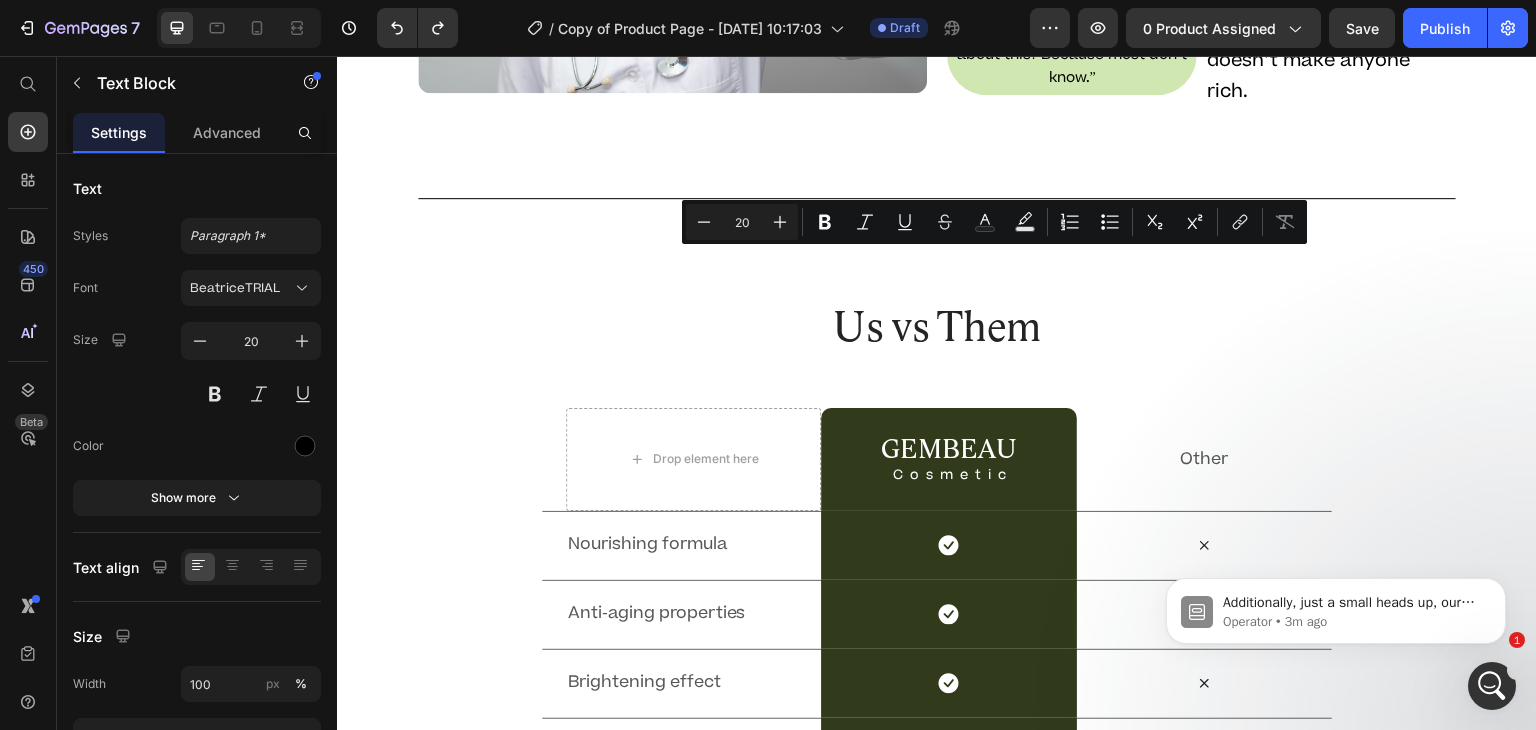 click on "Cleansing has been deliberately hidden for decades." at bounding box center [1201, -132] 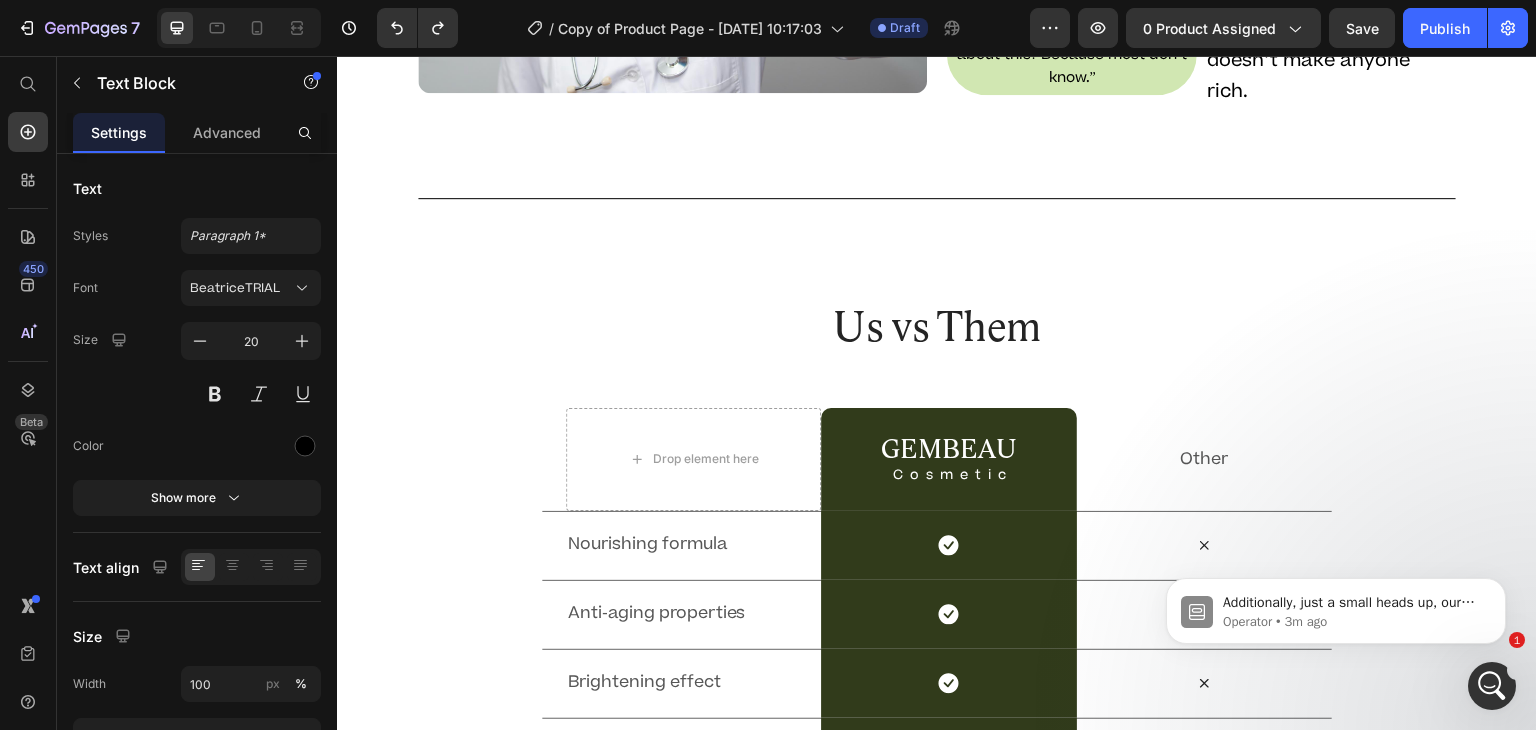 click on "Cleansing has been deliberately hidden for decades." at bounding box center [1201, -132] 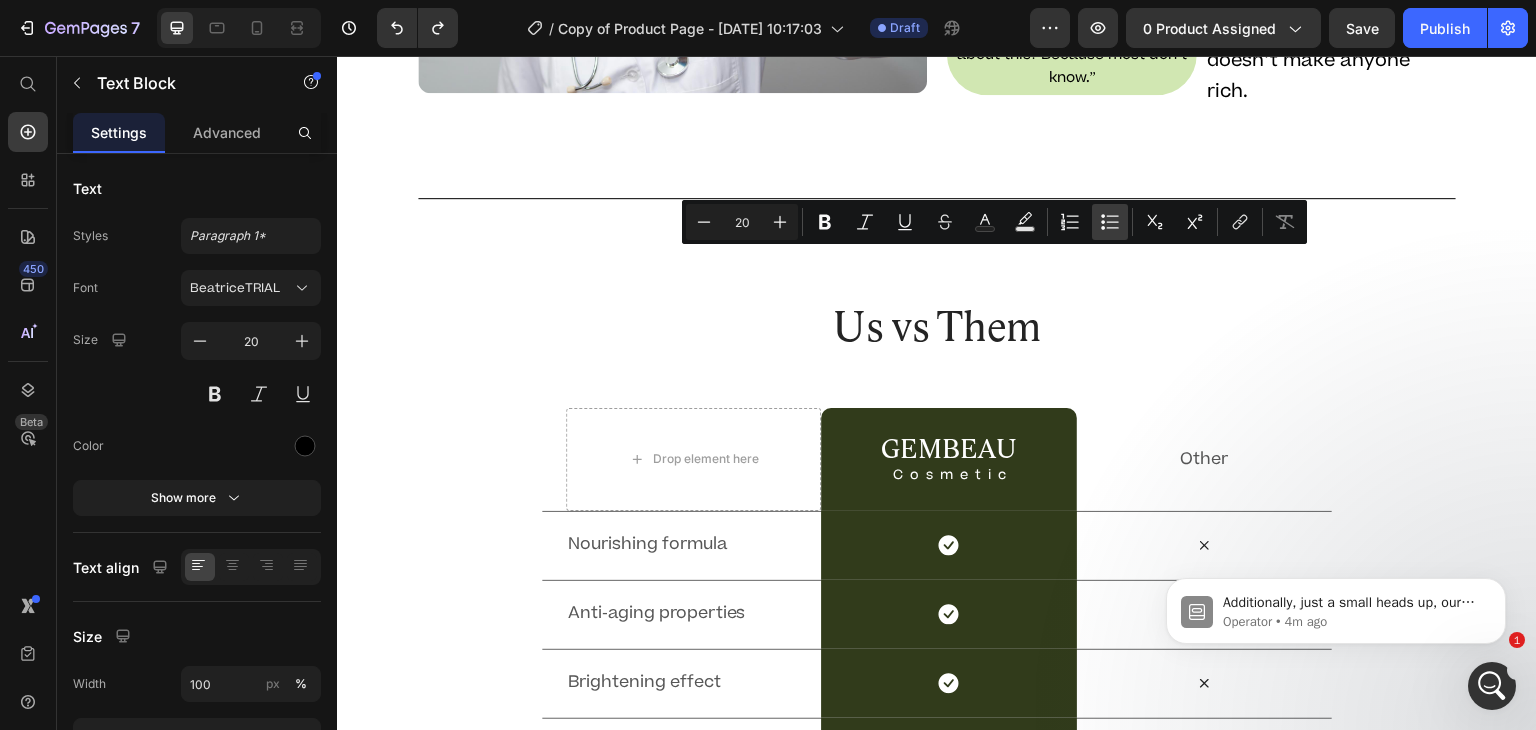 click 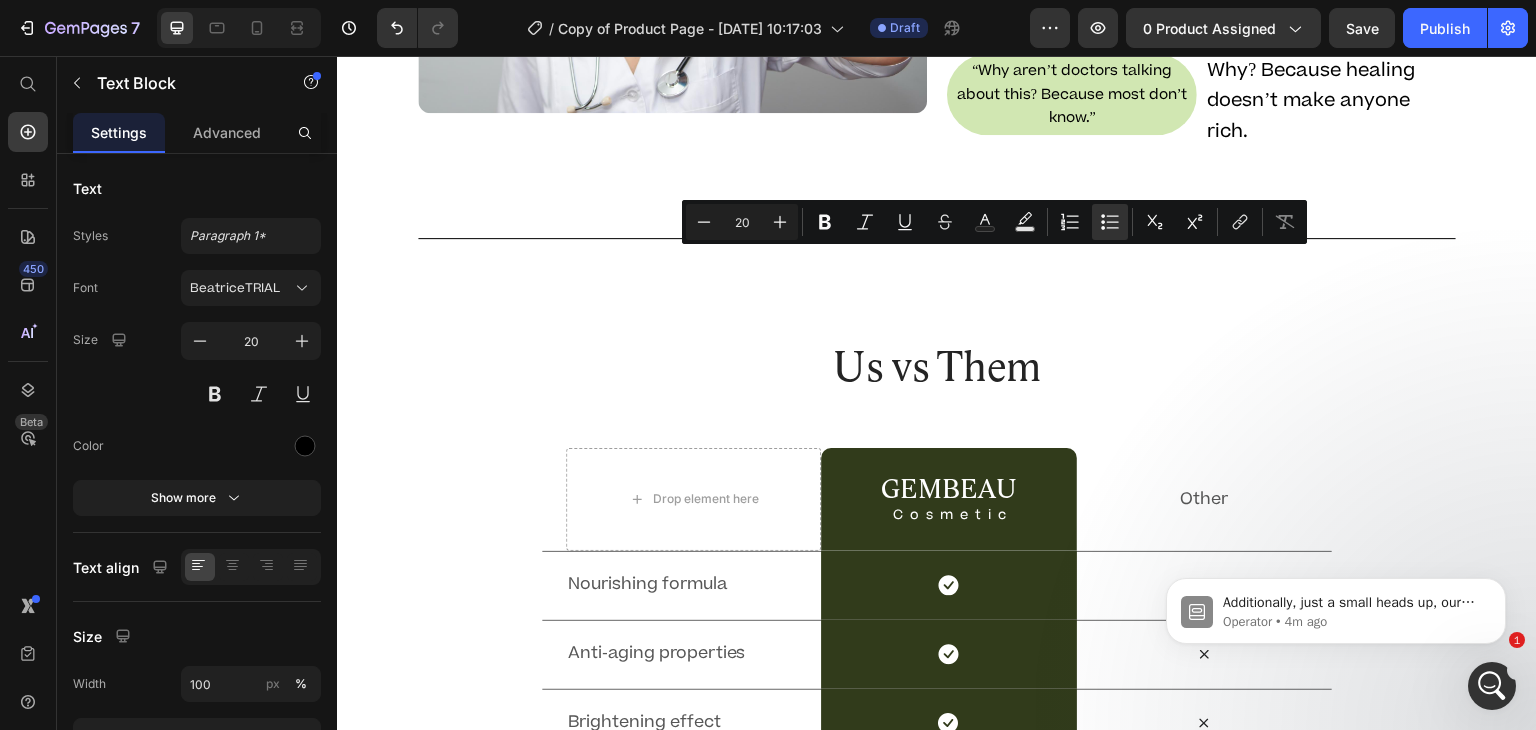 click on "Cleansing has been deliberately hidden for decades." at bounding box center (1221, -112) 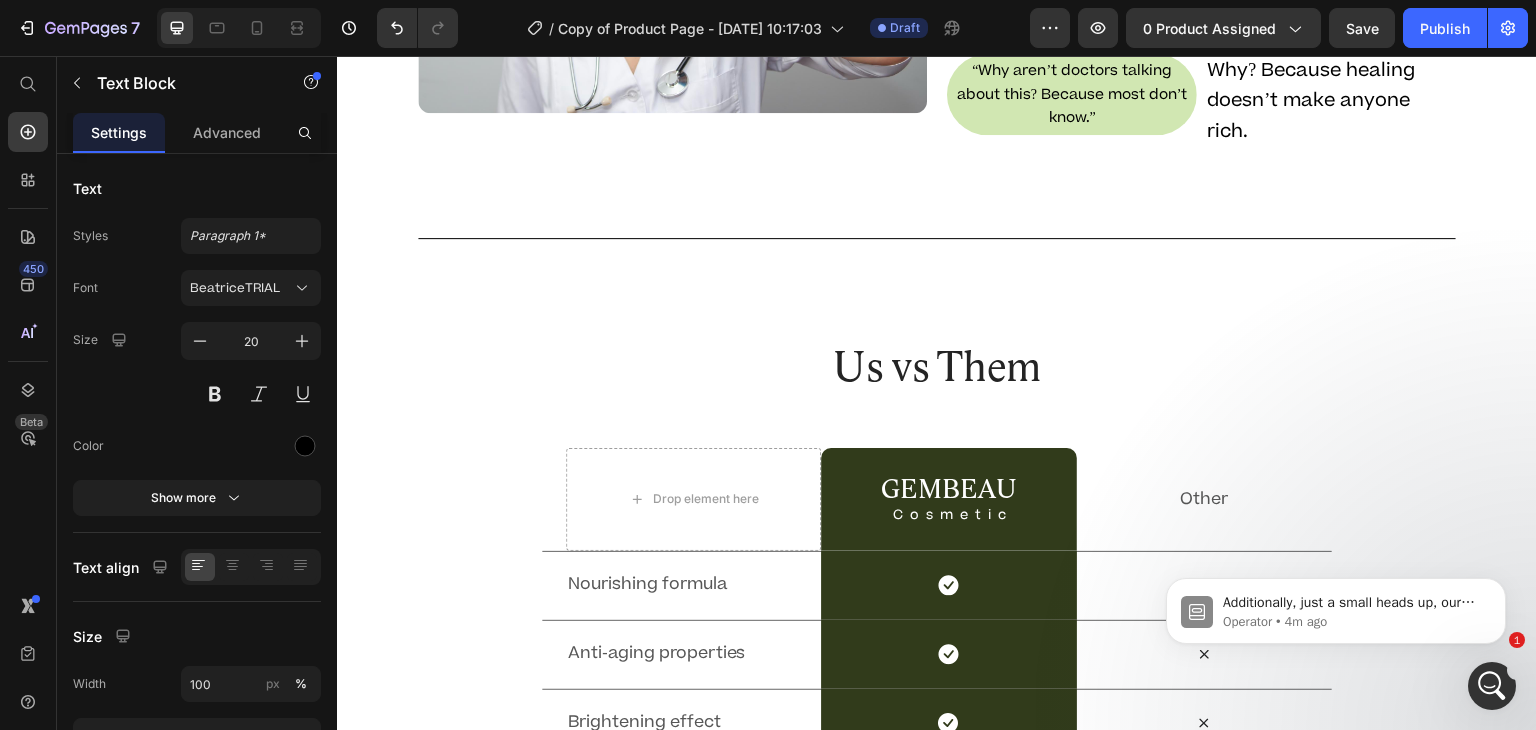 click on "Cleansing has been deliberately hidden for decades." at bounding box center (1221, -112) 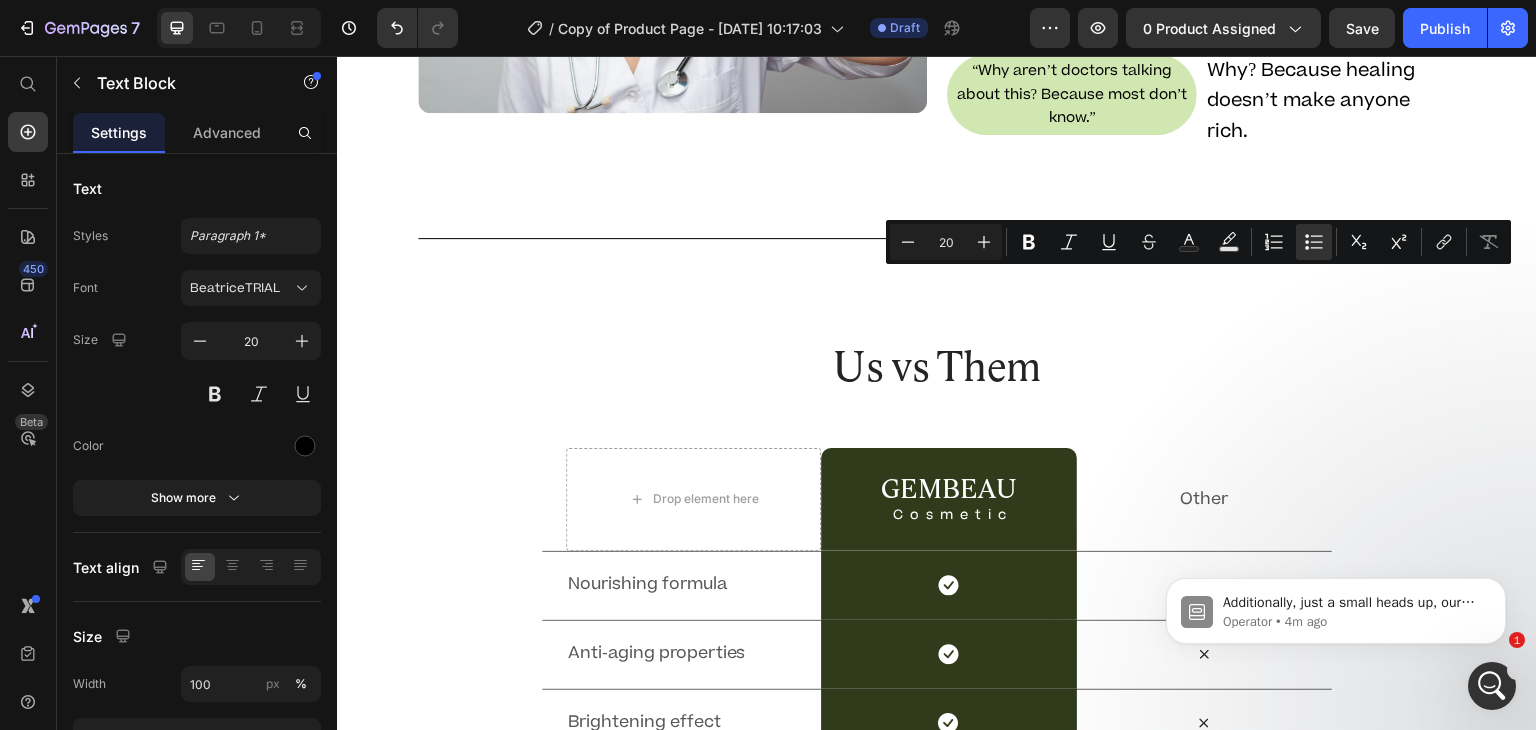 click on "Cleansing has been deliberately hidden for decades." at bounding box center (1221, -112) 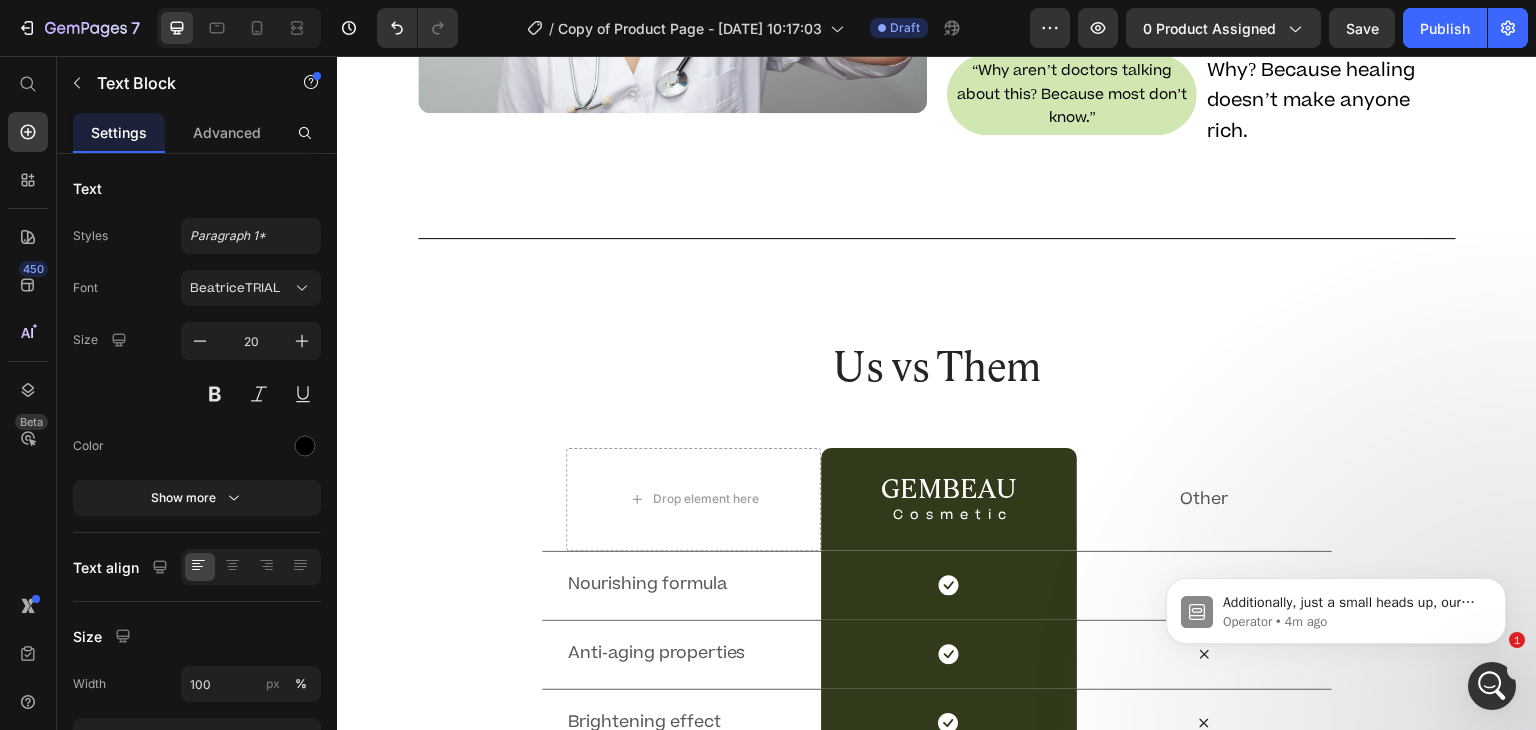 click on "Cleansing has been deliberately hidden for decades." at bounding box center (1221, -112) 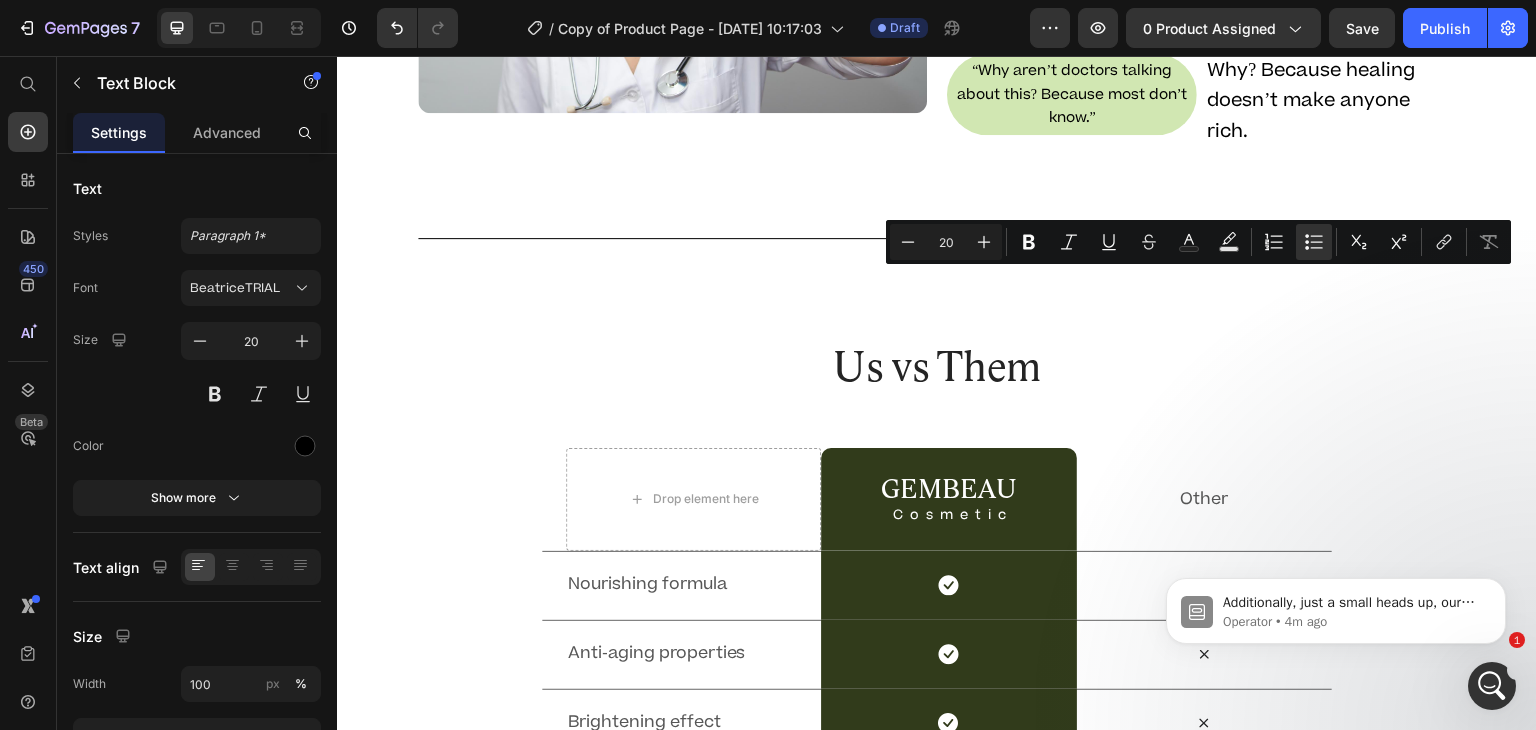 click on "Cleansing has been deliberately hidden for decades." at bounding box center [1221, -112] 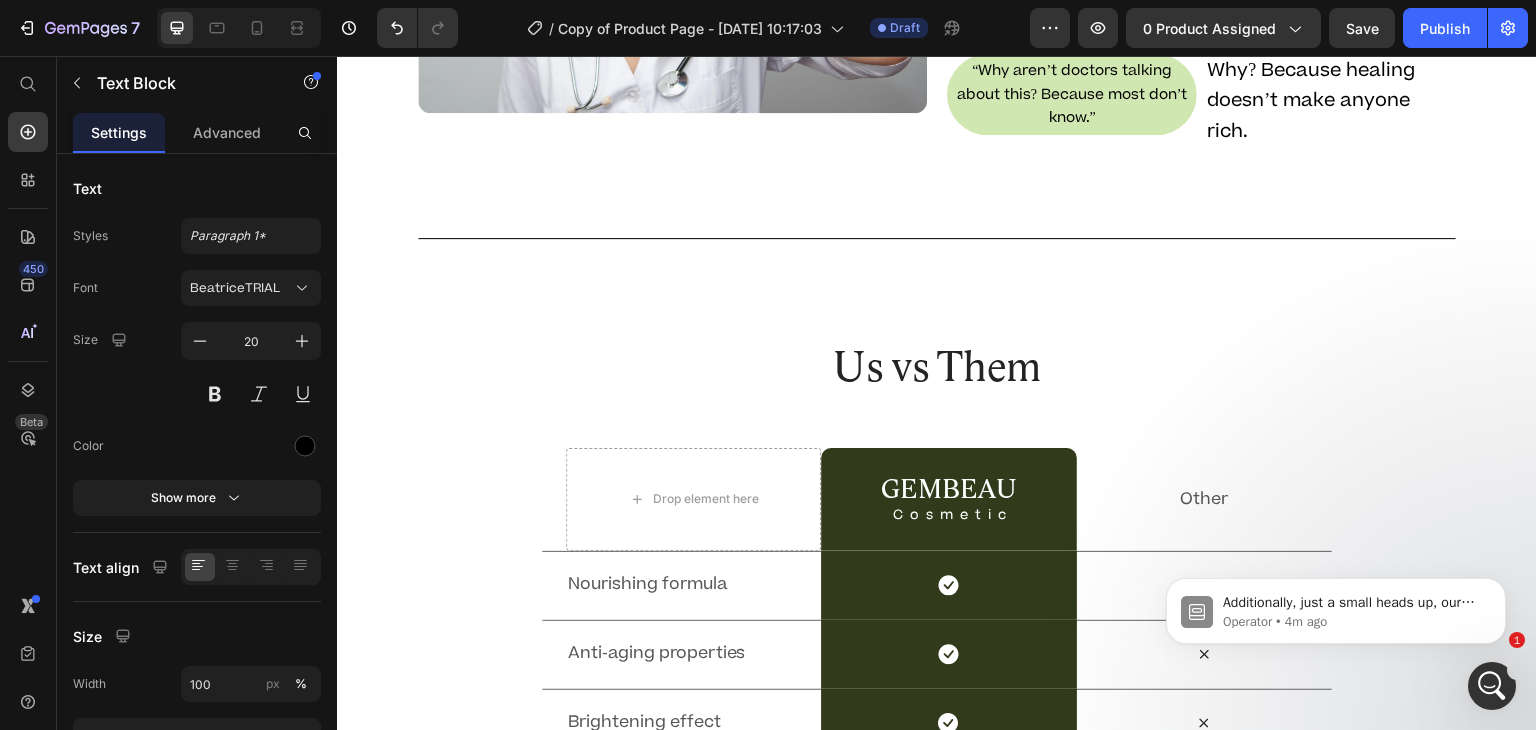 drag, startPoint x: 1153, startPoint y: 325, endPoint x: 1068, endPoint y: 314, distance: 85.70881 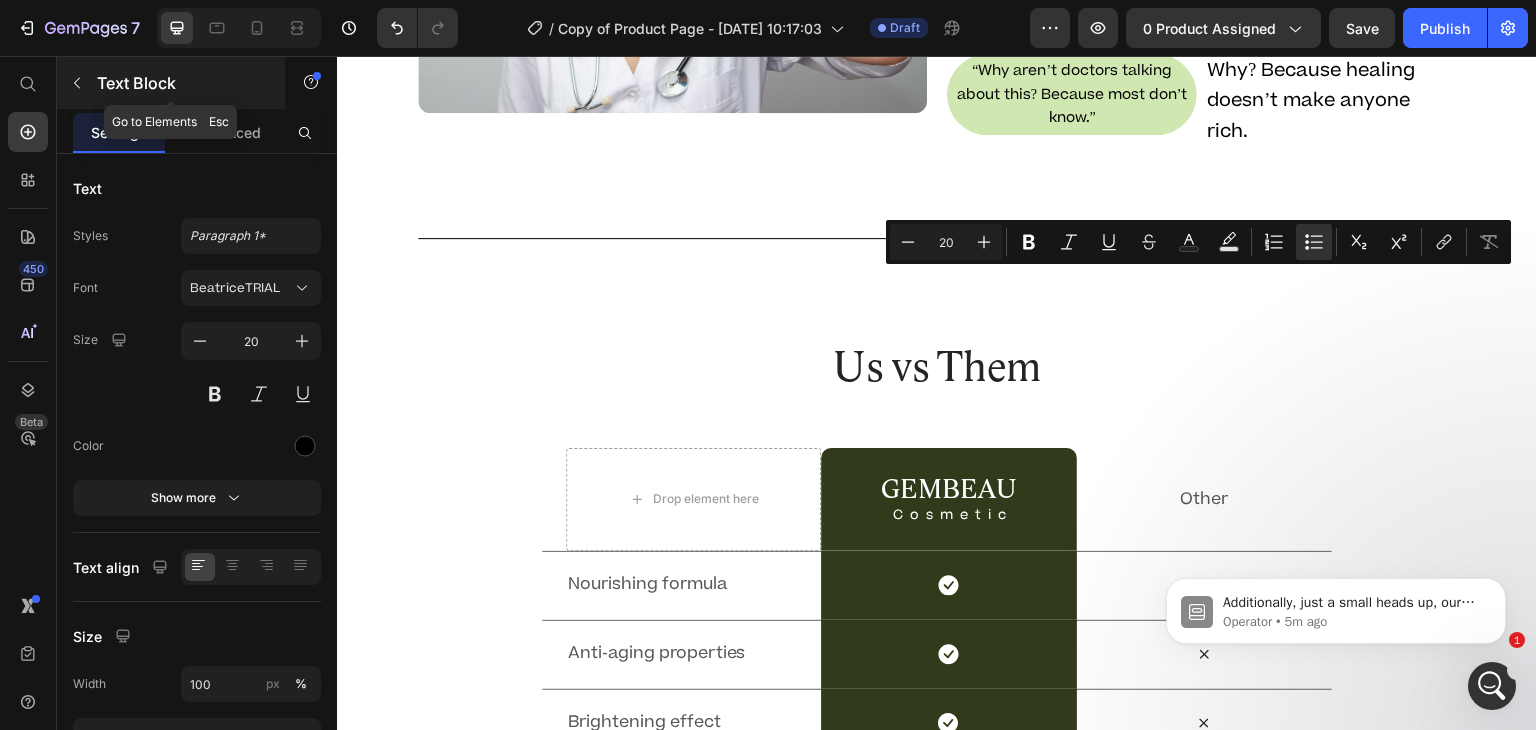 click 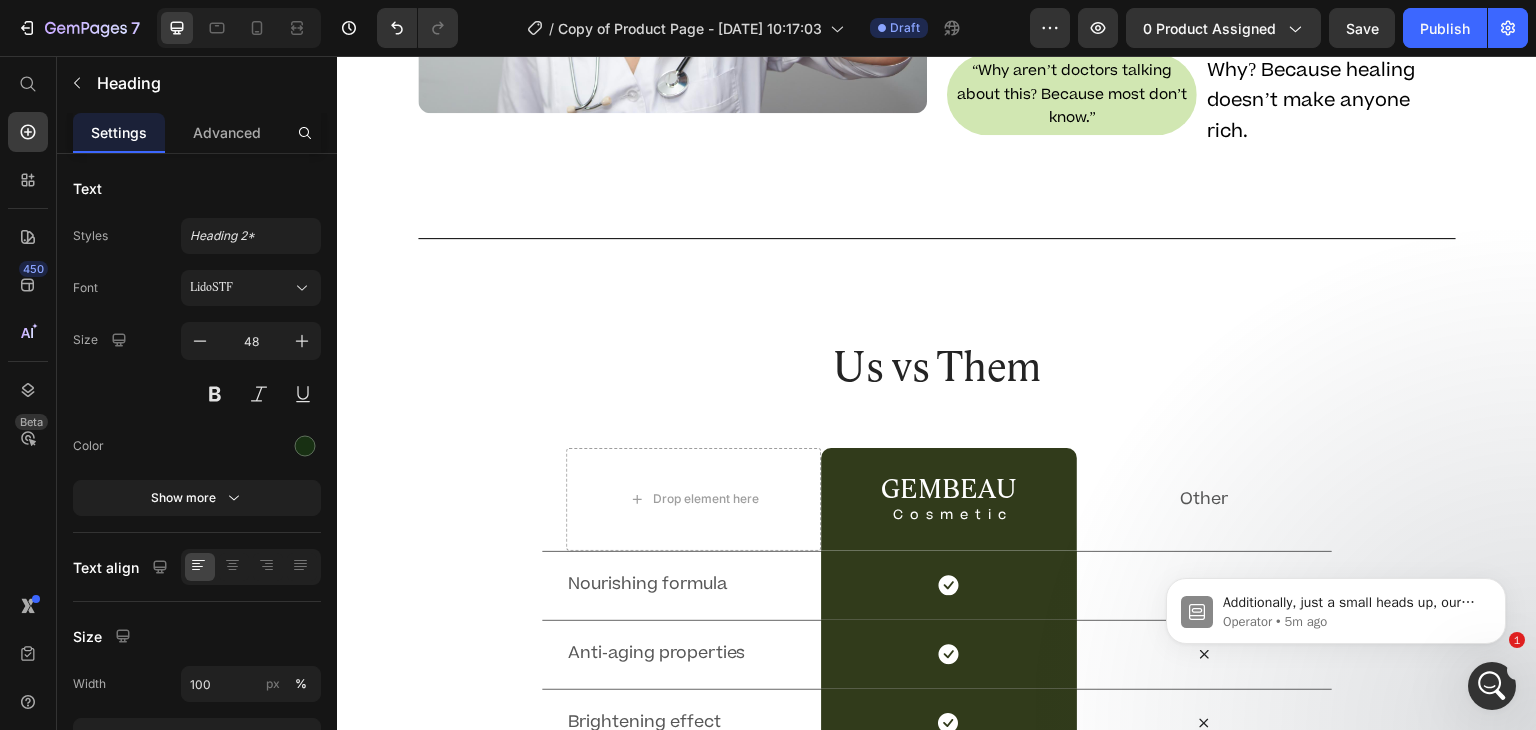 click on "Why You’ve Never Heard of This" at bounding box center [1201, -241] 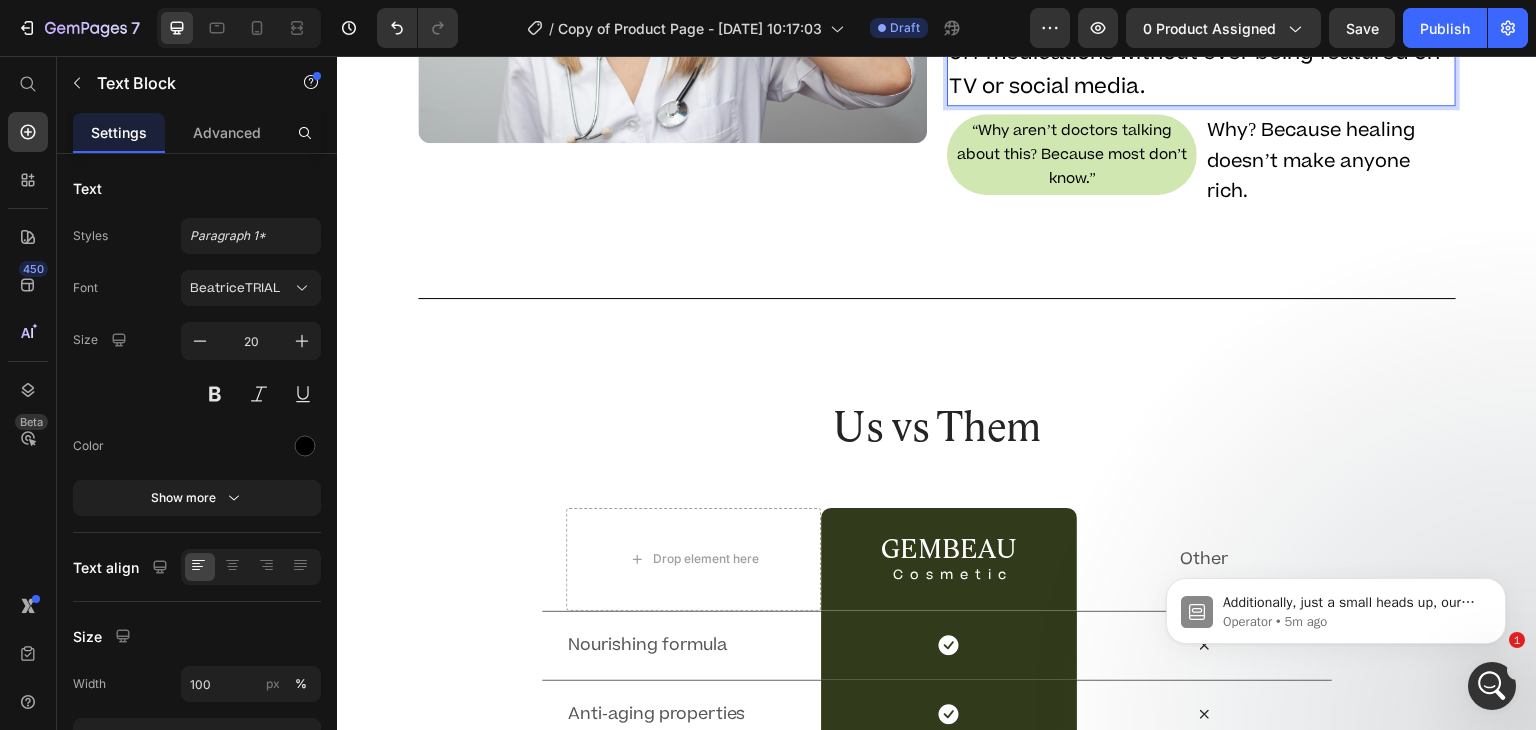 click on "Cleansing has been deliberately hidden for decades.  [PERSON_NAME] spent 30 years helping people off medications without ever being featured on TV or social media." at bounding box center [1201, -1] 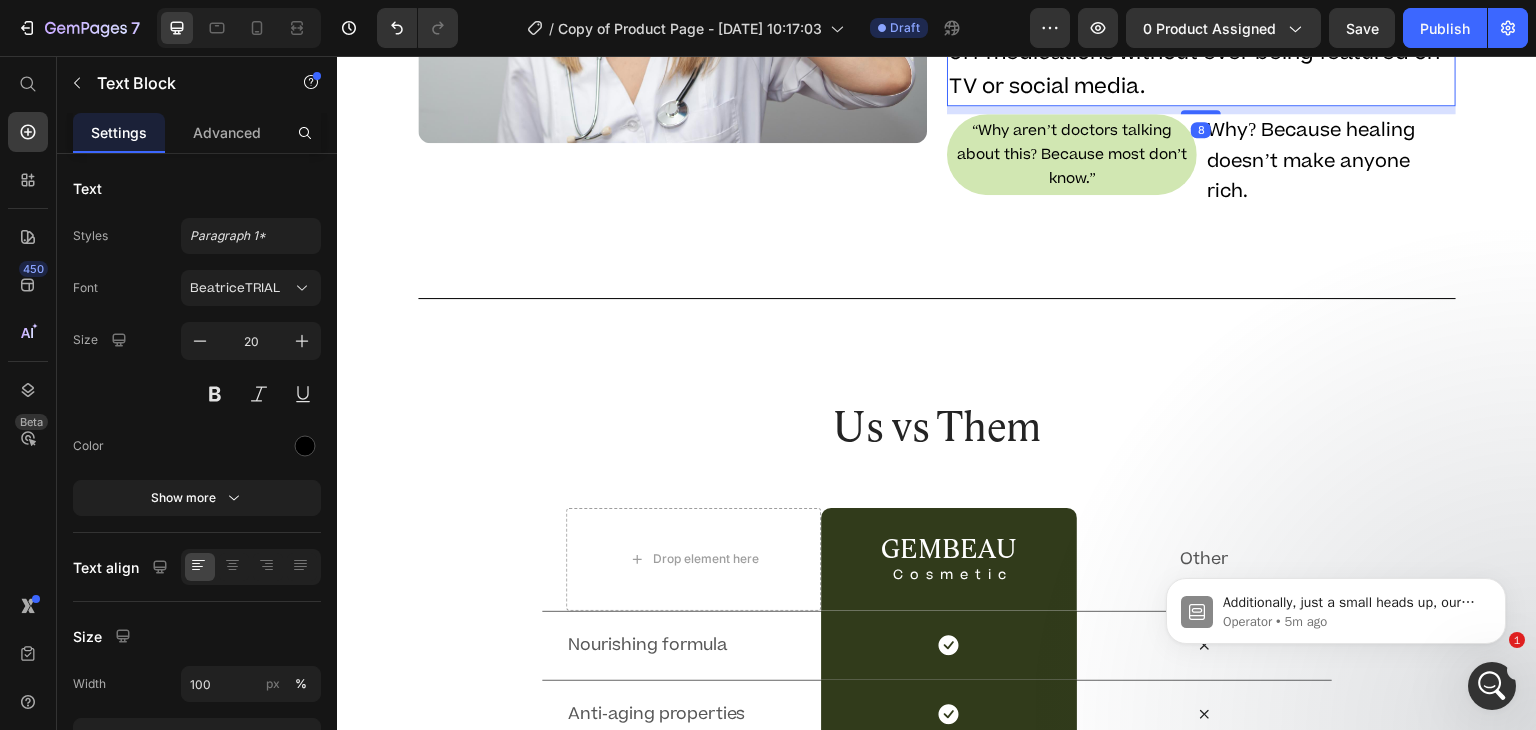 click 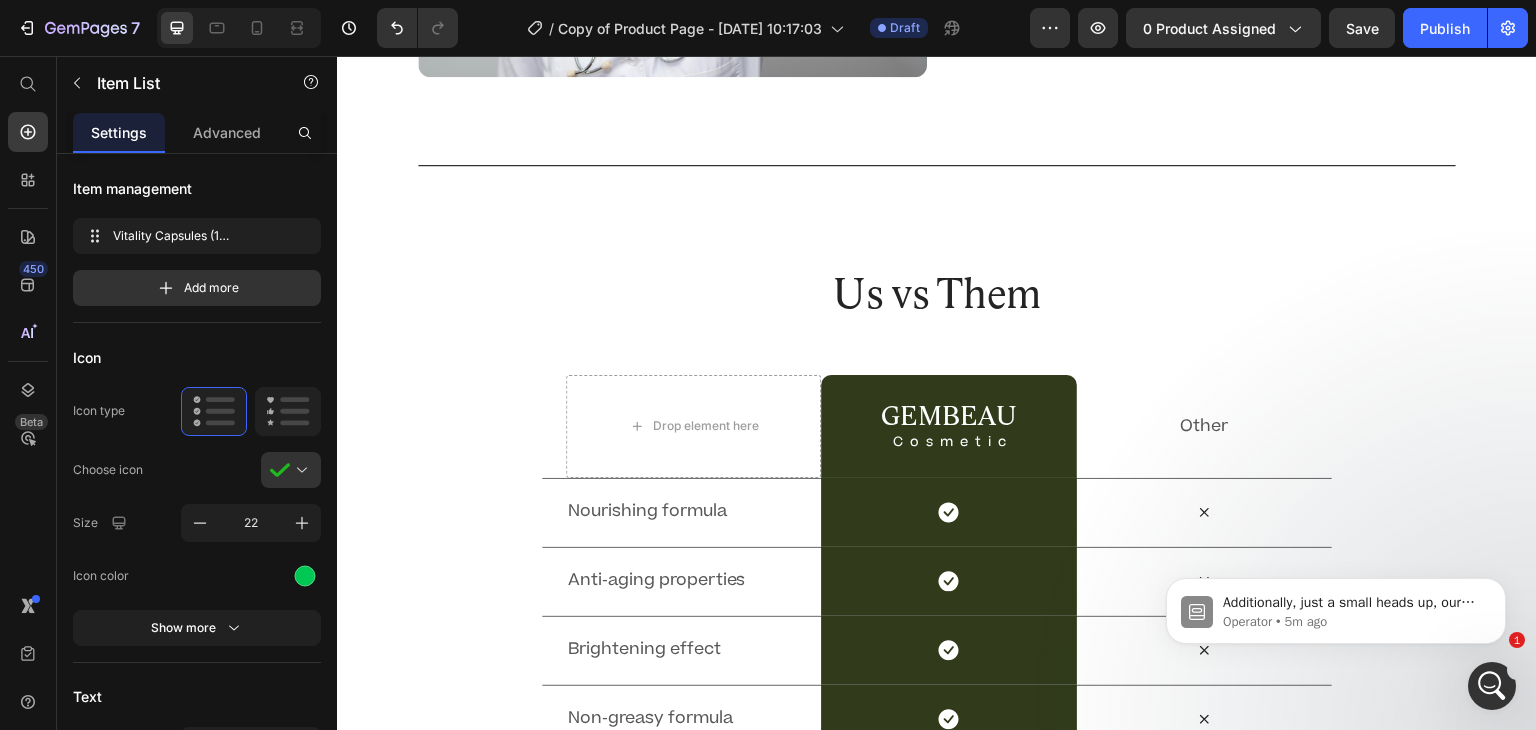 click at bounding box center (1069, -143) 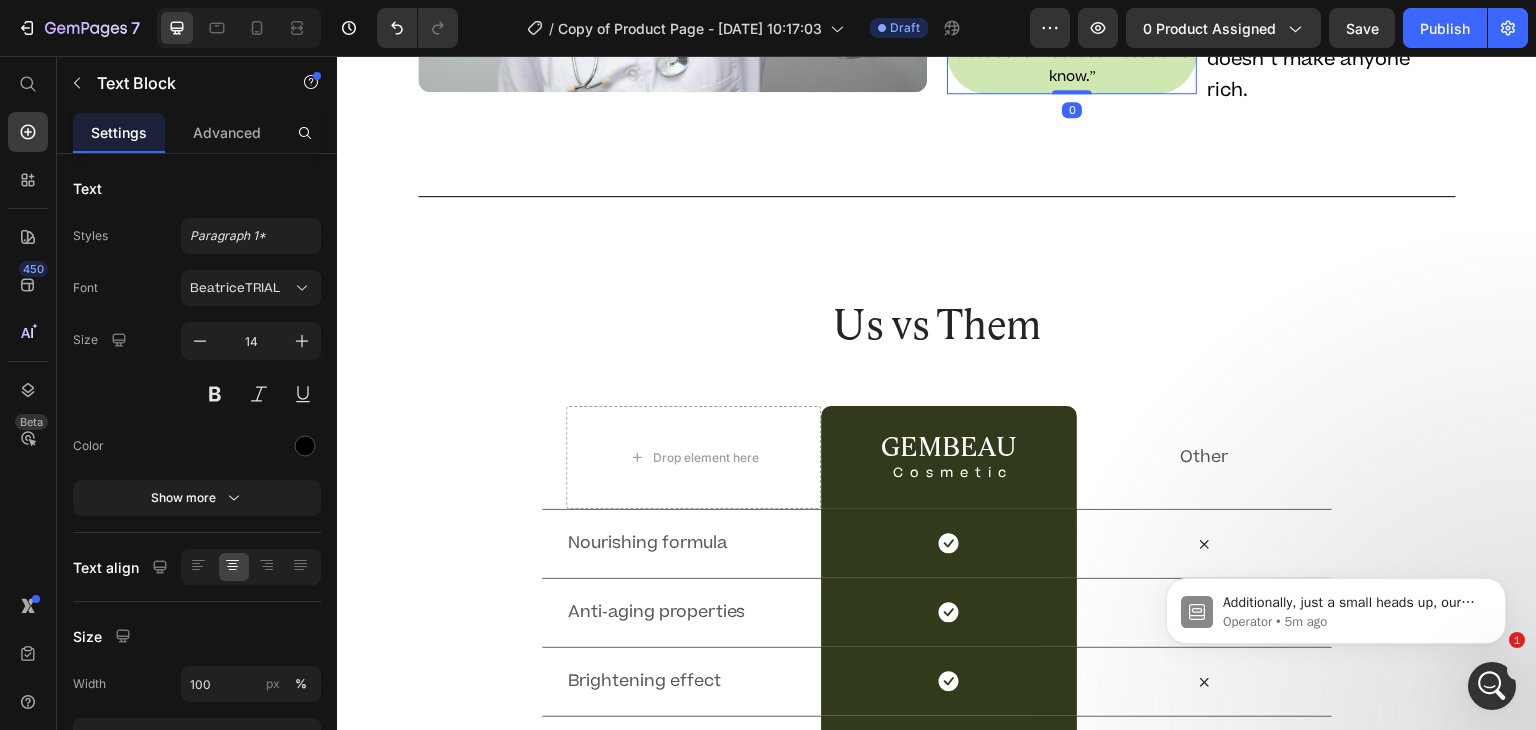 click 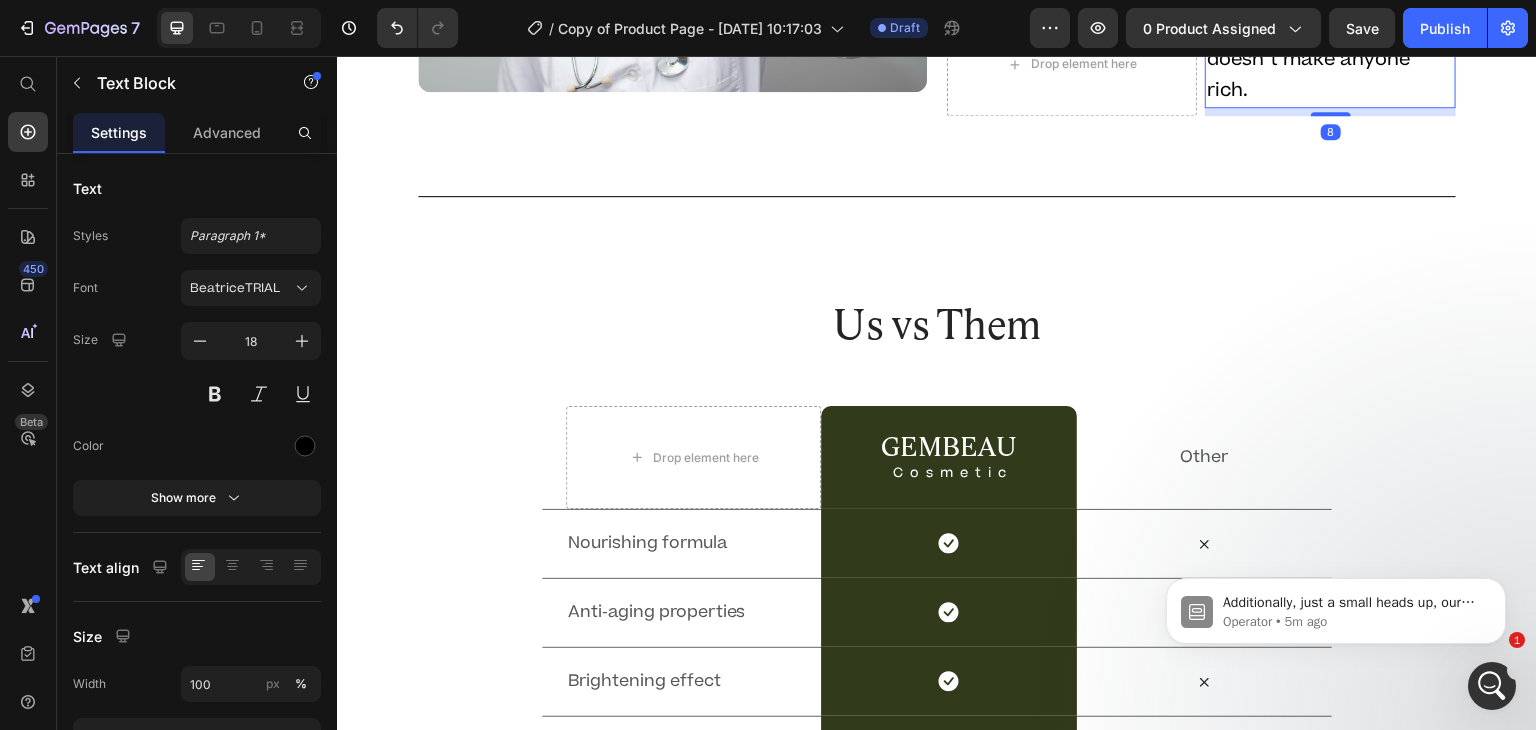 click at bounding box center (1363, -7) 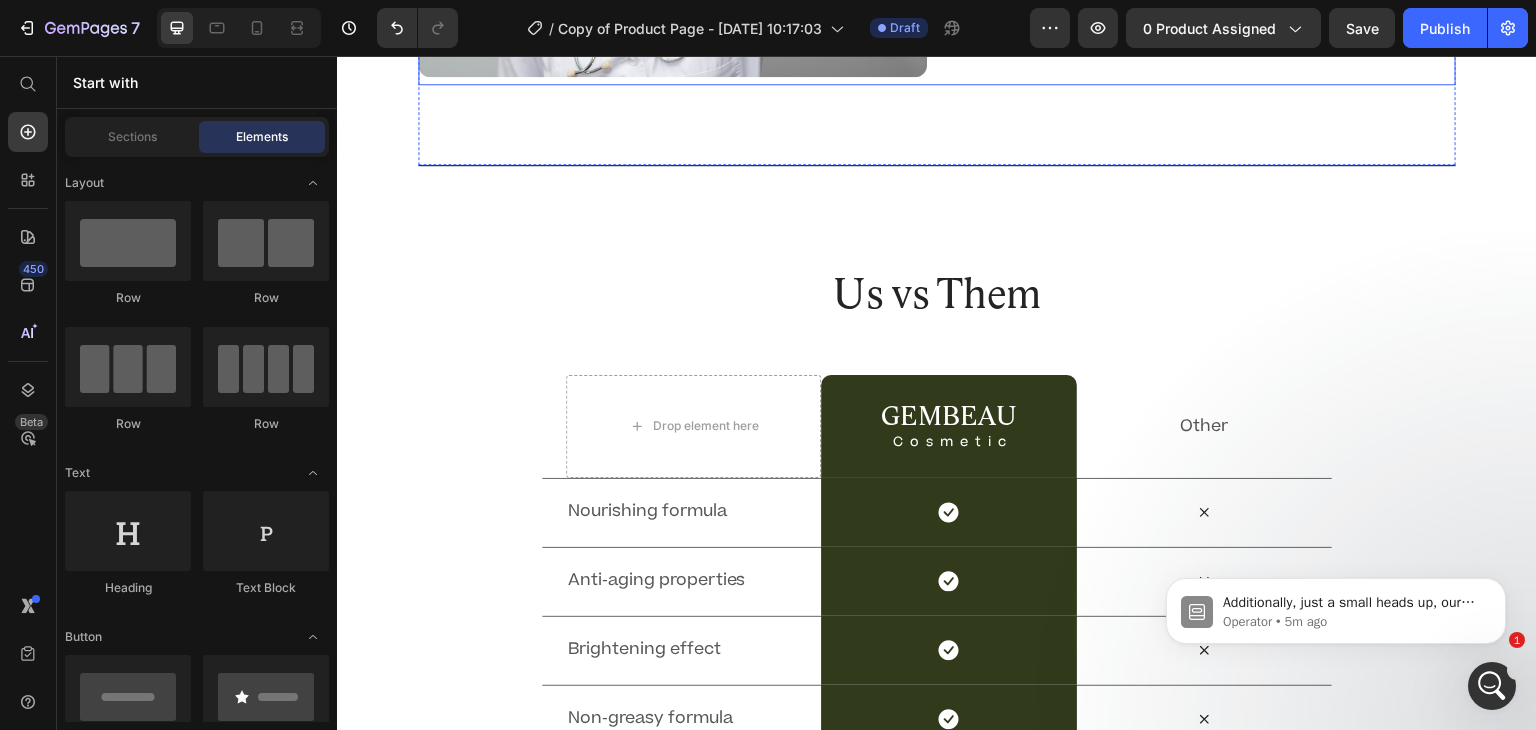scroll, scrollTop: 5808, scrollLeft: 0, axis: vertical 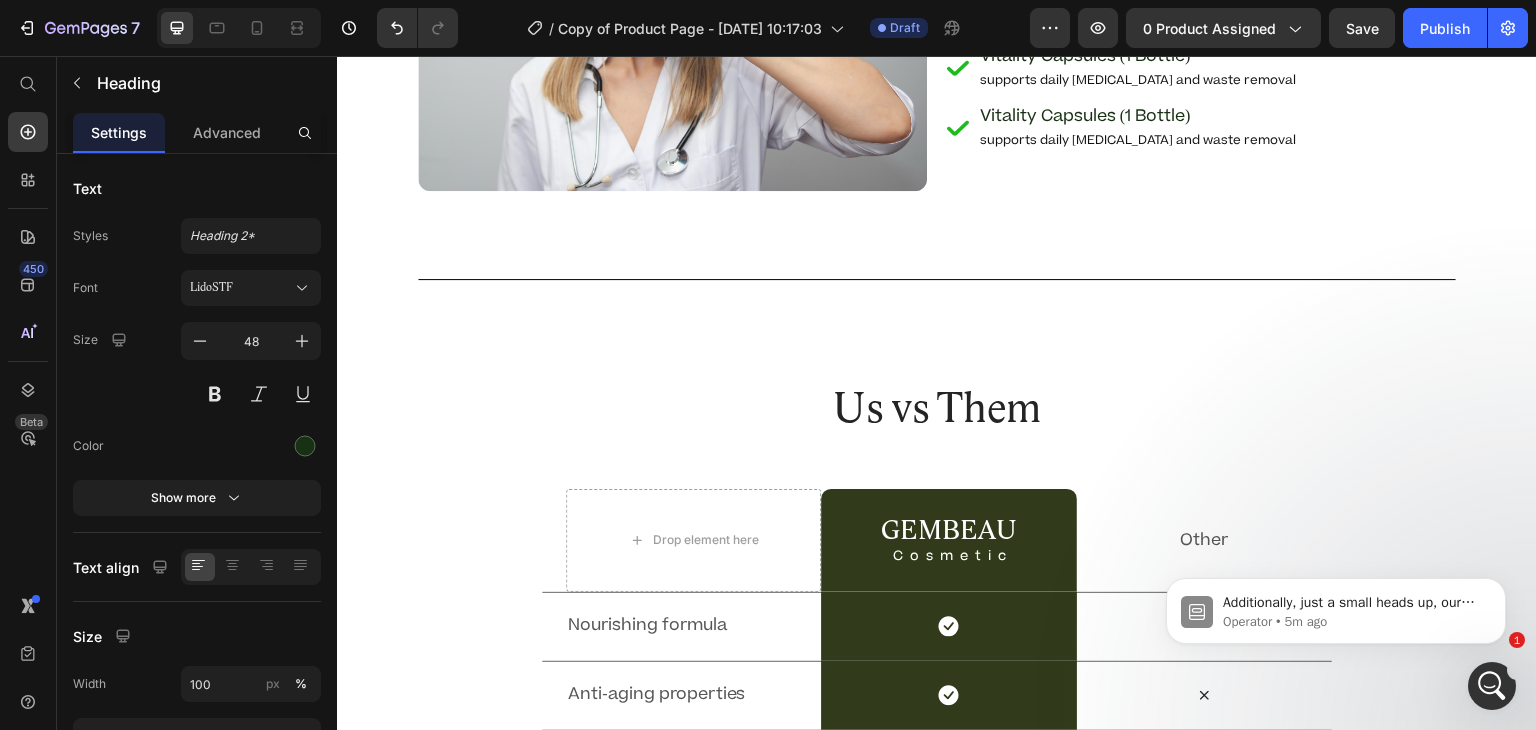 click 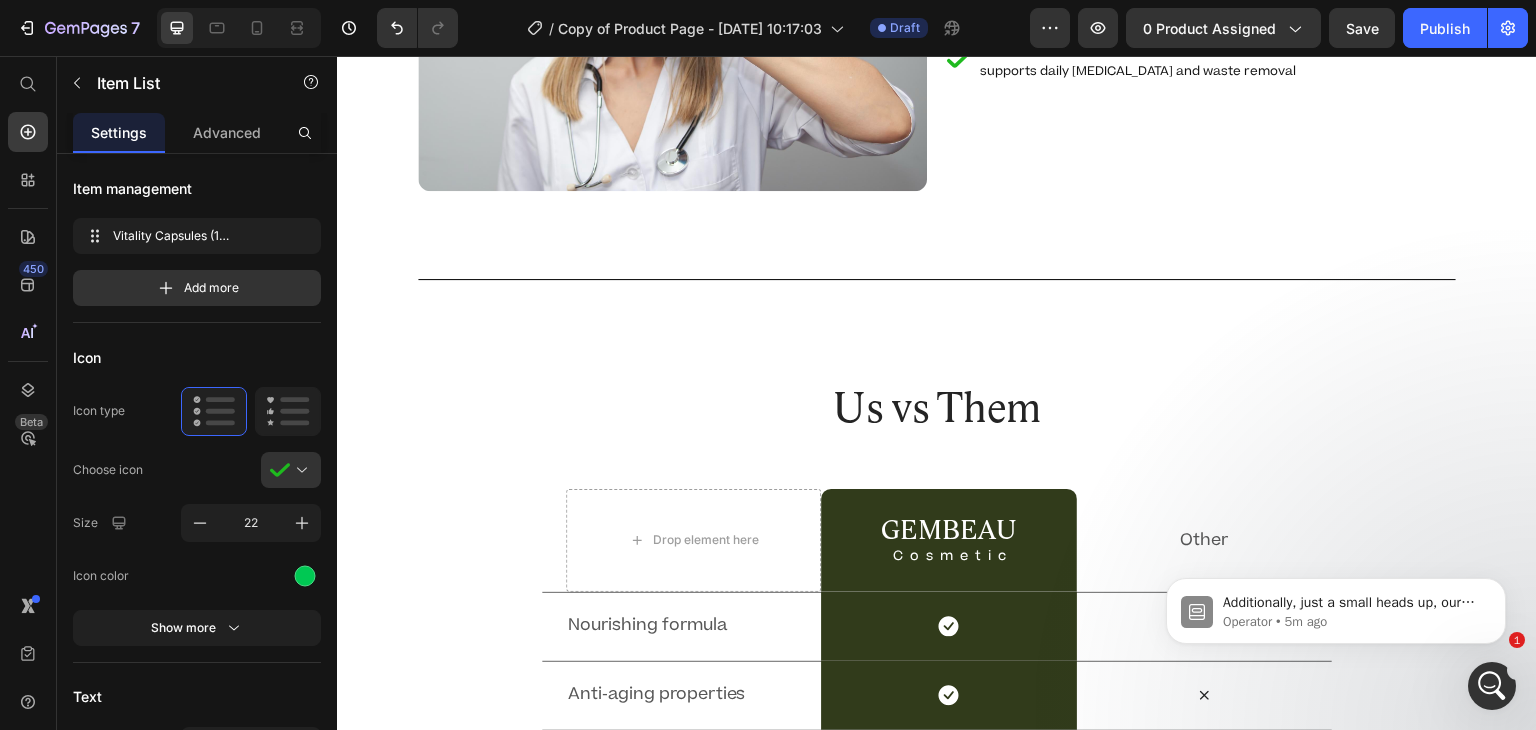 click on "supports daily [MEDICAL_DATA] and waste removal" at bounding box center [1138, -49] 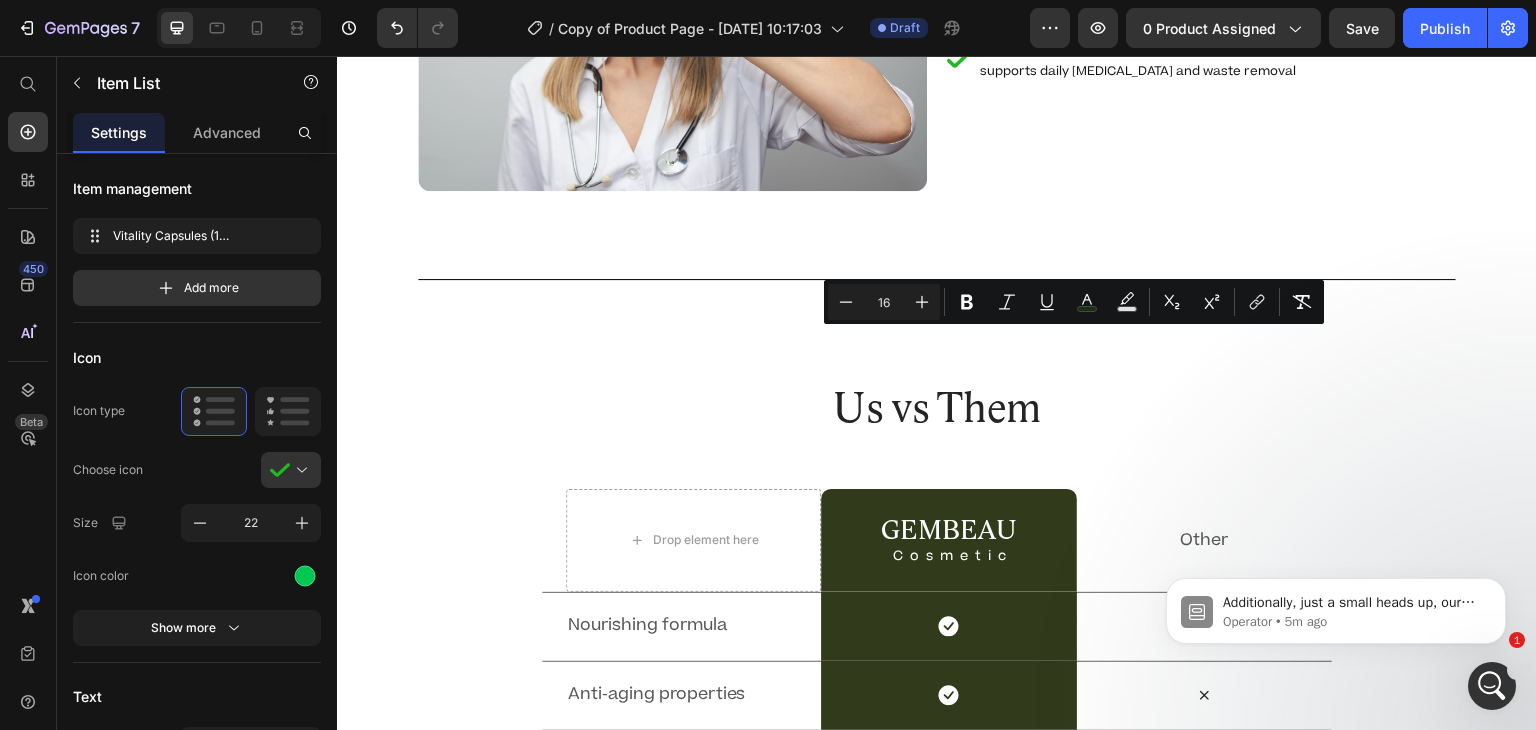 click on "Vitality Capsules (1 Bottle)" at bounding box center (1085, -72) 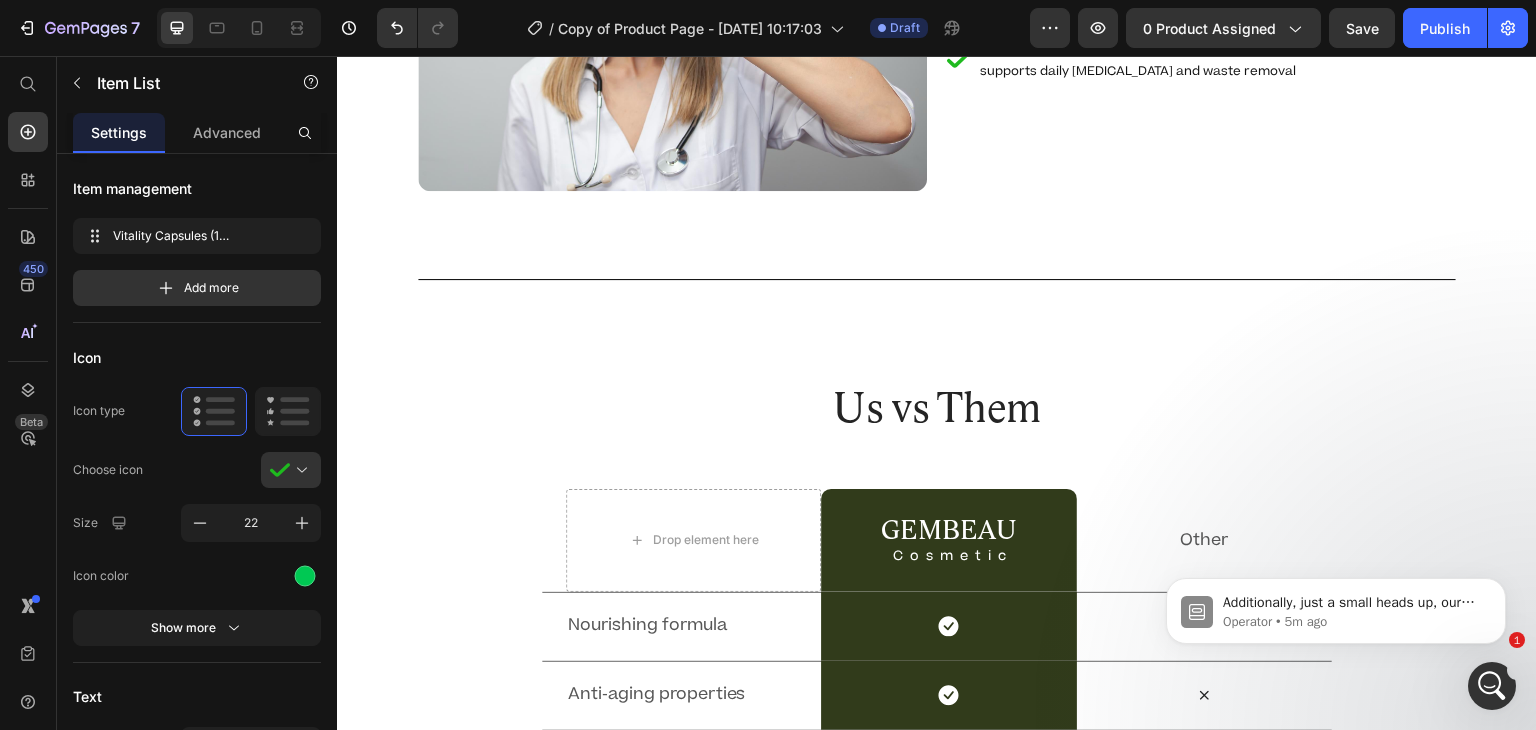 click on "Vitality Capsules (1 Bottle)" at bounding box center [1085, -72] 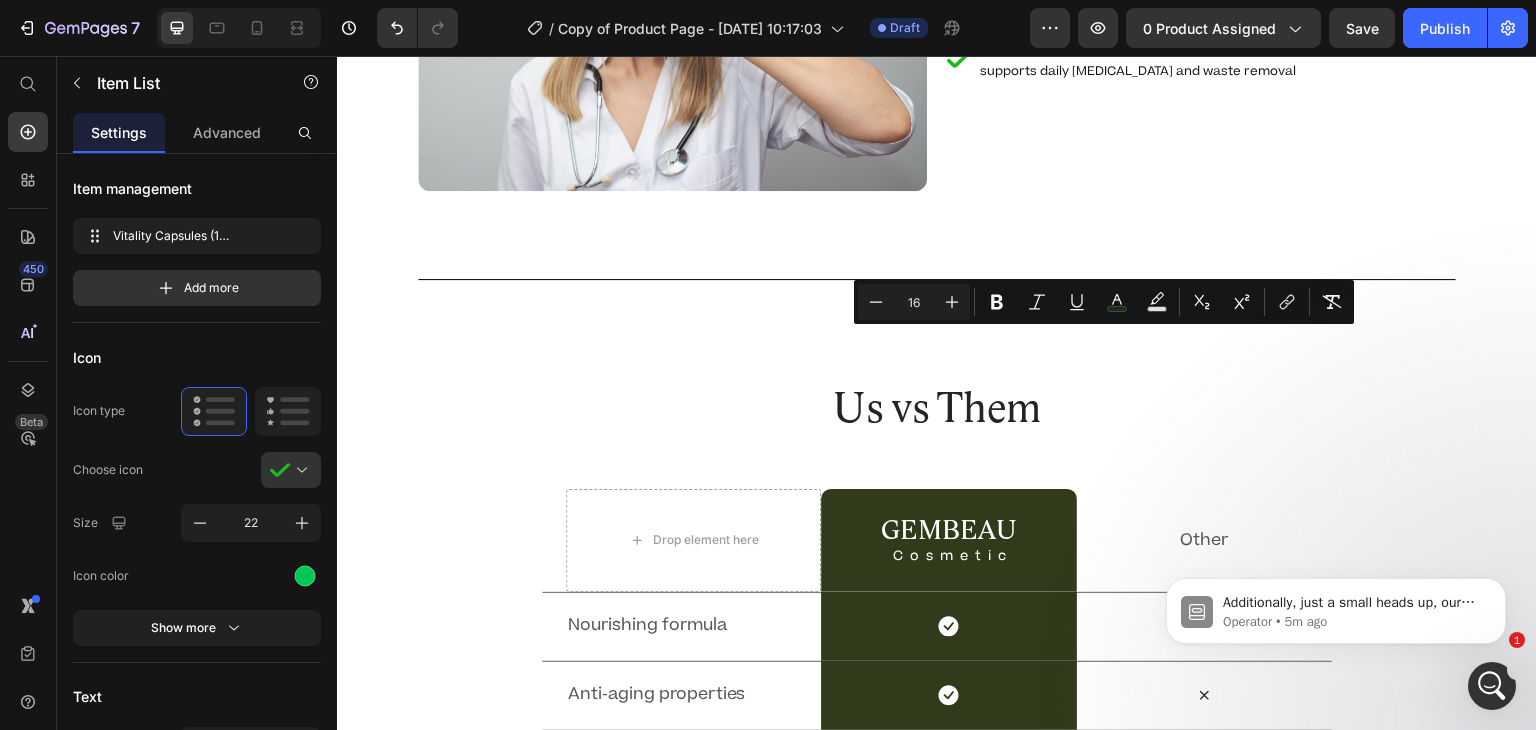 scroll, scrollTop: 5809, scrollLeft: 0, axis: vertical 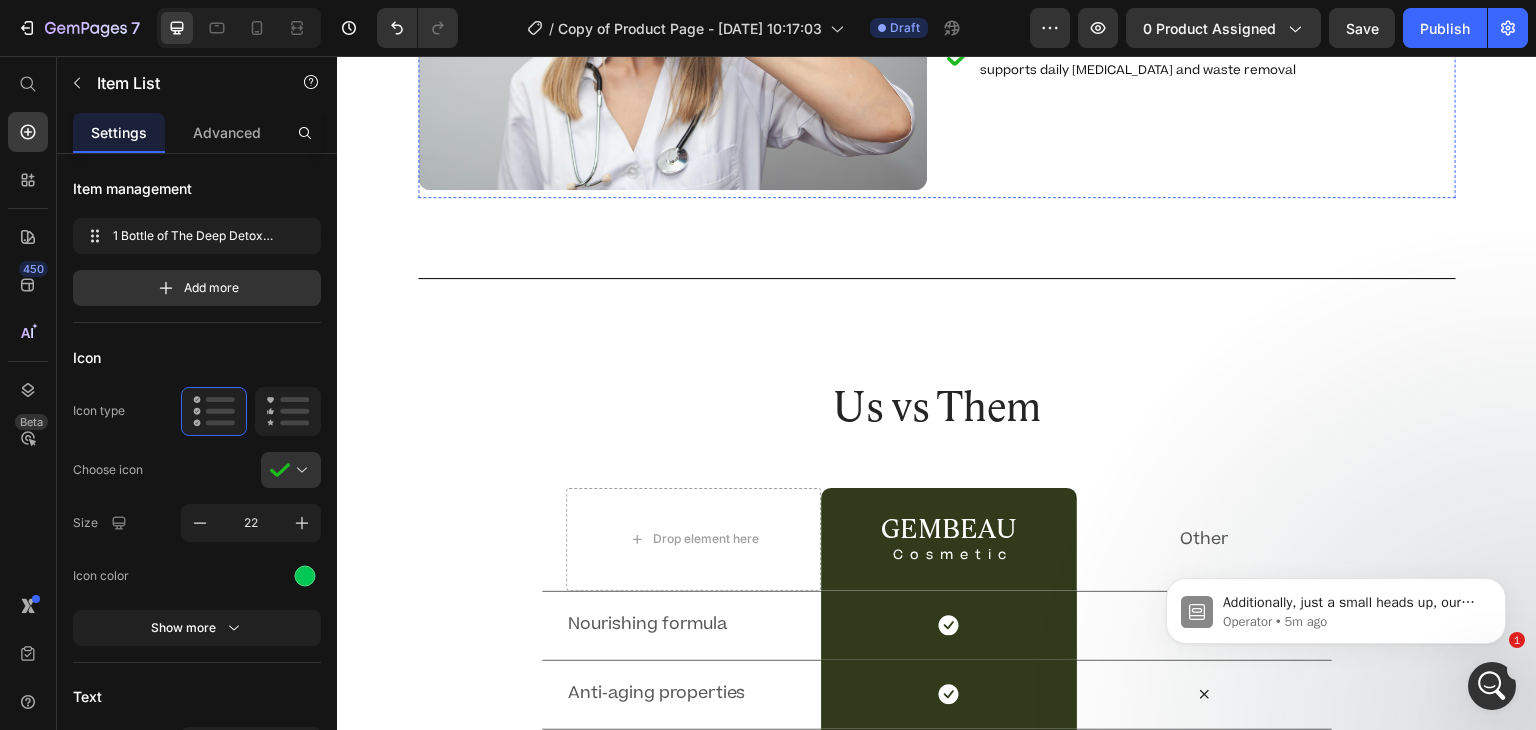 click on "supports daily [MEDICAL_DATA] and waste removal" at bounding box center (1138, 10) 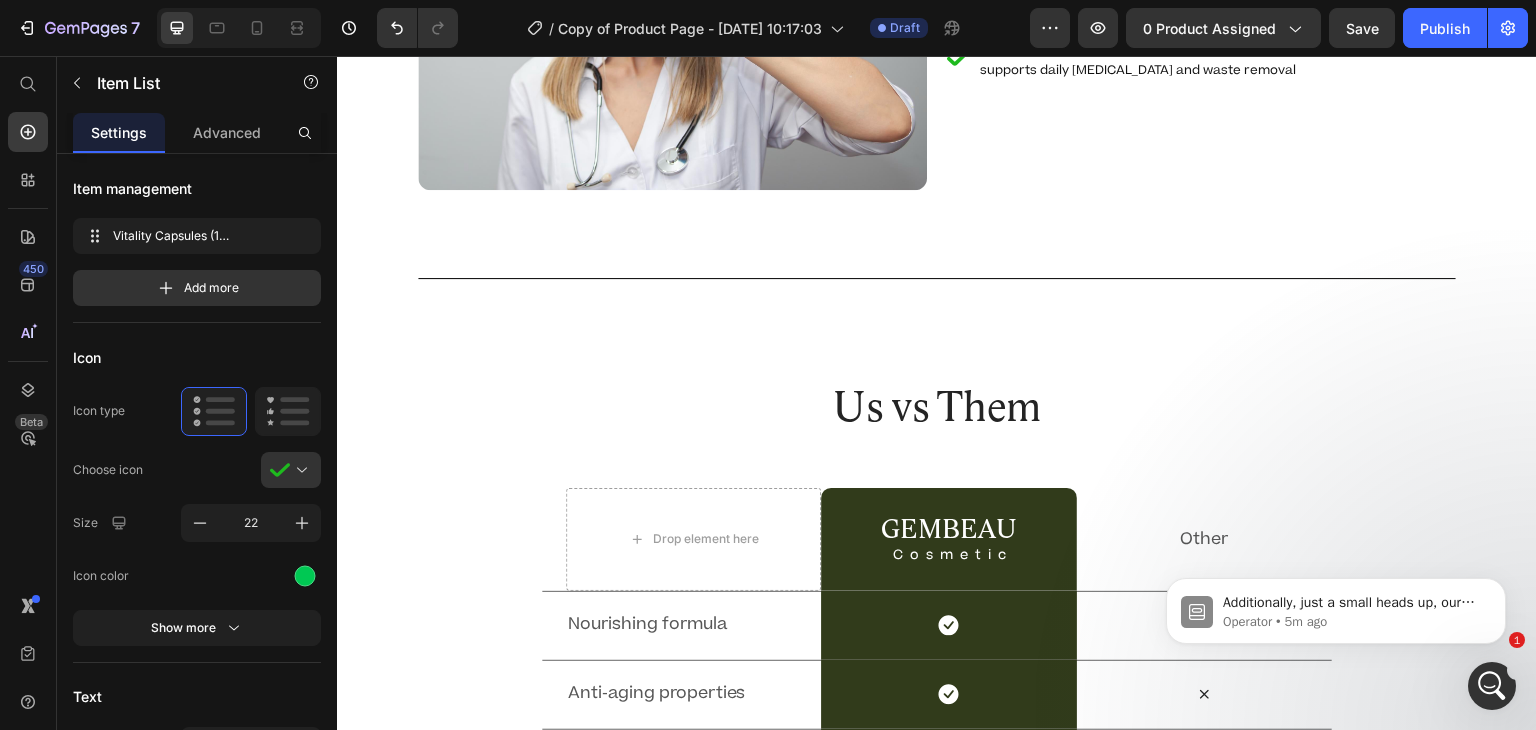 click on "supports daily [MEDICAL_DATA] and waste removal" at bounding box center (1138, 10) 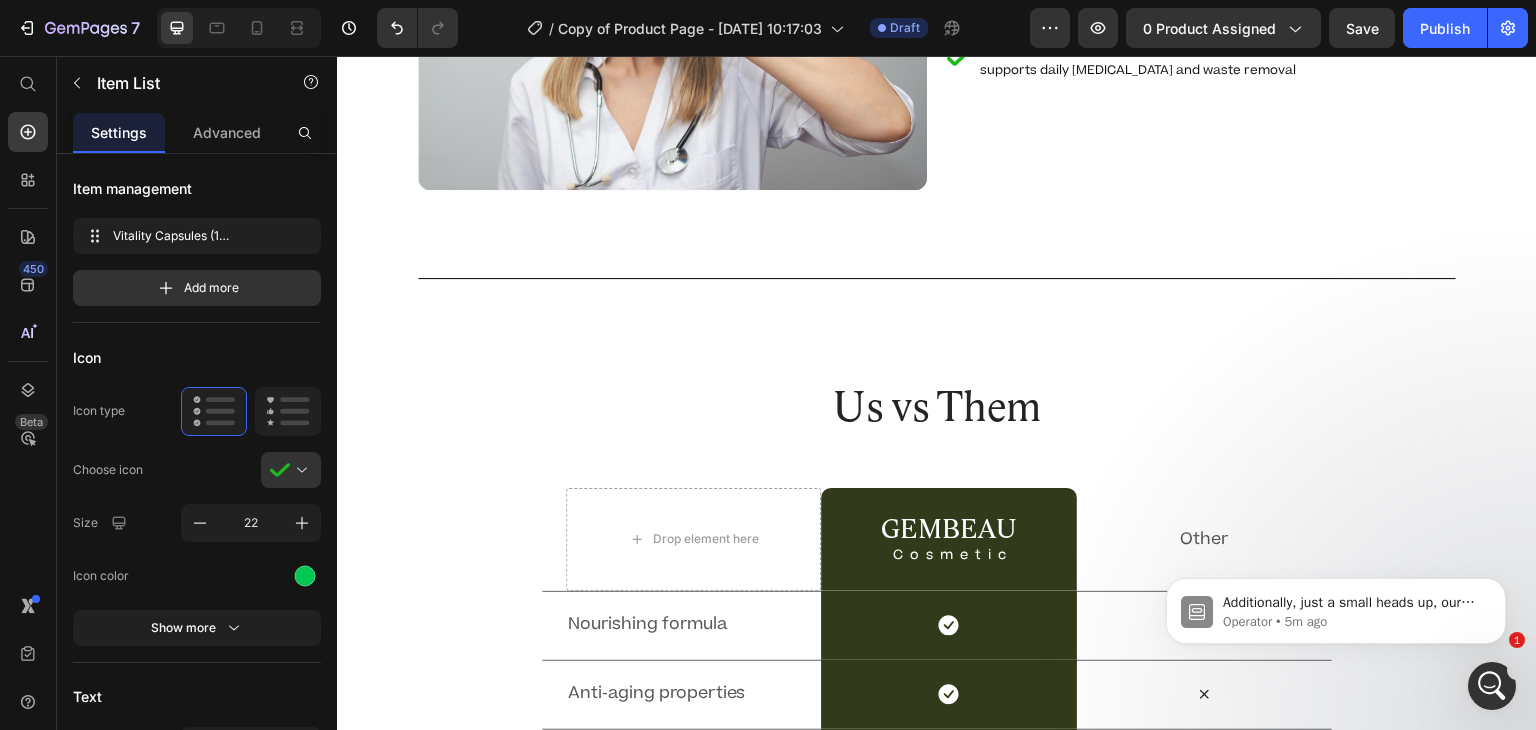 scroll, scrollTop: 5821, scrollLeft: 0, axis: vertical 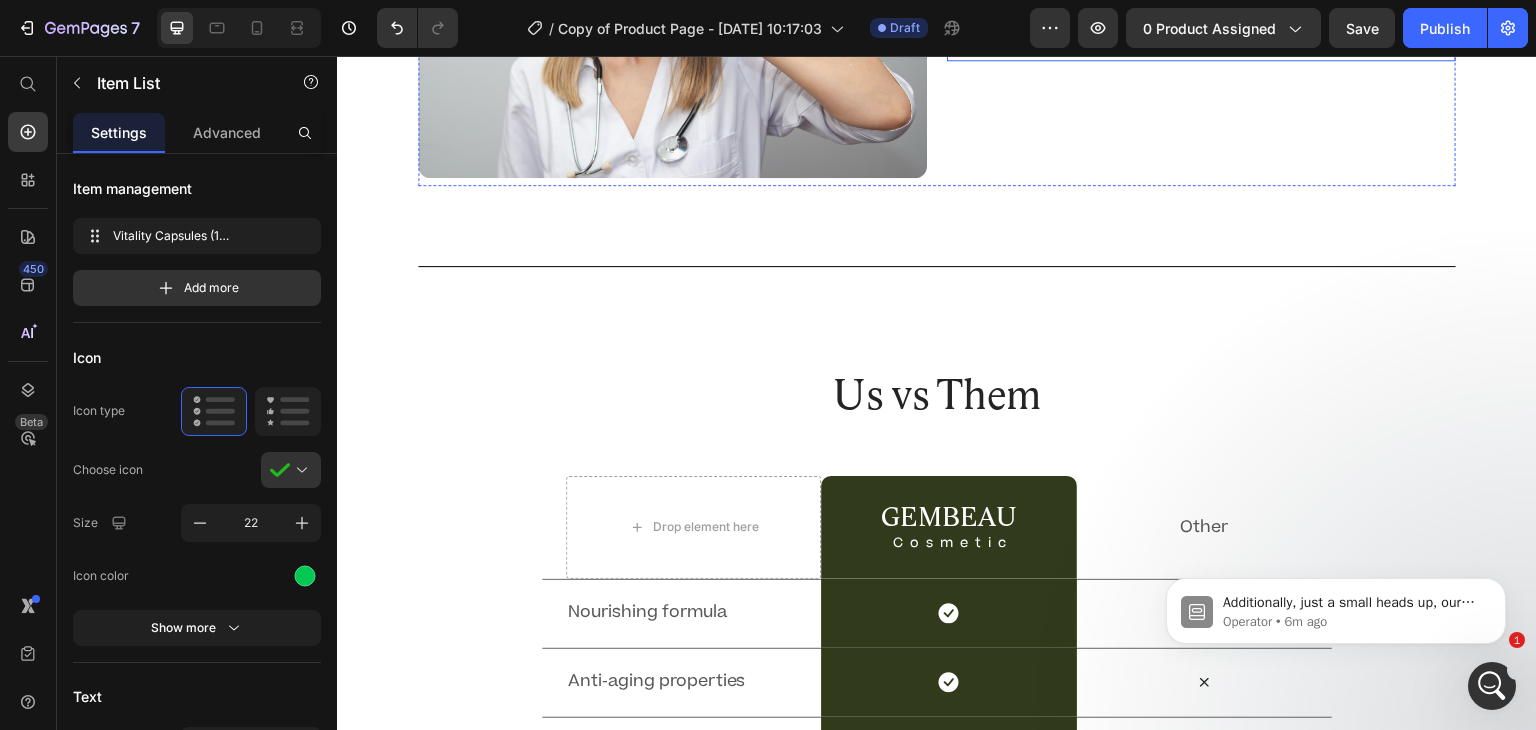 click on "Vitality Capsules (1 Bottle)" at bounding box center [1085, 23] 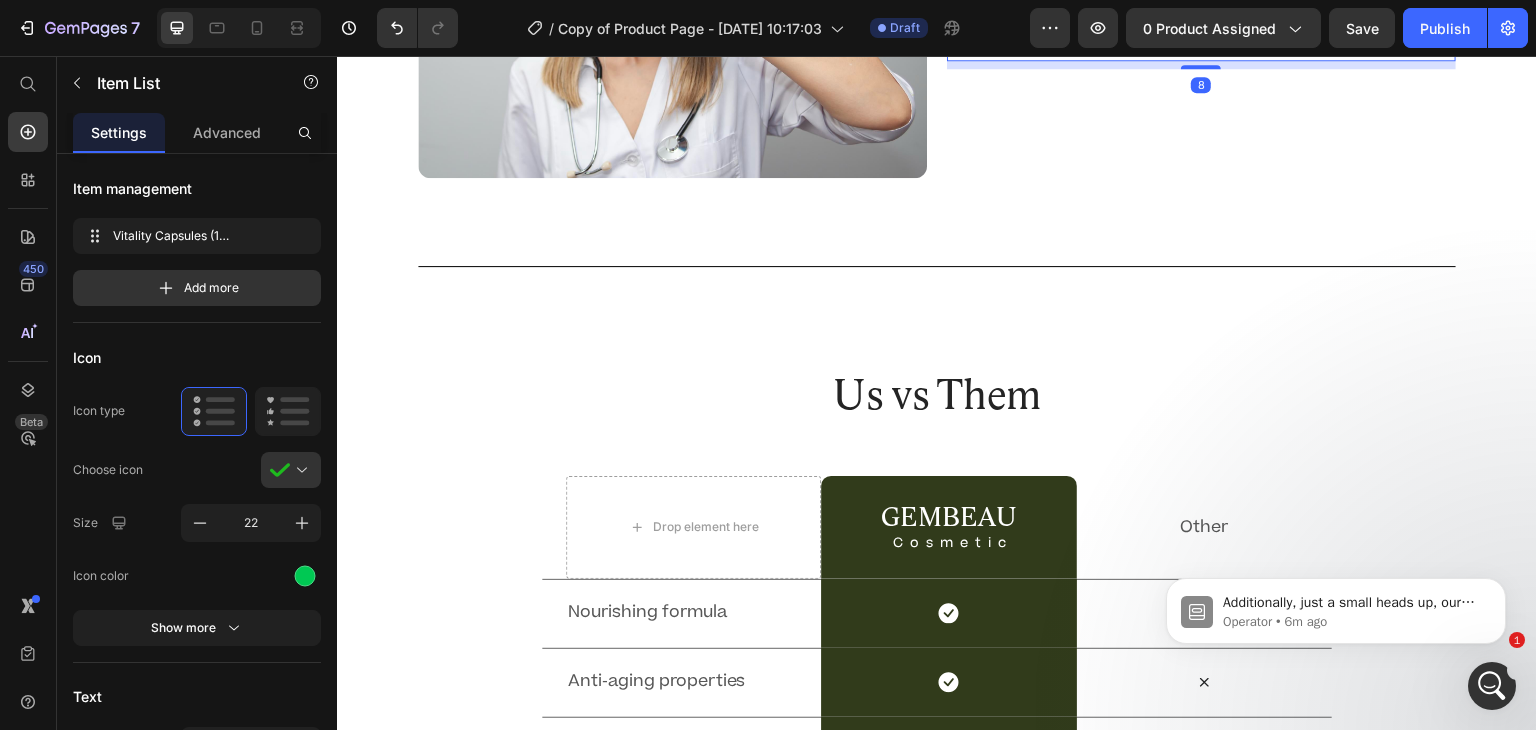 click on "Vitality Capsules (1 Bottle)" at bounding box center [1085, 23] 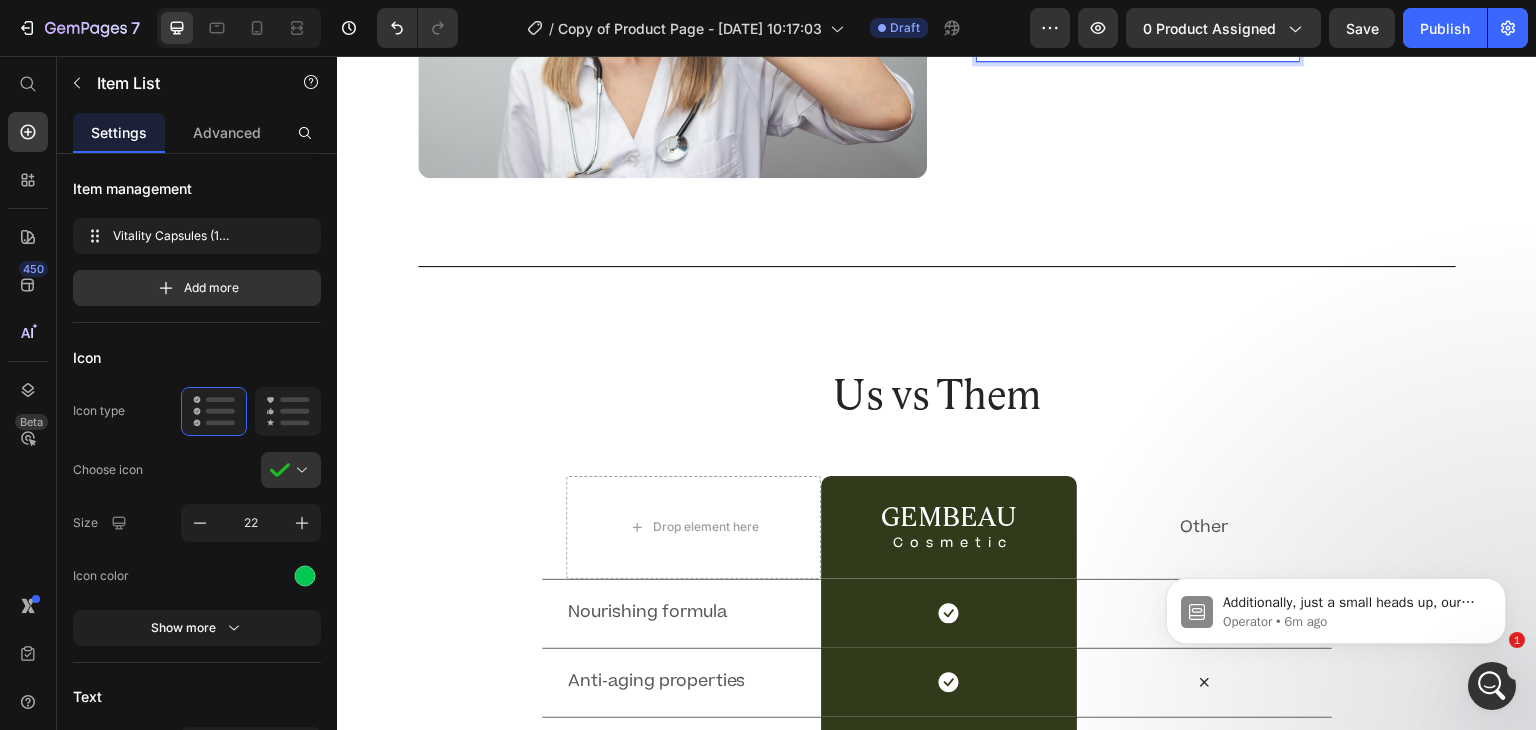 click on "Vitality Capsules (1 Bottle)" at bounding box center [1085, 23] 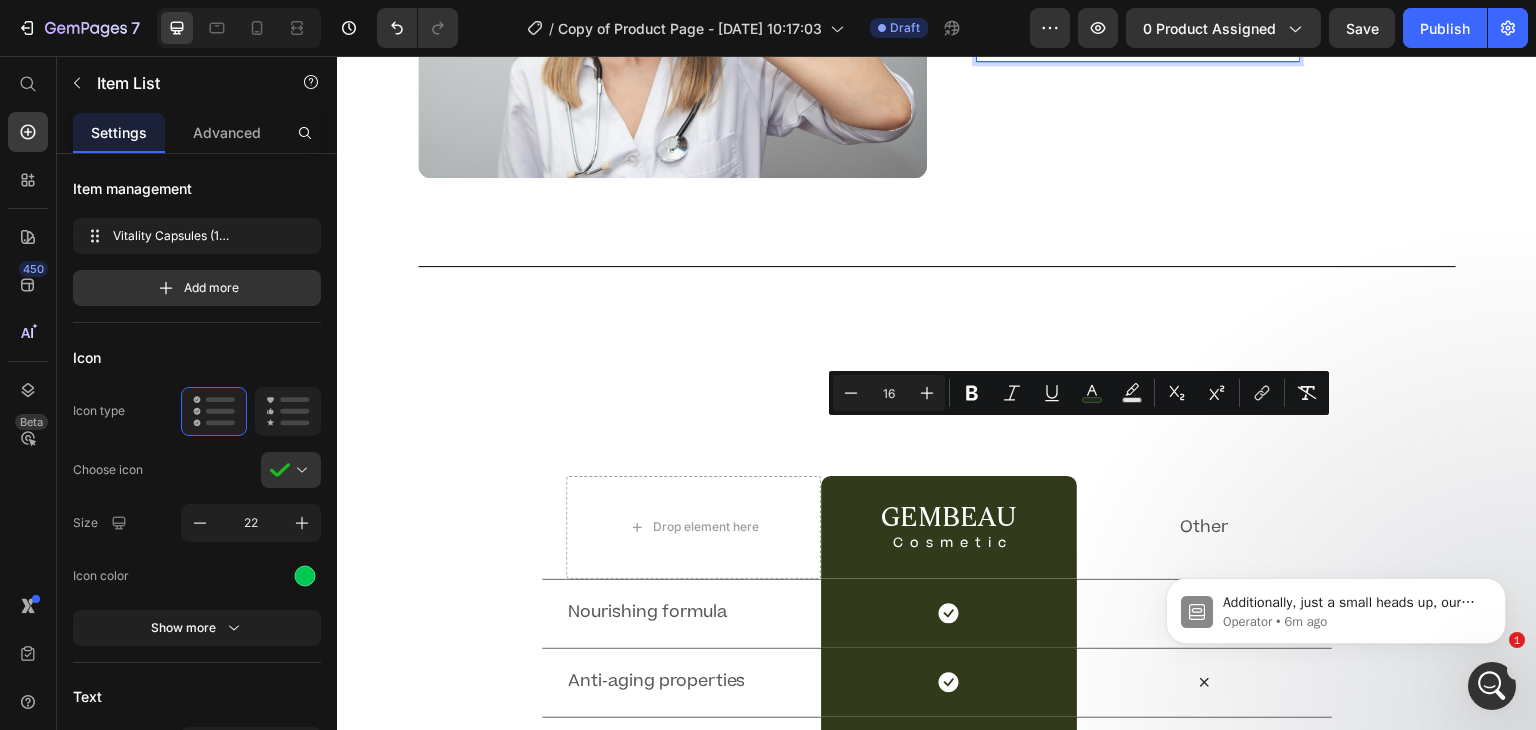 type on "12" 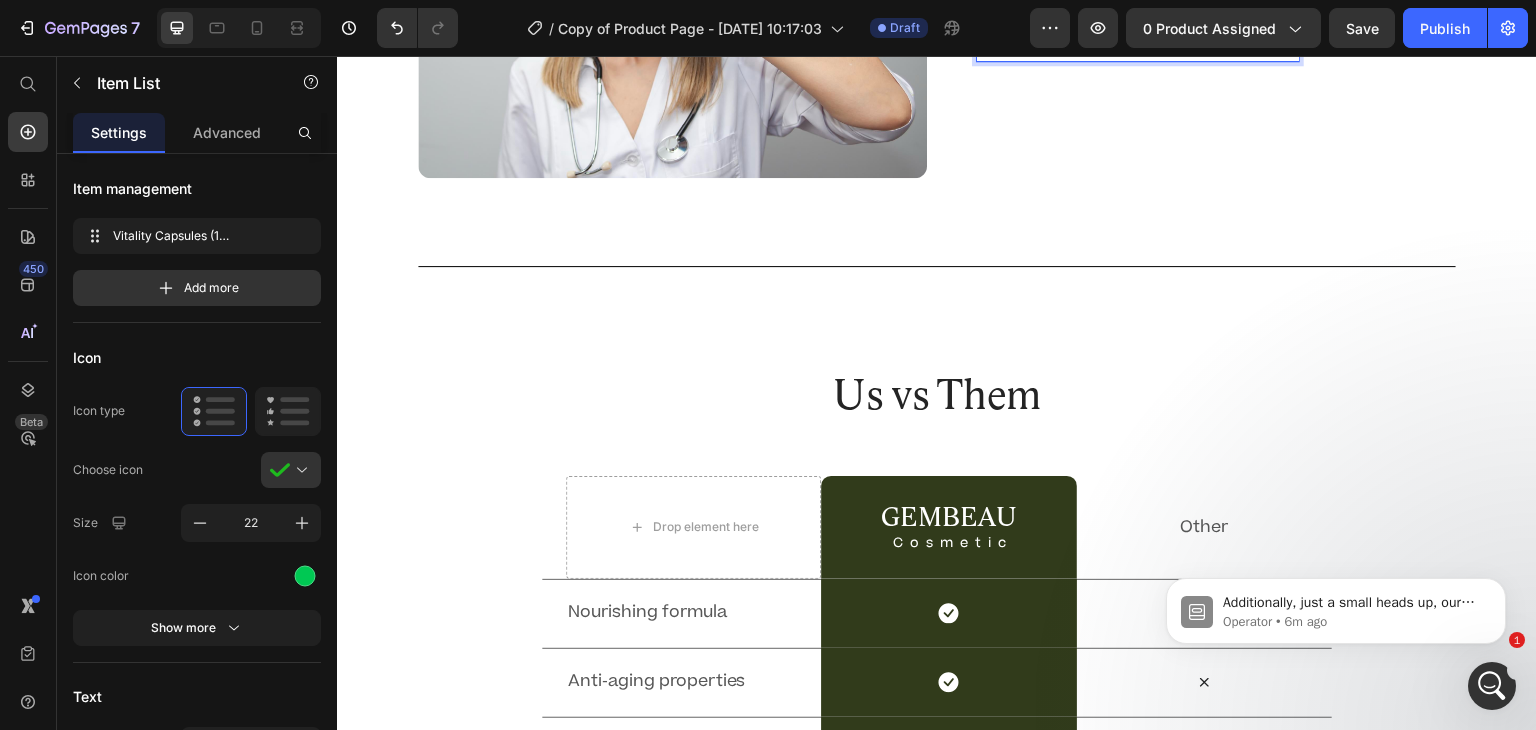 click on "supports daily [MEDICAL_DATA] and waste removal" at bounding box center (1138, 46) 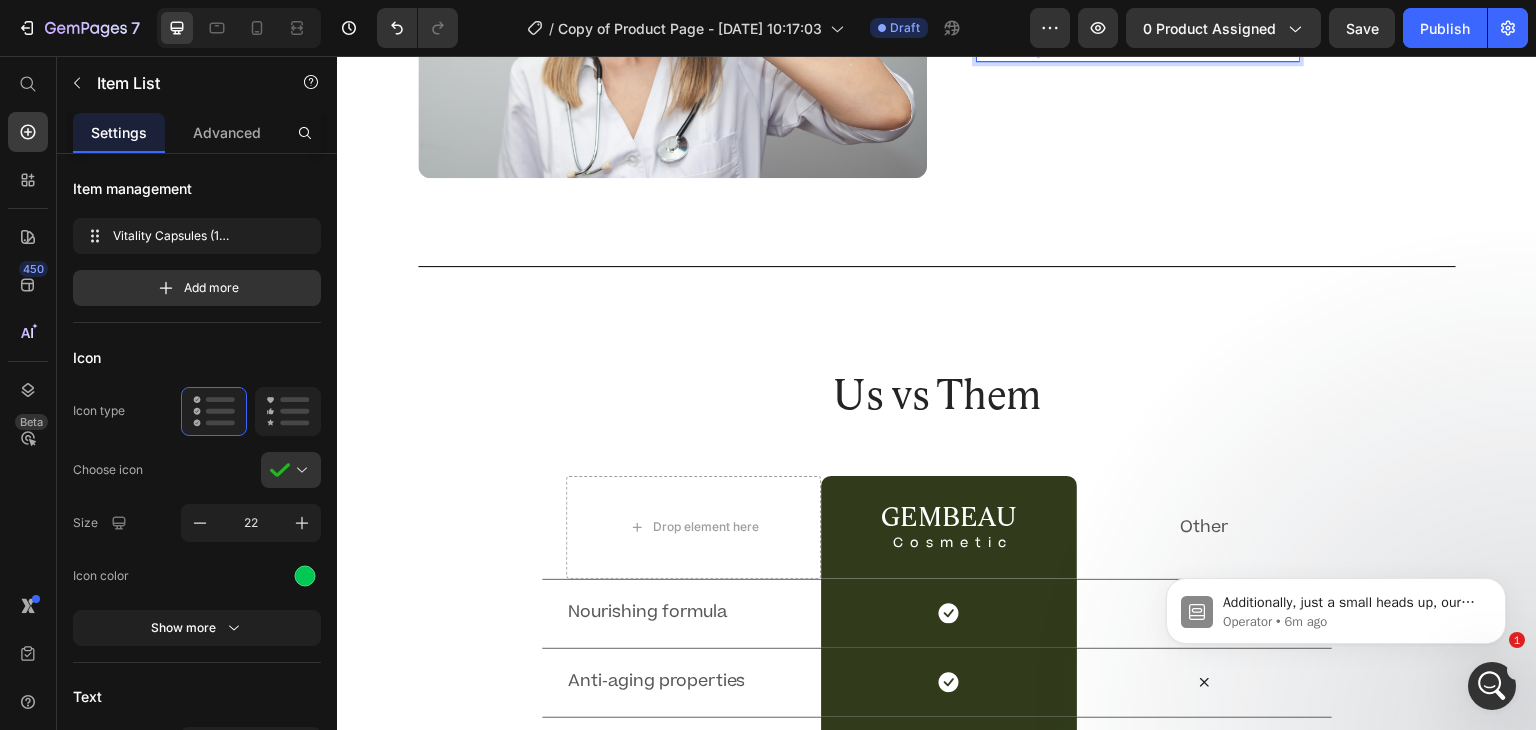 click on "supports daily [MEDICAL_DATA] and waste removal" at bounding box center [1138, 46] 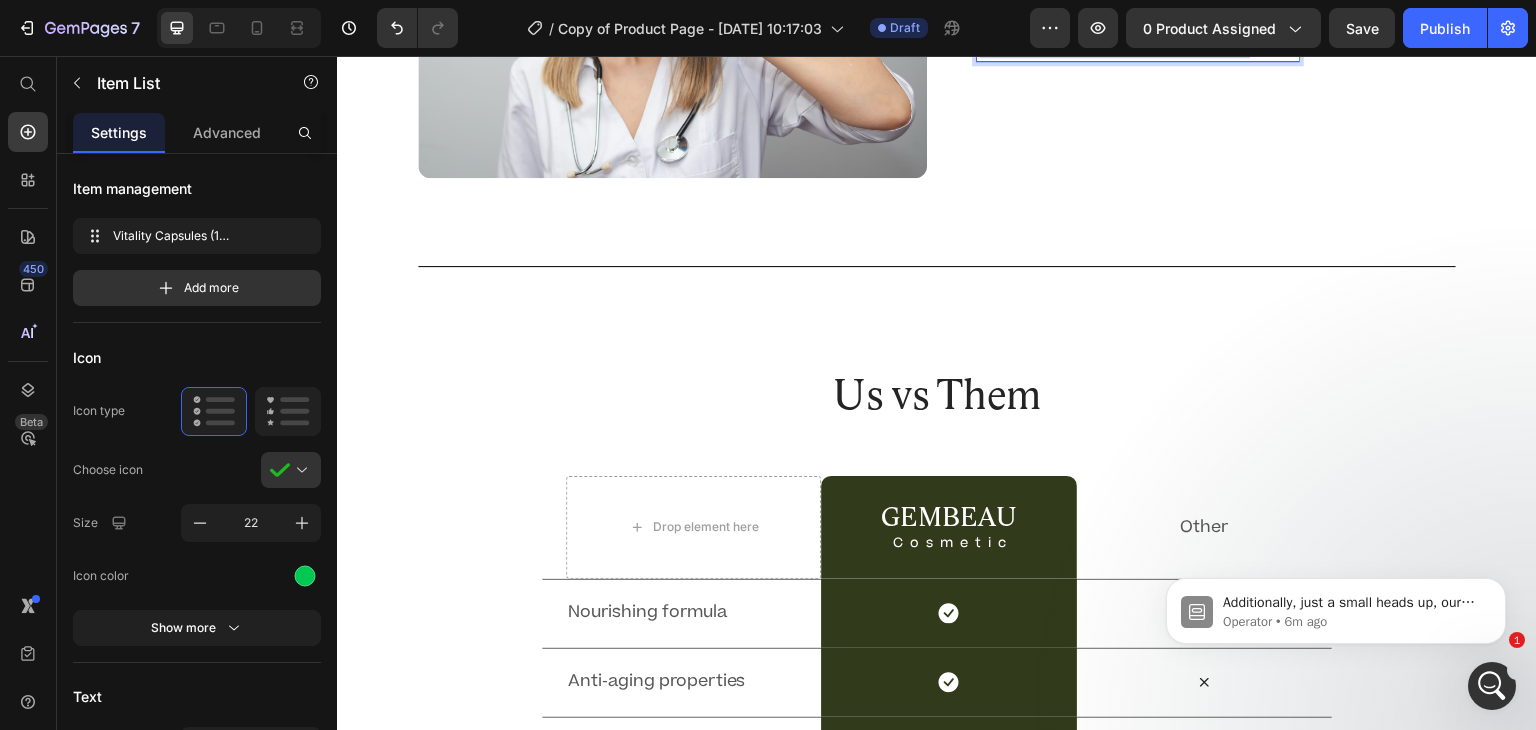 click on "supports daily [MEDICAL_DATA] and waste removal" at bounding box center (1138, 46) 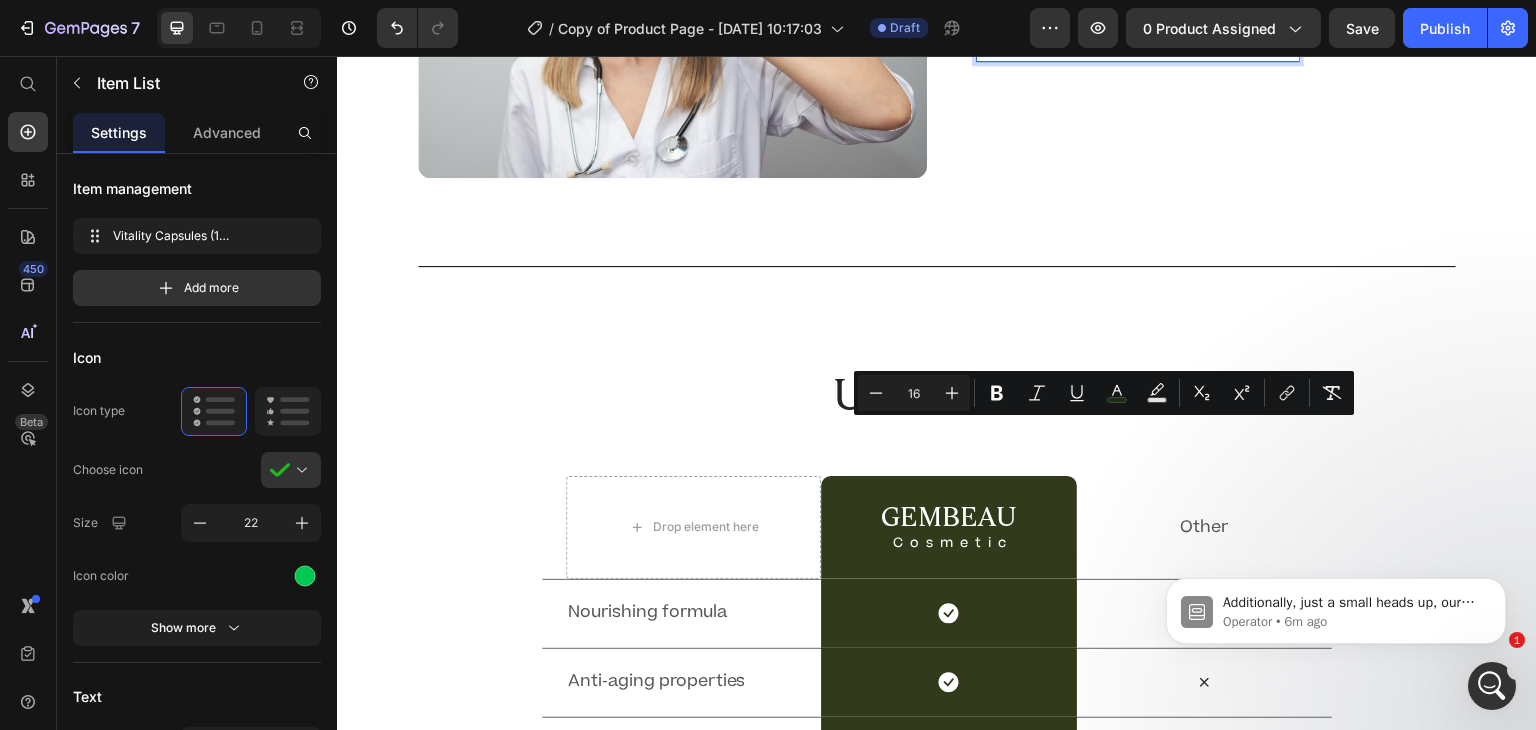 scroll, scrollTop: 5822, scrollLeft: 0, axis: vertical 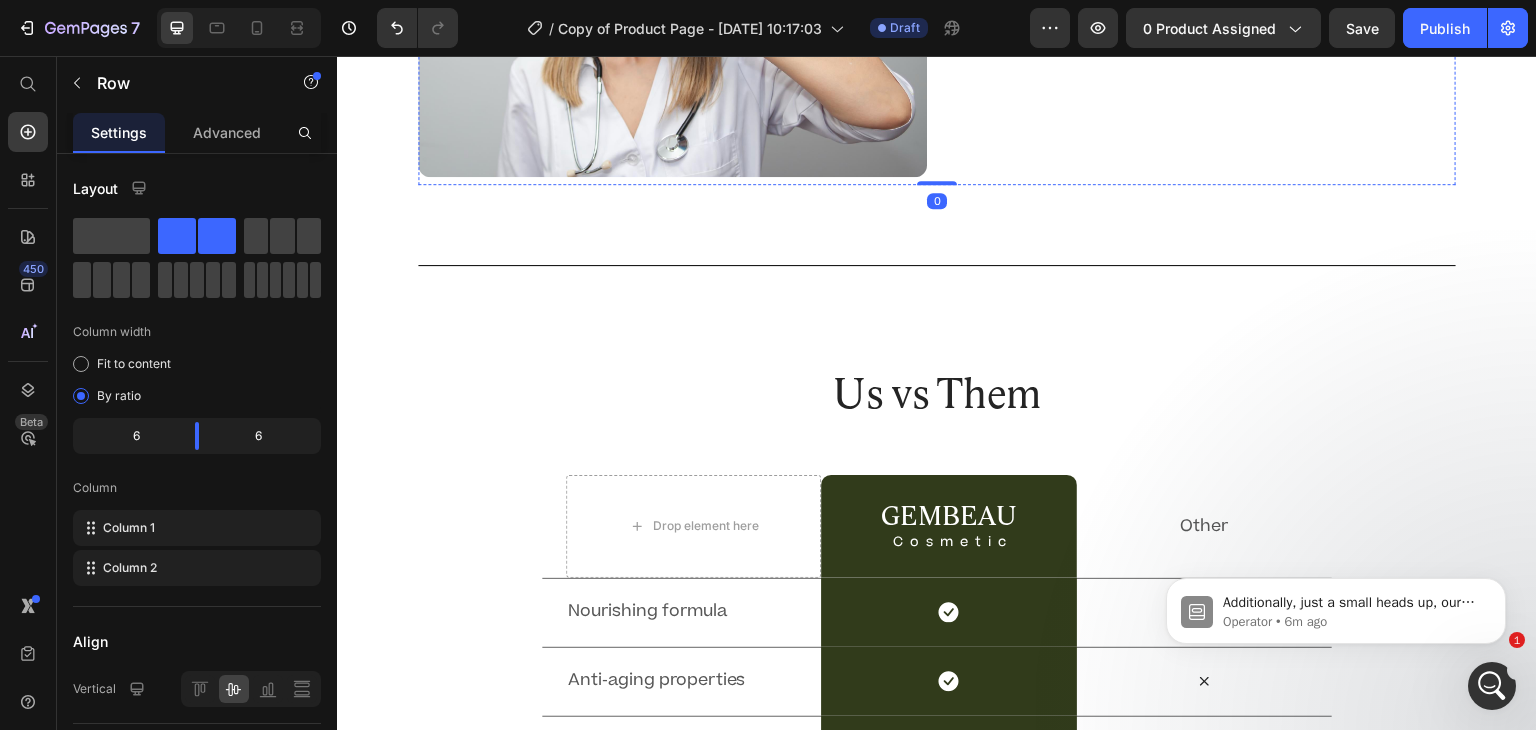 click on "1 Bottle of The Deep Detox Protocol (90 Capsules – Extra Strength)" at bounding box center [1216, -63] 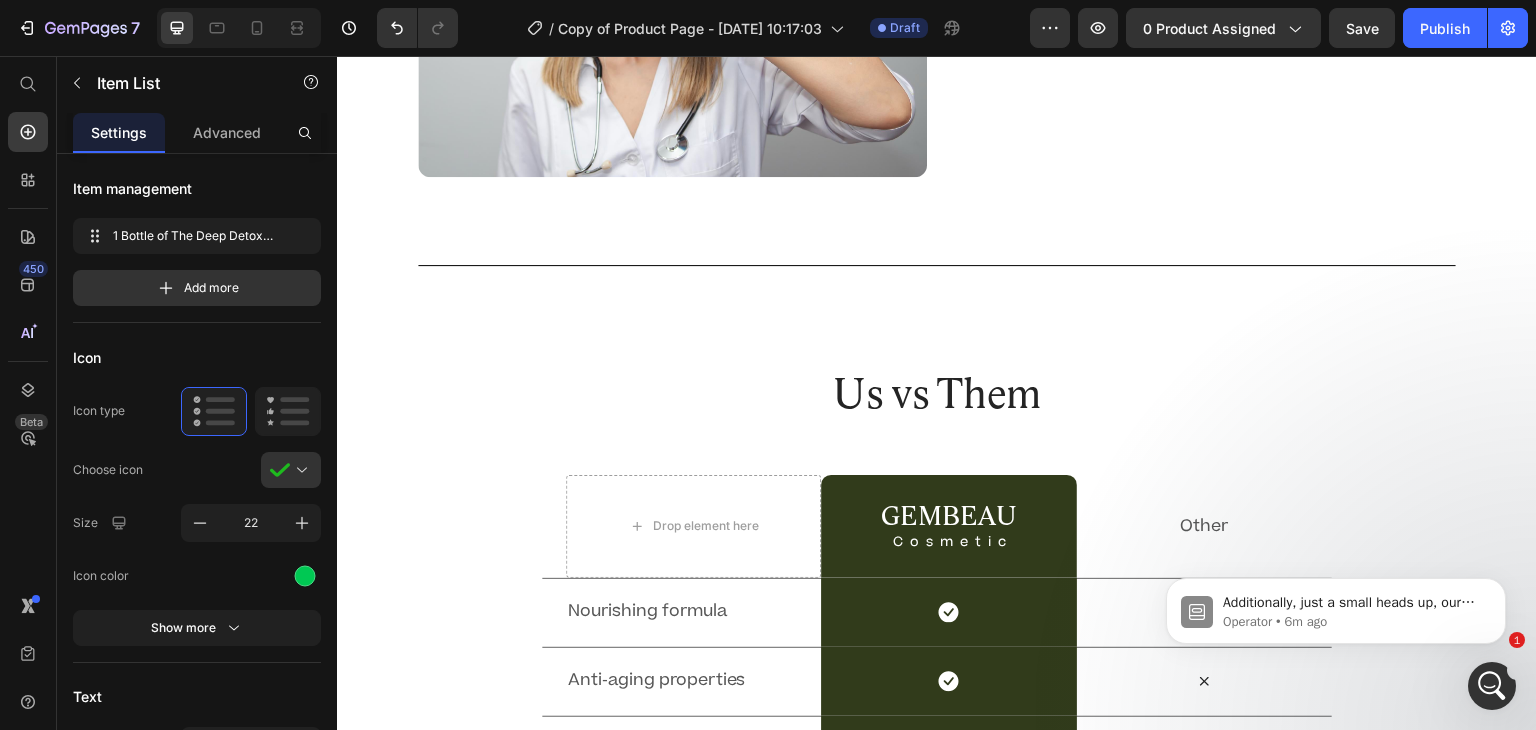 click on "1 Bottle of The Deep Detox Protocol (90 Capsules – Extra Strength)" at bounding box center (1216, -63) 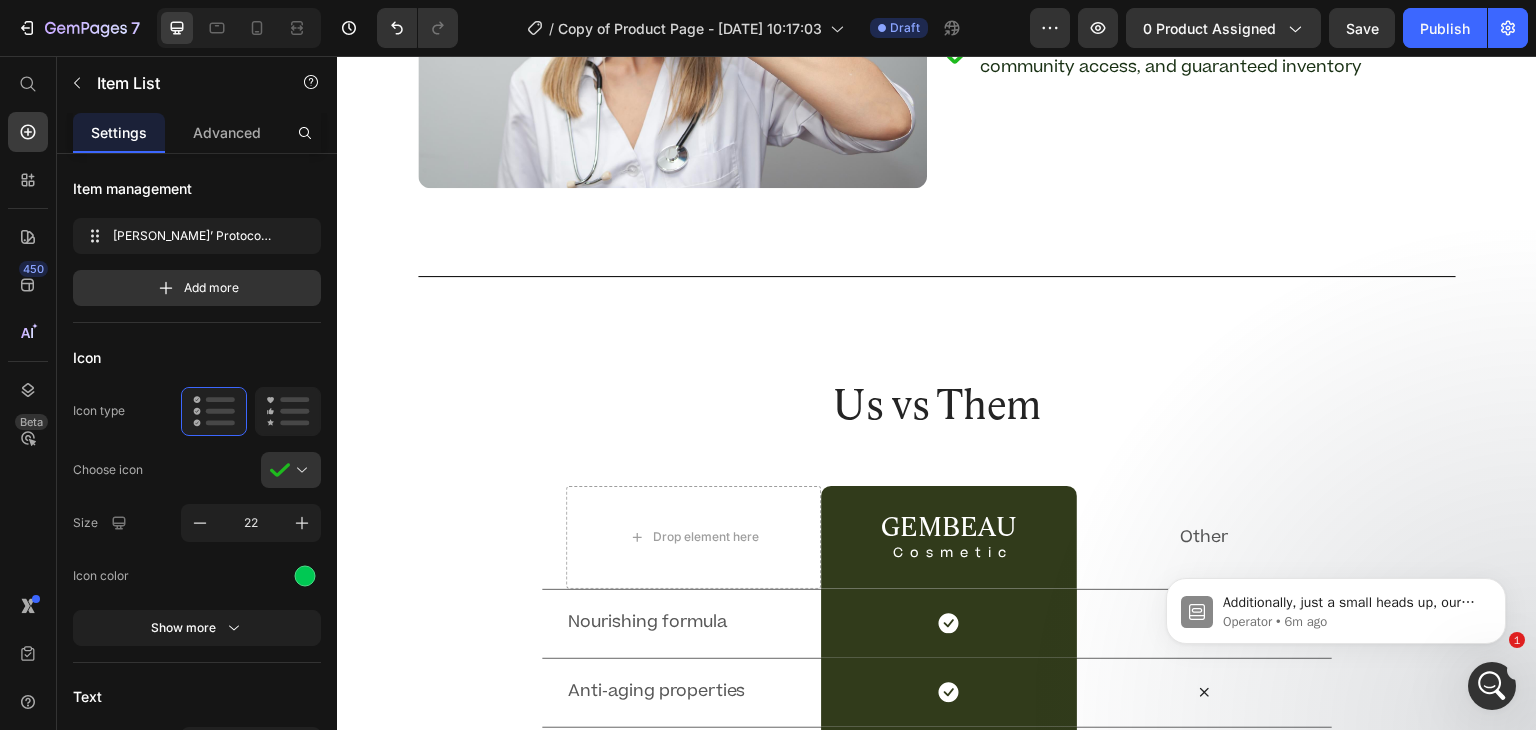click on "[PERSON_NAME]’ Protocol Usage Guide (printable PDF)" at bounding box center (1201, 8) 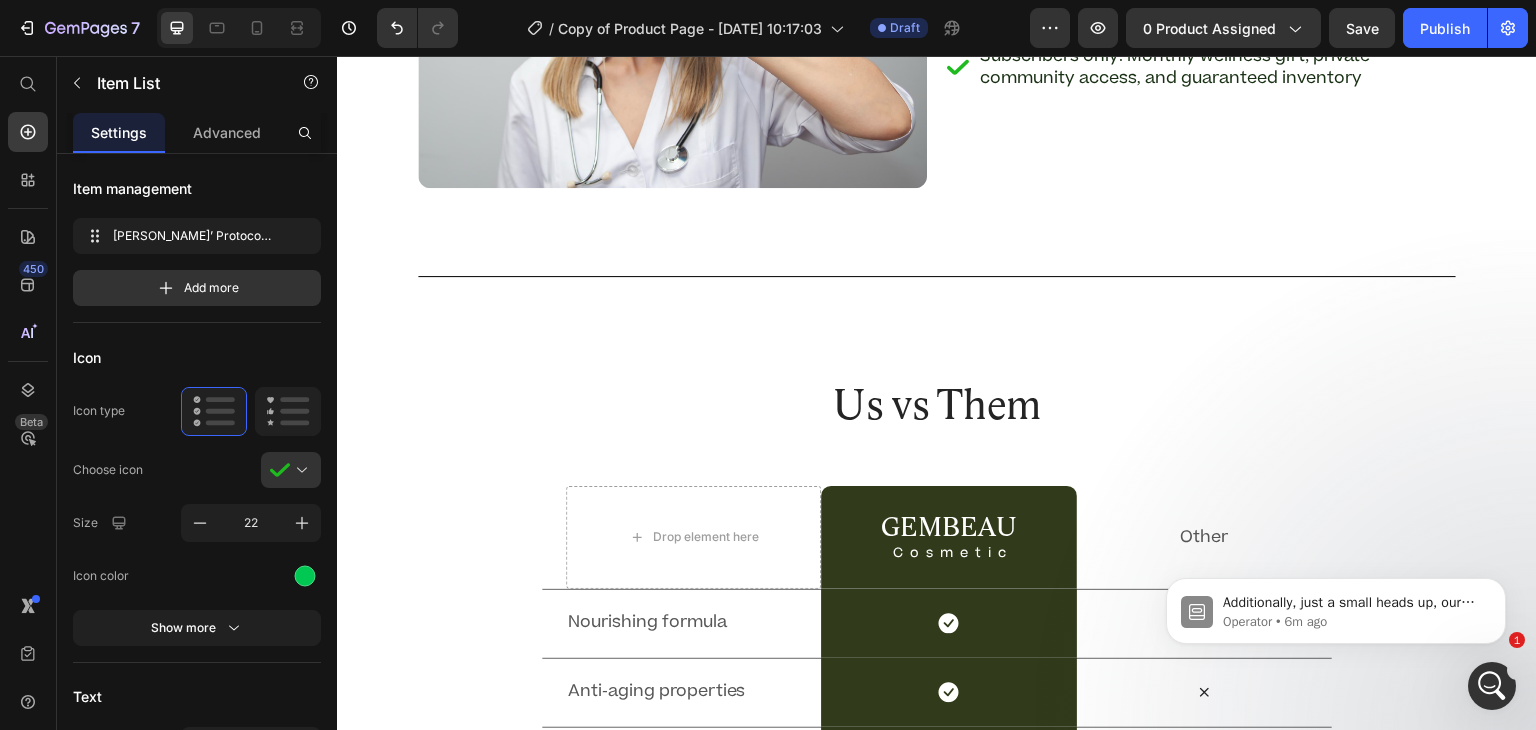 scroll, scrollTop: 5800, scrollLeft: 0, axis: vertical 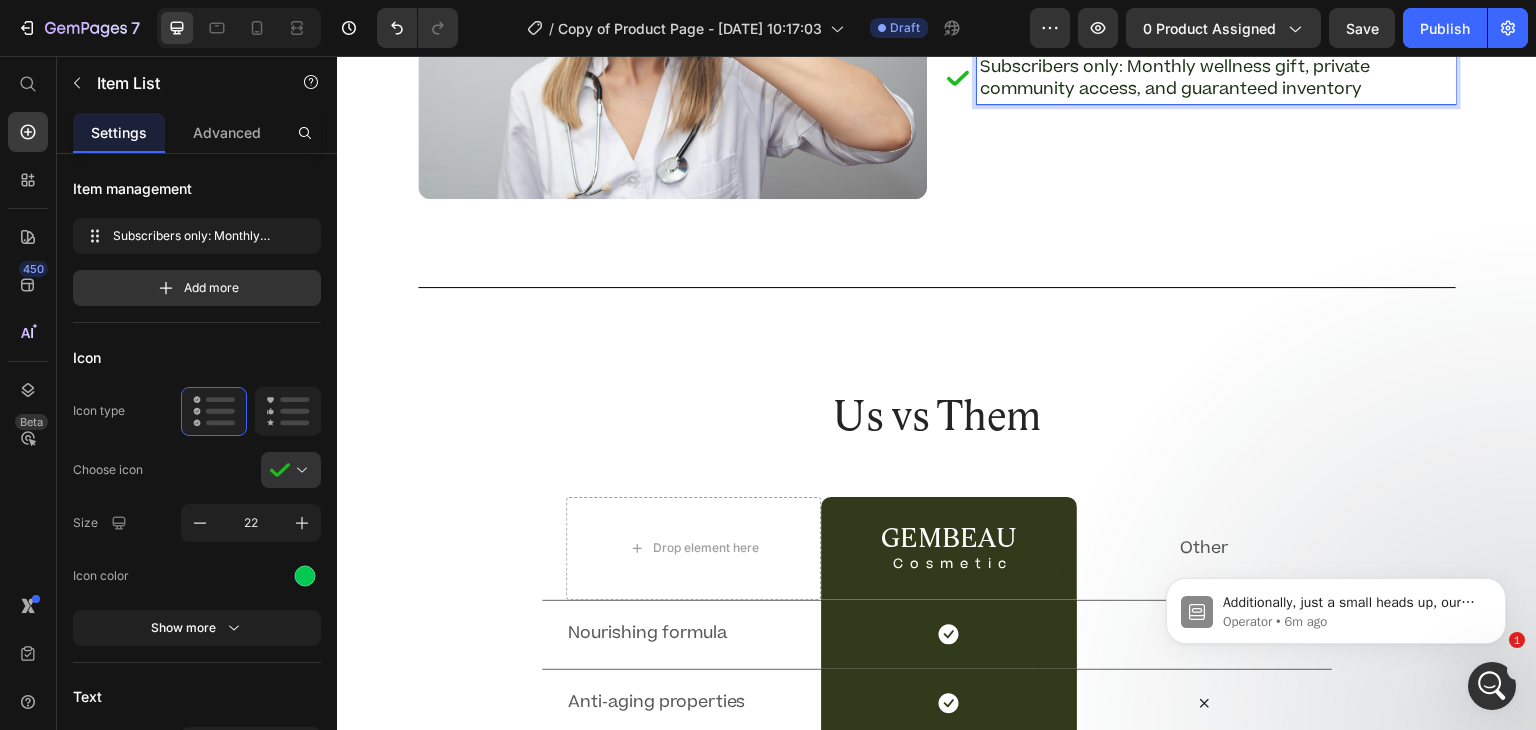 click on "Subscribers only: Monthly wellness gift, private community access, and guaranteed inventory" at bounding box center [1216, 78] 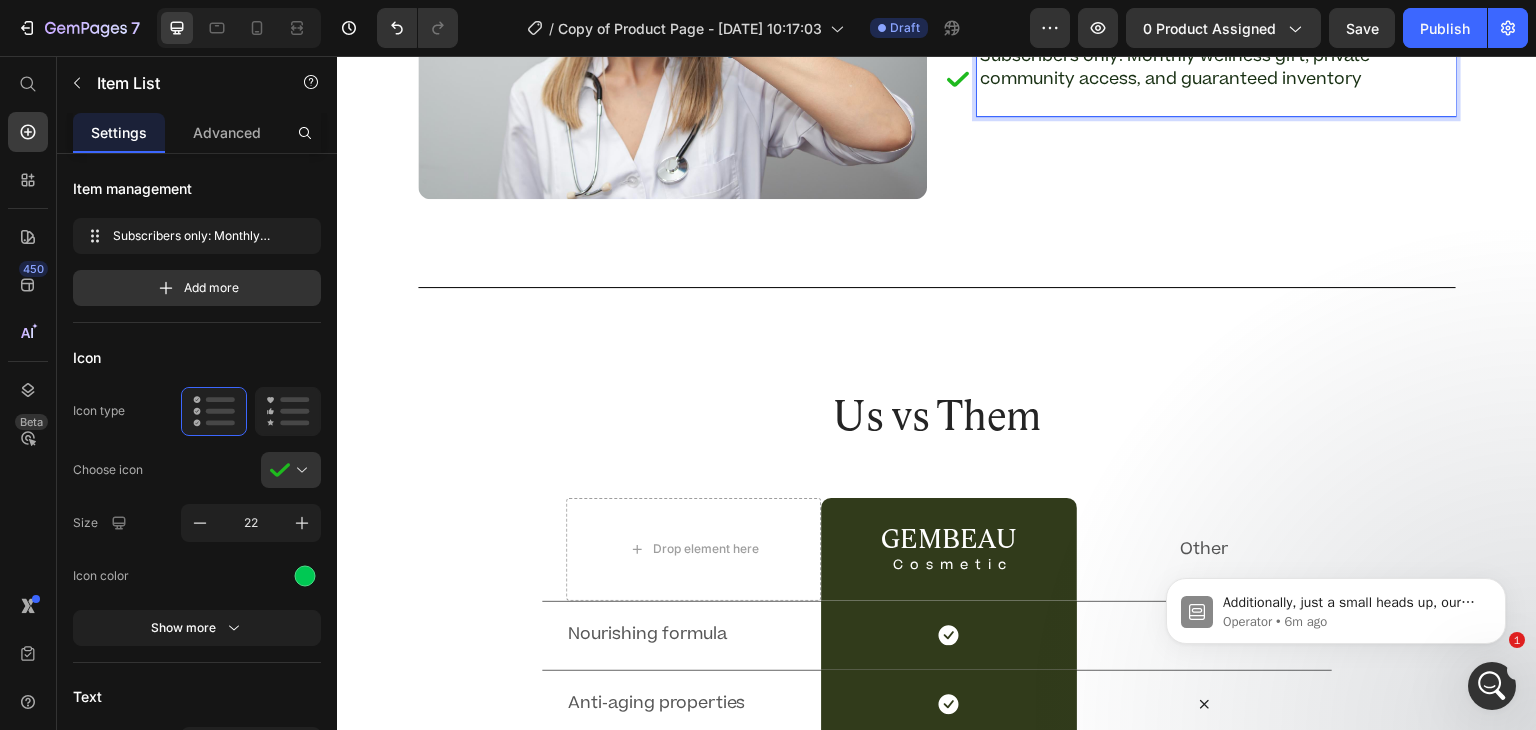 scroll, scrollTop: 5789, scrollLeft: 0, axis: vertical 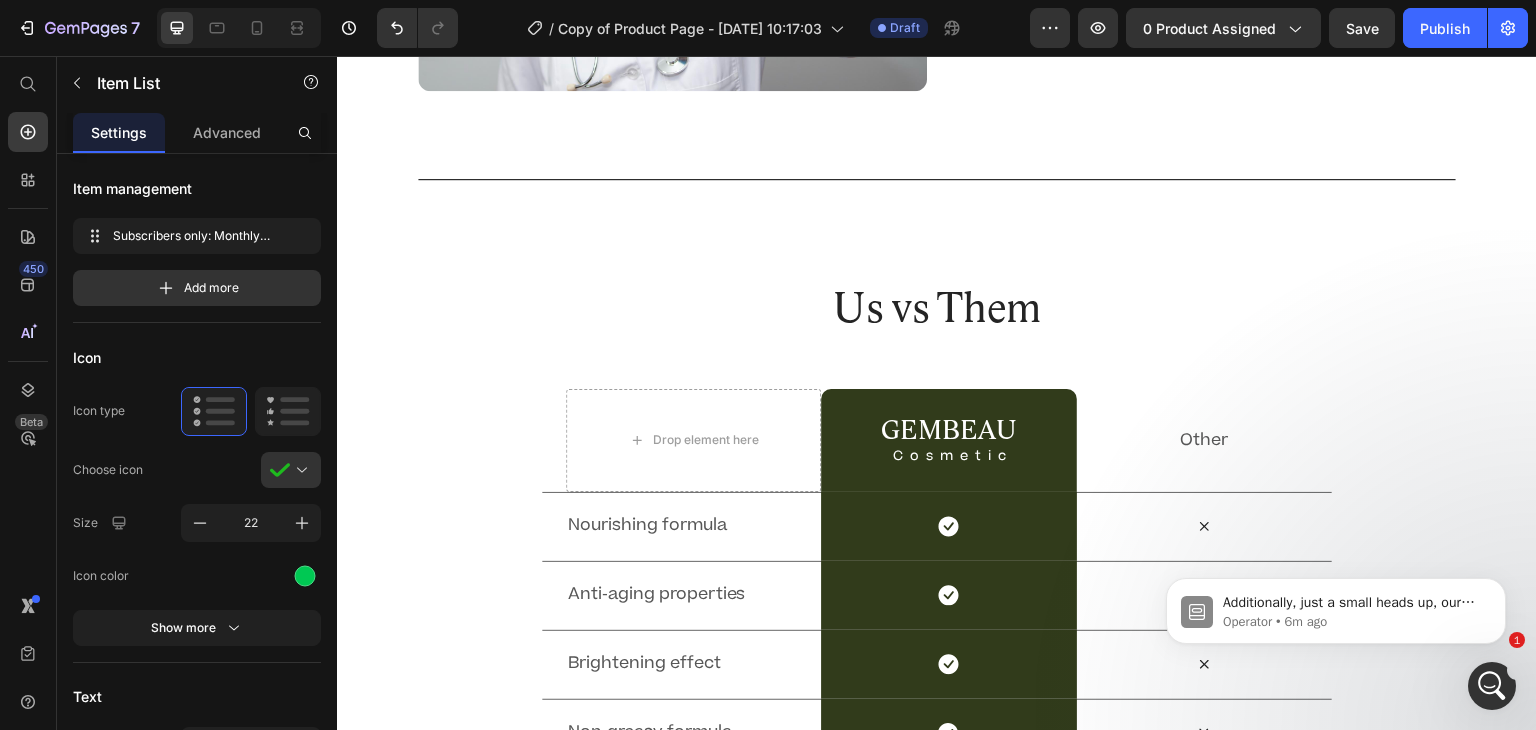 click on "Subscribers only: Monthly wellness gift, private community access, and guaranteed inventory" at bounding box center [1216, -9] 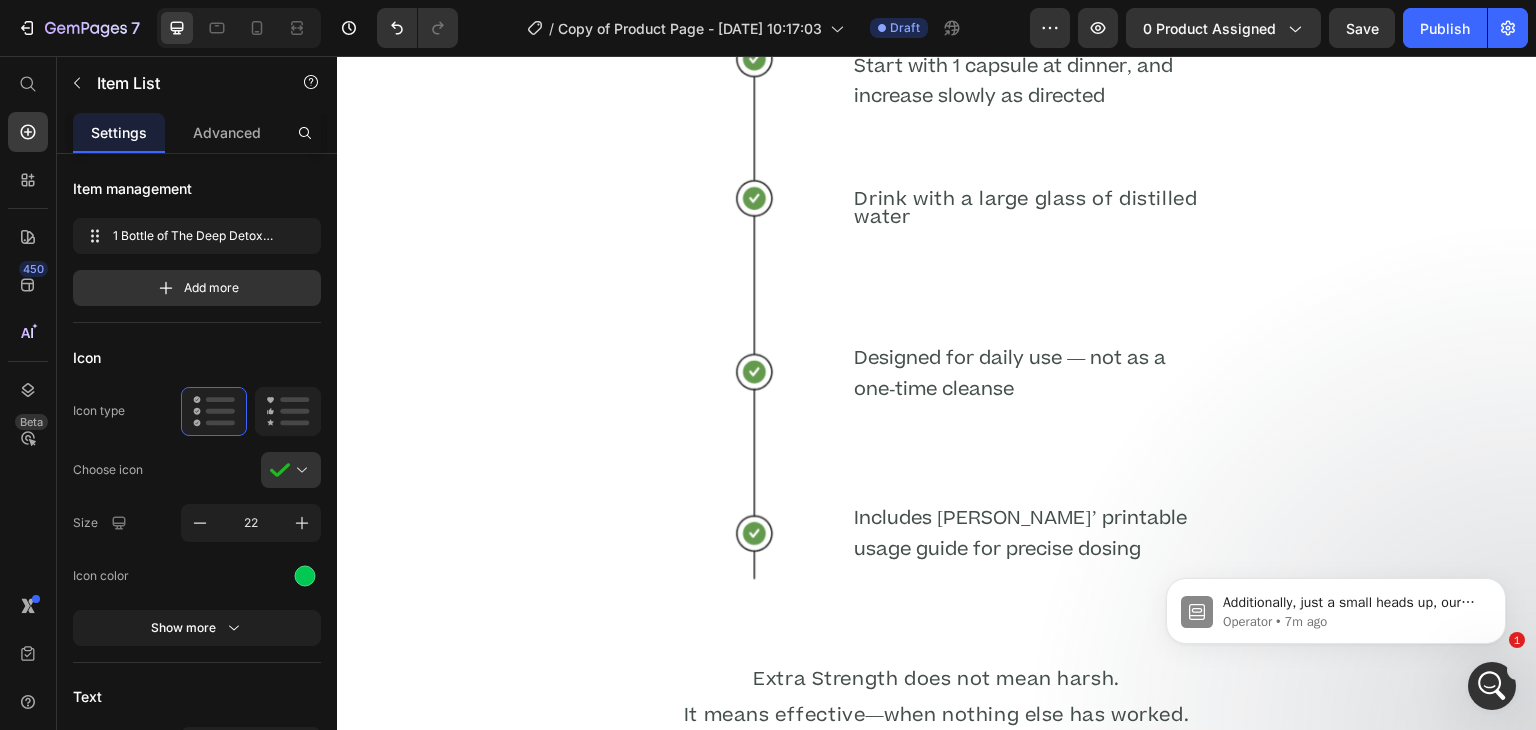 scroll, scrollTop: 4081, scrollLeft: 0, axis: vertical 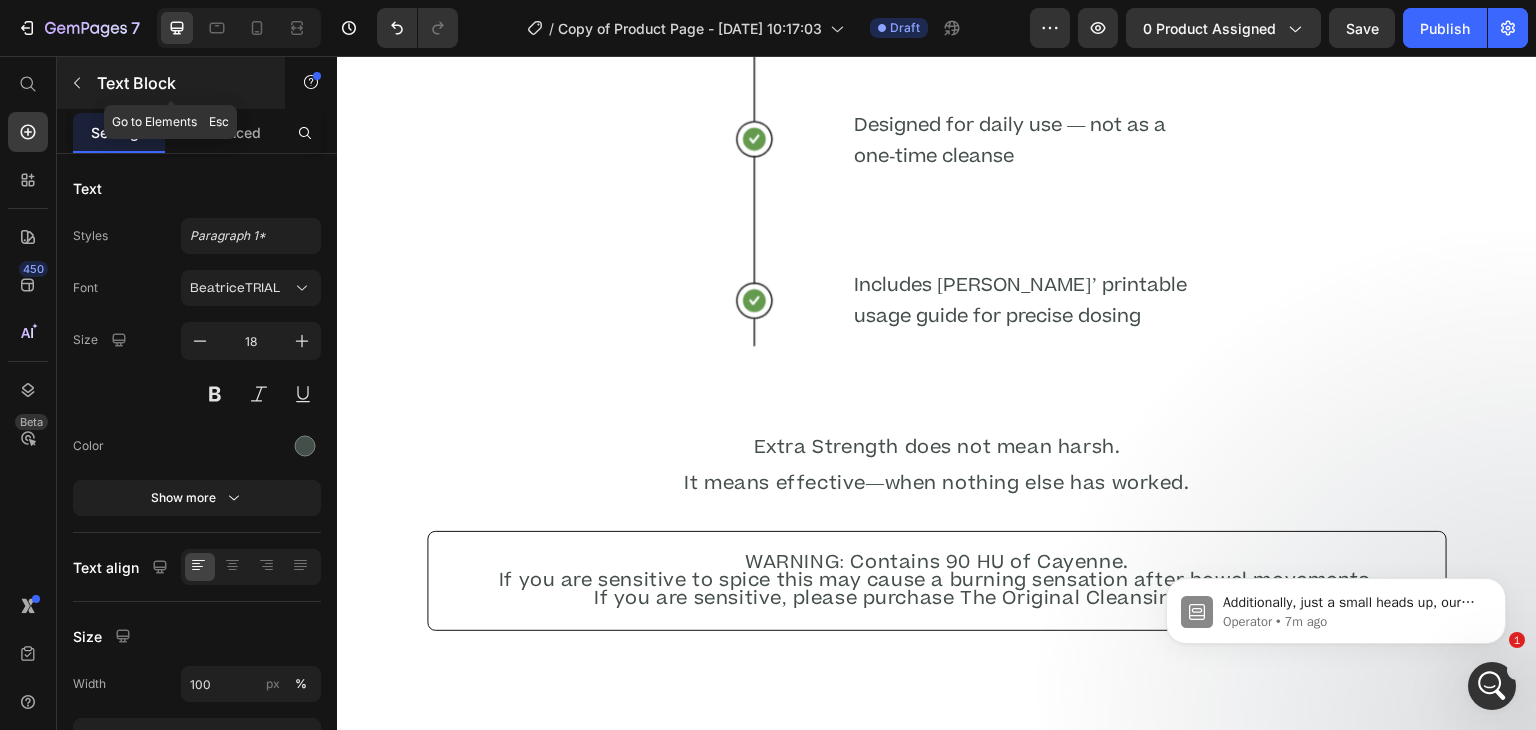 click 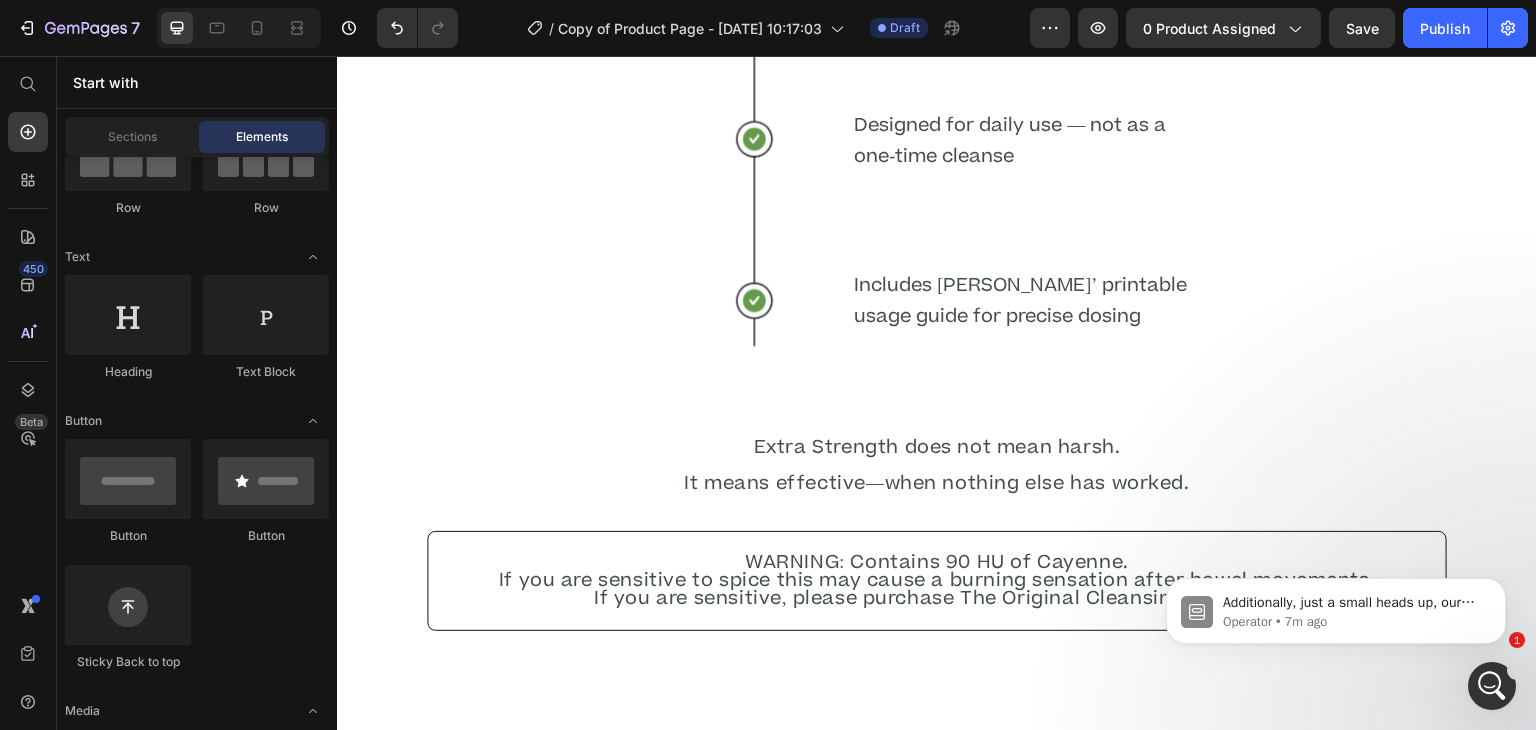 scroll, scrollTop: 0, scrollLeft: 0, axis: both 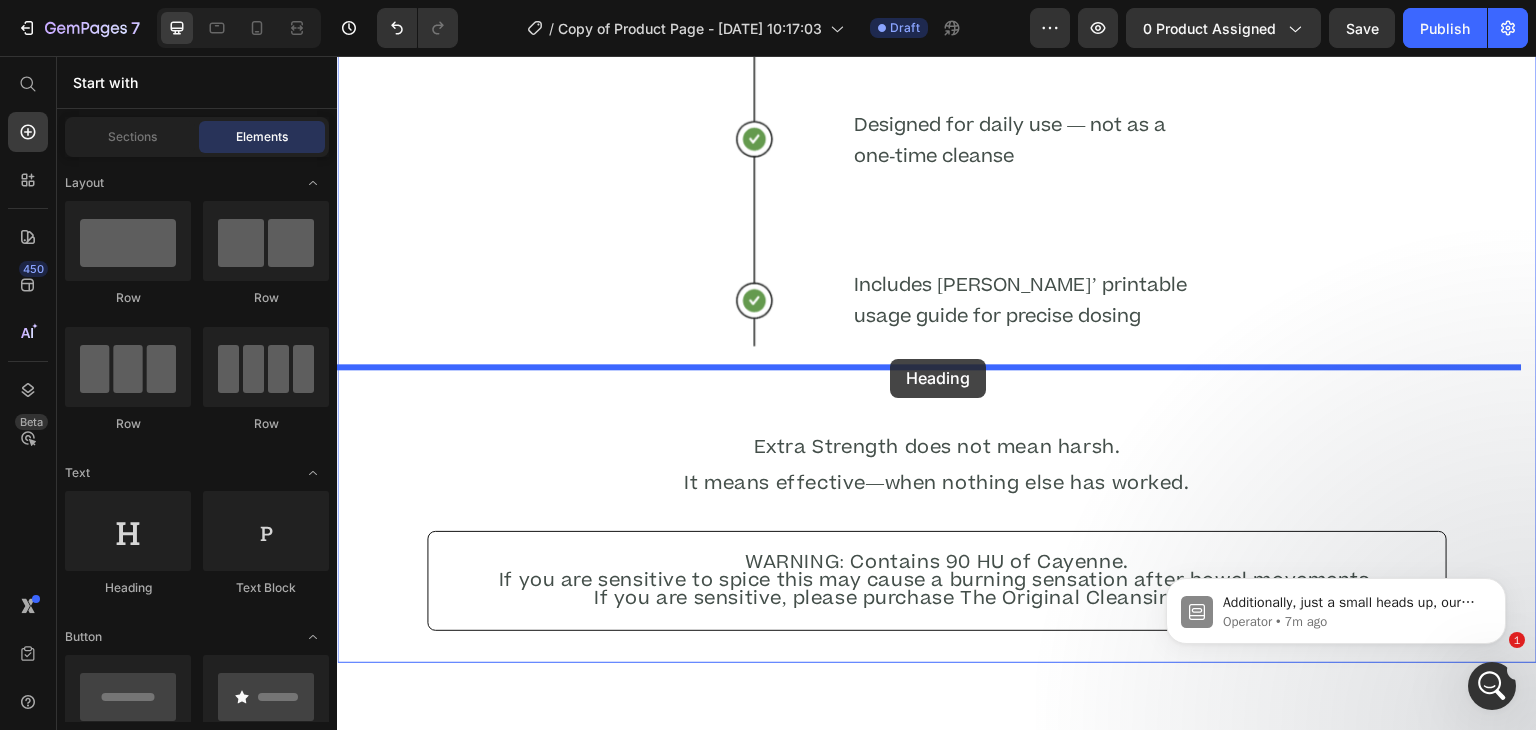 drag, startPoint x: 475, startPoint y: 588, endPoint x: 890, endPoint y: 359, distance: 473.98944 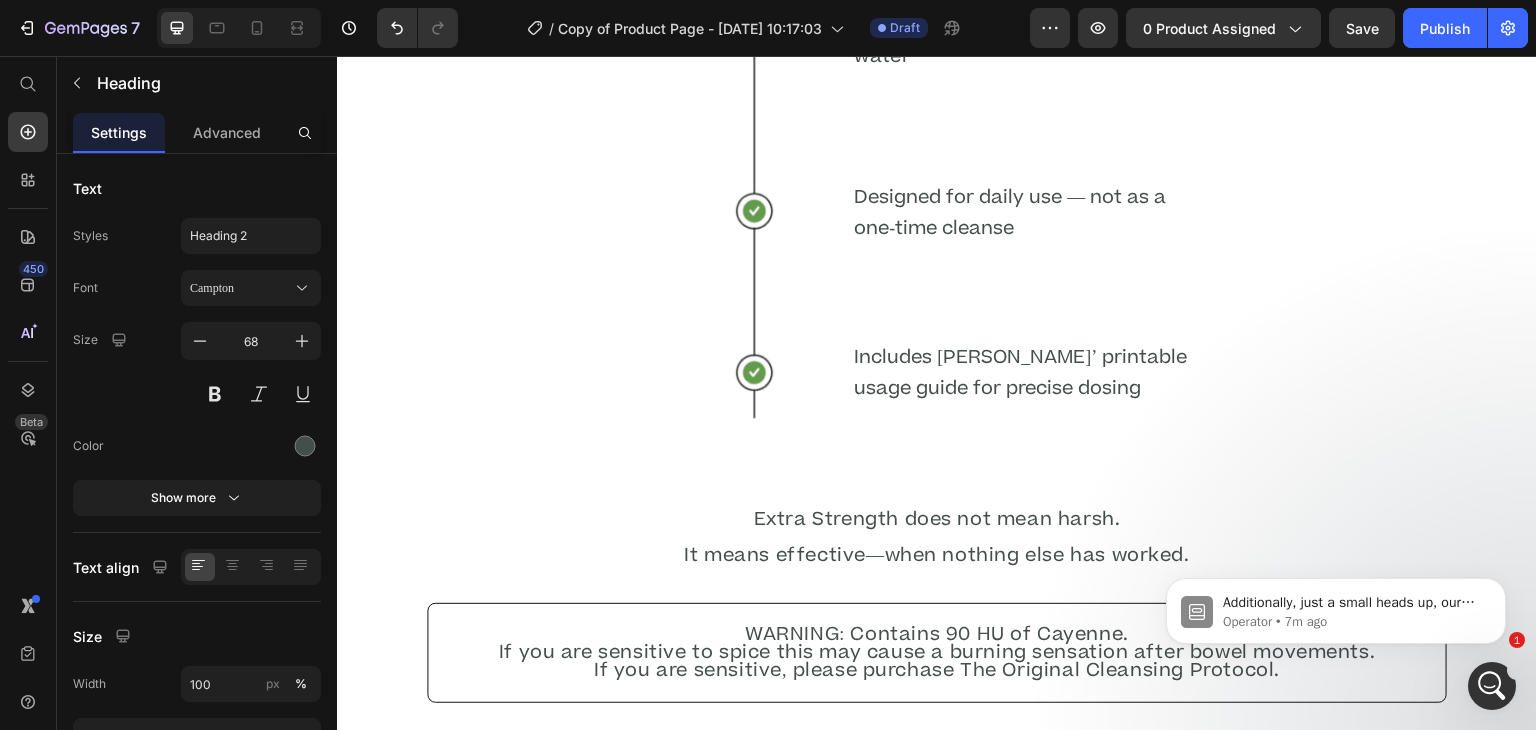 click on "Your heading text goes here" at bounding box center (937, -207) 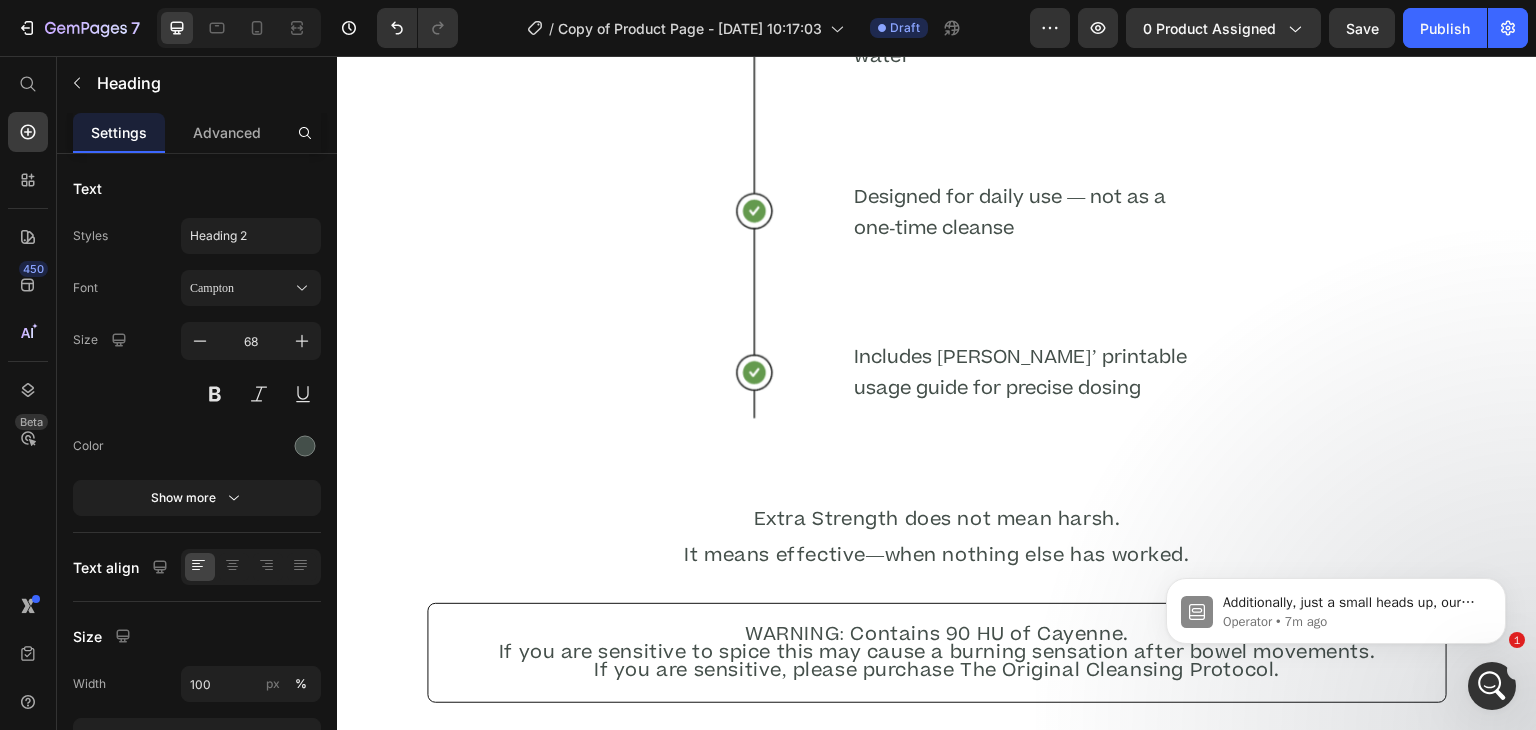 click on "Your heading text goes here" at bounding box center (937, -207) 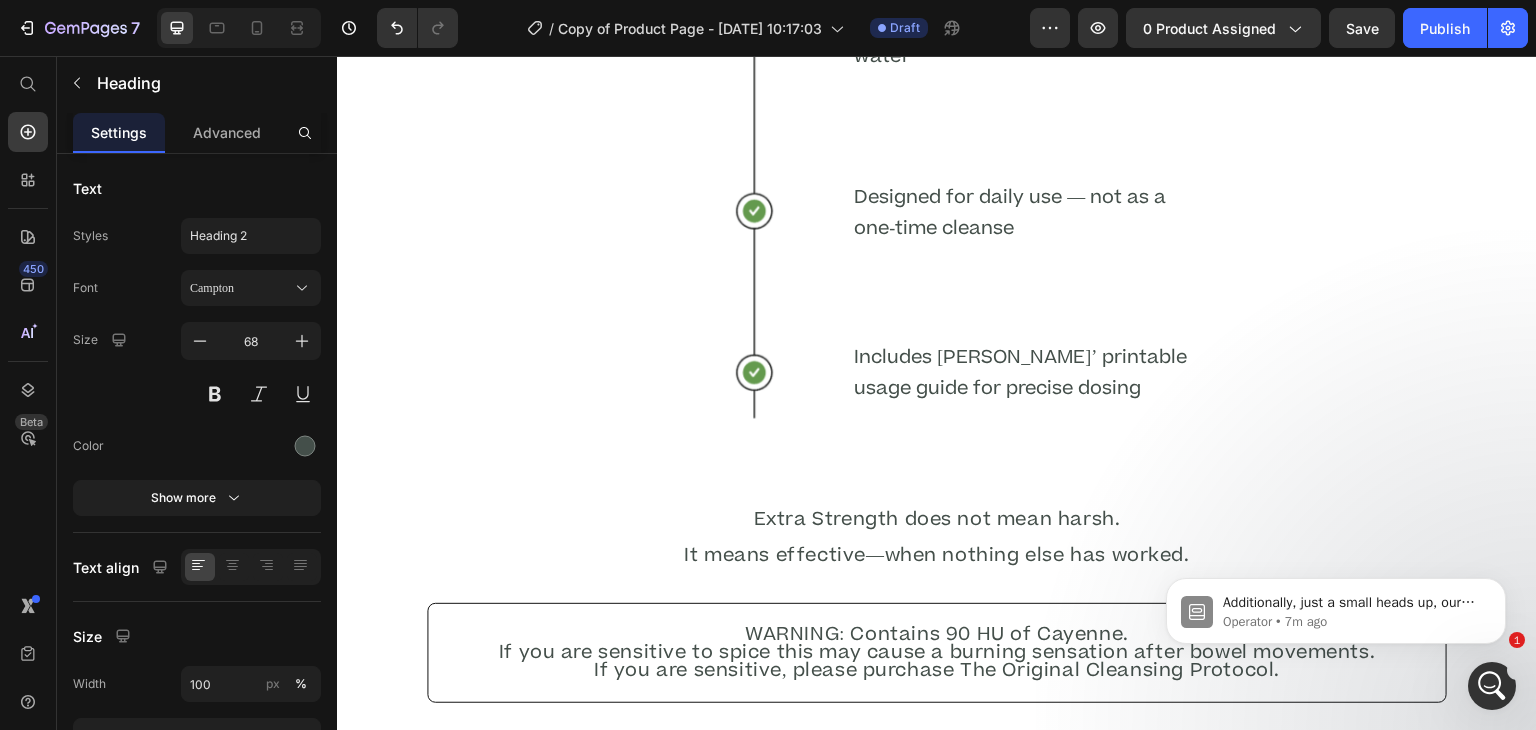 click on "How to Use" at bounding box center (937, -207) 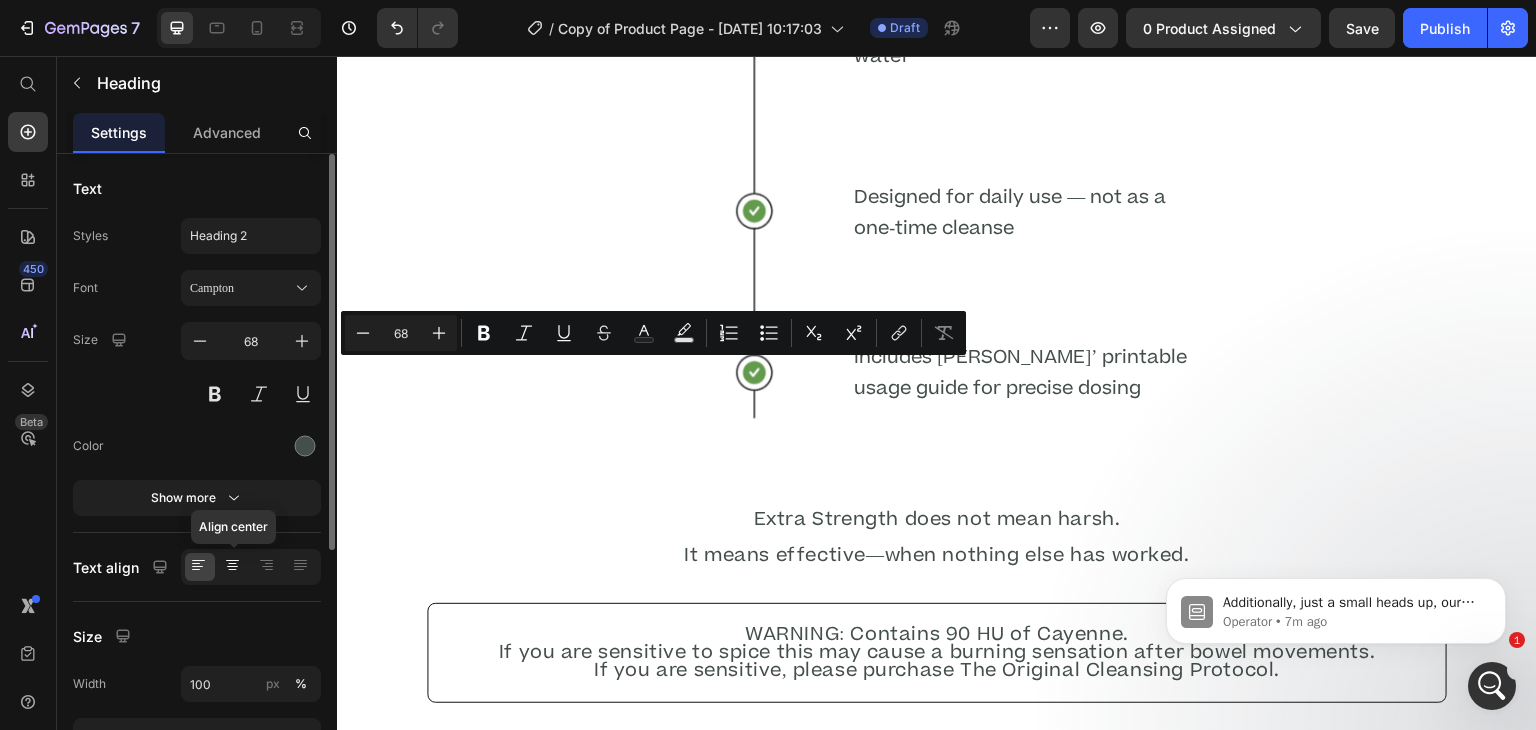 click 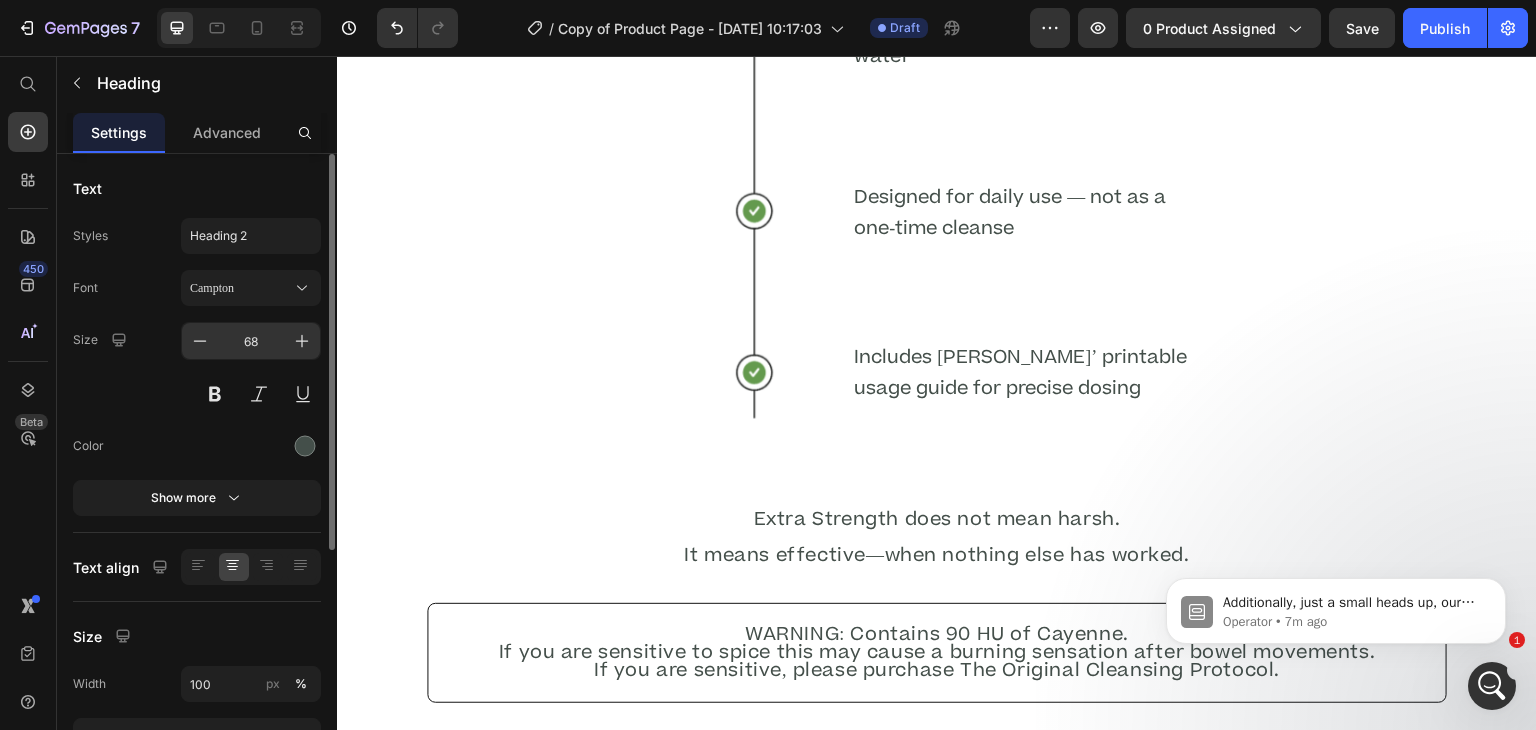 click on "68" at bounding box center [251, 341] 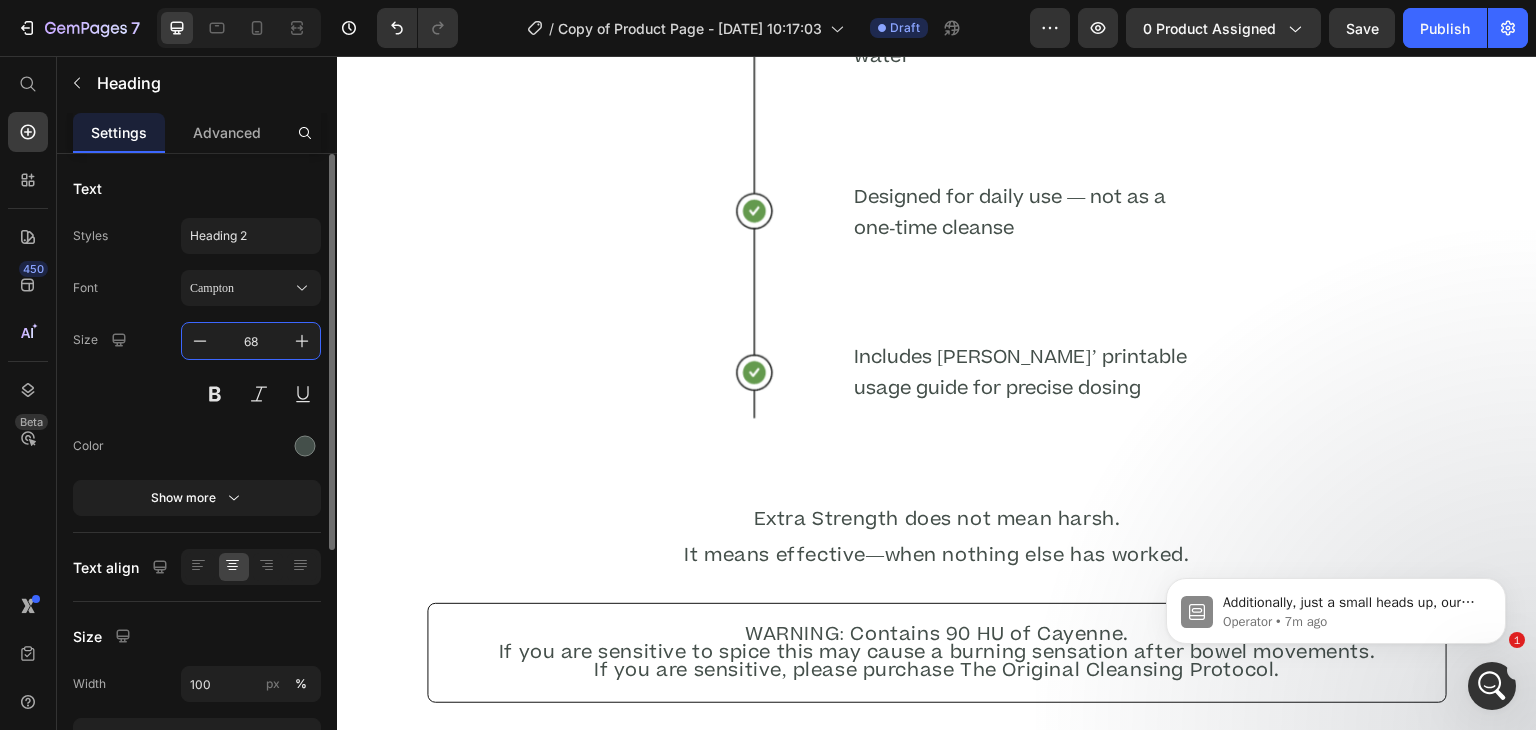 click on "68" at bounding box center [251, 341] 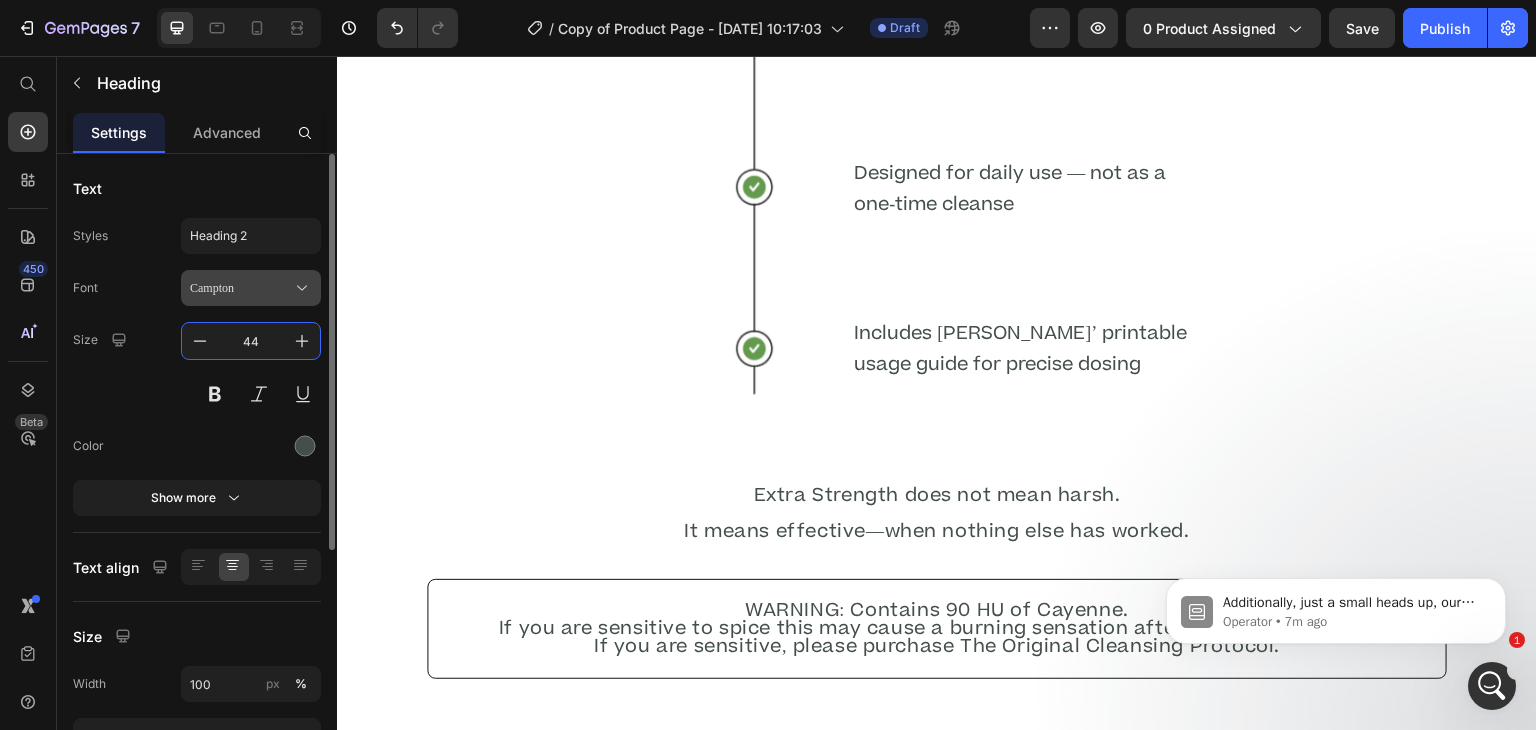 type on "44" 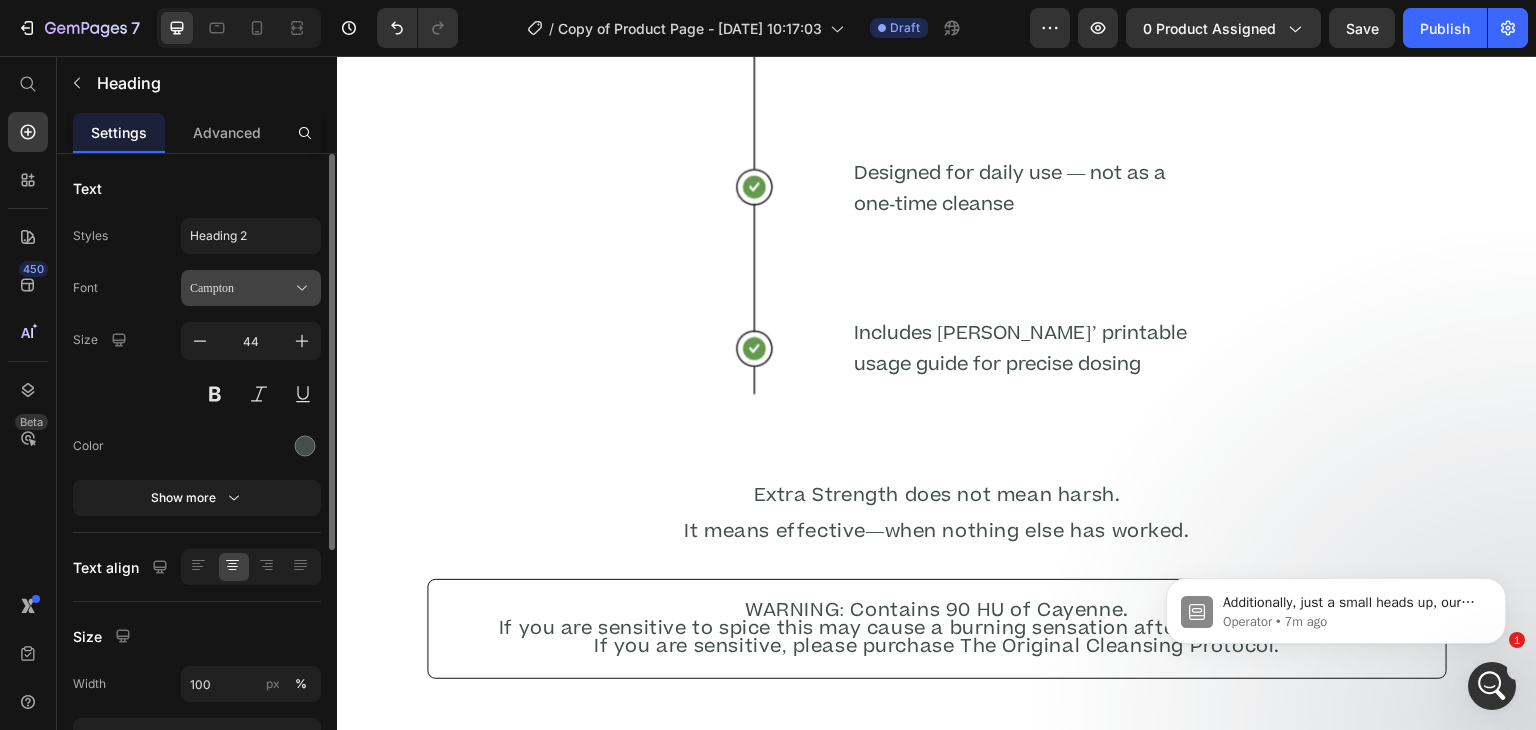 click on "Campton" at bounding box center [241, 288] 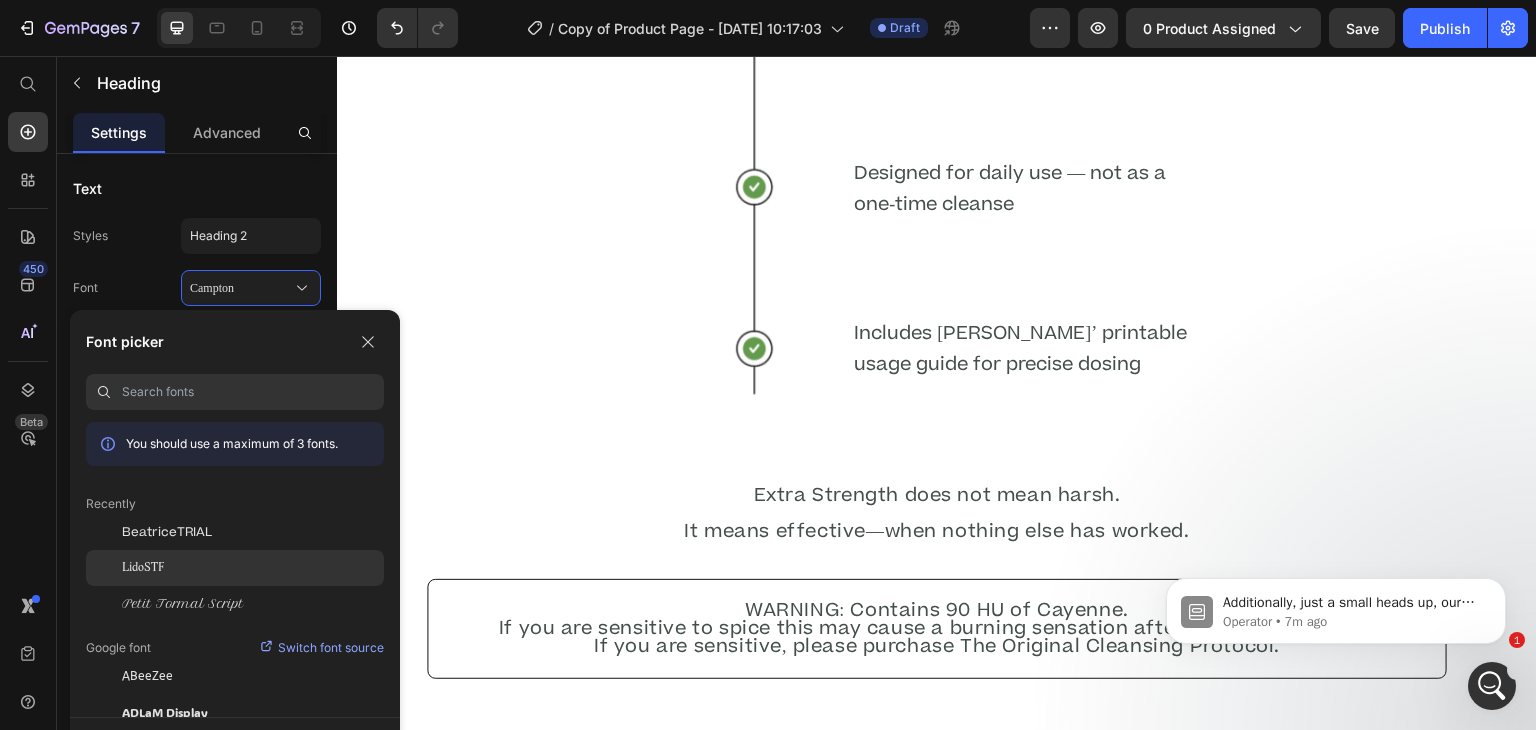 click on "LidoSTF" at bounding box center [143, 568] 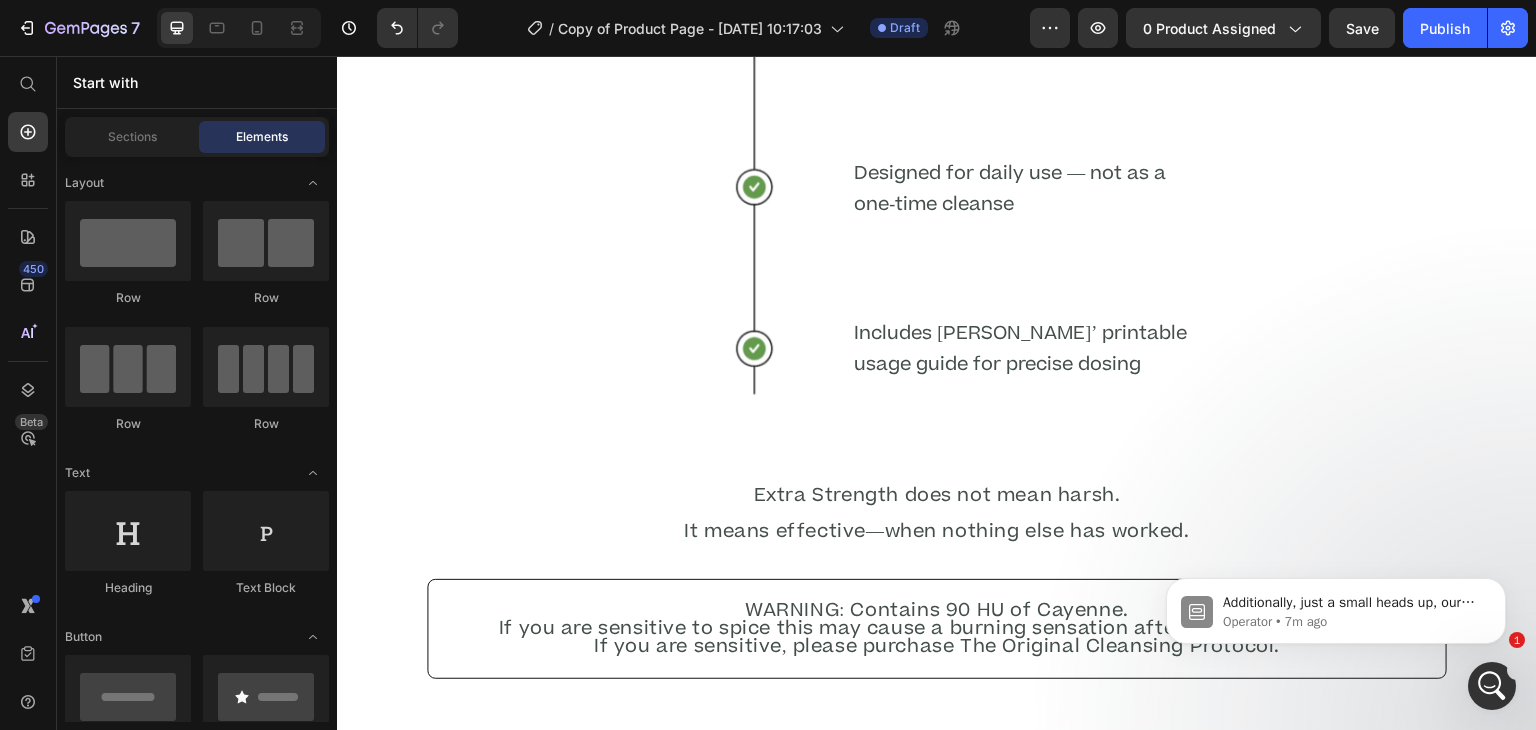 click on "What's Inside Heading Row Image Step 1: Text Block Row Image Step 2: Text Block Row Image Step 3: Text Block Row Carousel Image Step 1: Text Block Row Image Step 2: Text Block Row Image Step 3: Text Block Row Carousel Made in small batches to ensure potency, purity, and results. Heading                Title Line Section 4 Image Who This Is For Heading Adults 40+ with [MEDICAL_DATA], candida, or gut       stagnation   Individuals who have tried everything and still feel        unwell   Those with skin issues, mood swings, sluggish digestion,            or mystery symptoms   Anyone with a history of heavy antibiotic  Text Block
Organic
Sulfate-Free
Paraben-Free Item List
100% Vegan
Cruelty Free
Lab-Tested Item List Row
Organic
100% Vegan Item List
Sulfate-Free
Cruelty Free Item List
Paraben-Free
Row" at bounding box center [937, -125] 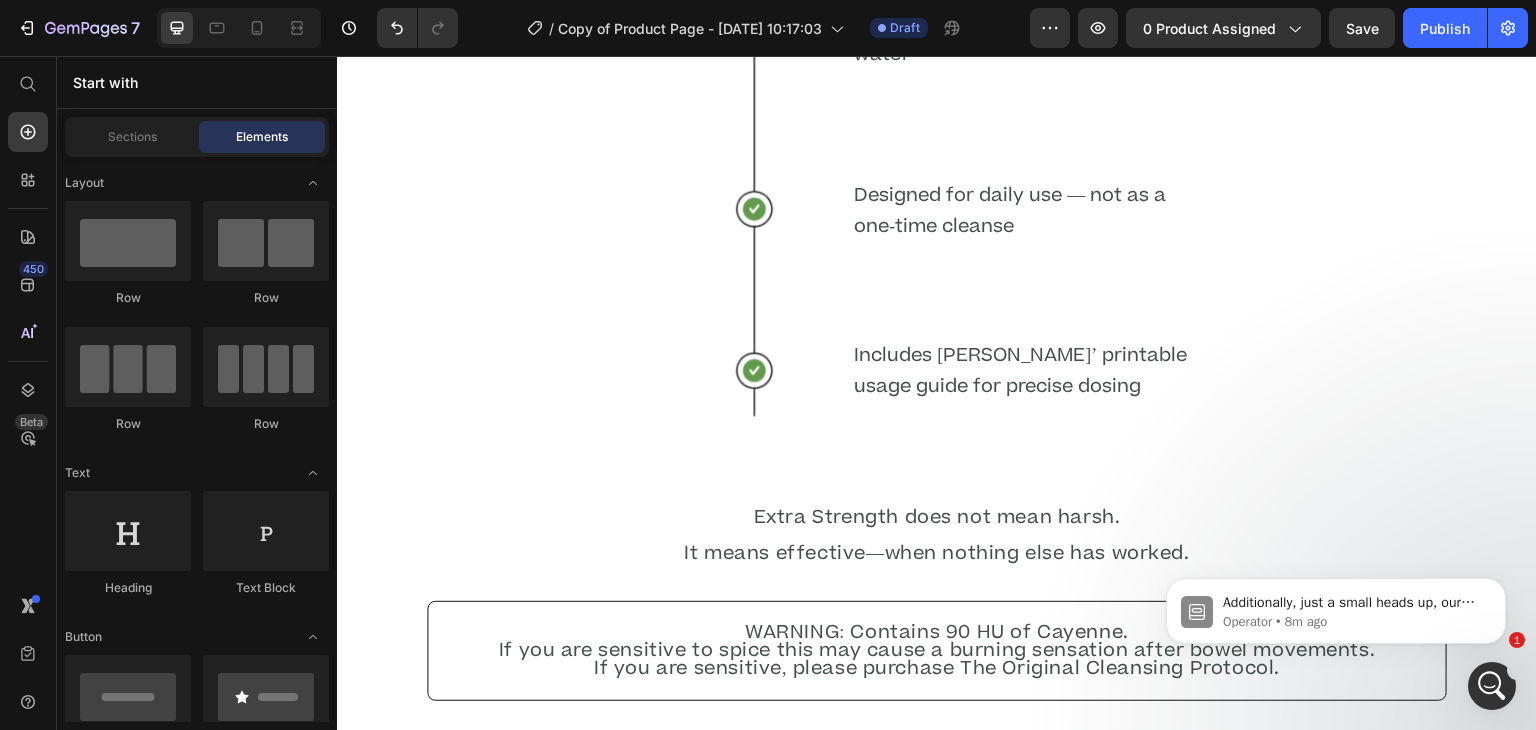 scroll, scrollTop: 4060, scrollLeft: 0, axis: vertical 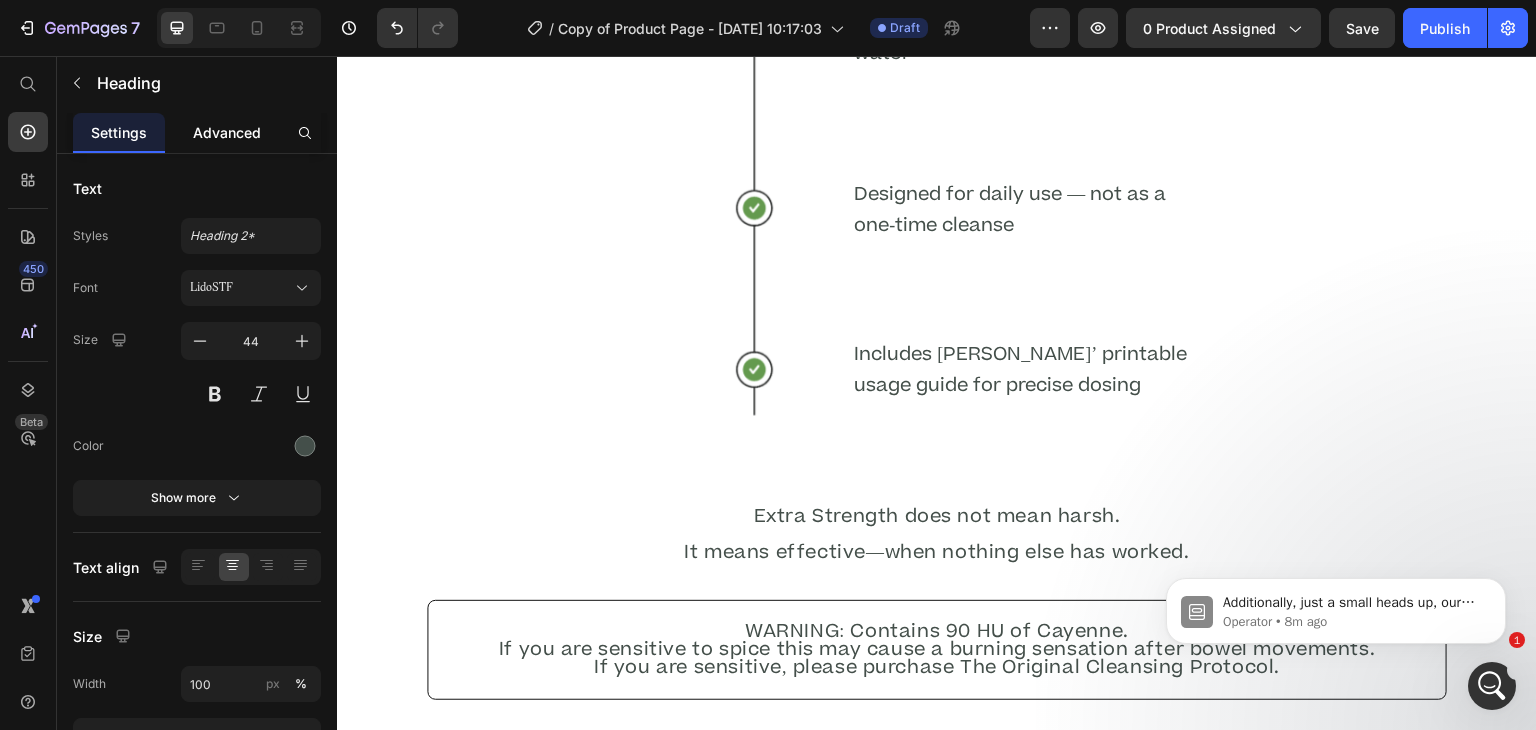 click on "Advanced" at bounding box center [227, 132] 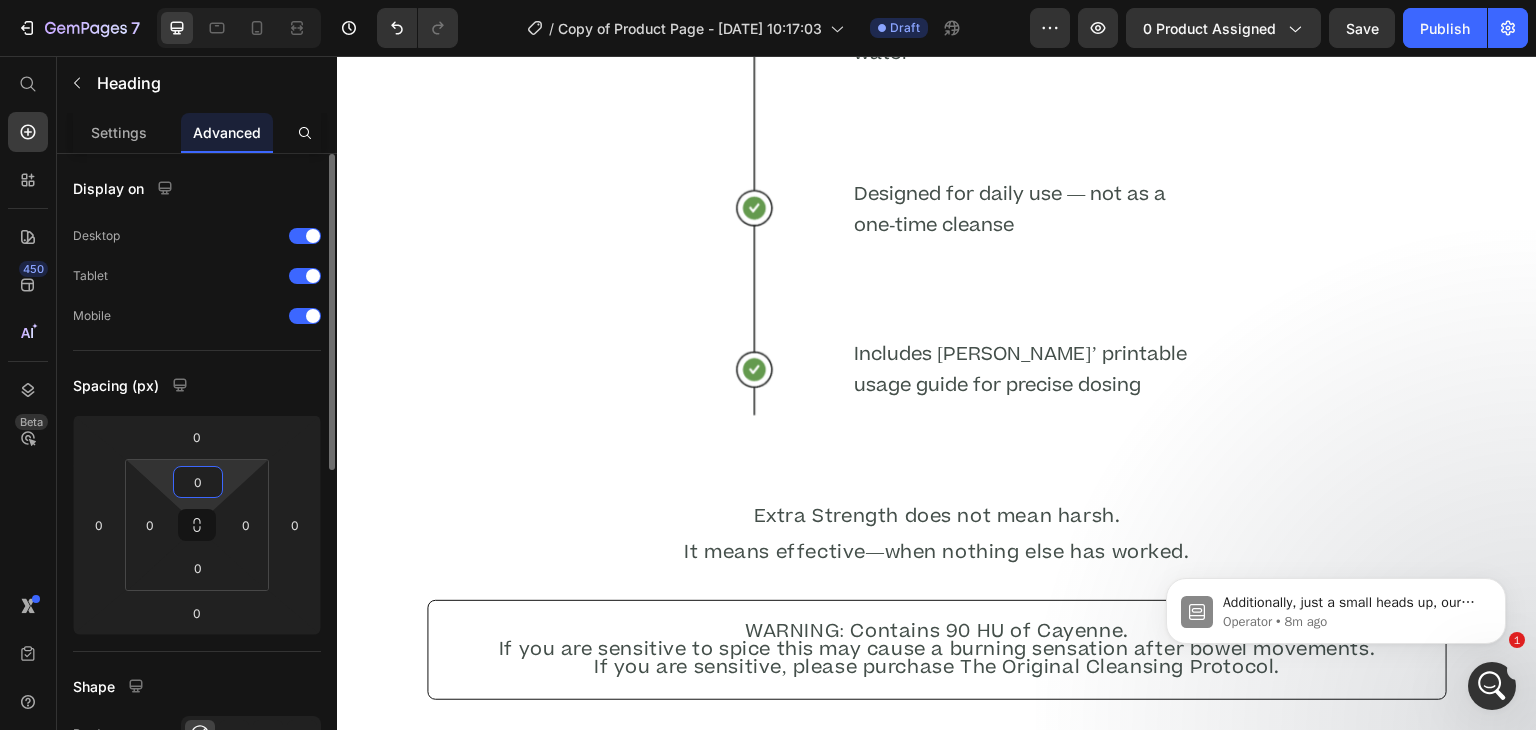 click on "0" at bounding box center [198, 482] 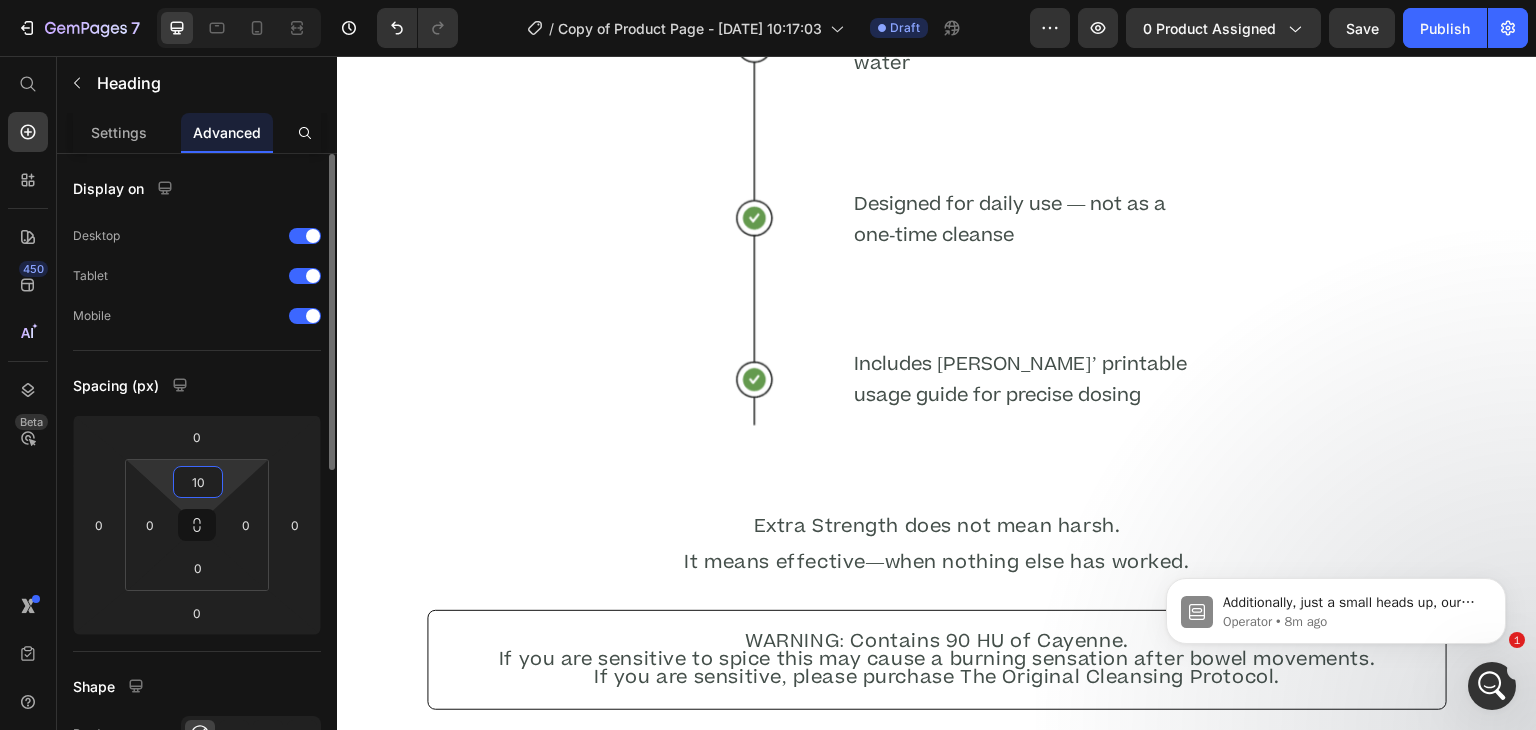 type on "1" 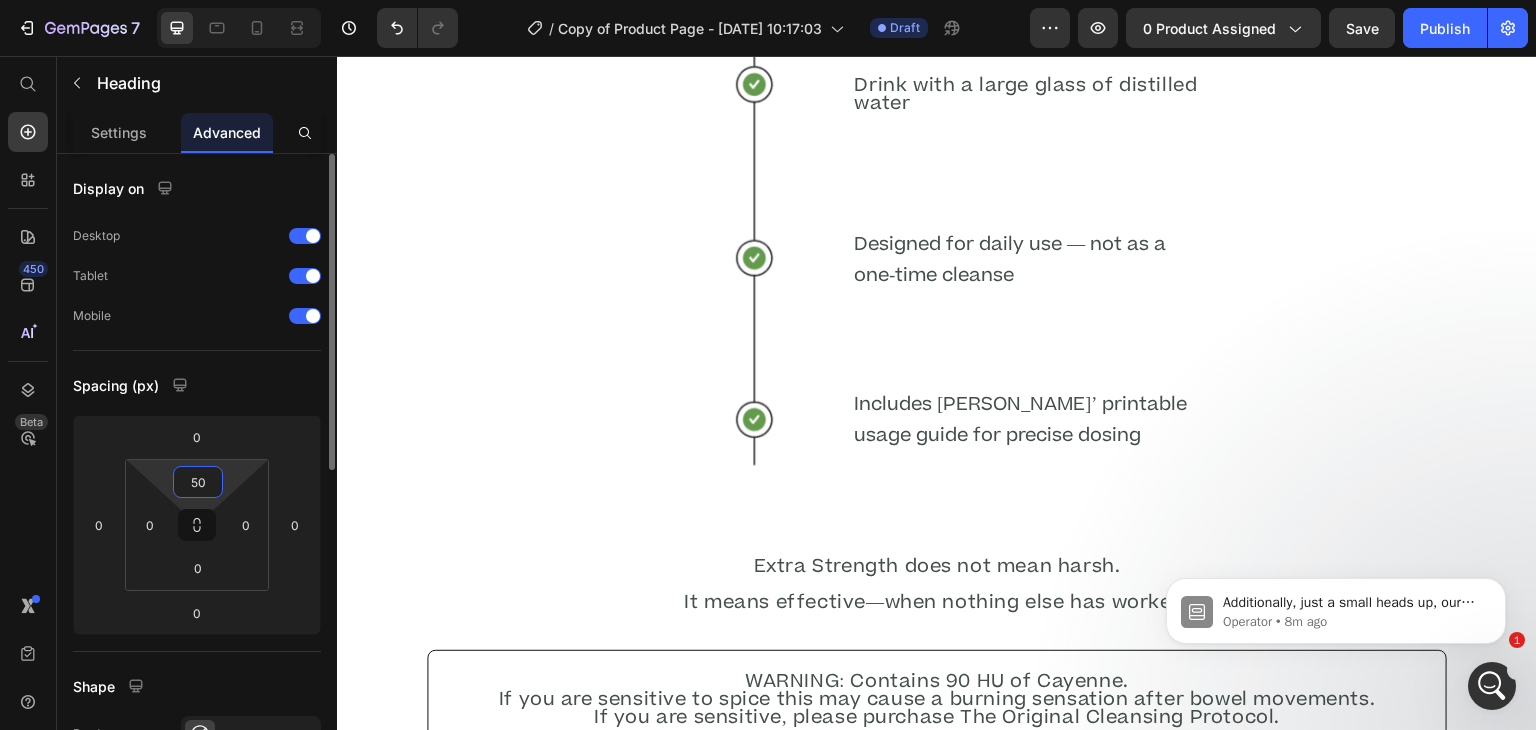click on "50" at bounding box center [198, 482] 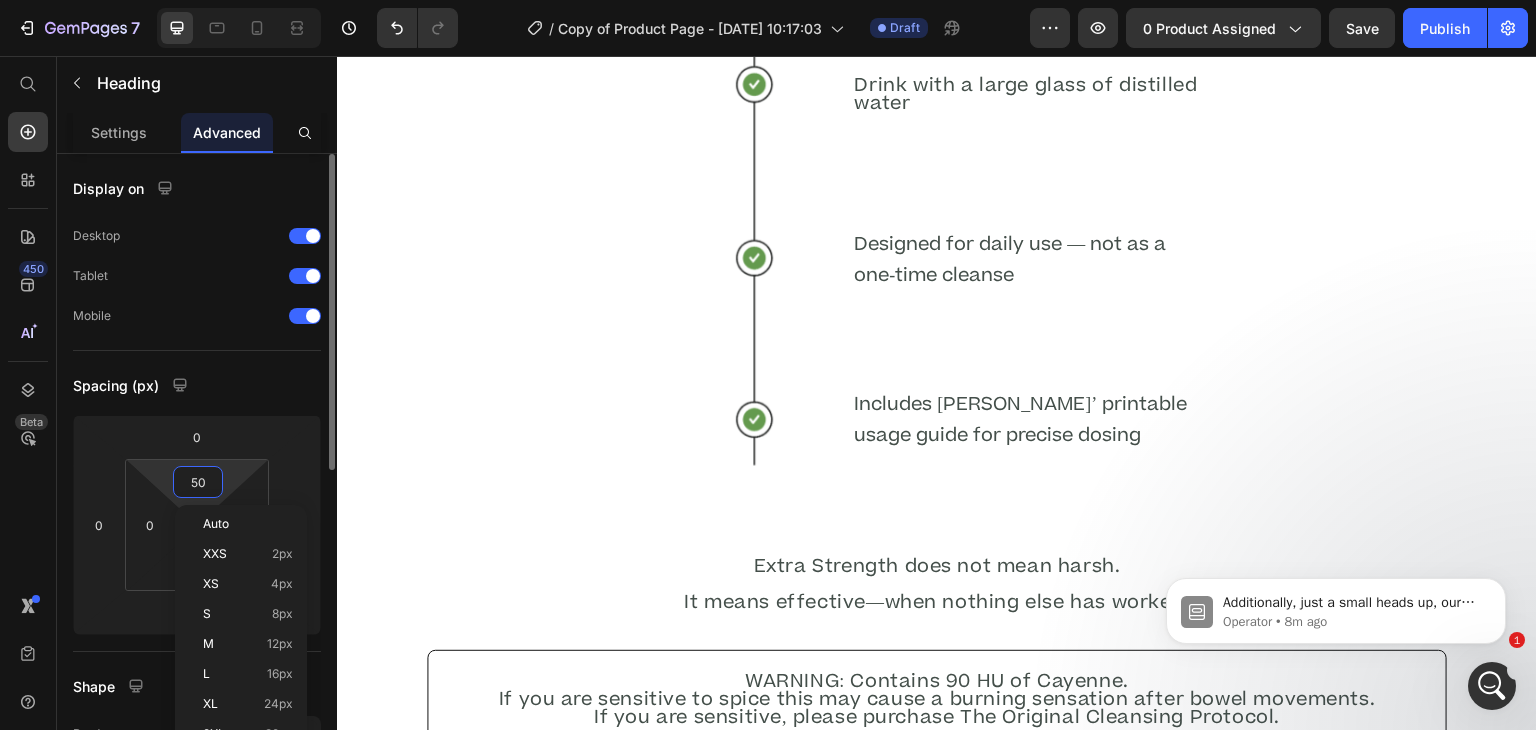 click on "50" at bounding box center (198, 482) 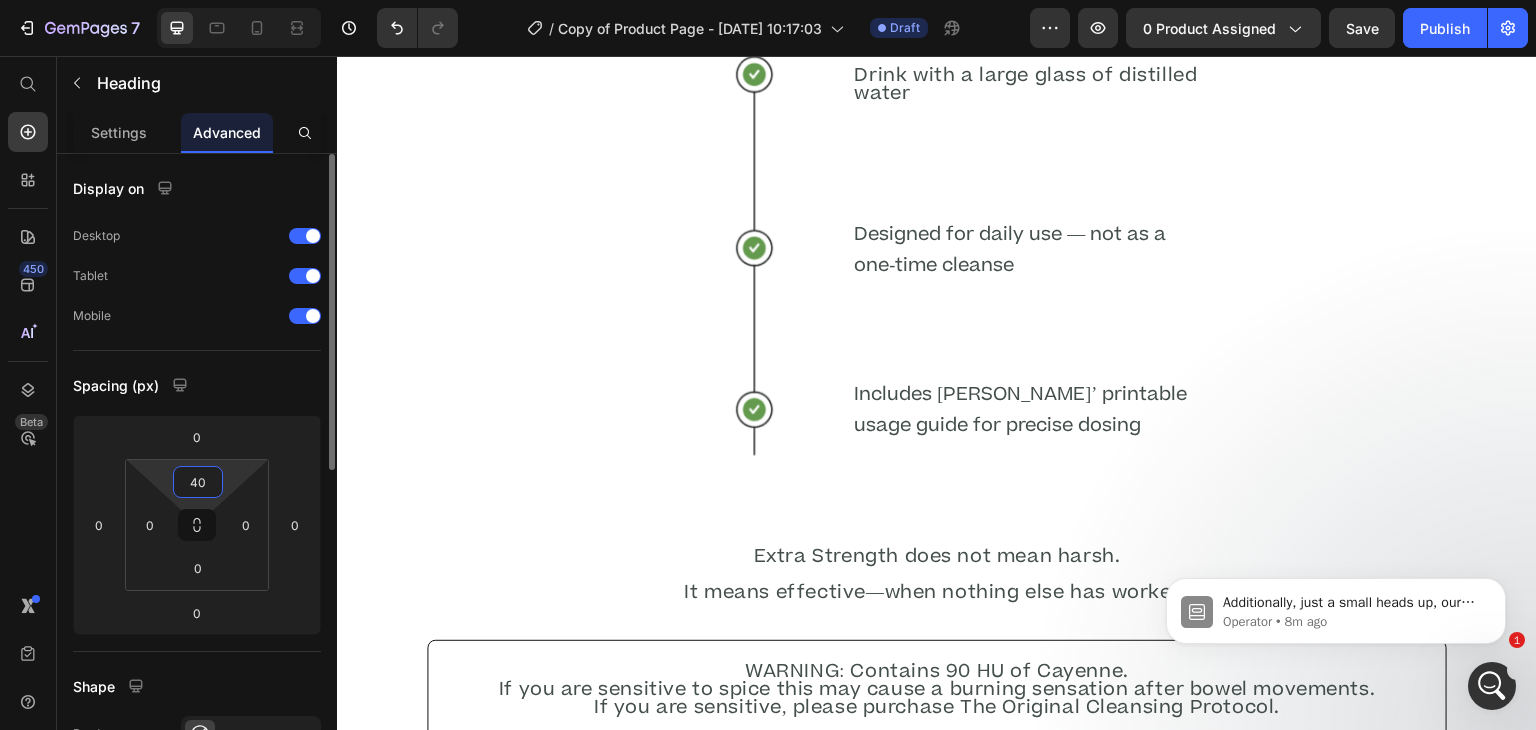 type on "40" 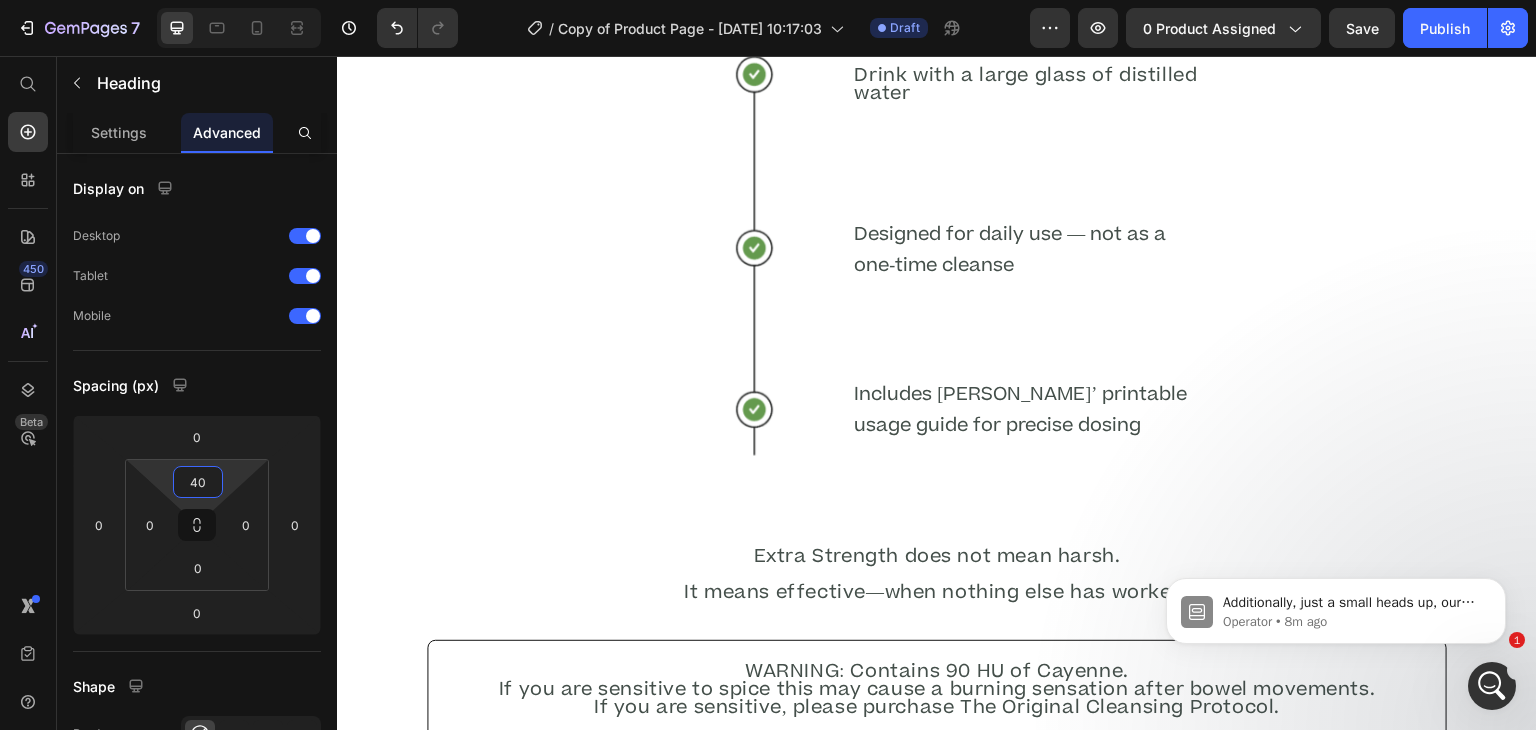 click on "What's Inside Heading Row Image Step 1: Text Block Row Image Step 2: Text Block Row Image Step 3: Text Block Row Carousel Image Step 1: Text Block Row Image Step 2: Text Block Row Image Step 3: Text Block Row Carousel Made in small batches to ensure potency, purity, and results. Heading                Title Line Section 4 Image Who This Is For Heading Adults 40+ with [MEDICAL_DATA], candida, or gut       stagnation   Individuals who have tried everything and still feel        unwell   Those with skin issues, mood swings, sluggish digestion,            or mystery symptoms   Anyone with a history of heavy antibiotic  Text Block
Organic
Sulfate-Free
Paraben-Free Item List
100% Vegan
Cruelty Free
Lab-Tested Item List Row
Organic
100% Vegan Item List
Sulfate-Free
Cruelty Free Item List
Paraben-Free
Row" at bounding box center (937, -84) 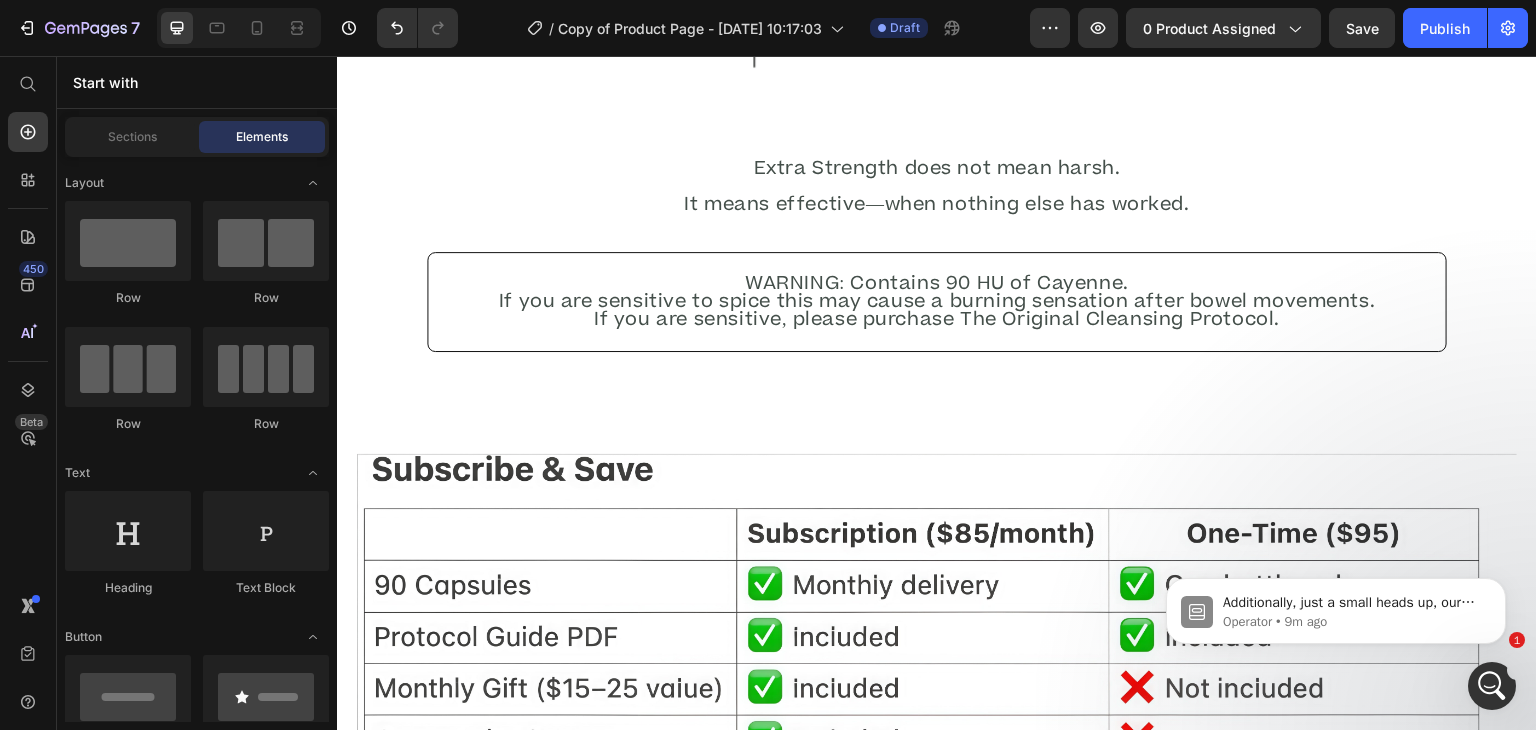 scroll, scrollTop: 5299, scrollLeft: 0, axis: vertical 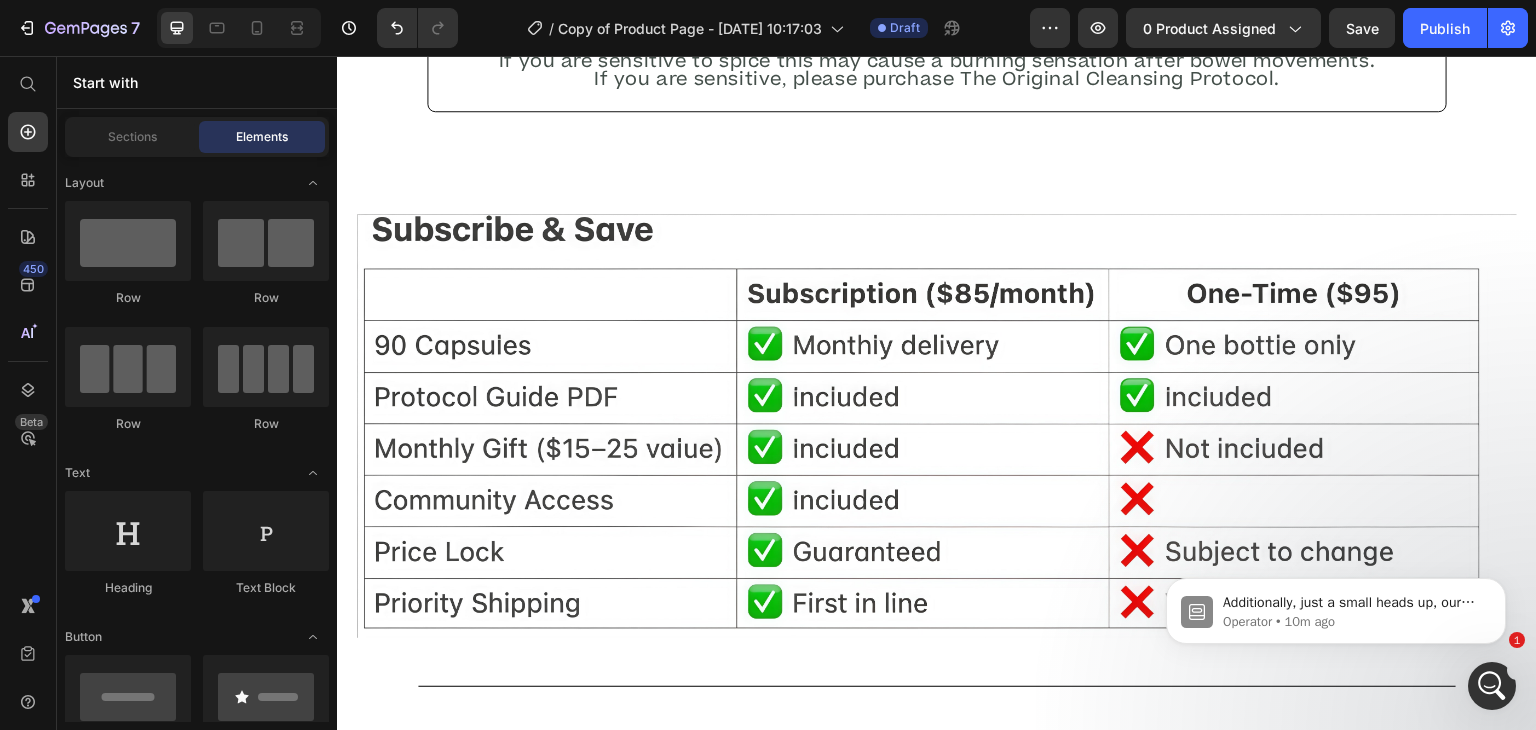 click on "Title Line How to Use Heading Image Start with 1 capsule at dinner, and increase slowly as directed Text Block Drink with a large glass of distilled water   Heading Text Block Designed for daily use — not as a one-time cleanse Text Block Includes [PERSON_NAME]’ printable usage guide for precise dosing Text Block Row Extra Strength does not mean harsh. It means effective—when nothing else has worked.   Heading WARNING: Contains 90 HU of Cayenne.   If you are sensitive to spice this may cause a burning sensation after bowel movements.   If you are sensitive, please purchase The Original Cleansing Protocol. Heading Section 6 Nourish, hydrate, and soften with our skin cream. Heading Image Section 7 What's Included Heading Image
1 Bottle of The Deep Detox Protocol (90 Capsules – Extra Strength)   Item List
[PERSON_NAME]’ Protocol Usage Guide (printable PDF)   Item List
Subscribers only: Monthly wellness gift, private community access, and guaranteed inventory   Item List" at bounding box center (937, -1013) 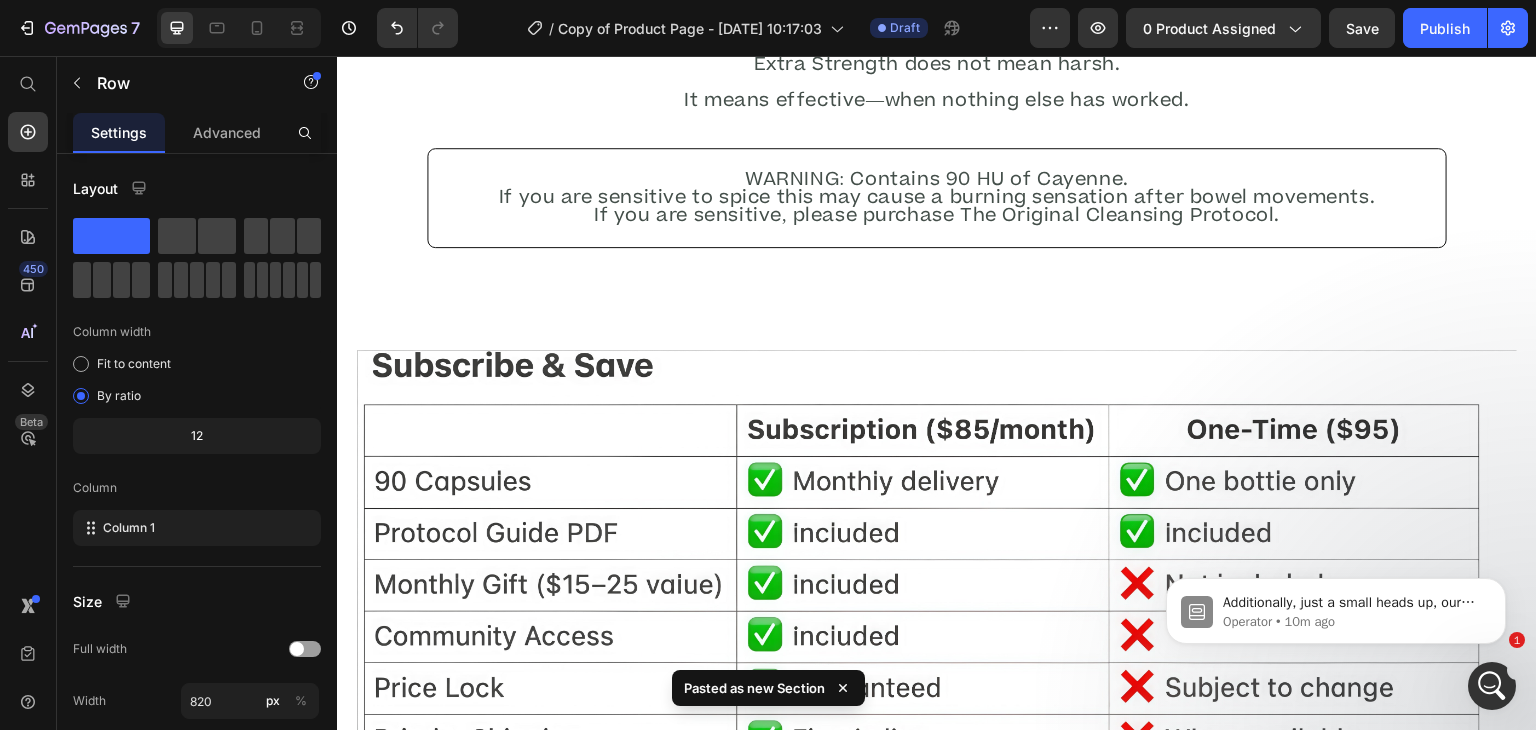 scroll, scrollTop: 6062, scrollLeft: 0, axis: vertical 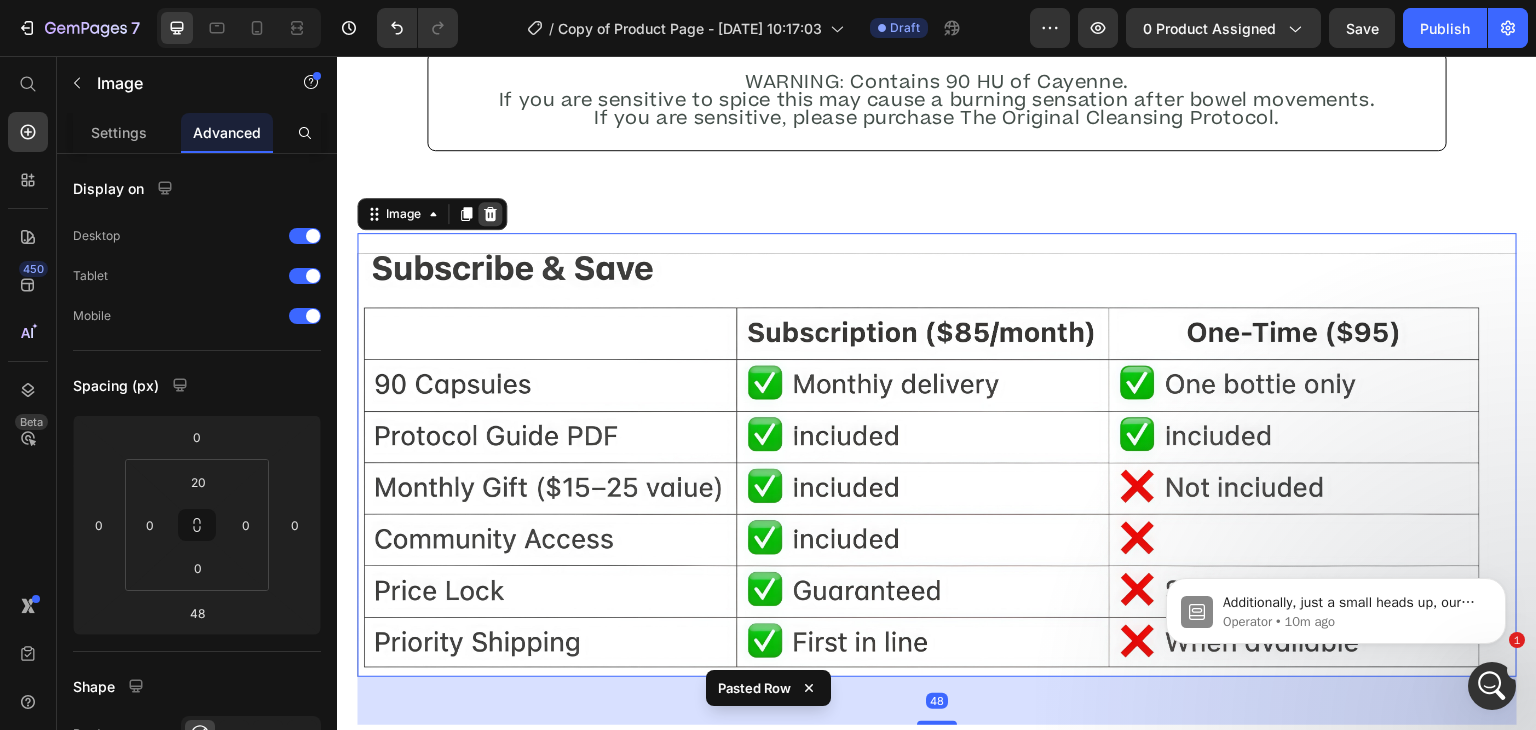 click 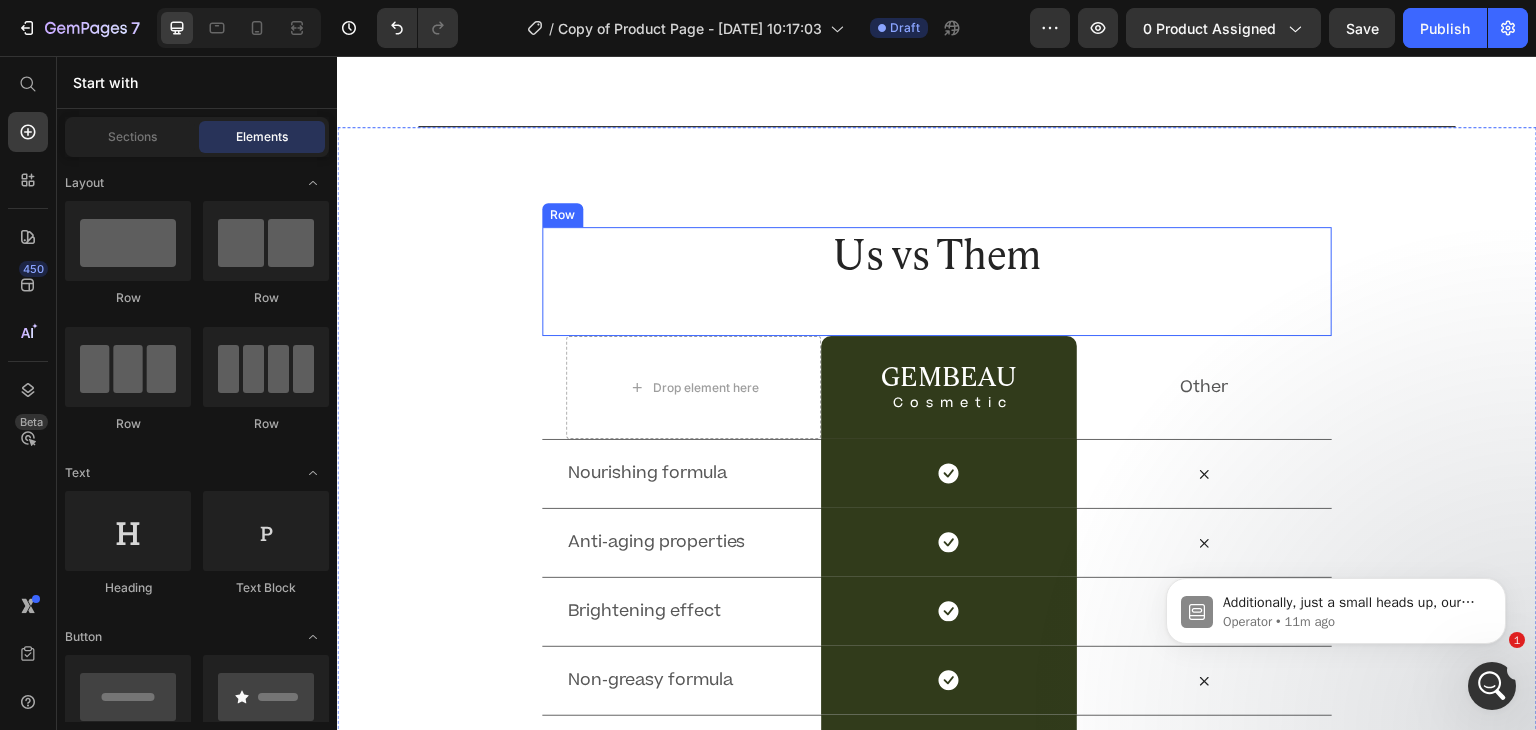 scroll, scrollTop: 7837, scrollLeft: 0, axis: vertical 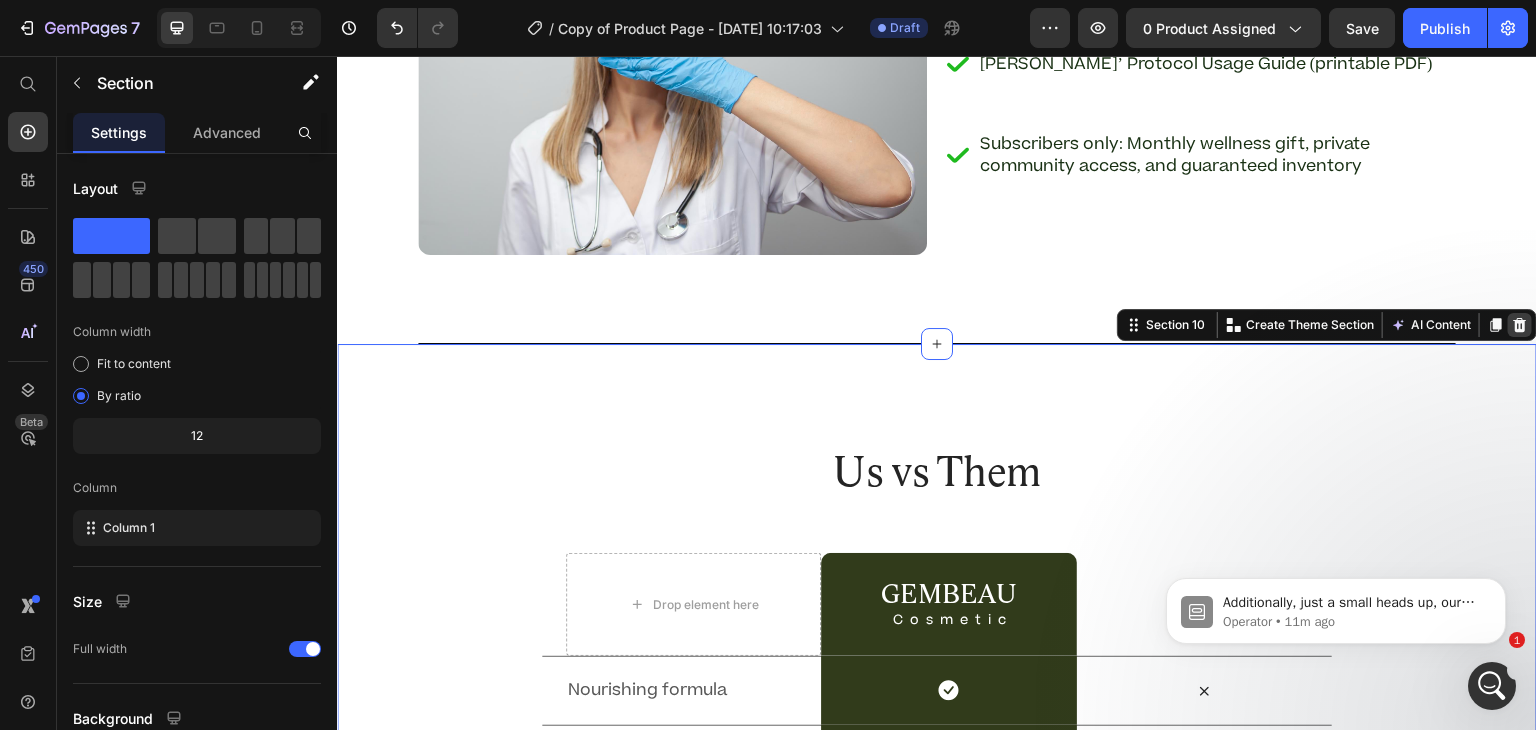 click 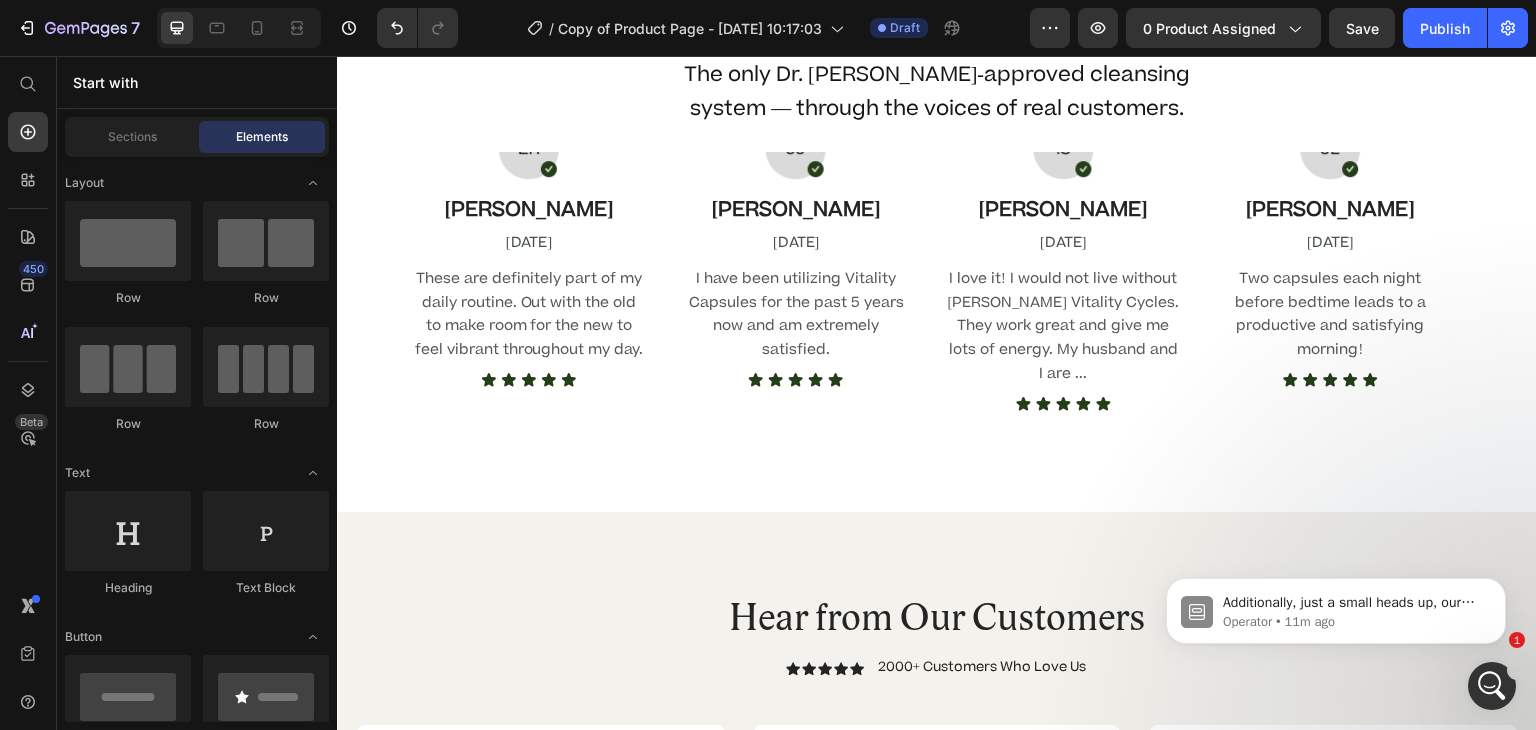 scroll, scrollTop: 7679, scrollLeft: 0, axis: vertical 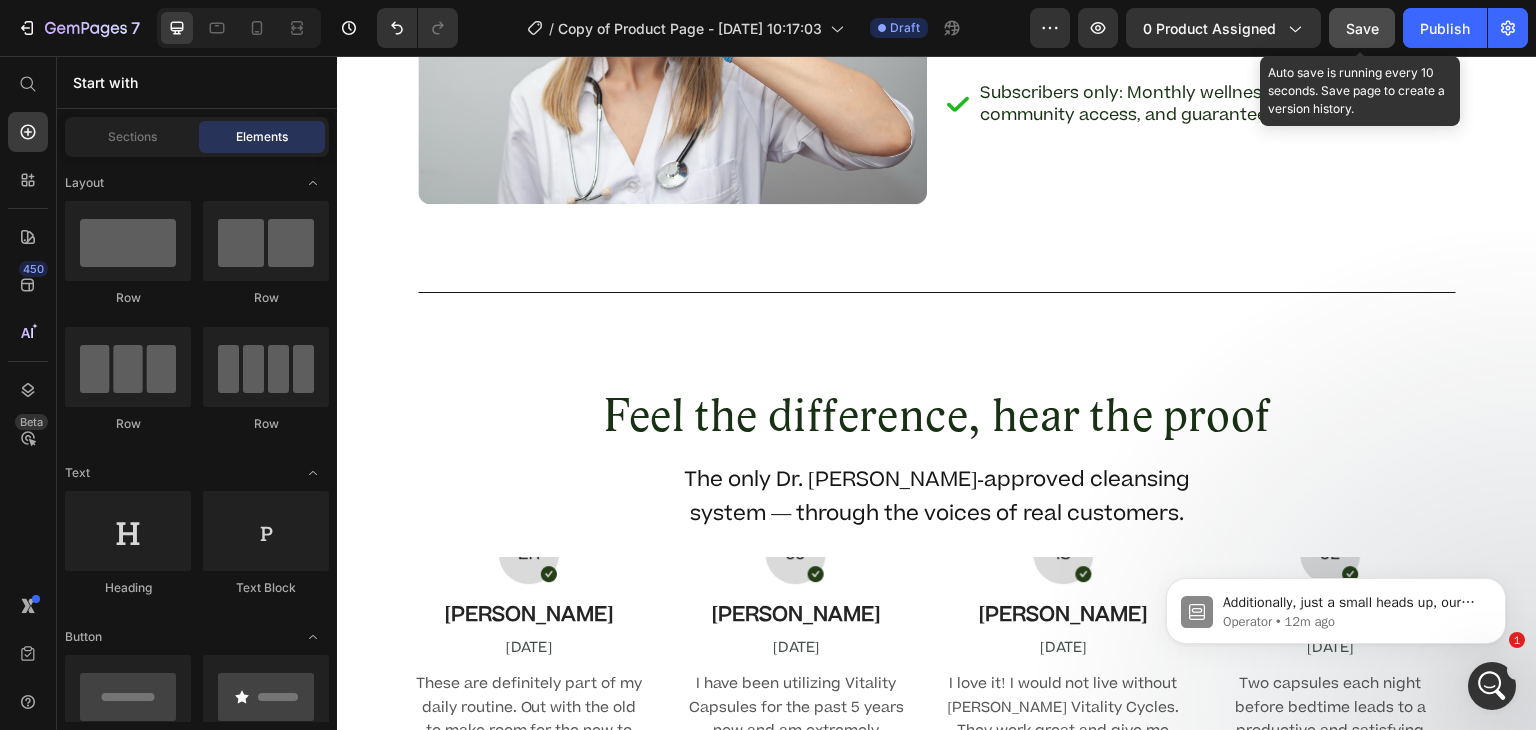 click on "Save" 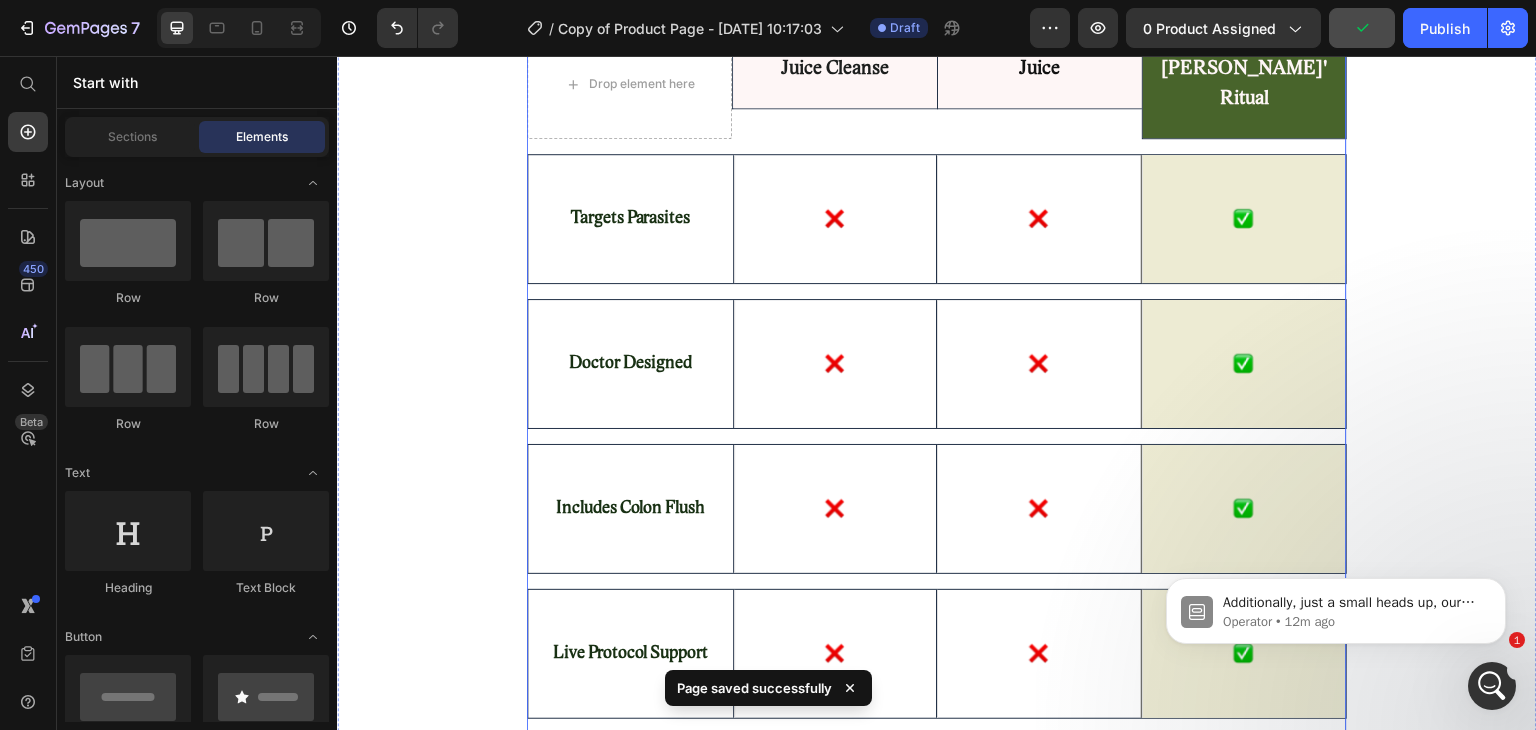 scroll, scrollTop: 0, scrollLeft: 0, axis: both 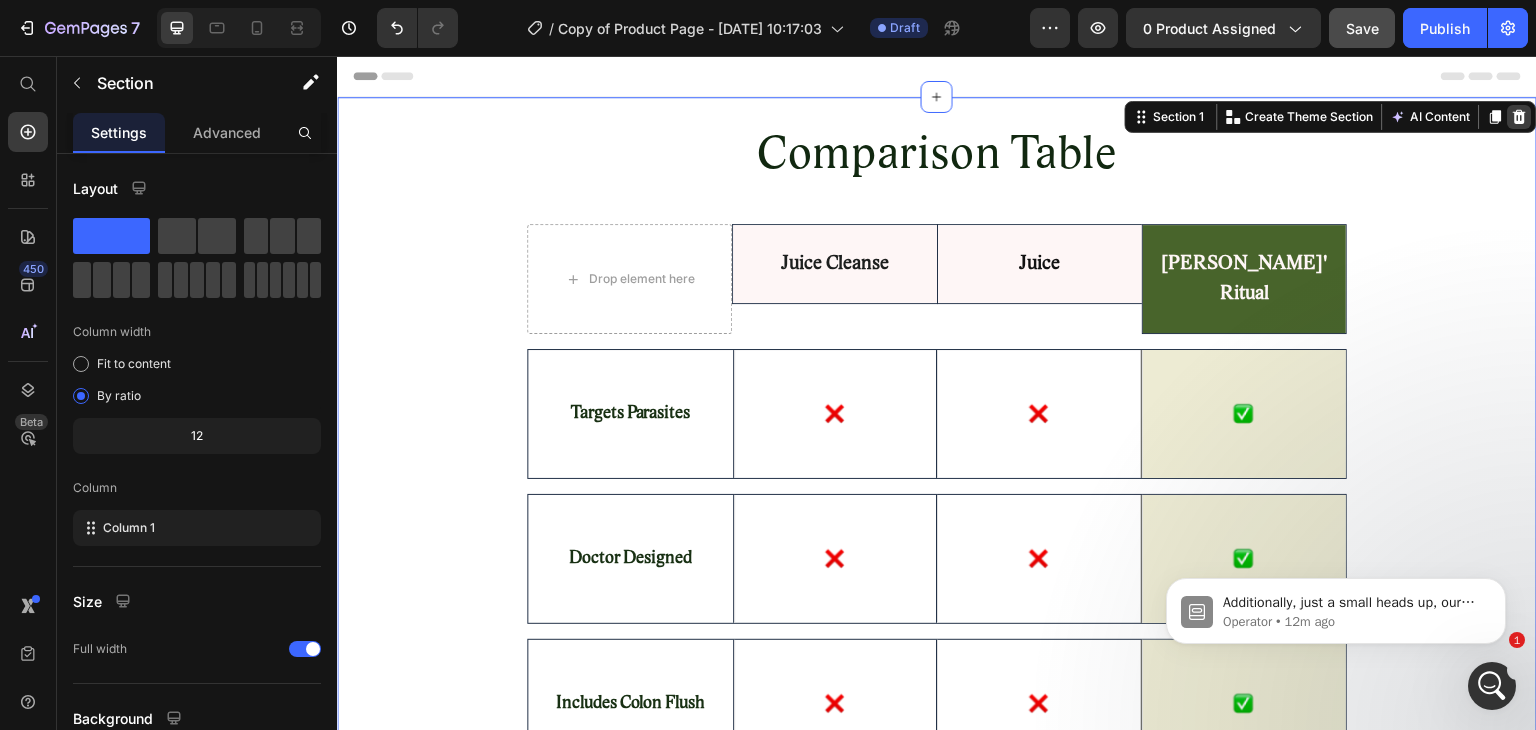 click 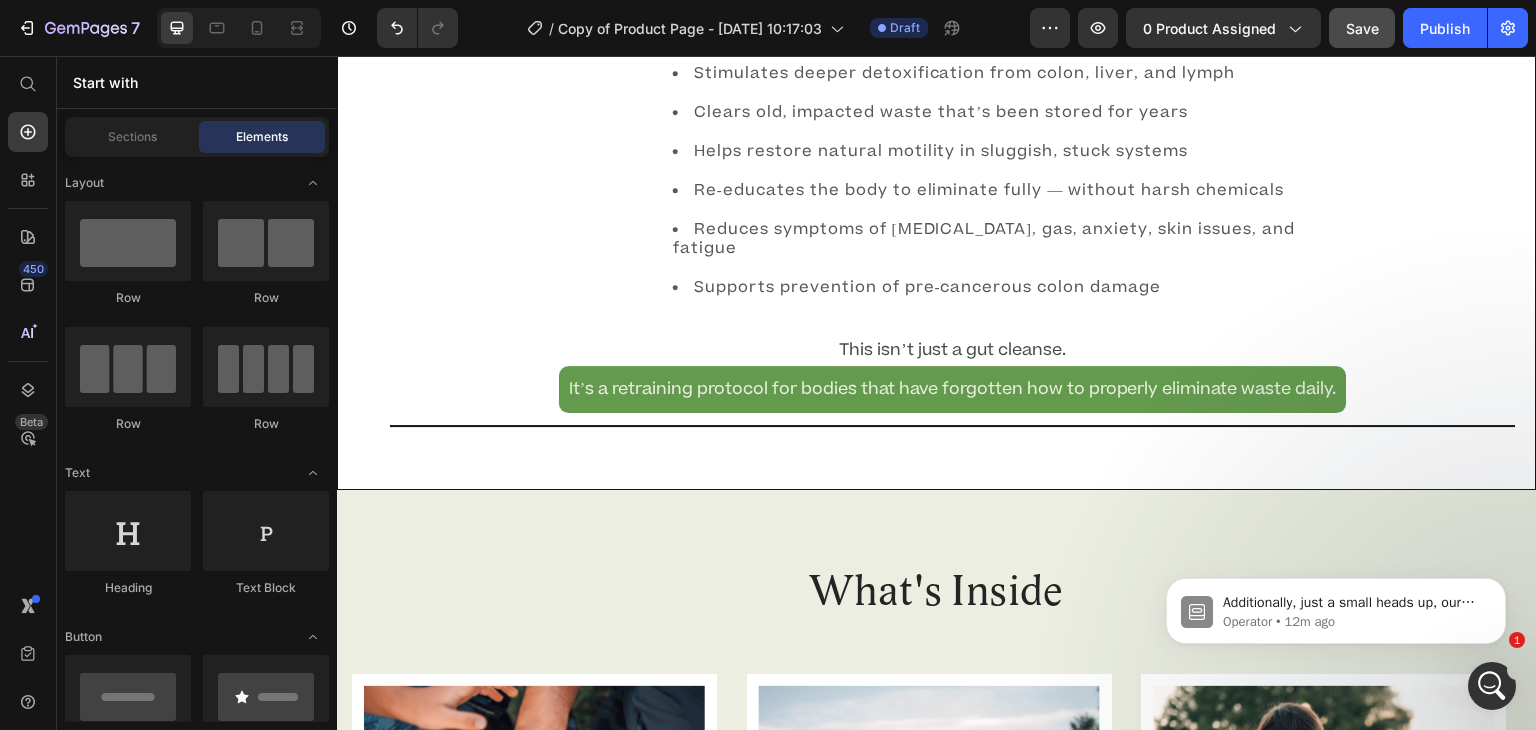 scroll, scrollTop: 1556, scrollLeft: 0, axis: vertical 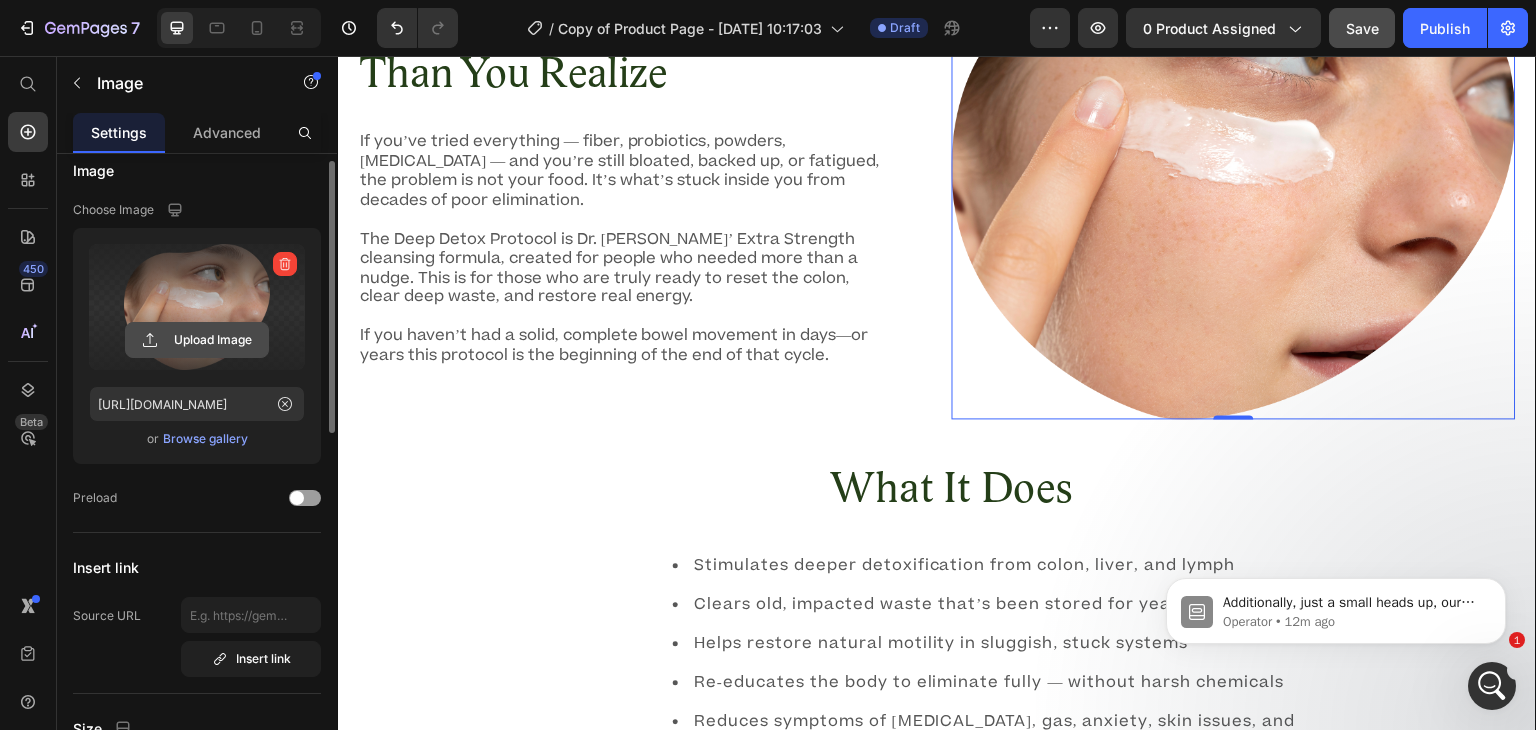 click 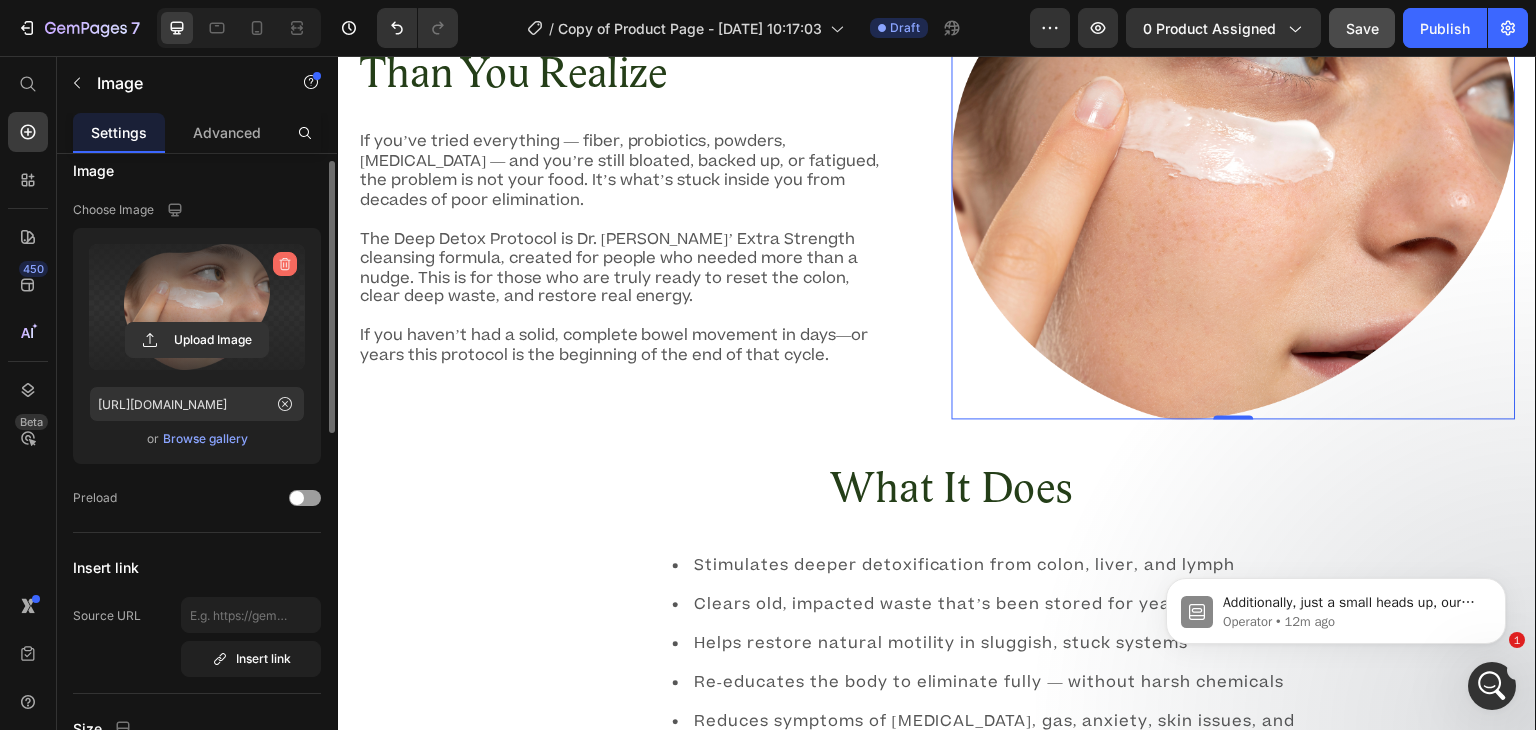 click 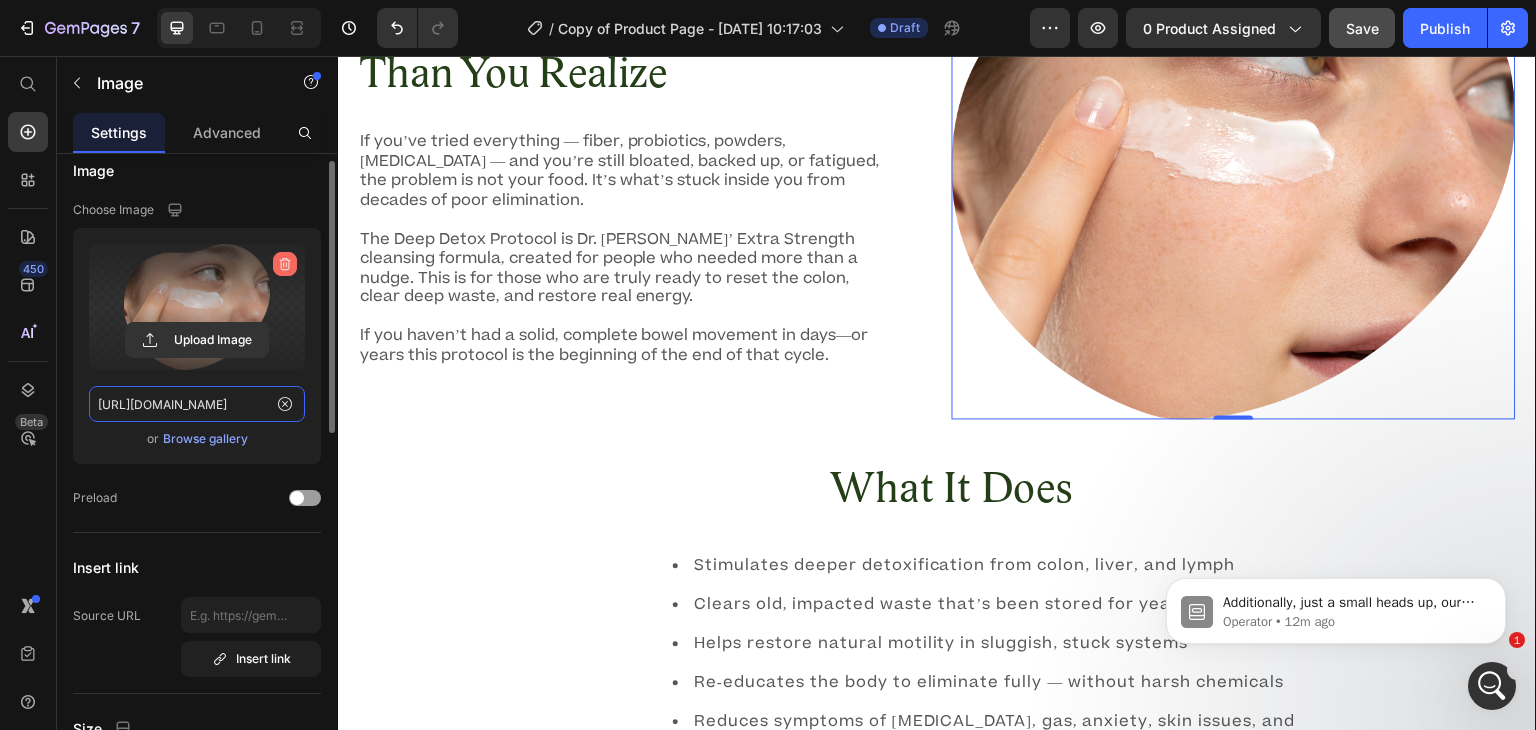 type 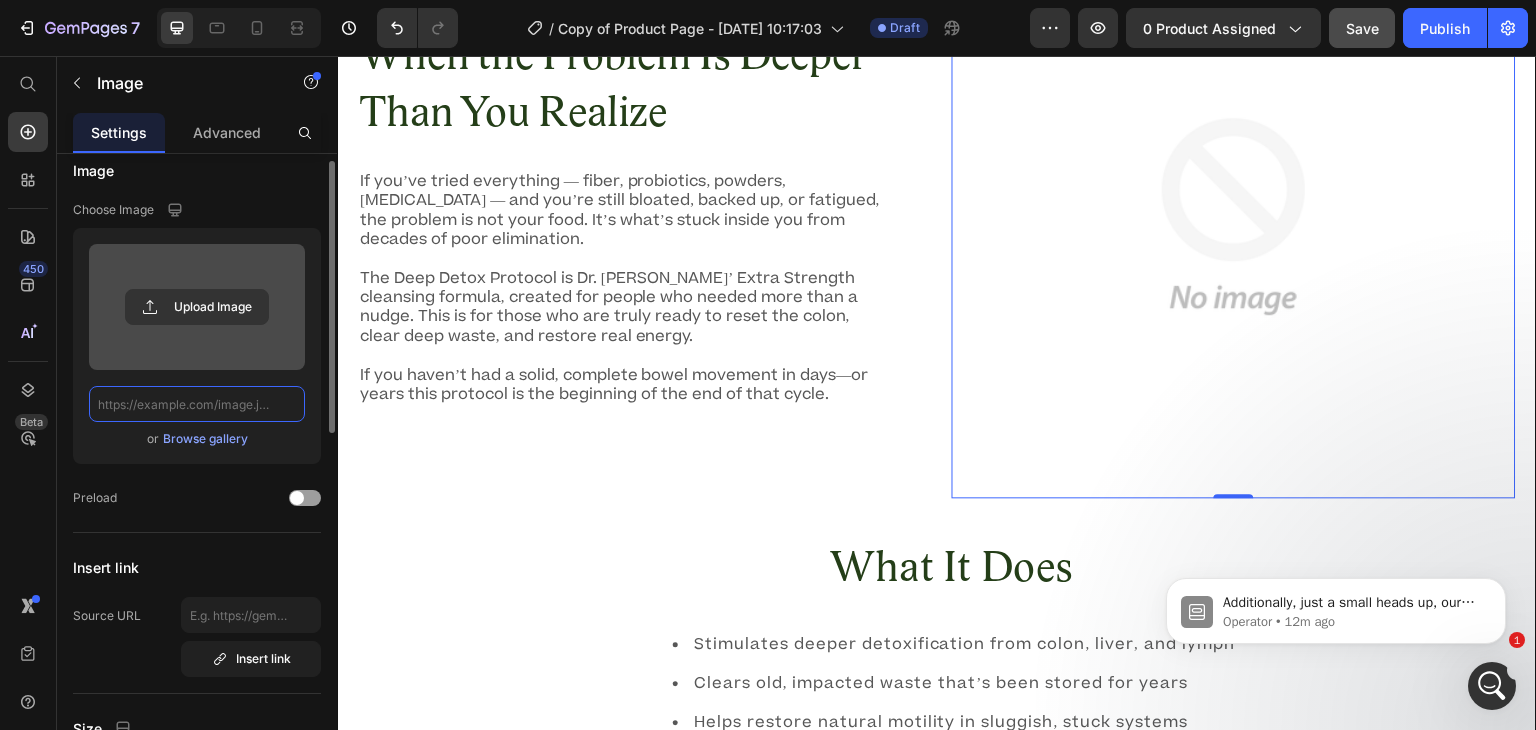 scroll, scrollTop: 0, scrollLeft: 0, axis: both 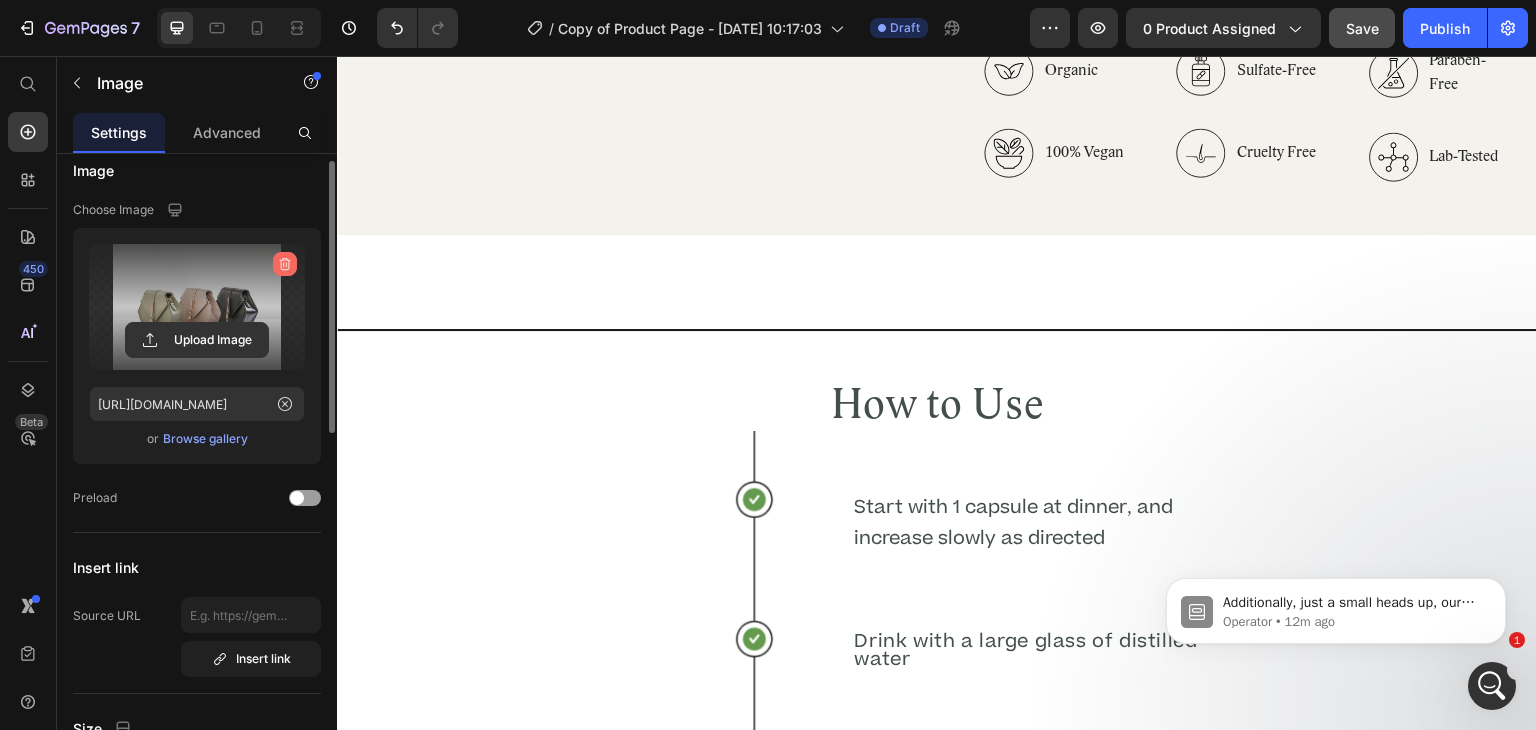 click 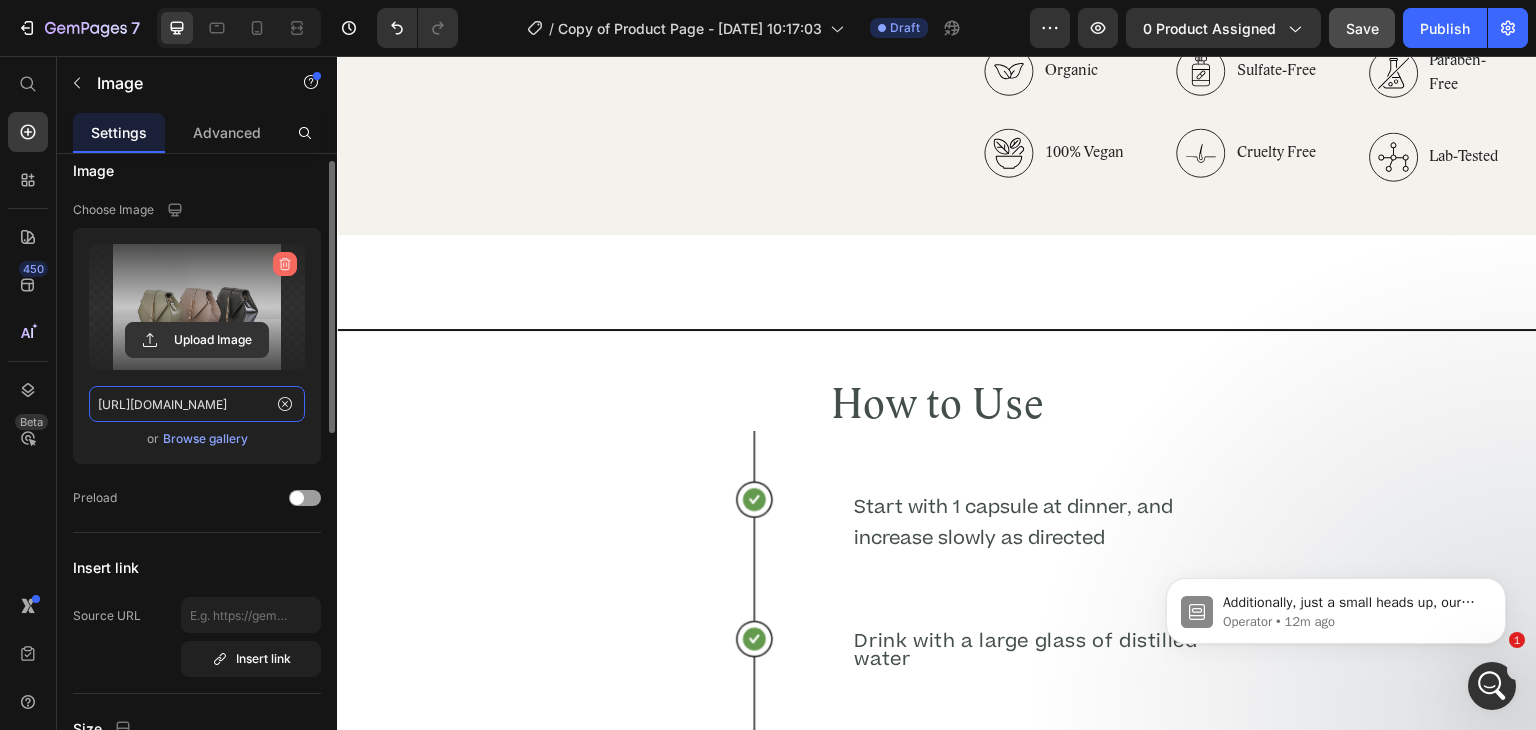type 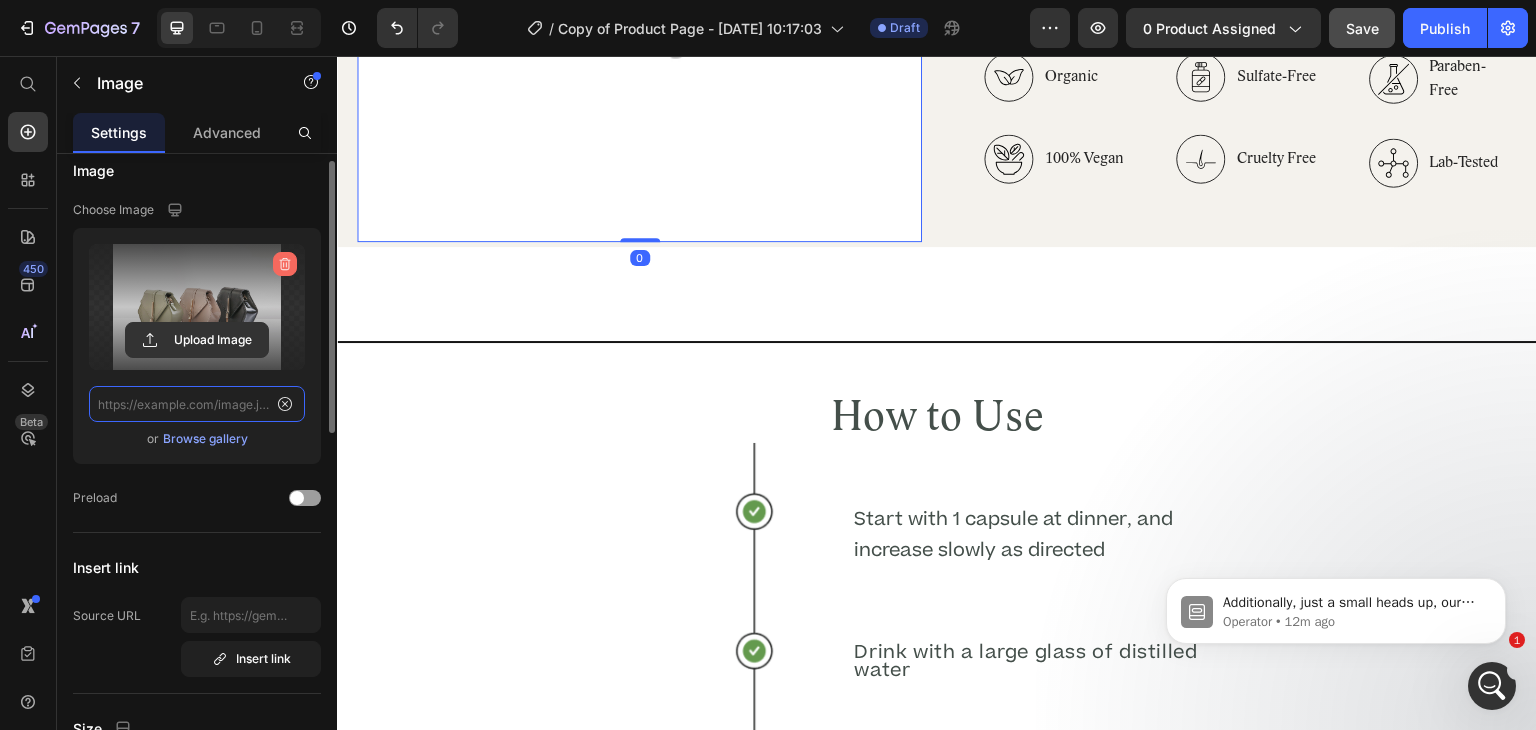 scroll, scrollTop: 0, scrollLeft: 0, axis: both 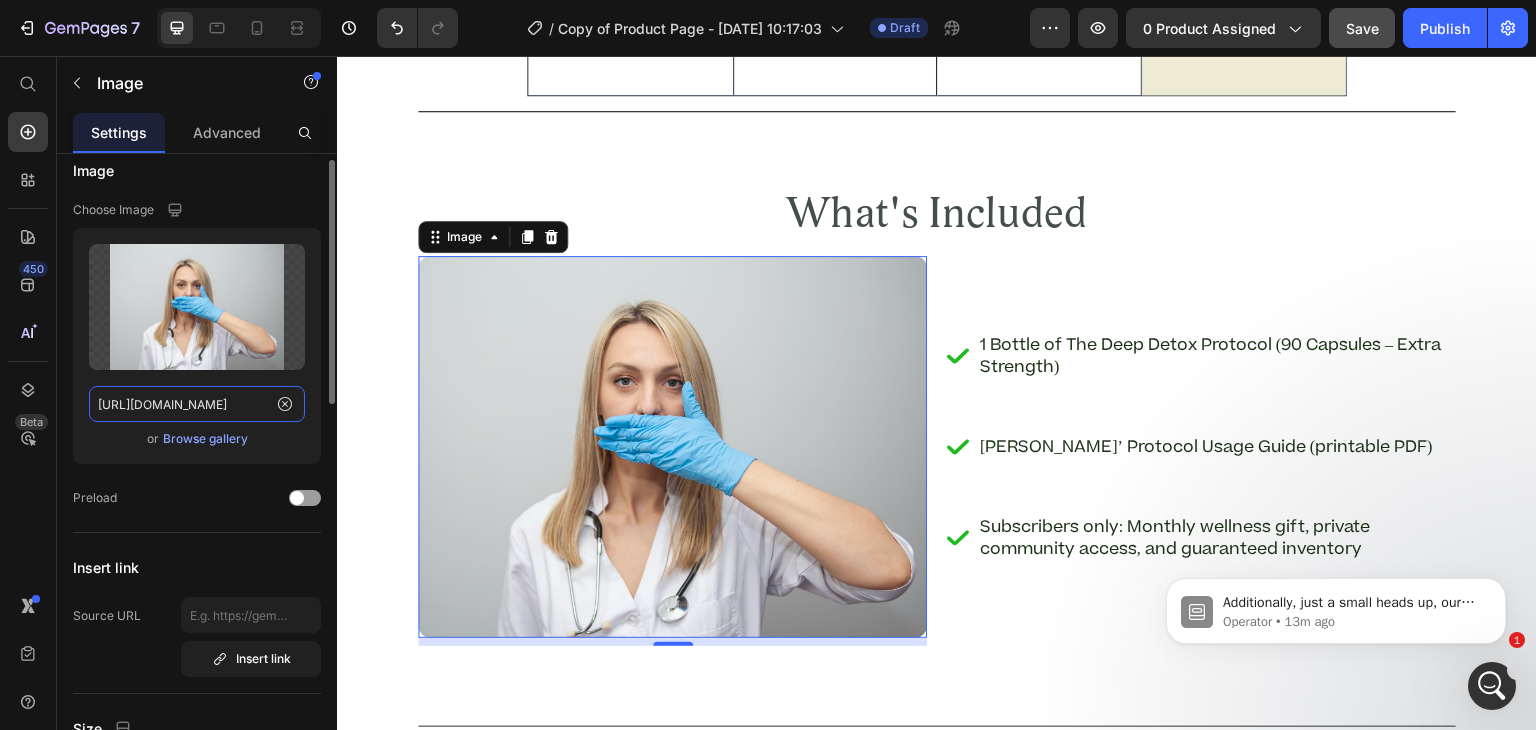 click on "[URL][DOMAIN_NAME]" 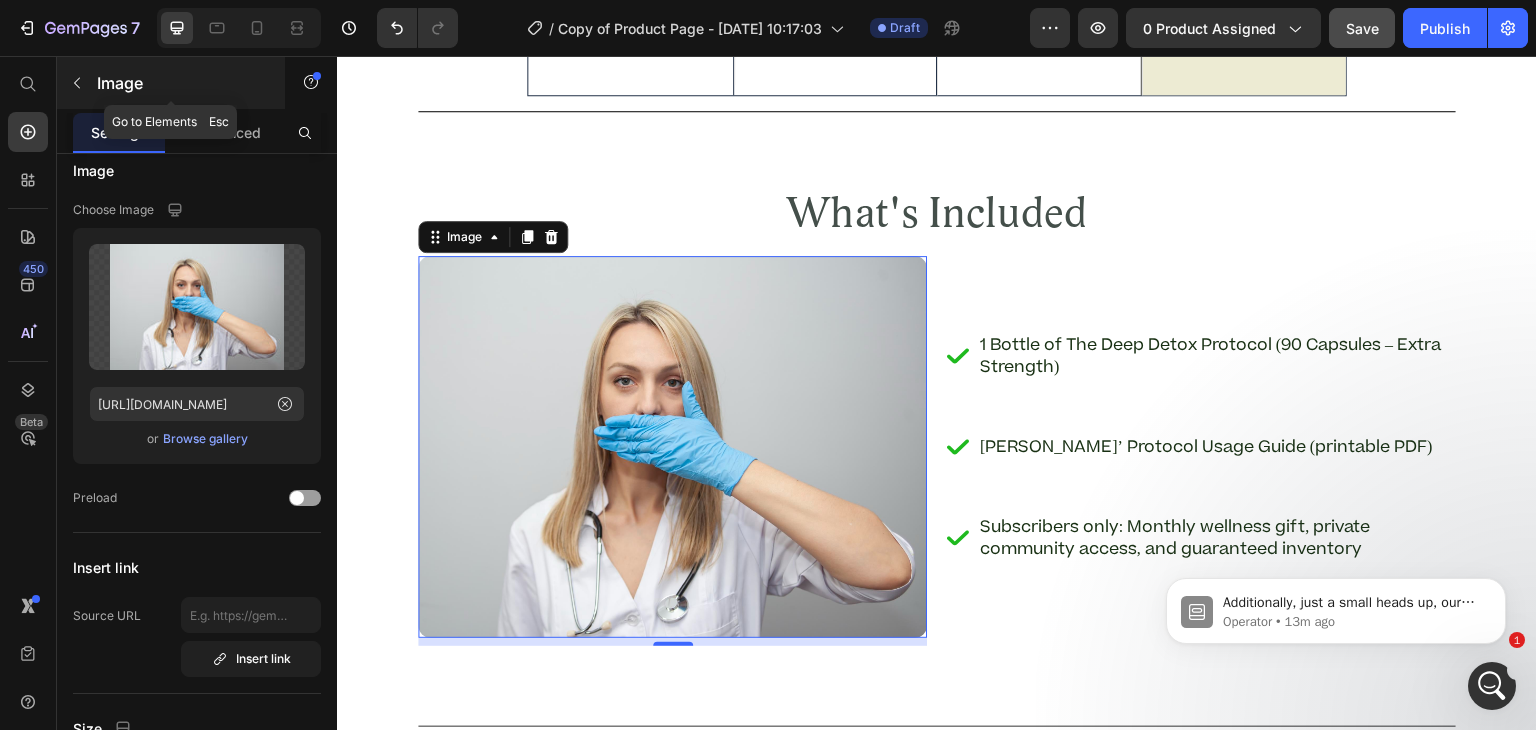 click 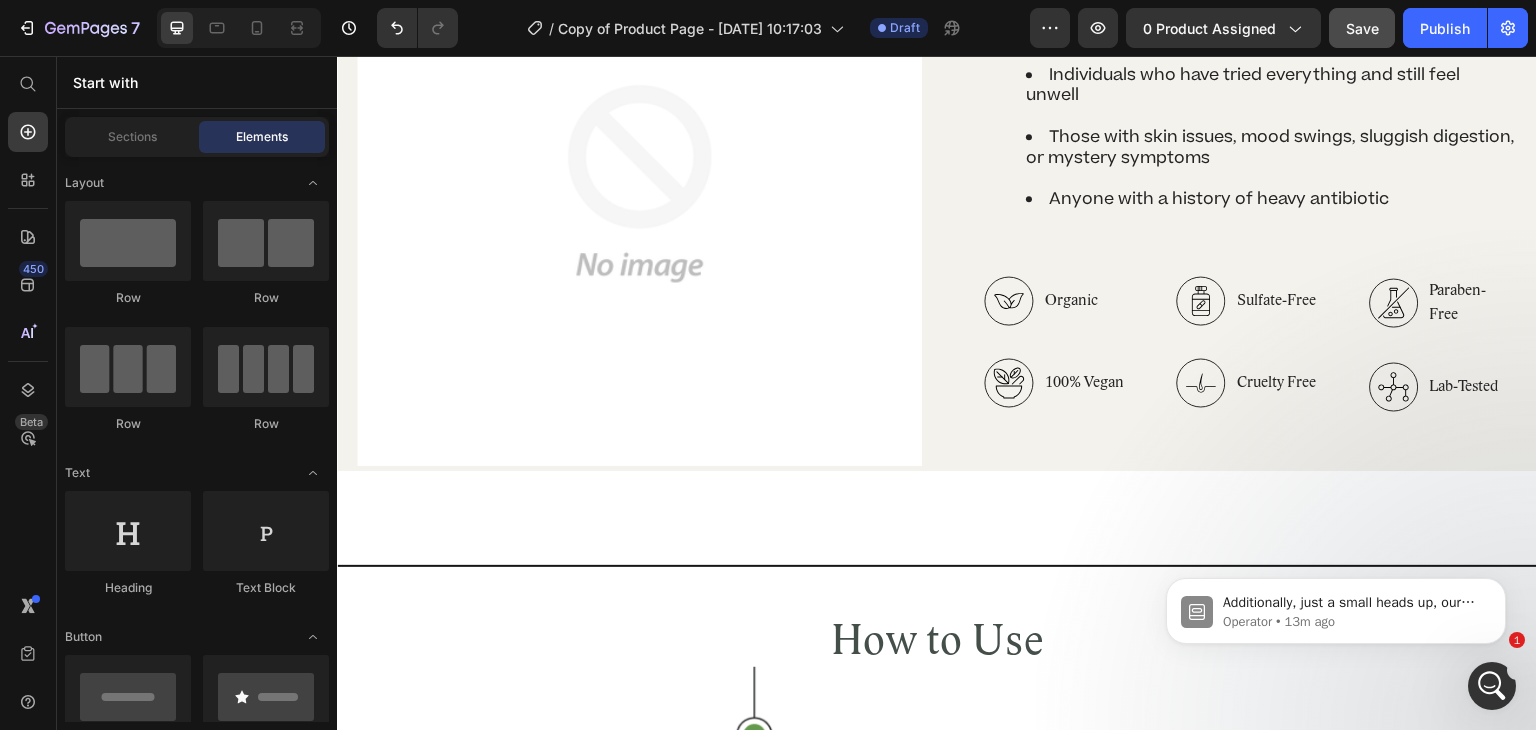 scroll, scrollTop: 3655, scrollLeft: 0, axis: vertical 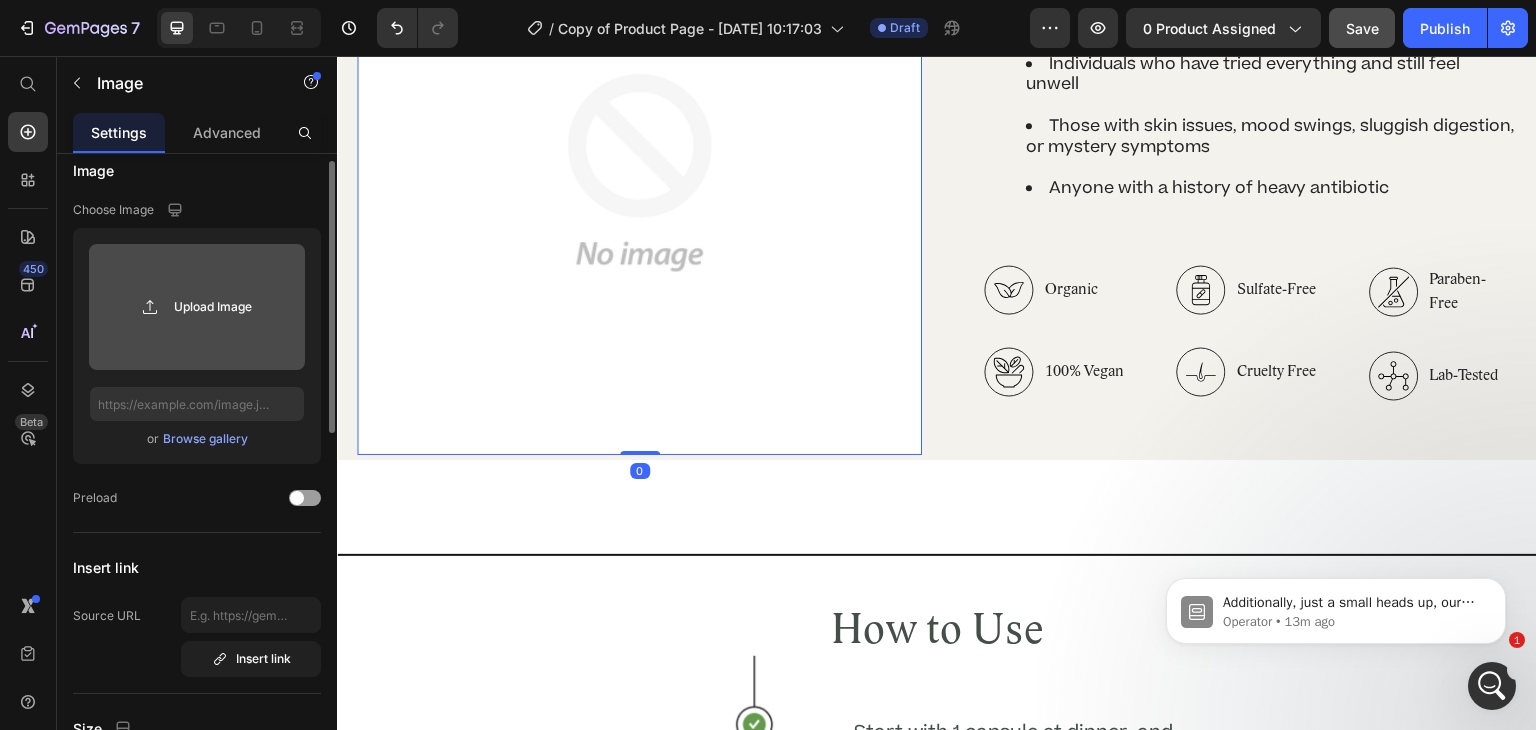 click 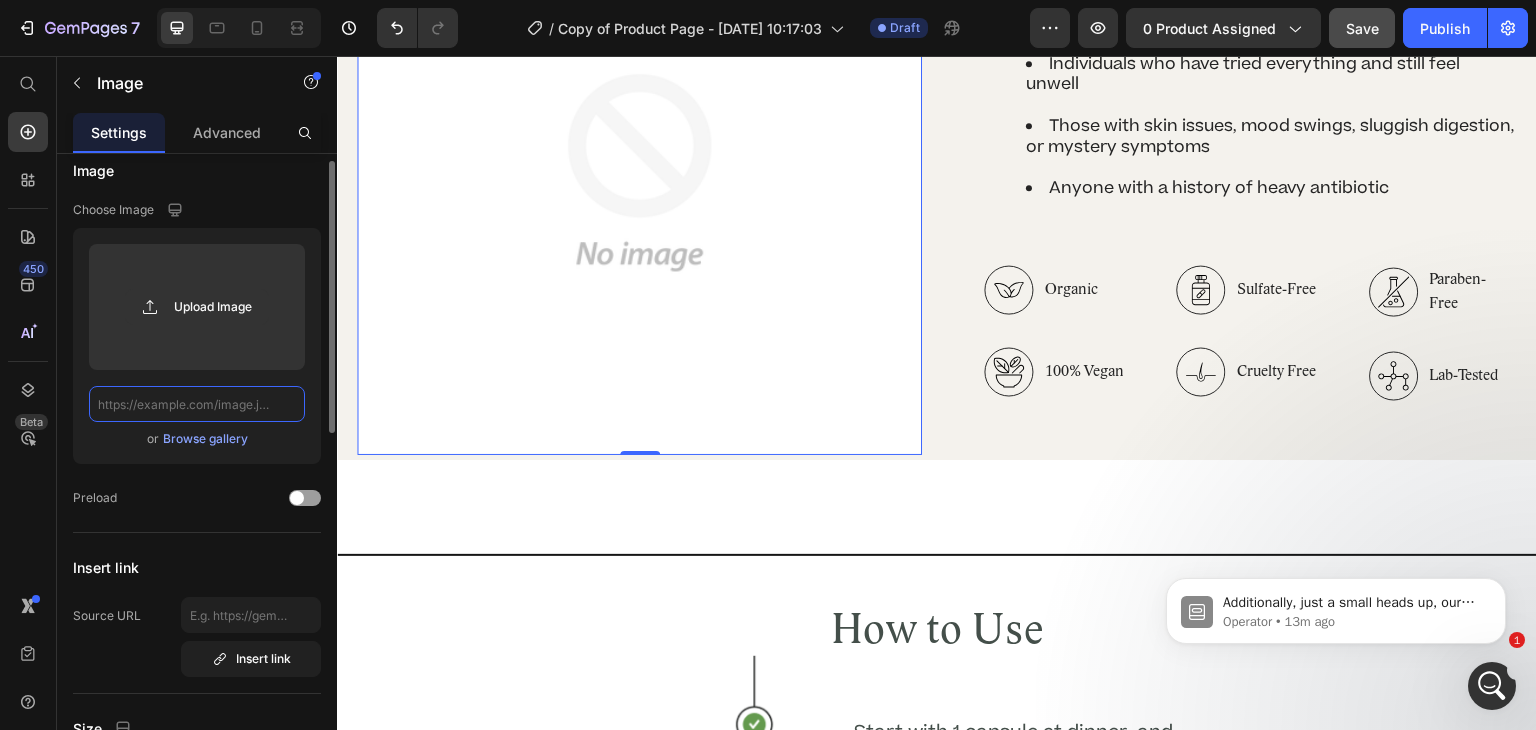 click 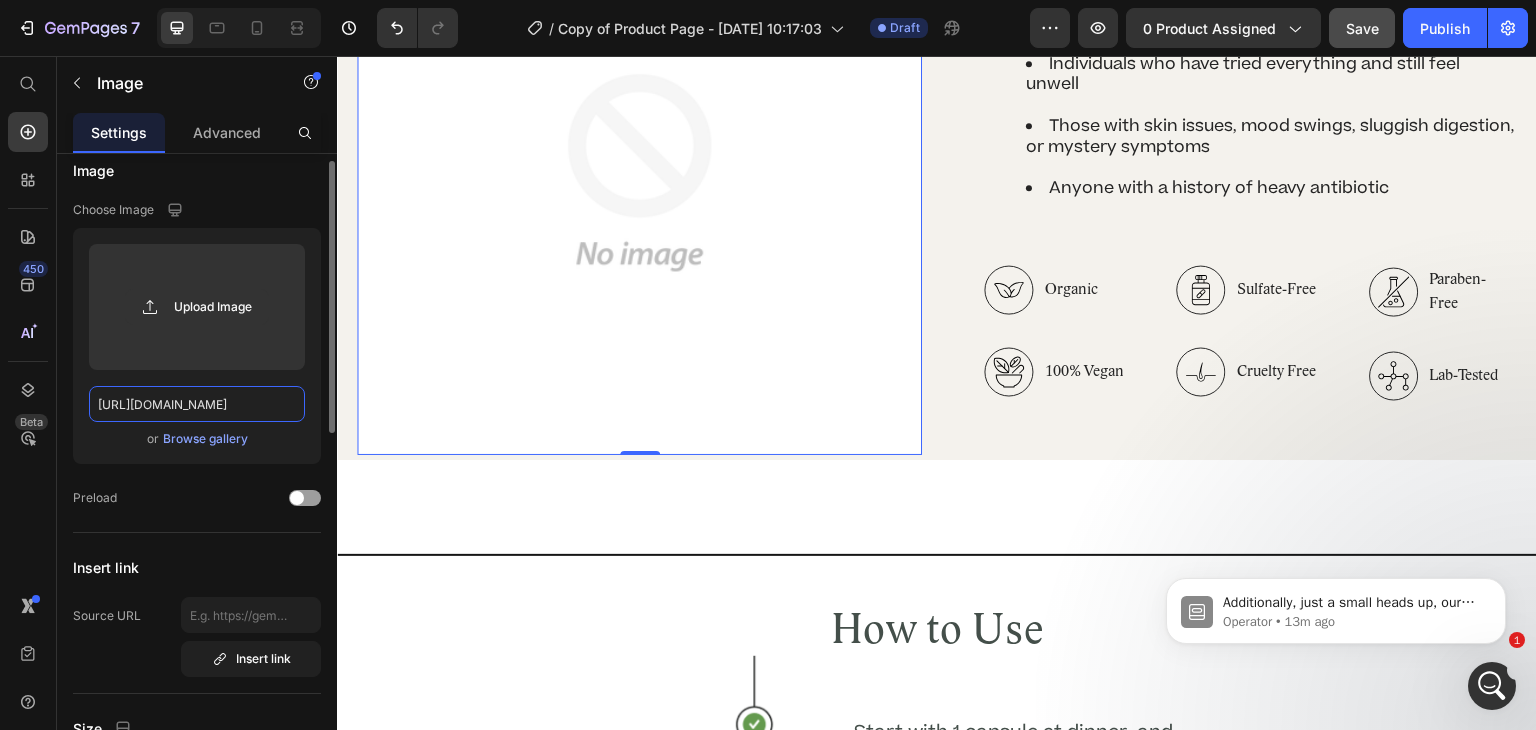 scroll, scrollTop: 0, scrollLeft: 603, axis: horizontal 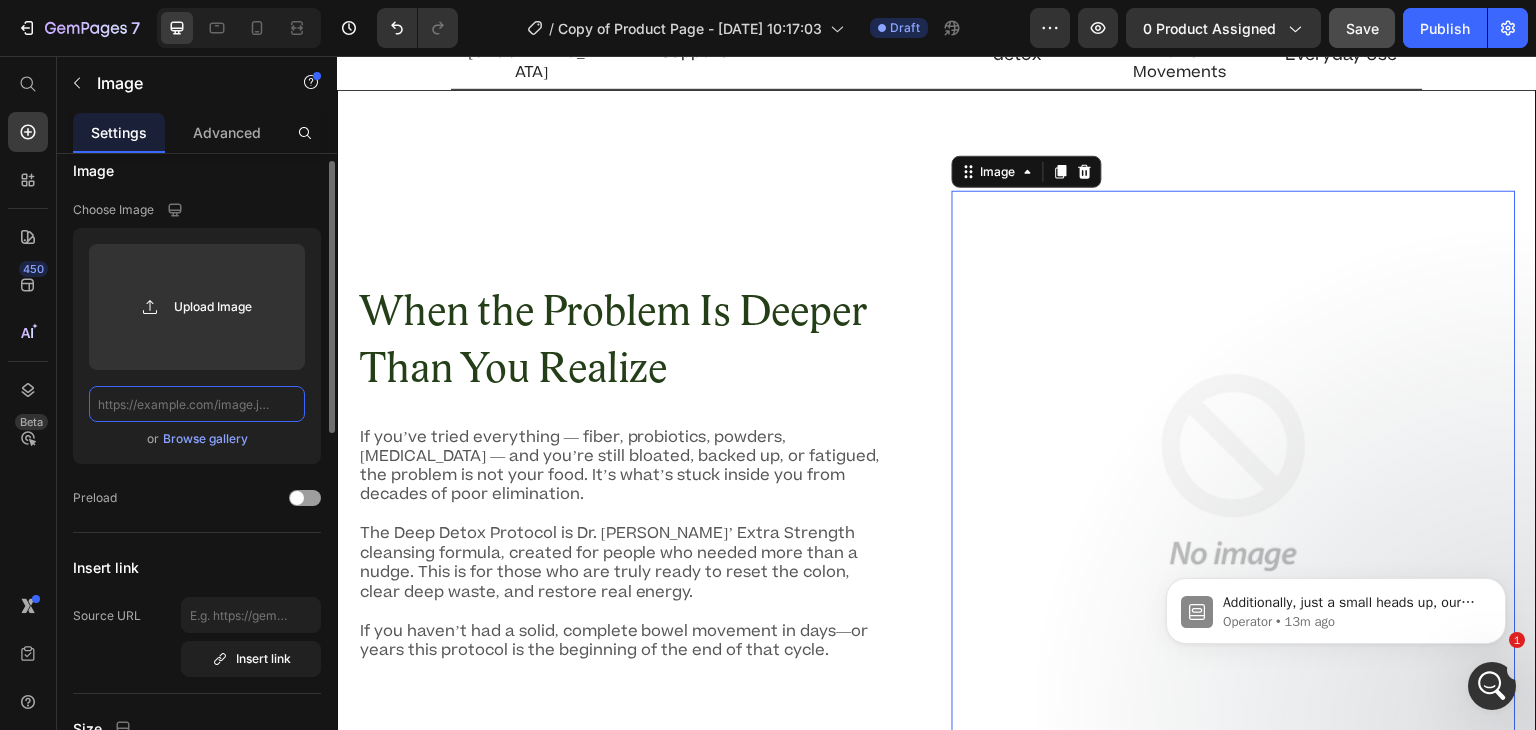 click 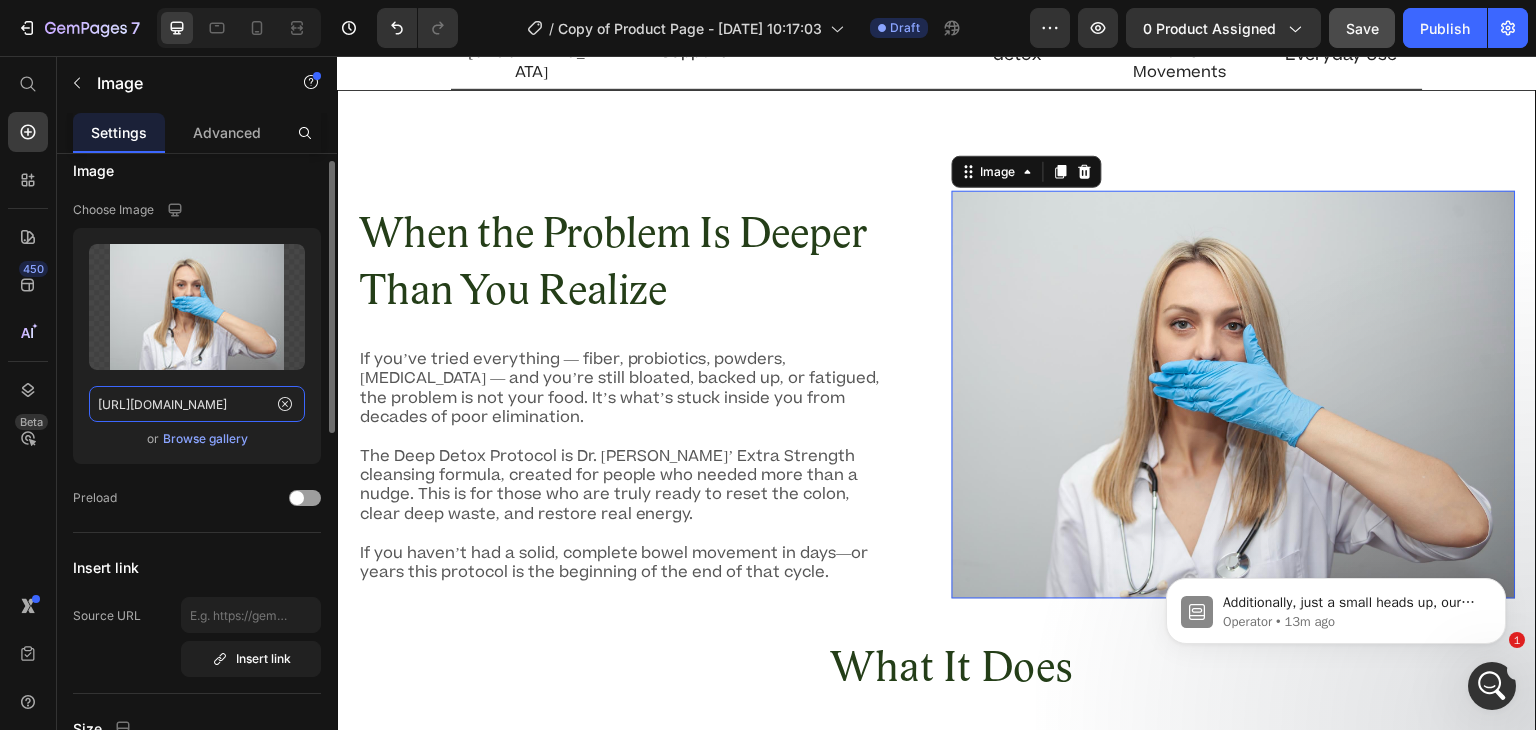 scroll, scrollTop: 0, scrollLeft: 603, axis: horizontal 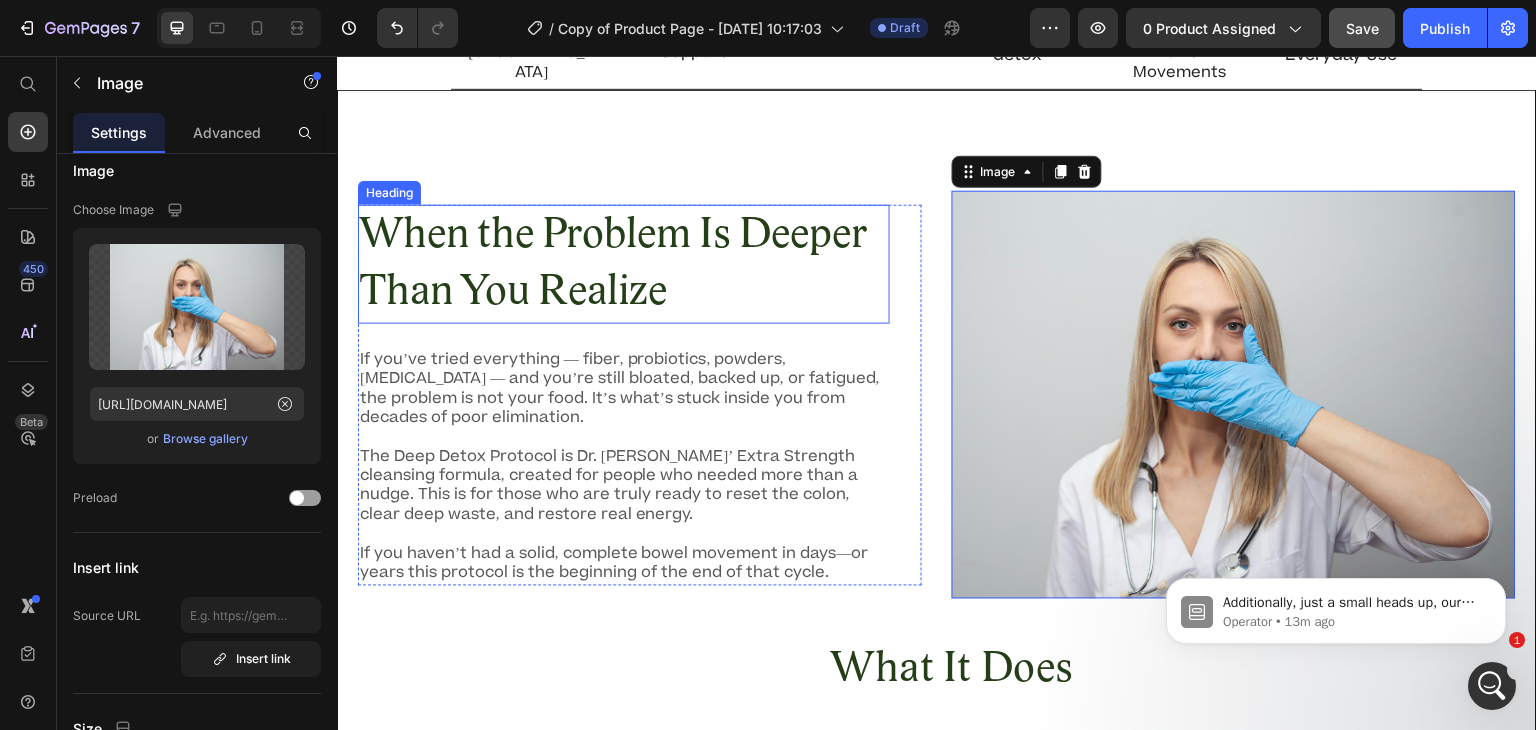 click on "When the Problem Is Deeper Than You Realize" at bounding box center [624, 264] 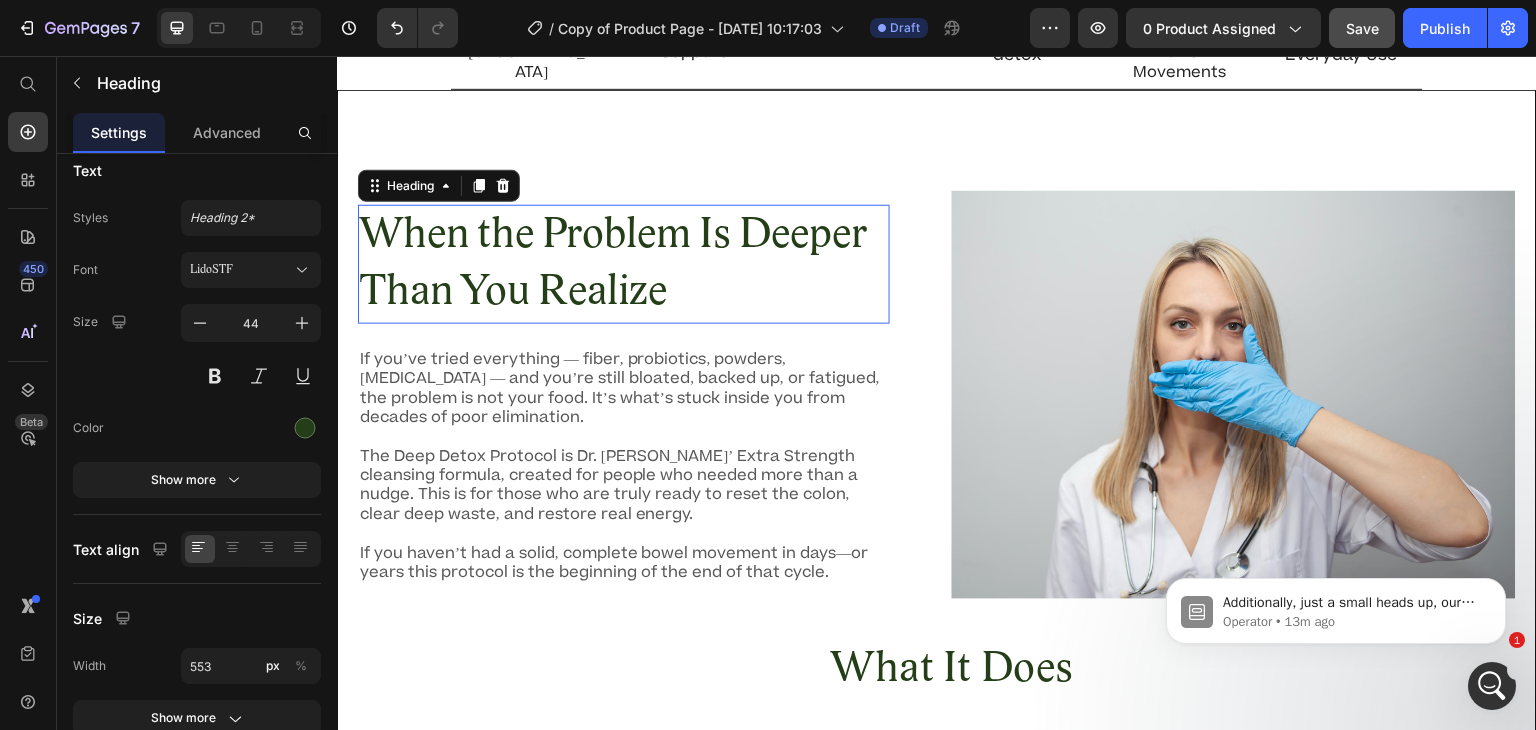 scroll, scrollTop: 1598, scrollLeft: 0, axis: vertical 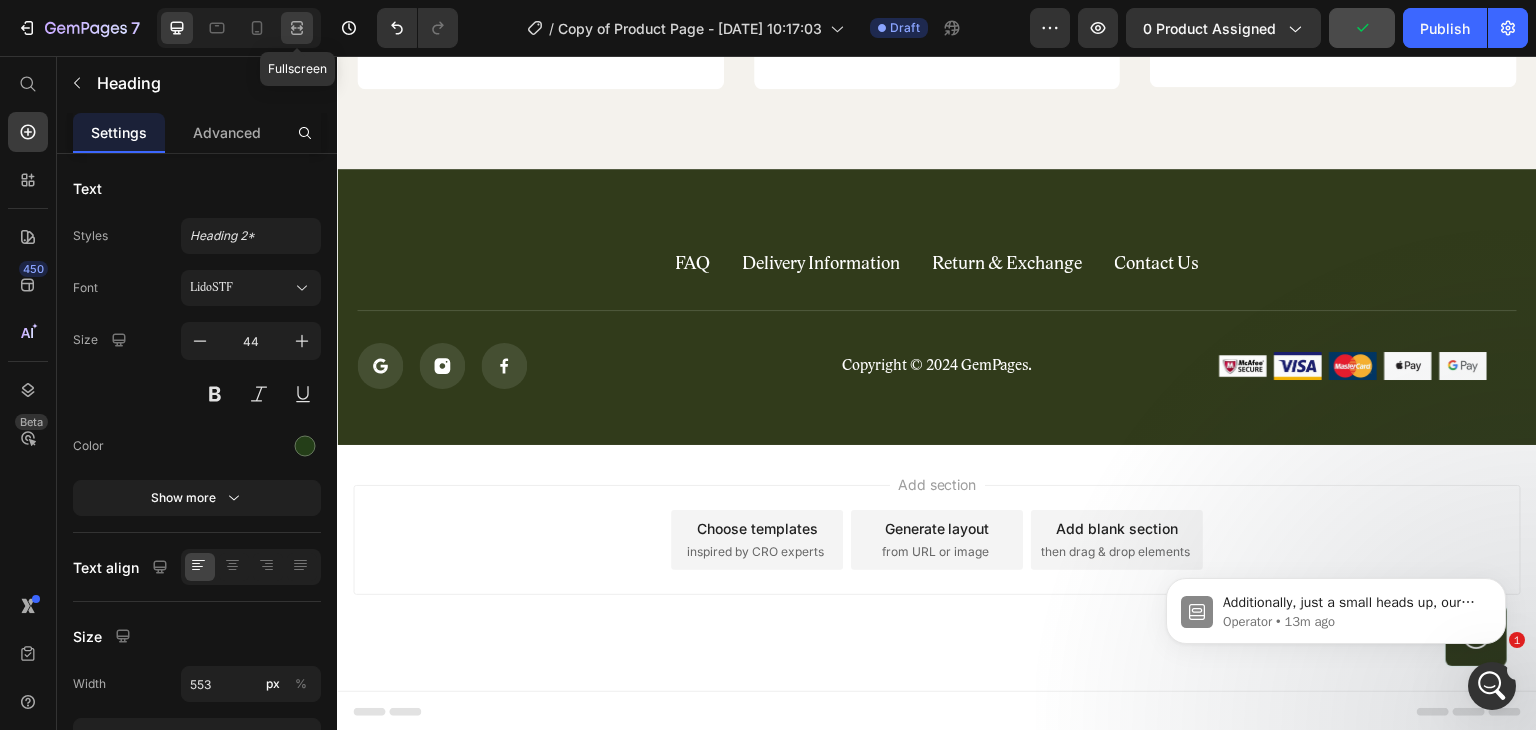 click 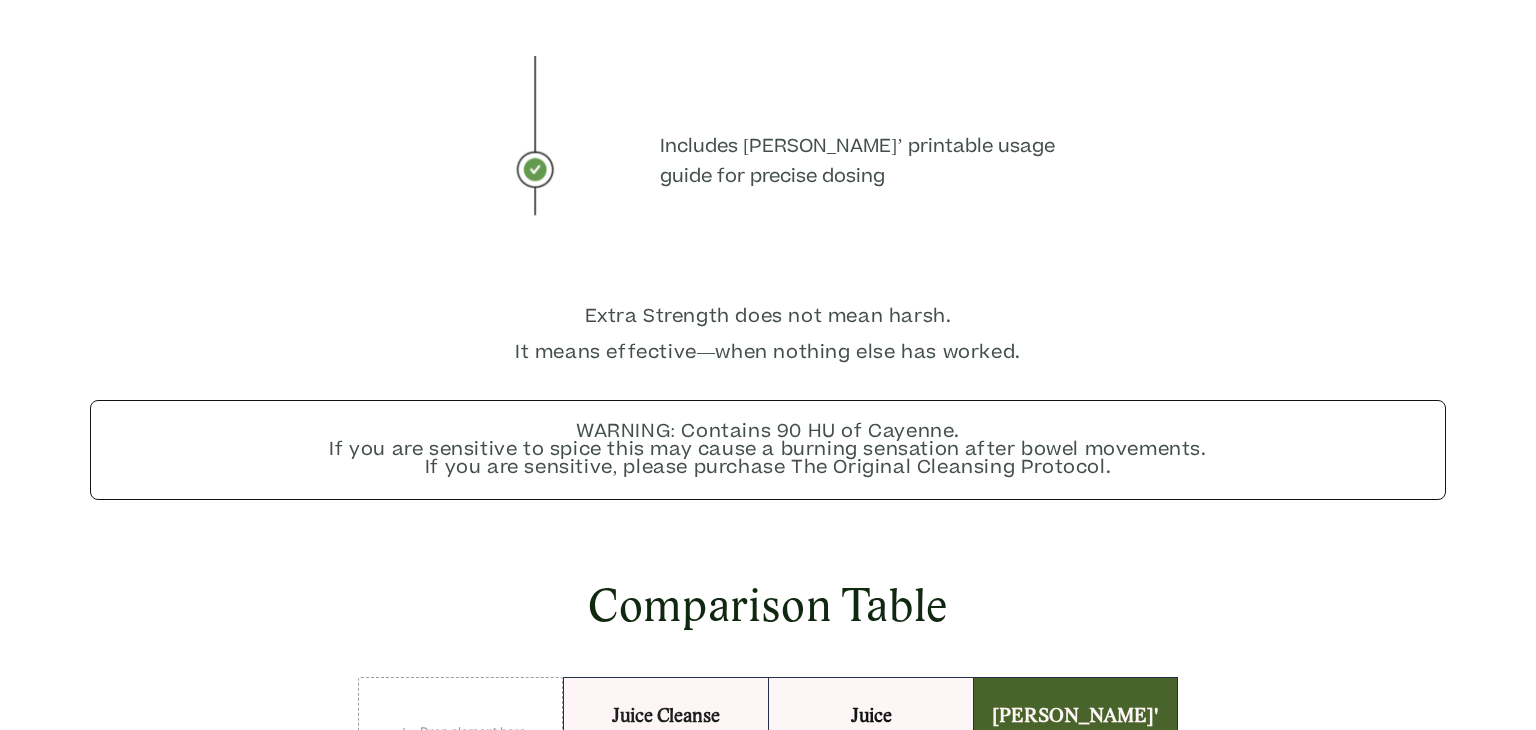 scroll, scrollTop: 4594, scrollLeft: 0, axis: vertical 